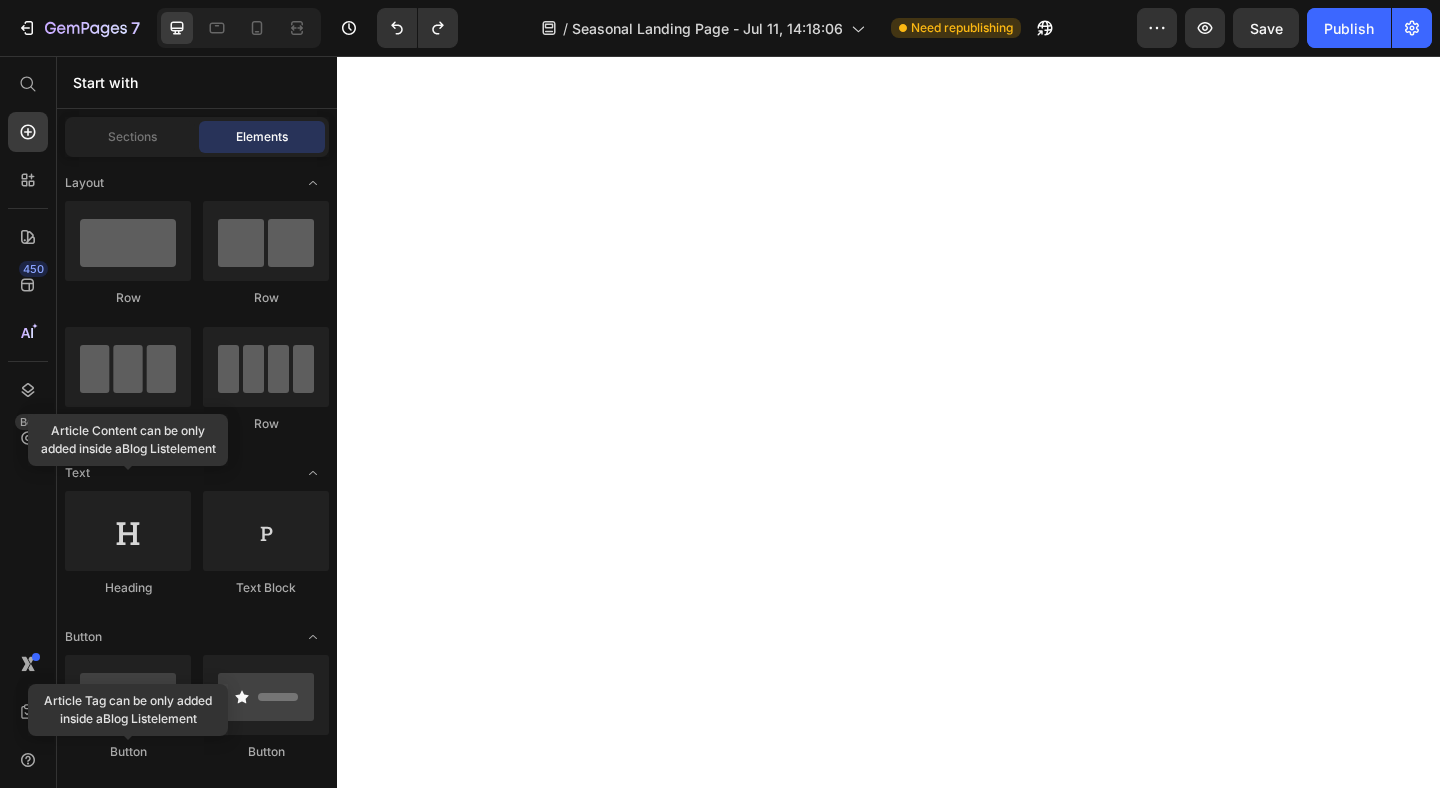 scroll, scrollTop: 0, scrollLeft: 0, axis: both 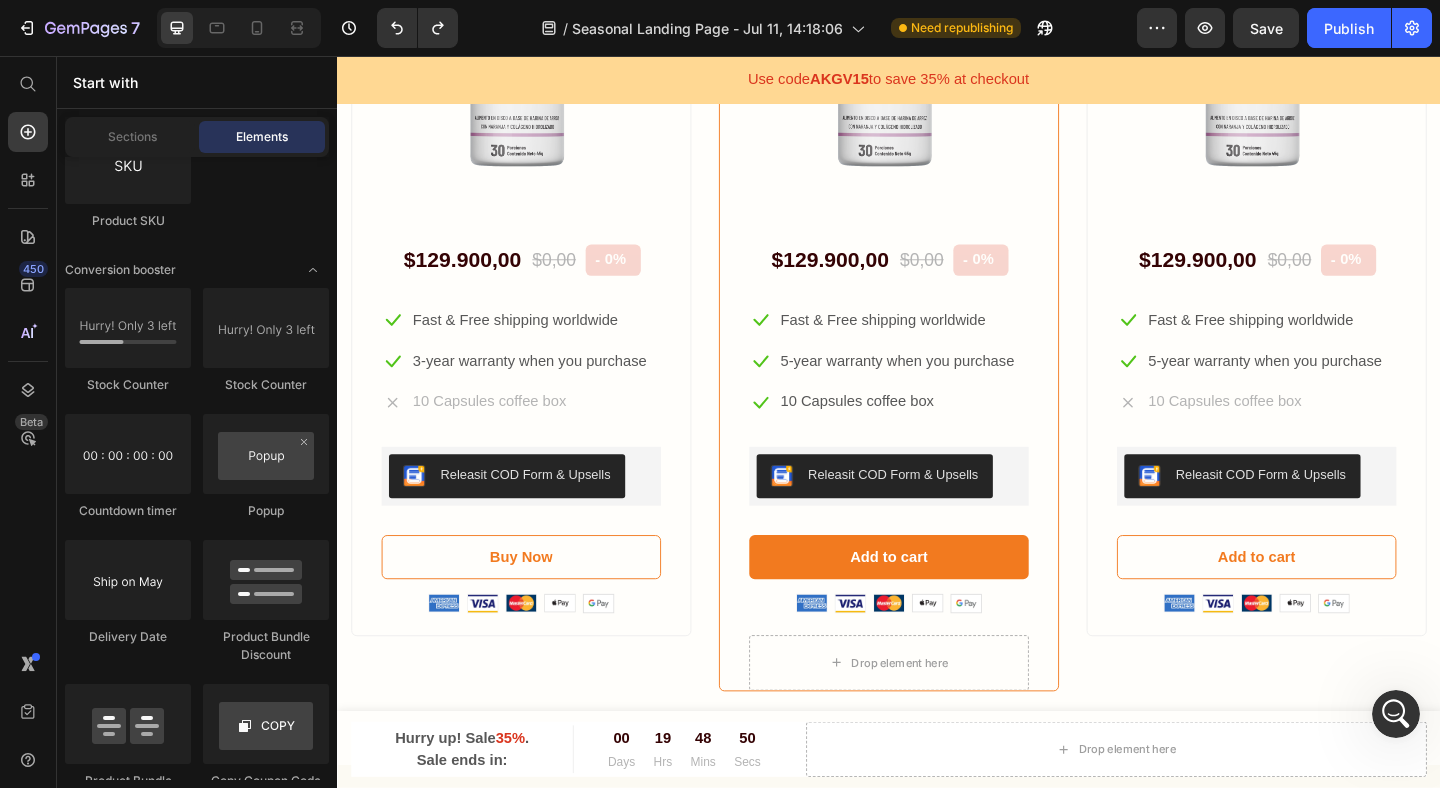 click at bounding box center (1396, 714) 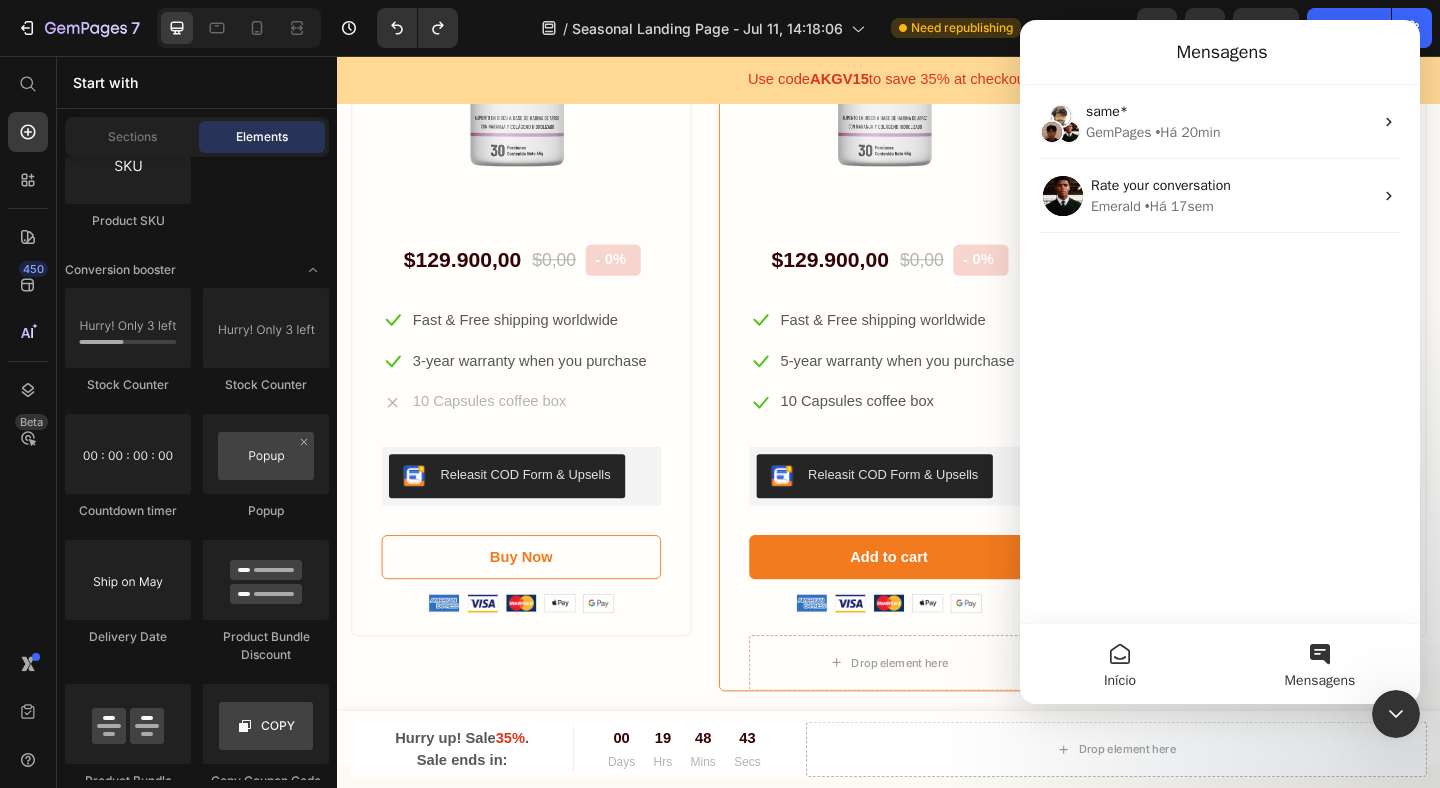click on "Início" at bounding box center [1120, 681] 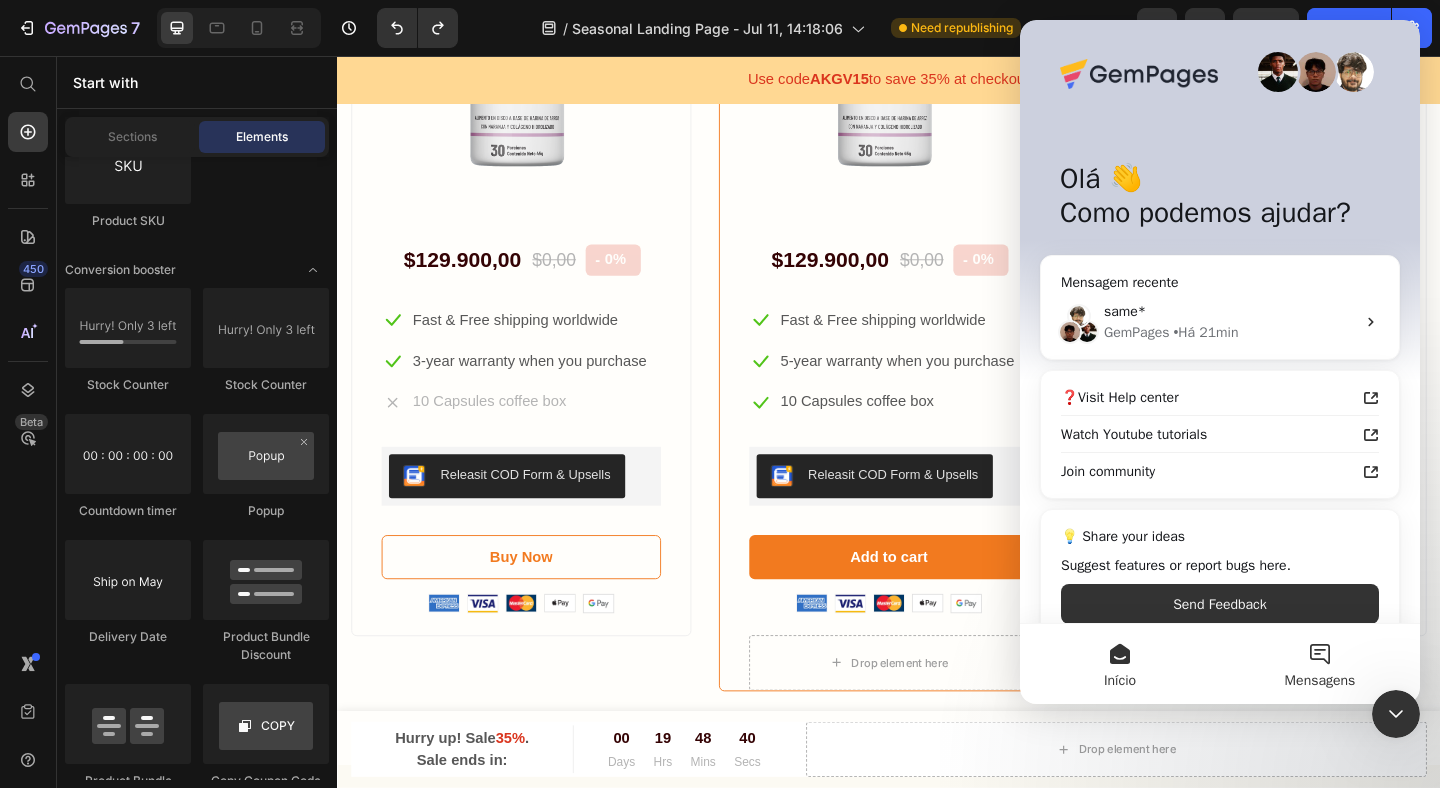 click on "Mensagens" at bounding box center [1320, 664] 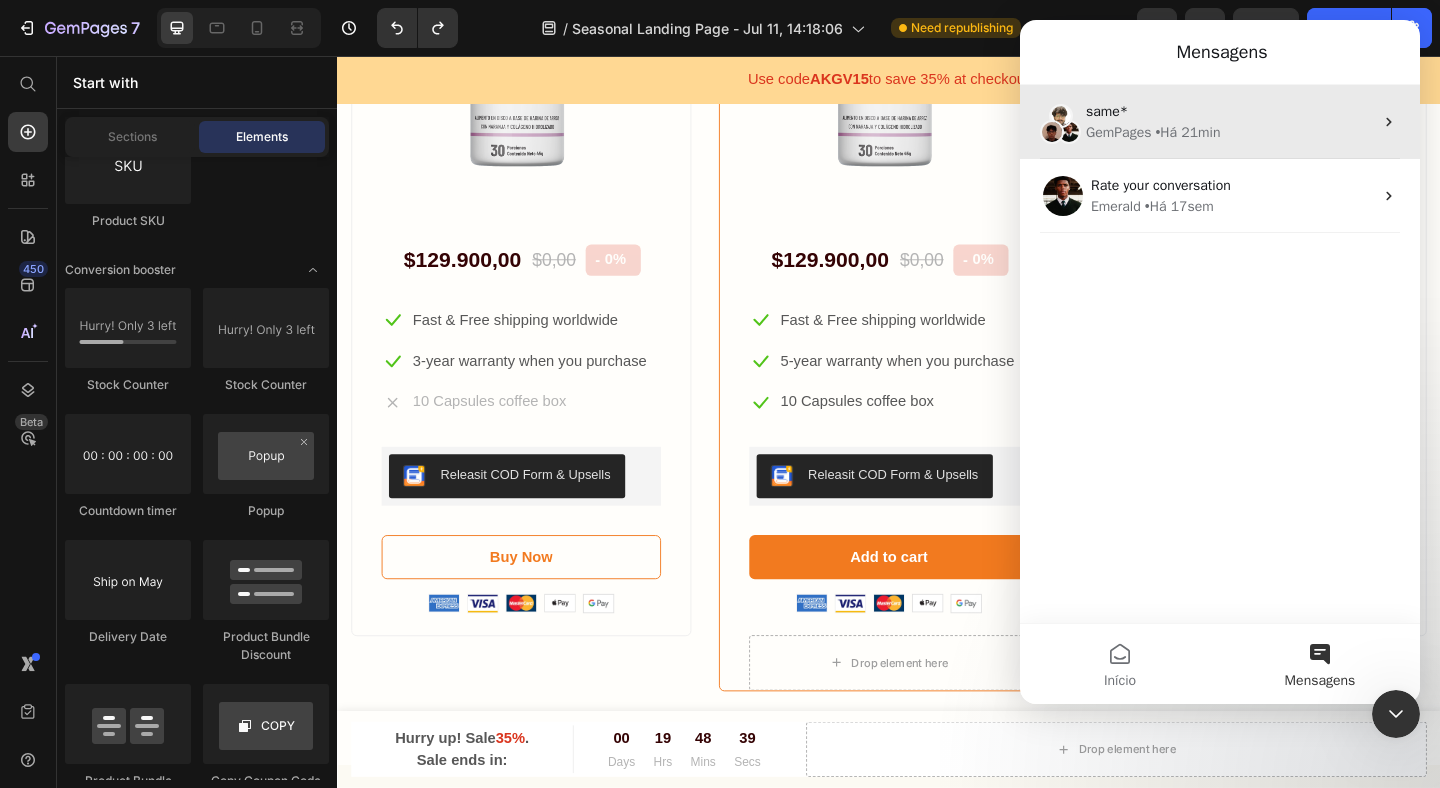 click on "GemPages" at bounding box center (1118, 132) 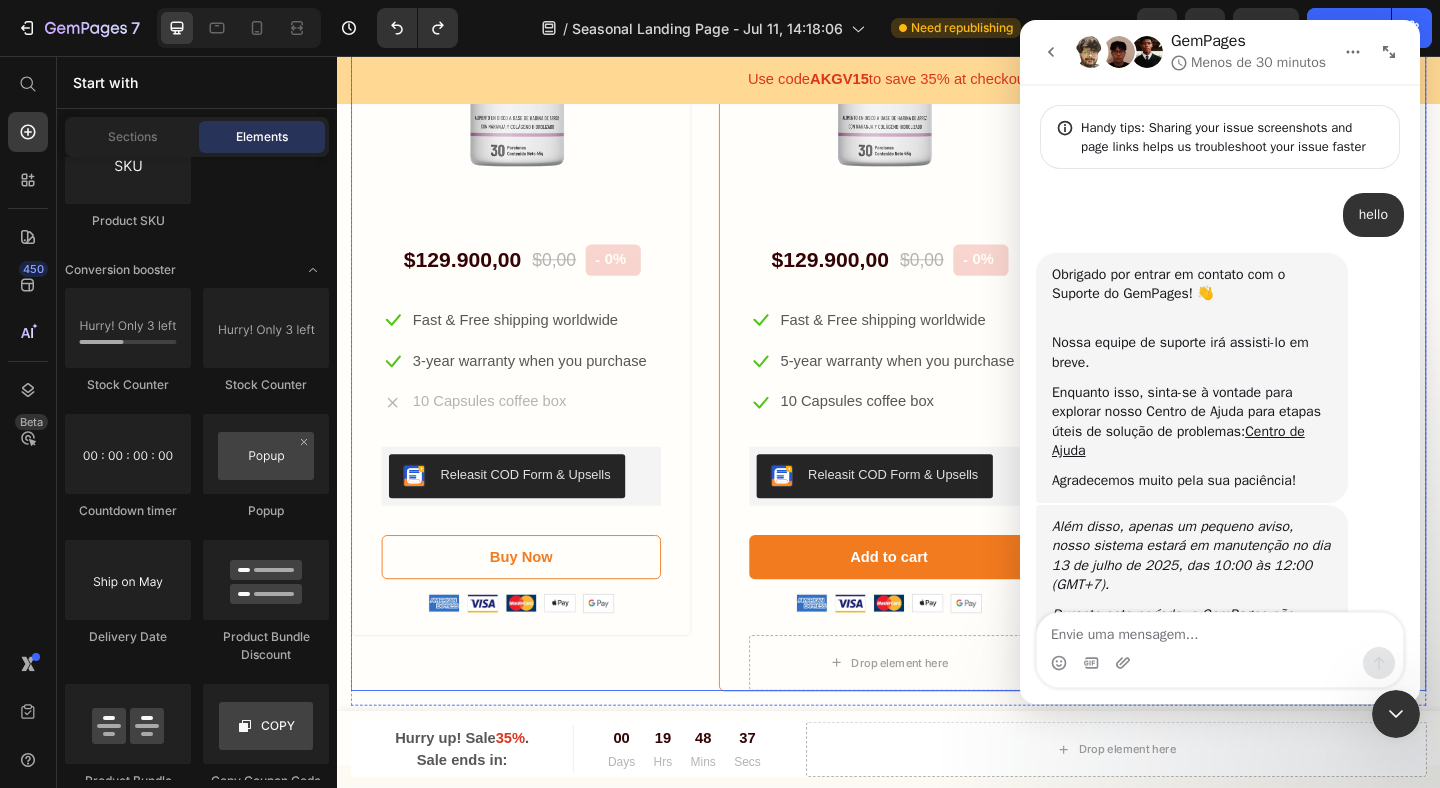 click on "Product Images & Gallery $[PRICE] Price $[PRICE] Price - [PERCENT]% Product Tag Row                Icon Fast & Free shipping worldwide Text block                Icon [NUMBER]-year warranty when you purchase Text block
Icon [NUMBER] Capsules coffee box Text block Icon List Releasit COD Form & Upsells Releasit COD Form & Upsells Buy Now Product Cart Button Image Image Image Image Image Icon List Hoz Product Product Images & Gallery $[PRICE] Price $[PRICE] Price - [PERCENT]% Product Tag Row                Icon Fast & Free shipping worldwide Text block                Icon [NUMBER]-year warranty when you purchase Text block                Icon [NUMBER] Capsules coffee box Text block Icon List Releasit COD Form & Upsells Releasit COD Form & Upsells Add to cart Product Cart Button Image Image Image Image Image Icon List Hoz
Drop element here Product Product Images & Gallery $[PRICE] Price $[PRICE] Price - [PERCENT]% Product Tag Row                Icon Fast & Free shipping worldwide Text block                Icon Text block Icon Row" at bounding box center (937, 335) 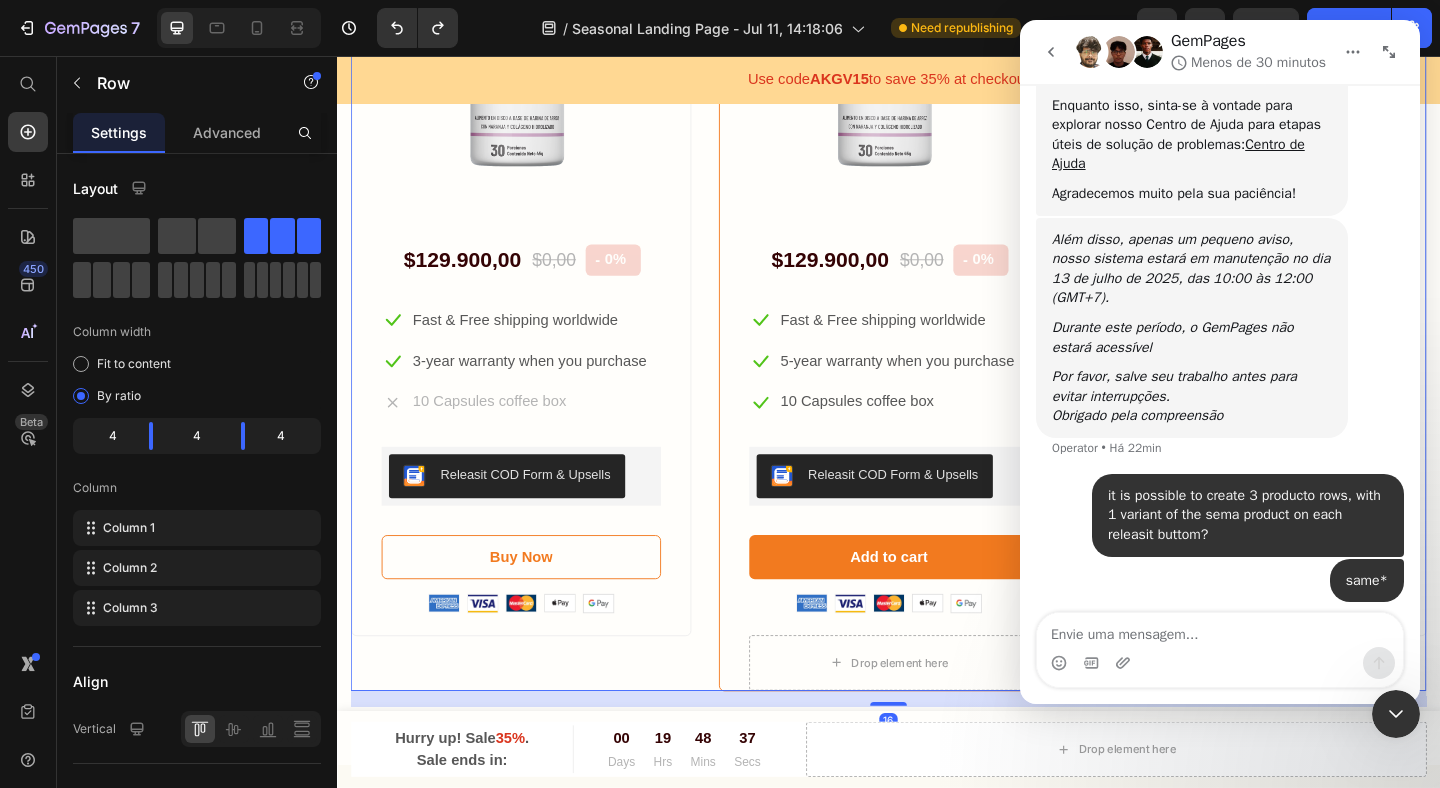 scroll, scrollTop: 302, scrollLeft: 0, axis: vertical 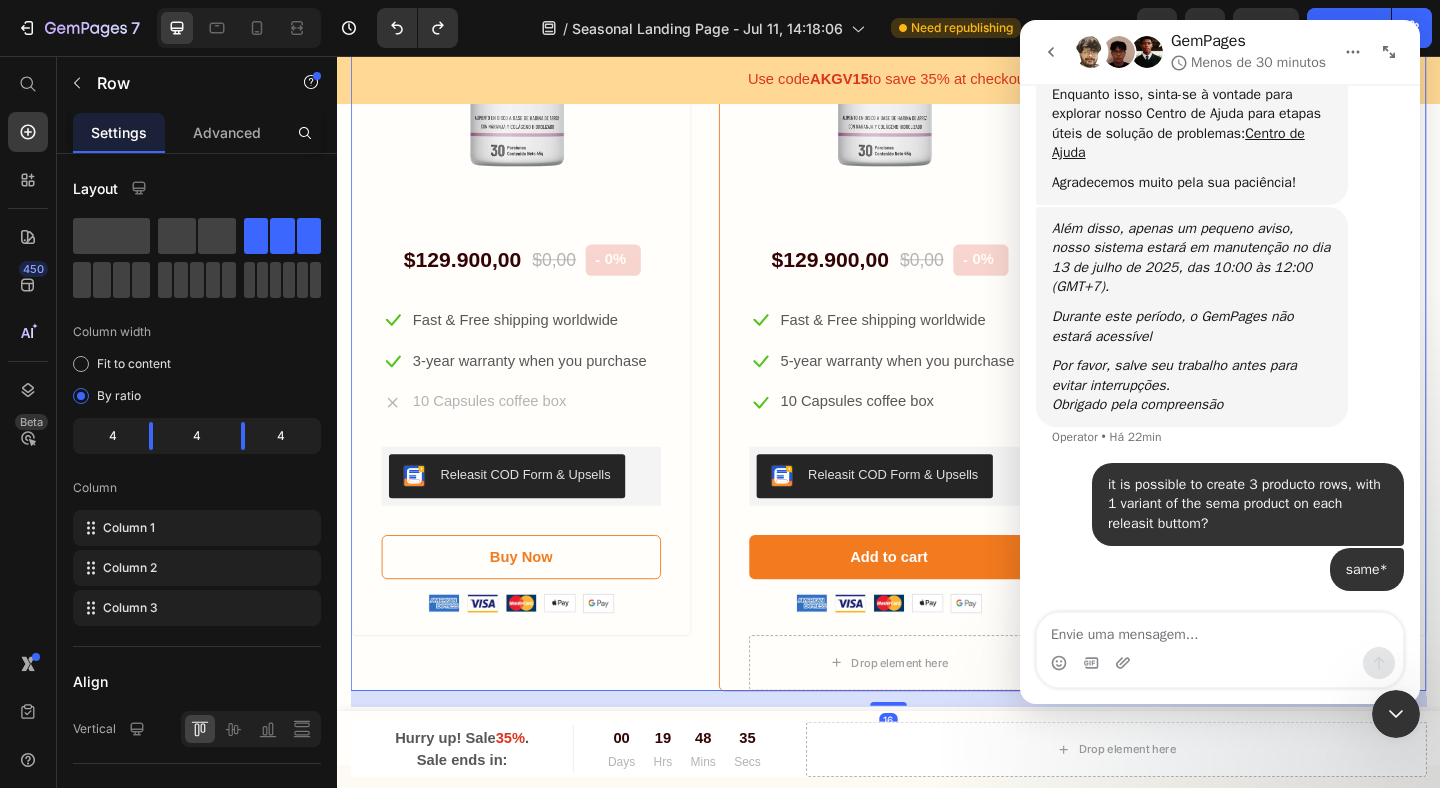 click 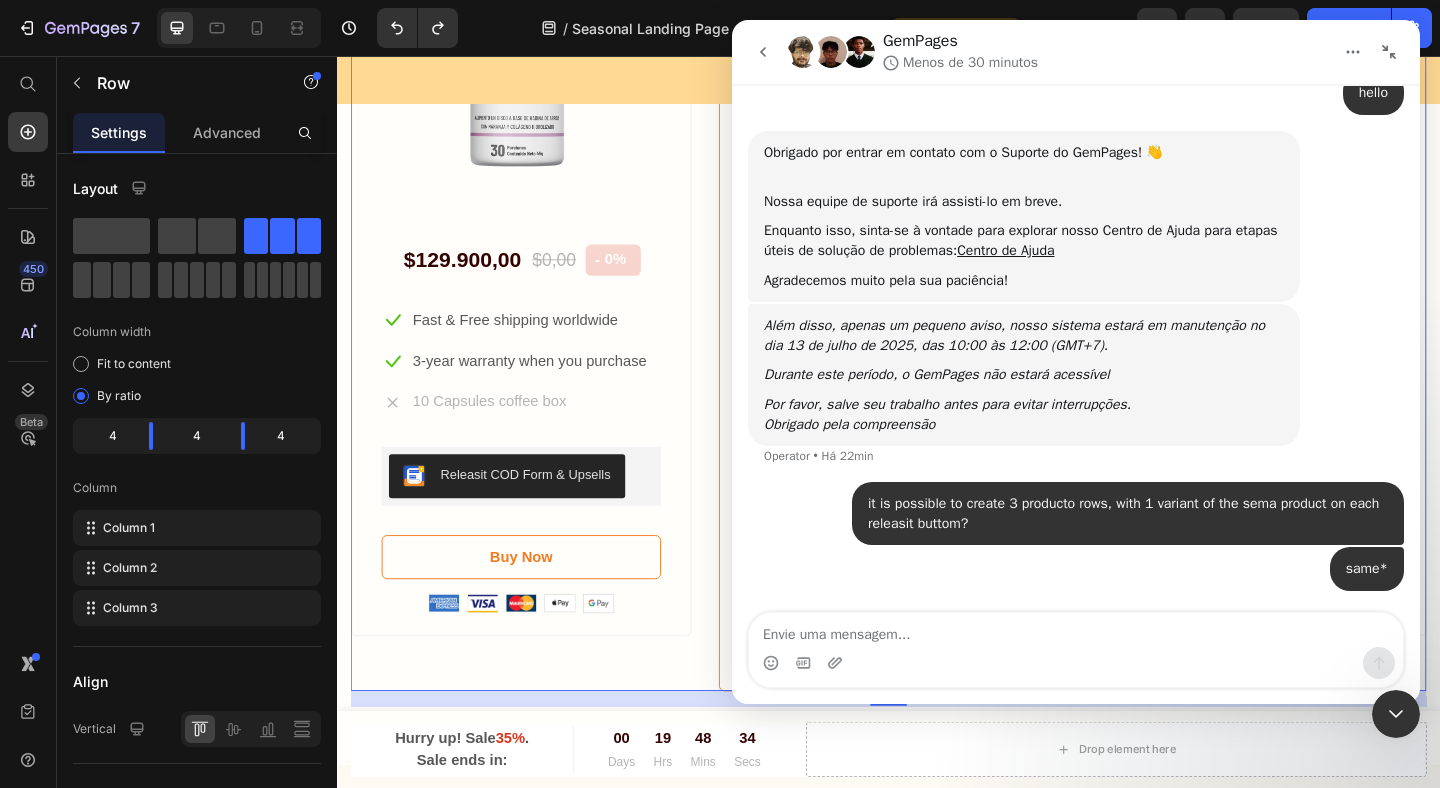 click at bounding box center [1389, 52] 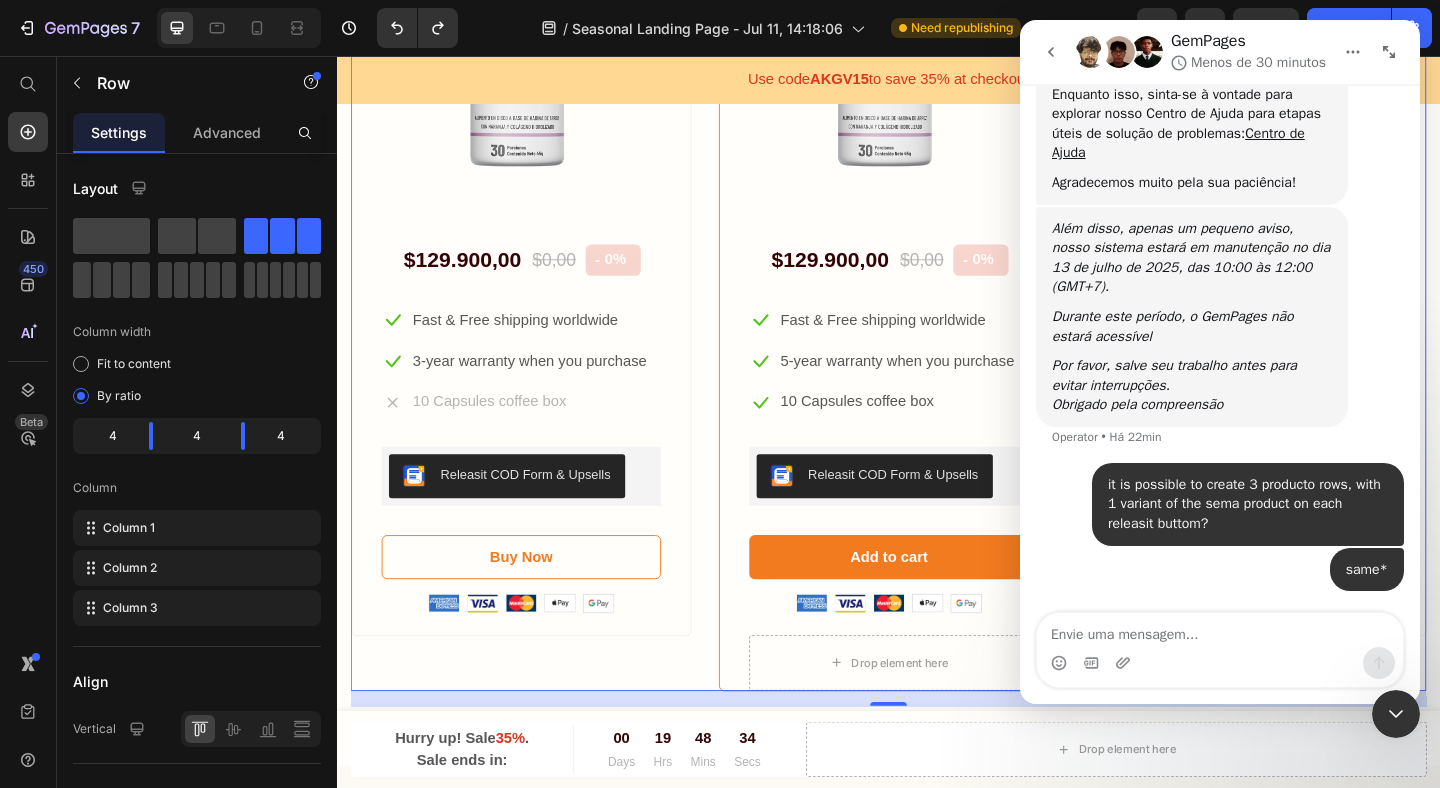 scroll, scrollTop: 302, scrollLeft: 0, axis: vertical 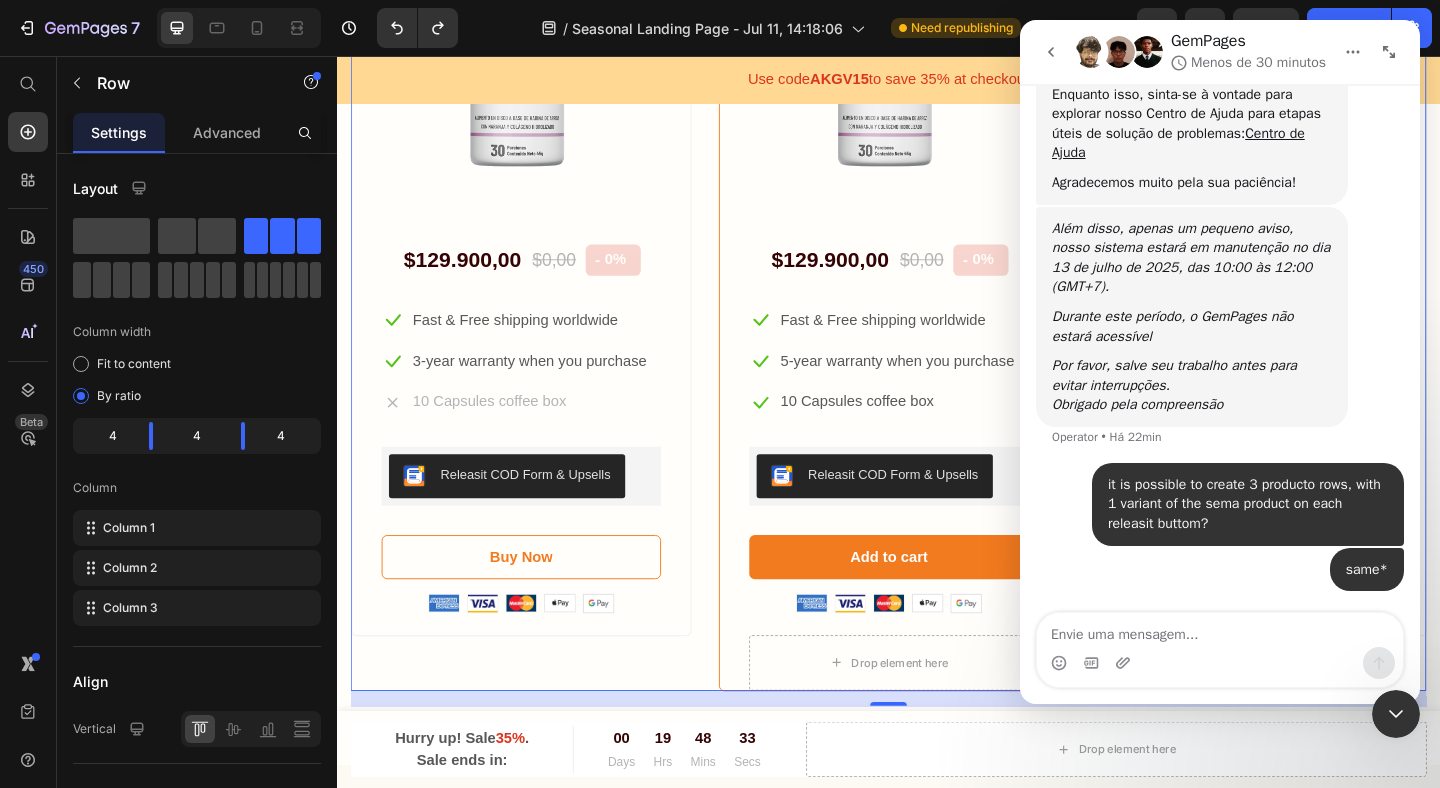 click on "Product Images & Gallery $[PRICE] Price $[PRICE] Price - [PERCENT]% Product Tag Row                Icon Fast & Free shipping worldwide Text block                Icon [NUMBER]-year warranty when you purchase Text block
Icon [NUMBER] Capsules coffee box Text block Icon List Releasit COD Form & Upsells Releasit COD Form & Upsells Buy Now Product Cart Button Image Image Image Image Image Icon List Hoz Product Product Images & Gallery $[PRICE] Price $[PRICE] Price - [PERCENT]% Product Tag Row                Icon Fast & Free shipping worldwide Text block                Icon [NUMBER]-year warranty when you purchase Text block                Icon [NUMBER] Capsules coffee box Text block Icon List Releasit COD Form & Upsells Releasit COD Form & Upsells Add to cart Product Cart Button Image Image Image Image Image Icon List Hoz
Drop element here Product Product Images & Gallery $[PRICE] Price $[PRICE] Price - [PERCENT]% Product Tag Row                Icon Fast & Free shipping worldwide Text block                Icon Text block Icon Row" at bounding box center (937, 335) 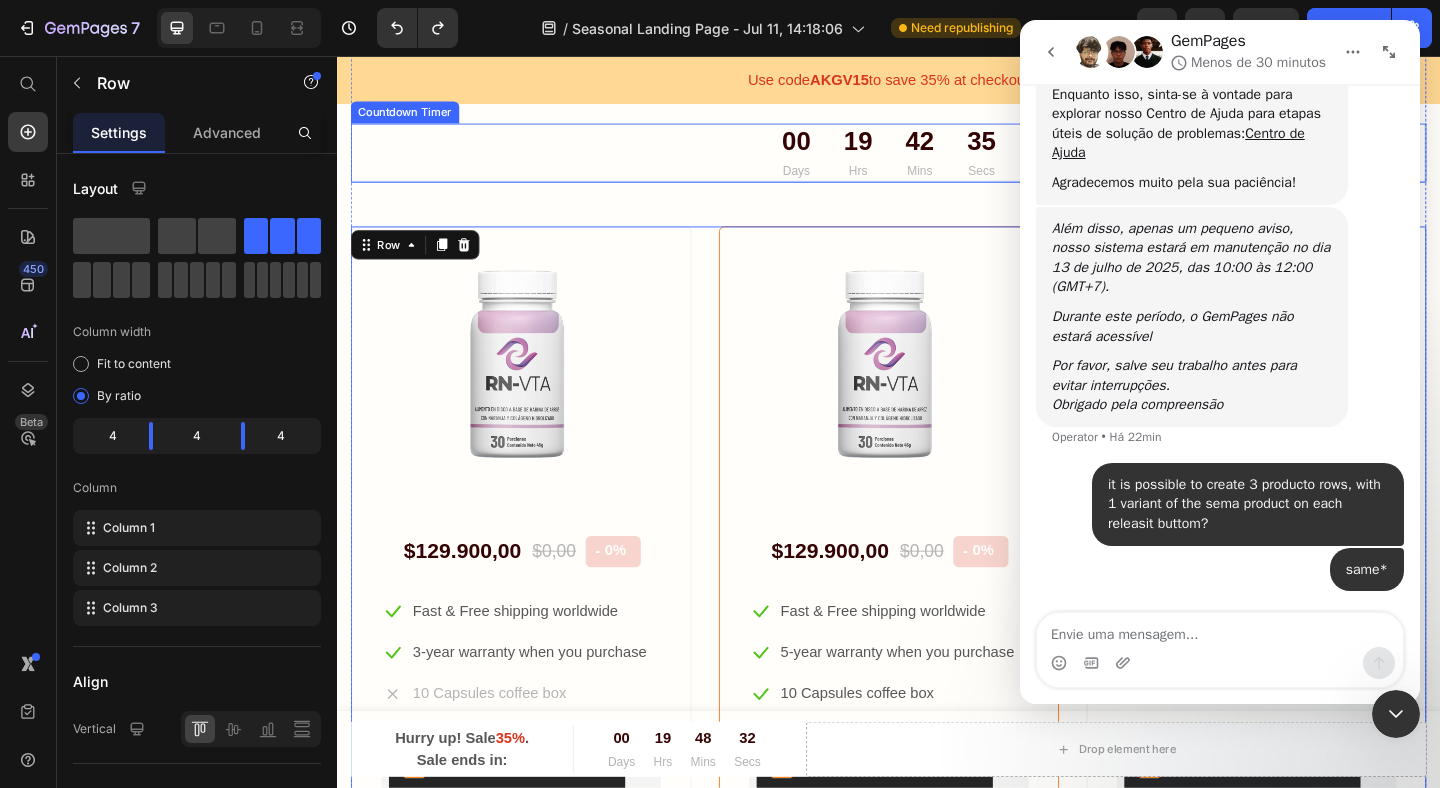 scroll, scrollTop: 5267, scrollLeft: 0, axis: vertical 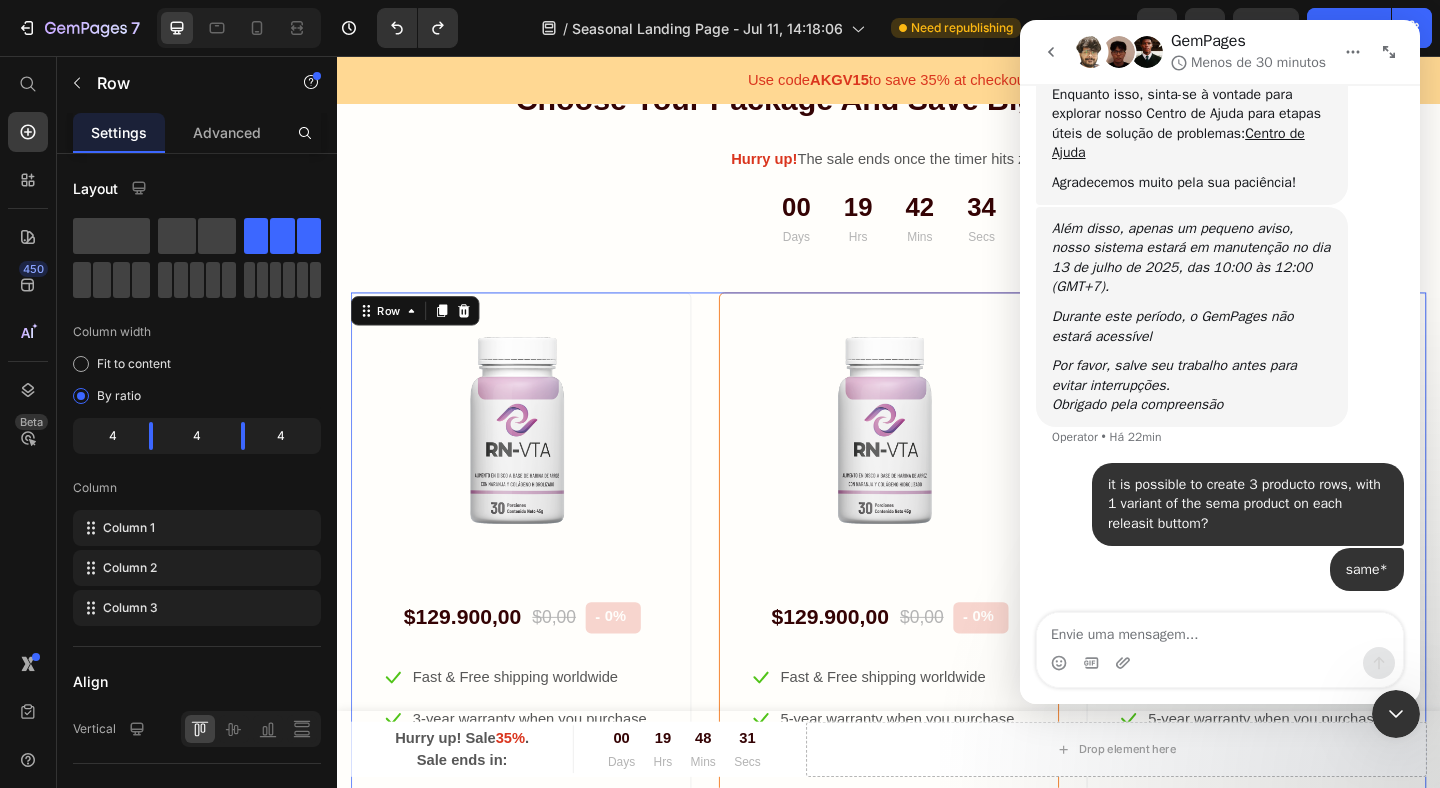 click 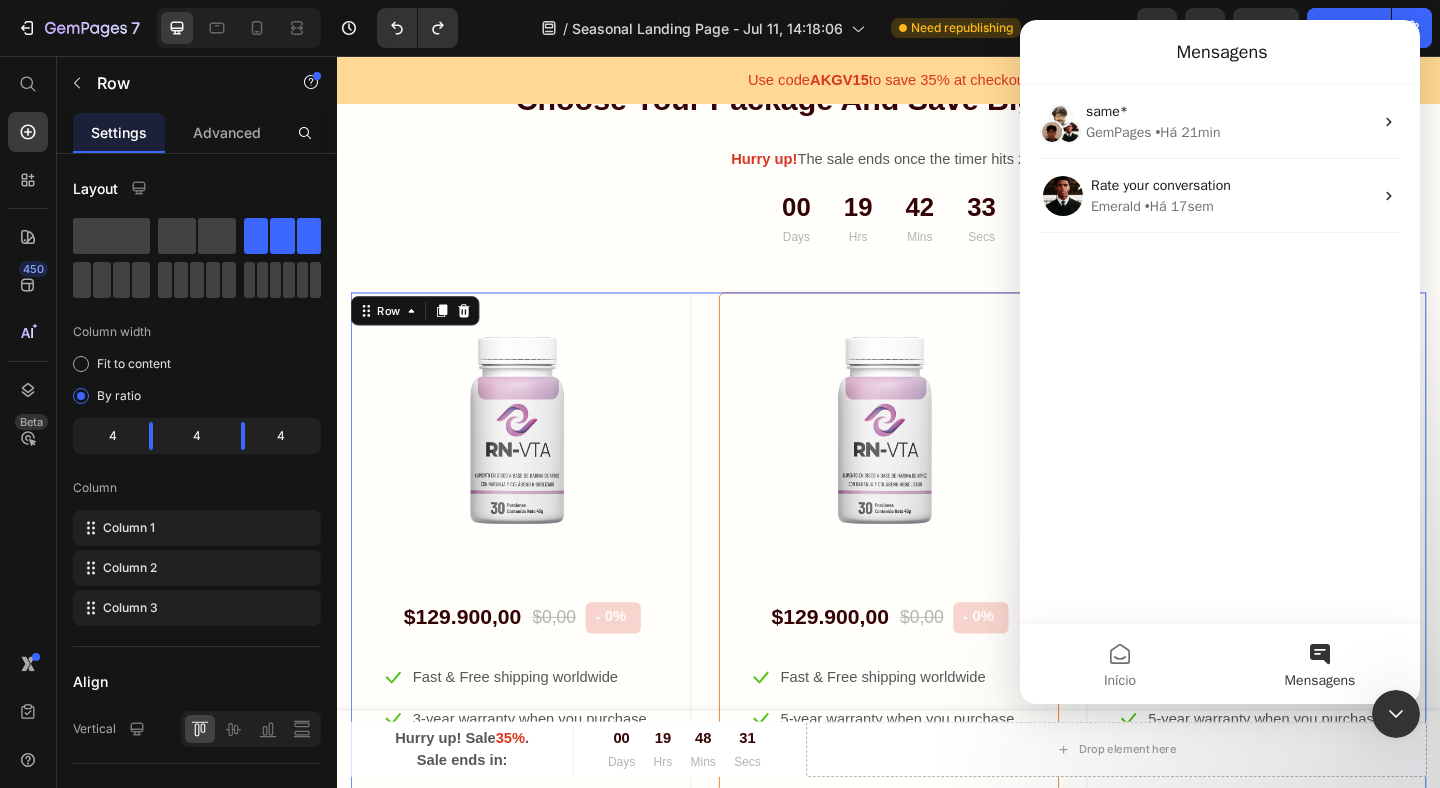 scroll, scrollTop: 0, scrollLeft: 0, axis: both 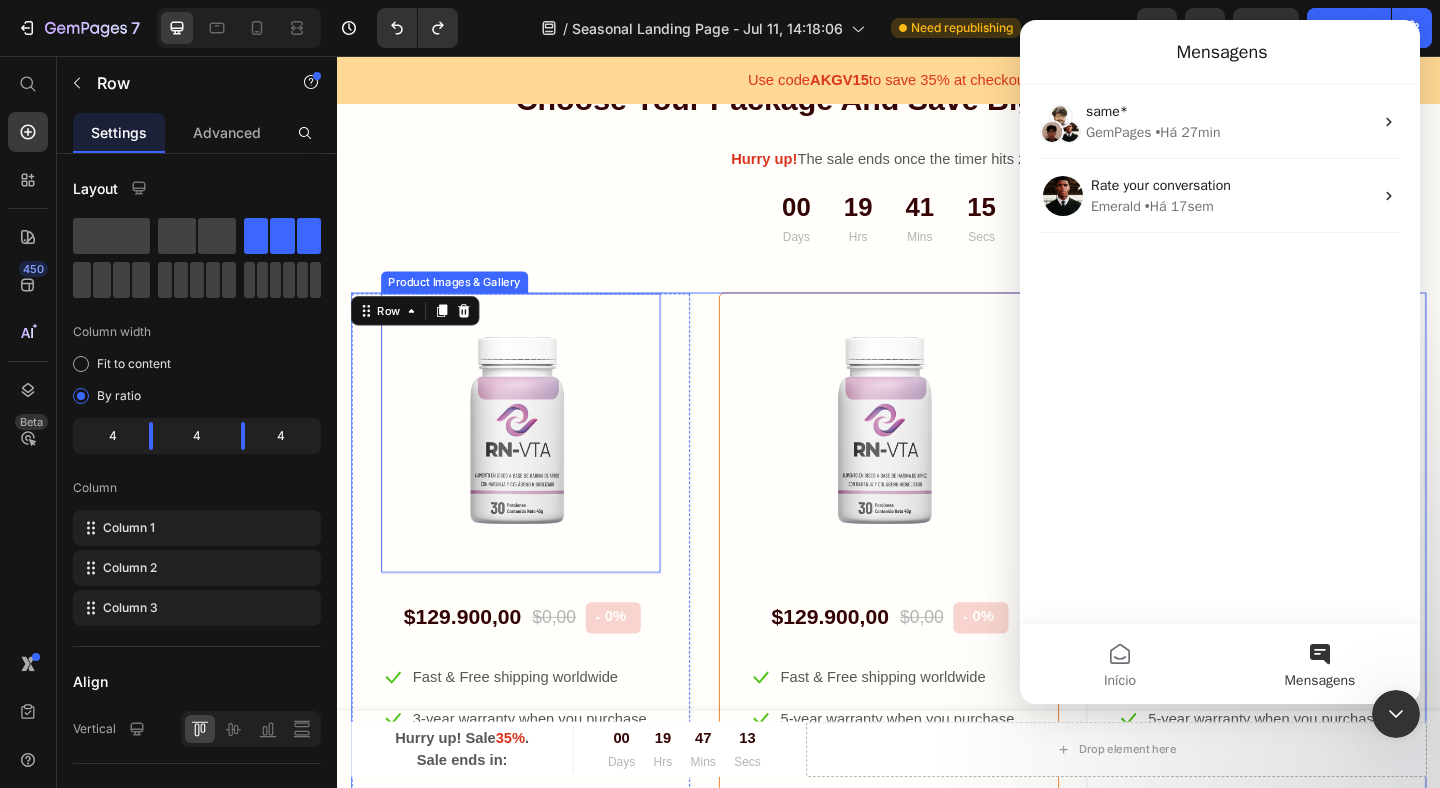 click at bounding box center [537, 466] 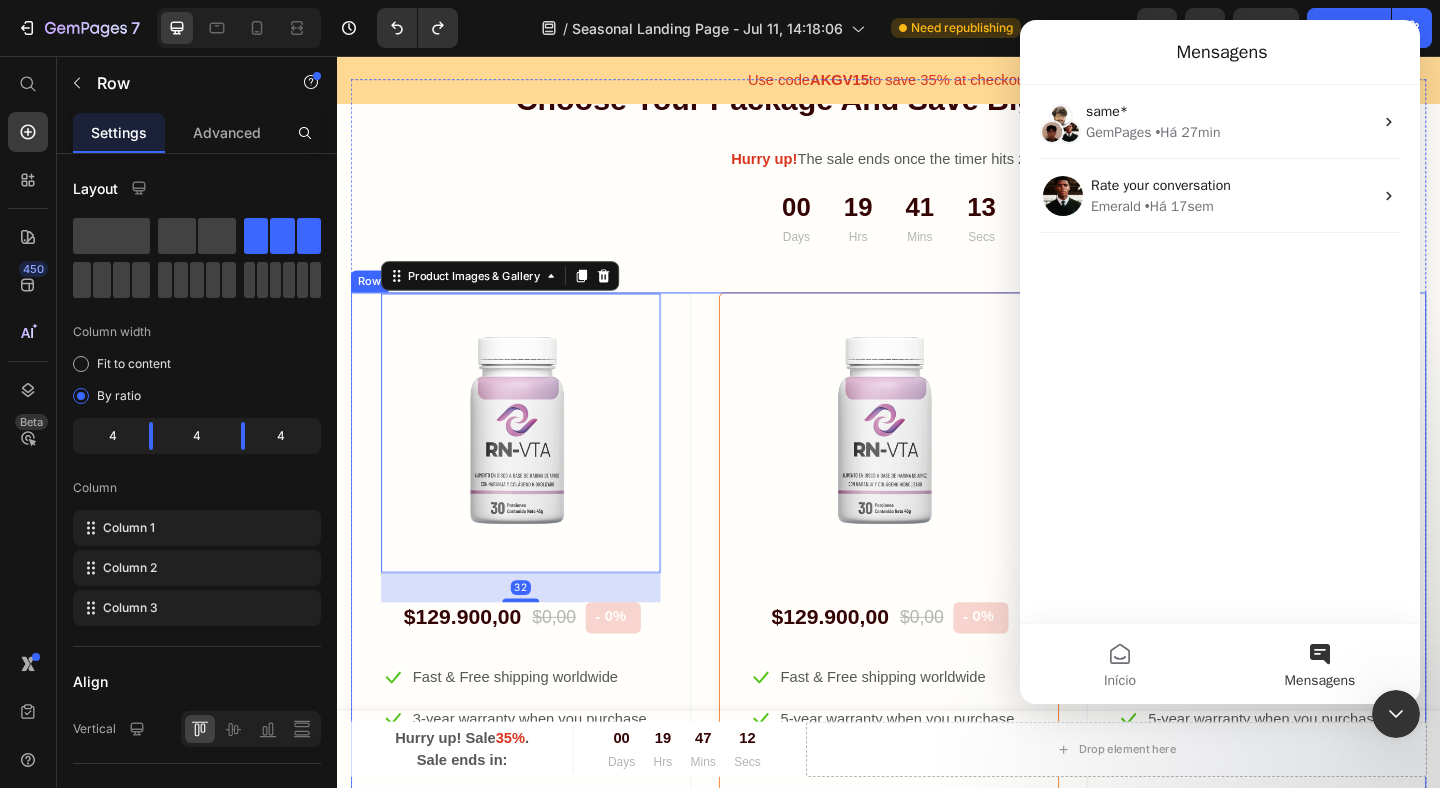 click on "Product Images & Gallery   32 $129.900,00 Price $0,00 Price - 0% Product Tag Row                Icon Fast & Free shipping worldwide Text block                Icon 3-year warranty when you purchase Text block
Icon 10 Capsules coffee box Text block Icon List Releasit COD Form & Upsells Releasit COD Form & Upsells Buy Now Product Cart Button Image Image Image Image Image Icon List Hoz Product Product Images & Gallery $129.900,00 Price $0,00 Price - 0% Product Tag Row                Icon Fast & Free shipping worldwide Text block                Icon 5-year warranty when you purchase Text block                Icon 10 Capsules coffee box Text block Icon List Releasit COD Form & Upsells Releasit COD Form & Upsells Add to cart Product Cart Button Image Image Image Image Image Icon List Hoz
Drop element here Product Product Images & Gallery $129.900,00 Price $0,00 Price - 0% Product Tag Row                Icon Fast & Free shipping worldwide Text block                Icon Text block Row" at bounding box center (937, 724) 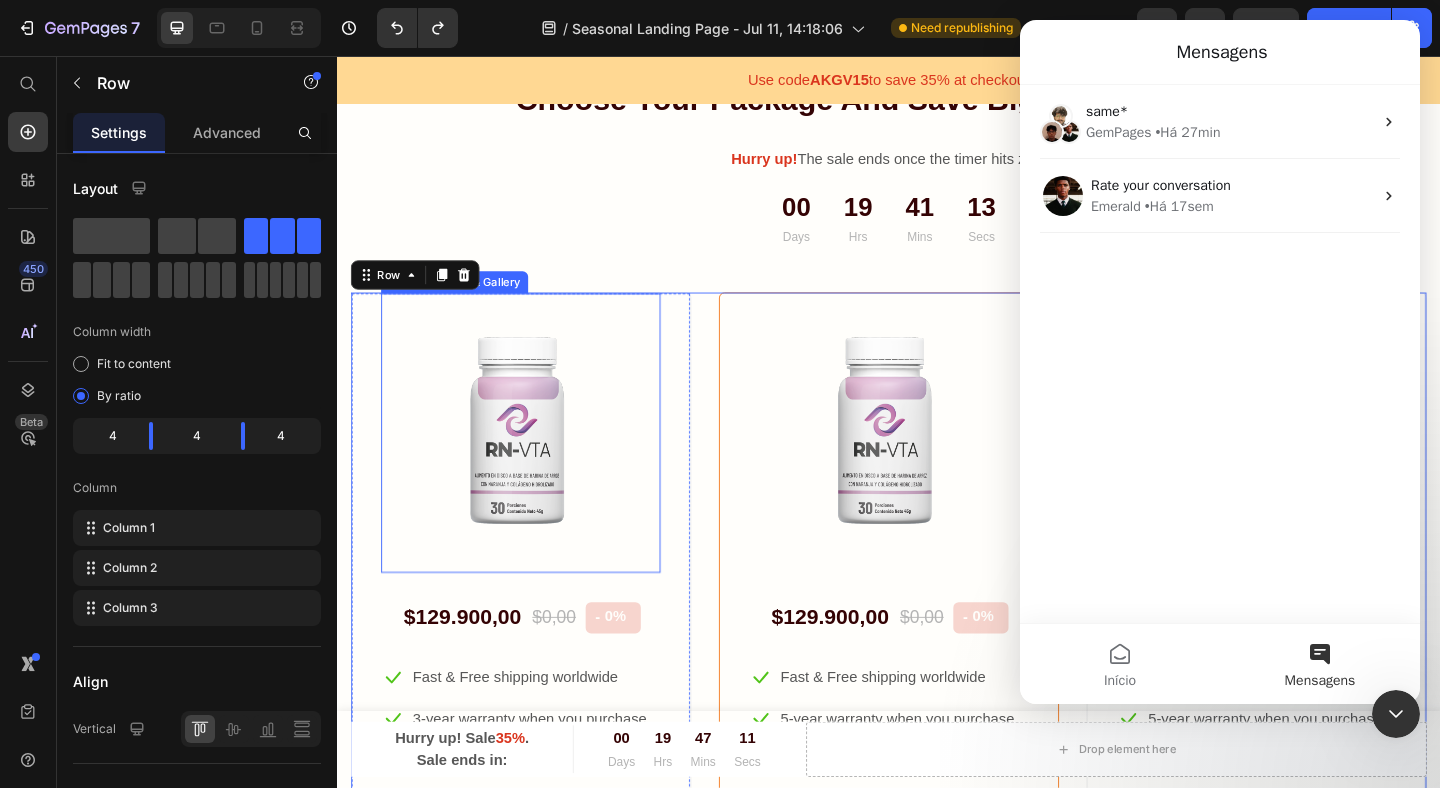click at bounding box center (537, 466) 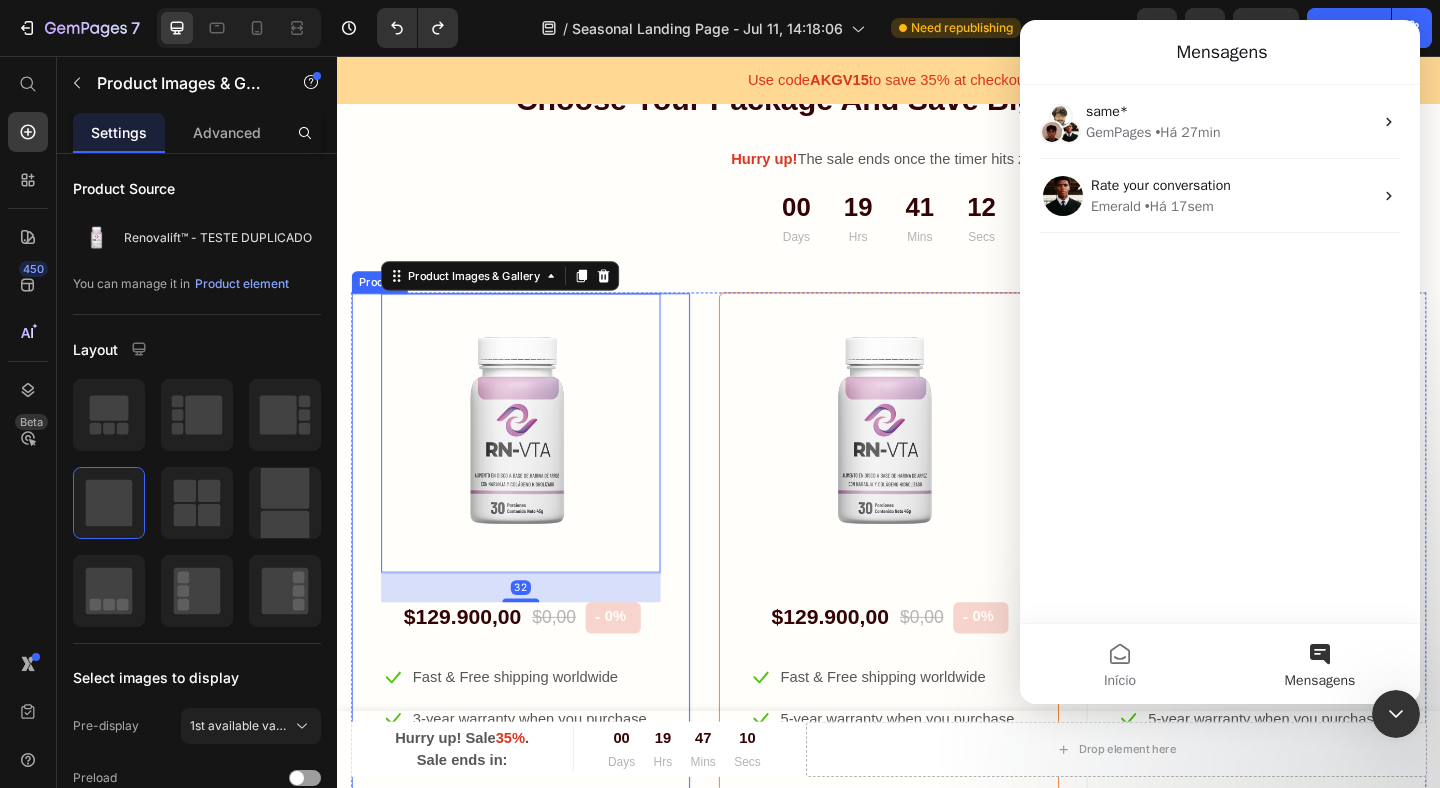 click on "Product Images & Gallery   32 $129.900,00 Price $0,00 Price - 0% Product Tag Row                Icon Fast & Free shipping worldwide Text block                Icon 3-year warranty when you purchase Text block
Icon 10 Capsules coffee box Text block Icon List Releasit COD Form & Upsells Releasit COD Form & Upsells Buy Now Product Cart Button Image Image Image Image Image Icon List Hoz Product" at bounding box center (537, 694) 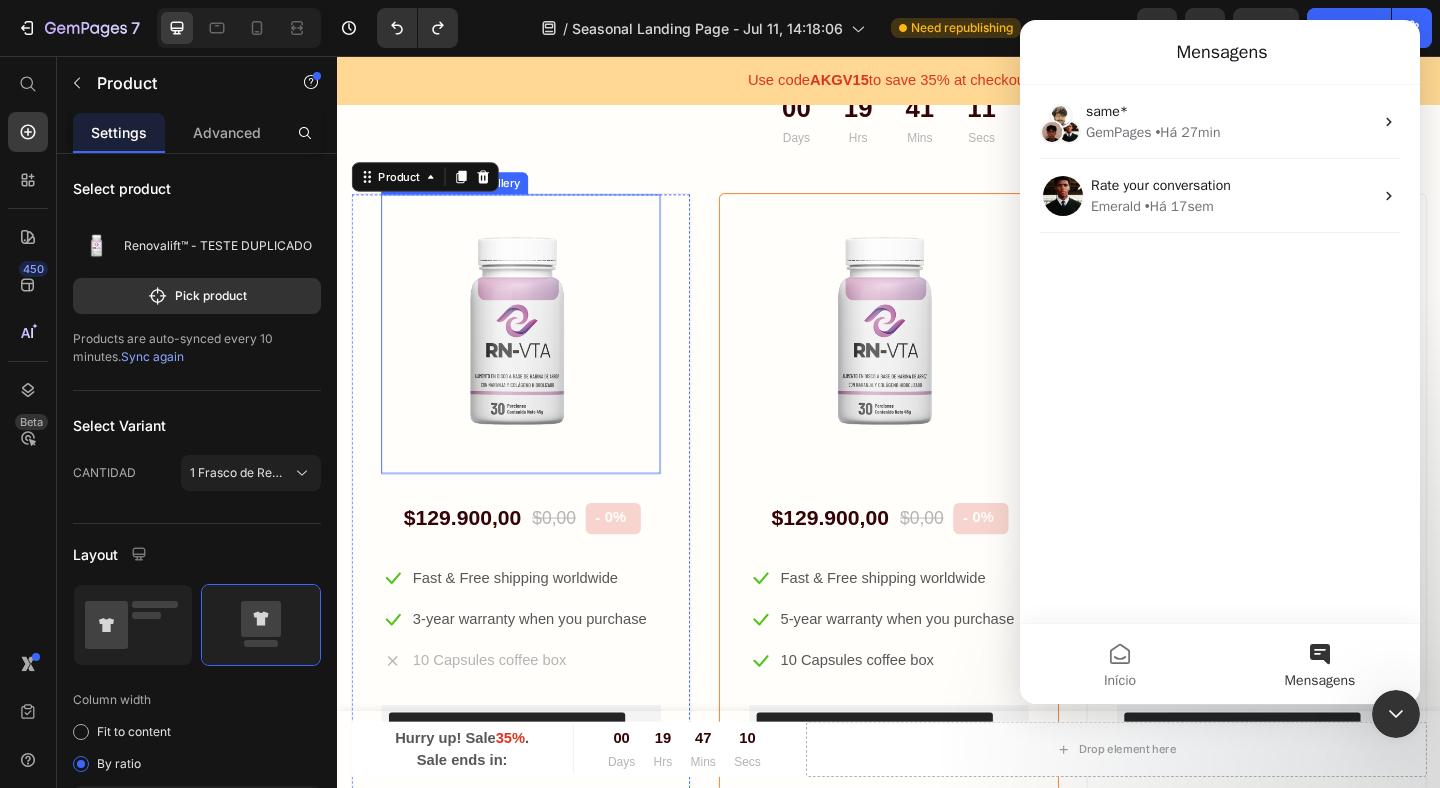 scroll, scrollTop: 5592, scrollLeft: 0, axis: vertical 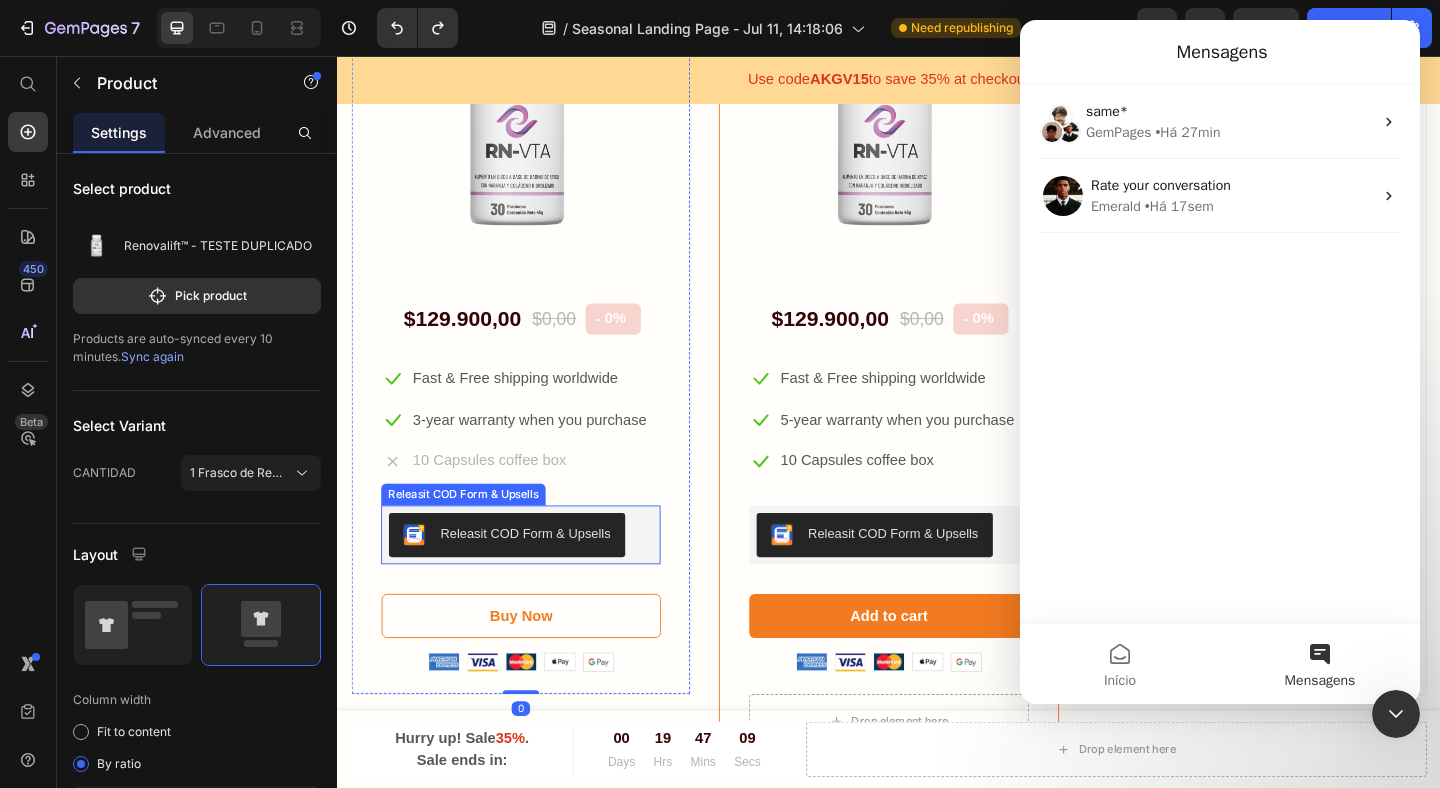 click on "Releasit COD Form & Upsells" at bounding box center (541, 575) 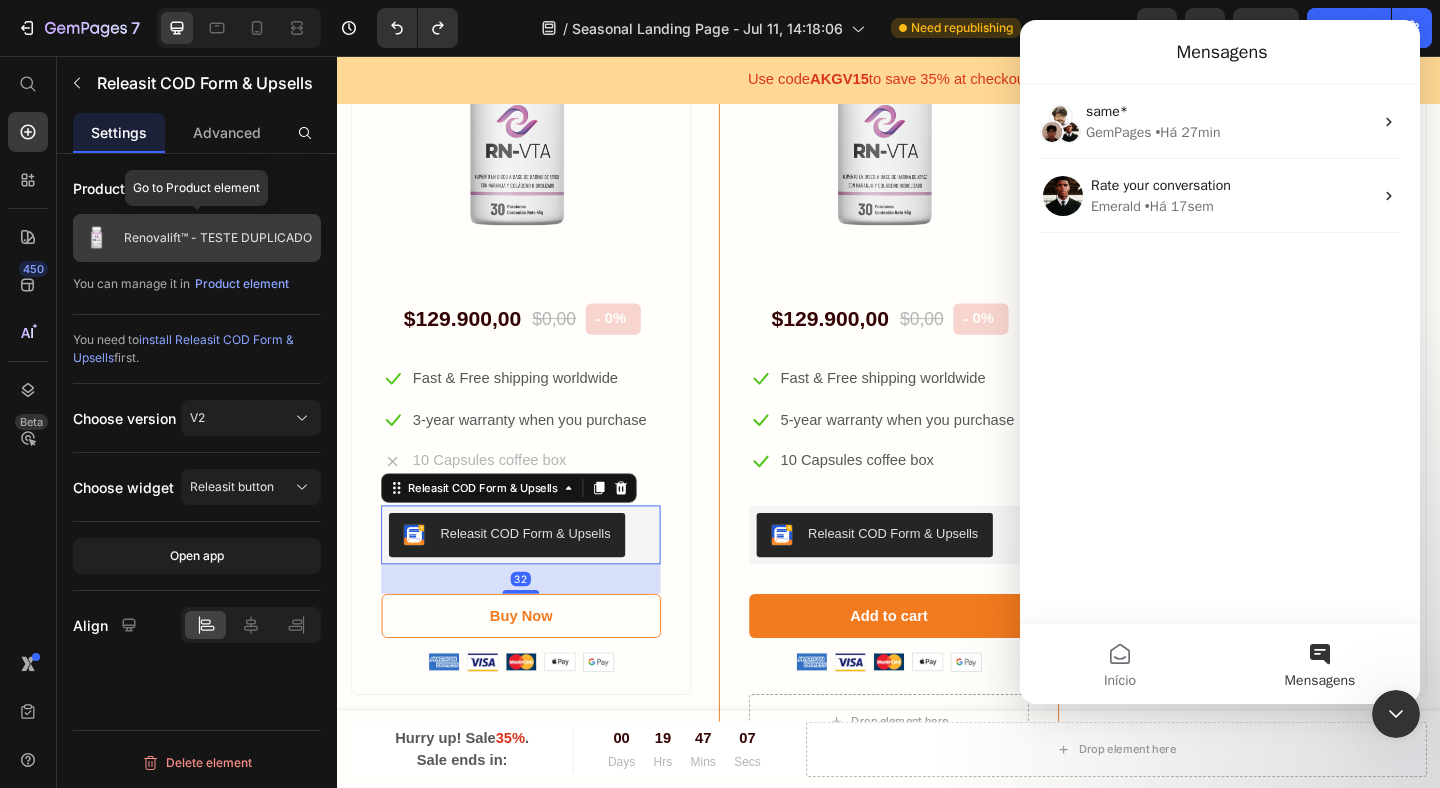 click on "Renovalift™ -  TESTE DUPLICADO" at bounding box center (218, 238) 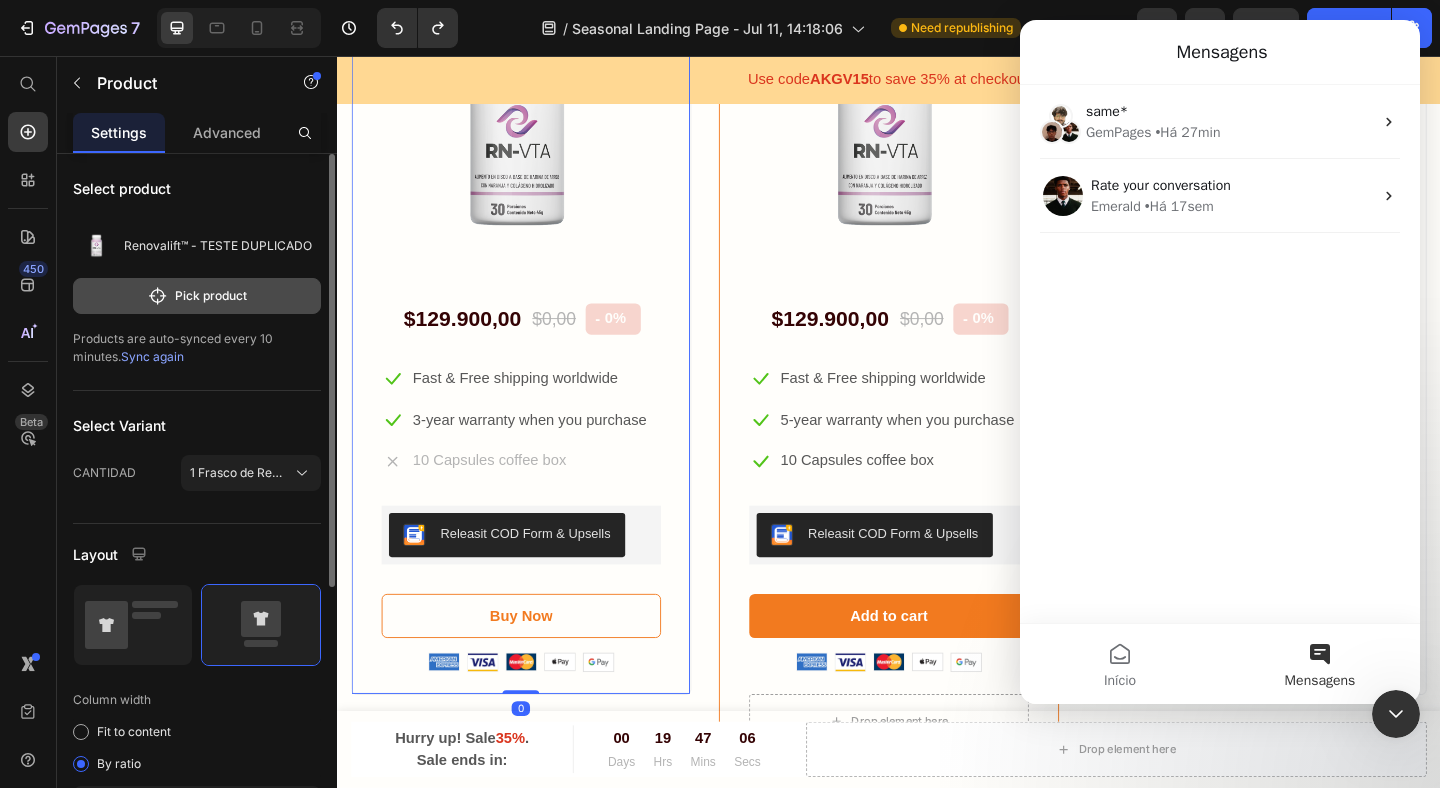 click on "Pick product" at bounding box center [197, 296] 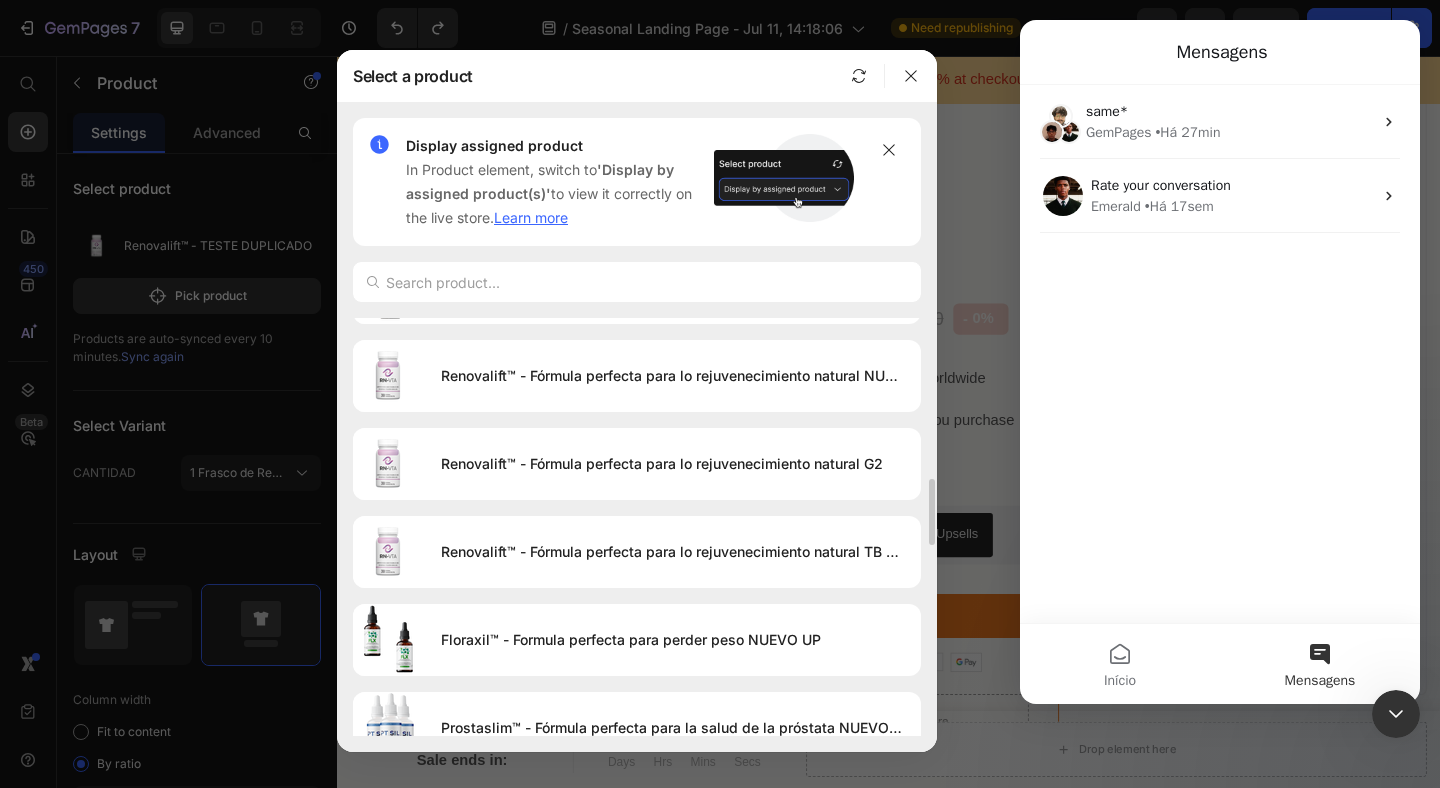 scroll, scrollTop: 863, scrollLeft: 0, axis: vertical 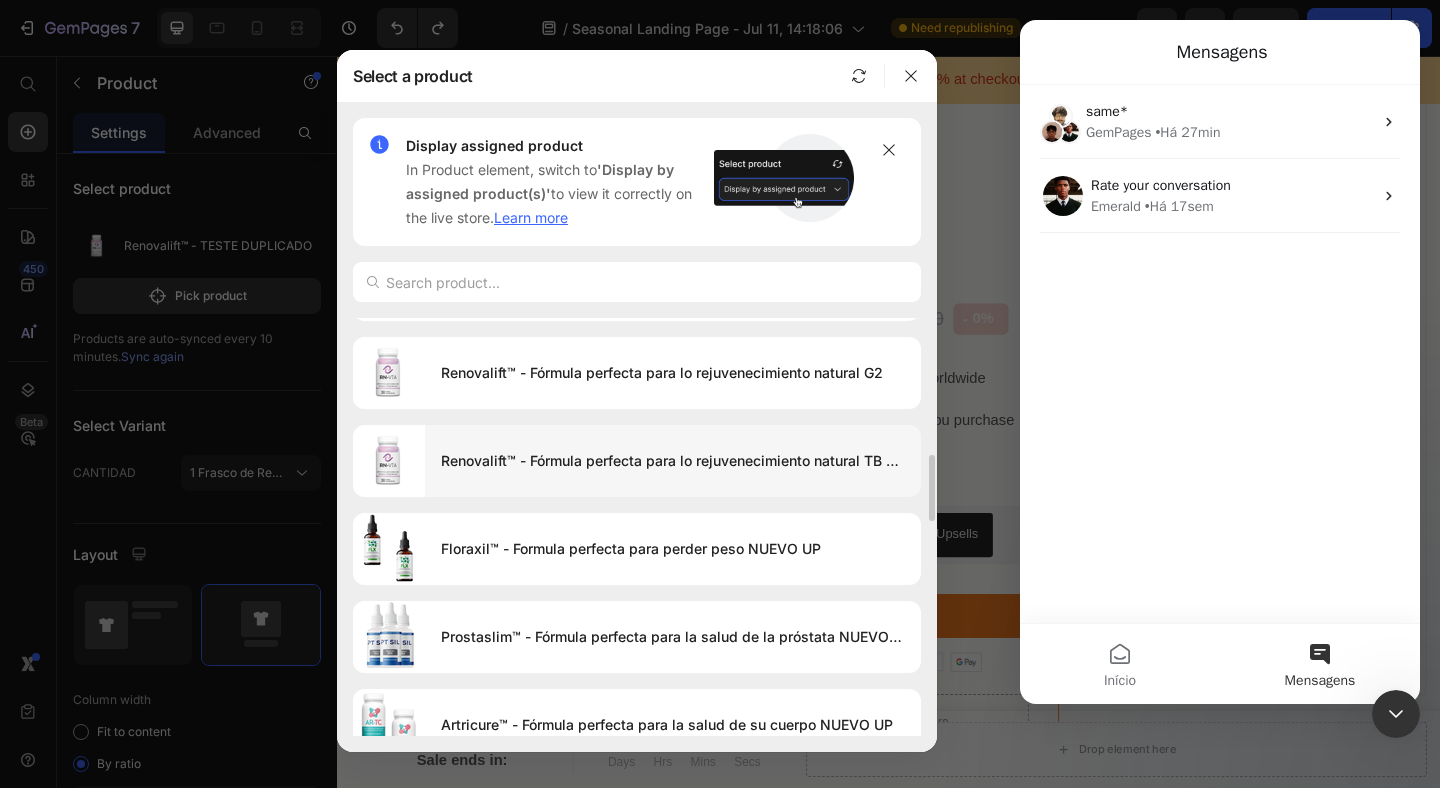 click on "Renovalift™ - Fórmula perfecta para lo rejuvenecimiento natural TB WT" at bounding box center [673, 461] 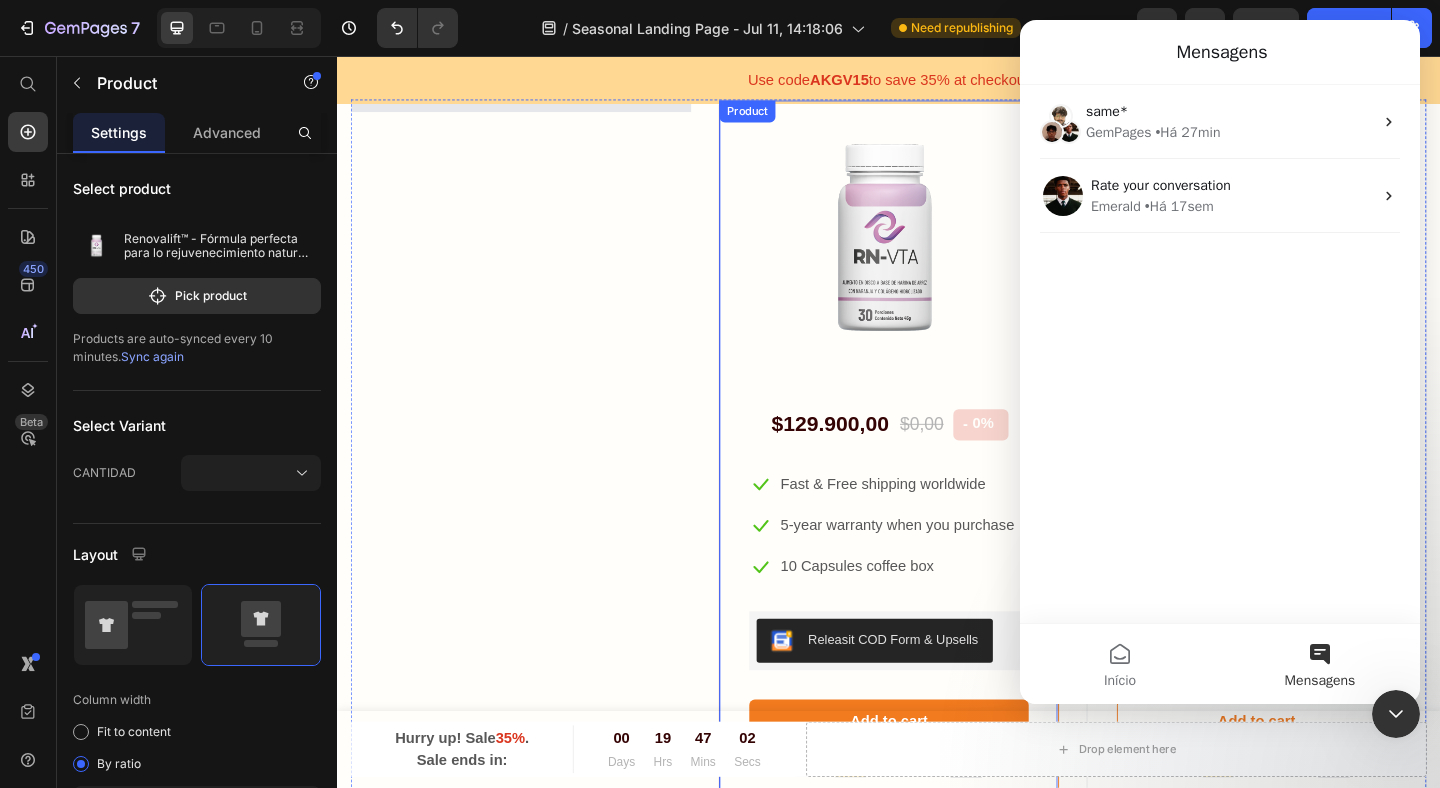 scroll, scrollTop: 5442, scrollLeft: 0, axis: vertical 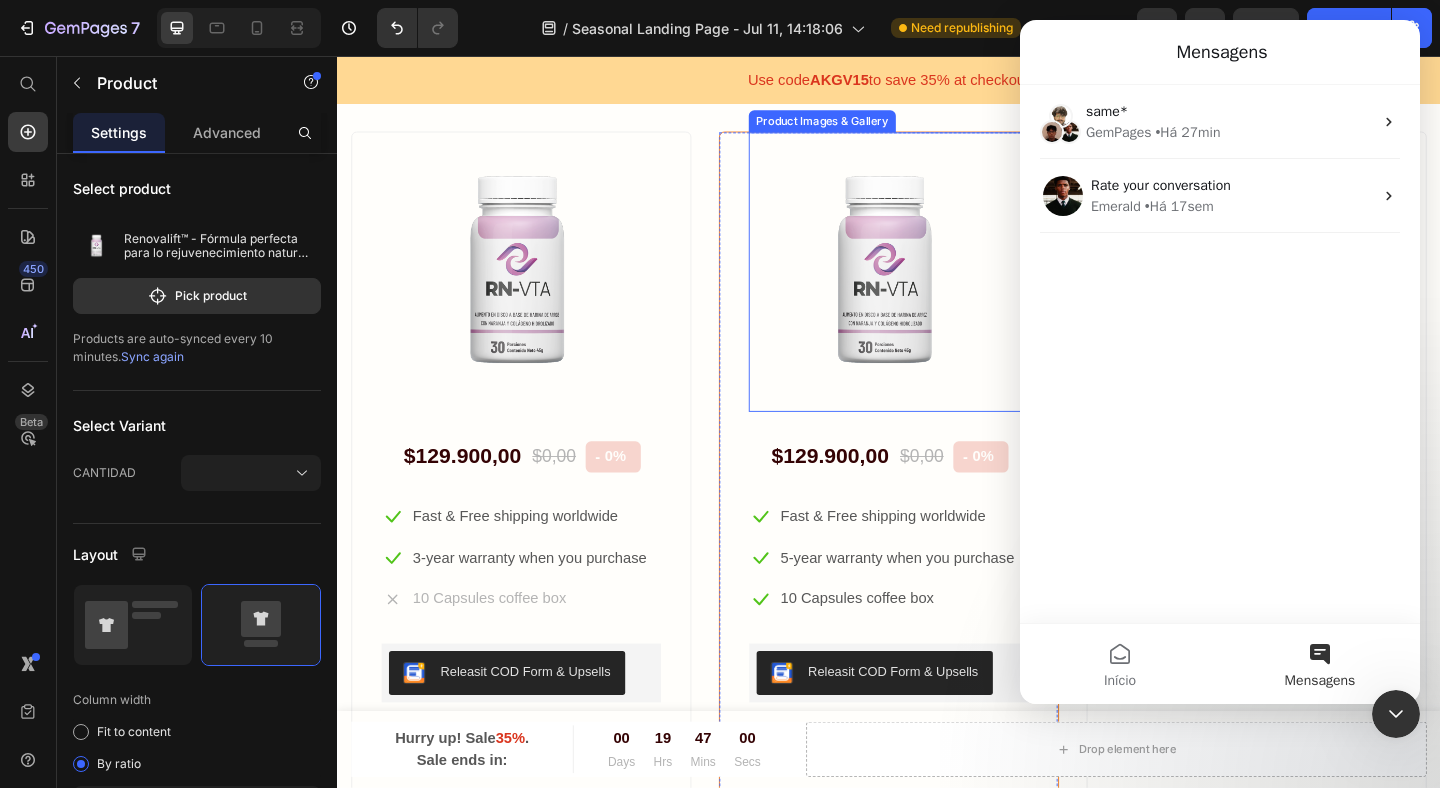 click at bounding box center [937, 291] 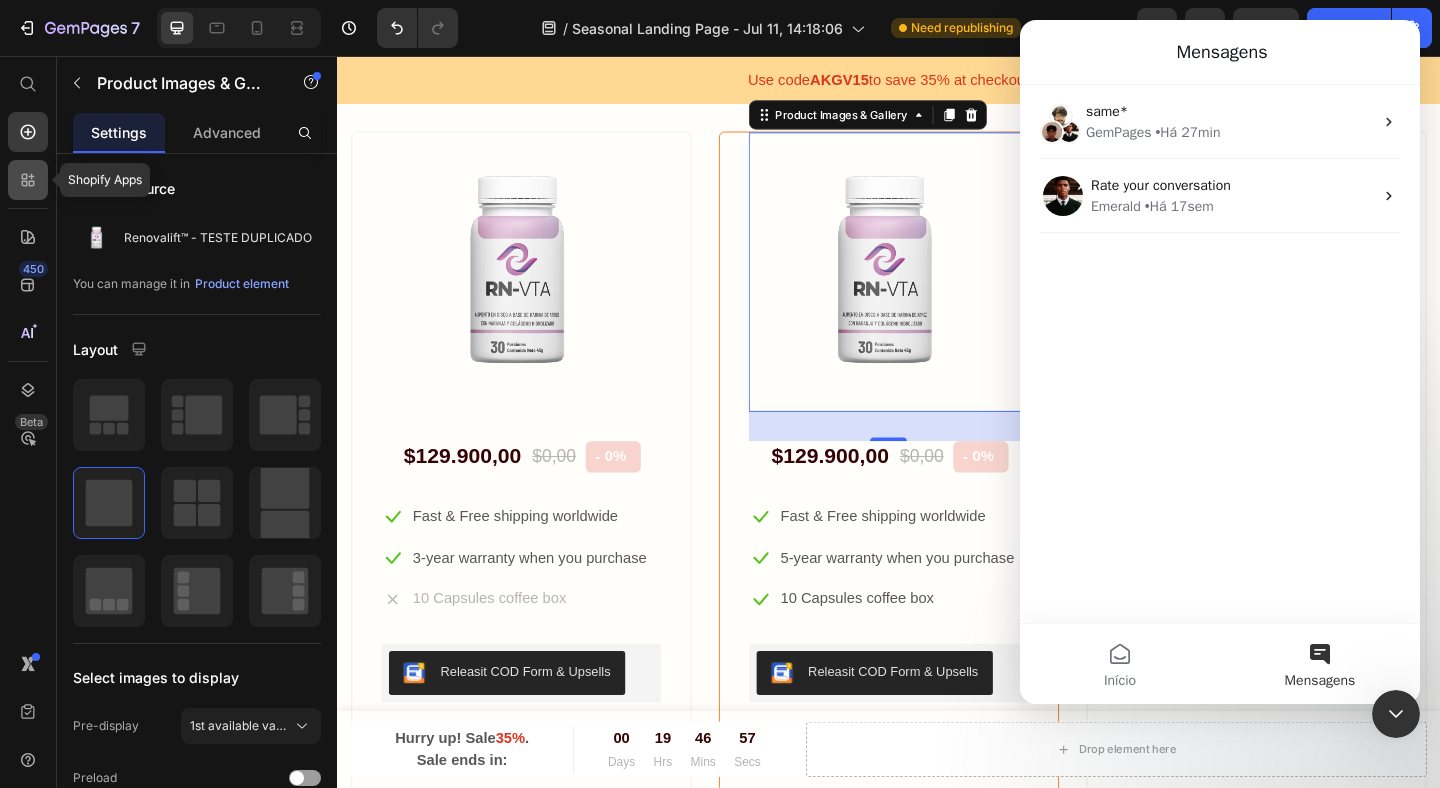 click 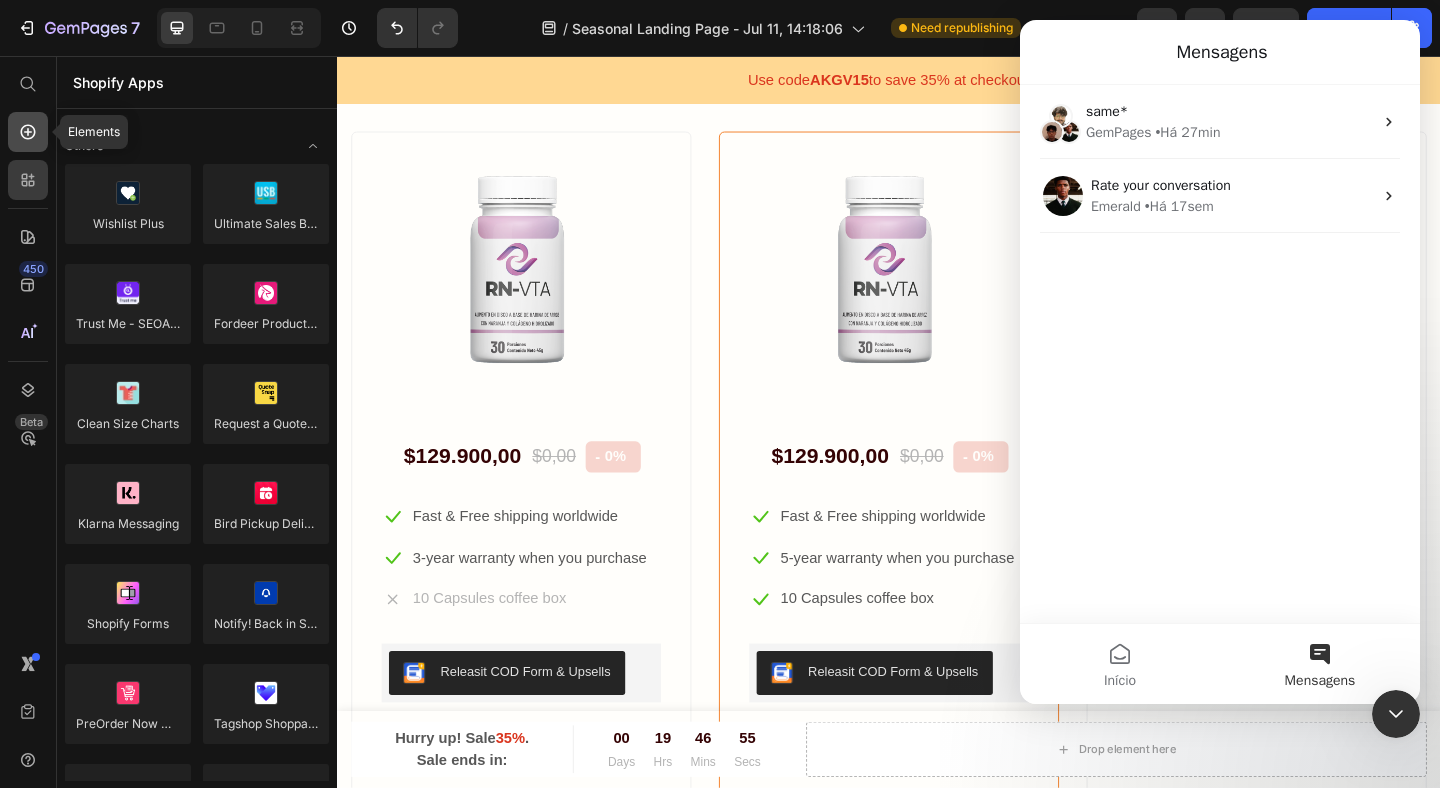 click 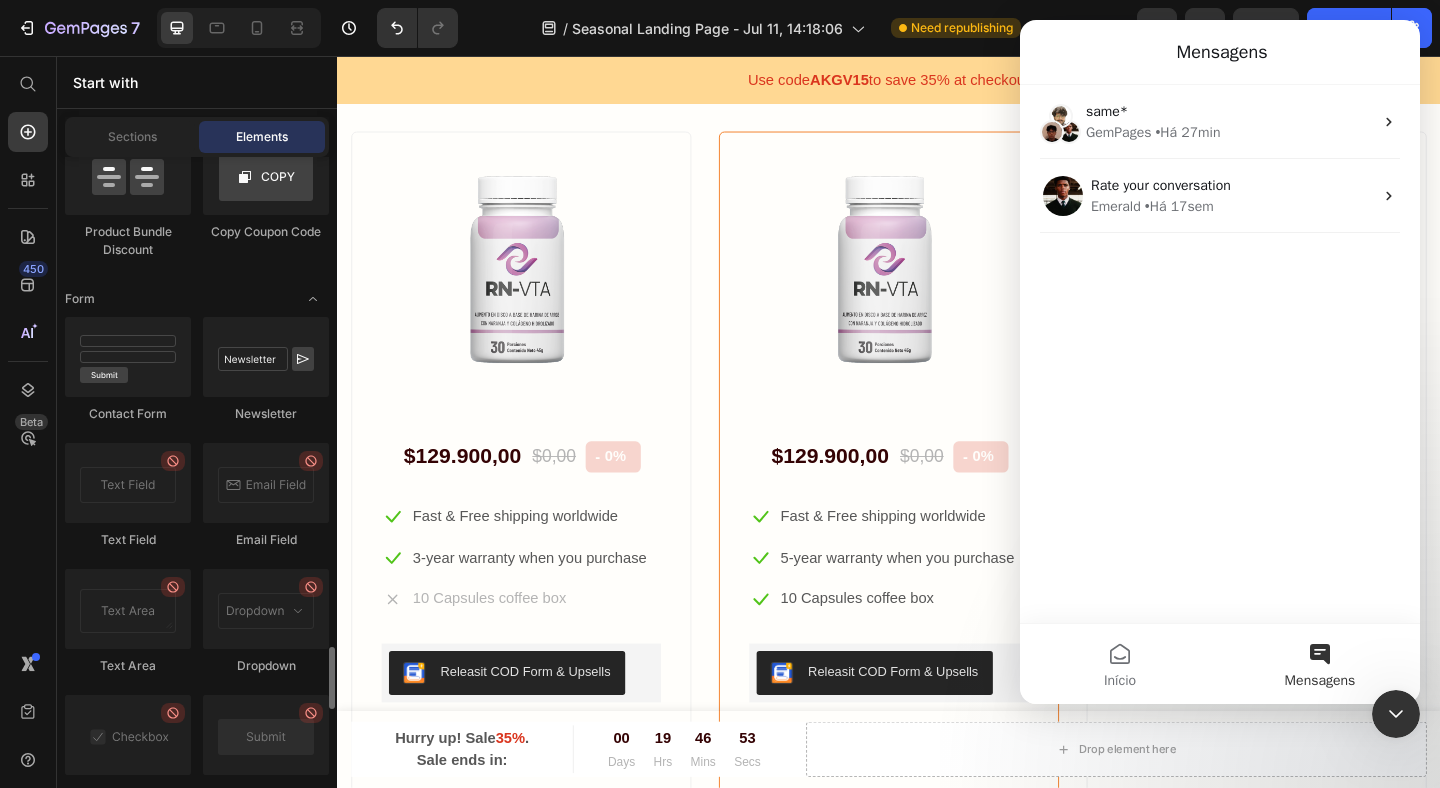 scroll, scrollTop: 4700, scrollLeft: 0, axis: vertical 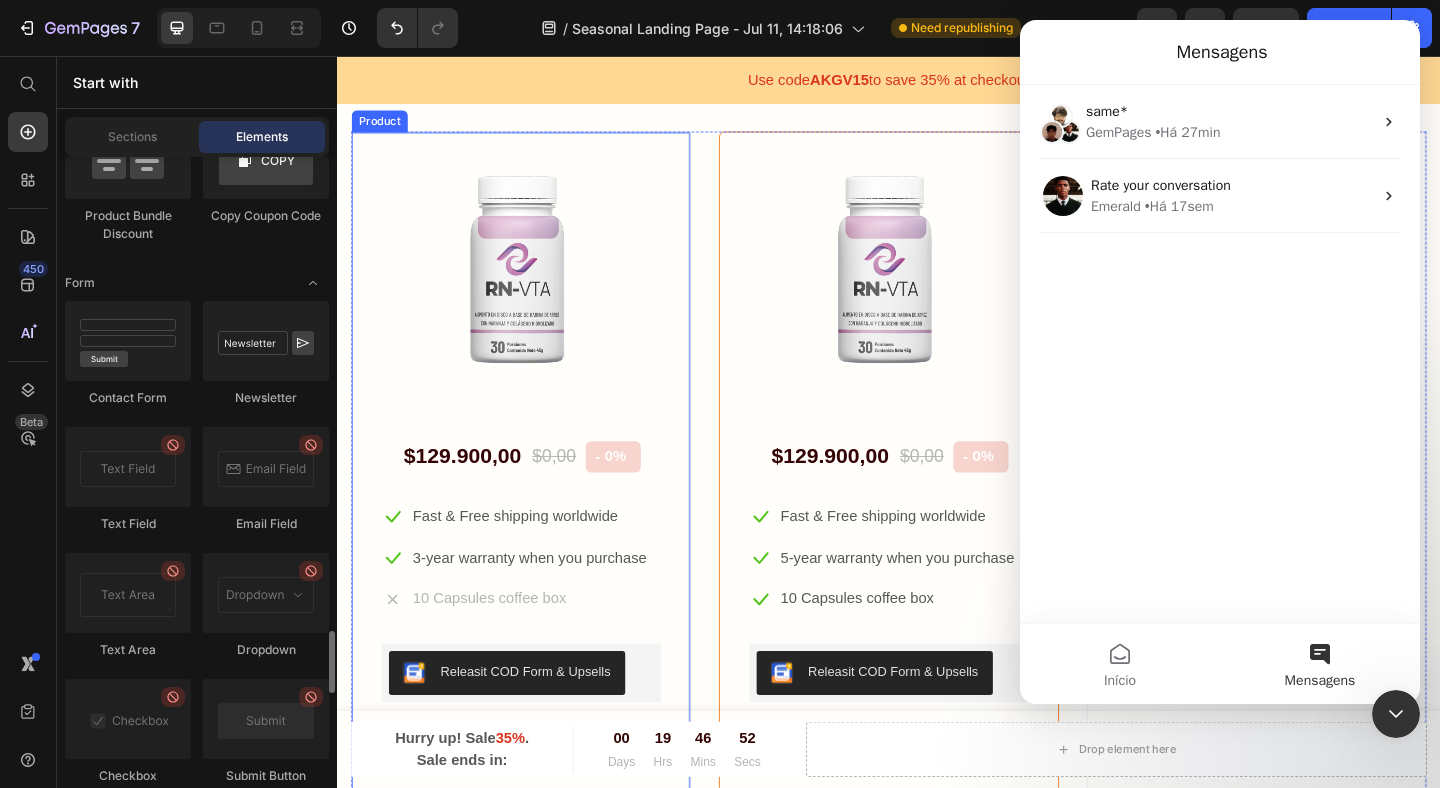 click on "Product Images & Gallery $[PRICE] Price $[PRICE] Price - [PERCENT]% Product Tag Row                Icon Fast & Free shipping worldwide Text block                Icon [NUMBER]-year warranty when you purchase Text block
Icon [NUMBER] Capsules coffee box Text block Icon List Releasit COD Form & Upsells Releasit COD Form & Upsells Buy Now Product Cart Button Image Image Image Image Image Icon List Hoz" at bounding box center (537, 519) 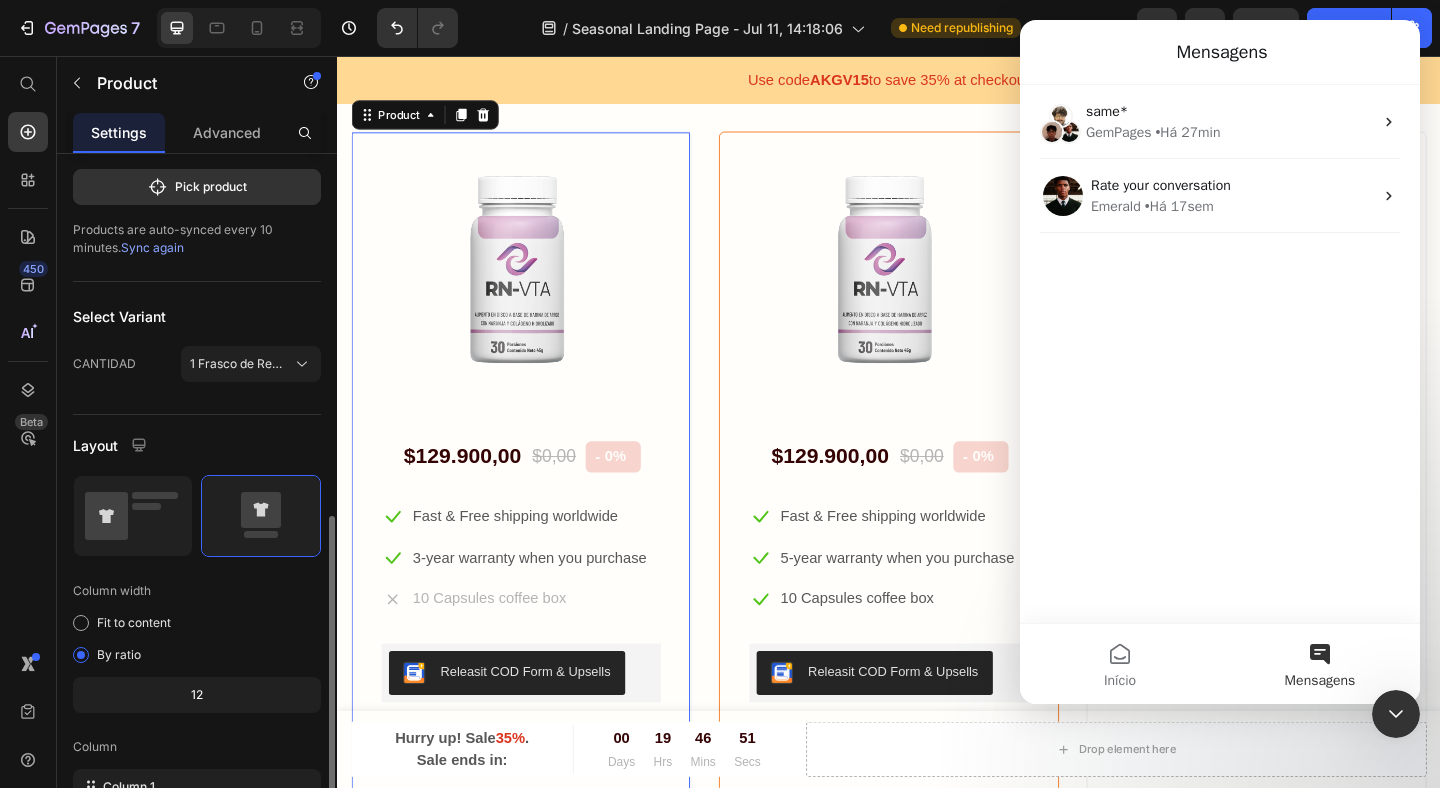 scroll, scrollTop: 407, scrollLeft: 0, axis: vertical 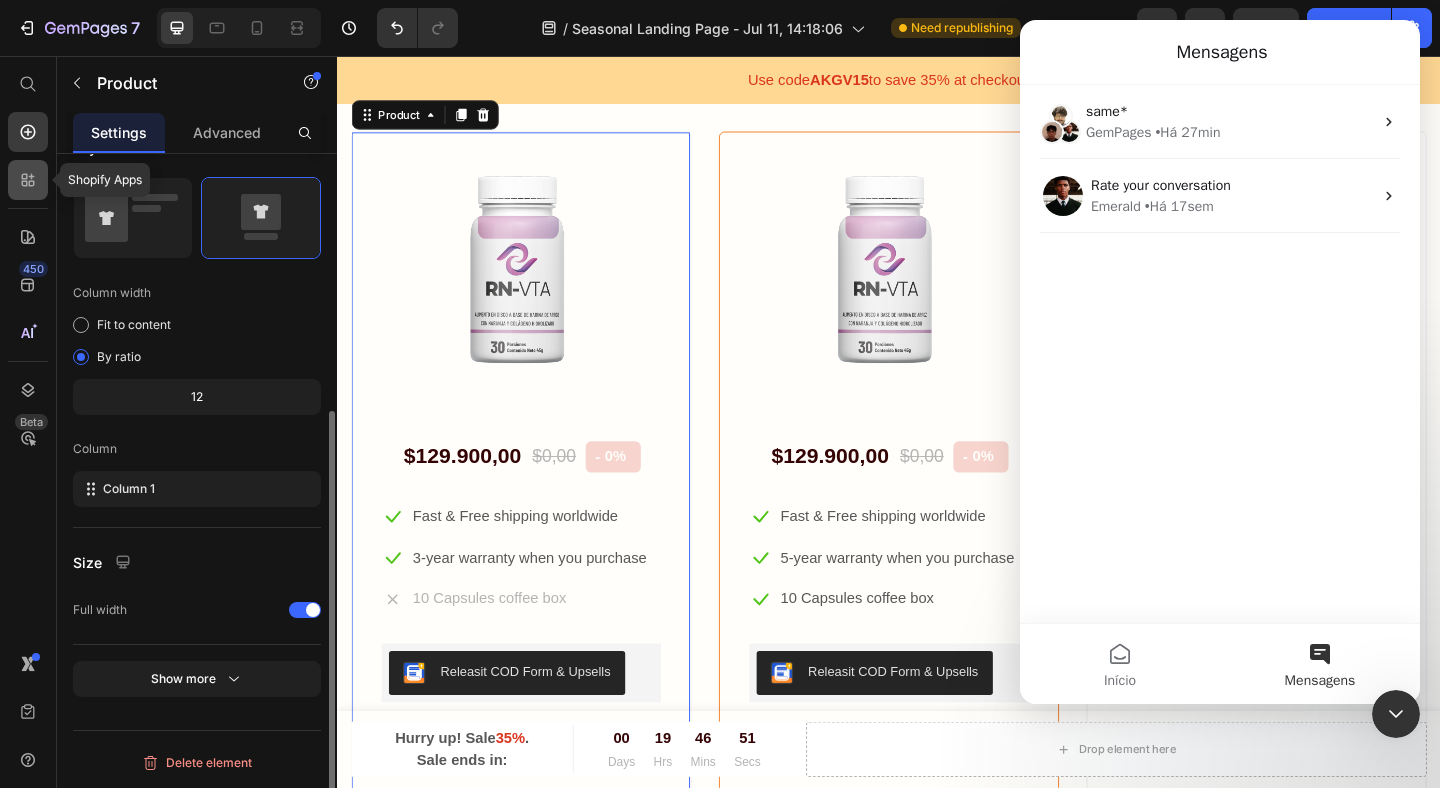 click 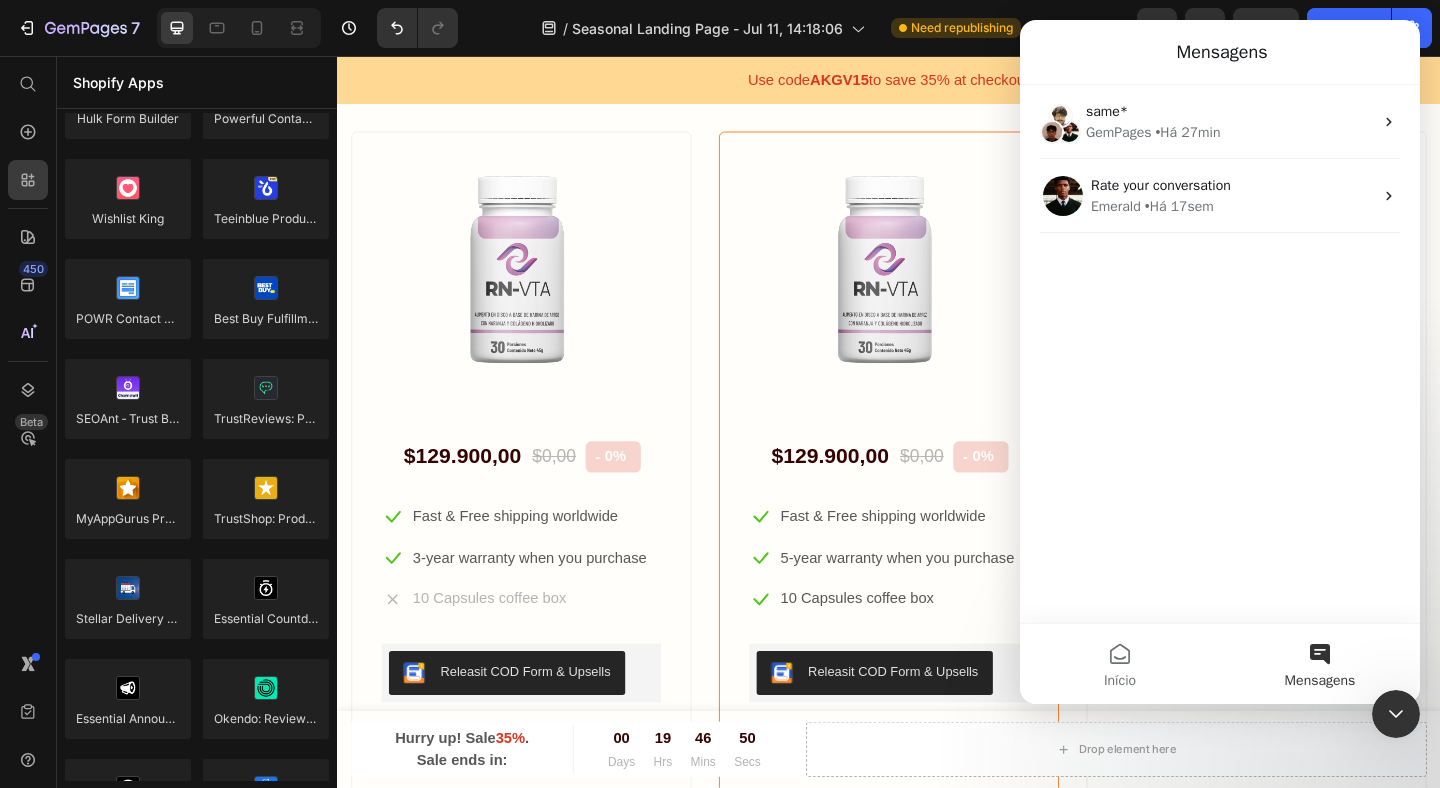 scroll, scrollTop: 5554, scrollLeft: 0, axis: vertical 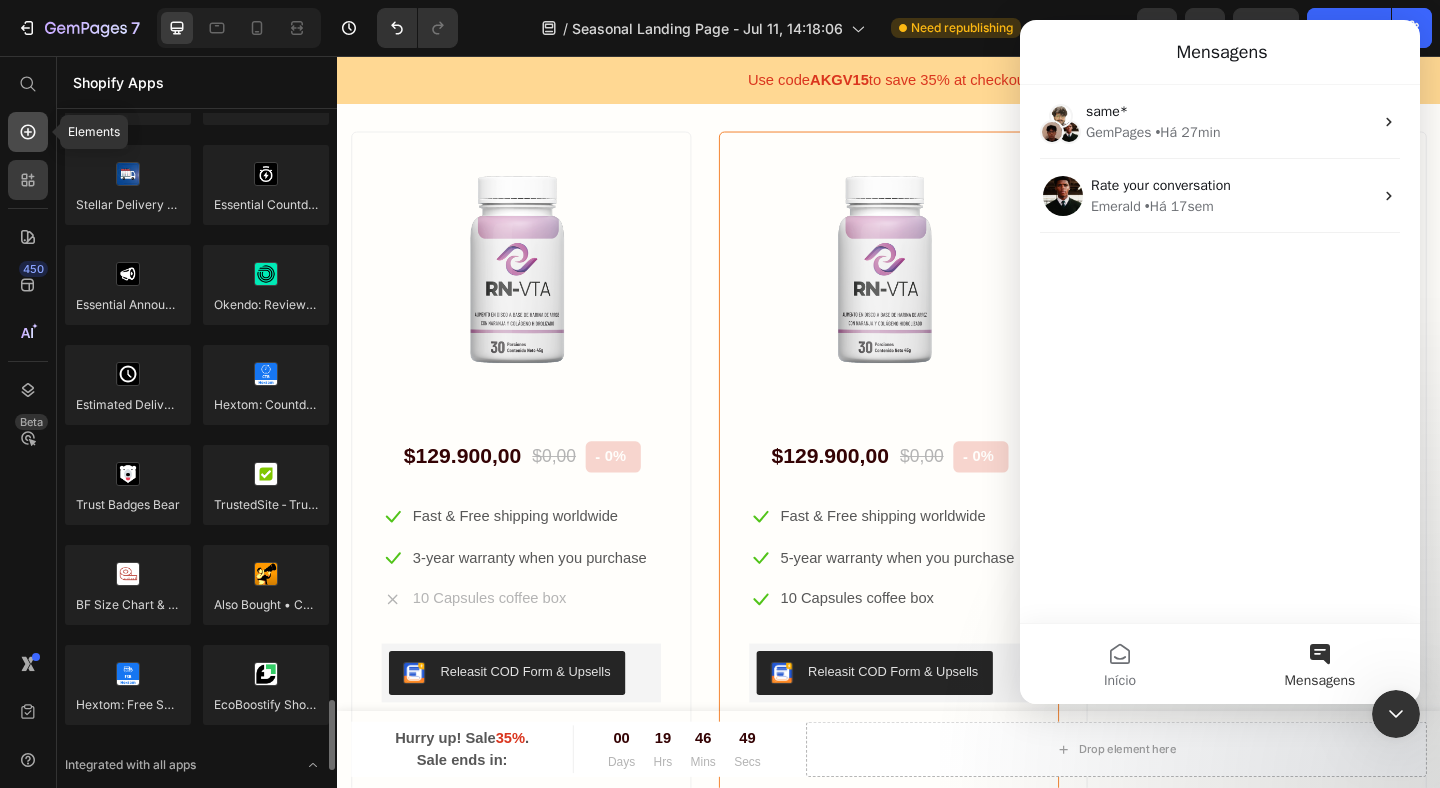 click 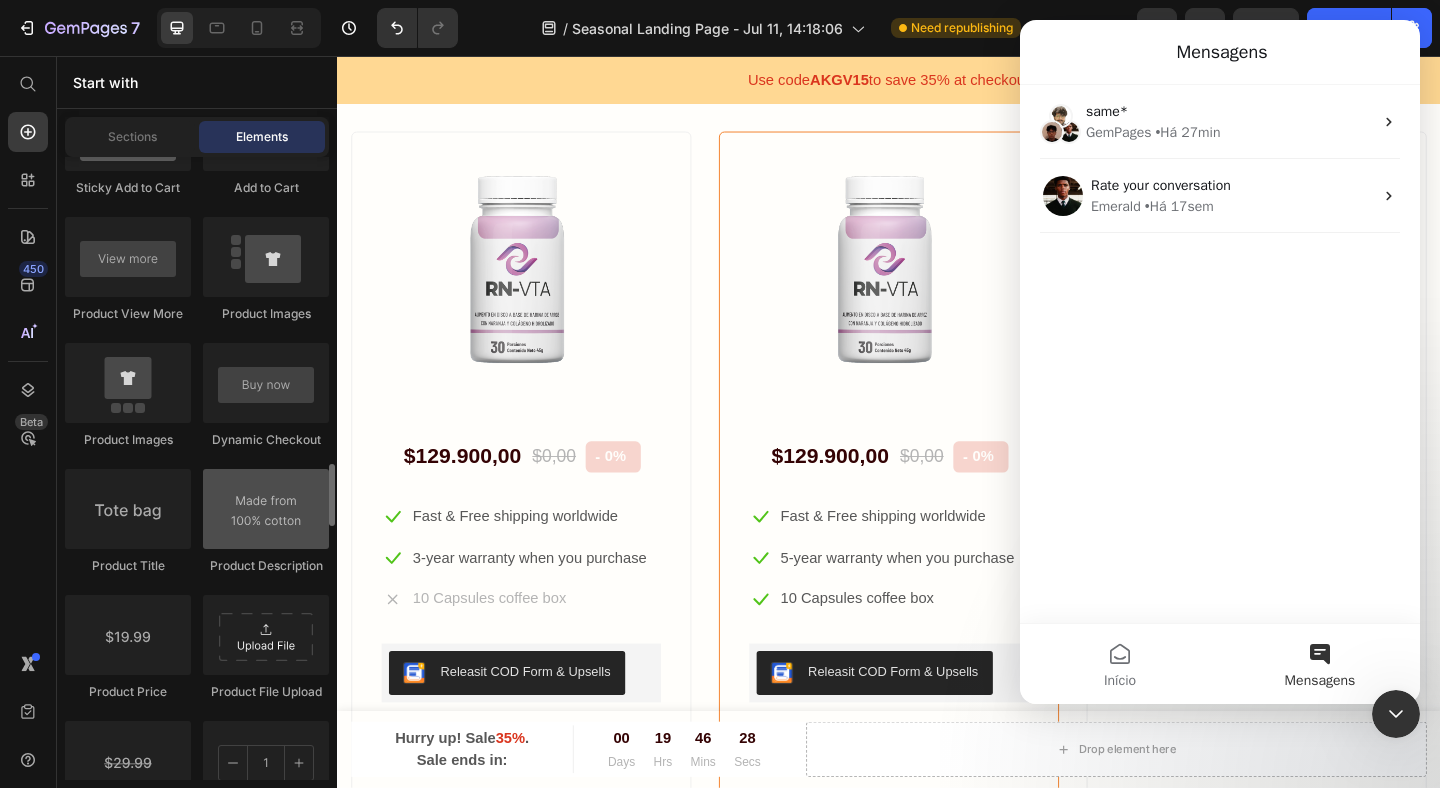 scroll, scrollTop: 3035, scrollLeft: 0, axis: vertical 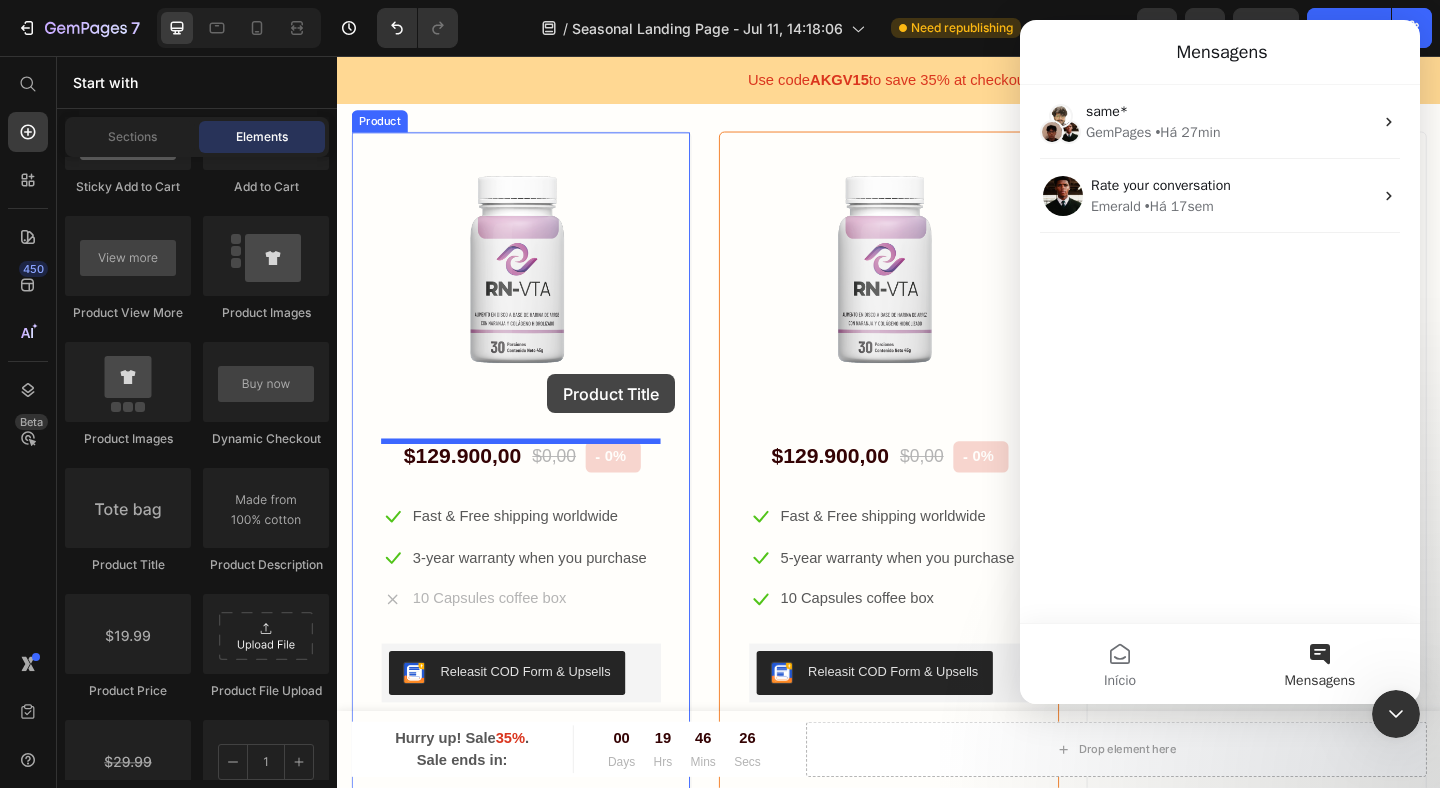 drag, startPoint x: 482, startPoint y: 584, endPoint x: 566, endPoint y: 402, distance: 200.4495 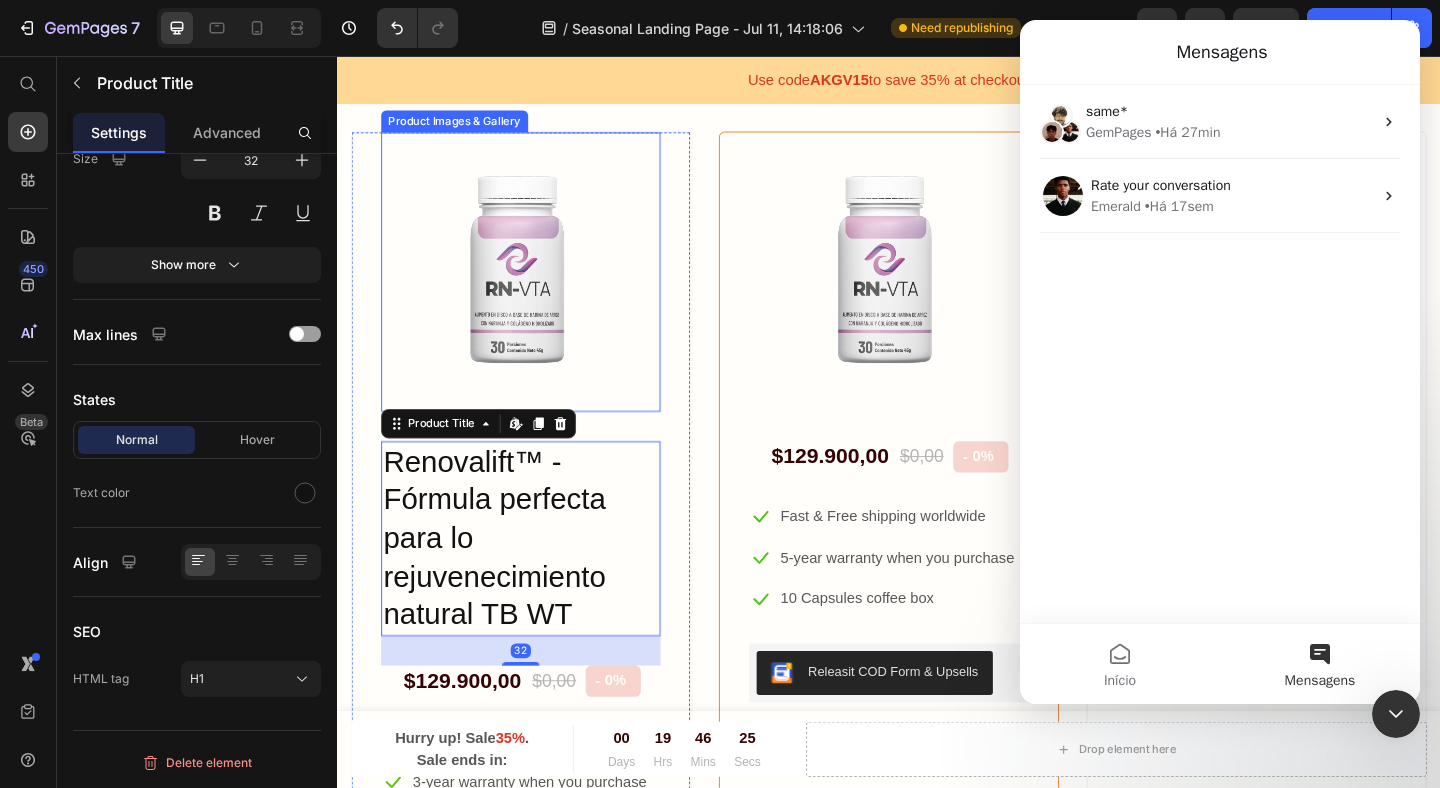 scroll, scrollTop: 0, scrollLeft: 0, axis: both 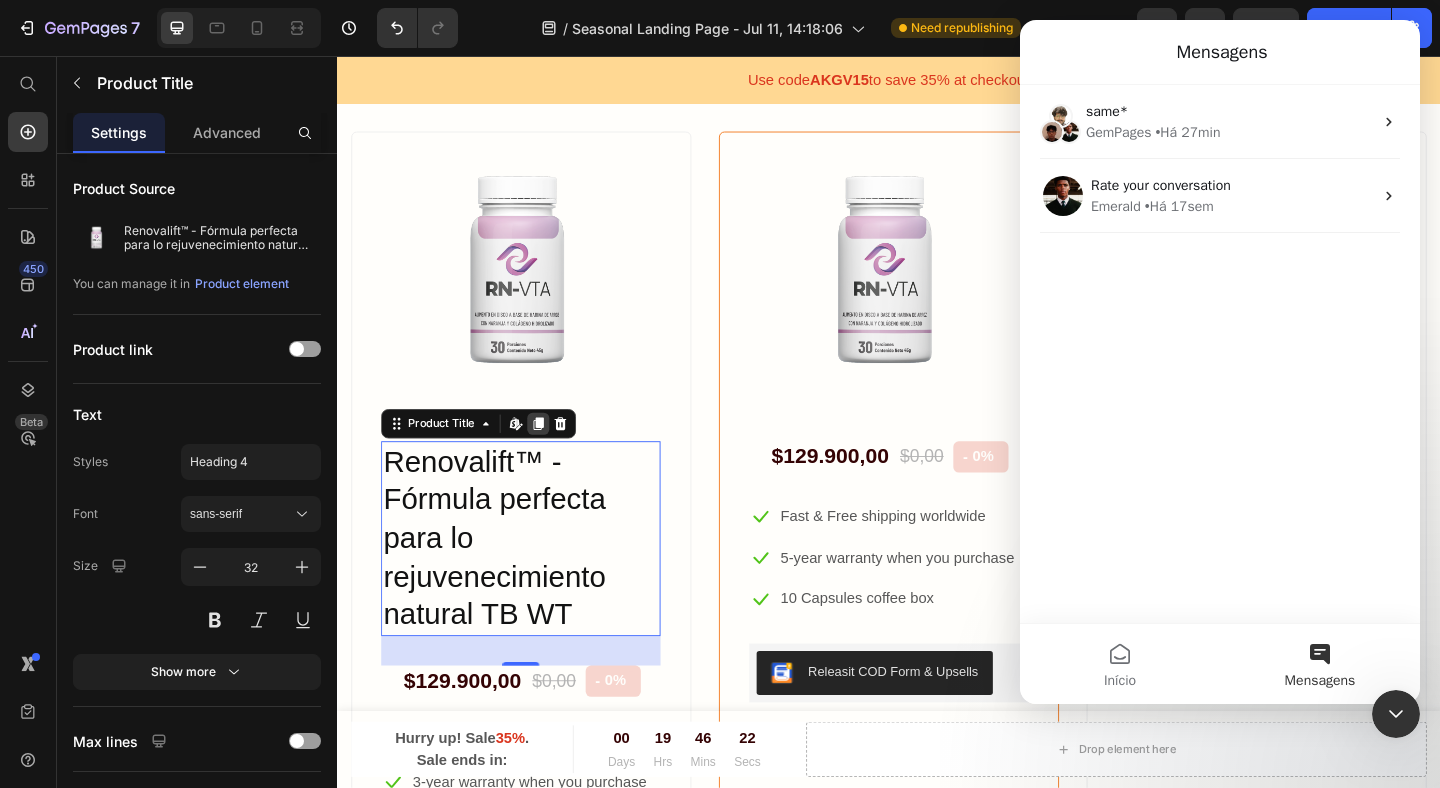 click 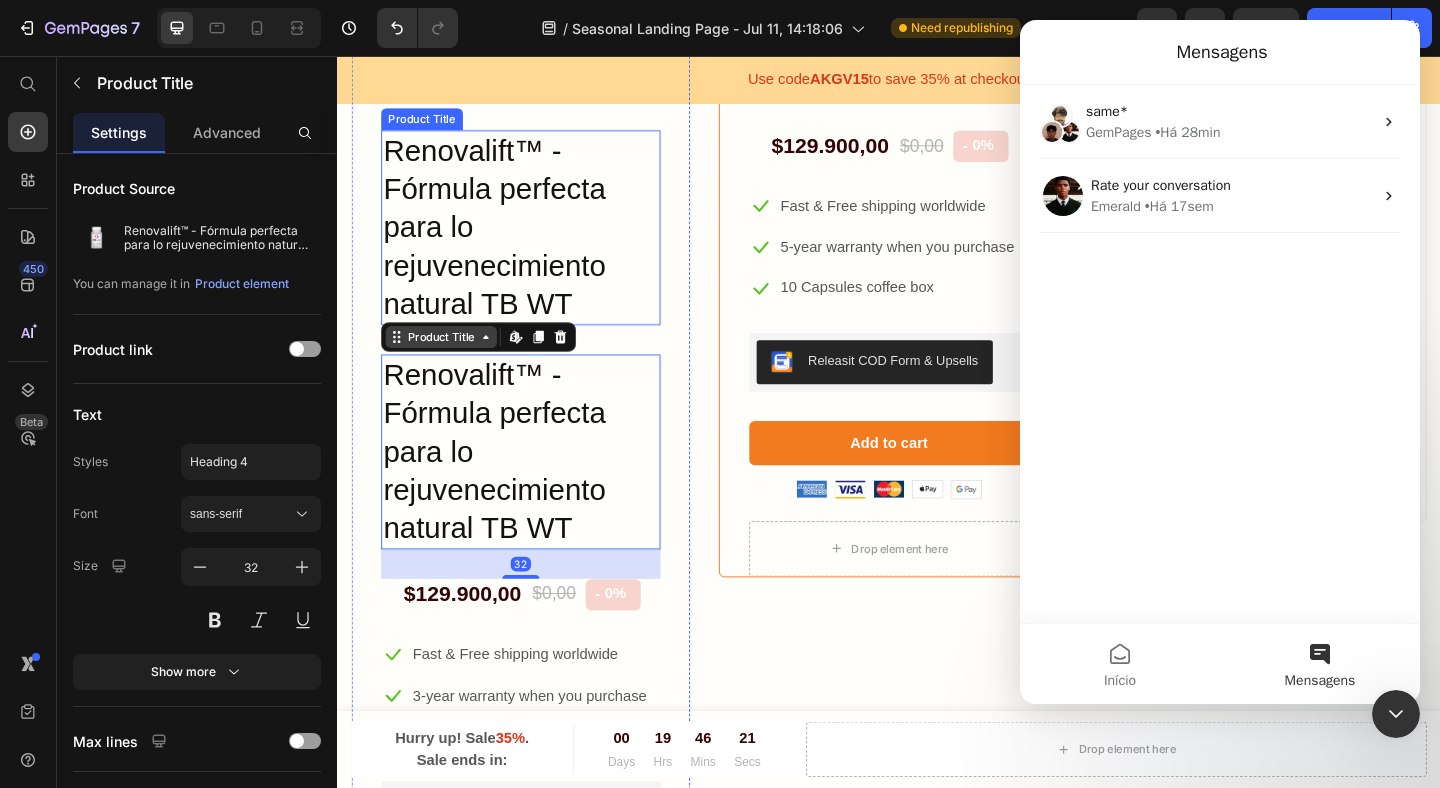 scroll, scrollTop: 5651, scrollLeft: 0, axis: vertical 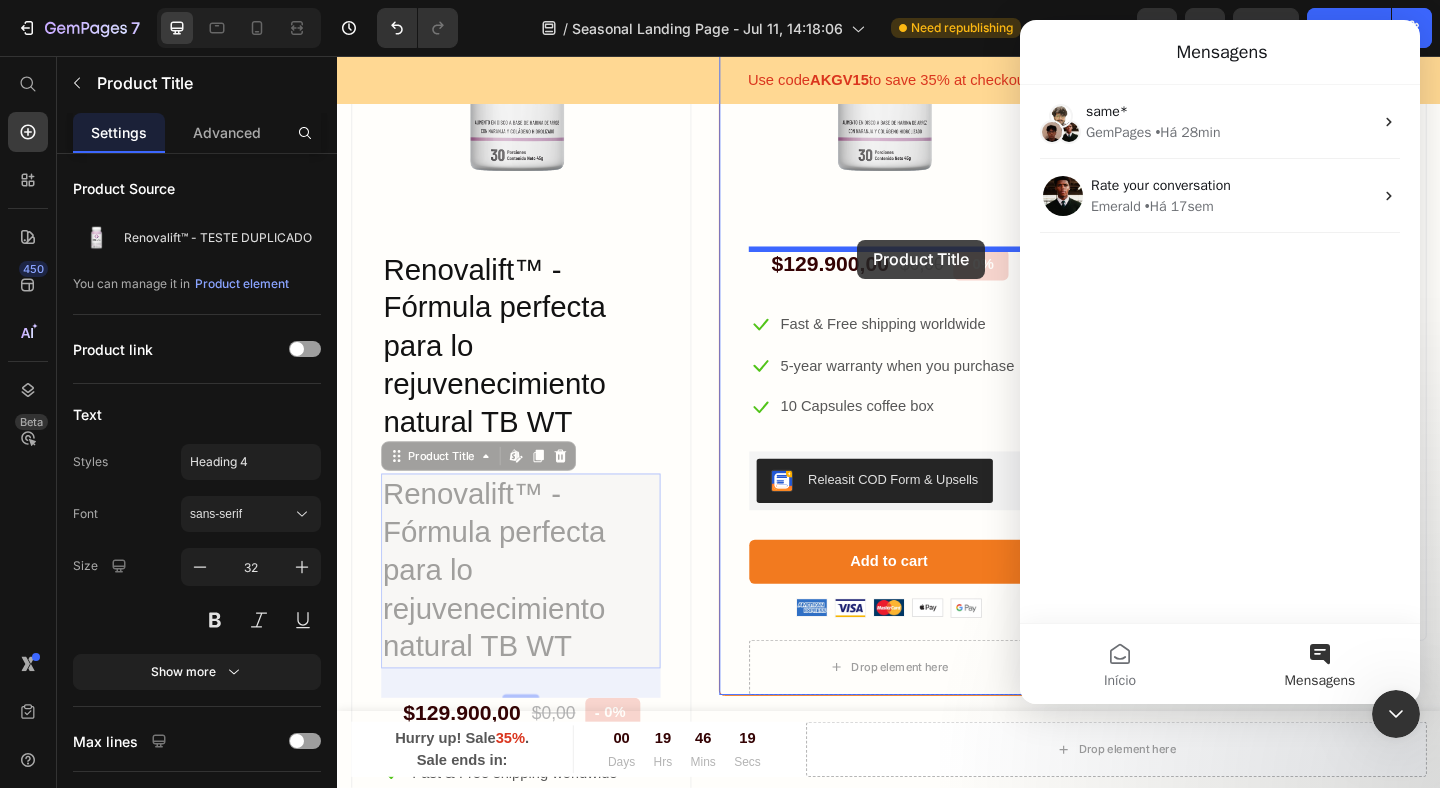 drag, startPoint x: 405, startPoint y: 494, endPoint x: 905, endPoint y: 259, distance: 552.47174 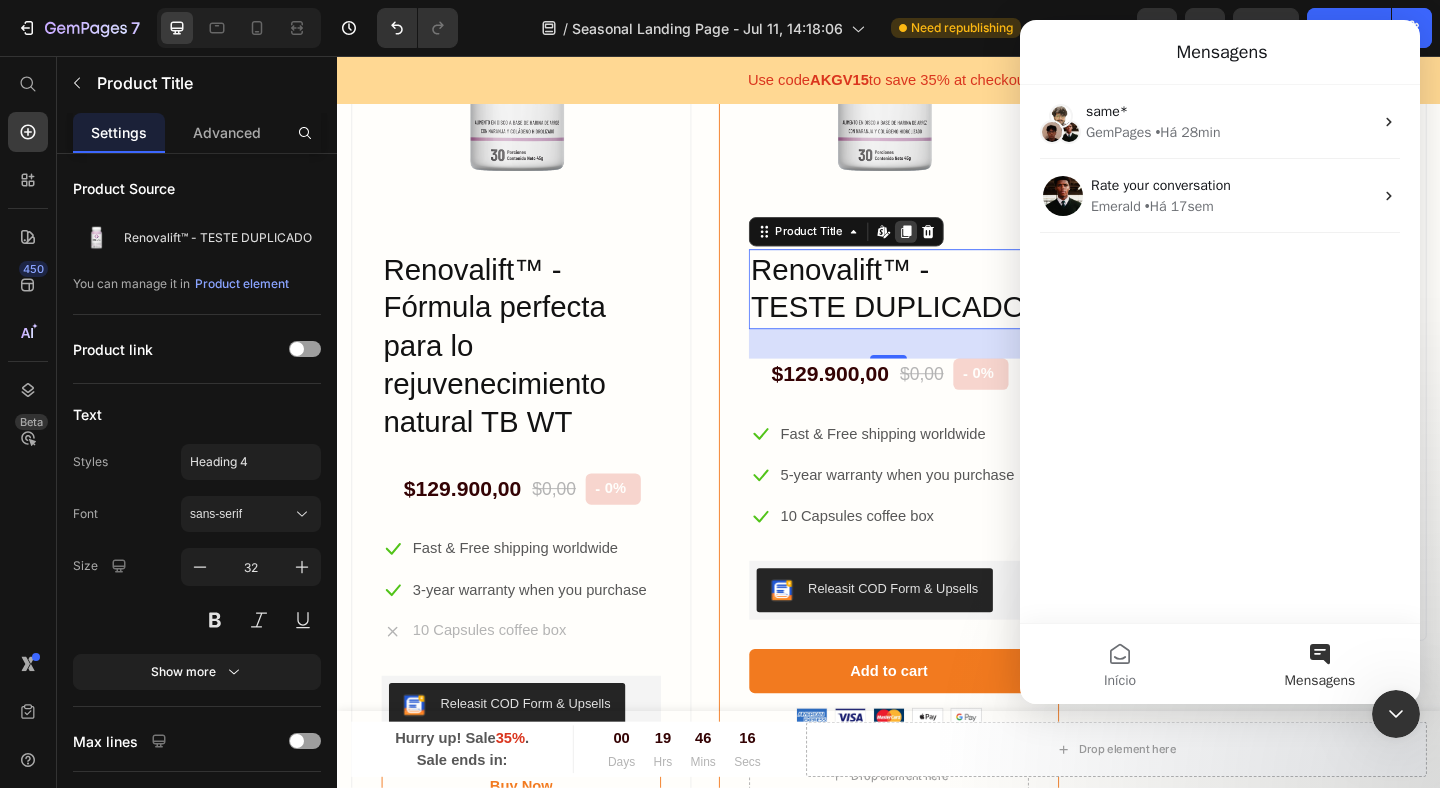 click 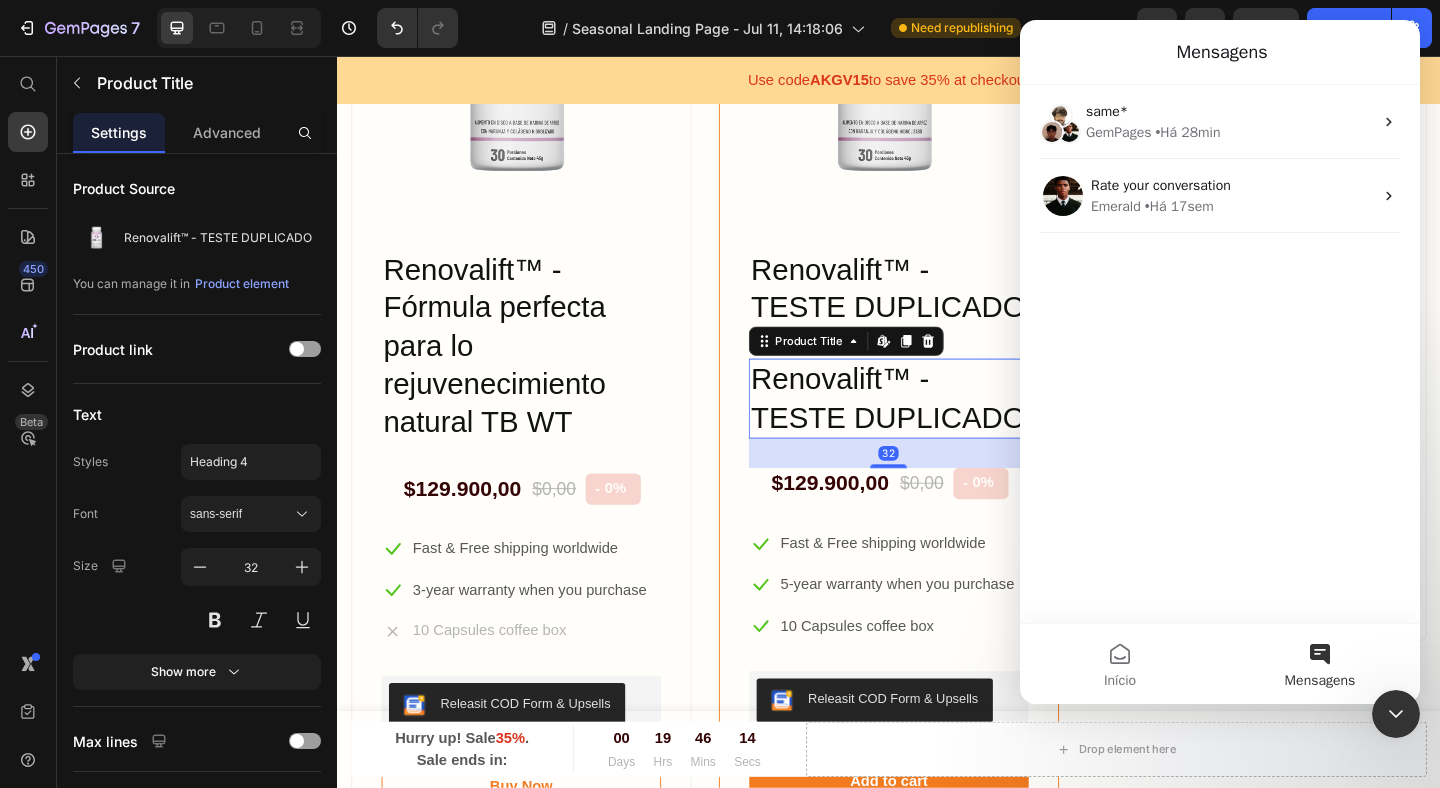click 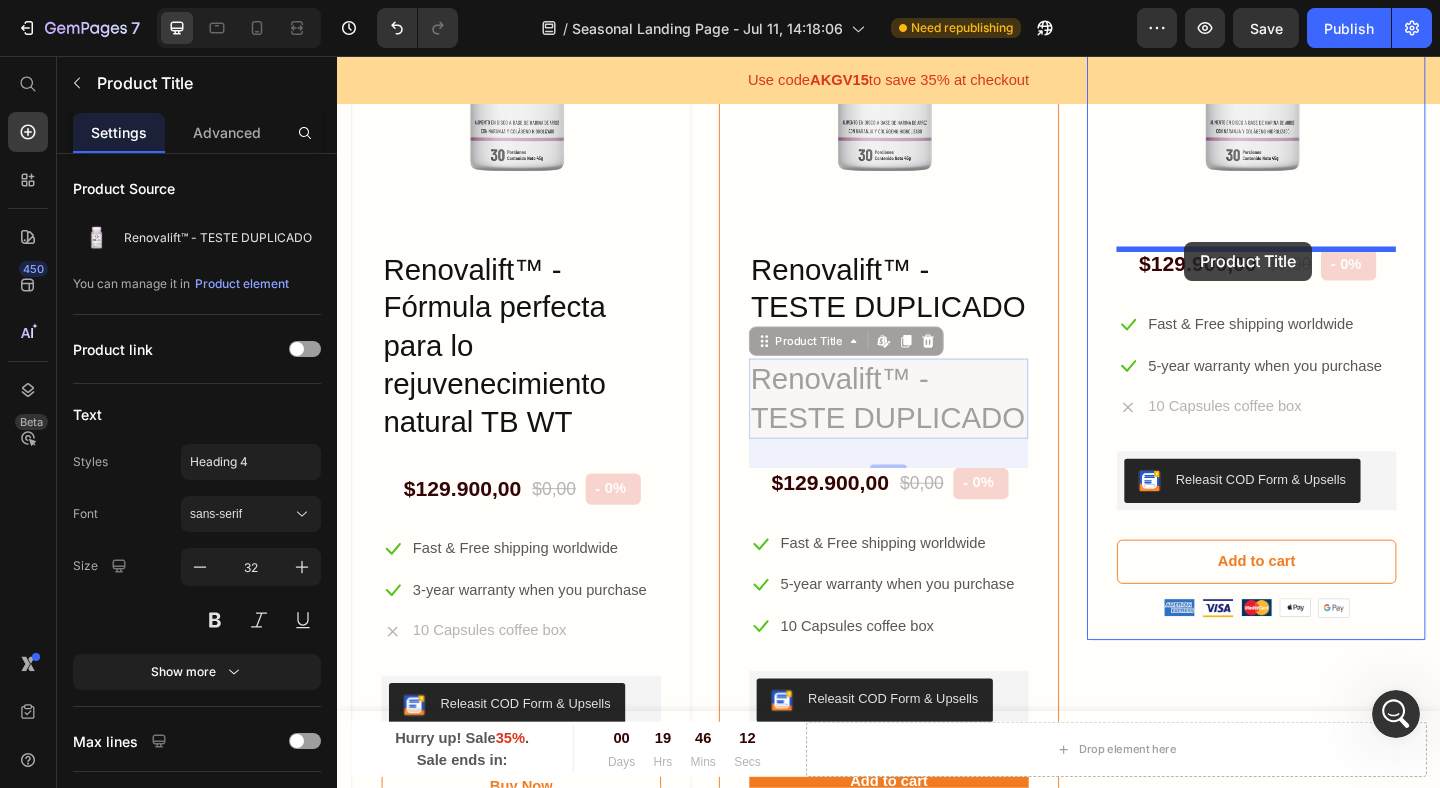 drag, startPoint x: 804, startPoint y: 369, endPoint x: 1258, endPoint y: 260, distance: 466.9015 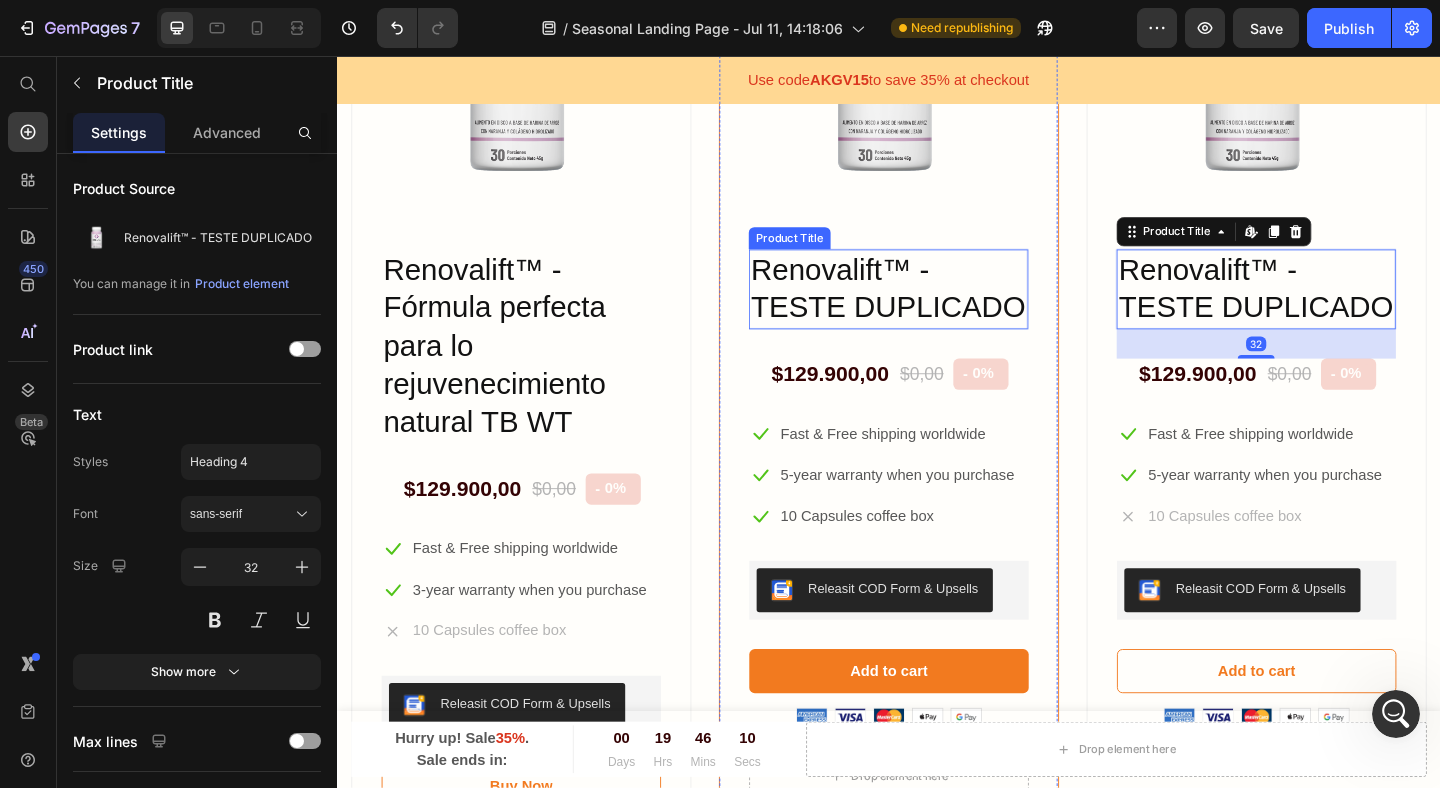 click on "Renovalift™ -  TESTE DUPLICADO" at bounding box center (937, 309) 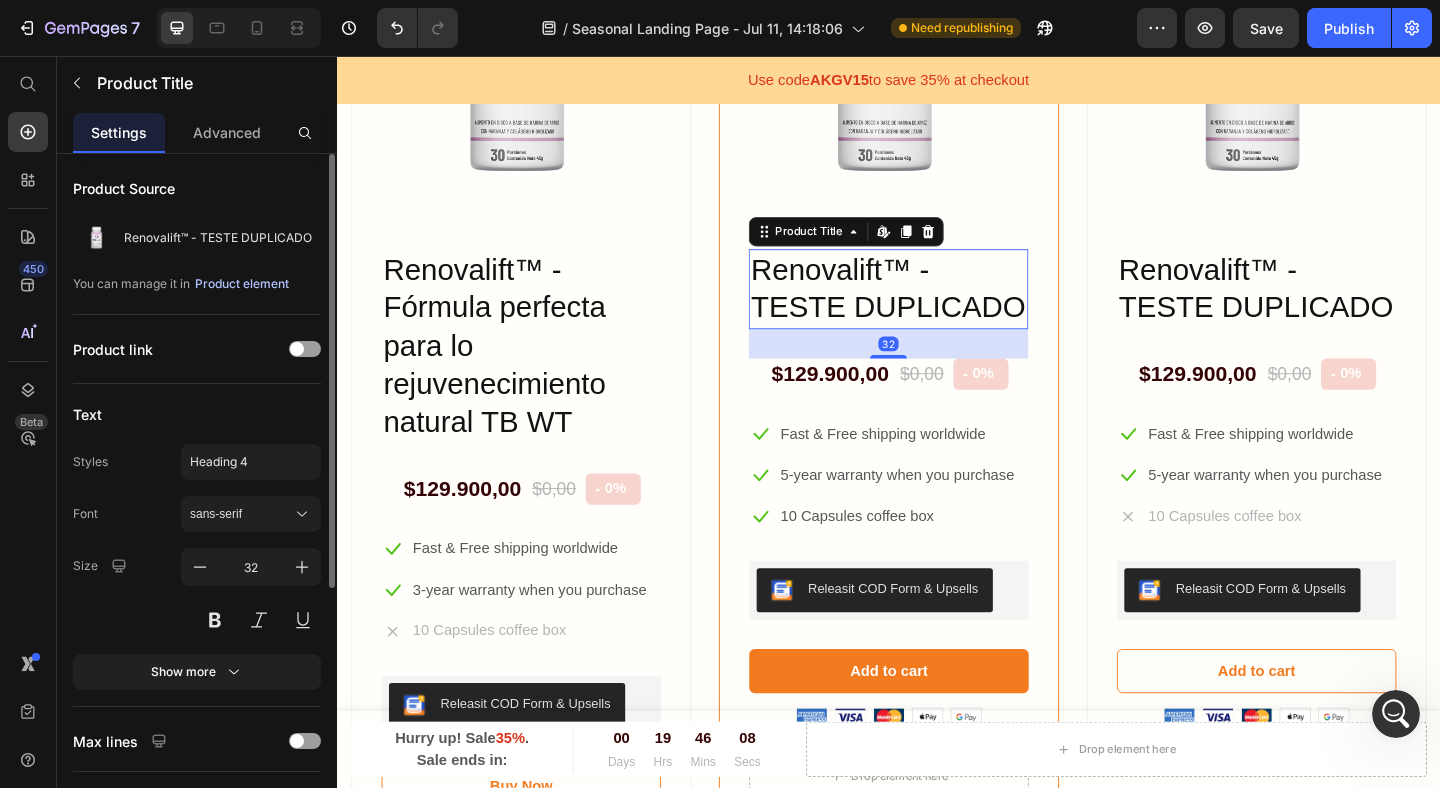 click on "Product element" at bounding box center [242, 284] 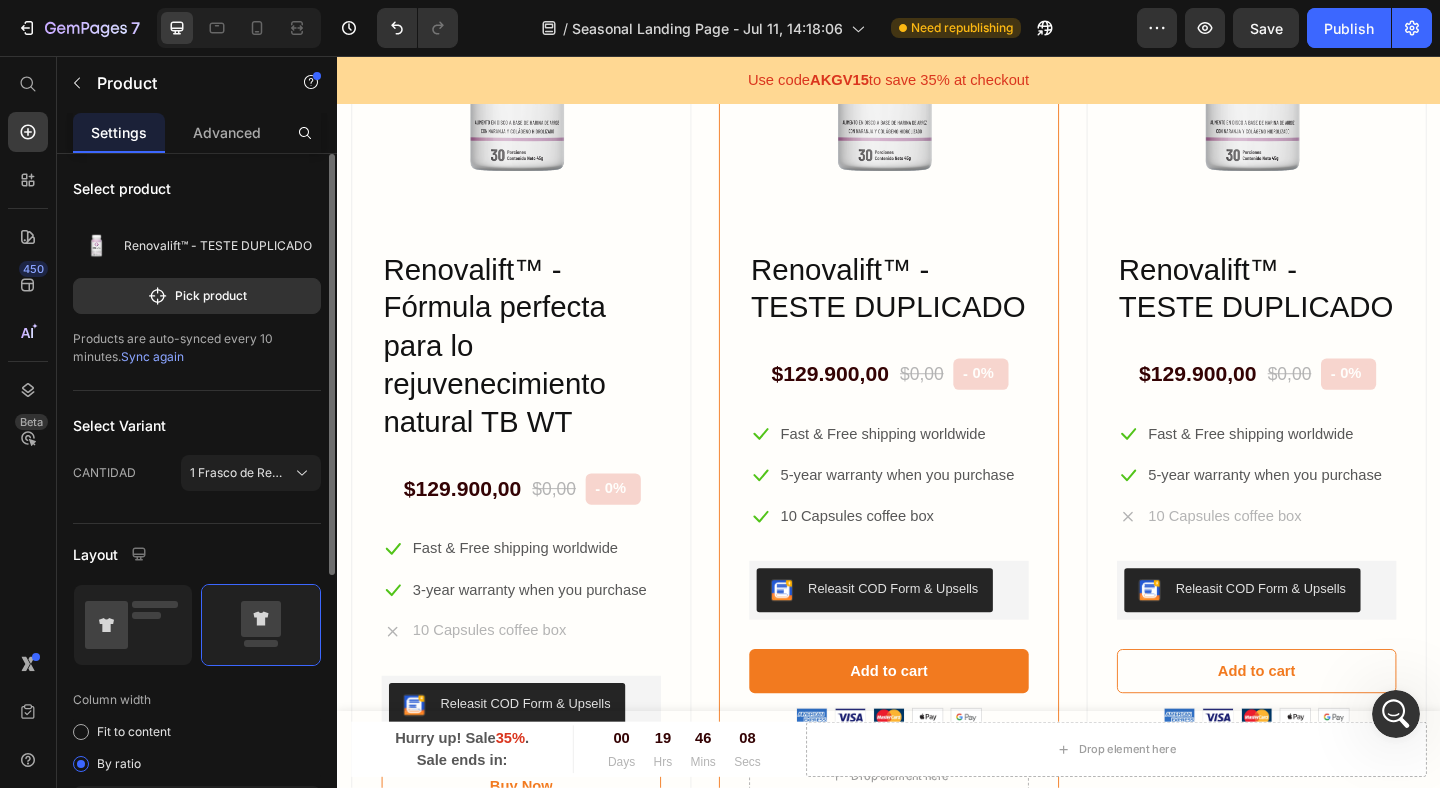click on "Pick product" 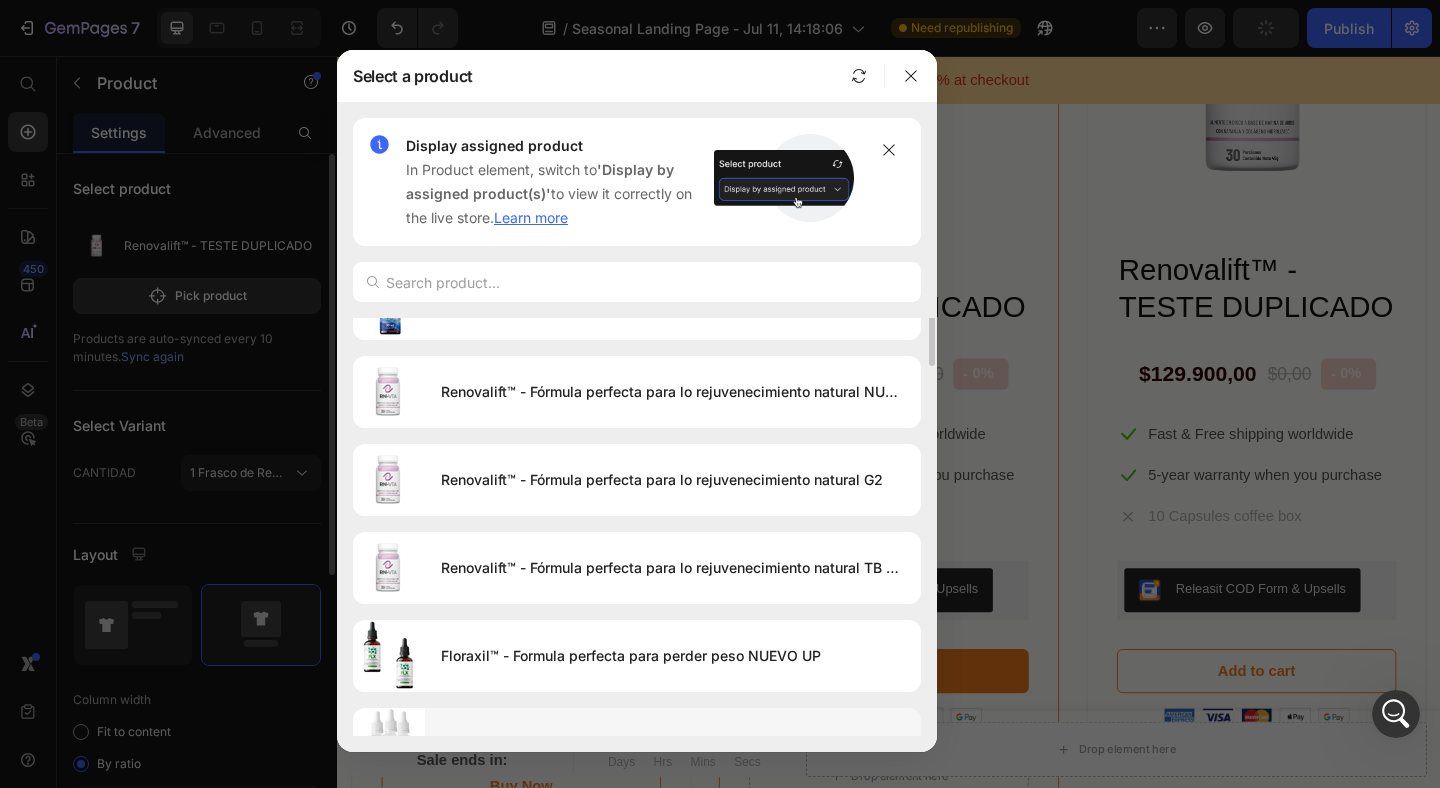 scroll, scrollTop: 619, scrollLeft: 0, axis: vertical 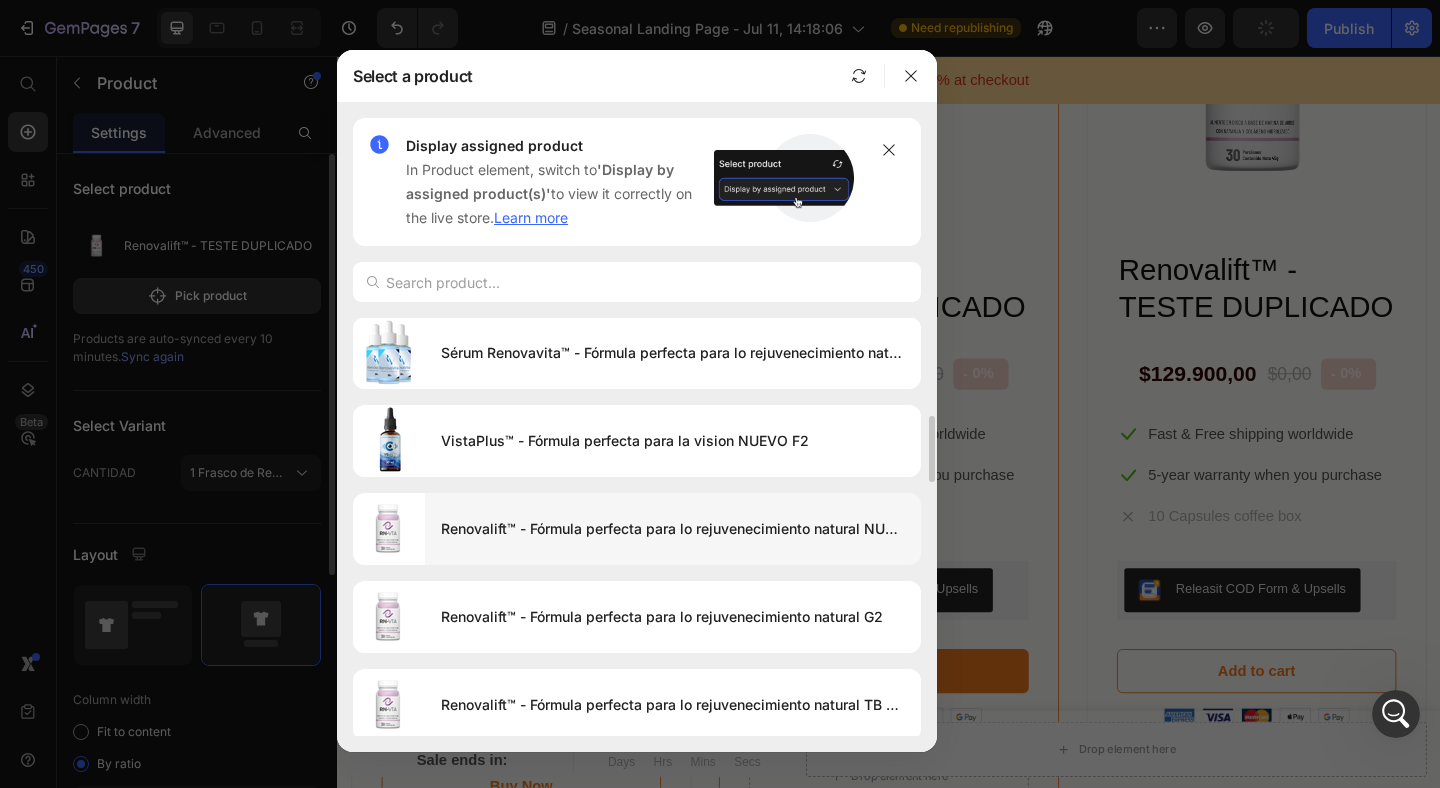 click on "Renovalift™ - Fórmula perfecta para lo rejuvenecimiento natural NUEVO F1" at bounding box center (673, 529) 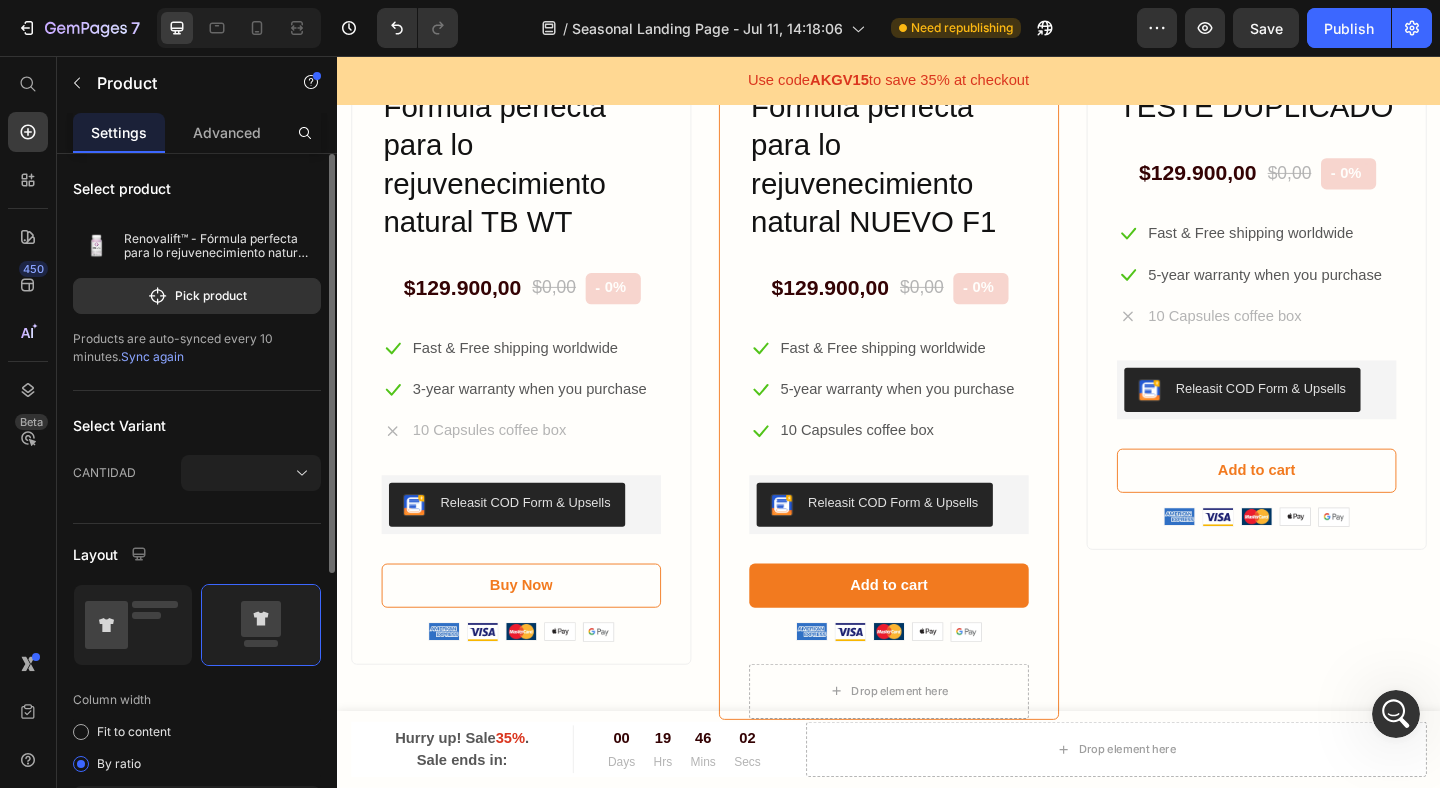 scroll, scrollTop: 5890, scrollLeft: 0, axis: vertical 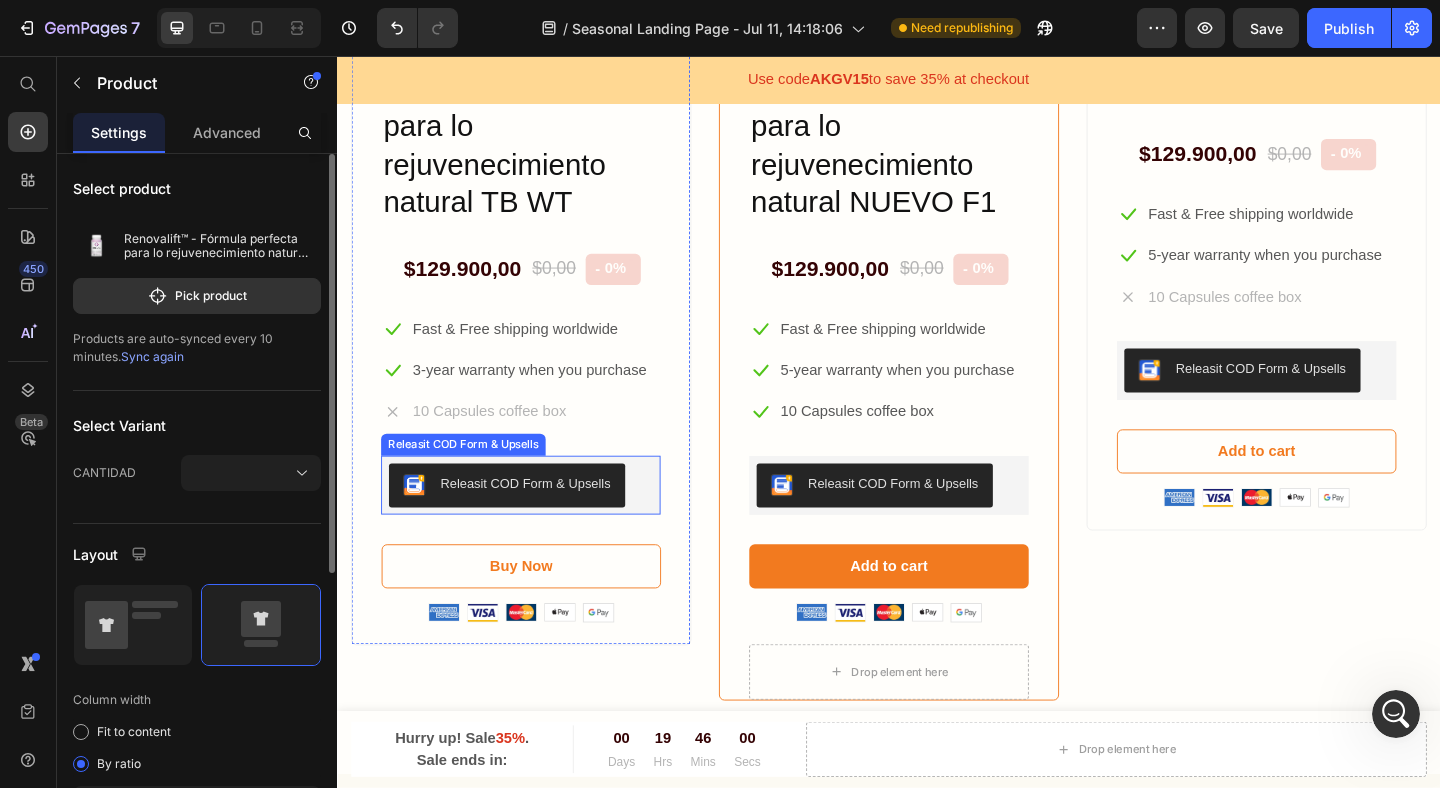 click on "Releasit COD Form & Upsells" at bounding box center (541, 521) 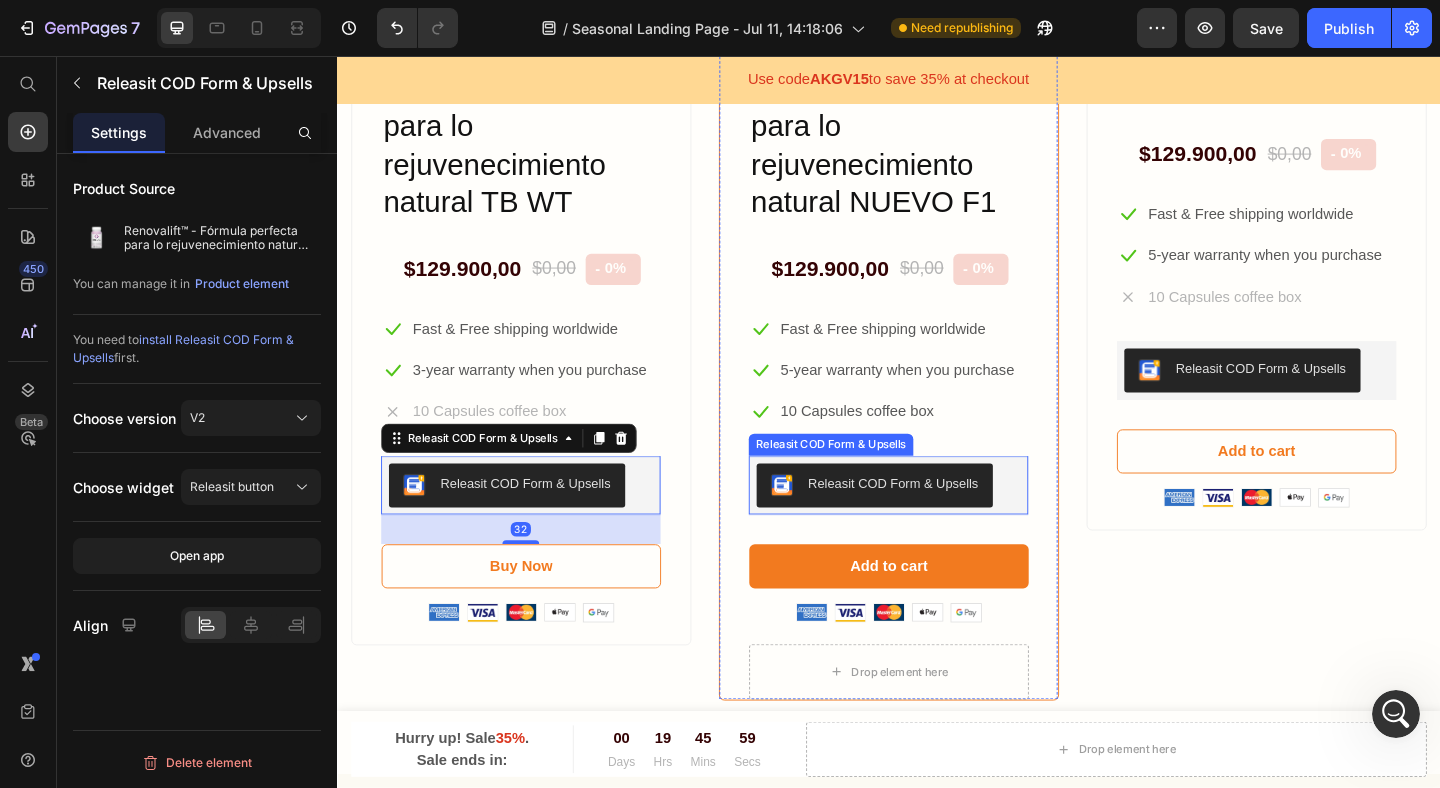 click on "Releasit COD Form & Upsells" at bounding box center (941, 521) 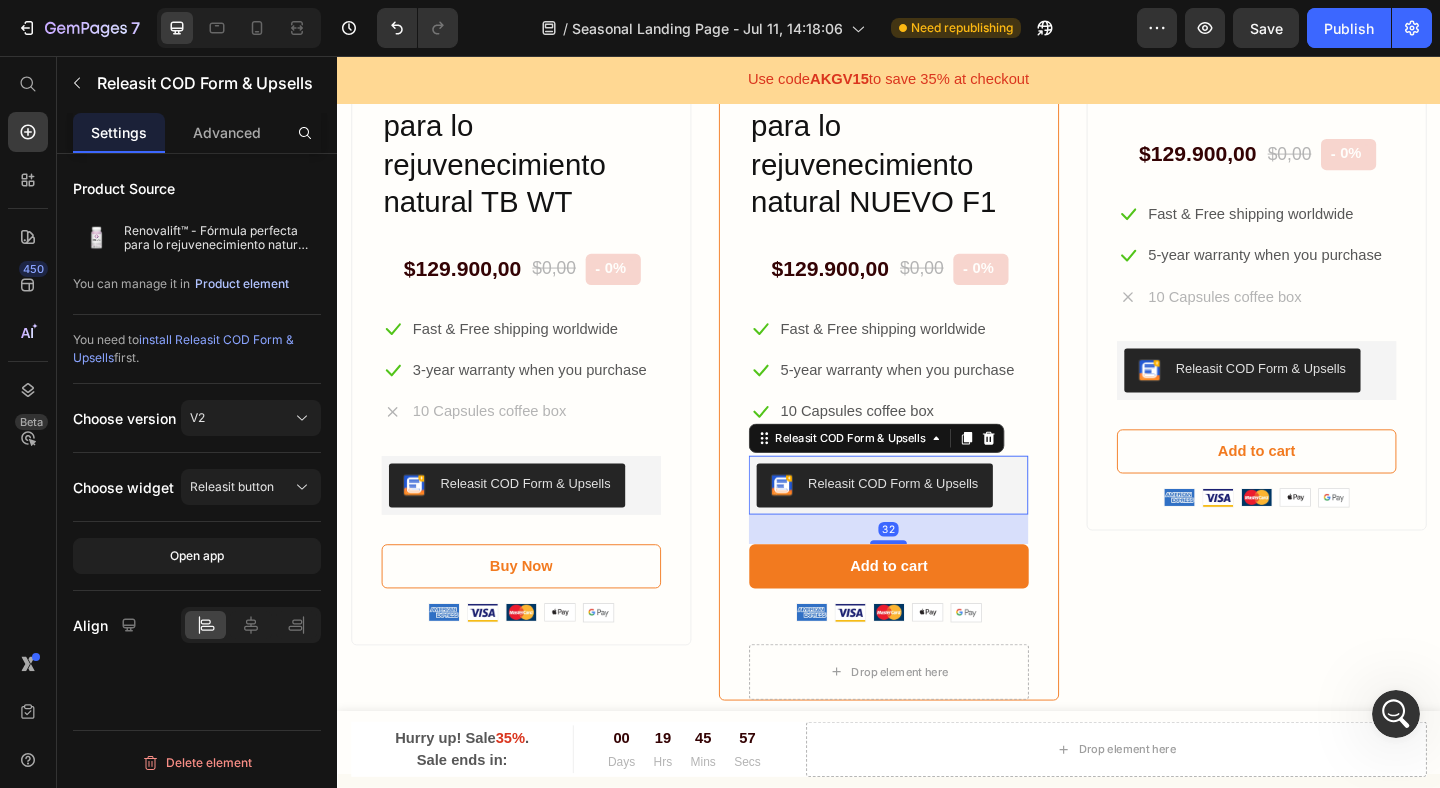 click on "Product element" at bounding box center (242, 284) 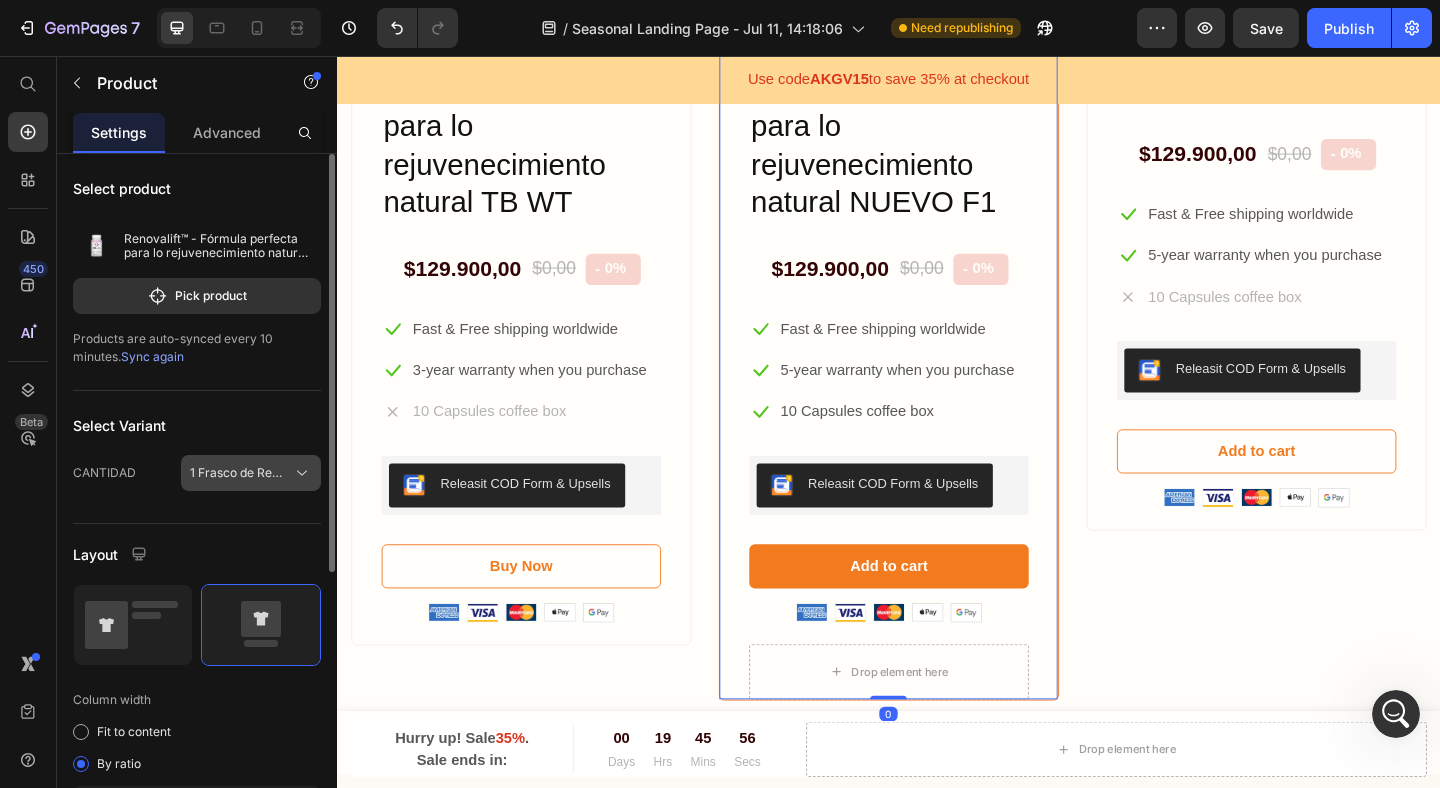 click on "[NUMBER] Frasco de Renovalift ([PERCENT] OFF)" at bounding box center [239, 473] 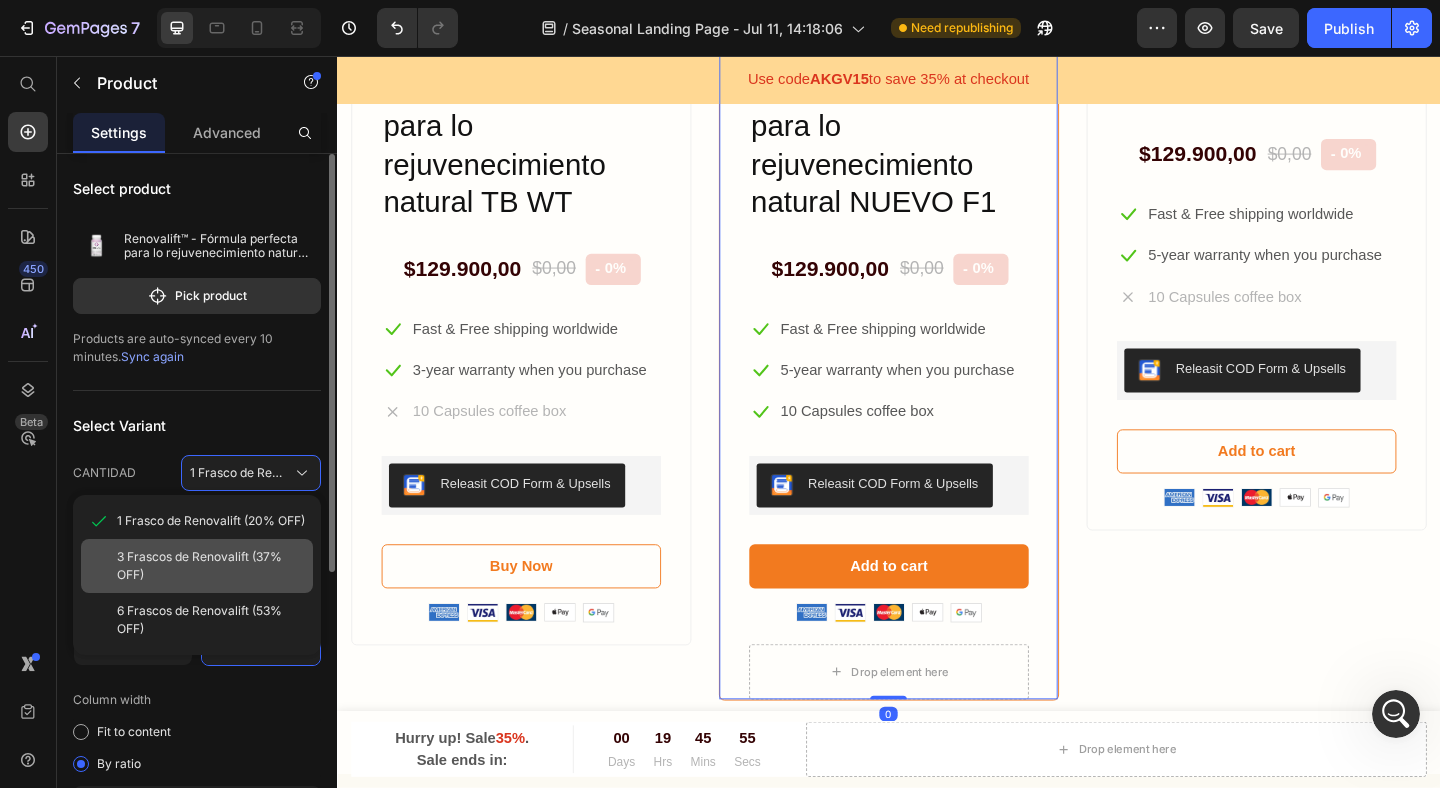 click on "[NUMBER] Frascos de Renovalift ([PERCENT] OFF)" 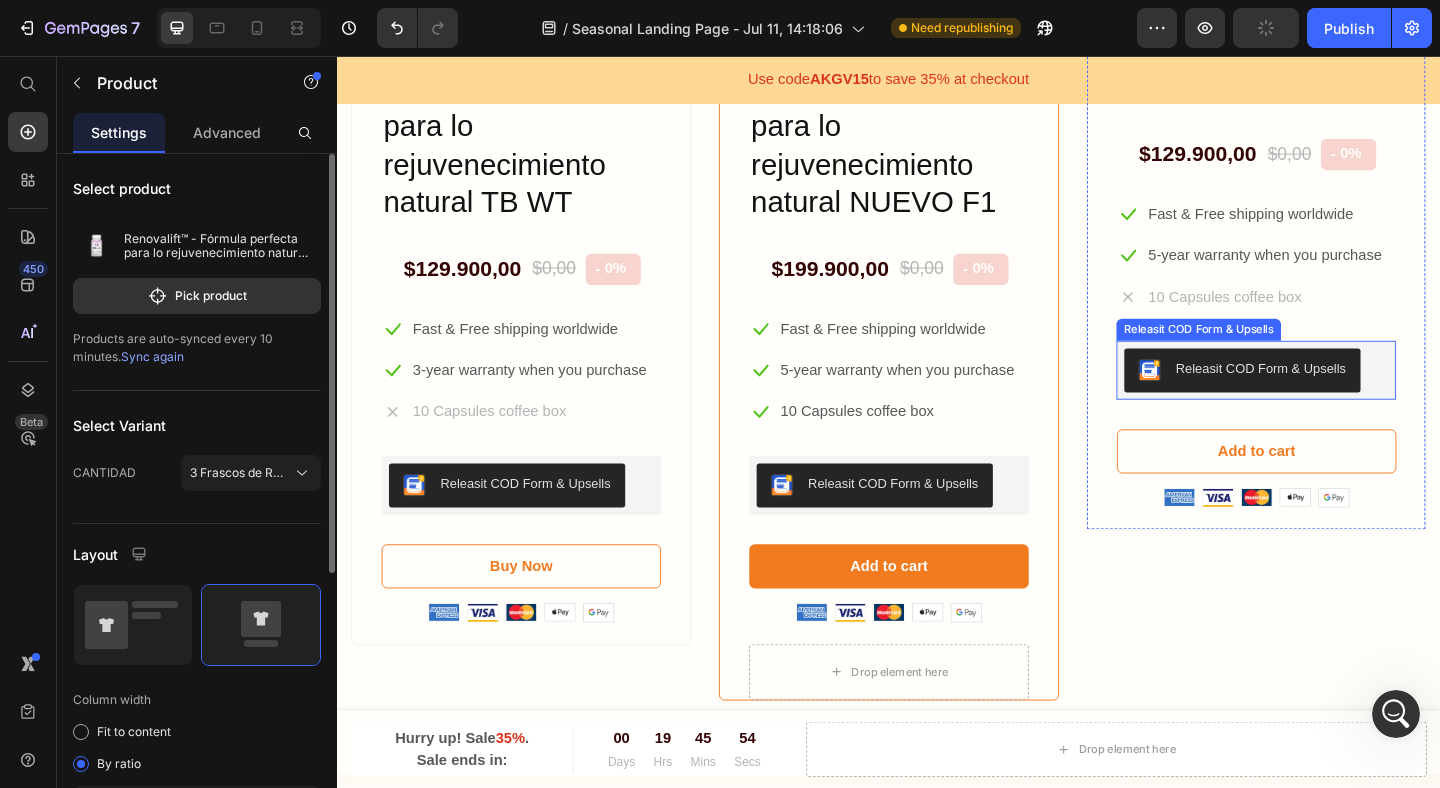 click on "Releasit COD Form & Upsells" at bounding box center [1341, 396] 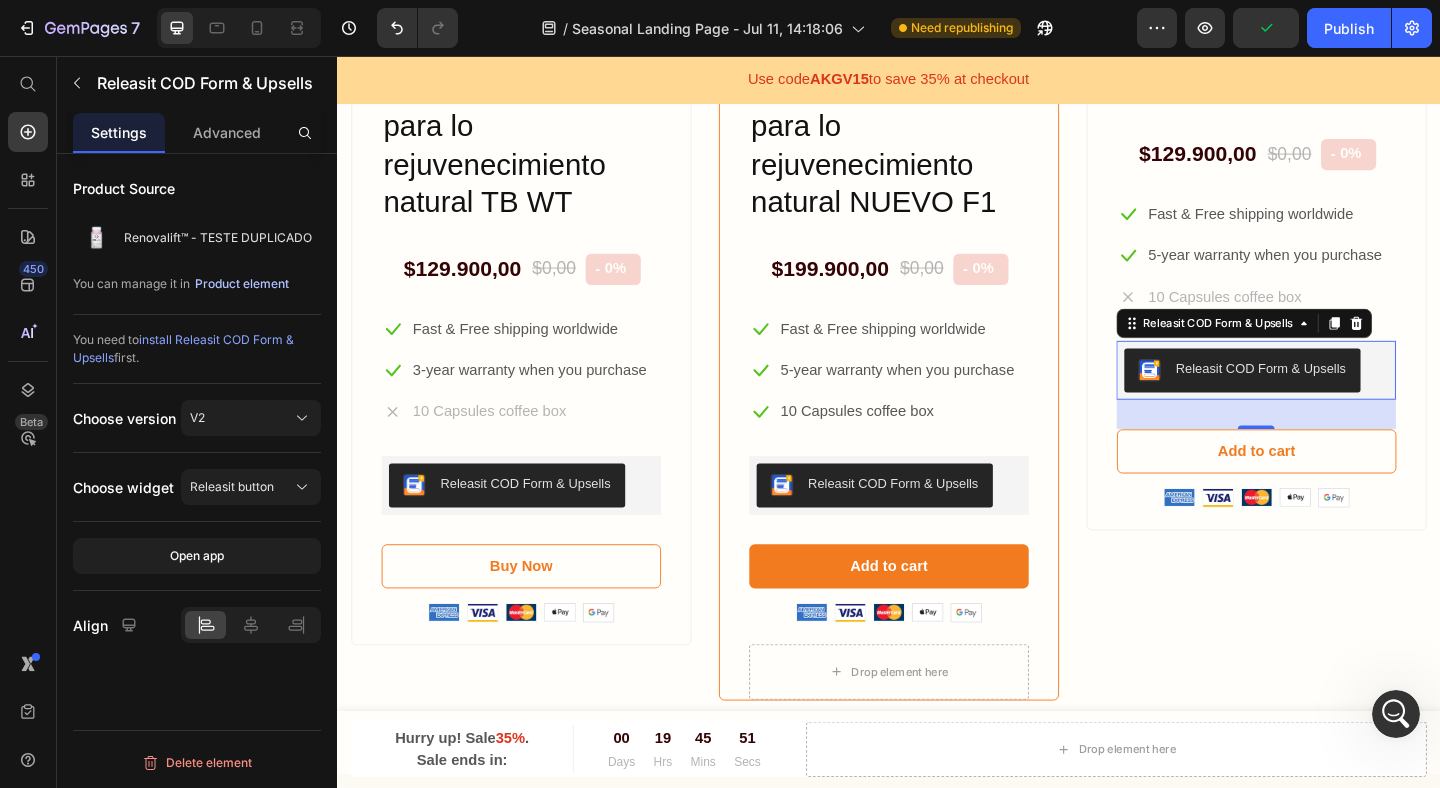 click on "Product element" at bounding box center [242, 284] 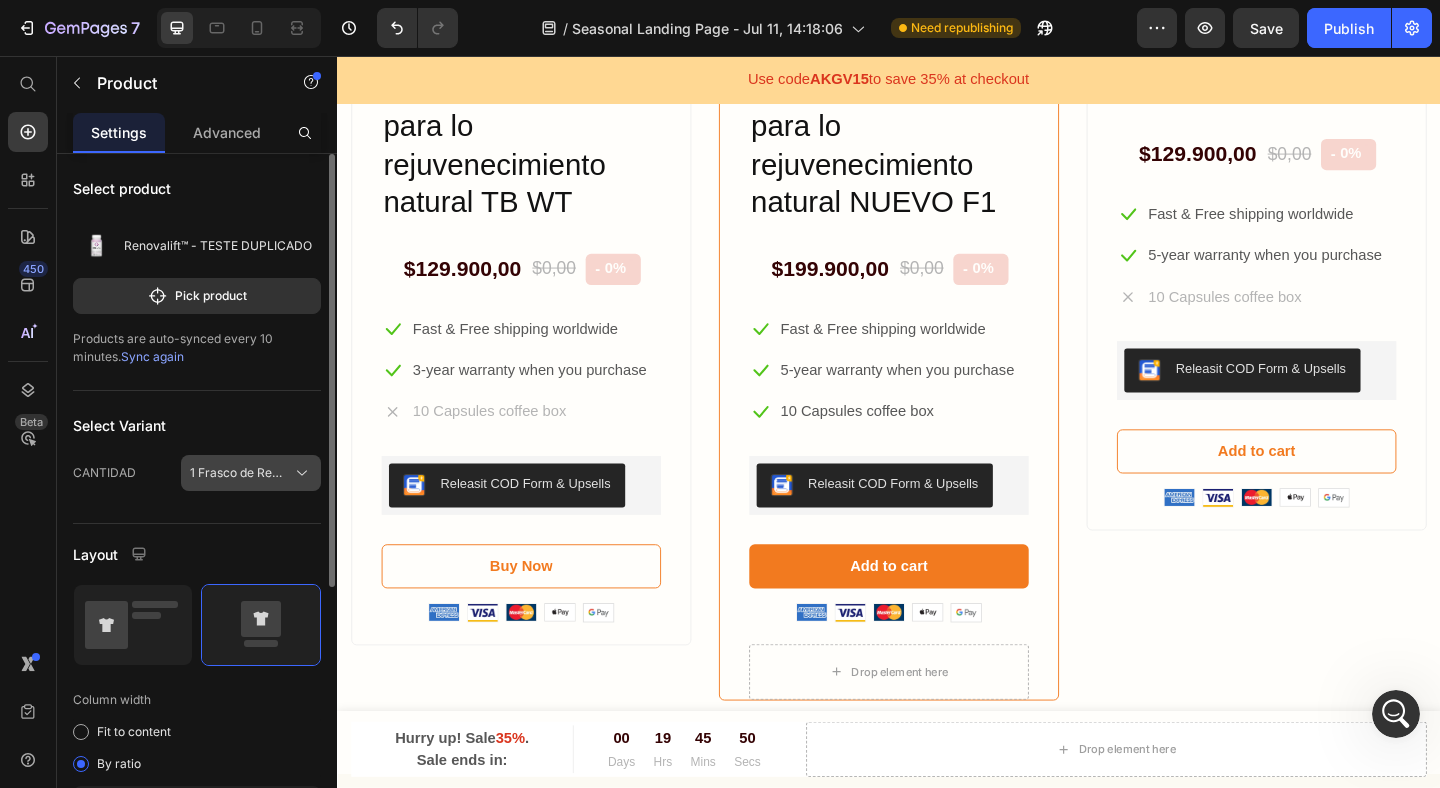 click on "[NUMBER] Frasco de Renovalift ([PERCENT] OFF)" at bounding box center (239, 473) 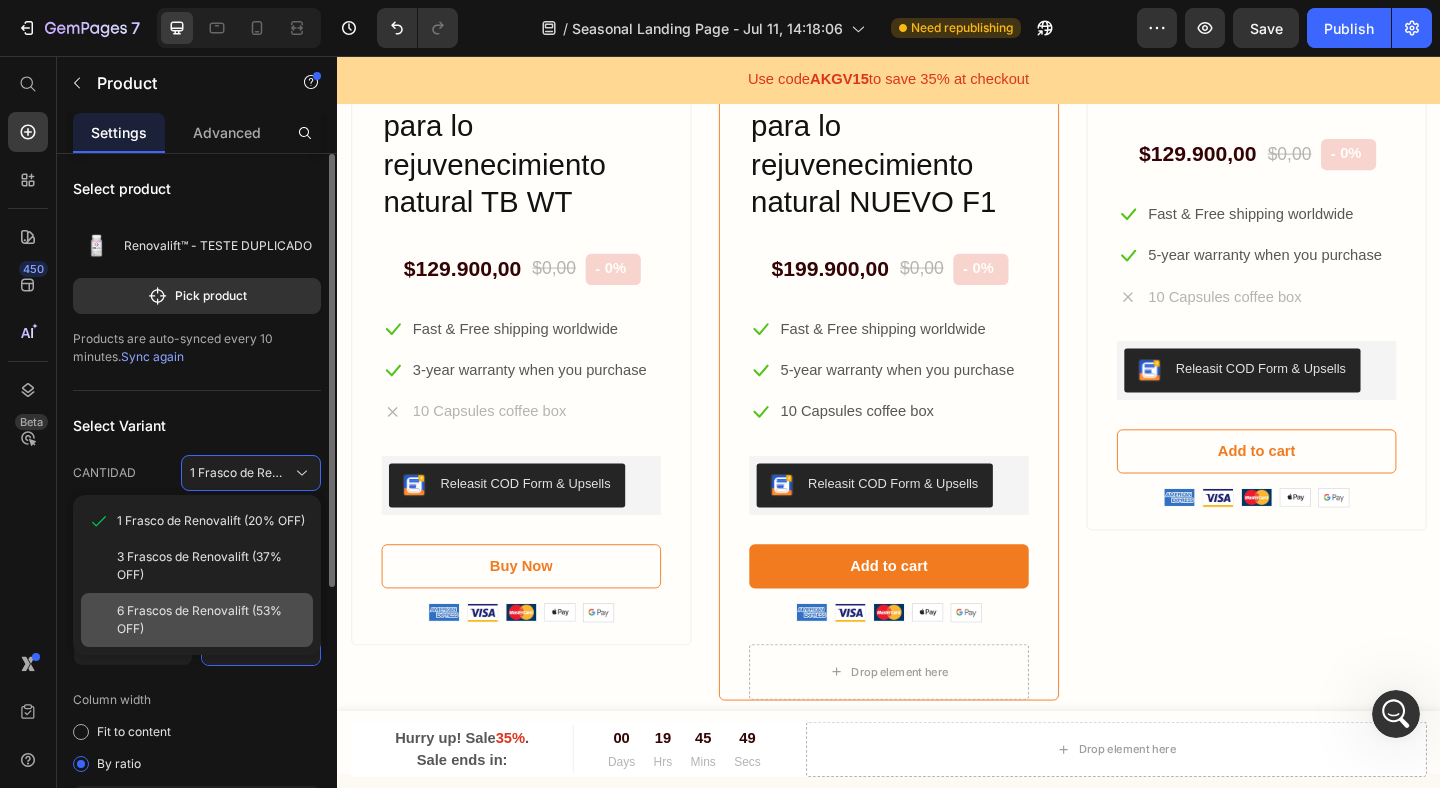 click on "[NUMBER] Frascos de Renovalift ([PERCENT] OFF)" at bounding box center (211, 638) 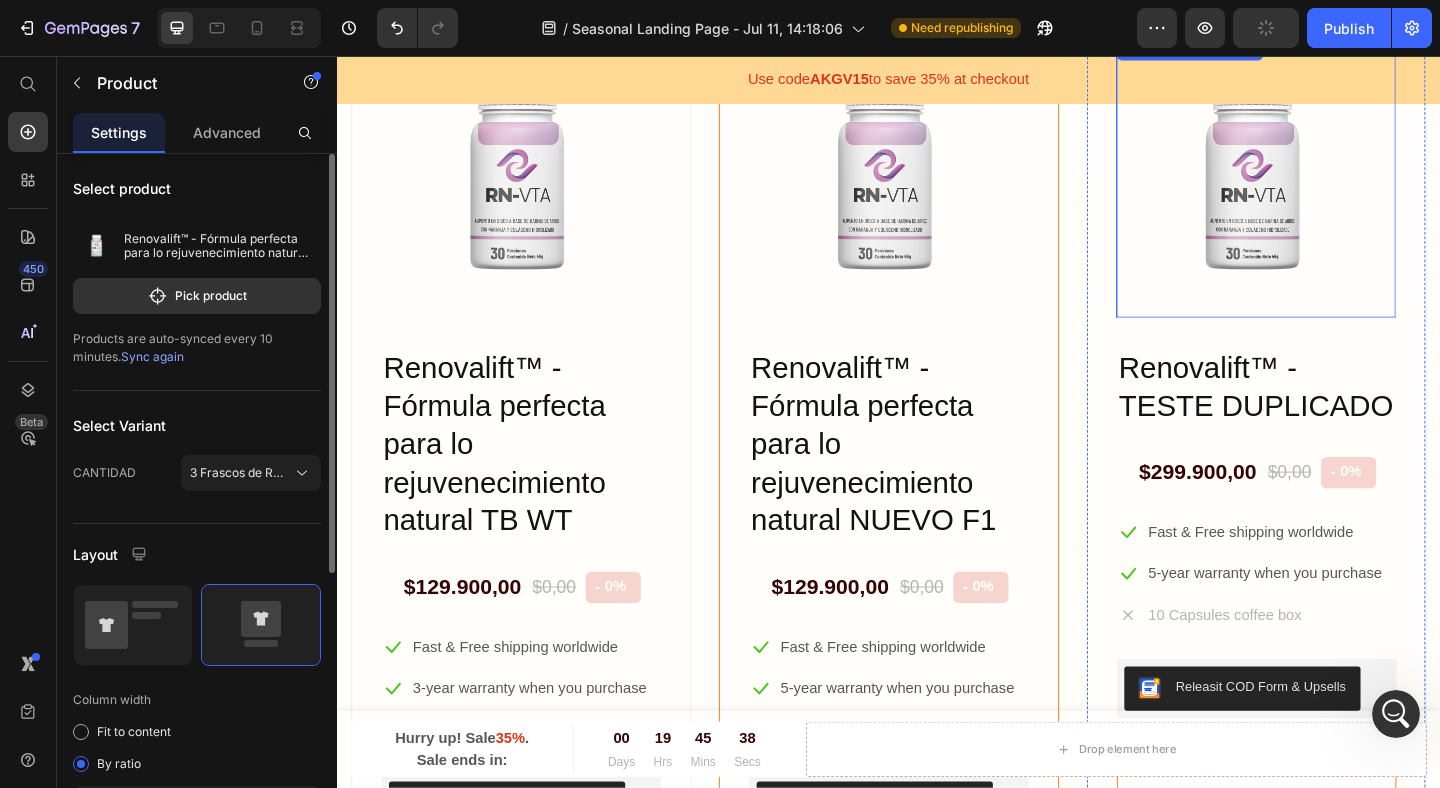 scroll, scrollTop: 5542, scrollLeft: 0, axis: vertical 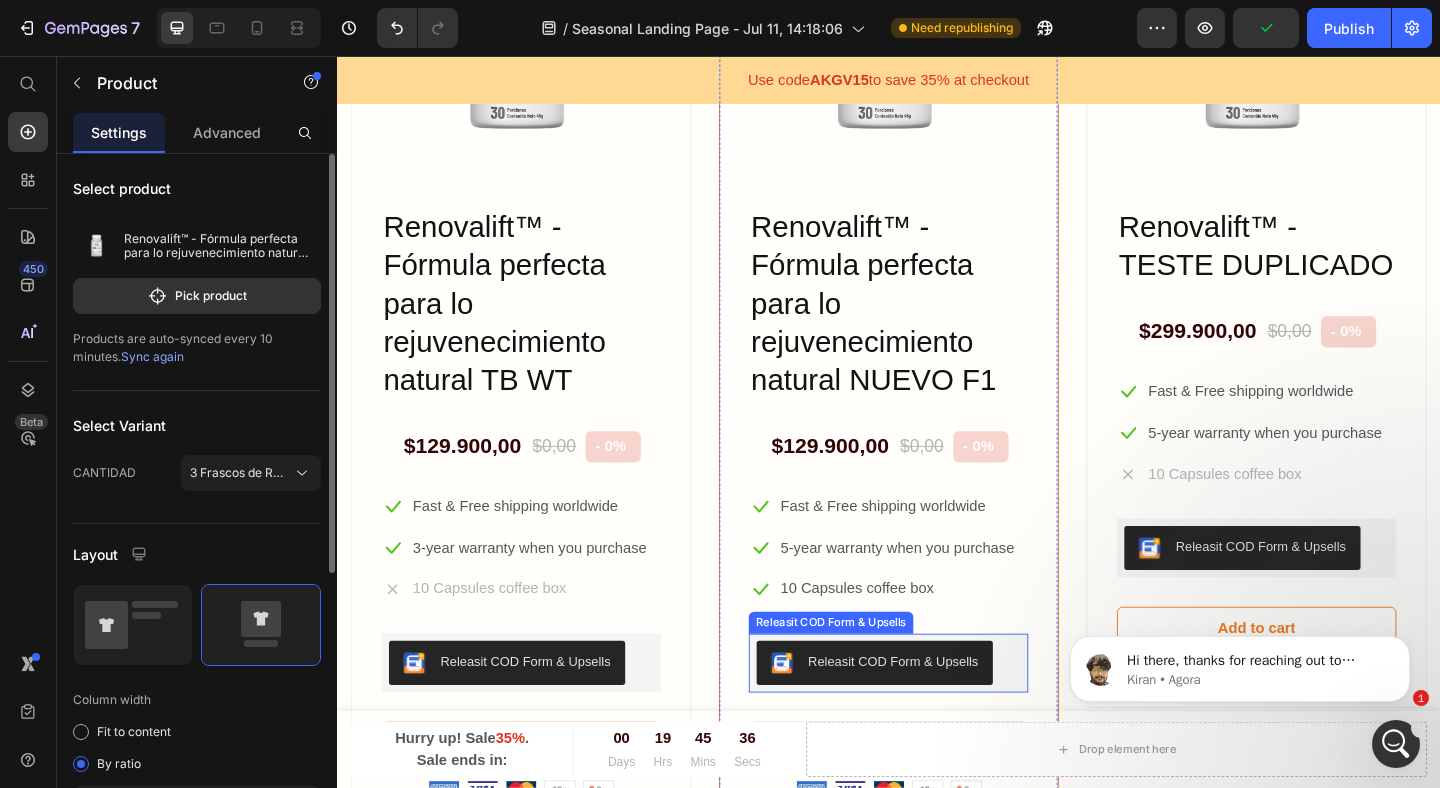 click on "Releasit COD Form & Upsells" at bounding box center (941, 714) 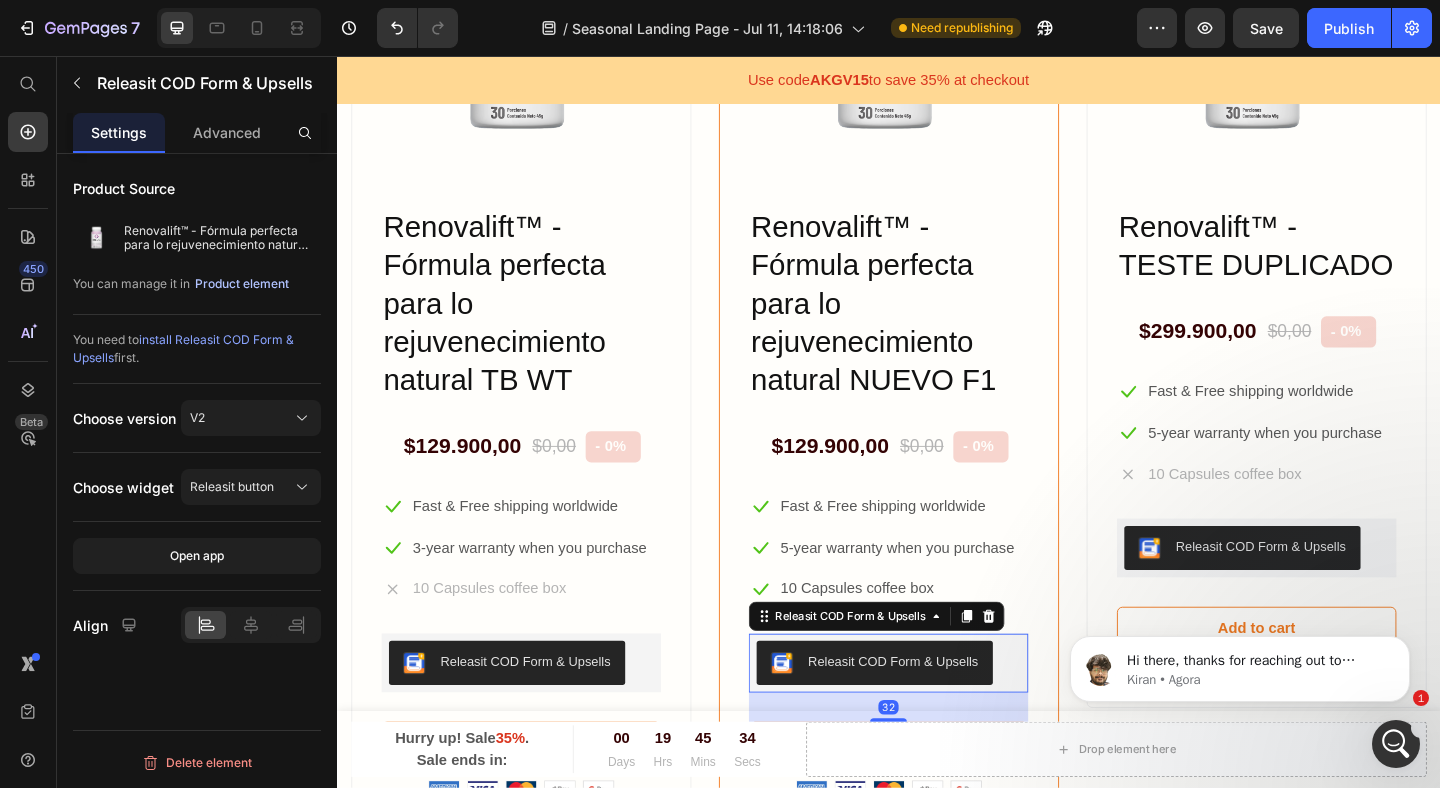 click on "Product element" at bounding box center [242, 284] 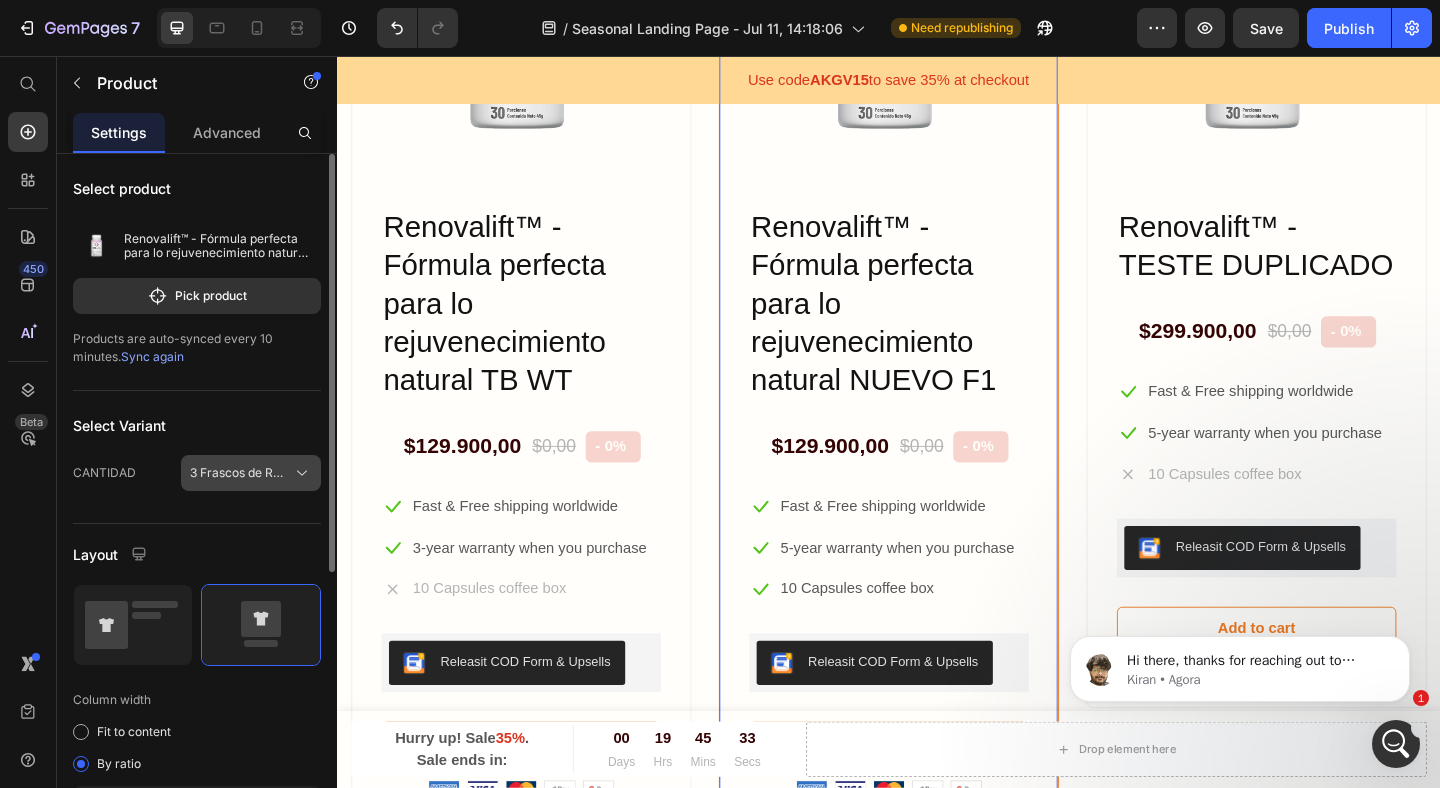click on "[NUMBER] Frascos de Renovalift ([PERCENT] OFF)" at bounding box center (239, 473) 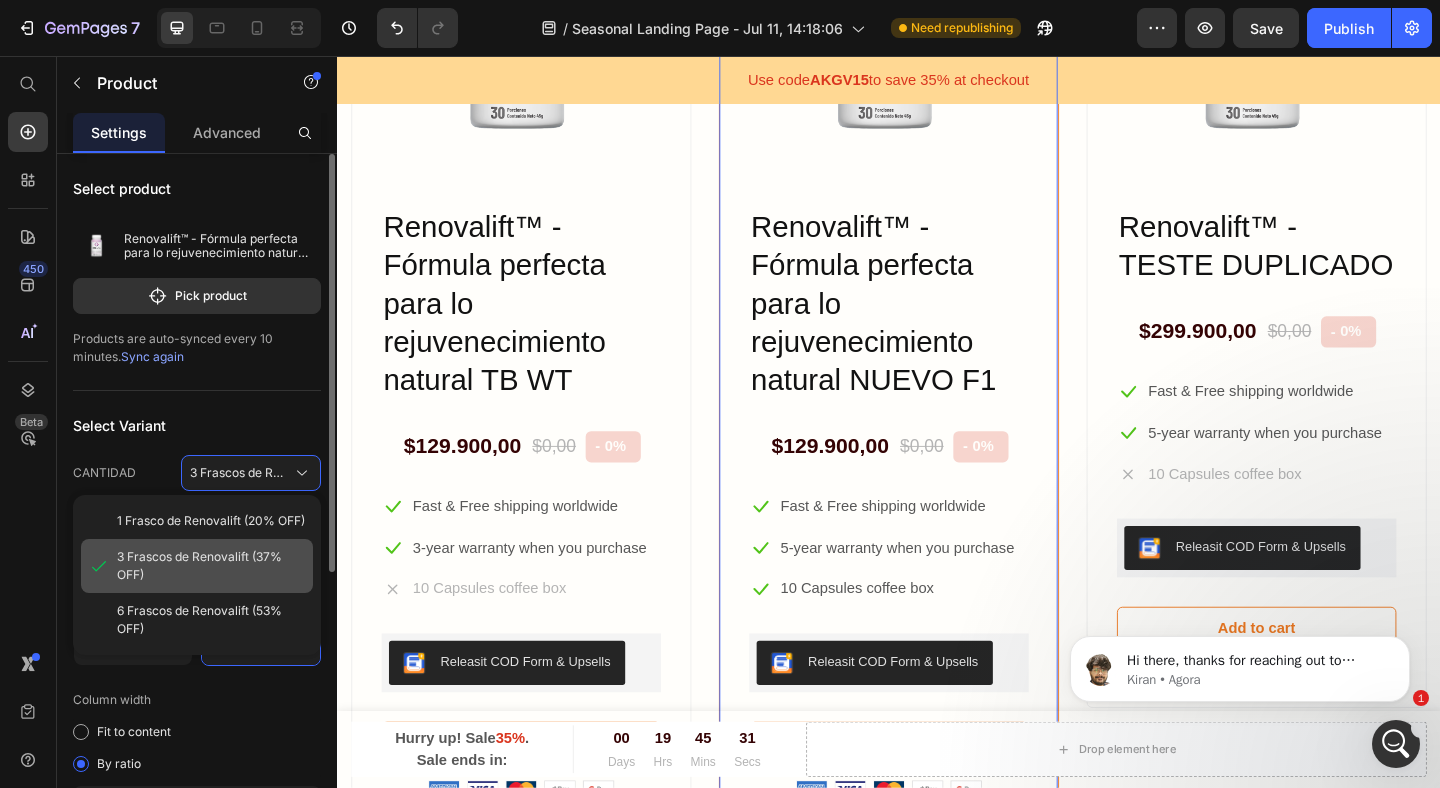 click on "[NUMBER] Frascos de Renovalift ([PERCENT] OFF)" at bounding box center [211, 584] 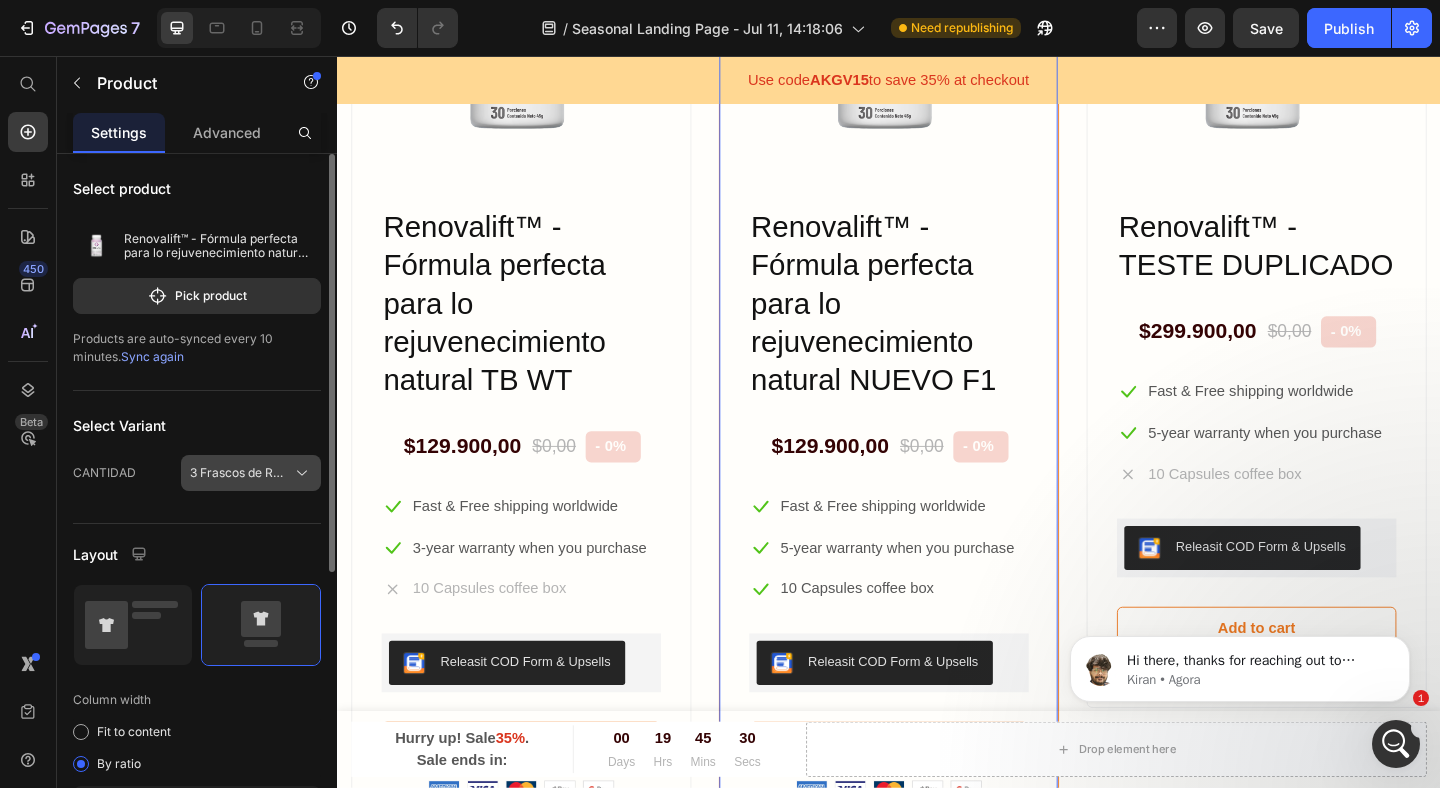 click on "[NUMBER] Frascos de Renovalift ([PERCENT] OFF)" at bounding box center (239, 473) 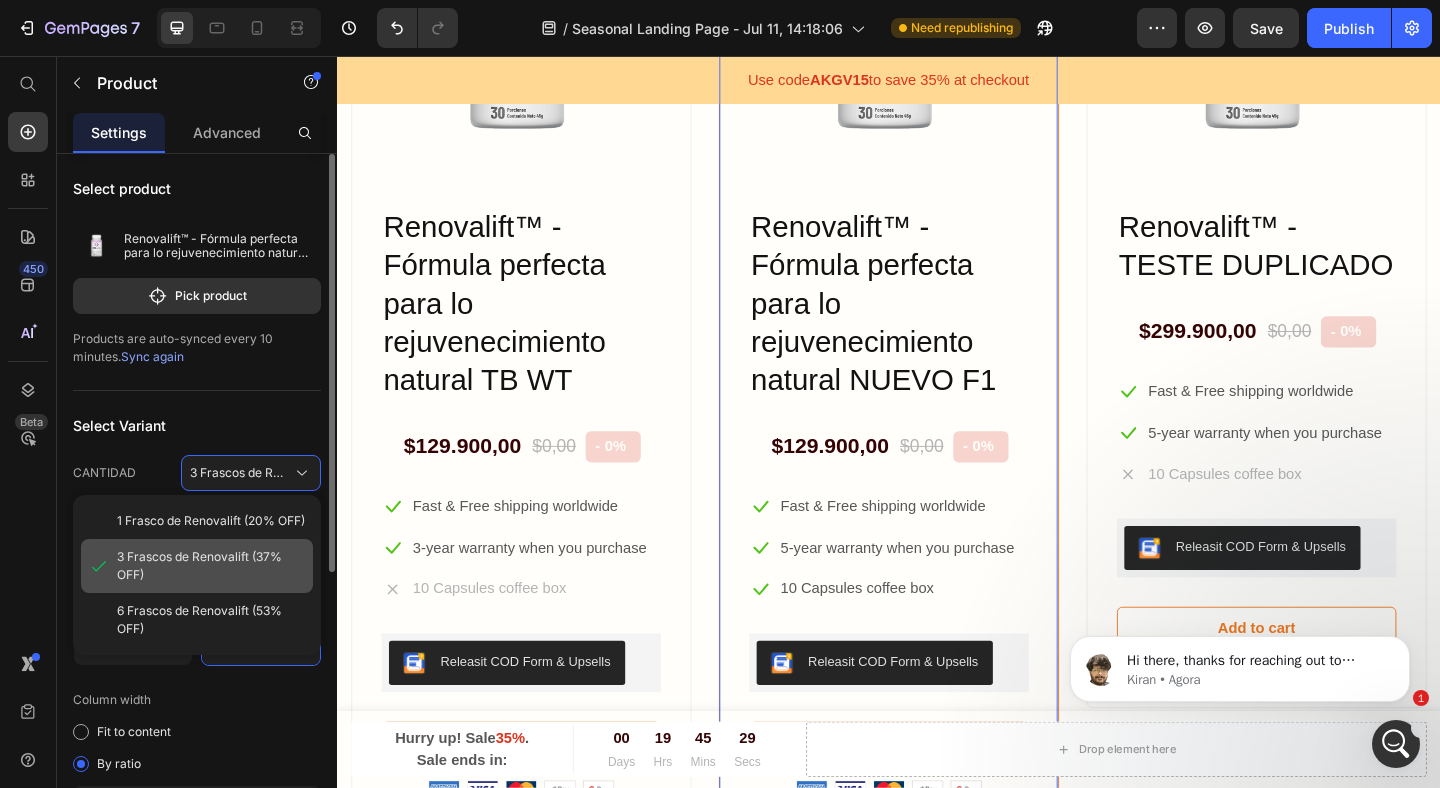 click on "[NUMBER] Frascos de Renovalift ([PERCENT] OFF)" at bounding box center (211, 584) 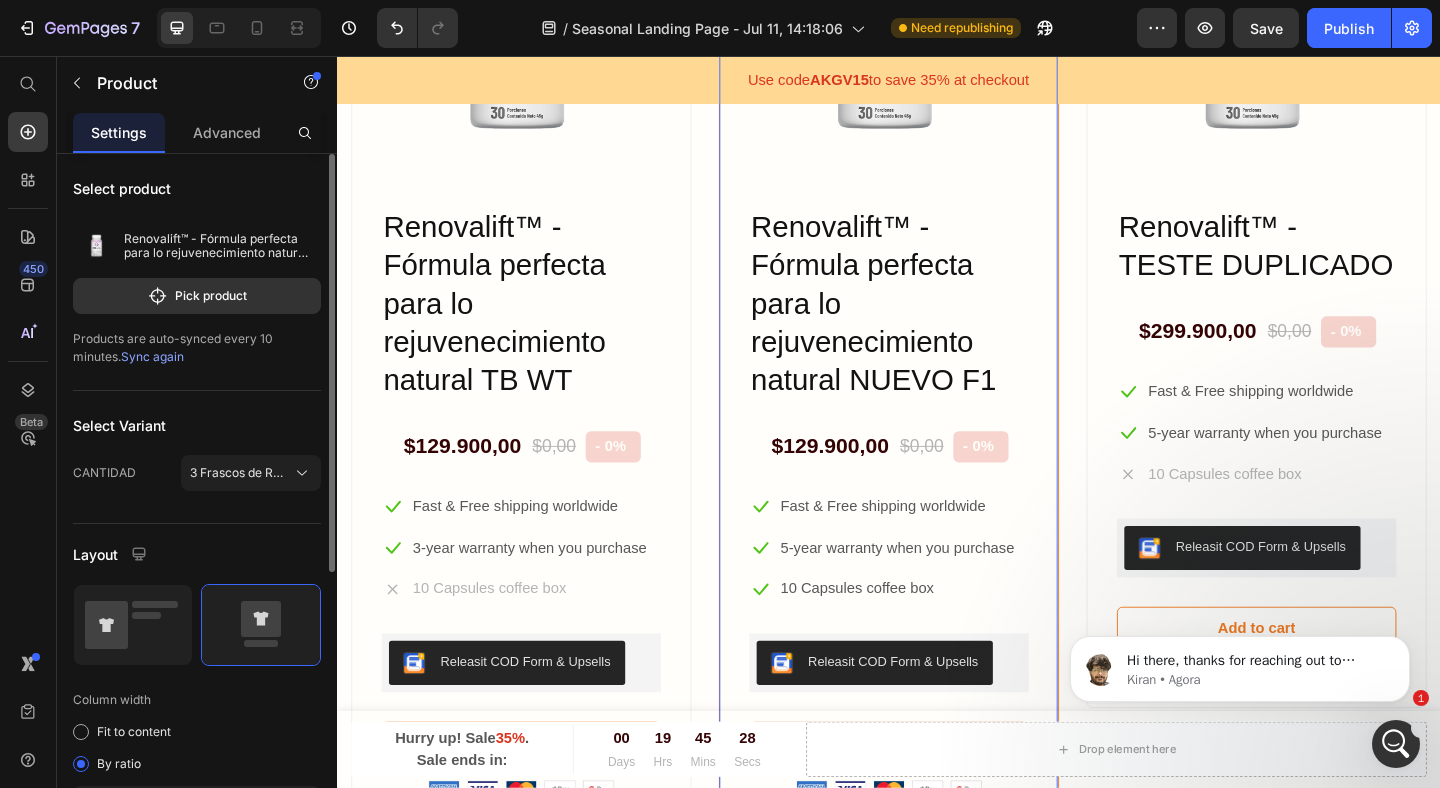 click on "$129.900,00" at bounding box center [873, 481] 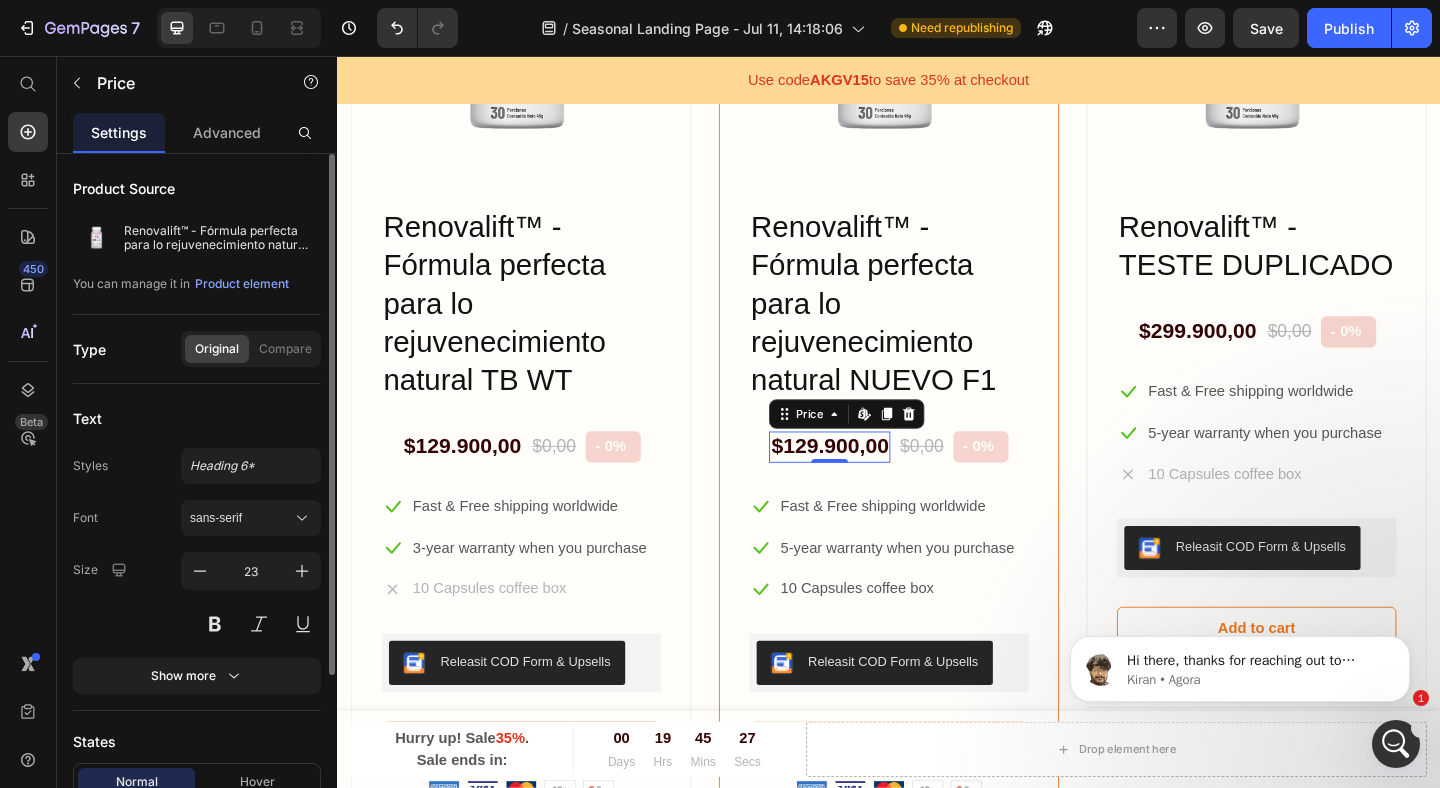 click on "$129.900,00" at bounding box center (873, 481) 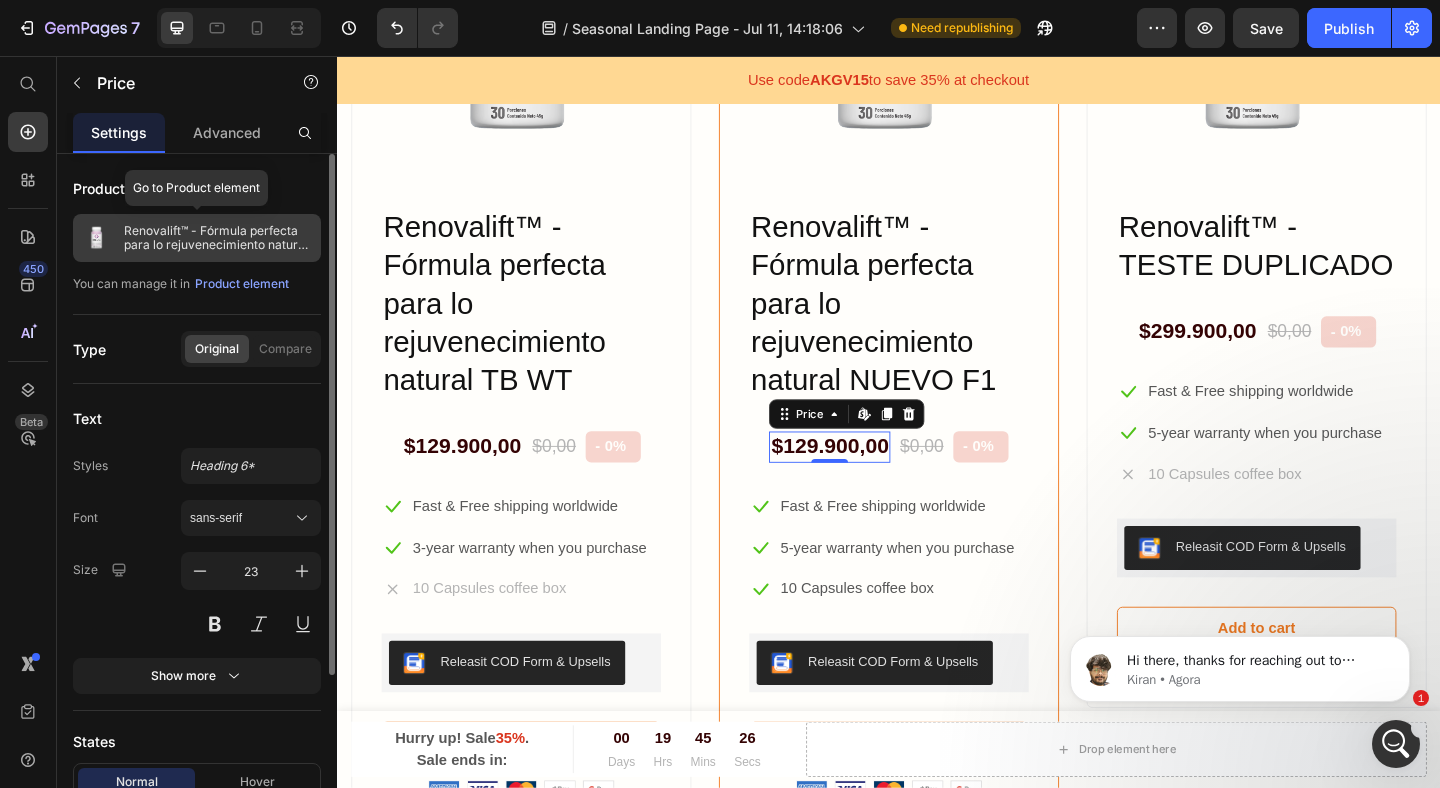 click on "Renovalift™ - Fórmula perfecta para lo rejuvenecimiento natural NUEVO F1" at bounding box center [218, 238] 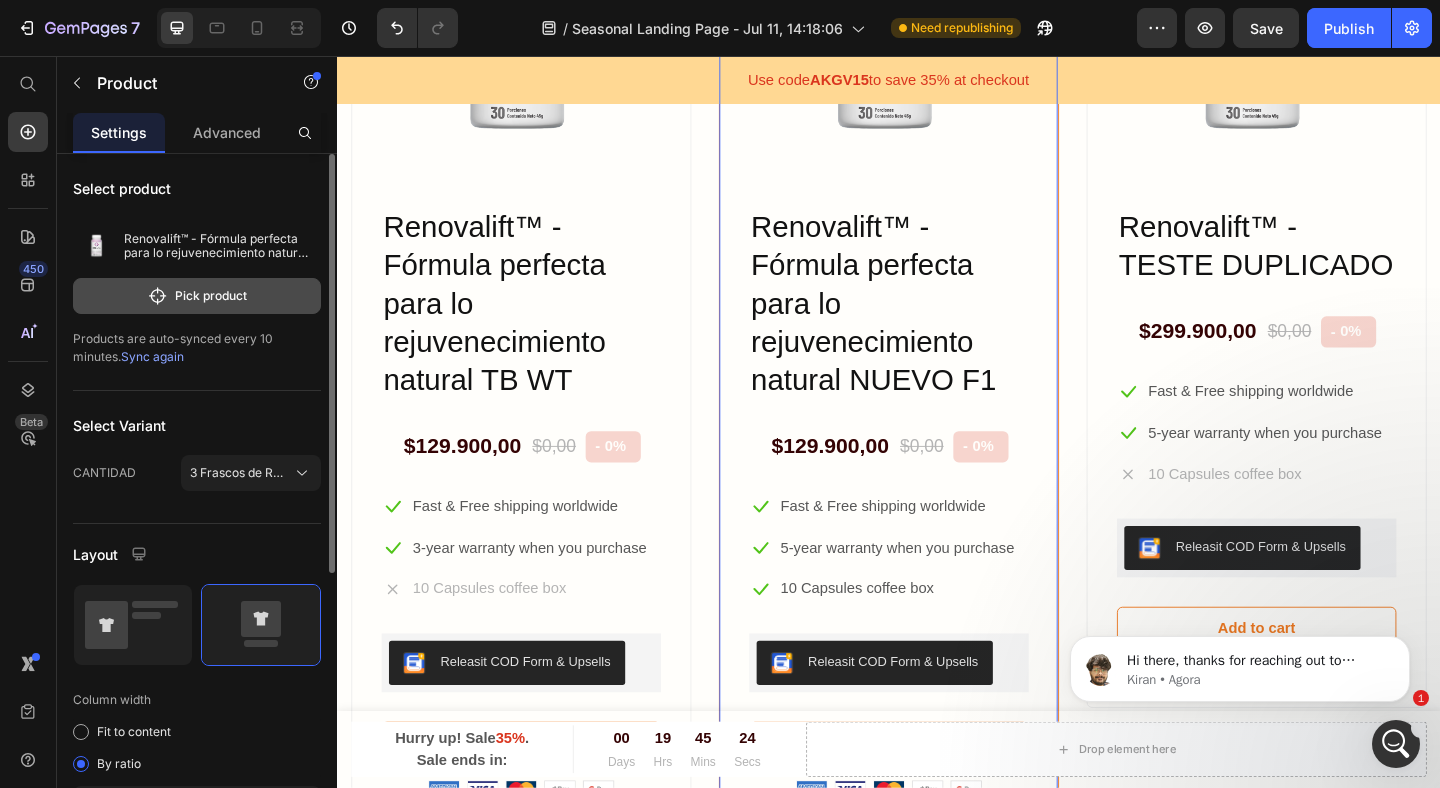 click on "Pick product" at bounding box center [197, 296] 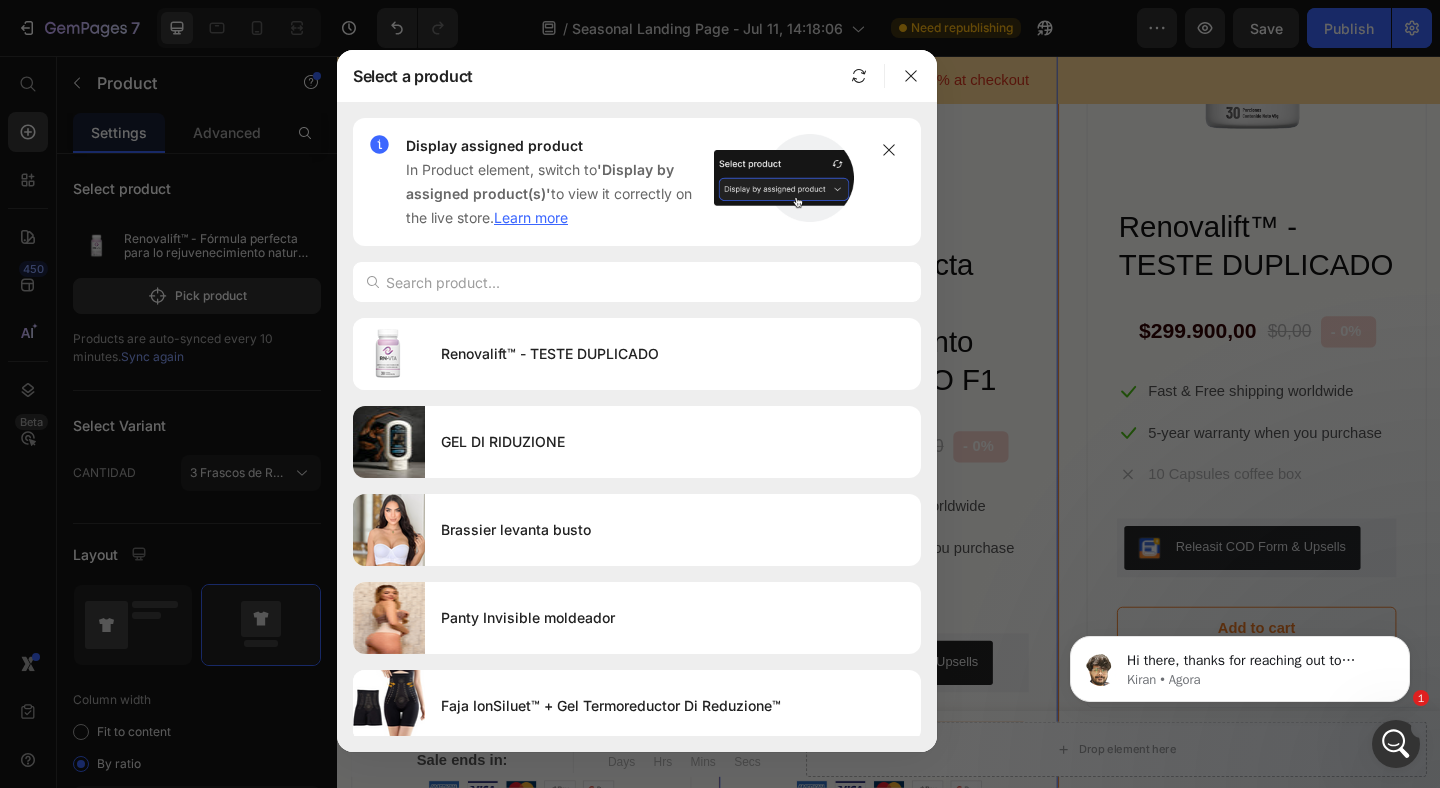 click at bounding box center [720, 394] 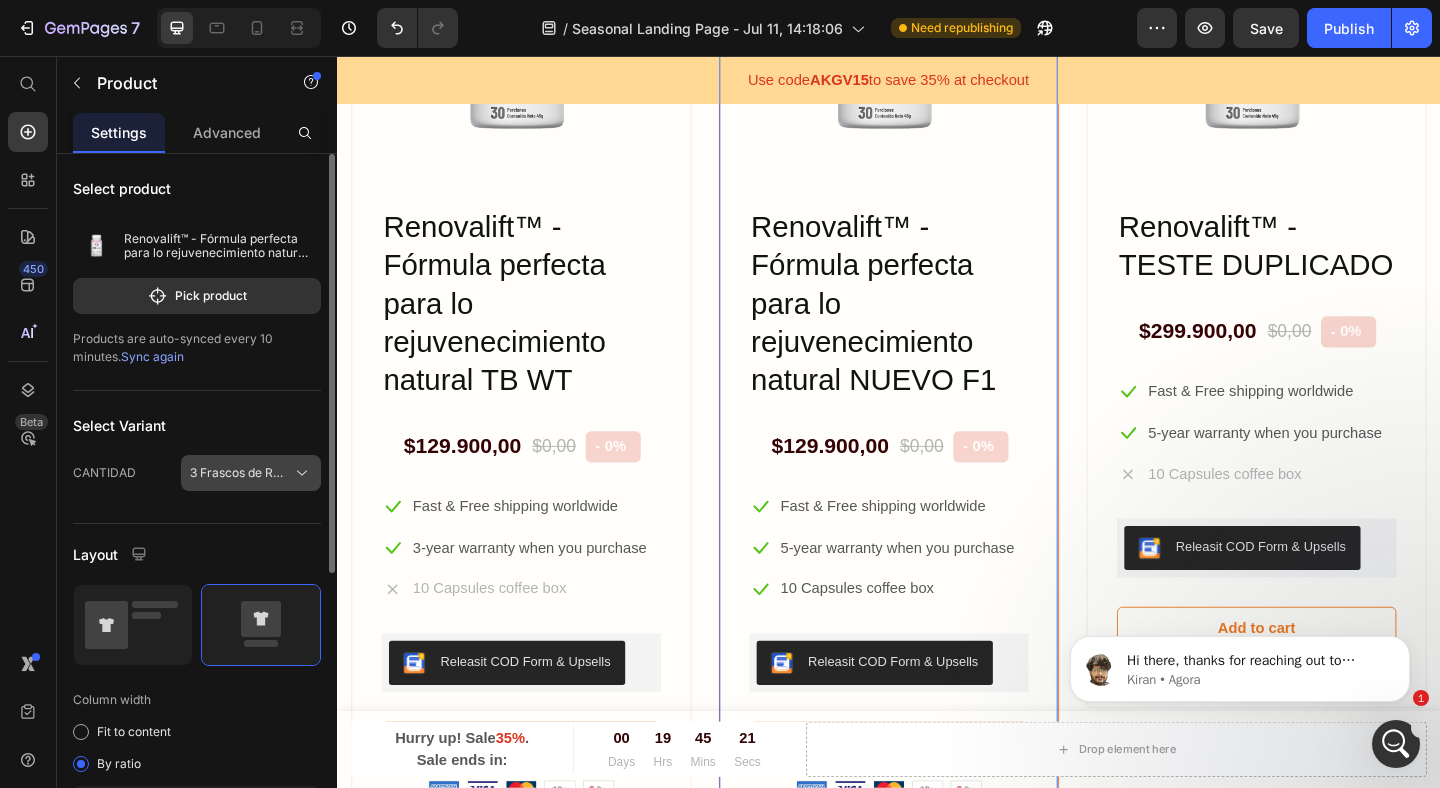 click on "[NUMBER] Frascos de Renovalift ([PERCENT] OFF)" at bounding box center (239, 473) 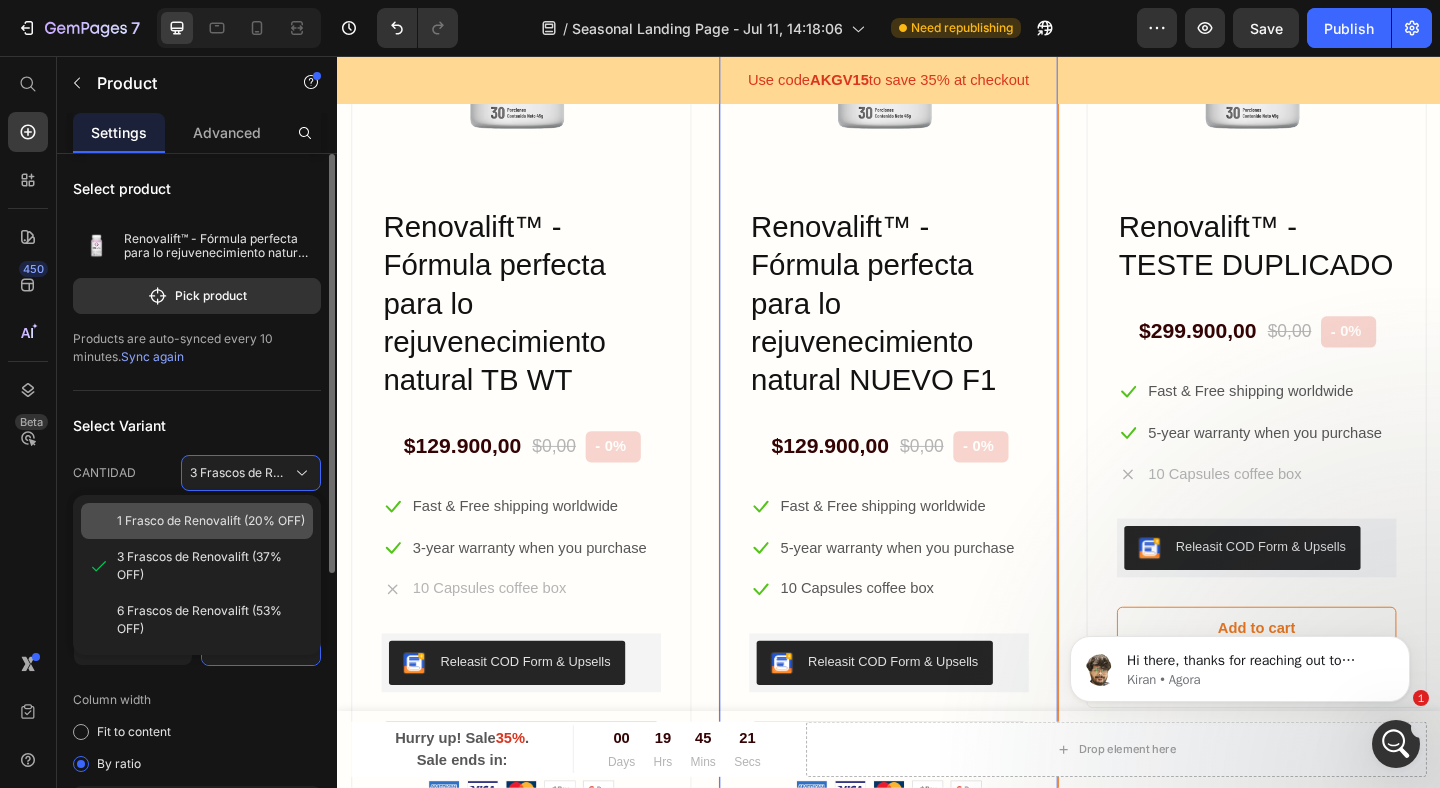 click on "[NUMBER] Frasco de Renovalift ([PERCENT] OFF)" at bounding box center (211, 530) 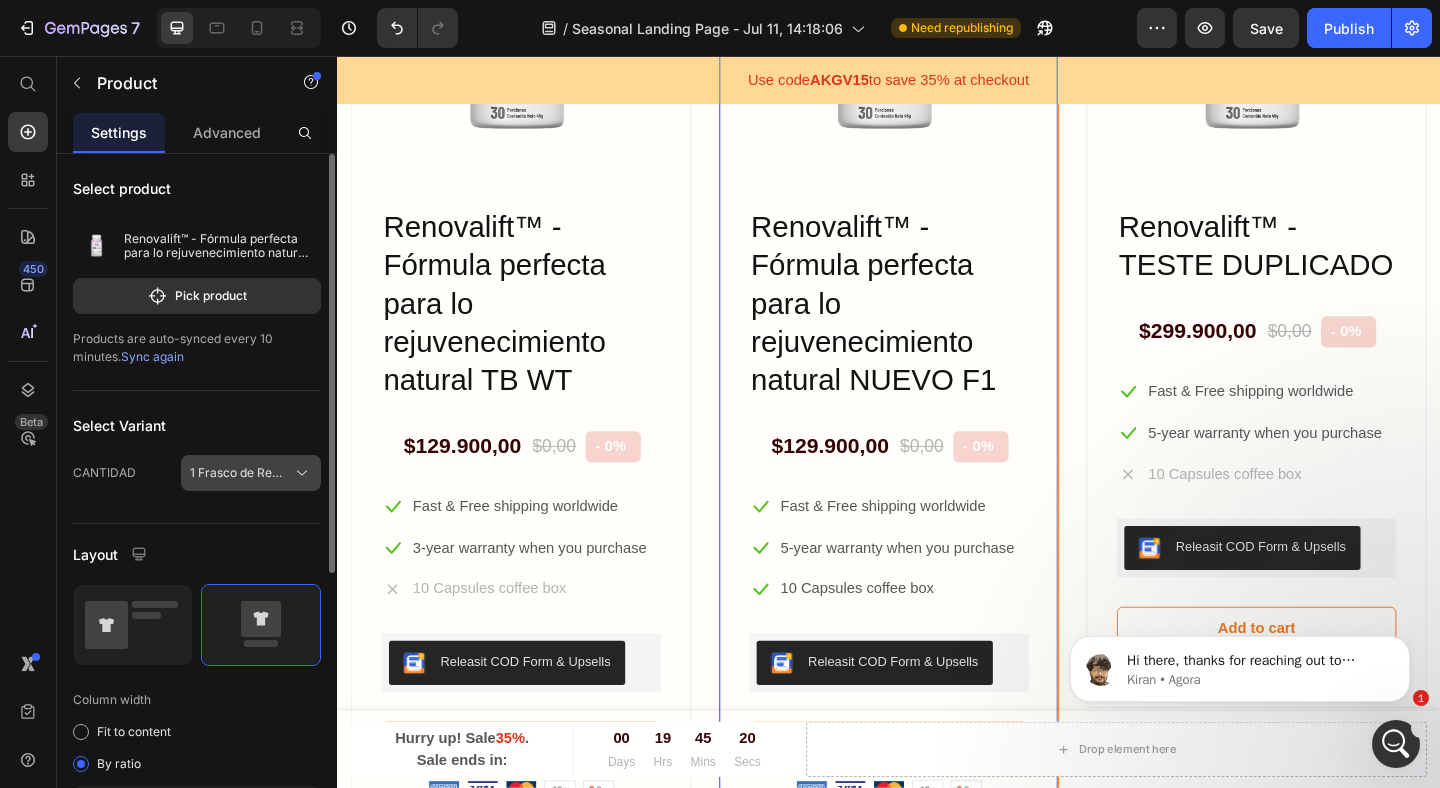 click on "[NUMBER] Frasco de Renovalift ([PERCENT] OFF)" at bounding box center (239, 473) 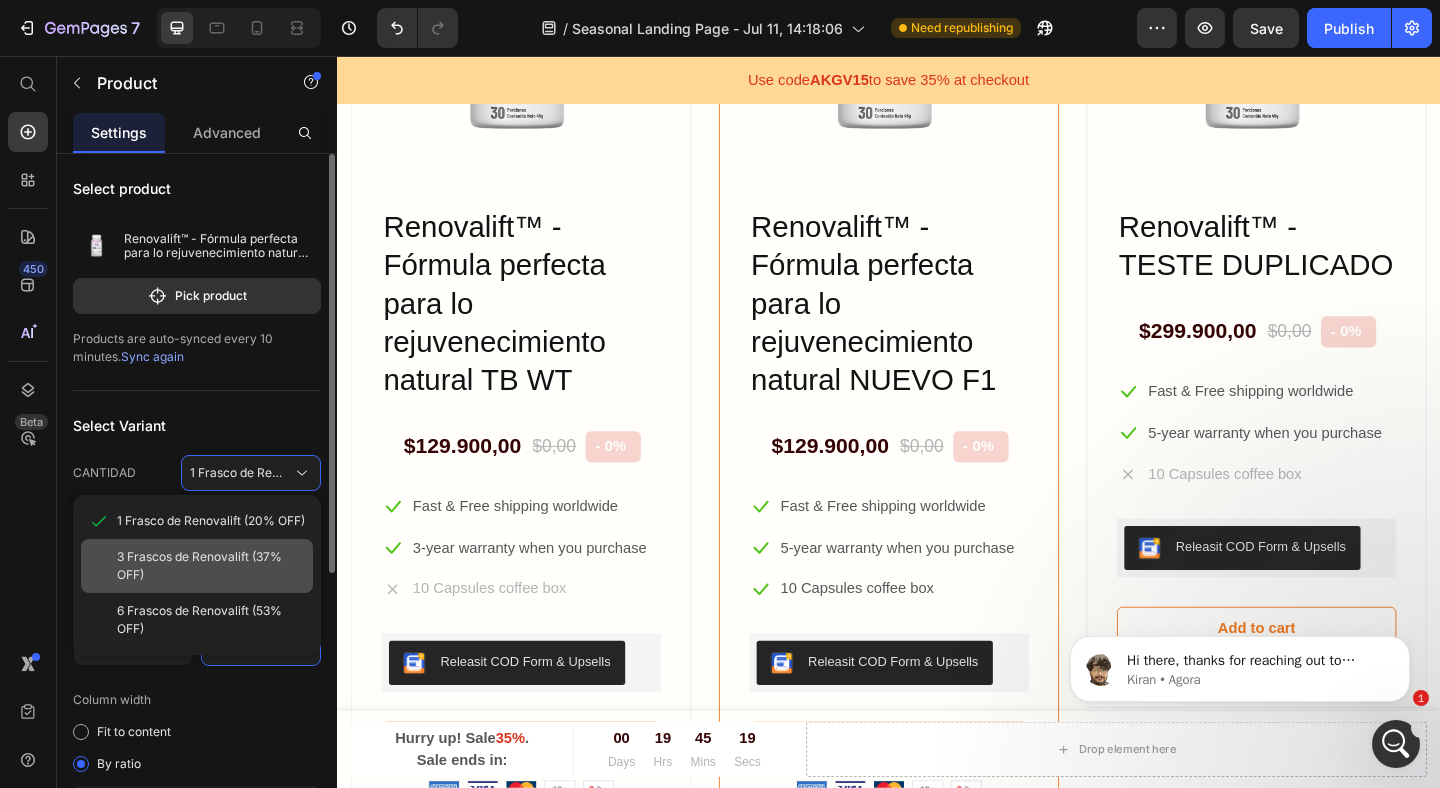 click on "[NUMBER] Frascos de Renovalift ([PERCENT] OFF)" at bounding box center [211, 584] 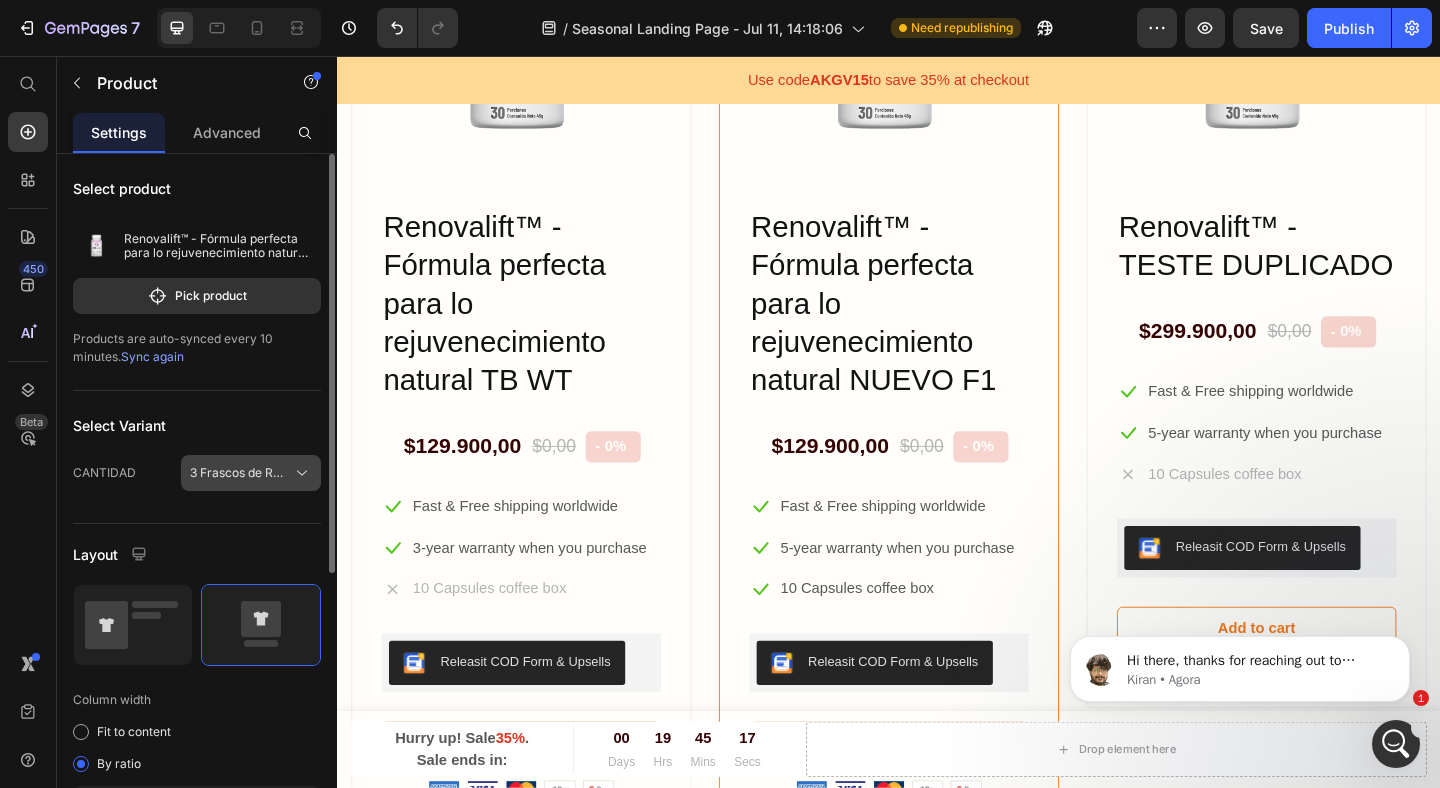click on "[NUMBER] Frascos de Renovalift ([PERCENT] OFF)" at bounding box center (251, 473) 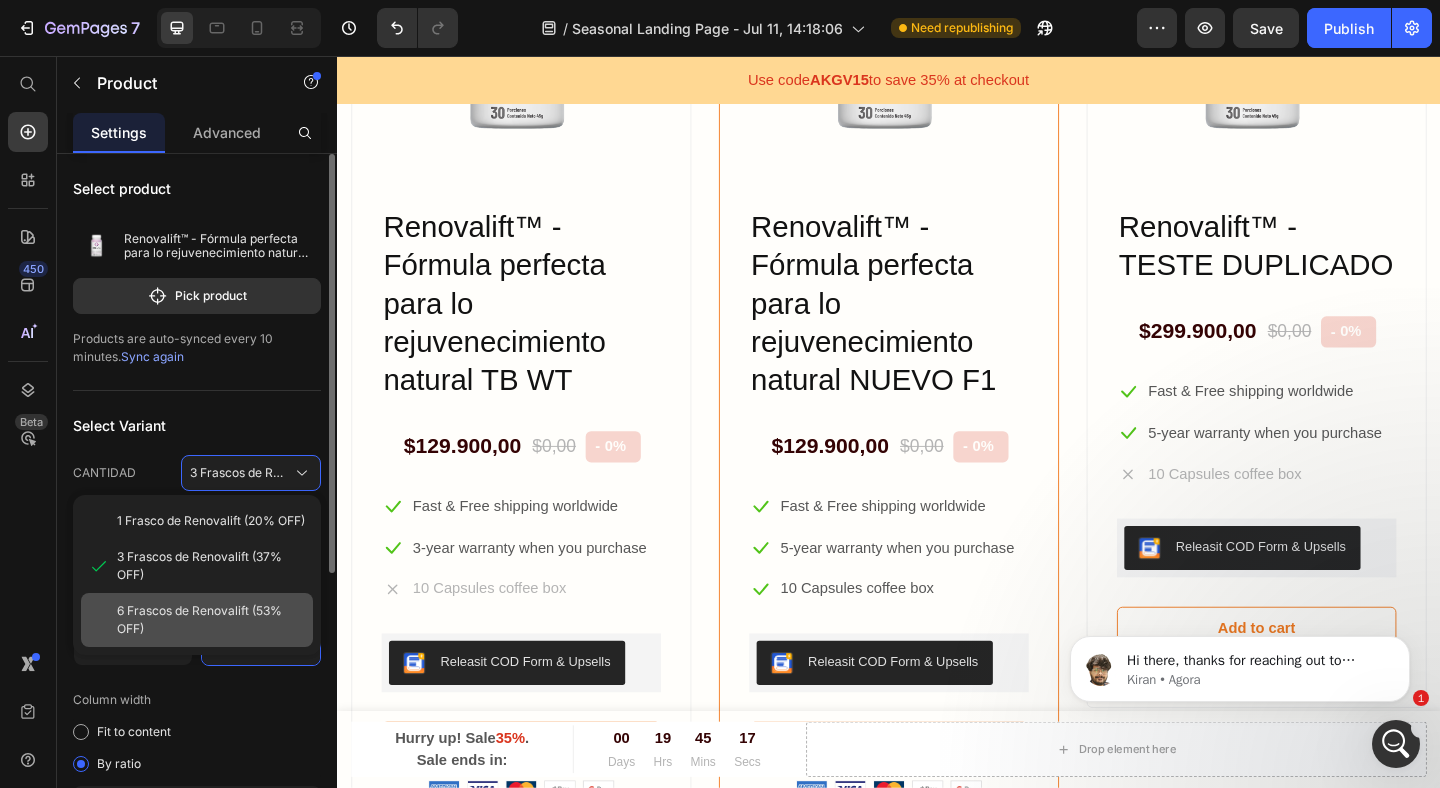 click on "[NUMBER] Frascos de Renovalift ([PERCENT] OFF)" at bounding box center (211, 638) 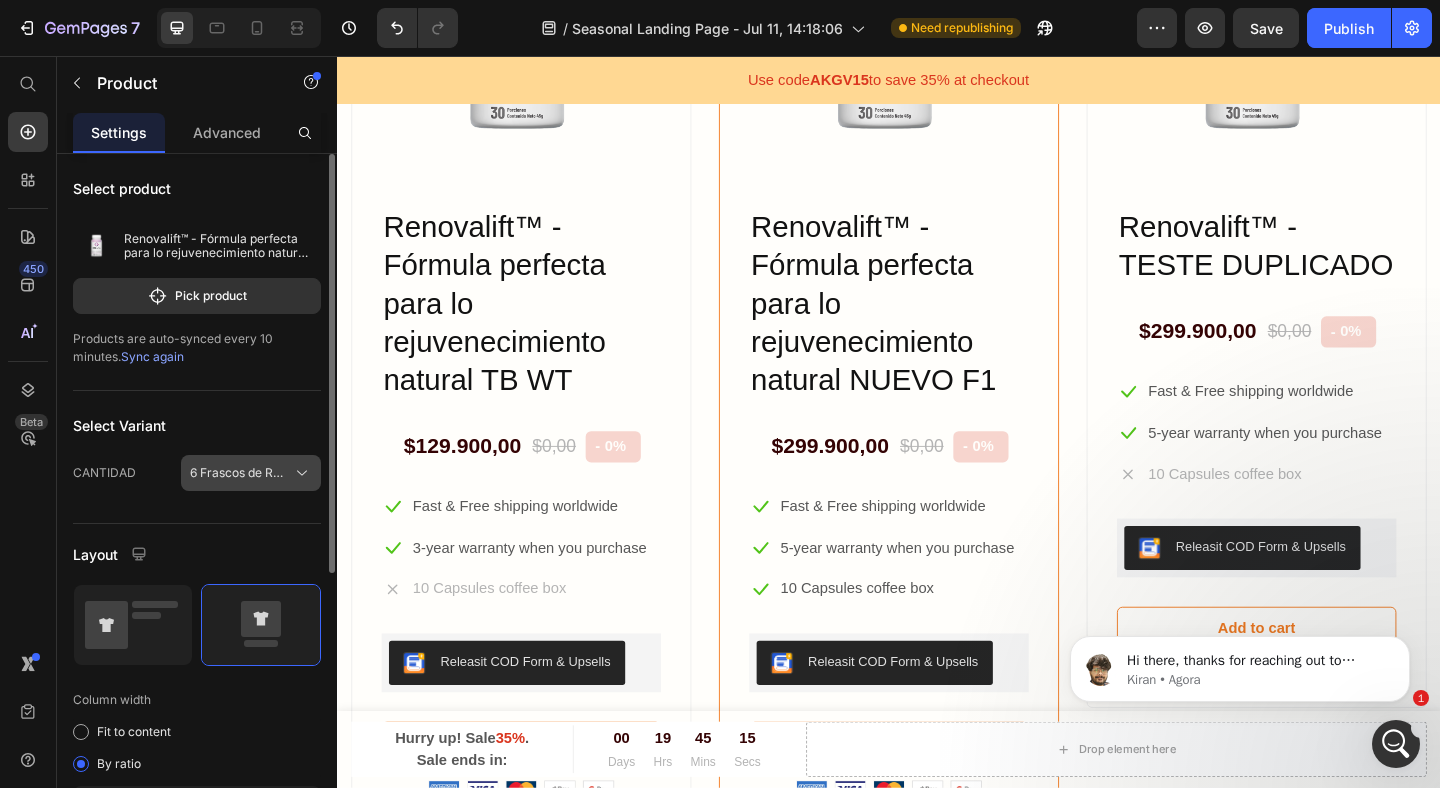 click 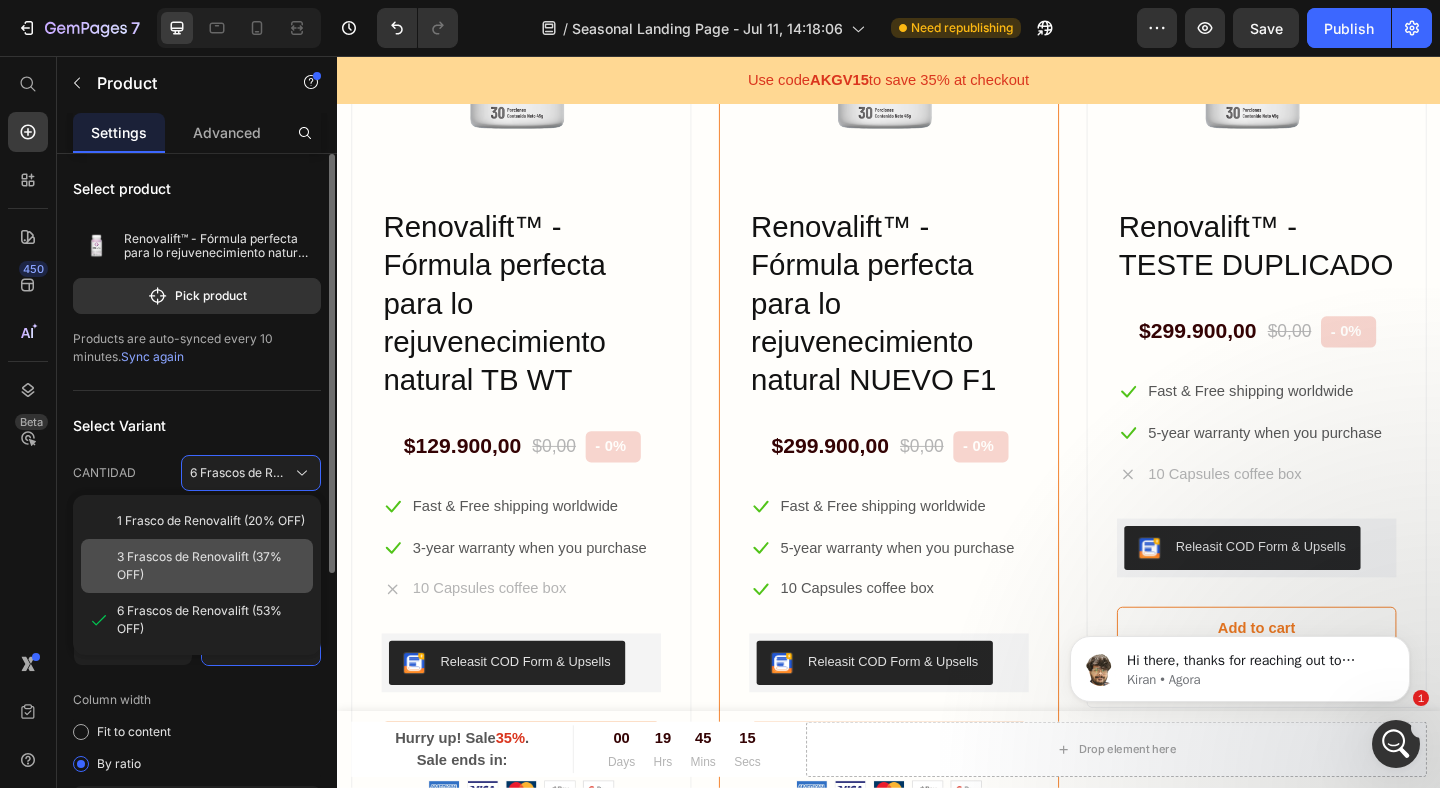 click on "[NUMBER] Frascos de Renovalift ([PERCENT] OFF)" at bounding box center [211, 584] 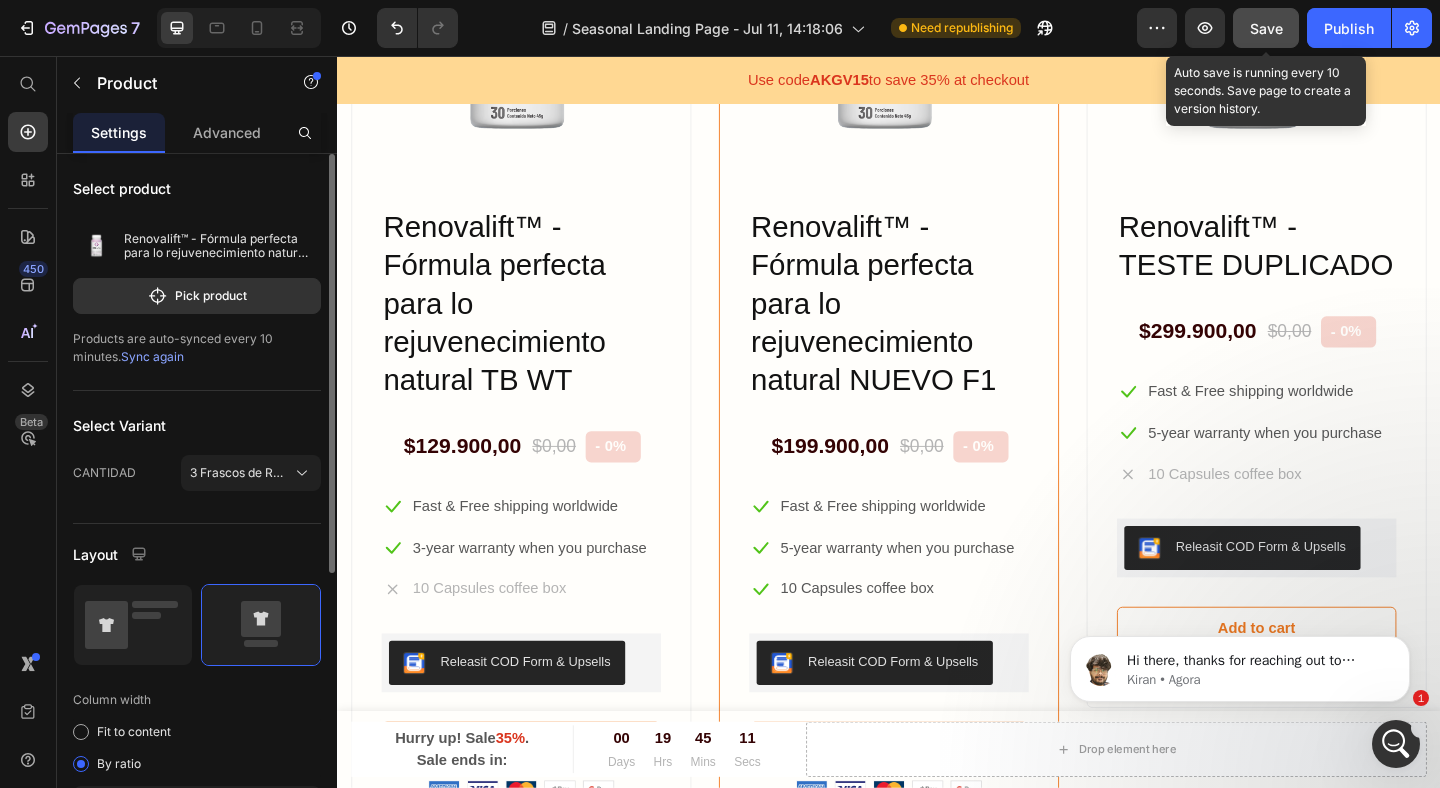 click on "Save" 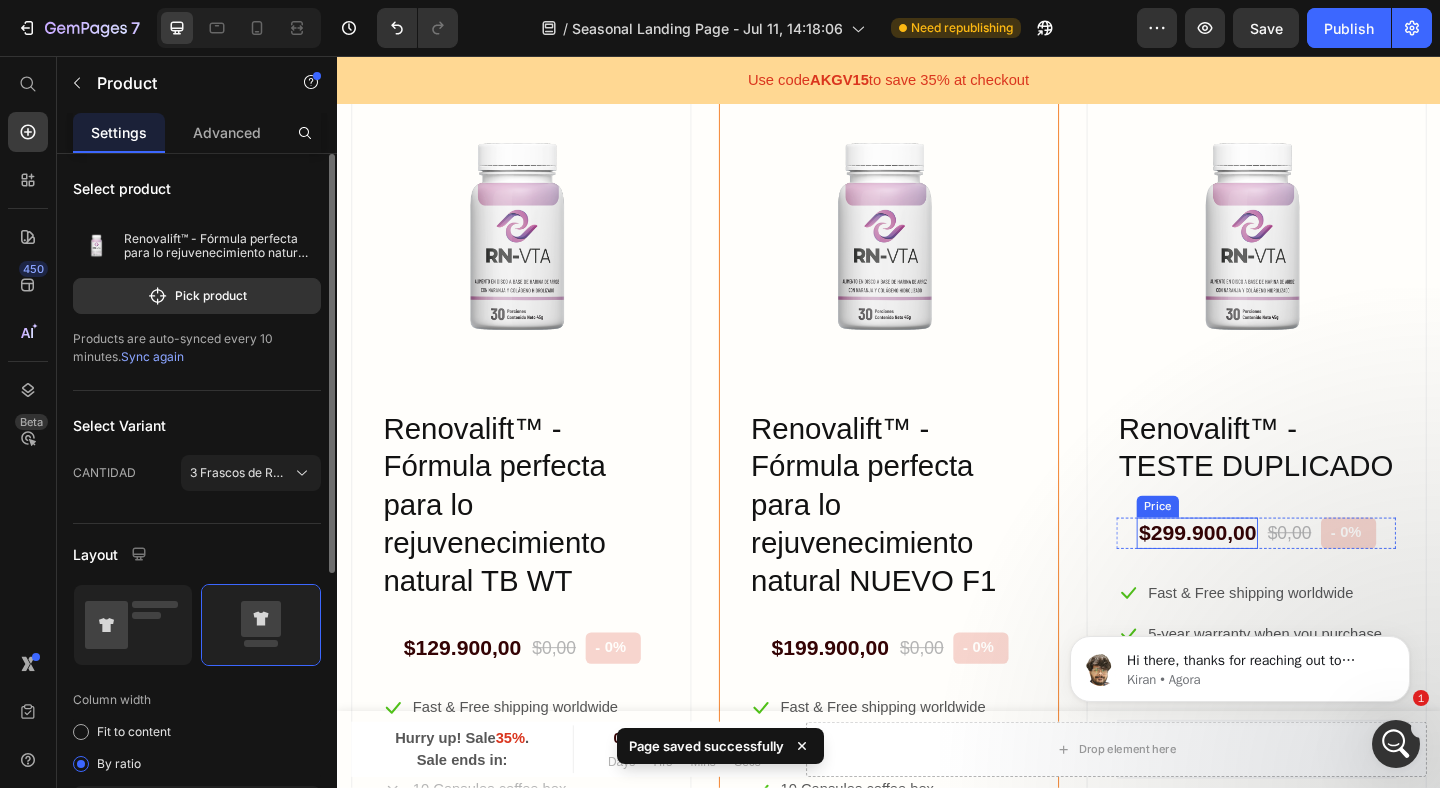 scroll, scrollTop: 5582, scrollLeft: 0, axis: vertical 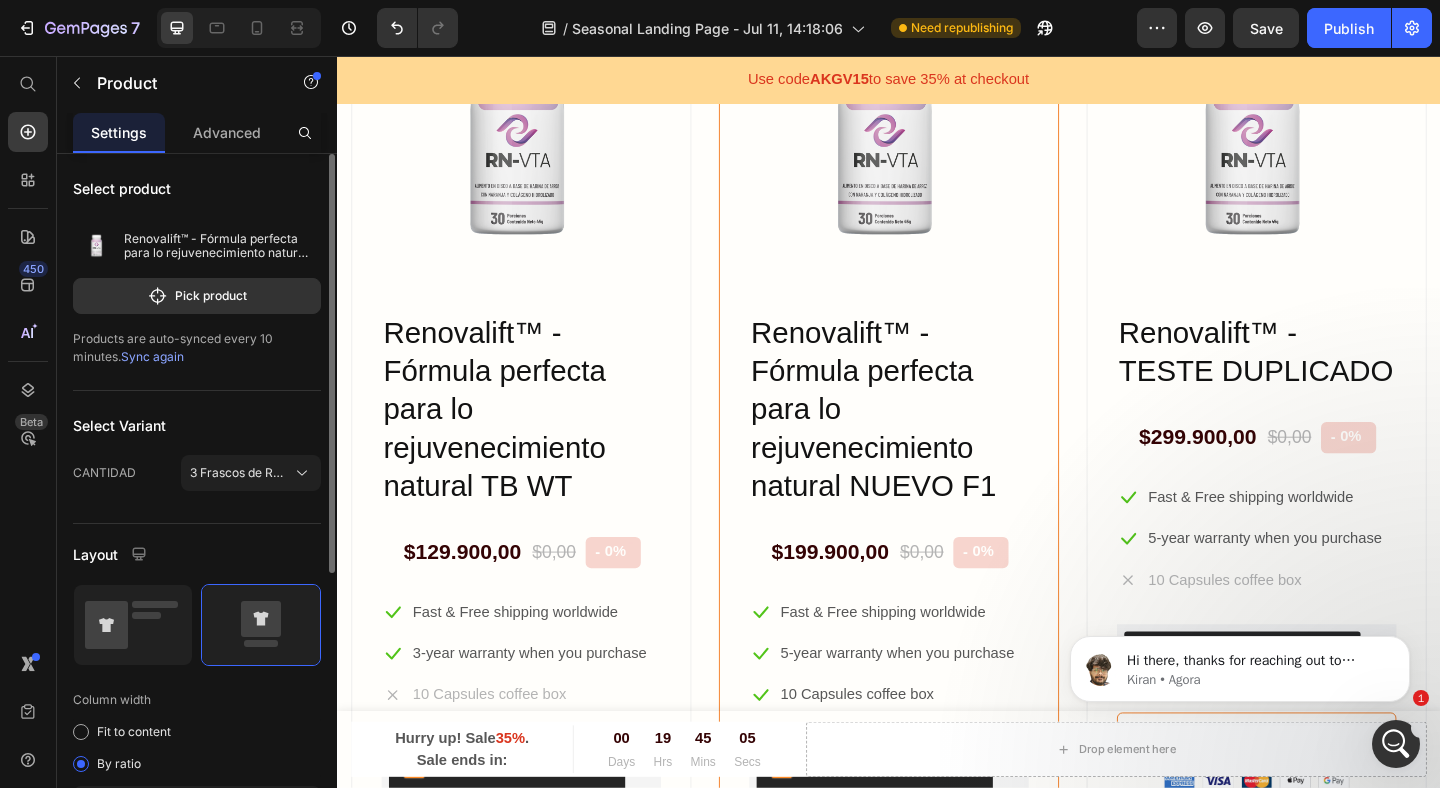 click 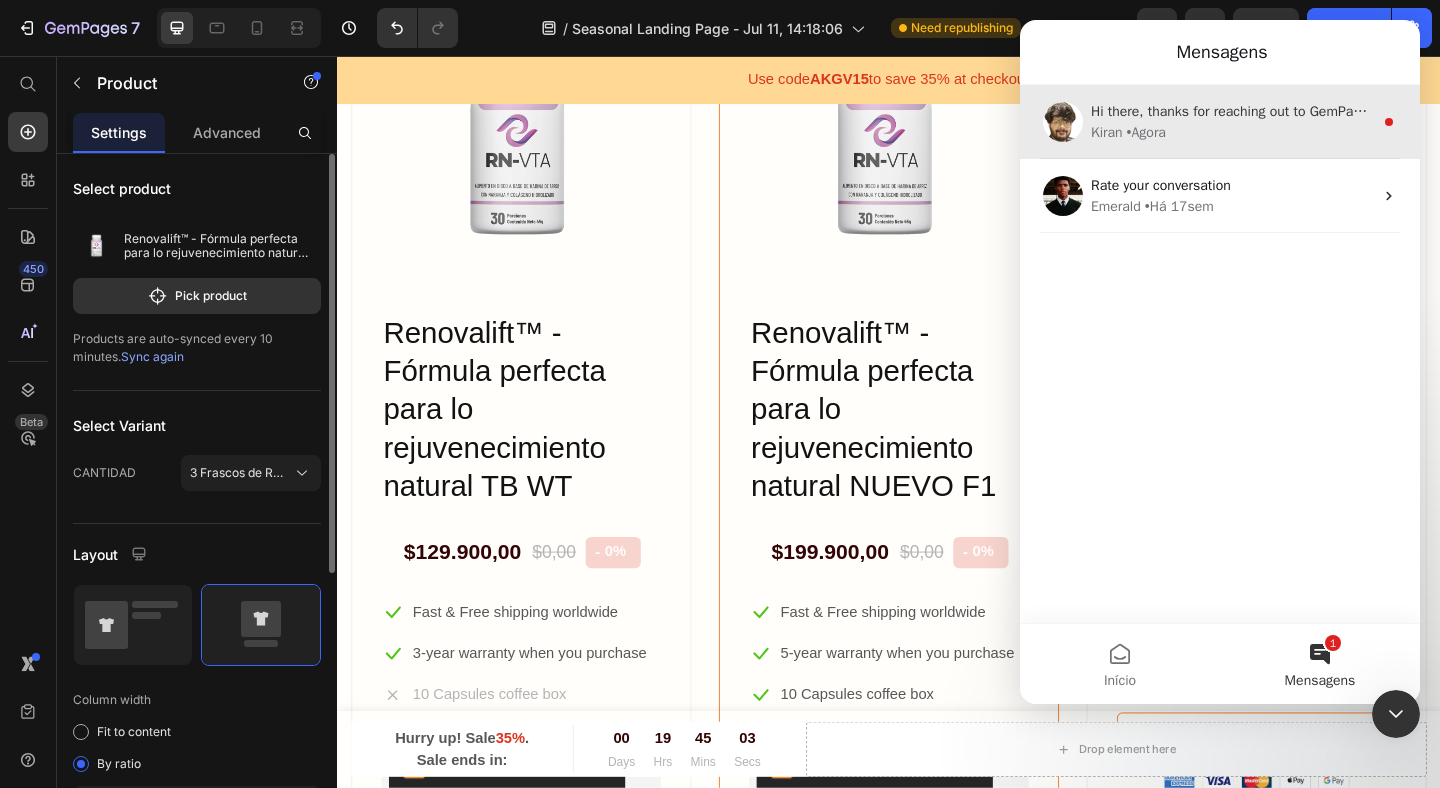 click on "Hi there, thanks for reaching out to GemPages. My name is [FIRST] and I'm ready to assist you. May I know your name please? [FIRST] • Agora" at bounding box center [1220, 122] 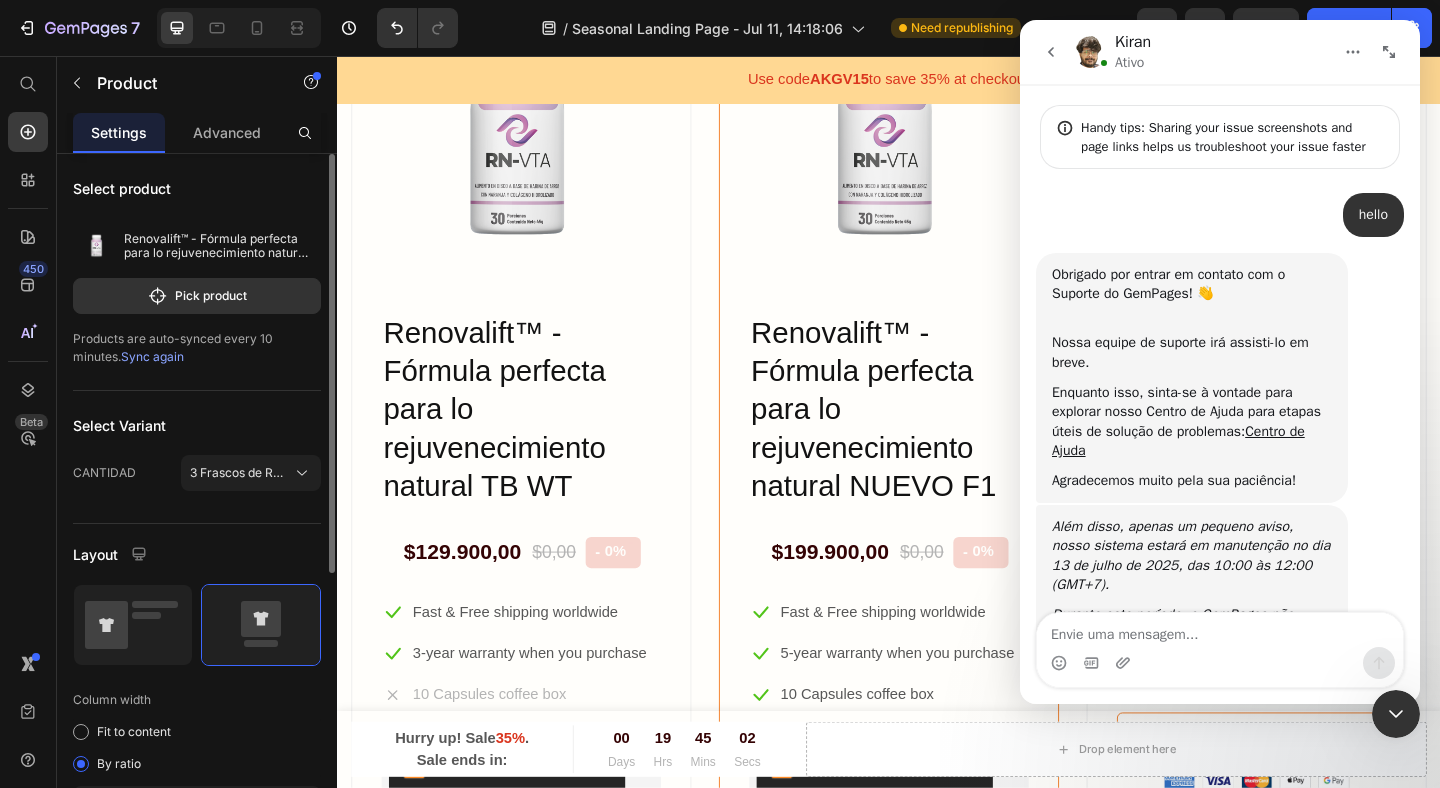 scroll, scrollTop: 3, scrollLeft: 0, axis: vertical 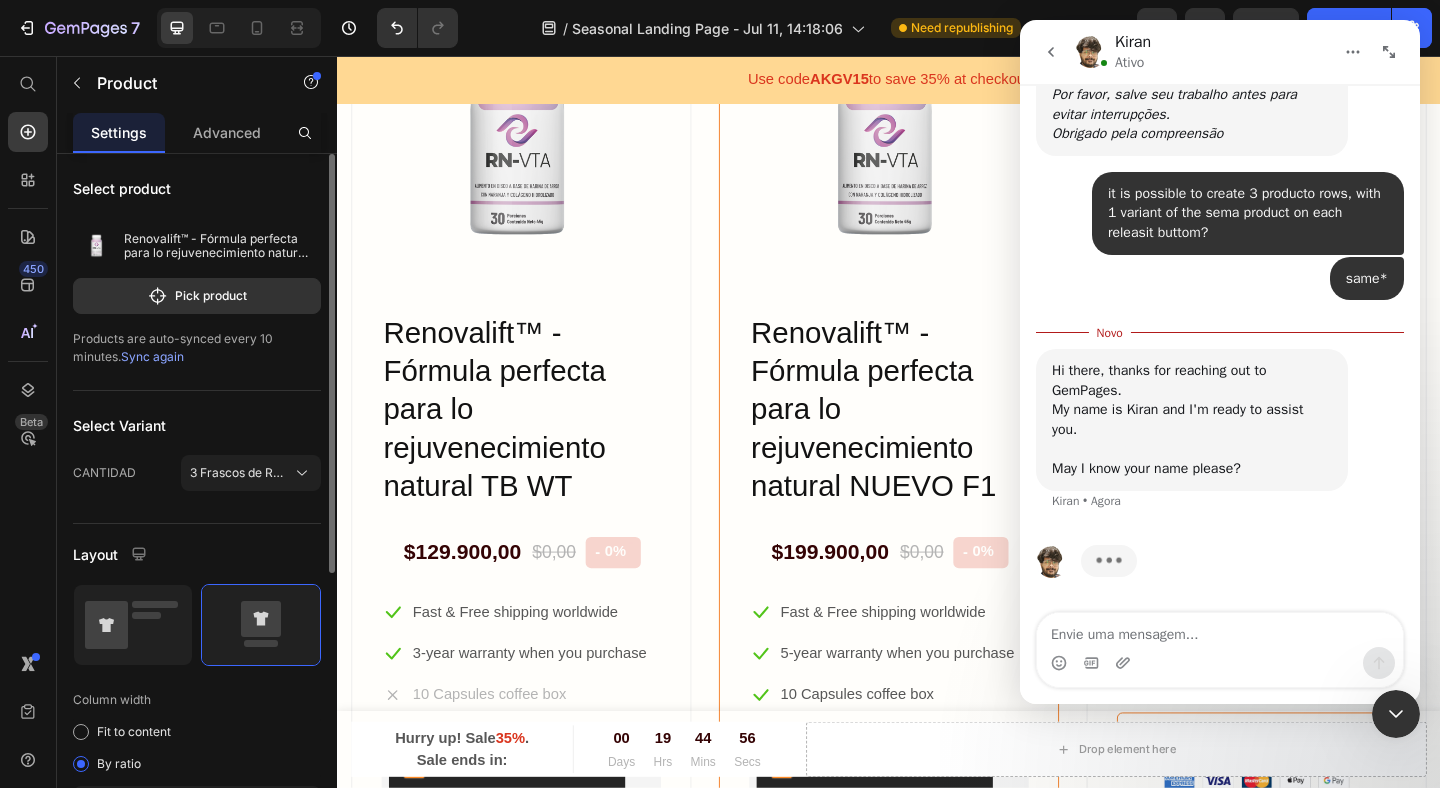 click at bounding box center (1220, 630) 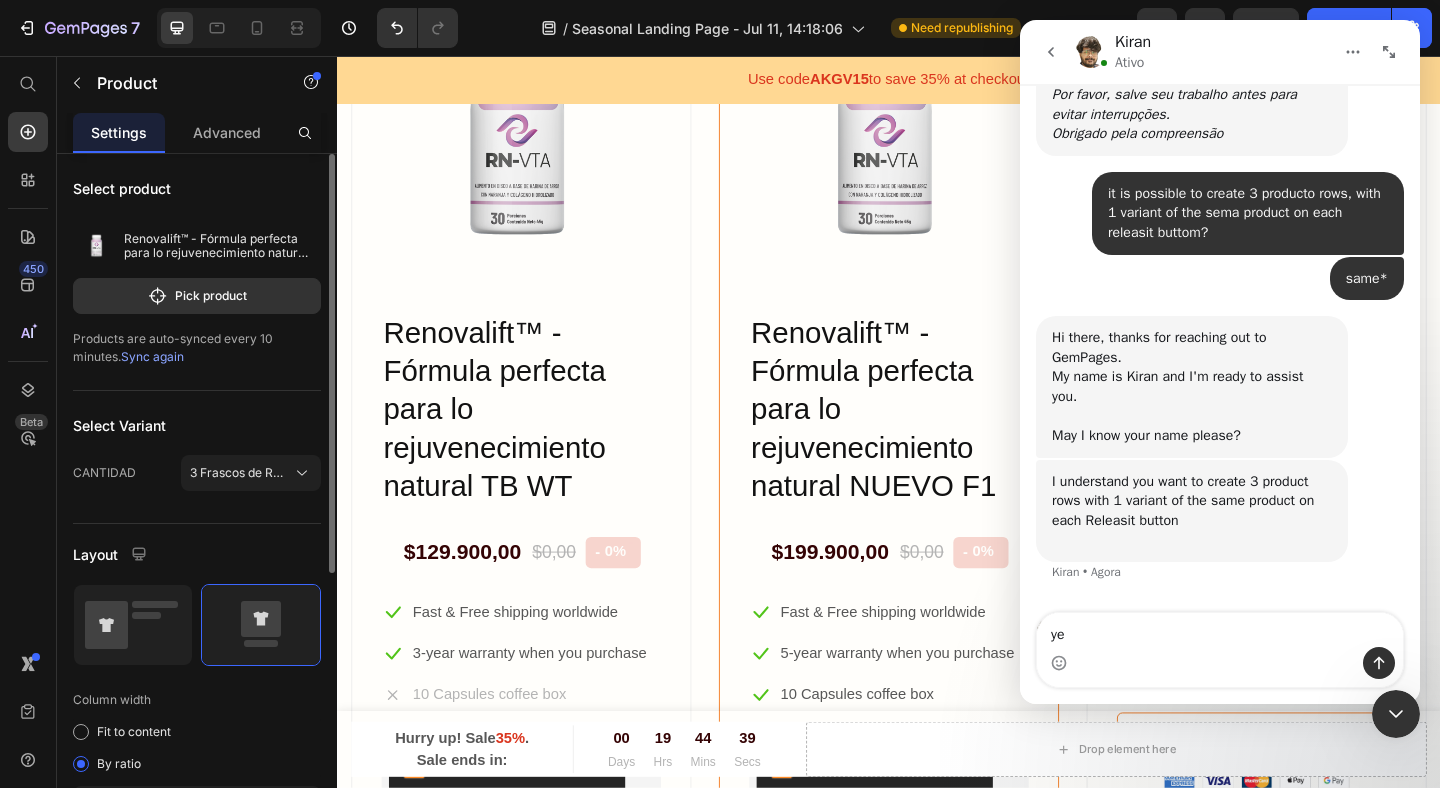 type on "yes" 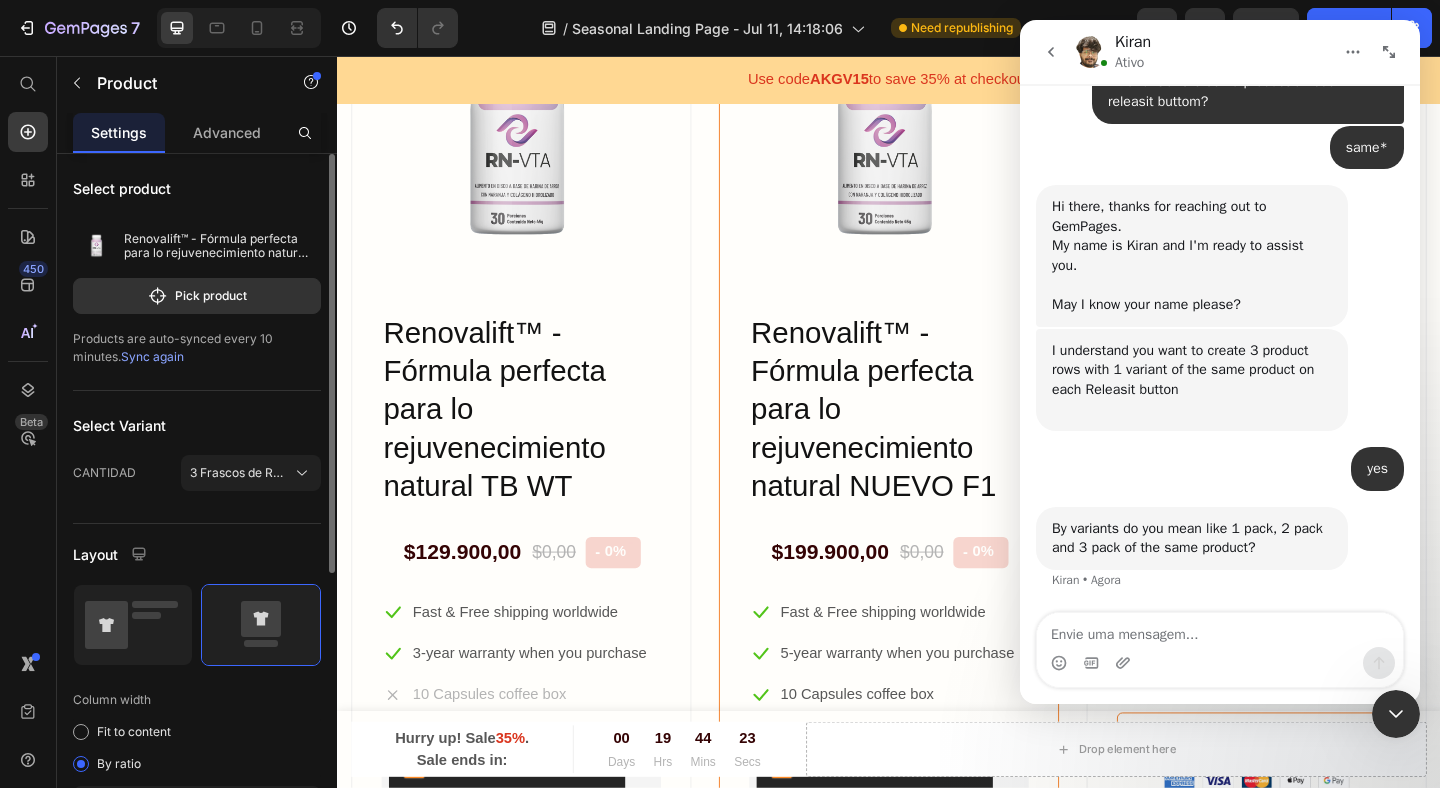 scroll, scrollTop: 699, scrollLeft: 0, axis: vertical 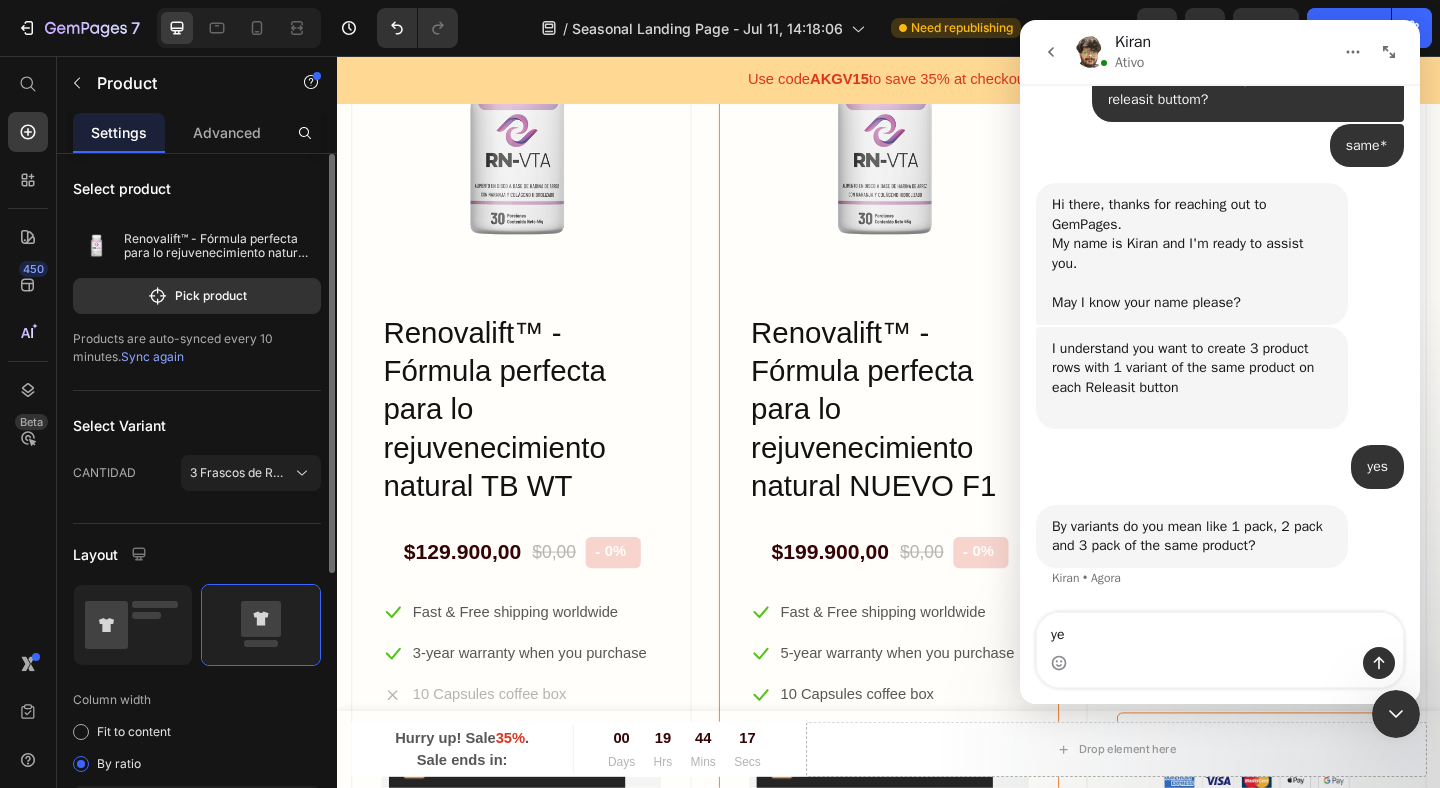 type on "yes" 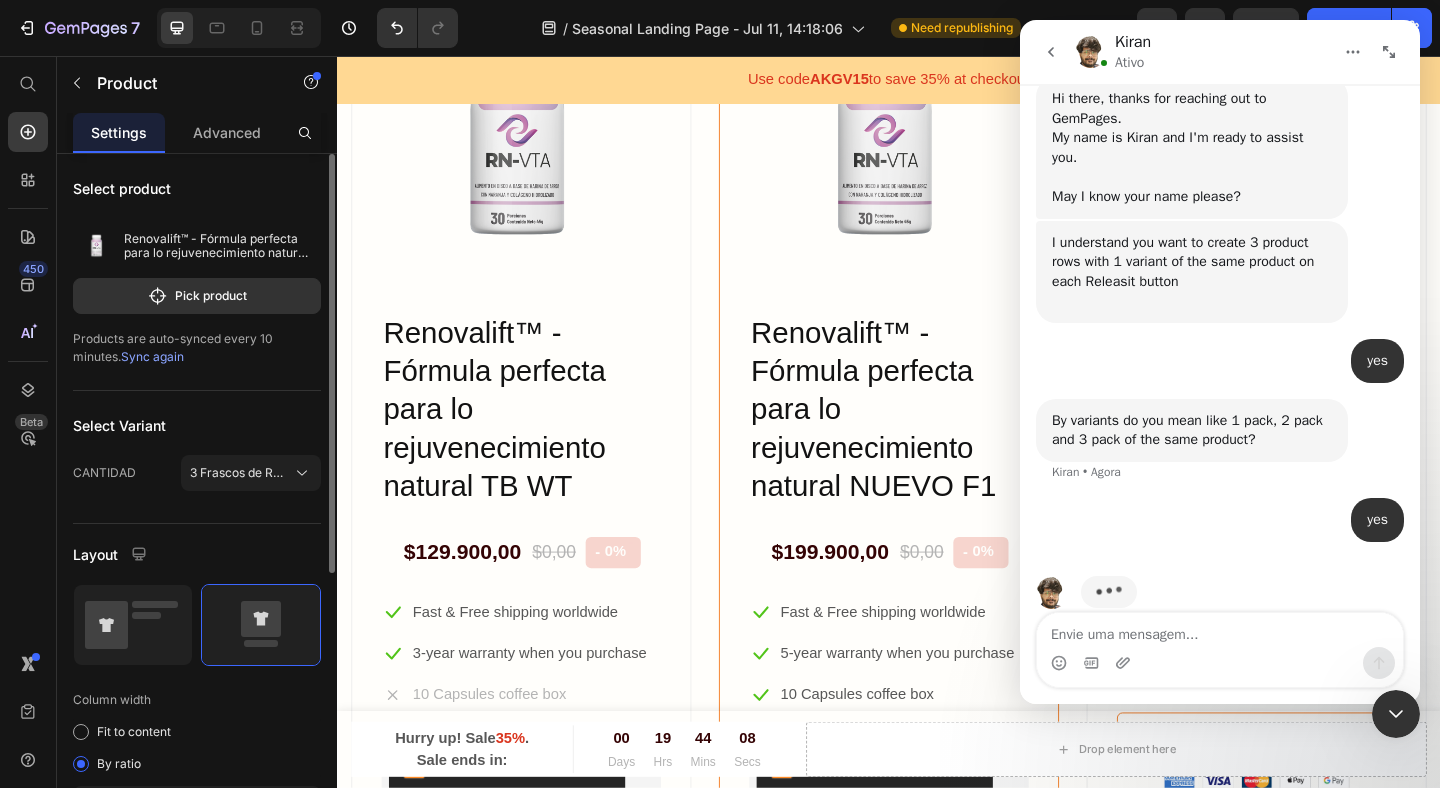 scroll, scrollTop: 835, scrollLeft: 0, axis: vertical 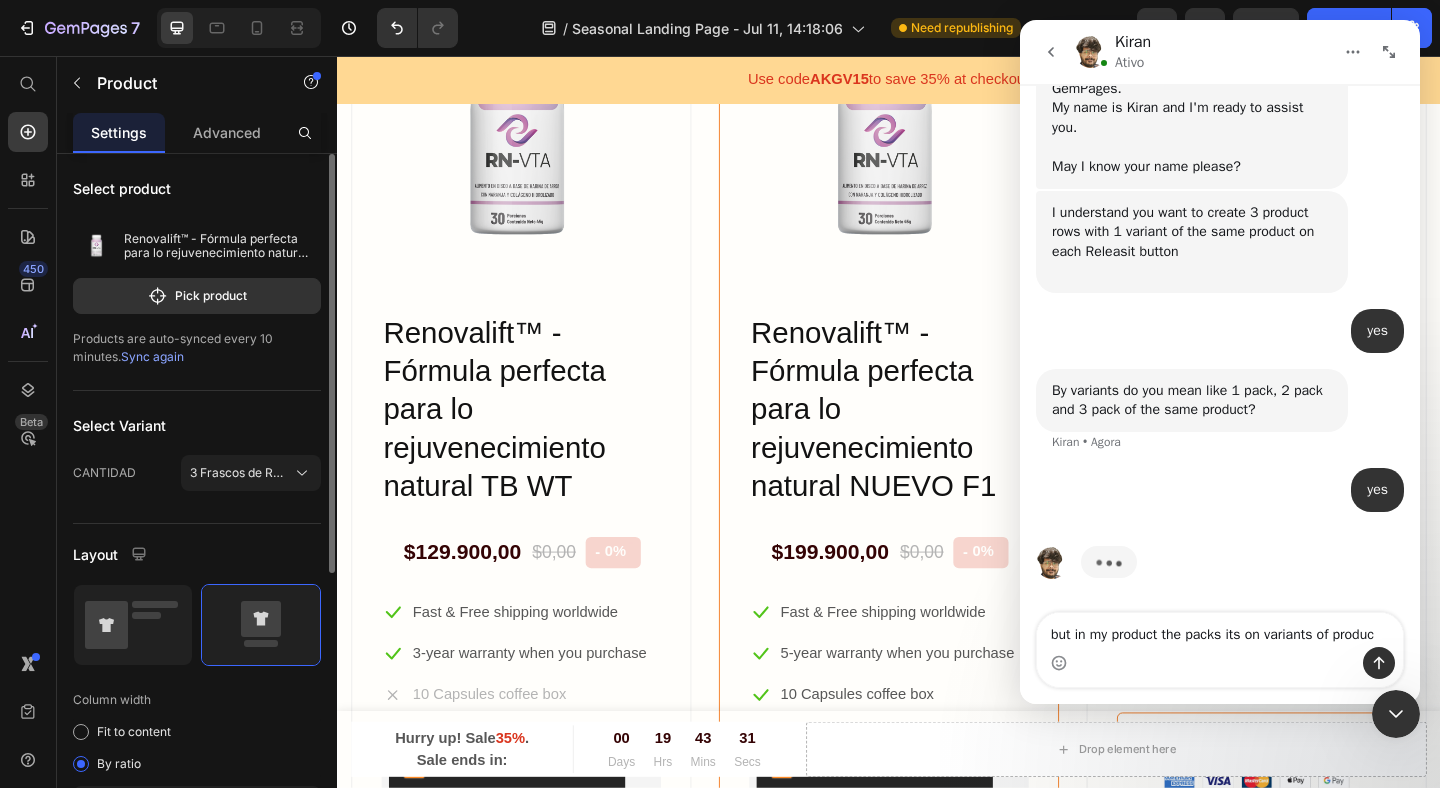 type on "but in my product the packs its on variants of product" 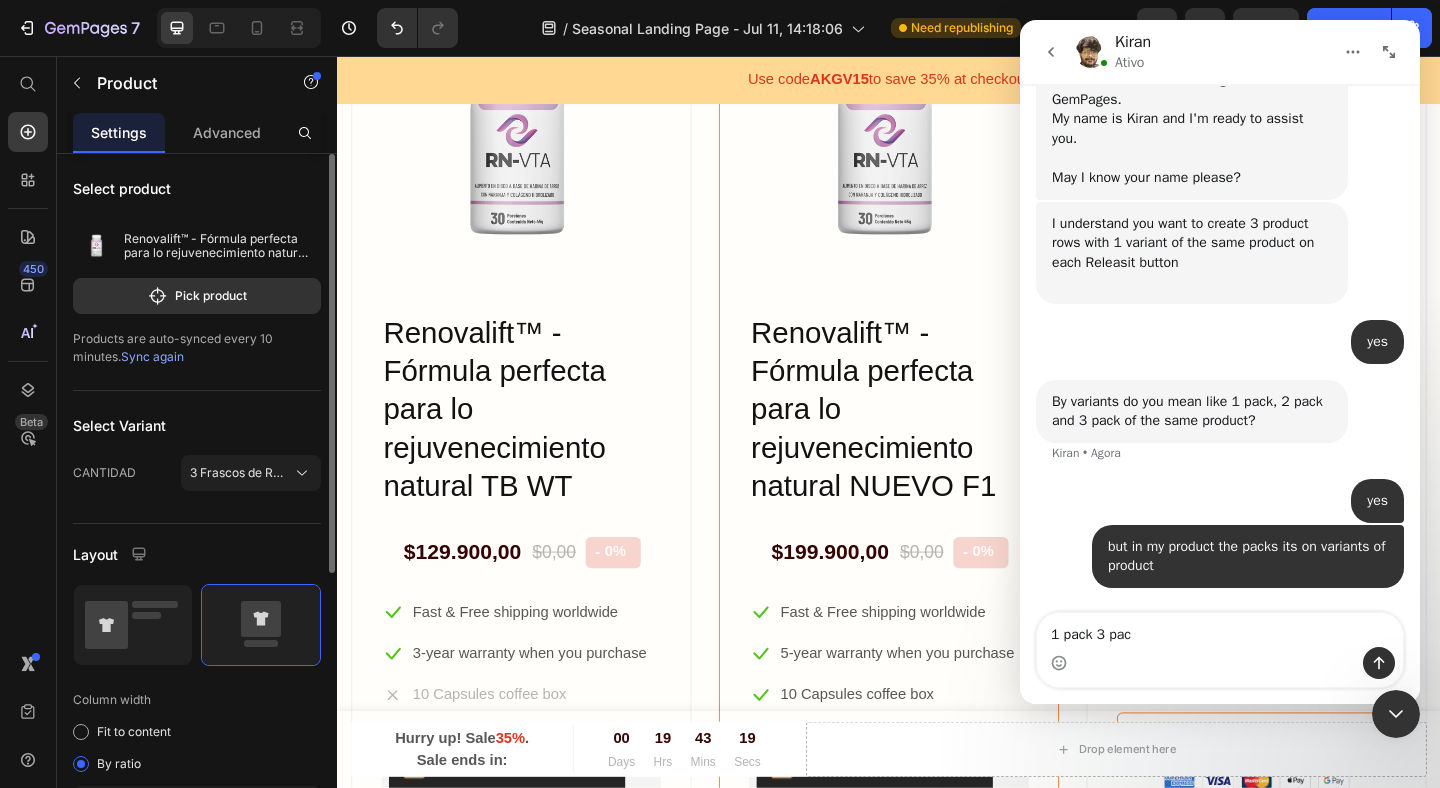 scroll, scrollTop: 824, scrollLeft: 0, axis: vertical 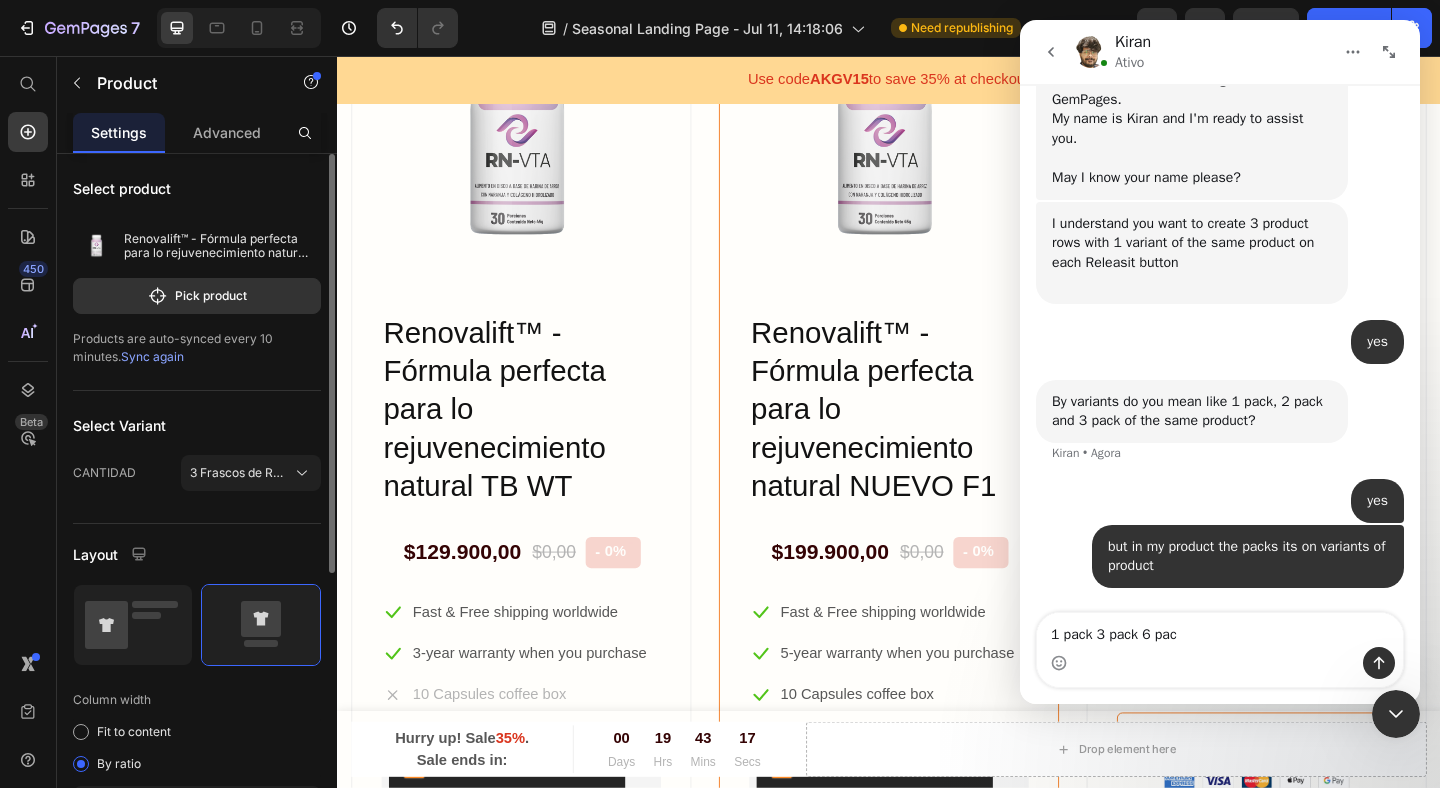 type on "1 pack 3 pack 6 pack" 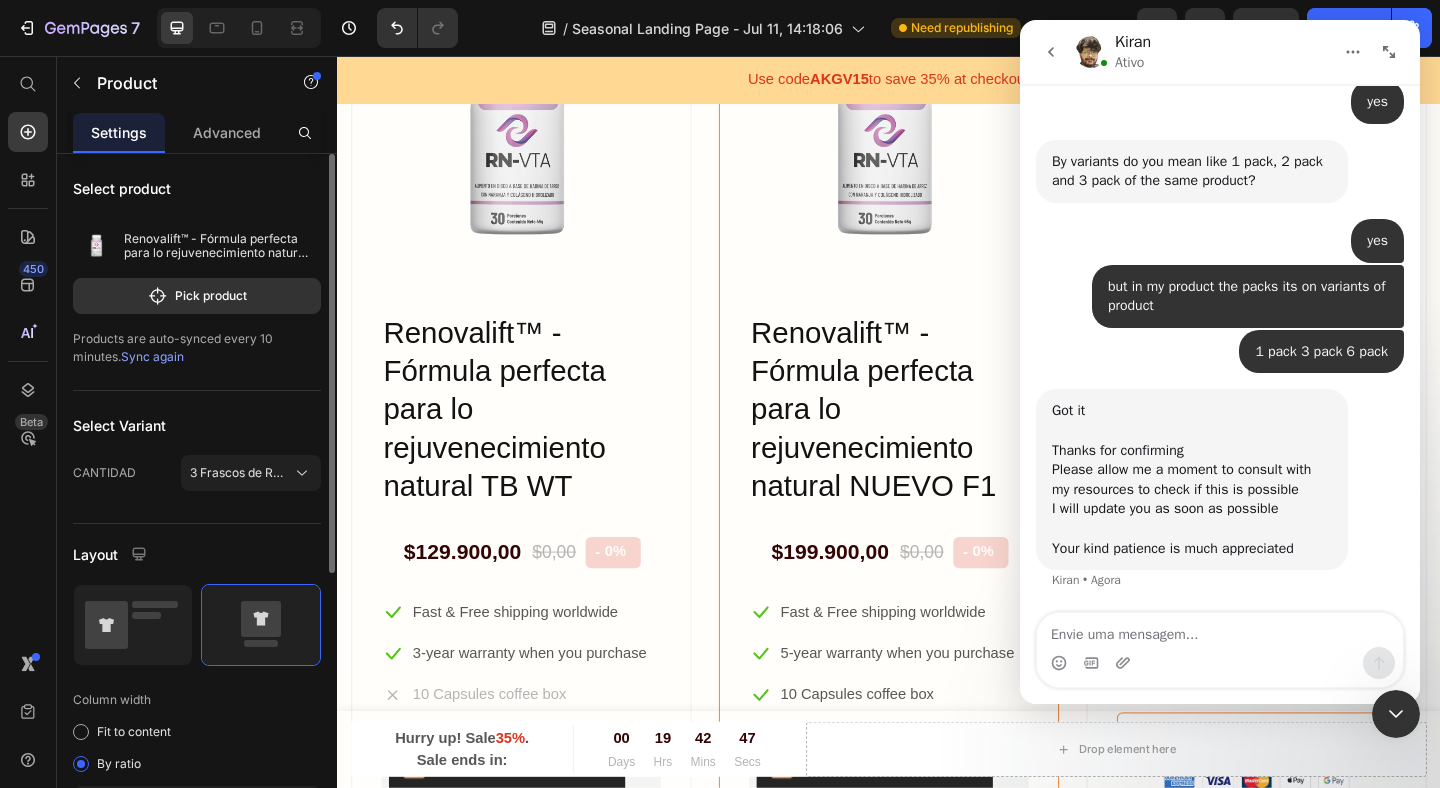 scroll, scrollTop: 1066, scrollLeft: 0, axis: vertical 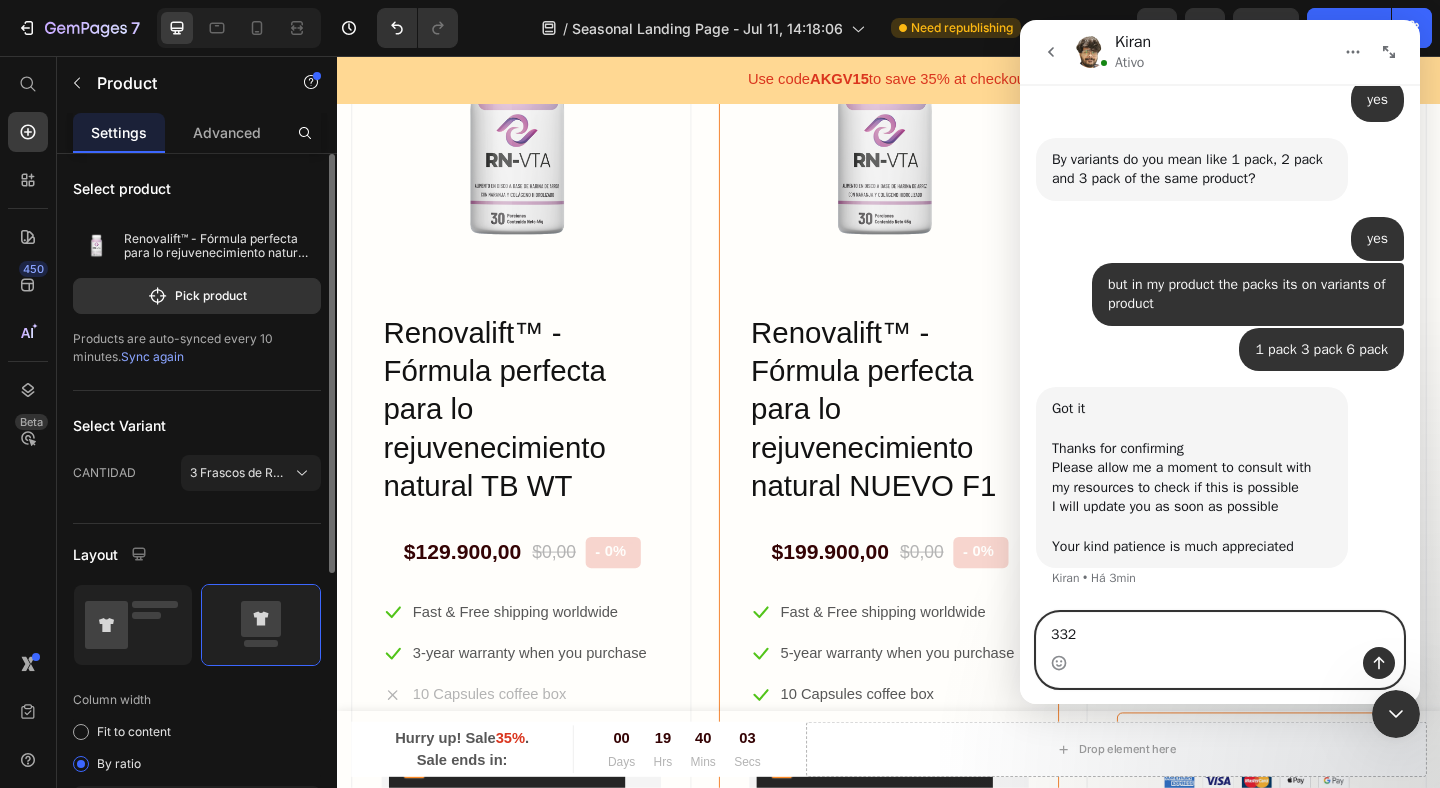 click on "332" at bounding box center [1220, 630] 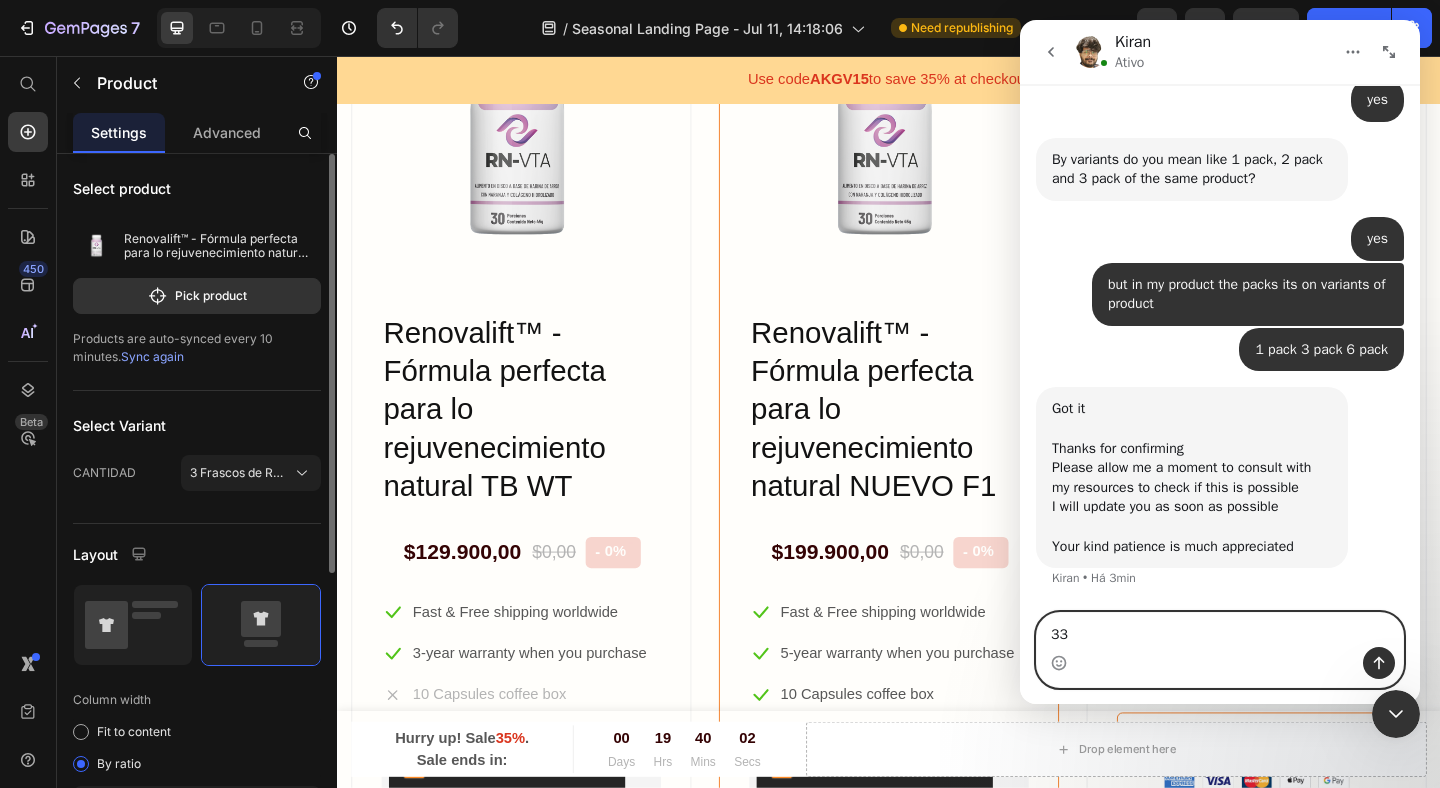 type on "3" 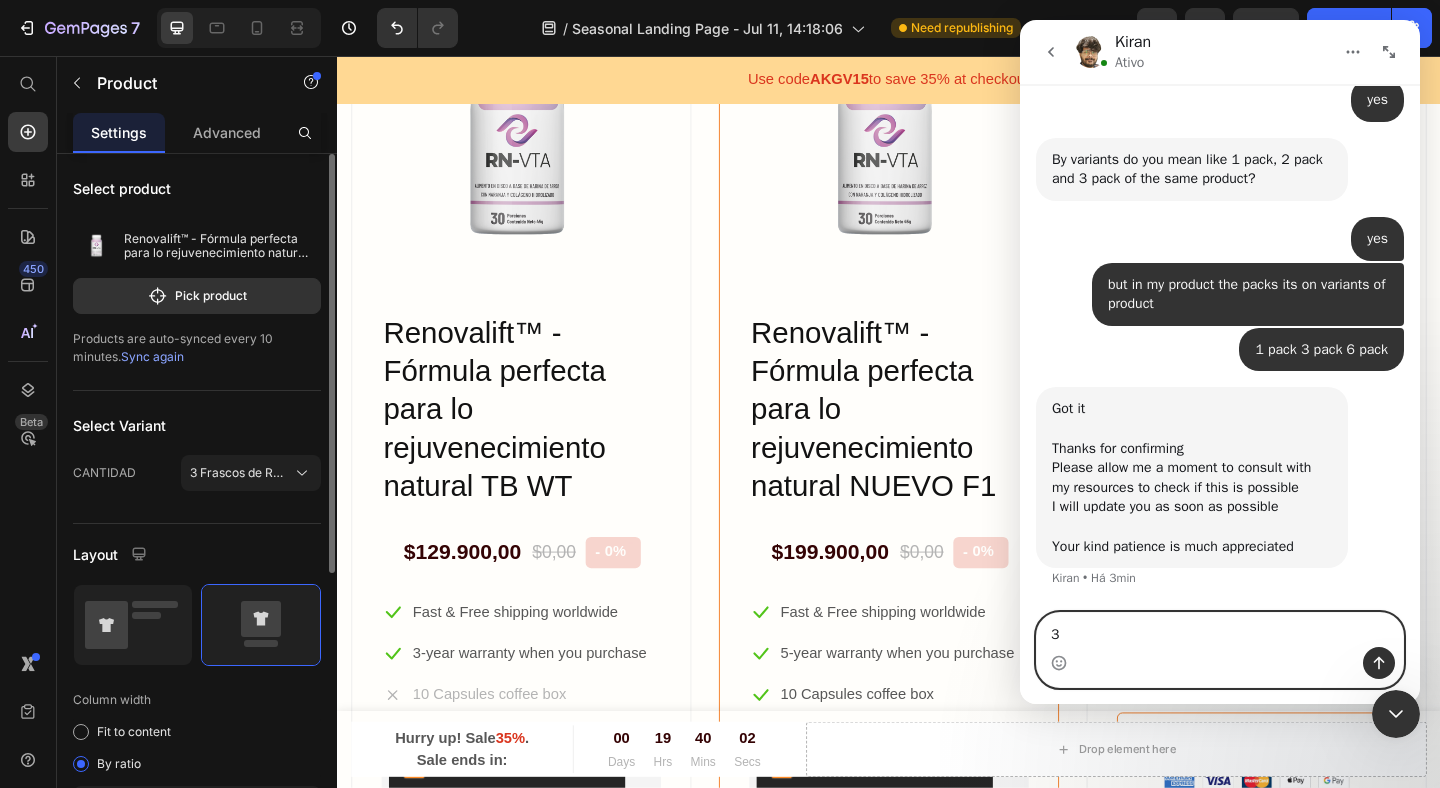 type 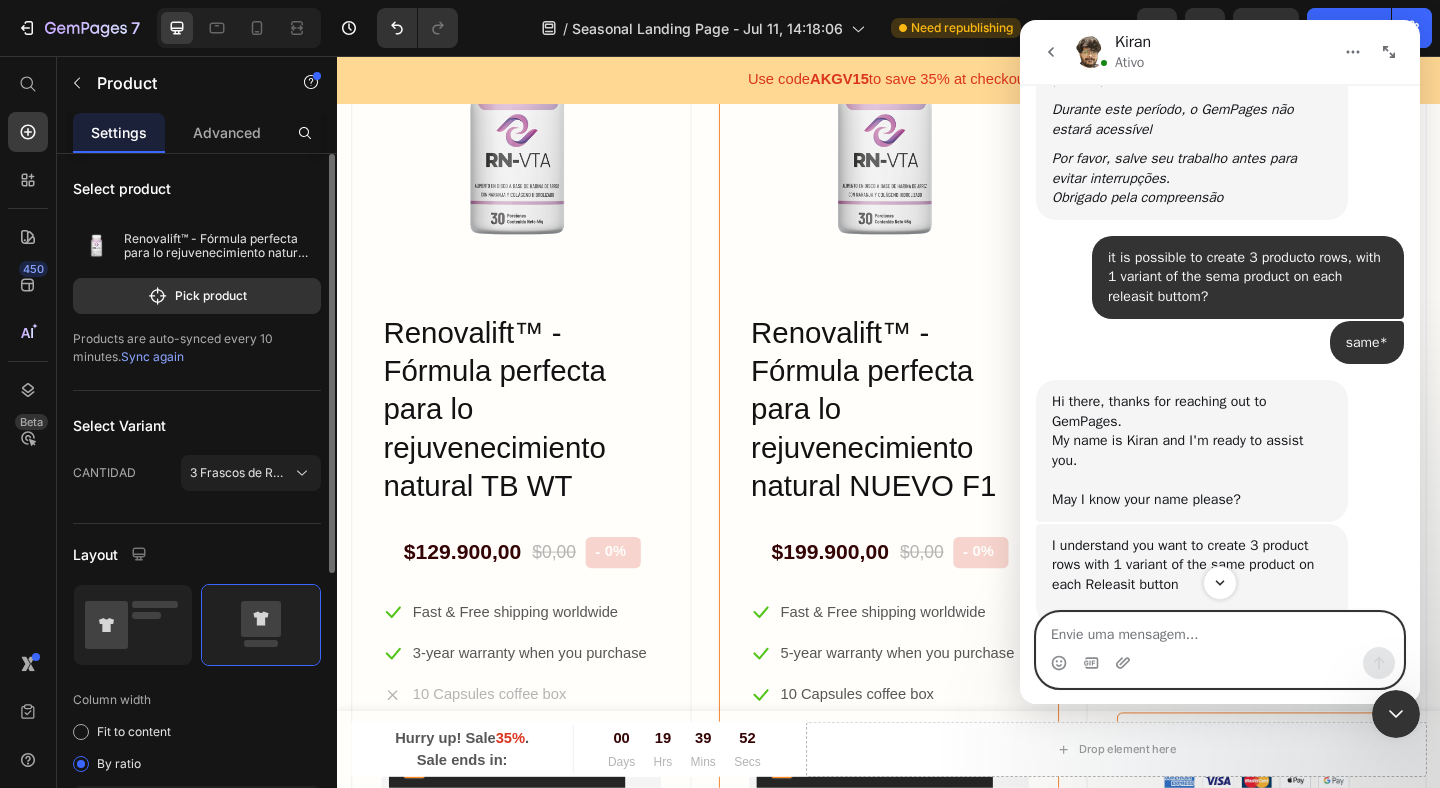 scroll, scrollTop: 0, scrollLeft: 0, axis: both 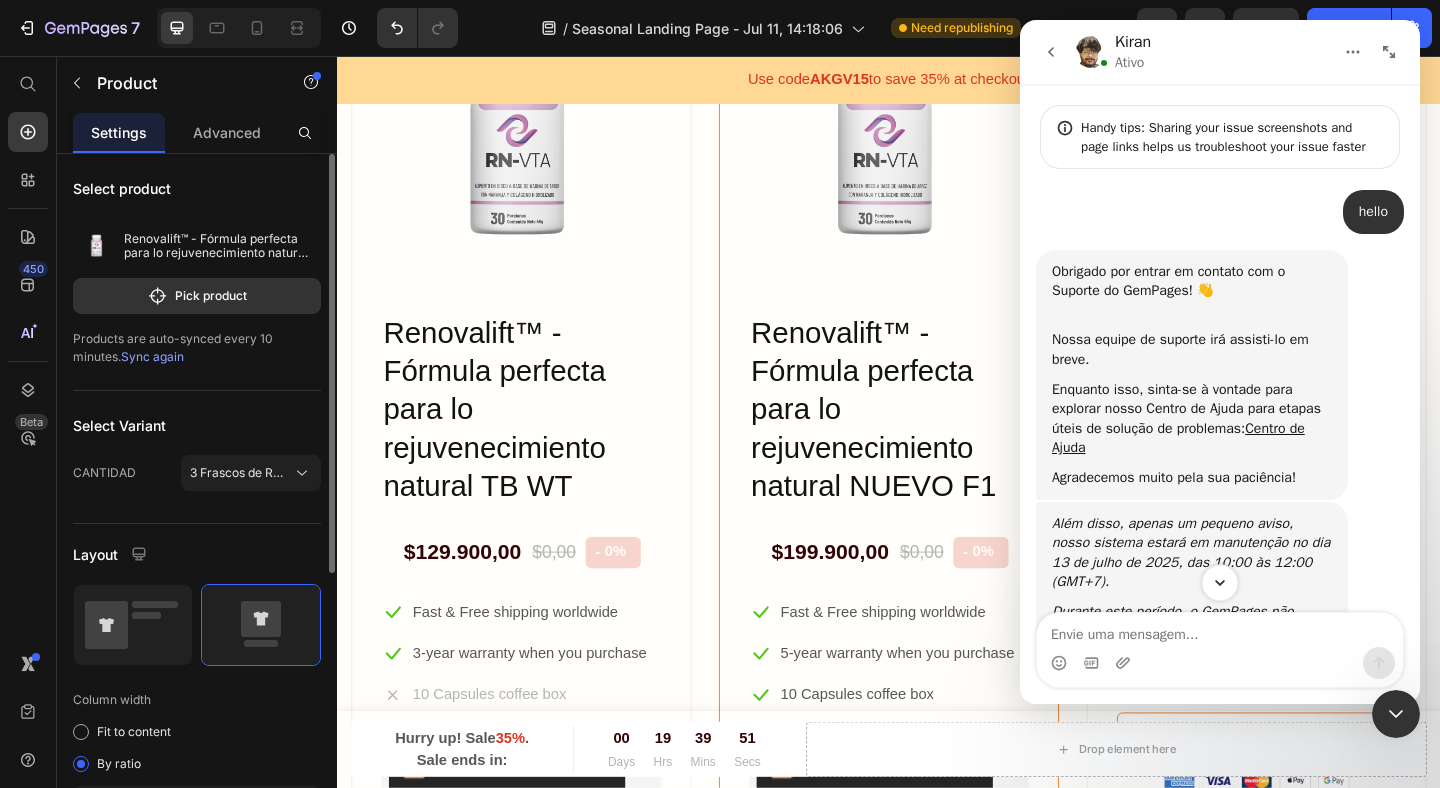 click 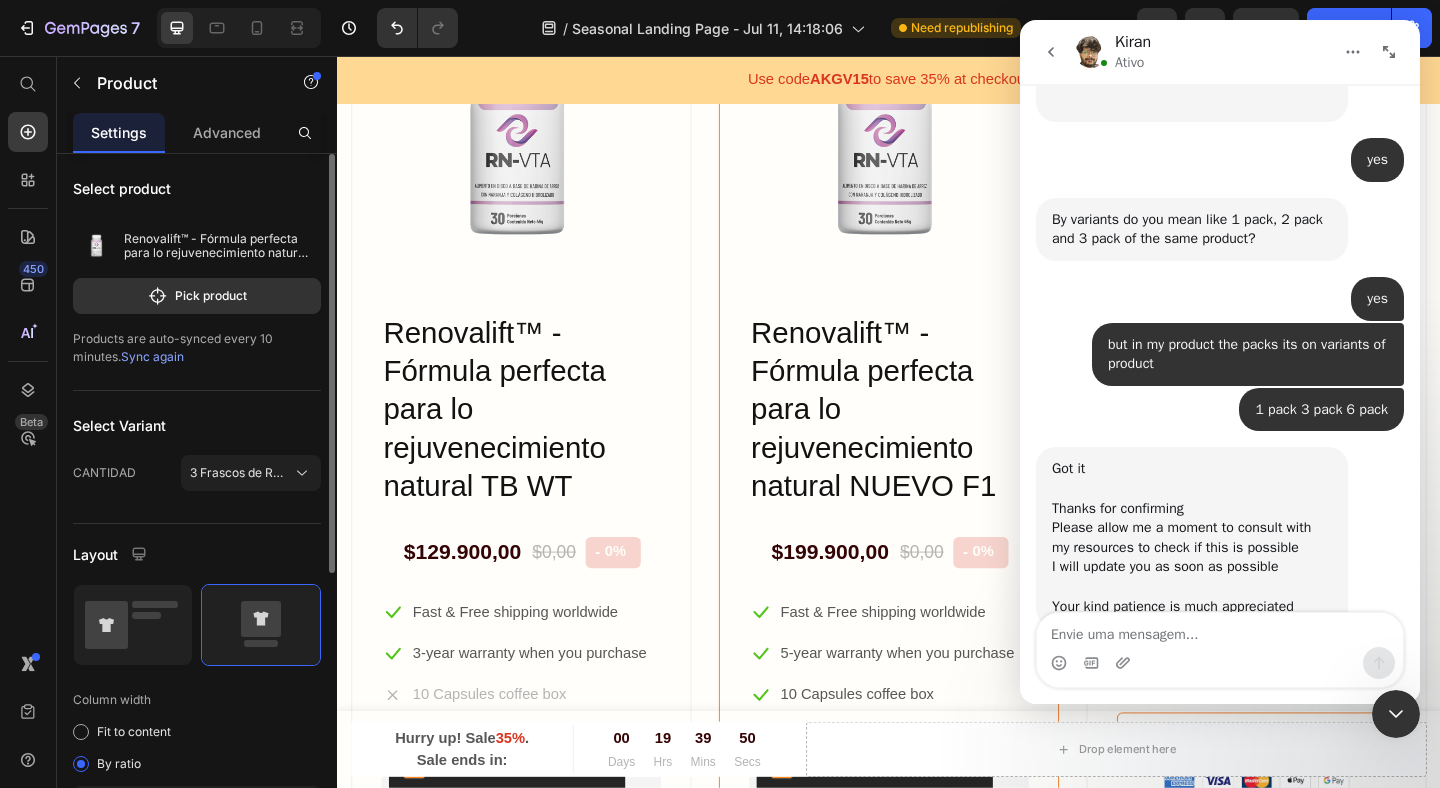 scroll, scrollTop: 1066, scrollLeft: 0, axis: vertical 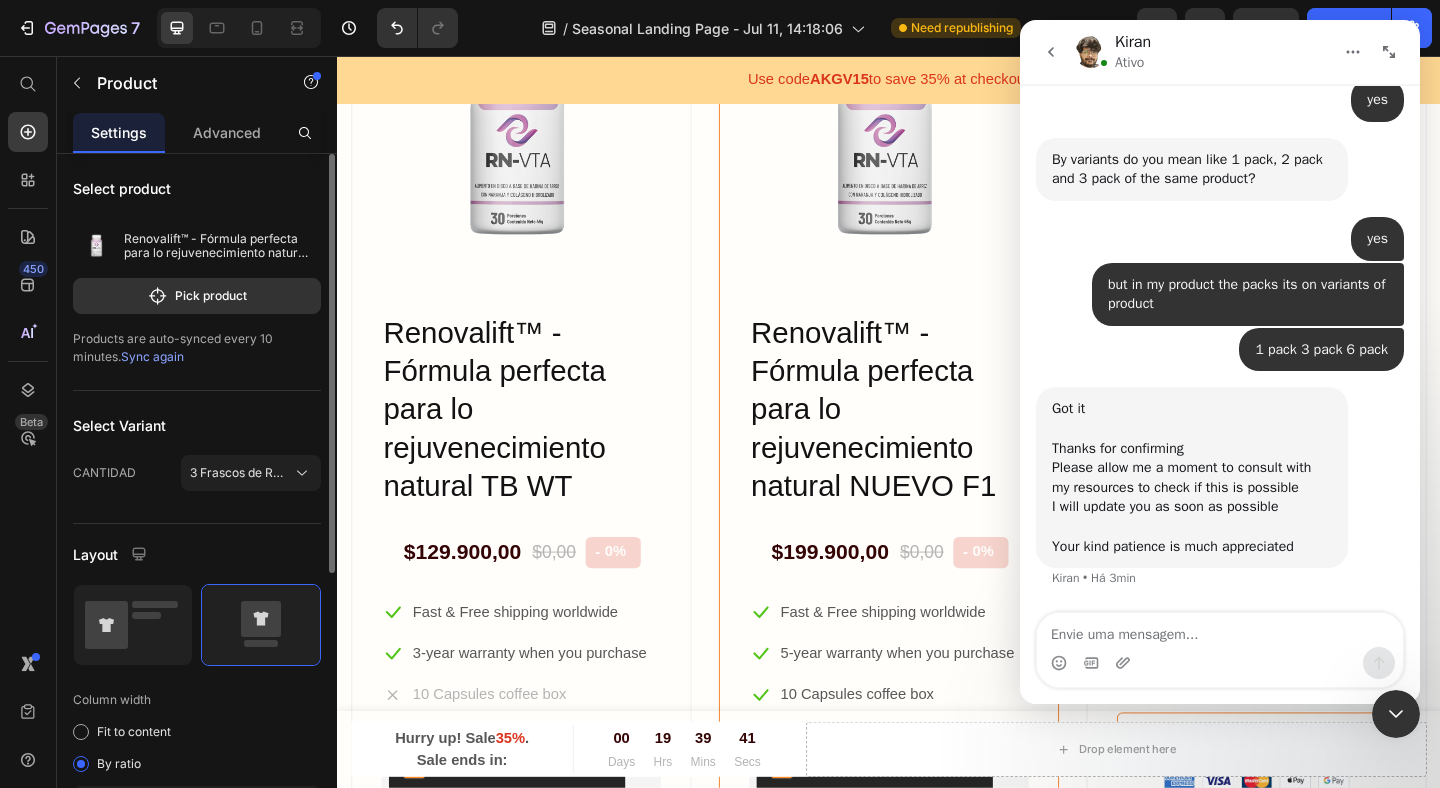 click on "Product Images & Gallery Renovalift™ - Fórmula perfecta para lo rejuvenecimiento natural NUEVO F[NUMBER] Product Title $[PRICE] Price $[PRICE] Price - [PERCENT]% Product Tag Row                Icon Fast & Free shipping worldwide Text block                Icon [NUMBER]-year warranty when you purchase Text block                Icon [NUMBER] Capsules coffee box Text block Icon List Releasit COD Form & Upsells Releasit COD Form & Upsells Add to cart Product Cart Button Image Image Image Image Image Icon List Hoz
Drop element here Product" at bounding box center (937, 531) 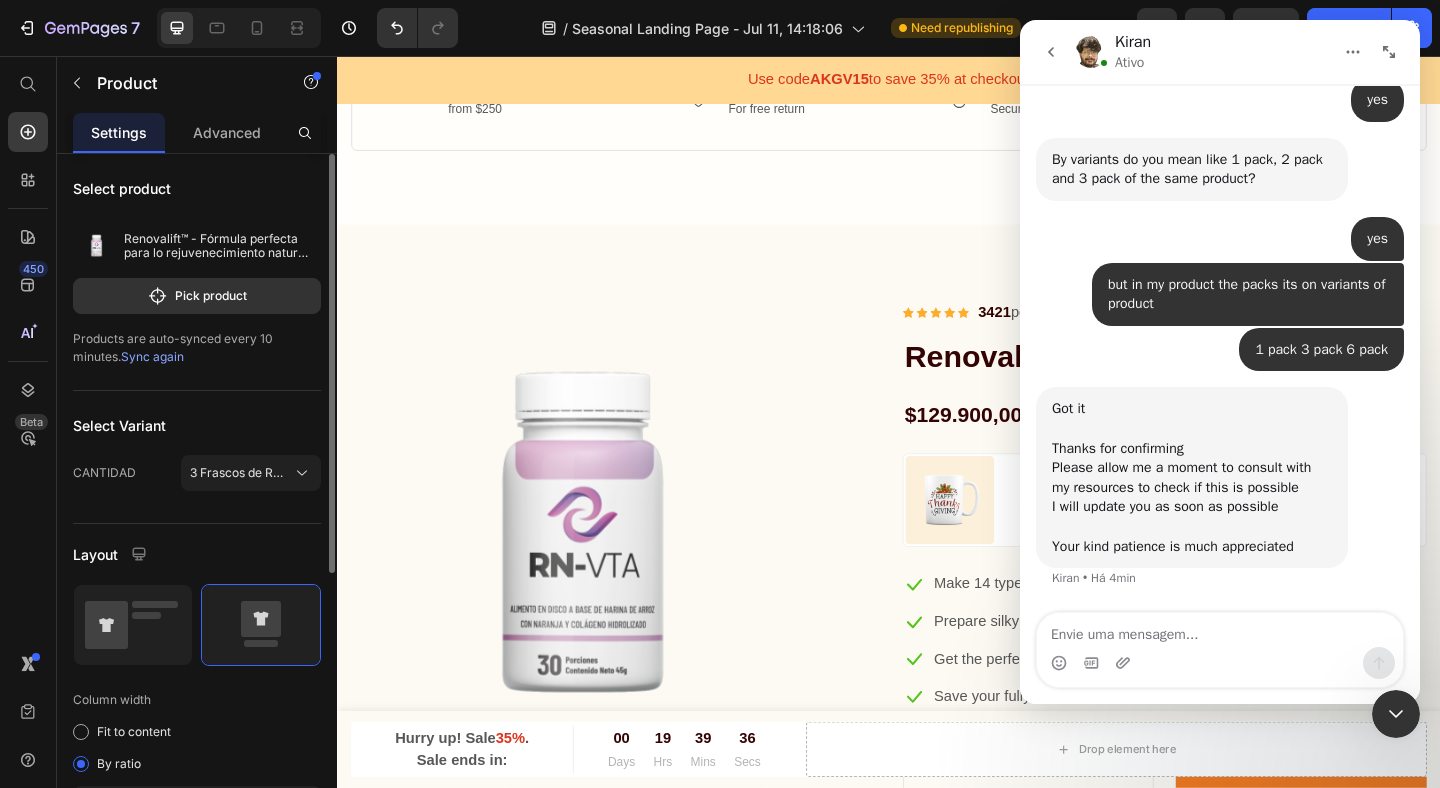 scroll, scrollTop: 1749, scrollLeft: 0, axis: vertical 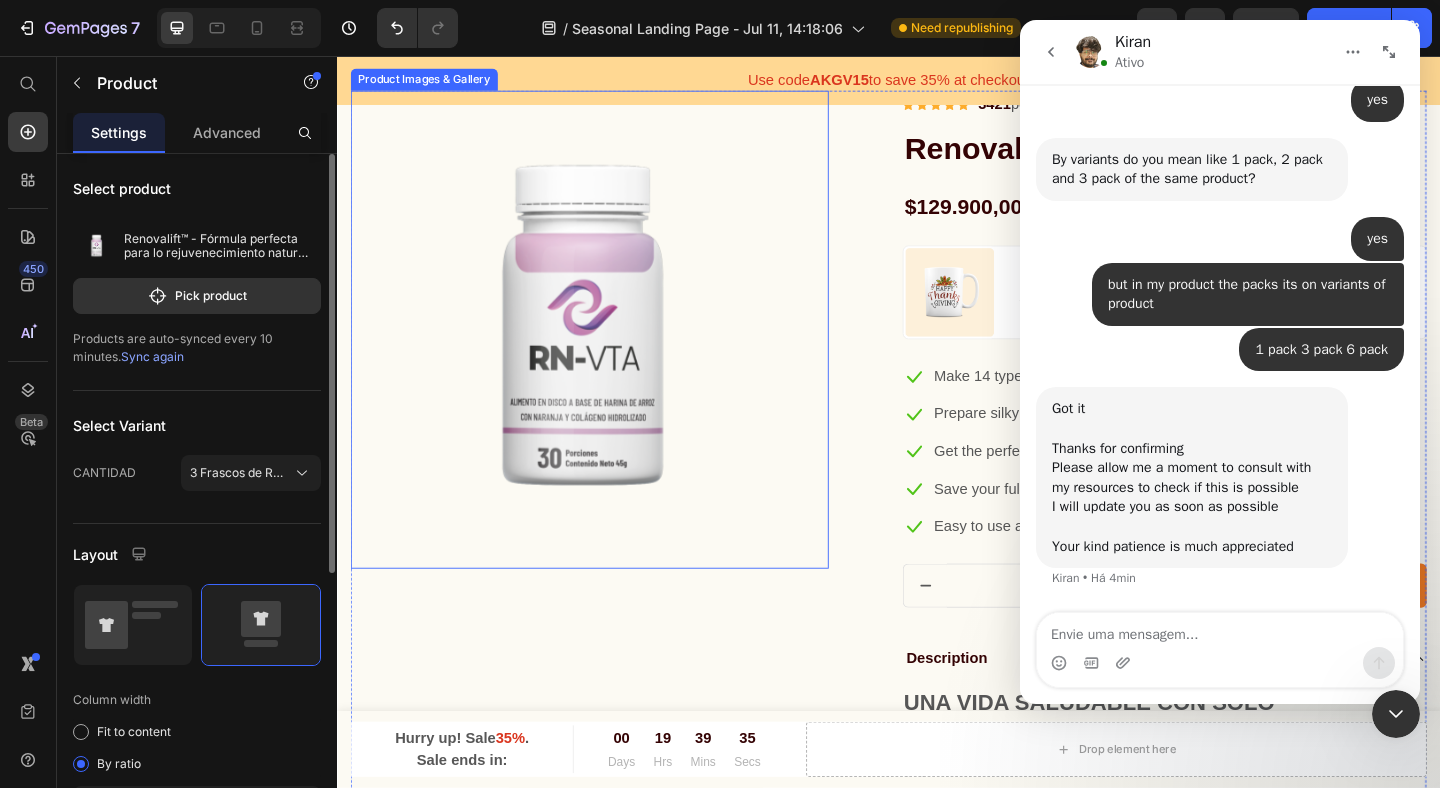 click at bounding box center [612, 353] 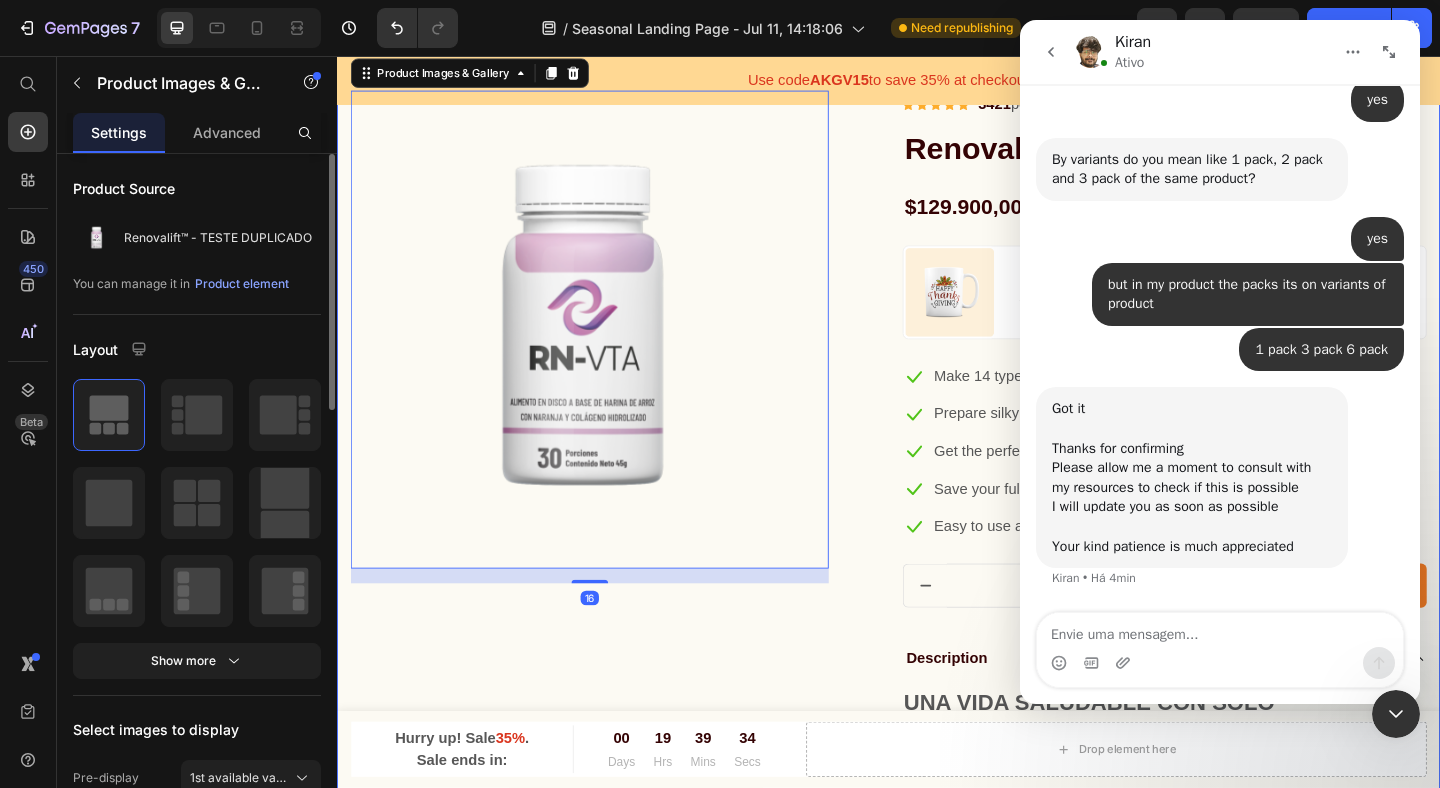 click on "Product Images & Gallery   16 Icon Icon Icon Icon Icon Icon List Hoz 3421  people have bought this item in the last 24h. Text block Row Renovalift™ -  TESTE DUPLICADO Product Title $129.900,00 Product Price $0,00 Product Price - 0% Product Tag Row Image Gifts for thanksgiving day Text block You will be given a lovely Thanksgiving-themed mug Text block Row                Icon Make 14 types of coffee quality coffee at home Text block                Icon Prepare silky smooth milk froth with LatteGo Text block                Icon Get the perfect taste and aroma every time Text block                Icon Save your fully customized drink settings Text block                Icon Easy to use and easier to clean Text block Icon List 1 Product Quantity Get It Now Product Cart Button Row
Description UNA VIDA SALUDABLE CON SOLO 1 pastilla al día
(1 pastilla después del desayuno o después del almuerzo)
Aquí tu compra es  100% segura, Pago ContraEntrega" at bounding box center [937, 655] 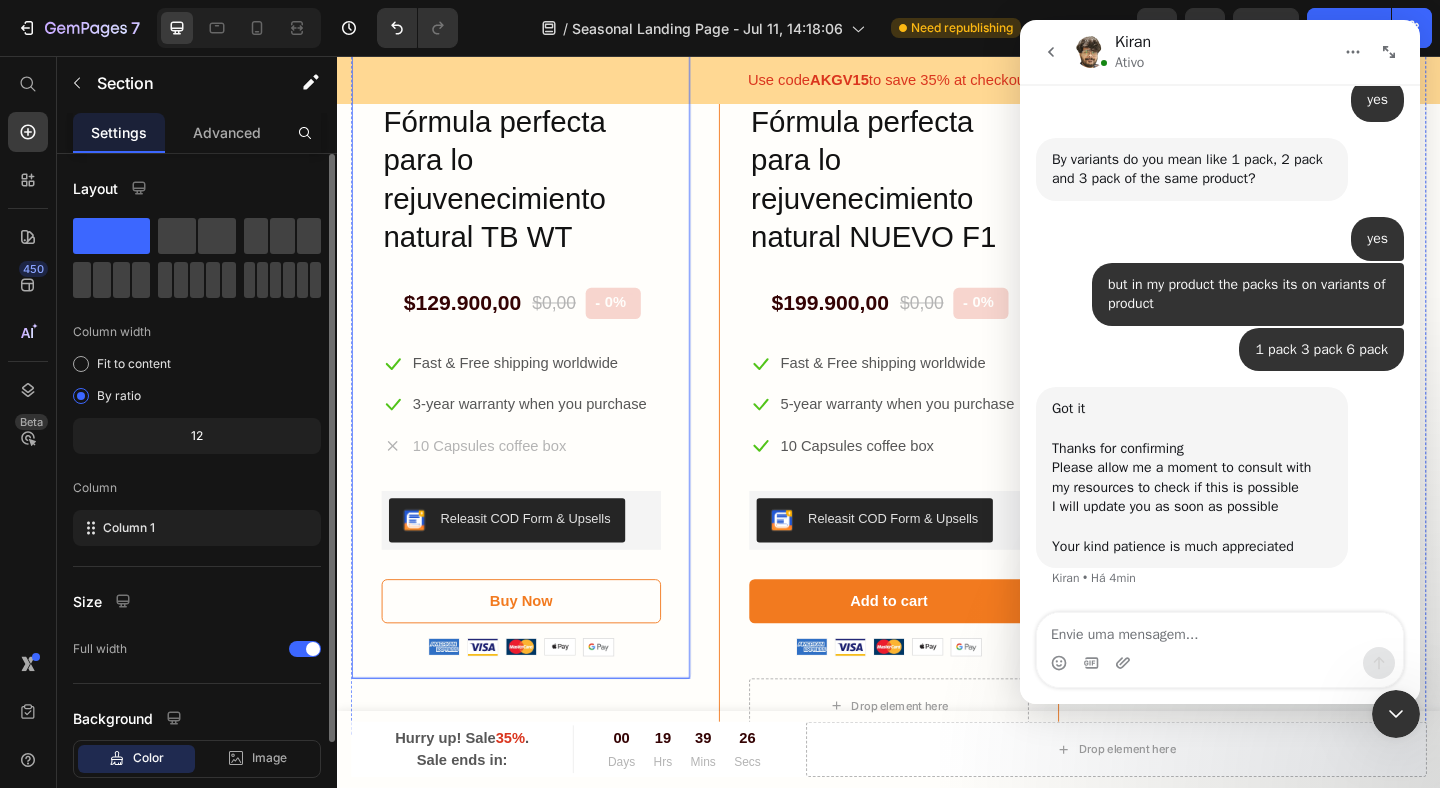 scroll, scrollTop: 5408, scrollLeft: 0, axis: vertical 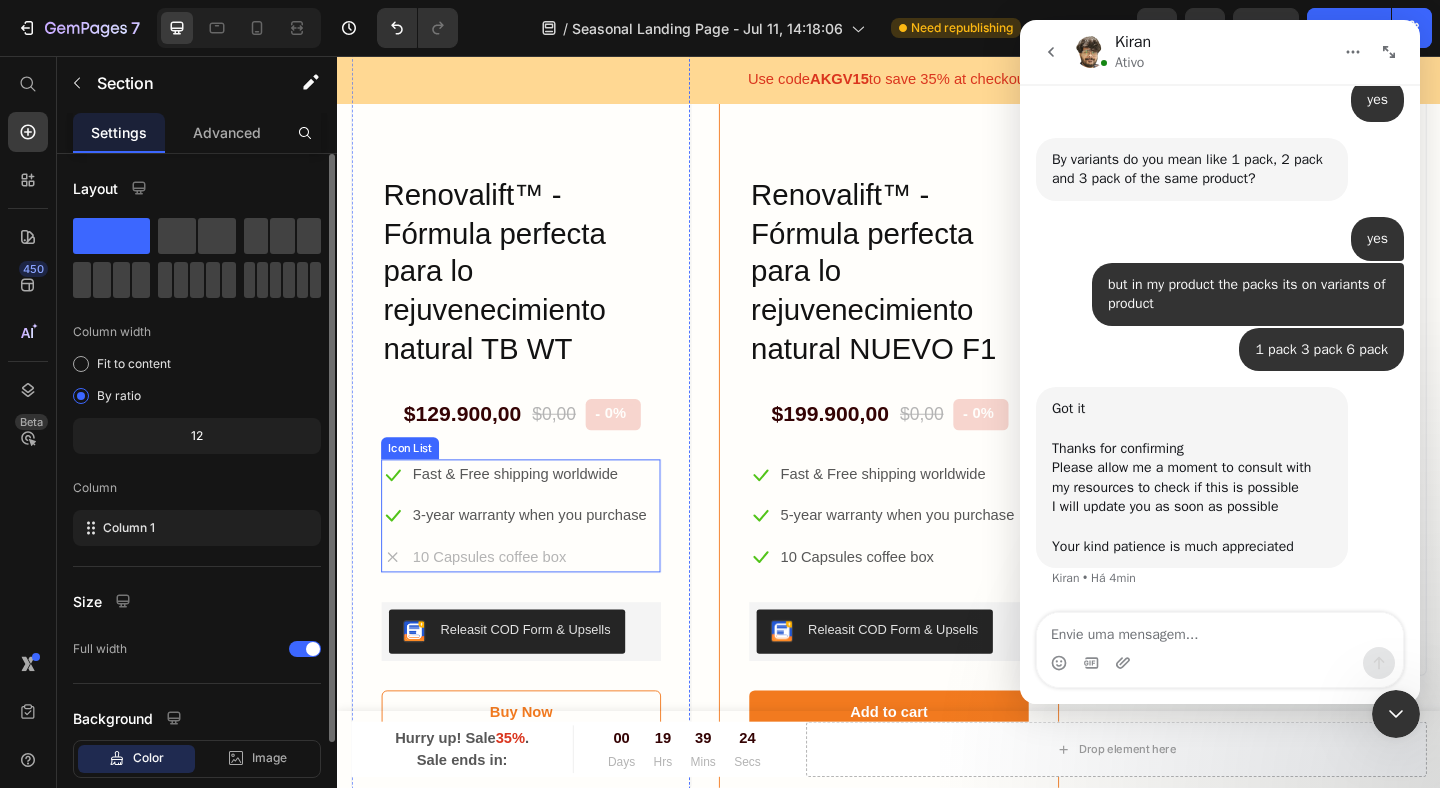 click on "Icon Fast & Free shipping worldwide Text block                Icon [NUMBER]-year warranty when you purchase Text block
Icon [NUMBER] Capsules coffee box Text block" at bounding box center [537, 556] 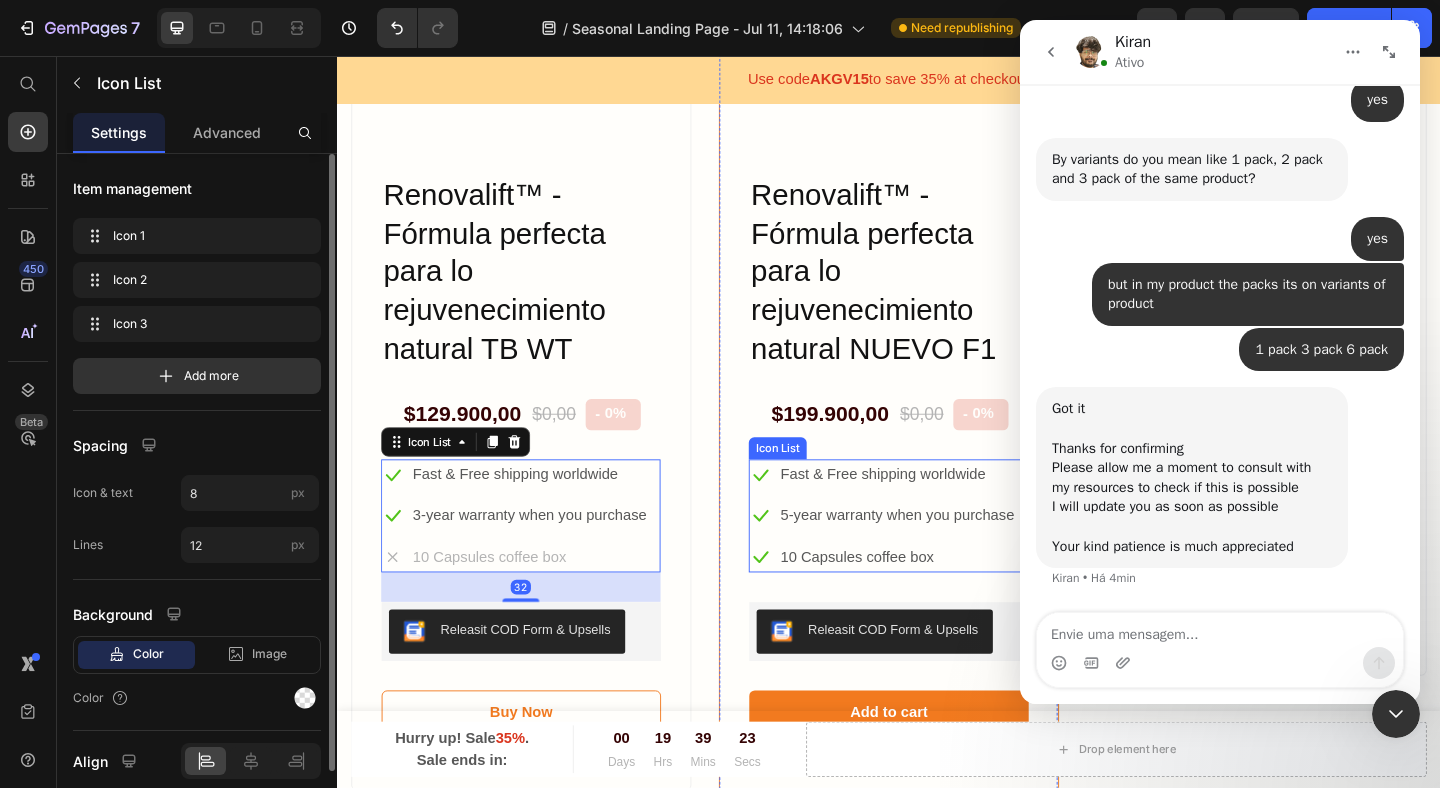 click on "Icon Fast & Free shipping worldwide Text block                Icon 5-year warranty when you purchase Text block                Icon 10 Capsules coffee box Text block" at bounding box center (930, 556) 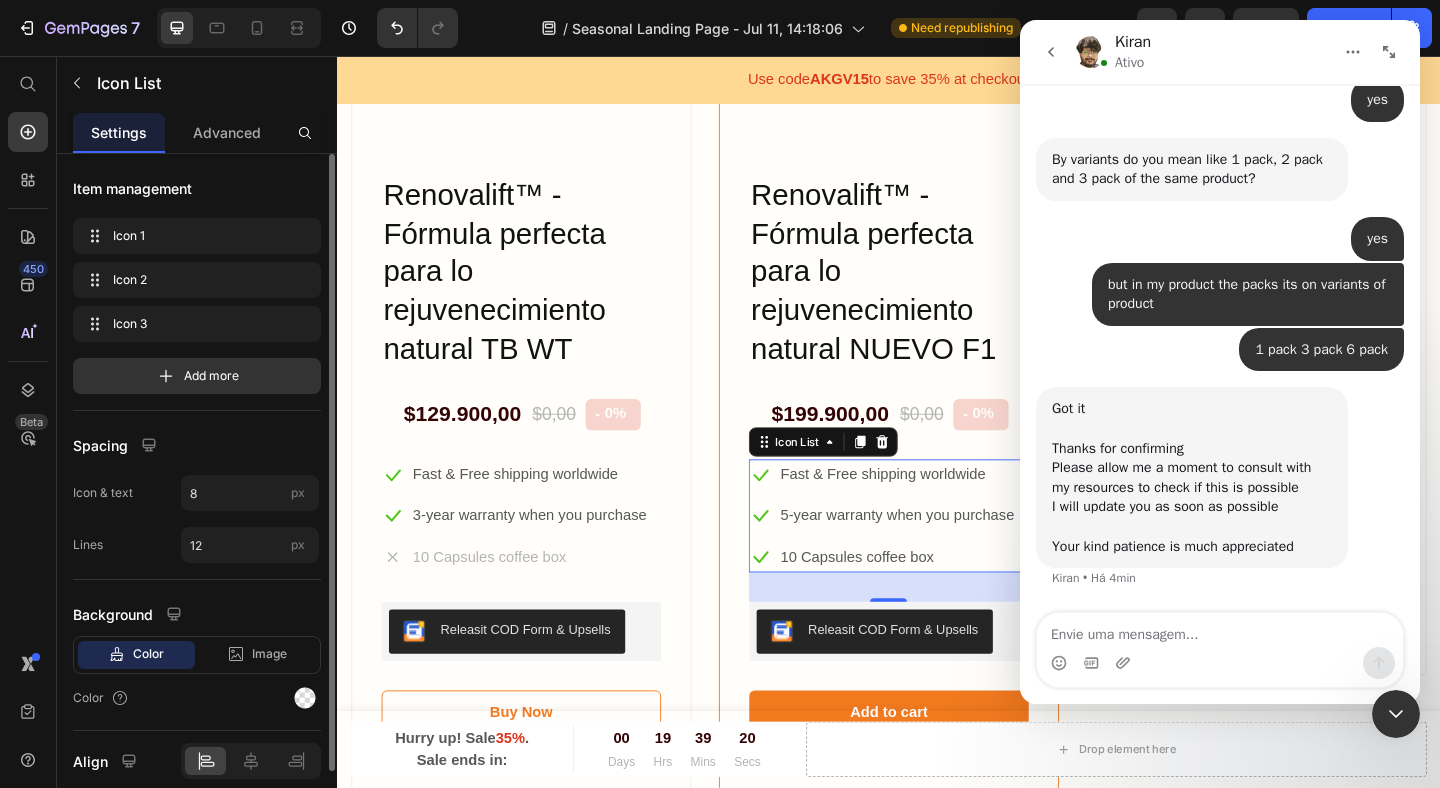 click at bounding box center (1051, 52) 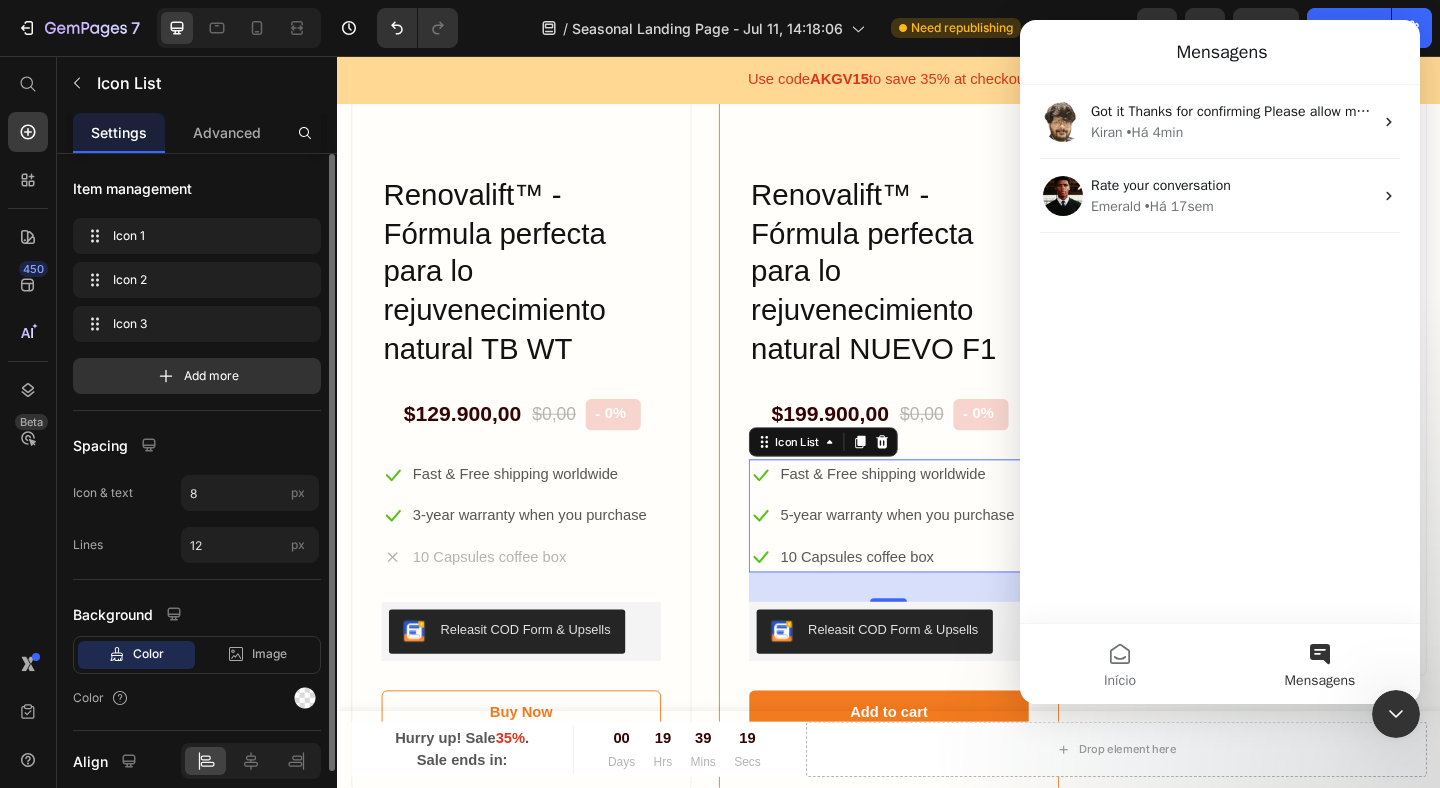 click 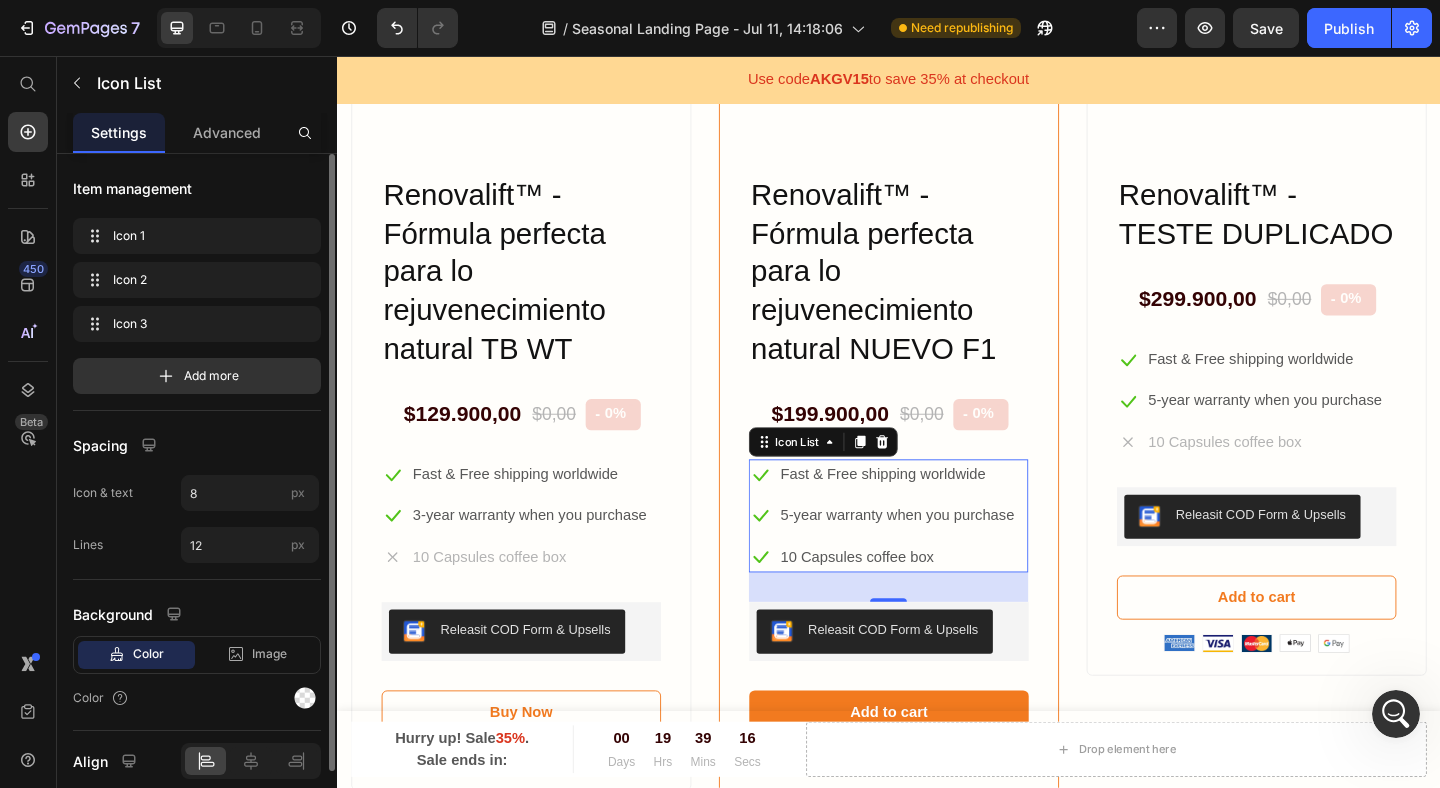click on "Icon Fast & Free shipping worldwide Text block                Icon 5-year warranty when you purchase Text block                Icon 10 Capsules coffee box Text block" at bounding box center (930, 556) 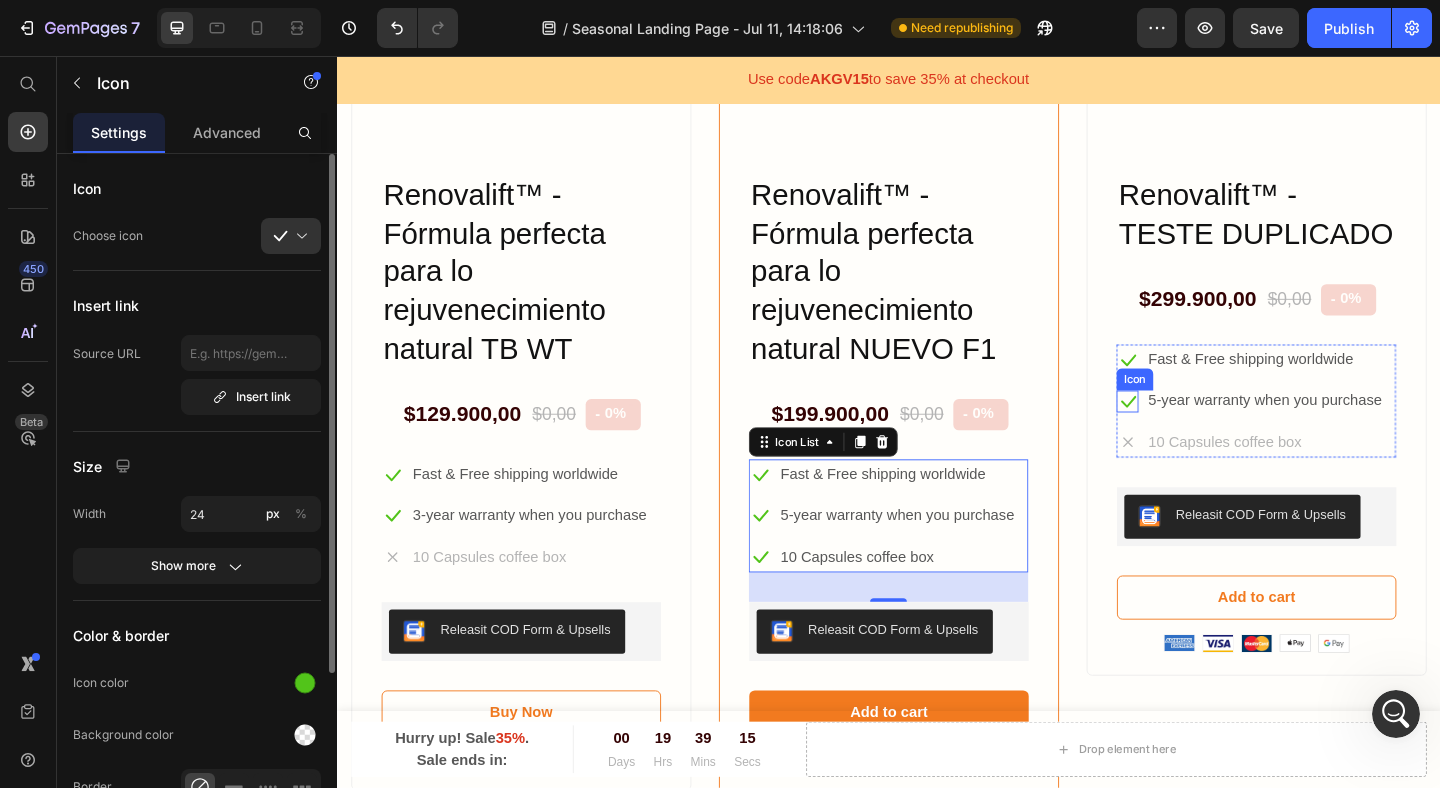 click 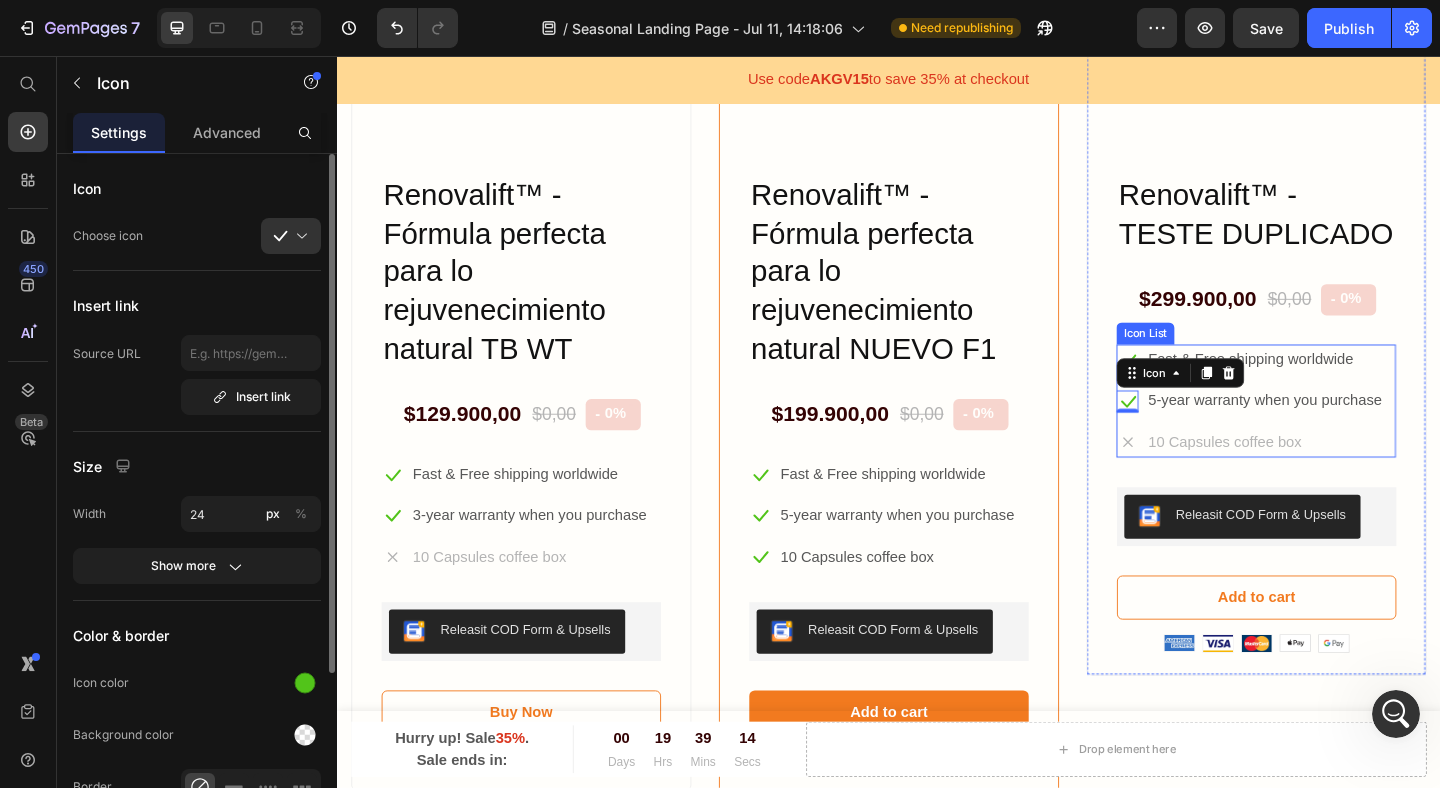 click on "Icon Fast & Free shipping worldwide Text block                Icon   0 5-year warranty when you purchase Text block
Icon 10 Capsules coffee box Text block" at bounding box center [1330, 431] 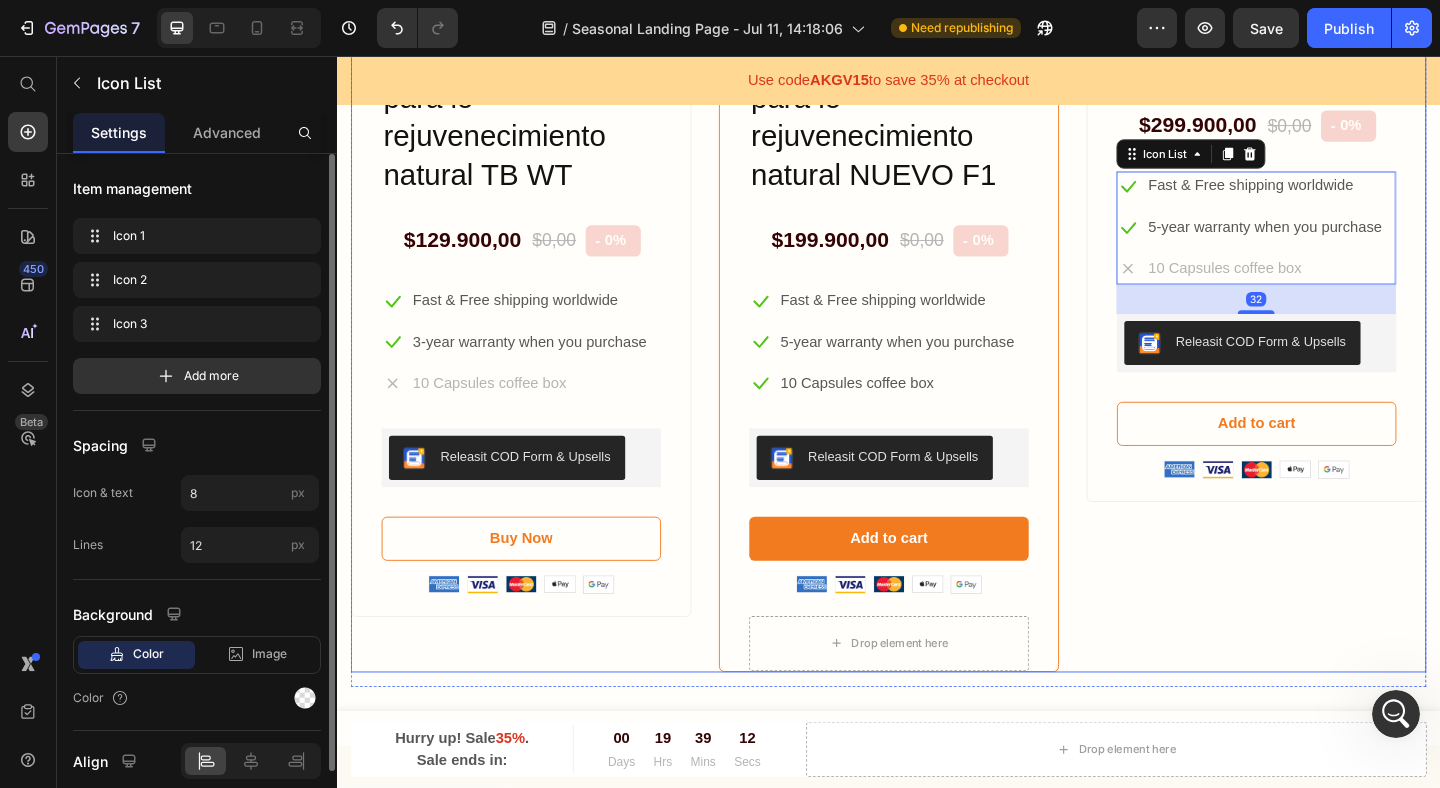 scroll, scrollTop: 5486, scrollLeft: 0, axis: vertical 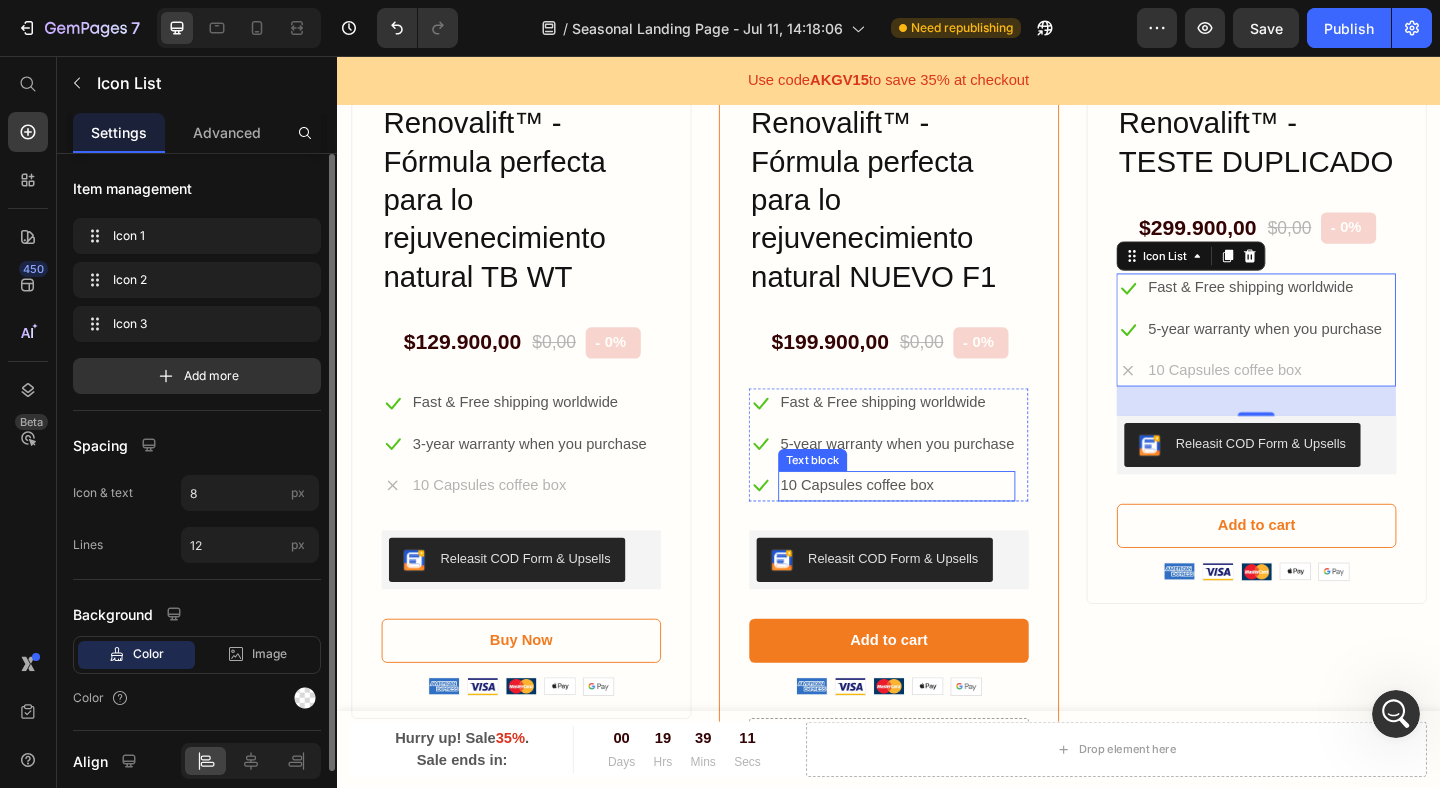 click on "10 Capsules coffee box" at bounding box center [946, 523] 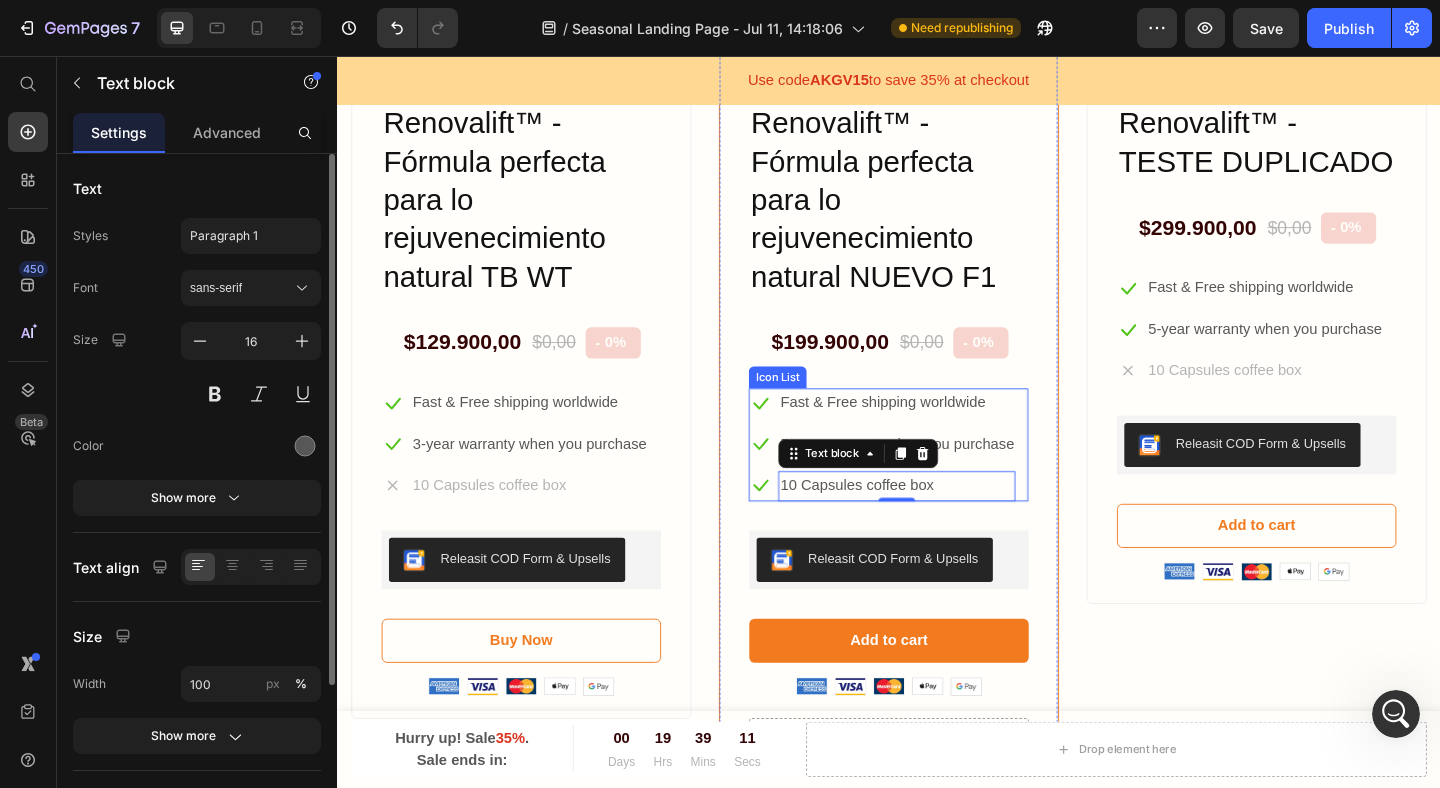 click on "Icon Fast & Free shipping worldwide Text block                Icon 5-year warranty when you purchase Text block                Icon 10 Capsules coffee box Text block   0" at bounding box center (937, 478) 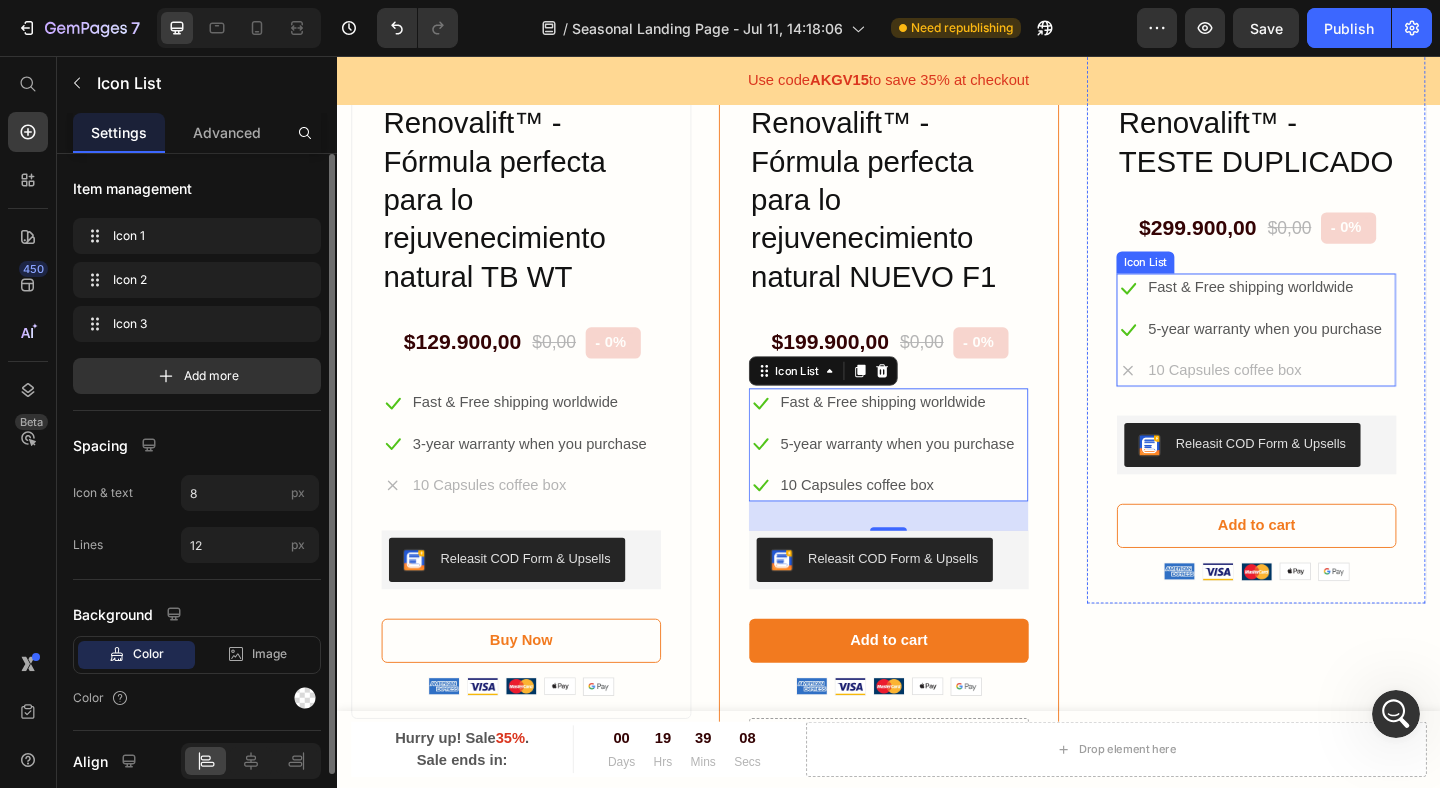 click on "Icon 10 Capsules coffee box Text block" at bounding box center (1330, 398) 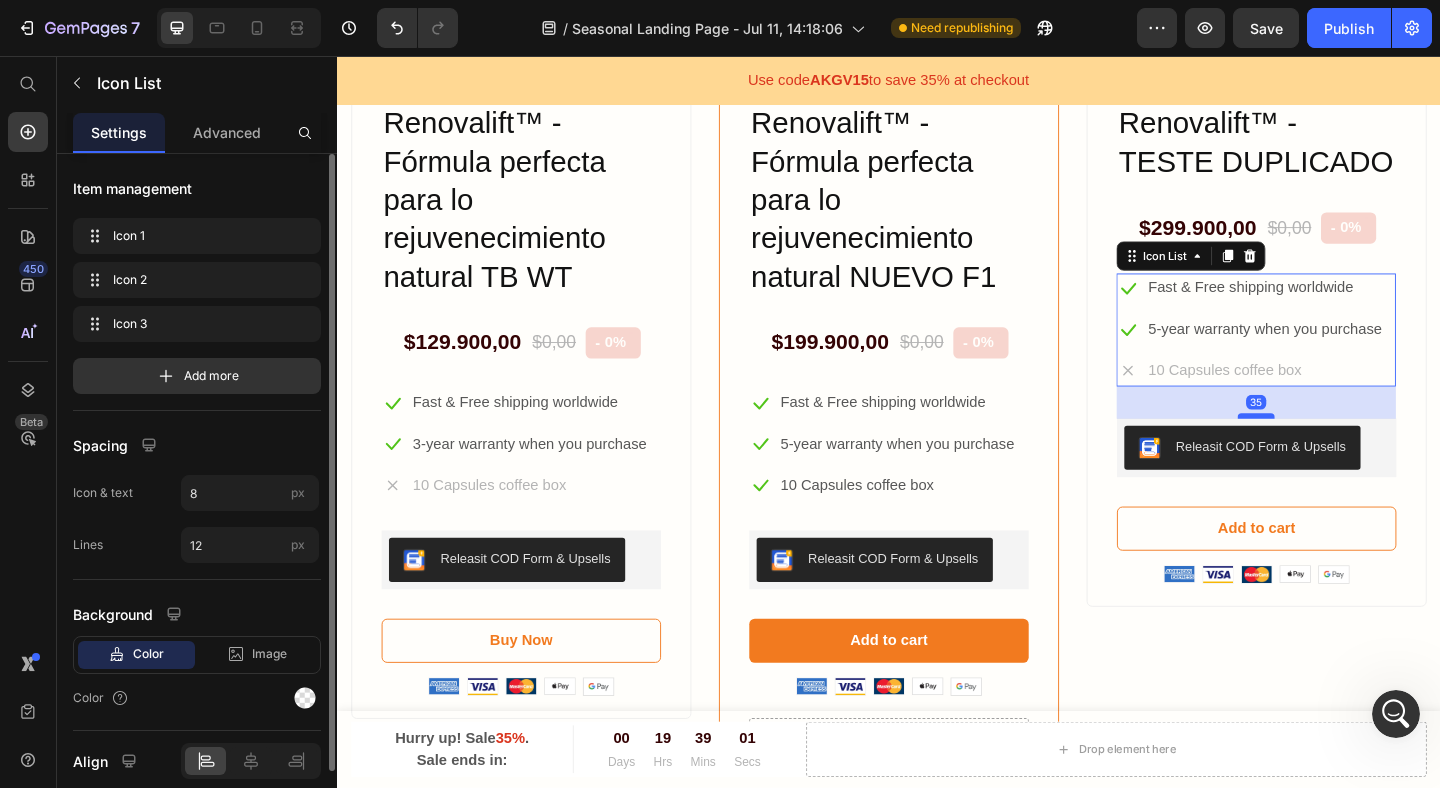 click at bounding box center (1337, 447) 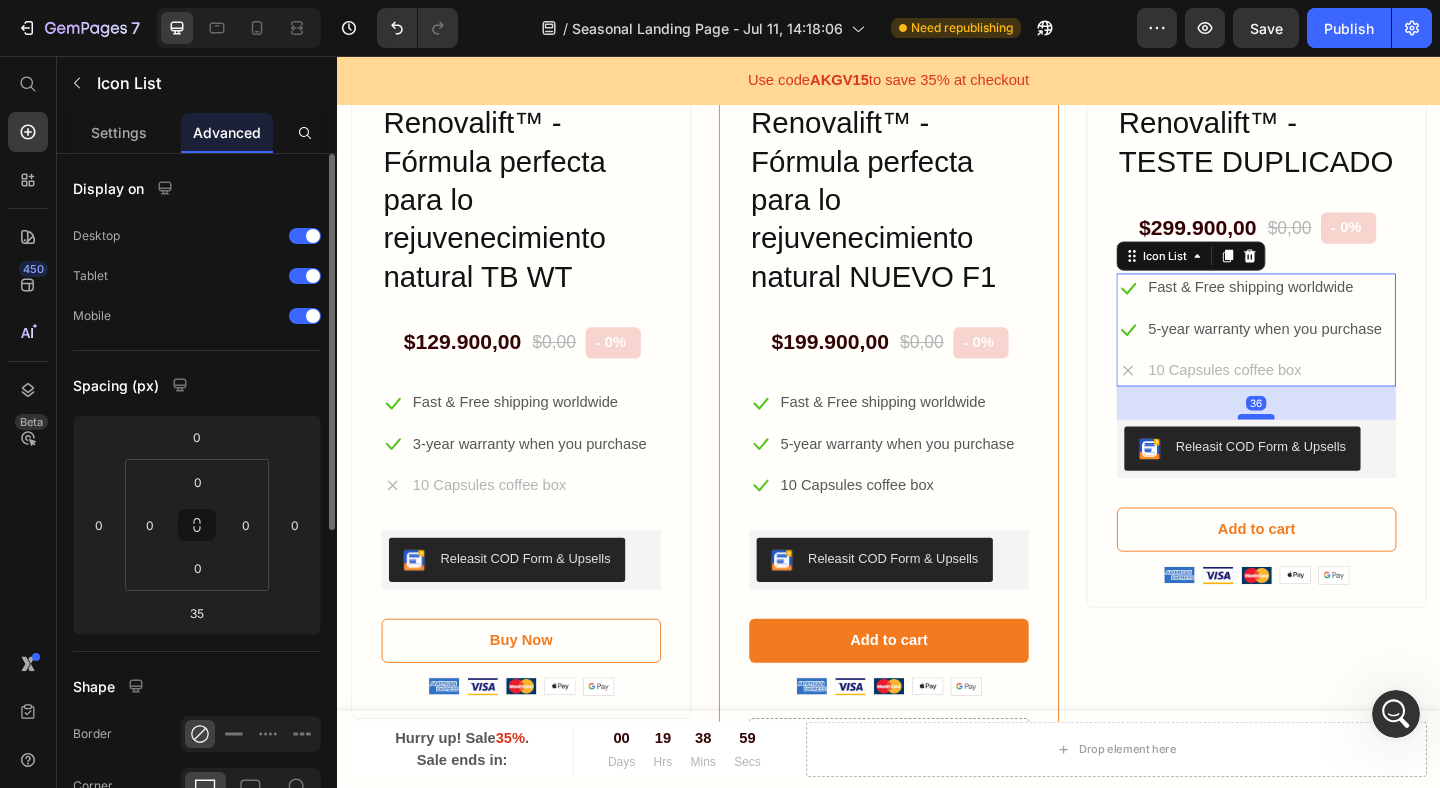 click at bounding box center (1337, 448) 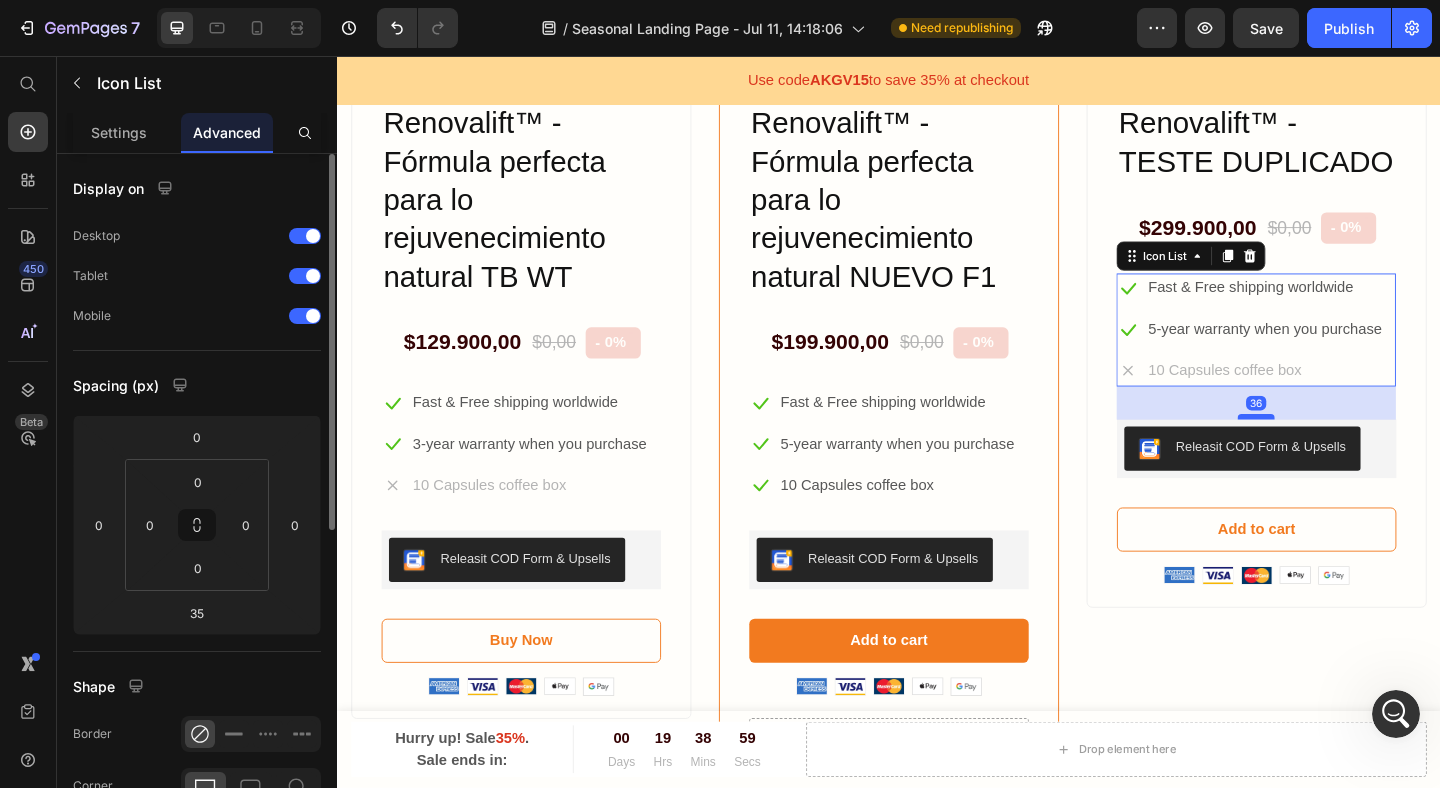type on "36" 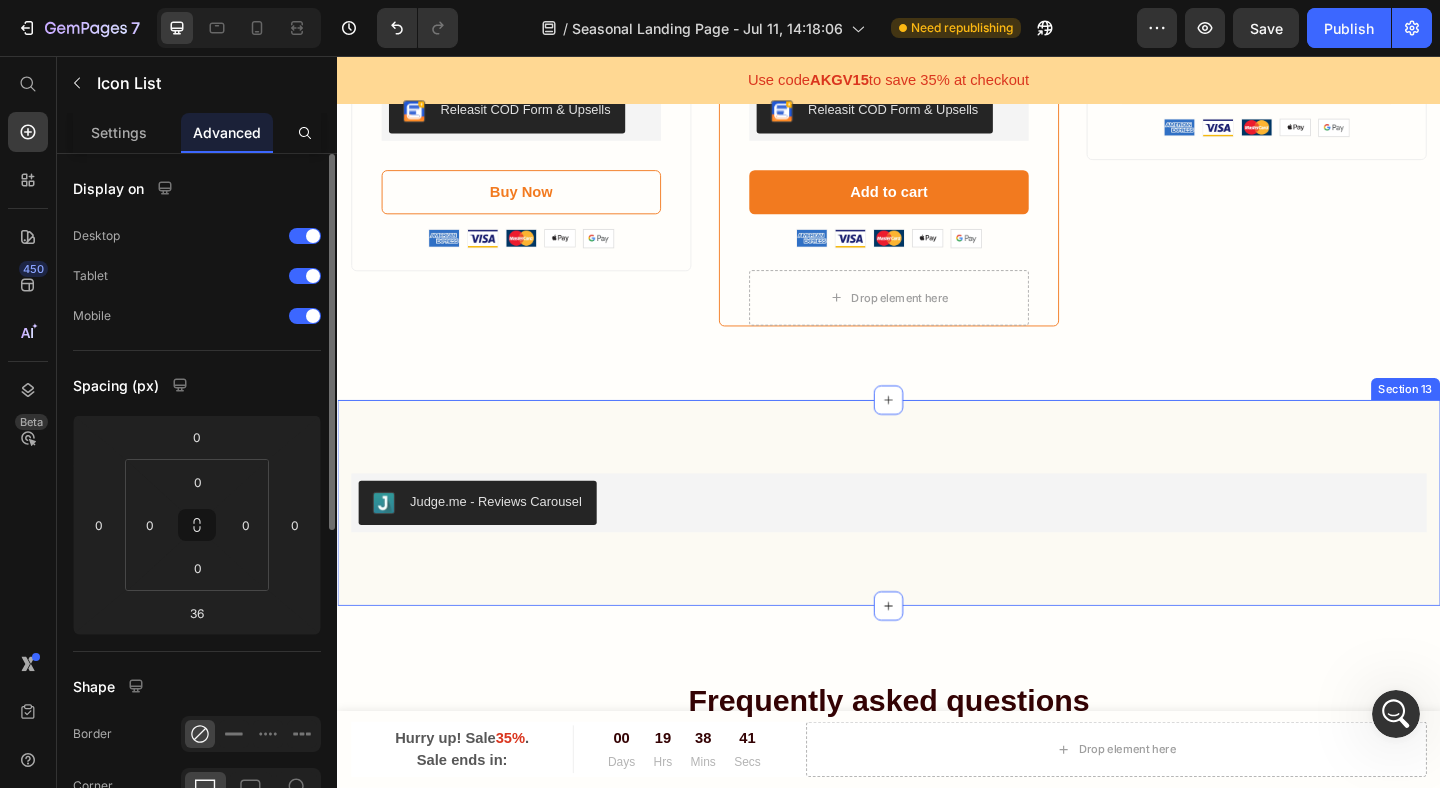 scroll, scrollTop: 6457, scrollLeft: 0, axis: vertical 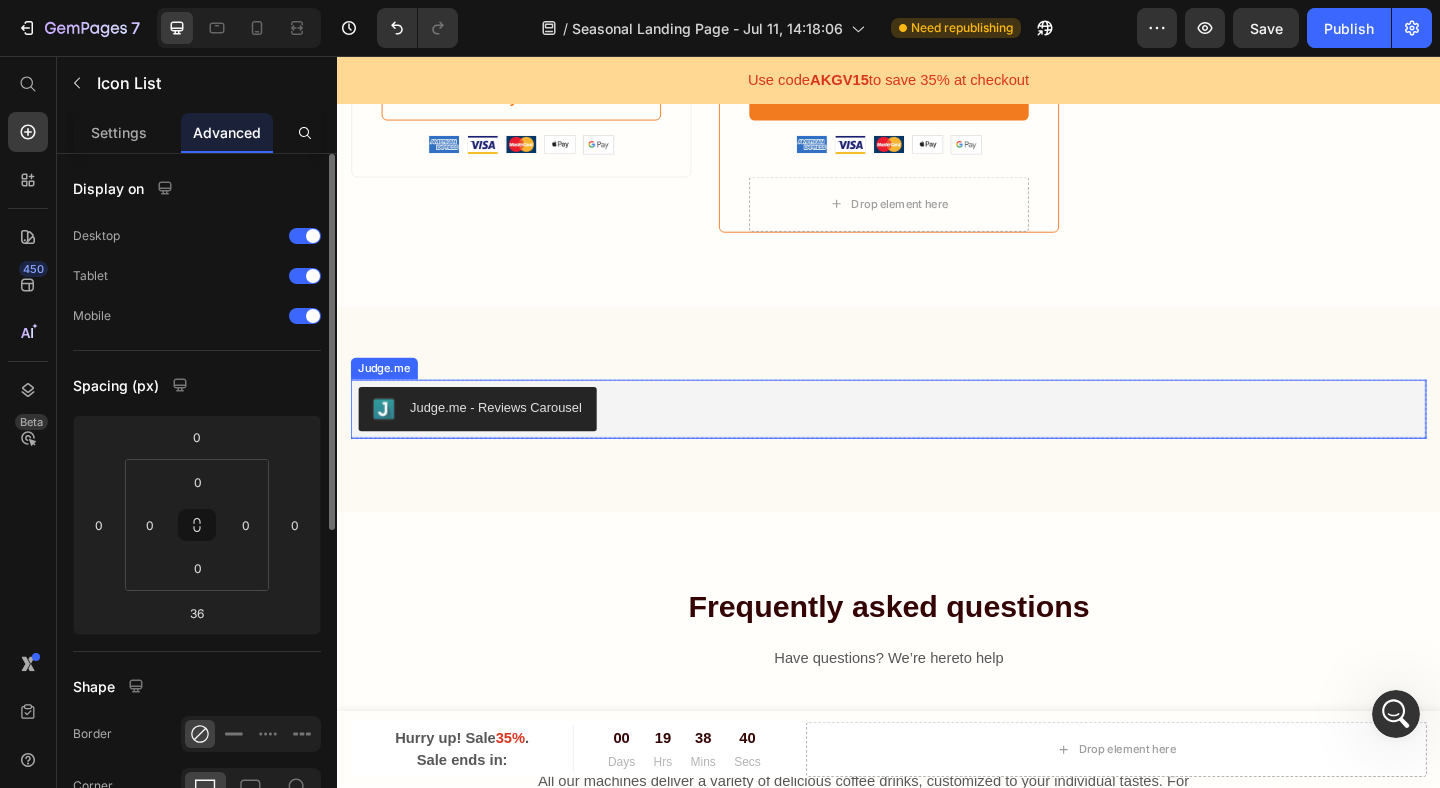 click on "Judge.me - Reviews Carousel" at bounding box center (937, 440) 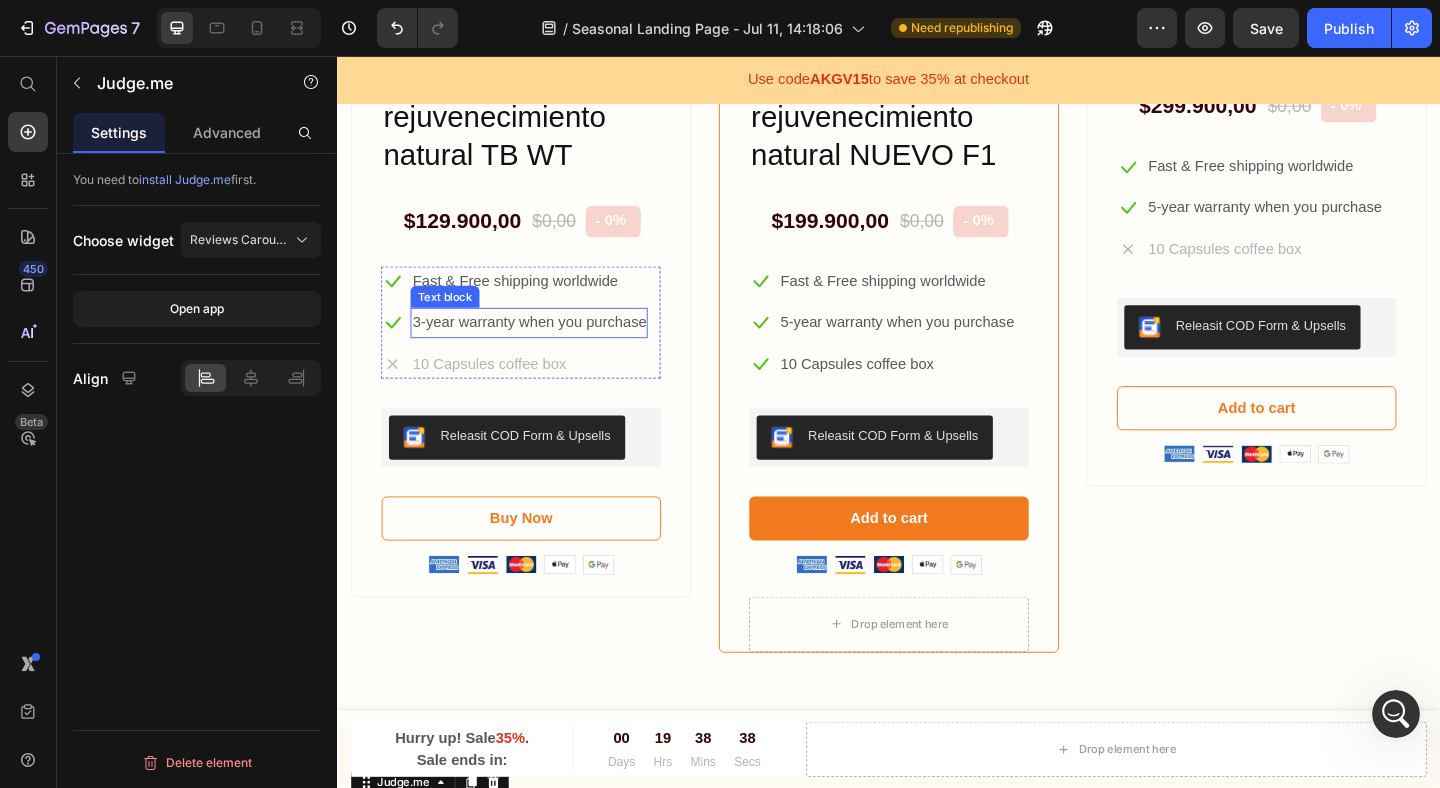 scroll, scrollTop: 5832, scrollLeft: 0, axis: vertical 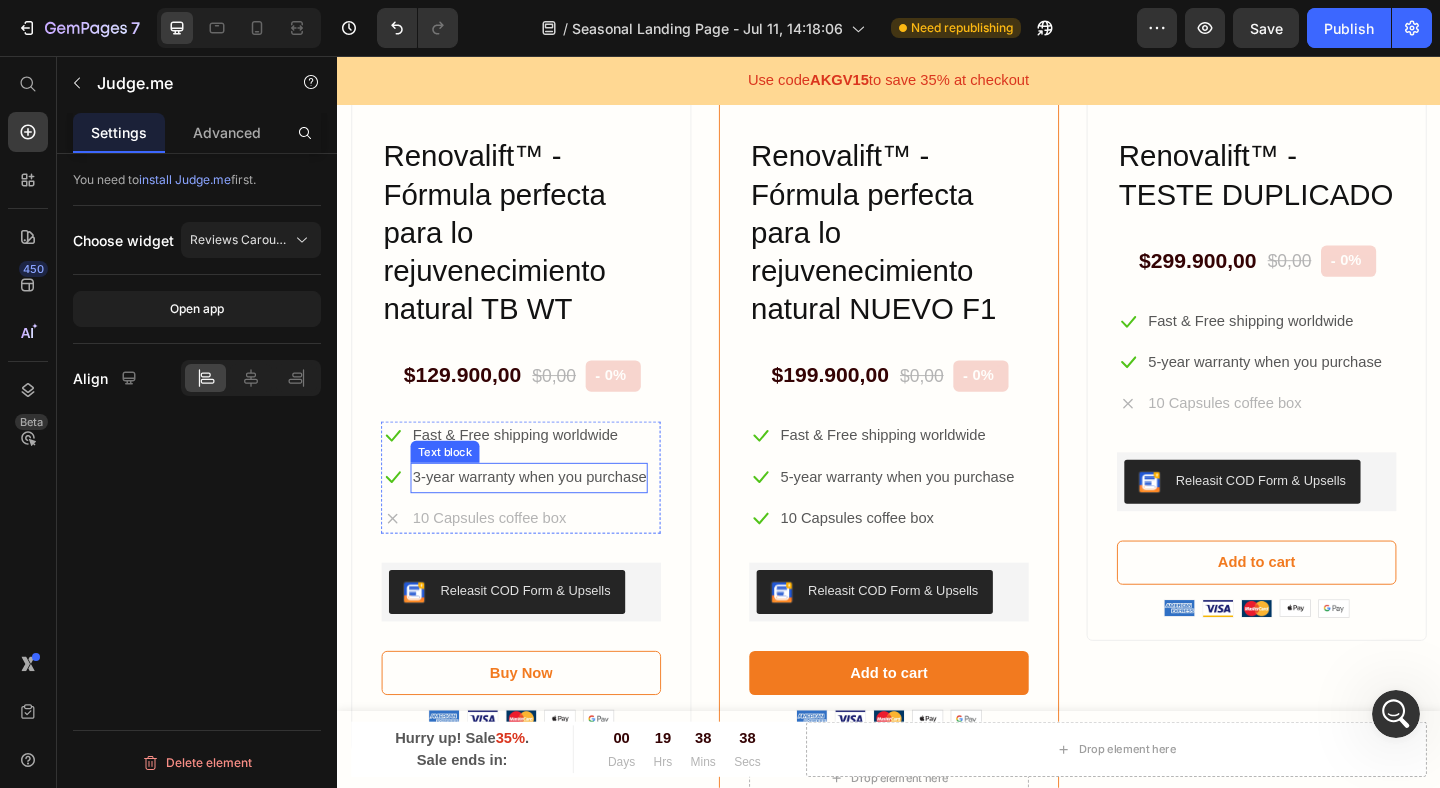 click on "3-year warranty when you purchase" at bounding box center (546, 514) 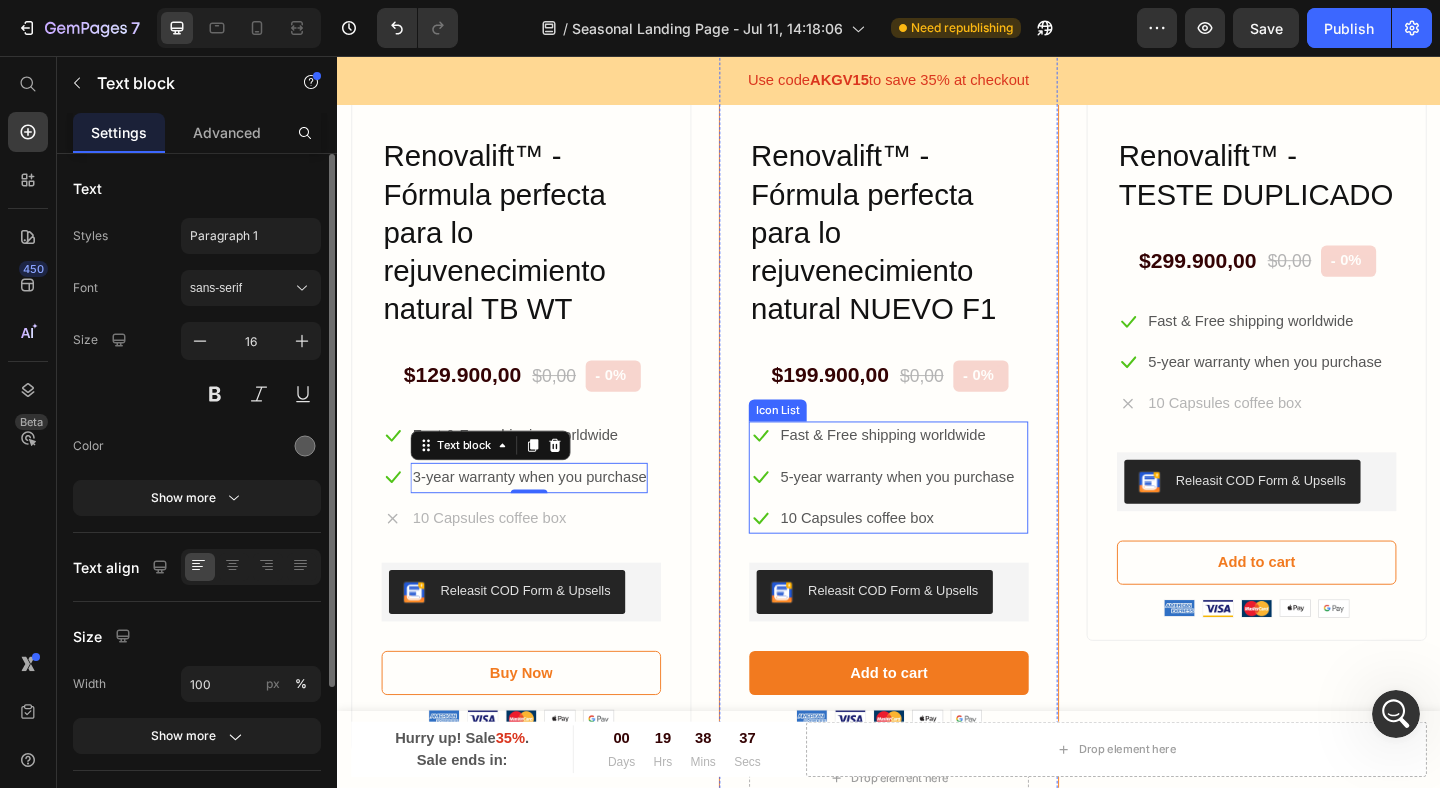 click on "Icon 5-year warranty when you purchase Text block" at bounding box center [930, 514] 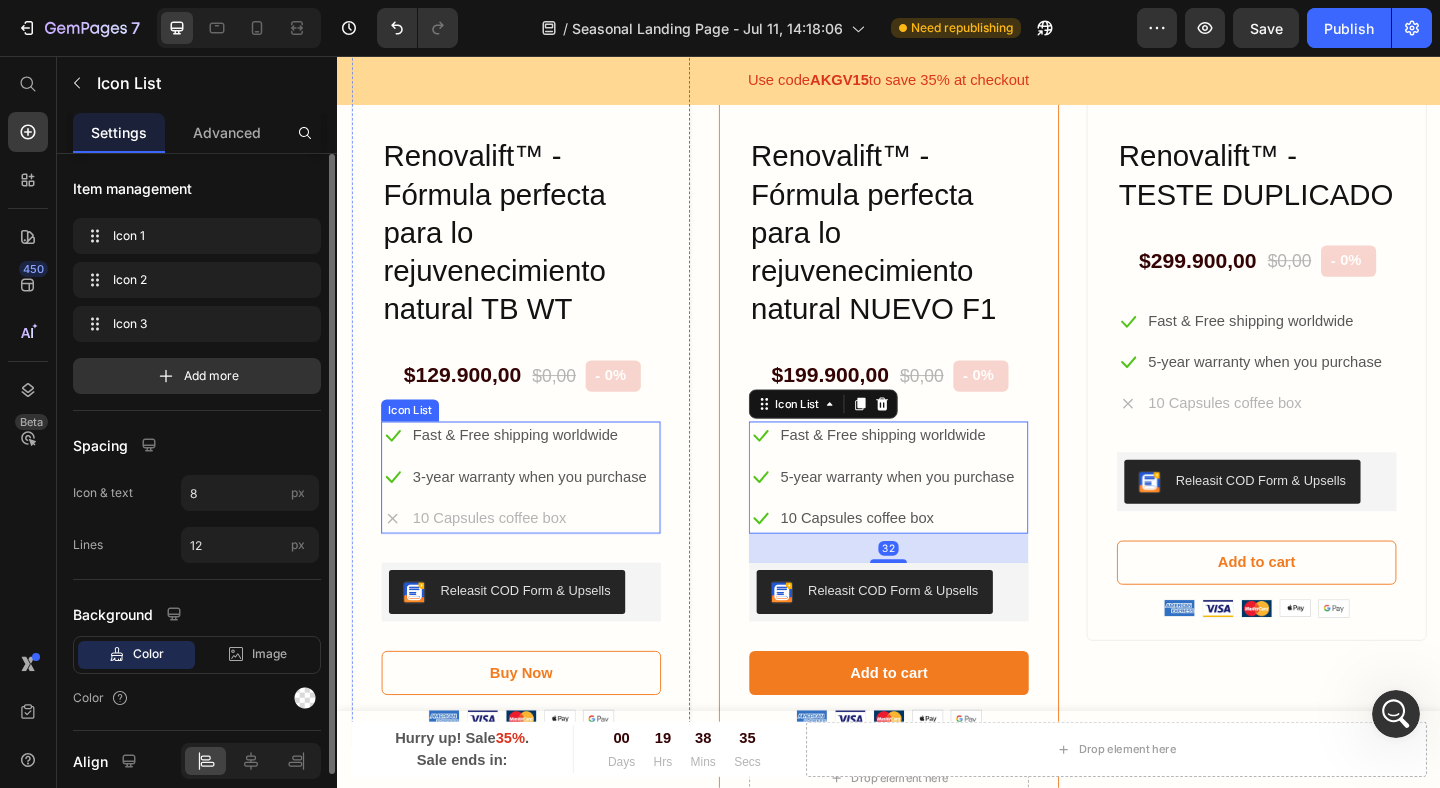 click on "10 Capsules coffee box" at bounding box center (546, 559) 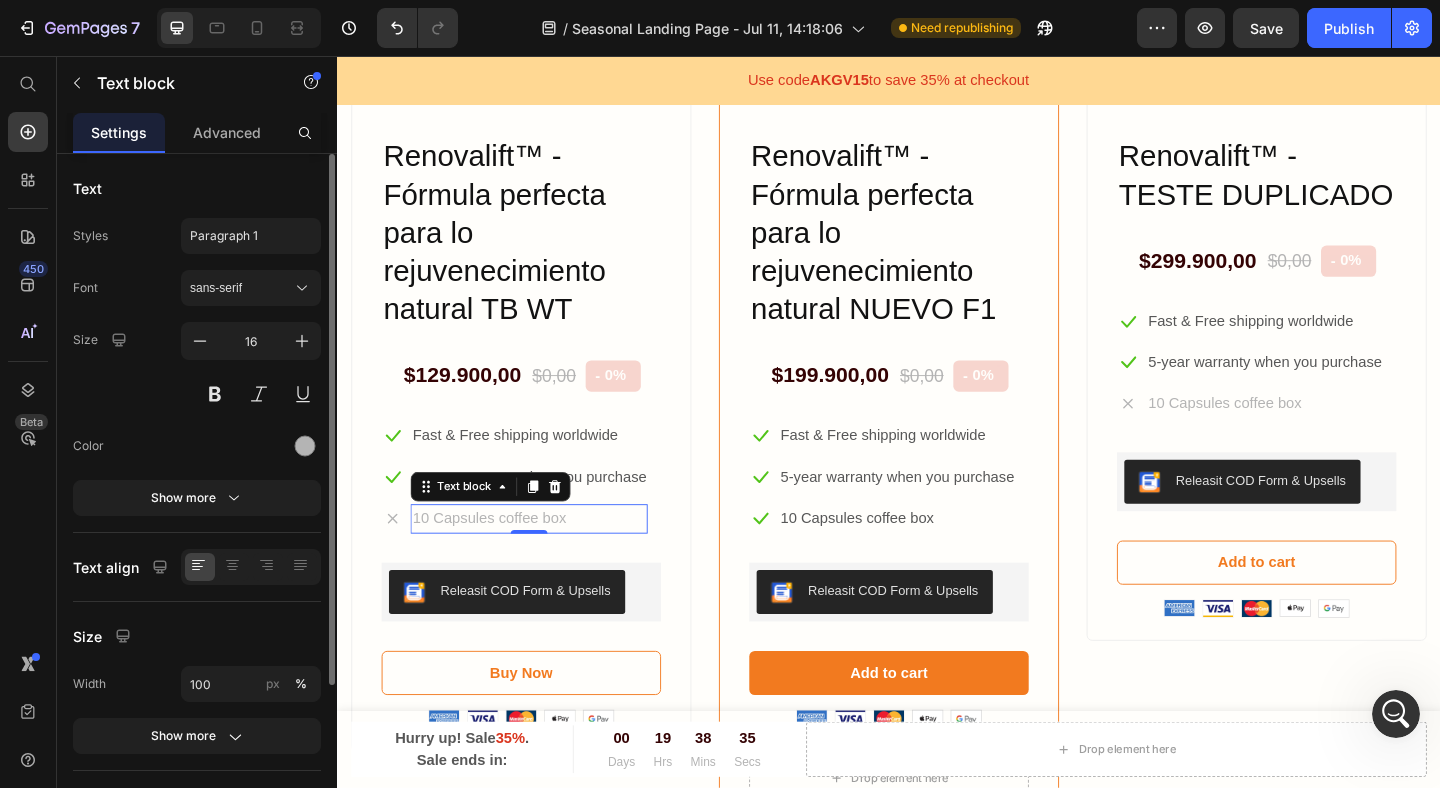 click on "Icon Fast & Free shipping worldwide Text block                Icon [NUMBER]-year warranty when you purchase Text block
Icon [NUMBER] Capsules coffee box Text block   [NUMBER]" at bounding box center [537, 514] 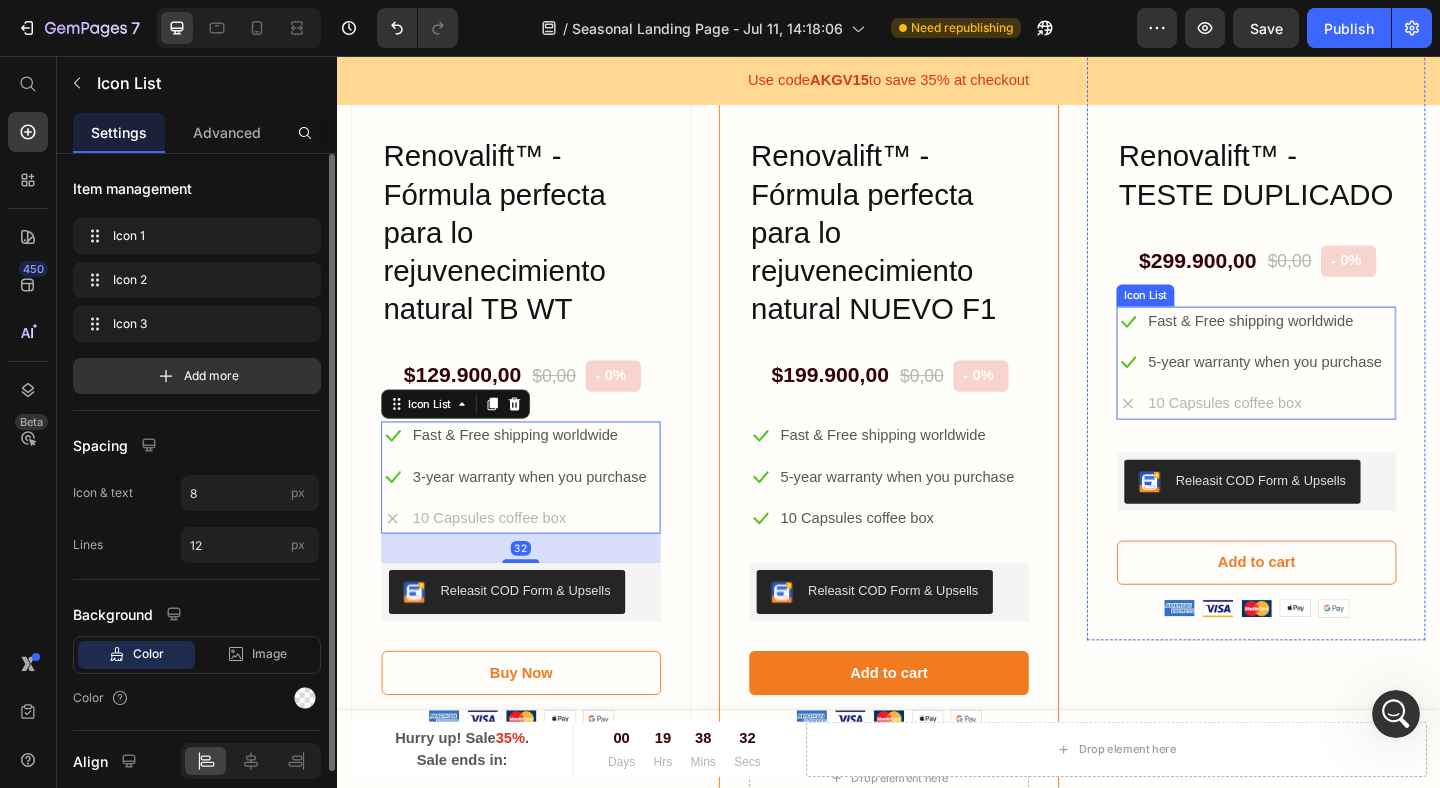 click on "Icon Fast & Free shipping worldwide Text block                Icon [NUMBER]-year warranty when you purchase Text block
Icon [NUMBER] Capsules coffee box Text block" at bounding box center [1337, 389] 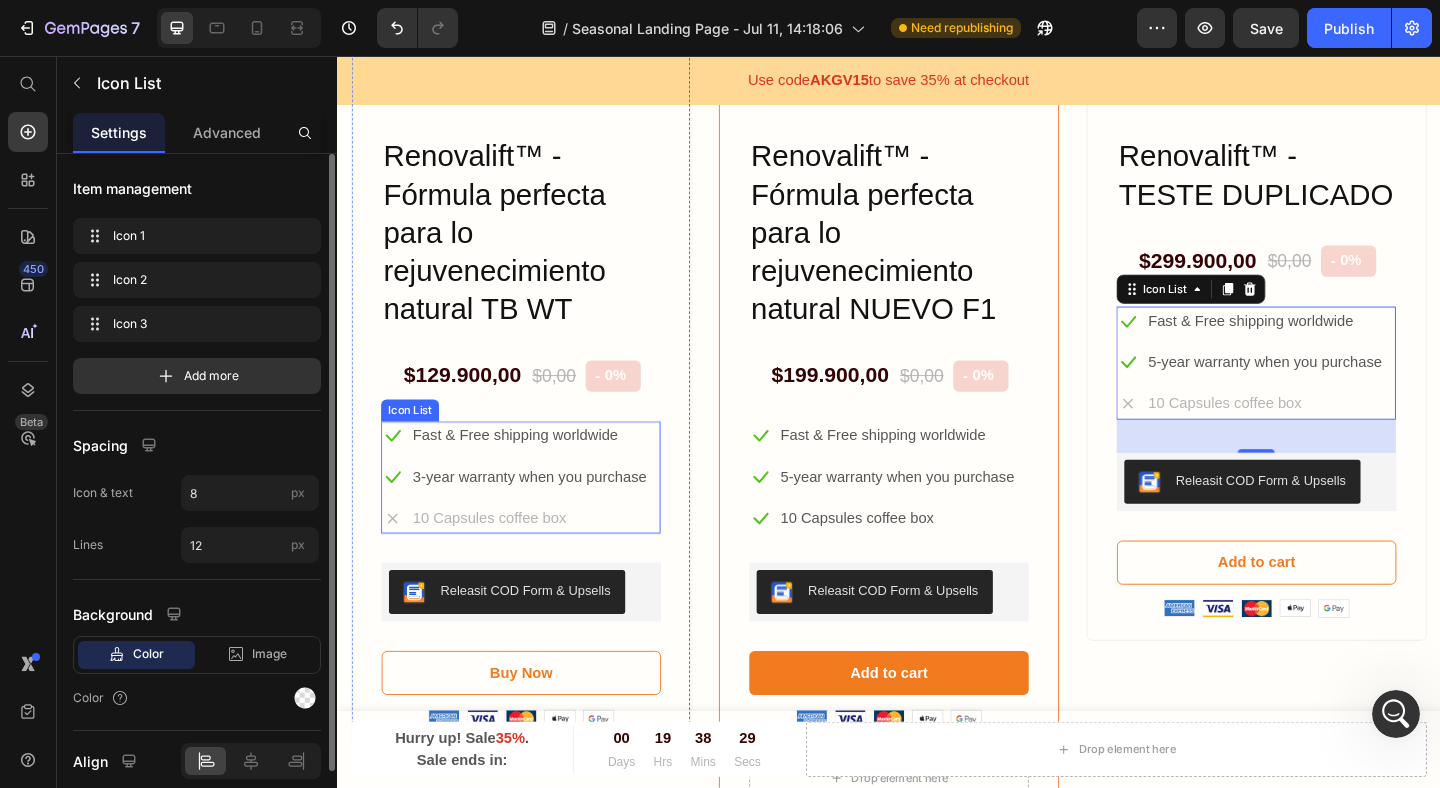 click on "Icon Fast & Free shipping worldwide Text block                Icon [NUMBER]-year warranty when you purchase Text block
Icon [NUMBER] Capsules coffee box Text block" at bounding box center [537, 514] 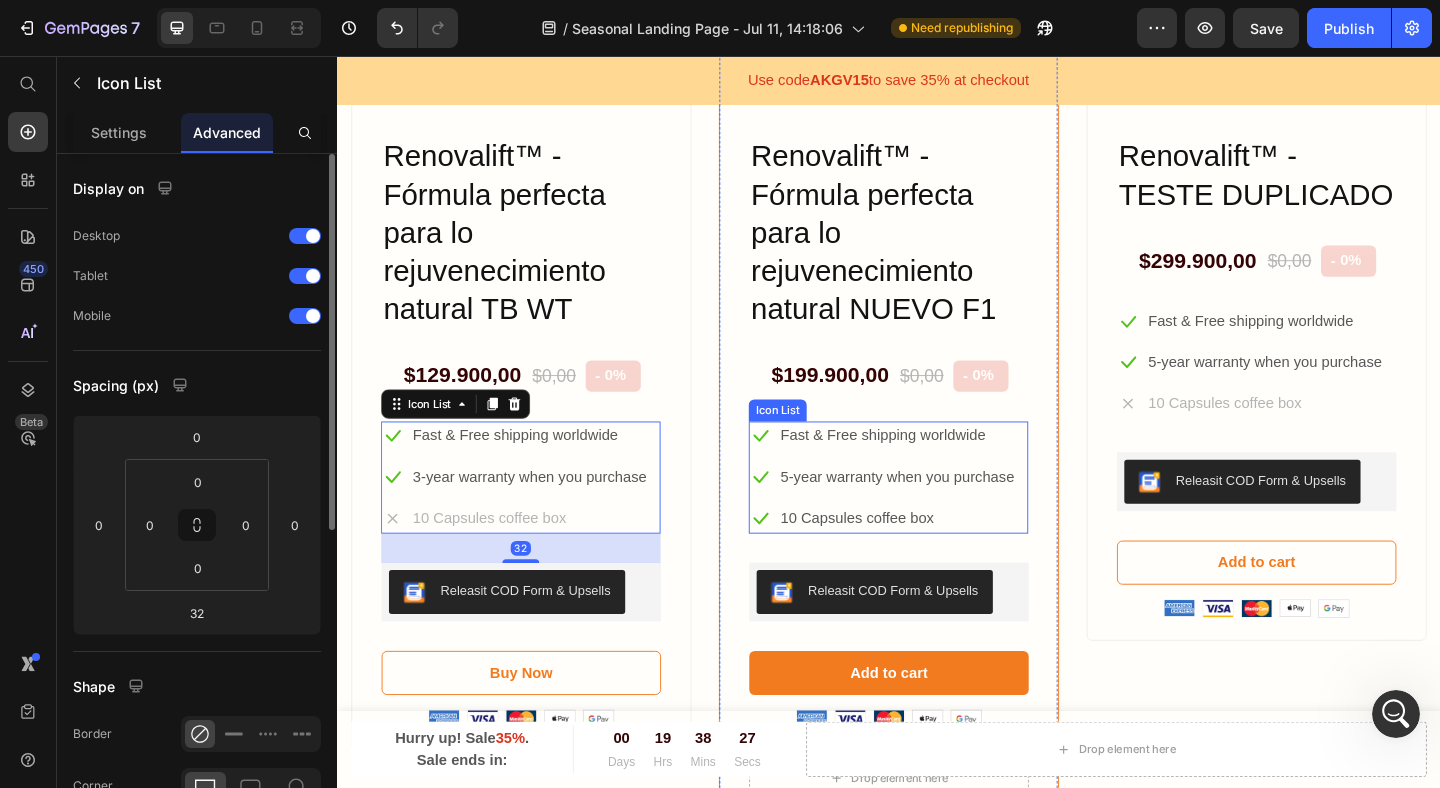 click on "Icon Fast & Free shipping worldwide Text block                Icon 5-year warranty when you purchase Text block                Icon 10 Capsules coffee box Text block" at bounding box center (937, 514) 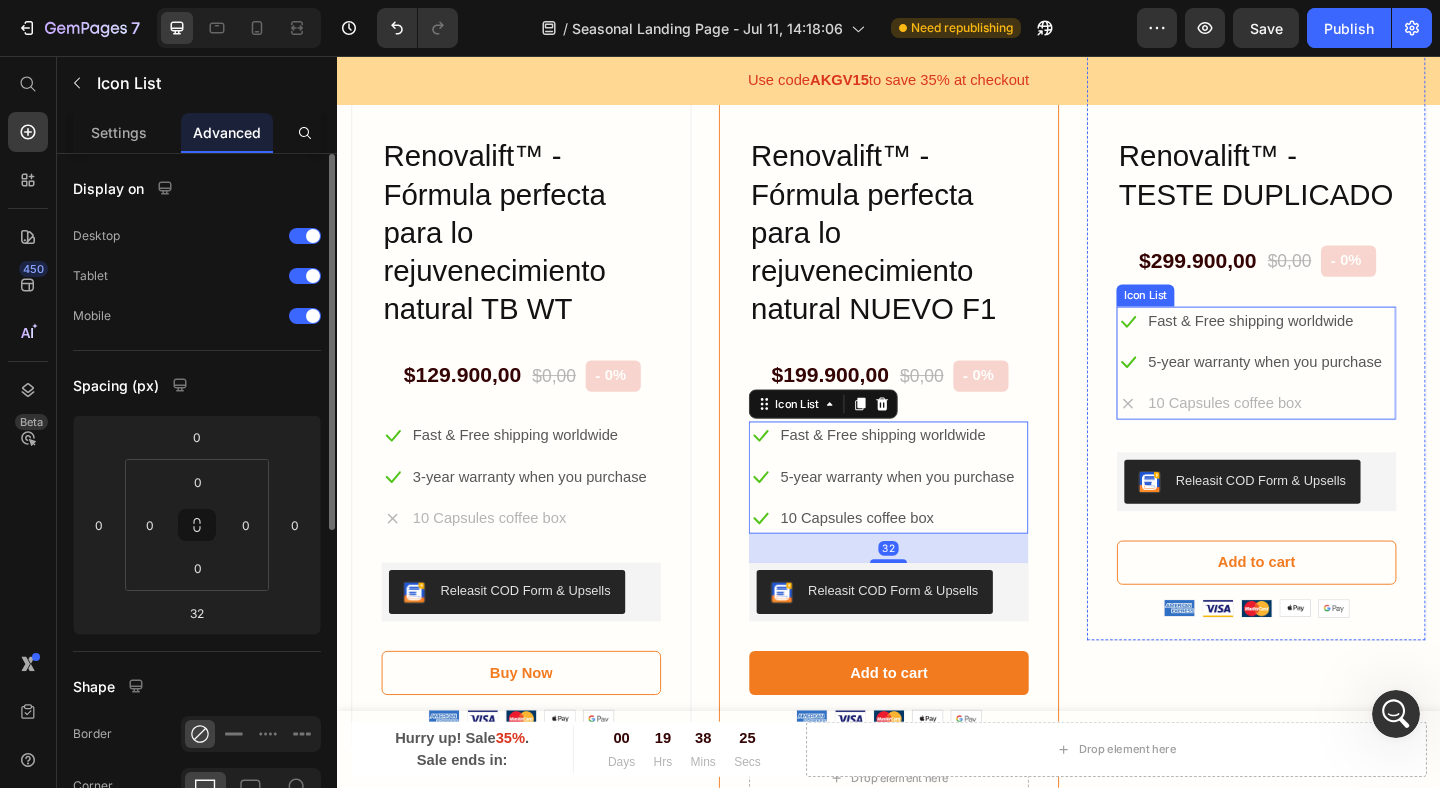click on "Icon Fast & Free shipping worldwide Text block                Icon [NUMBER]-year warranty when you purchase Text block
Icon [NUMBER] Capsules coffee box Text block" at bounding box center (1337, 389) 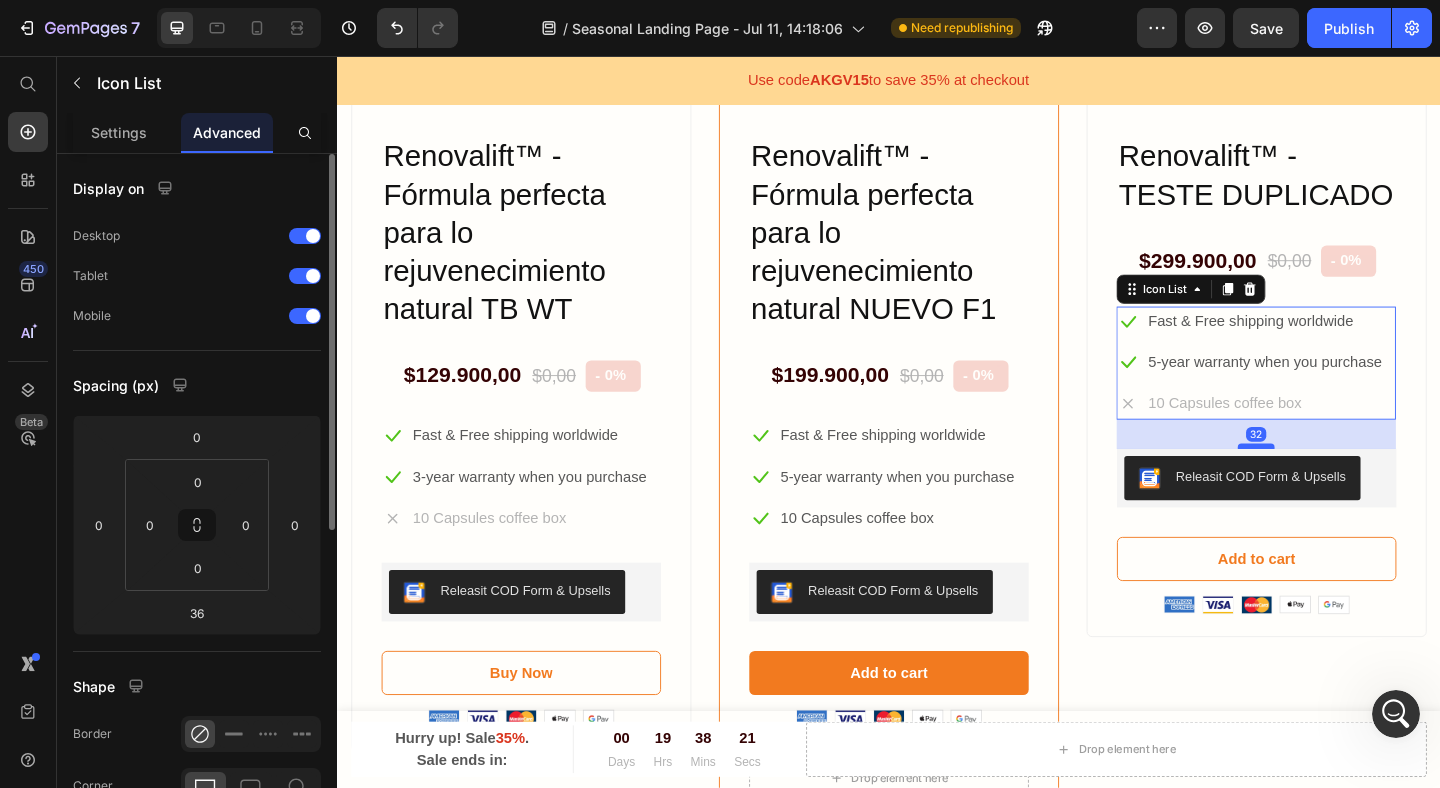 drag, startPoint x: 1345, startPoint y: 483, endPoint x: 1355, endPoint y: 479, distance: 10.770329 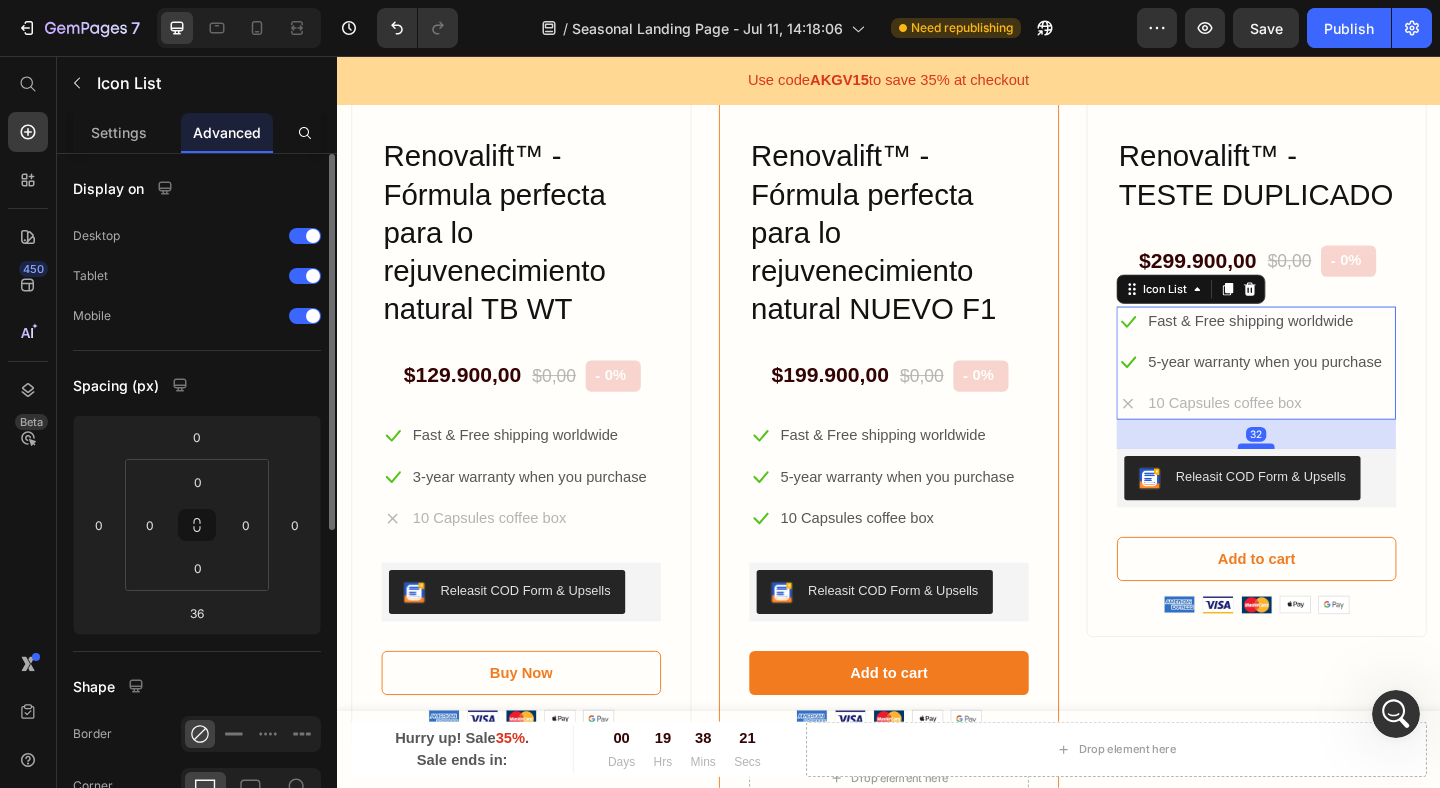 click at bounding box center [1337, 480] 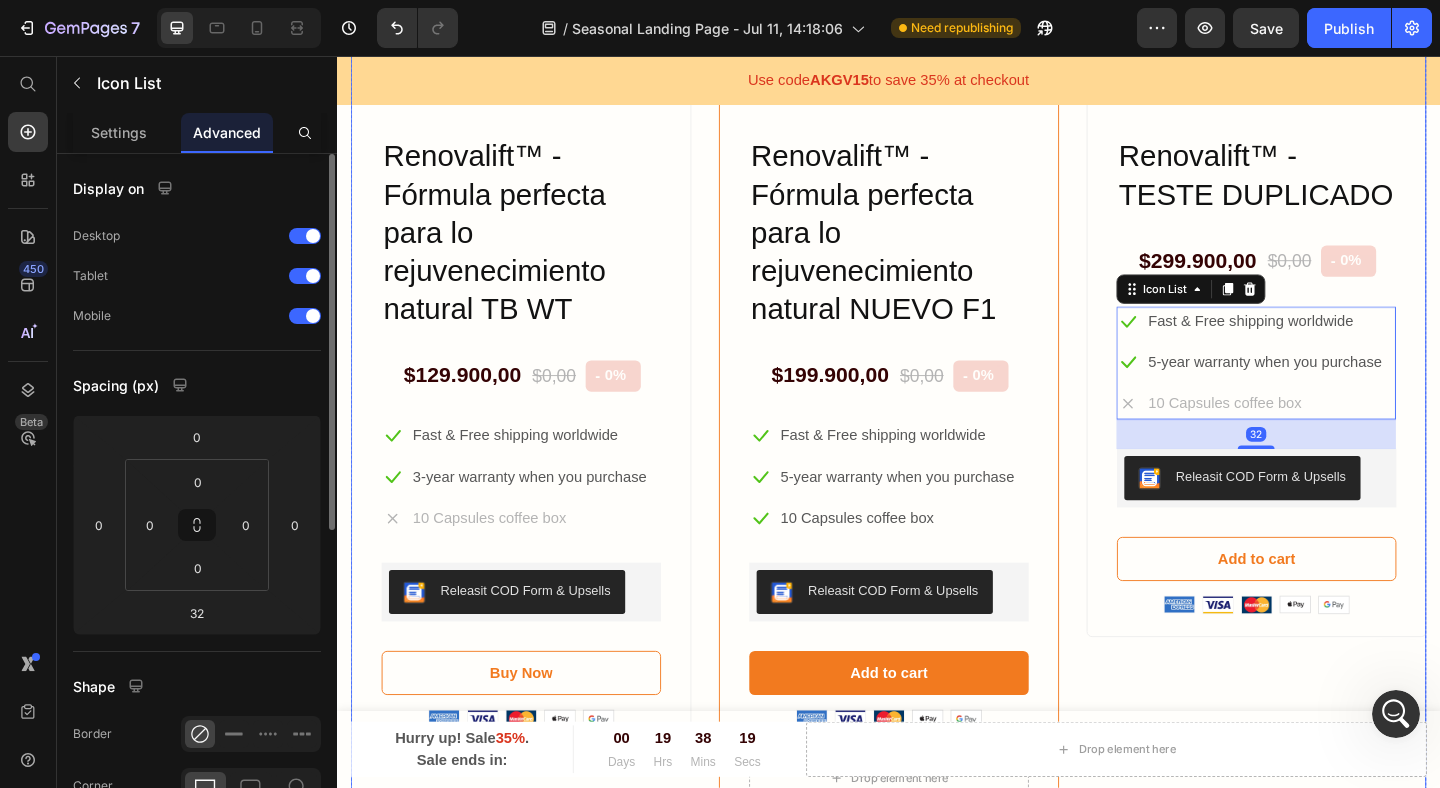 click on "Product Images & Gallery Renovalift™ - Fórmula perfecta para lo rejuvenecimiento natural NUEVO F[NUMBER] Product Title $[PRICE] Price $[PRICE] Price - [PERCENT]% Product Tag Row                Icon Fast & Free shipping worldwide Text block                Icon [NUMBER]-year warranty when you purchase Text block                Icon [NUMBER] Capsules coffee box Text block Icon List Releasit COD Form & Upsells Releasit COD Form & Upsells Add to cart Product Cart Button Image Image Image Image Image Icon List Hoz
Drop element here Product" at bounding box center [937, 339] 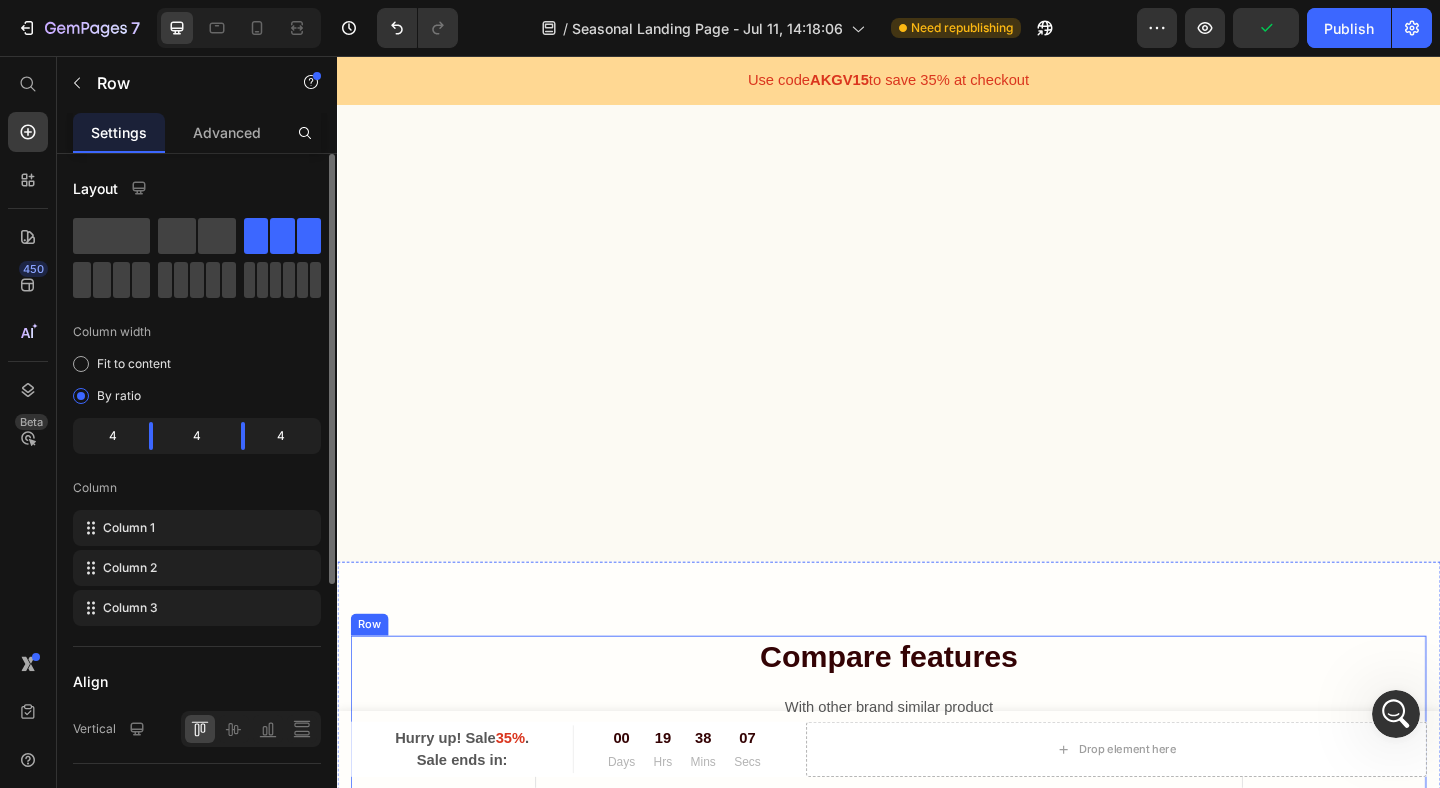scroll, scrollTop: 5032, scrollLeft: 0, axis: vertical 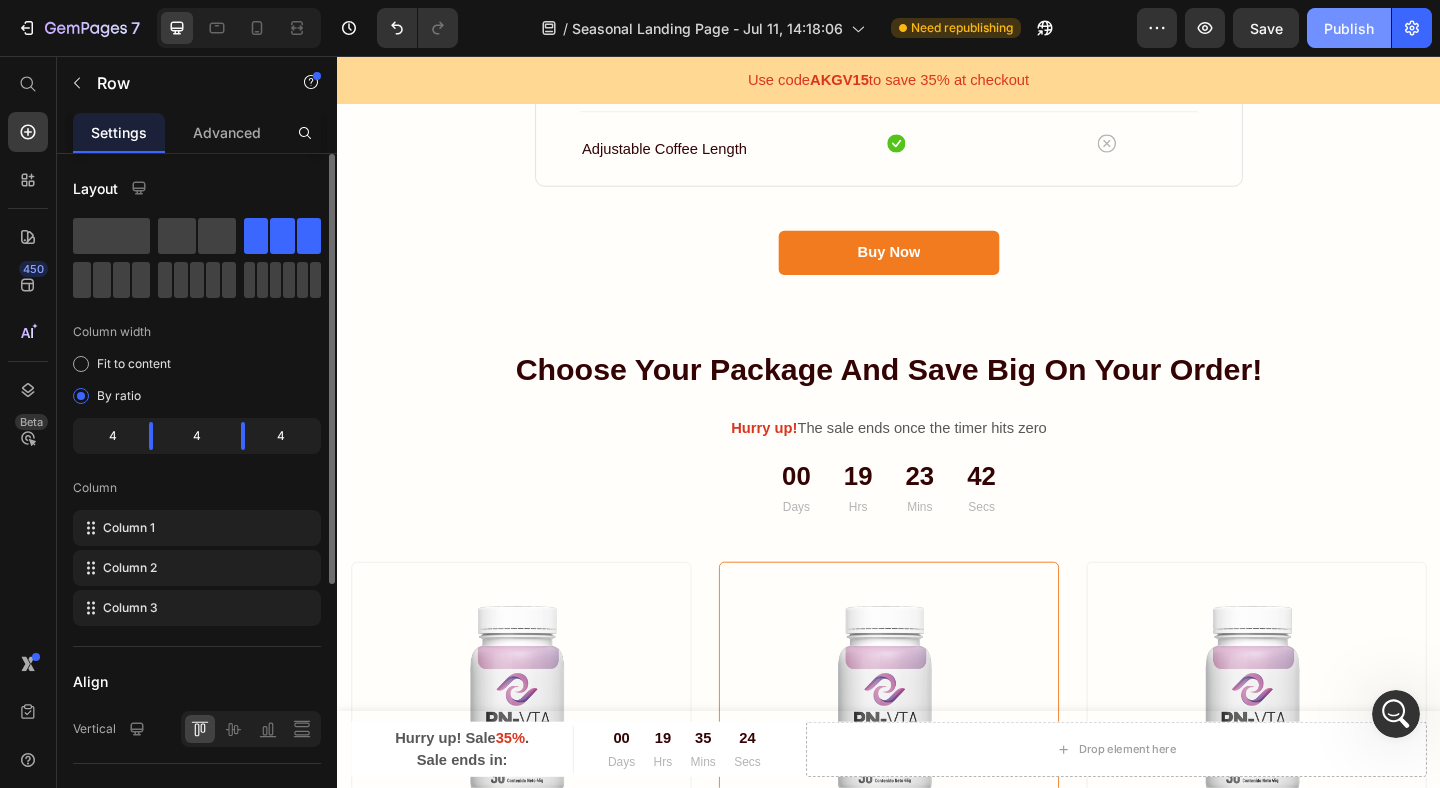 click on "Save" at bounding box center [1266, 28] 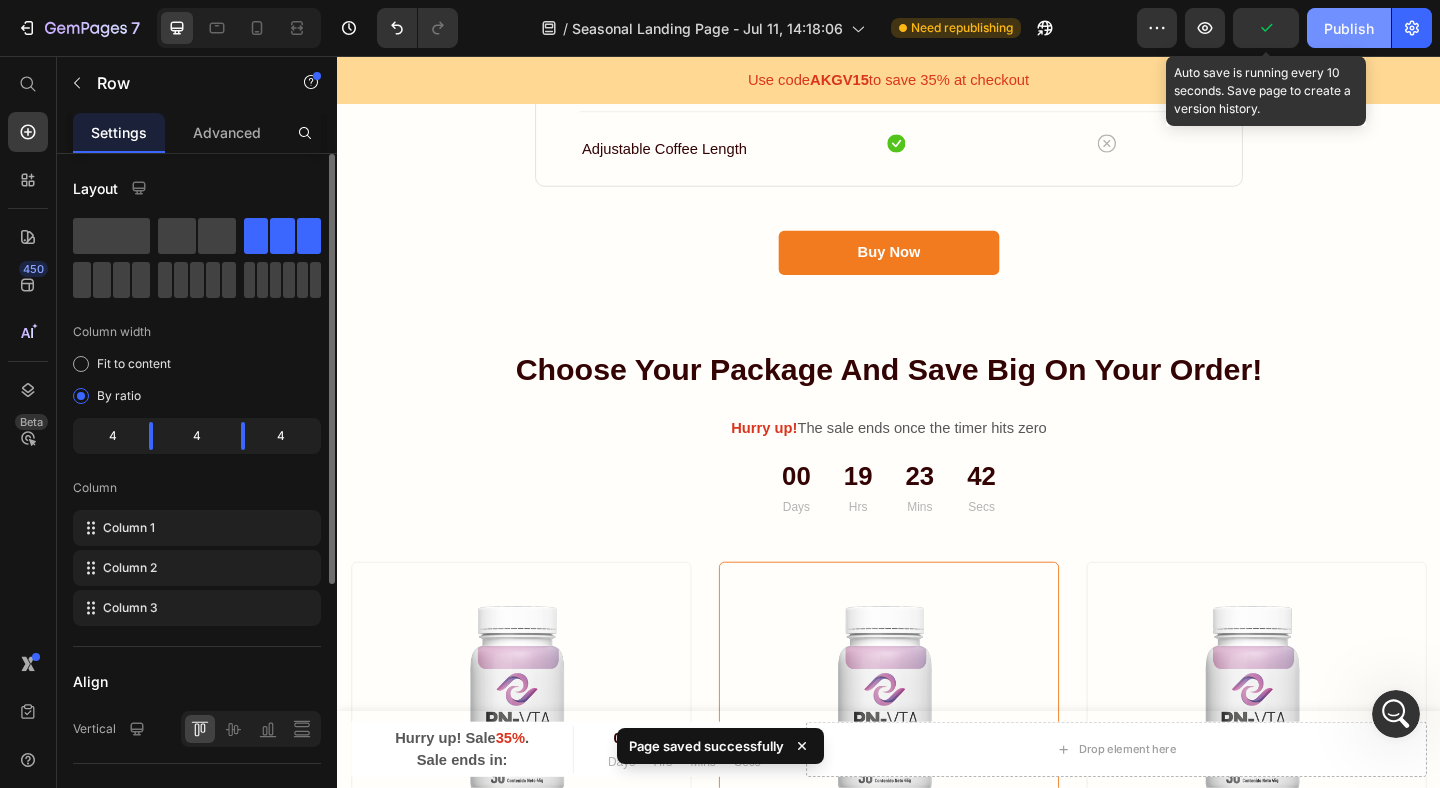 click on "Publish" at bounding box center [1349, 28] 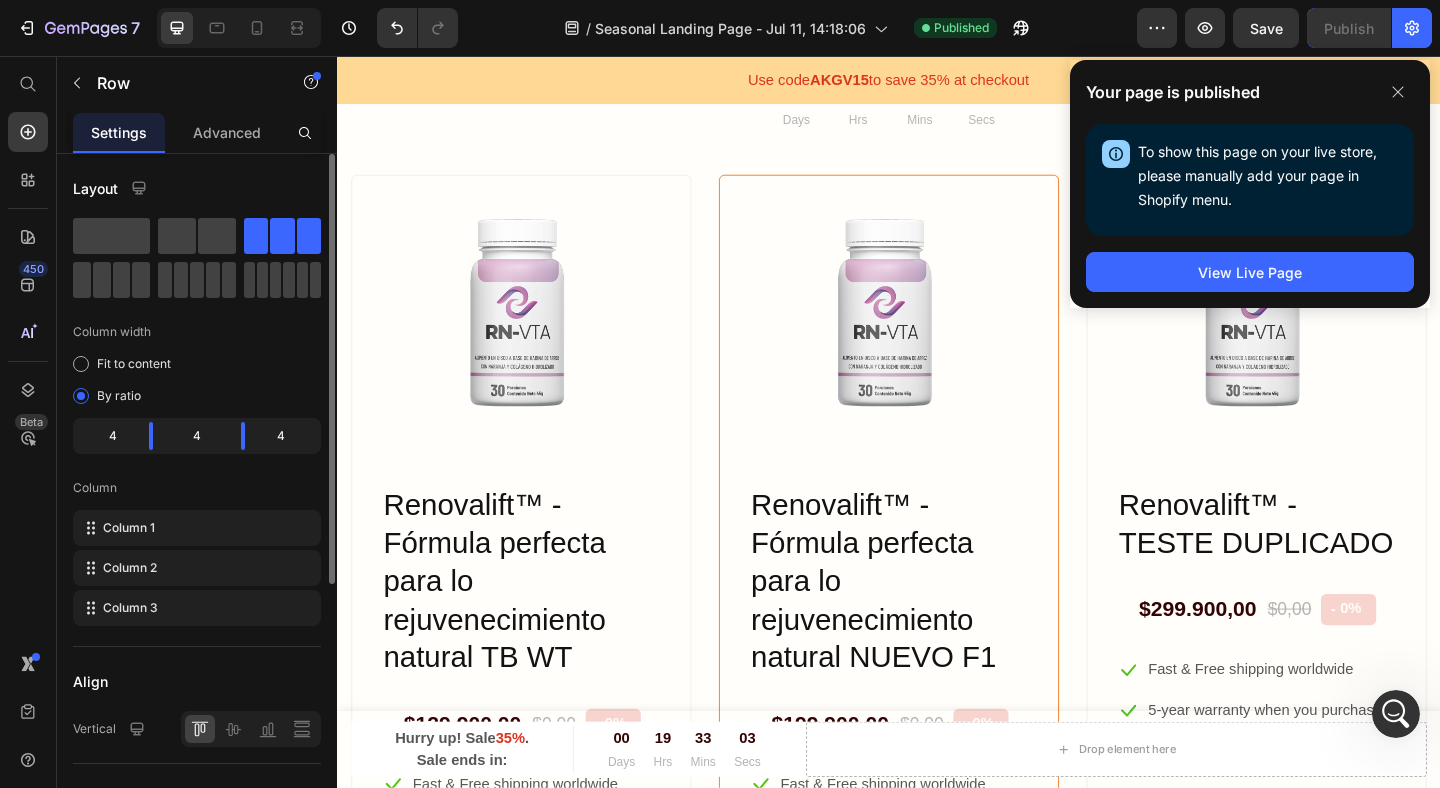 scroll, scrollTop: 5460, scrollLeft: 0, axis: vertical 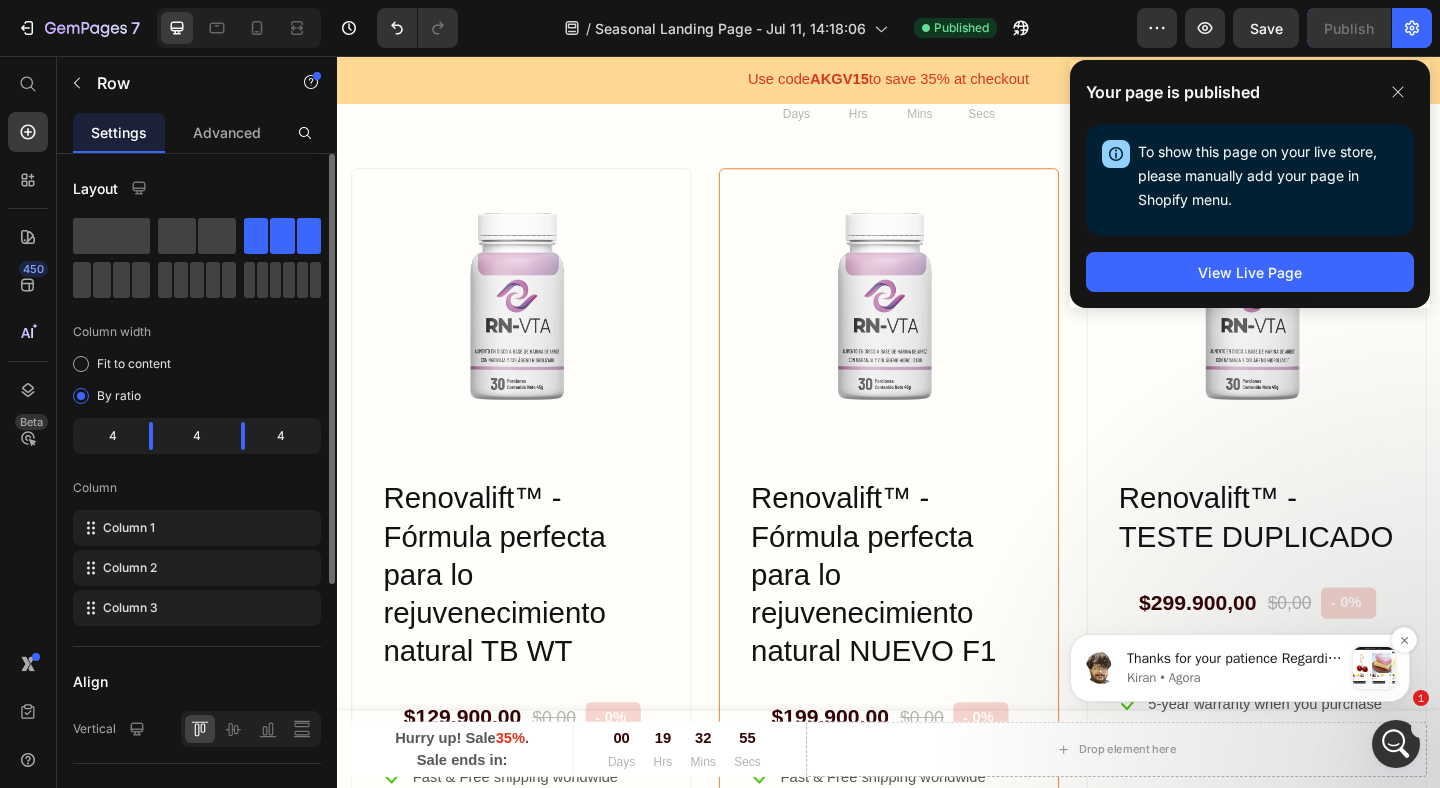click on "Thanks for your patience    Regarding your query, the best way to achieve this would be to create each variant as a separate product. For example: [NUMBER]-pack as one product, [NUMBER]-pack as another, [NUMBER]-pack as a third product Once that's done, you can simply add the Releasit button to each individual product." at bounding box center [1235, 659] 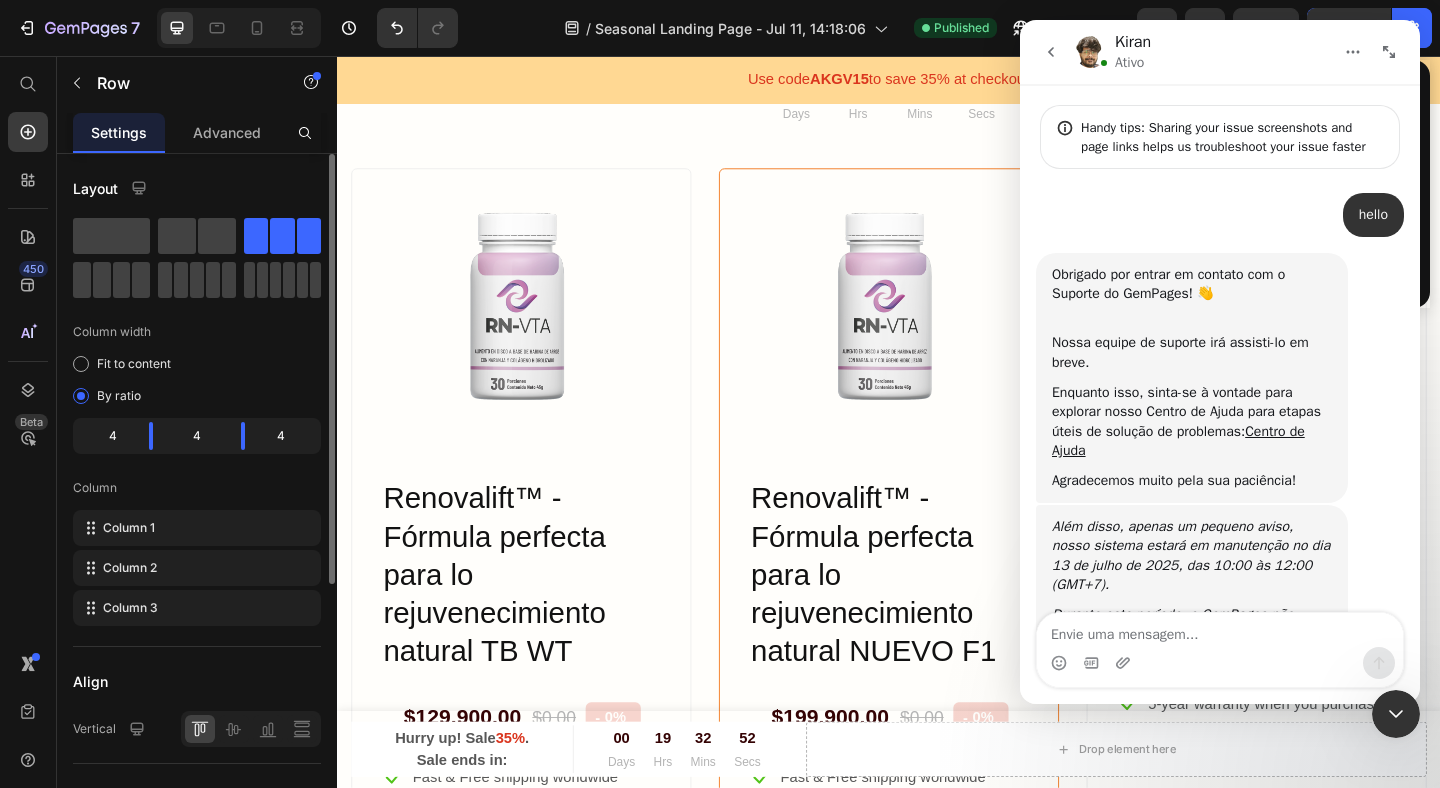 scroll, scrollTop: 3, scrollLeft: 0, axis: vertical 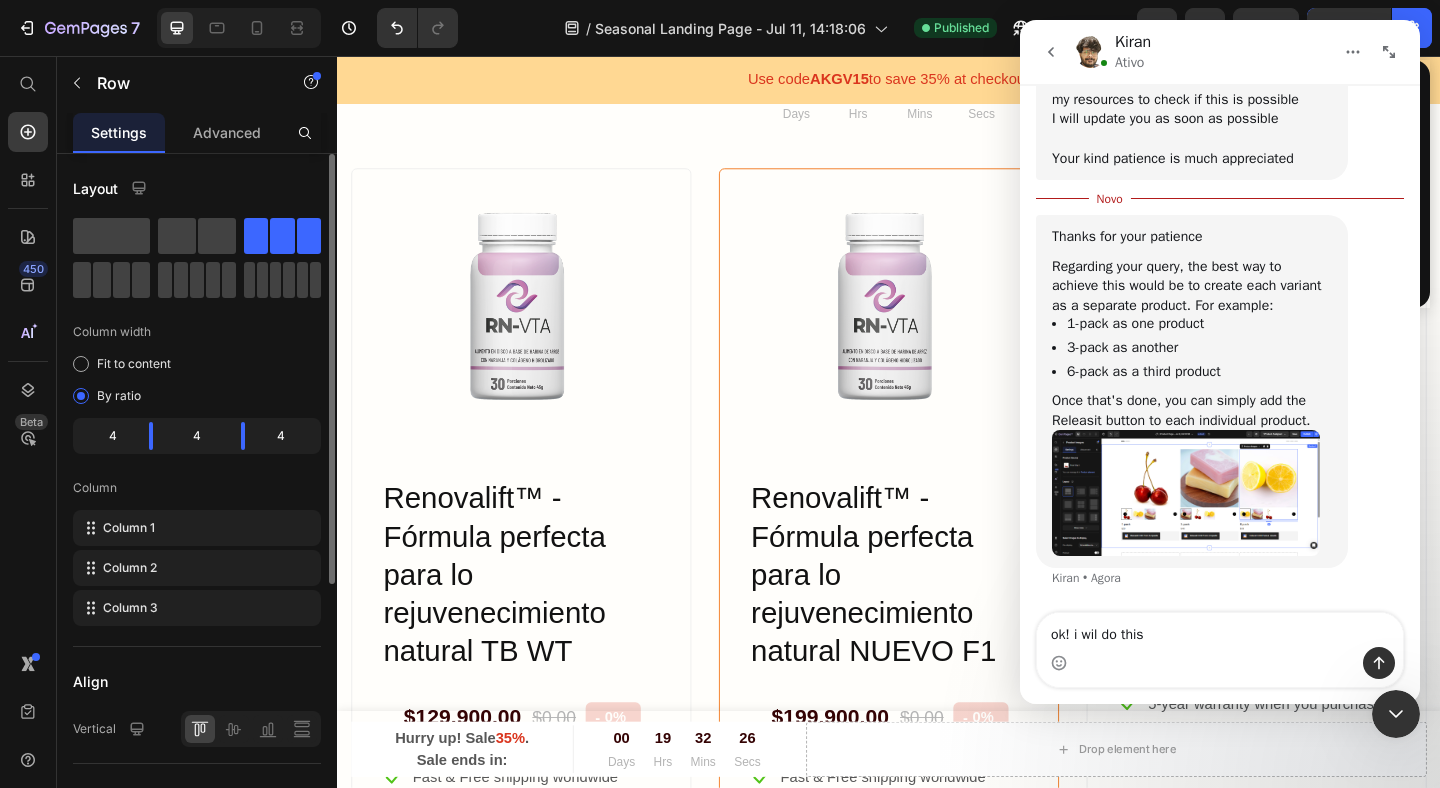 type on "ok! i wil do this" 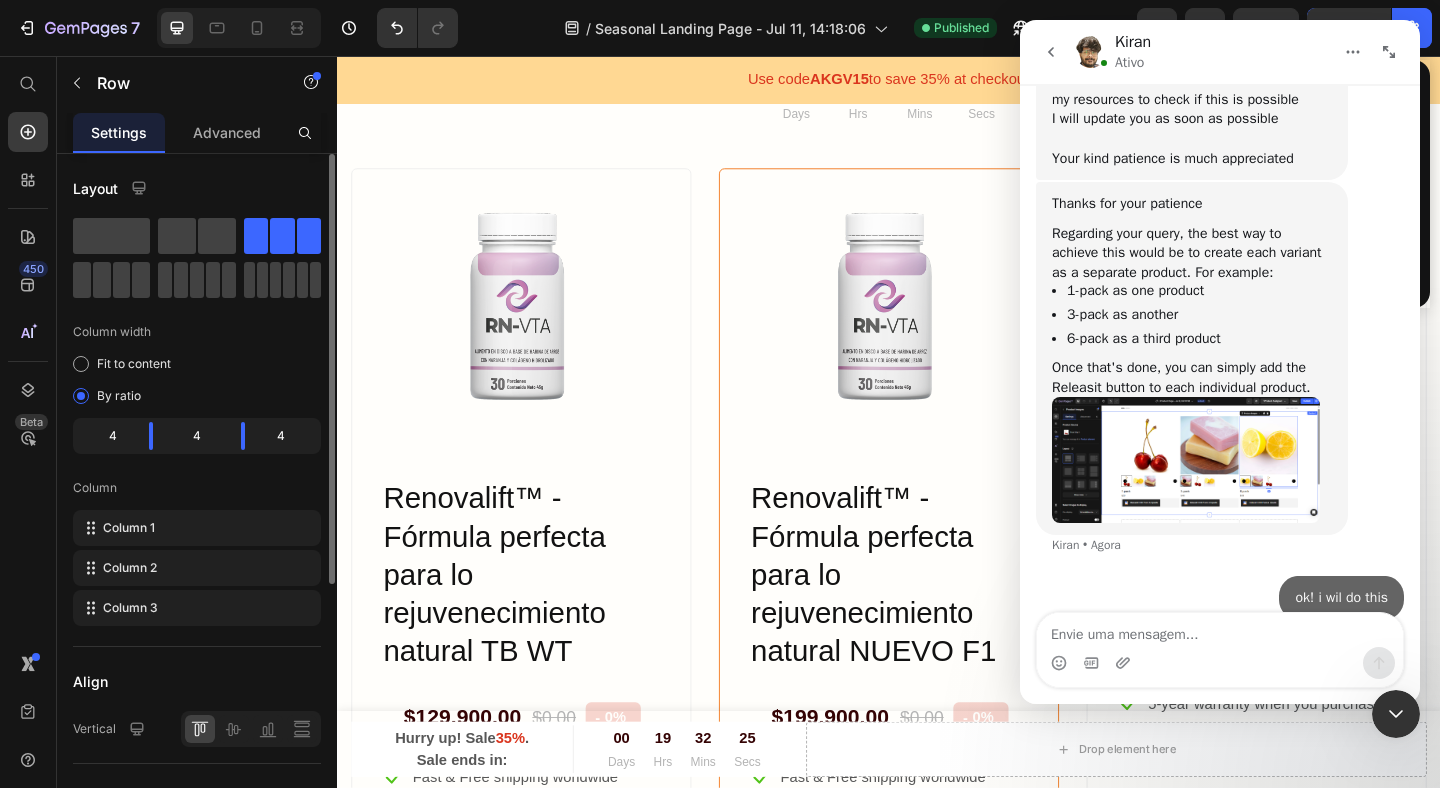 scroll, scrollTop: 1481, scrollLeft: 0, axis: vertical 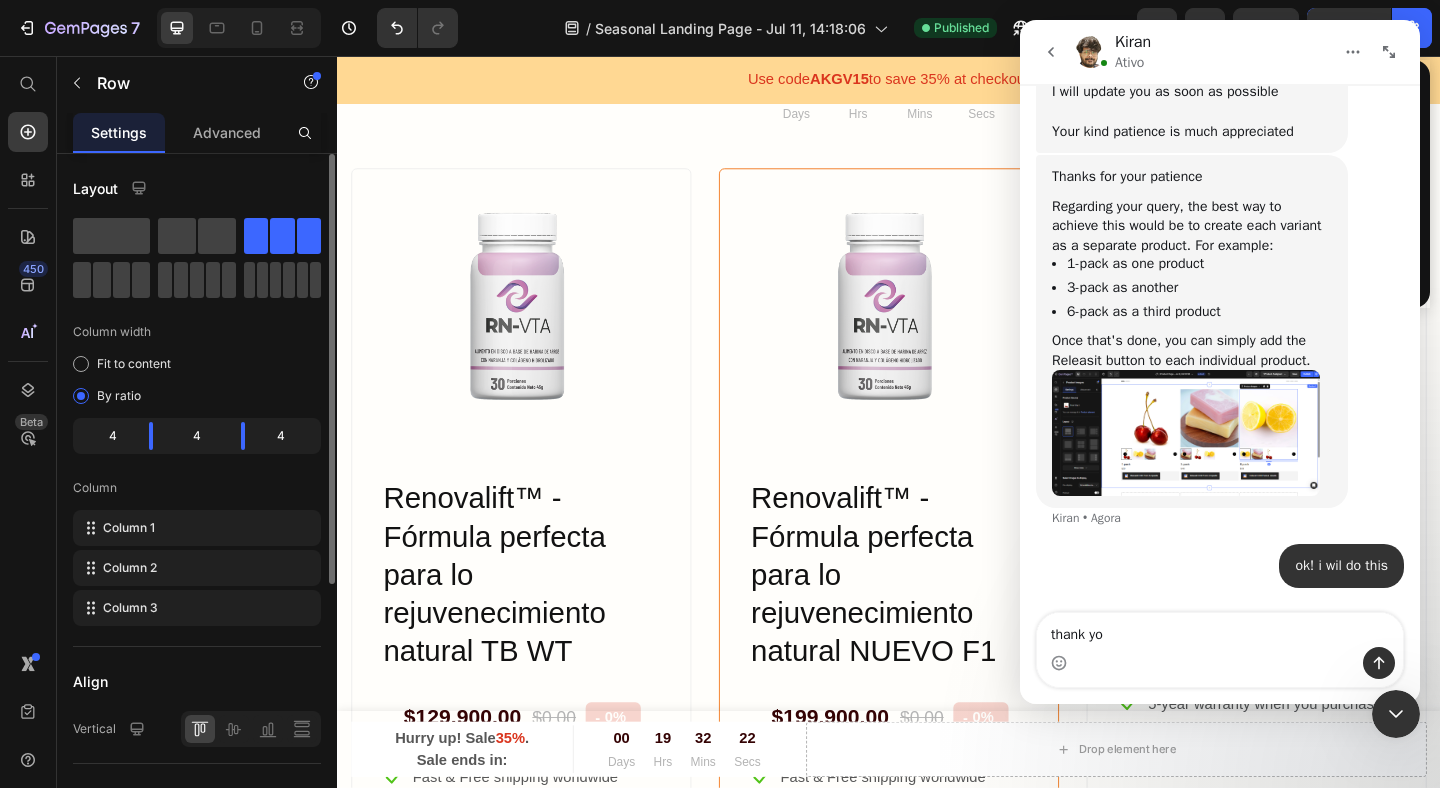 type on "thank you" 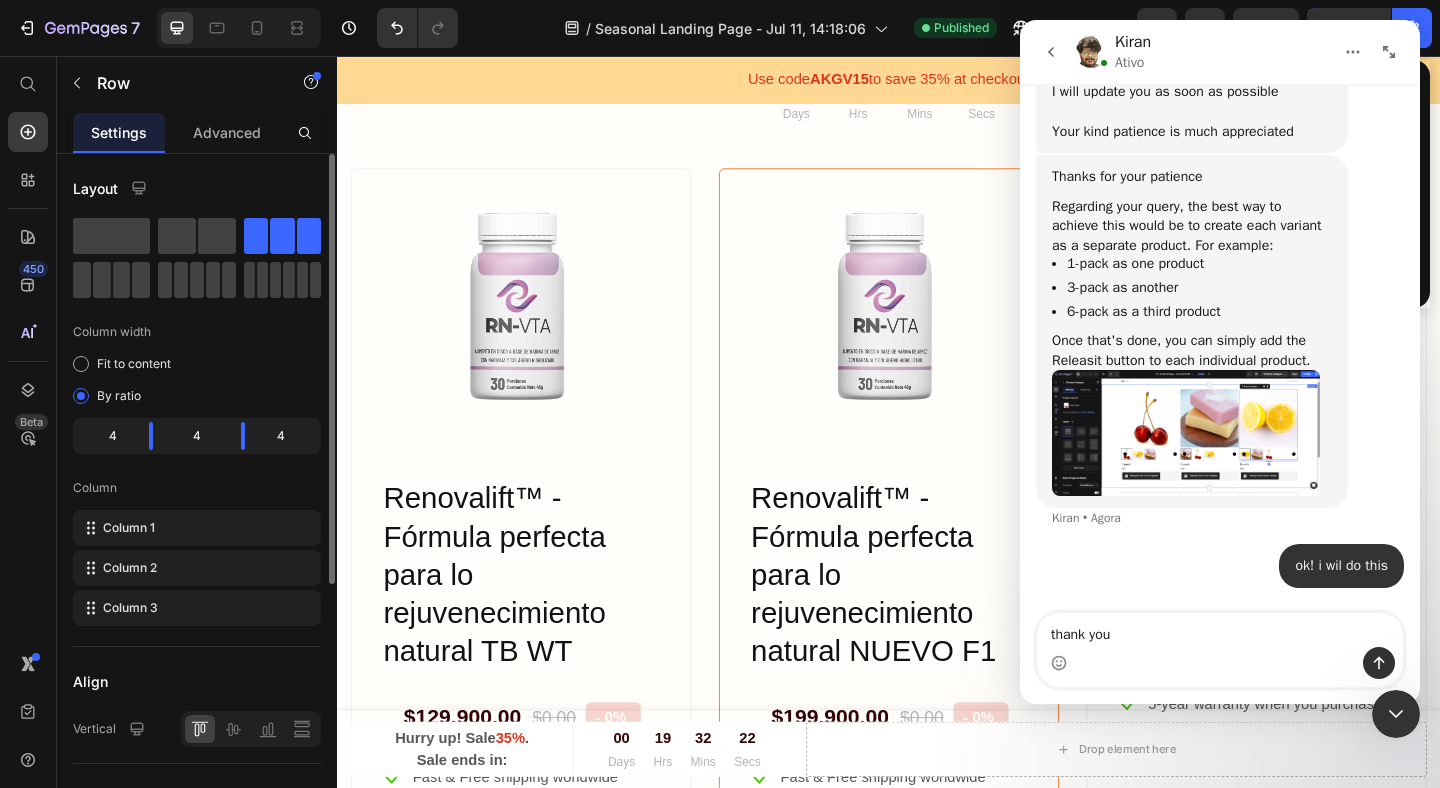 type 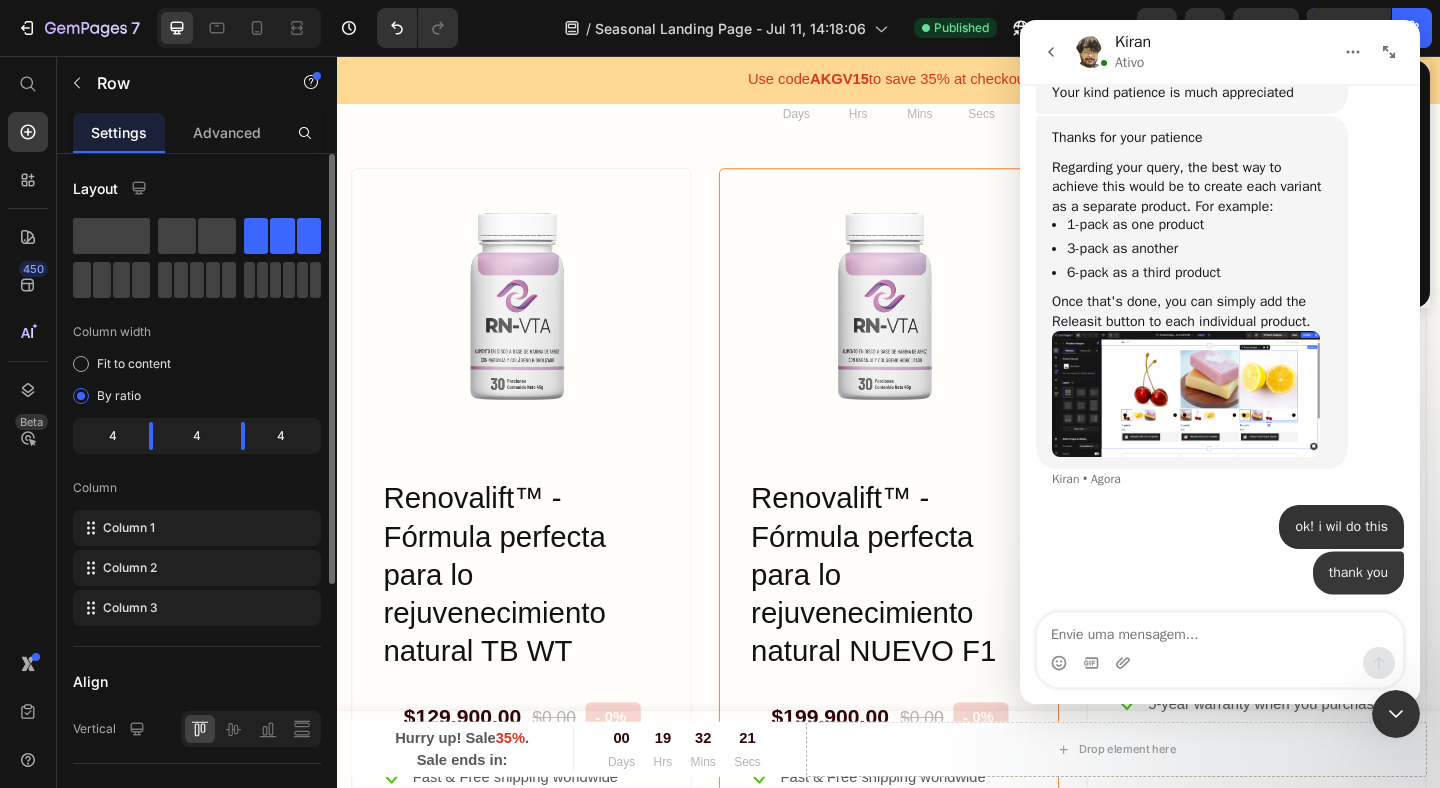 scroll, scrollTop: 1526, scrollLeft: 0, axis: vertical 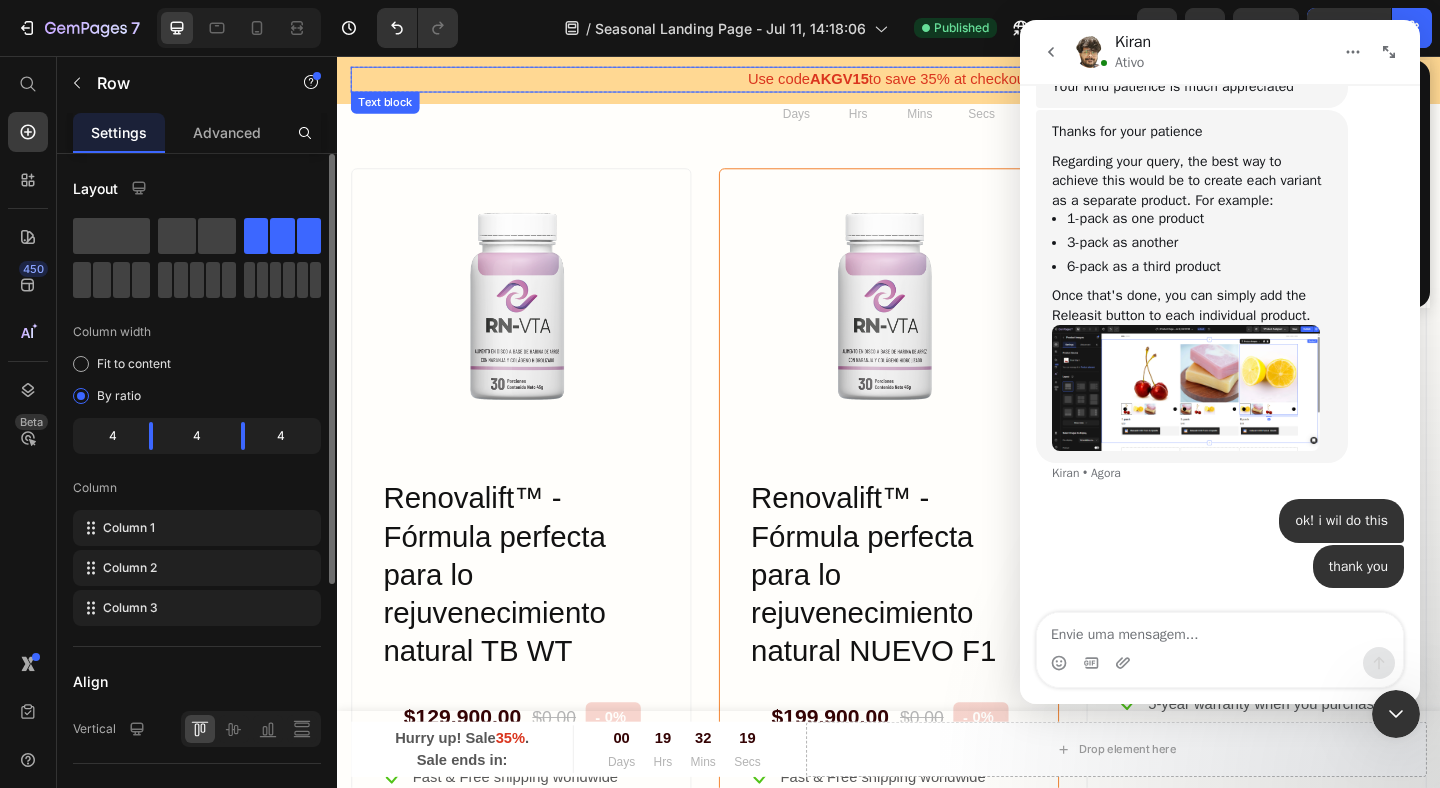 click on "Use code  AKGV15  to save 35% at checkout" at bounding box center (937, 82) 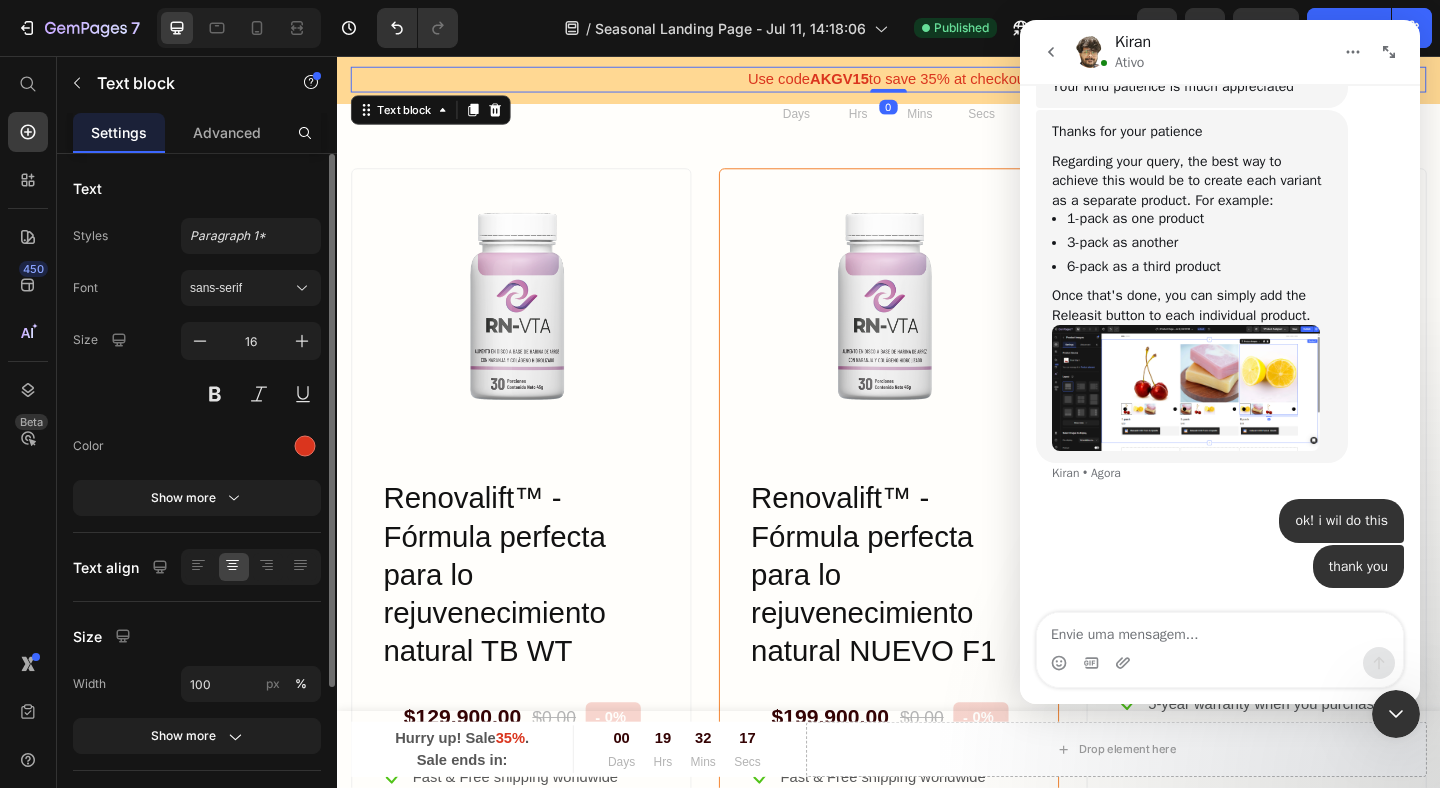 click 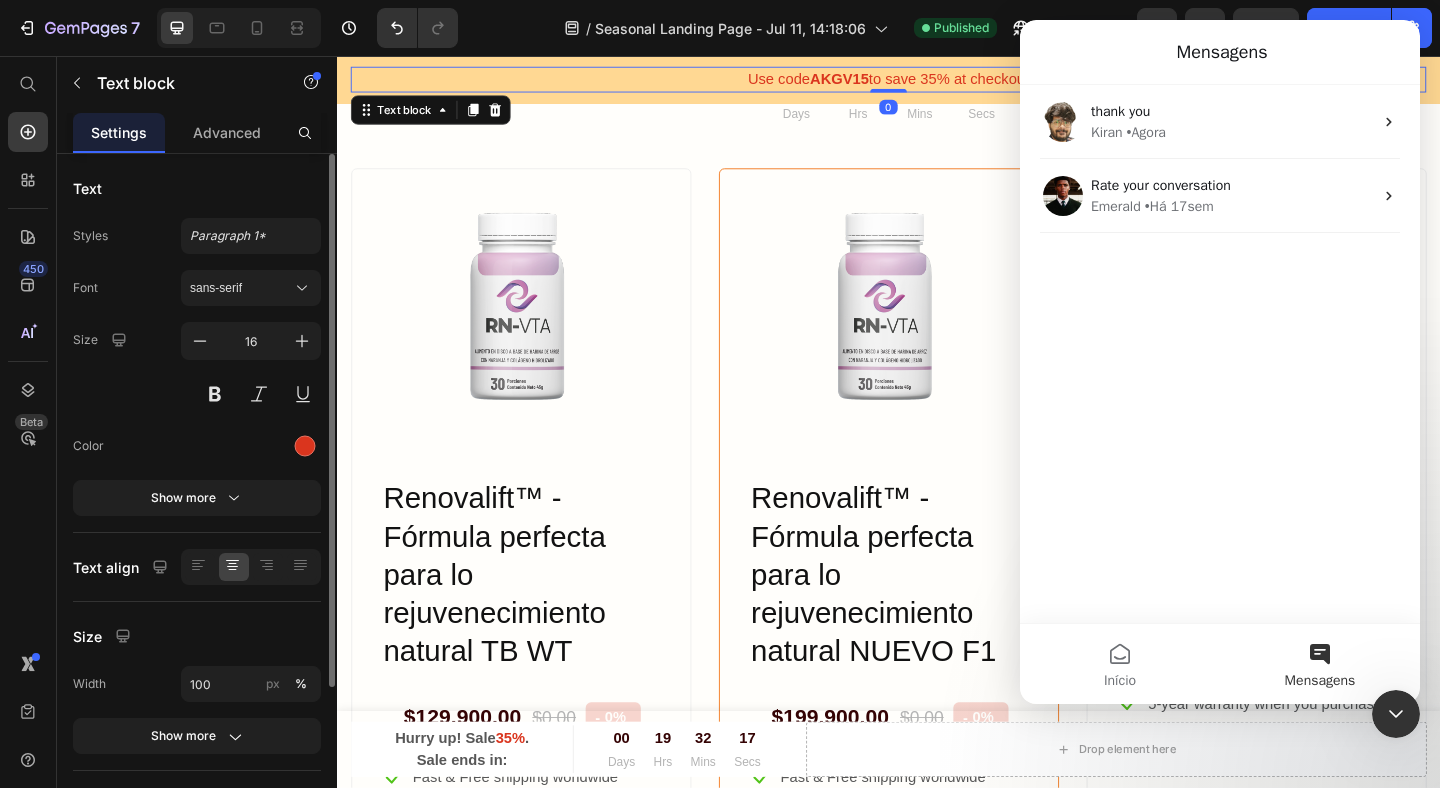 scroll, scrollTop: 0, scrollLeft: 0, axis: both 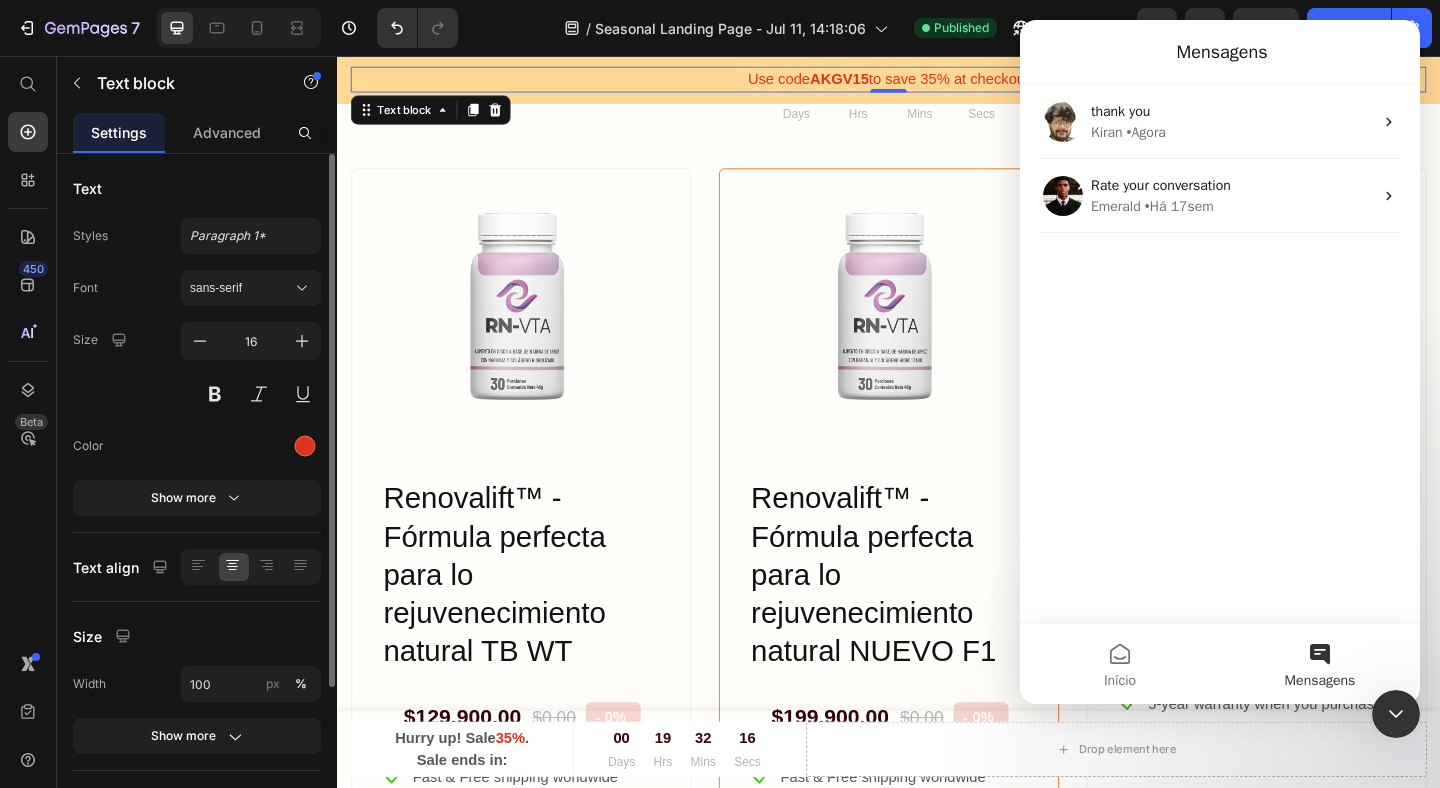 click 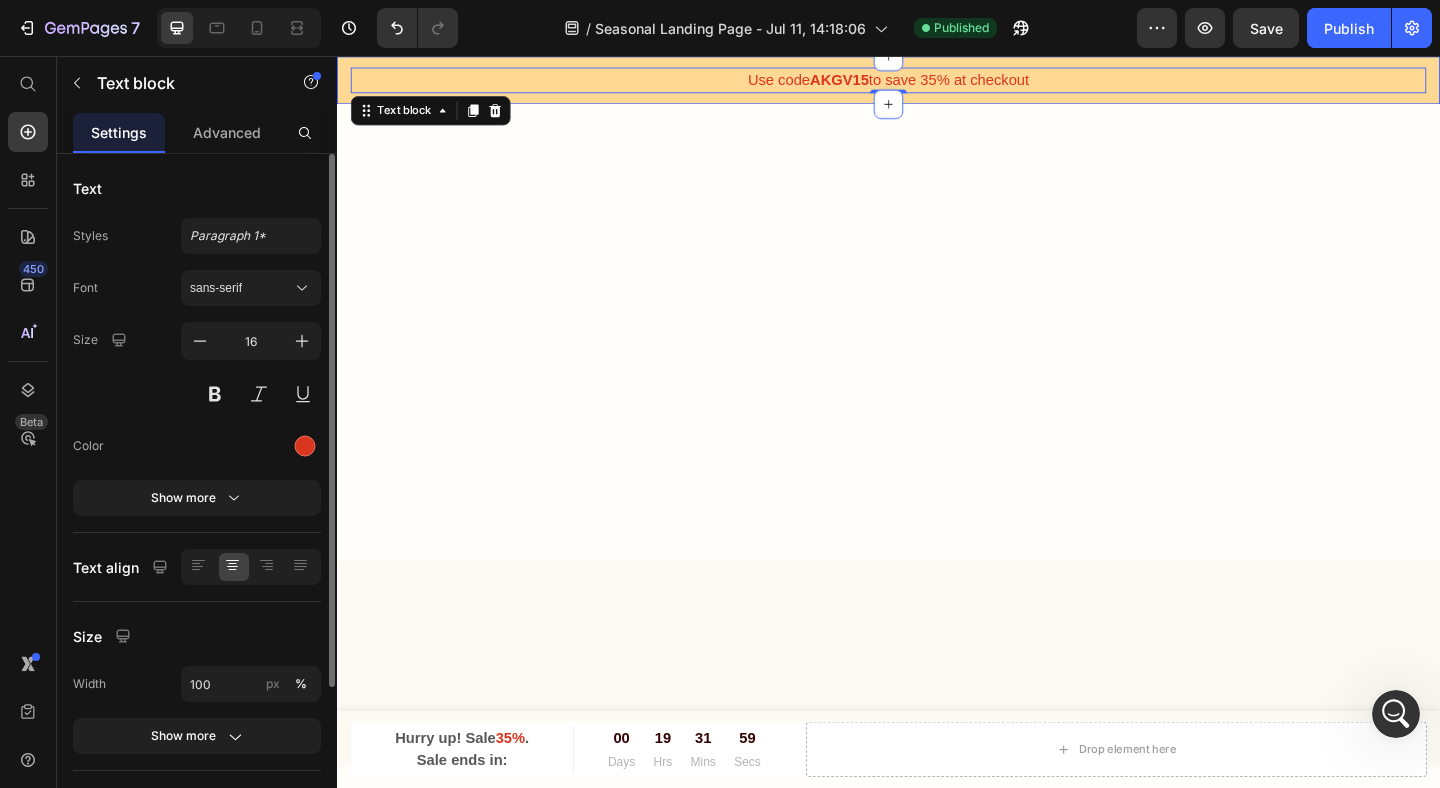 scroll, scrollTop: 0, scrollLeft: 0, axis: both 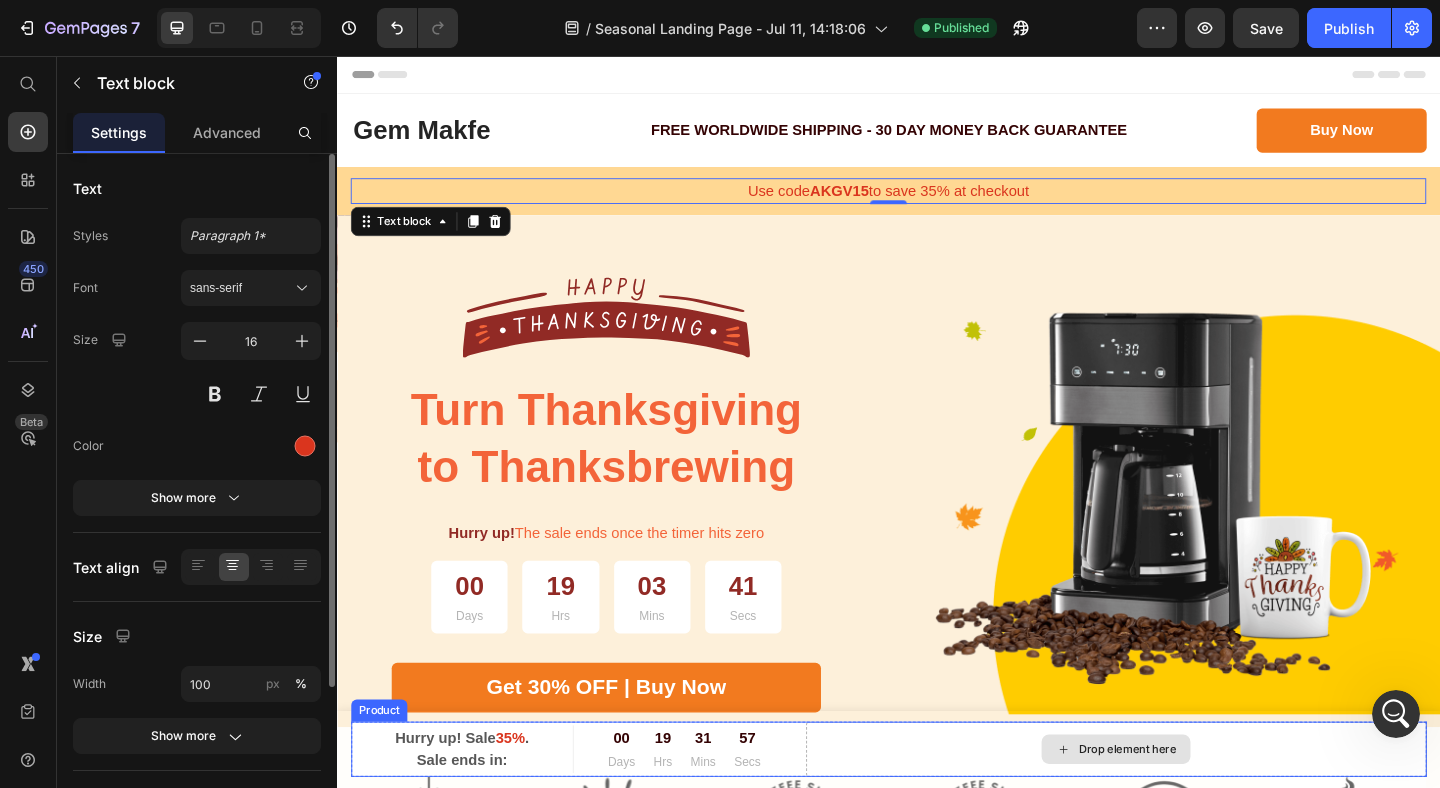click on "Drop element here" at bounding box center (1185, 810) 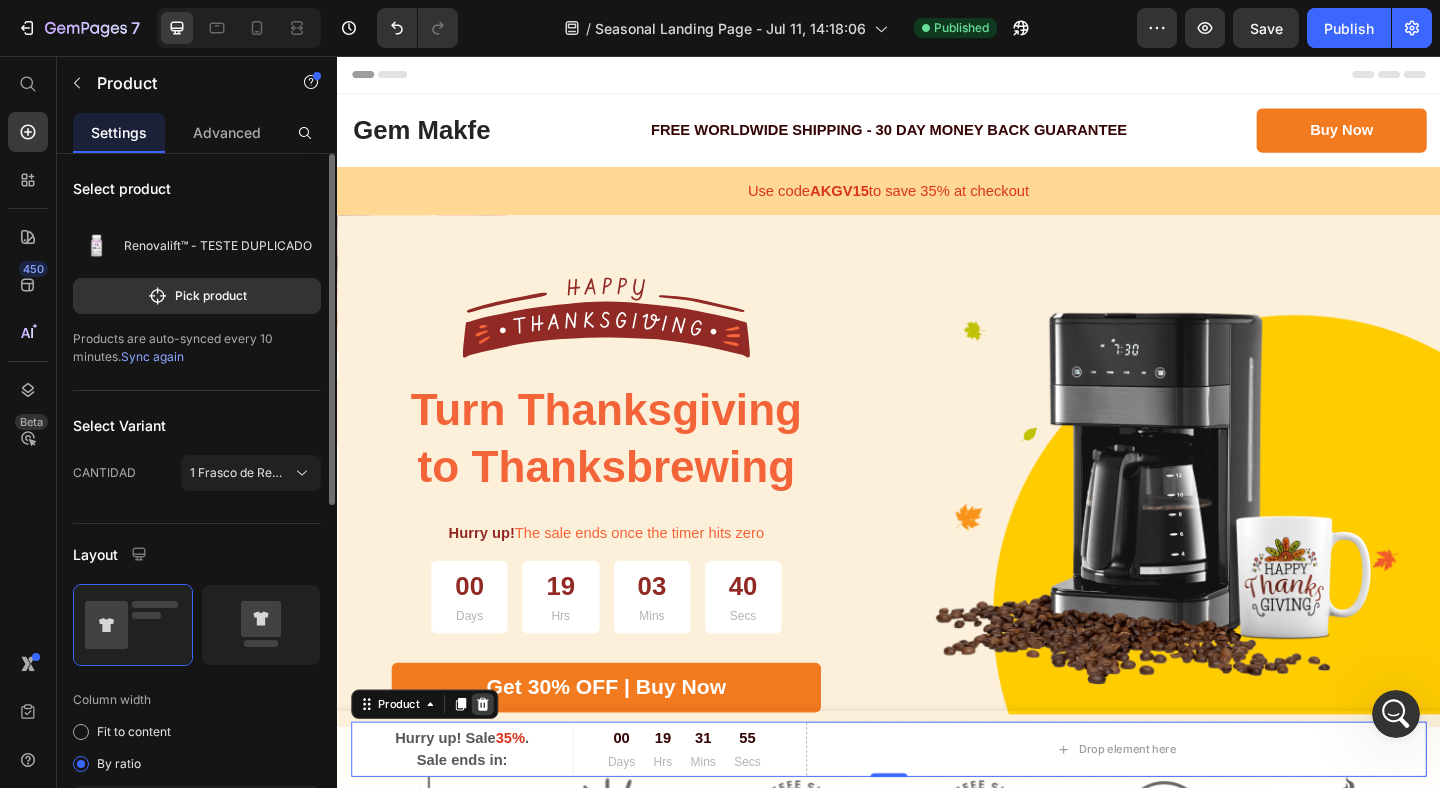 click at bounding box center (495, 761) 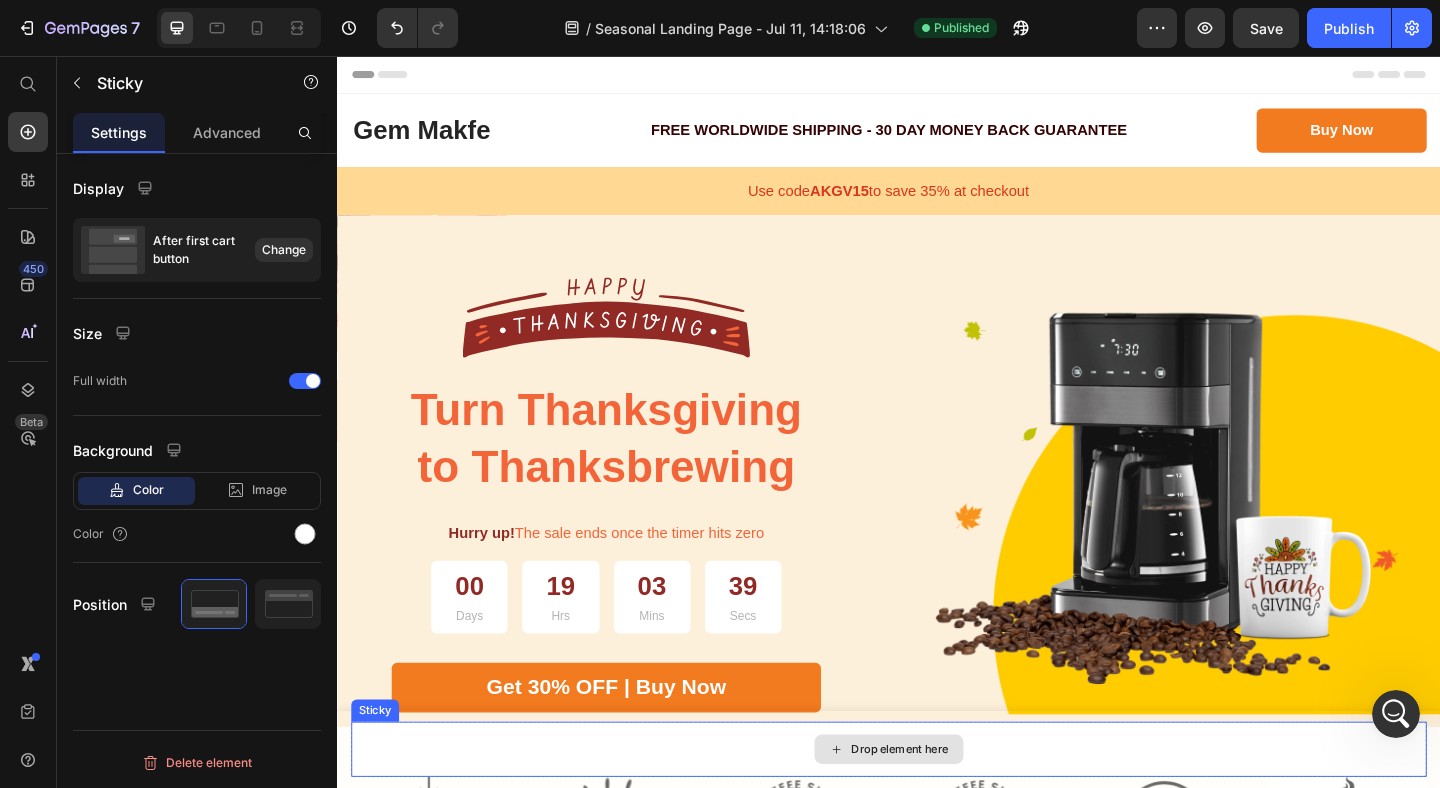 click on "Drop element here" at bounding box center (937, 810) 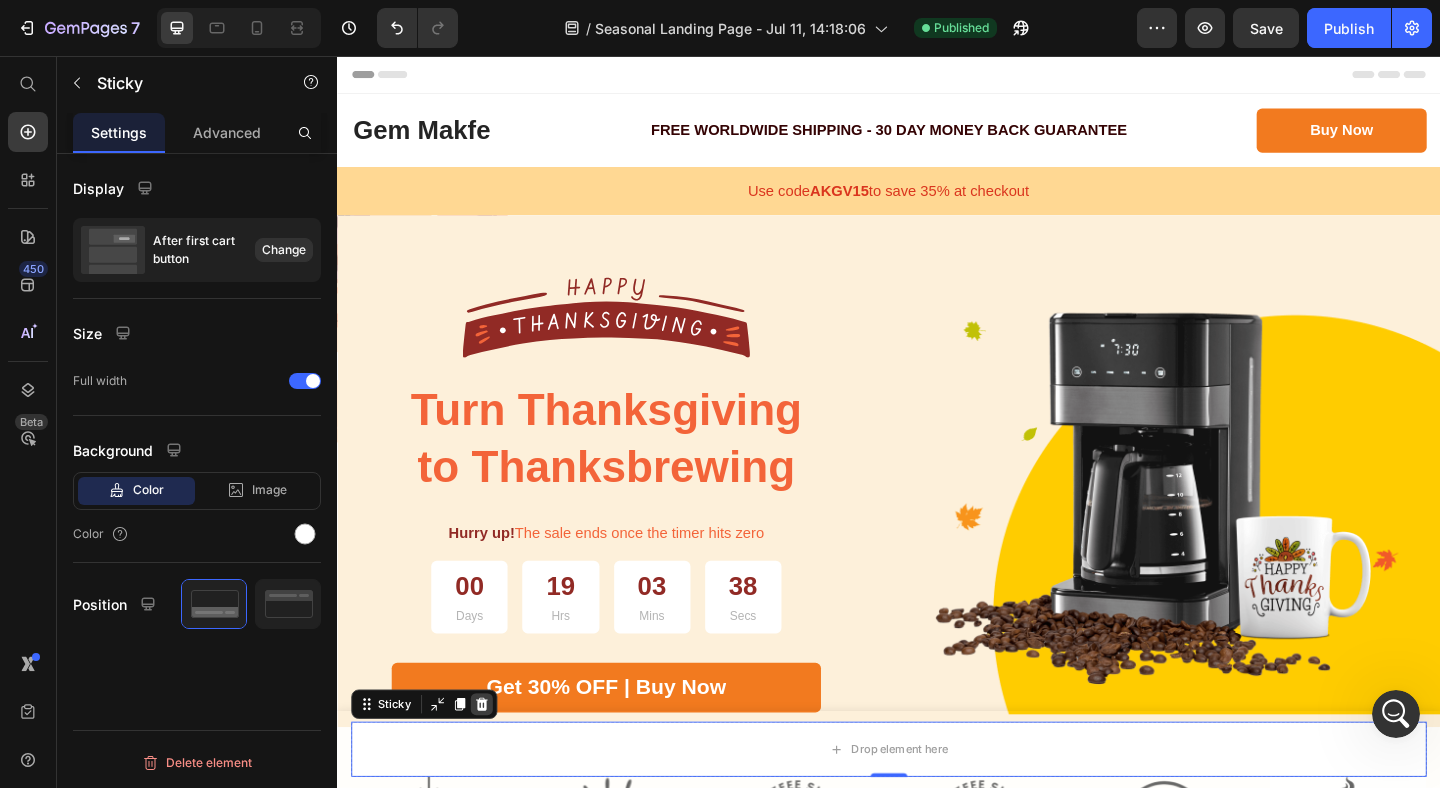 click 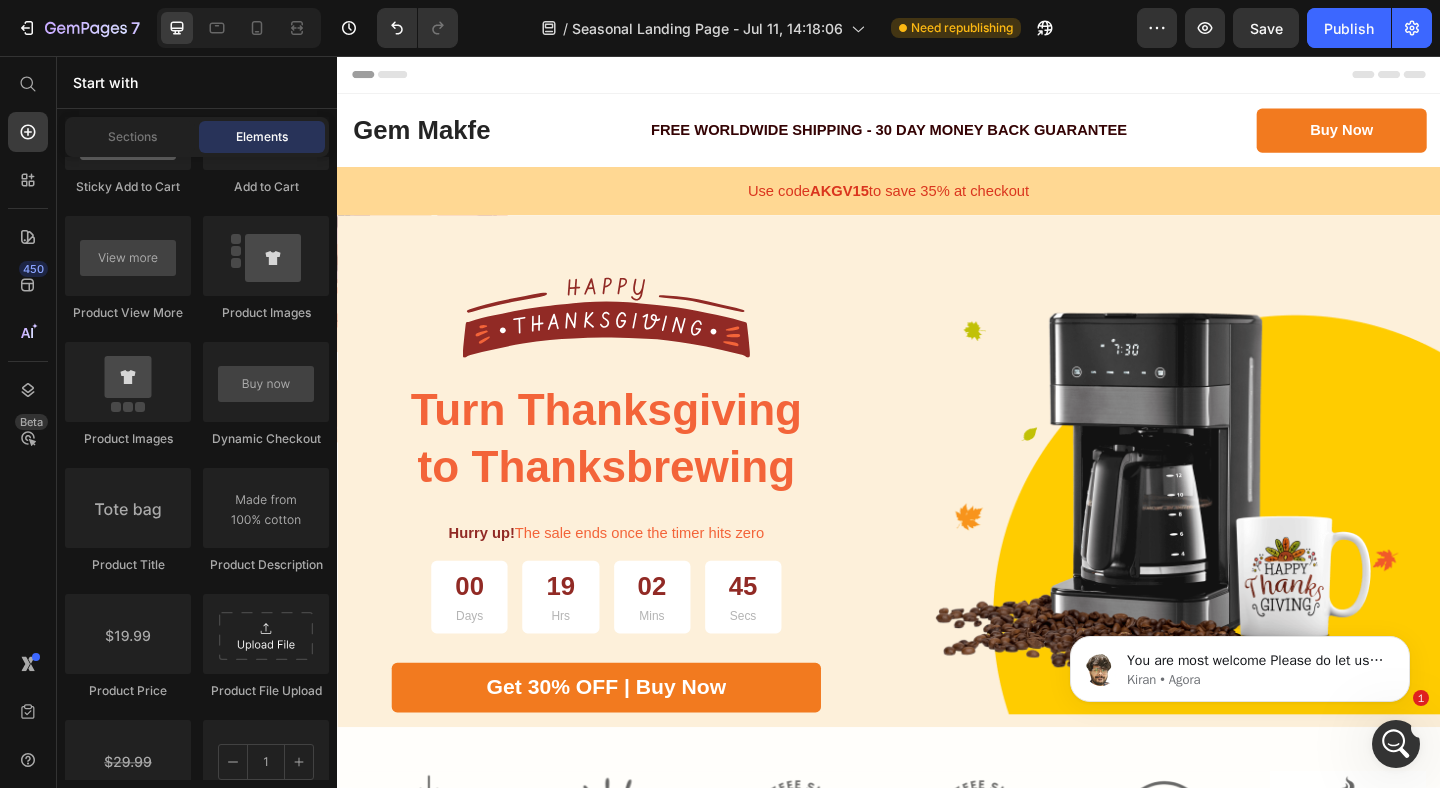 scroll, scrollTop: 0, scrollLeft: 0, axis: both 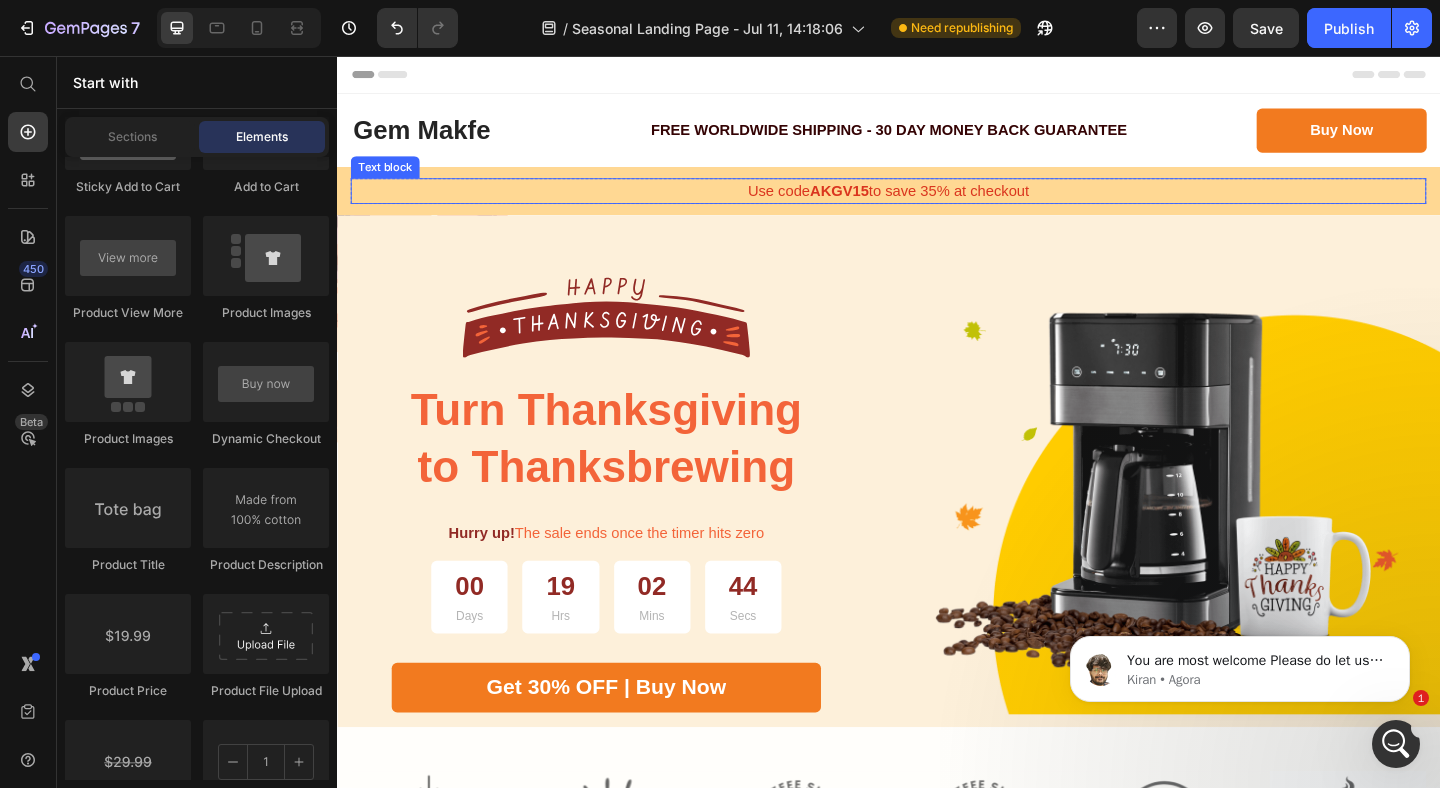 click on "Use code  AKGV15  to save 35% at checkout" at bounding box center (937, 203) 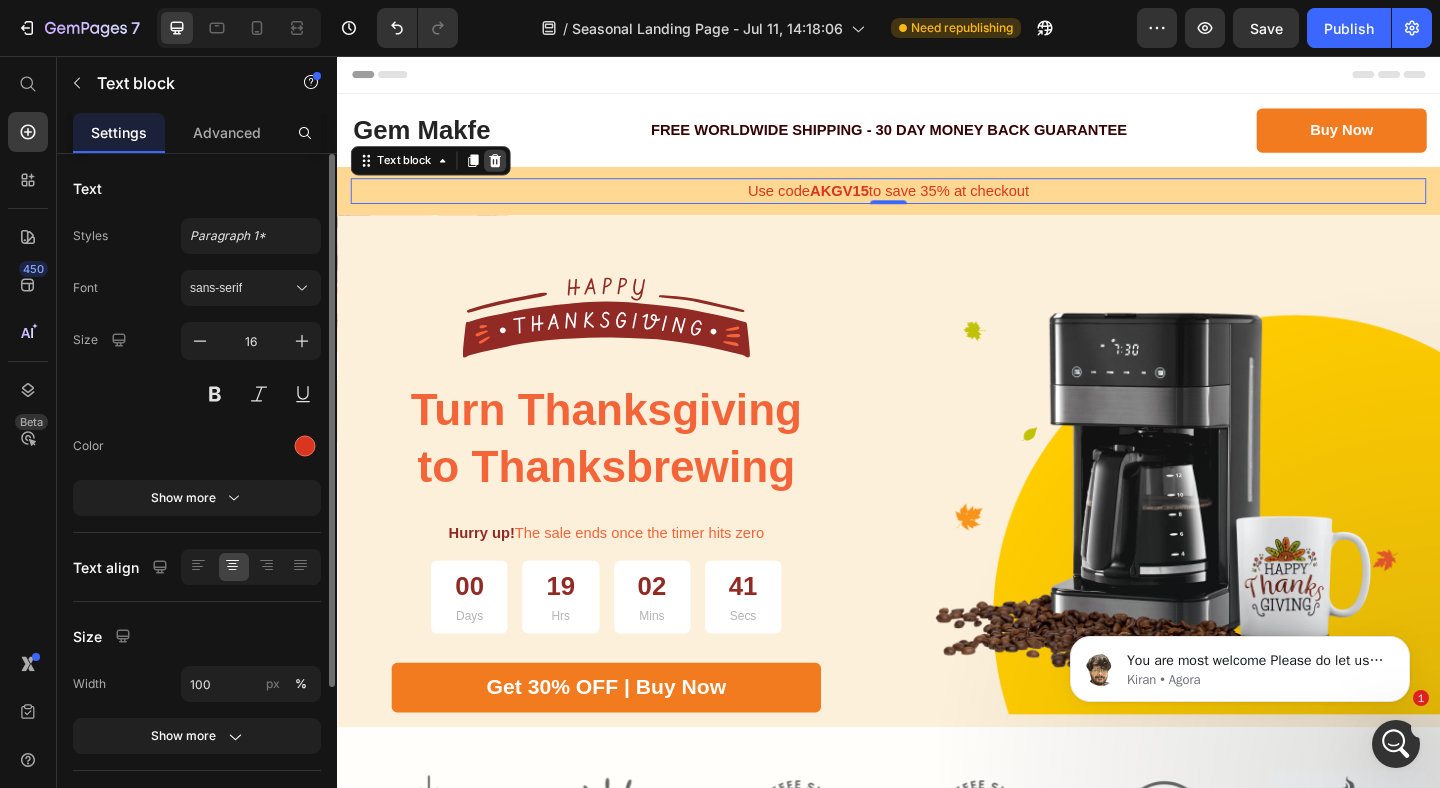 click at bounding box center [509, 170] 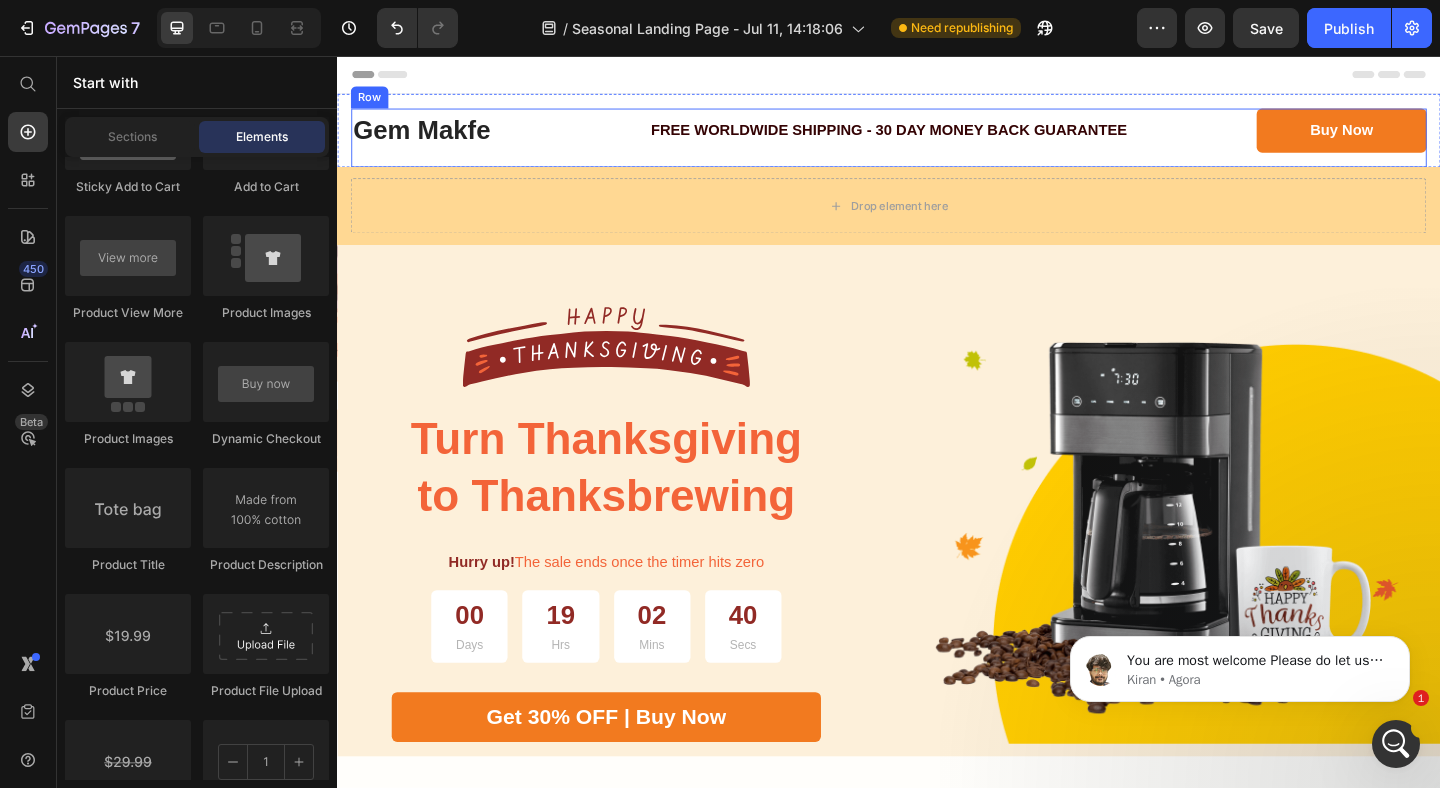 click on "FREE WORLDWIDE SHIPPING - 30 DAY MONEY BACK GUARANTEE" at bounding box center [937, 137] 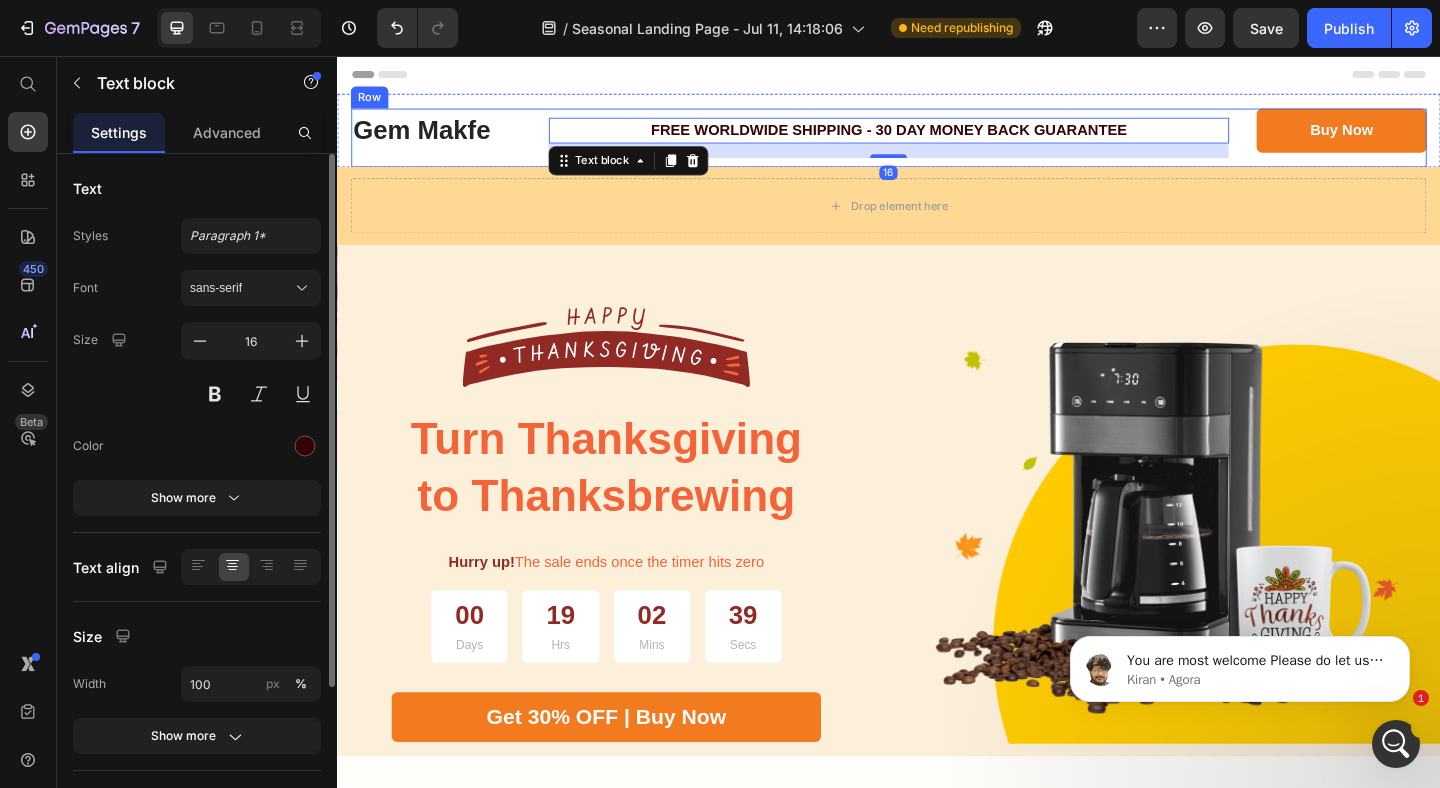 click on "Gem [LAST] Heading" at bounding box center (444, 145) 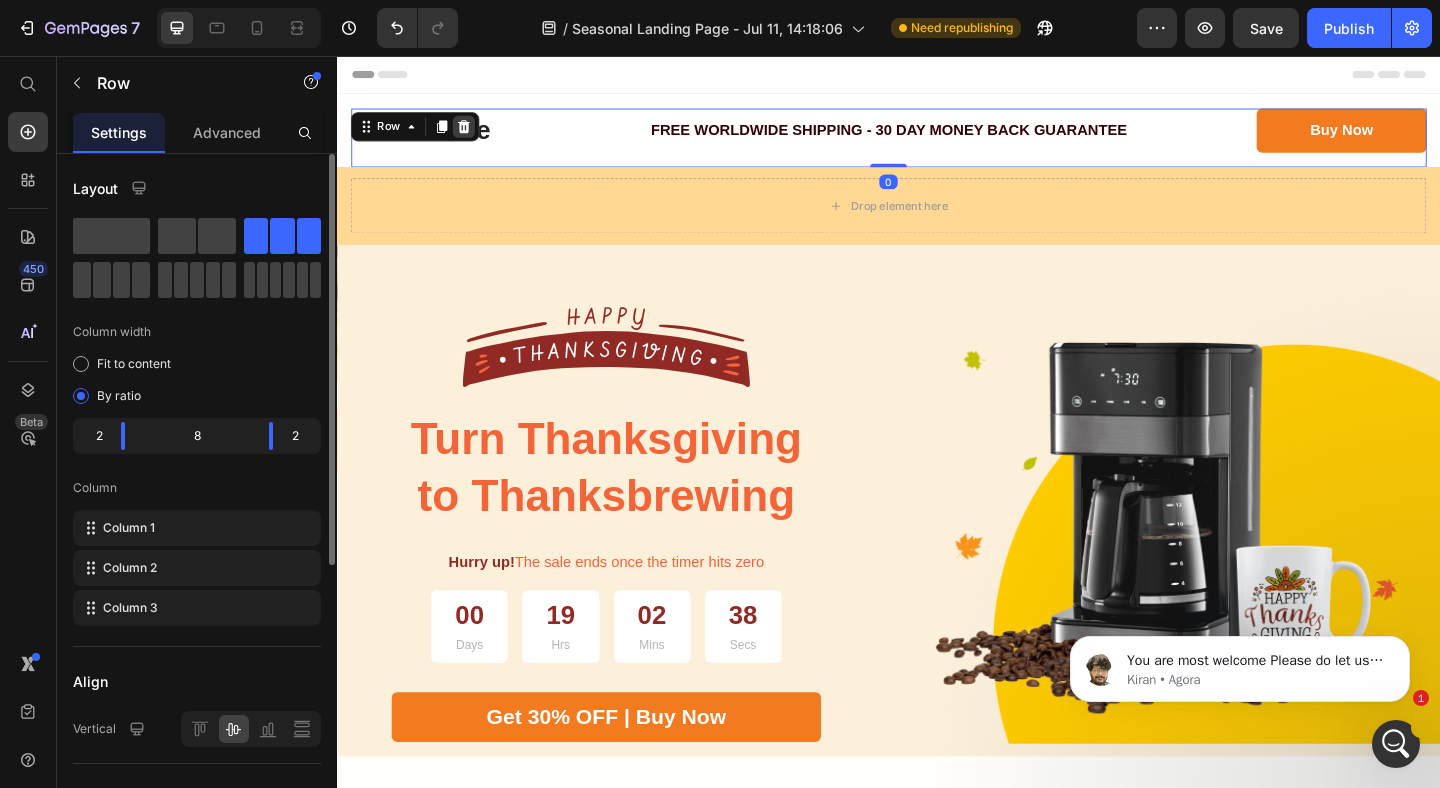click at bounding box center [475, 133] 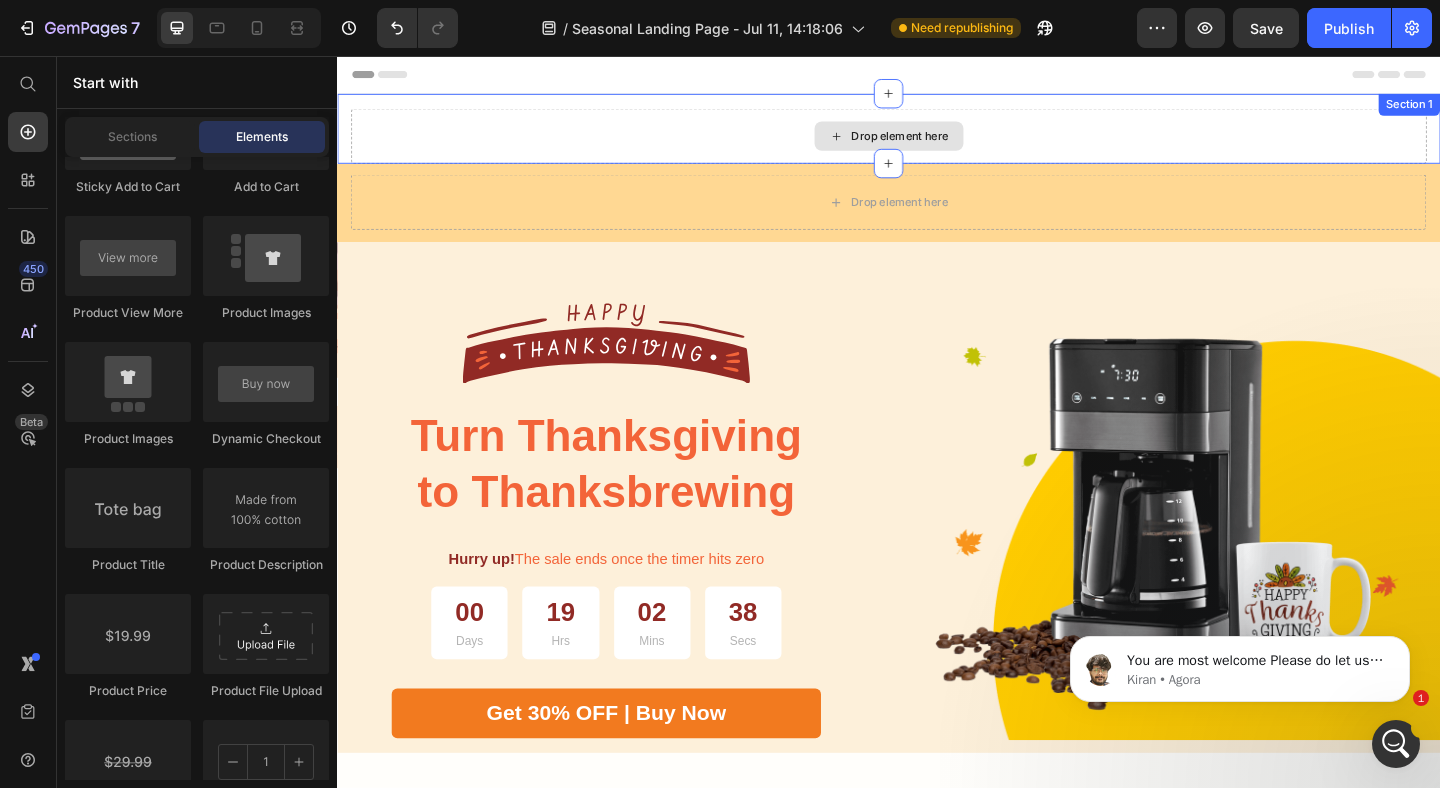 click on "Drop element here" at bounding box center [937, 143] 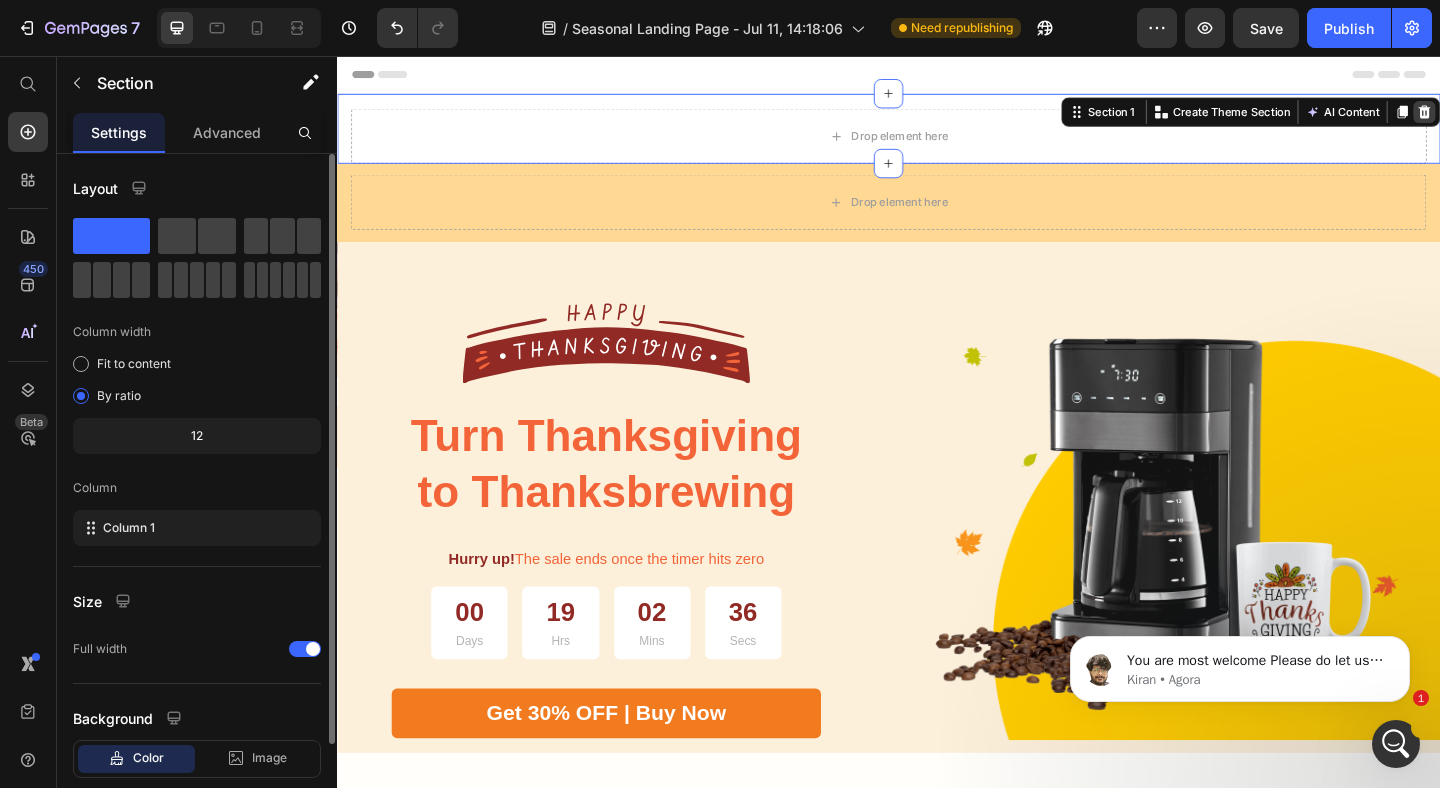 click 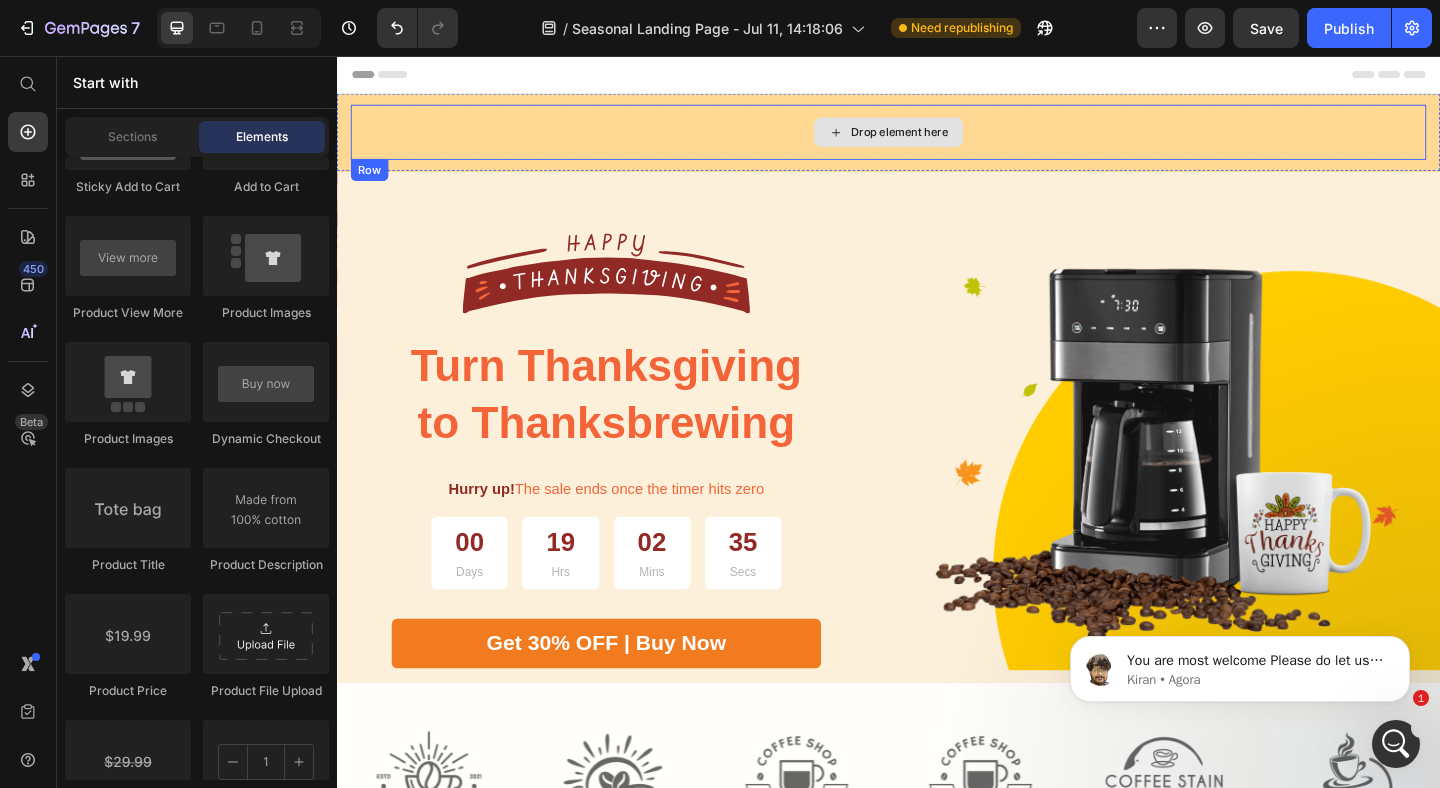 click on "Drop element here" at bounding box center [937, 139] 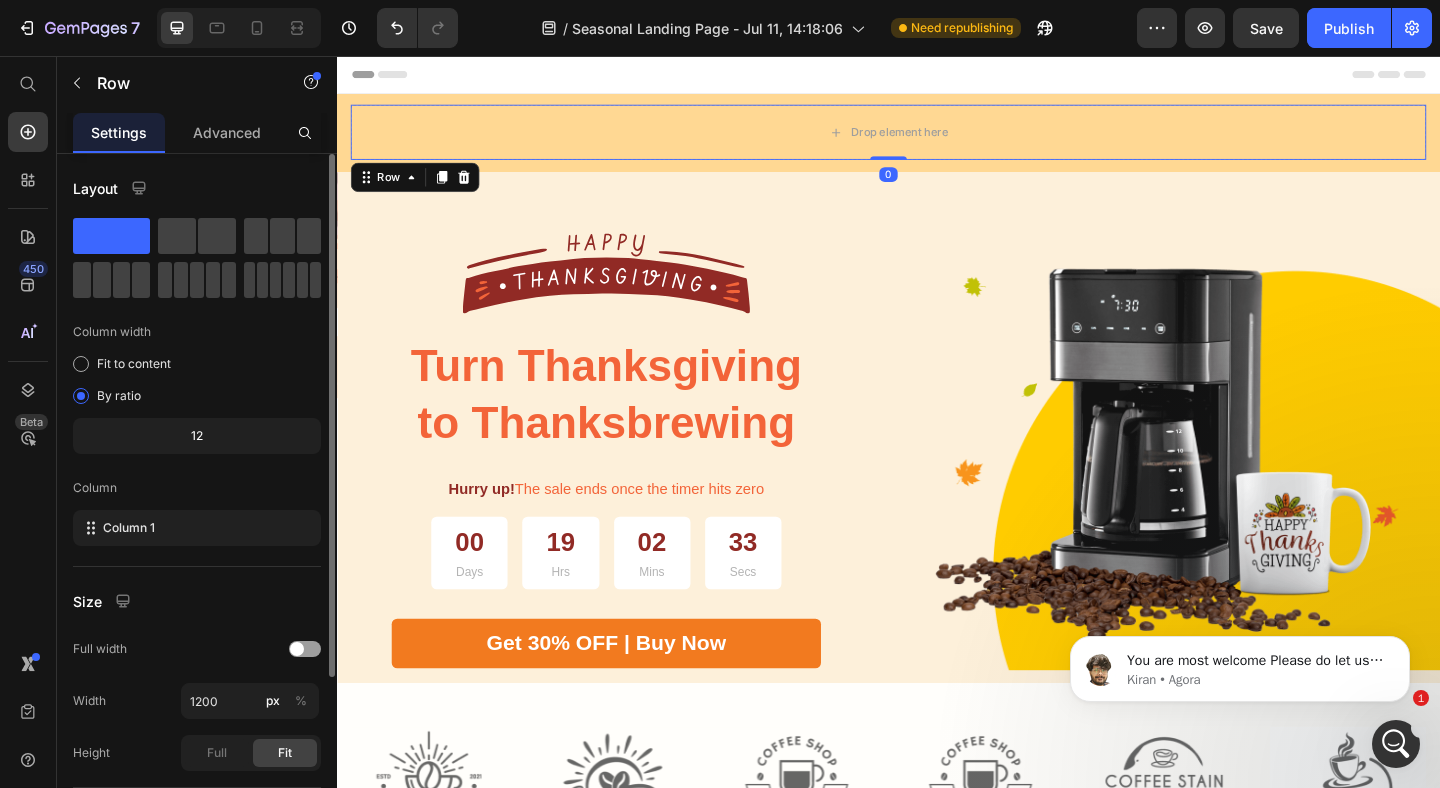 click at bounding box center (475, 188) 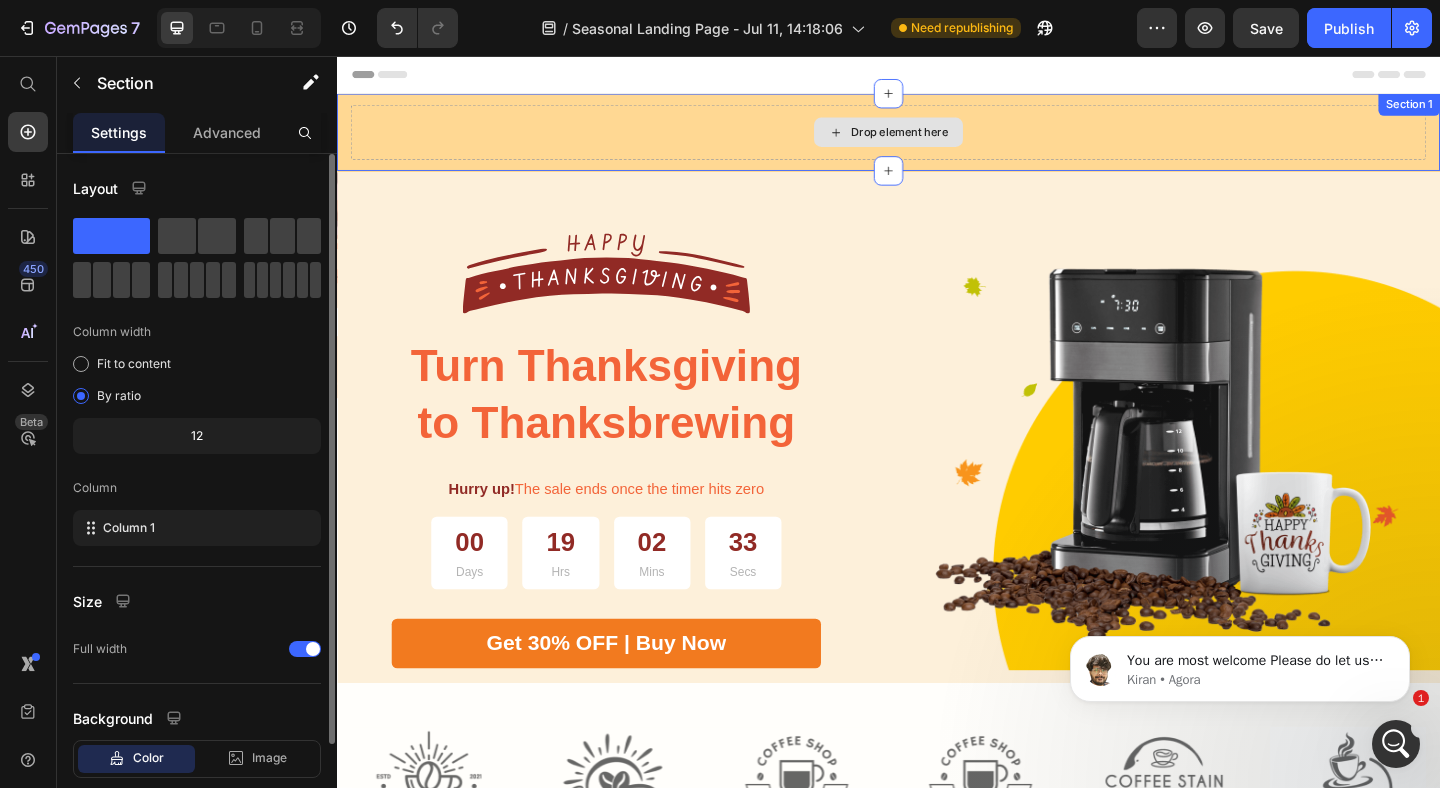 click on "Drop element here" at bounding box center [937, 139] 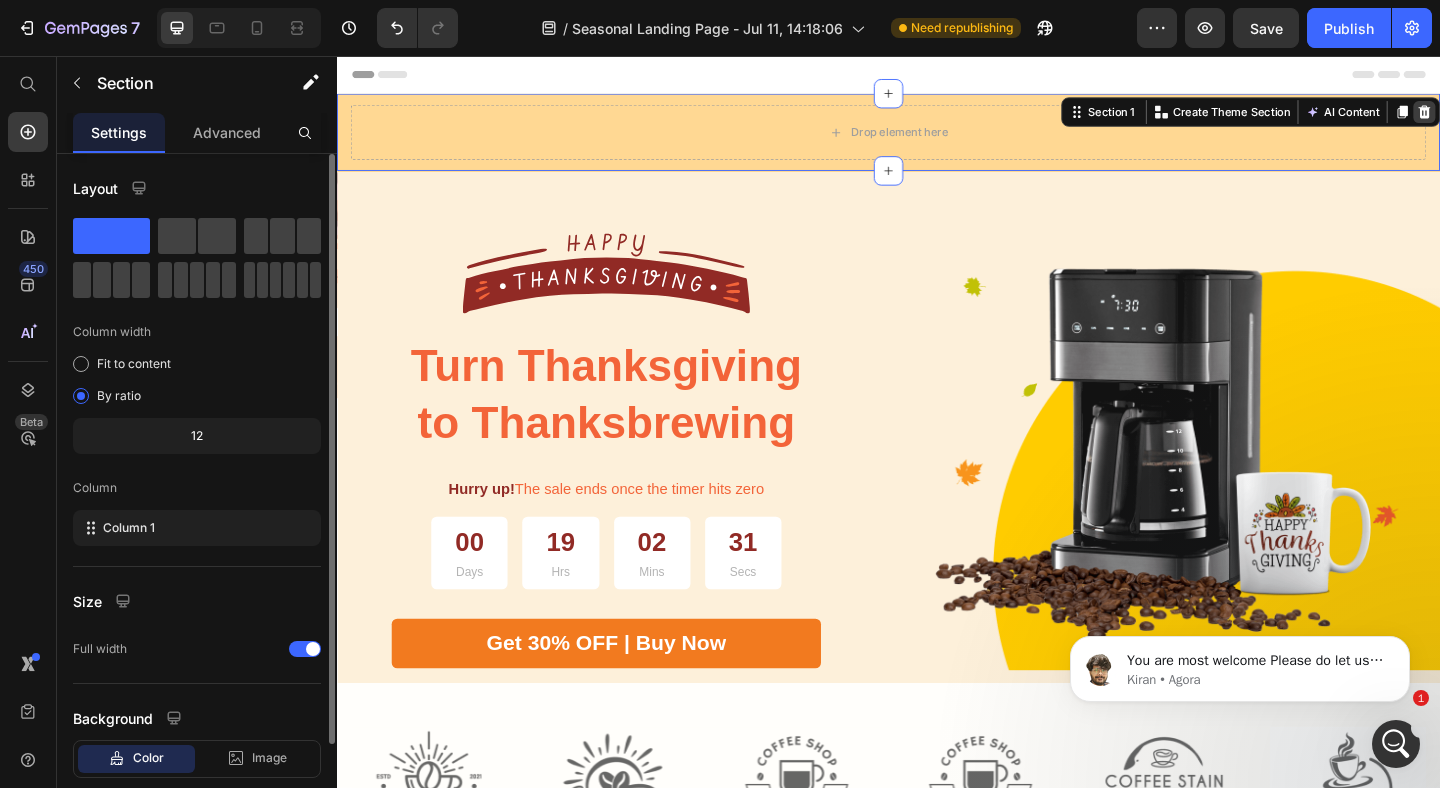 click 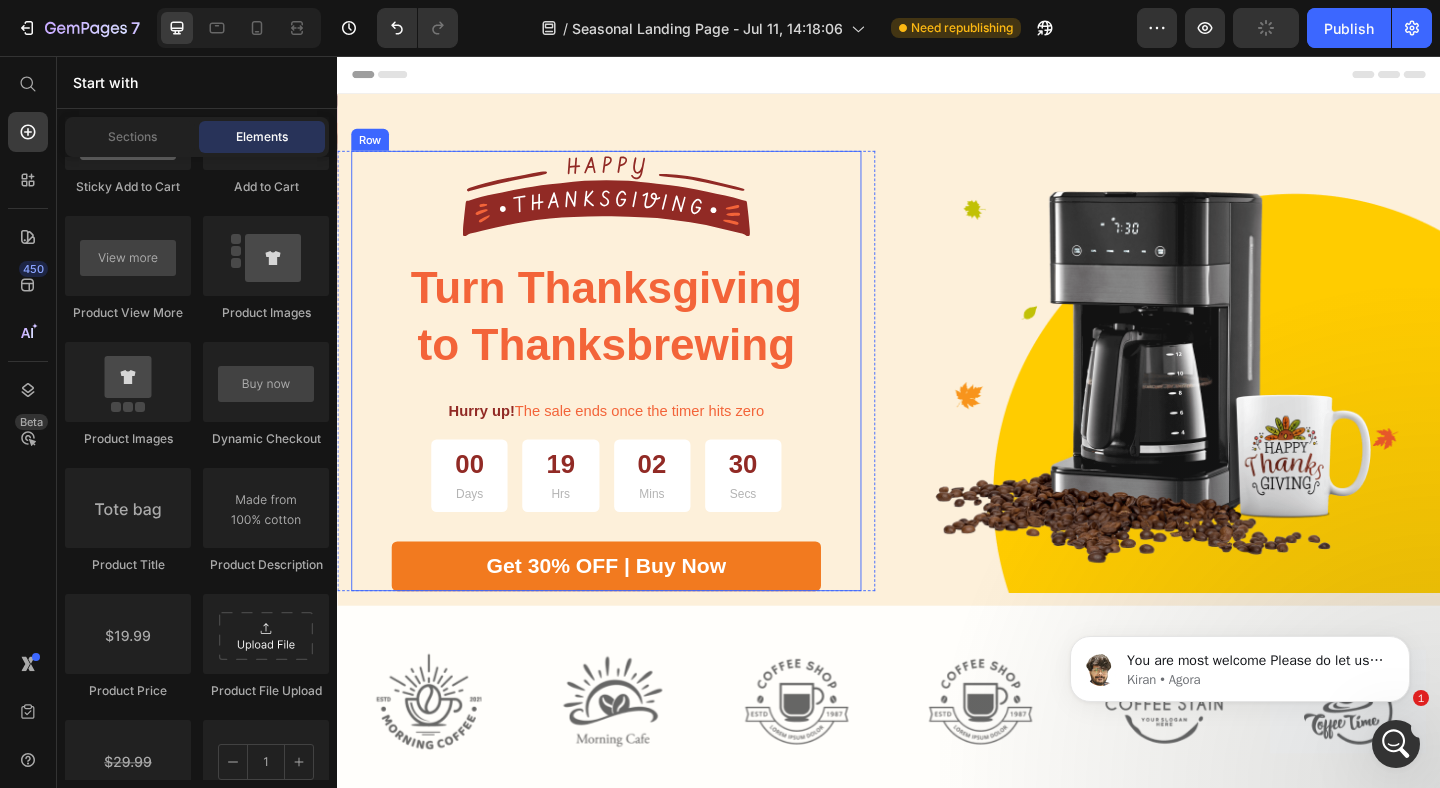 click on "Image Turn Thanksgiving to Thanksbrewing Heading Hurry up!  The sale ends once the timer hits zero Text block [NUMBER] Days [NUMBER] Hrs [NUMBER] Mins [NUMBER] Secs Countdown Timer Get [PERCENT] OFF | Buy Now Button" at bounding box center [629, 398] 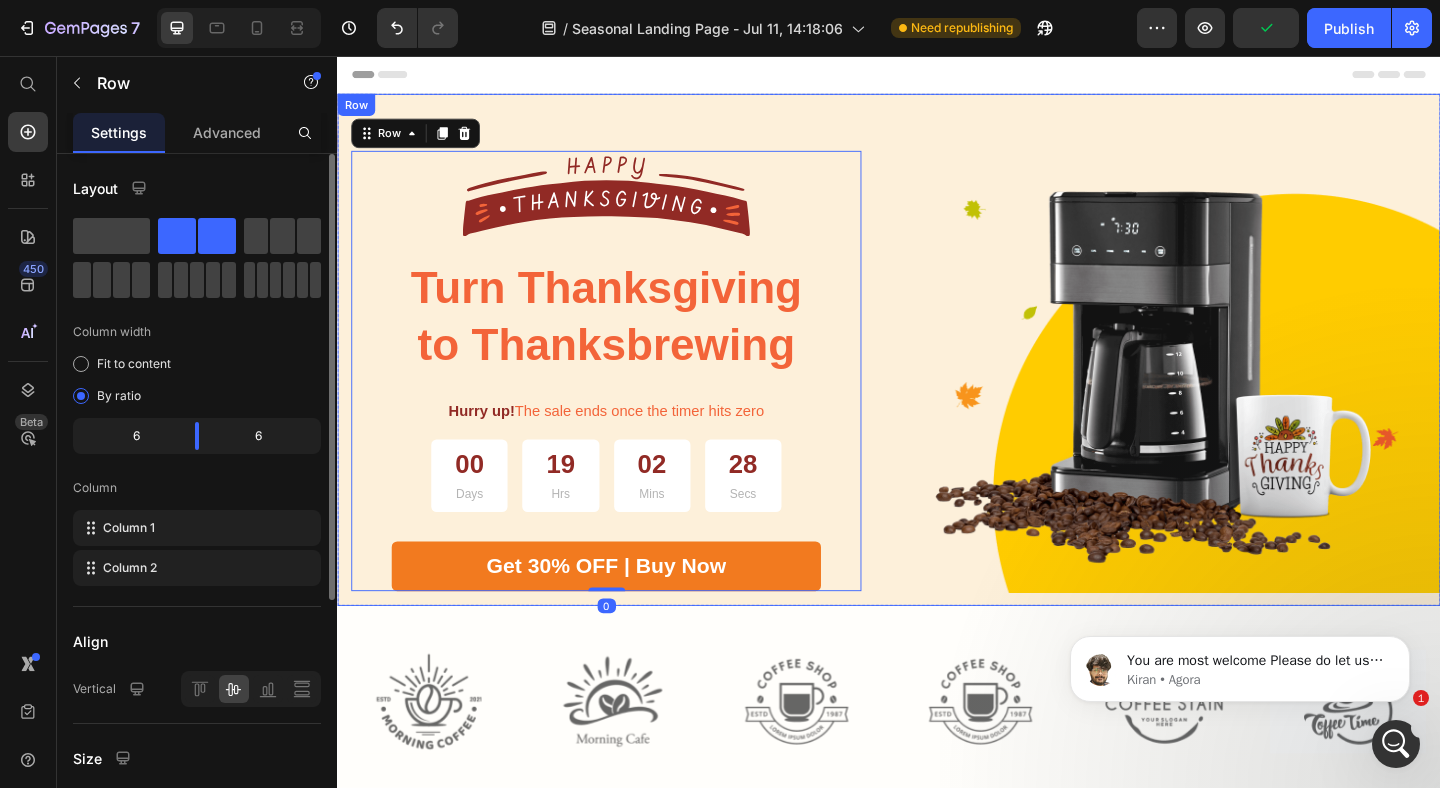 click on "Image Turn Thanksgiving to Thanksbrewing Heading Hurry up!  The sale ends once the timer hits zero Text block [NUMBER] Days [NUMBER] Hrs [NUMBER] Mins [NUMBER] Secs Countdown Timer Get [PERCENT] OFF | Buy Now Button Row Row Image Row" at bounding box center (937, 375) 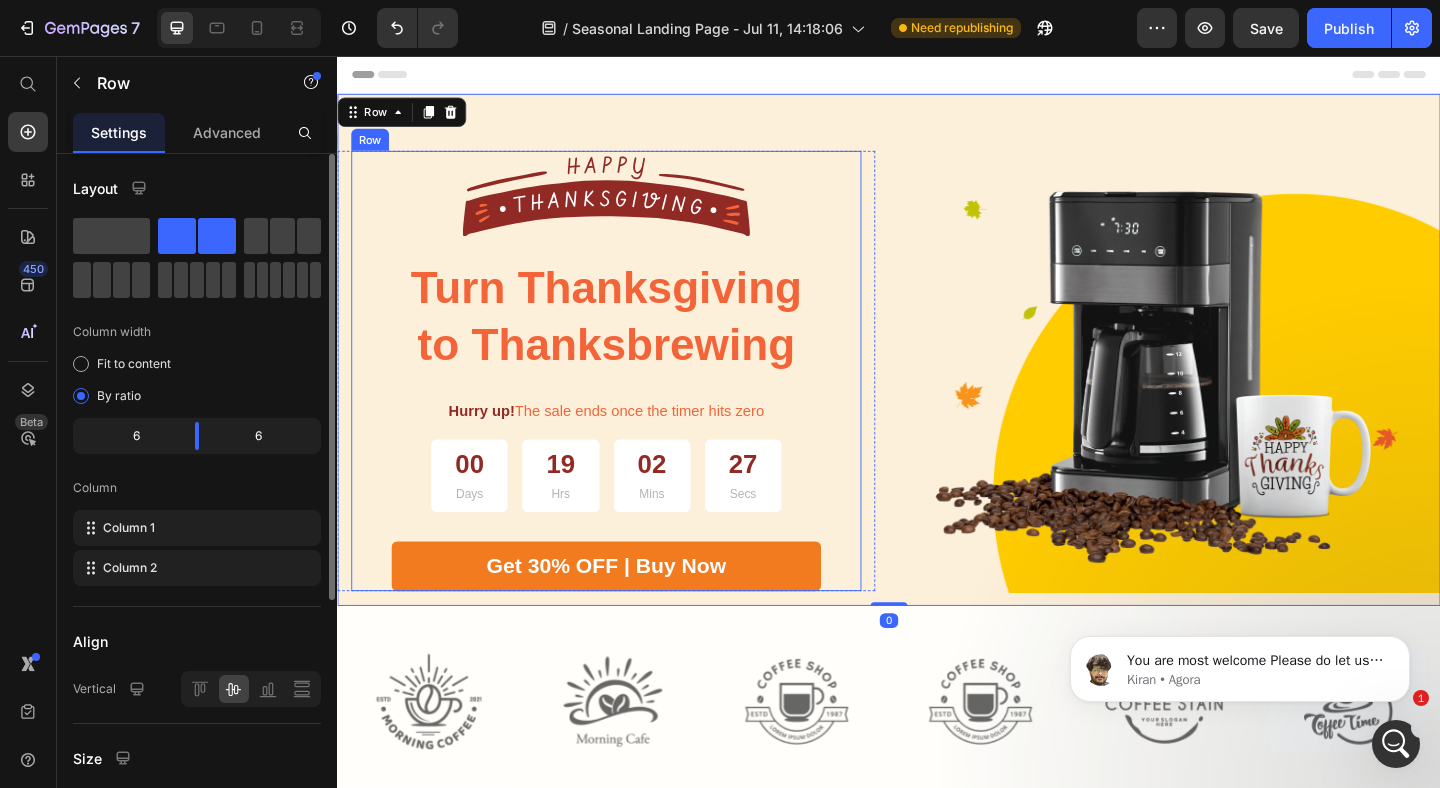 click on "Image Turn Thanksgiving to Thanksbrewing Heading Hurry up!  The sale ends once the timer hits zero Text block [NUMBER] Days [NUMBER] Hrs [NUMBER] Mins [NUMBER] Secs Countdown Timer Get [PERCENT] OFF | Buy Now Button" at bounding box center [629, 398] 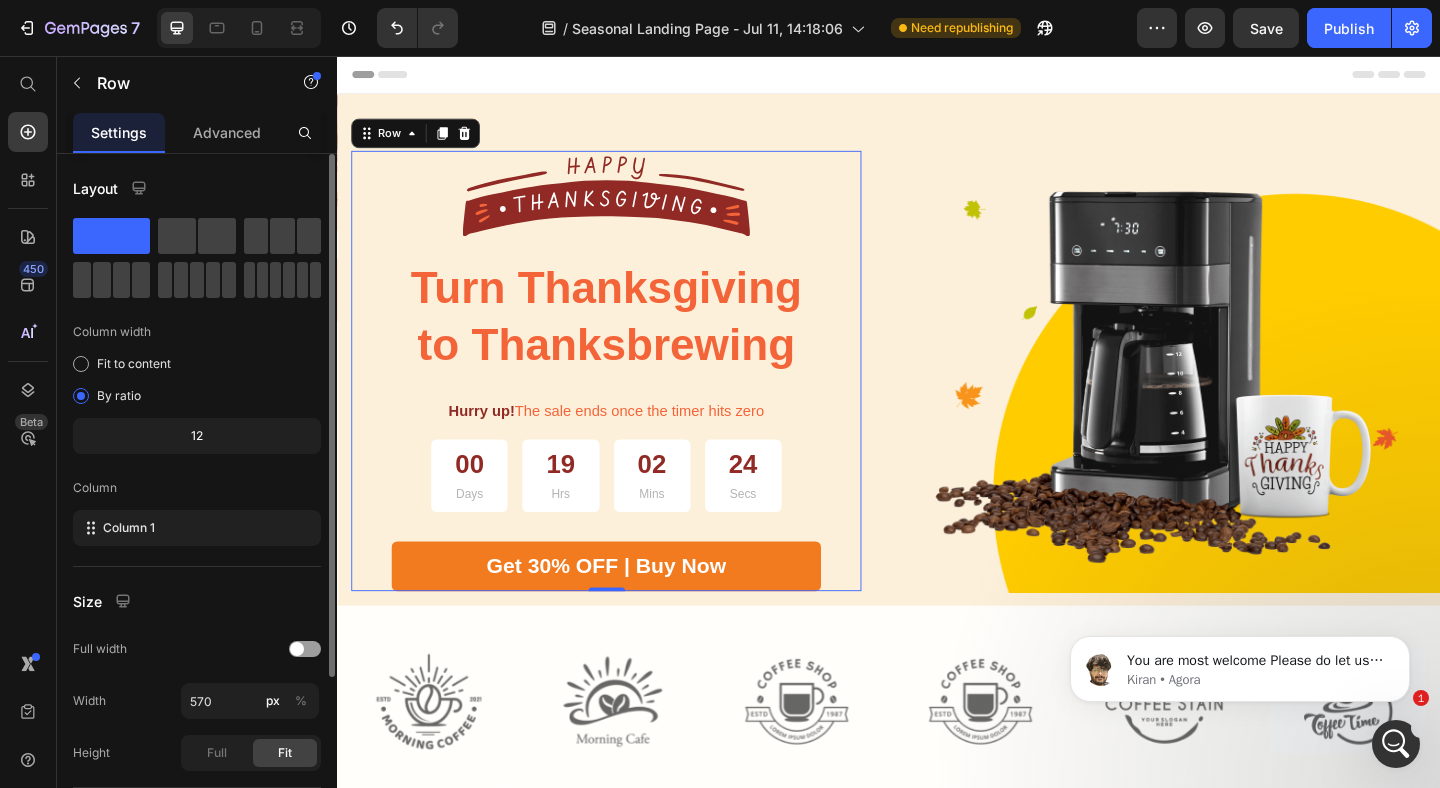 click at bounding box center [629, 205] 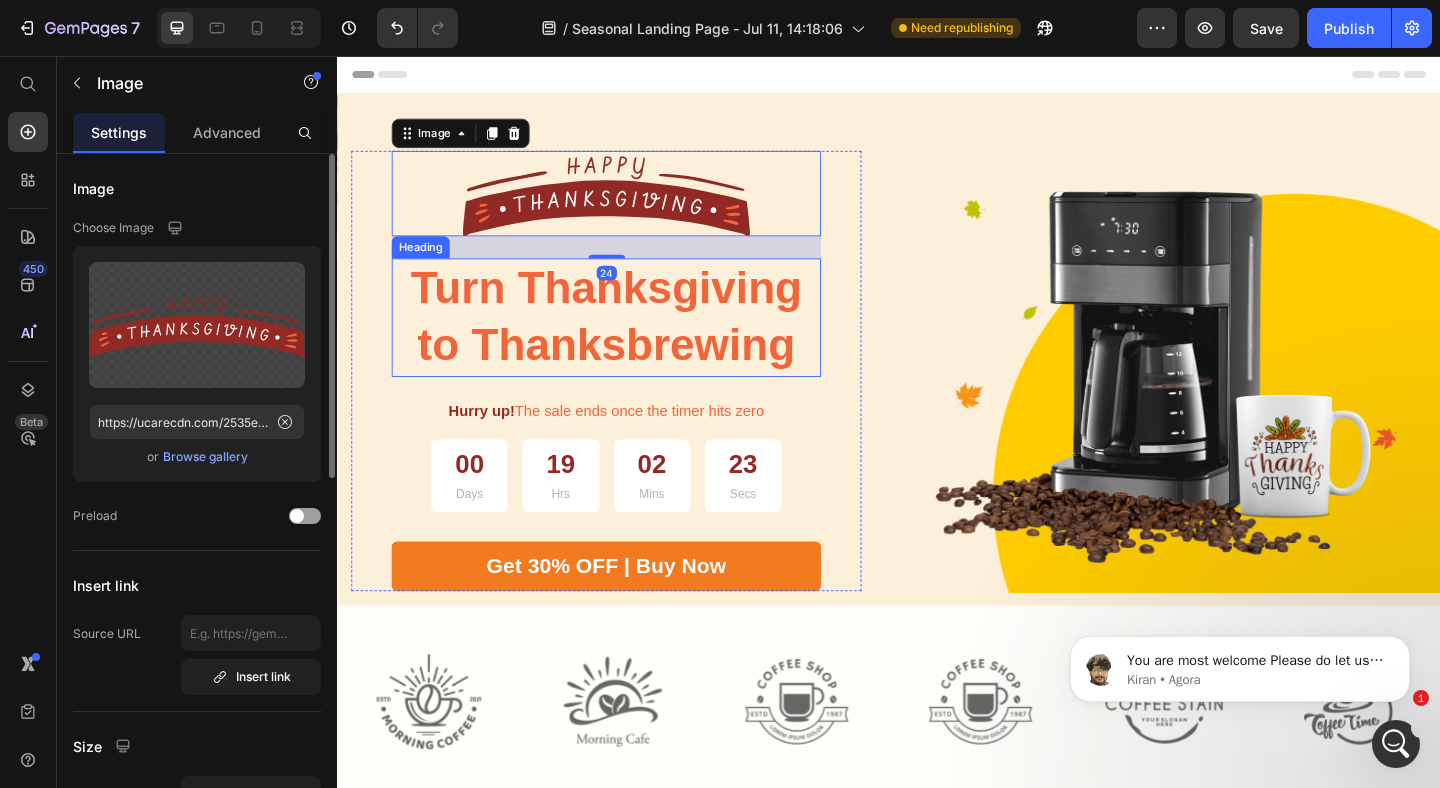click on "Turn Thanksgiving to Thanksbrewing" at bounding box center [629, 340] 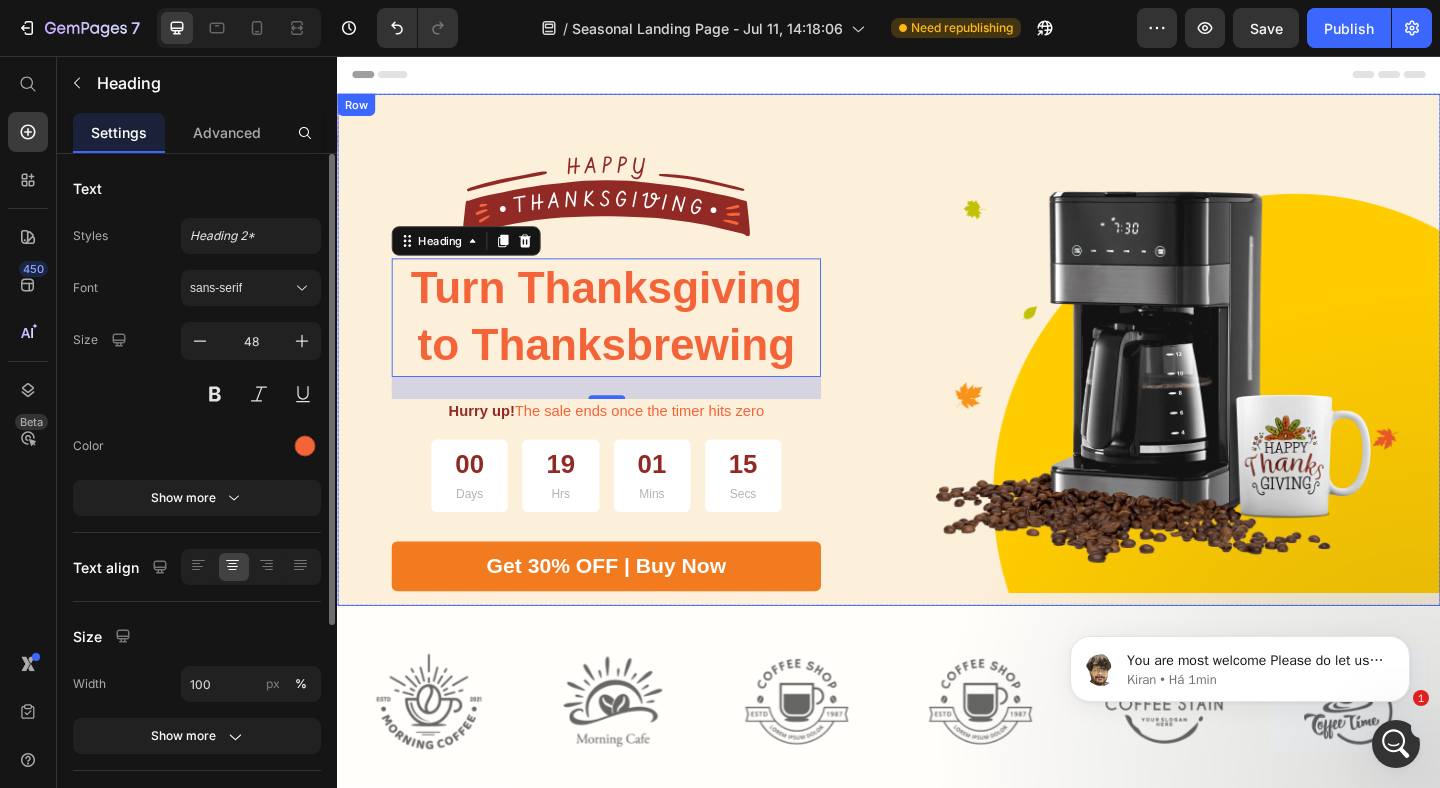click on "Image Turn Thanksgiving to Thanksbrewing Heading   [NUMBER] Hurry up!  The sale ends once the timer hits zero Text block [NUMBER] Days [NUMBER] Hrs [NUMBER] Mins [NUMBER] Secs Countdown Timer Get [PERCENT] OFF | Buy Now Button Row Row Image Row" at bounding box center [937, 375] 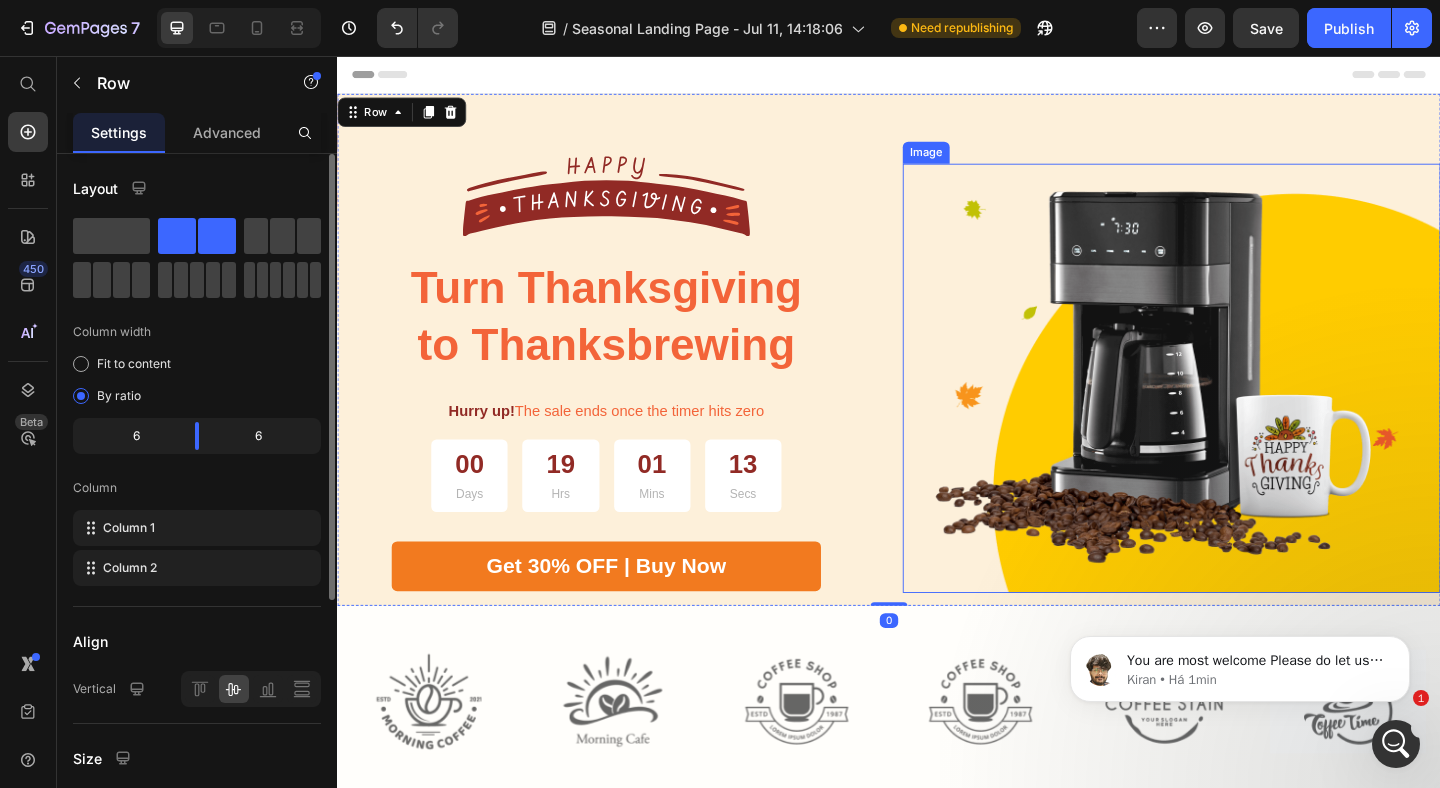 click at bounding box center (1244, 406) 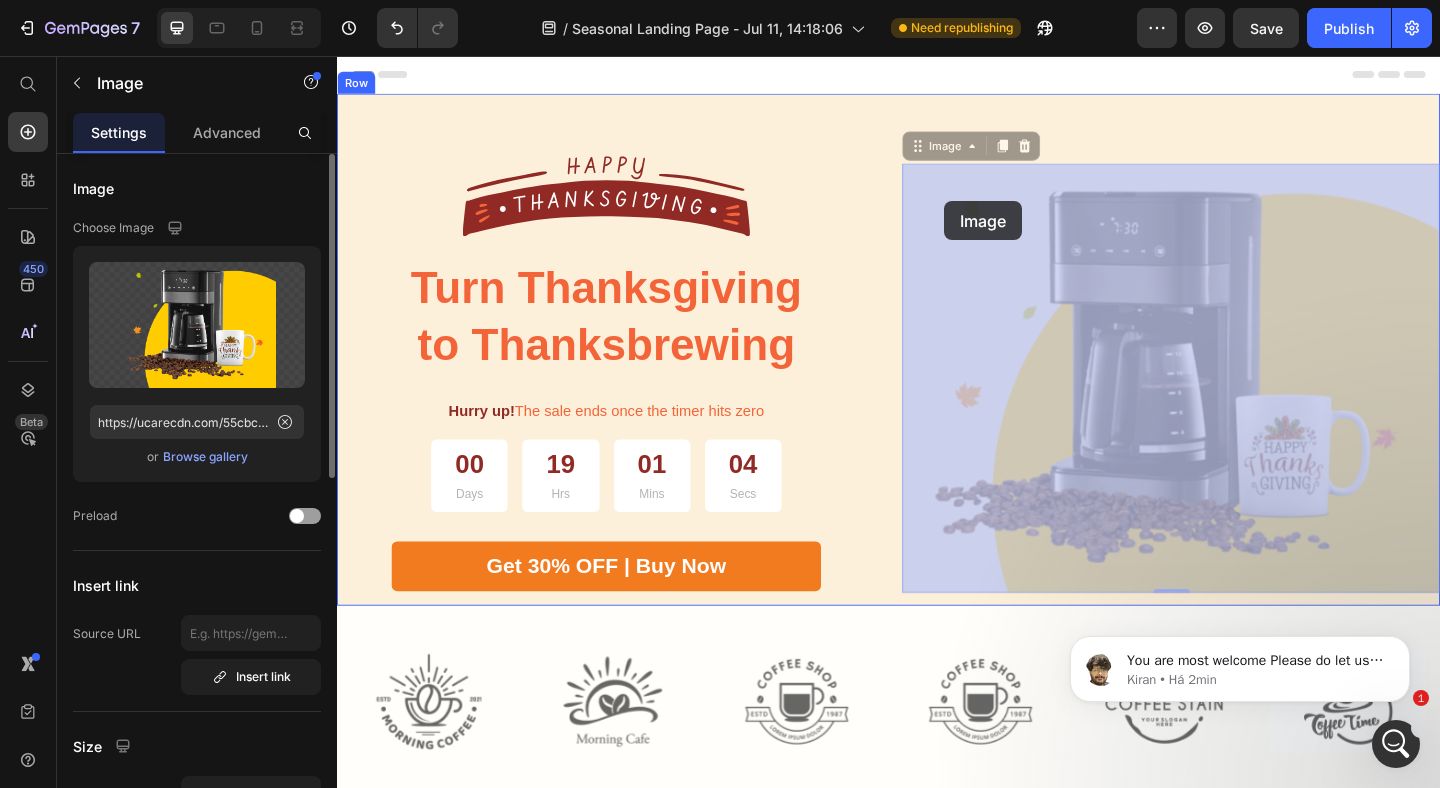 drag, startPoint x: 971, startPoint y: 161, endPoint x: 997, endPoint y: 214, distance: 59.03389 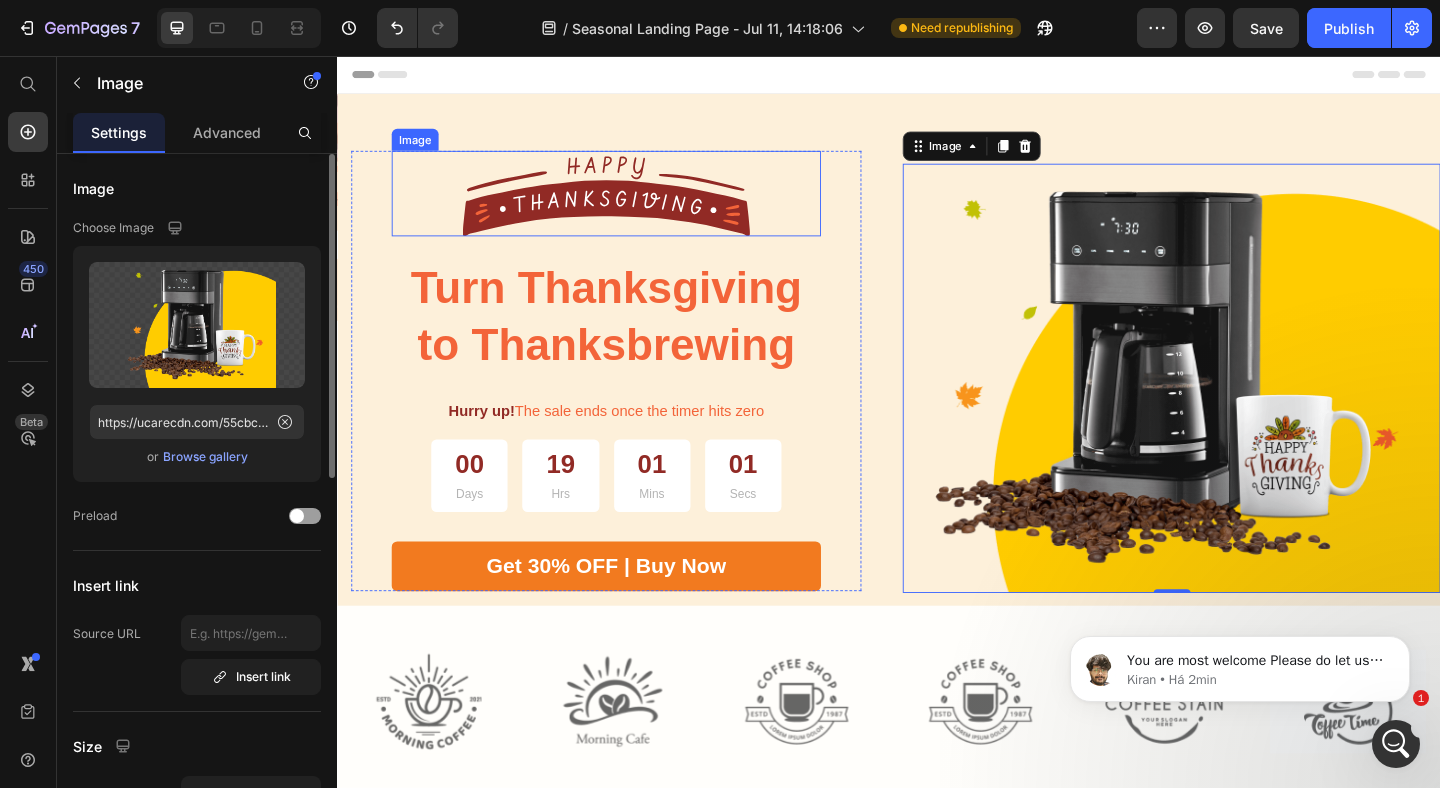 click at bounding box center (629, 205) 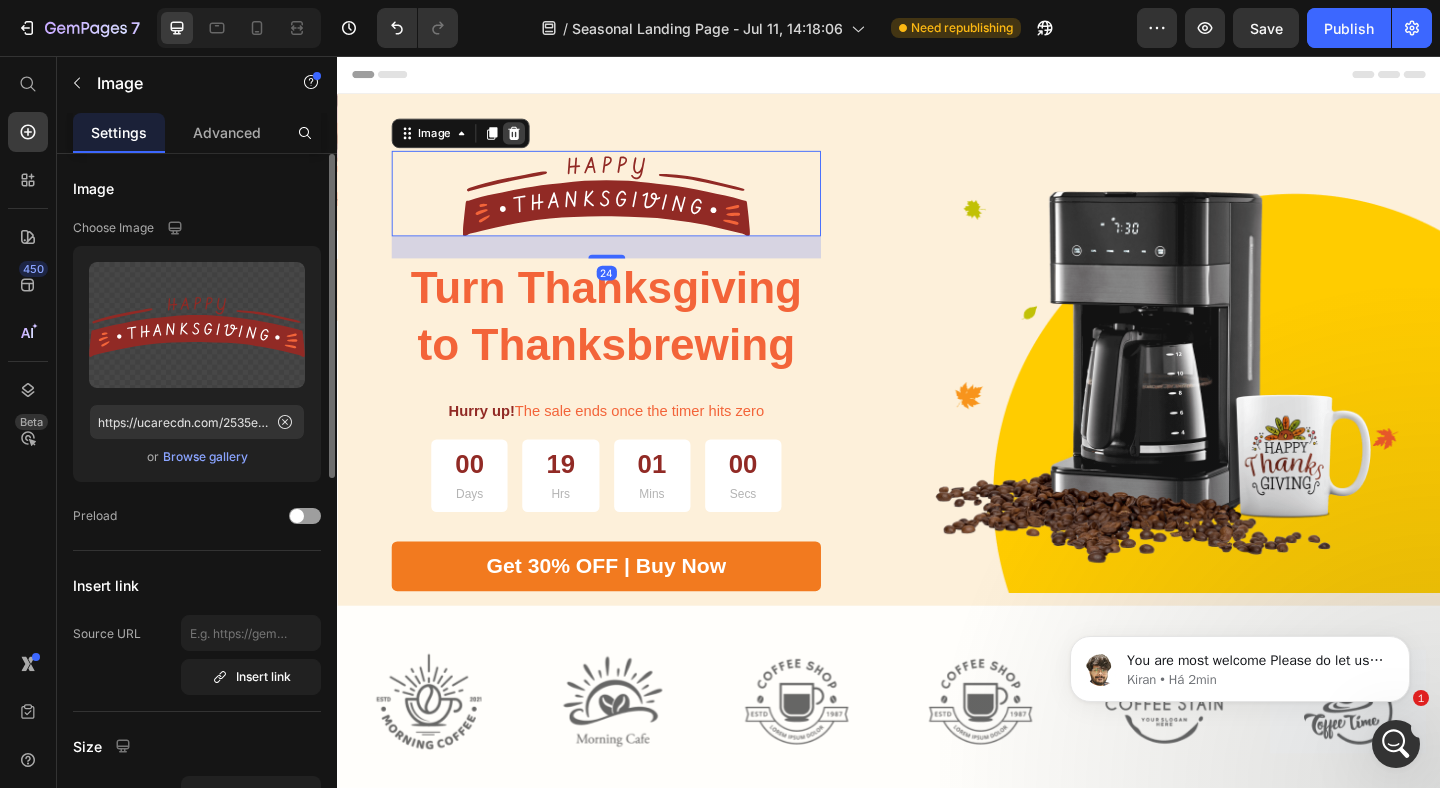 click 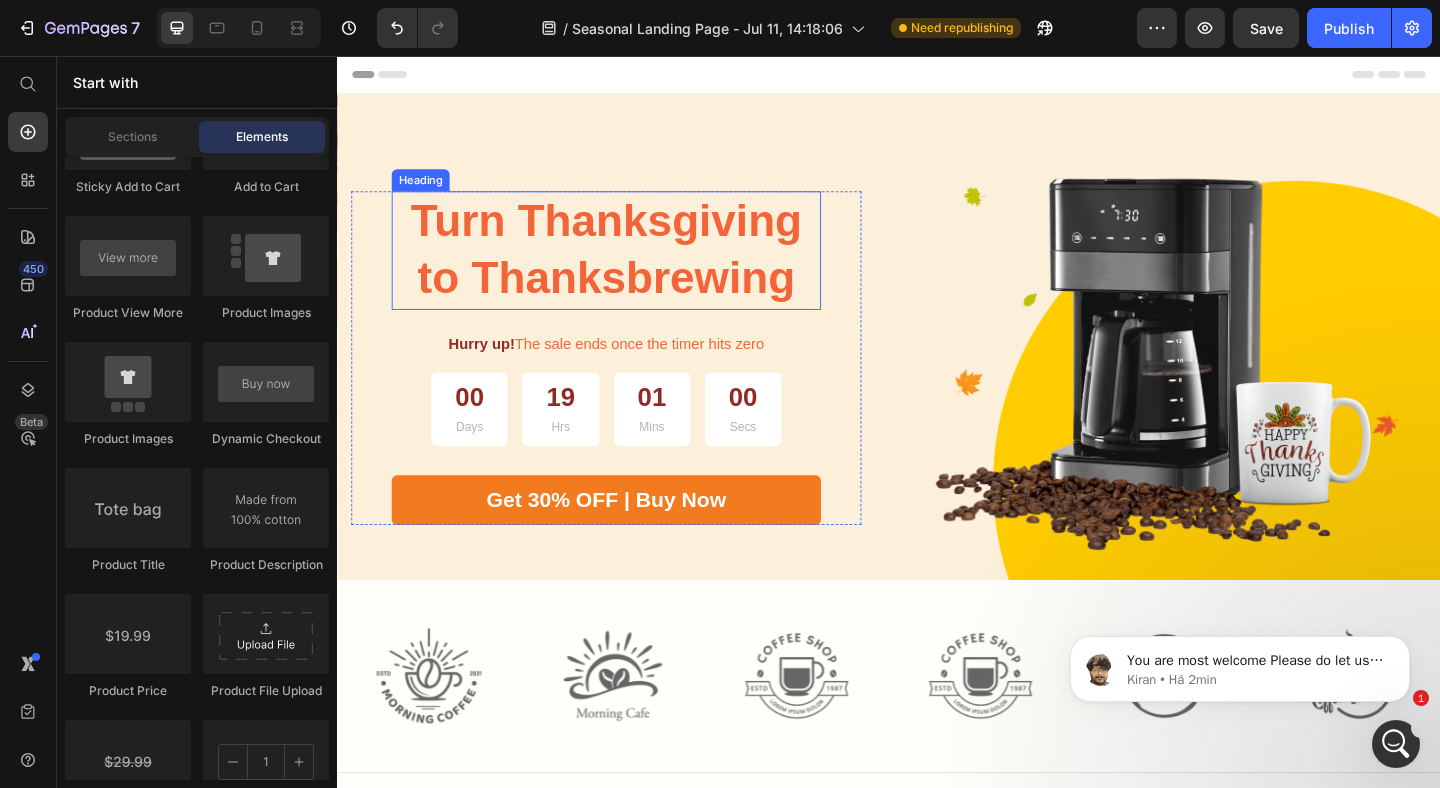 click on "Turn Thanksgiving to Thanksbrewing" at bounding box center (629, 267) 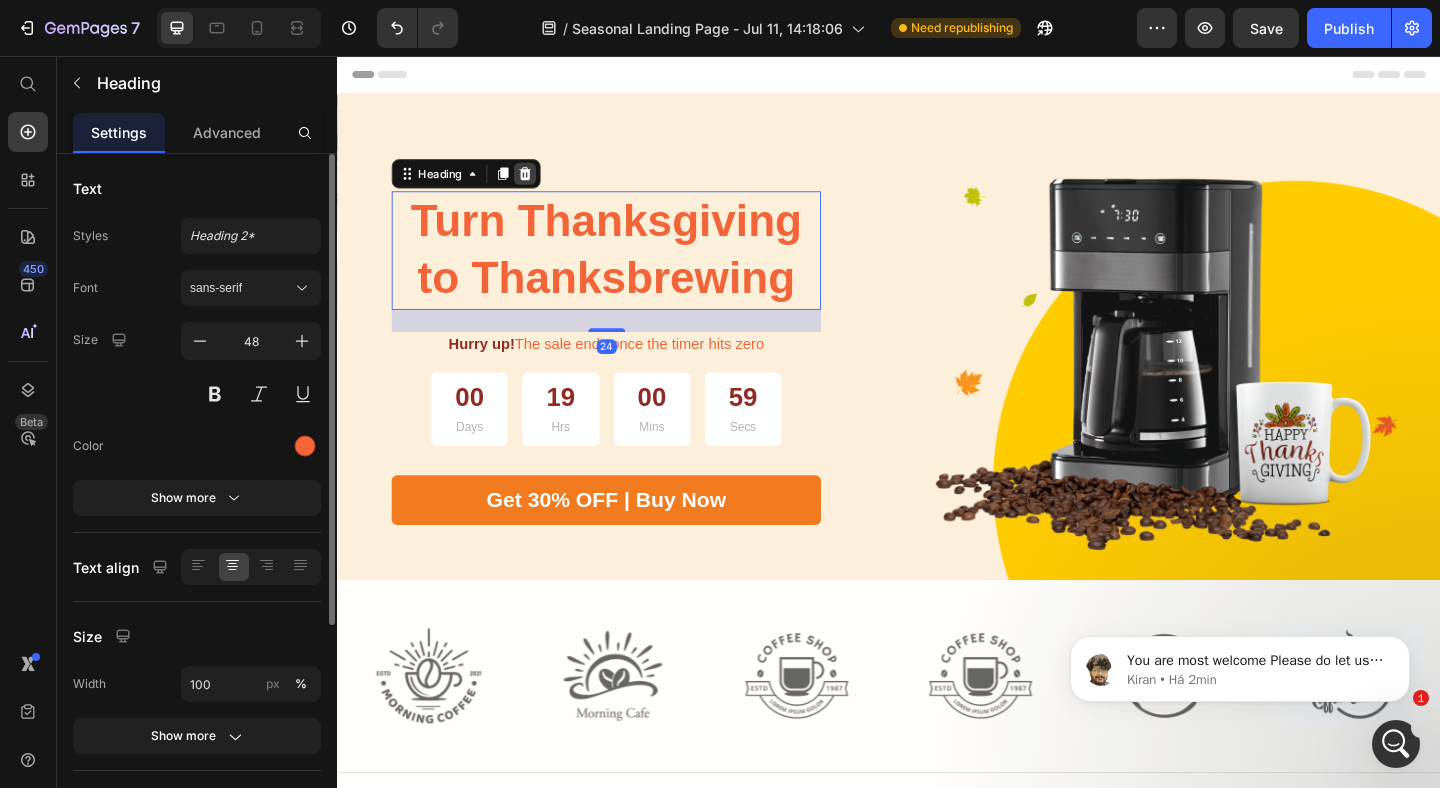 click 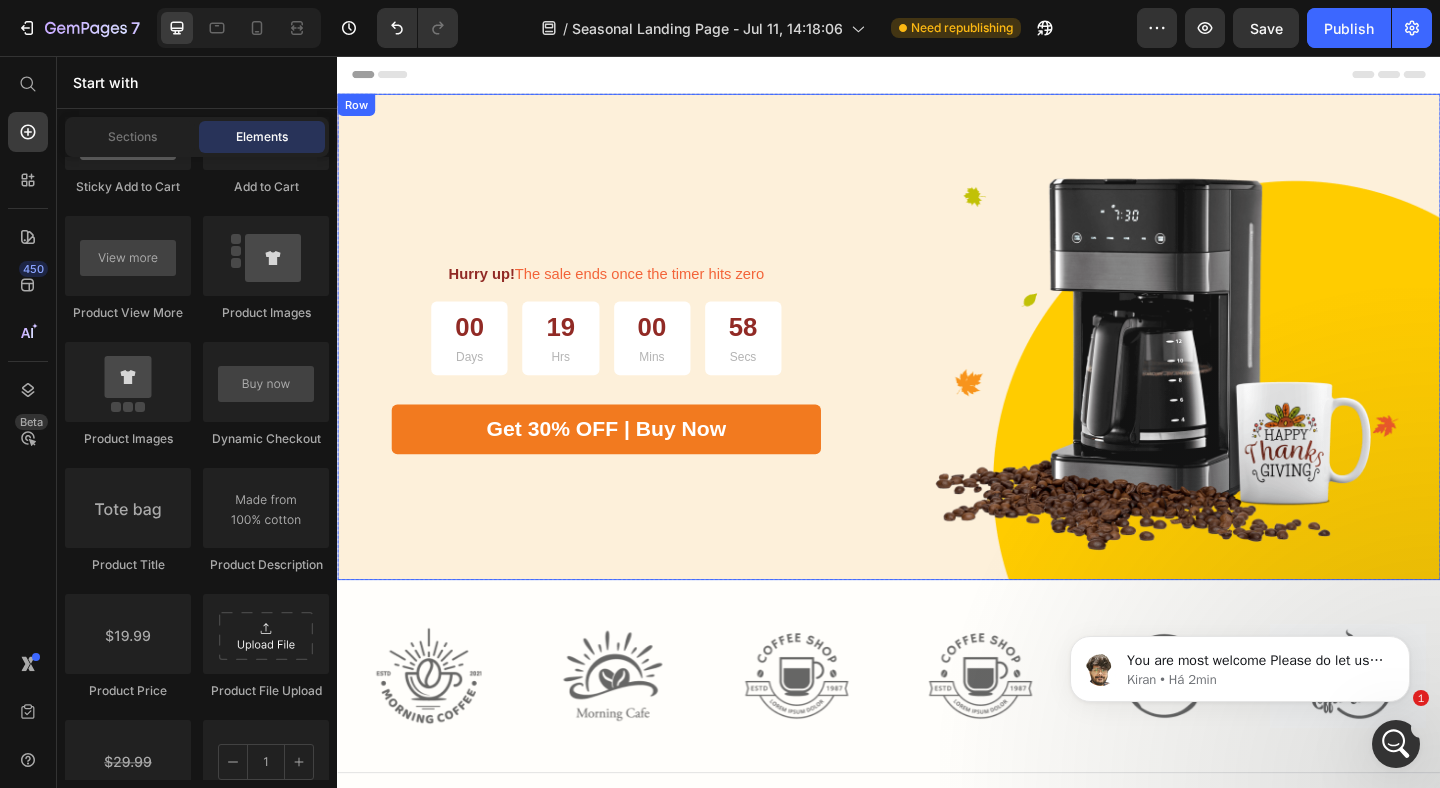 click on "Hurry up!  The sale ends once the timer hits zero" at bounding box center (629, 293) 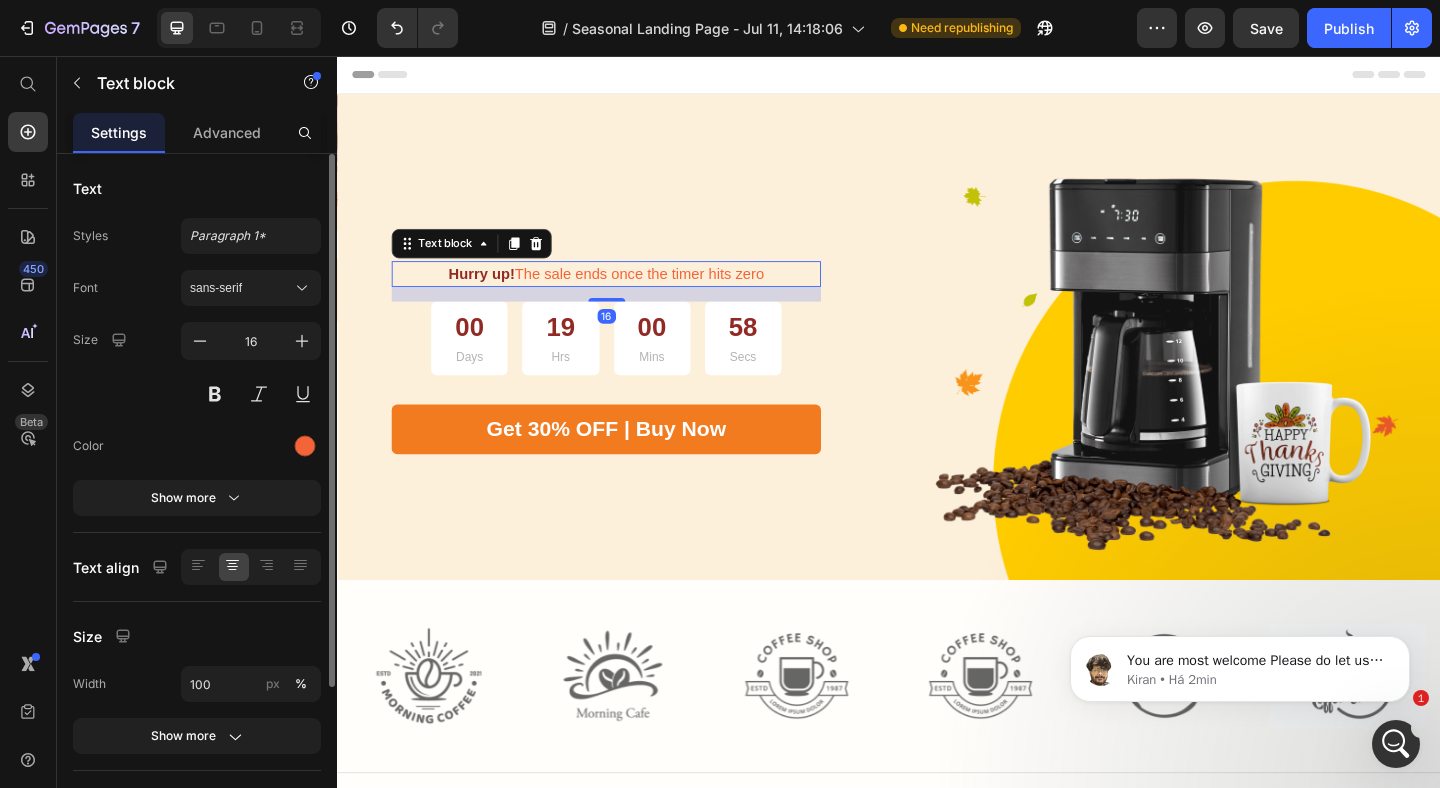 click at bounding box center [553, 260] 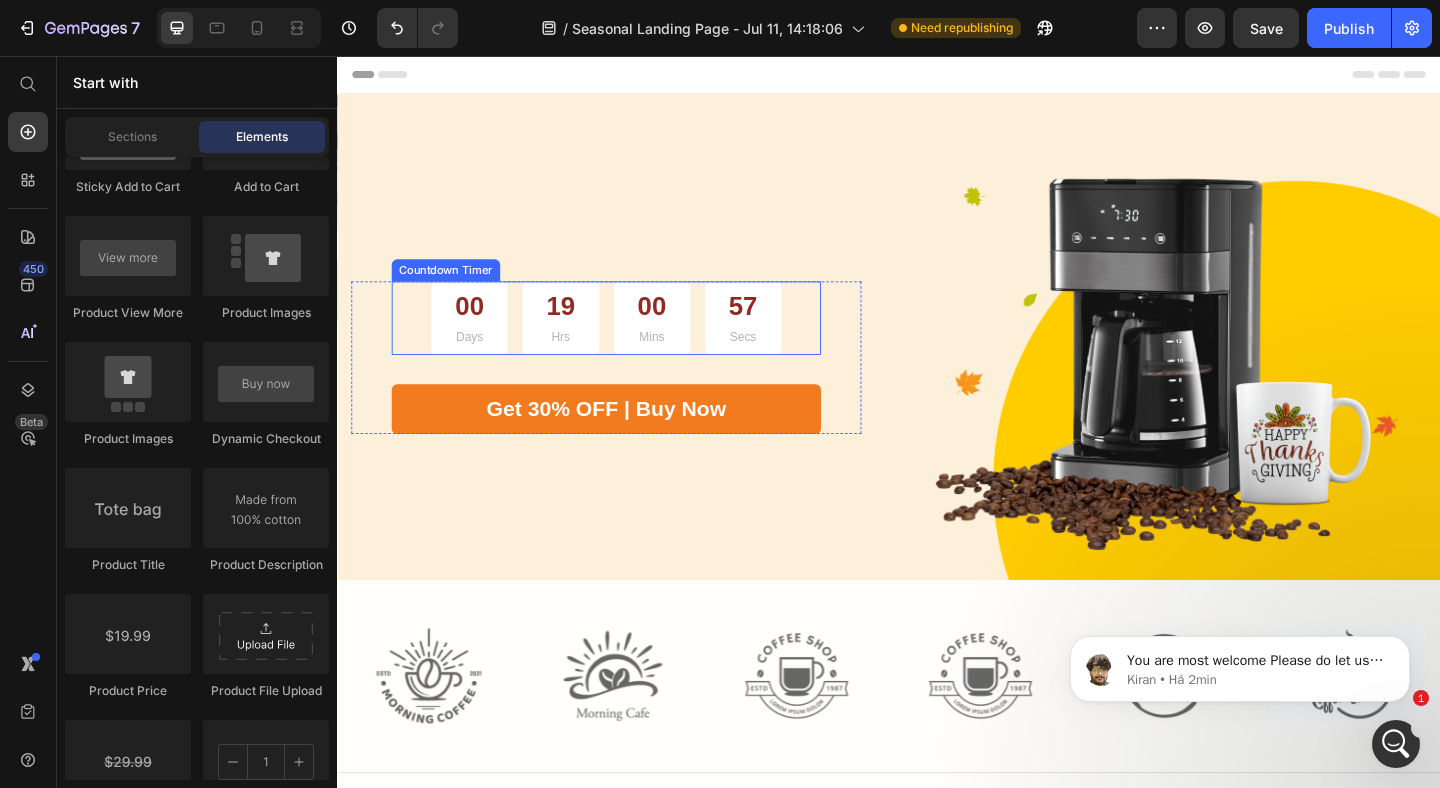 click on "19 Hrs" at bounding box center [579, 341] 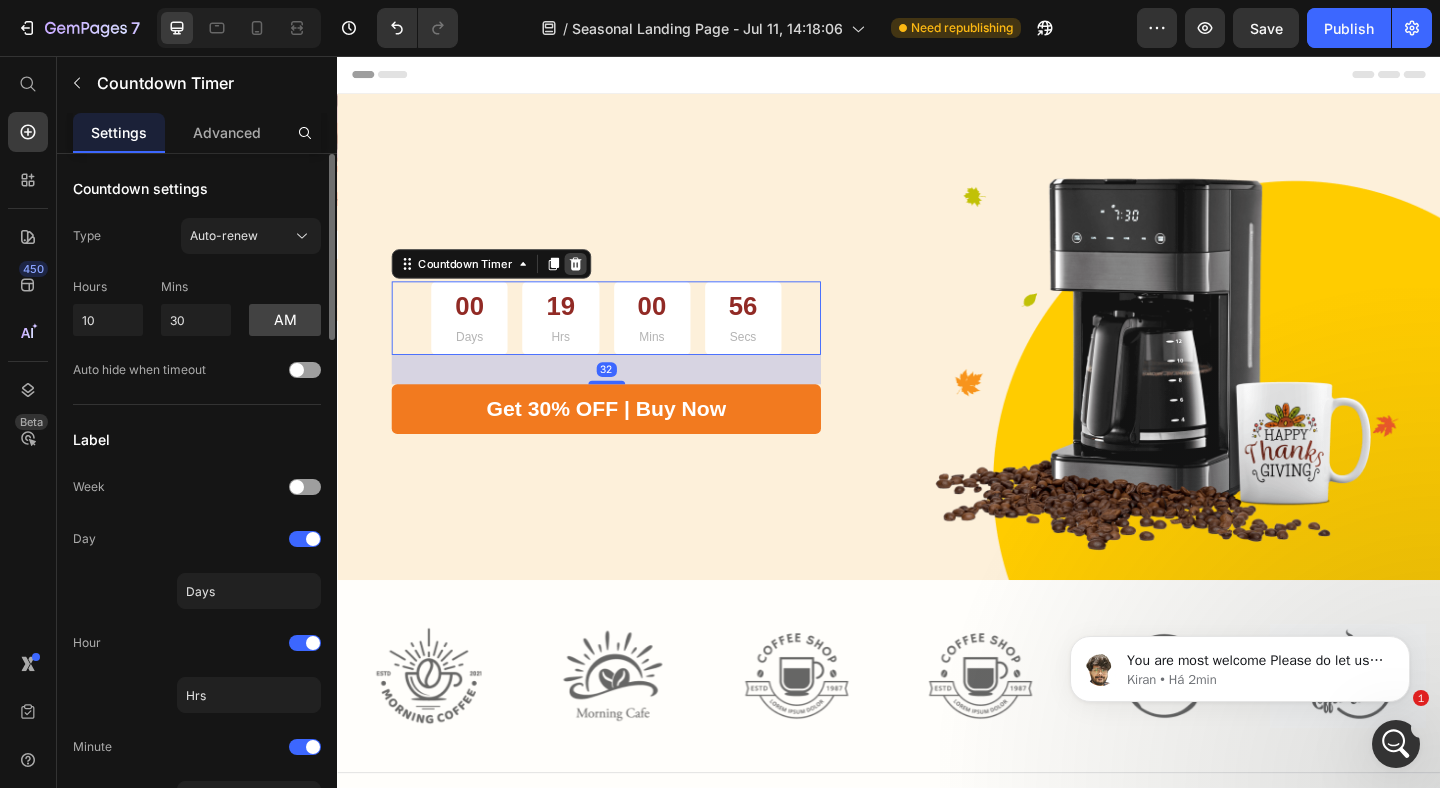 click 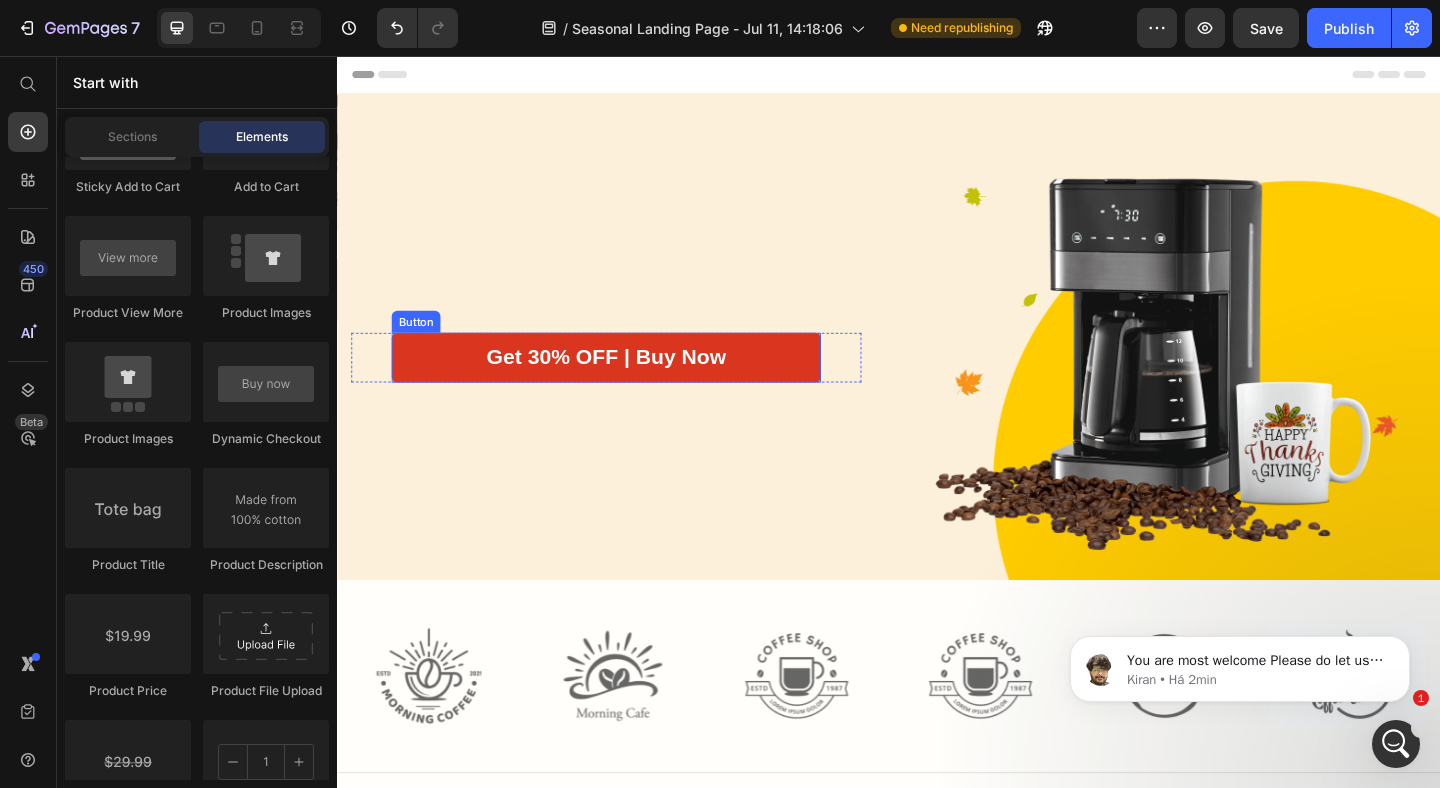 click on "Get 30% OFF | Buy Now" at bounding box center (629, 384) 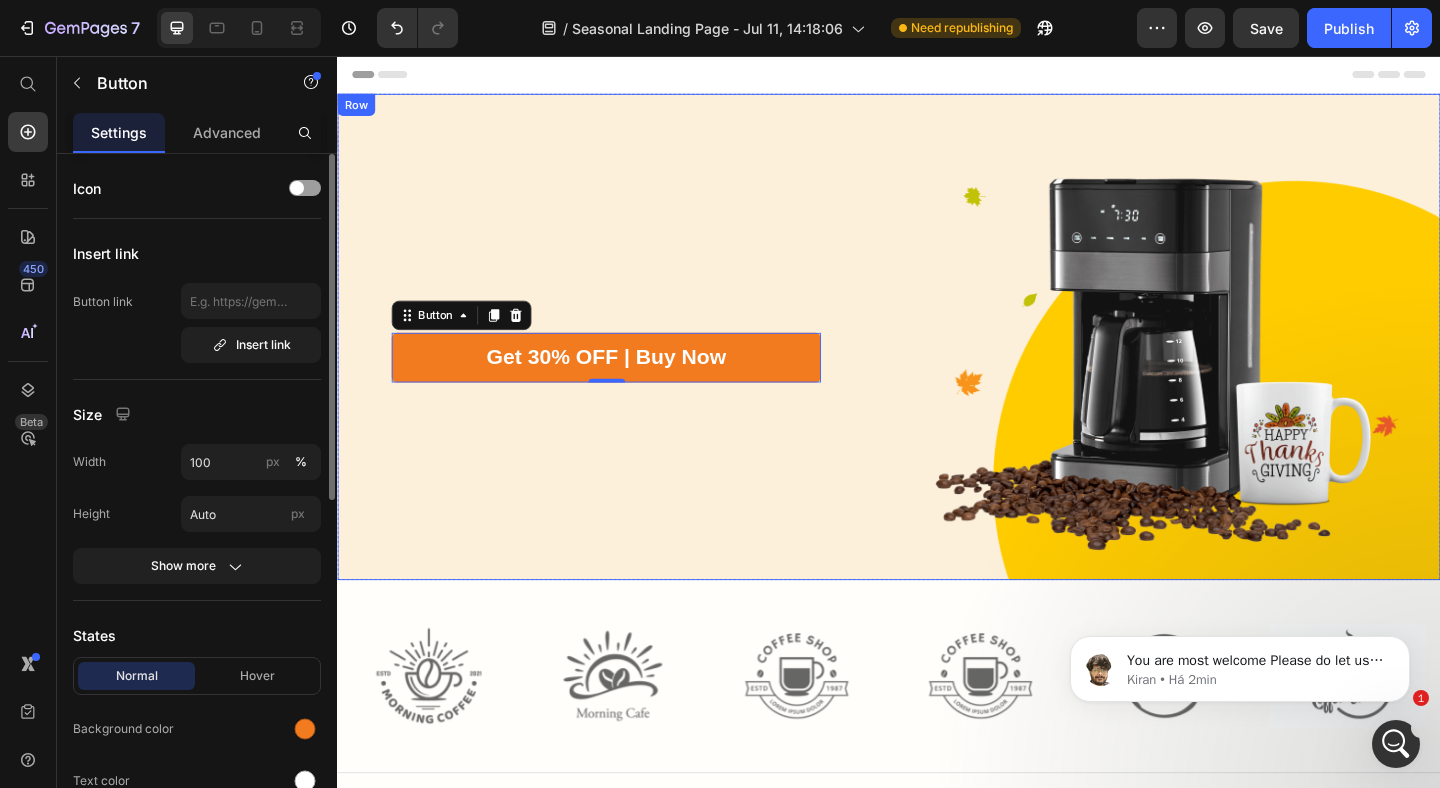 type 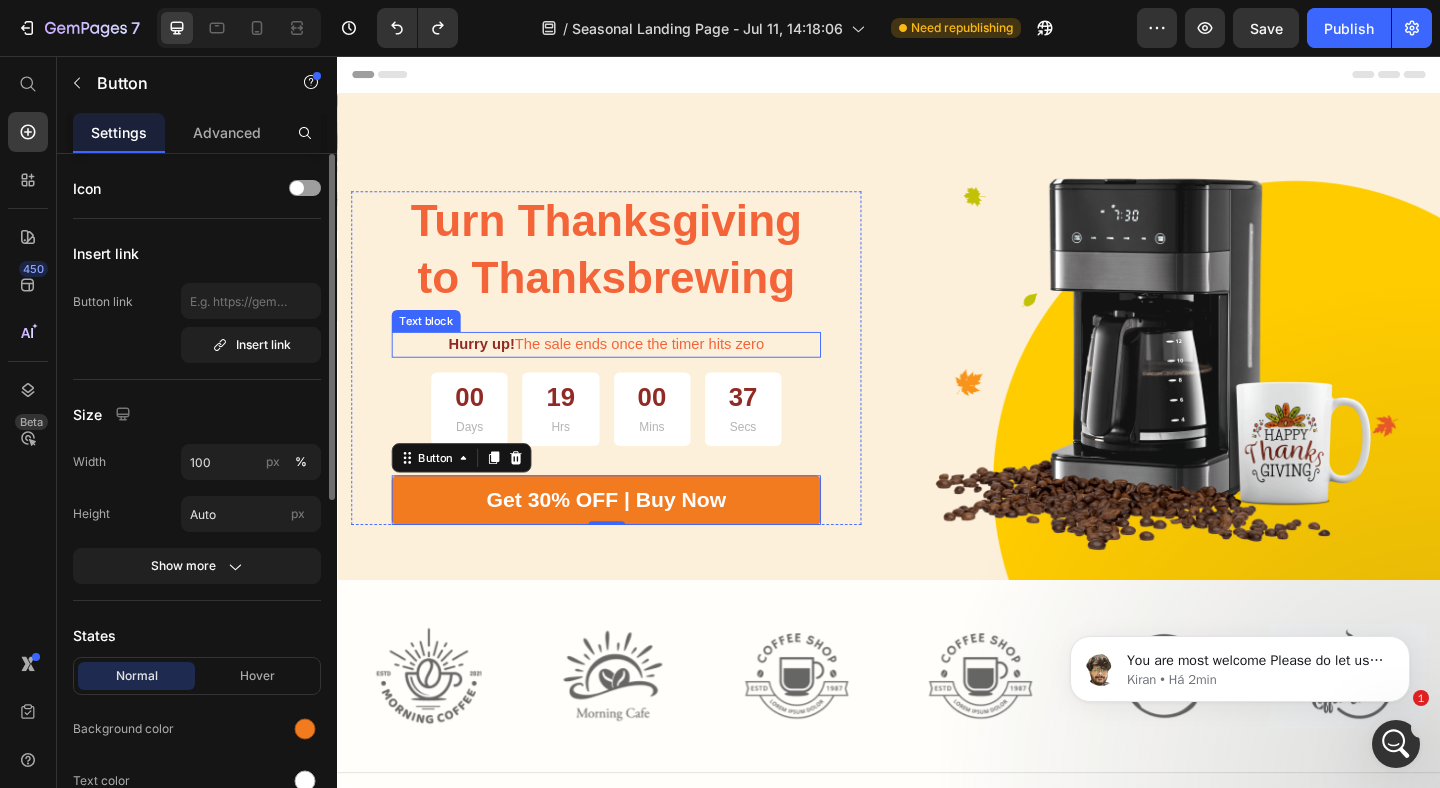 click on "Hurry up!  The sale ends once the timer hits zero" at bounding box center [629, 370] 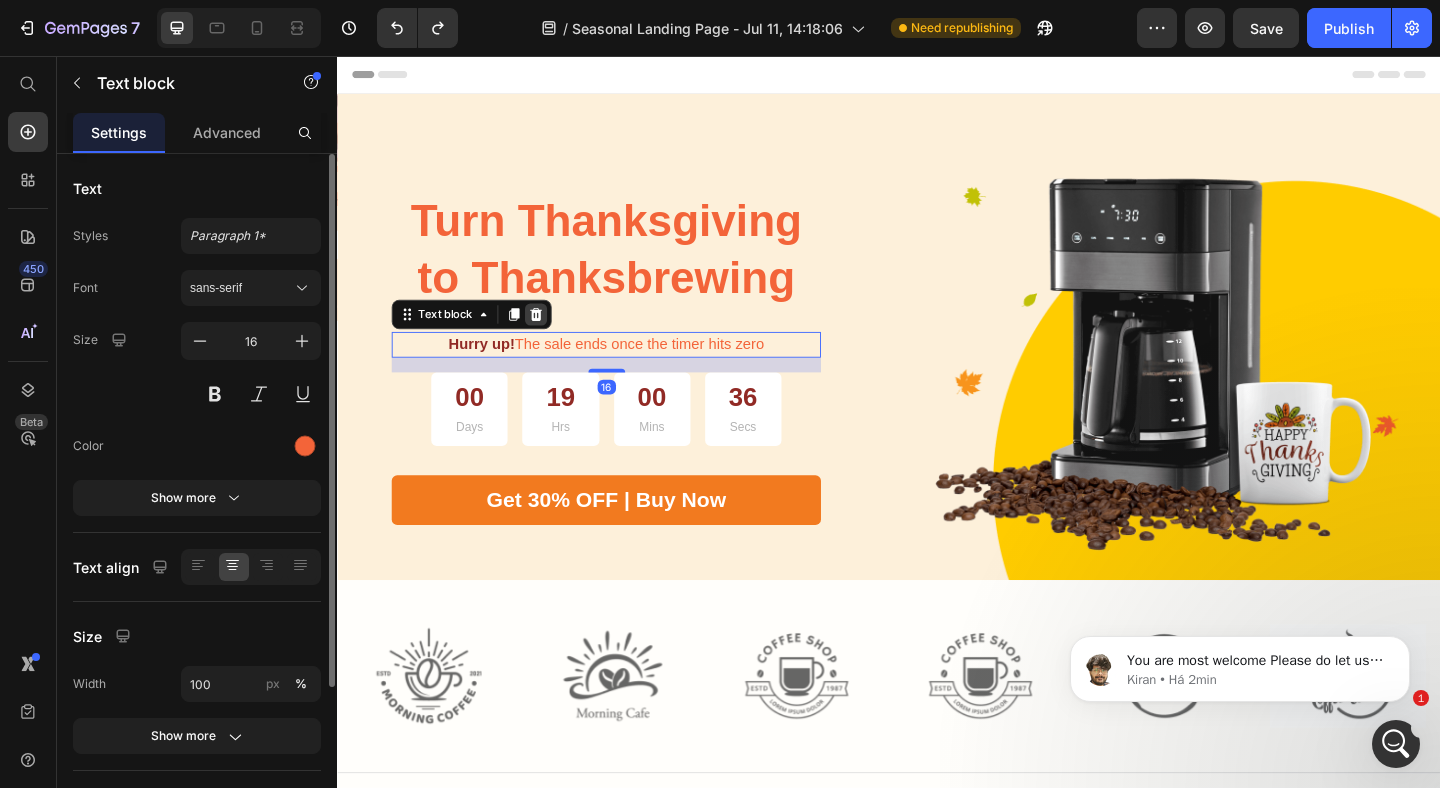 click 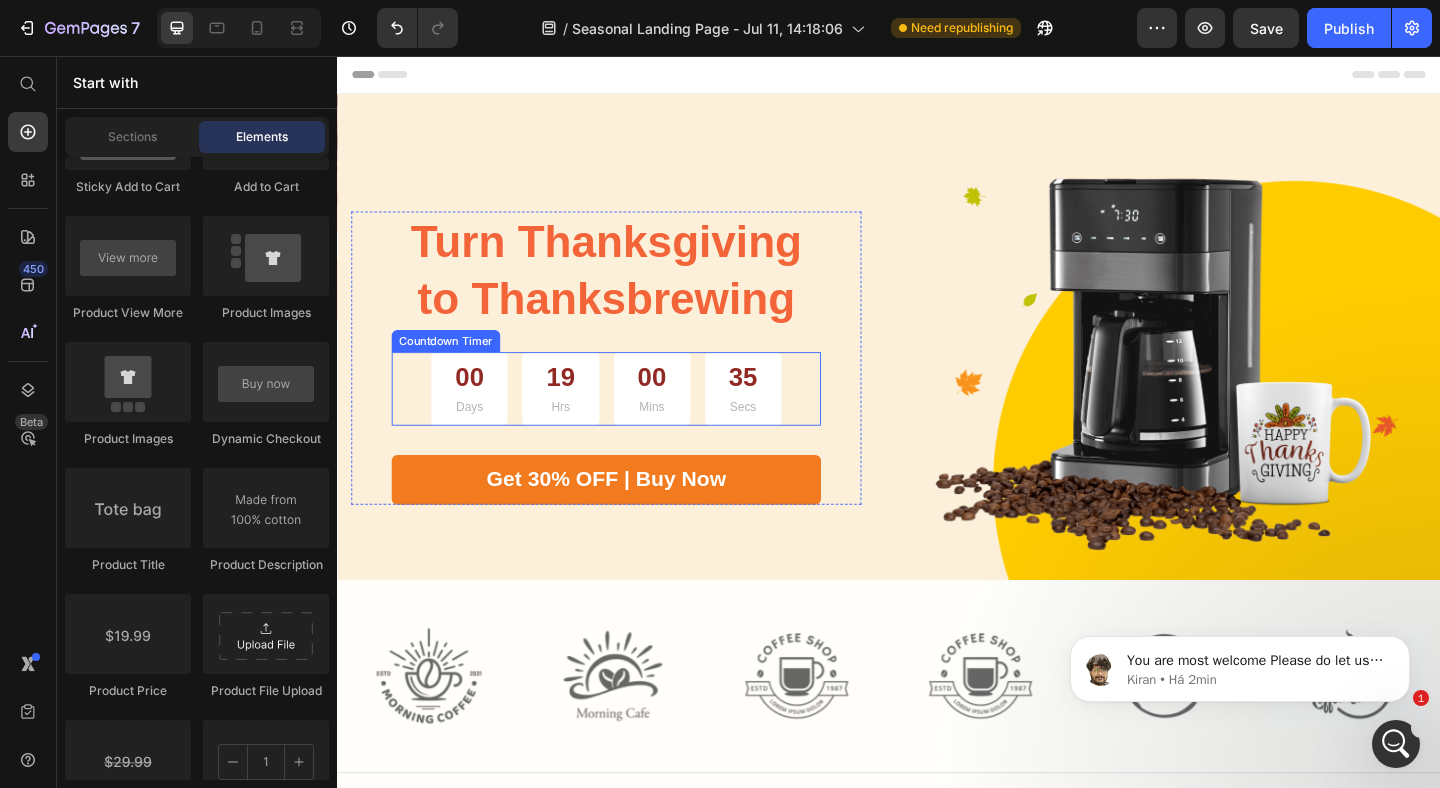 click on "00 Mins" at bounding box center (679, 418) 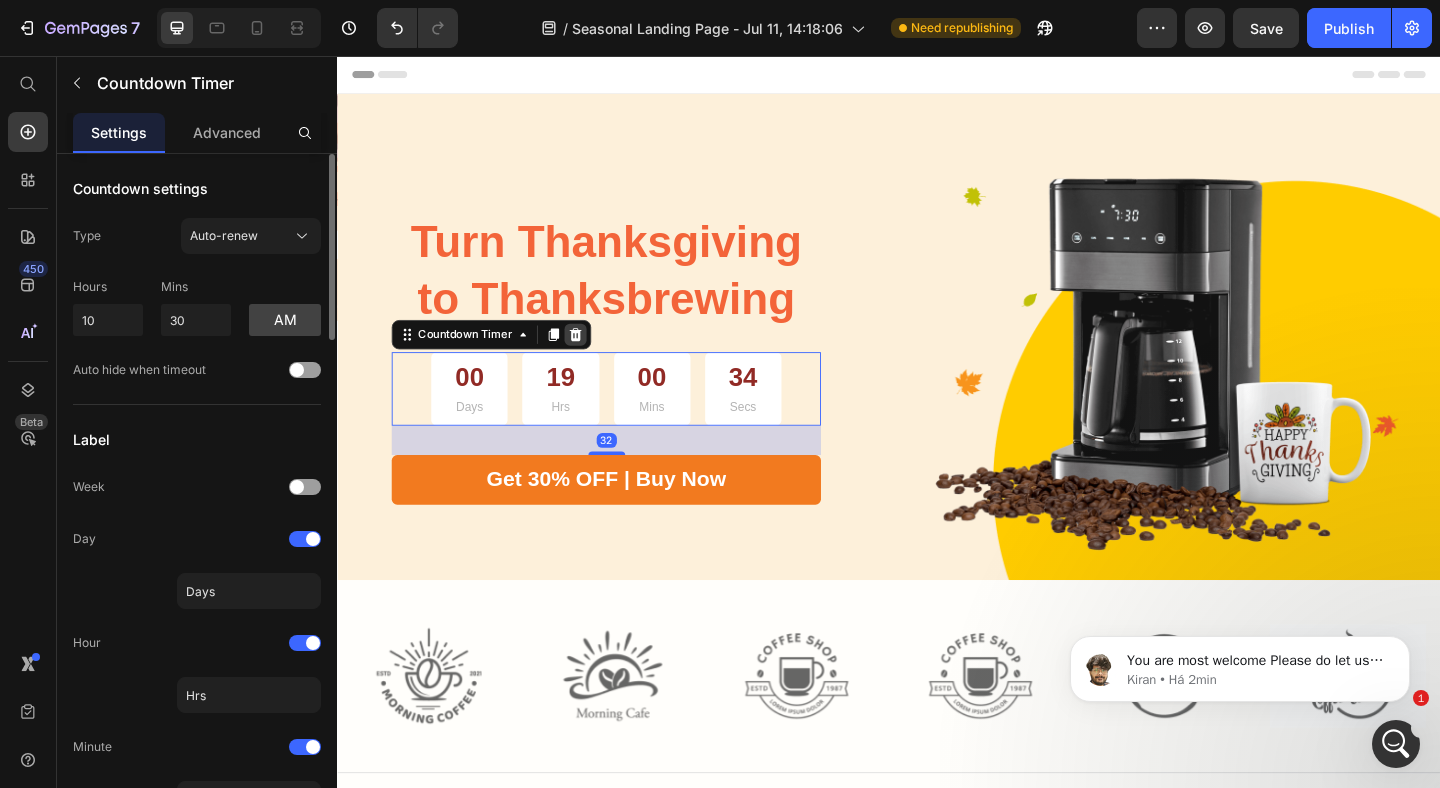 click 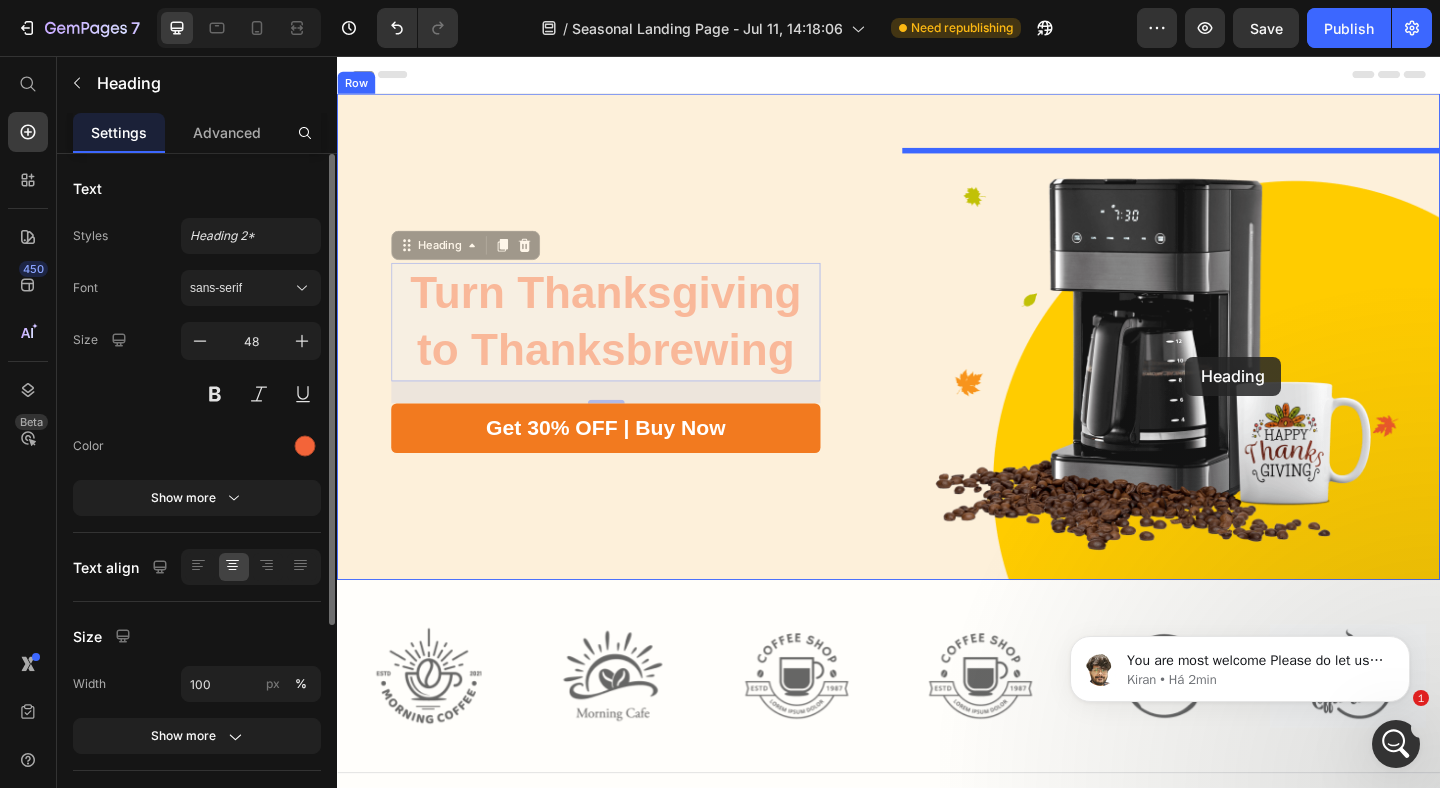 drag, startPoint x: 805, startPoint y: 367, endPoint x: 1260, endPoint y: 383, distance: 455.28122 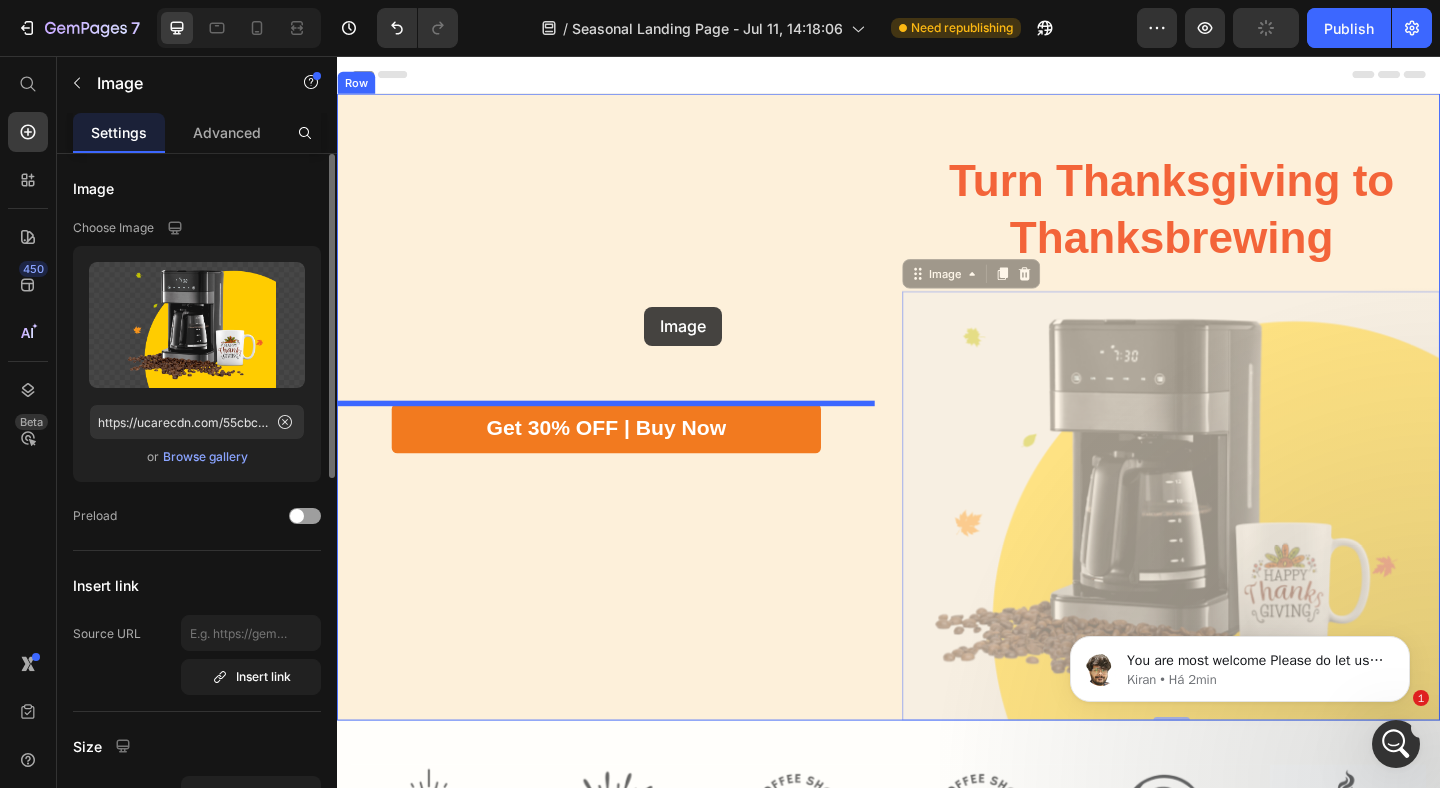 drag, startPoint x: 1254, startPoint y: 450, endPoint x: 671, endPoint y: 330, distance: 595.2218 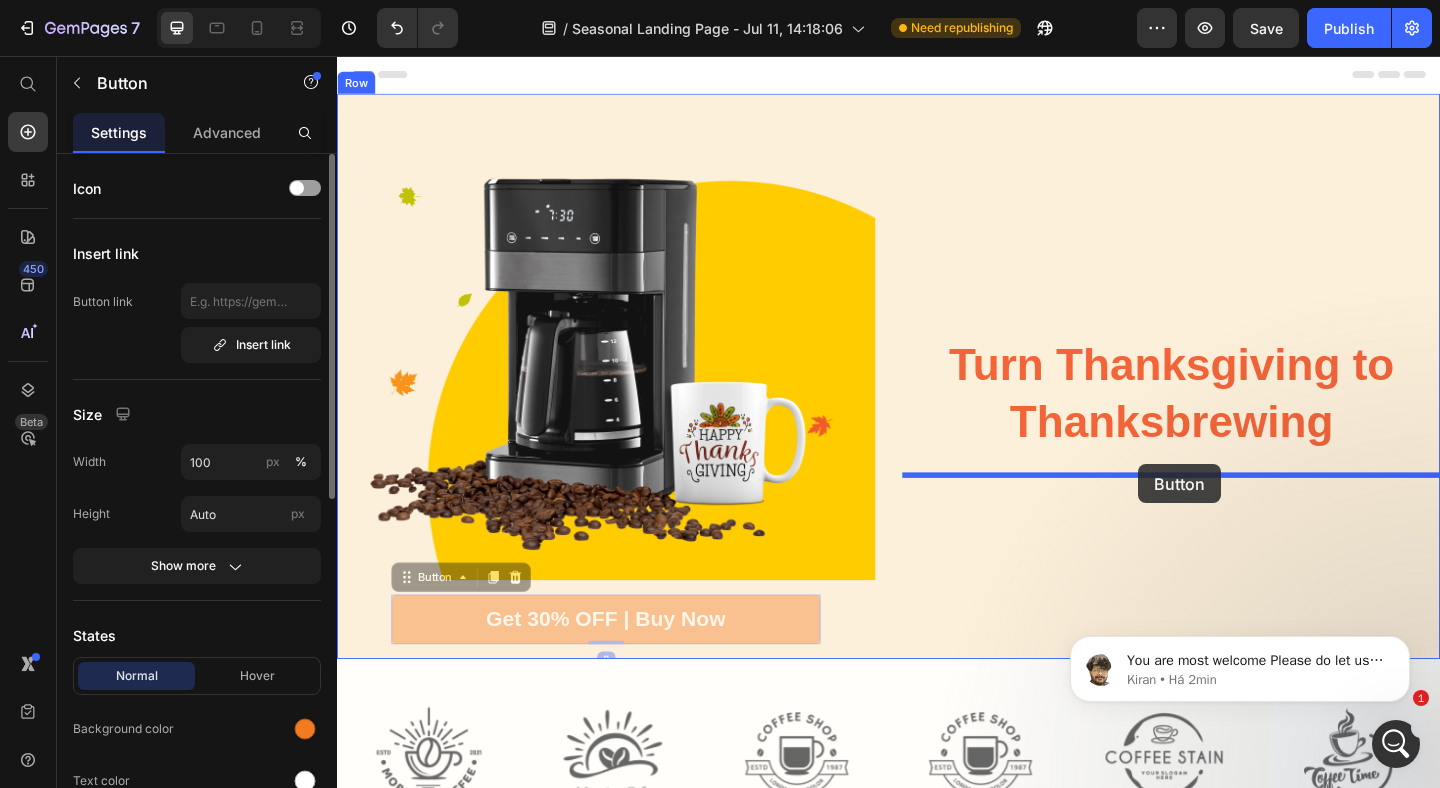 drag, startPoint x: 757, startPoint y: 671, endPoint x: 1210, endPoint y: 499, distance: 484.55444 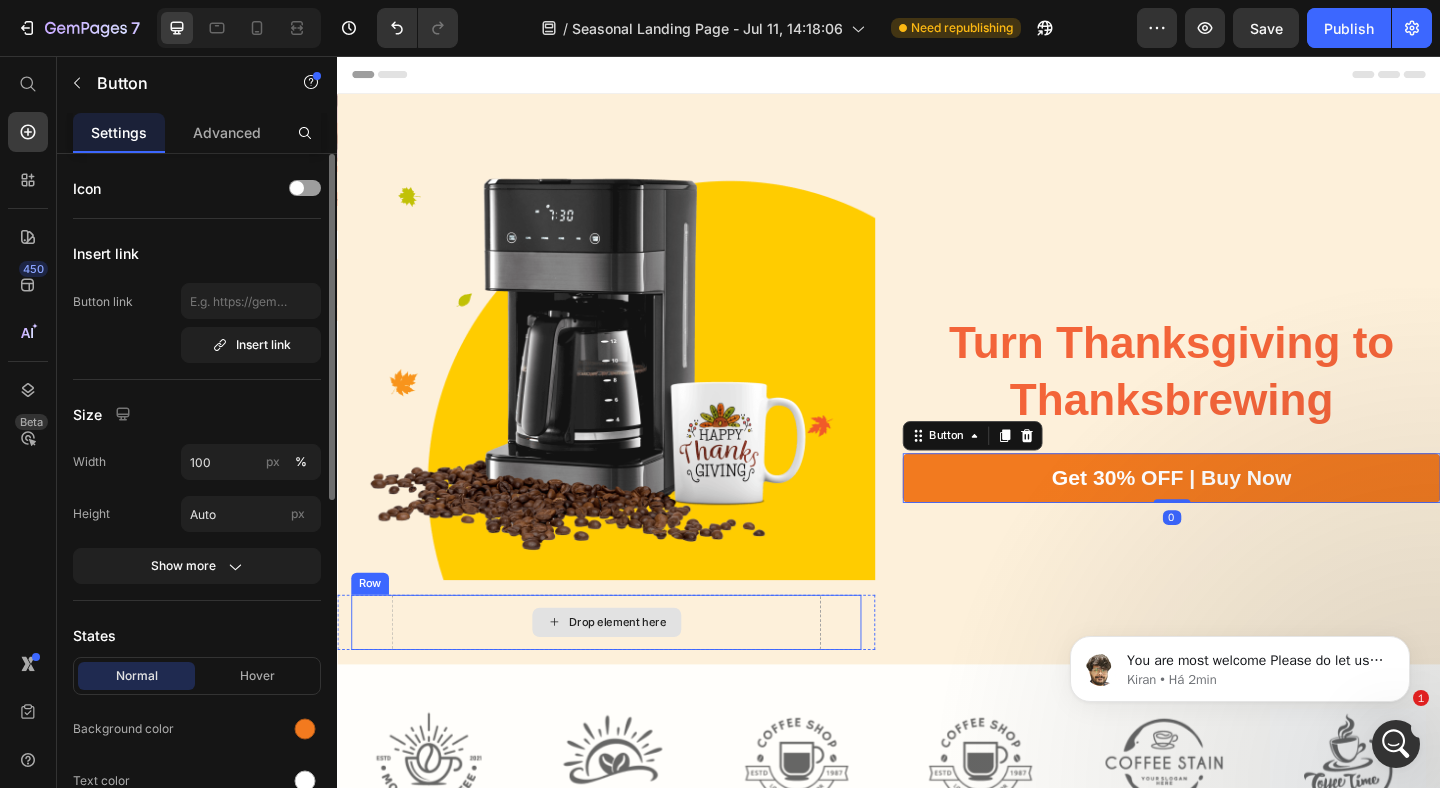 click on "Drop element here" at bounding box center [629, 672] 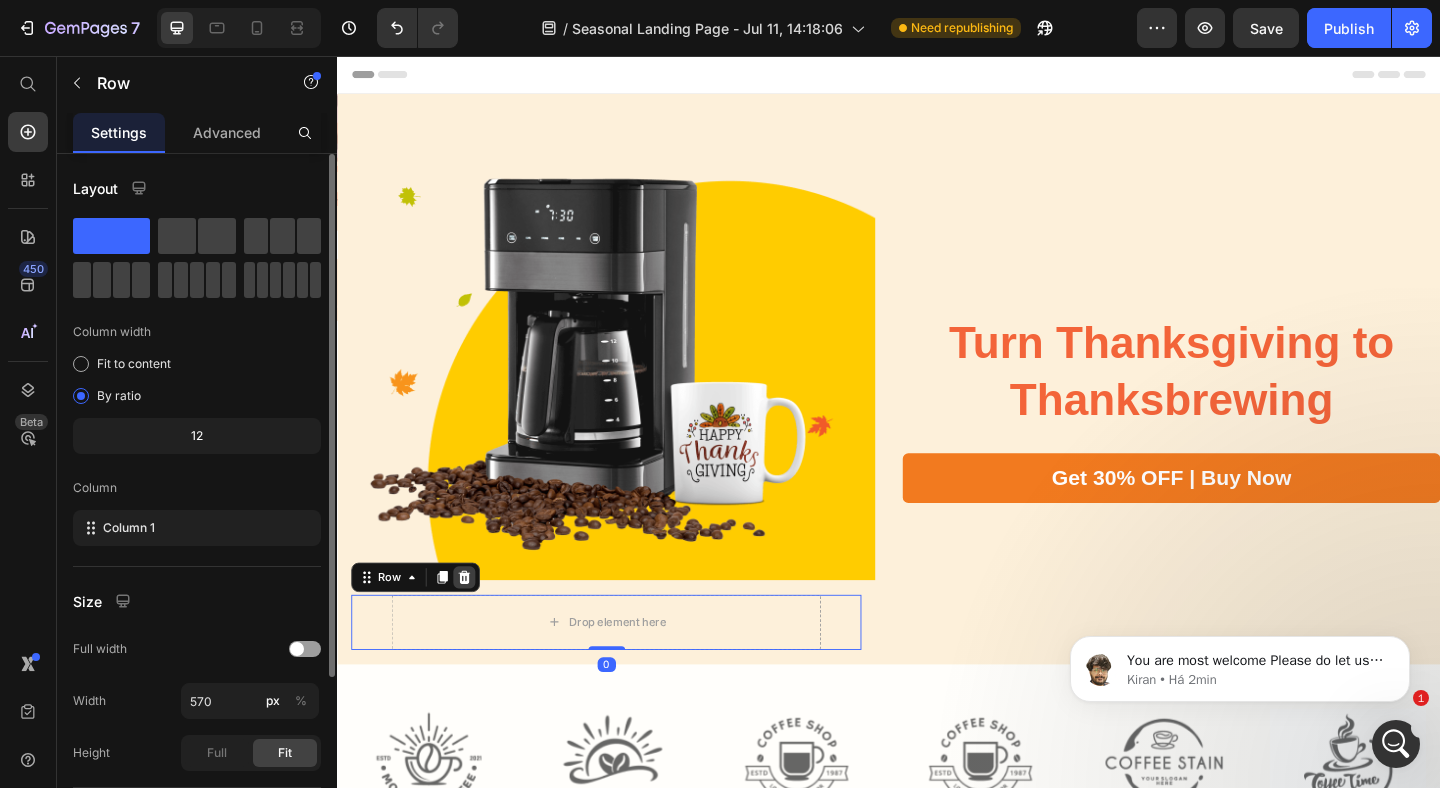 click 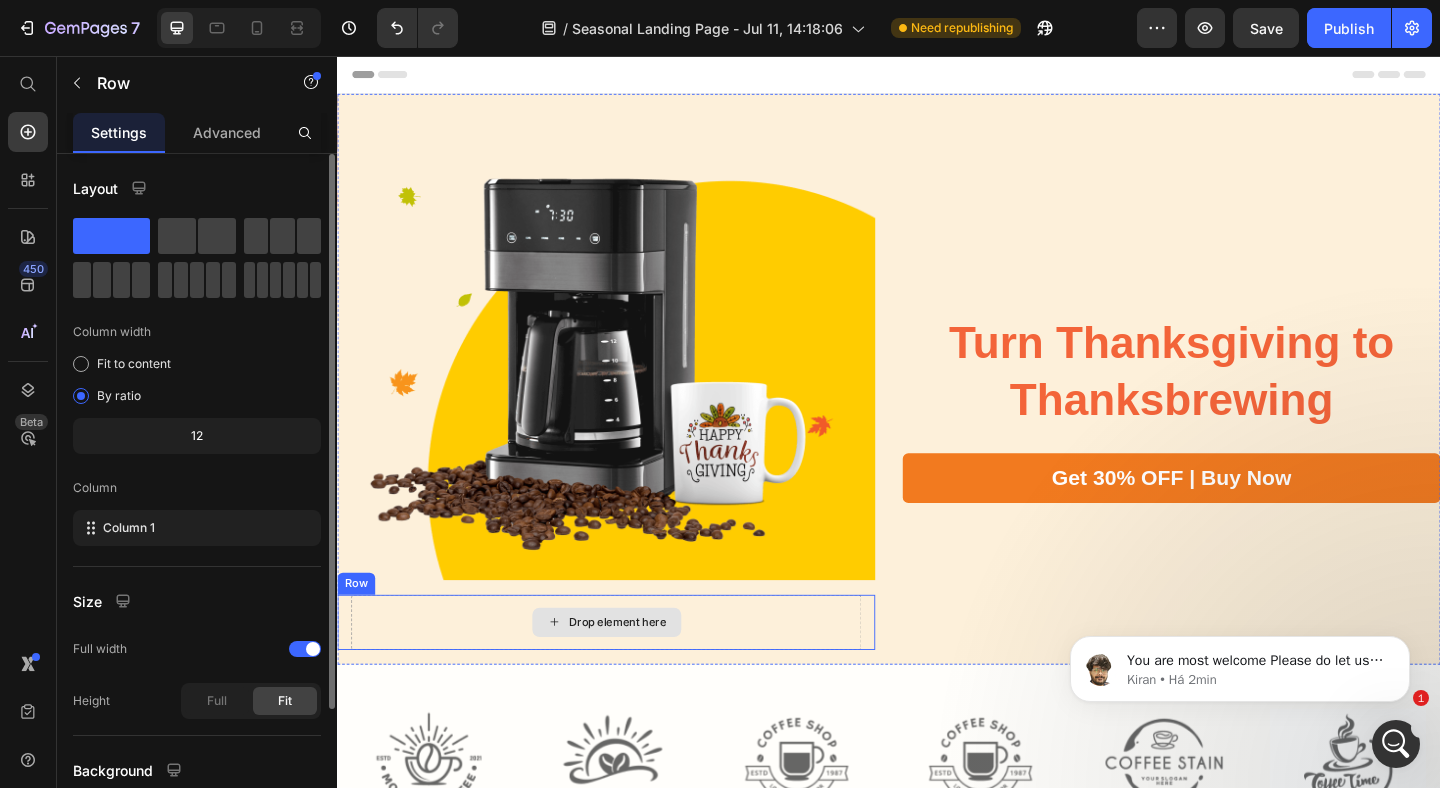 click on "Drop element here" at bounding box center [629, 672] 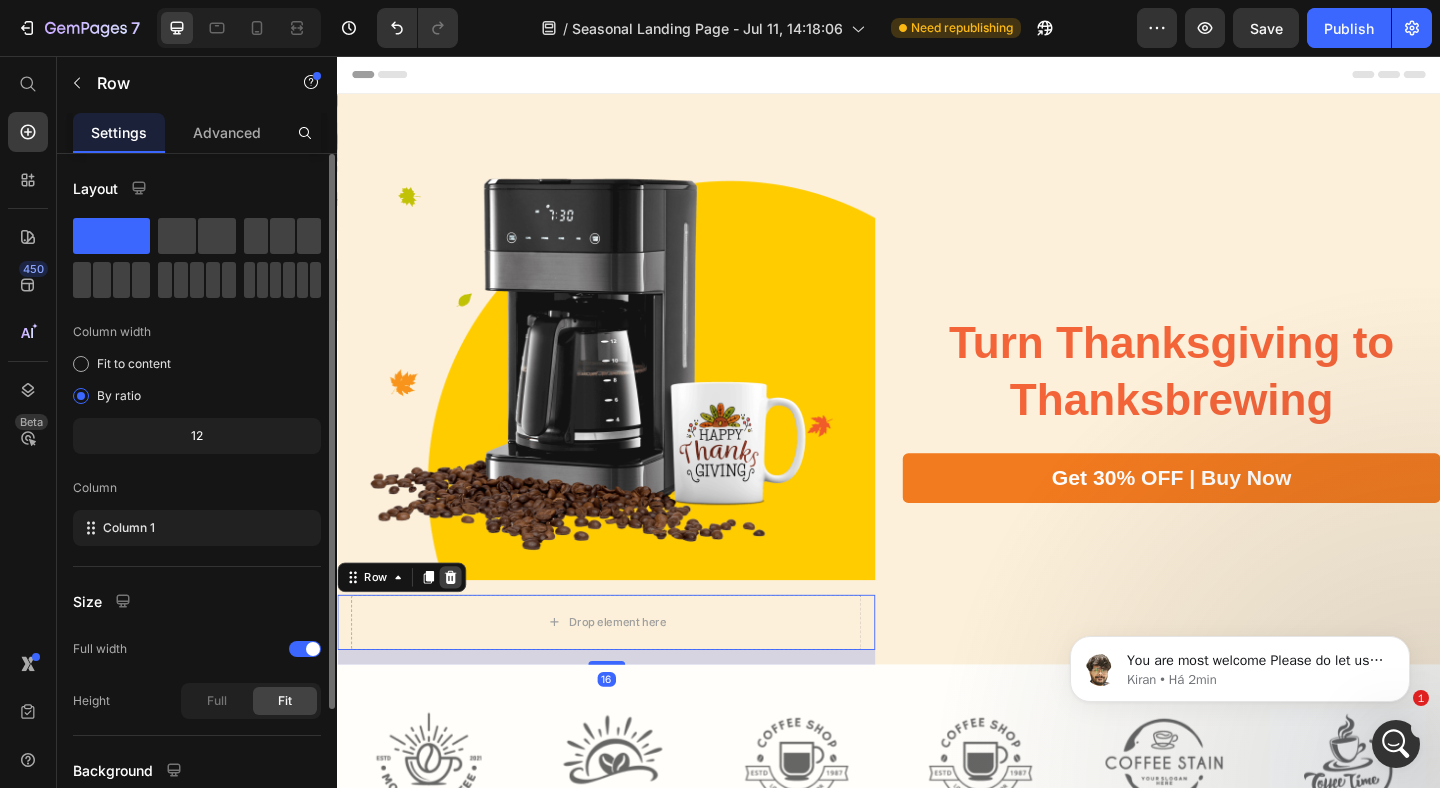 click 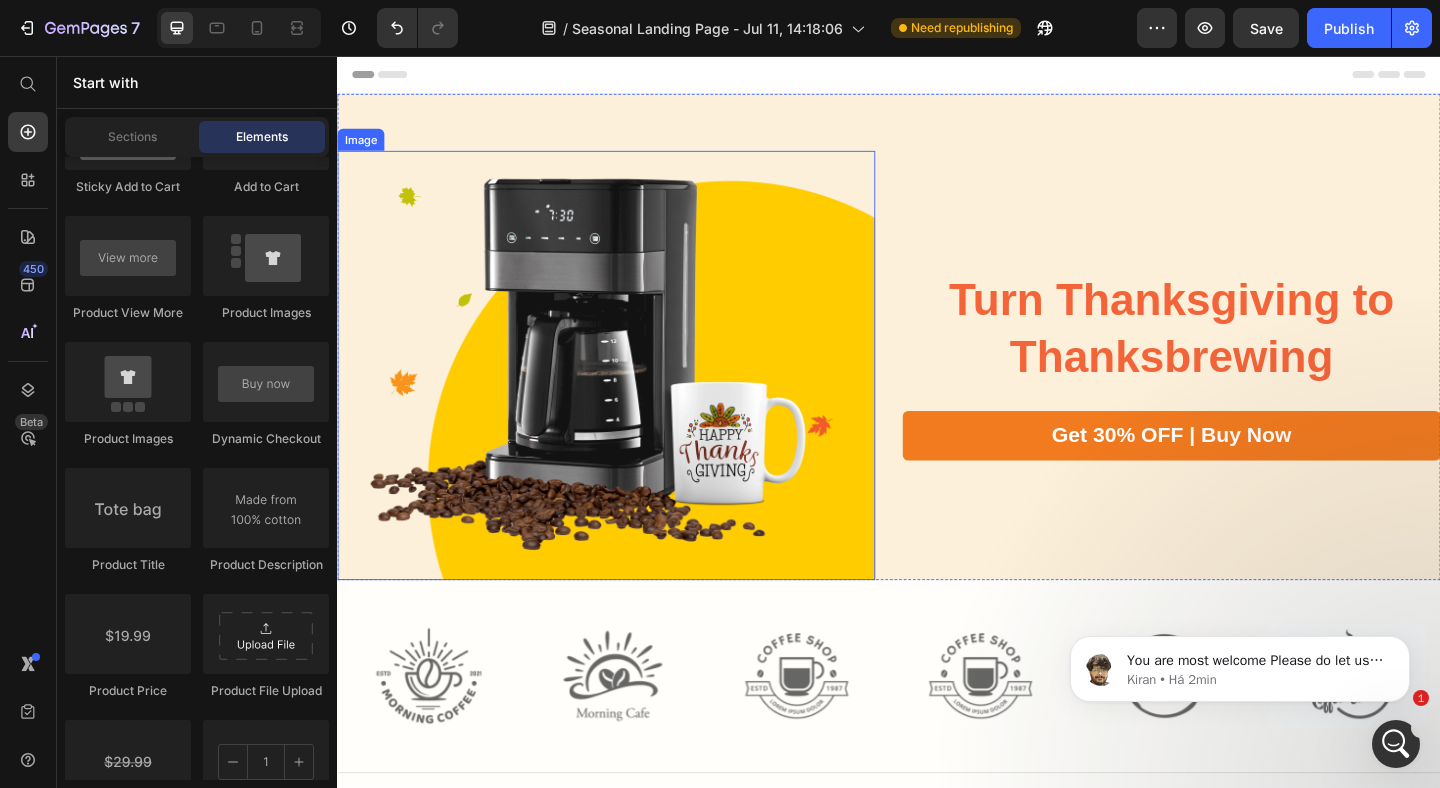 click at bounding box center (629, 392) 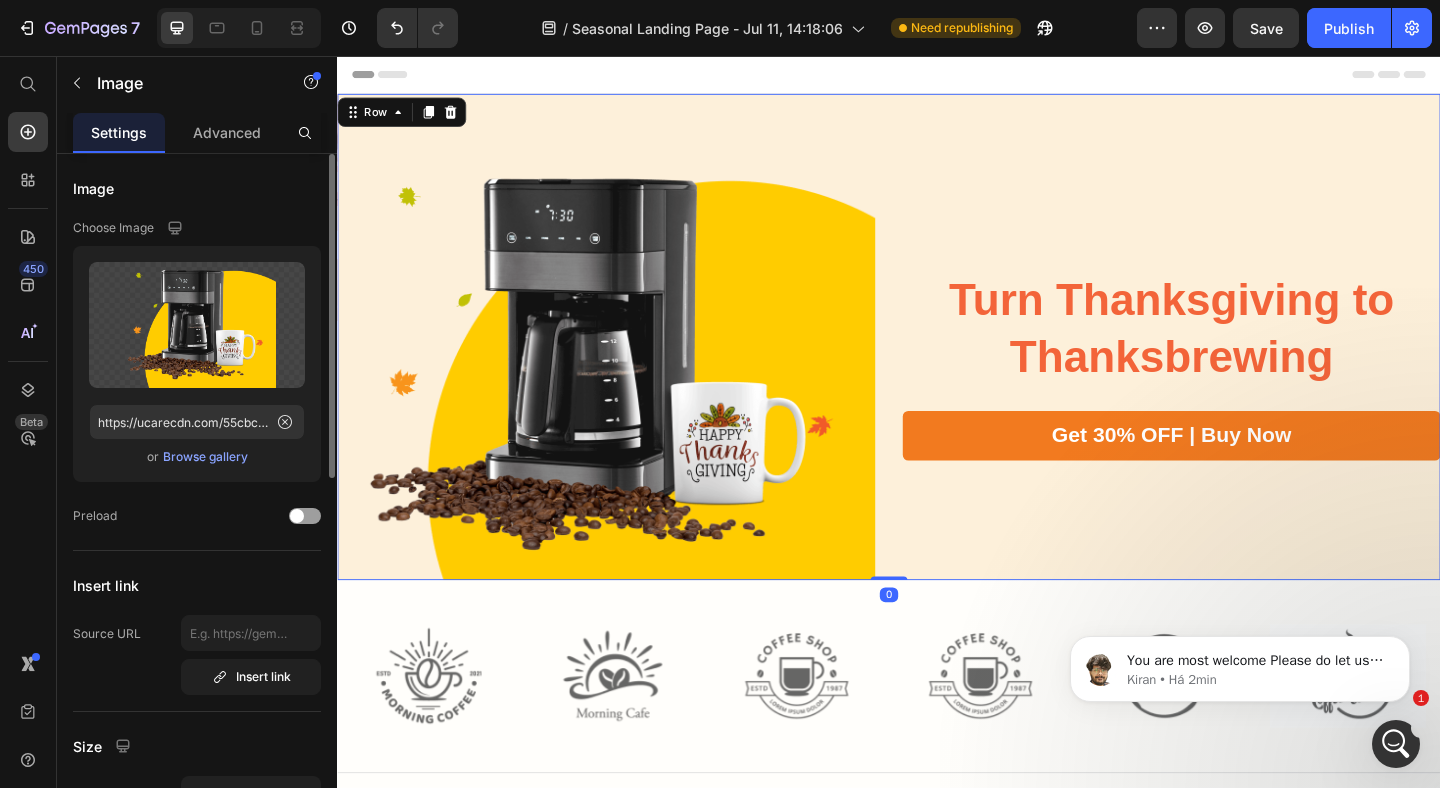 click on "Image Turn Thanksgiving to Thanksbrewing Heading Get 30% OFF | Buy Now Button Row   0" at bounding box center [937, 361] 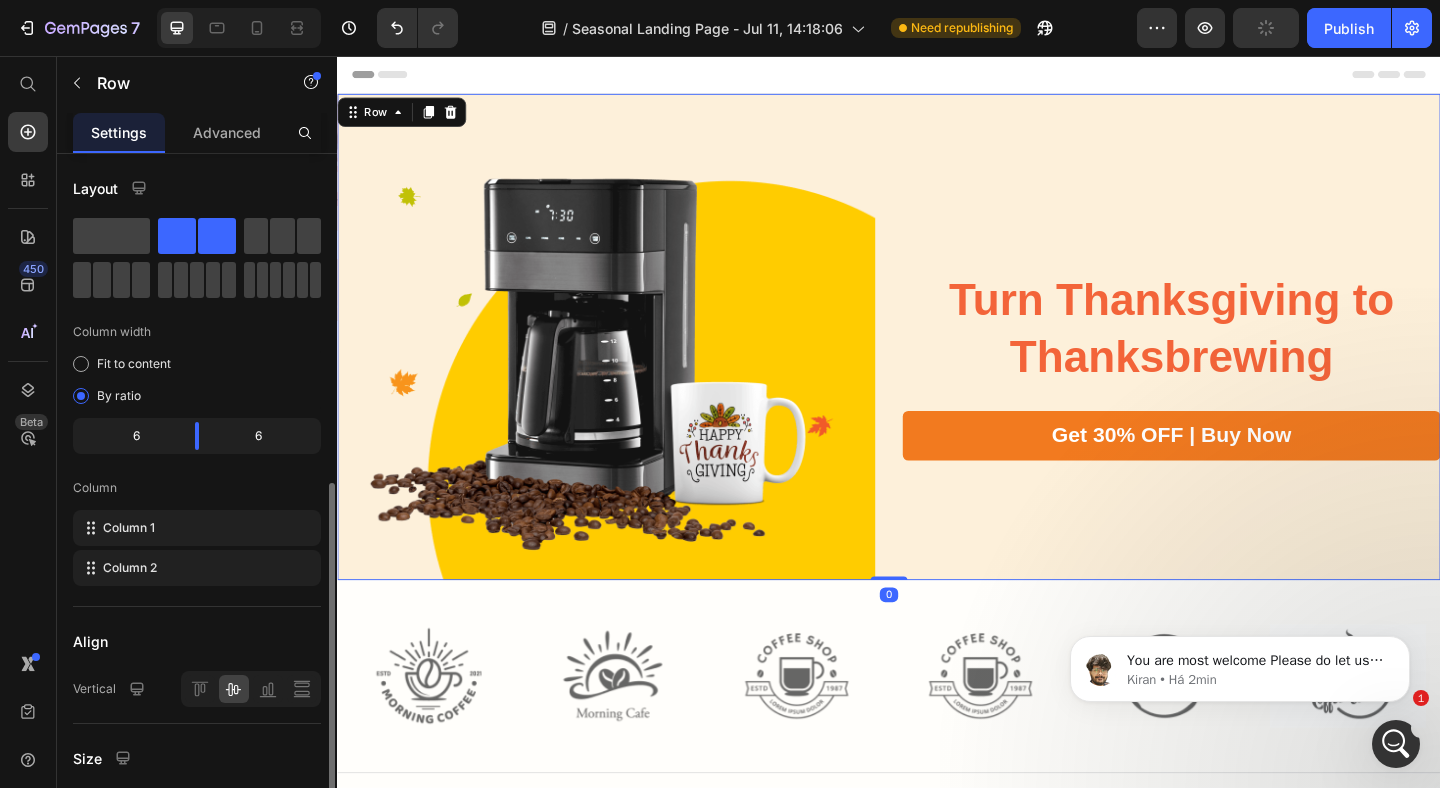 scroll, scrollTop: 378, scrollLeft: 0, axis: vertical 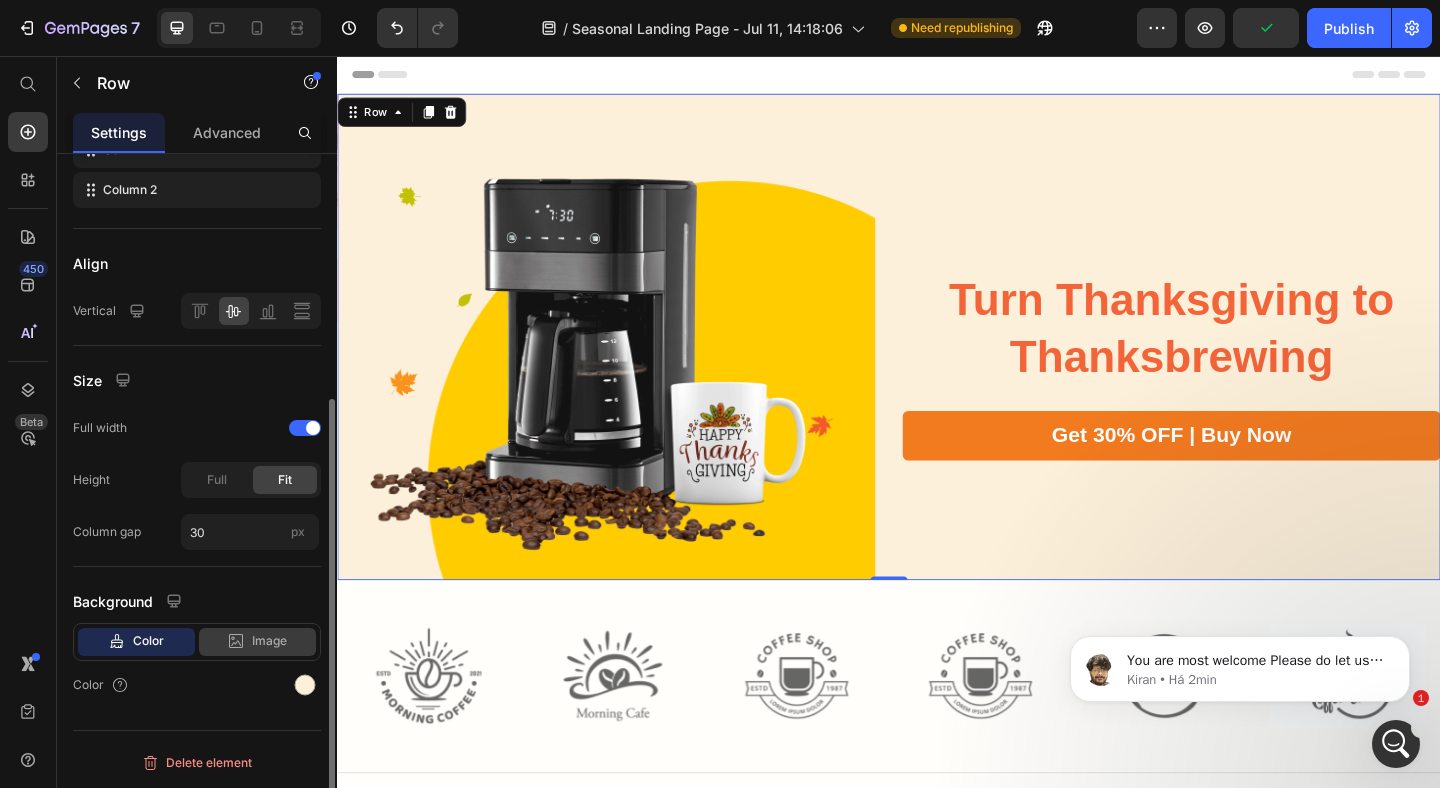 click on "Image" 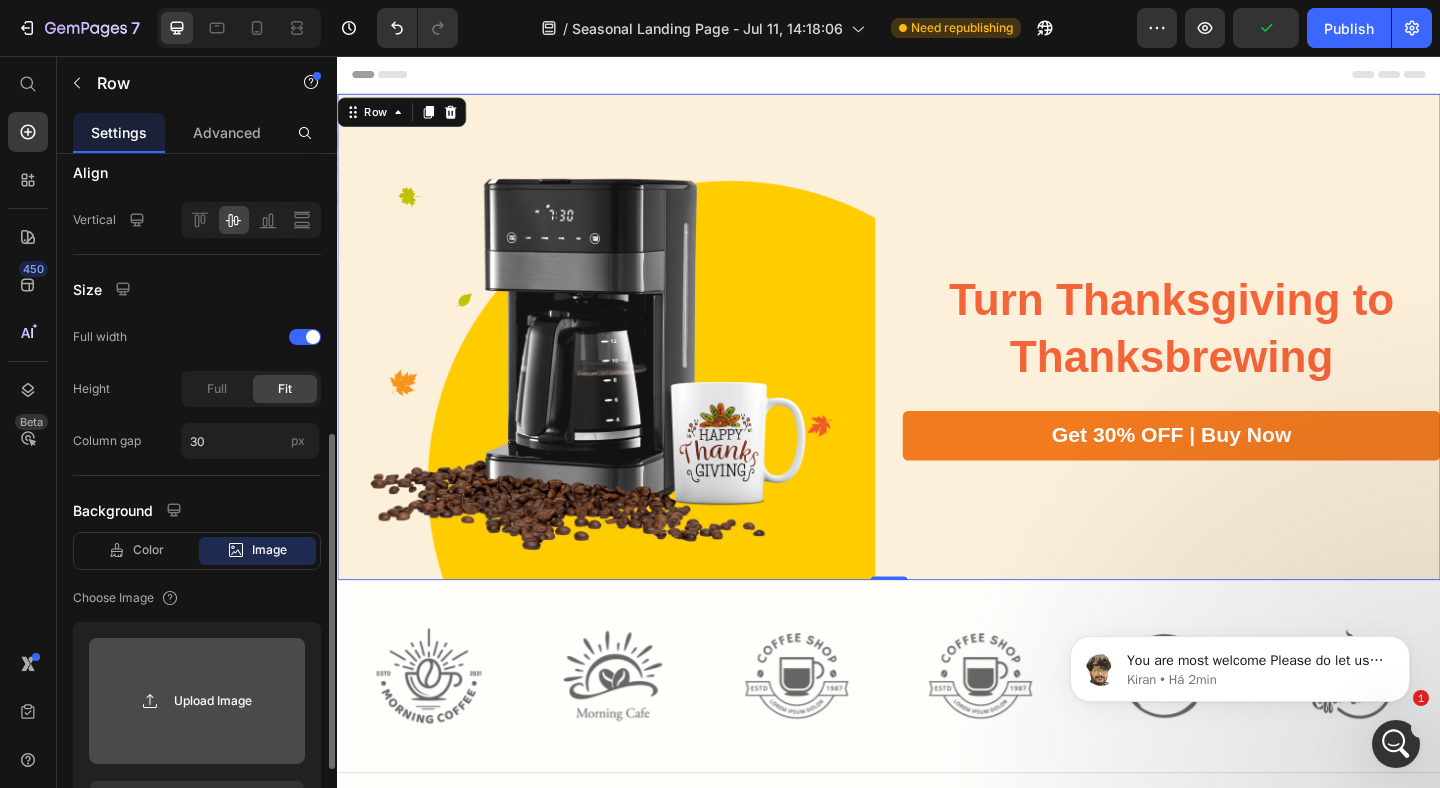 scroll, scrollTop: 505, scrollLeft: 0, axis: vertical 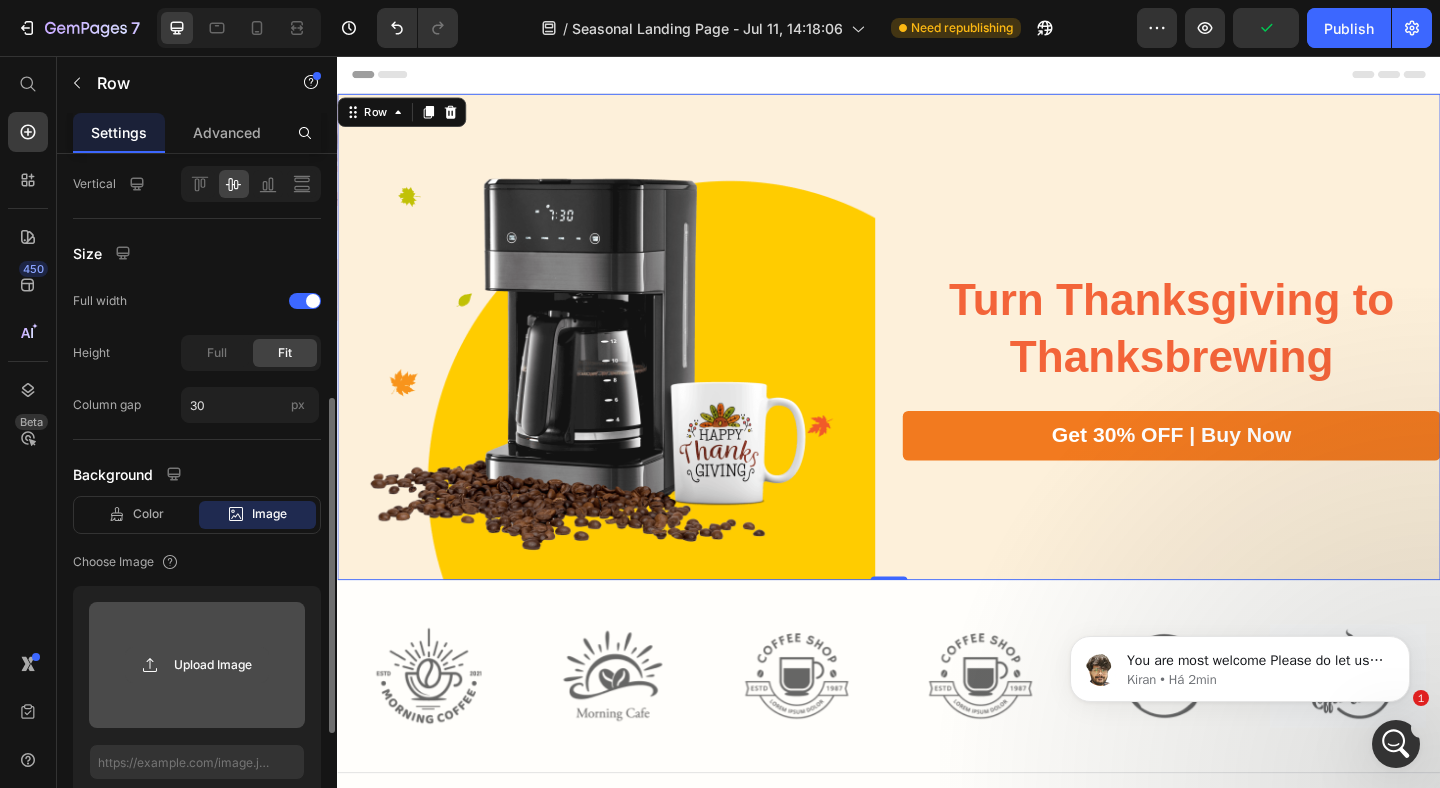 click 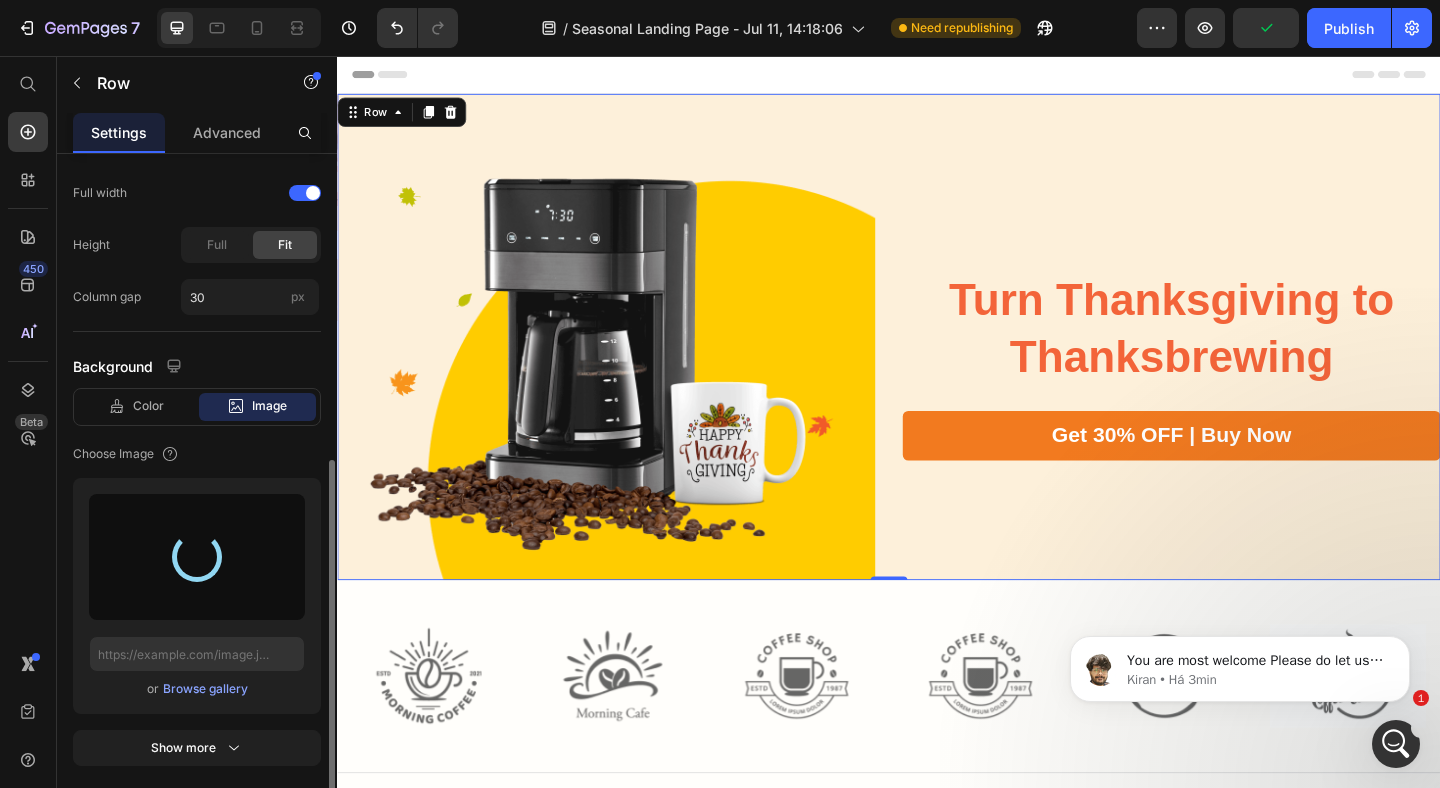 scroll, scrollTop: 626, scrollLeft: 0, axis: vertical 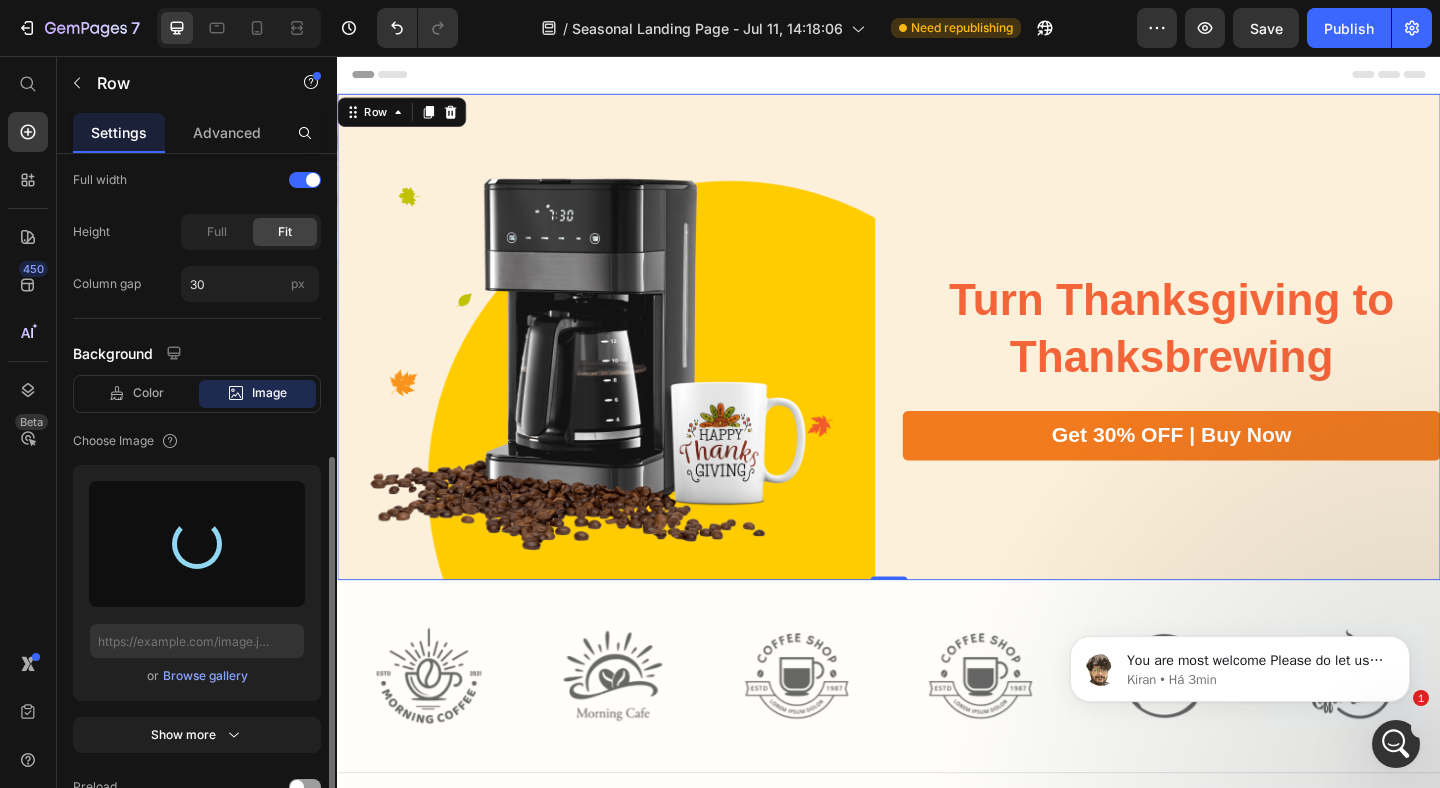 type on "https://cdn.shopify.com/s/files/1/0671/5247/8426/files/gempages_543540712054981726-f0154903-88b5-454d-bd27-3eaab2e46d42.png" 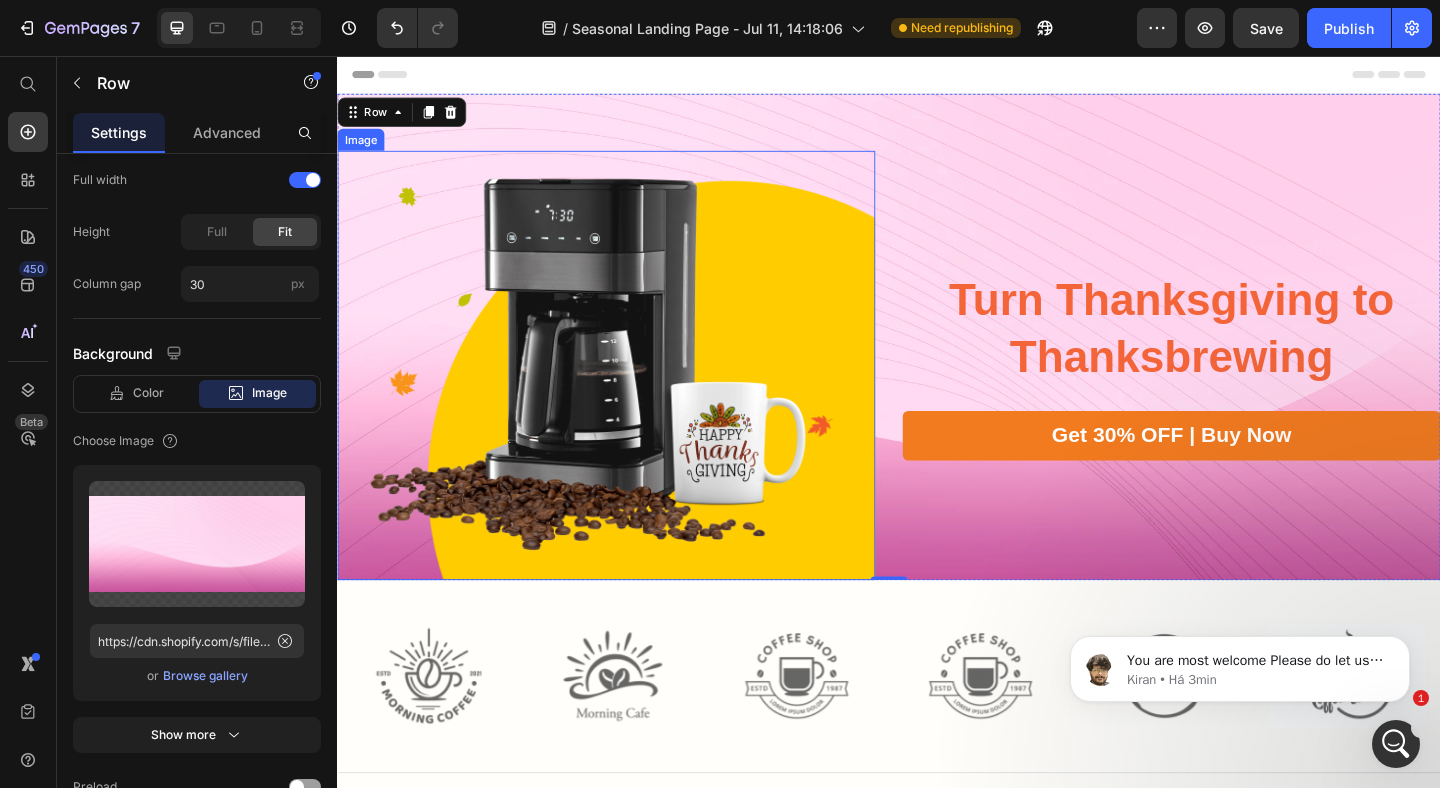 click at bounding box center (629, 392) 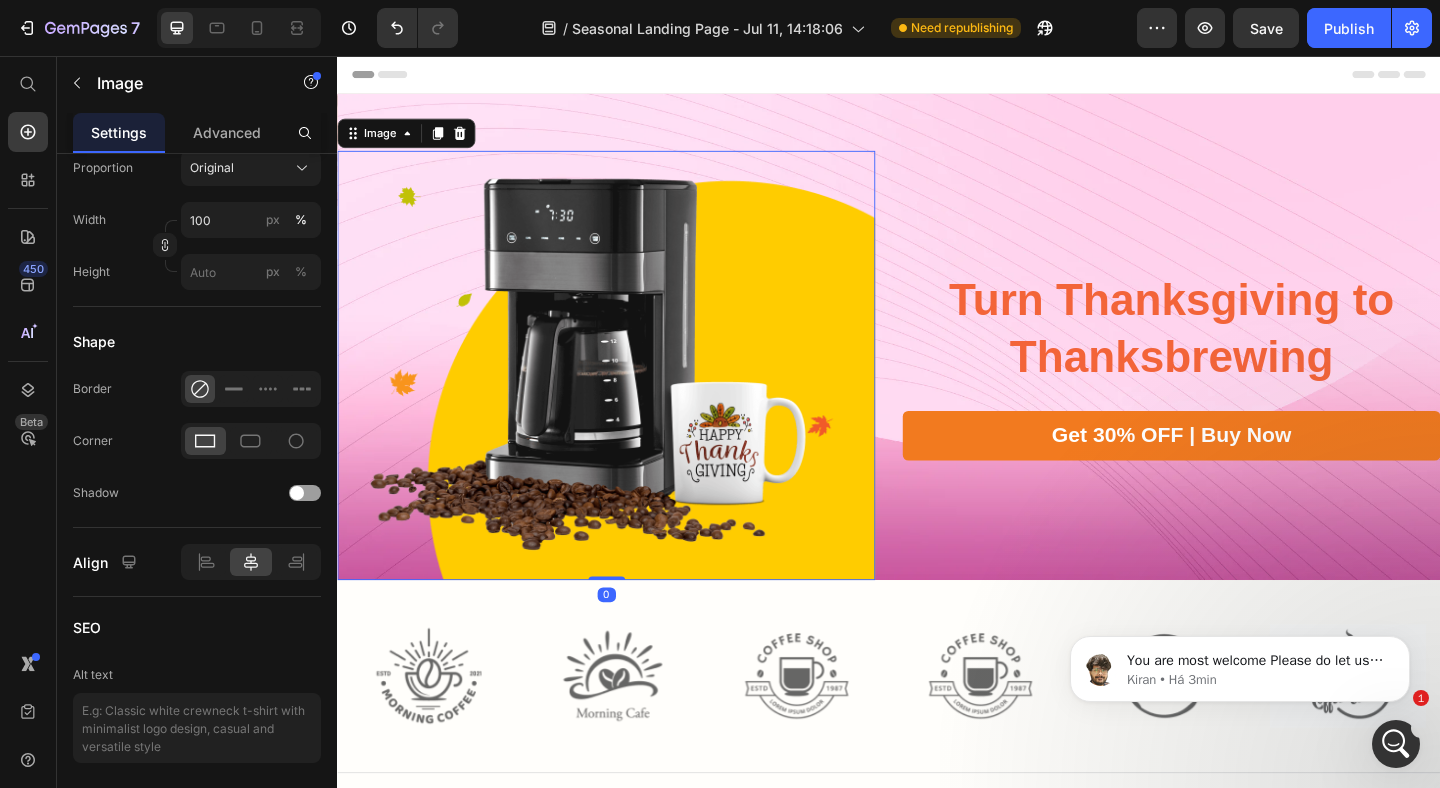scroll, scrollTop: 0, scrollLeft: 0, axis: both 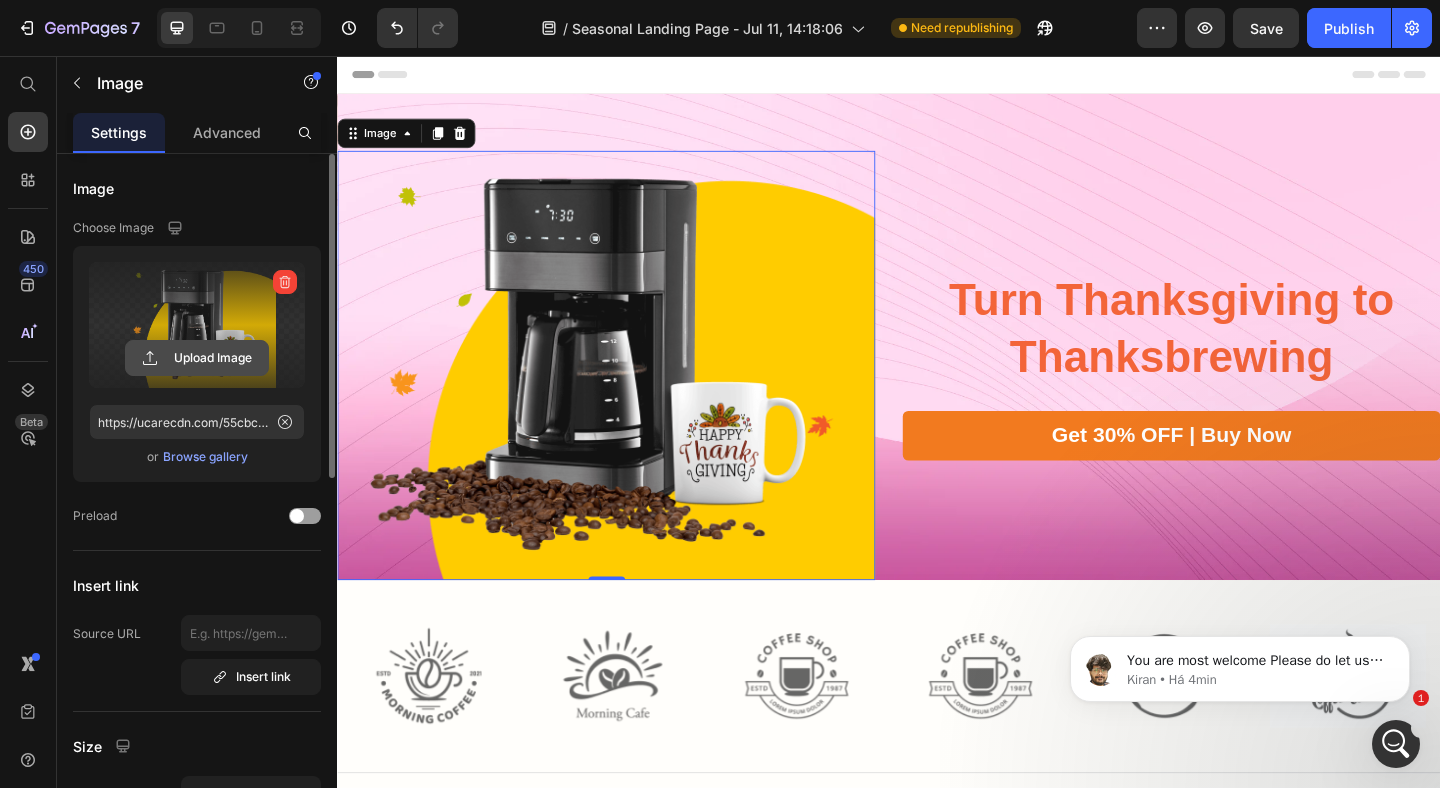 click 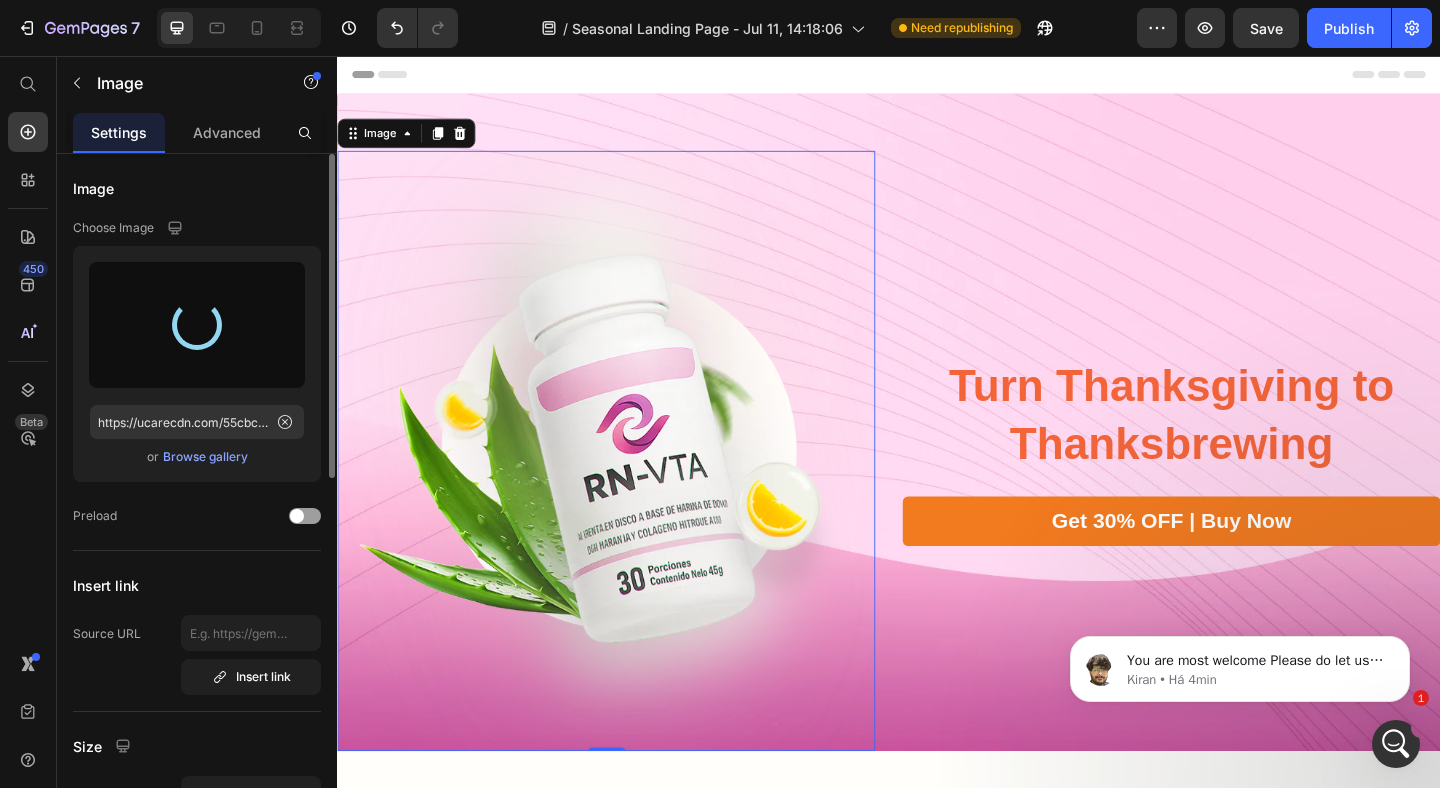 type on "https://cdn.shopify.com/s/files/1/0671/5247/8426/files/gempages_543540712054981726-28bb4ced-249c-493a-9585-d8f6e3f3db4c.webp" 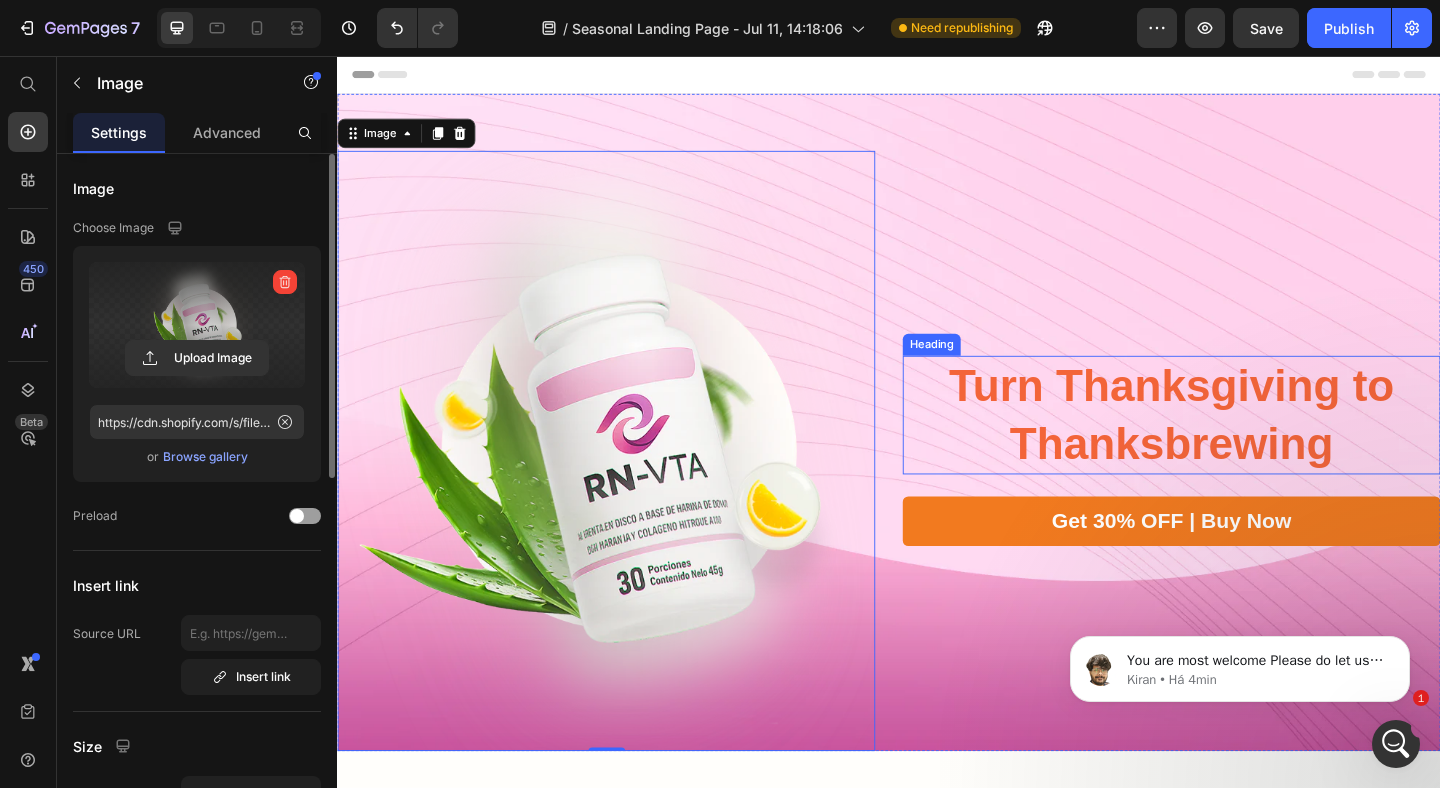 click on "Turn Thanksgiving to Thanksbrewing" at bounding box center [1244, 446] 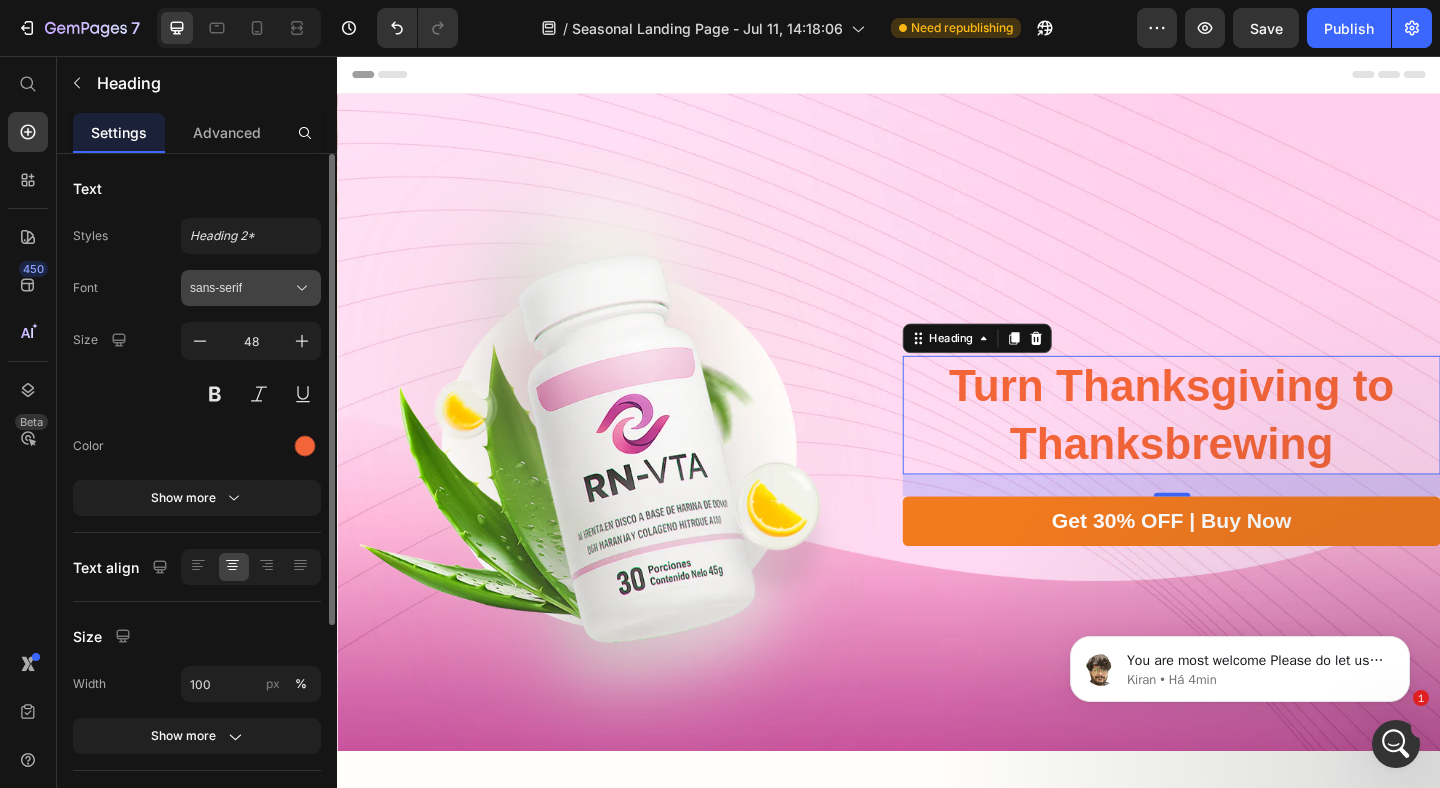 click on "sans-serif" at bounding box center (251, 288) 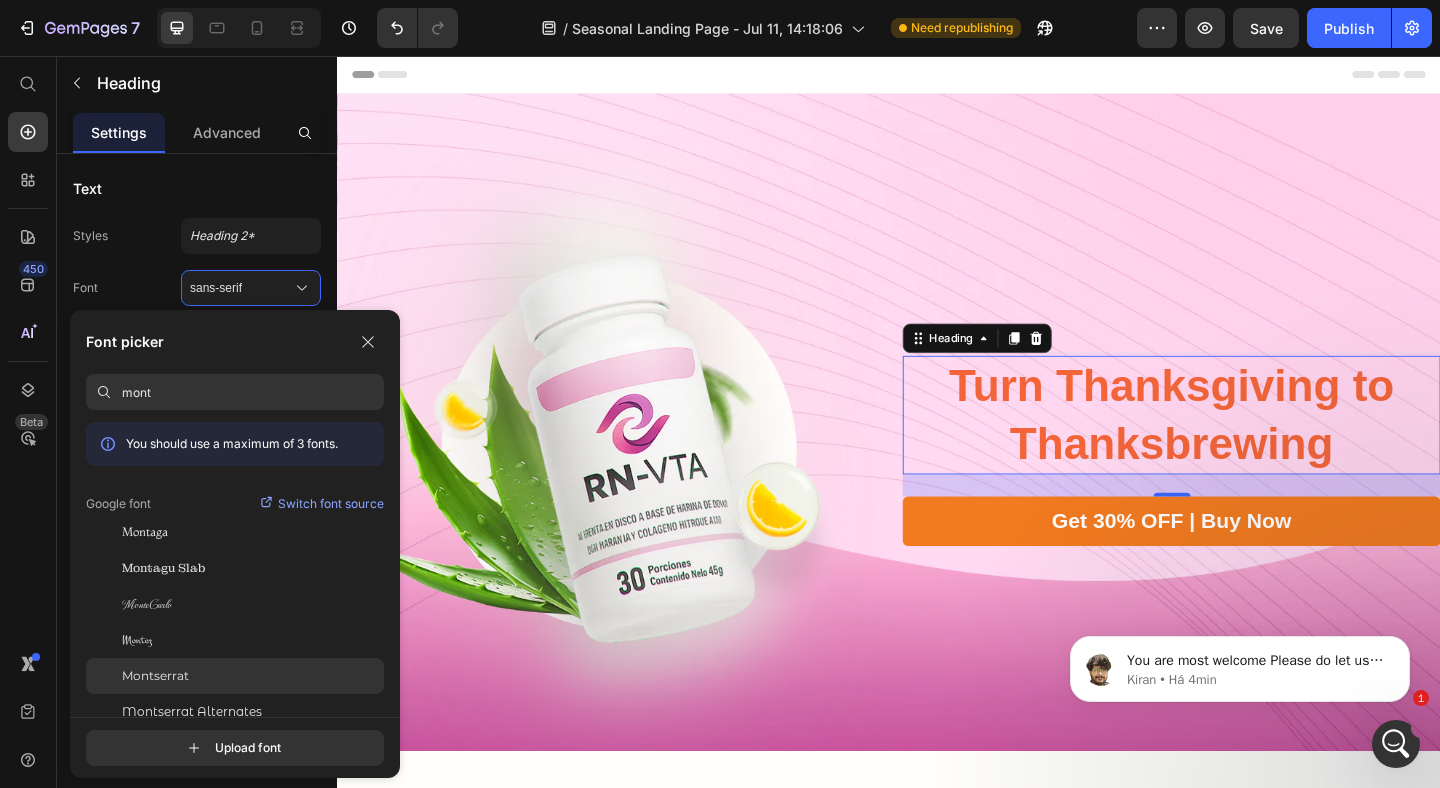 type on "mont" 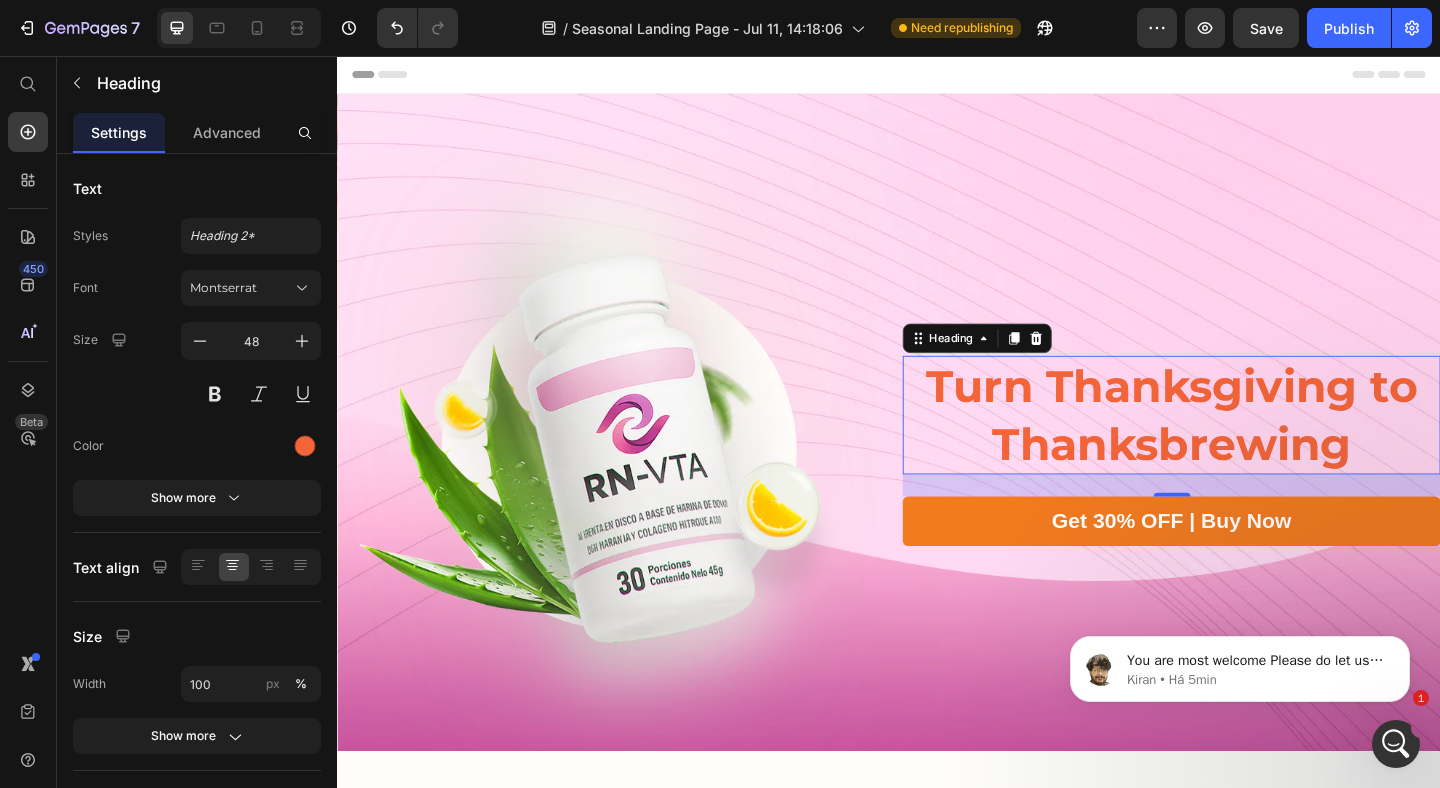 click on "Turn Thanksgiving to Thanksbrewing" at bounding box center (1244, 446) 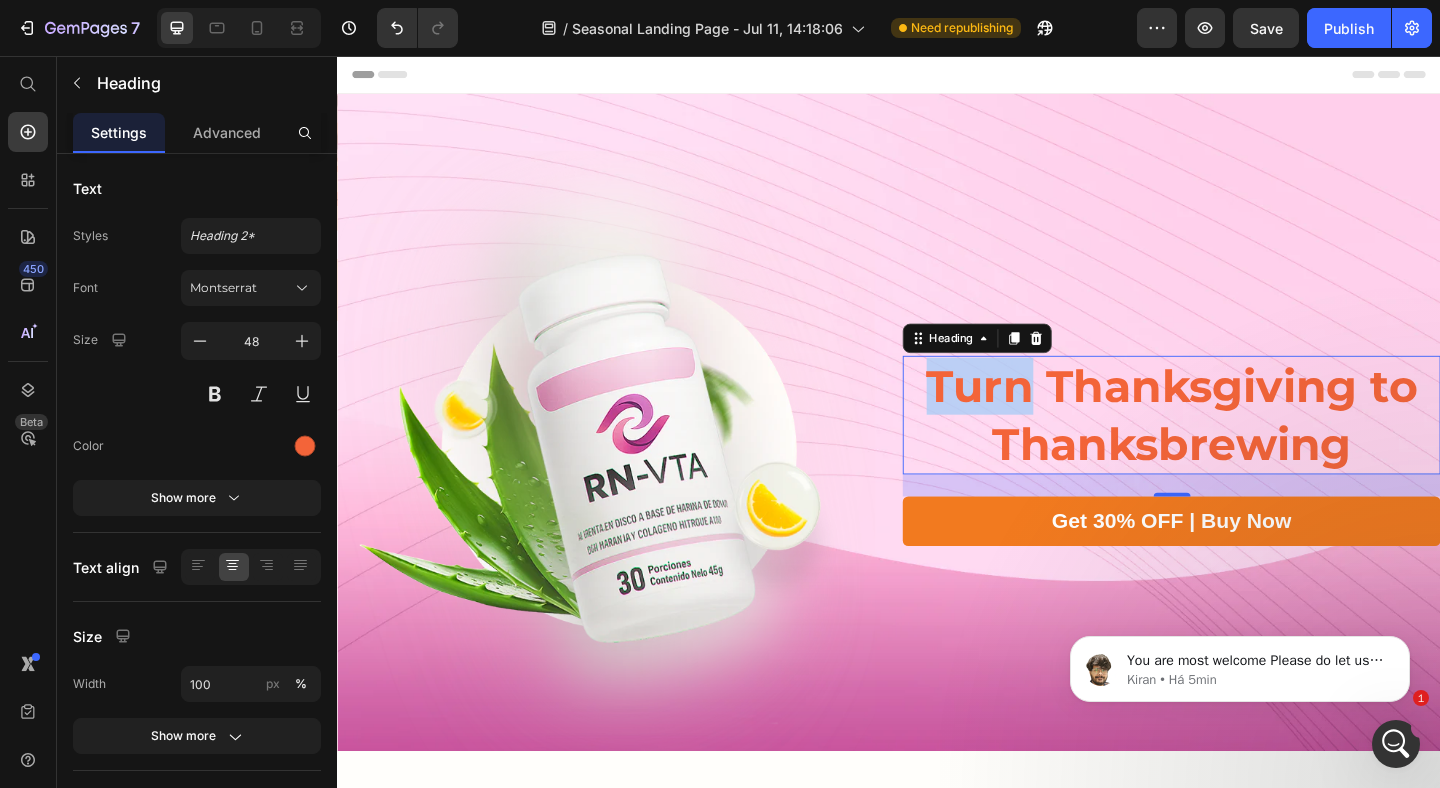 click on "Turn Thanksgiving to Thanksbrewing" at bounding box center (1244, 446) 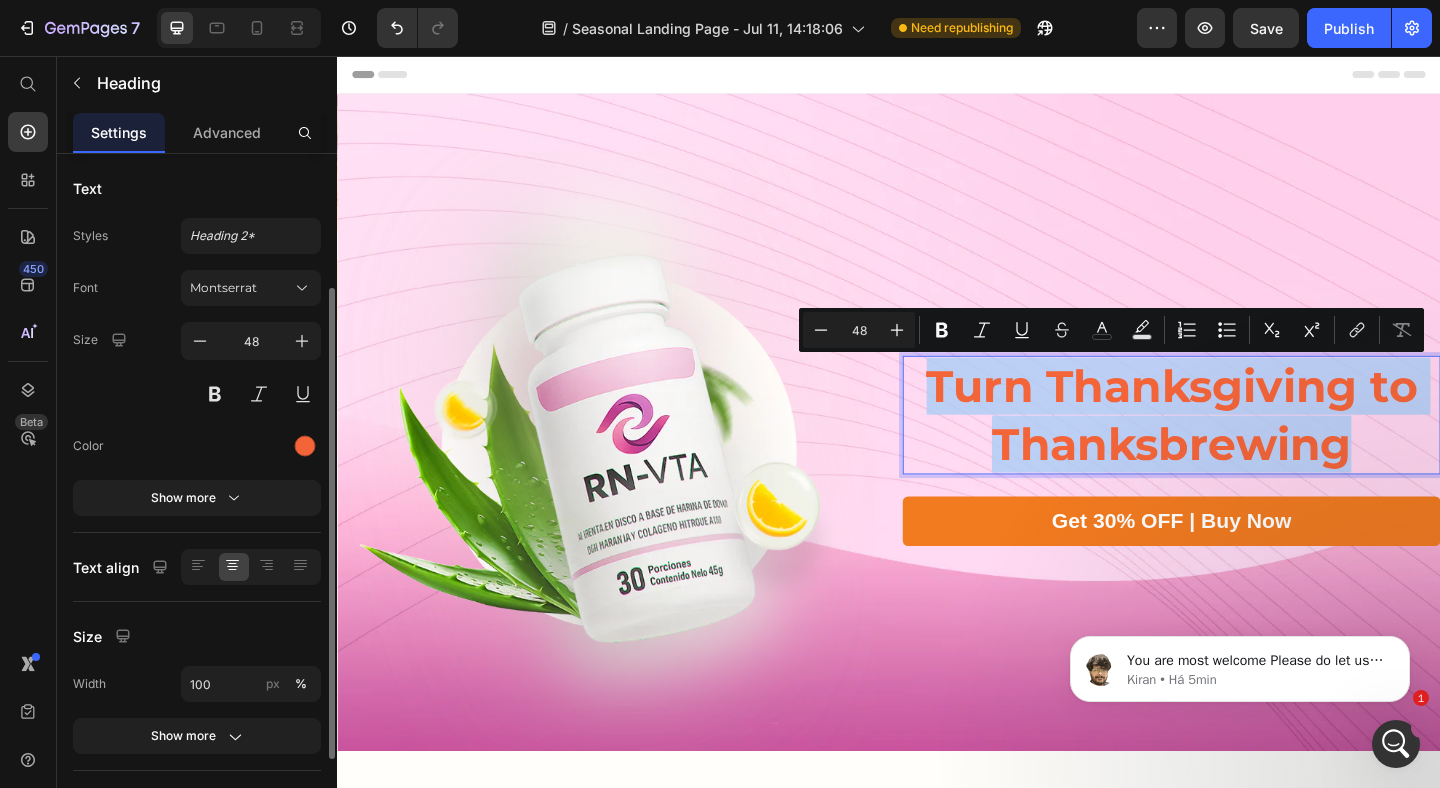 scroll, scrollTop: 321, scrollLeft: 0, axis: vertical 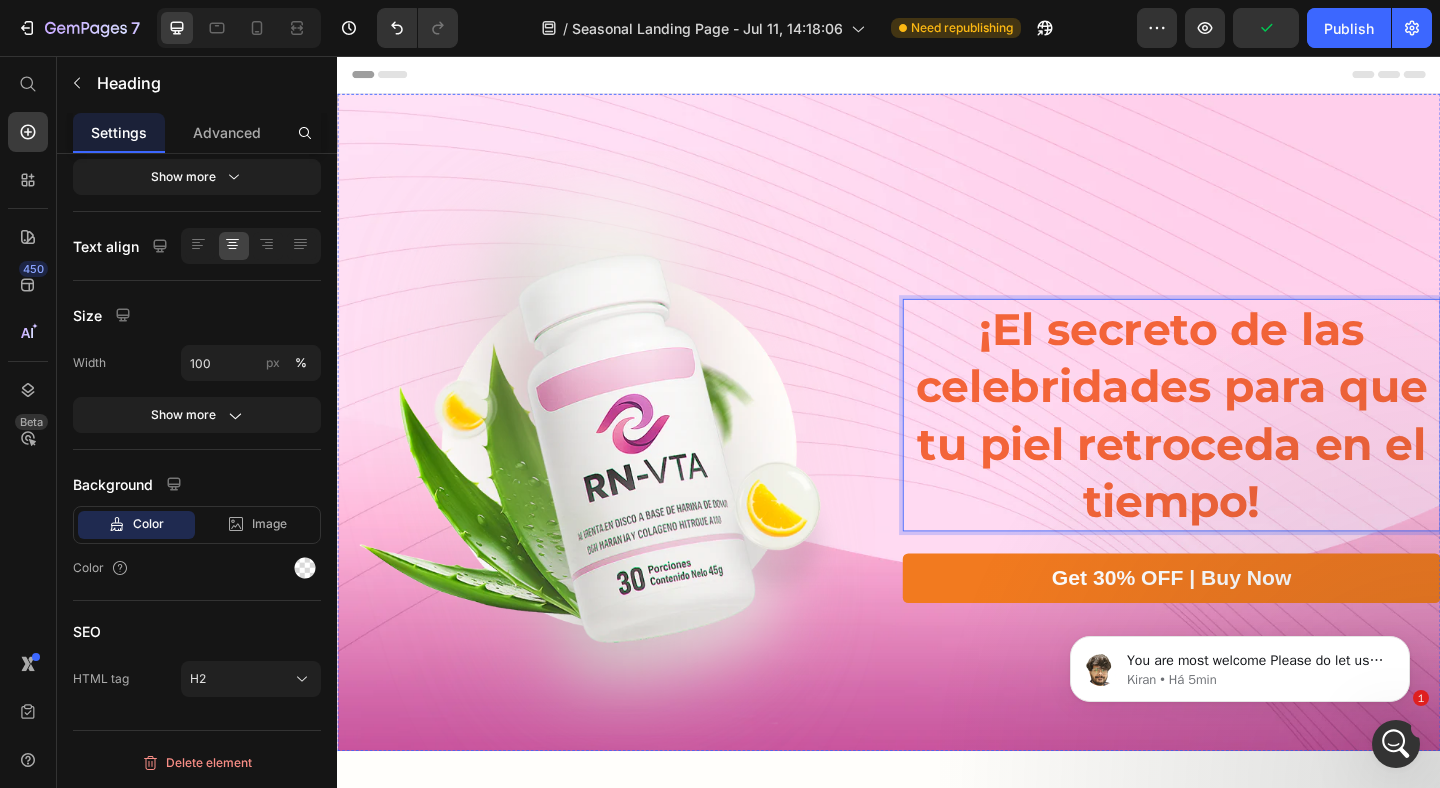 click at bounding box center [1537, 97] 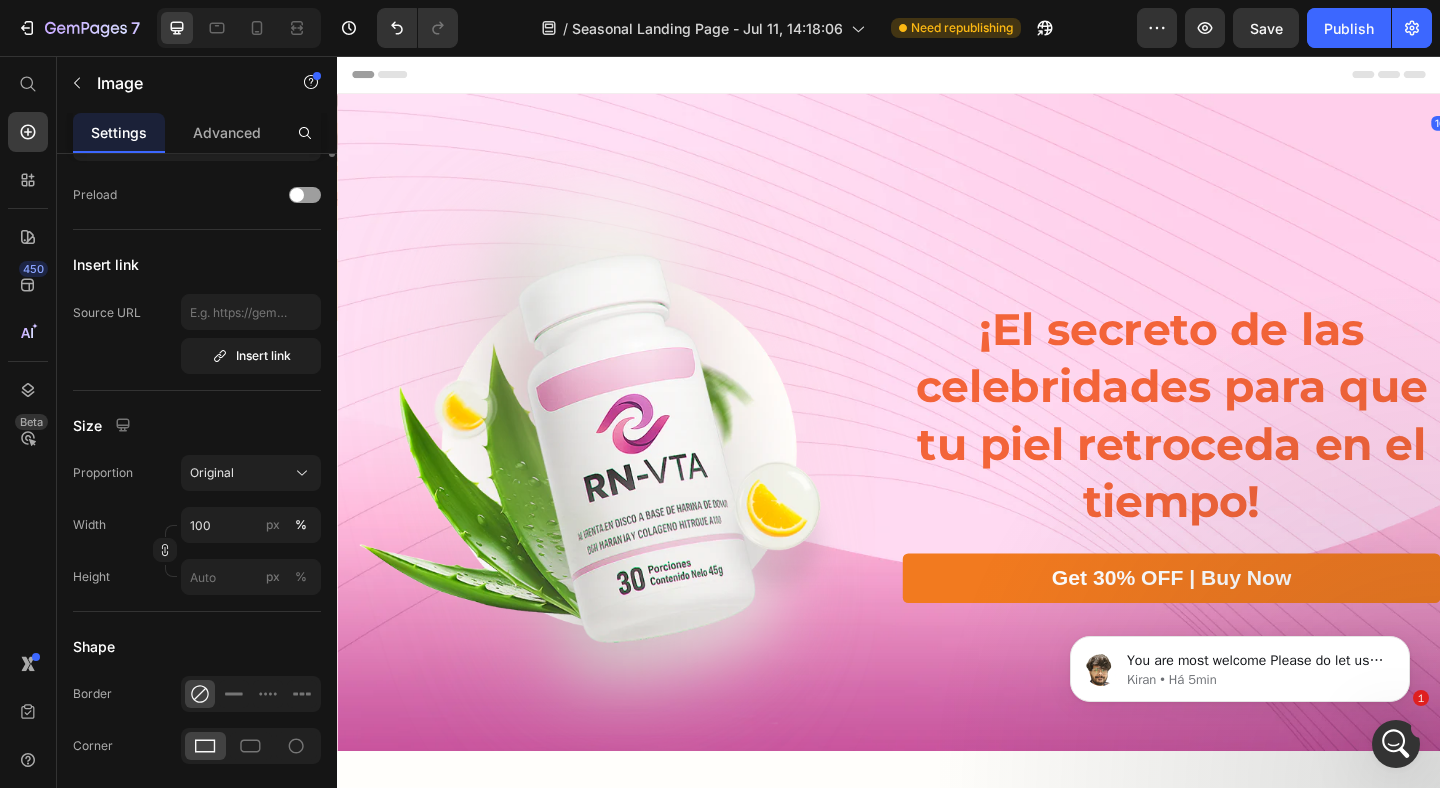 scroll, scrollTop: 0, scrollLeft: 0, axis: both 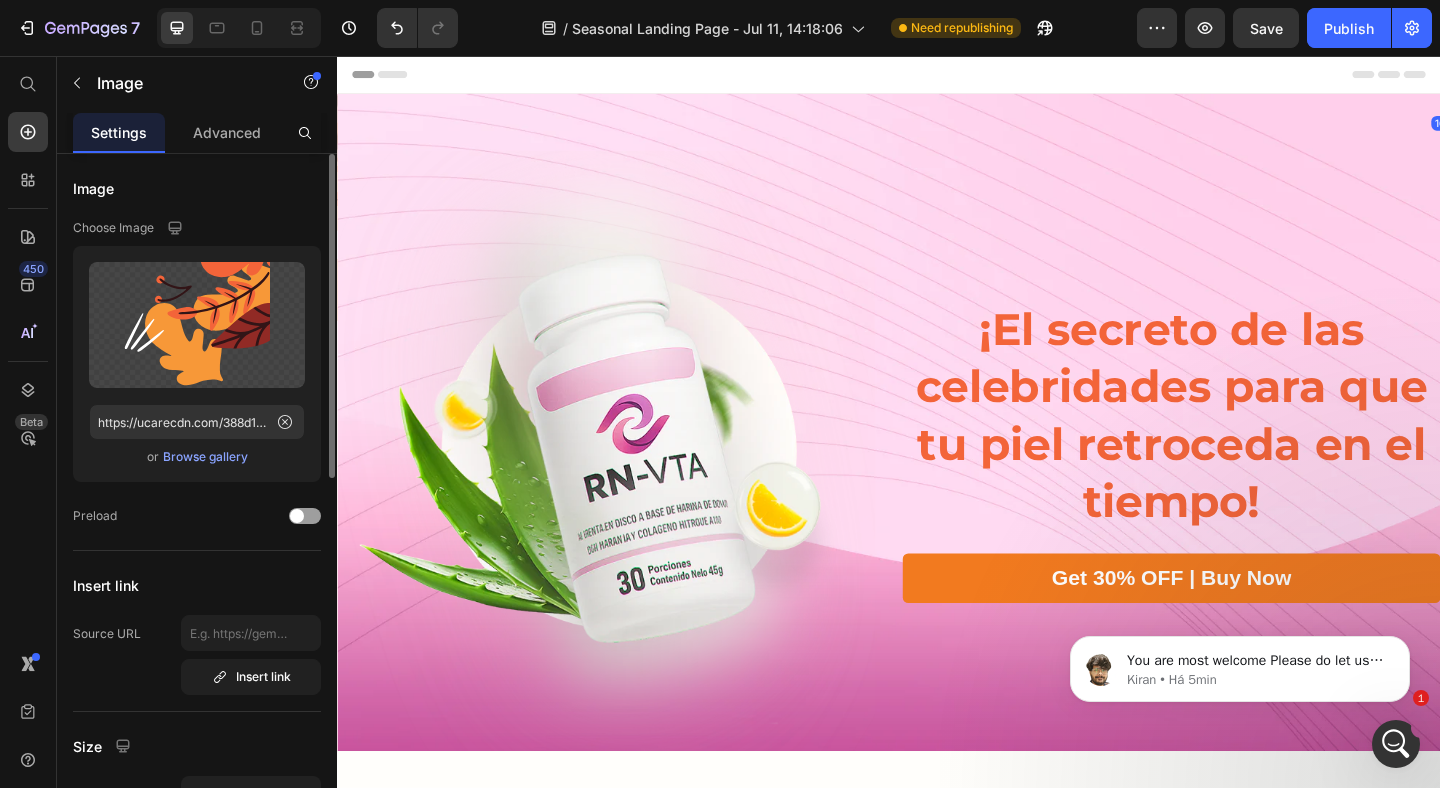 click 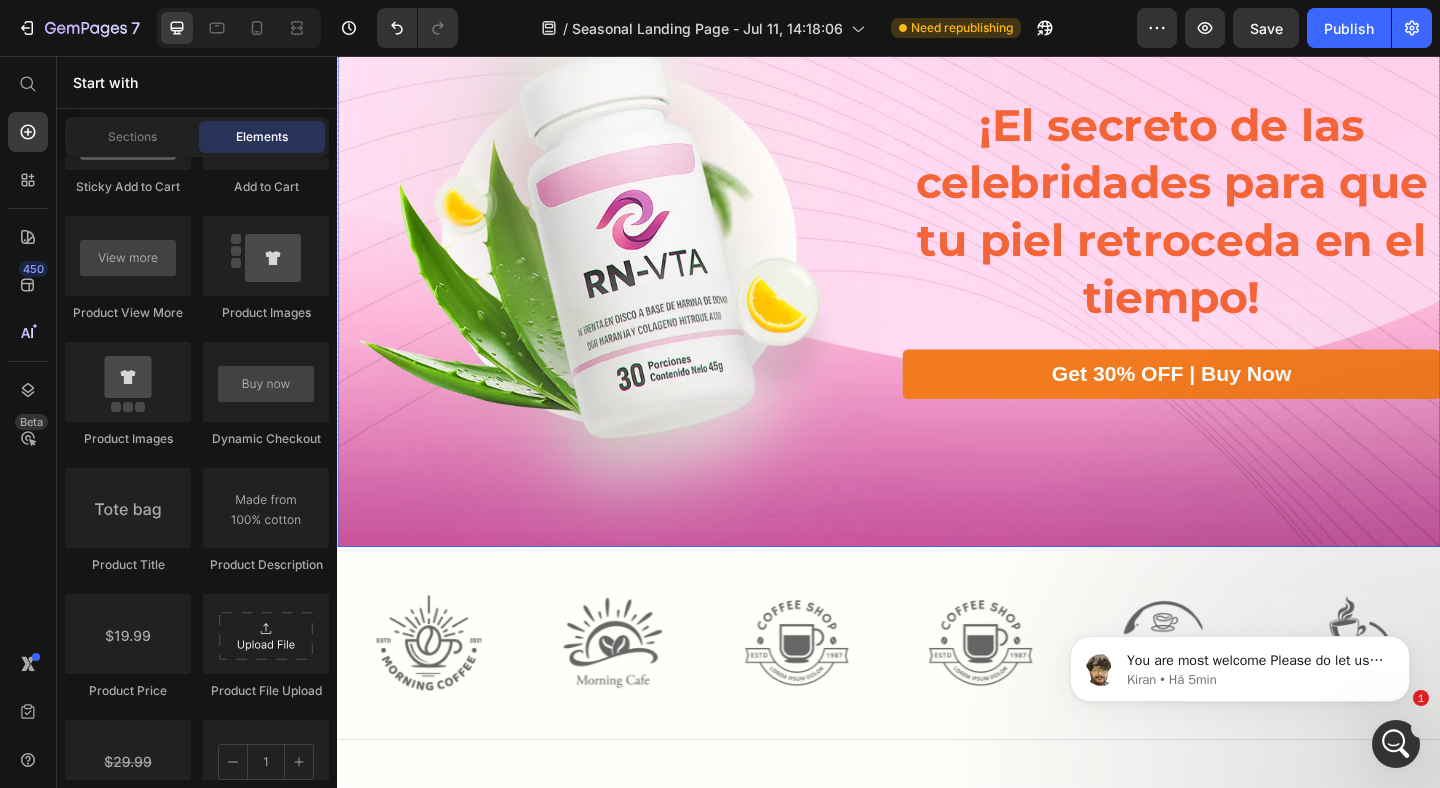 scroll, scrollTop: 80, scrollLeft: 0, axis: vertical 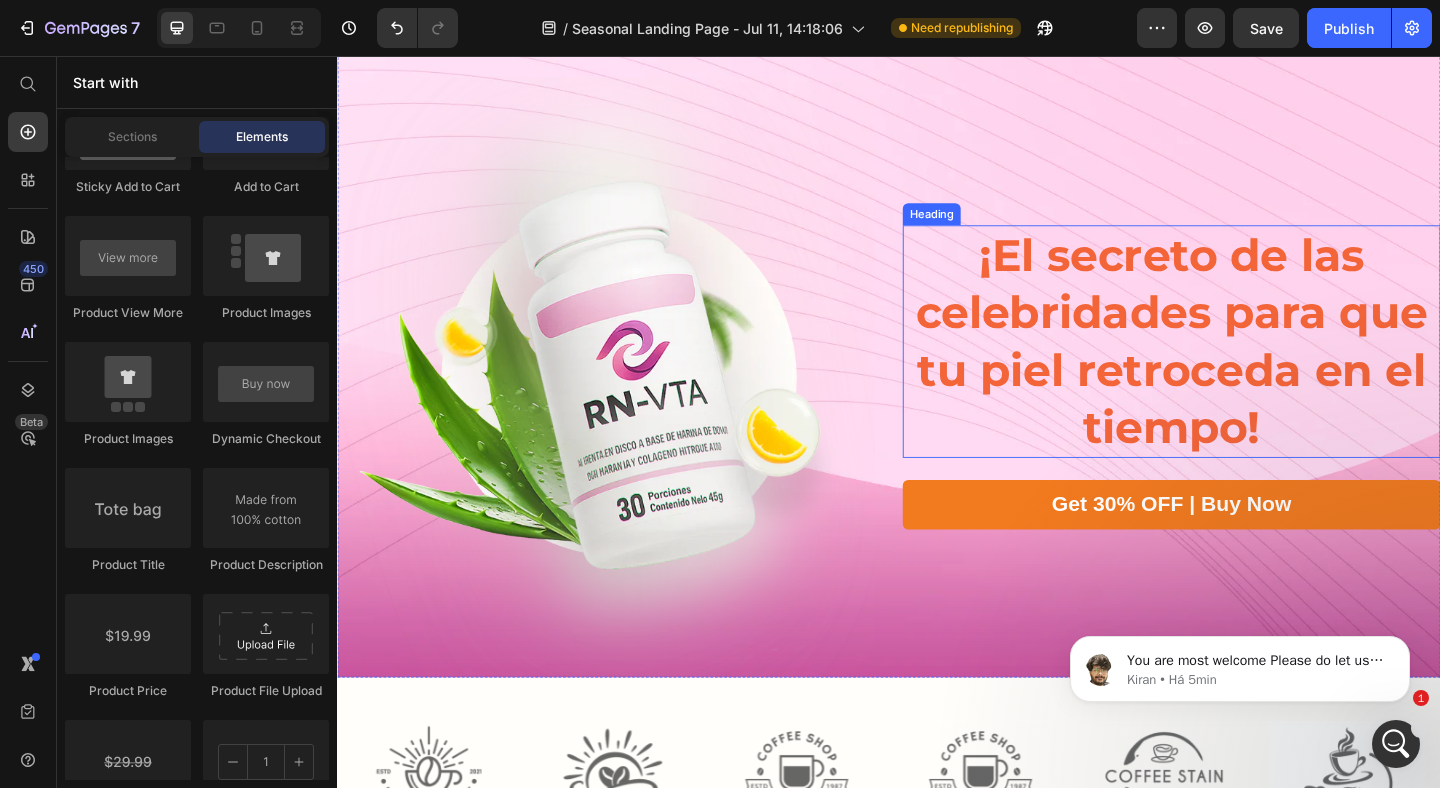 click on "¡El secreto de las celebridades para que tu piel retroceda en el tiempo!" at bounding box center [1244, 367] 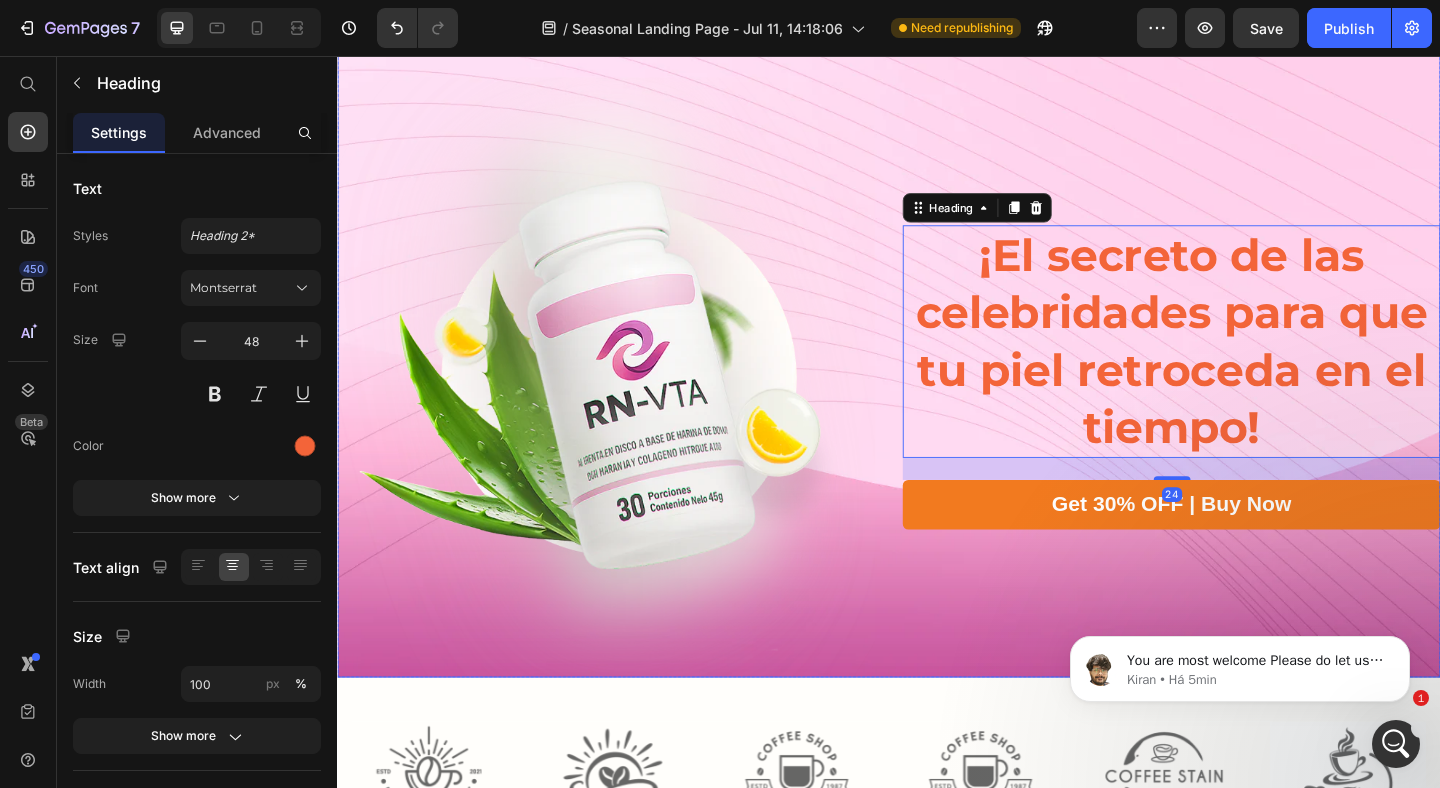 click on "¡El secreto de las celebridades para que tu piel retroceda en el tiempo!  Heading   24 Get 30% OFF | Buy Now Button" at bounding box center (1244, 405) 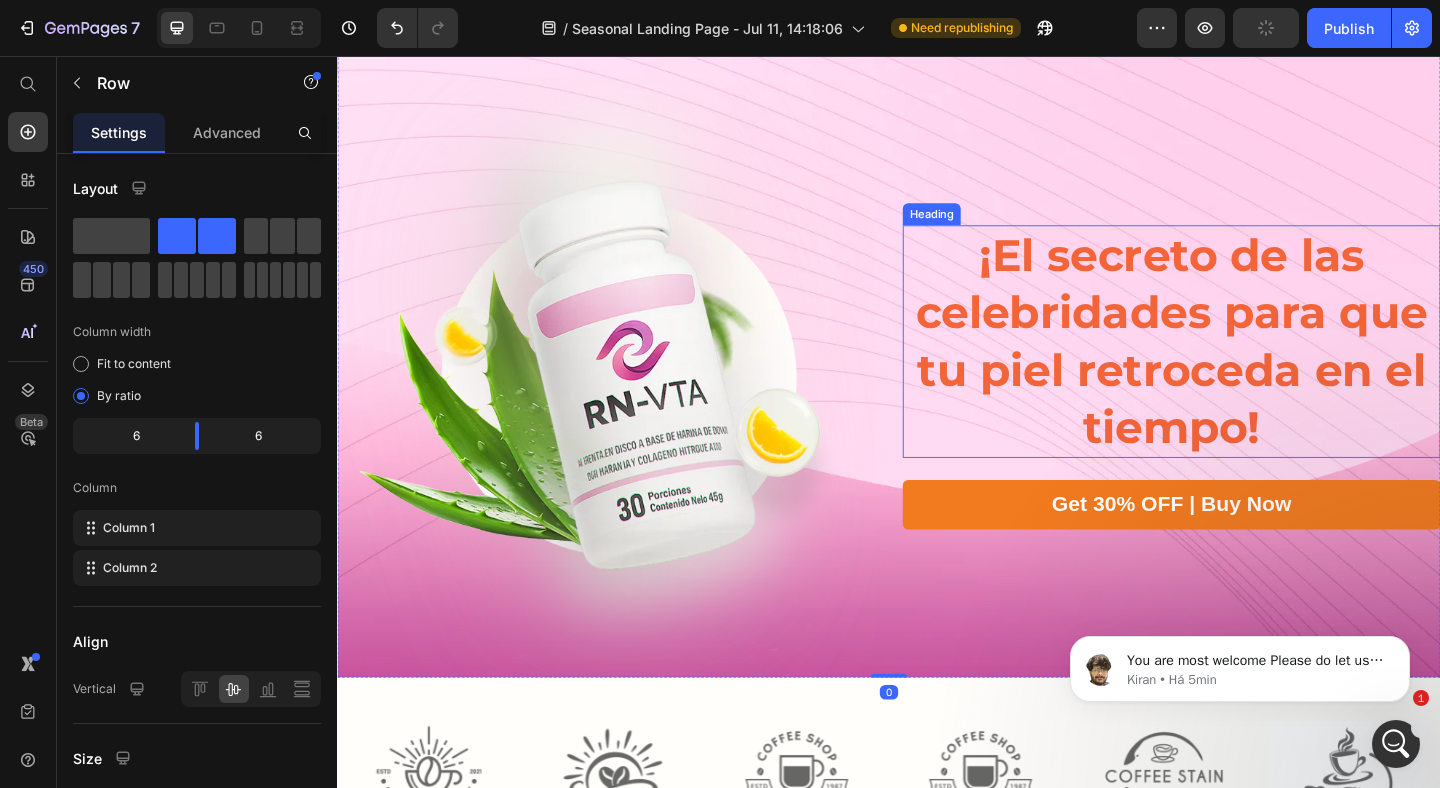 click on "¡El secreto de las celebridades para que tu piel retroceda en el tiempo!" at bounding box center [1244, 367] 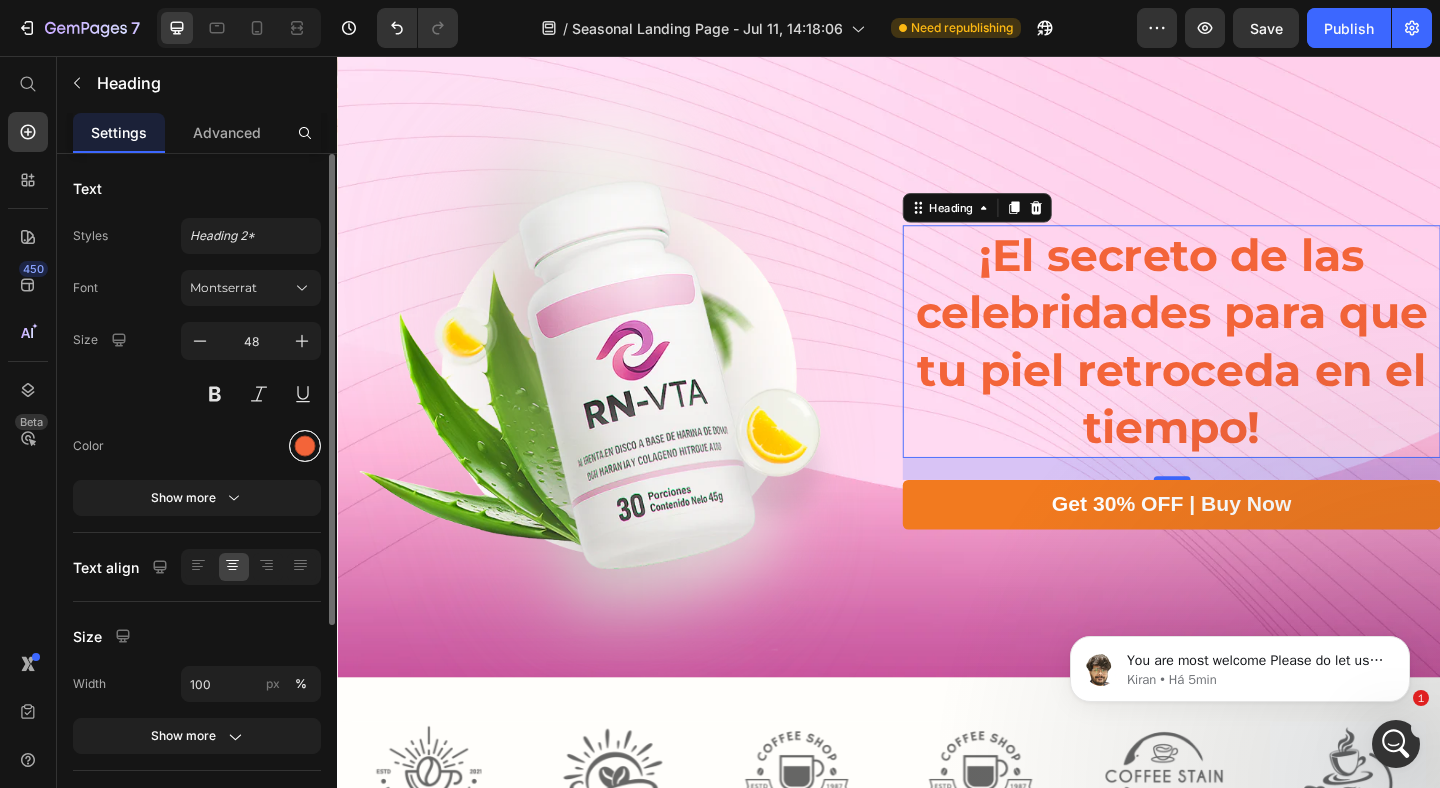 click at bounding box center (305, 446) 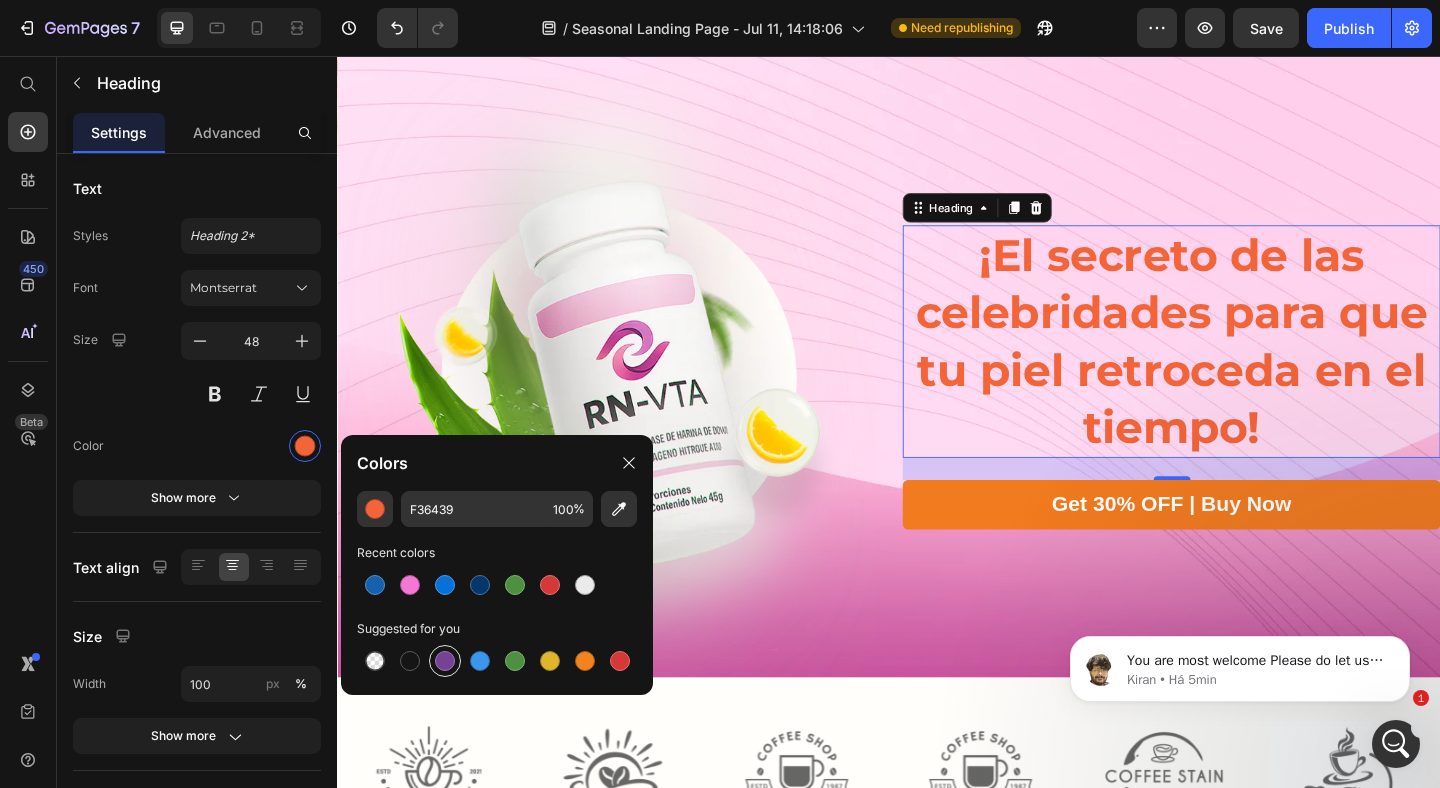 click at bounding box center [445, 661] 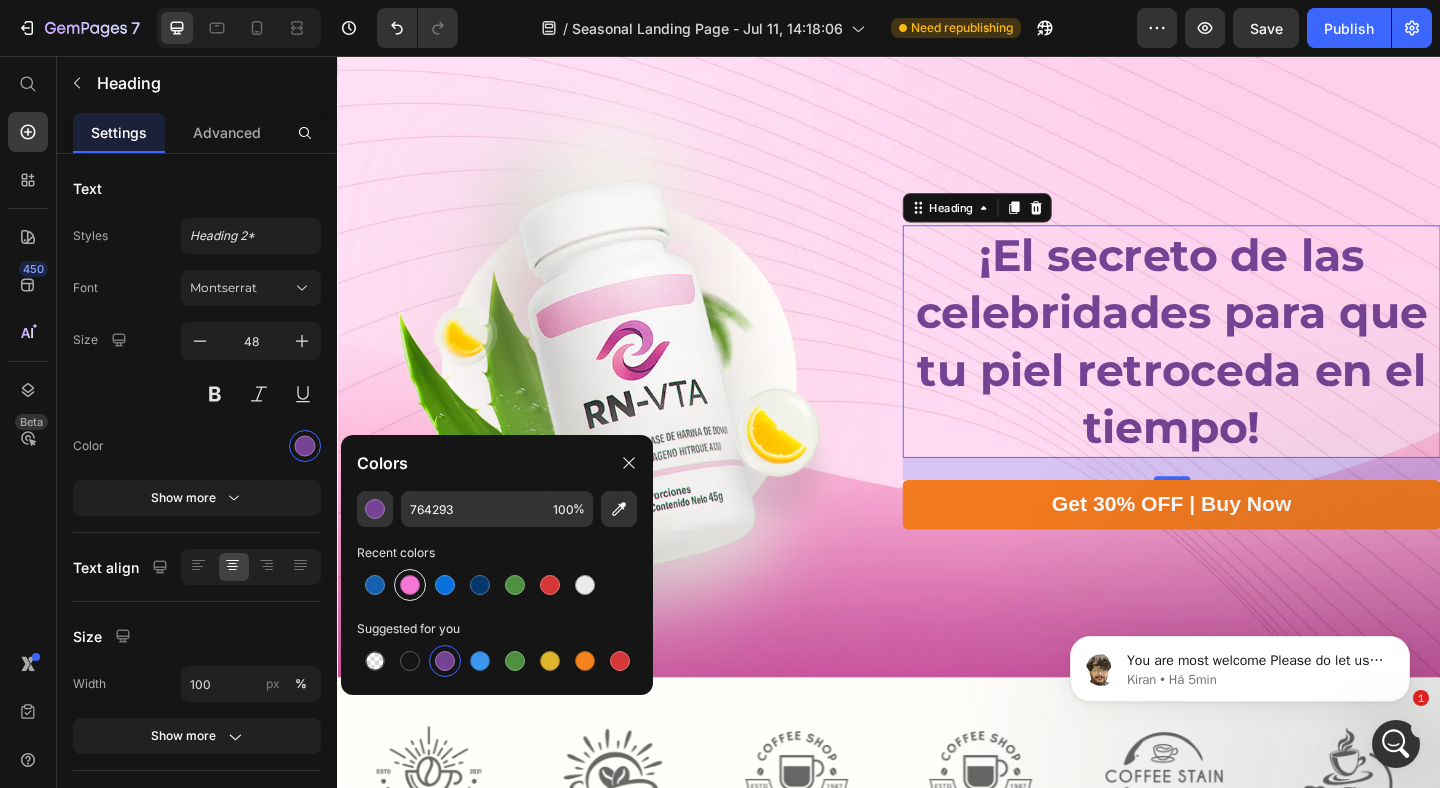 click at bounding box center (410, 585) 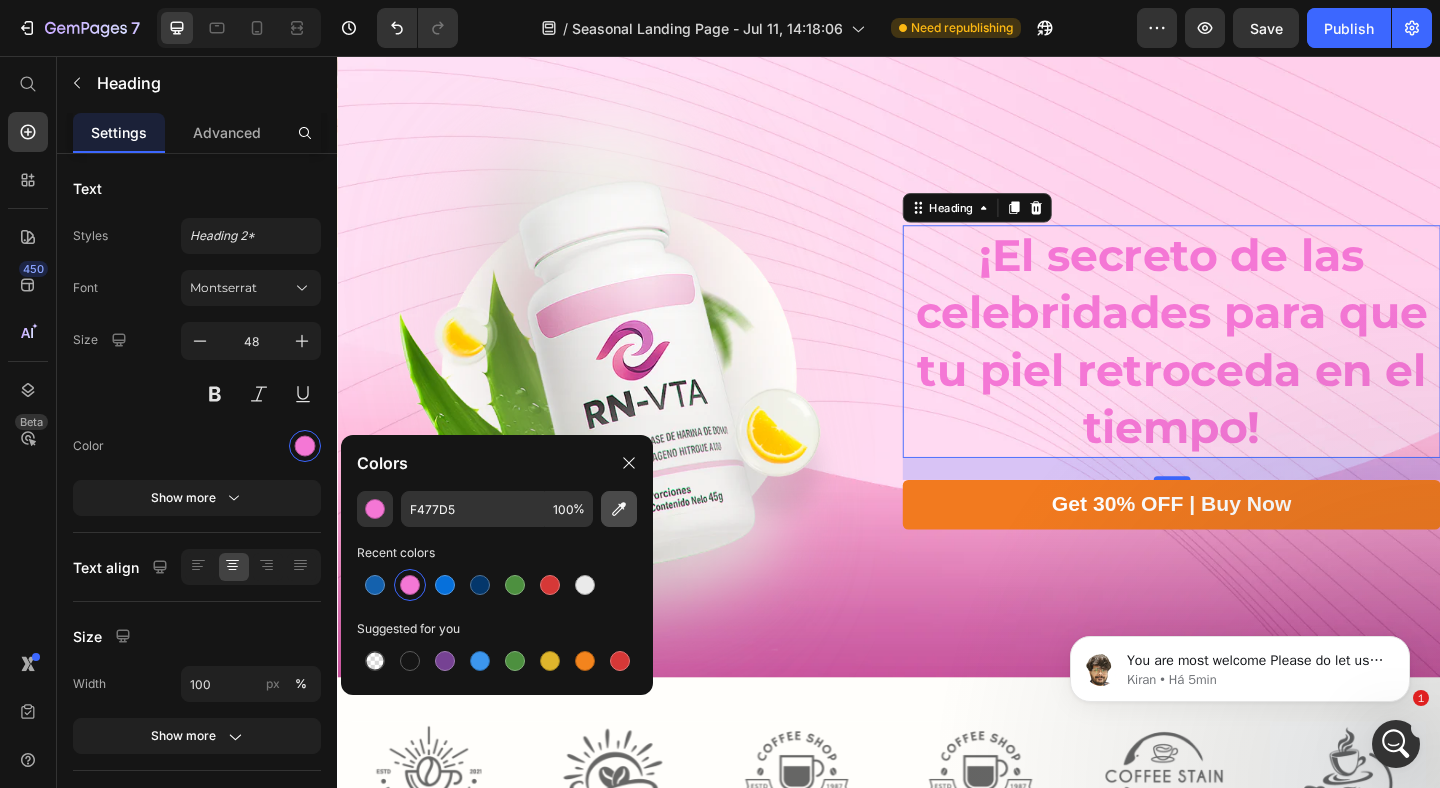 click at bounding box center [619, 509] 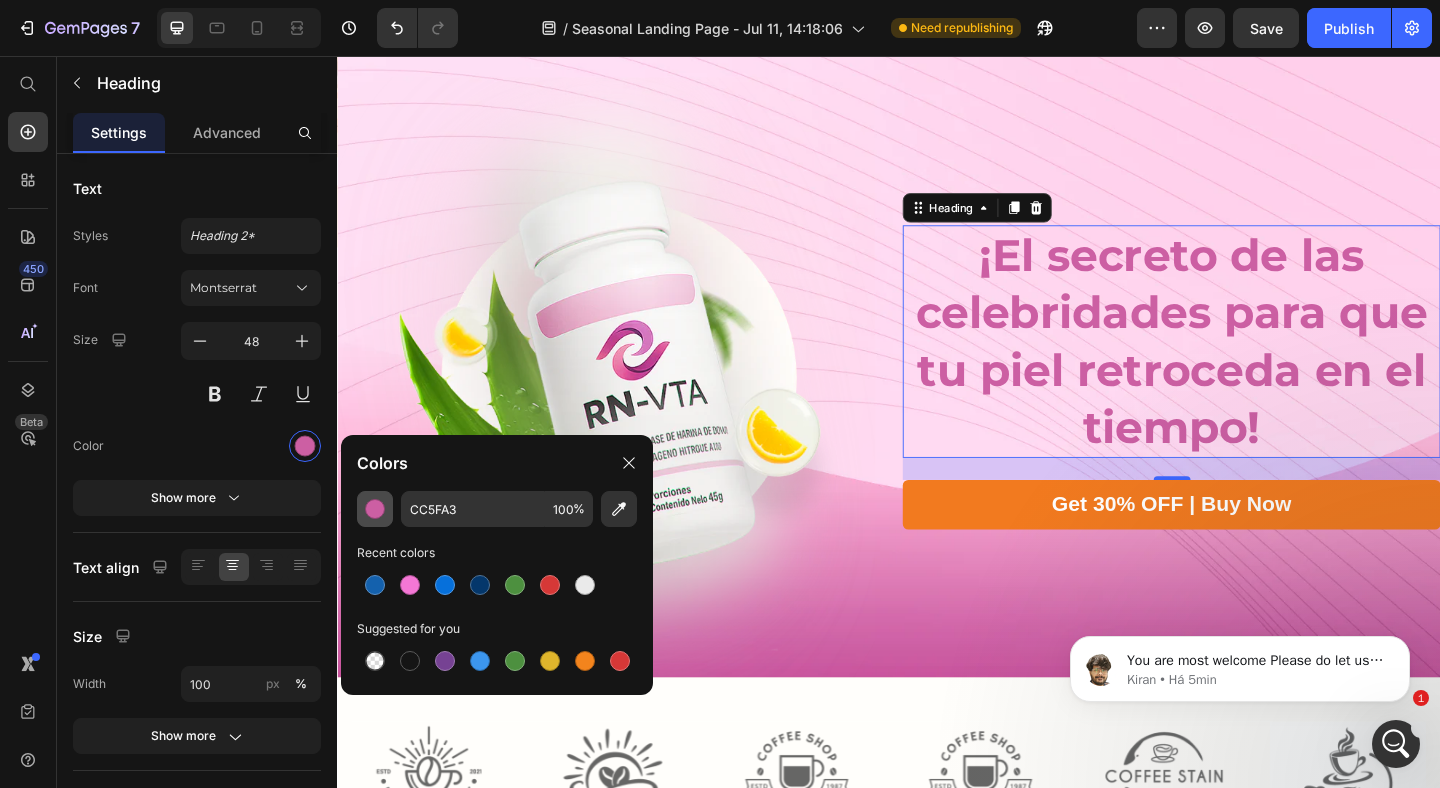 click at bounding box center (375, 509) 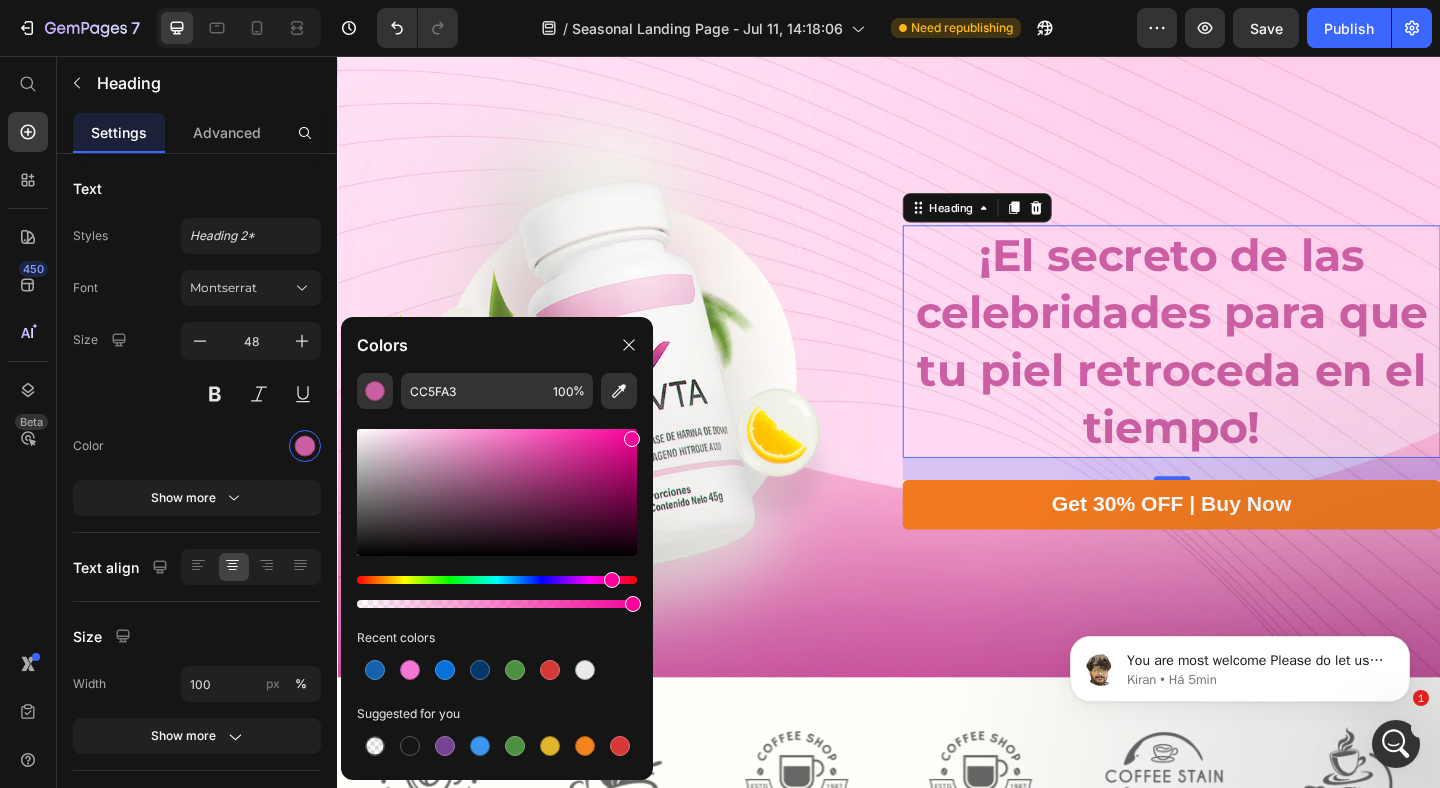 drag, startPoint x: 570, startPoint y: 479, endPoint x: 650, endPoint y: 427, distance: 95.41489 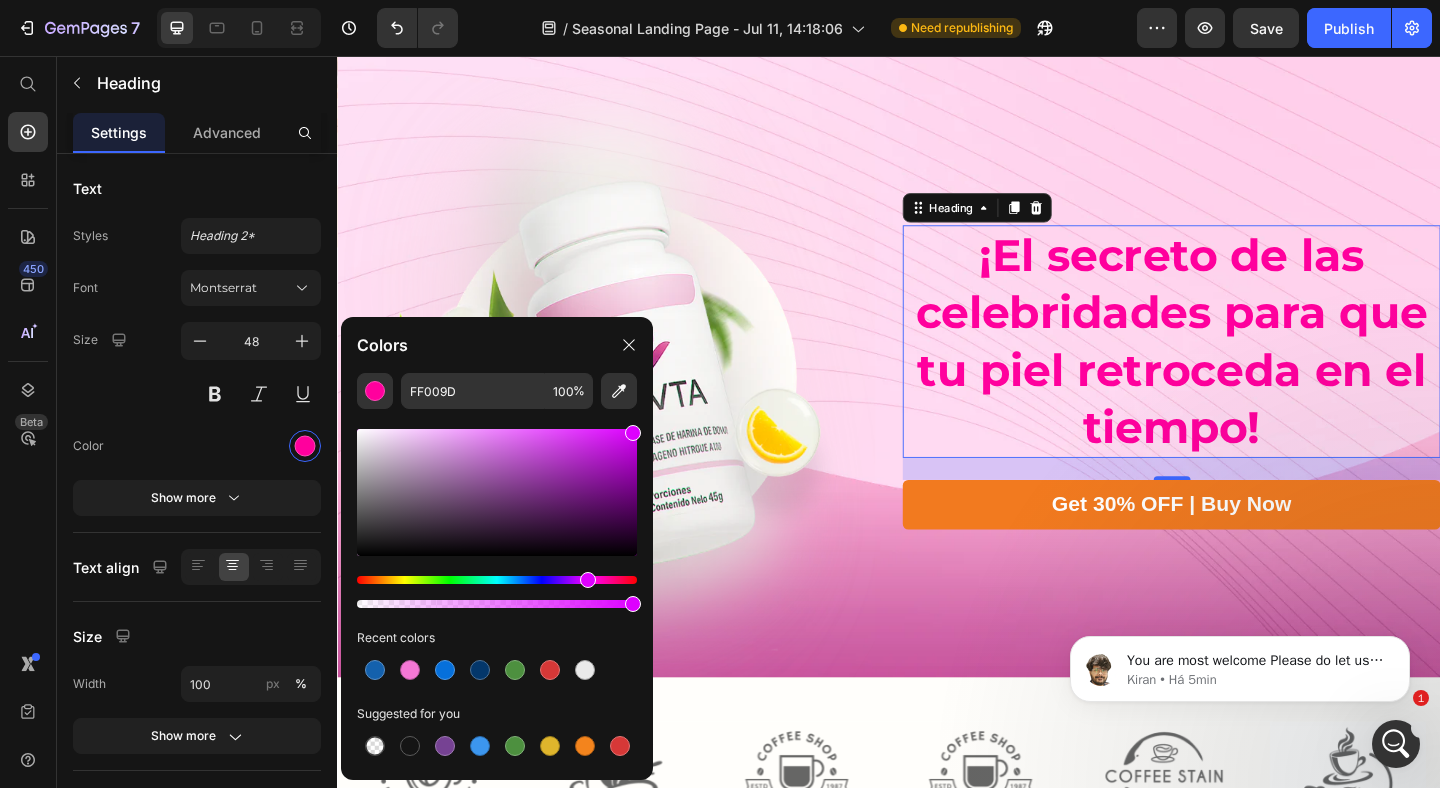 drag, startPoint x: 606, startPoint y: 577, endPoint x: 585, endPoint y: 579, distance: 21.095022 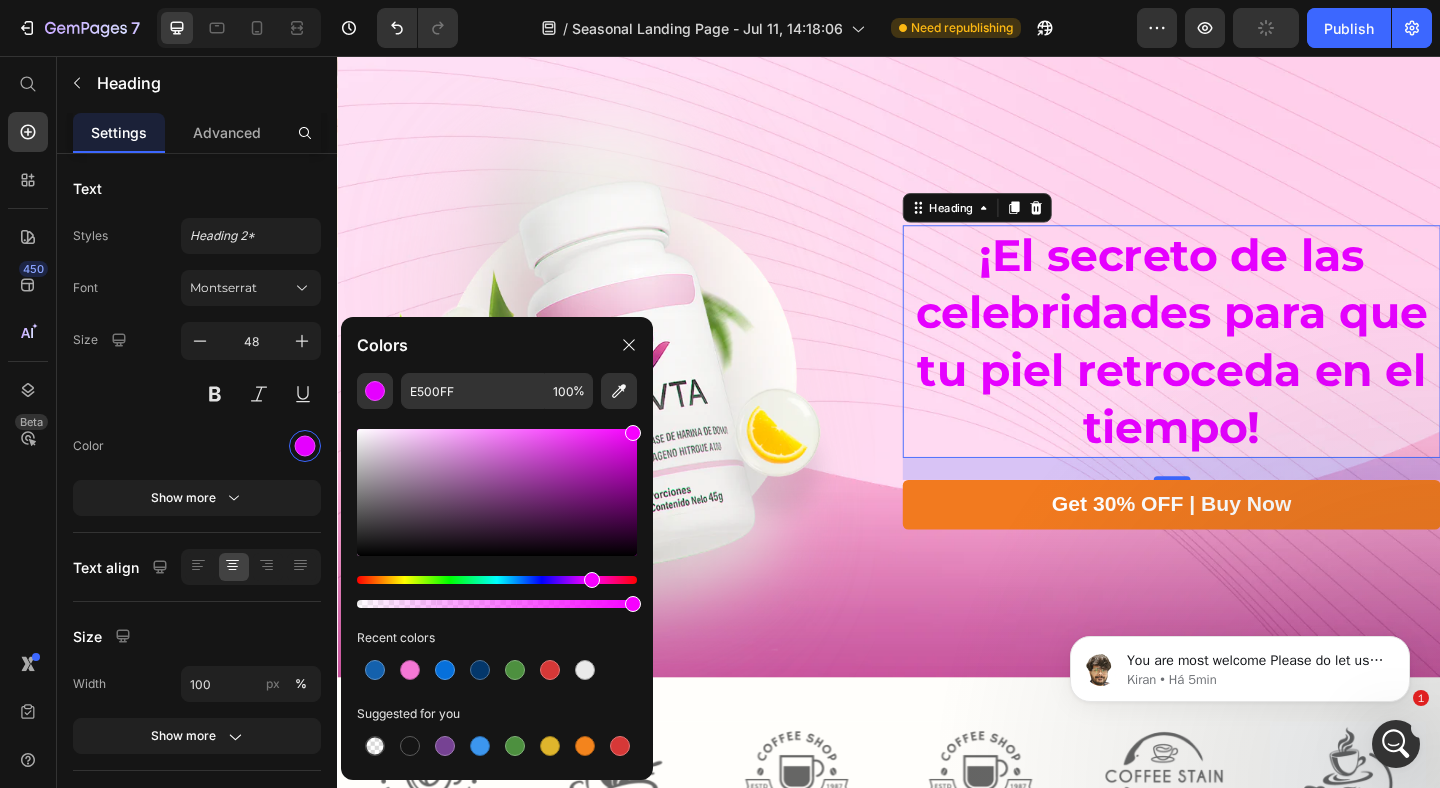 click at bounding box center (592, 580) 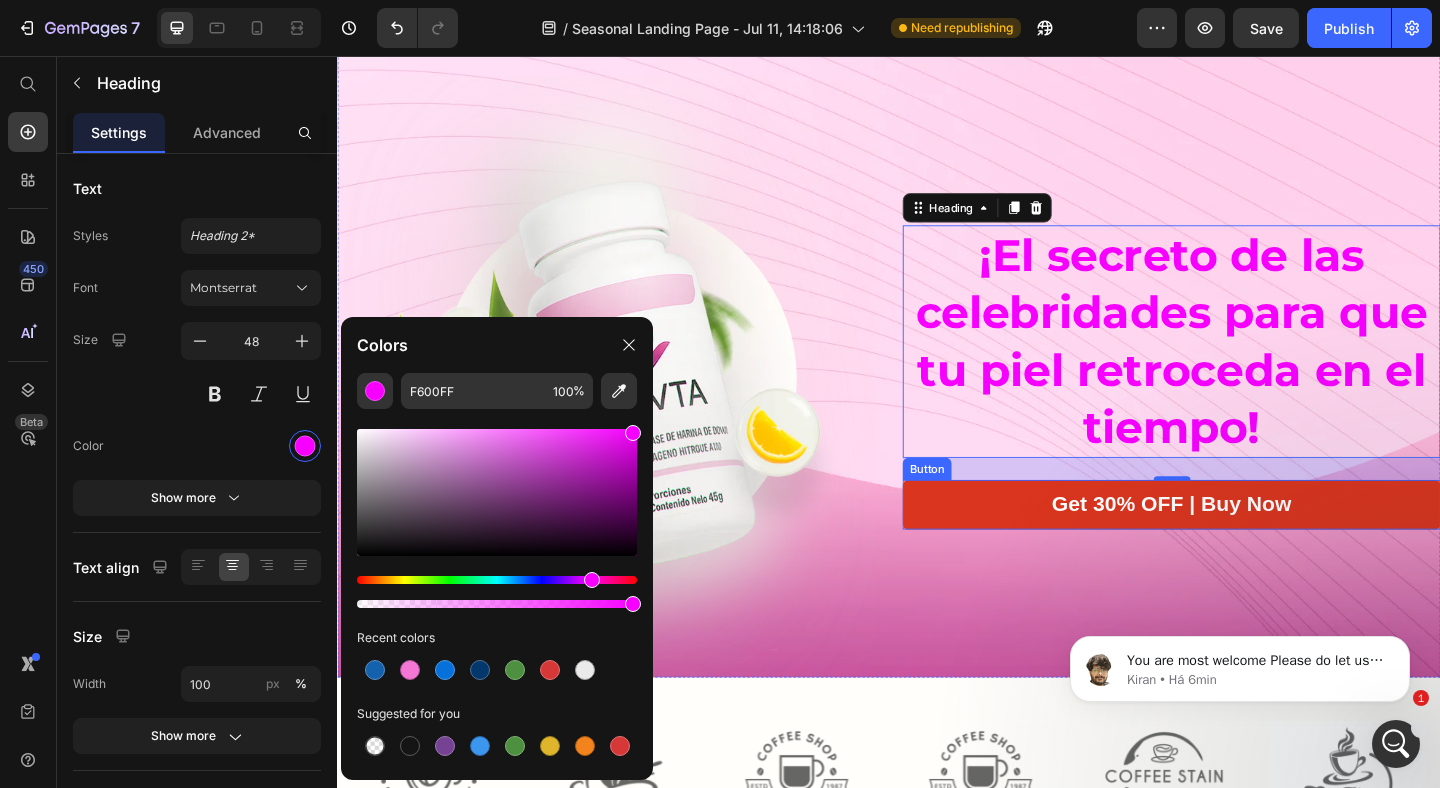 click on "Get 30% OFF | Buy Now" at bounding box center [1244, 544] 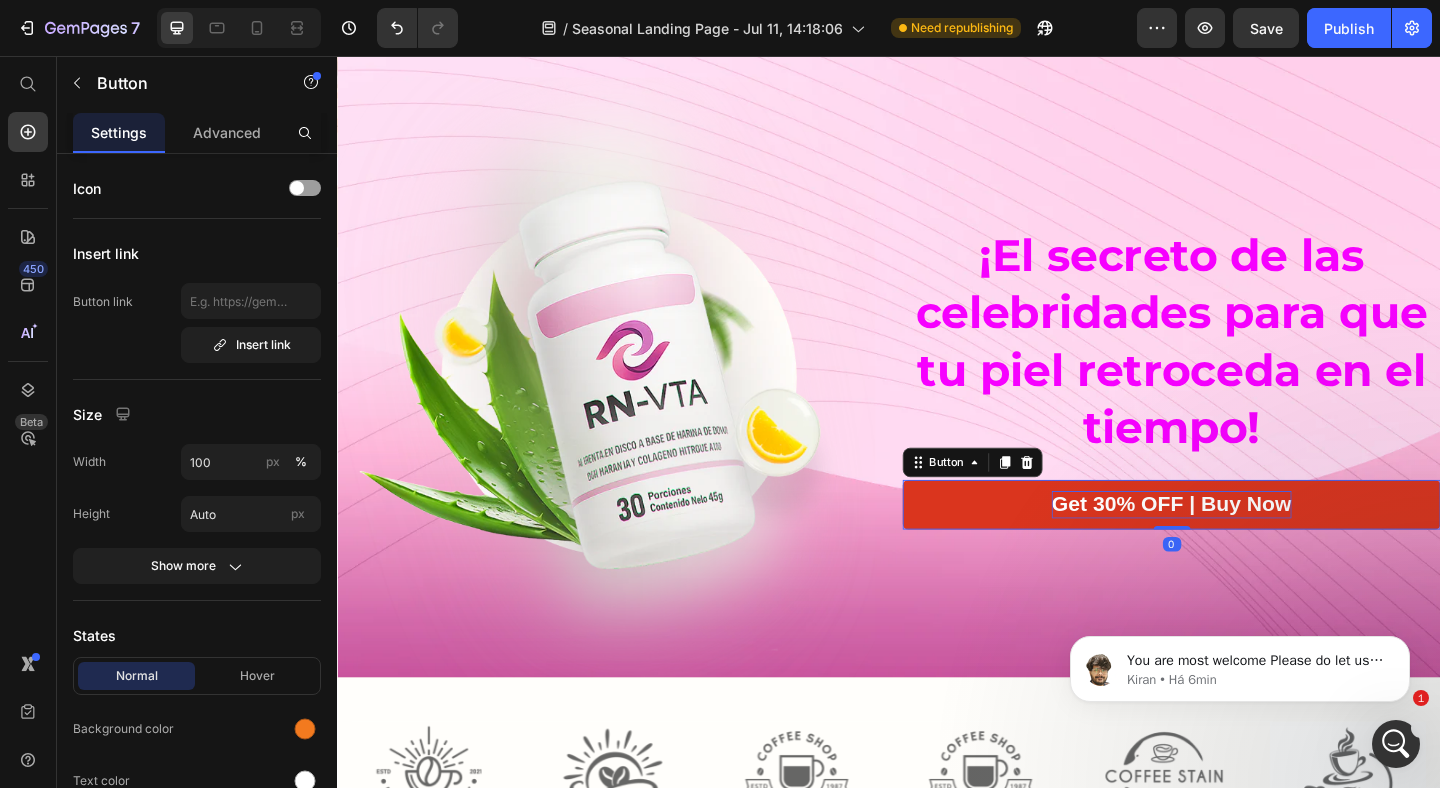 click on "Get 30% OFF | Buy Now" at bounding box center (1244, 544) 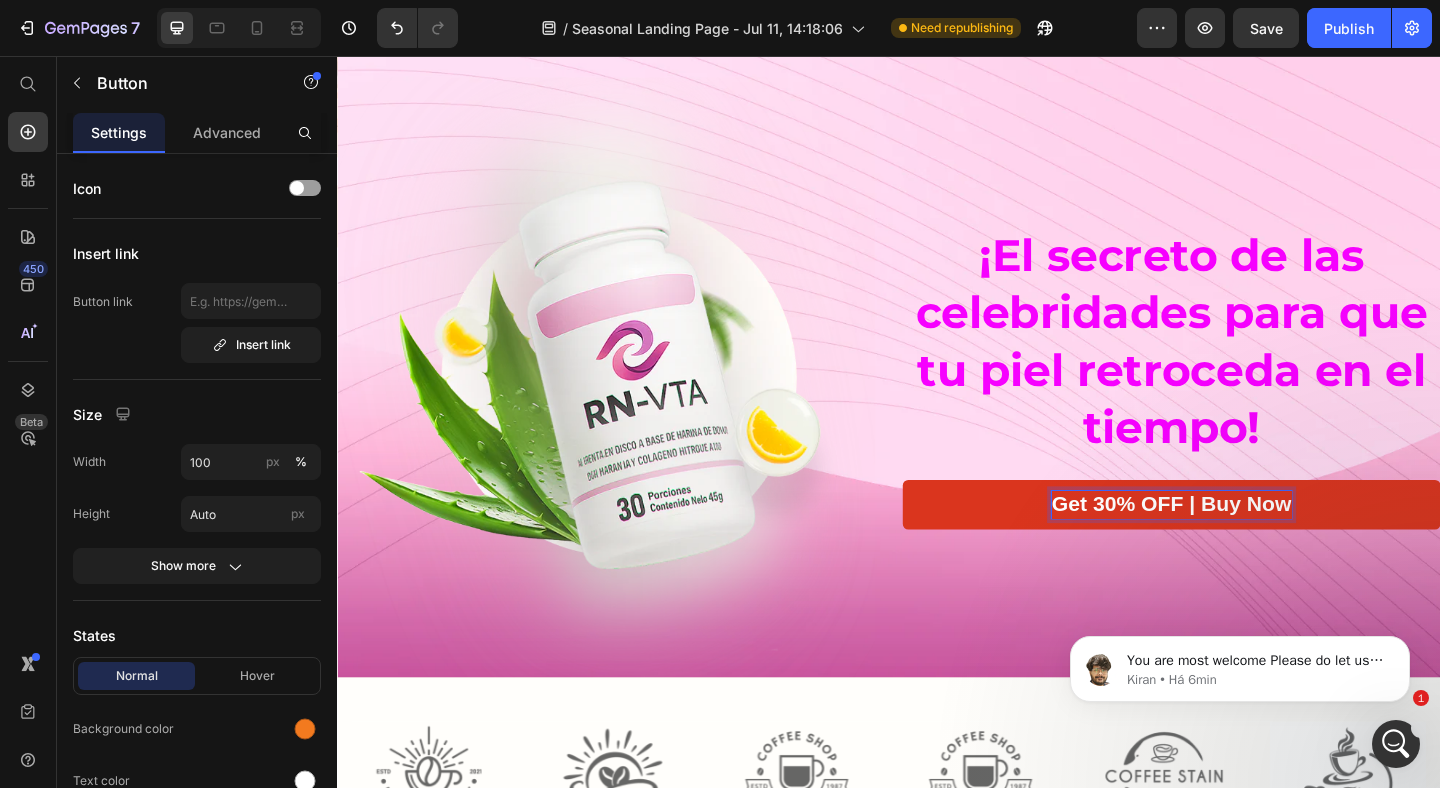 click on "Get 30% OFF | Buy Now" at bounding box center [1244, 544] 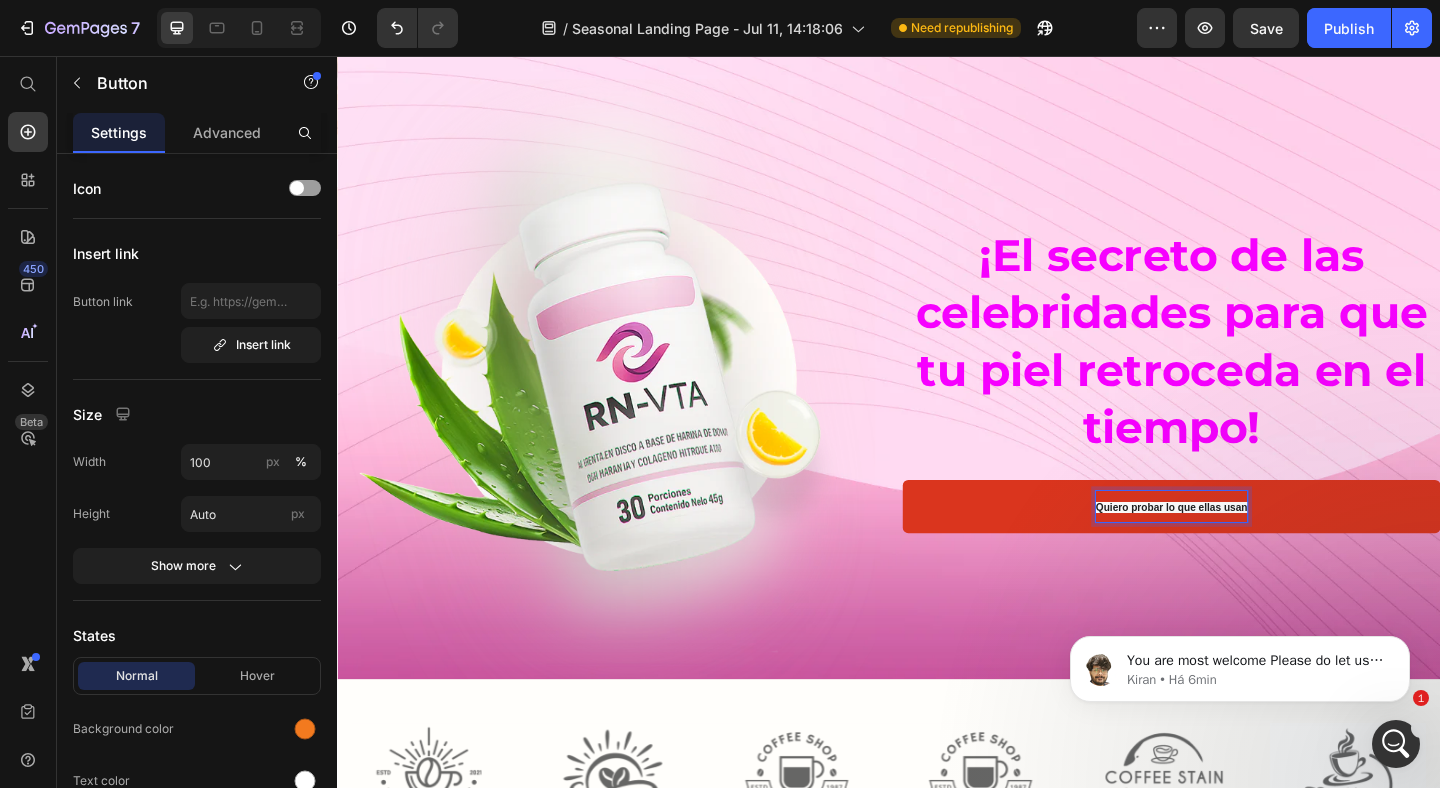 scroll, scrollTop: 80, scrollLeft: 0, axis: vertical 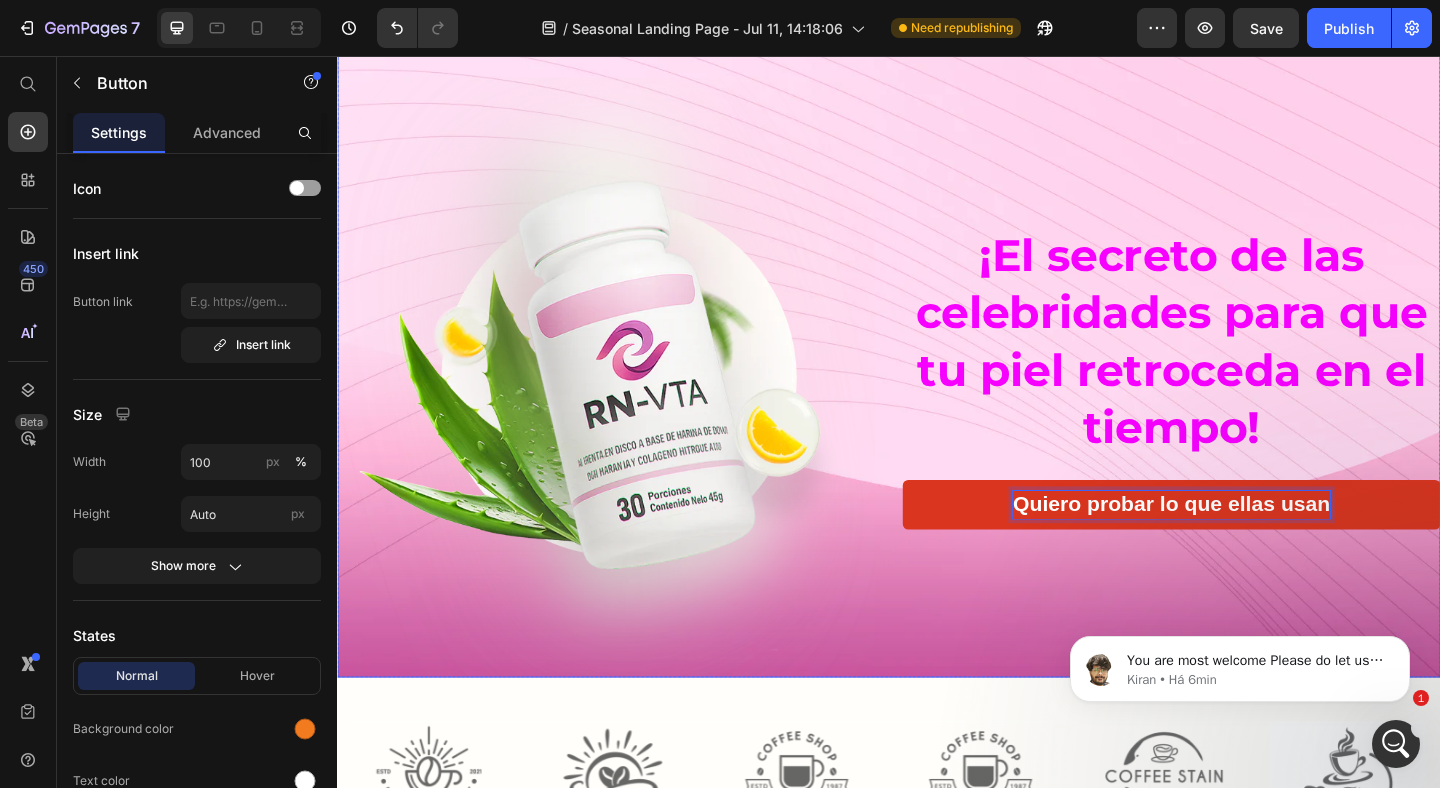 click on "¡El secreto de las celebridades para que tu piel retroceda en el tiempo!  Heading Quiero probar lo que ellas usan Button   0" at bounding box center (1244, 405) 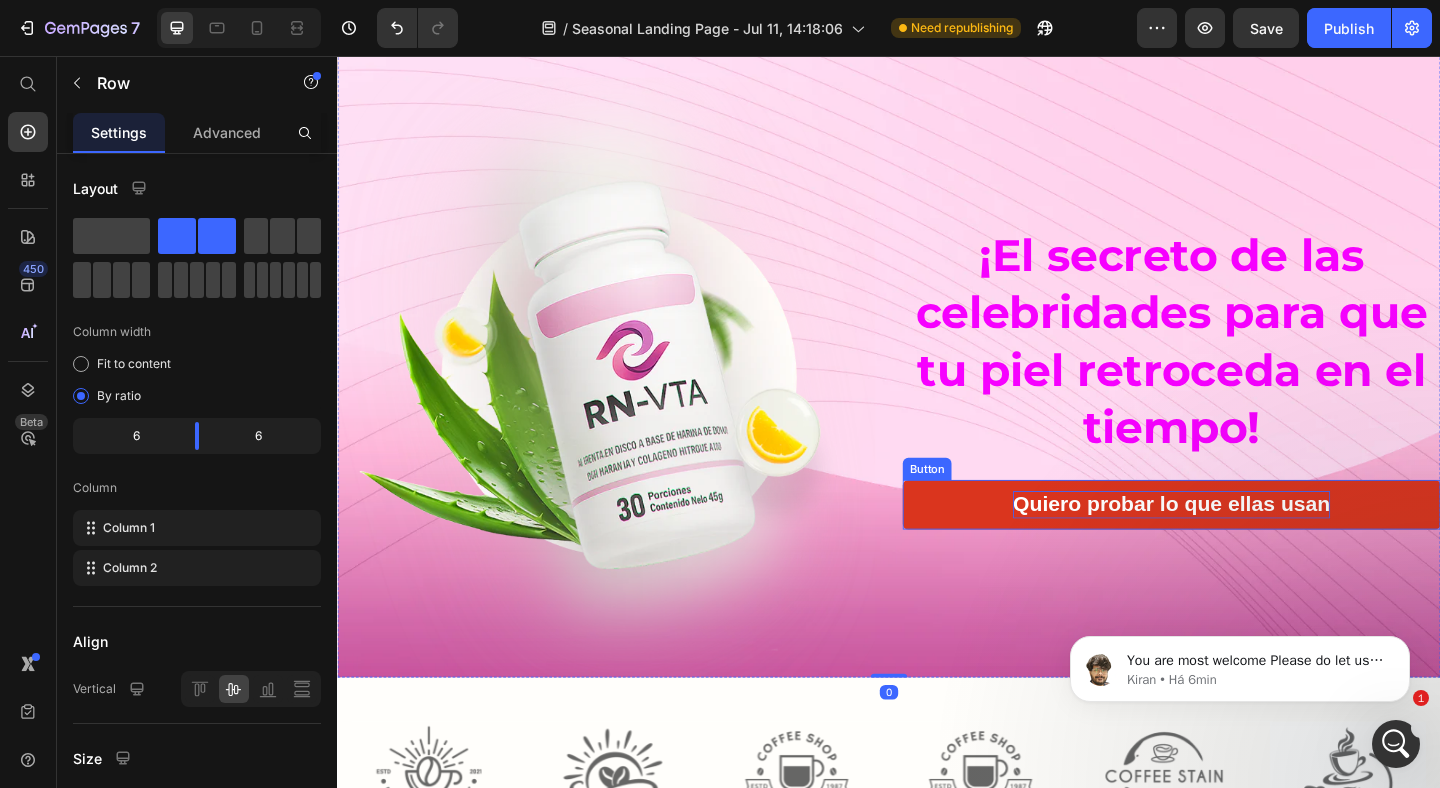 click on "Quiero probar lo que ellas usan" at bounding box center (1244, 544) 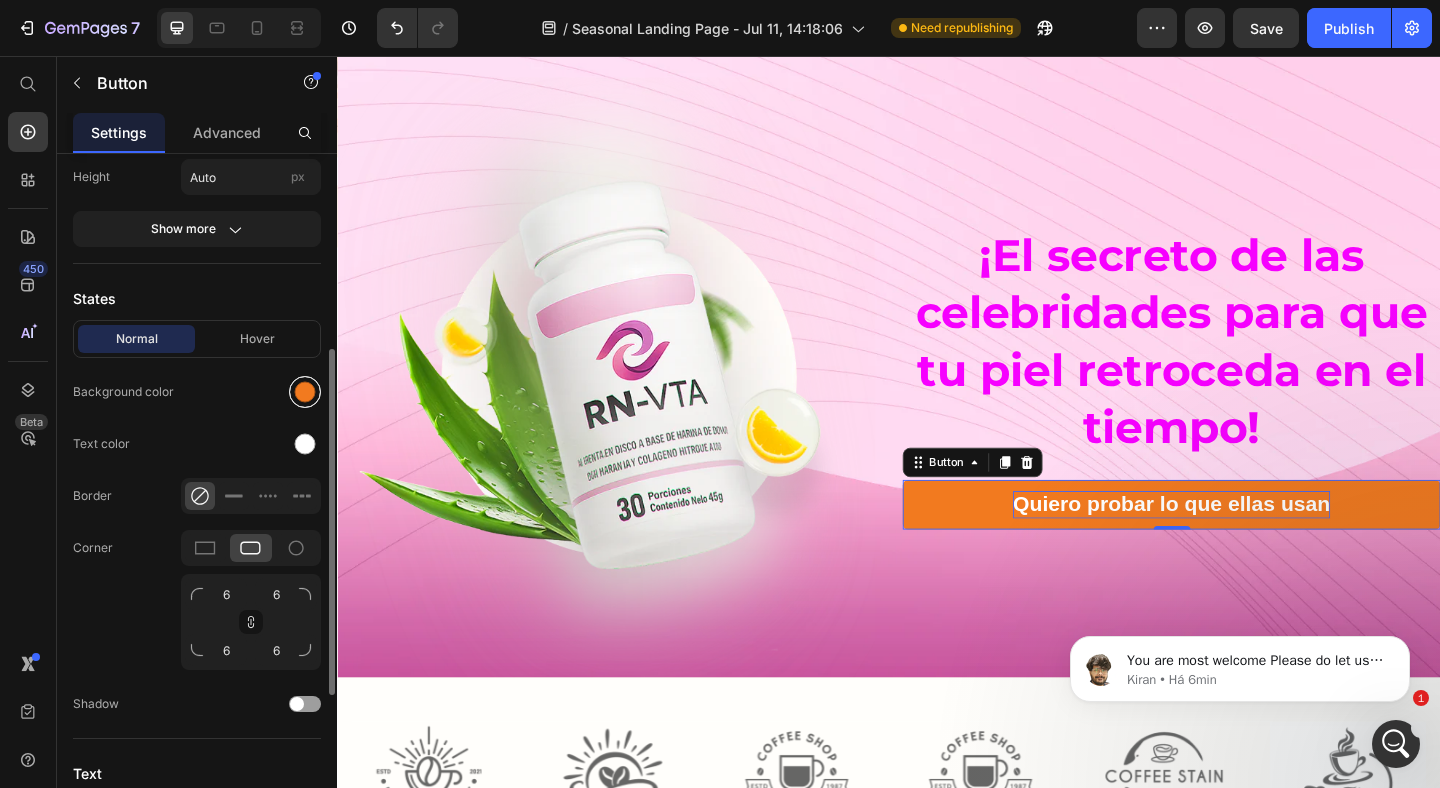 scroll, scrollTop: 389, scrollLeft: 0, axis: vertical 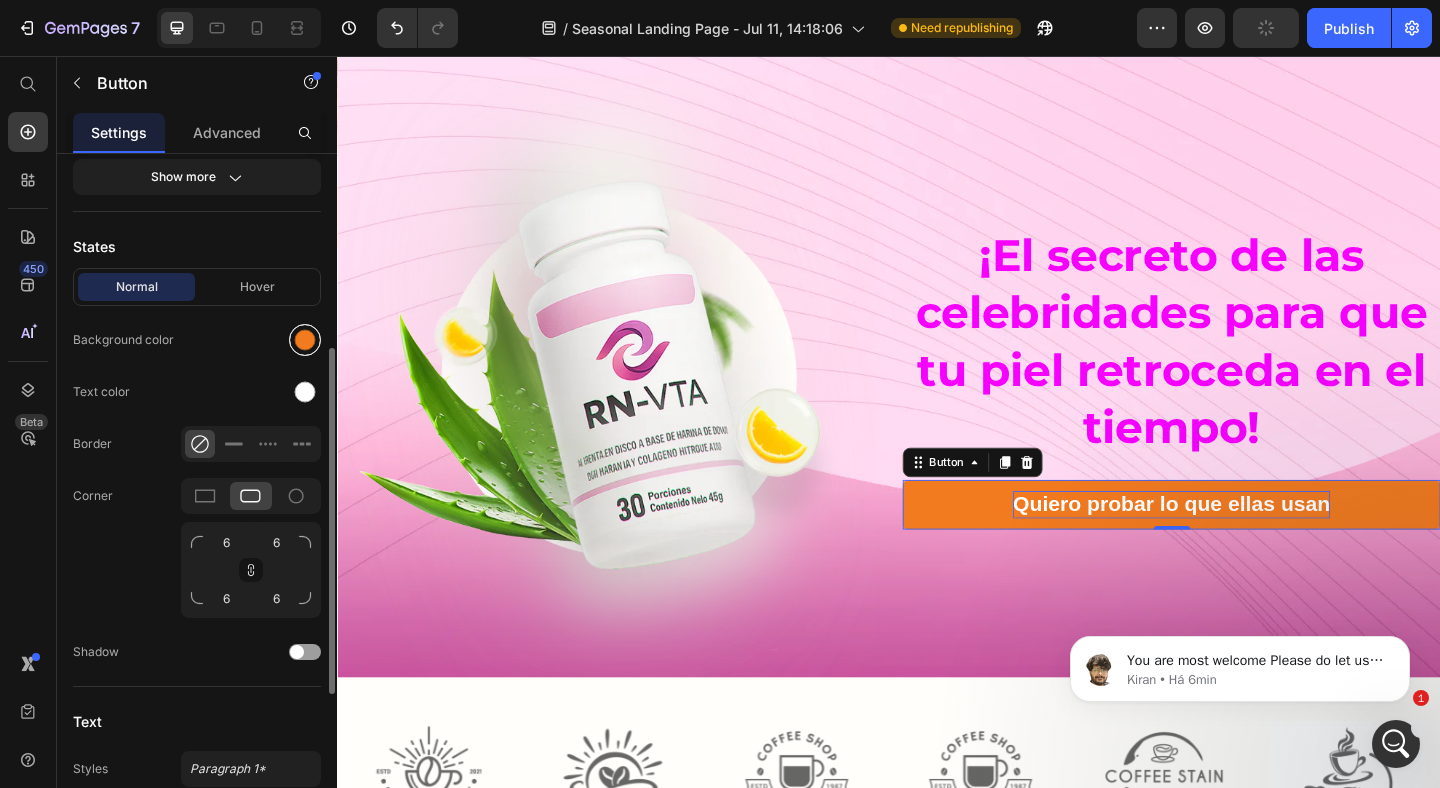 click at bounding box center [305, 340] 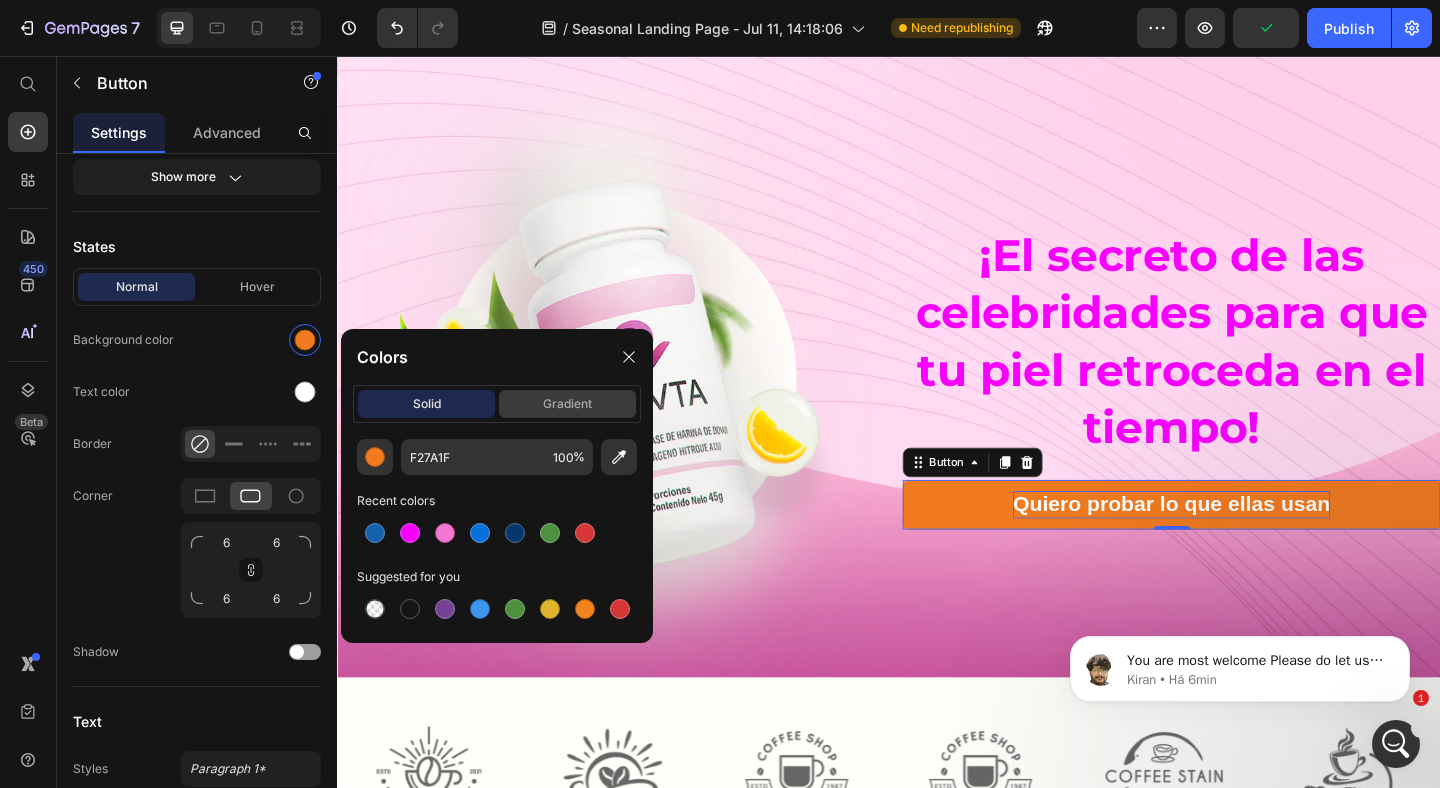 click on "gradient" 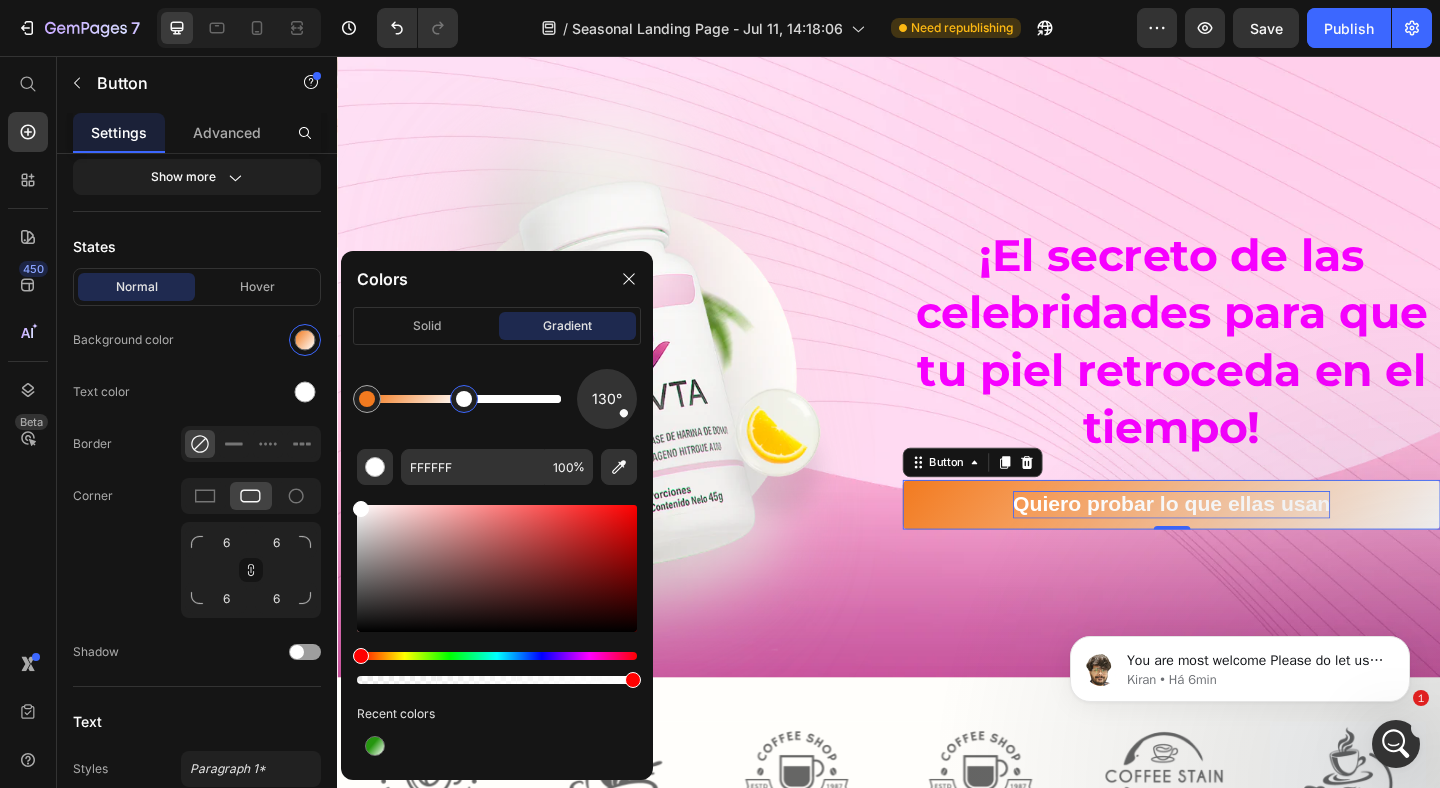 drag, startPoint x: 557, startPoint y: 405, endPoint x: 464, endPoint y: 408, distance: 93.04838 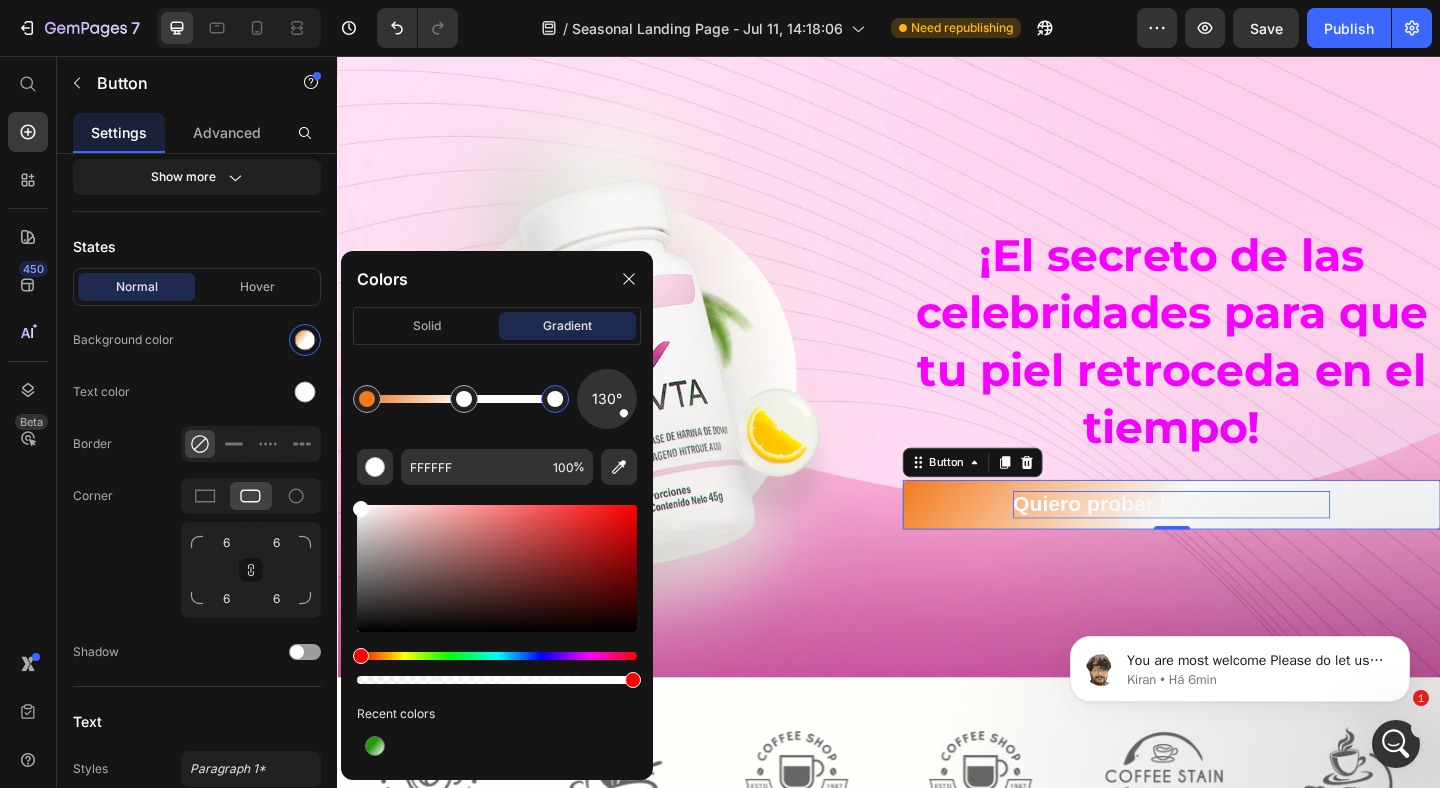 click 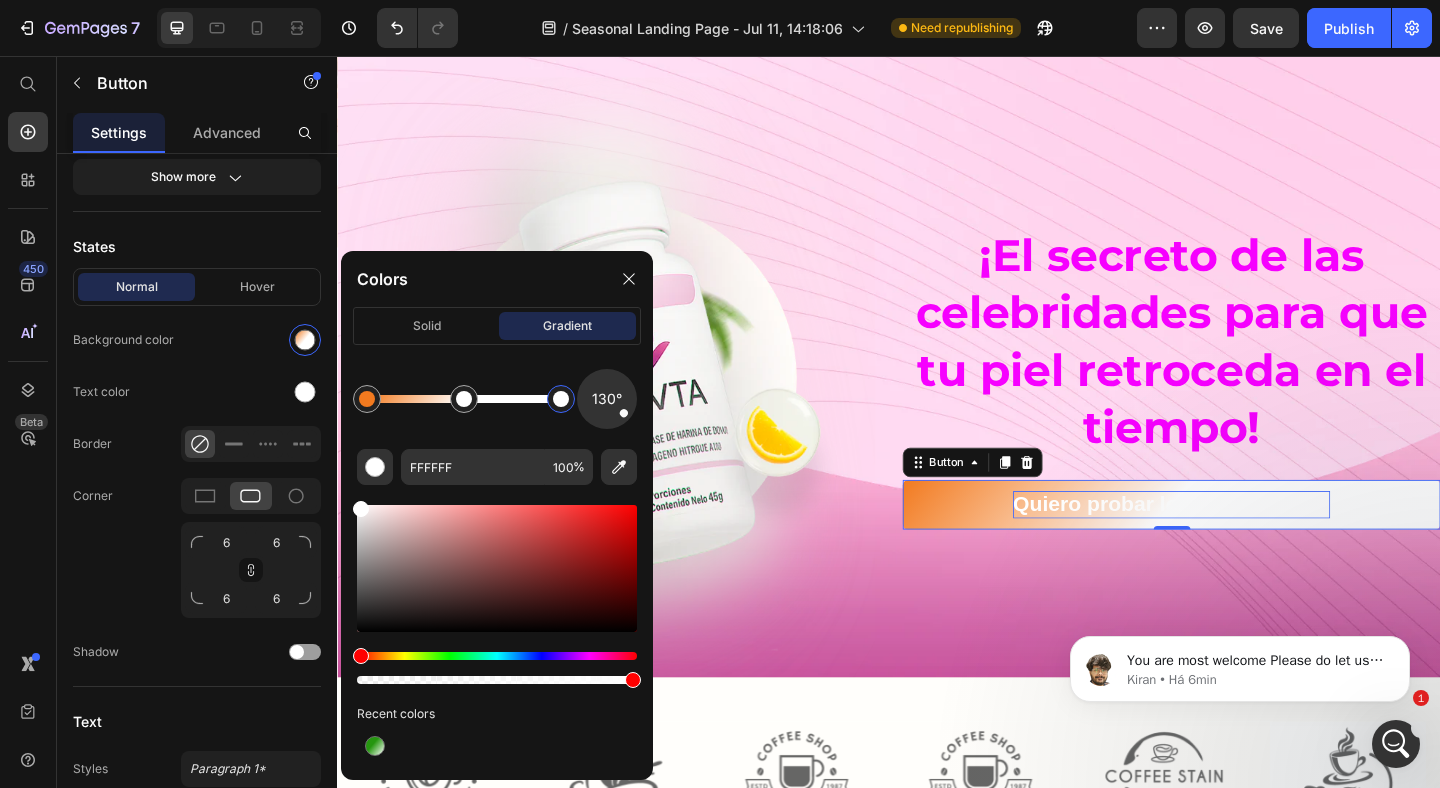 drag, startPoint x: 555, startPoint y: 402, endPoint x: 571, endPoint y: 402, distance: 16 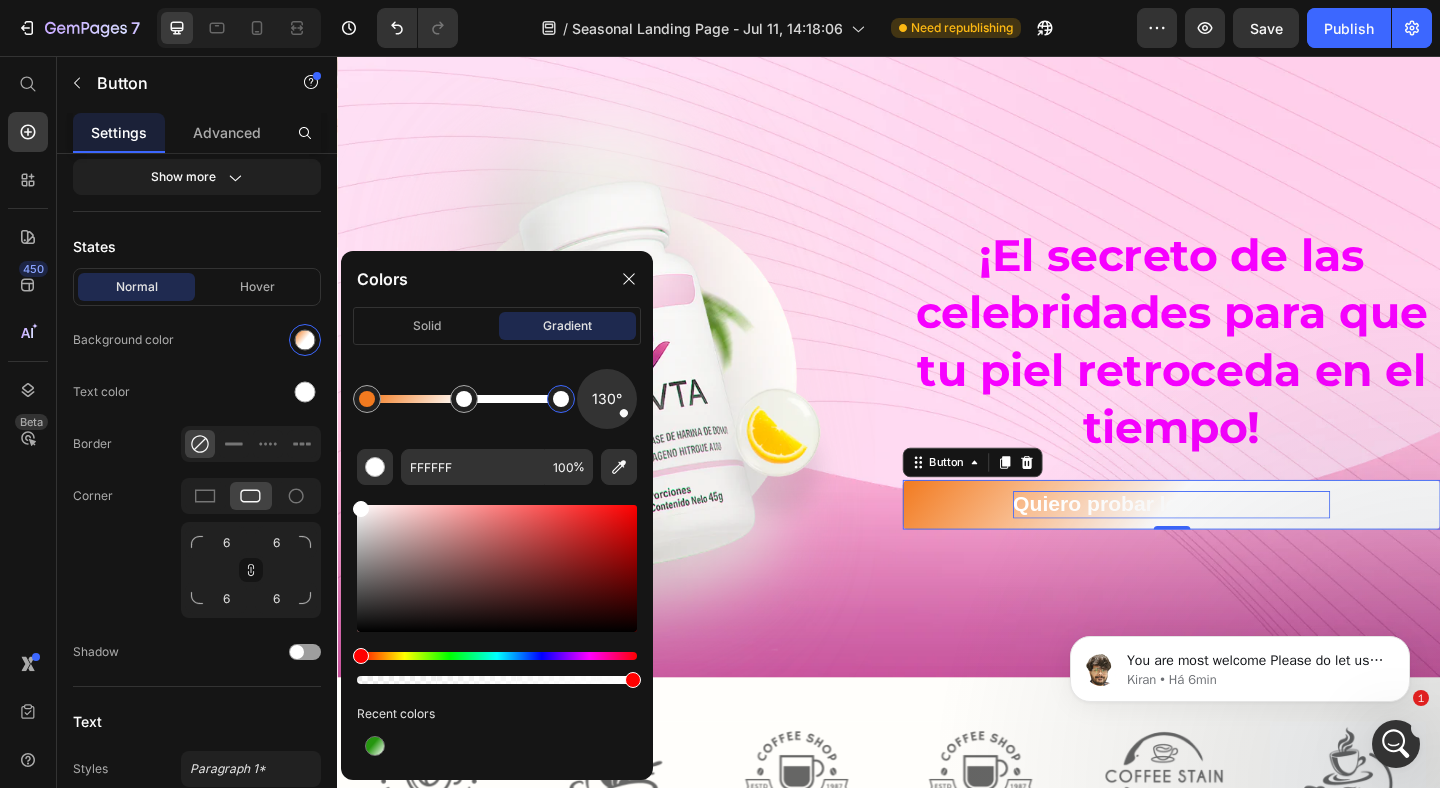 click at bounding box center [497, 656] 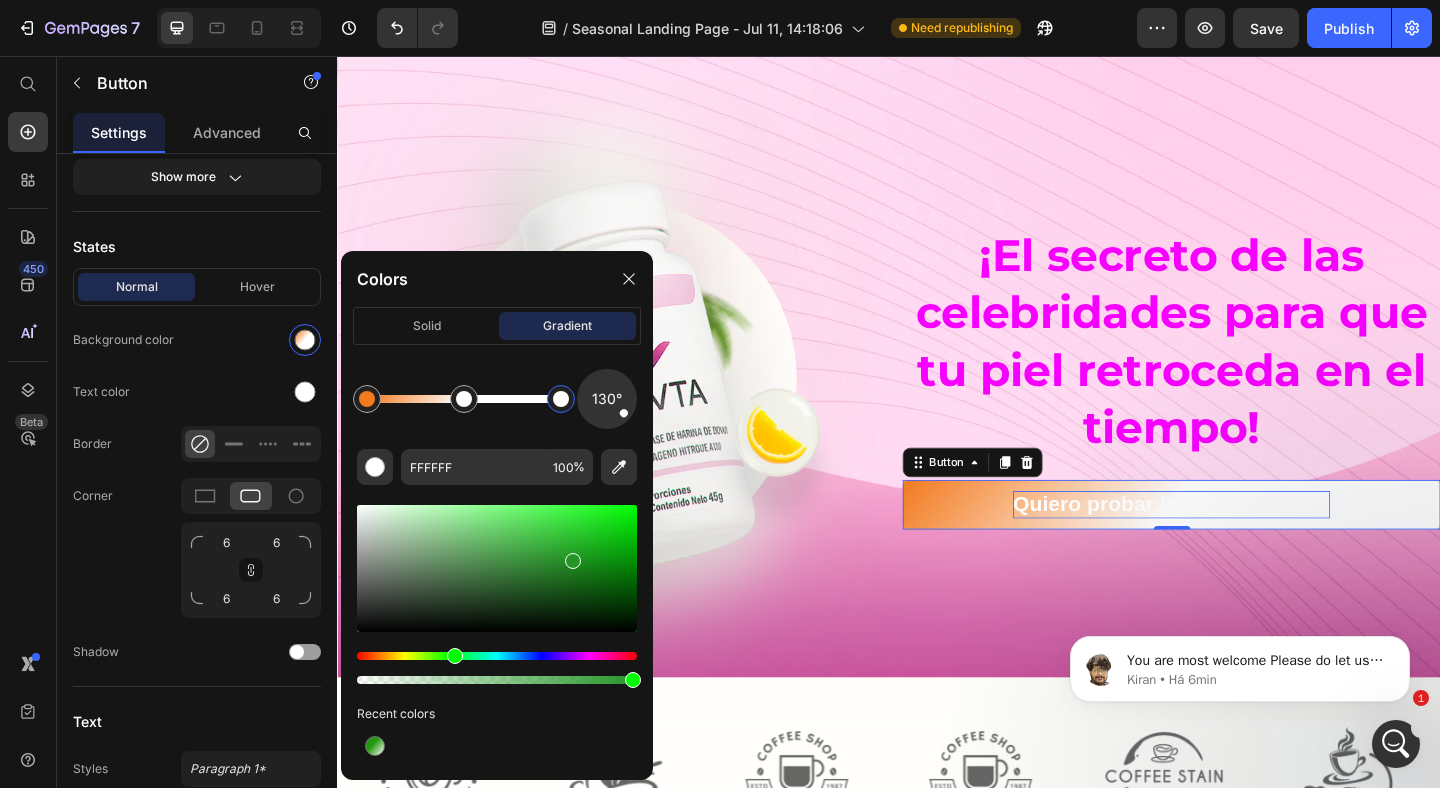 drag, startPoint x: 610, startPoint y: 519, endPoint x: 566, endPoint y: 559, distance: 59.464275 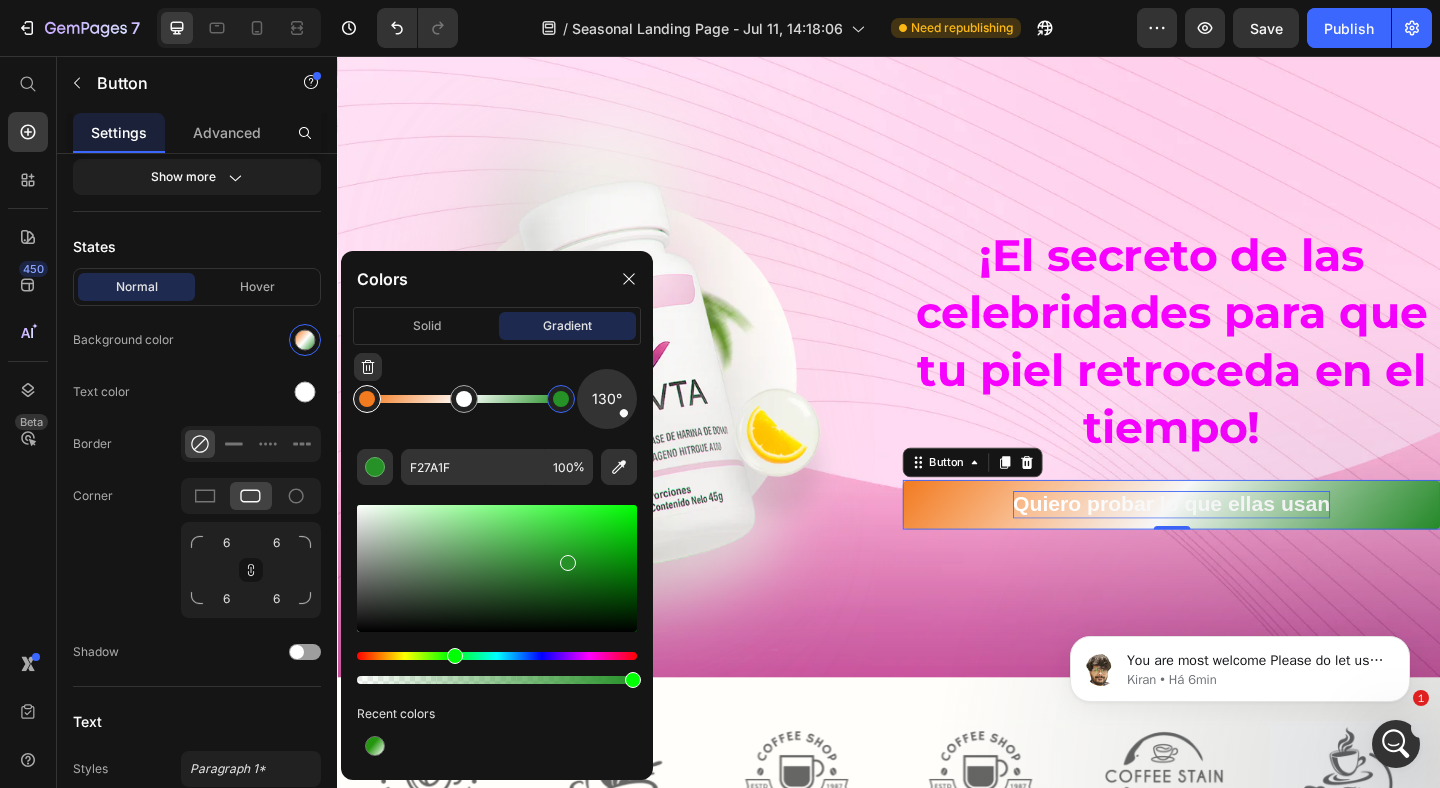 click at bounding box center [367, 399] 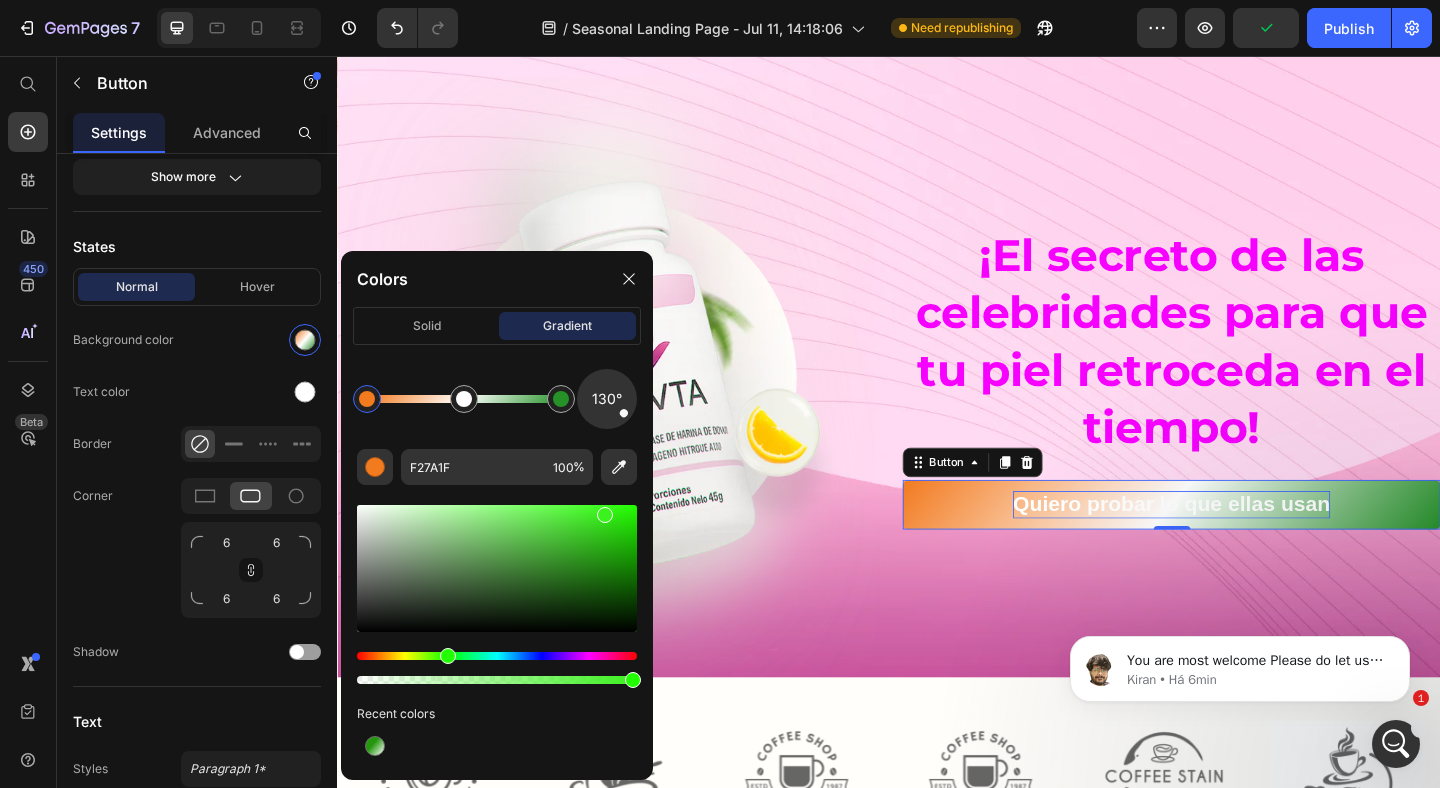 click at bounding box center (497, 656) 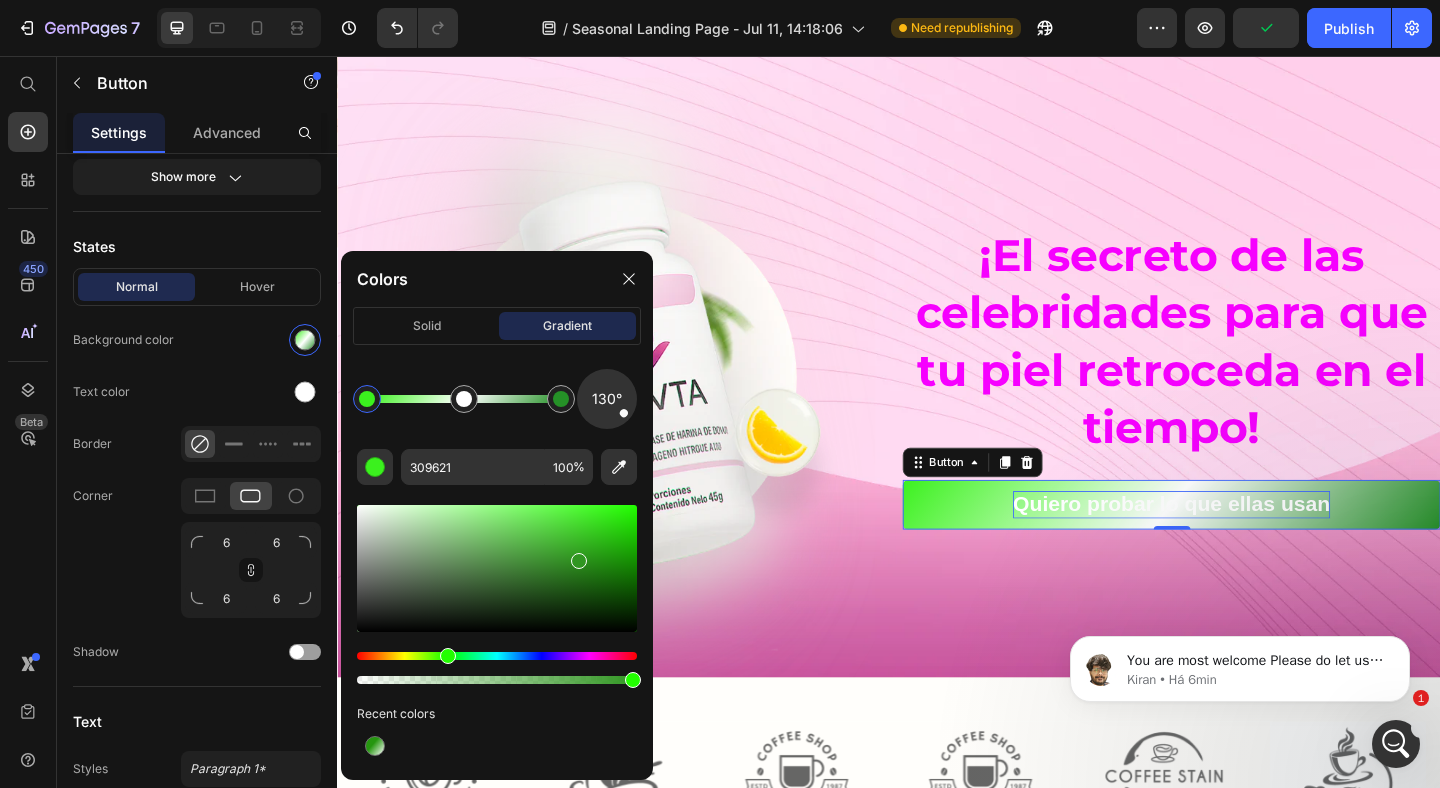 click at bounding box center [497, 568] 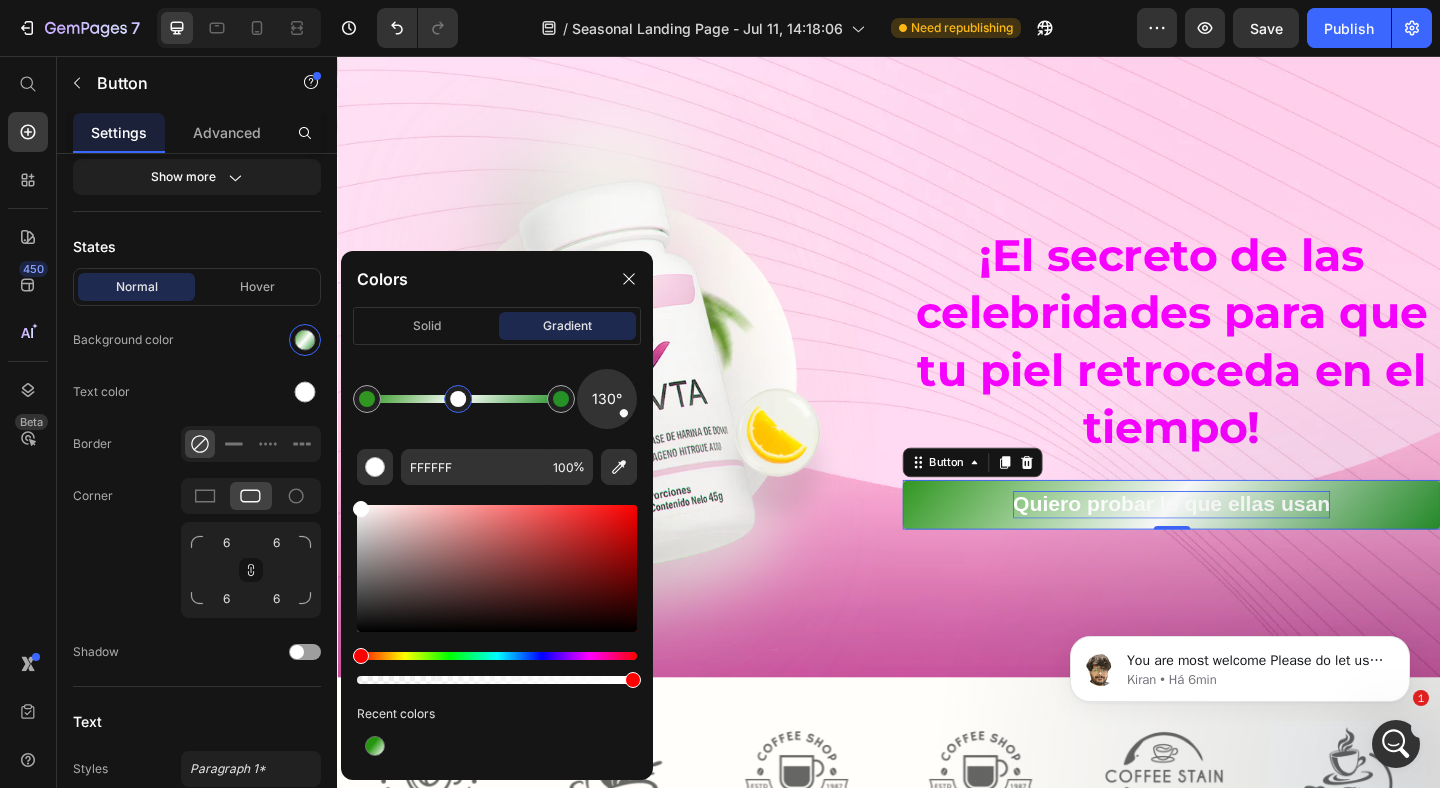 click at bounding box center (458, 399) 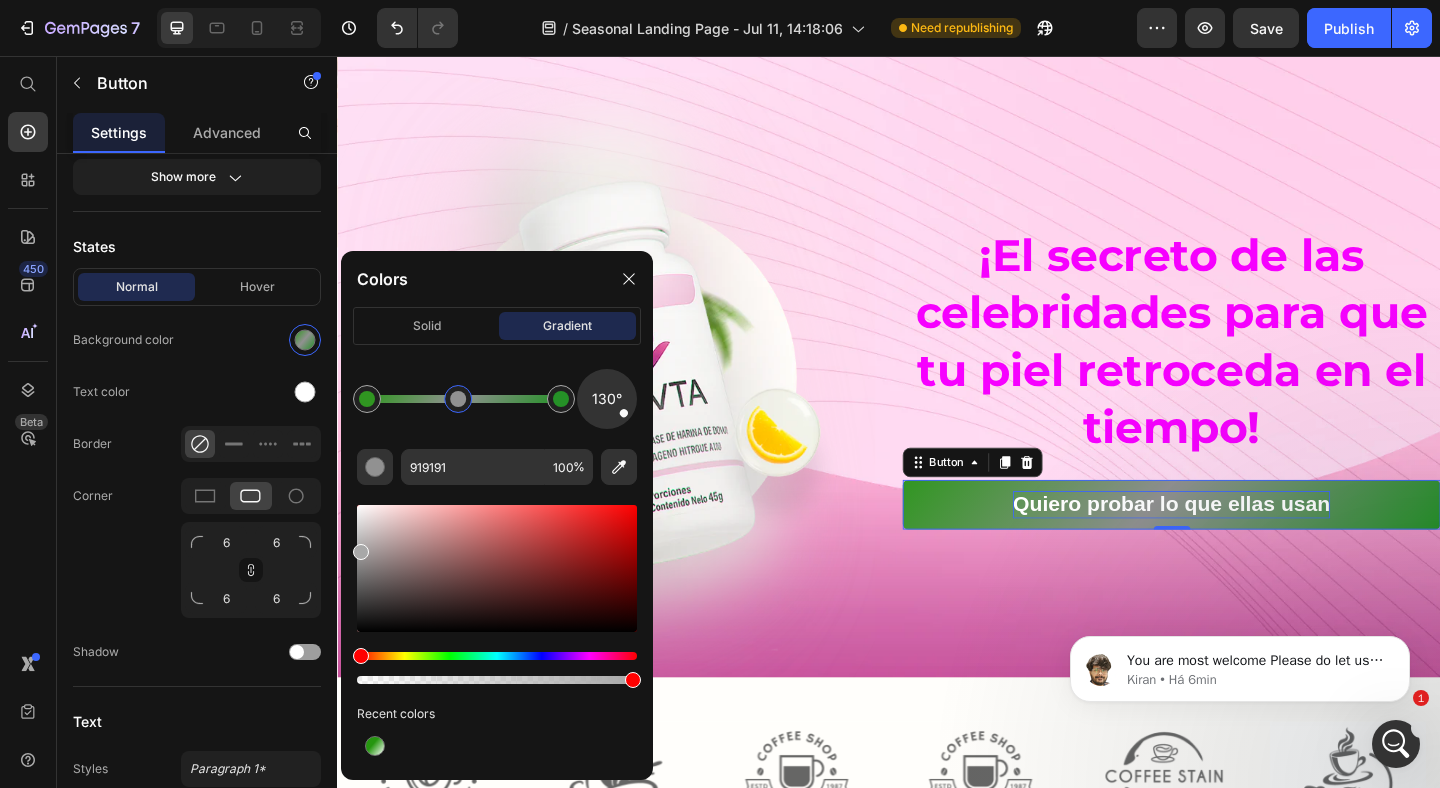 drag, startPoint x: 356, startPoint y: 559, endPoint x: 348, endPoint y: 548, distance: 13.601471 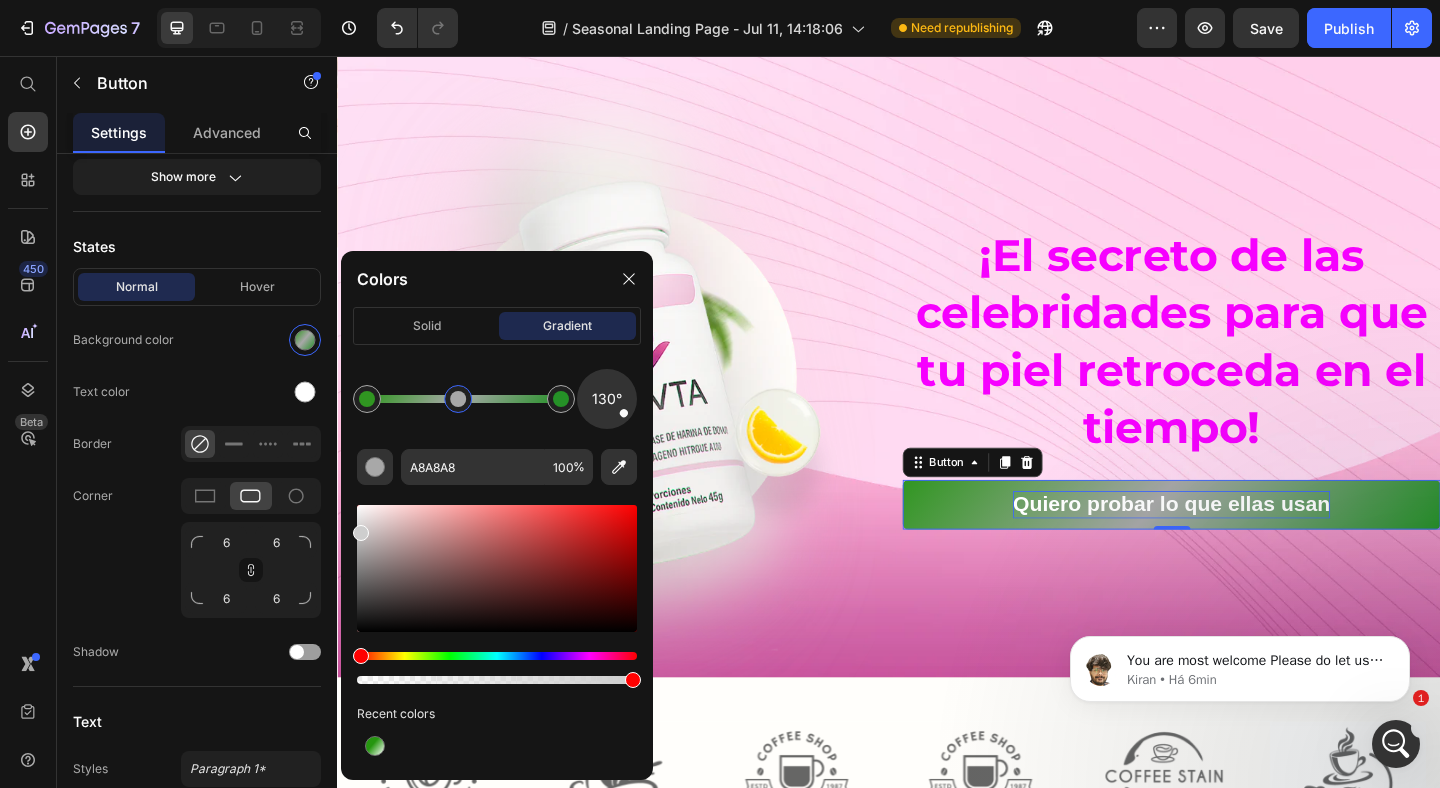 drag, startPoint x: 354, startPoint y: 548, endPoint x: 351, endPoint y: 528, distance: 20.22375 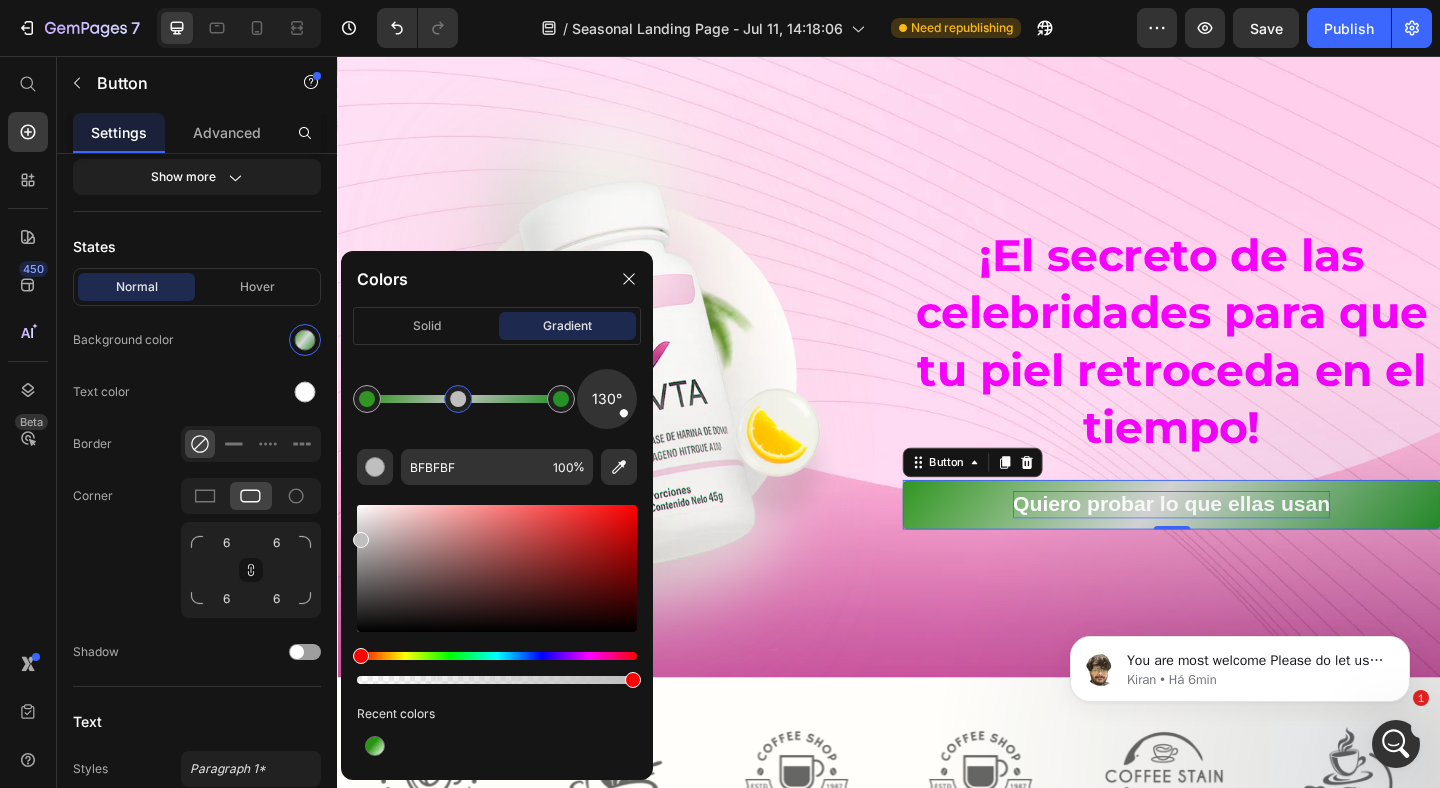 drag, startPoint x: 363, startPoint y: 530, endPoint x: 353, endPoint y: 534, distance: 10.770329 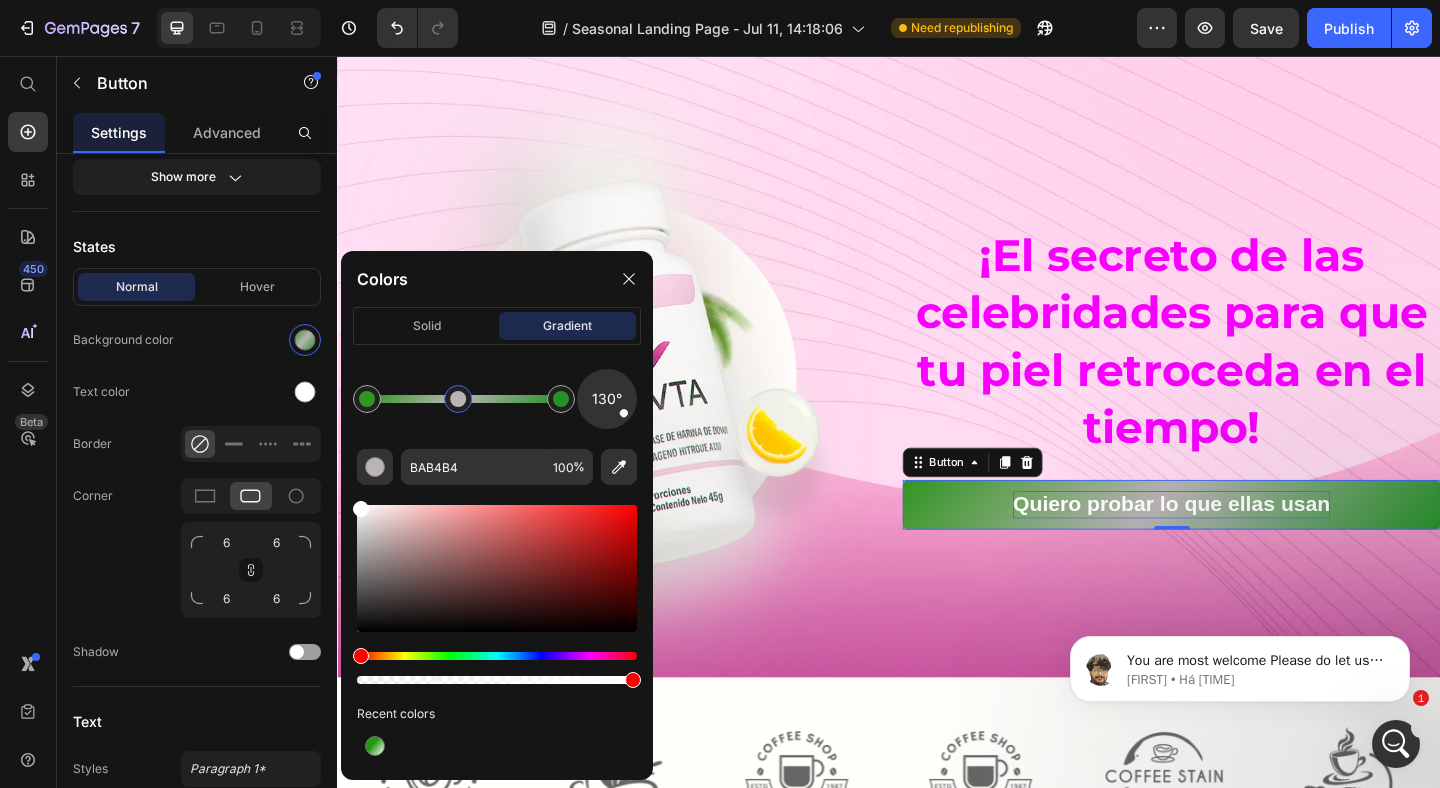 drag, startPoint x: 367, startPoint y: 539, endPoint x: 342, endPoint y: 502, distance: 44.65423 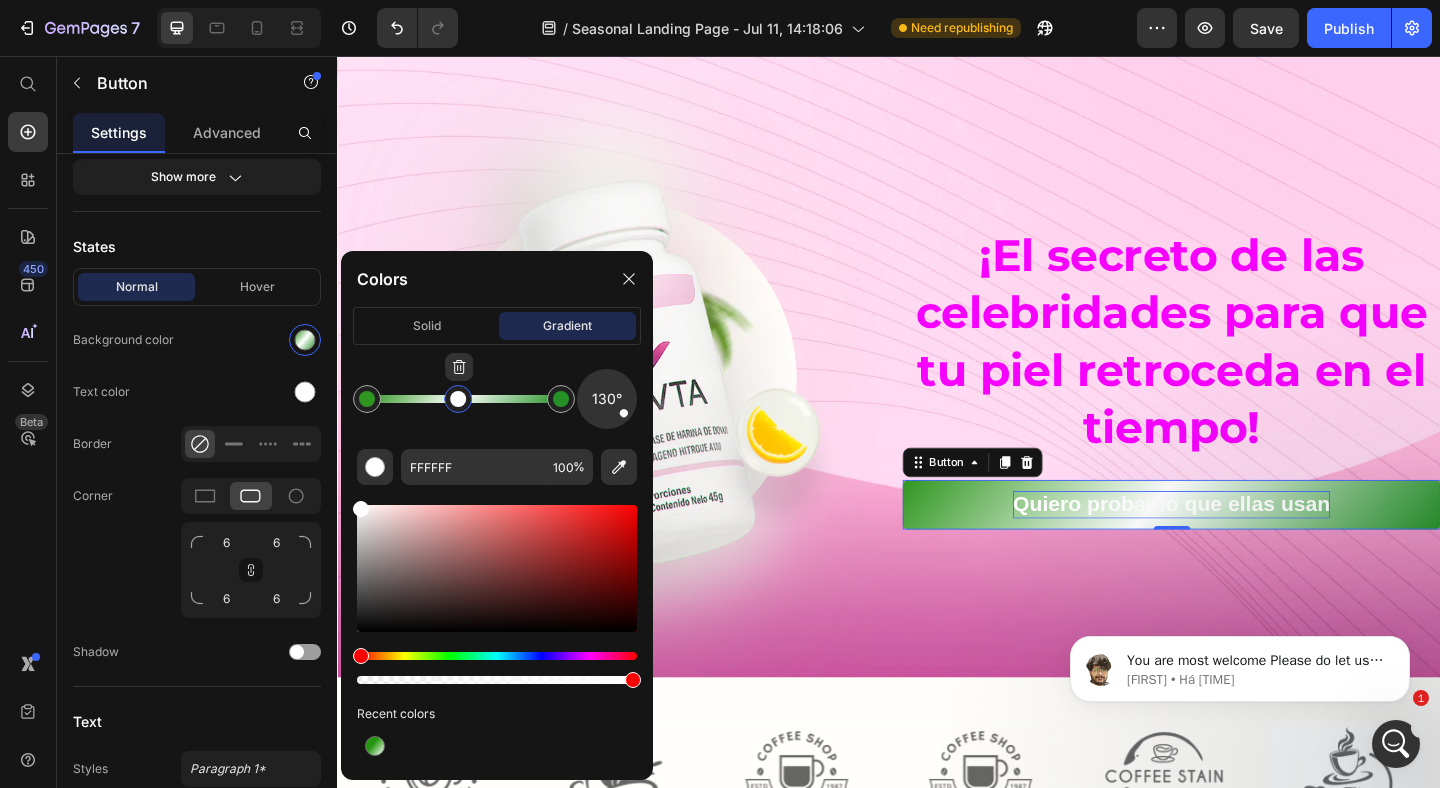 click at bounding box center [458, 399] 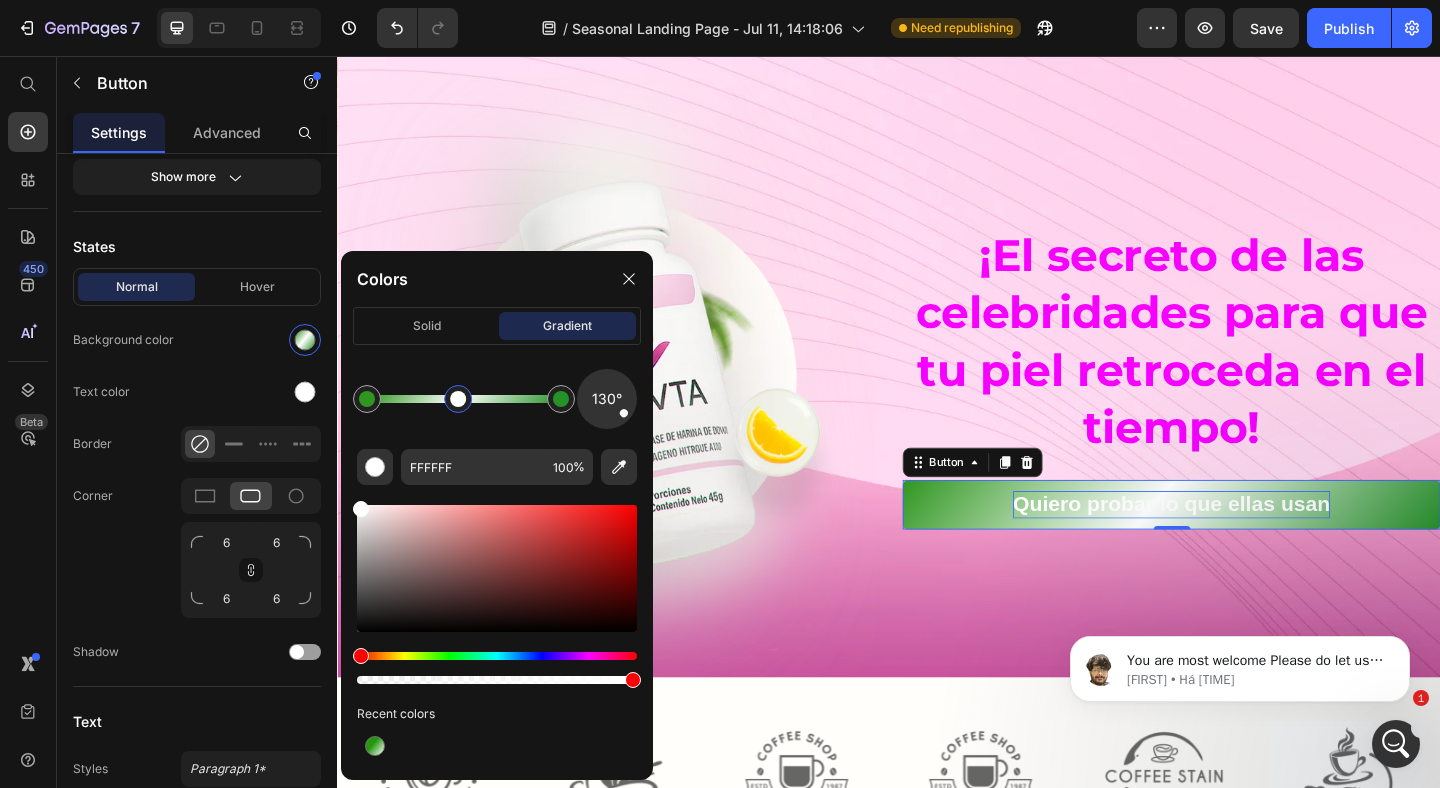 click at bounding box center [497, 656] 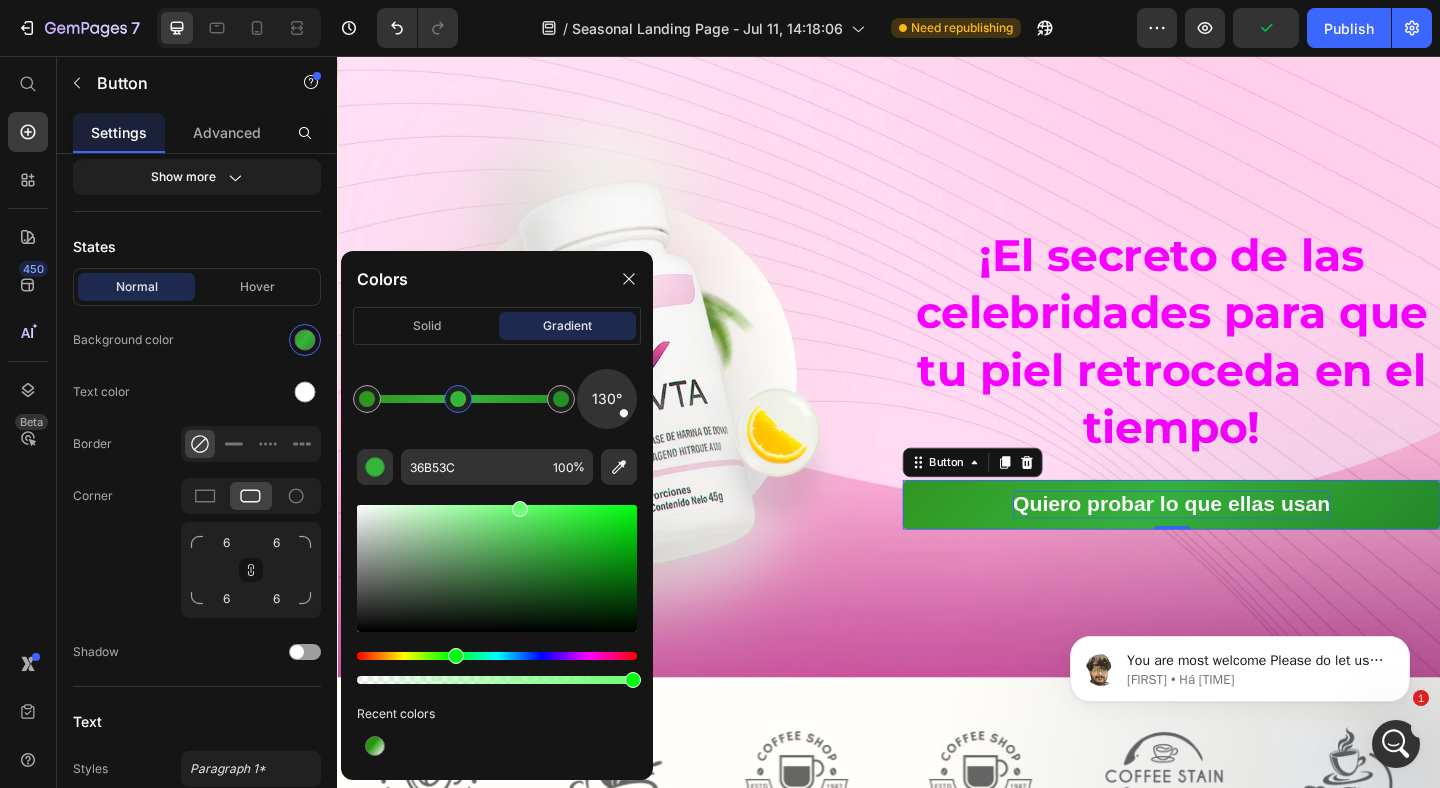 drag, startPoint x: 554, startPoint y: 541, endPoint x: 517, endPoint y: 496, distance: 58.258045 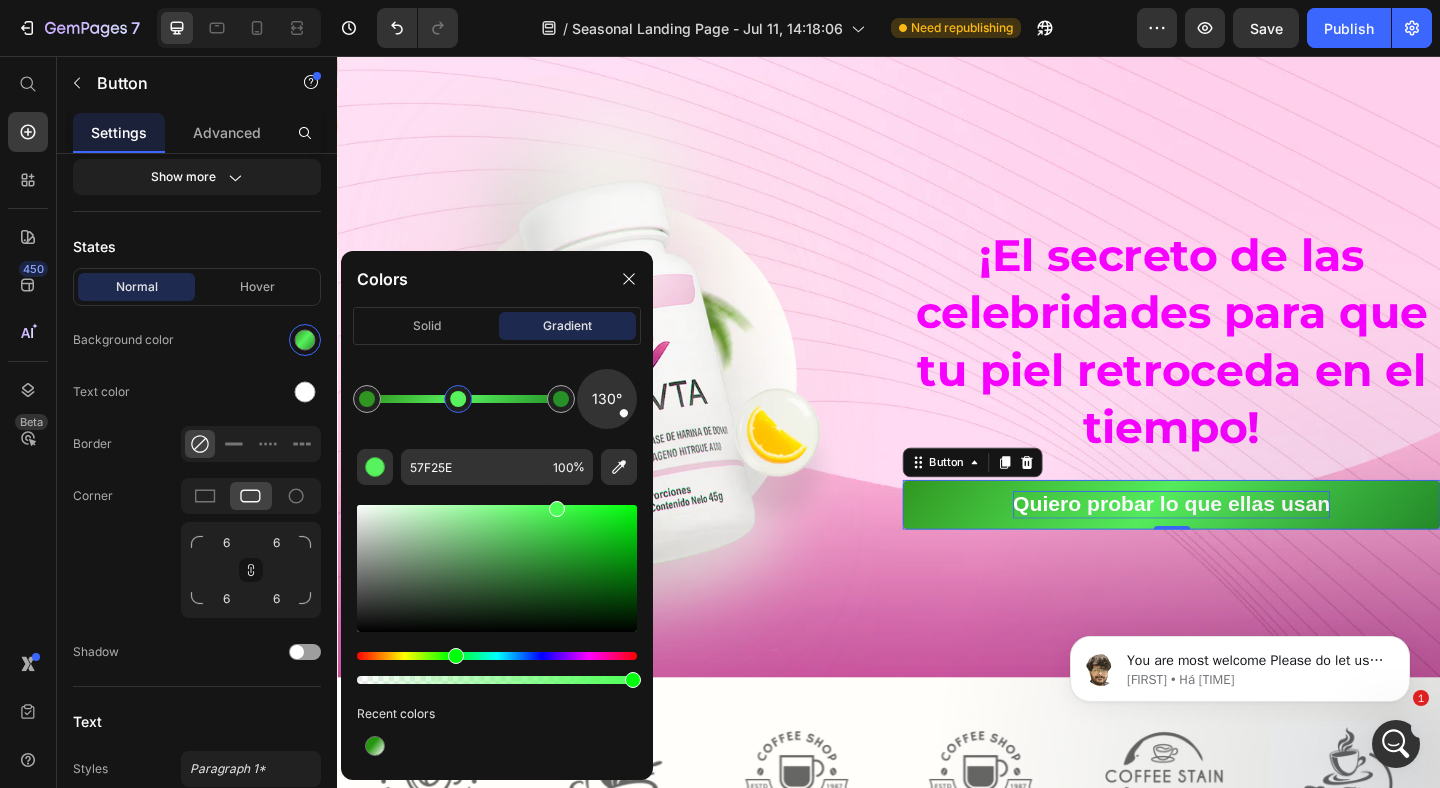 drag, startPoint x: 538, startPoint y: 511, endPoint x: 556, endPoint y: 501, distance: 20.59126 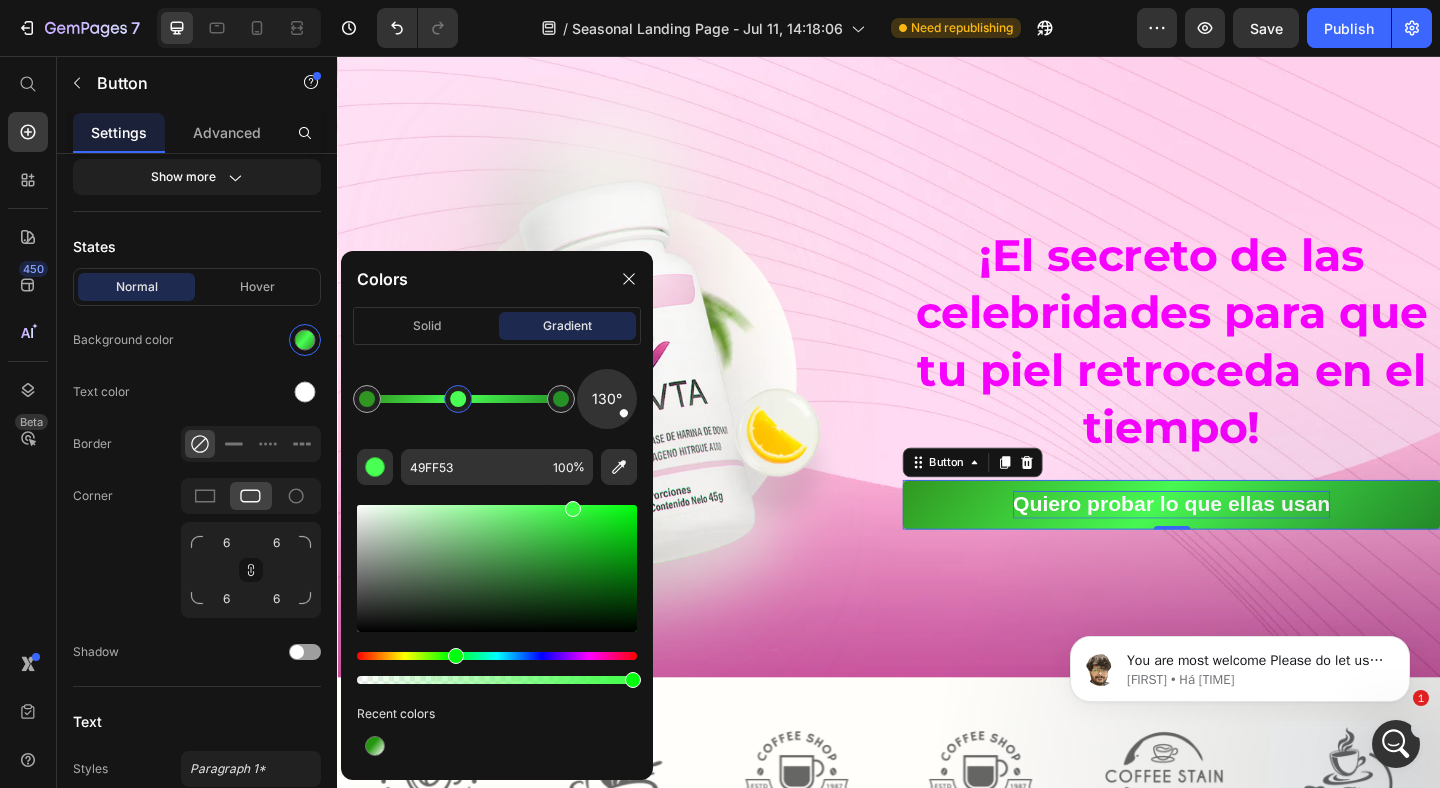 drag, startPoint x: 556, startPoint y: 501, endPoint x: 572, endPoint y: 498, distance: 16.27882 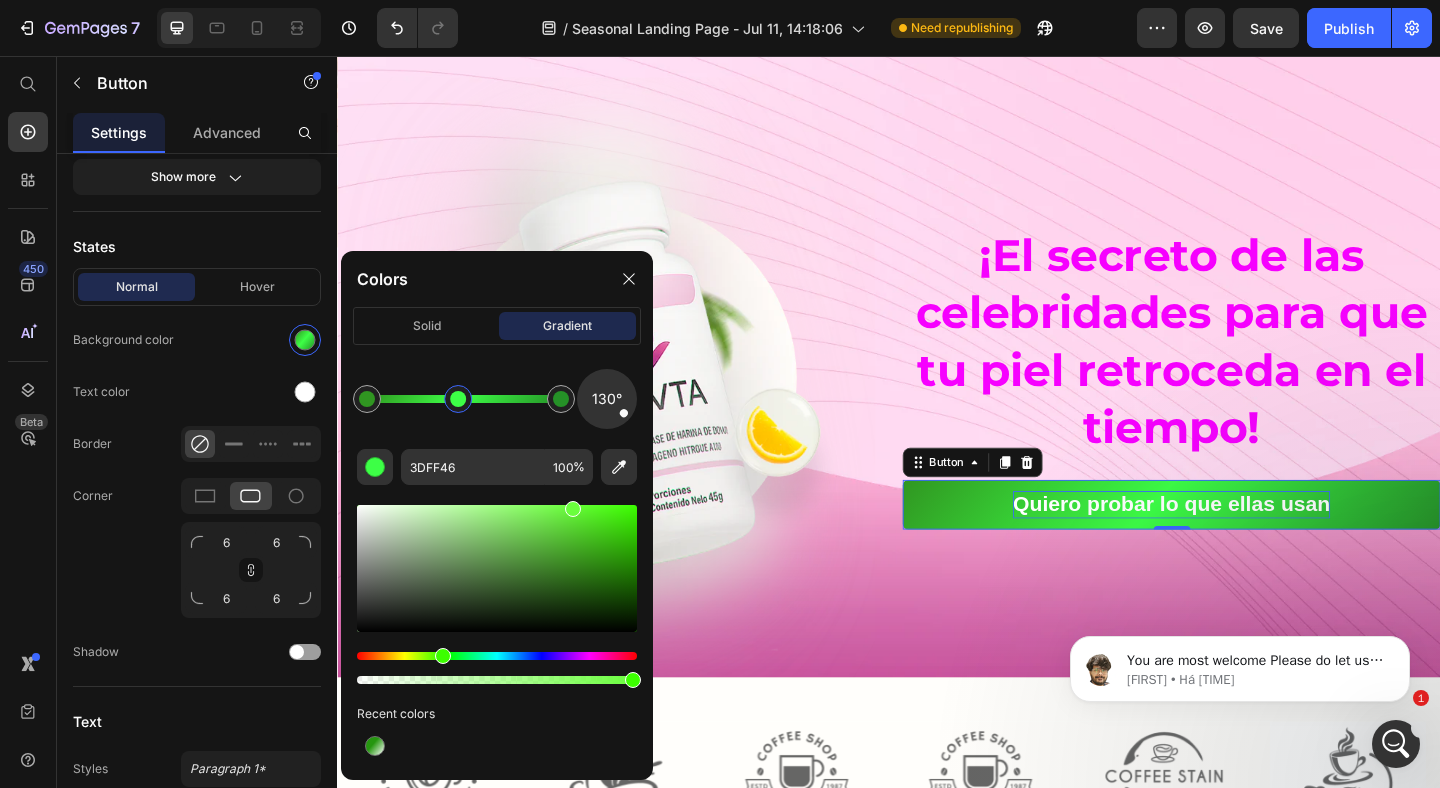click at bounding box center [497, 656] 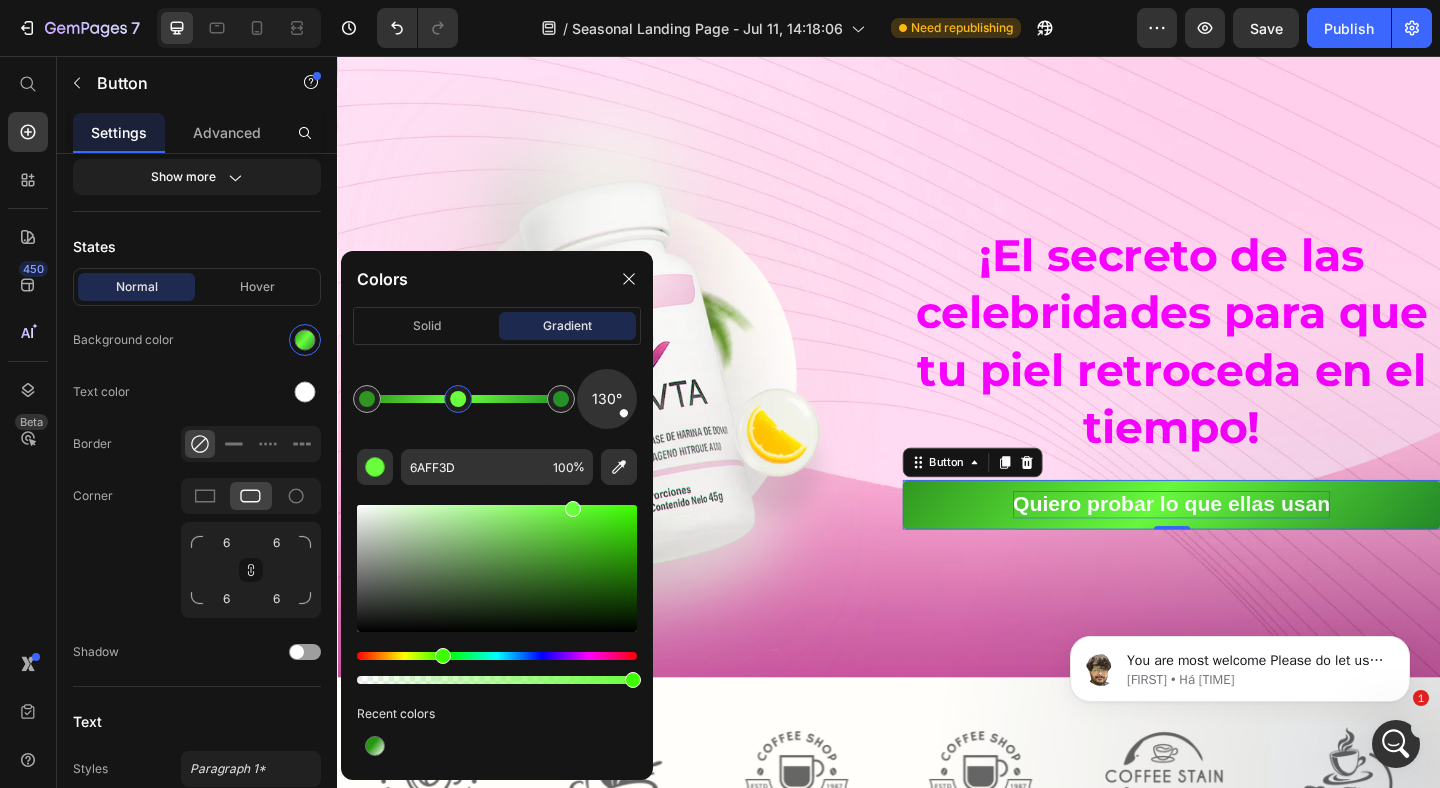 click at bounding box center (497, 656) 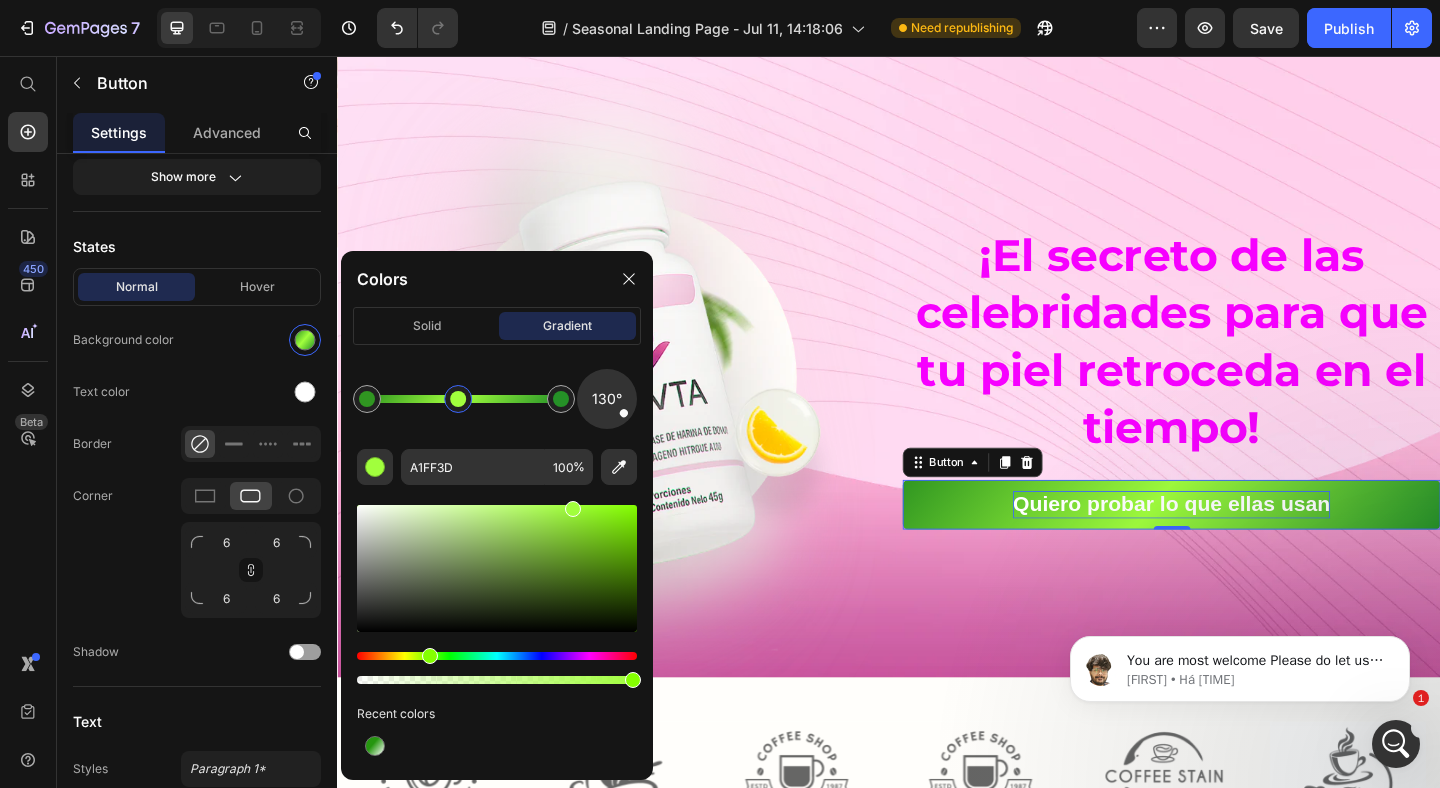 click at bounding box center [497, 568] 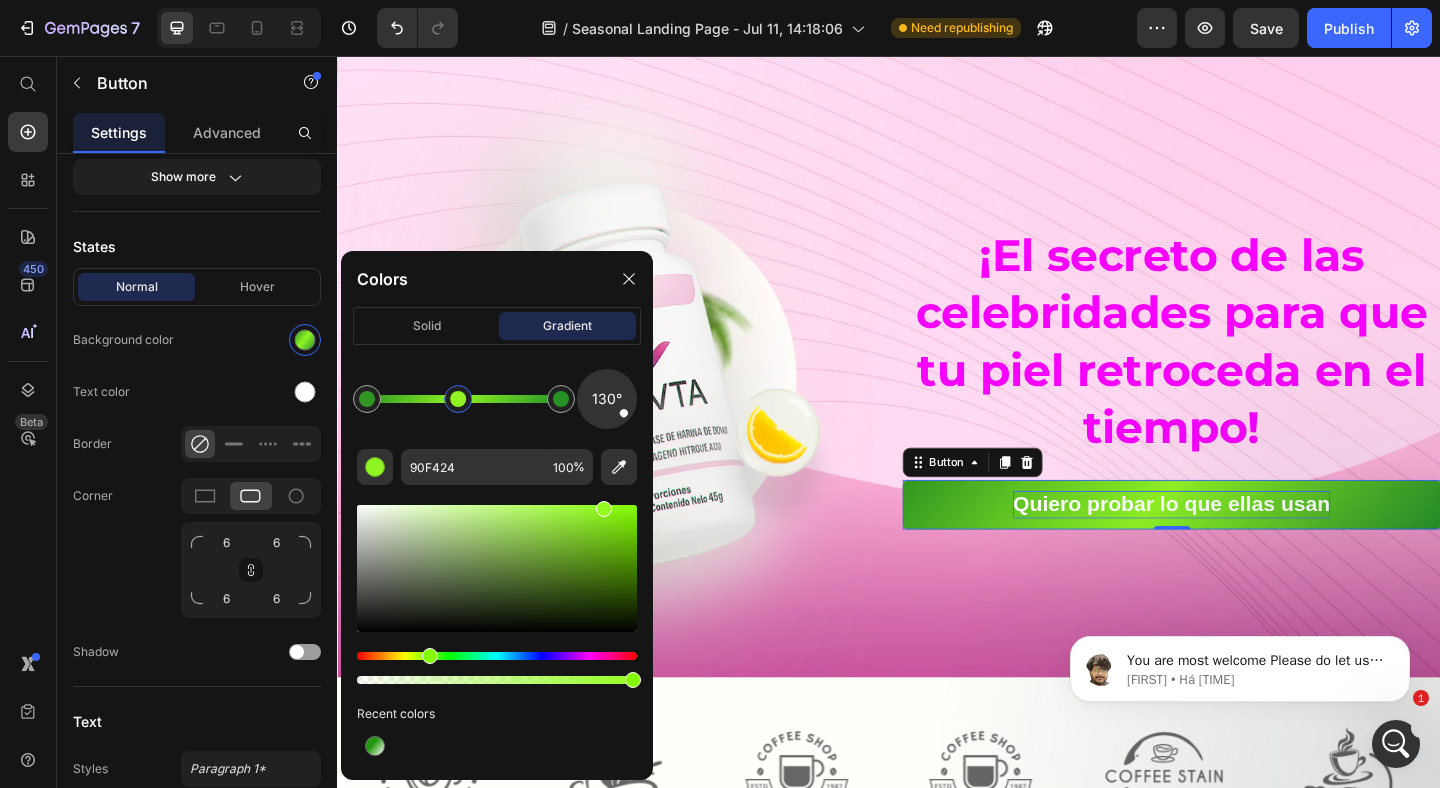 drag, startPoint x: 598, startPoint y: 510, endPoint x: 608, endPoint y: 485, distance: 26.925823 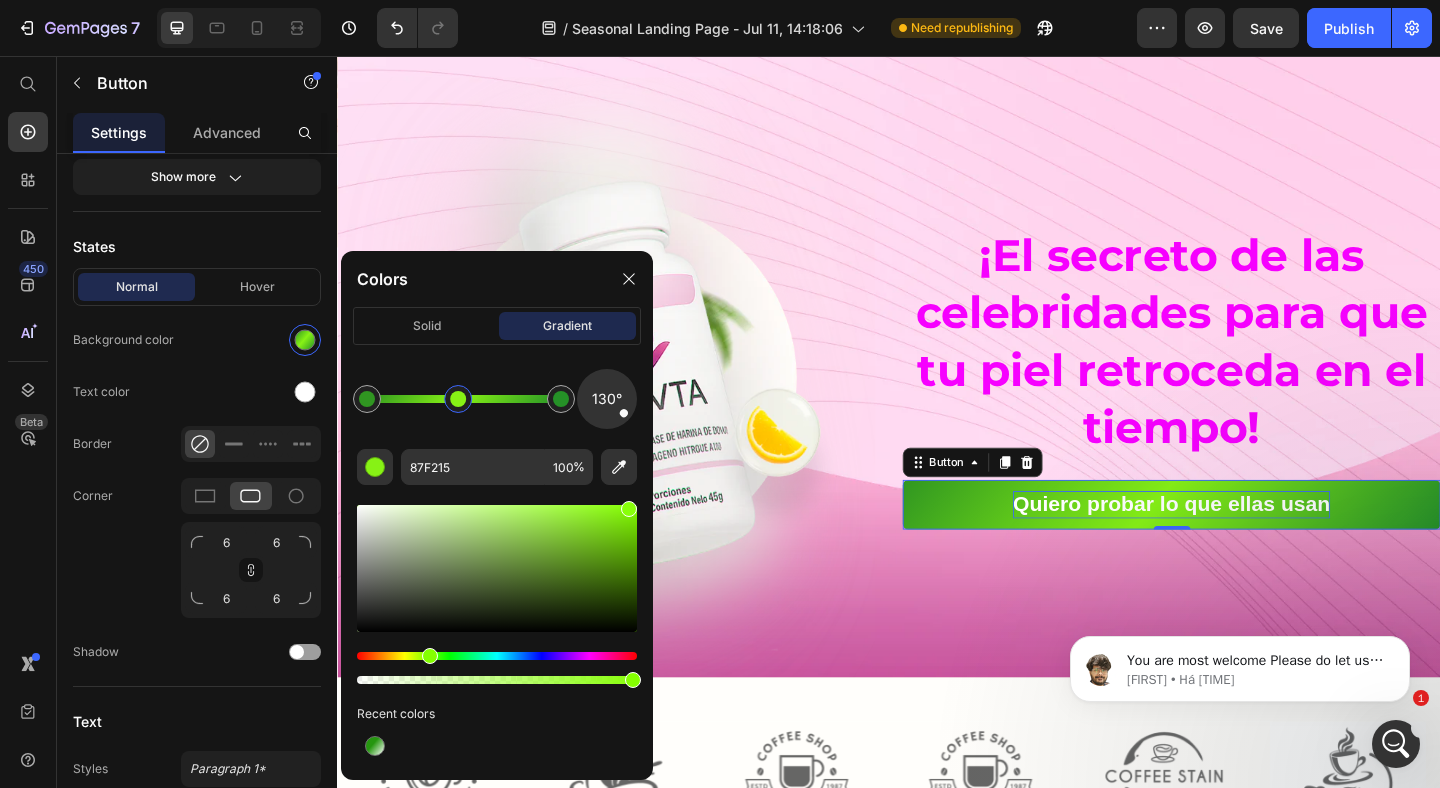 drag, startPoint x: 614, startPoint y: 511, endPoint x: 627, endPoint y: 502, distance: 15.811388 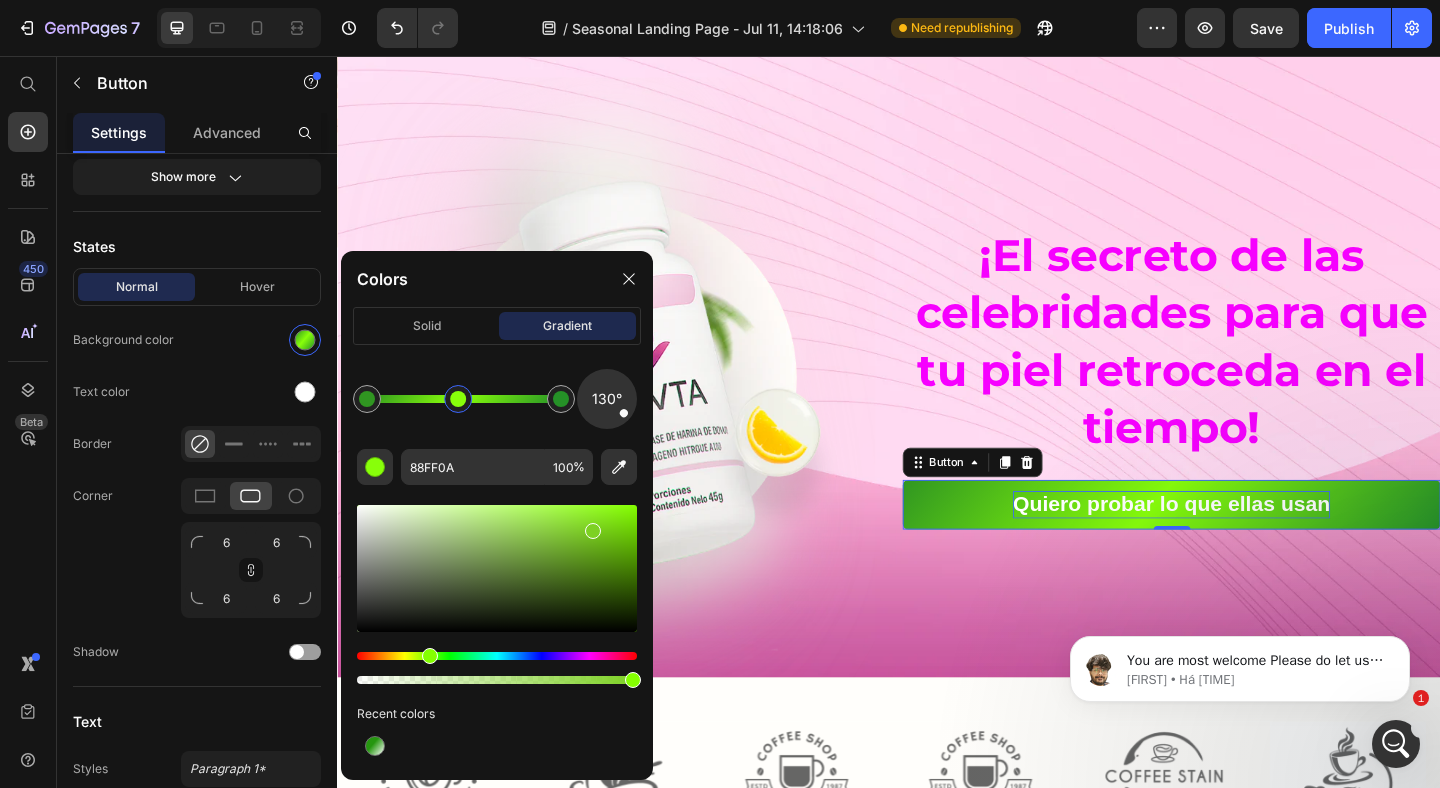 drag, startPoint x: 628, startPoint y: 503, endPoint x: 582, endPoint y: 530, distance: 53.338543 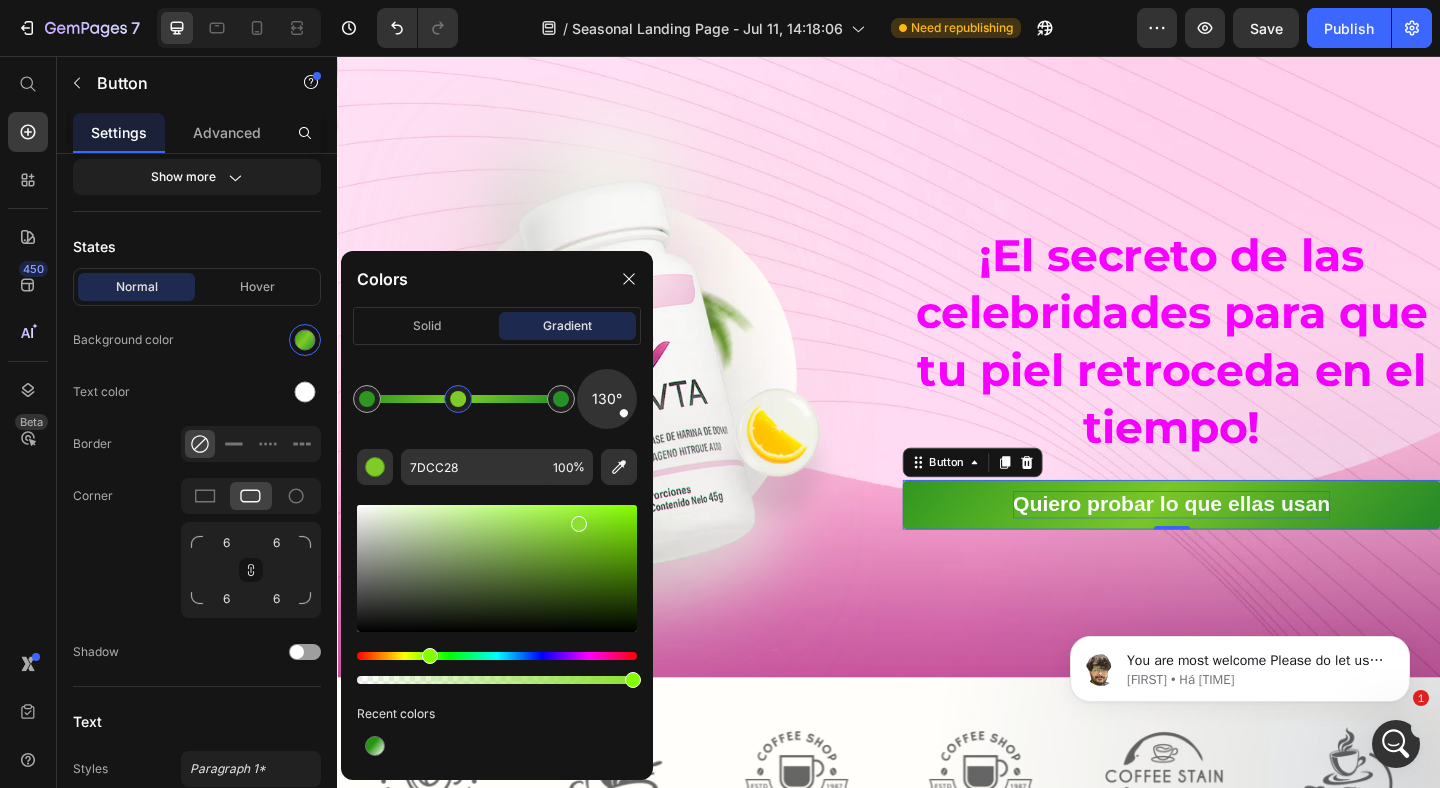 drag, startPoint x: 582, startPoint y: 530, endPoint x: 577, endPoint y: 520, distance: 11.18034 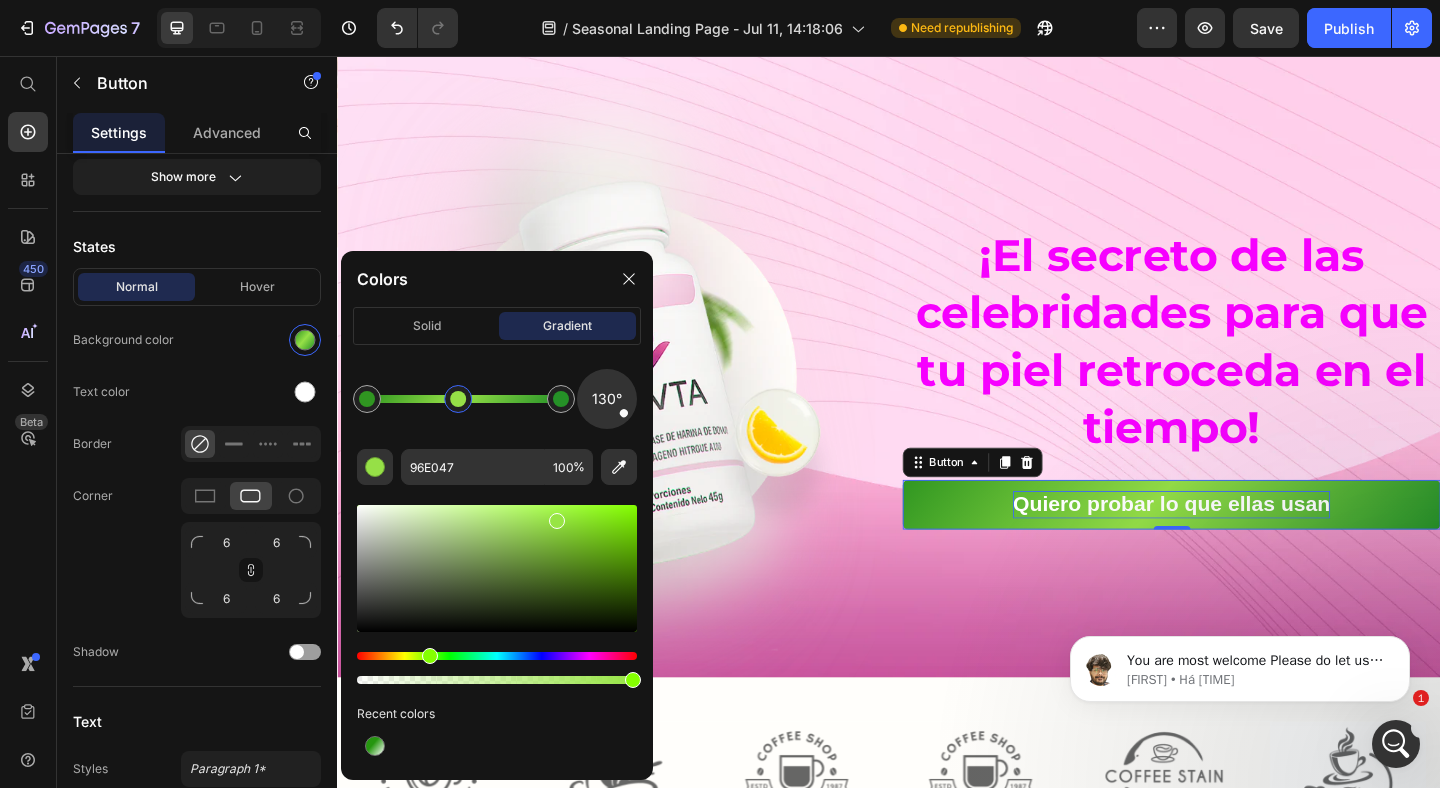 click at bounding box center (557, 521) 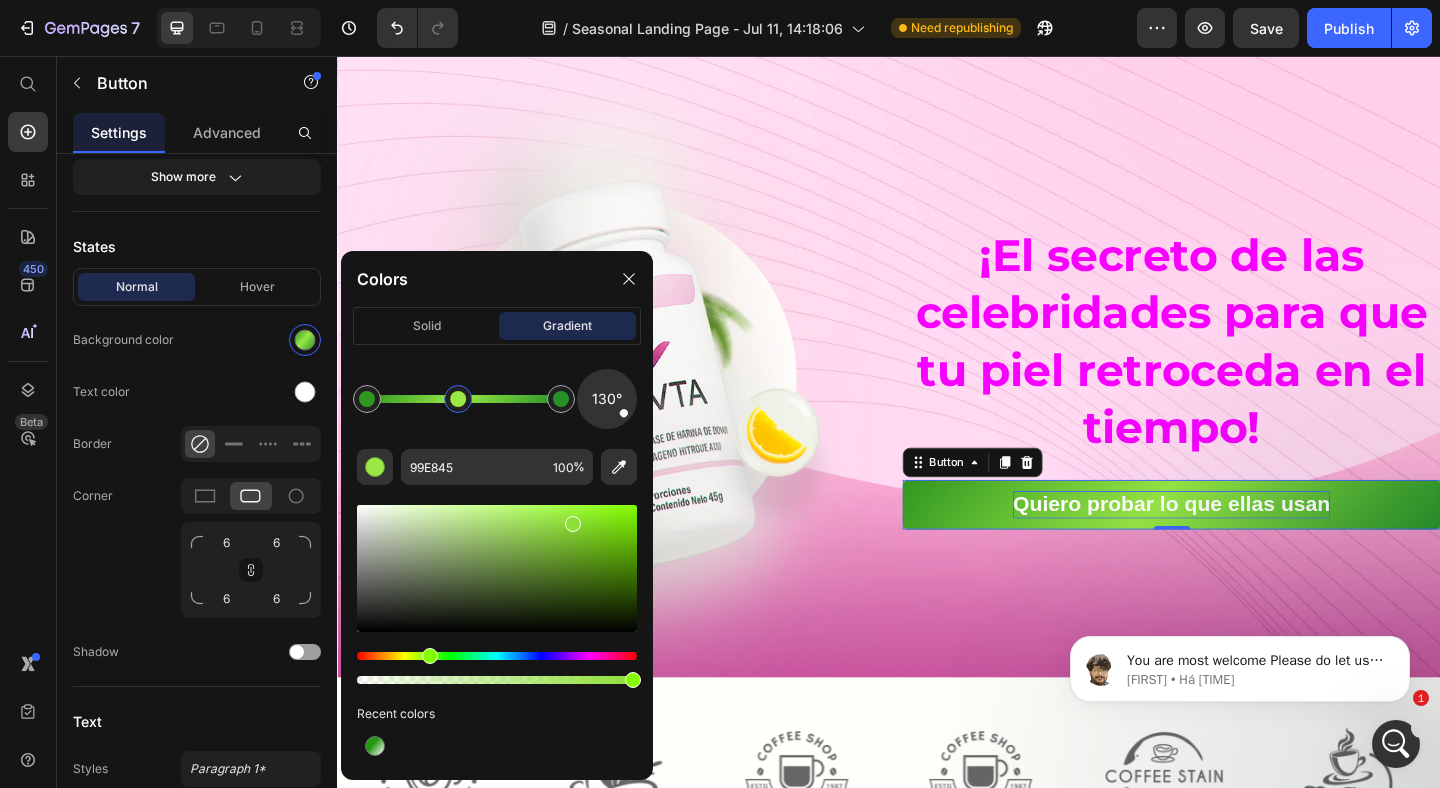 click at bounding box center (497, 568) 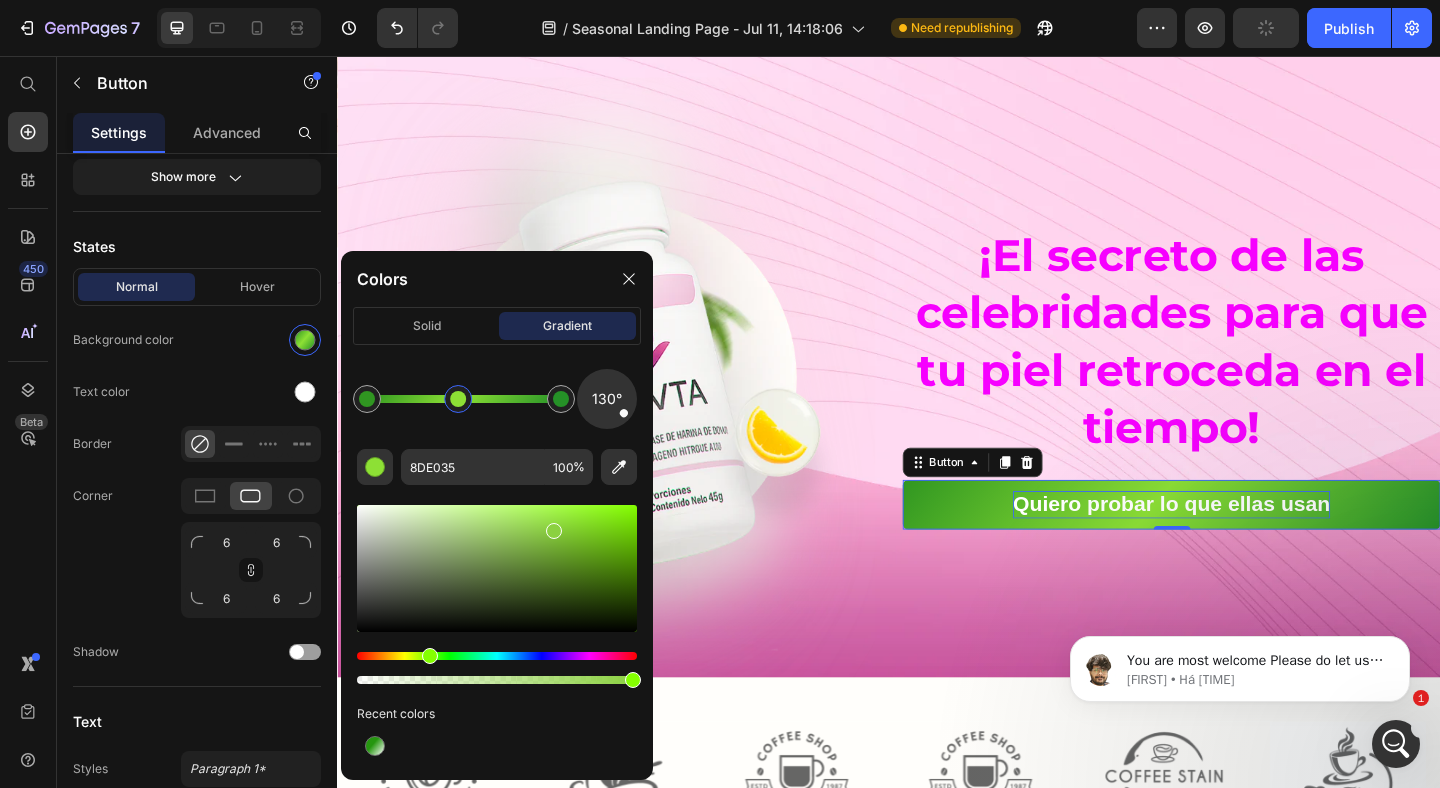 click at bounding box center (497, 568) 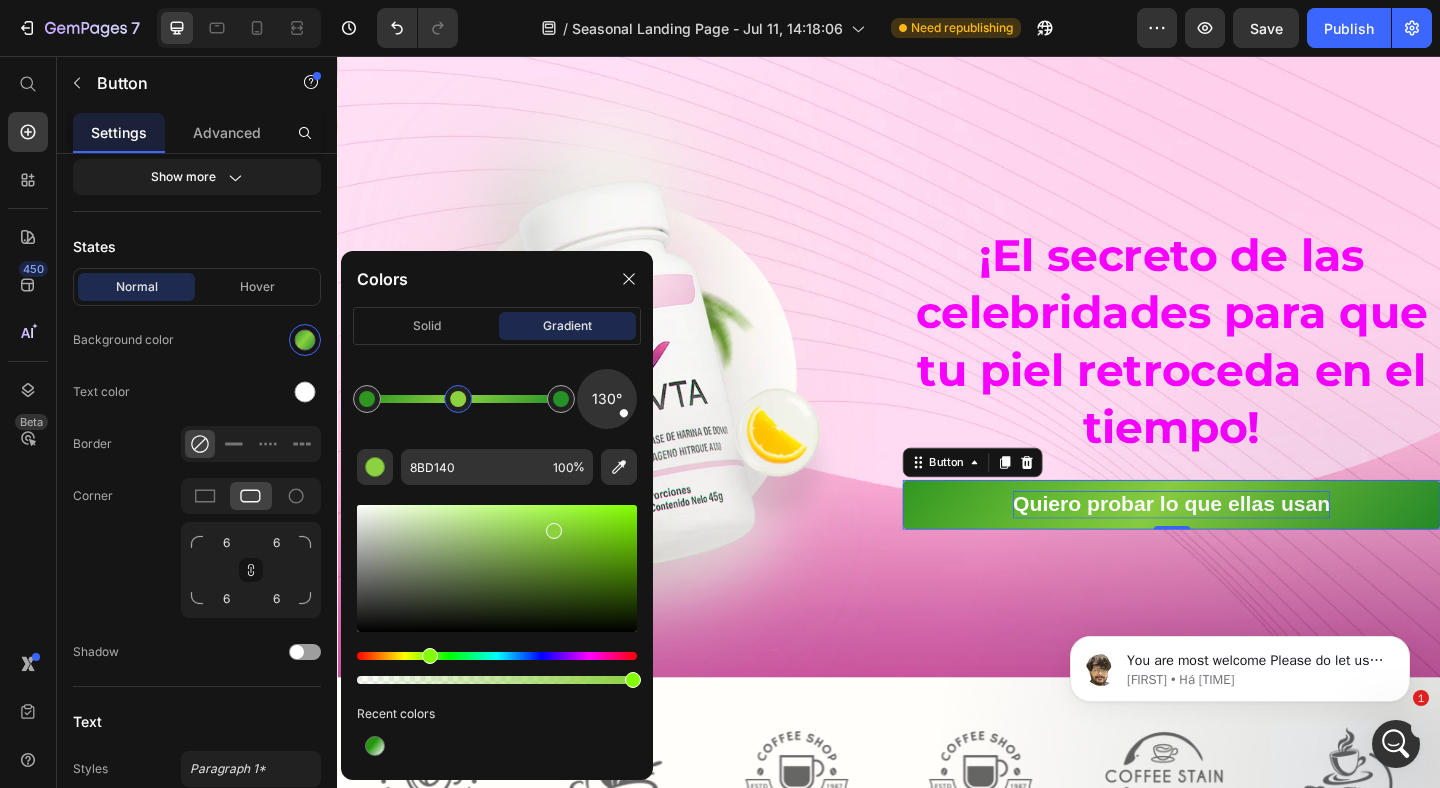 click at bounding box center (497, 568) 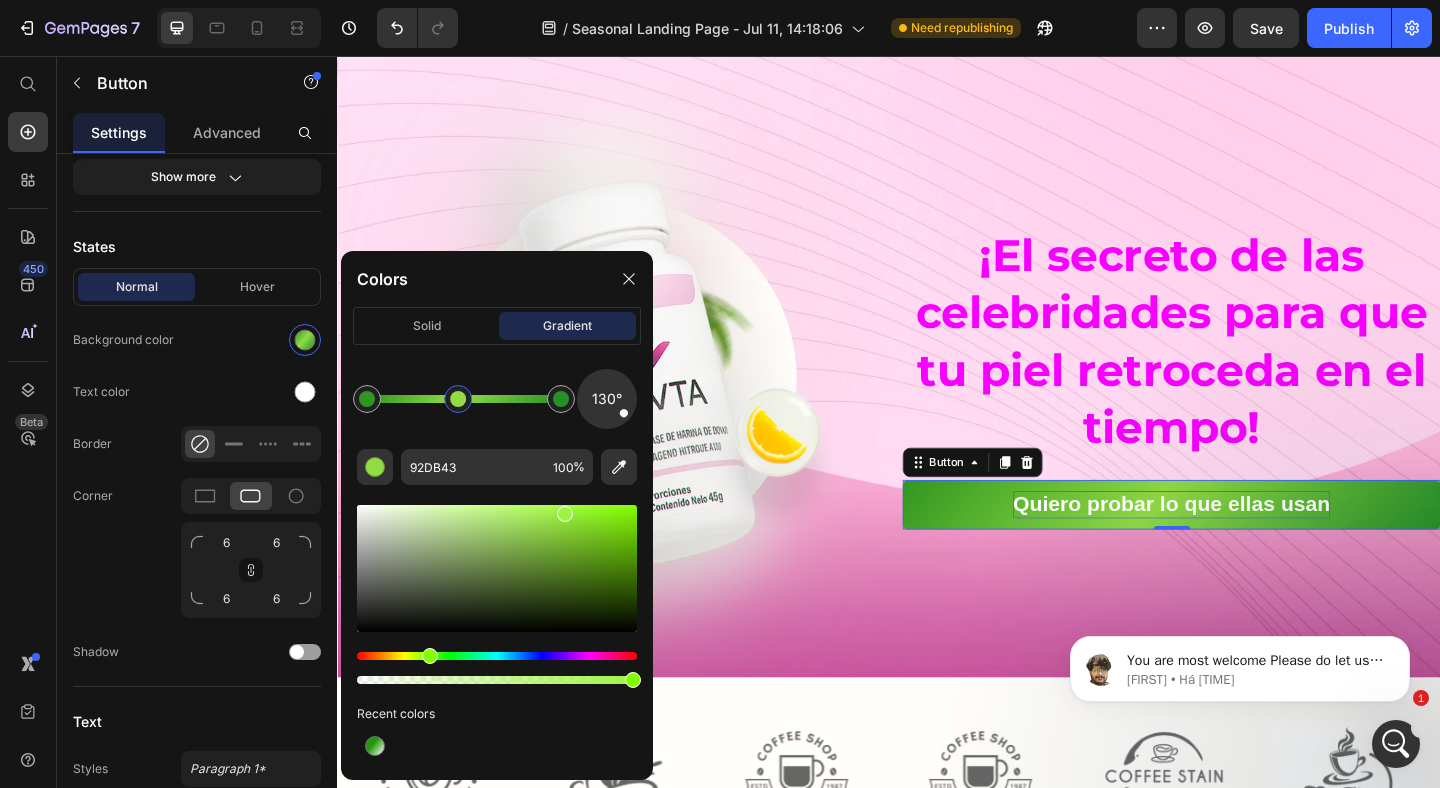 click at bounding box center (497, 568) 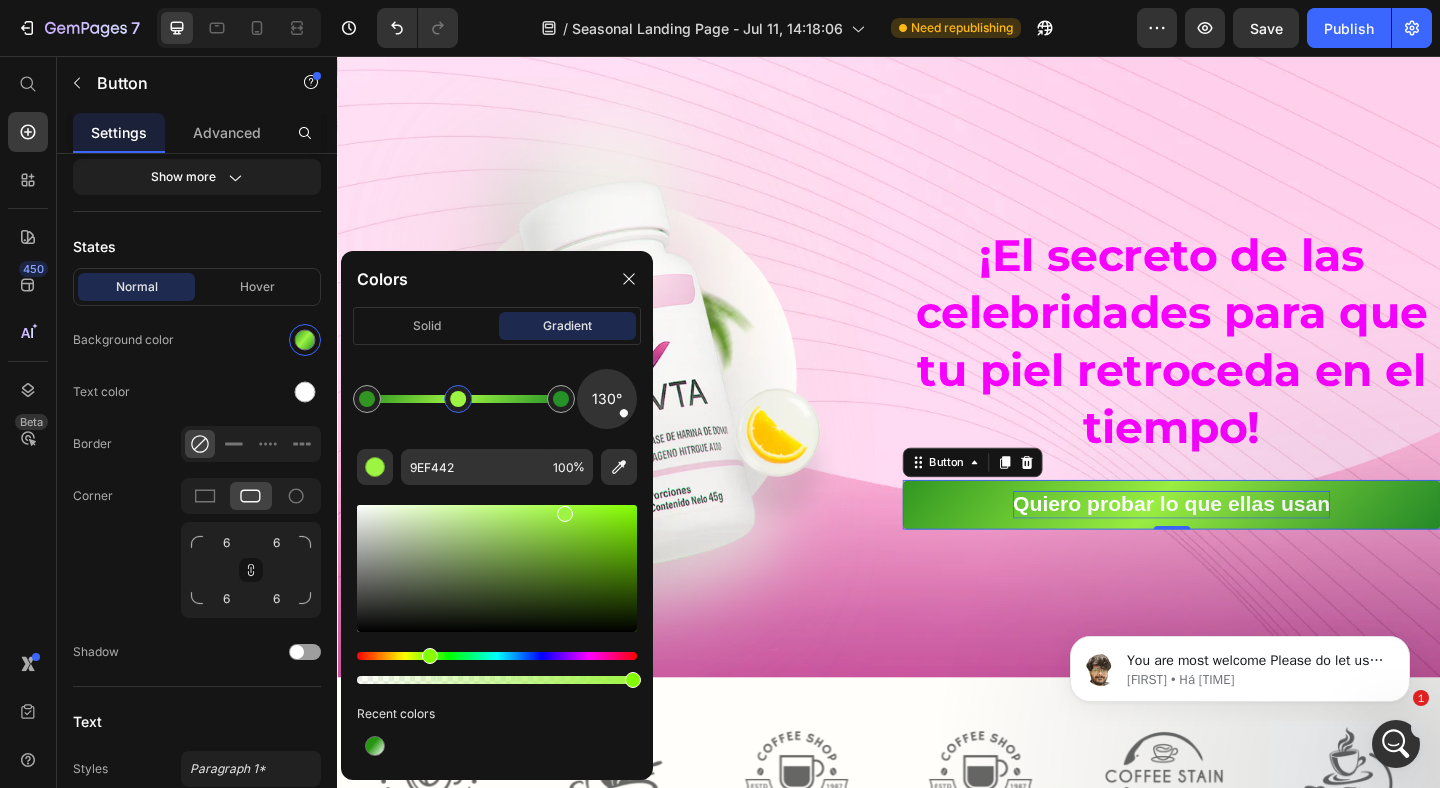 click at bounding box center [497, 568] 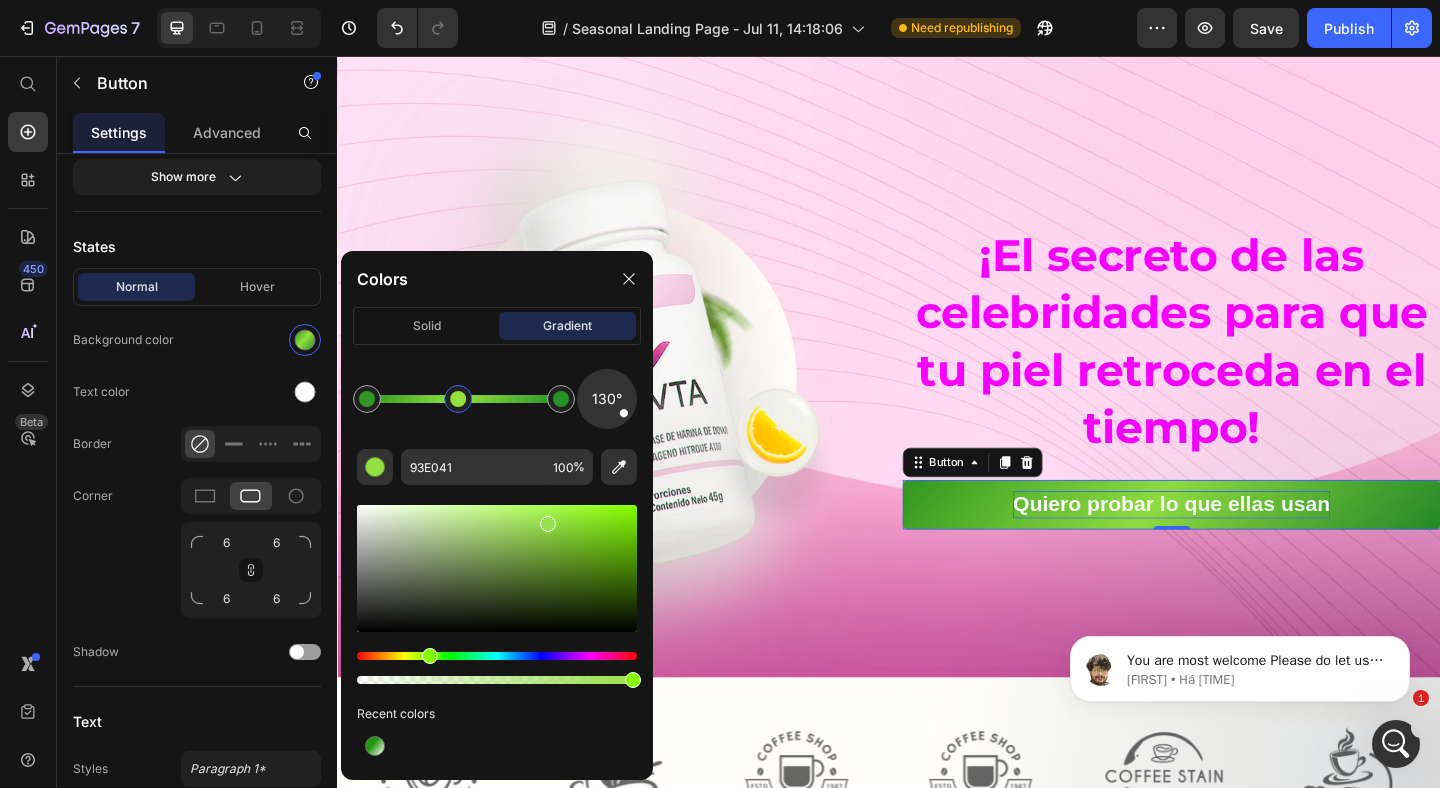 click at bounding box center [497, 568] 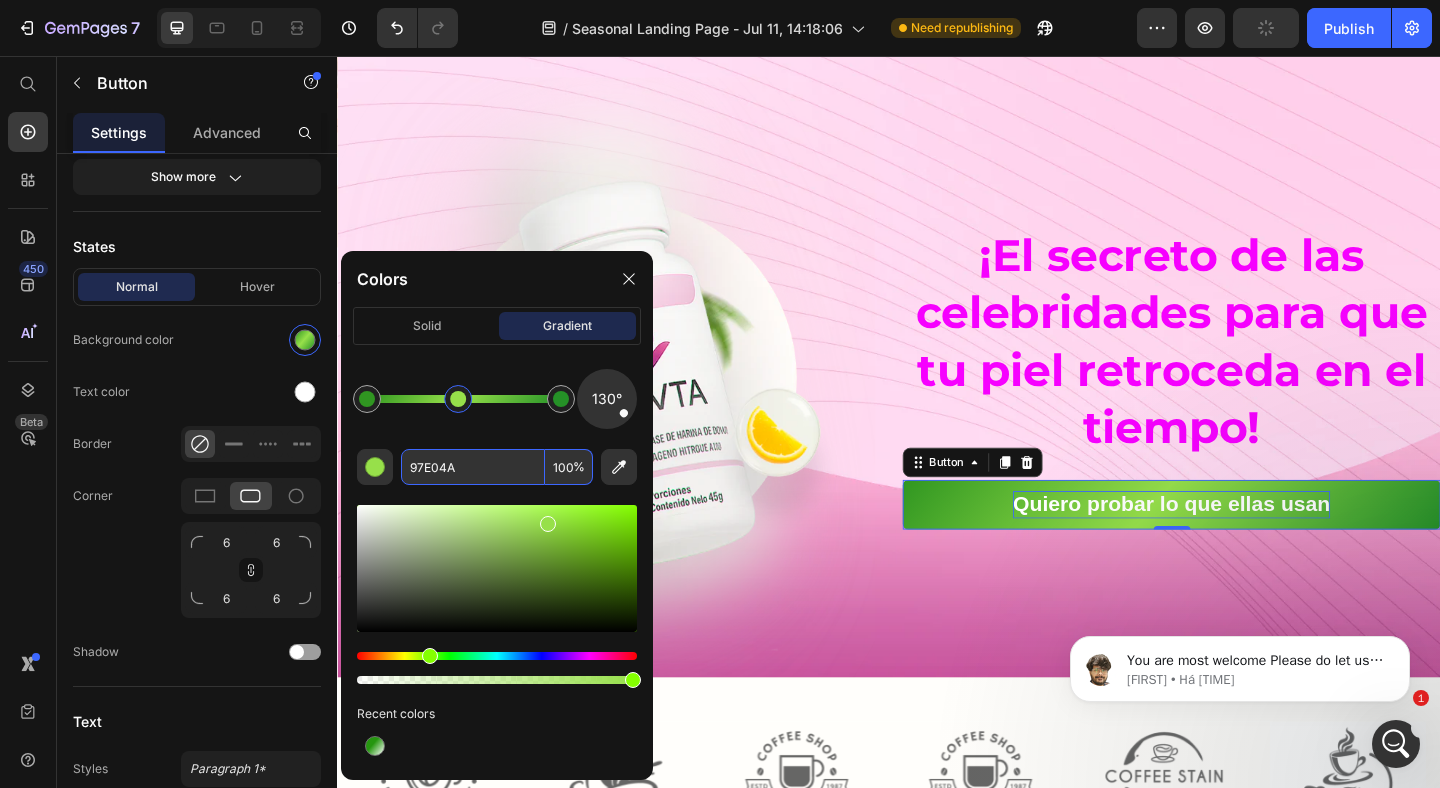 click on "100" at bounding box center [569, 467] 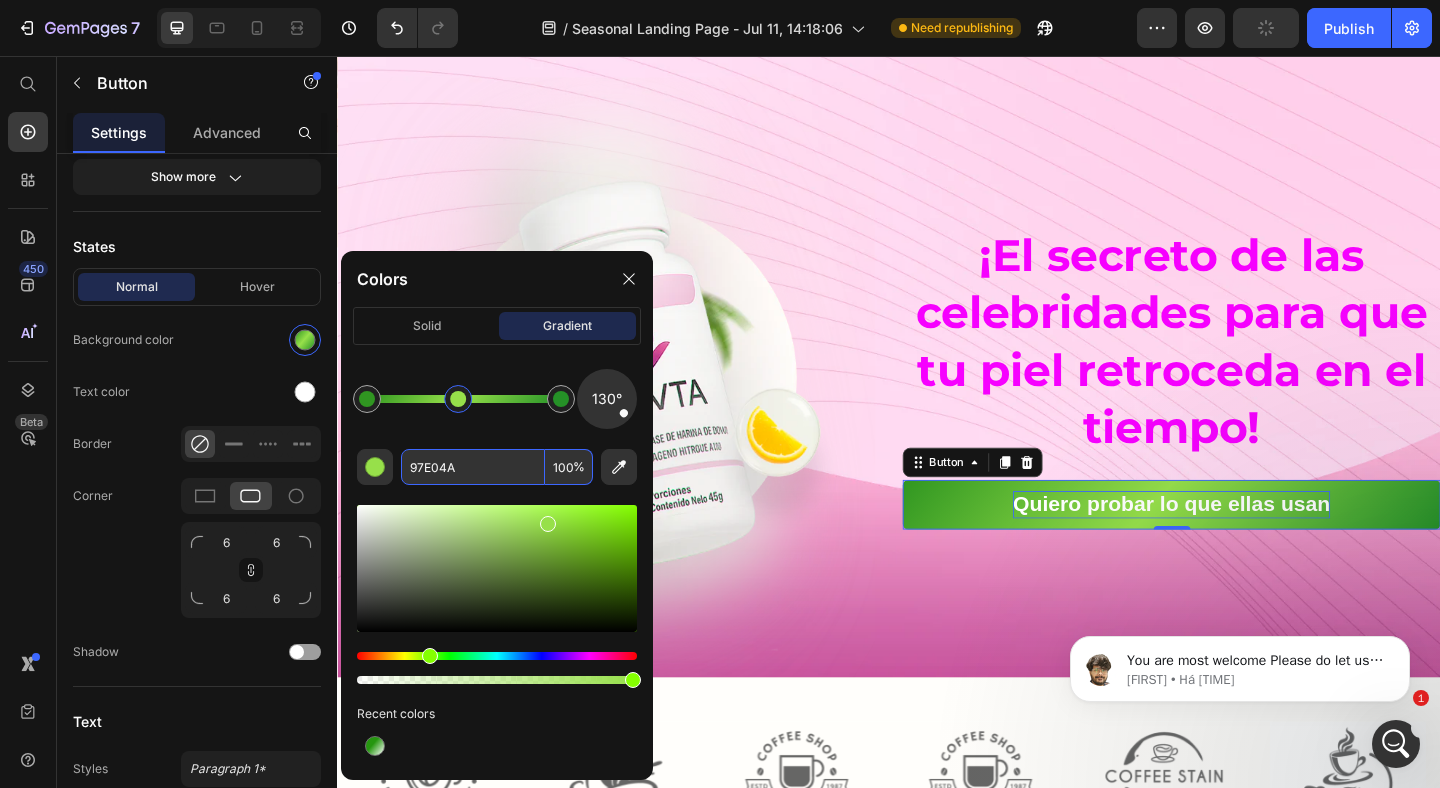 click on "130° 97E04A 100 % Recent colors" 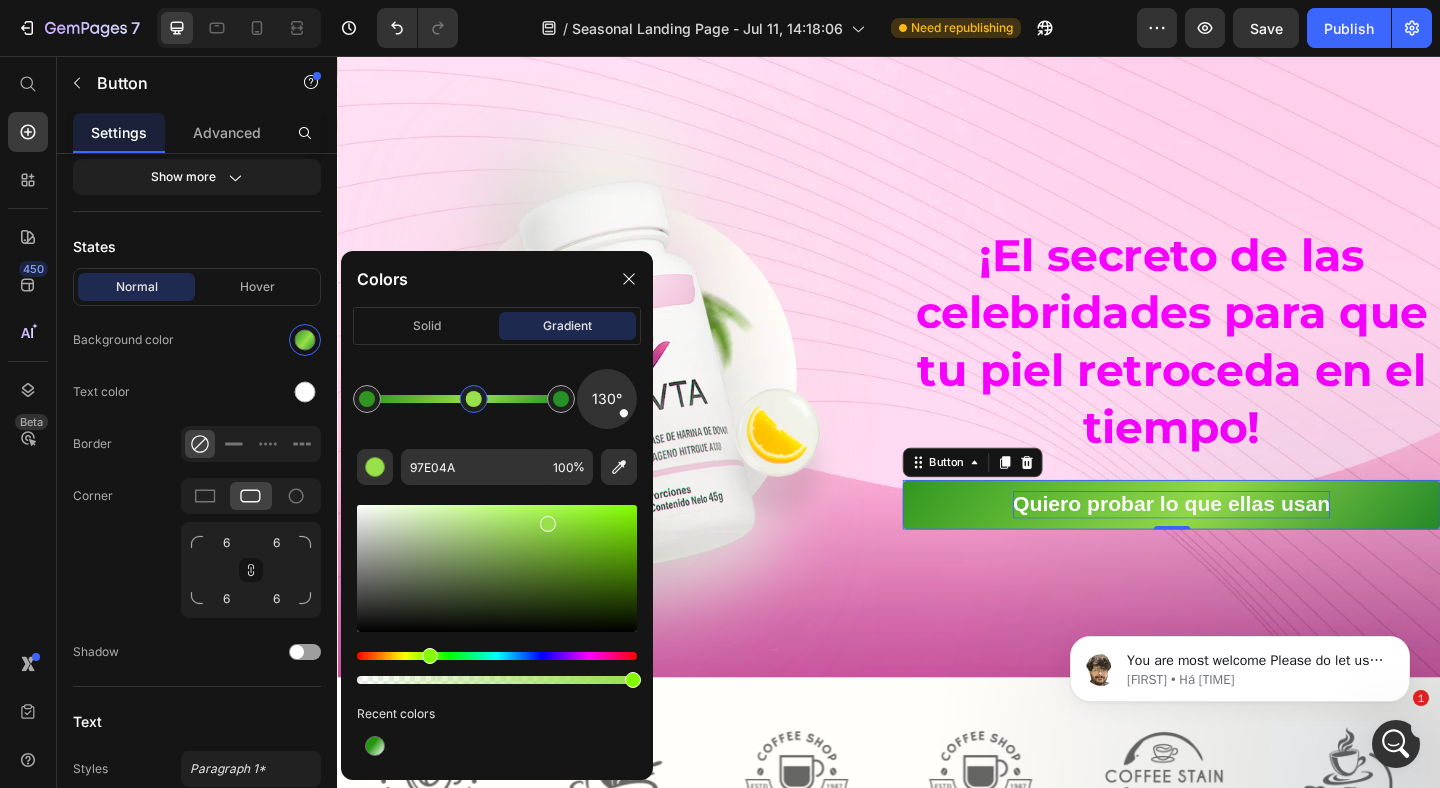 drag, startPoint x: 449, startPoint y: 401, endPoint x: 474, endPoint y: 402, distance: 25.019993 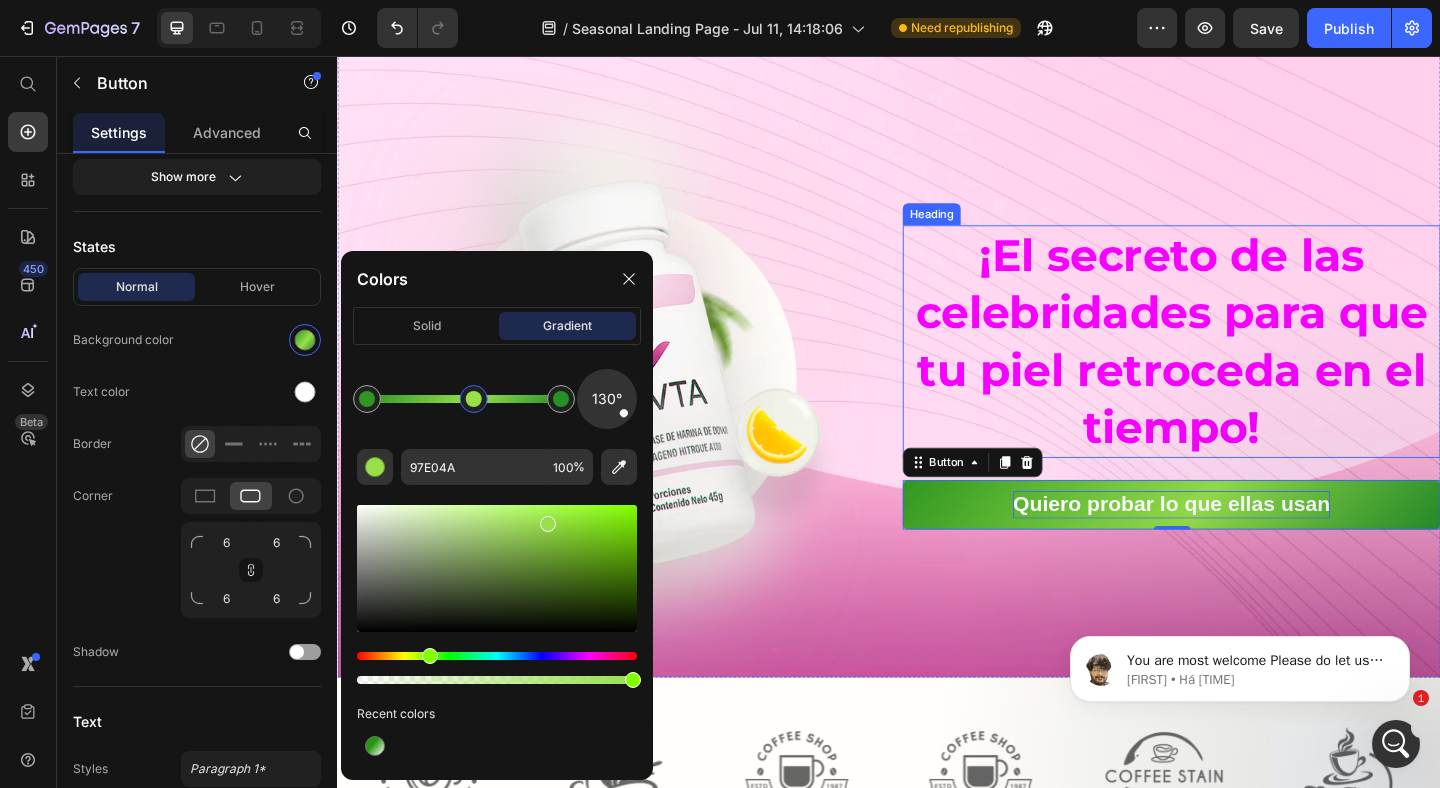 click on "¡El secreto de las celebridades para que tu piel retroceda en el tiempo!" at bounding box center [1244, 367] 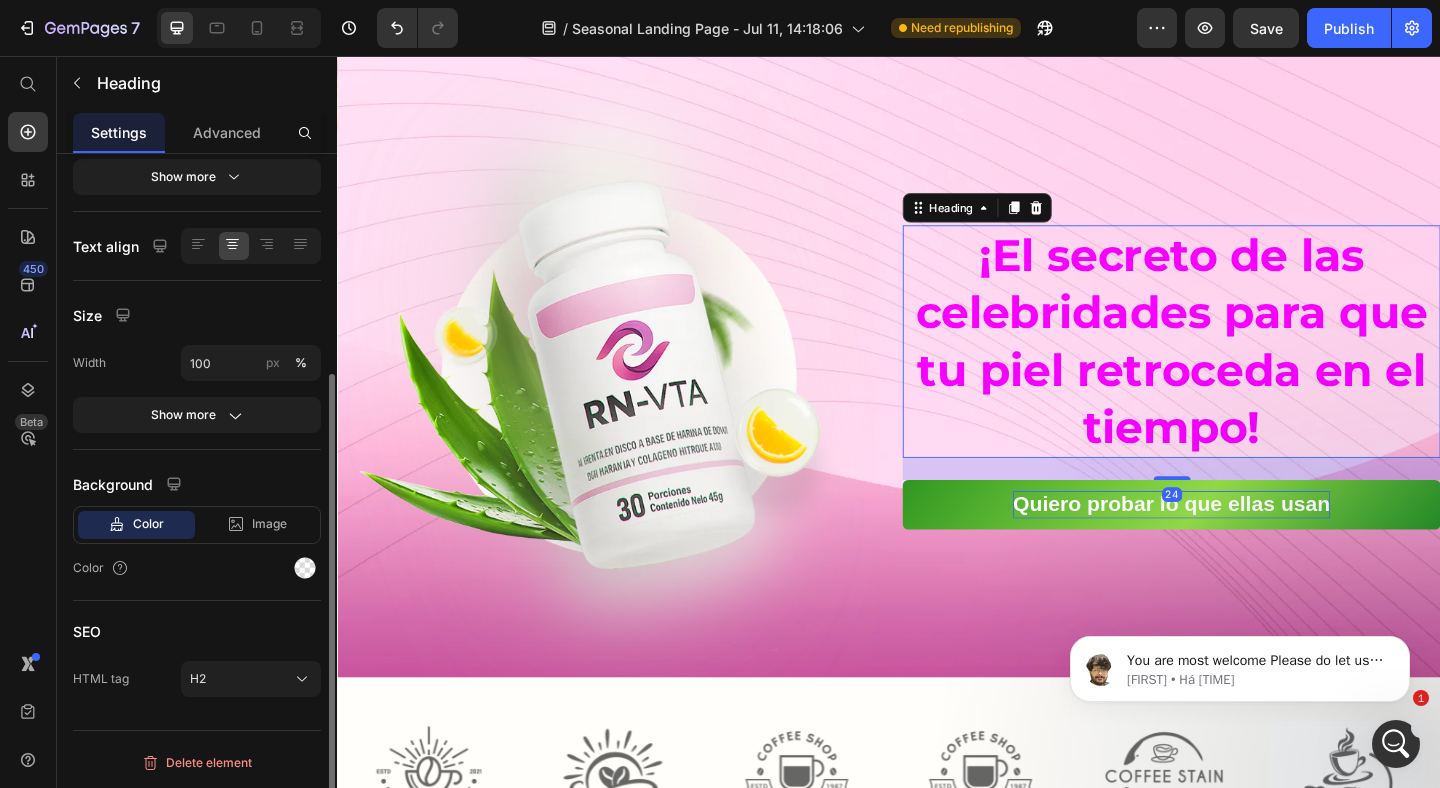 scroll, scrollTop: 0, scrollLeft: 0, axis: both 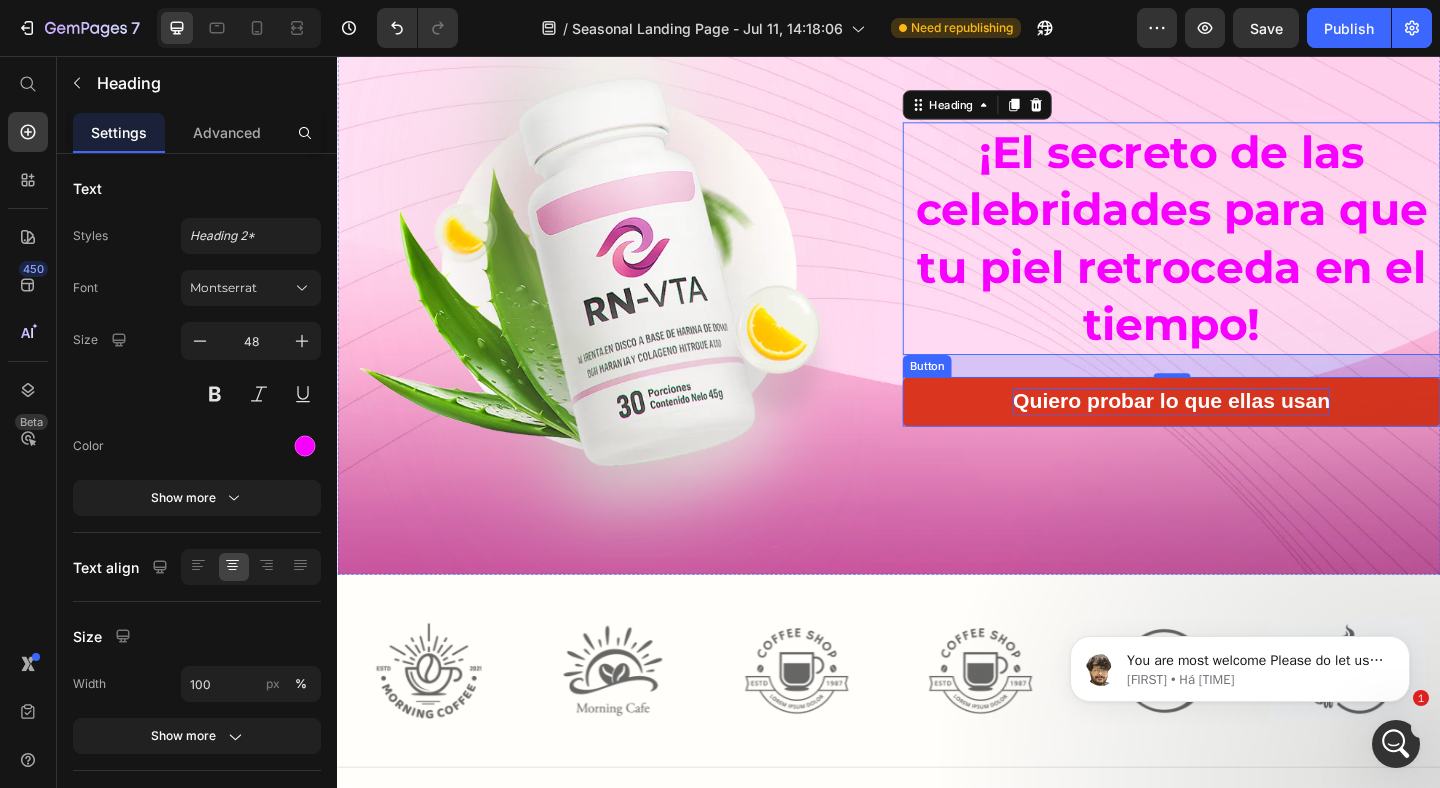 click on "Quiero probar lo que ellas usan" at bounding box center [1244, 432] 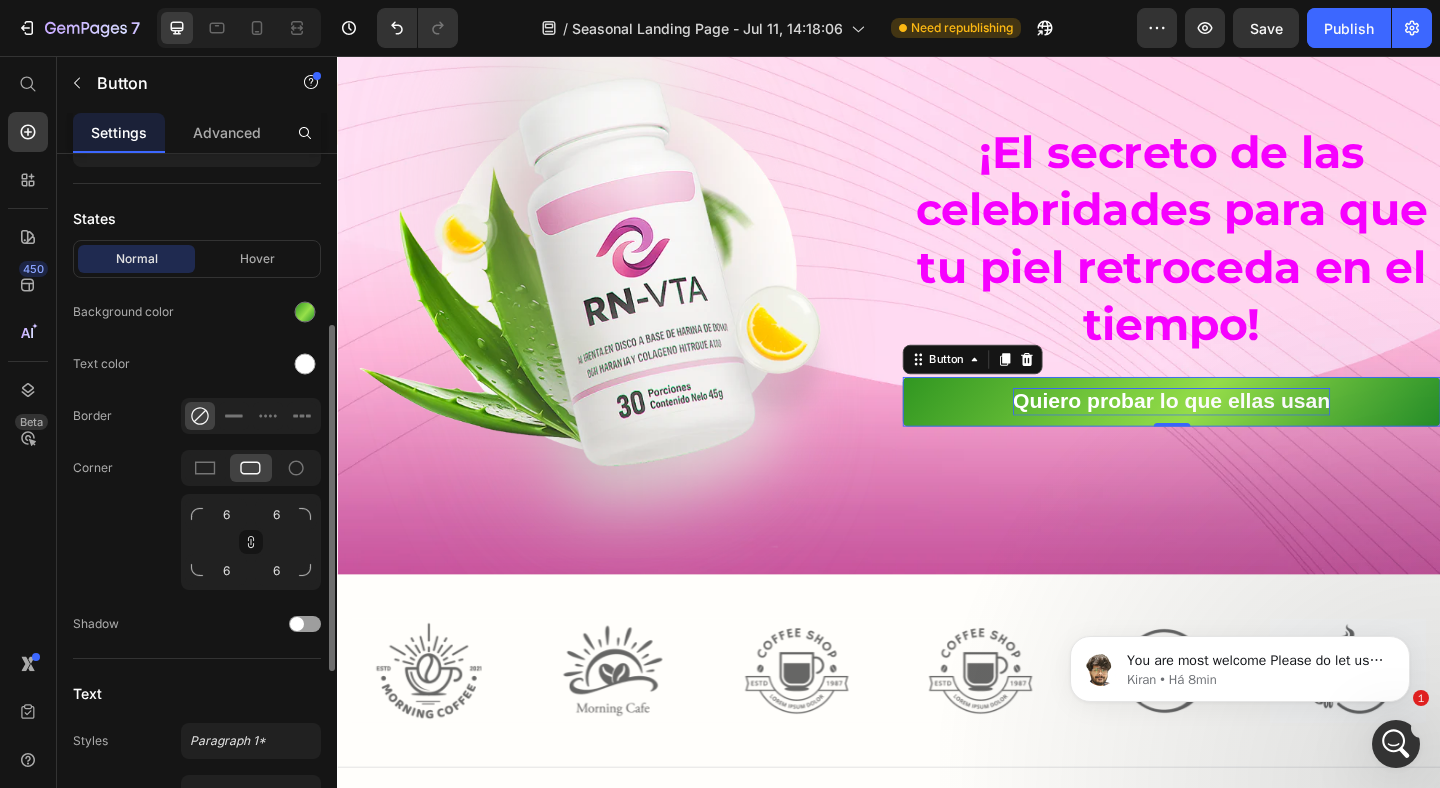 scroll, scrollTop: 392, scrollLeft: 0, axis: vertical 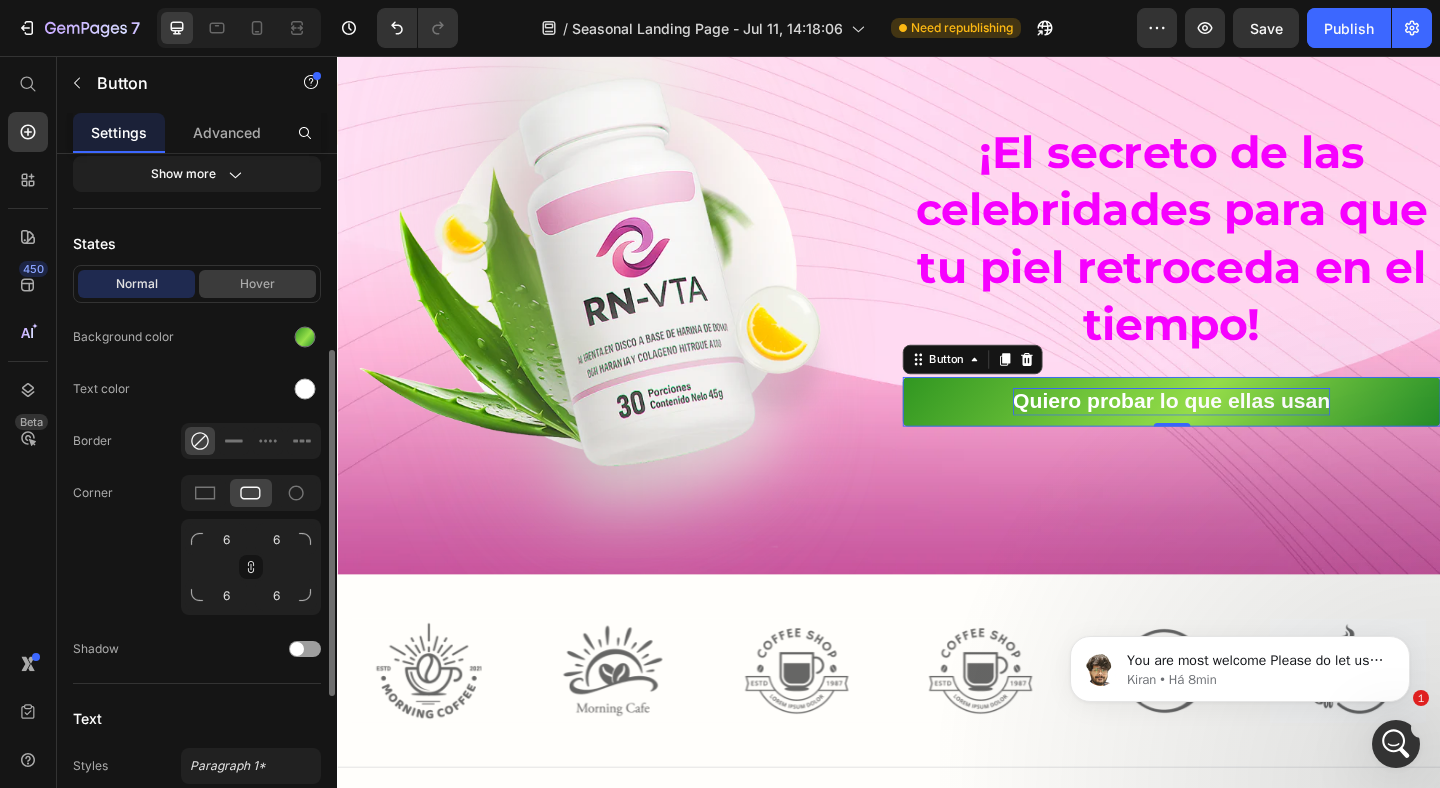 click on "Hover" at bounding box center [257, 284] 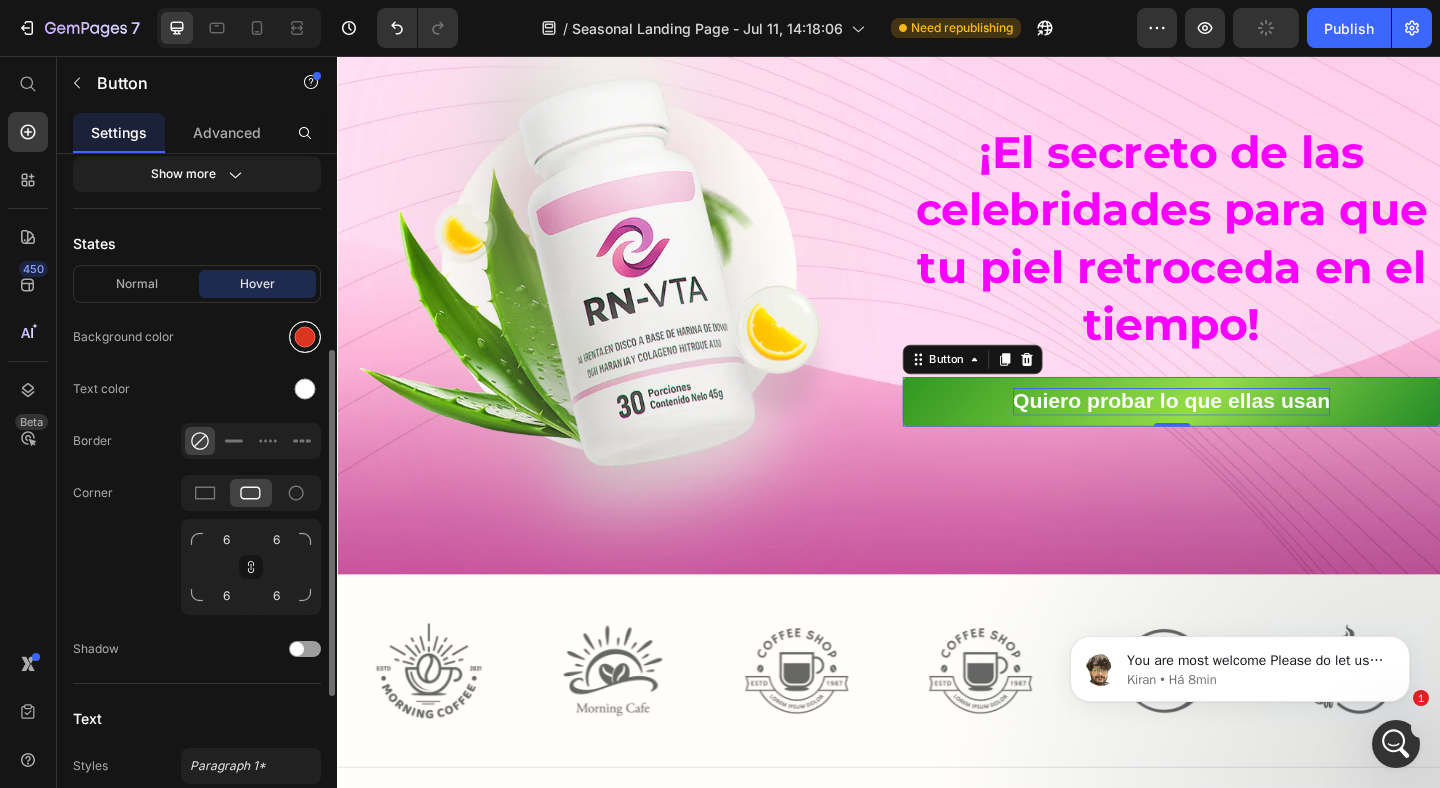 click at bounding box center (305, 337) 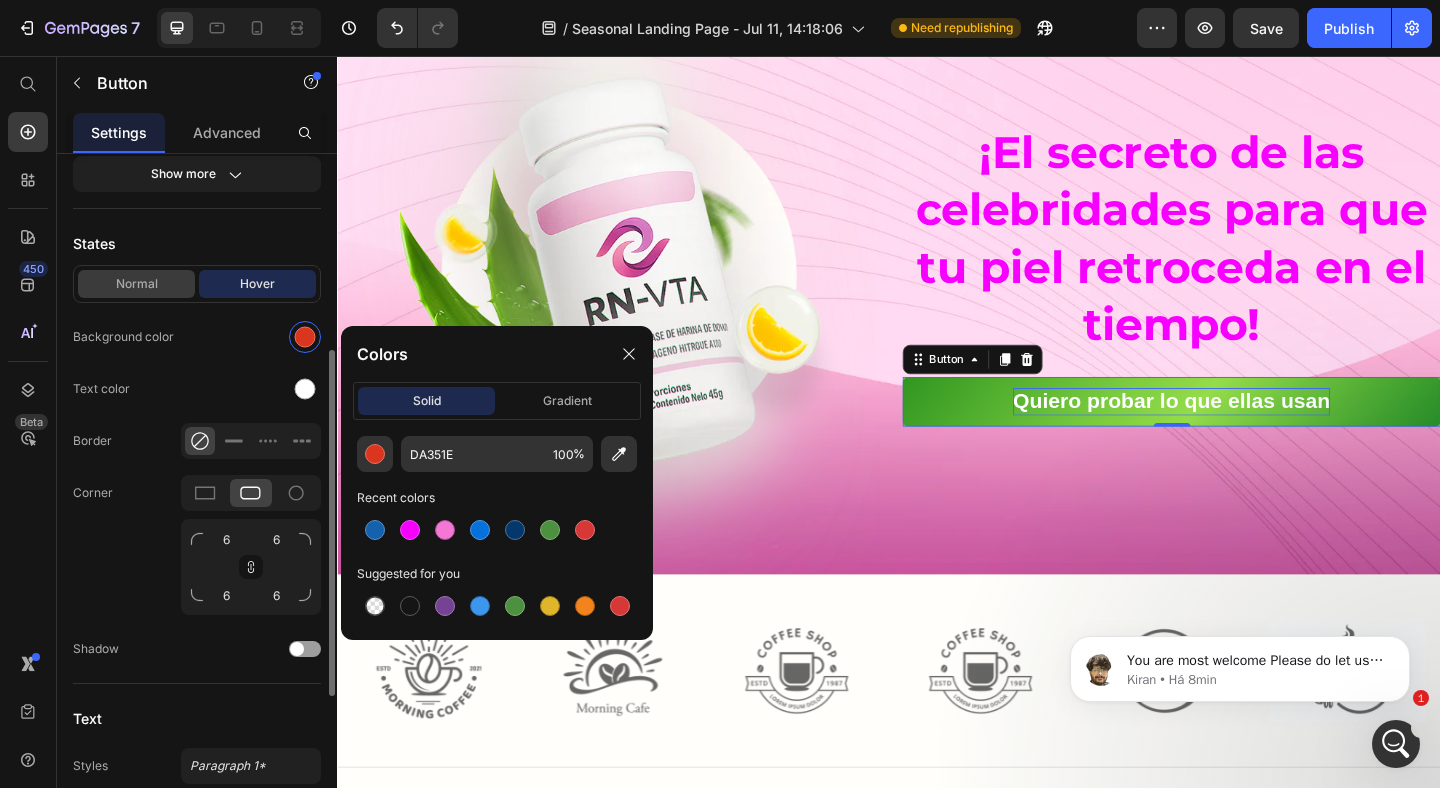 click on "Normal" at bounding box center [136, 284] 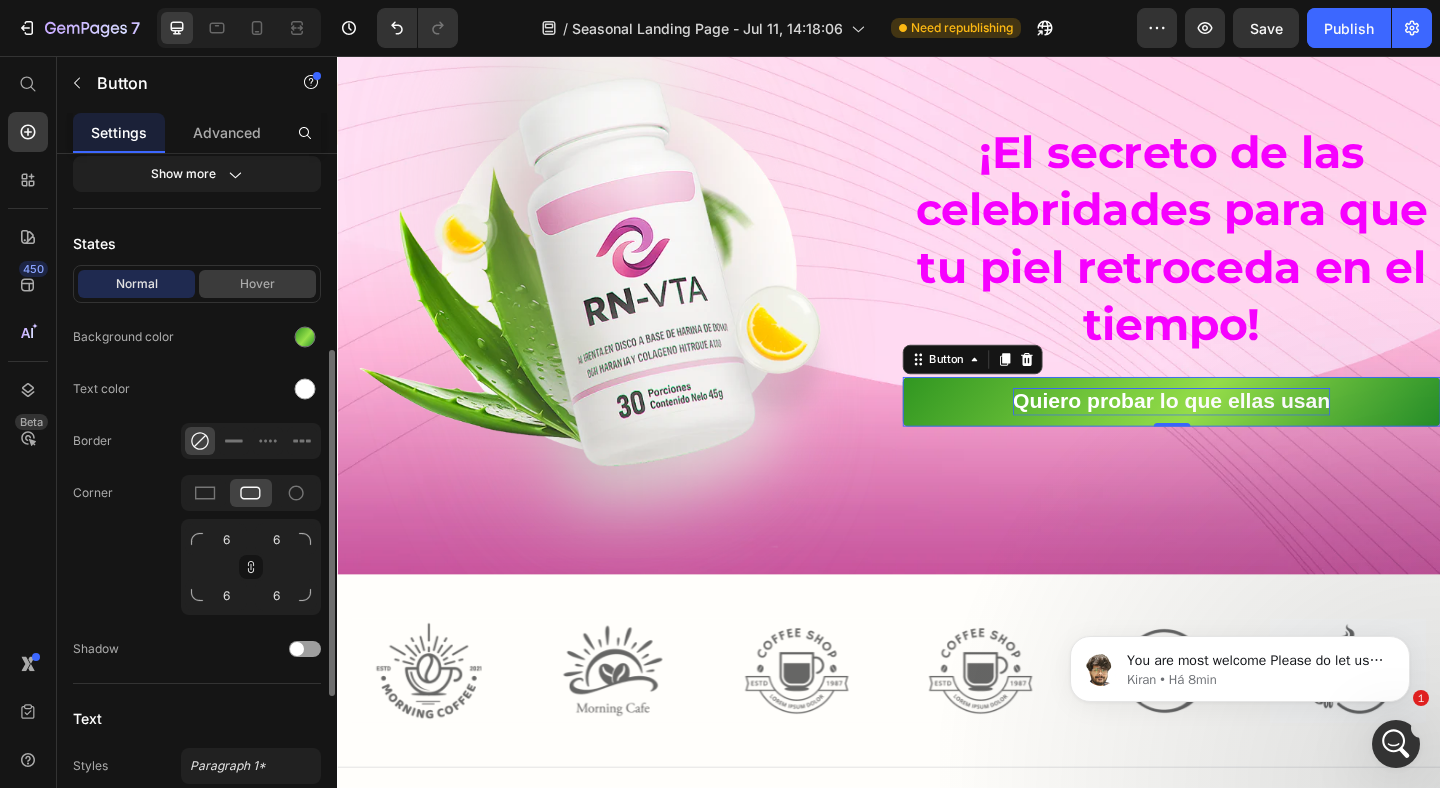 click on "Hover" at bounding box center [257, 284] 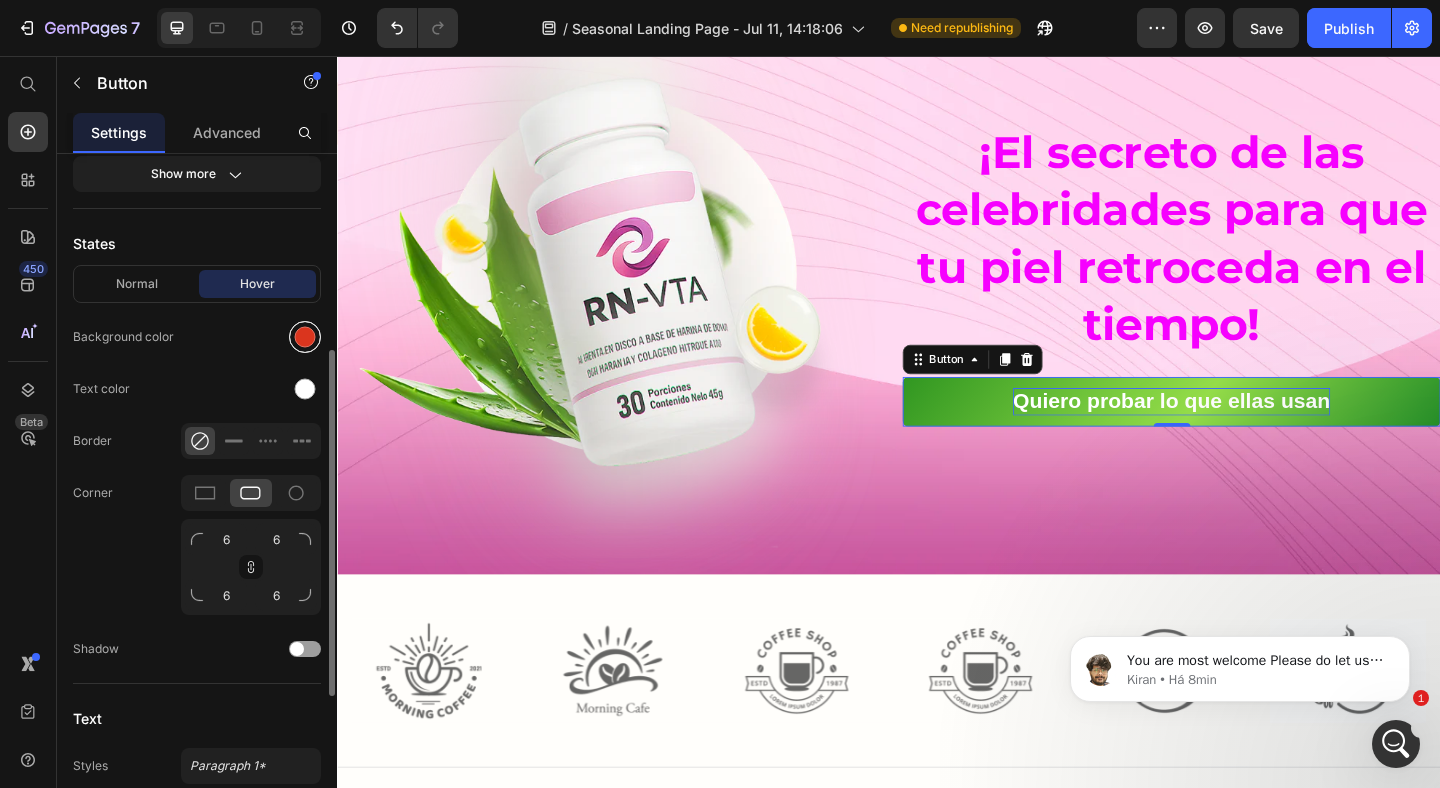 click at bounding box center [305, 337] 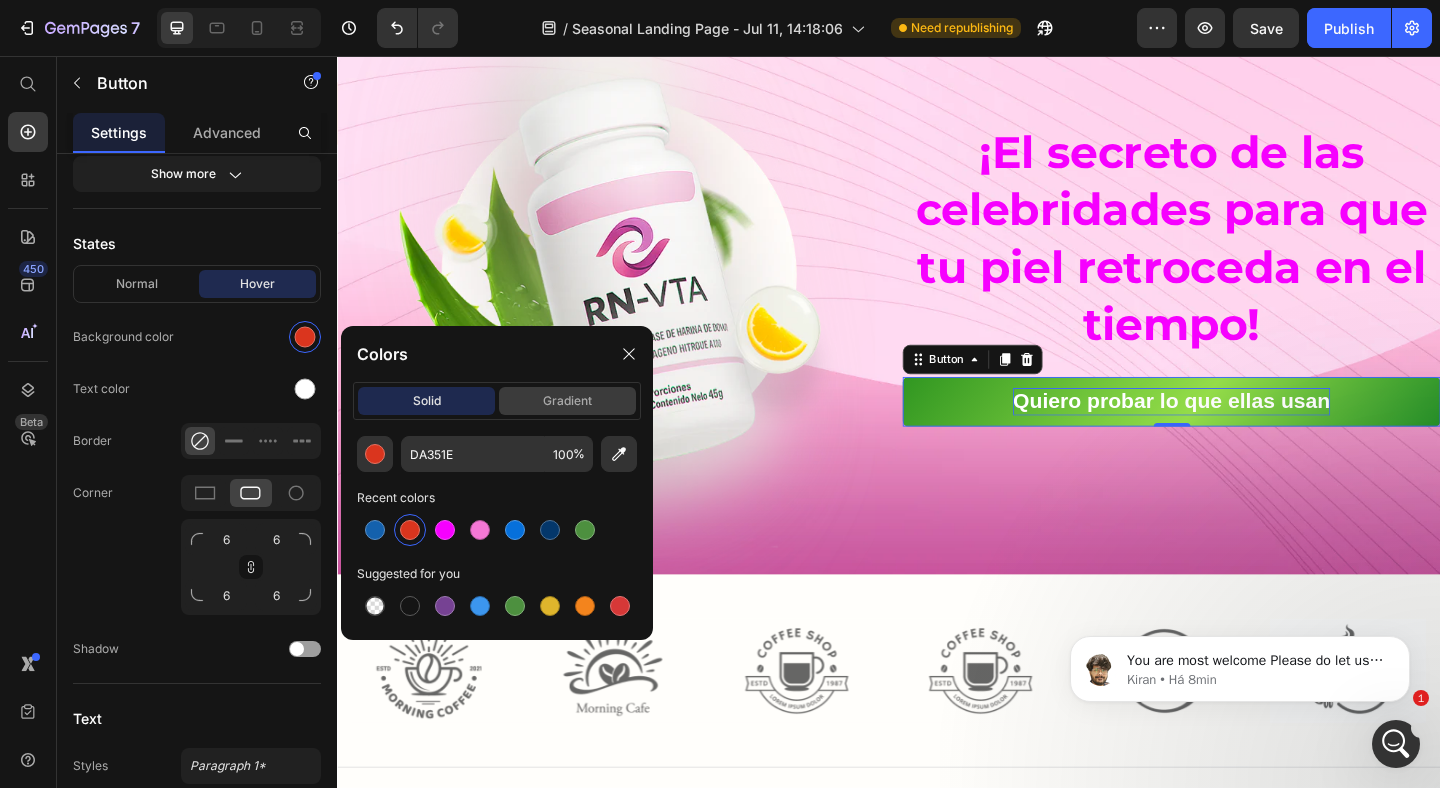 click on "gradient" 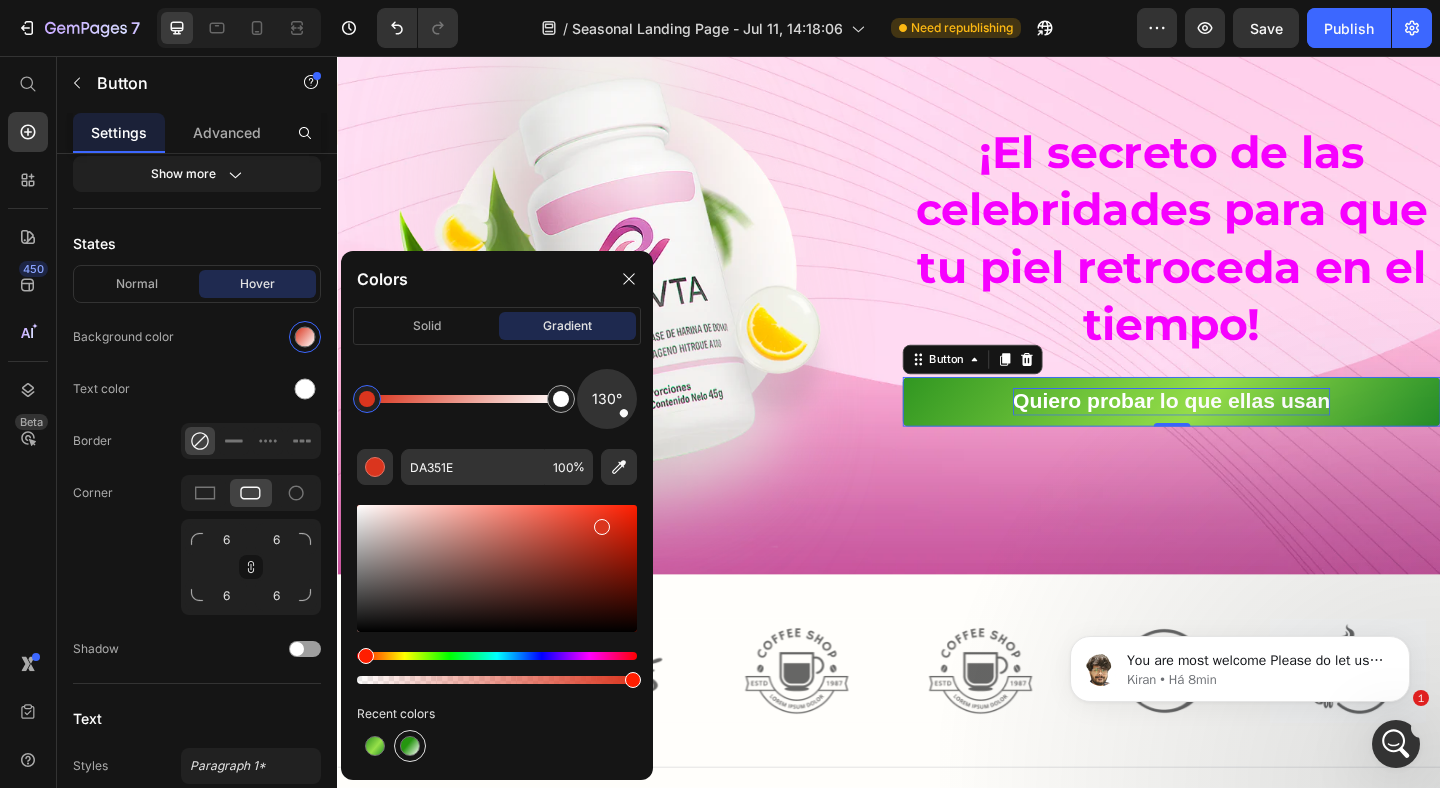 click at bounding box center [410, 746] 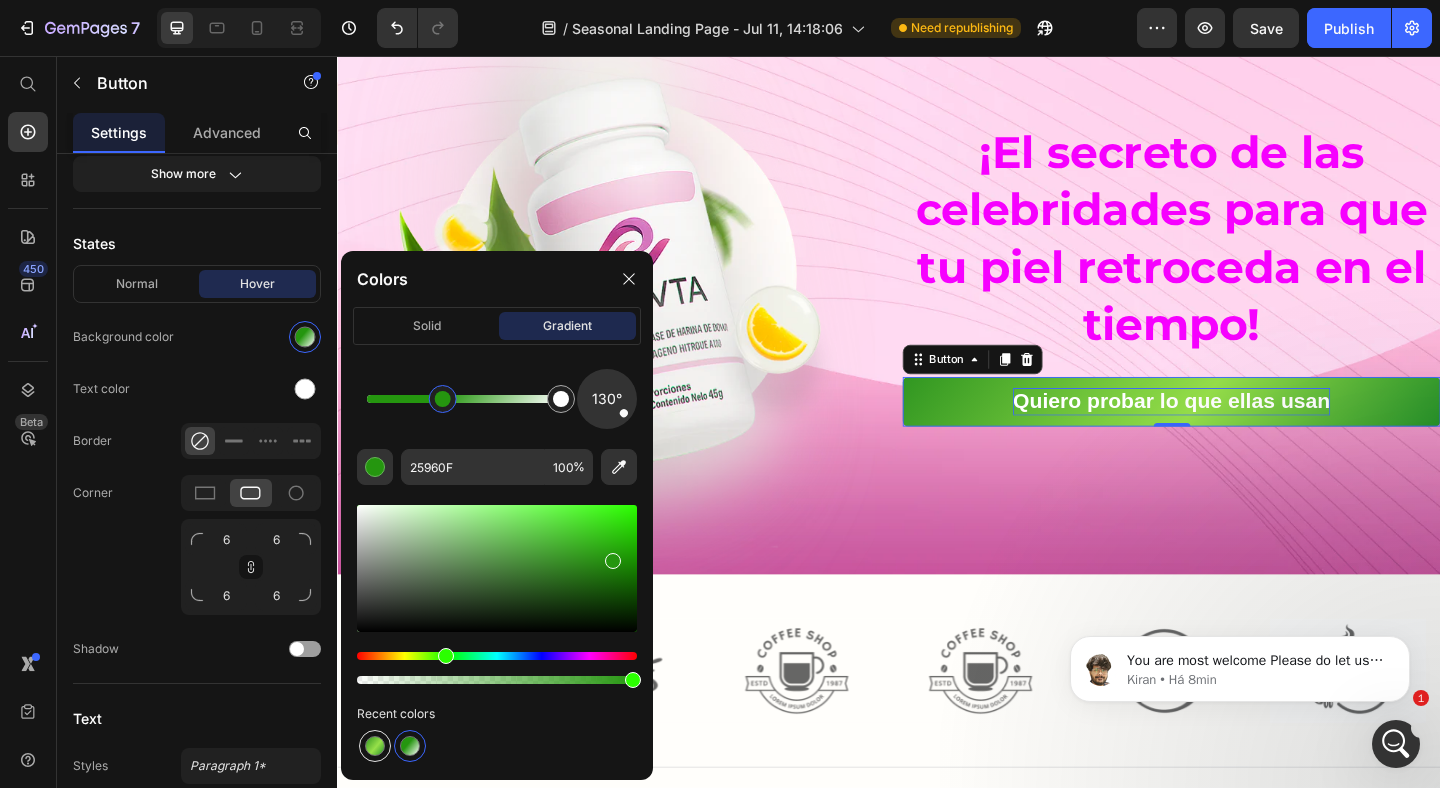 click at bounding box center (375, 746) 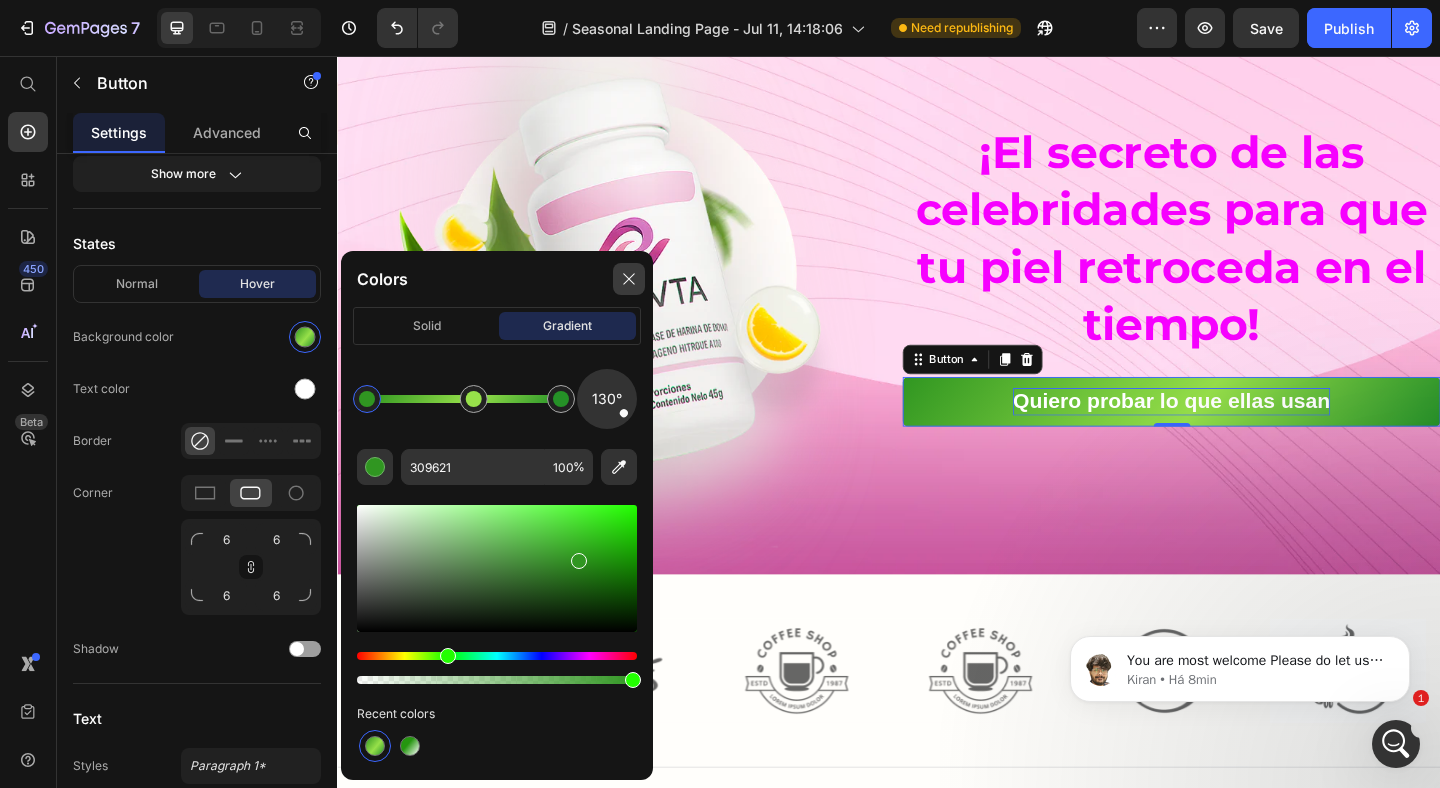 click at bounding box center [629, 279] 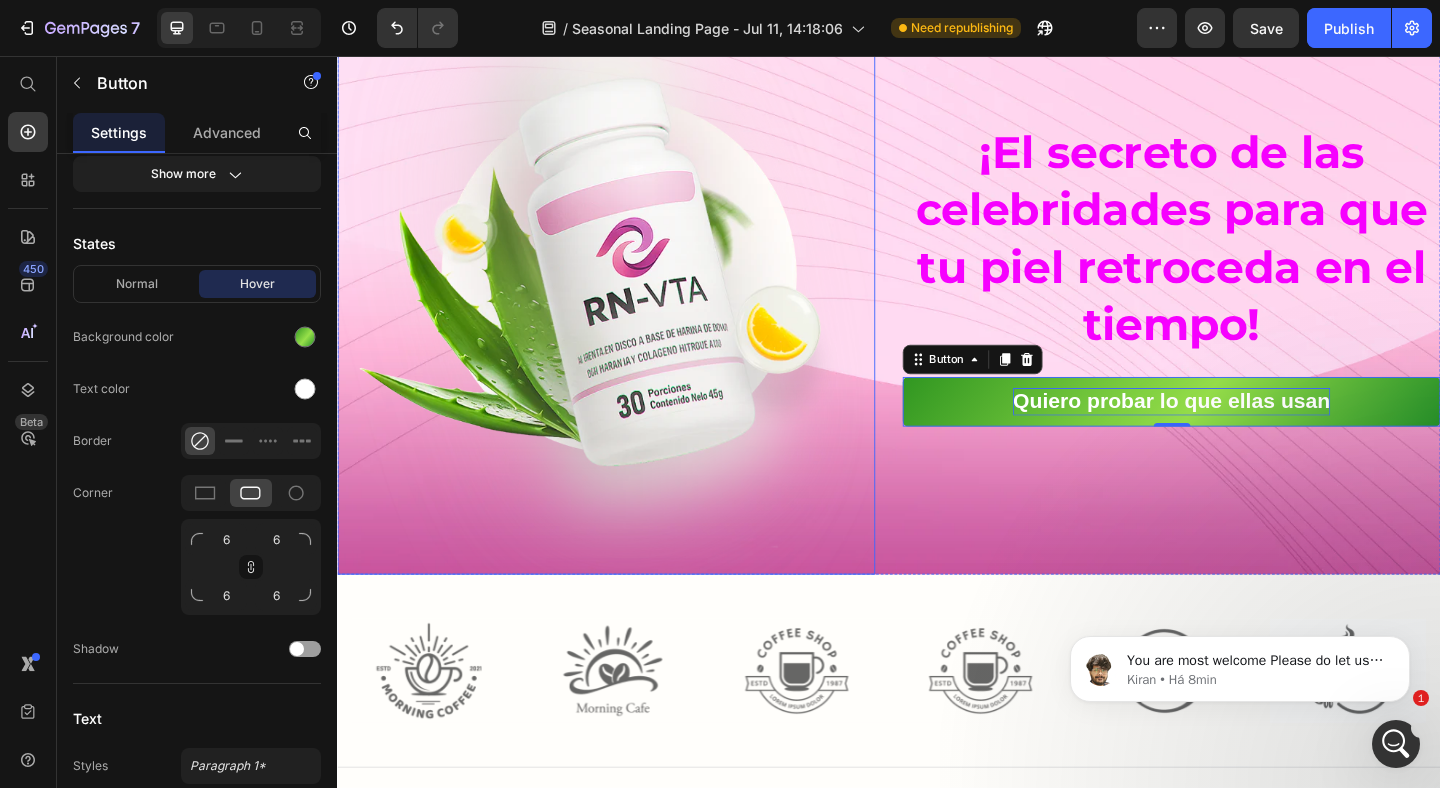 click at bounding box center [629, 293] 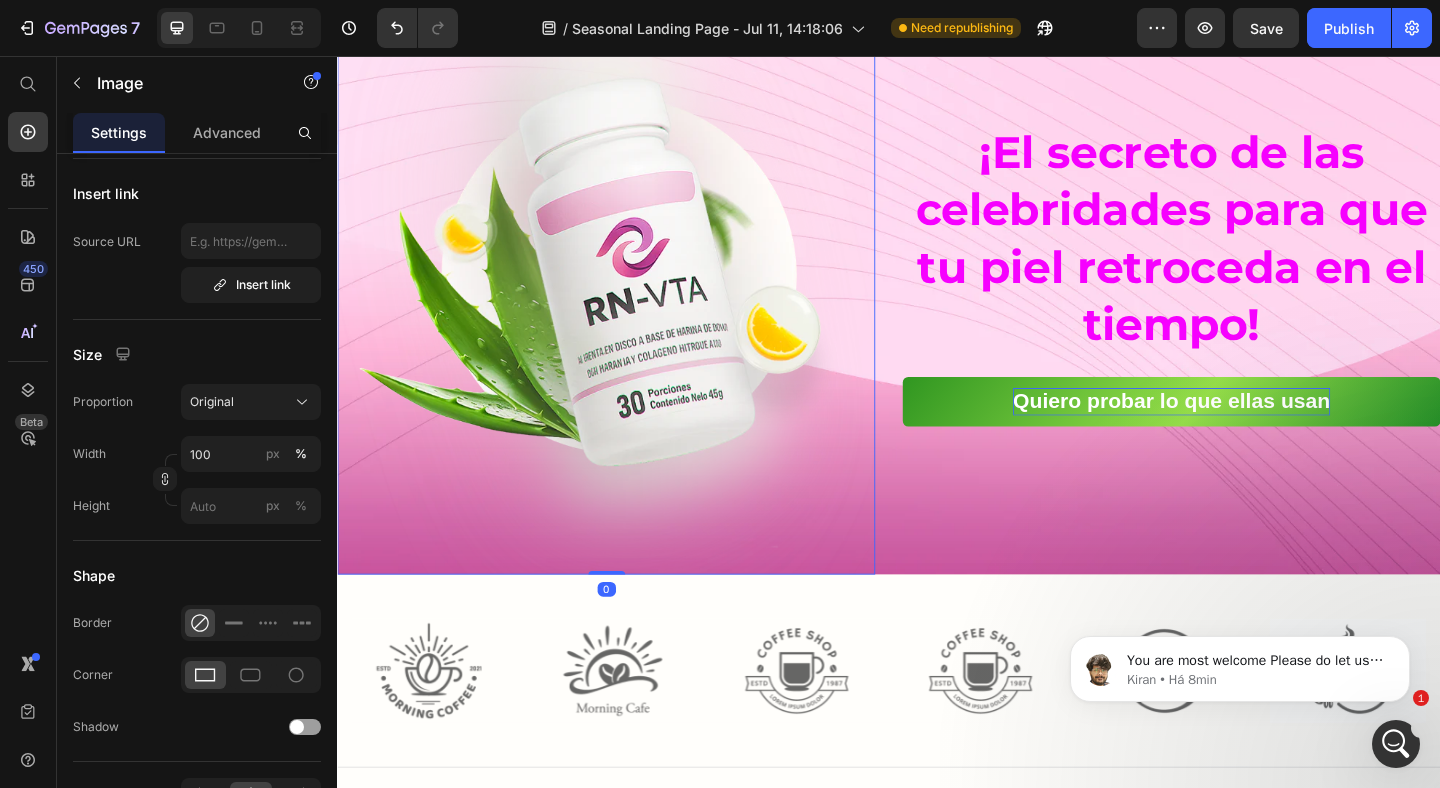 scroll, scrollTop: 0, scrollLeft: 0, axis: both 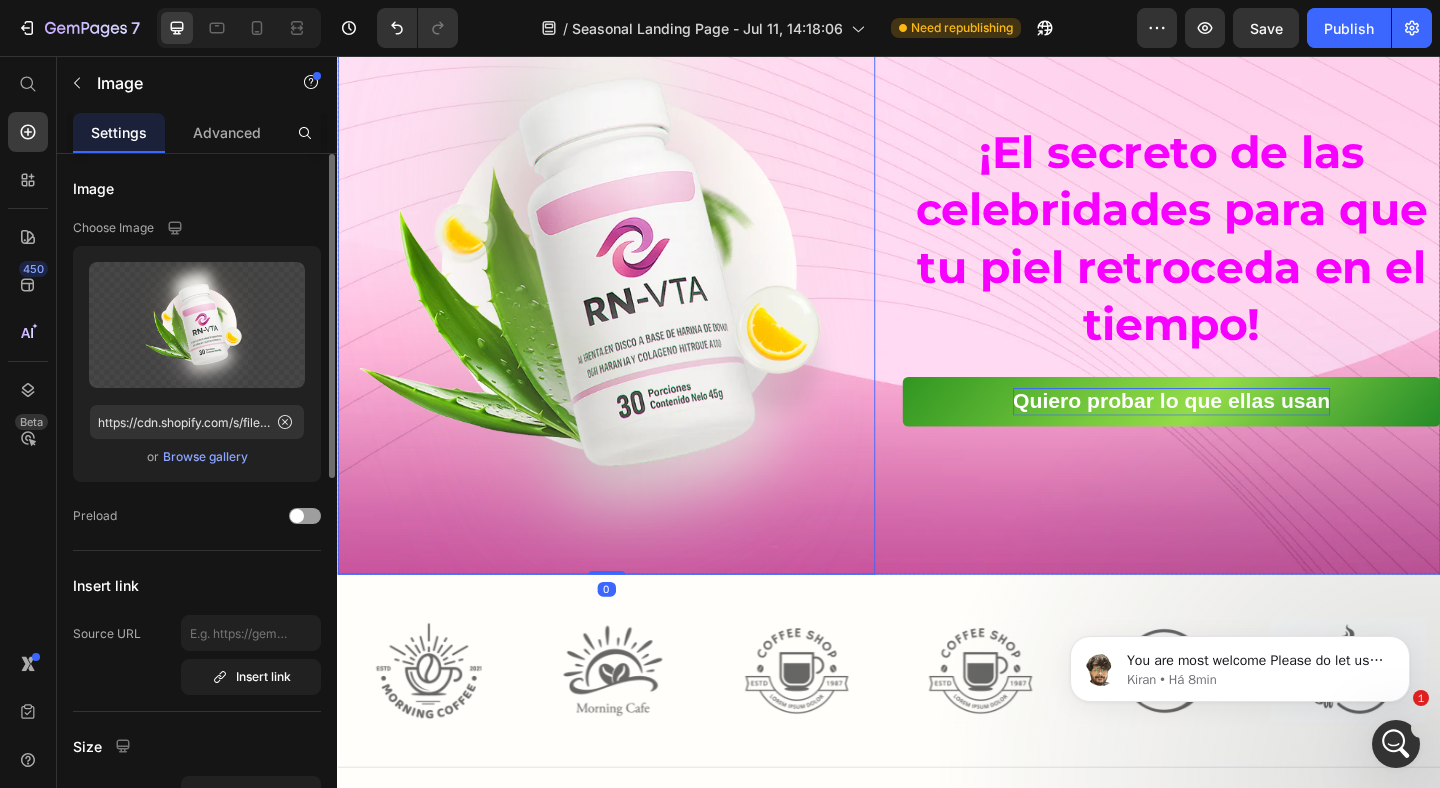 click on "¡El secreto de las celebridades para que tu piel retroceda en el tiempo!  Heading Quiero probar lo que ellas usan Button" at bounding box center [1244, 293] 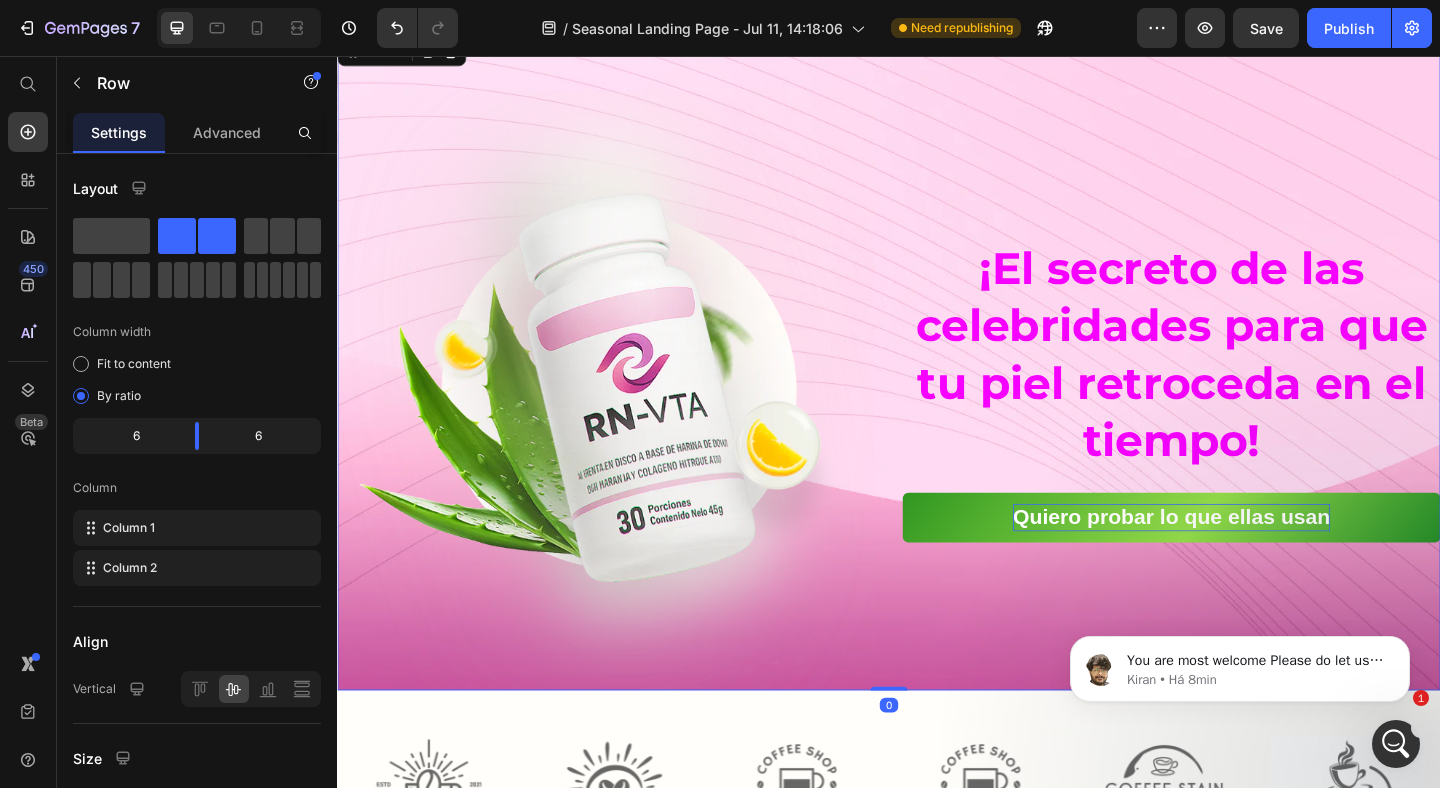scroll, scrollTop: 89, scrollLeft: 0, axis: vertical 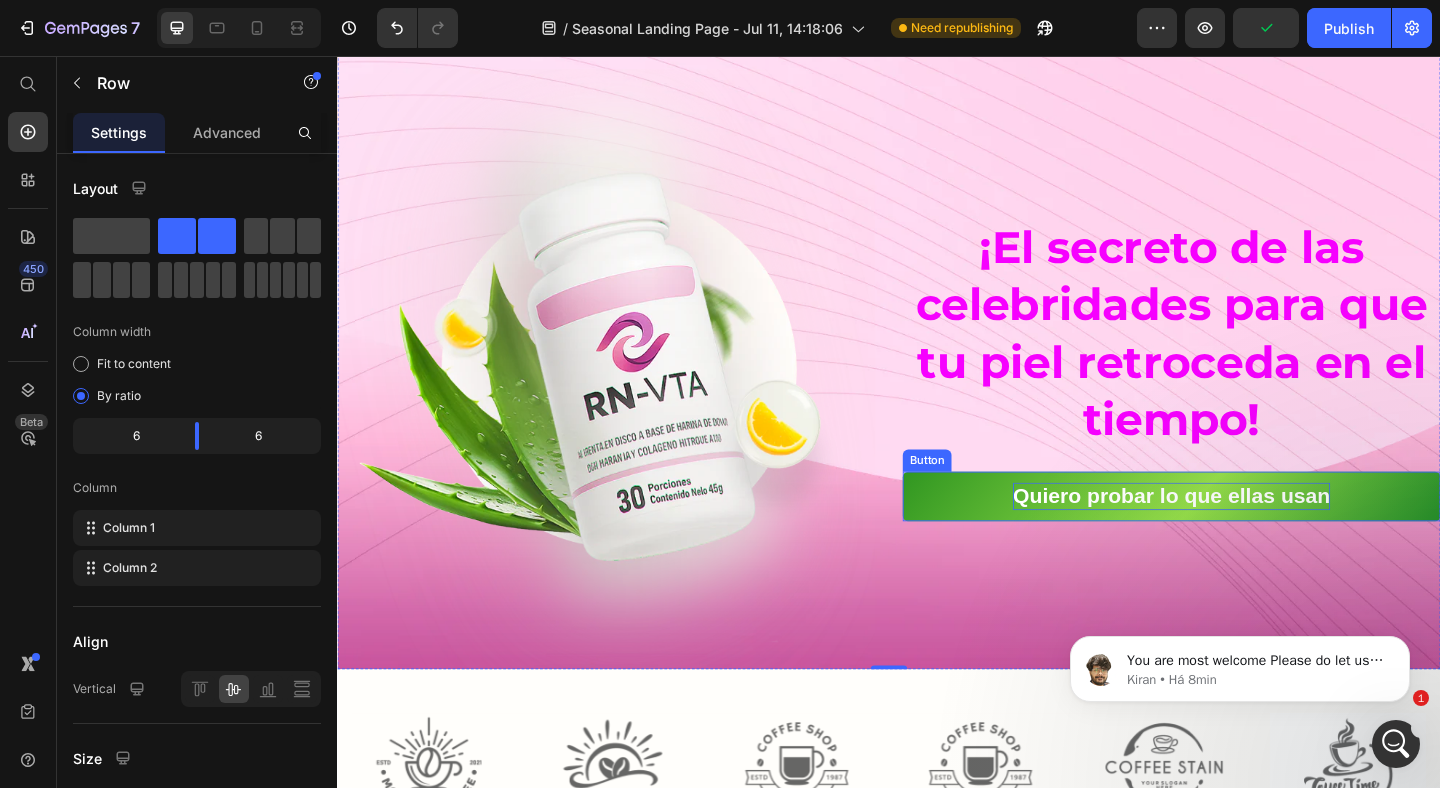 click on "Quiero probar lo que ellas usan" at bounding box center (1244, 535) 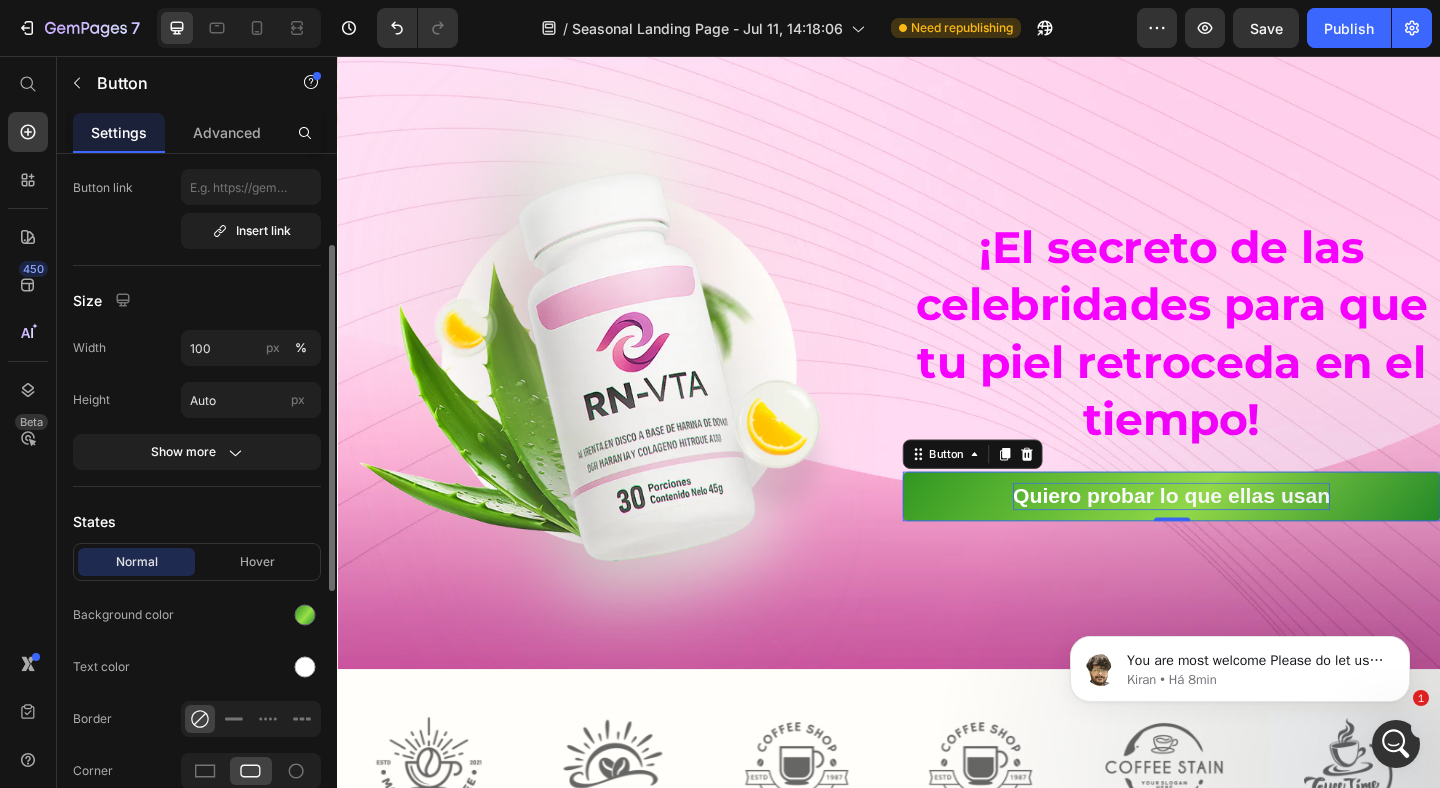 scroll, scrollTop: 187, scrollLeft: 0, axis: vertical 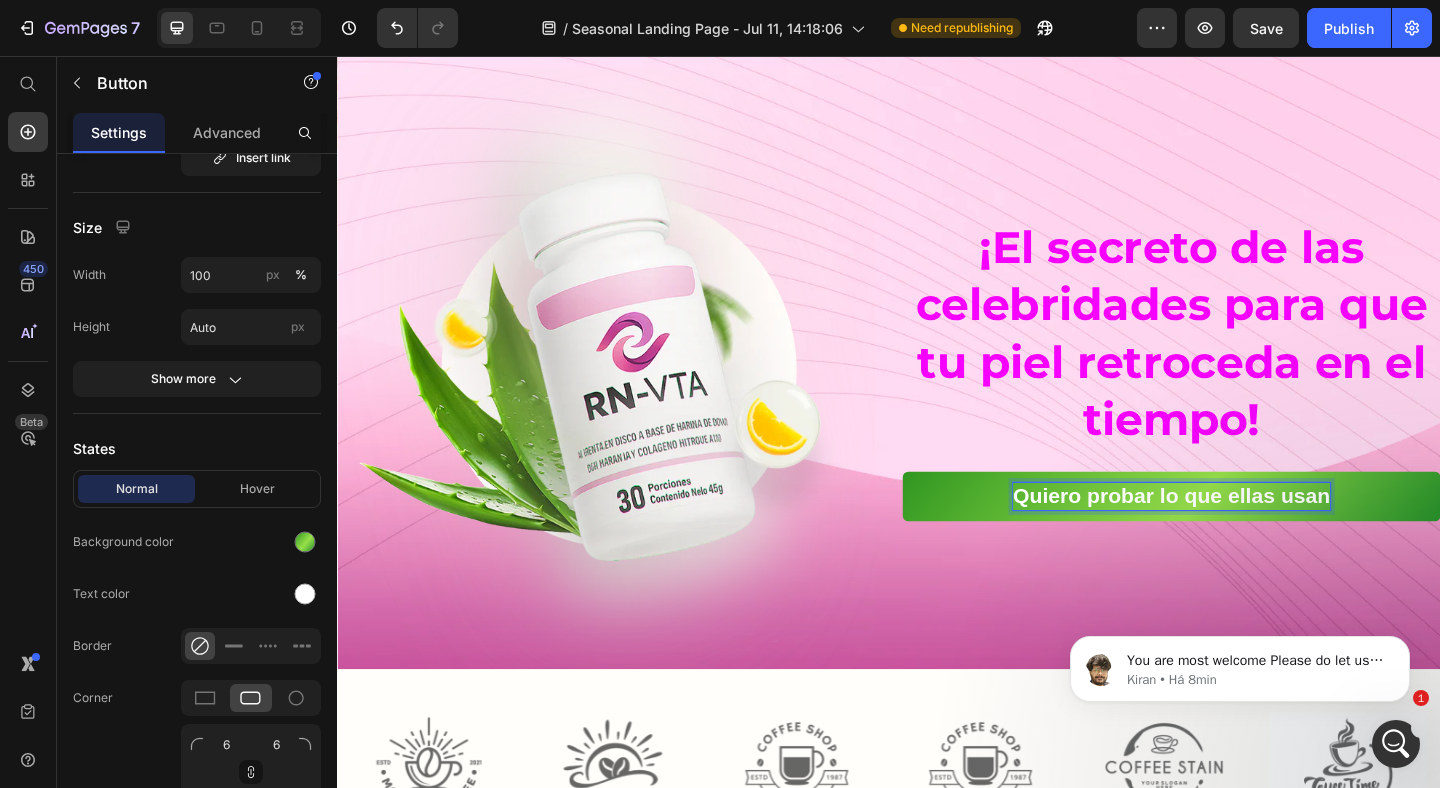 click on "¡El secreto de las celebridades para que tu piel retroceda en el tiempo!  Heading Quiero probar lo que ellas usan Button   0" at bounding box center [1244, 396] 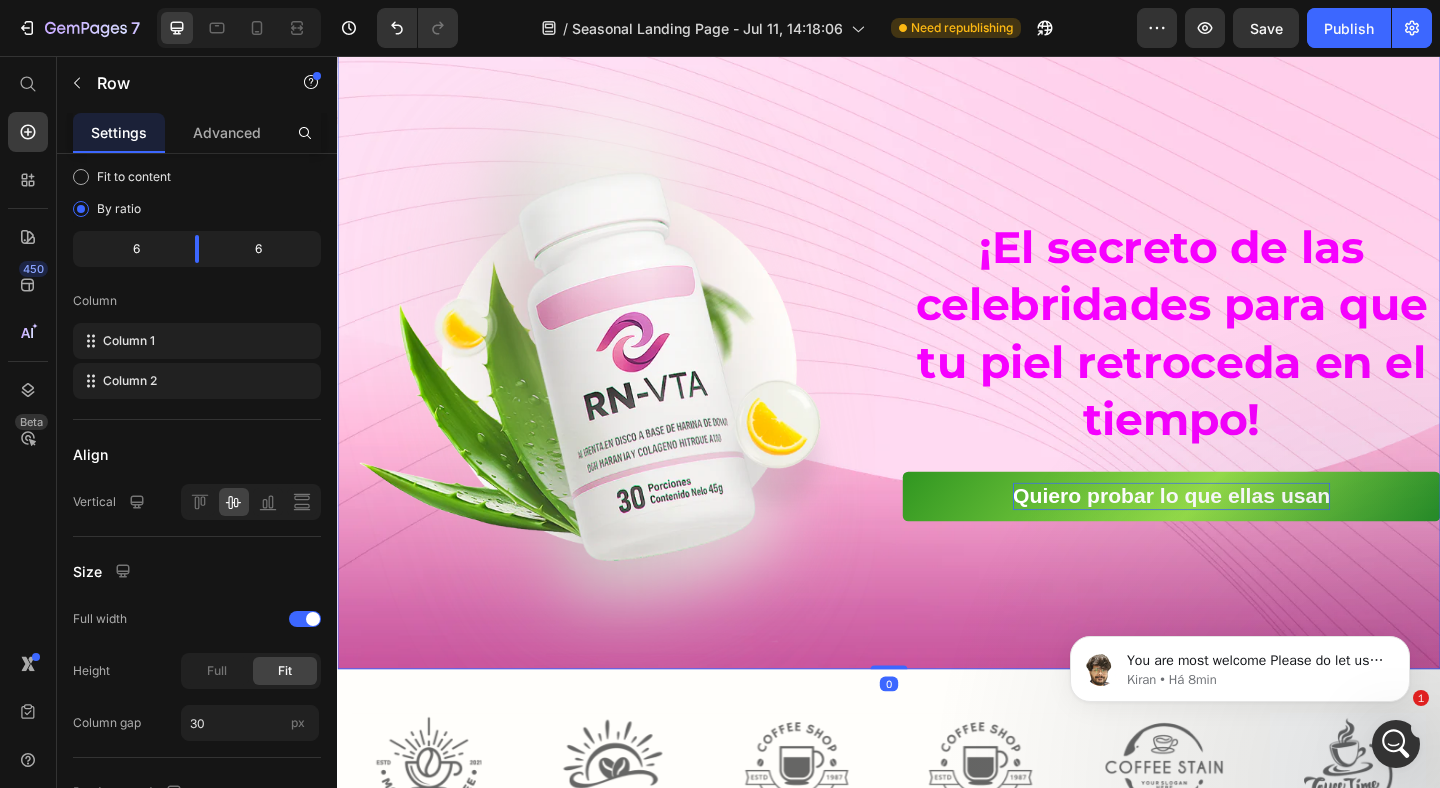 scroll, scrollTop: 0, scrollLeft: 0, axis: both 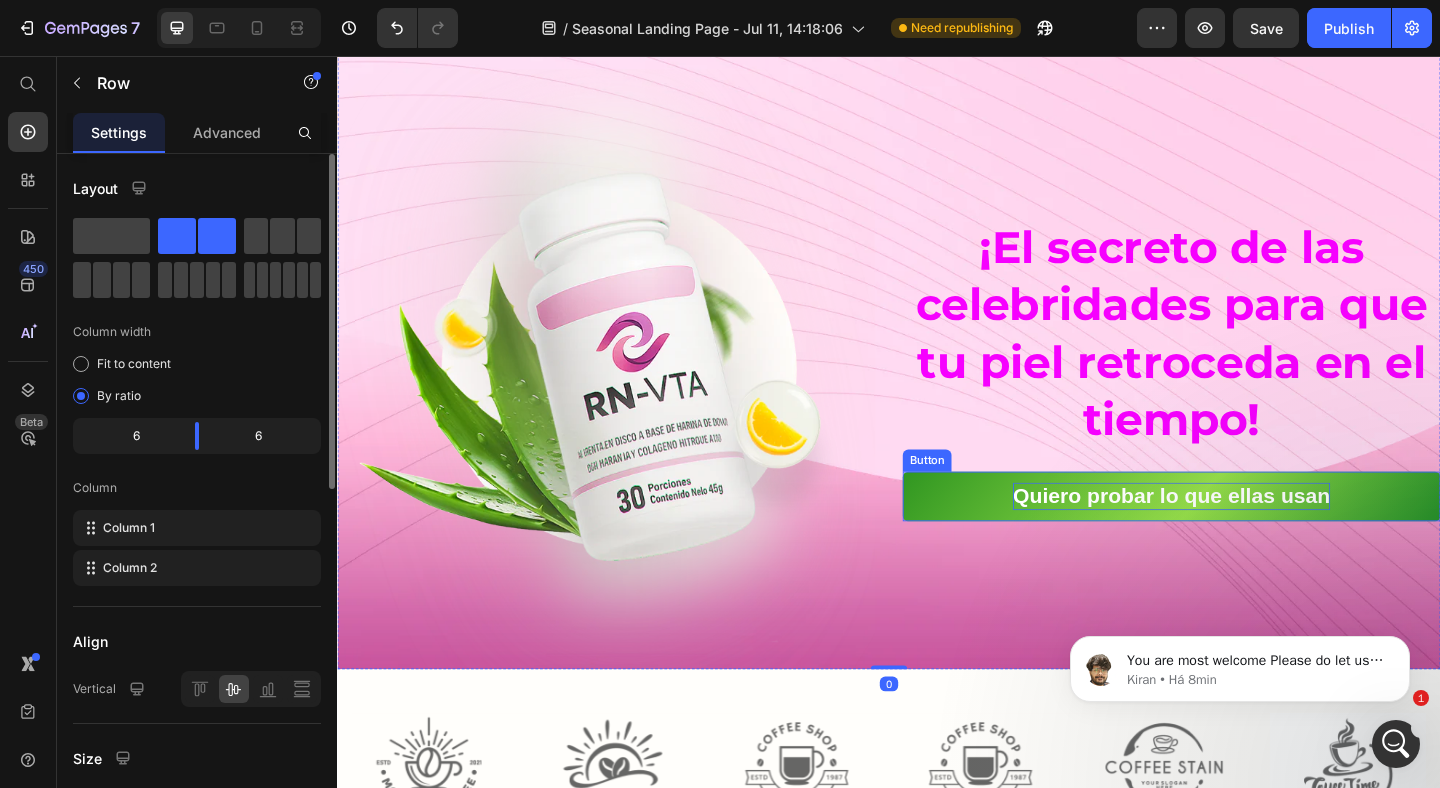 click on "Quiero probar lo que ellas usan" at bounding box center (1244, 535) 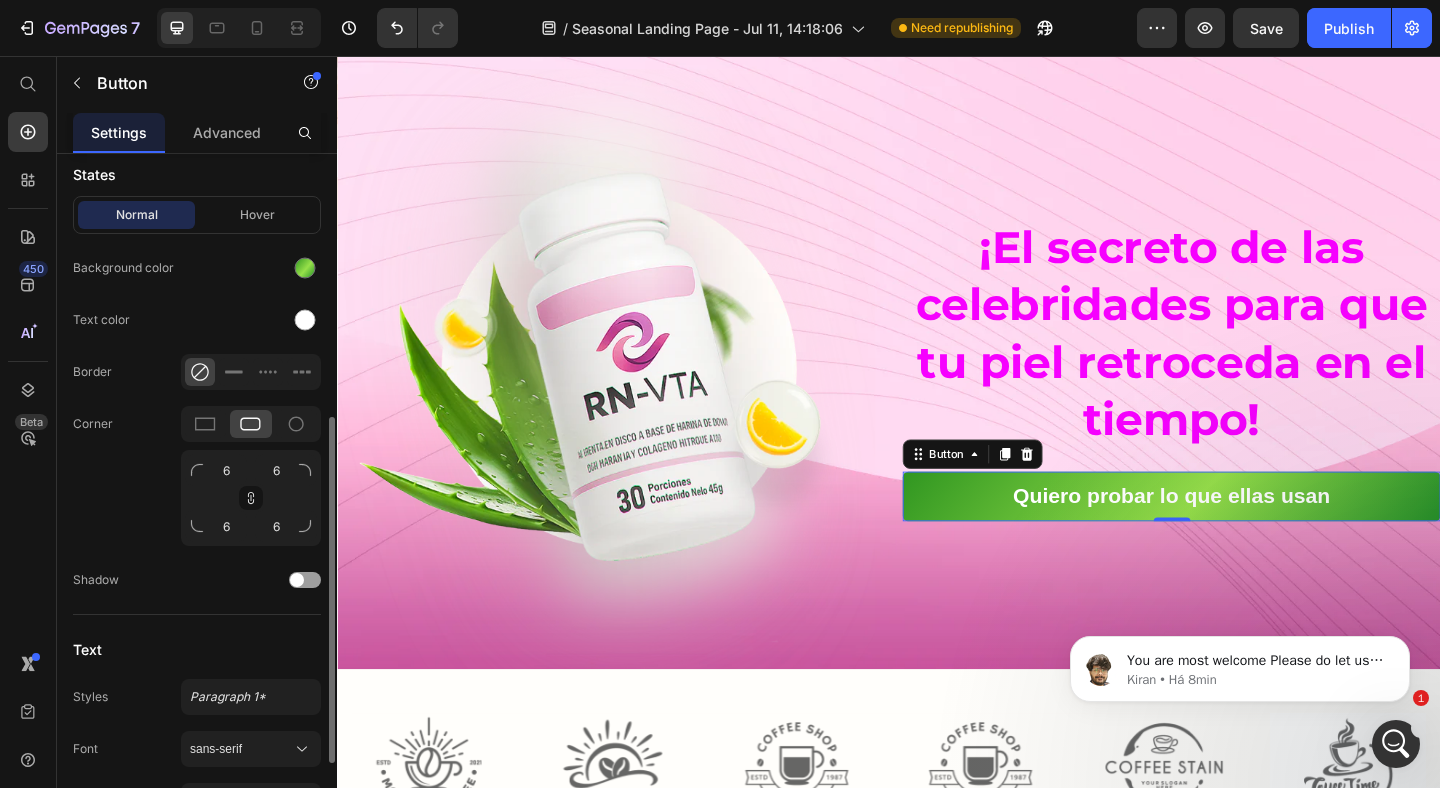 scroll, scrollTop: 689, scrollLeft: 0, axis: vertical 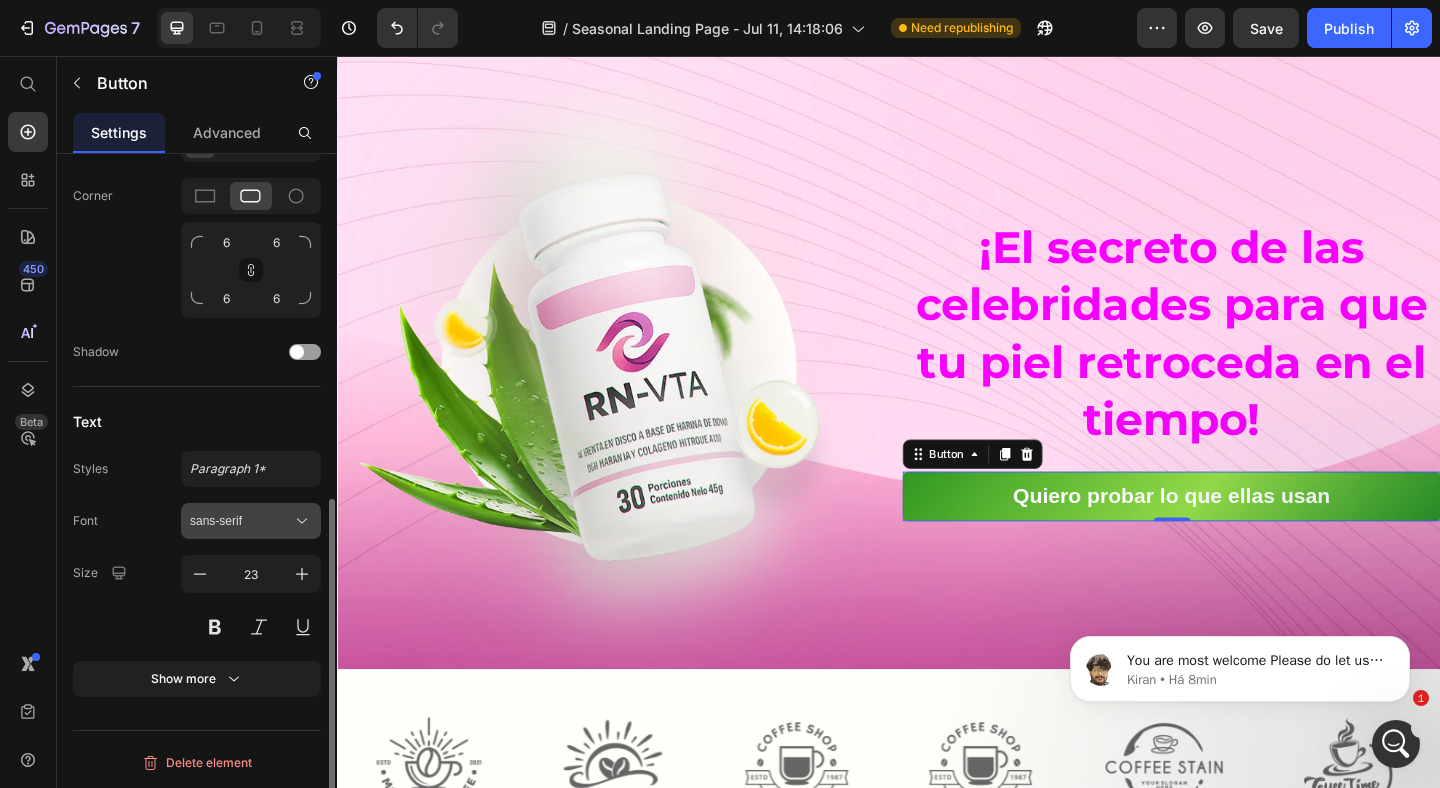 click on "sans-serif" at bounding box center [241, 521] 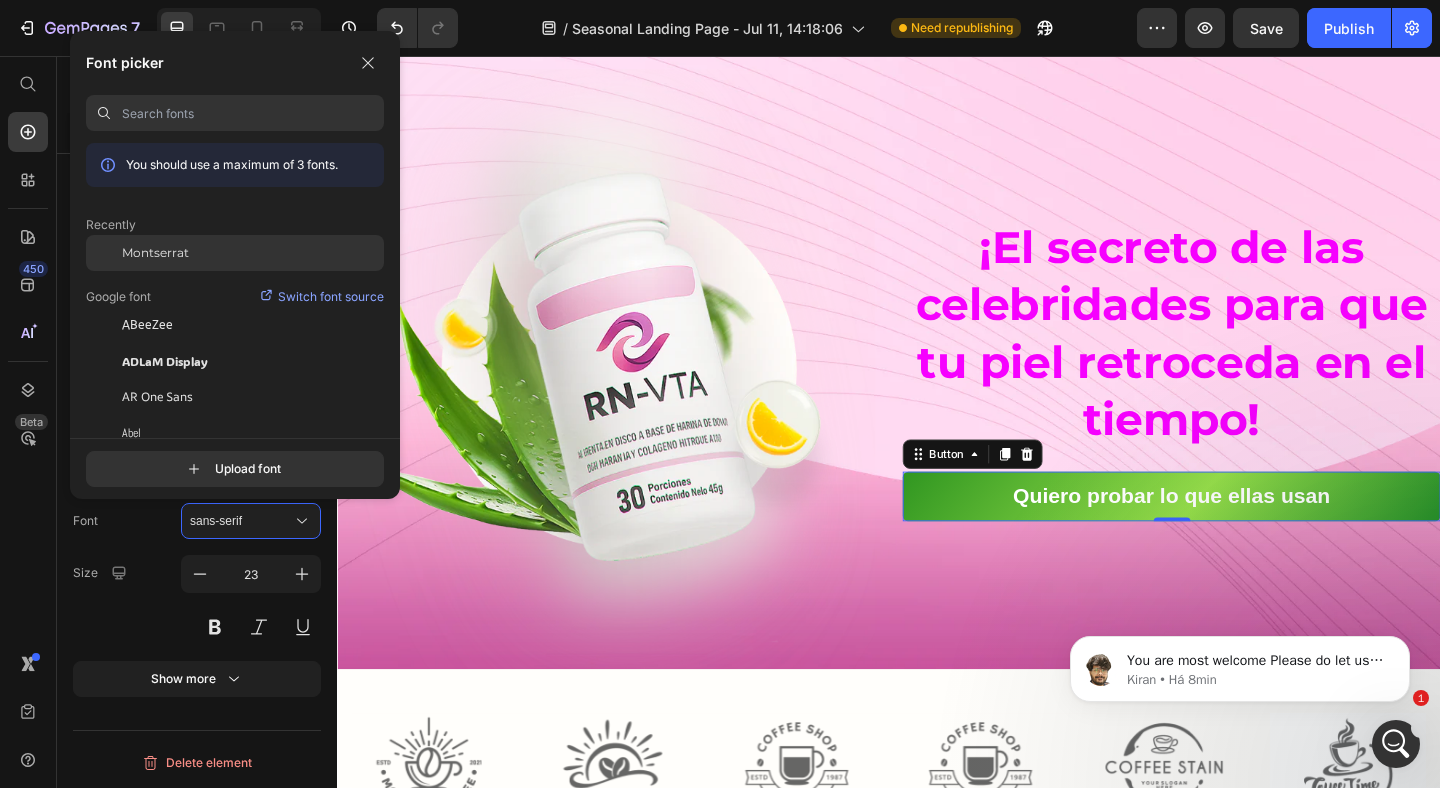 click on "Montserrat" 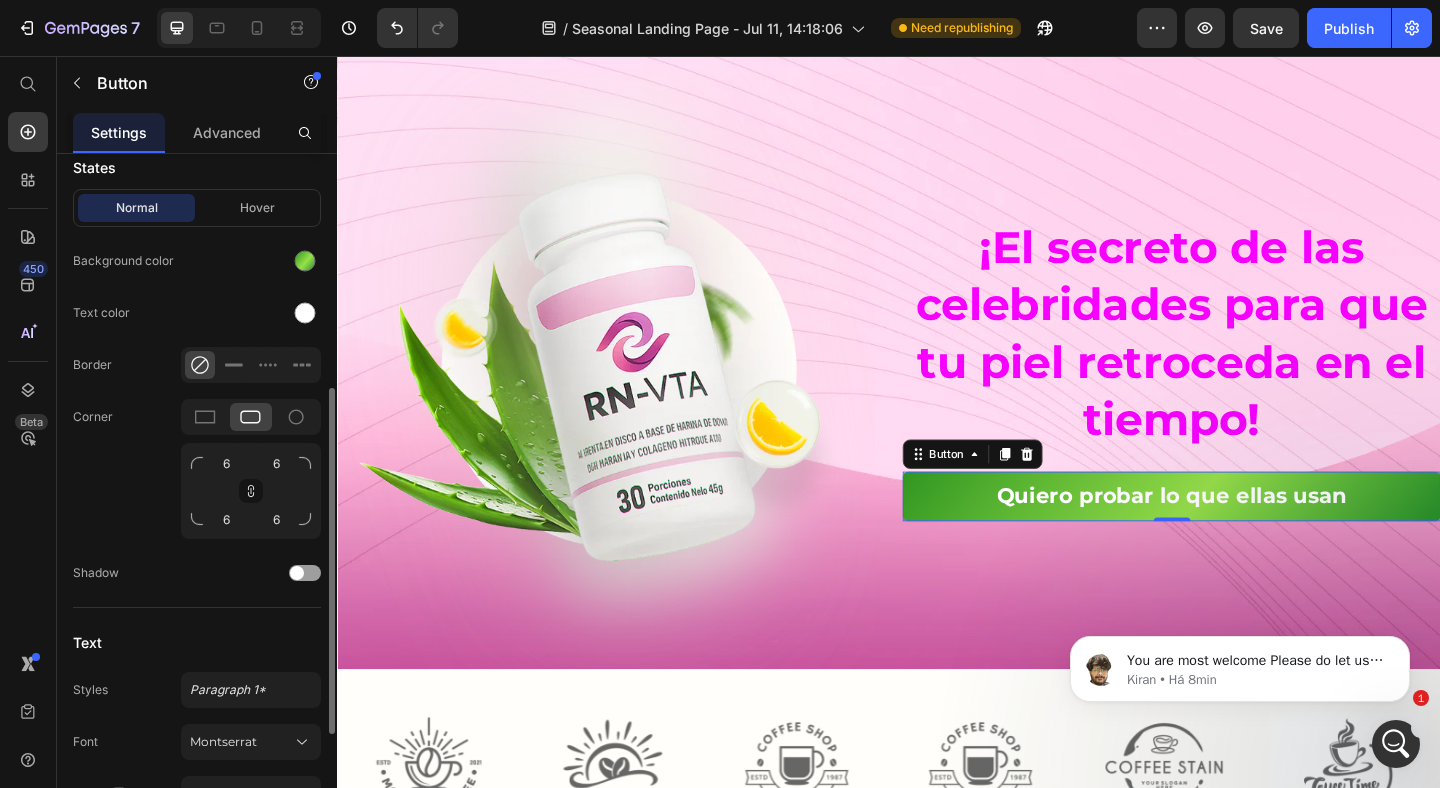 scroll, scrollTop: 455, scrollLeft: 0, axis: vertical 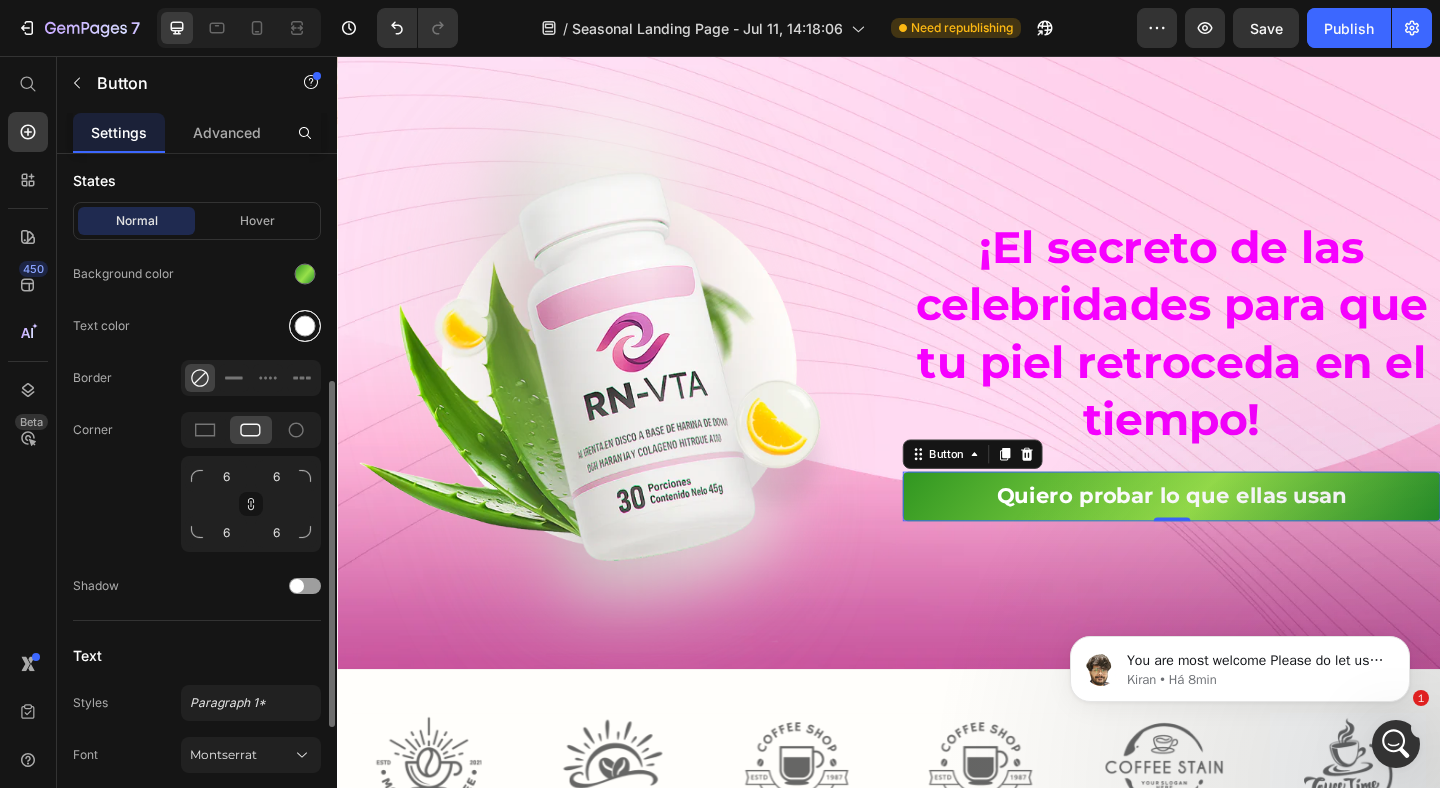 click at bounding box center [305, 326] 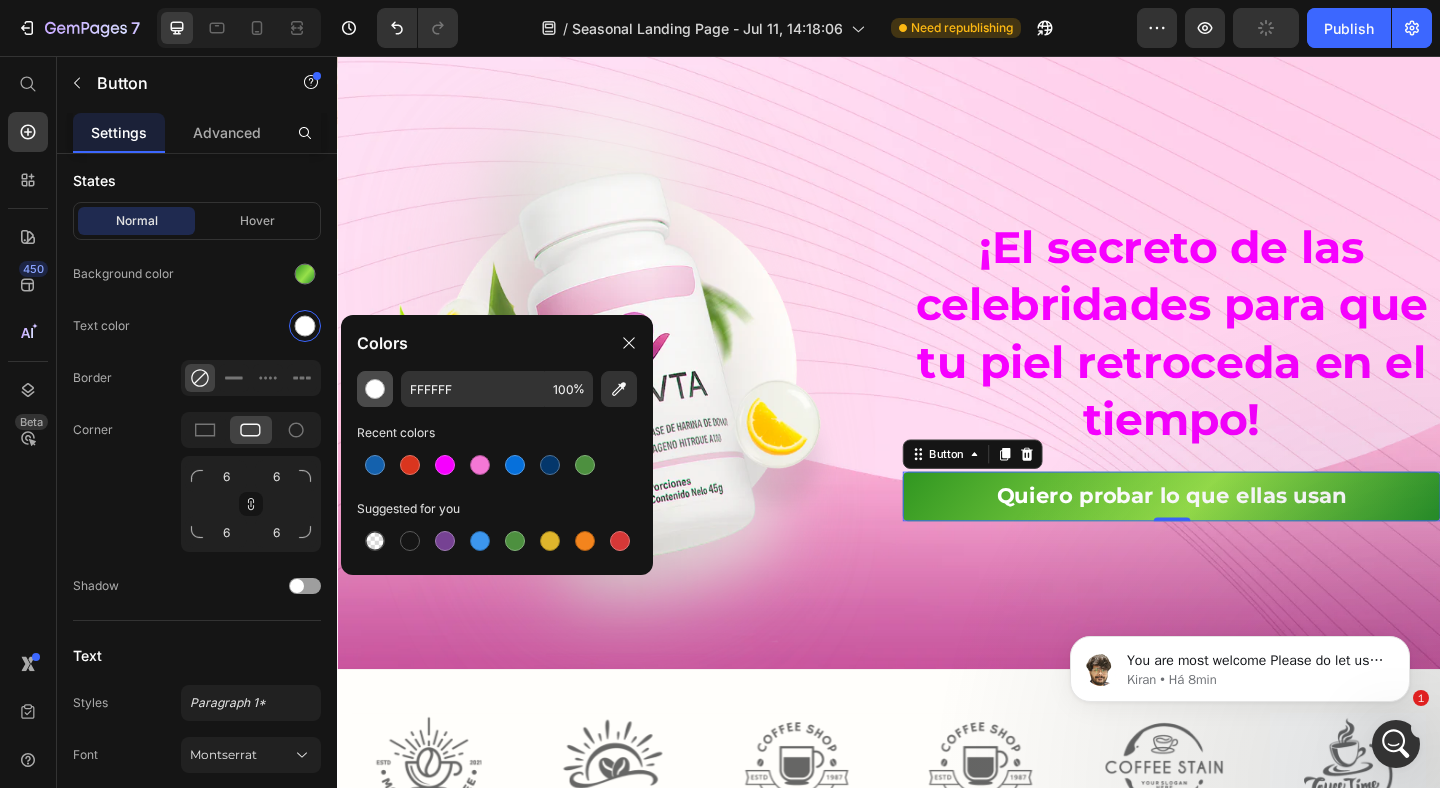 click at bounding box center (375, 389) 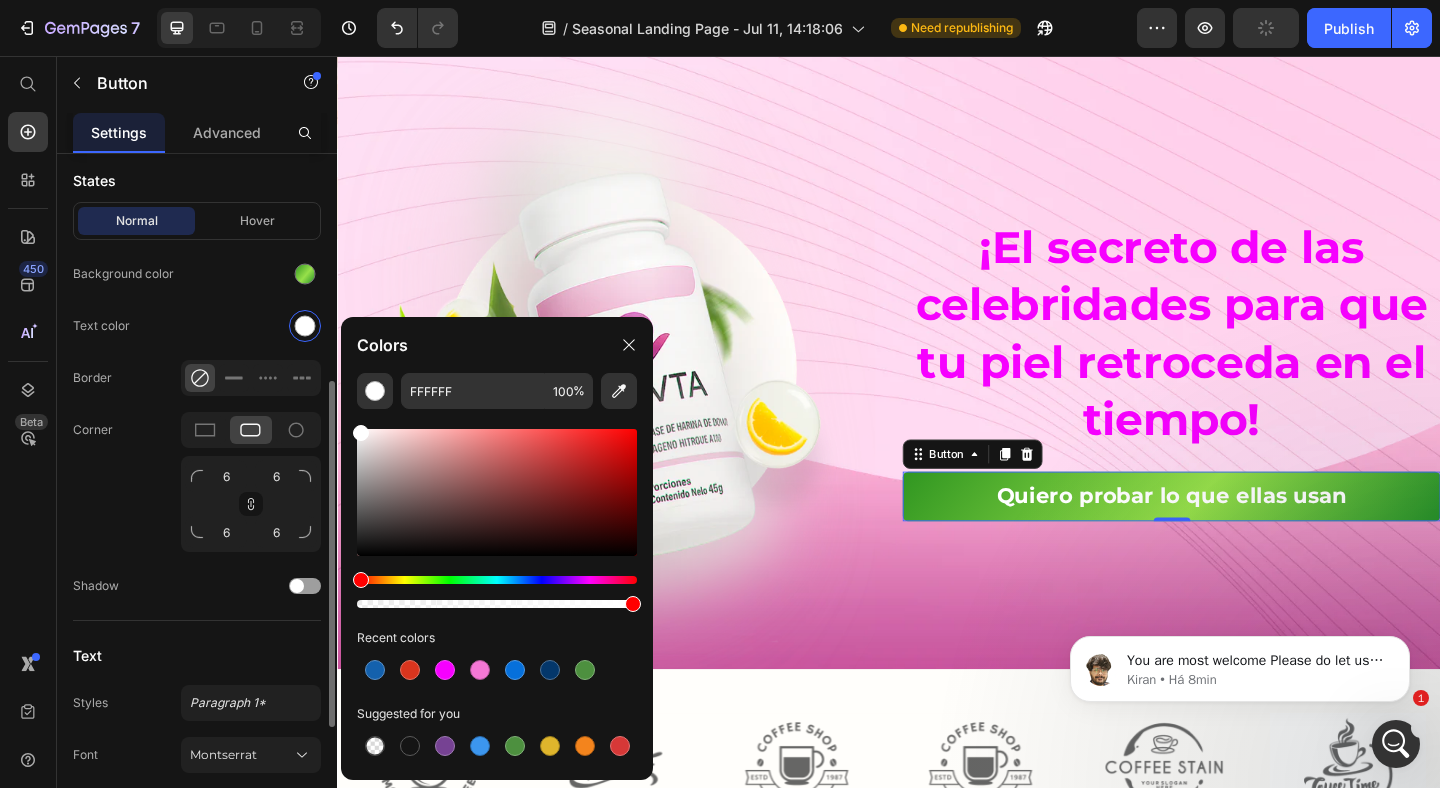 drag, startPoint x: 384, startPoint y: 462, endPoint x: 318, endPoint y: 398, distance: 91.93476 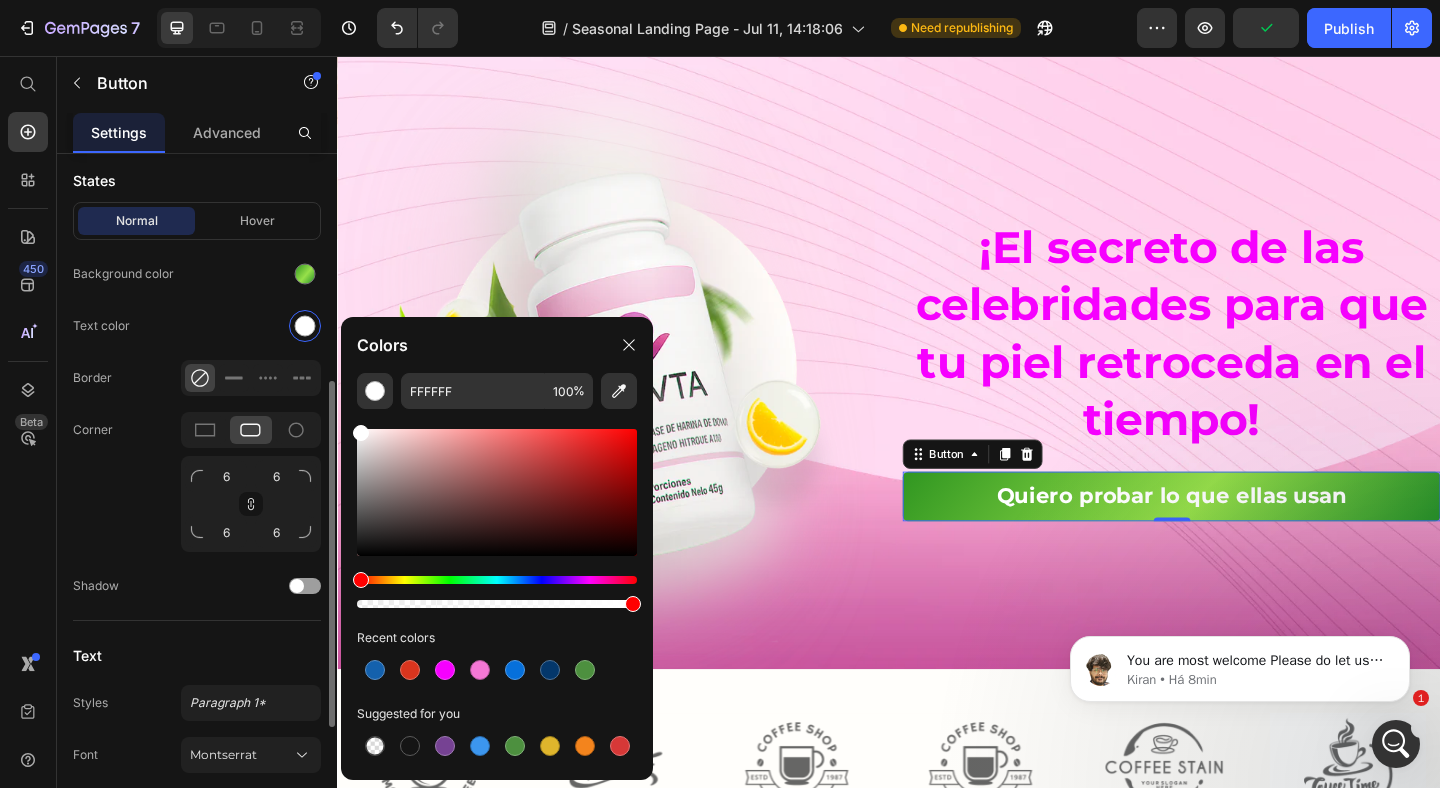 click on "Background color" at bounding box center [123, 274] 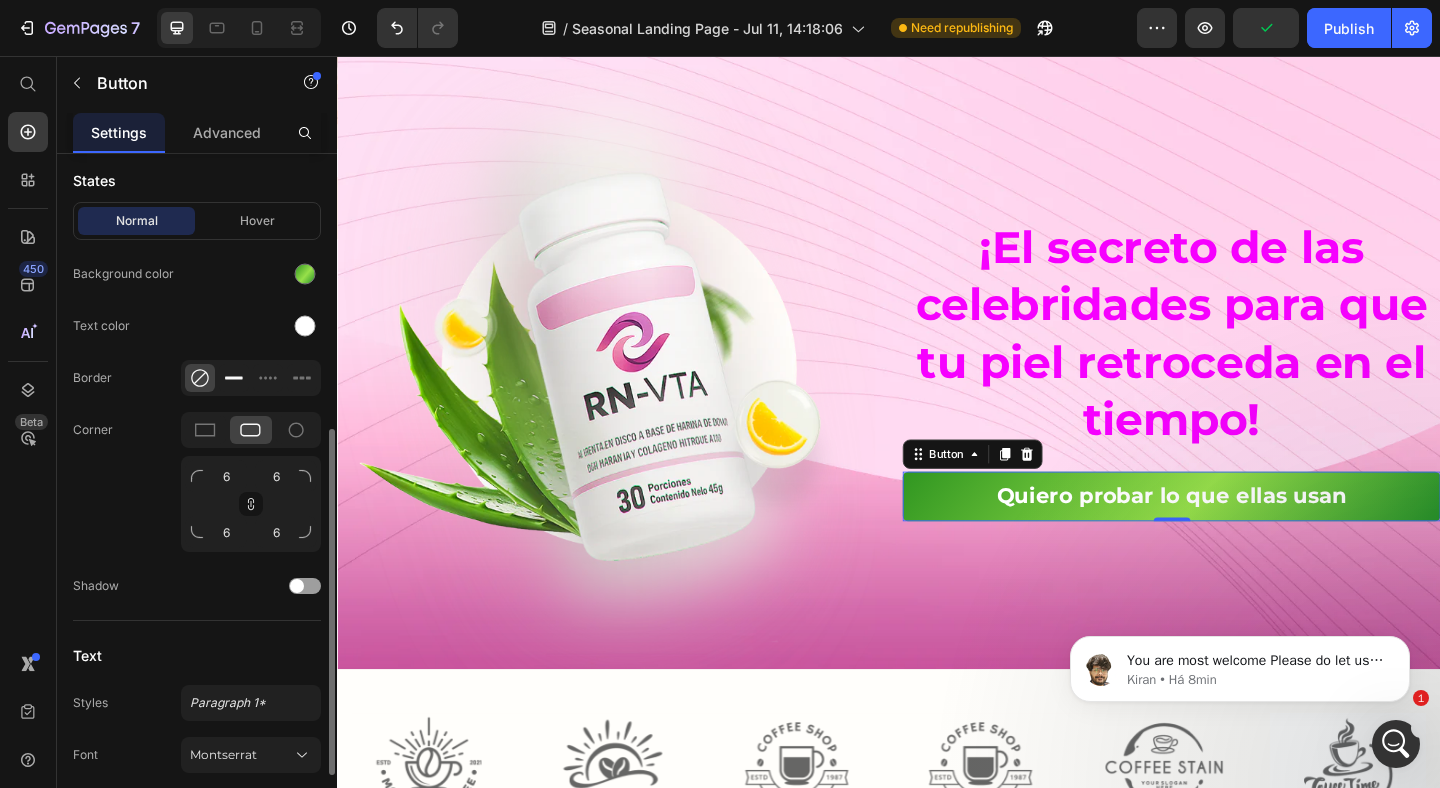 scroll, scrollTop: 689, scrollLeft: 0, axis: vertical 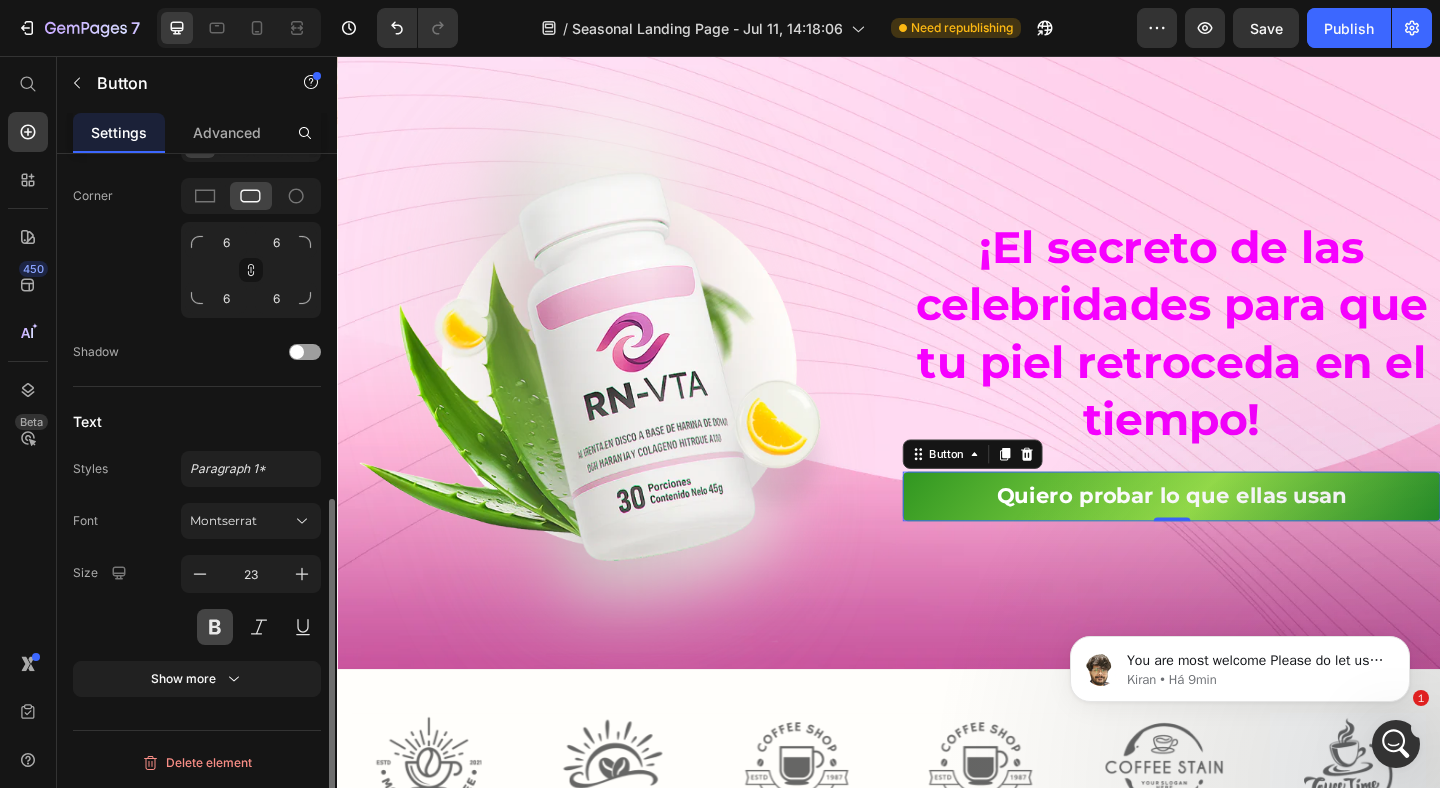 click at bounding box center (215, 627) 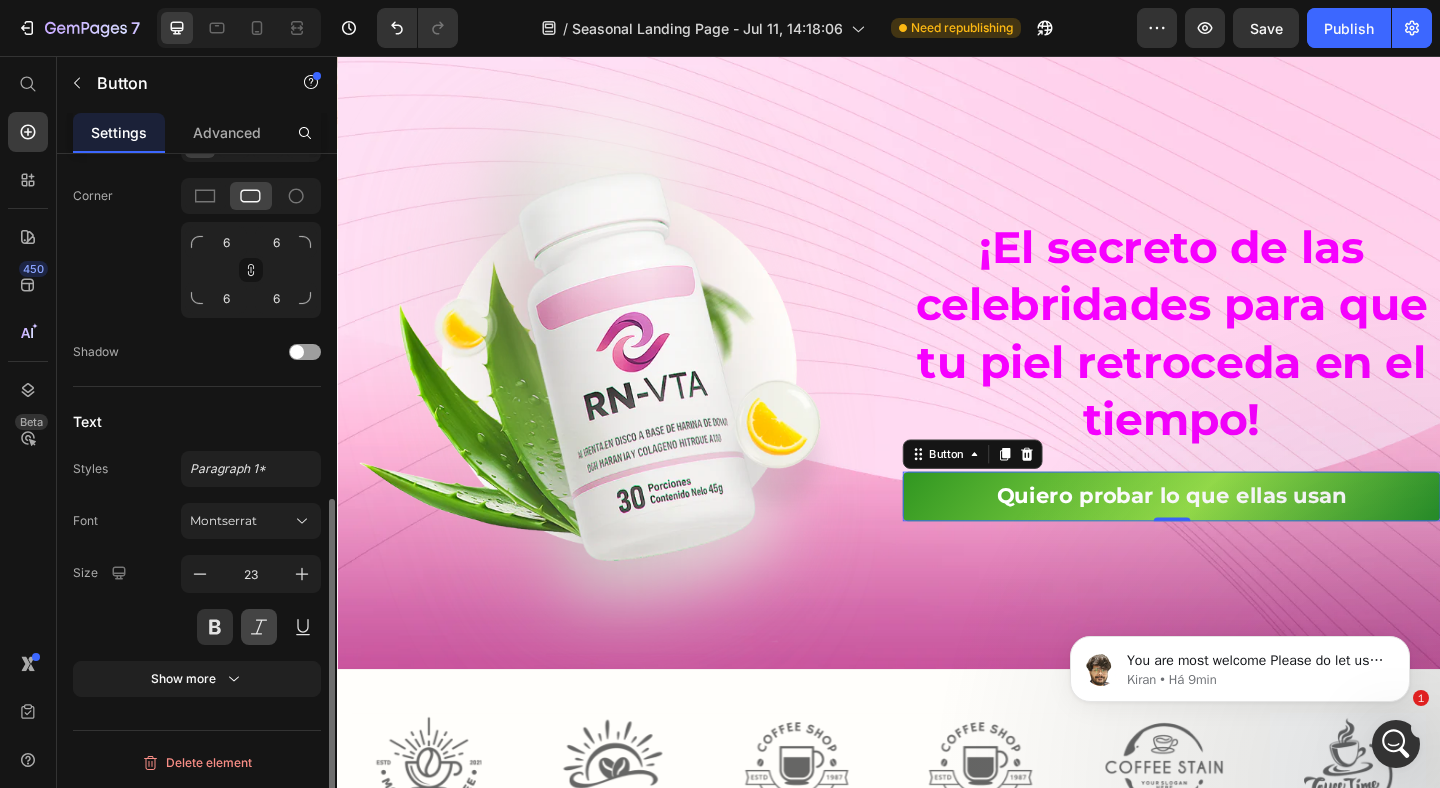 click at bounding box center (259, 627) 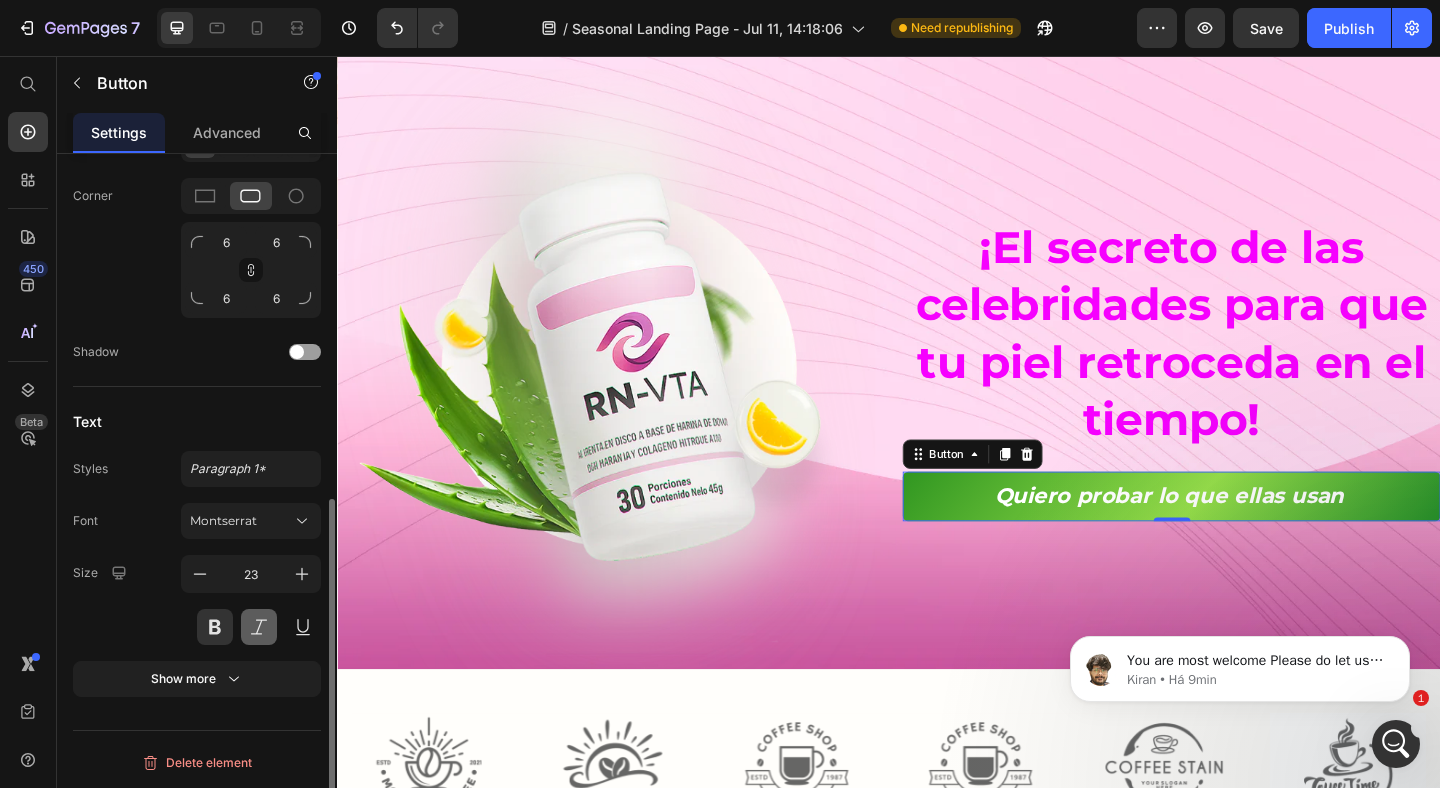 click at bounding box center [259, 627] 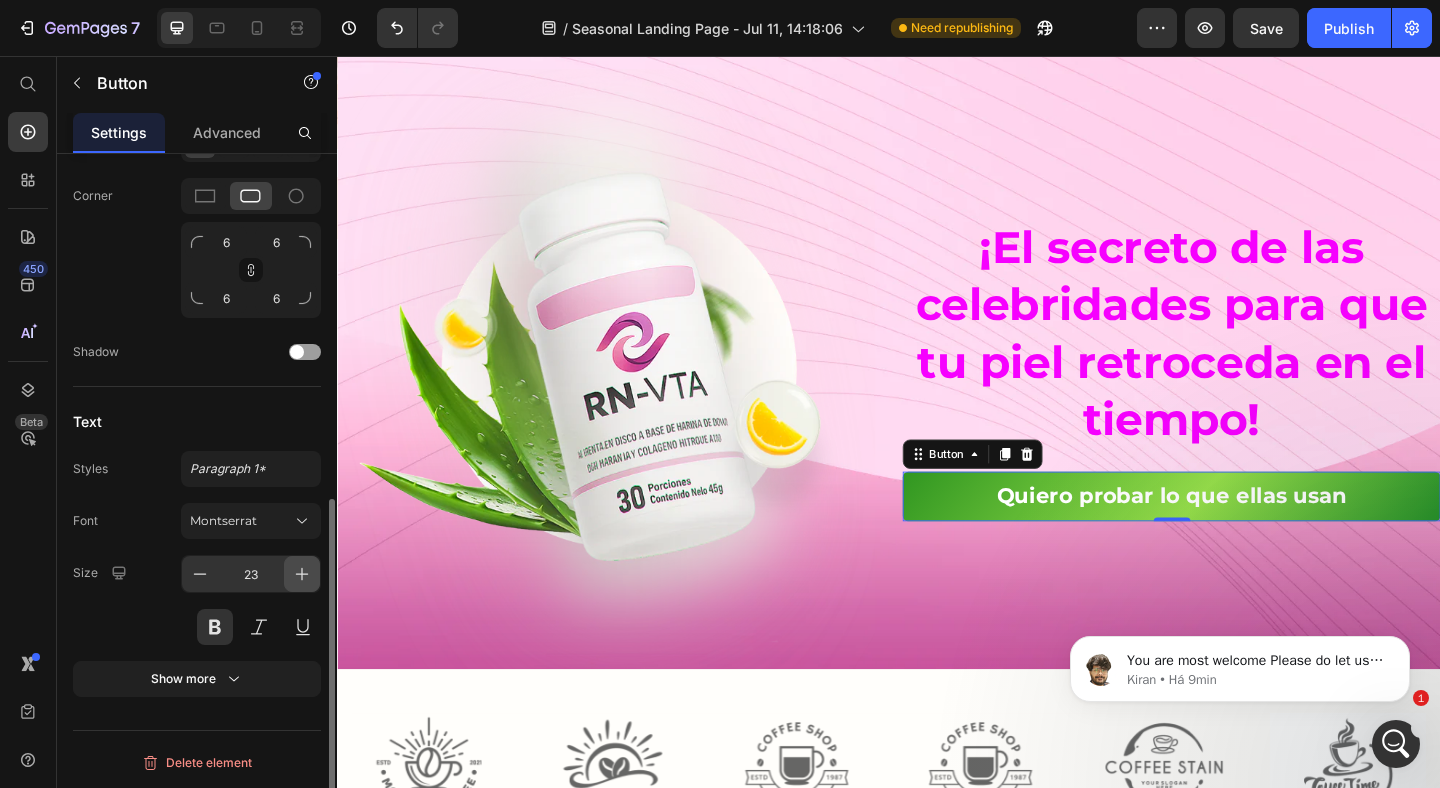 click 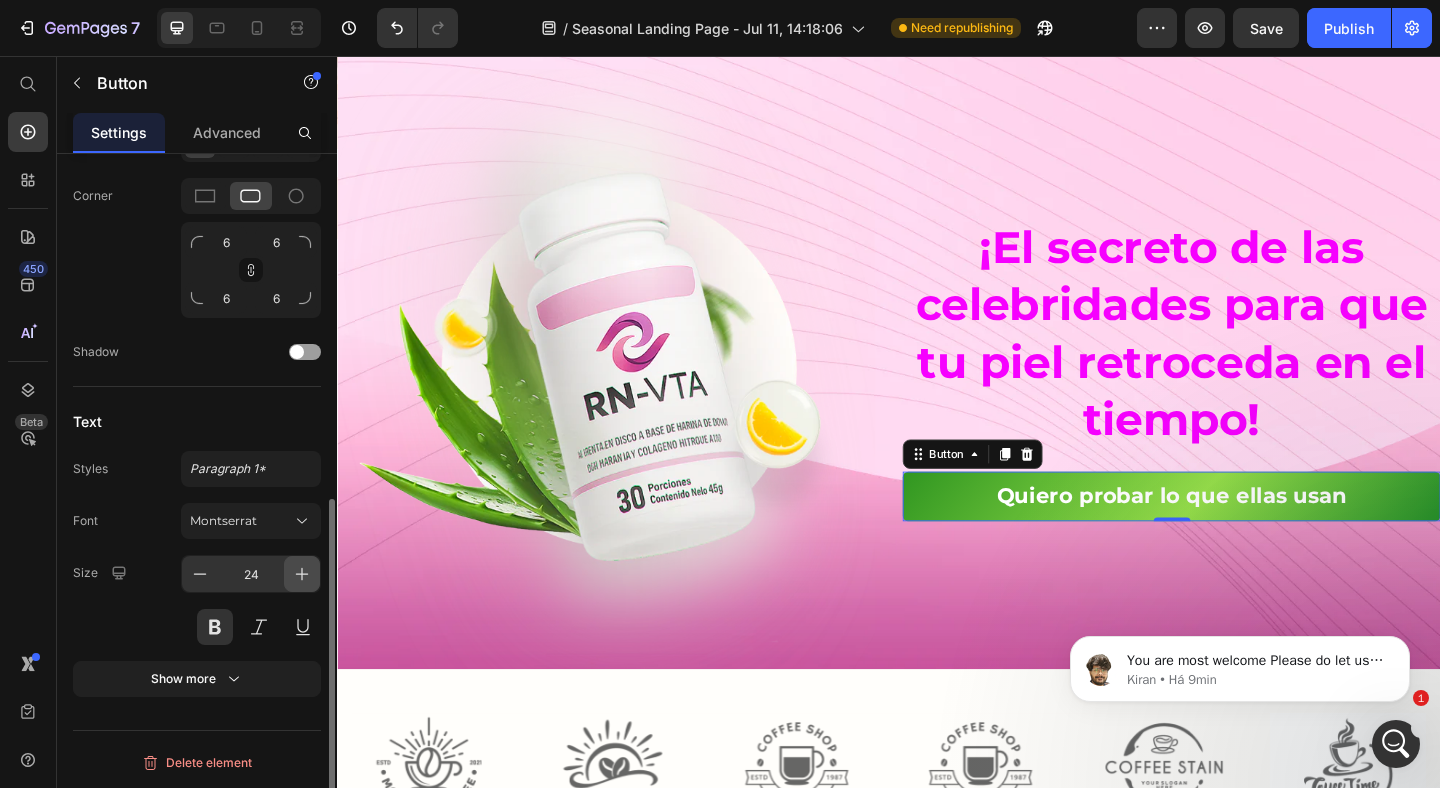click 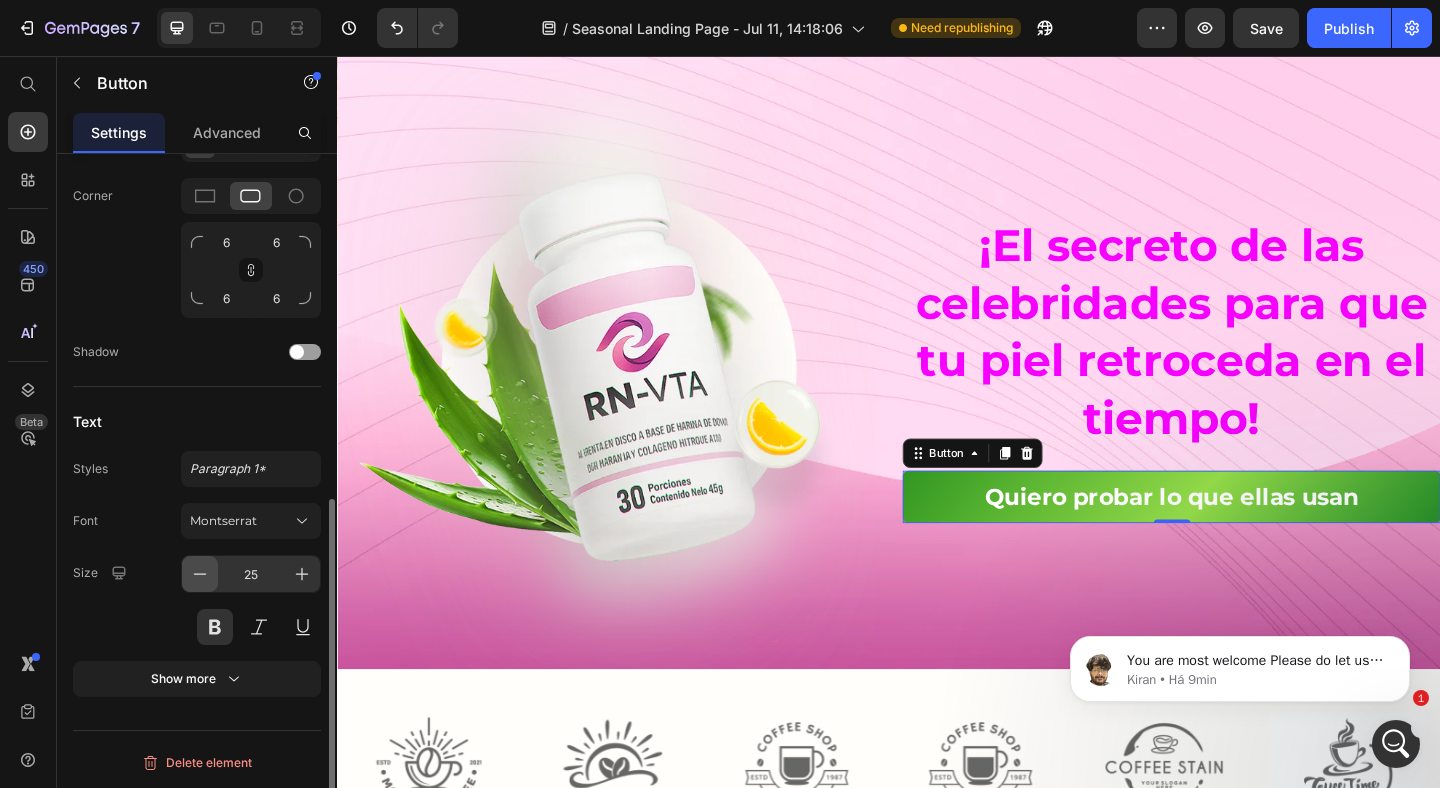 click 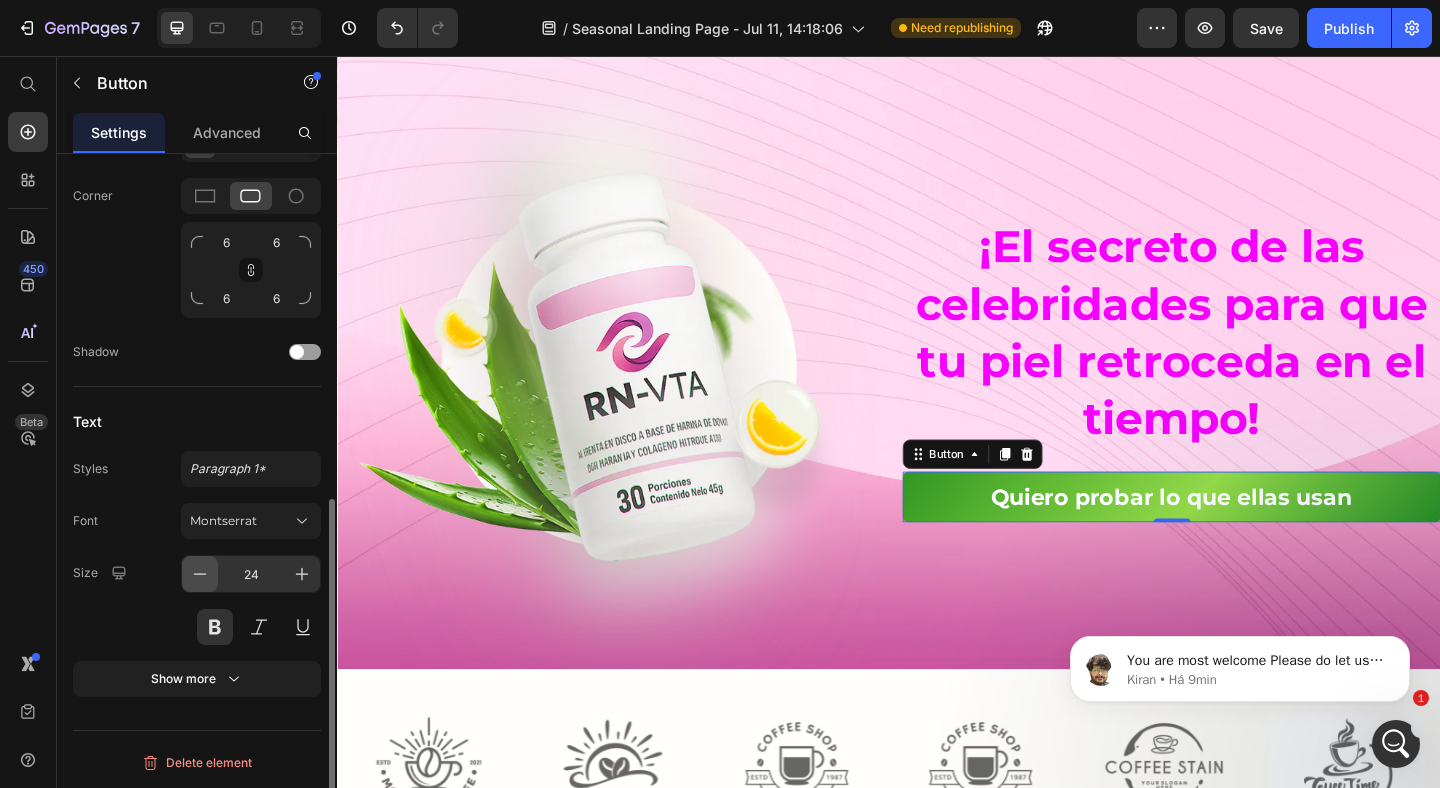 click 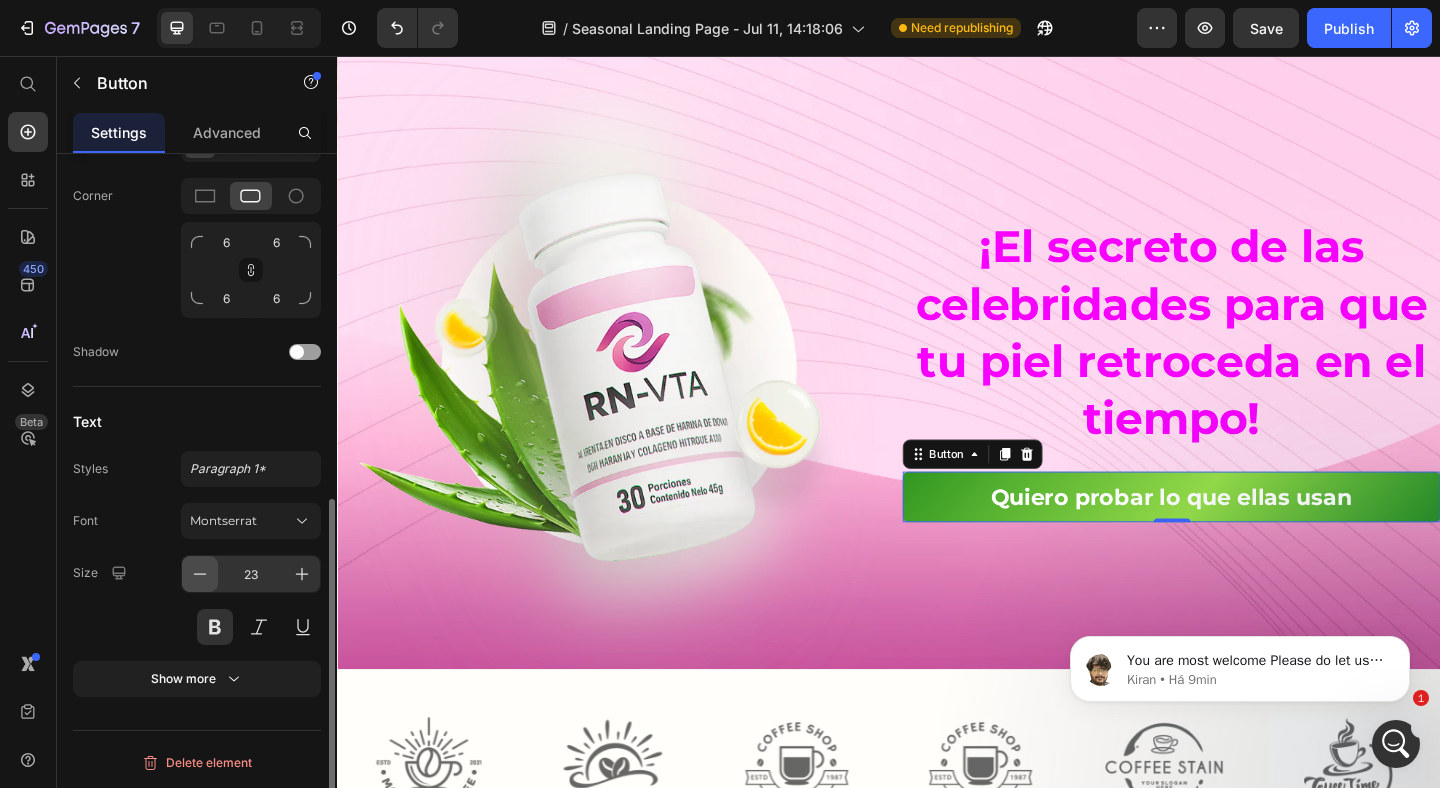 click 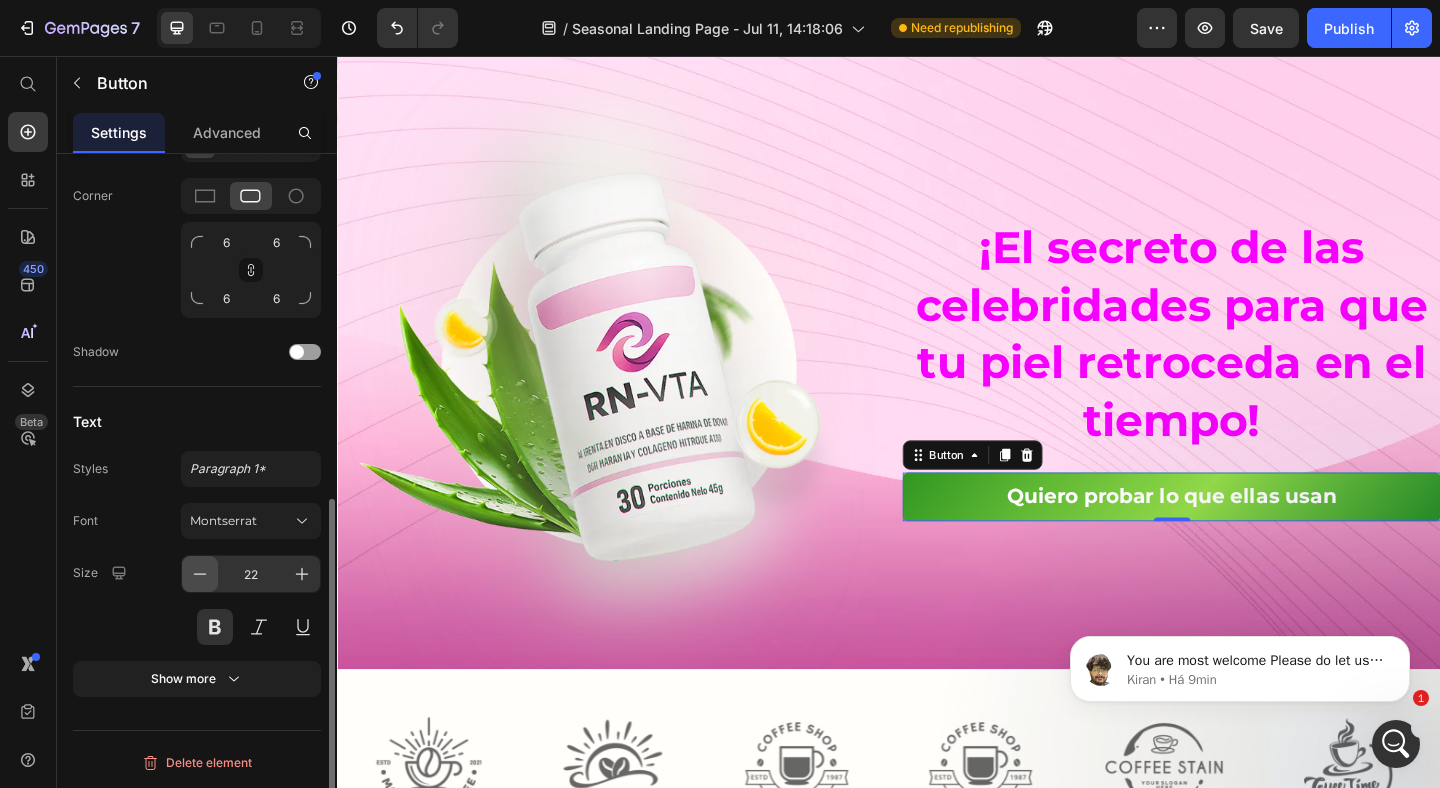 click 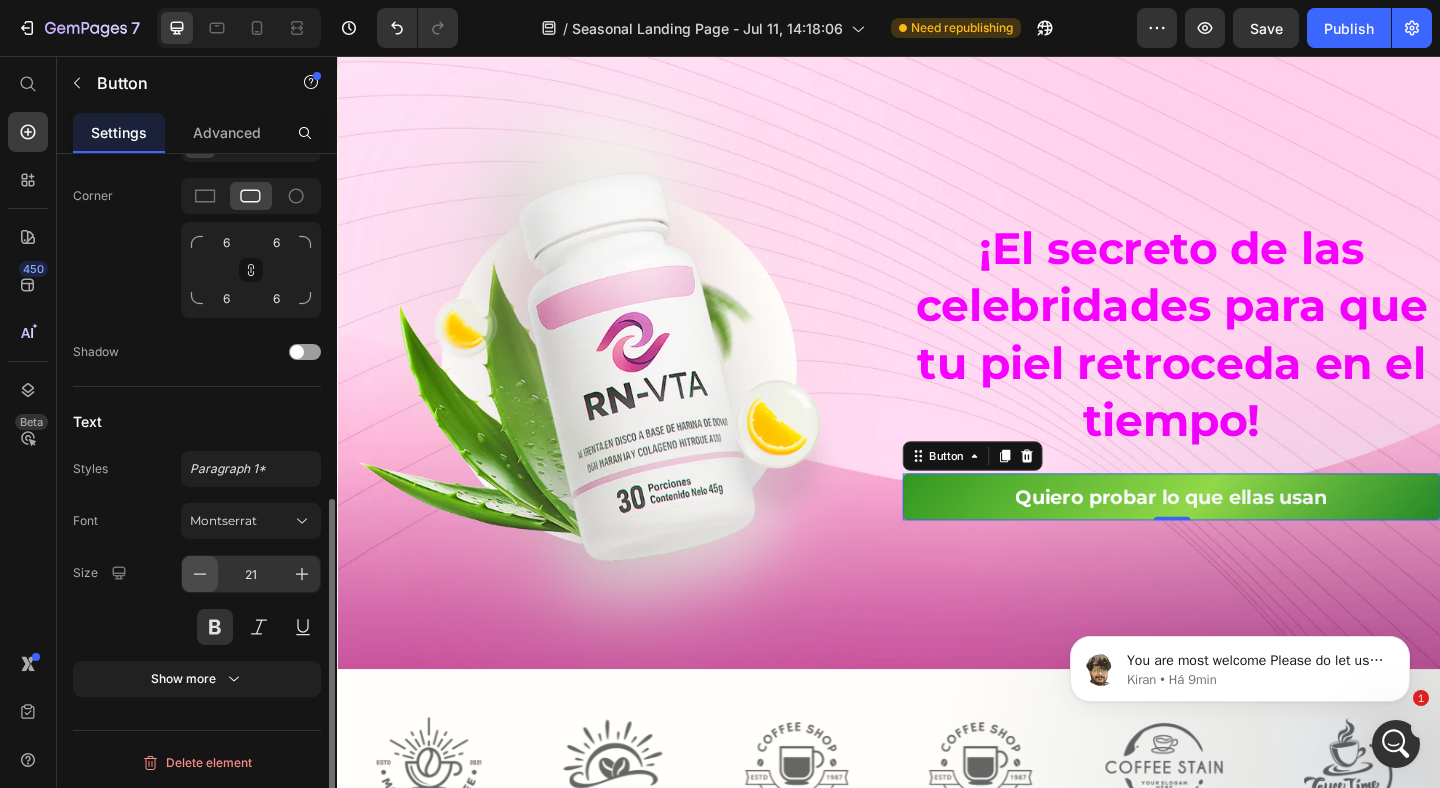 click 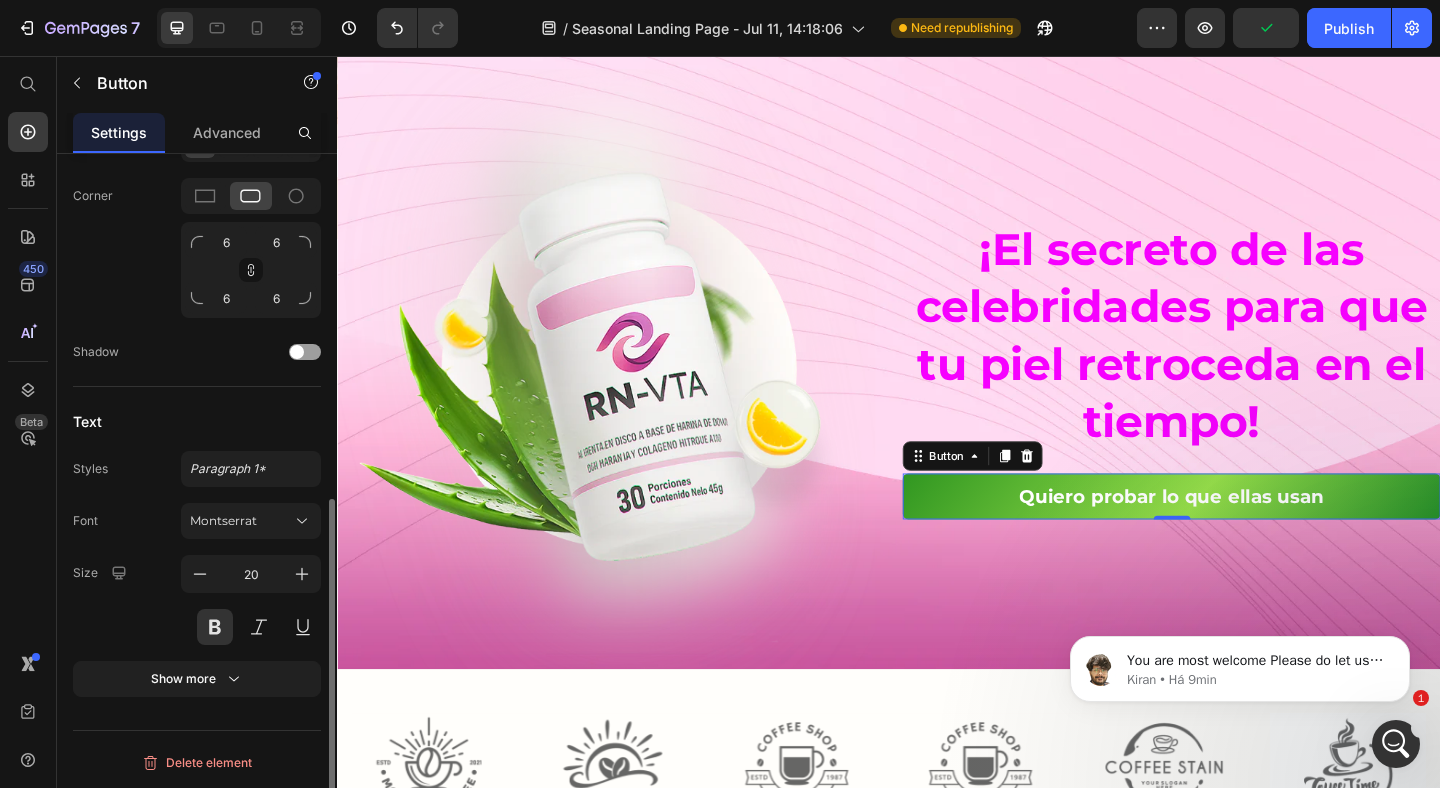 click on "Size 20" at bounding box center (197, 600) 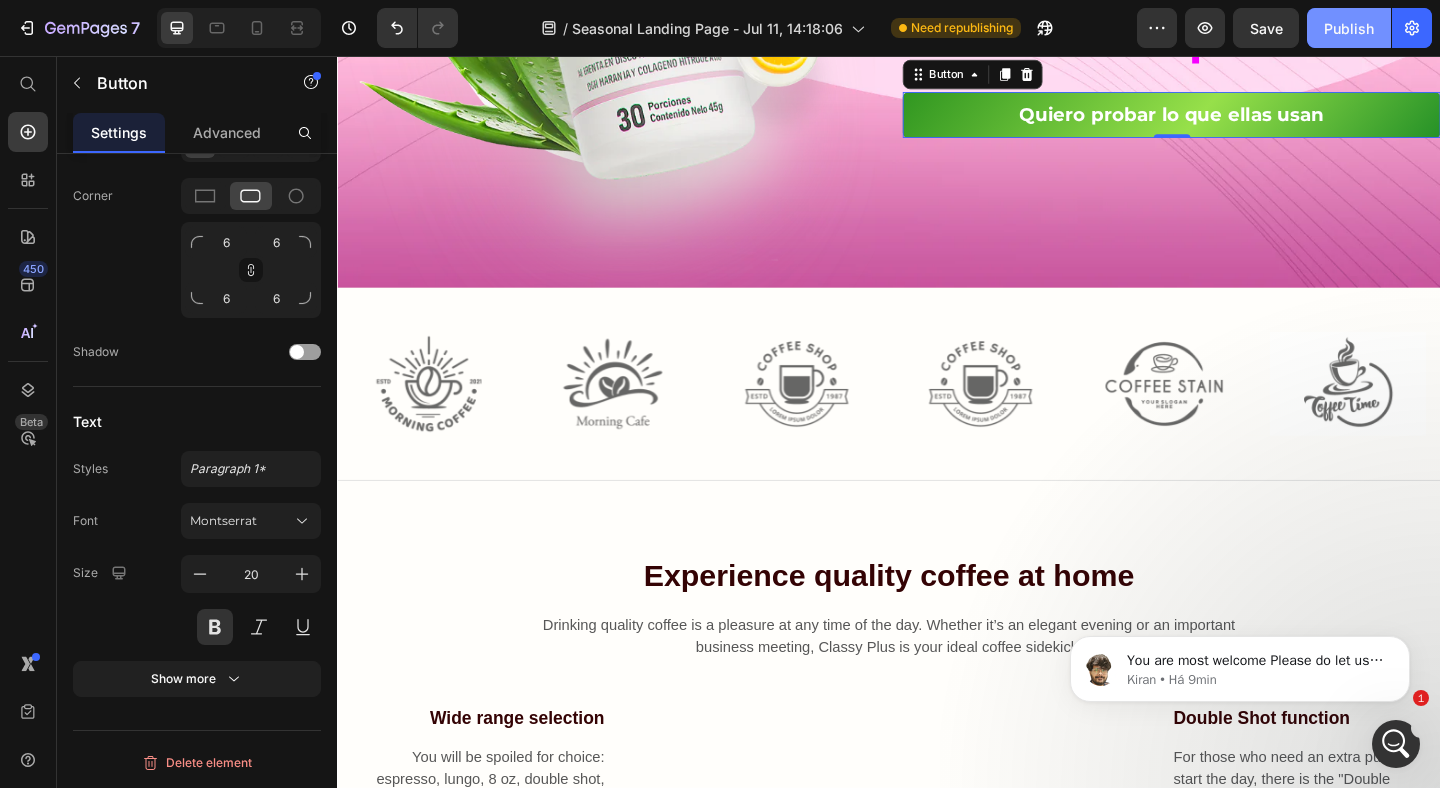 scroll, scrollTop: 585, scrollLeft: 0, axis: vertical 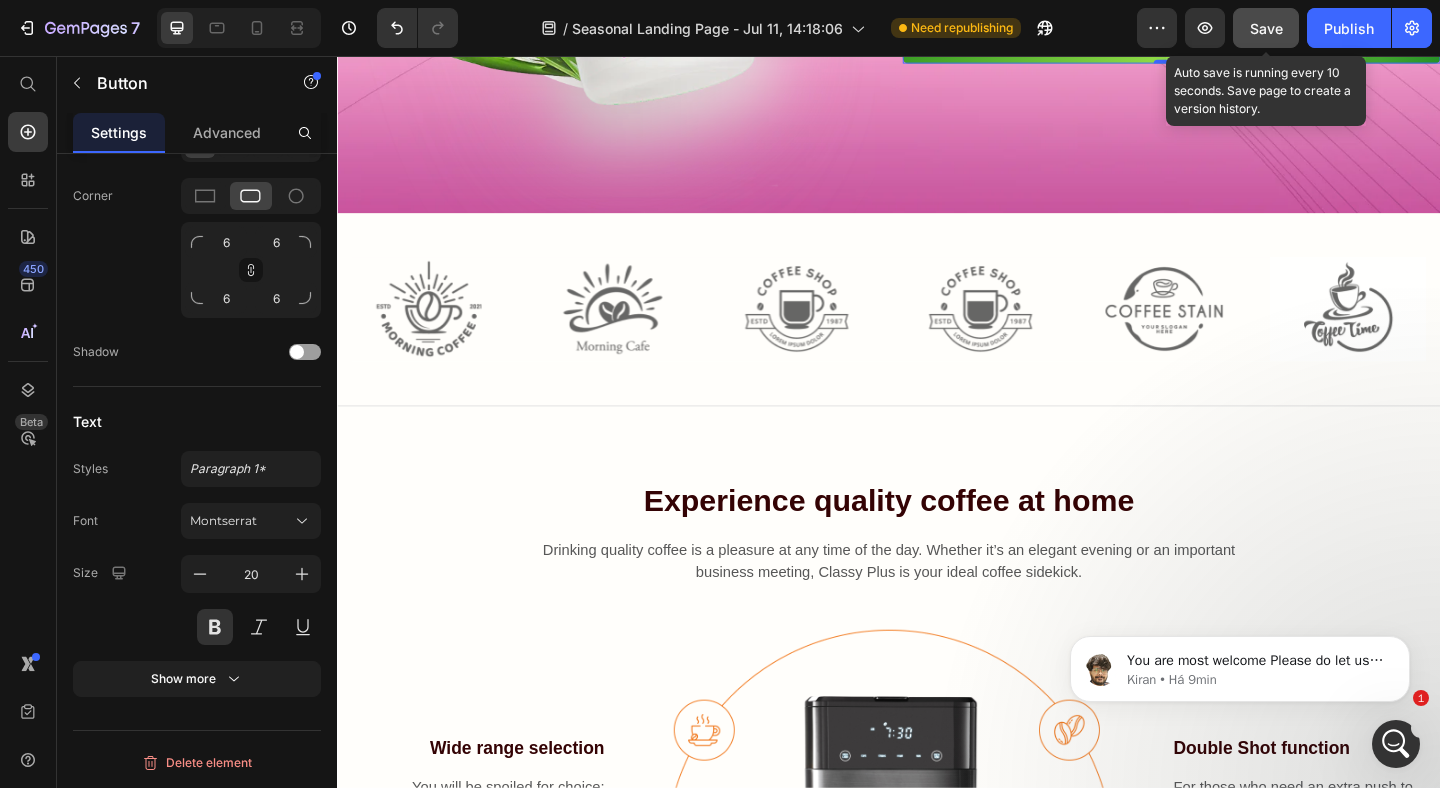 click on "Save" at bounding box center [1266, 28] 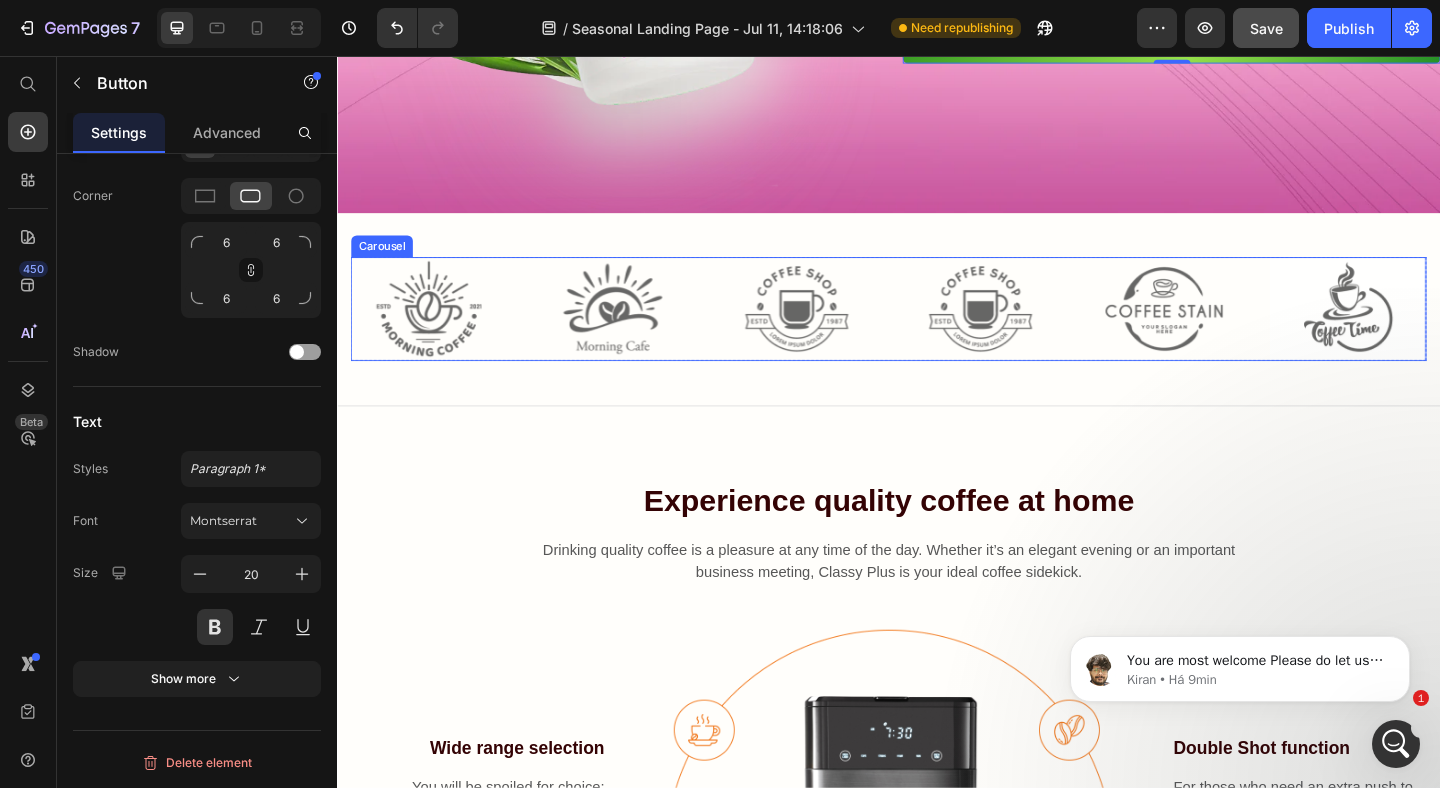 click on "Image Image Image Image Image Image" at bounding box center [937, 331] 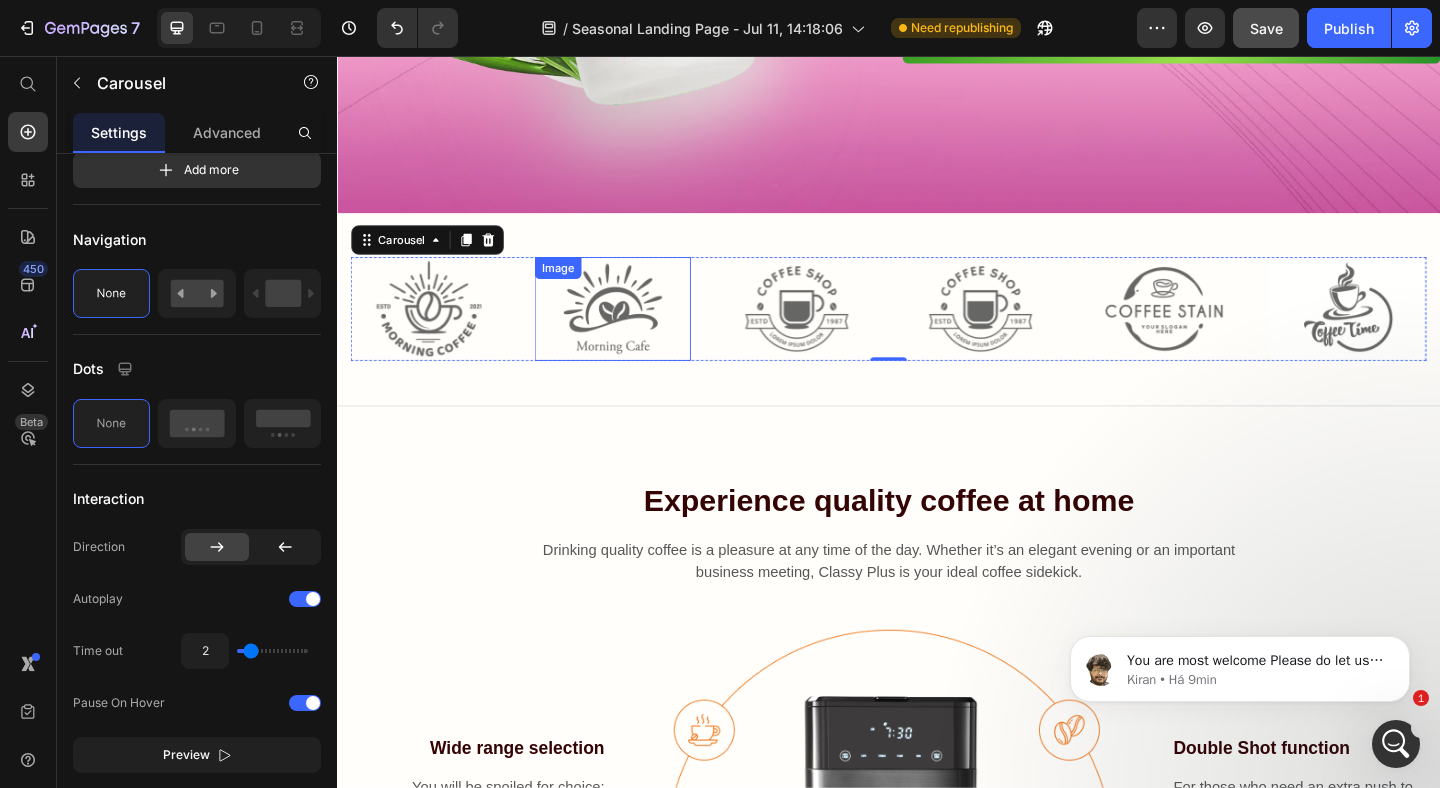 scroll, scrollTop: 0, scrollLeft: 0, axis: both 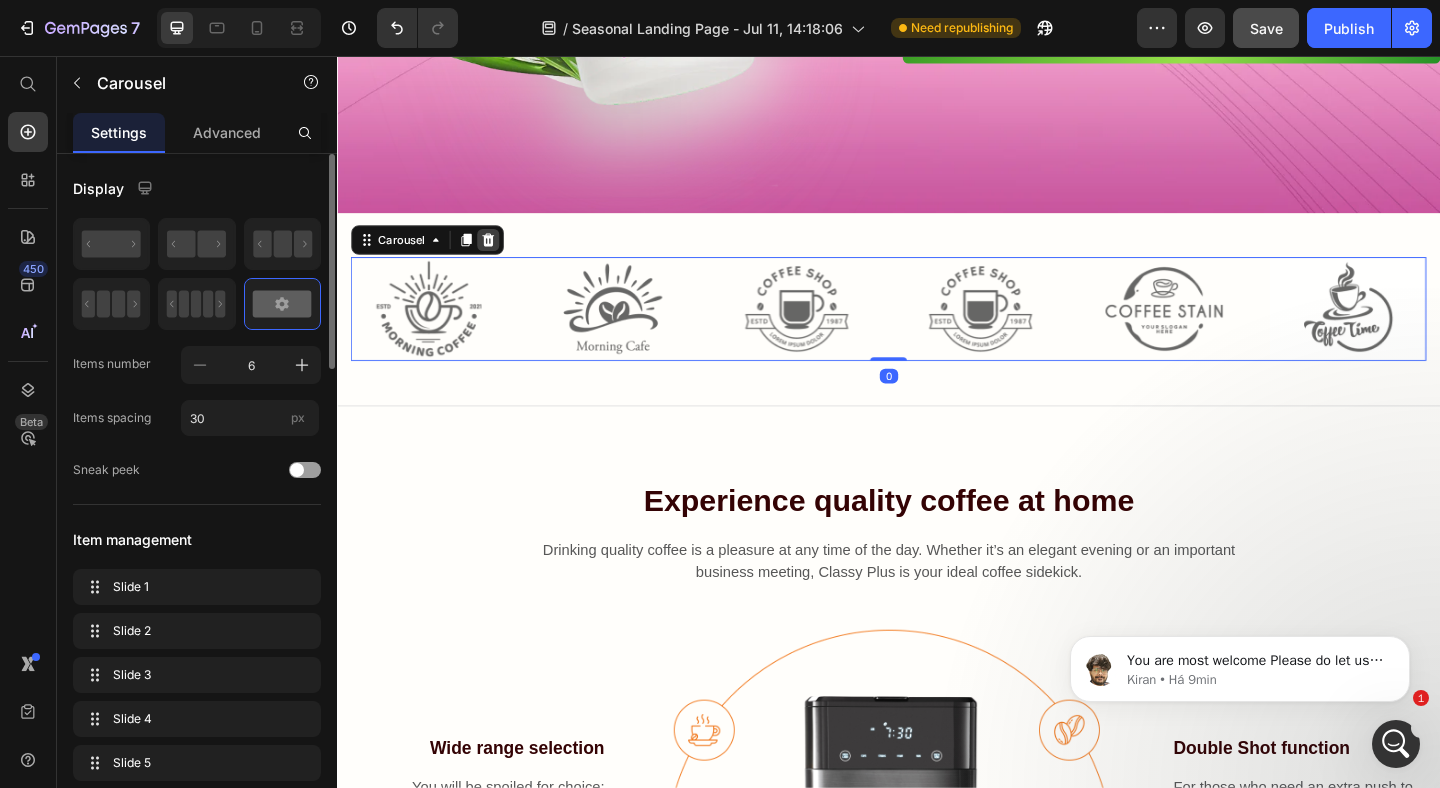 click 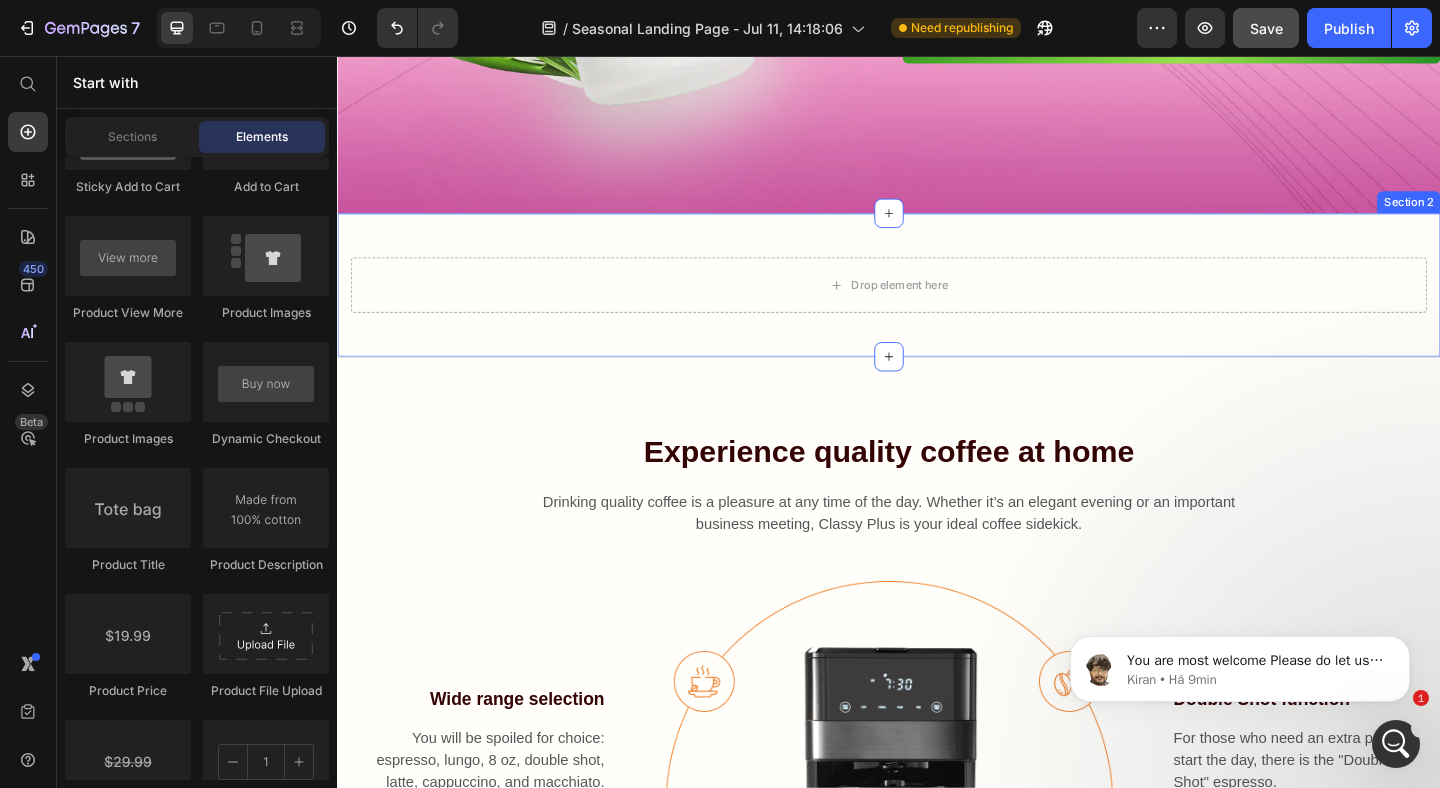 click on "Drop element here Row Section 2" at bounding box center [937, 305] 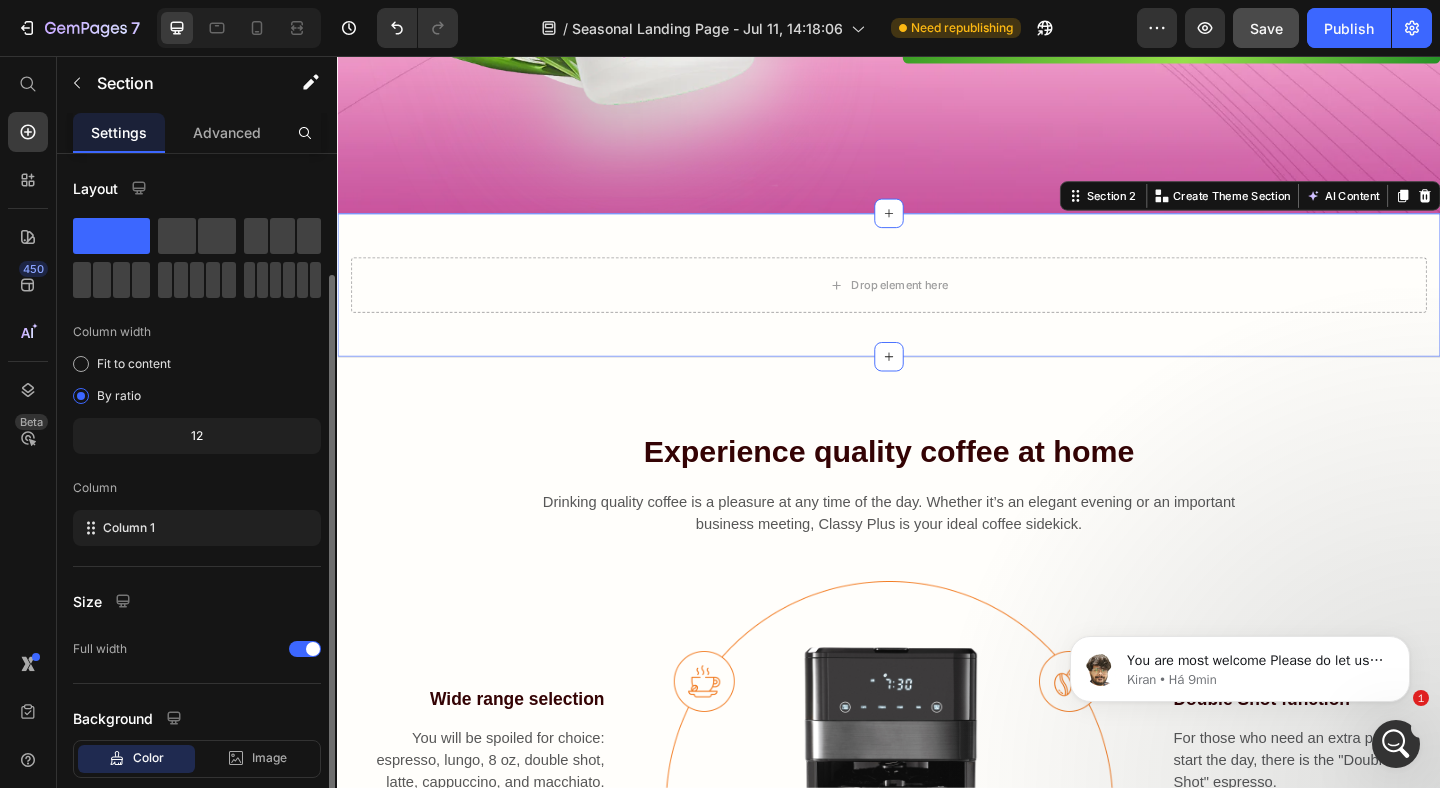 scroll, scrollTop: 117, scrollLeft: 0, axis: vertical 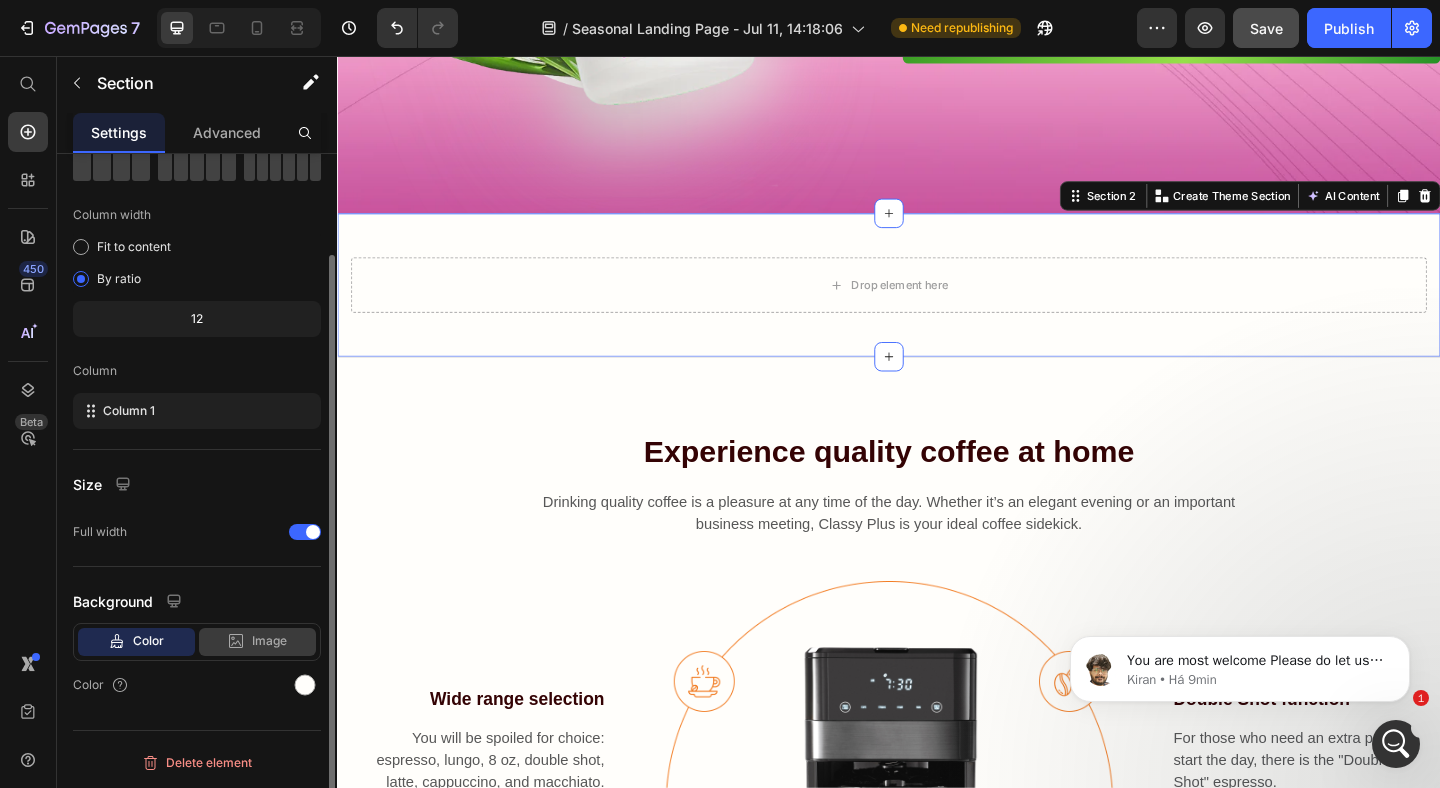 click 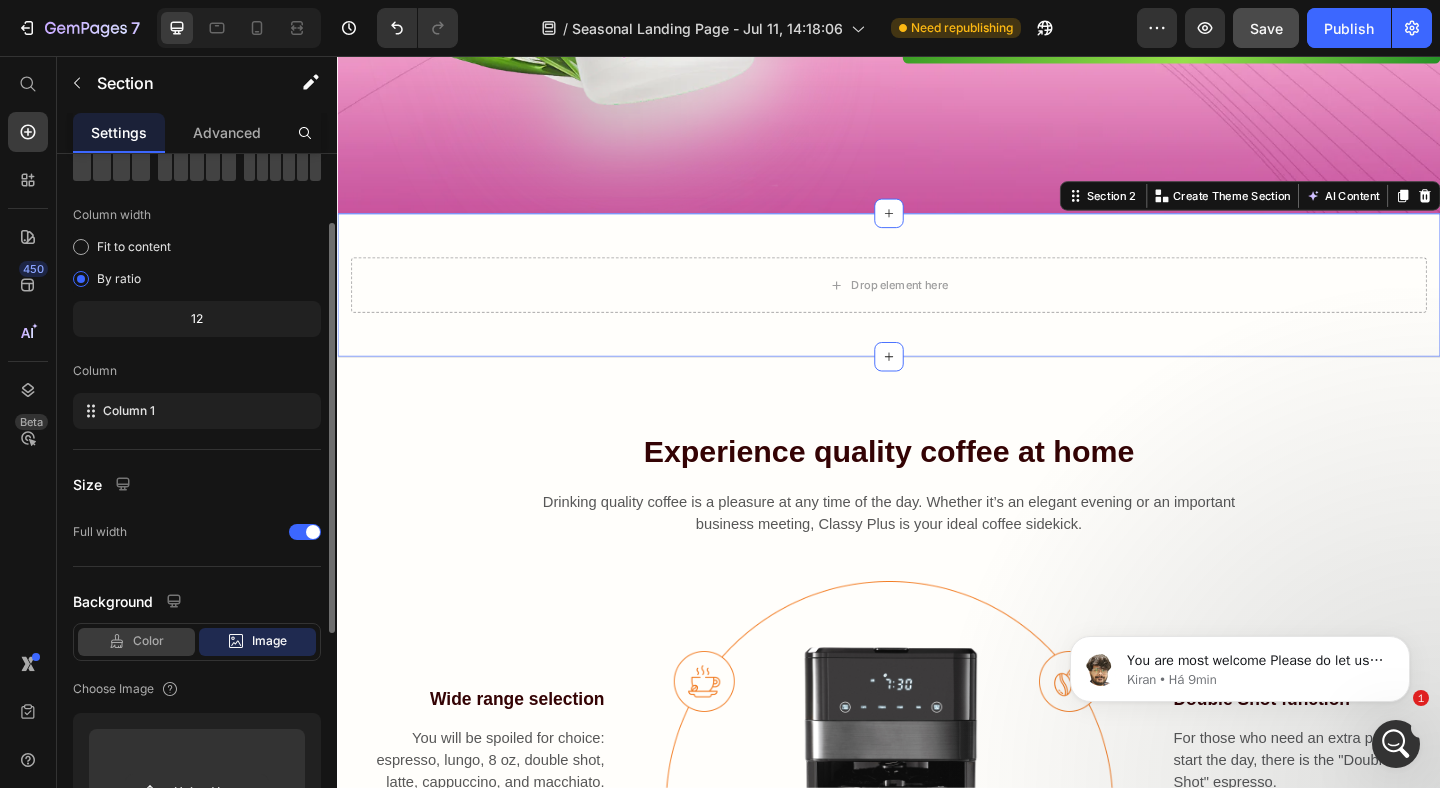 click on "Color" 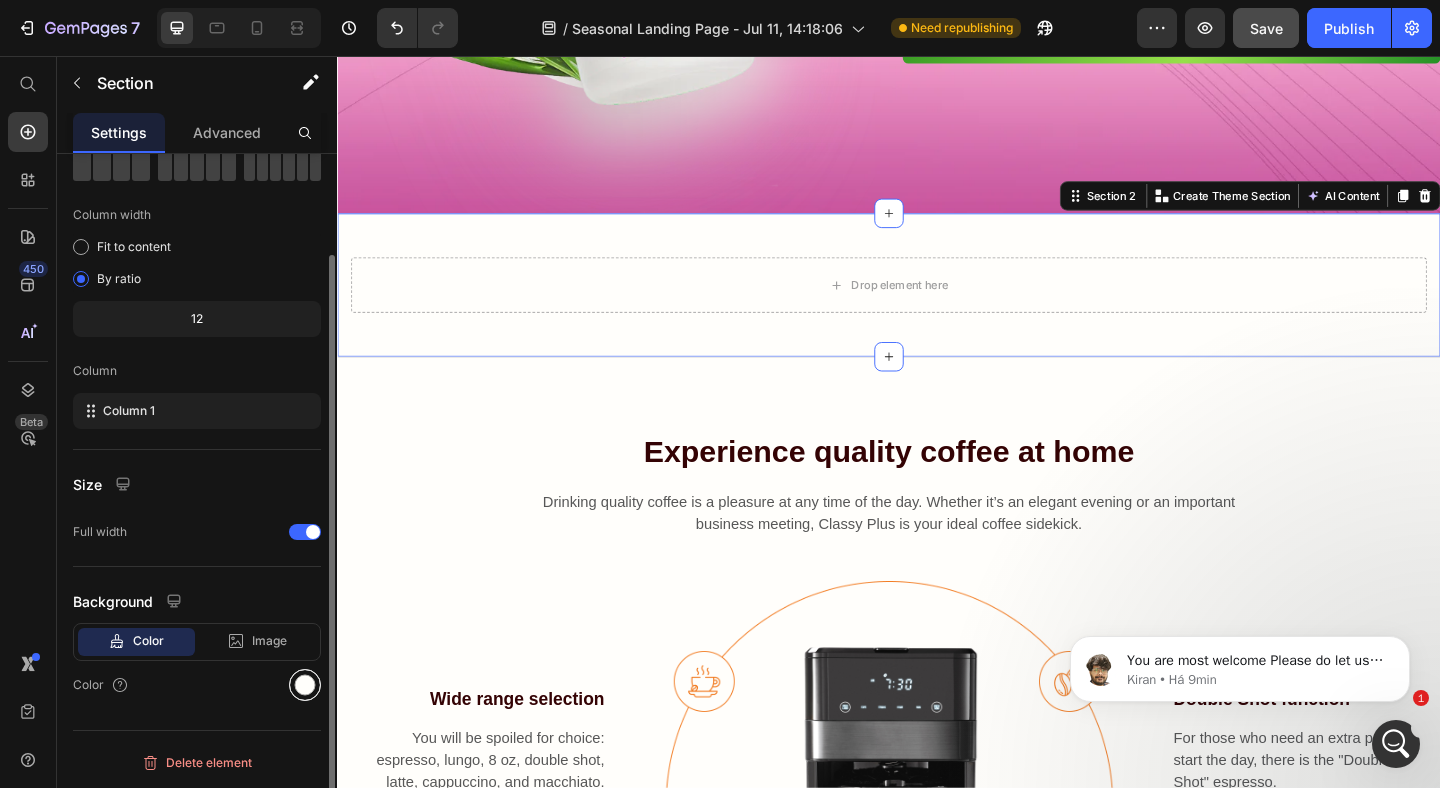 click at bounding box center (305, 685) 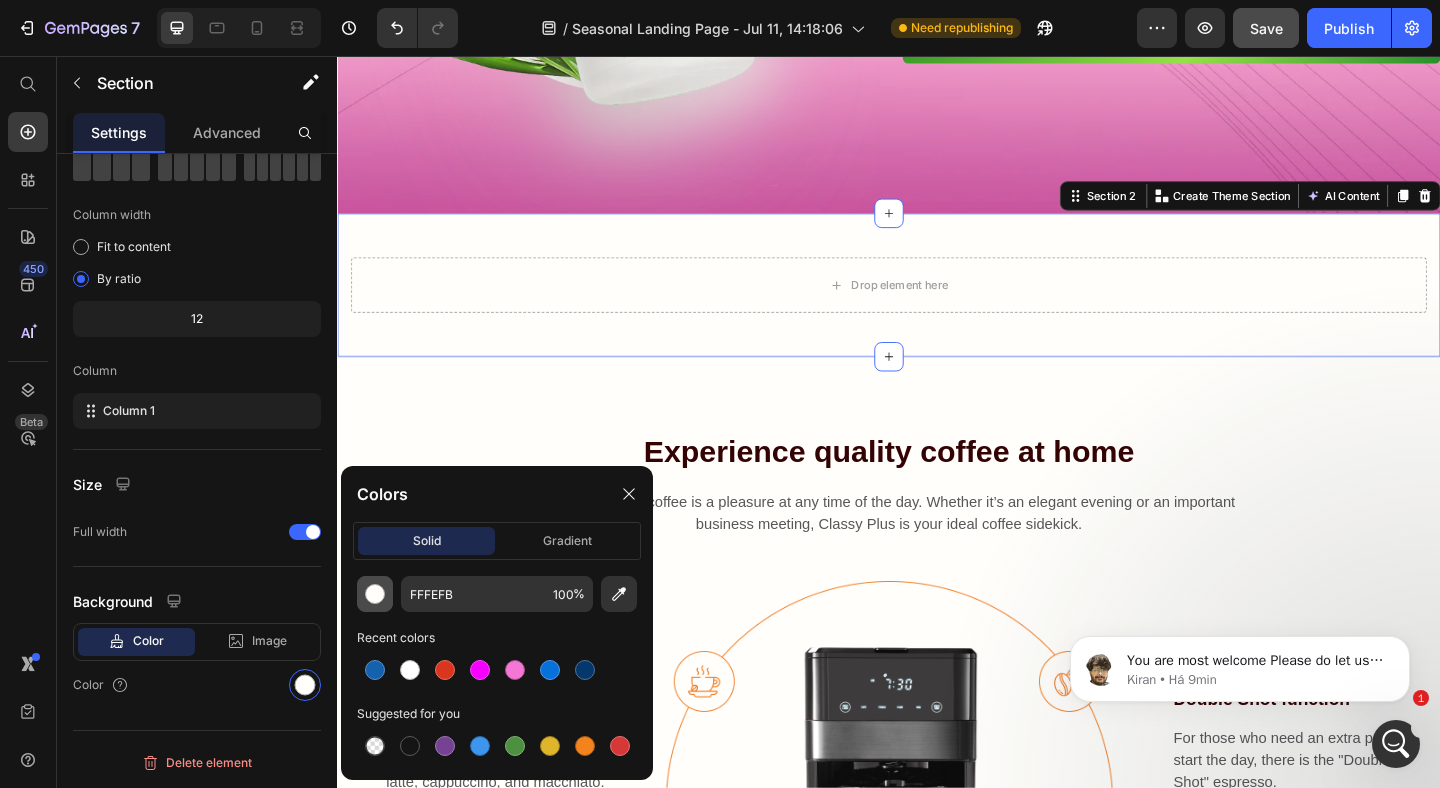 click at bounding box center (375, 594) 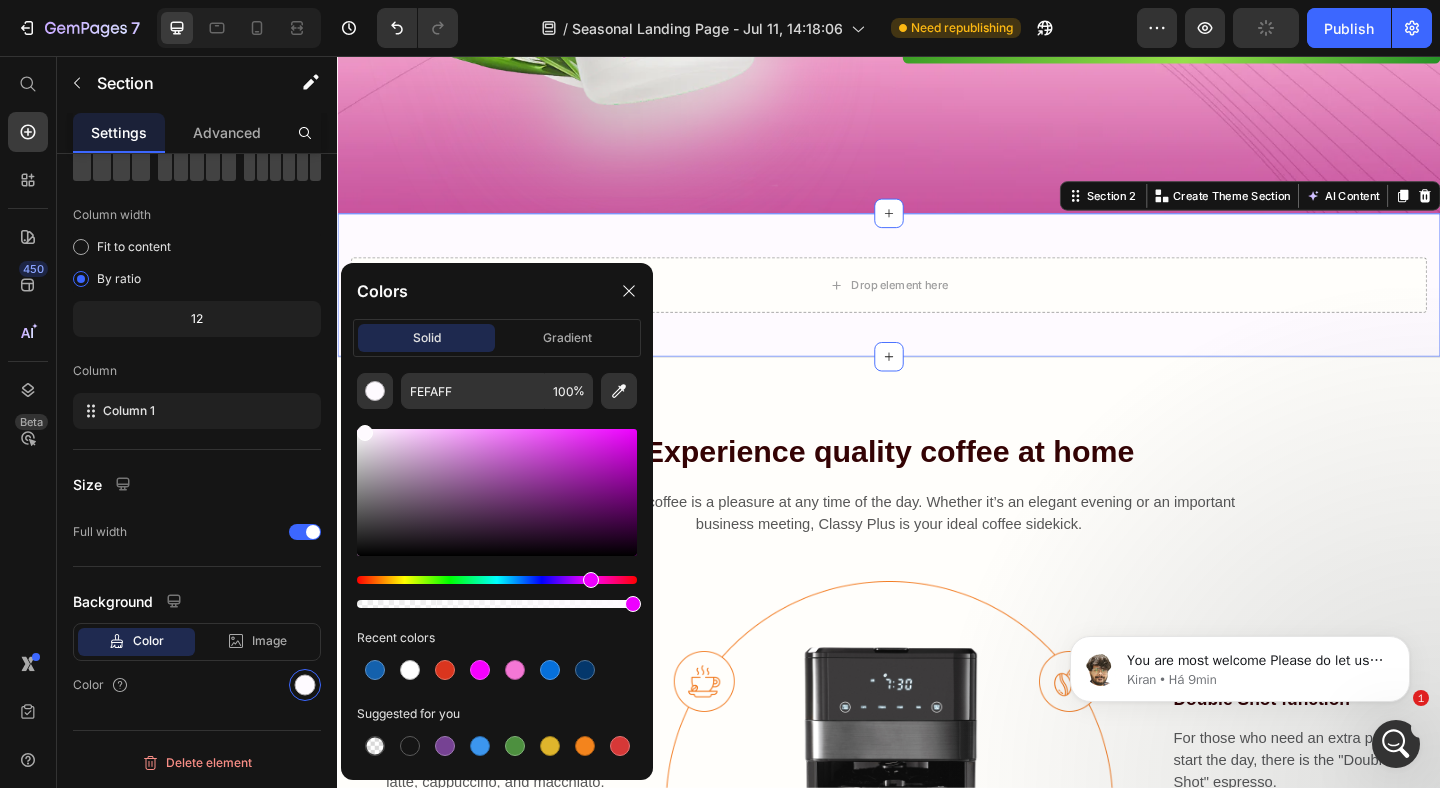click at bounding box center (497, 580) 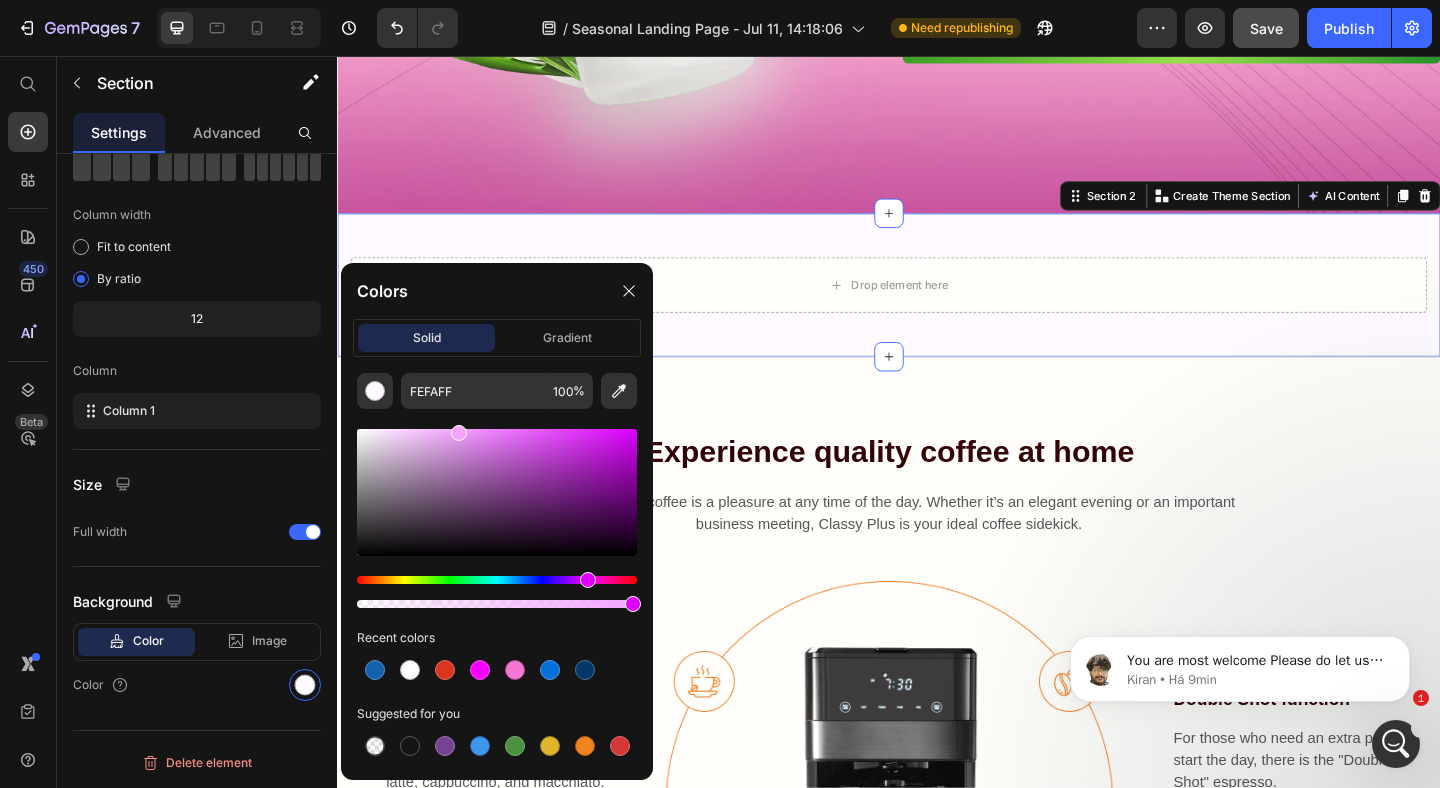 drag, startPoint x: 521, startPoint y: 470, endPoint x: 457, endPoint y: 417, distance: 83.09633 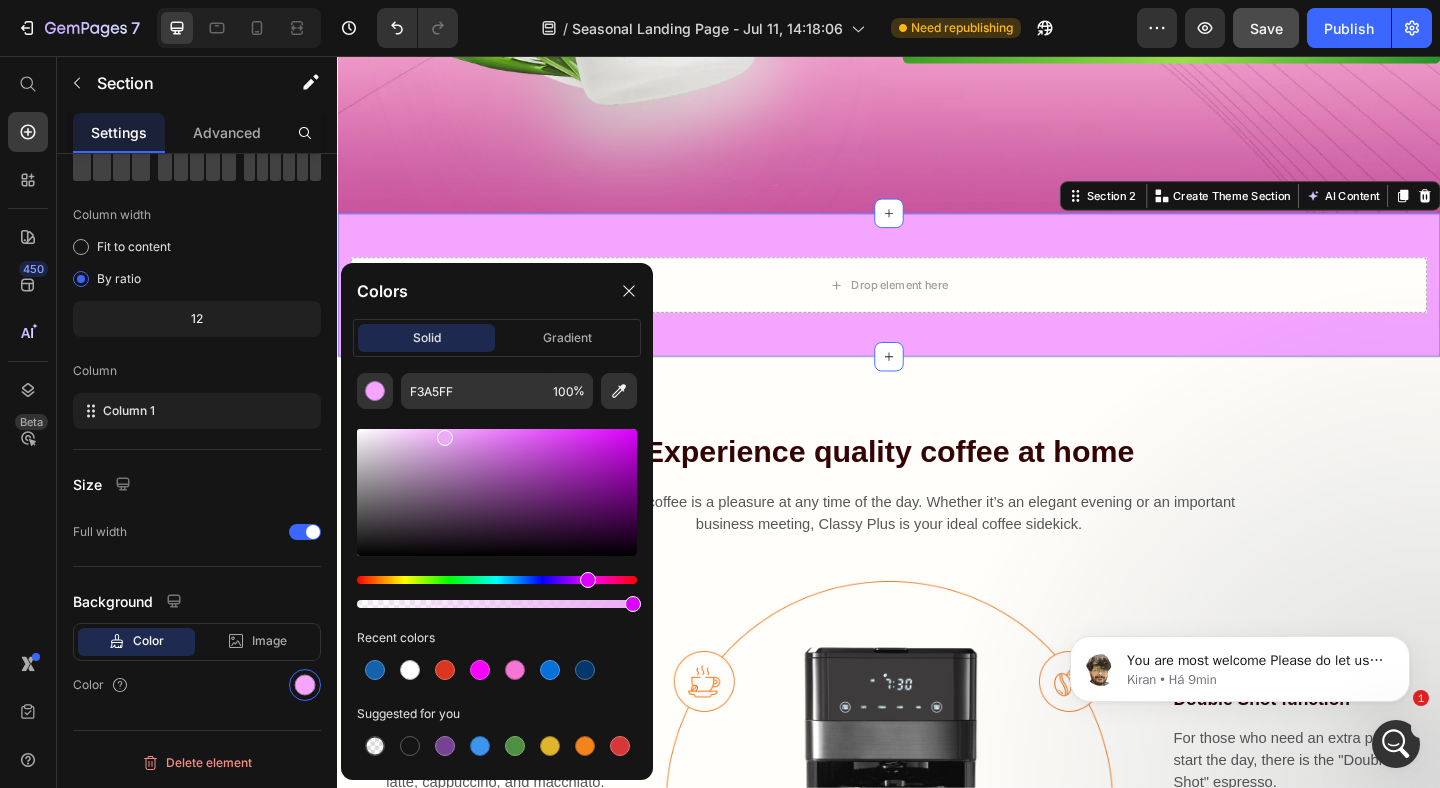 click at bounding box center (497, 492) 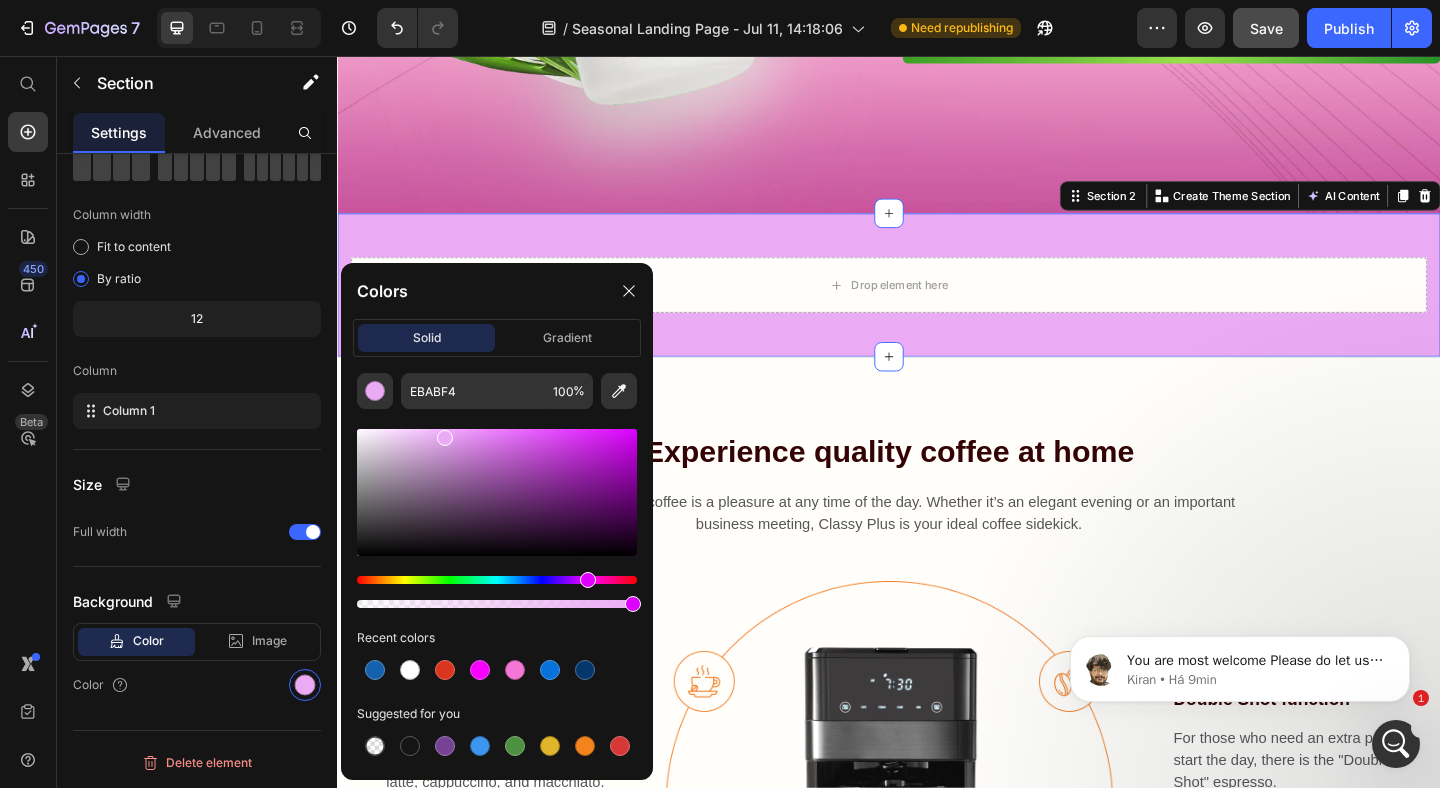 click at bounding box center (497, 580) 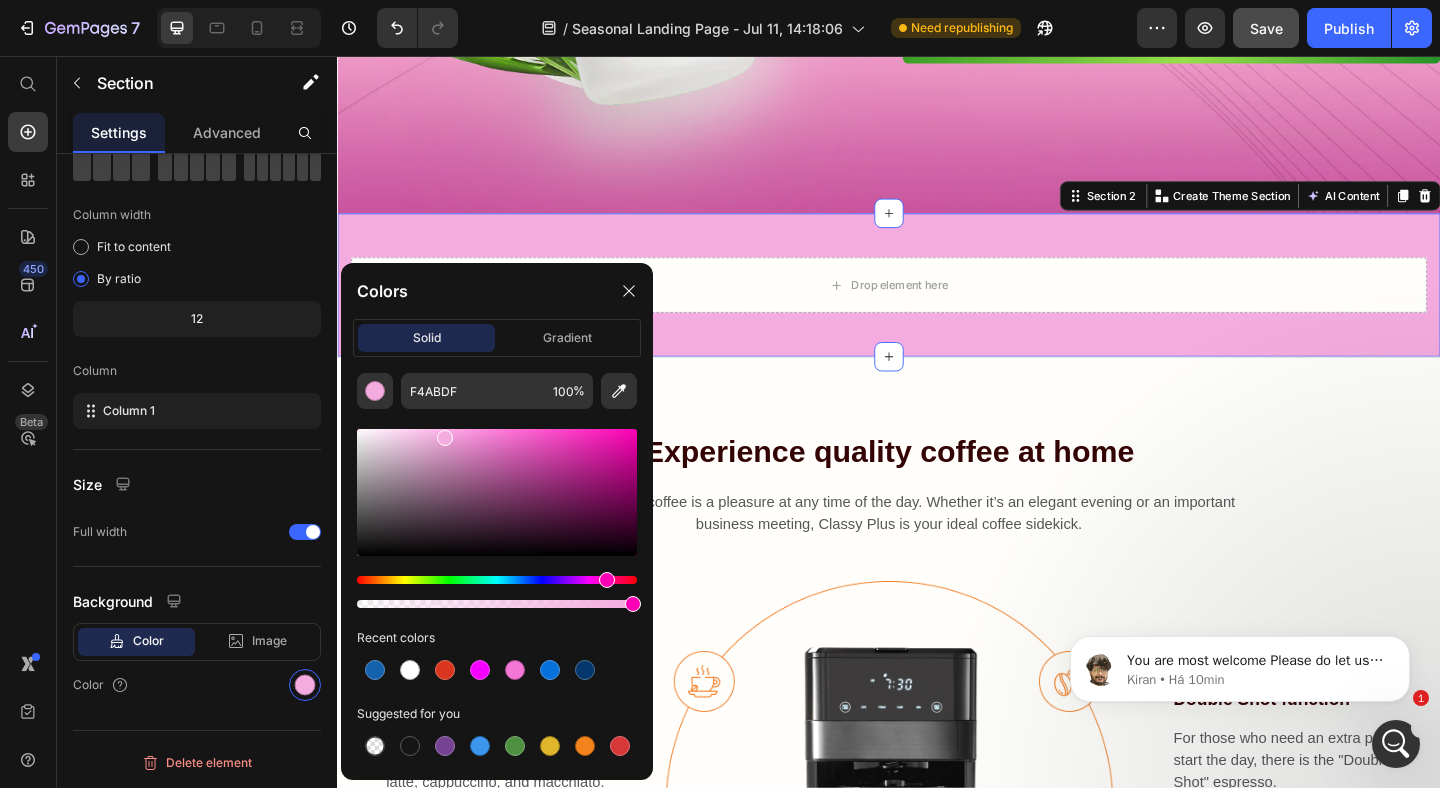click on "Drop element here Row Section 2   You can create reusable sections Create Theme Section AI Content Write with GemAI What would you like to describe here? Tone and Voice Persuasive Product Renovalift™ -  TESTE DUPLICADO Show more Generate" at bounding box center (937, 305) 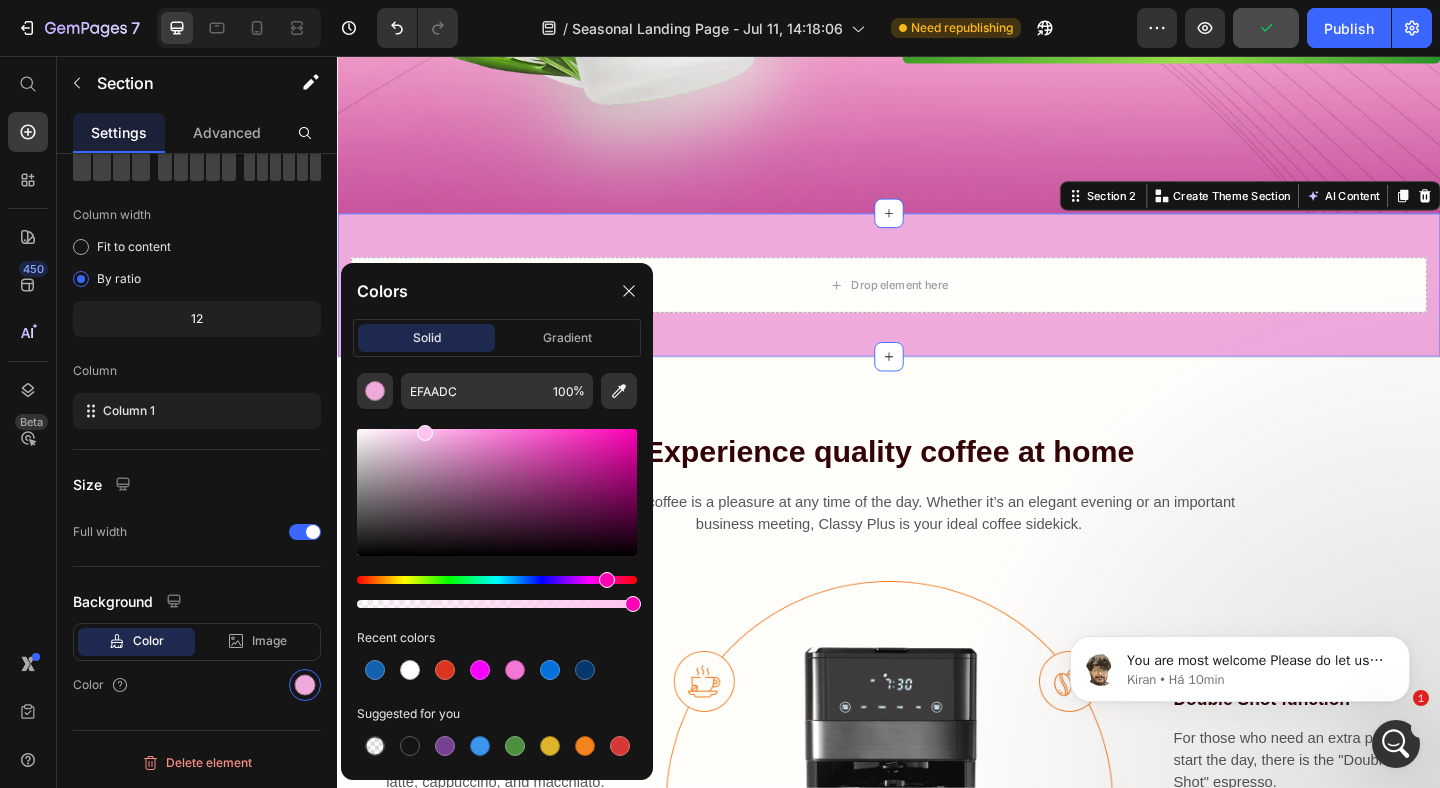 drag, startPoint x: 439, startPoint y: 436, endPoint x: 423, endPoint y: 425, distance: 19.416489 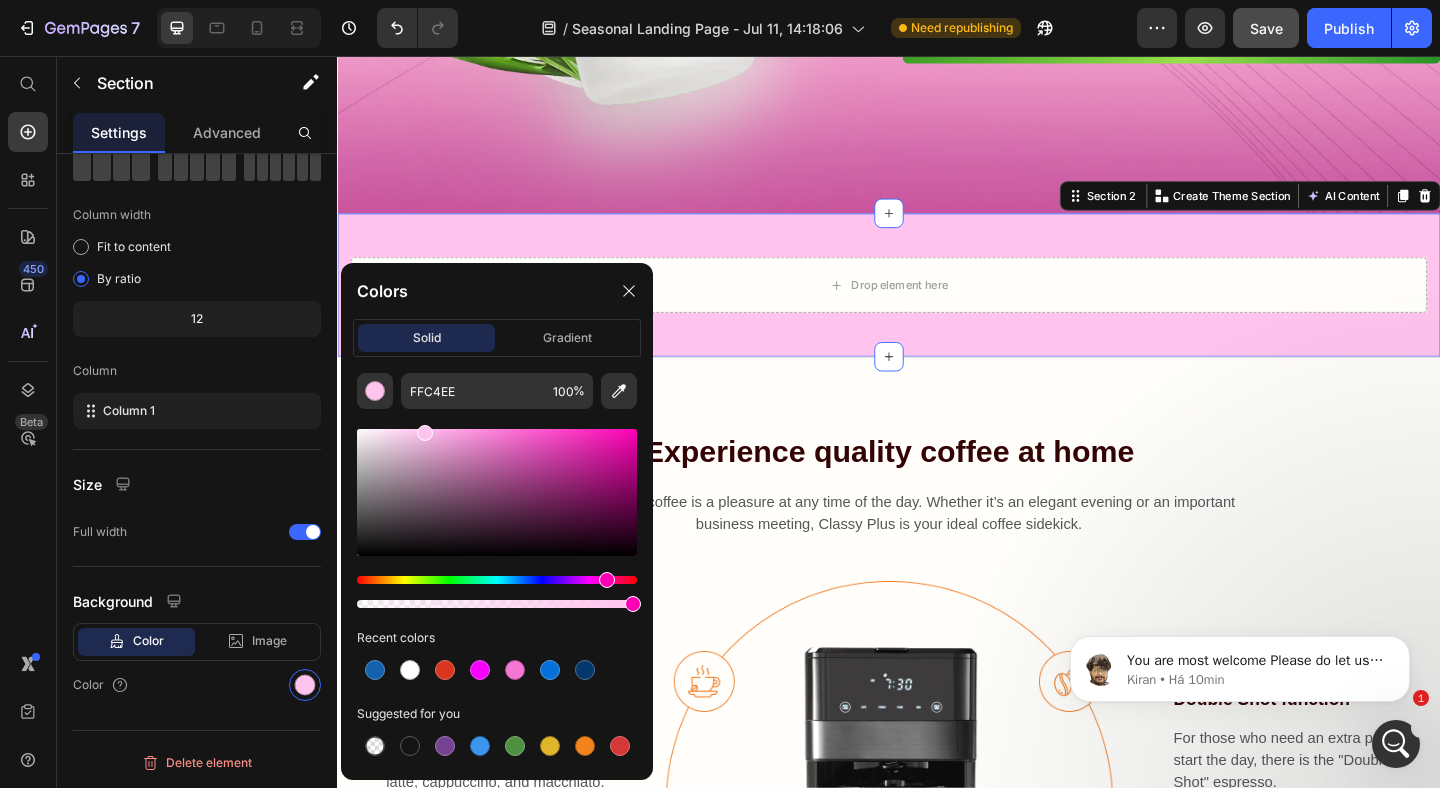 click on "Drop element here Row" at bounding box center (937, 313) 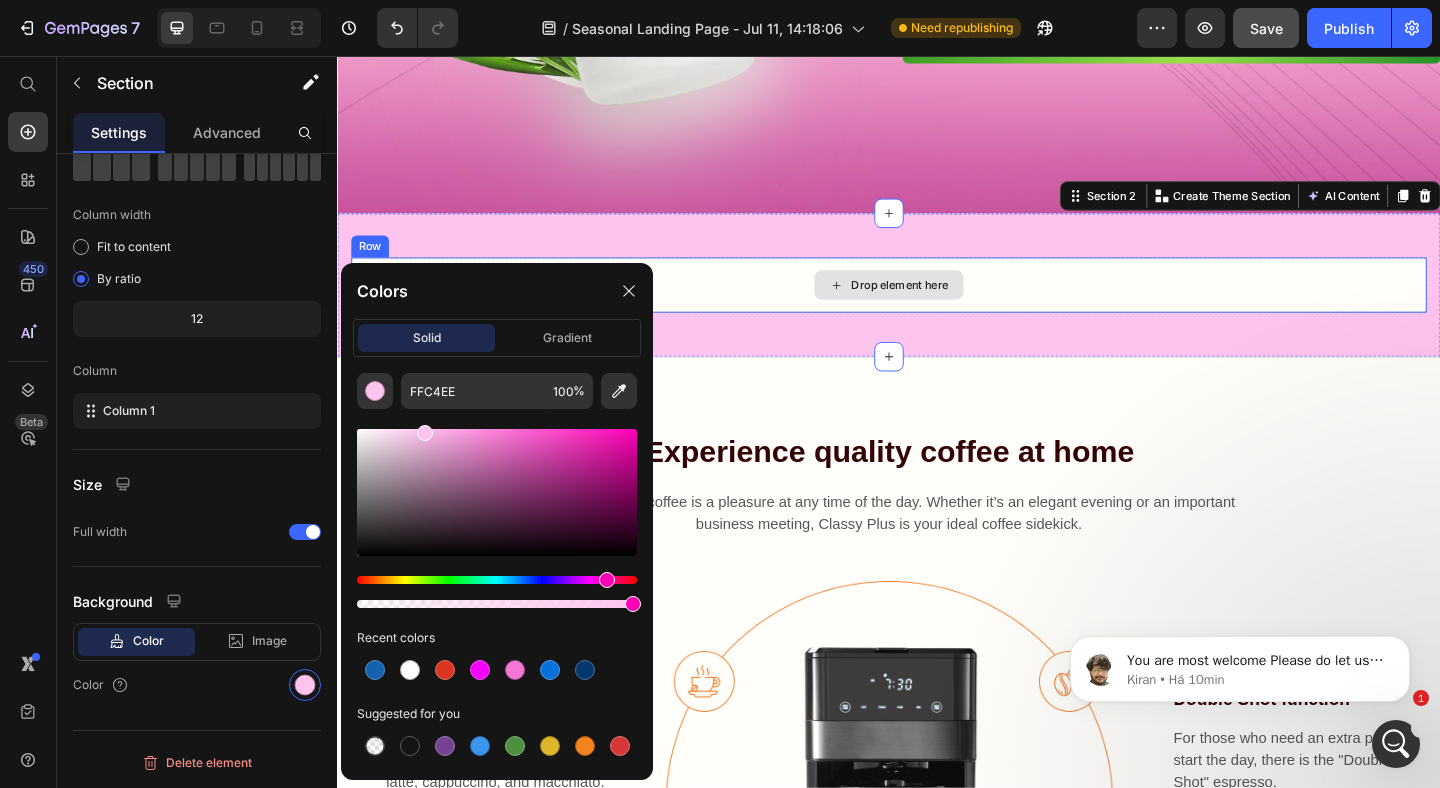 click on "Drop element here" at bounding box center (937, 305) 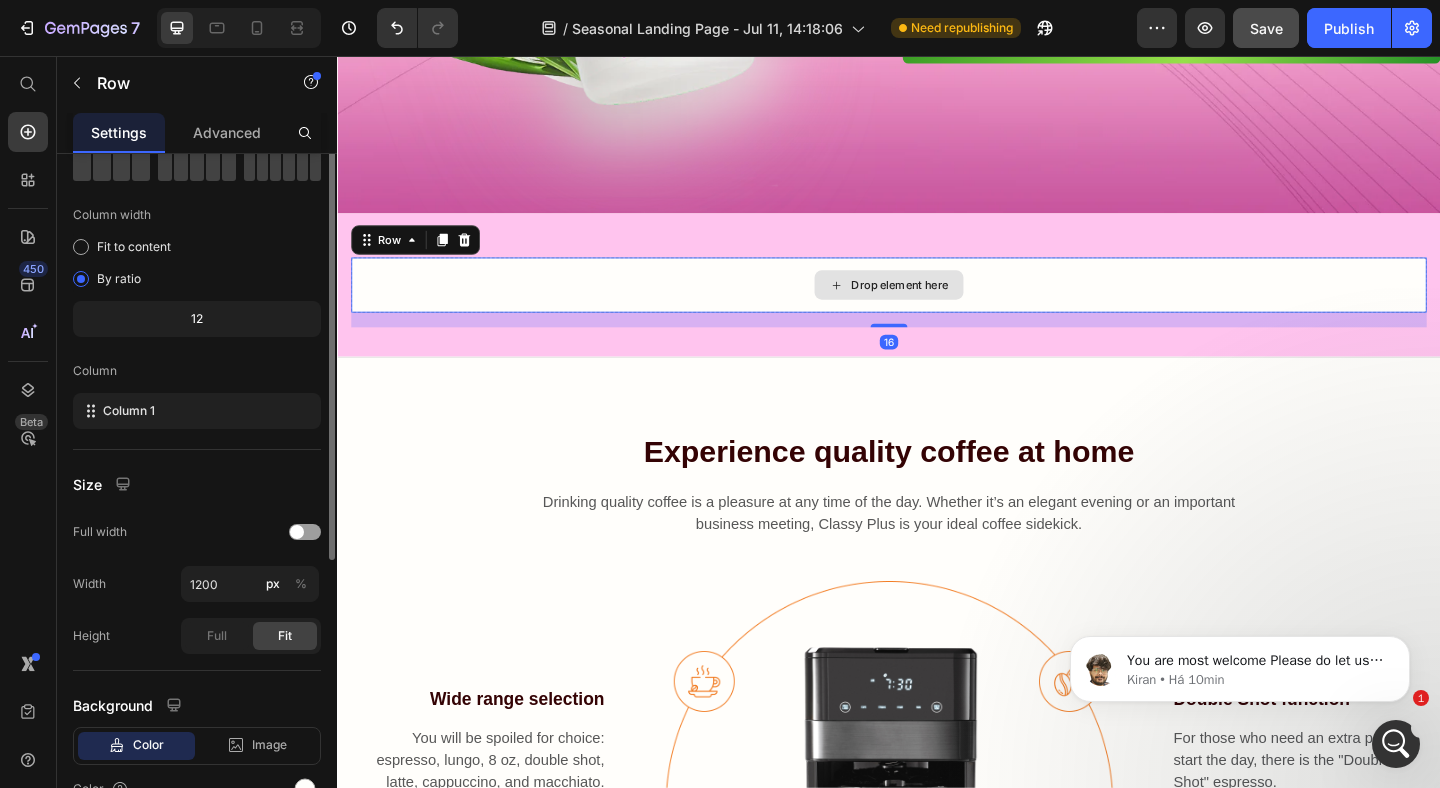 scroll, scrollTop: 0, scrollLeft: 0, axis: both 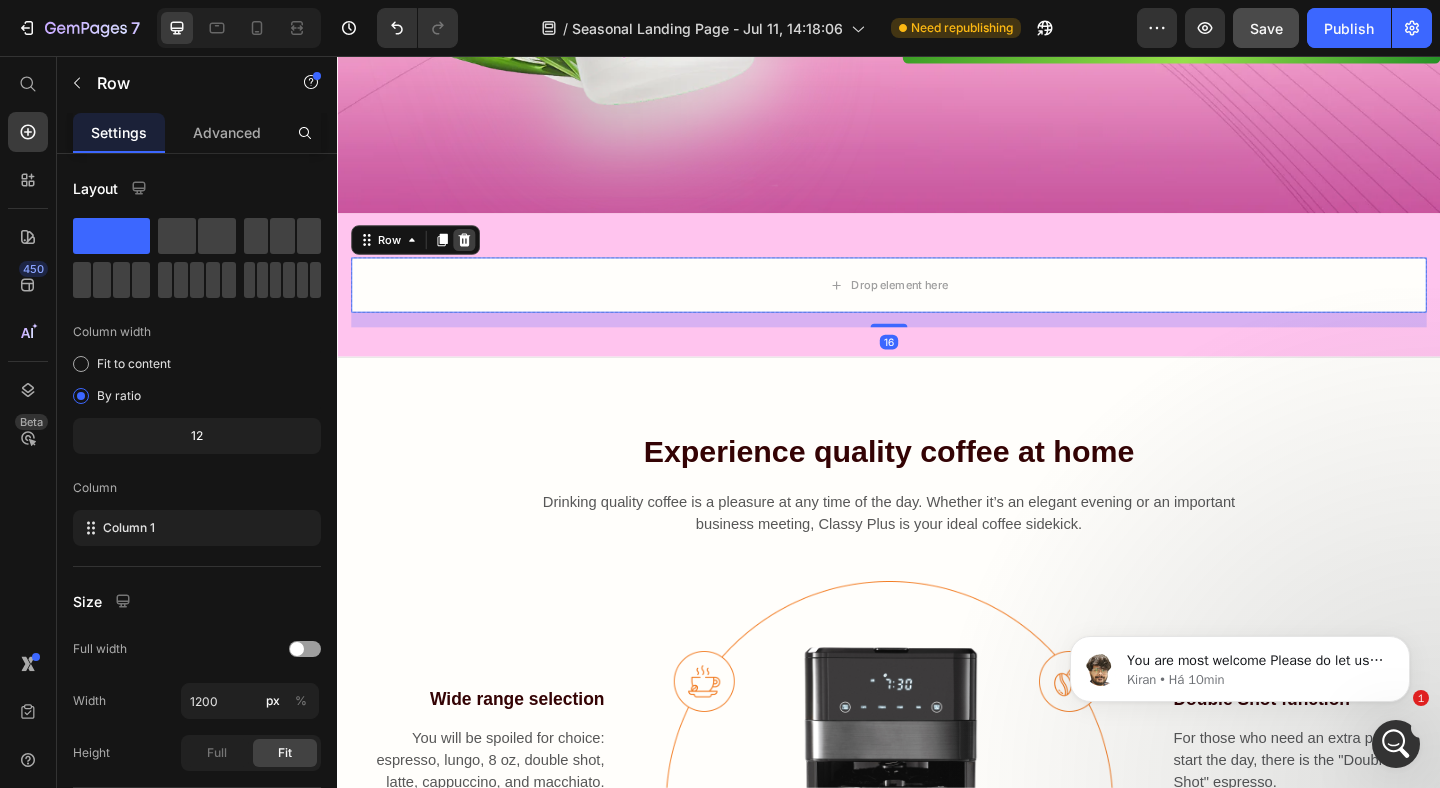 click 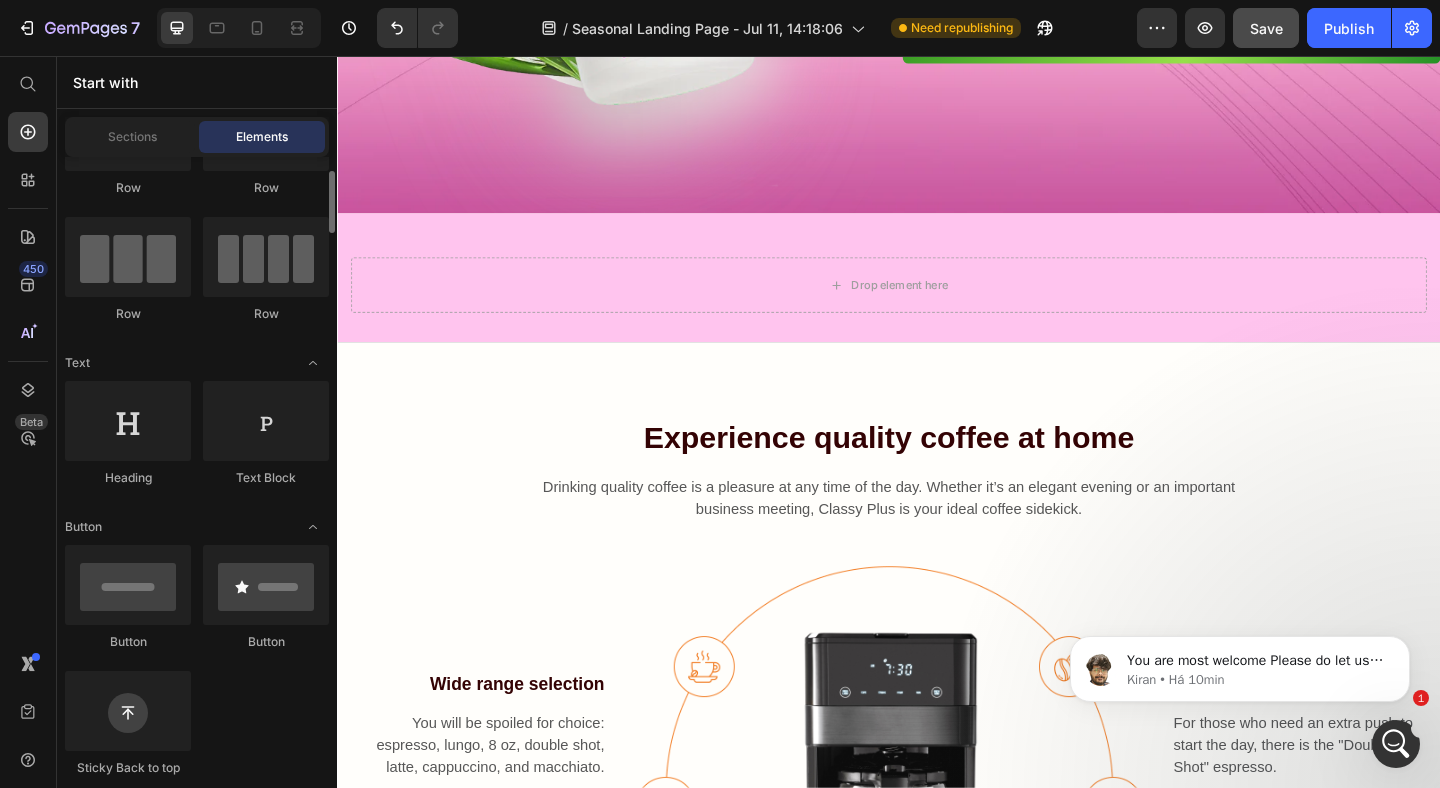 scroll, scrollTop: 113, scrollLeft: 0, axis: vertical 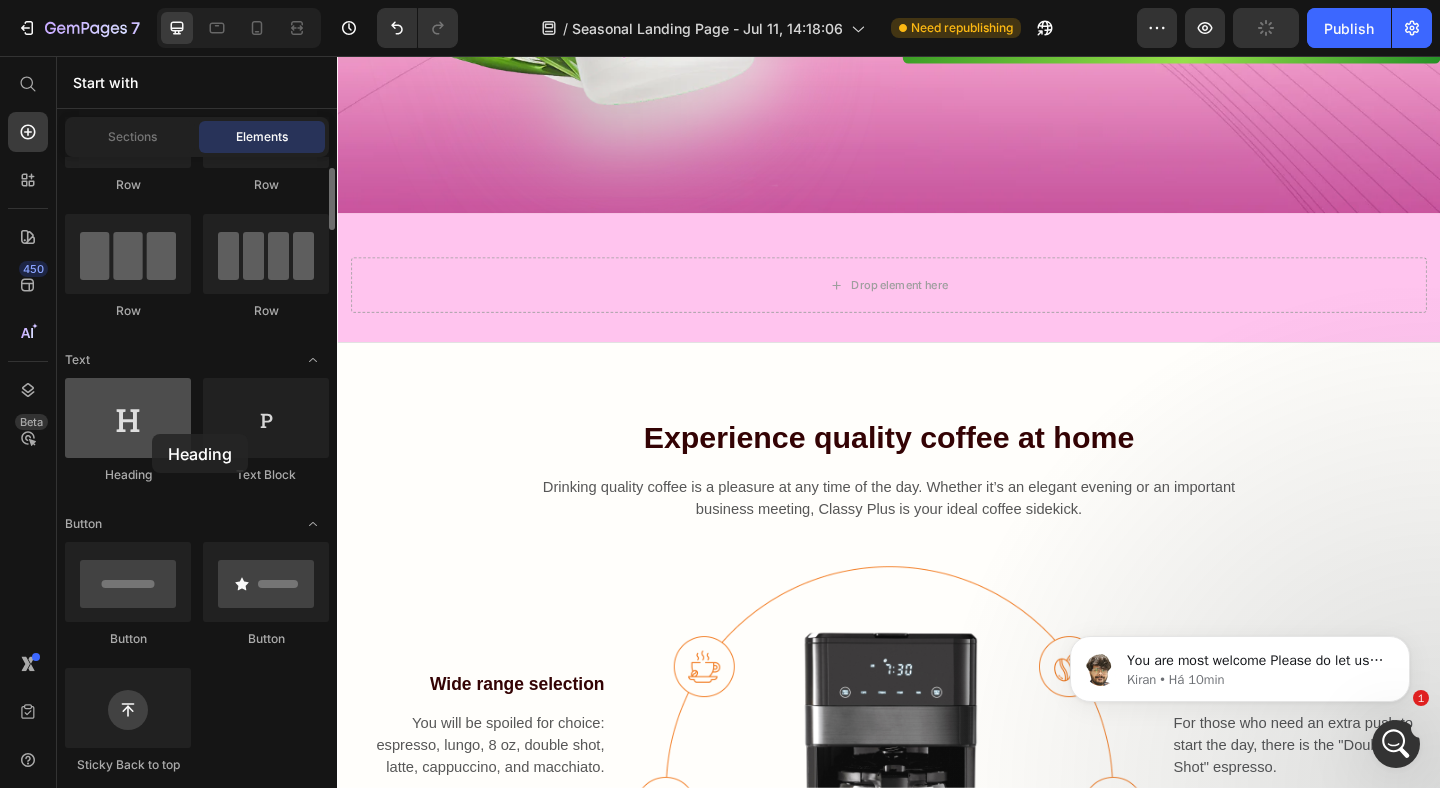 click at bounding box center (128, 418) 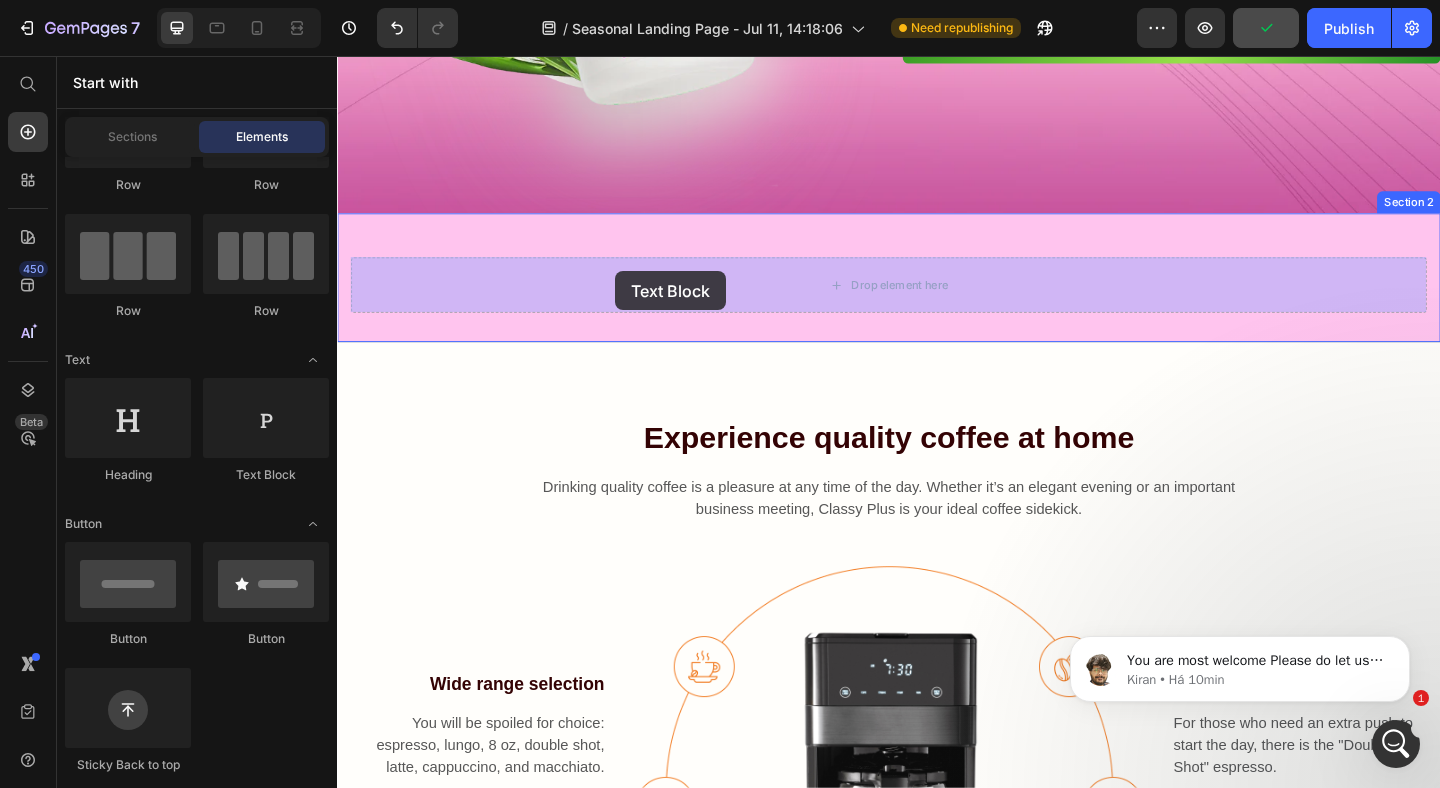 drag, startPoint x: 546, startPoint y: 488, endPoint x: 640, endPoint y: 289, distance: 220.08408 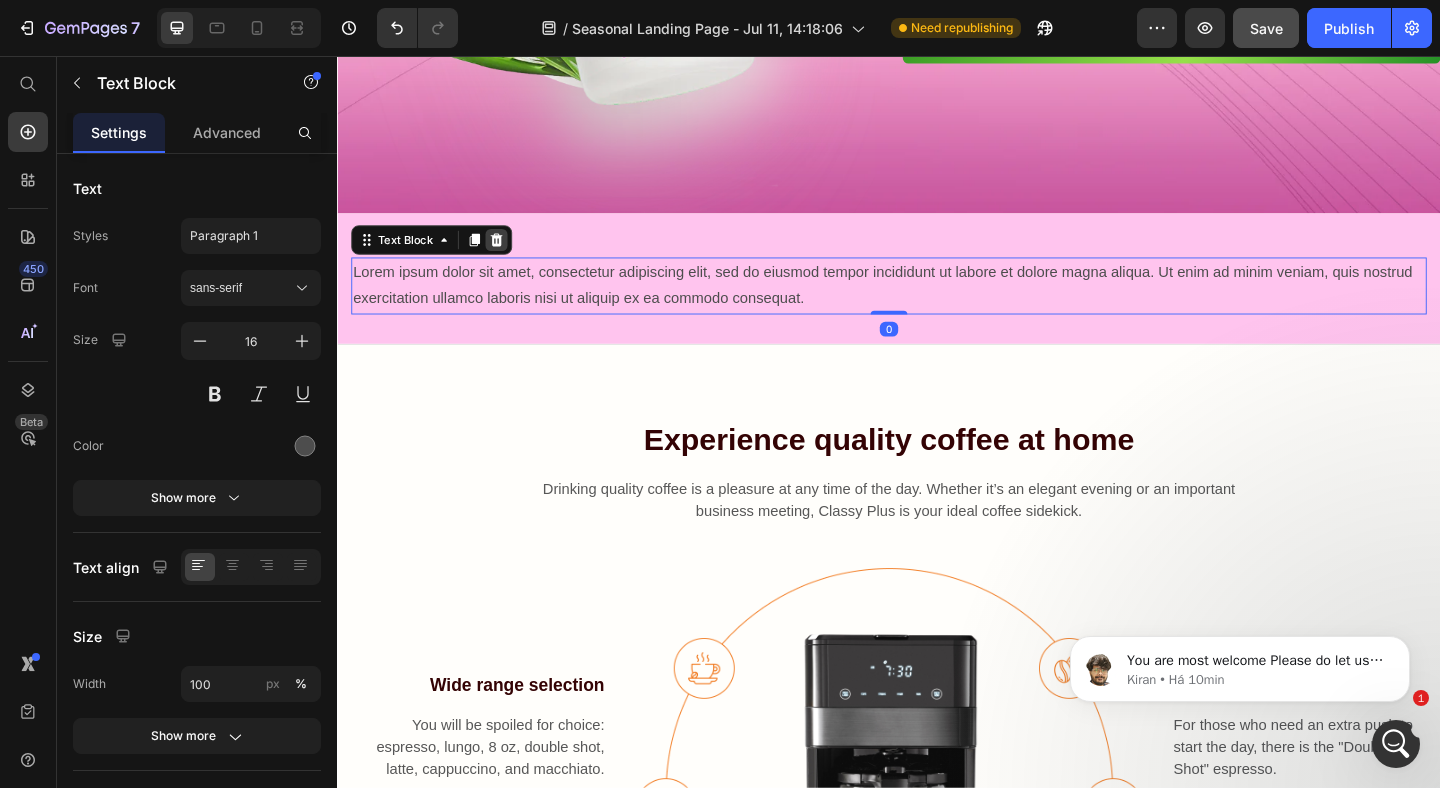 click 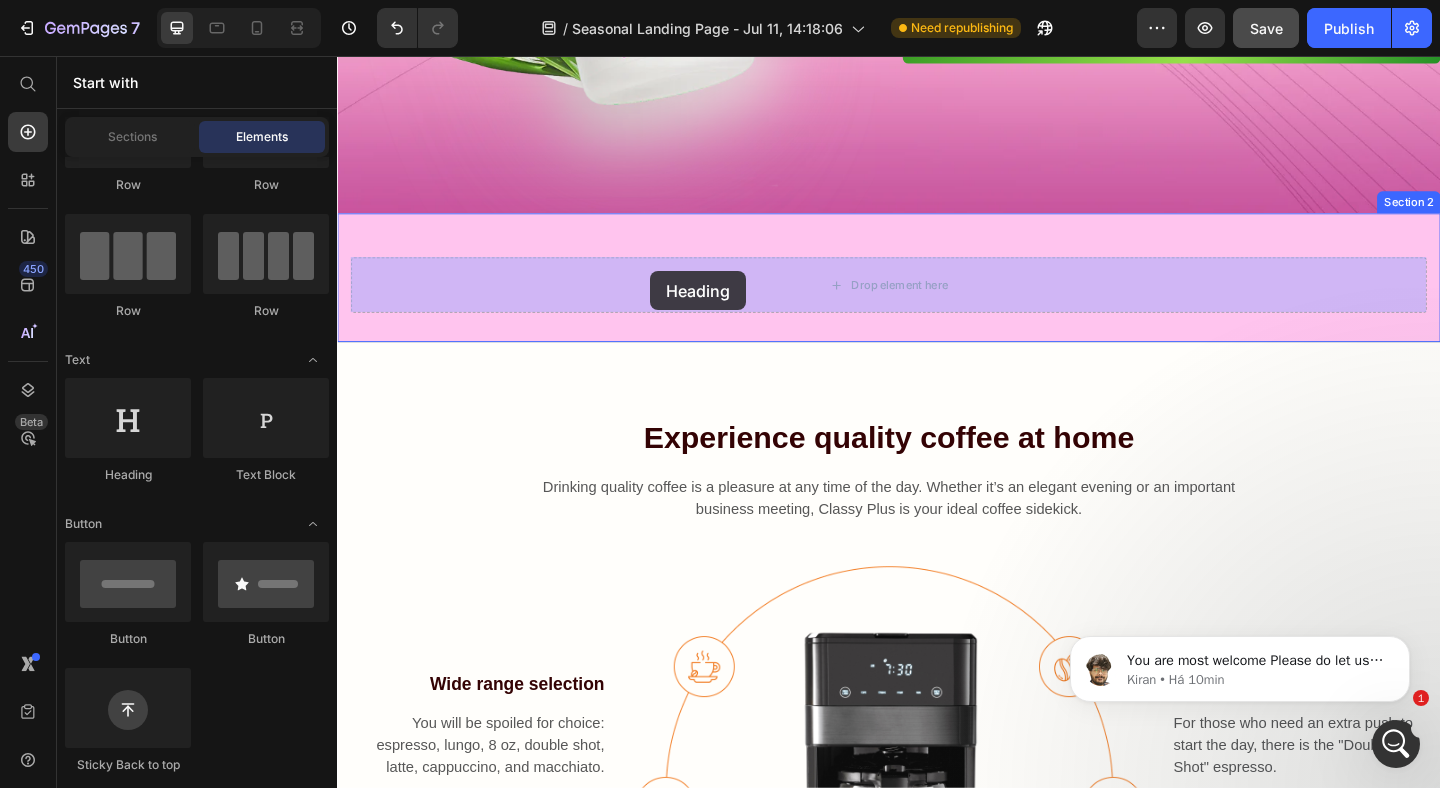 drag, startPoint x: 468, startPoint y: 498, endPoint x: 460, endPoint y: 342, distance: 156.20499 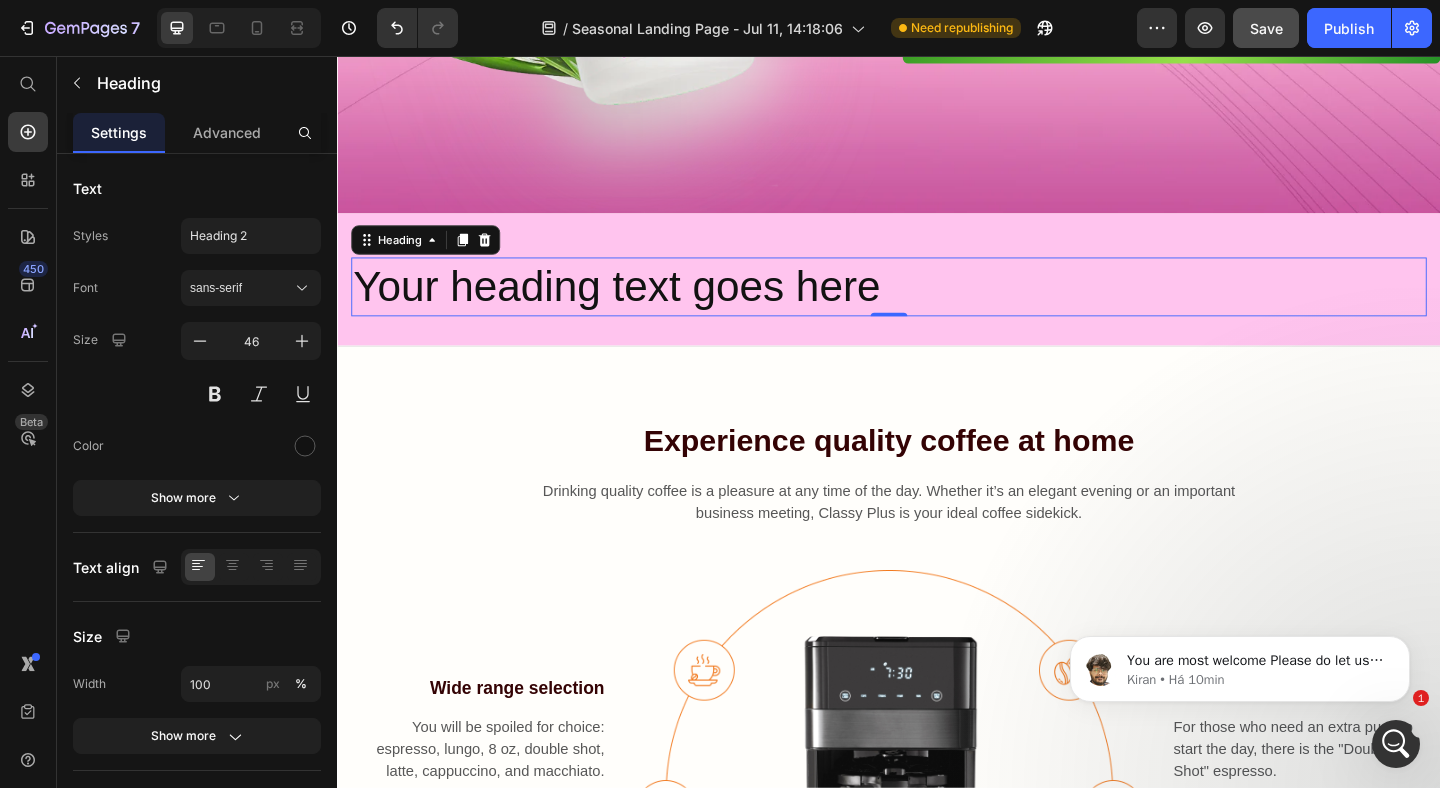 click on "Your heading text goes here" at bounding box center [937, 307] 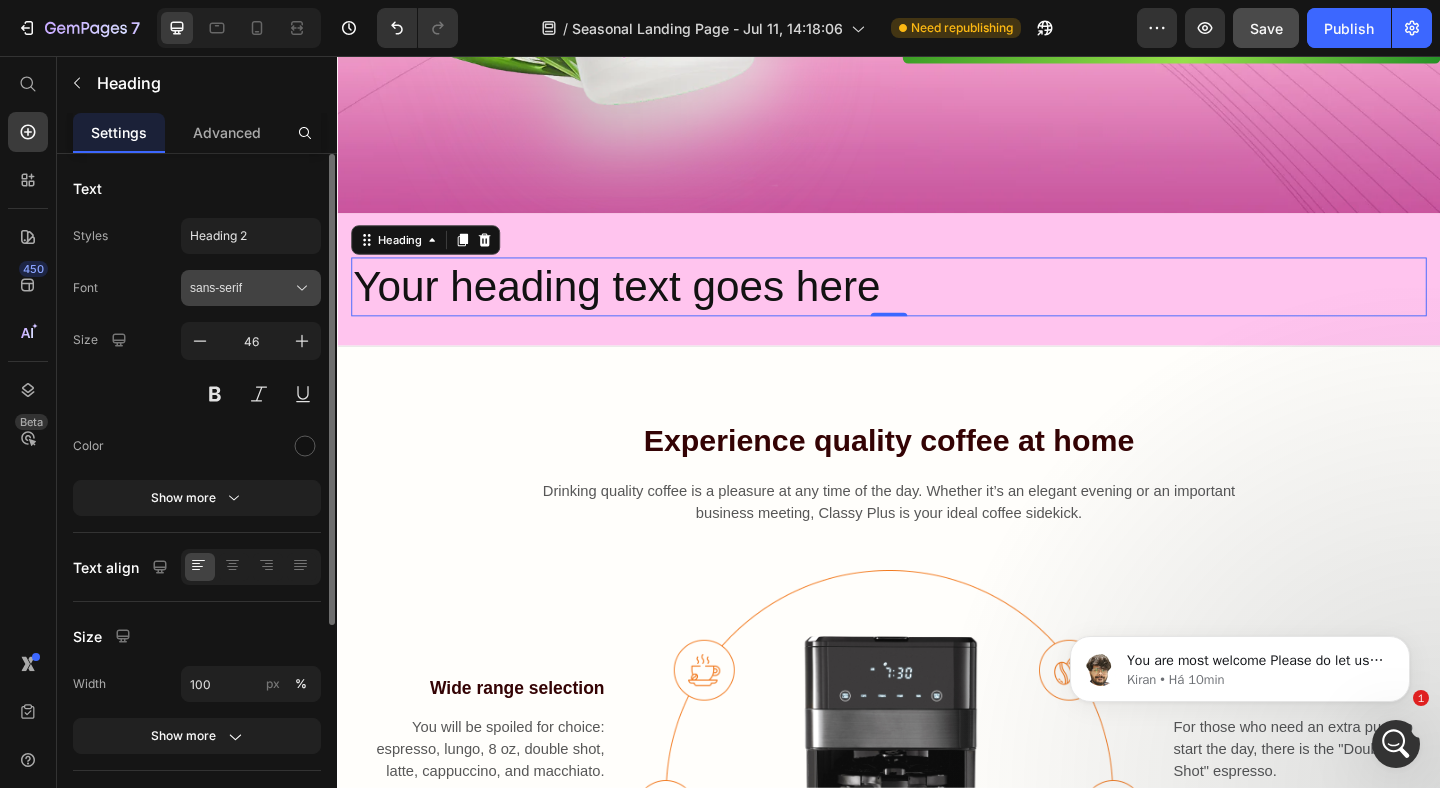 click on "sans-serif" at bounding box center [251, 288] 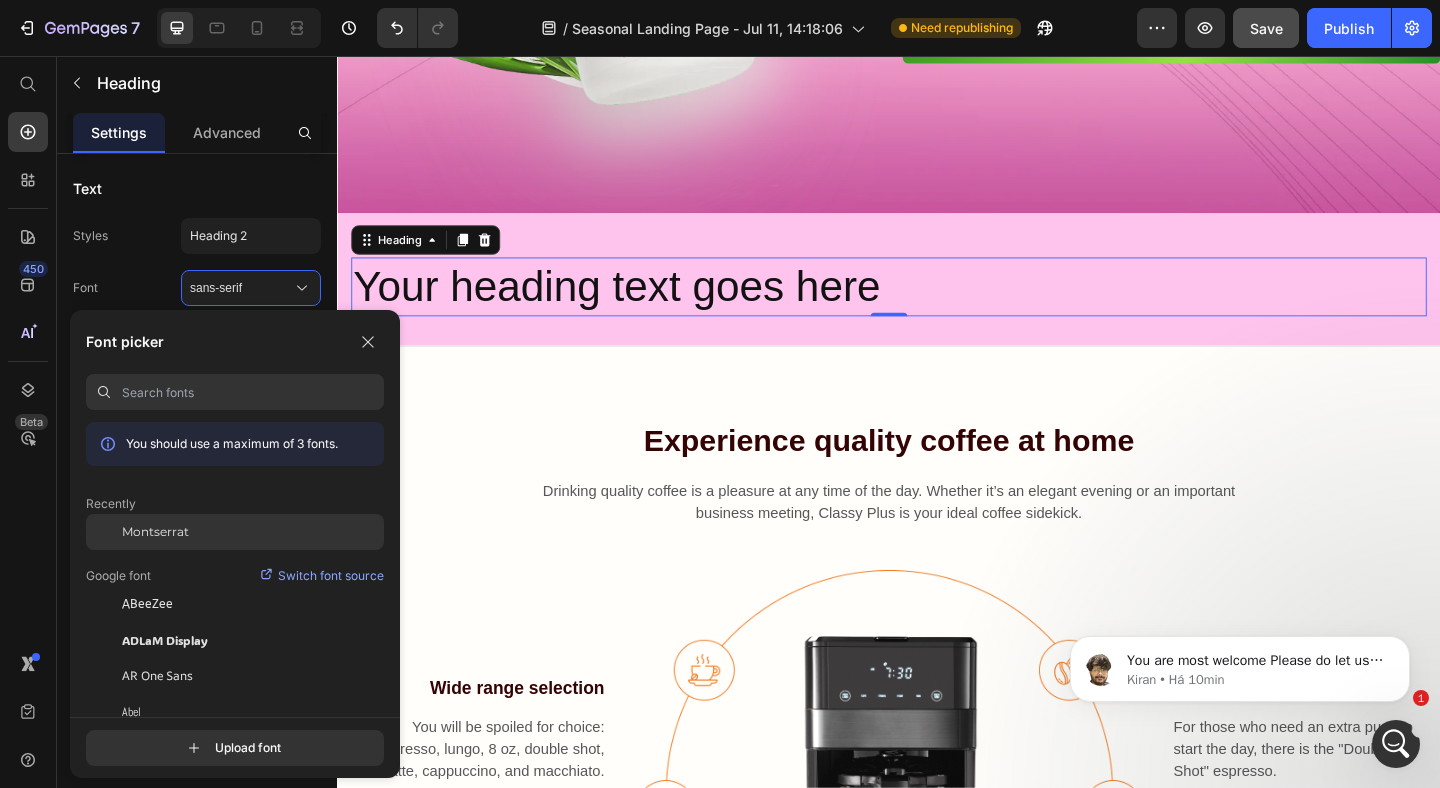 click on "Montserrat" 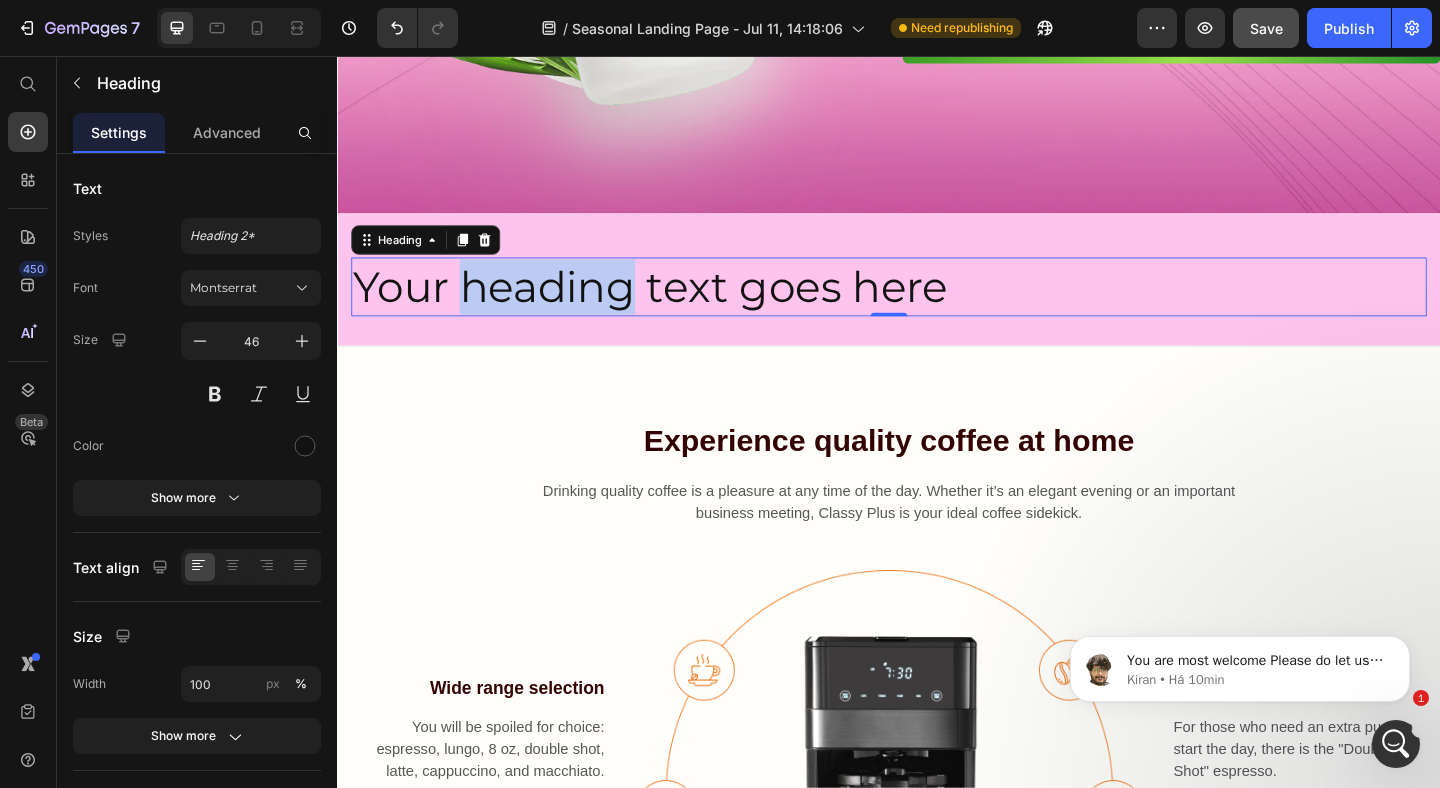 click on "Your heading text goes here" at bounding box center [937, 307] 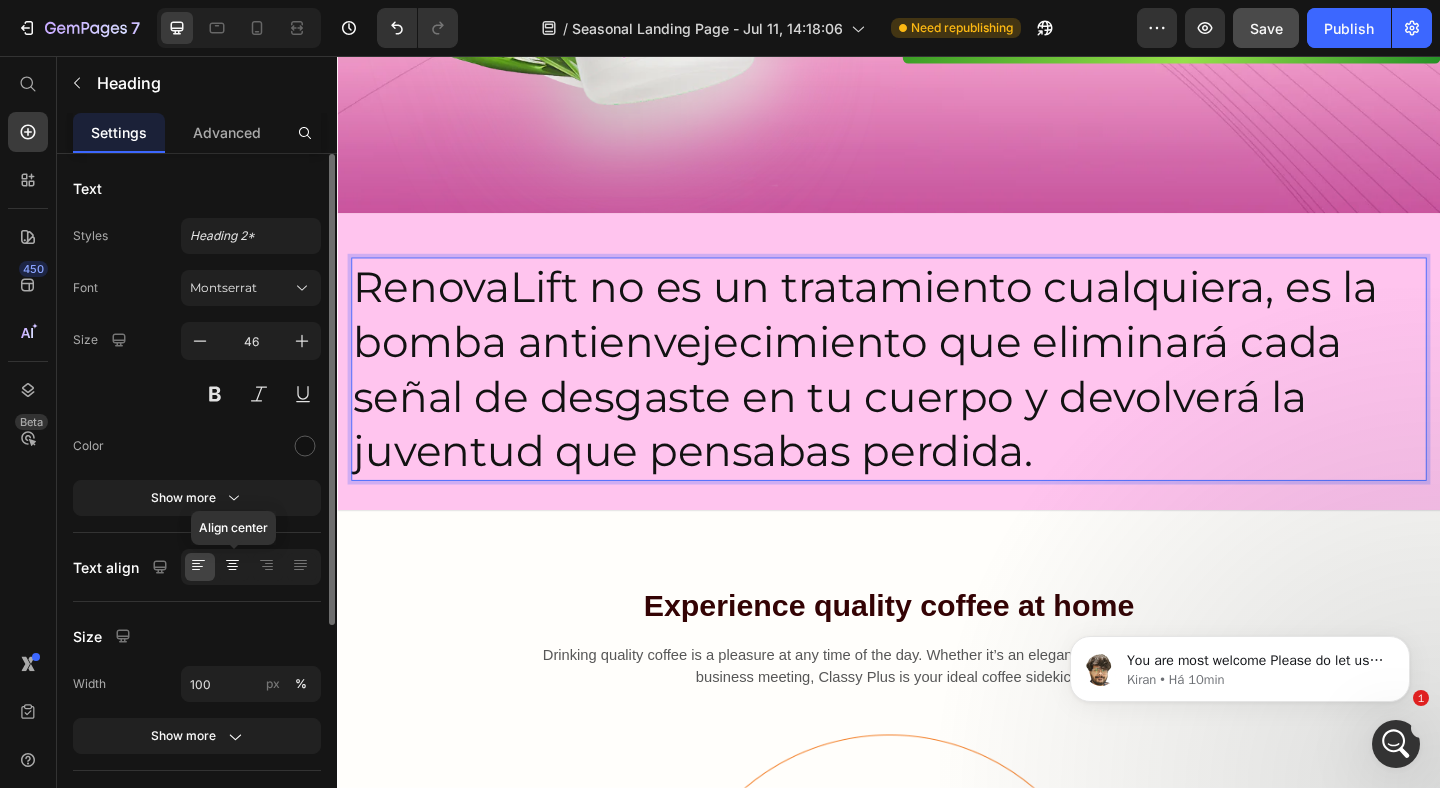 click 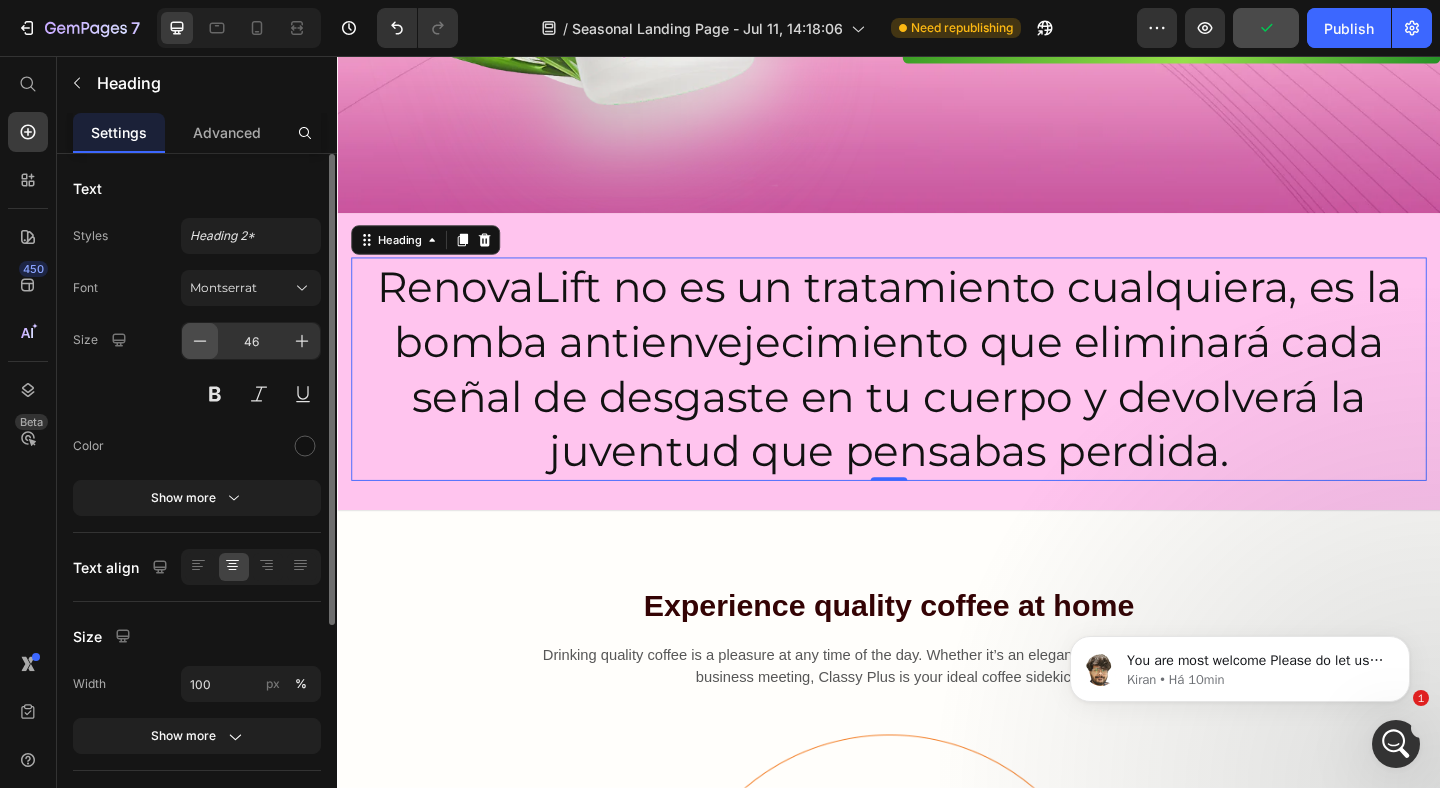 click 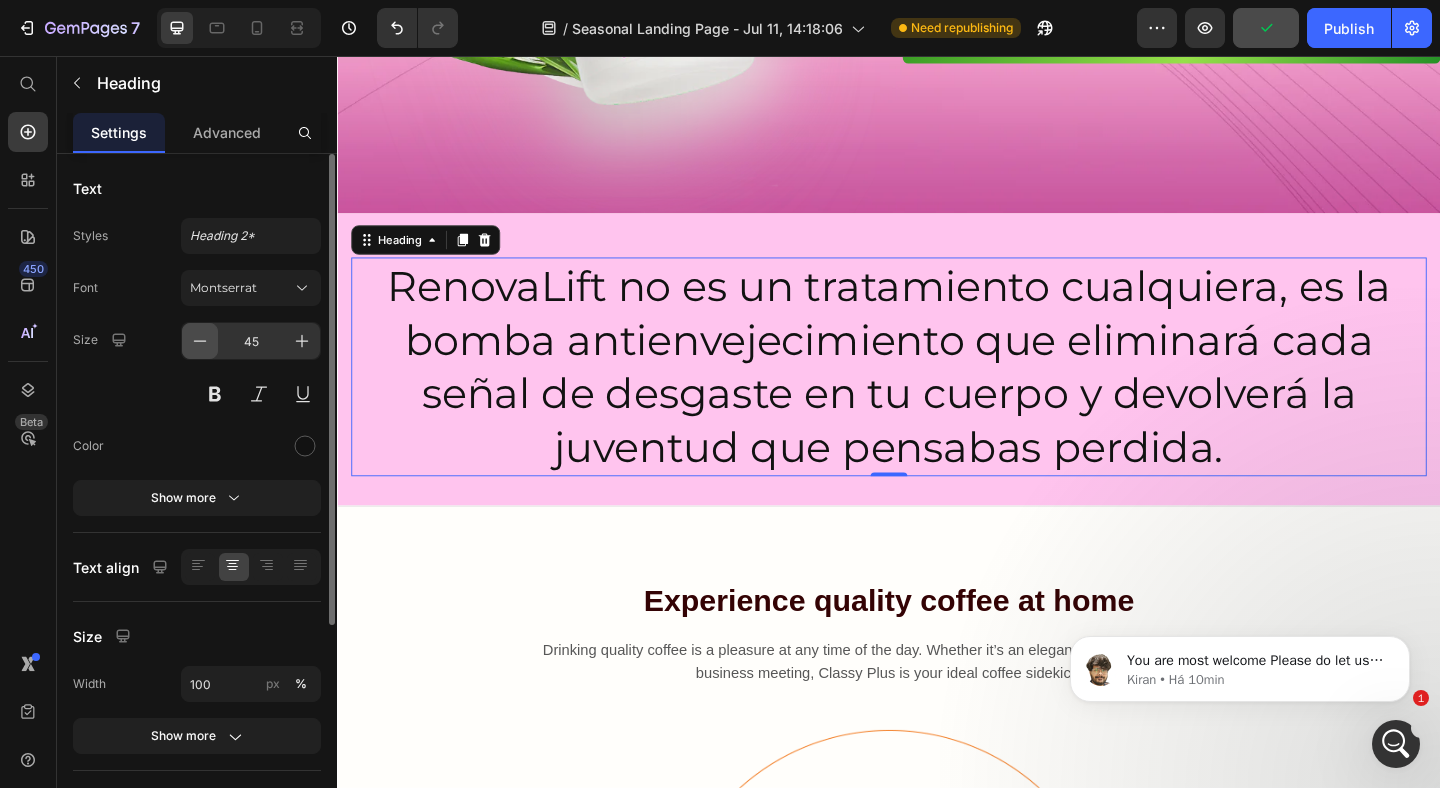 click 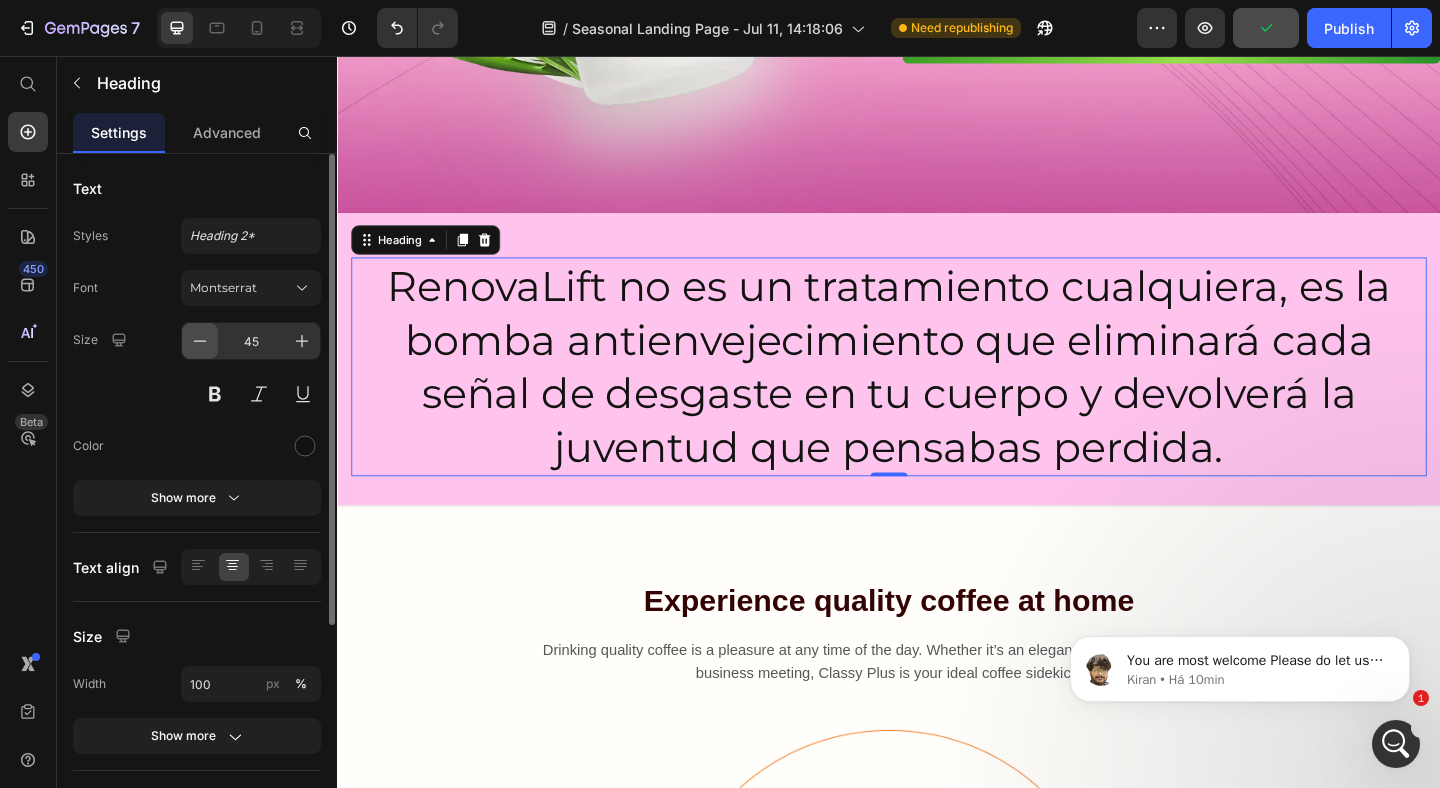 click 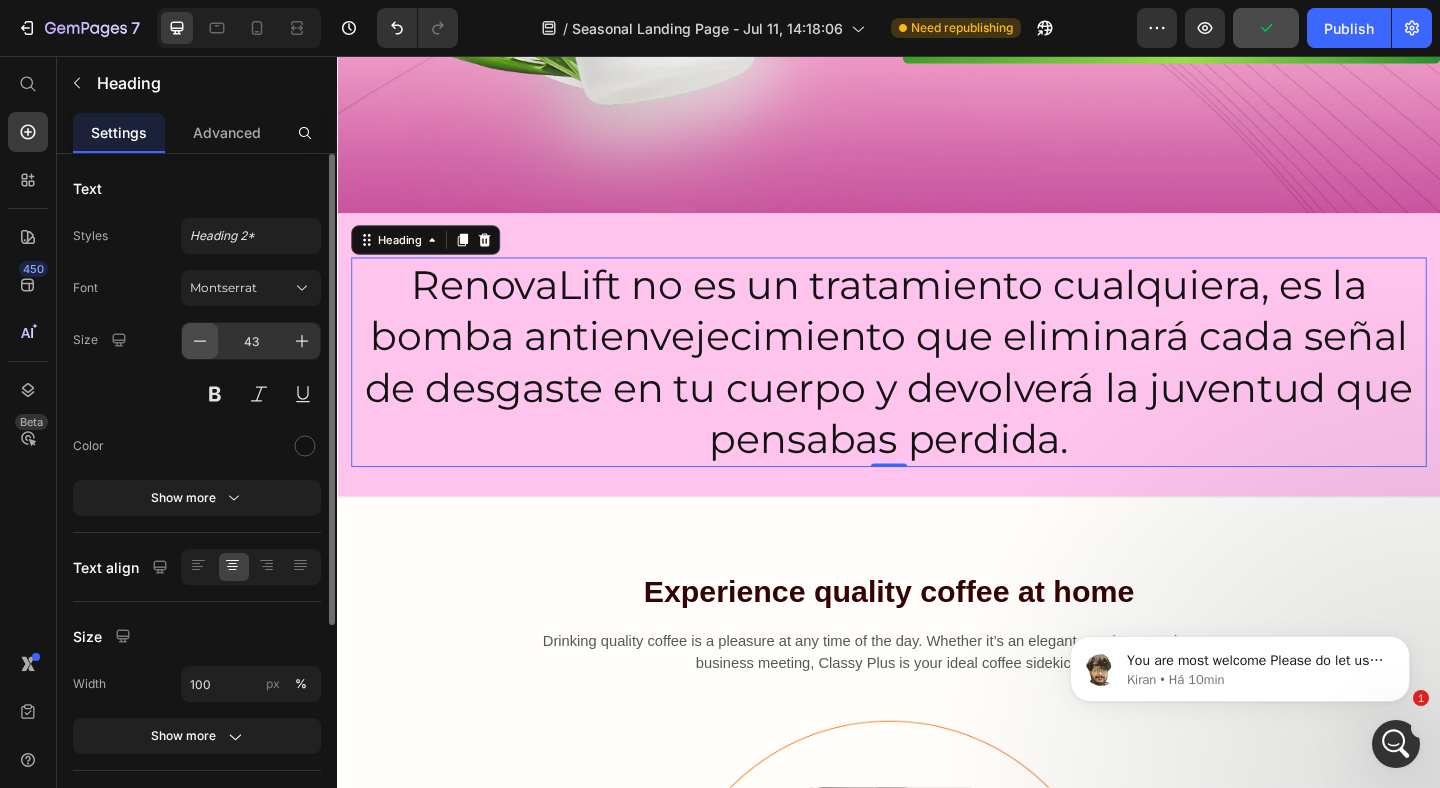 click 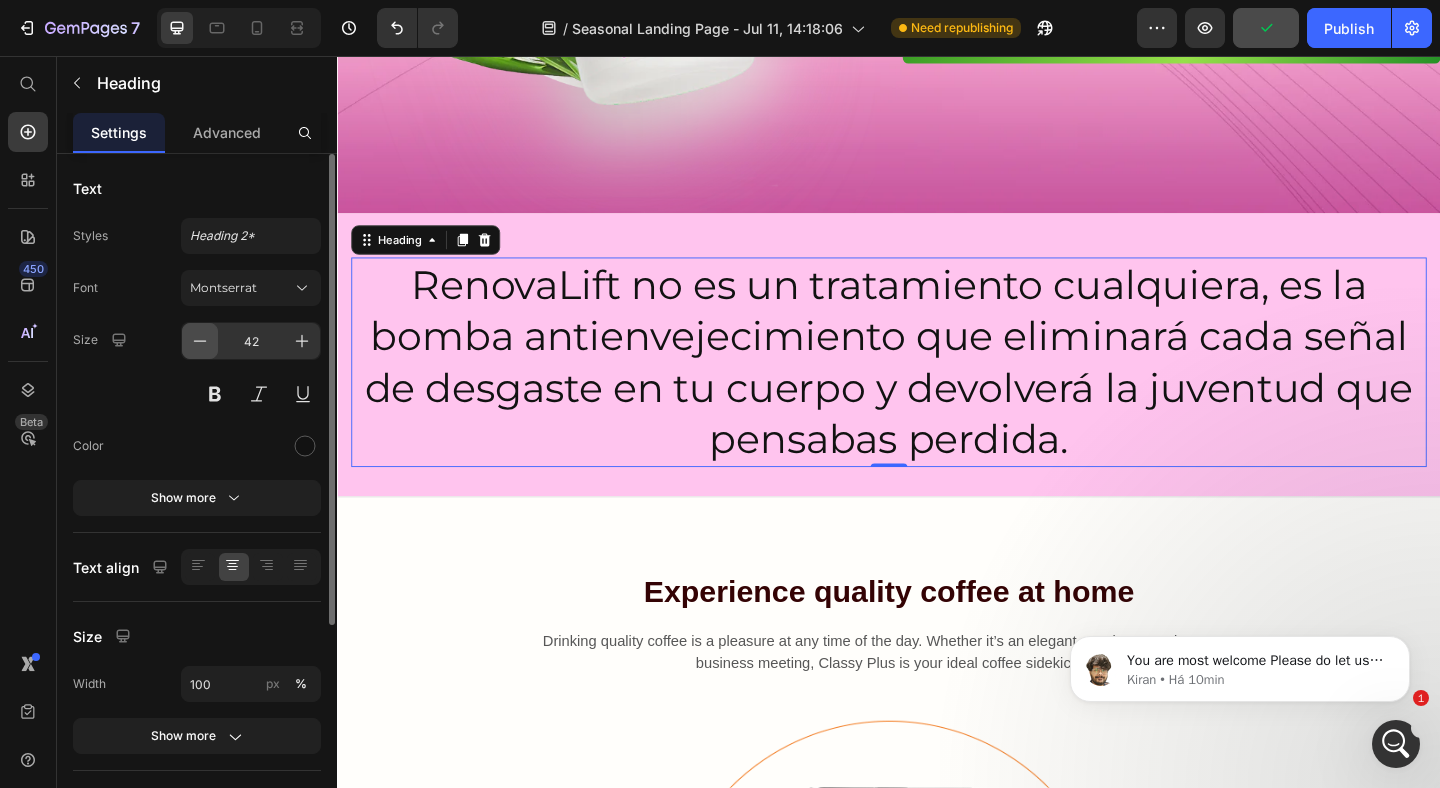 click 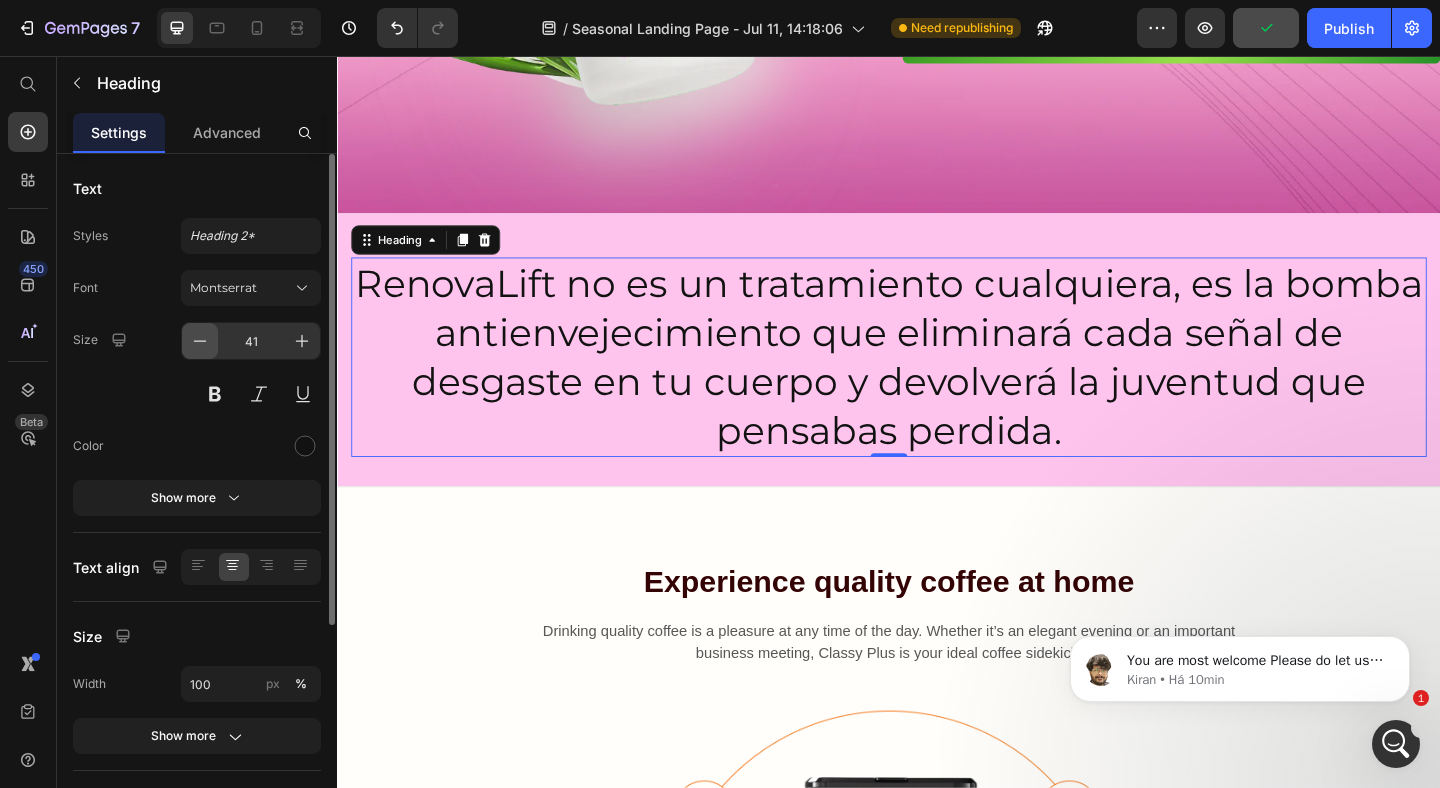 click 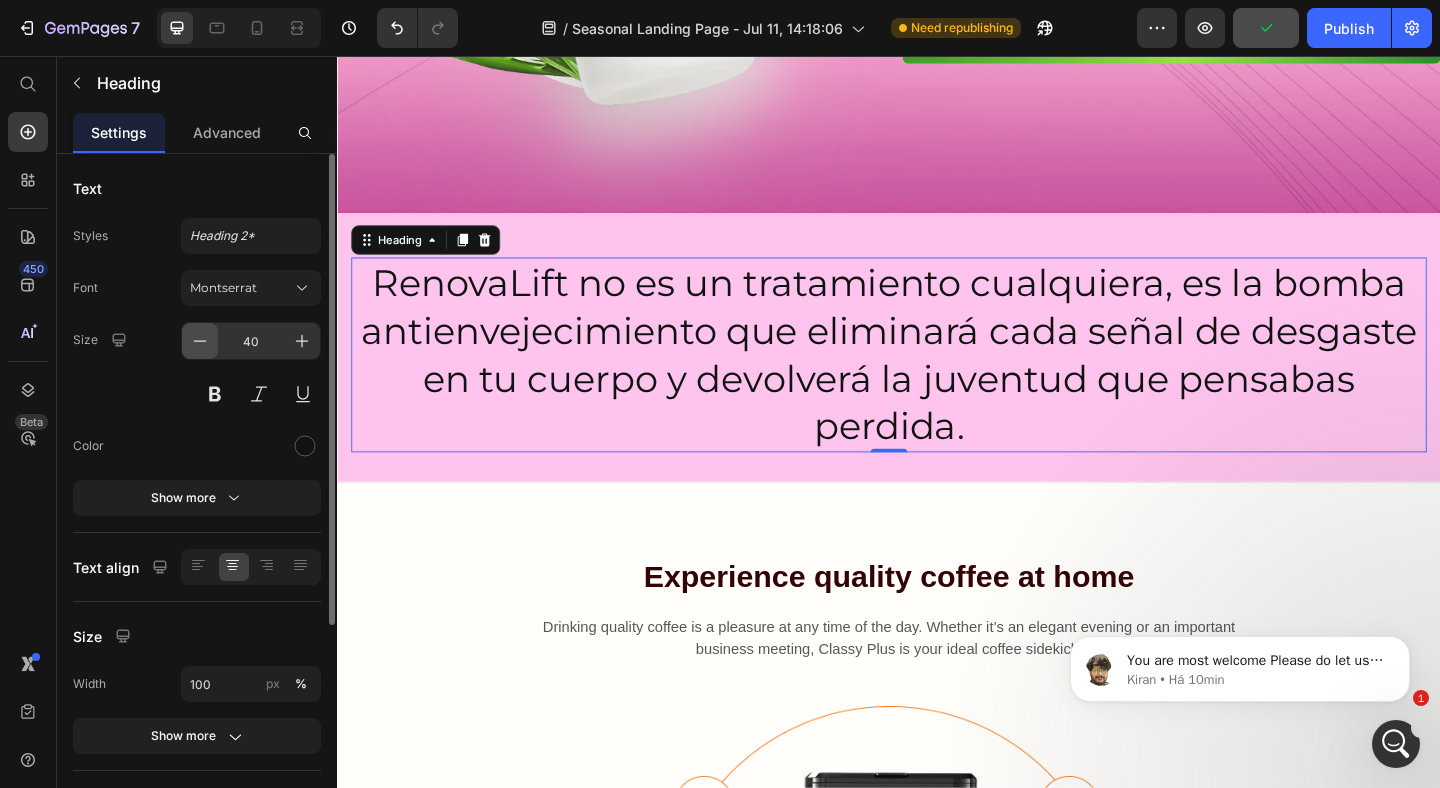 click 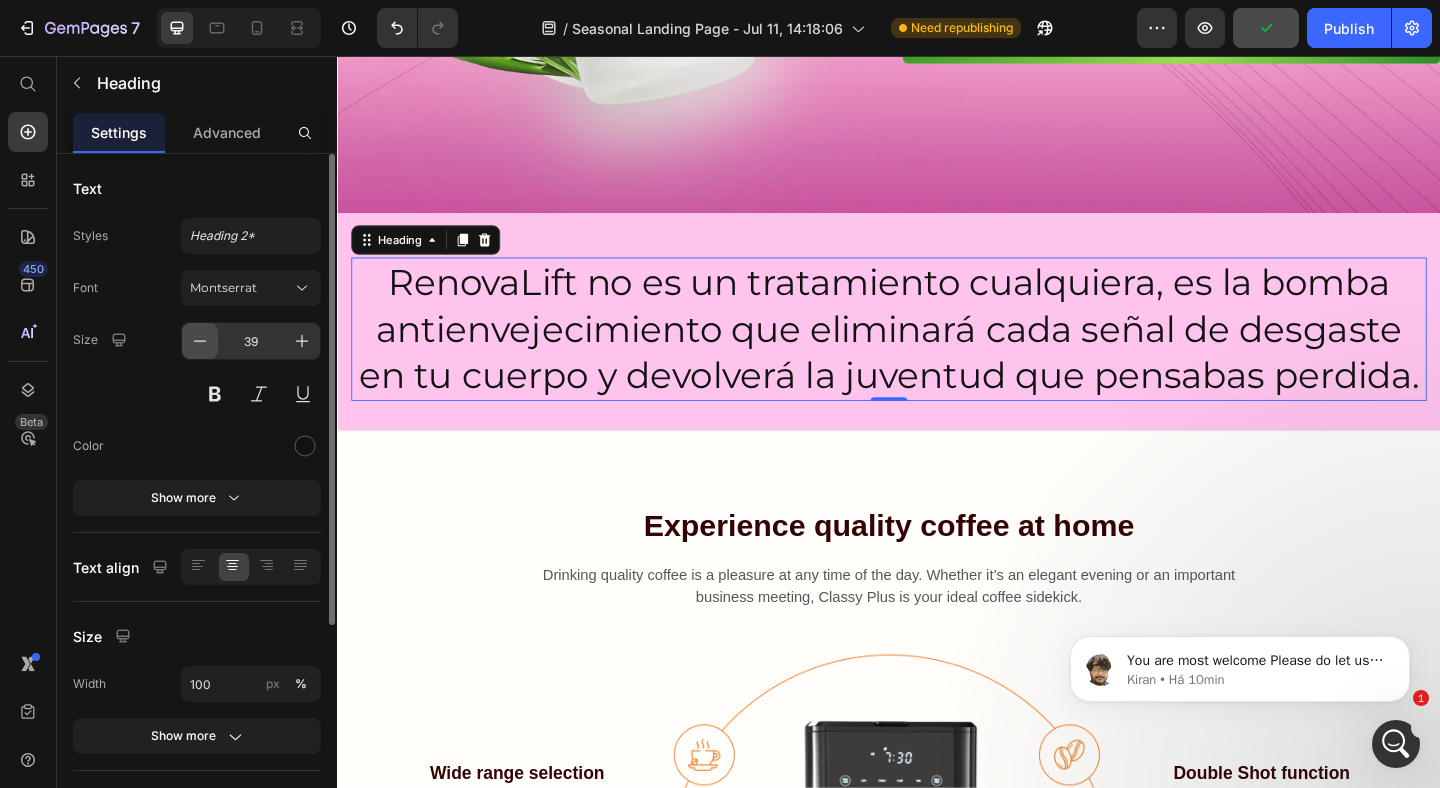 click 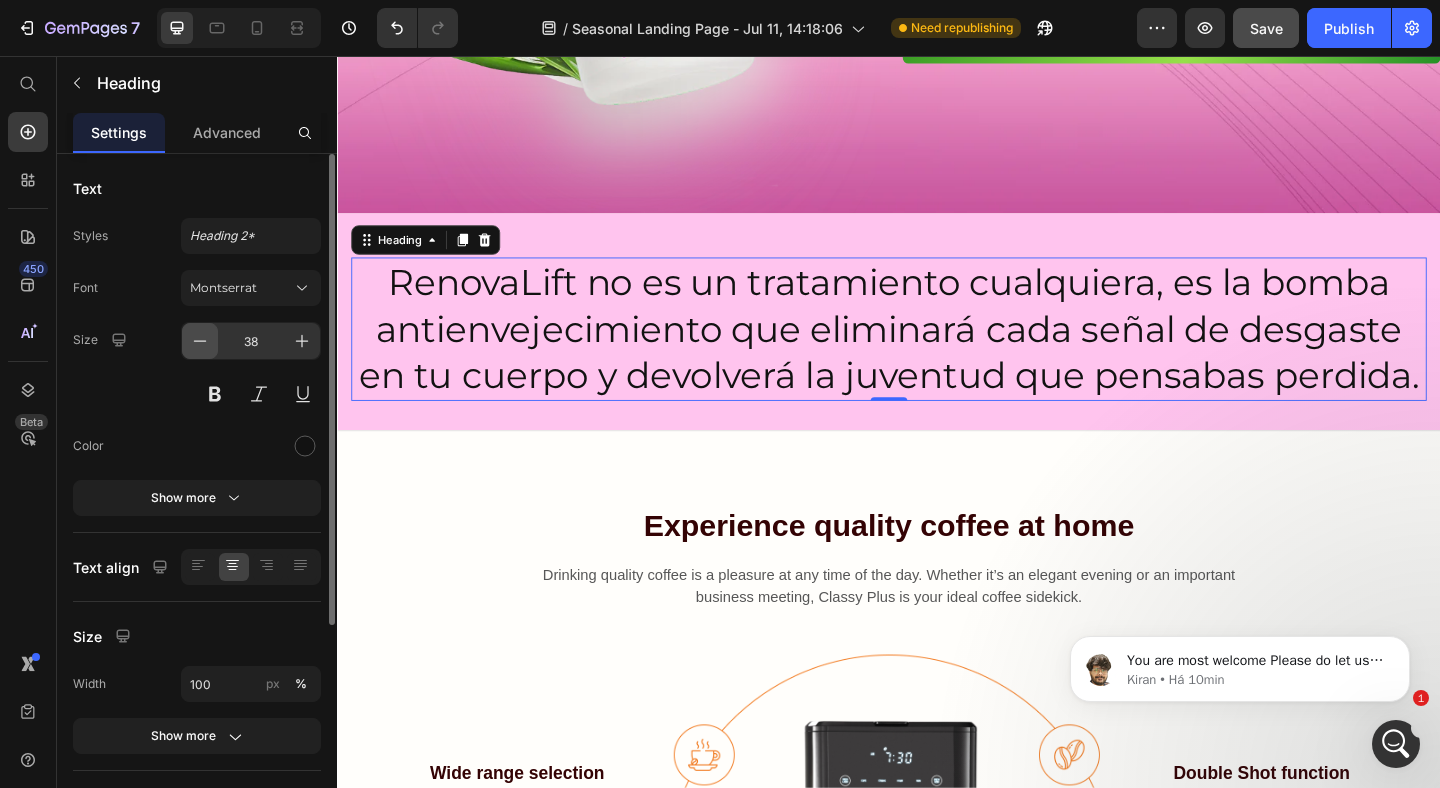 click 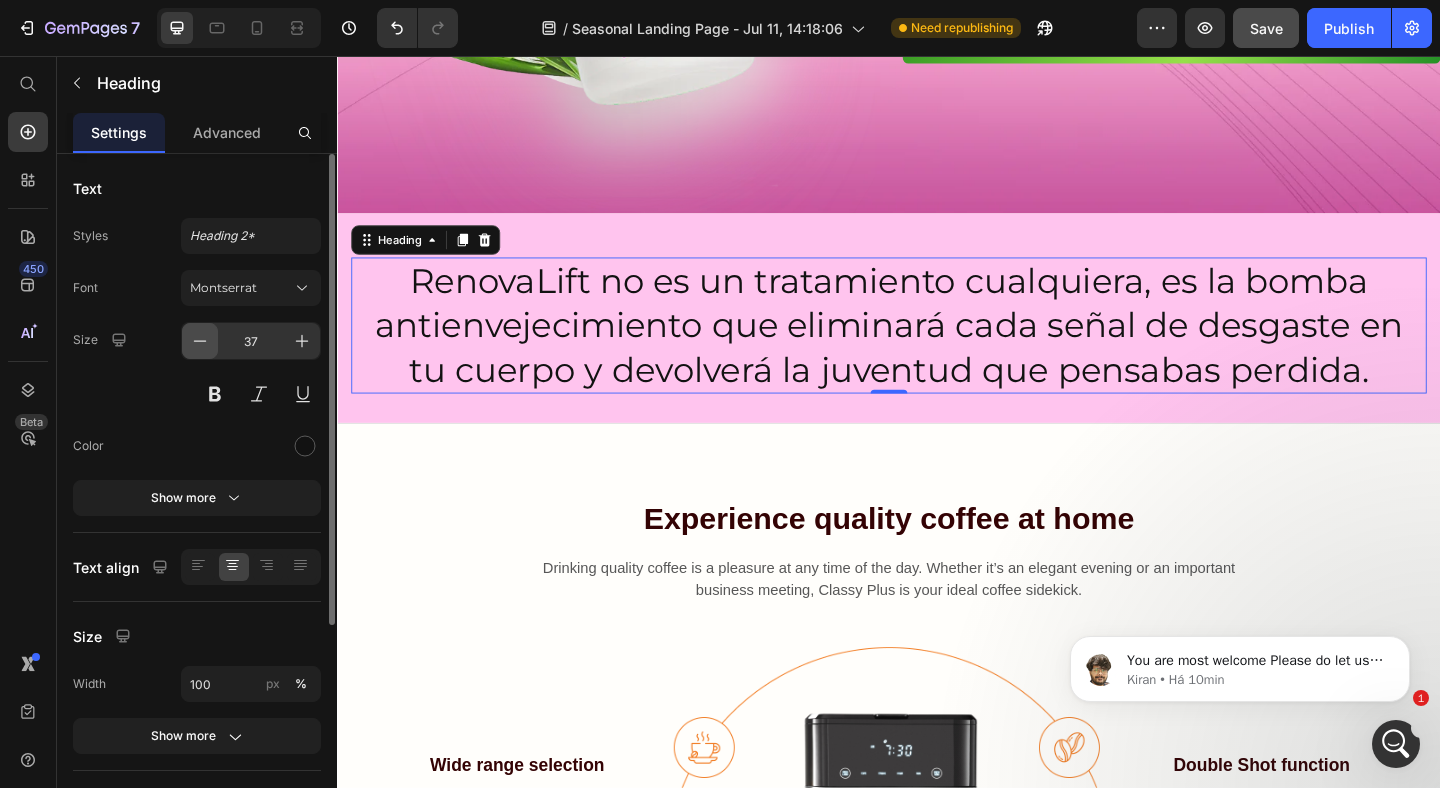 click 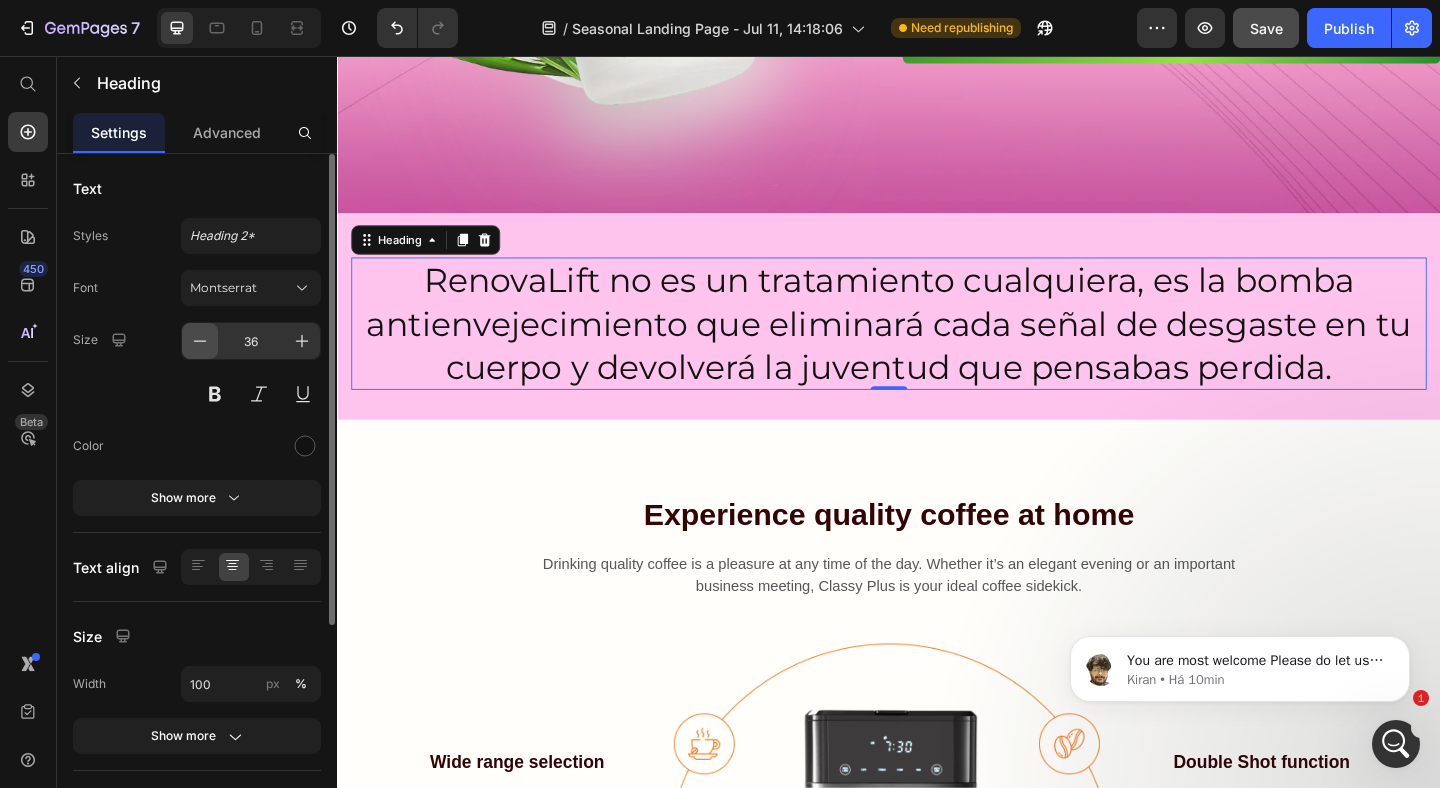 click 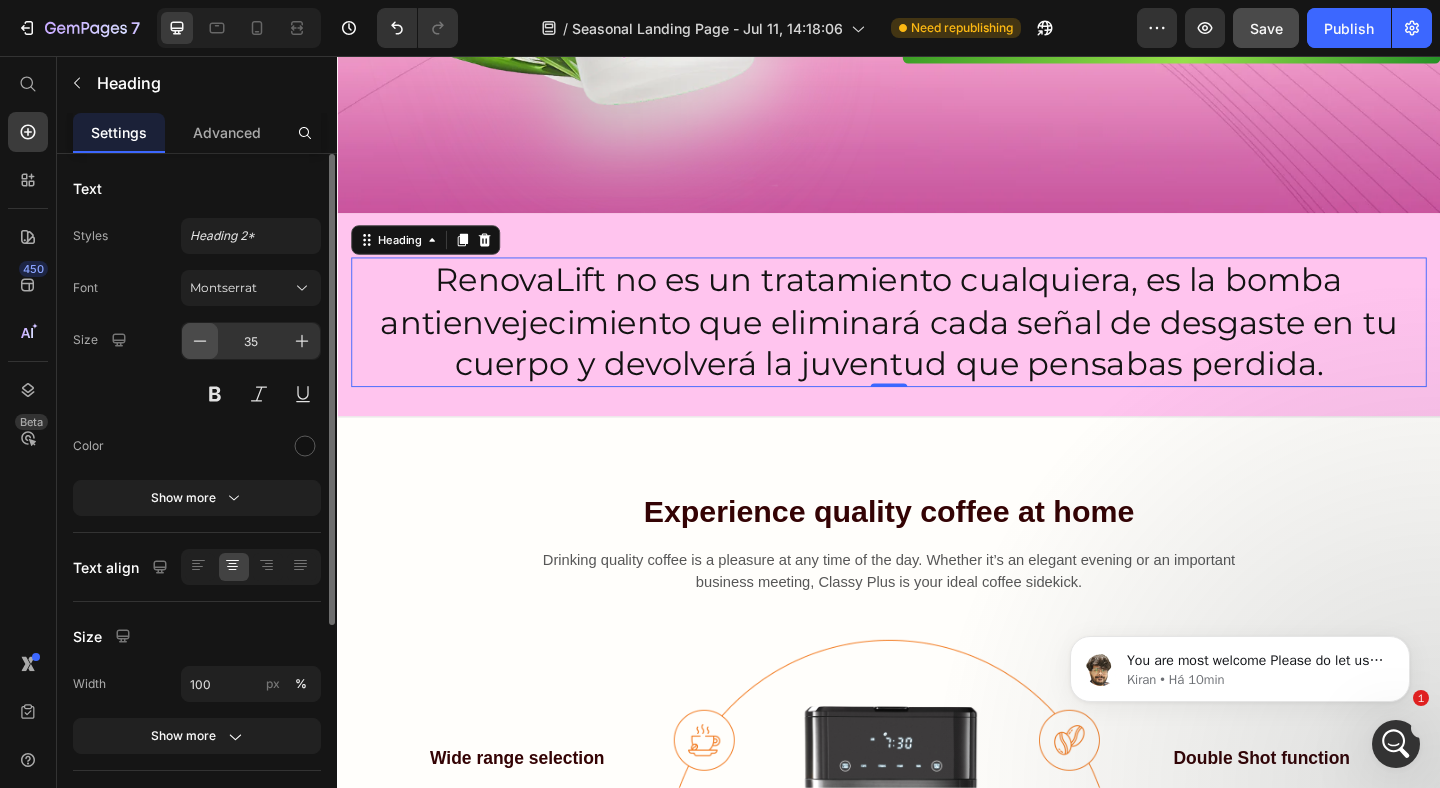 click 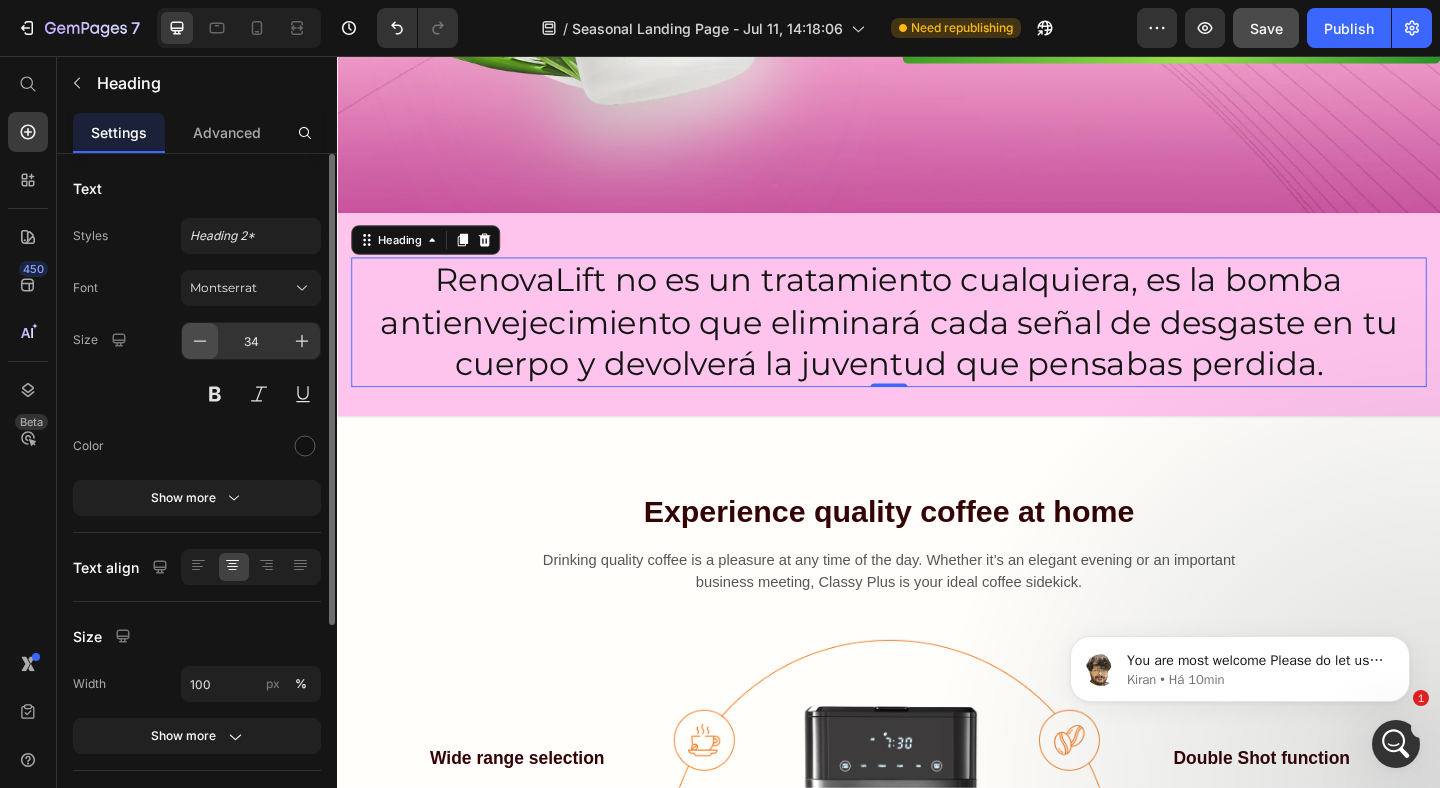 click 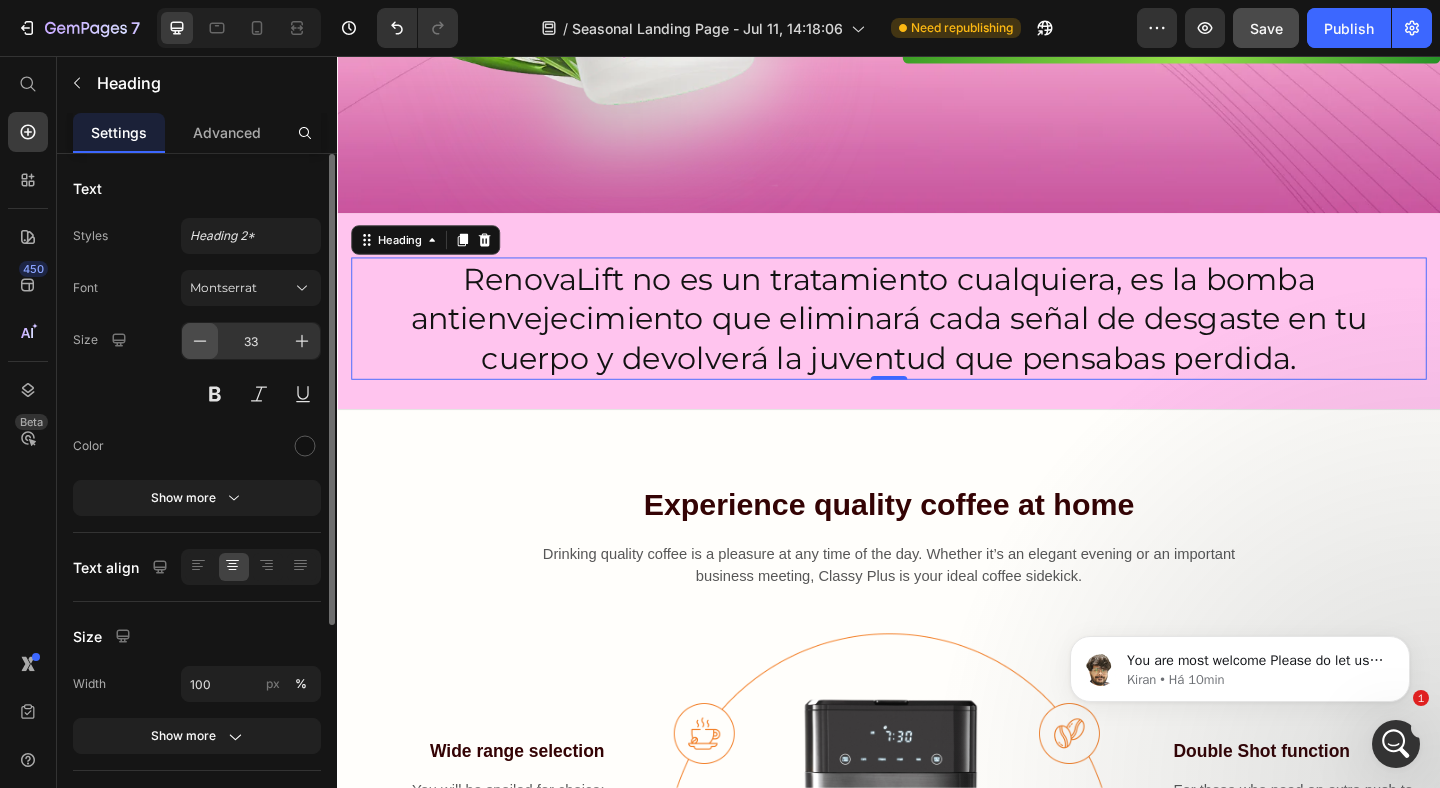 click 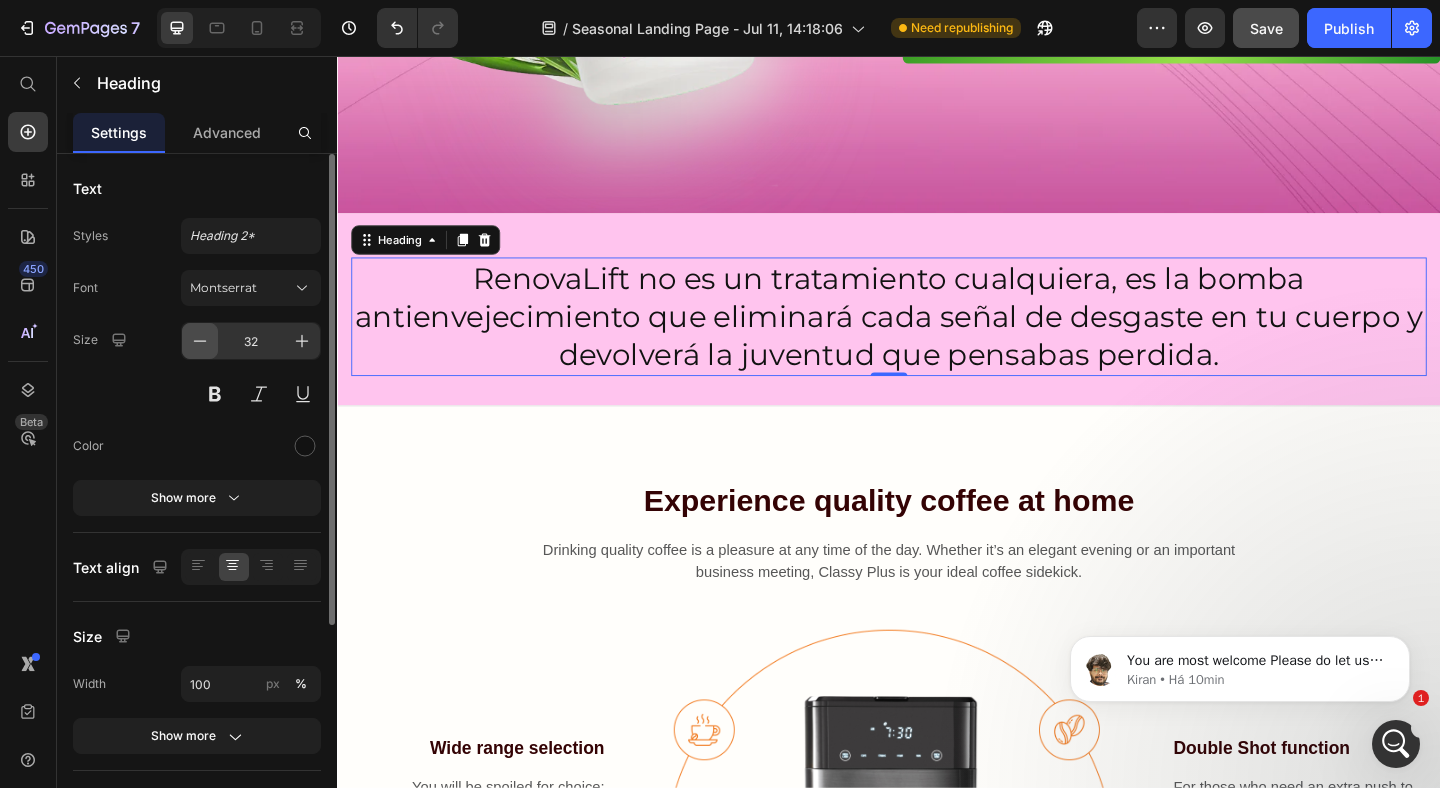 click 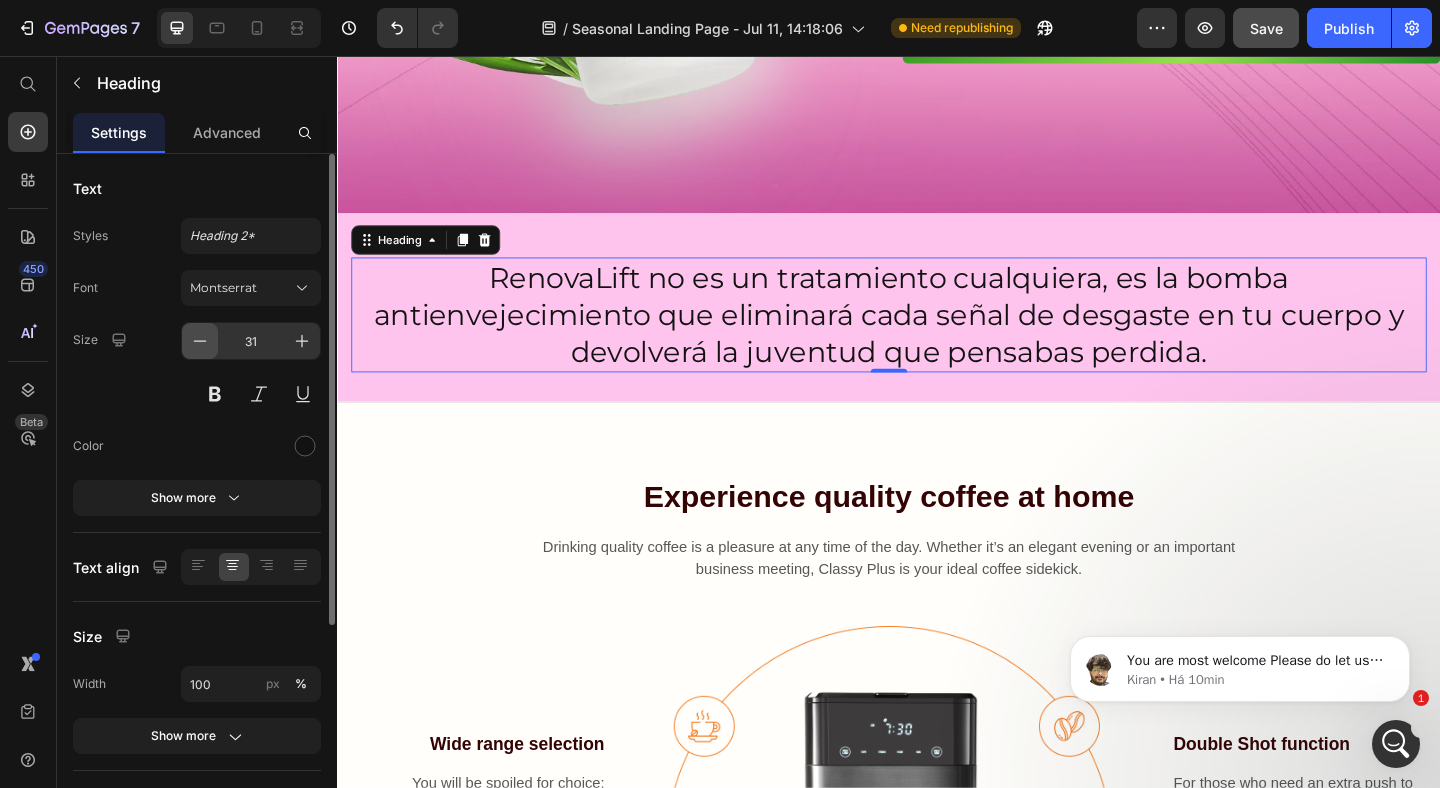 click 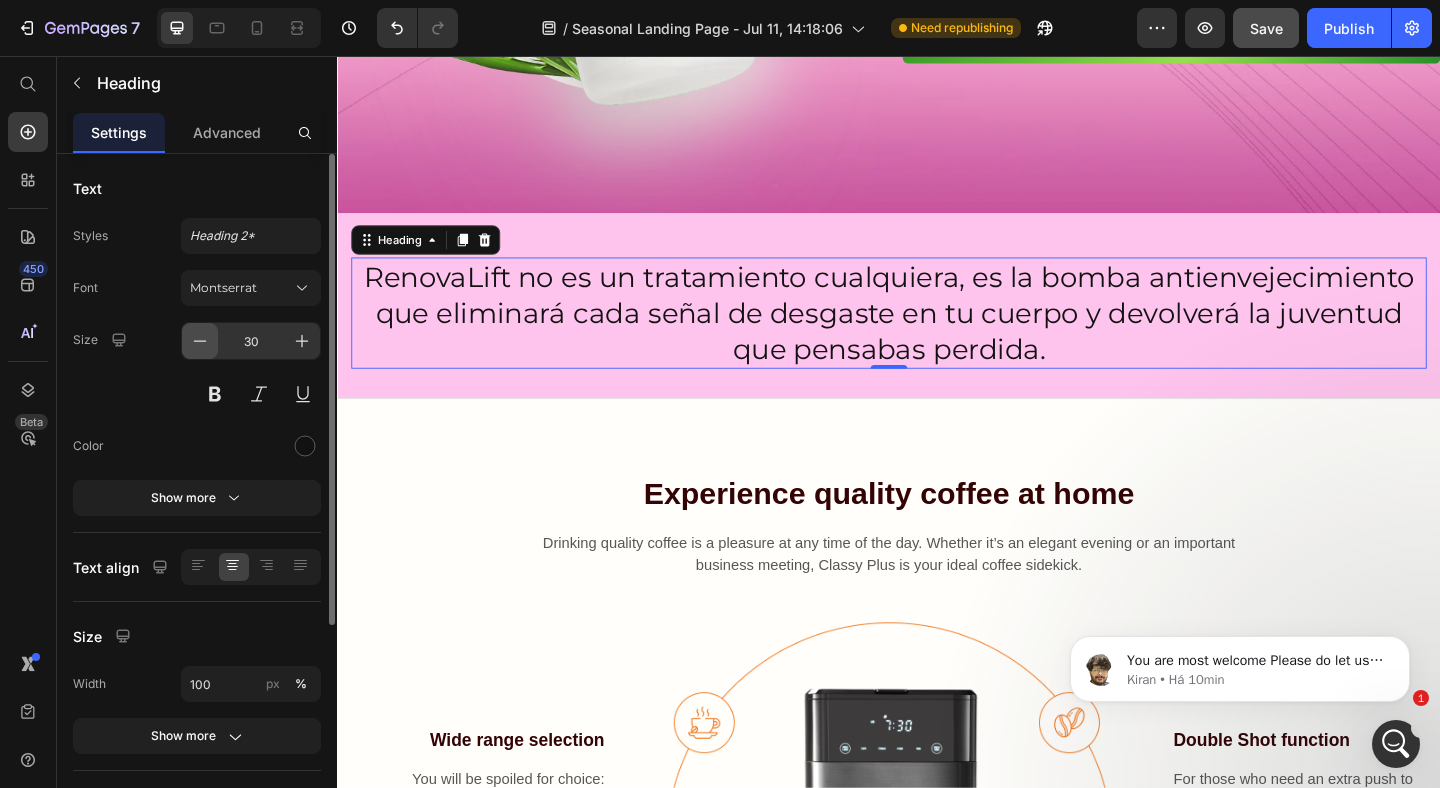 click 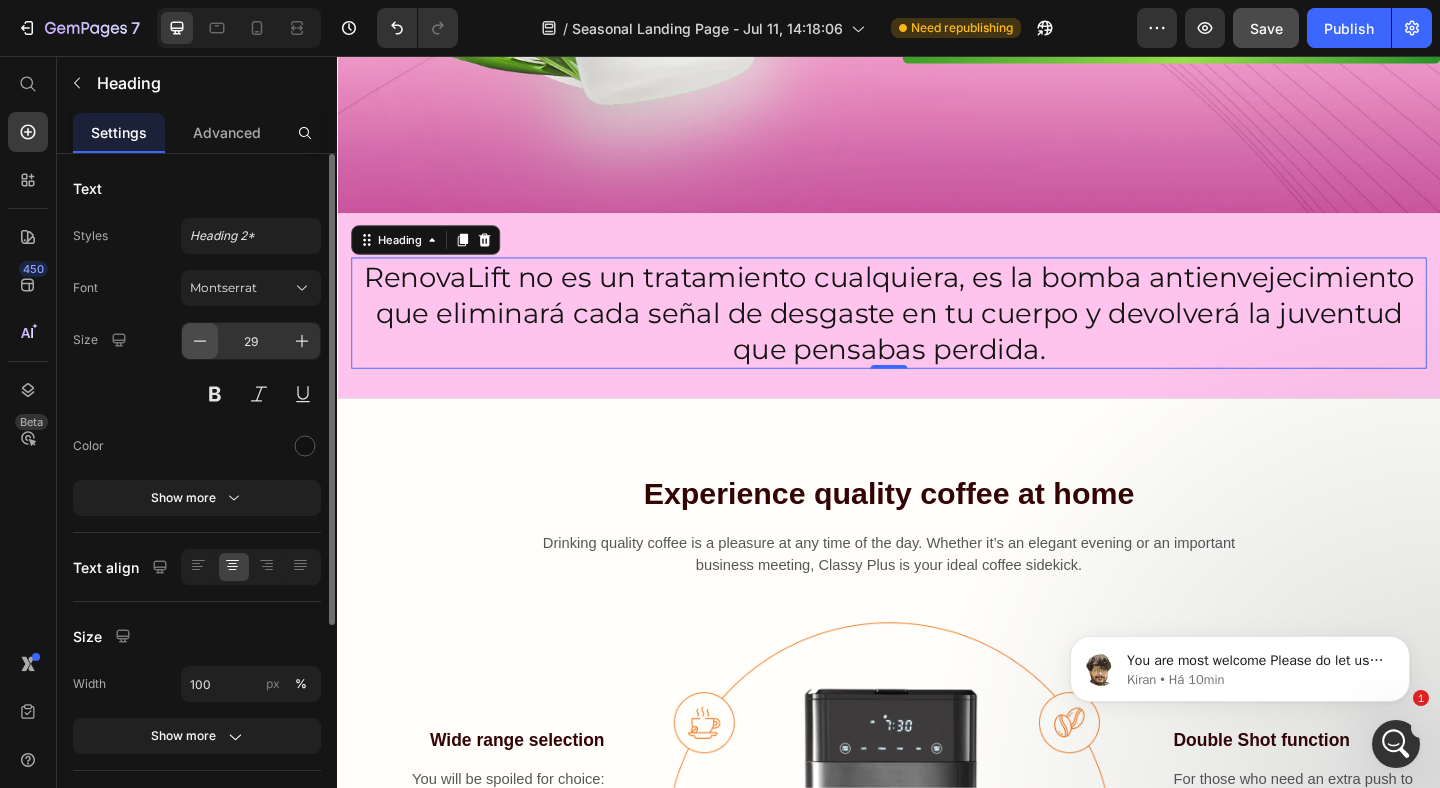 click 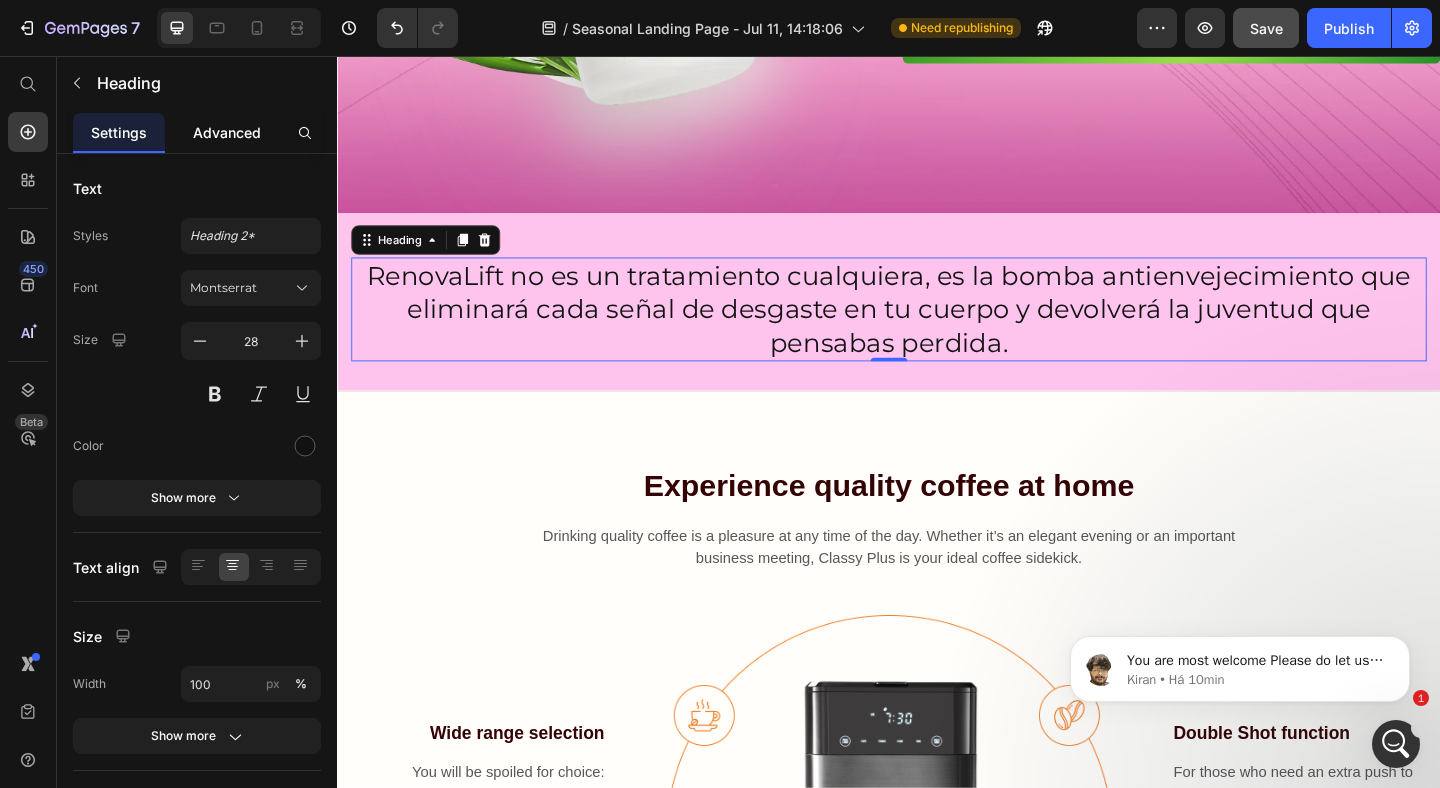 click on "Advanced" at bounding box center [227, 132] 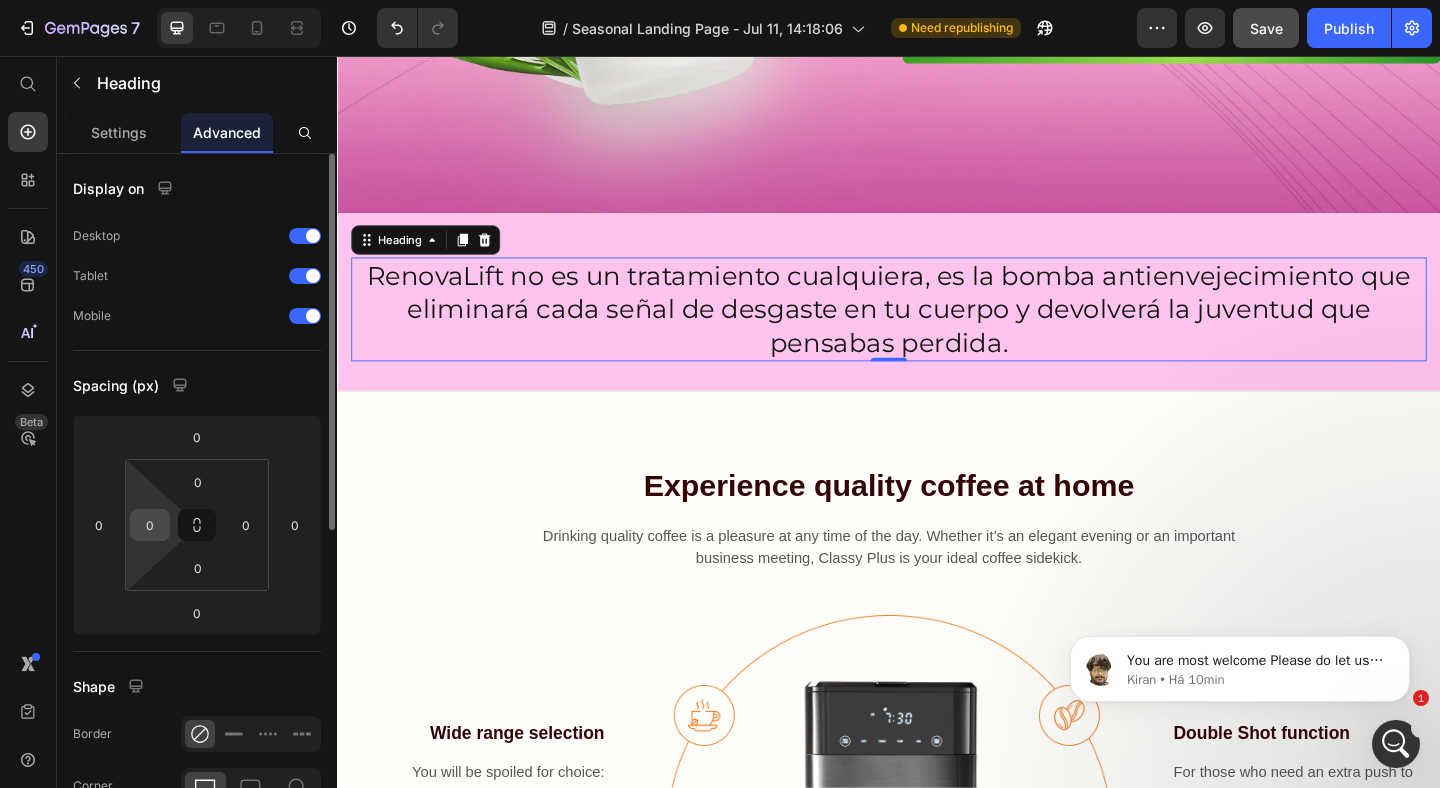 click on "0" at bounding box center (150, 525) 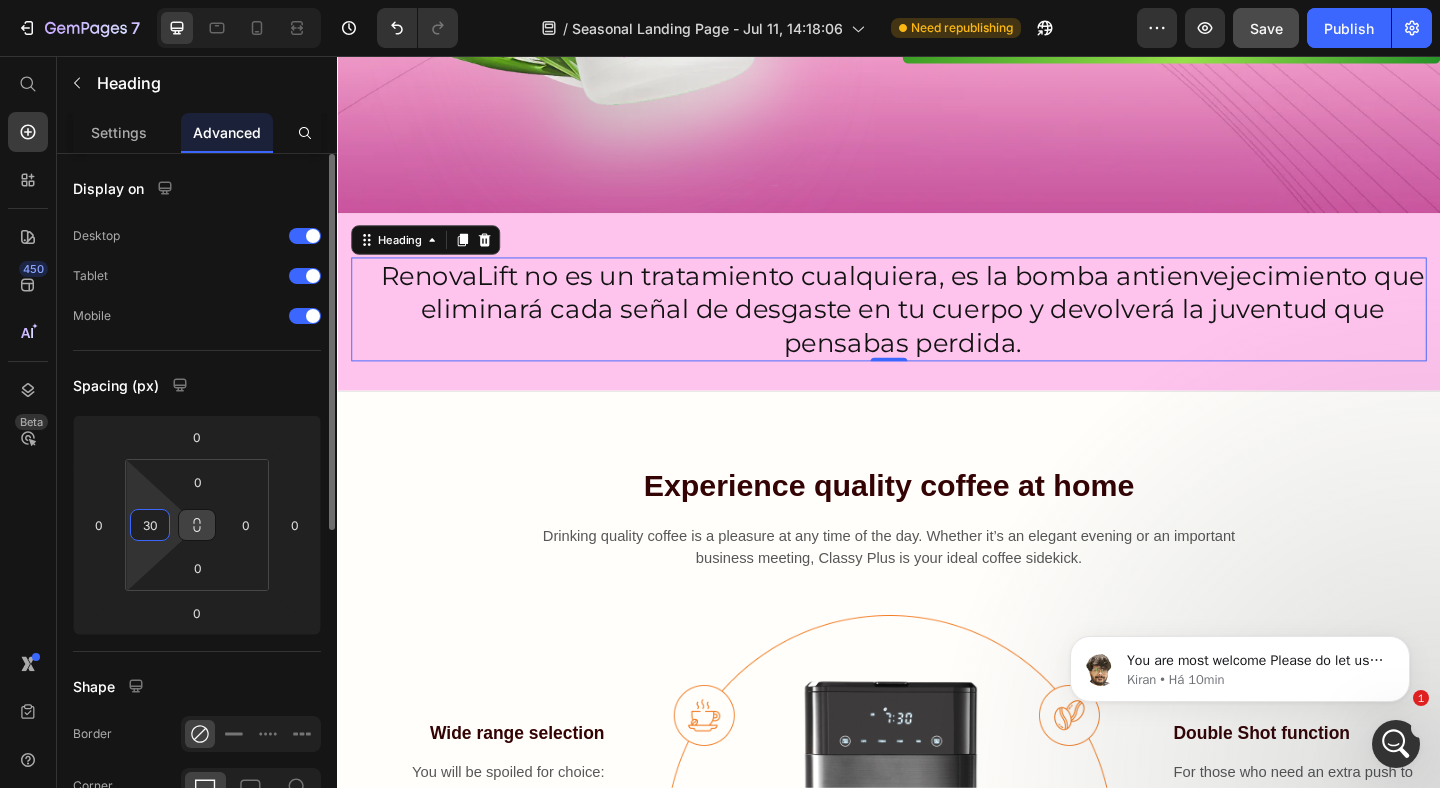 type on "3" 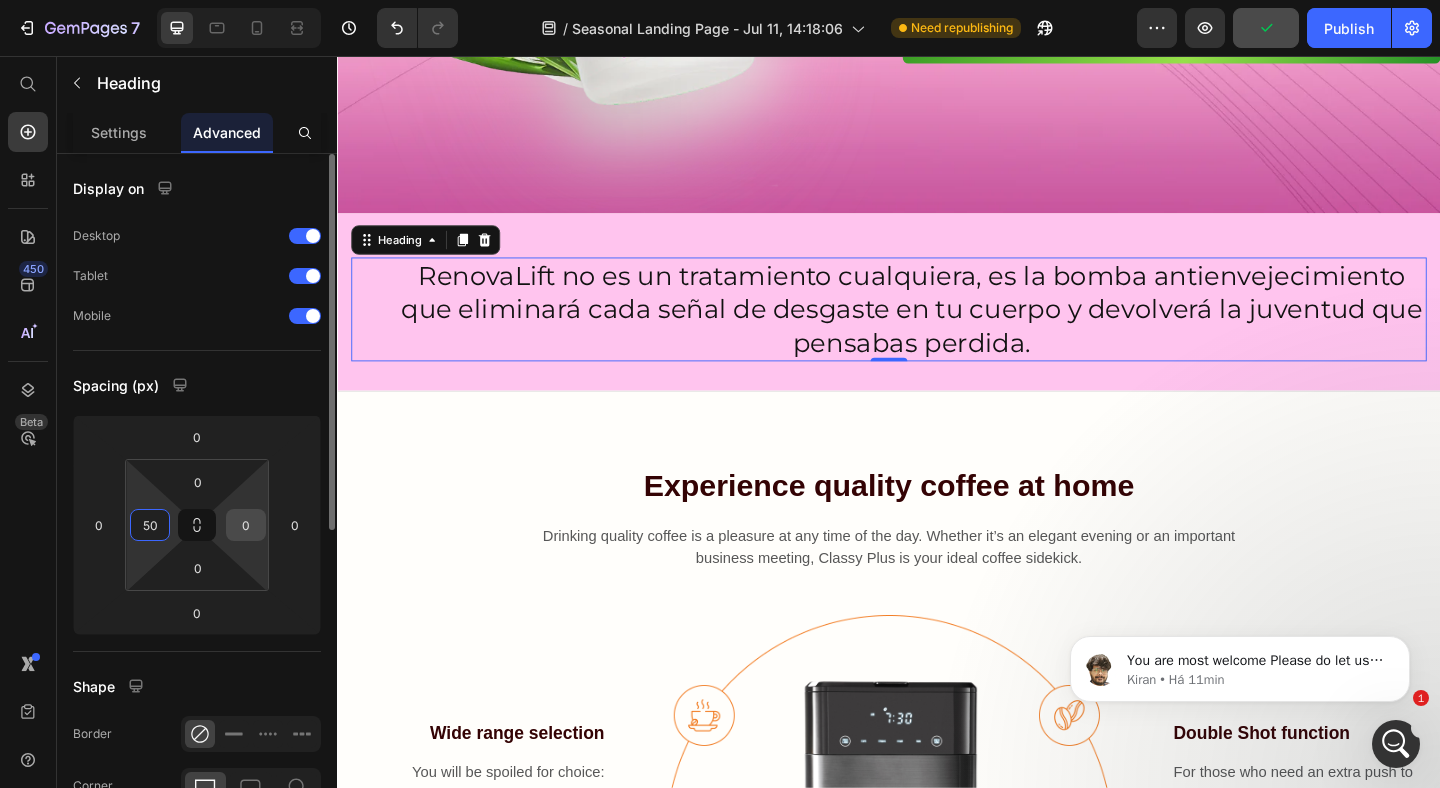 type on "50" 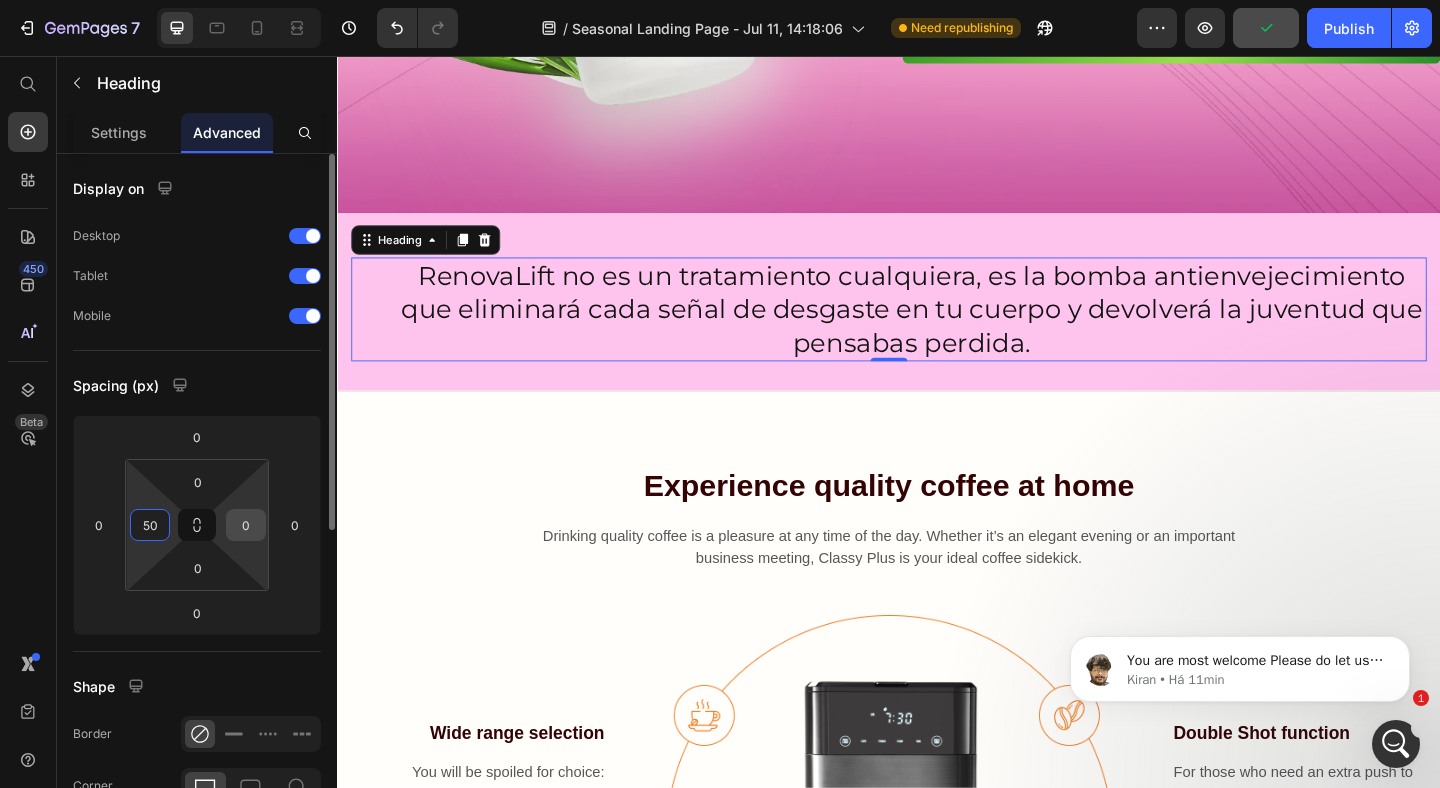 click on "0" at bounding box center [246, 525] 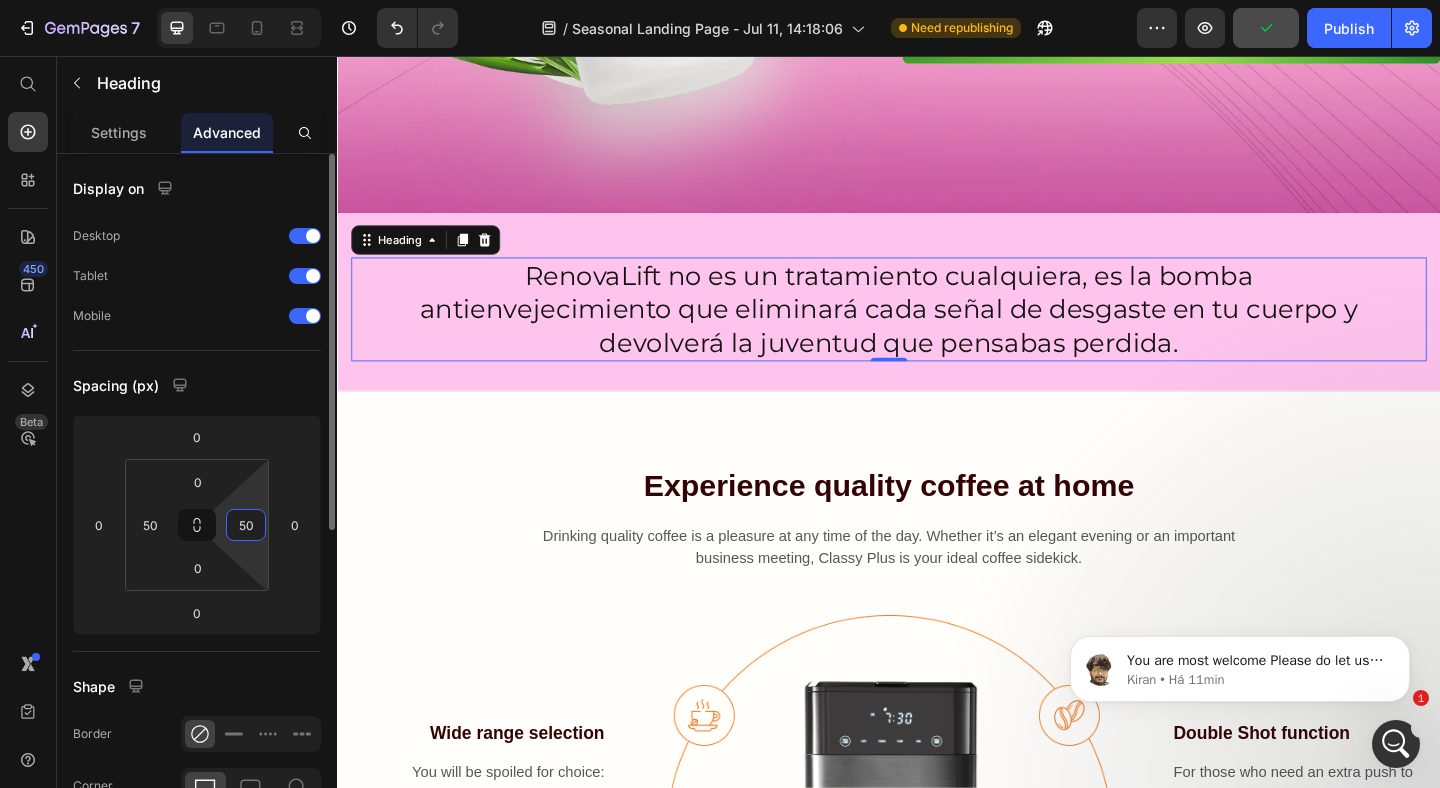 type on "5" 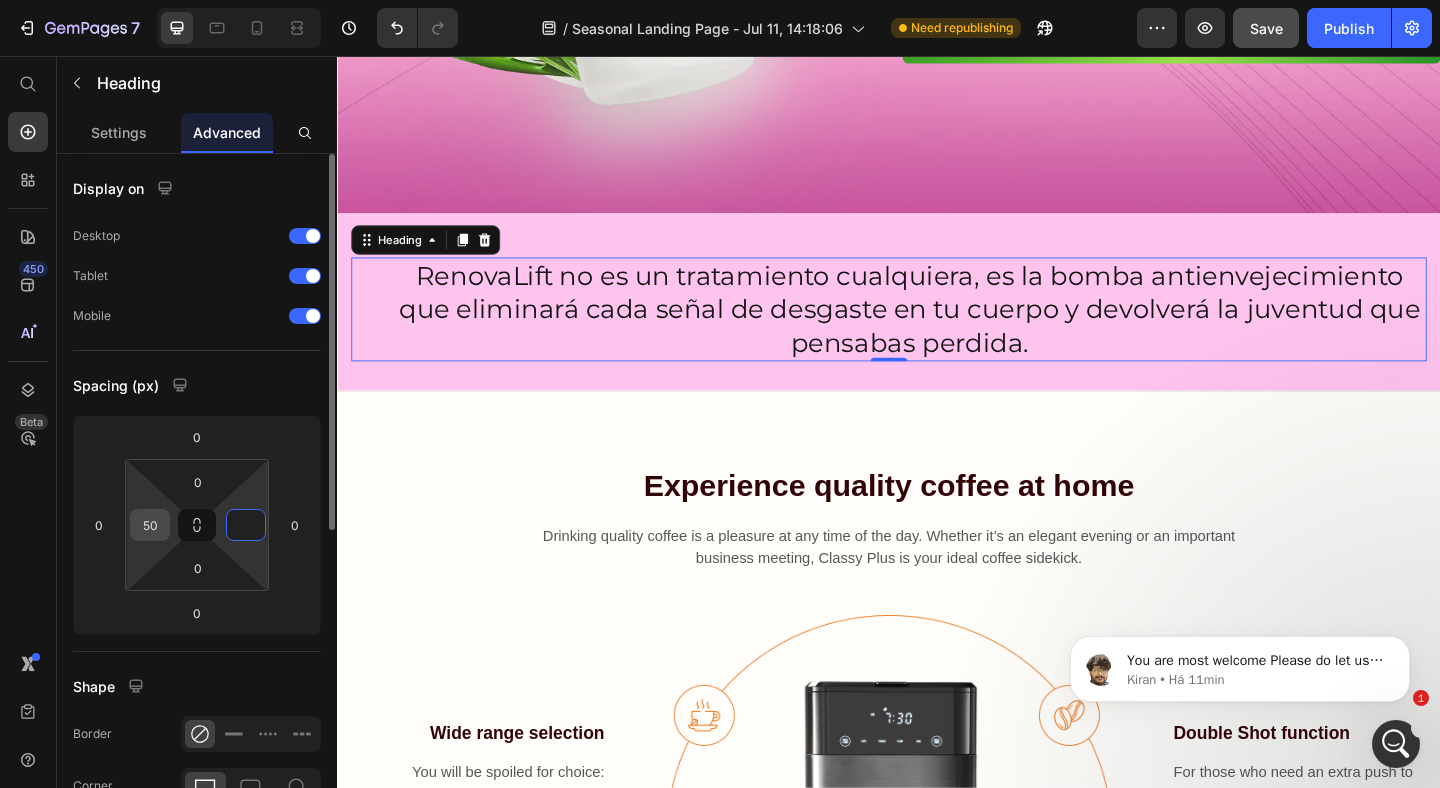 type on "0" 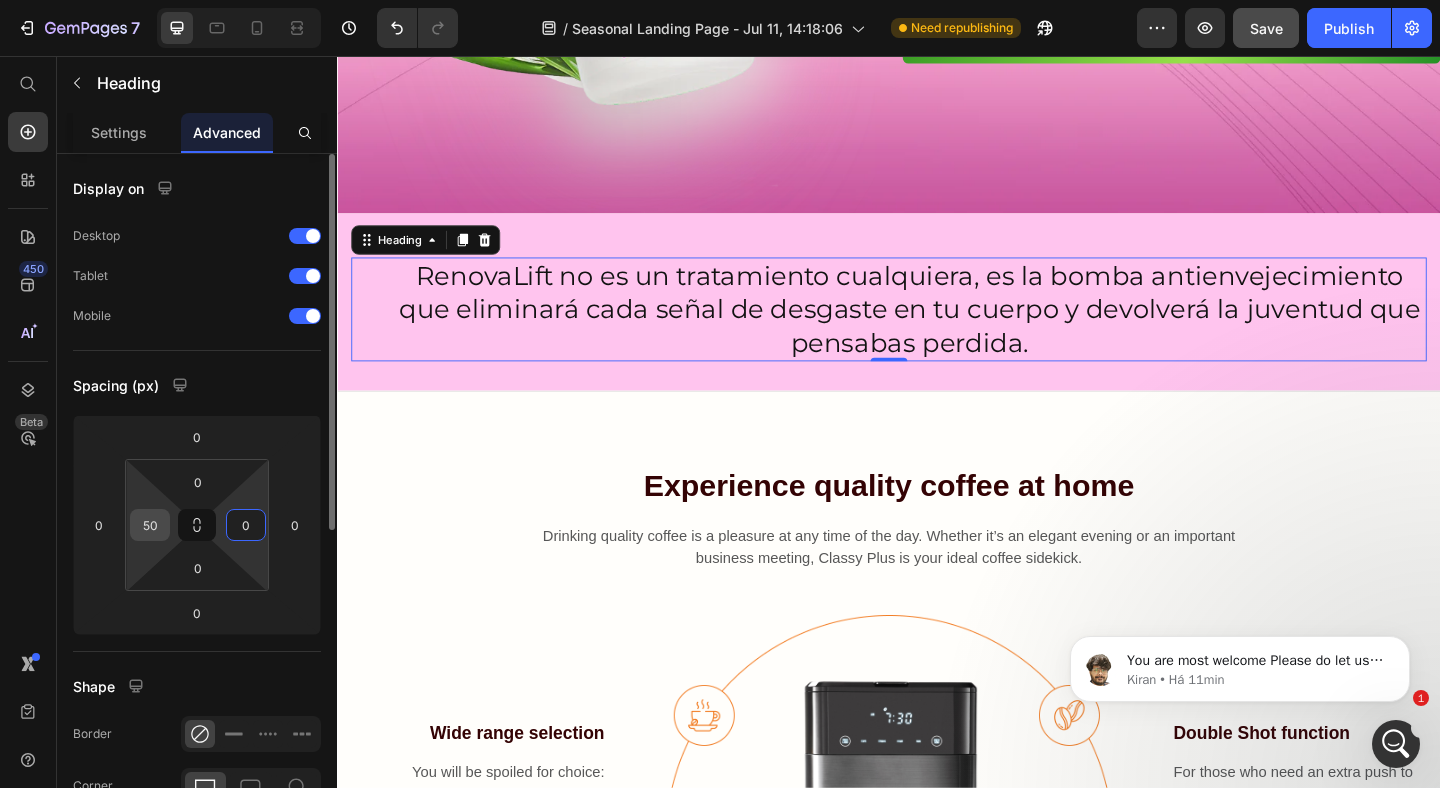 click on "50" at bounding box center [150, 525] 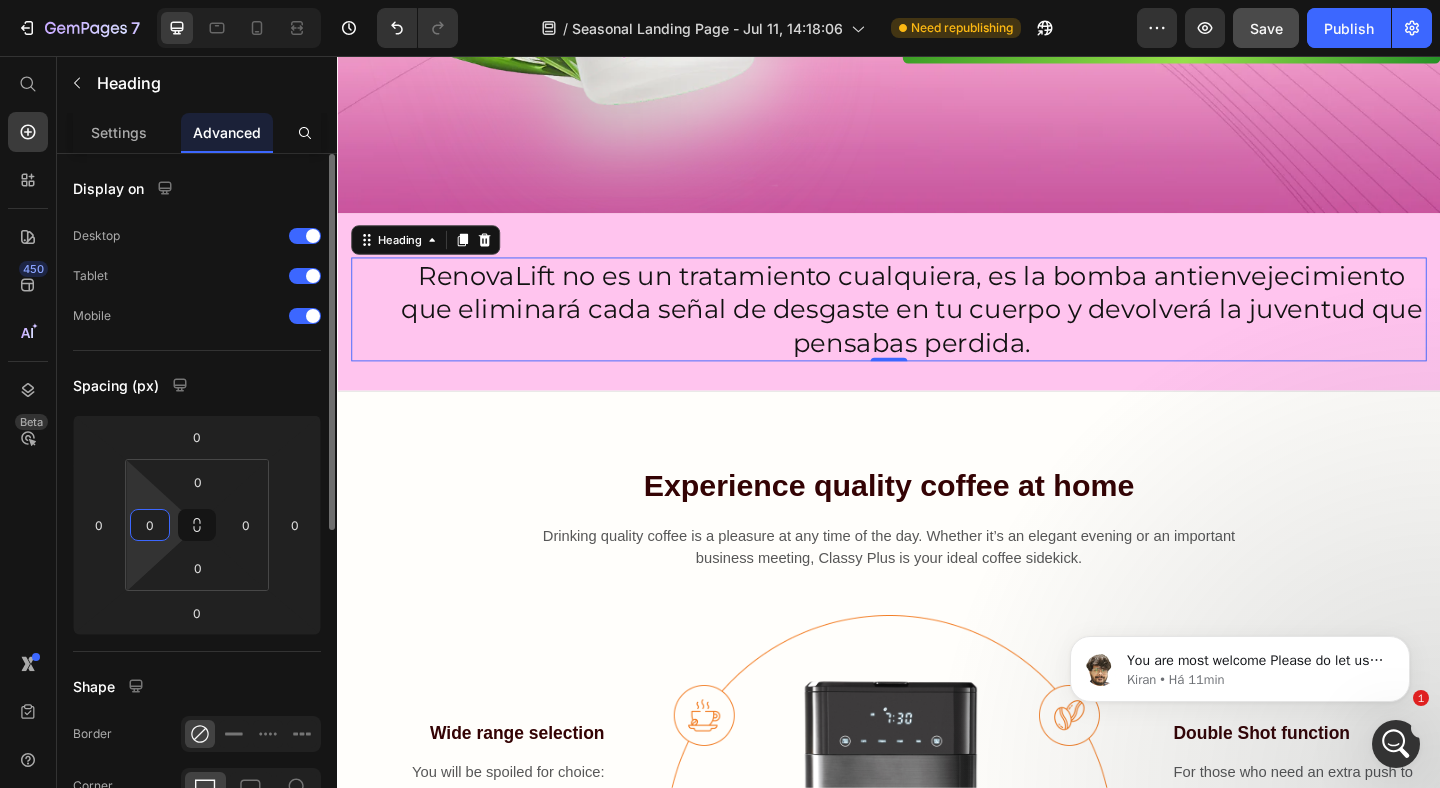 click on "Spacing (px)" at bounding box center [197, 385] 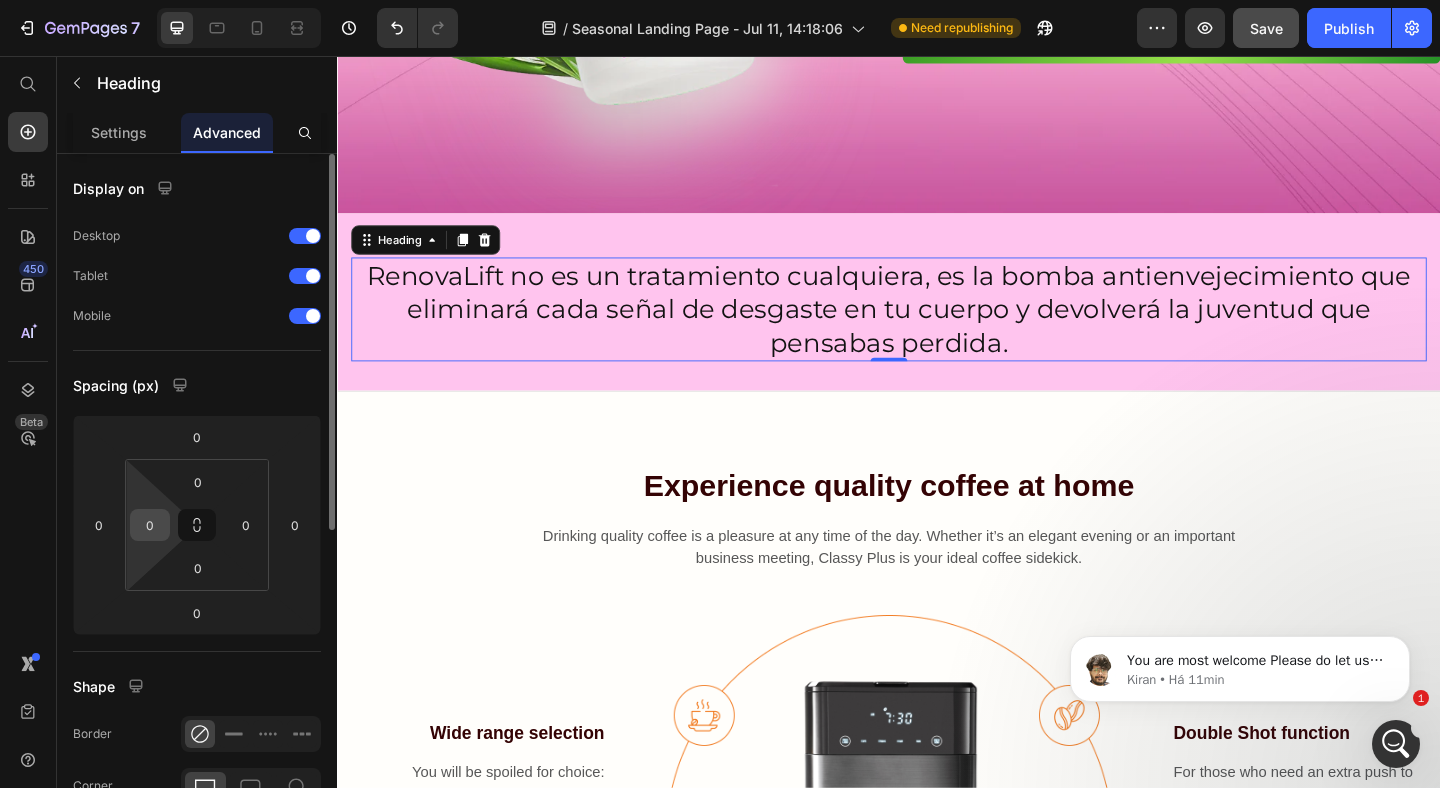 click on "0" at bounding box center [150, 525] 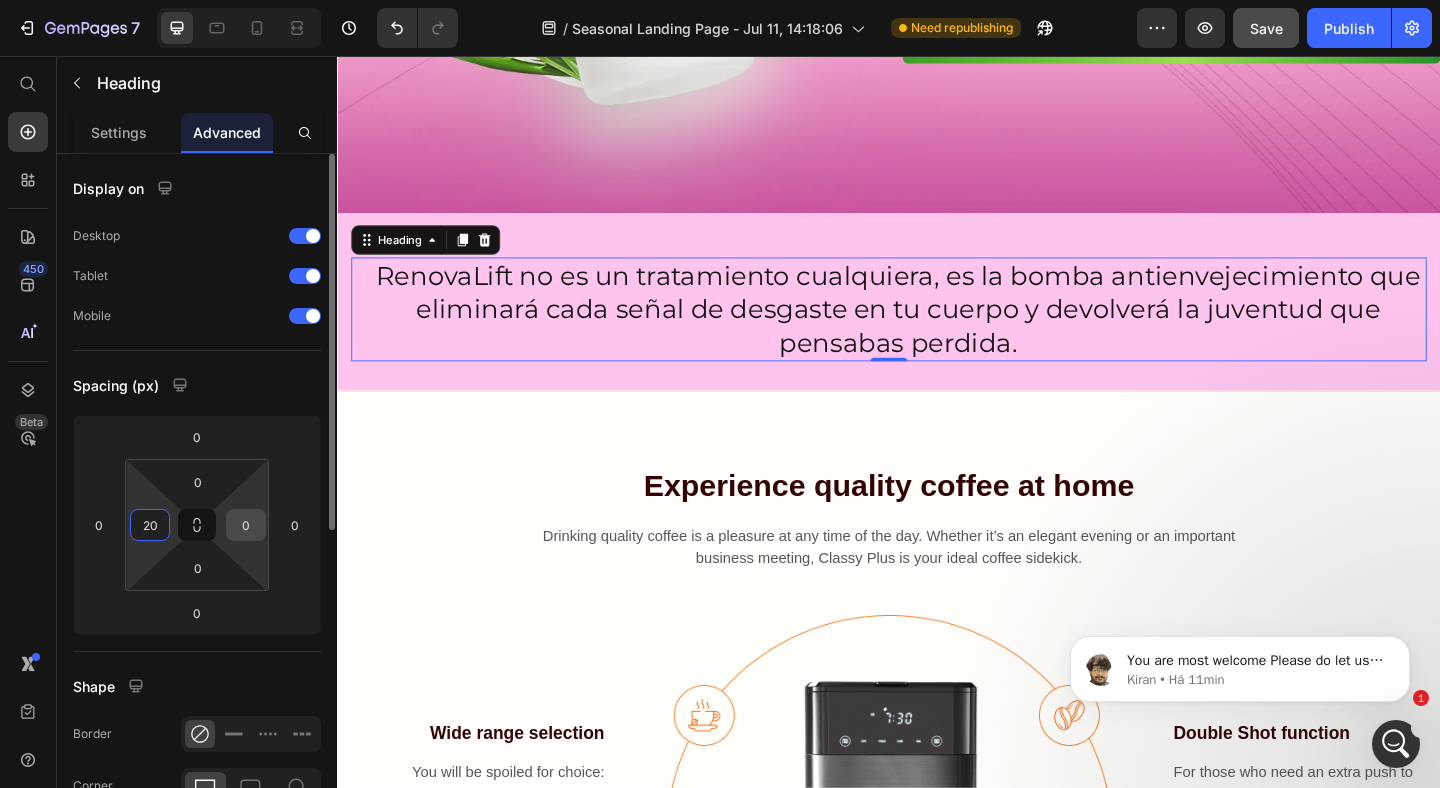 type on "20" 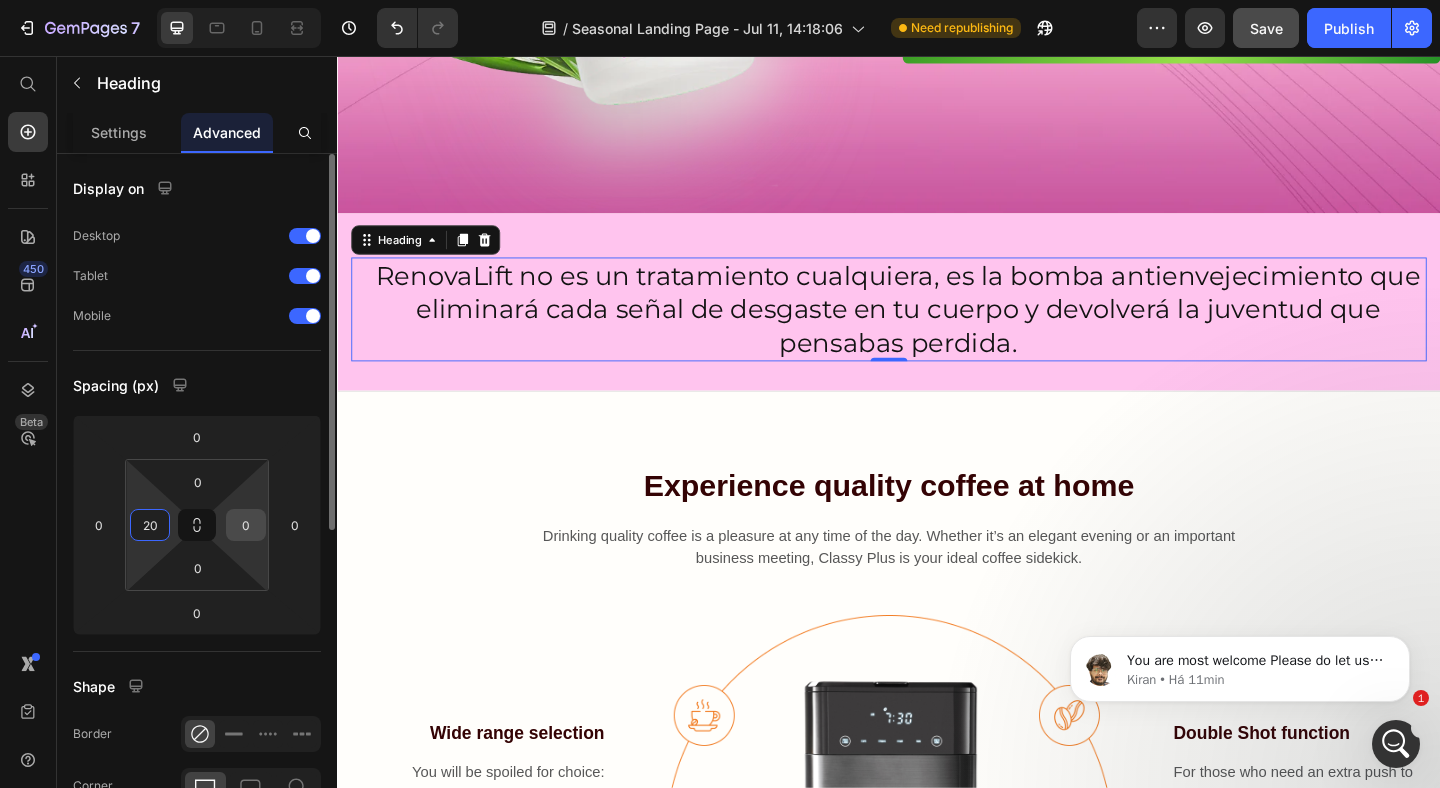 click on "0" at bounding box center (246, 525) 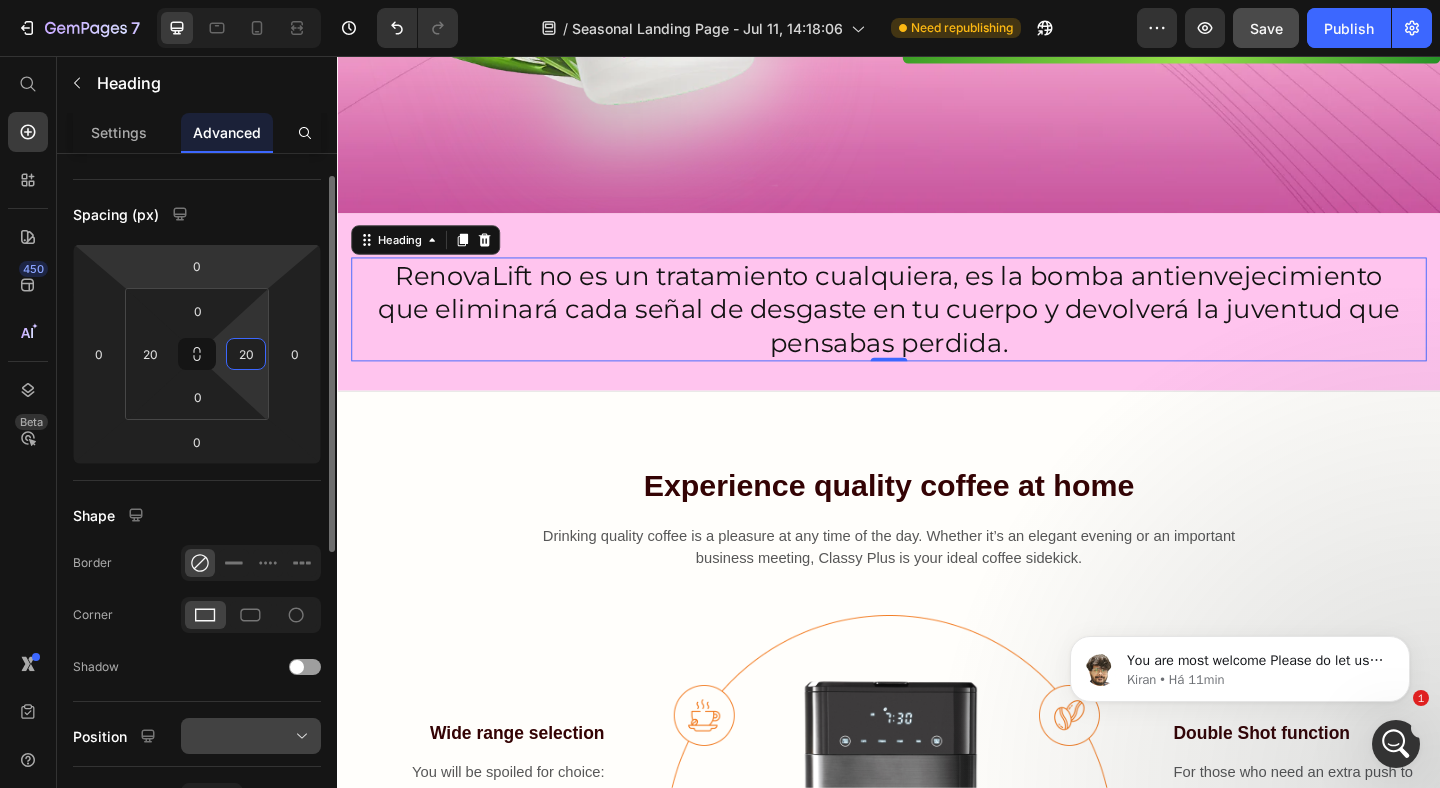 scroll, scrollTop: 125, scrollLeft: 0, axis: vertical 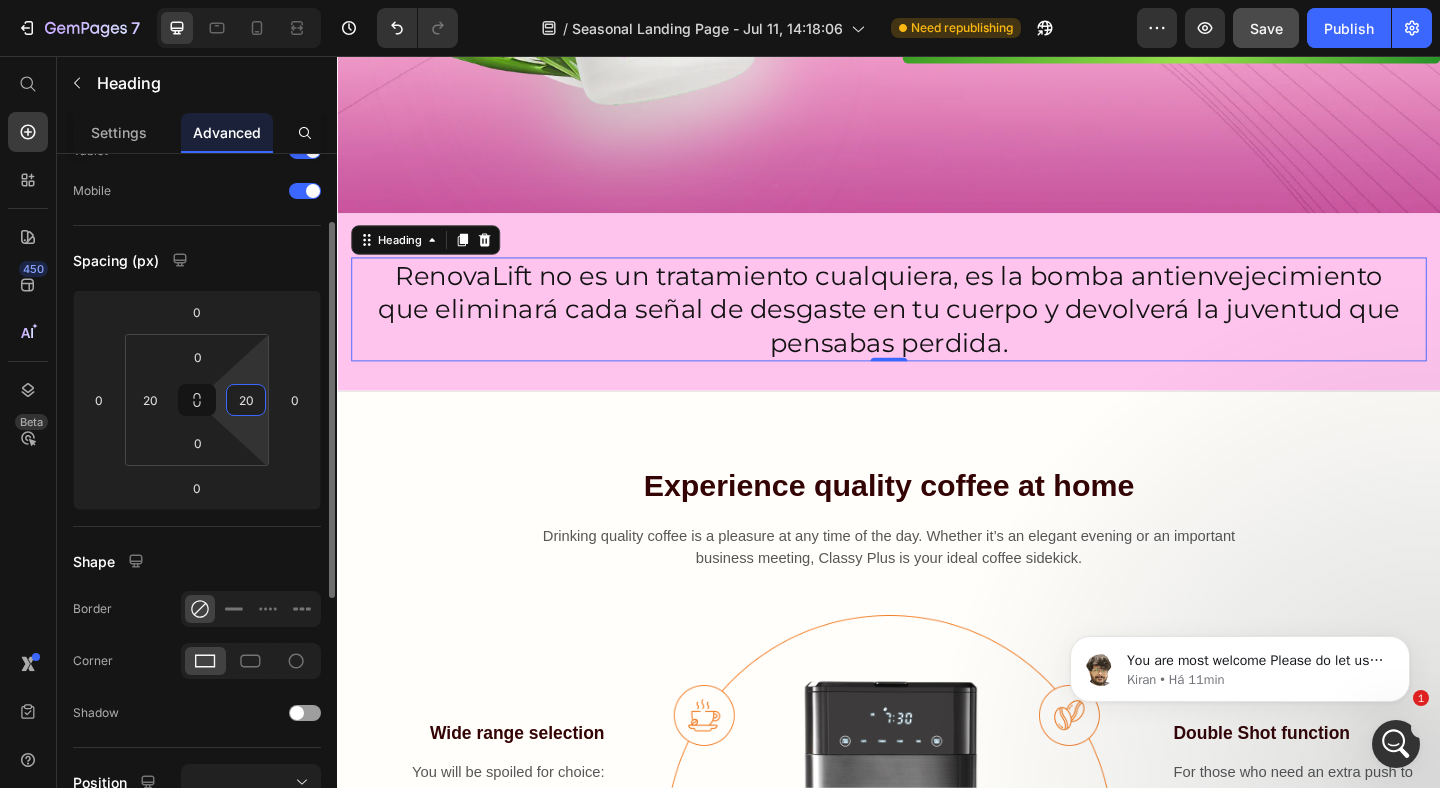 type on "20" 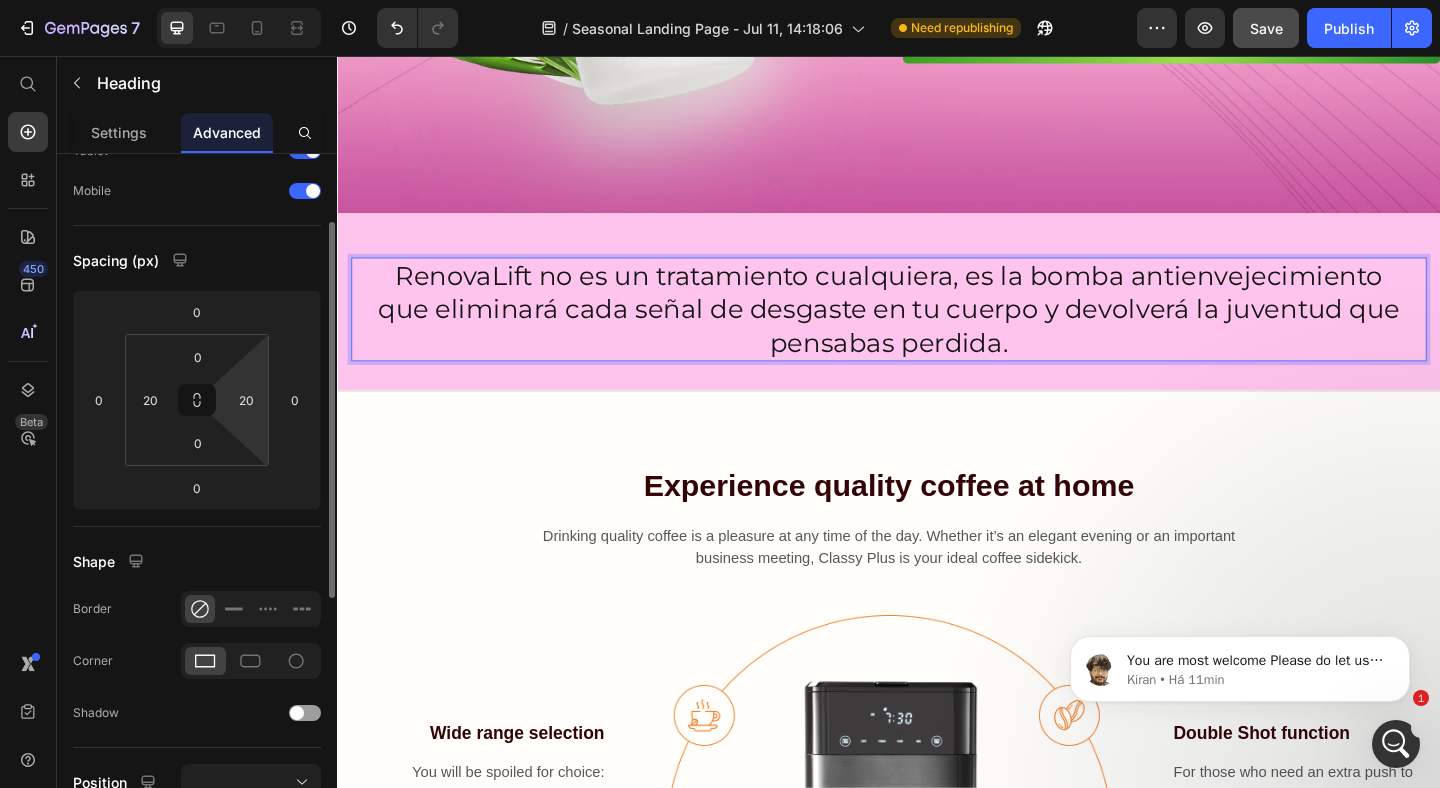 click on "RenovaLift no es un tratamiento cualquiera, es la bomba antienvejecimiento que eliminará cada señal de desgaste en tu cuerpo y devolverá la juventud que pensabas perdida." at bounding box center (937, 331) 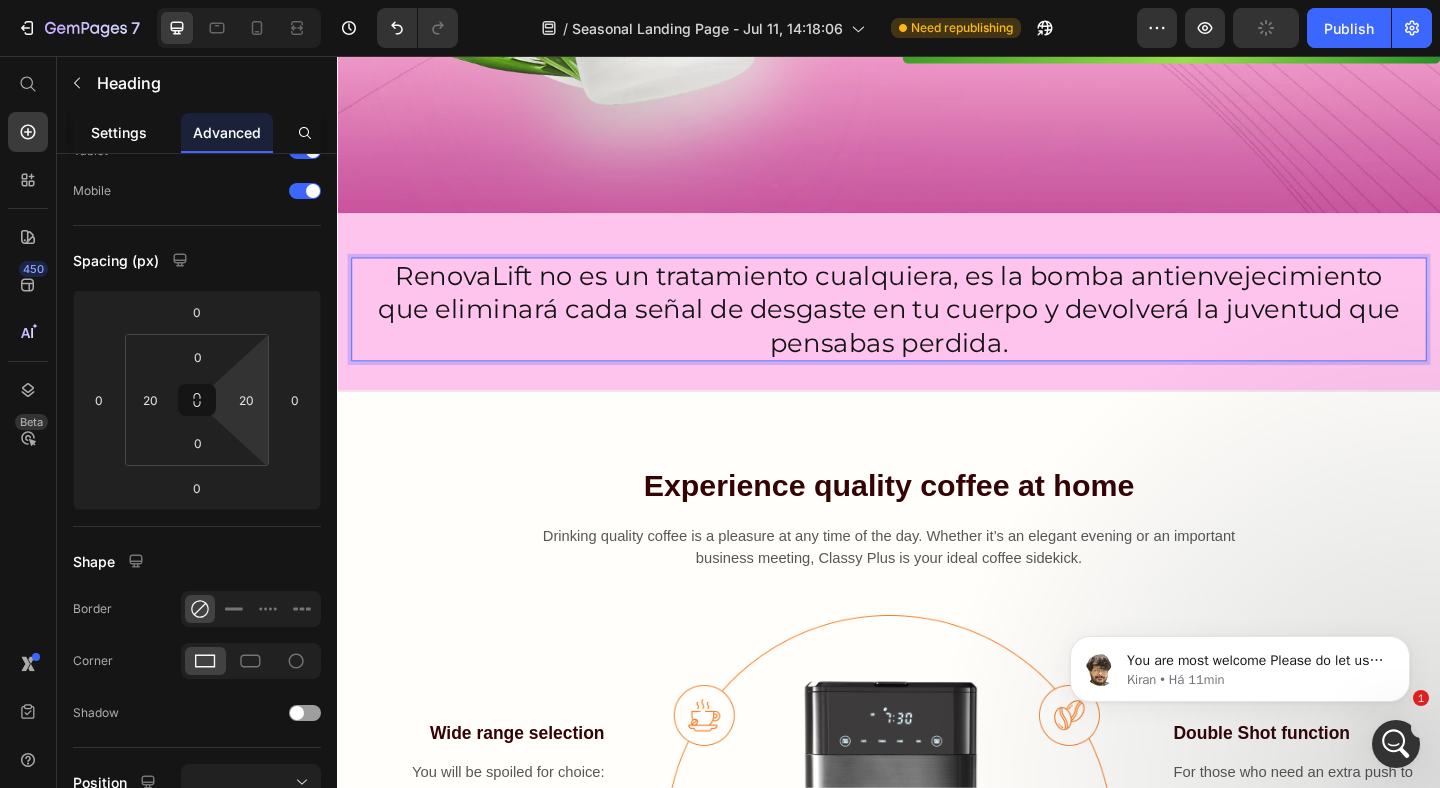 click on "Settings" 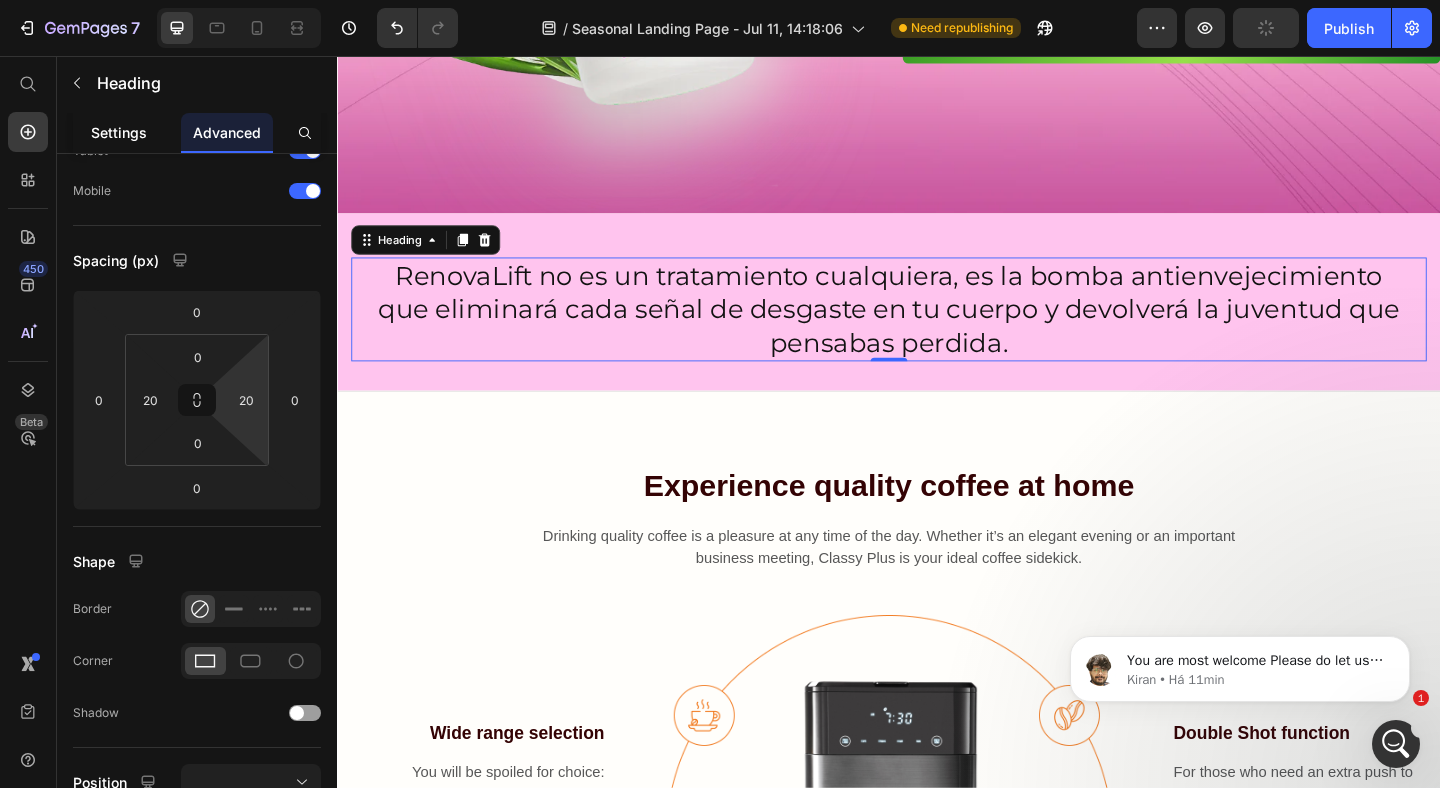 scroll, scrollTop: 0, scrollLeft: 0, axis: both 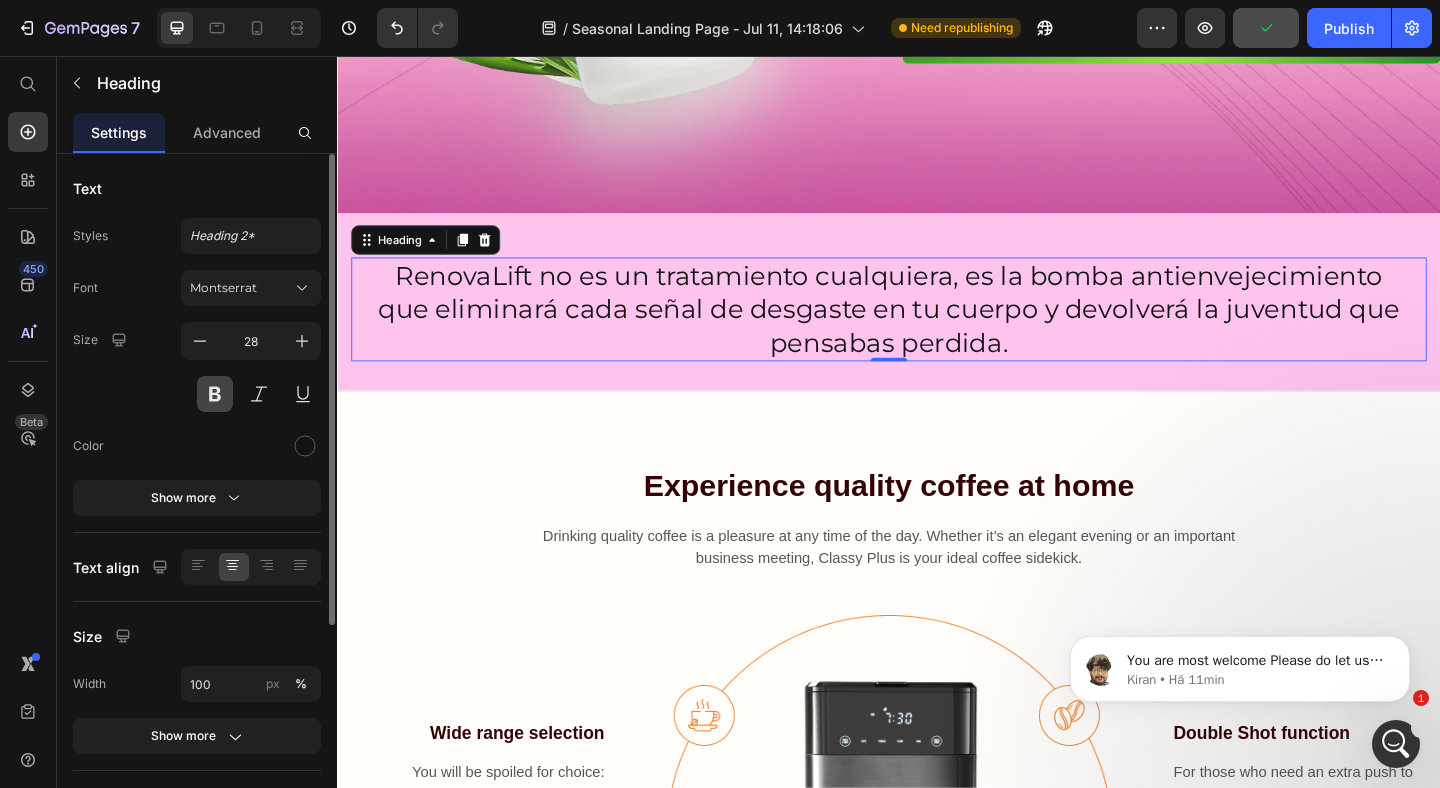click at bounding box center (215, 394) 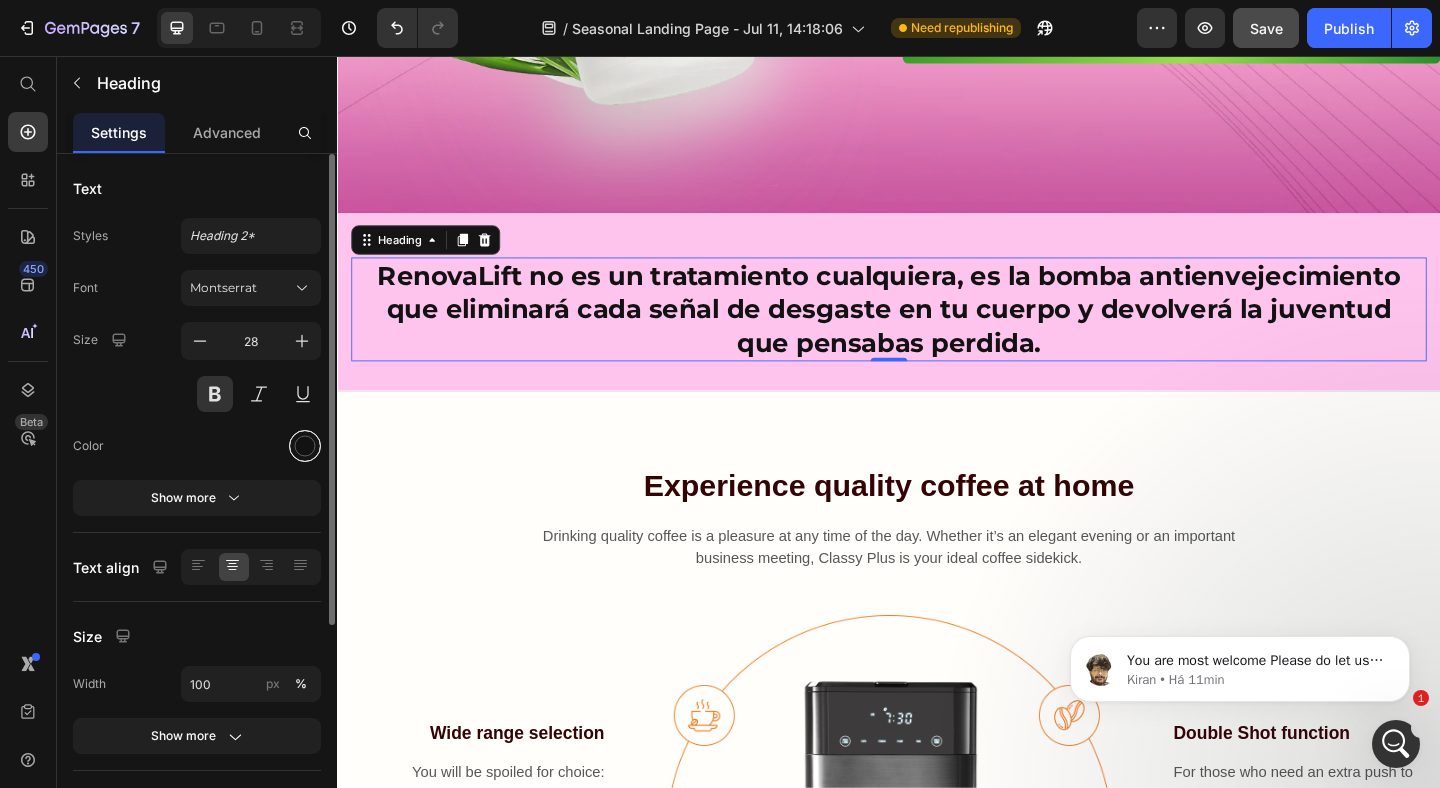 click at bounding box center (305, 446) 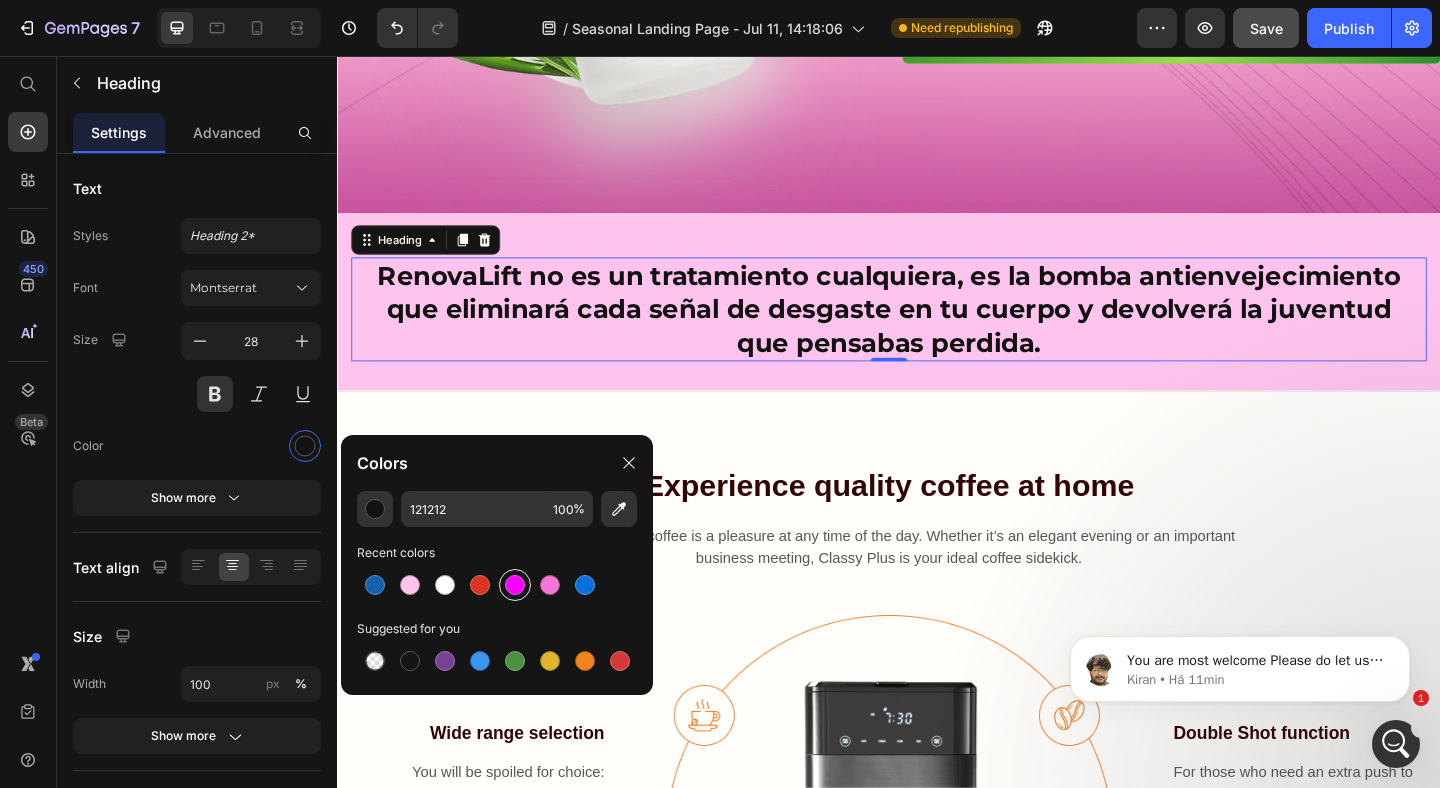 click at bounding box center [515, 585] 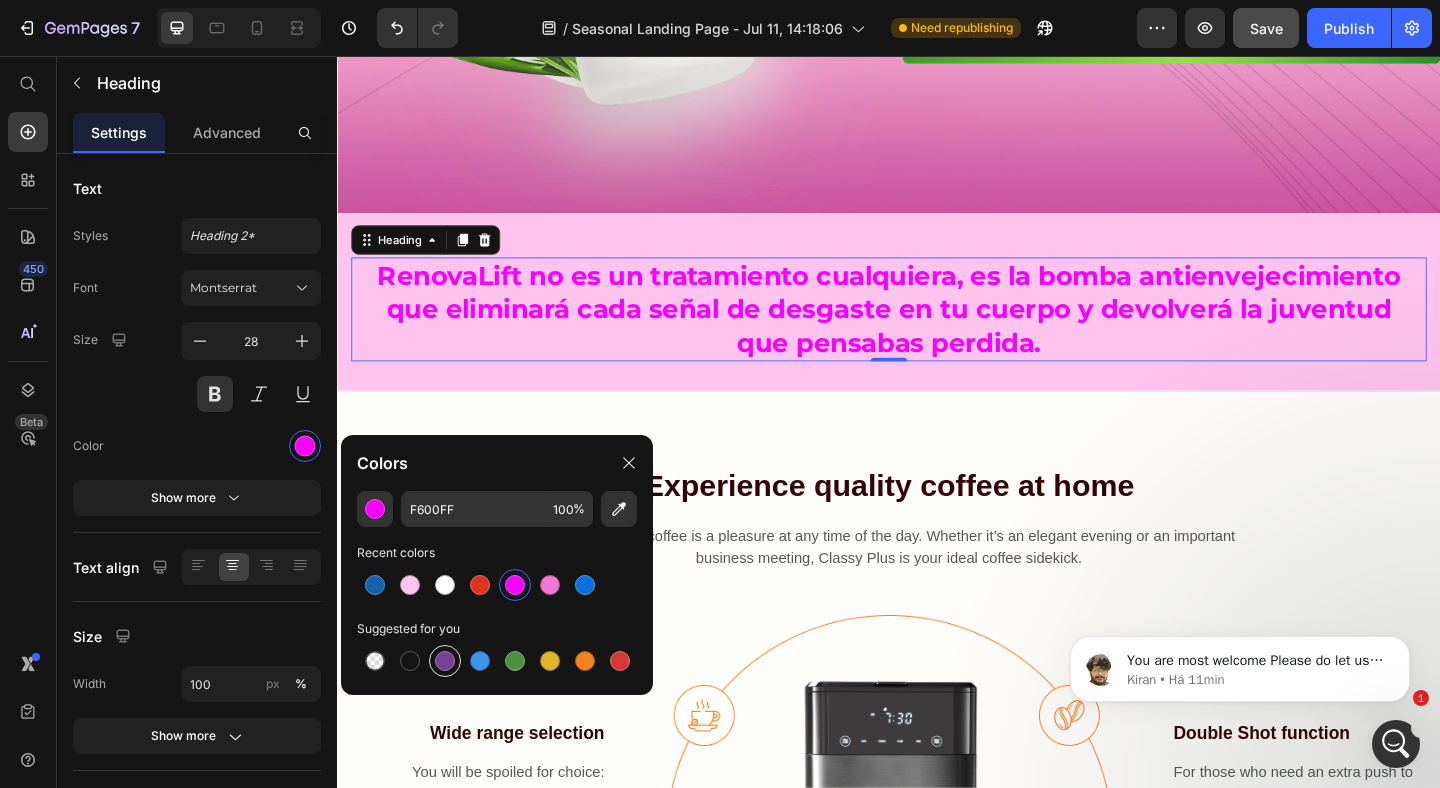 click at bounding box center [445, 661] 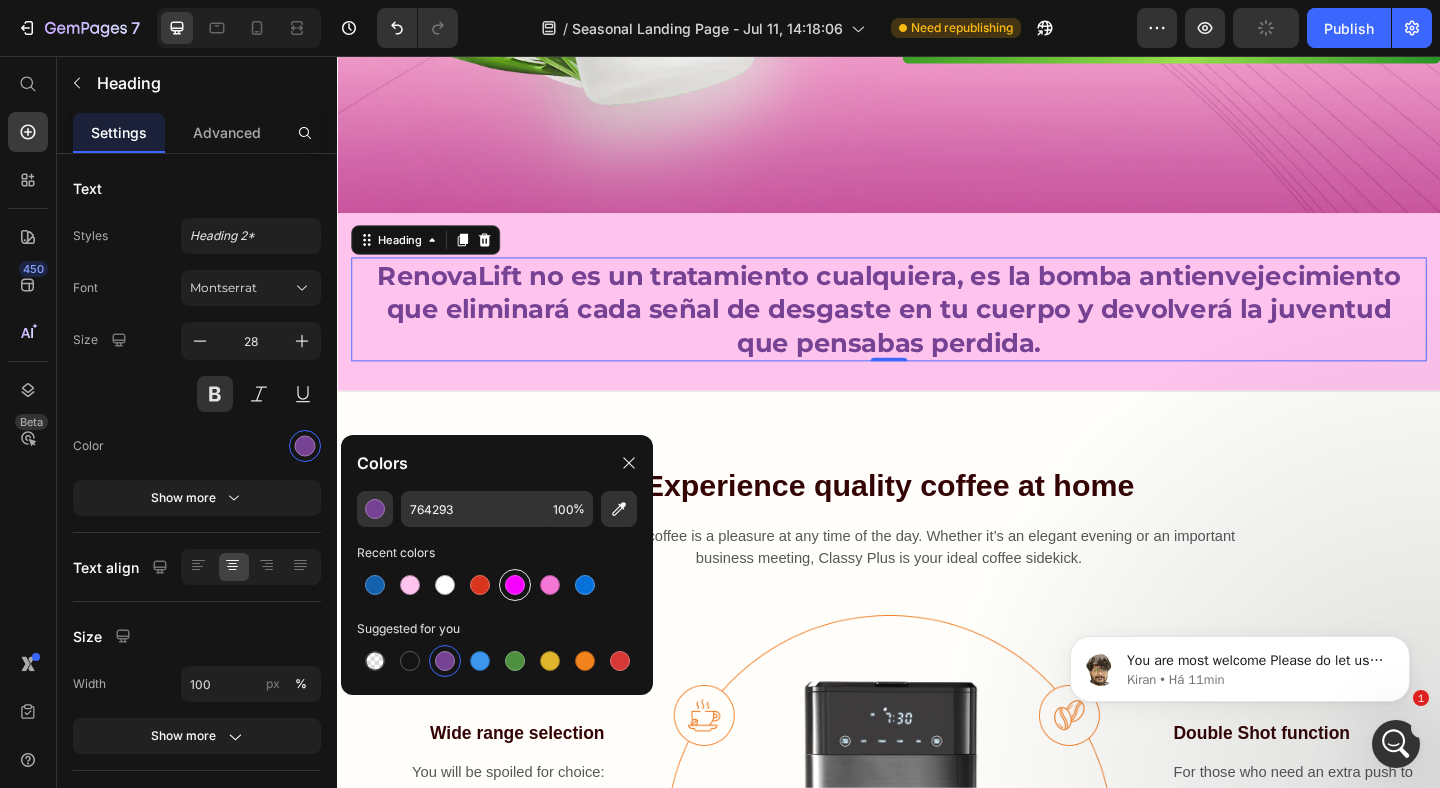 click at bounding box center [515, 585] 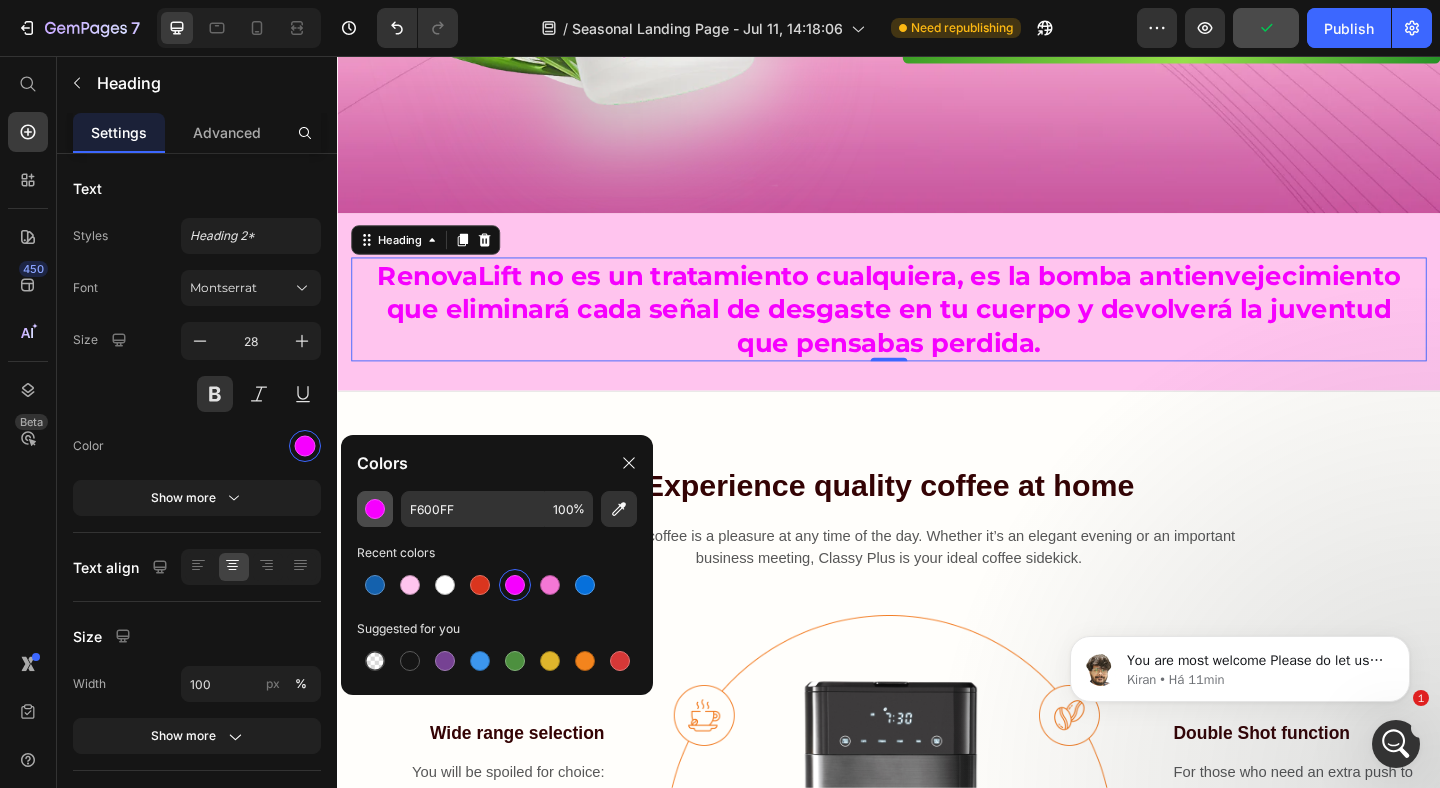 click at bounding box center (375, 509) 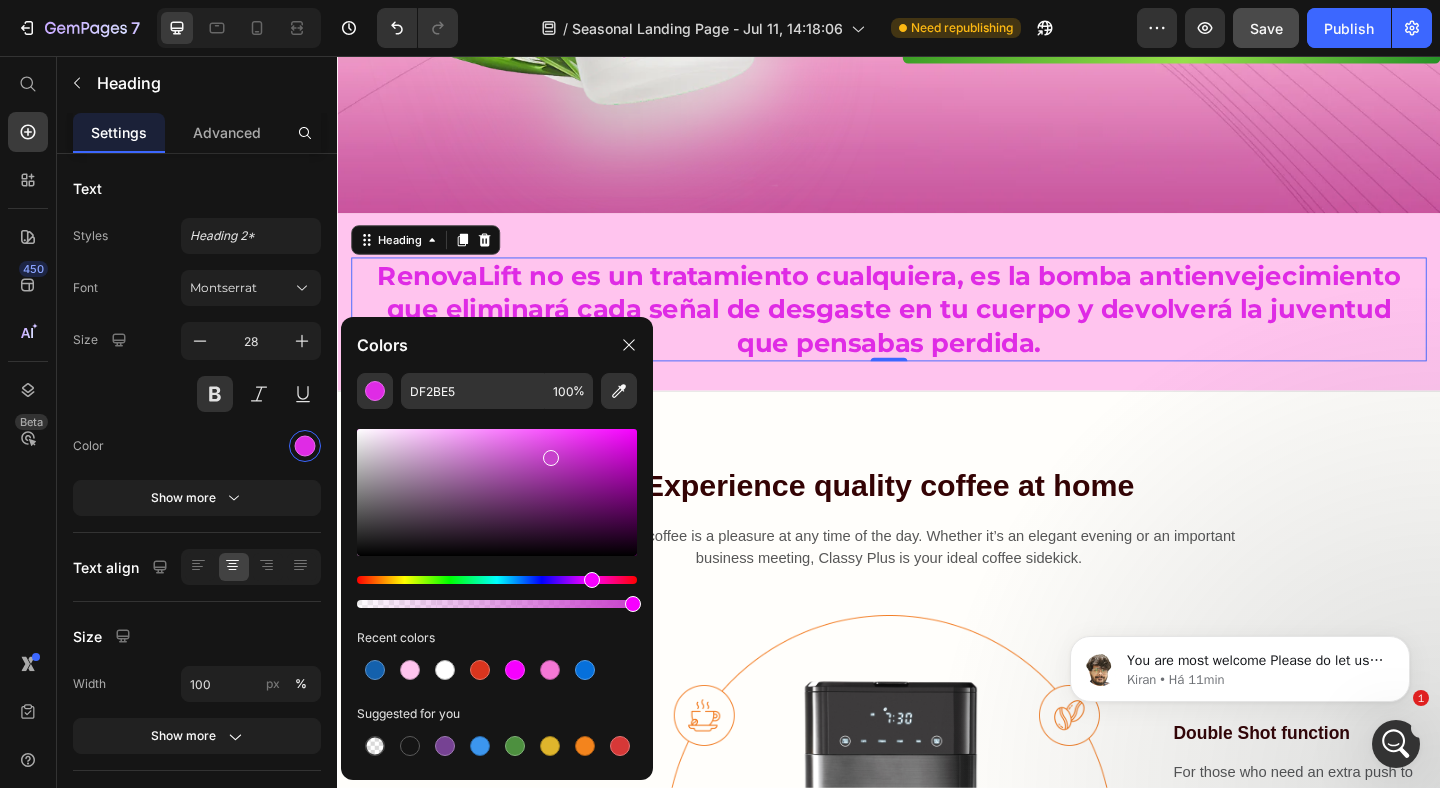 drag, startPoint x: 586, startPoint y: 441, endPoint x: 547, endPoint y: 451, distance: 40.261642 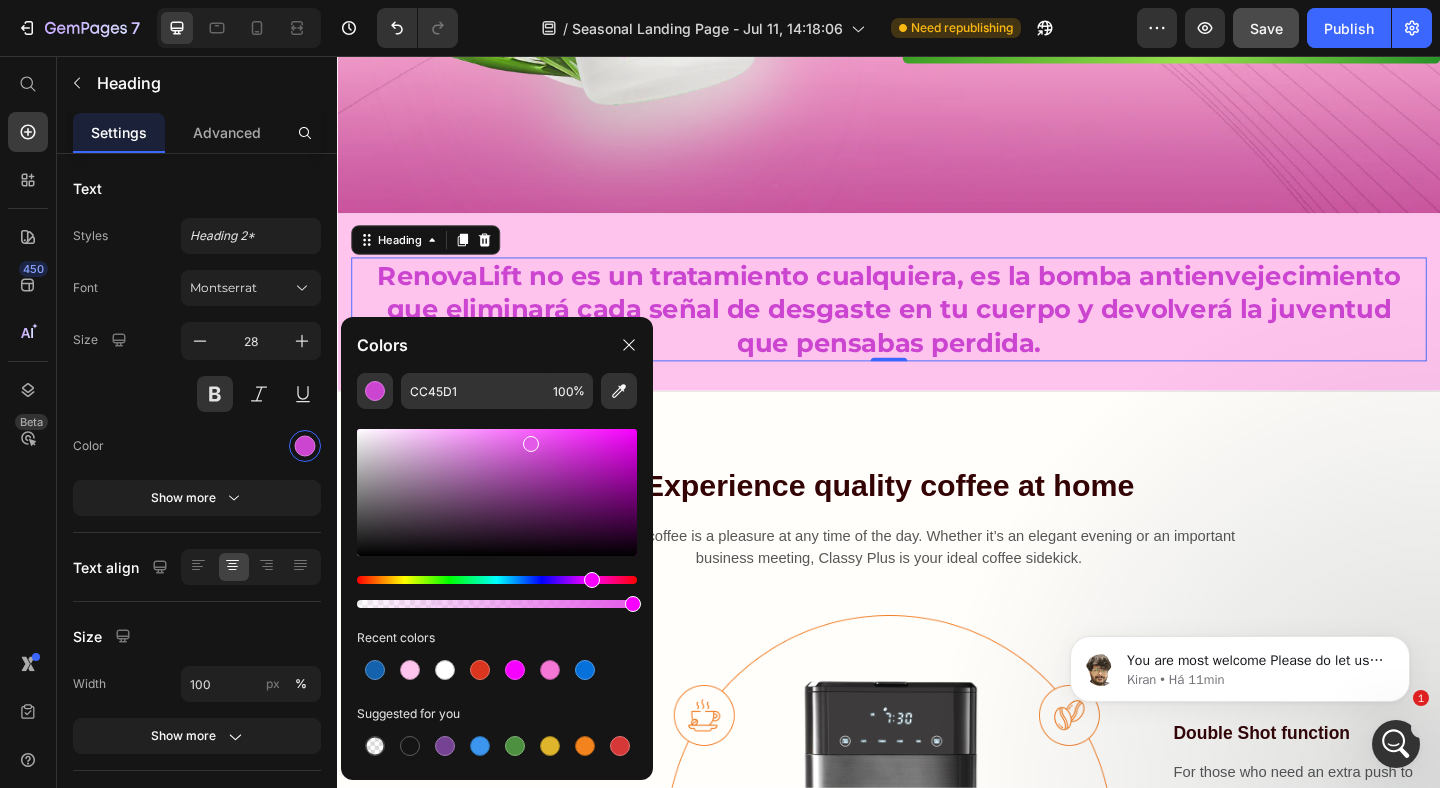drag, startPoint x: 546, startPoint y: 450, endPoint x: 530, endPoint y: 443, distance: 17.464249 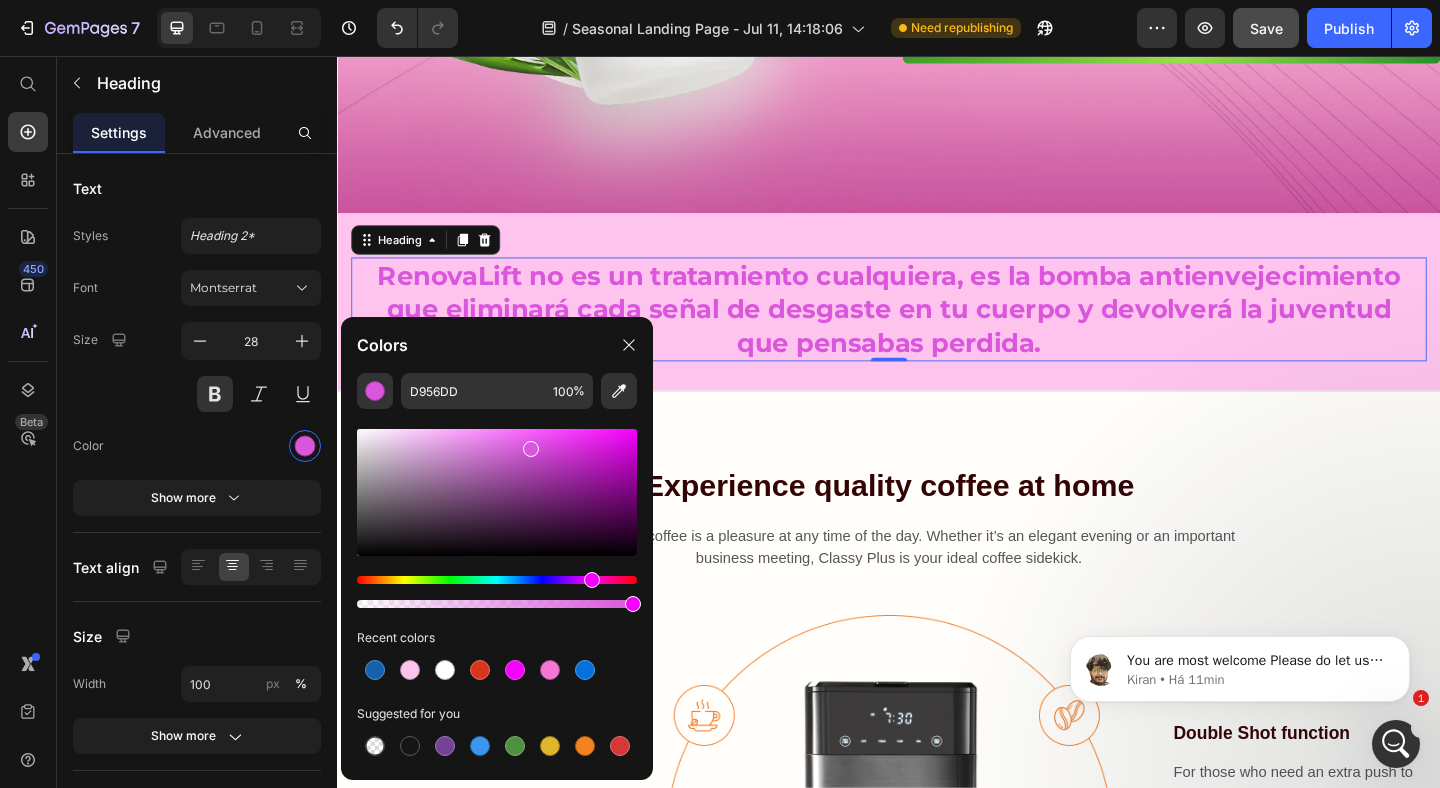 click at bounding box center [531, 449] 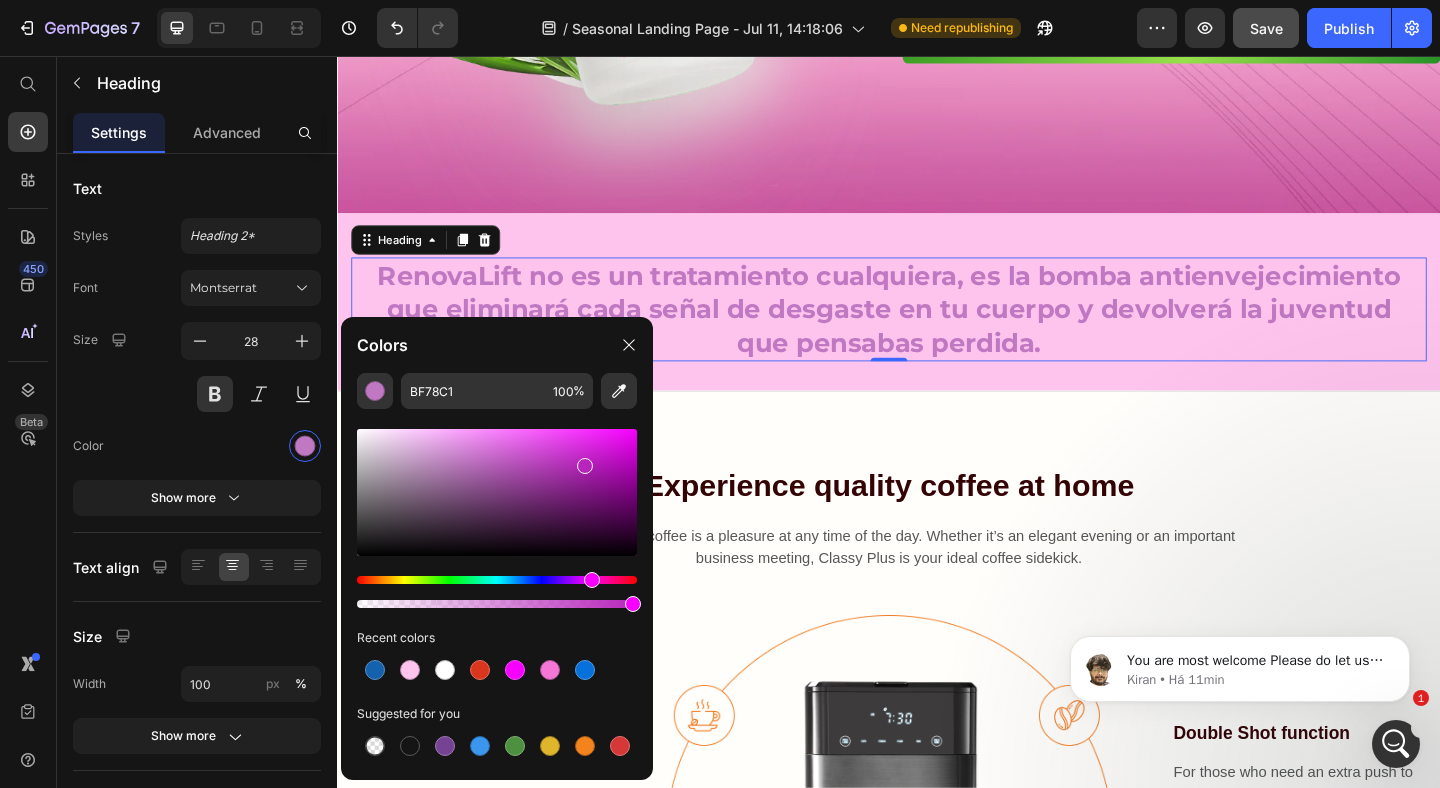 click at bounding box center [497, 492] 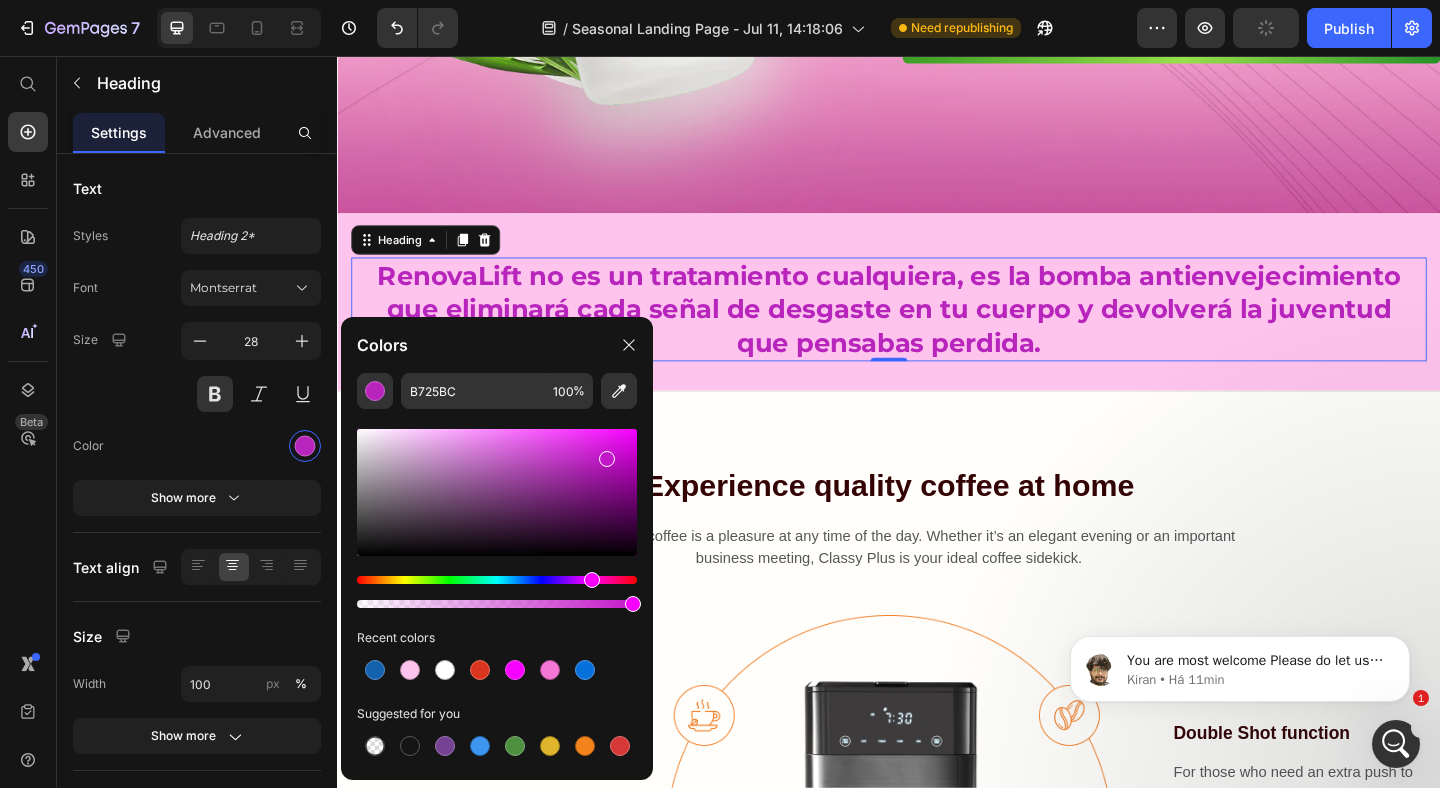 click at bounding box center [497, 492] 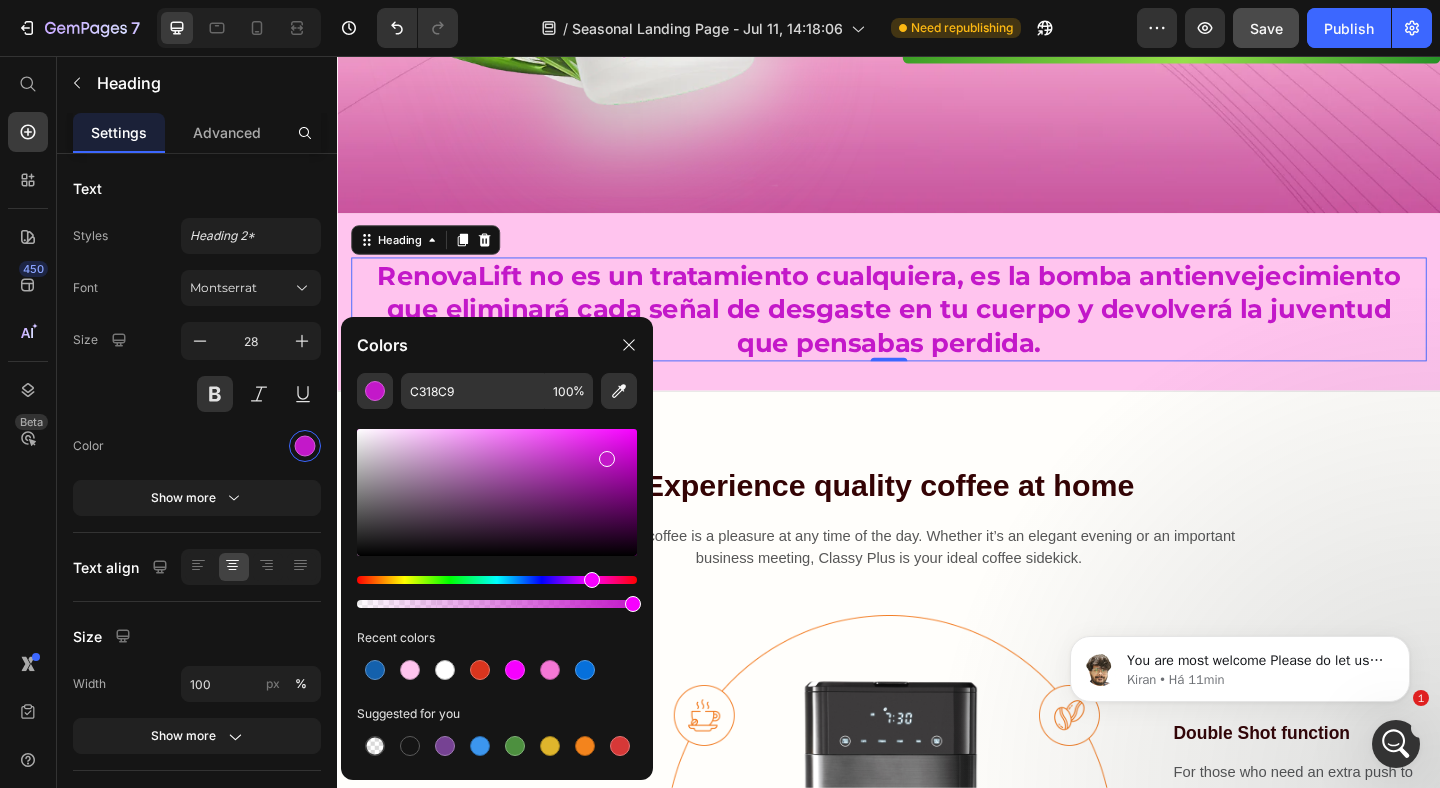 click at bounding box center [497, 580] 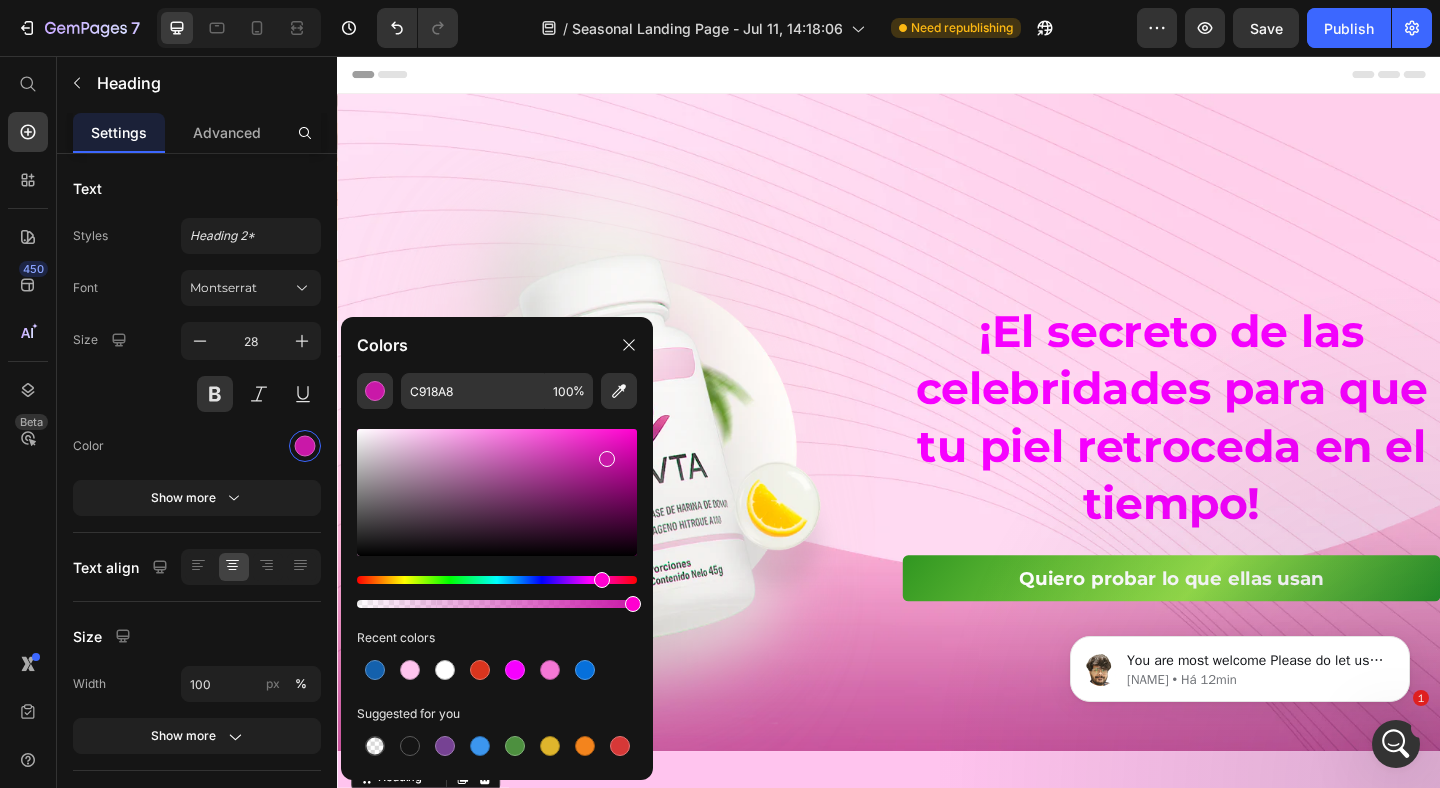 scroll, scrollTop: 0, scrollLeft: 0, axis: both 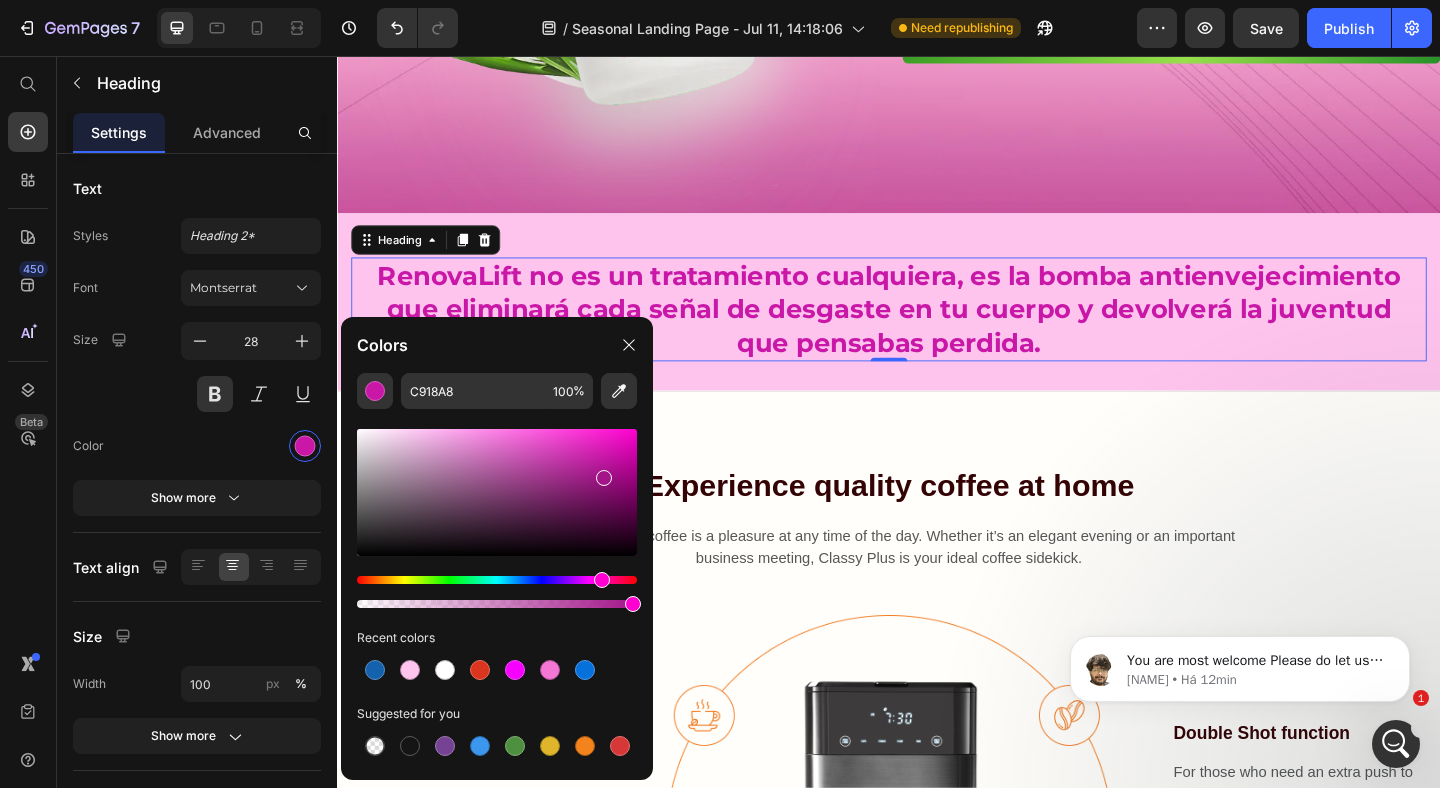 click at bounding box center (497, 492) 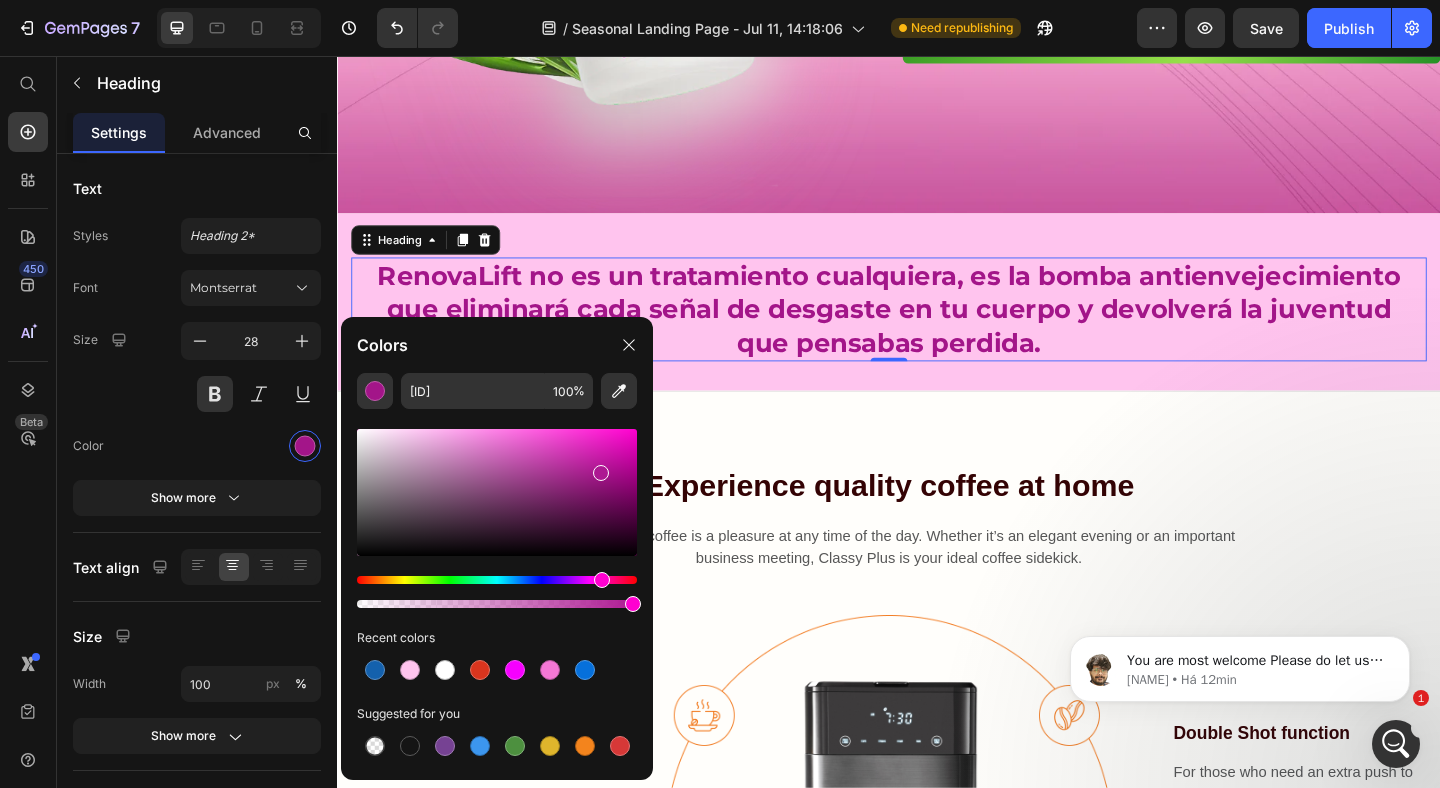 click at bounding box center (497, 492) 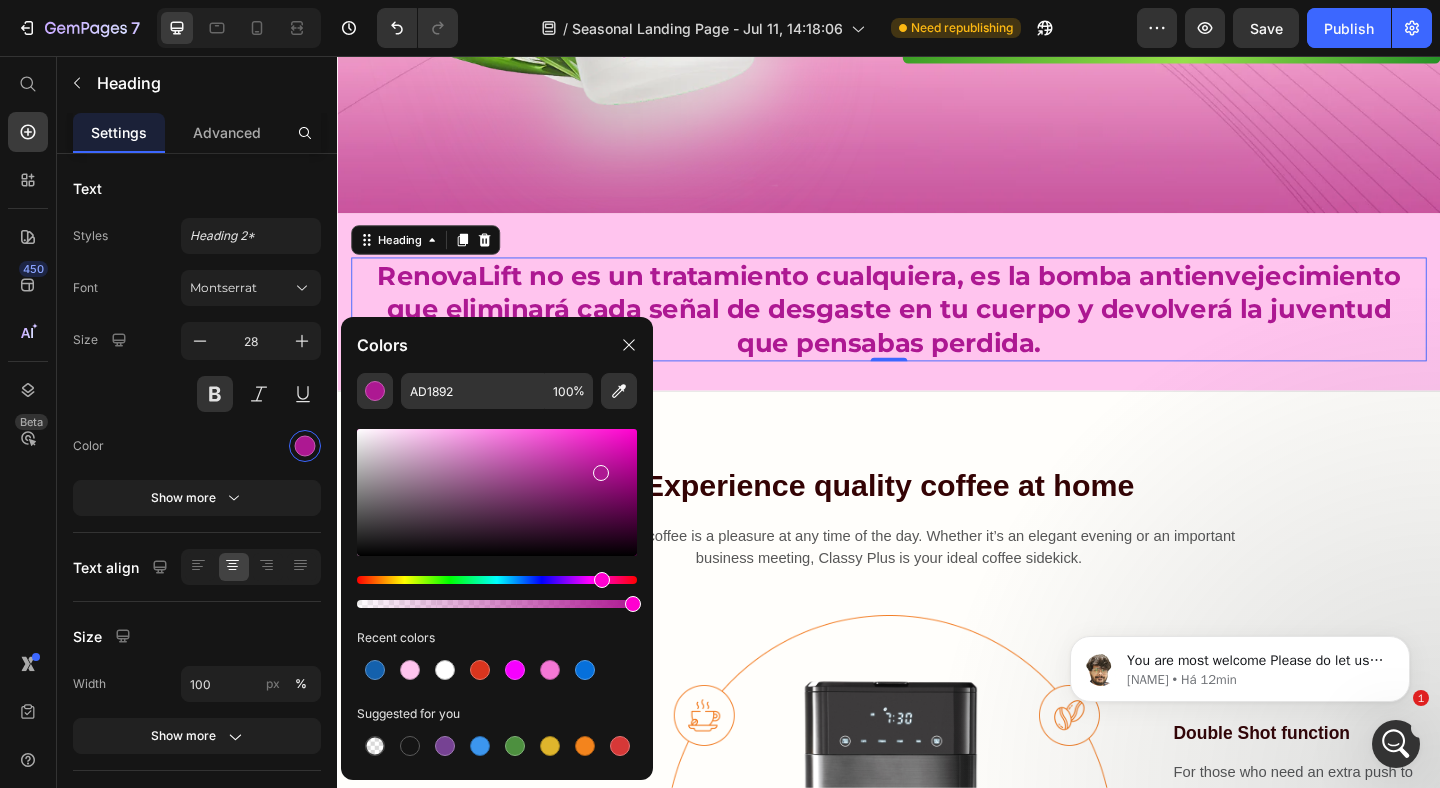 click at bounding box center [497, 492] 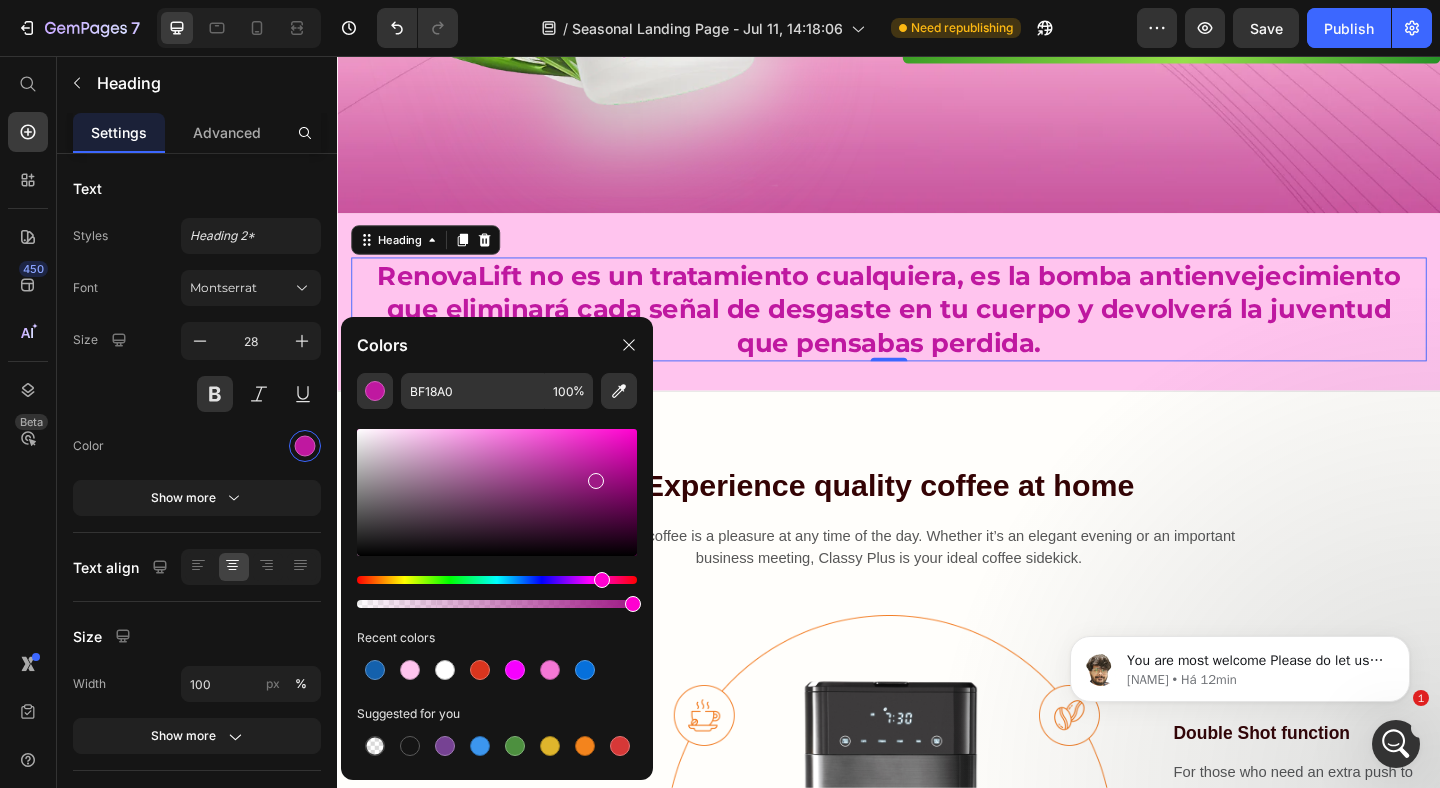 click at bounding box center (497, 492) 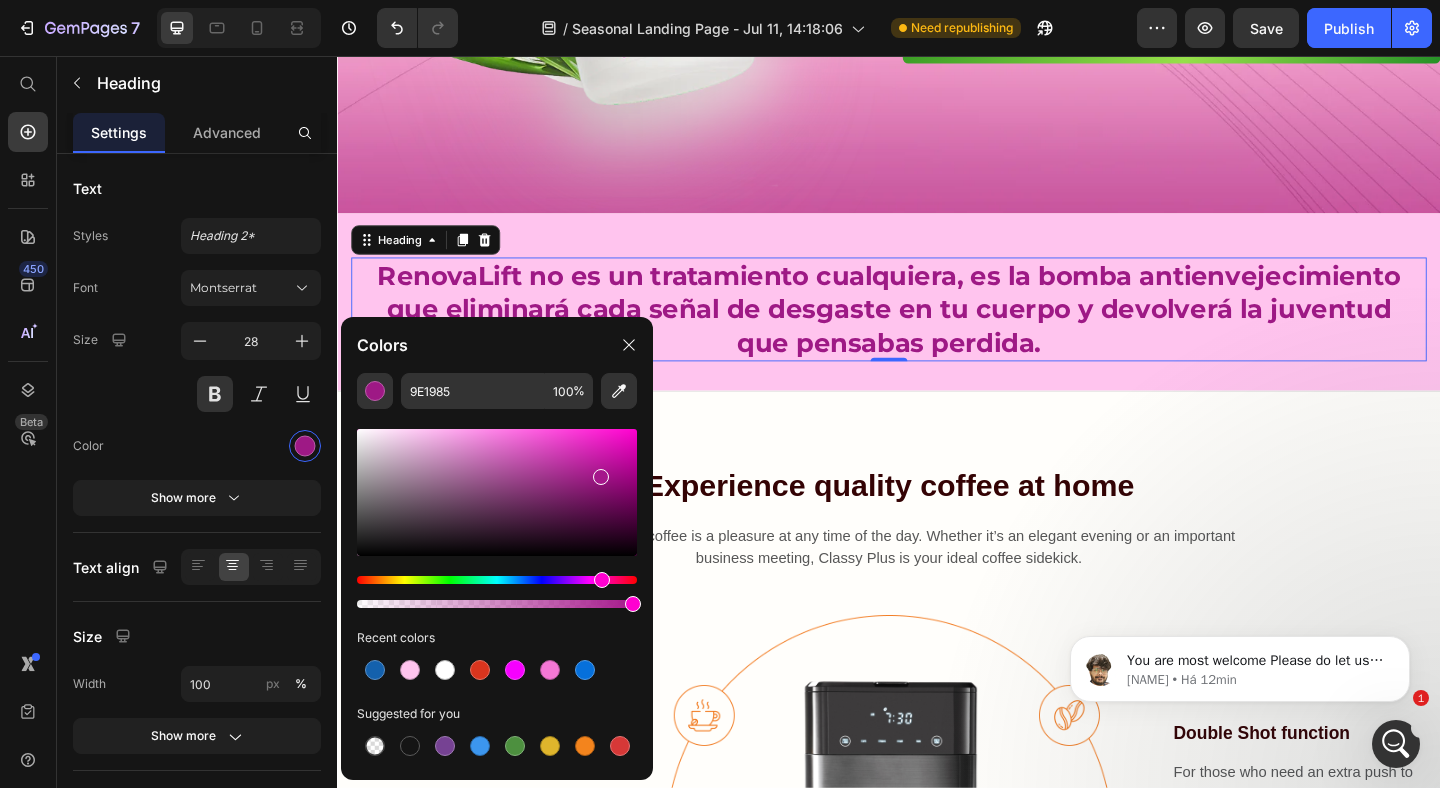 click at bounding box center (601, 477) 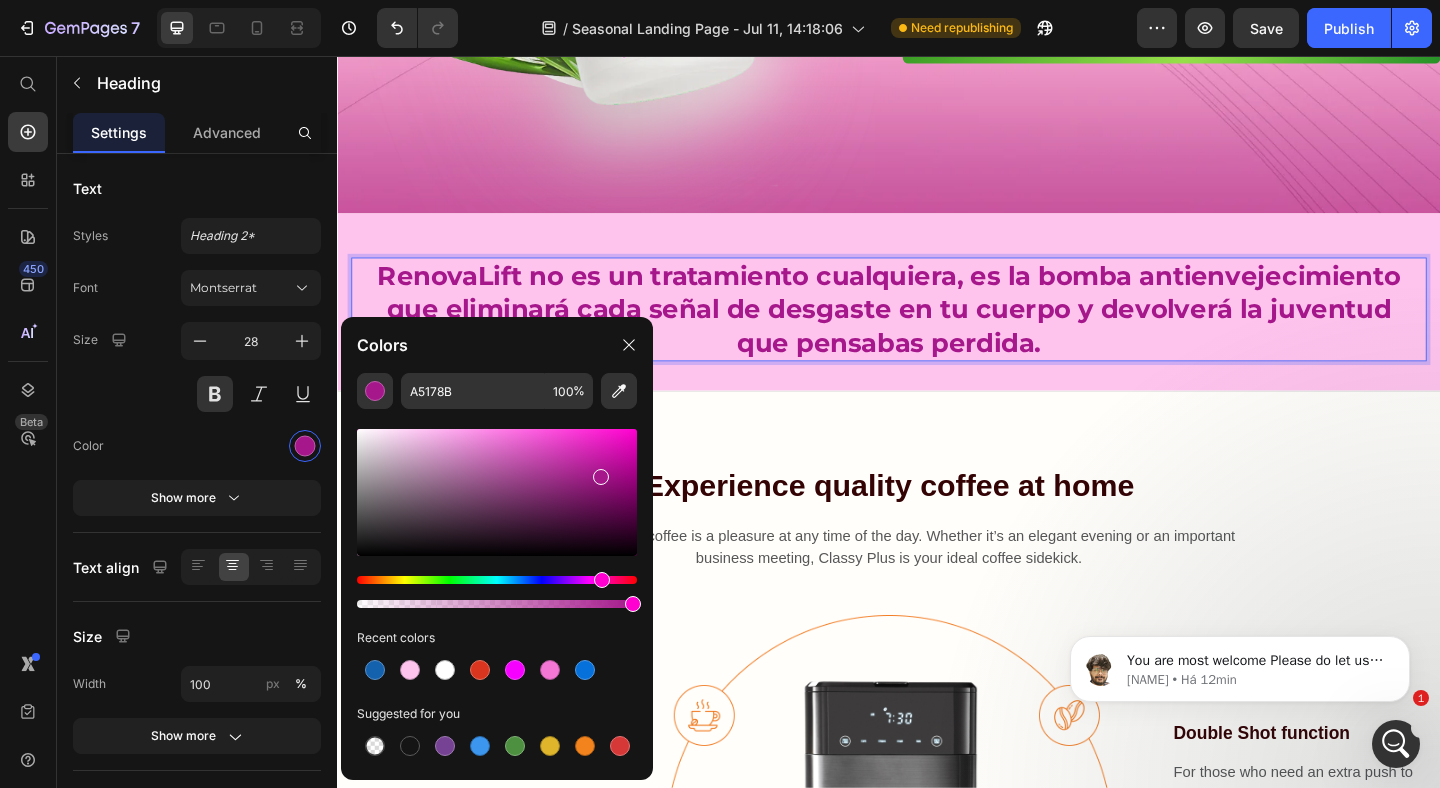 click on "RenovaLift no es un tratamiento cualquiera, es la bomba antienvejecimiento que eliminará cada señal de desgaste en tu cuerpo y devolverá la juventud que pensabas perdida. Heading   0 Section 2" at bounding box center (937, 323) 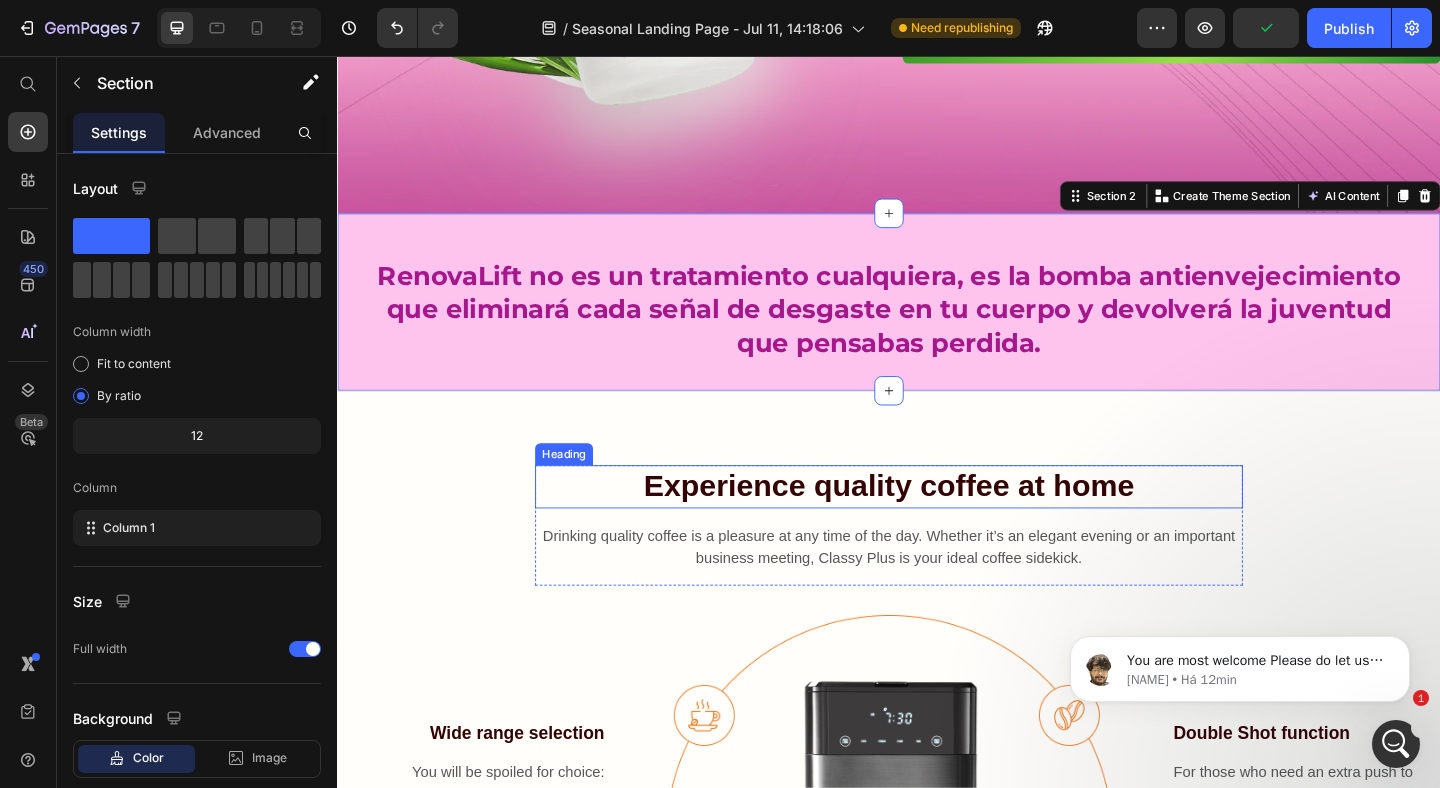 click on "Experience quality coffee at home" at bounding box center (937, 524) 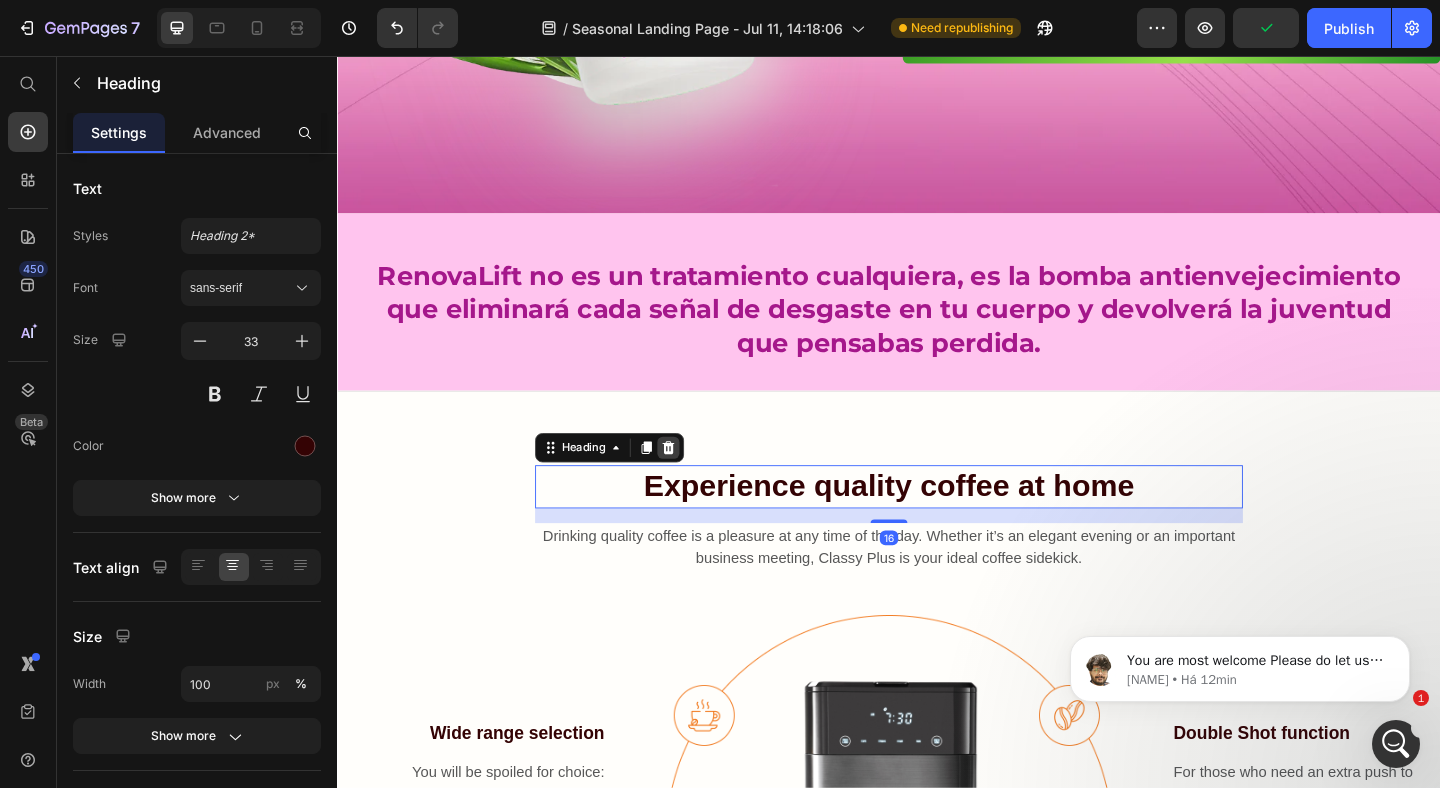 click at bounding box center [697, 482] 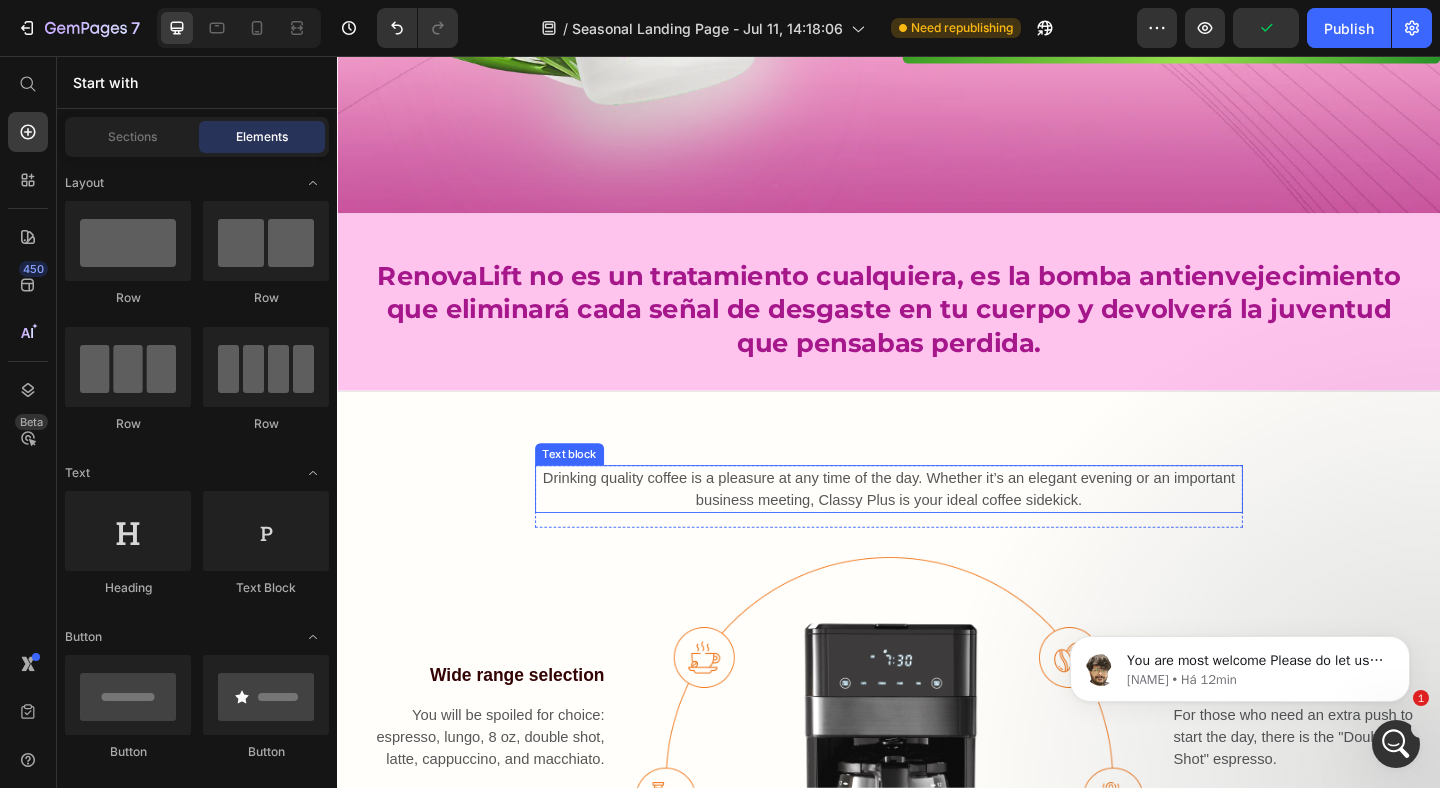 click on "Drinking quality coffee is a pleasure at any time of the day. Whether it’s an elegant evening or an important business meeting, Classy Plus is your ideal coffee sidekick." at bounding box center [937, 527] 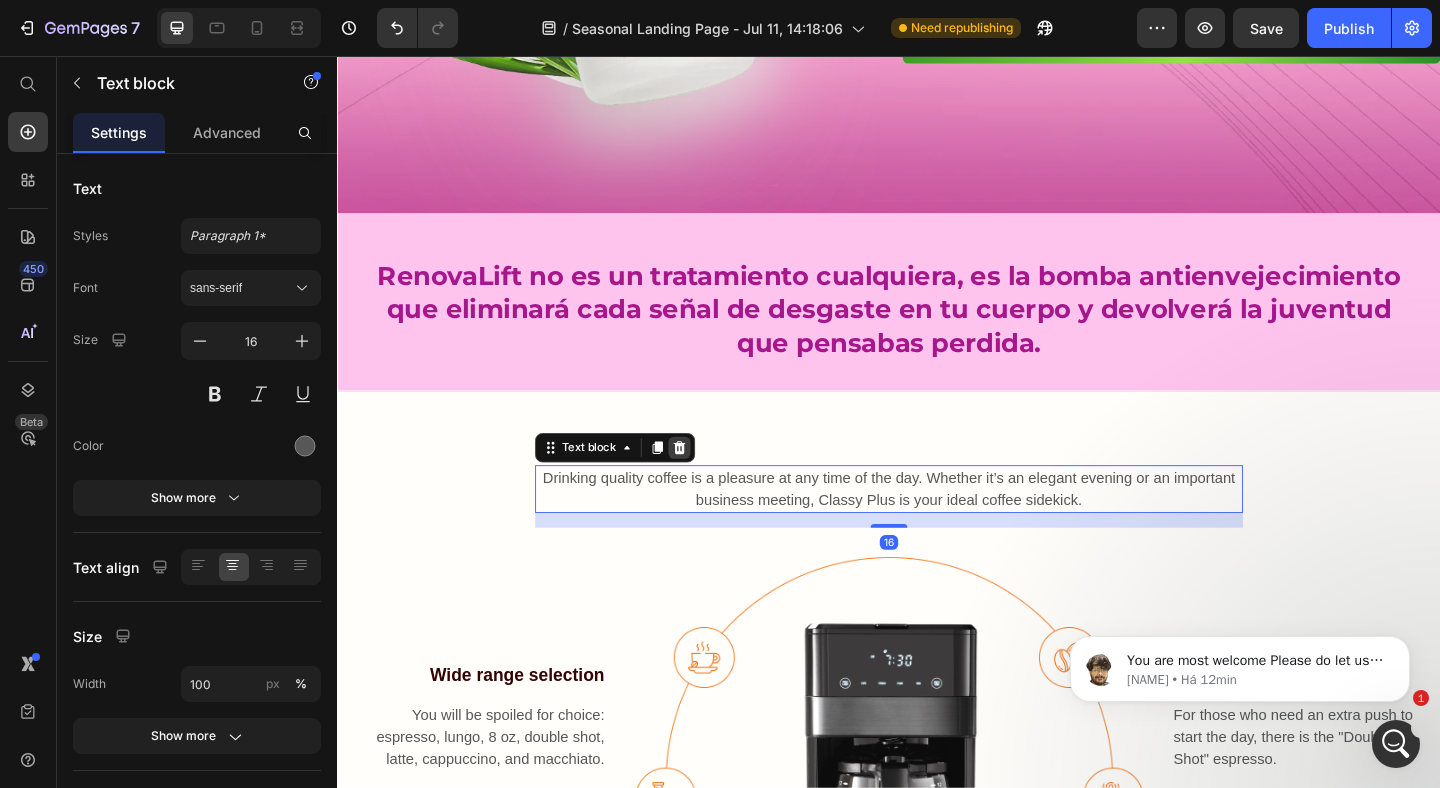 click 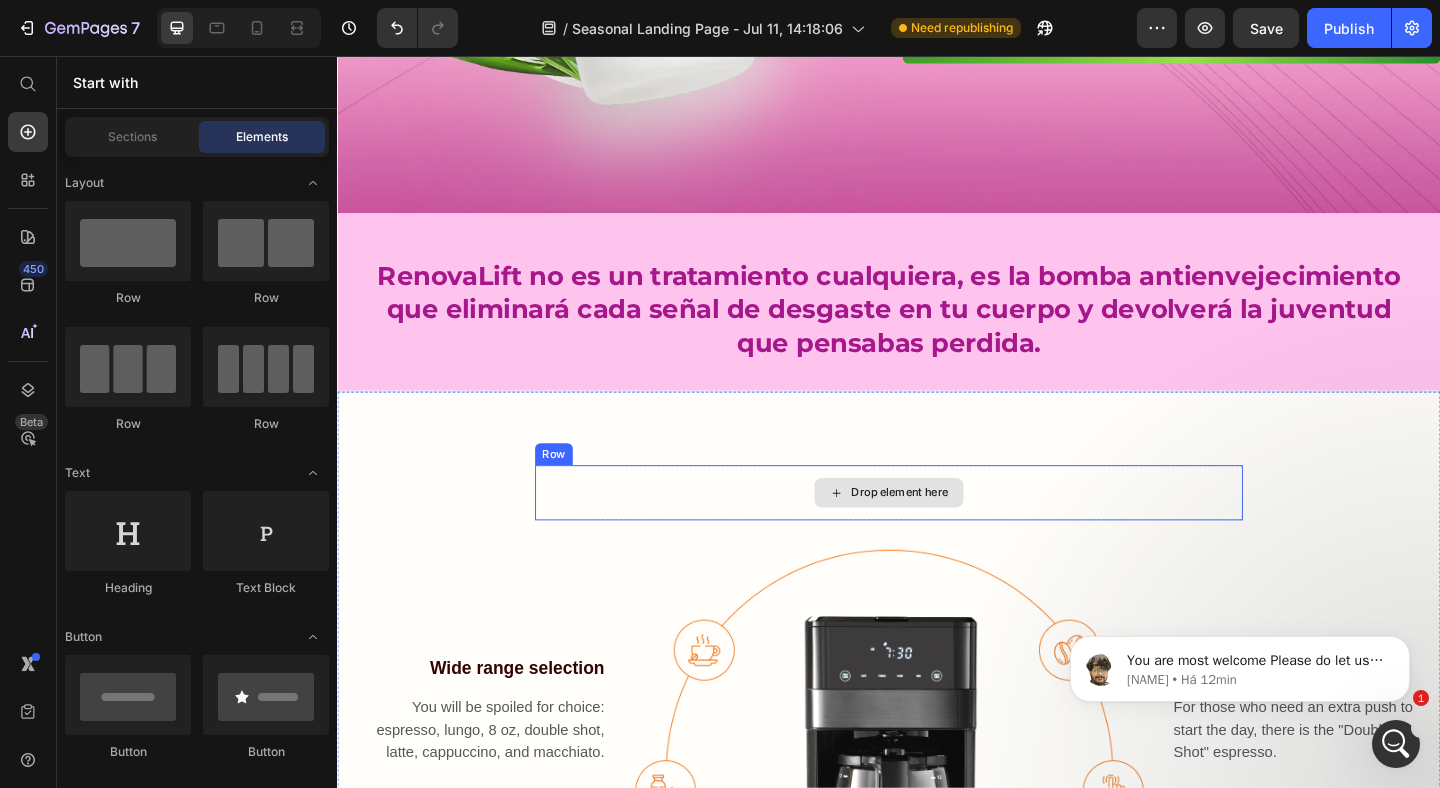 click on "Drop element here" at bounding box center (937, 531) 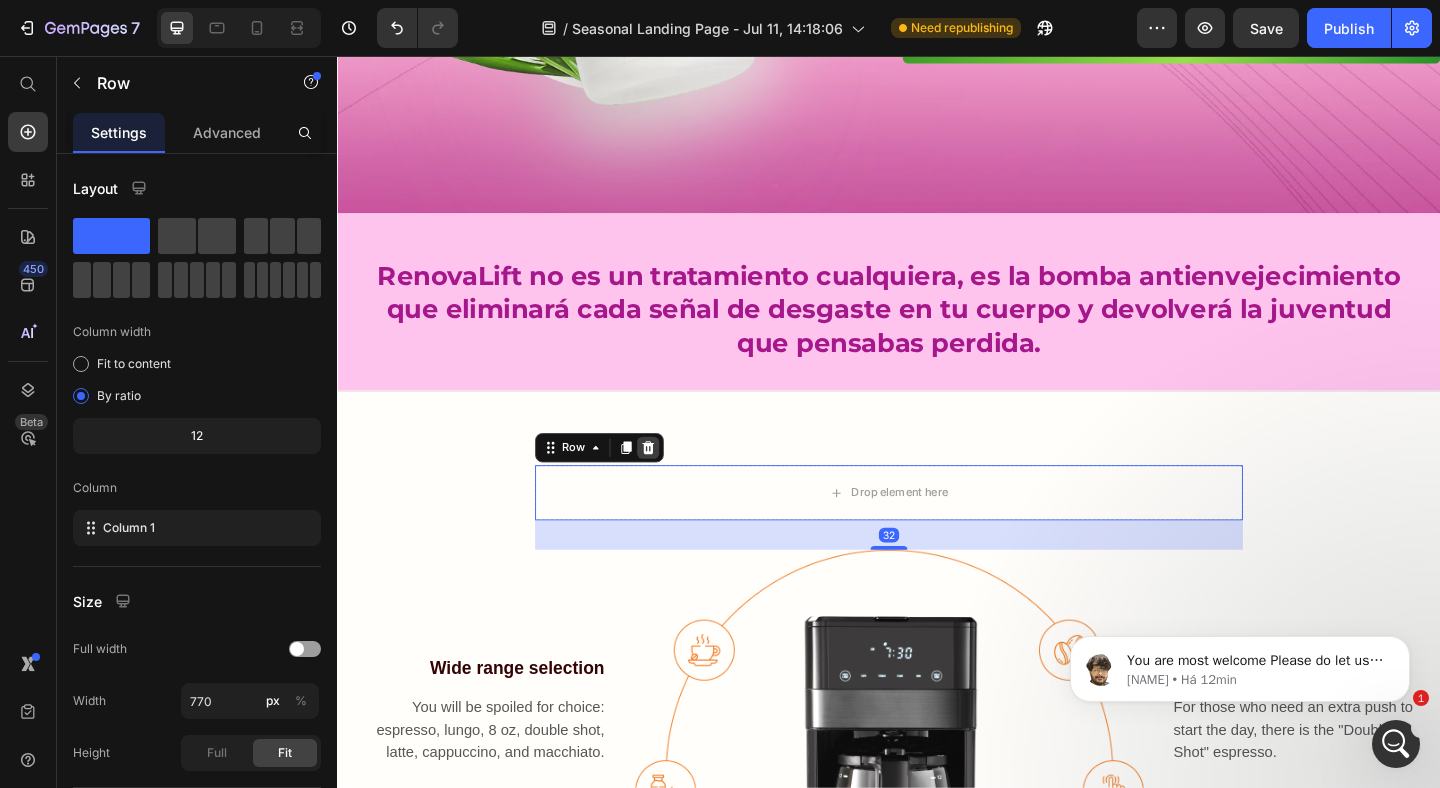 click at bounding box center (675, 482) 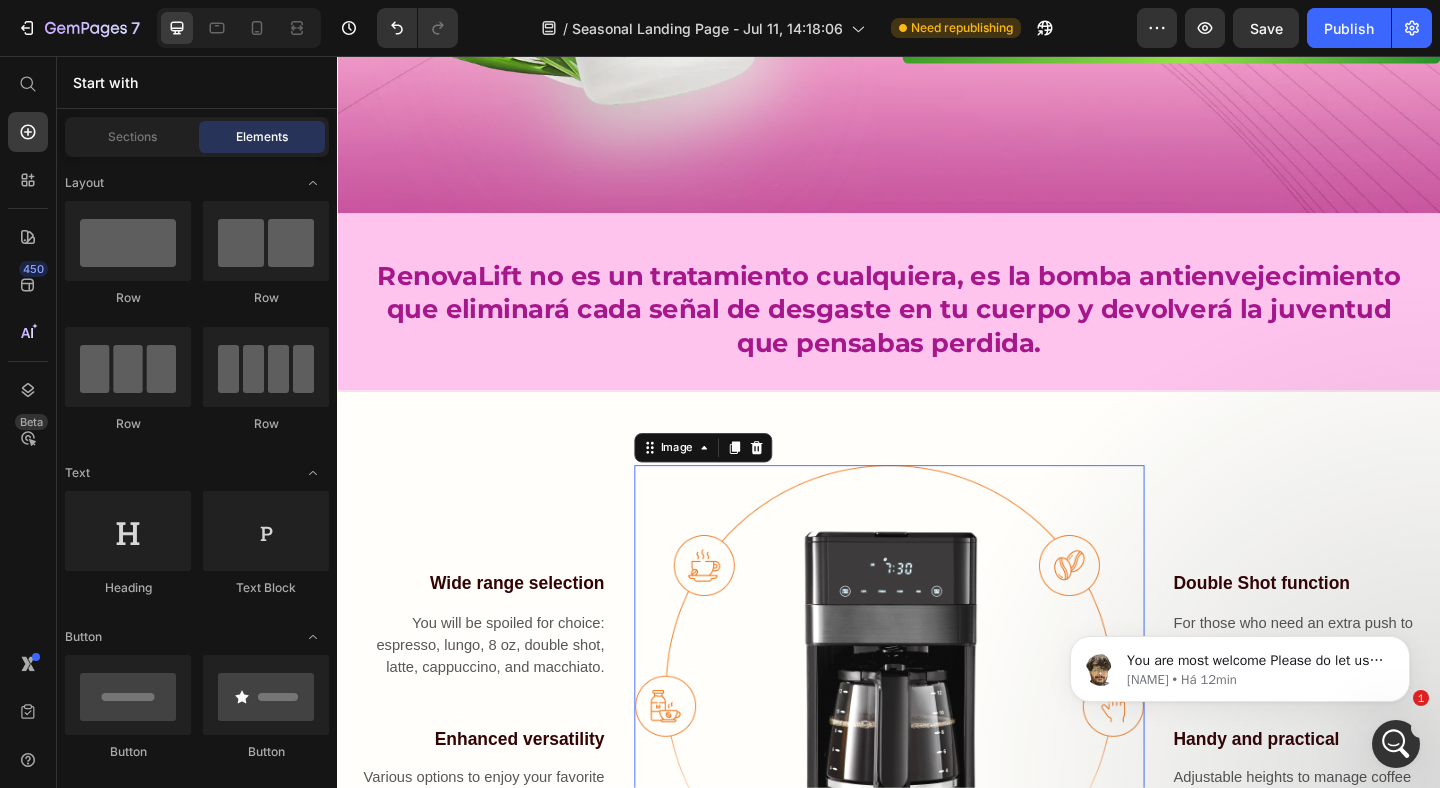 scroll, scrollTop: 814, scrollLeft: 0, axis: vertical 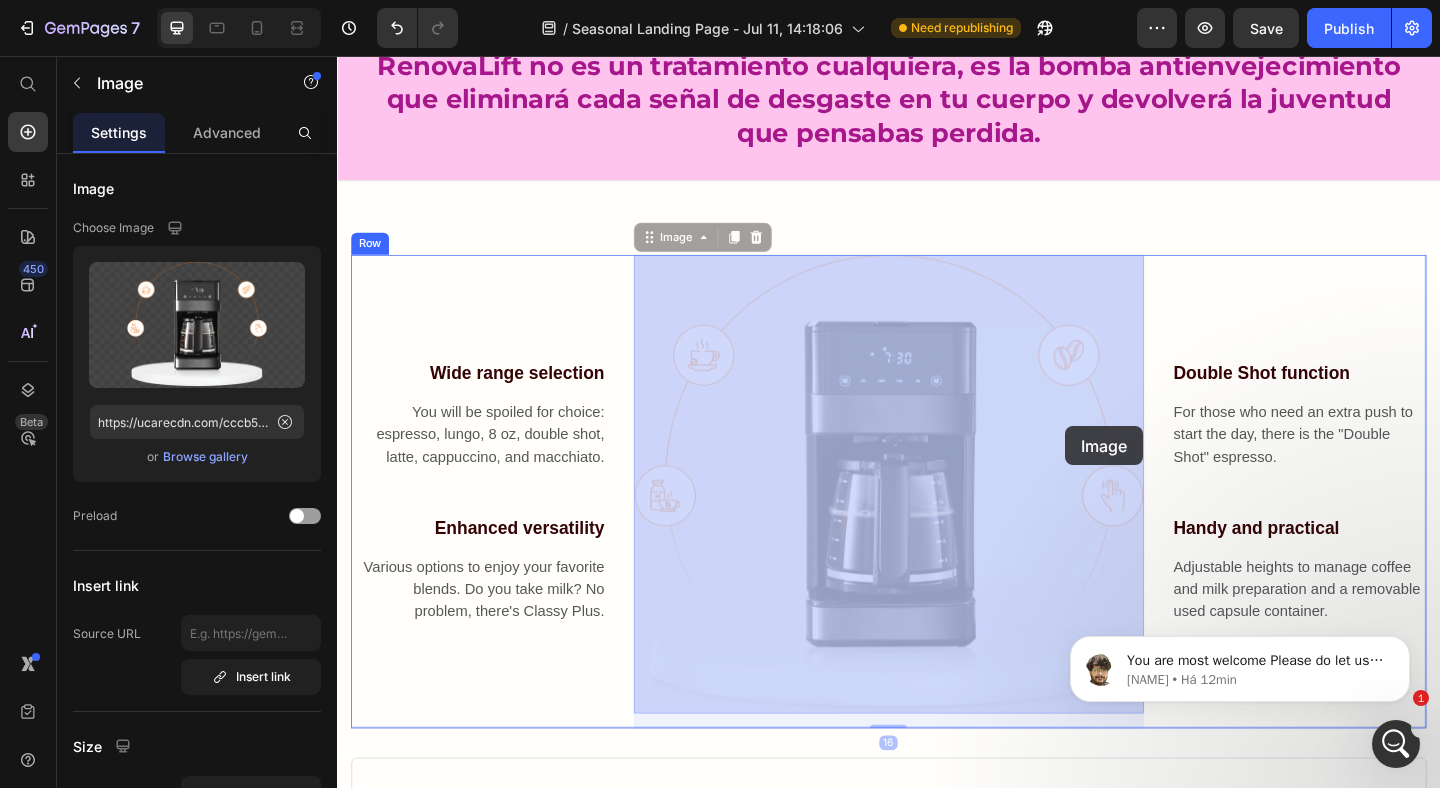 drag, startPoint x: 896, startPoint y: 517, endPoint x: 1129, endPoint y: 458, distance: 240.35391 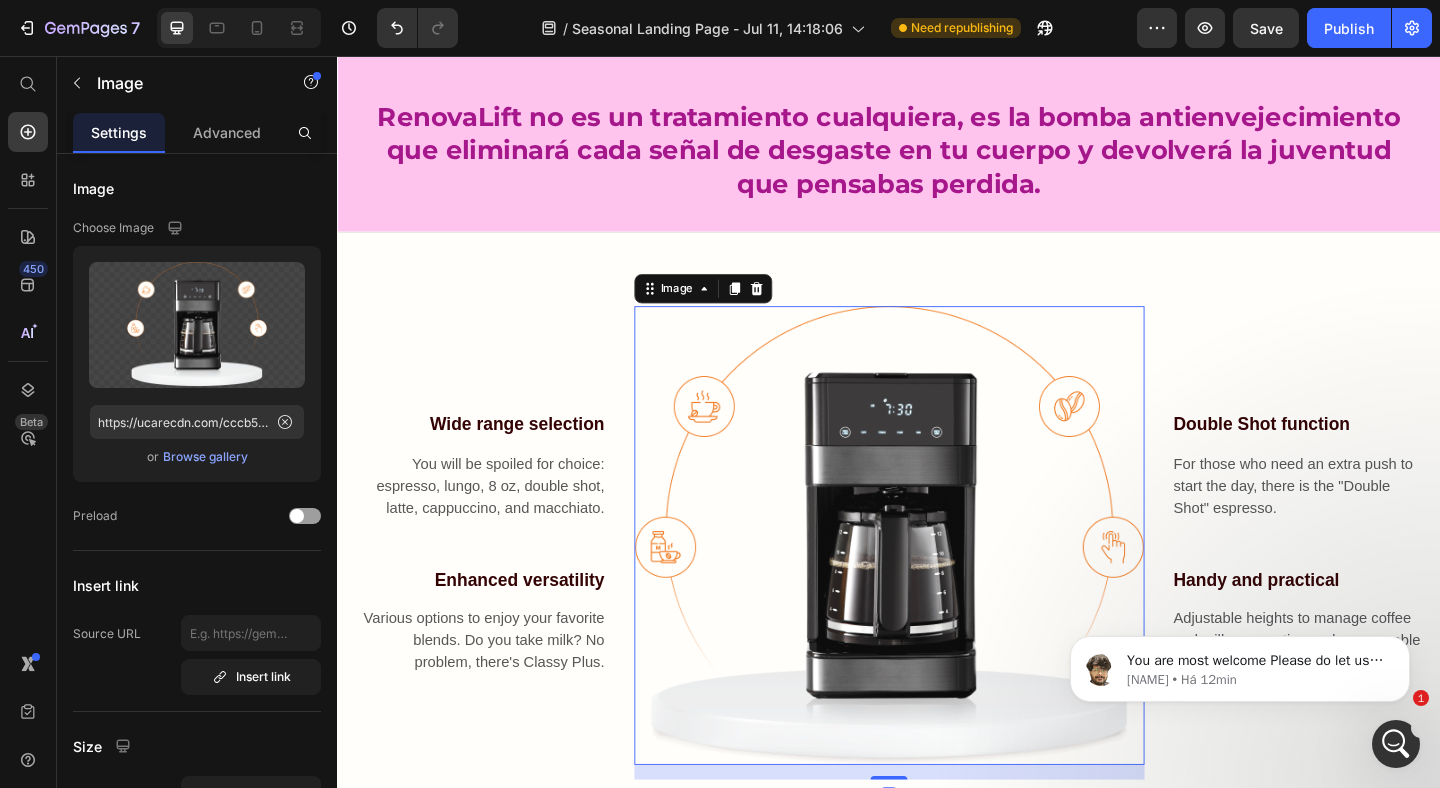 scroll, scrollTop: 739, scrollLeft: 0, axis: vertical 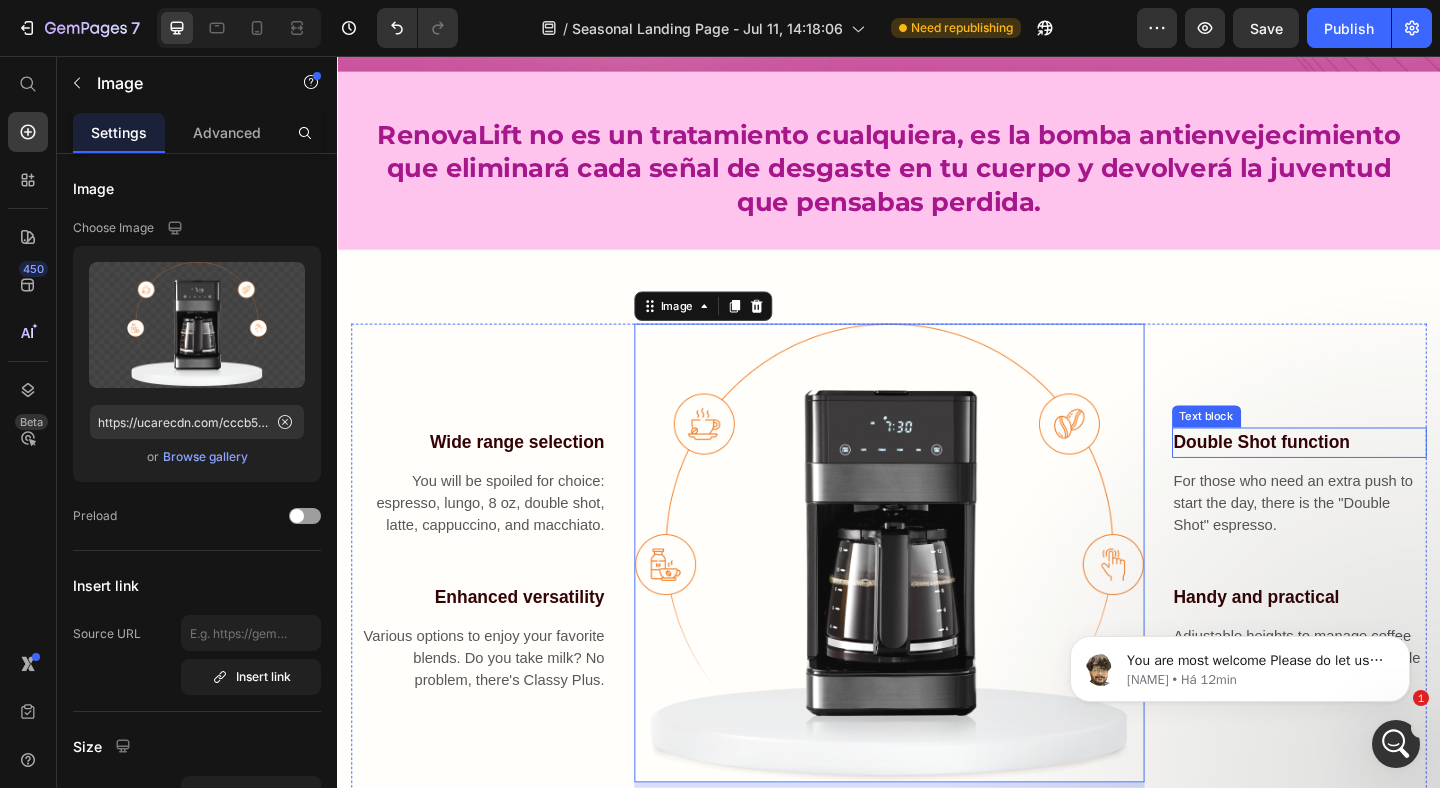 click on "Double Shot function" at bounding box center [1384, 476] 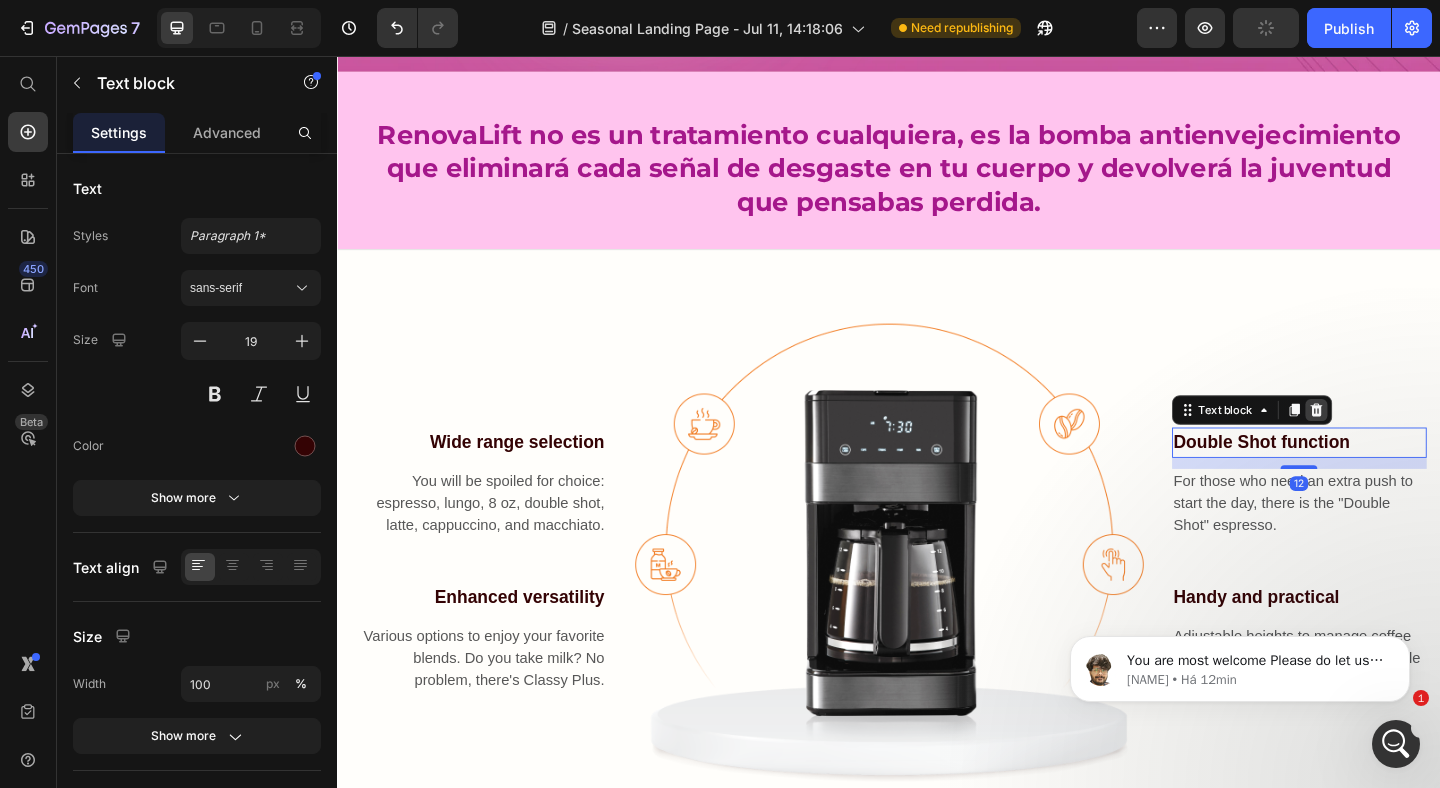 click 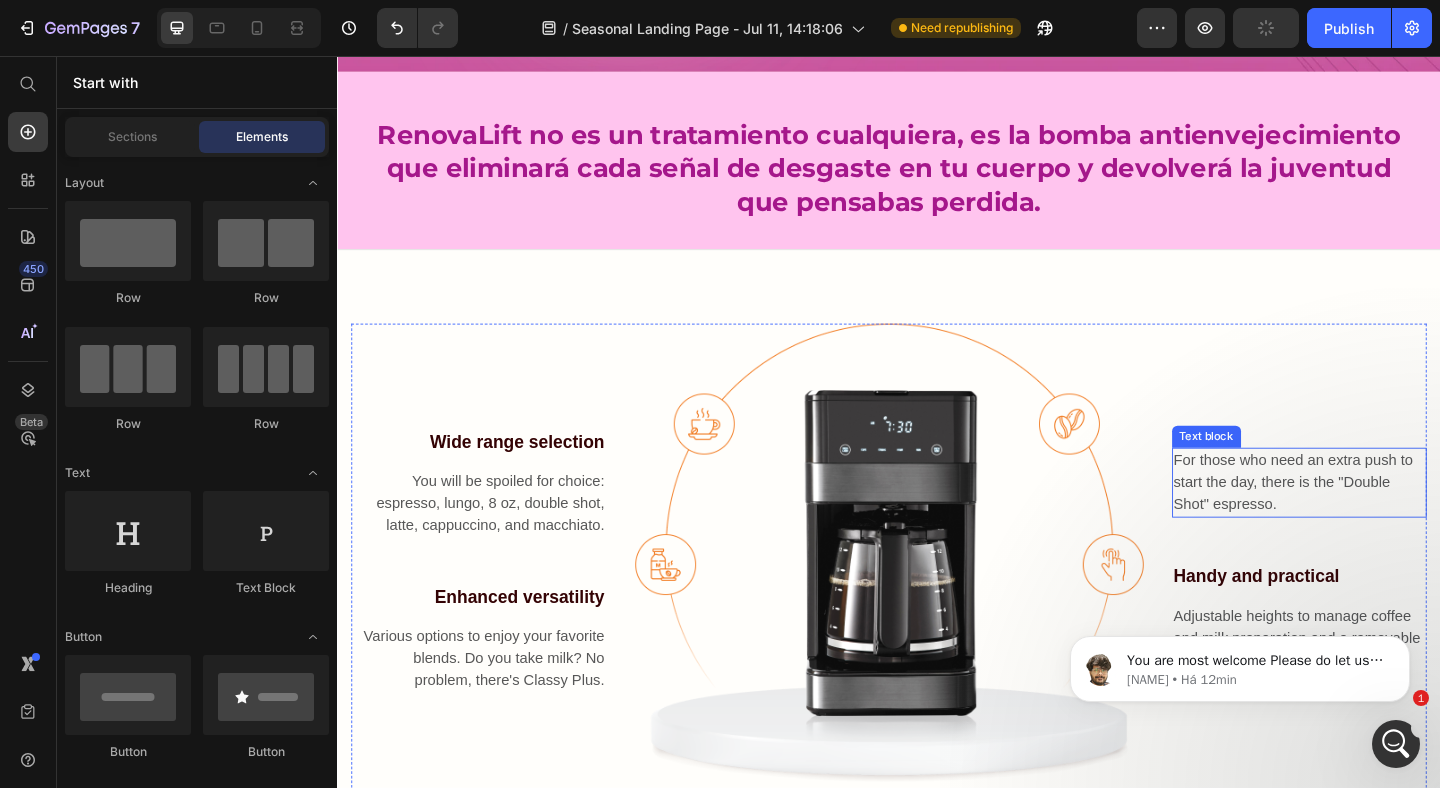 click on "For those who need an extra push to start the day, there is the "Double Shot" espresso." at bounding box center [1384, 520] 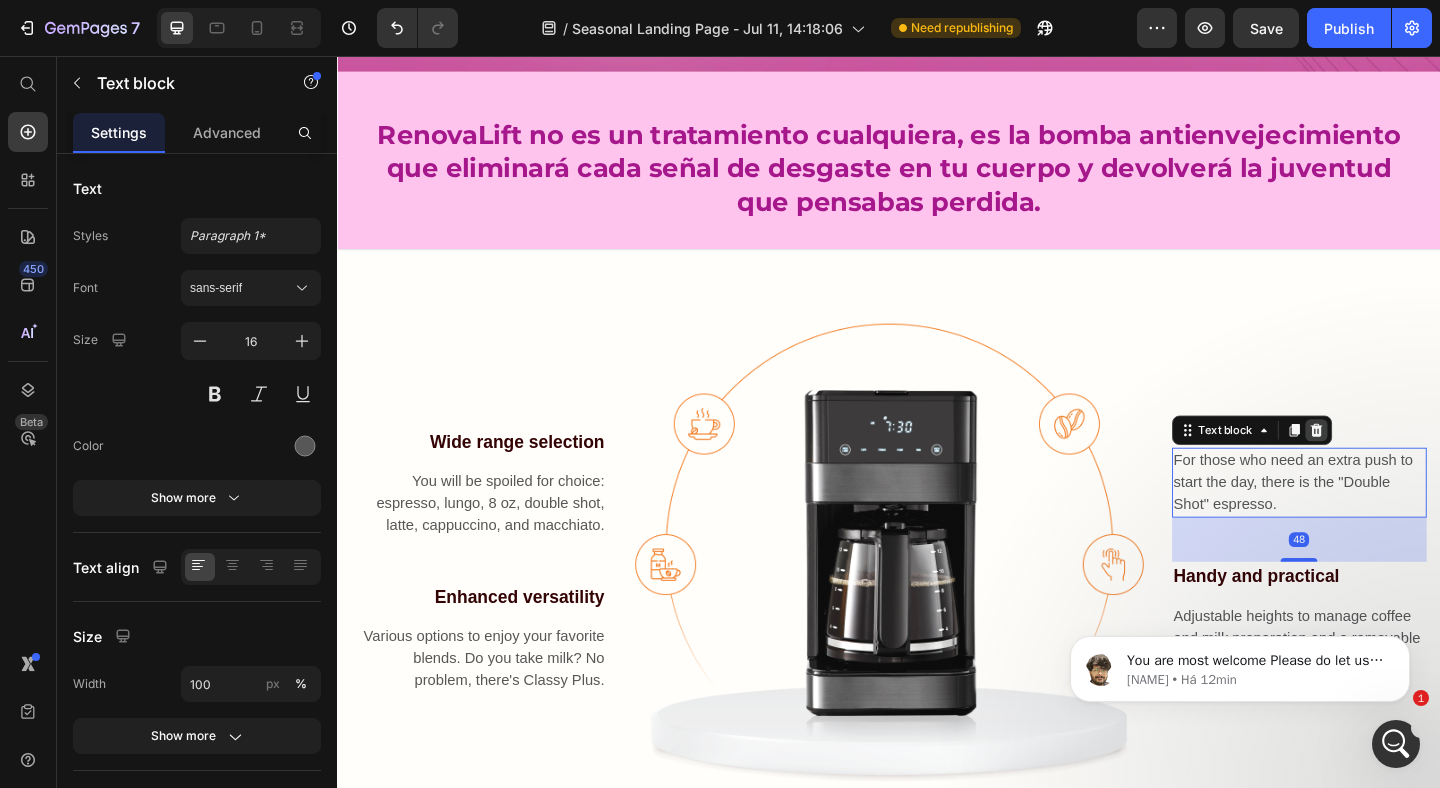 click at bounding box center [1402, 463] 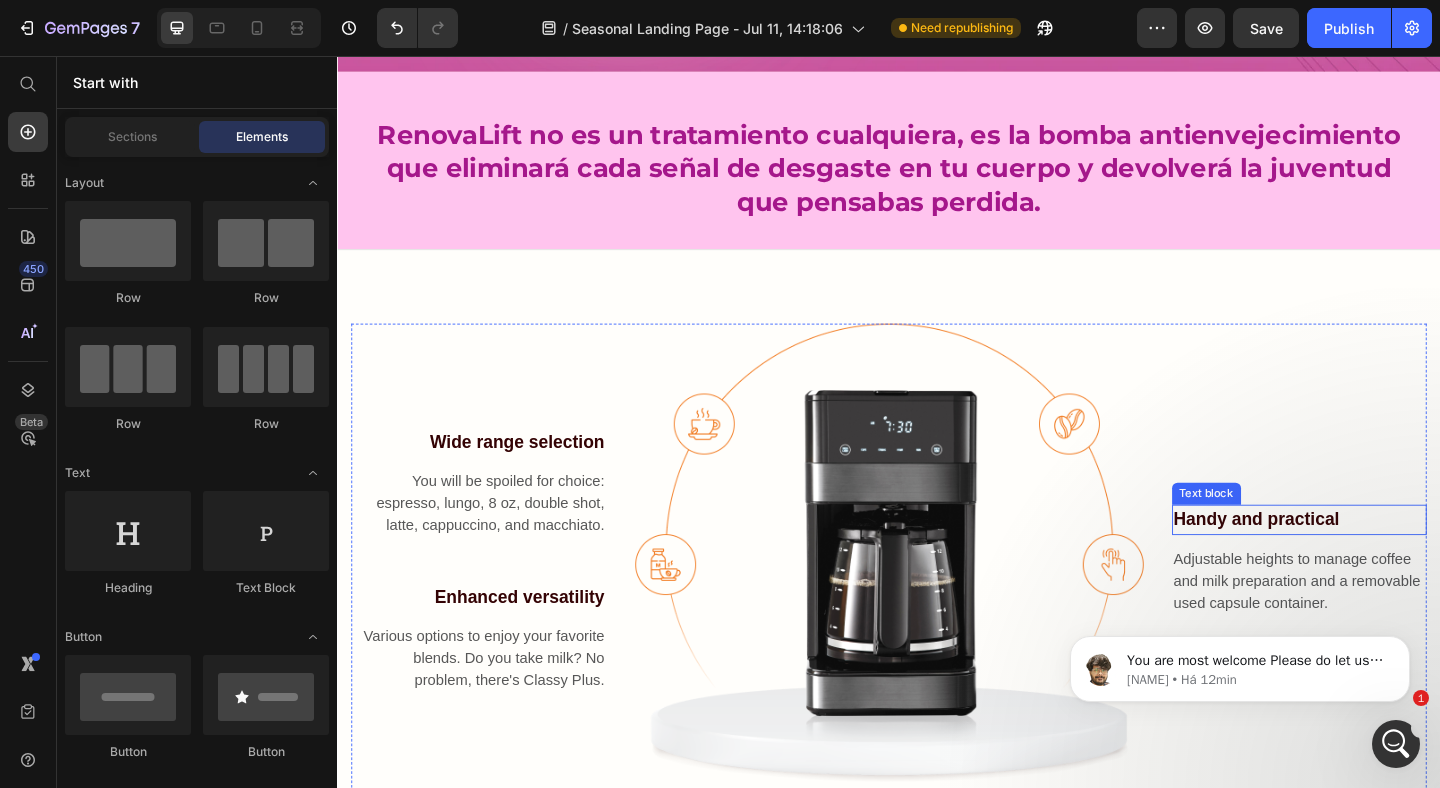 click on "Handy and practical Text block Adjustable heights to manage coffee and milk preparation and a removable used capsule container. Text block" at bounding box center (1384, 604) 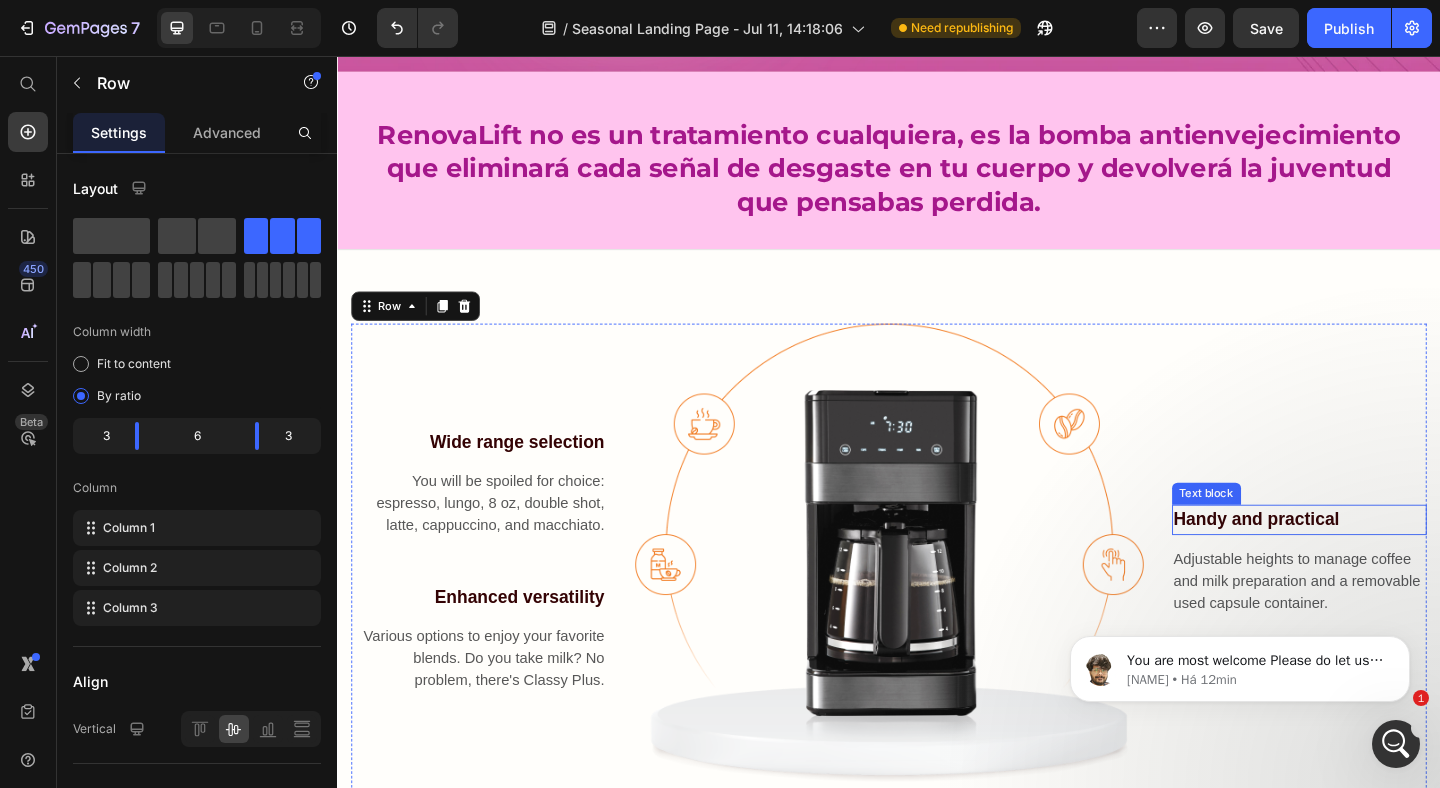 click on "Handy and practical" at bounding box center (1384, 560) 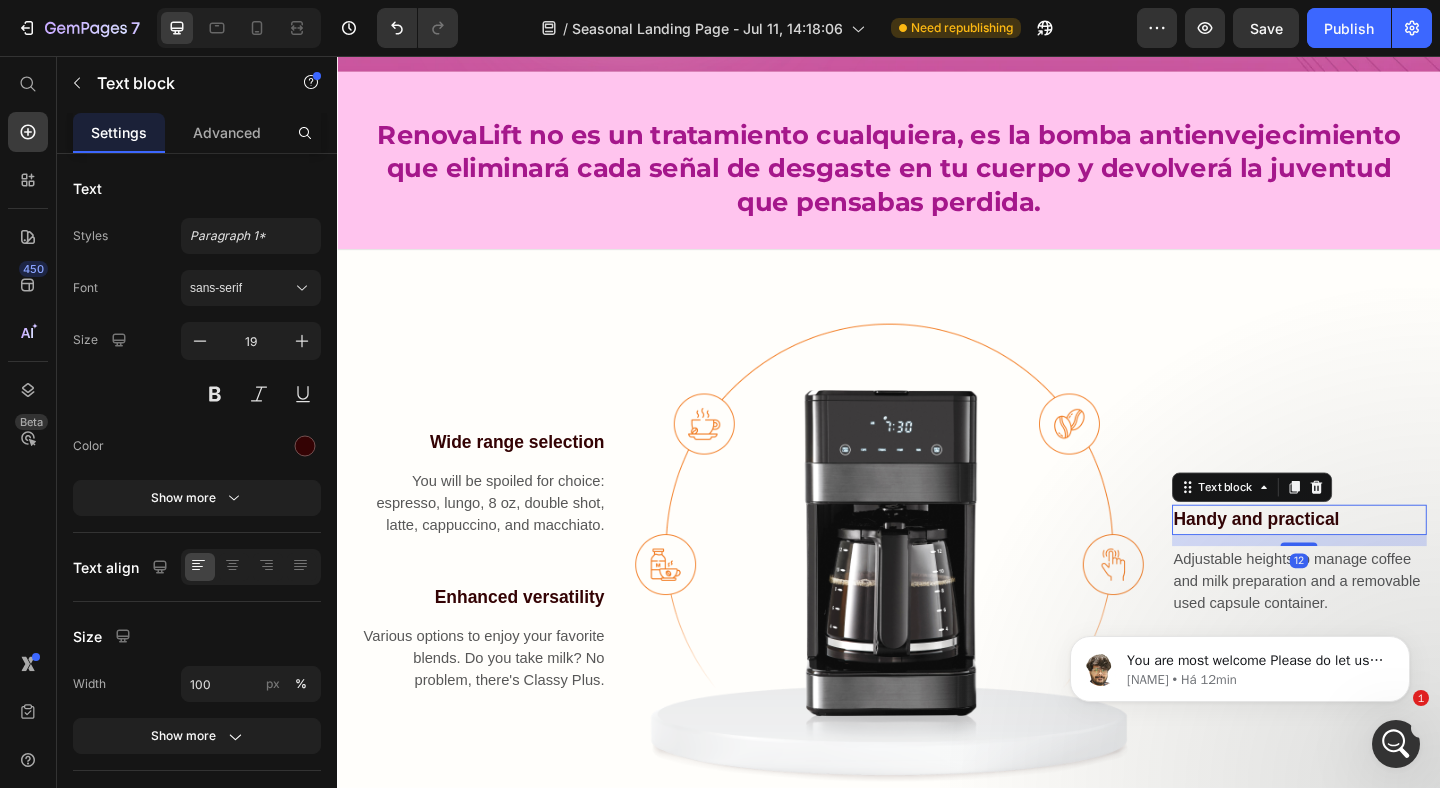 click 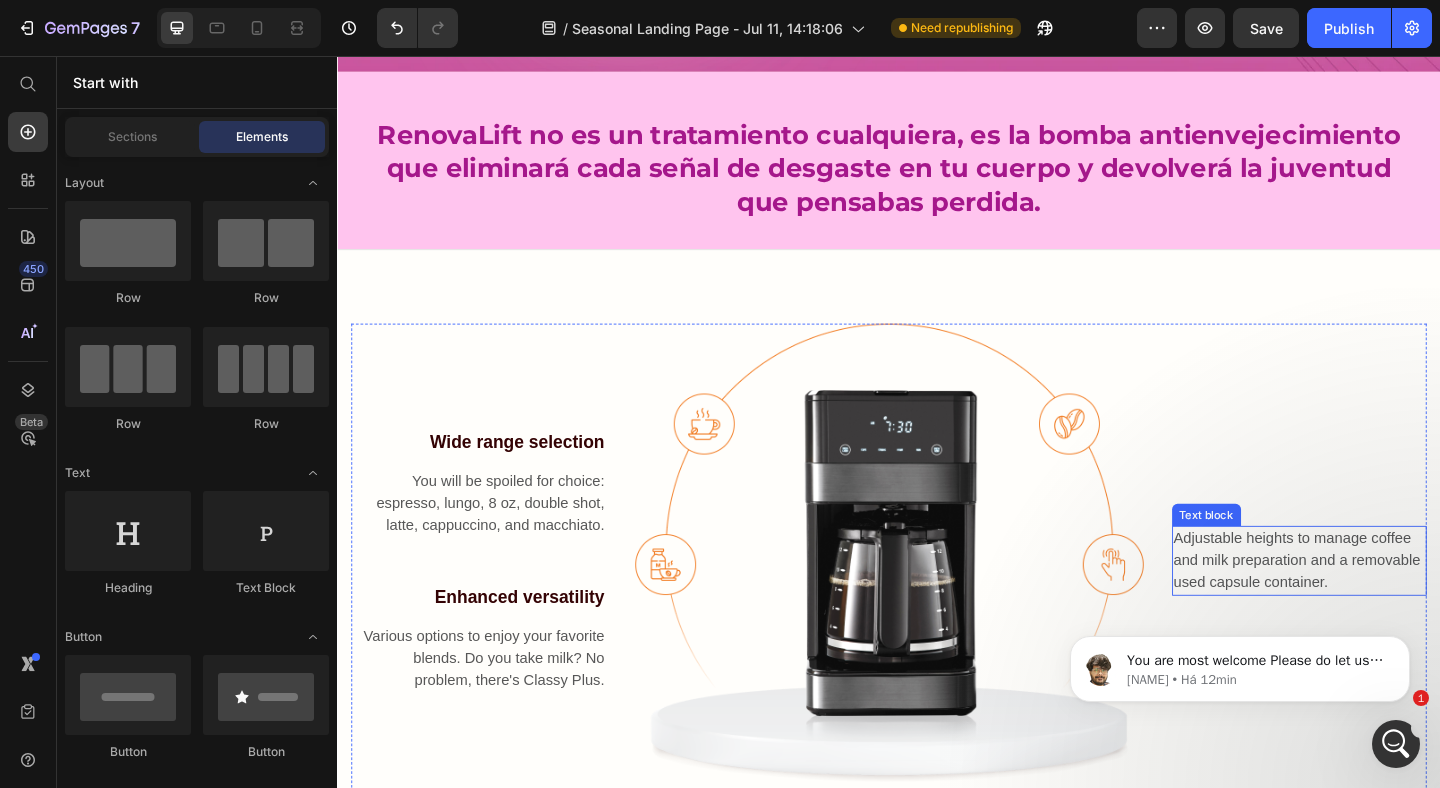click on "Adjustable heights to manage coffee and milk preparation and a removable used capsule container." at bounding box center (1384, 605) 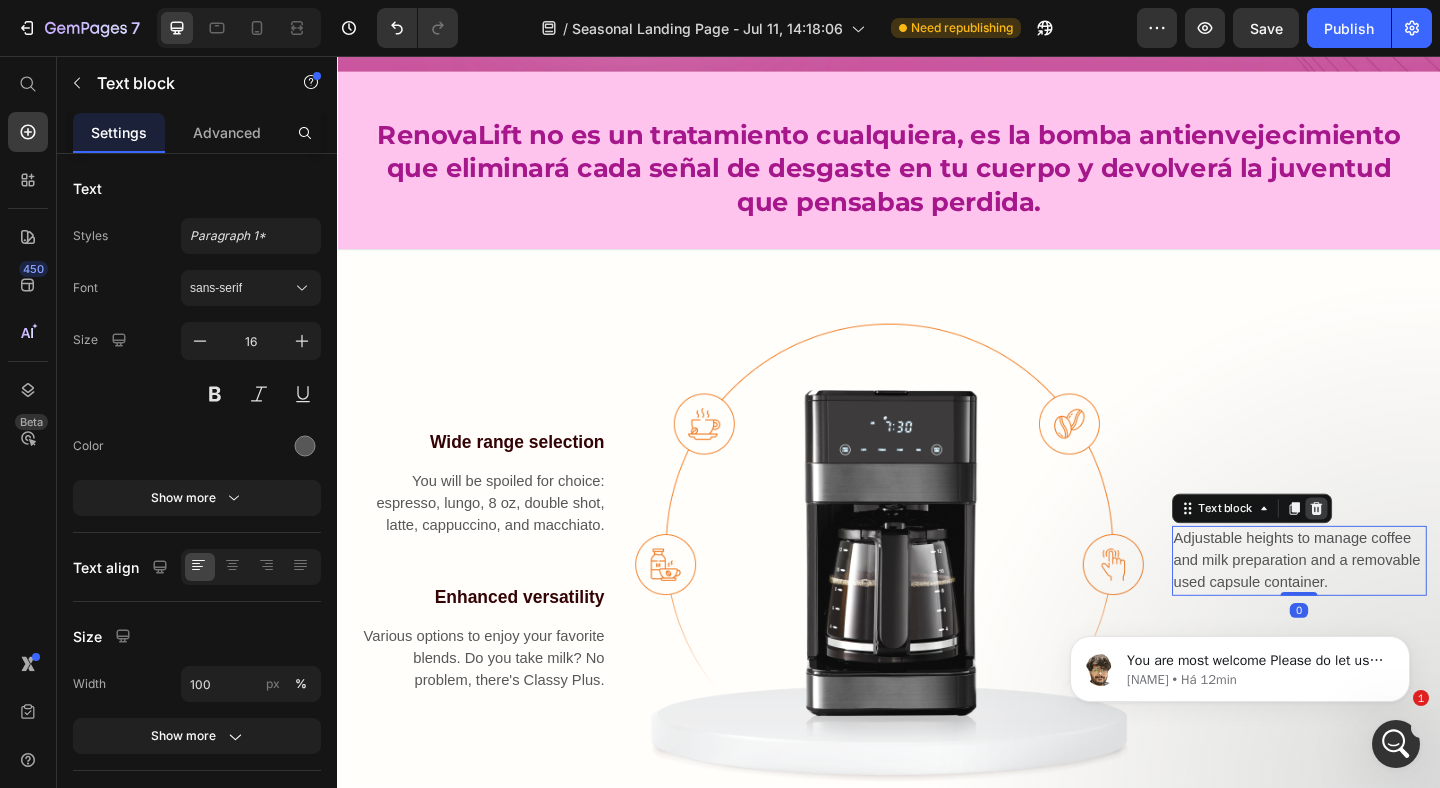 click at bounding box center (1402, 548) 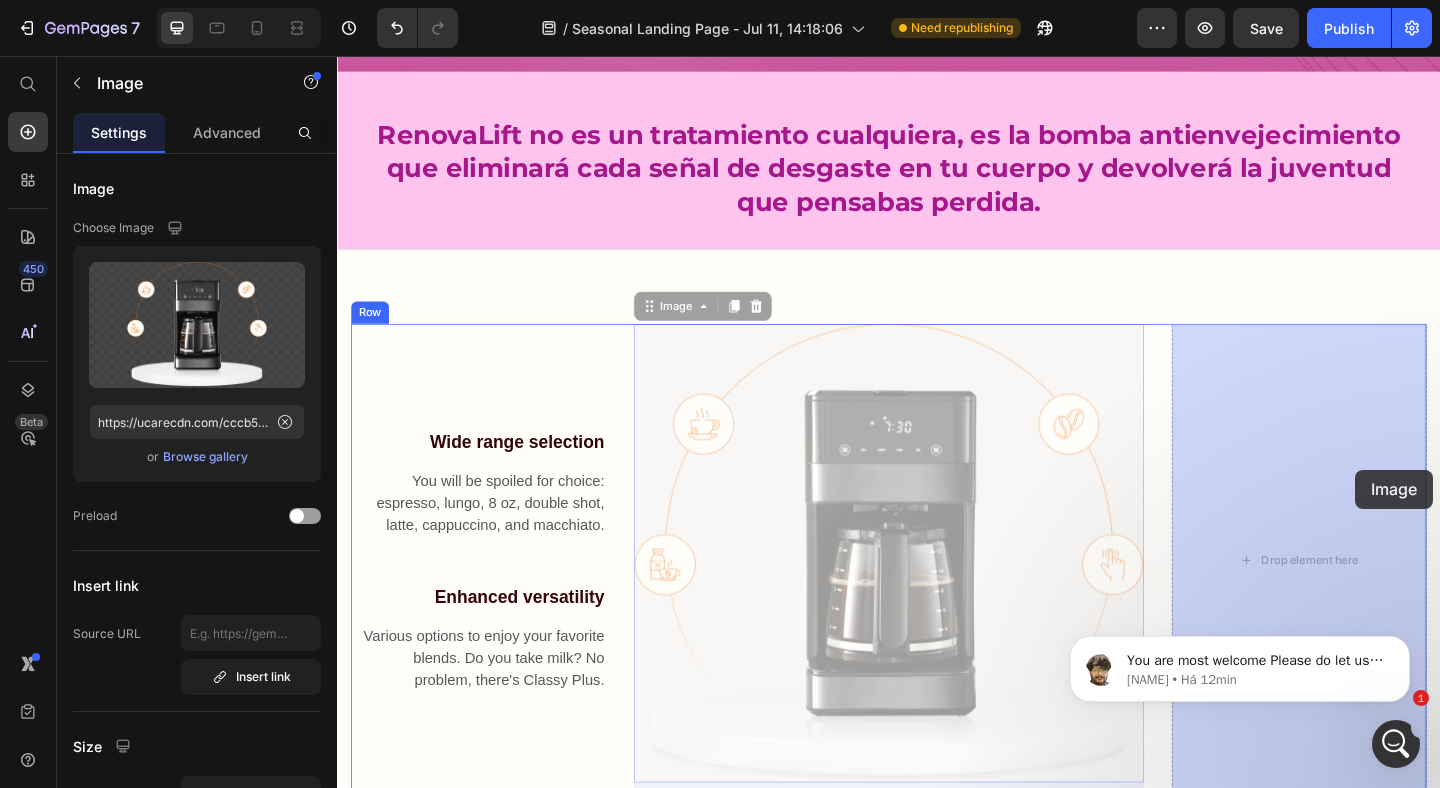 drag, startPoint x: 1072, startPoint y: 540, endPoint x: 1445, endPoint y: 506, distance: 374.5464 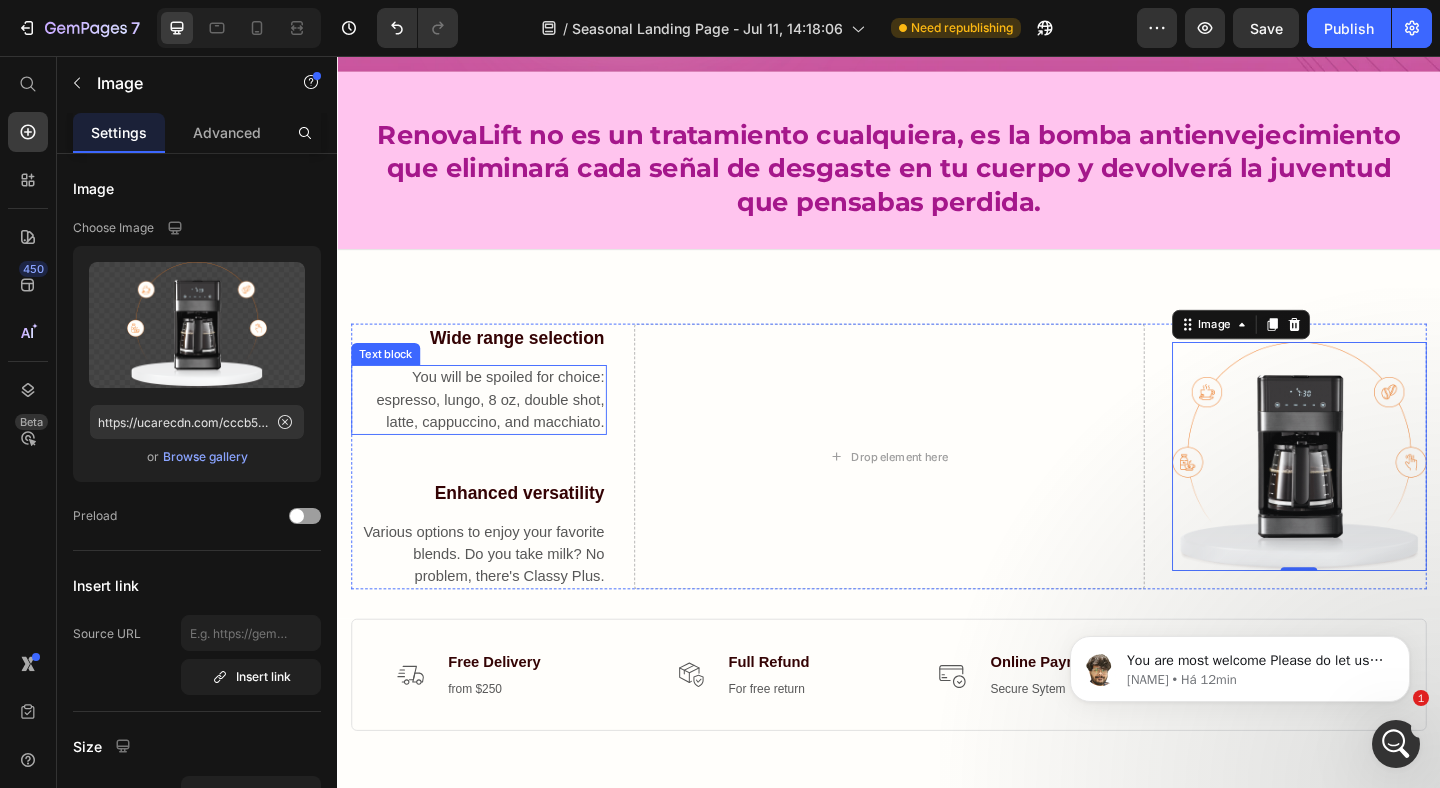 click on "Drop element here" at bounding box center (937, 491) 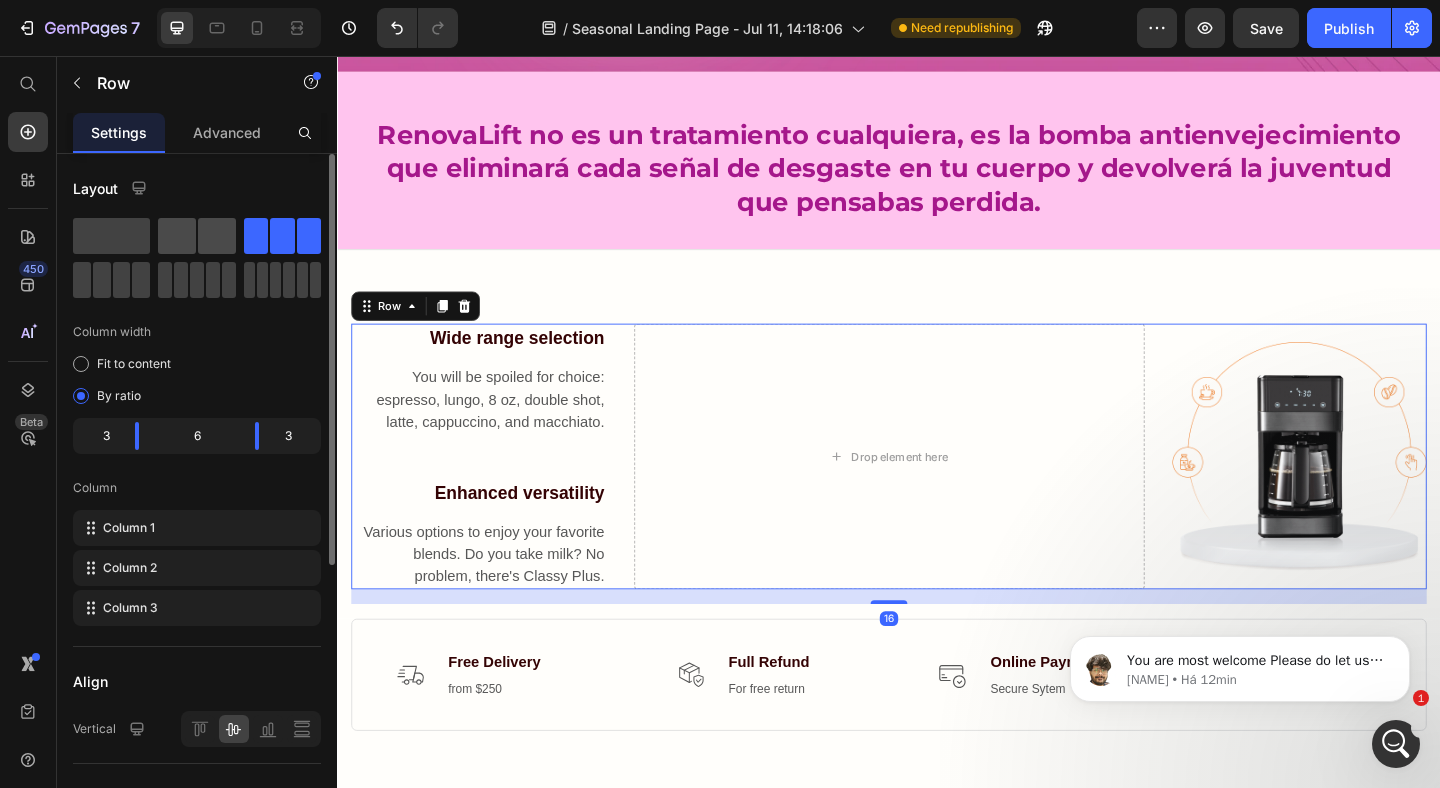 click 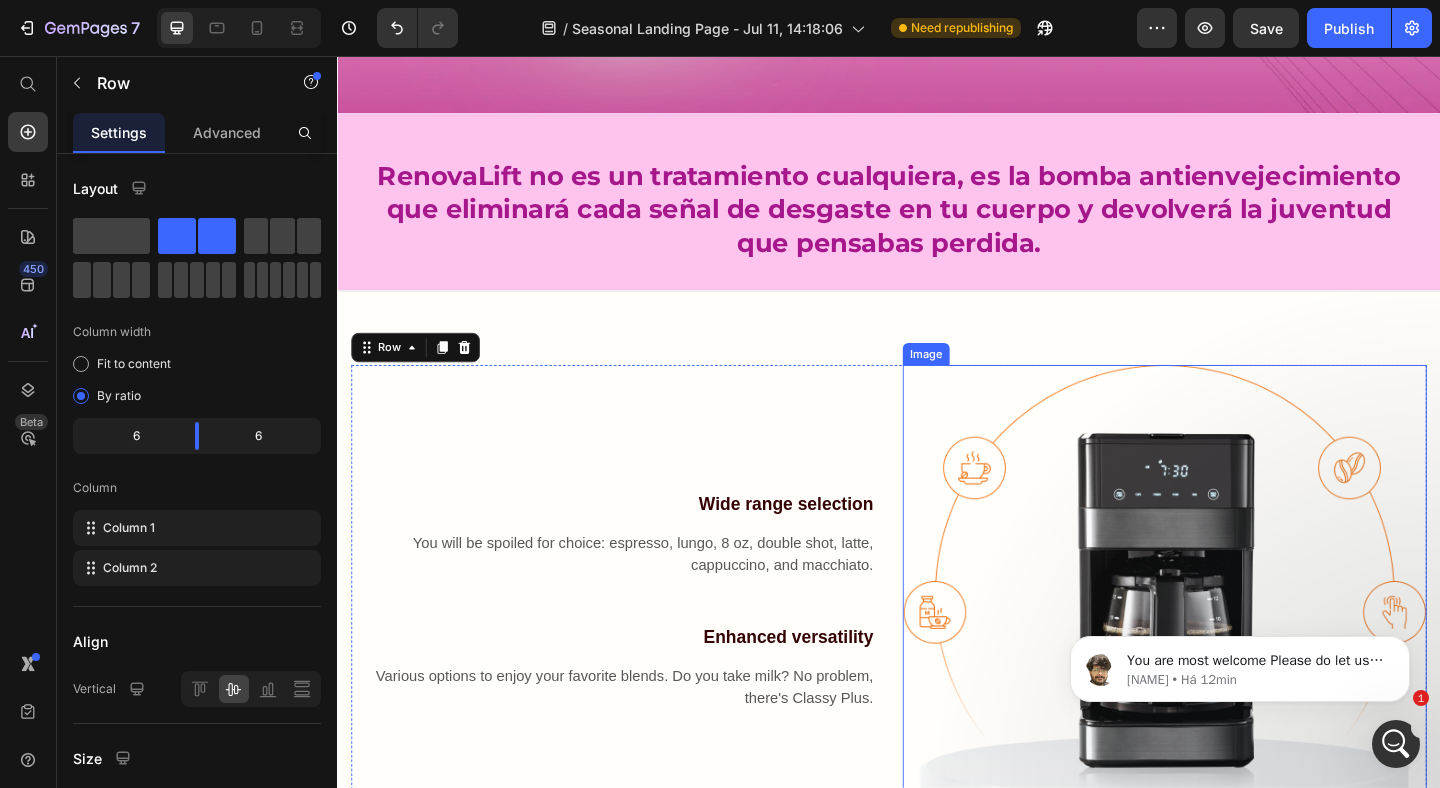 scroll, scrollTop: 607, scrollLeft: 0, axis: vertical 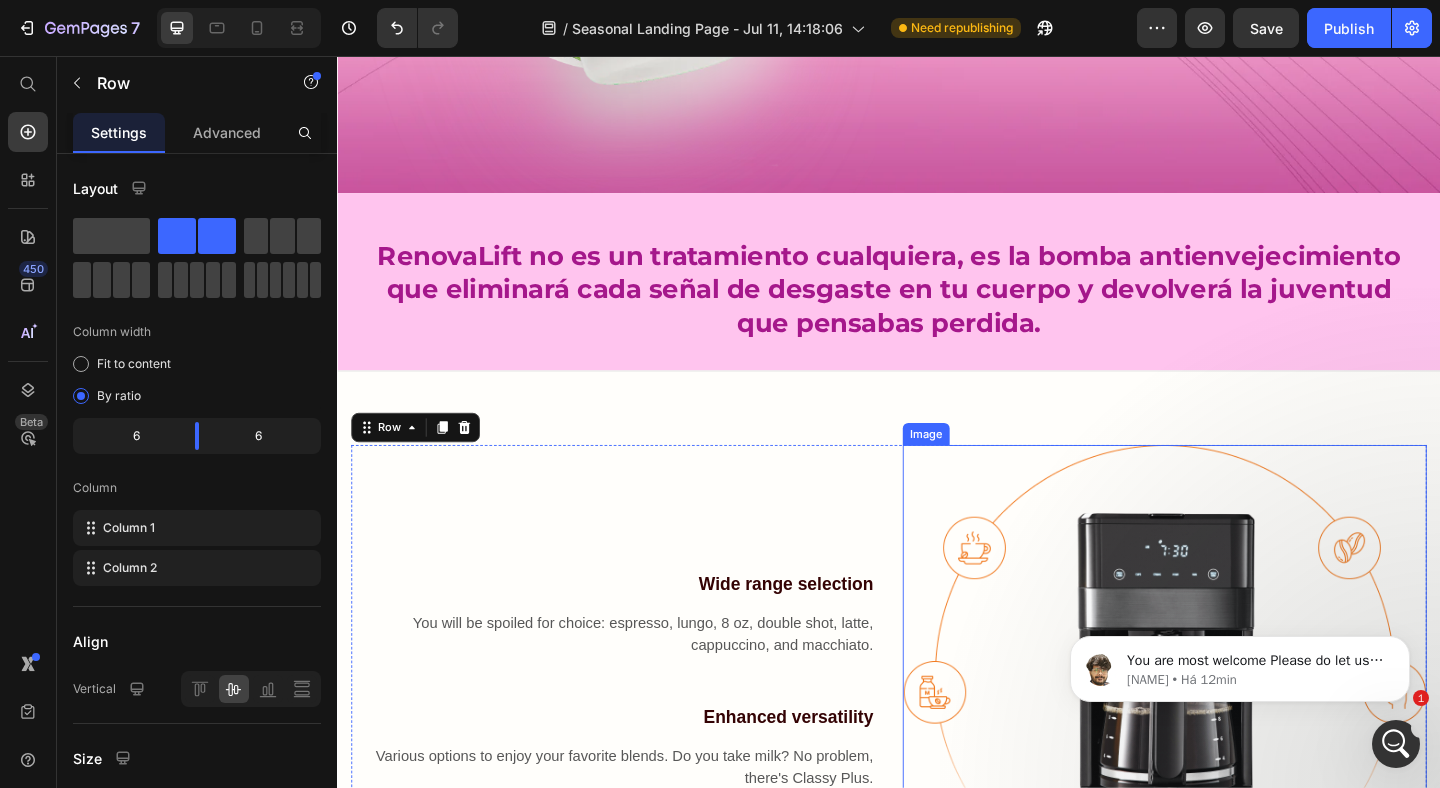 click at bounding box center [1237, 735] 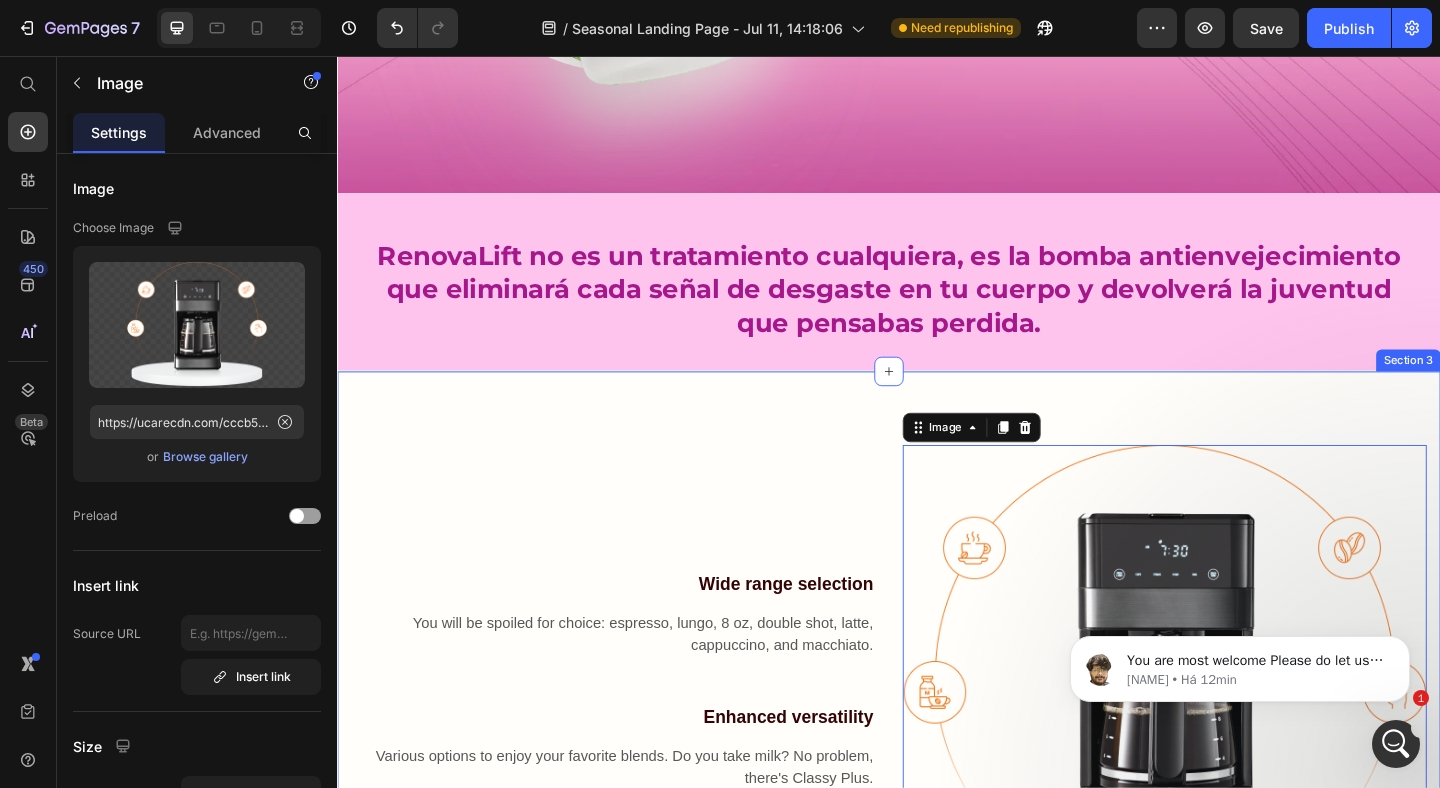 click on "Wide range selection Text block You will be spoiled for choice: espresso, lungo, 8 oz, double shot, latte, cappuccino, and macchiato. Text block Enhanced versatility Text block Various options to enjoy your favorite blends. Do you take milk? No problem, there's Classy Plus. Text block Image   0 Row Section 3" at bounding box center (937, 710) 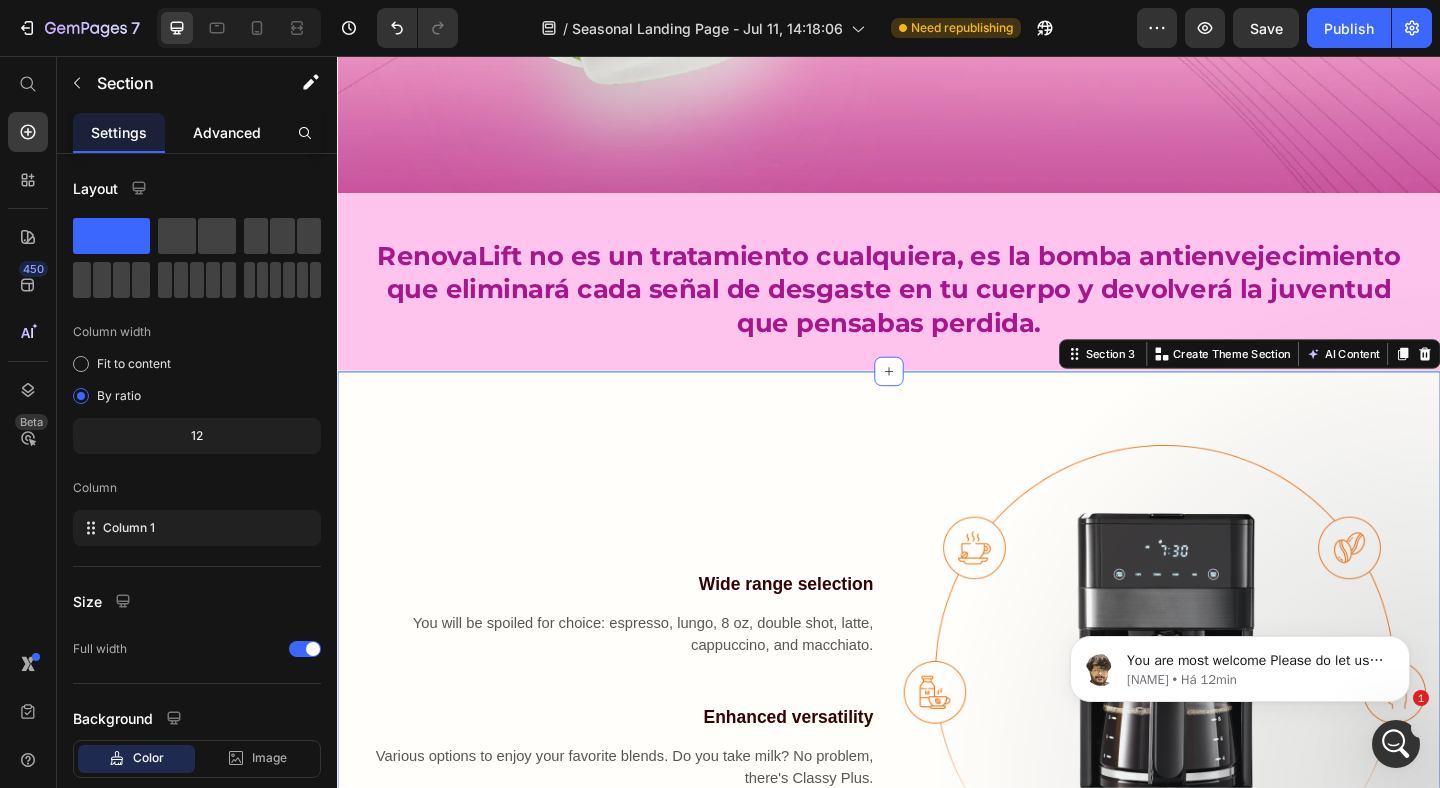 click on "Advanced" 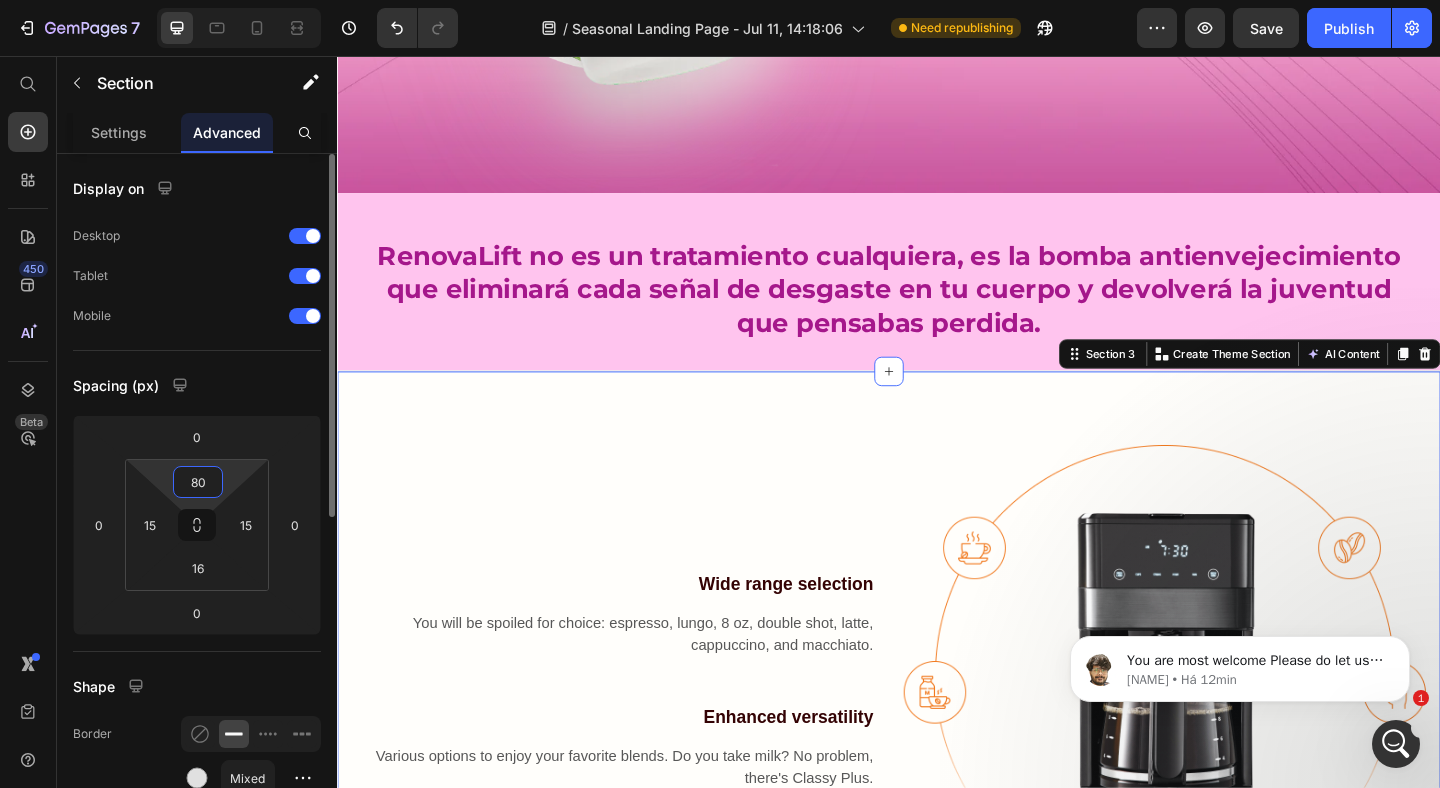 click on "80" at bounding box center (198, 482) 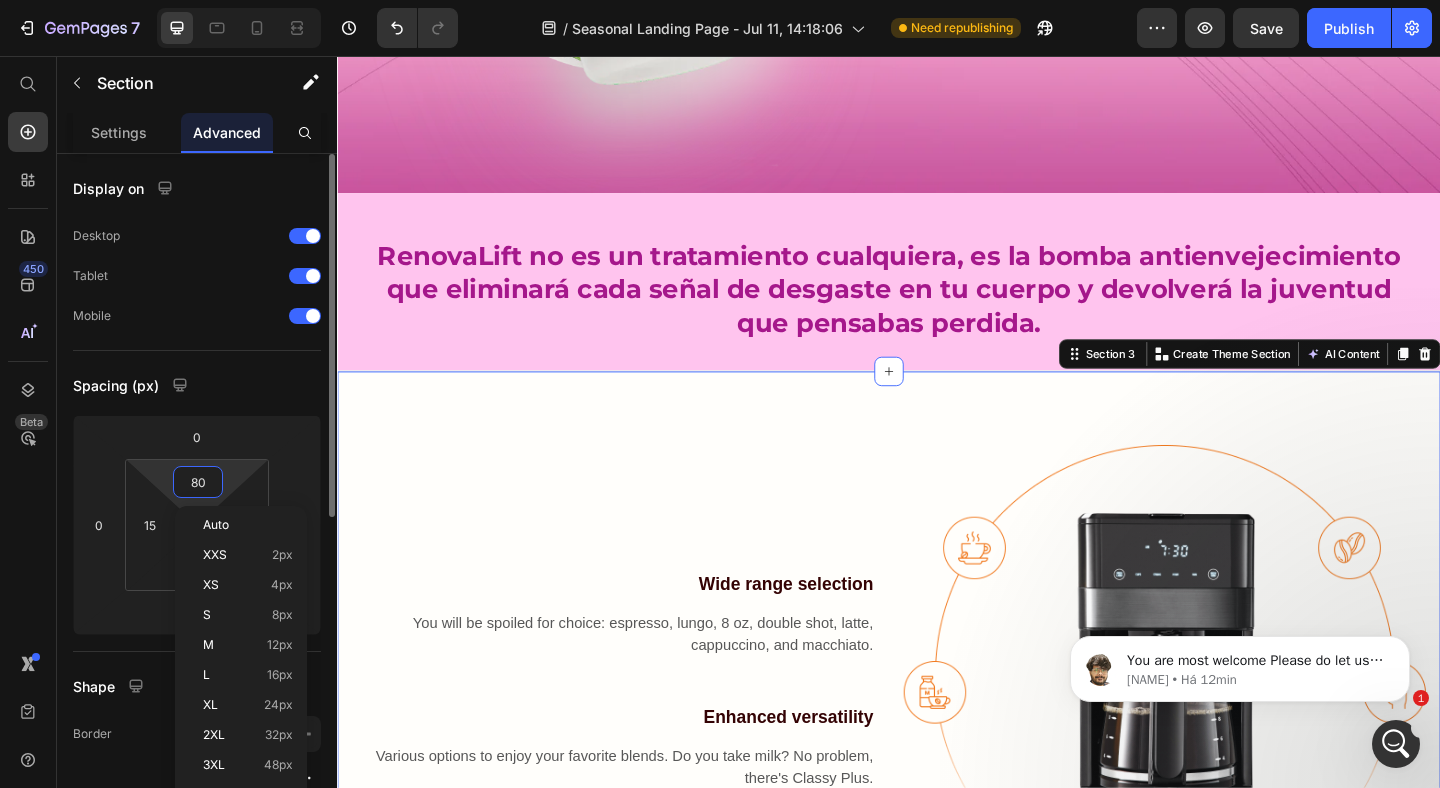 type on "0" 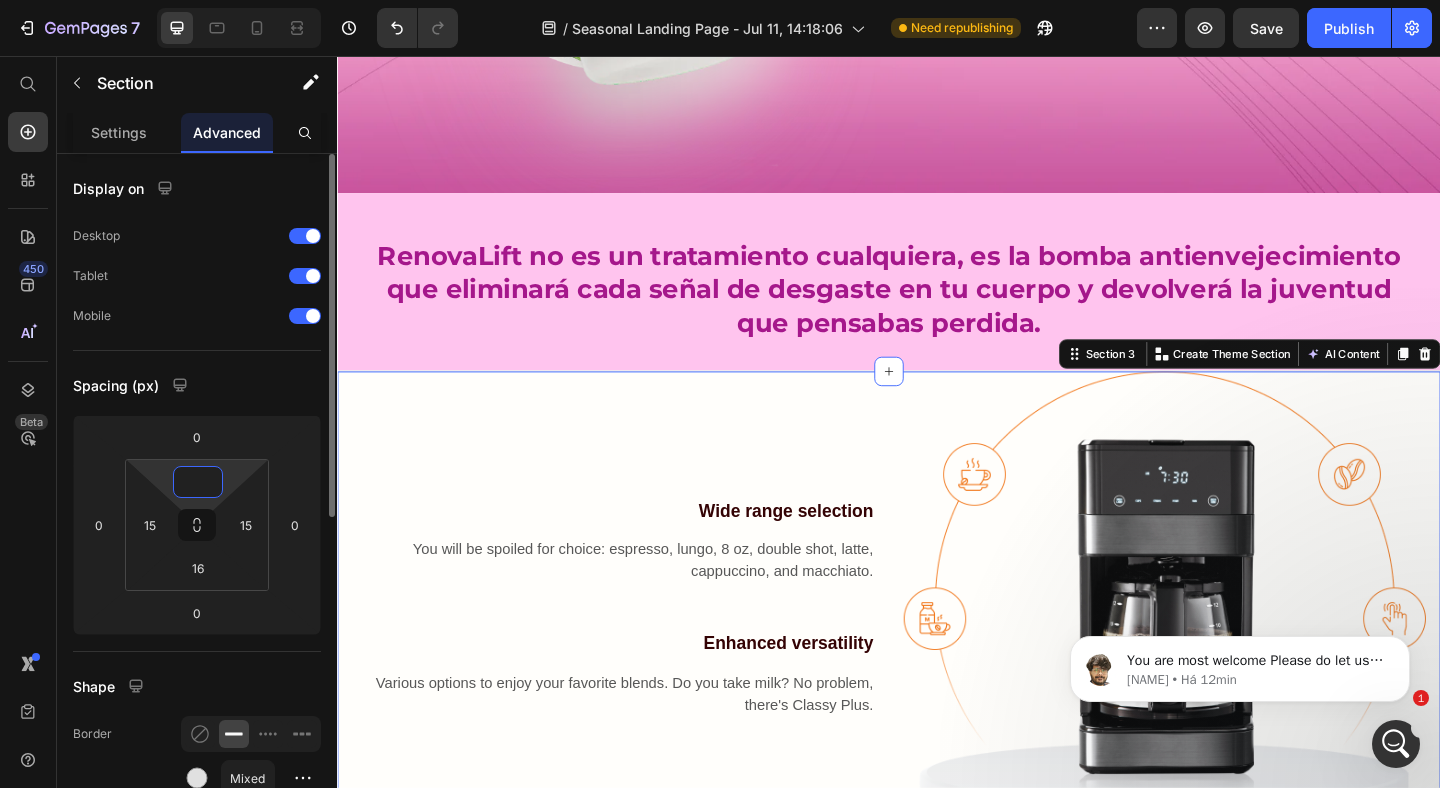 type on "0" 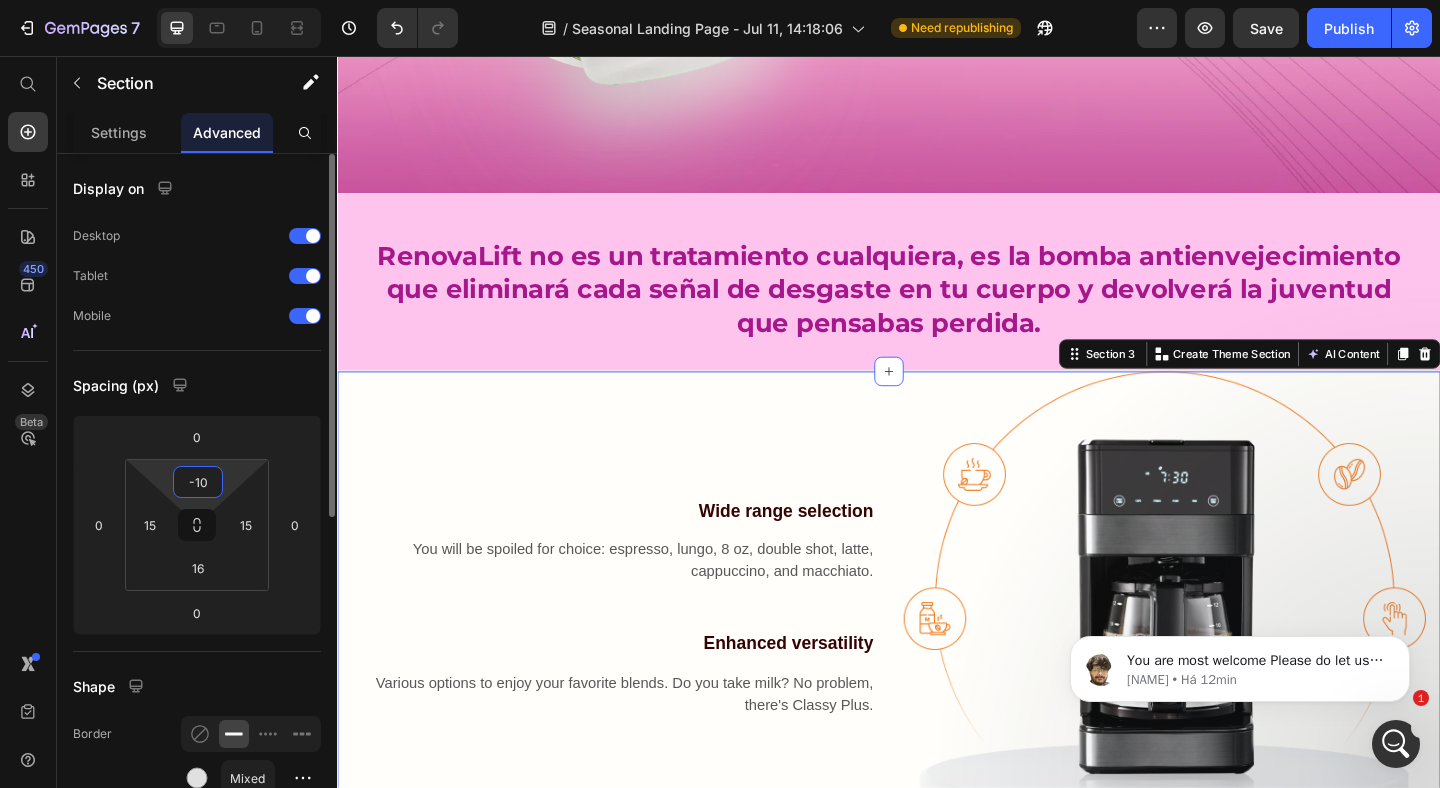 type on "-1" 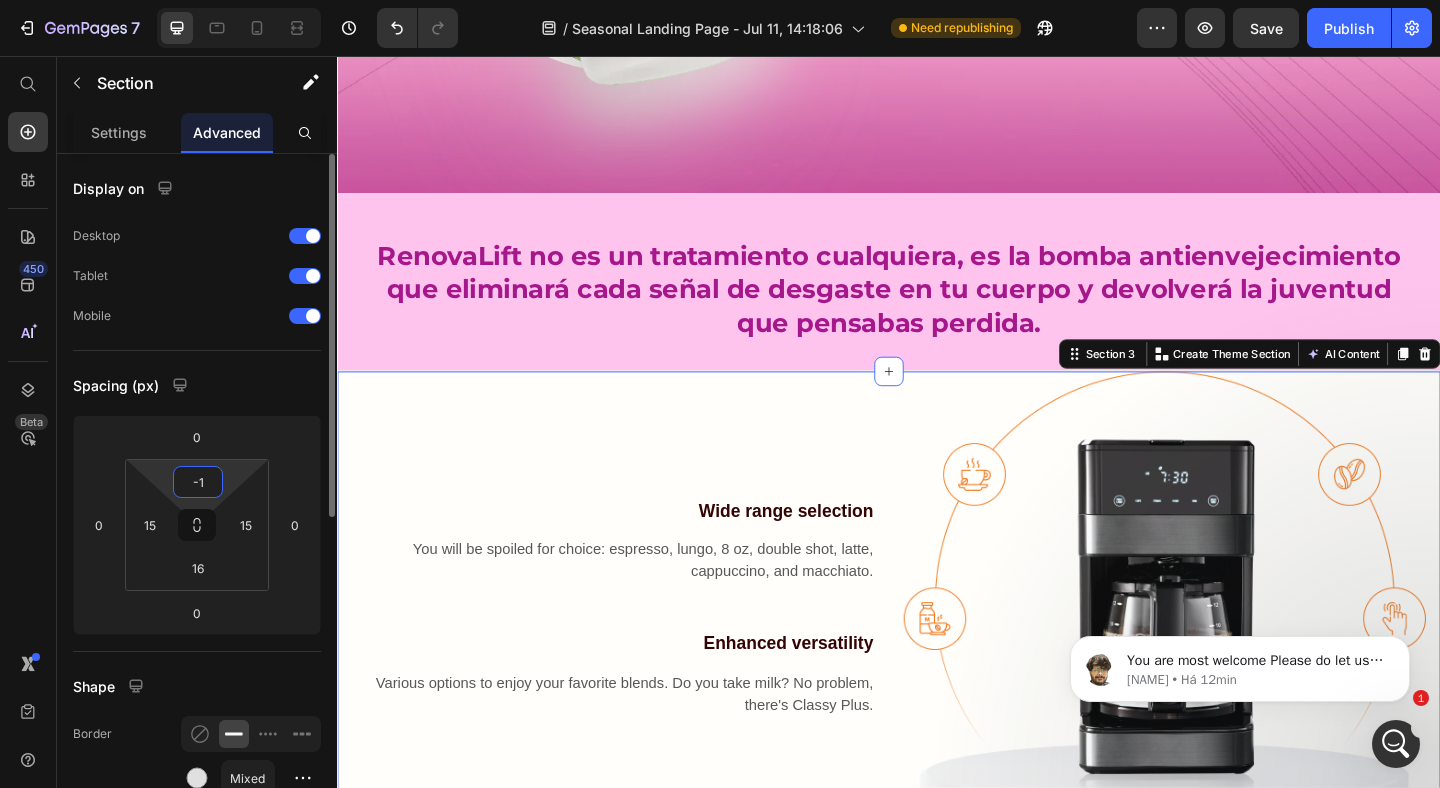 type 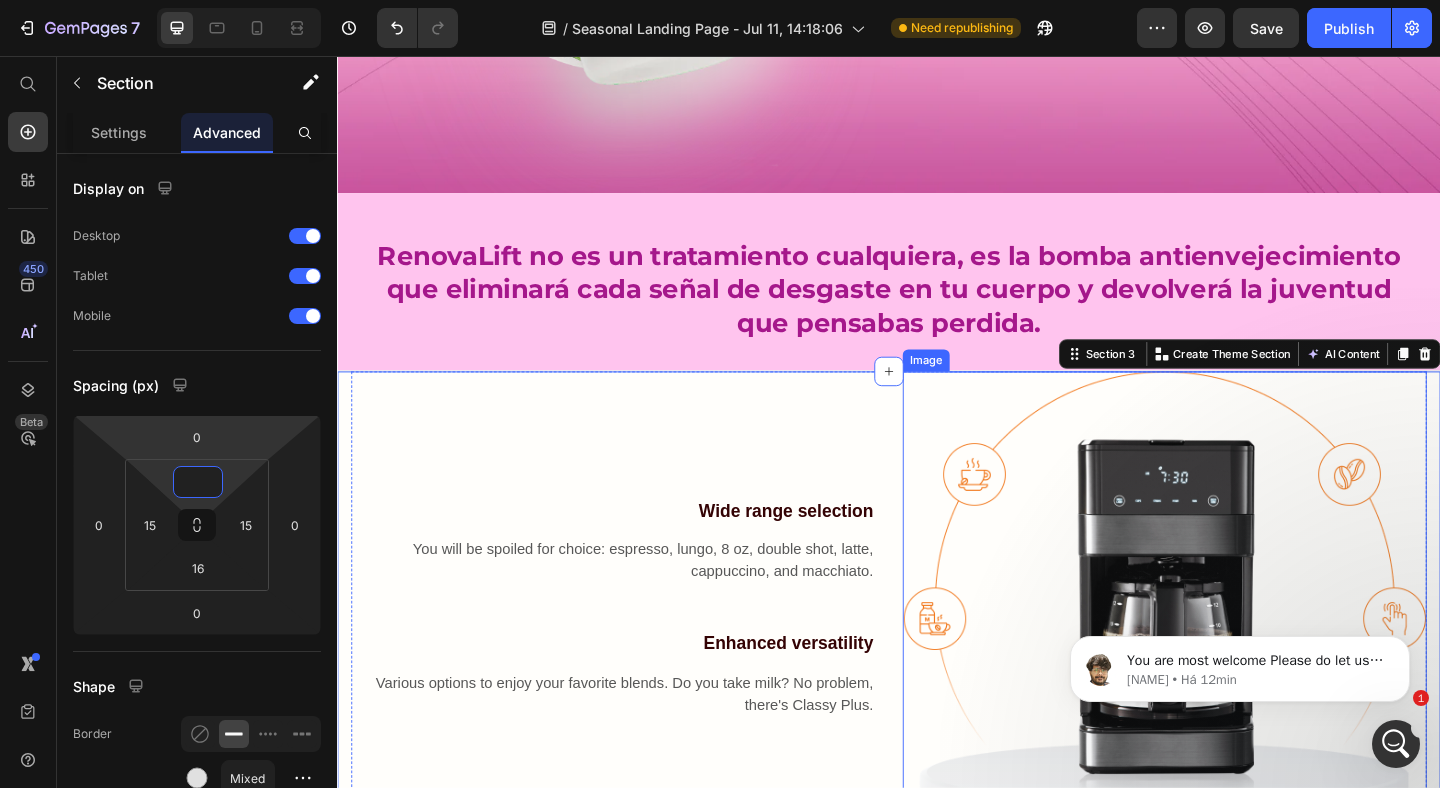 click at bounding box center [1237, 655] 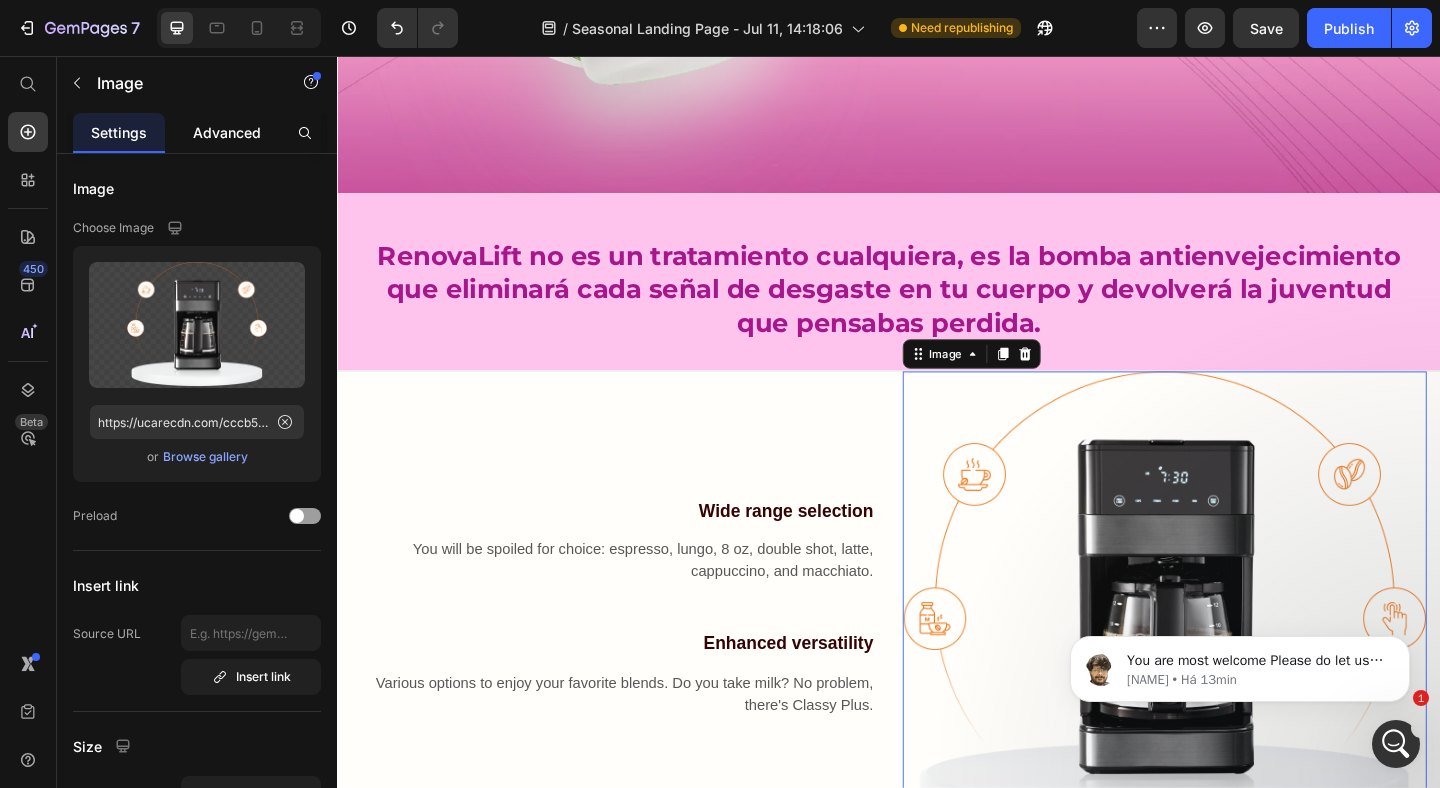 click on "Advanced" 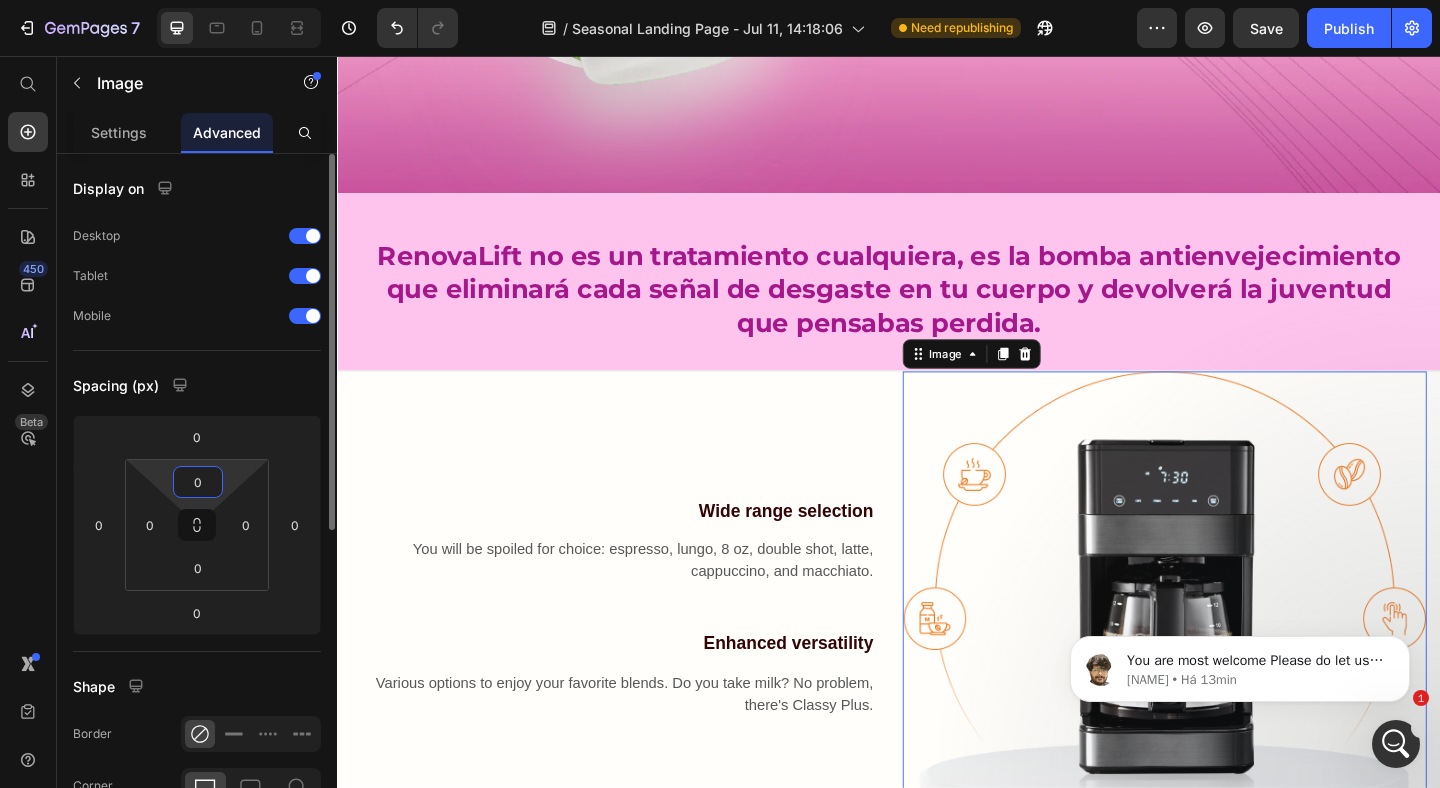 click on "0" at bounding box center [198, 482] 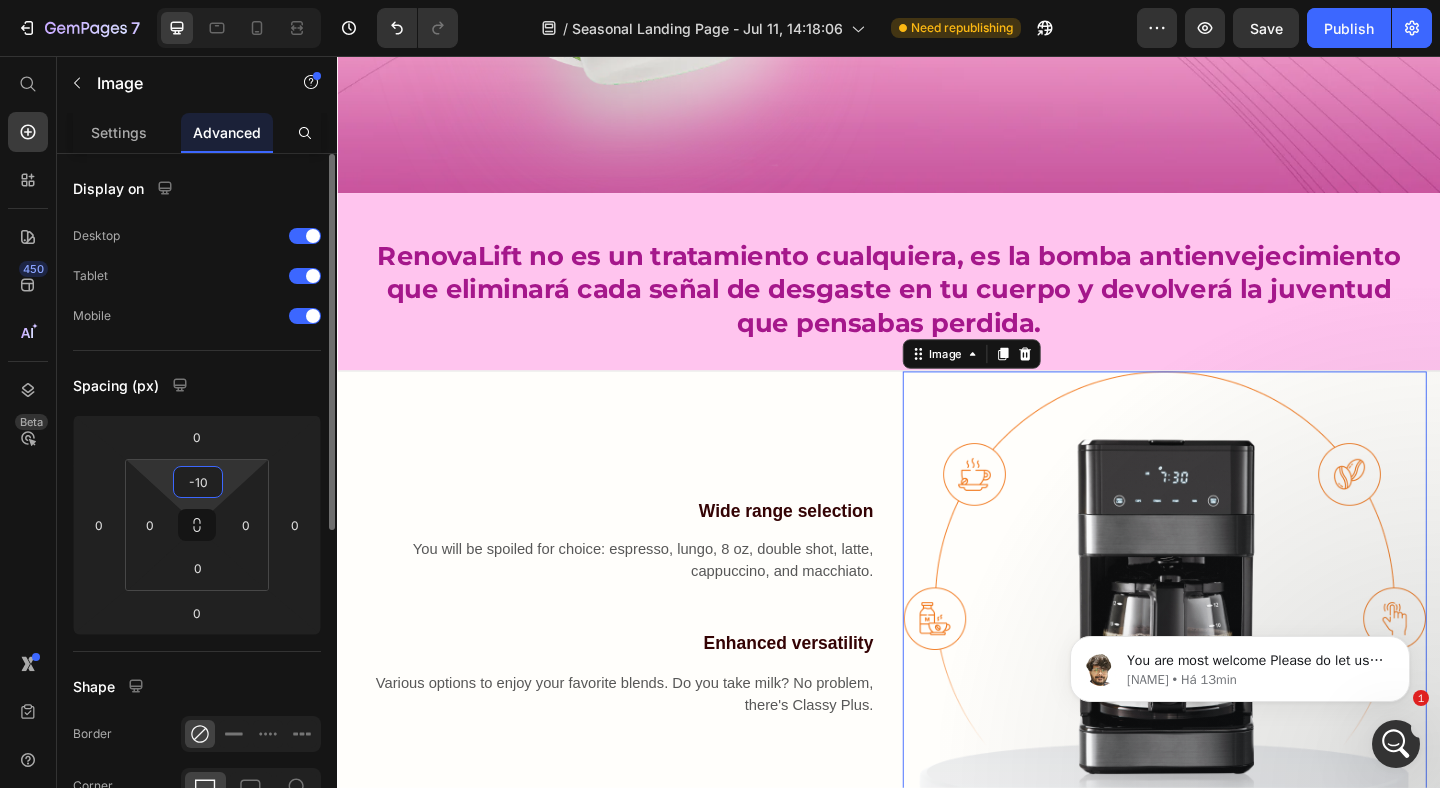 type on "-1" 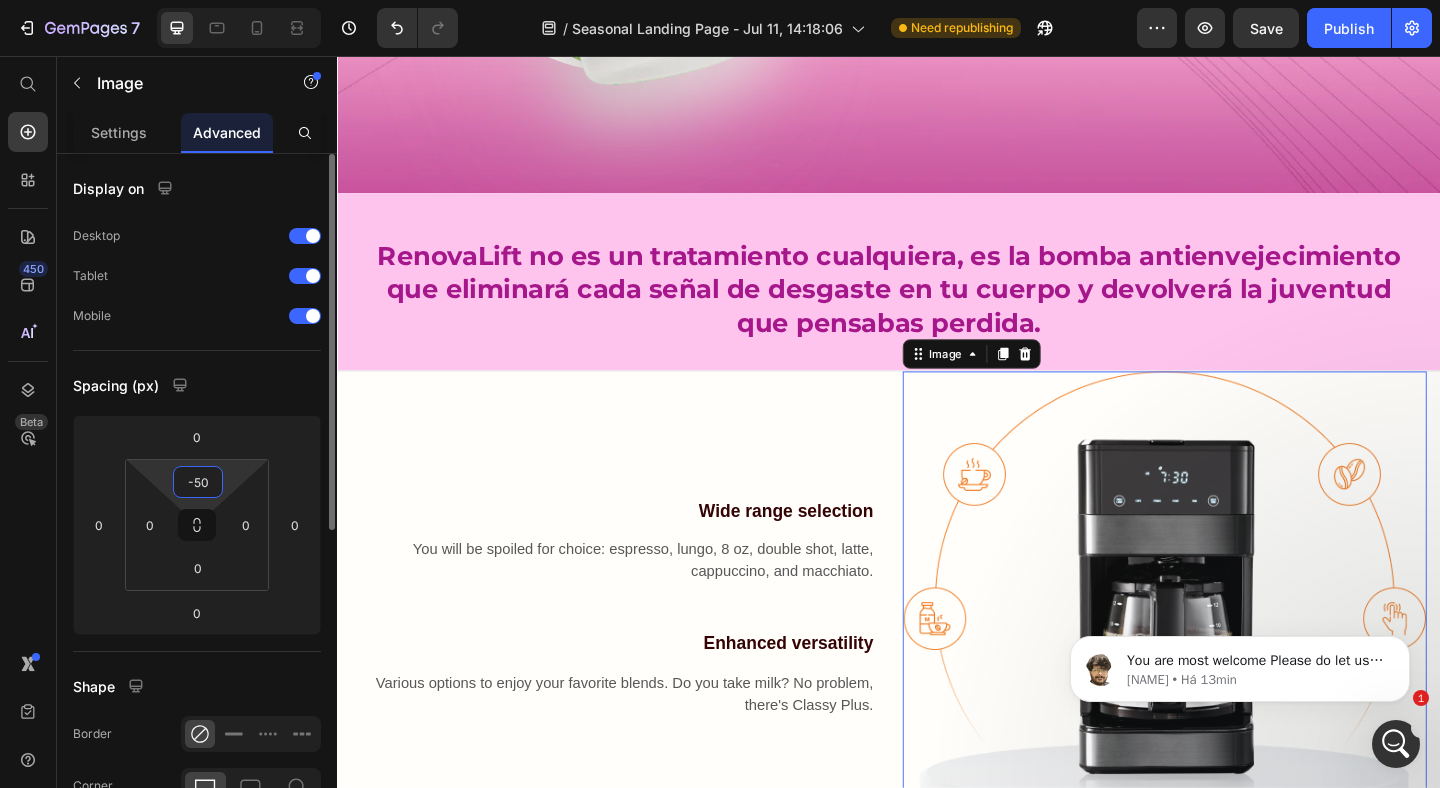 type on "-5" 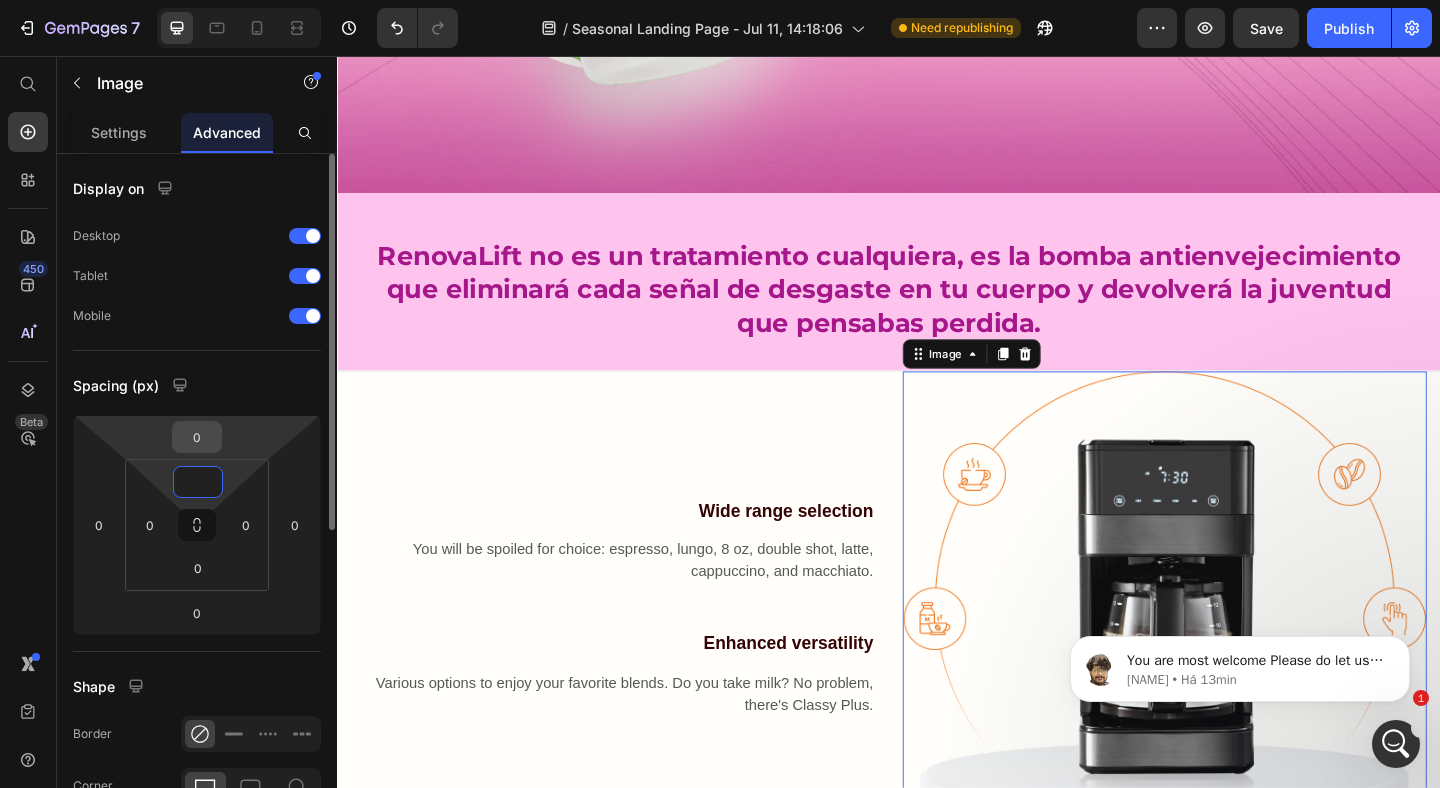click on "0" at bounding box center [197, 437] 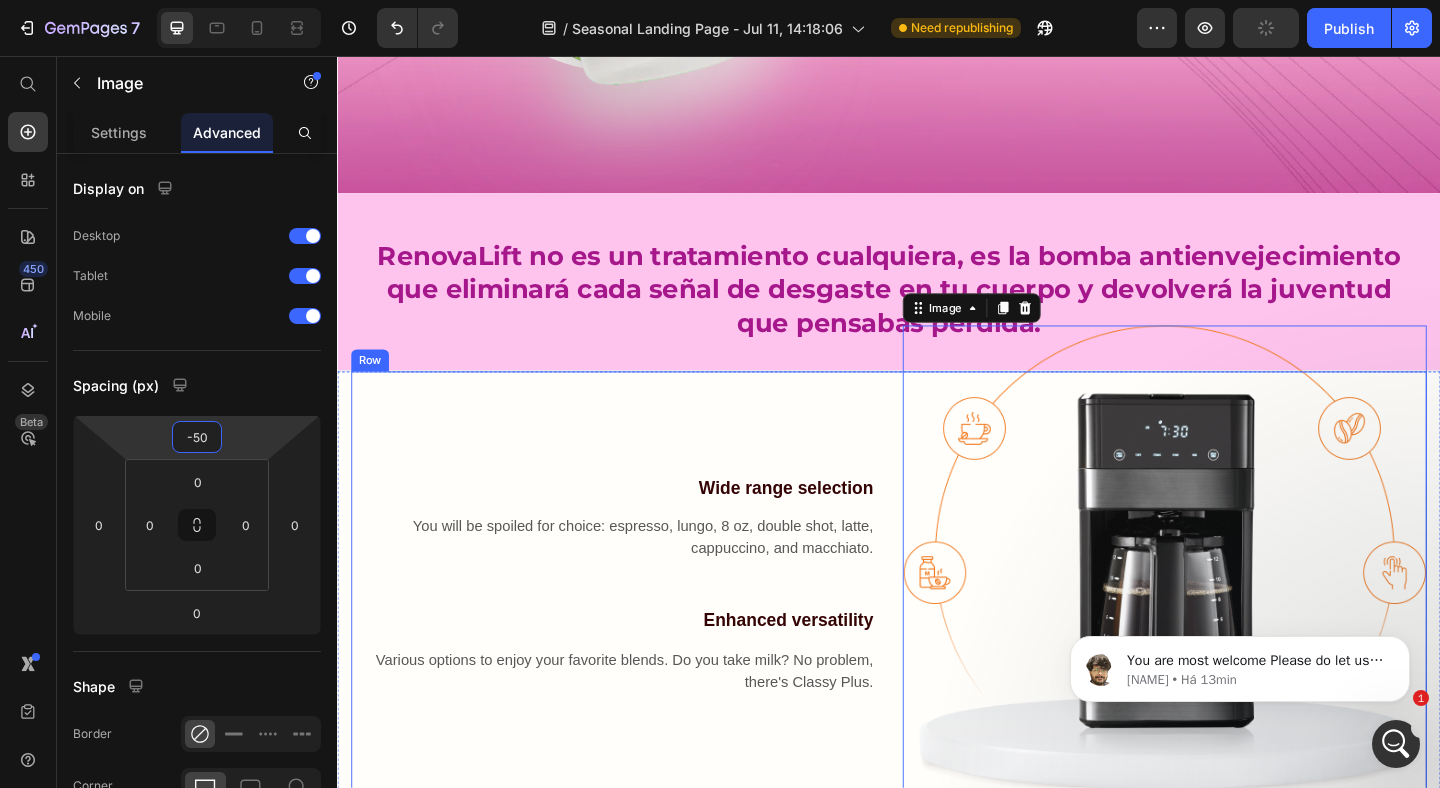 type on "-50" 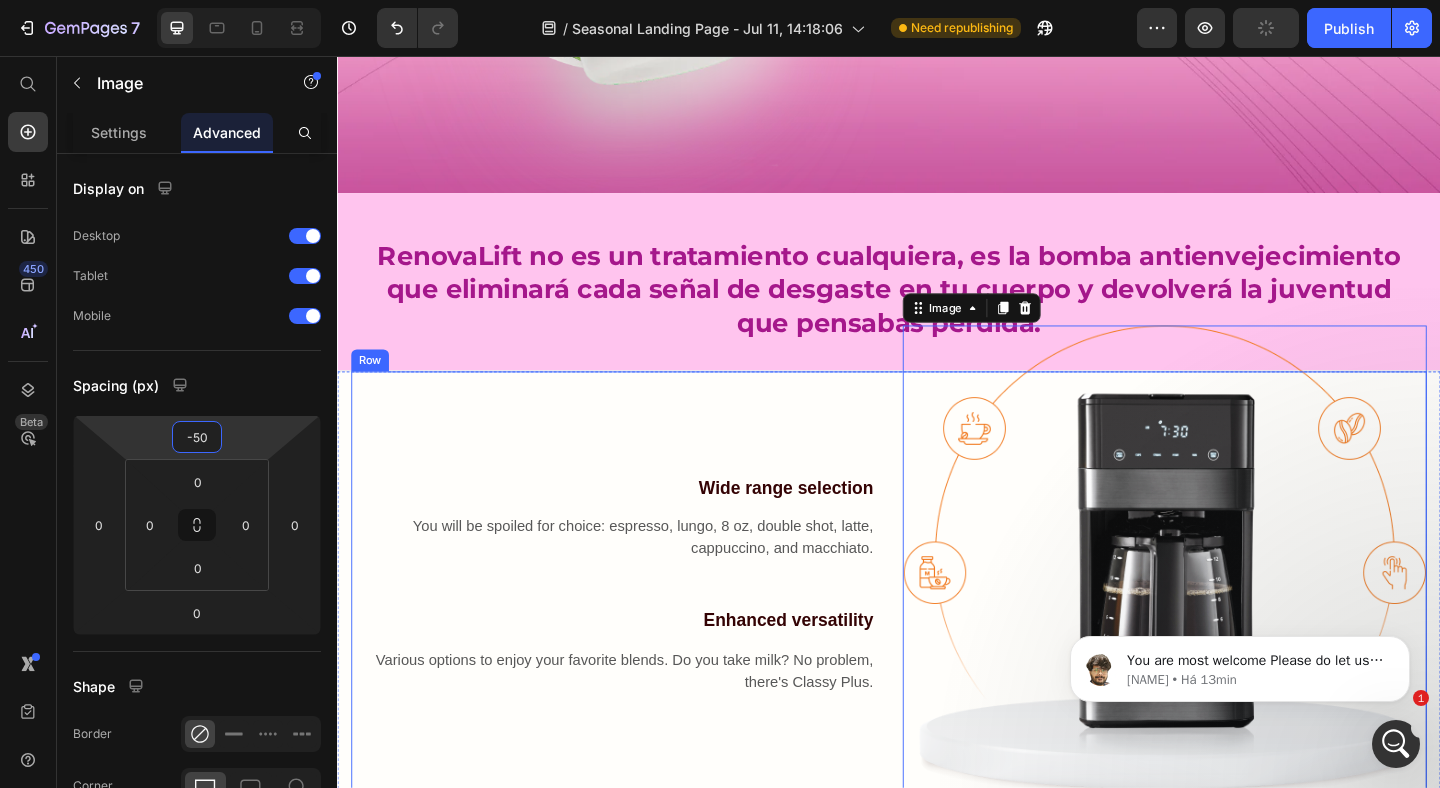 click at bounding box center [1237, 605] 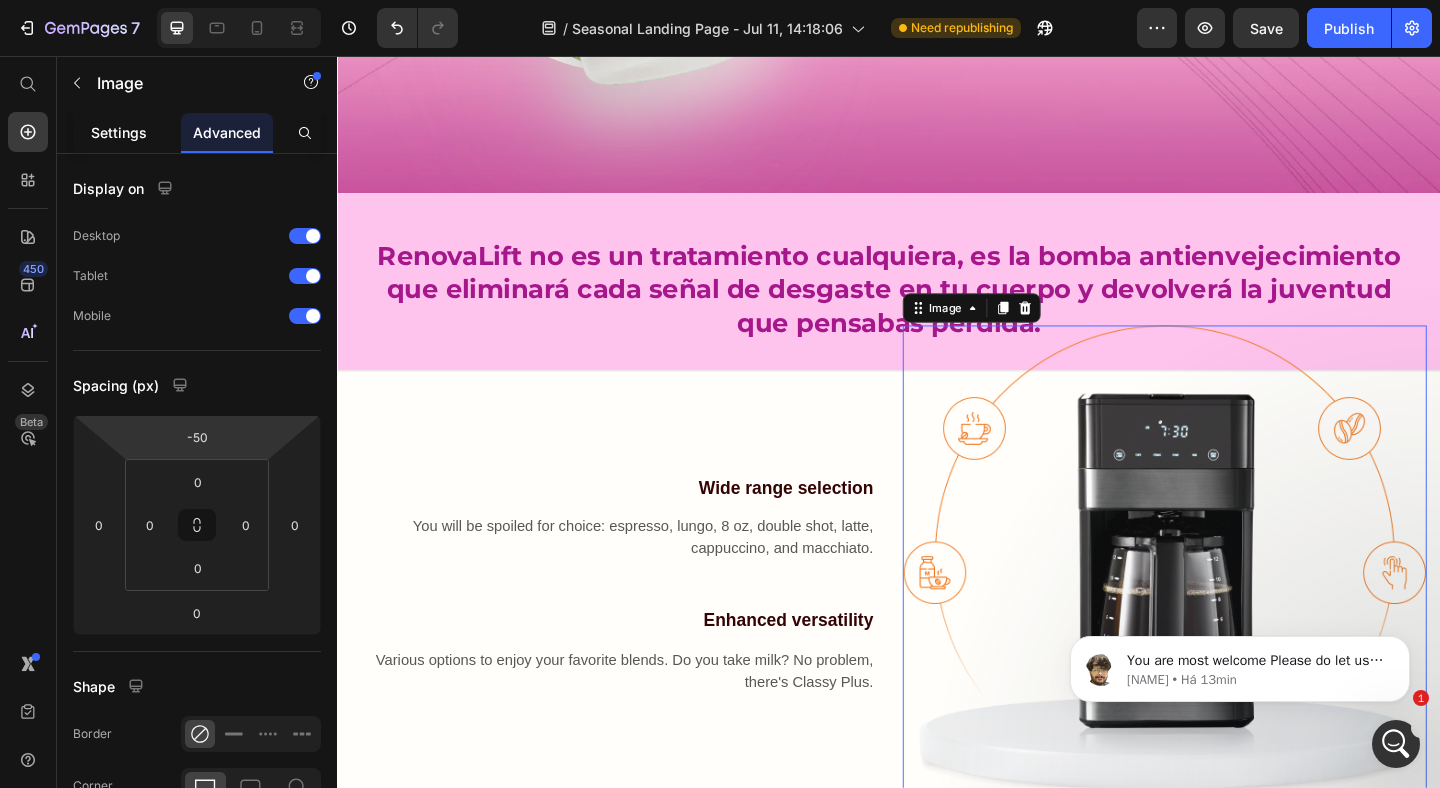 click on "Settings" at bounding box center [119, 132] 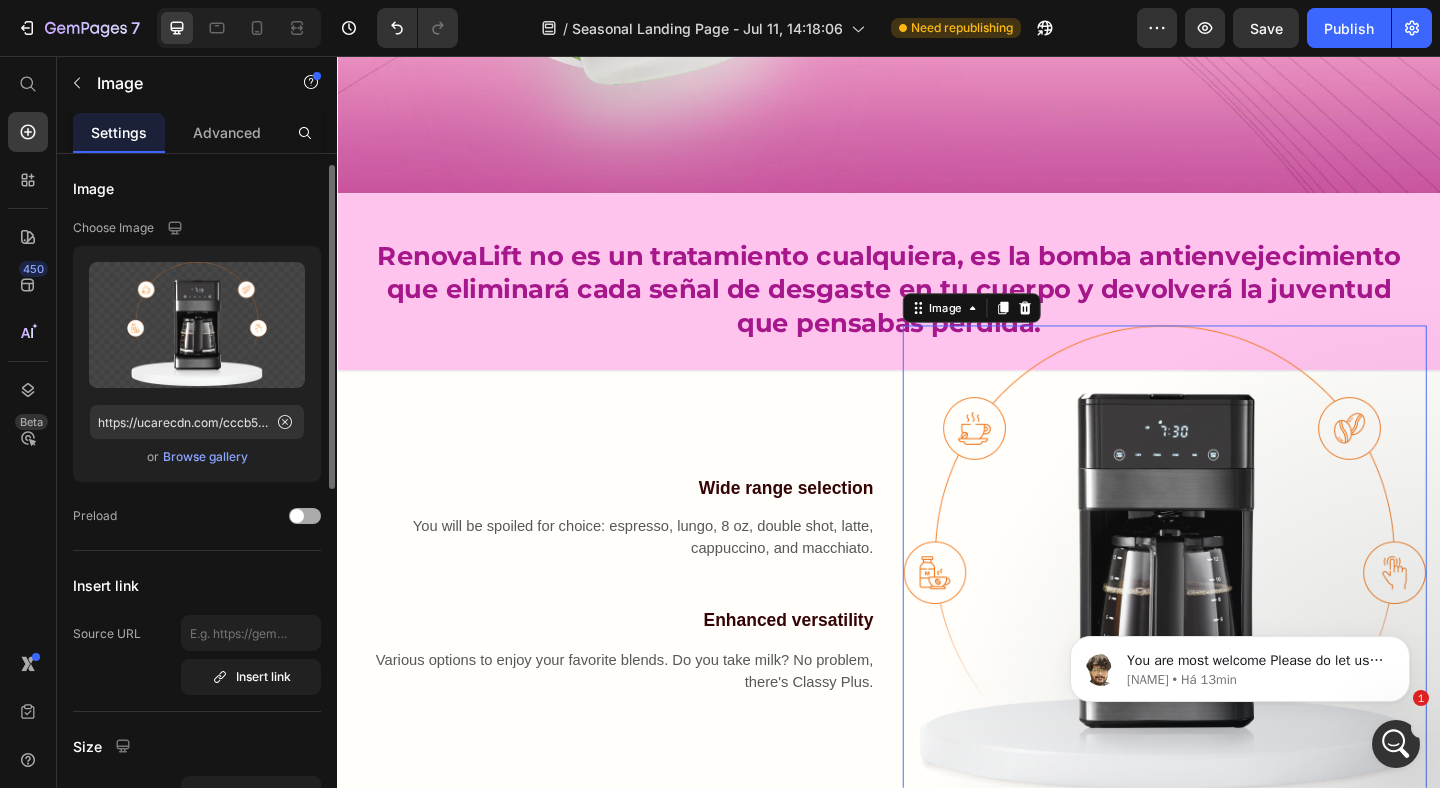 scroll, scrollTop: 15, scrollLeft: 0, axis: vertical 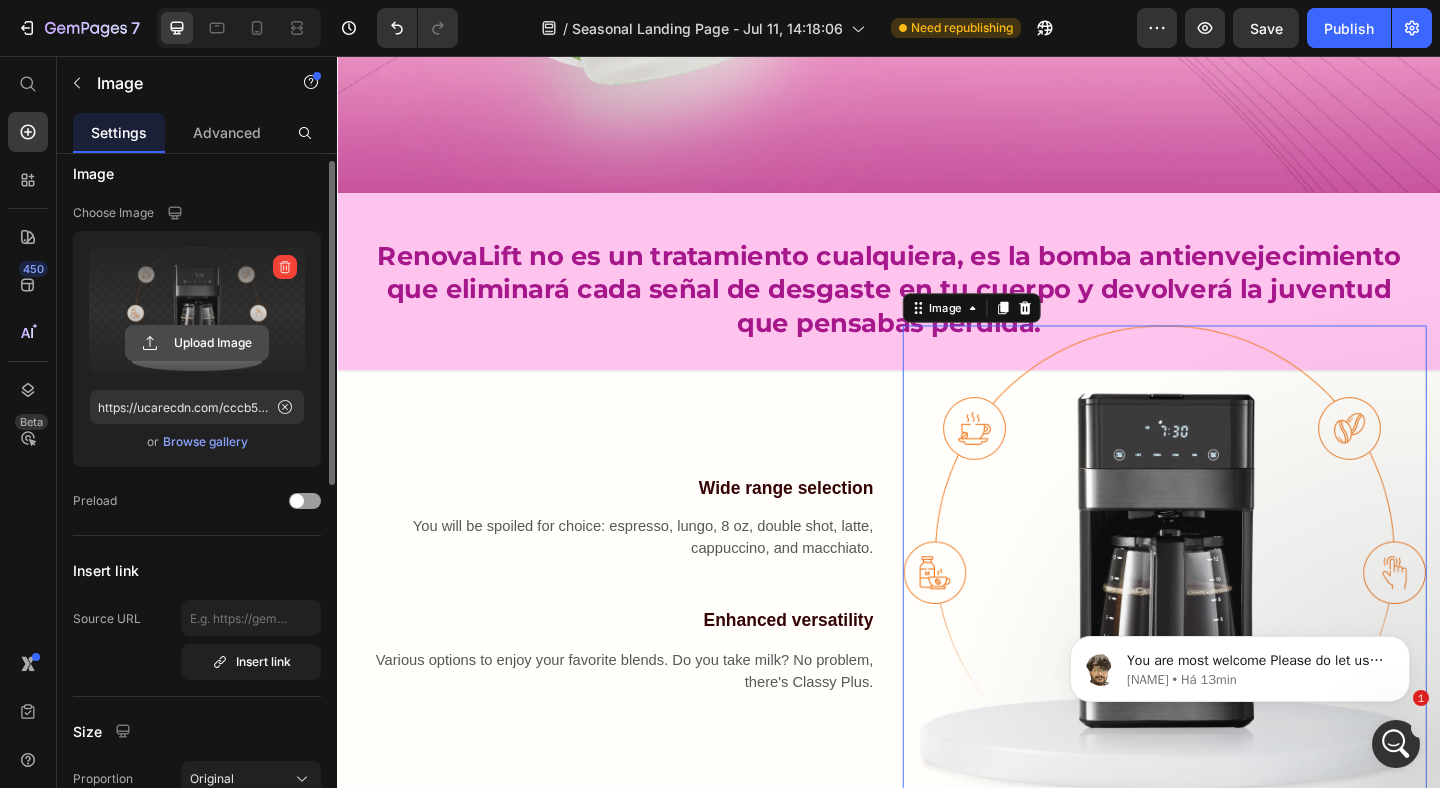 click 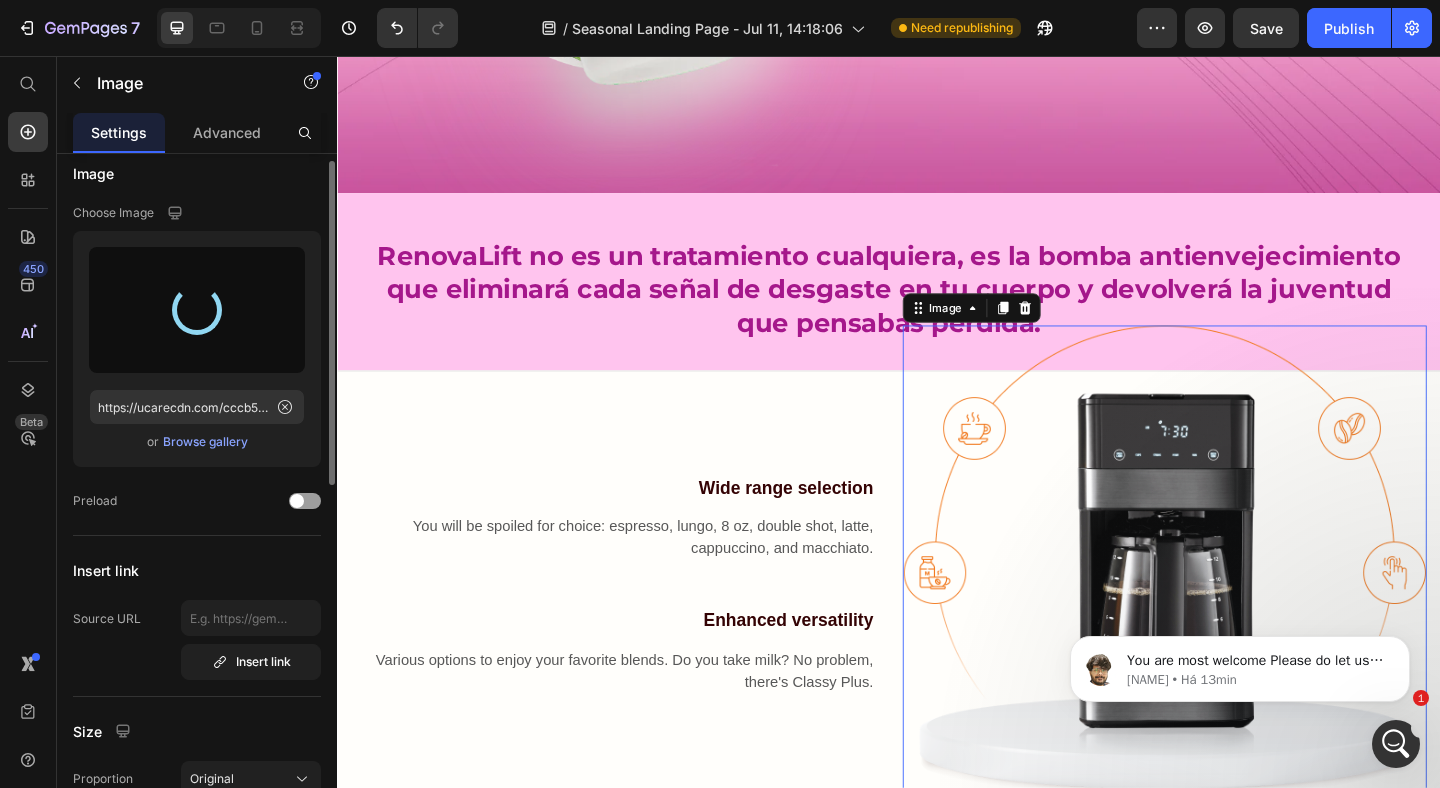 type on "https://cdn.shopify.com/s/files/1/0671/5247/8426/files/gempages_543540712054981726-0cec3591-952f-4043-9b85-b1e9c3530ae1.png" 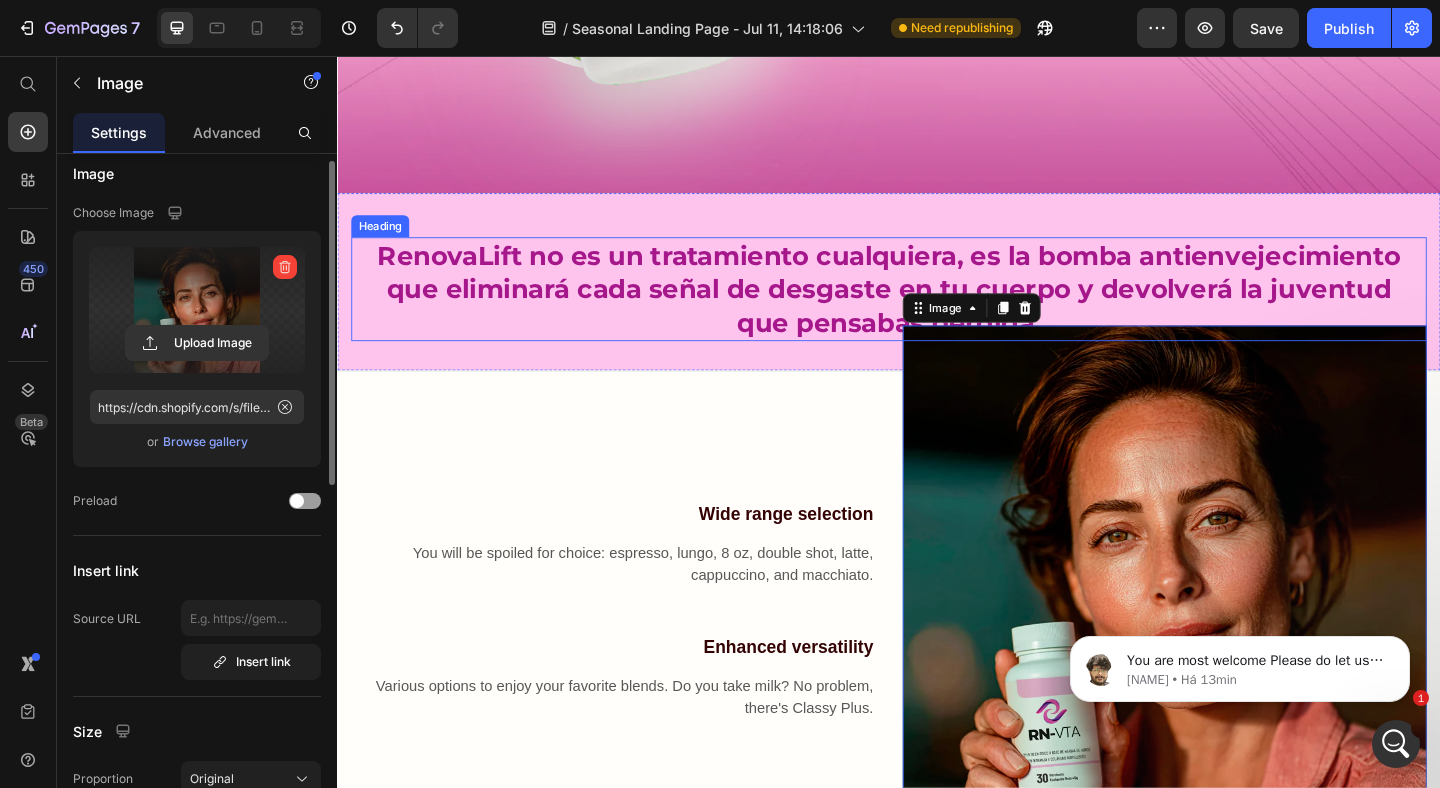 click on "RenovaLift no es un tratamiento cualquiera, es la bomba antienvejecimiento que eliminará cada señal de desgaste en tu cuerpo y devolverá la juventud que pensabas perdida." at bounding box center (937, 309) 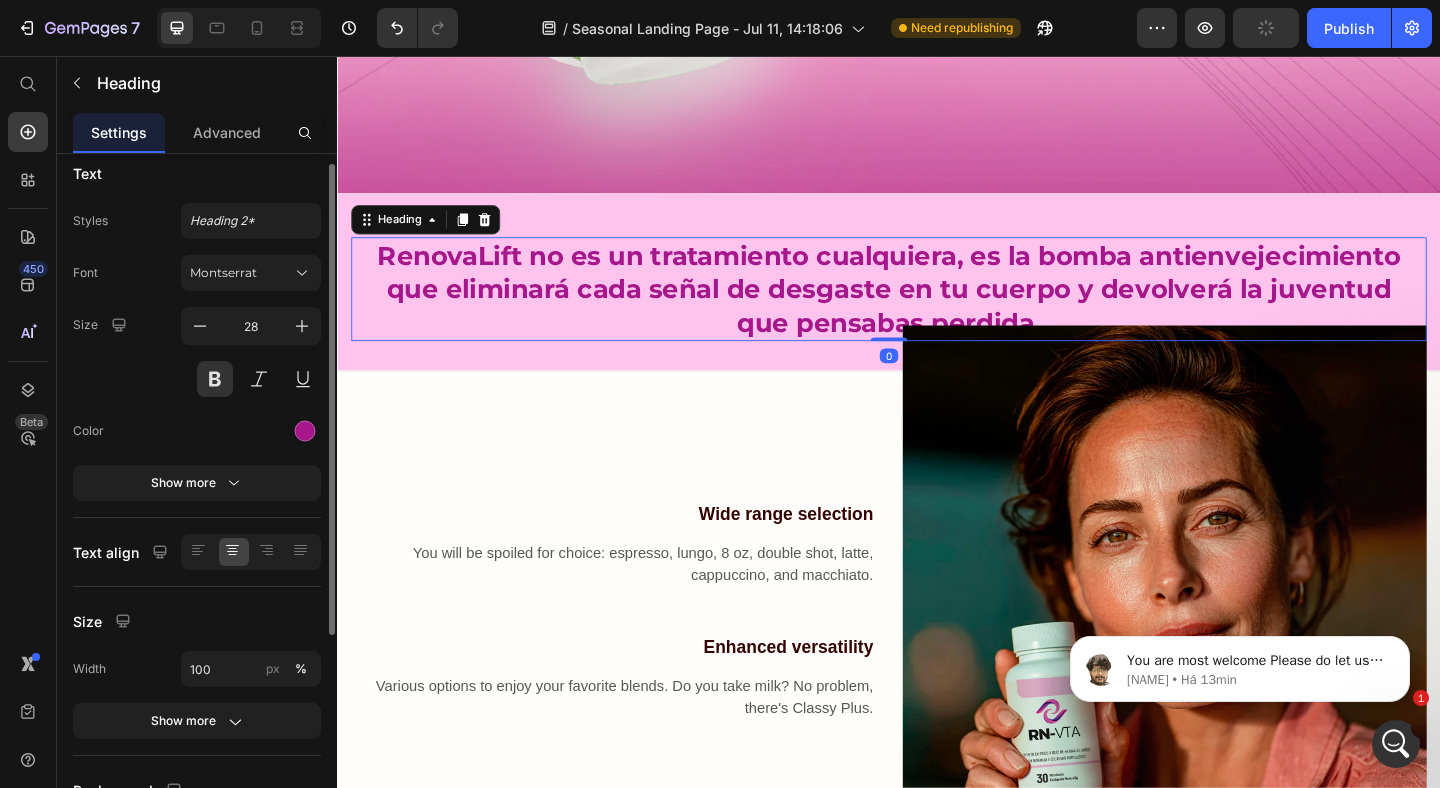 scroll, scrollTop: 0, scrollLeft: 0, axis: both 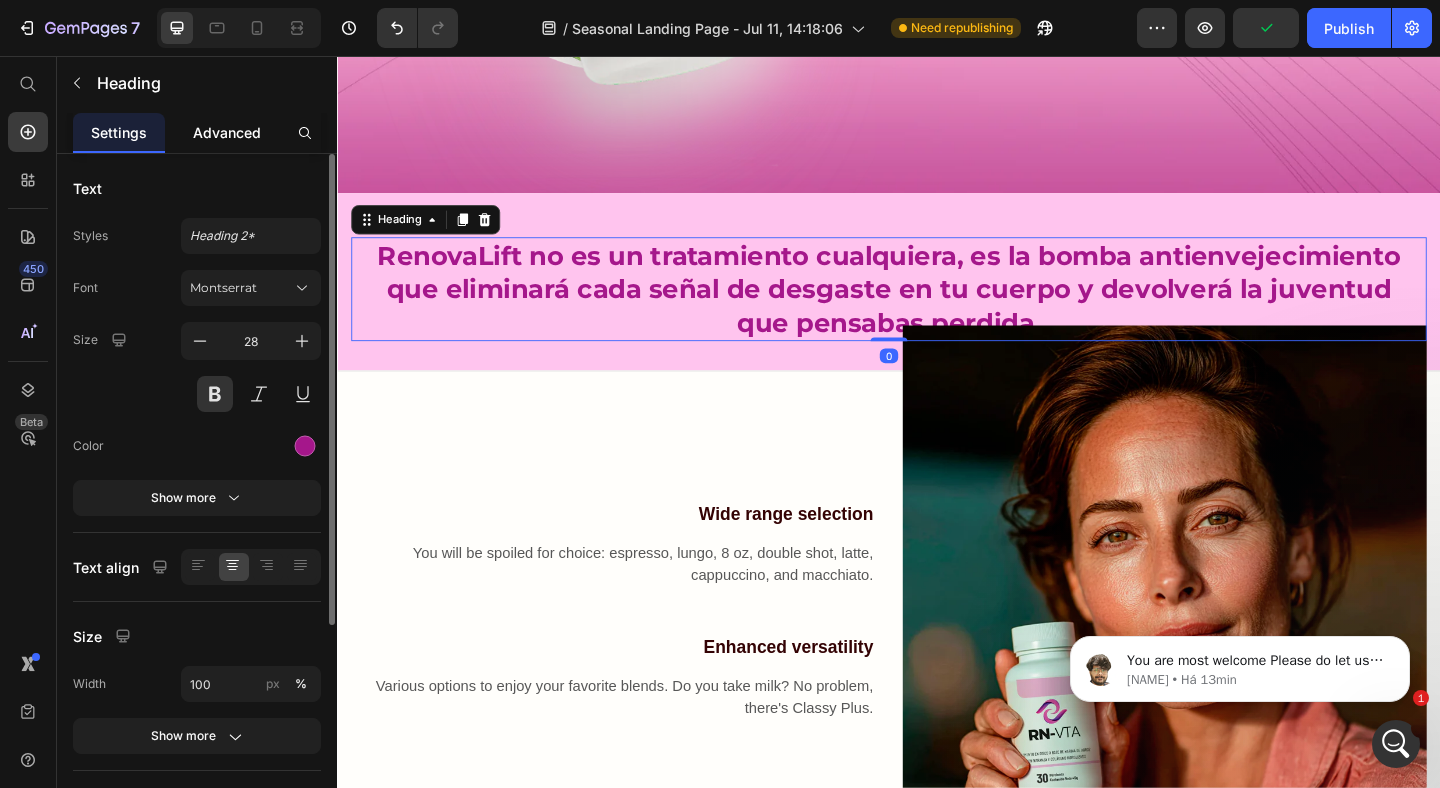 click on "Advanced" at bounding box center (227, 132) 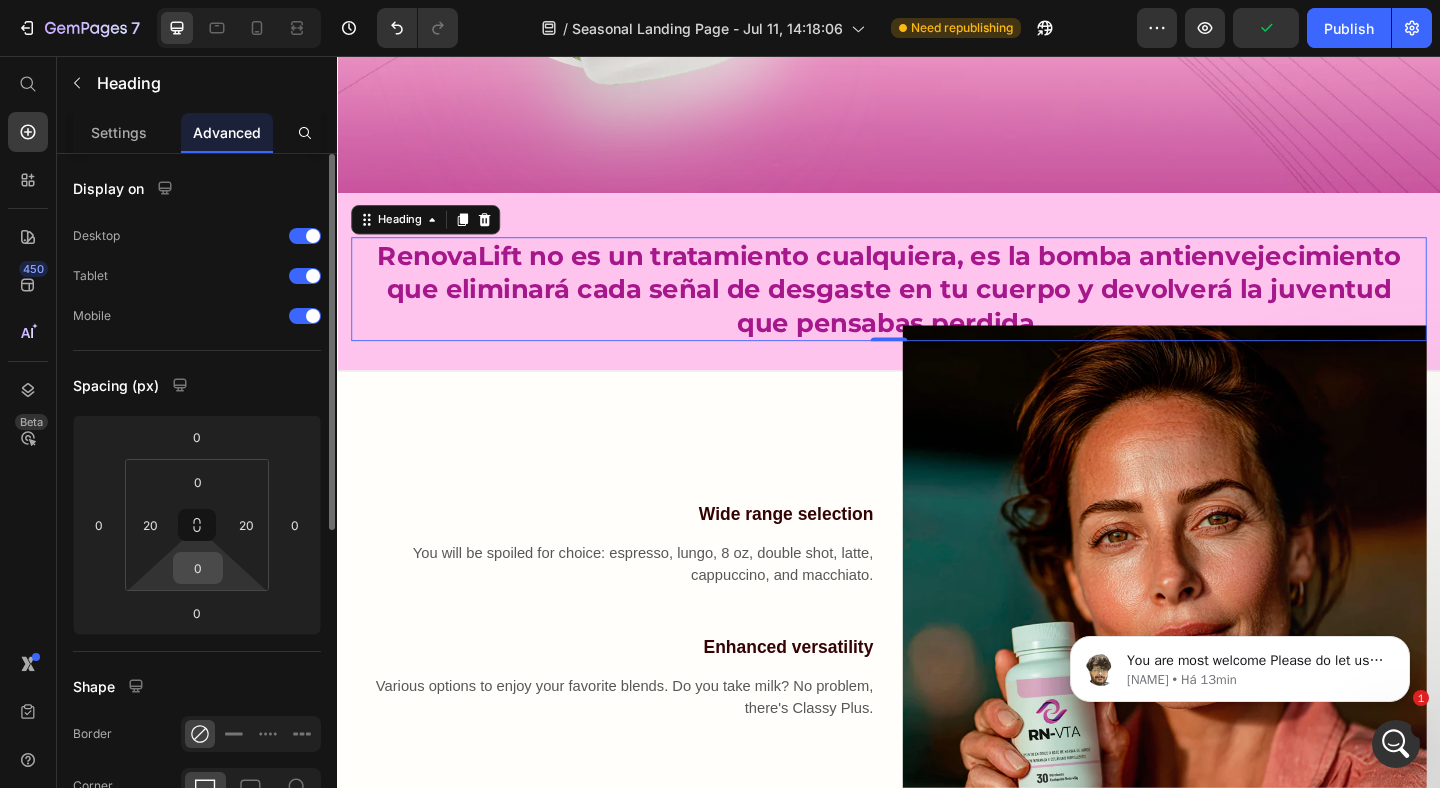 click on "0" at bounding box center (198, 568) 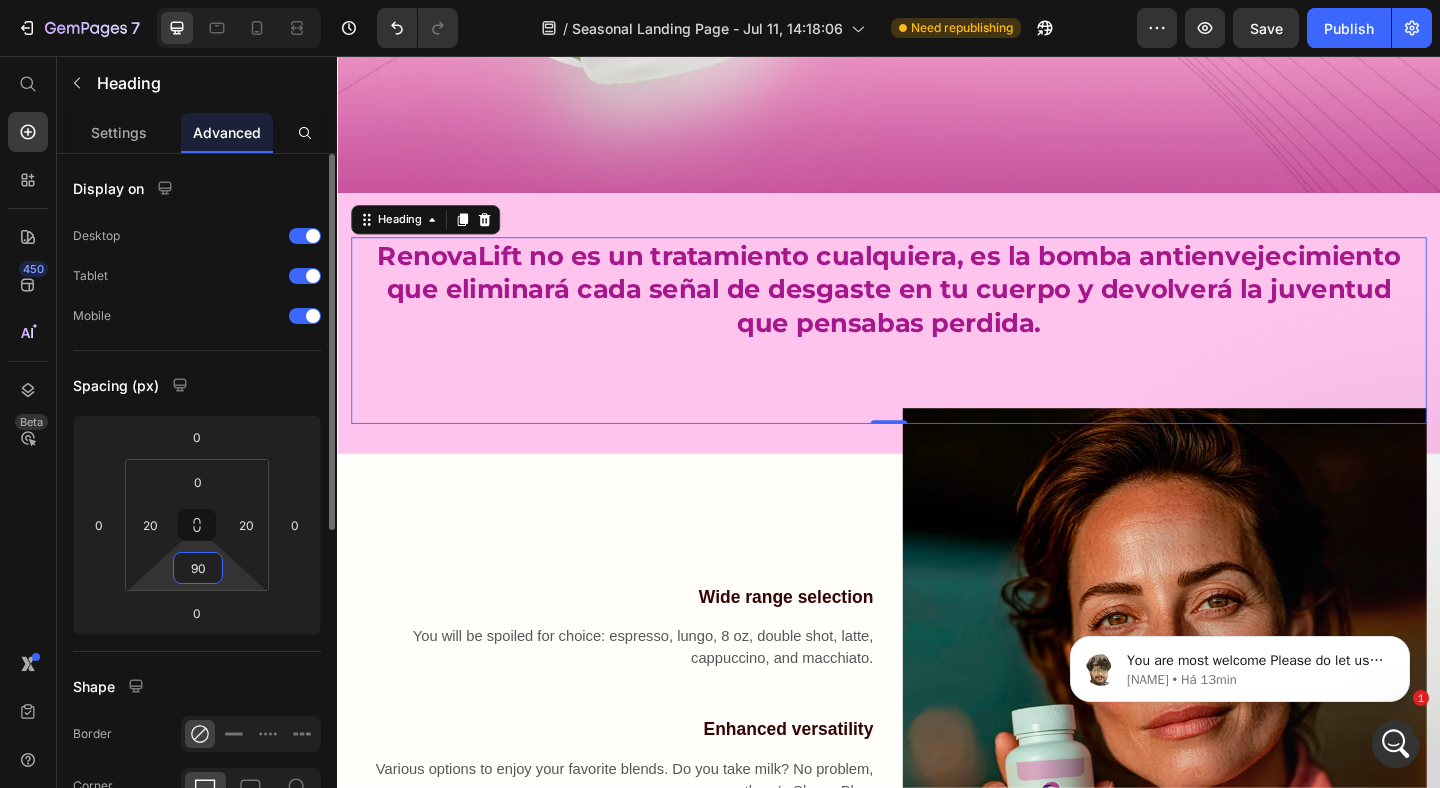 type on "9" 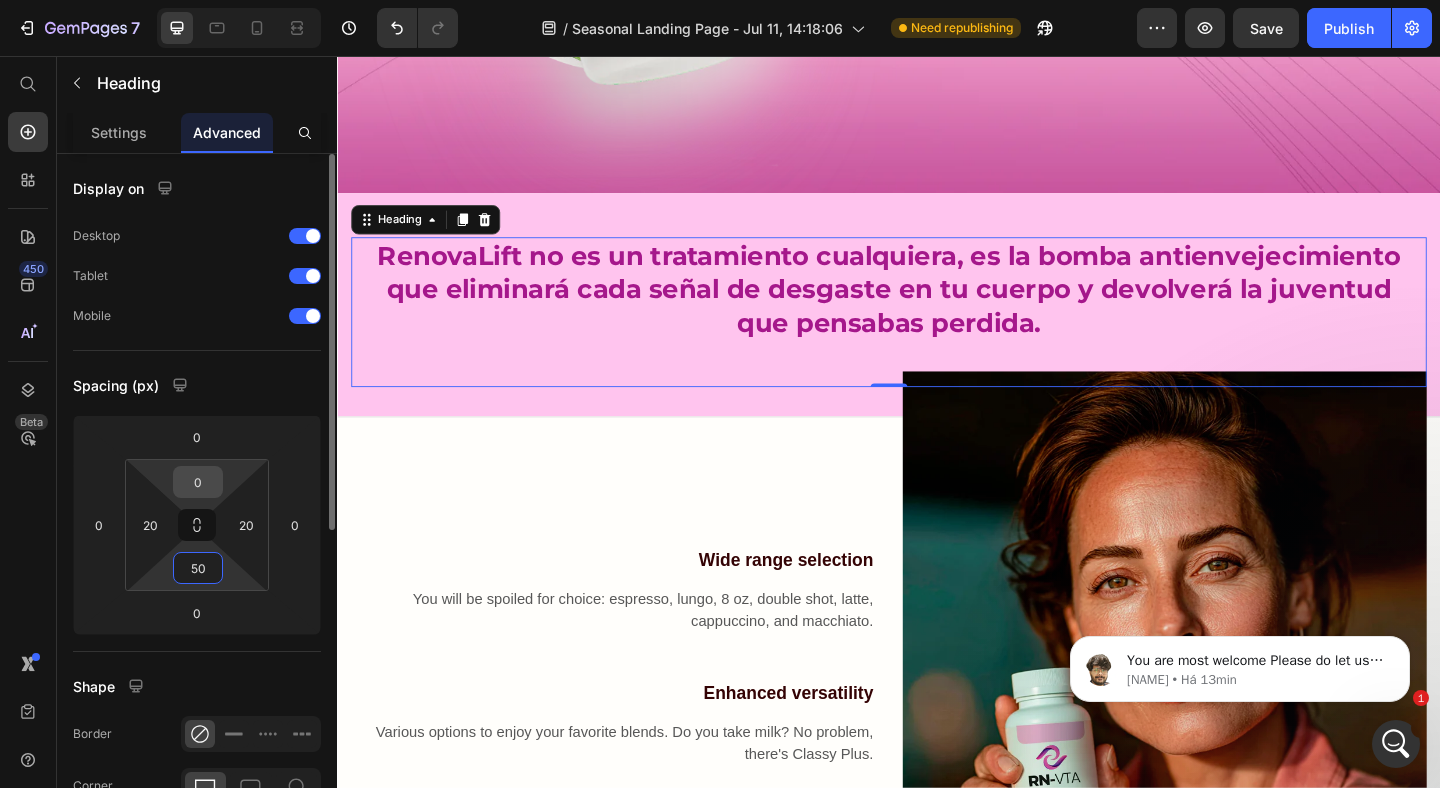 type on "50" 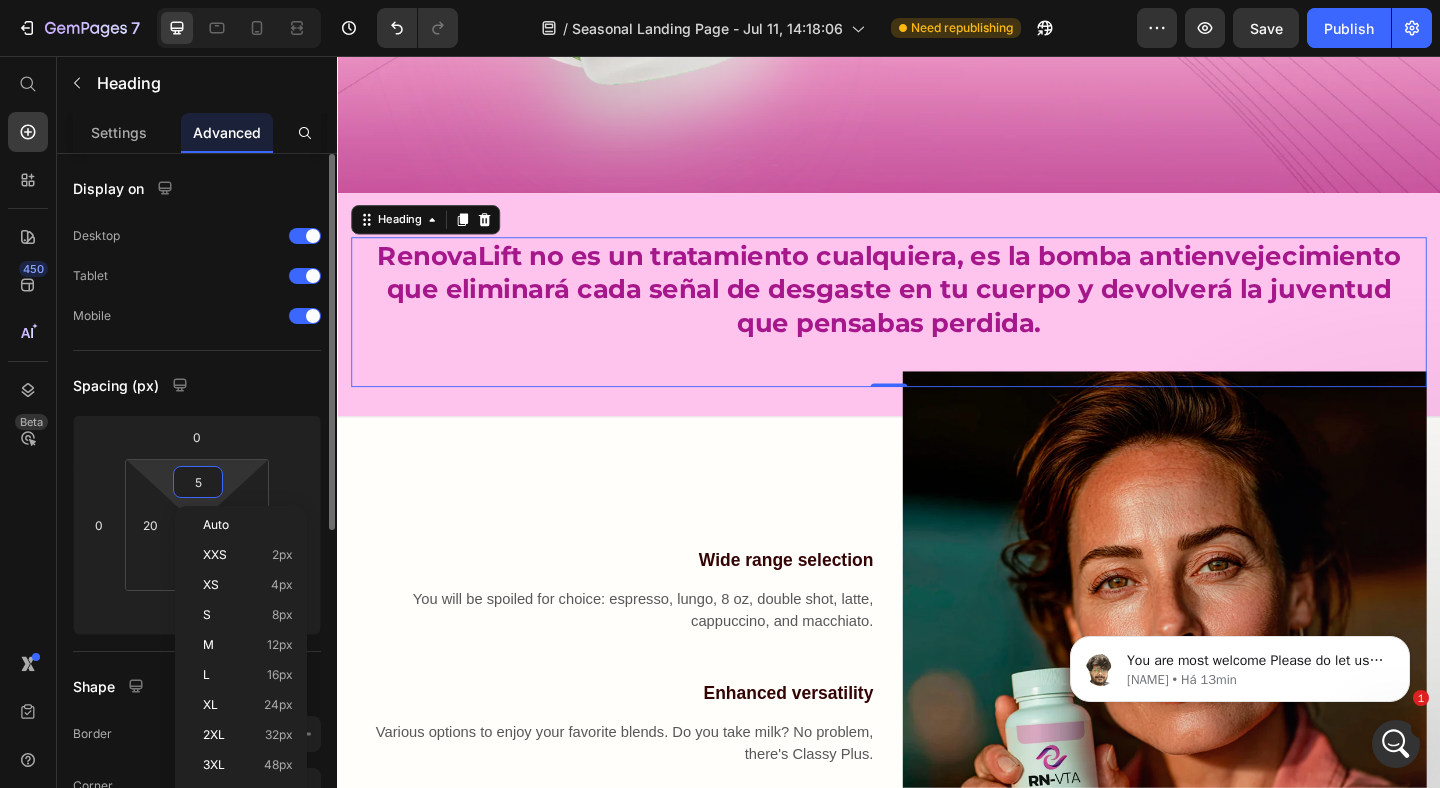 type on "50" 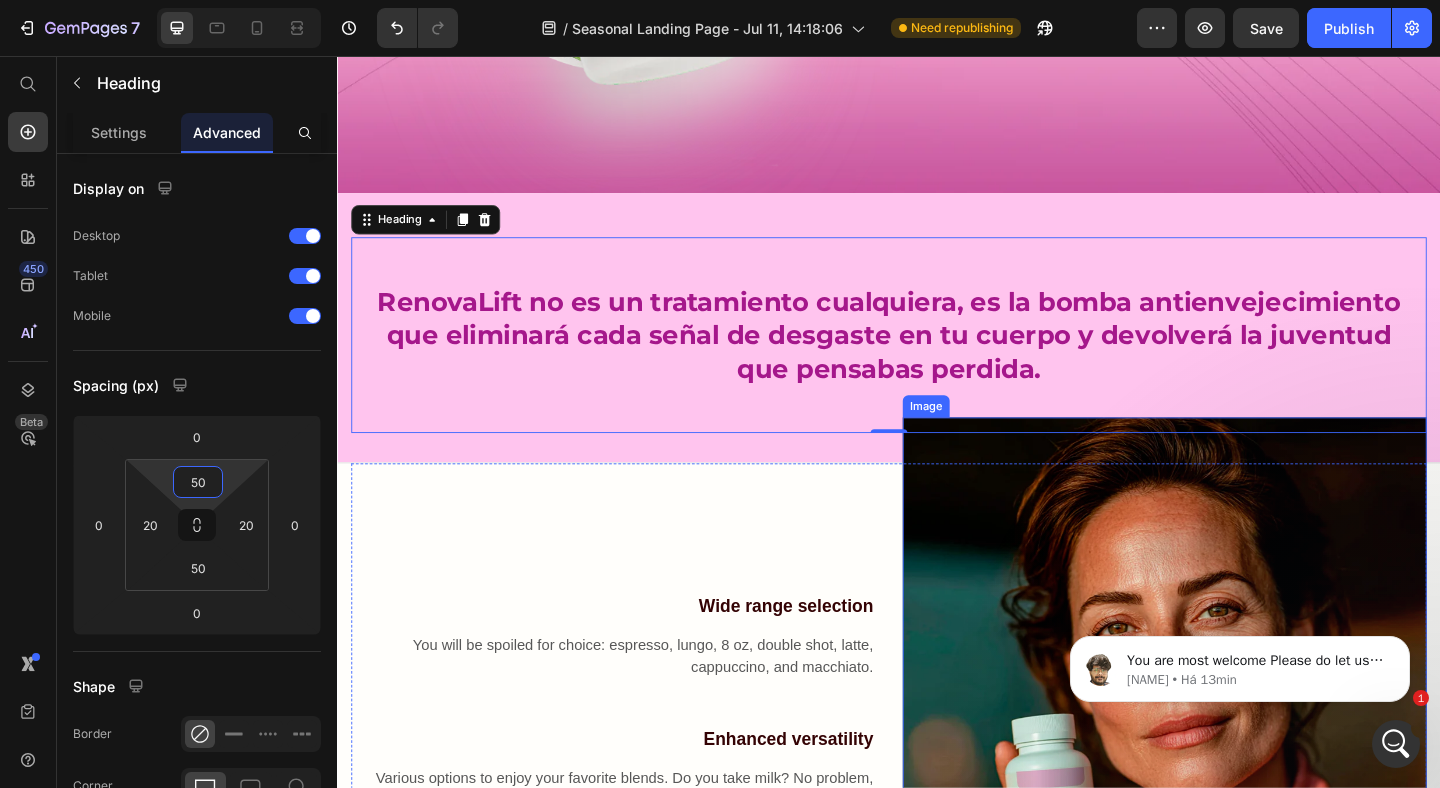 click at bounding box center [1237, 734] 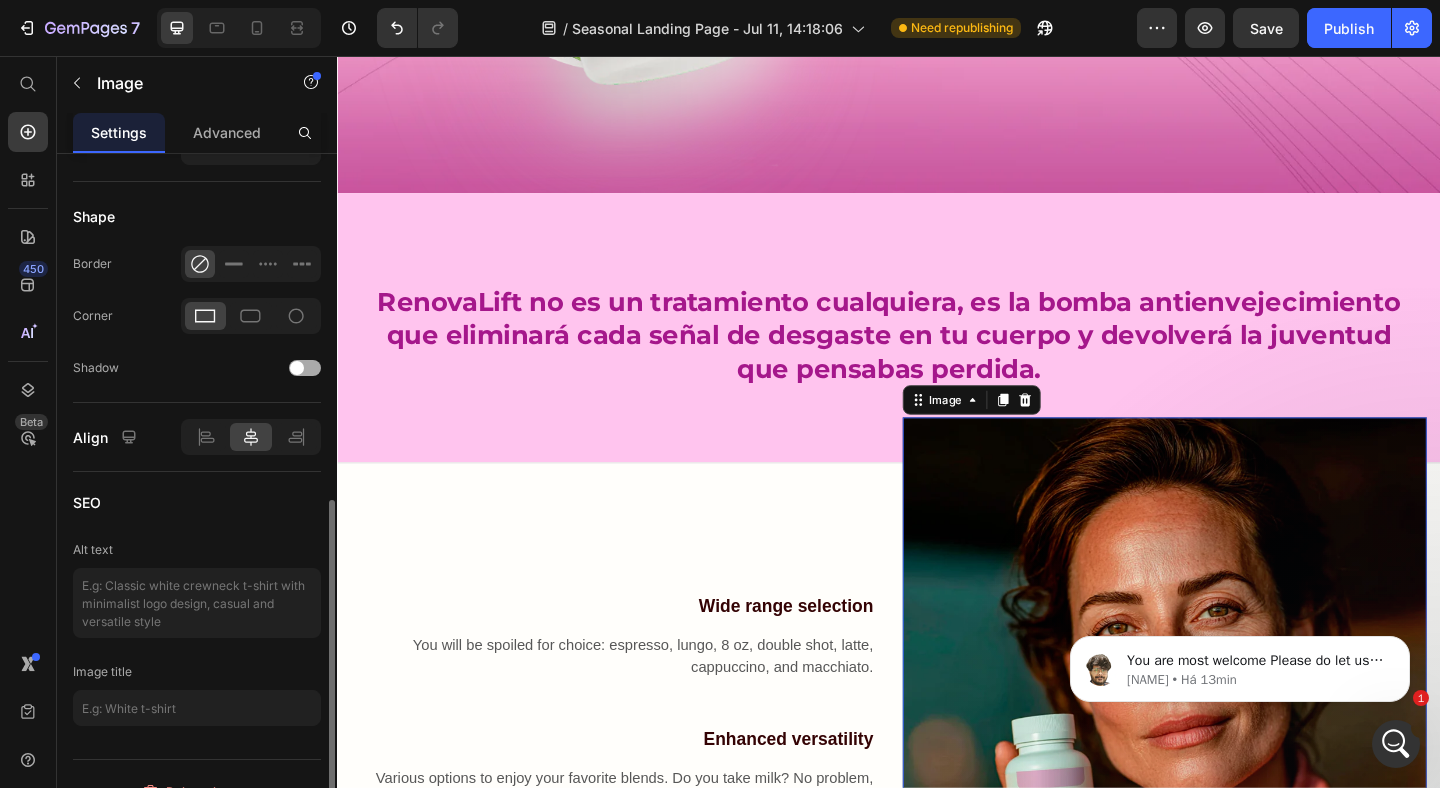 scroll, scrollTop: 744, scrollLeft: 0, axis: vertical 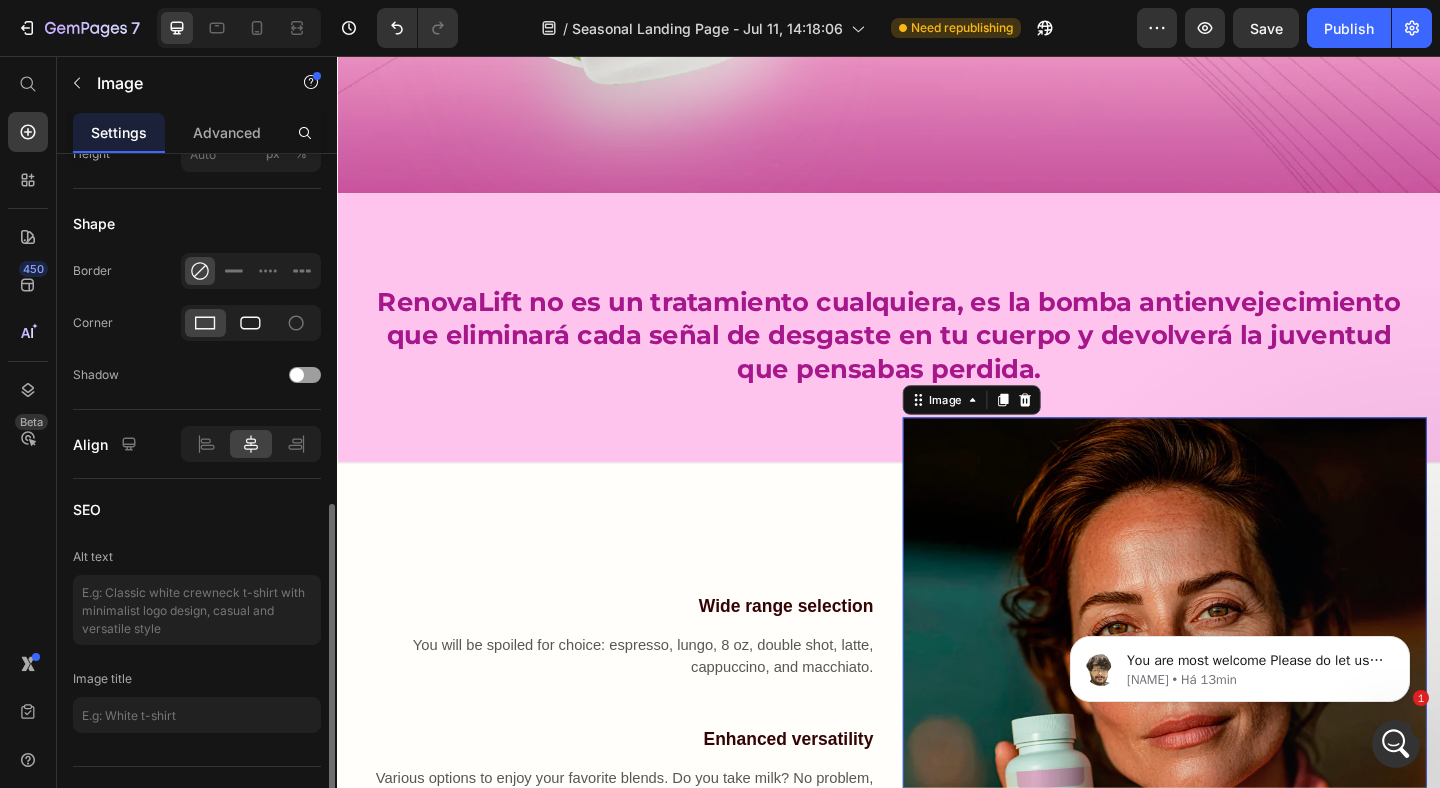click 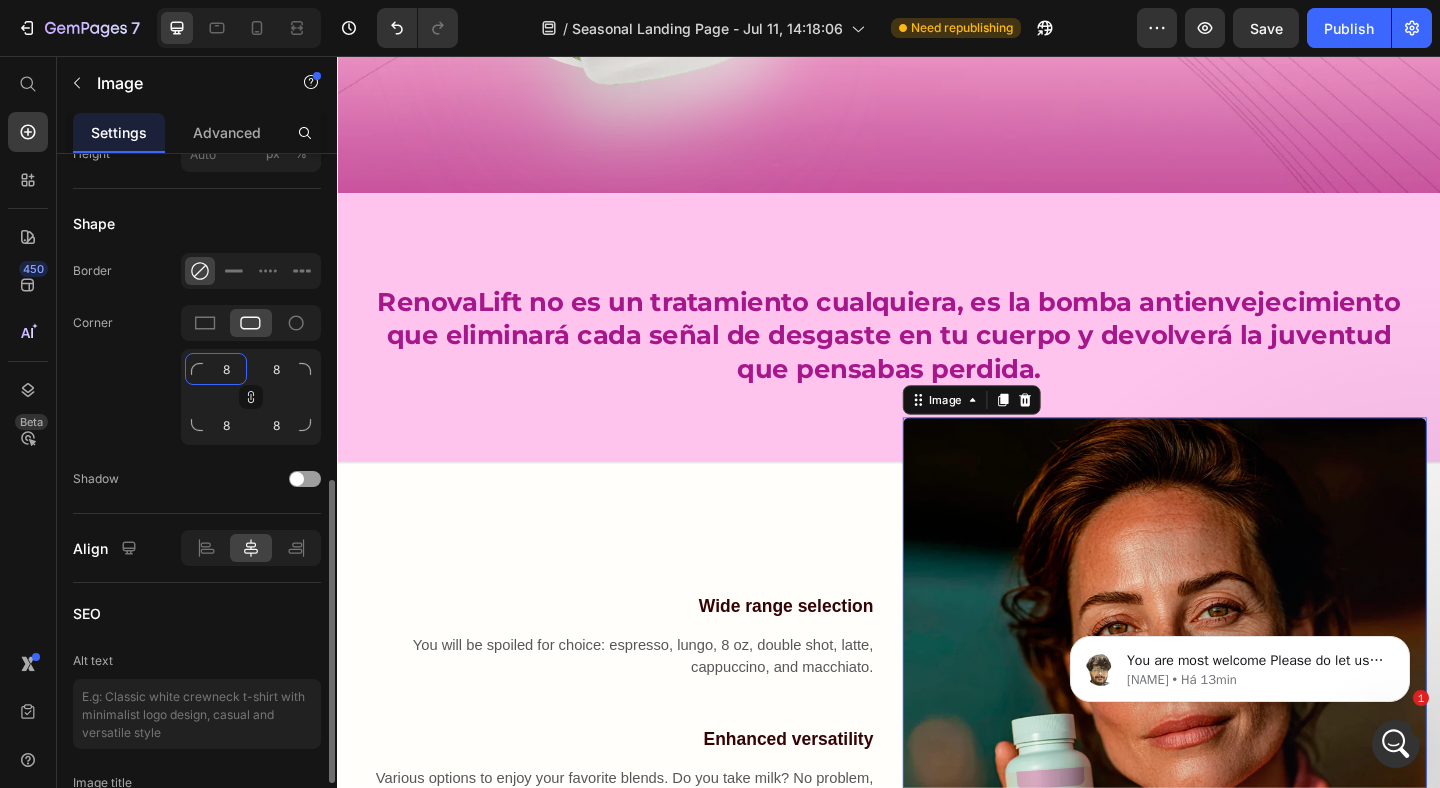 click on "8" 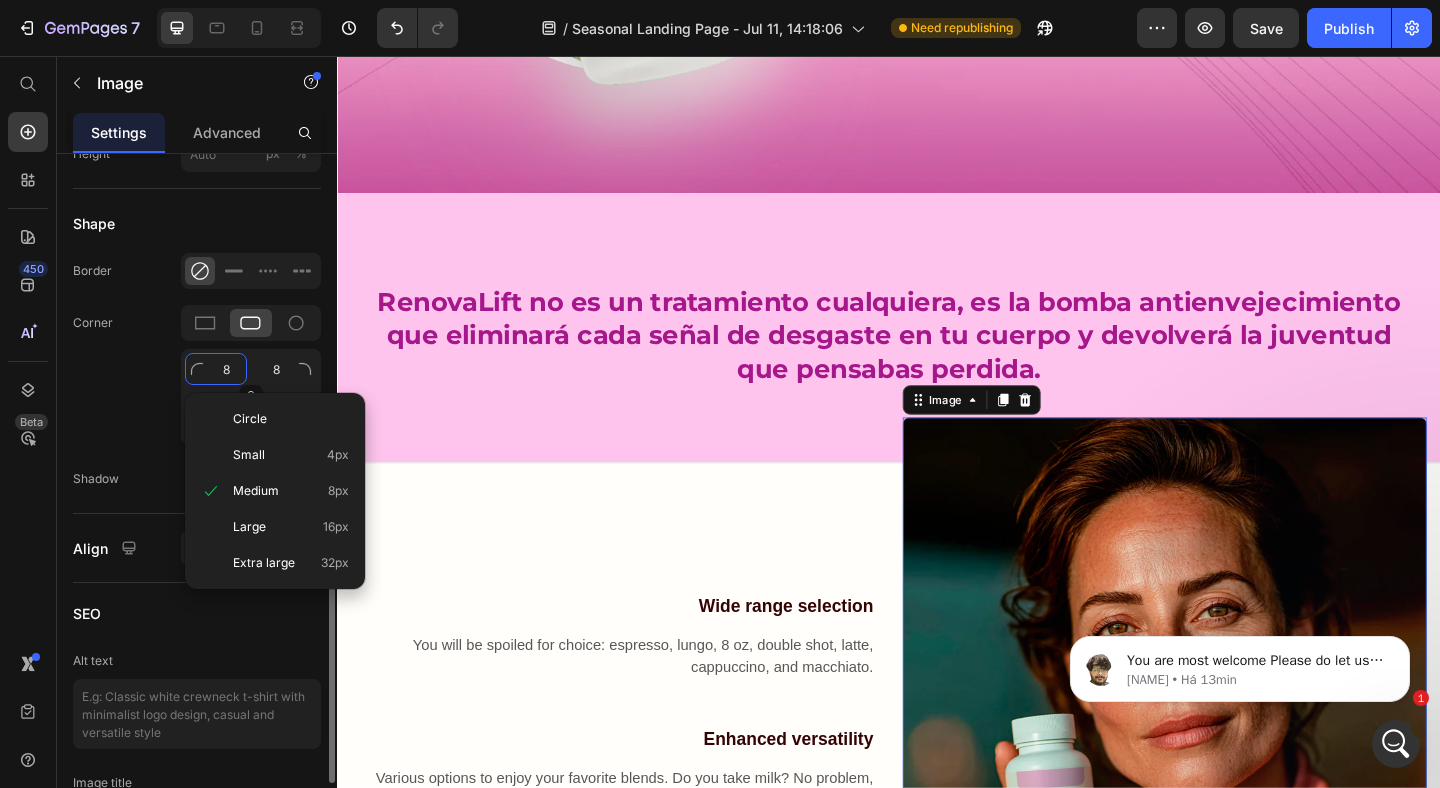 type on "80" 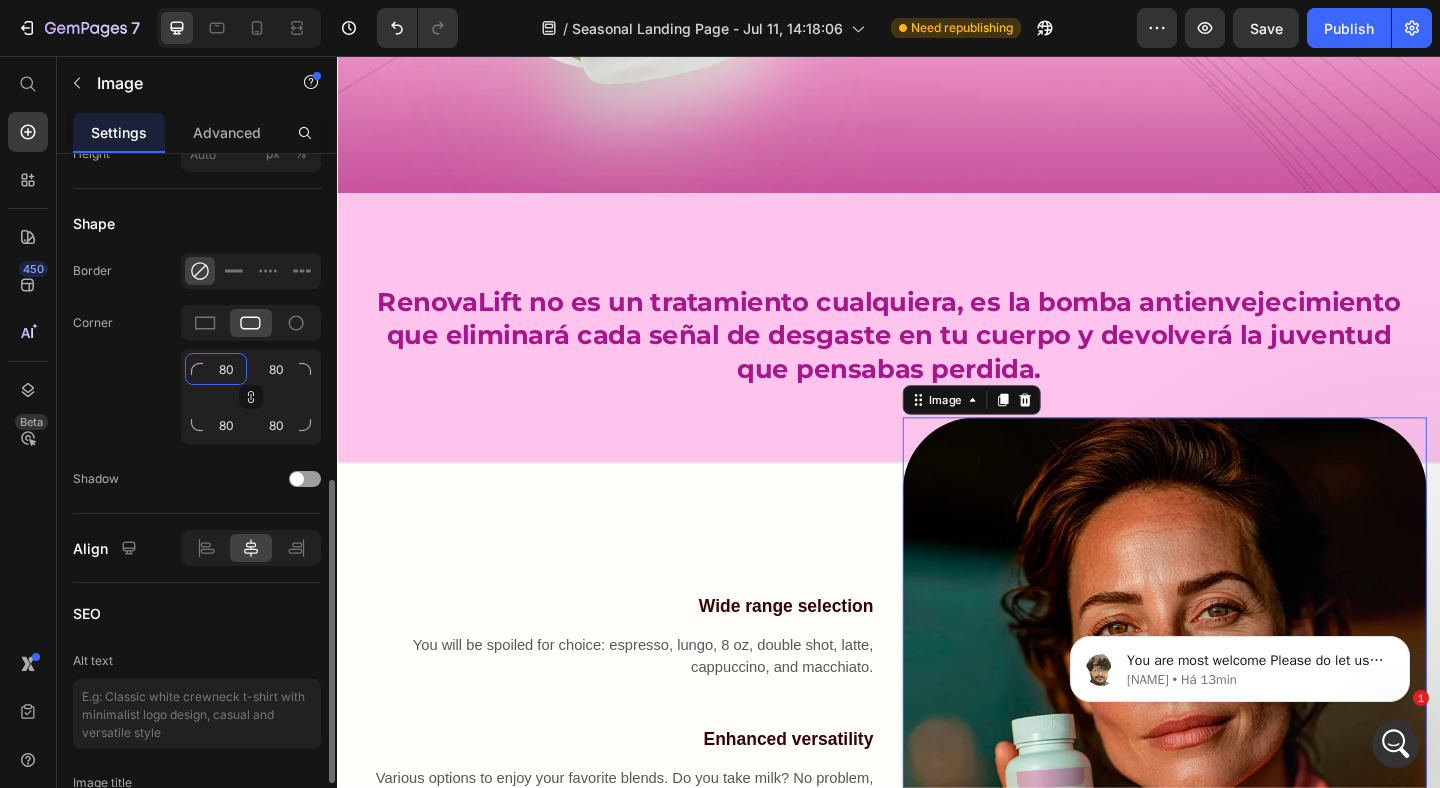 type on "8" 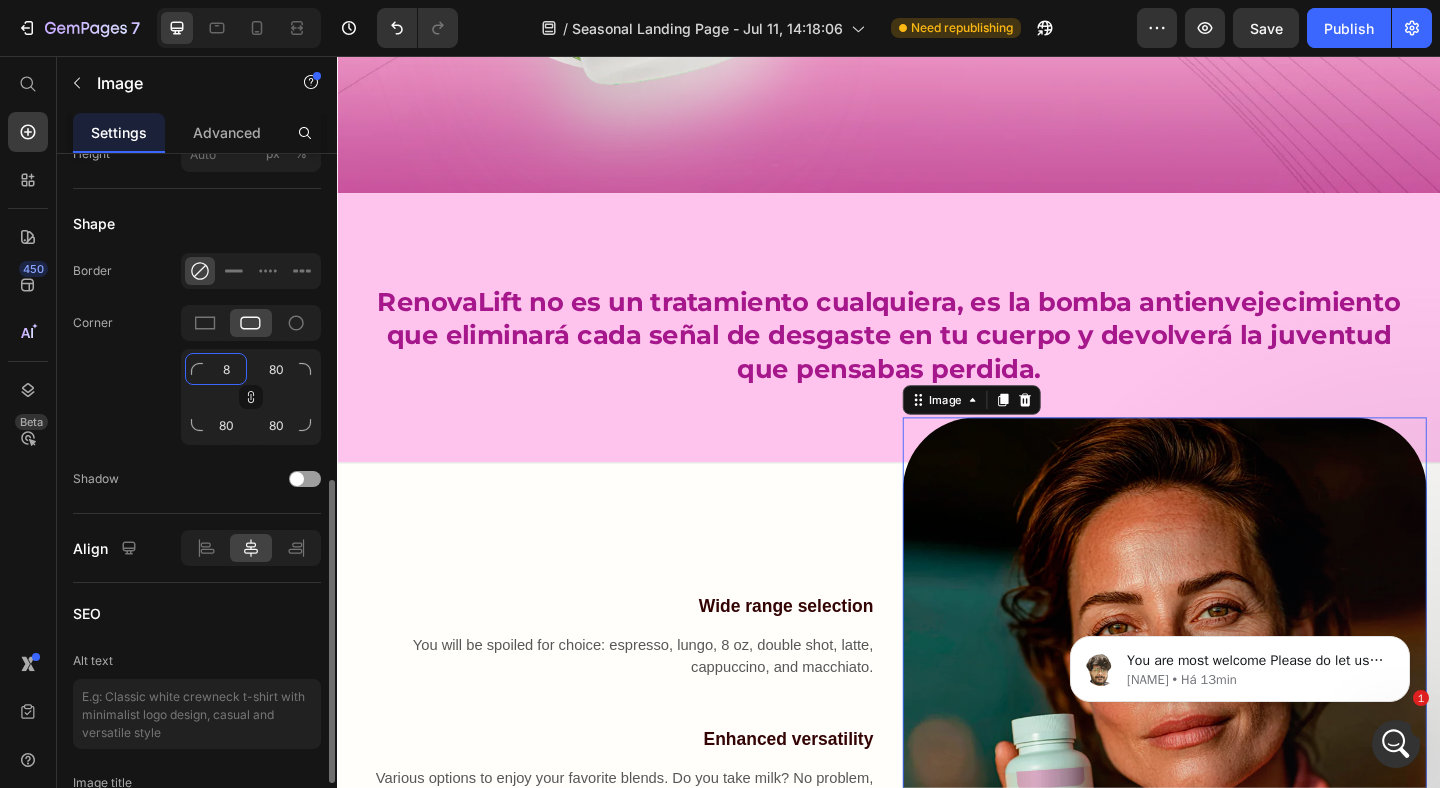 type on "8" 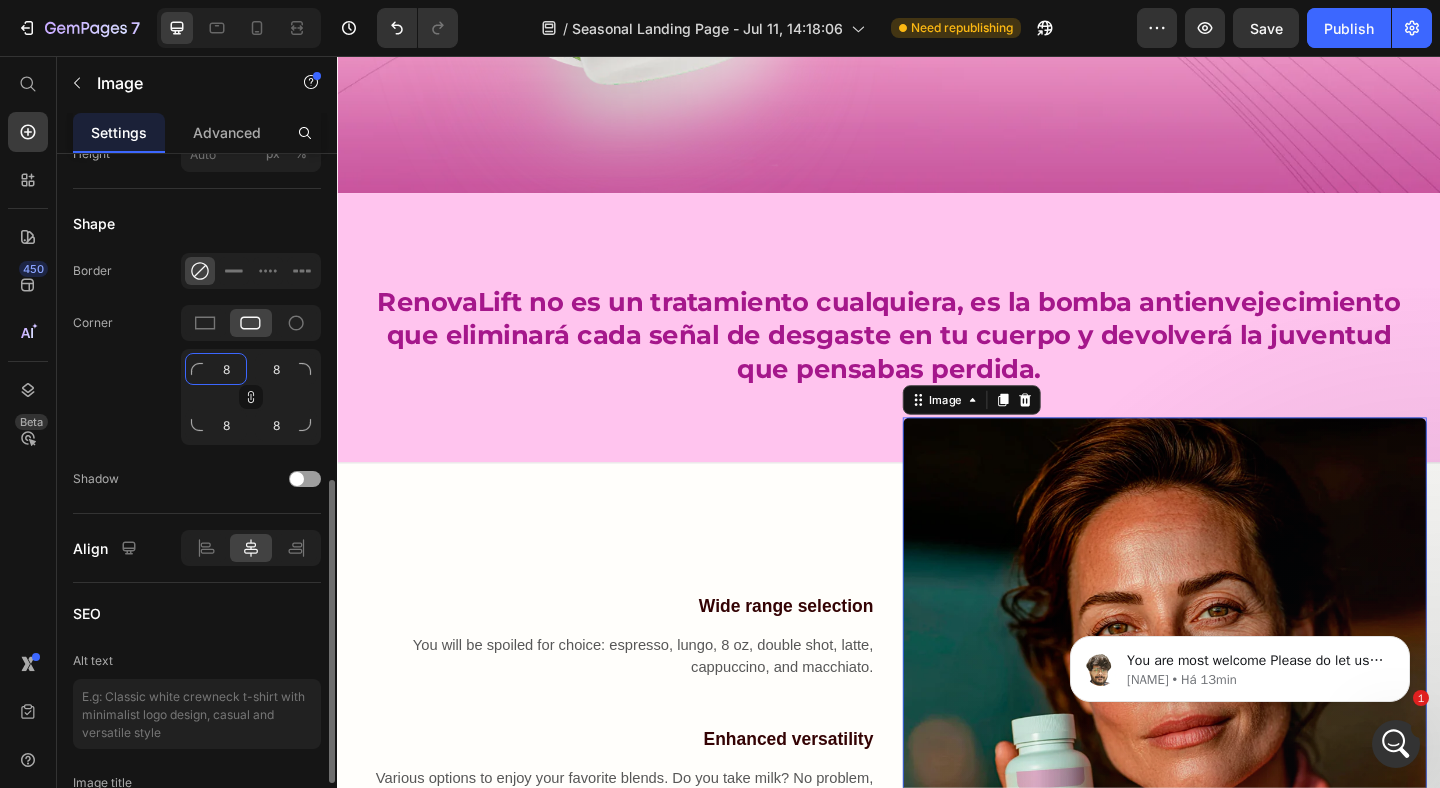 type 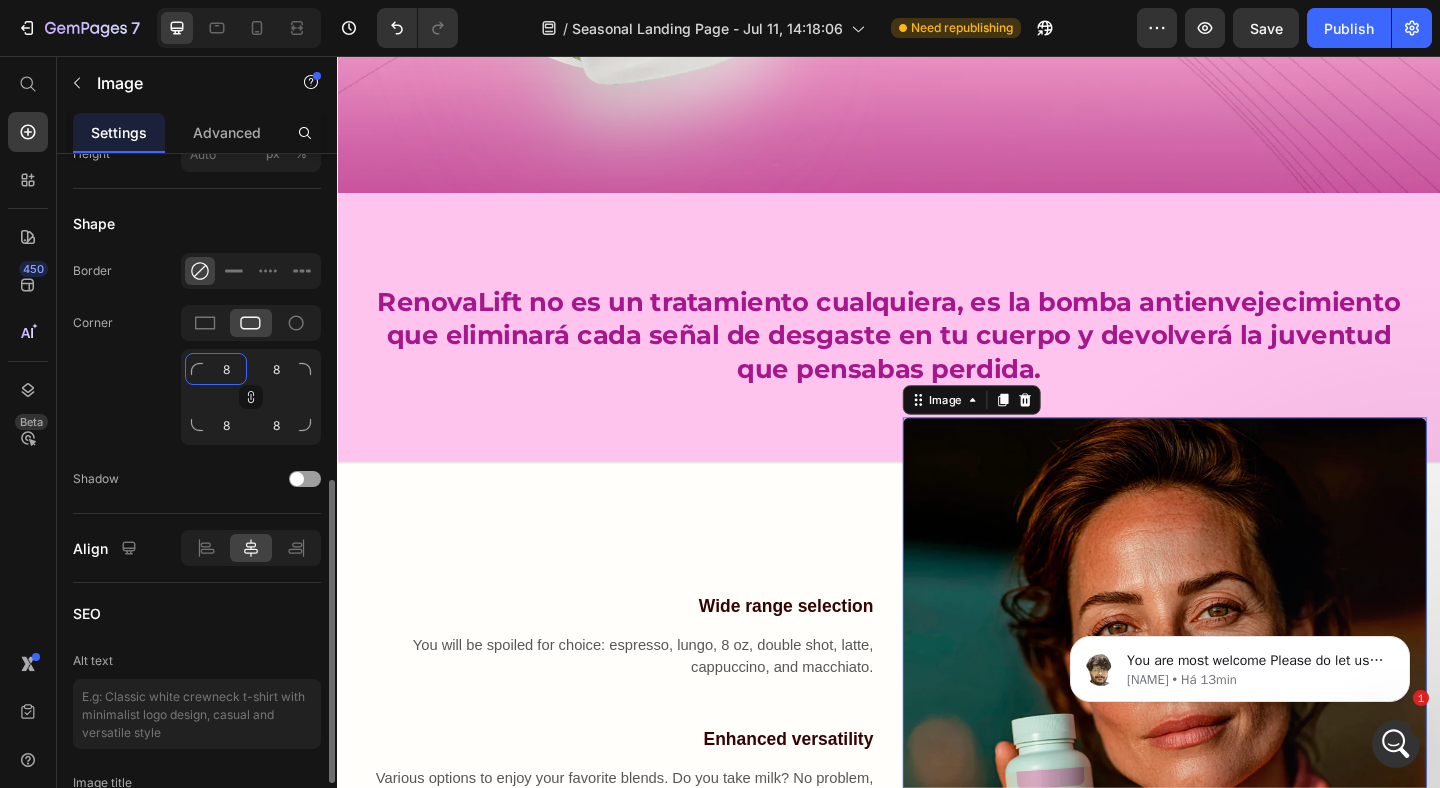 type 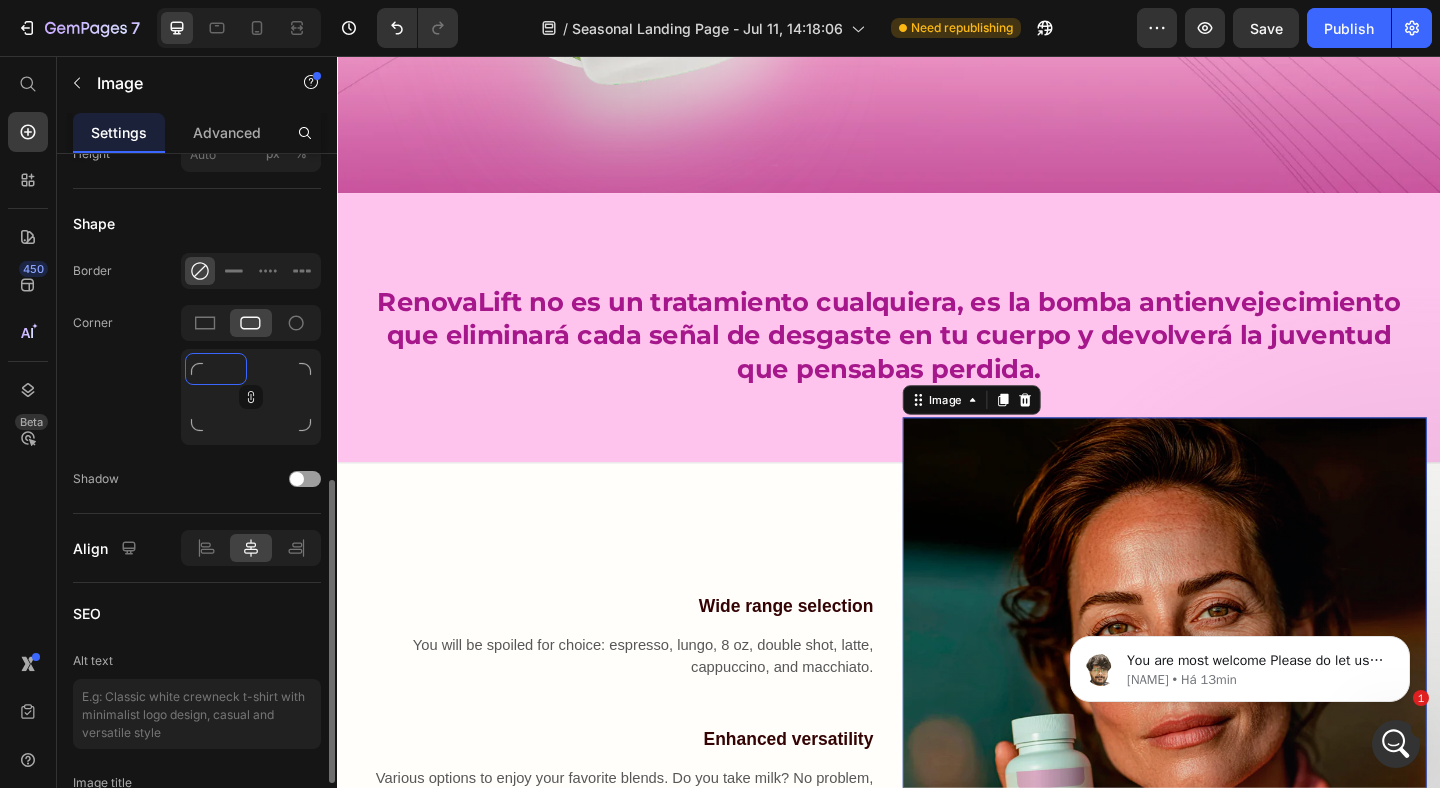 type on "5" 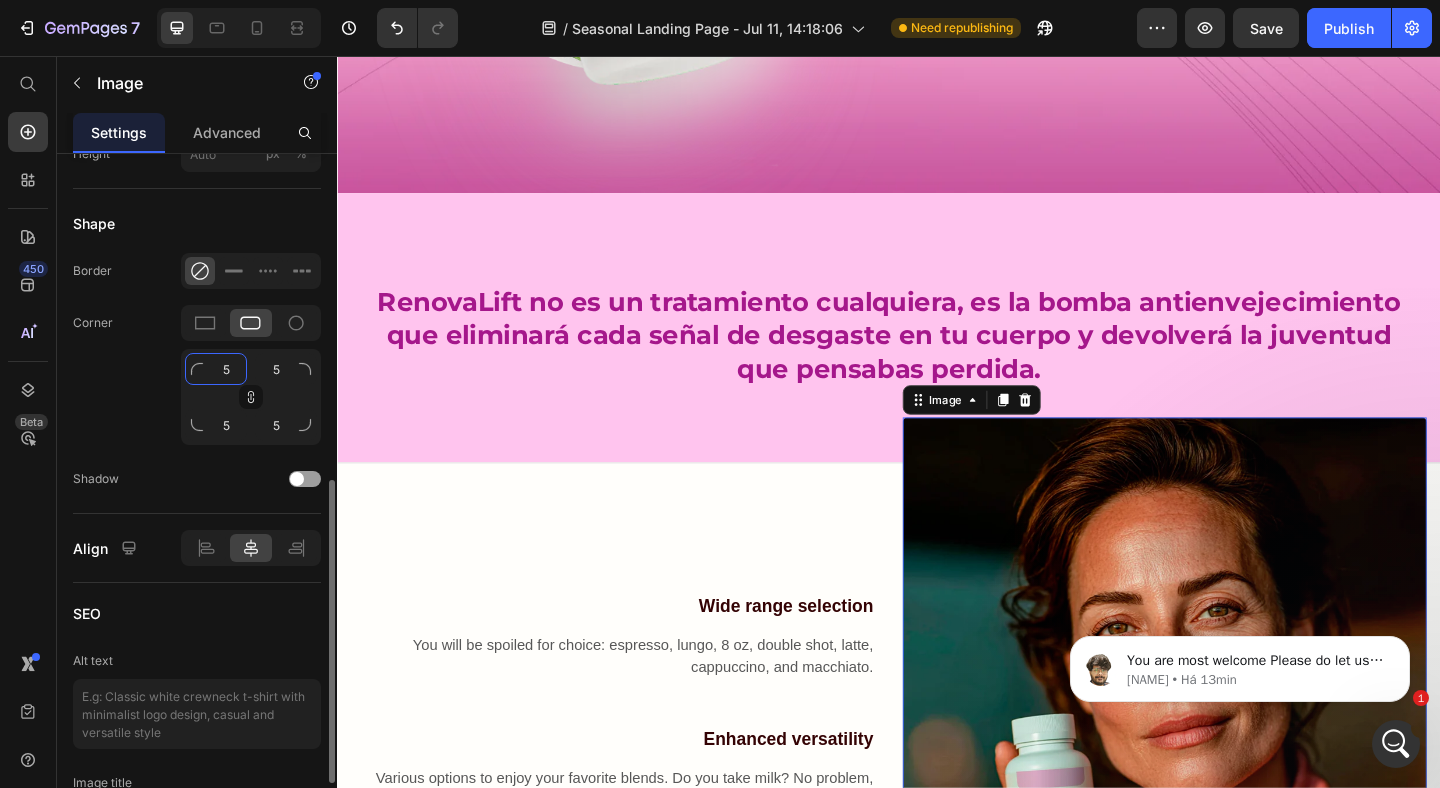 type on "50" 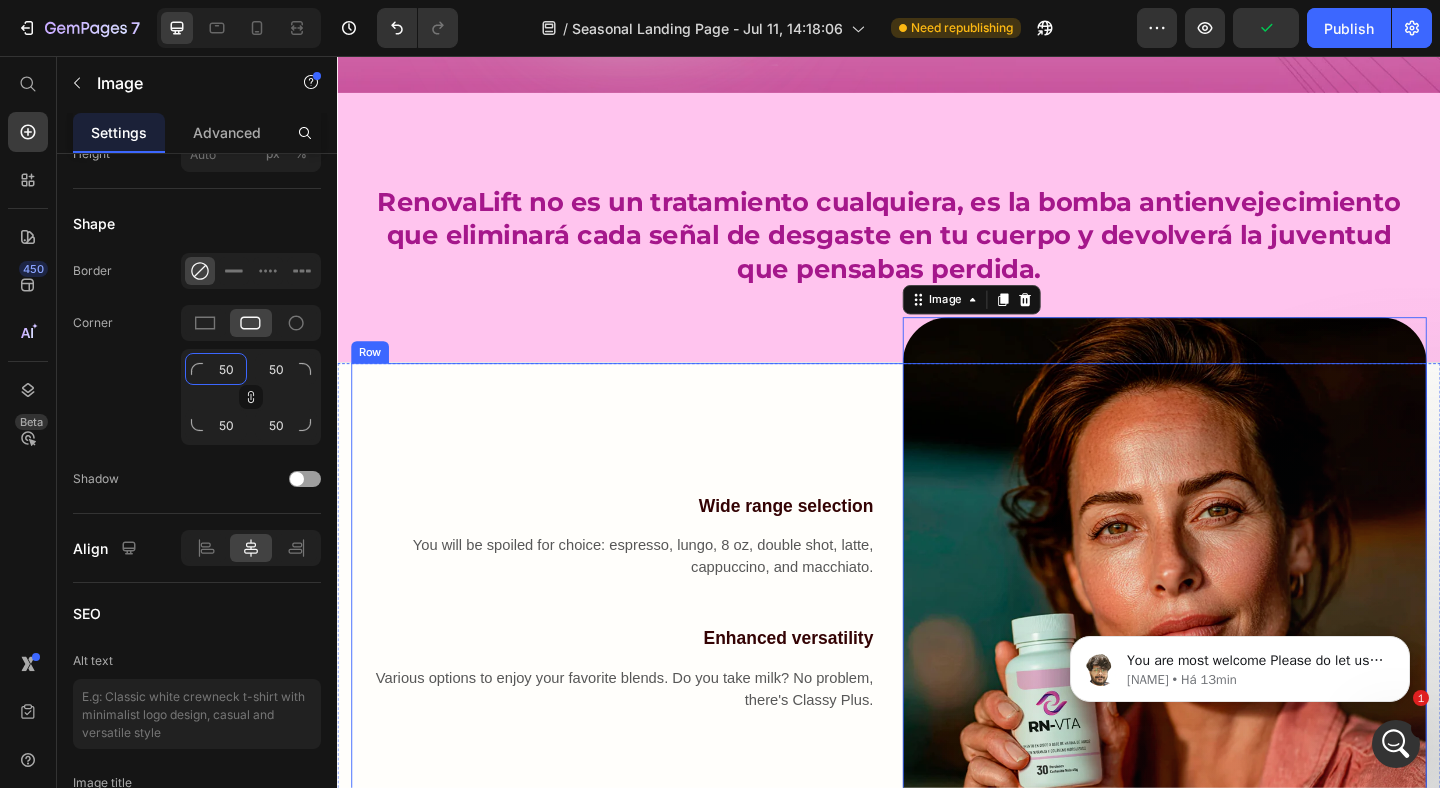 scroll, scrollTop: 763, scrollLeft: 0, axis: vertical 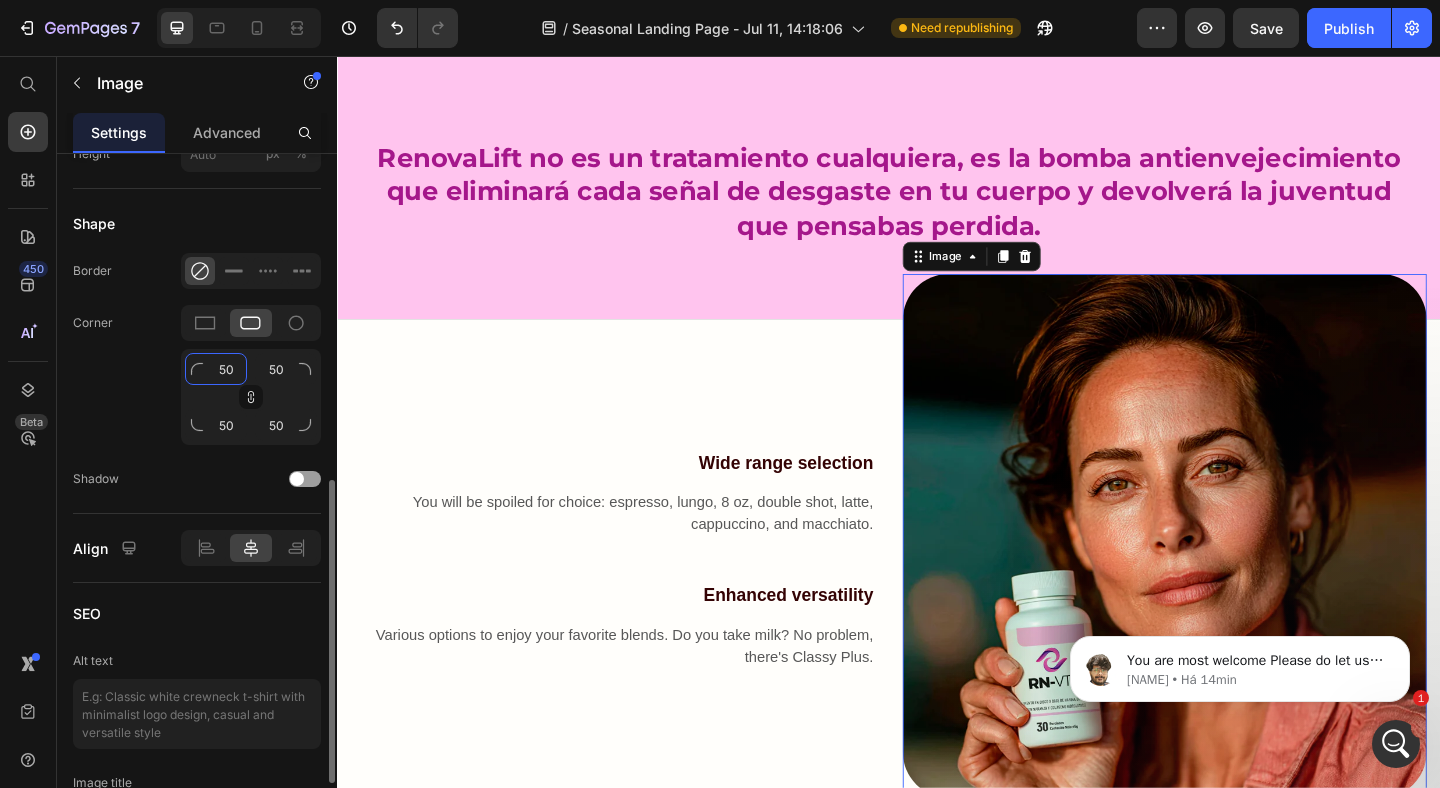 type on "2" 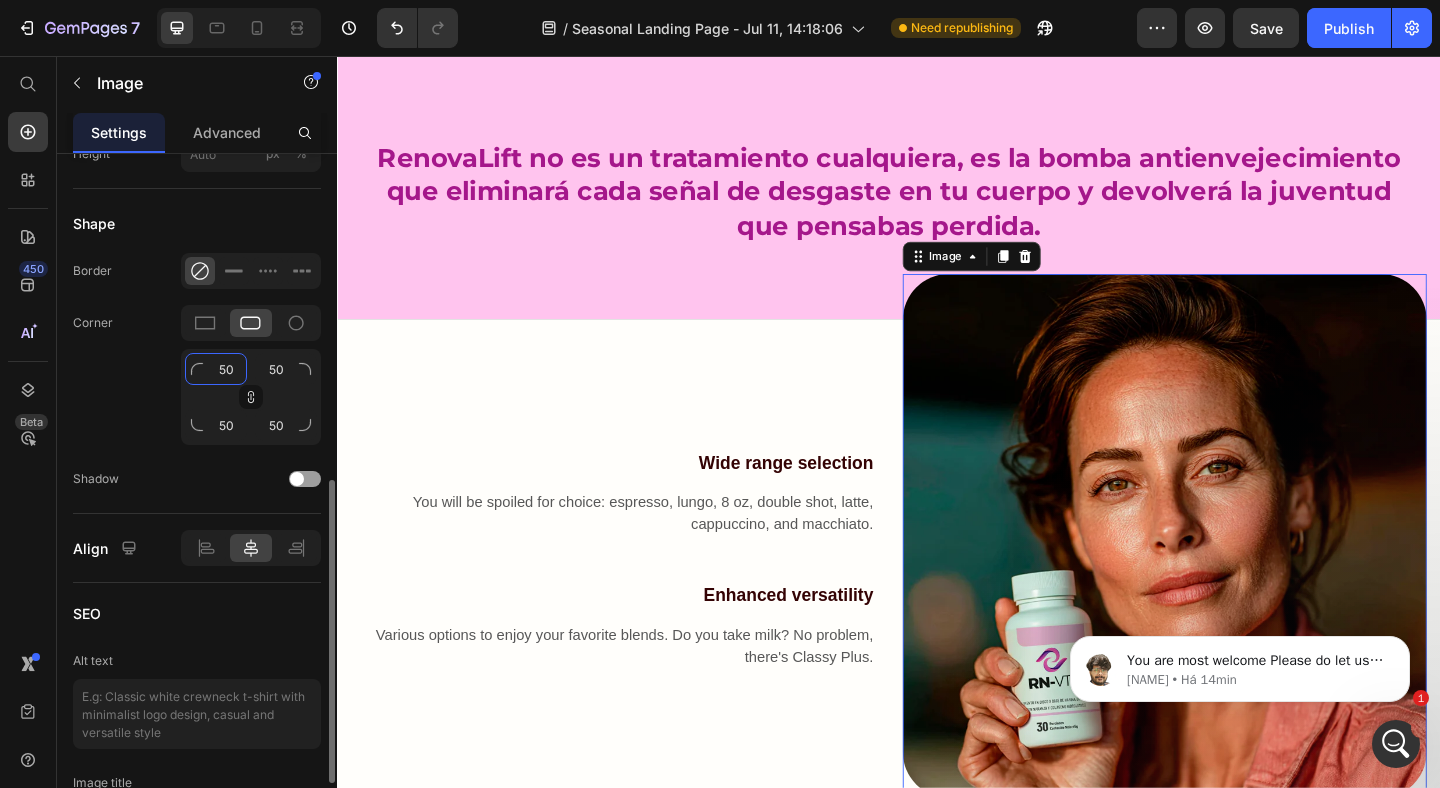 type on "2" 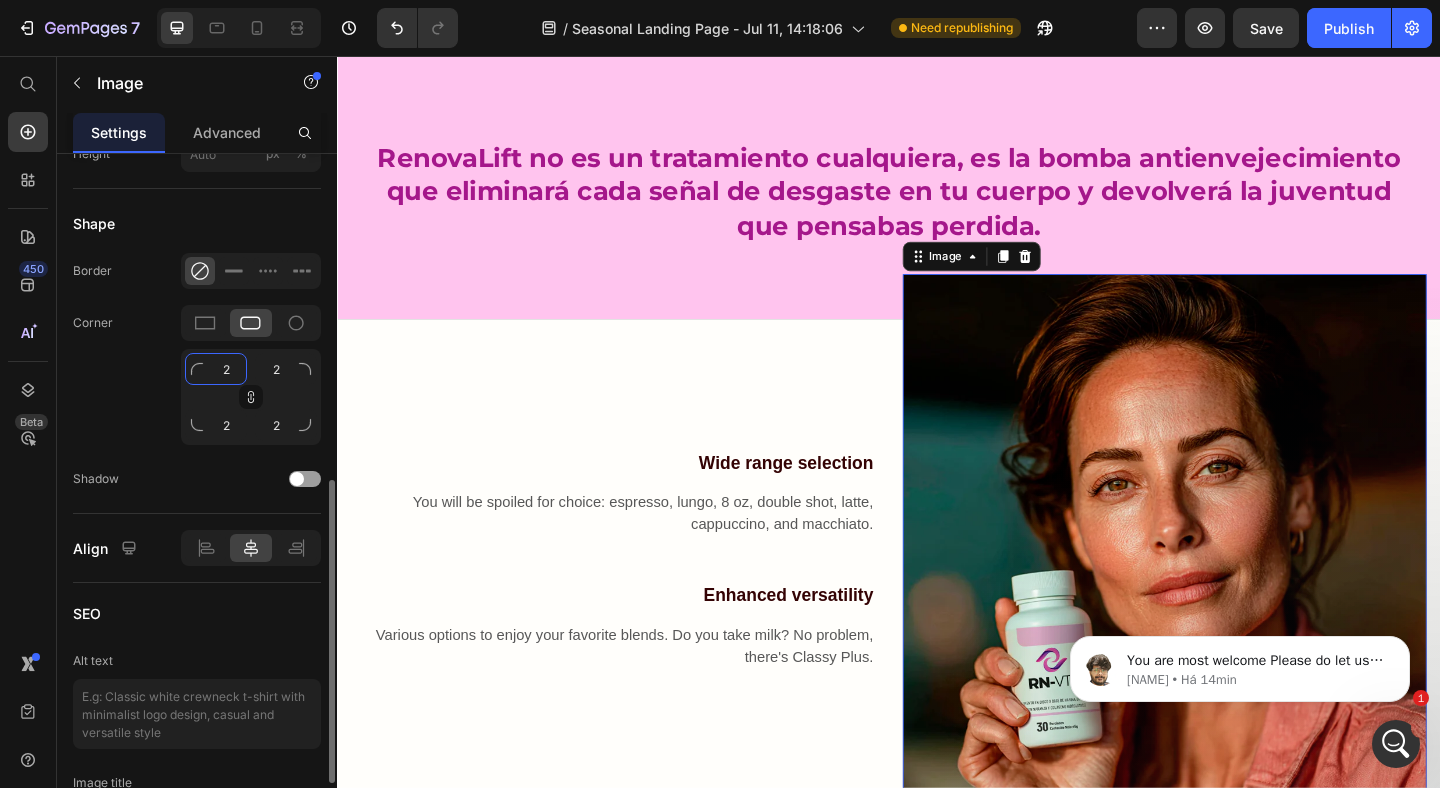 type on "20" 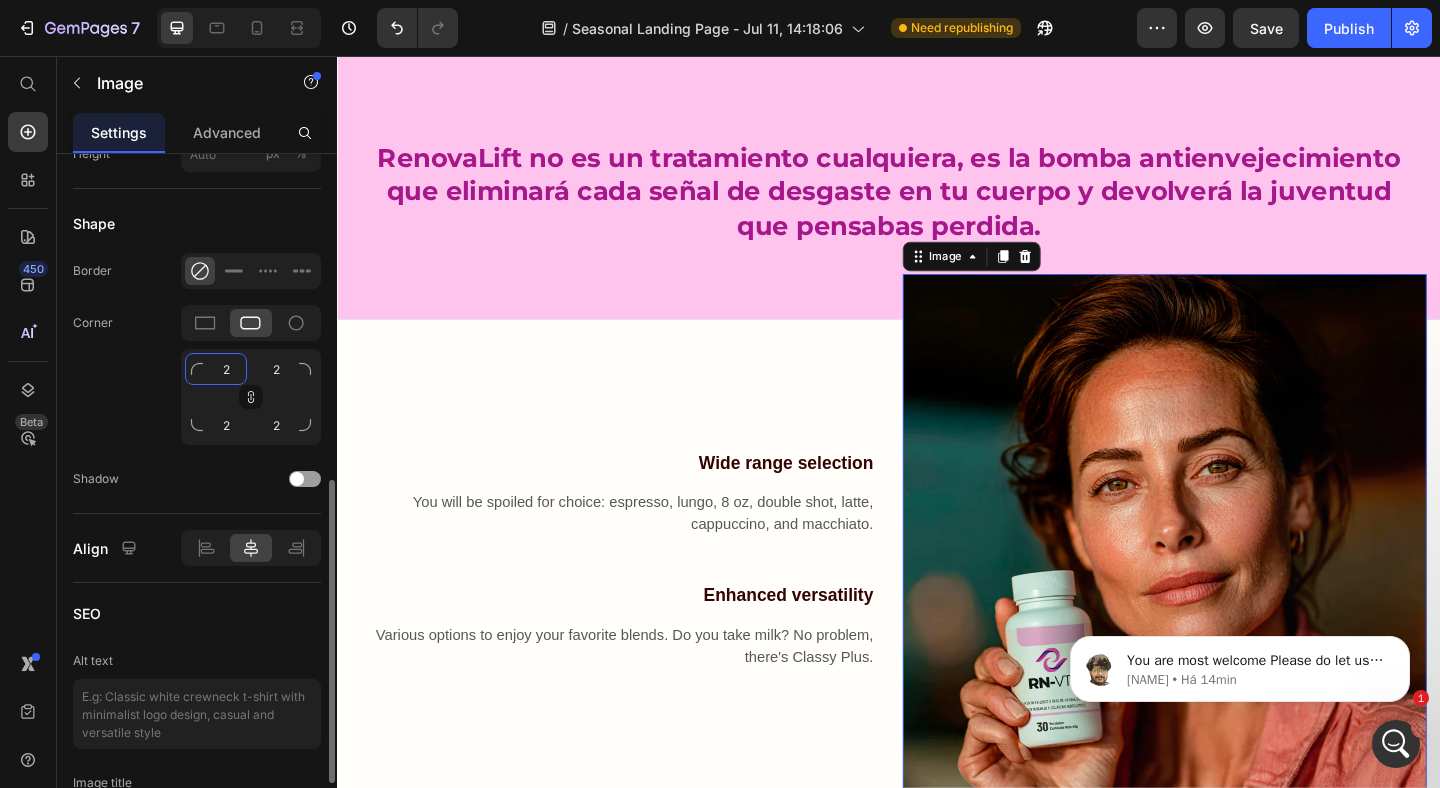 type on "20" 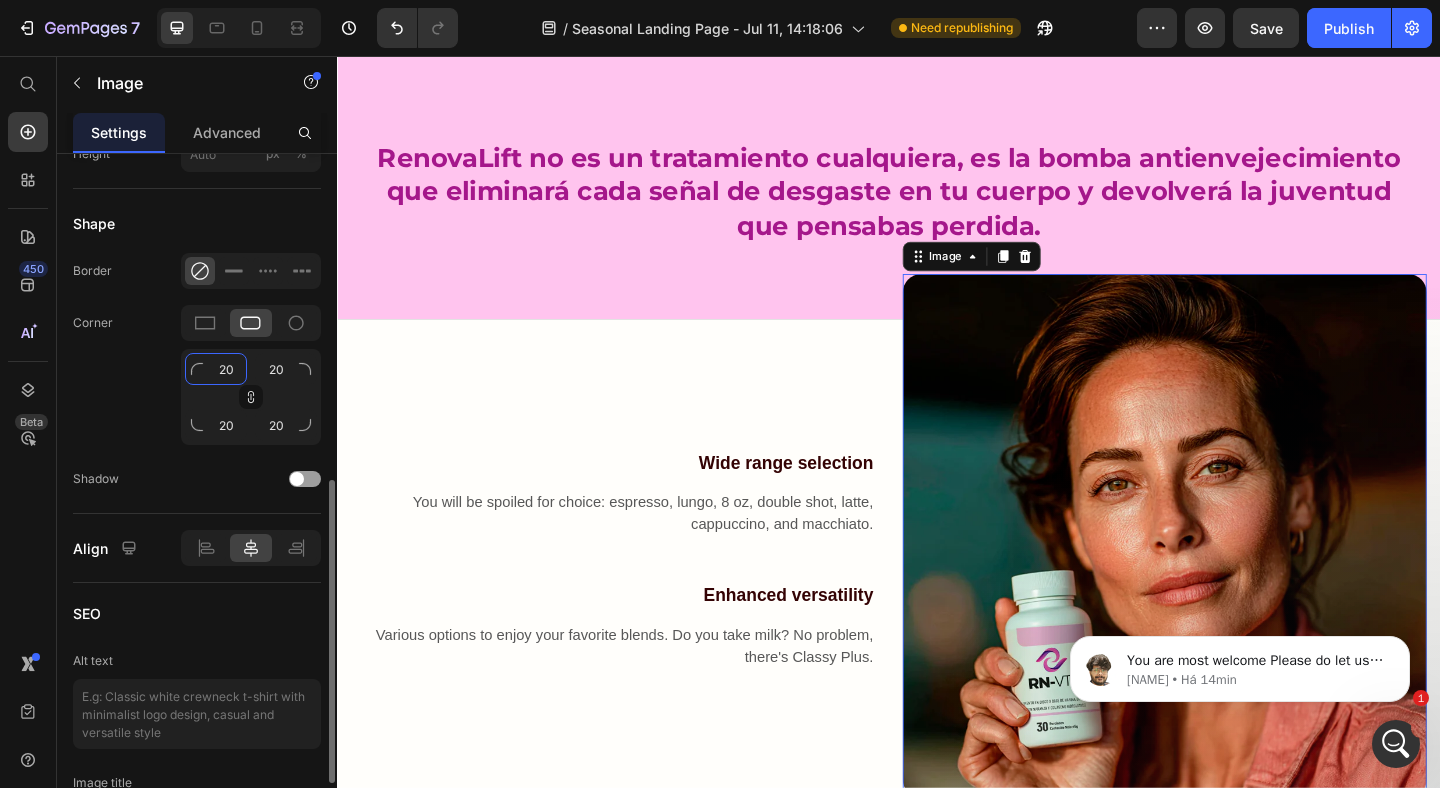 type on "2" 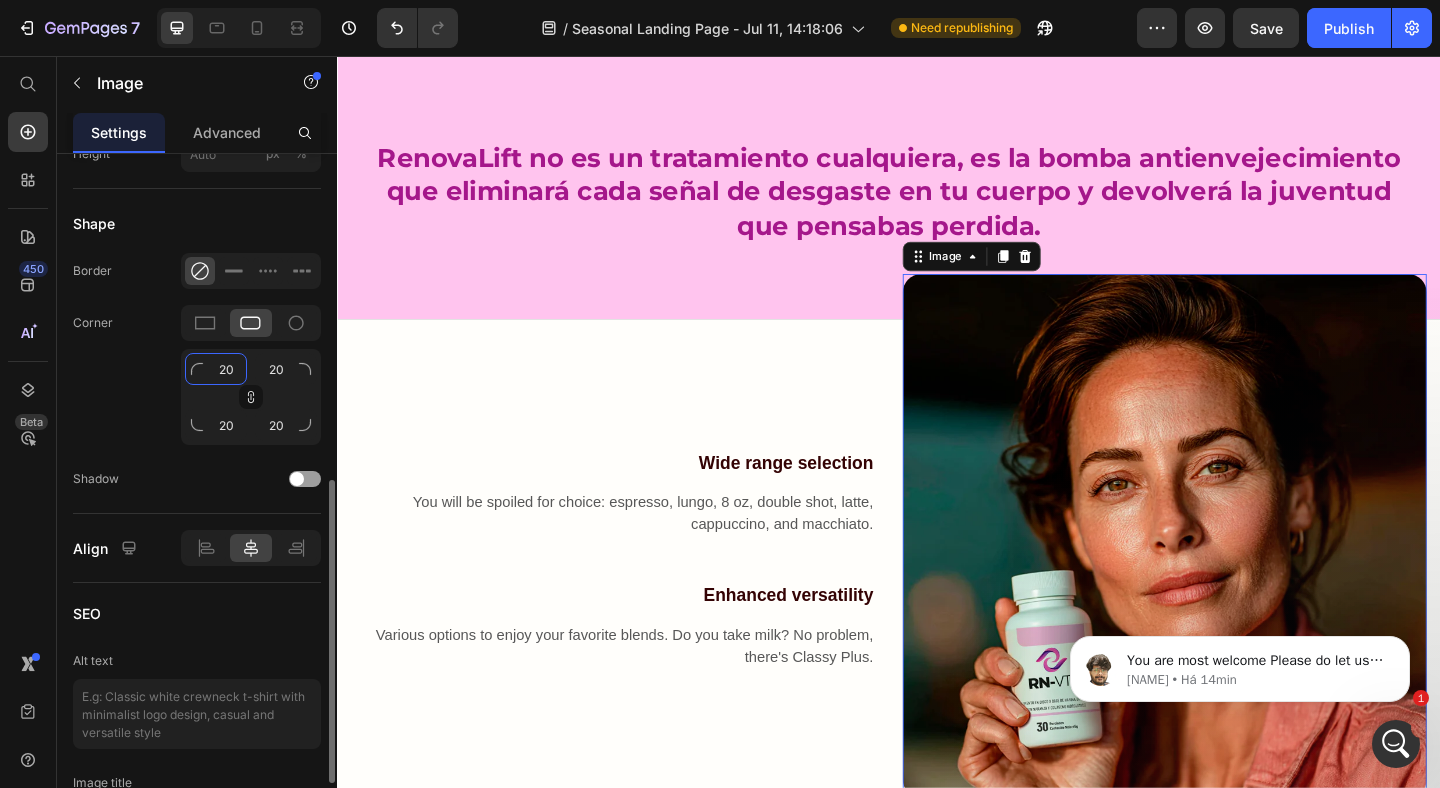 type on "2" 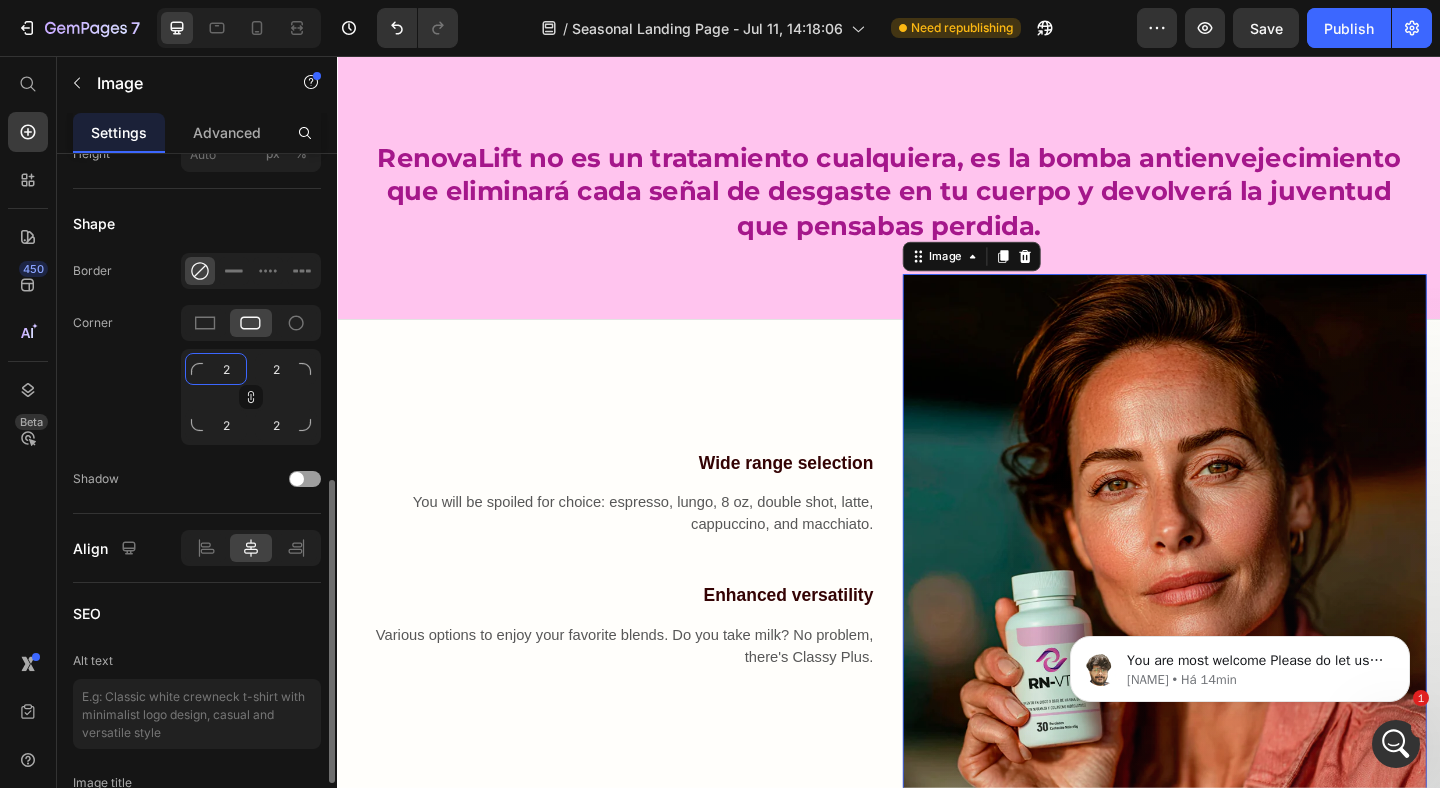type 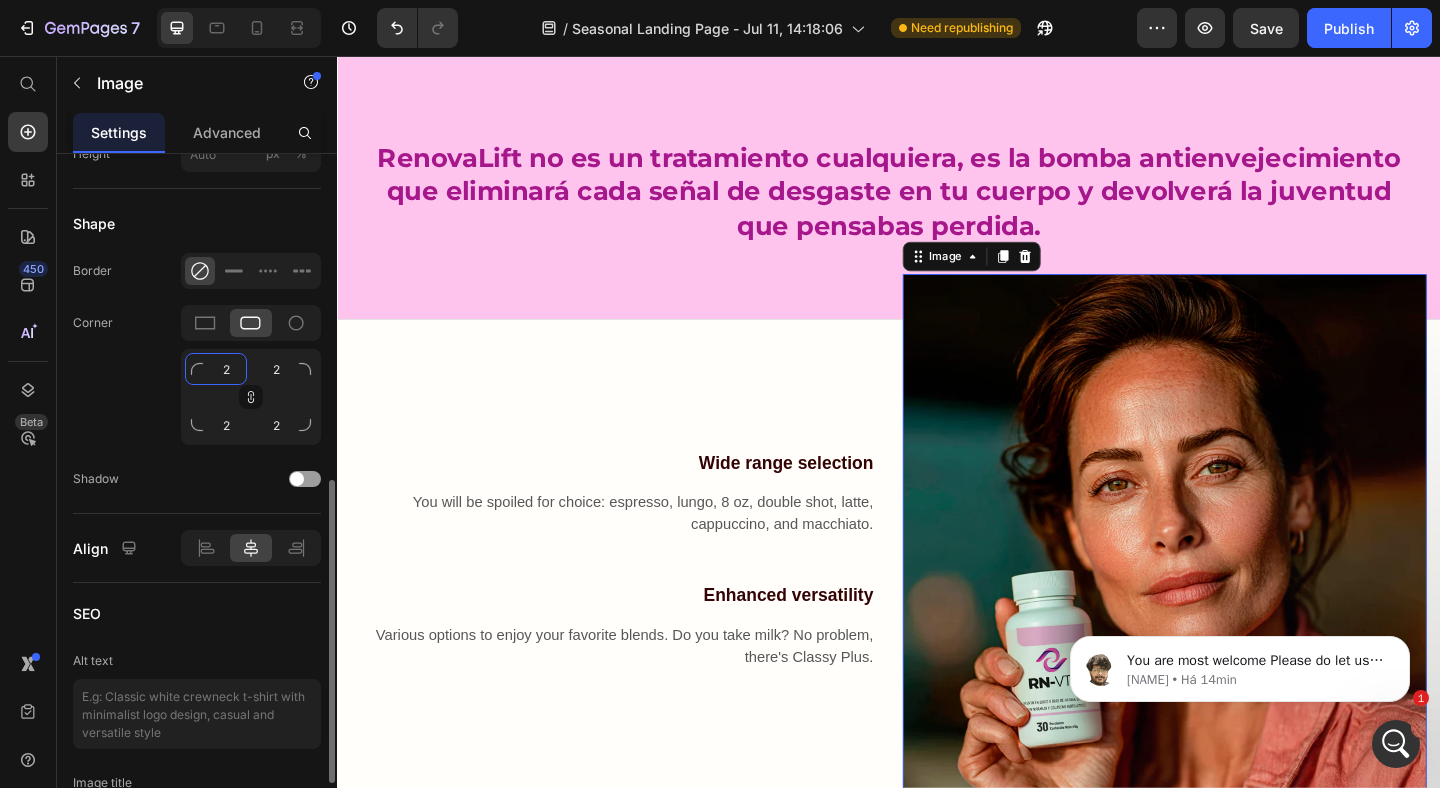 type 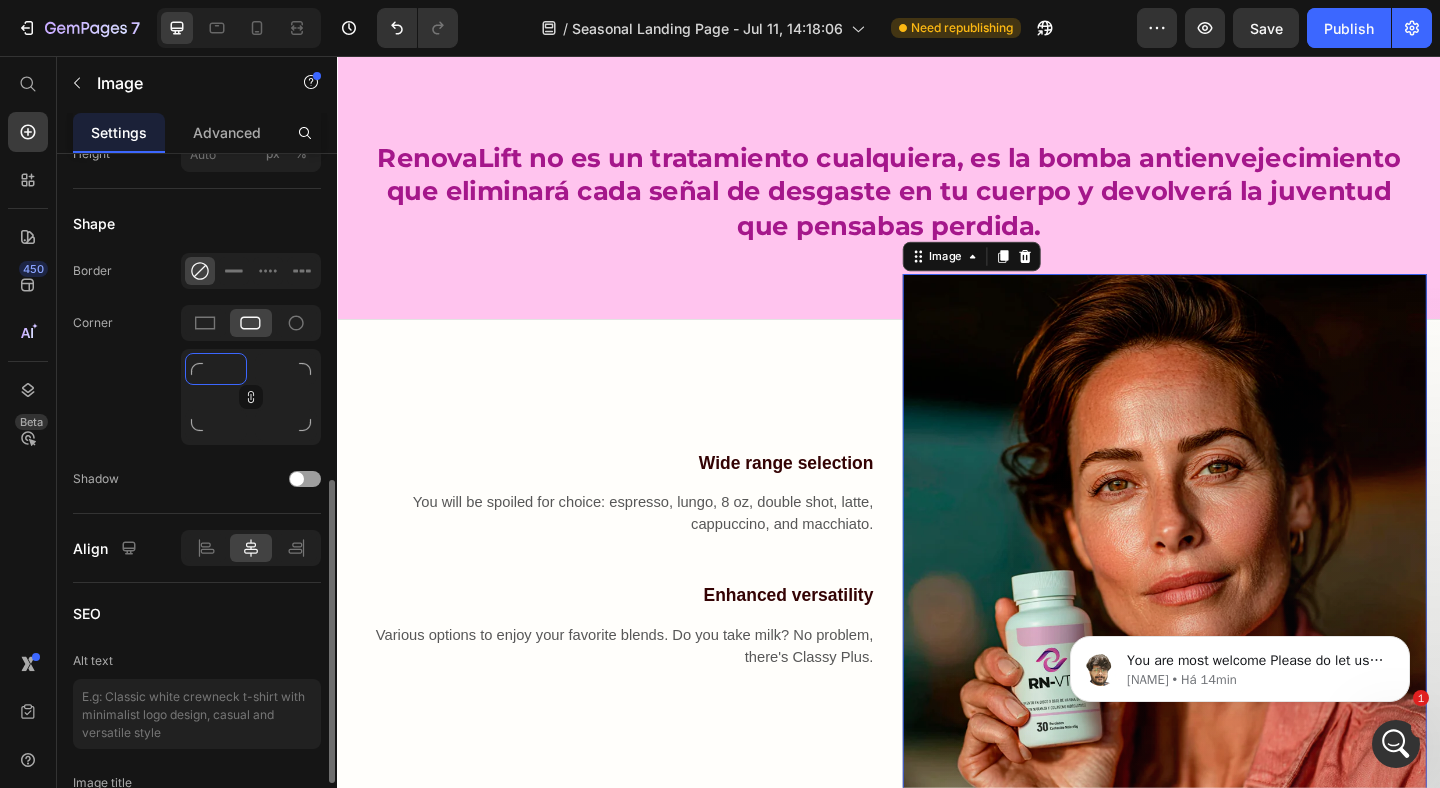 type on "1" 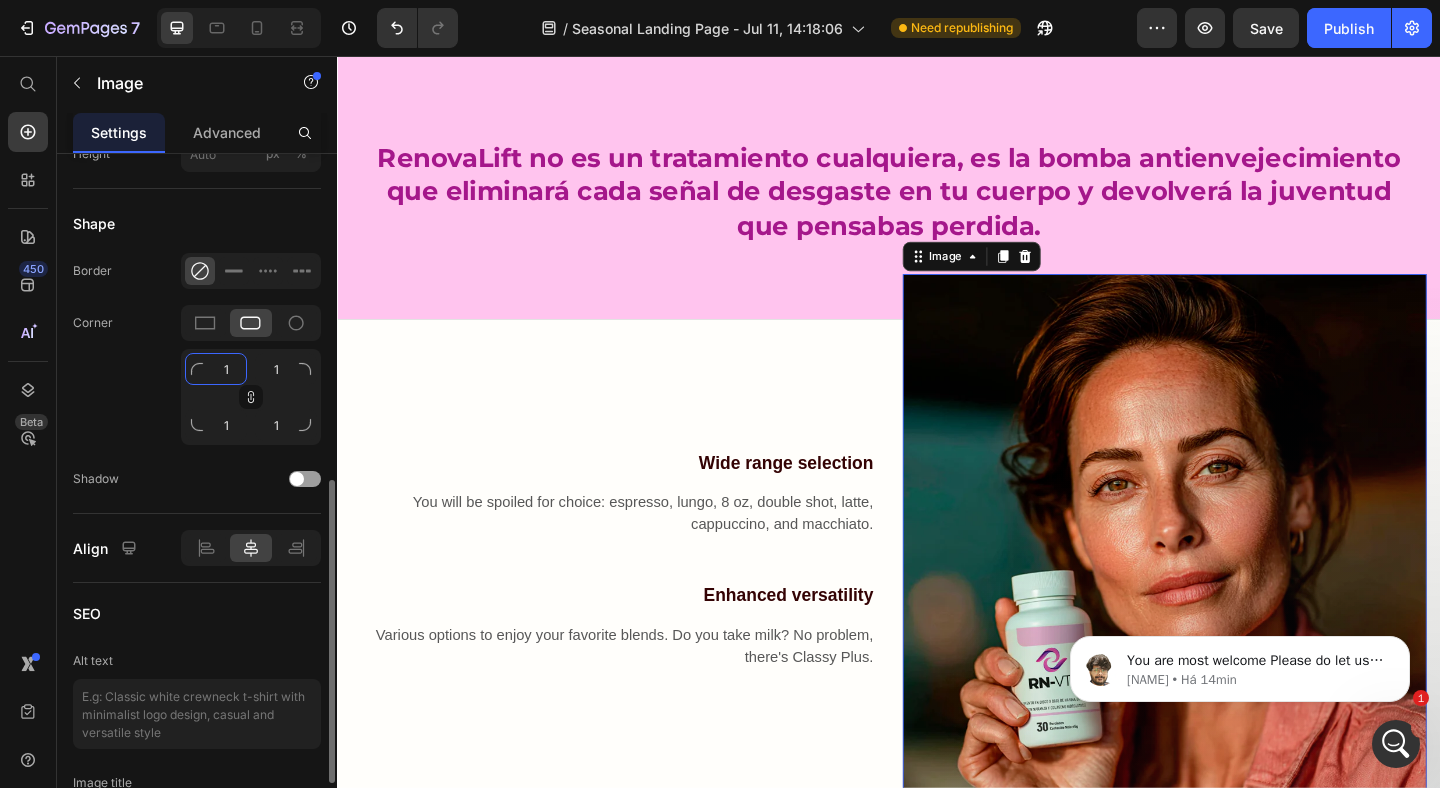 type on "10" 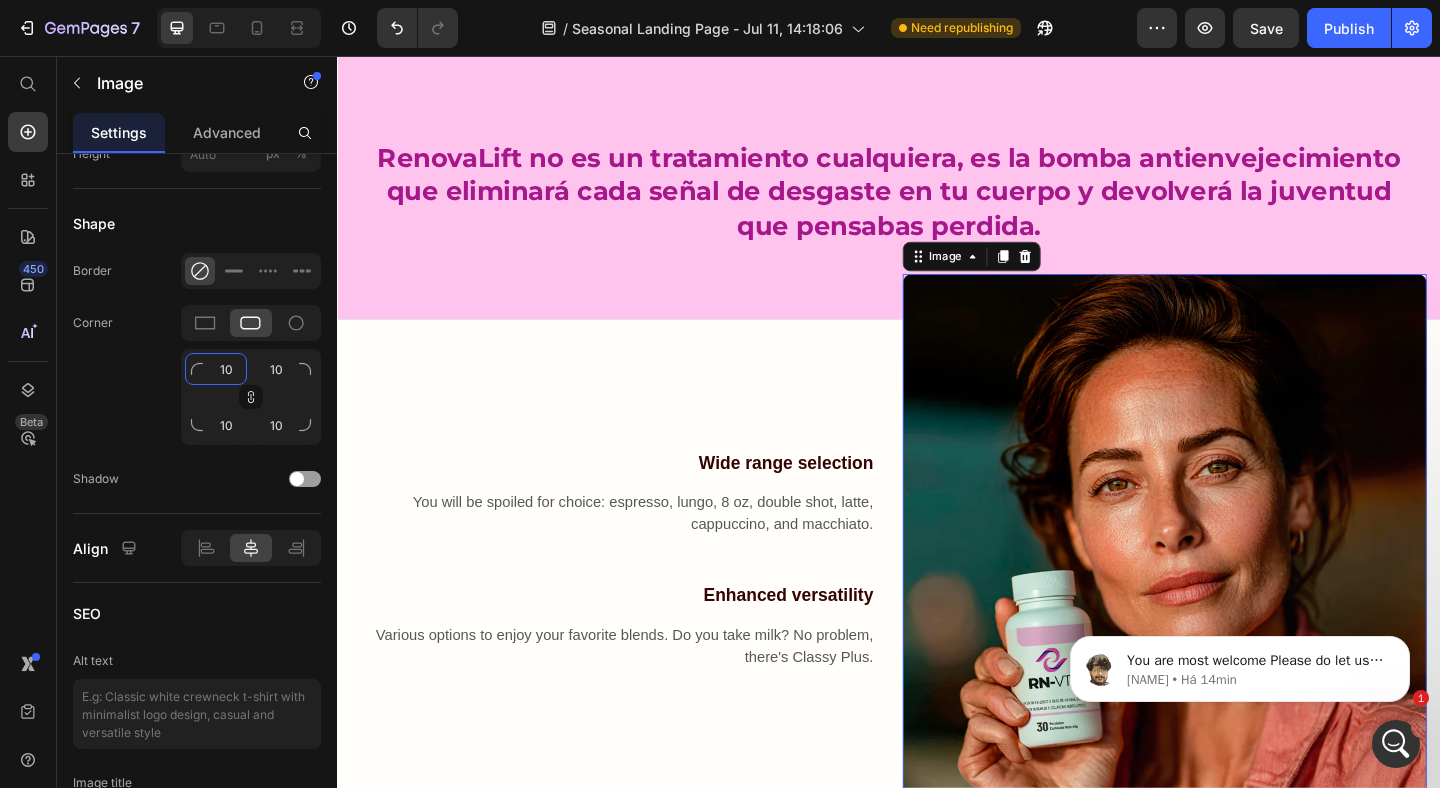 type on "10" 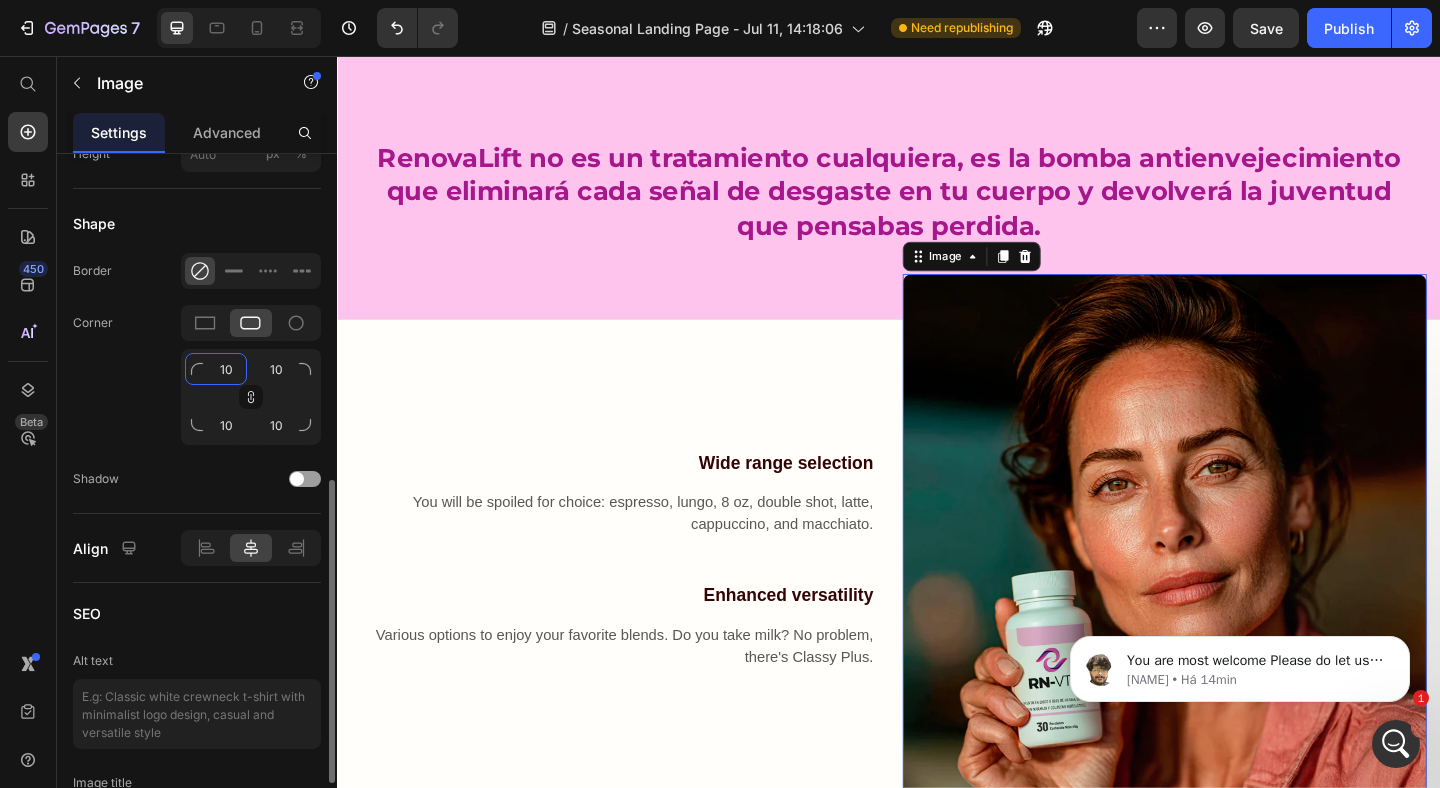 type 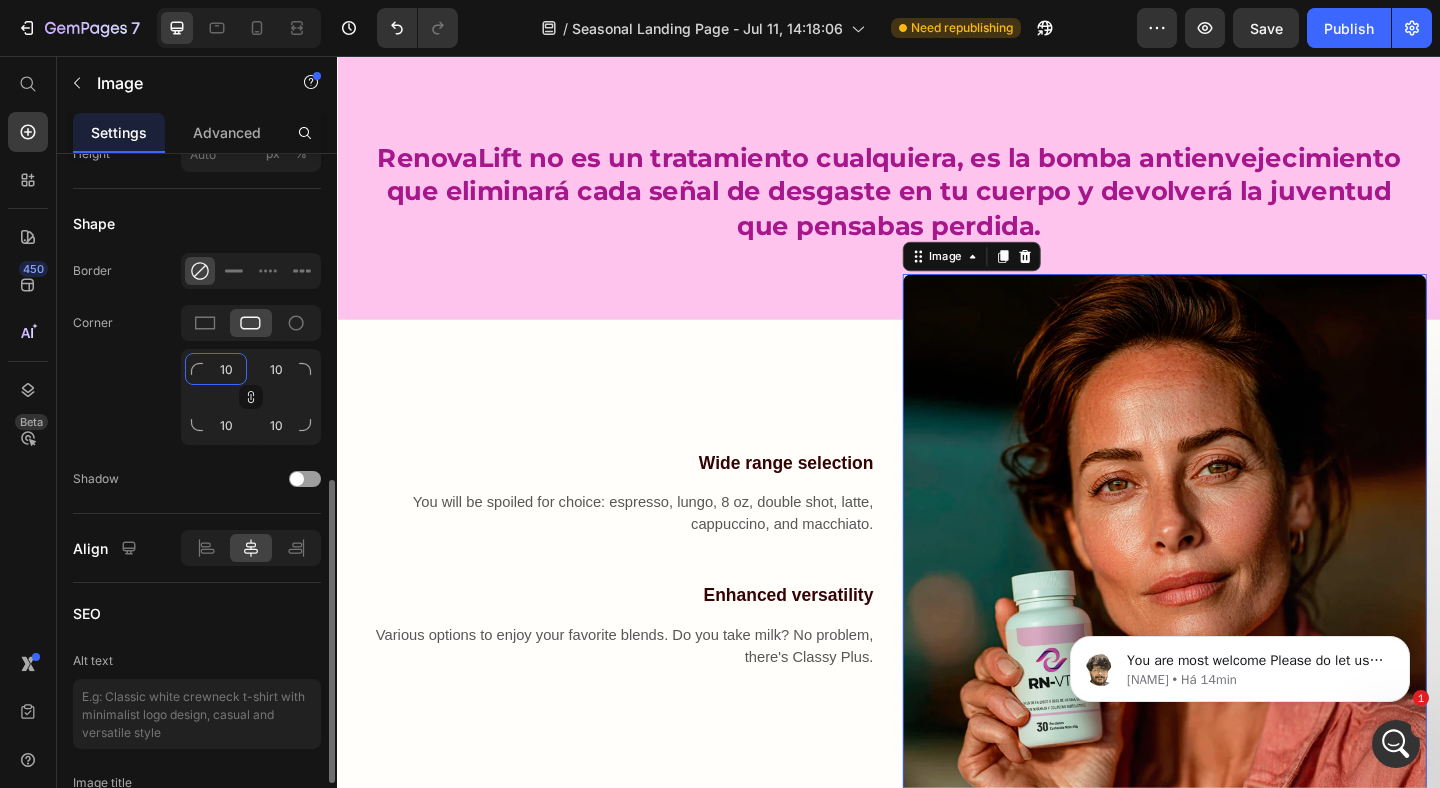 type 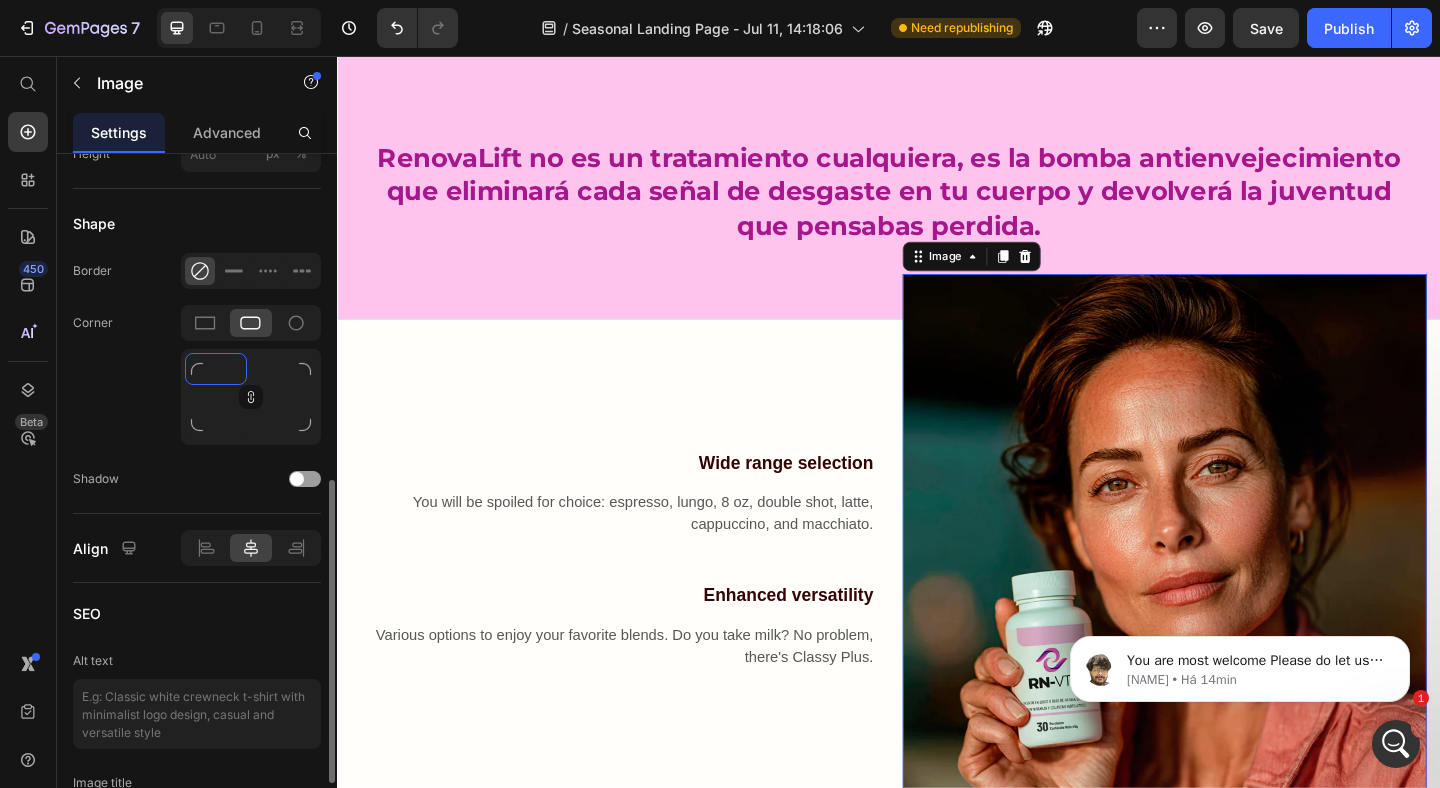 type on "1" 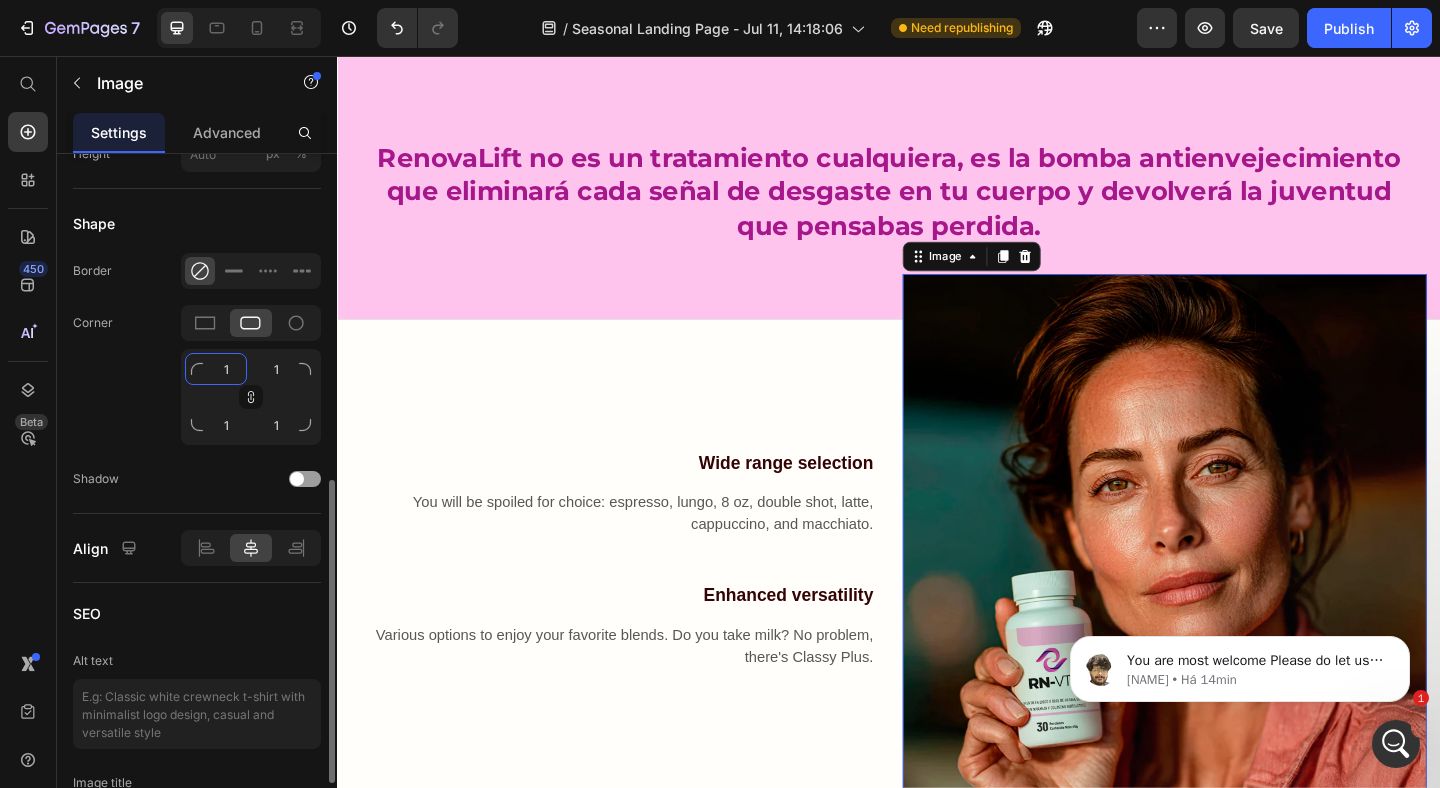type on "15" 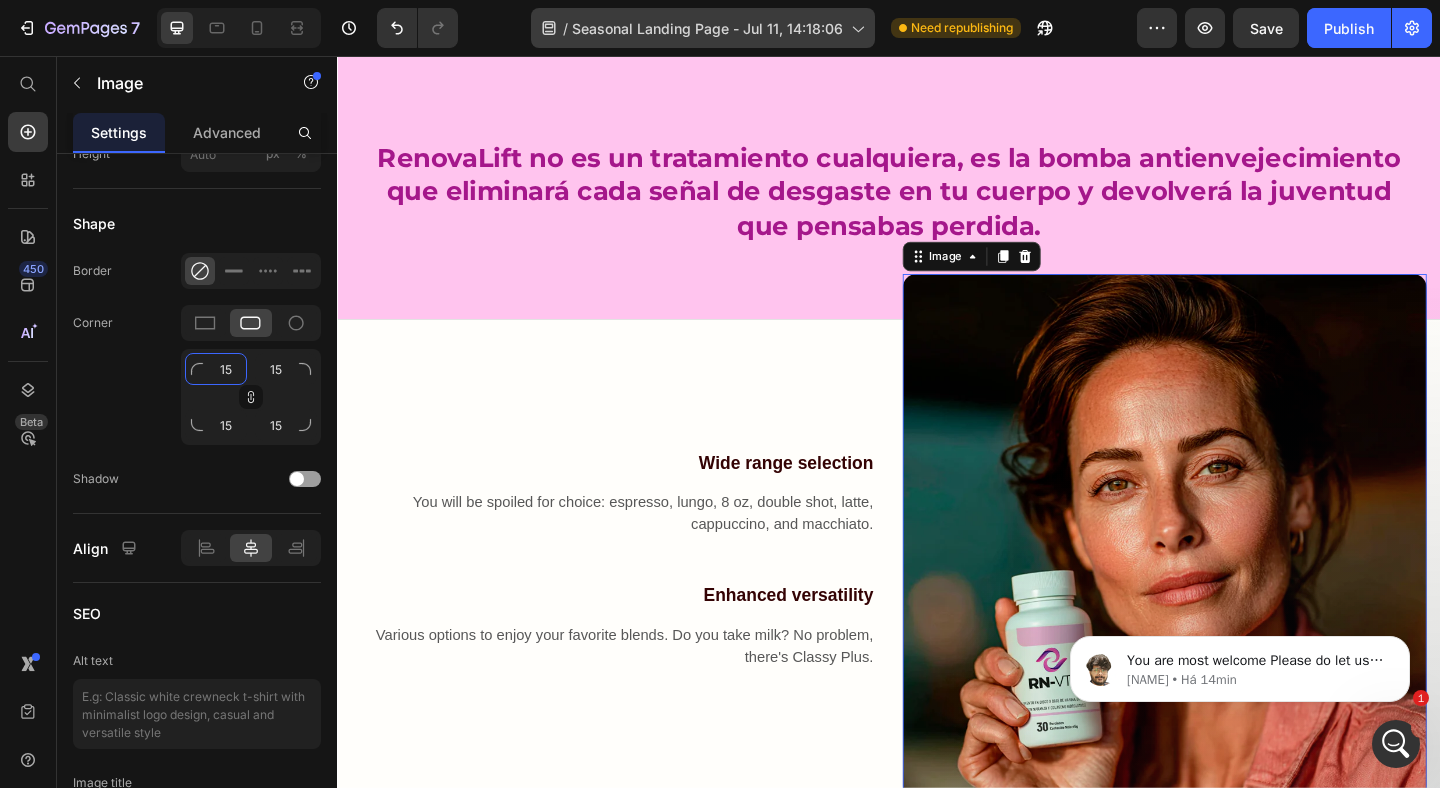 type on "15" 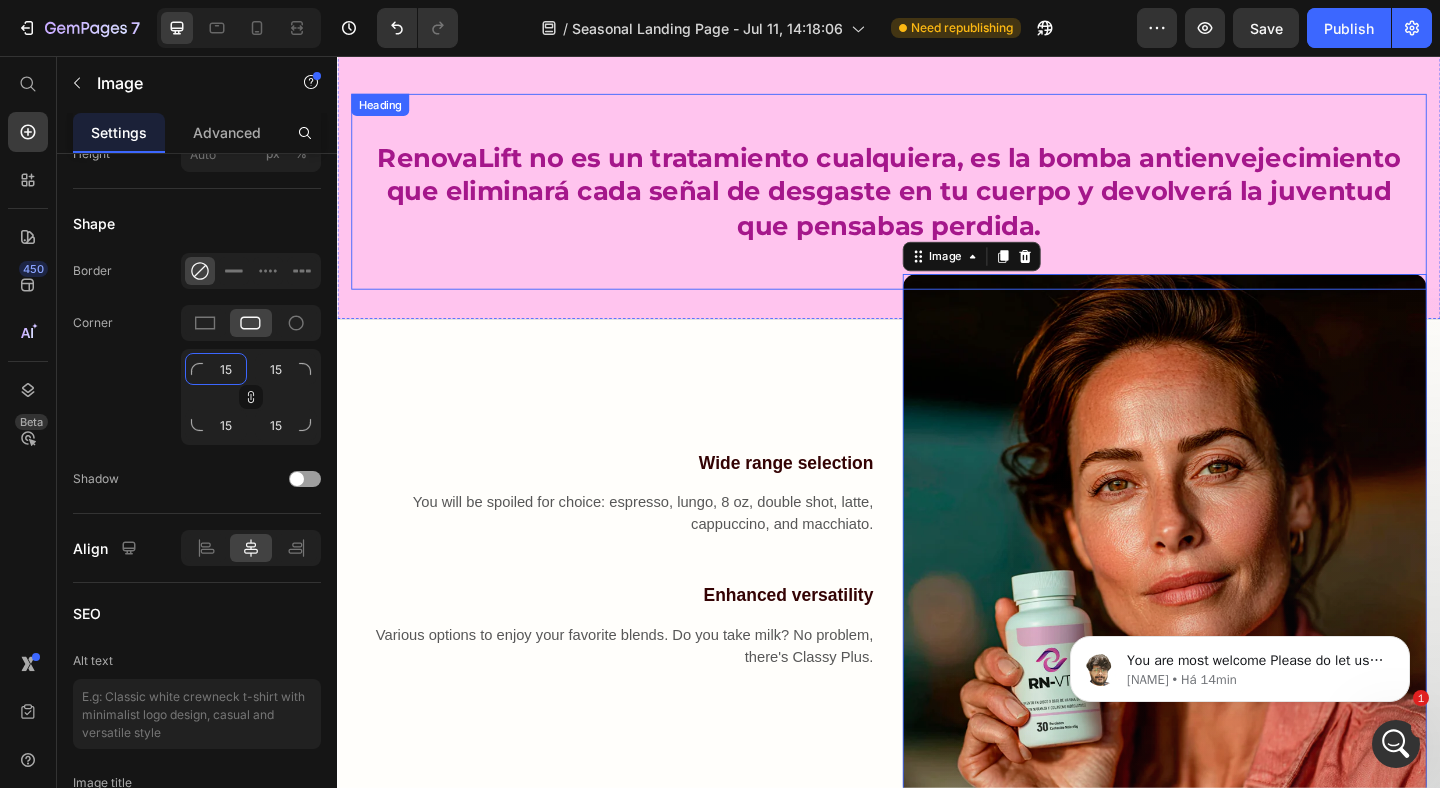 type 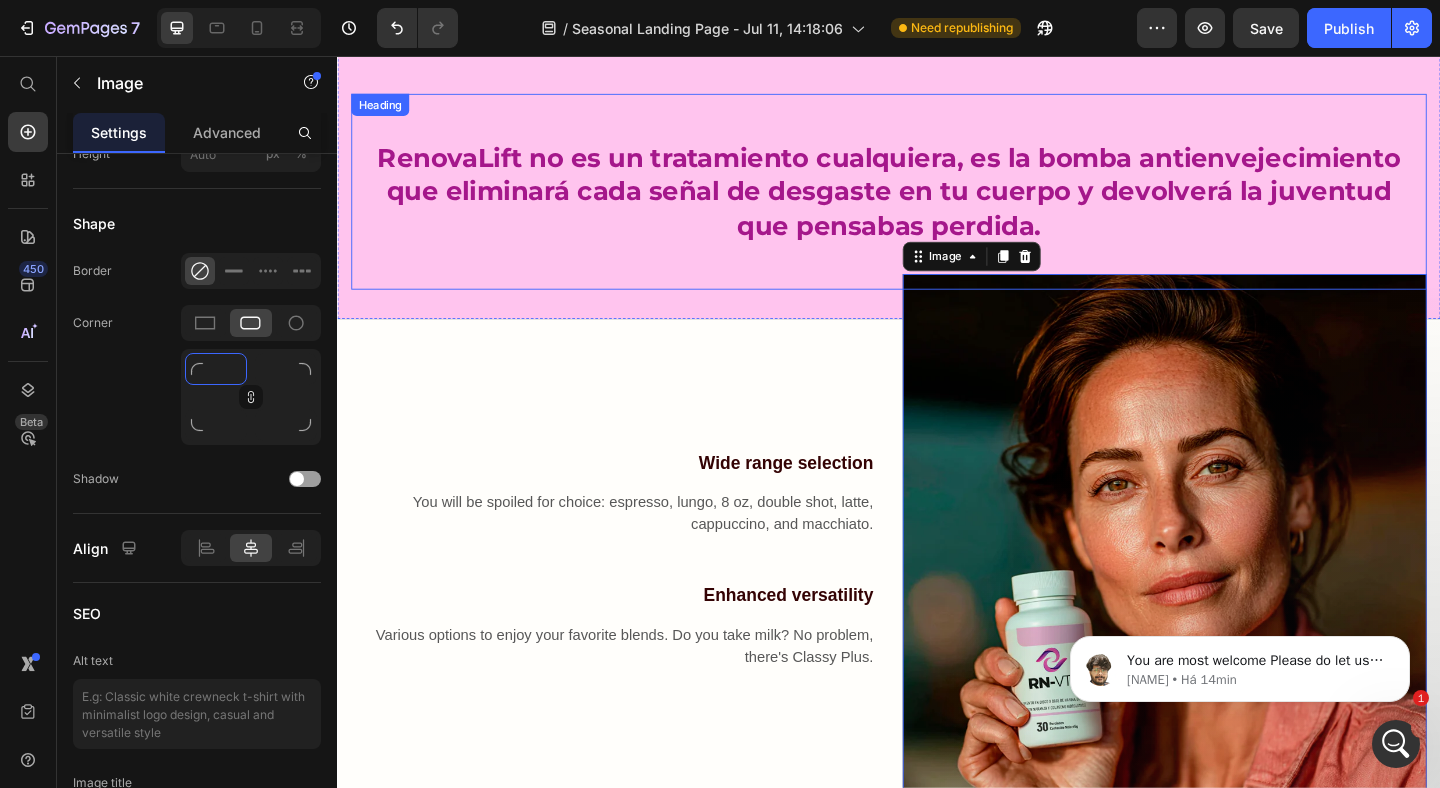 type on "2" 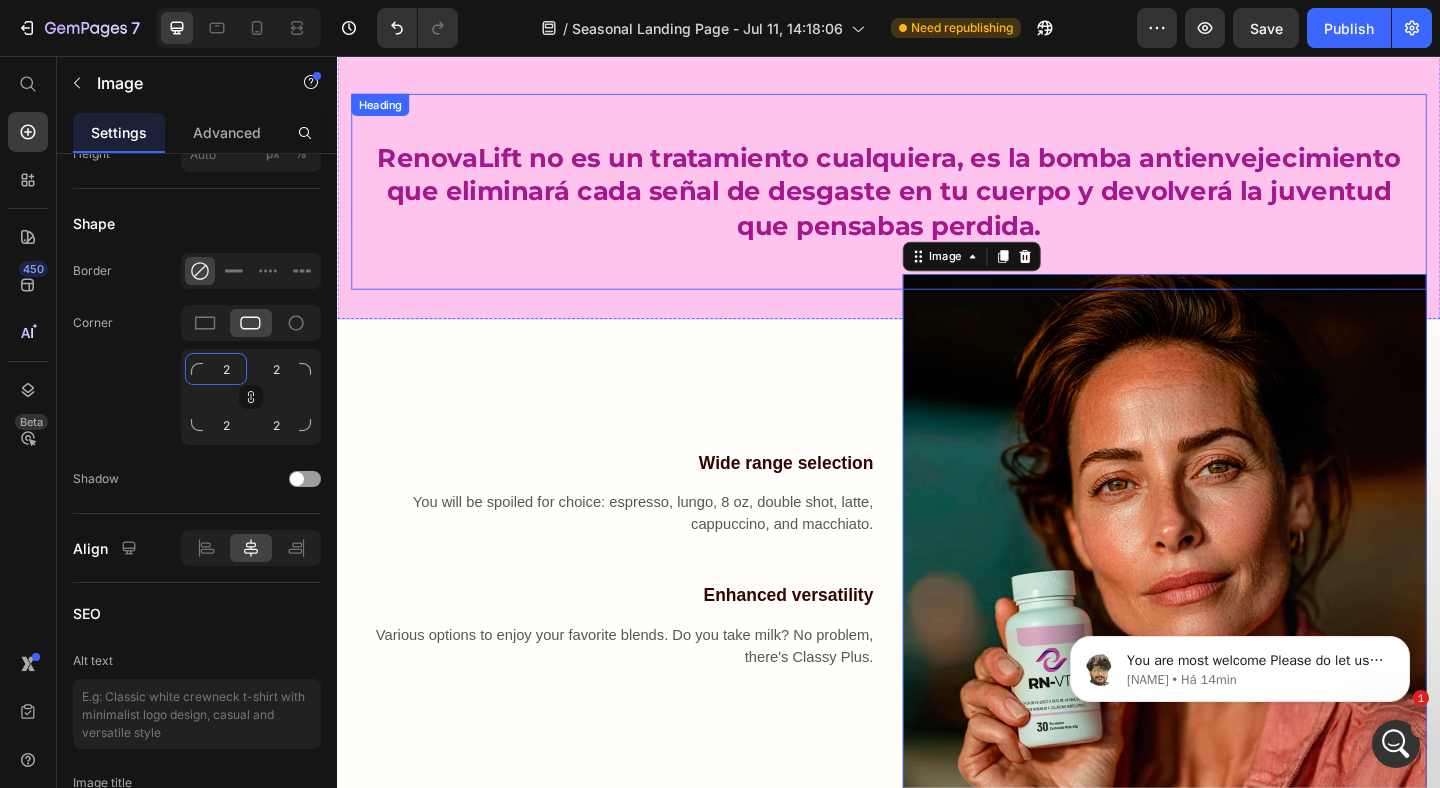 type on "20" 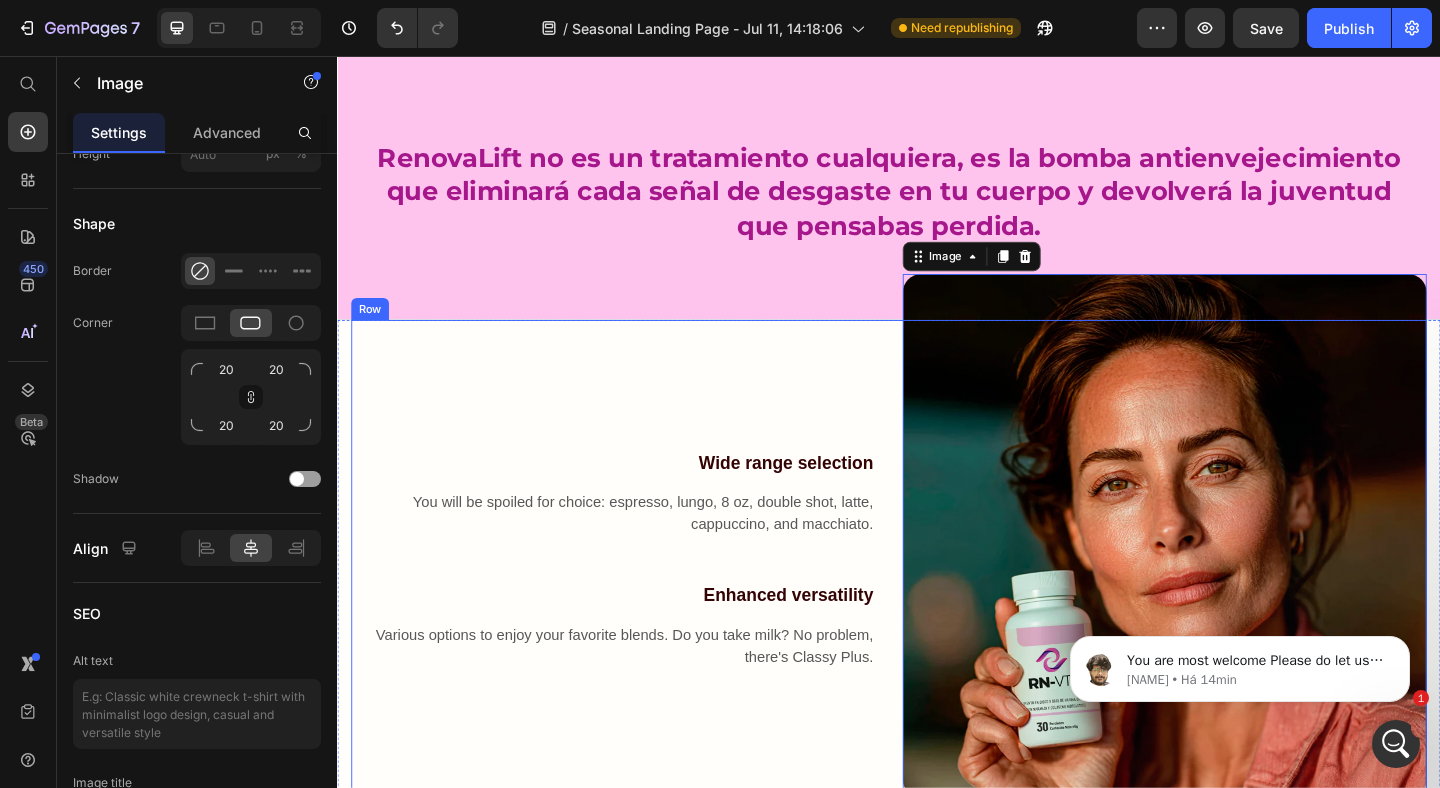 click on "Wide range selection Text block You will be spoiled for choice: espresso, lungo, 8 oz, double shot, latte, cappuccino, and macchiato. Text block Enhanced versatility Text block Various options to enjoy your favorite blends. Do you take milk? No problem, there's Classy Plus. Text block" at bounding box center [637, 603] 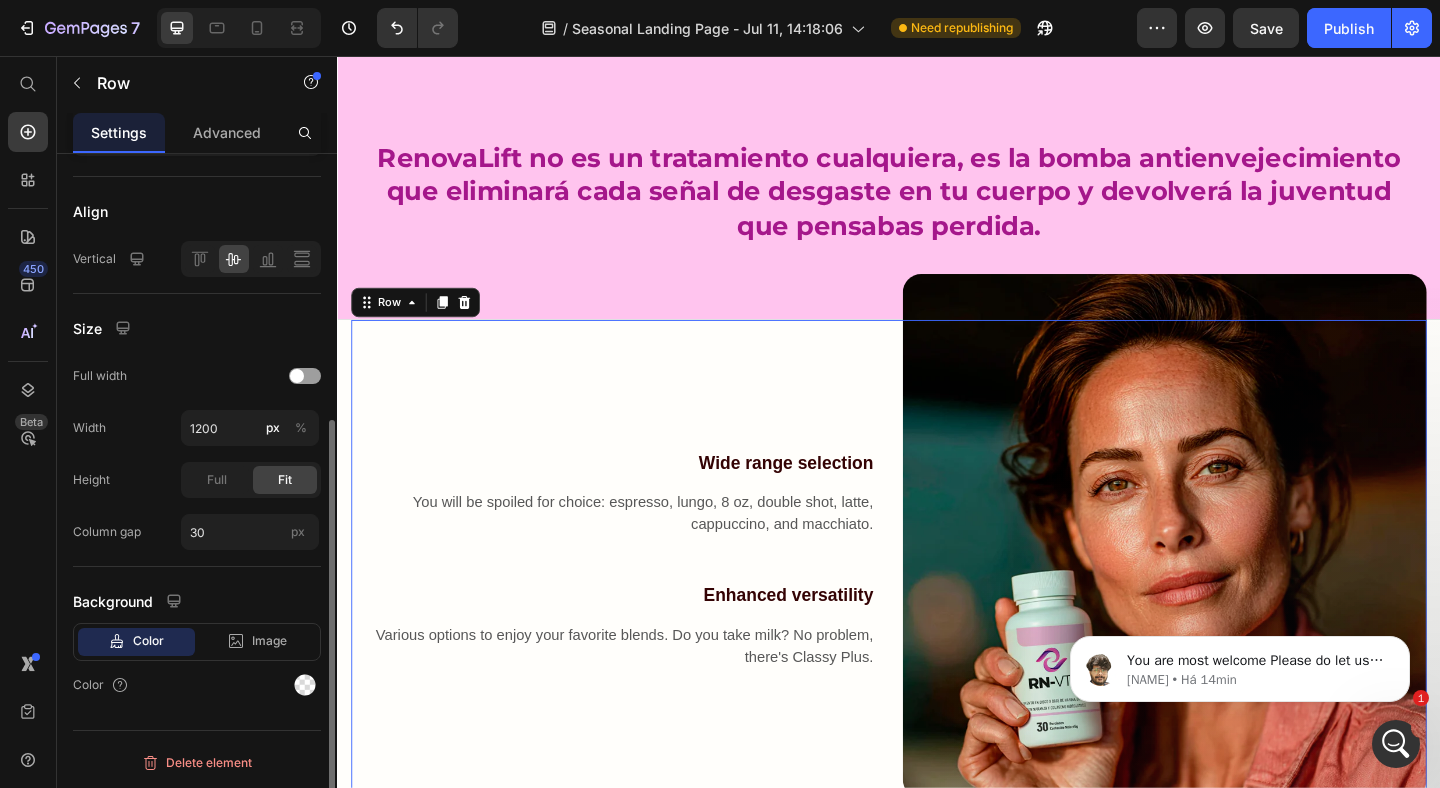scroll, scrollTop: 0, scrollLeft: 0, axis: both 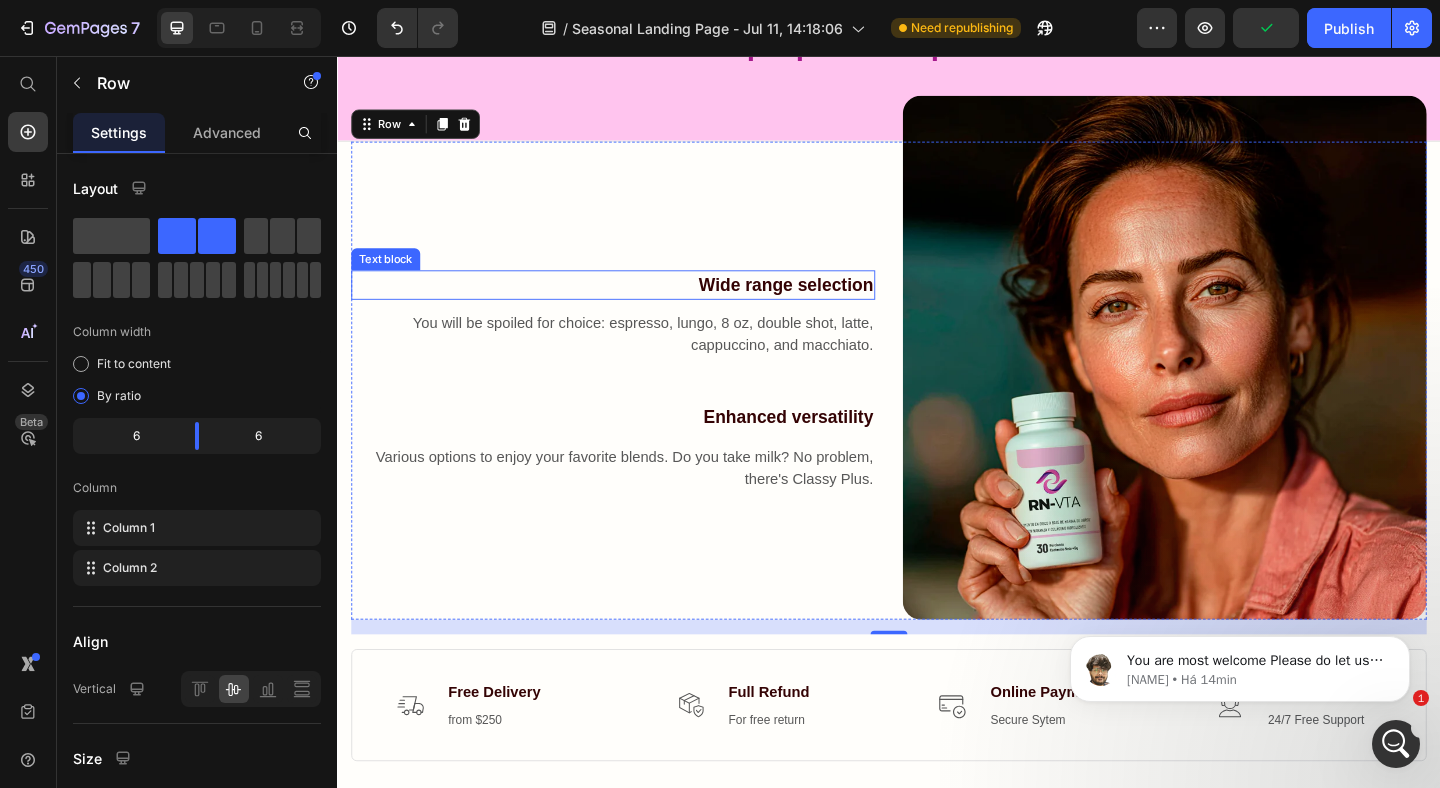 click on "Wide range selection" at bounding box center [637, 305] 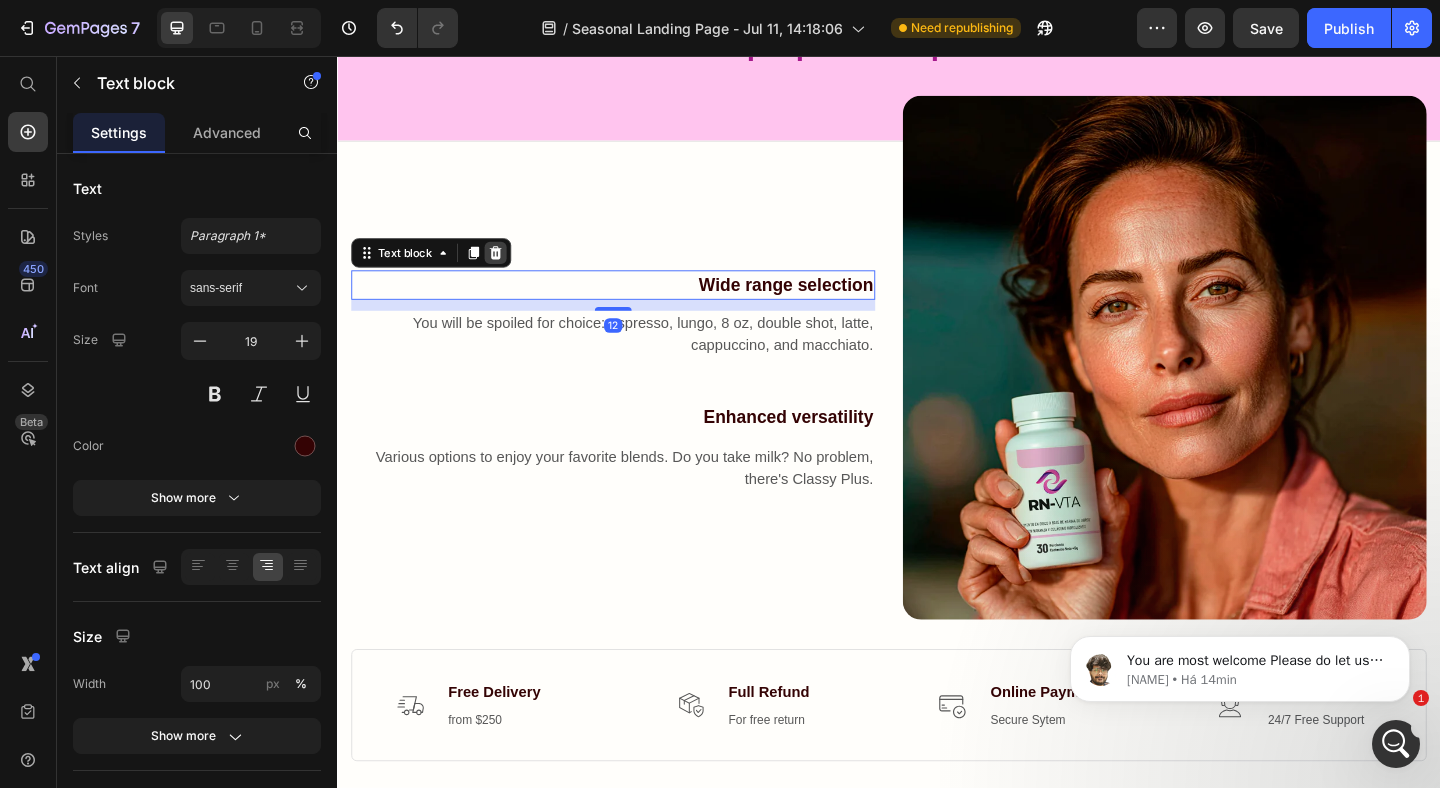 click 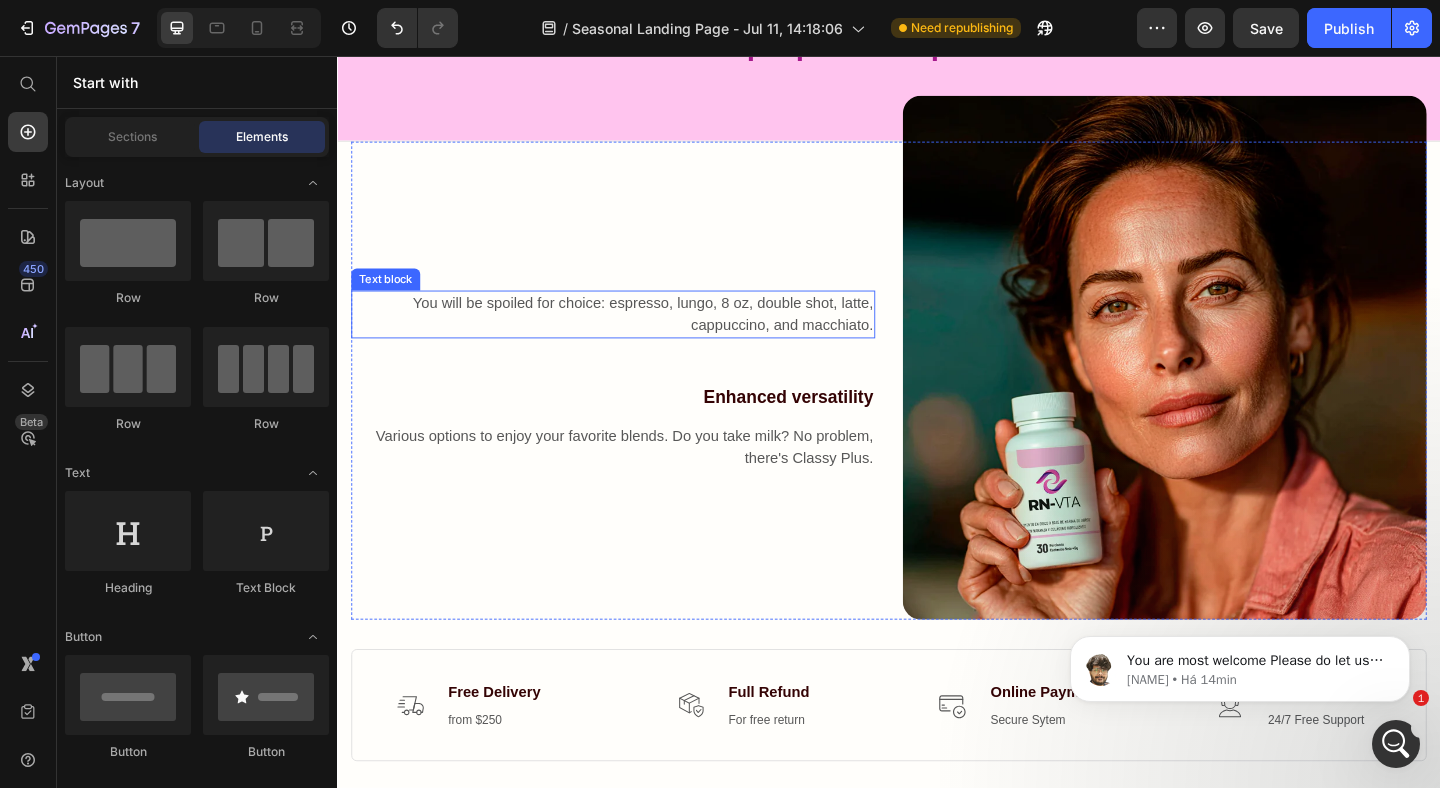 click on "You will be spoiled for choice: espresso, lungo, 8 oz, double shot, latte, cappuccino, and macchiato." at bounding box center (637, 337) 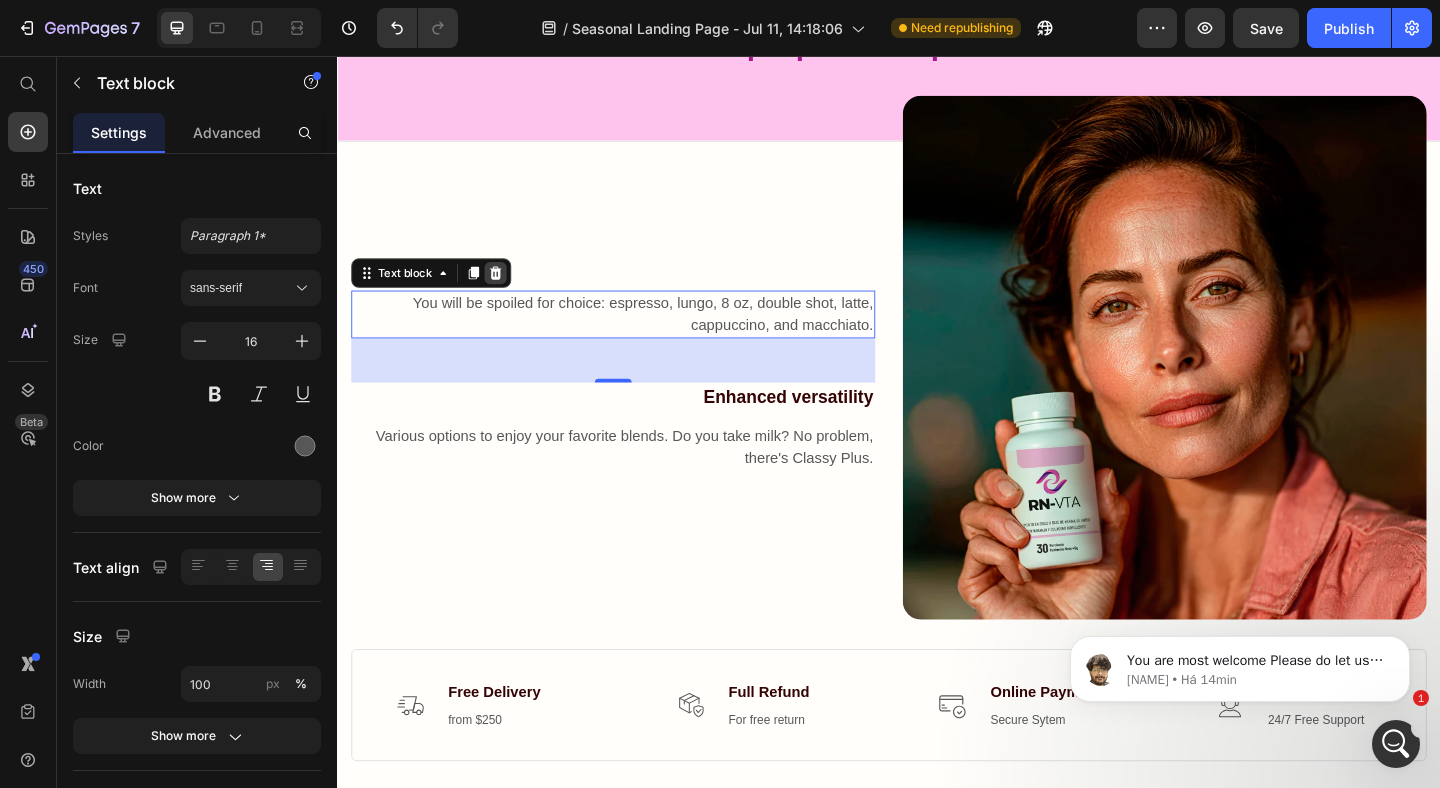 click 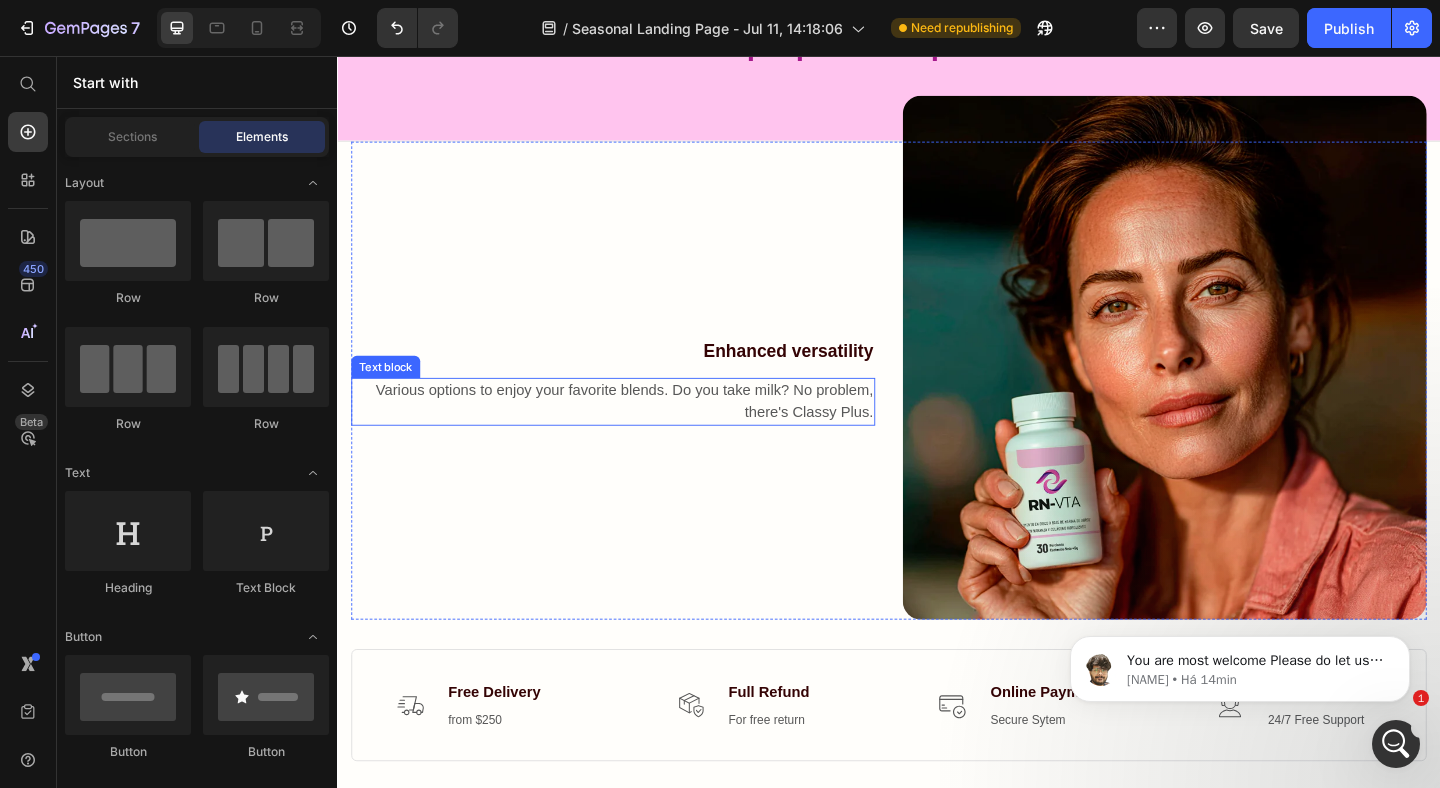 click on "Various options to enjoy your favorite blends. Do you take milk? No problem, there's Classy Plus." at bounding box center [637, 432] 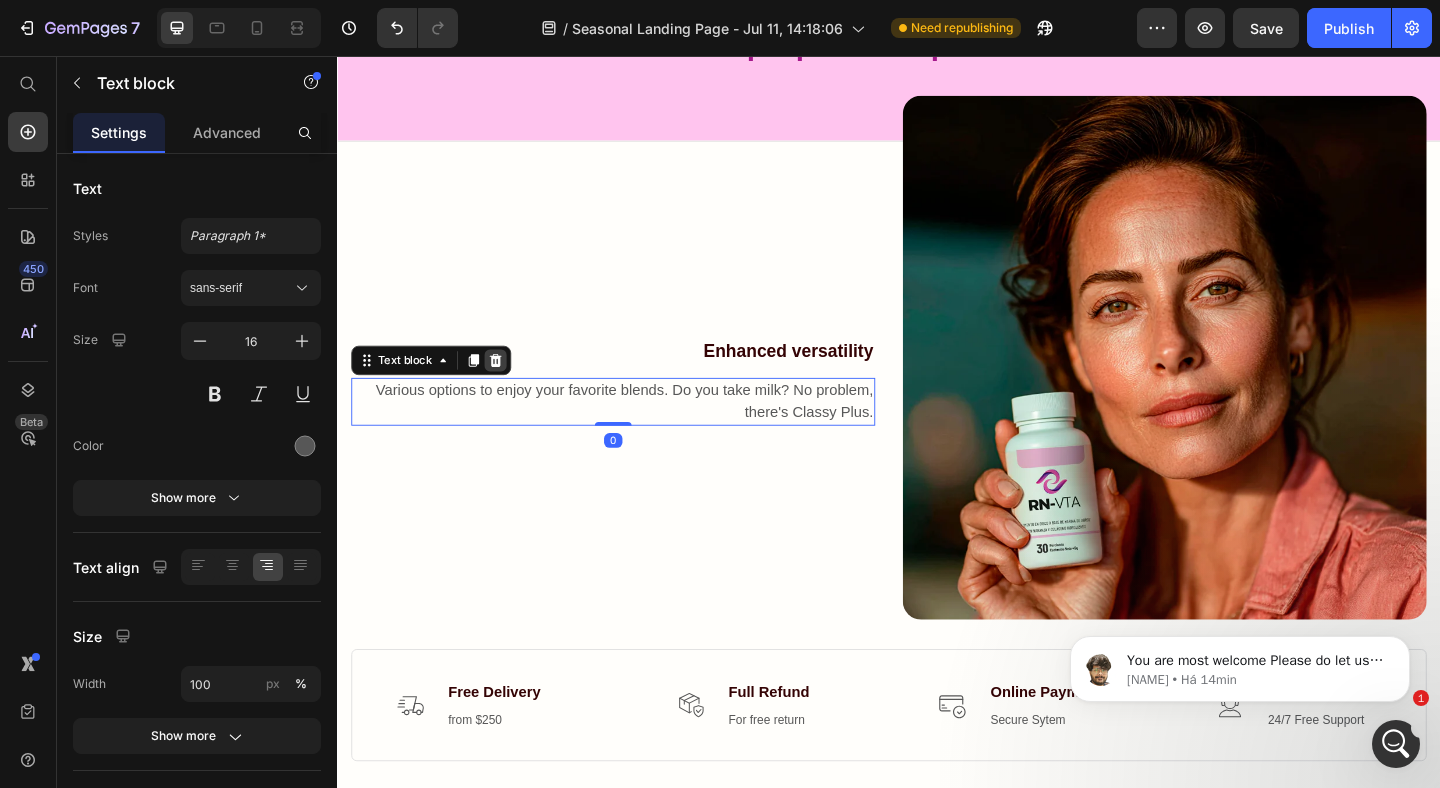 click 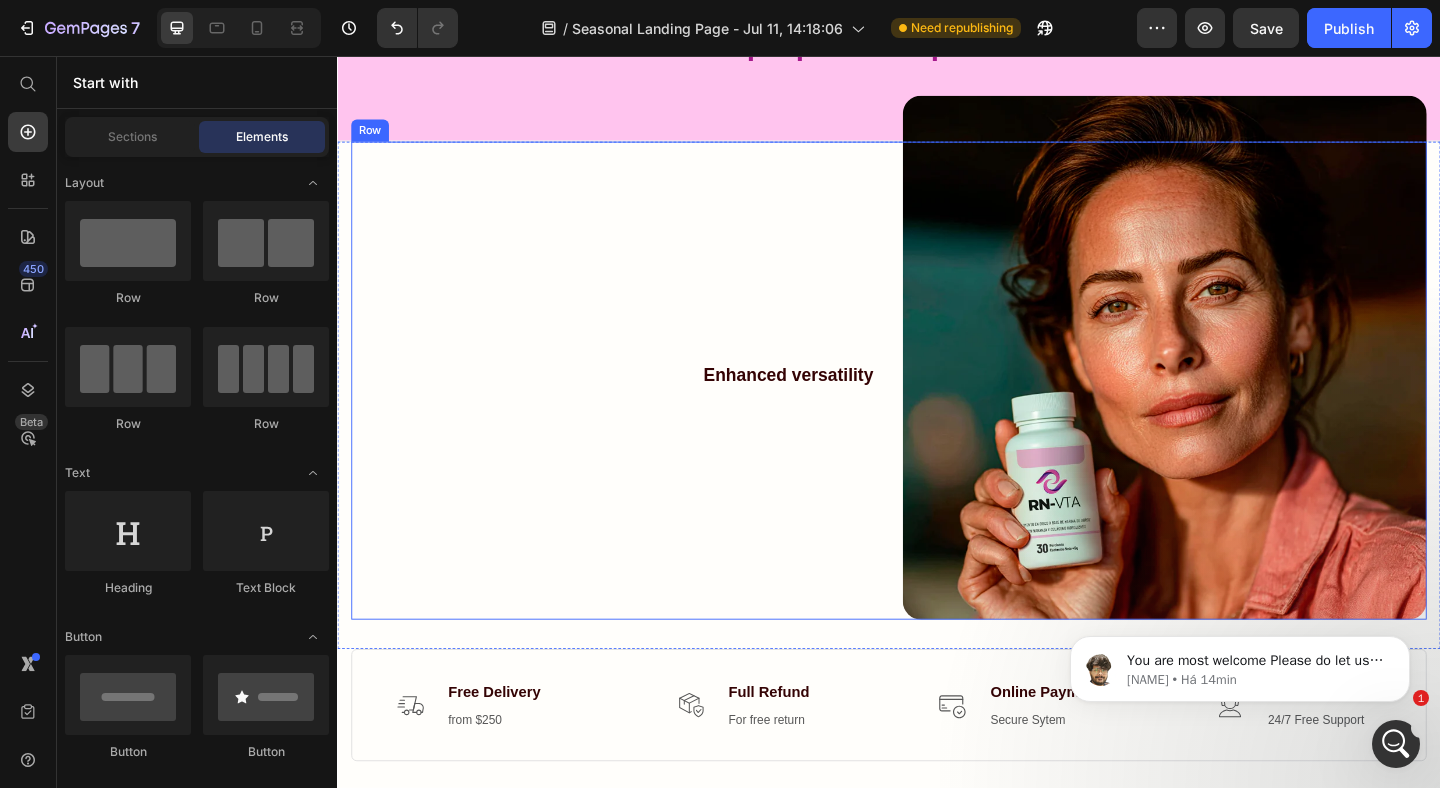 click on "Enhanced versatility Text block" at bounding box center [637, 409] 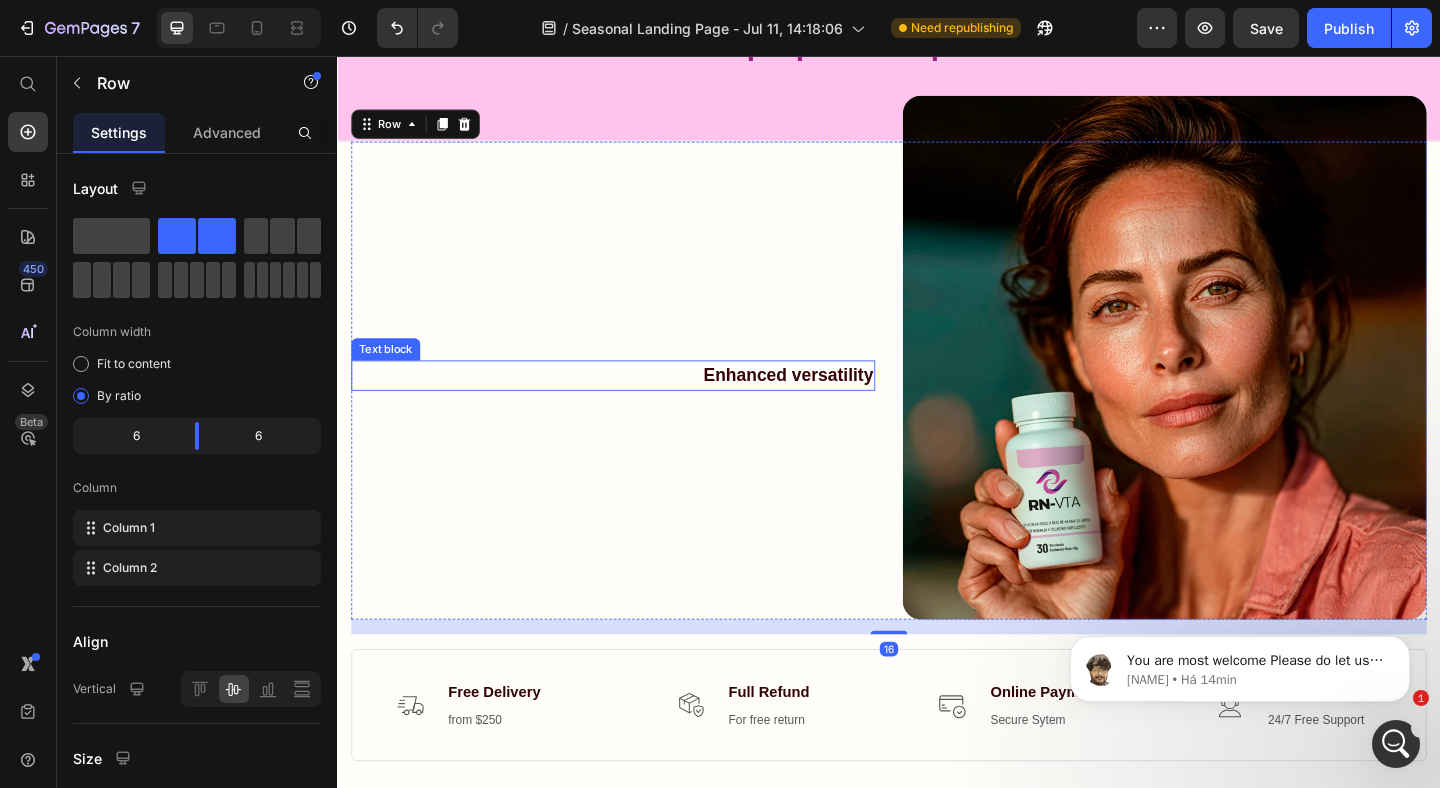 click on "Enhanced versatility" at bounding box center (637, 403) 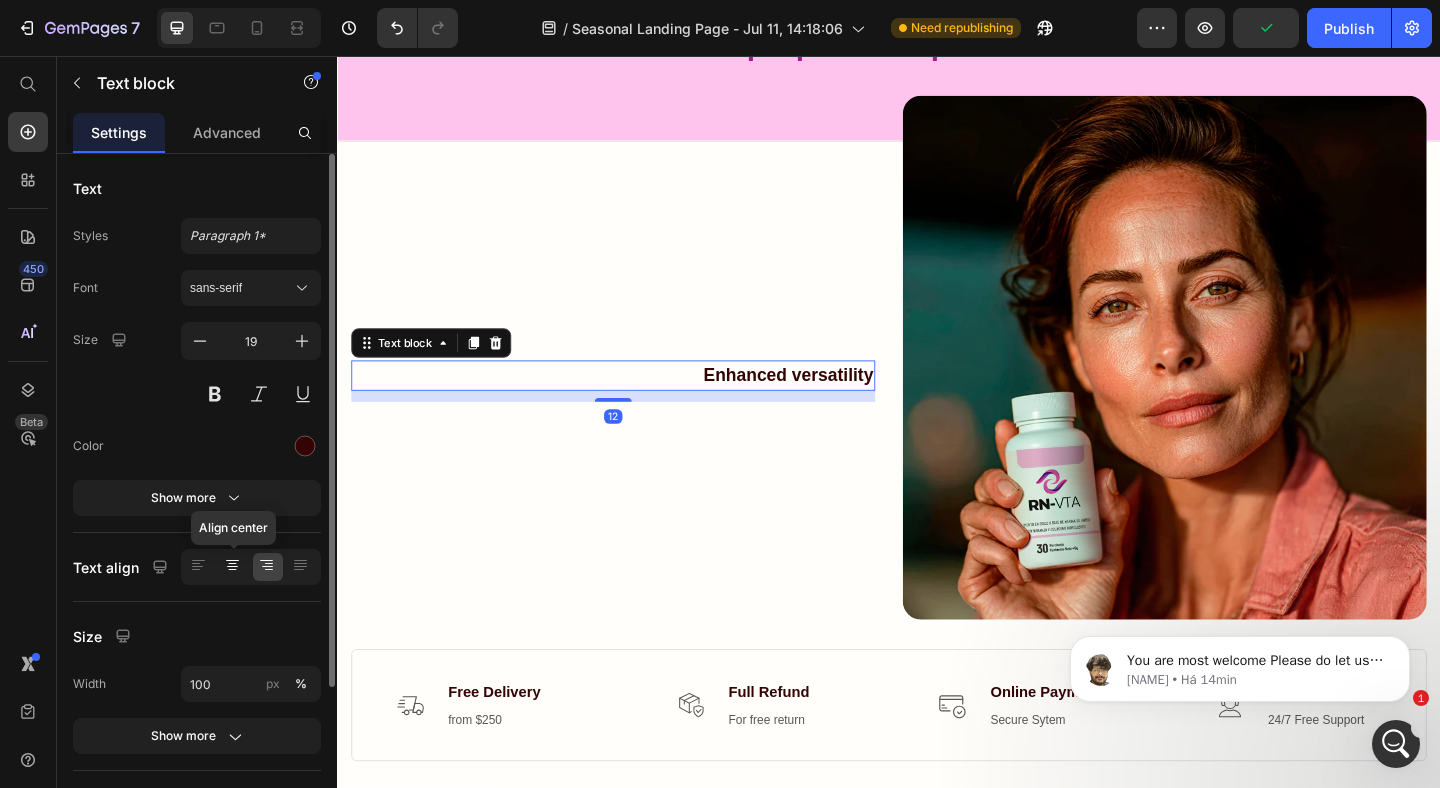 click 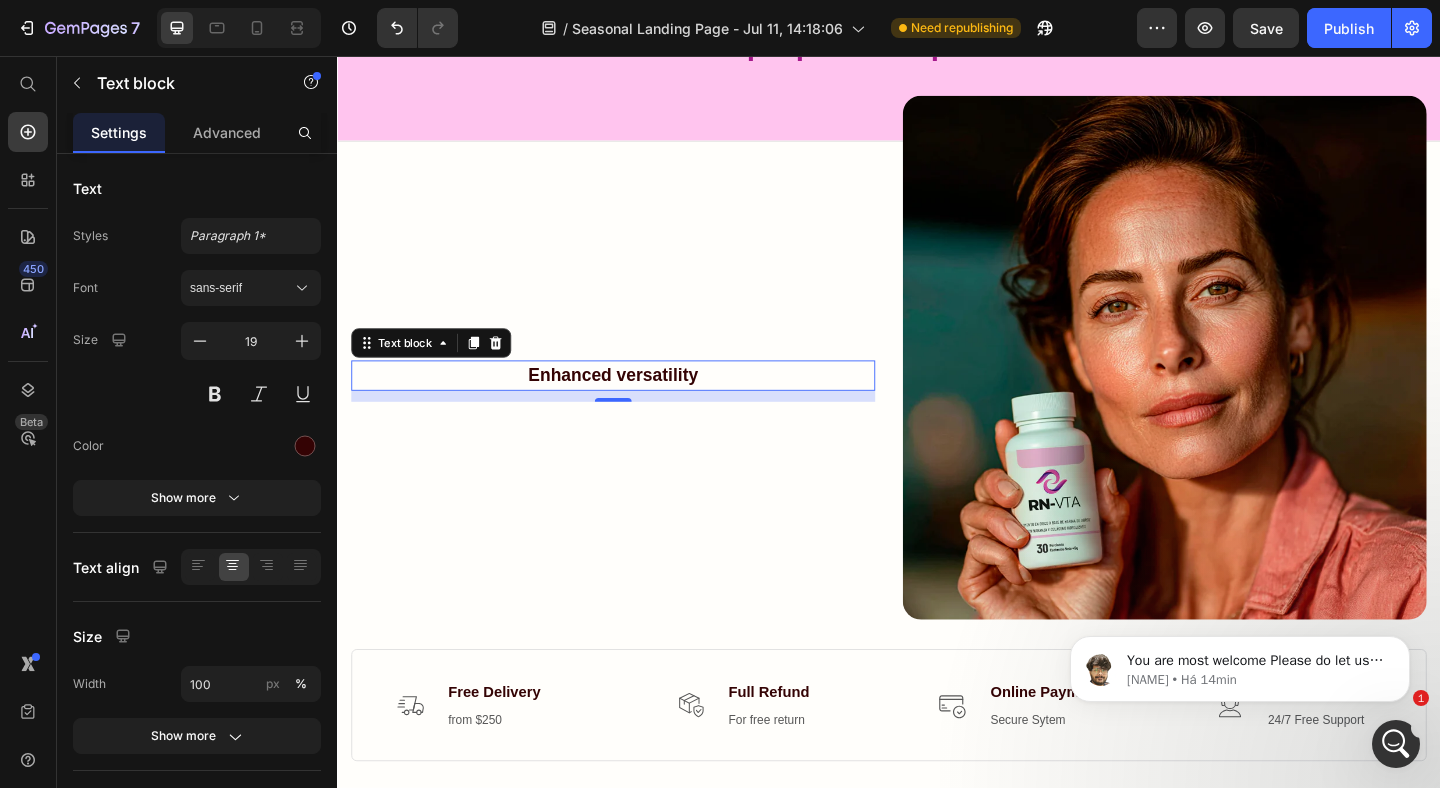 click on "Enhanced versatility" at bounding box center [637, 403] 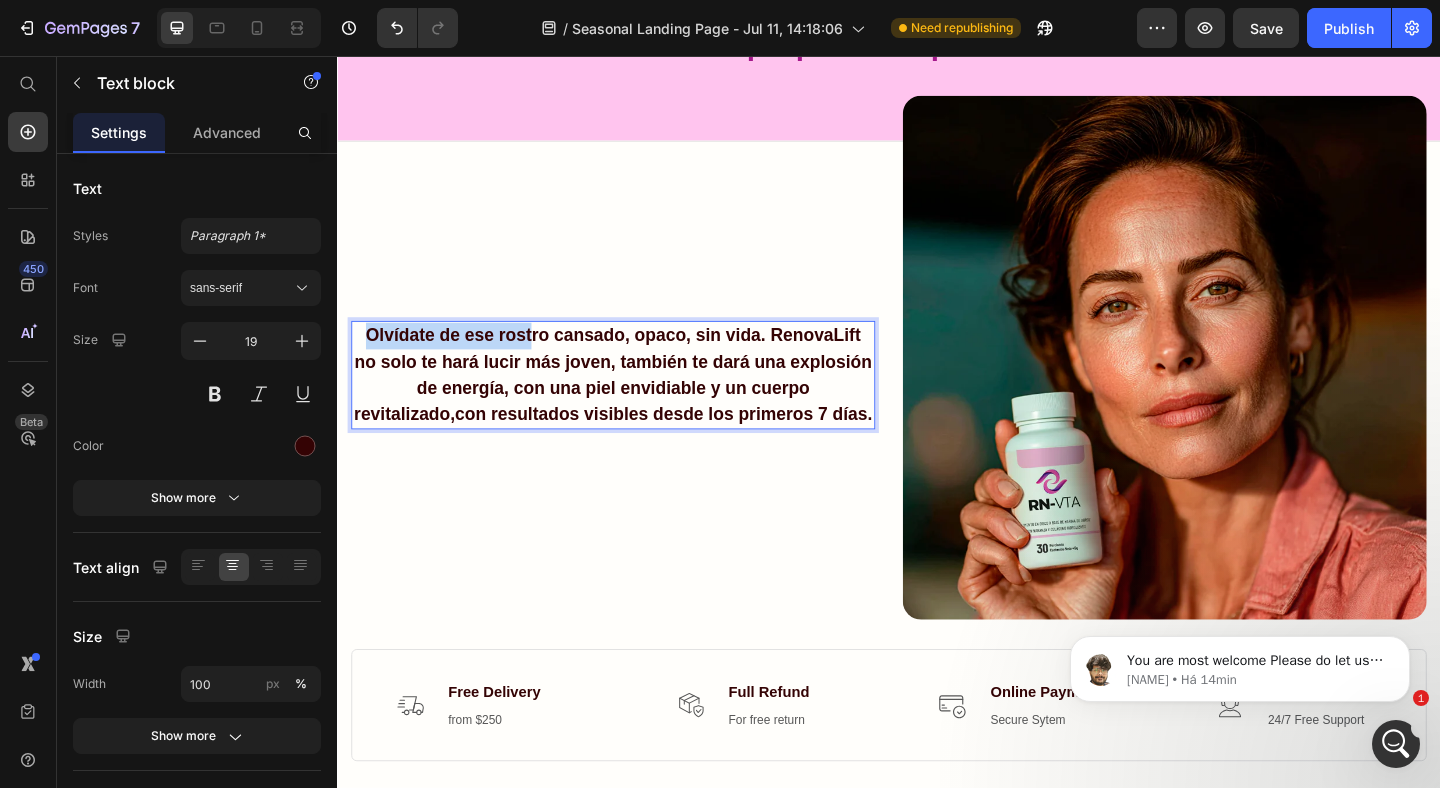 scroll, scrollTop: 914, scrollLeft: 0, axis: vertical 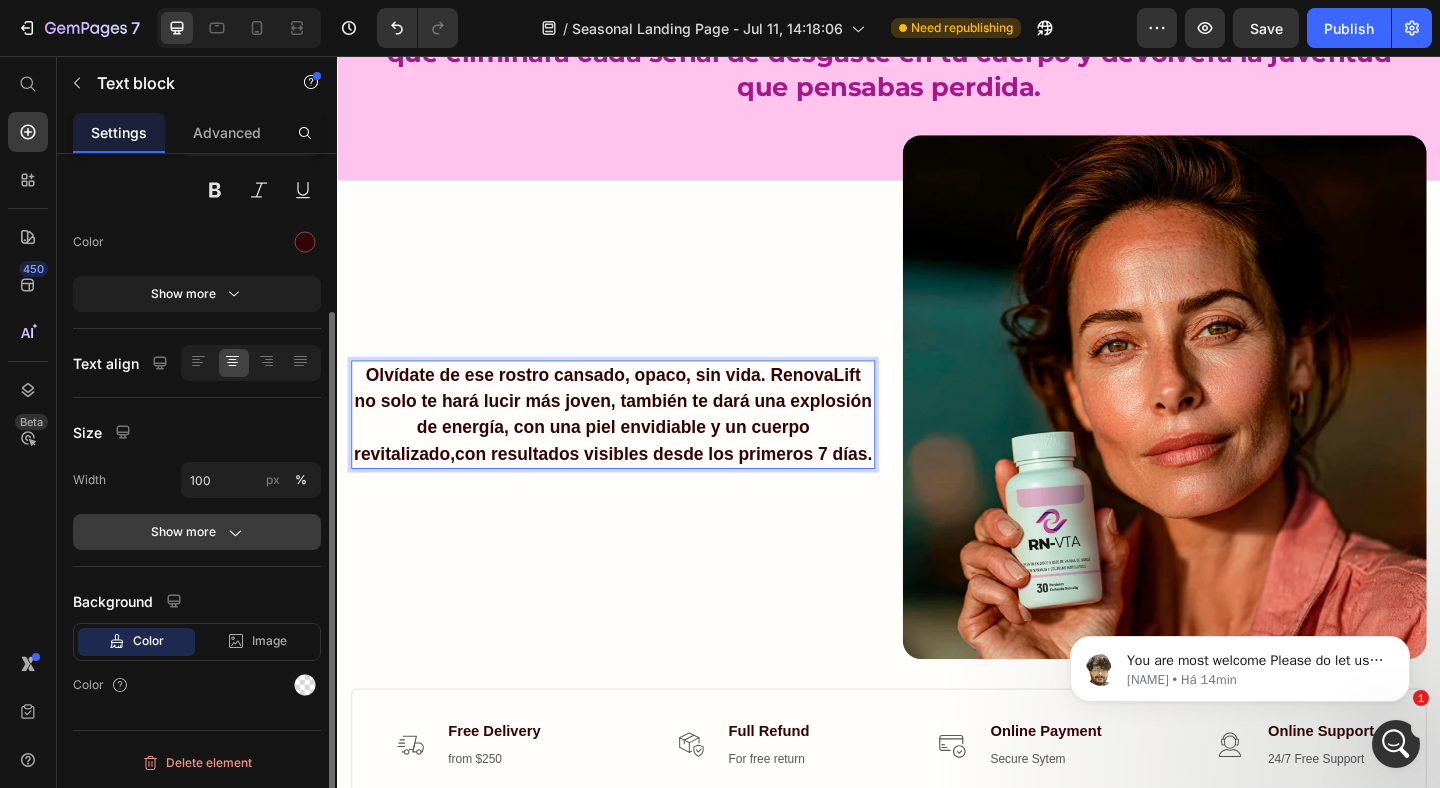 click on "Show more" at bounding box center [197, 532] 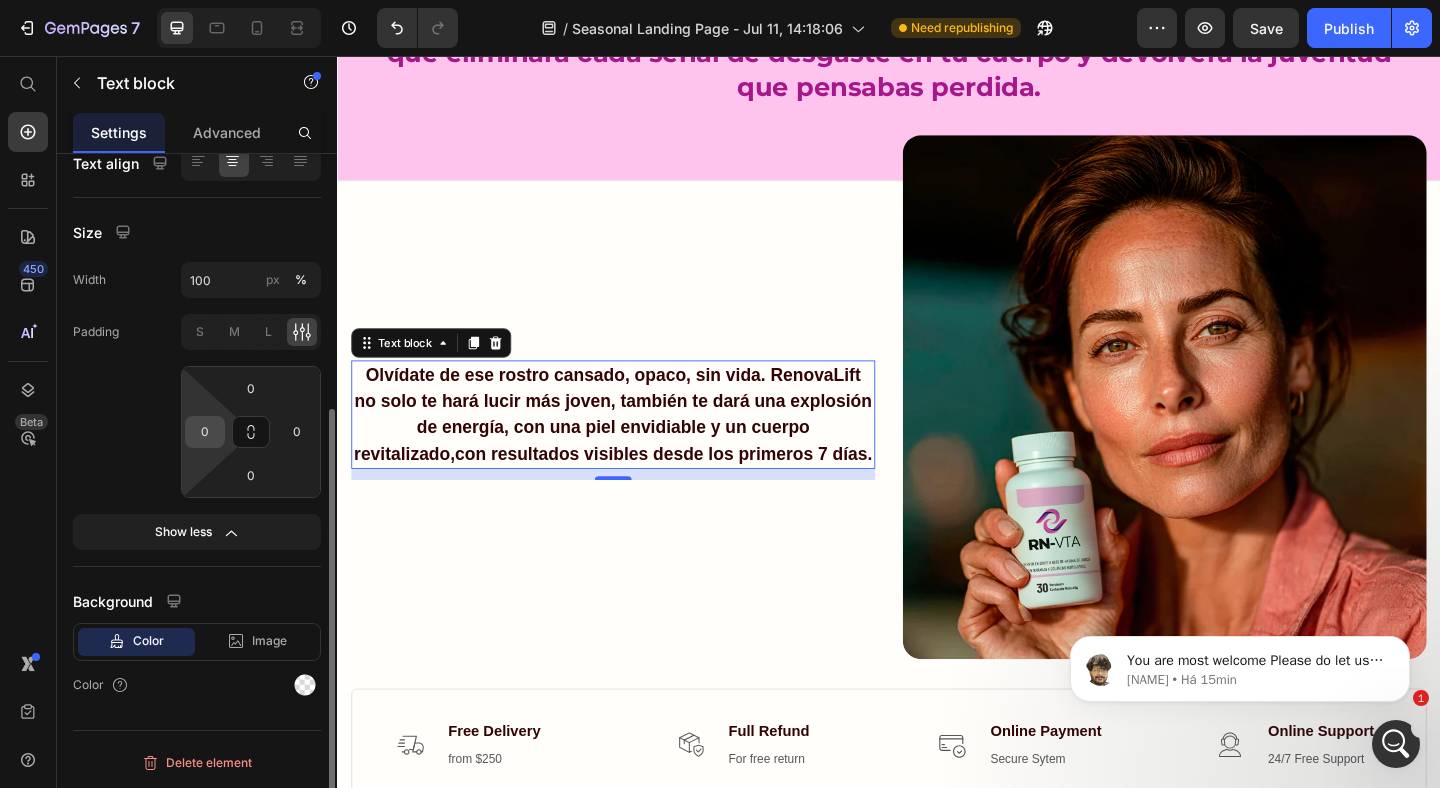 scroll, scrollTop: 403, scrollLeft: 0, axis: vertical 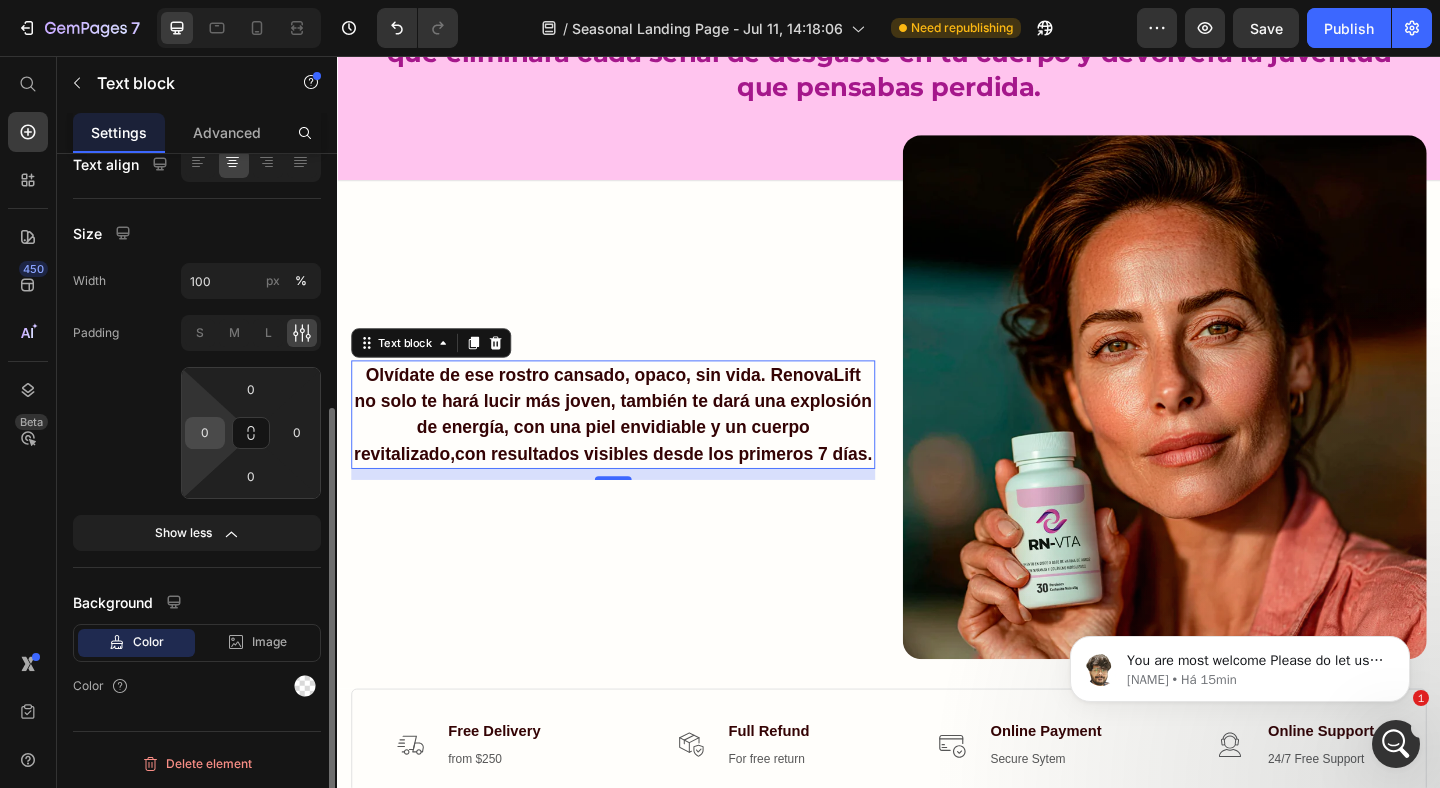 click on "0" at bounding box center [205, 433] 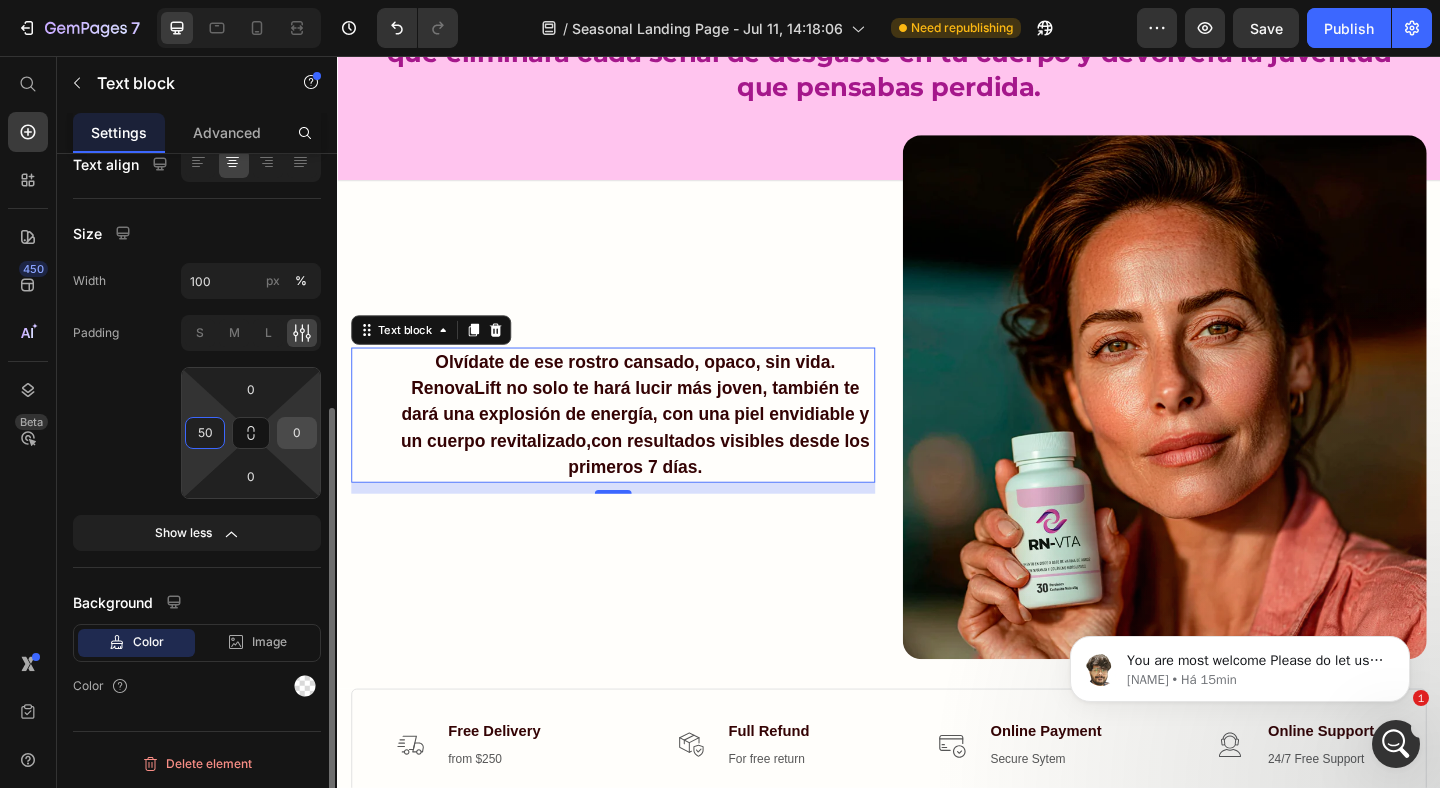 type on "50" 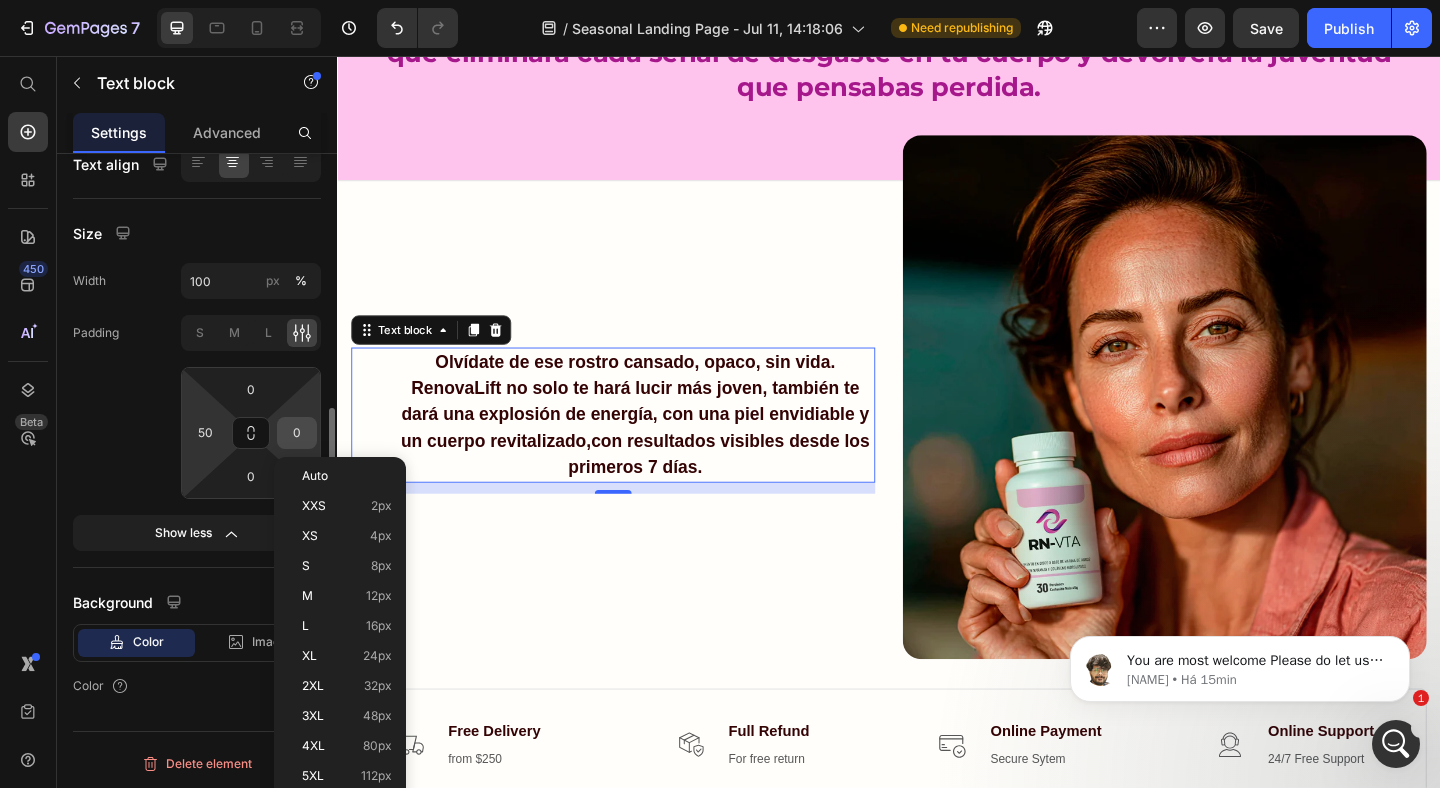 click on "0" at bounding box center [297, 433] 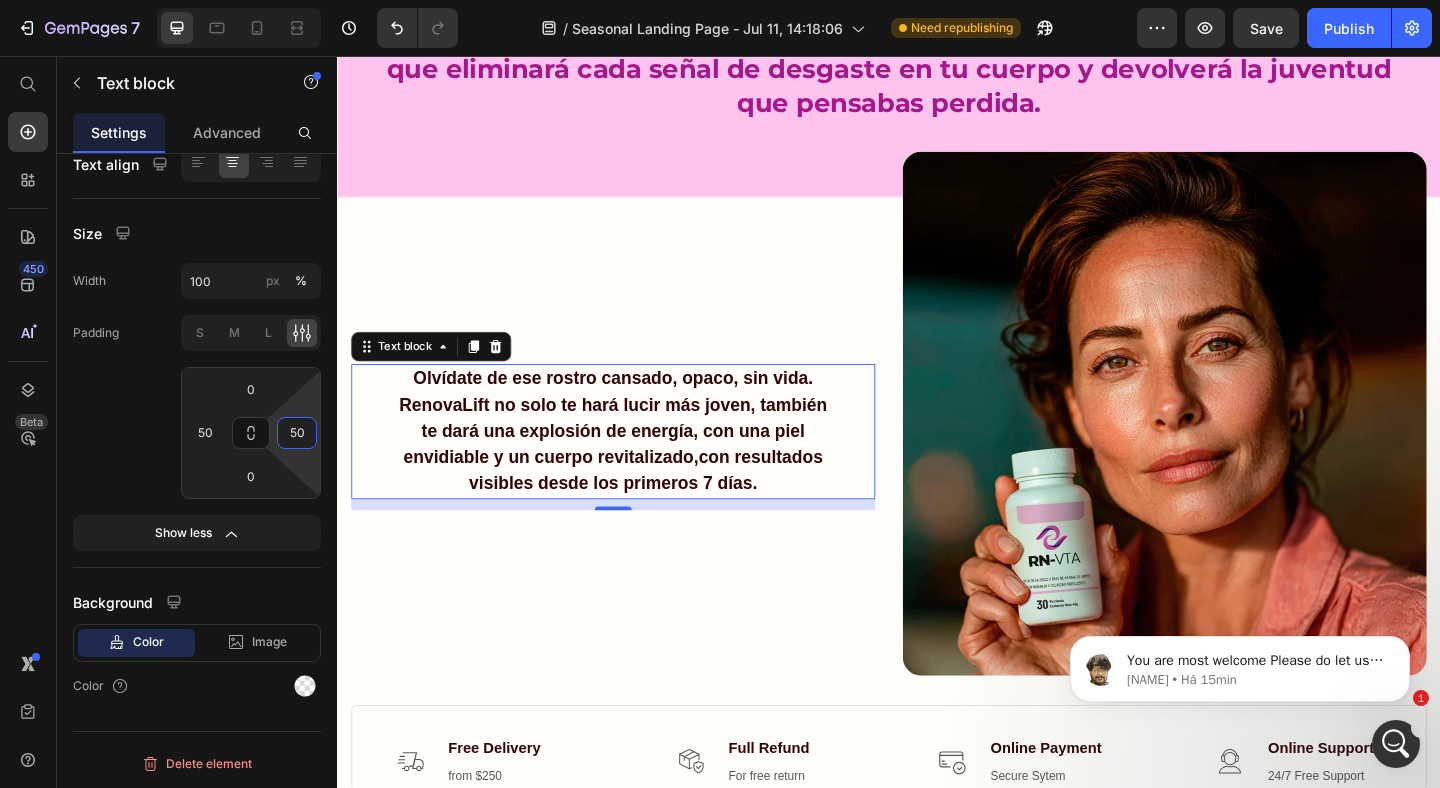 scroll, scrollTop: 895, scrollLeft: 0, axis: vertical 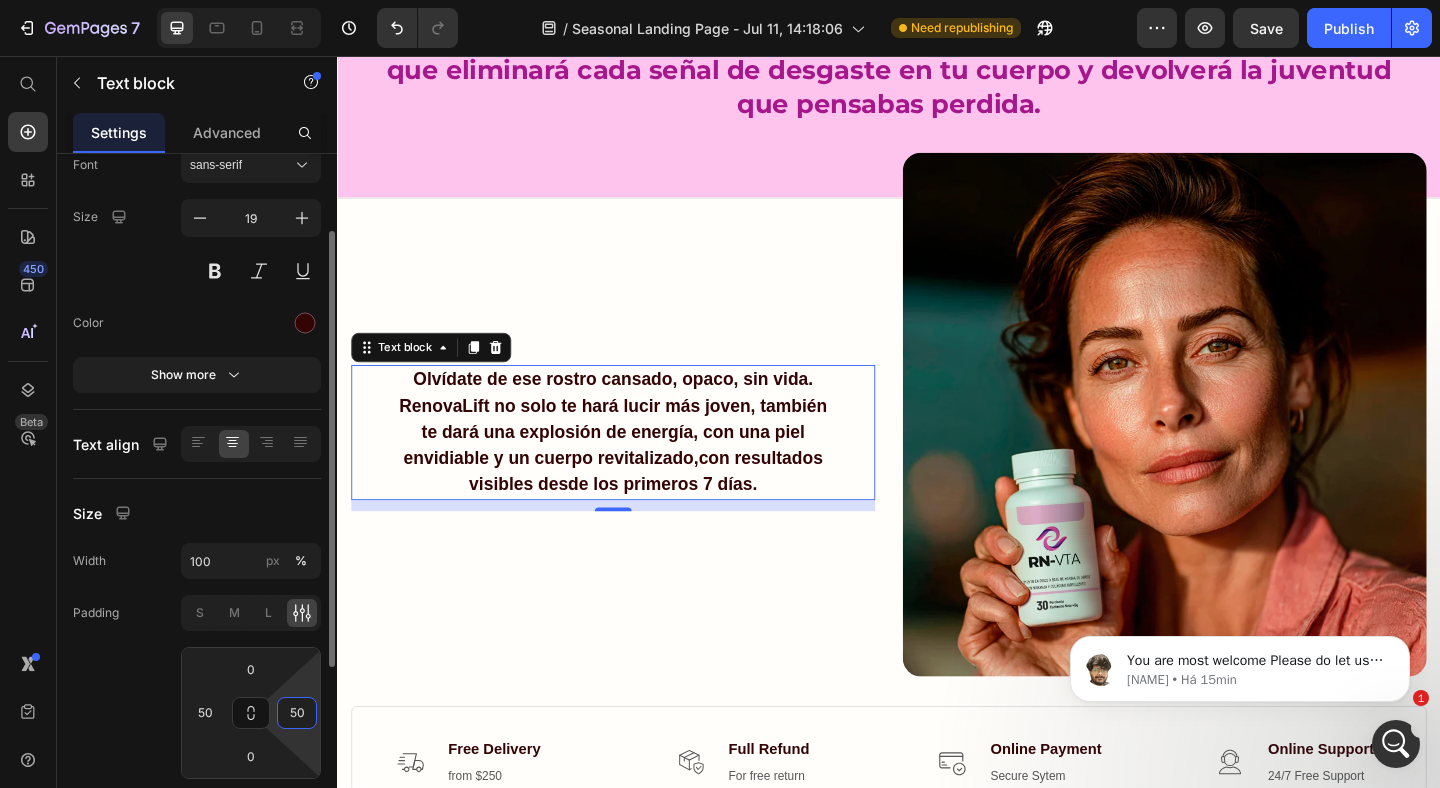 type on "50" 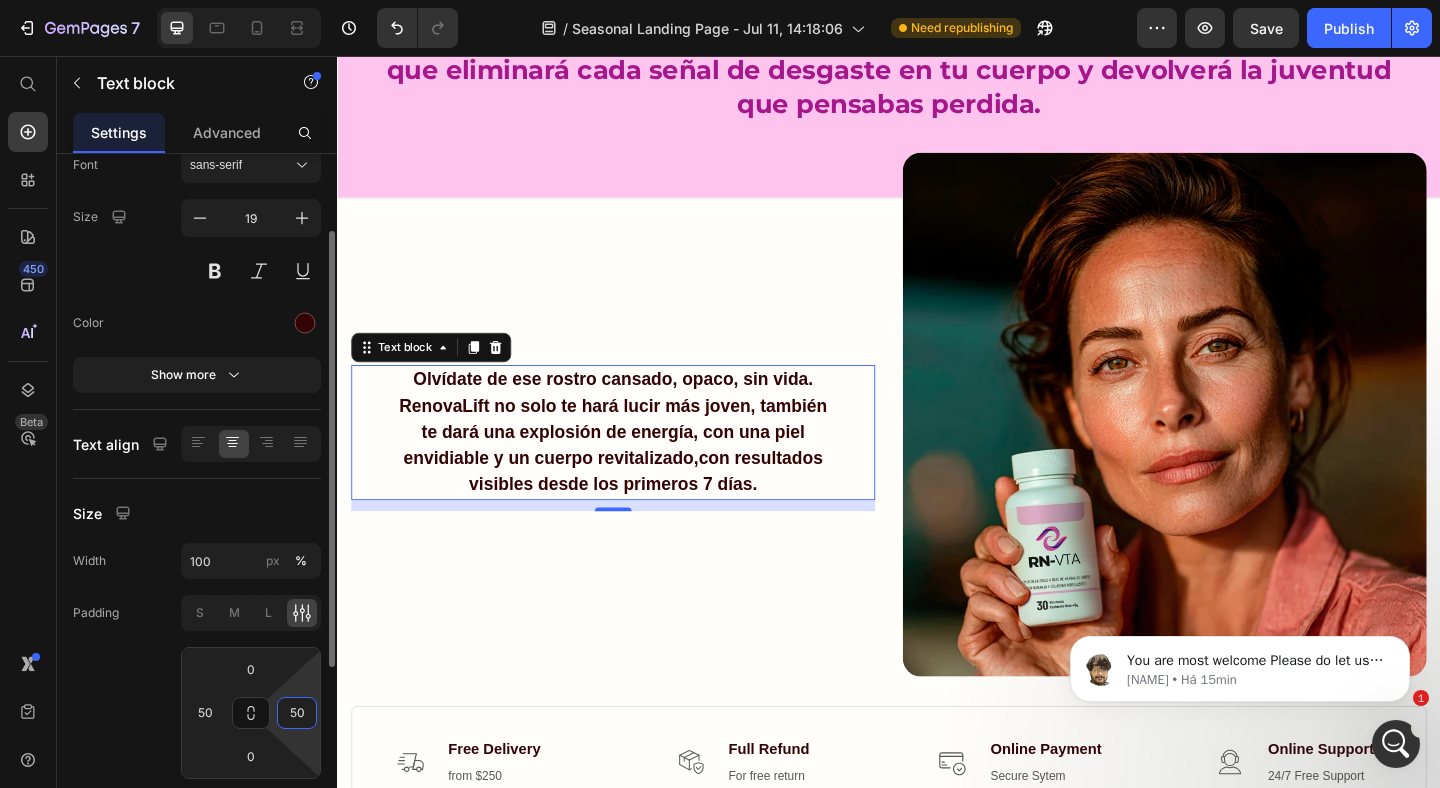 click at bounding box center [251, 323] 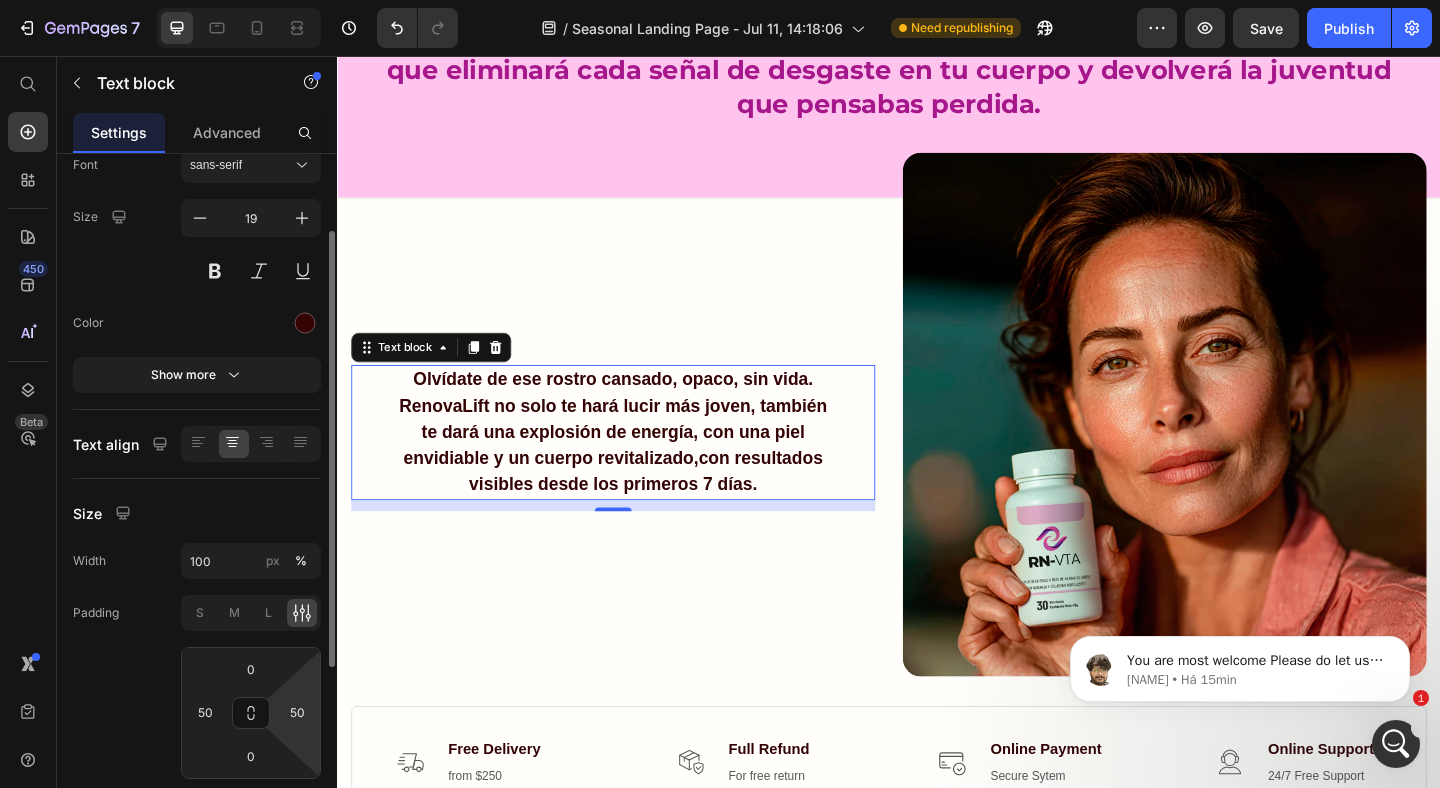 scroll, scrollTop: 0, scrollLeft: 0, axis: both 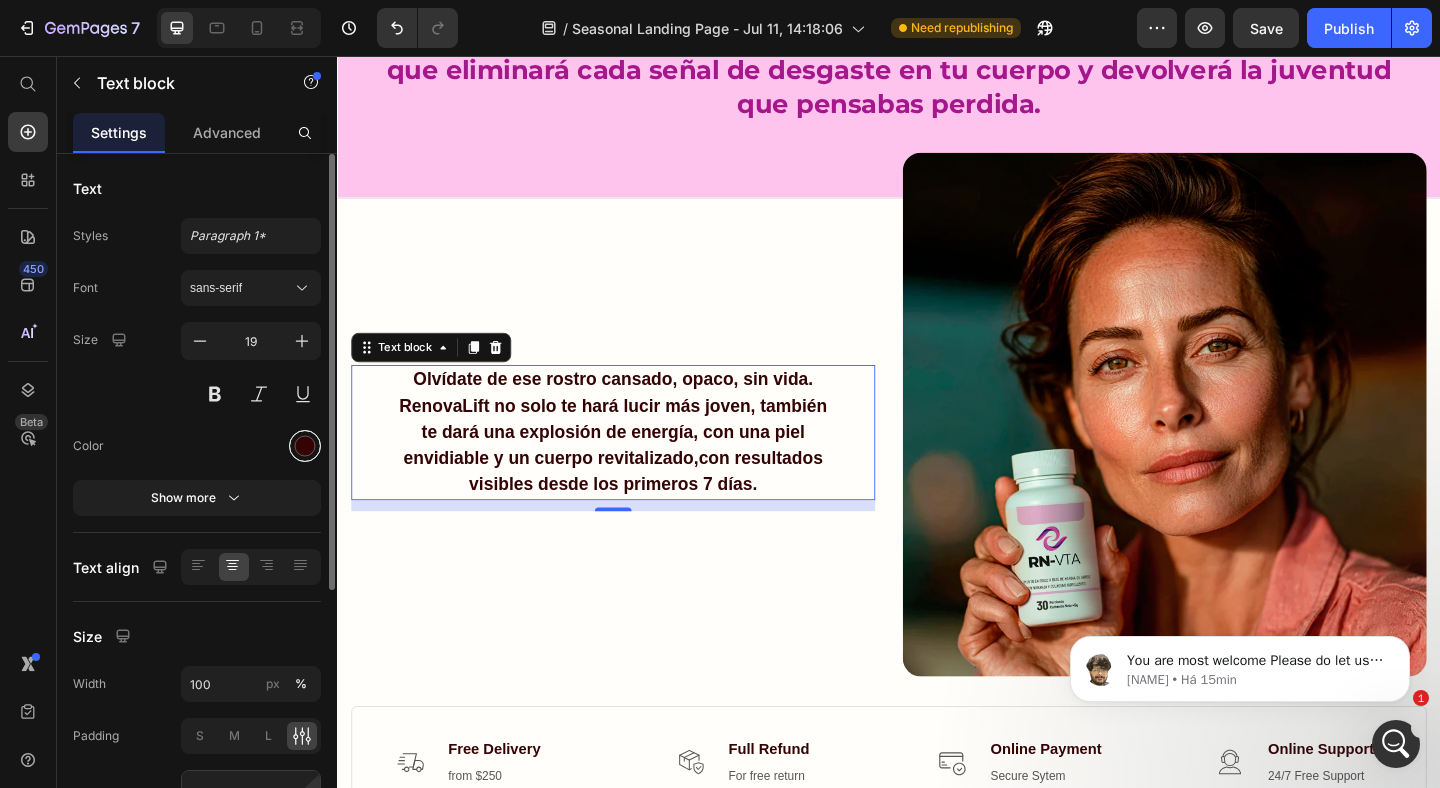 click at bounding box center [305, 446] 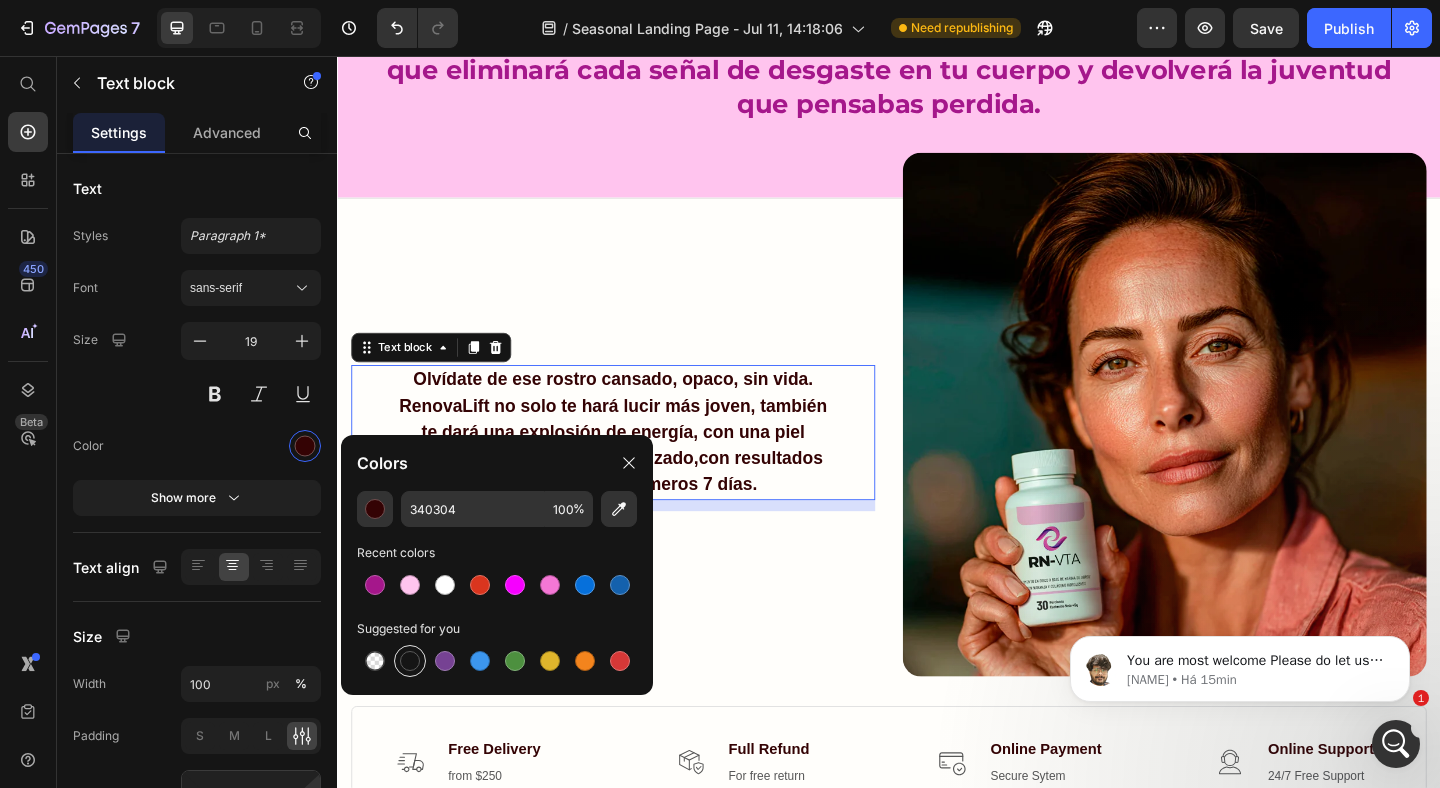 click at bounding box center (410, 661) 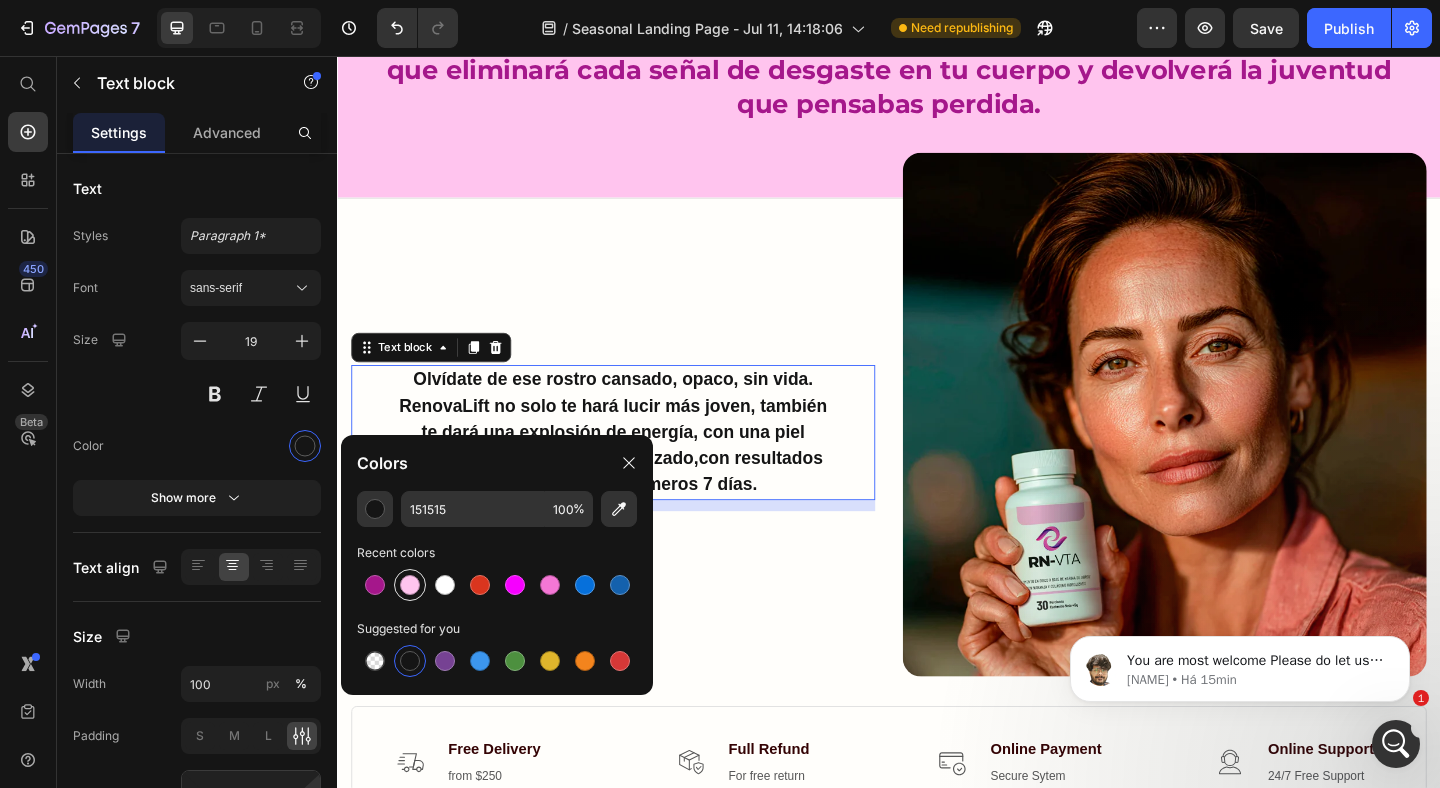 click at bounding box center (410, 585) 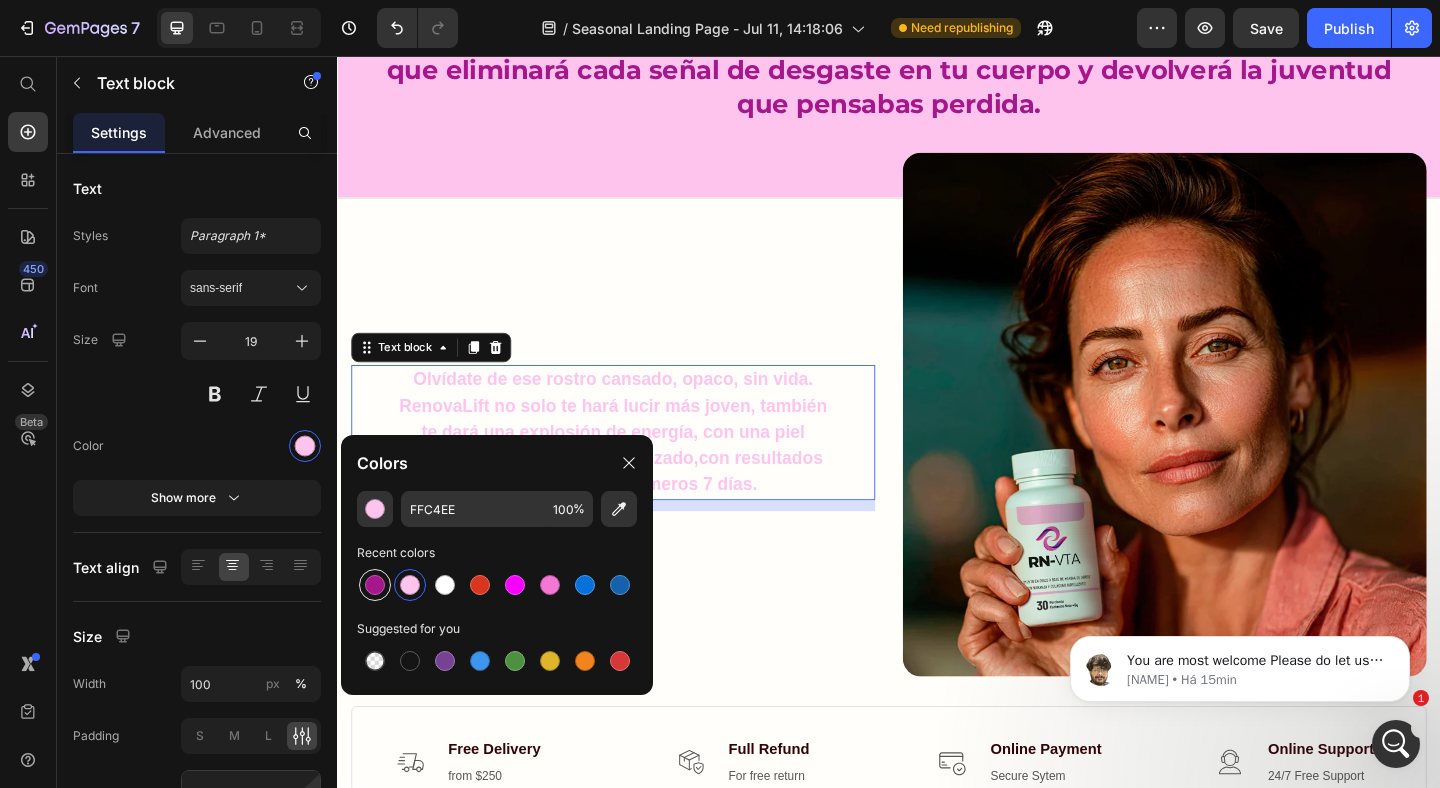 click at bounding box center (375, 585) 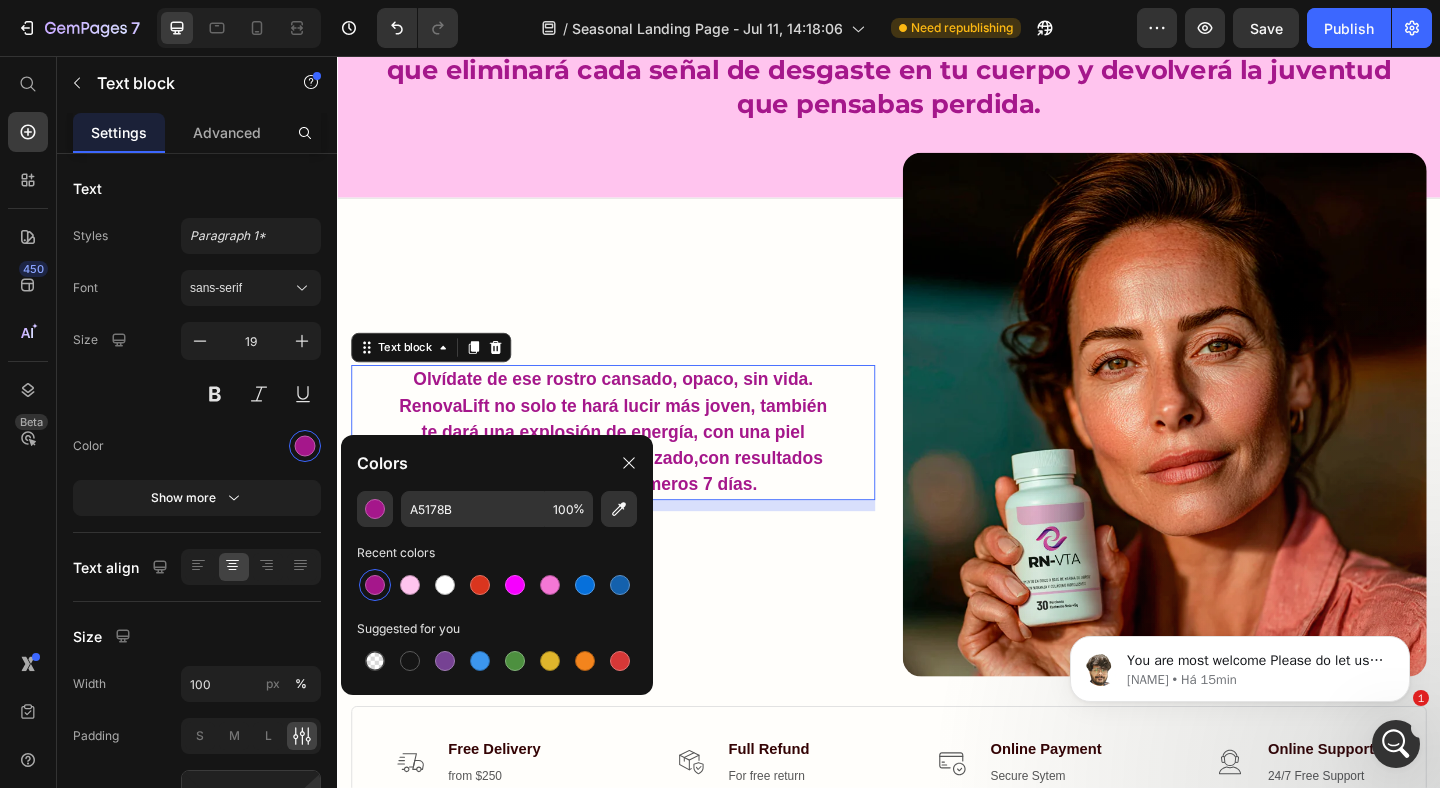 click on "Olvídate de ese rostro cansado, opaco, sin vida. RenovaLift no solo te hará lucir más joven, también te dará una explosión de energía, con una piel envidiable y un cuerpo revitalizado,  con resultados visibles desde los primeros 7 días." at bounding box center (637, 465) 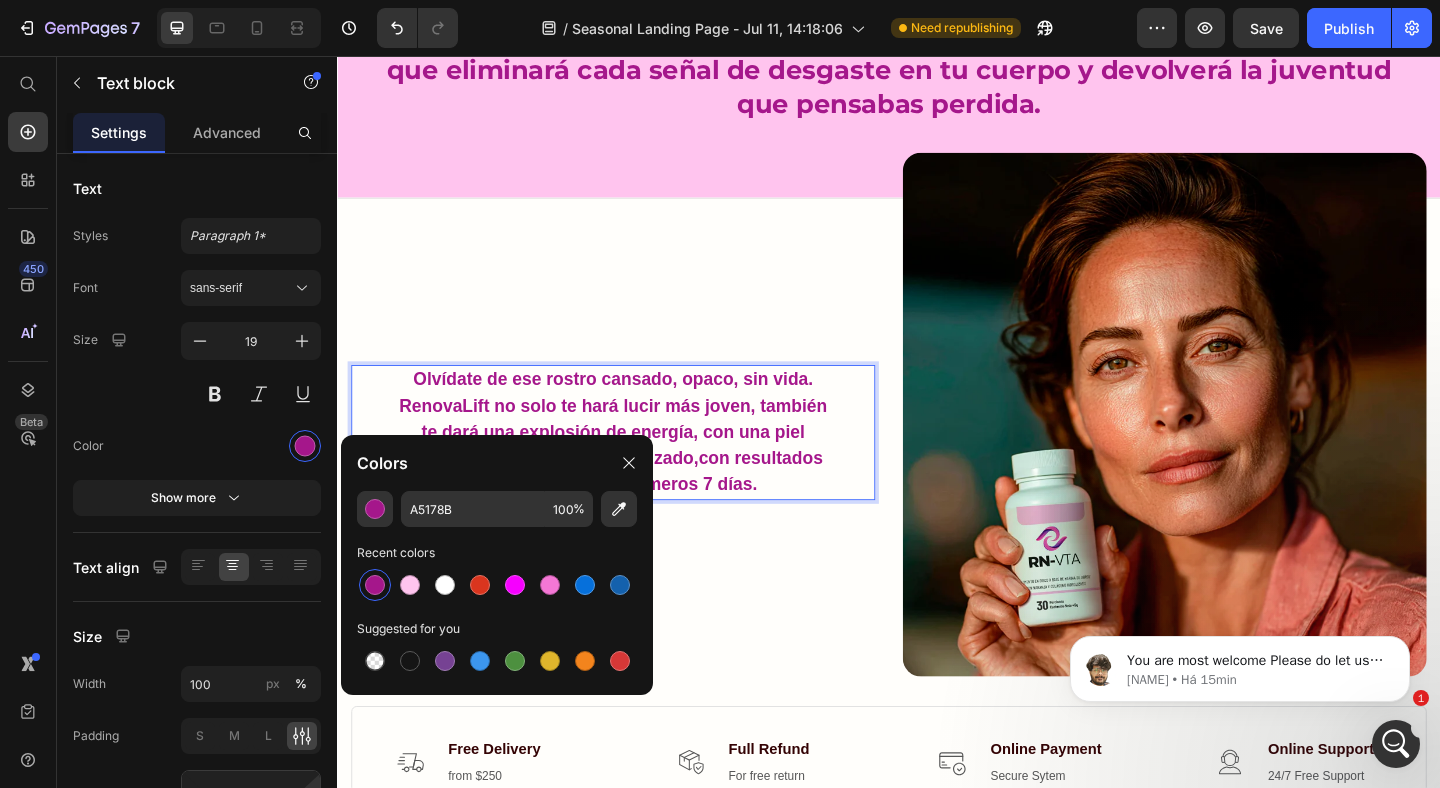 click on "Olvídate de ese rostro cansado, opaco, sin vida. RenovaLift no solo te hará lucir más joven, también te dará una explosión de energía, con una piel envidiable y un cuerpo revitalizado,  con resultados visibles desde los primeros 7 días." at bounding box center [637, 465] 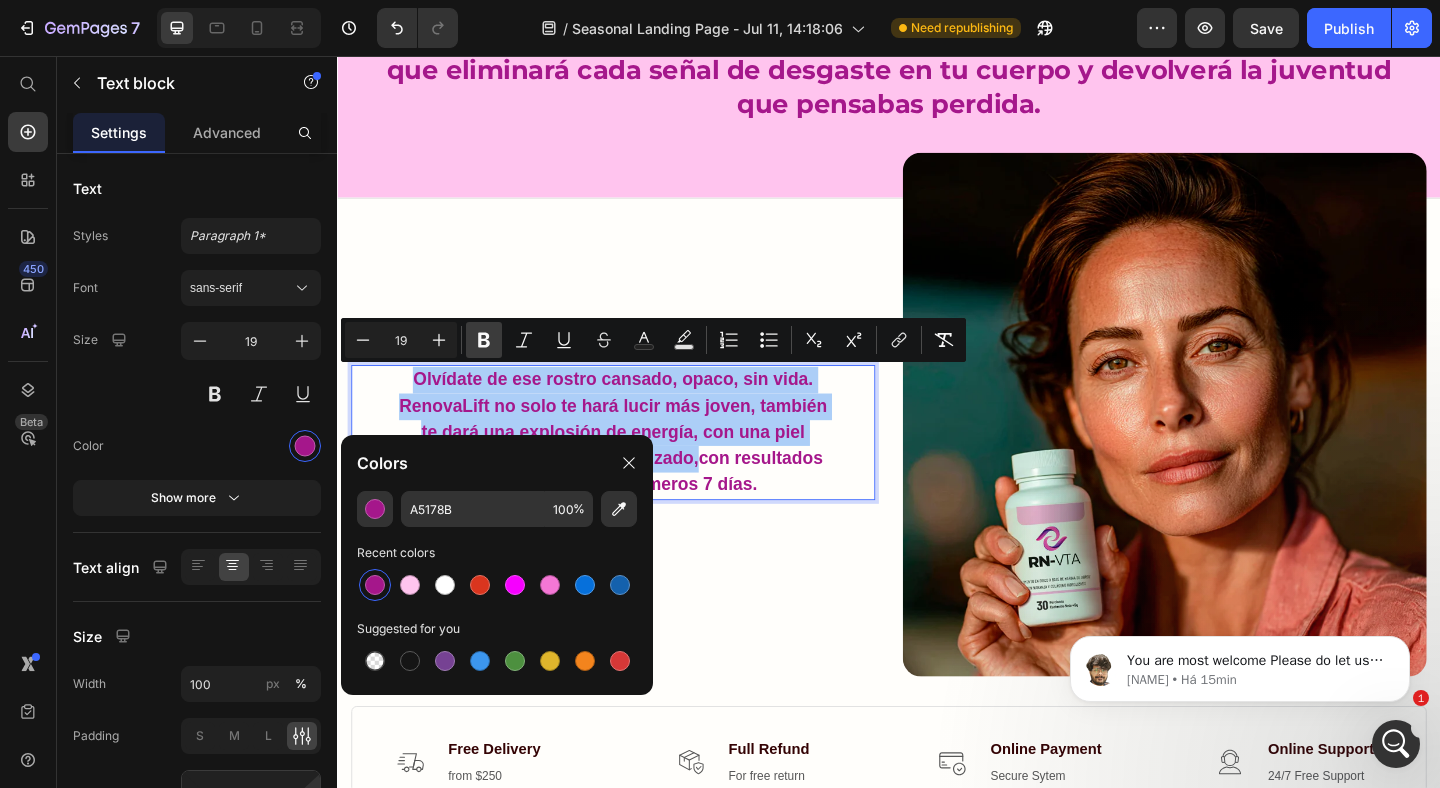 click on "Bold" at bounding box center [484, 340] 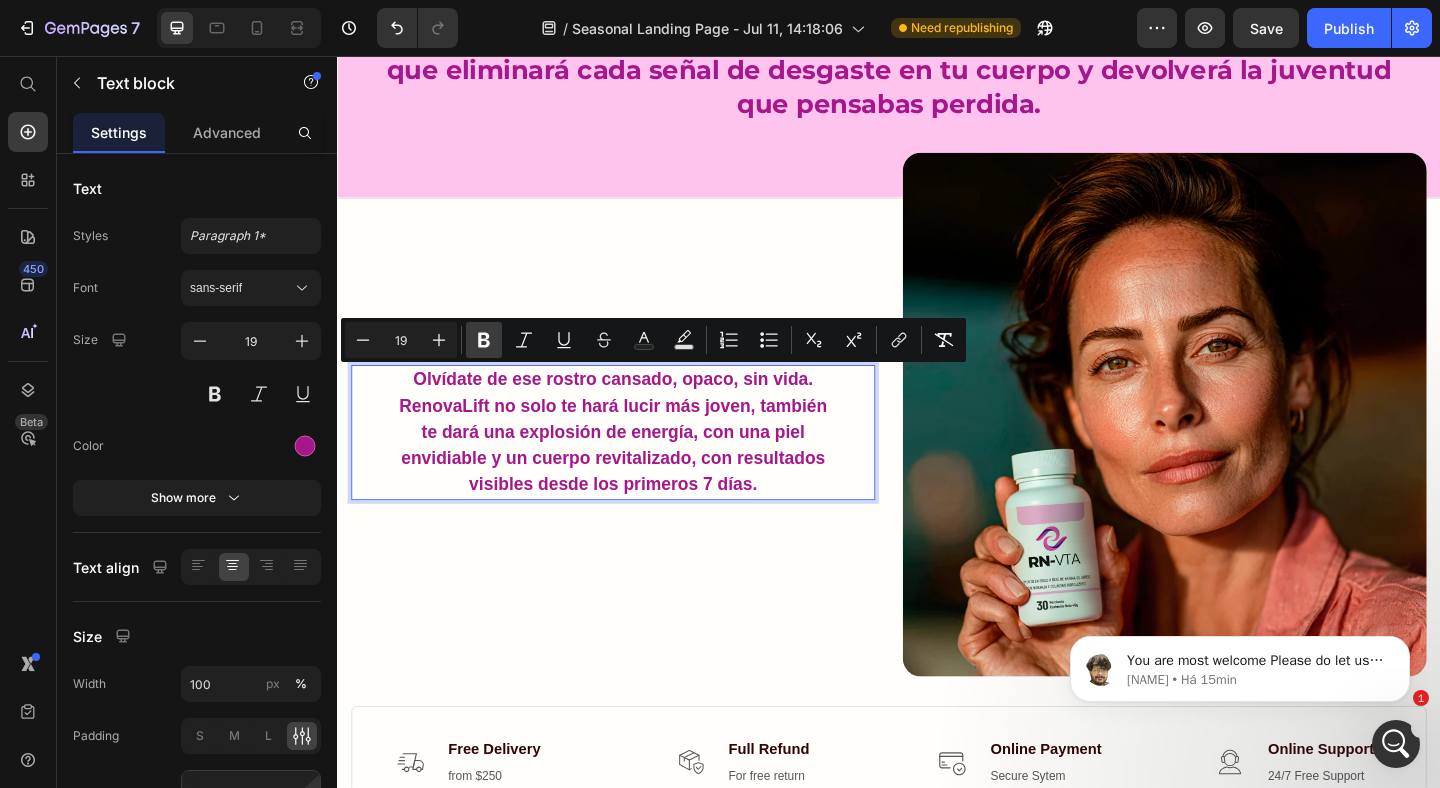 click on "Bold" at bounding box center (484, 340) 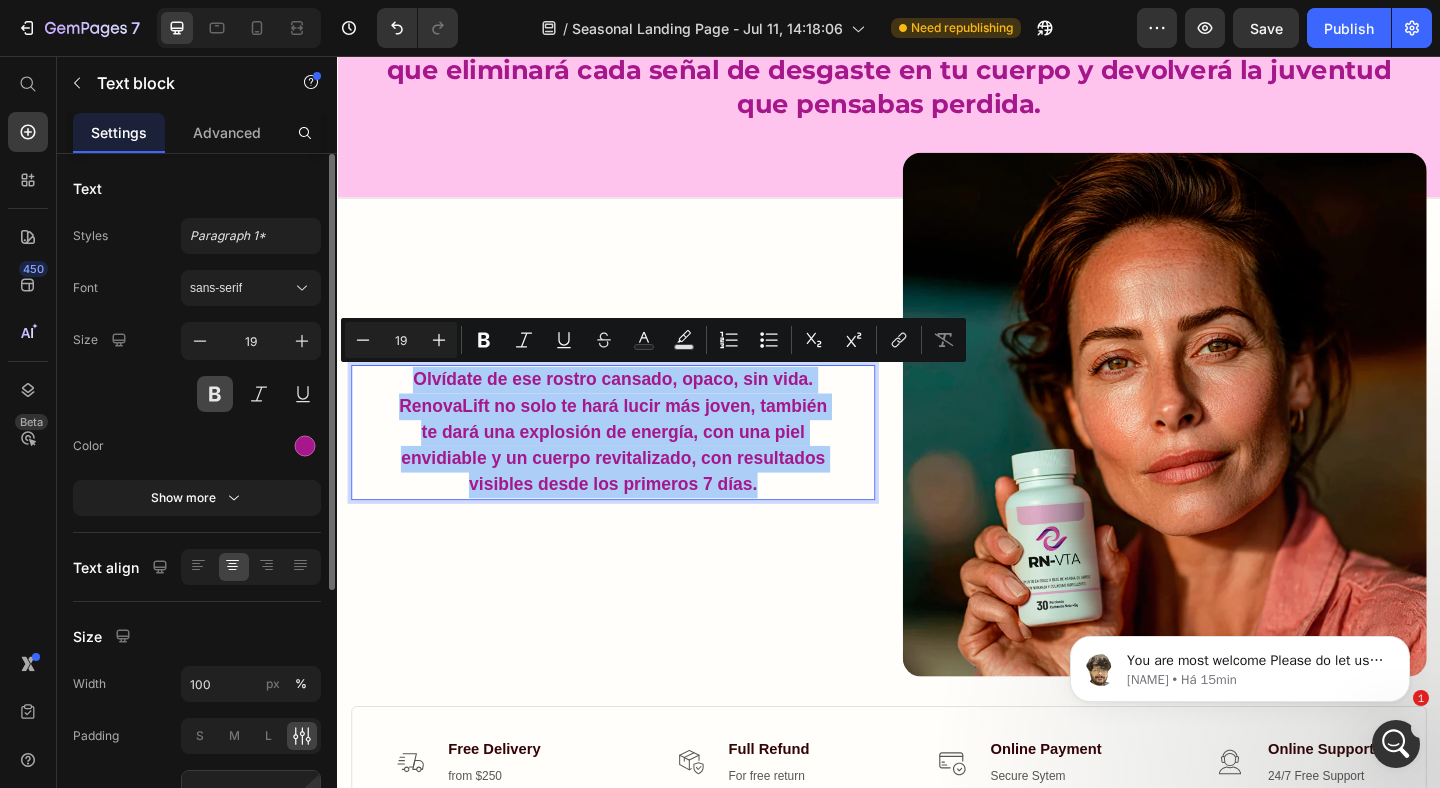 click at bounding box center [215, 394] 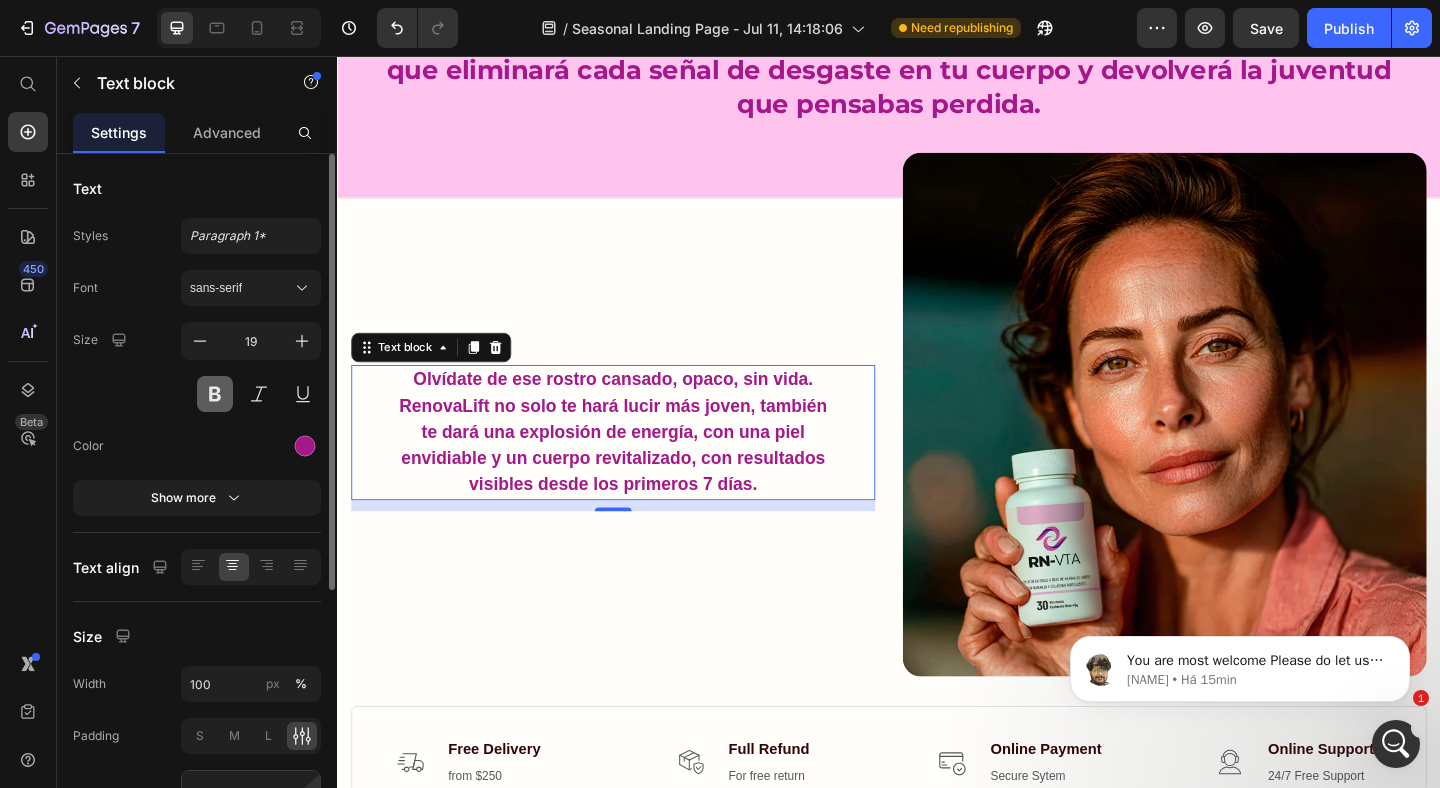 click at bounding box center (215, 394) 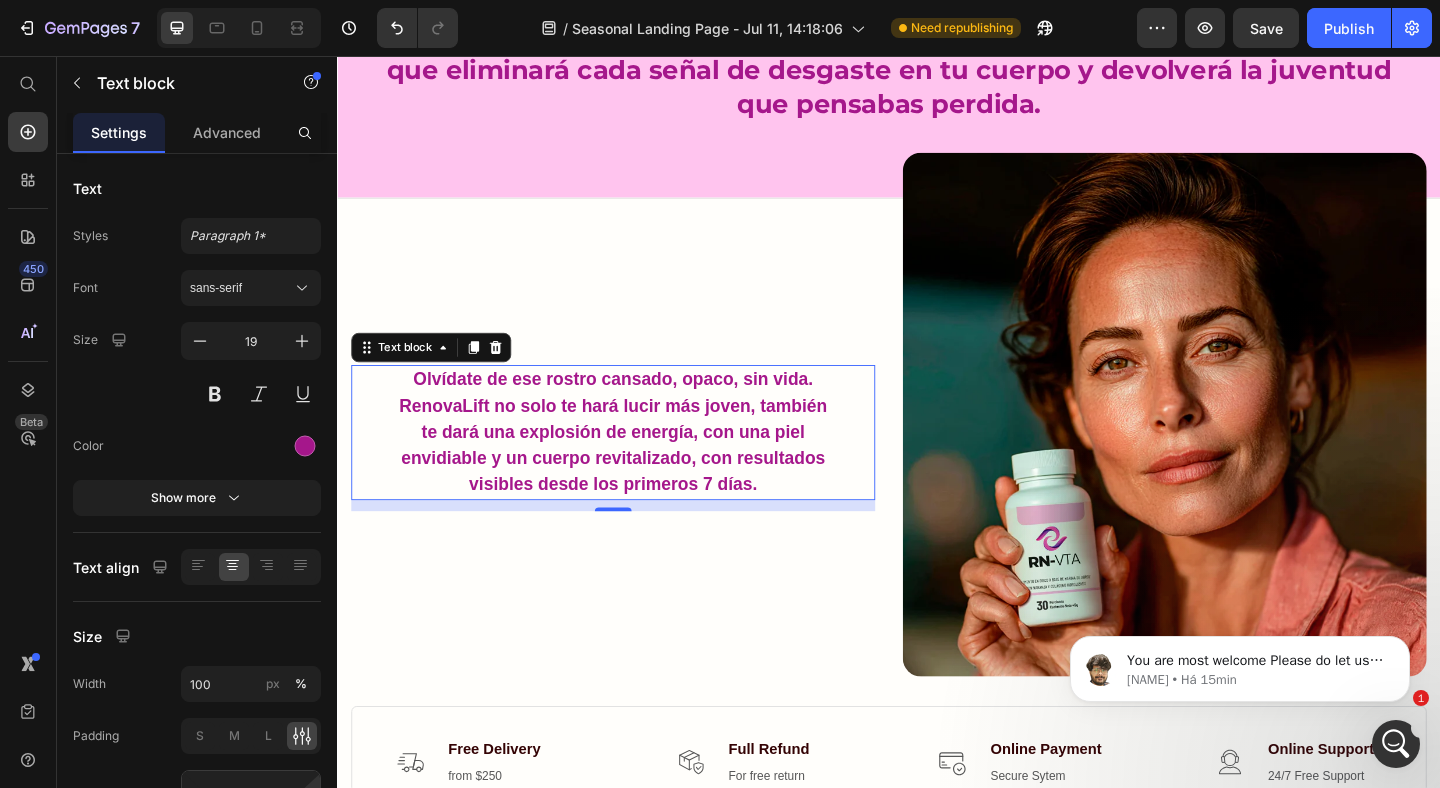 click on "Olvídate de ese rostro cansado, opaco, sin vida. RenovaLift no solo te hará lucir más joven, también te dará una explosión de energía, con una piel envidiable y un cuerpo revitalizado, con resultados visibles desde los primeros 7 días." at bounding box center [637, 465] 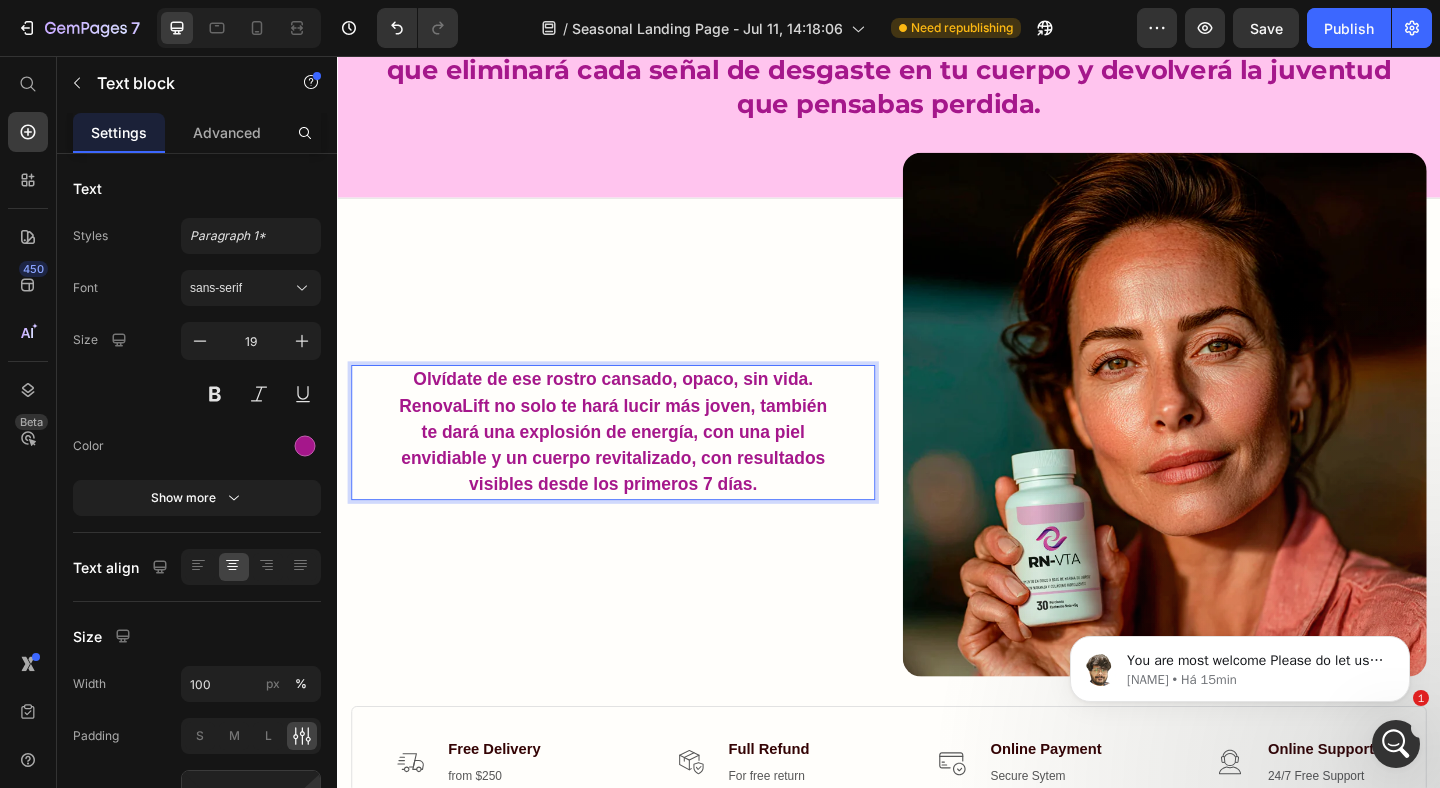 click on "Olvídate de ese rostro cansado, opaco, sin vida. RenovaLift no solo te hará lucir más joven, también te dará una explosión de energía, con una piel envidiable y un cuerpo revitalizado, con resultados visibles desde los primeros 7 días." at bounding box center [637, 465] 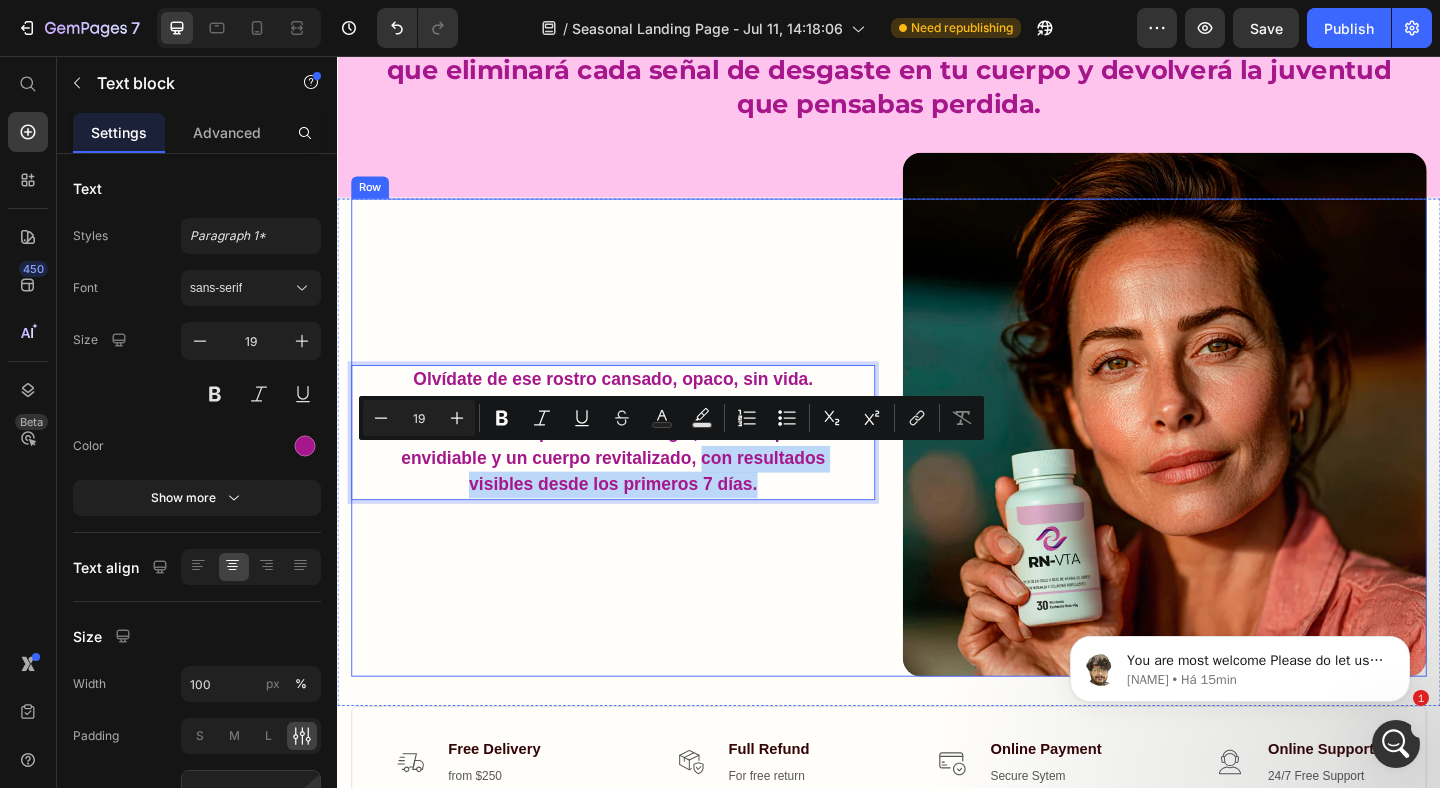 drag, startPoint x: 734, startPoint y: 497, endPoint x: 796, endPoint y: 534, distance: 72.20111 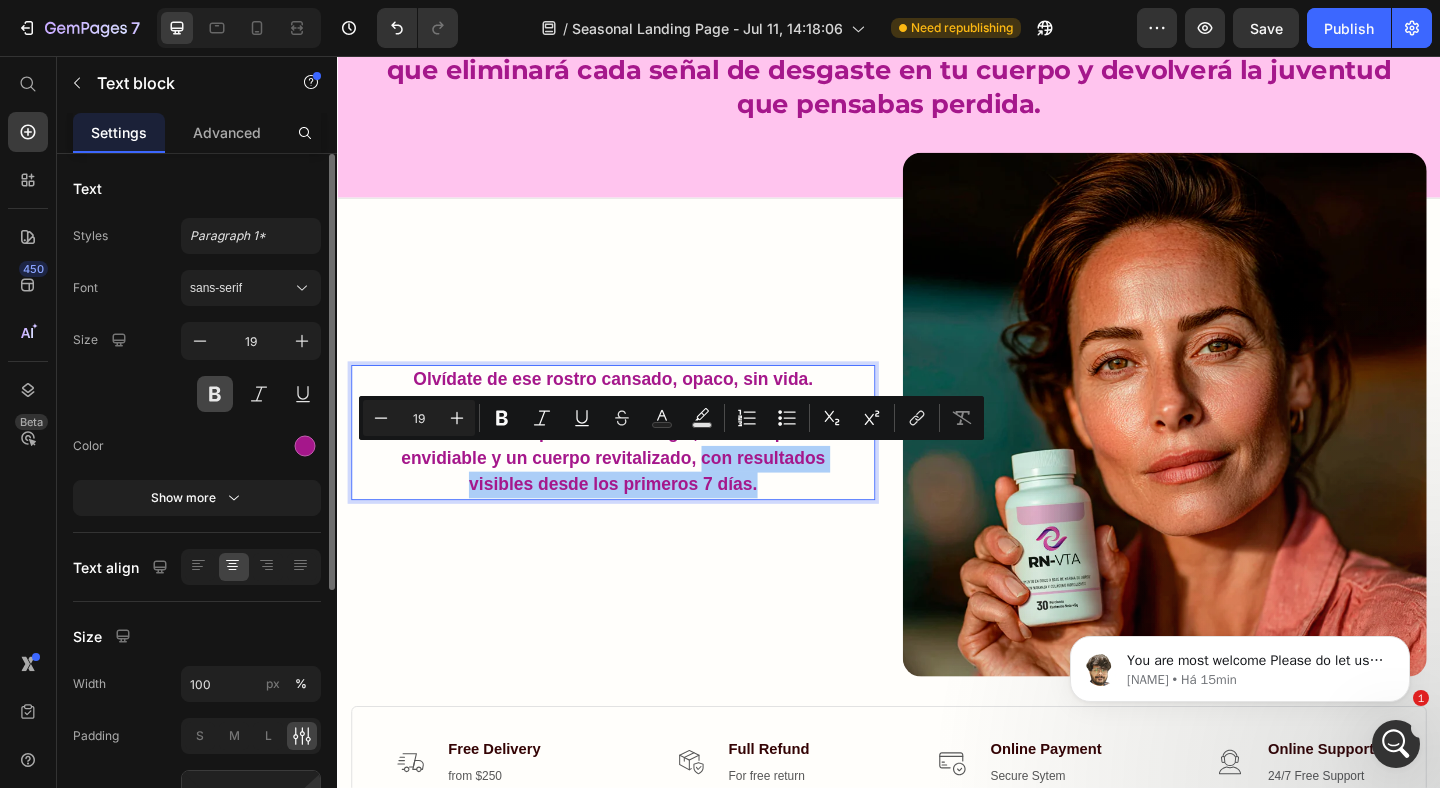 click at bounding box center (215, 394) 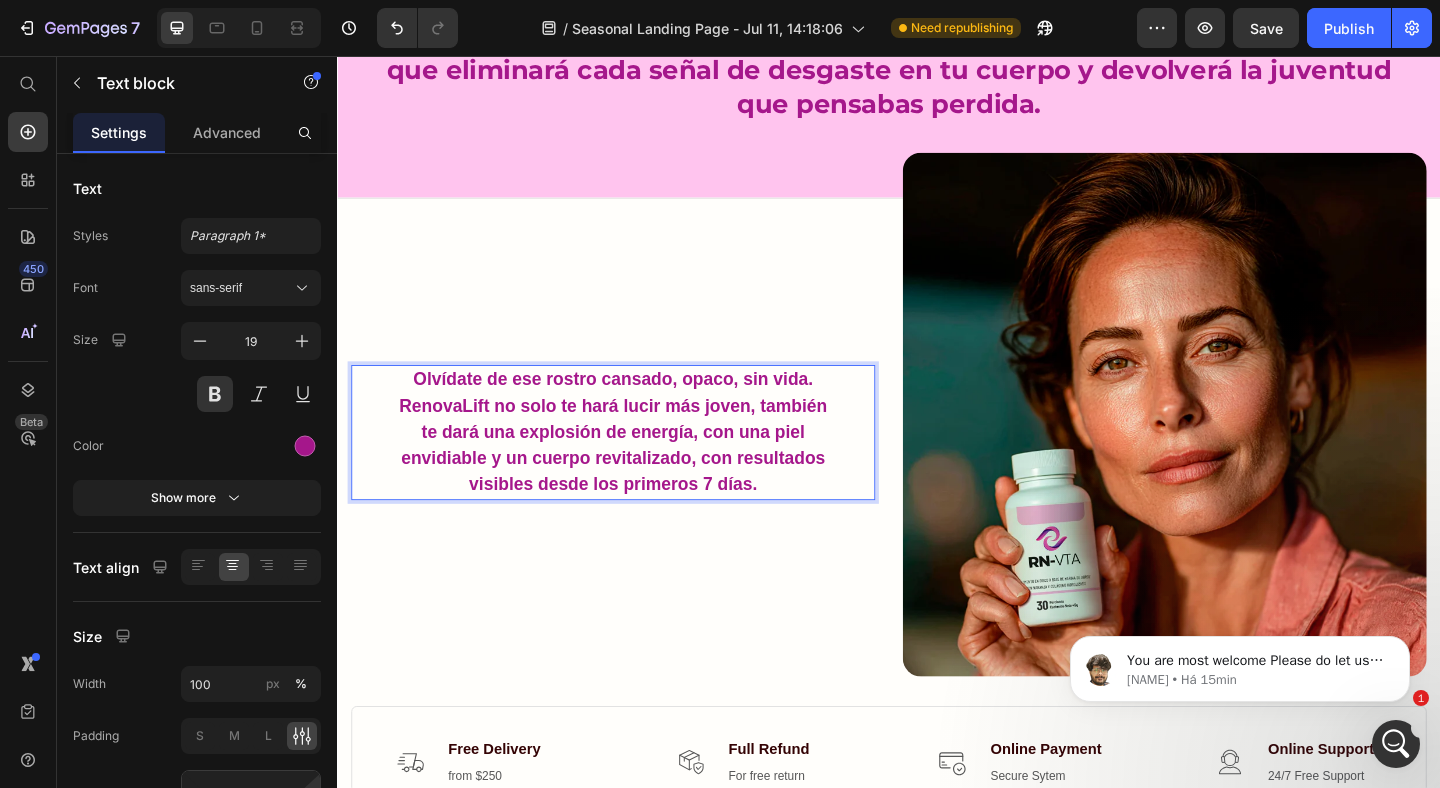 click on "Olvídate de ese rostro cansado, opaco, sin vida. RenovaLift no solo te hará lucir más joven, también te dará una explosión de energía, con una piel envidiable y un cuerpo revitalizado, con resultados visibles desde los primeros 7 días." at bounding box center (637, 465) 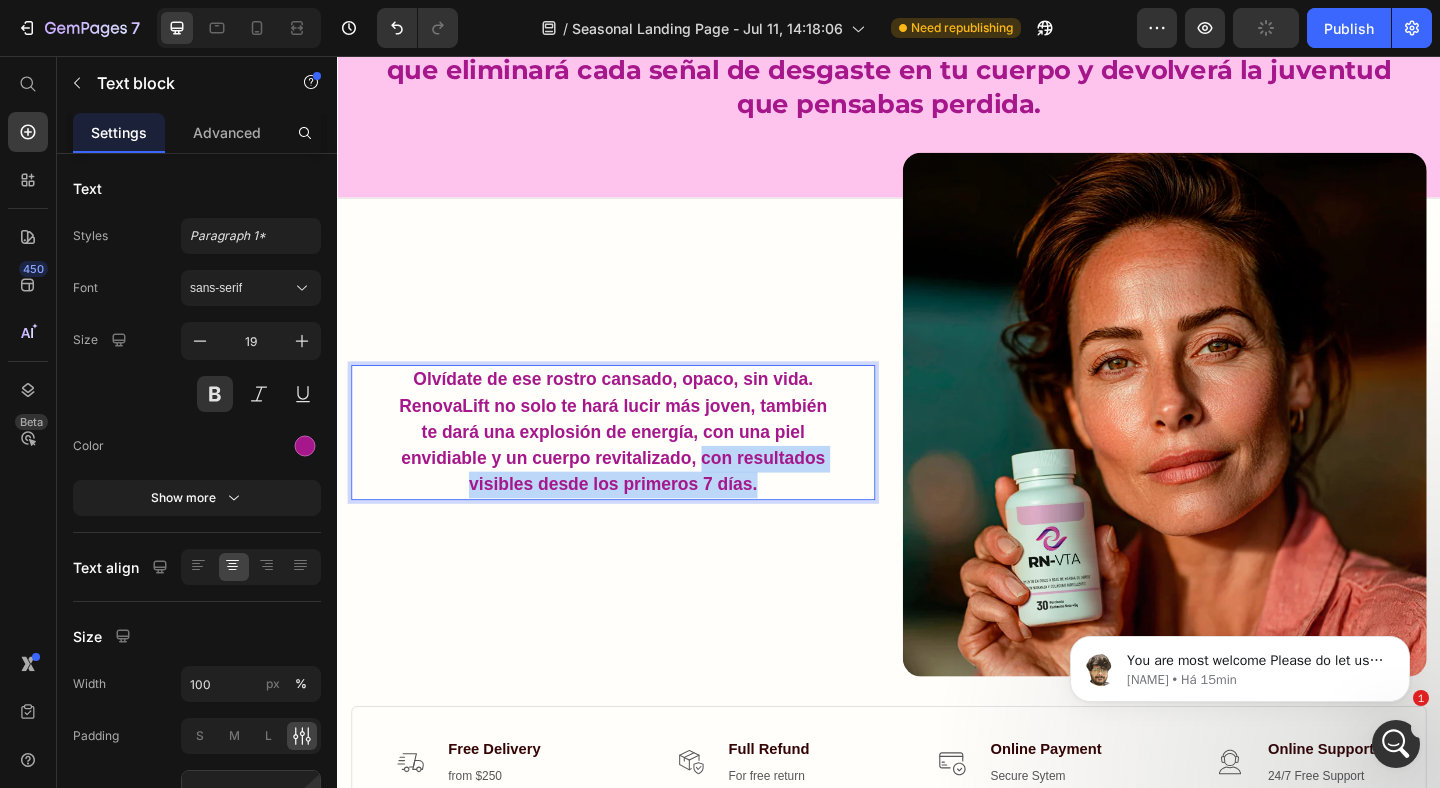 drag, startPoint x: 805, startPoint y: 521, endPoint x: 732, endPoint y: 486, distance: 80.95678 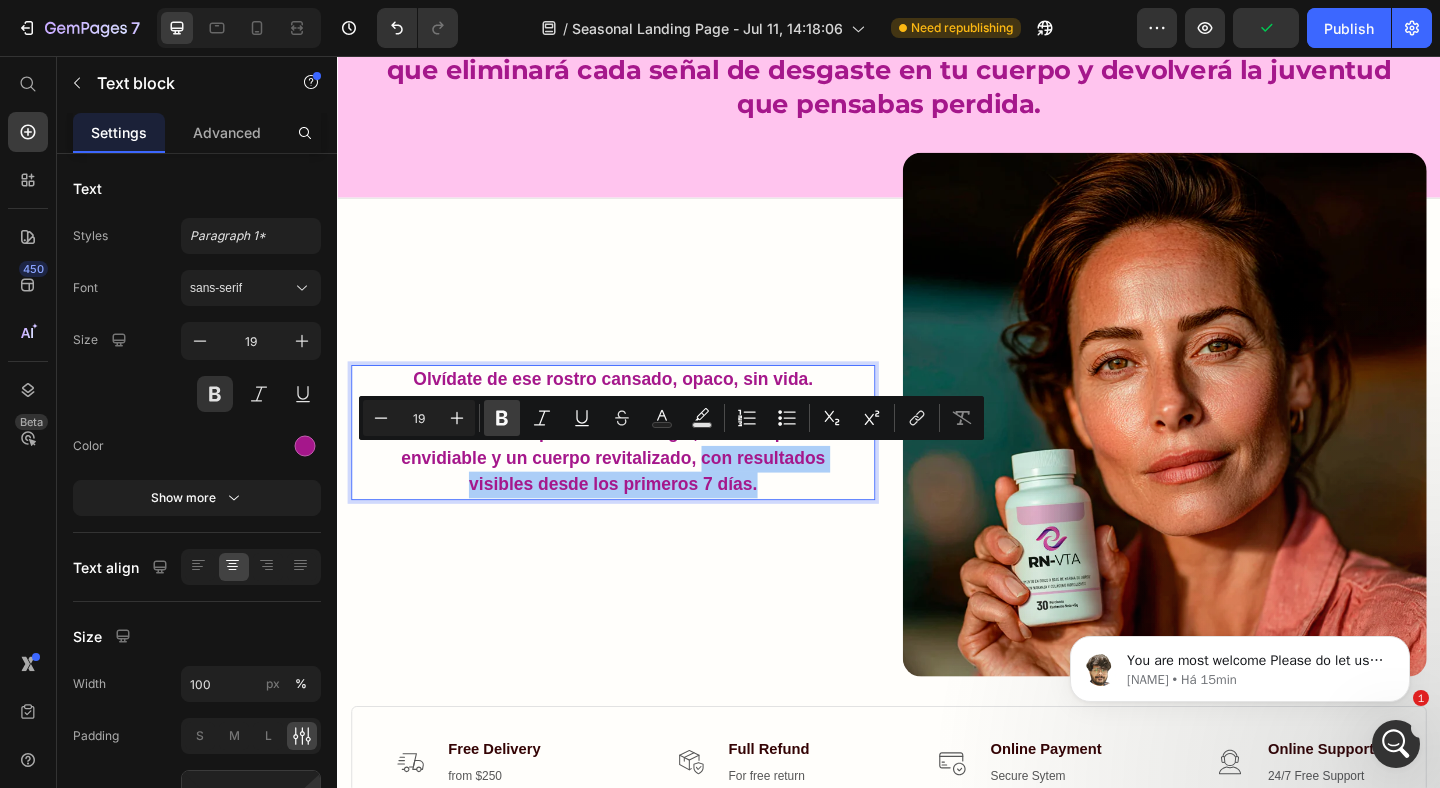 click 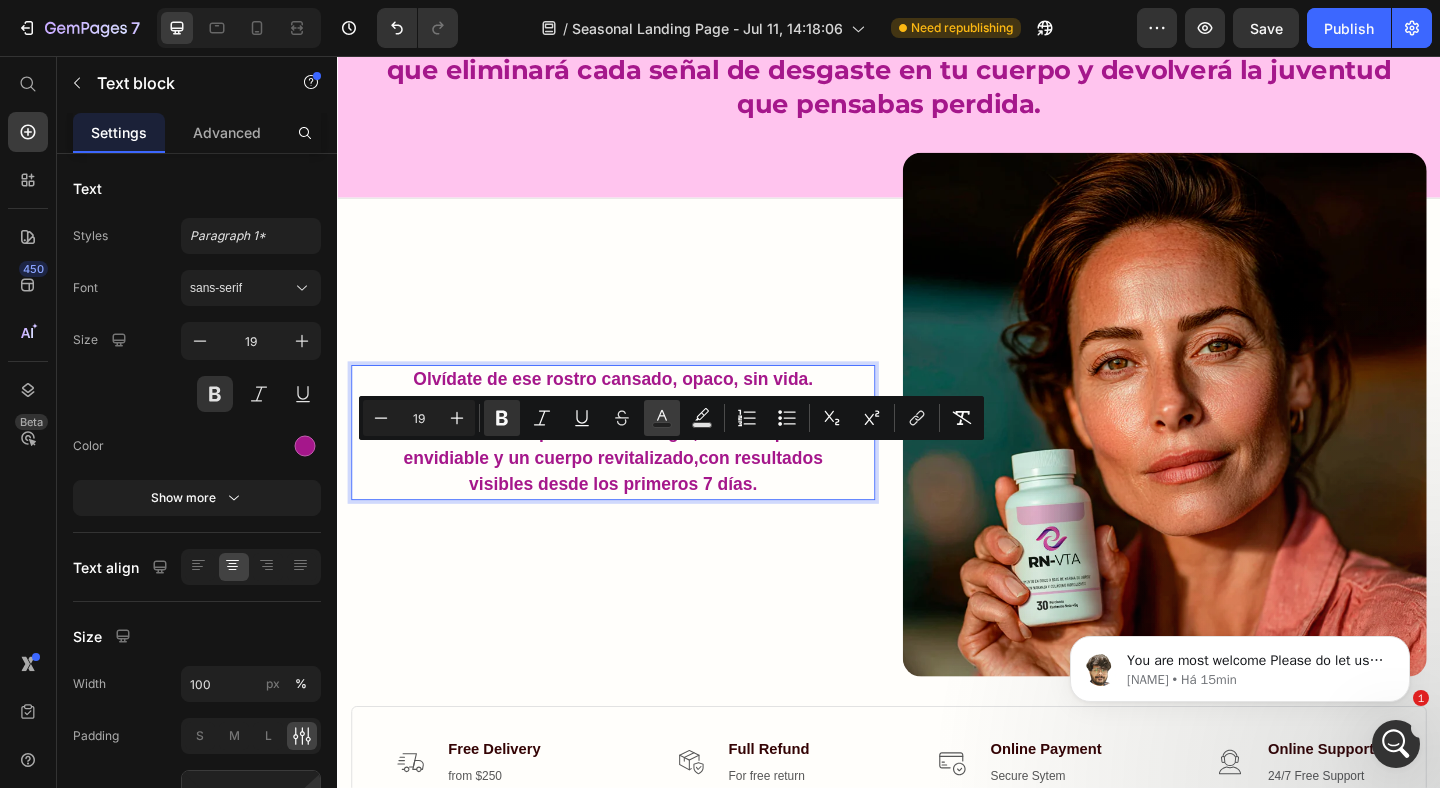 click 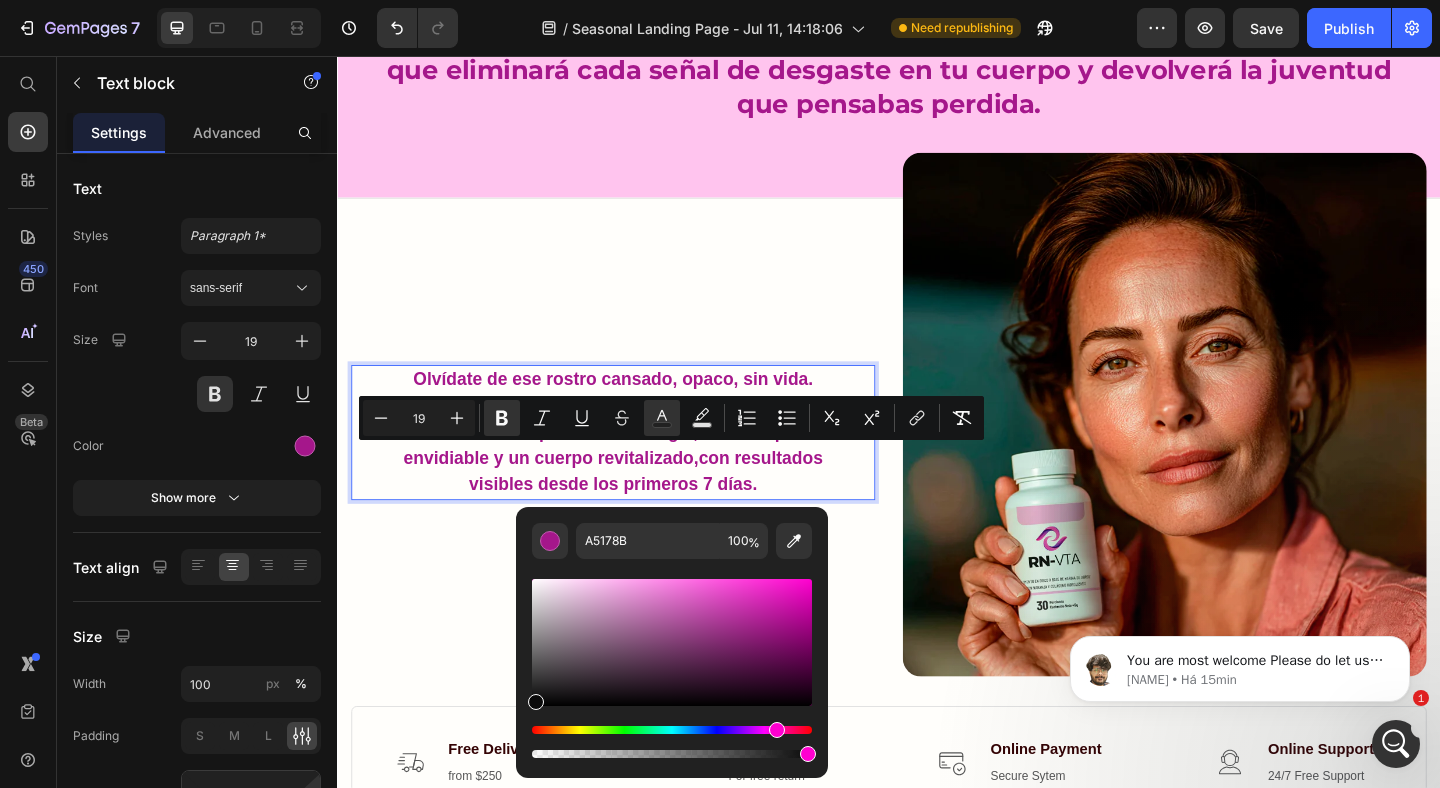 drag, startPoint x: 590, startPoint y: 687, endPoint x: 526, endPoint y: 706, distance: 66.760765 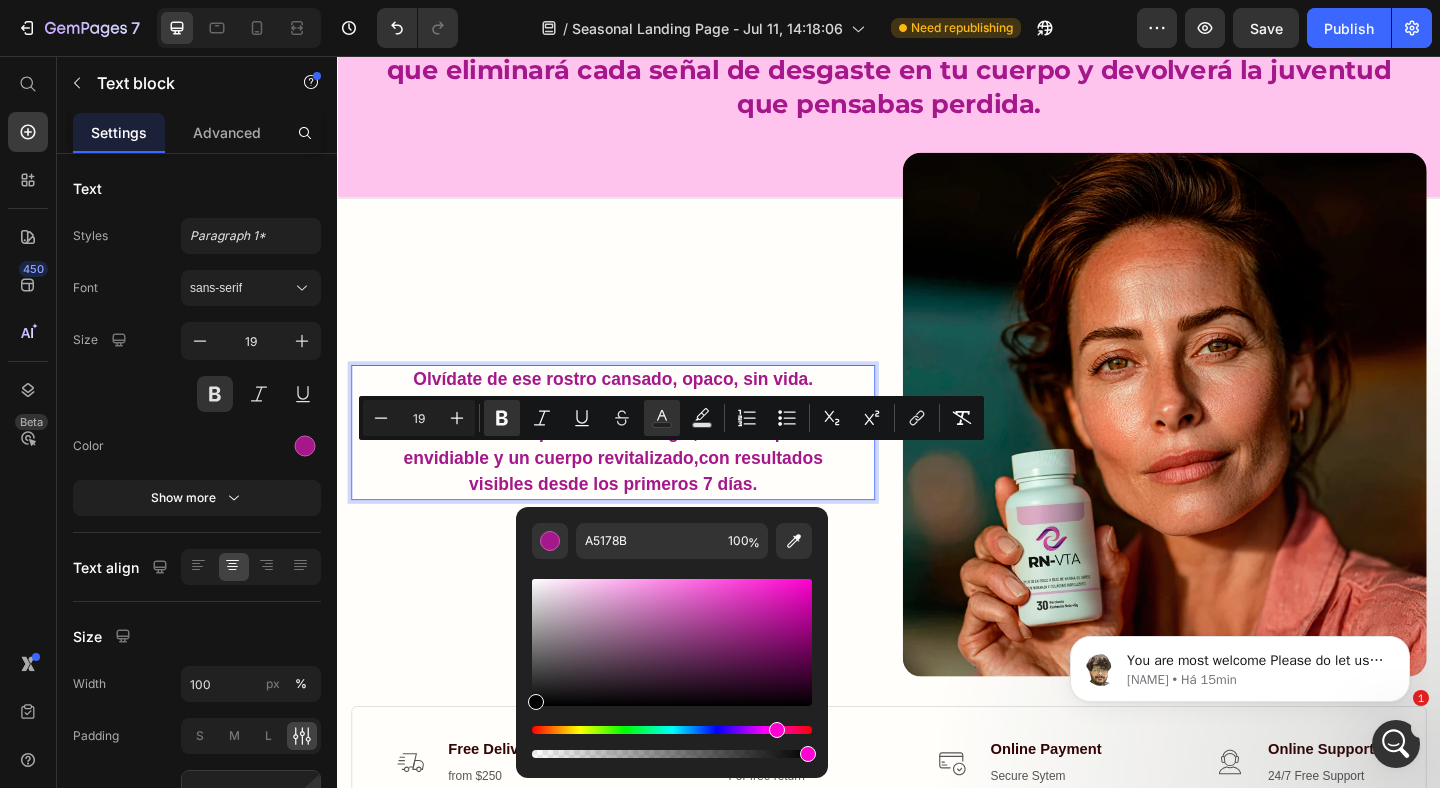 type on "000000" 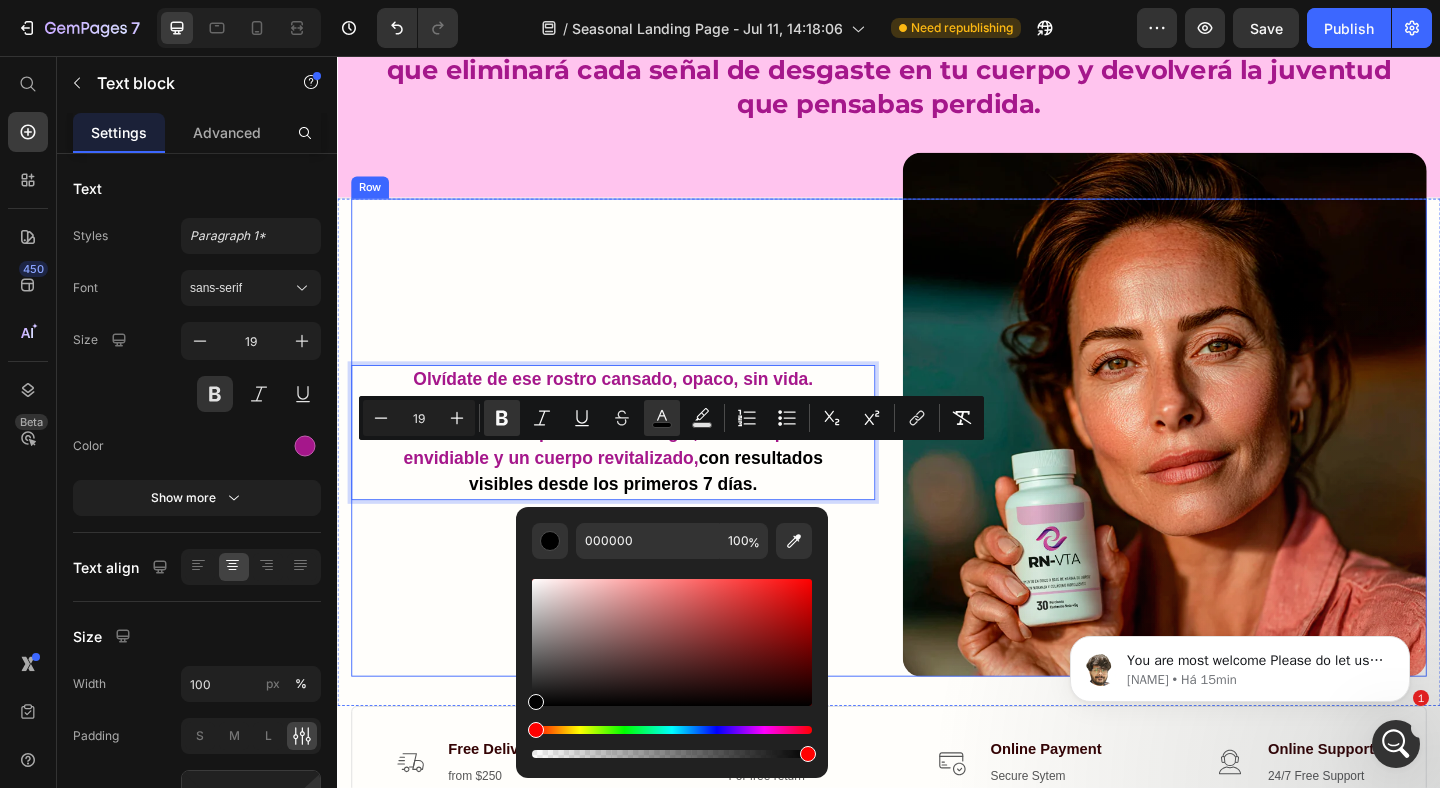 click on "Olvídate de ese rostro cansado, opaco, sin vida. RenovaLift no solo te hará lucir más joven, también te dará una explosión de energía, con una piel envidiable y un cuerpo revitalizado,  con resultados visibles desde los primeros 7 días. Text block   12" at bounding box center [637, 471] 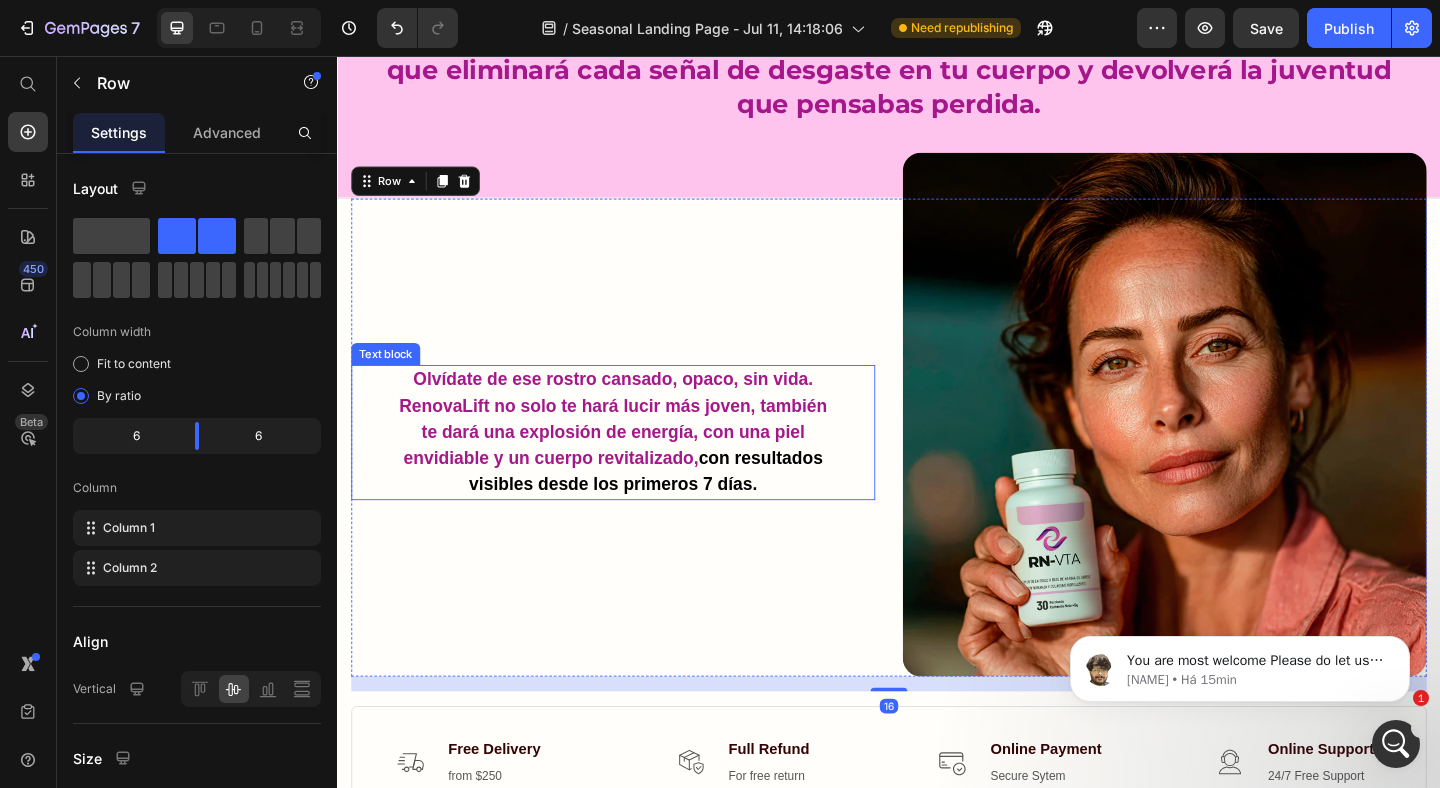 click on "Olvídate de ese rostro cansado, opaco, sin vida. RenovaLift no solo te hará lucir más joven, también te dará una explosión de energía, con una piel envidiable y un cuerpo revitalizado,  con resultados visibles desde los primeros 7 días." at bounding box center (637, 465) 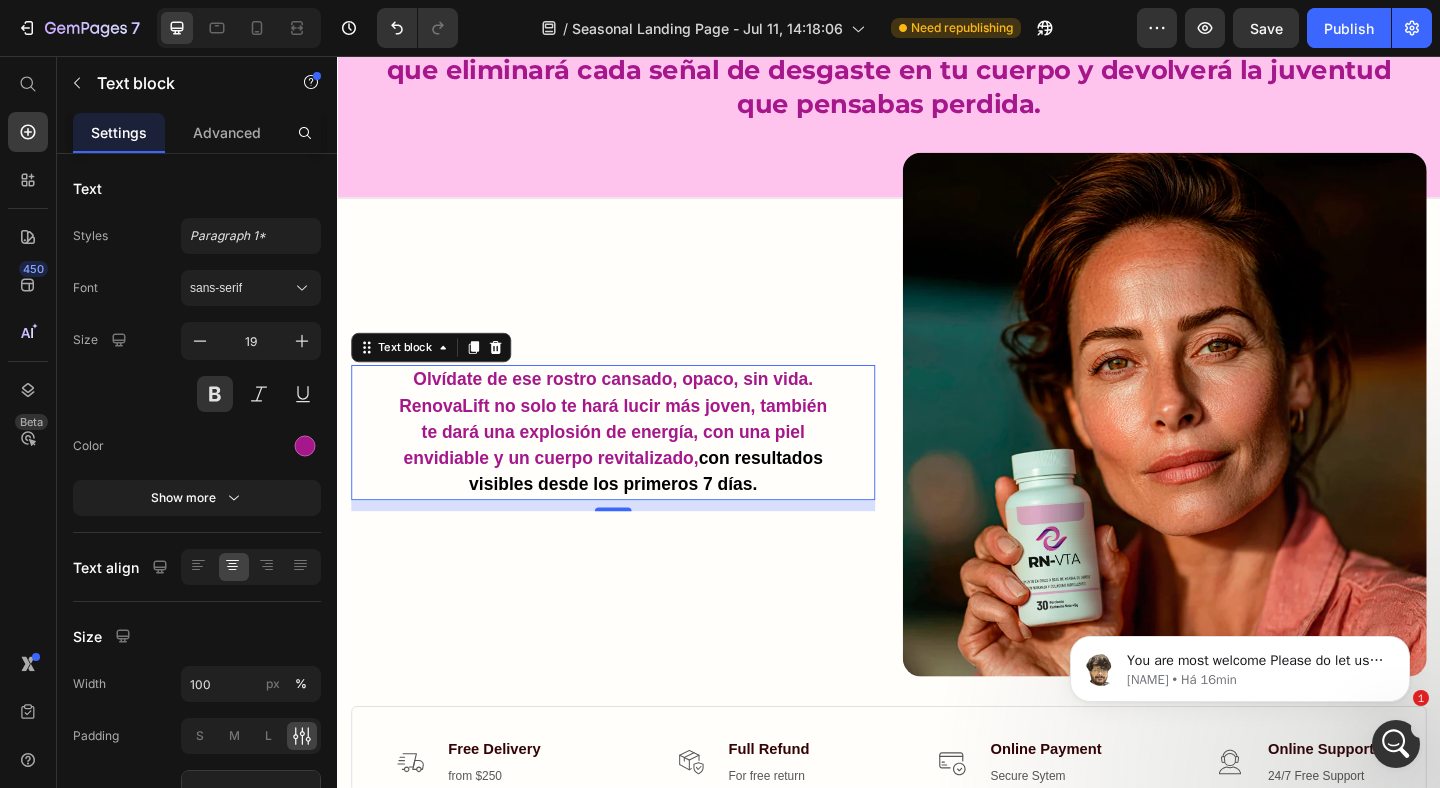 click on "12" at bounding box center (637, 545) 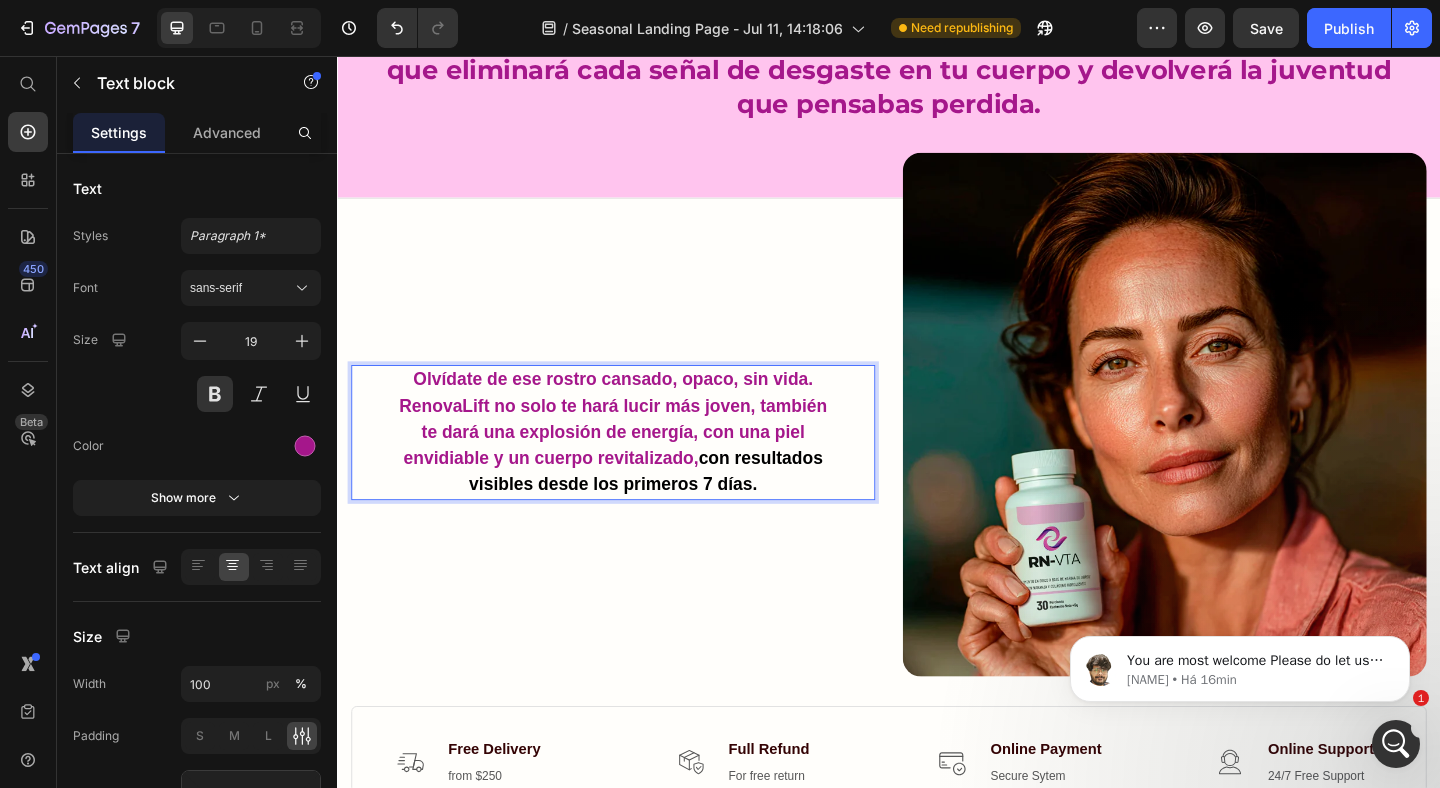 click on "Olvídate de ese rostro cansado, opaco, sin vida. RenovaLift no solo te hará lucir más joven, también te dará una explosión de energía, con una piel envidiable y un cuerpo revitalizado,  con resultados visibles desde los primeros 7 días." at bounding box center [637, 465] 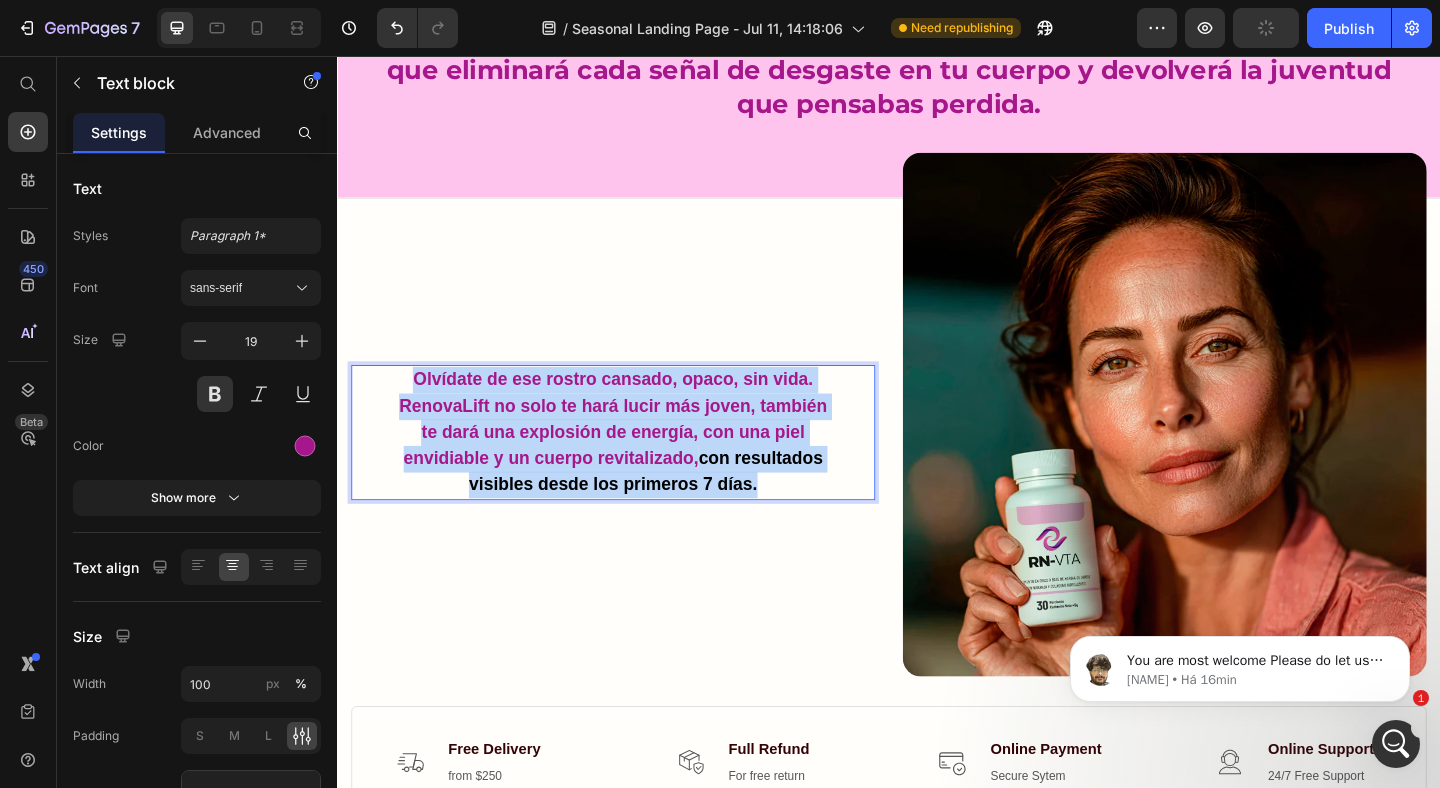 drag, startPoint x: 793, startPoint y: 522, endPoint x: 390, endPoint y: 396, distance: 422.2381 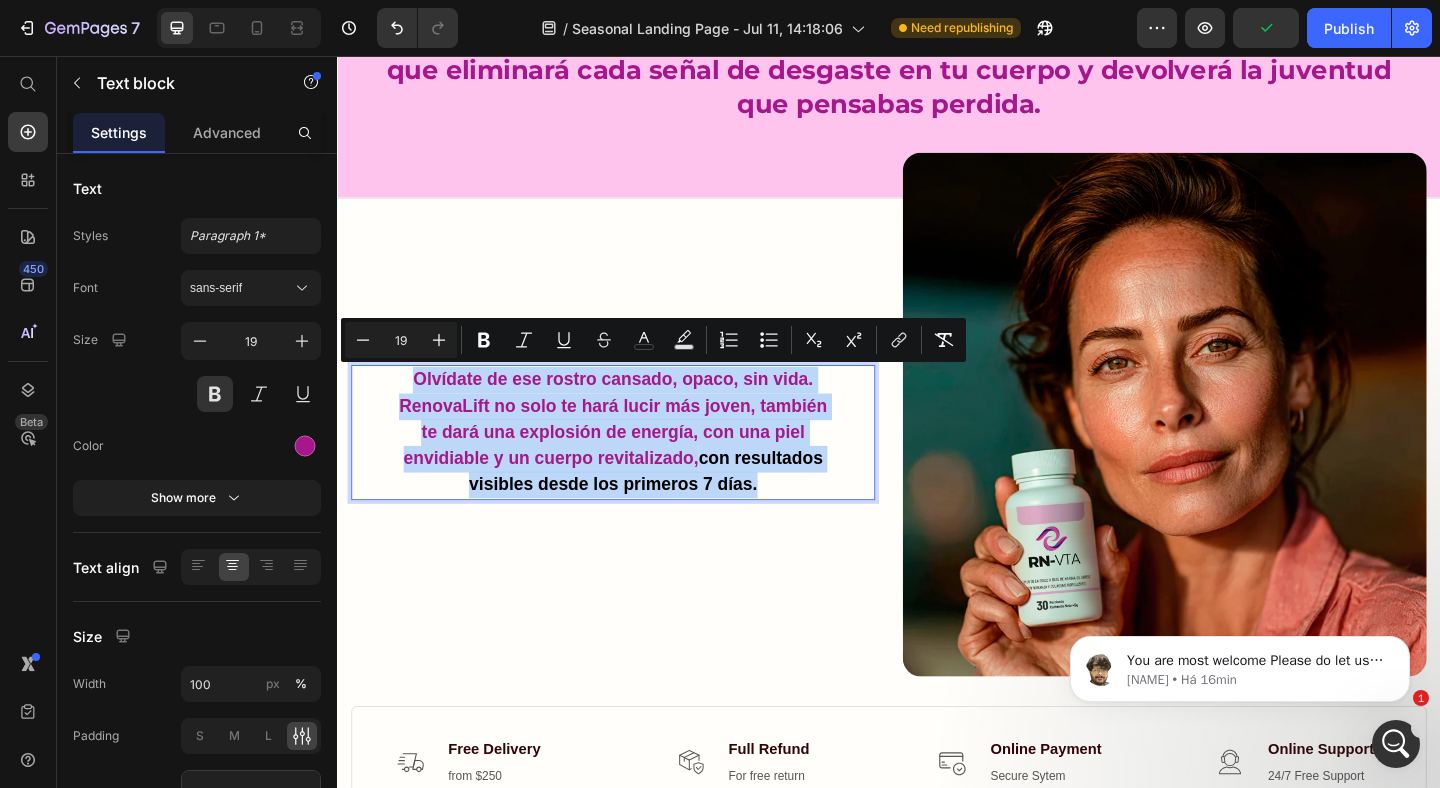 click on "Olvídate de ese rostro cansado, opaco, sin vida. RenovaLift no solo te hará lucir más joven, también te dará una explosión de energía, con una piel envidiable y un cuerpo revitalizado,  con resultados visibles desde los primeros 7 días." at bounding box center [637, 465] 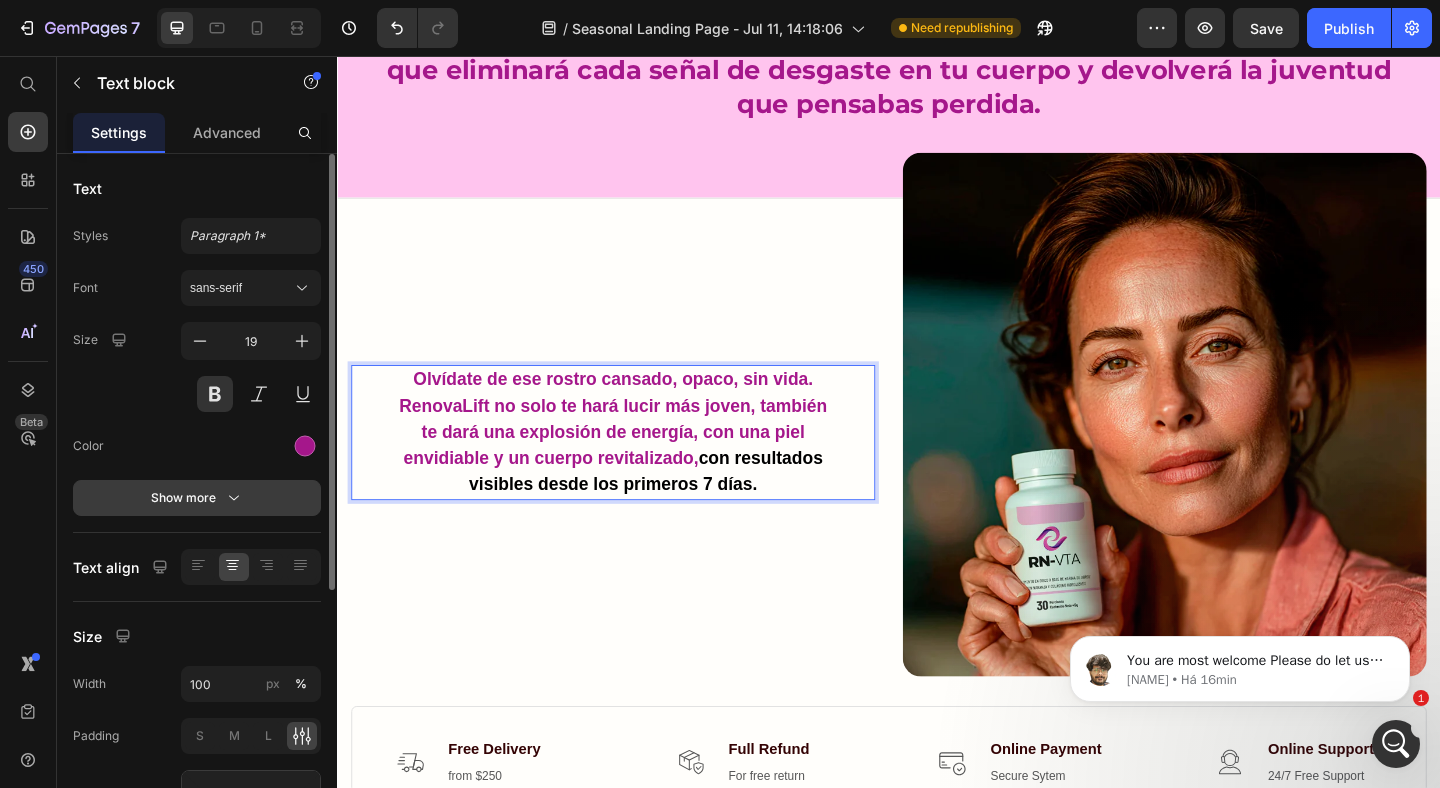 click on "Show more" at bounding box center (197, 498) 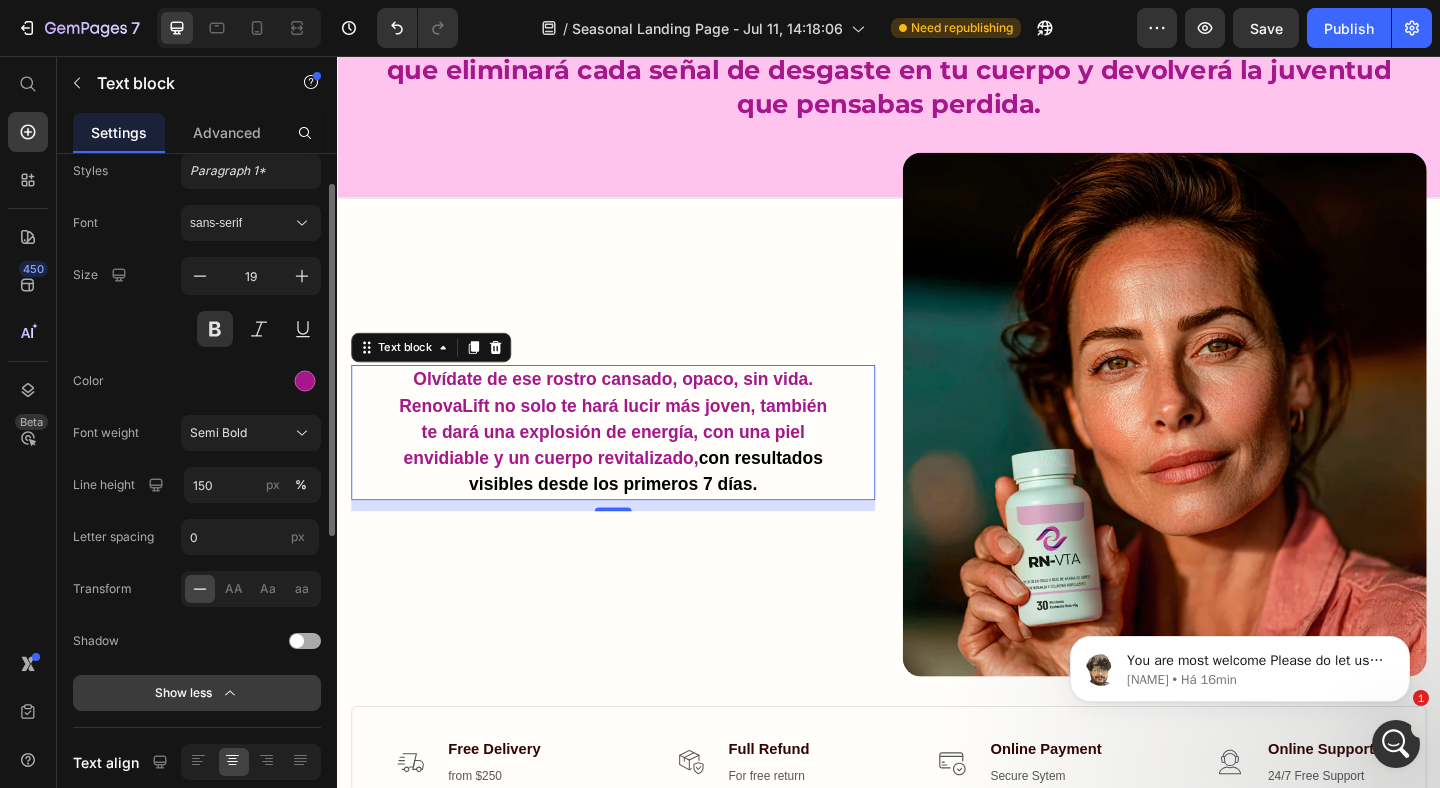 scroll, scrollTop: 75, scrollLeft: 0, axis: vertical 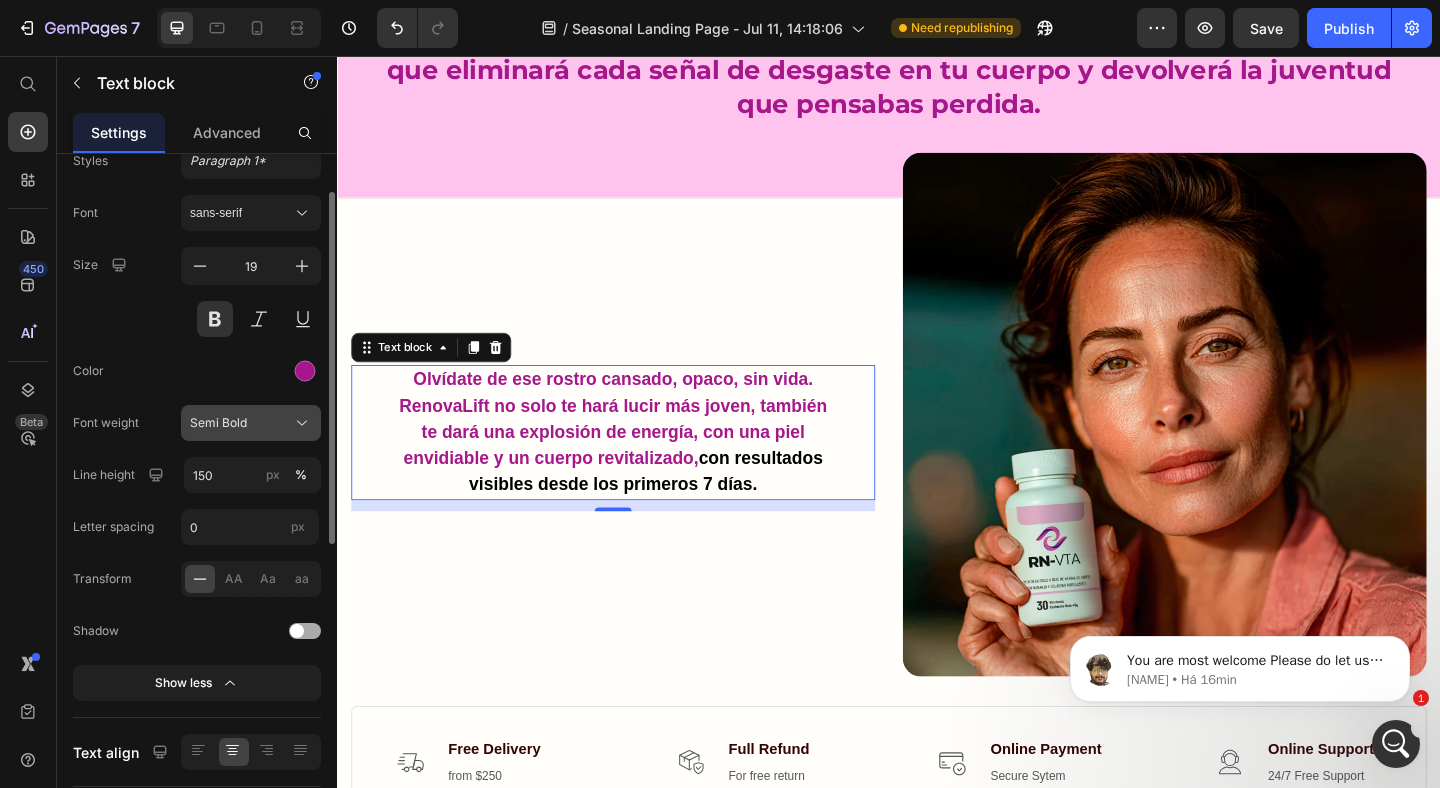 click on "Semi Bold" 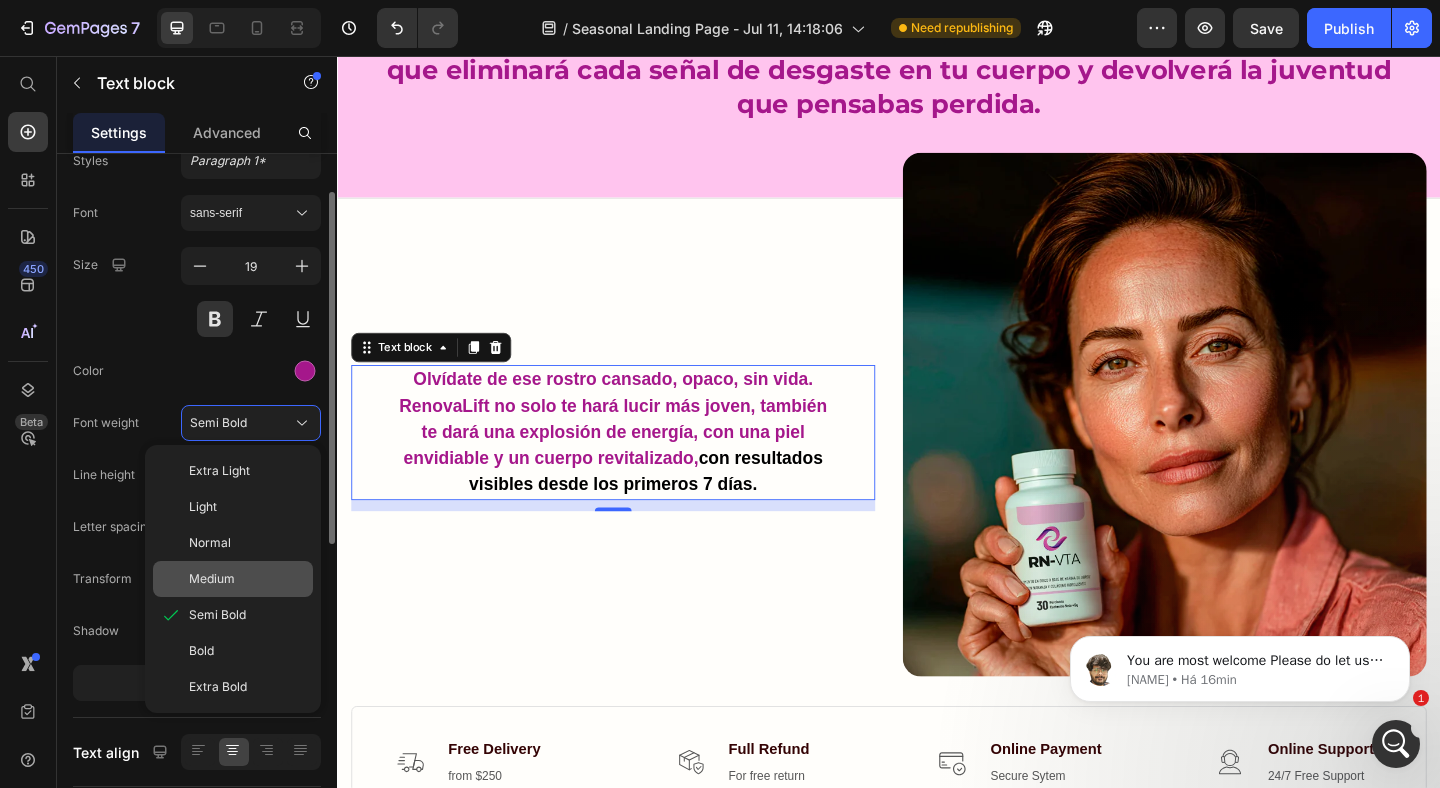 click on "Medium" 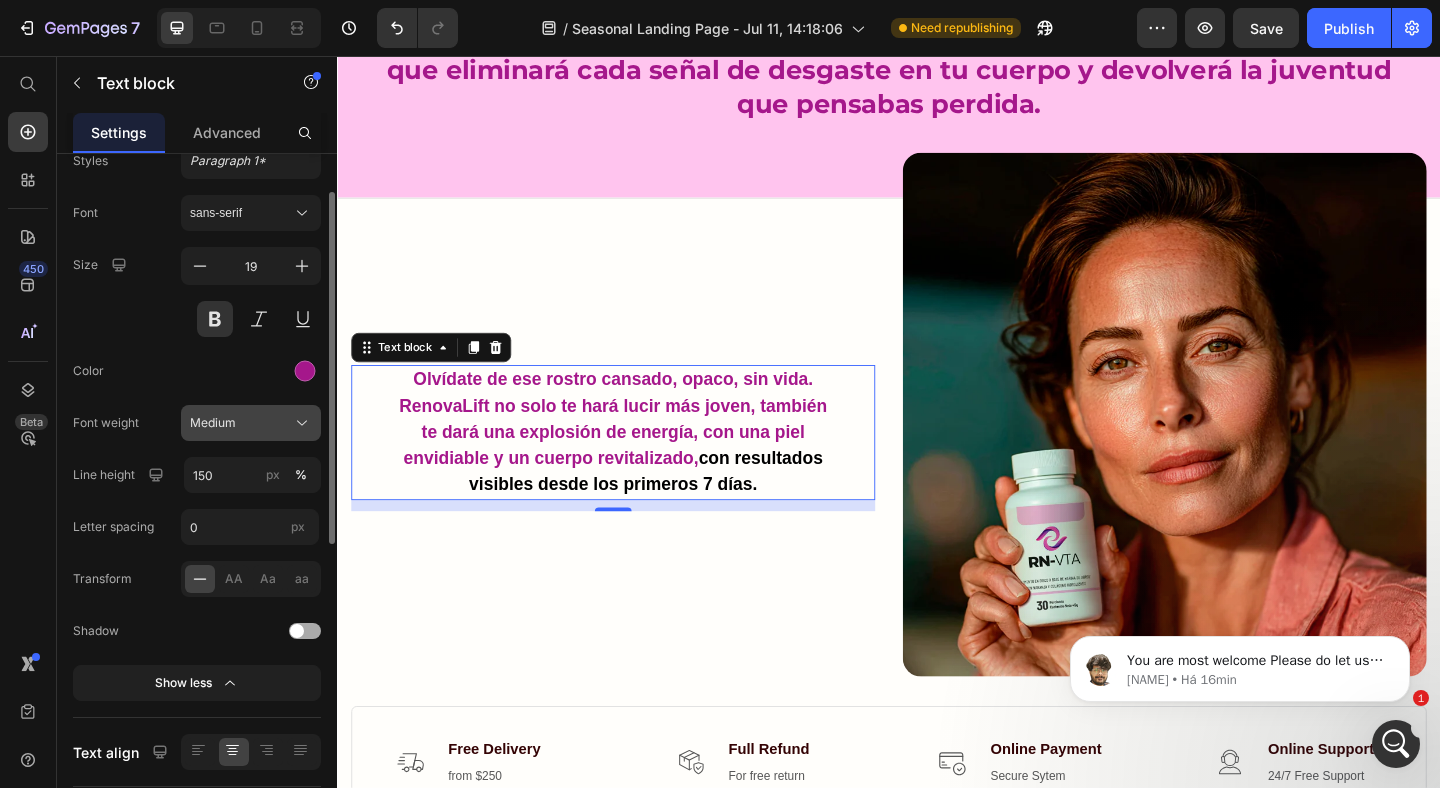 click on "Medium" 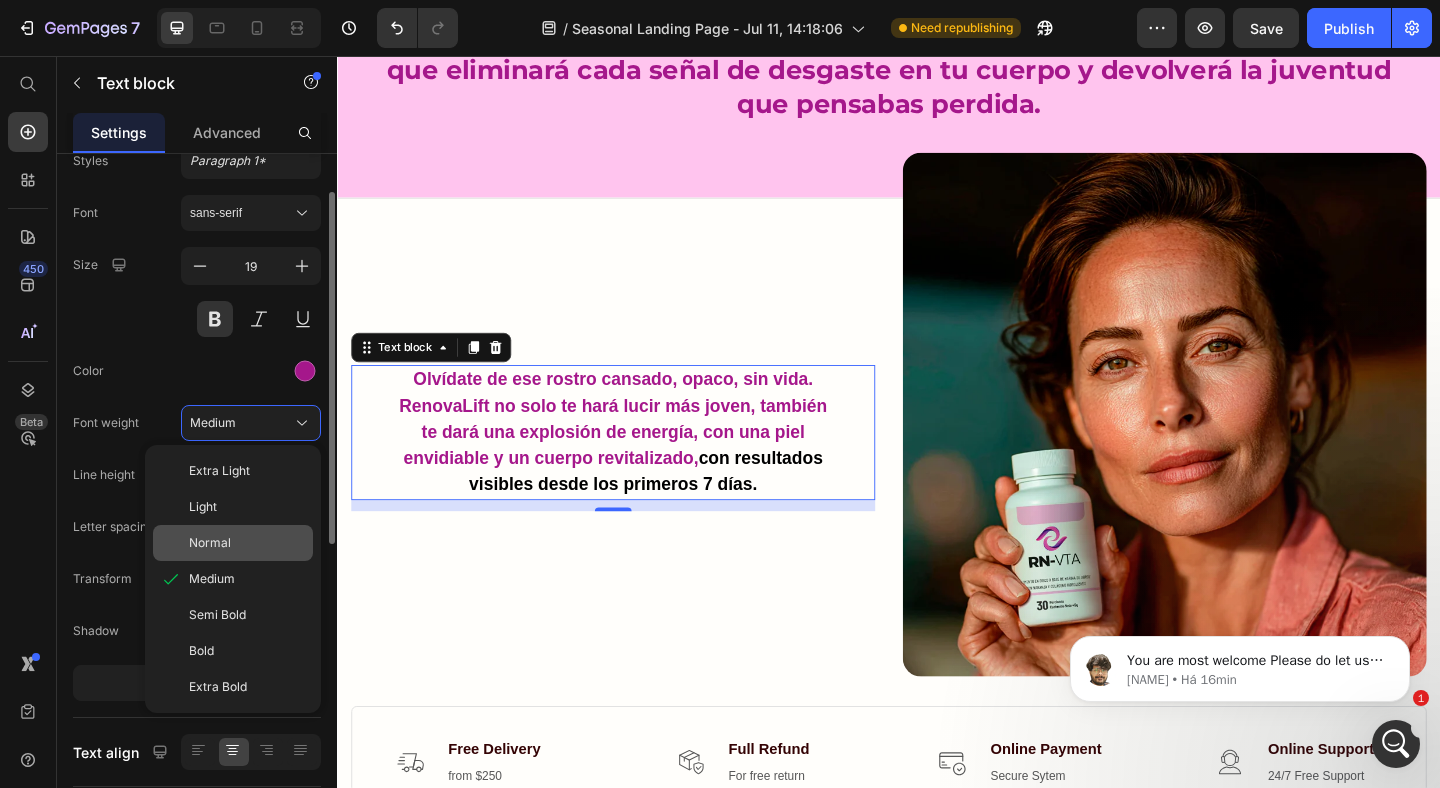click on "Normal" at bounding box center [247, 543] 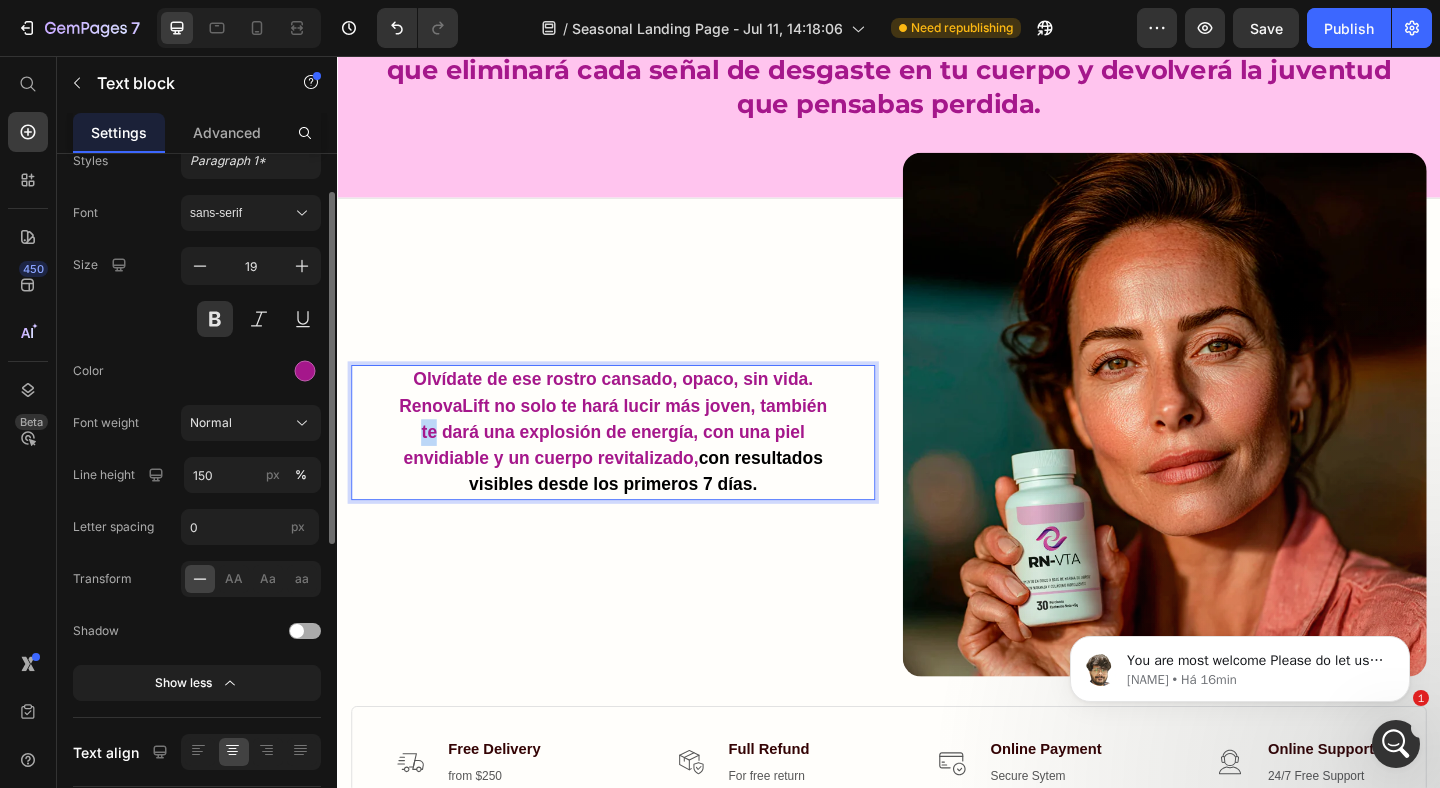 click on "Olvídate de ese rostro cansado, opaco, sin vida. RenovaLift no solo te hará lucir más joven, también te dará una explosión de energía, con una piel envidiable y un cuerpo revitalizado,  con resultados visibles desde los primeros 7 días." at bounding box center [637, 465] 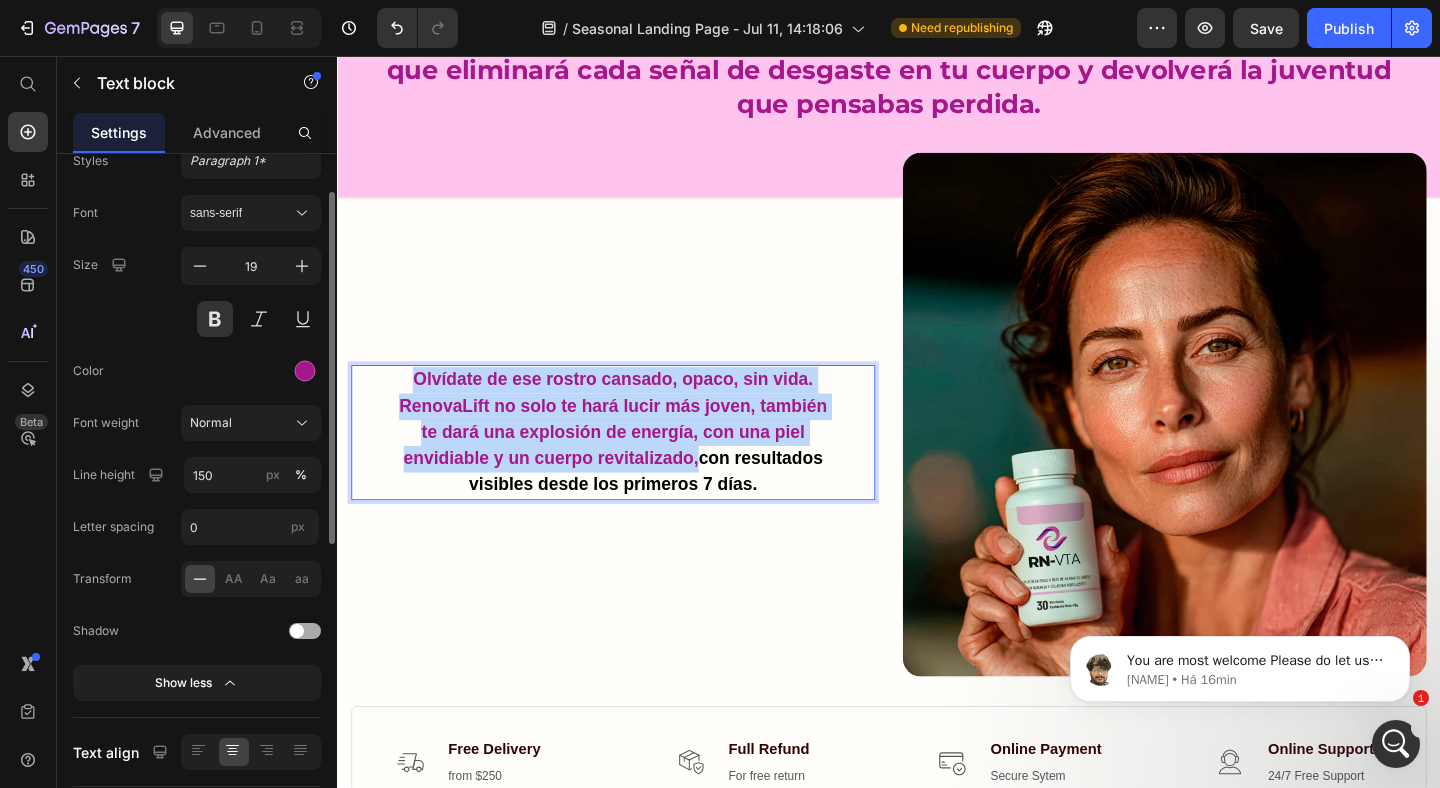 scroll, scrollTop: 952, scrollLeft: 0, axis: vertical 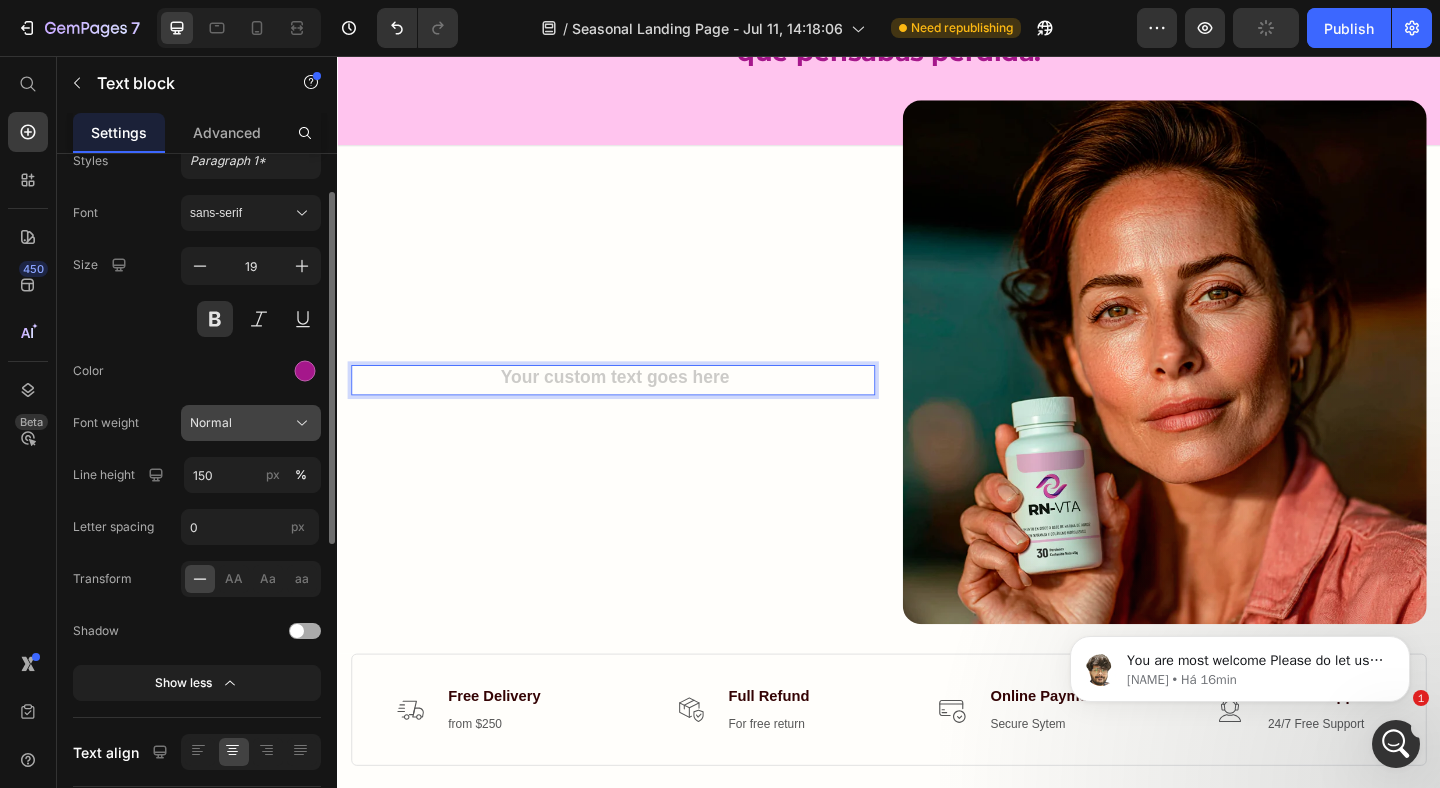click on "Normal" 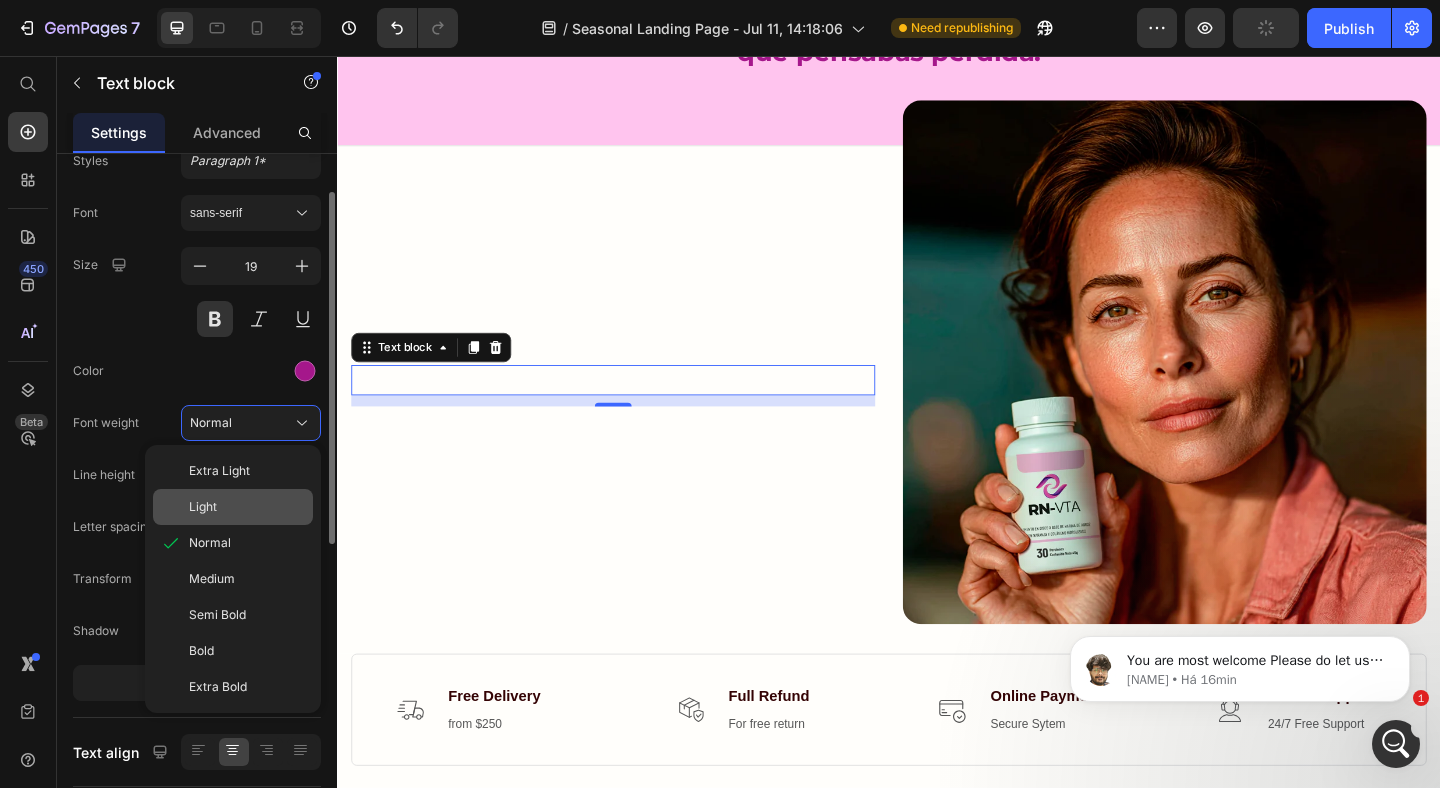 click on "Light" at bounding box center [247, 507] 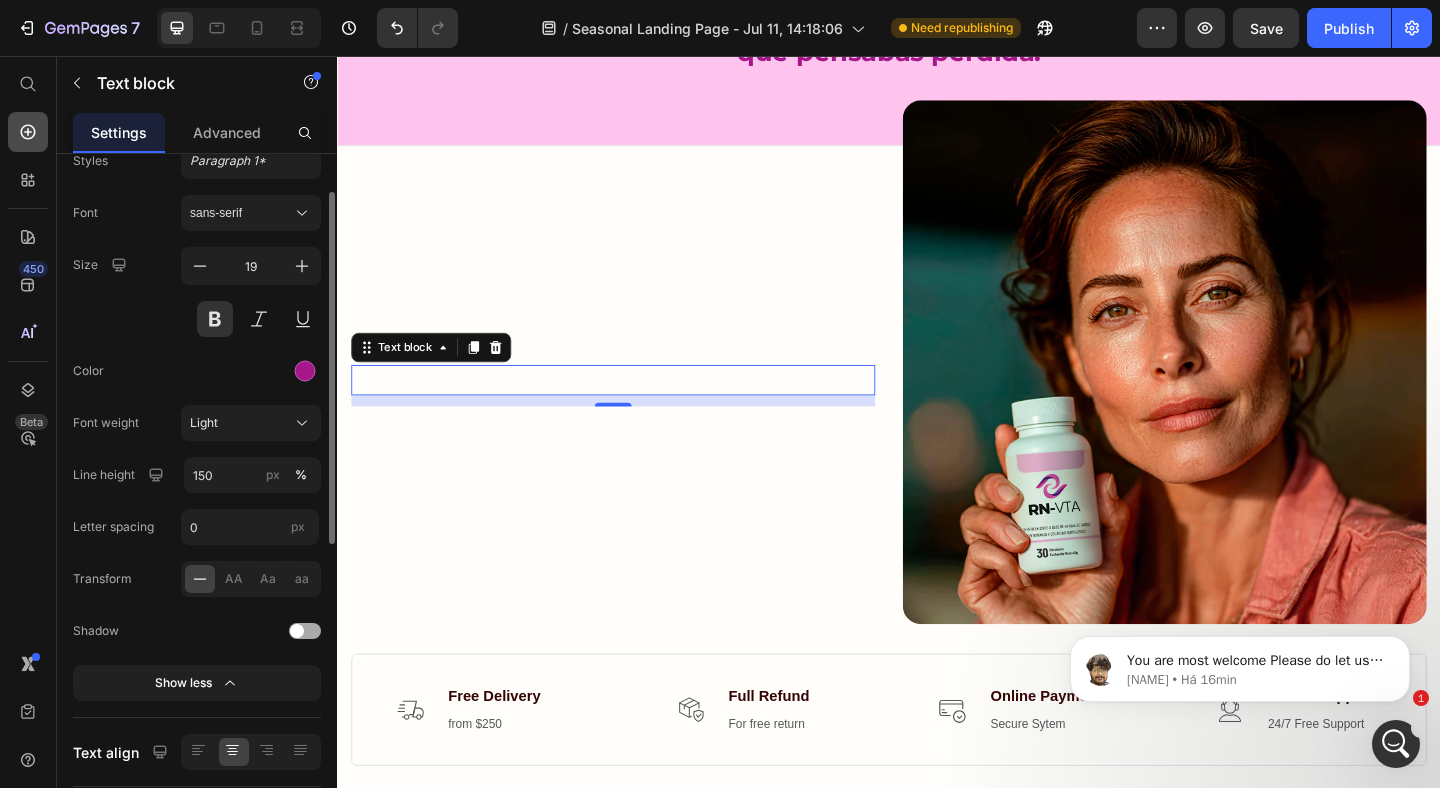click 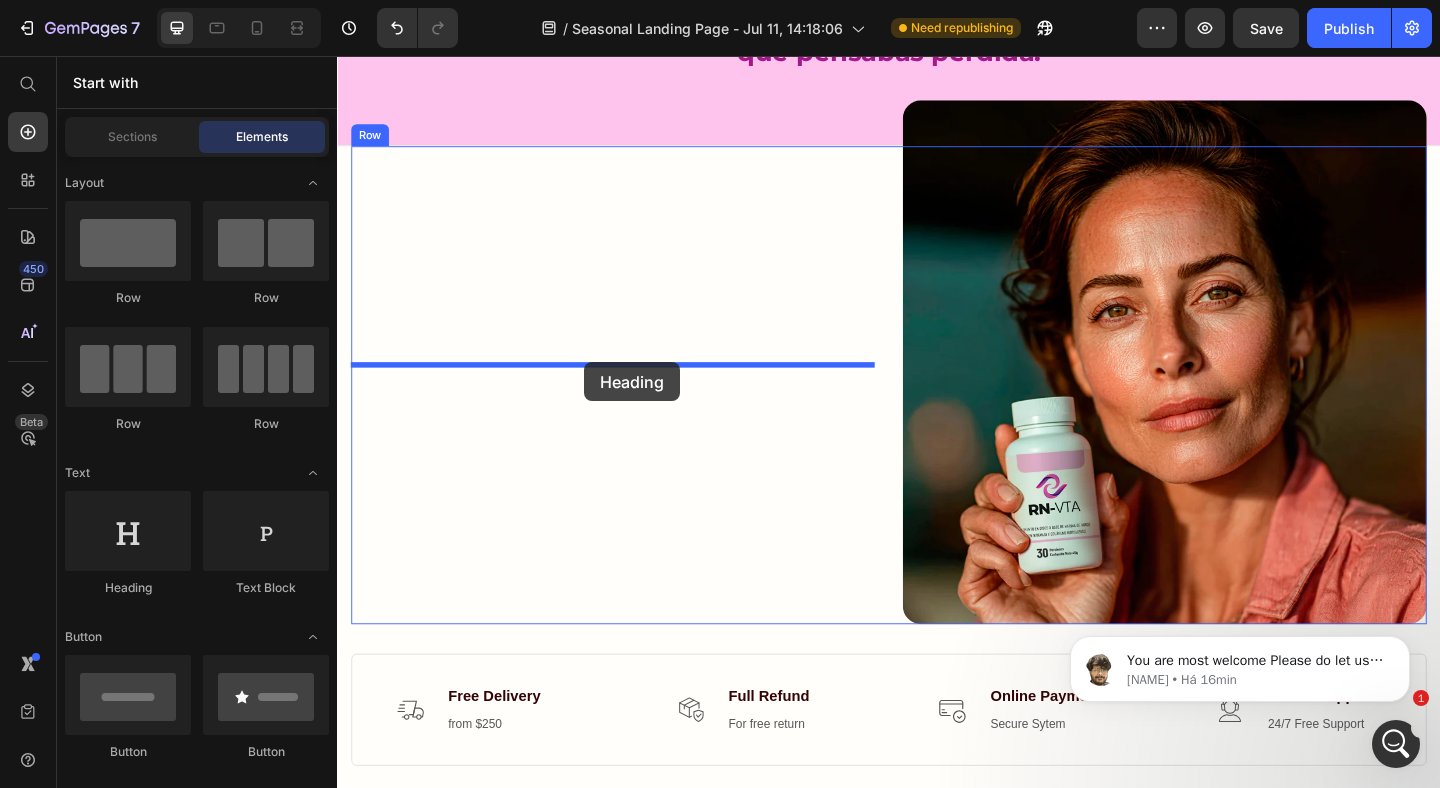 drag, startPoint x: 503, startPoint y: 469, endPoint x: 606, endPoint y: 388, distance: 131.03435 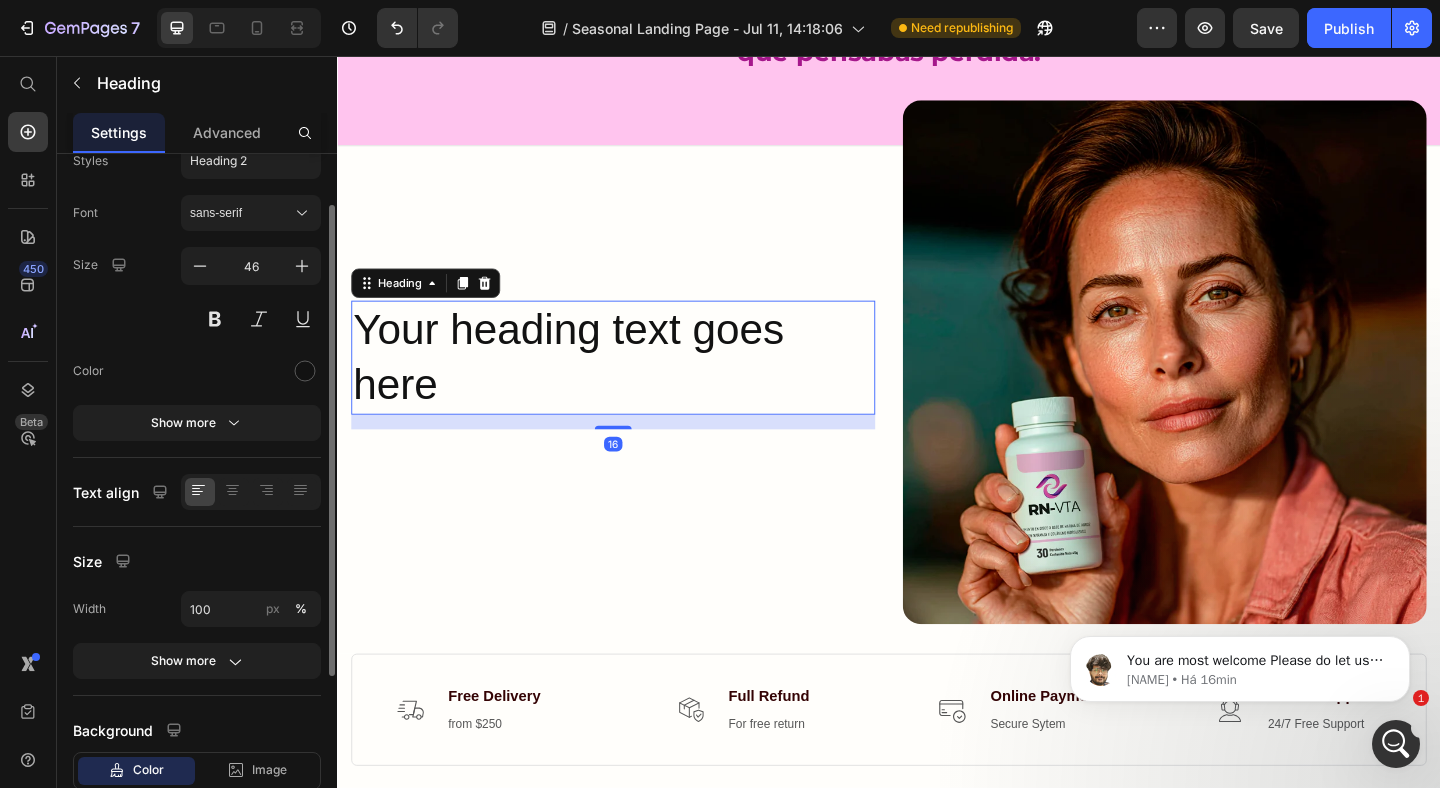 scroll, scrollTop: 0, scrollLeft: 0, axis: both 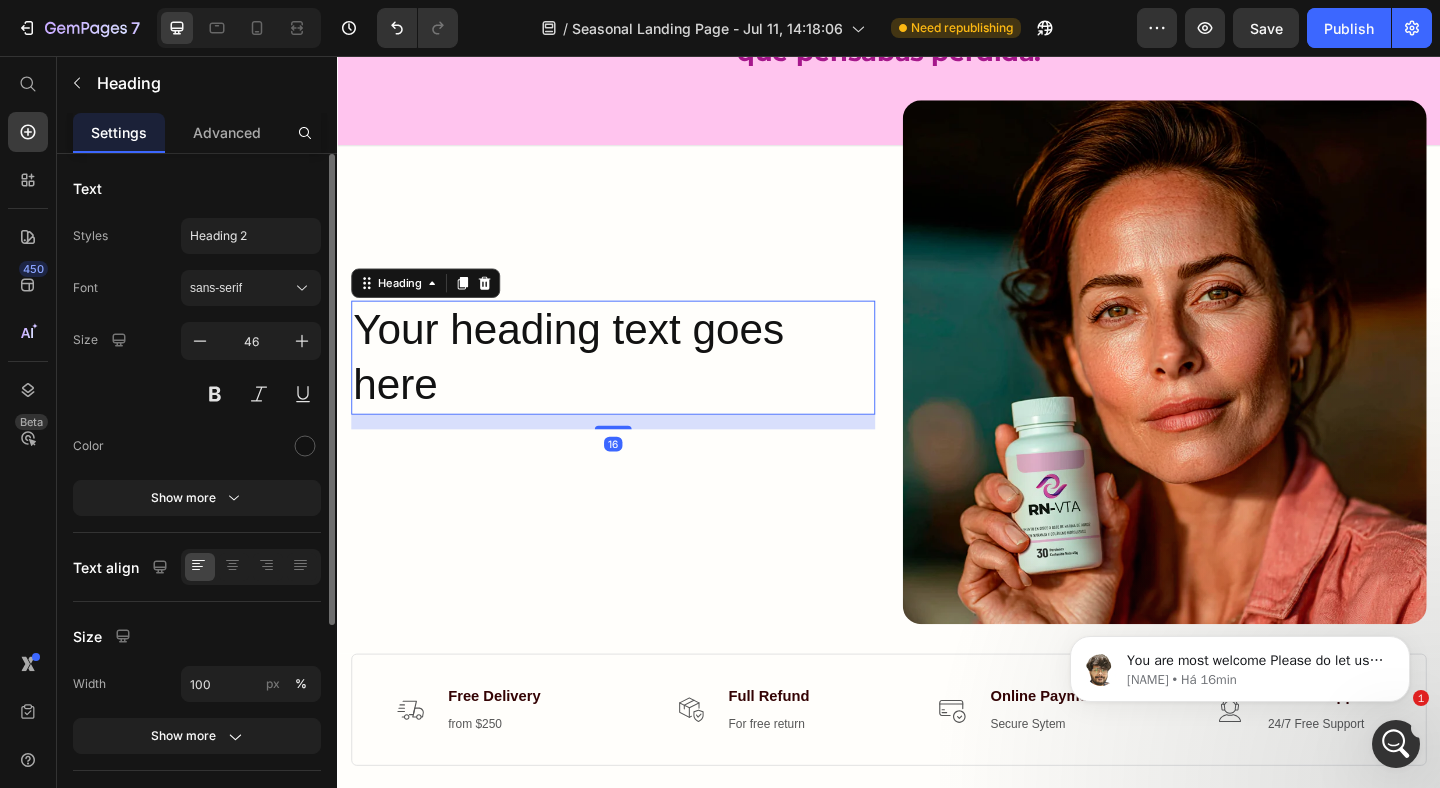 click on "Your heading text goes here" at bounding box center [637, 384] 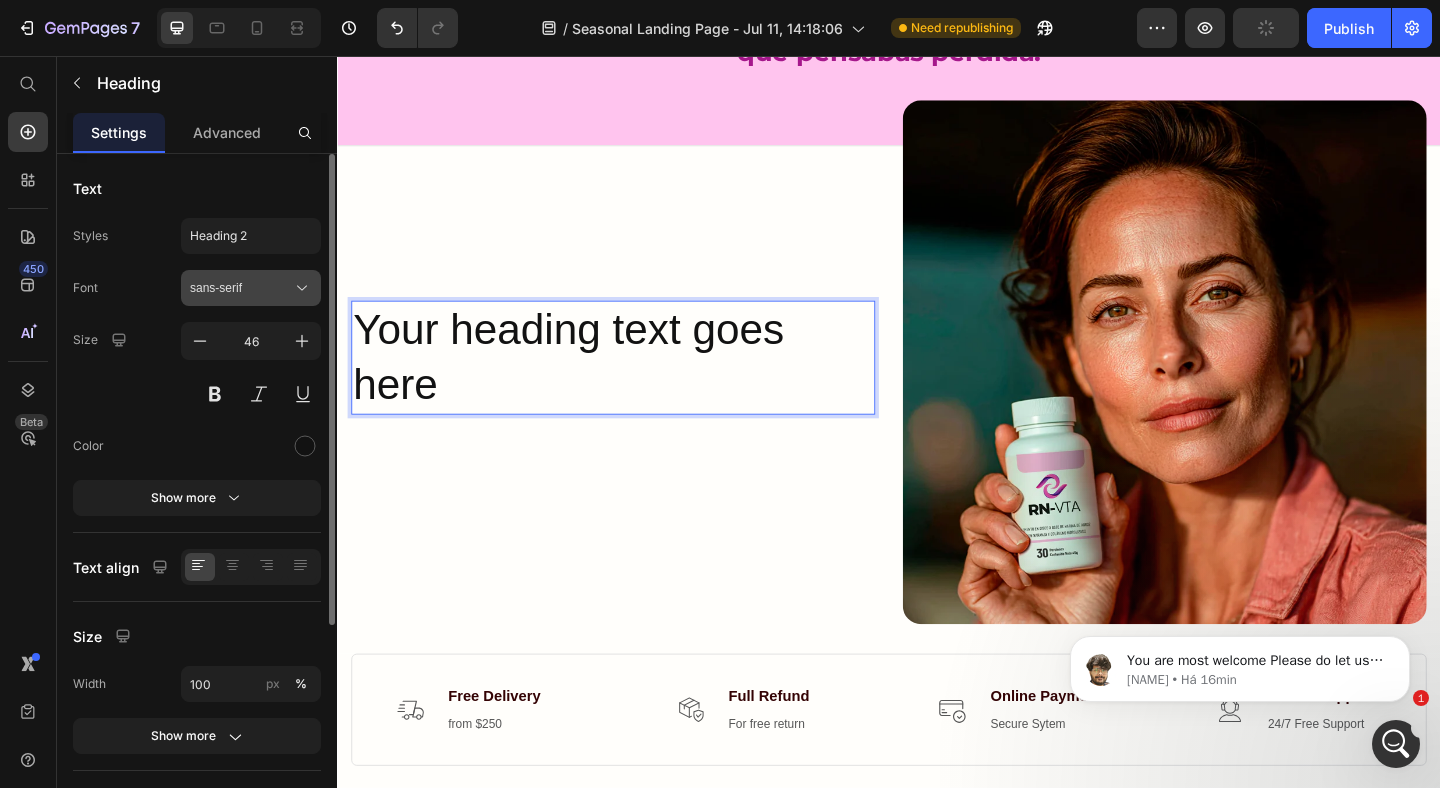 click on "sans-serif" at bounding box center [241, 288] 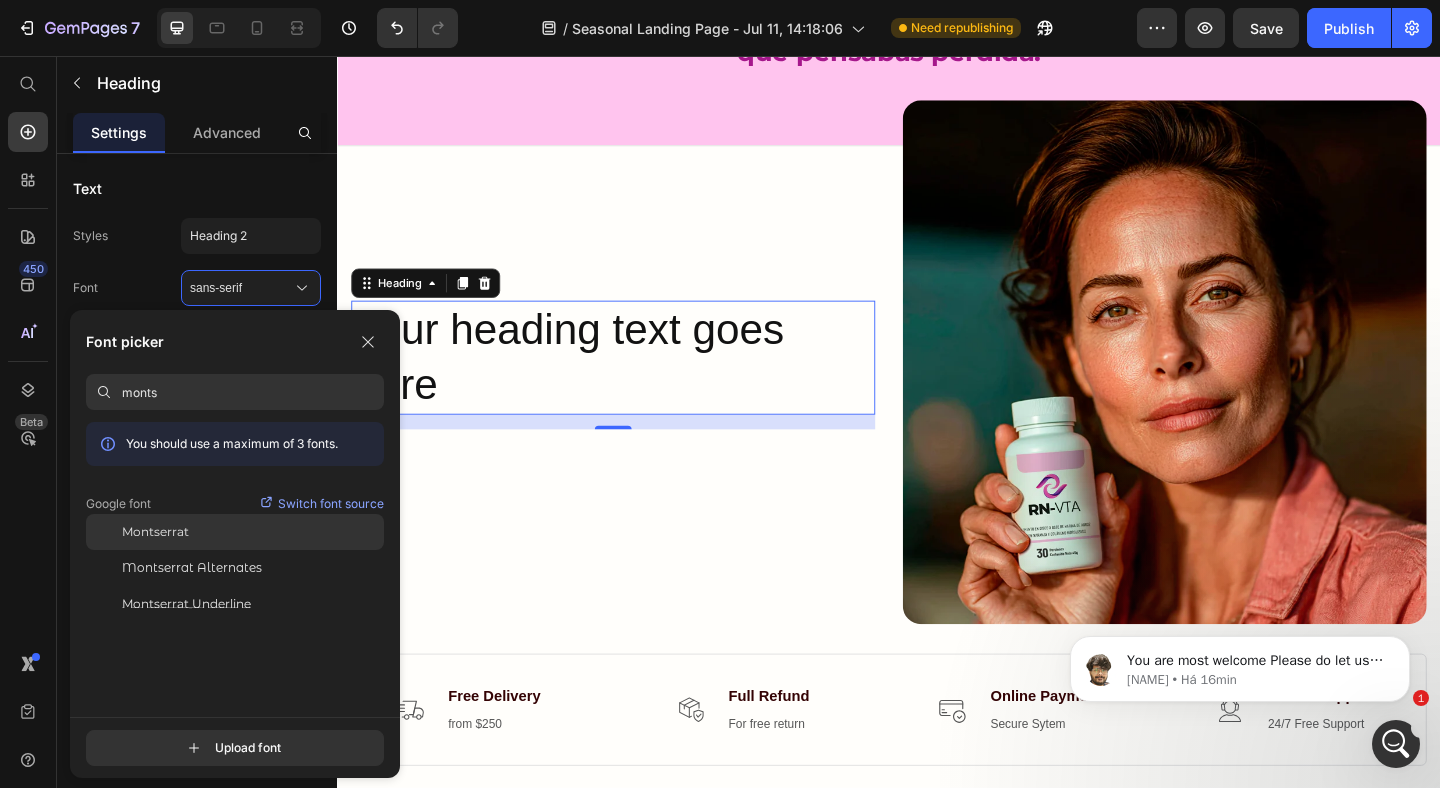 type on "monts" 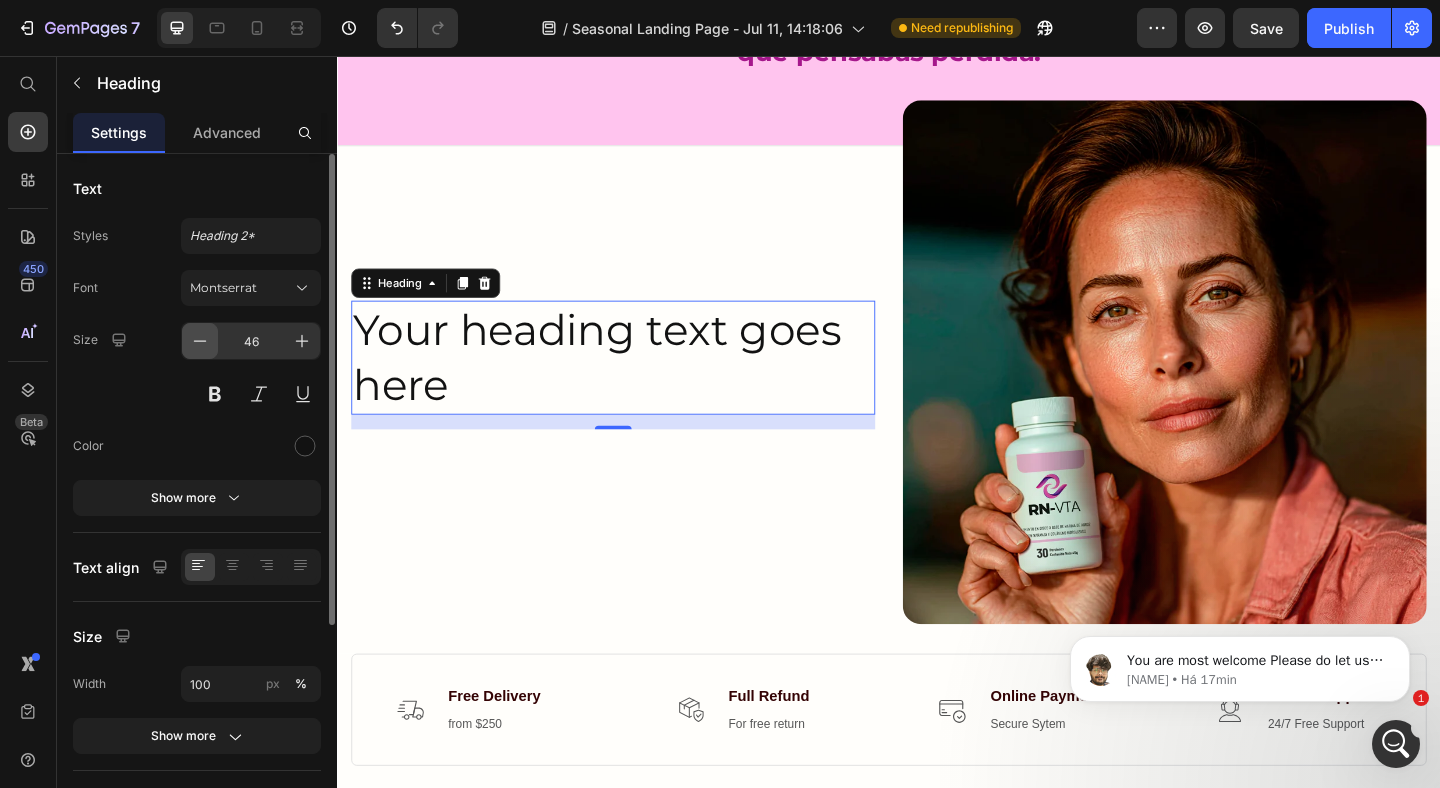 click at bounding box center (200, 341) 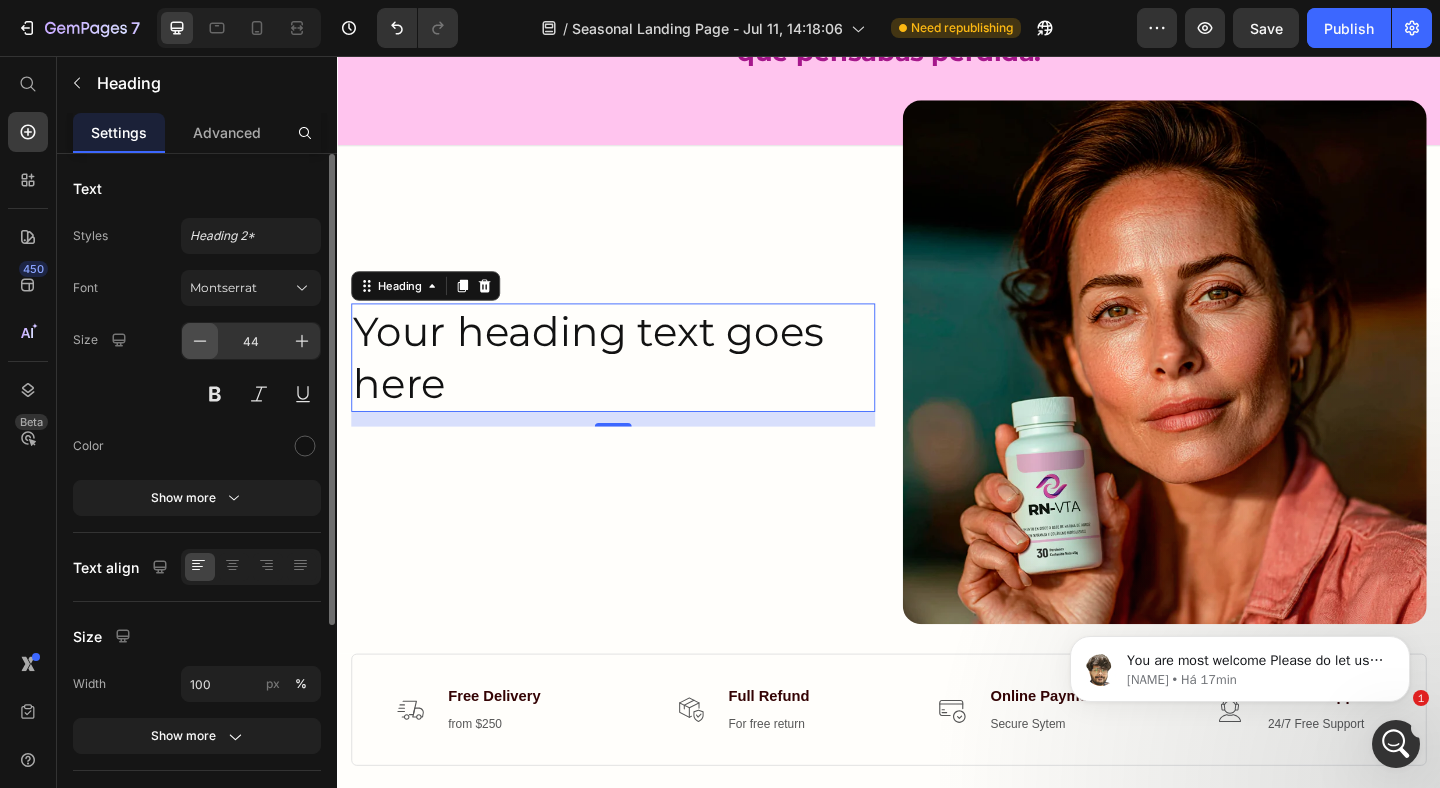click at bounding box center [200, 341] 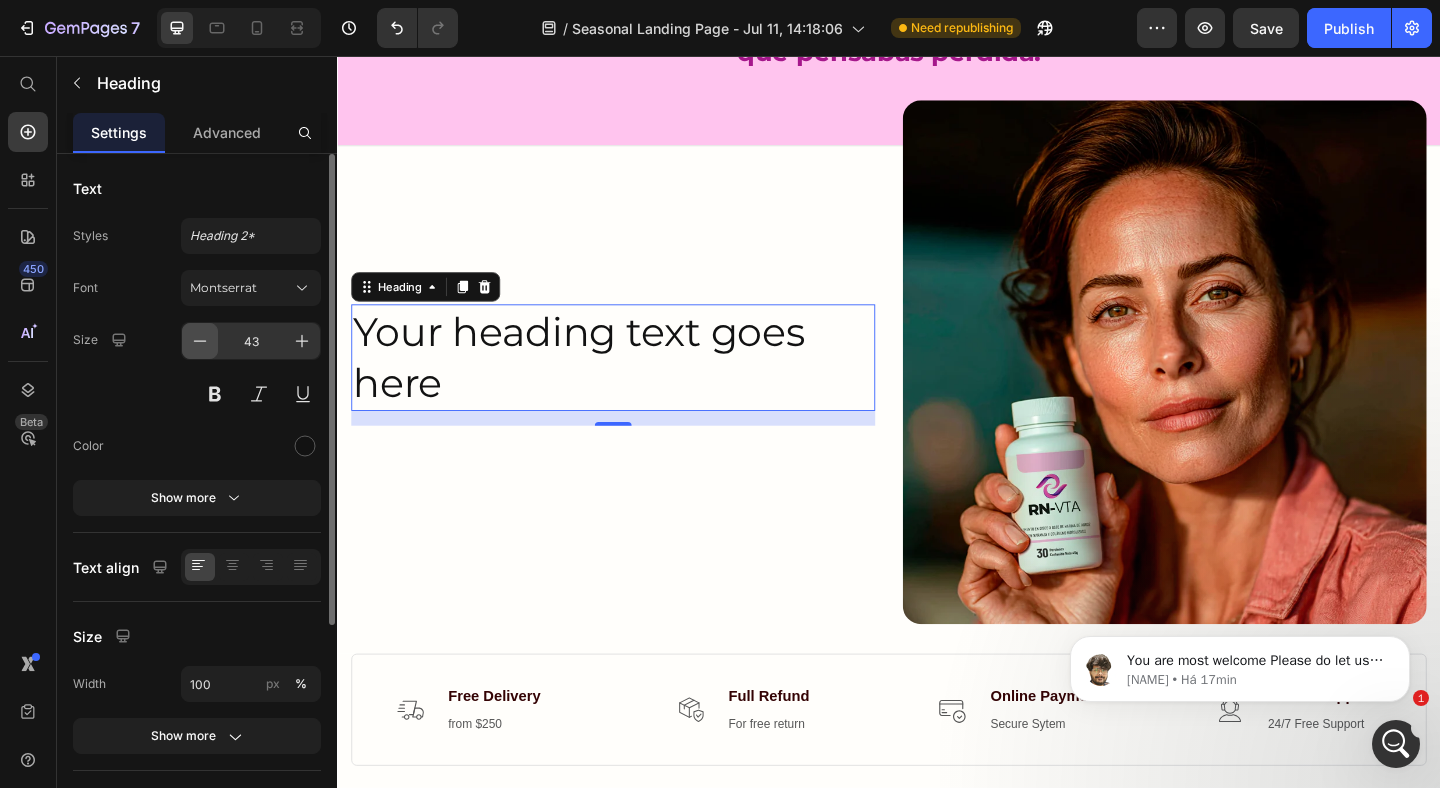click at bounding box center (200, 341) 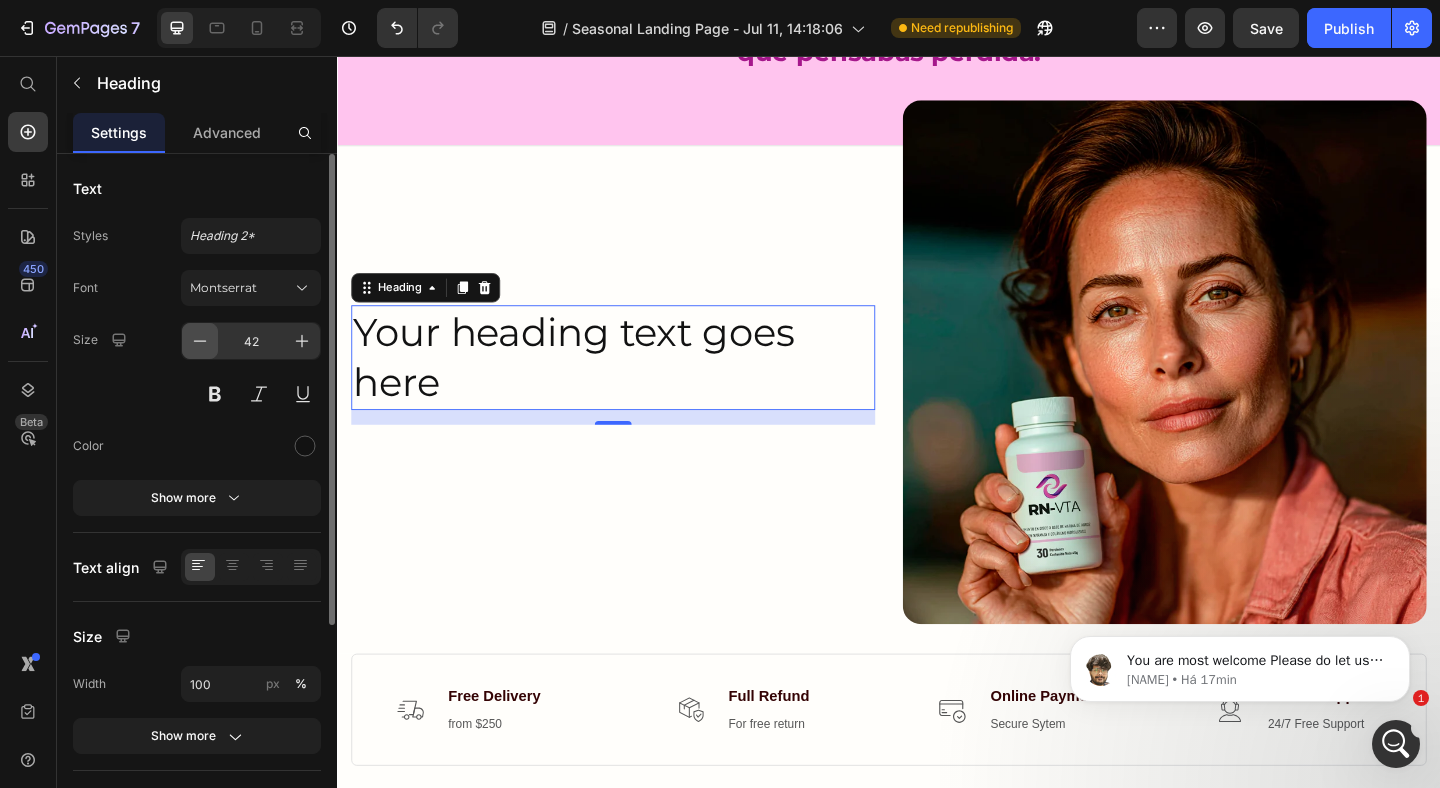 click at bounding box center (200, 341) 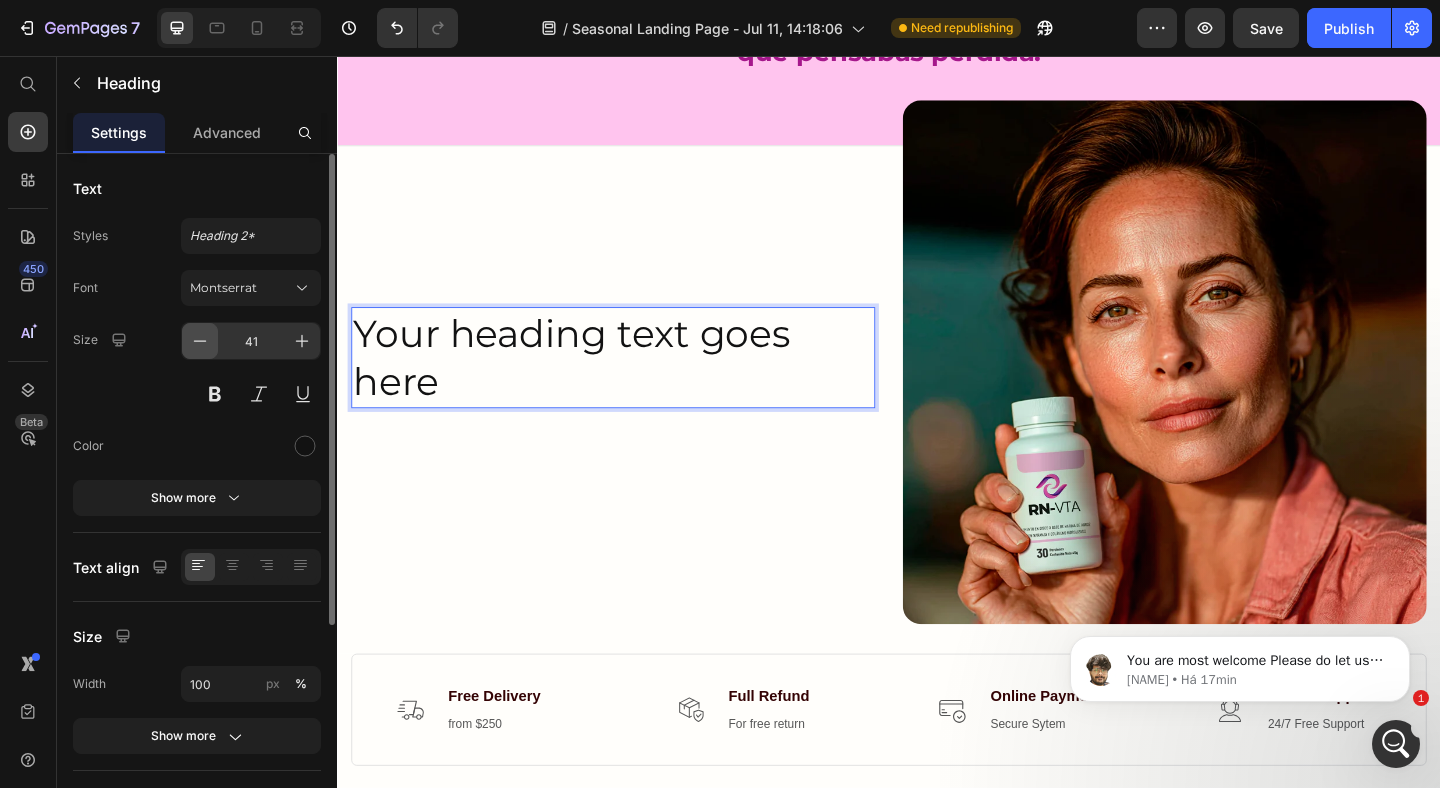 click at bounding box center (200, 341) 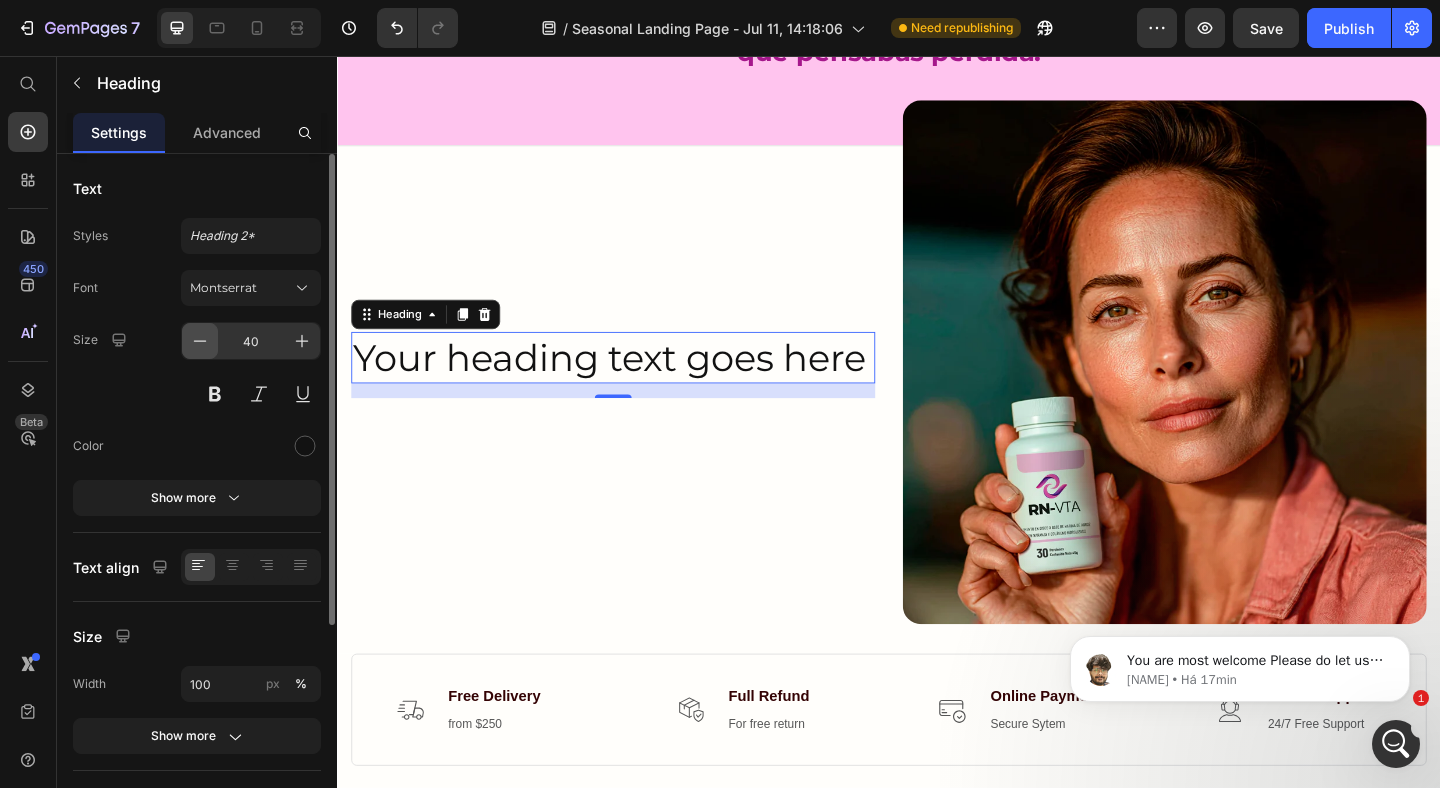 click at bounding box center [200, 341] 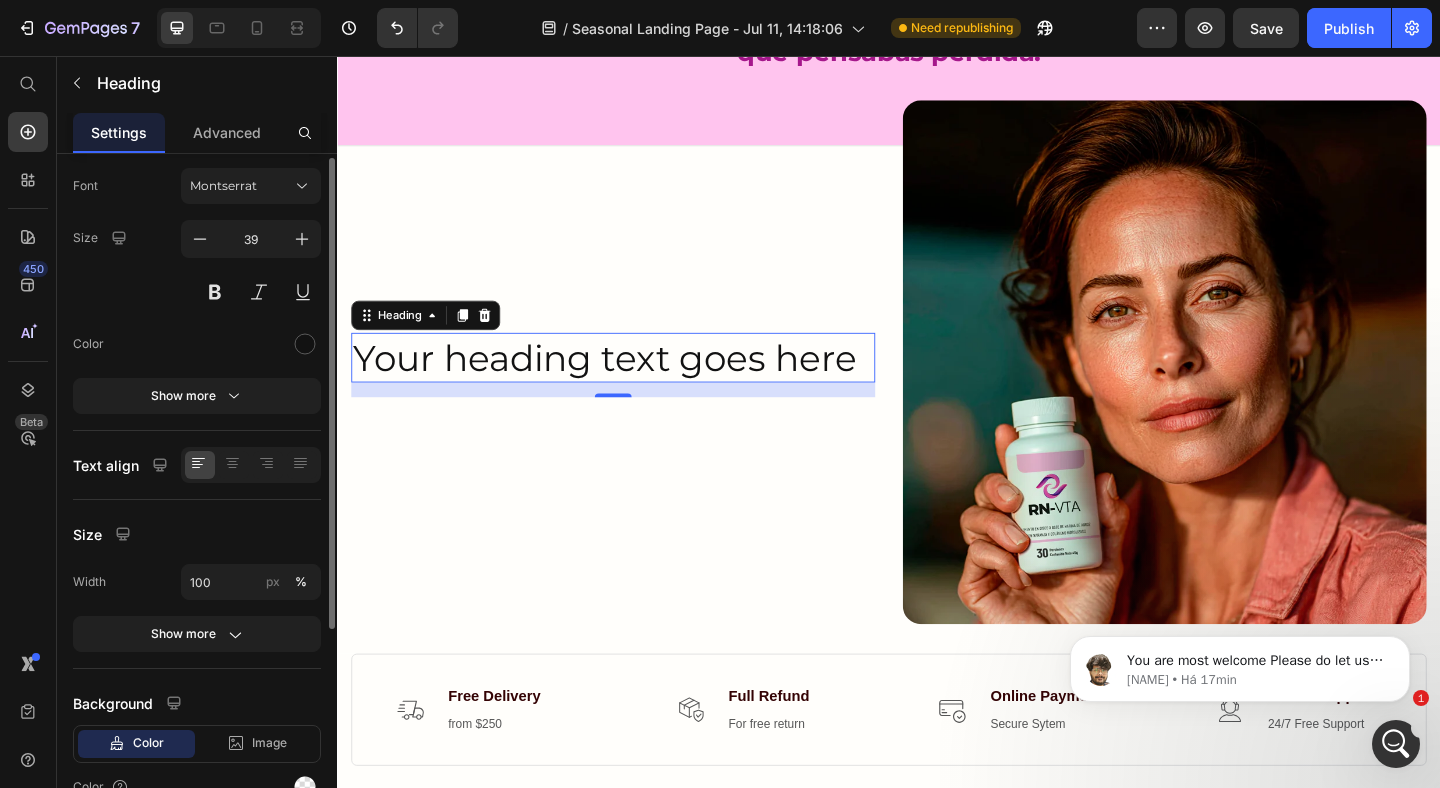 scroll, scrollTop: 154, scrollLeft: 0, axis: vertical 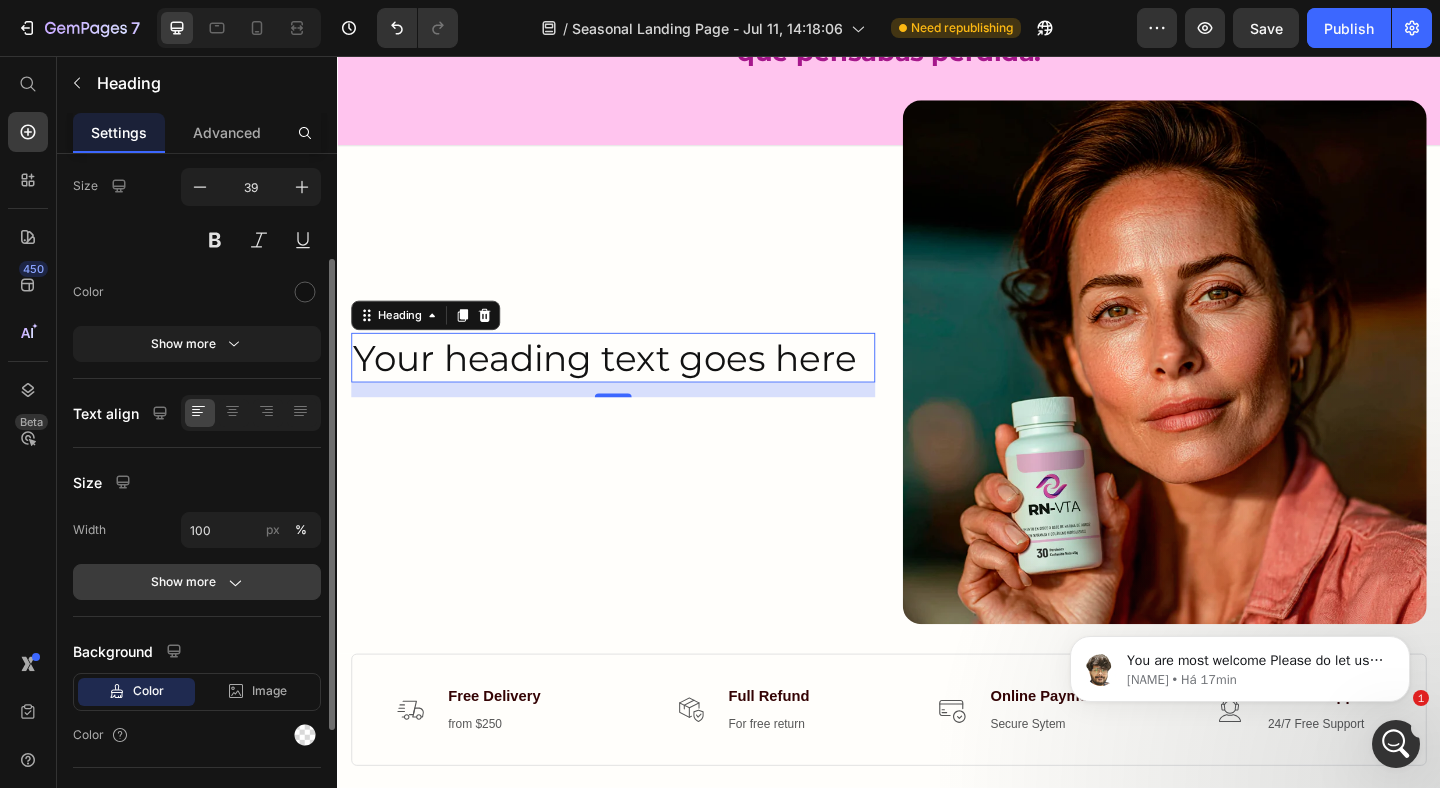 click 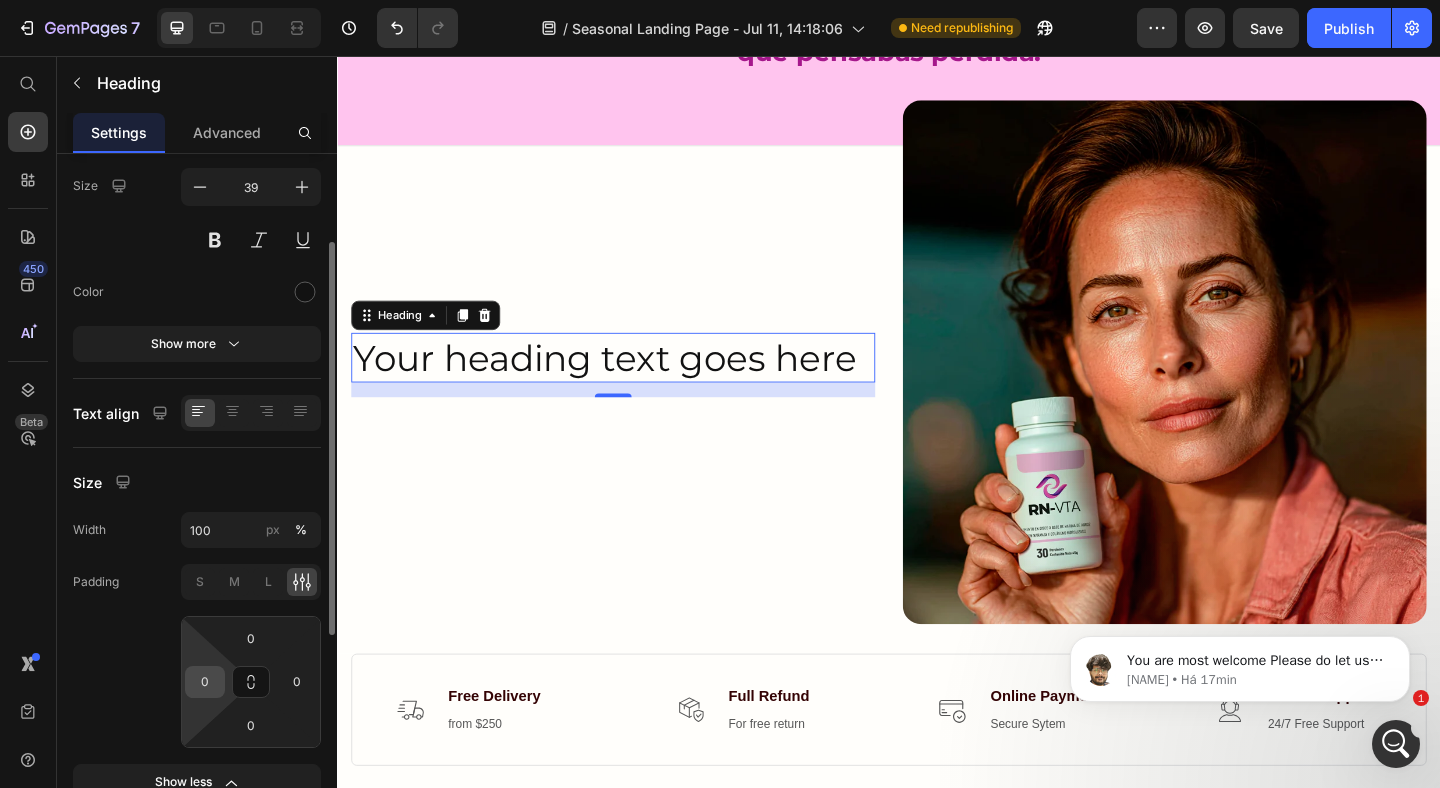 click on "0" at bounding box center [205, 682] 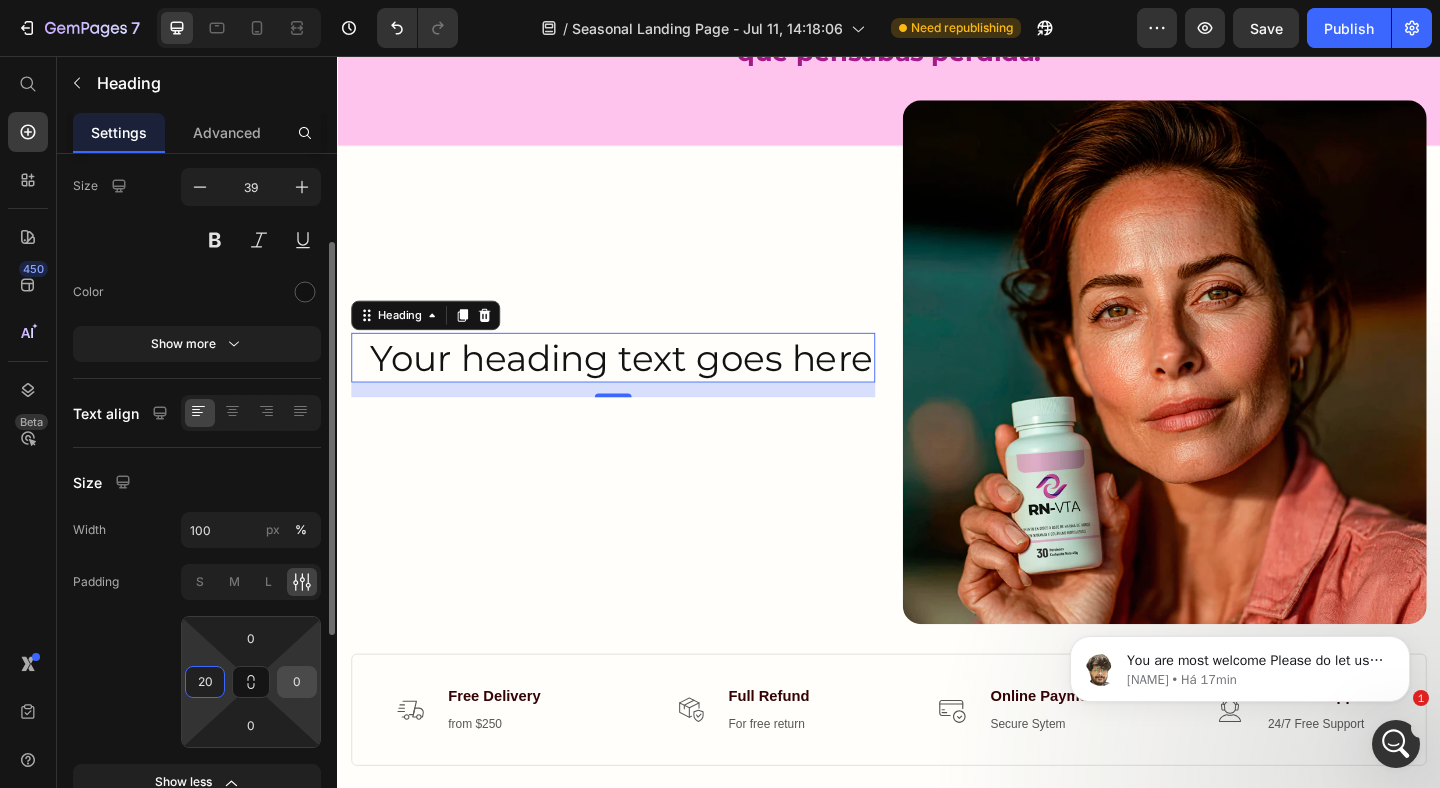 type on "20" 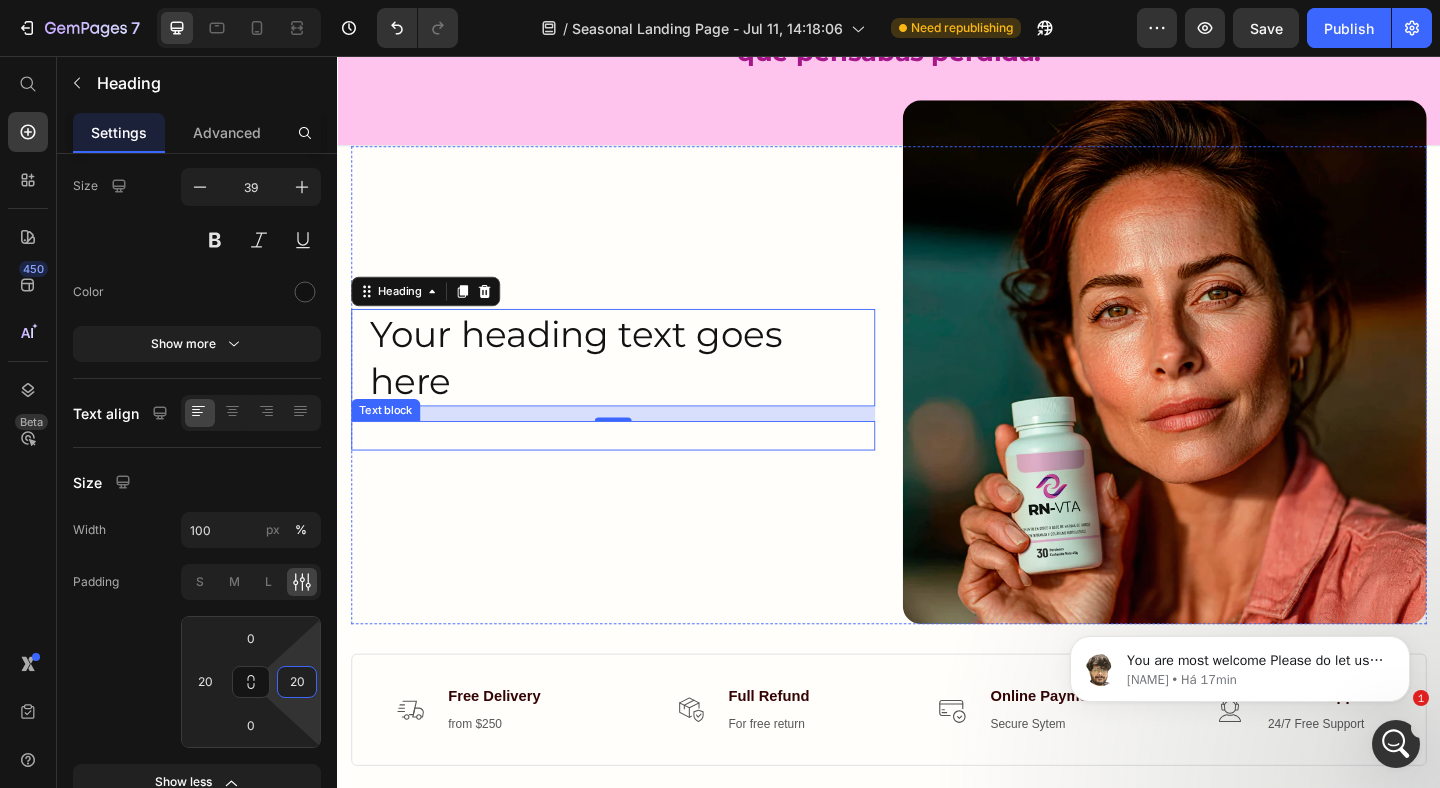 type on "20" 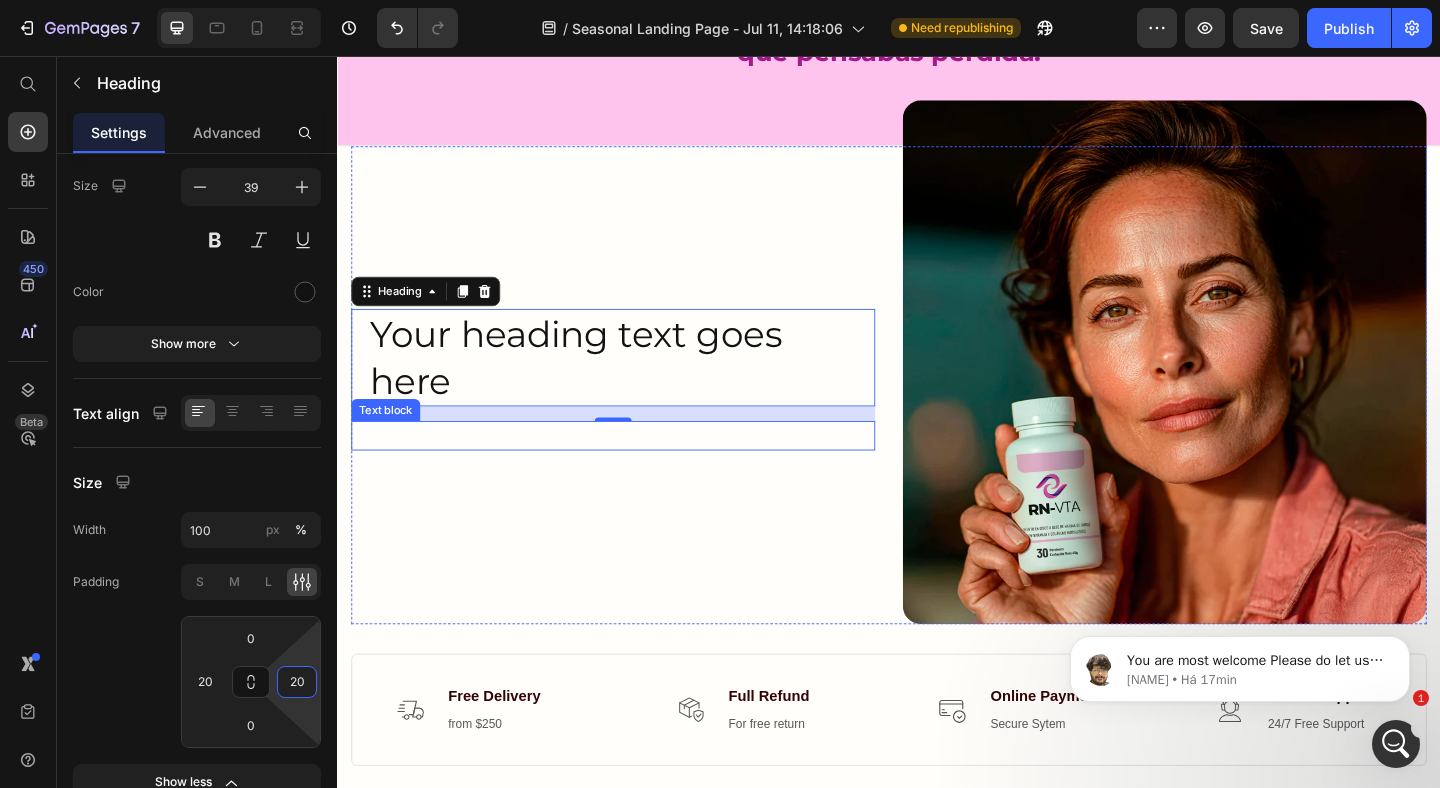 click on "16" at bounding box center [637, 445] 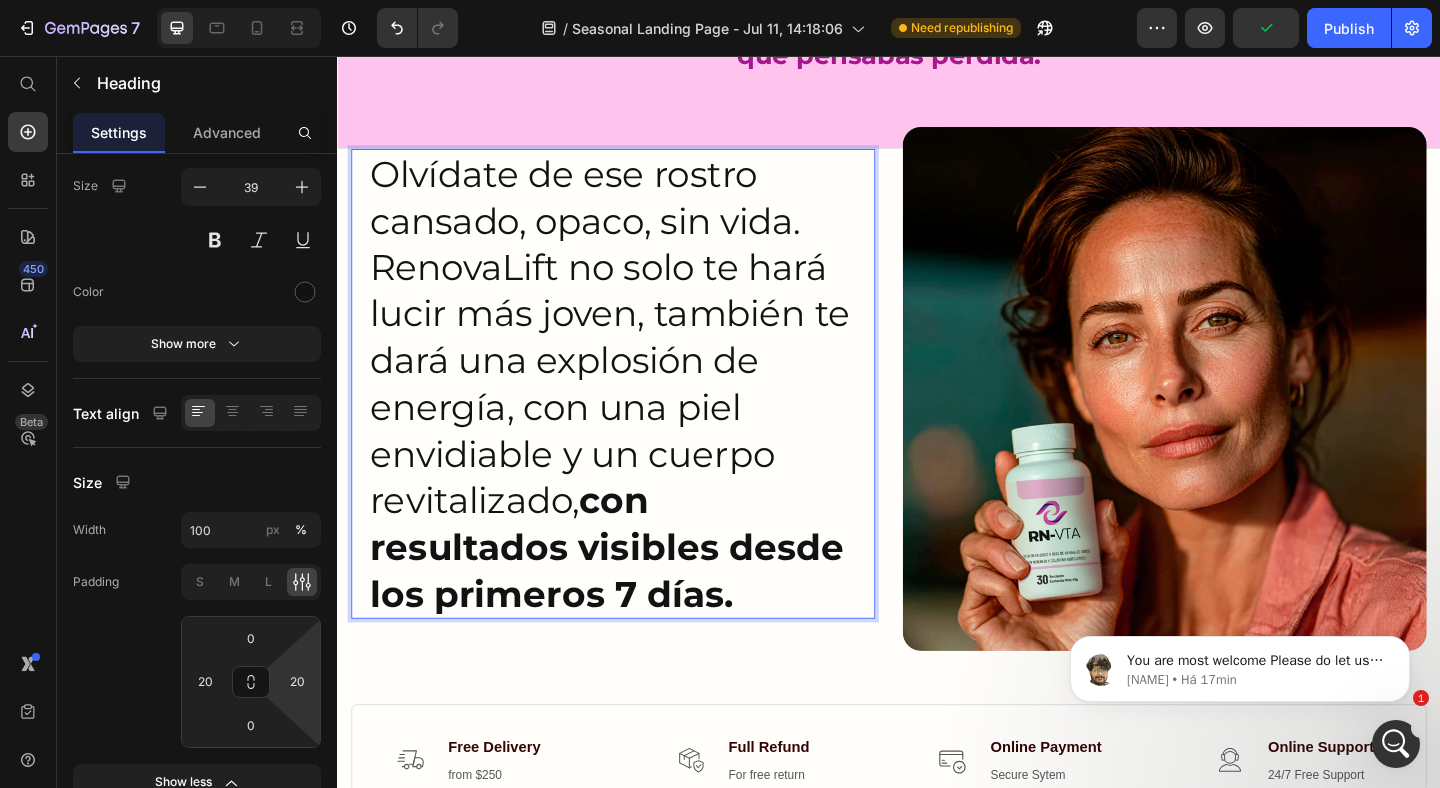 scroll, scrollTop: 902, scrollLeft: 0, axis: vertical 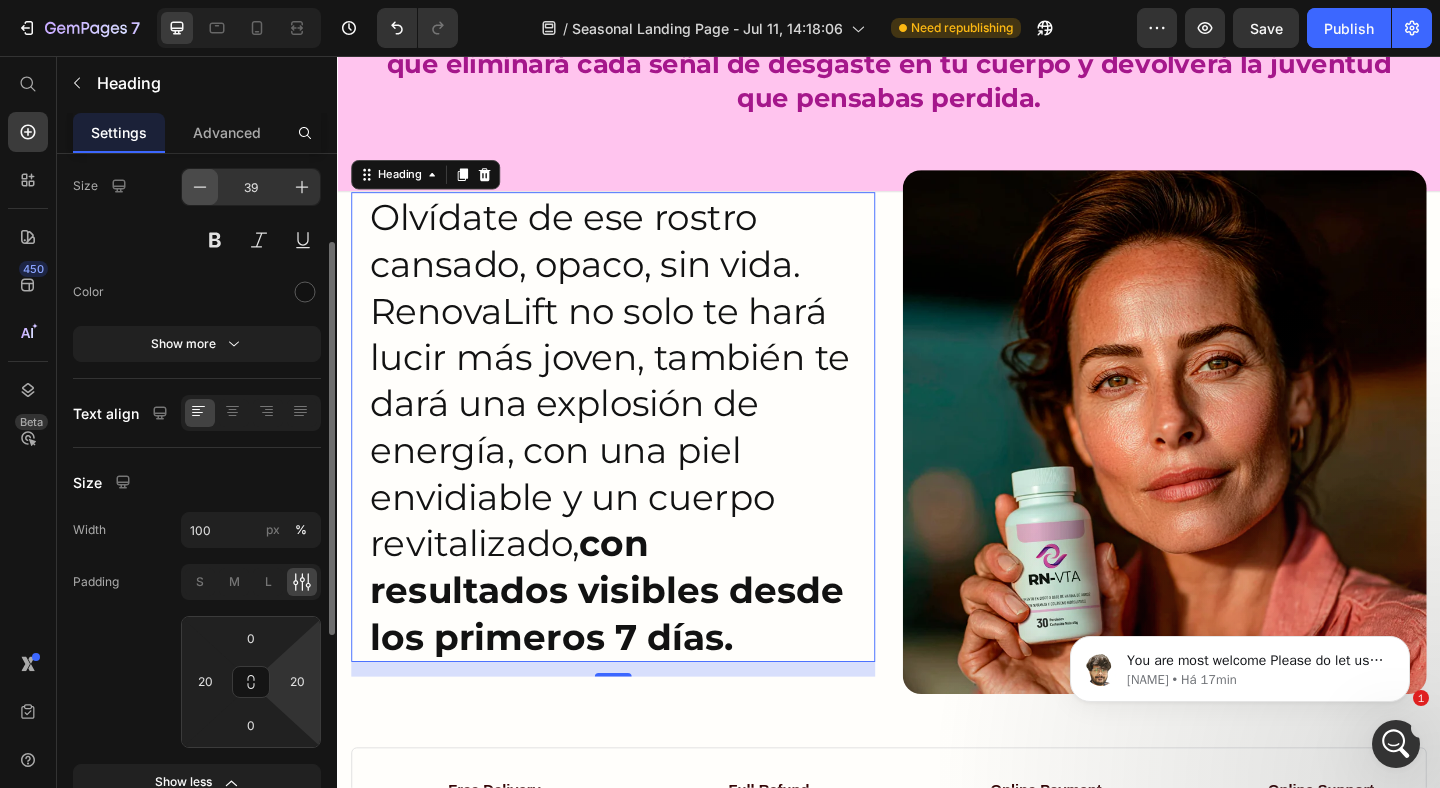 click 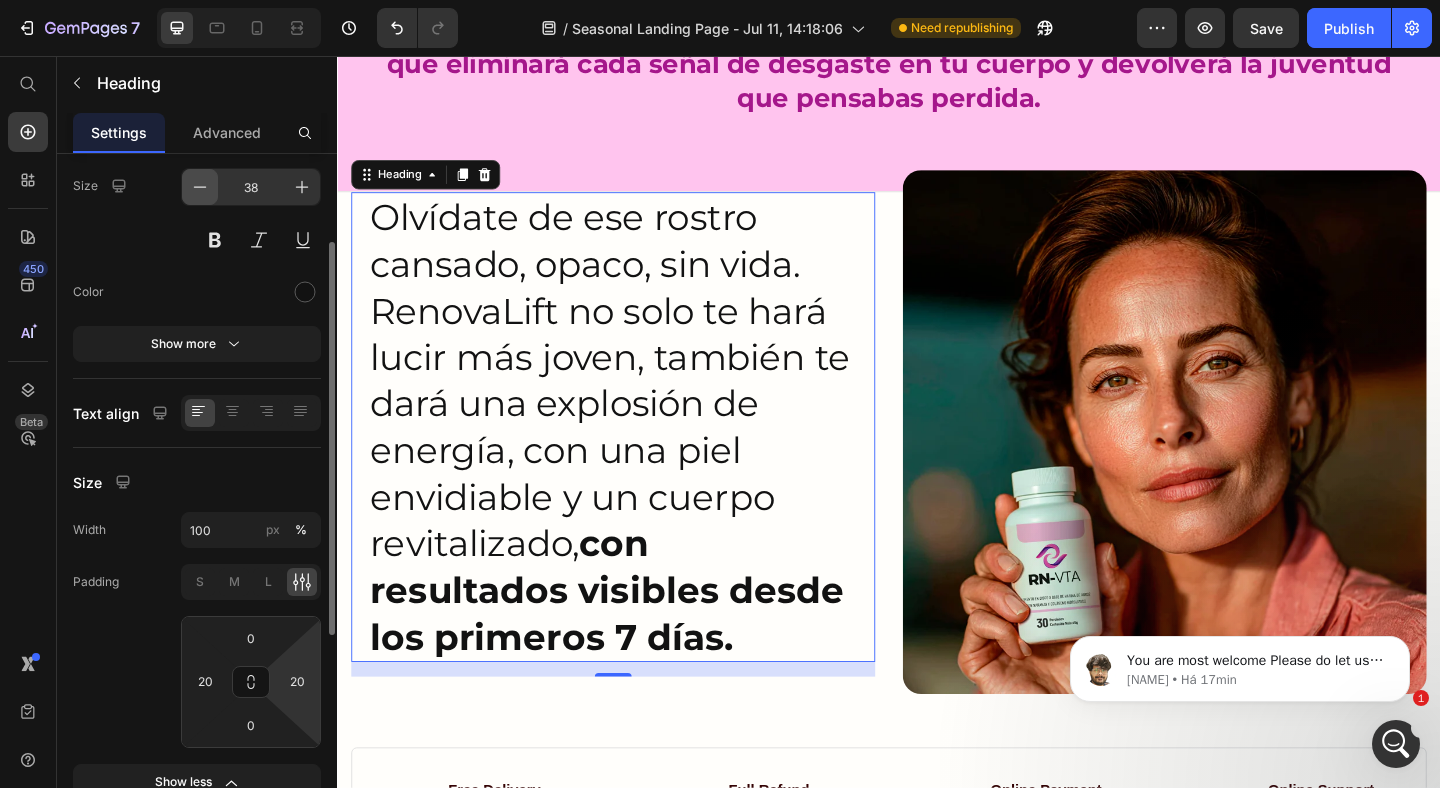 click 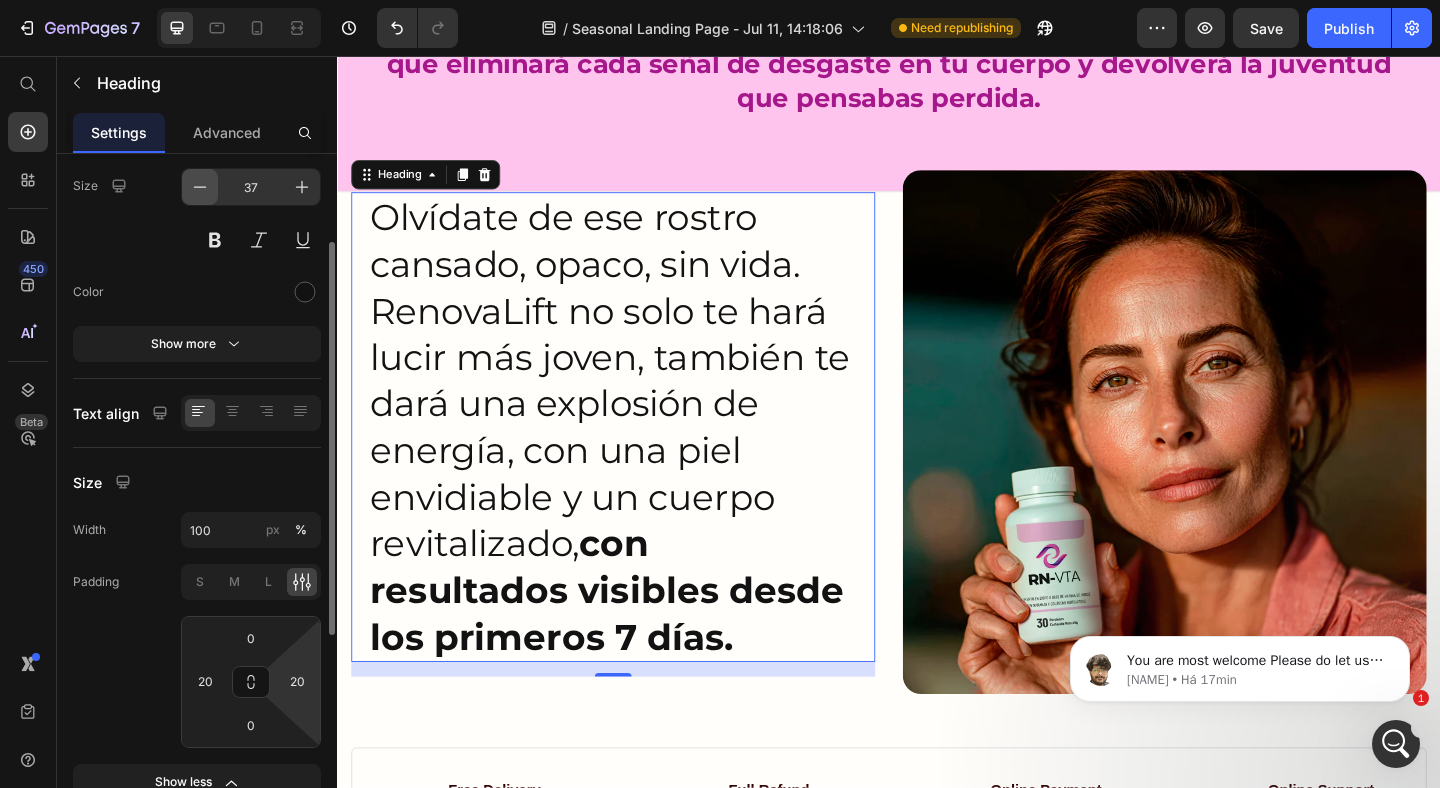 click 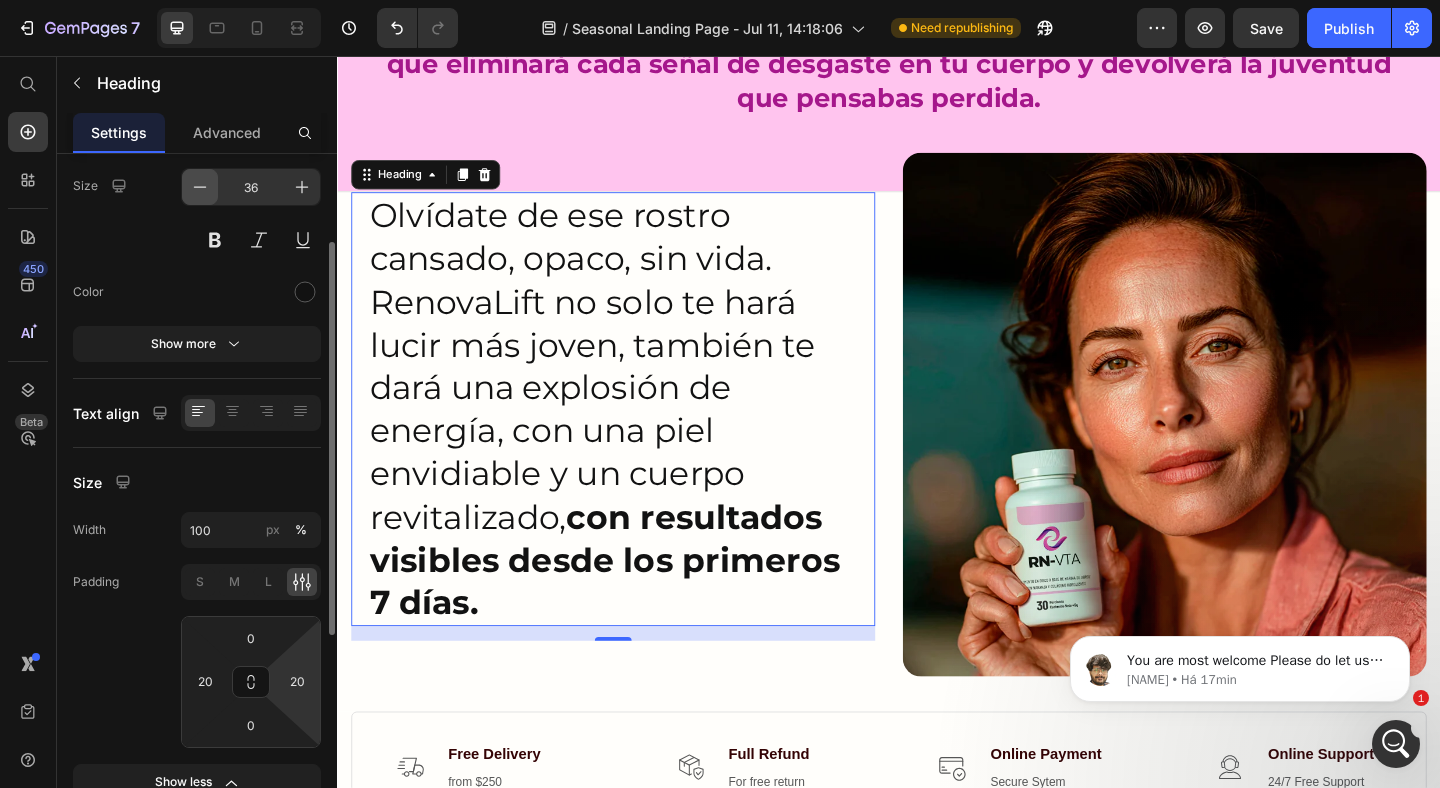 click 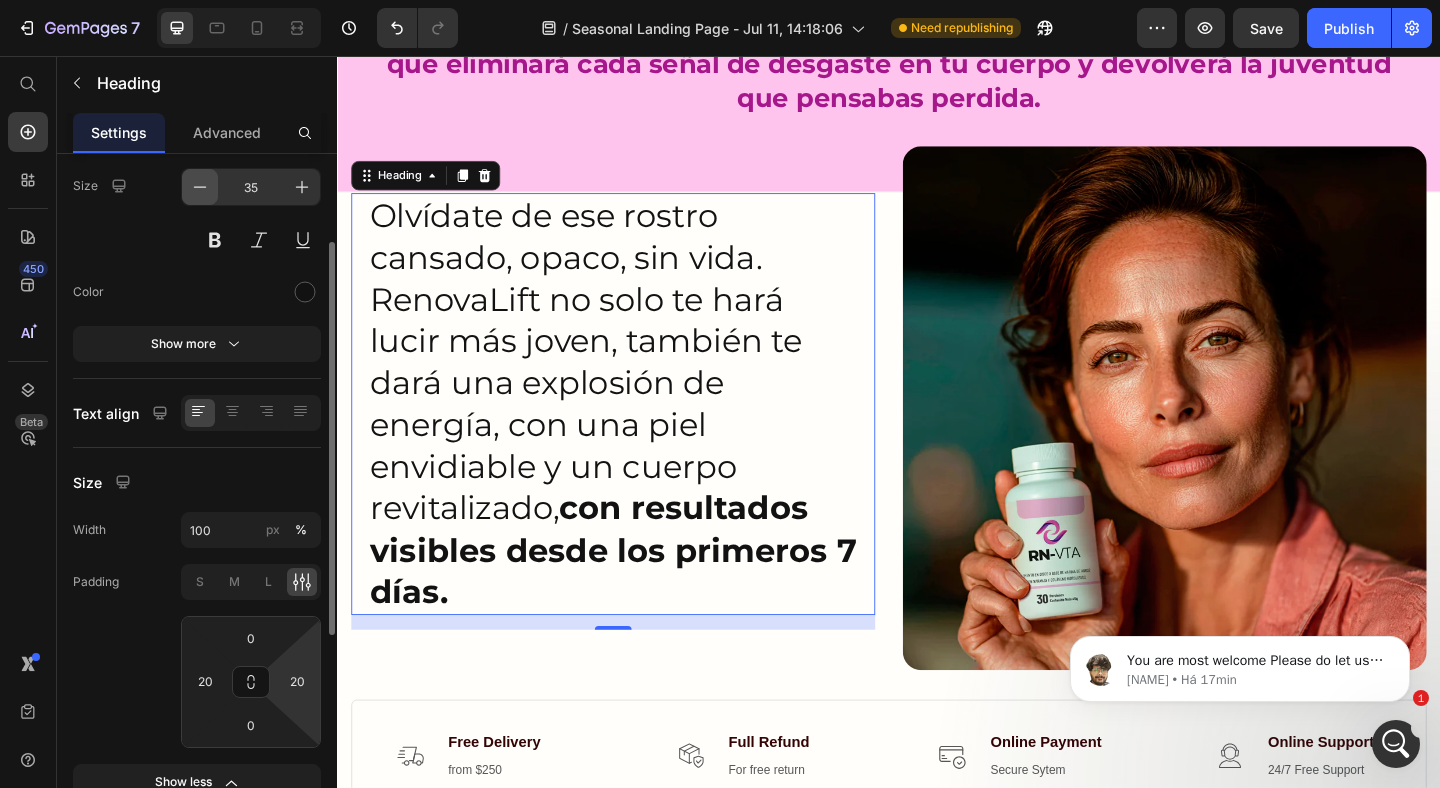 click 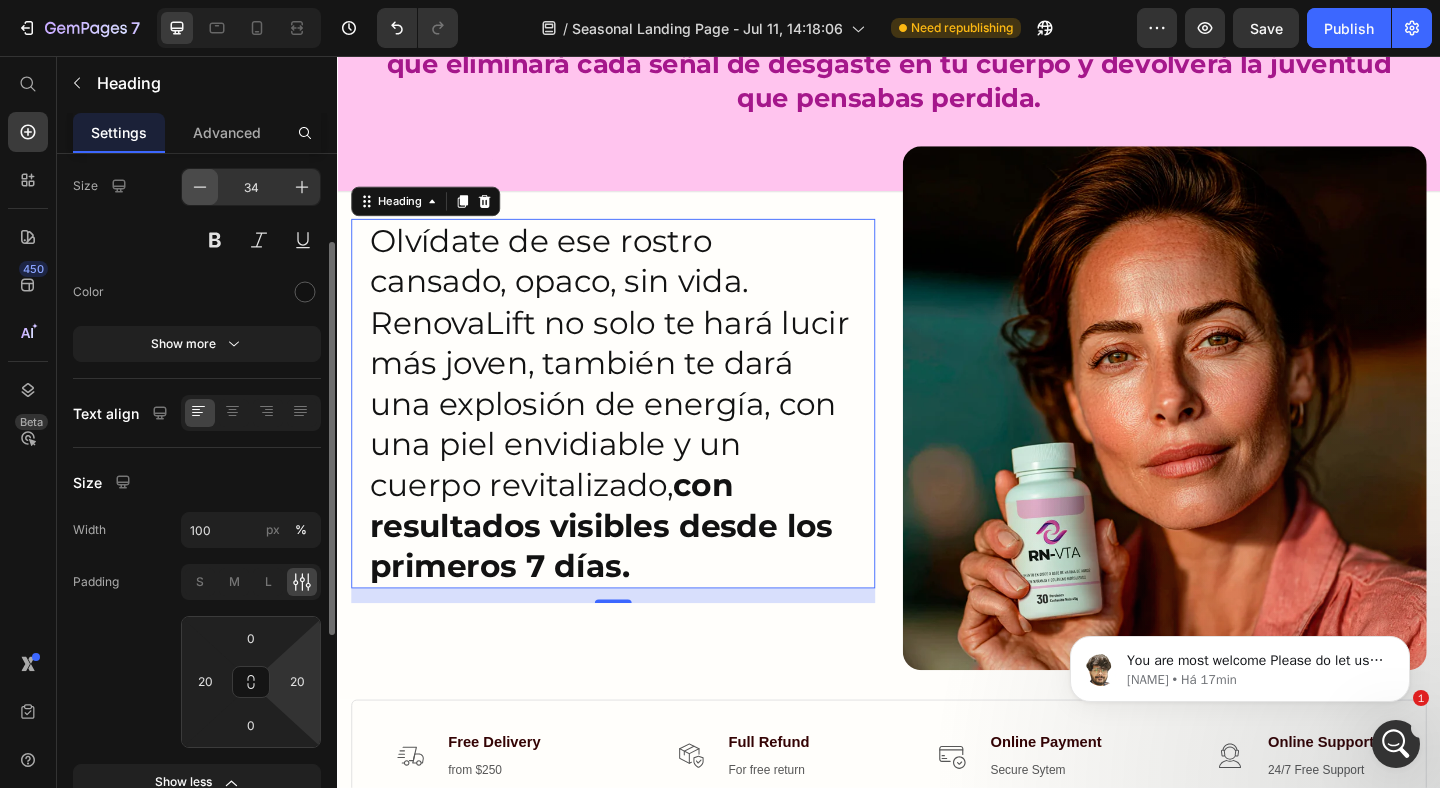 click 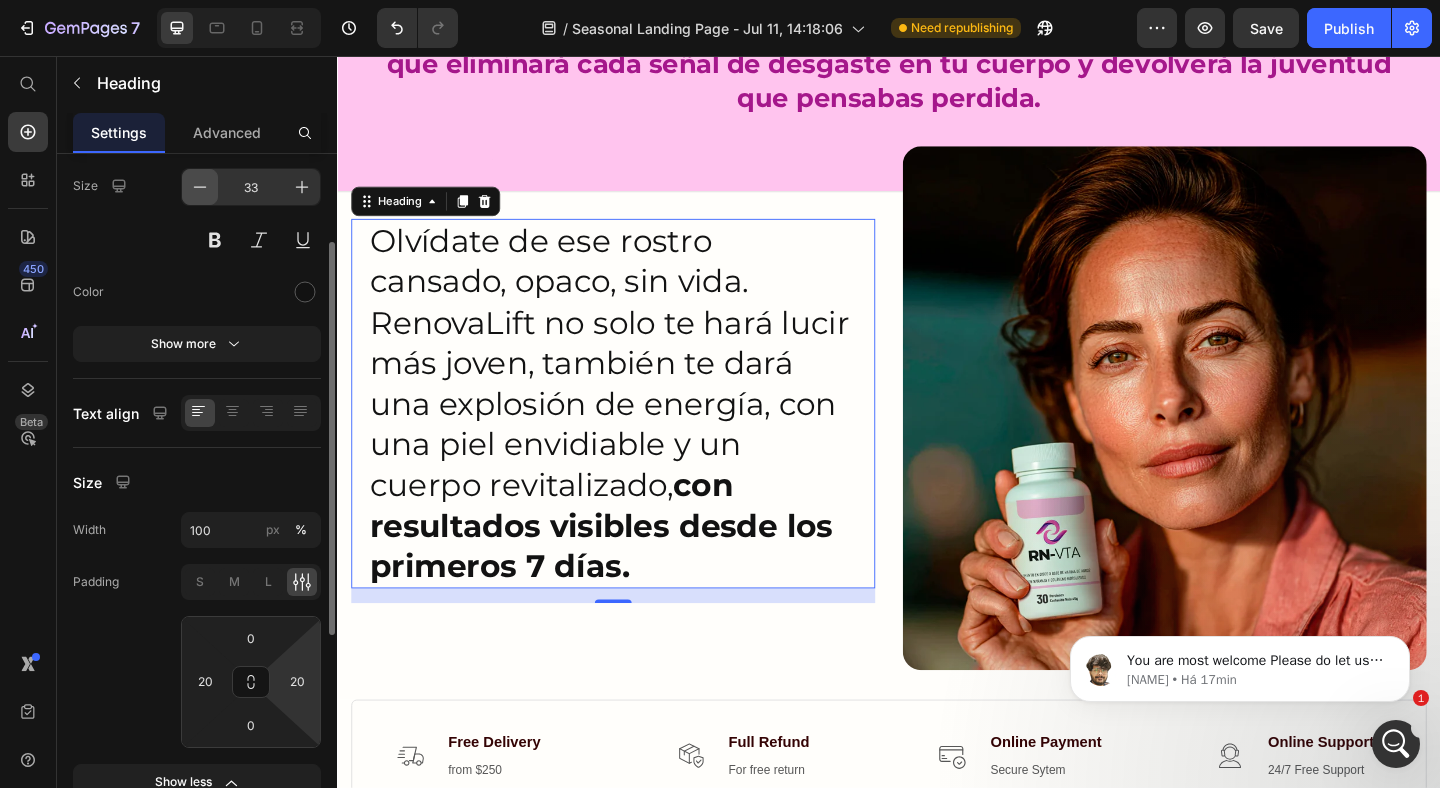 click 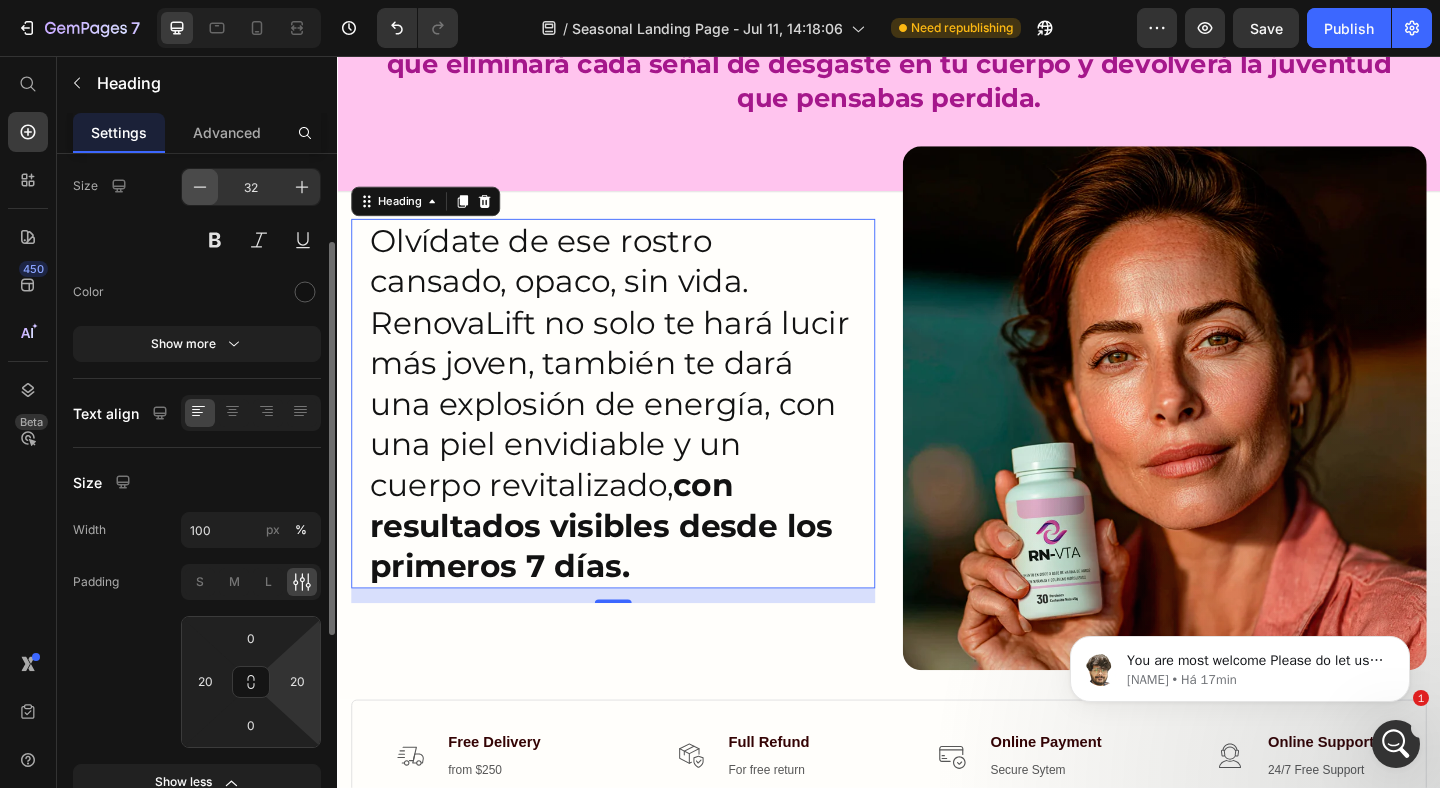 click 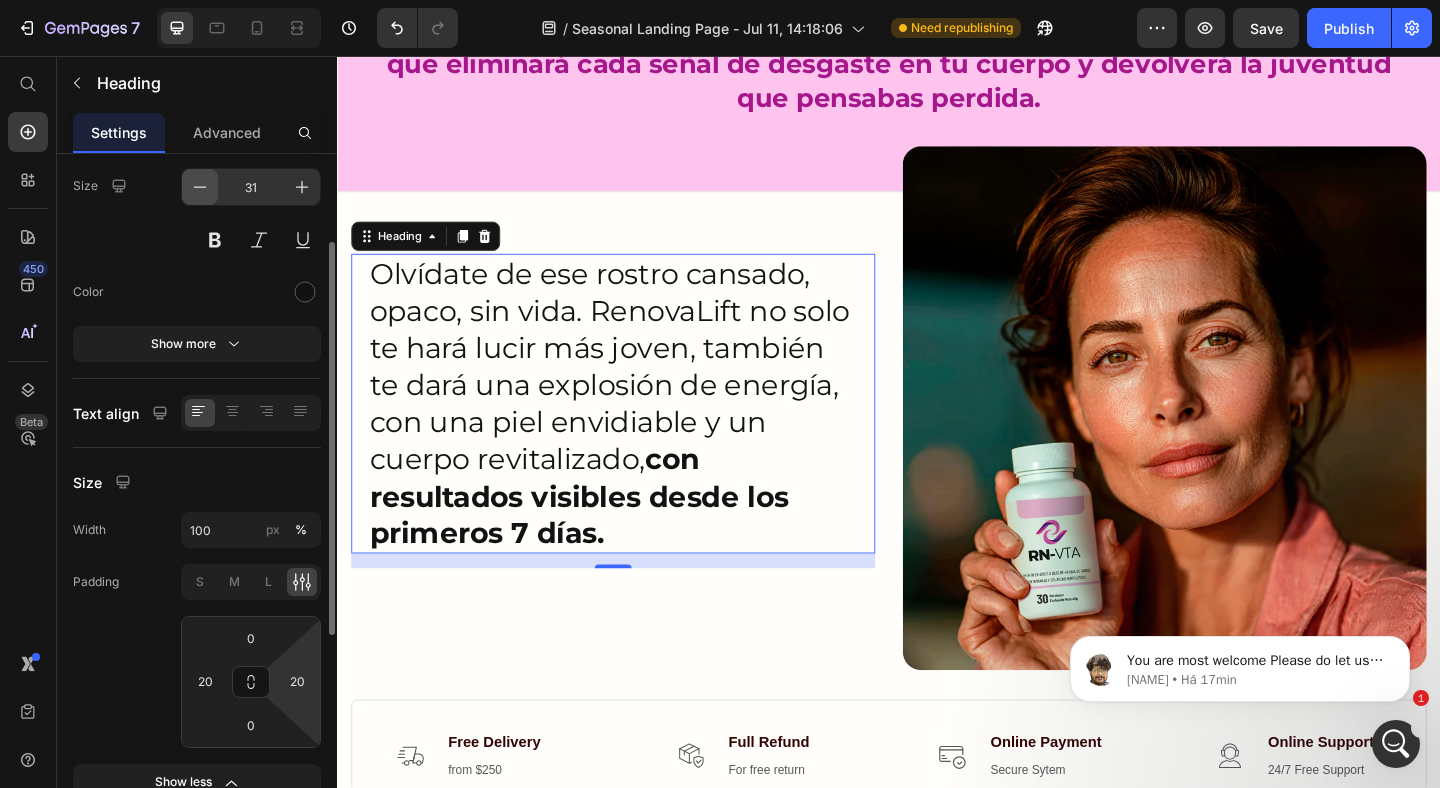 click 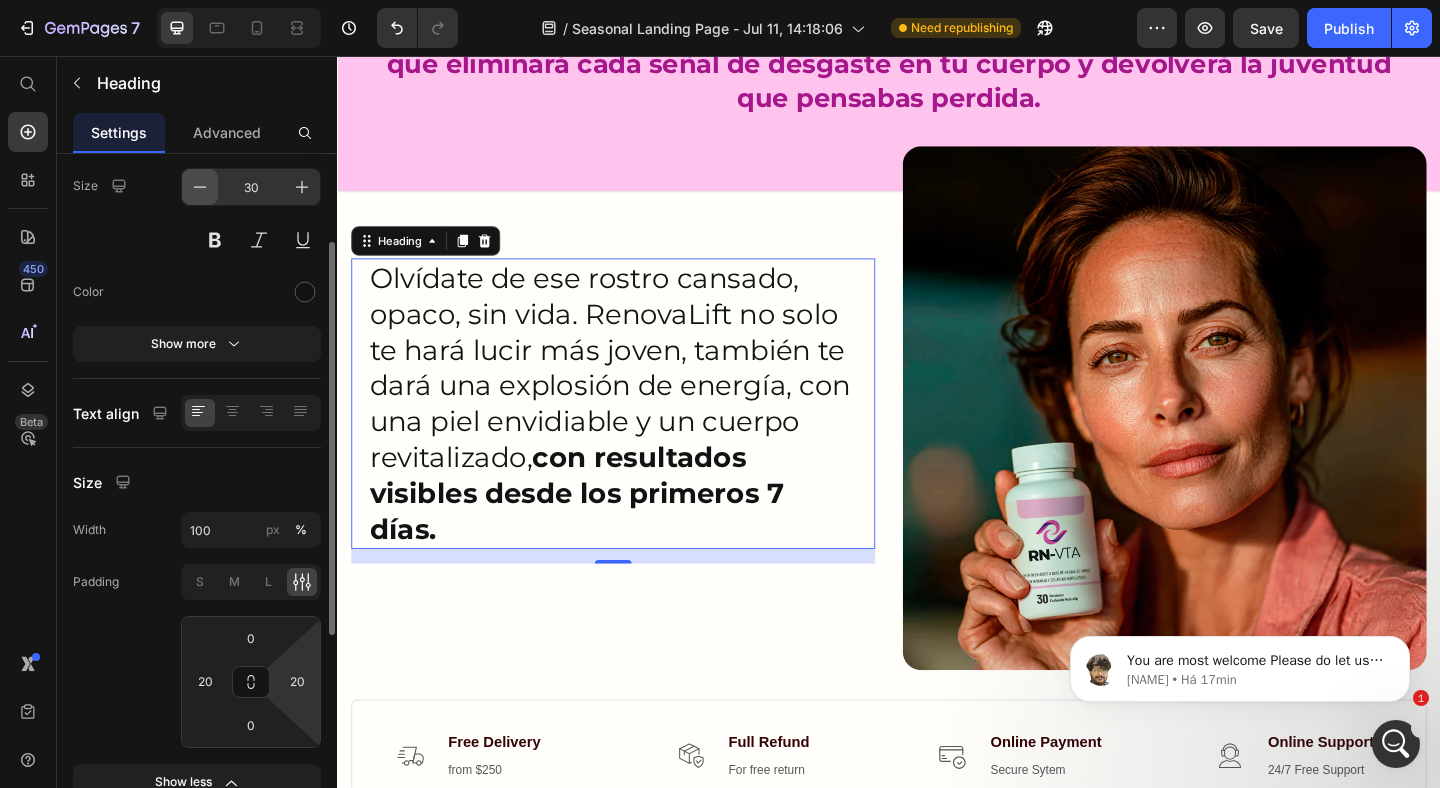 click 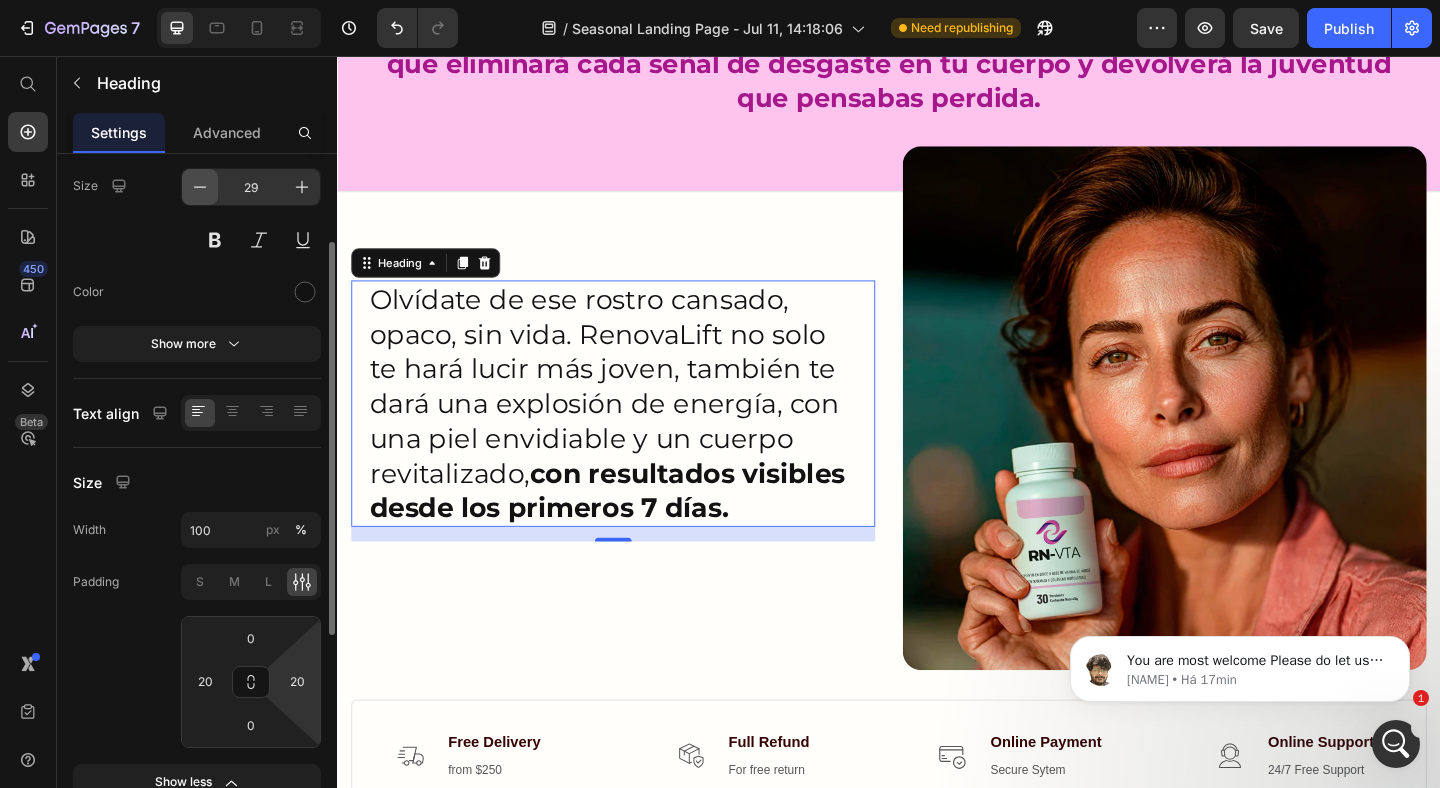 click 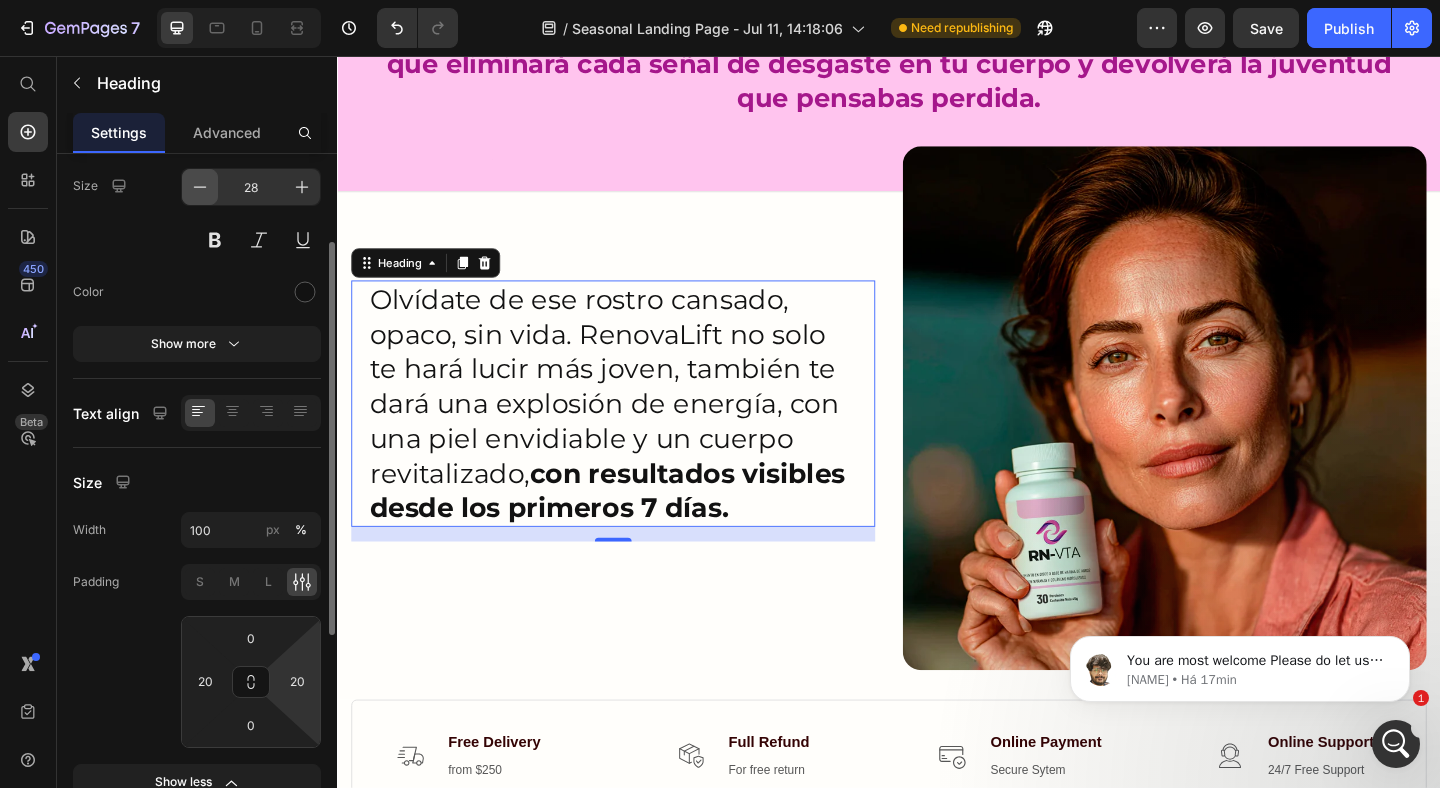 click 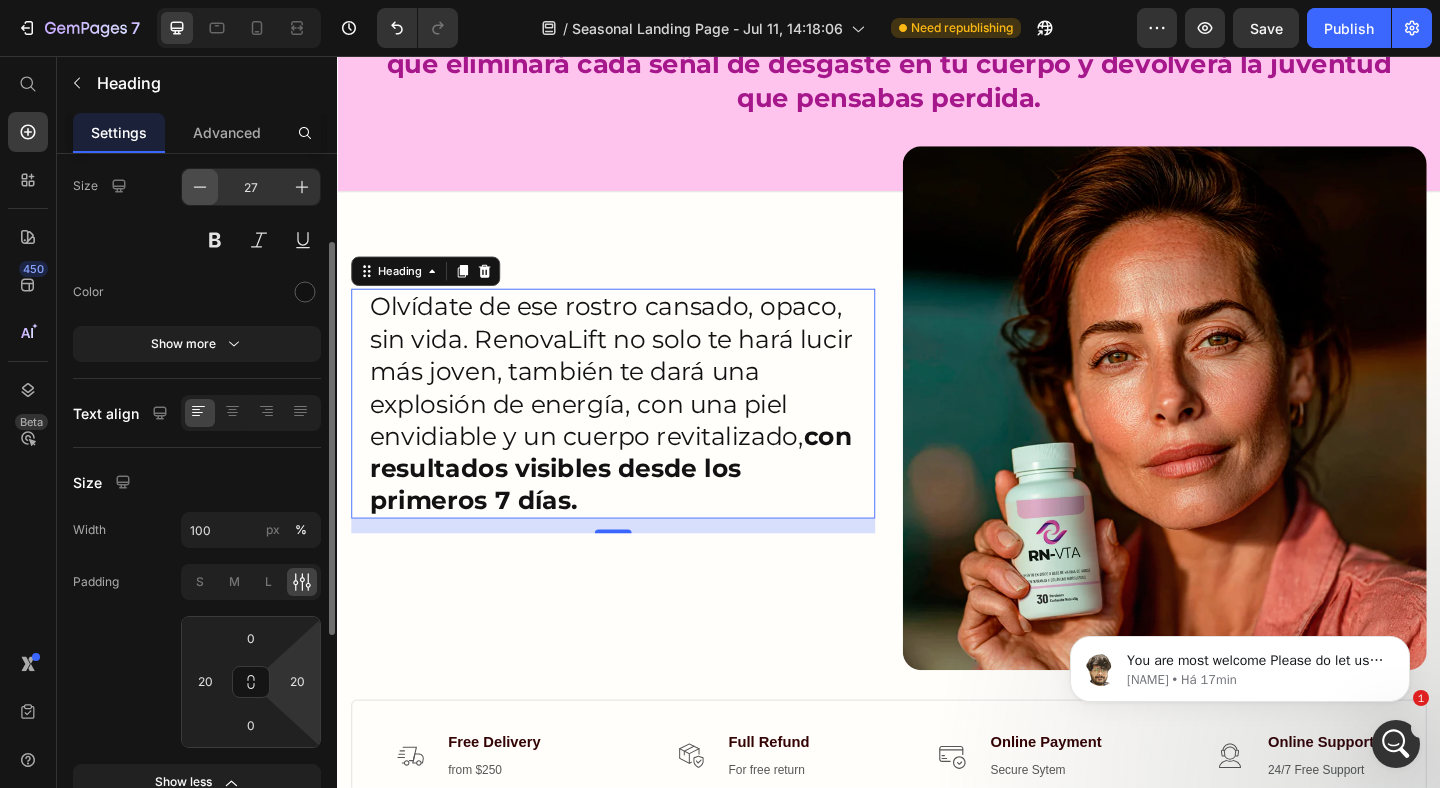 click 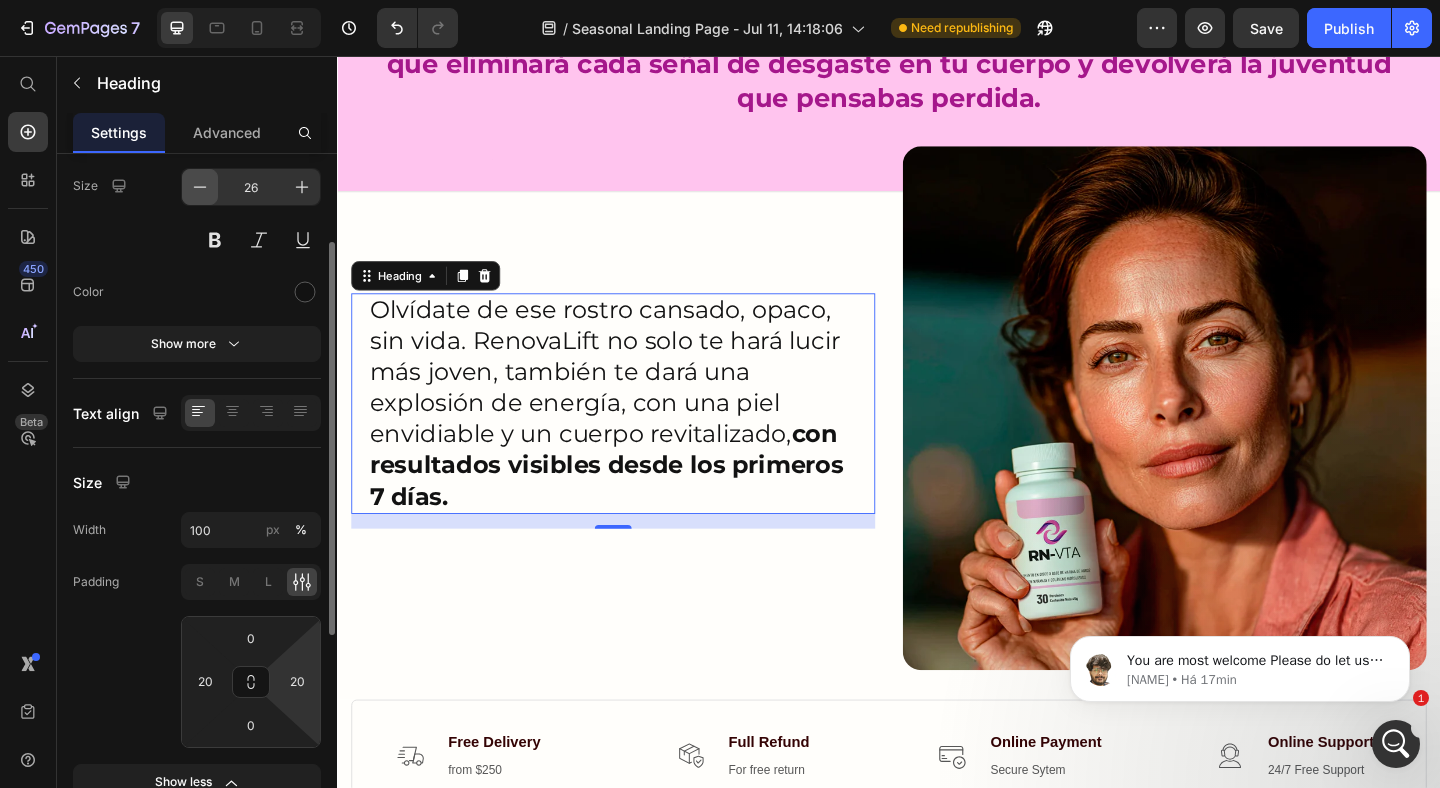 click 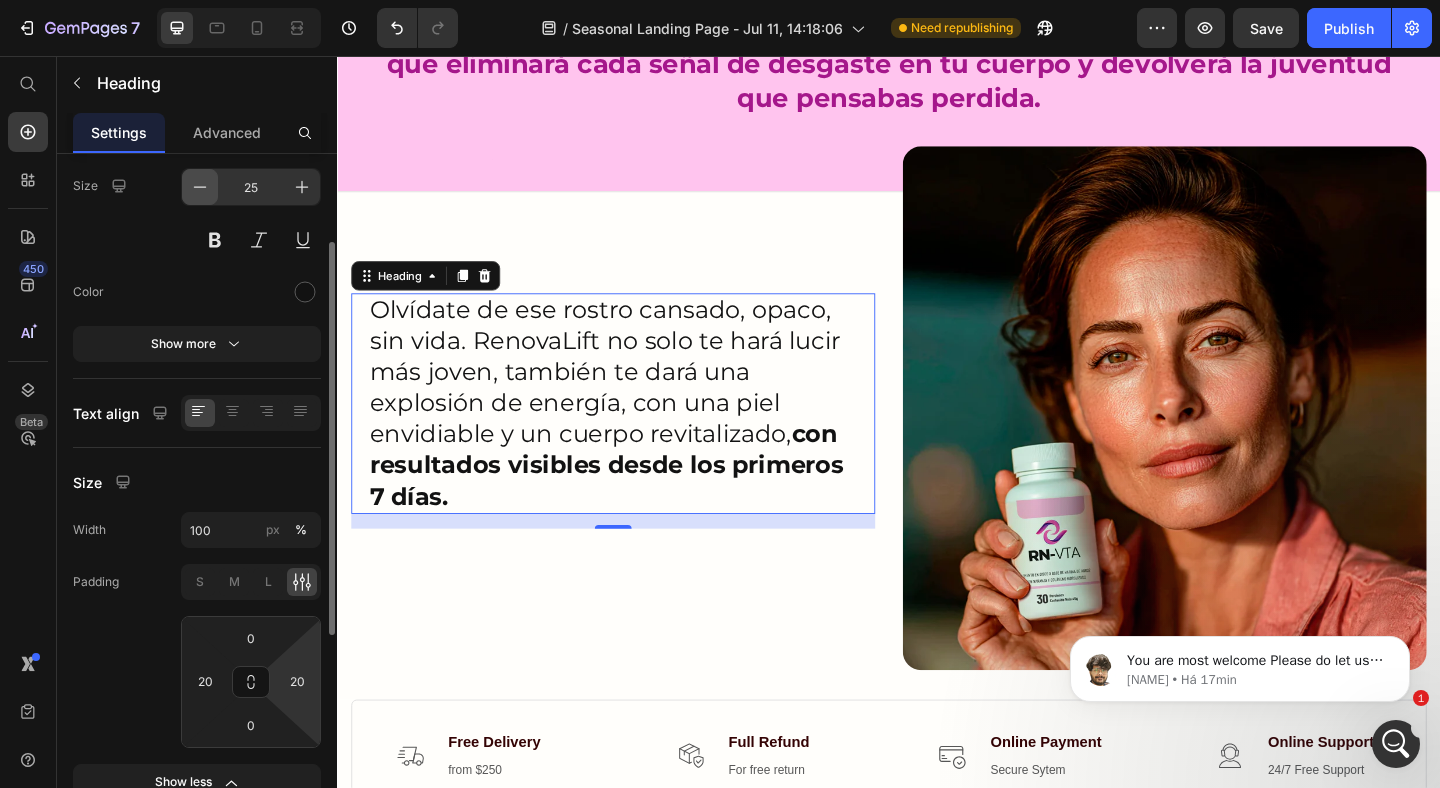 click 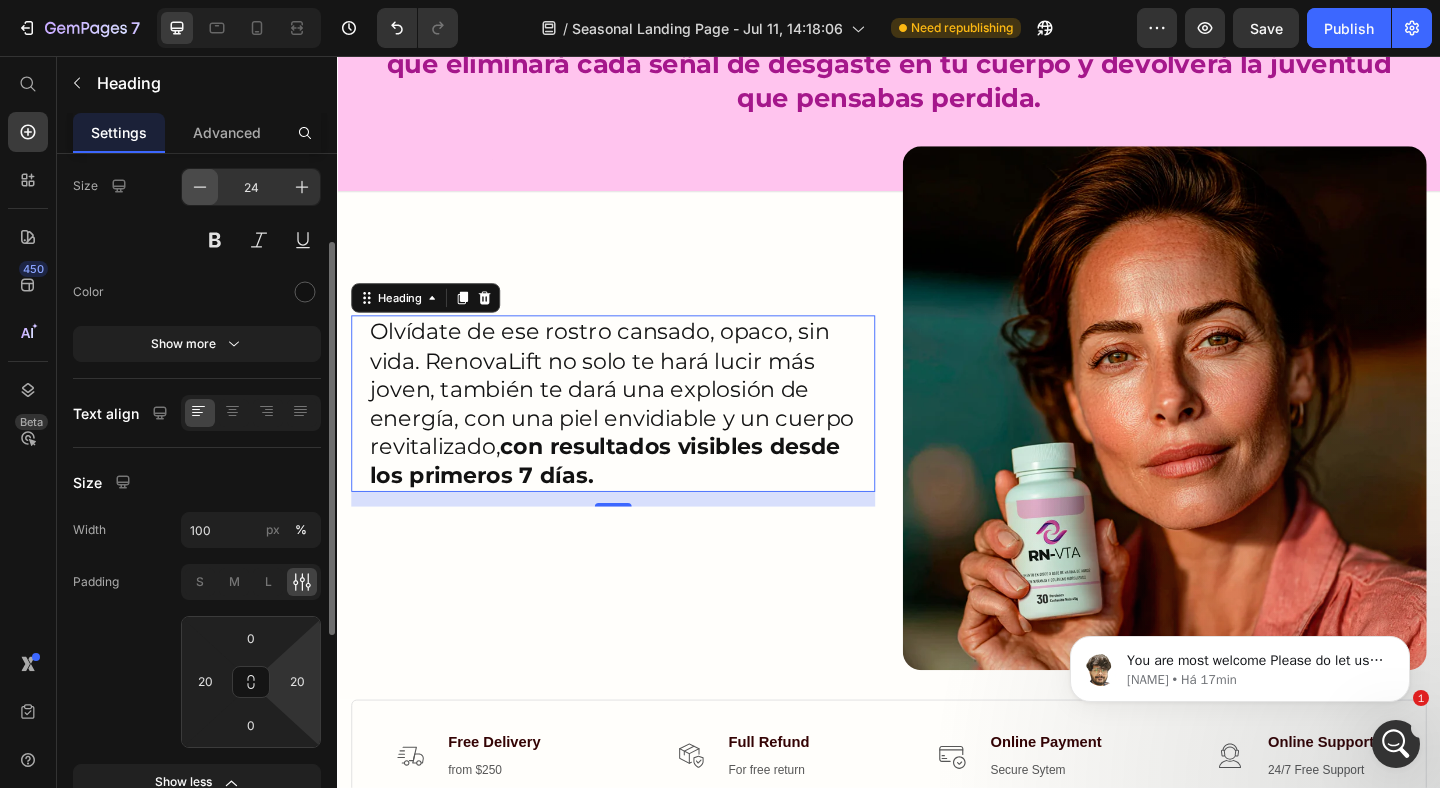 click 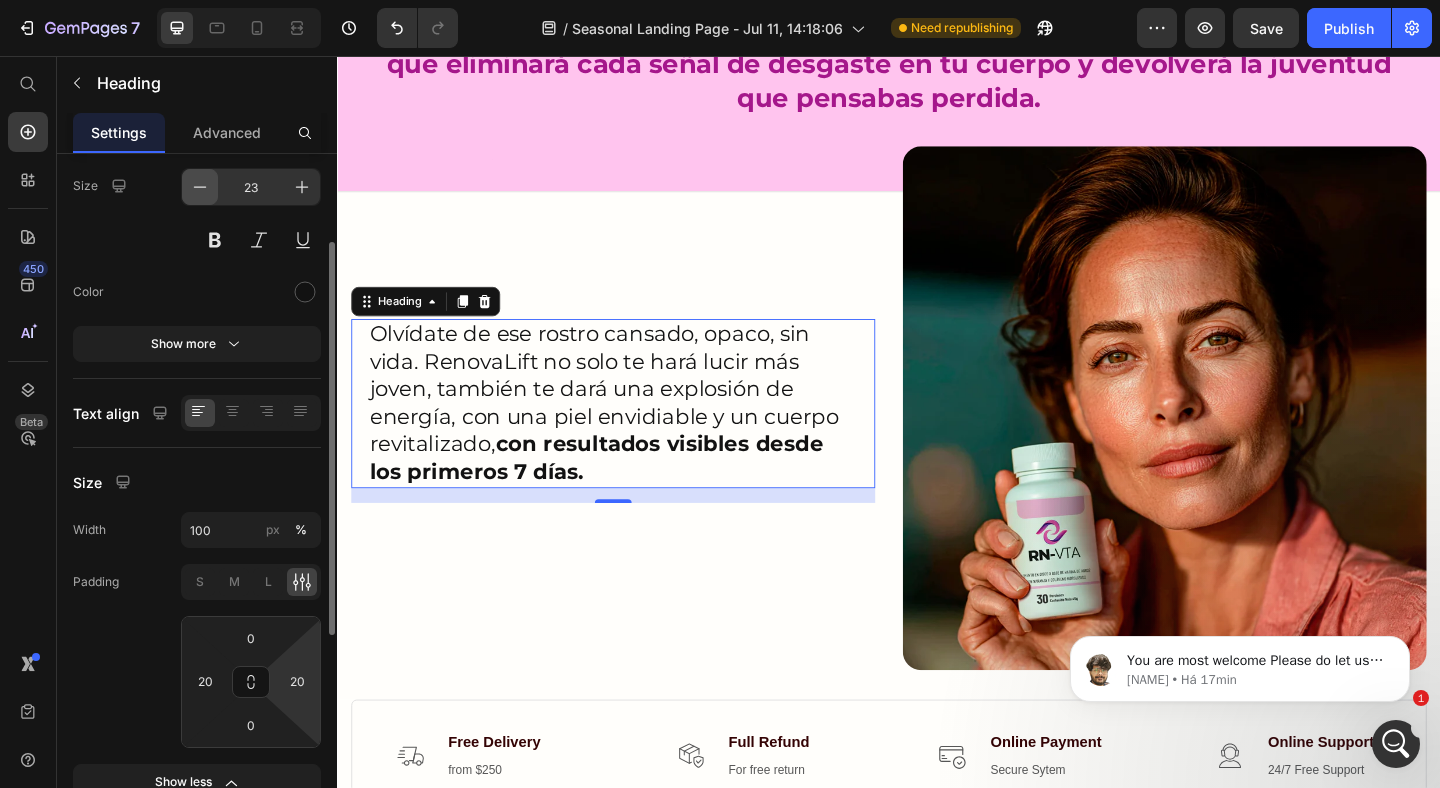 click 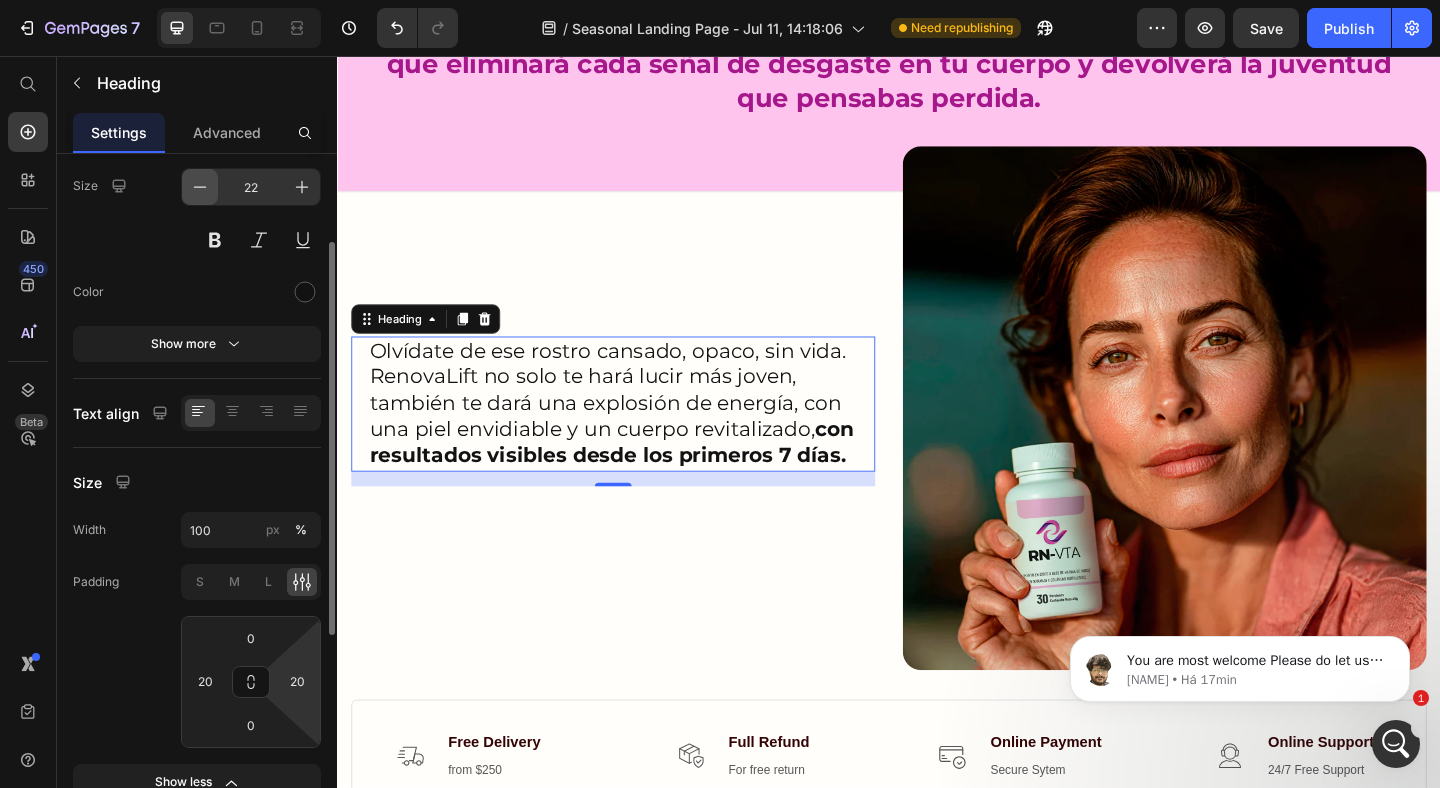 click 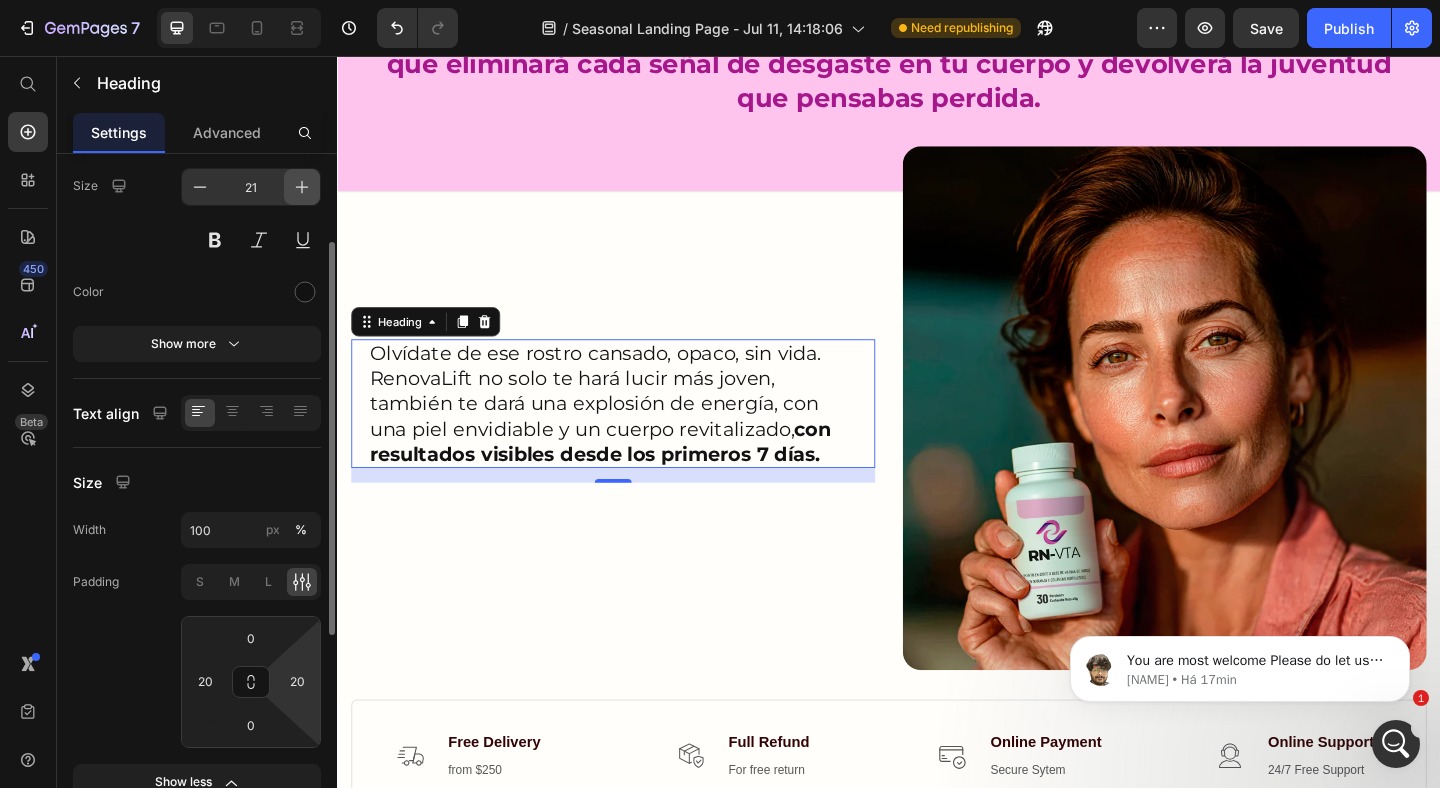 click 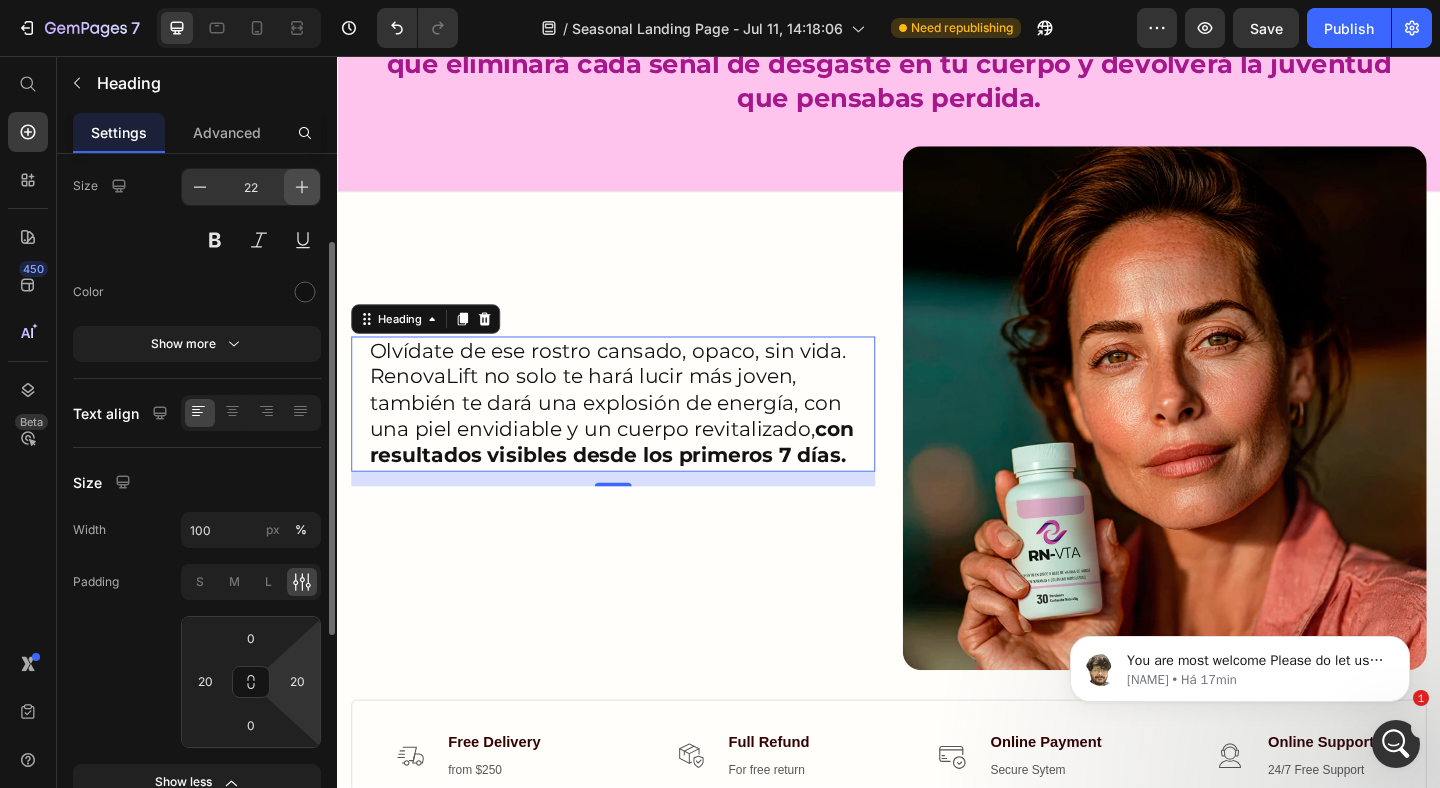 click 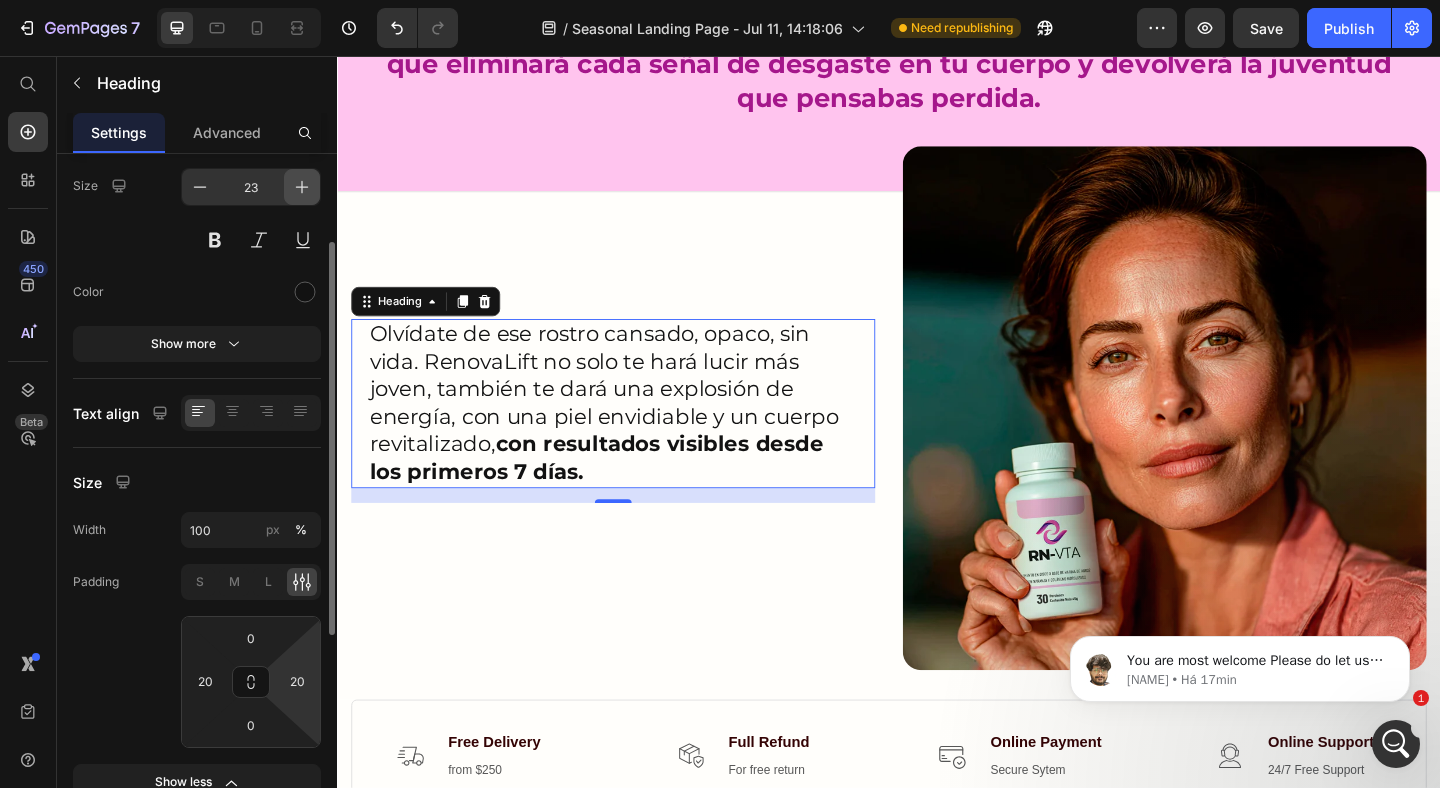 click 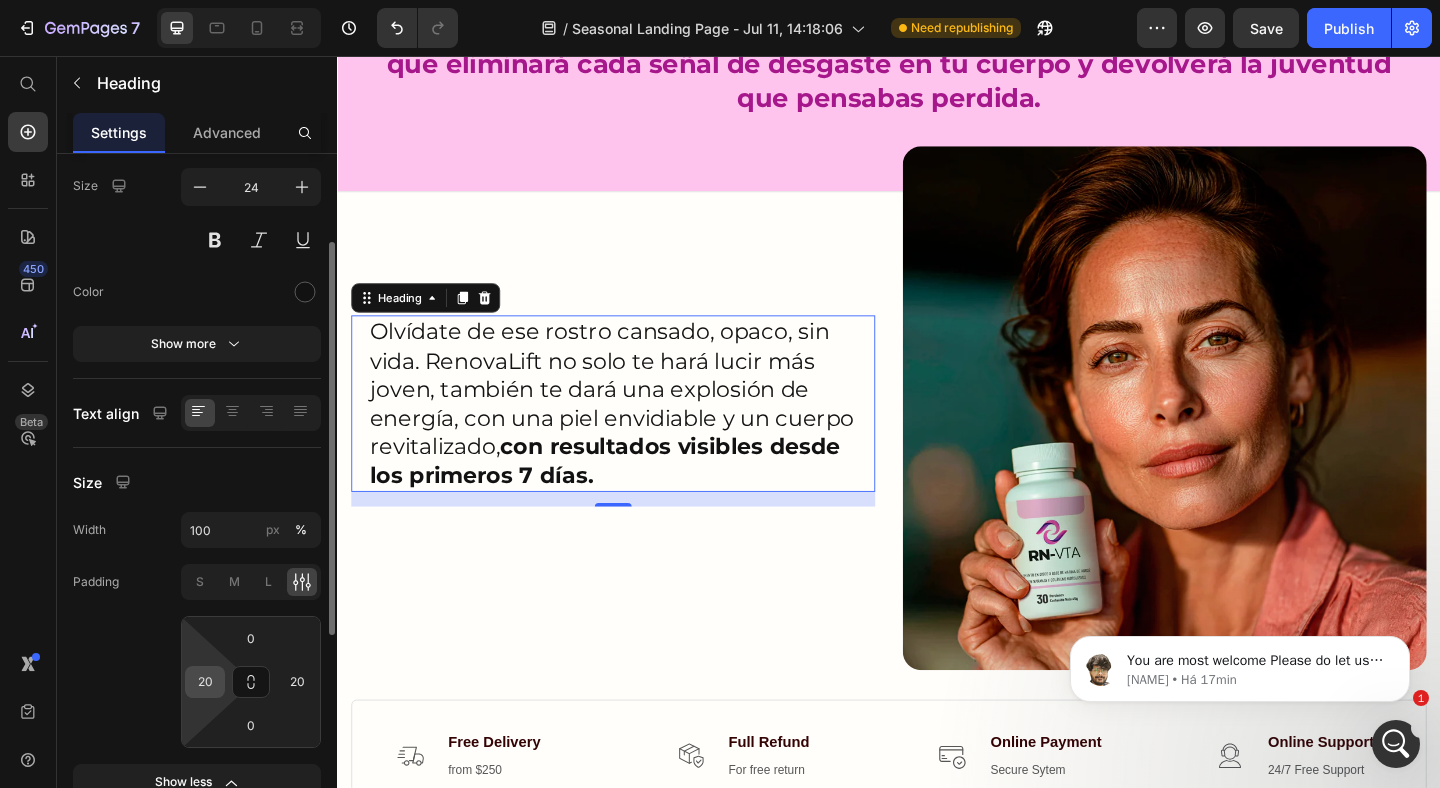 click on "20" at bounding box center (205, 682) 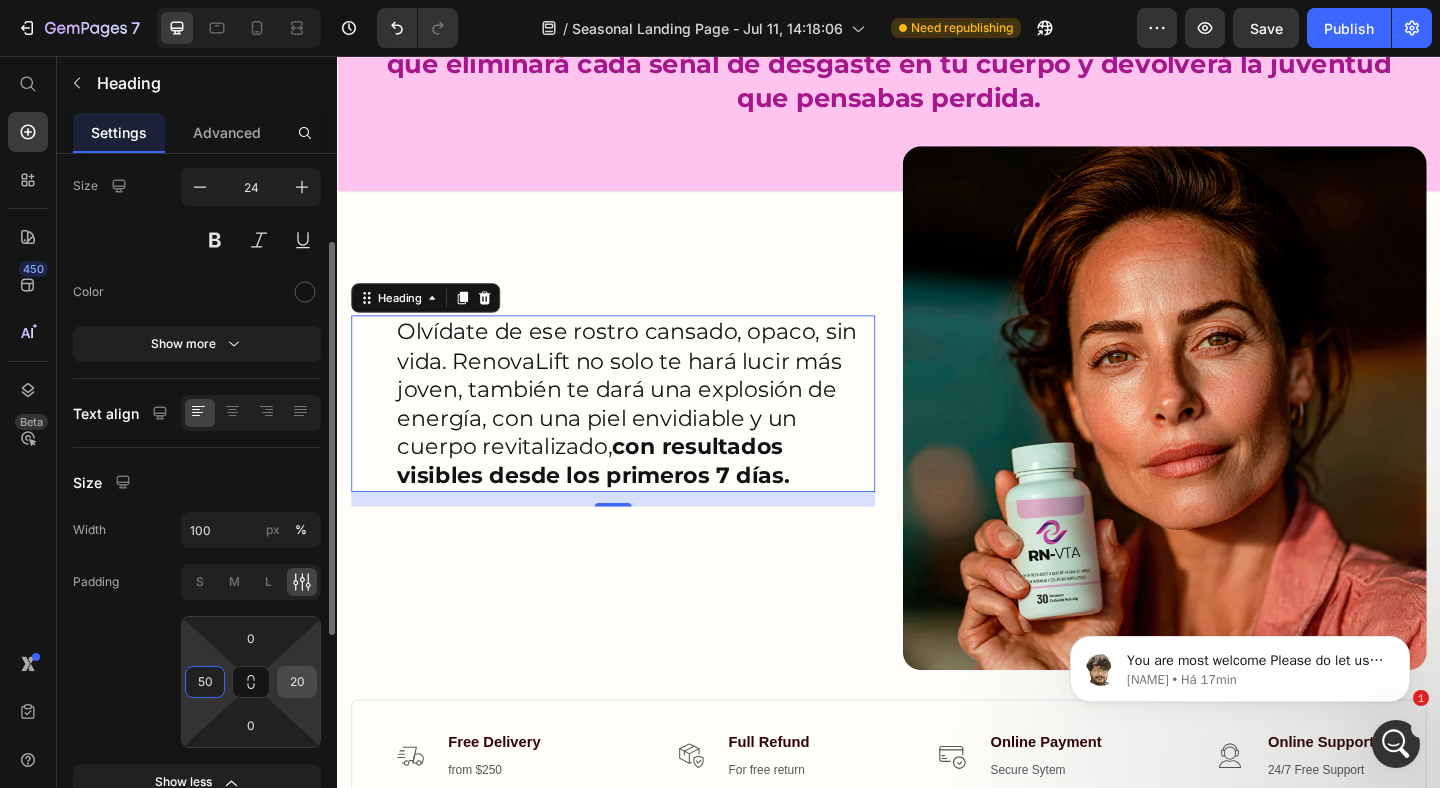 type on "50" 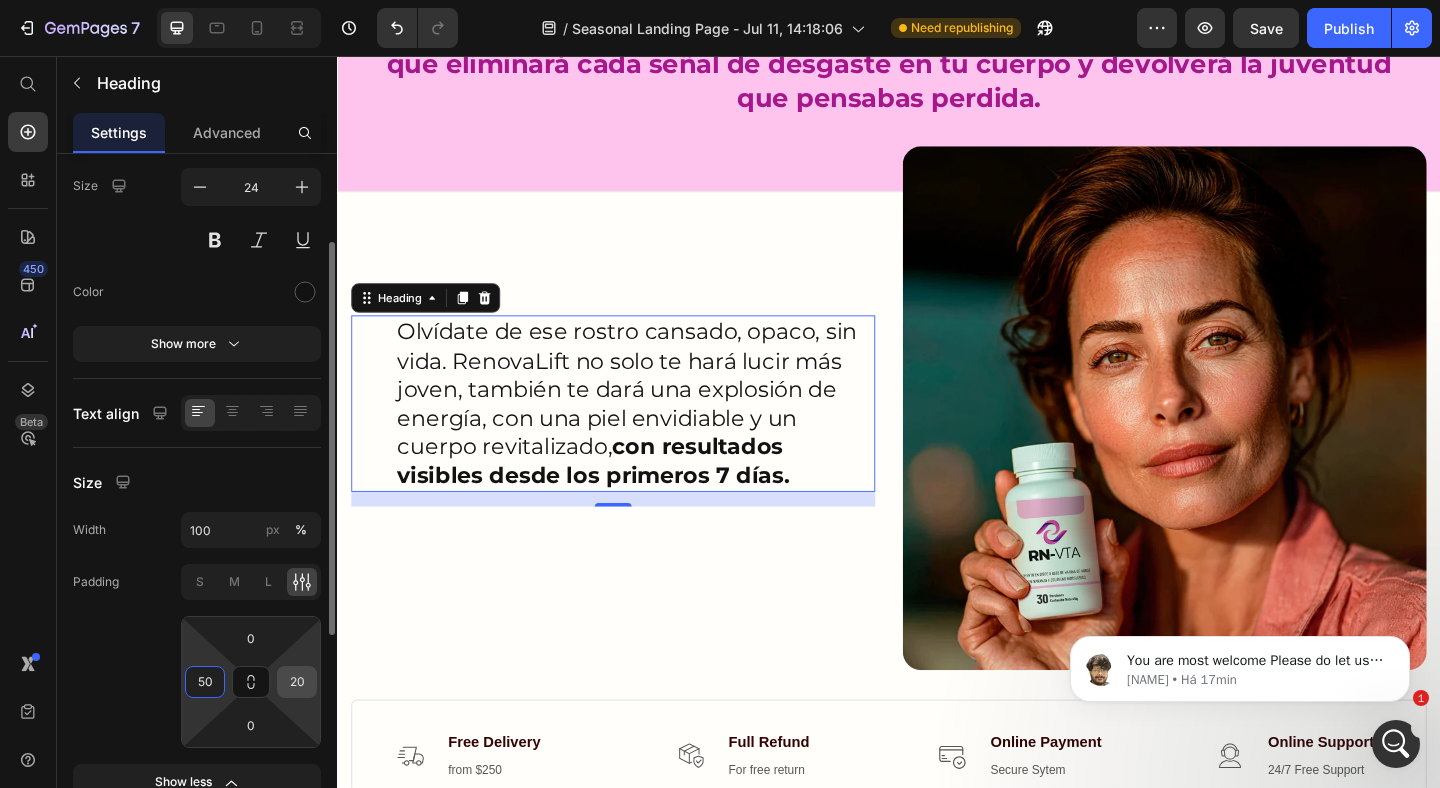 click on "20" at bounding box center (297, 682) 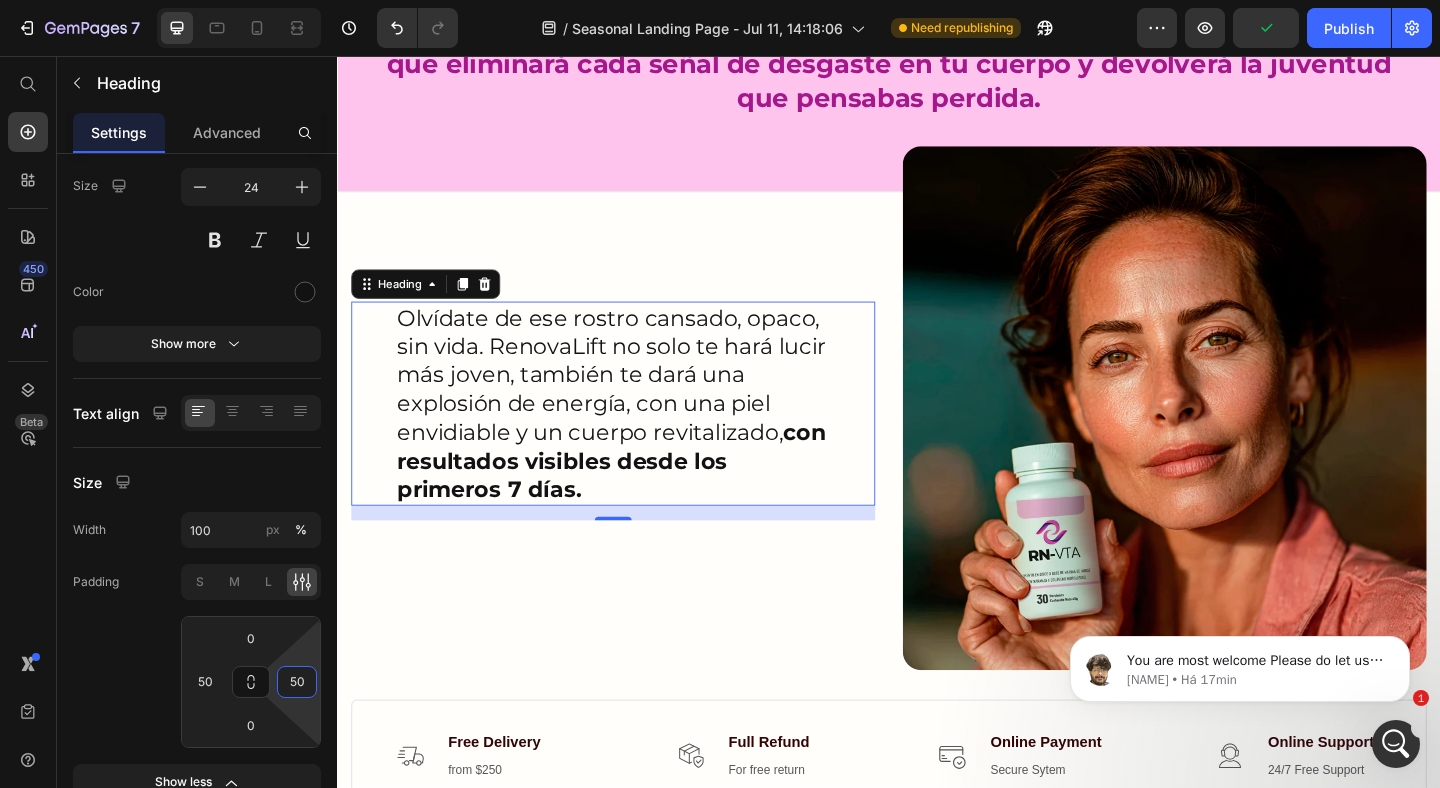 type on "5" 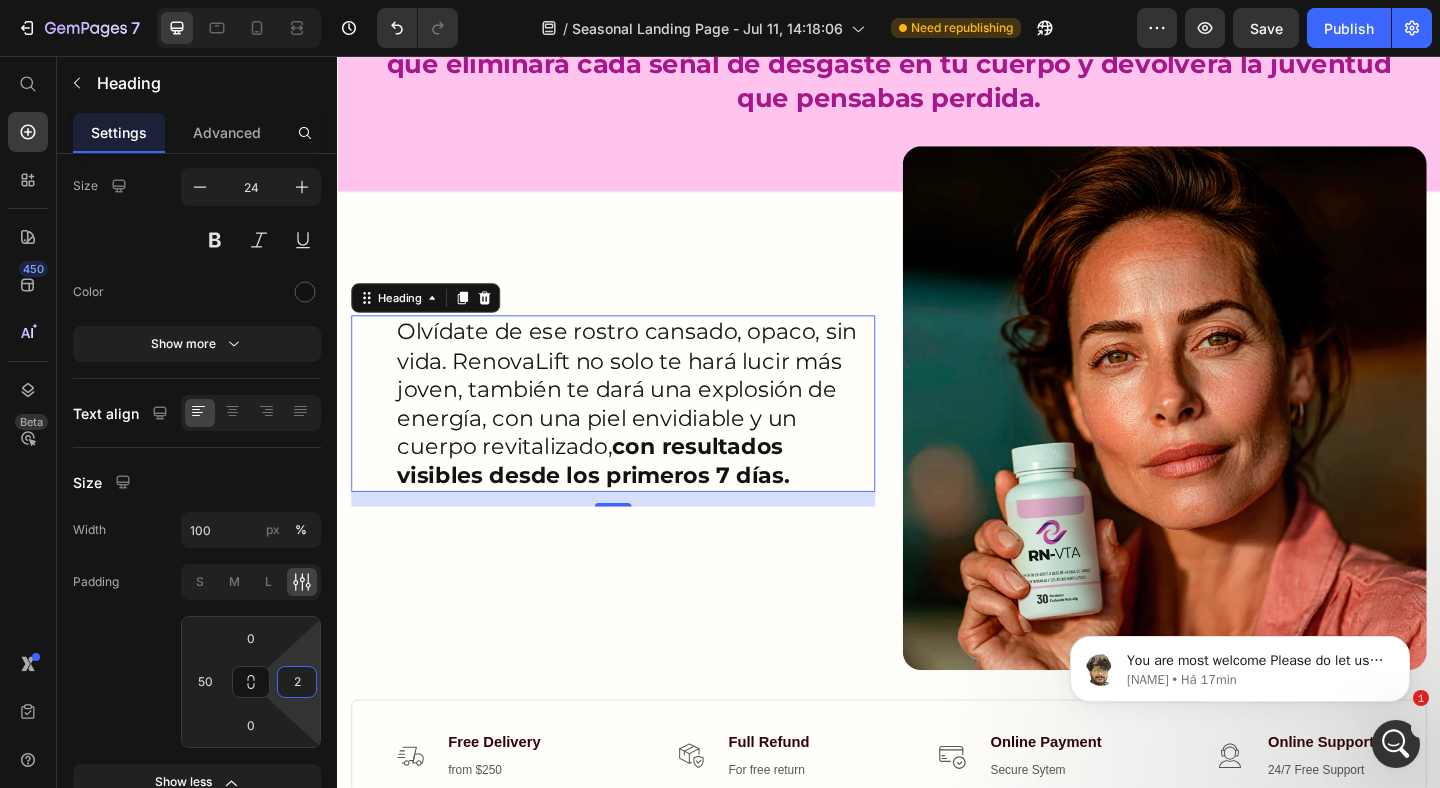 type on "20" 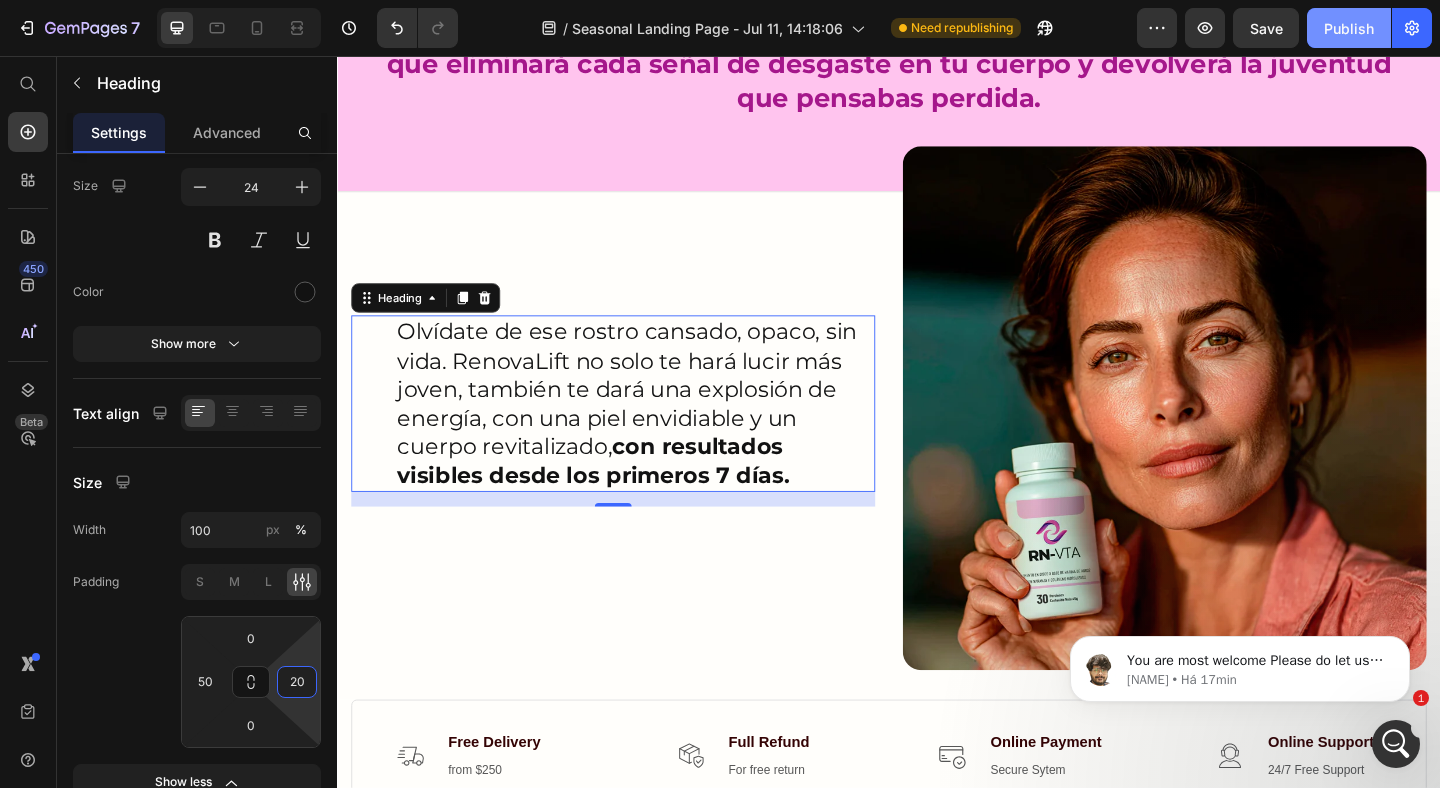 drag, startPoint x: 1364, startPoint y: 34, endPoint x: 1287, endPoint y: 23, distance: 77.781746 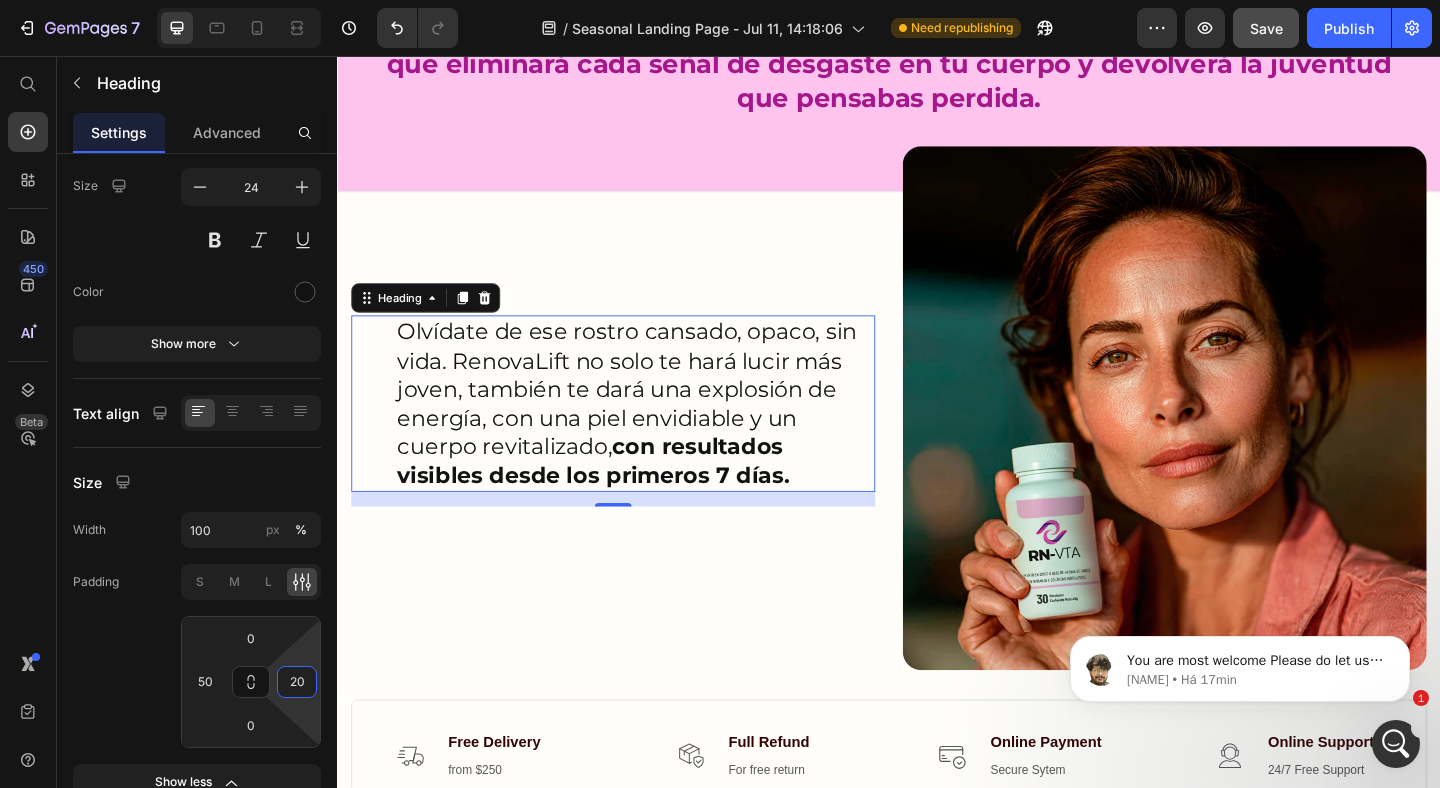 click on "Publish" at bounding box center (1349, 28) 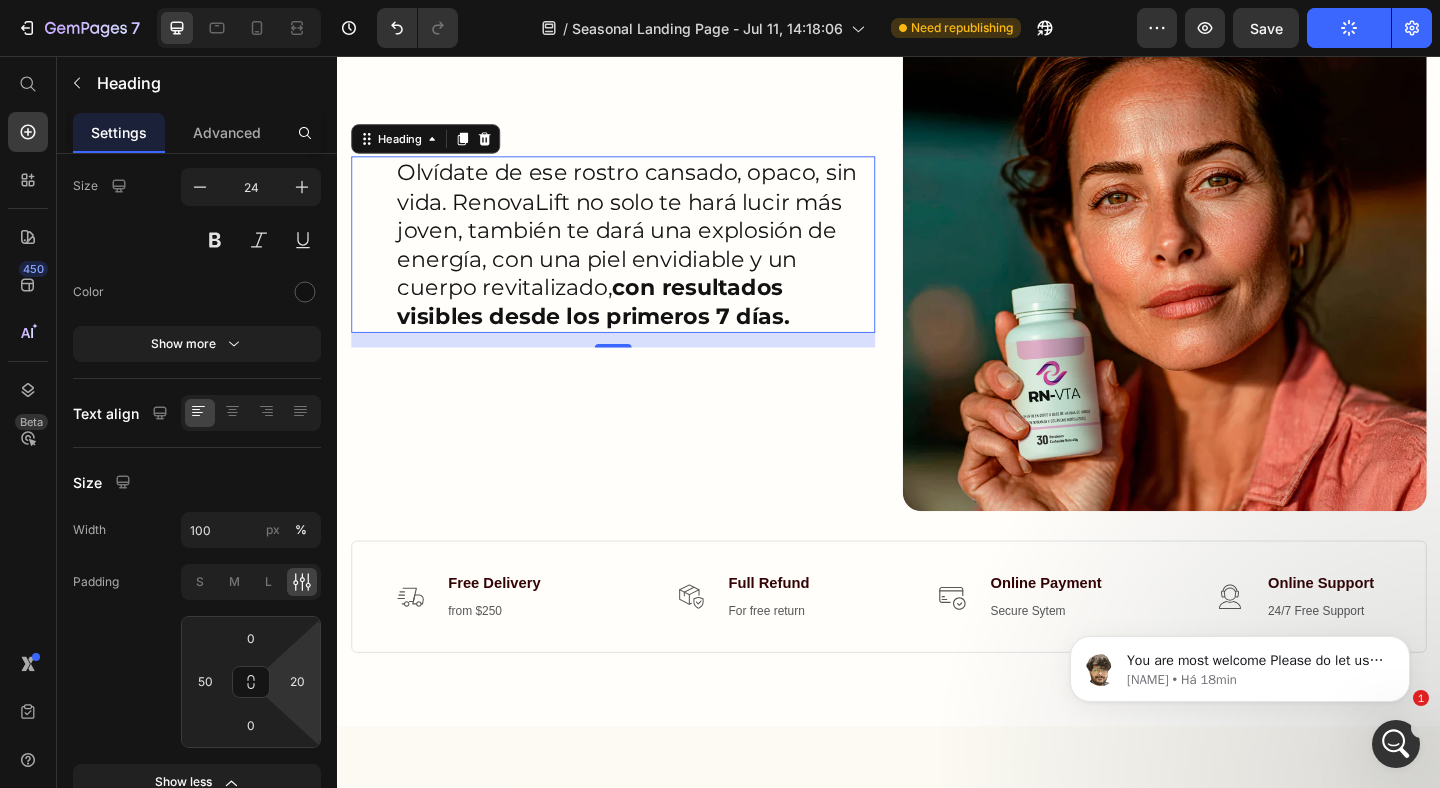 scroll, scrollTop: 1093, scrollLeft: 0, axis: vertical 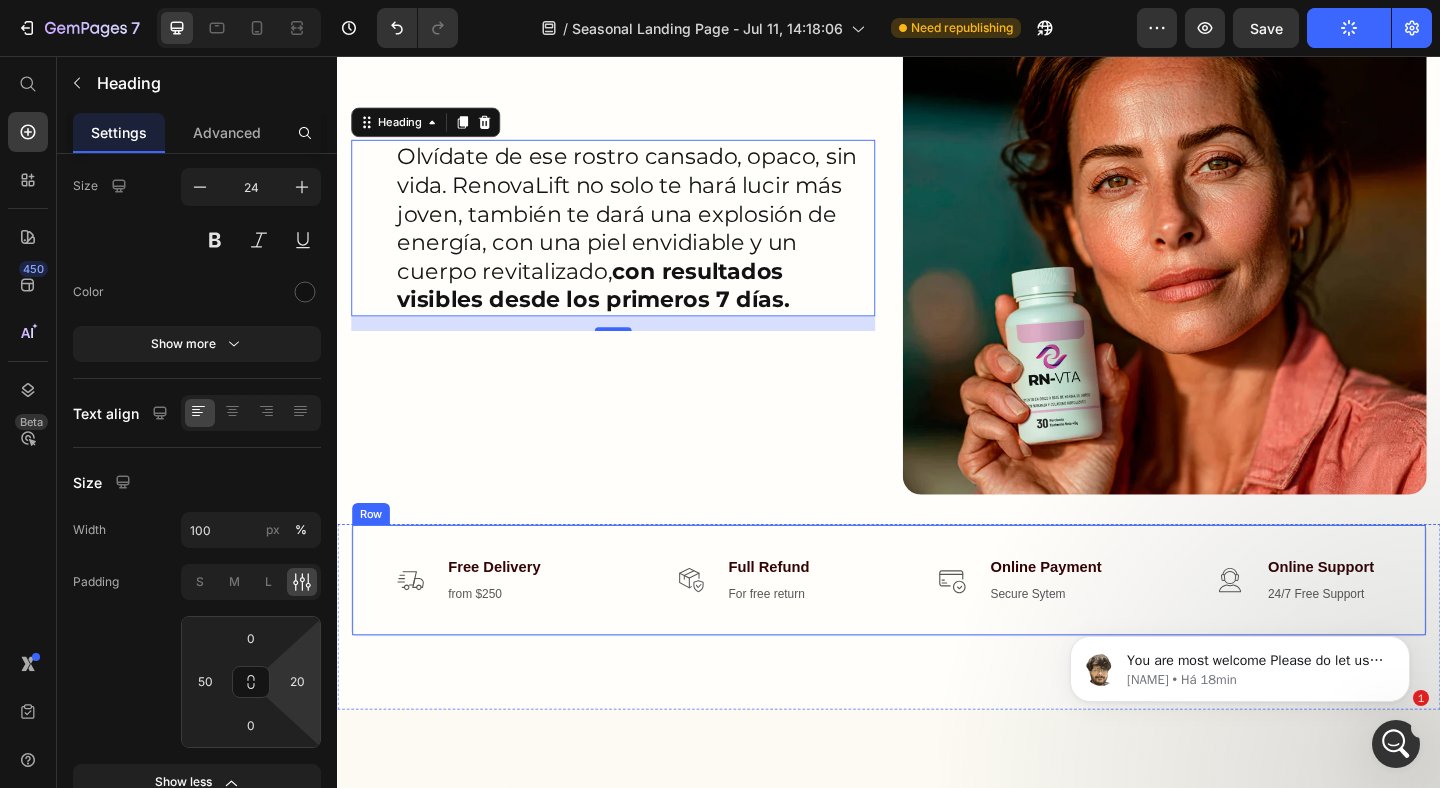 click on "Image Free Delivery Text block from $250 Text block Icon List Image Full Refund Text block For free return Text block Icon List Row Image Online Payment Text block Secure Sytem Text block Icon List Image Online Support Text block 24/7 Free Support Text block Icon List Row Row" at bounding box center [937, 626] 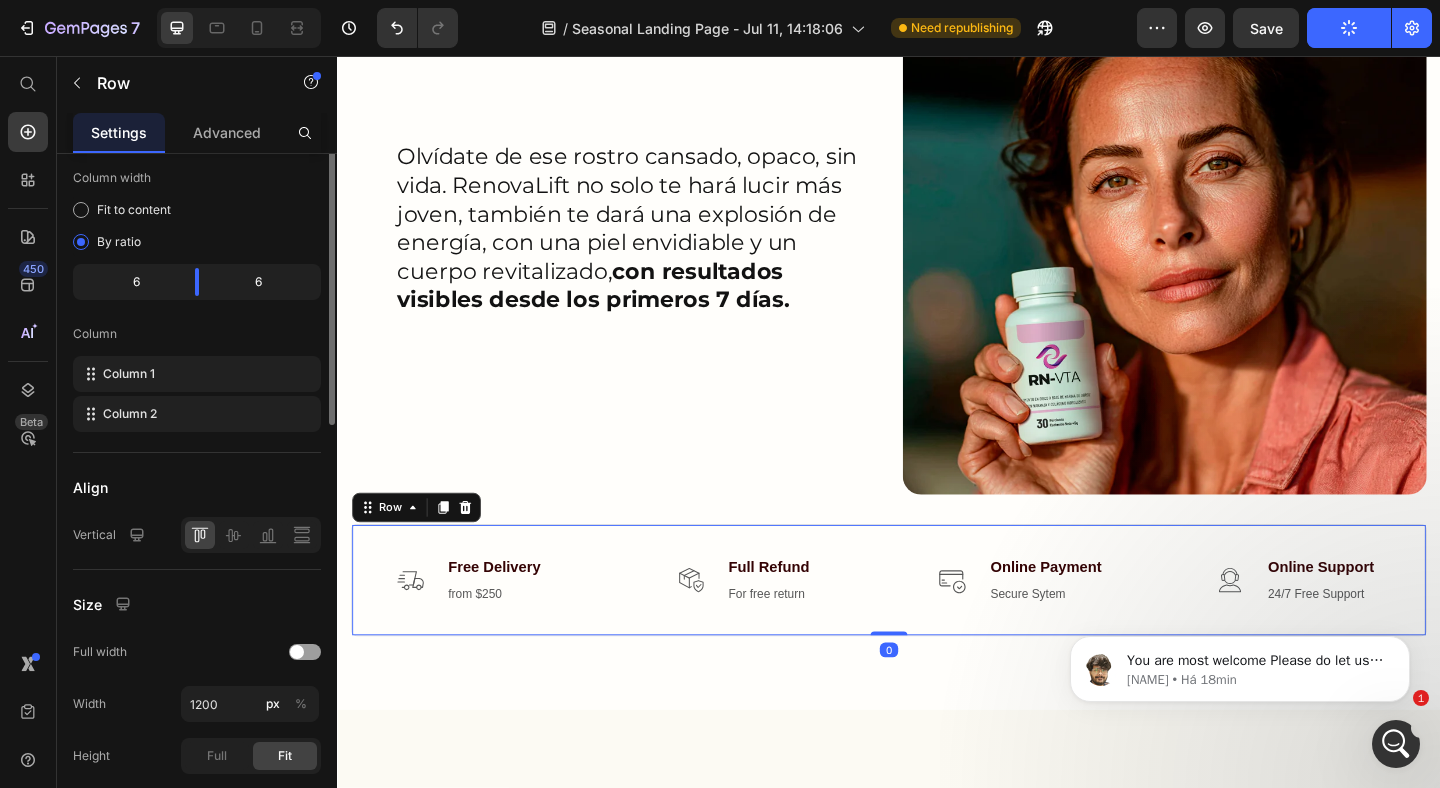 scroll, scrollTop: 0, scrollLeft: 0, axis: both 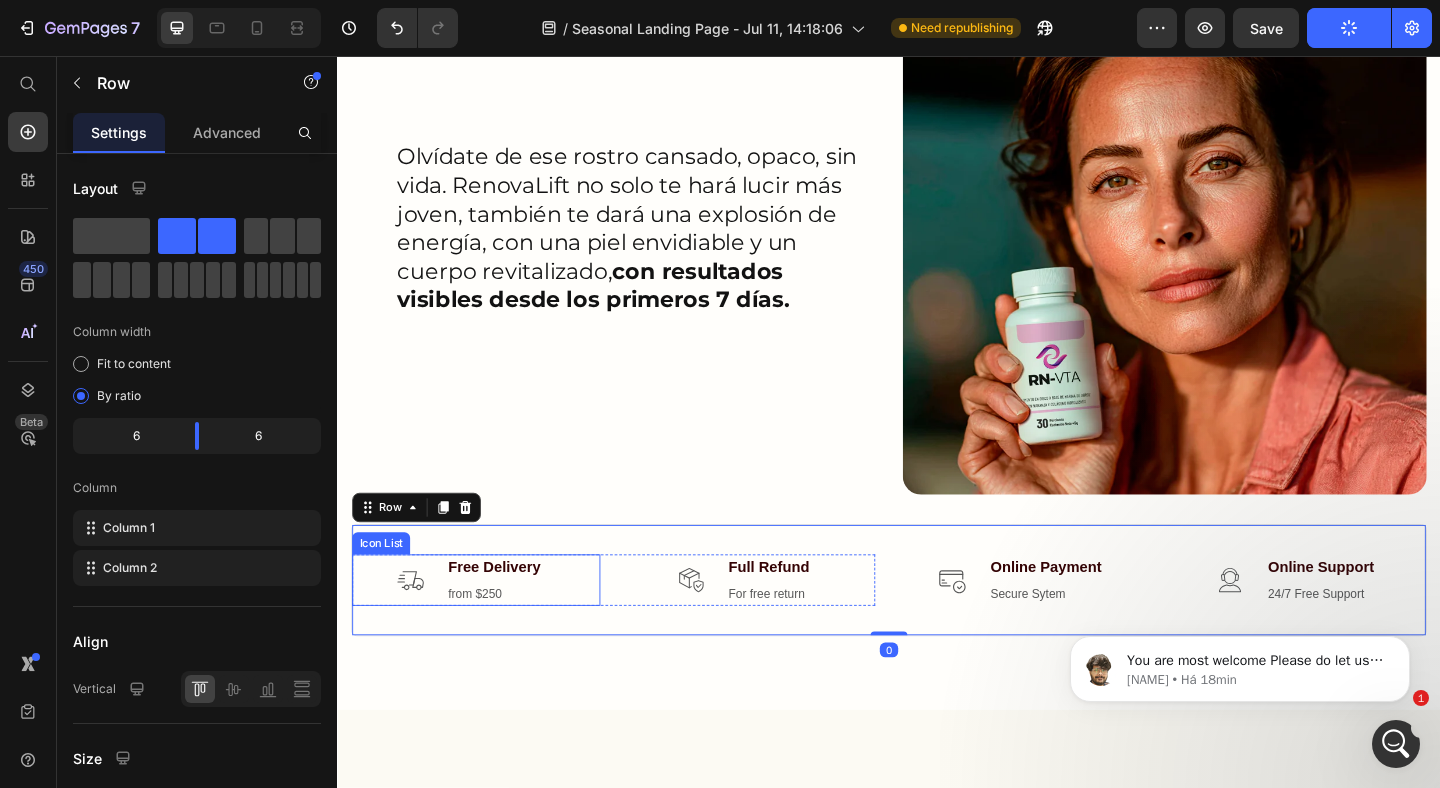 click on "Image Free Delivery Text block from $250 Text block" at bounding box center [488, 626] 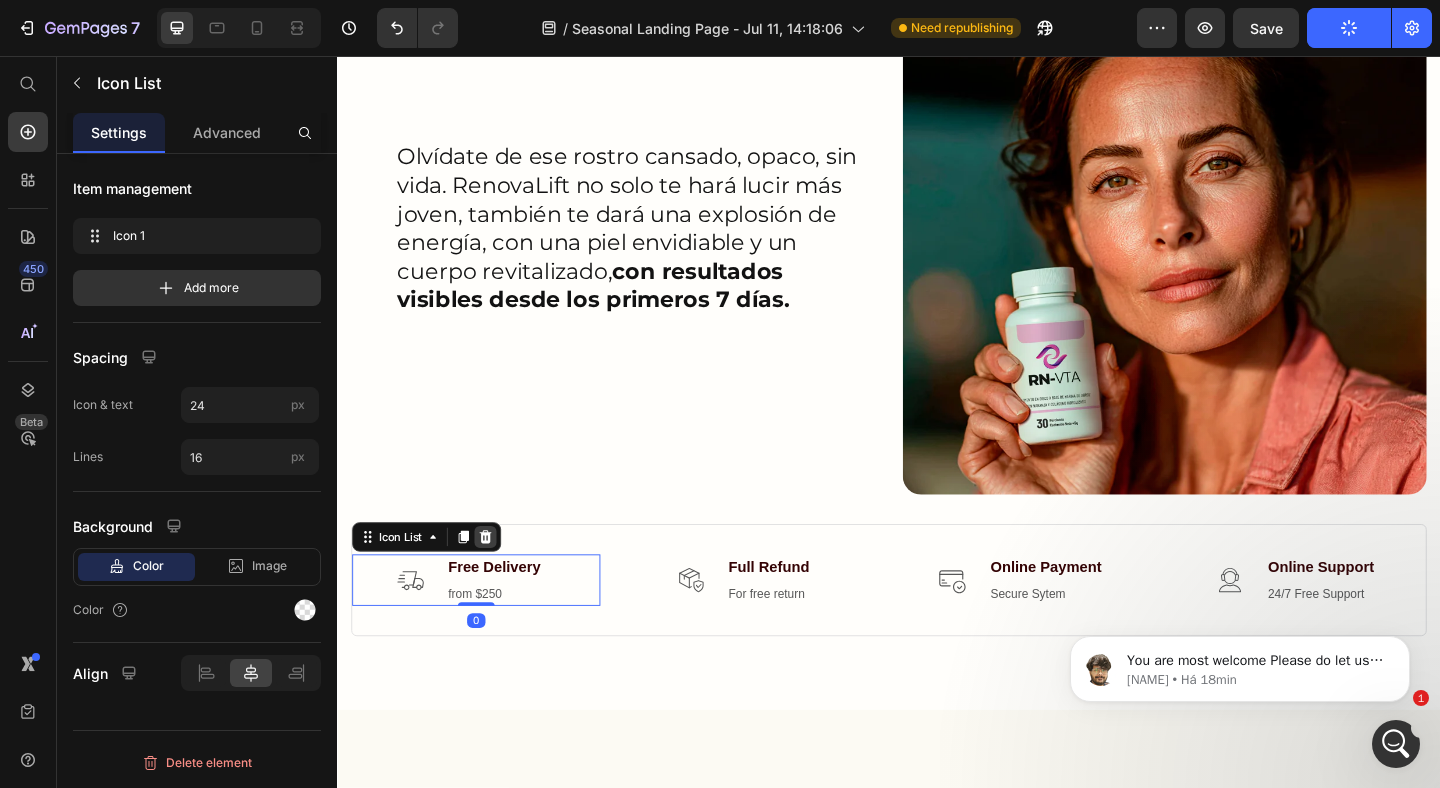 click 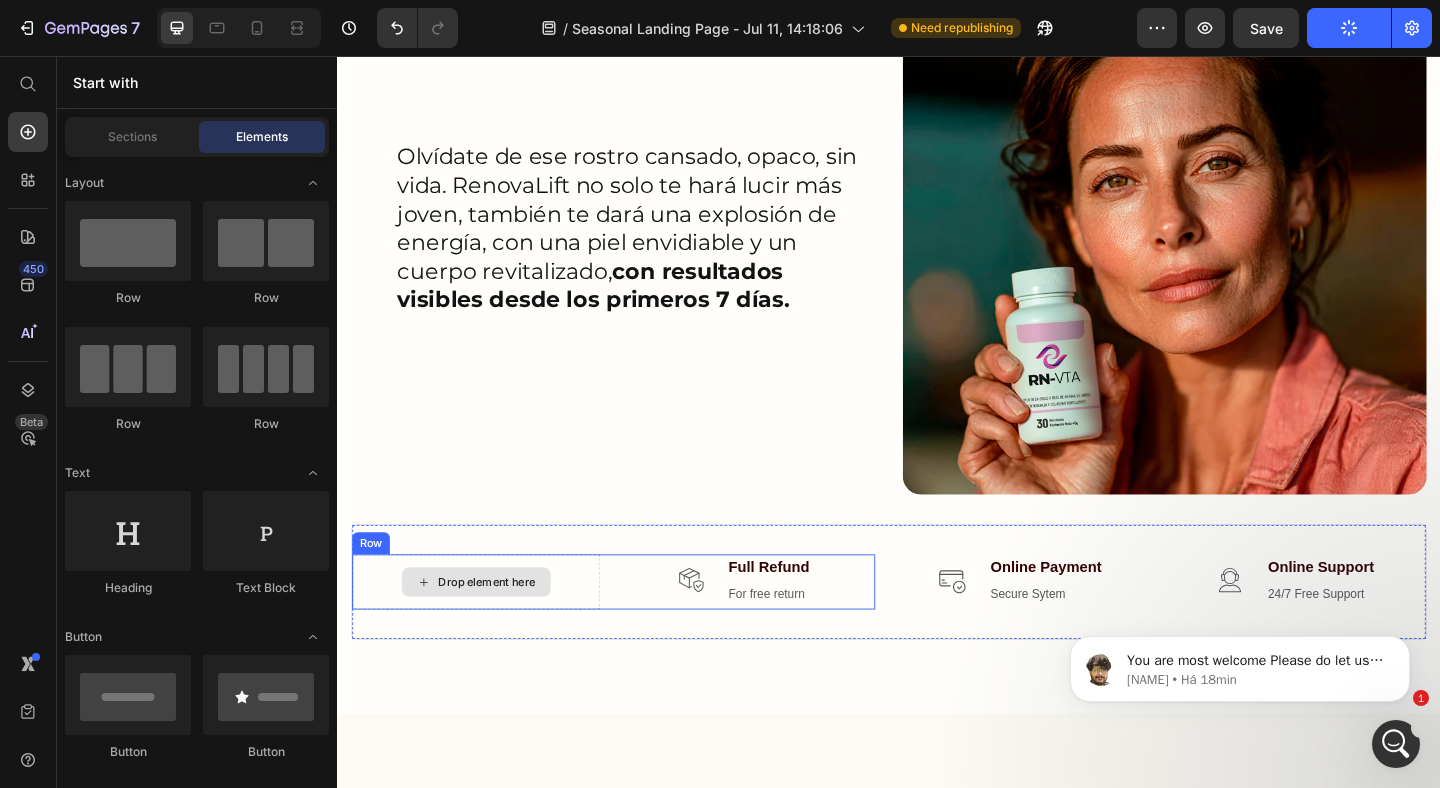 click on "Drop element here" at bounding box center [488, 628] 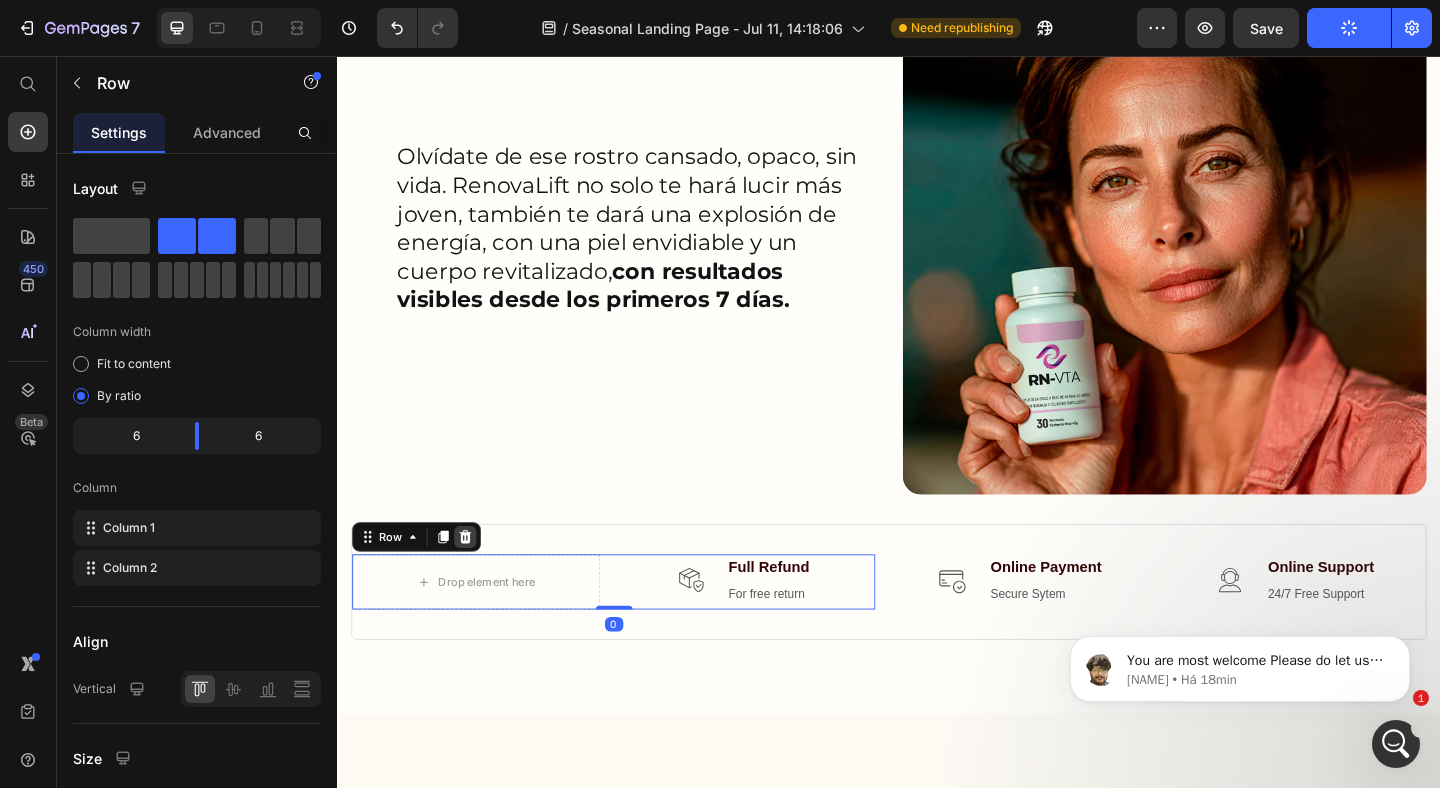 click 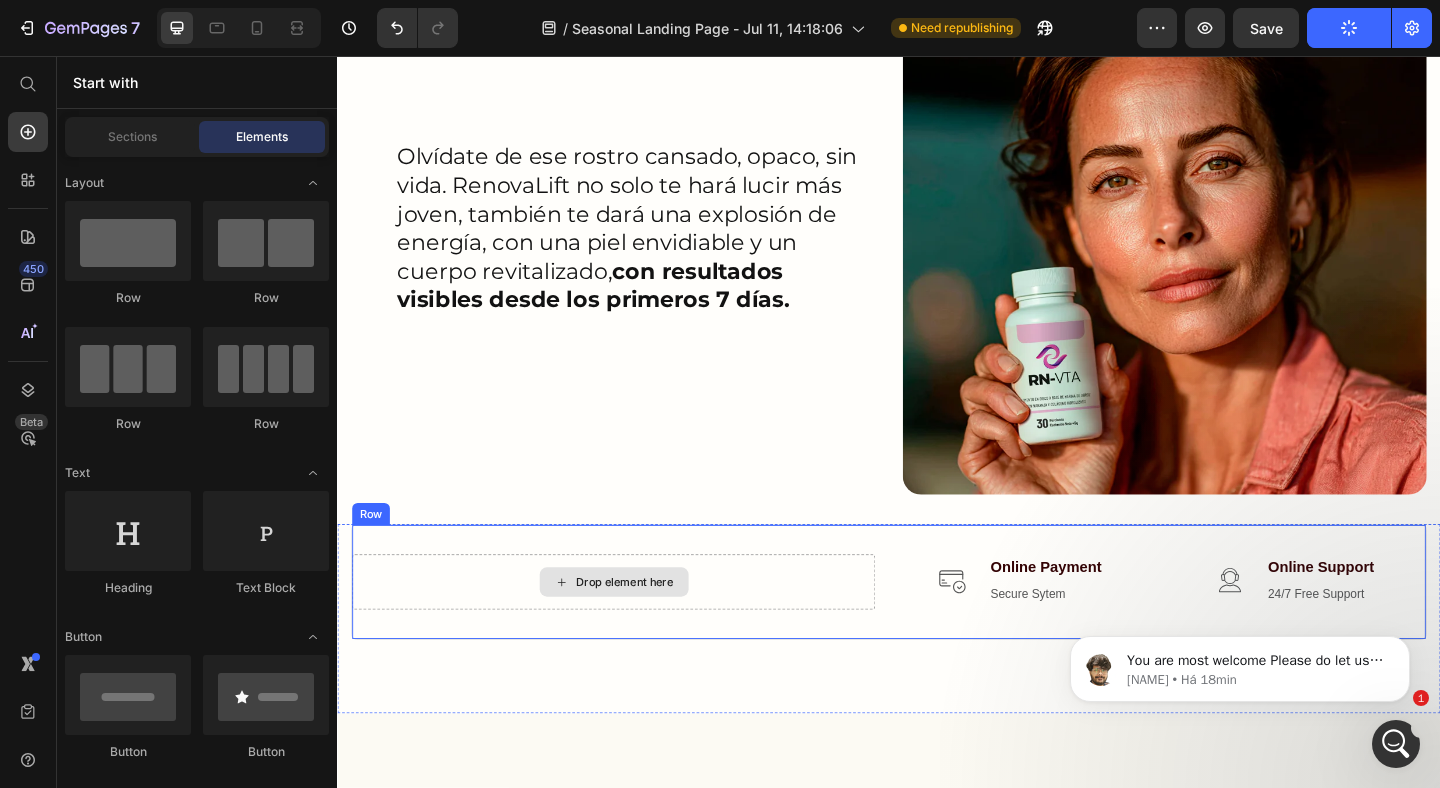 click on "Drop element here" at bounding box center [650, 628] 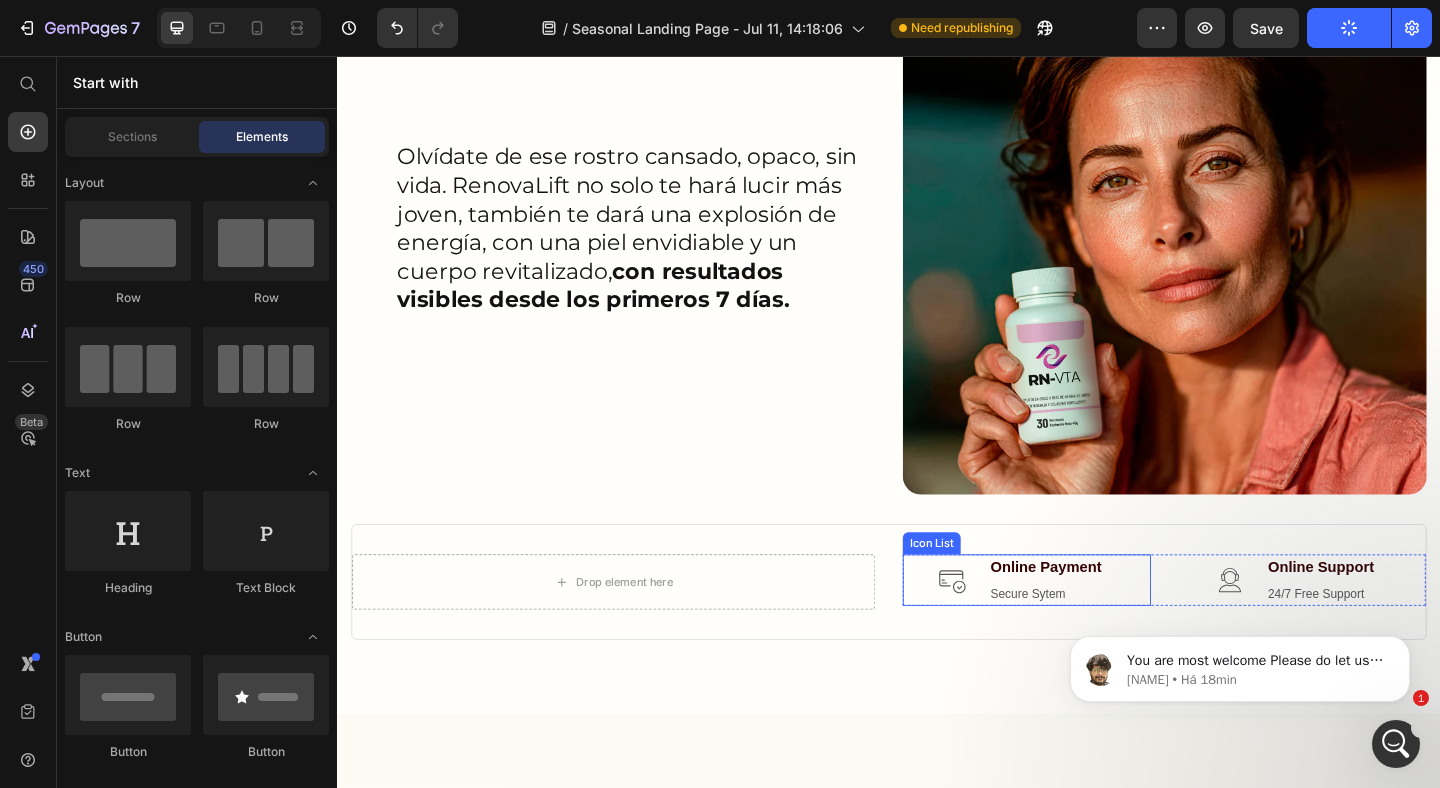 click on "Image Online Payment Text block Secure Sytem Text block" at bounding box center (1086, 626) 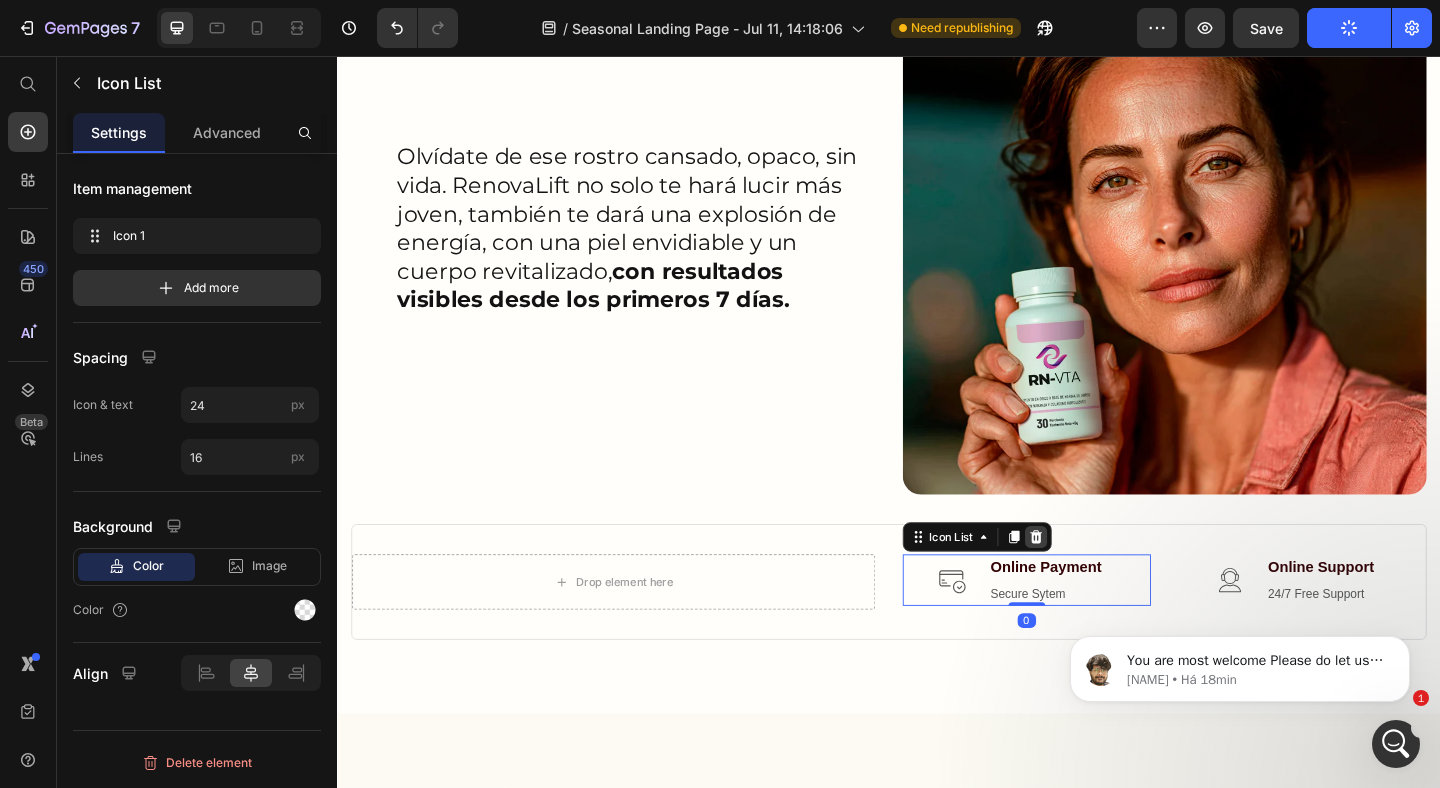 click 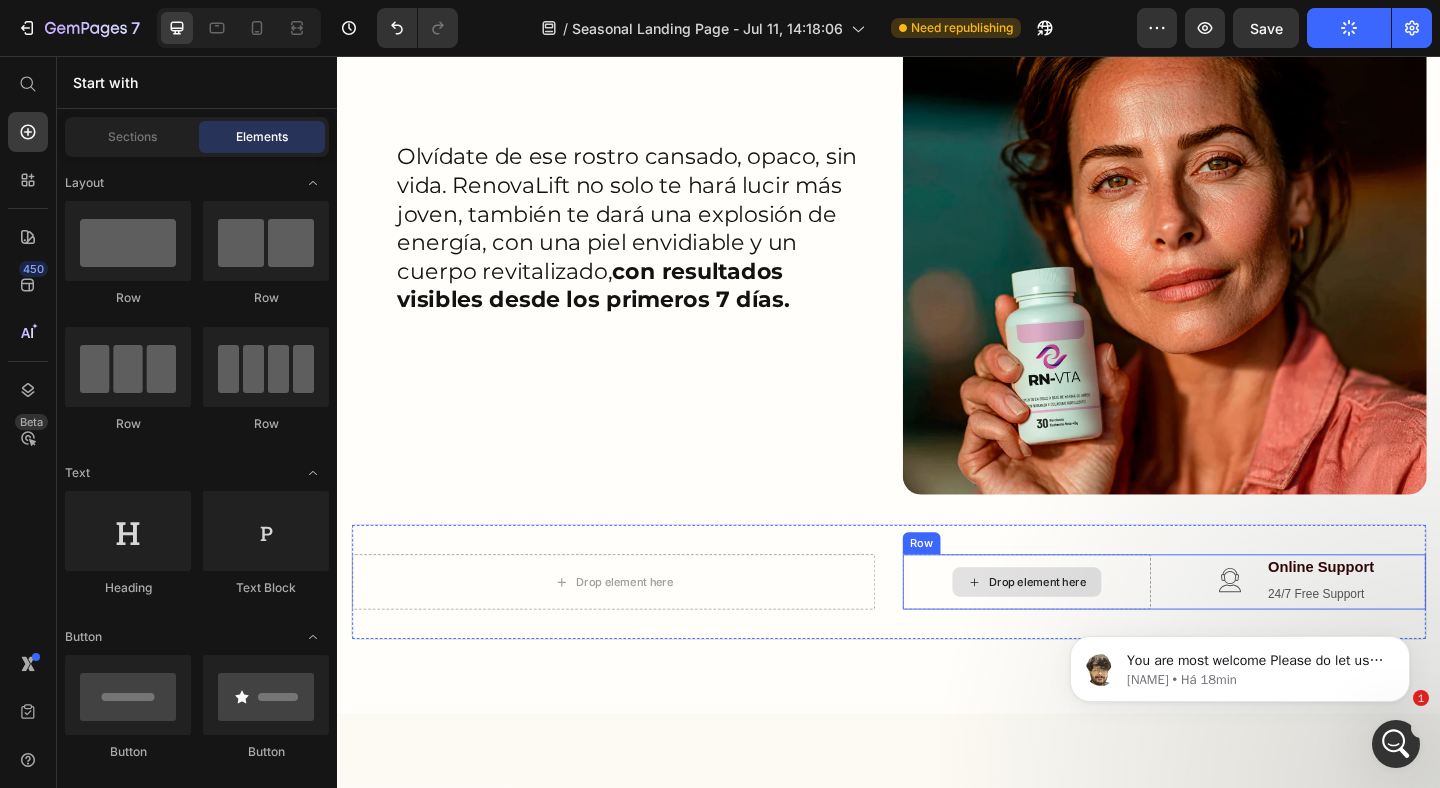 click on "Drop element here" at bounding box center [1099, 628] 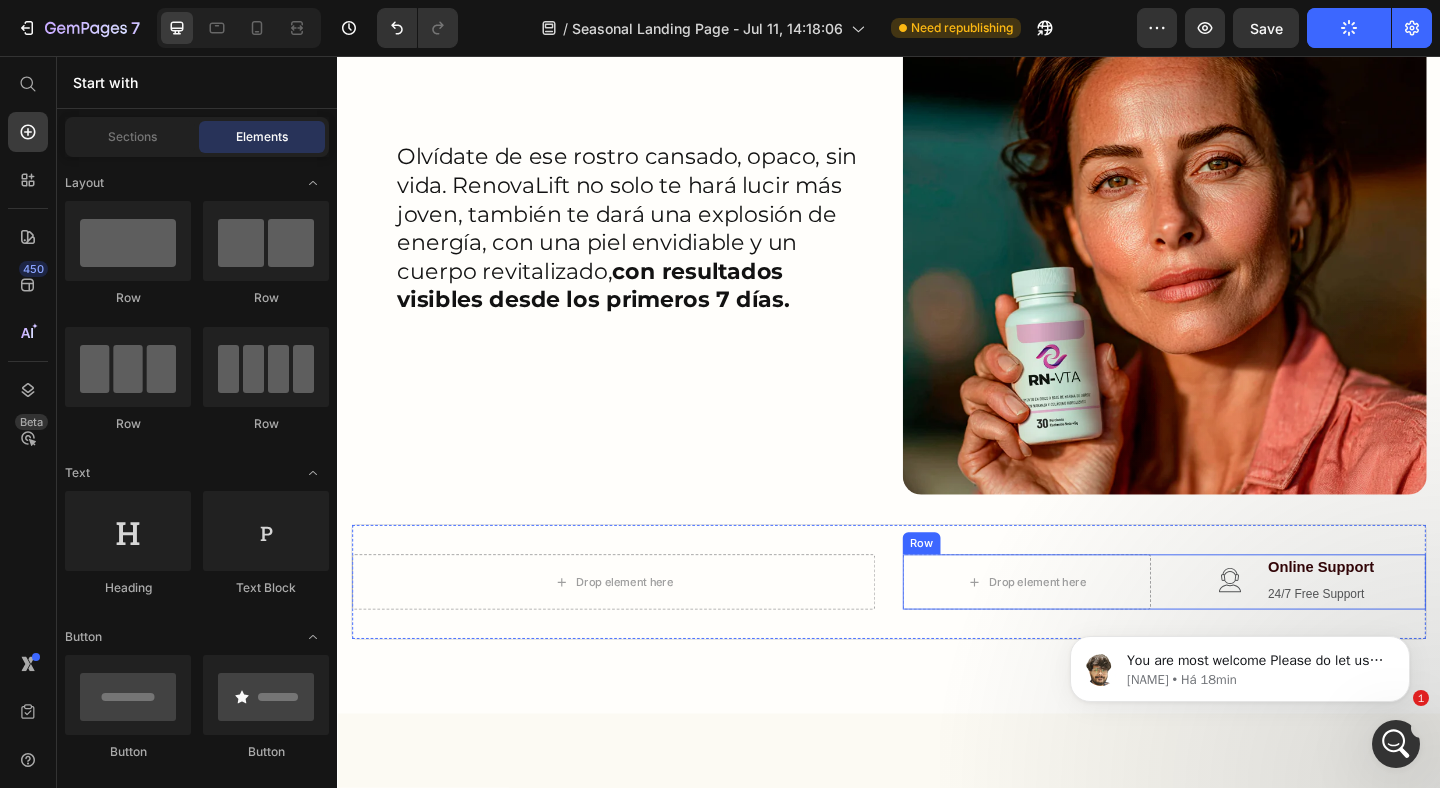 click on "Row" at bounding box center (972, 586) 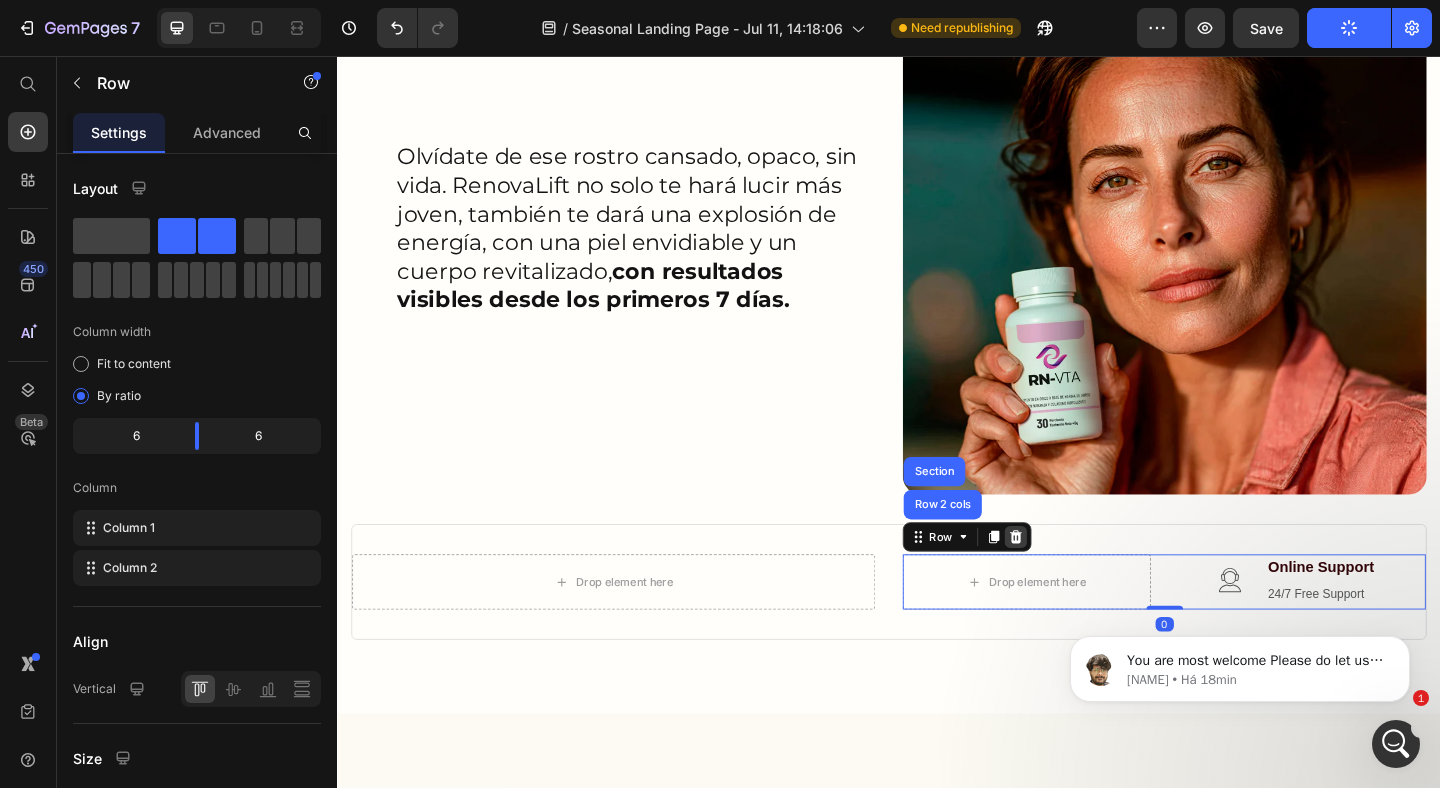 click 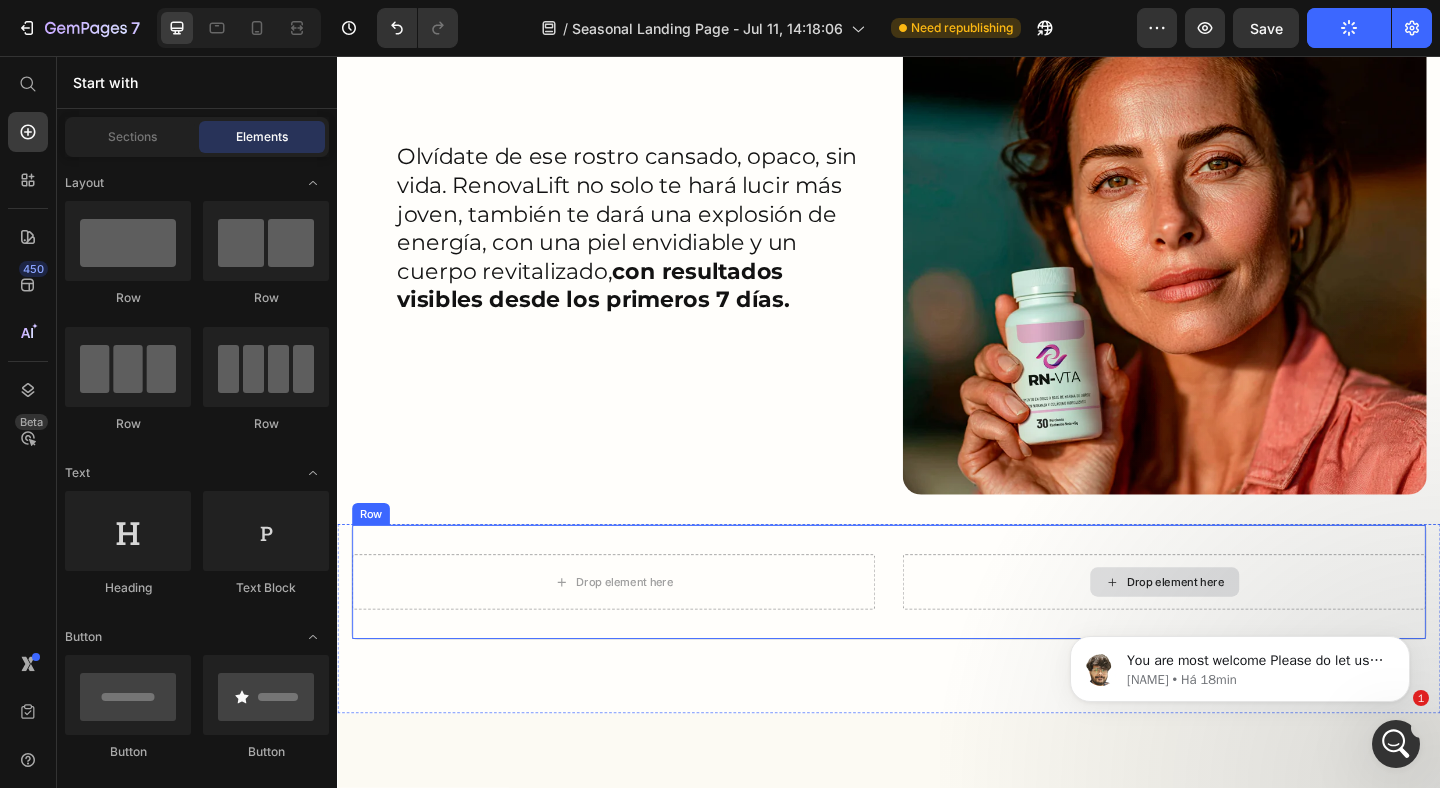 click on "Drop element here" at bounding box center [1236, 628] 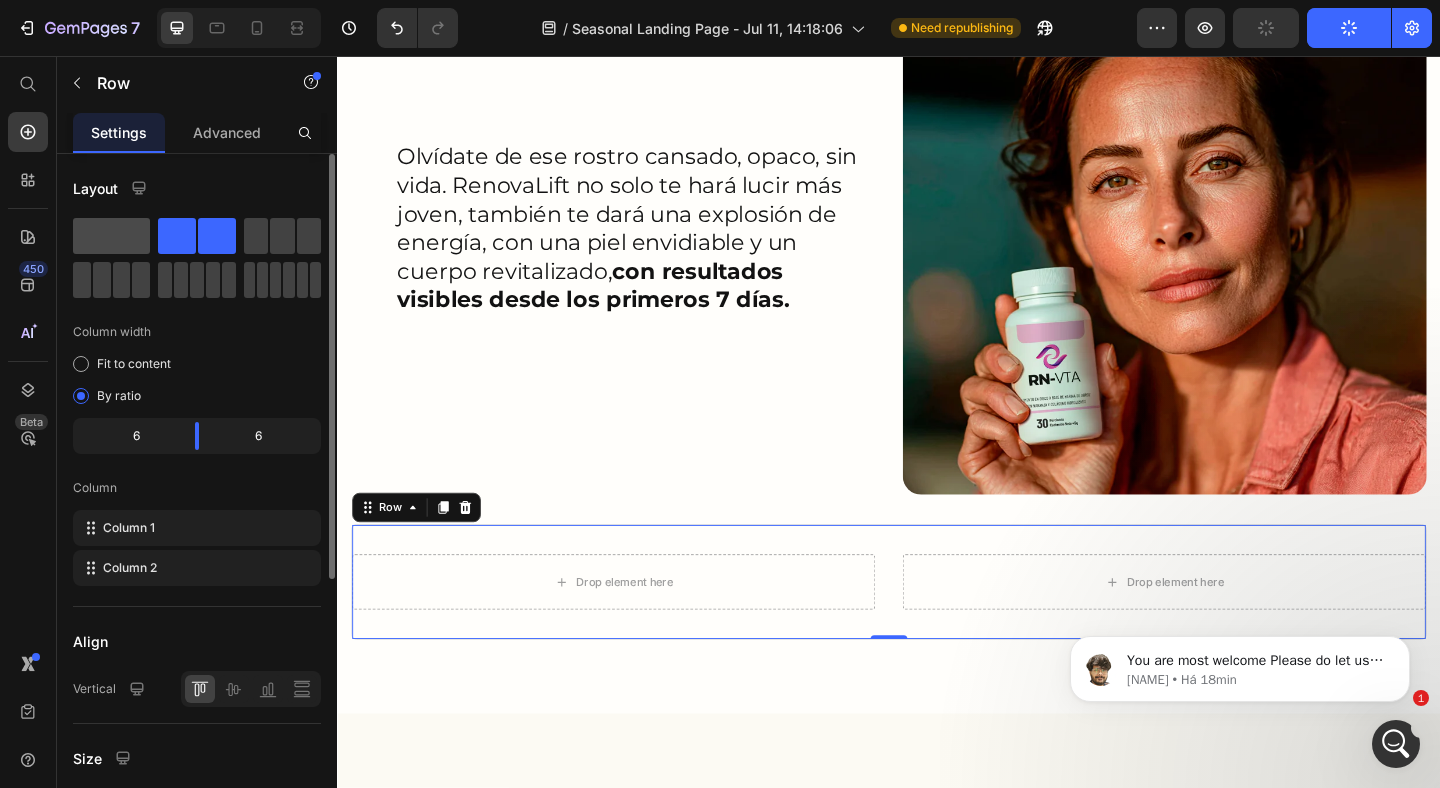 click 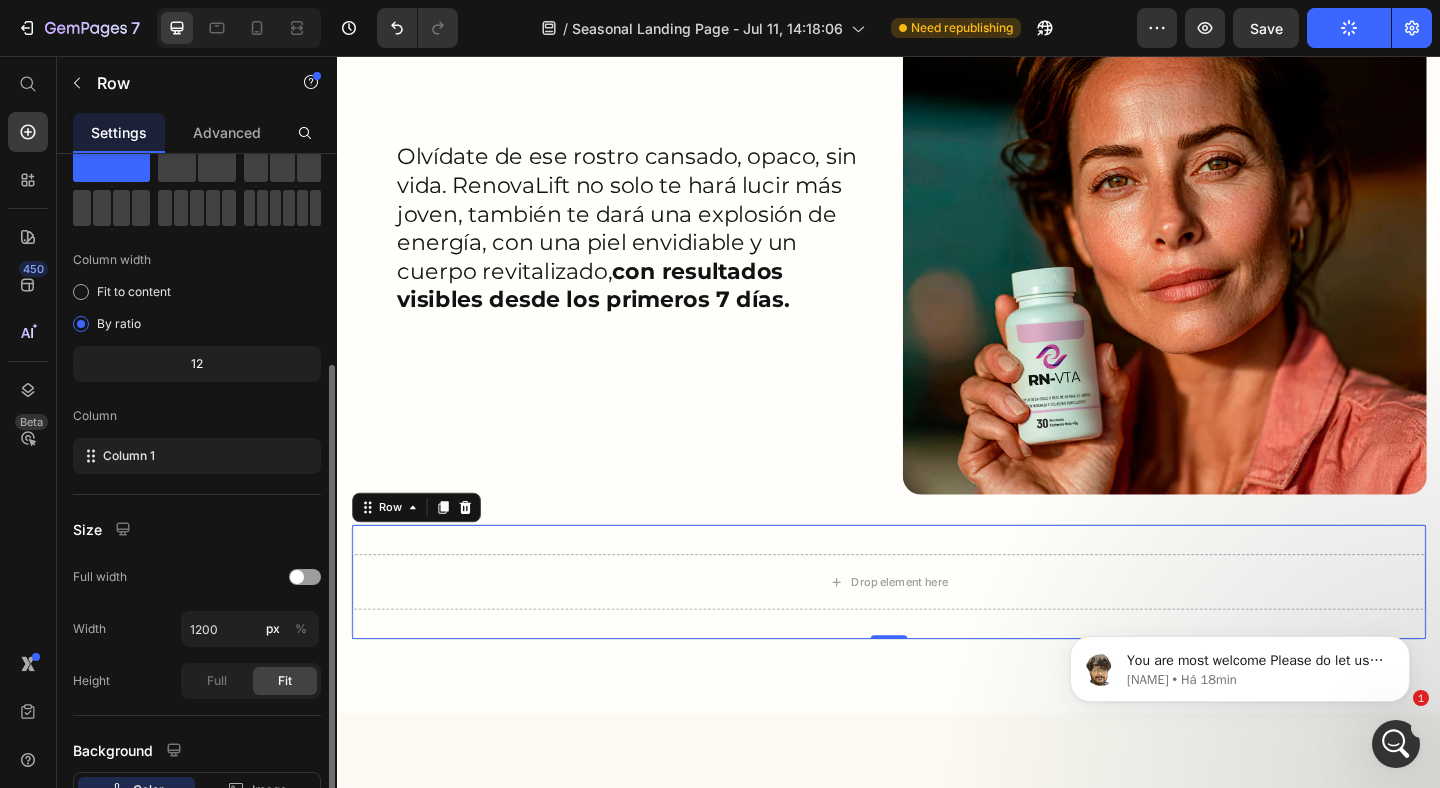 scroll, scrollTop: 221, scrollLeft: 0, axis: vertical 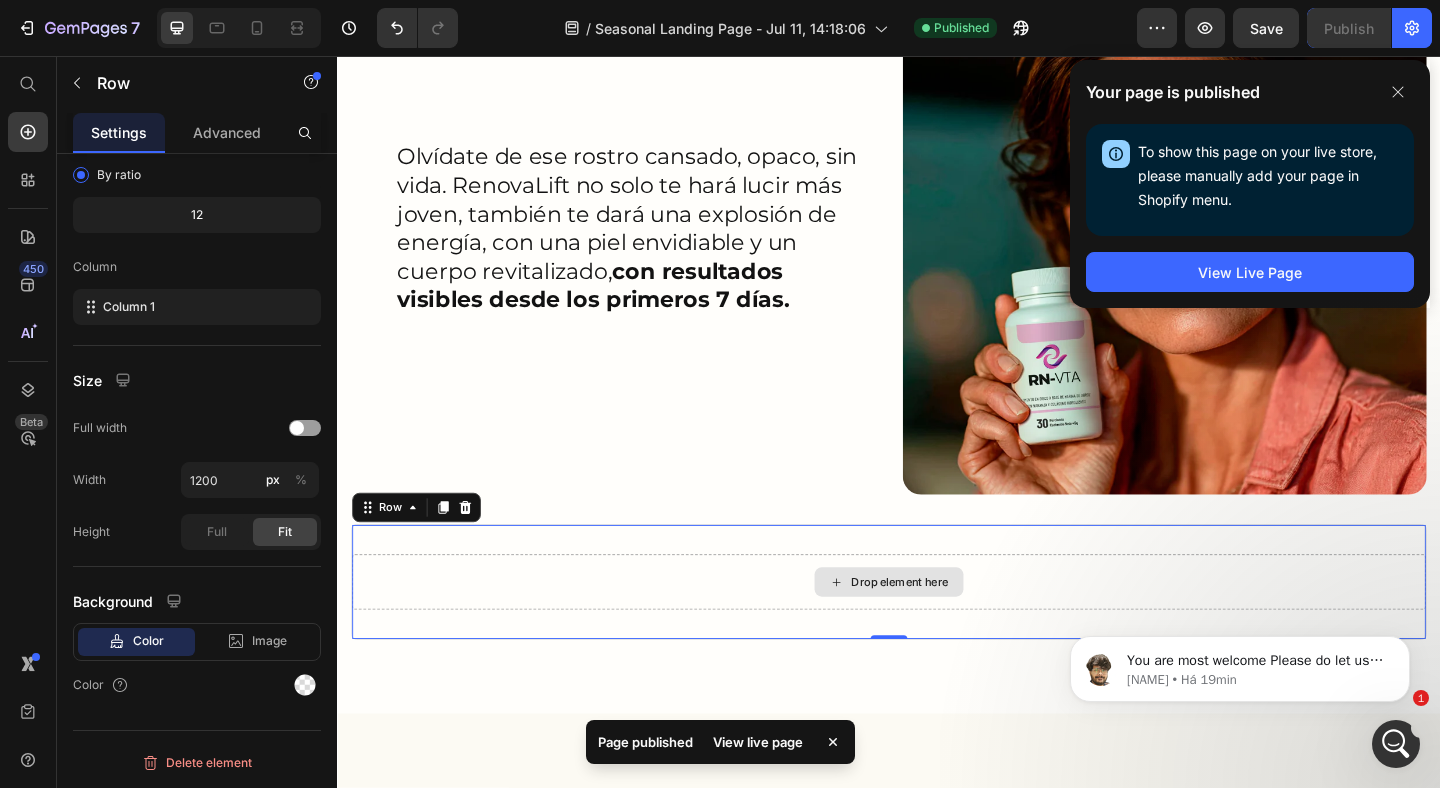 click on "Drop element here" at bounding box center [937, 628] 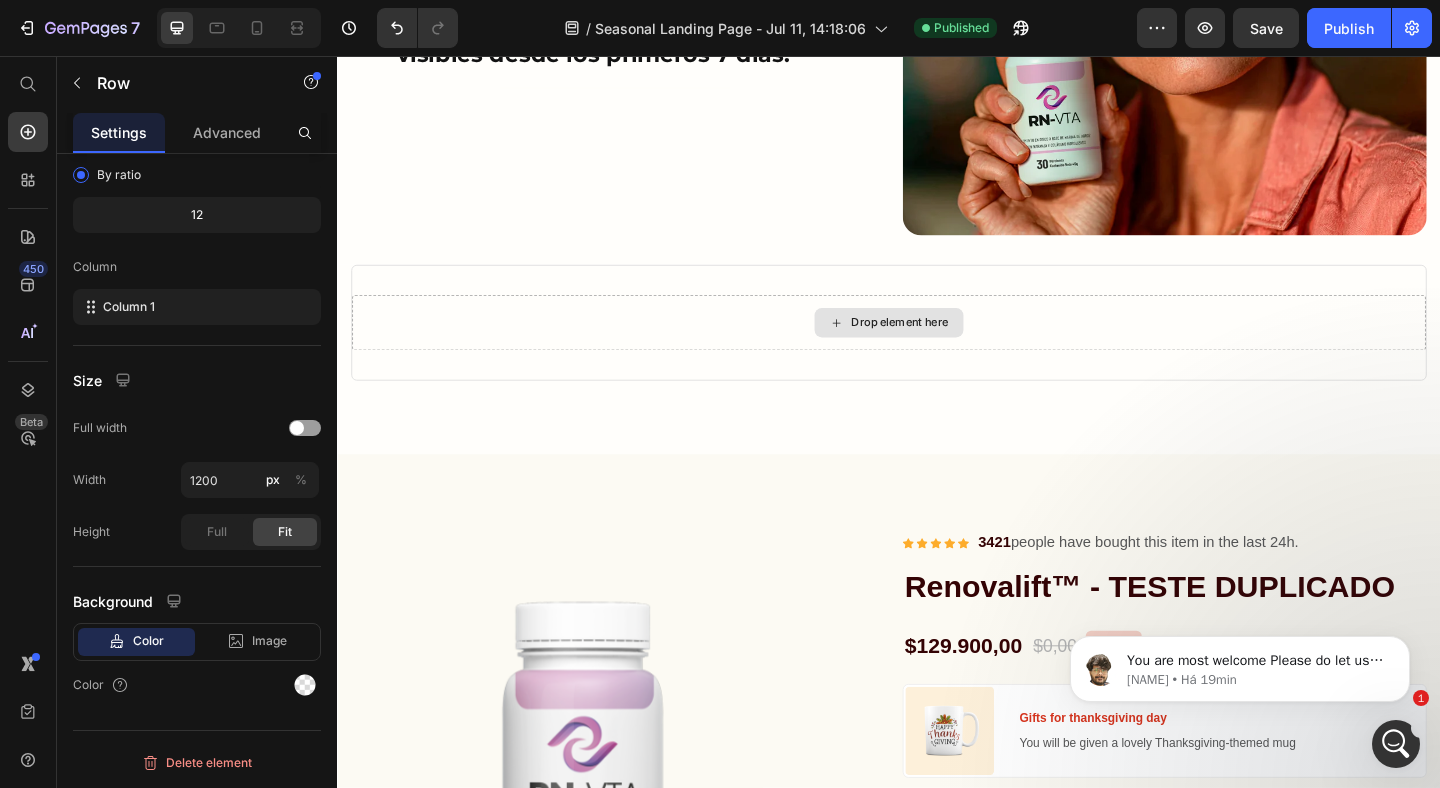 scroll, scrollTop: 1343, scrollLeft: 0, axis: vertical 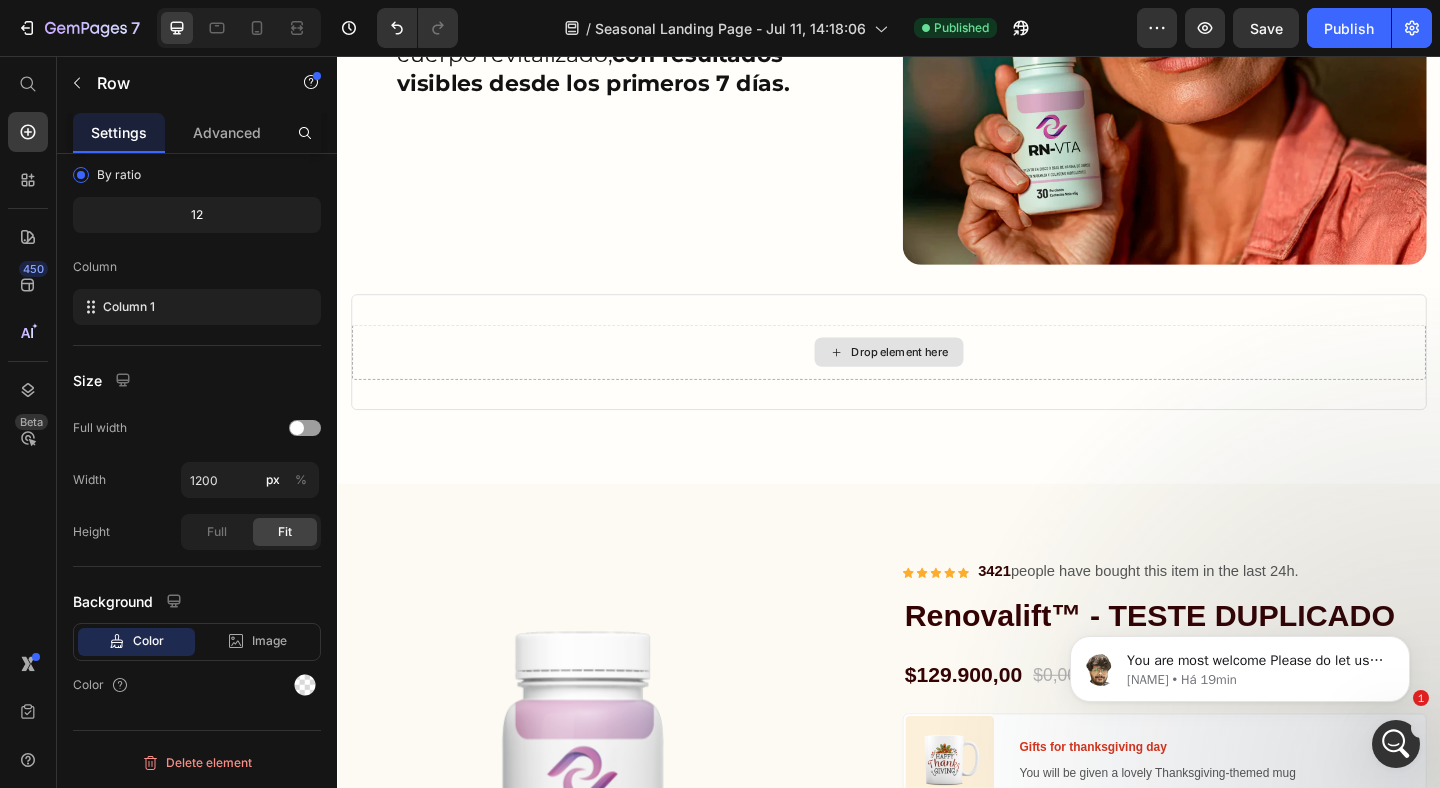 click on "Drop element here" at bounding box center (937, 378) 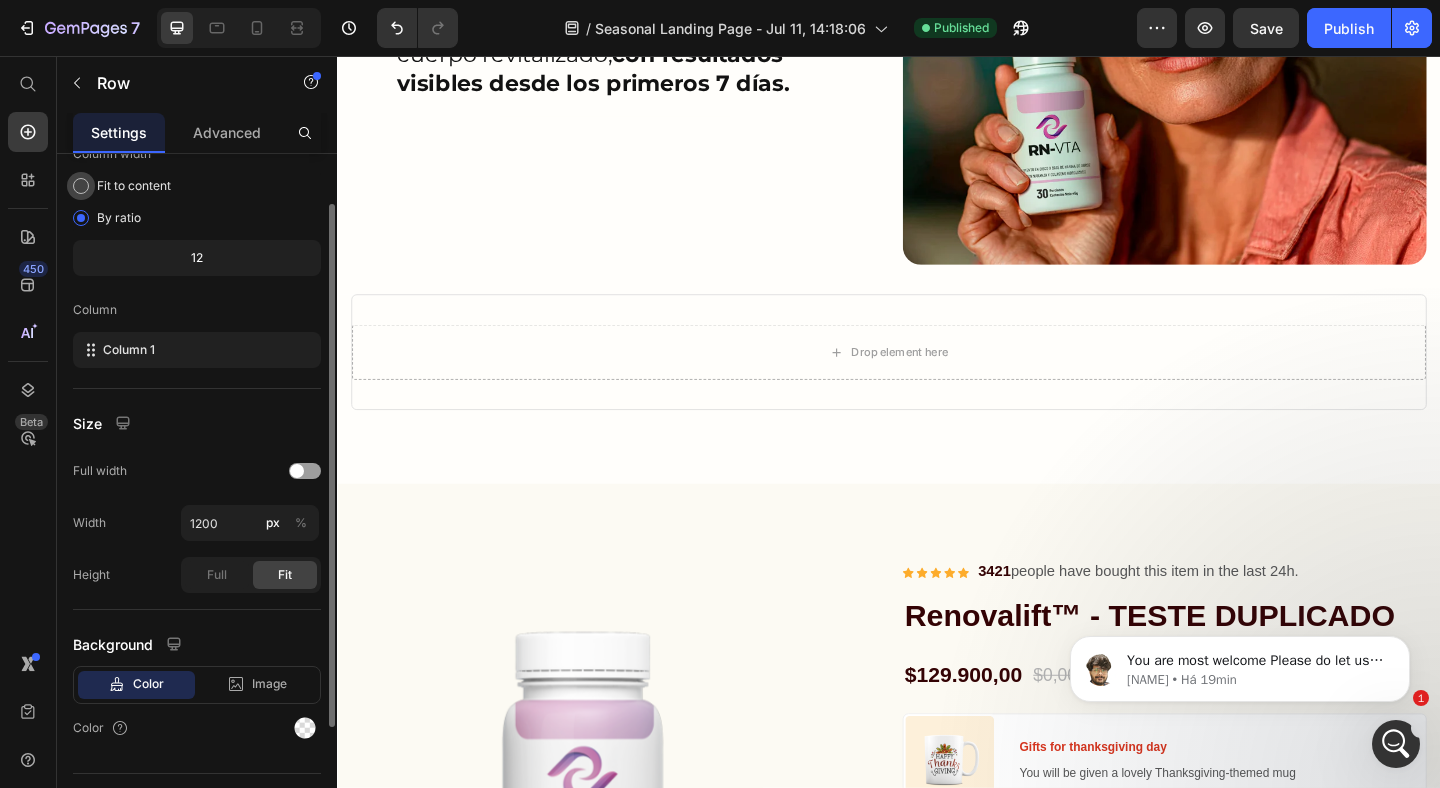 scroll, scrollTop: 221, scrollLeft: 0, axis: vertical 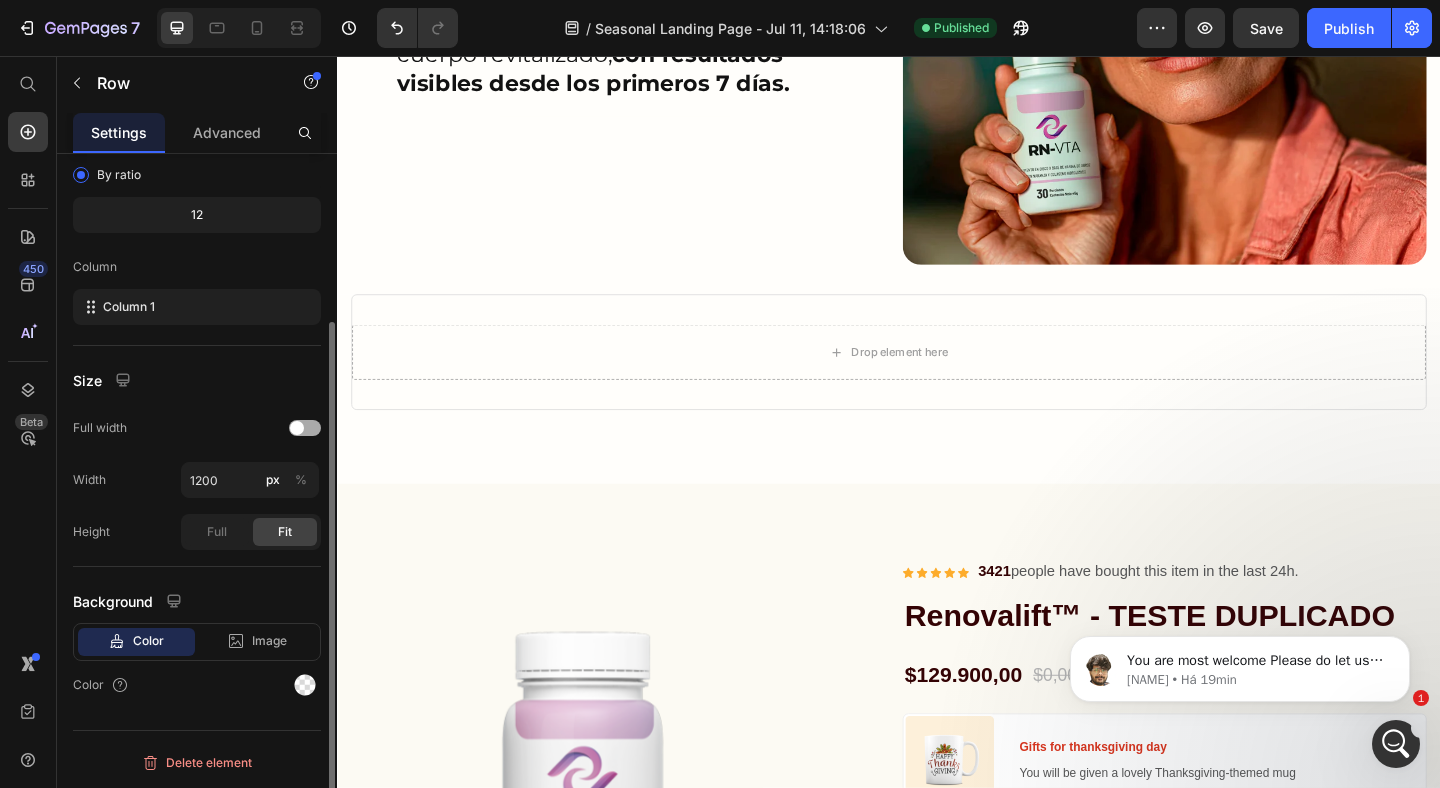 click on "Full width" 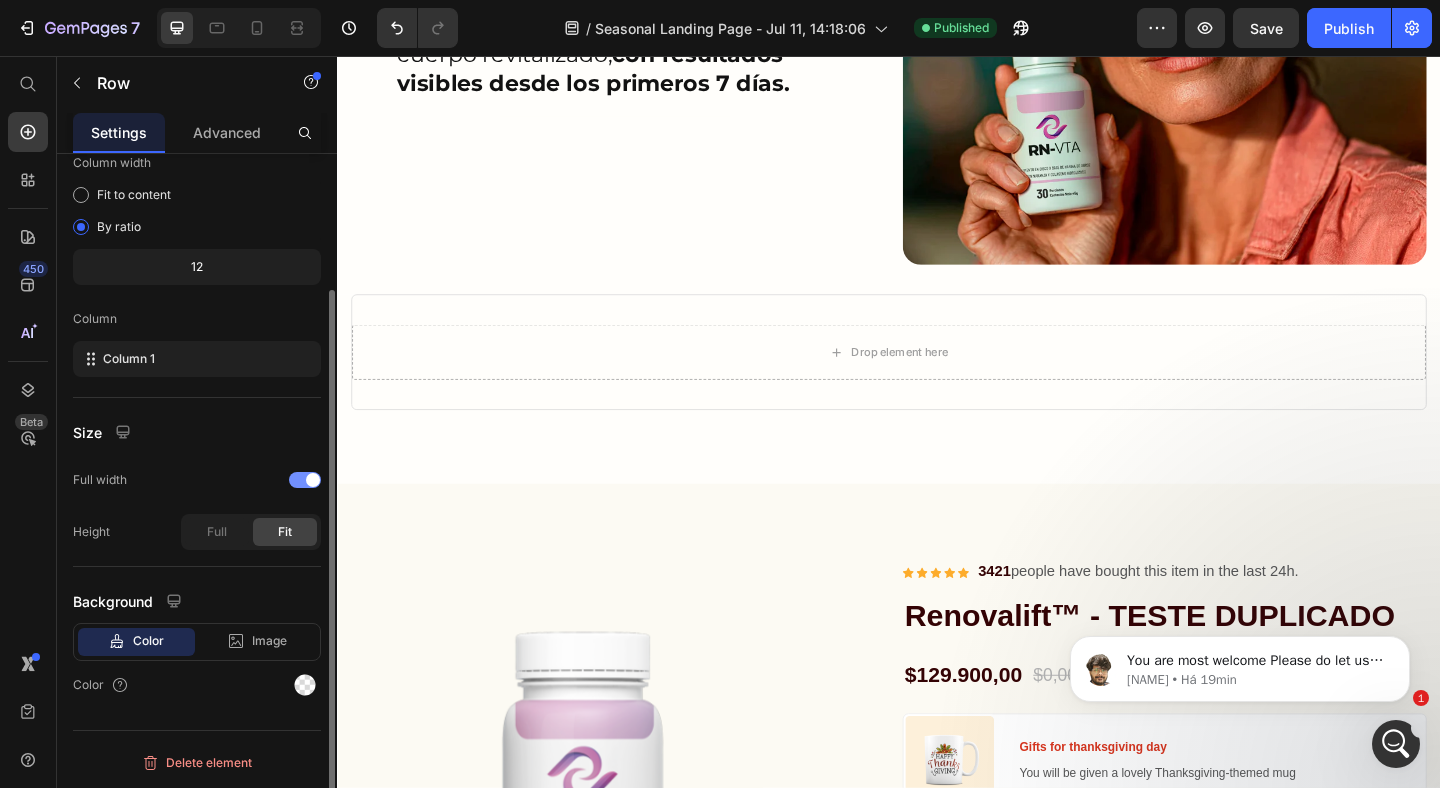 scroll, scrollTop: 169, scrollLeft: 0, axis: vertical 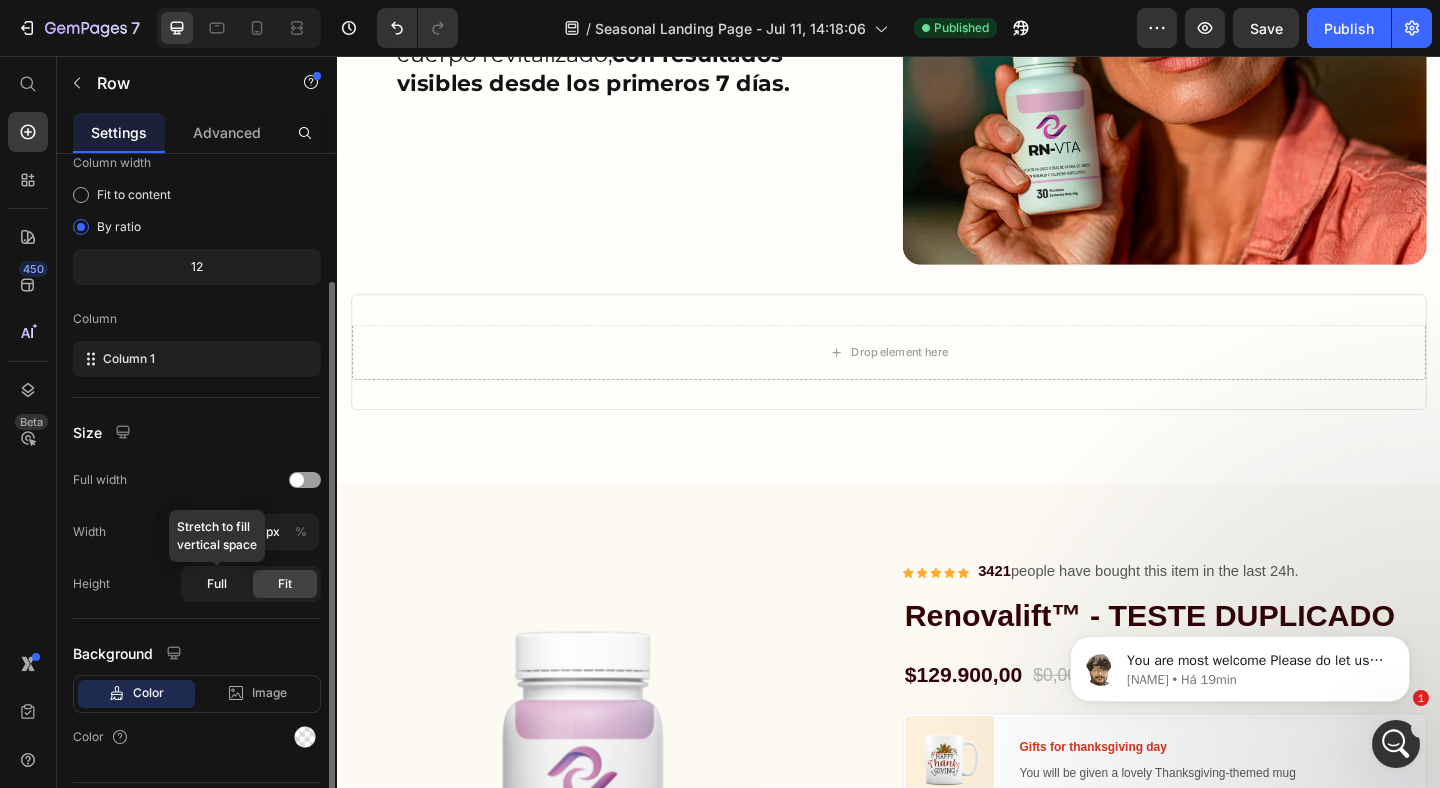 click on "Full" 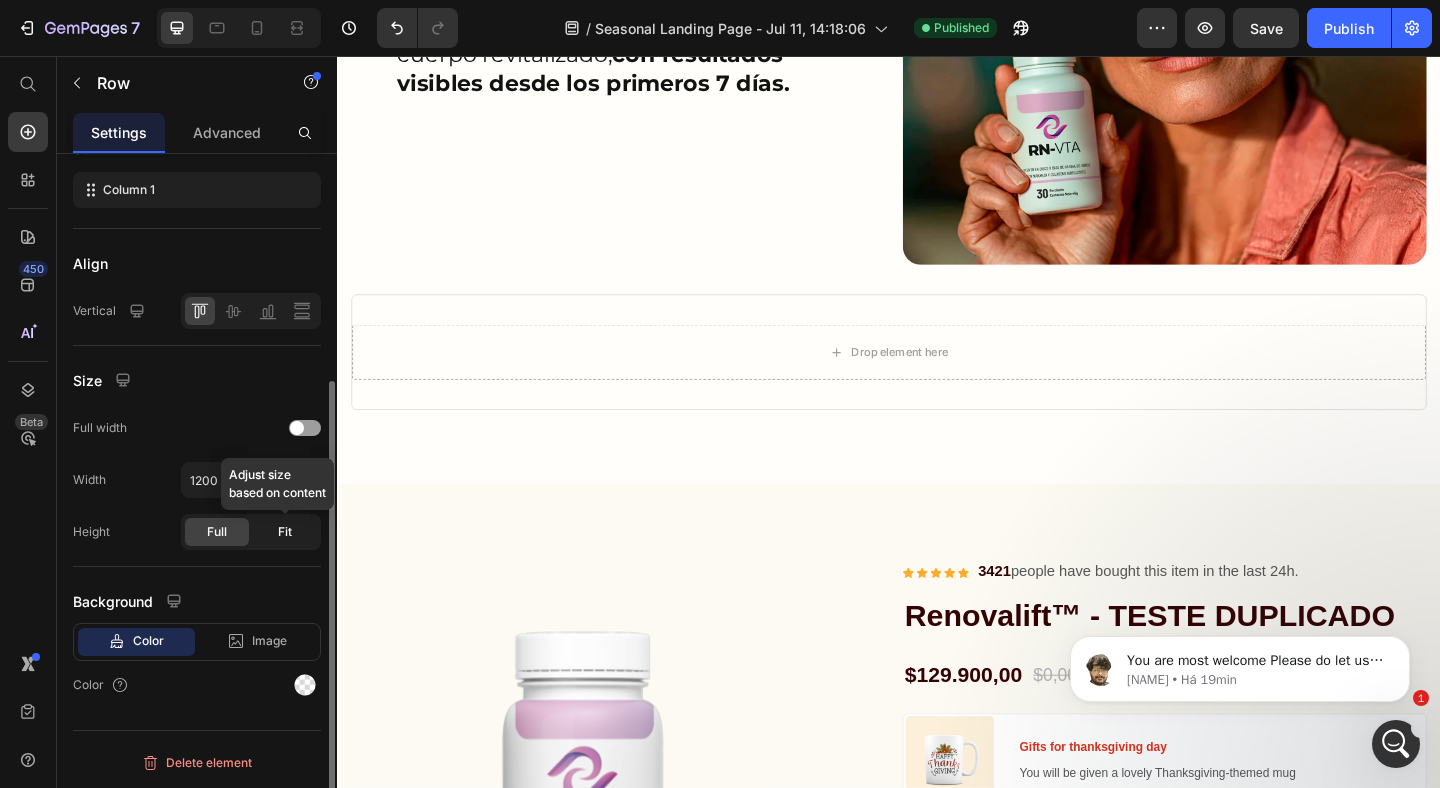 click on "Fit" 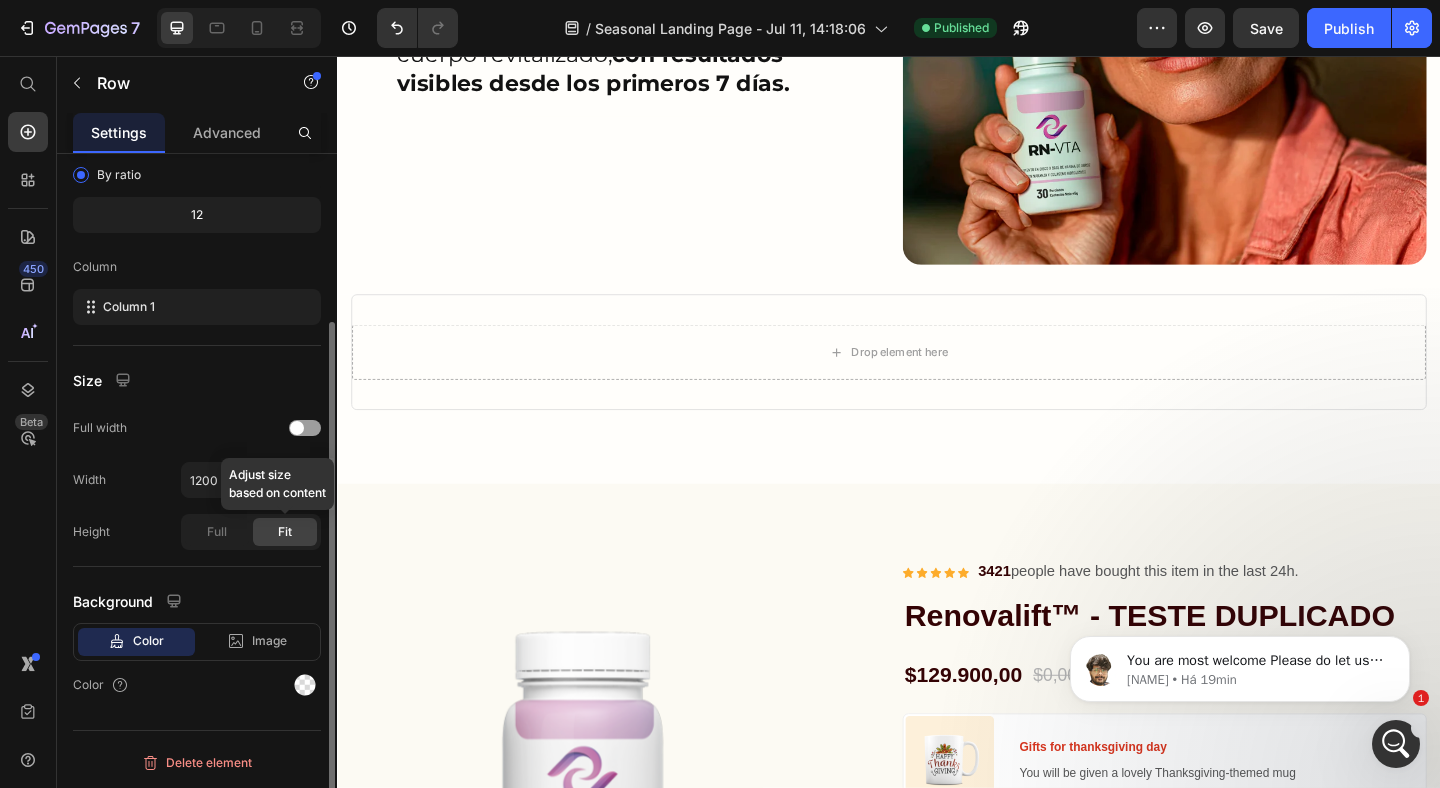 scroll, scrollTop: 221, scrollLeft: 0, axis: vertical 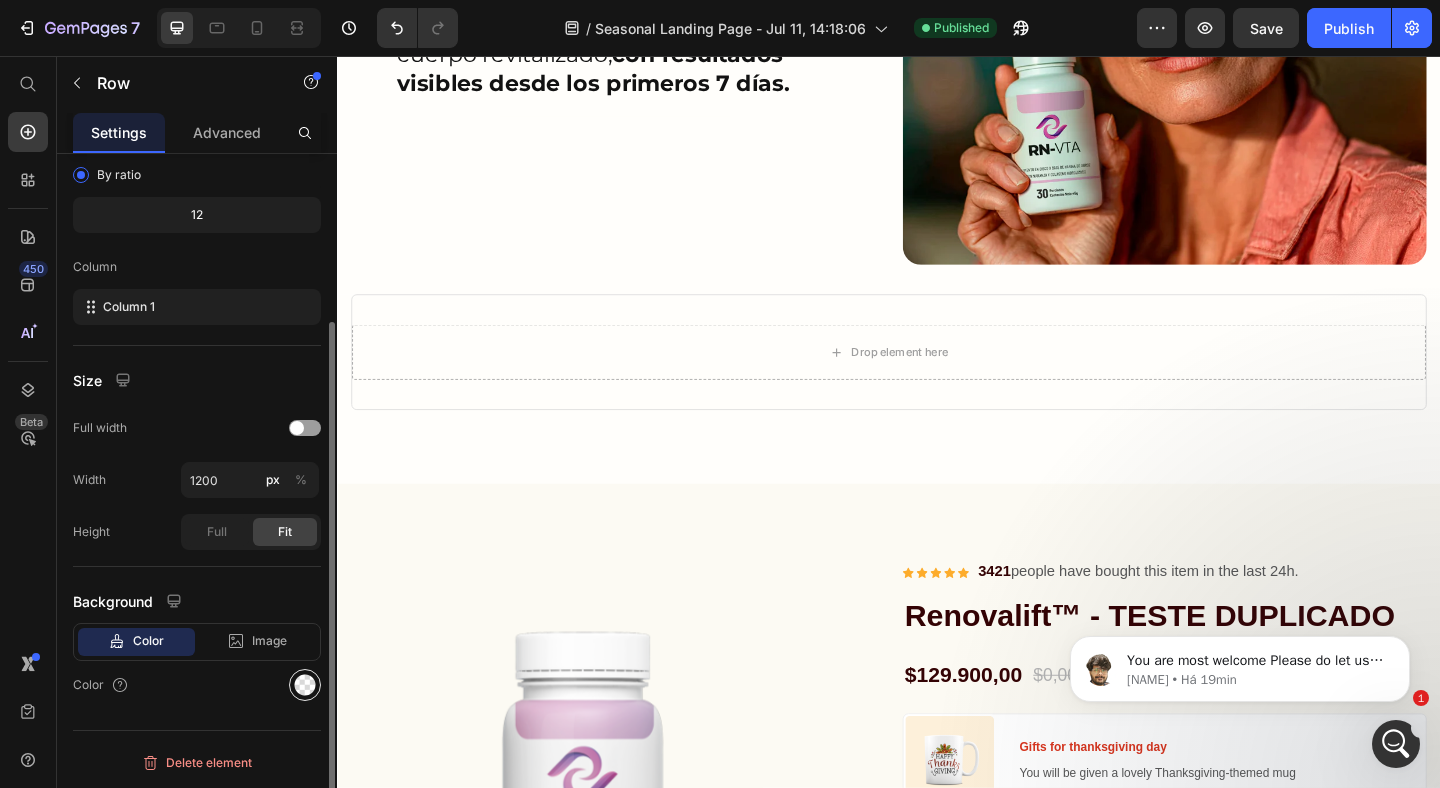 click at bounding box center (305, 685) 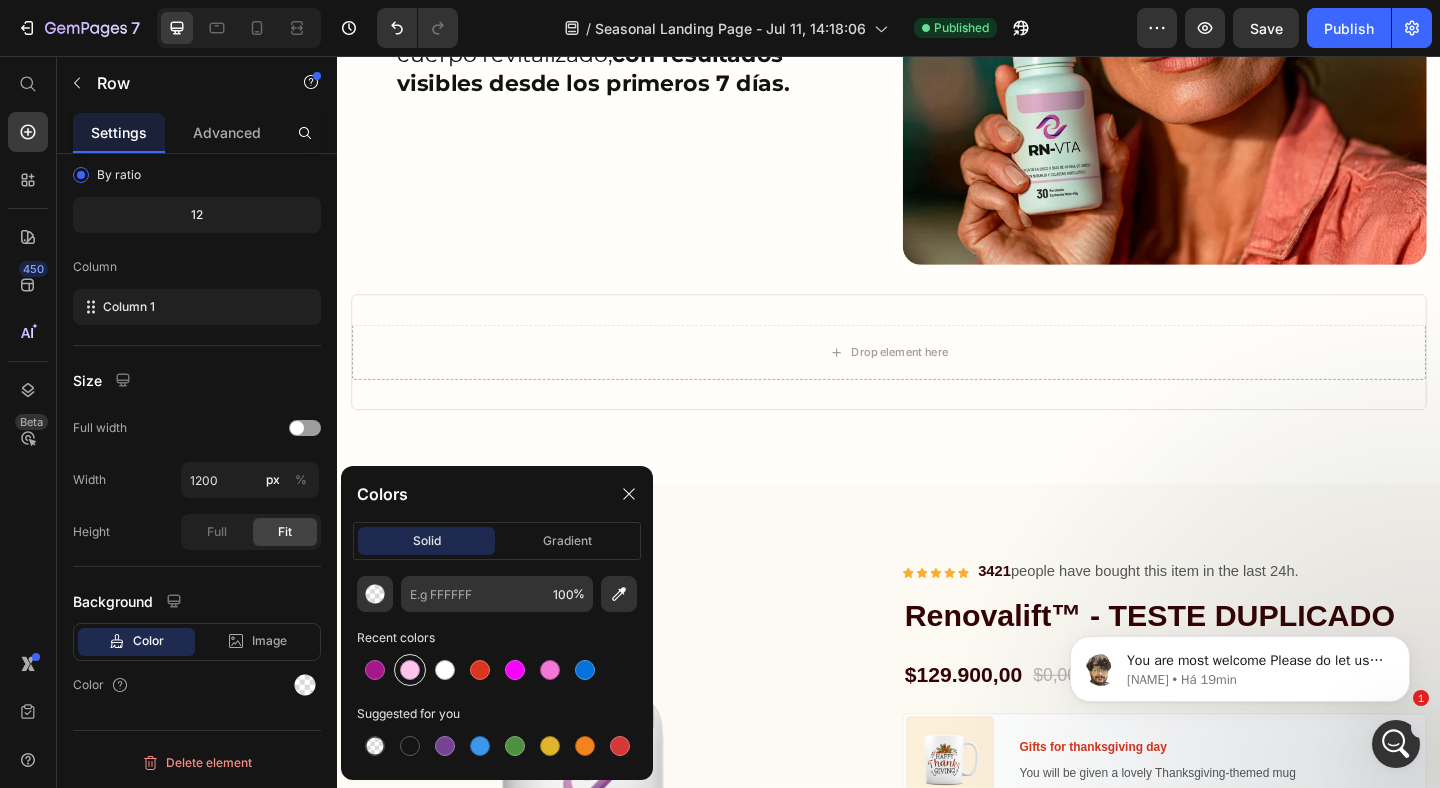 click at bounding box center [410, 670] 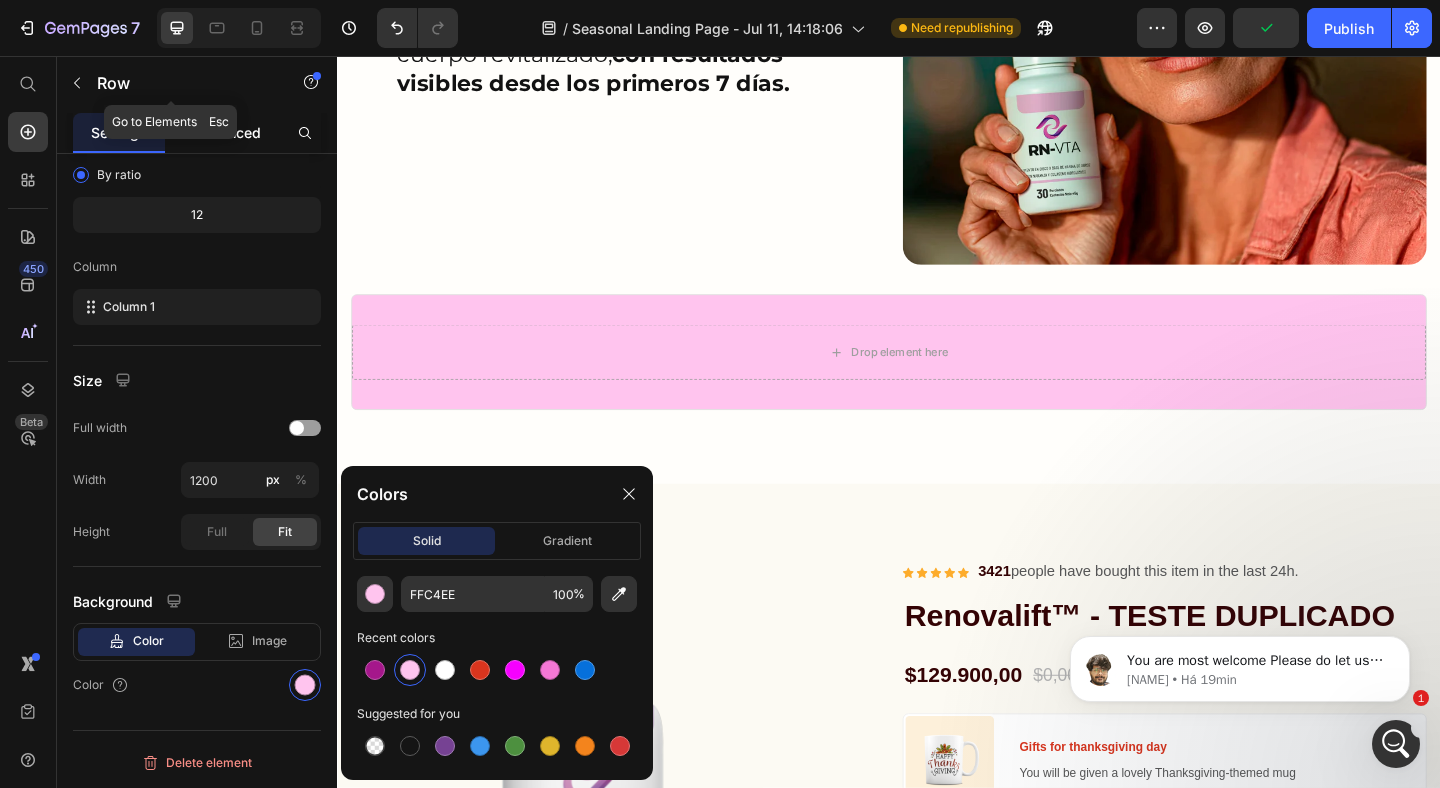 click on "Advanced" at bounding box center [227, 132] 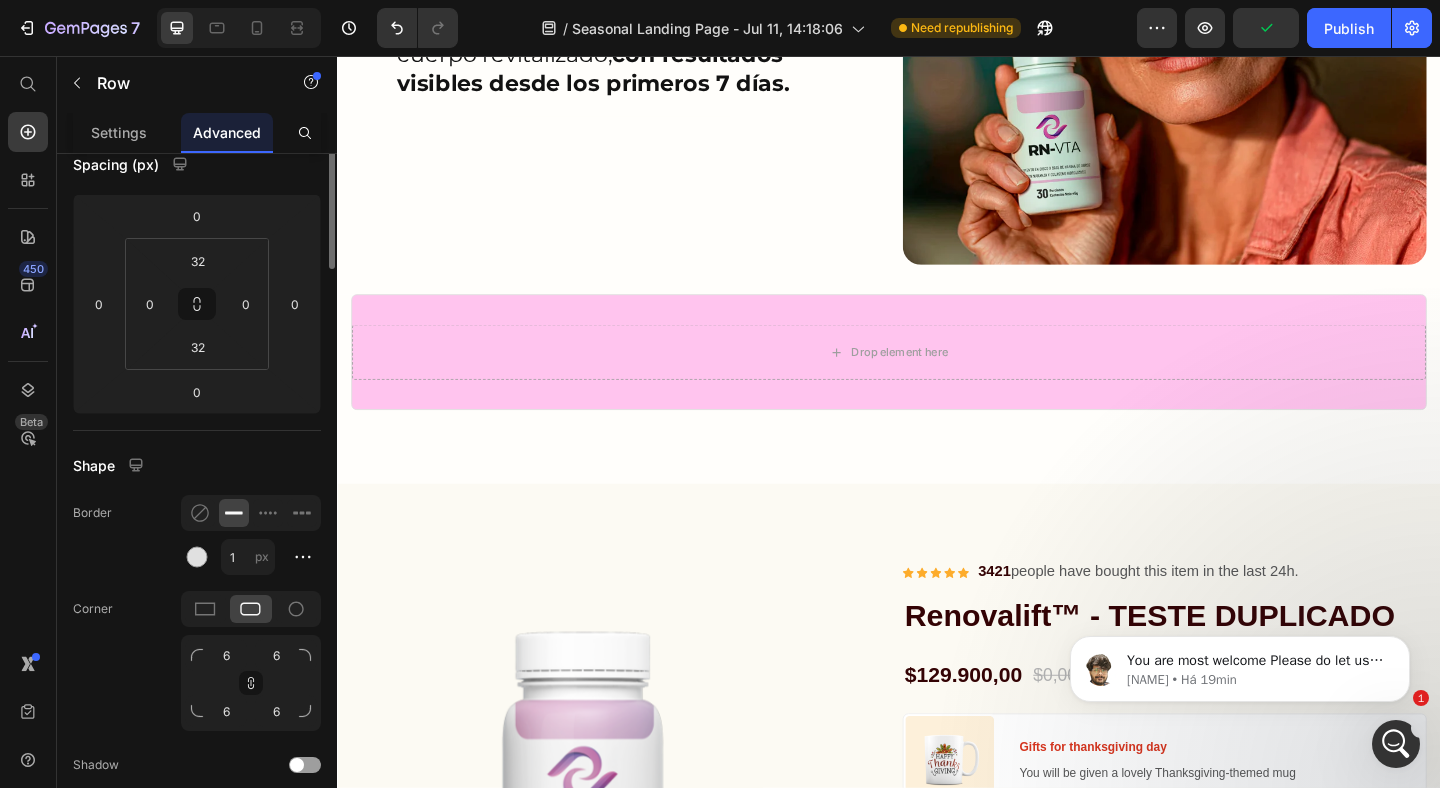 scroll, scrollTop: 0, scrollLeft: 0, axis: both 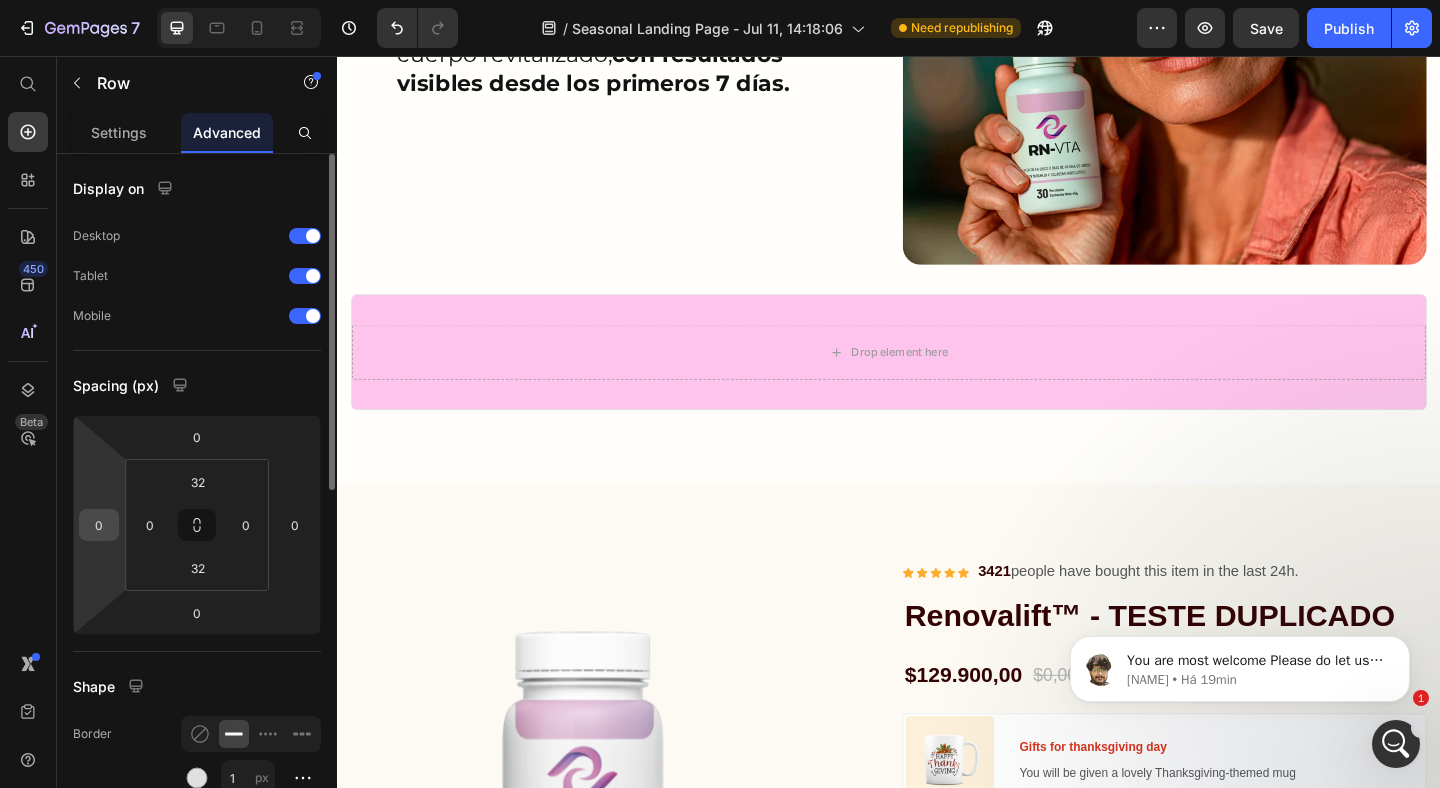 click on "7  Version history  /  Seasonal Landing Page - Jul 11, 14:18:06 Need republishing Preview  Save   Publish  450 Beta Start with Sections Elements Hero Section Product Detail Brands Trusted Badges Guarantee Product Breakdown How to use Testimonials Compare Bundle FAQs Social Proof Brand Story Product List Collection Blog List Contact Sticky Add to Cart Custom Footer Browse Library 450 Layout
Row
Row
Row
Row Text
Heading
Text Block Button
Button
Button
Sticky Back to top Media" at bounding box center (720, 0) 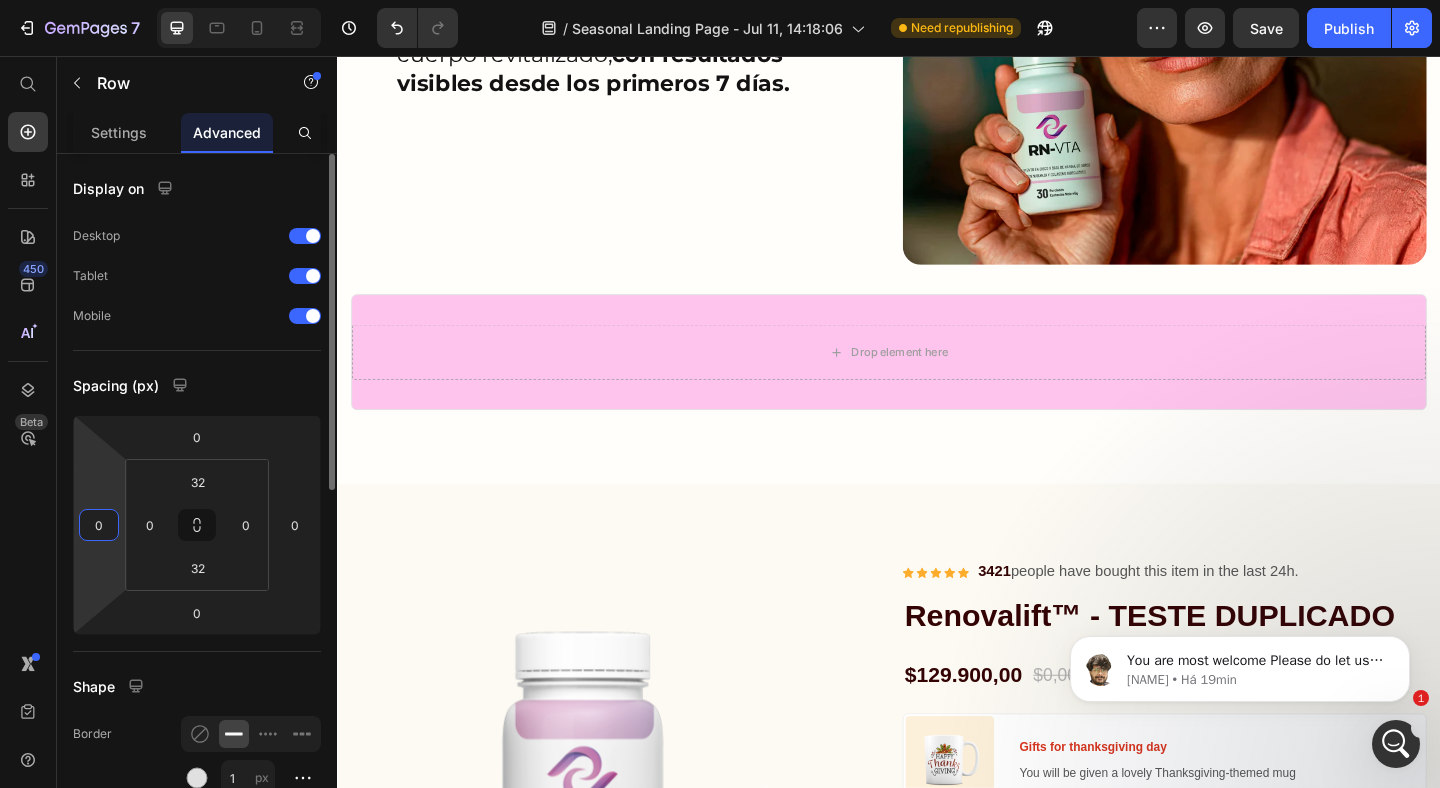 click on "0" at bounding box center [99, 525] 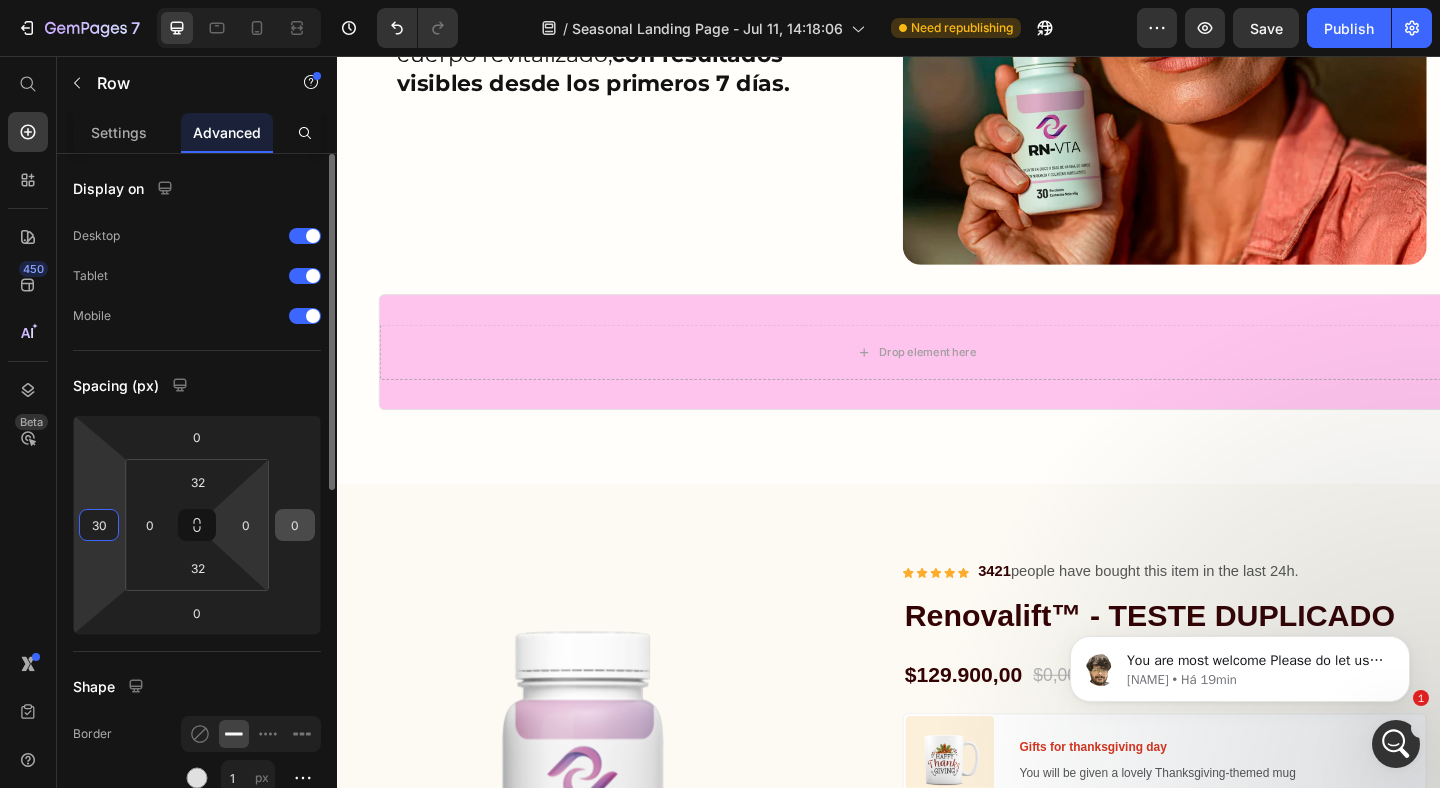 type on "30" 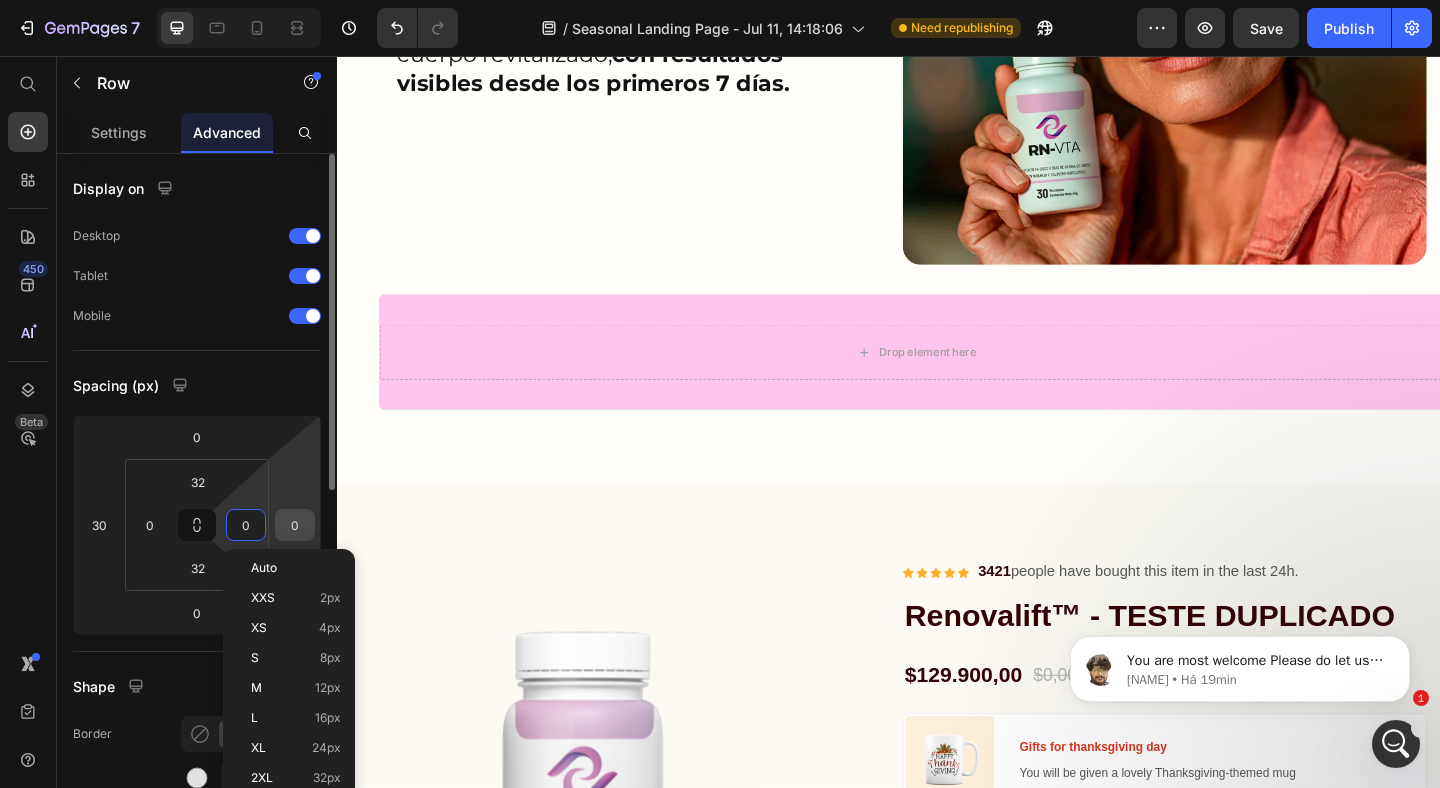 click on "0" at bounding box center [295, 525] 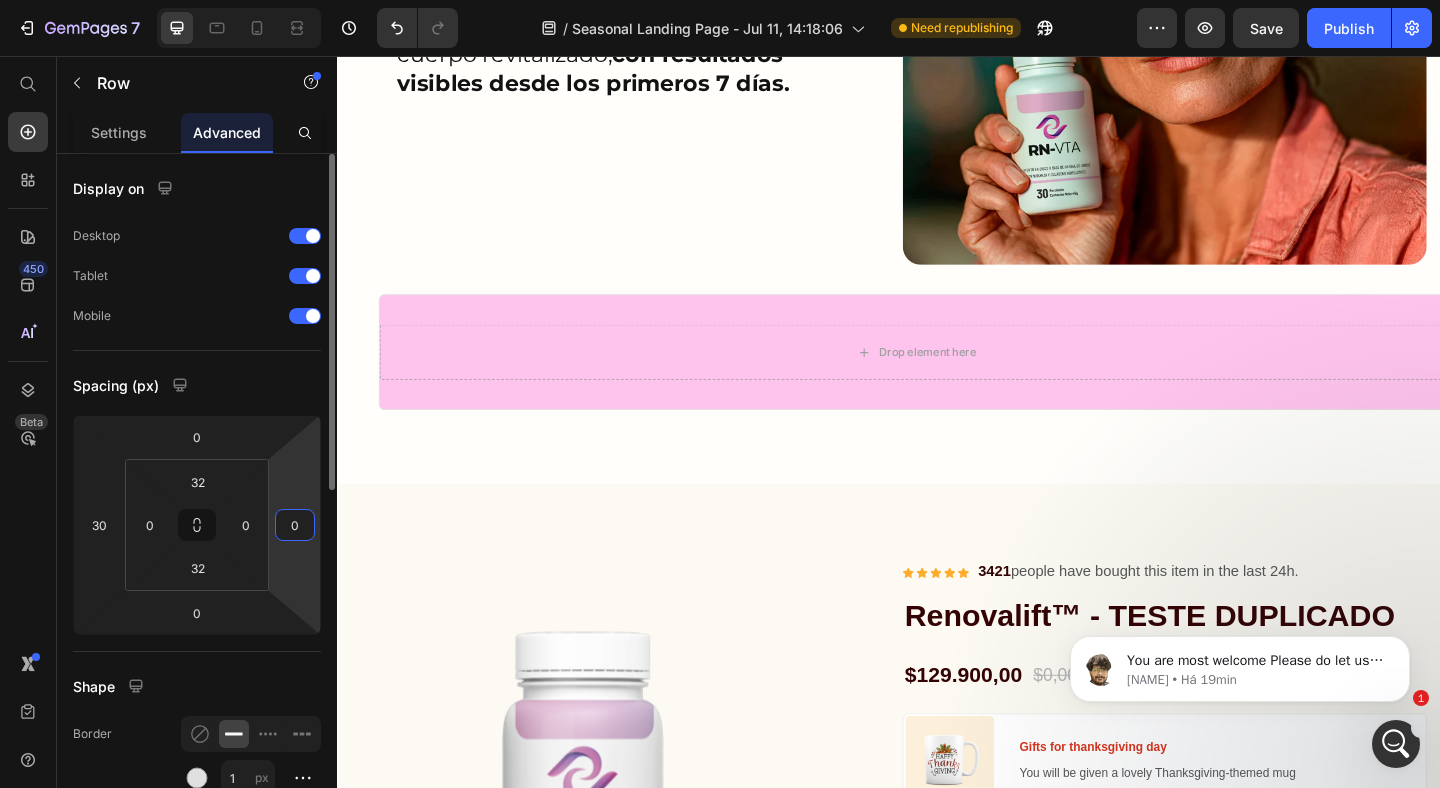 type on "03" 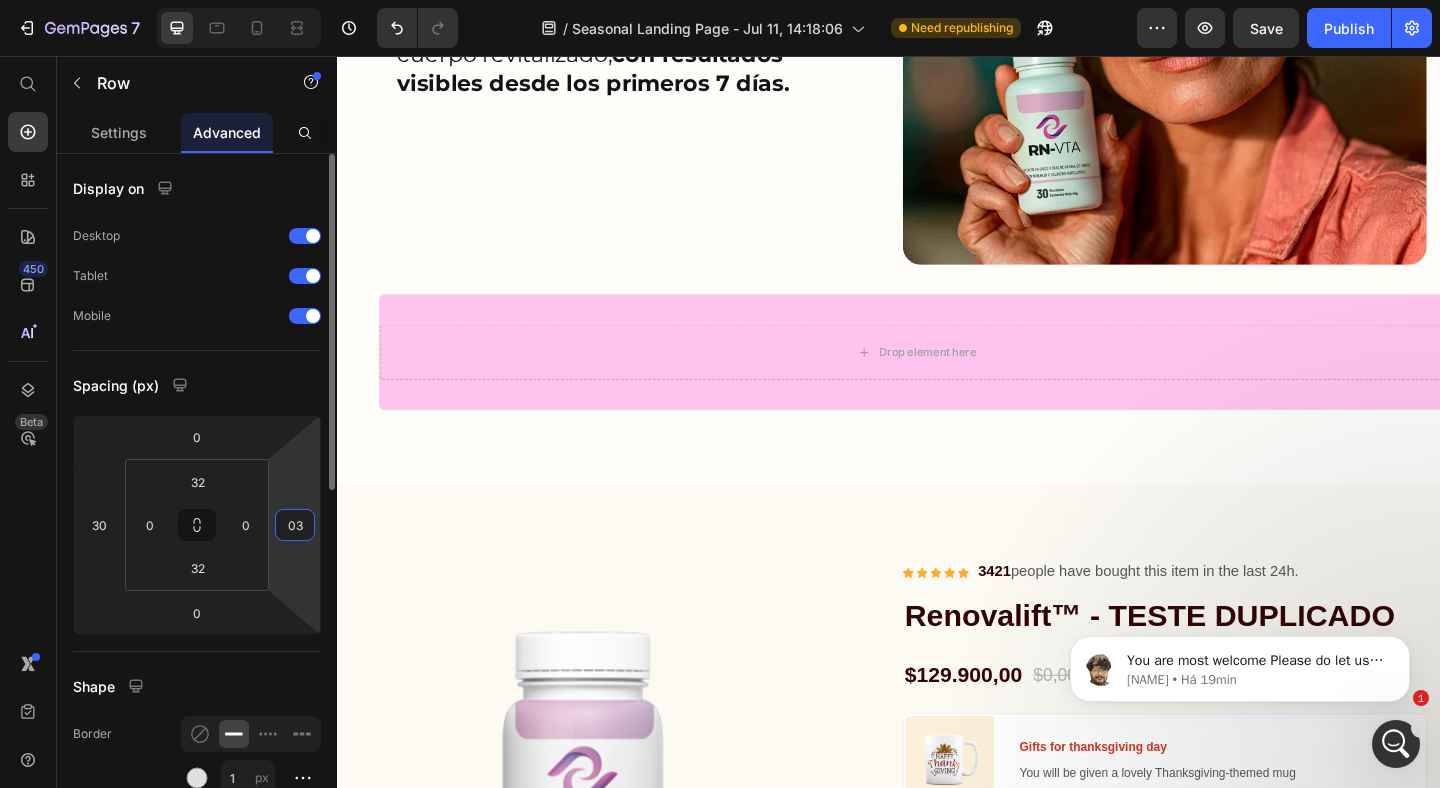 type on "0" 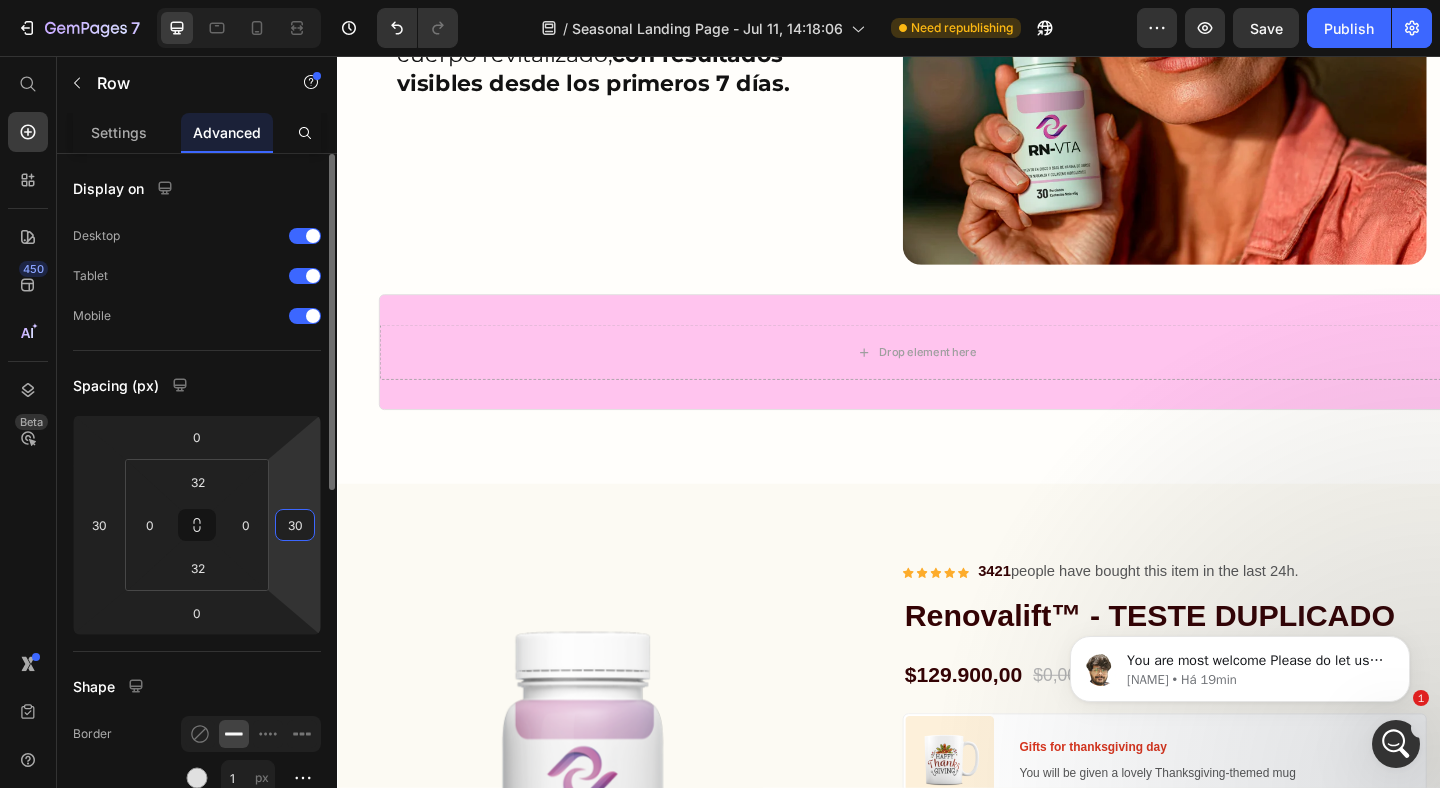 type on "3" 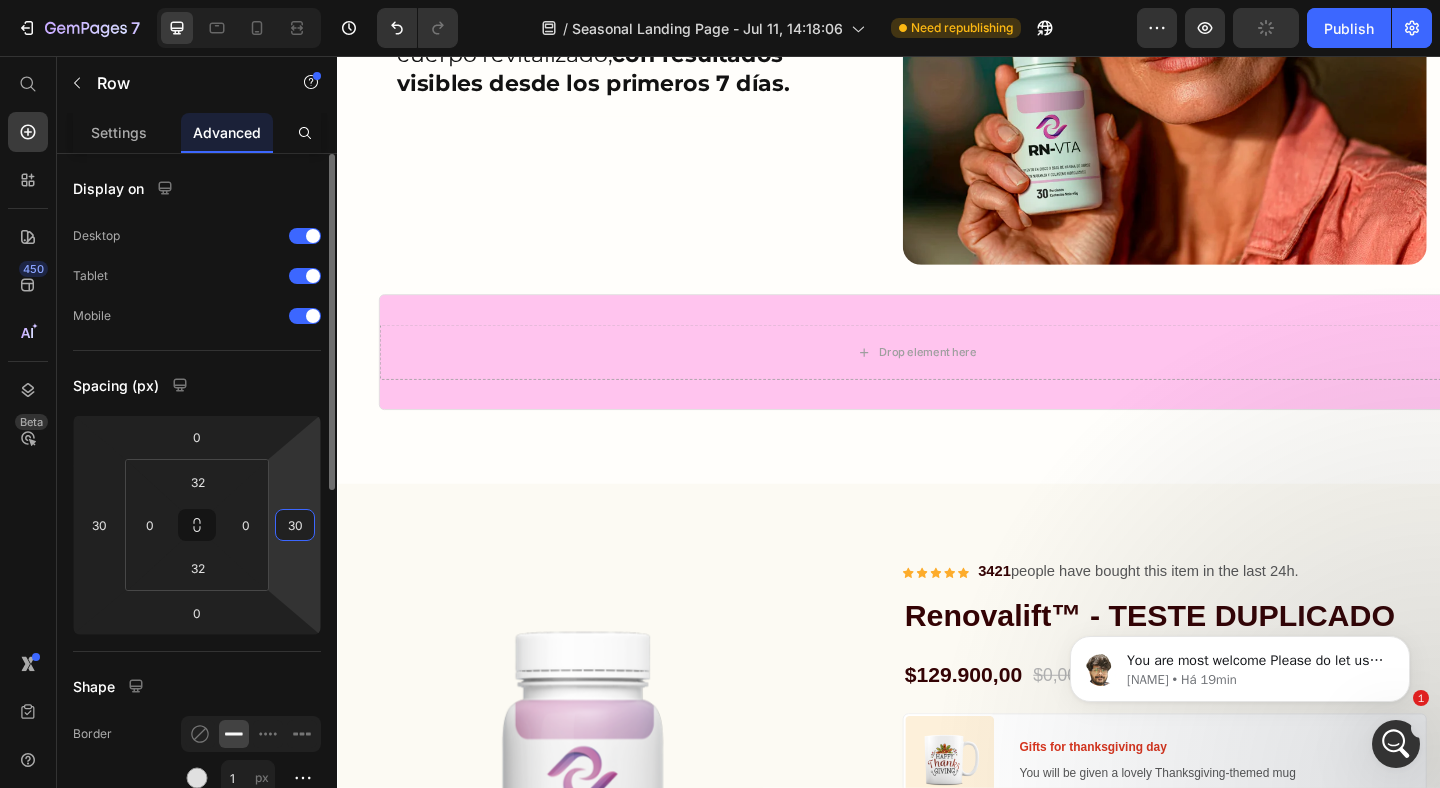 type on "3" 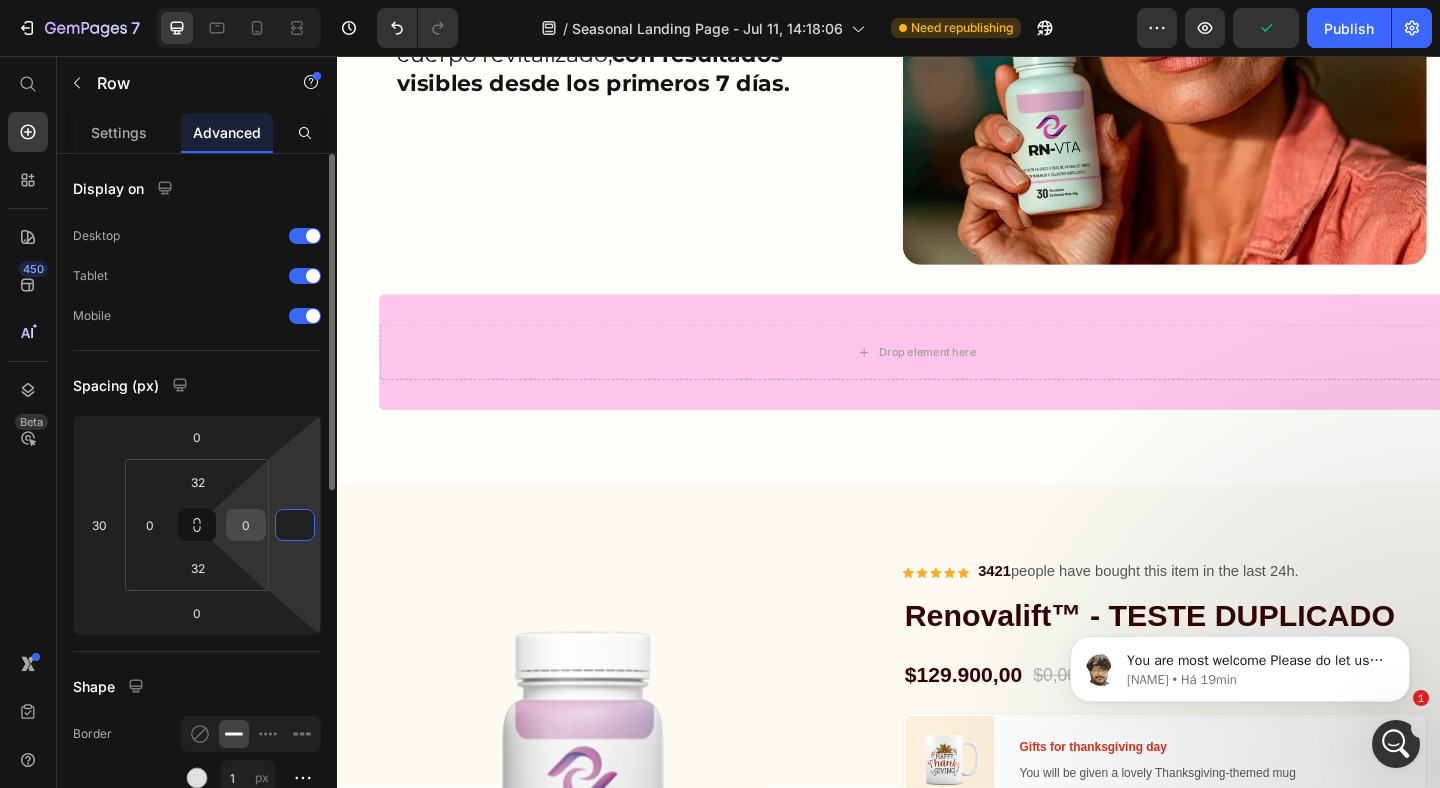 click on "0" at bounding box center [246, 525] 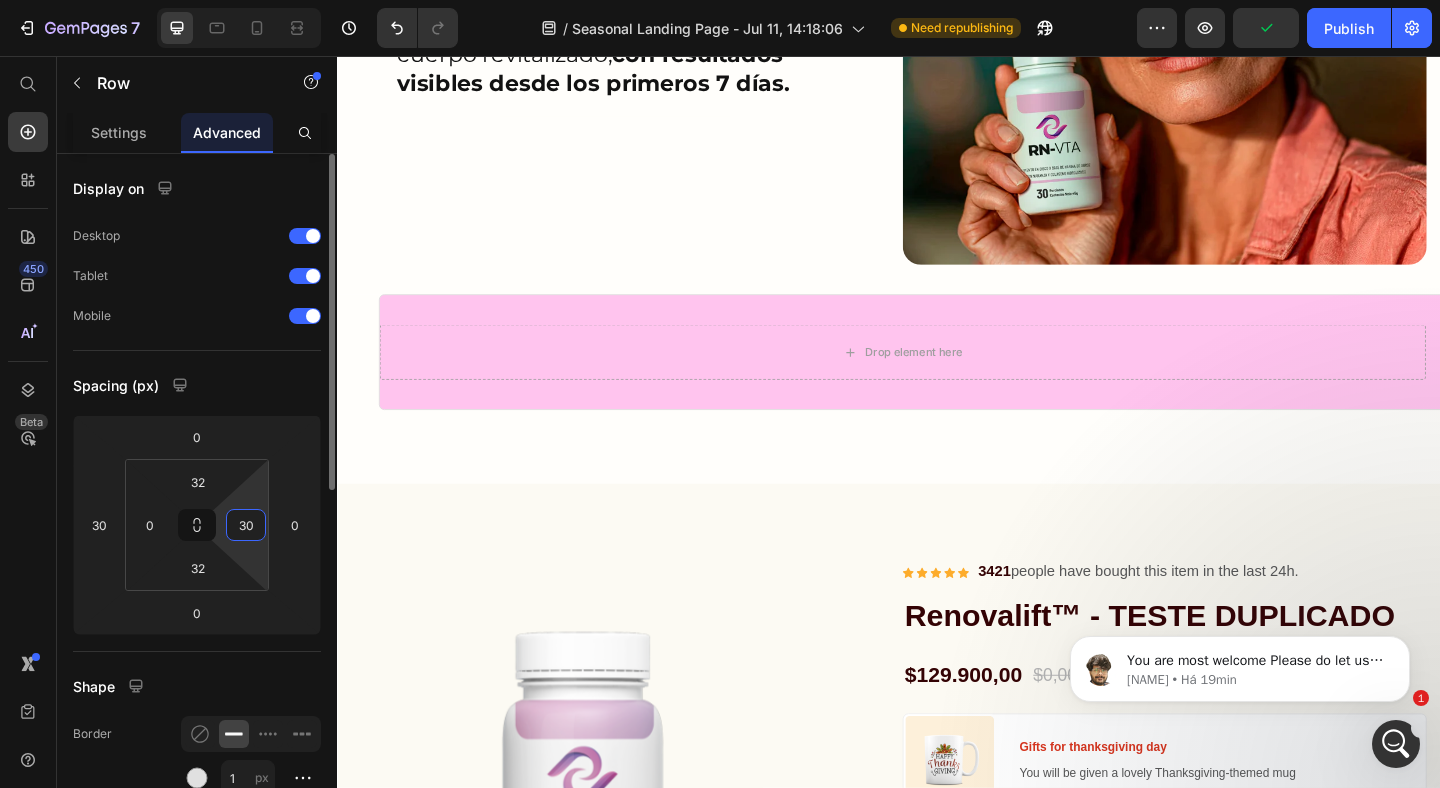 type on "3" 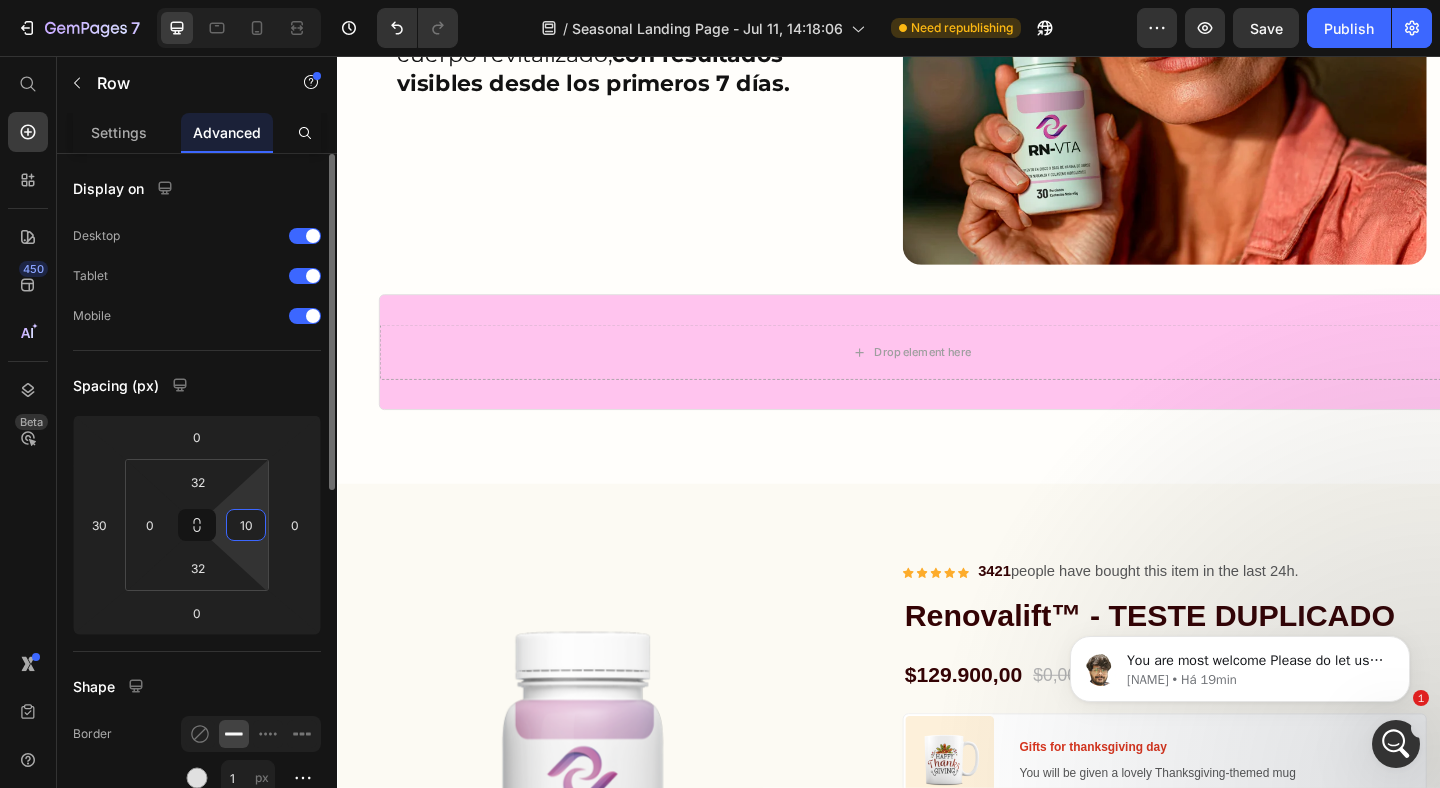 type on "1" 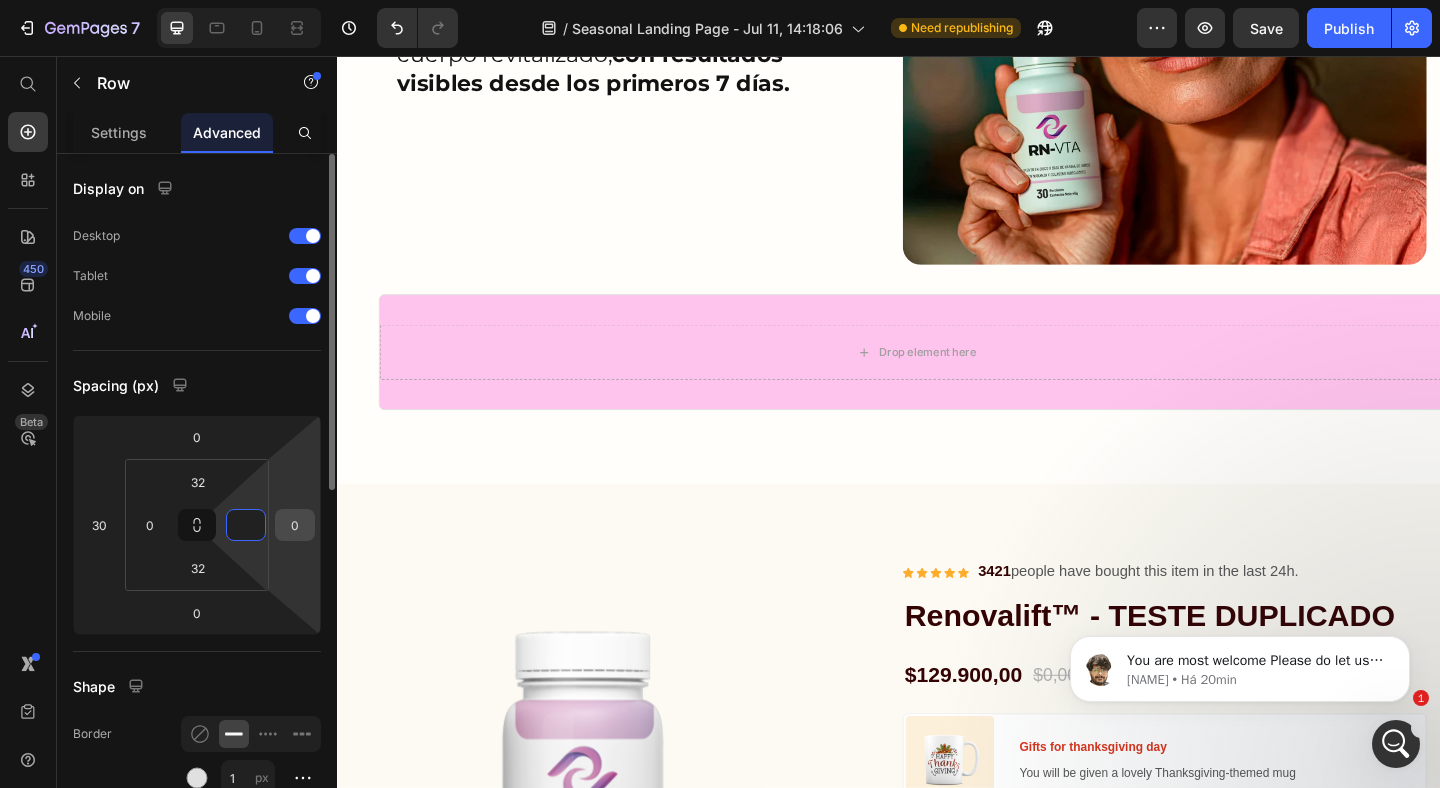 click on "0" at bounding box center (295, 525) 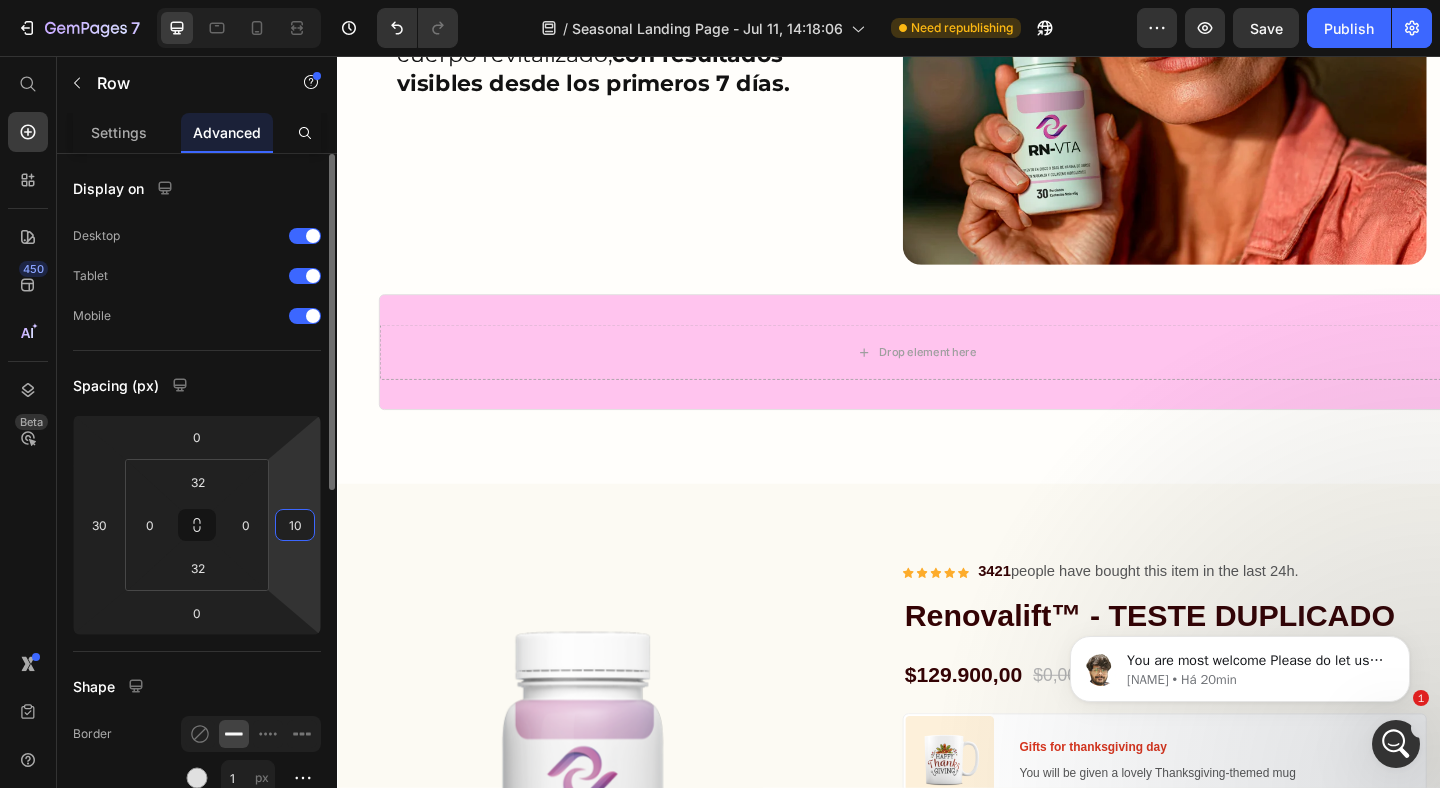 type on "1" 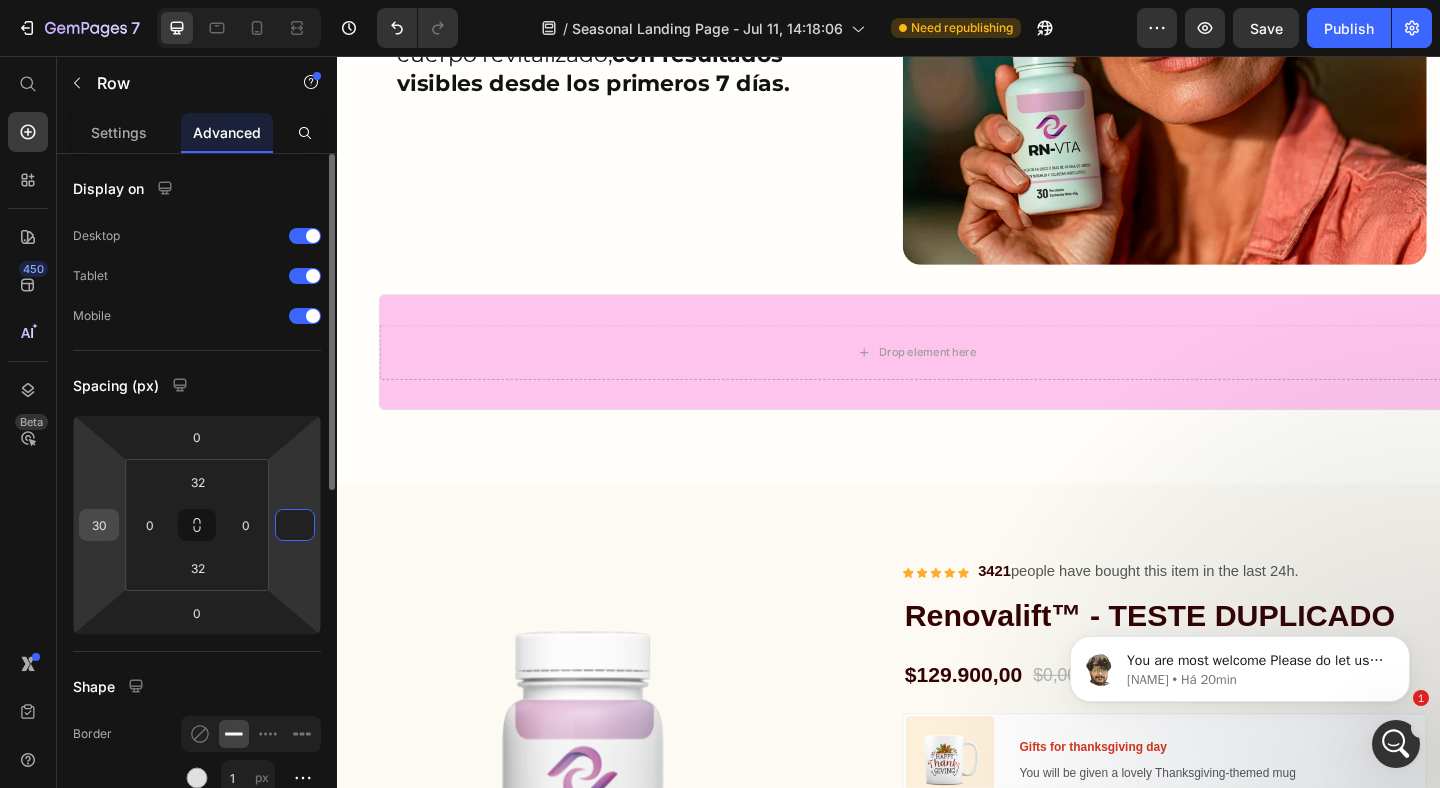 click on "30" at bounding box center (99, 525) 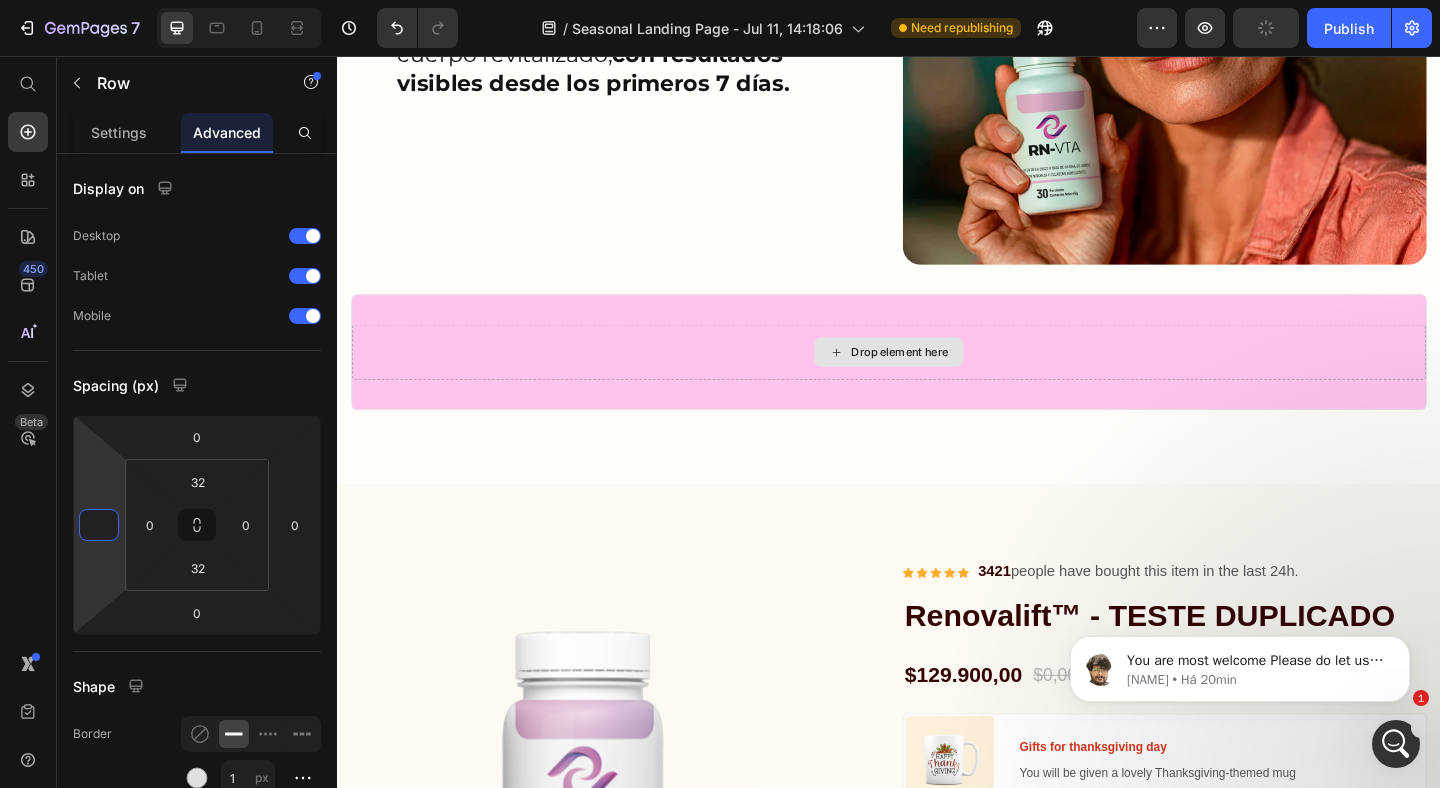 click on "Drop element here" at bounding box center [937, 378] 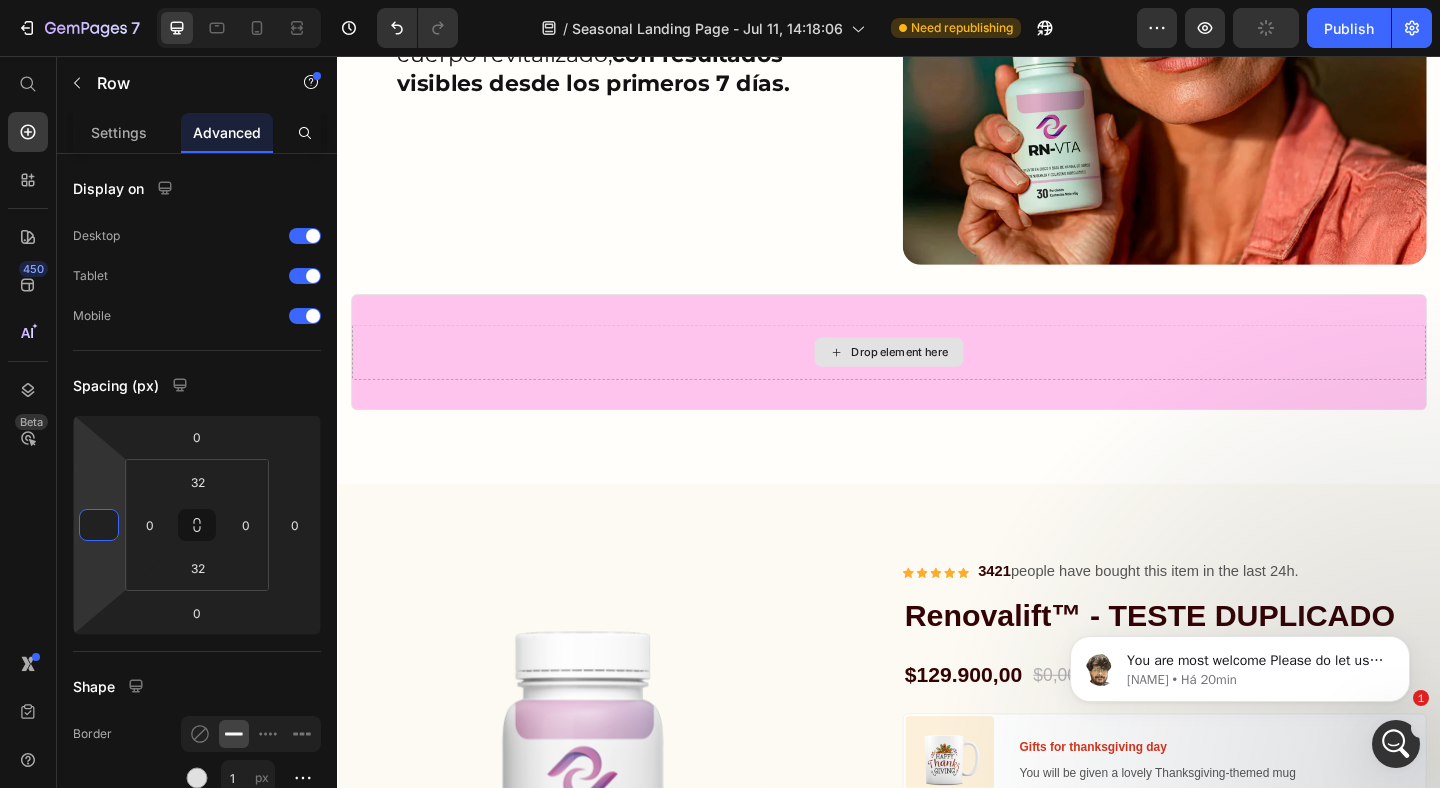 type on "0" 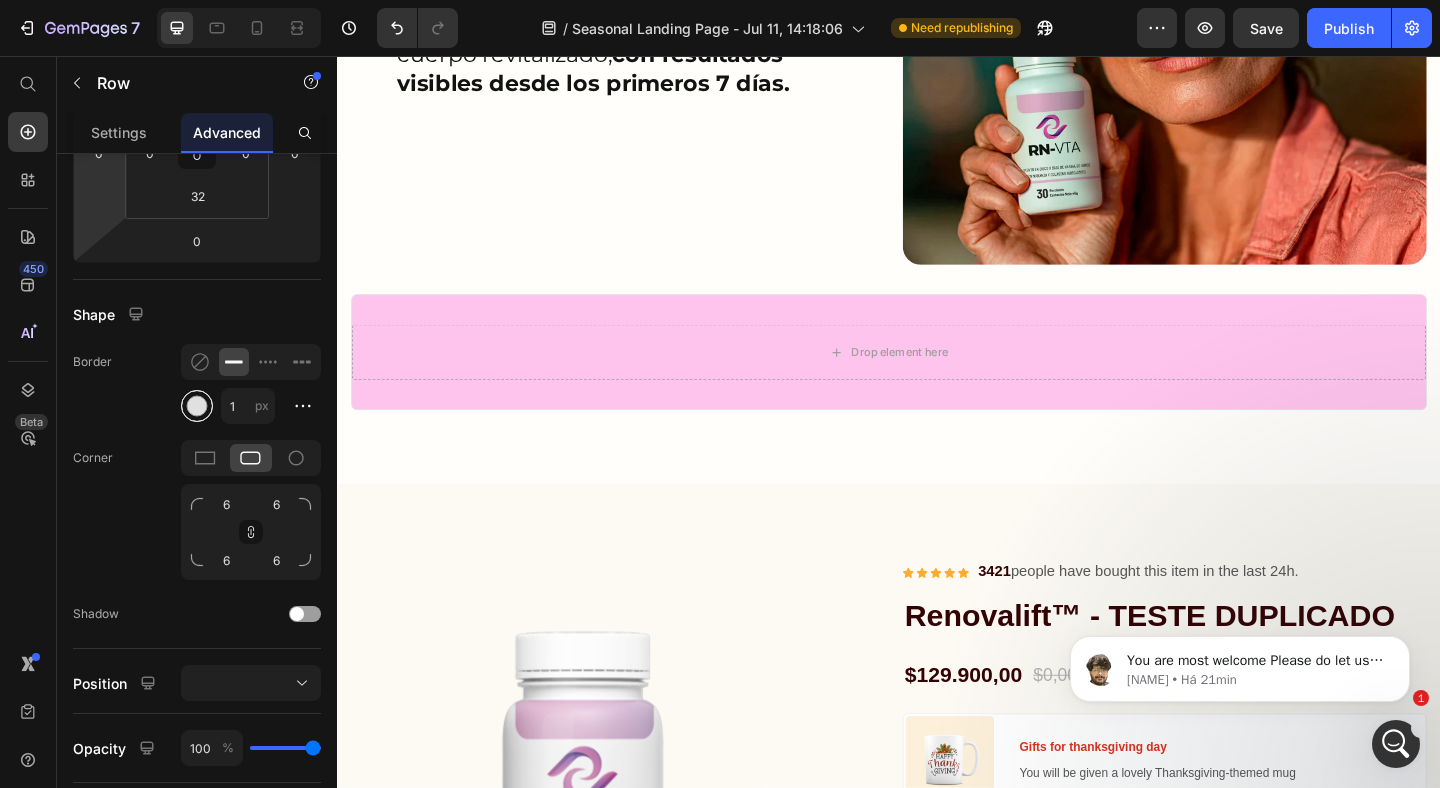 scroll, scrollTop: 726, scrollLeft: 0, axis: vertical 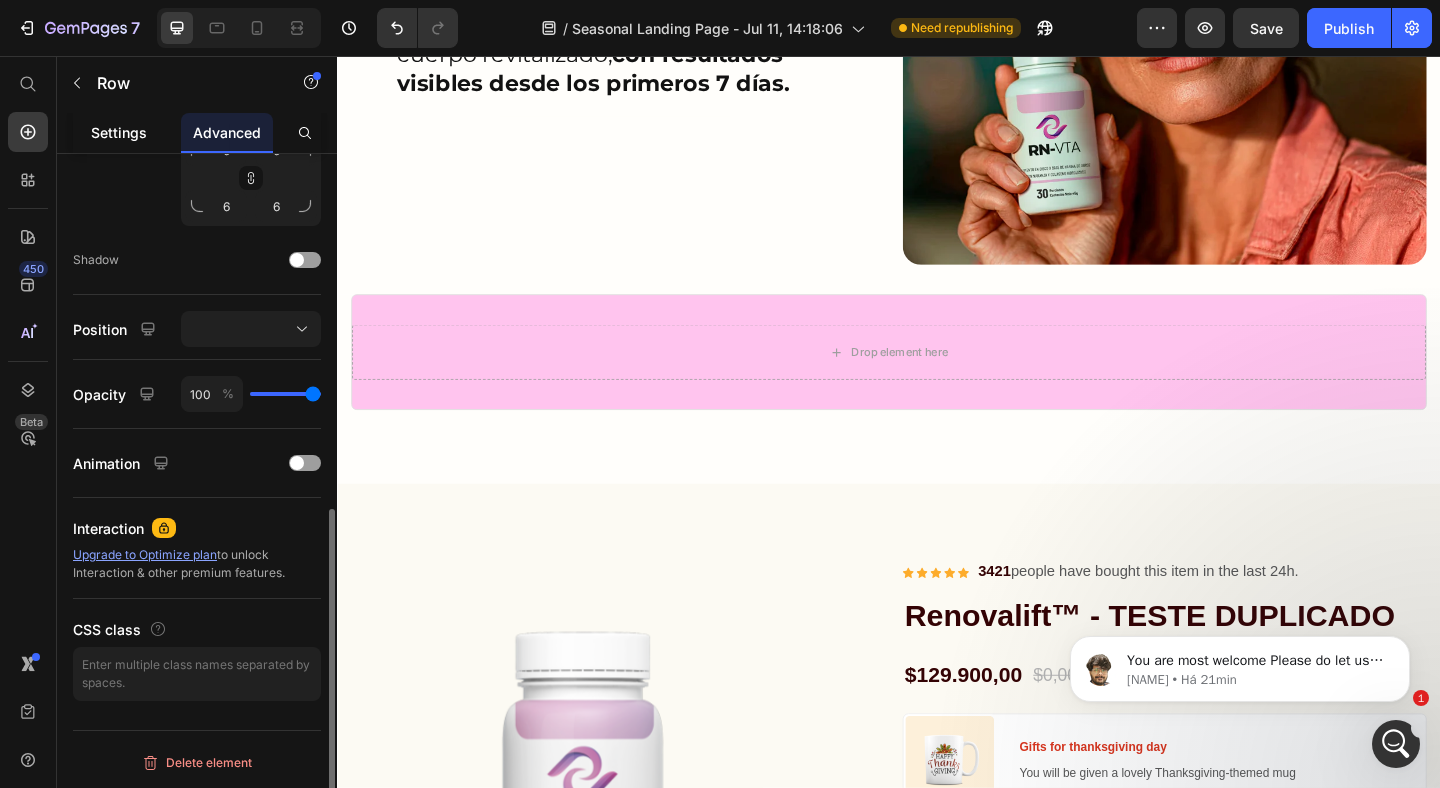 click on "Settings" at bounding box center [119, 132] 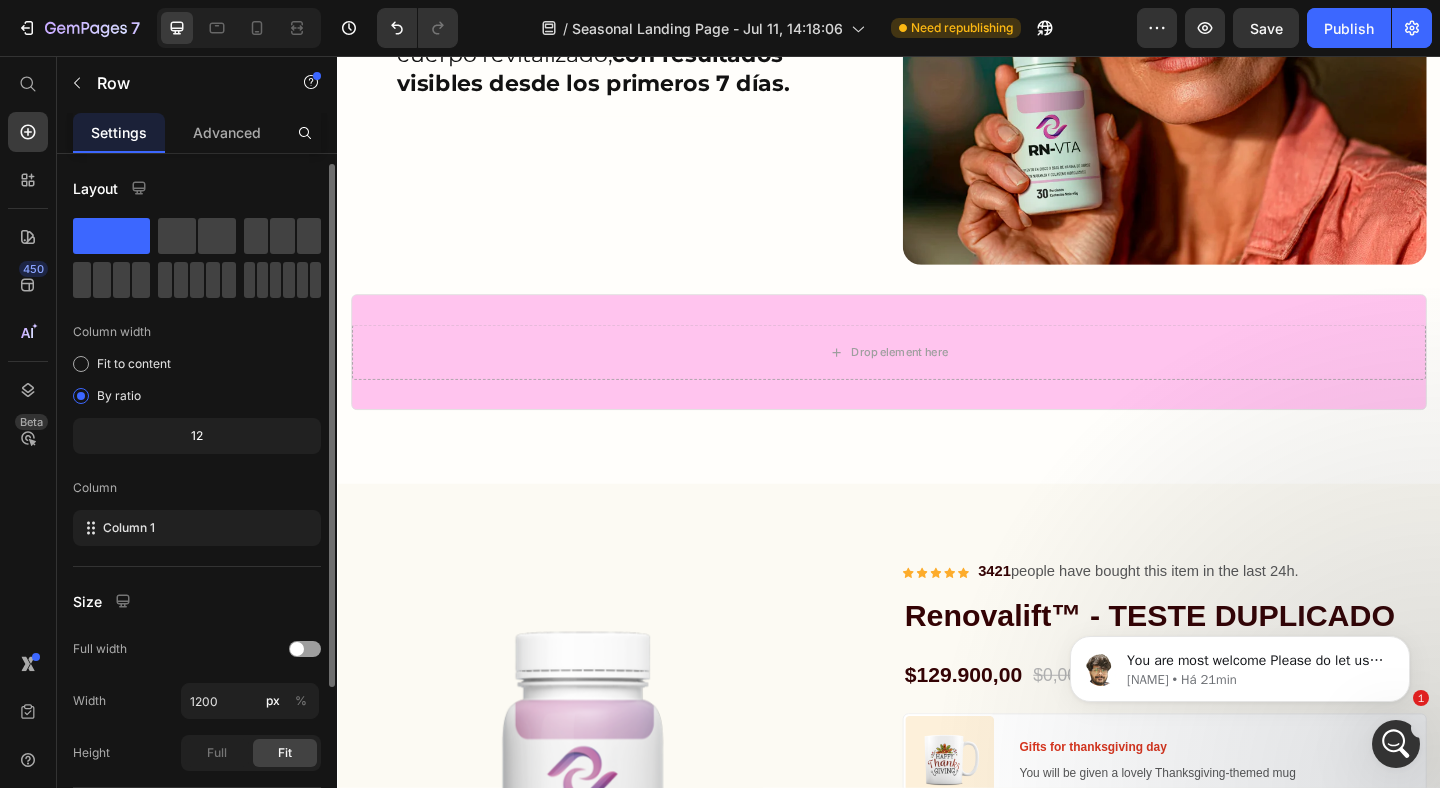 scroll, scrollTop: 221, scrollLeft: 0, axis: vertical 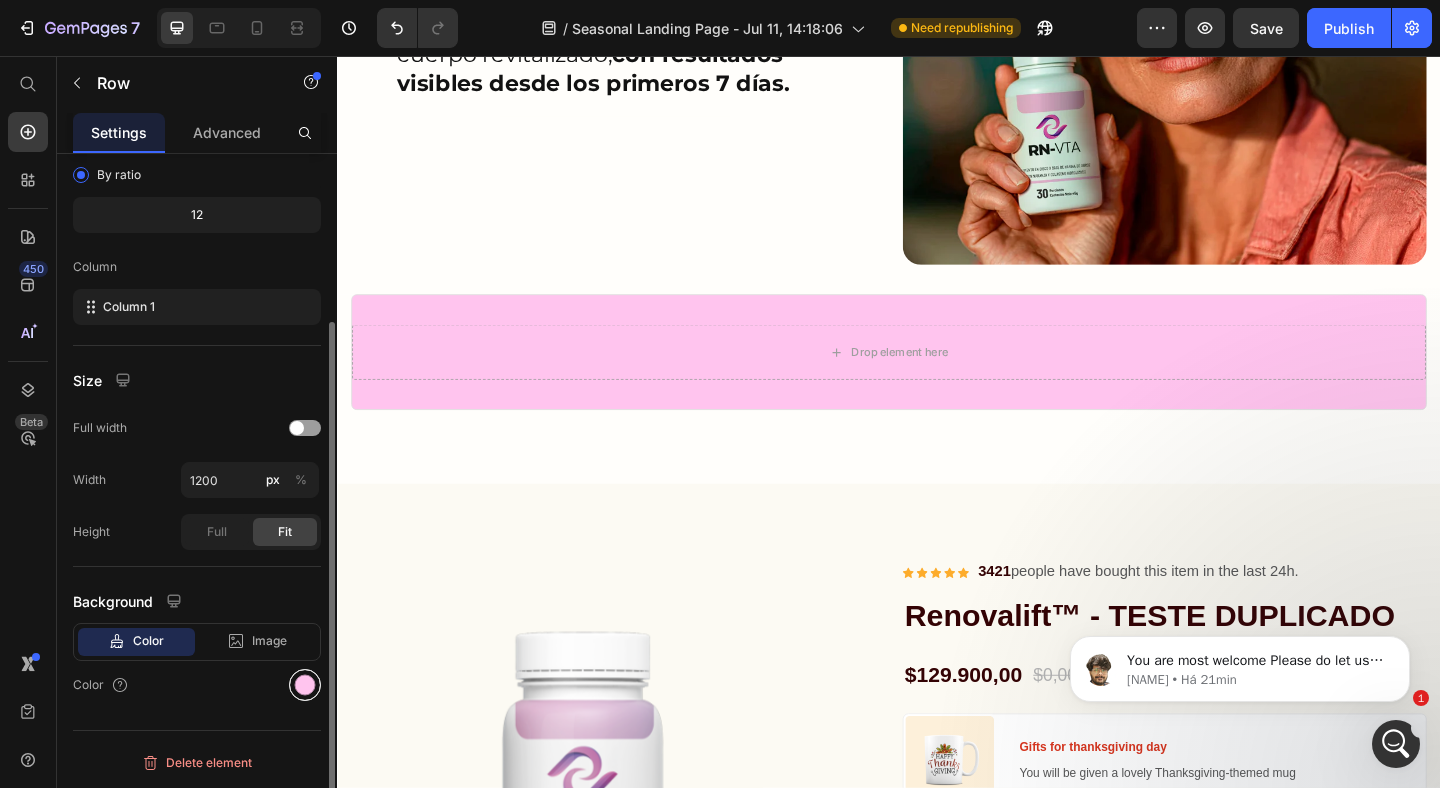 click at bounding box center (305, 685) 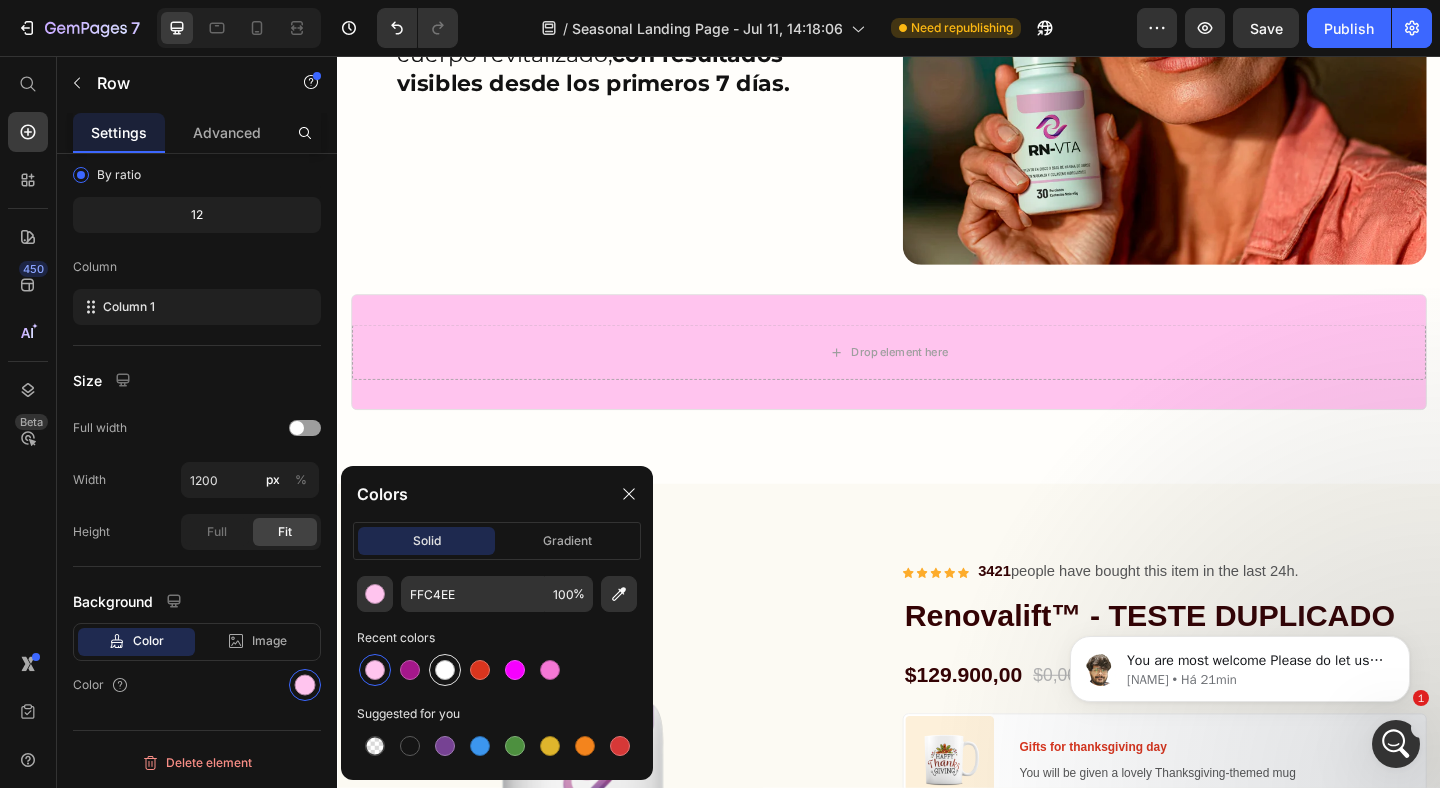 click at bounding box center [445, 670] 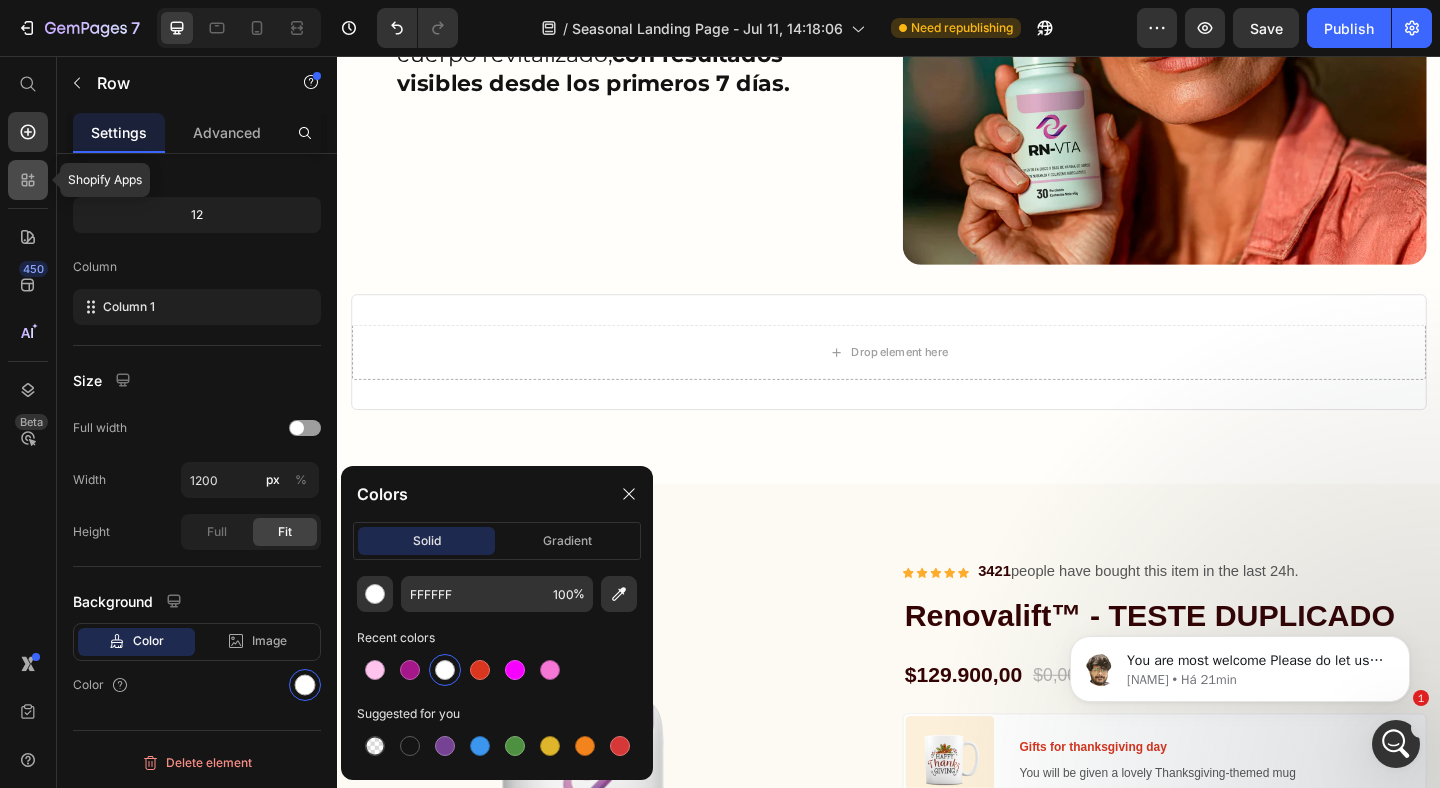 click 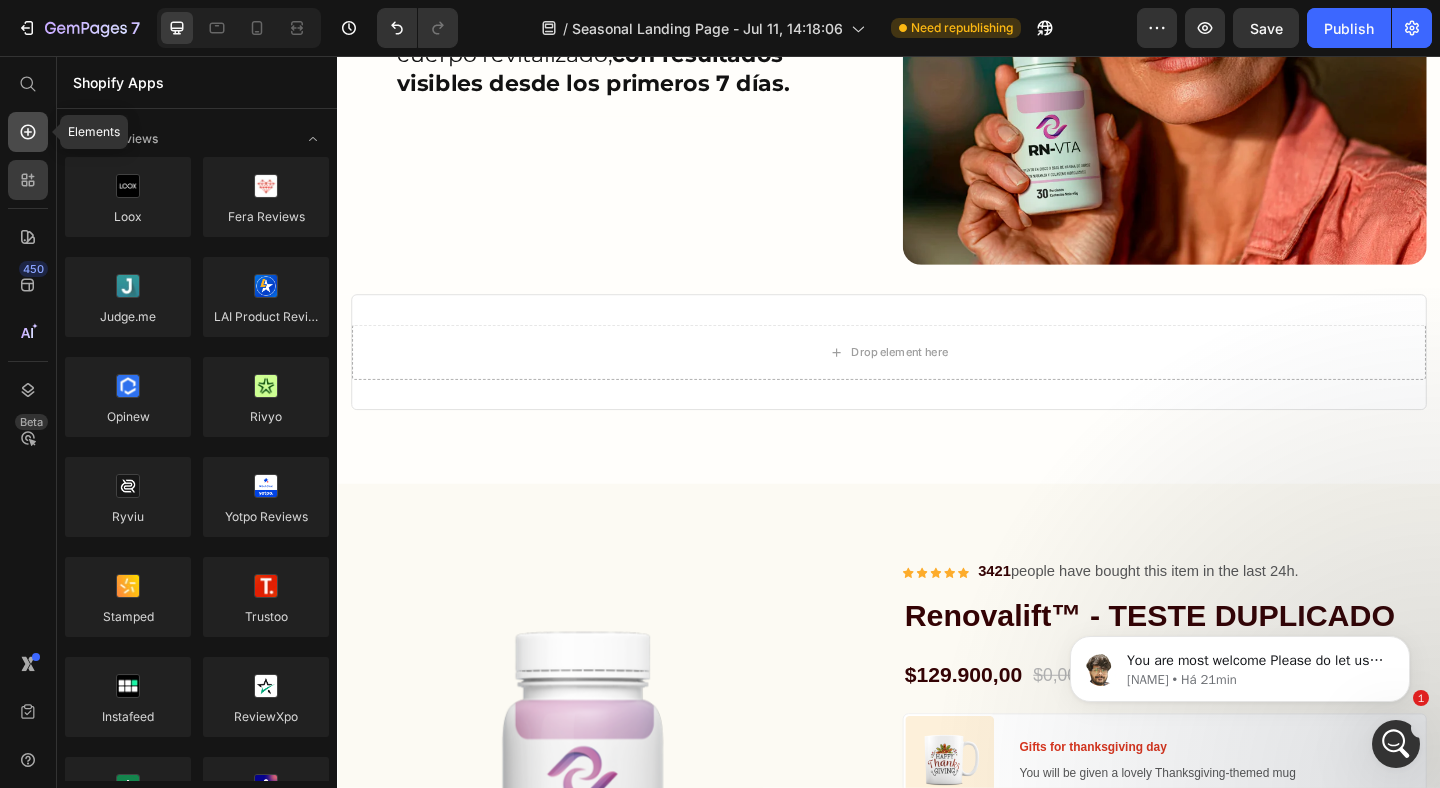 click 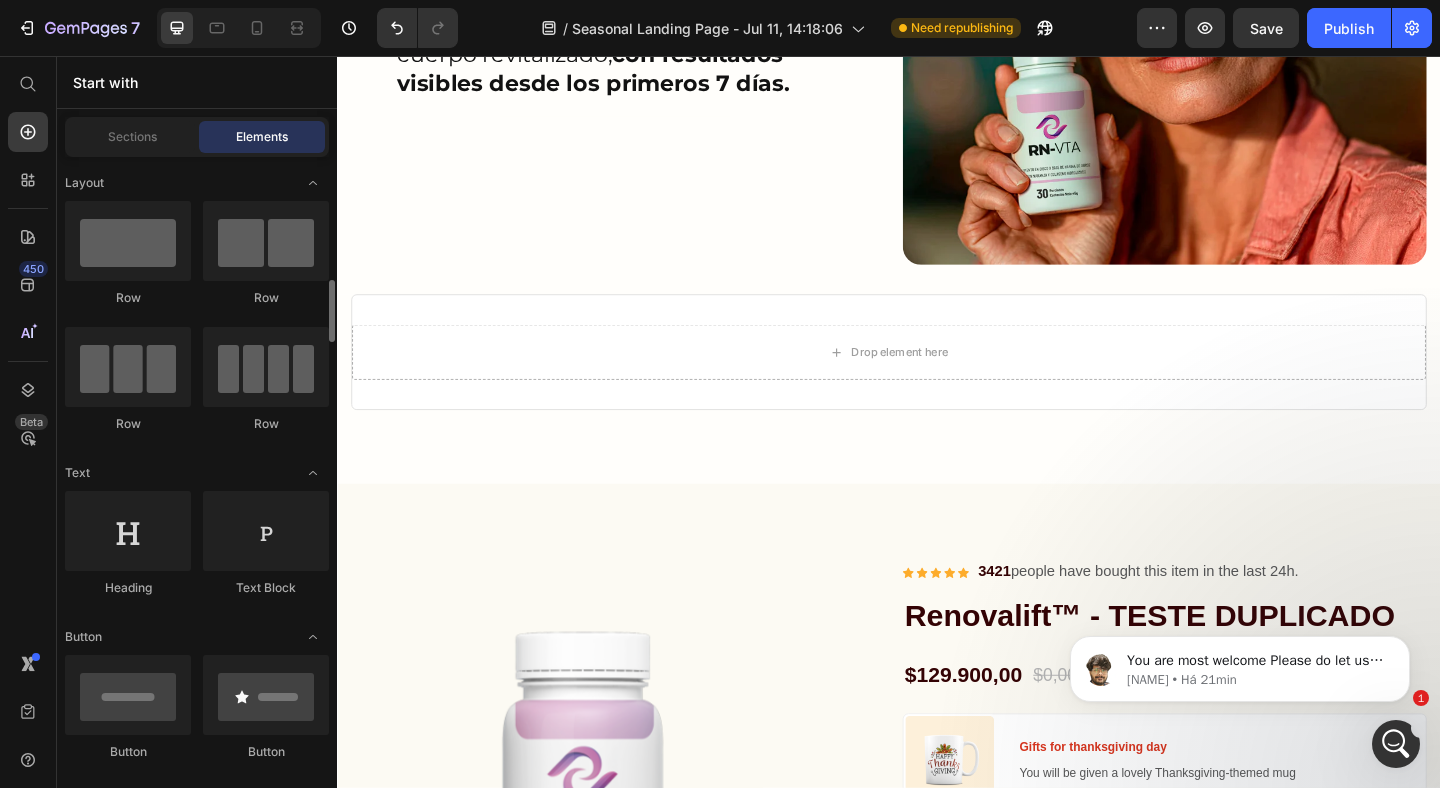 scroll, scrollTop: 0, scrollLeft: 0, axis: both 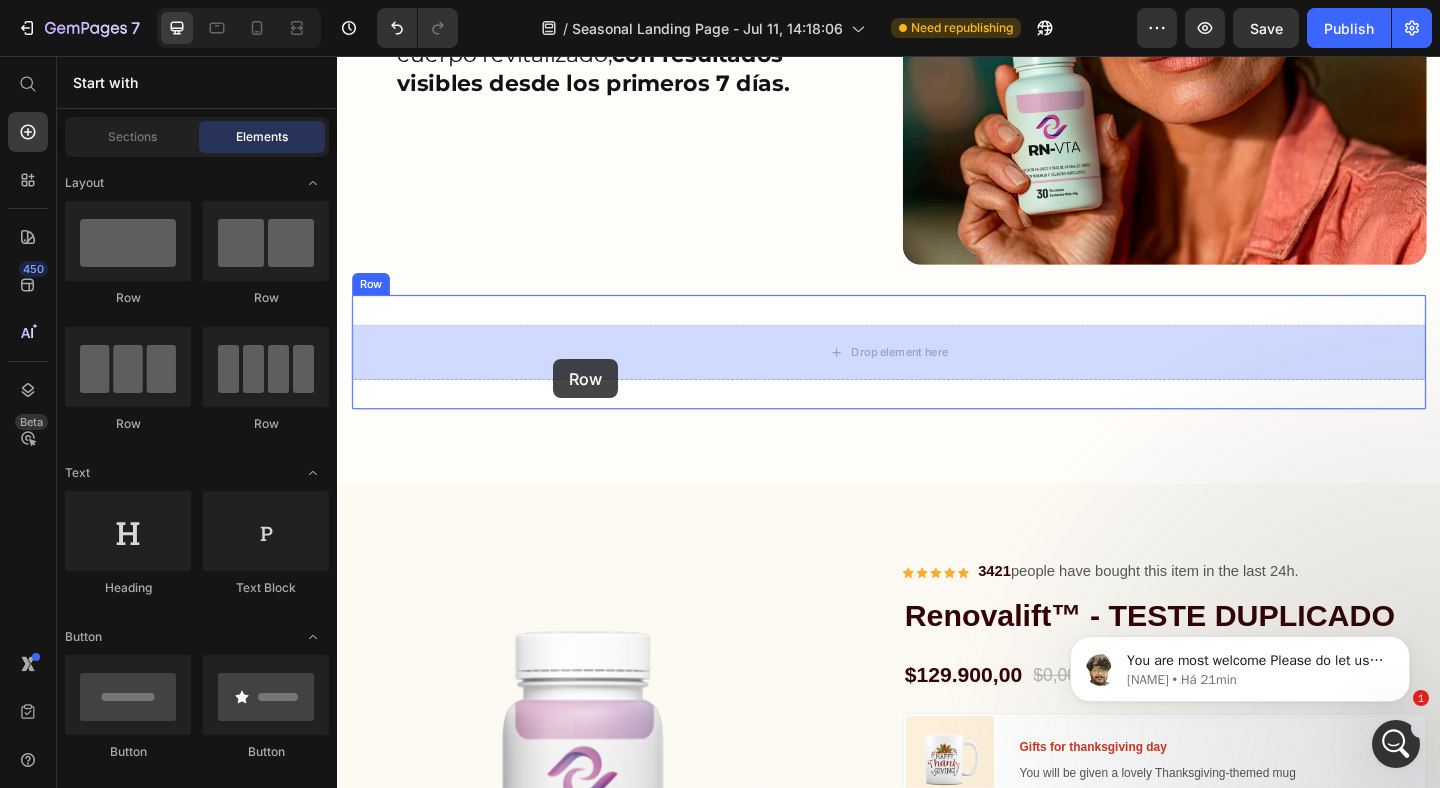 drag, startPoint x: 484, startPoint y: 309, endPoint x: 572, endPoint y: 386, distance: 116.9316 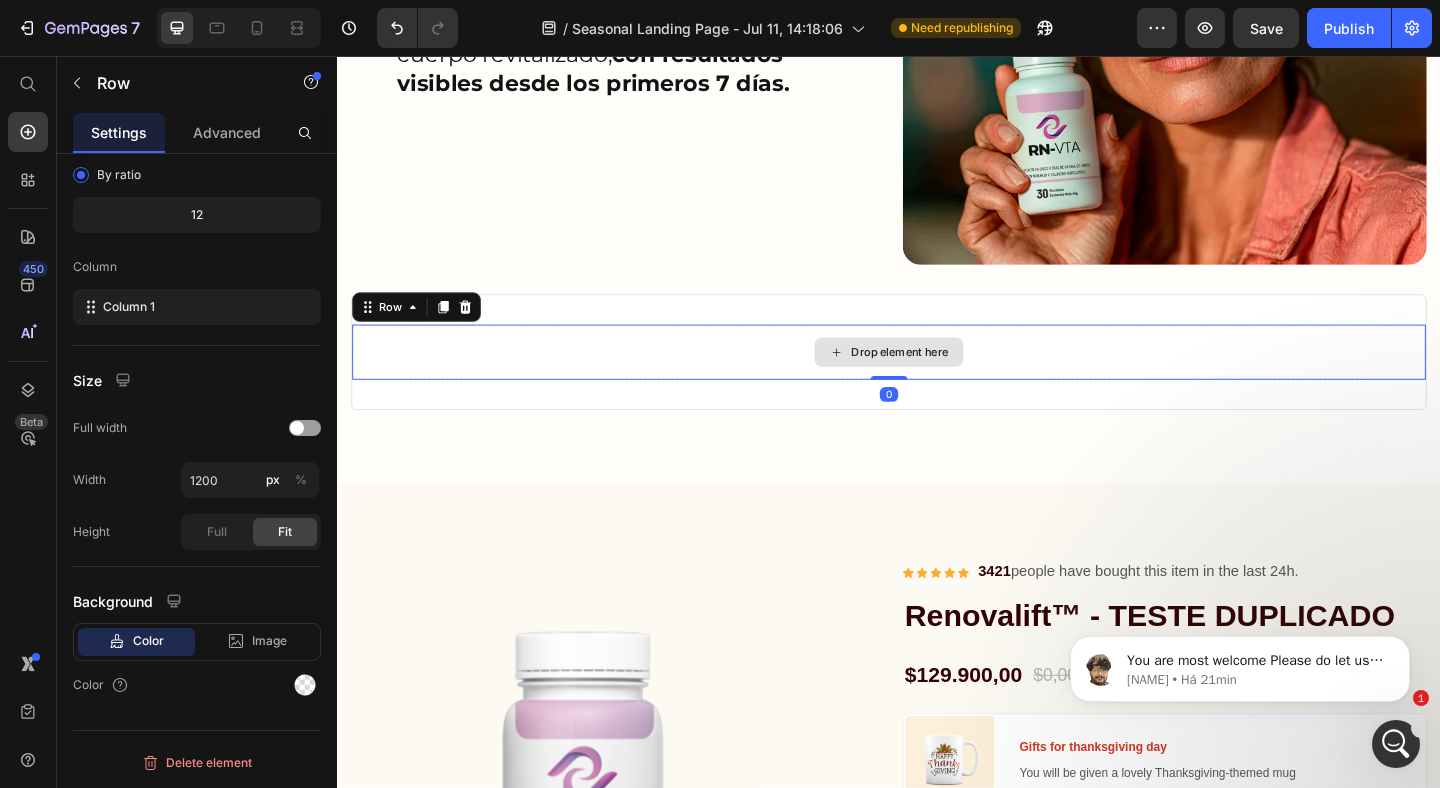 click on "Drop element here" at bounding box center [937, 378] 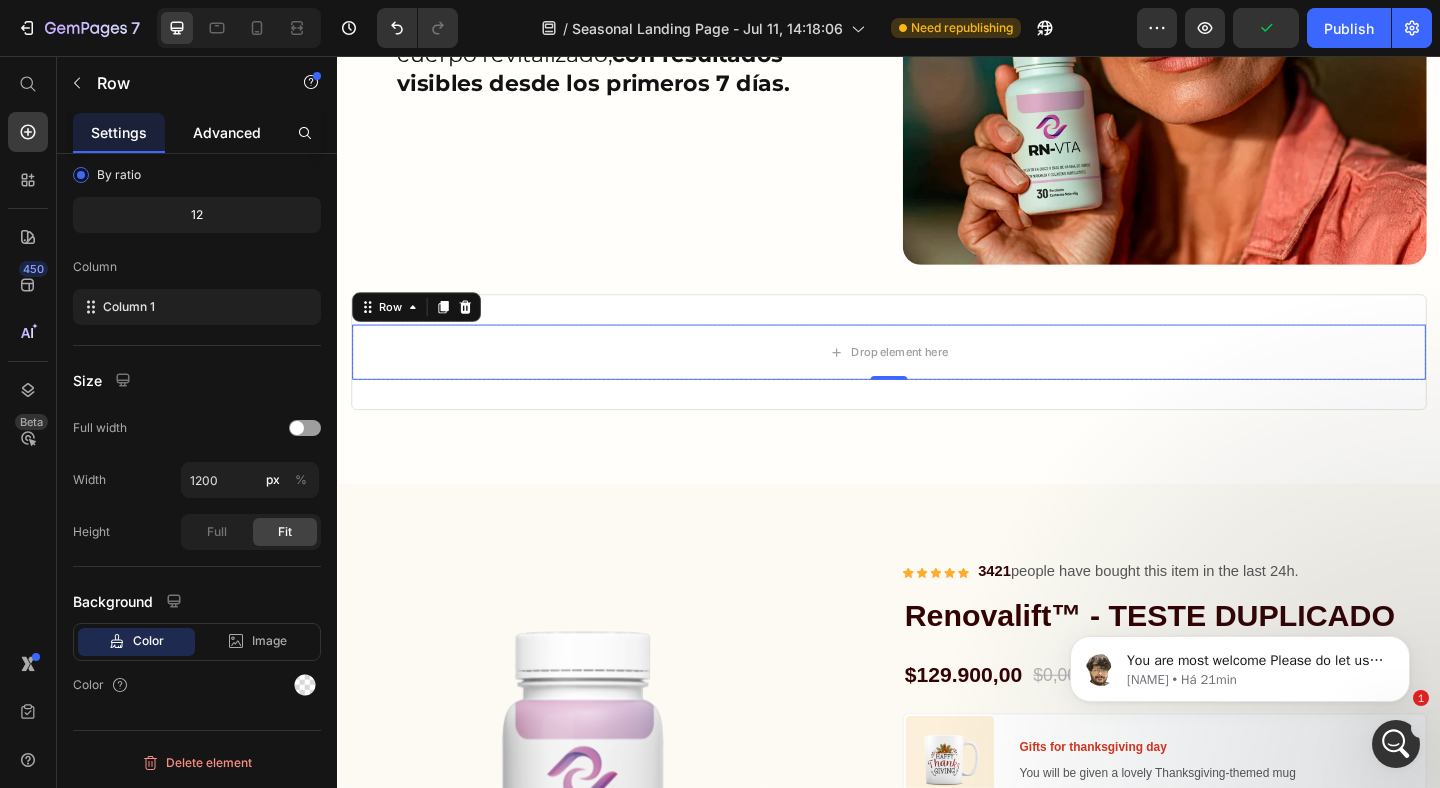 click on "Advanced" at bounding box center [227, 132] 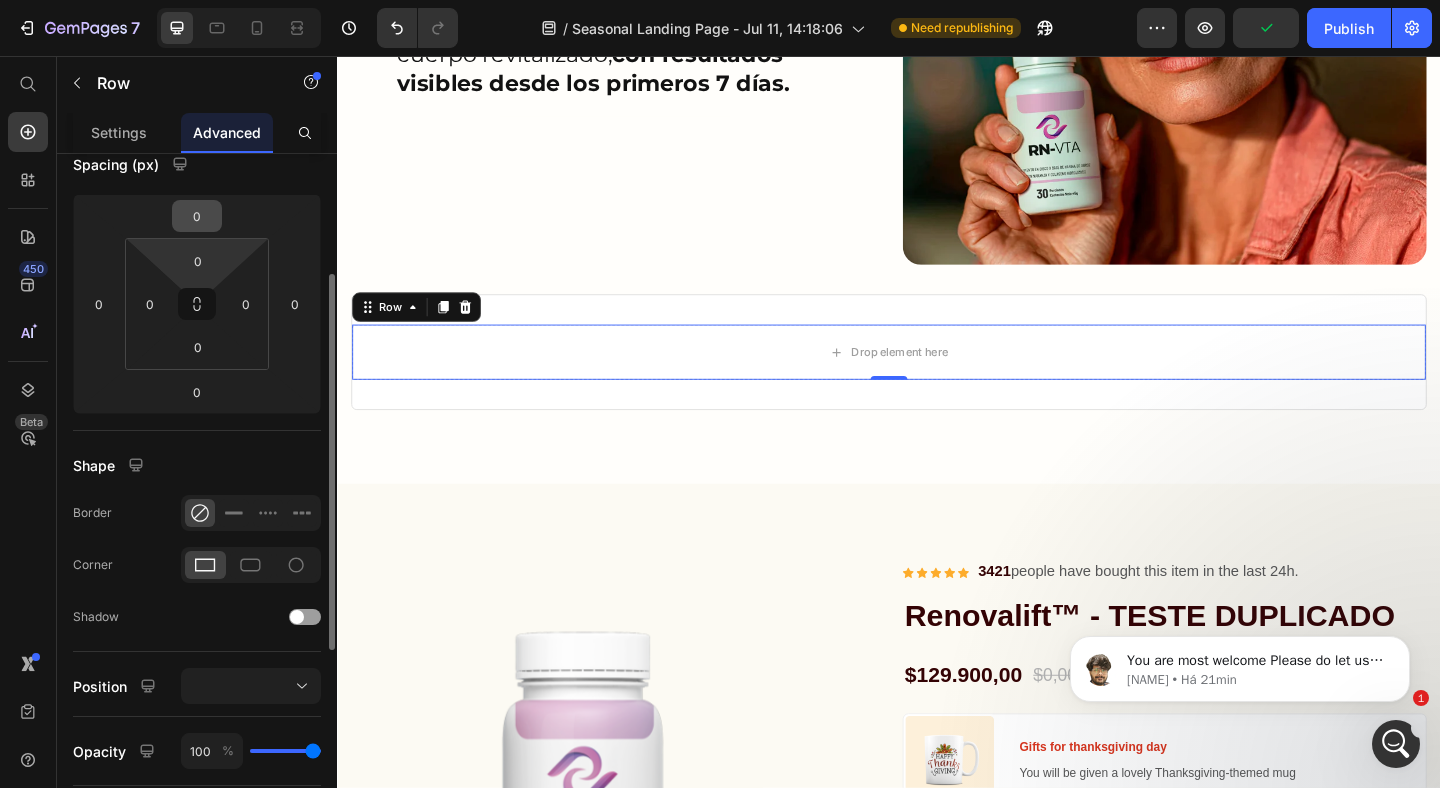 scroll, scrollTop: 0, scrollLeft: 0, axis: both 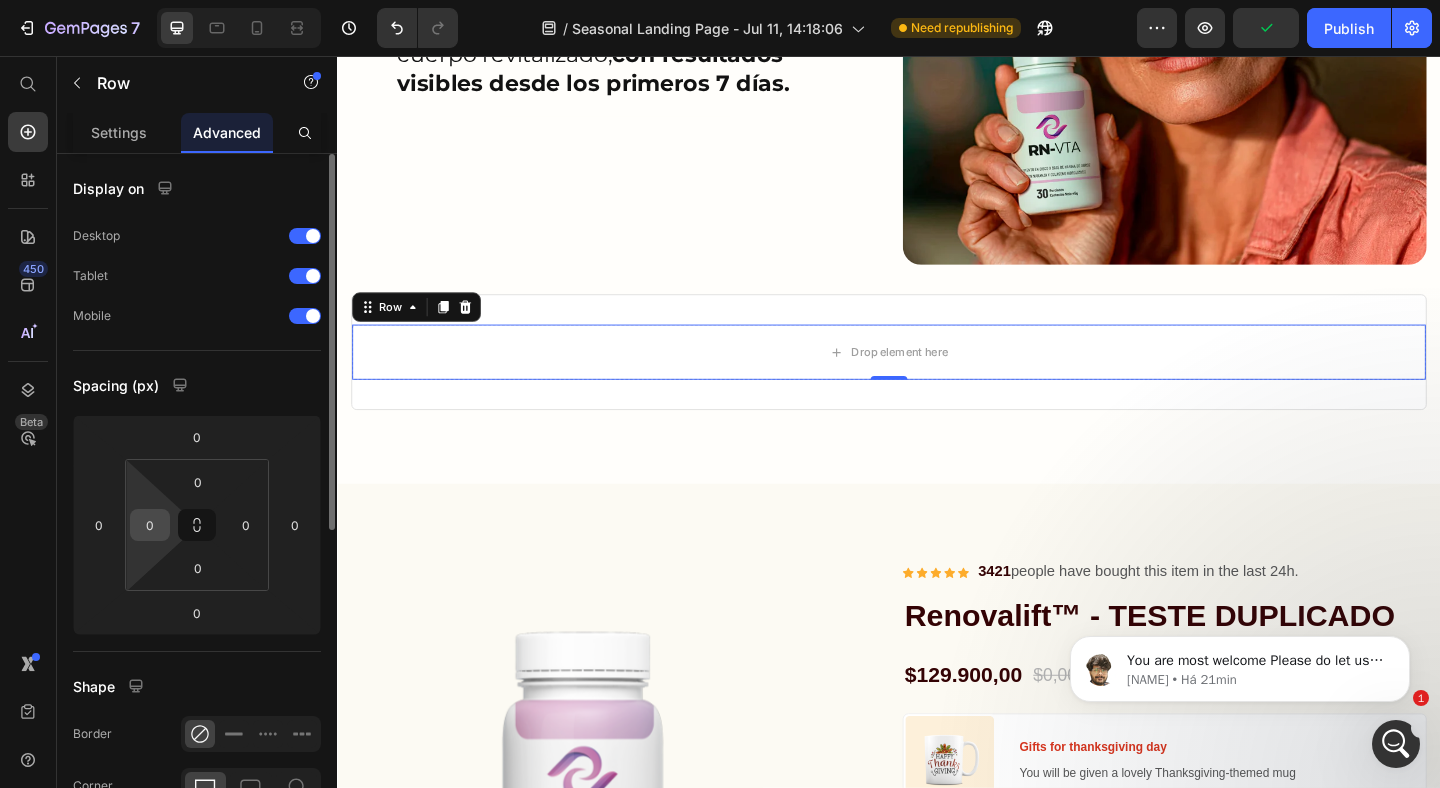 click on "0" at bounding box center [150, 525] 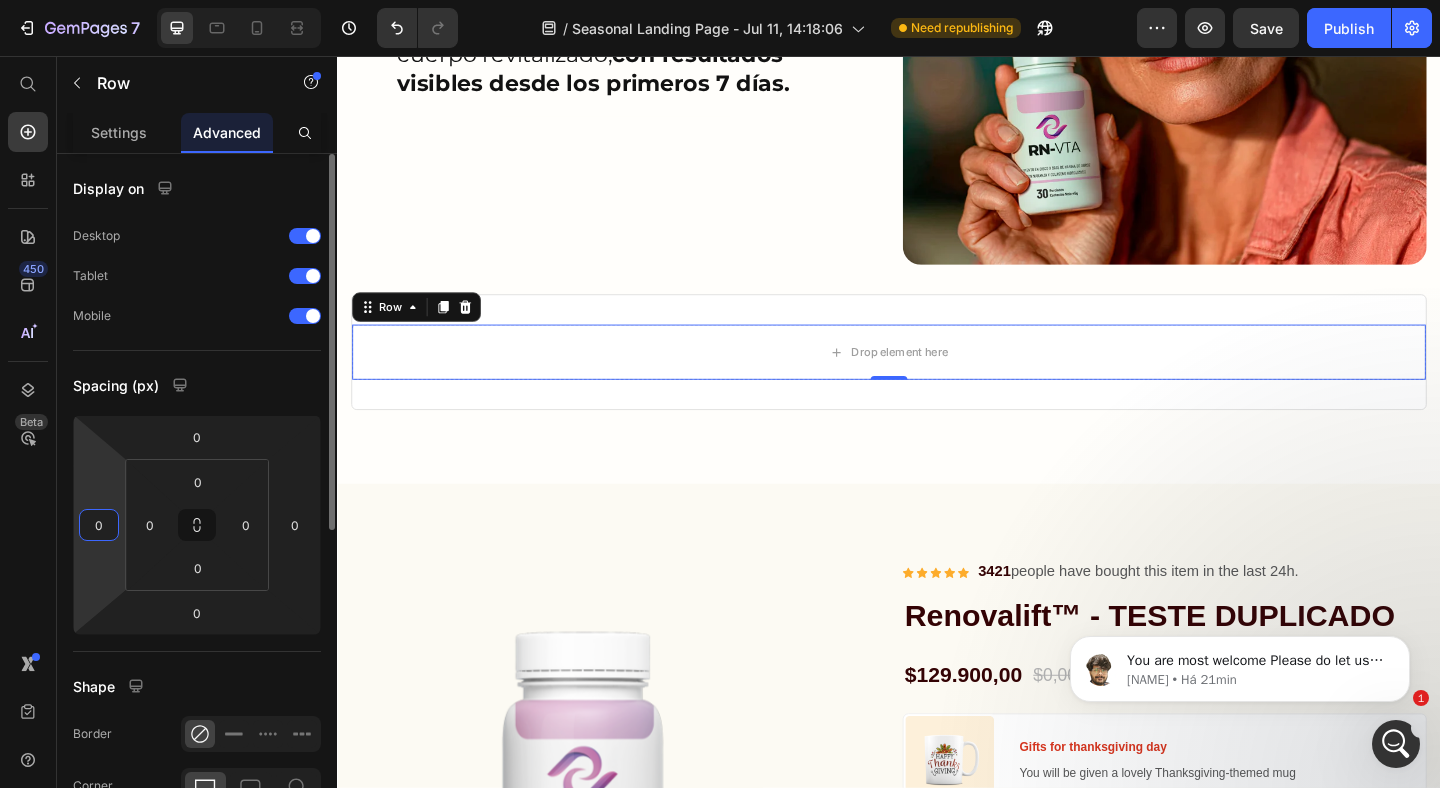 click on "0" at bounding box center [99, 525] 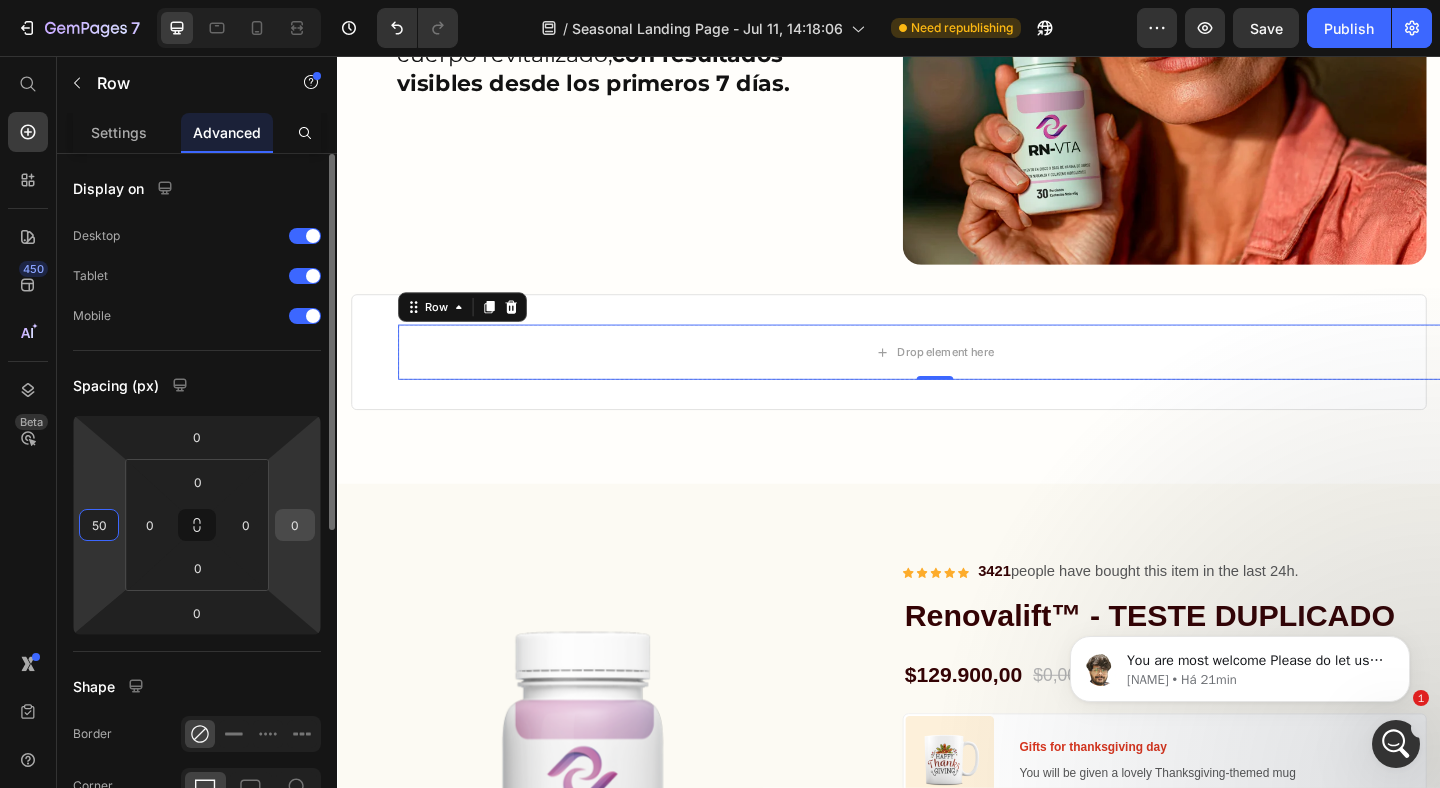 type on "50" 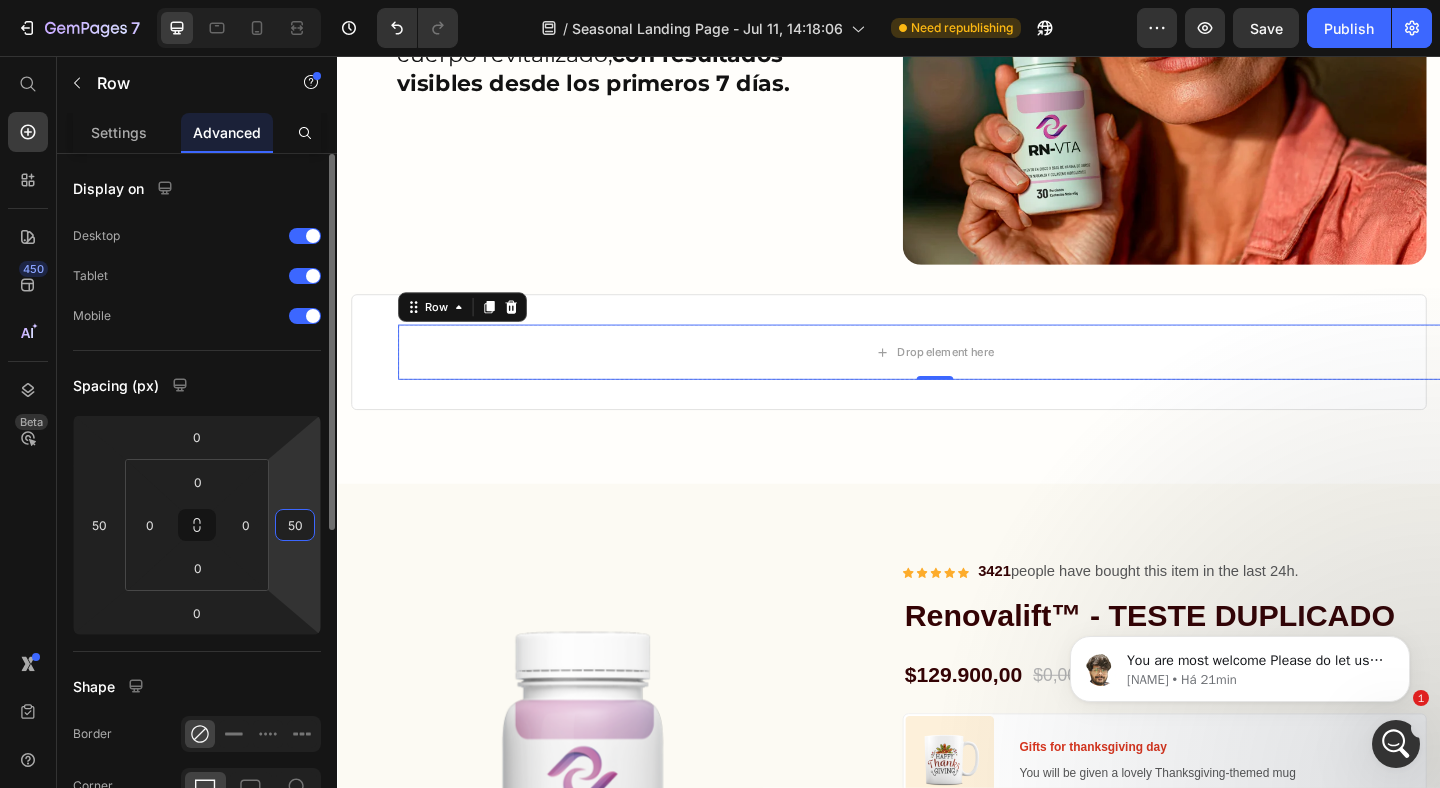 type on "5" 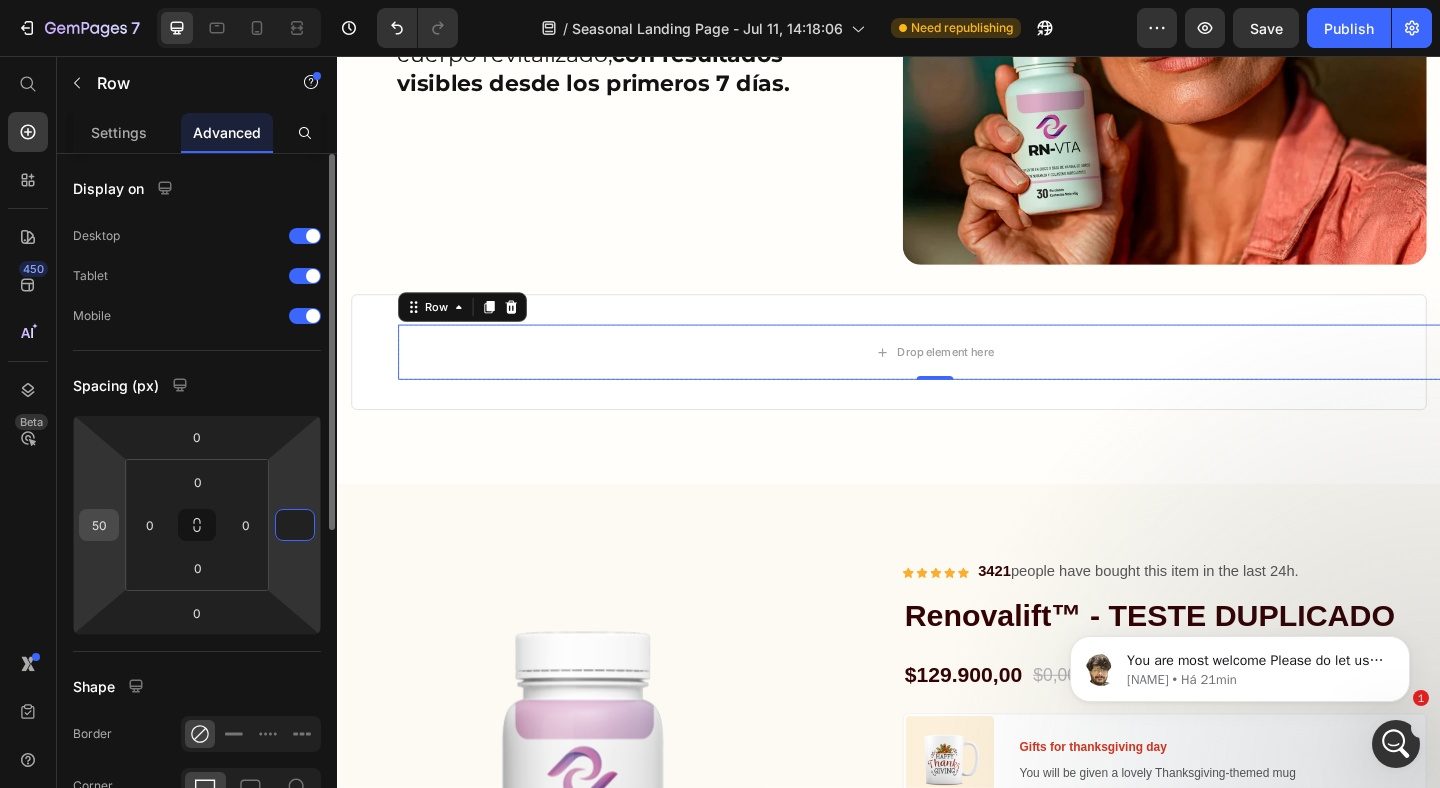 click on "50" at bounding box center [99, 525] 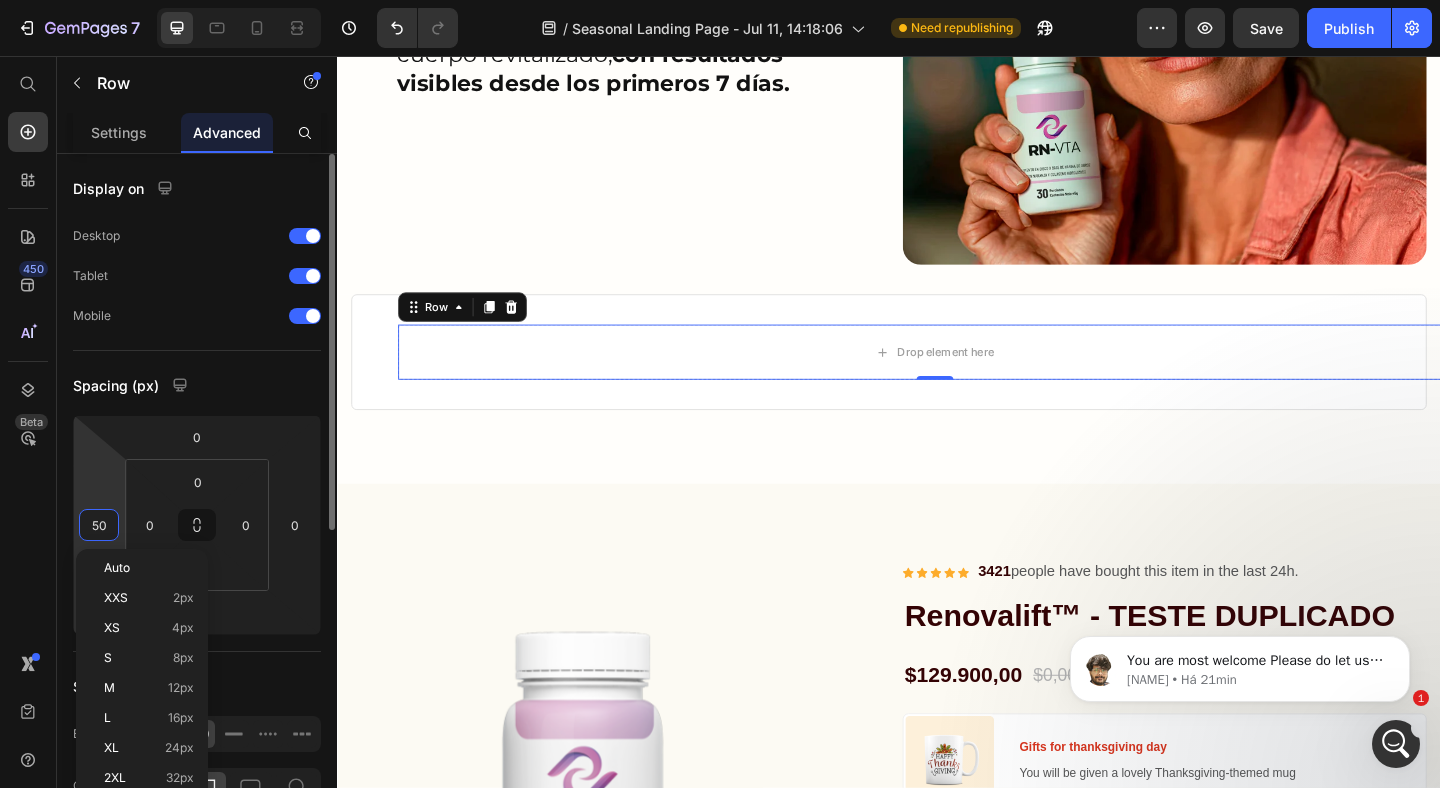 type 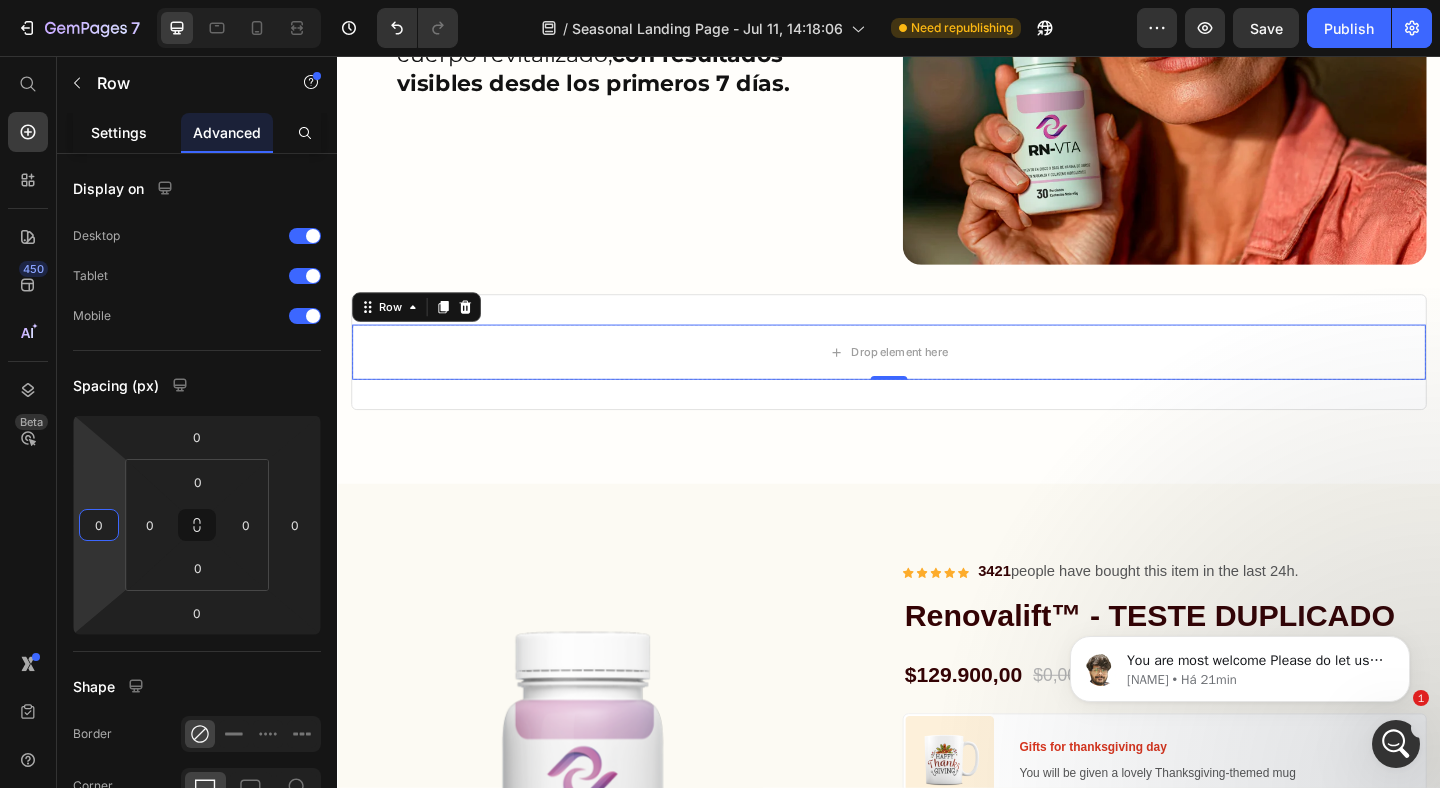 click on "Settings" at bounding box center [119, 132] 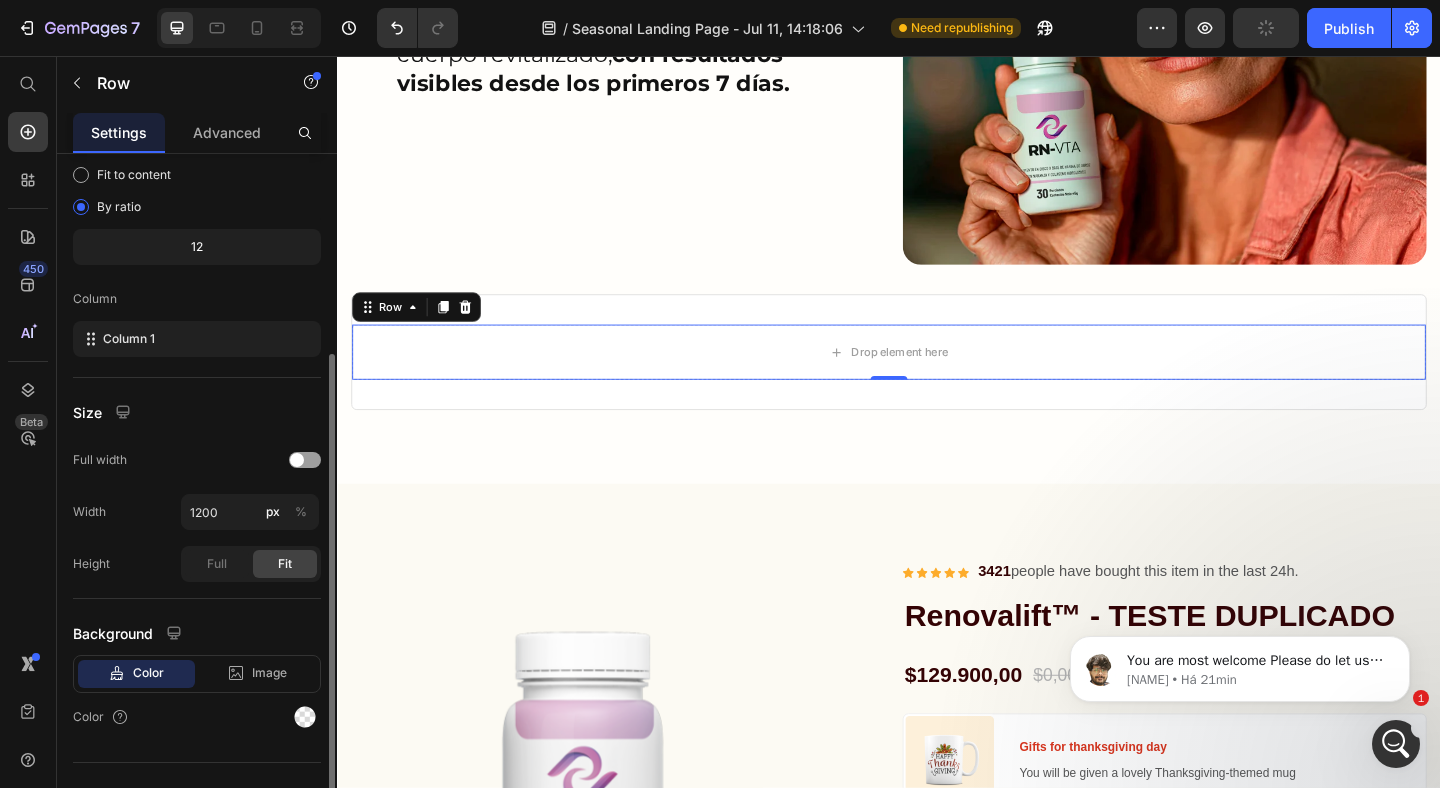 scroll, scrollTop: 221, scrollLeft: 0, axis: vertical 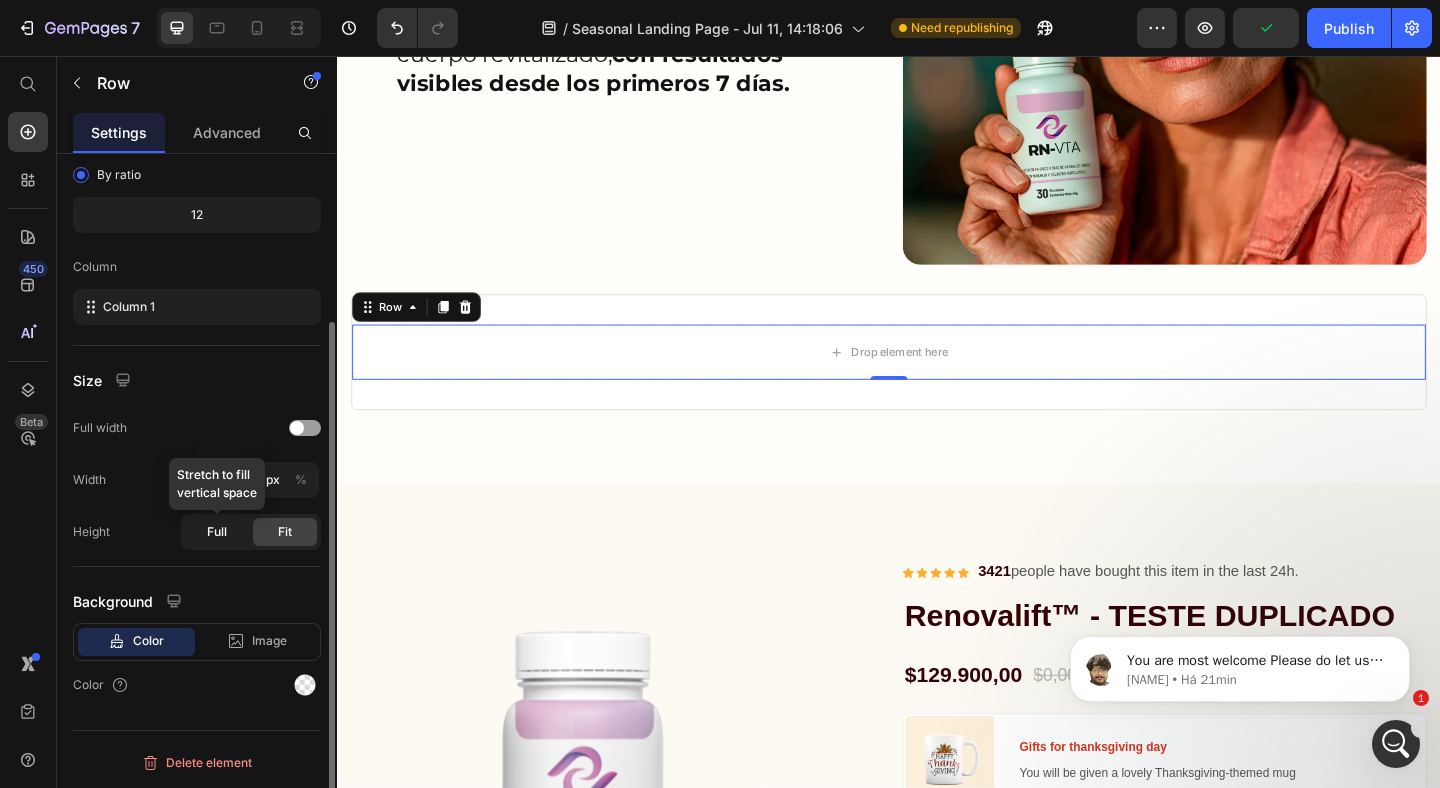 click on "Full" 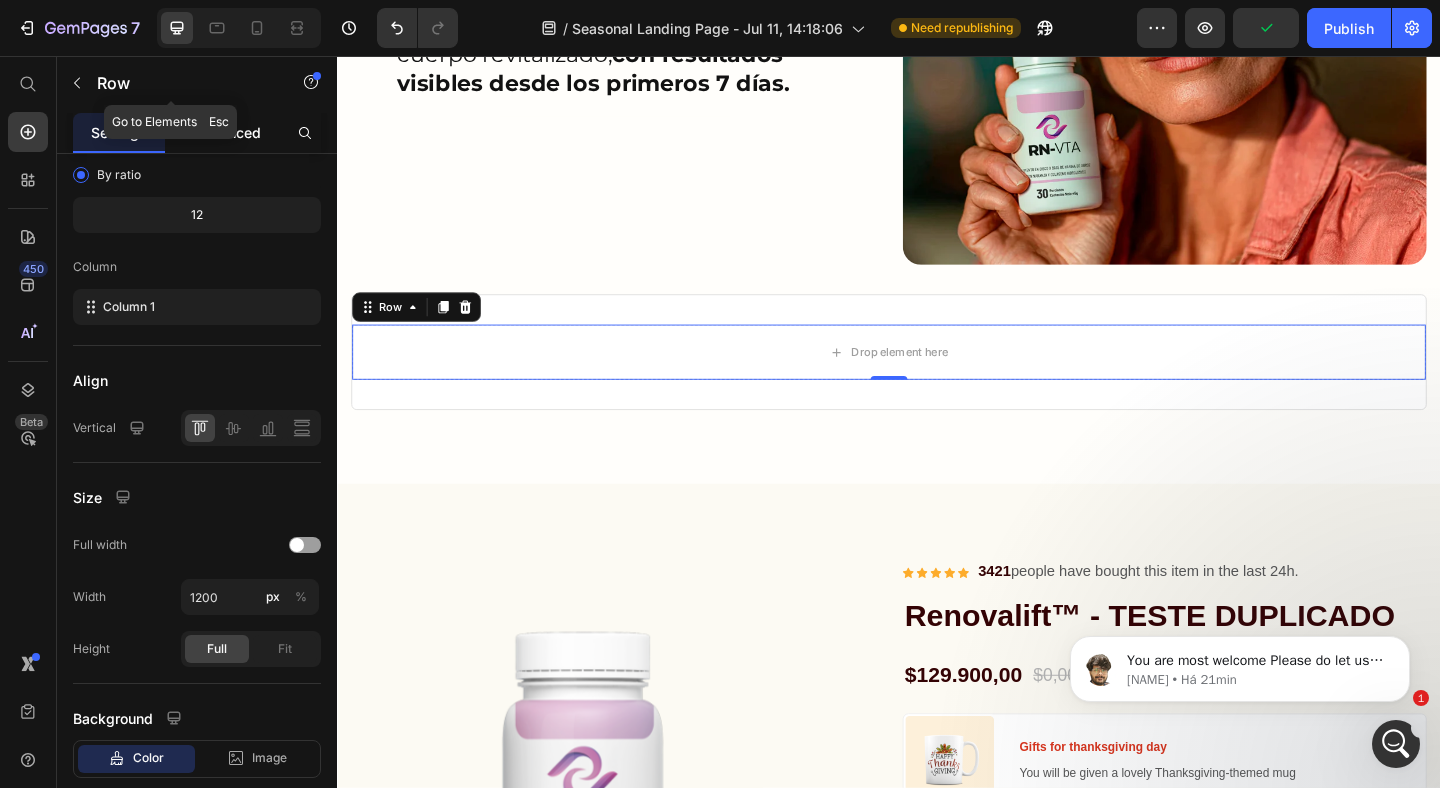 click on "Advanced" at bounding box center (227, 132) 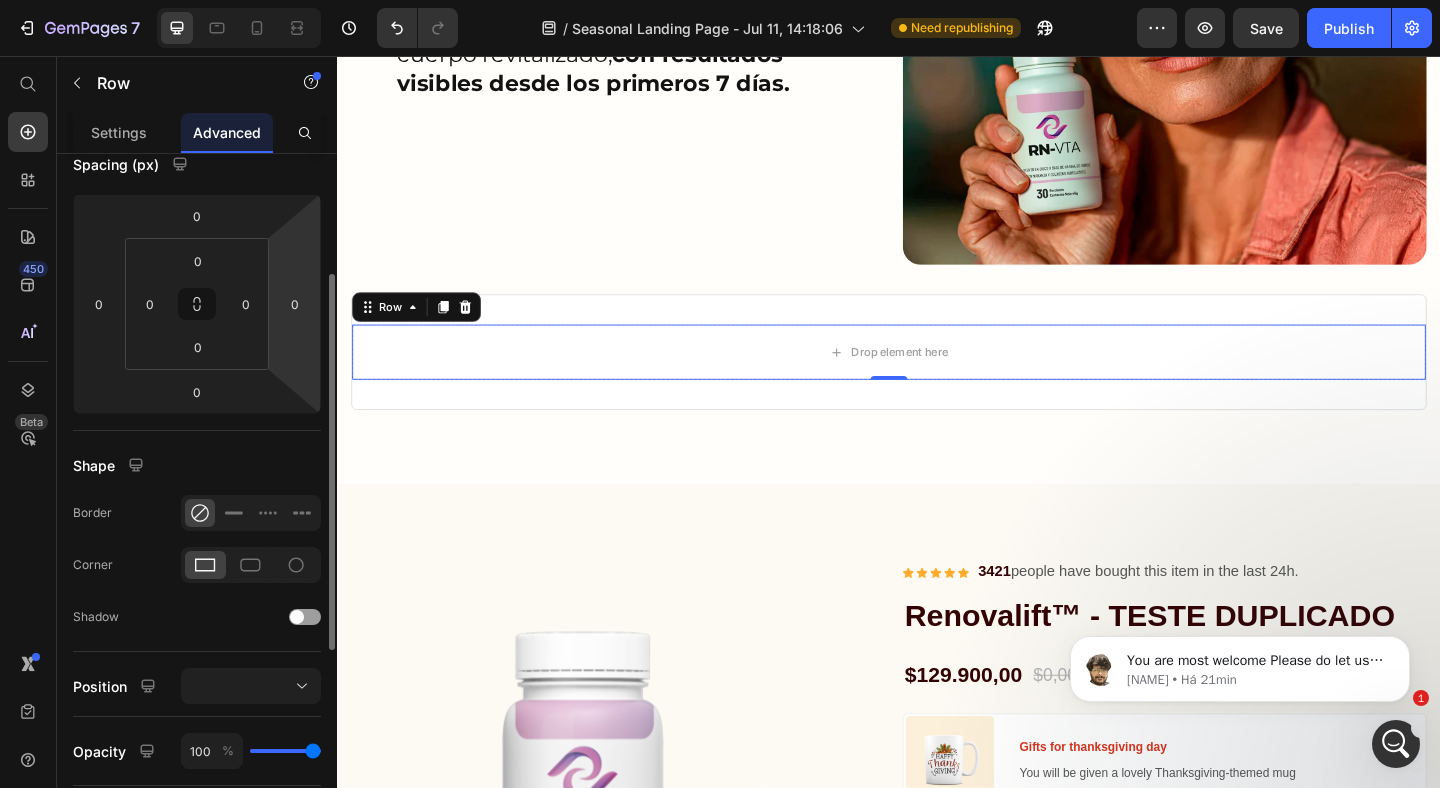 scroll, scrollTop: 0, scrollLeft: 0, axis: both 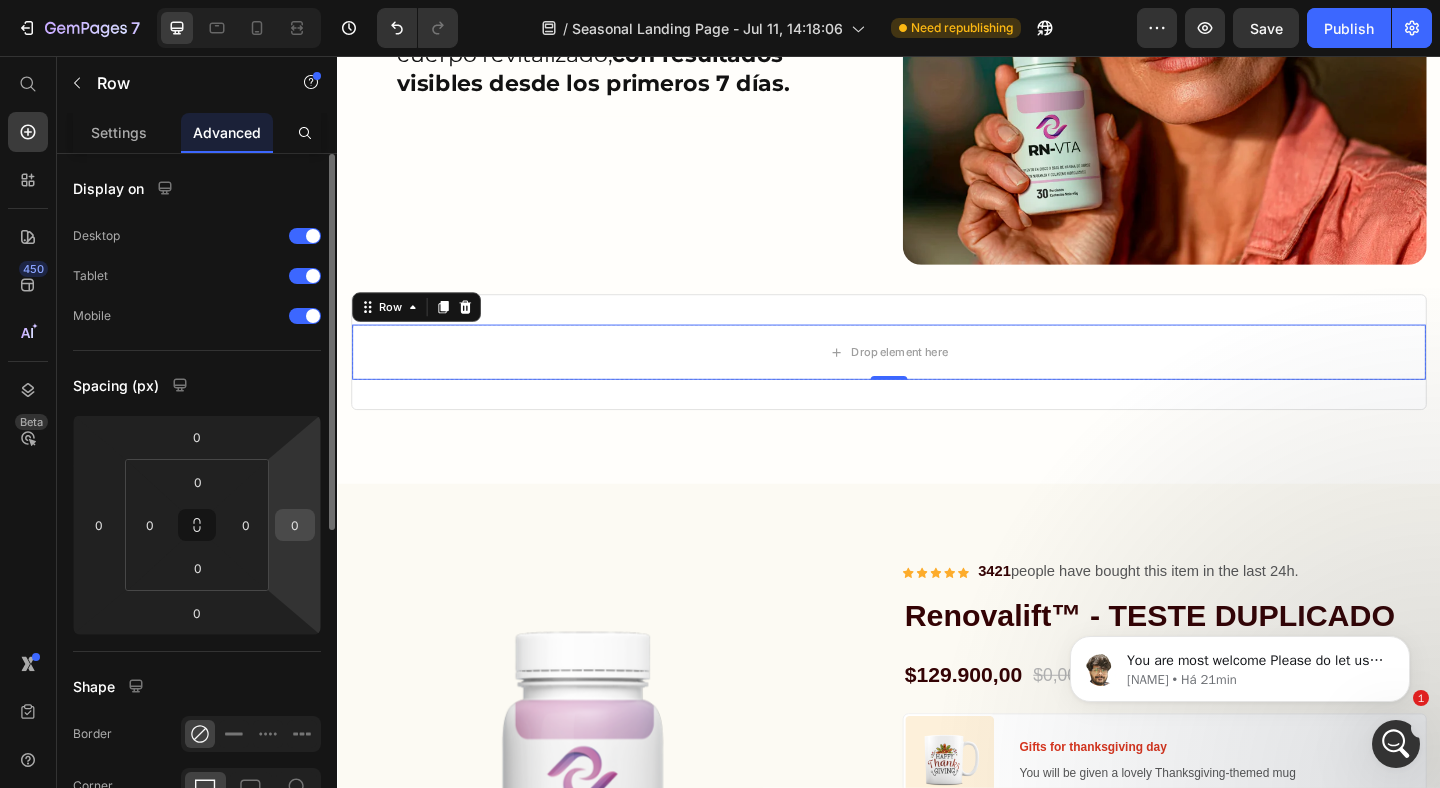 click on "0" at bounding box center (295, 525) 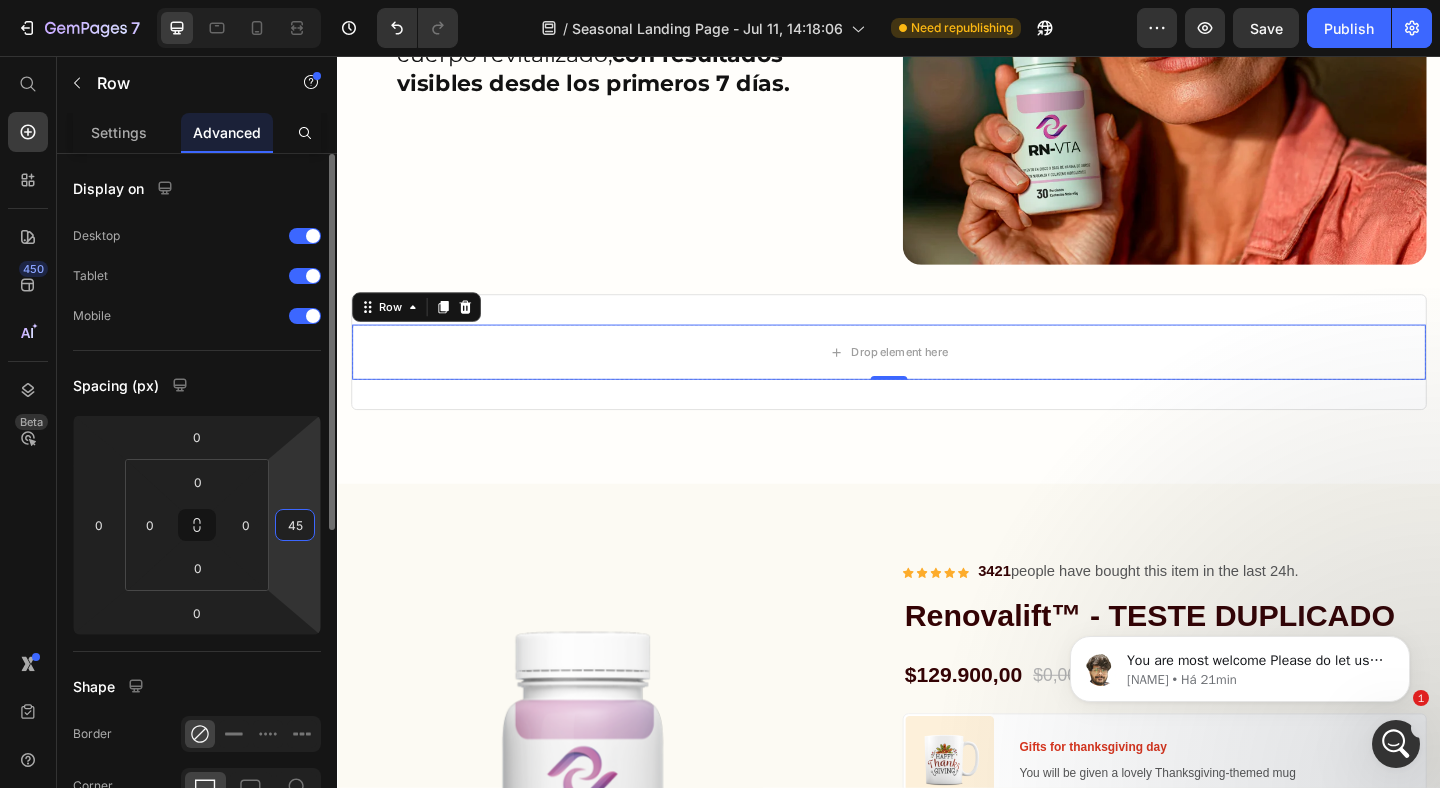 type on "4" 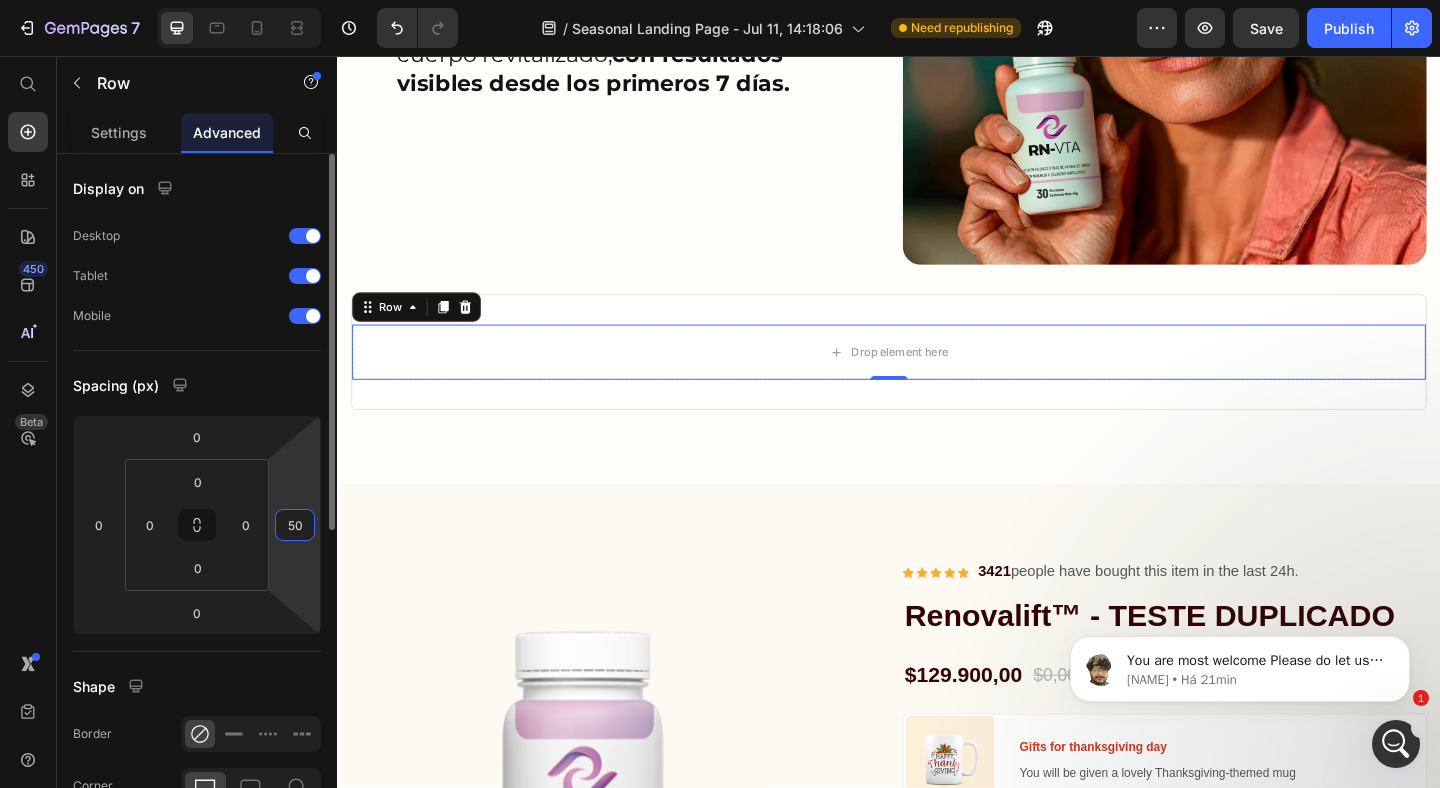 type on "5" 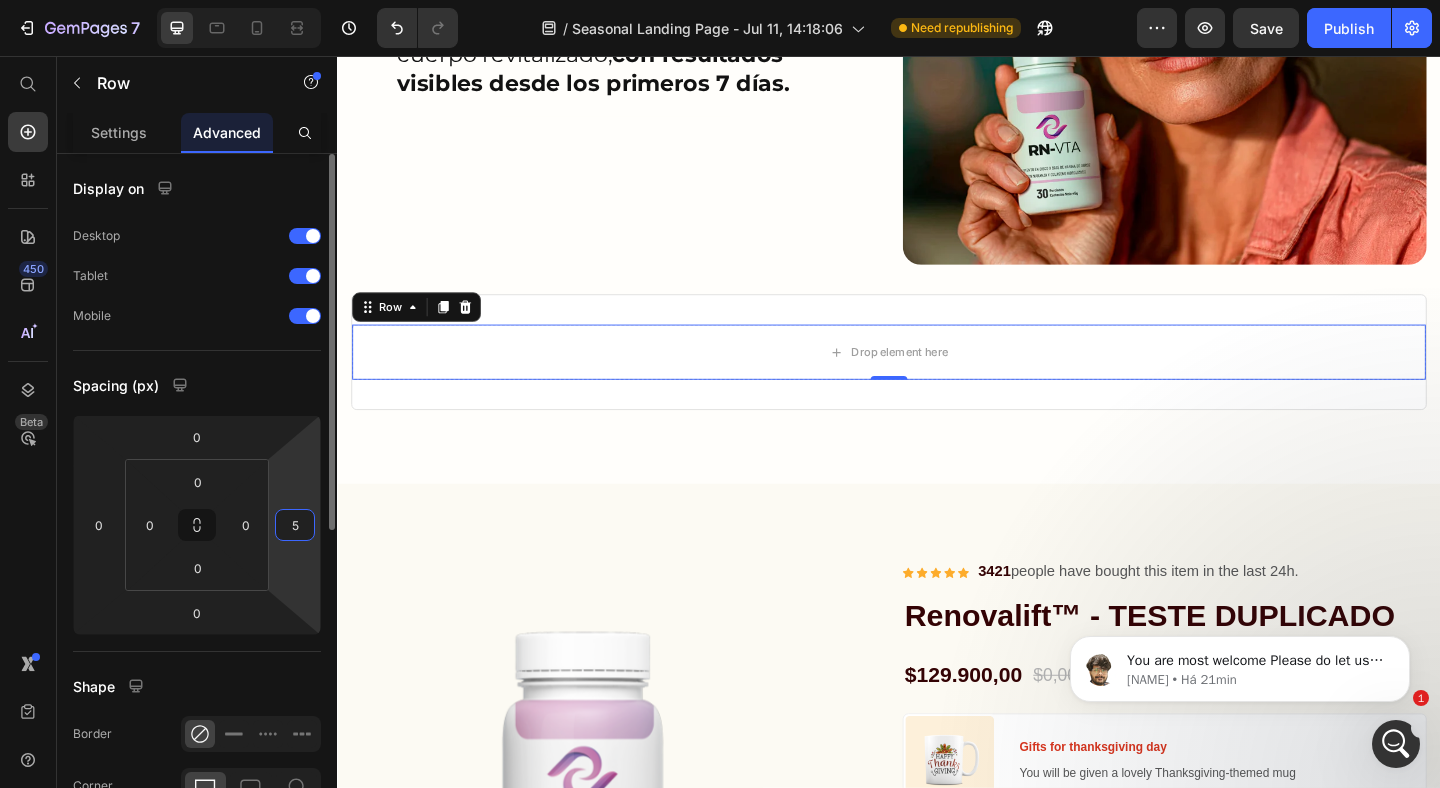 type 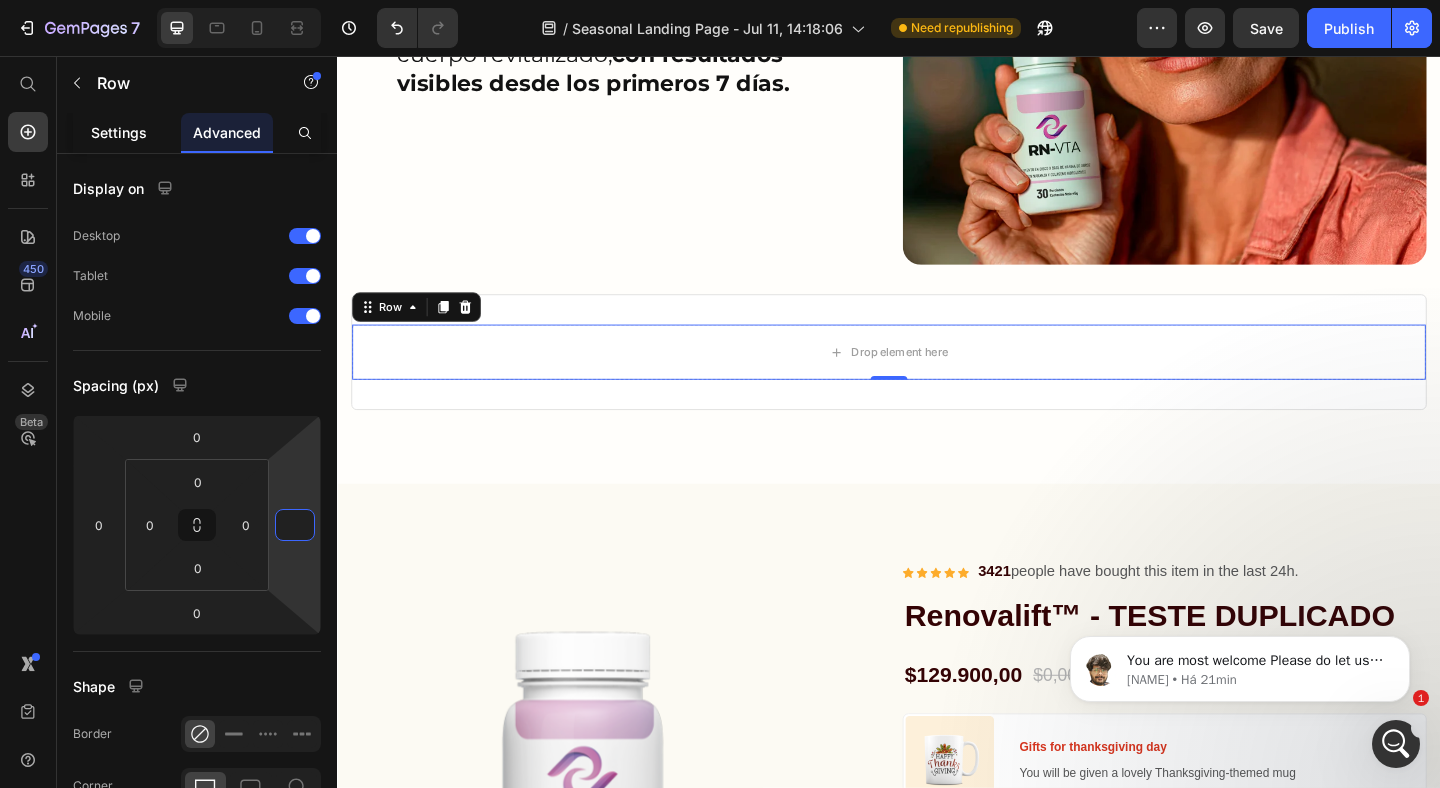 click on "Settings" 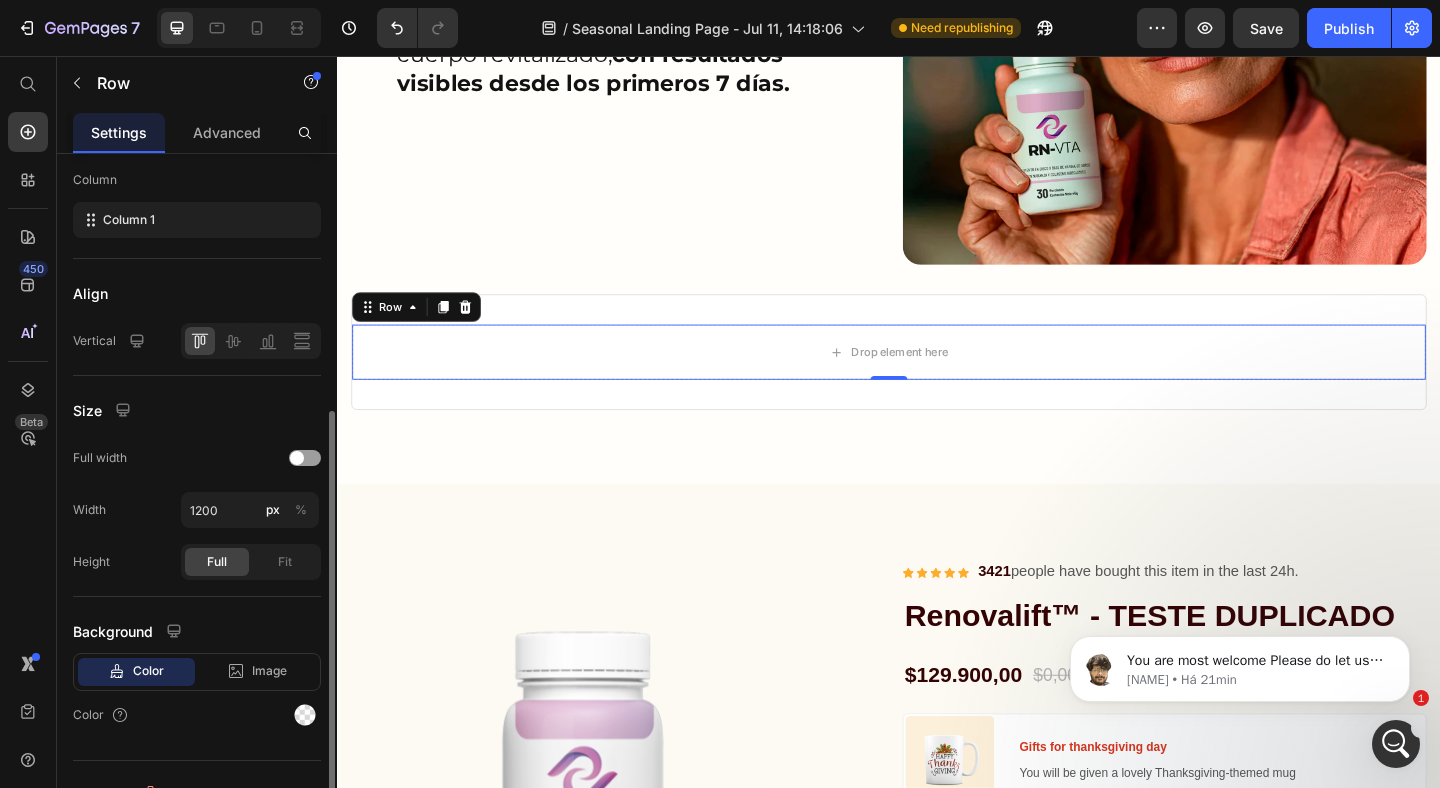 scroll, scrollTop: 338, scrollLeft: 0, axis: vertical 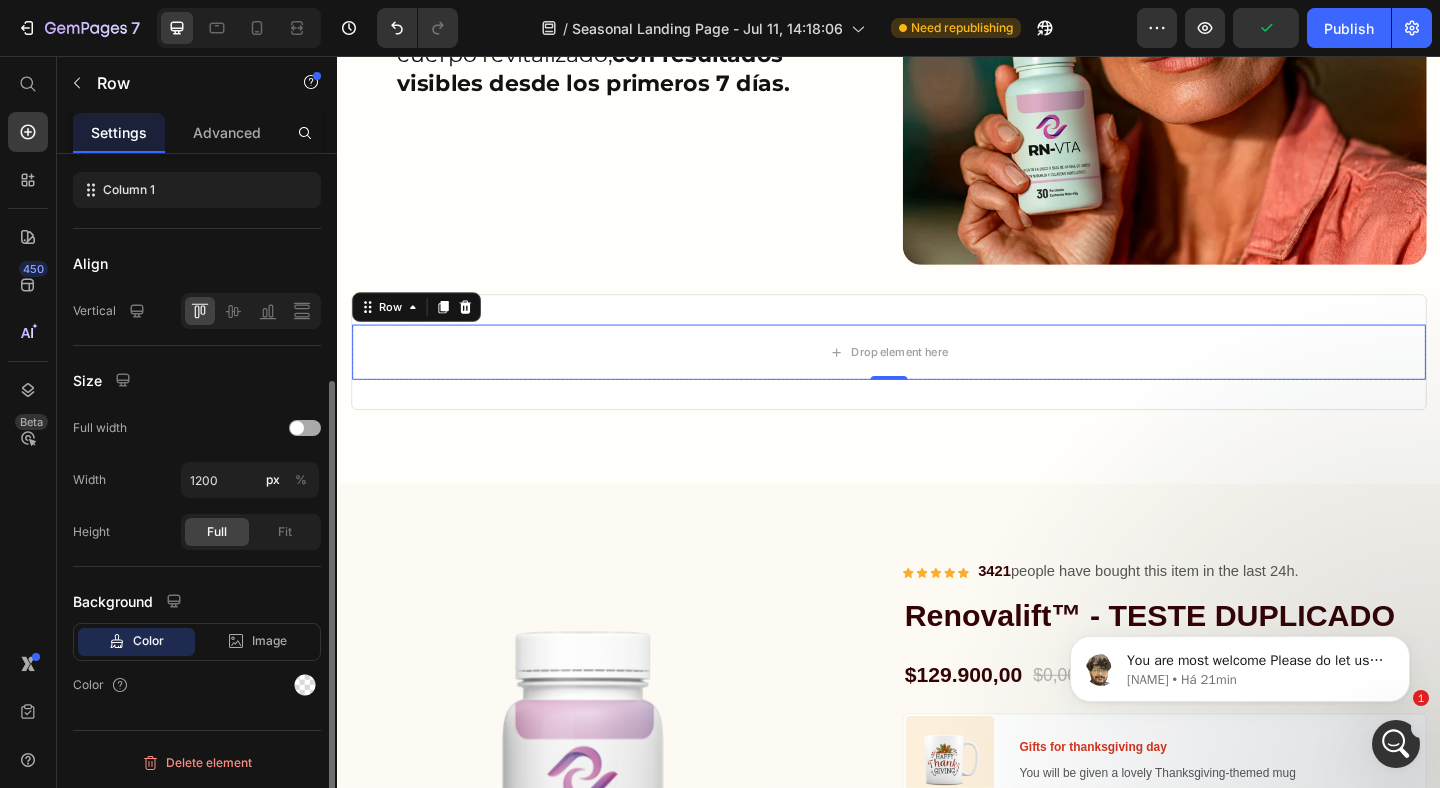 click at bounding box center [305, 428] 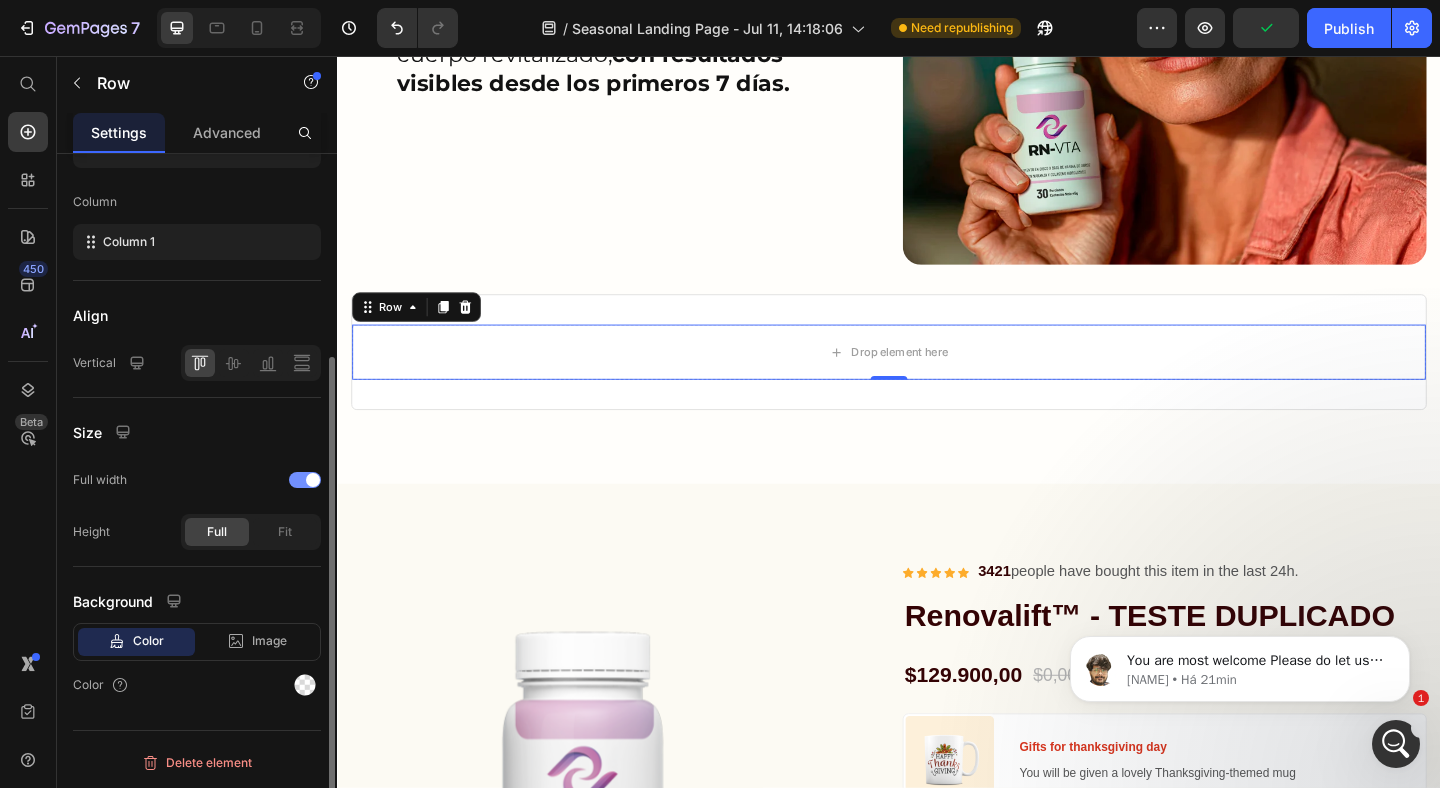 scroll, scrollTop: 286, scrollLeft: 0, axis: vertical 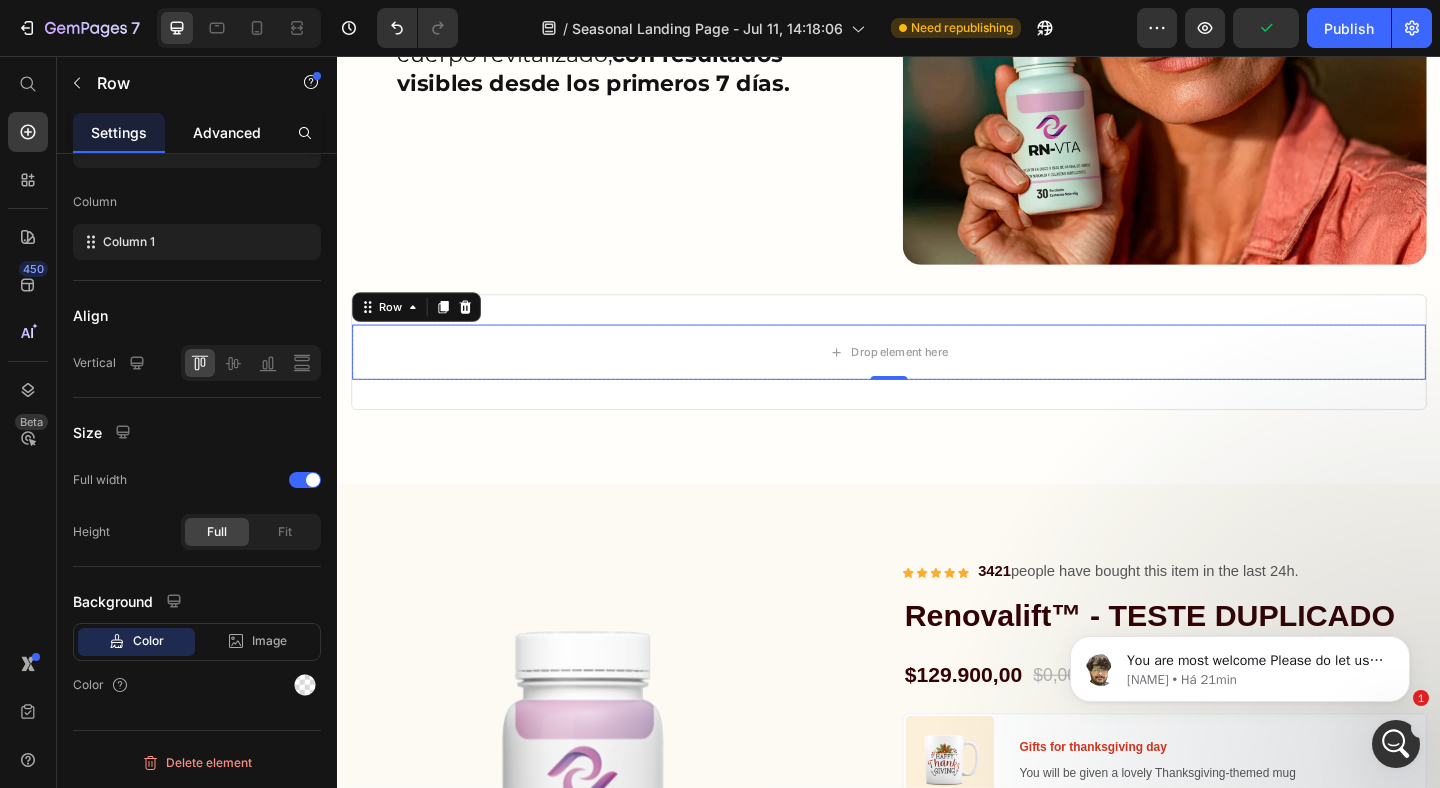 click on "Advanced" at bounding box center (227, 132) 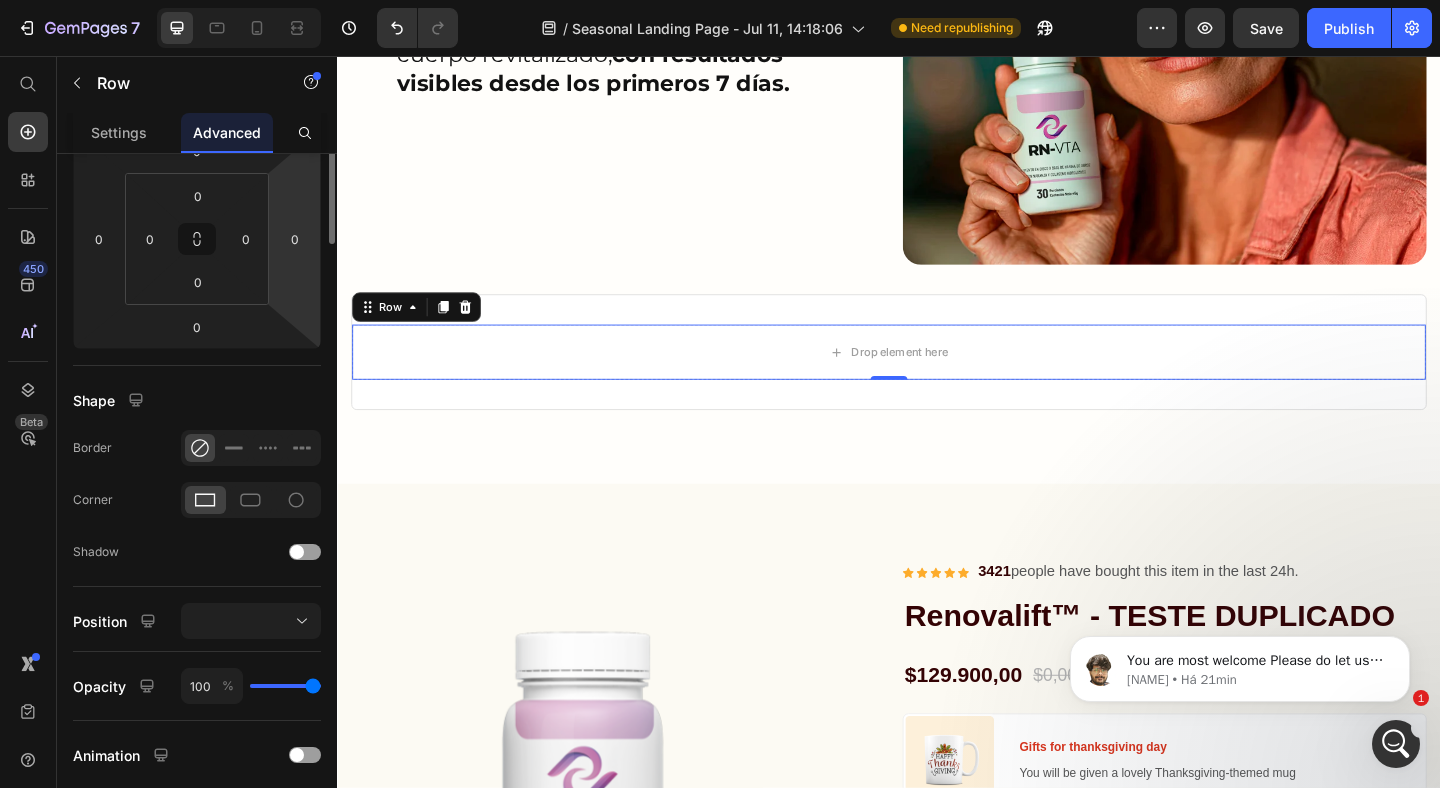scroll, scrollTop: 0, scrollLeft: 0, axis: both 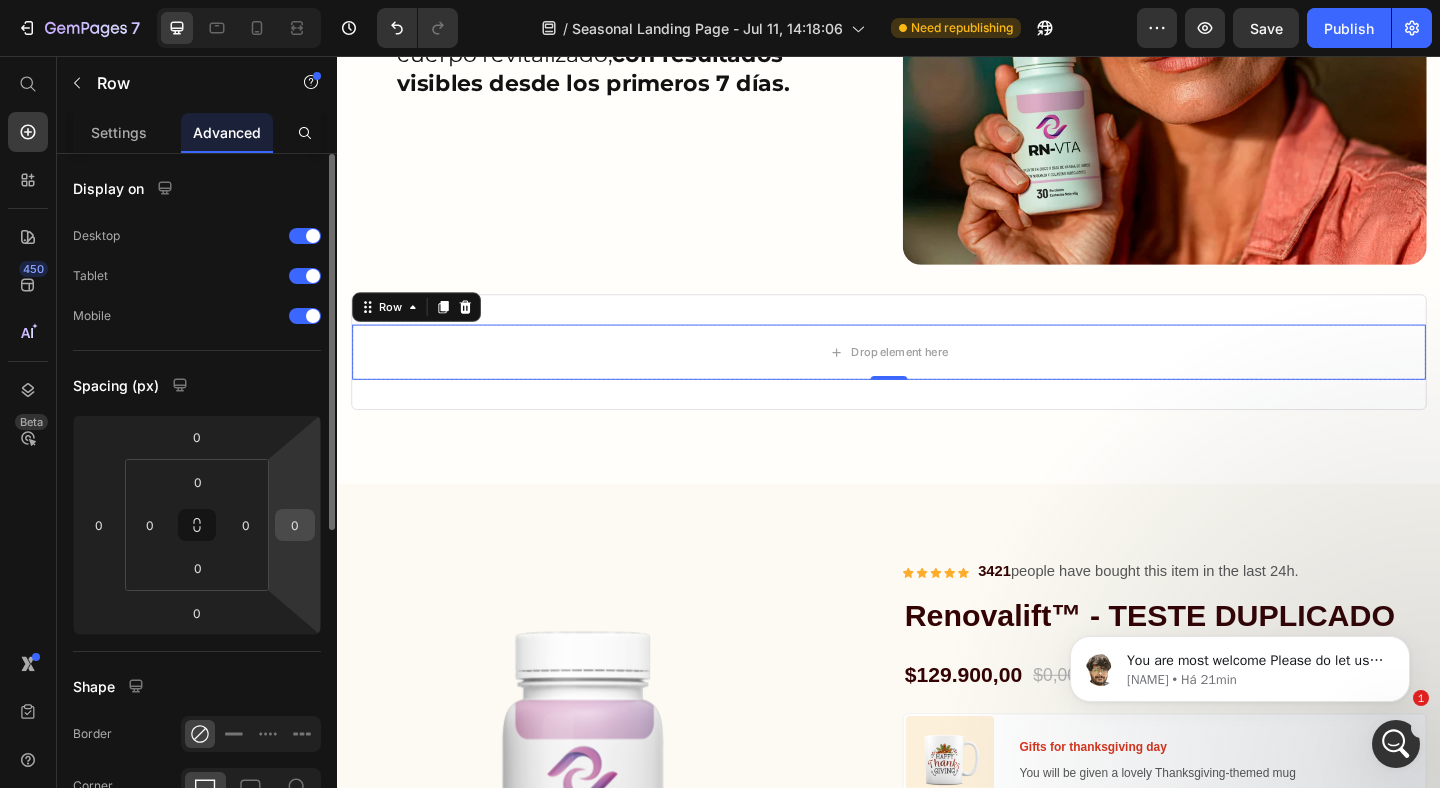 click on "0" at bounding box center (295, 525) 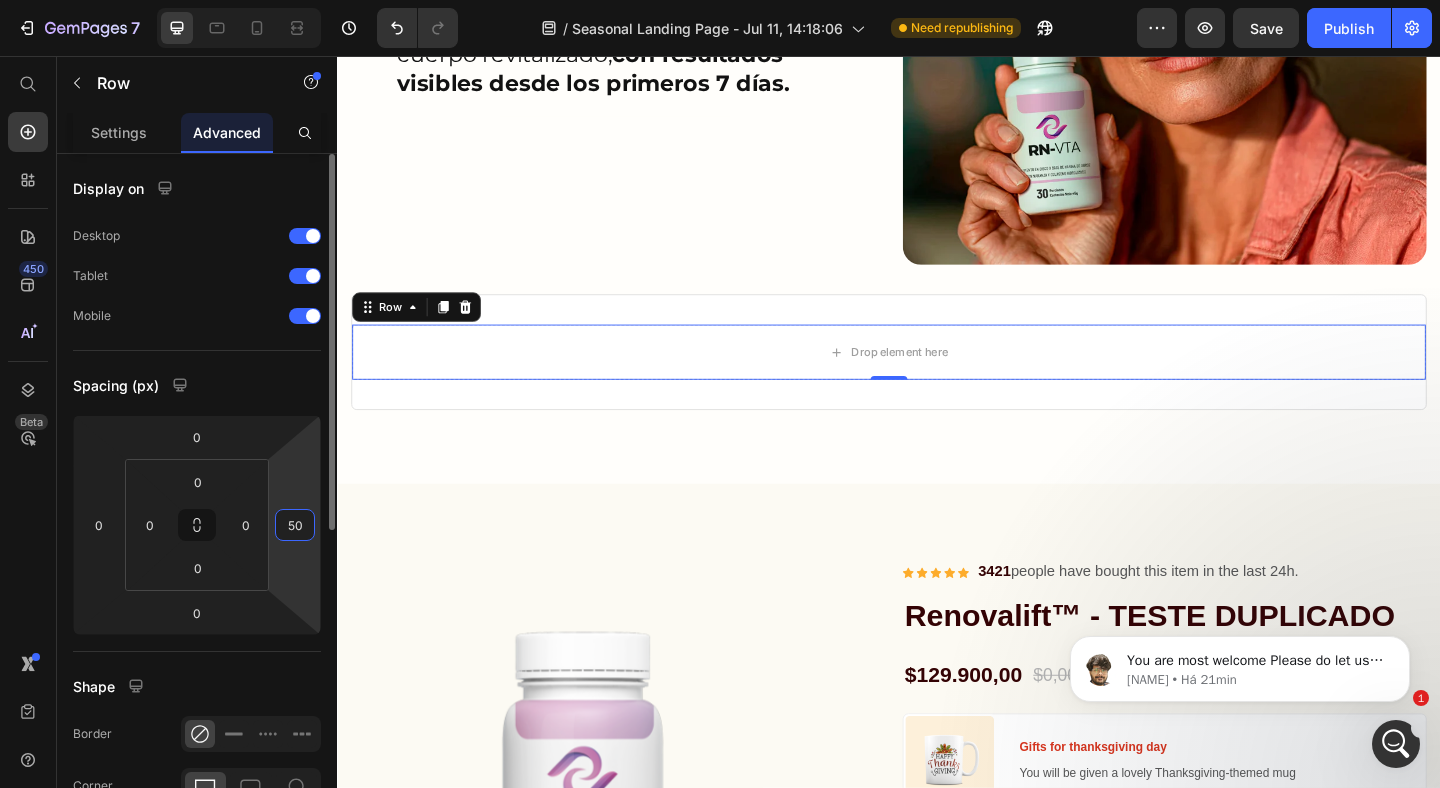 type on "5" 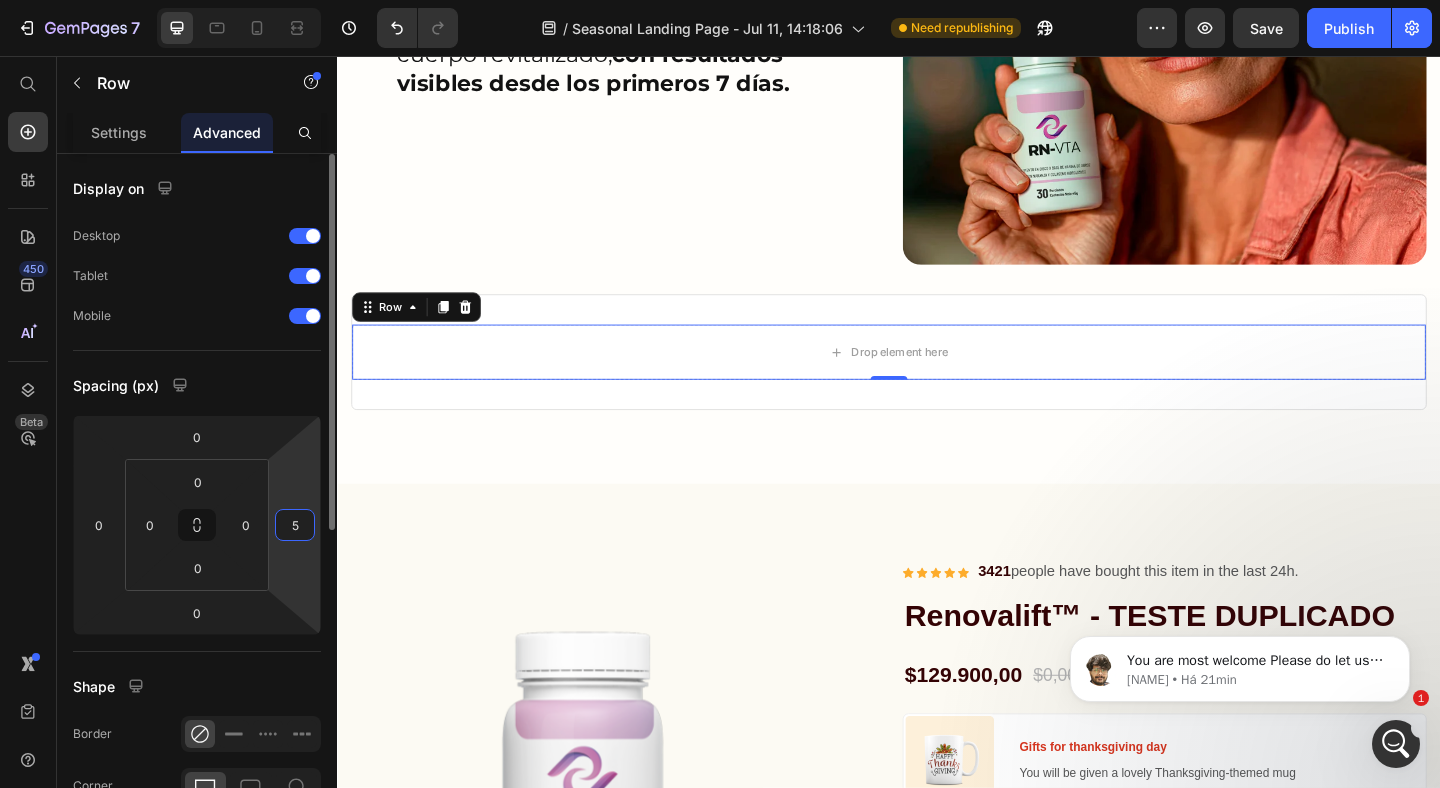 type 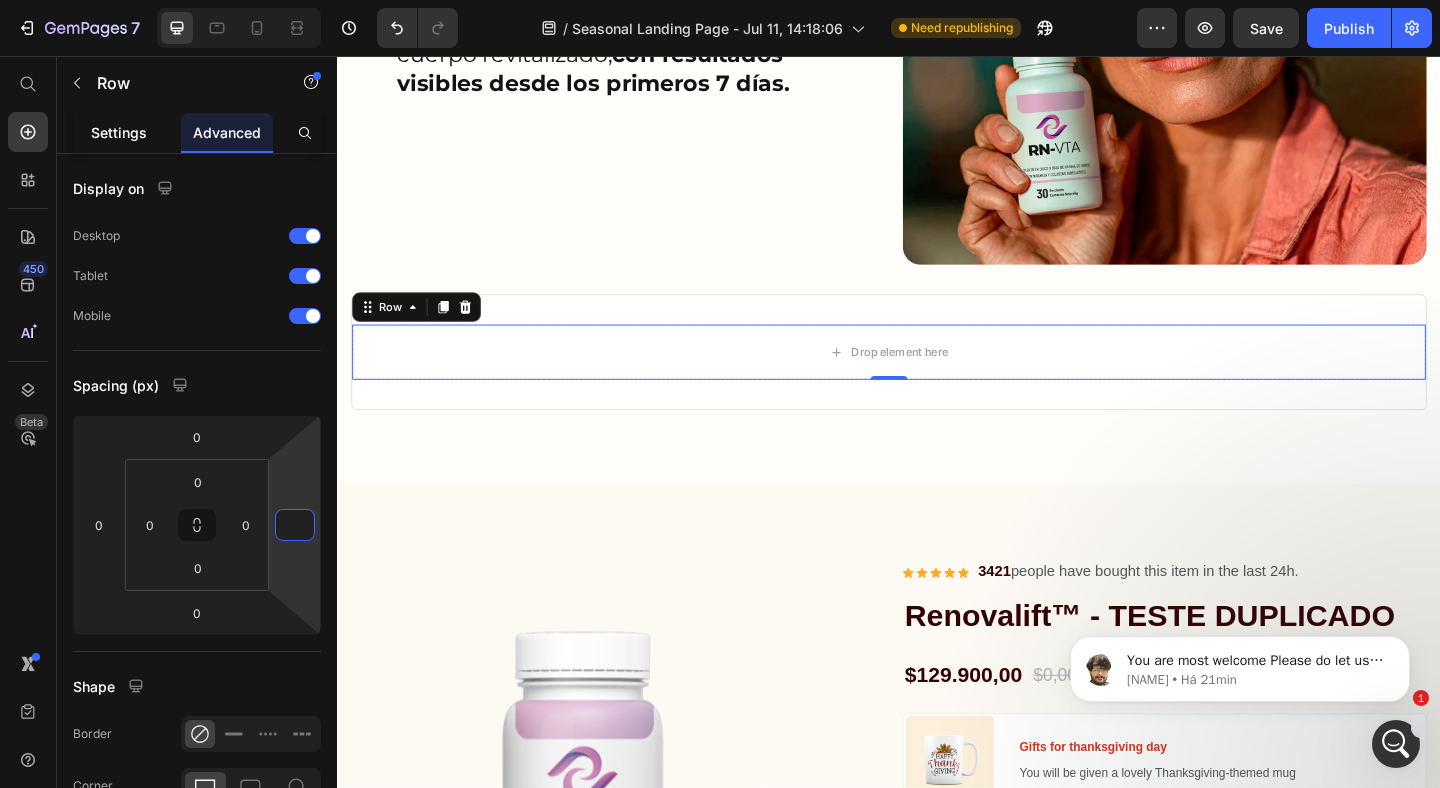 click on "Settings" 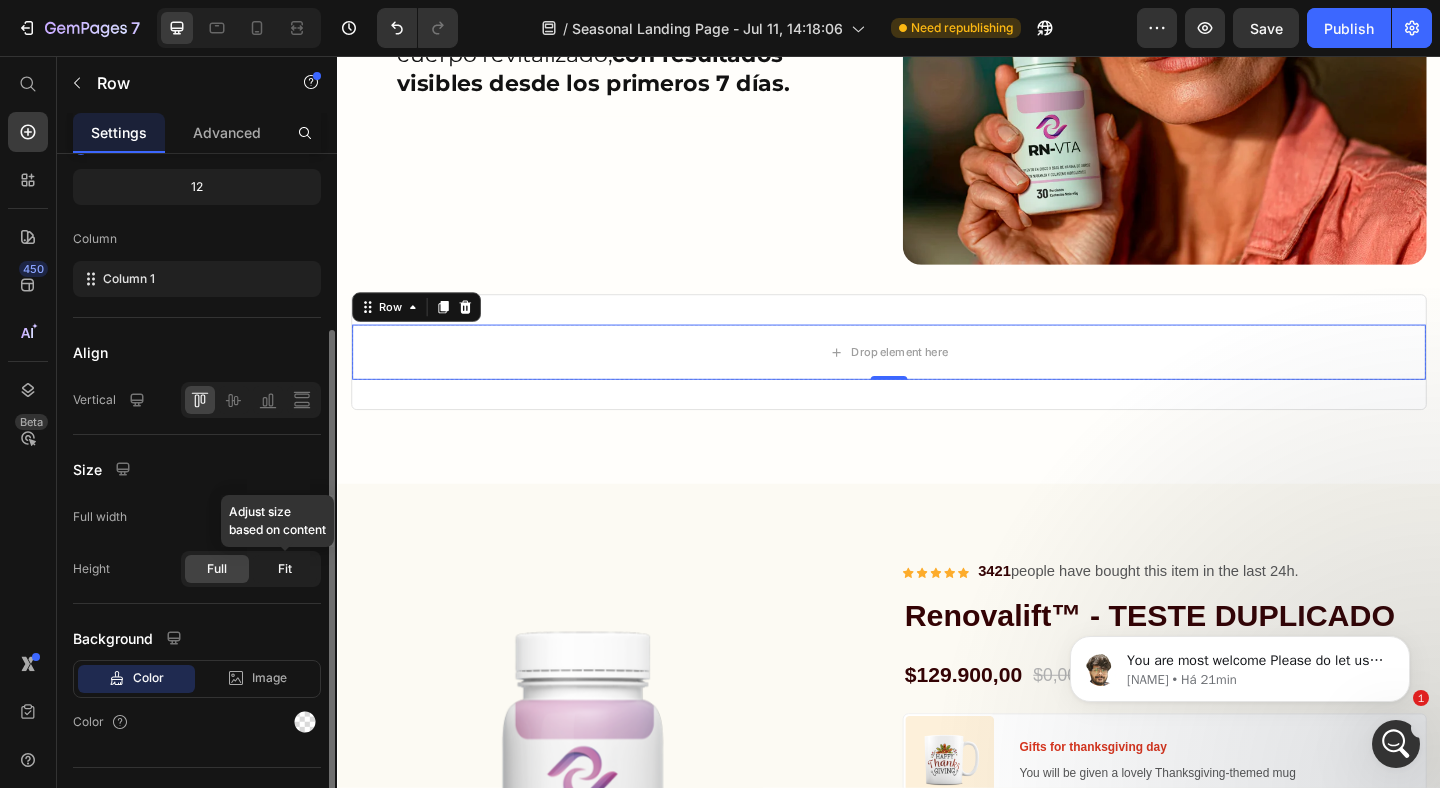 click on "Fit" 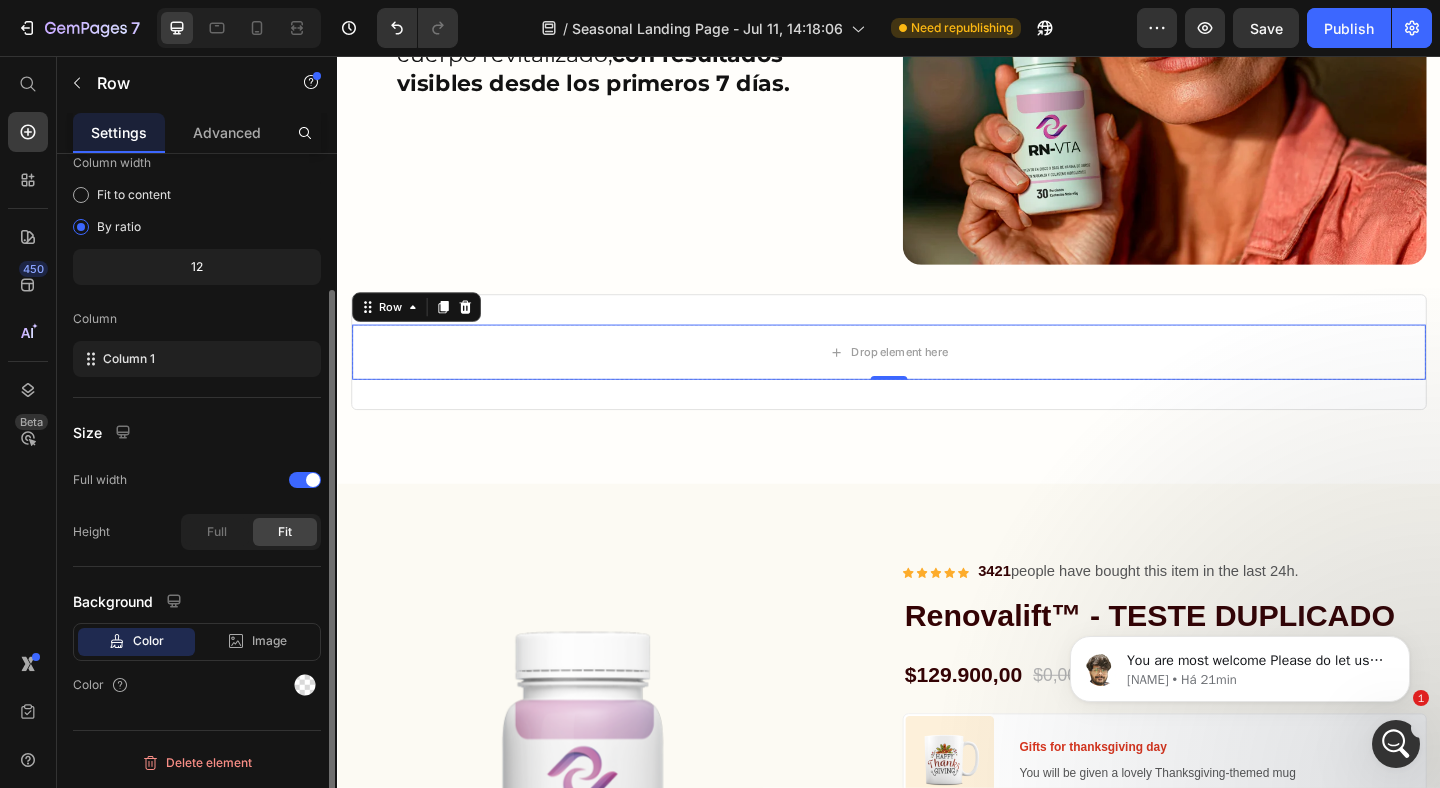 scroll, scrollTop: 169, scrollLeft: 0, axis: vertical 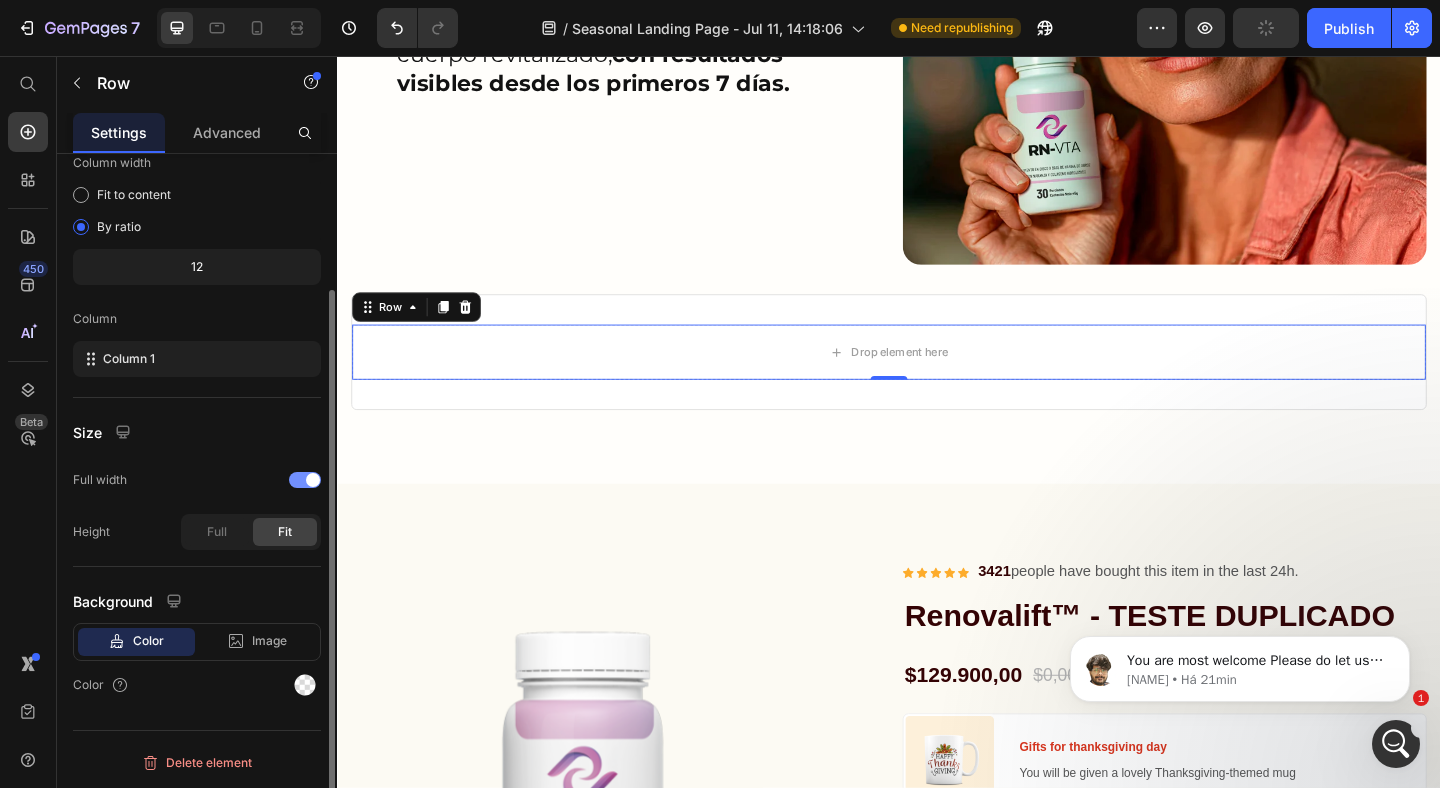 click at bounding box center [313, 480] 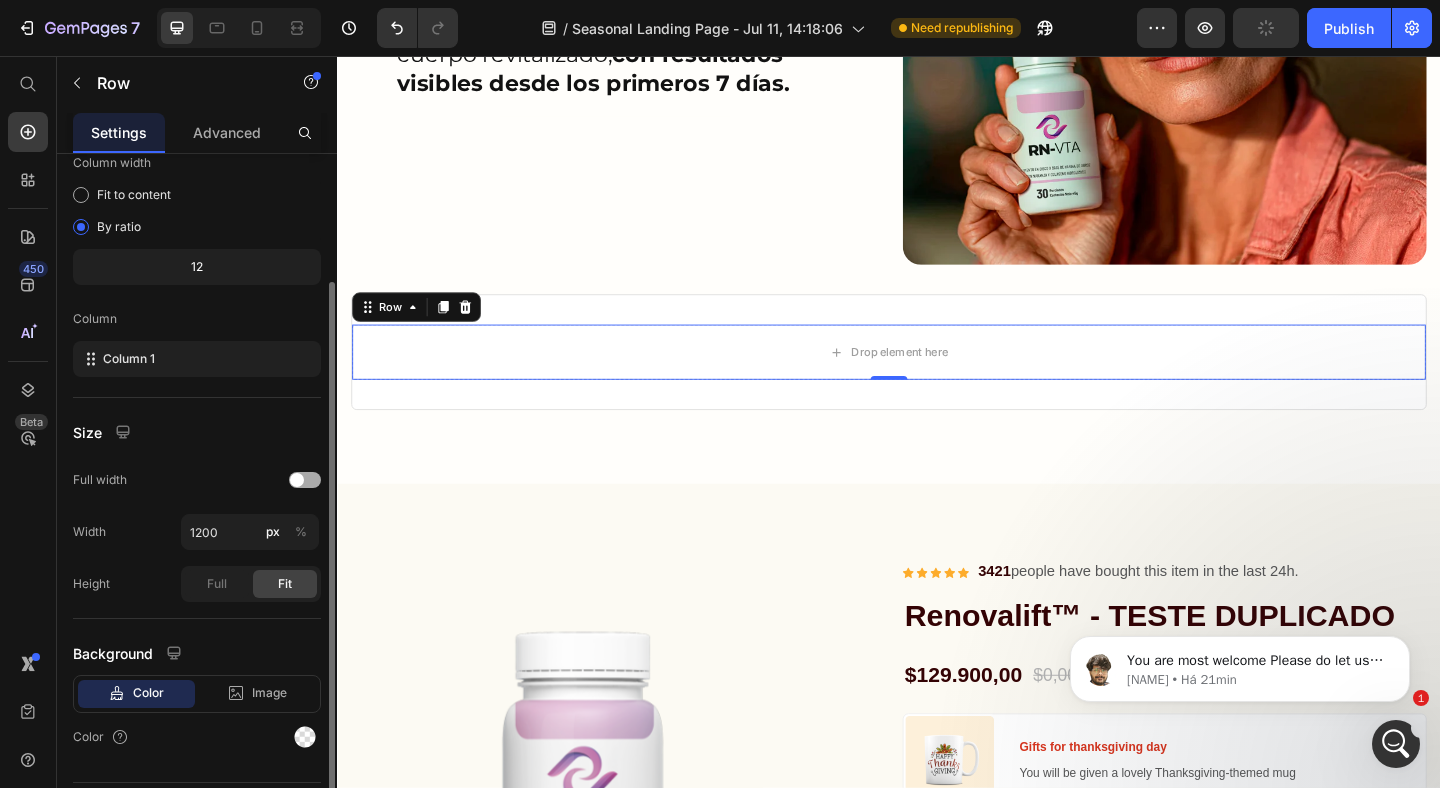 click on "Full width" 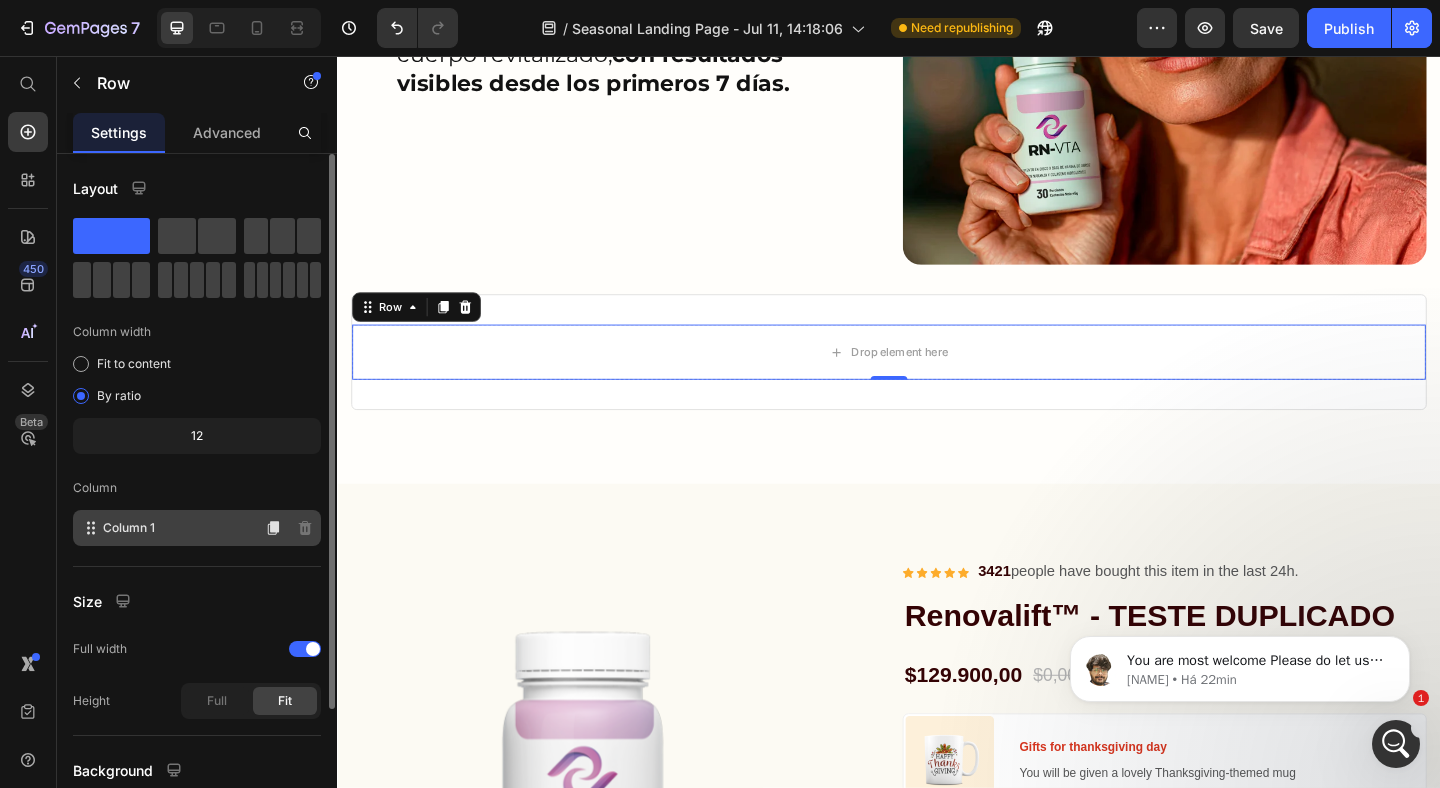 scroll, scrollTop: 169, scrollLeft: 0, axis: vertical 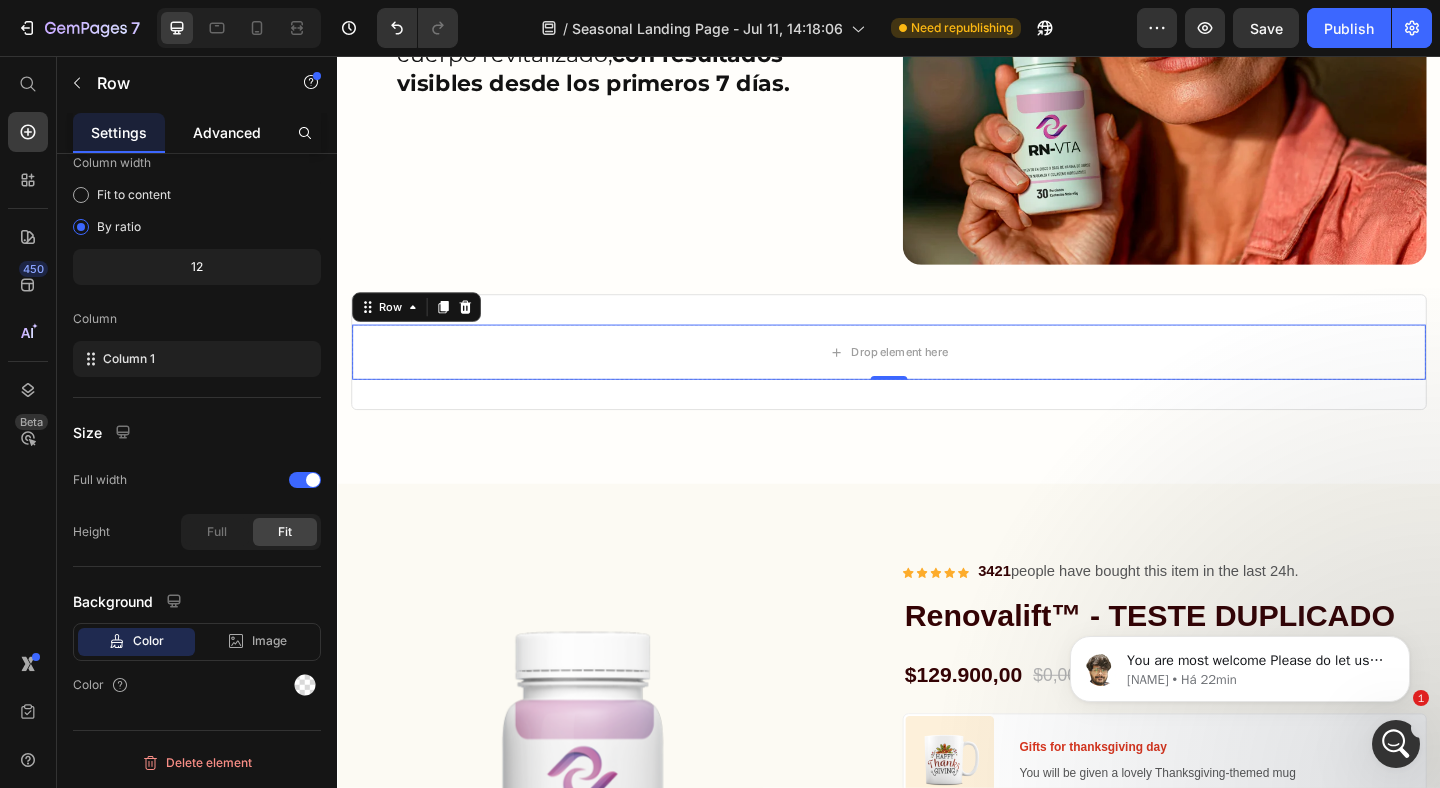 click on "Advanced" at bounding box center (227, 132) 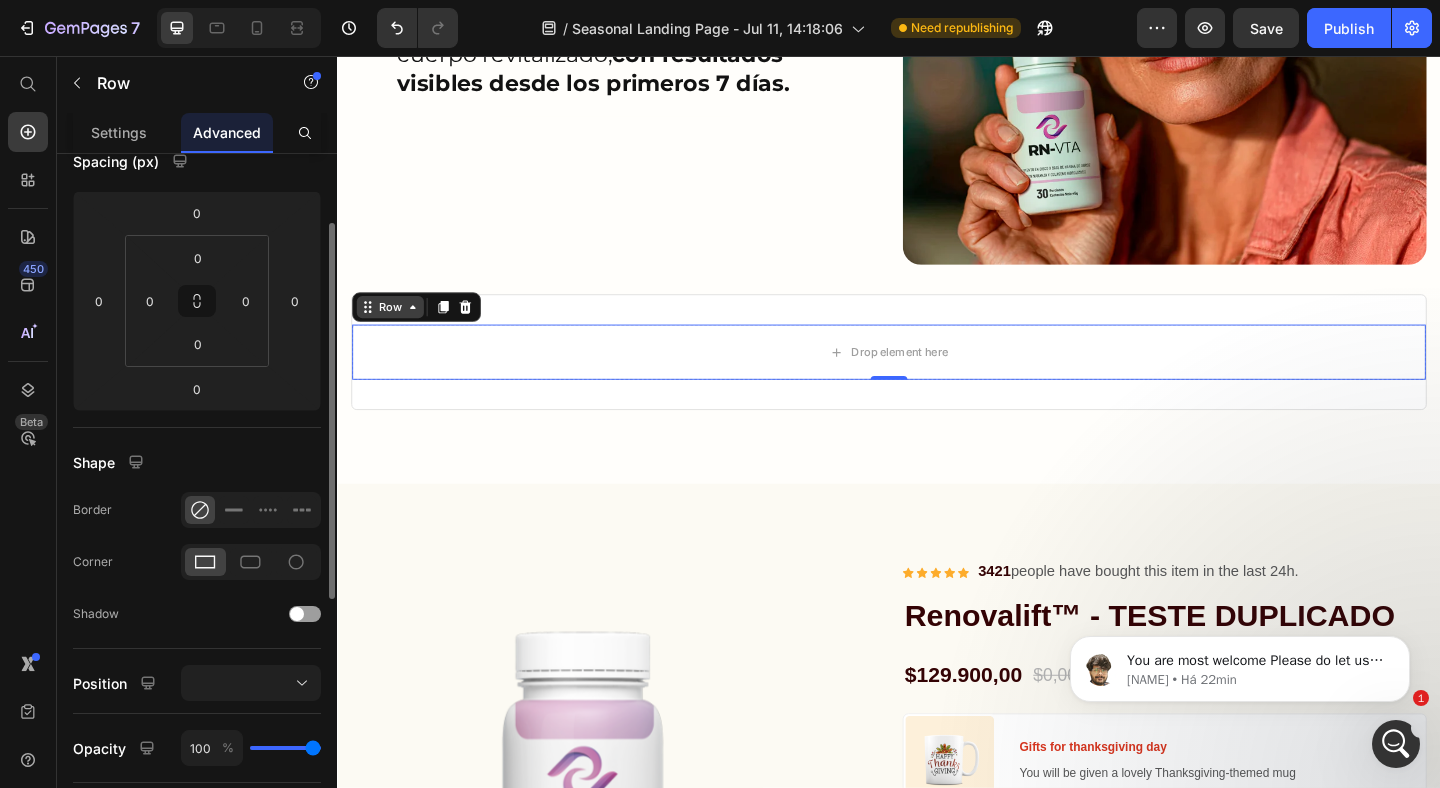 scroll, scrollTop: 190, scrollLeft: 0, axis: vertical 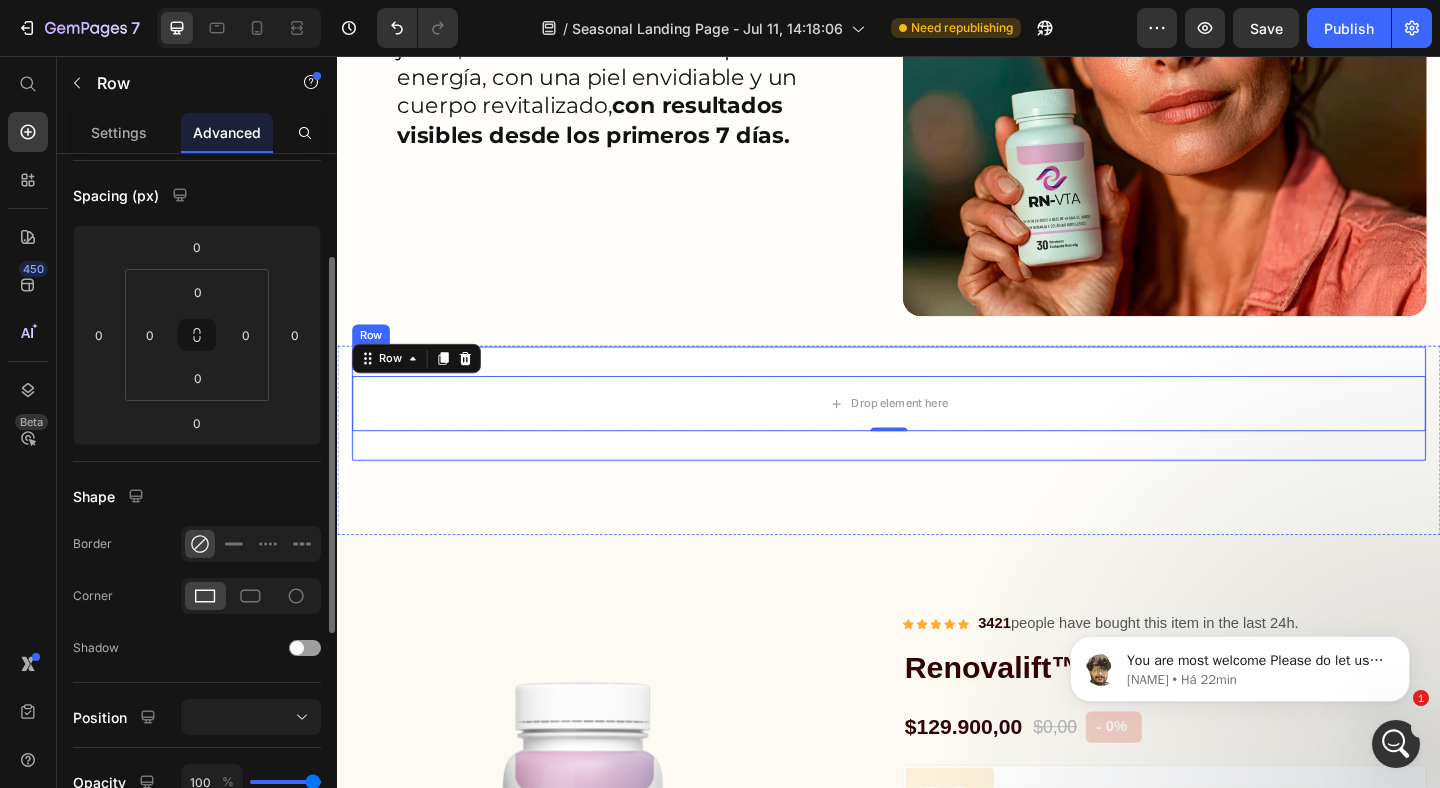 click on "Drop element here Row   0 Row" at bounding box center (937, 434) 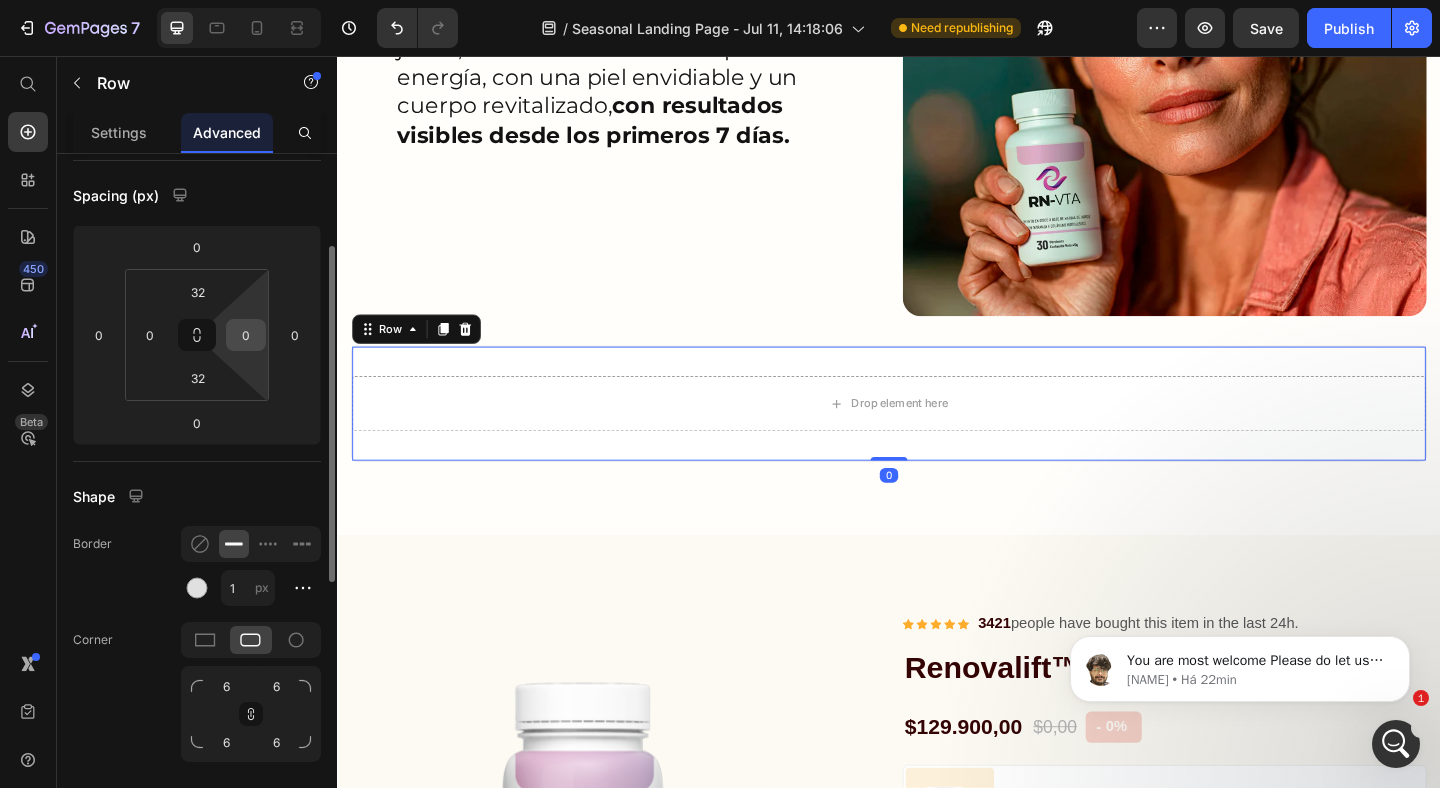 click on "0" at bounding box center (246, 335) 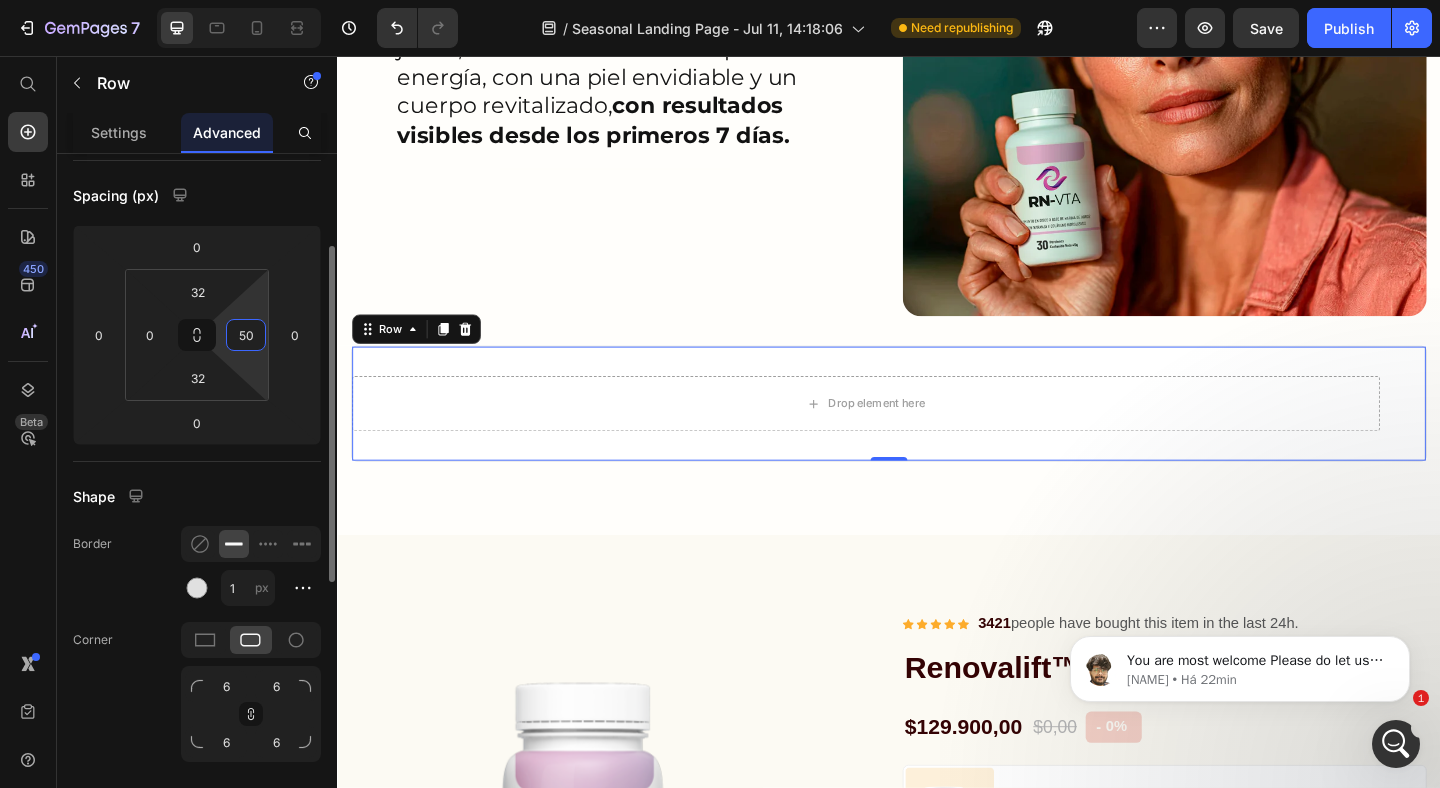 type on "5" 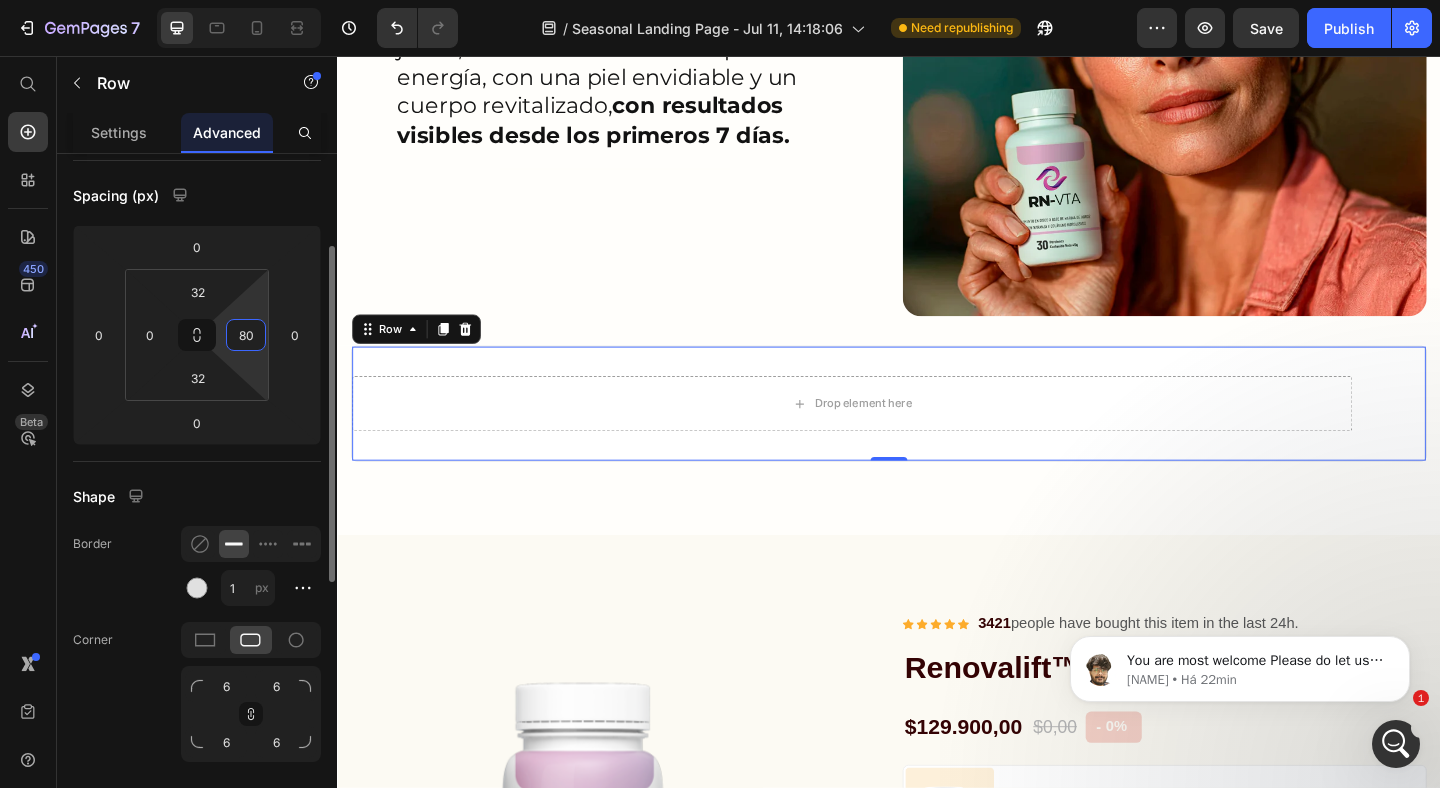 type on "8" 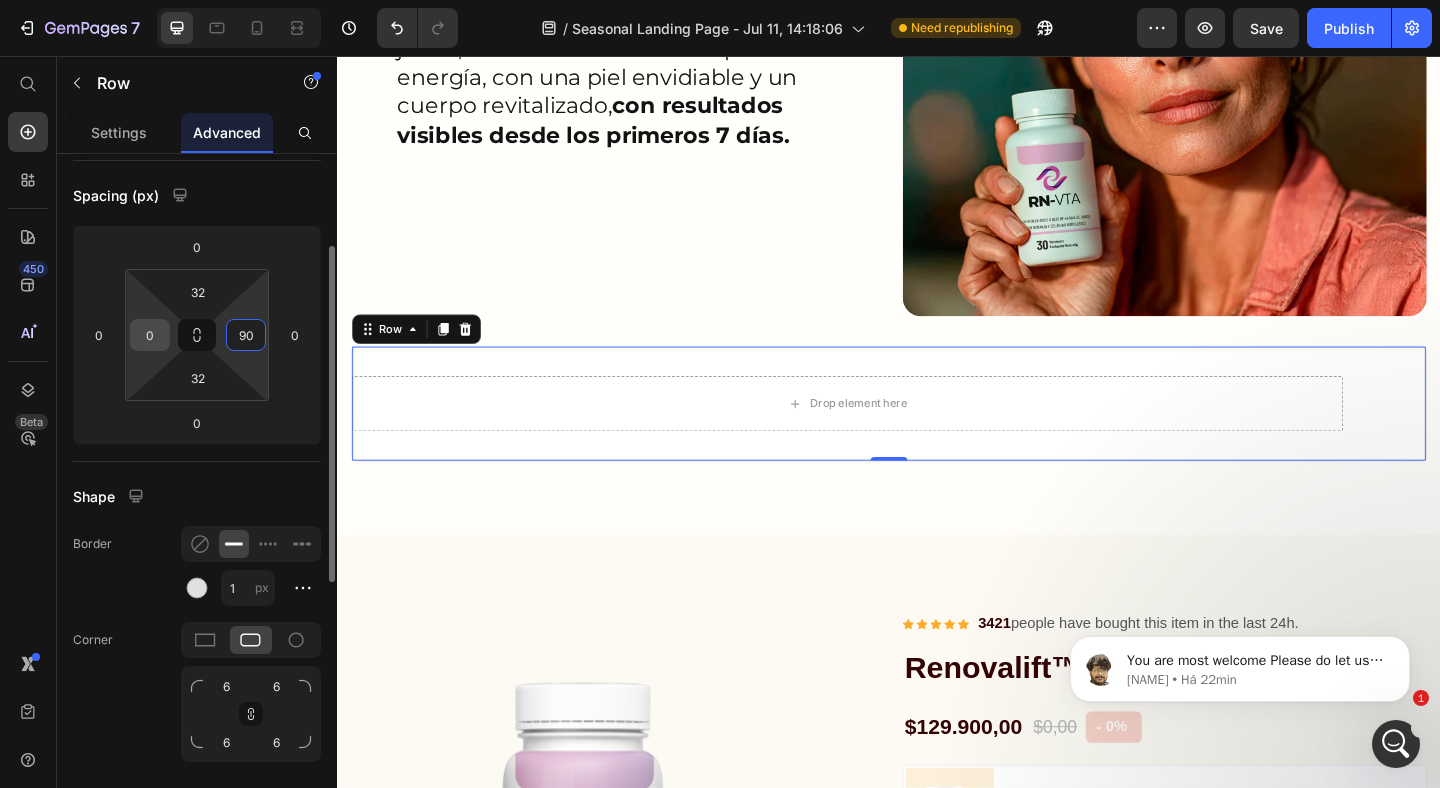 type on "90" 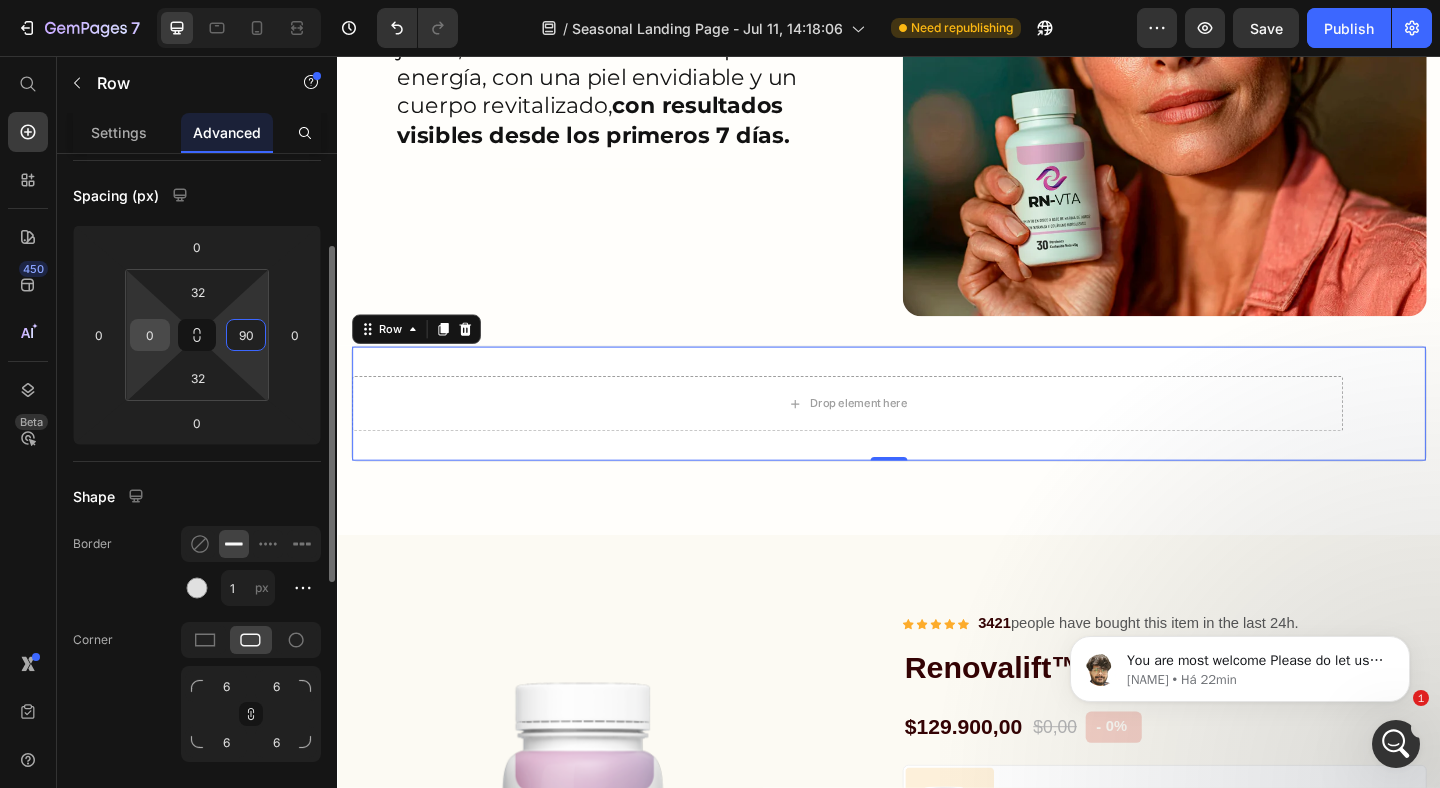 click on "0" at bounding box center [150, 335] 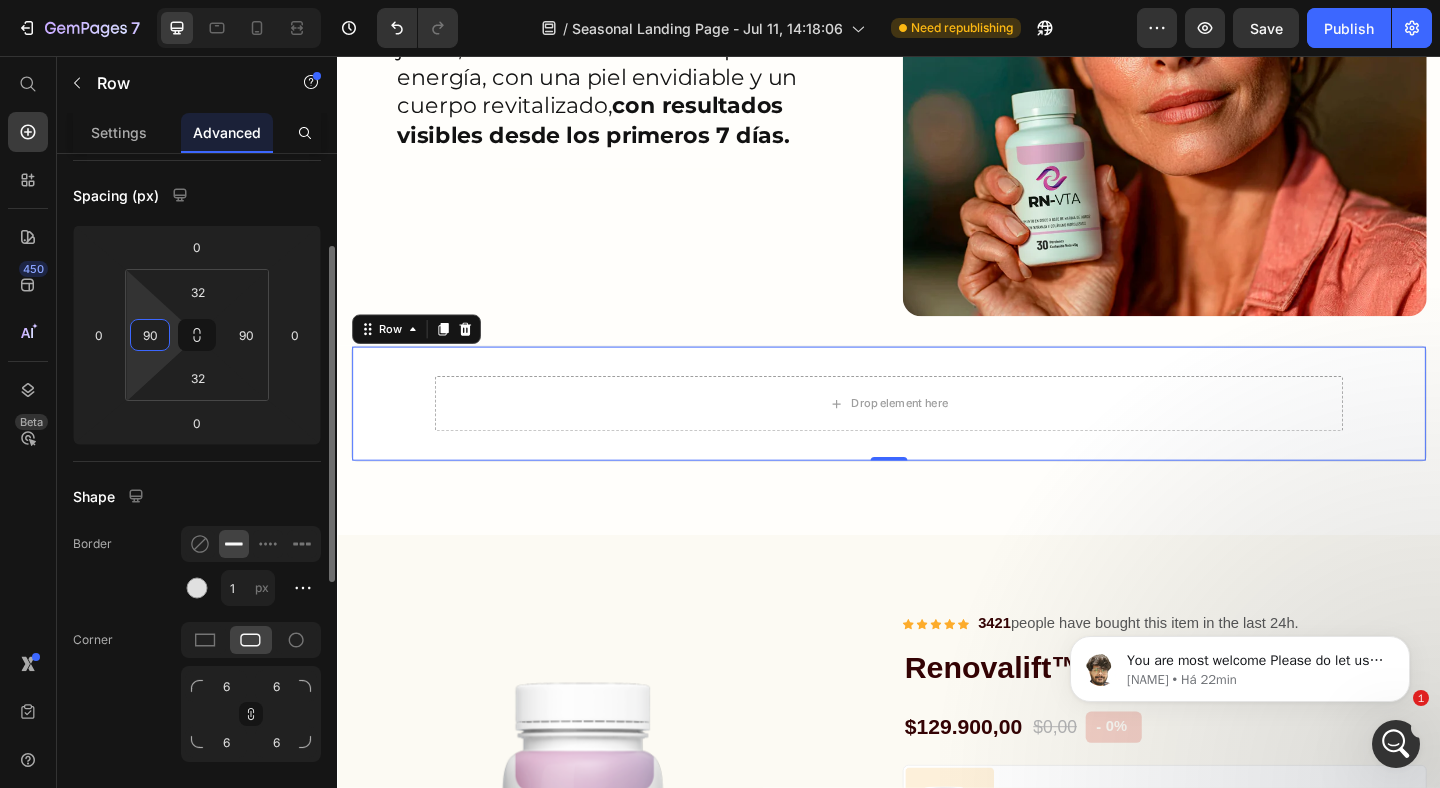 type on "9" 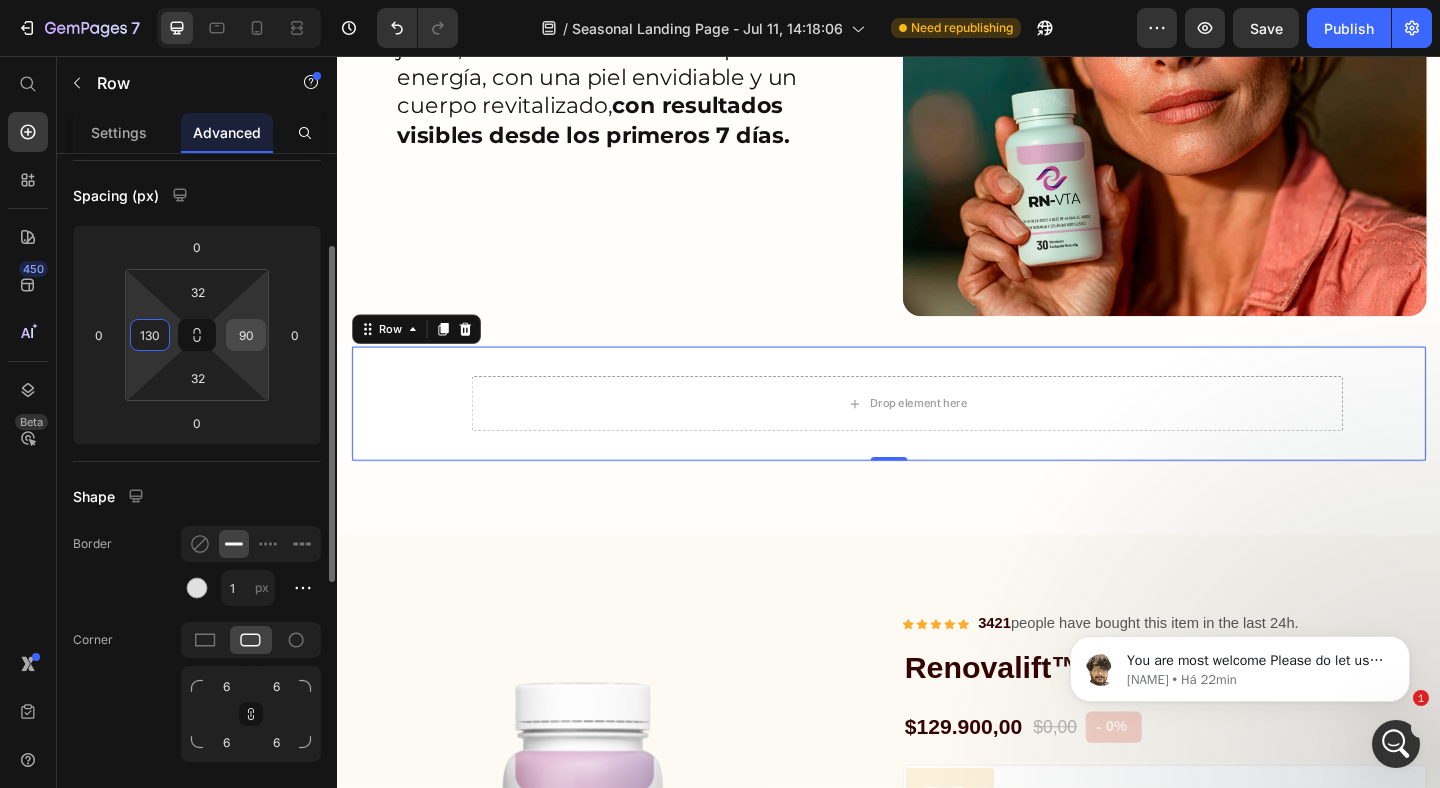 type on "130" 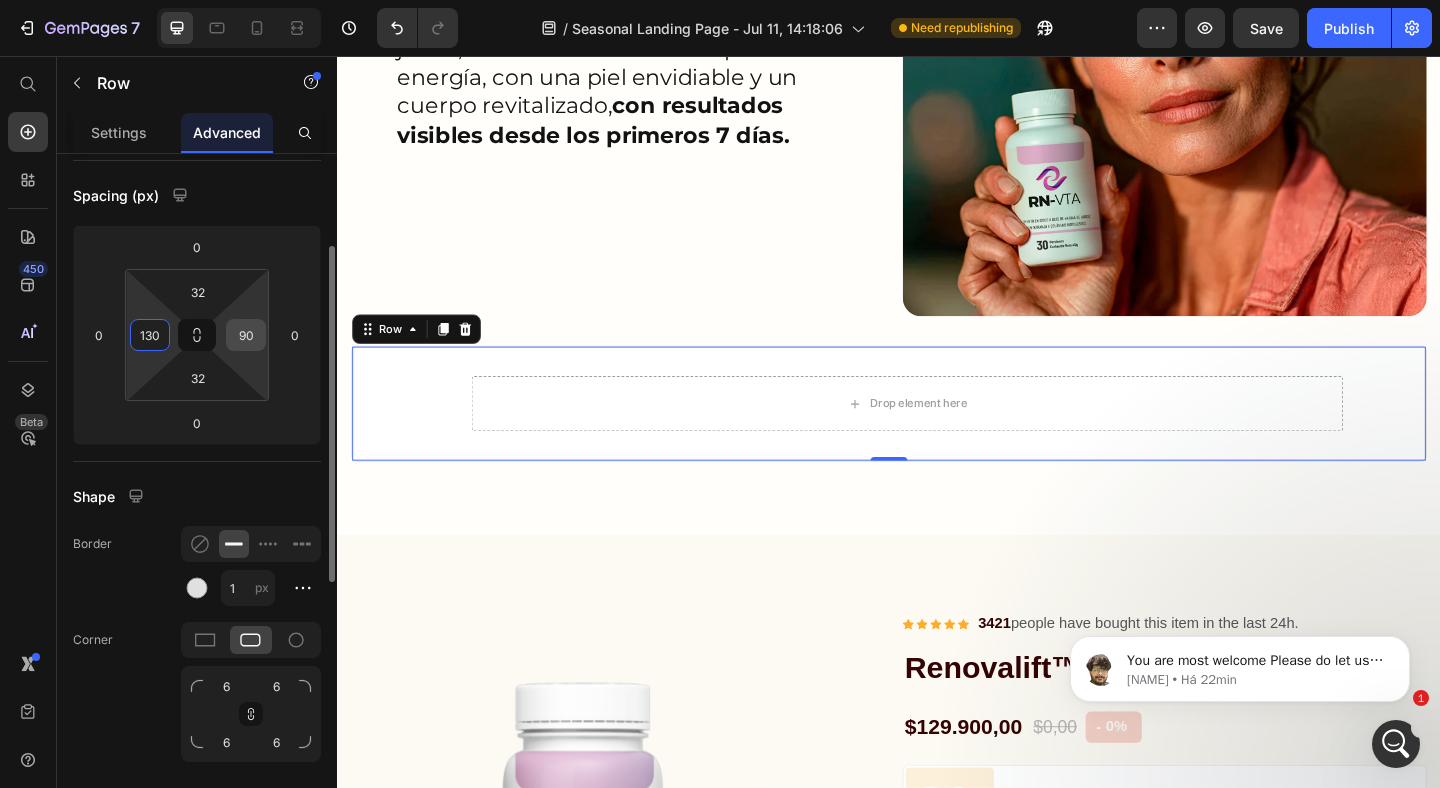 click on "90" at bounding box center [246, 335] 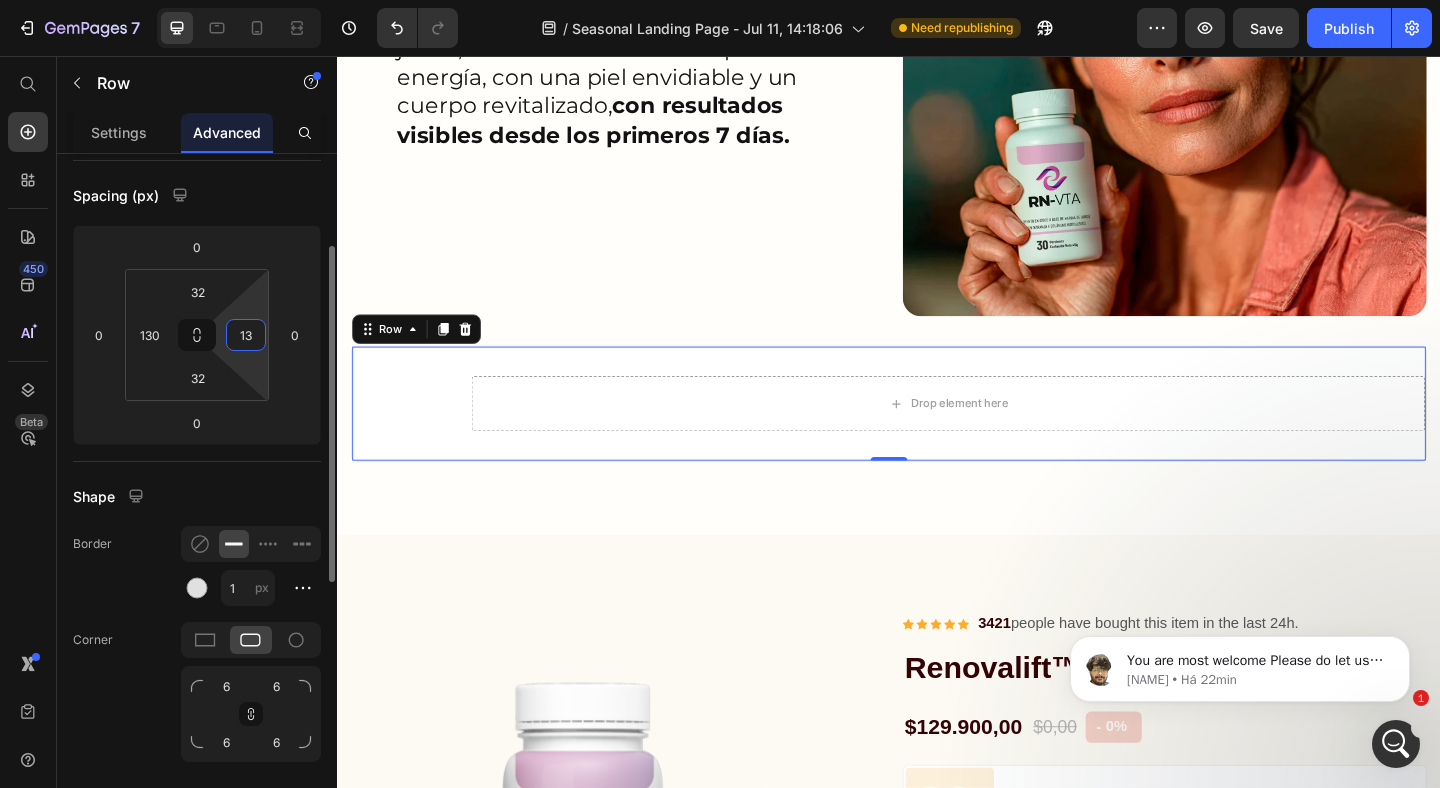 type on "130" 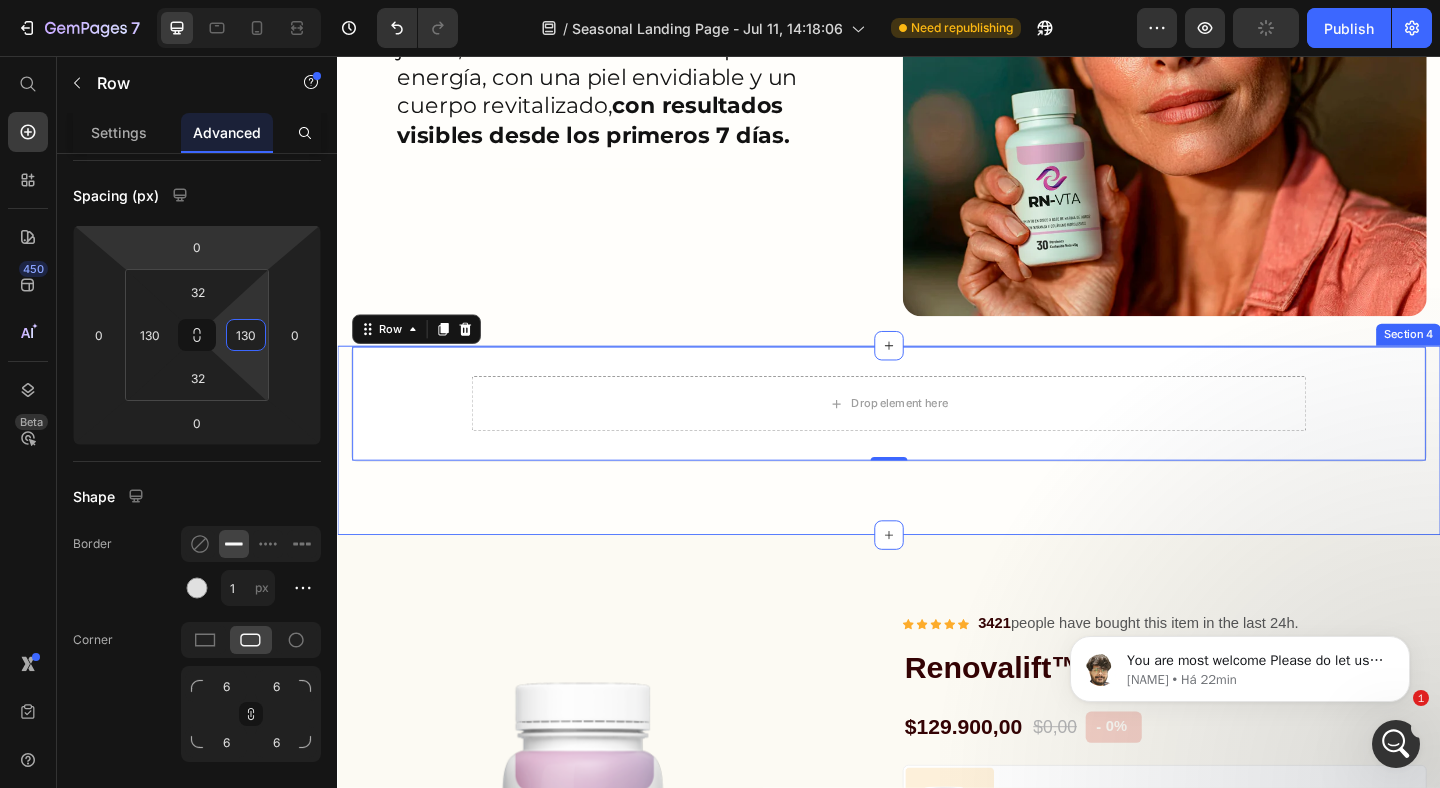 click on "Drop element here" at bounding box center [937, 434] 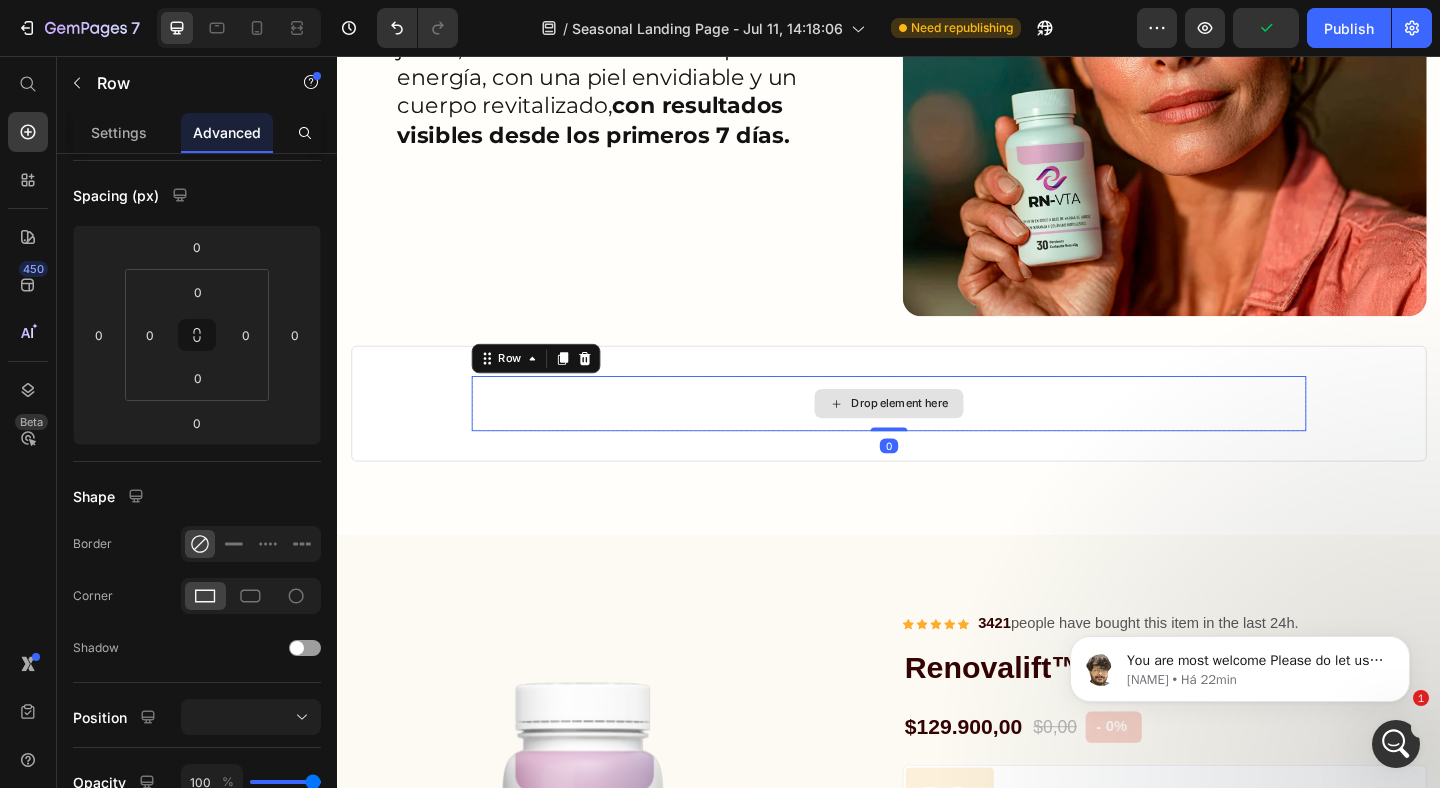click on "Drop element here" at bounding box center [937, 434] 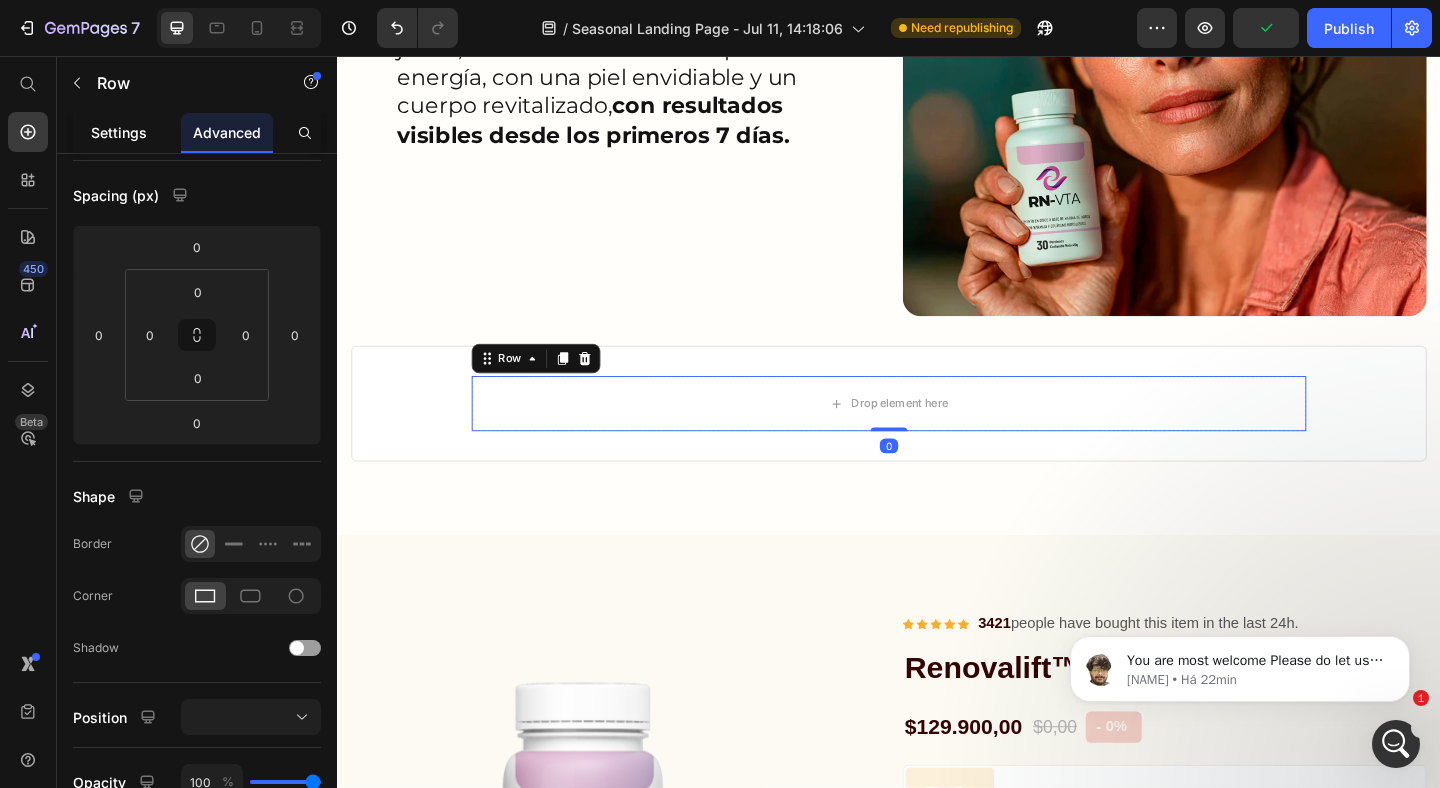 click on "Settings" at bounding box center (119, 132) 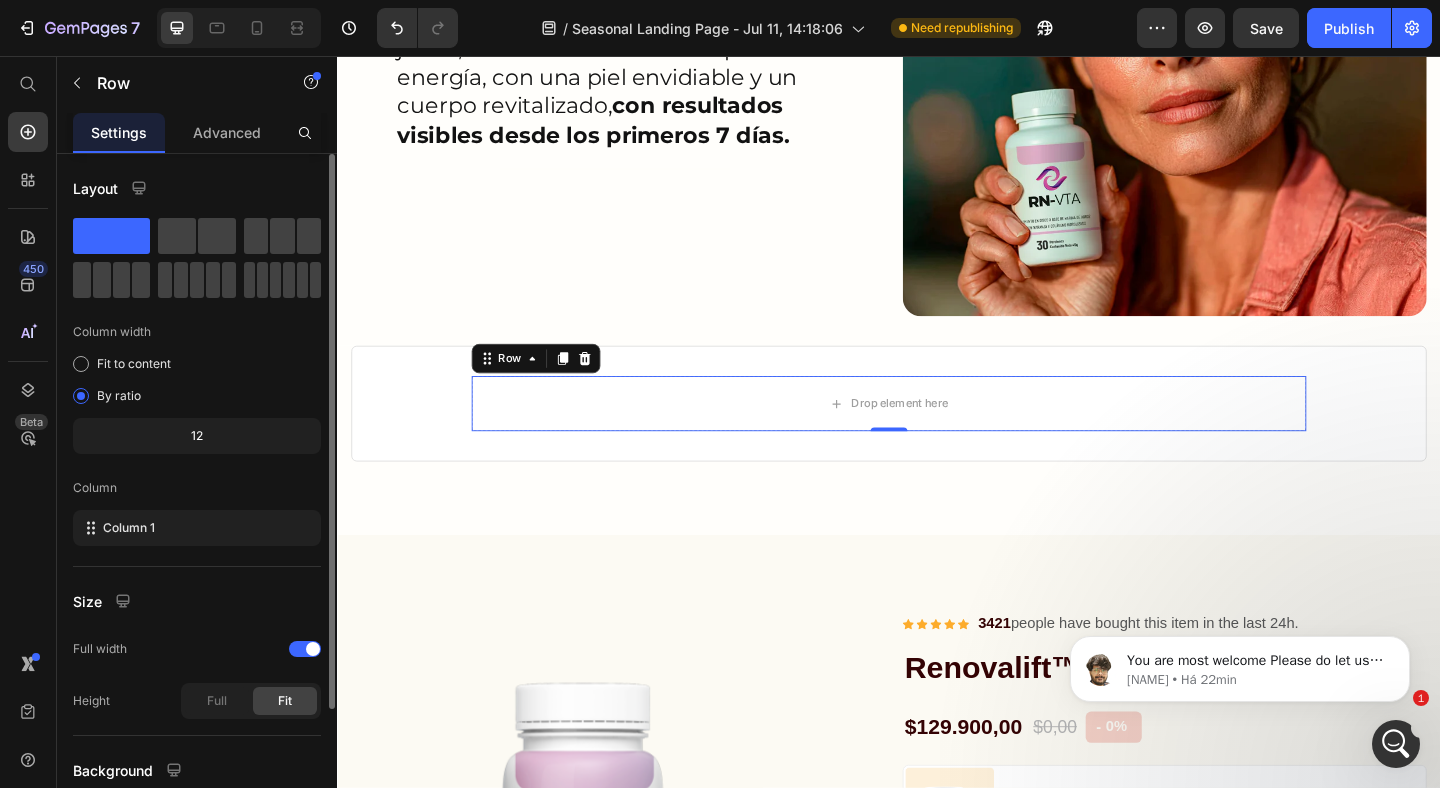 scroll, scrollTop: 169, scrollLeft: 0, axis: vertical 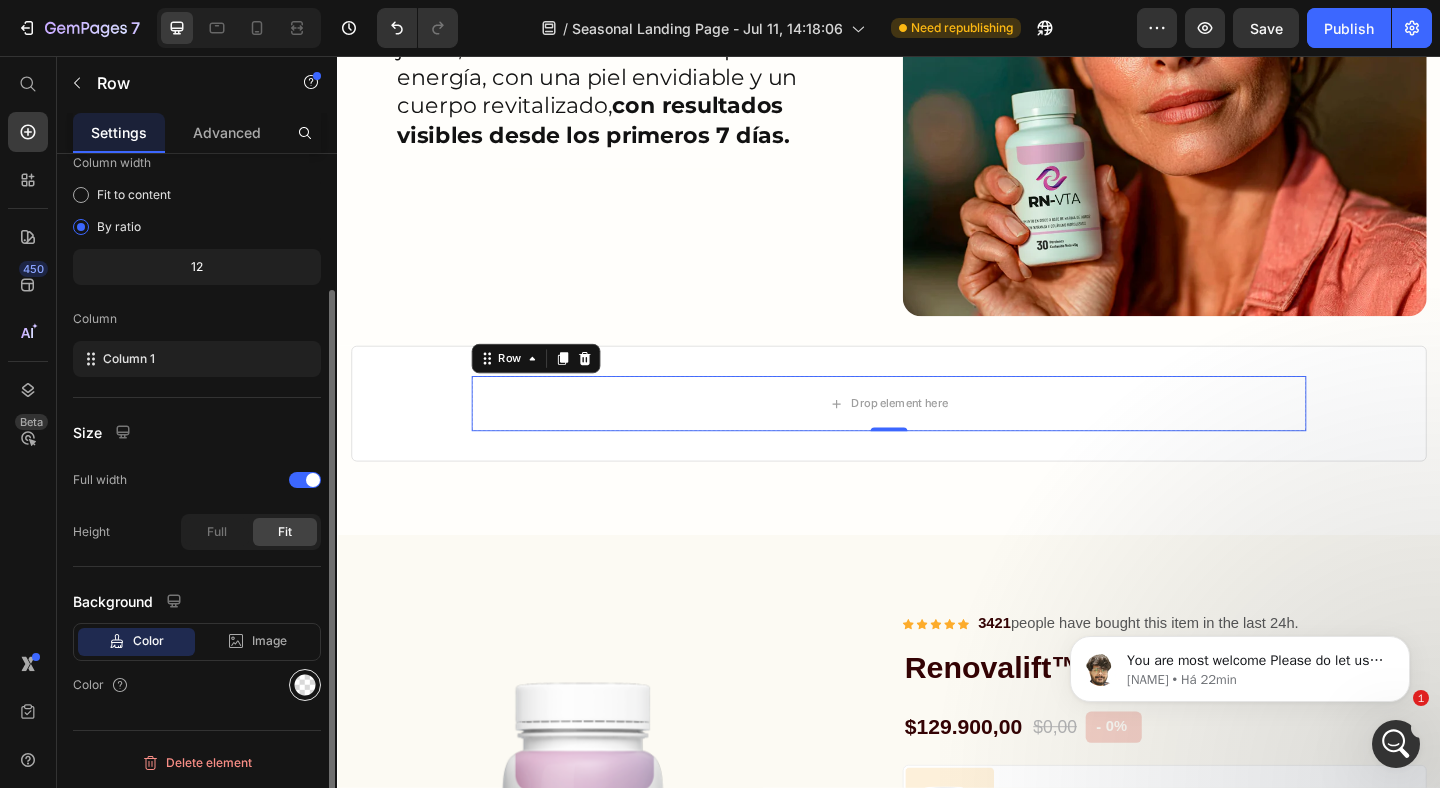 click at bounding box center [305, 685] 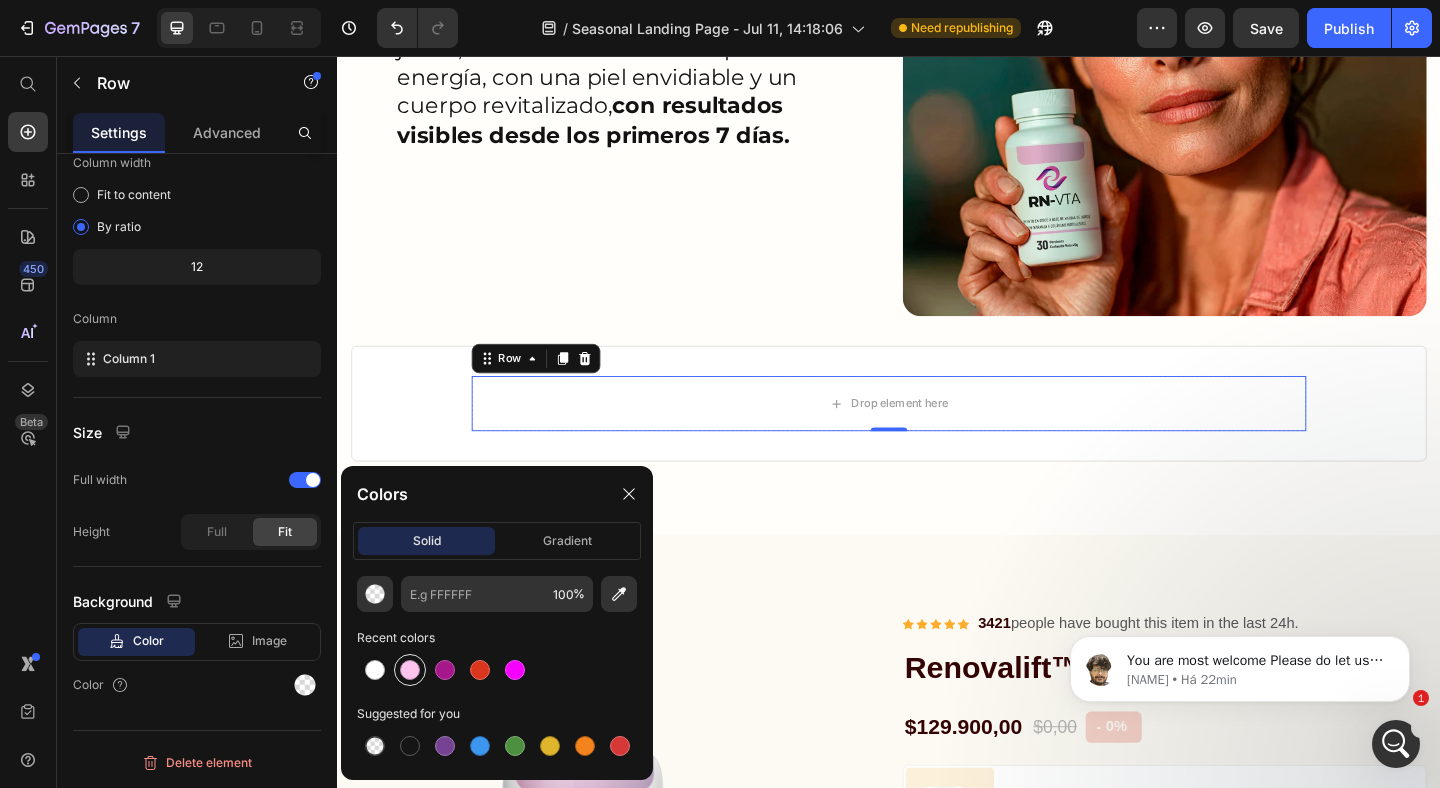 click at bounding box center (410, 670) 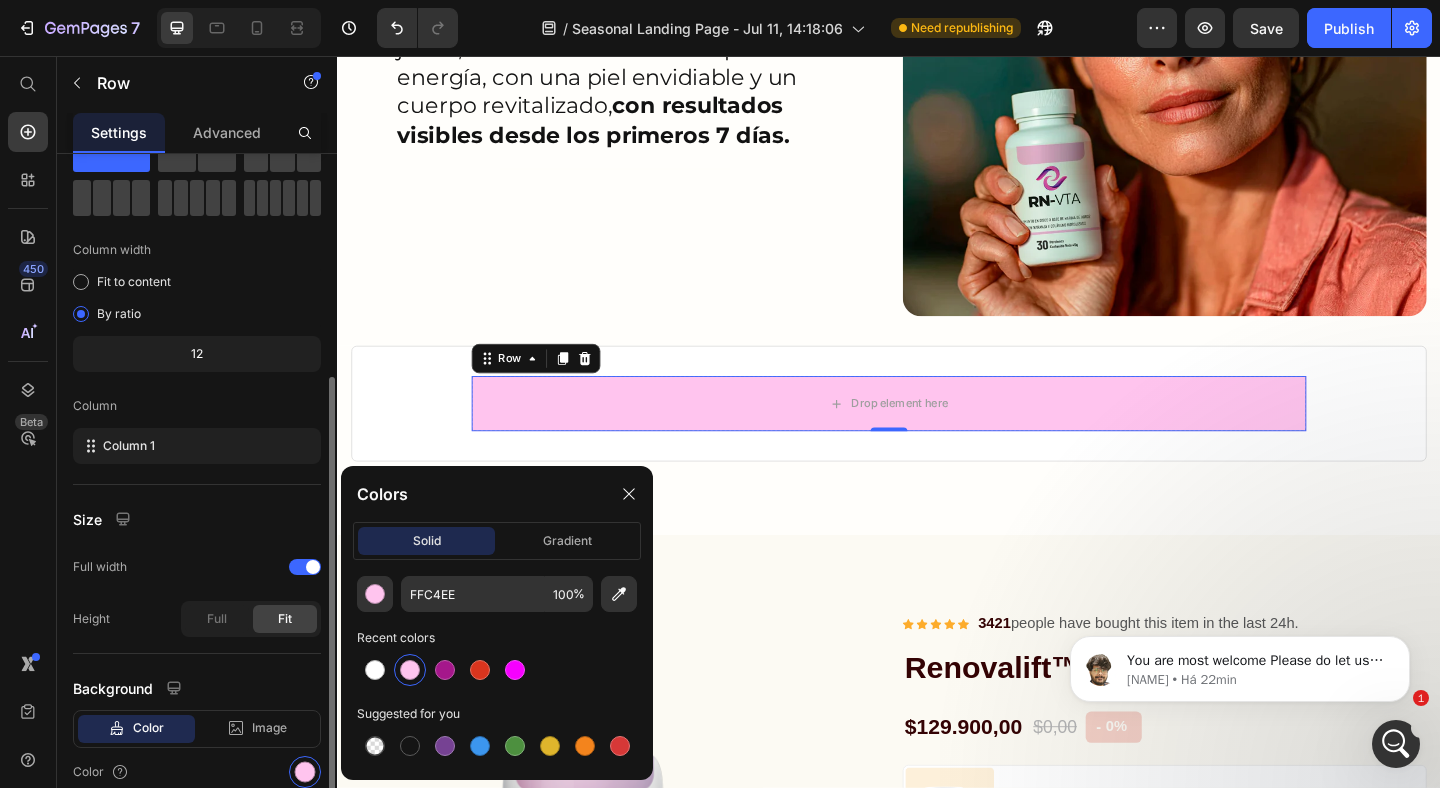 scroll, scrollTop: 169, scrollLeft: 0, axis: vertical 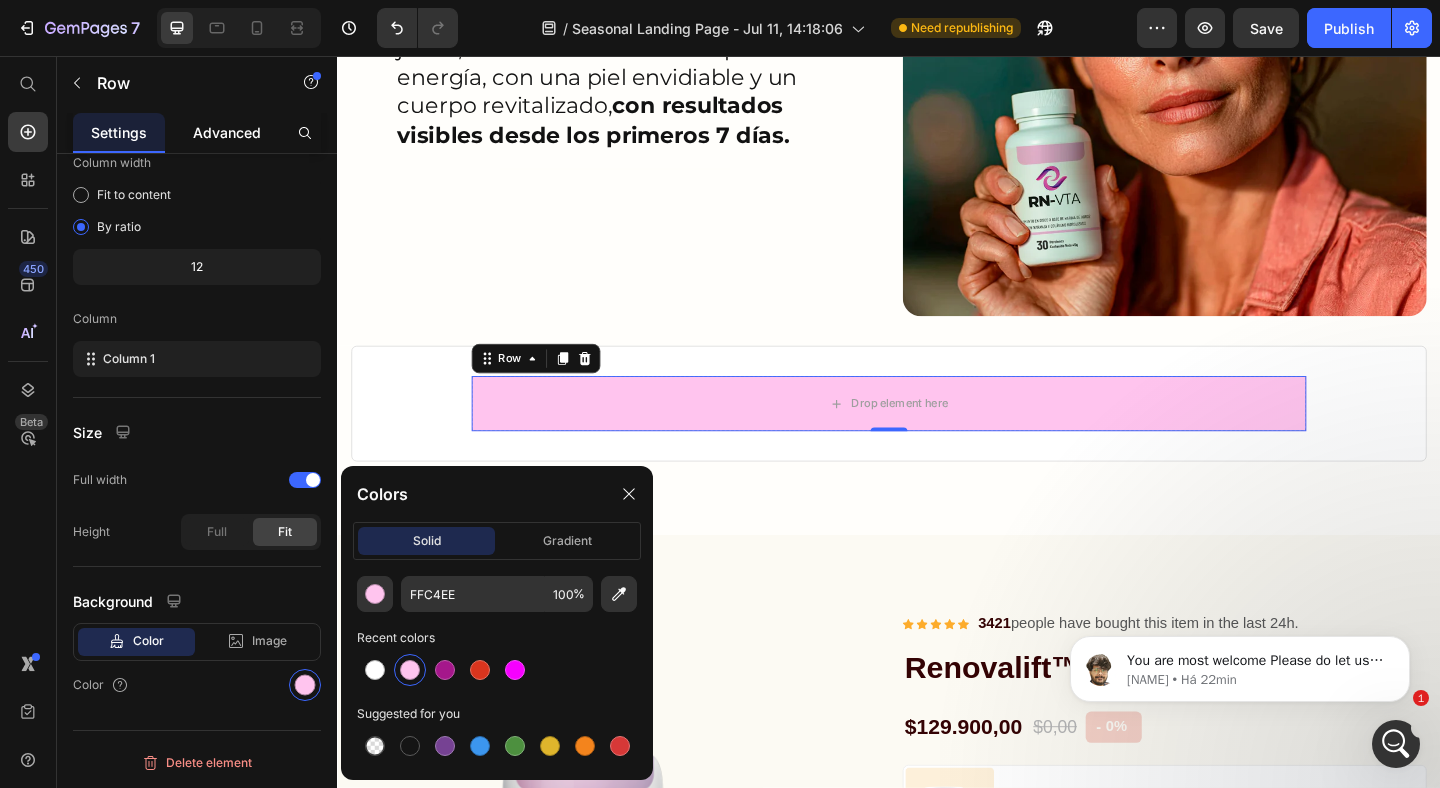 click on "Advanced" at bounding box center [227, 132] 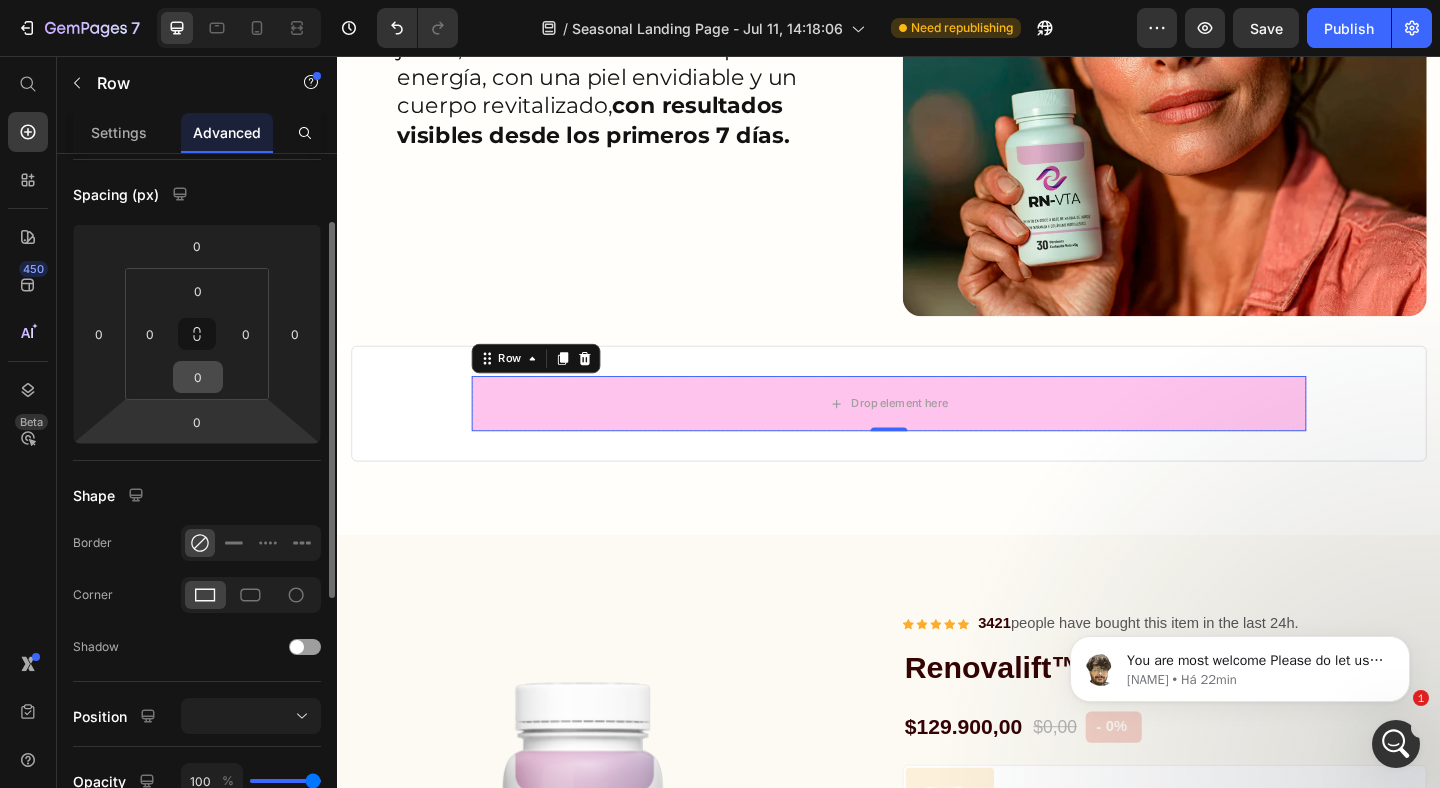 scroll, scrollTop: 357, scrollLeft: 0, axis: vertical 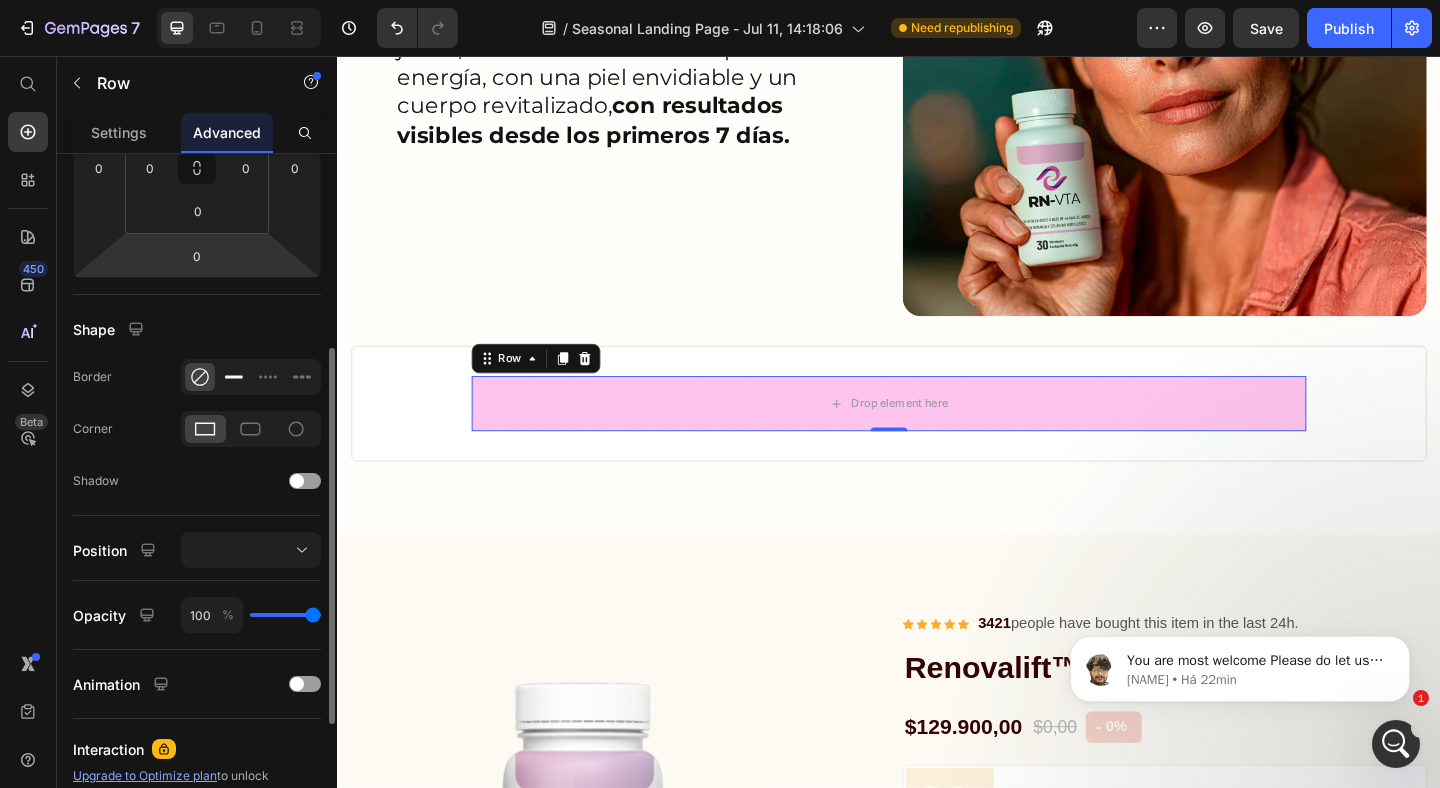click 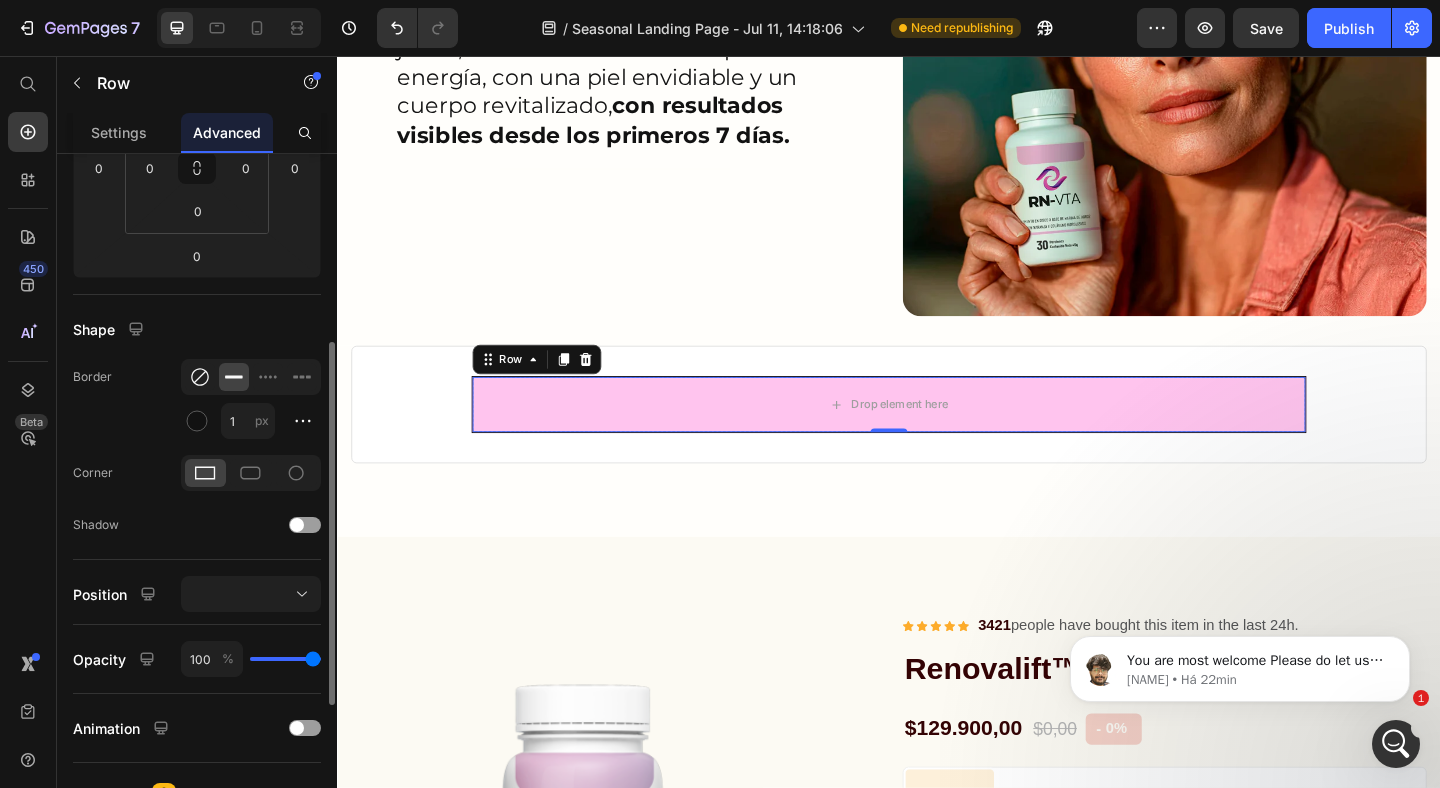 click 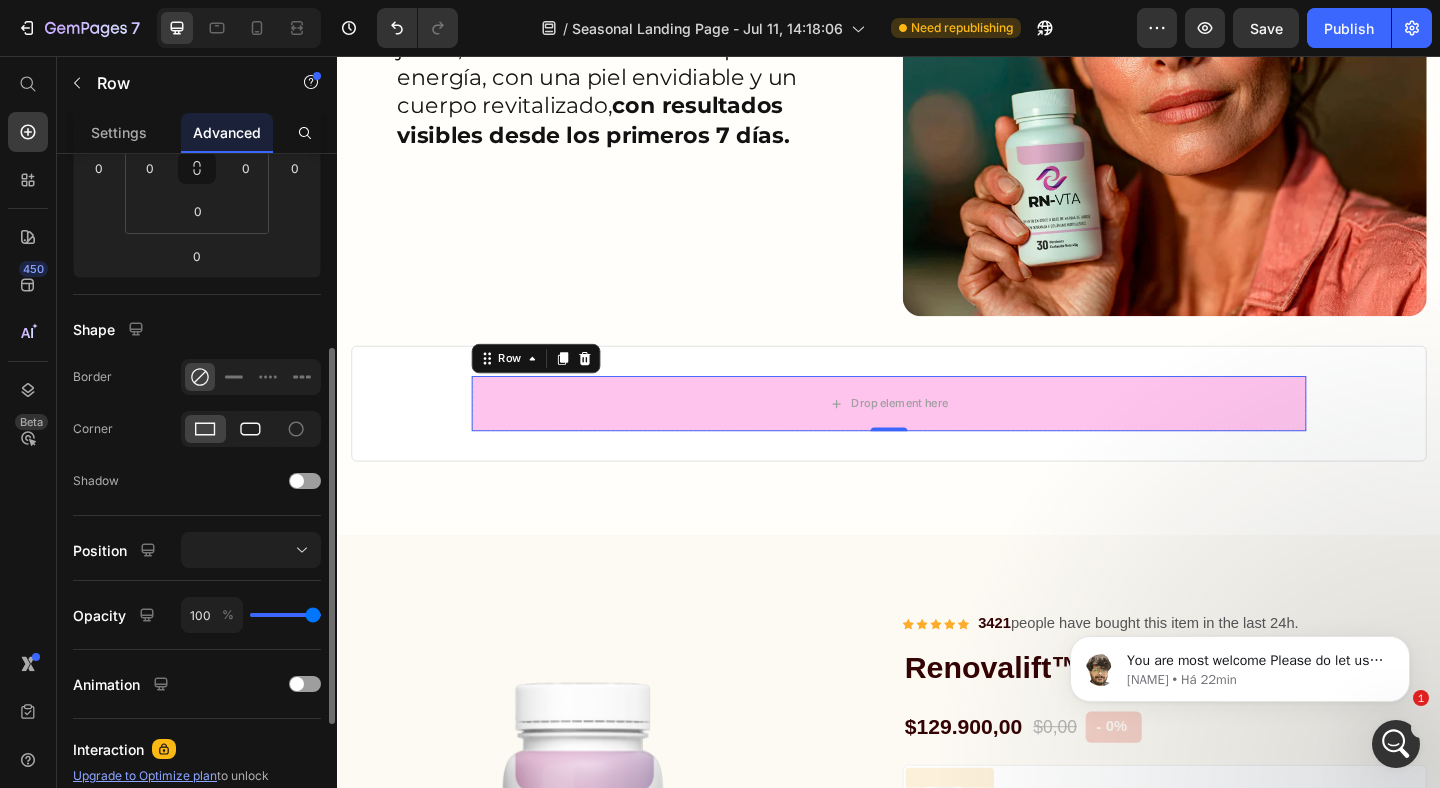 click 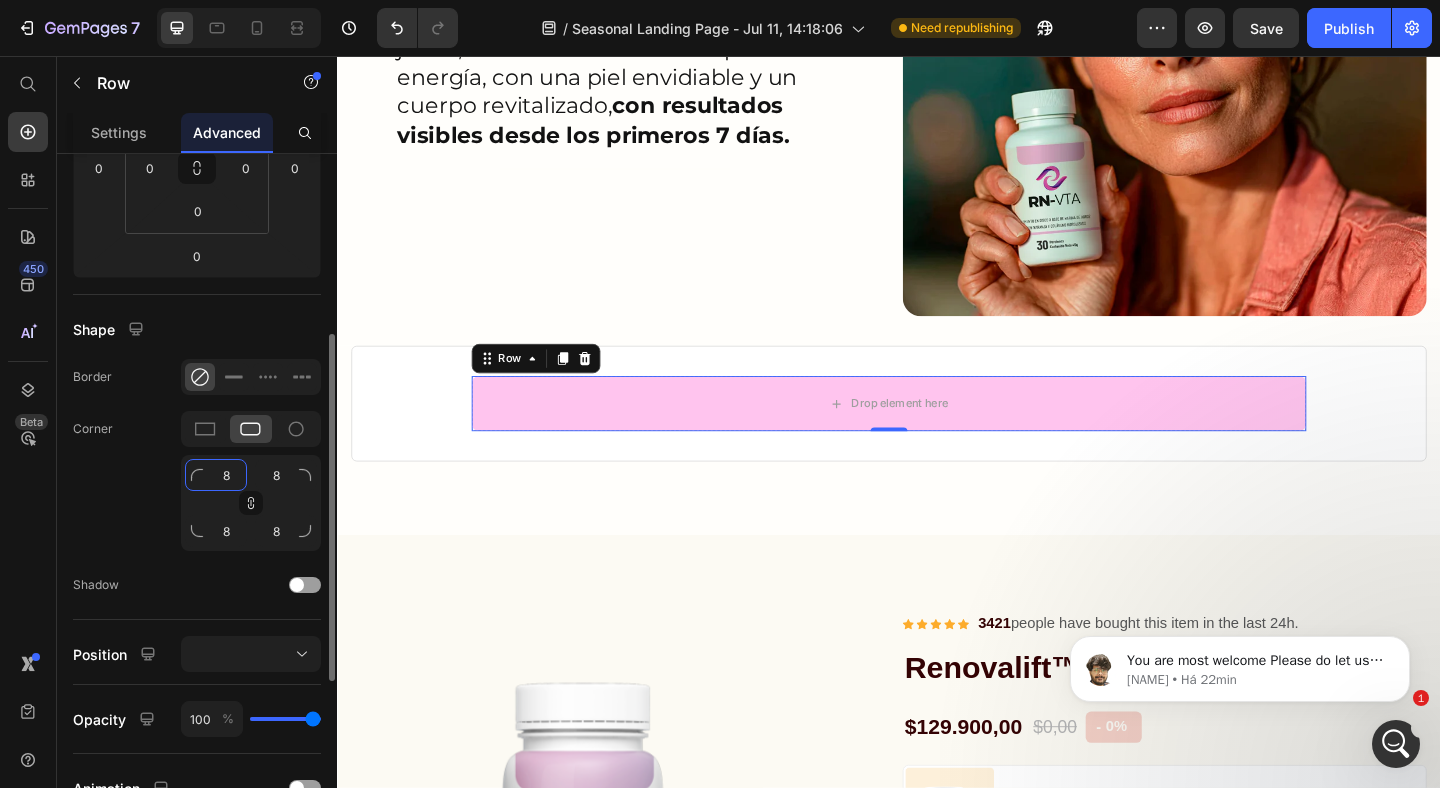 click on "8" 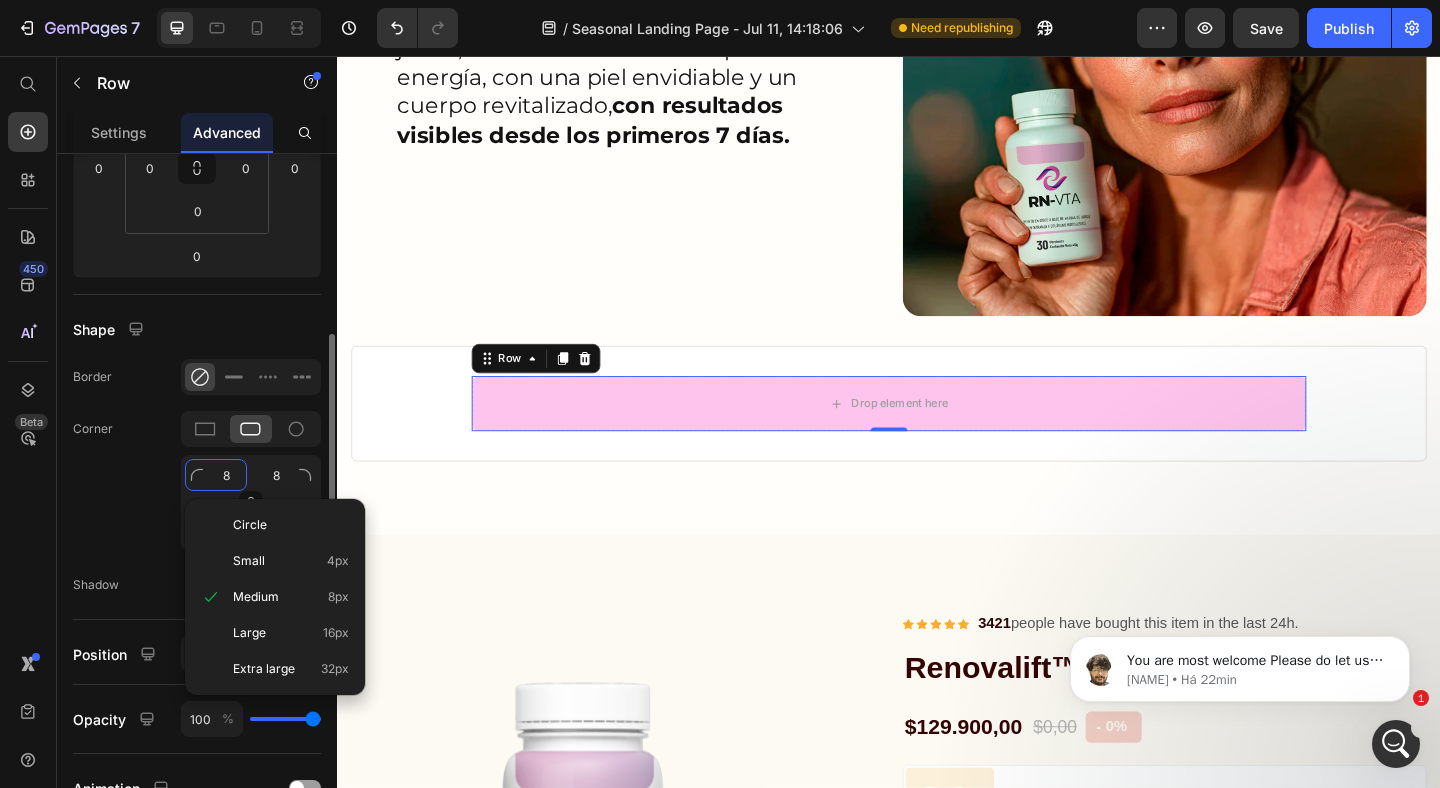 type on "2" 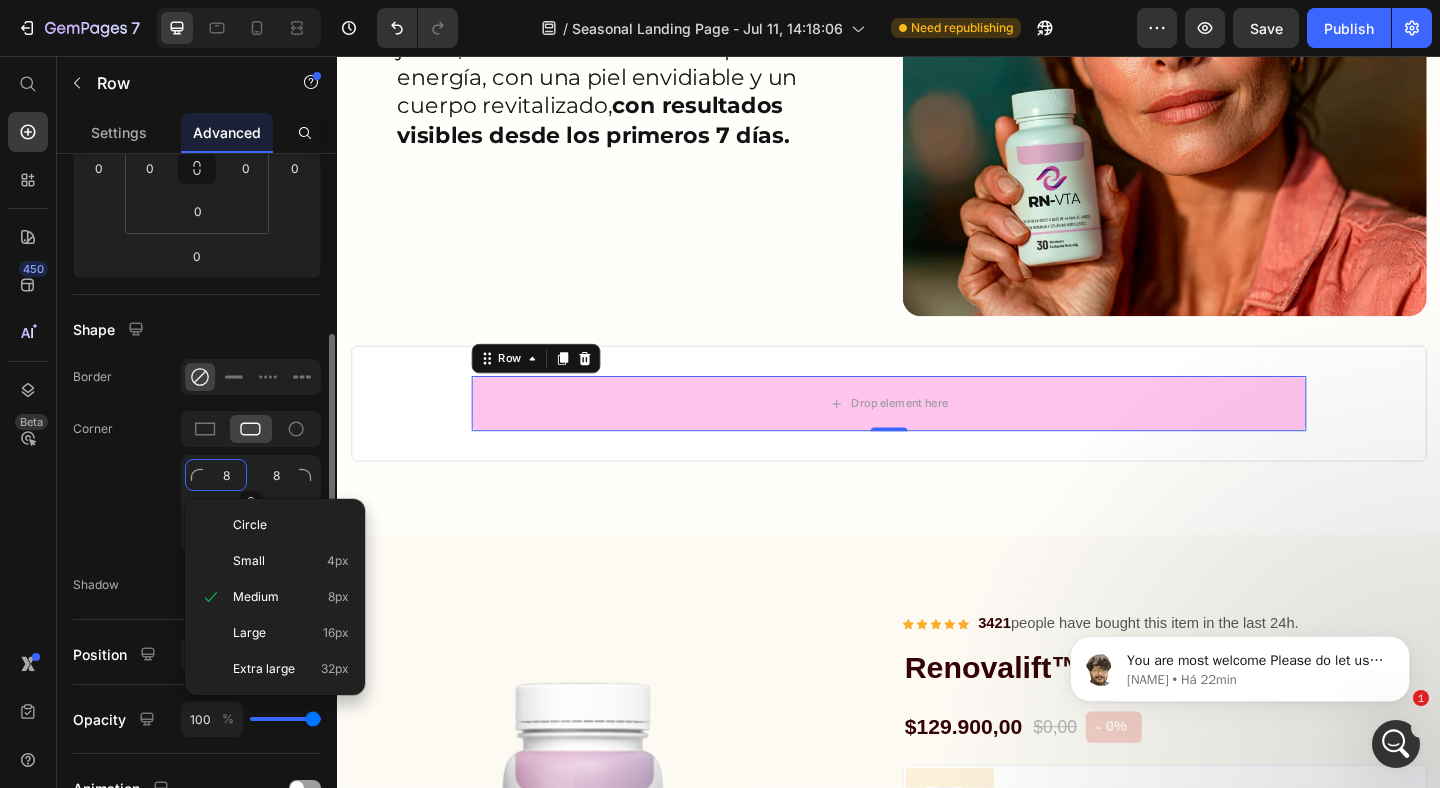 type on "2" 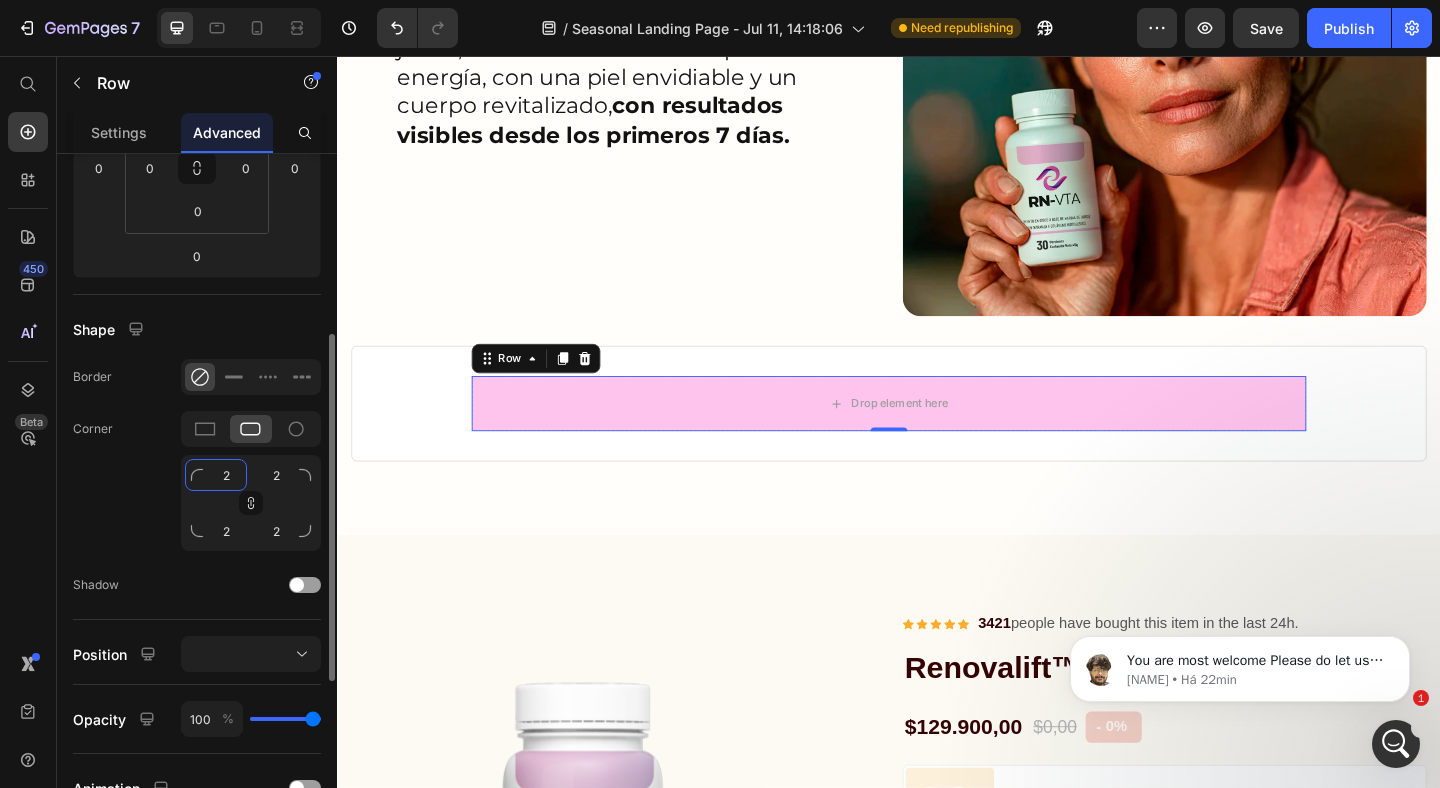 type on "20" 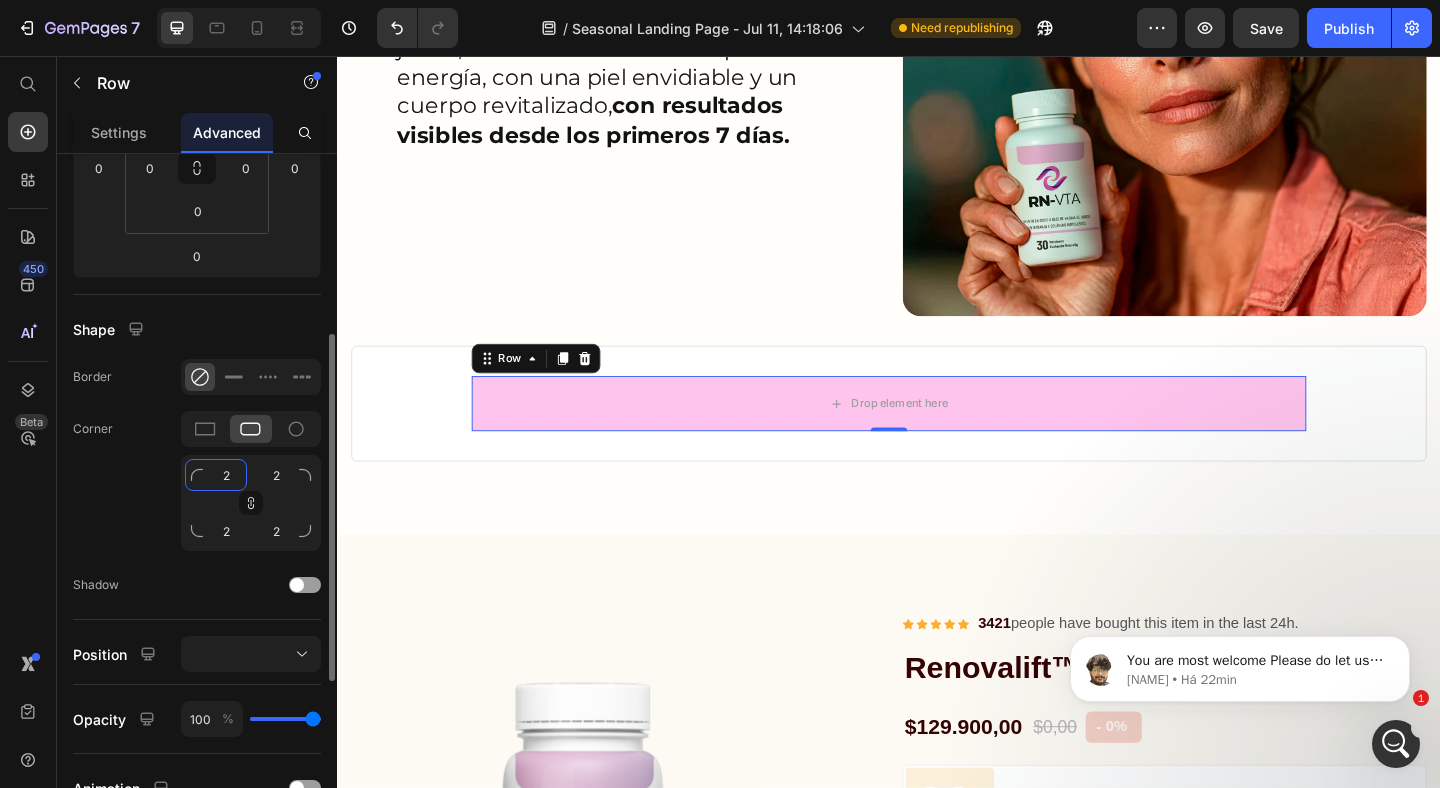 type on "20" 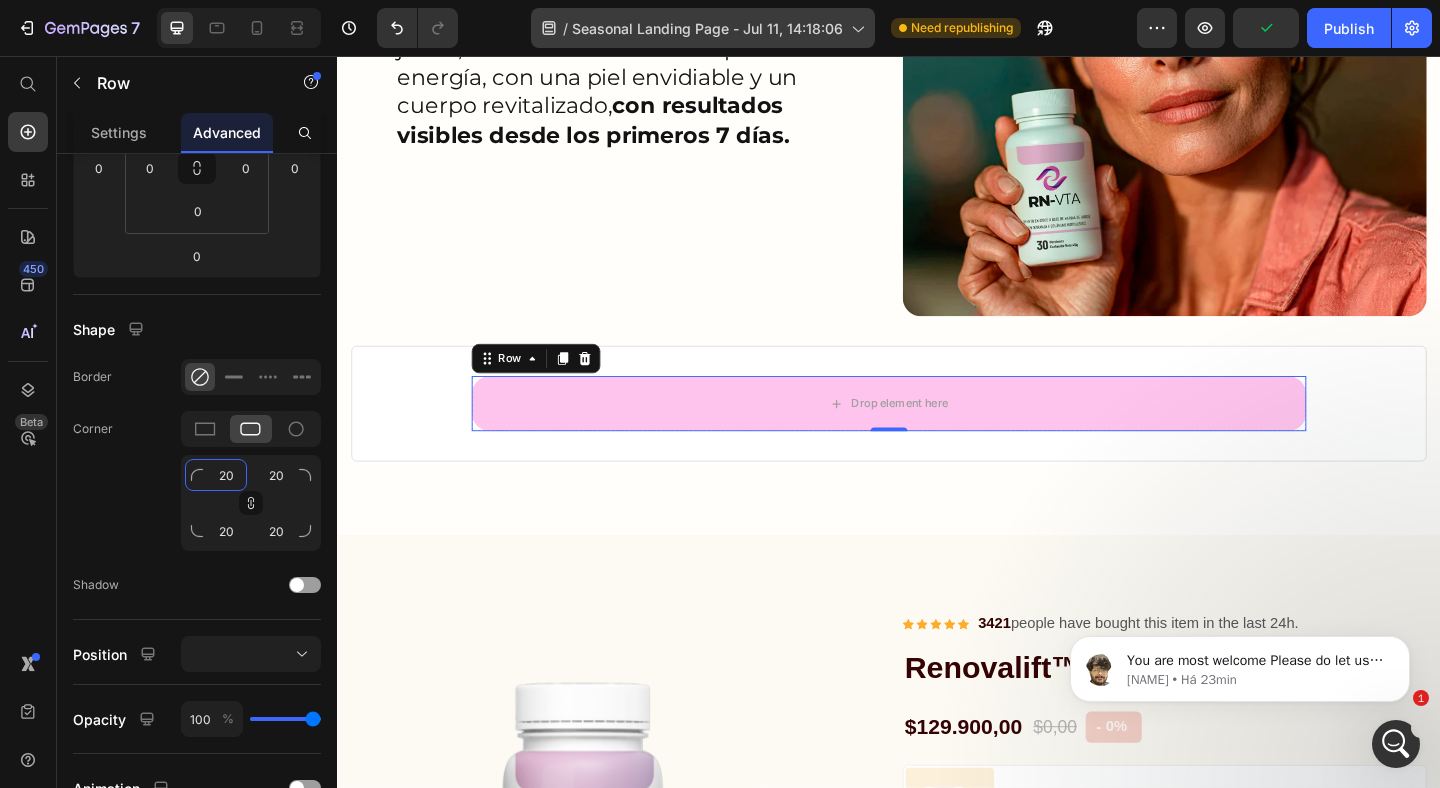 type on "20" 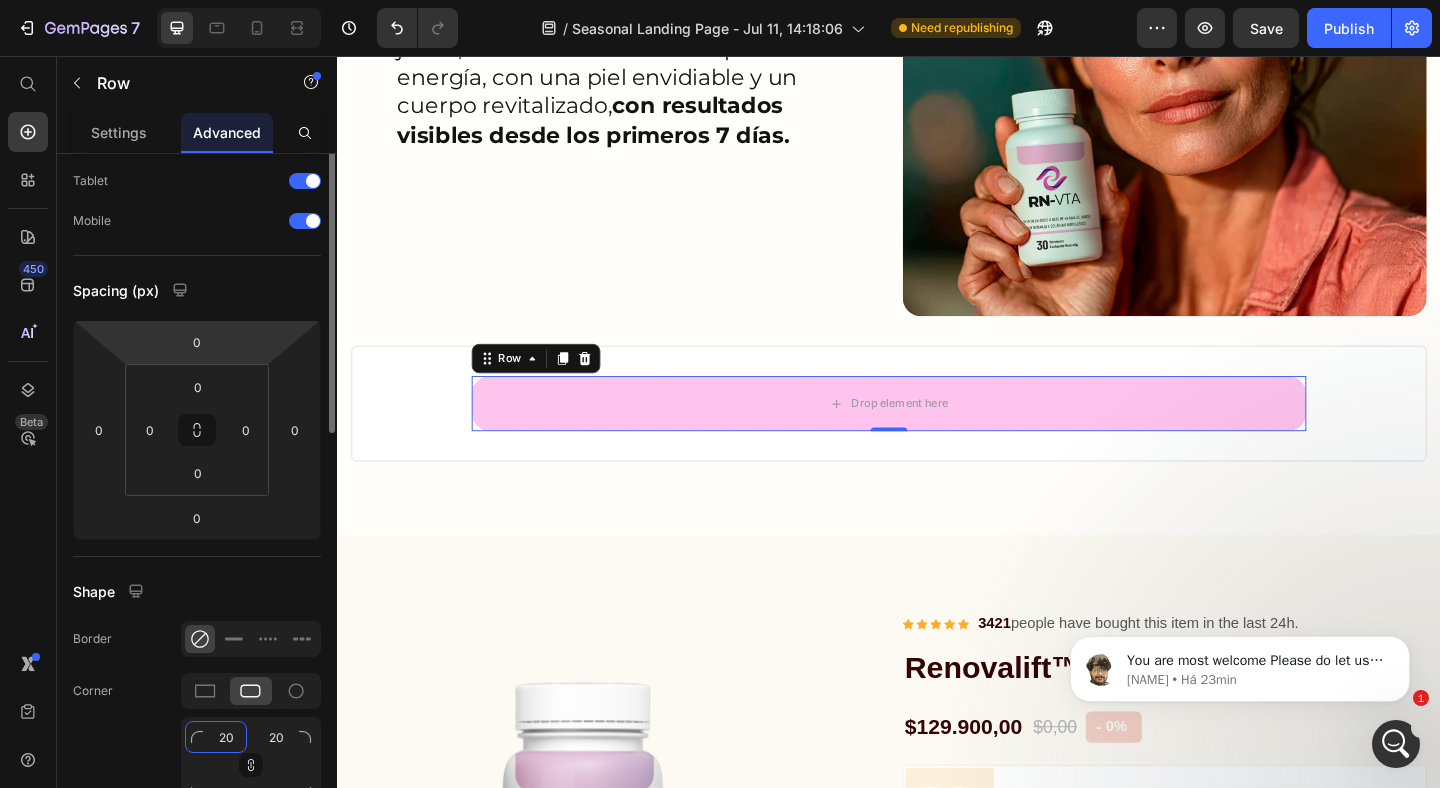 scroll, scrollTop: 0, scrollLeft: 0, axis: both 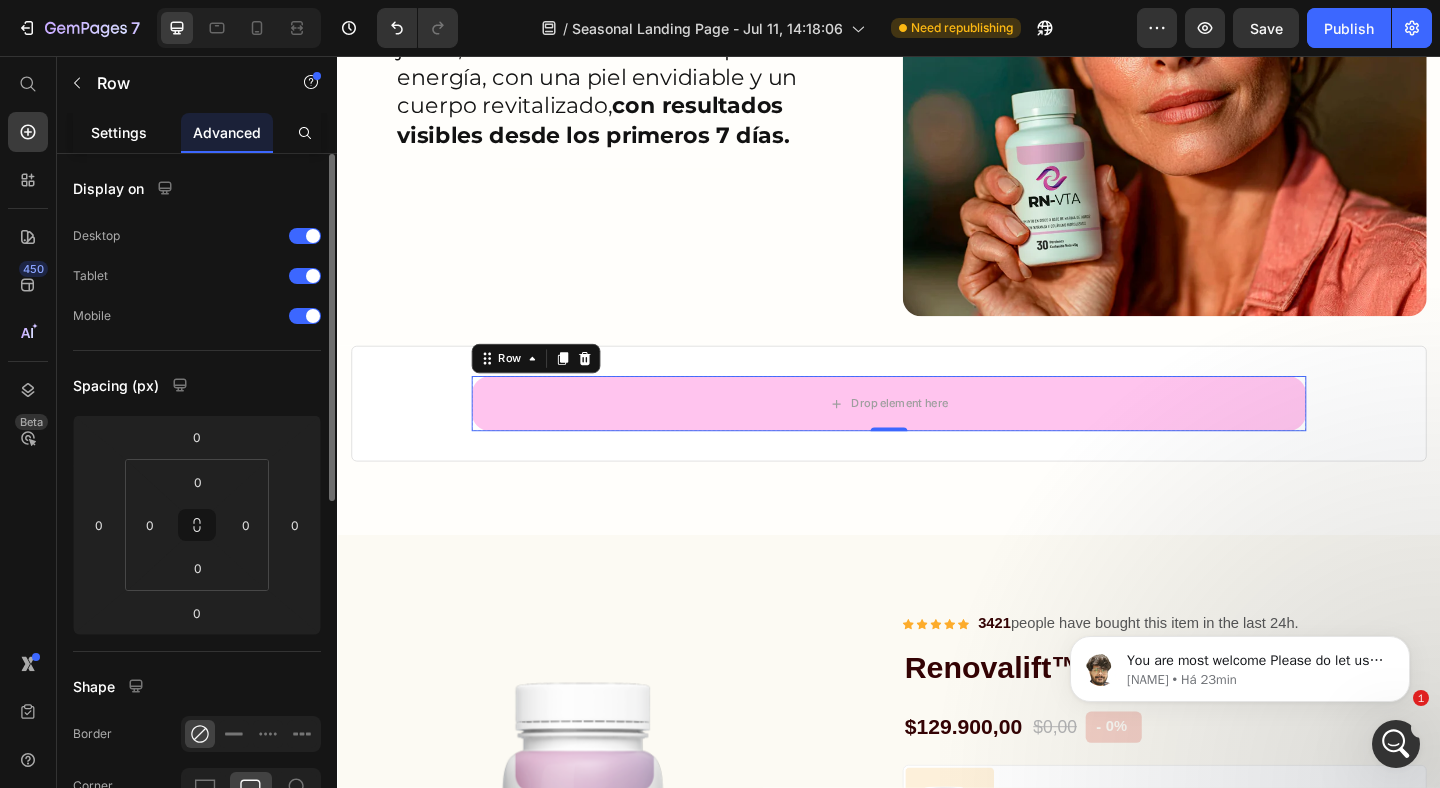 click on "Settings" at bounding box center [119, 132] 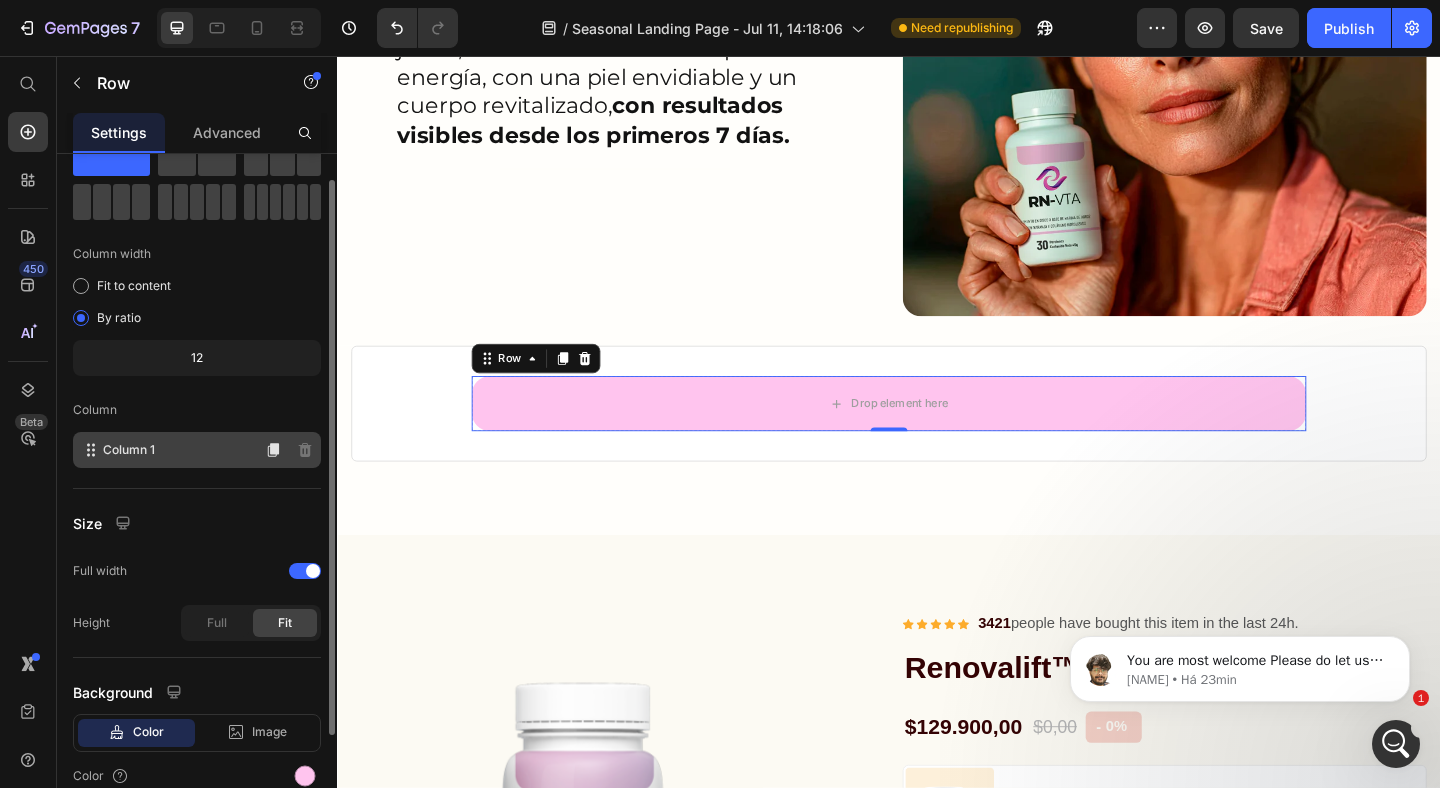scroll, scrollTop: 169, scrollLeft: 0, axis: vertical 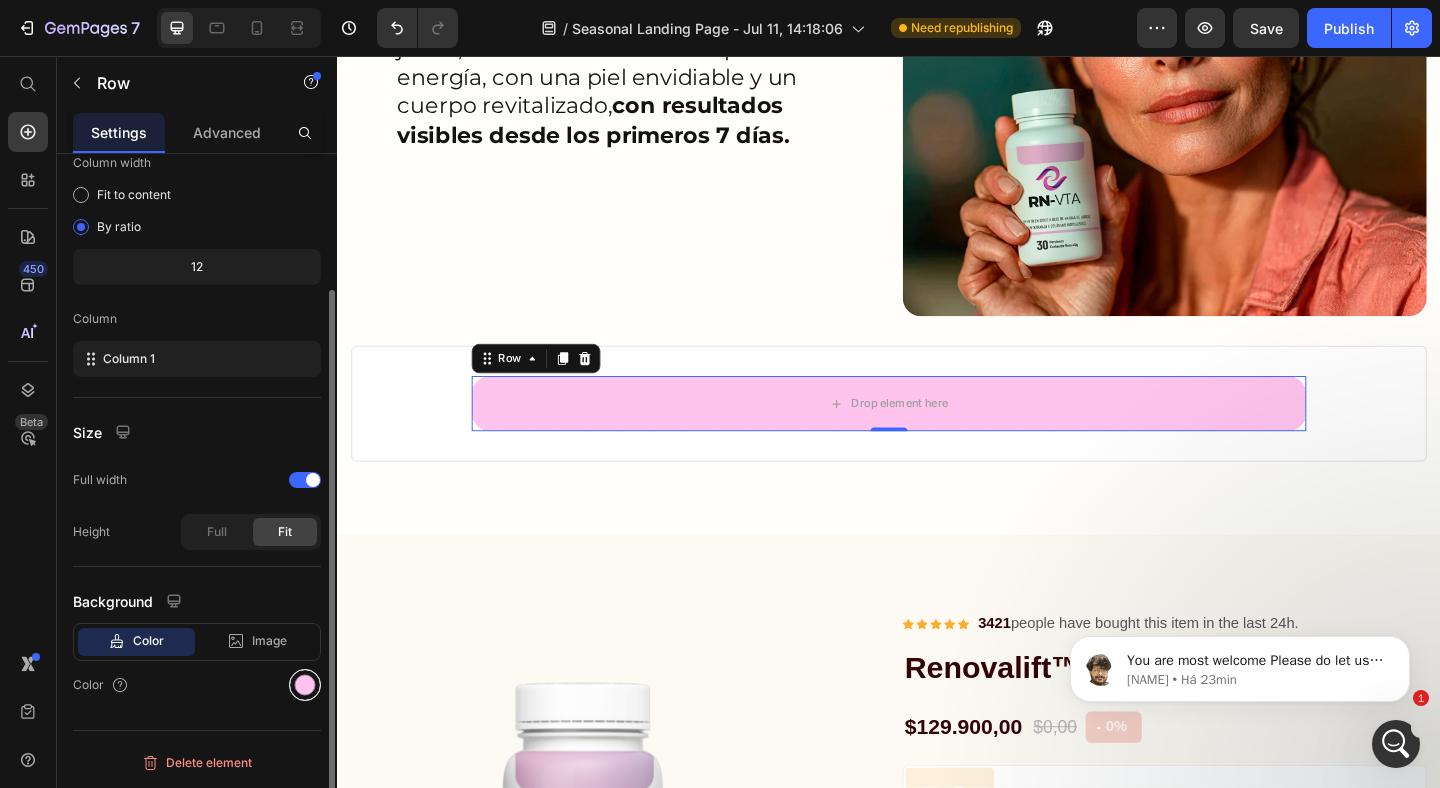 click at bounding box center [305, 685] 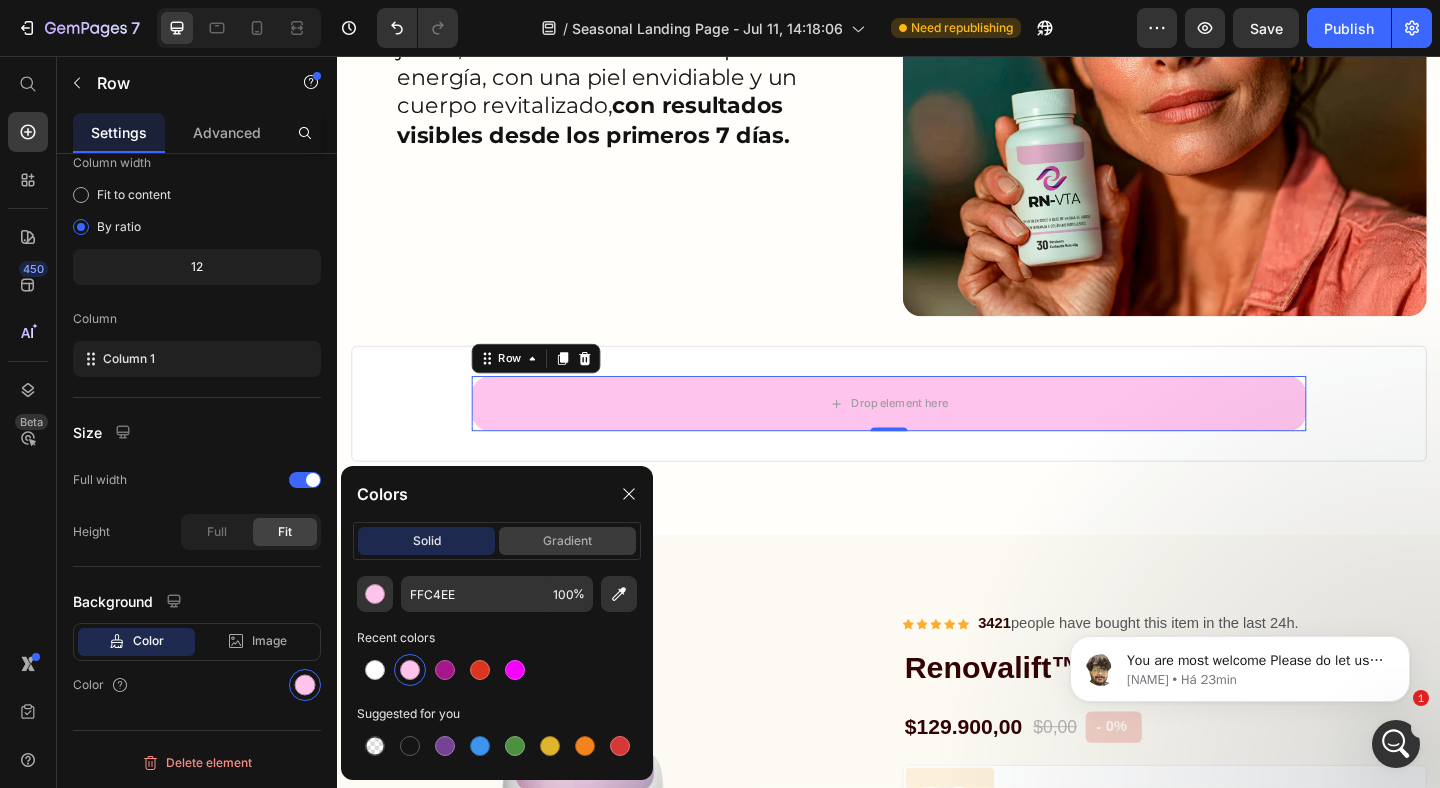 click on "gradient" 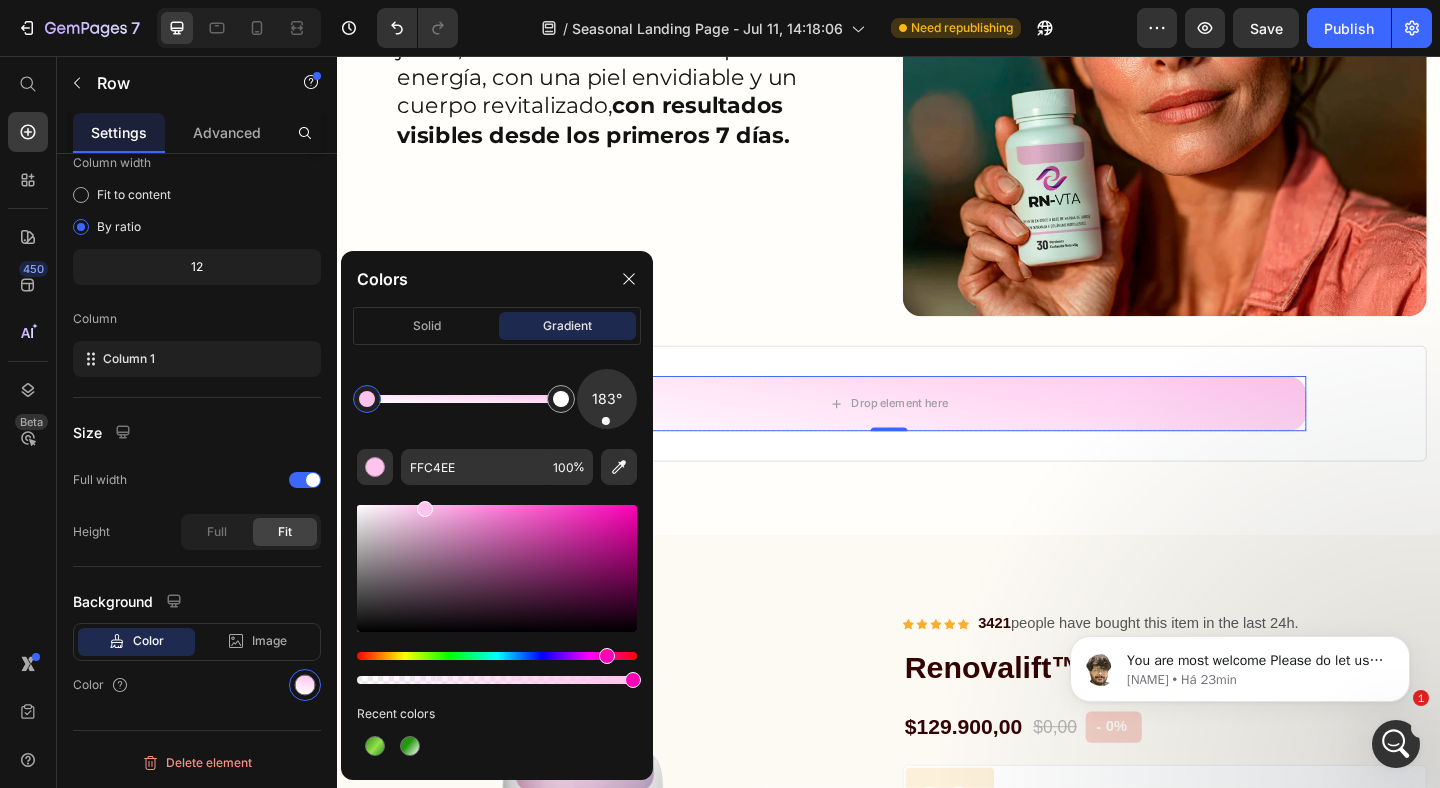 drag, startPoint x: 615, startPoint y: 414, endPoint x: 605, endPoint y: 433, distance: 21.470911 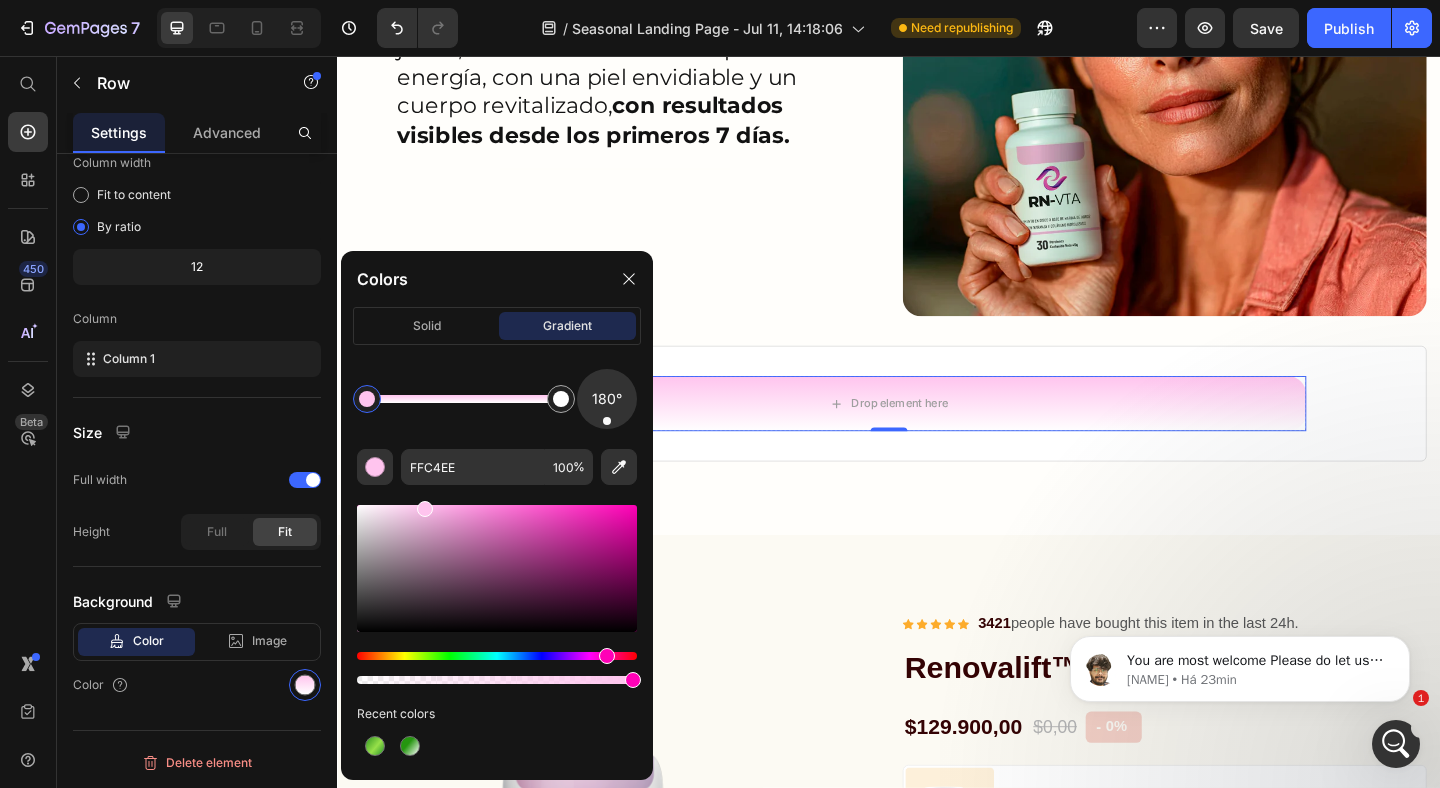 click at bounding box center (607, 399) 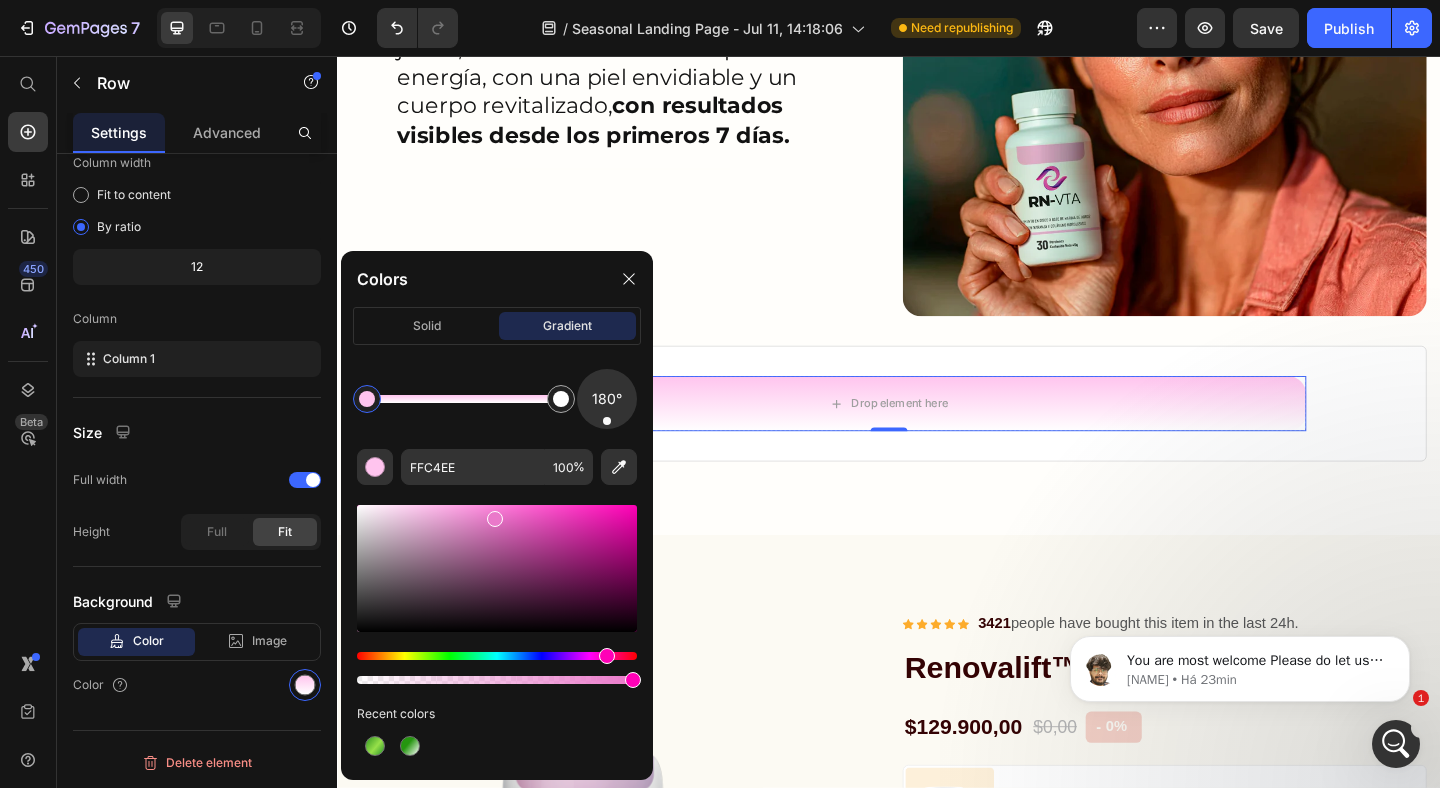 drag, startPoint x: 479, startPoint y: 520, endPoint x: 506, endPoint y: 507, distance: 29.966648 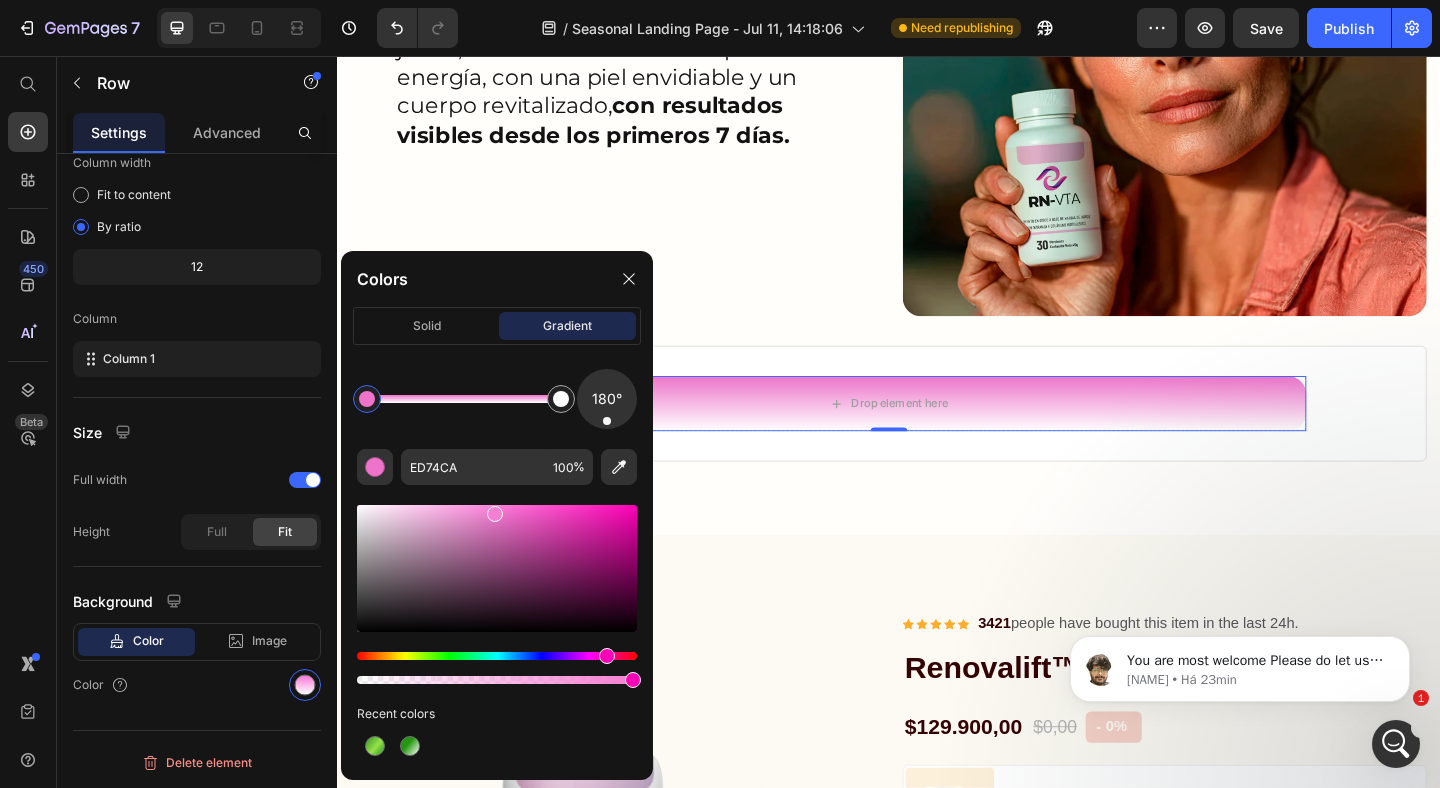 drag, startPoint x: 502, startPoint y: 513, endPoint x: 479, endPoint y: 509, distance: 23.345236 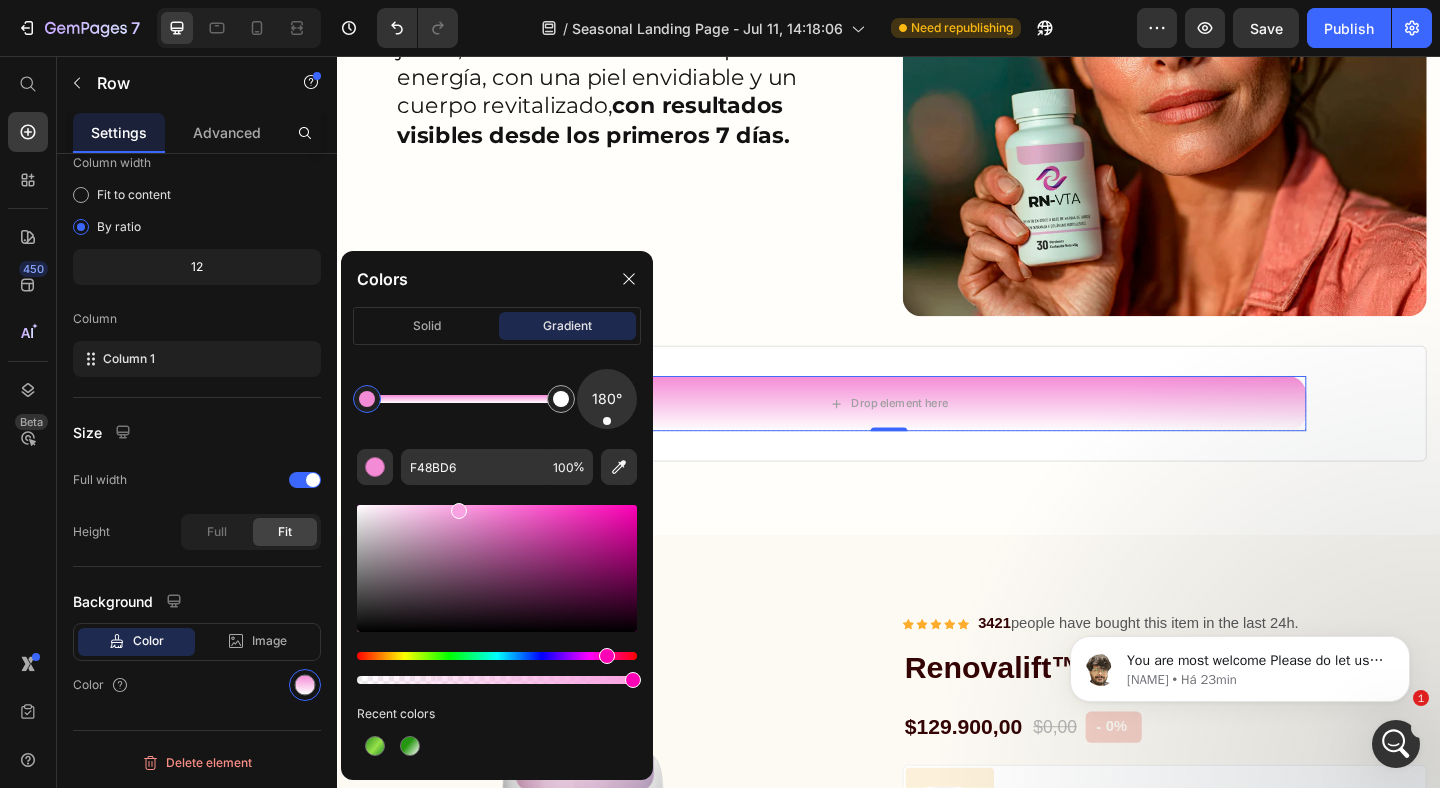 drag, startPoint x: 475, startPoint y: 509, endPoint x: 455, endPoint y: 507, distance: 20.09975 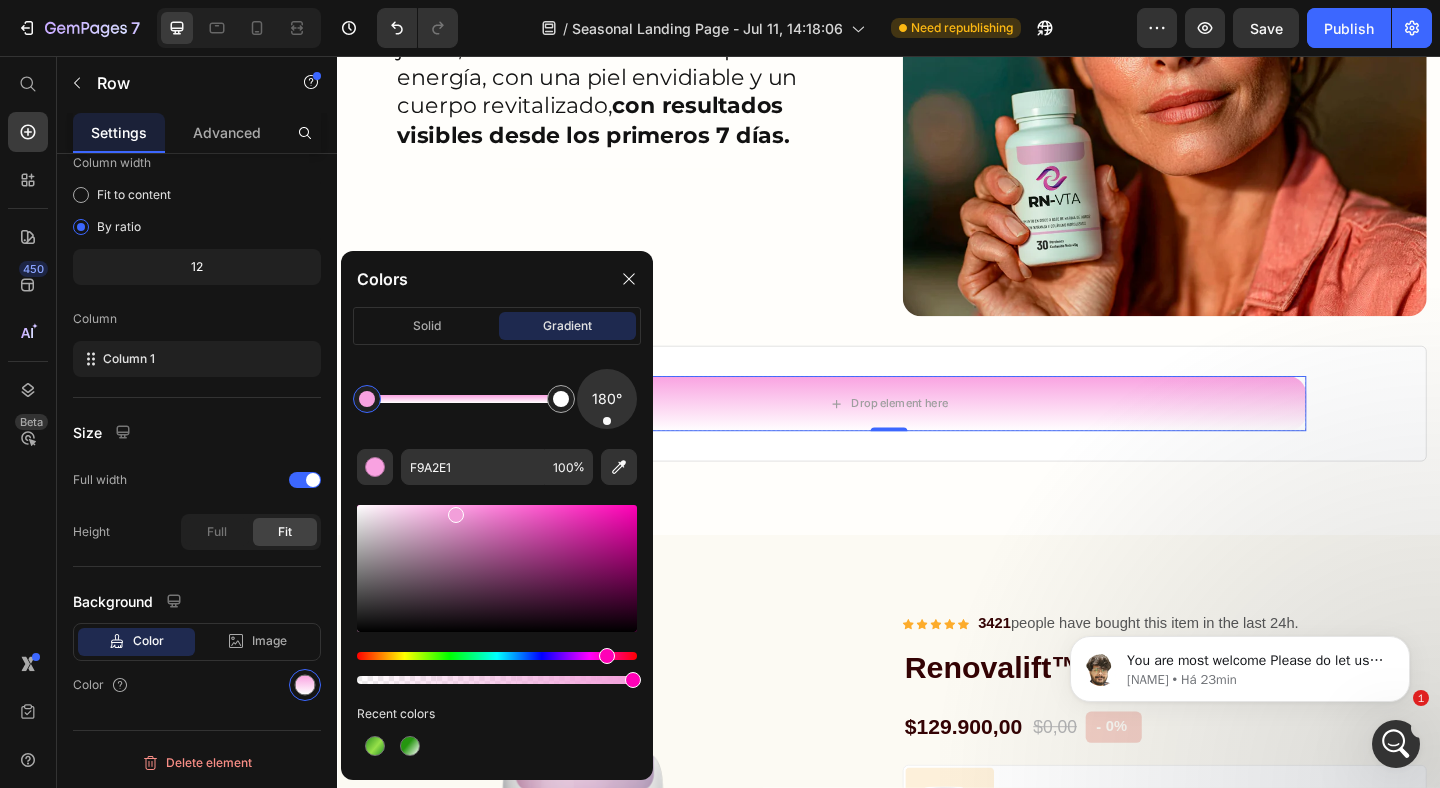 click at bounding box center [456, 515] 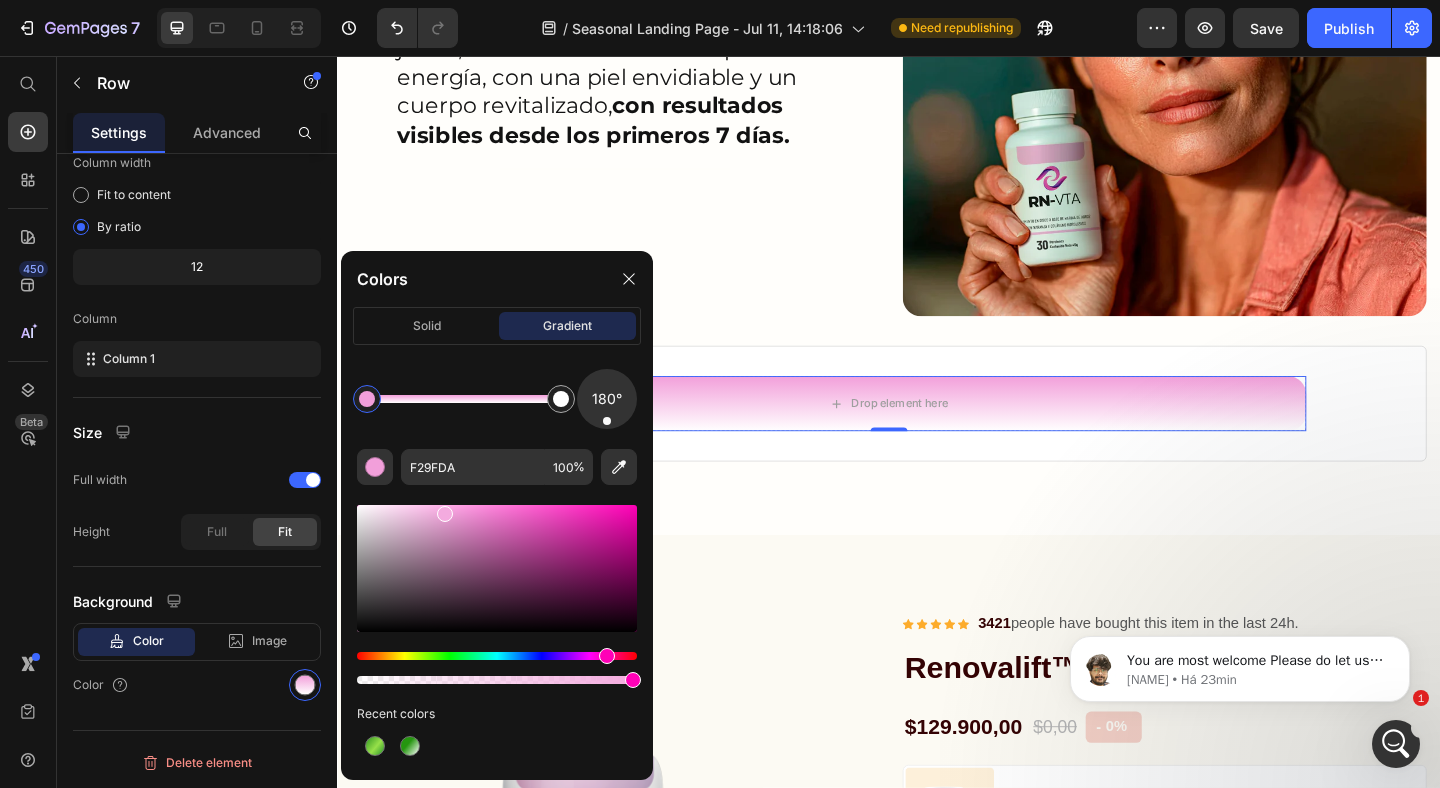 drag, startPoint x: 459, startPoint y: 516, endPoint x: 435, endPoint y: 500, distance: 28.84441 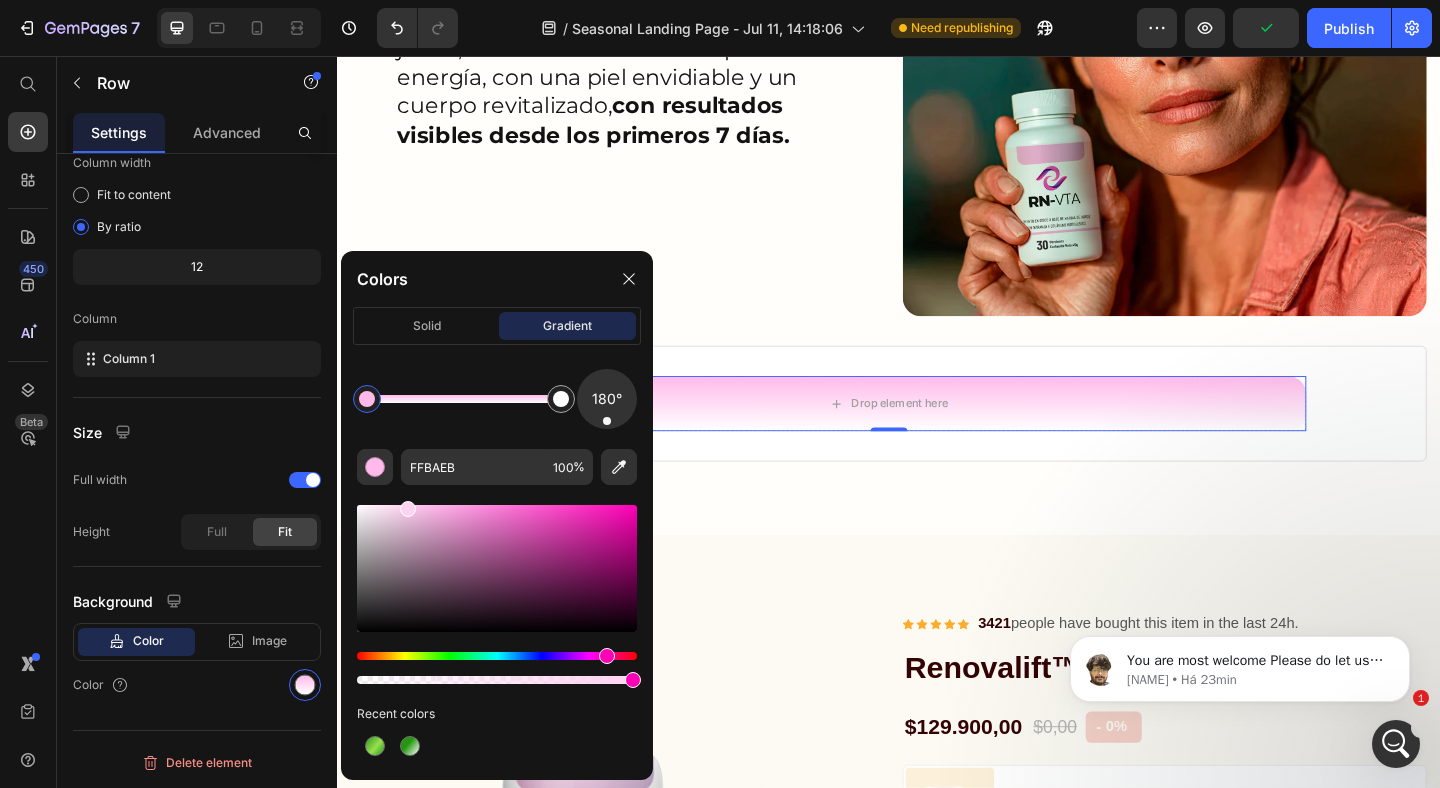 drag, startPoint x: 438, startPoint y: 514, endPoint x: 407, endPoint y: 502, distance: 33.24154 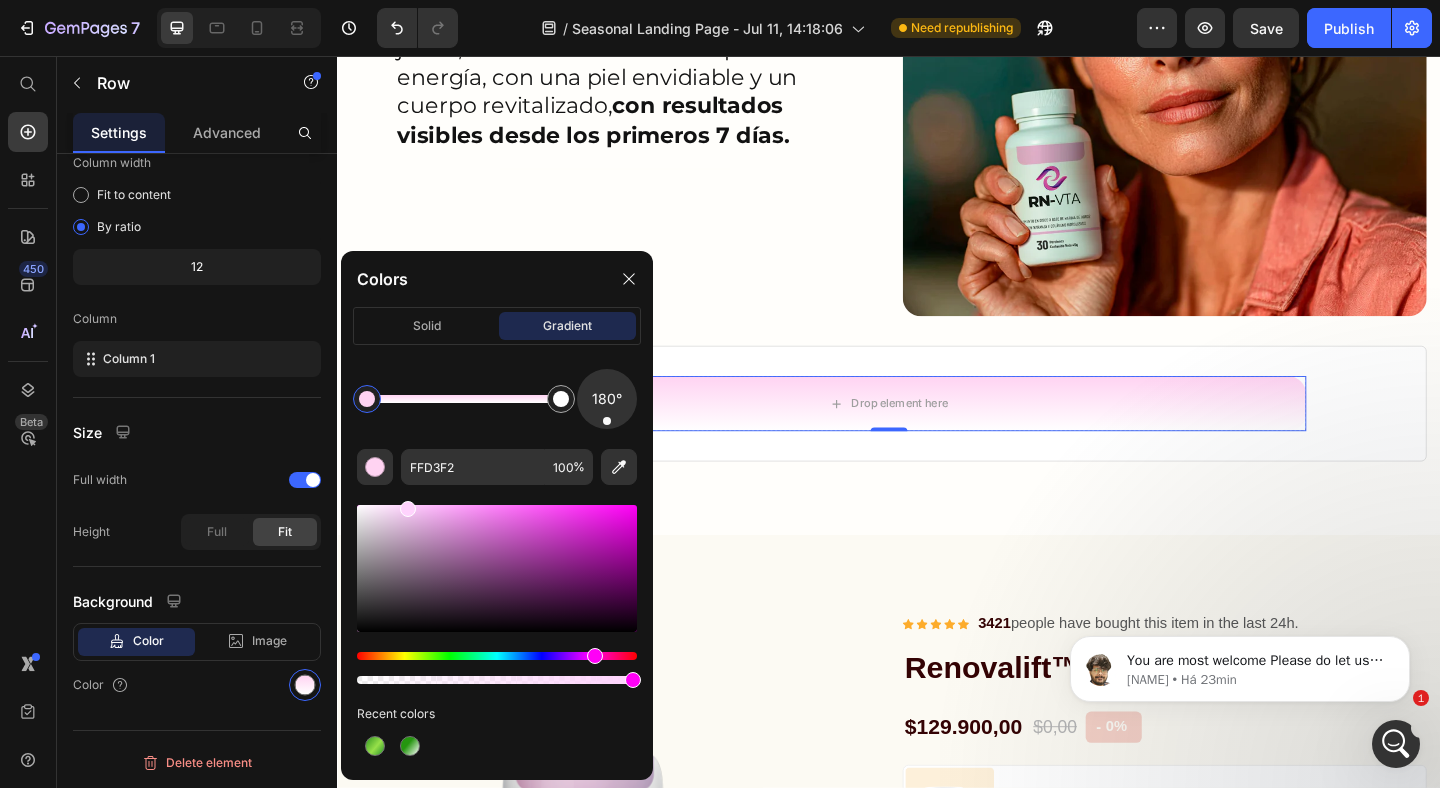 drag, startPoint x: 605, startPoint y: 660, endPoint x: 593, endPoint y: 655, distance: 13 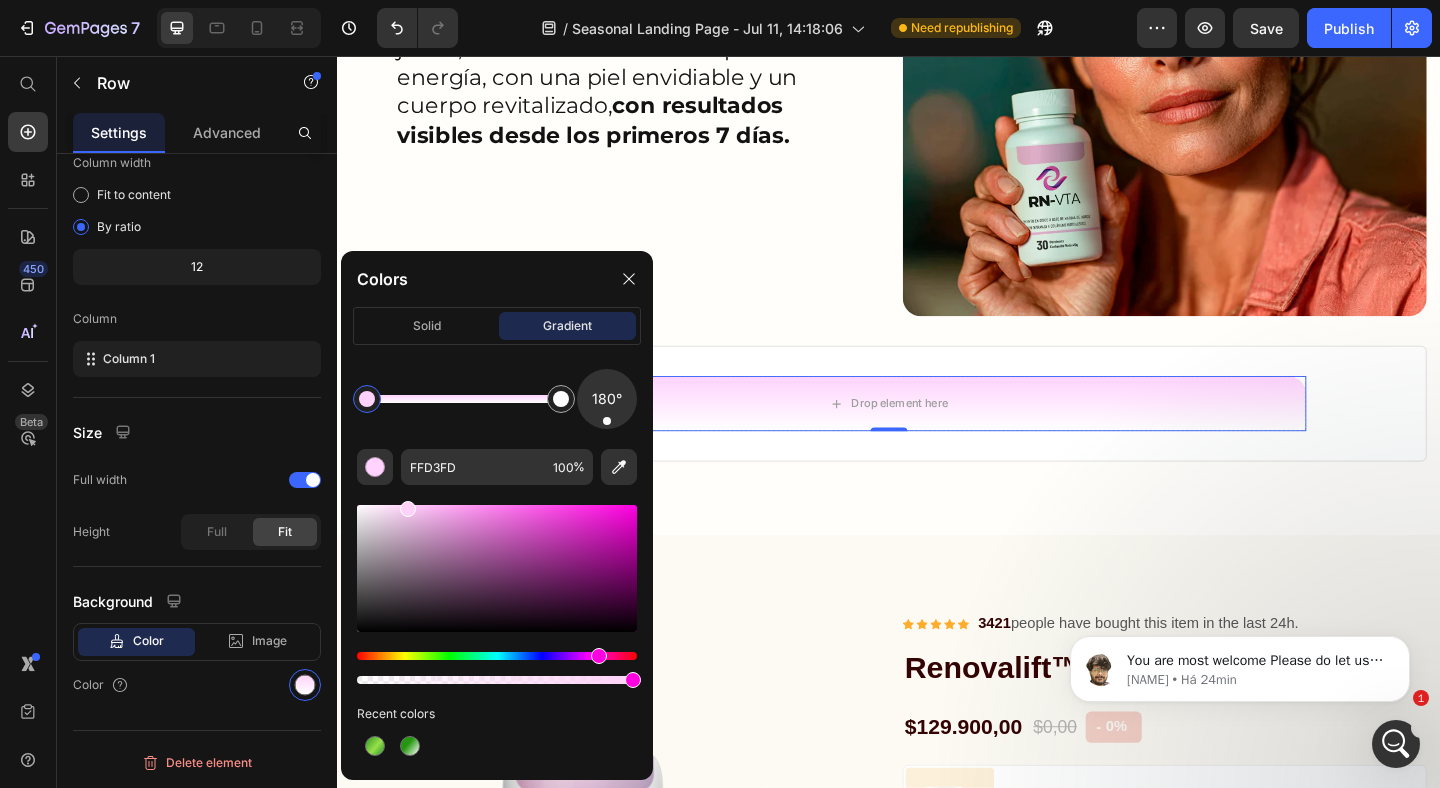 click at bounding box center (599, 656) 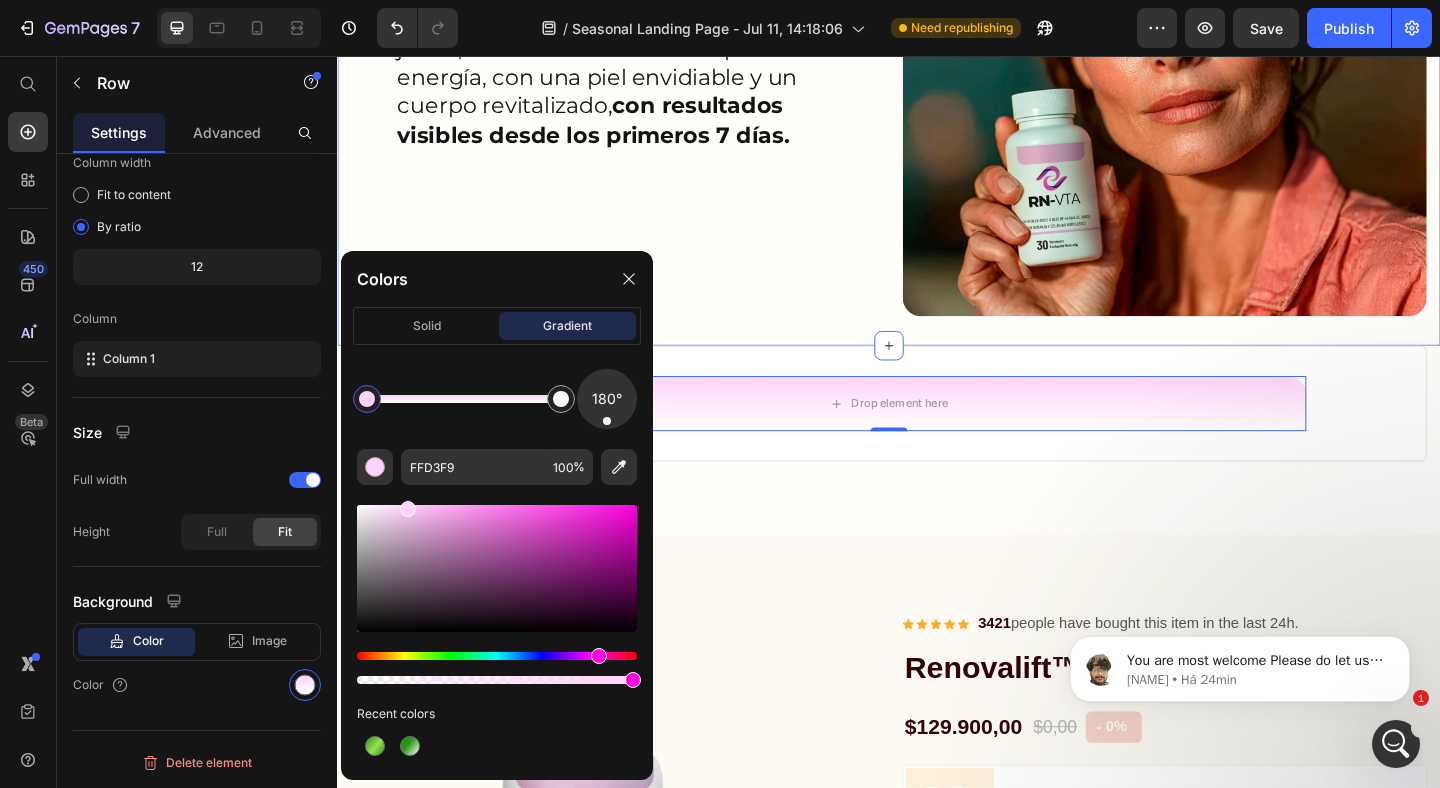 click on "Olvídate de ese rostro cansado, opaco, sin vida. RenovaLift no solo te hará lucir más joven, también te dará una explosión de energía, con una piel envidiable y un cuerpo revitalizado,  con resultados visibles desde los primeros 7 días. Heading Text block" at bounding box center (637, 79) 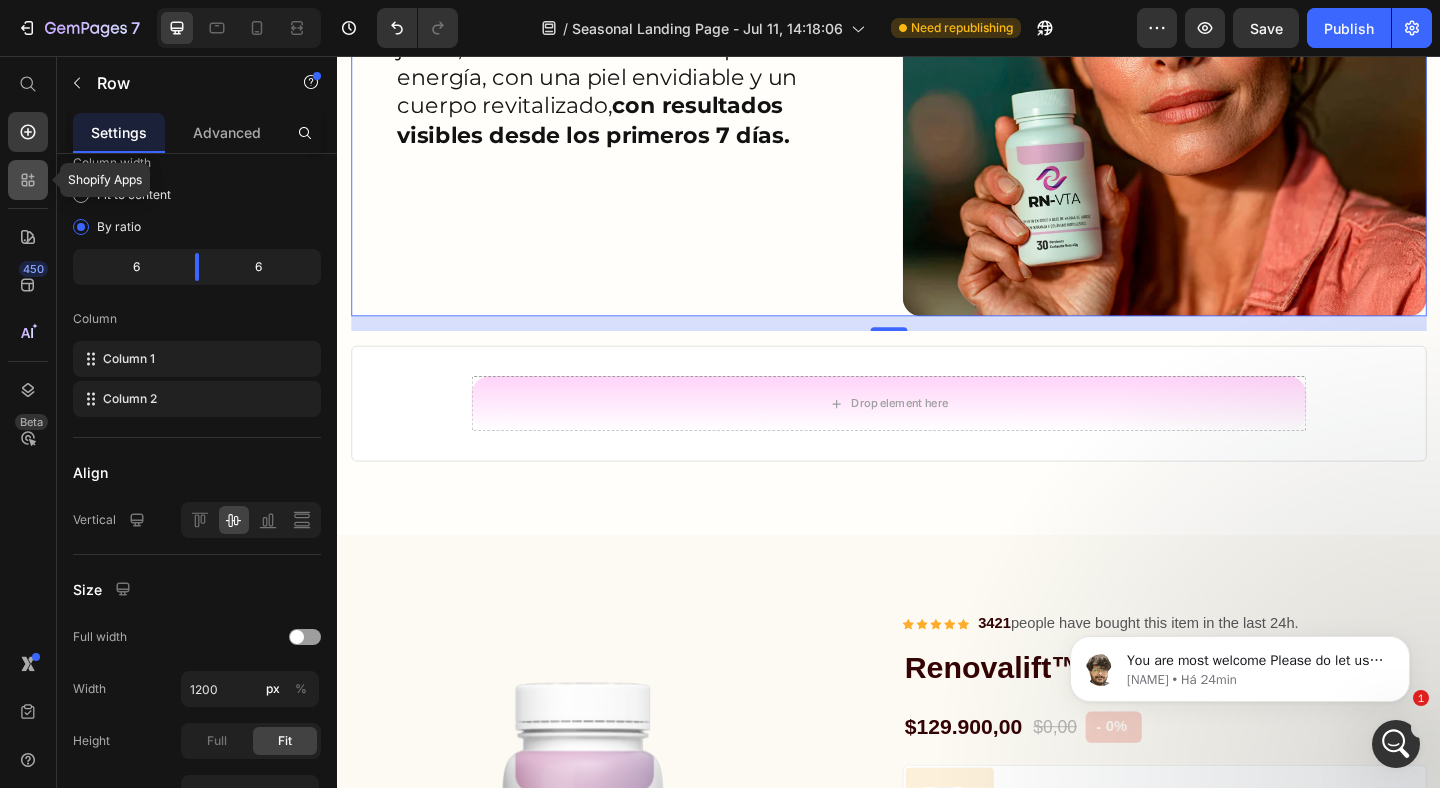 click 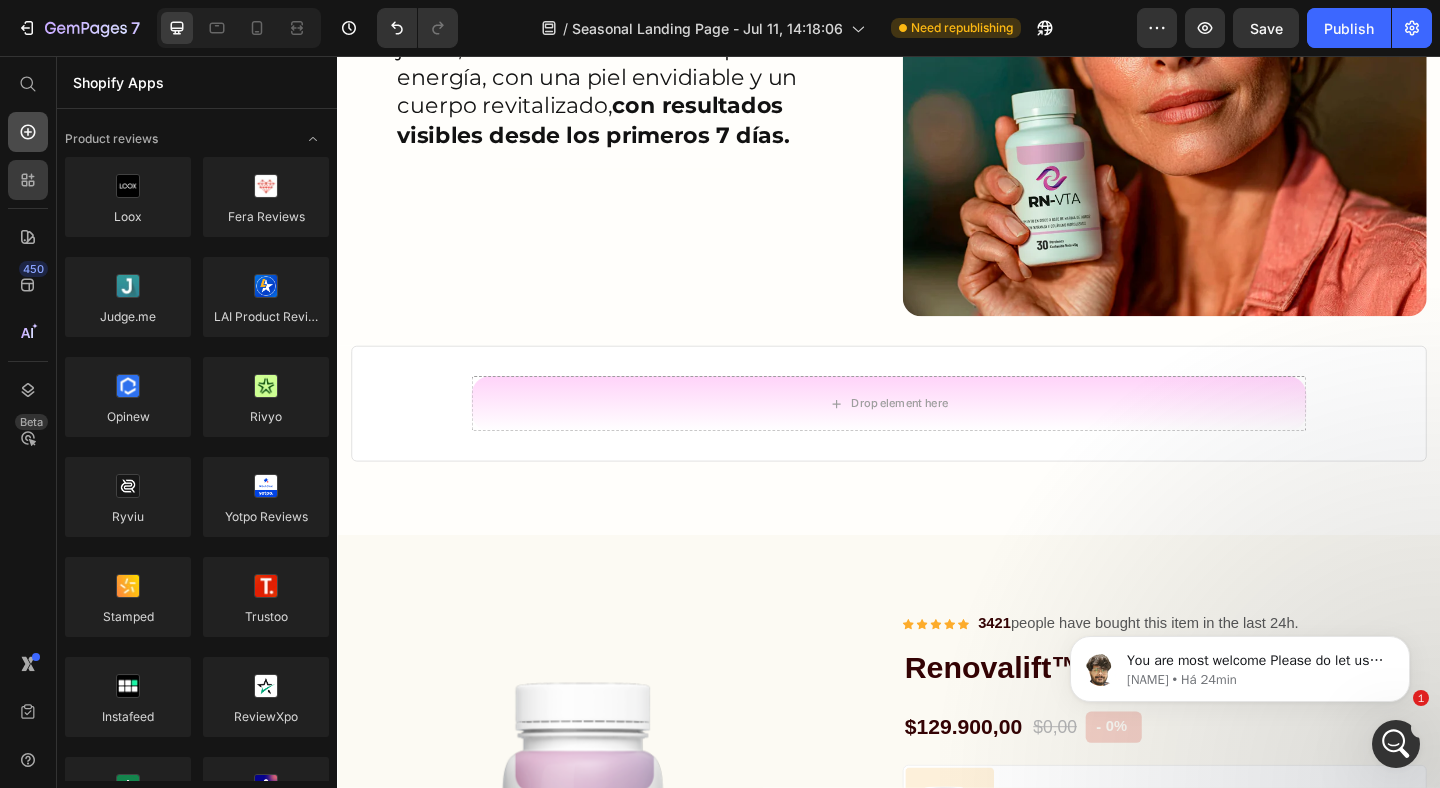 click 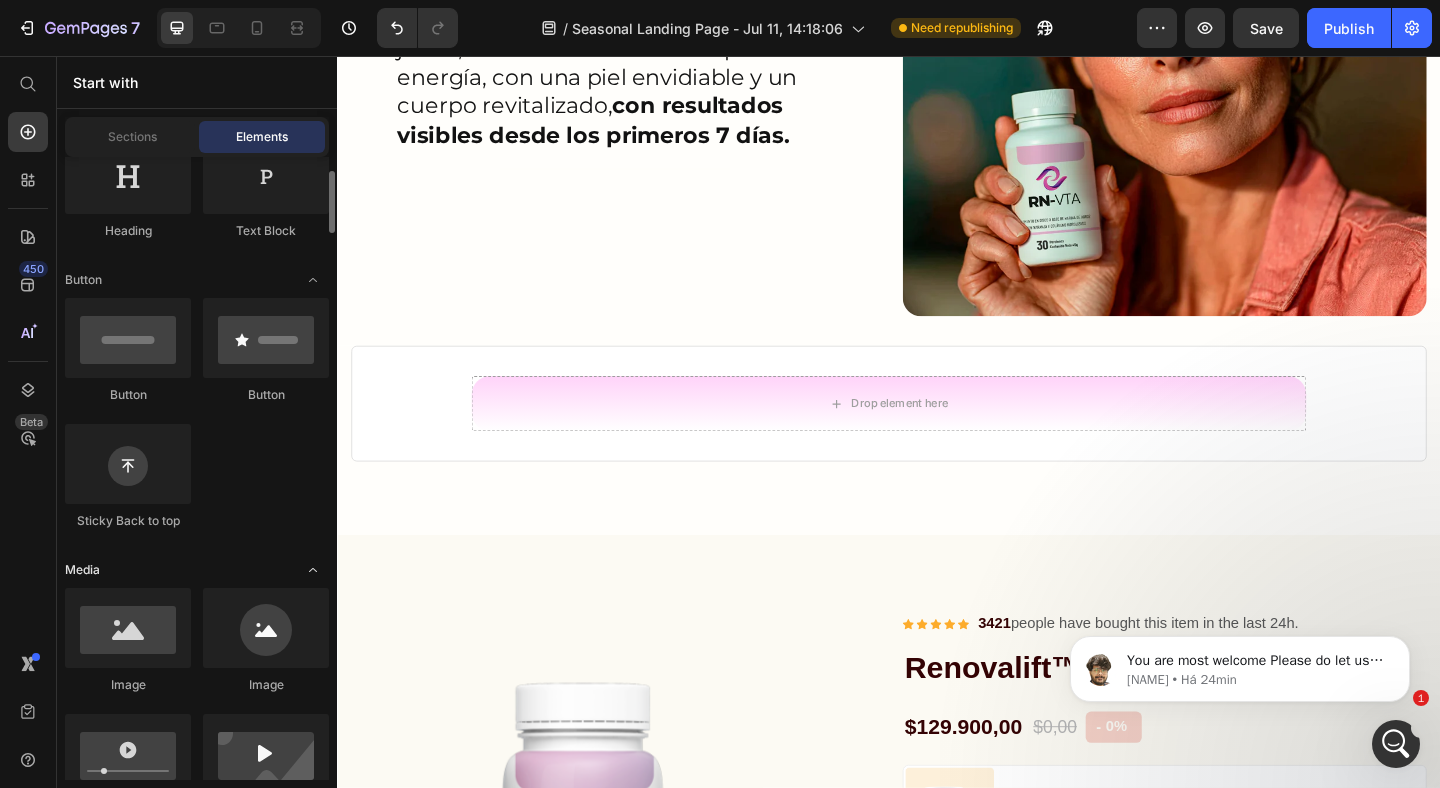 scroll, scrollTop: 296, scrollLeft: 0, axis: vertical 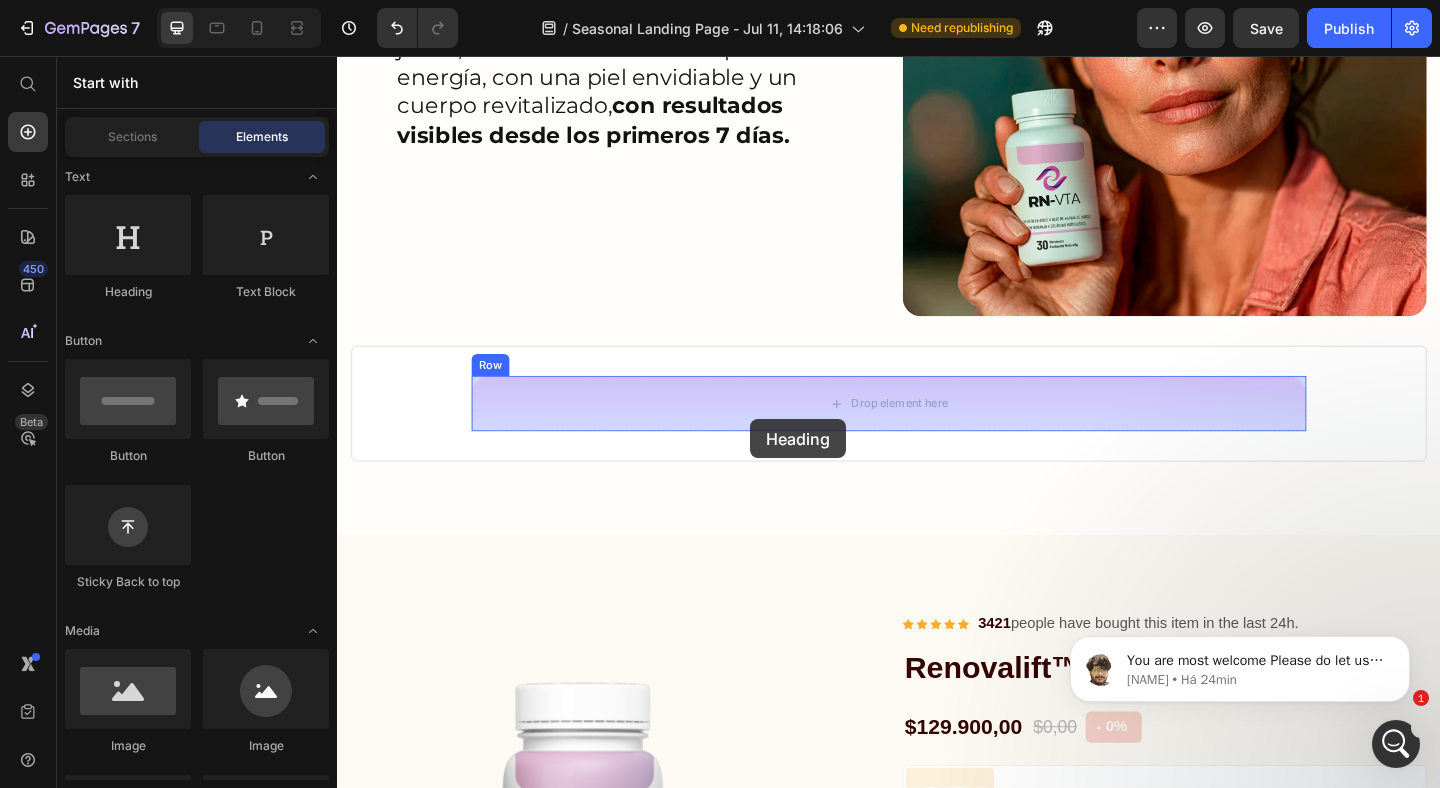 drag, startPoint x: 476, startPoint y: 307, endPoint x: 786, endPoint y: 451, distance: 341.8128 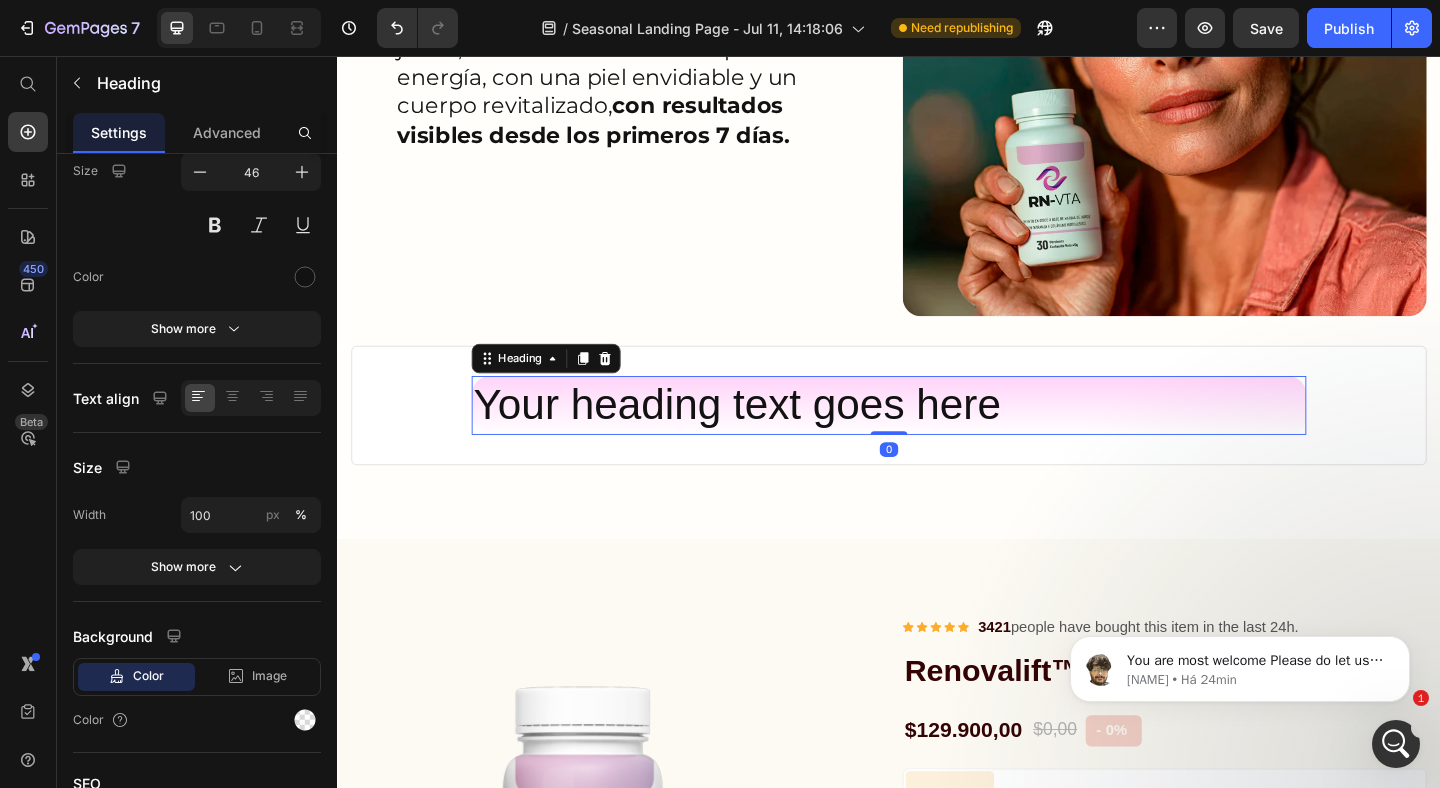 scroll, scrollTop: 0, scrollLeft: 0, axis: both 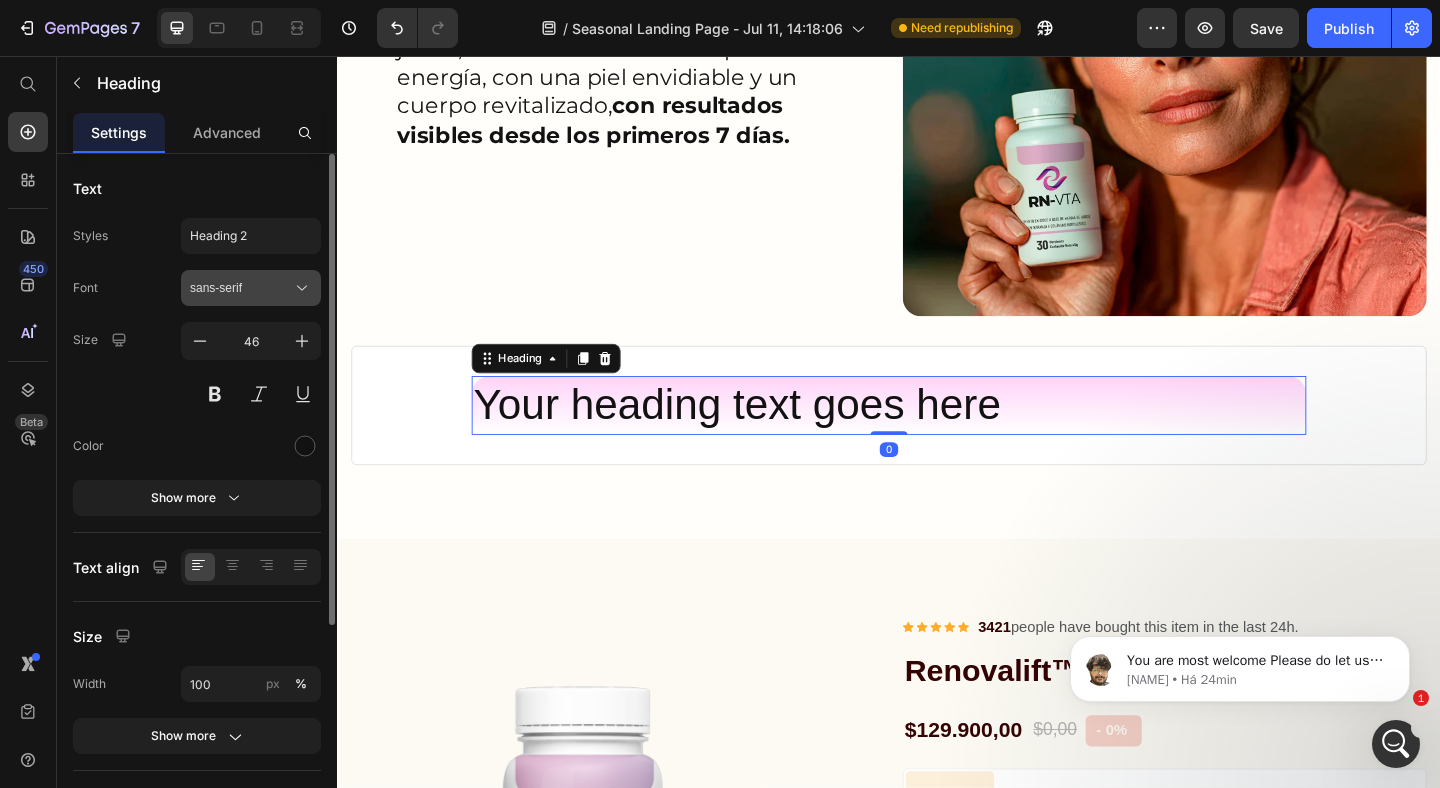 click on "sans-serif" at bounding box center (251, 288) 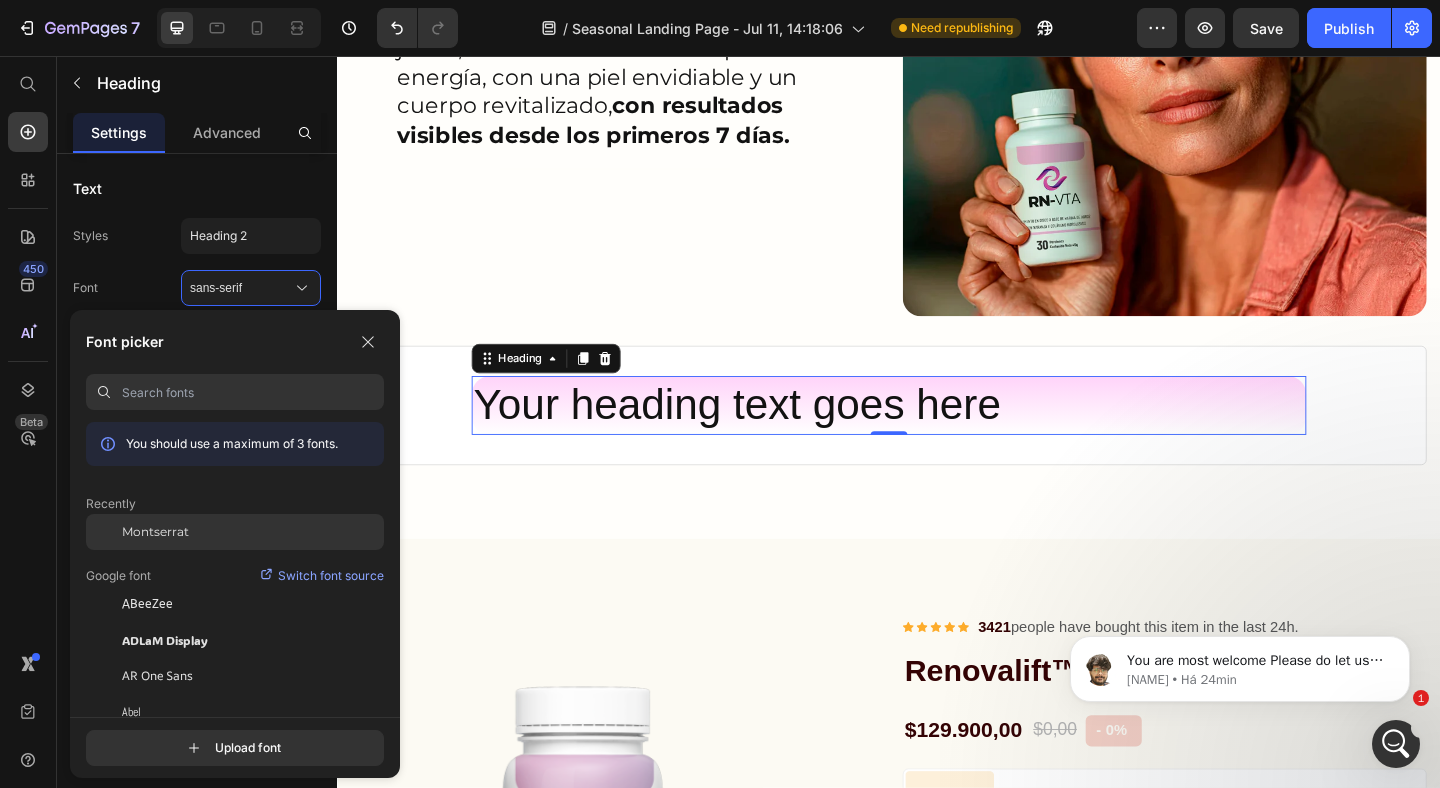 click on "Montserrat" 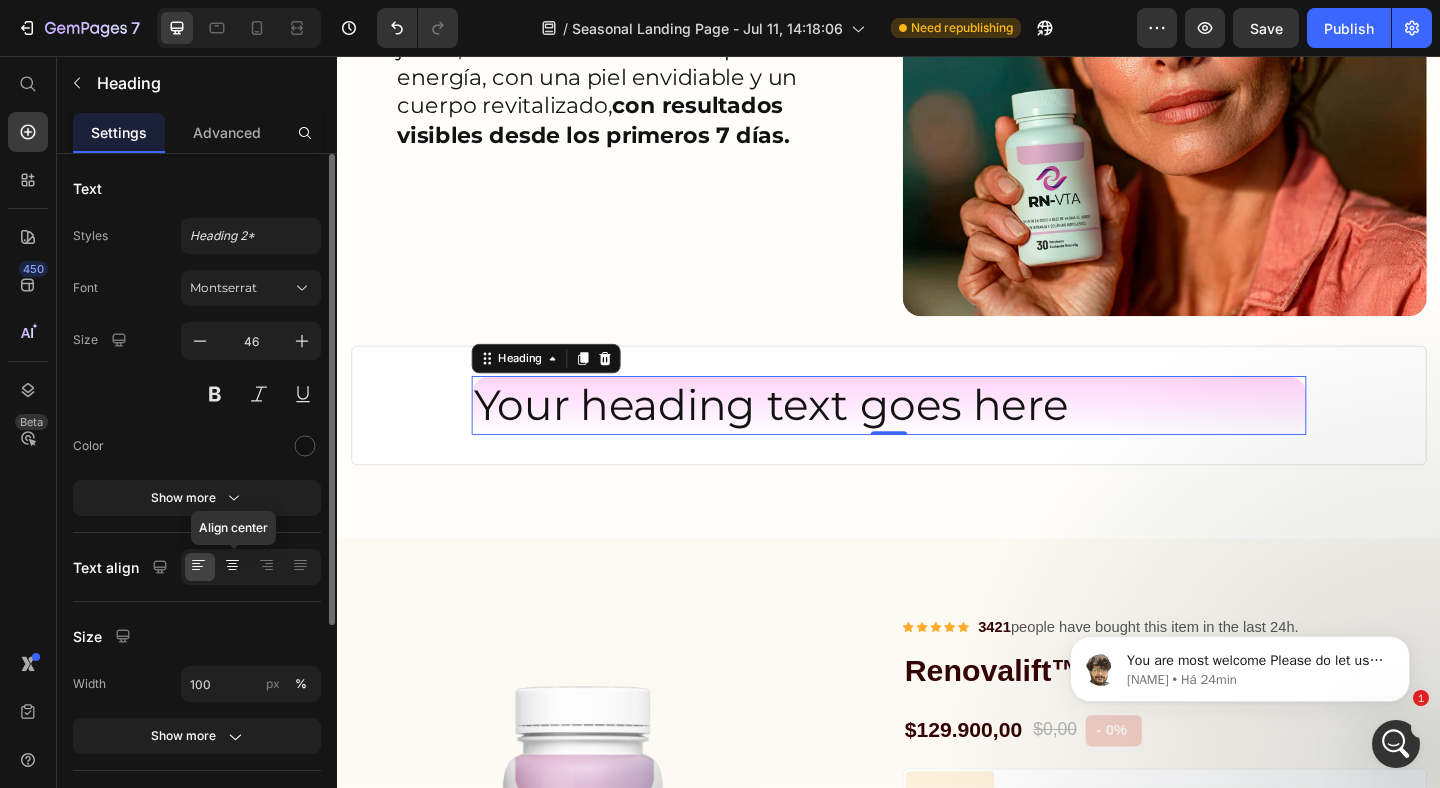 click 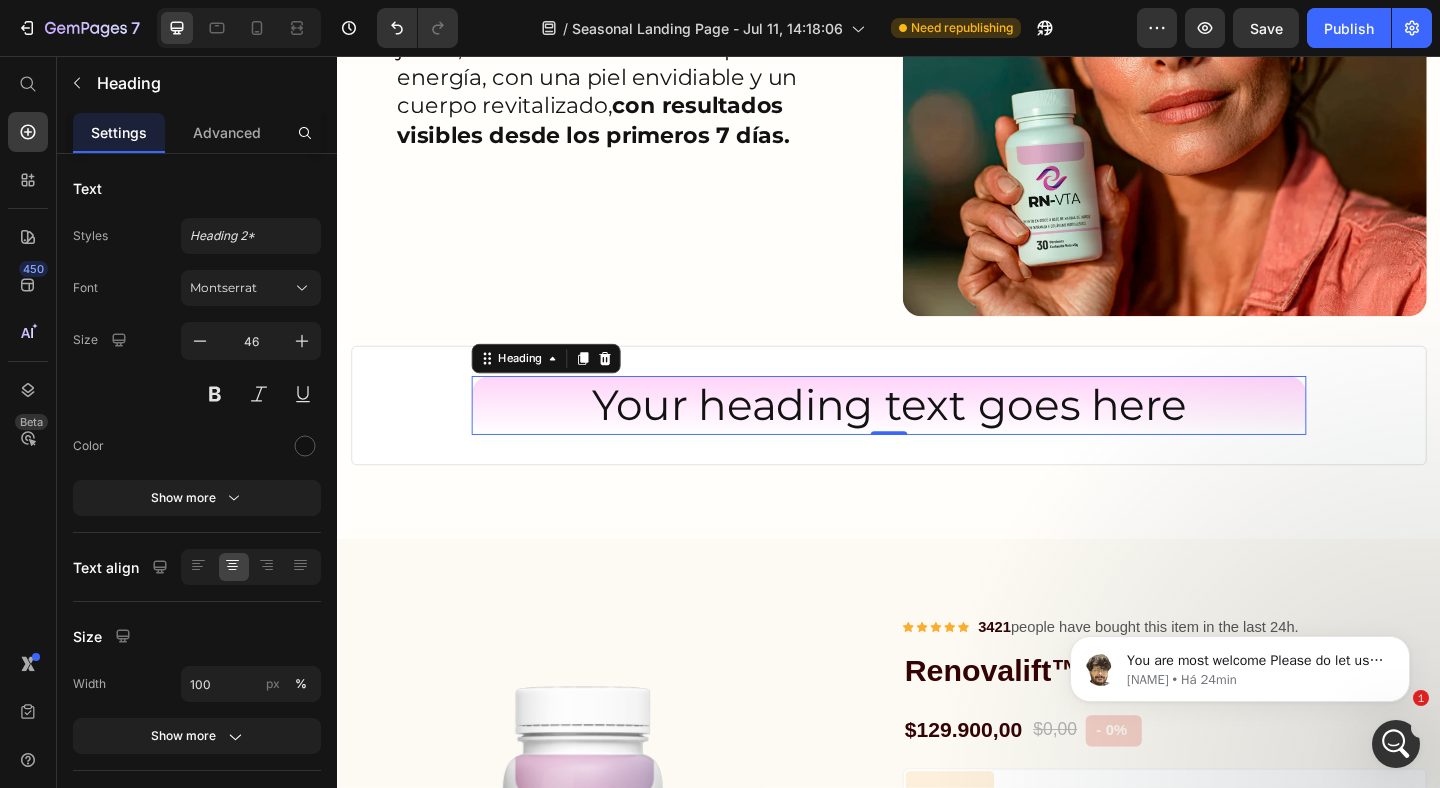 click on "Your heading text goes here" at bounding box center (937, 436) 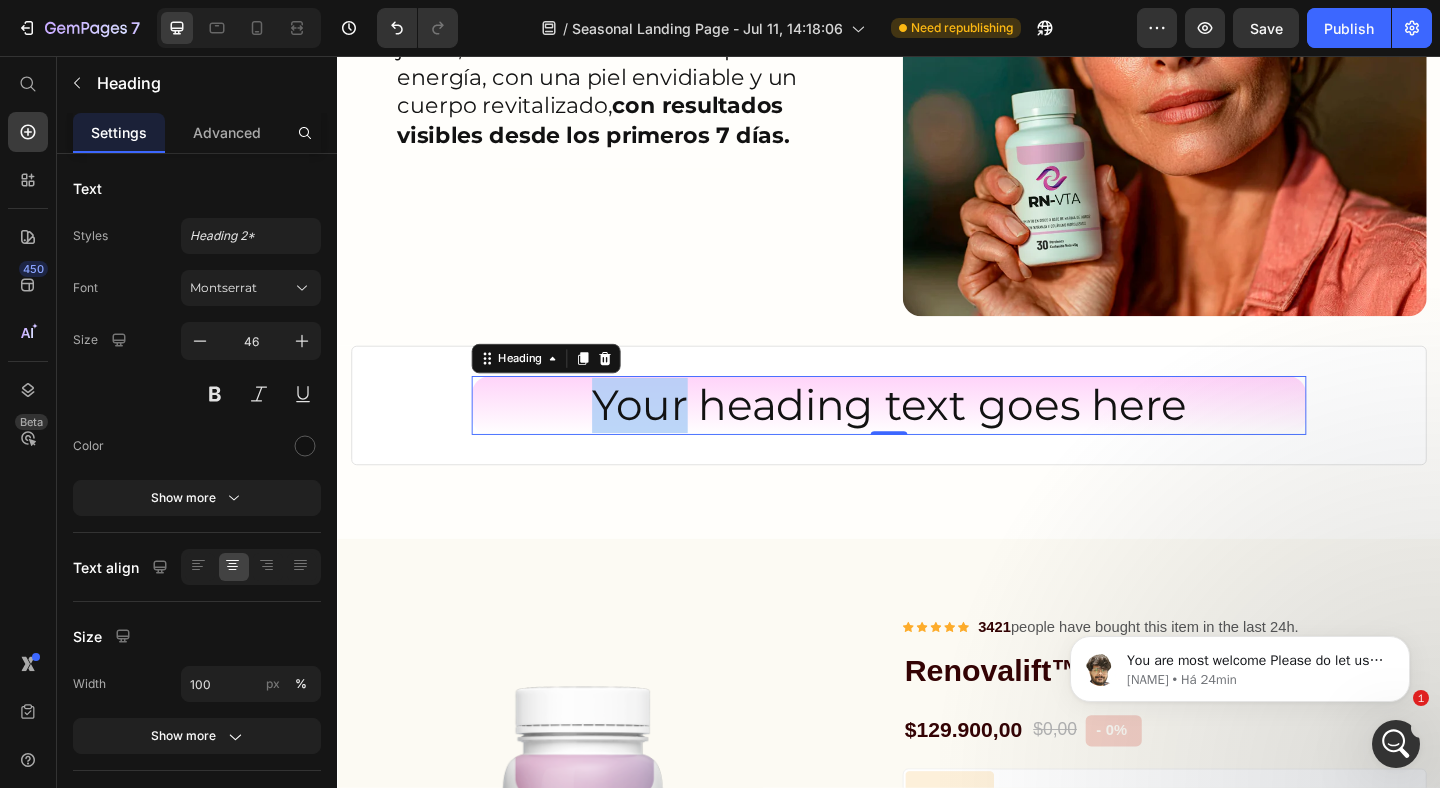 click on "Your heading text goes here" at bounding box center [937, 436] 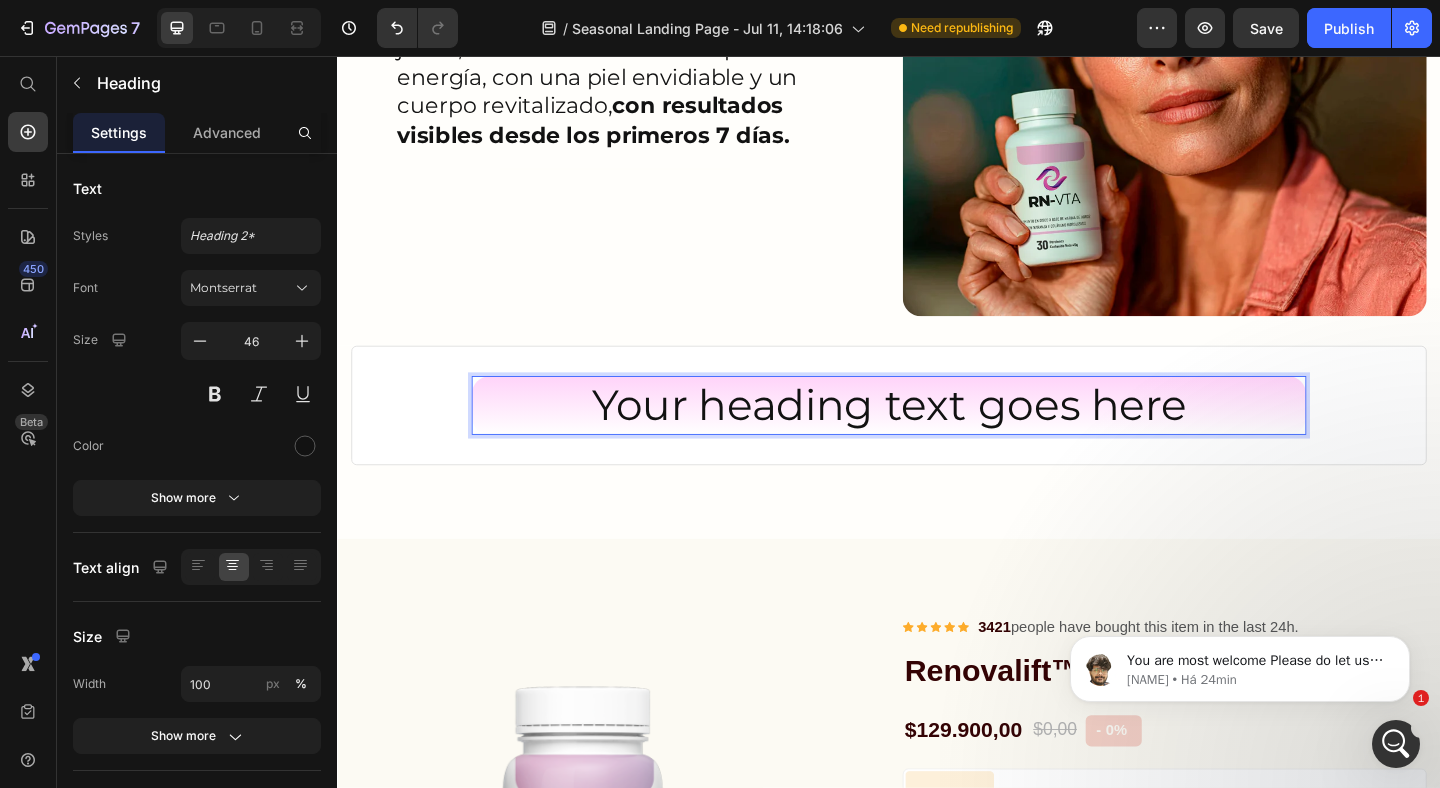 click on "Your heading text goes here" at bounding box center [937, 436] 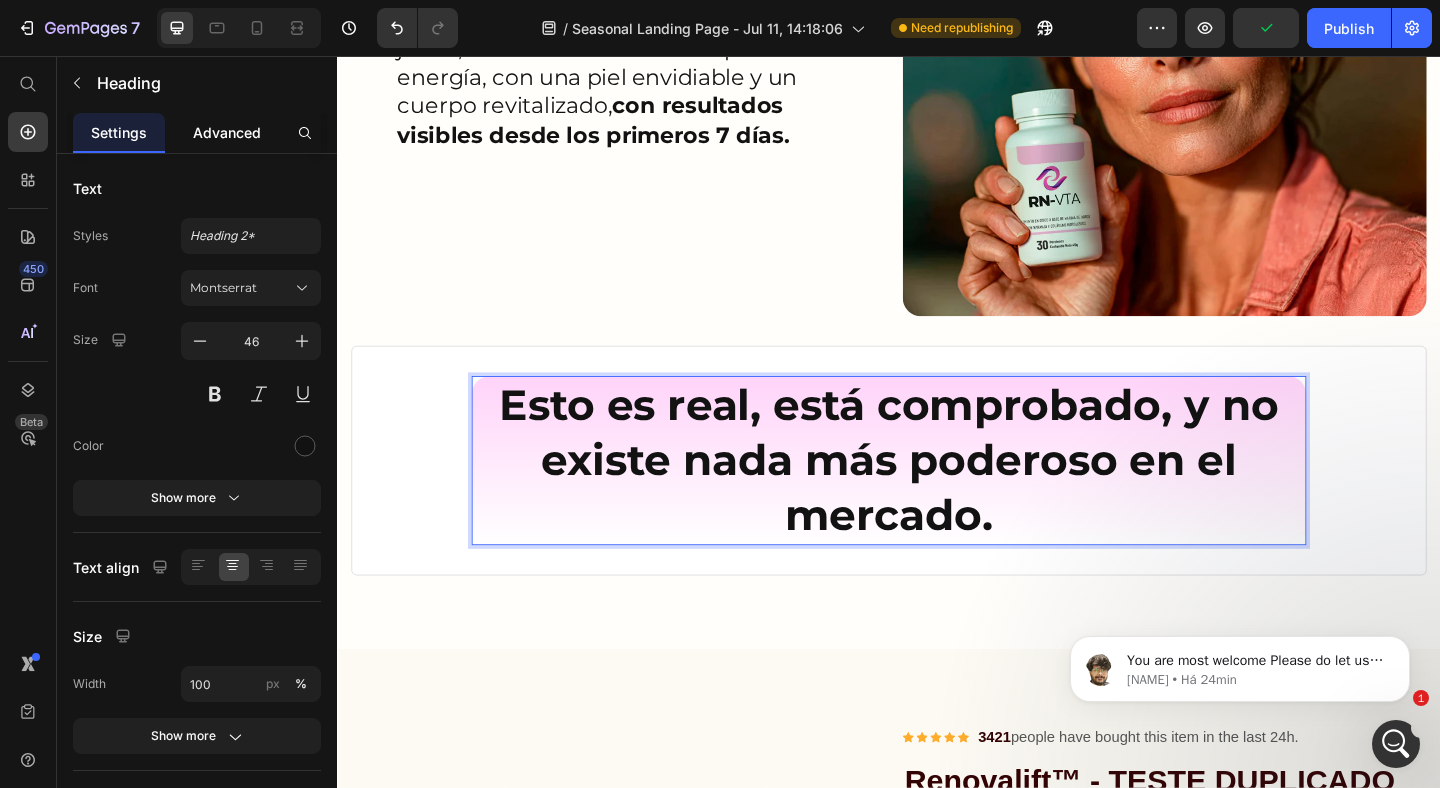 click on "Advanced" at bounding box center [227, 132] 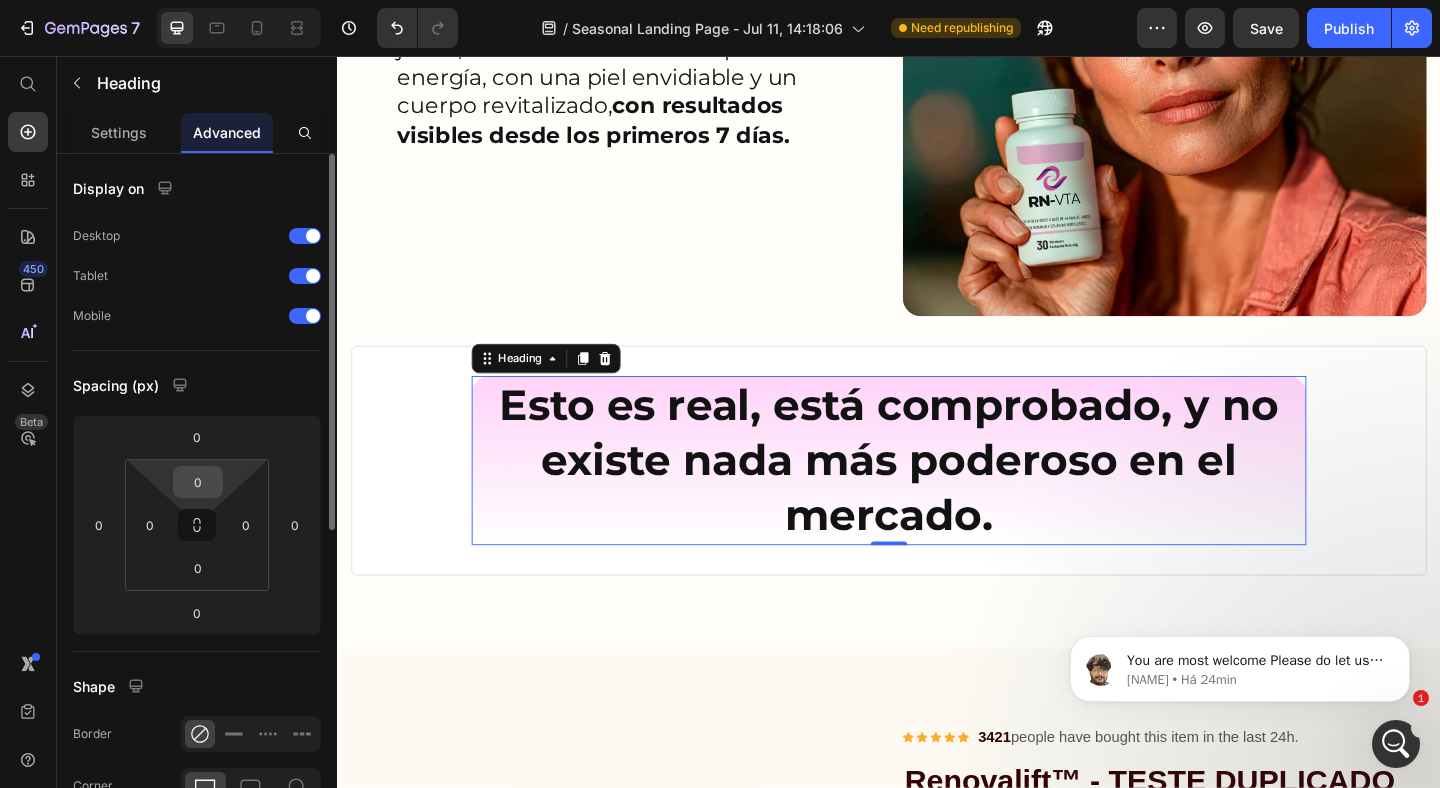 click on "0" at bounding box center (198, 482) 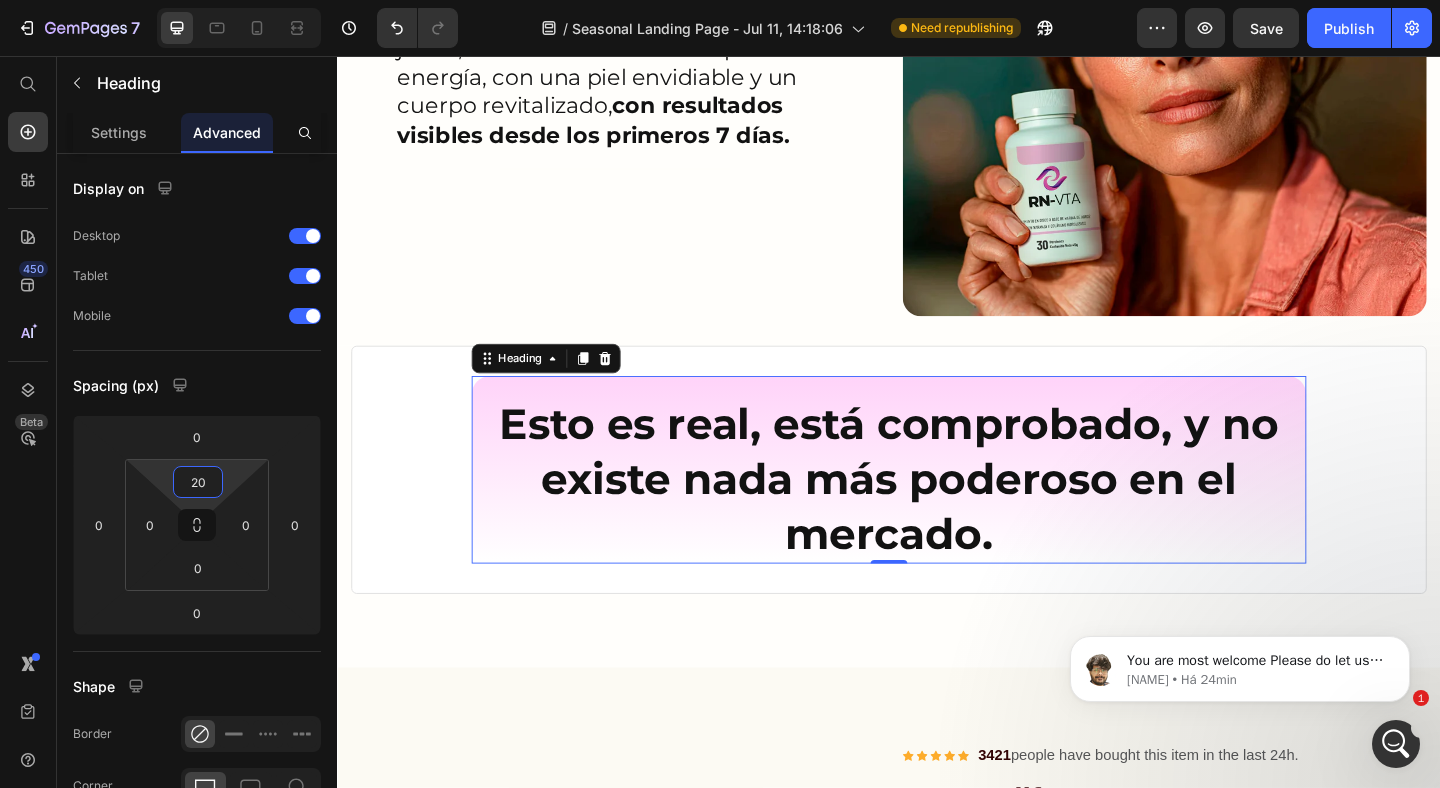 type on "20" 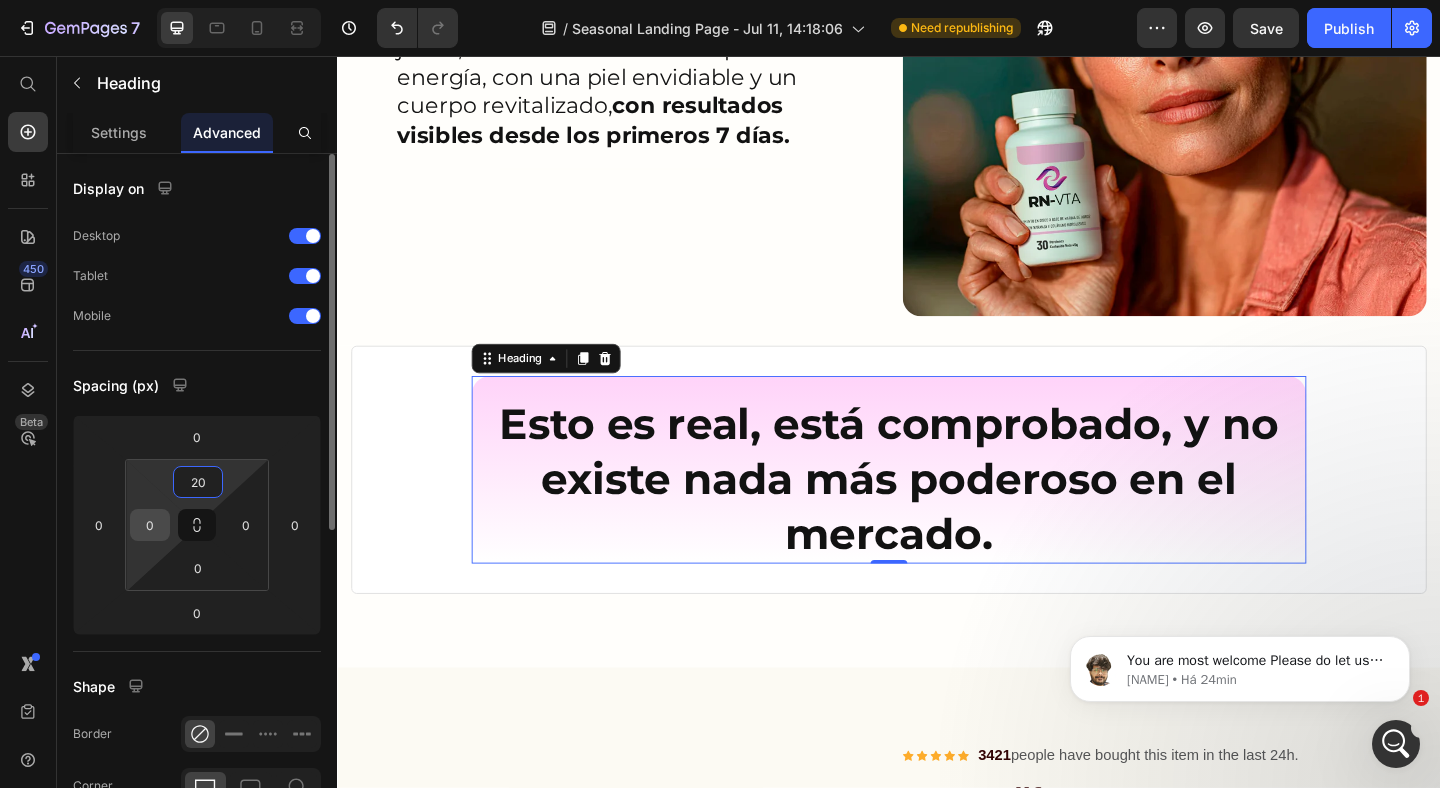 click on "0" at bounding box center [150, 525] 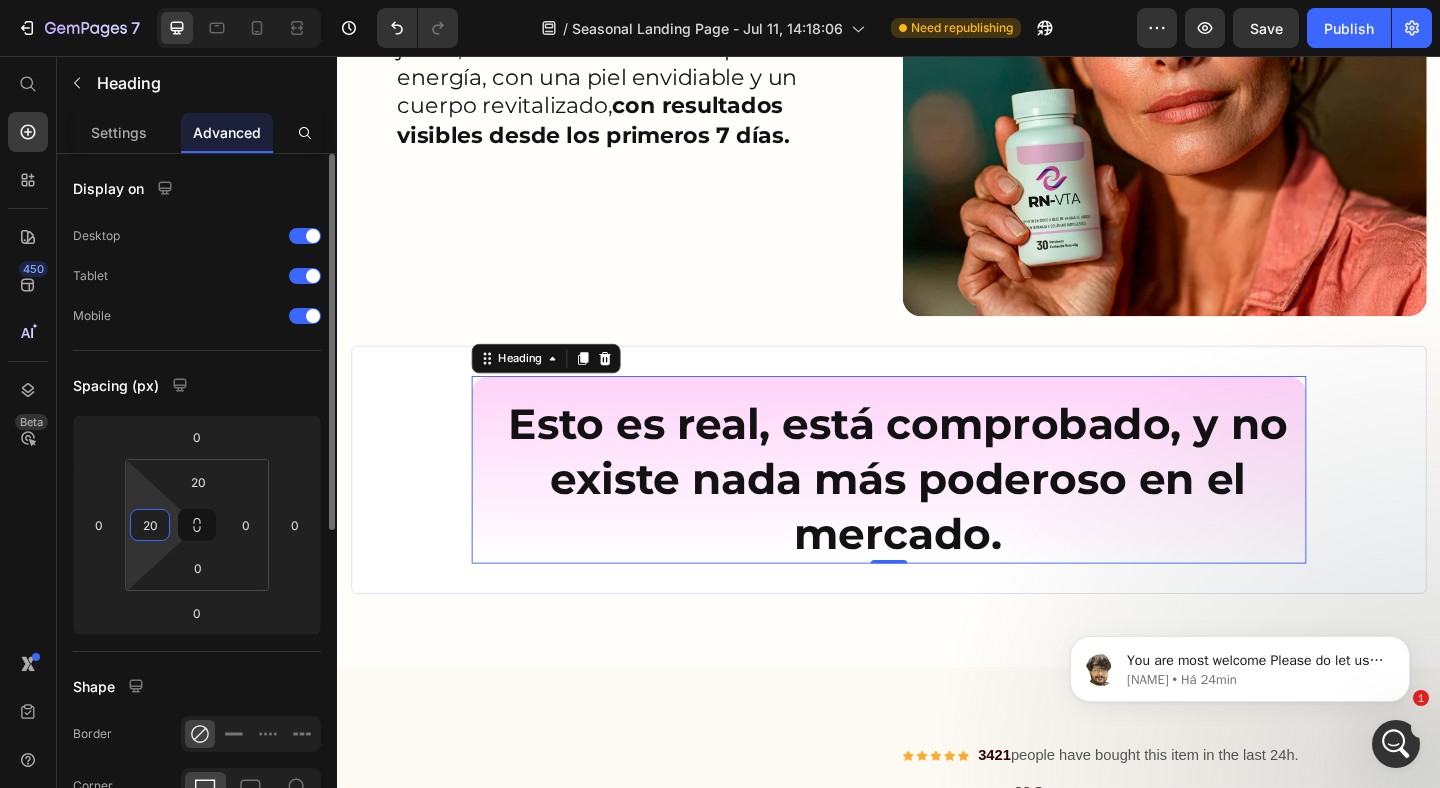 type on "2" 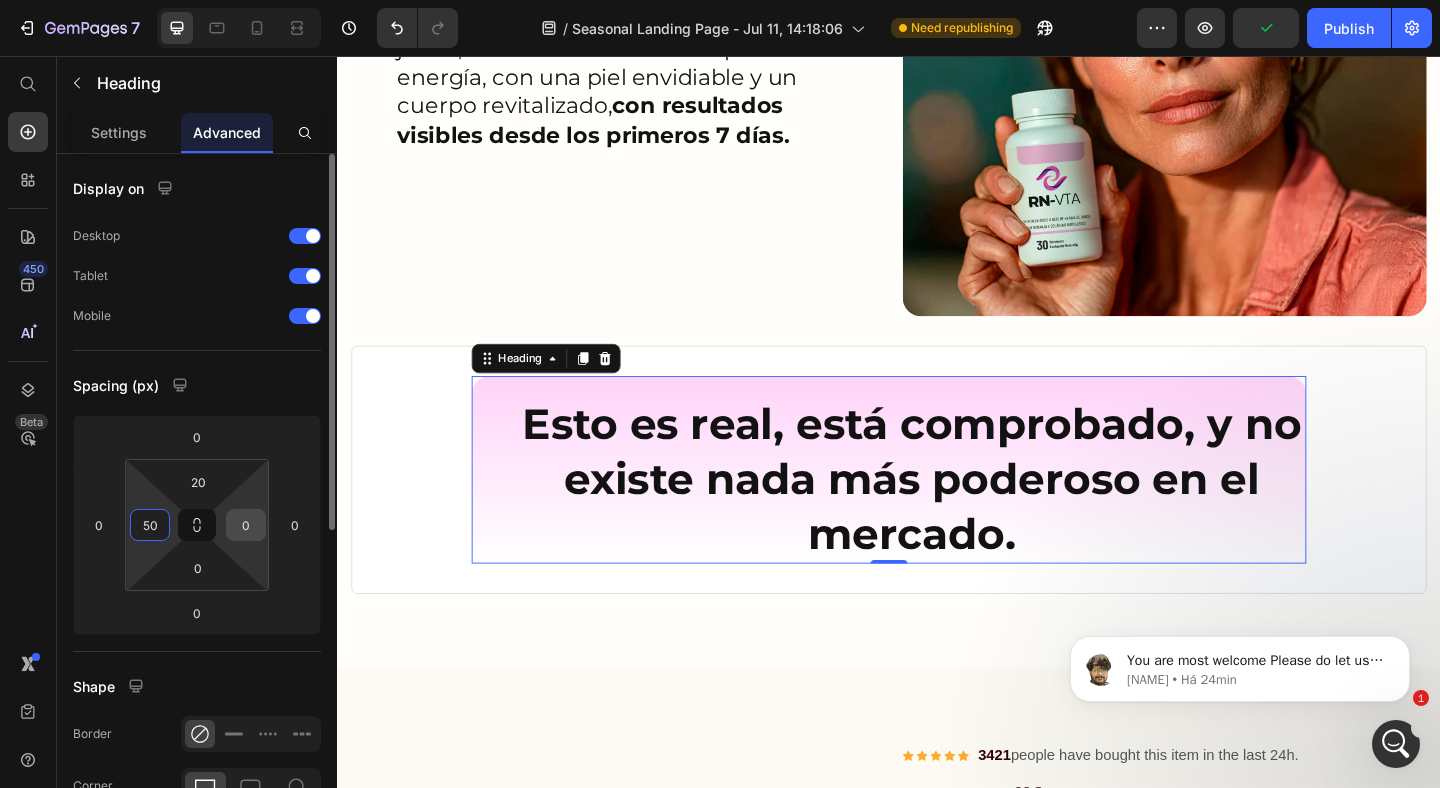 type on "50" 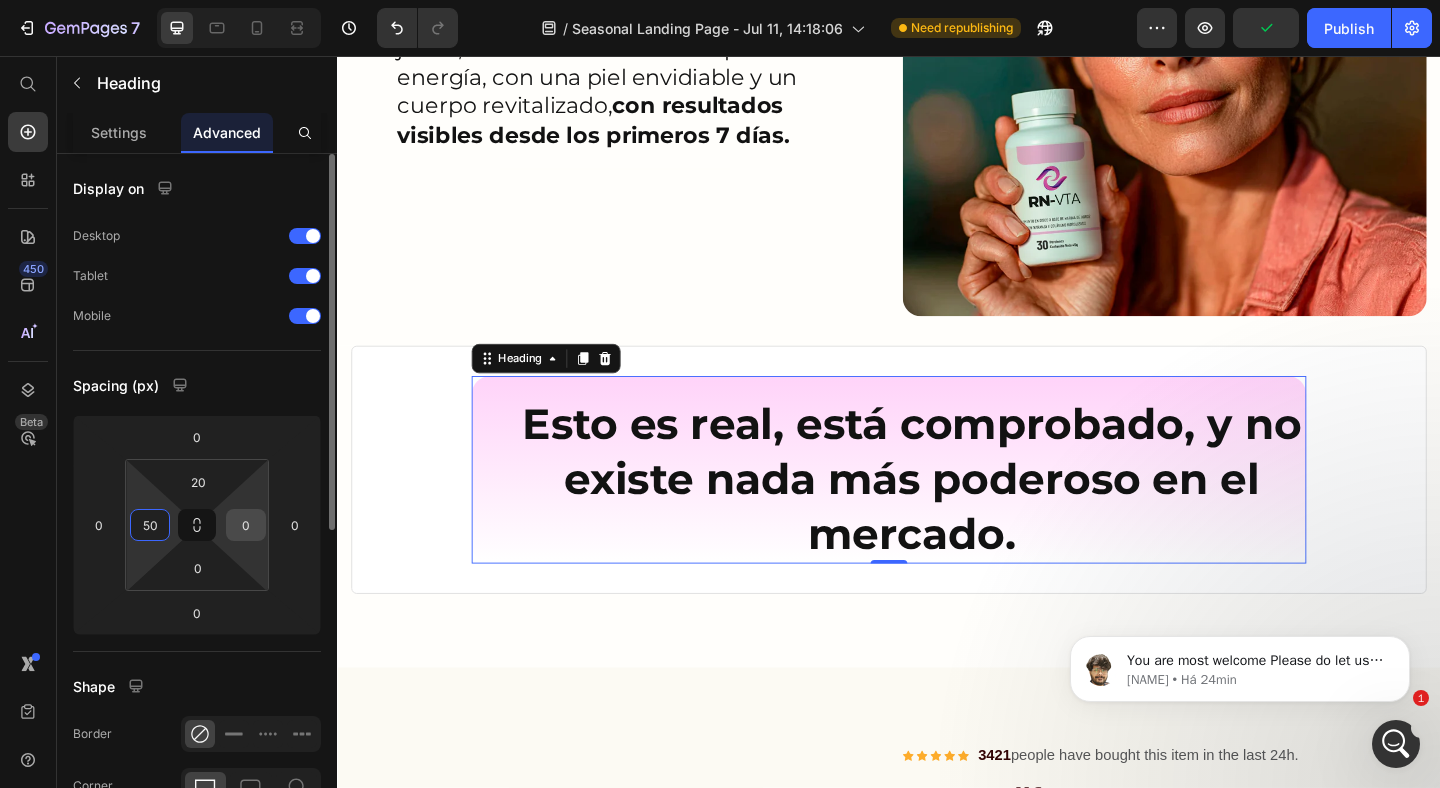click on "0" at bounding box center [246, 525] 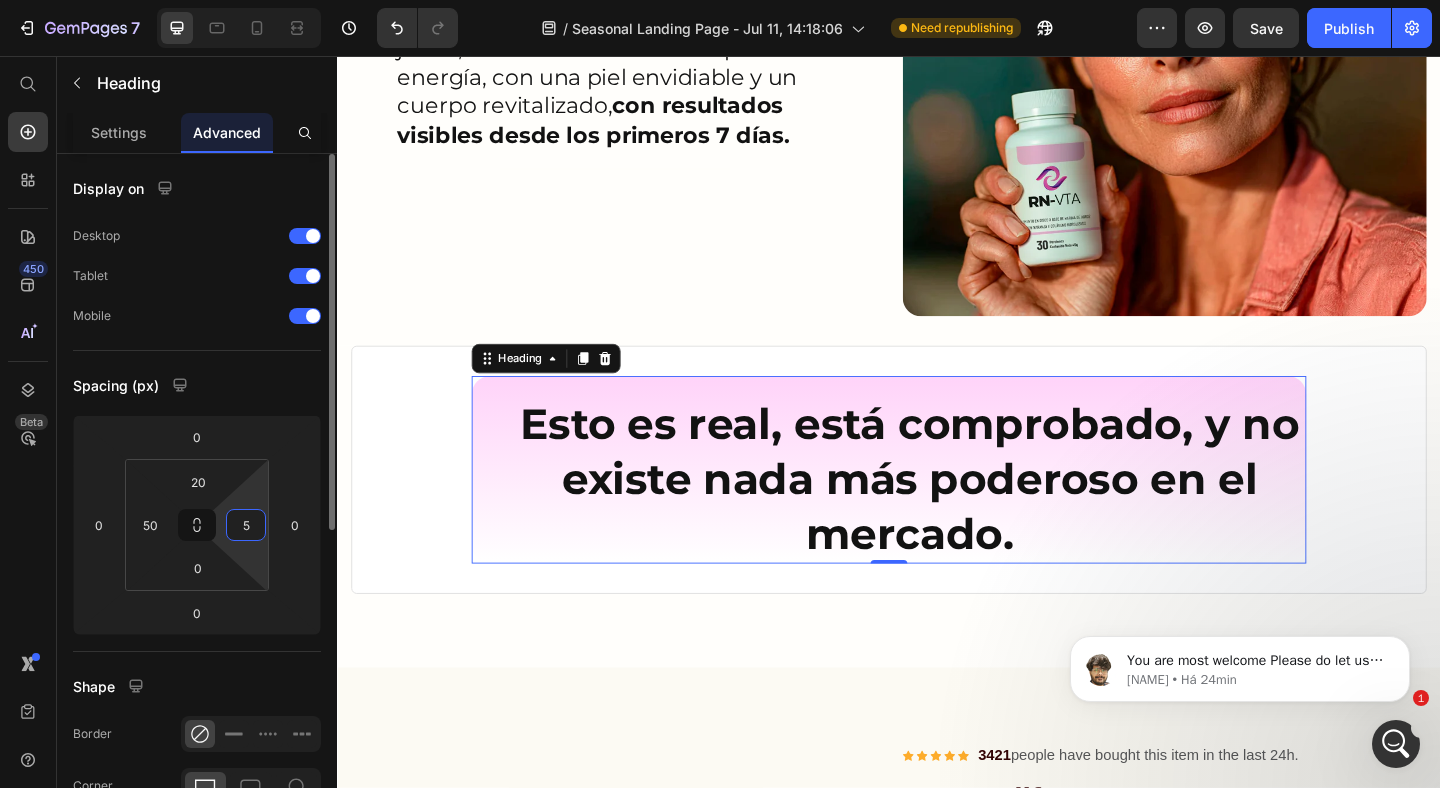 type on "50" 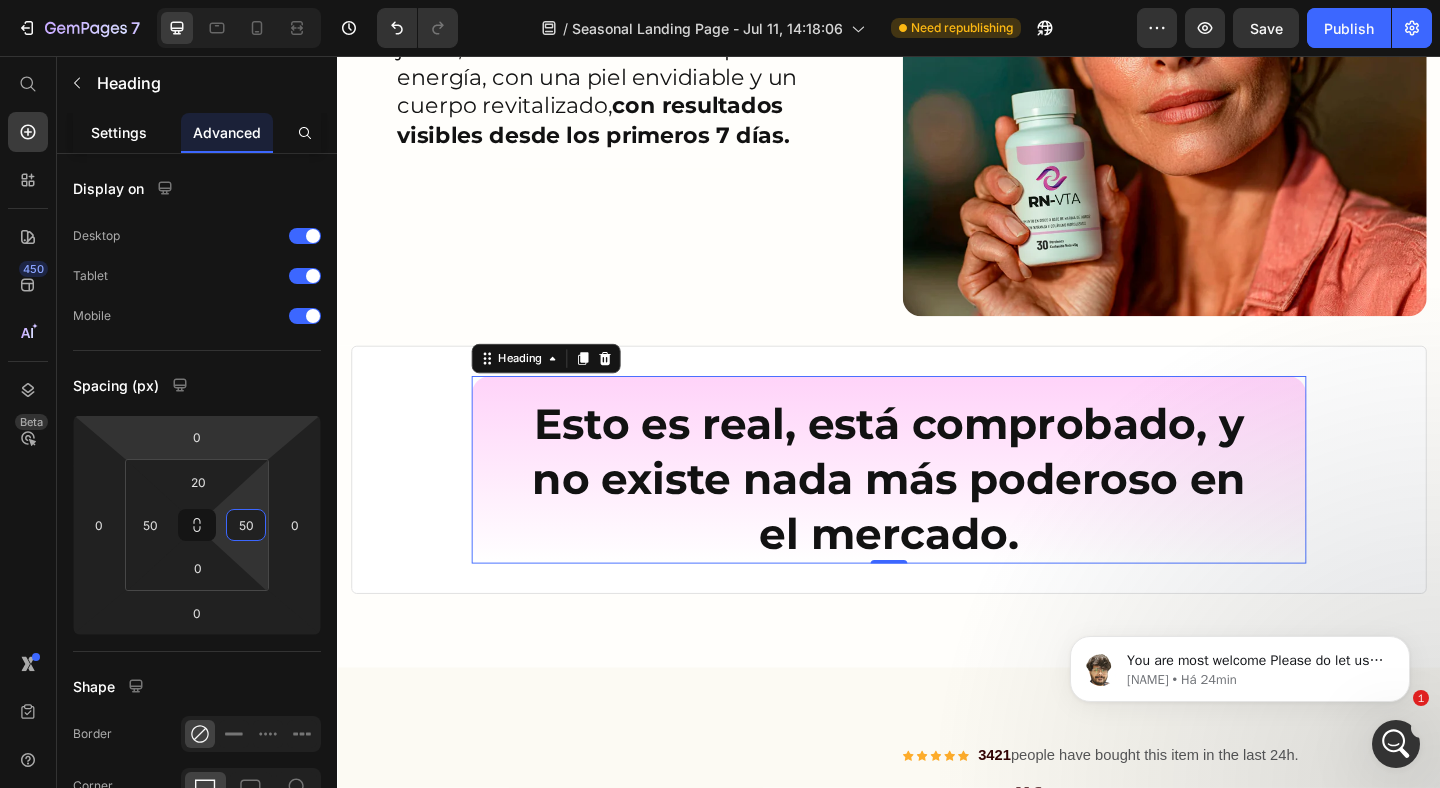 click on "Settings" at bounding box center (119, 132) 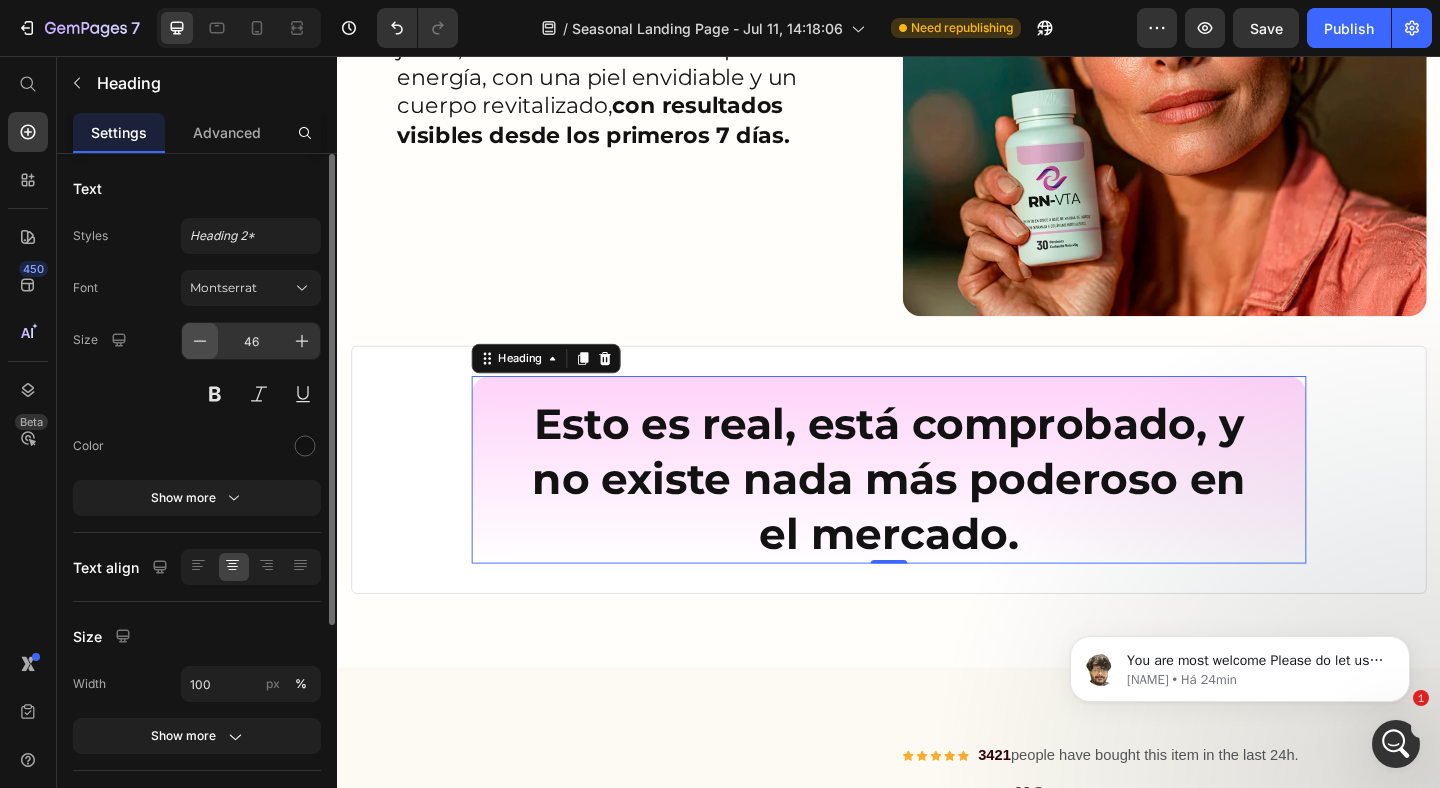 click 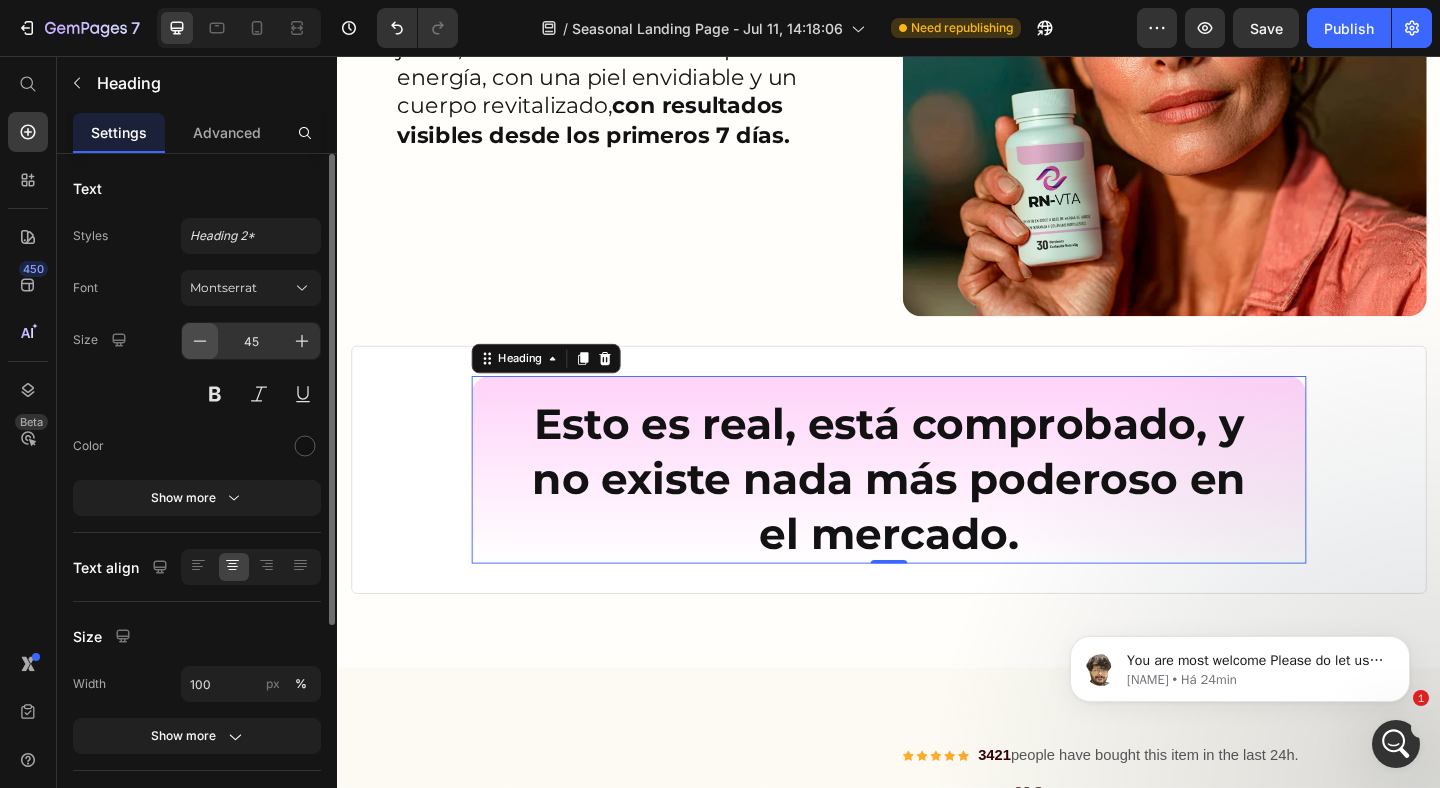 click 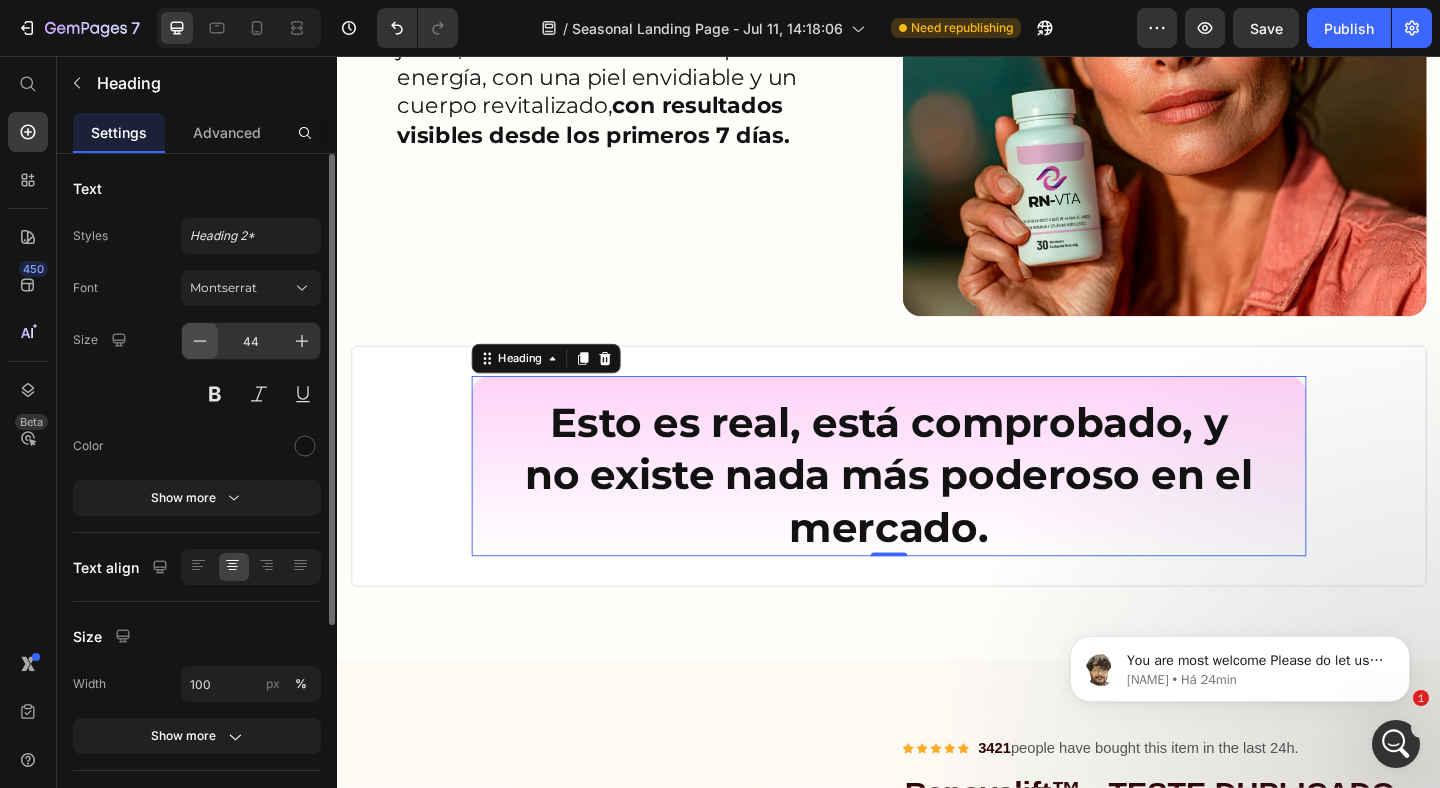 click 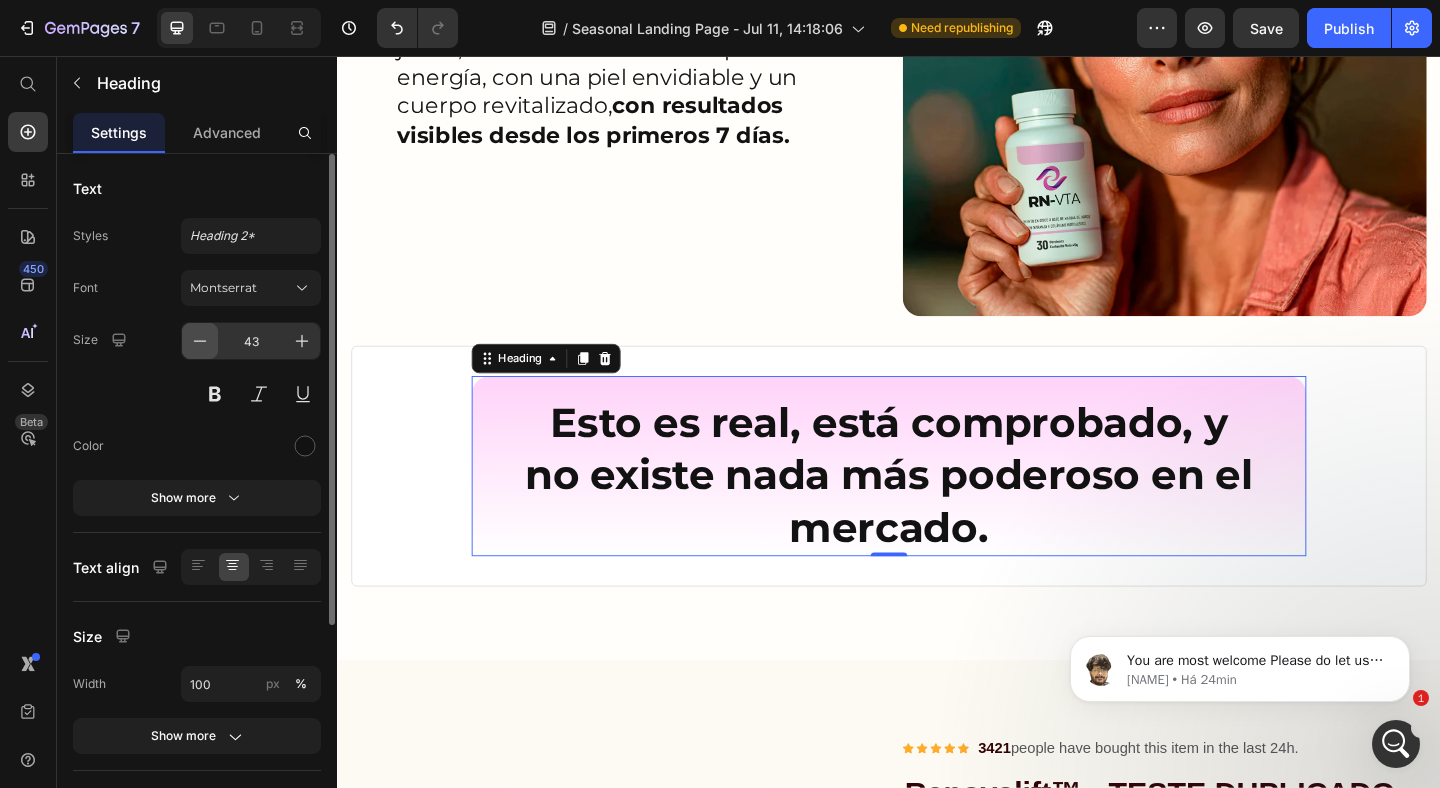 click 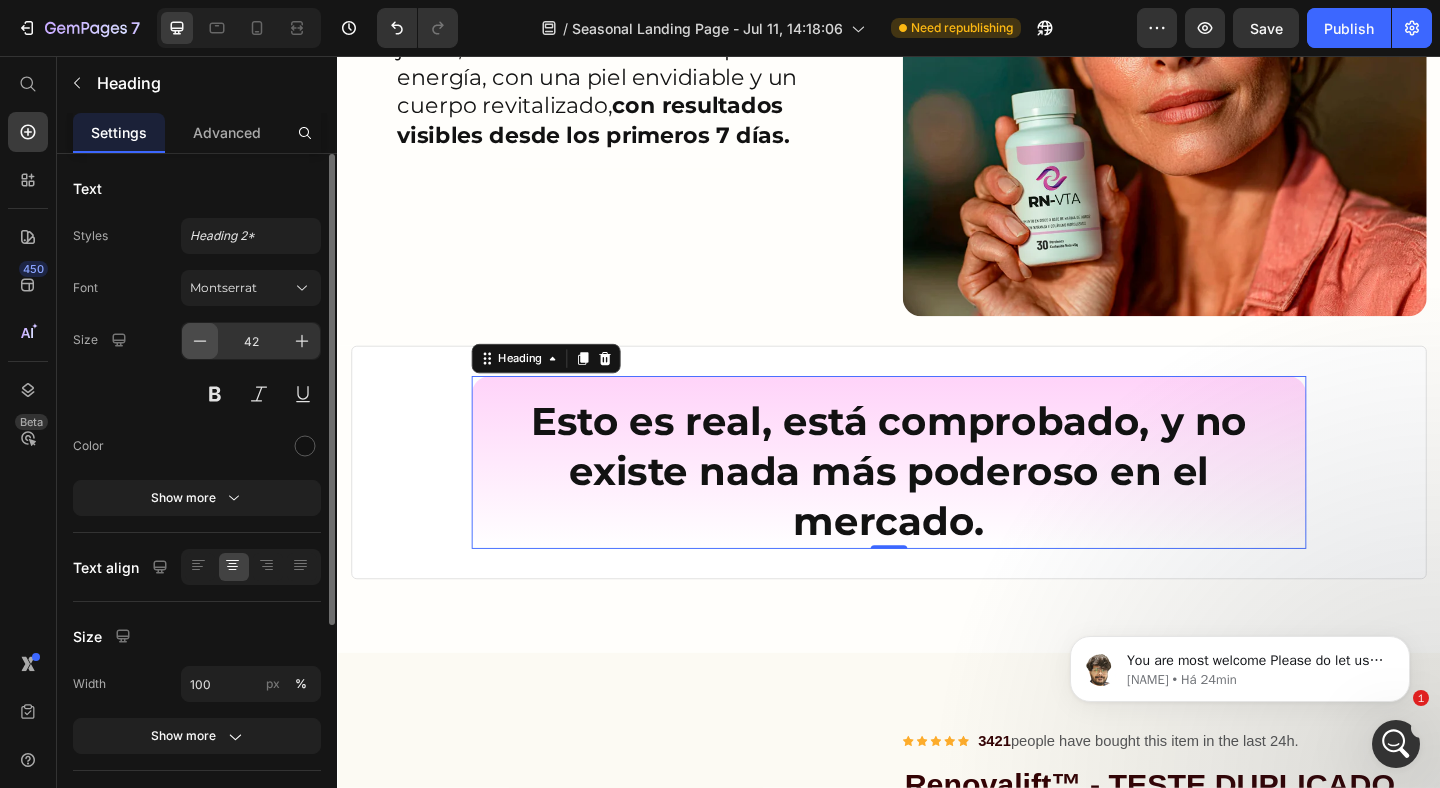 click 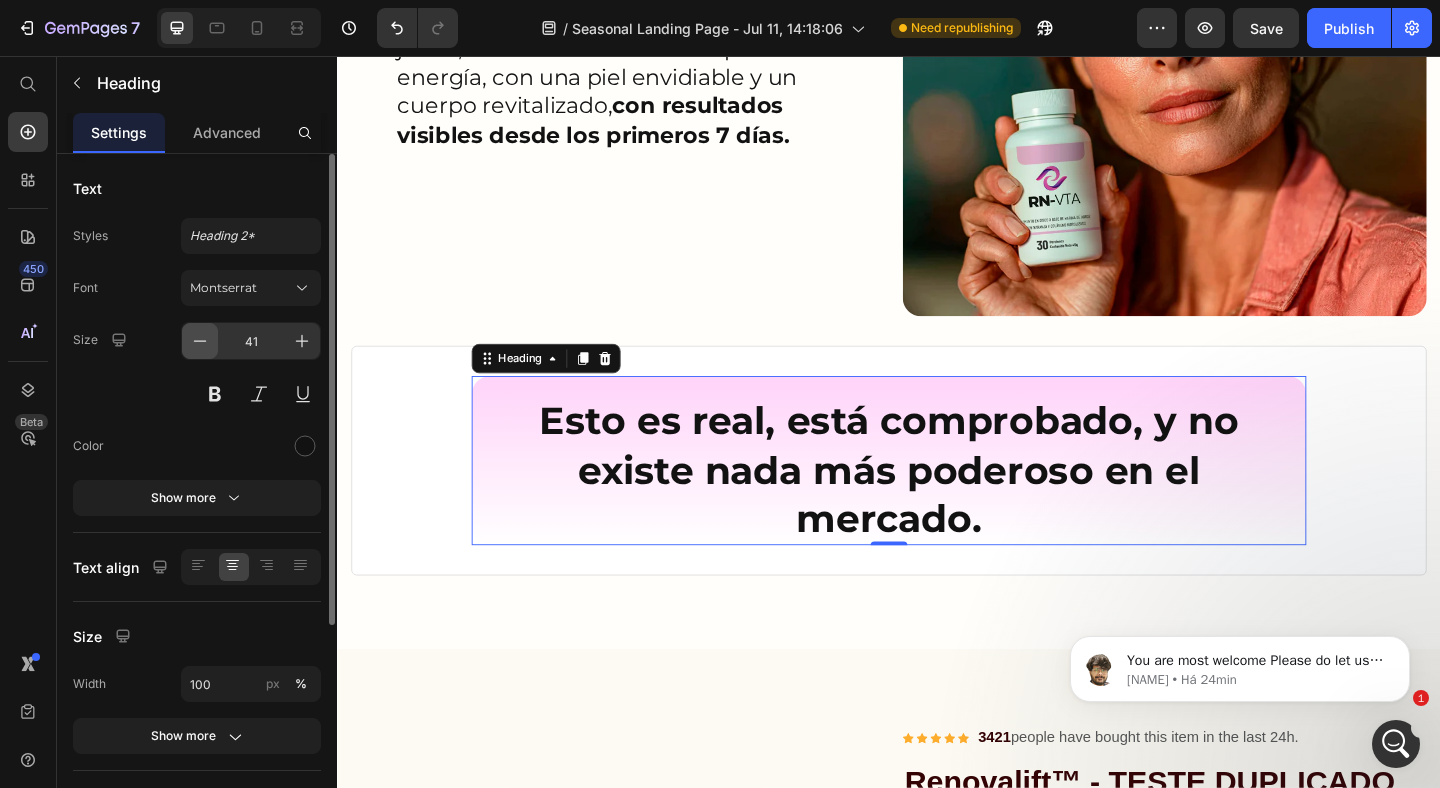 click 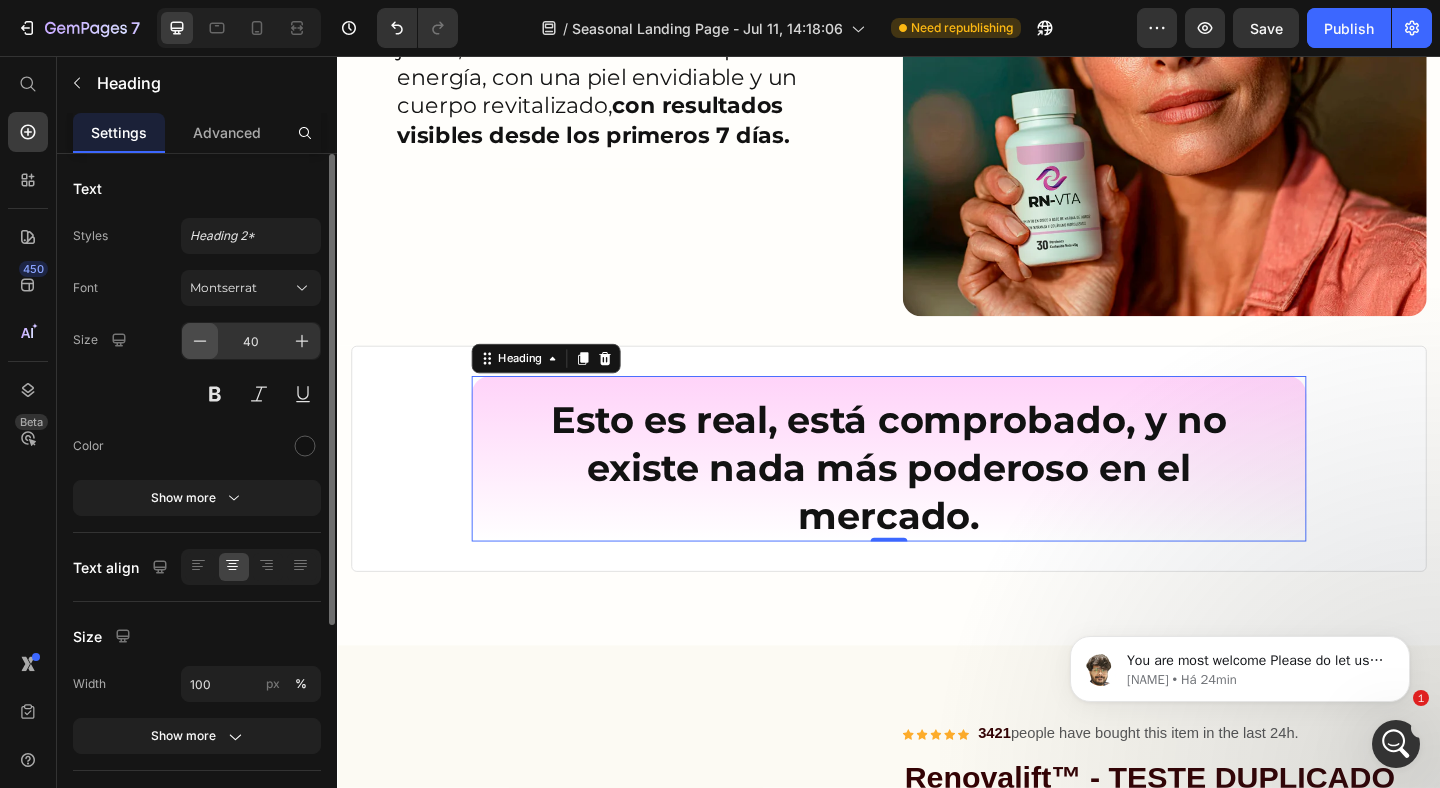click 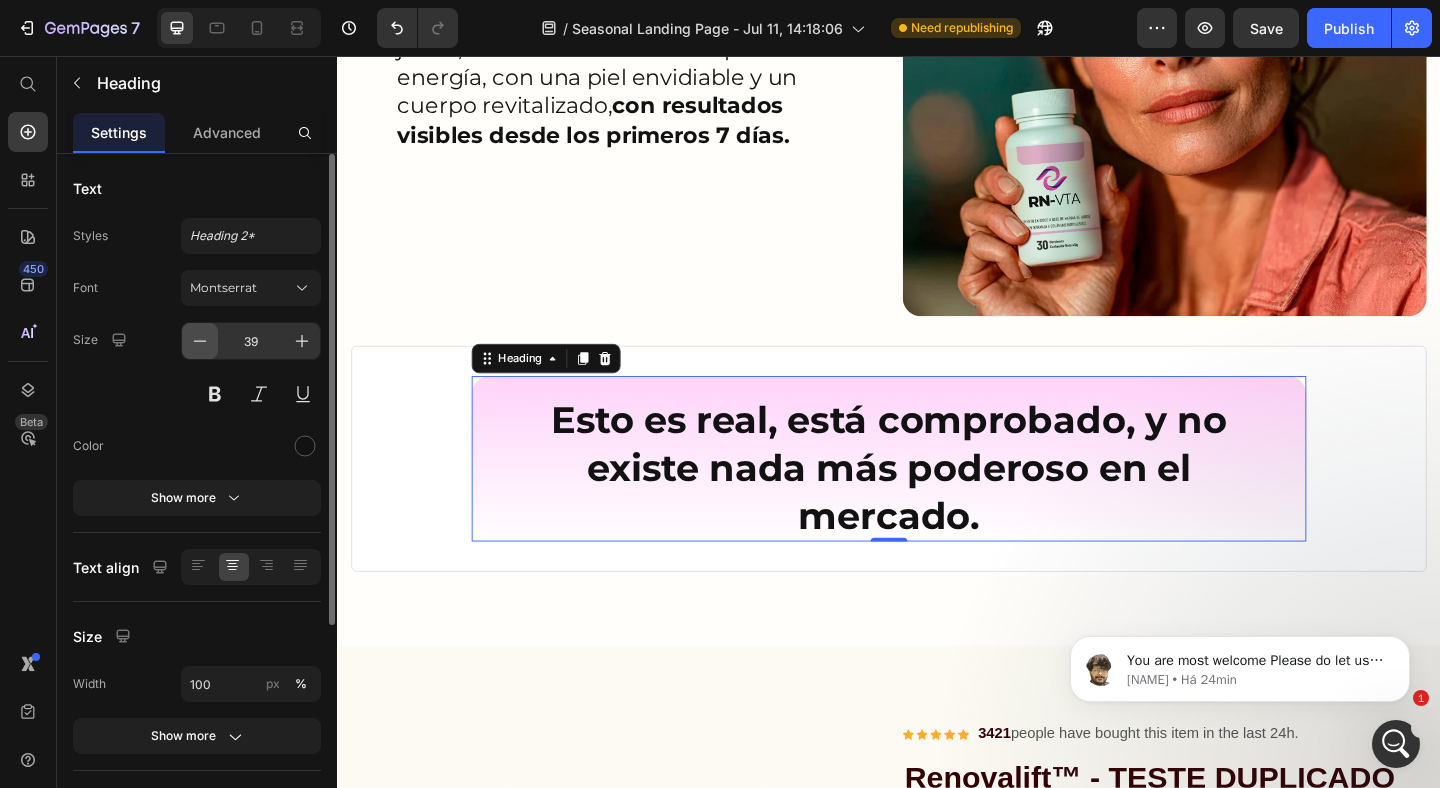 click 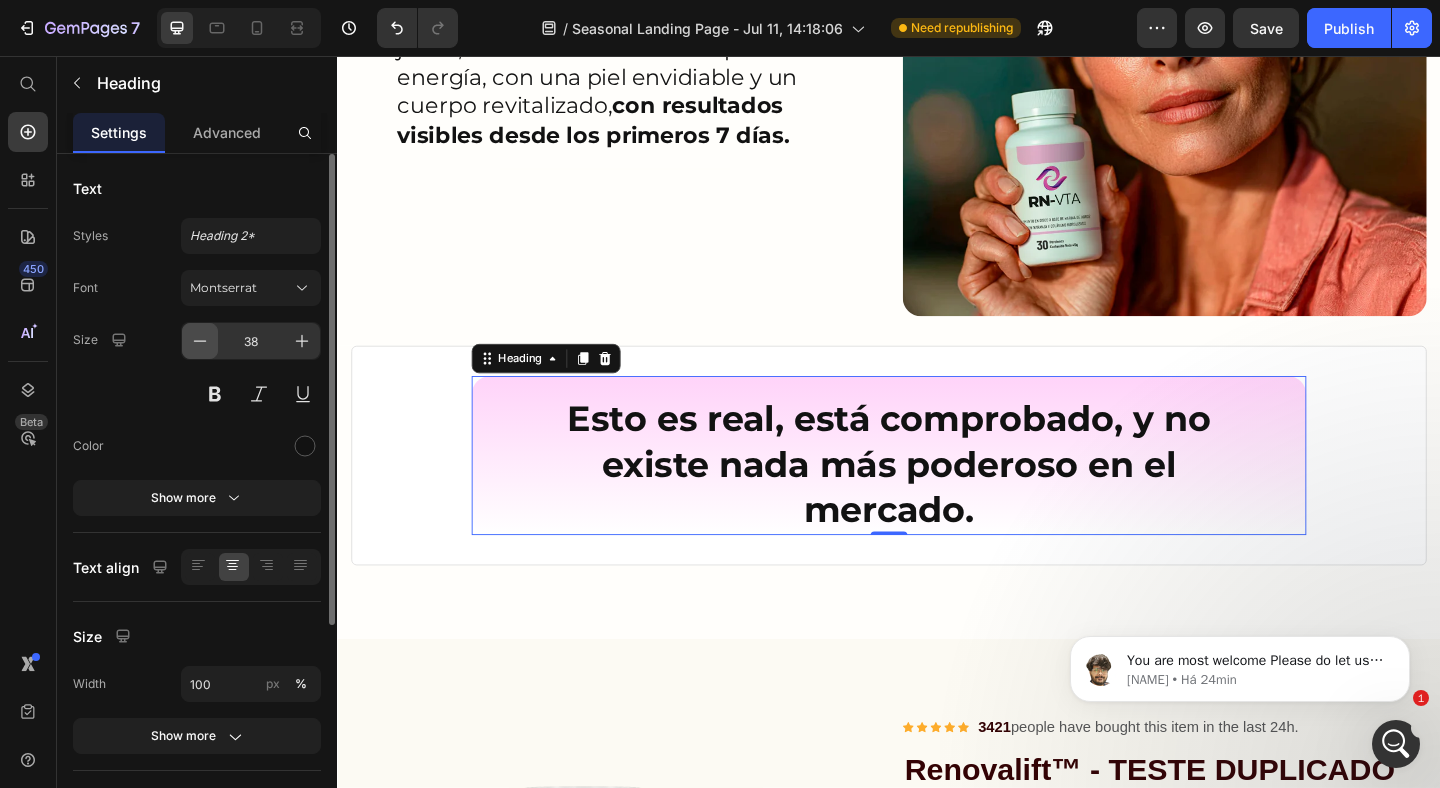 click 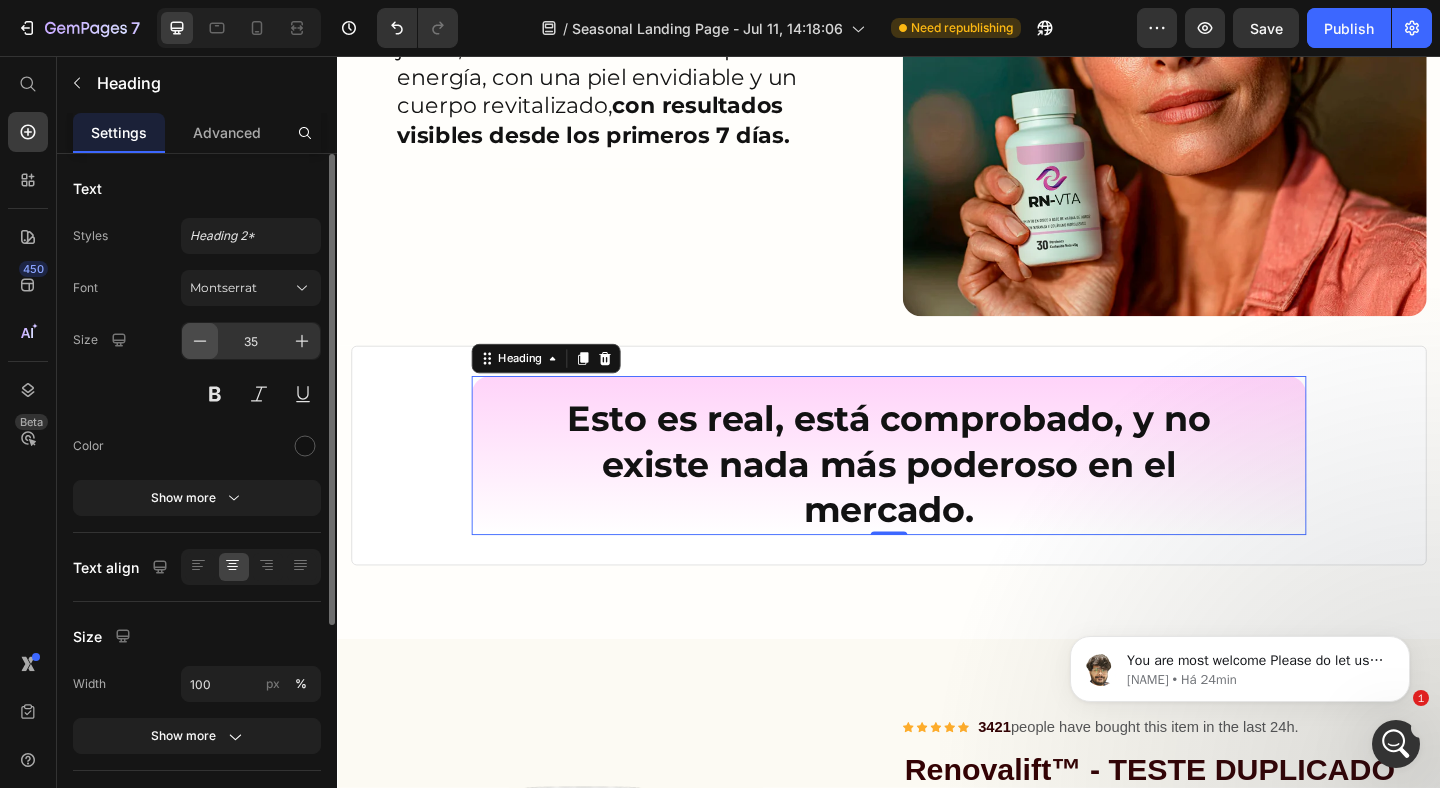 click 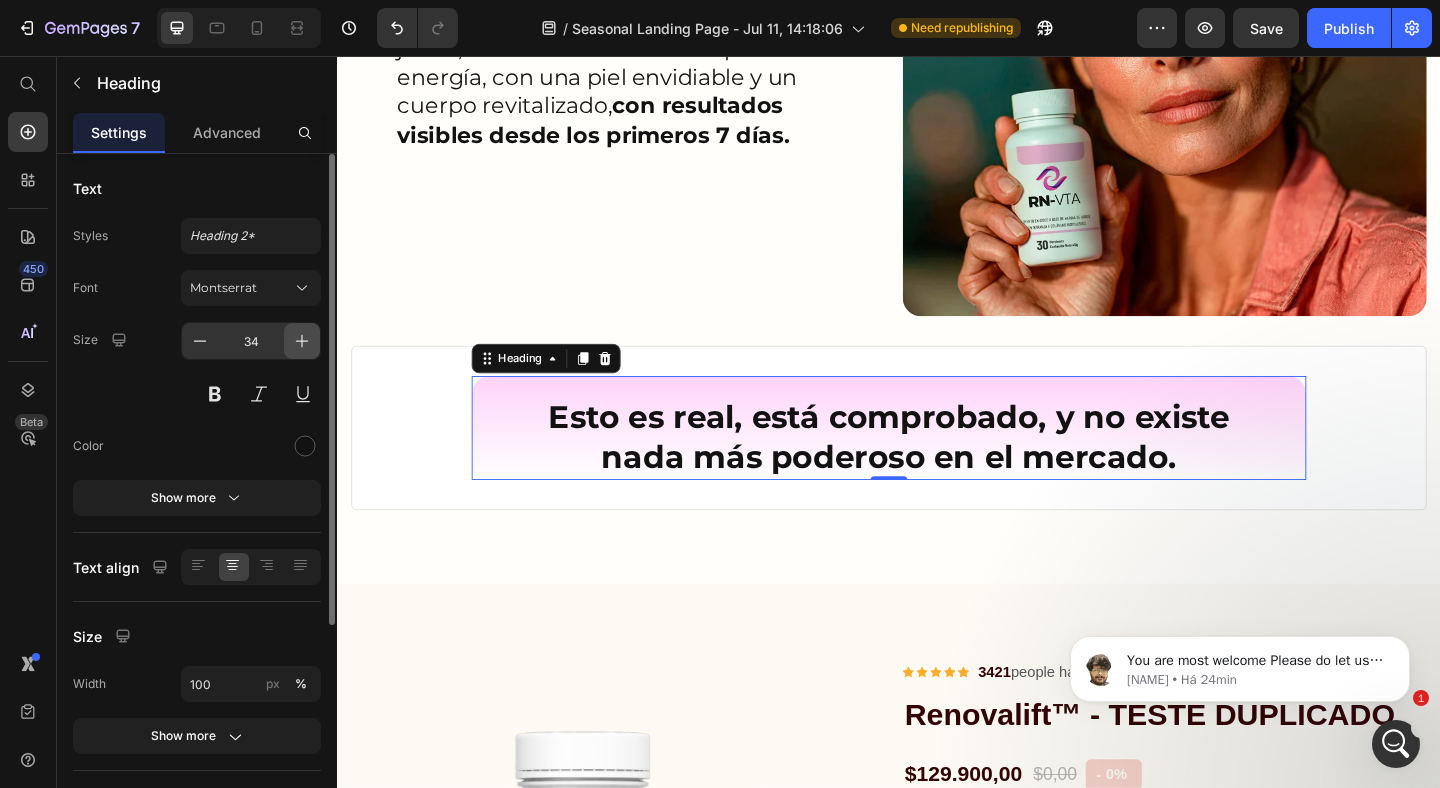 click 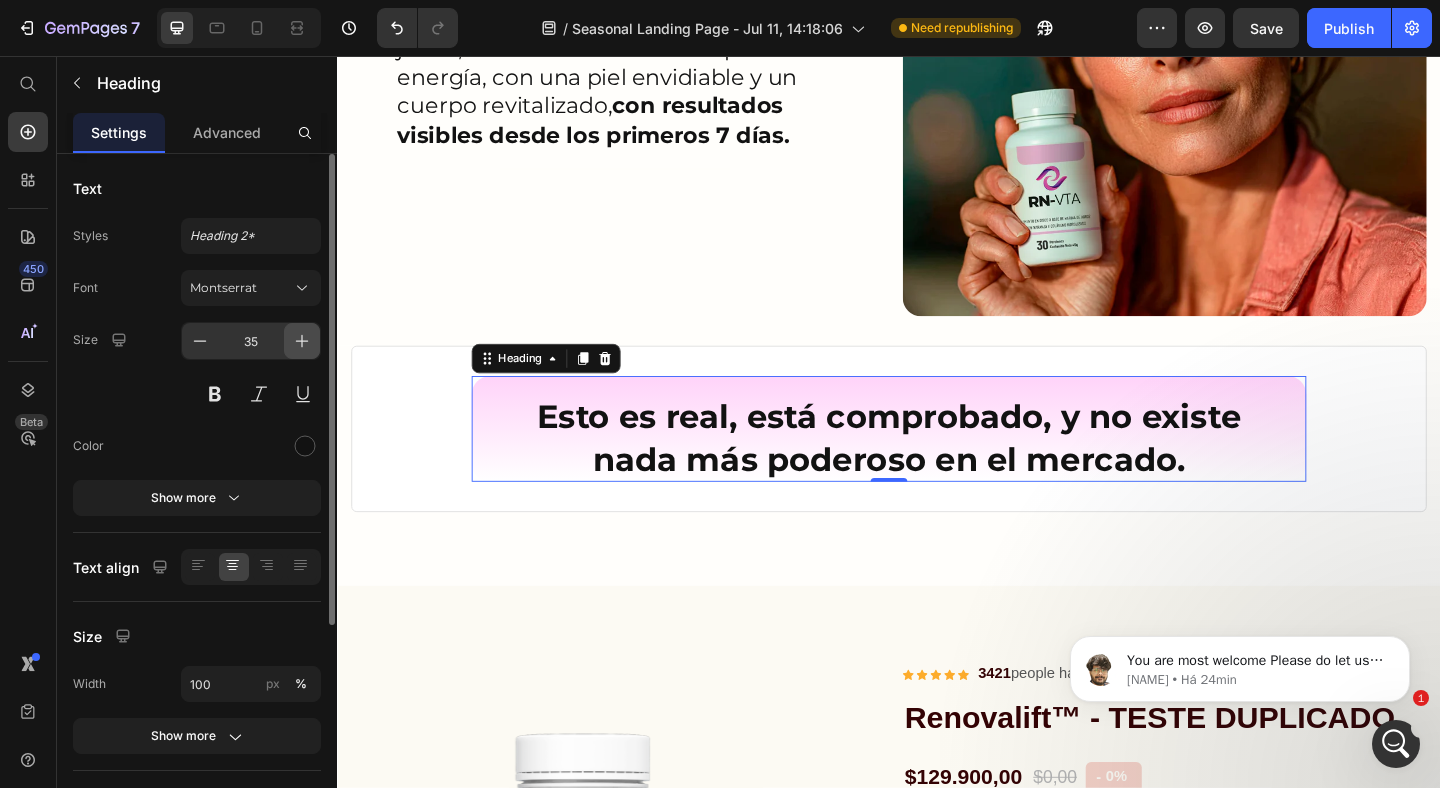 click 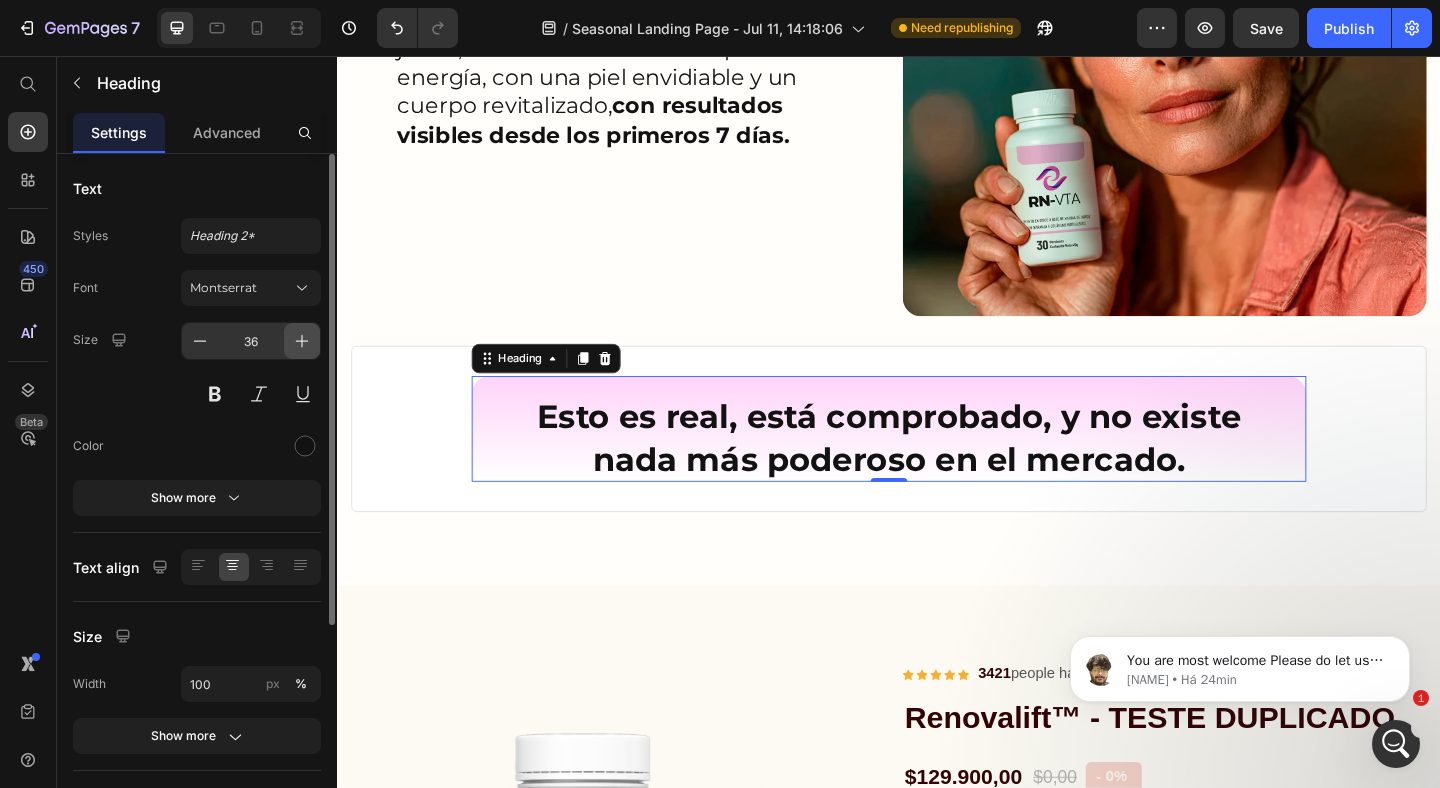 click 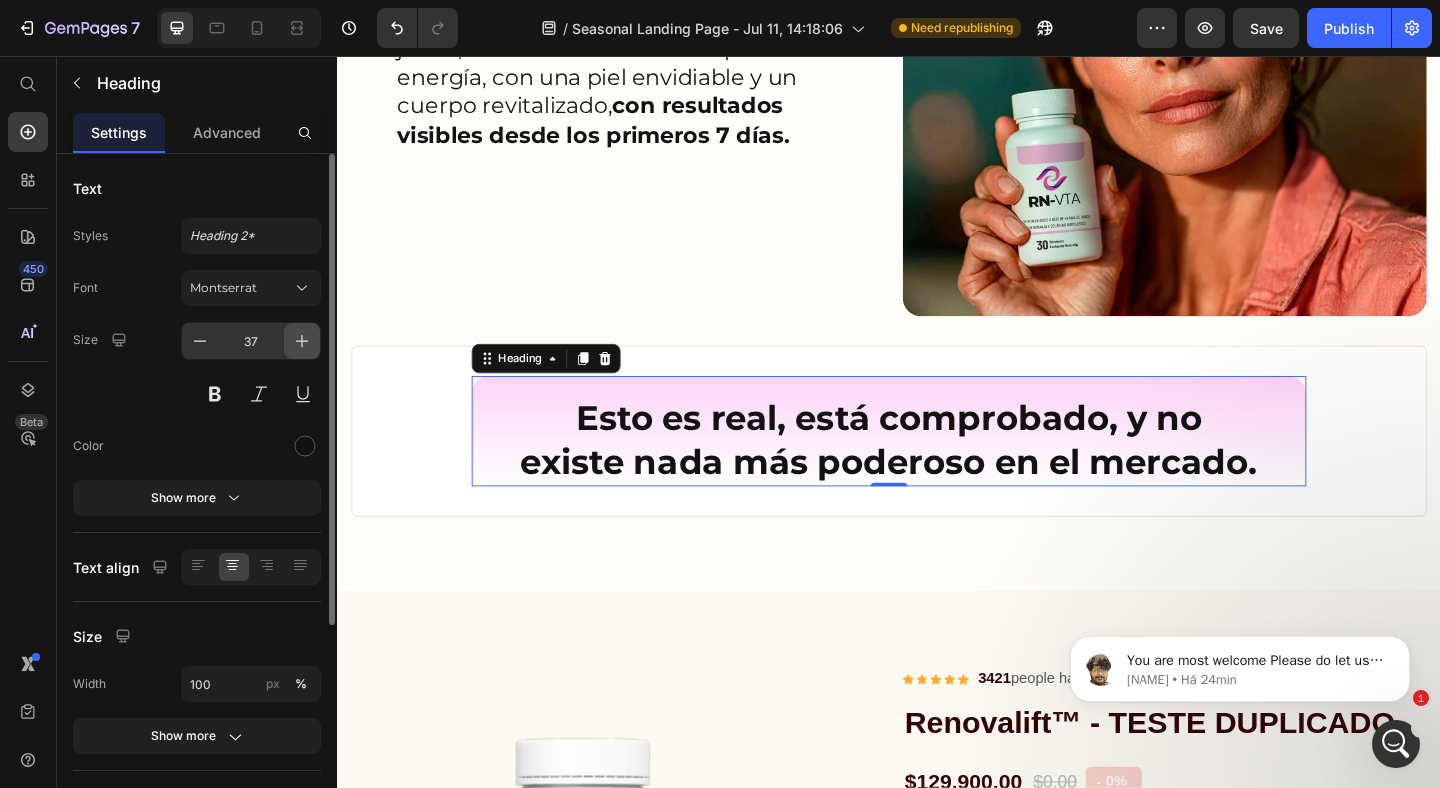 click 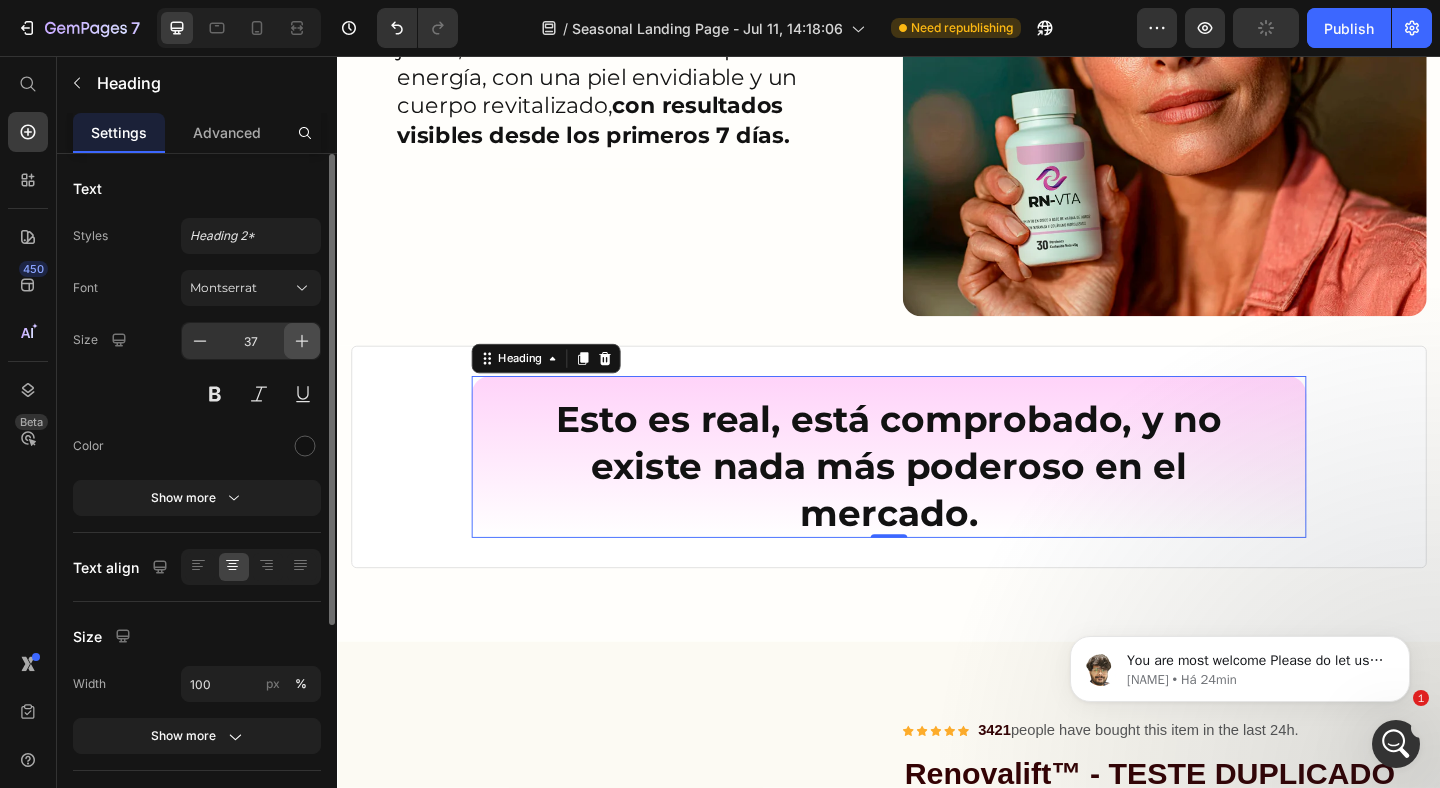 type on "39" 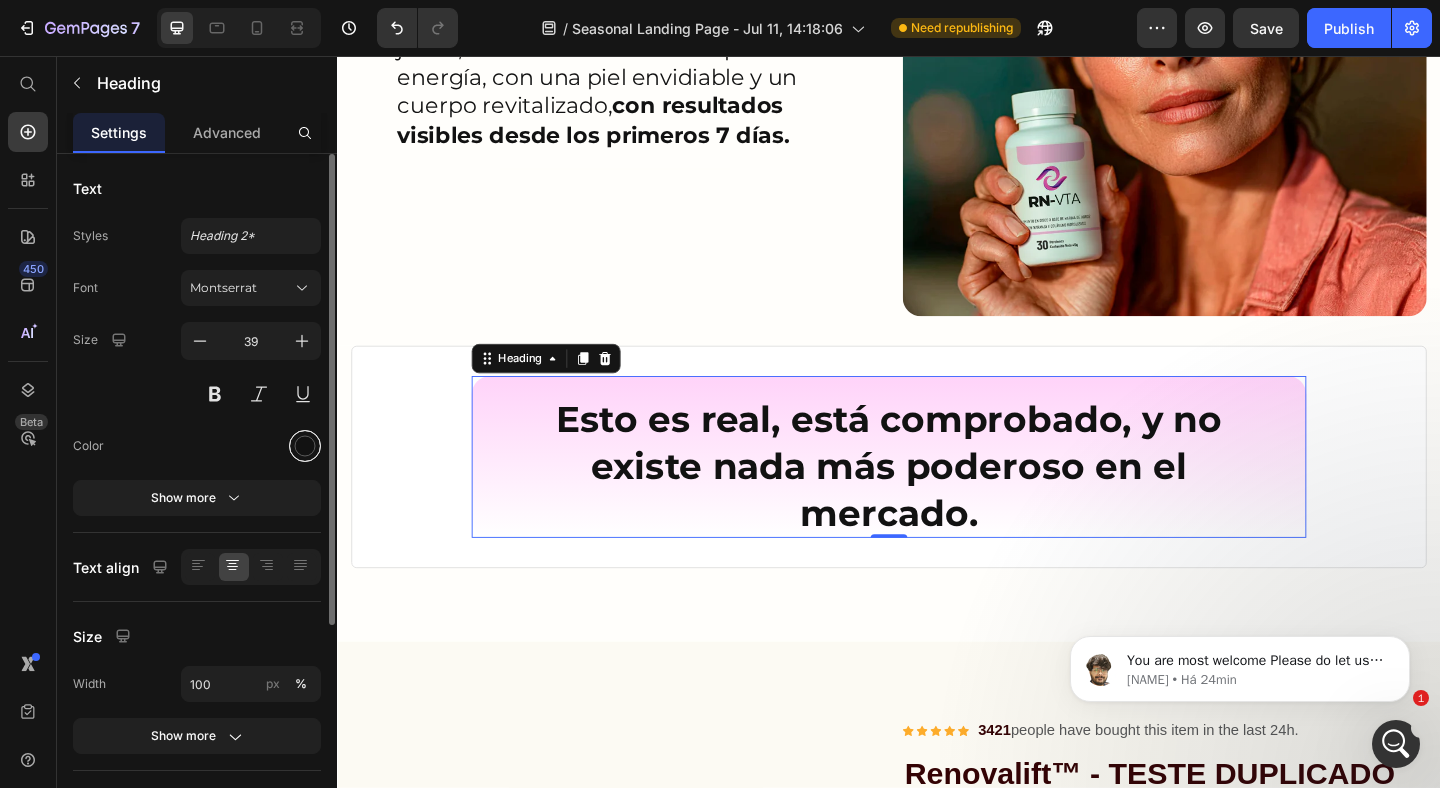 click at bounding box center (305, 446) 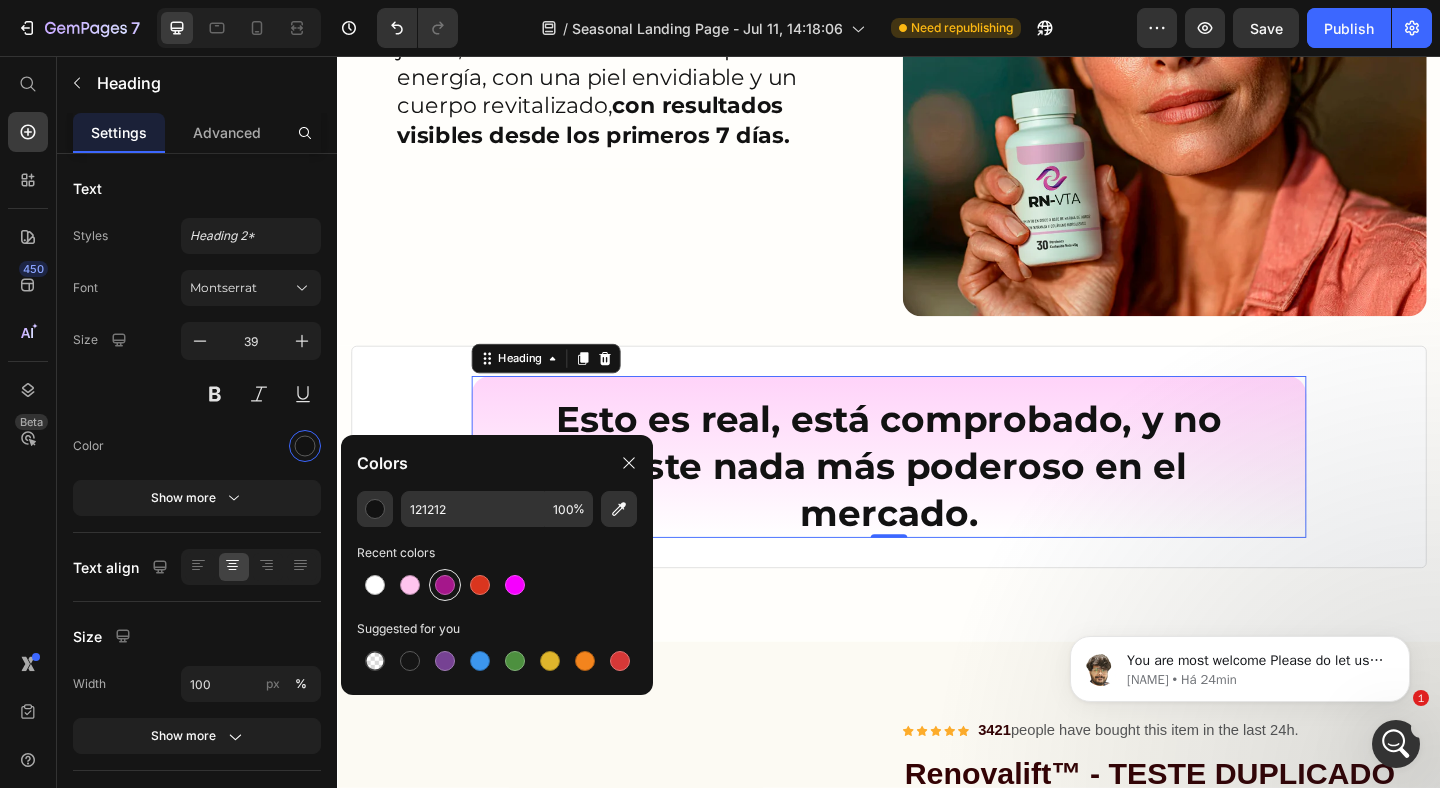 click at bounding box center (445, 585) 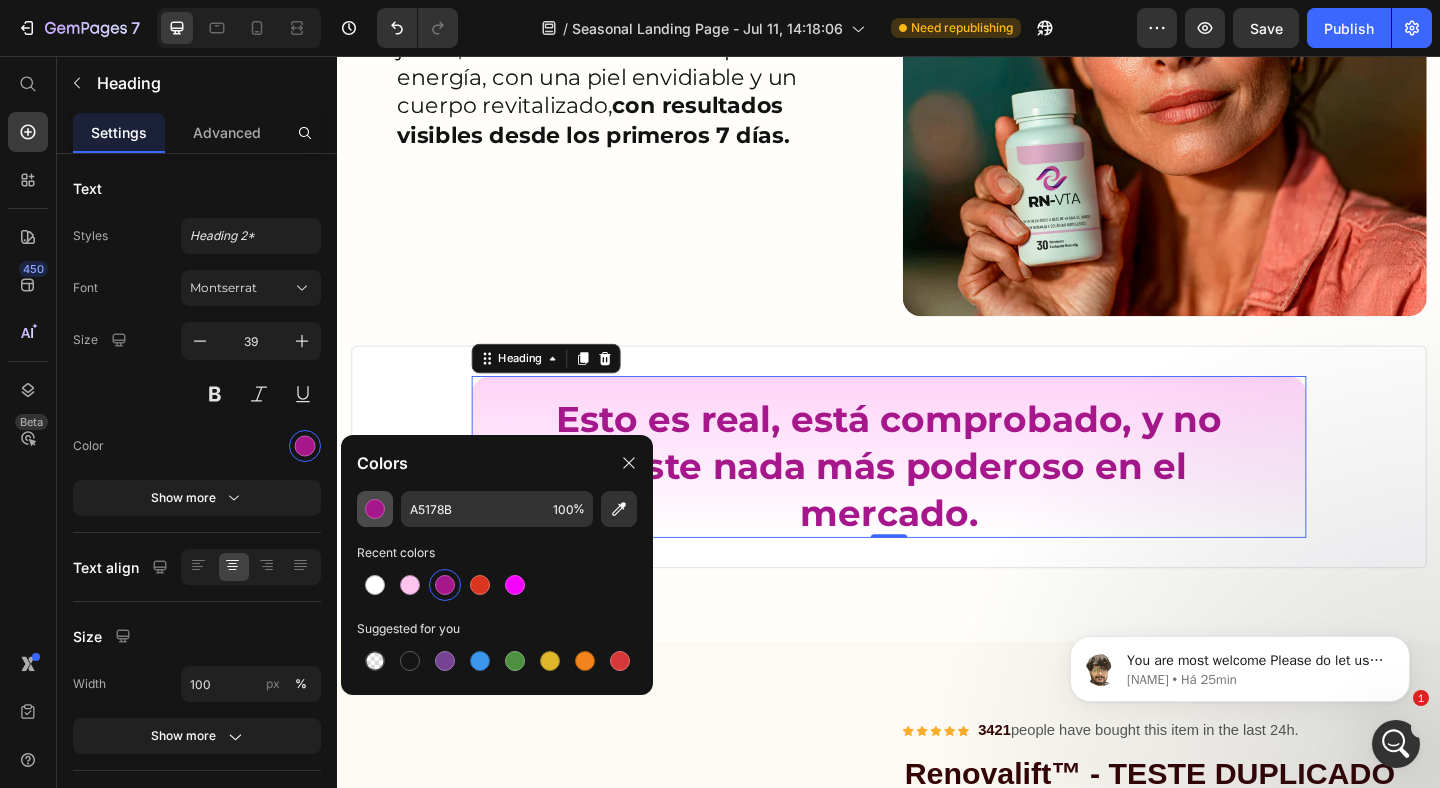 click at bounding box center (375, 509) 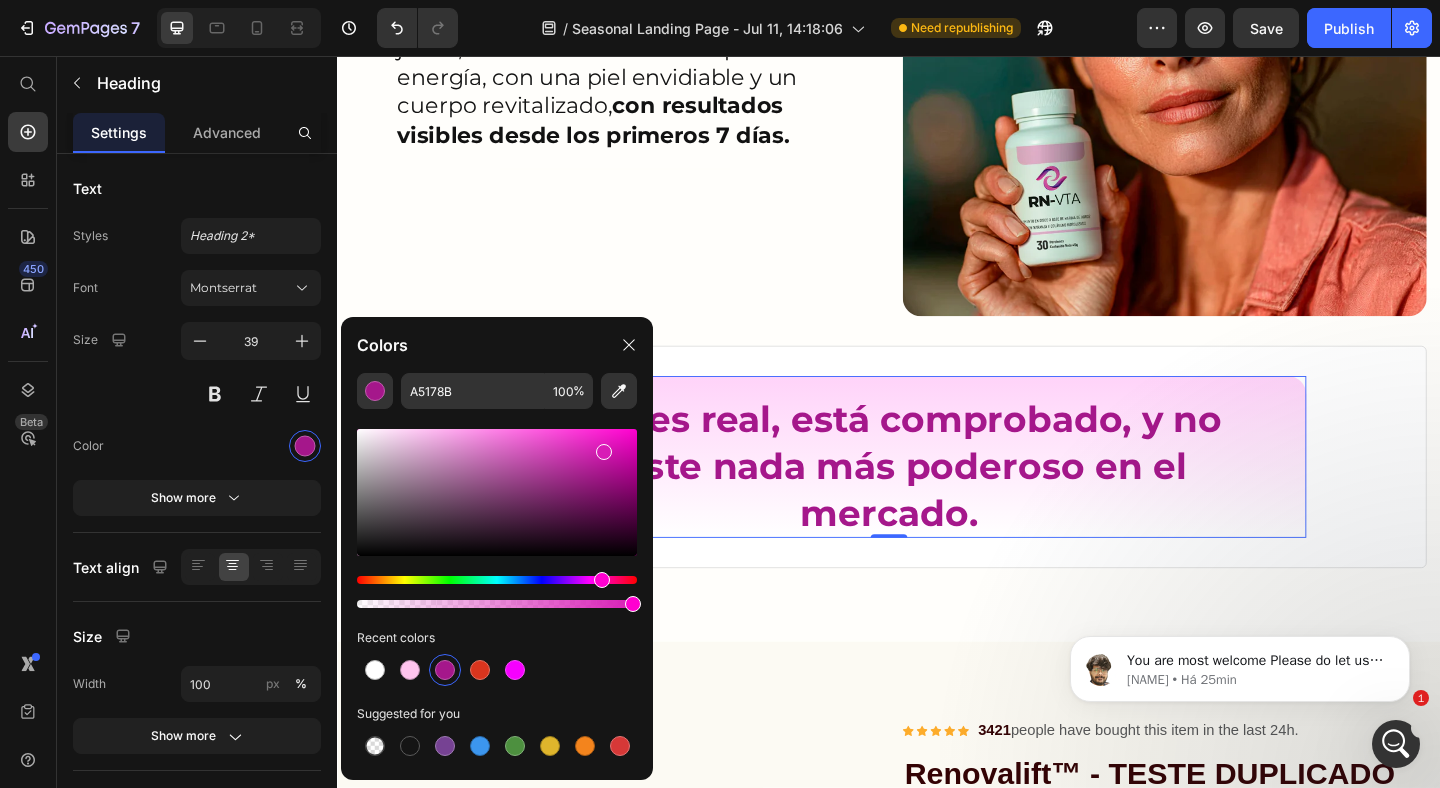 drag, startPoint x: 599, startPoint y: 476, endPoint x: 602, endPoint y: 447, distance: 29.15476 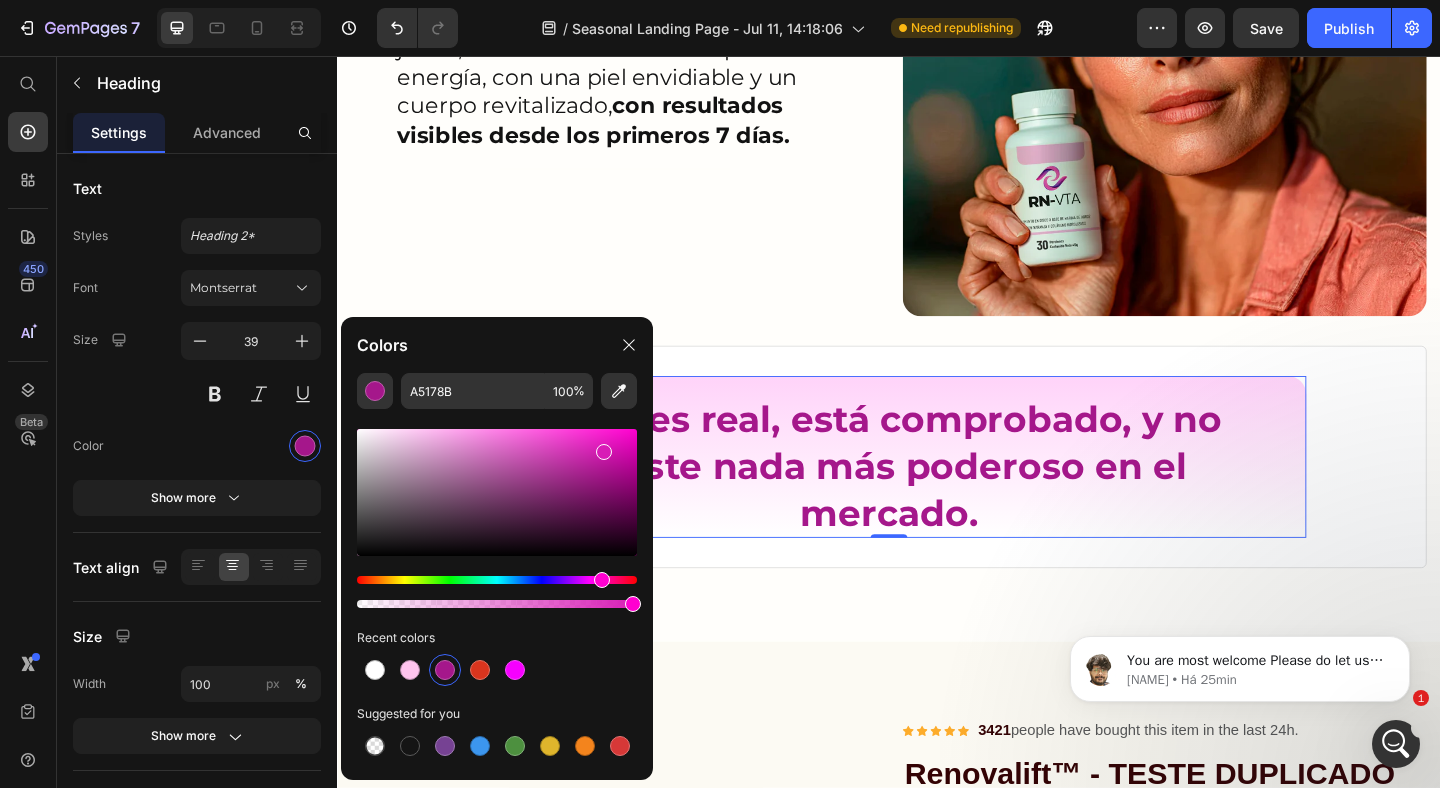 click at bounding box center [604, 452] 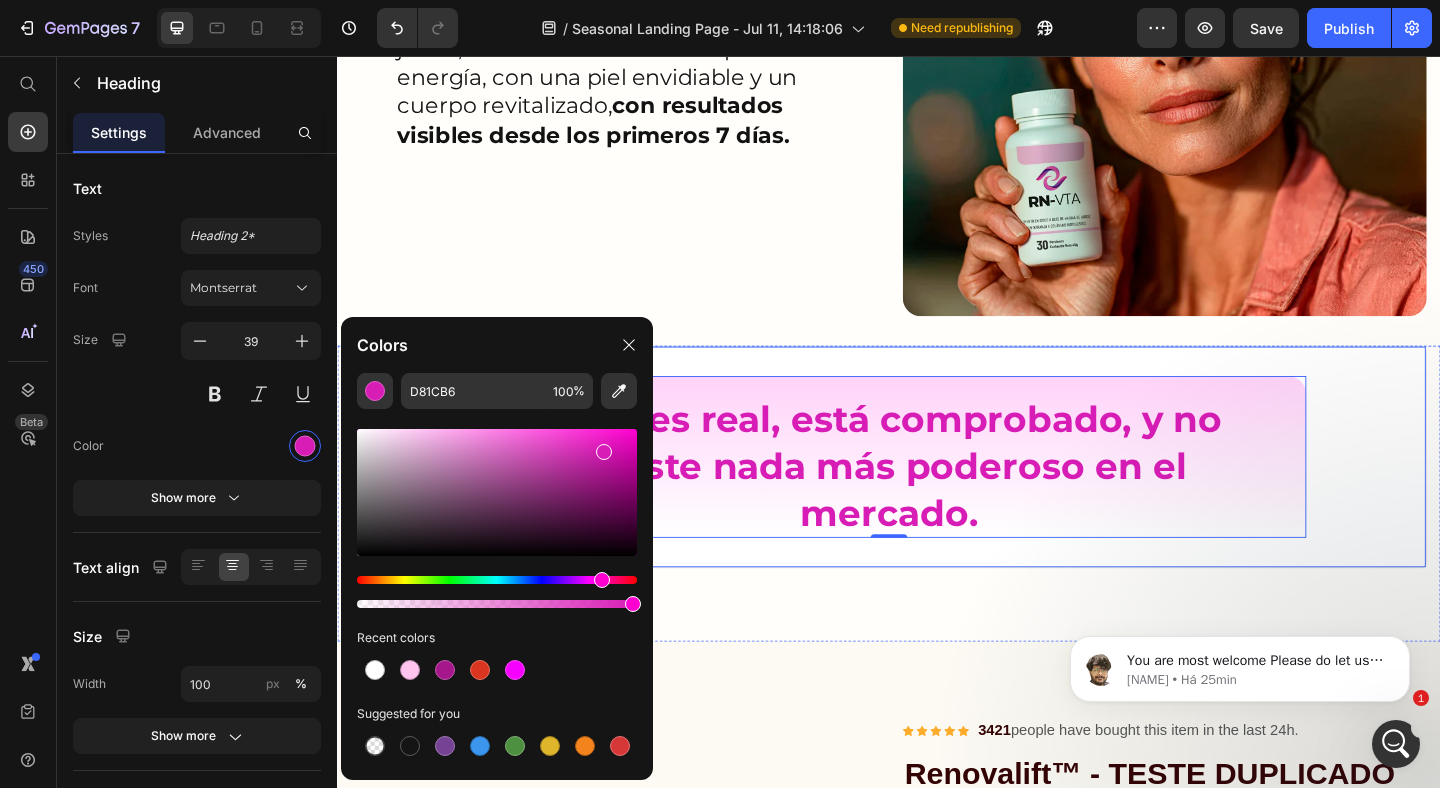 drag, startPoint x: 813, startPoint y: 606, endPoint x: 799, endPoint y: 612, distance: 15.231546 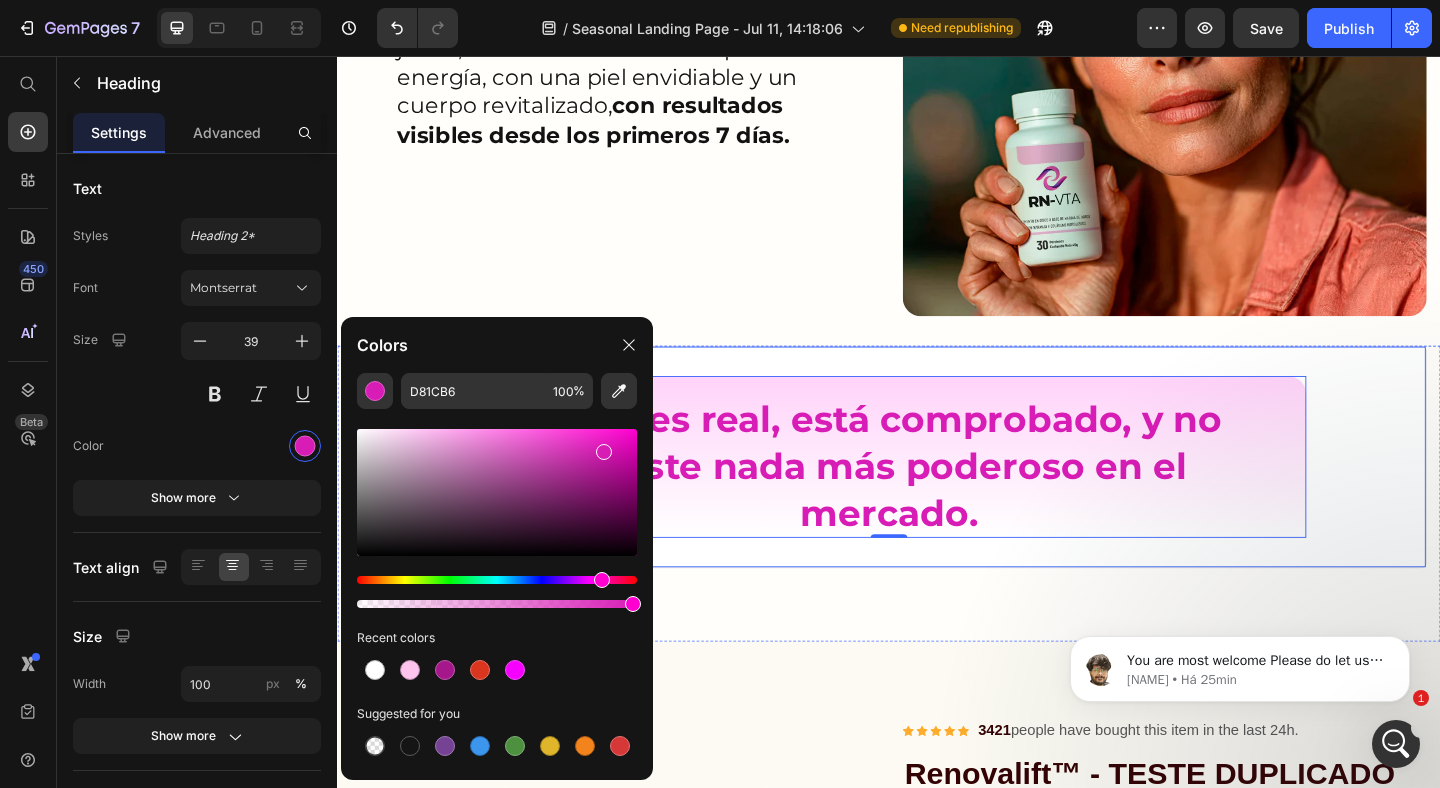 click on "Esto es real, está comprobado, y no existe nada más poderoso en el mercado. Heading   0 Row Row" at bounding box center (937, 492) 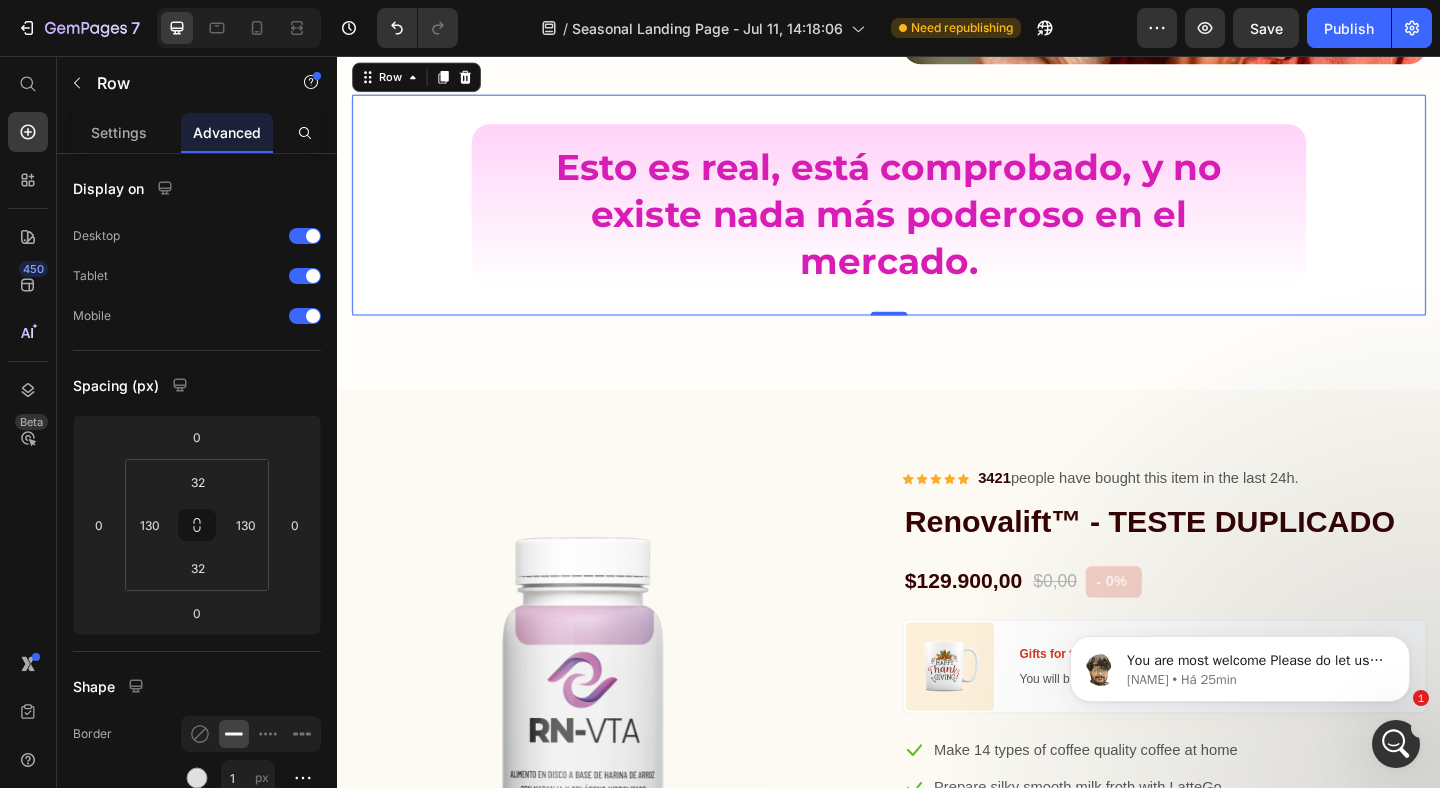 scroll, scrollTop: 1747, scrollLeft: 0, axis: vertical 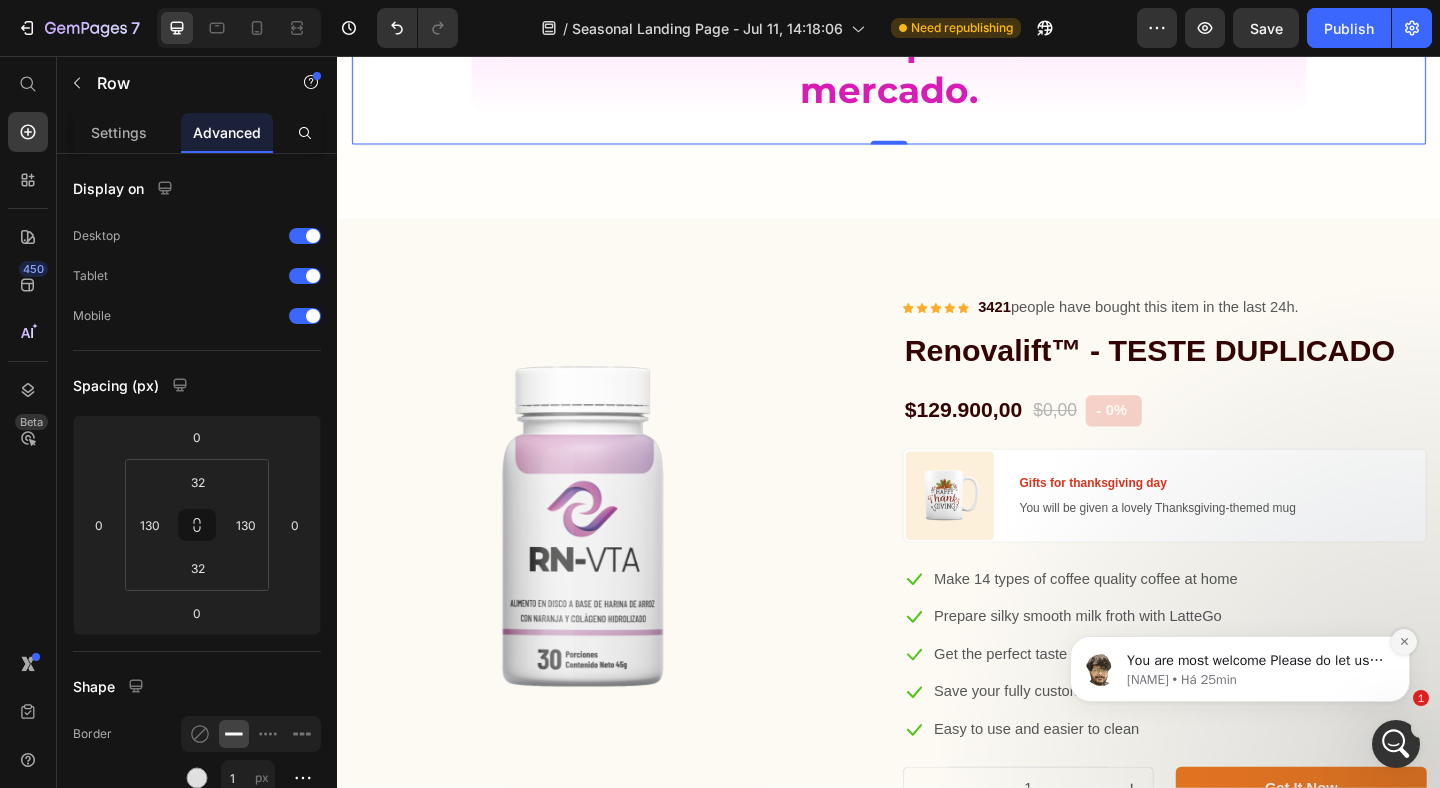 click 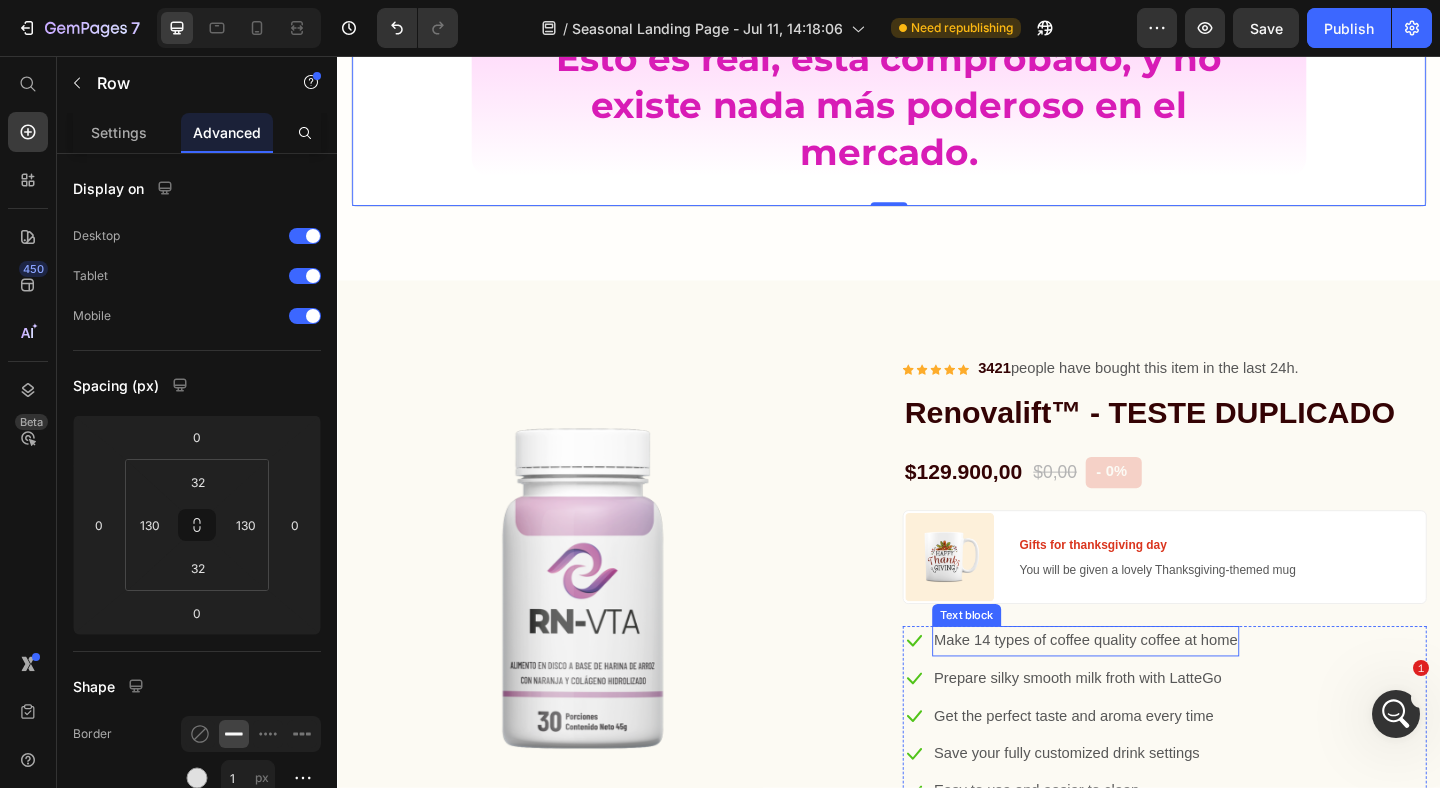 scroll, scrollTop: 1306, scrollLeft: 0, axis: vertical 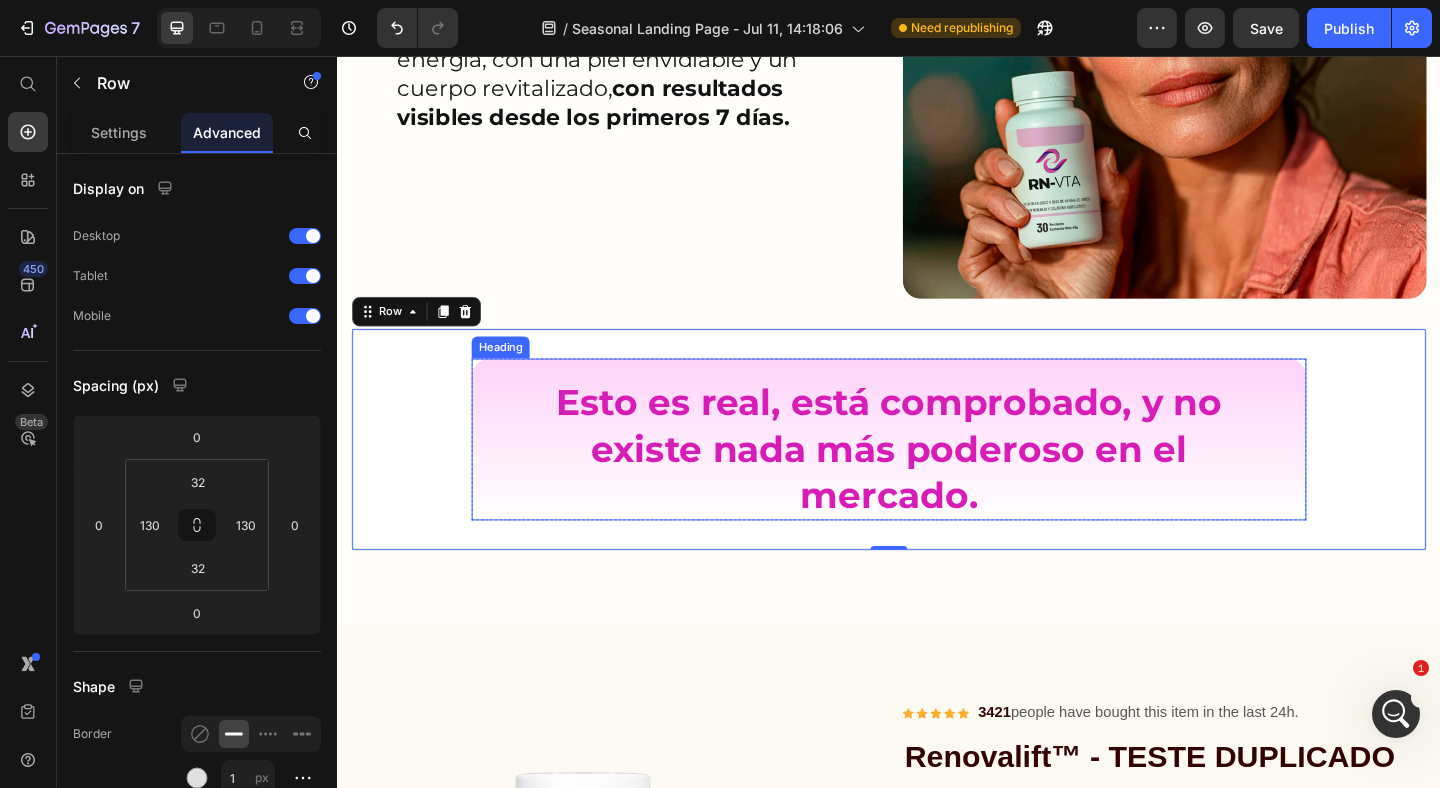 click on "Esto es real, está comprobado, y no existe nada más poderoso en el mercado." at bounding box center (937, 482) 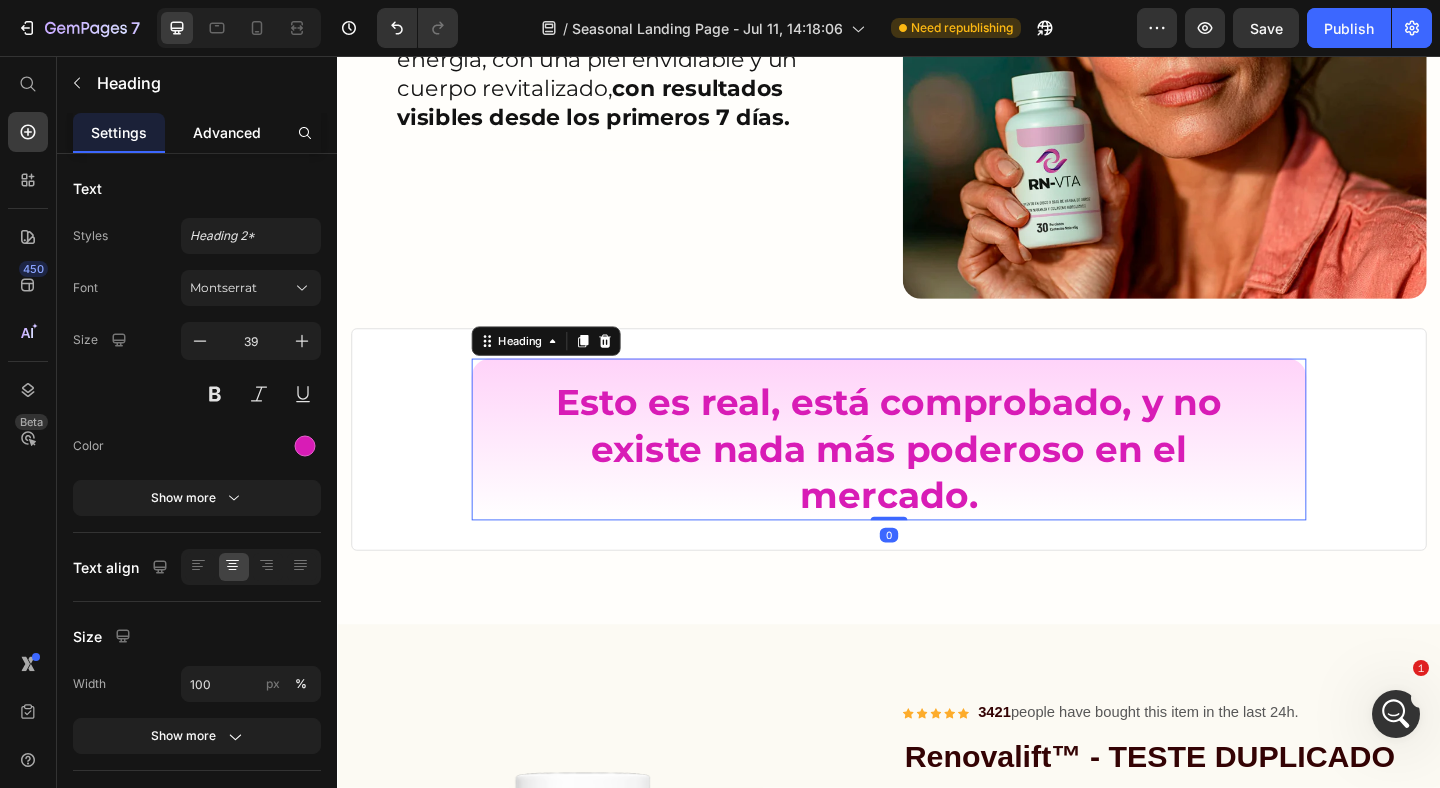 click on "Advanced" at bounding box center (227, 132) 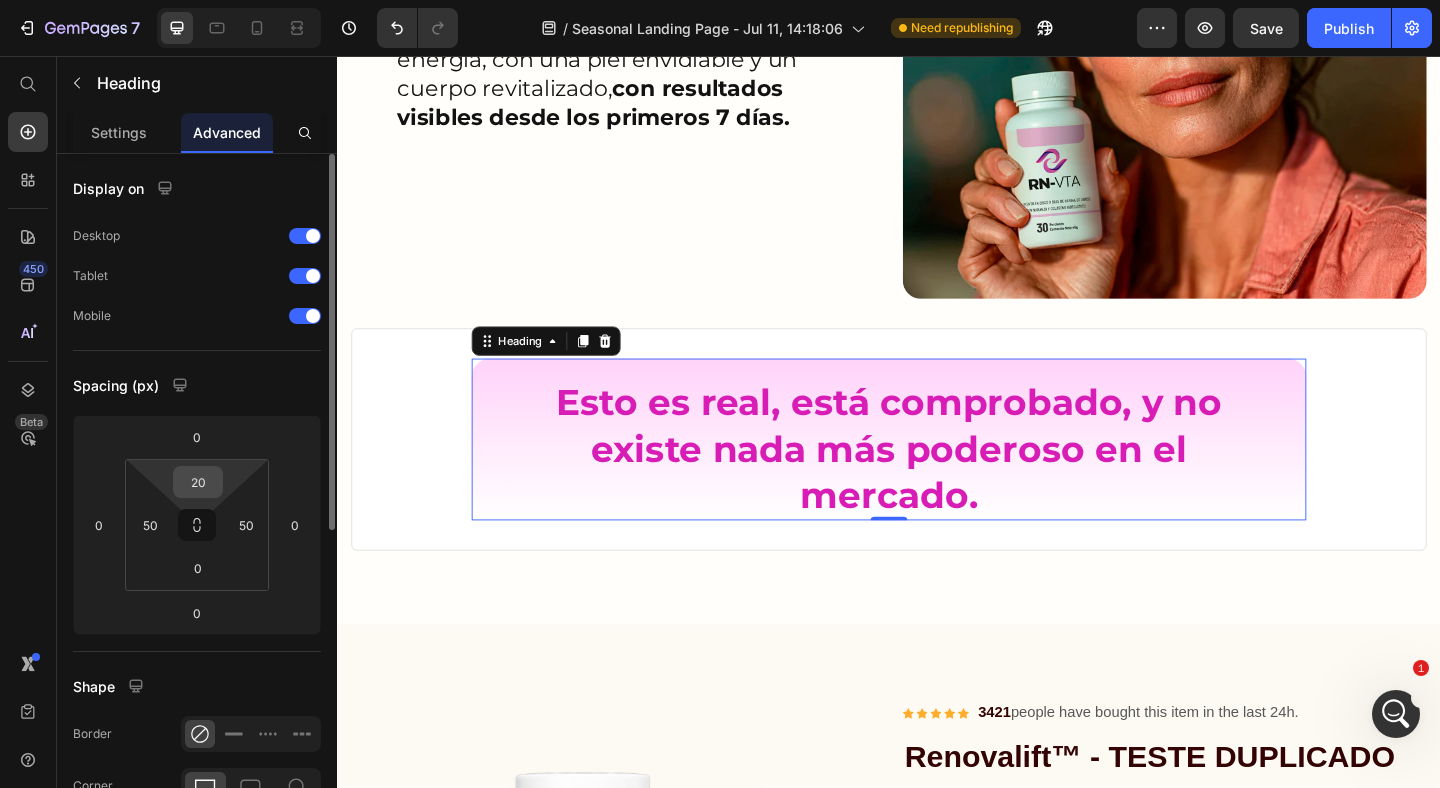click on "20" at bounding box center [198, 482] 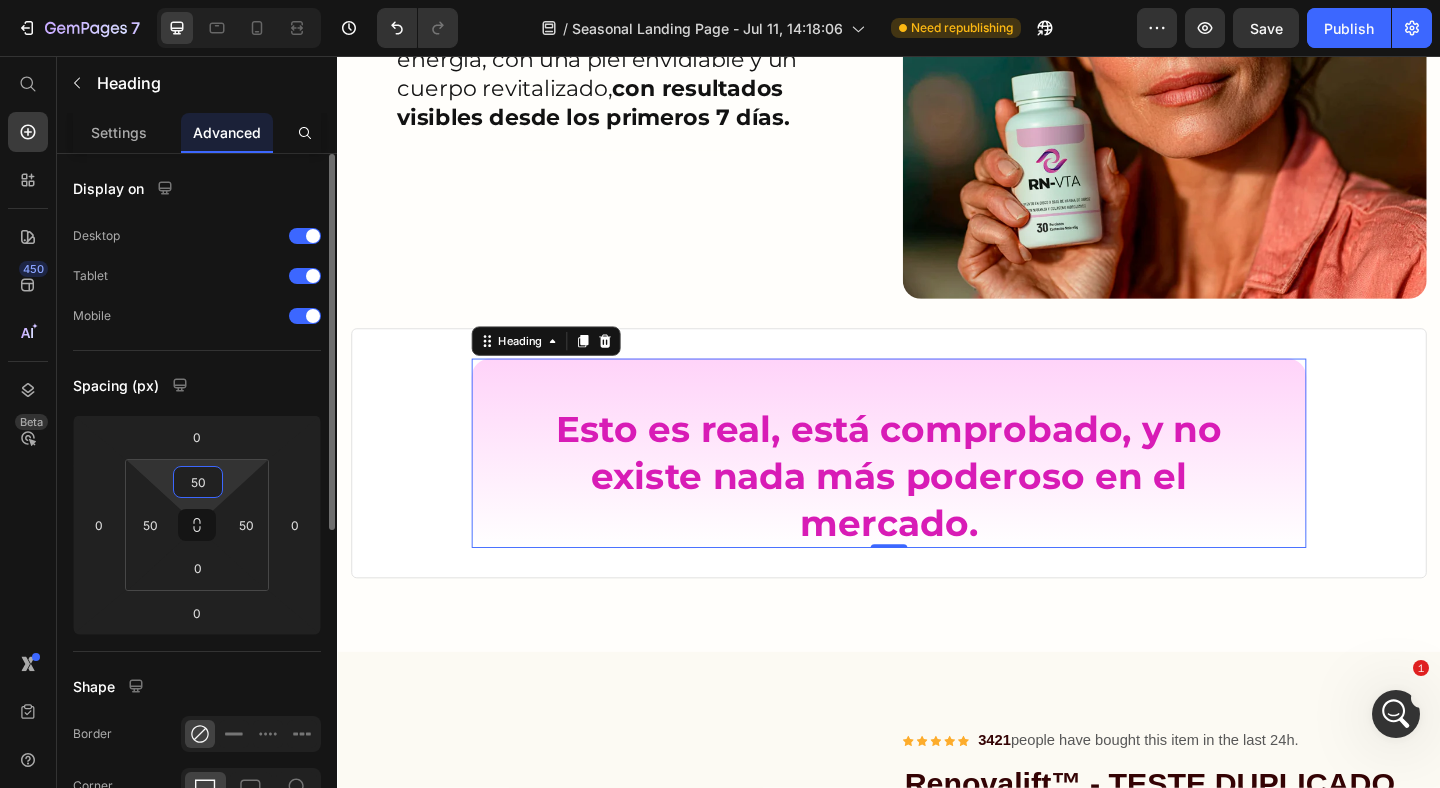 type on "5" 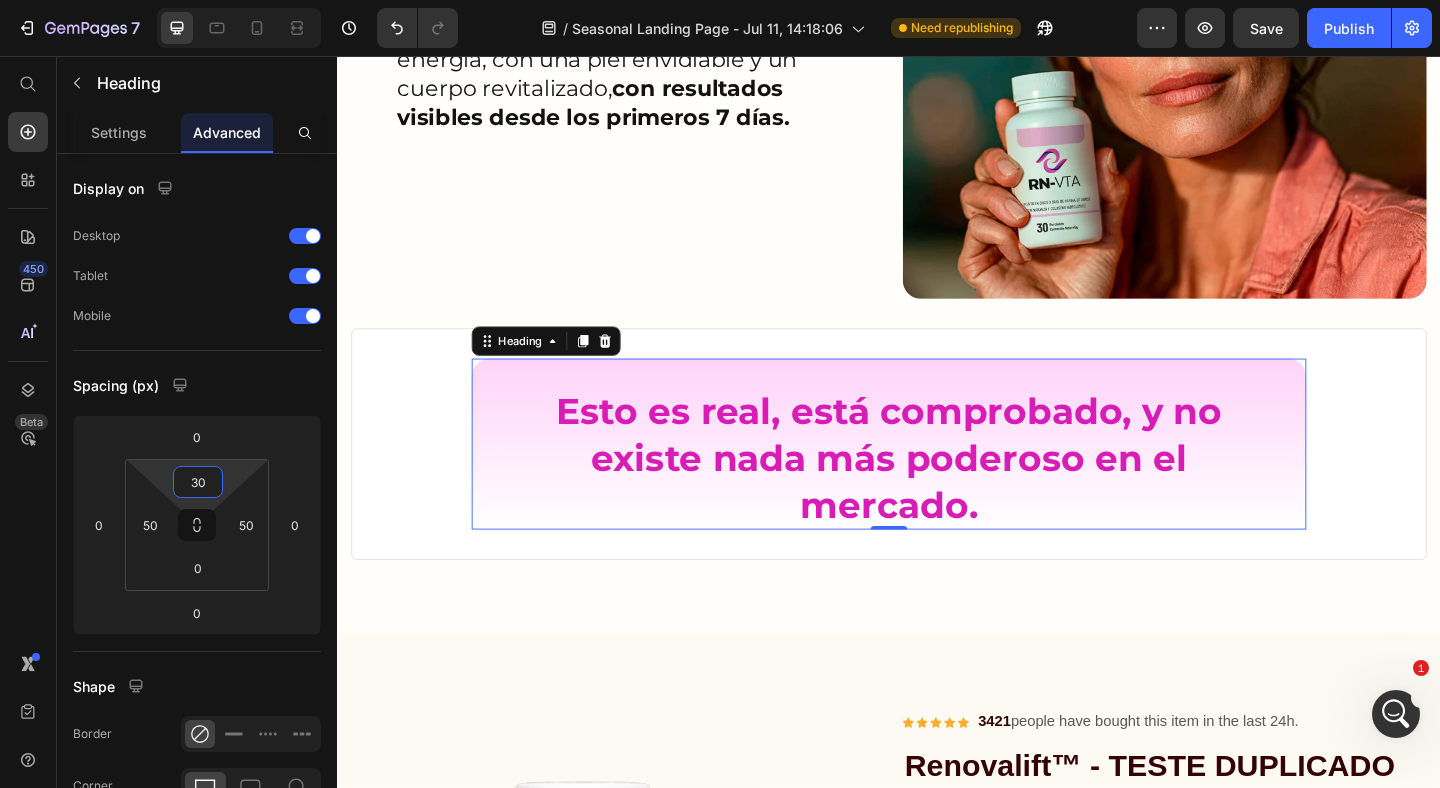 type on "30" 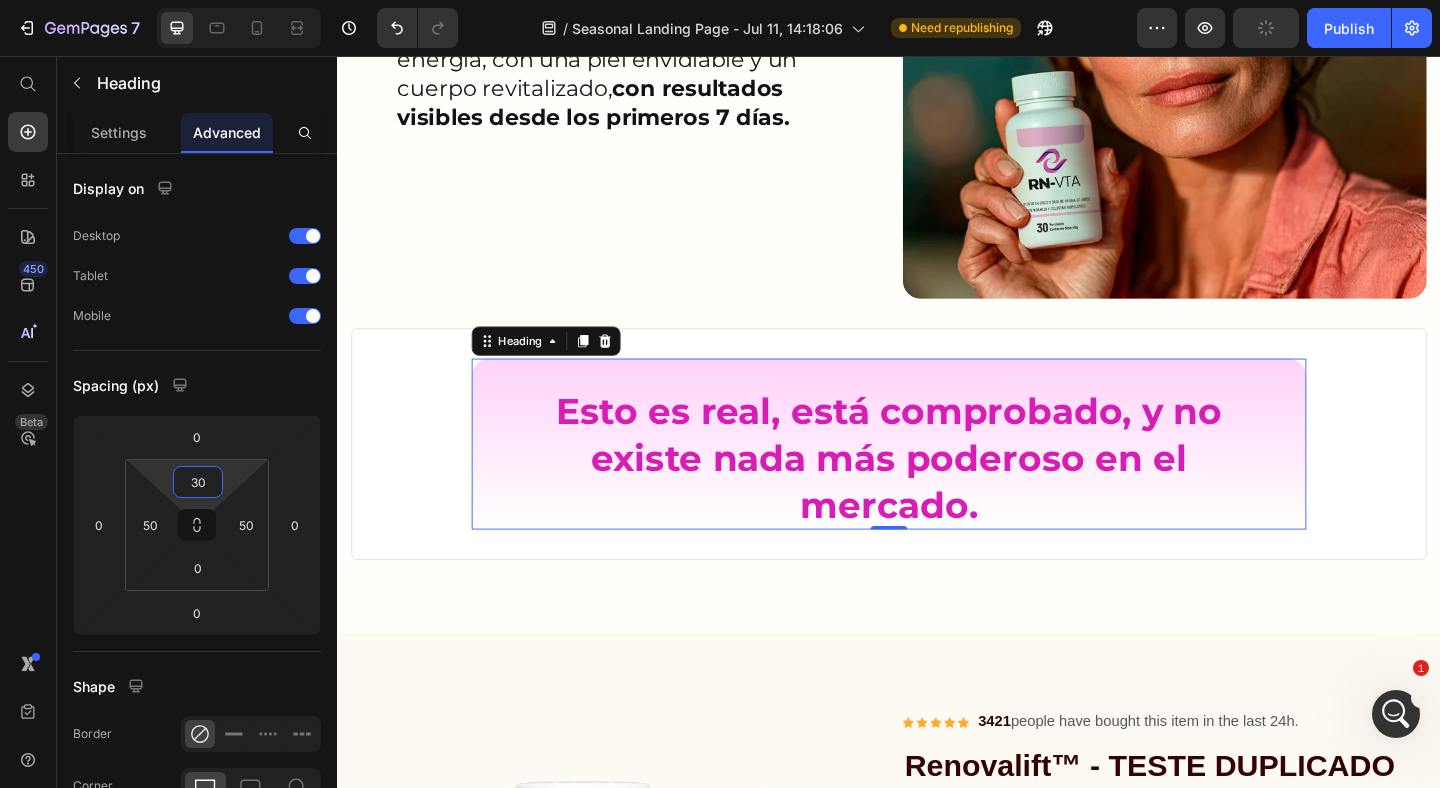 scroll, scrollTop: 1471, scrollLeft: 0, axis: vertical 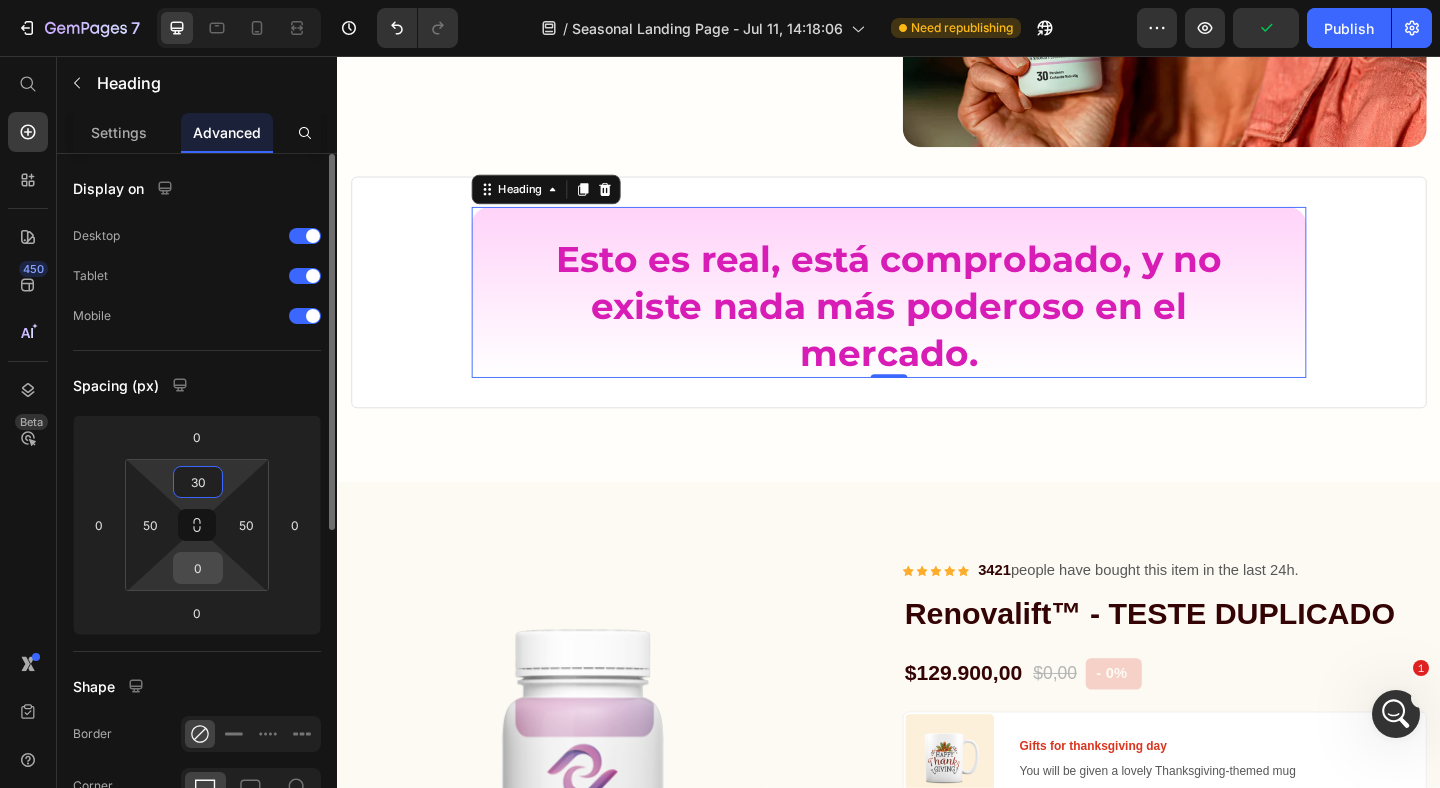 click on "0" at bounding box center (198, 568) 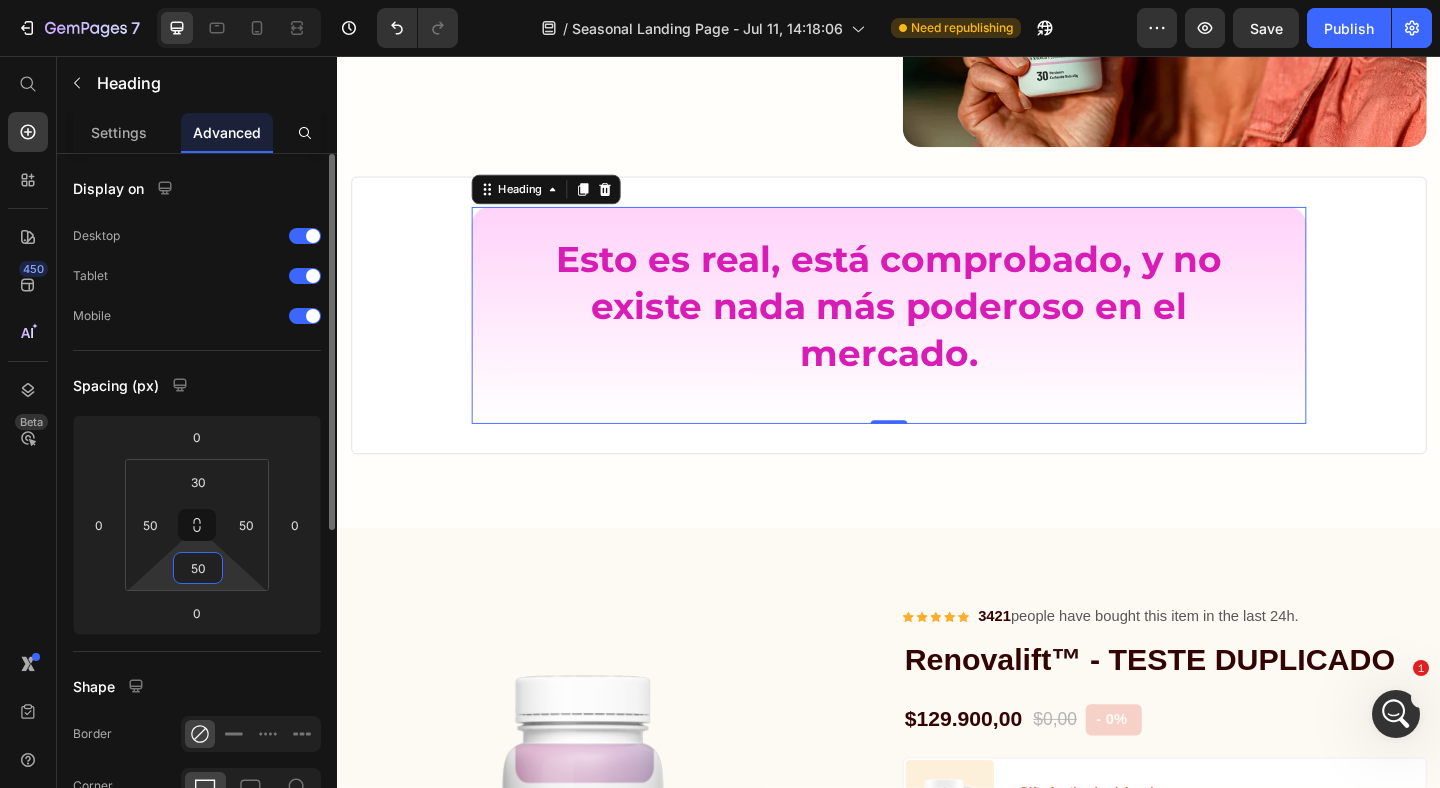 type on "5" 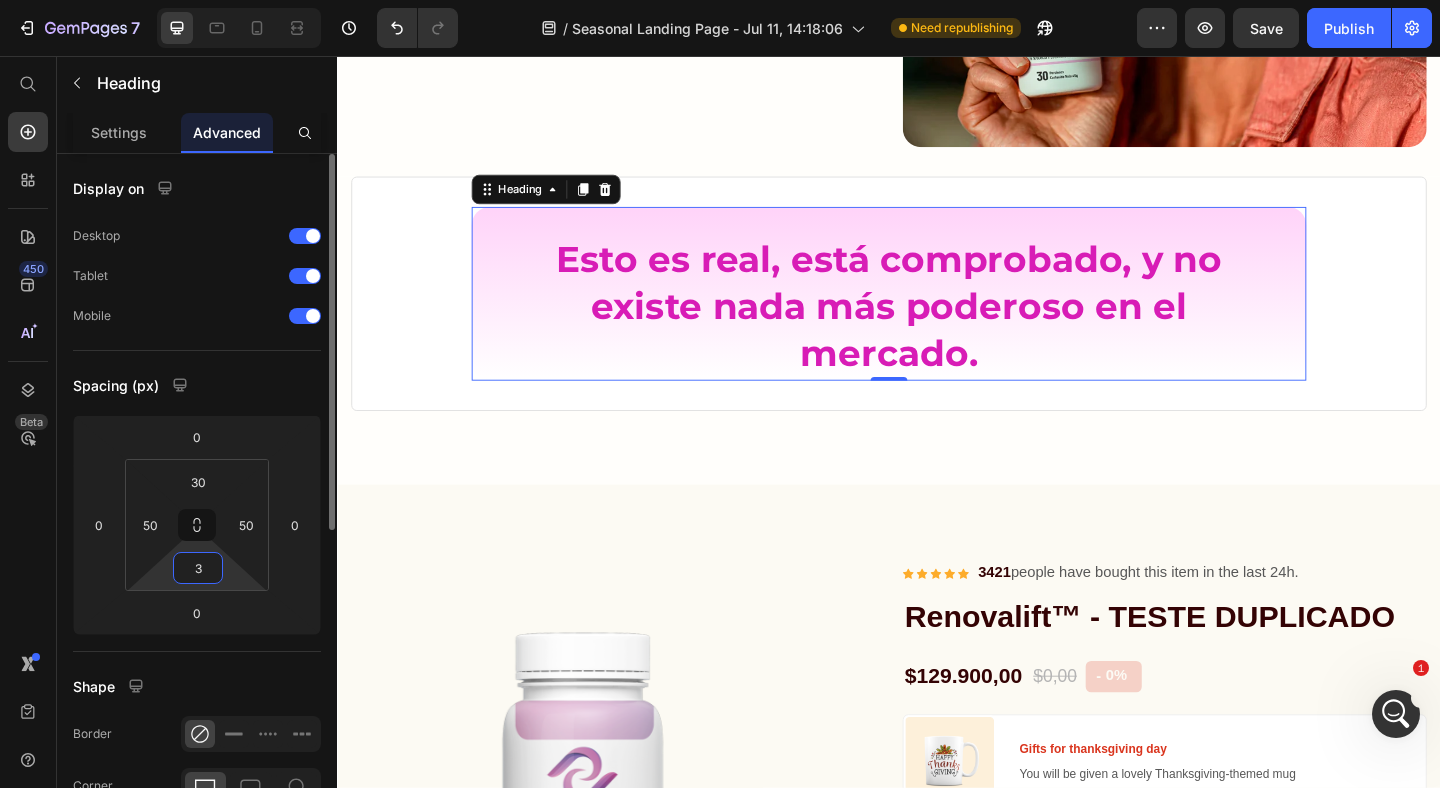 type on "30" 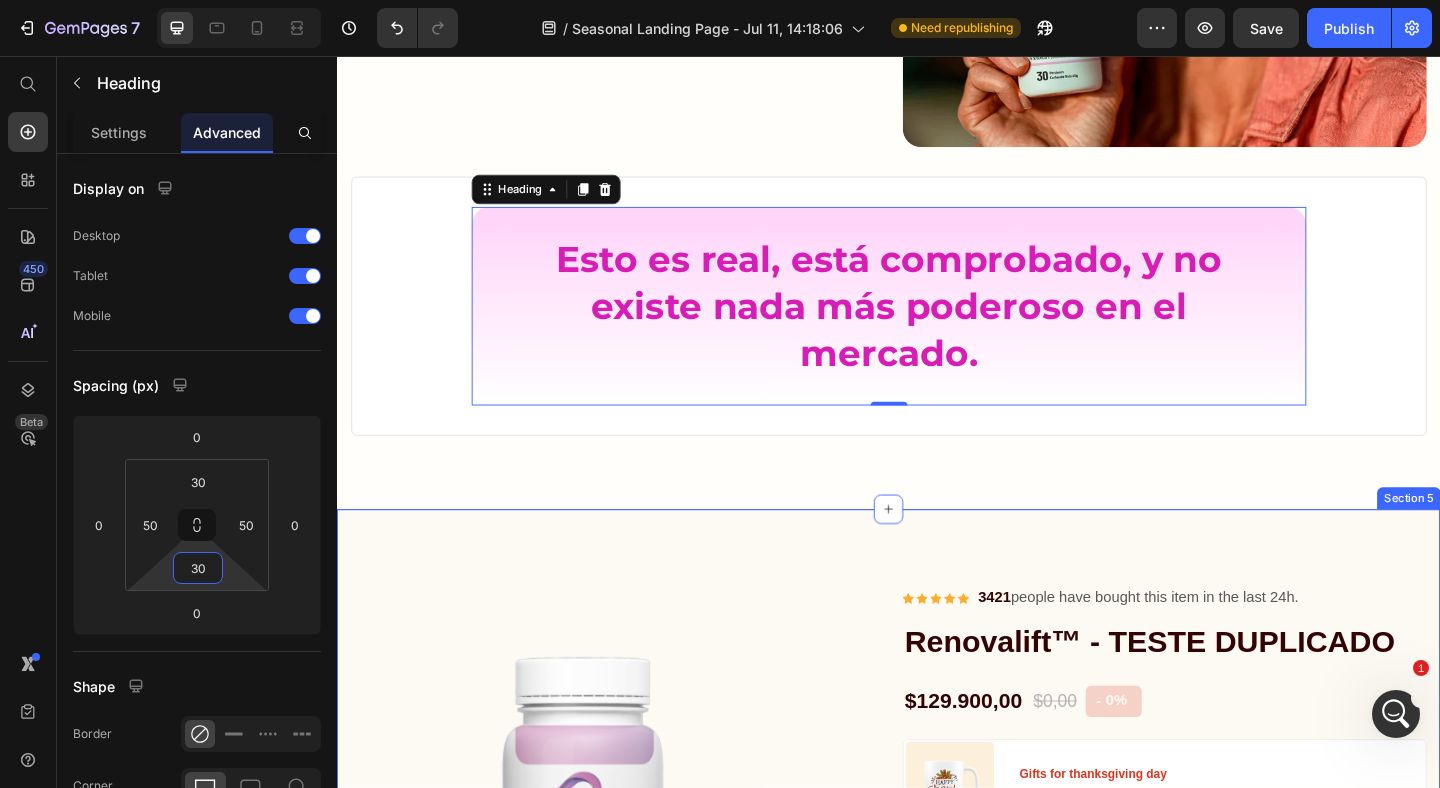 click on "Product Images & Gallery Icon Icon Icon Icon Icon Icon List Hoz 3421  people have bought this item in the last 24h. Text block Row Renovalift™ -  TESTE DUPLICADO Product Title $129.900,00 Product Price $0,00 Product Price - 0% Product Tag Row Image Gifts for thanksgiving day Text block You will be given a lovely Thanksgiving-themed mug Text block Row                Icon Make 14 types of coffee quality coffee at home Text block                Icon Prepare silky smooth milk froth with LatteGo Text block                Icon Get the perfect taste and aroma every time Text block                Icon Save your fully customized drink settings Text block                Icon Easy to use and easier to clean Text block Icon List 1 Product Quantity Get It Now Product Cart Button Row
Description UNA VIDA SALUDABLE CON SOLO 1 pastilla al día
(1 pastilla después del desayuno o después del almuerzo)
Aquí tu compra es  100% segura, Pago ContraEntrega" at bounding box center [937, 1191] 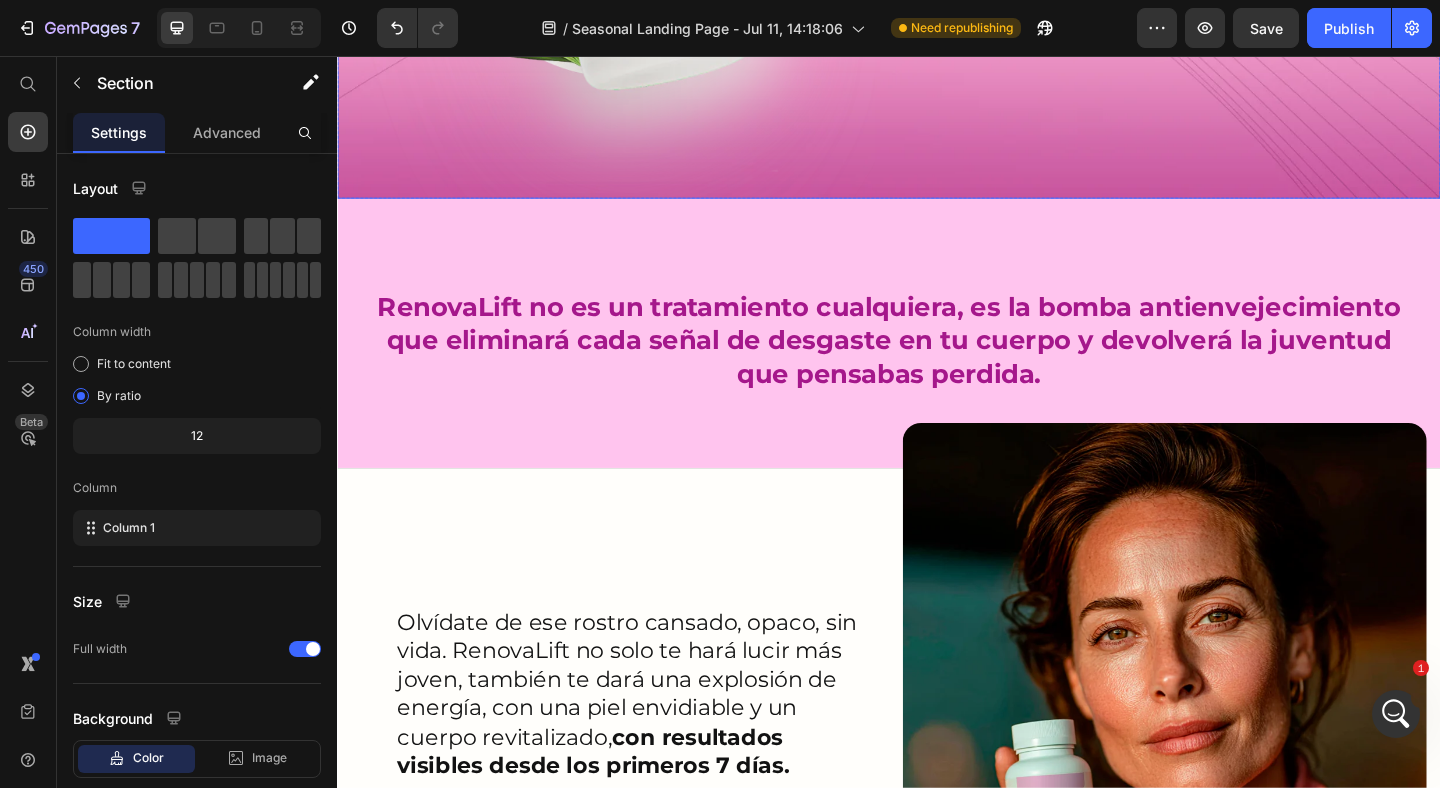 scroll, scrollTop: 0, scrollLeft: 0, axis: both 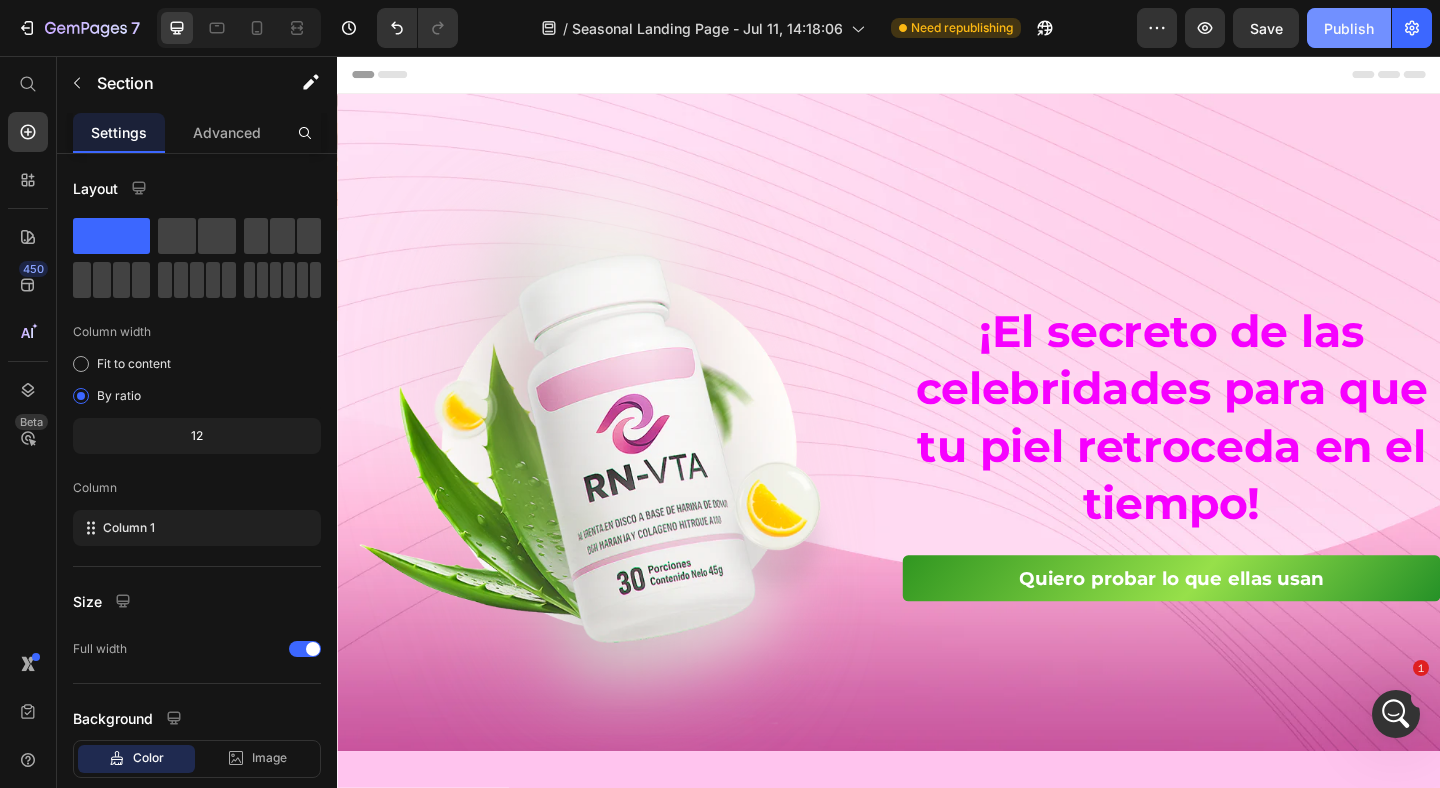 click on "Publish" at bounding box center [1349, 28] 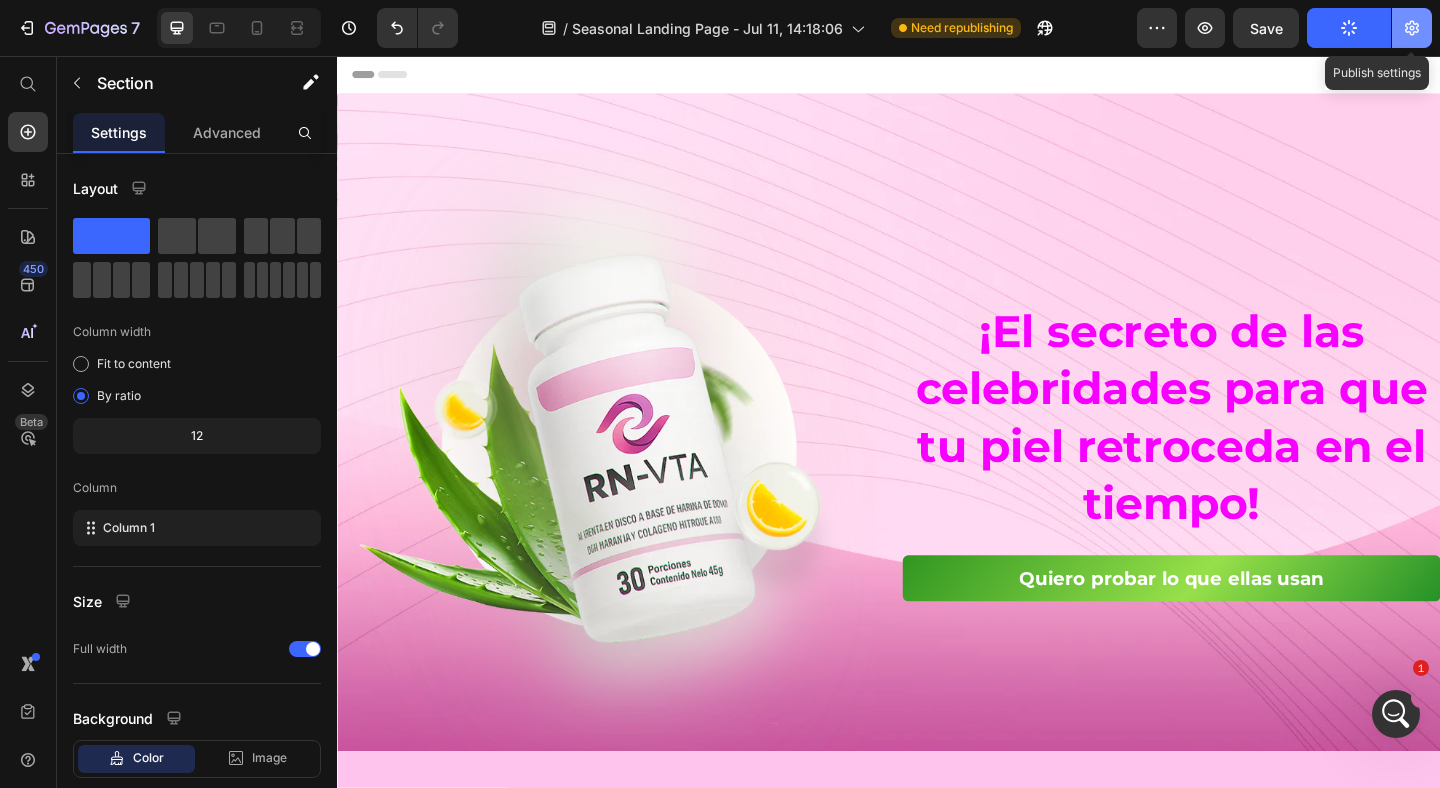 click 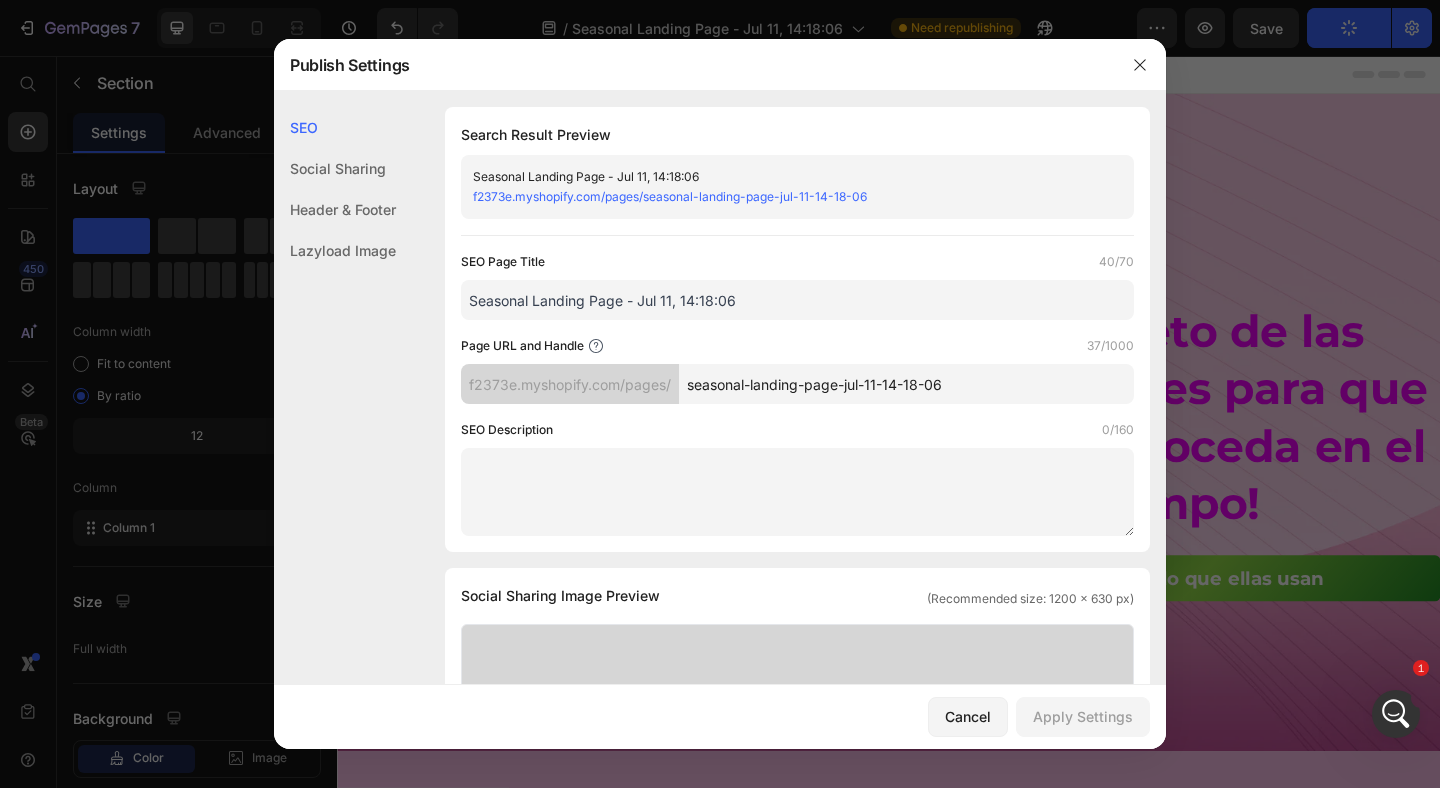 click on "SEO Search Result Preview Seasonal Landing Page - Jul 11, 14:18:06 f2373e.myshopify.com/pages/seasonal-landing-page-jul-11-14-18-06 SEO Page Title  40/70  Seasonal Landing Page - Jul 11, 14:18:06  Page URL and Handle  37/1000  f2373e.myshopify.com/pages/ seasonal-landing-page-jul-11-14-18-06  SEO Description  0/160  Social Sharing Social Sharing Image Preview (Recommended size: 1200 x 630 px) Upload Image  Supported file: .jpg, .jpeg, .png, .gif, .webp  Seasonal Landing Page - Jul 11, 14:18:06 f2373e.myshopify.com/pages/seasonal-landing-page-jul-11-14-18-06 Header & Footer Shopify theme header & footer  To edit those sections, please follow instruction in  this article Use Shopify theme header Use Shopify theme footer GemPages Design Lazyload Image Lazyload Image Lazyload Image" at bounding box center (720, 884) 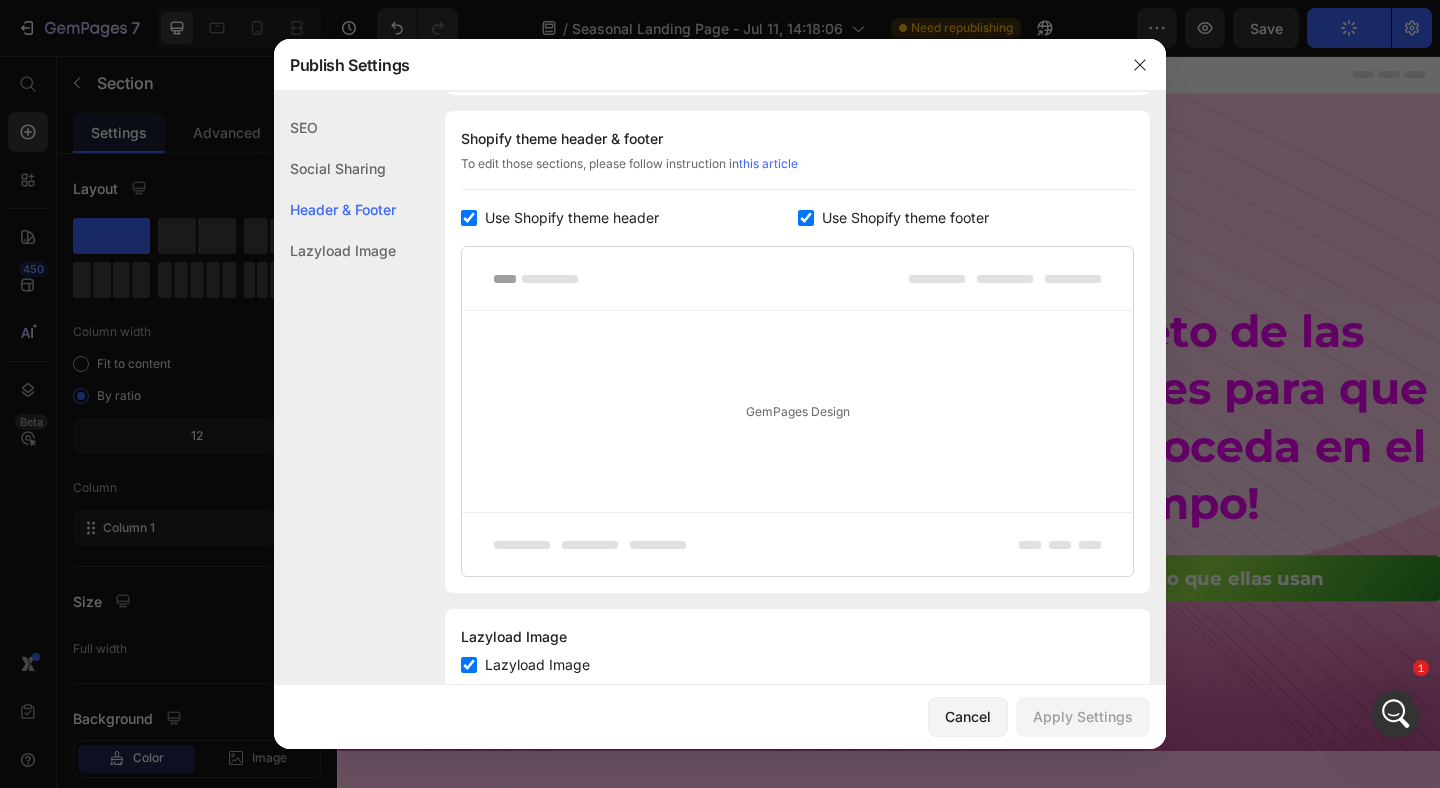 click on "Use Shopify theme header" at bounding box center (572, 218) 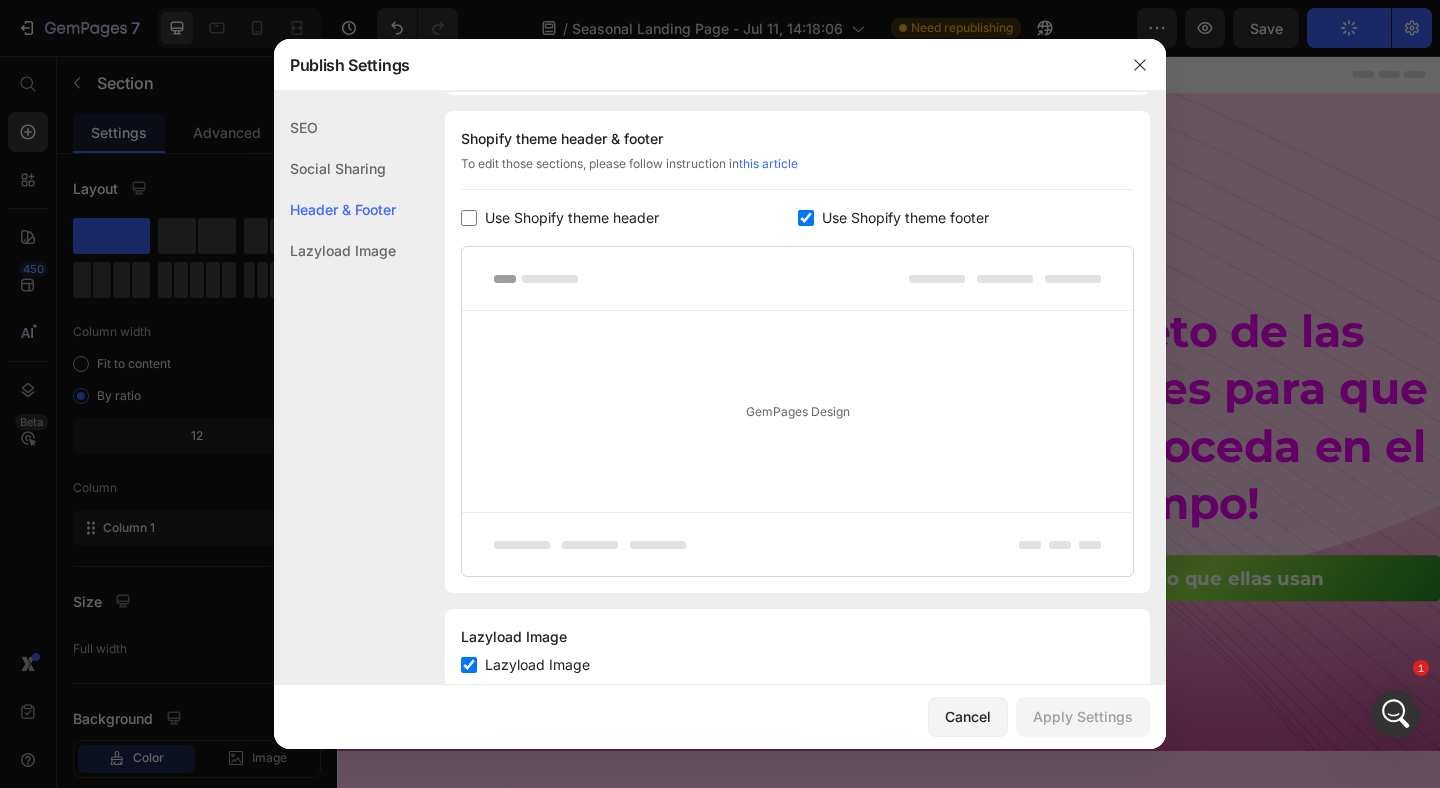 checkbox on "false" 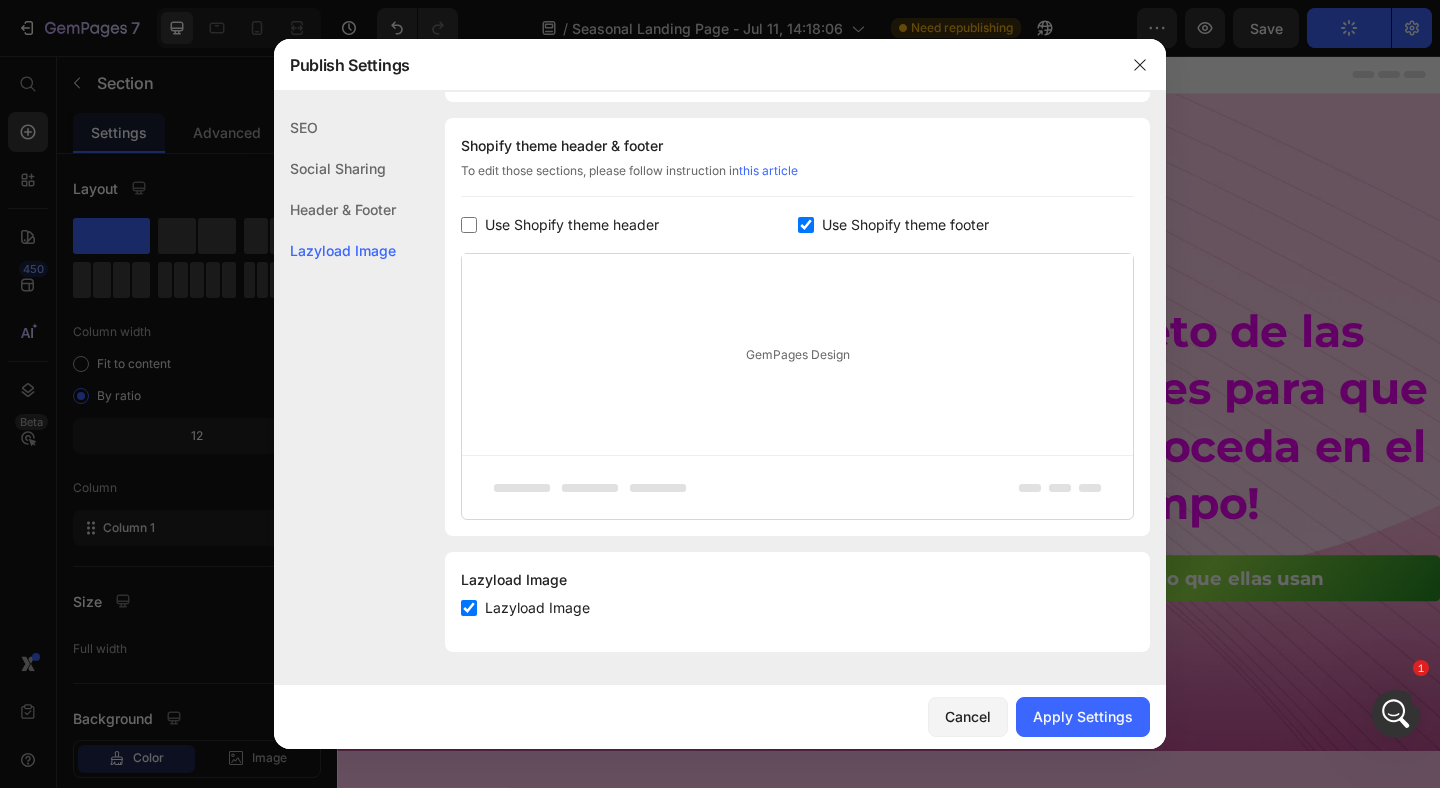 click on "Use Shopify theme footer" at bounding box center [905, 225] 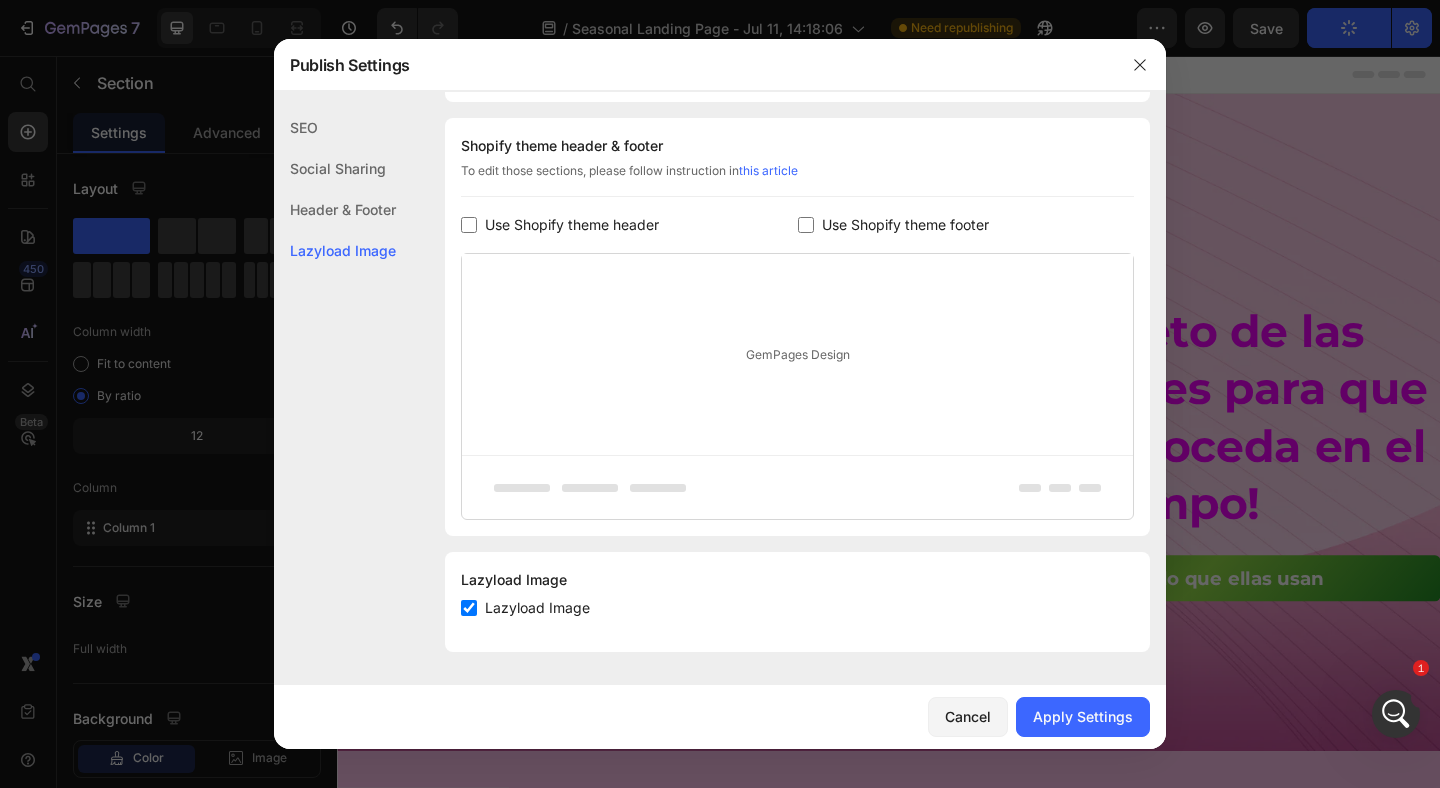 checkbox on "false" 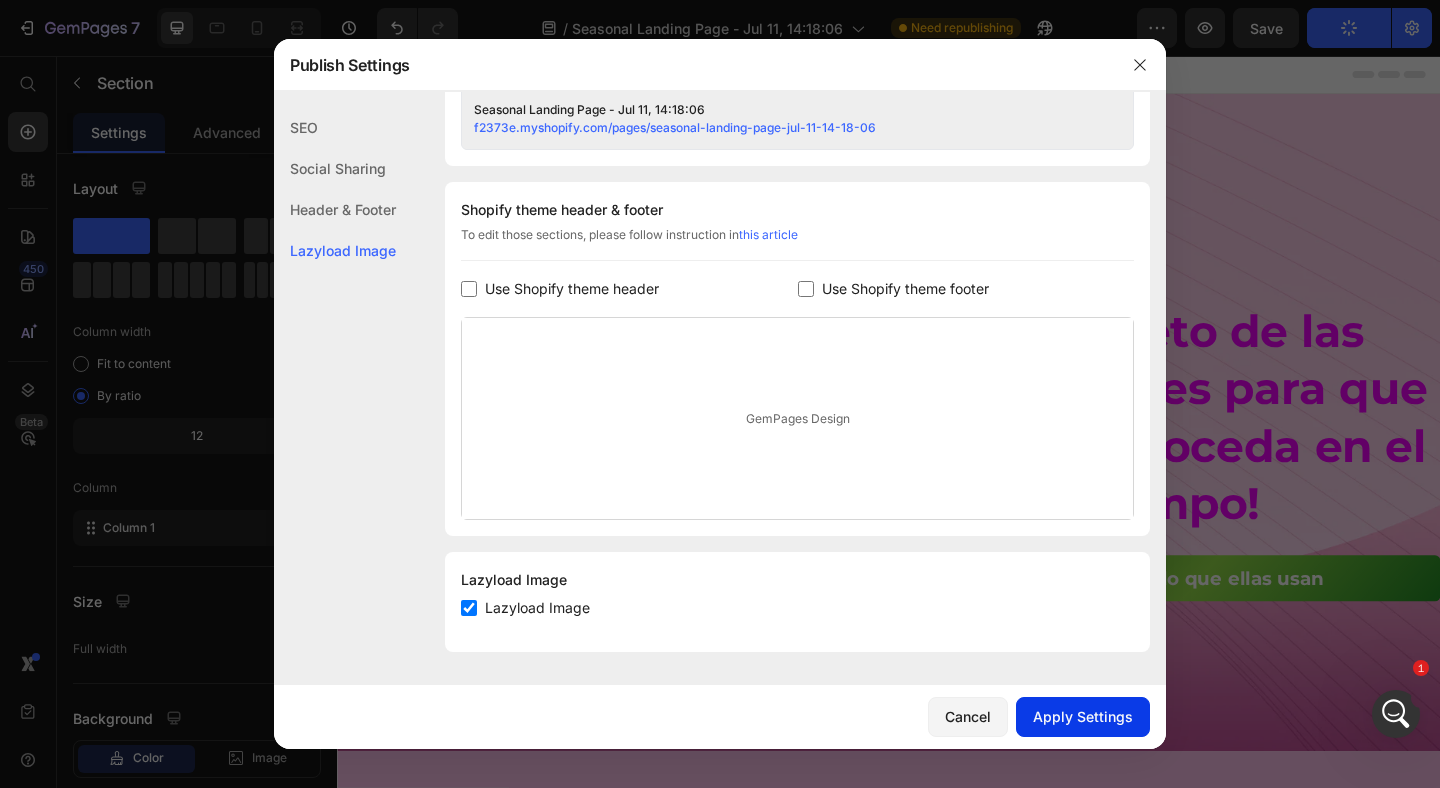 click on "Apply Settings" at bounding box center [1083, 716] 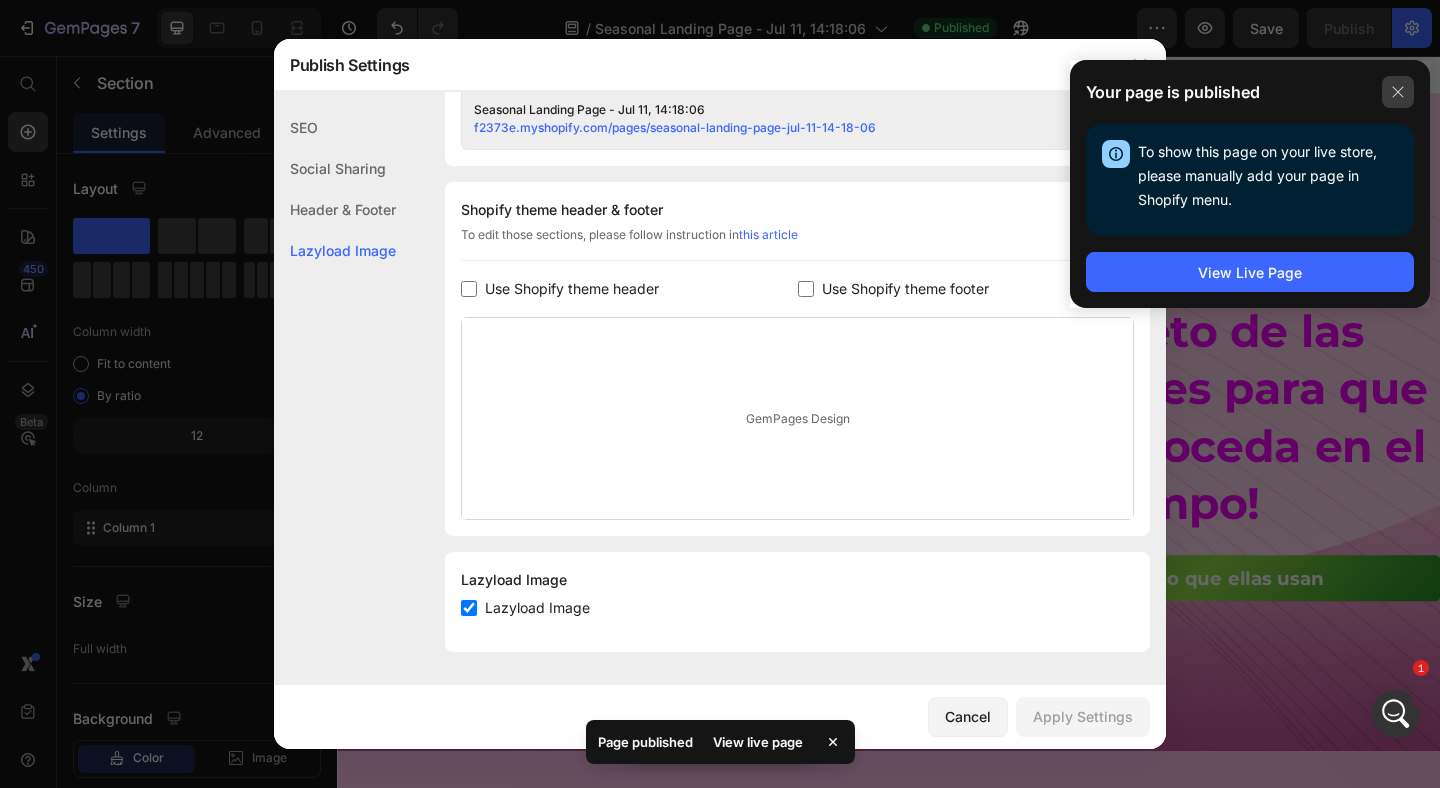 click 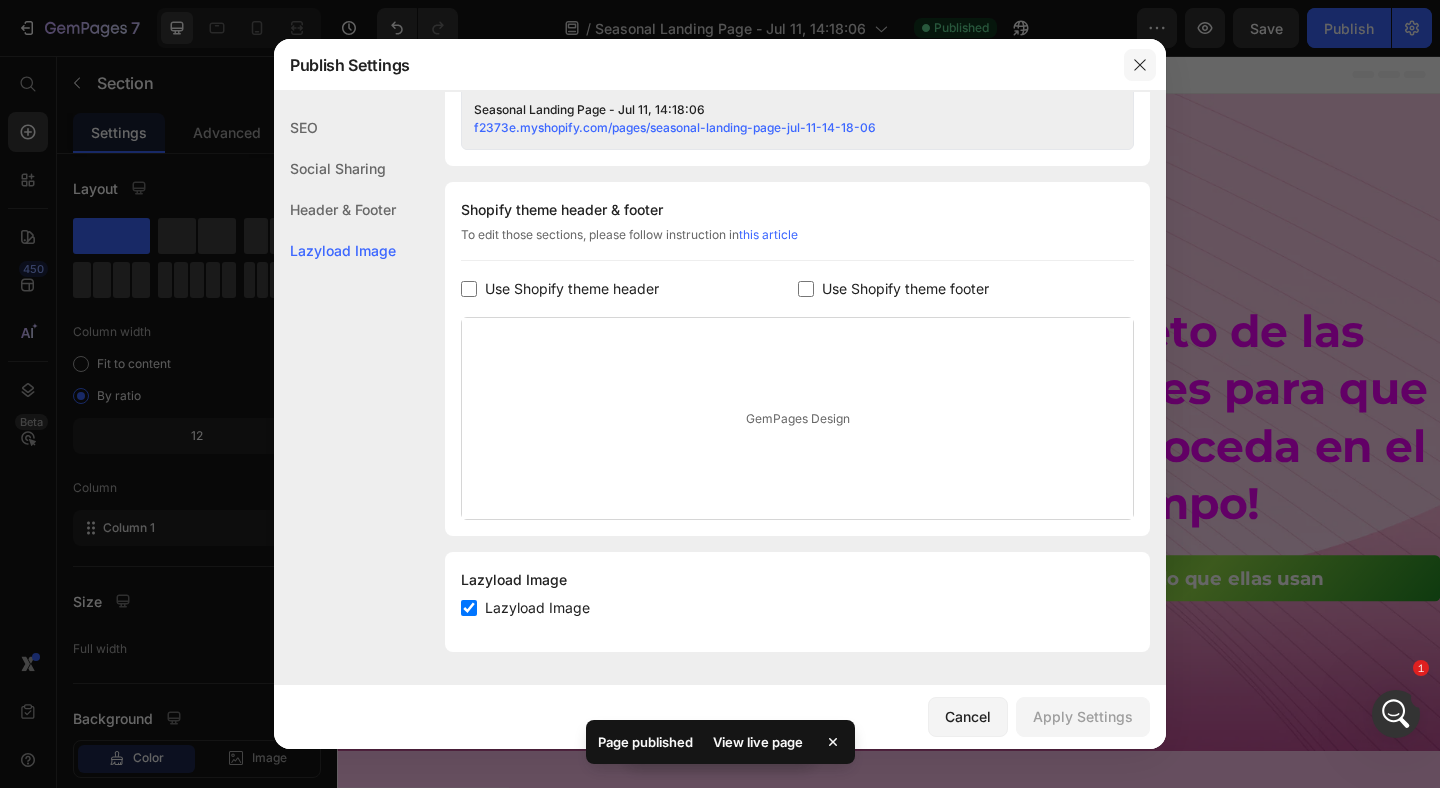 click 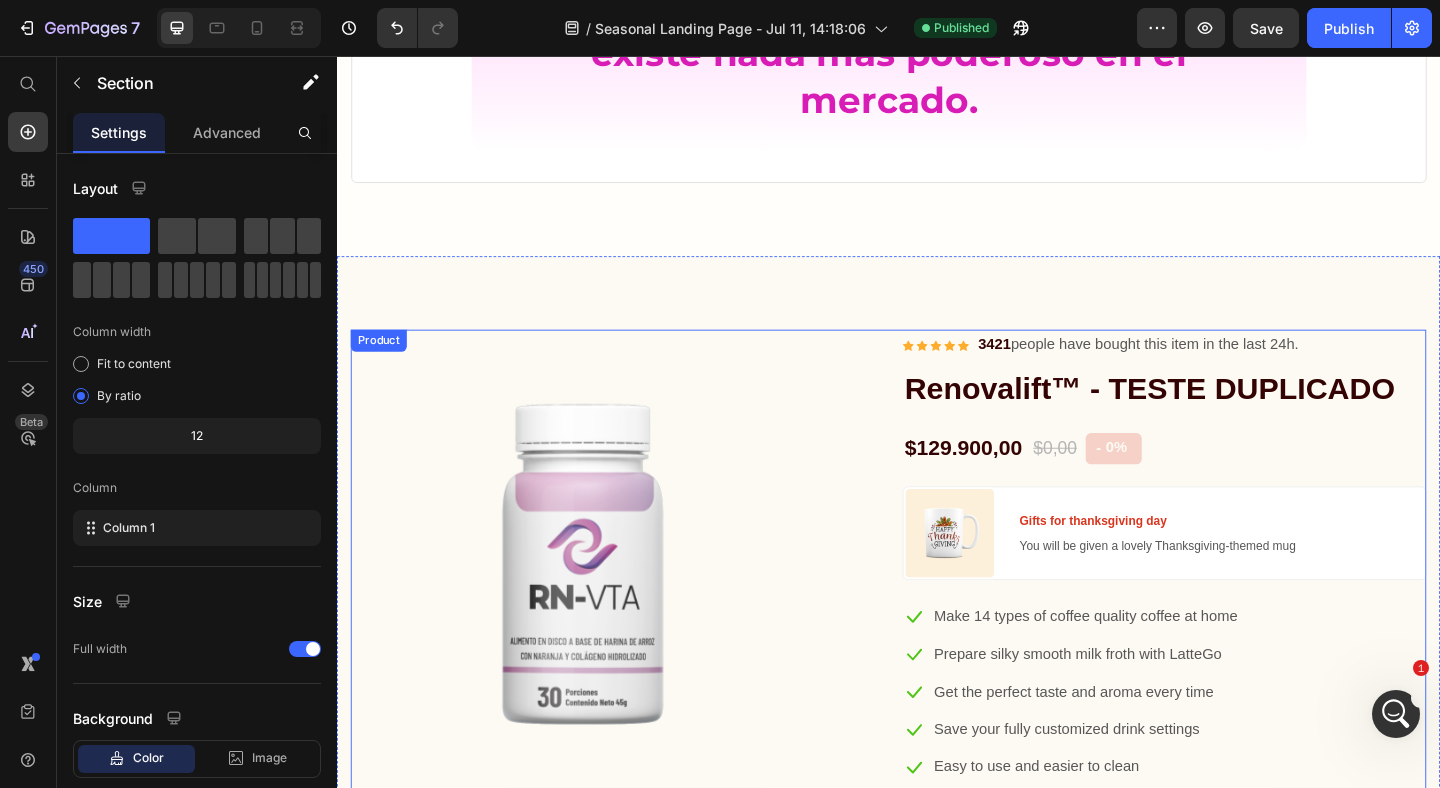 scroll, scrollTop: 1443, scrollLeft: 0, axis: vertical 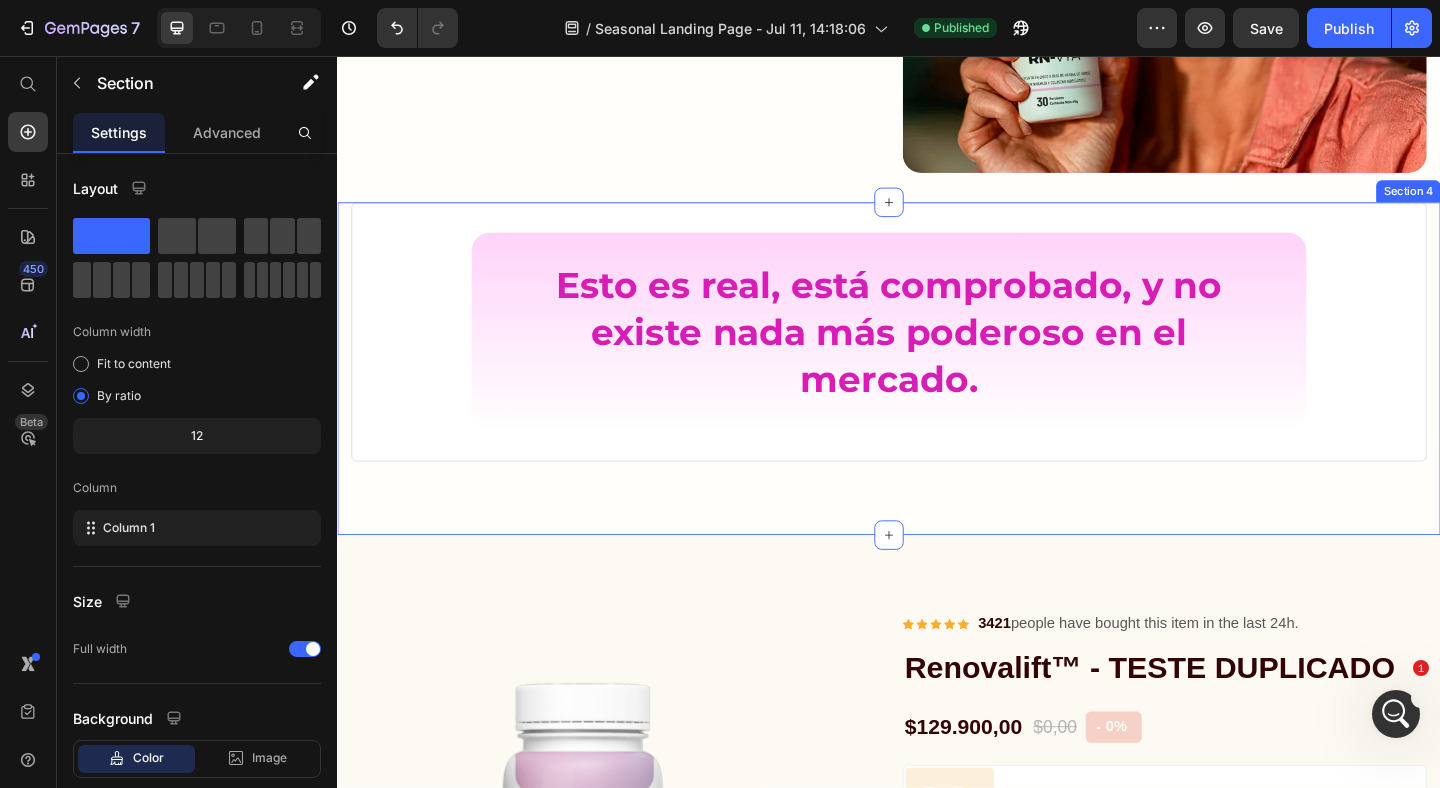 click on "Esto es real, está comprobado, y no existe nada más poderoso en el mercado. Heading Row Row Section 4" at bounding box center (937, 396) 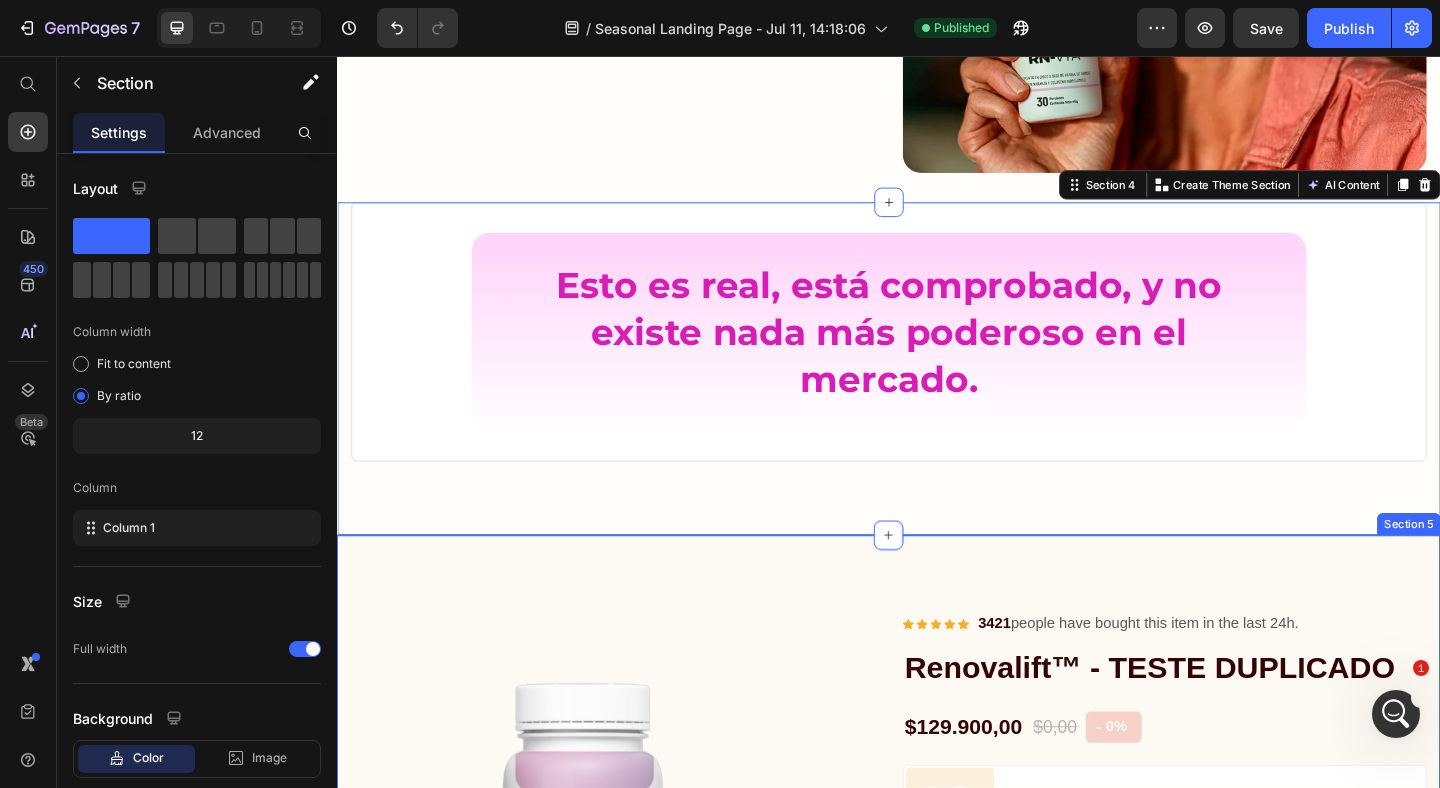 click on "Product Images & Gallery Icon Icon Icon Icon Icon Icon List Hoz 3421  people have bought this item in the last 24h. Text block Row Renovalift™ -  TESTE DUPLICADO Product Title $129.900,00 Product Price $0,00 Product Price - 0% Product Tag Row Image Gifts for thanksgiving day Text block You will be given a lovely Thanksgiving-themed mug Text block Row                Icon Make 14 types of coffee quality coffee at home Text block                Icon Prepare silky smooth milk froth with LatteGo Text block                Icon Get the perfect taste and aroma every time Text block                Icon Save your fully customized drink settings Text block                Icon Easy to use and easier to clean Text block Icon List 1 Product Quantity Get It Now Product Cart Button Row
Description UNA VIDA SALUDABLE CON SOLO 1 pastilla al día
(1 pastilla después del desayuno o después del almuerzo)
Aquí tu compra es  100% segura, Pago ContraEntrega" at bounding box center [937, 1219] 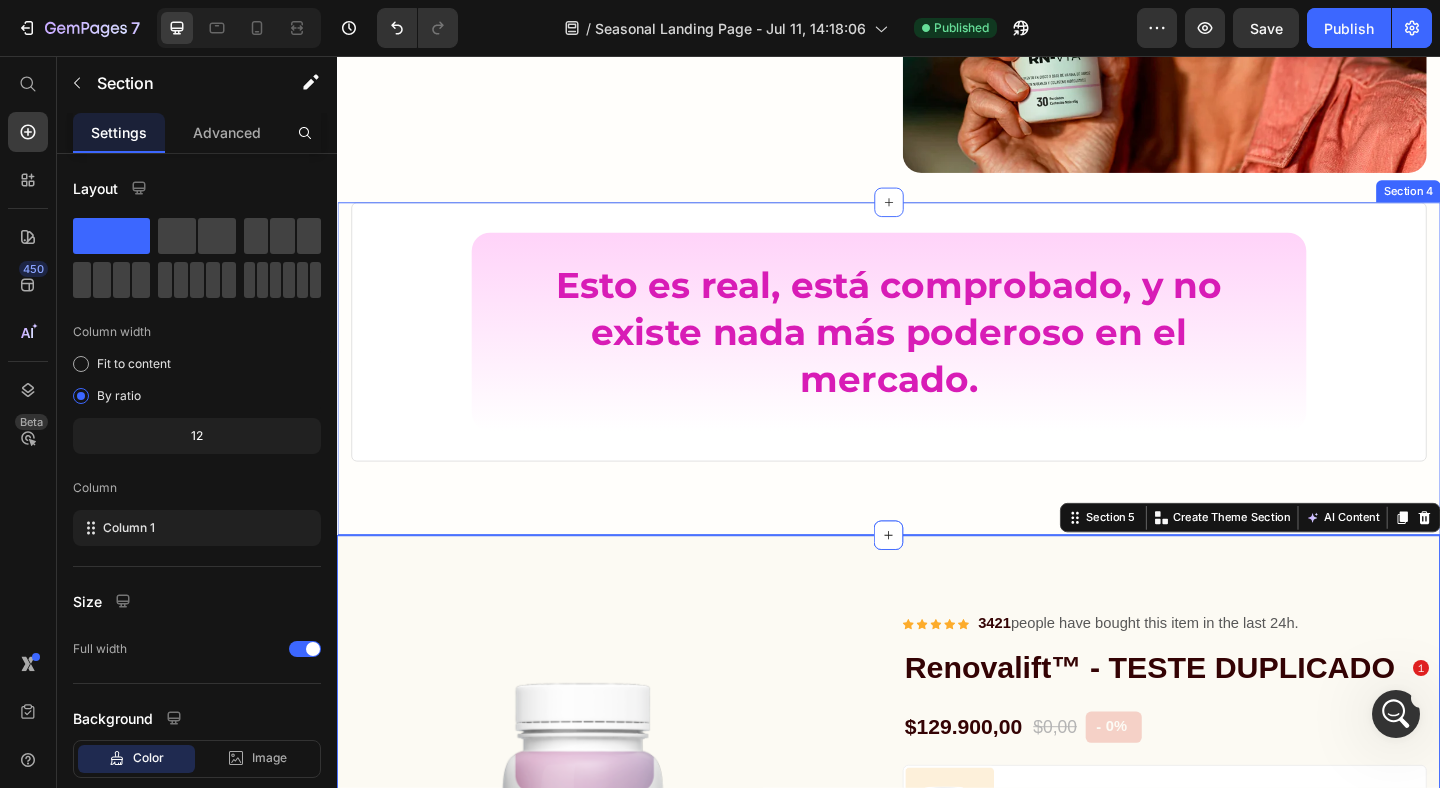 click on "Esto es real, está comprobado, y no existe nada más poderoso en el mercado. Heading Row Row Section 4" at bounding box center [937, 396] 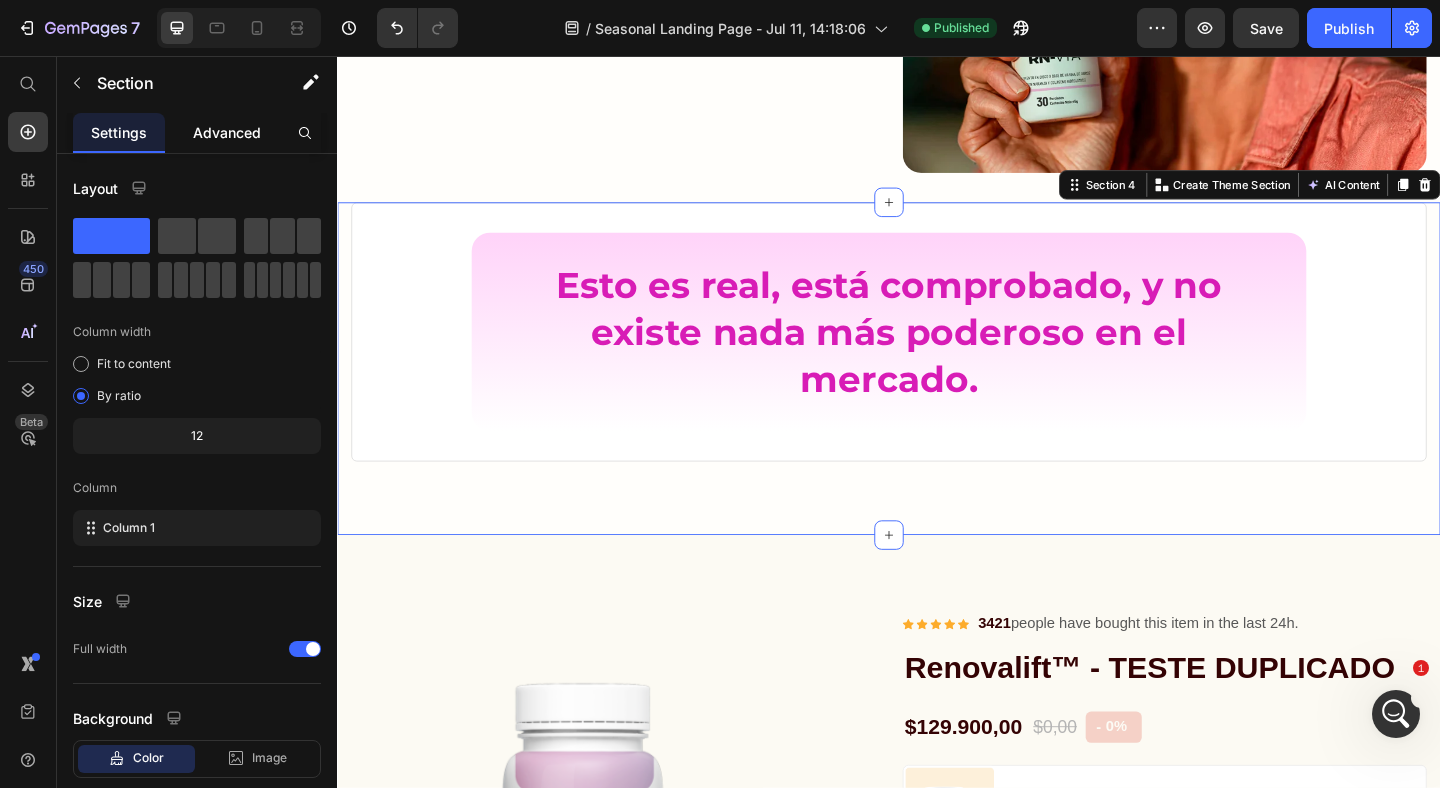 click on "Advanced" 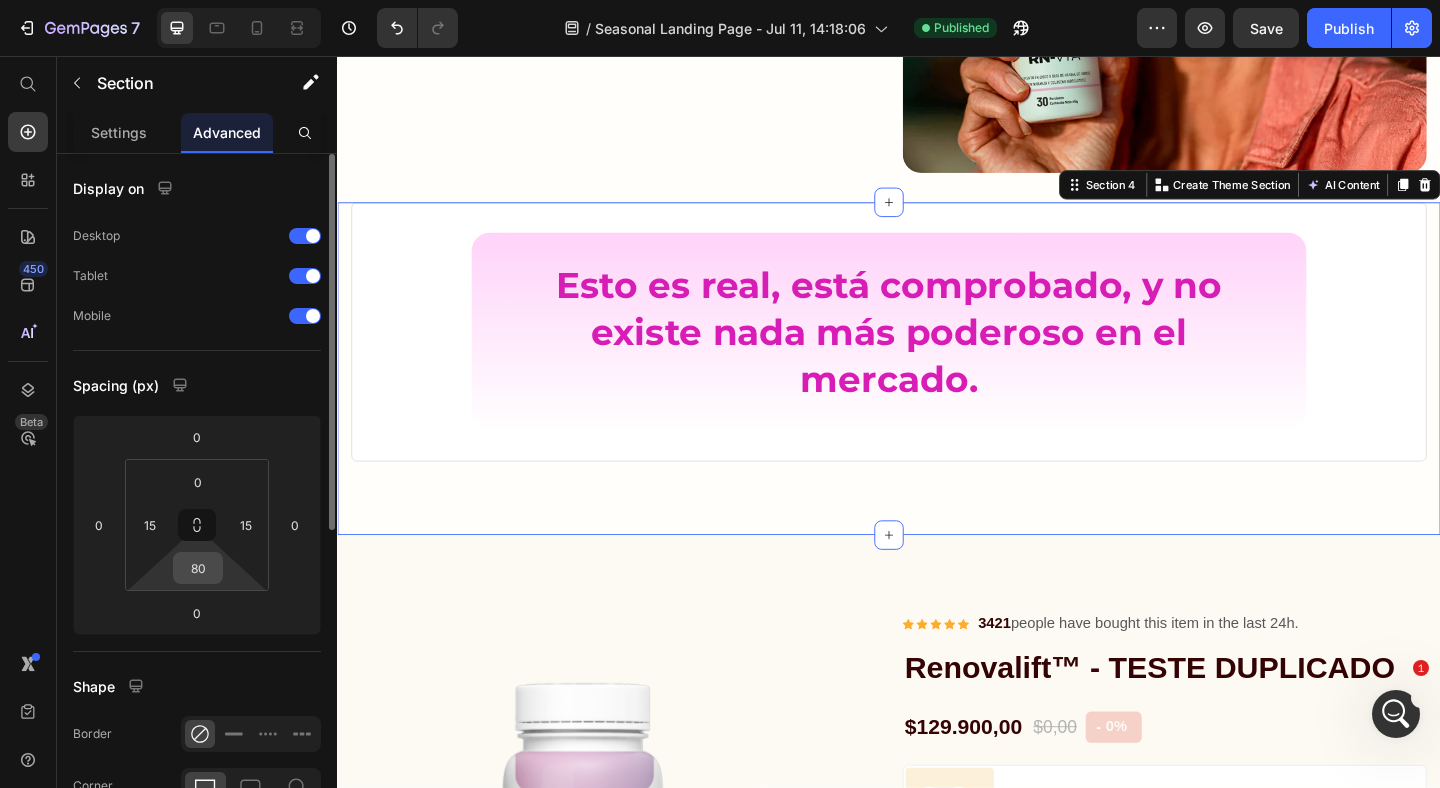 click on "80" at bounding box center (198, 568) 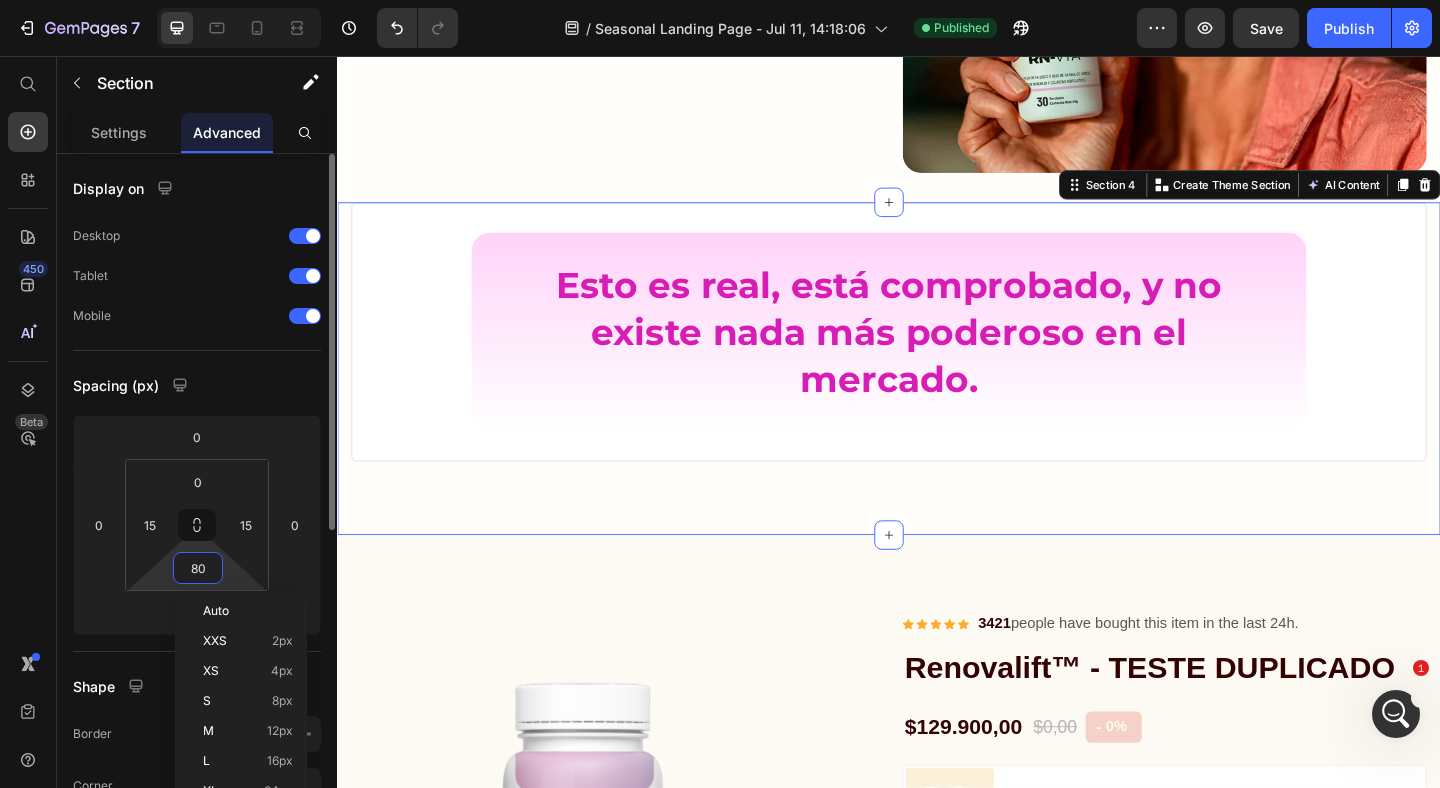 type on "0" 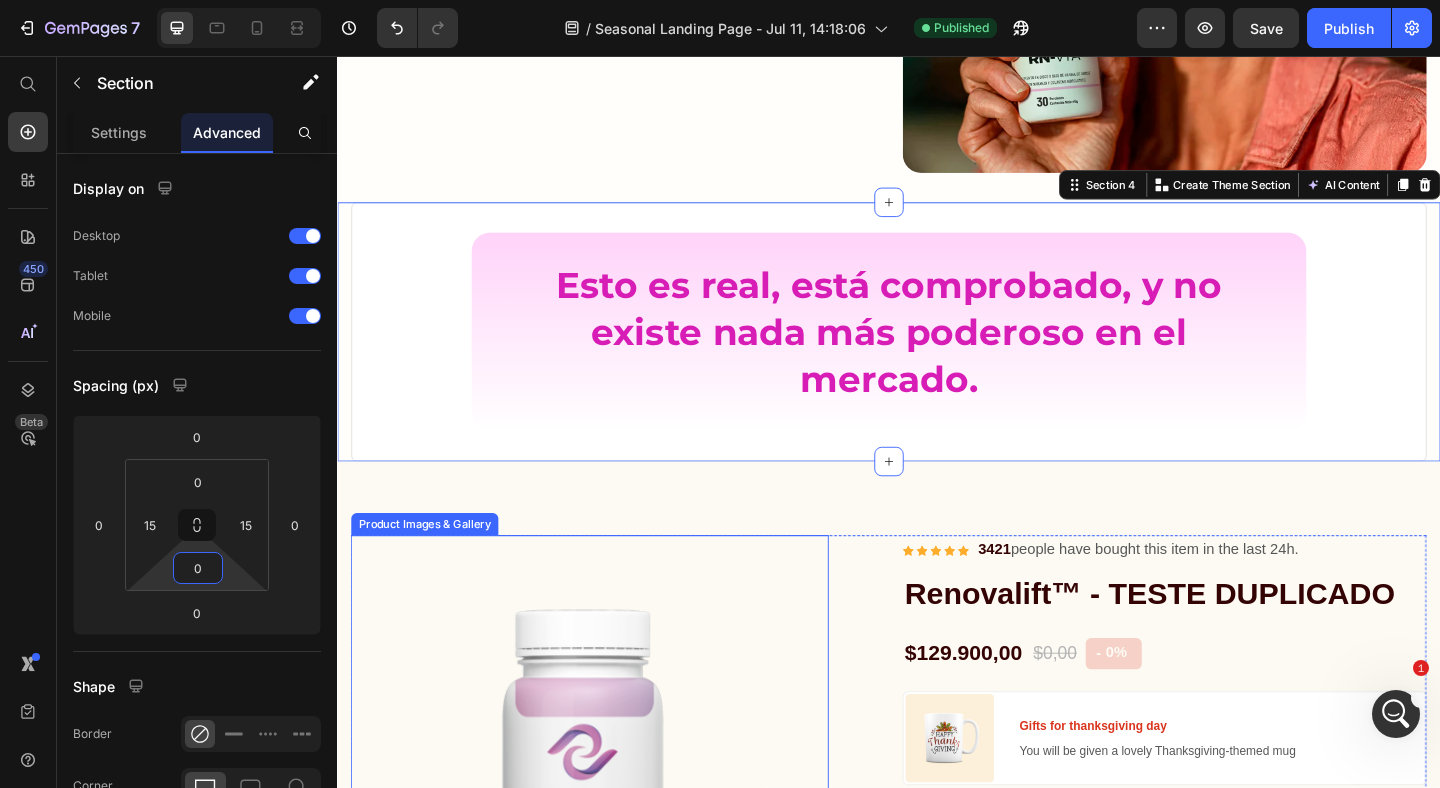 click on "Product Images & Gallery Icon Icon Icon Icon Icon Icon List Hoz 3421  people have bought this item in the last 24h. Text block Row Renovalift™ -  TESTE DUPLICADO Product Title $129.900,00 Product Price $0,00 Product Price - 0% Product Tag Row Image Gifts for thanksgiving day Text block You will be given a lovely Thanksgiving-themed mug Text block Row                Icon Make 14 types of coffee quality coffee at home Text block                Icon Prepare silky smooth milk froth with LatteGo Text block                Icon Get the perfect taste and aroma every time Text block                Icon Save your fully customized drink settings Text block                Icon Easy to use and easier to clean Text block Icon List 1 Product Quantity Get It Now Product Cart Button Row
Description UNA VIDA SALUDABLE CON SOLO 1 pastilla al día
(1 pastilla después del desayuno o después del almuerzo)
Aquí tu compra es  100% segura, Pago ContraEntrega" at bounding box center (937, 1139) 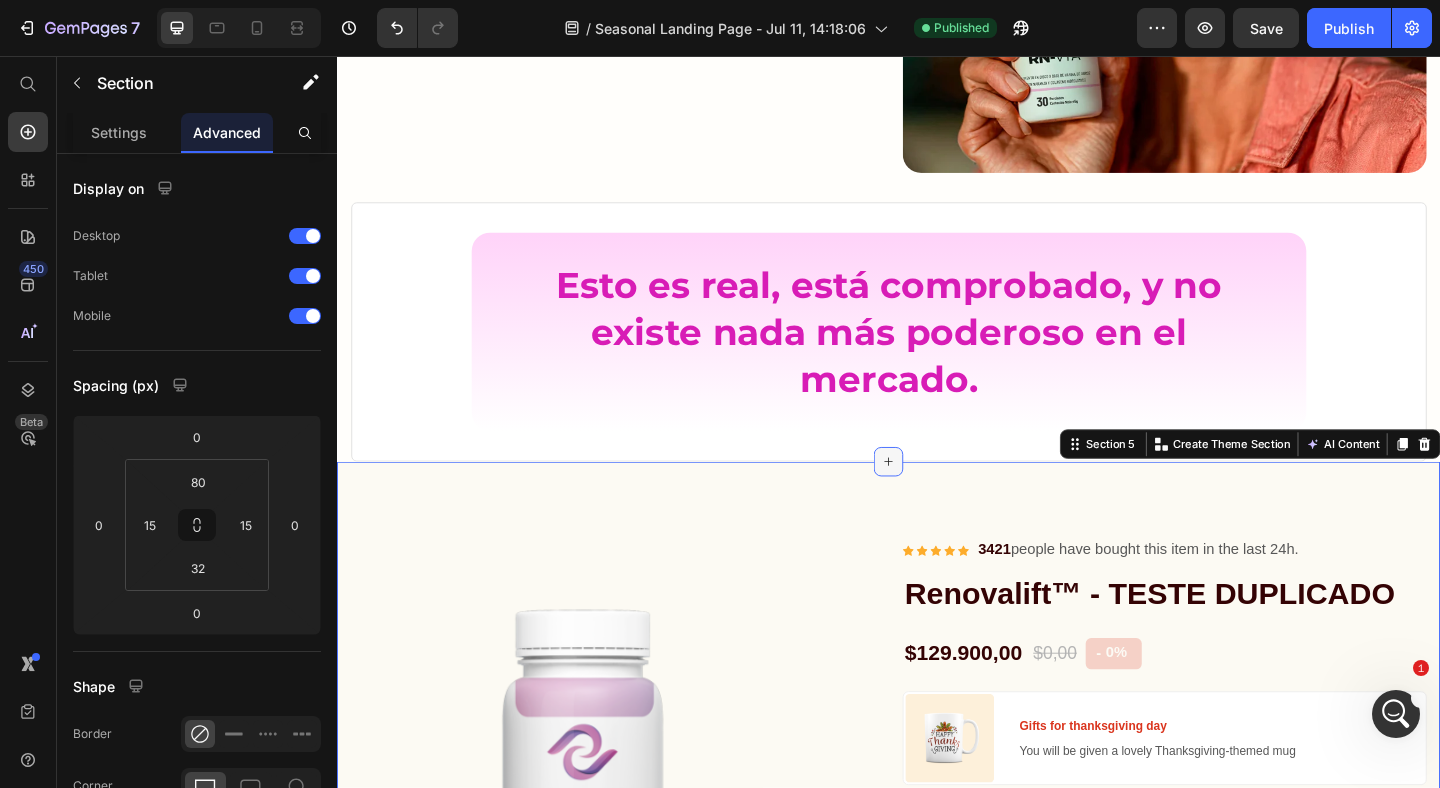 click 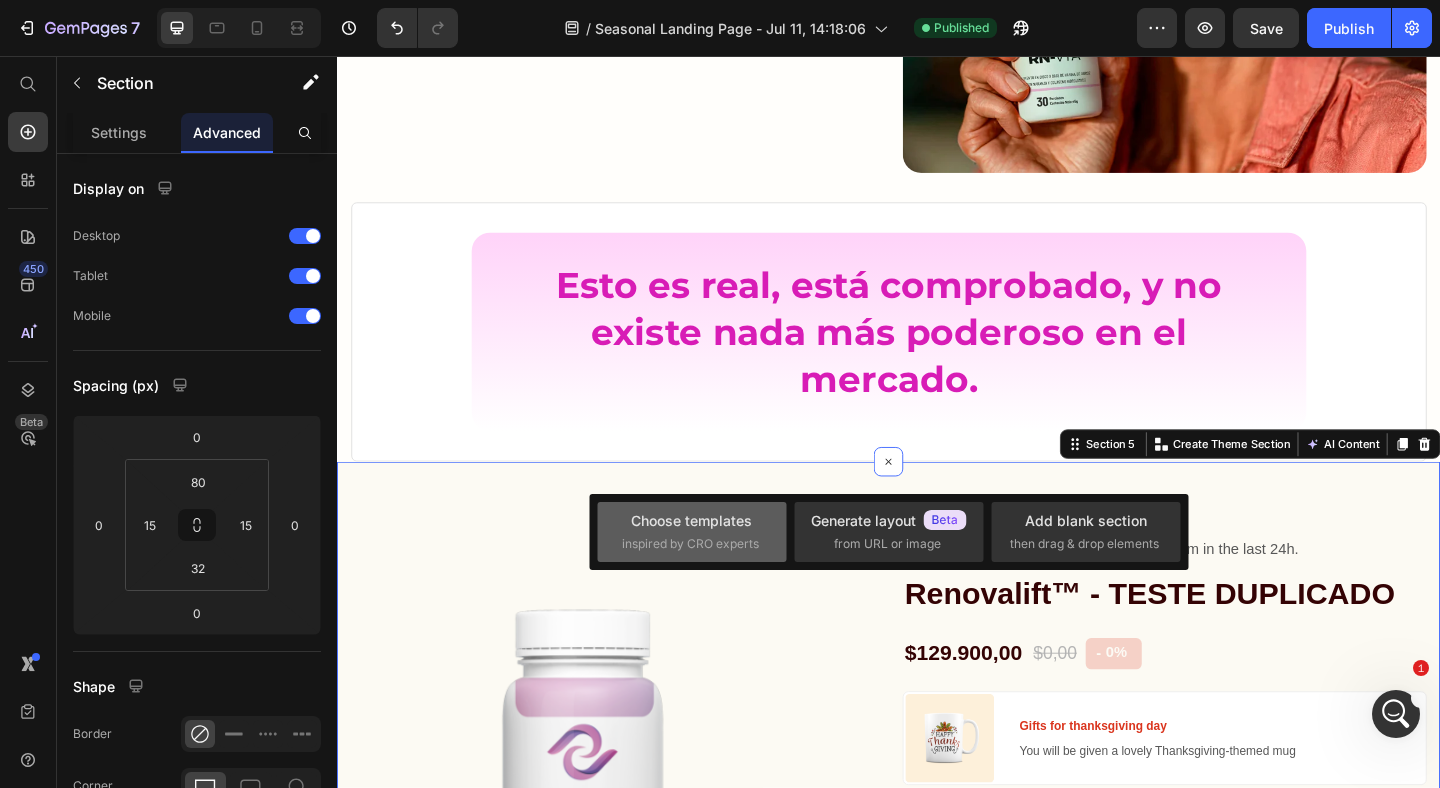 click on "inspired by CRO experts" at bounding box center [690, 544] 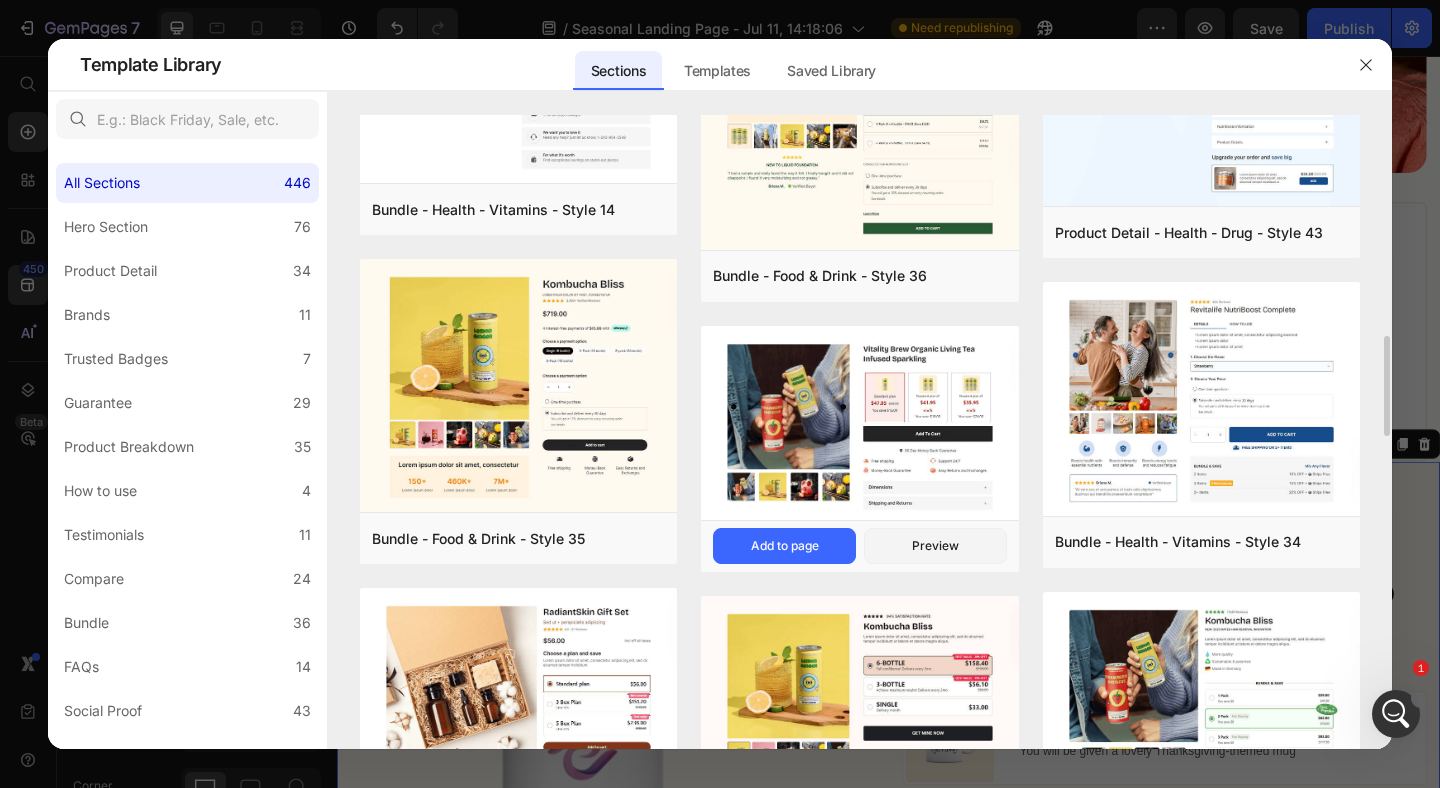 scroll, scrollTop: 1372, scrollLeft: 0, axis: vertical 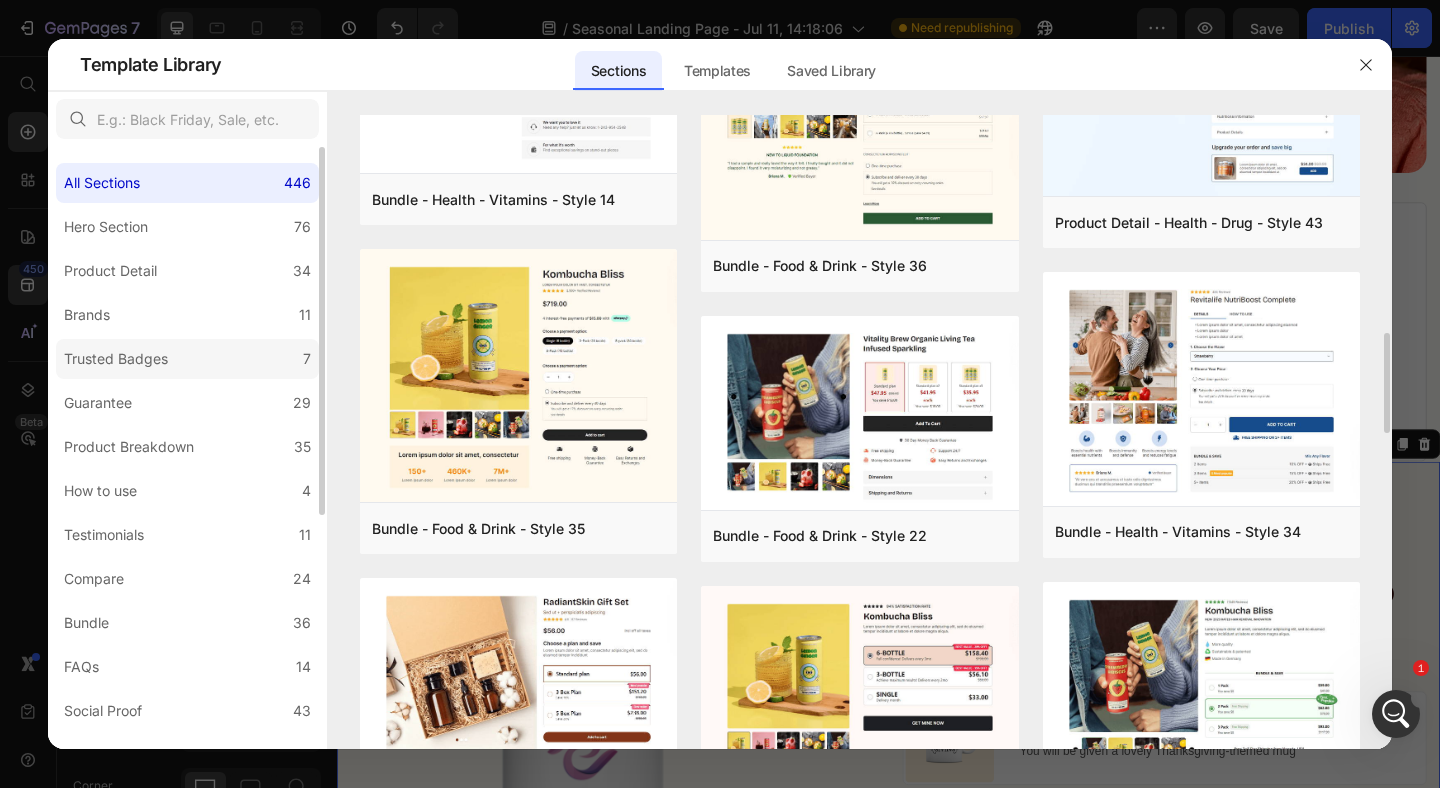click on "Trusted Badges 7" 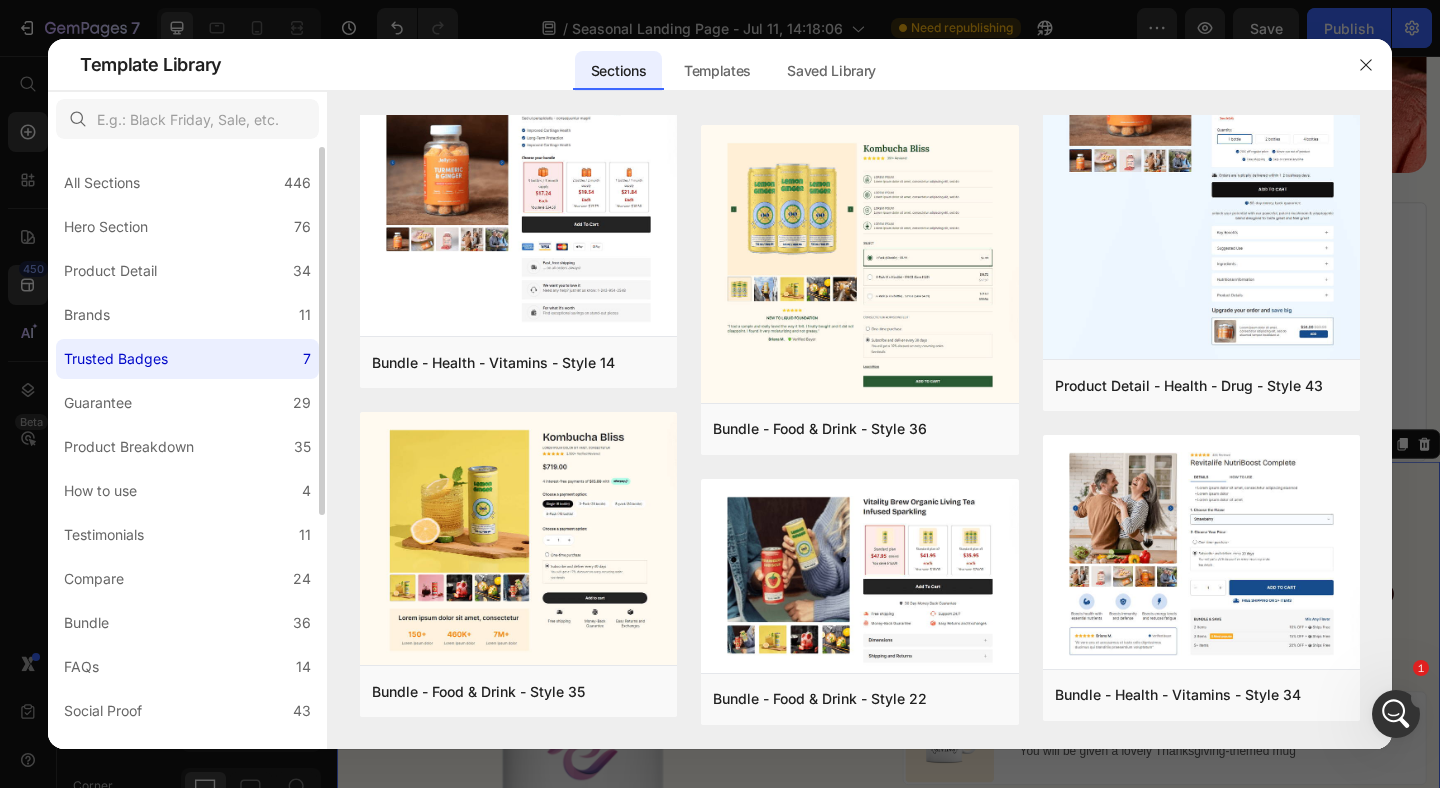 scroll, scrollTop: 0, scrollLeft: 0, axis: both 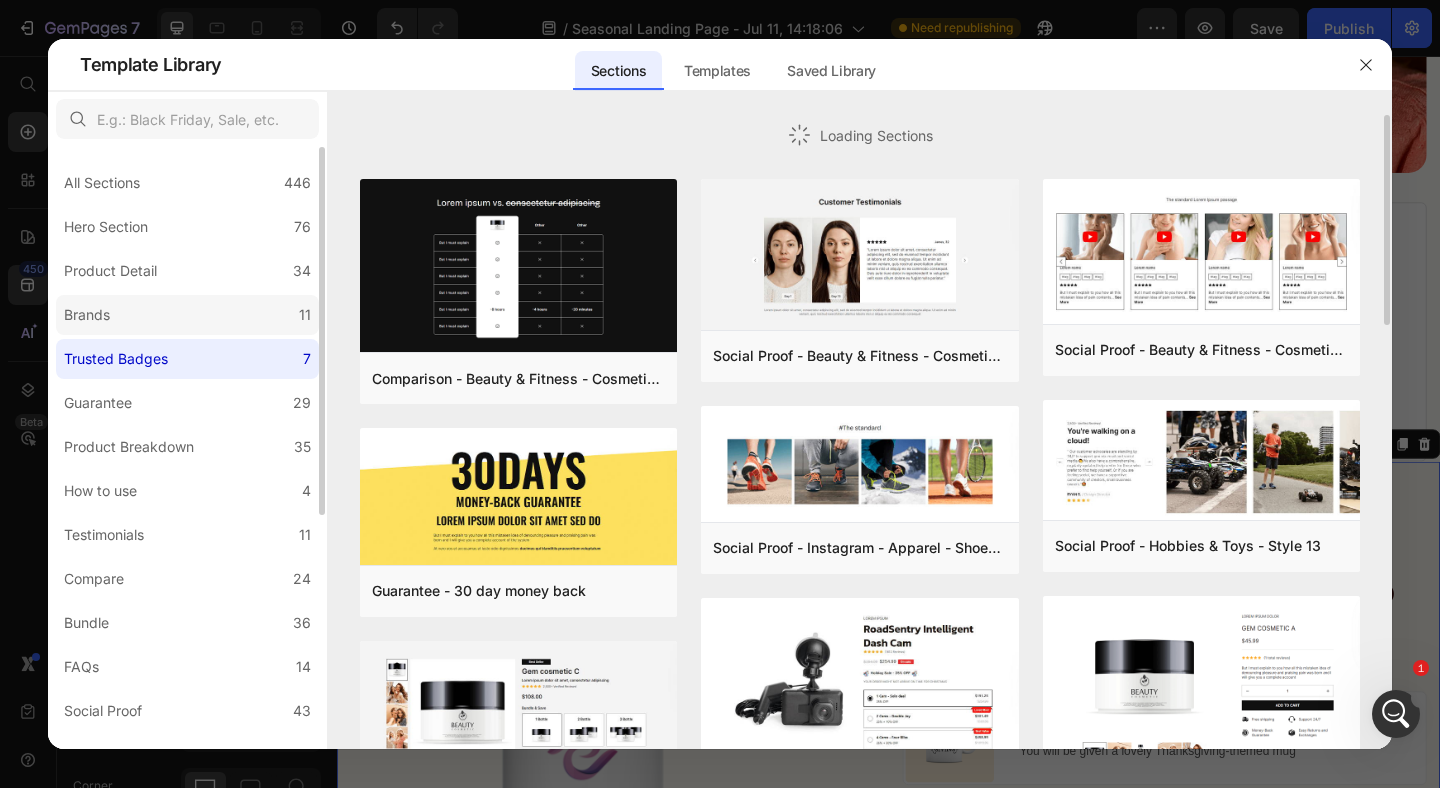 click on "Brands 11" 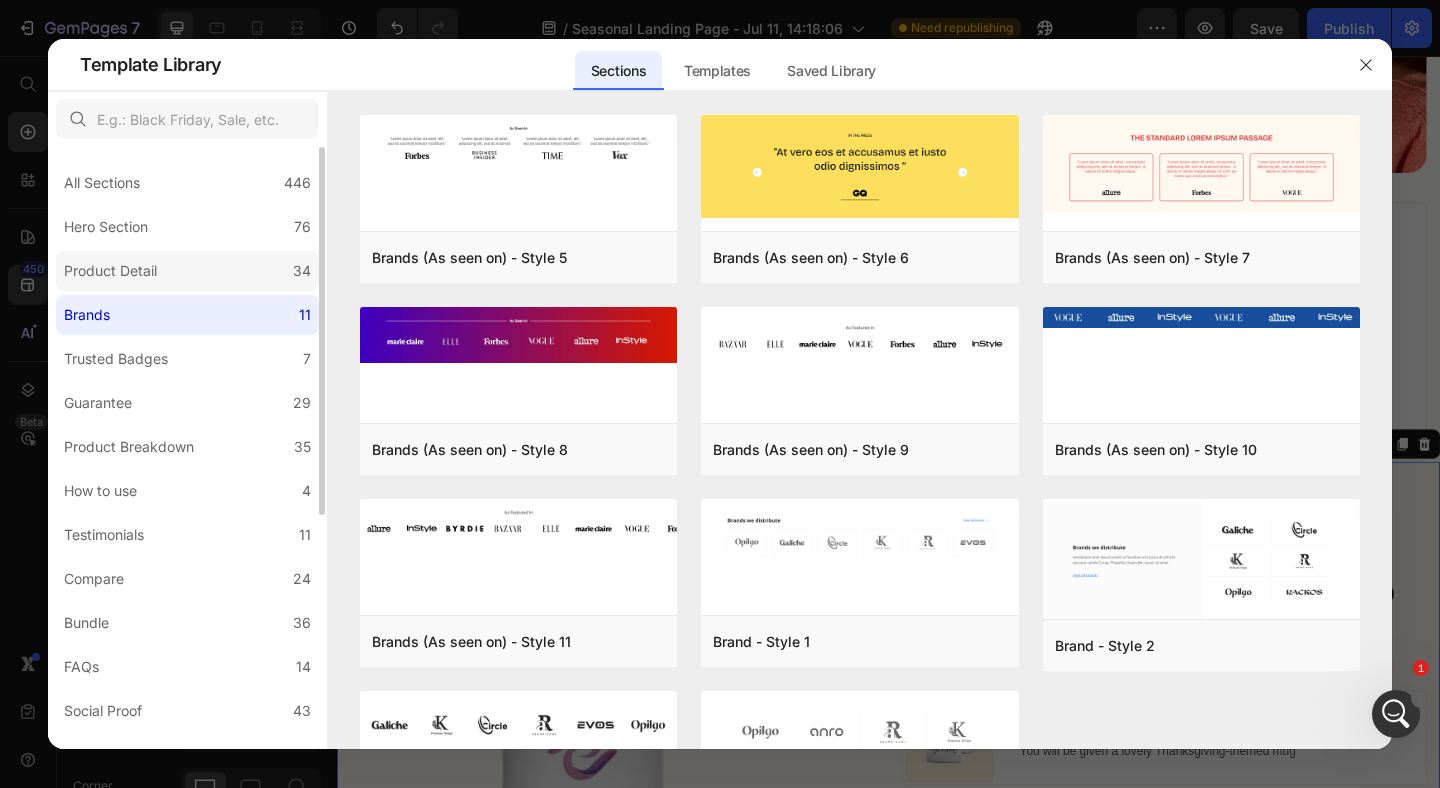 click on "Product Detail 34" 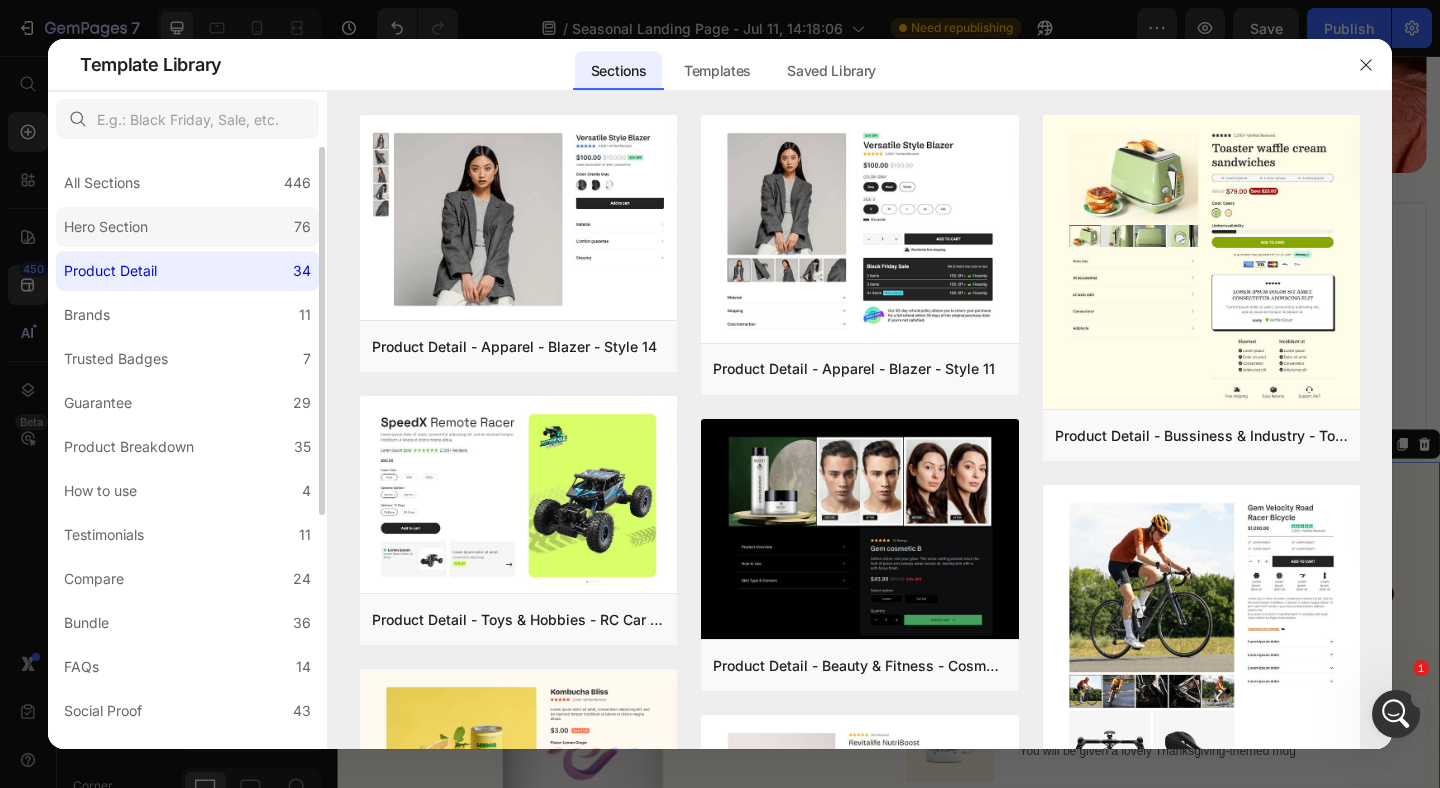 click on "Hero Section 76" 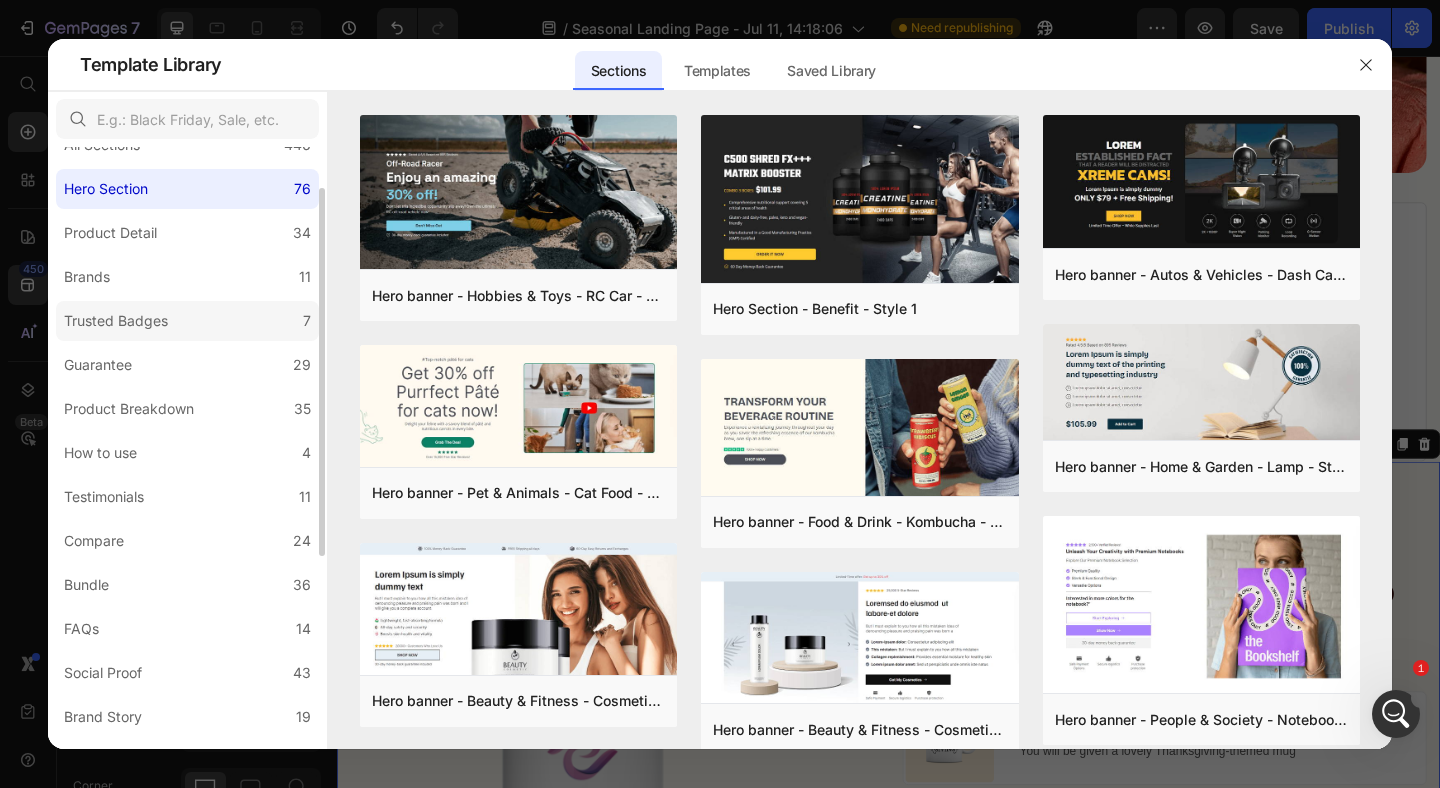 scroll, scrollTop: 103, scrollLeft: 0, axis: vertical 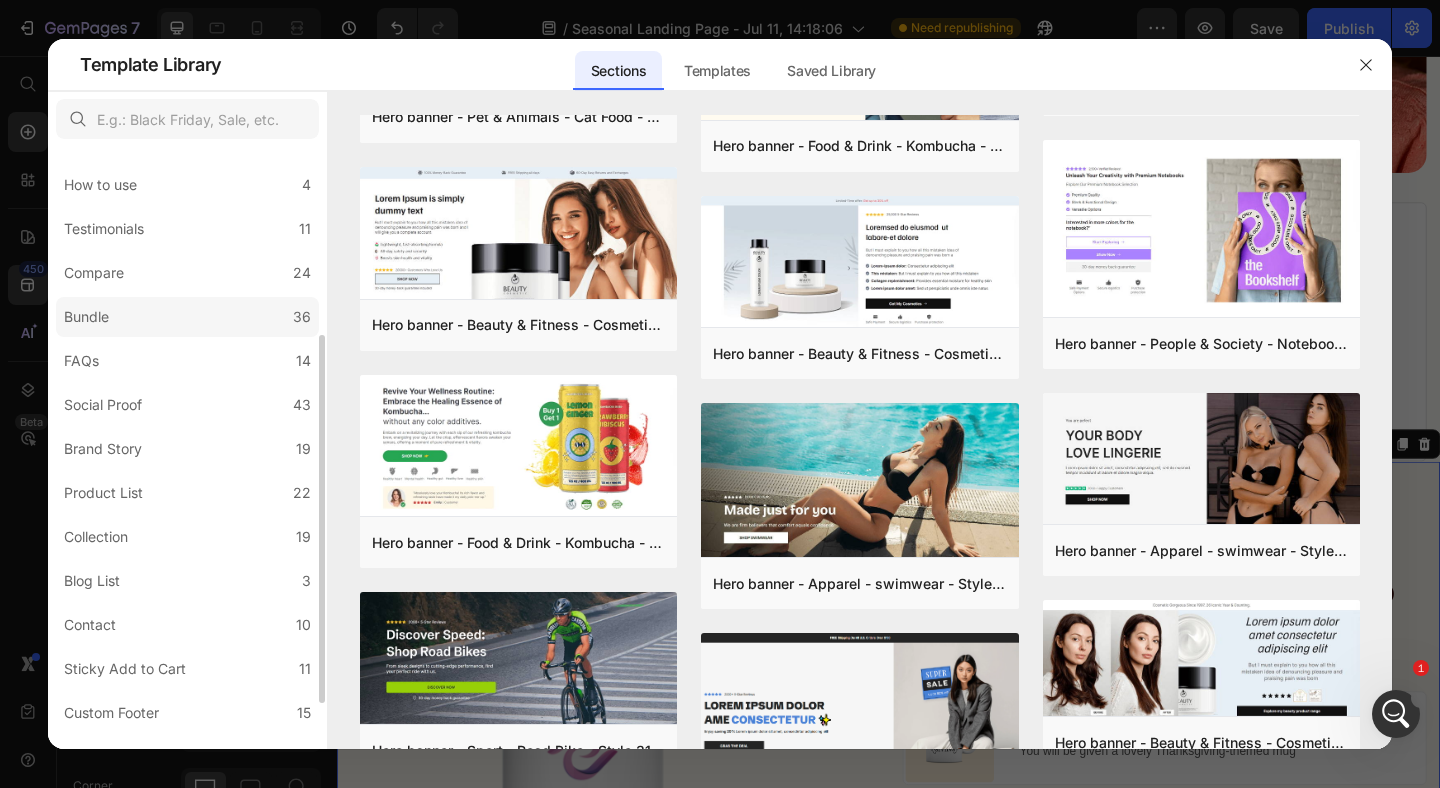 click on "Bundle 36" 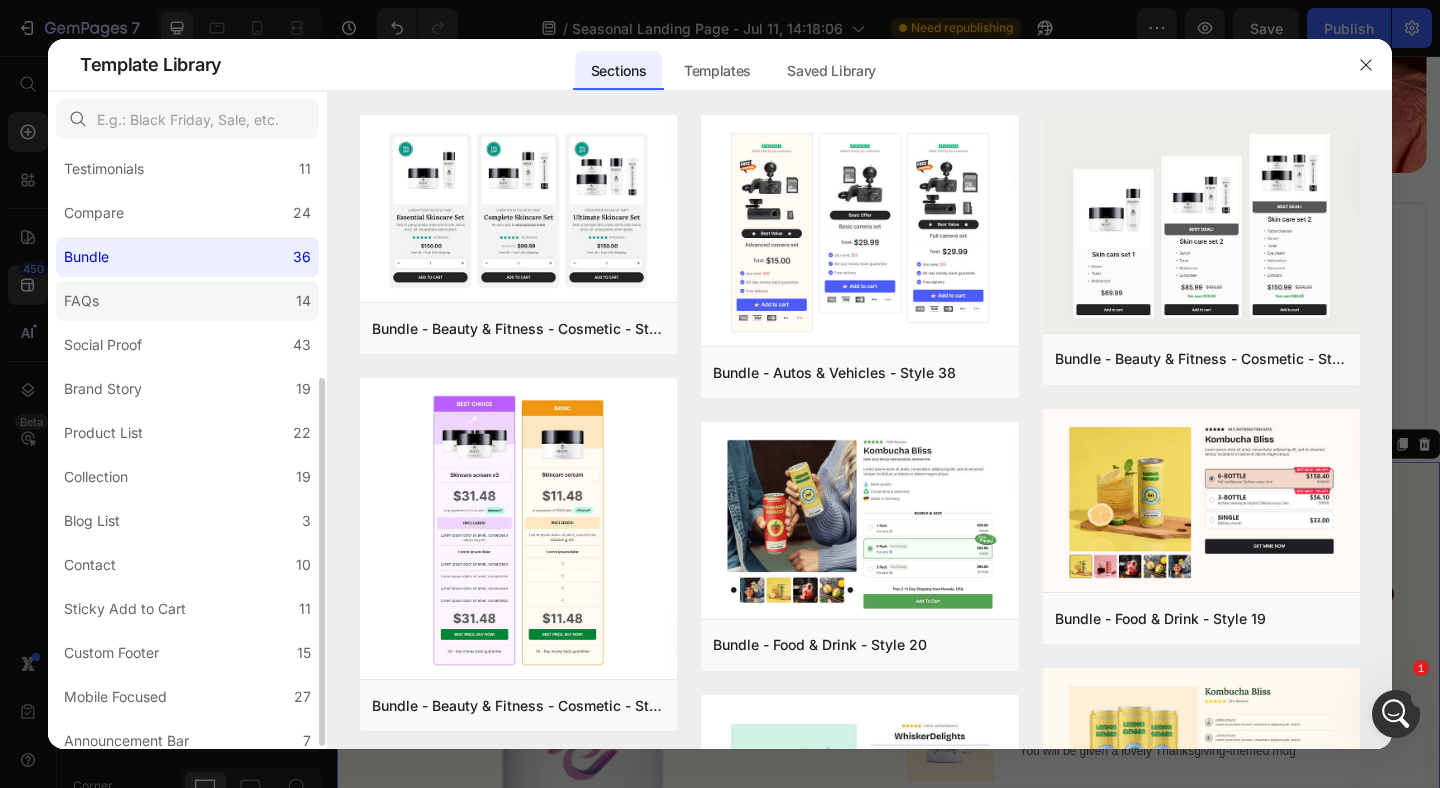 scroll, scrollTop: 375, scrollLeft: 0, axis: vertical 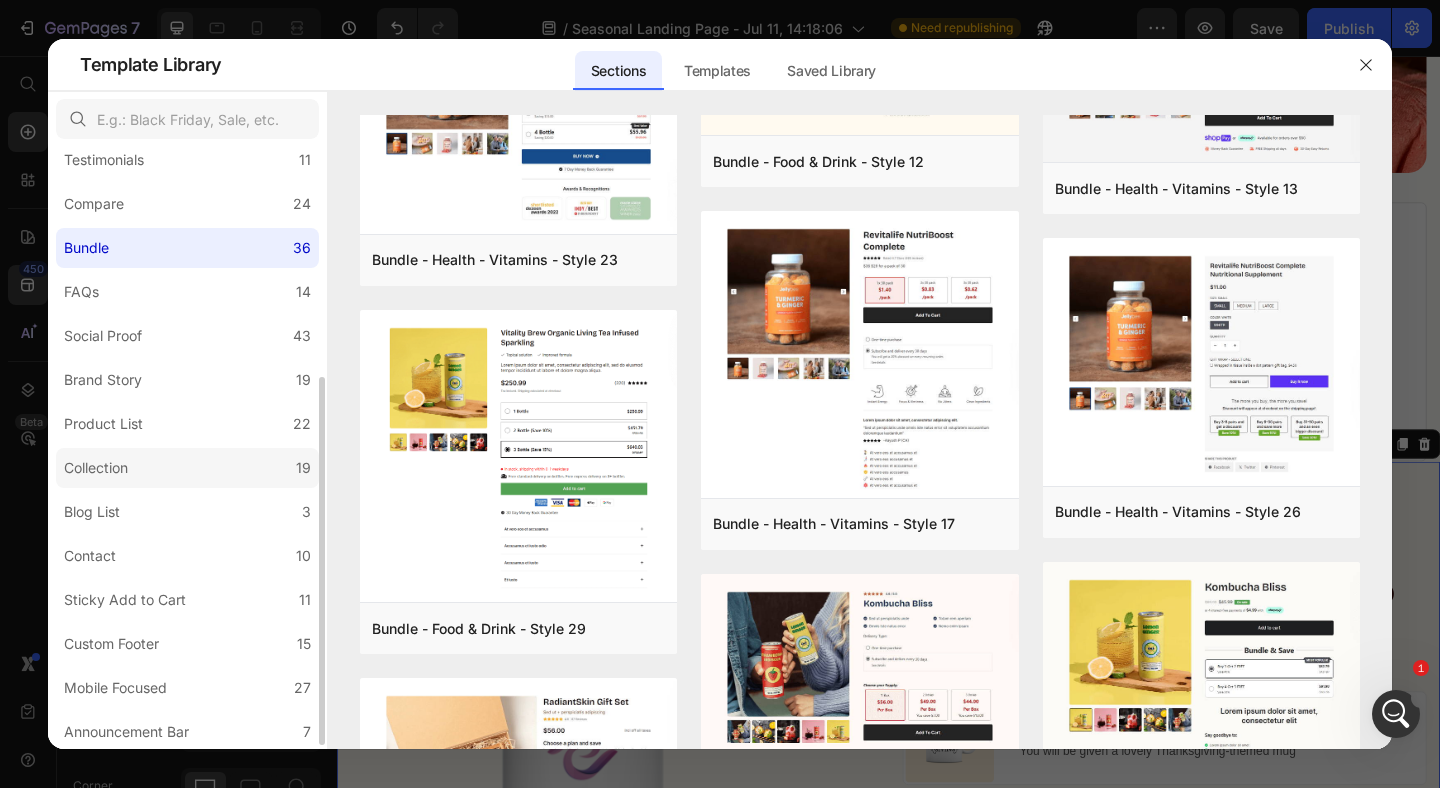 click on "Collection 19" 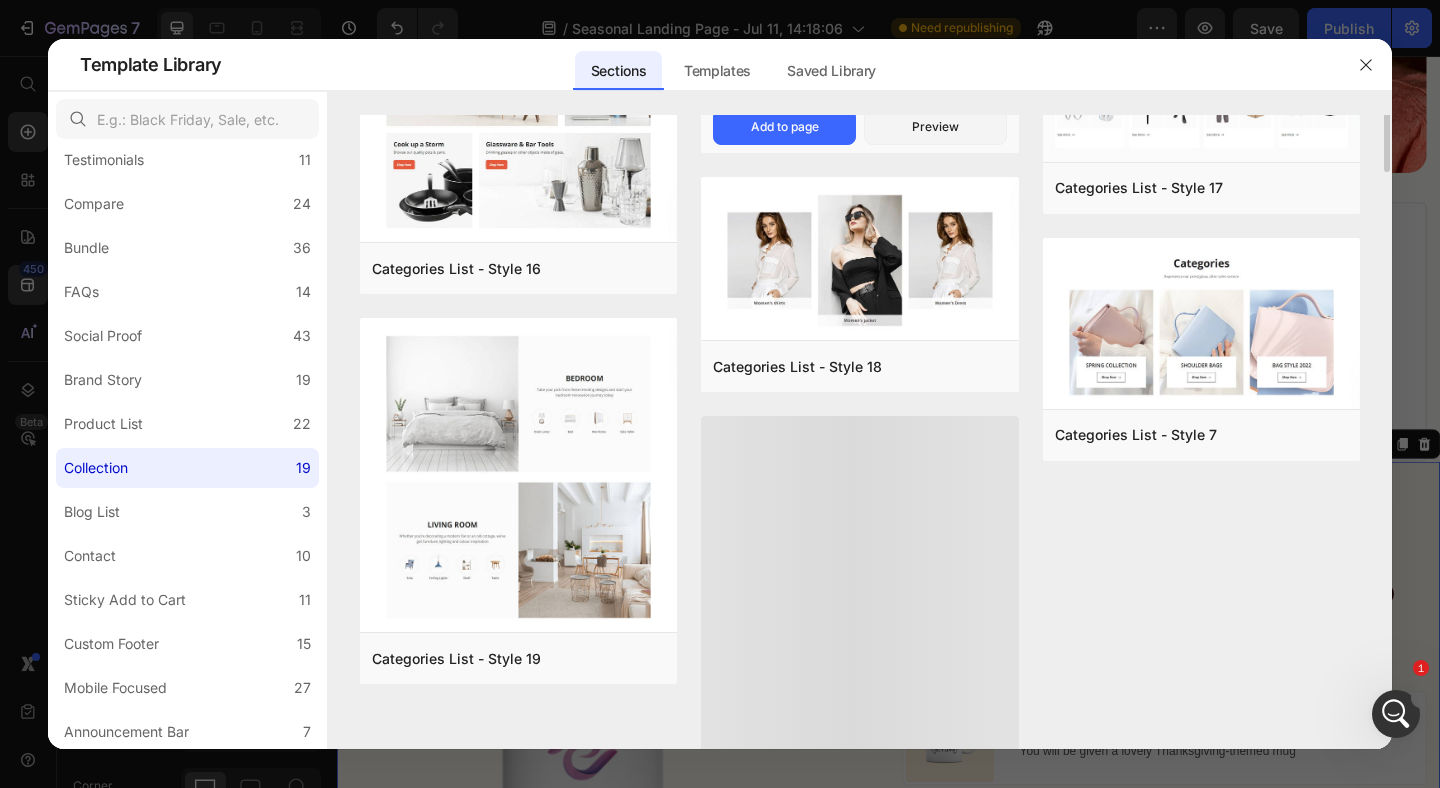 scroll, scrollTop: 668, scrollLeft: 0, axis: vertical 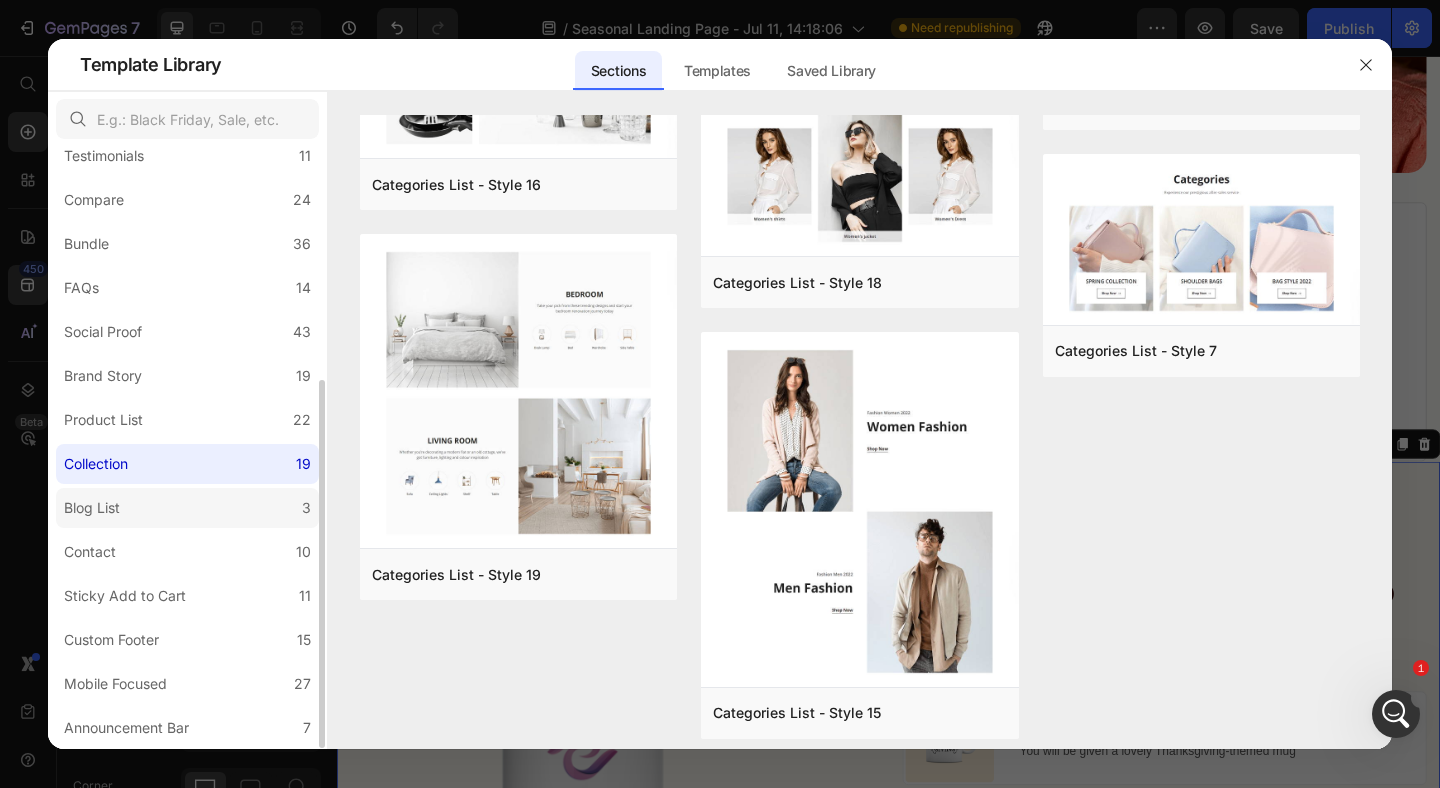 click on "Blog List 3" 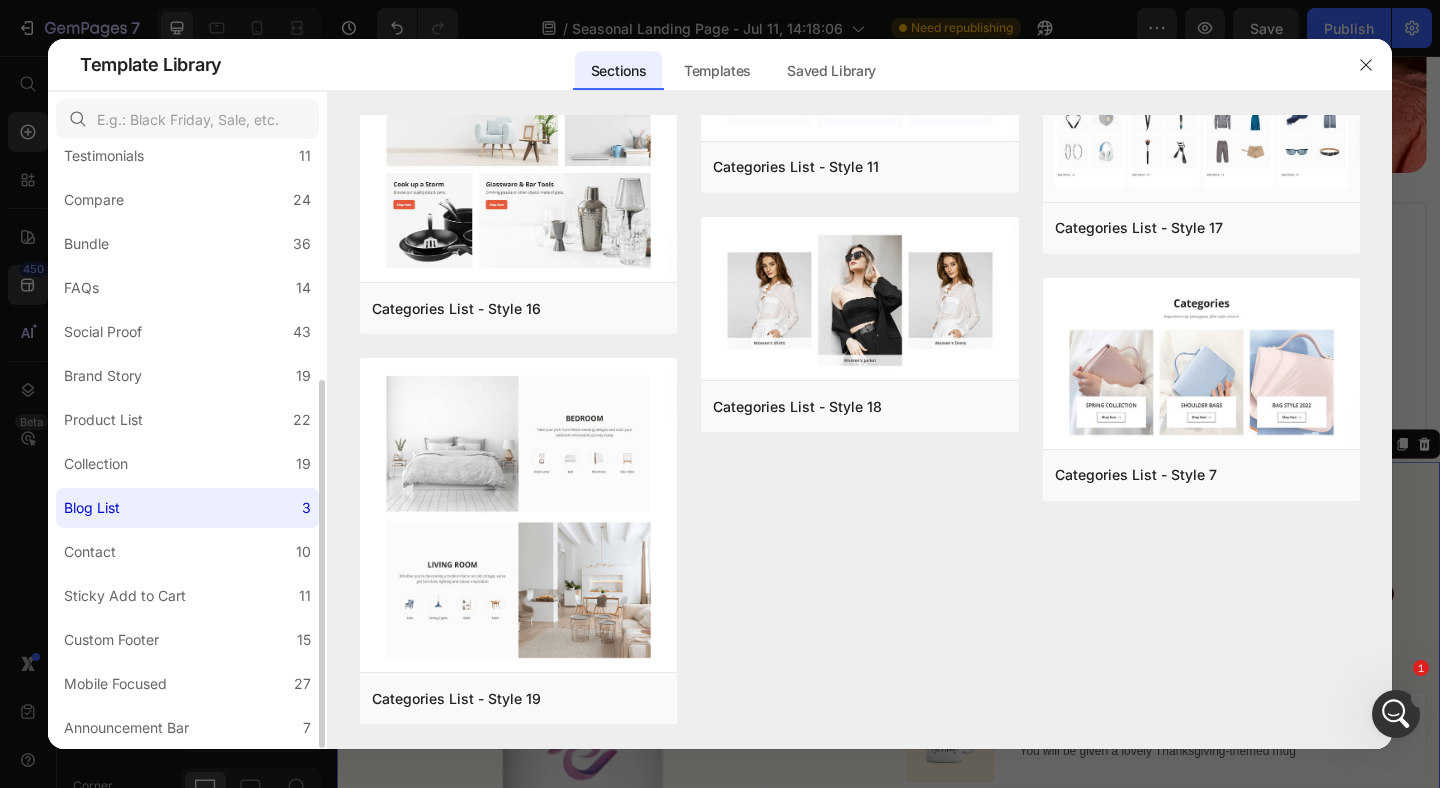 scroll, scrollTop: 0, scrollLeft: 0, axis: both 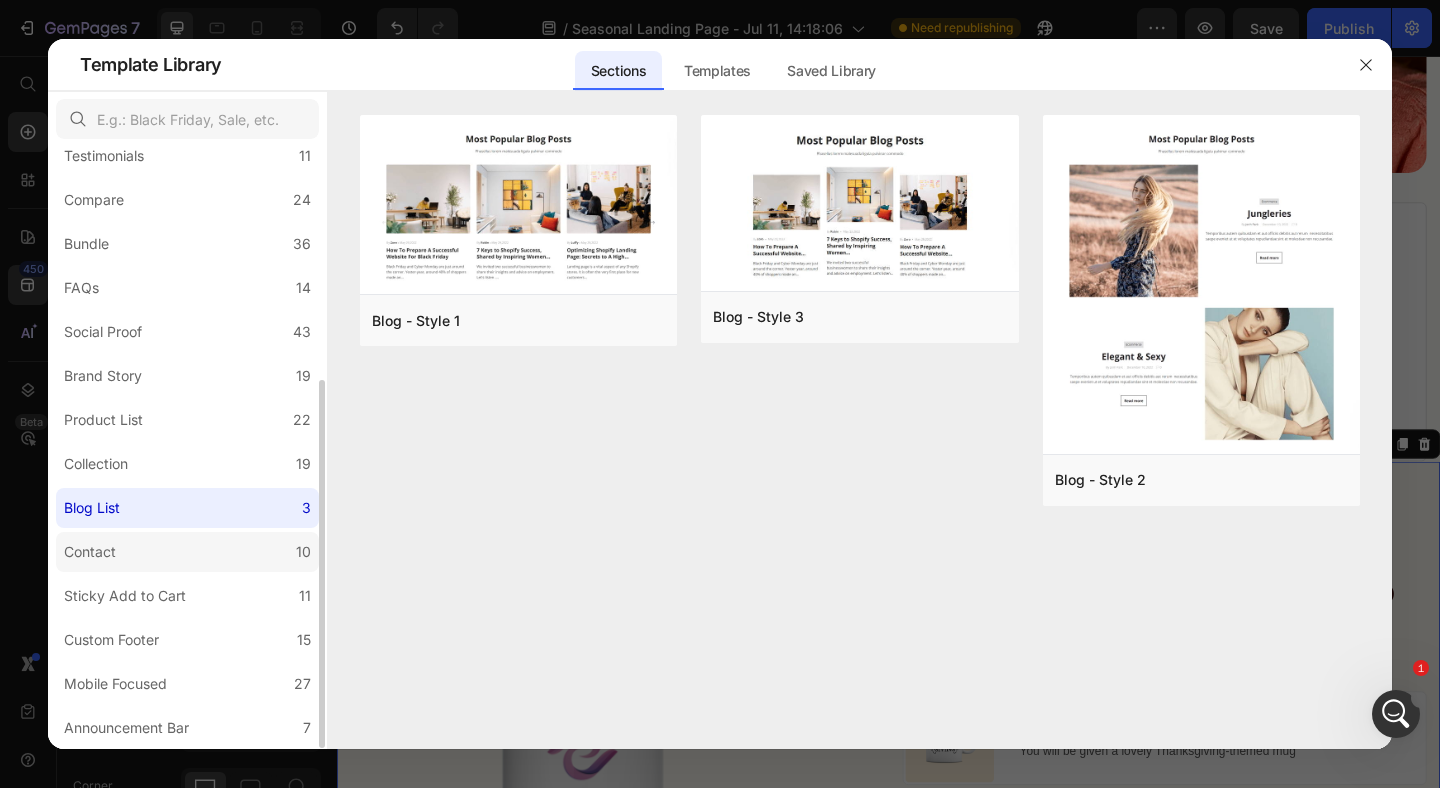 click on "Contact 10" 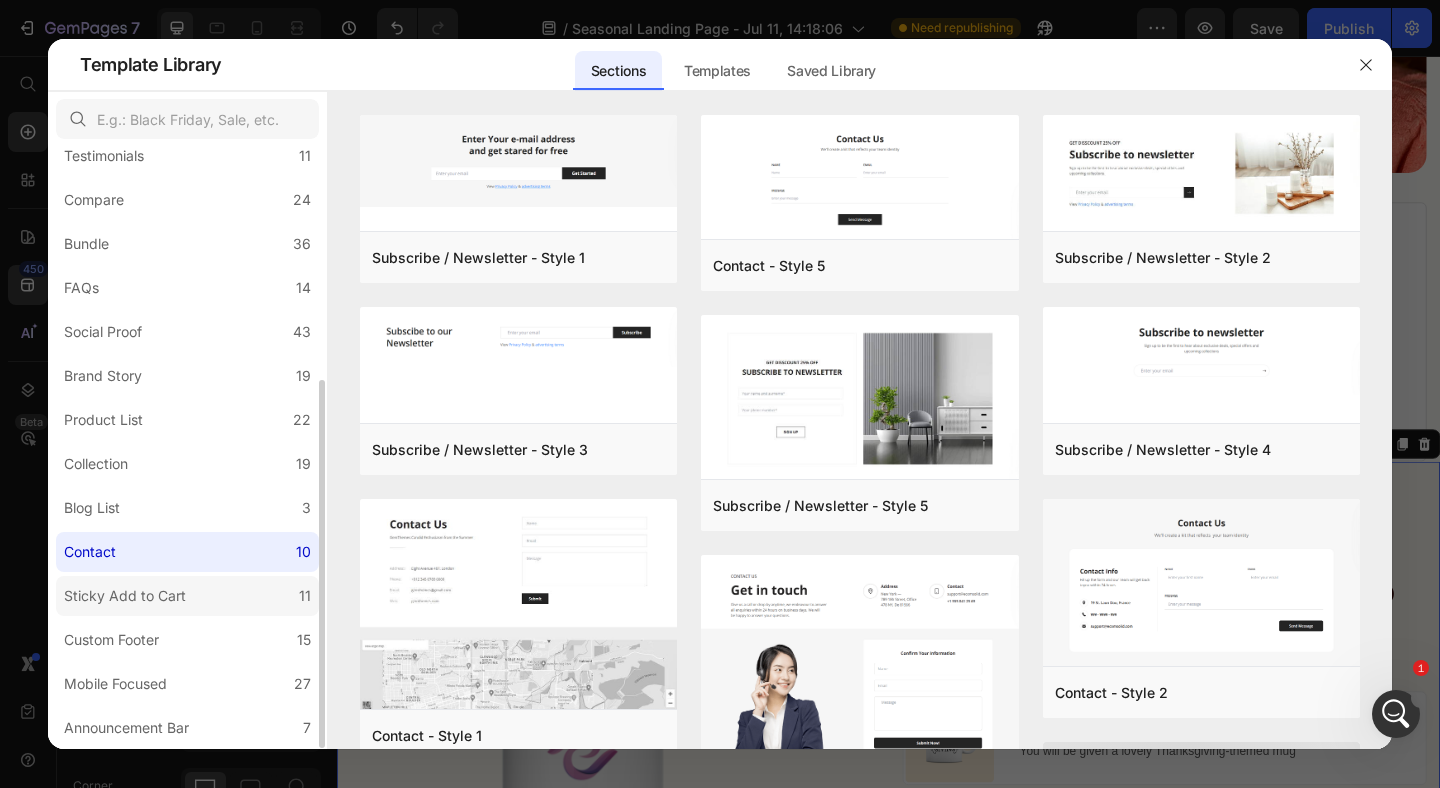 click on "Sticky Add to Cart 11" 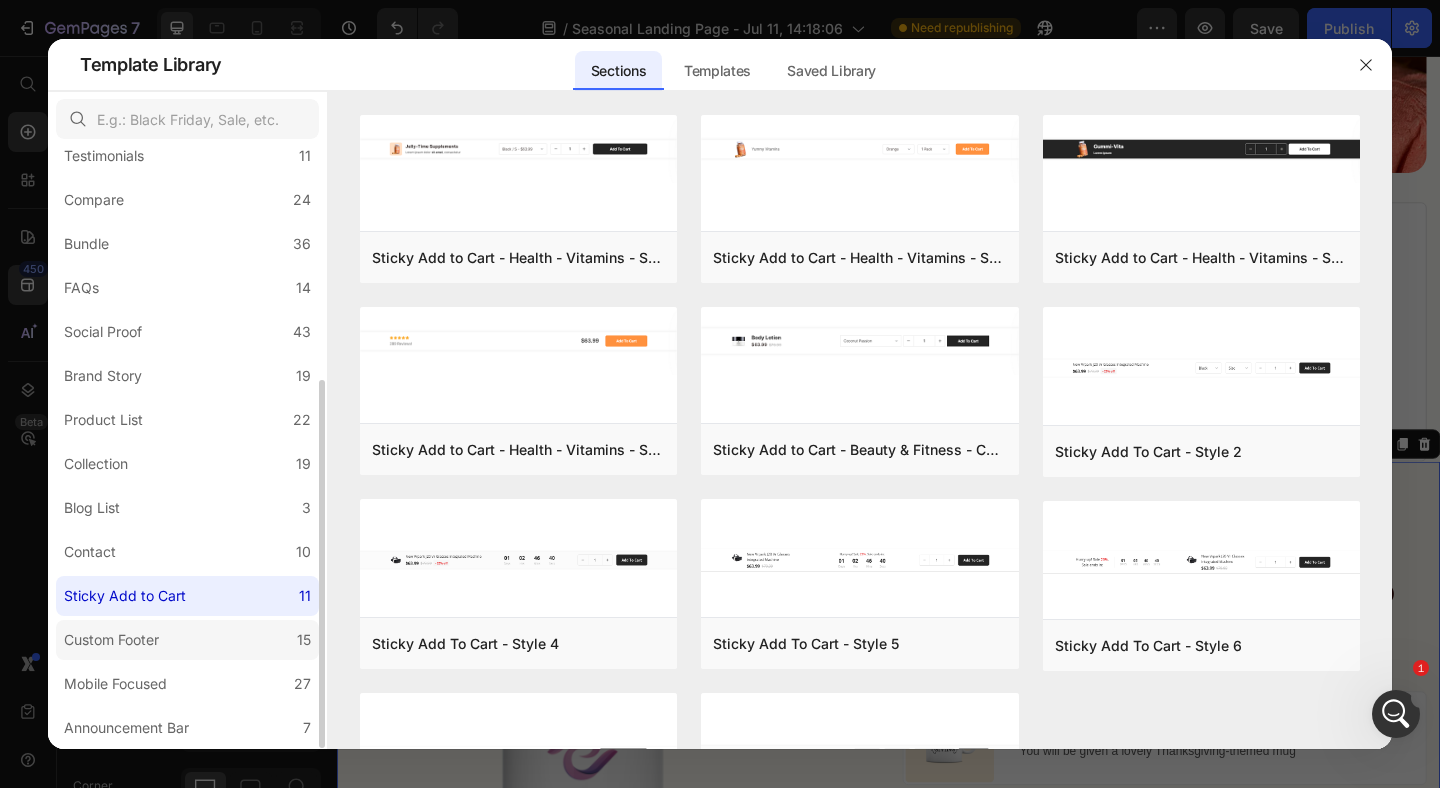click on "Custom Footer 15" 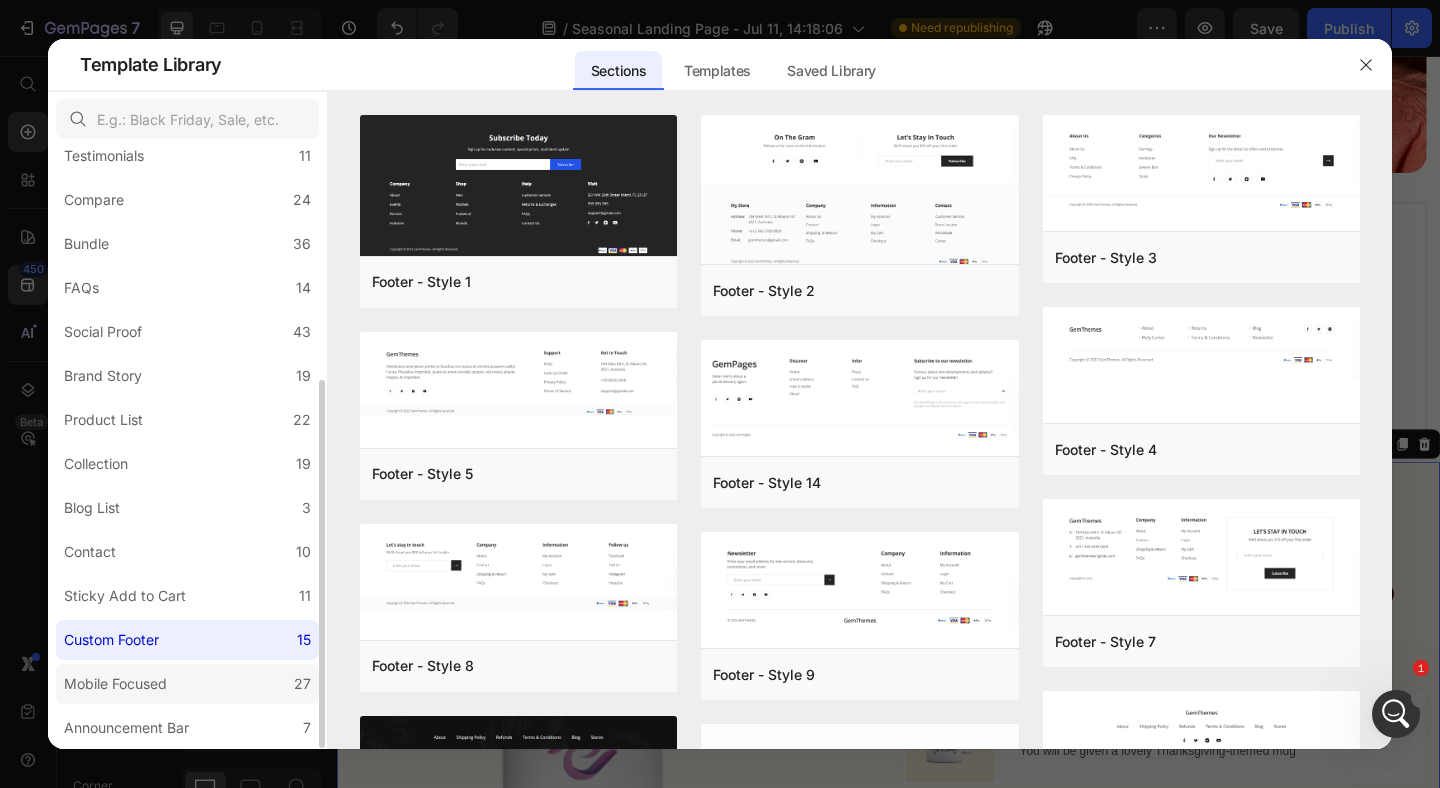 click on "Mobile Focused 27" 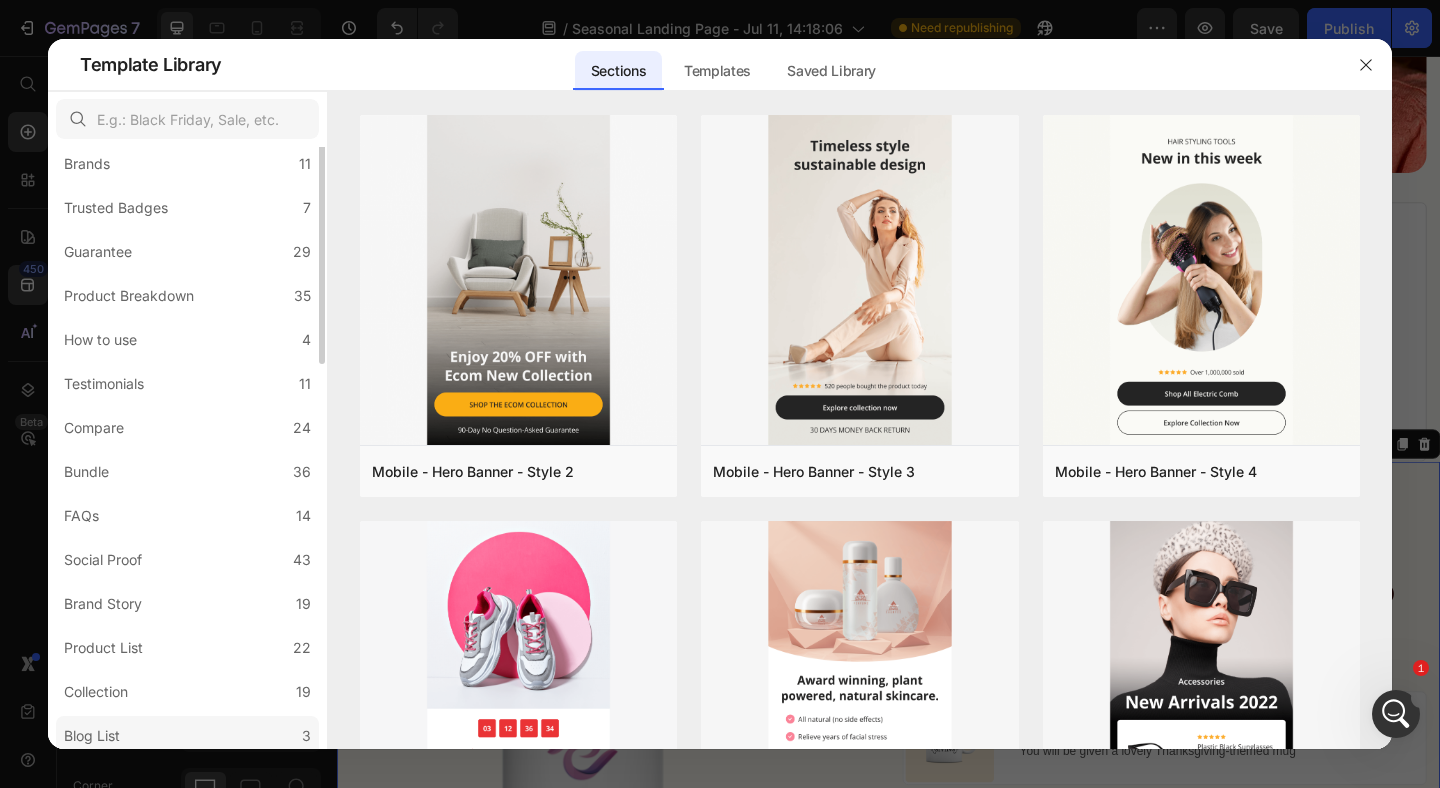scroll, scrollTop: 0, scrollLeft: 0, axis: both 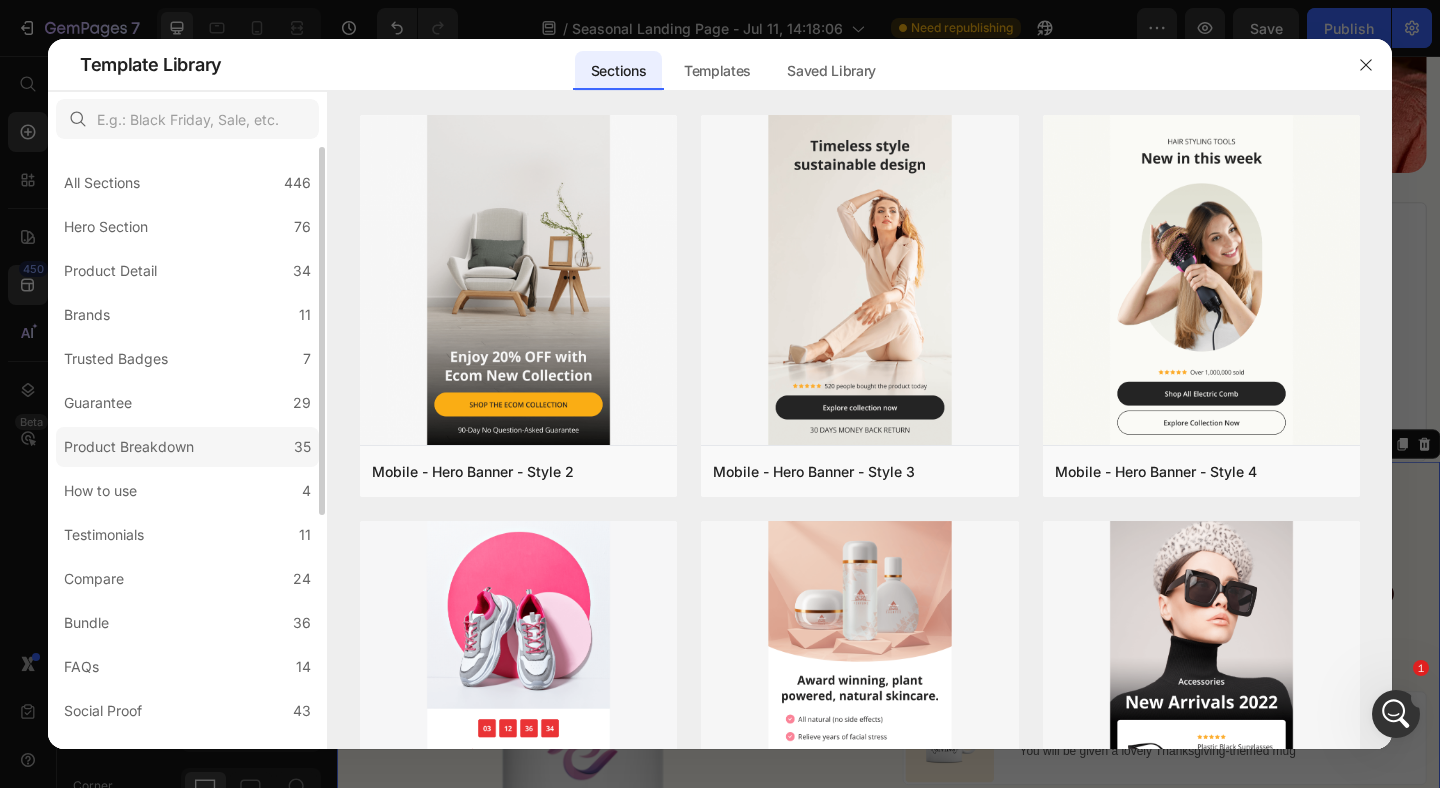 click on "Product Breakdown 35" 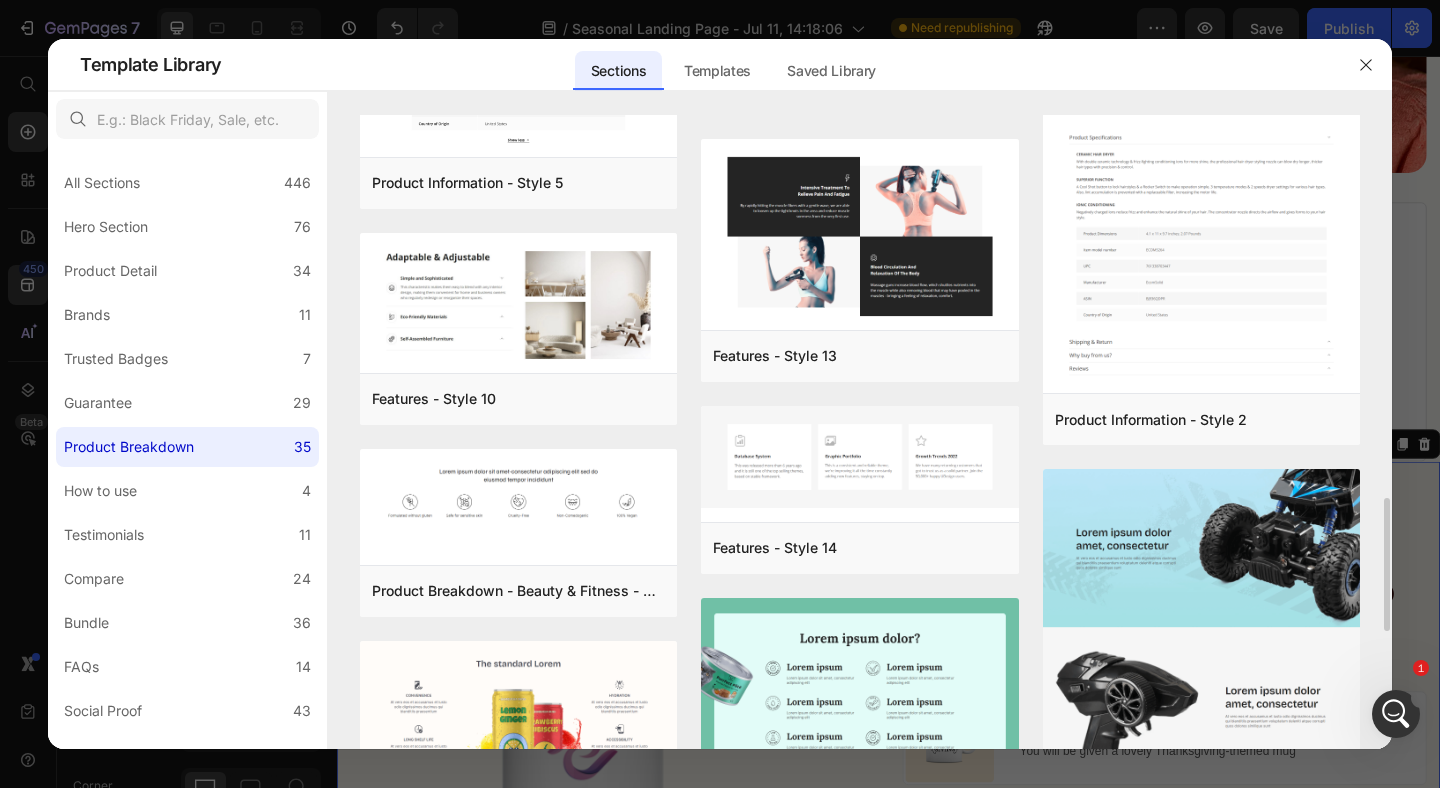 scroll, scrollTop: 1821, scrollLeft: 0, axis: vertical 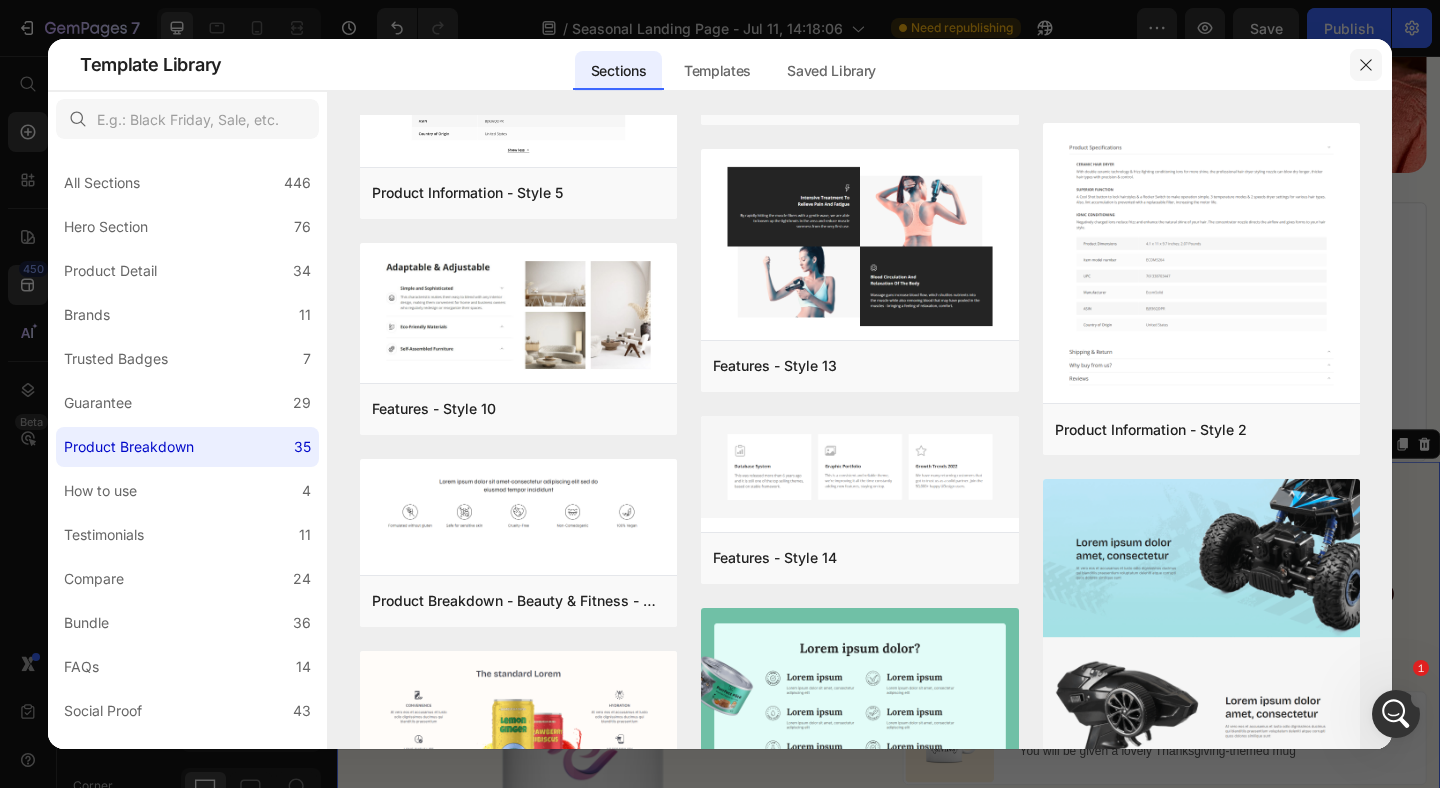 click 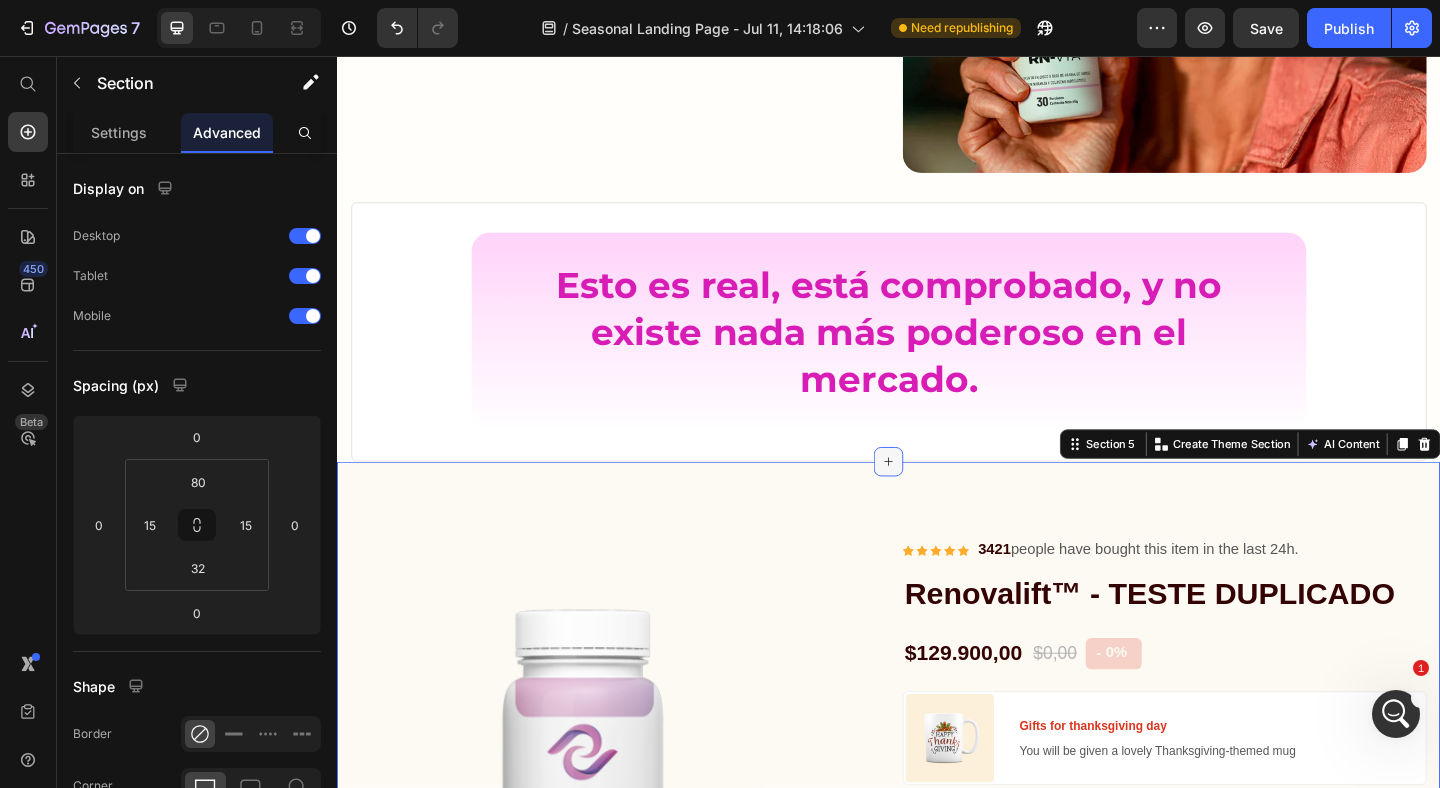 click 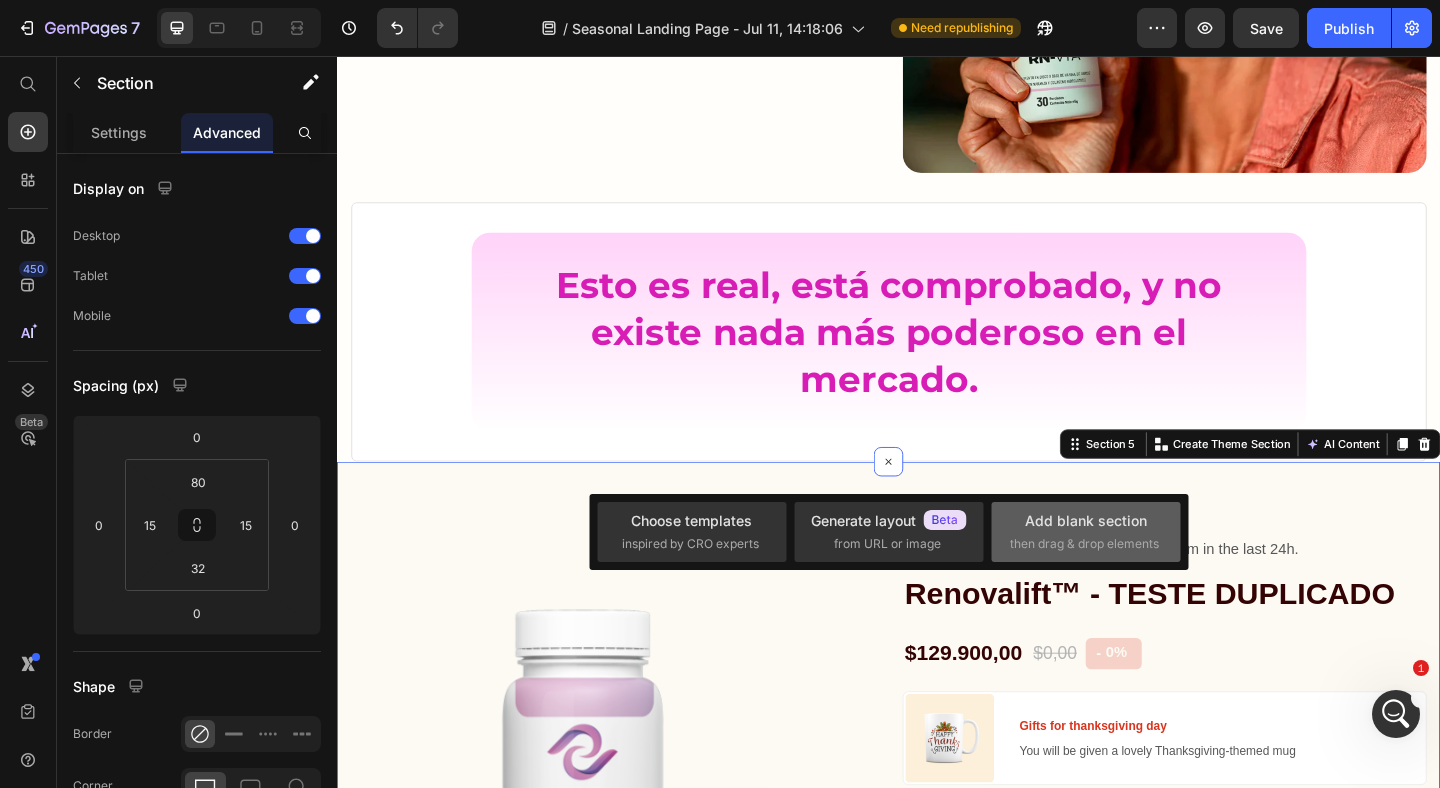 click on "Add blank section" at bounding box center [1086, 520] 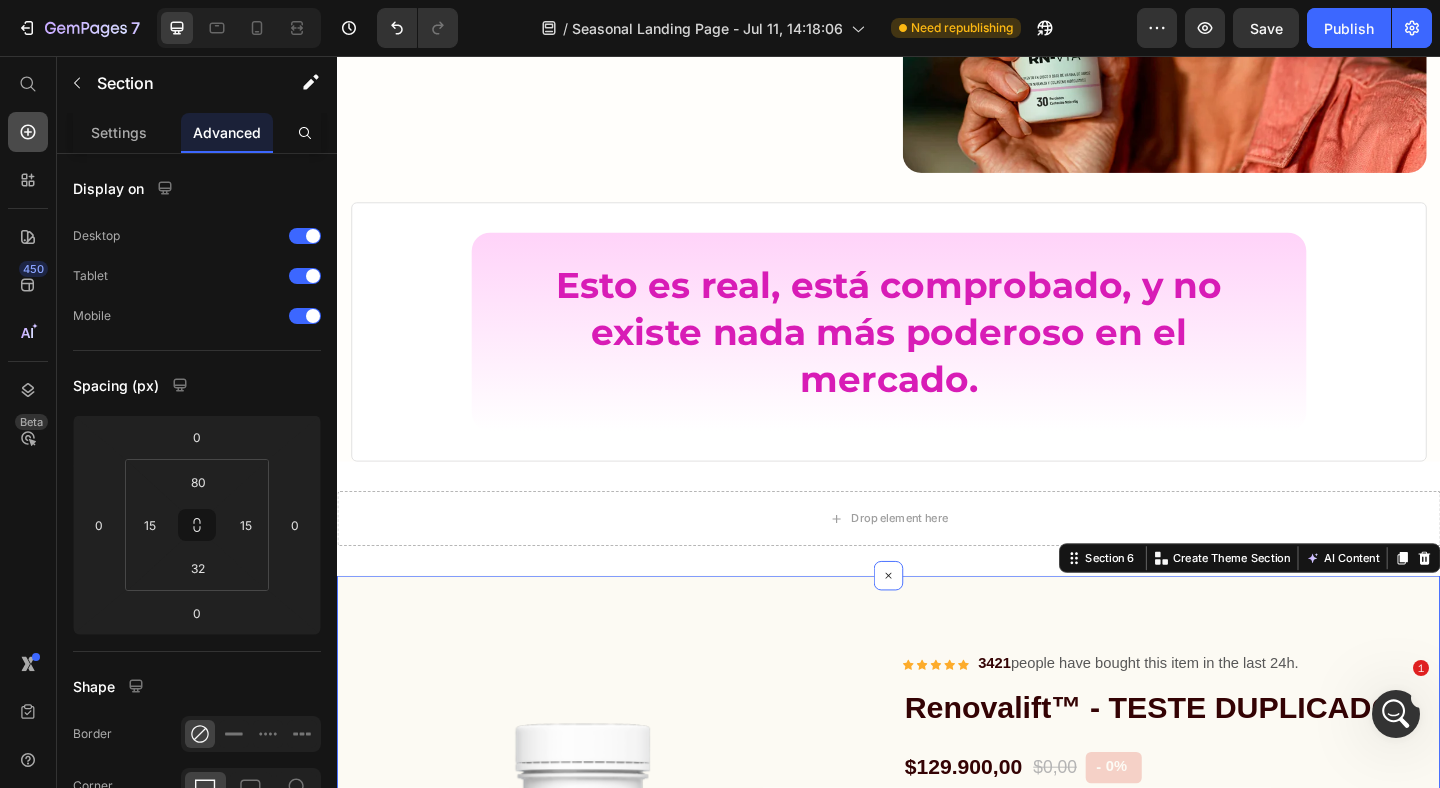 click 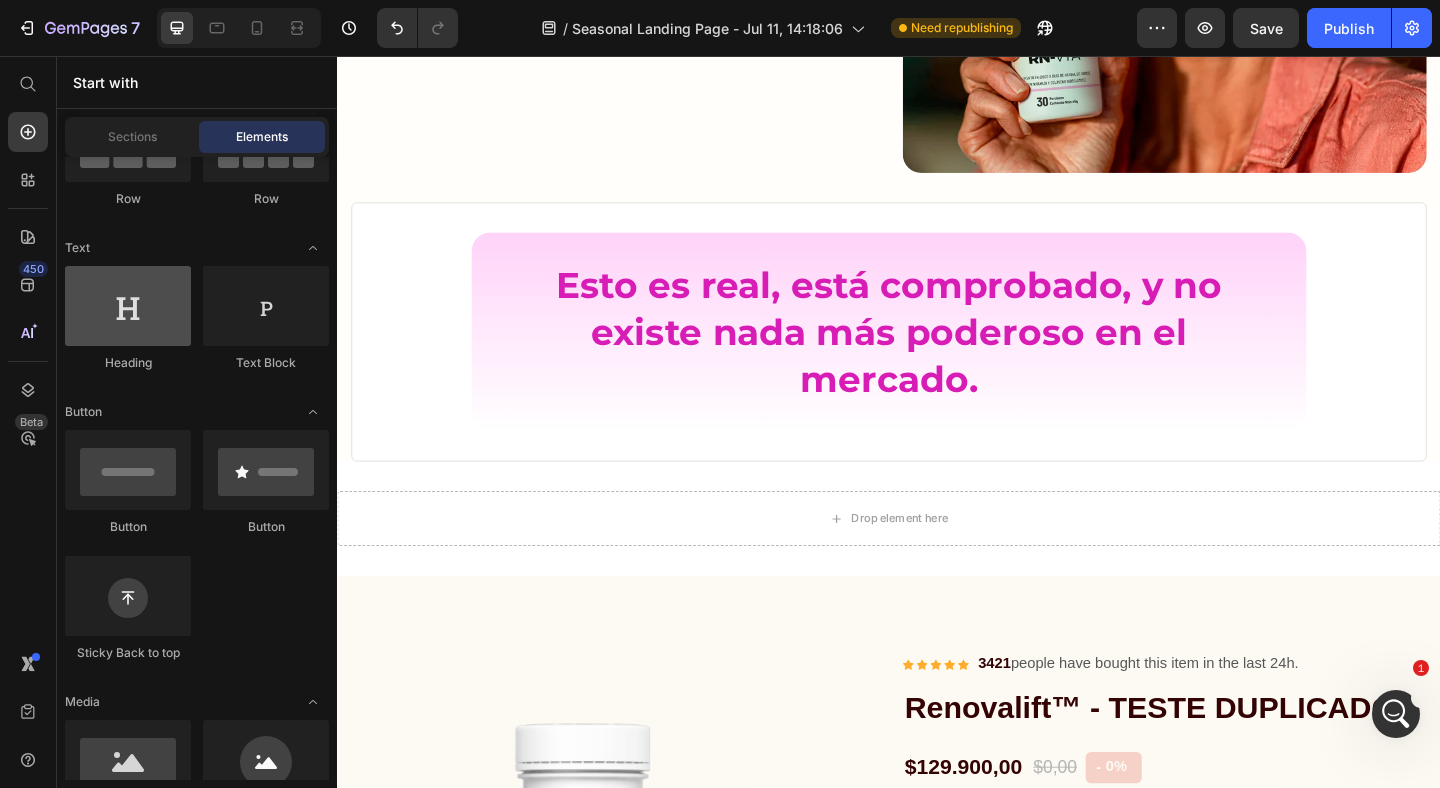 scroll, scrollTop: 0, scrollLeft: 0, axis: both 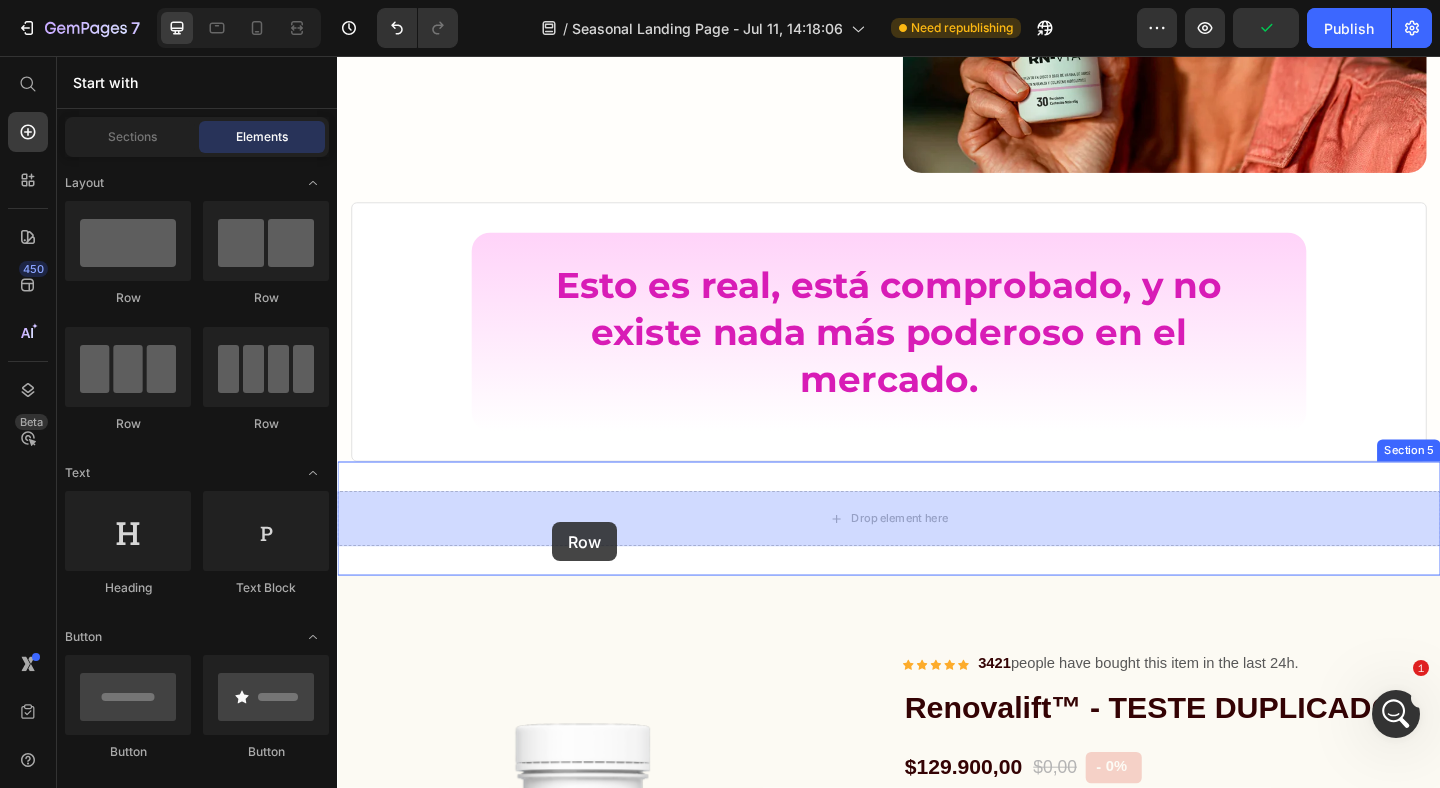 drag, startPoint x: 473, startPoint y: 290, endPoint x: 571, endPoint y: 563, distance: 290.0569 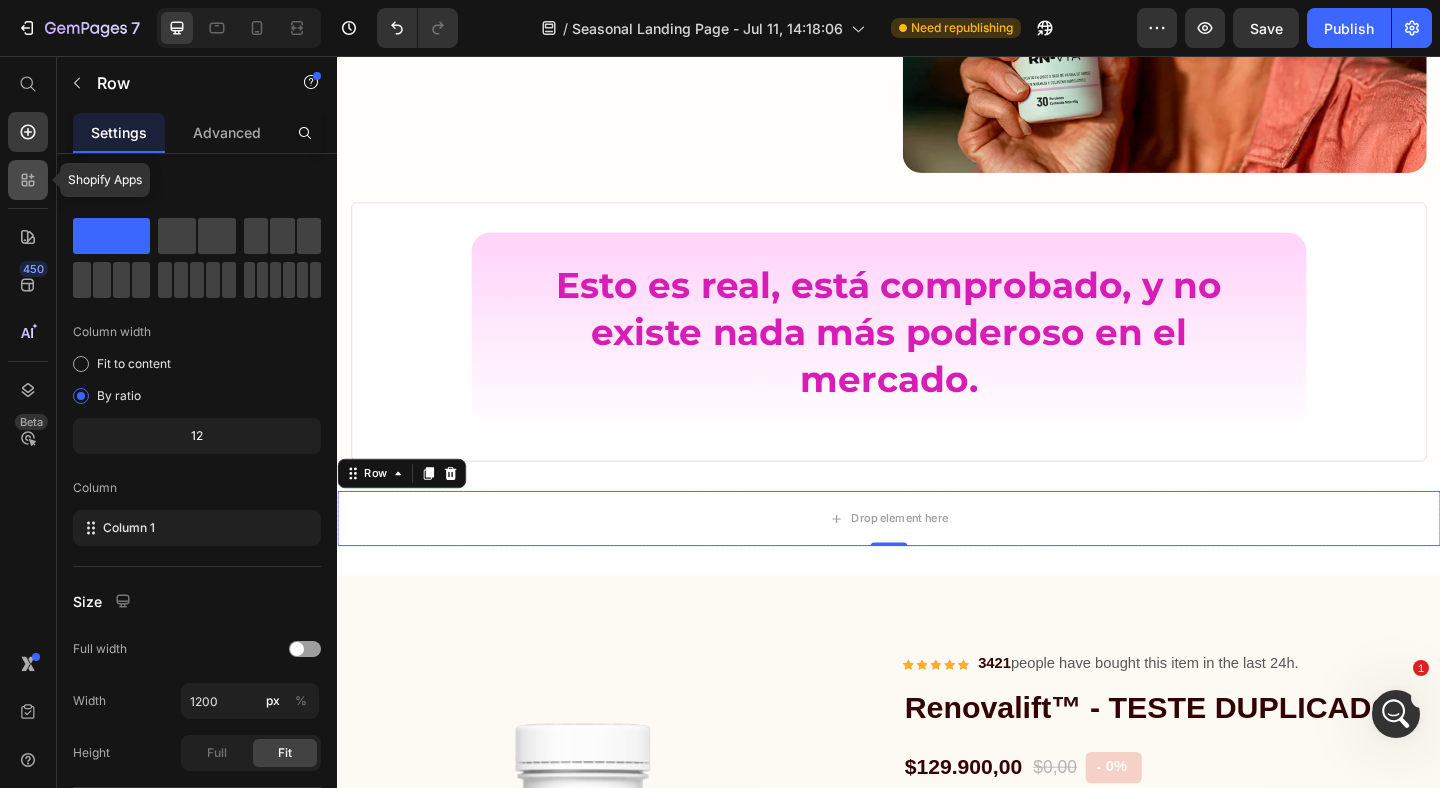 click 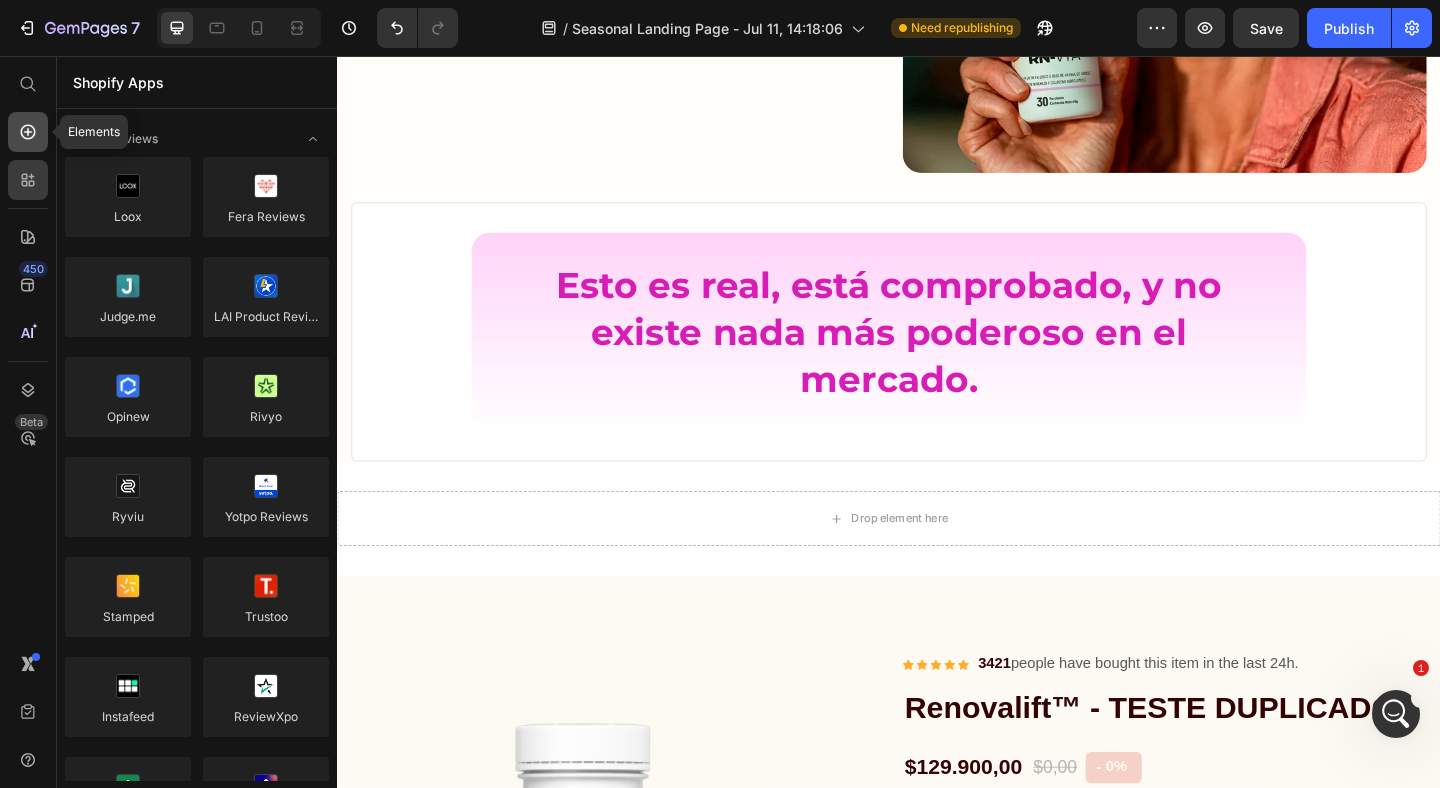 click 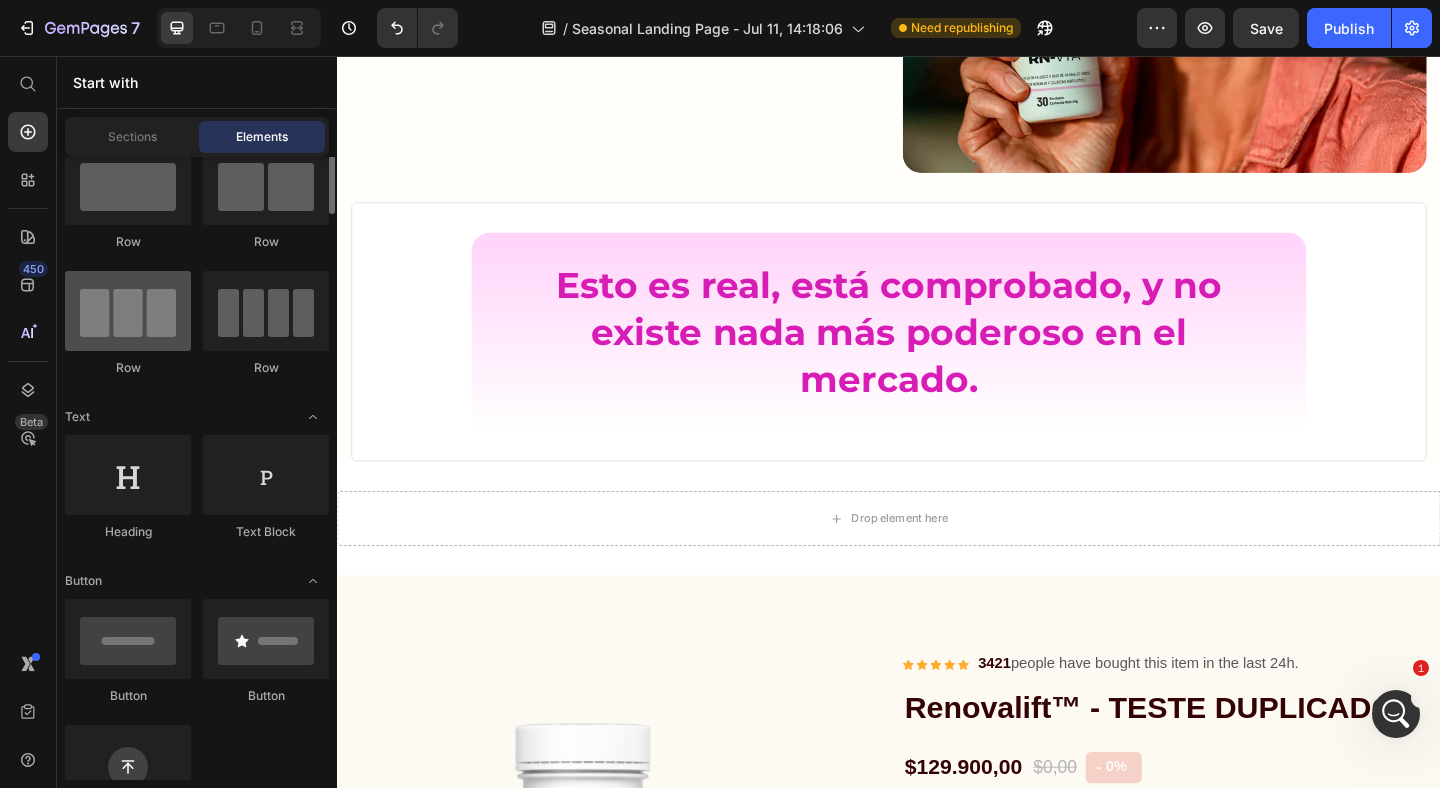 scroll, scrollTop: 57, scrollLeft: 0, axis: vertical 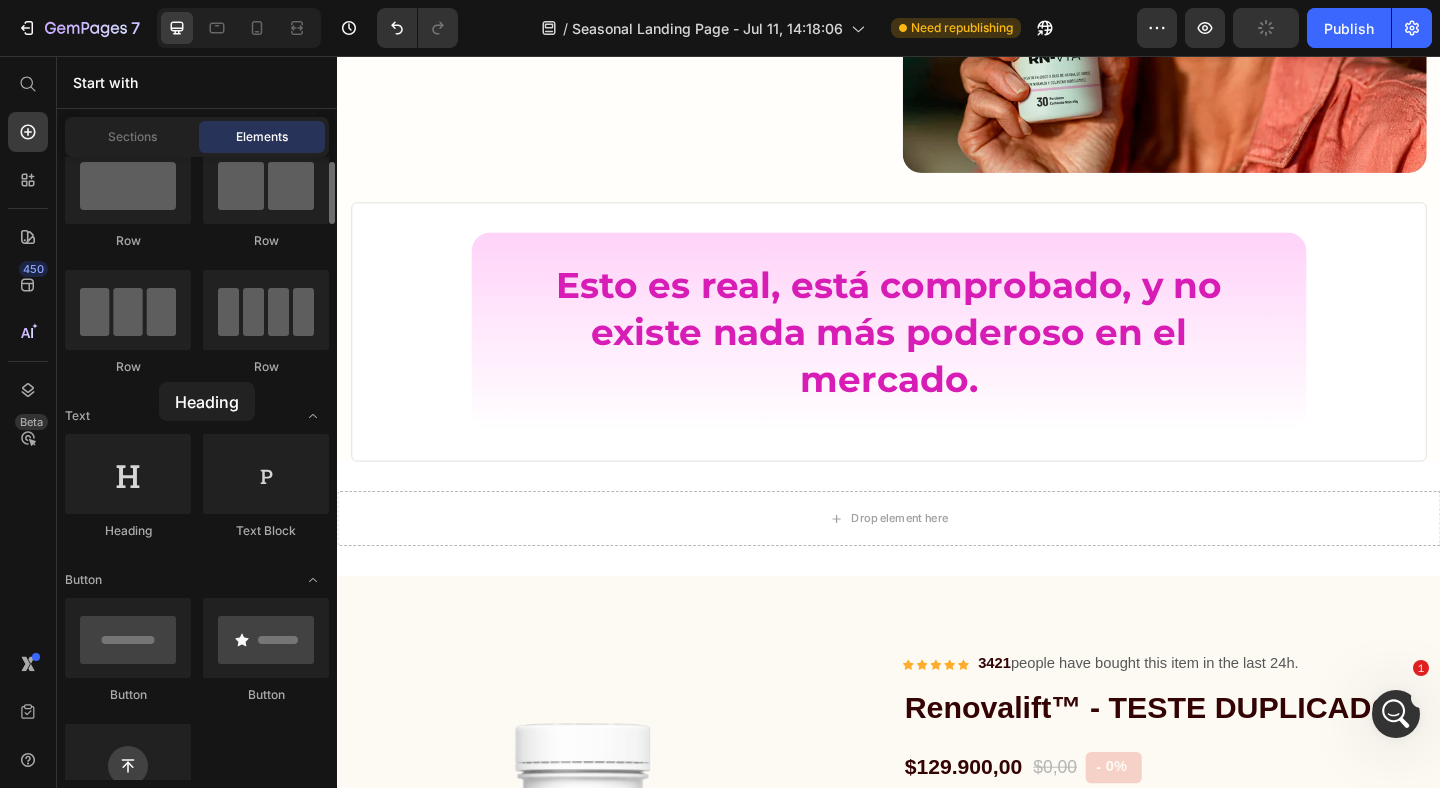 drag, startPoint x: 133, startPoint y: 473, endPoint x: 158, endPoint y: 382, distance: 94.371605 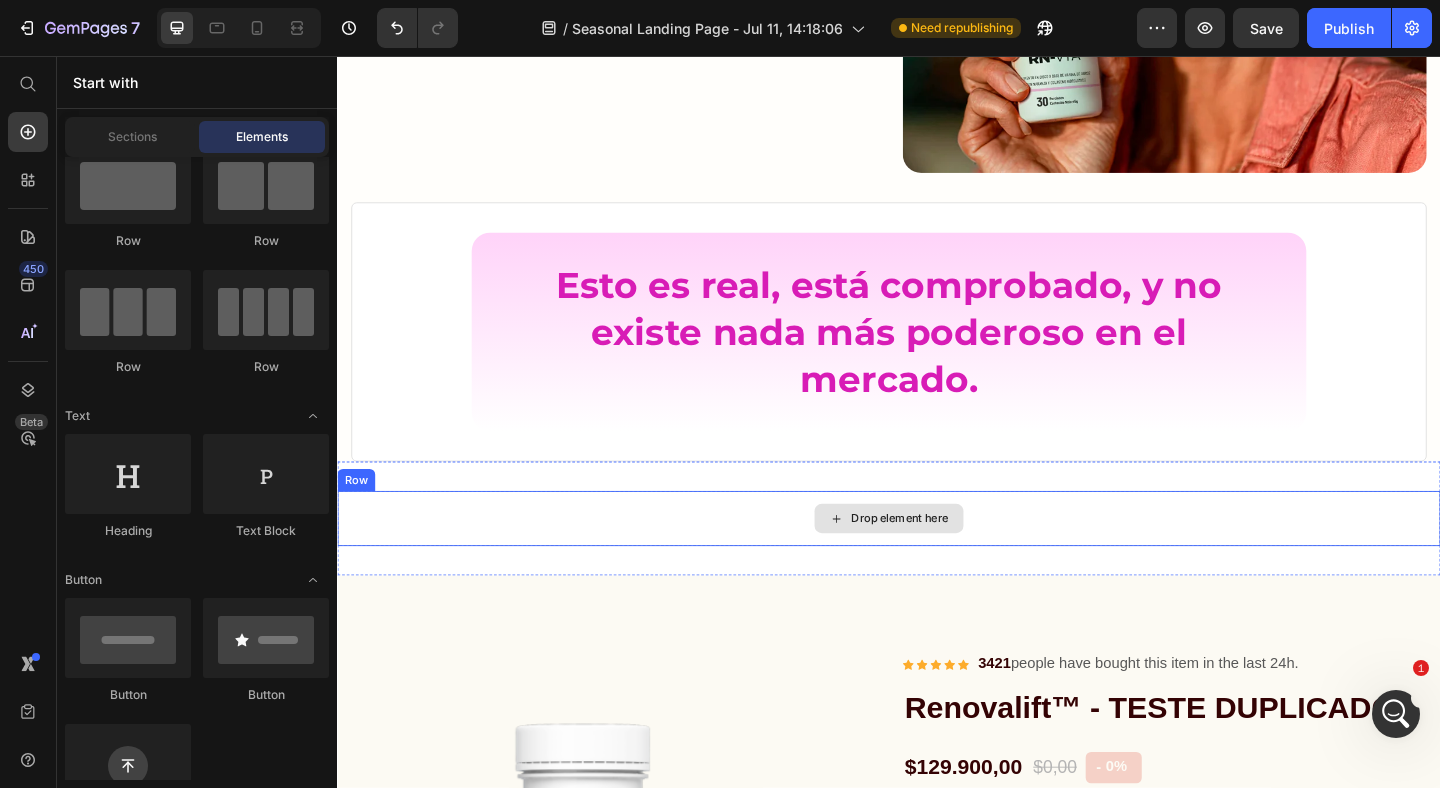 click on "Drop element here" at bounding box center [937, 559] 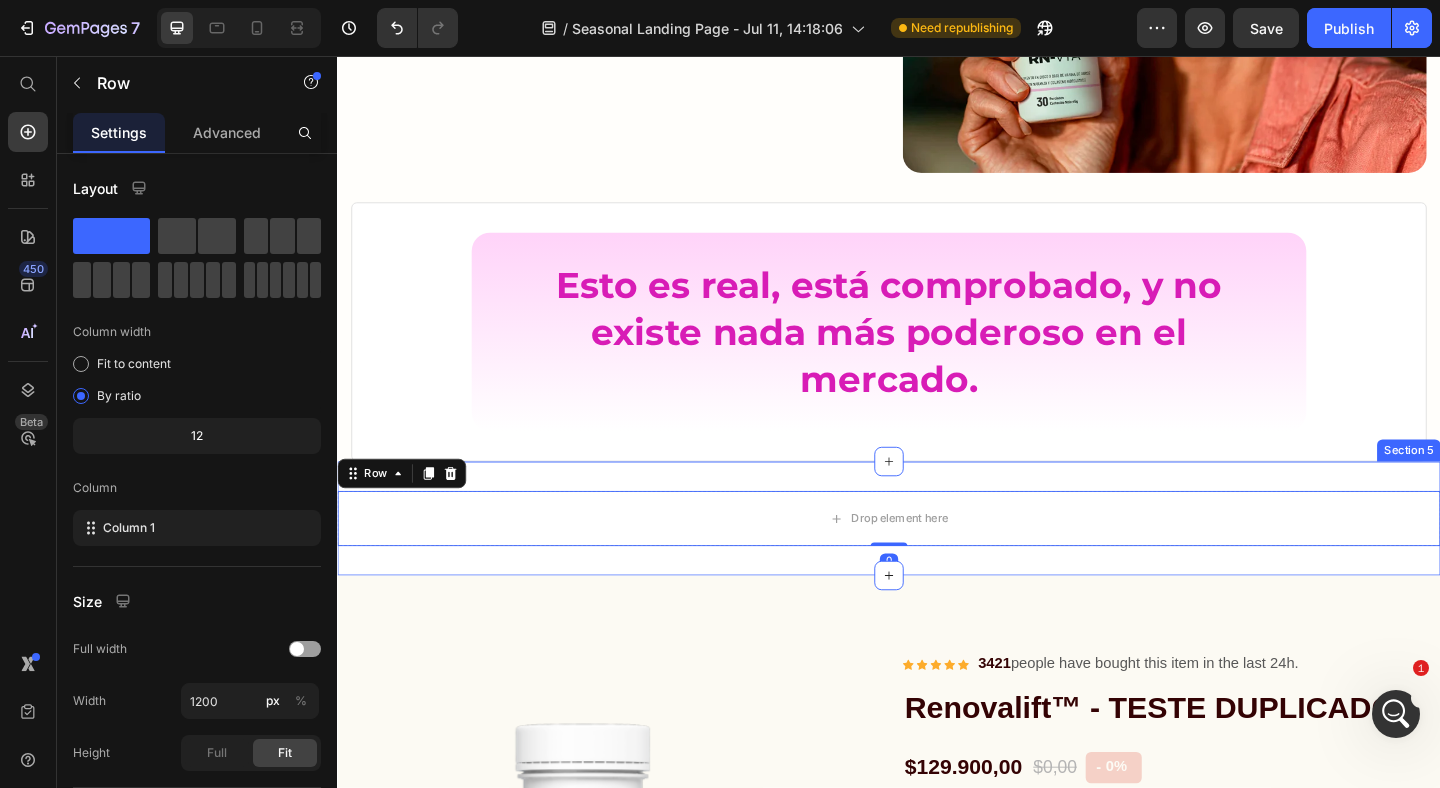 click on "Drop element here Row   0 Section 5" at bounding box center (937, 559) 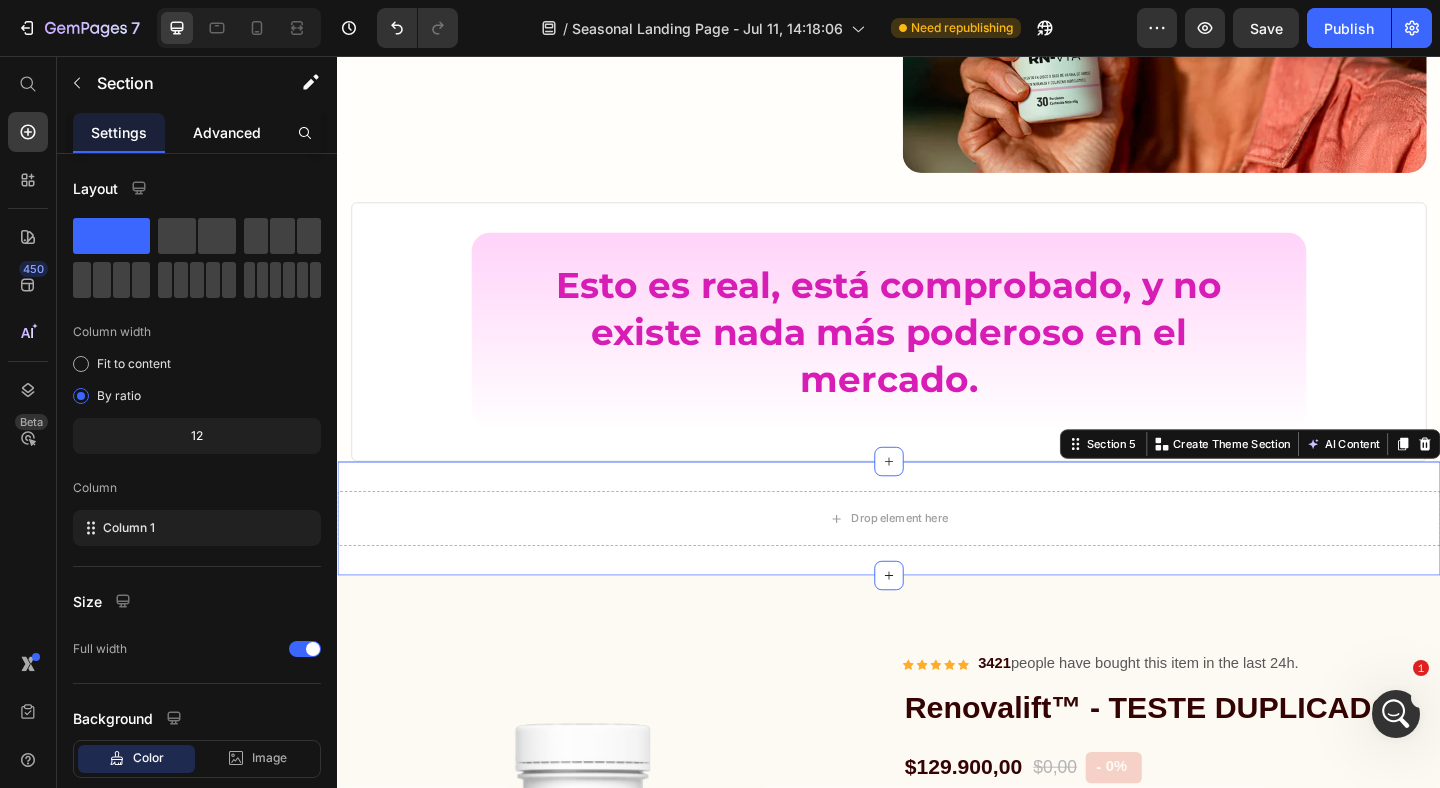 click on "Advanced" at bounding box center (227, 132) 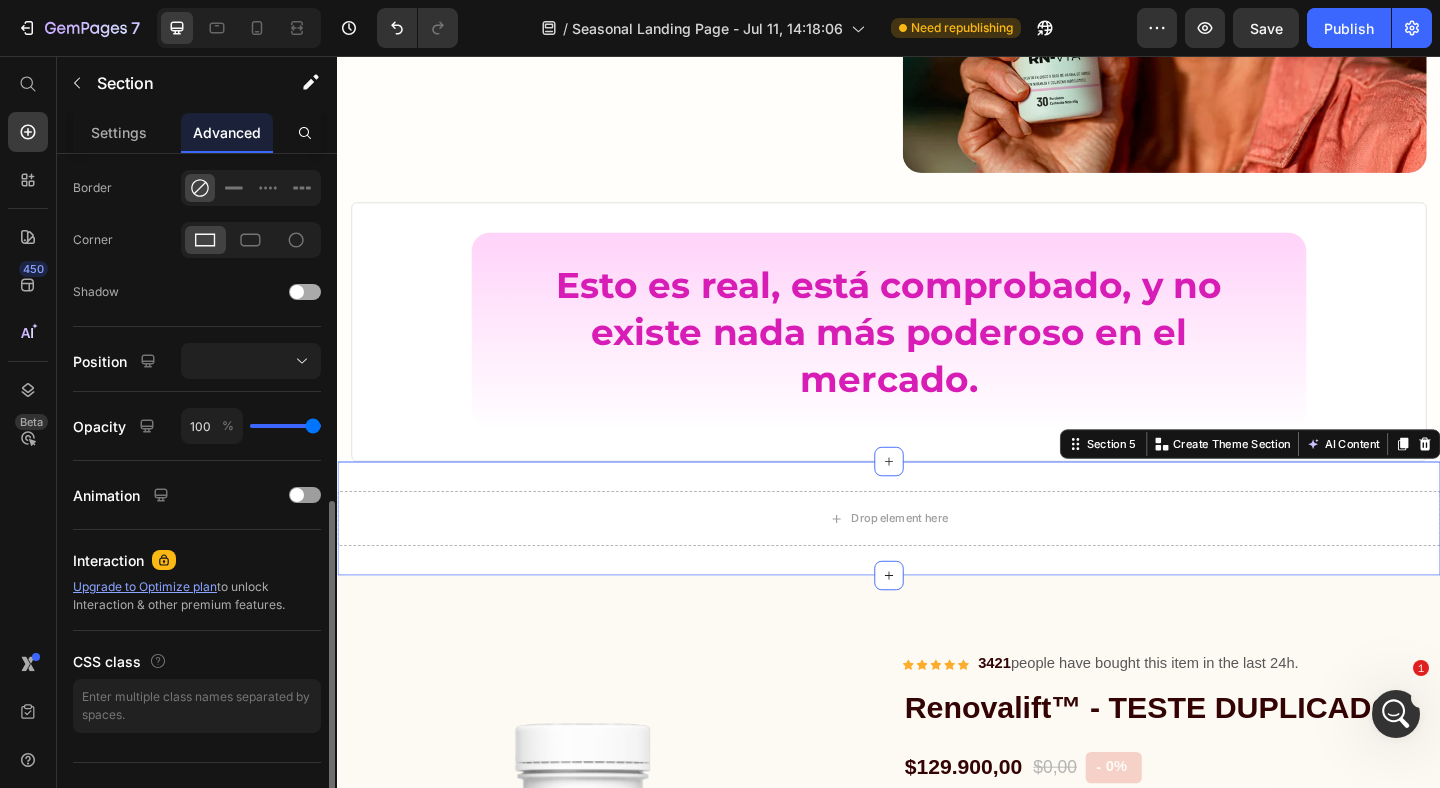 scroll, scrollTop: 578, scrollLeft: 0, axis: vertical 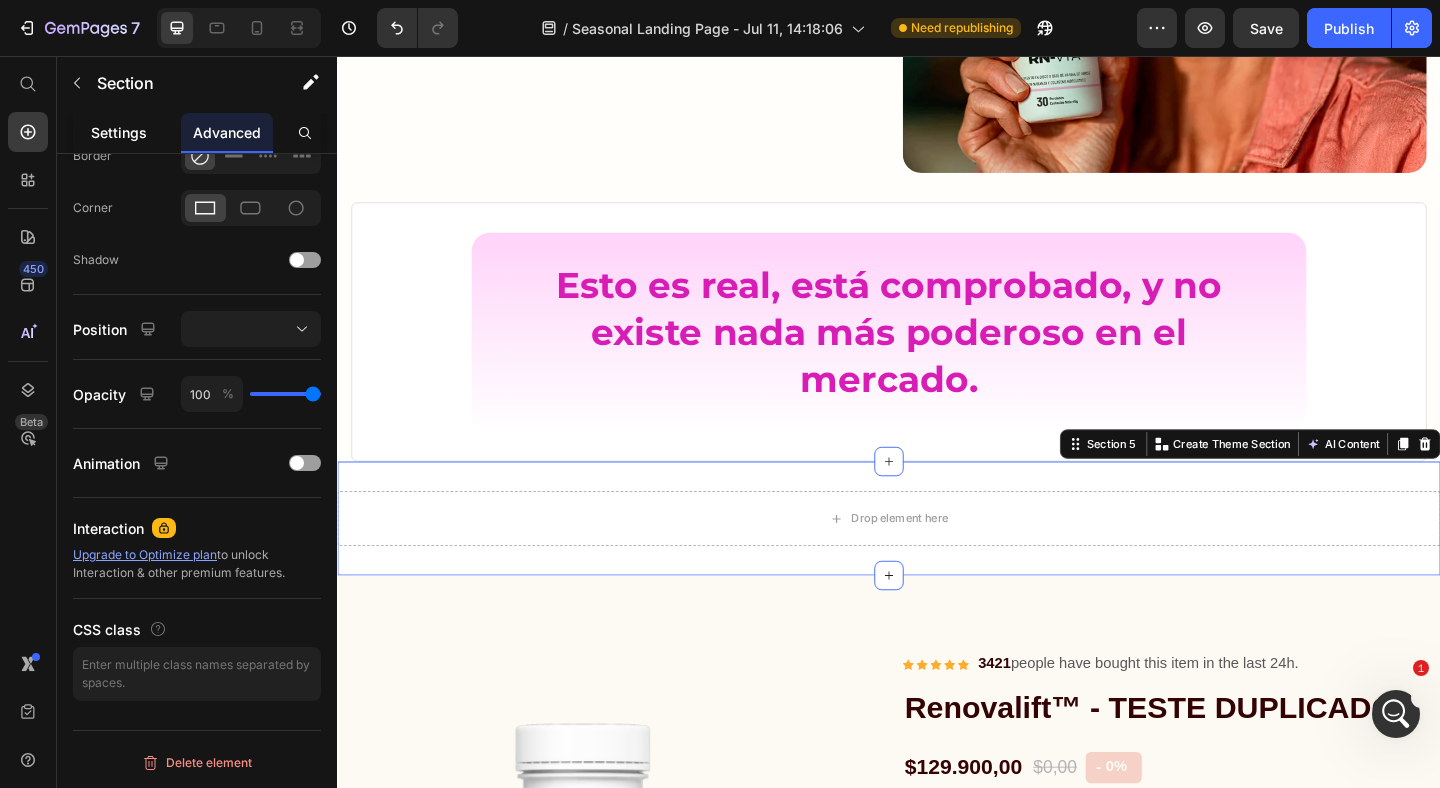 click on "Settings" at bounding box center [119, 132] 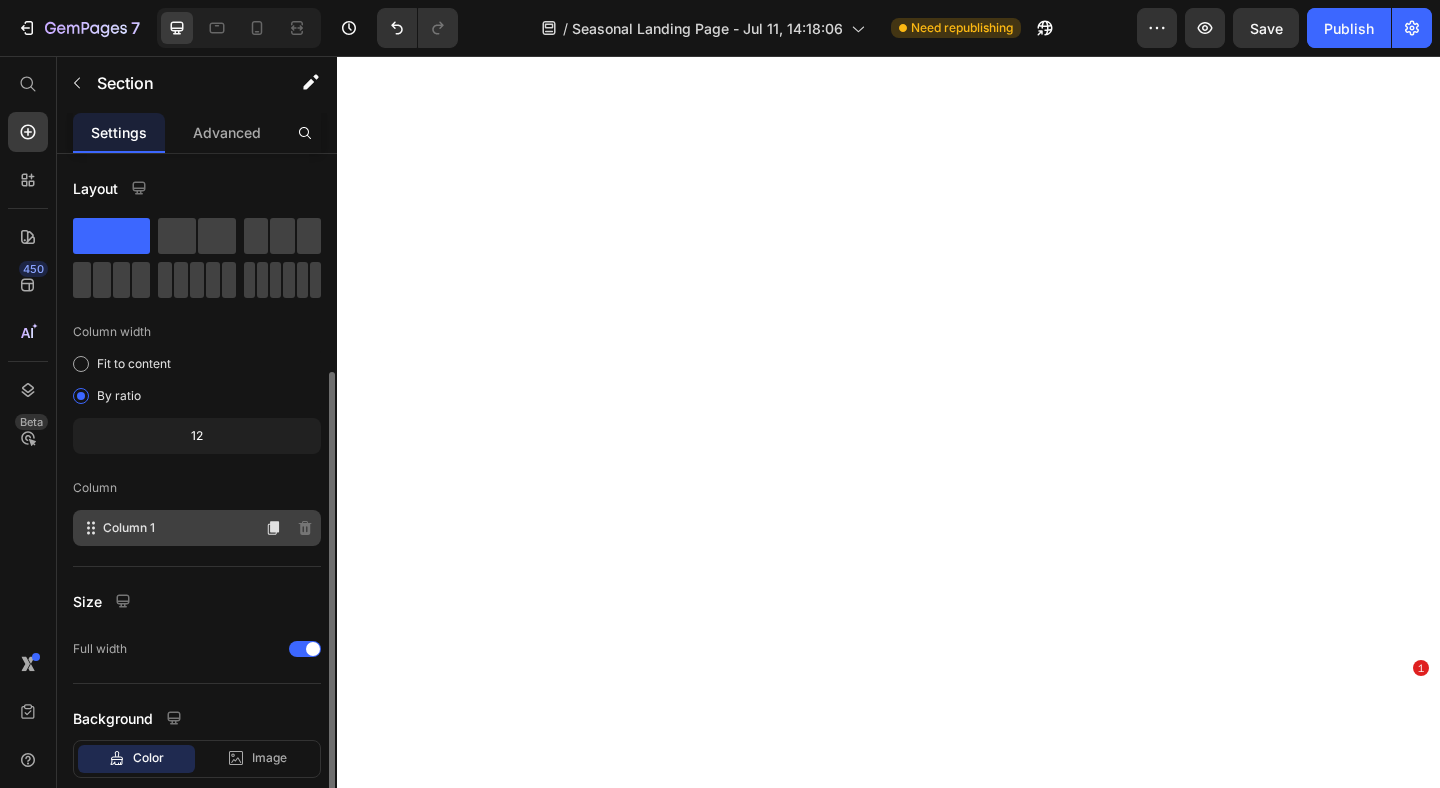 scroll, scrollTop: 0, scrollLeft: 0, axis: both 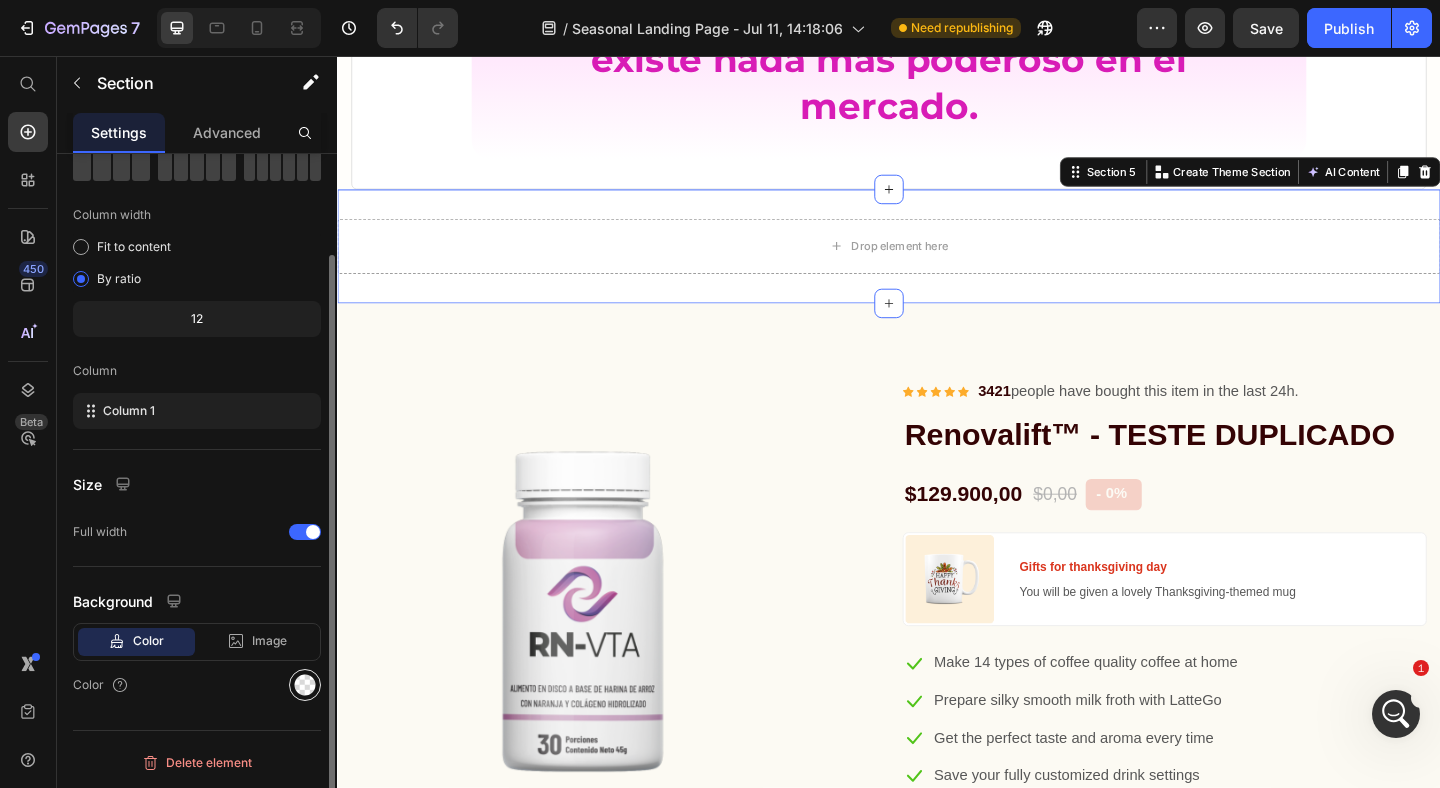 click at bounding box center [305, 685] 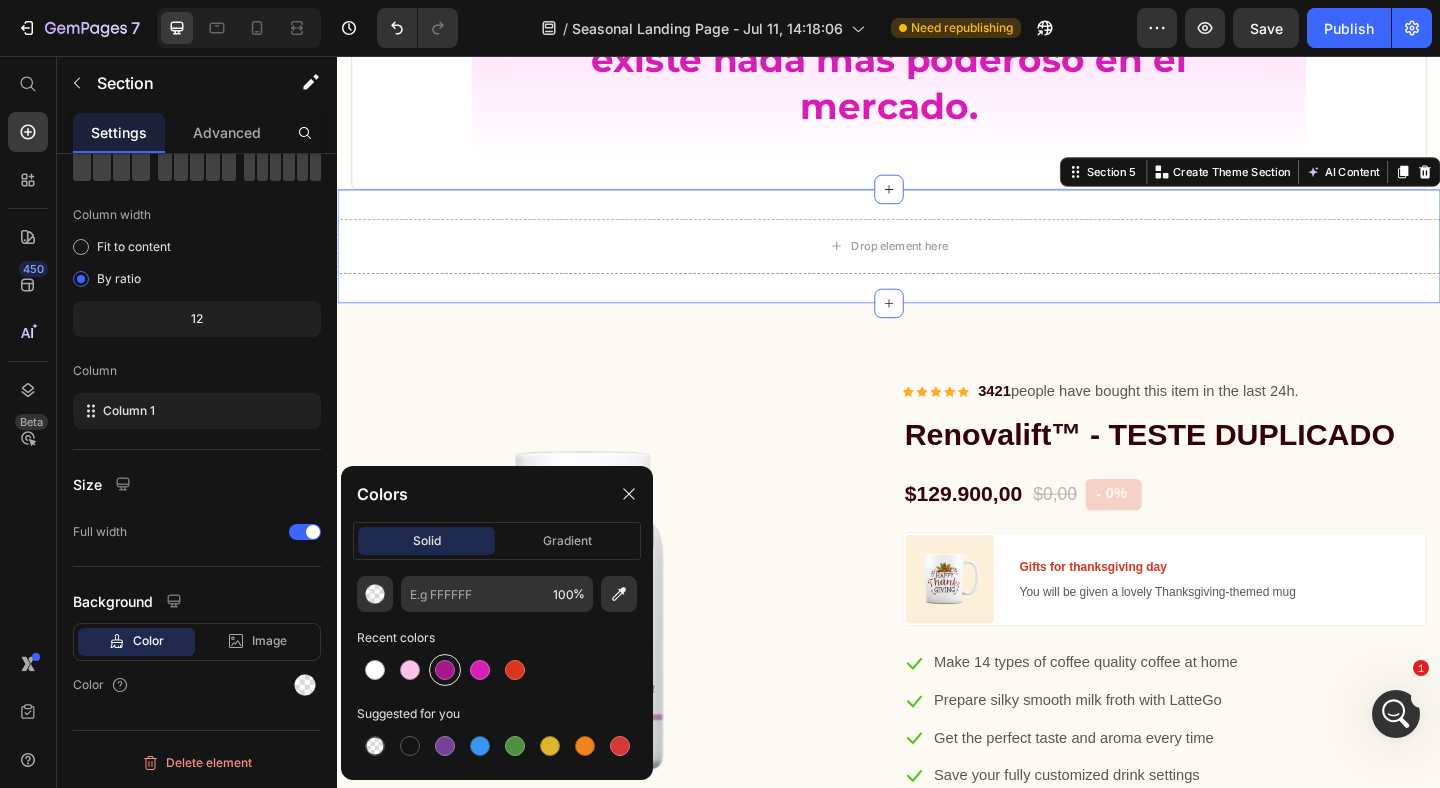 click at bounding box center [445, 670] 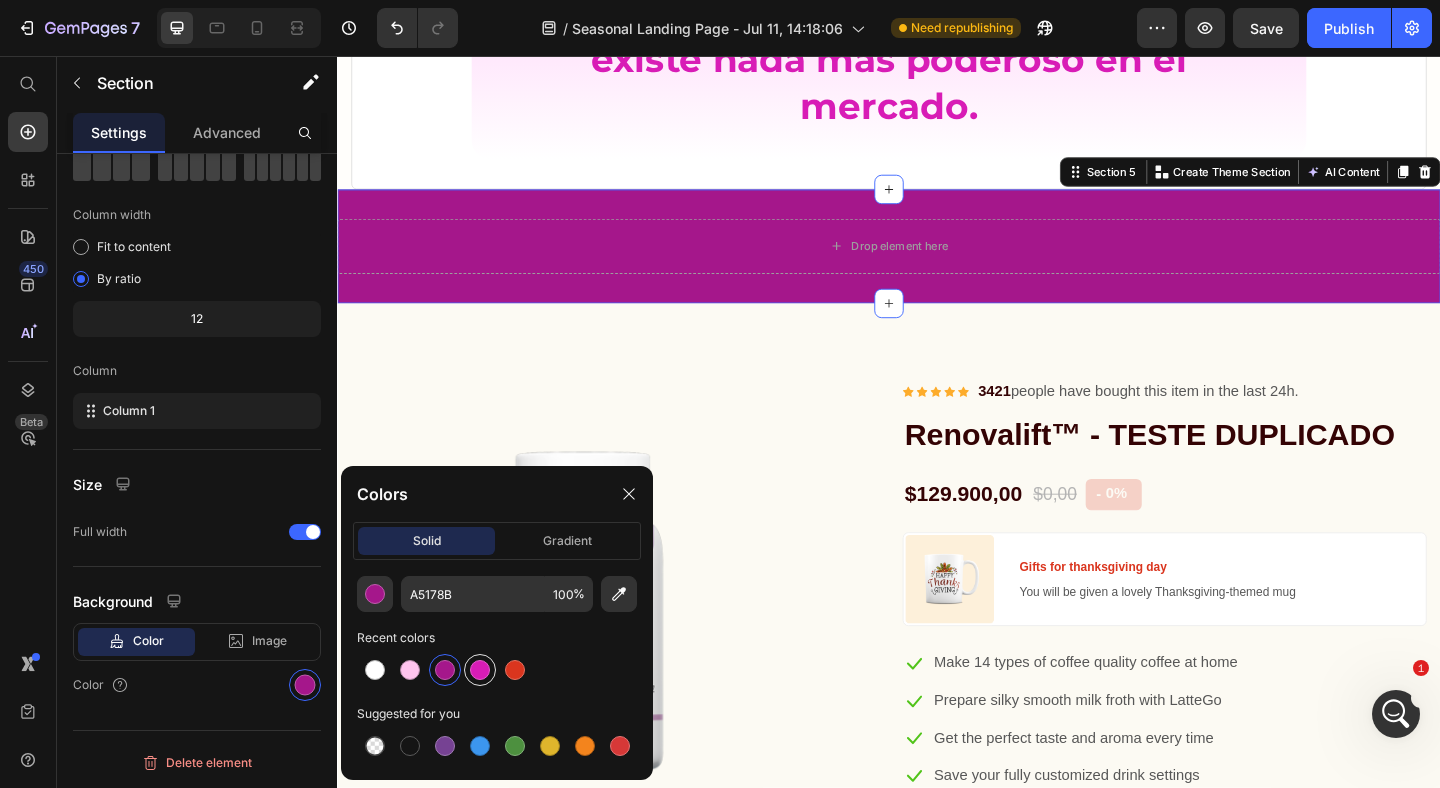 click at bounding box center [480, 670] 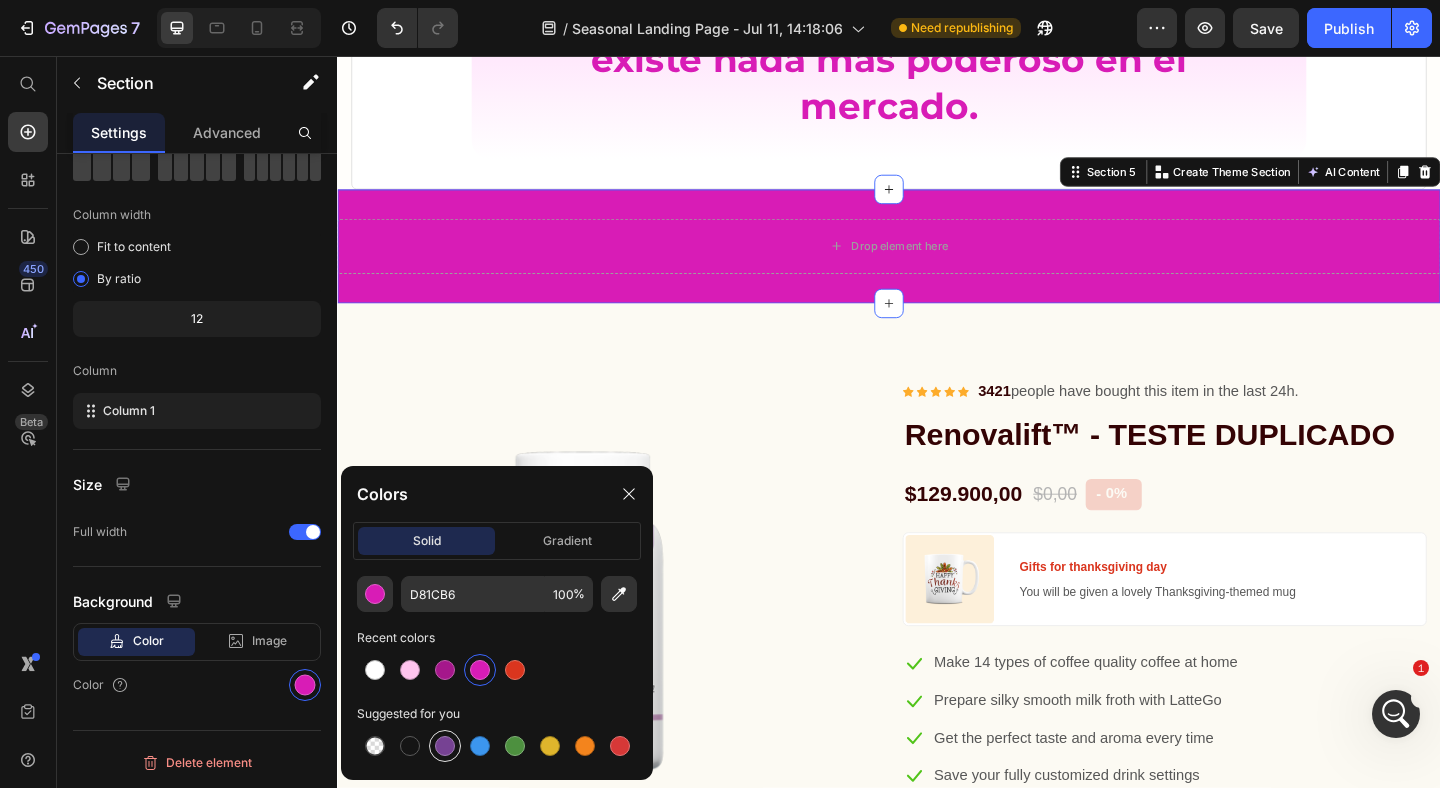 click at bounding box center (445, 746) 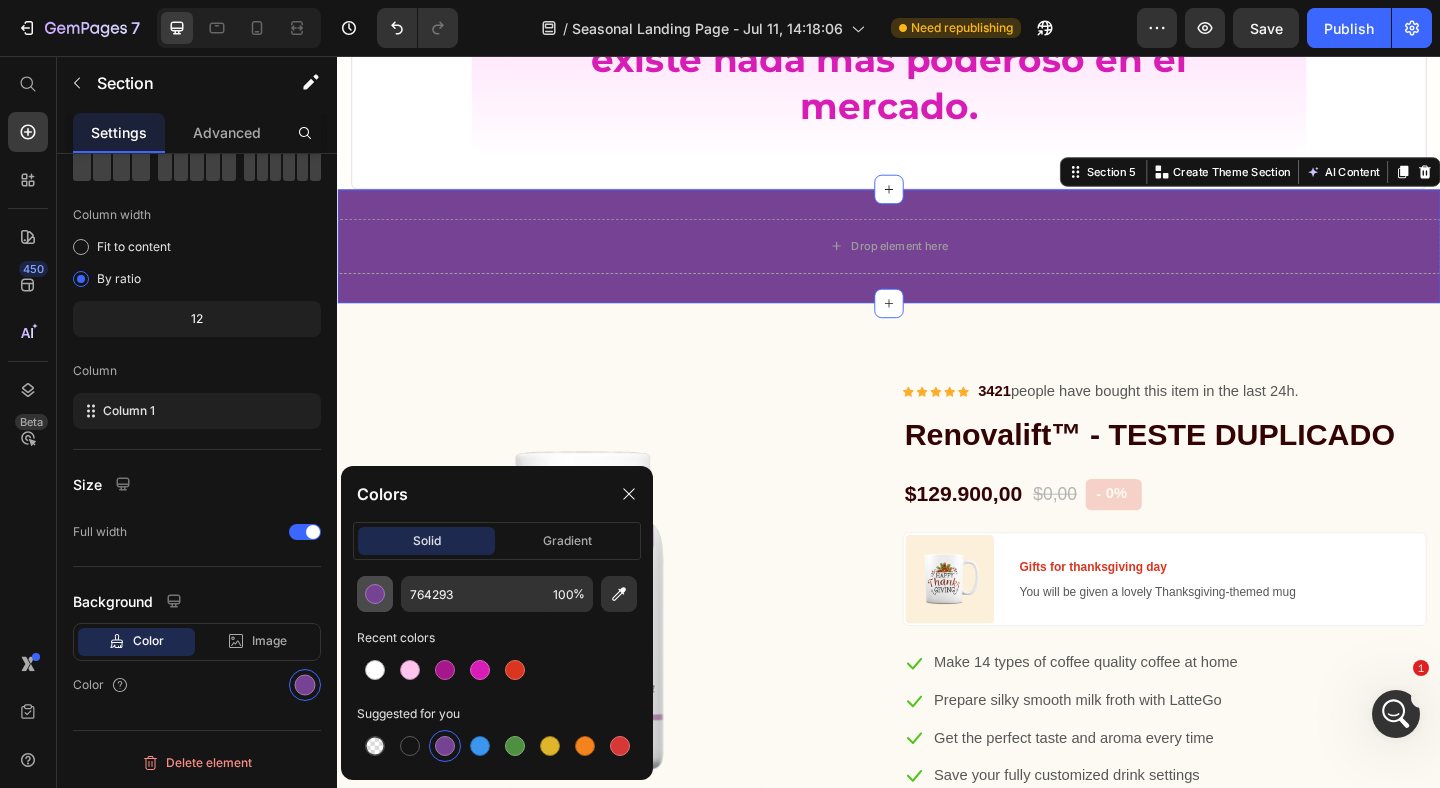 click at bounding box center [375, 594] 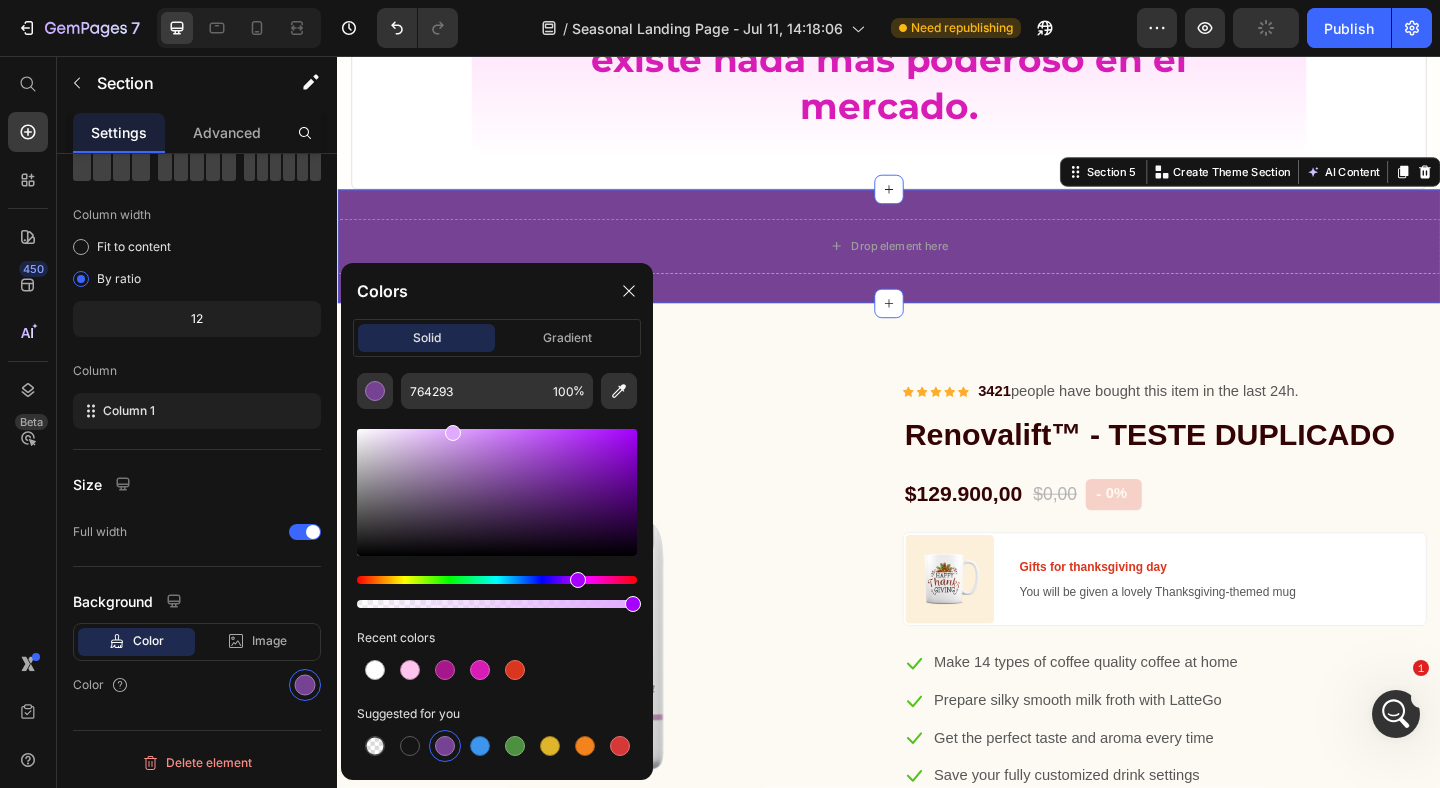 drag, startPoint x: 512, startPoint y: 466, endPoint x: 450, endPoint y: 428, distance: 72.718636 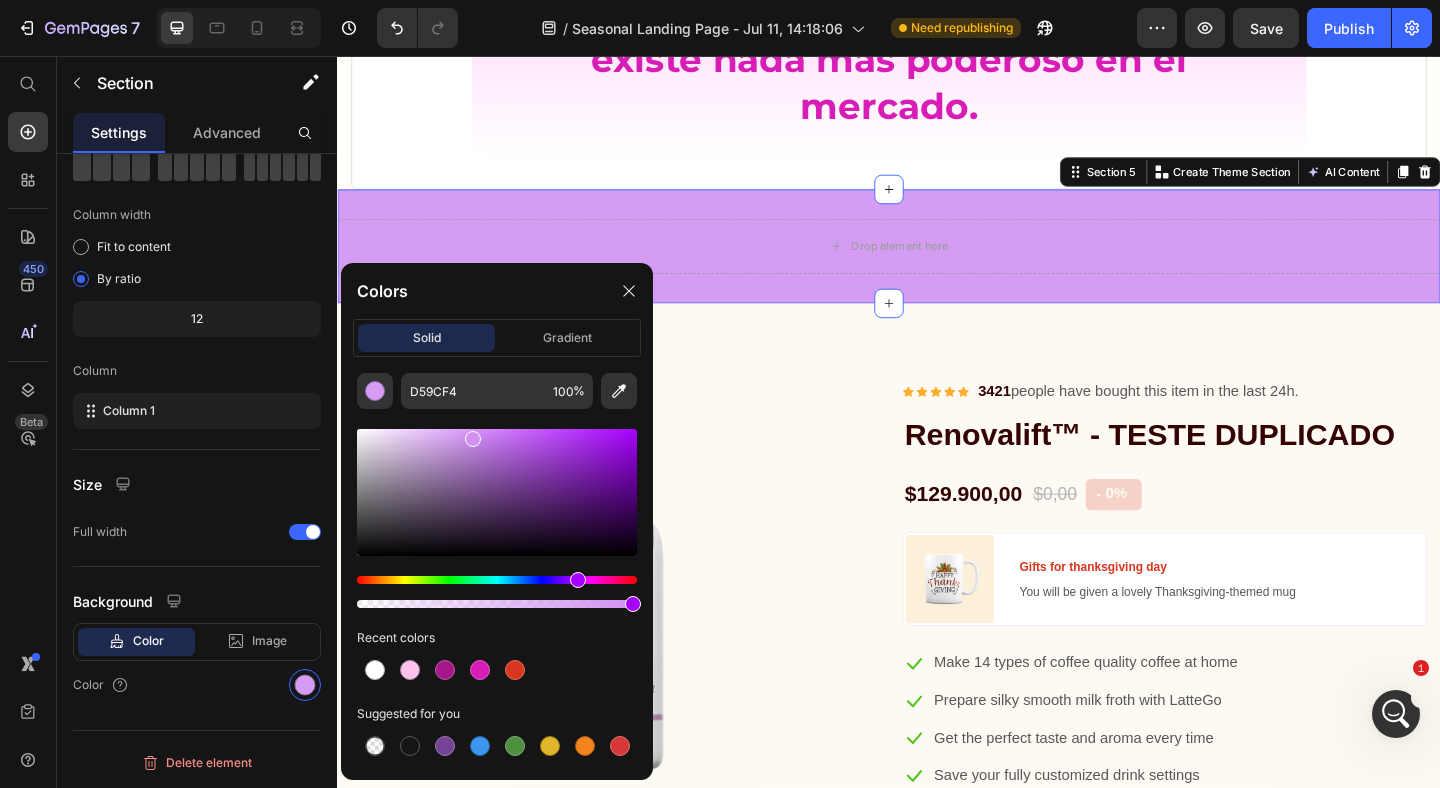 click at bounding box center (473, 439) 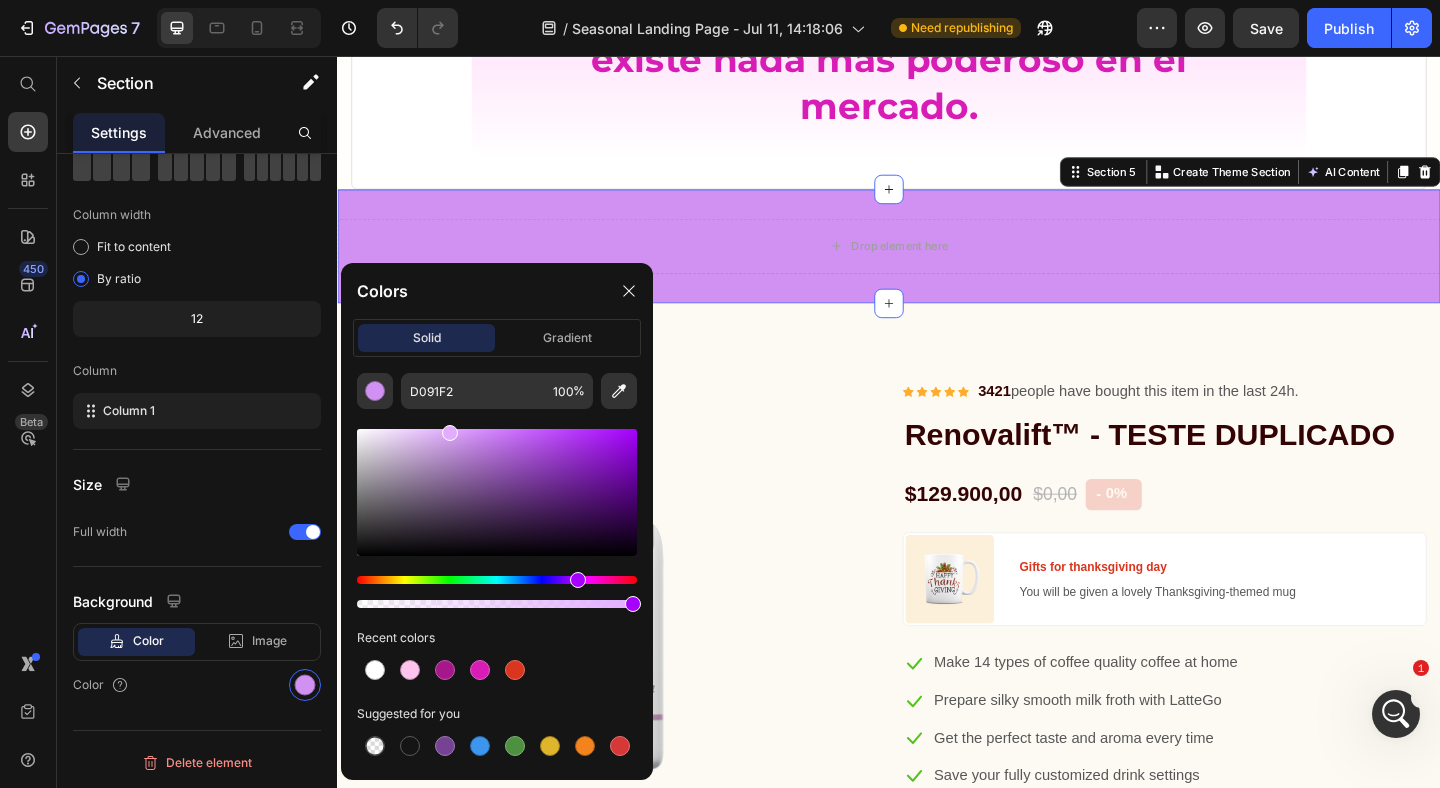 drag, startPoint x: 469, startPoint y: 435, endPoint x: 447, endPoint y: 422, distance: 25.553865 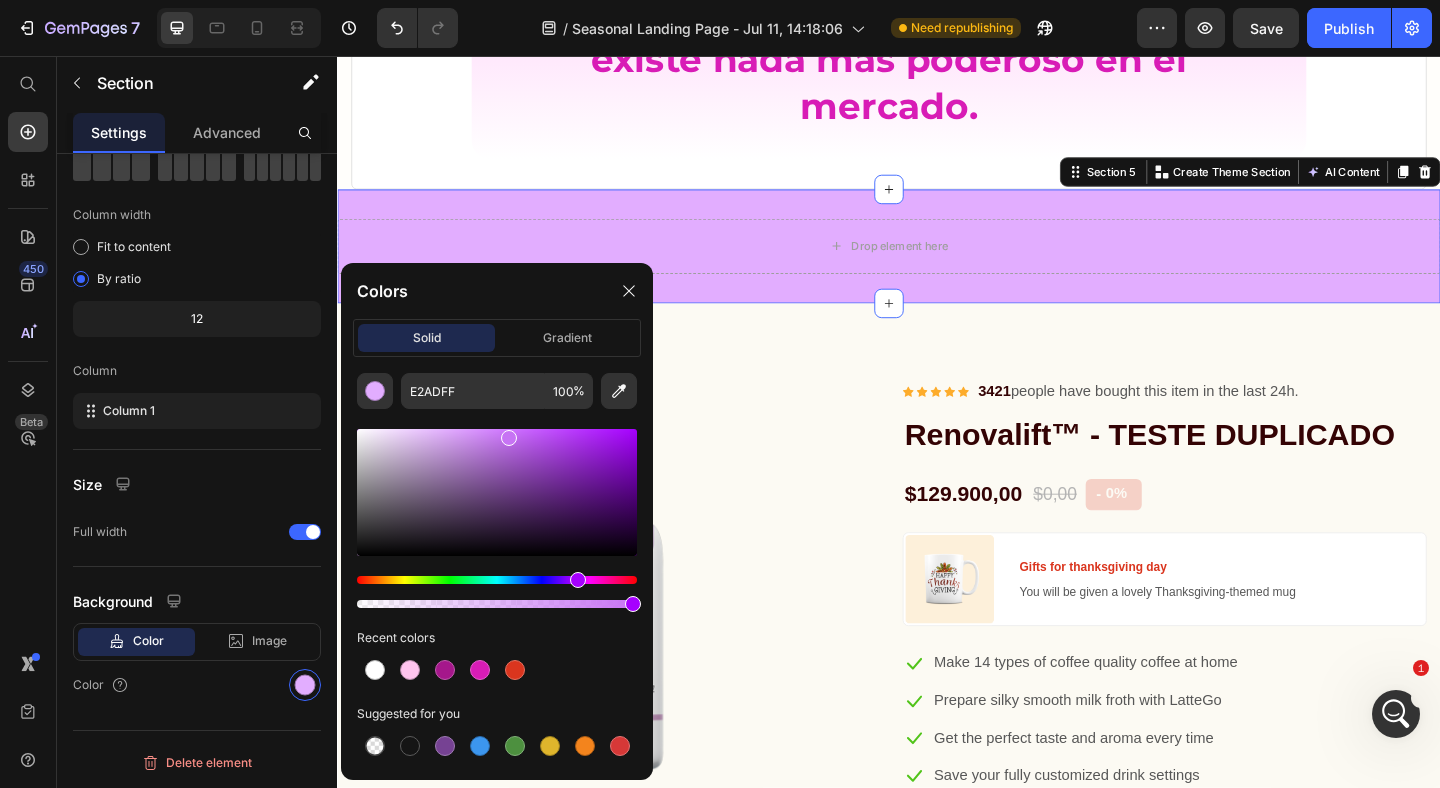 click at bounding box center (497, 492) 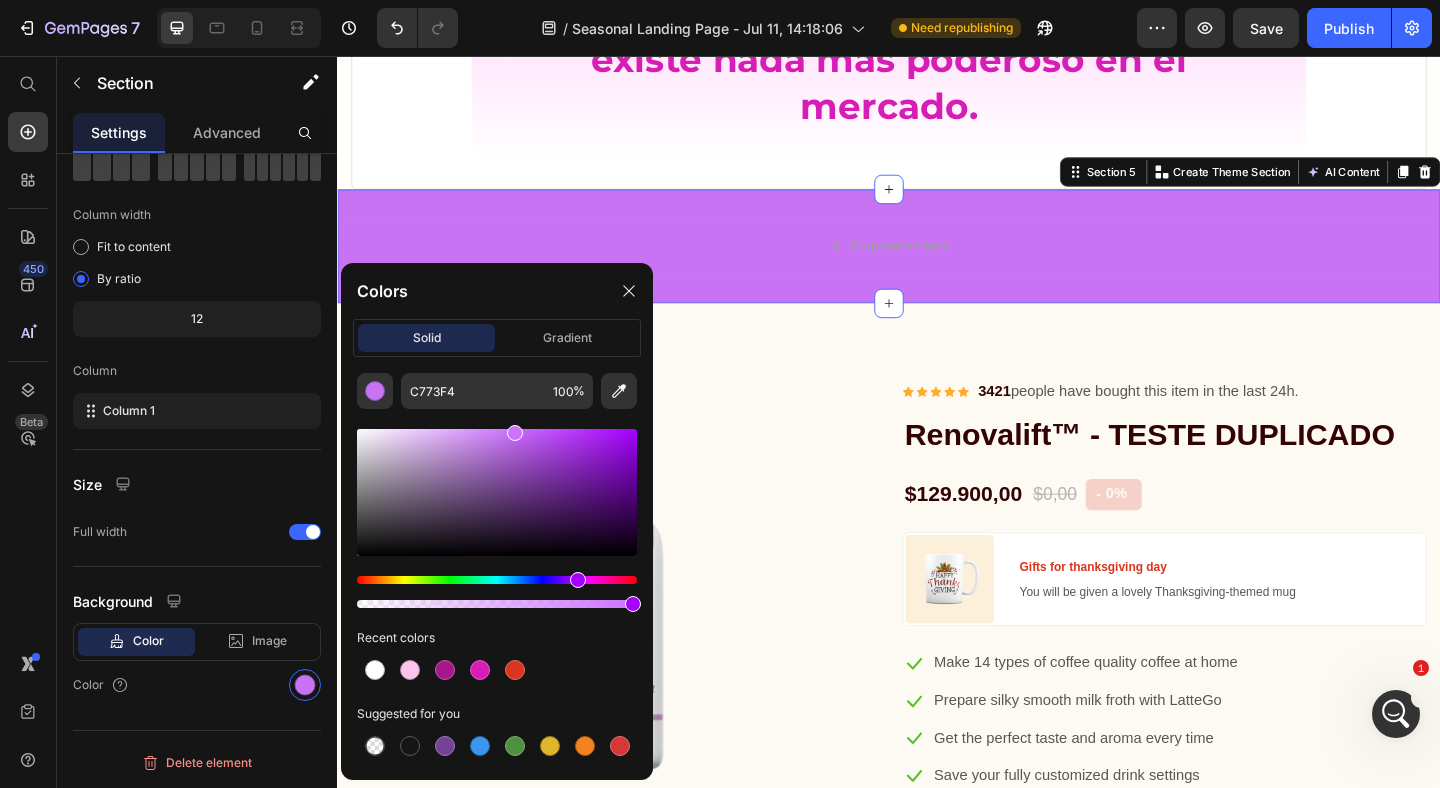 drag, startPoint x: 508, startPoint y: 433, endPoint x: 512, endPoint y: 417, distance: 16.492422 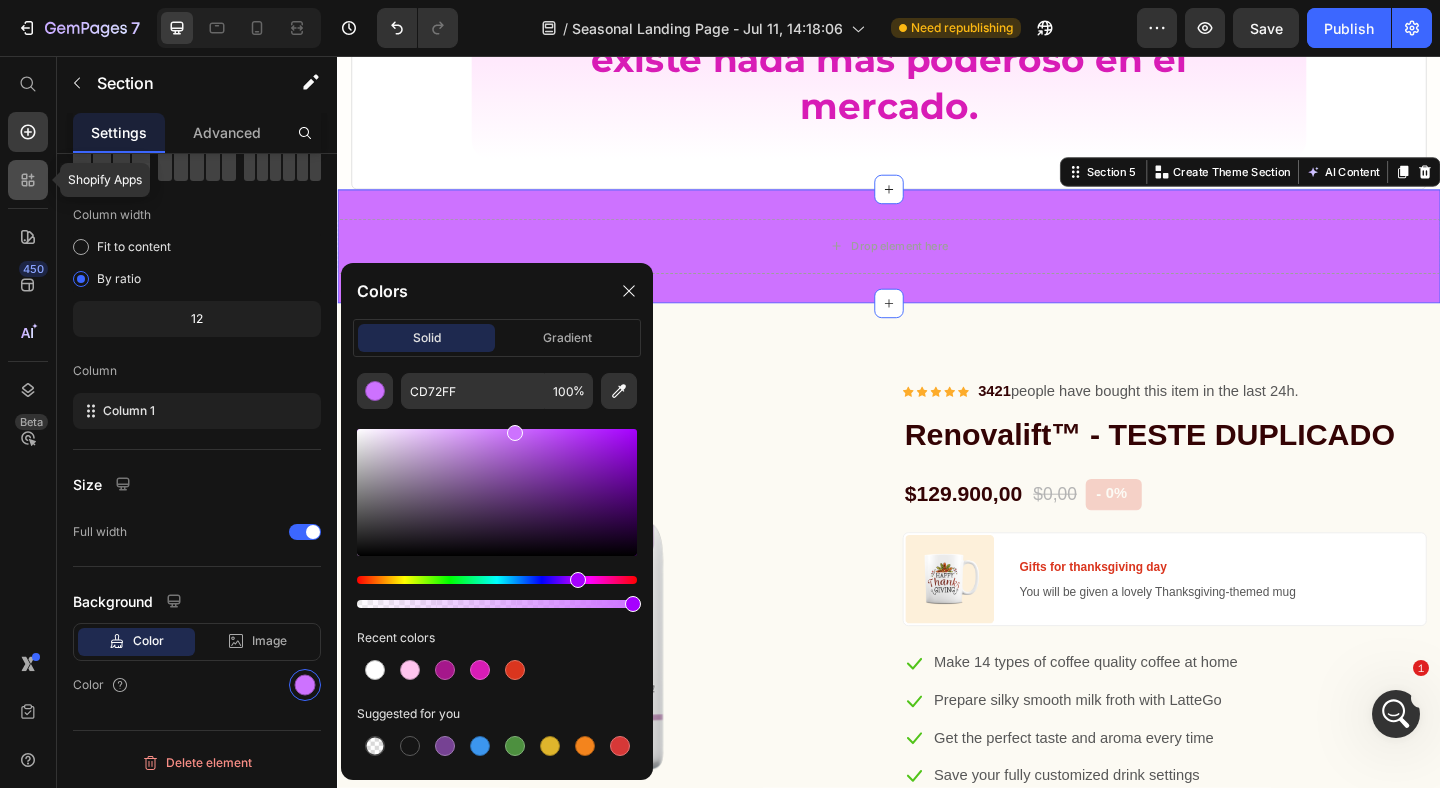 click 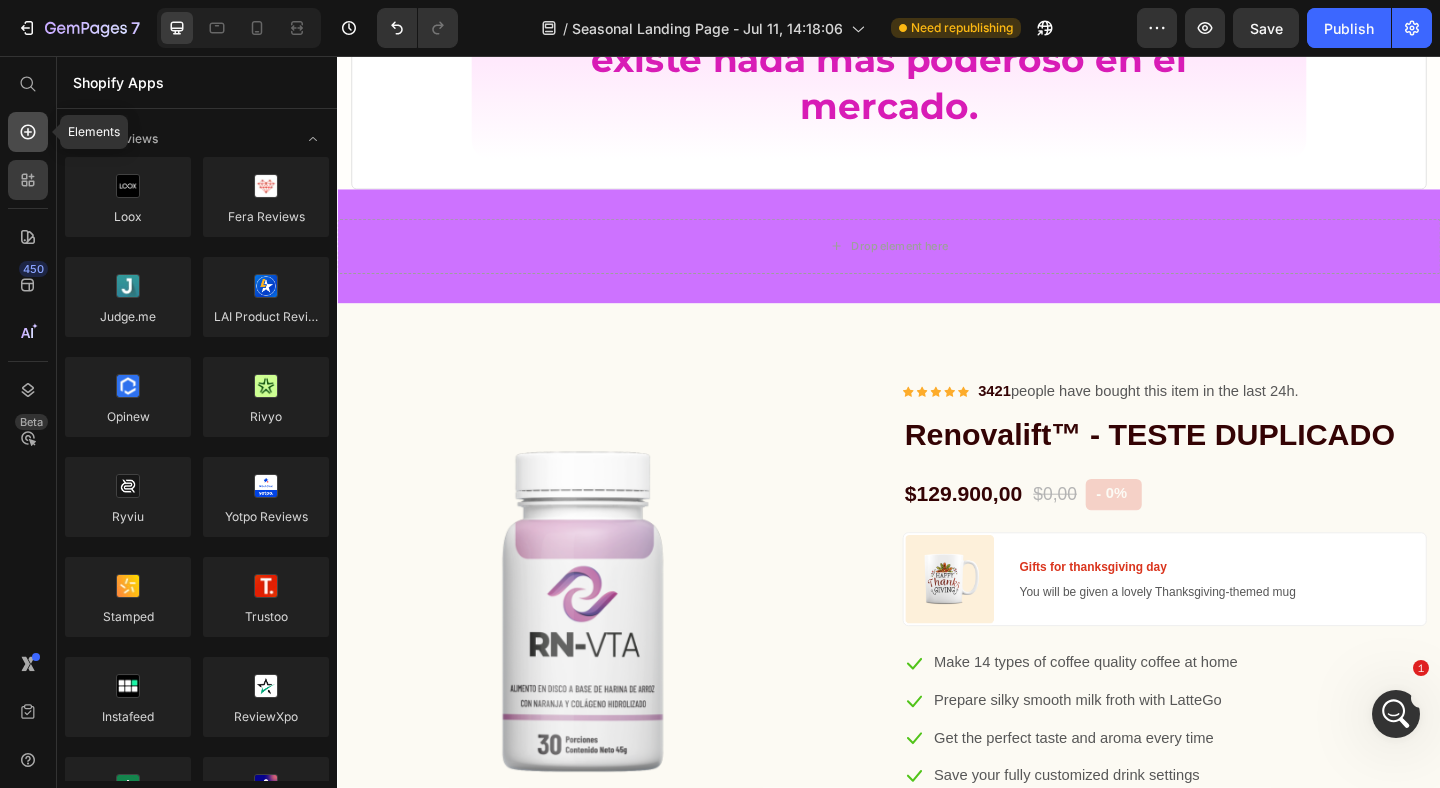 click 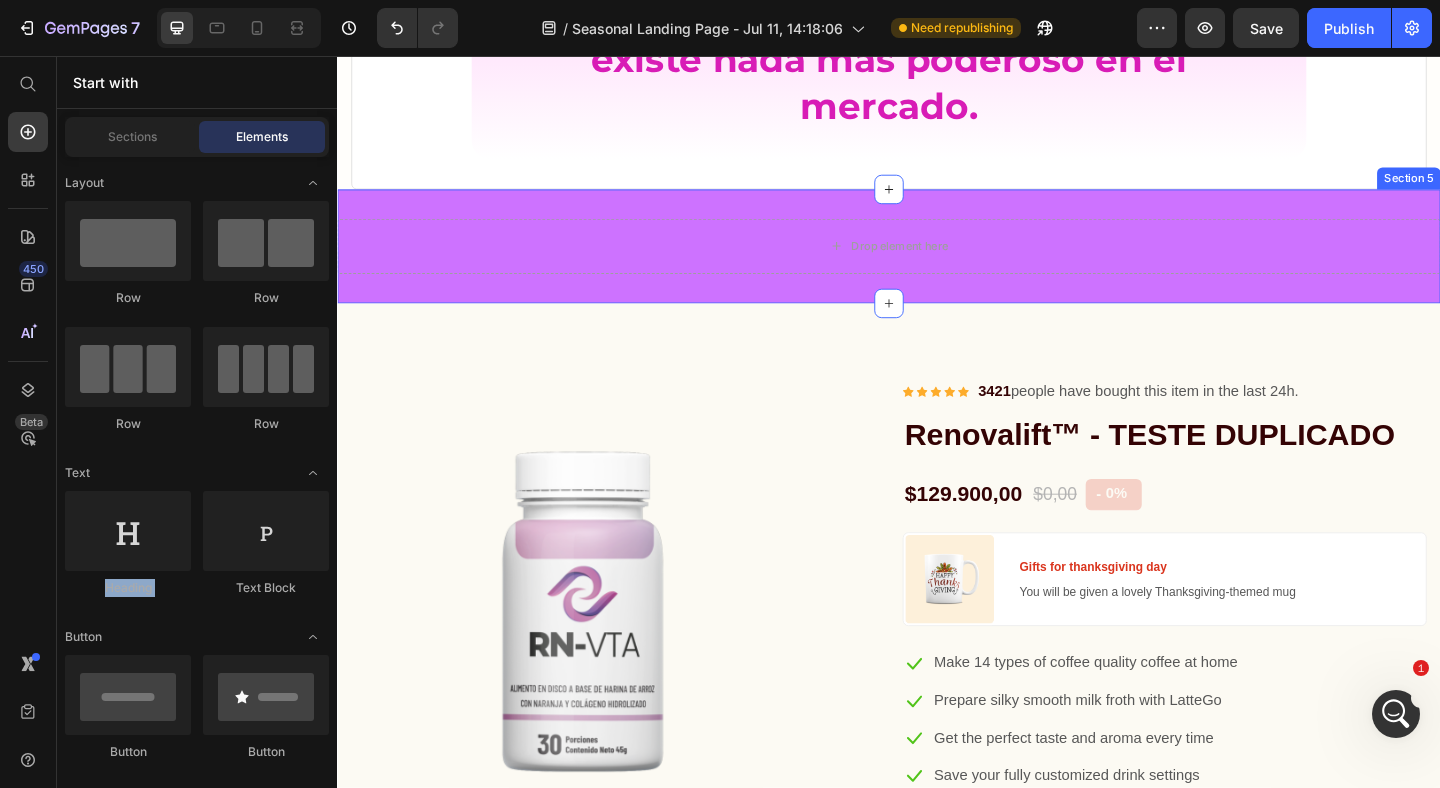 drag, startPoint x: 462, startPoint y: 487, endPoint x: 796, endPoint y: 592, distance: 350.1157 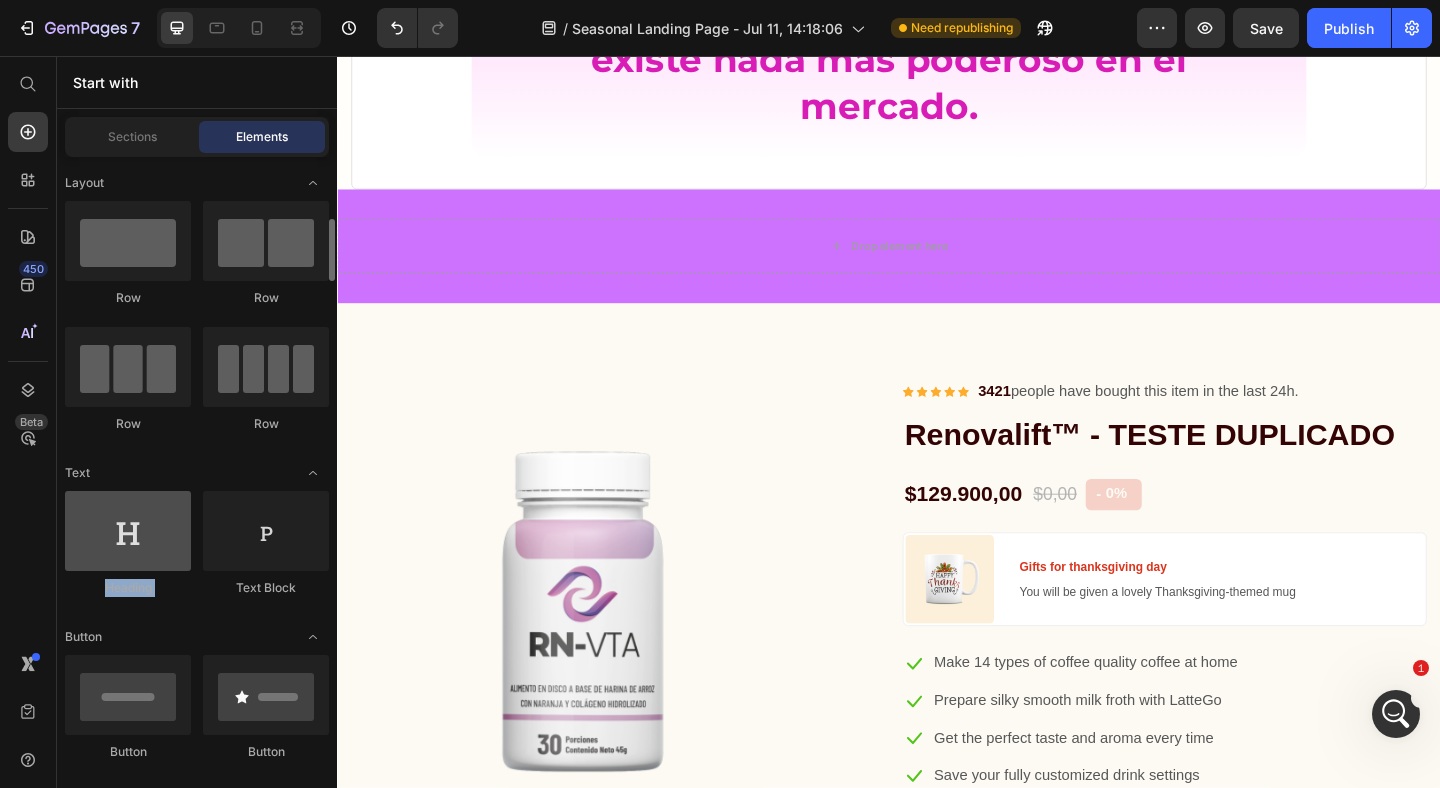 click at bounding box center (128, 531) 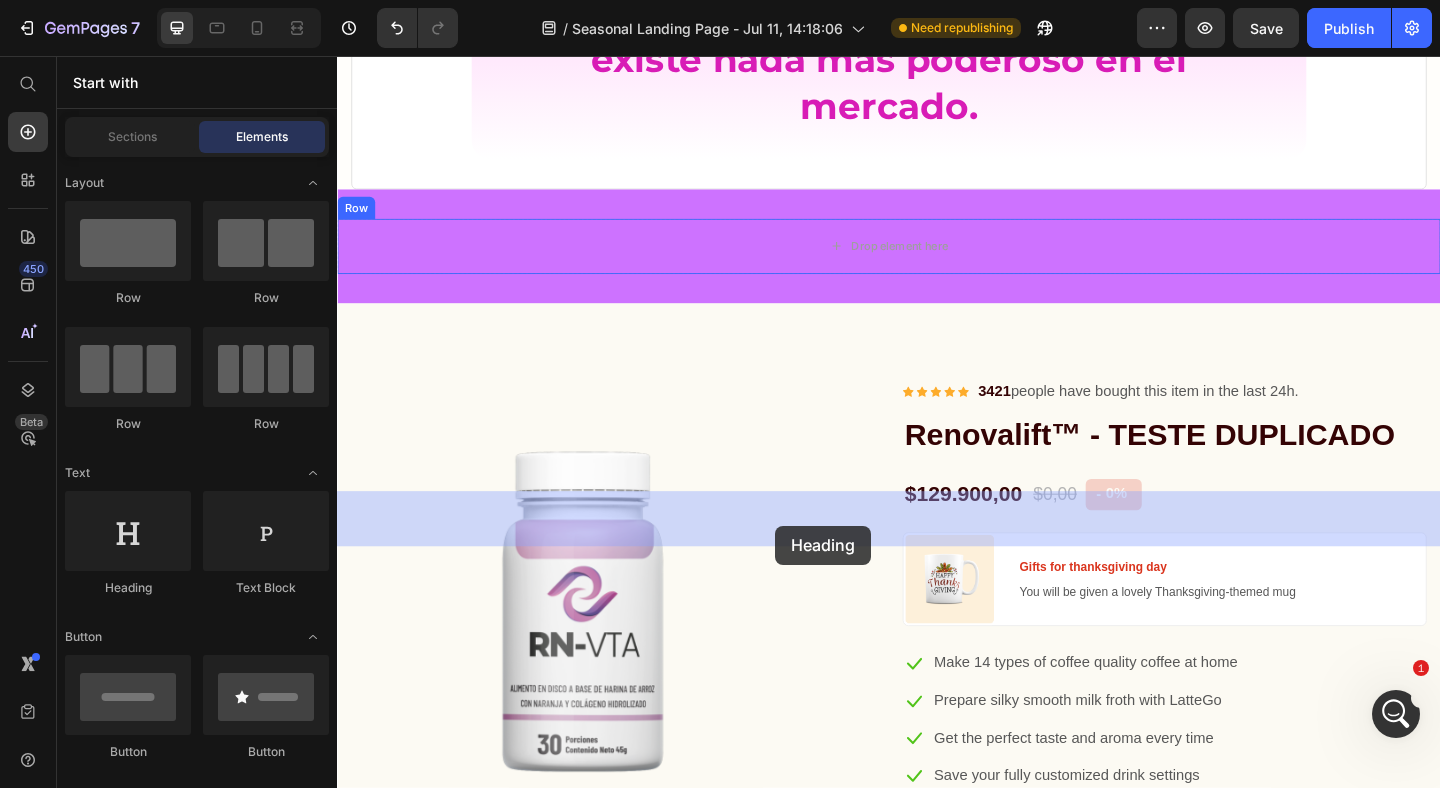 drag, startPoint x: 461, startPoint y: 539, endPoint x: 814, endPoint y: 567, distance: 354.10873 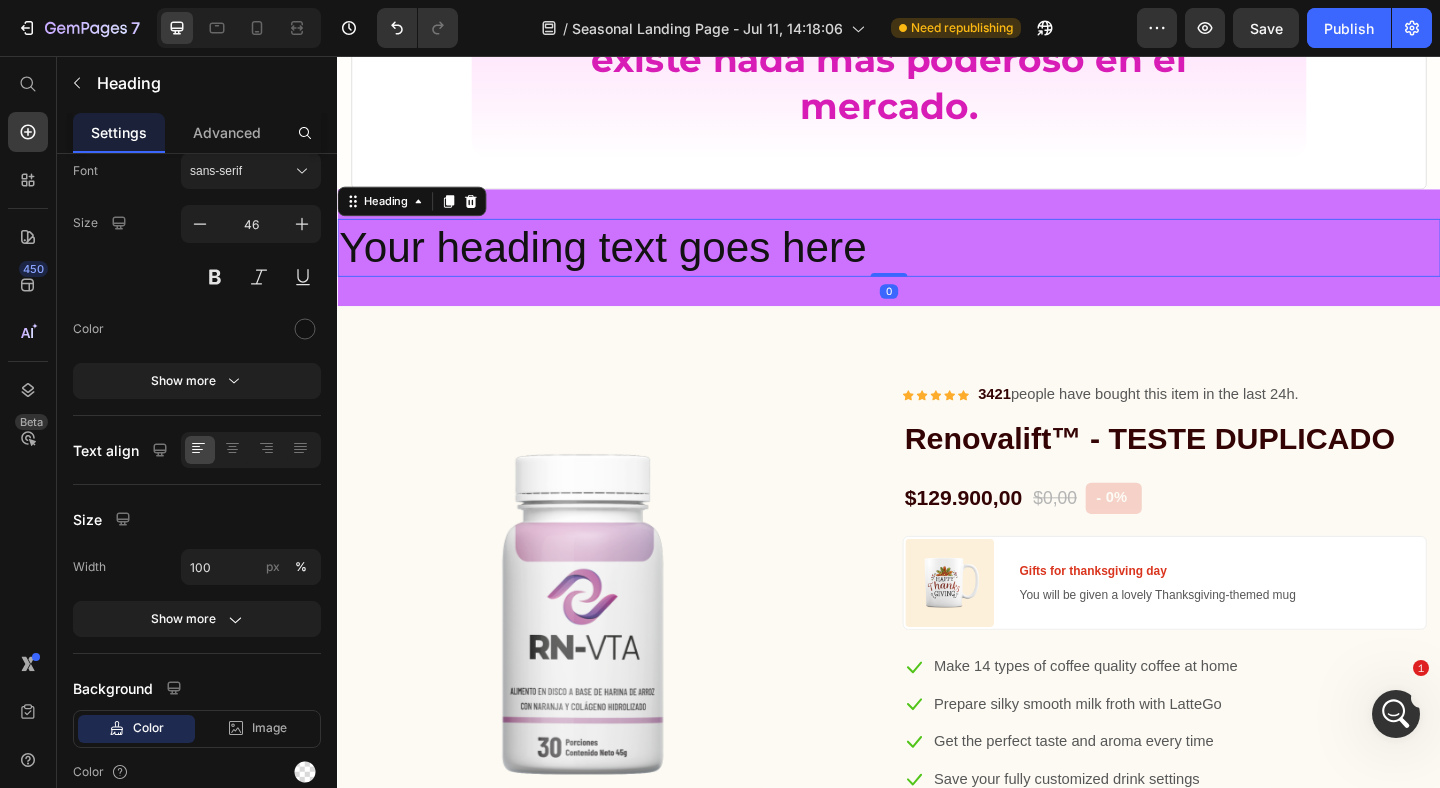 scroll, scrollTop: 0, scrollLeft: 0, axis: both 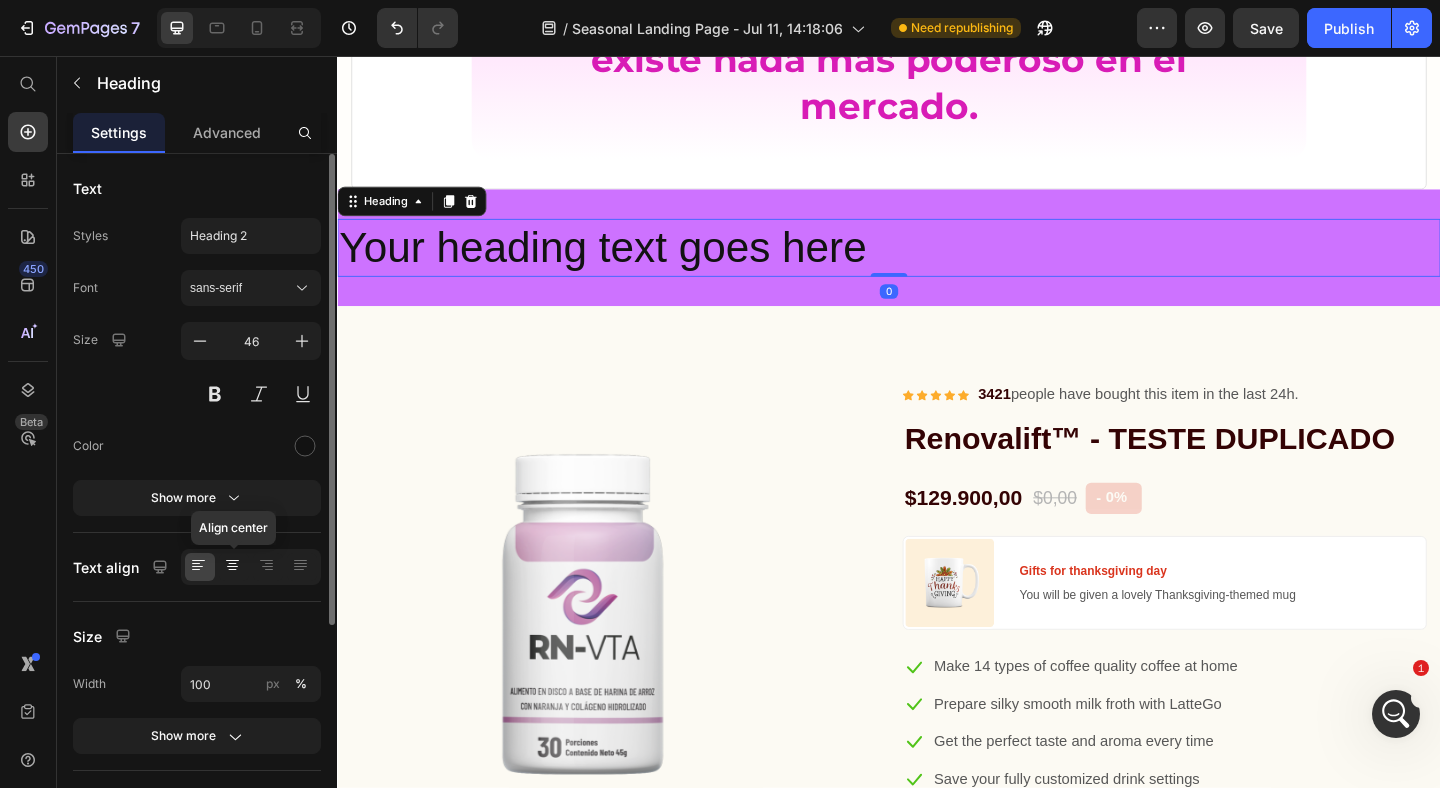 click 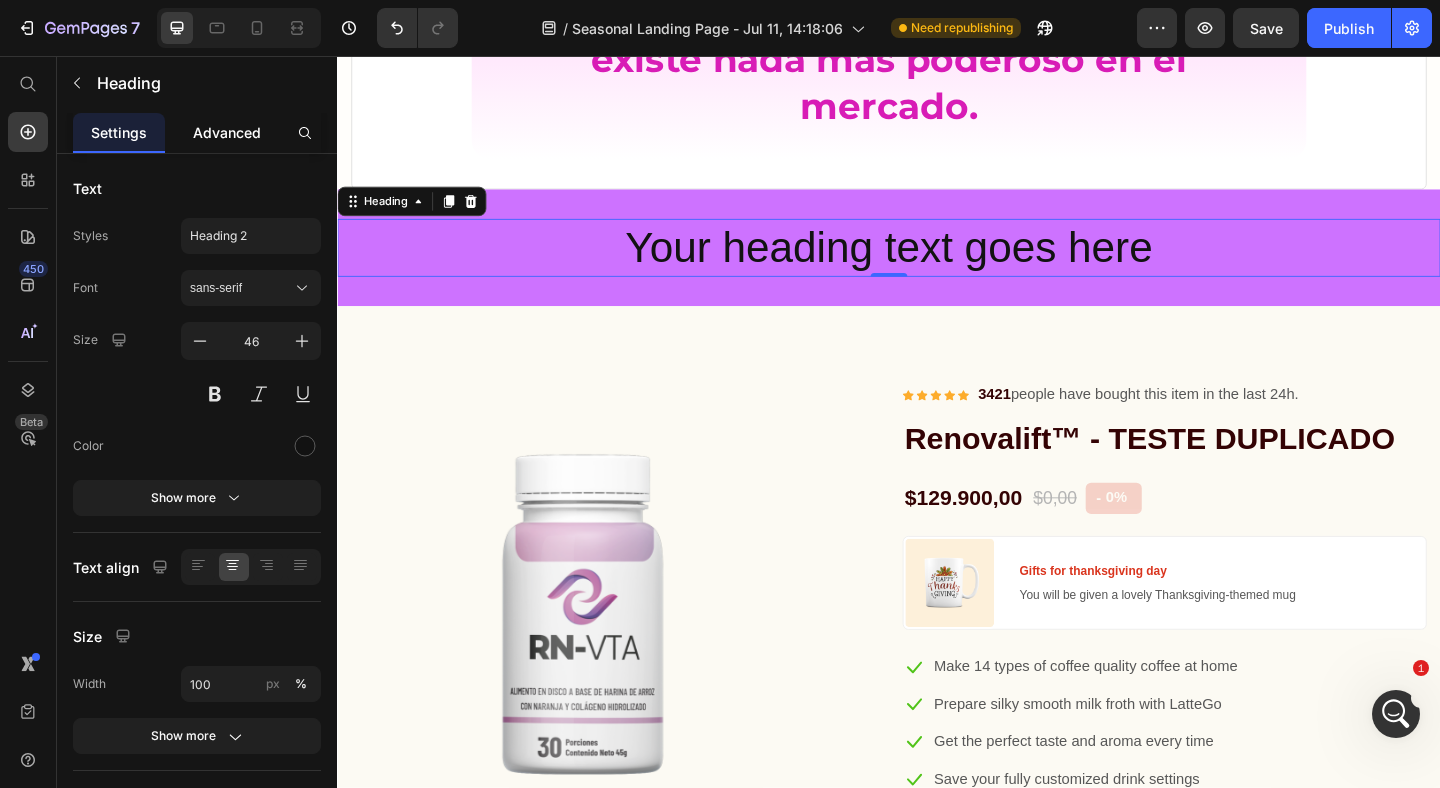 click on "Advanced" at bounding box center [227, 132] 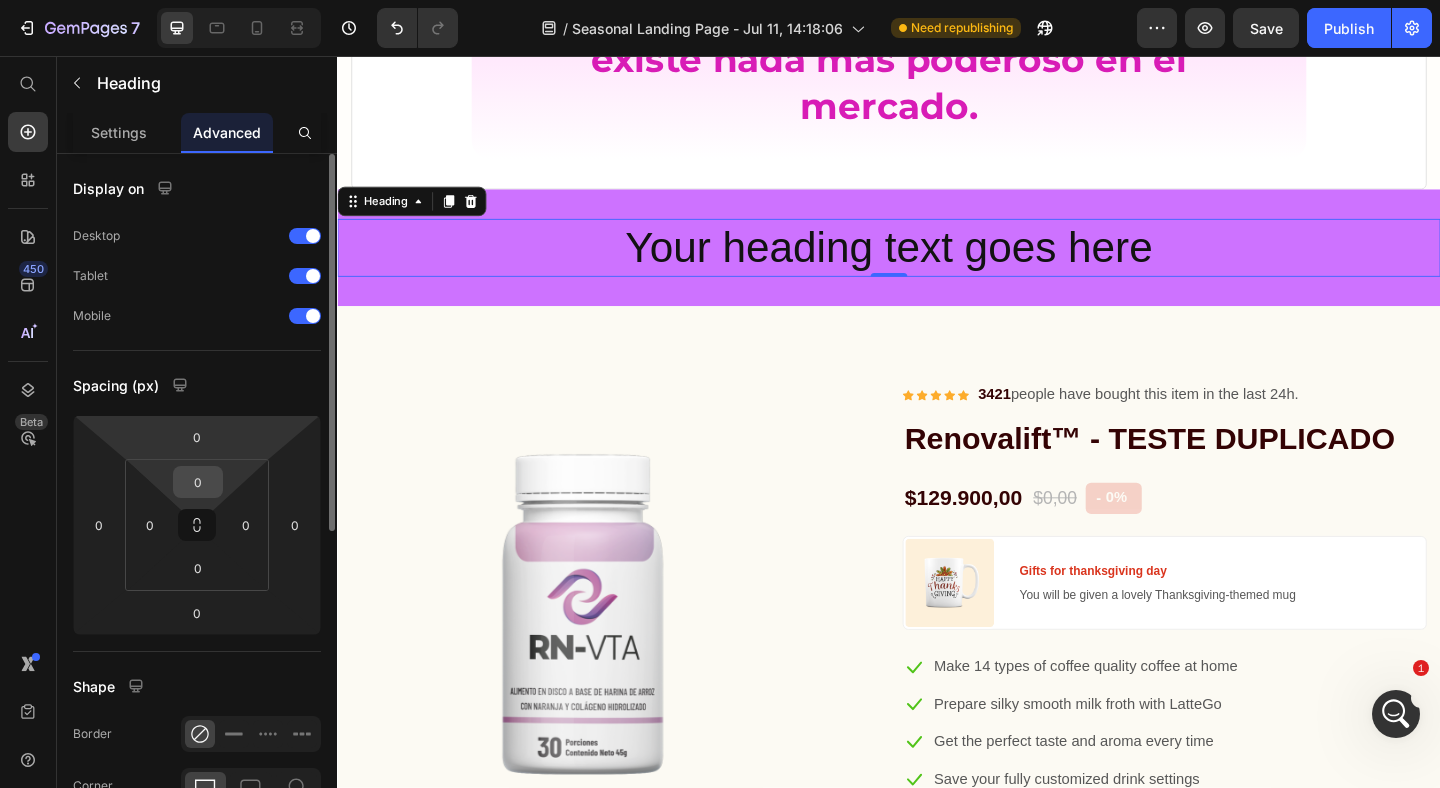 click on "0" at bounding box center [198, 482] 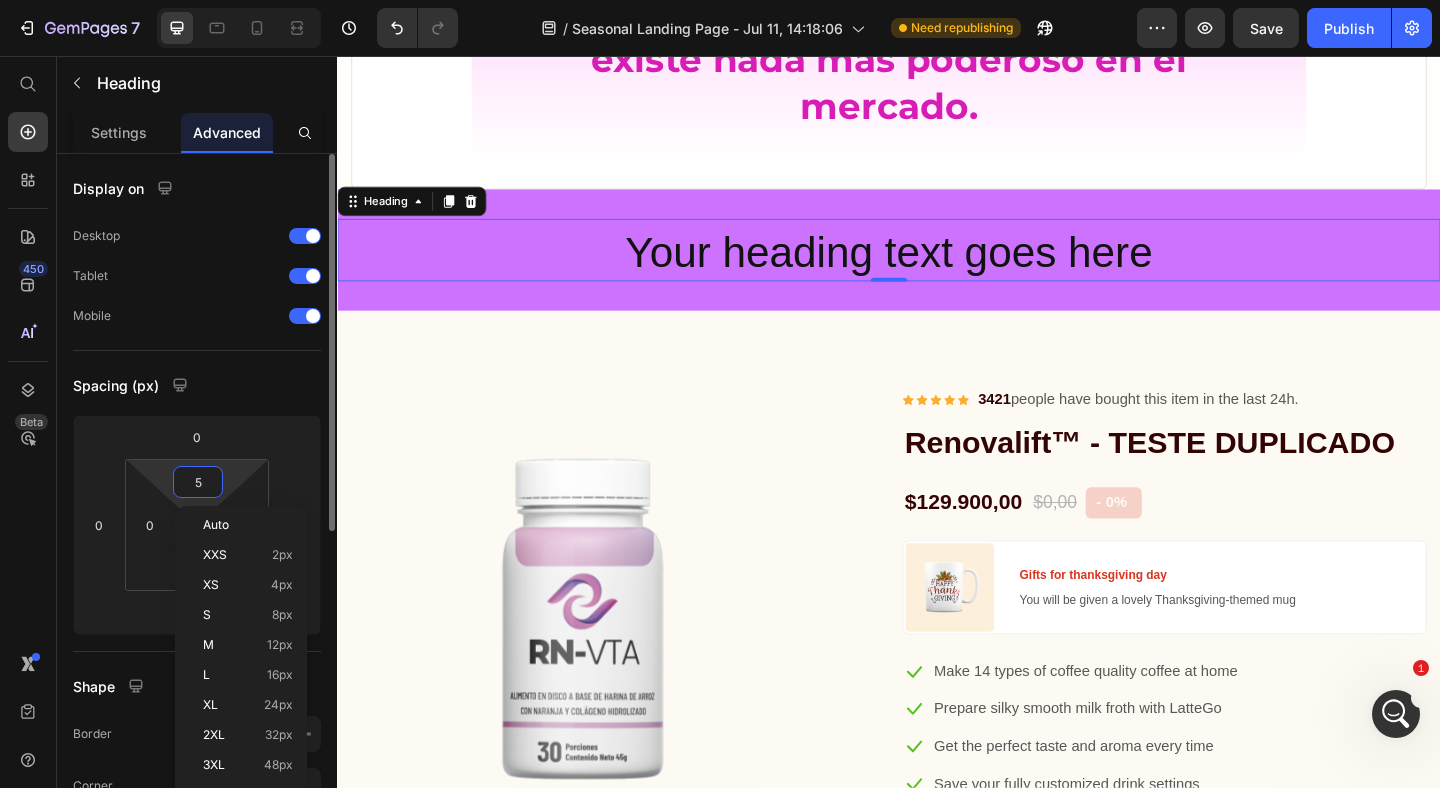 type on "50" 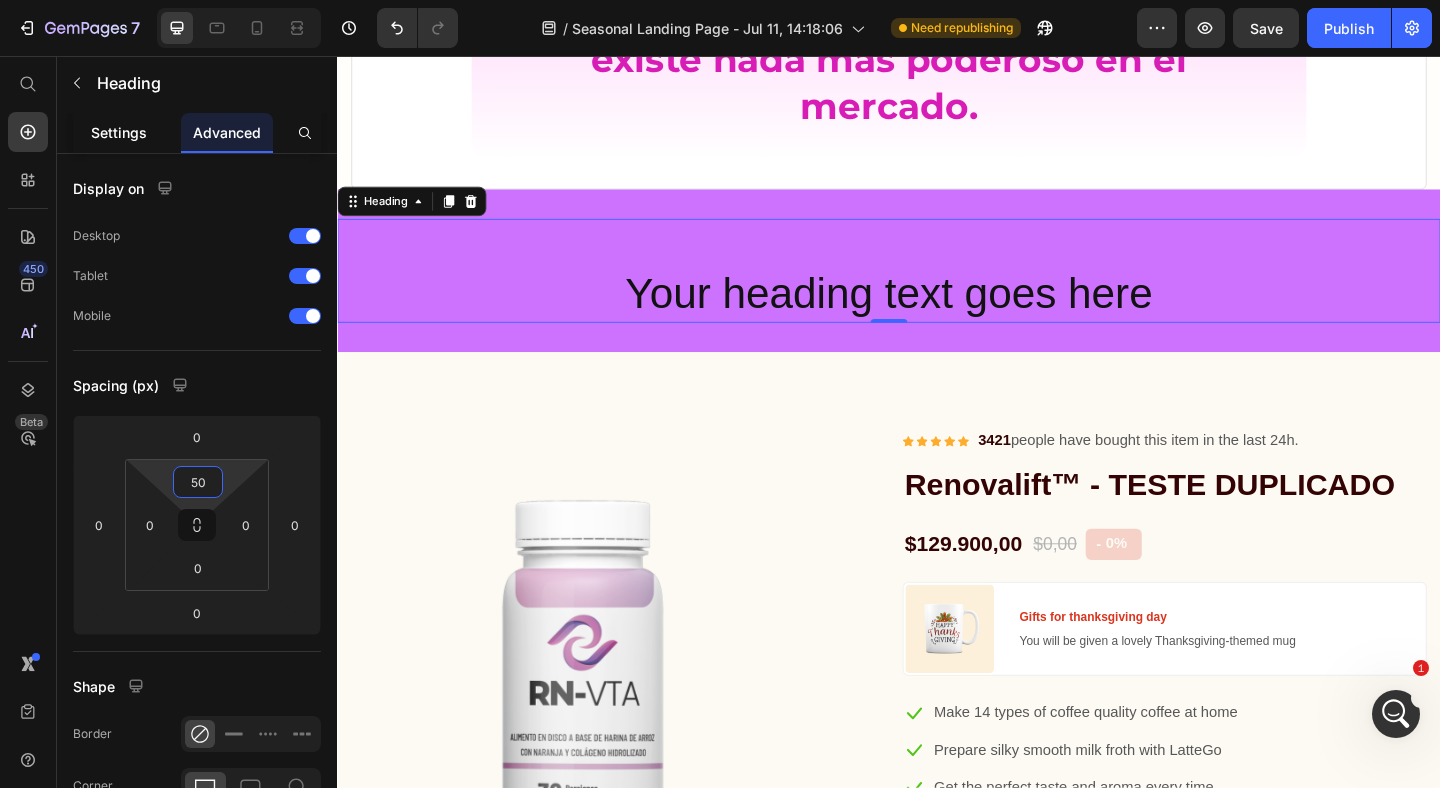 click on "Settings" at bounding box center [119, 132] 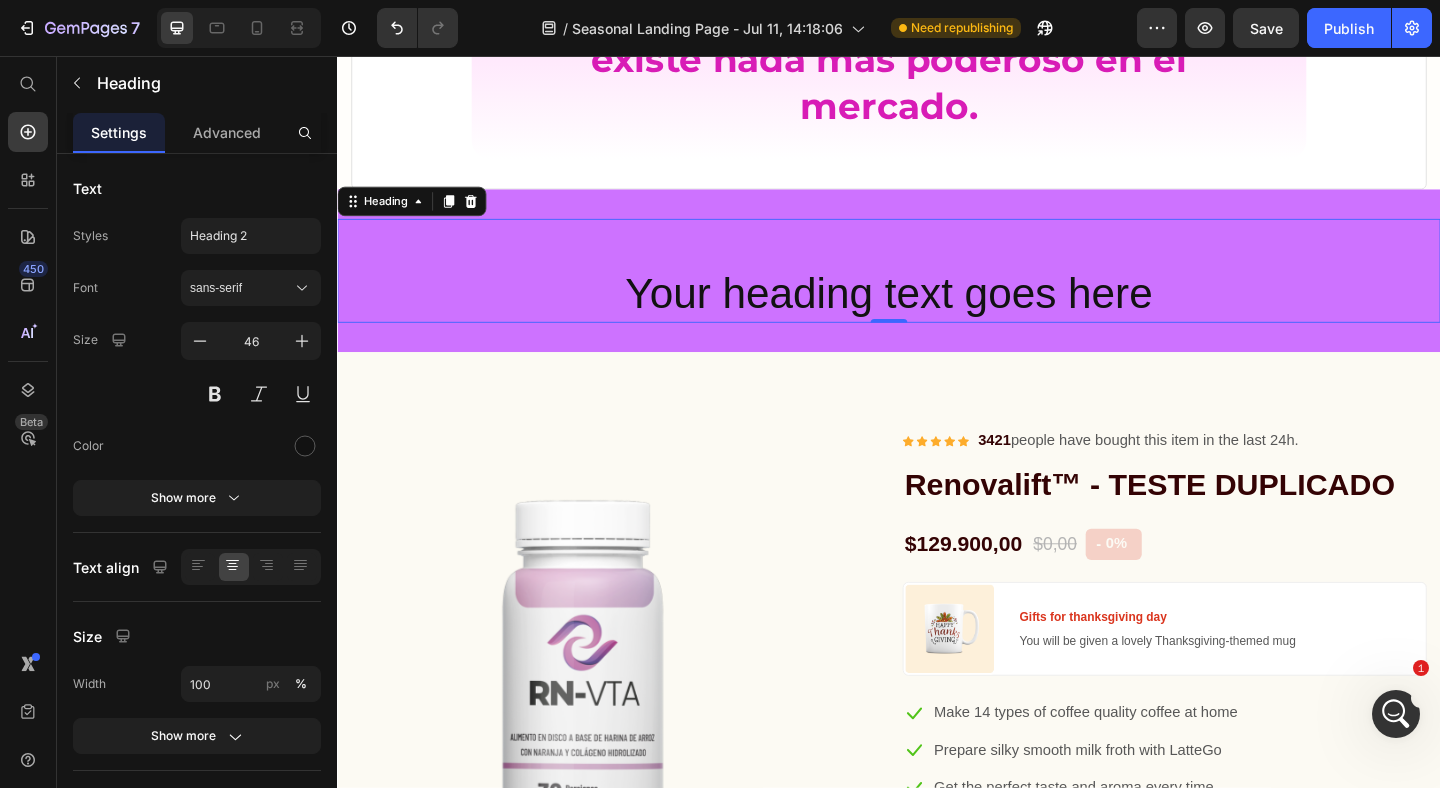 click on "Your heading text goes here" at bounding box center [937, 315] 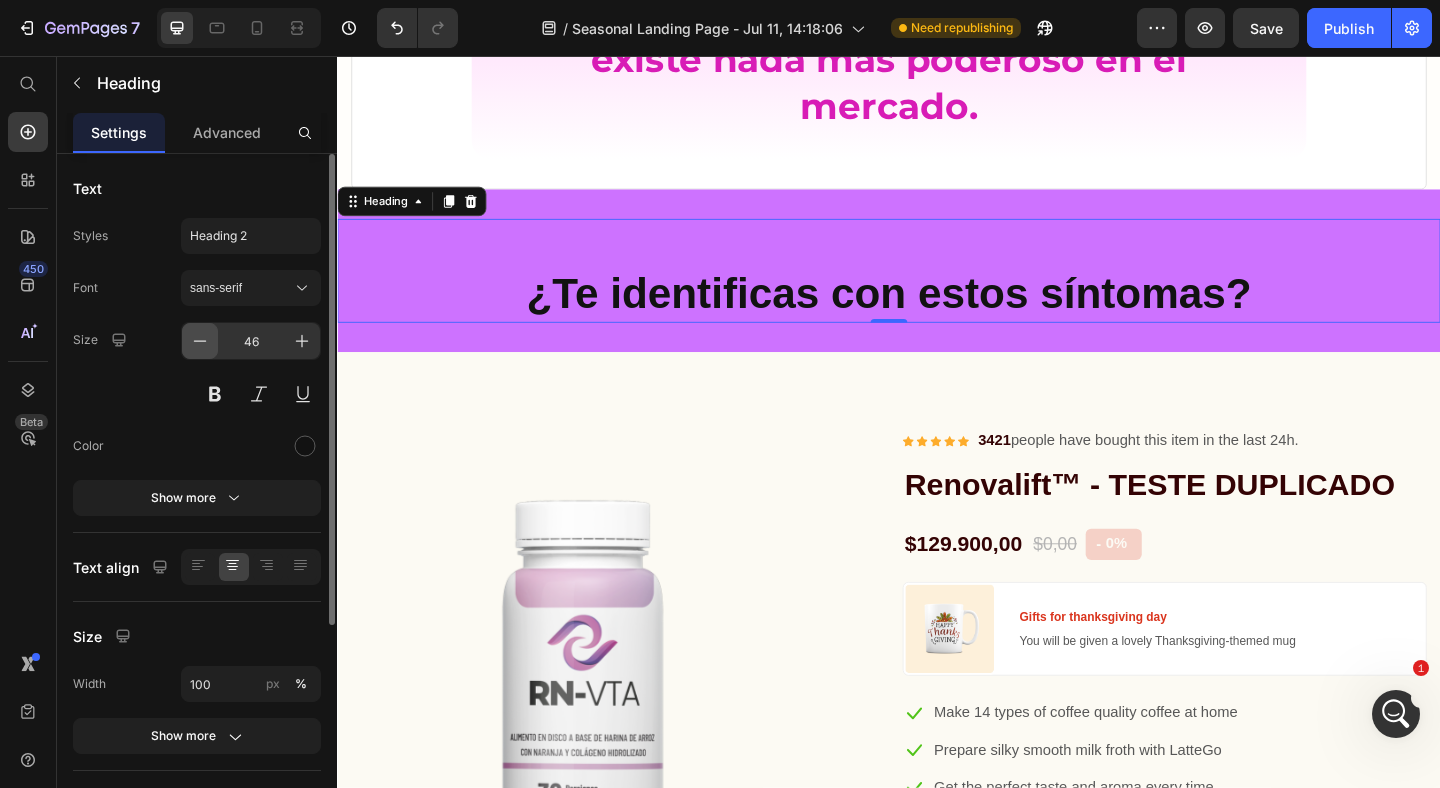click 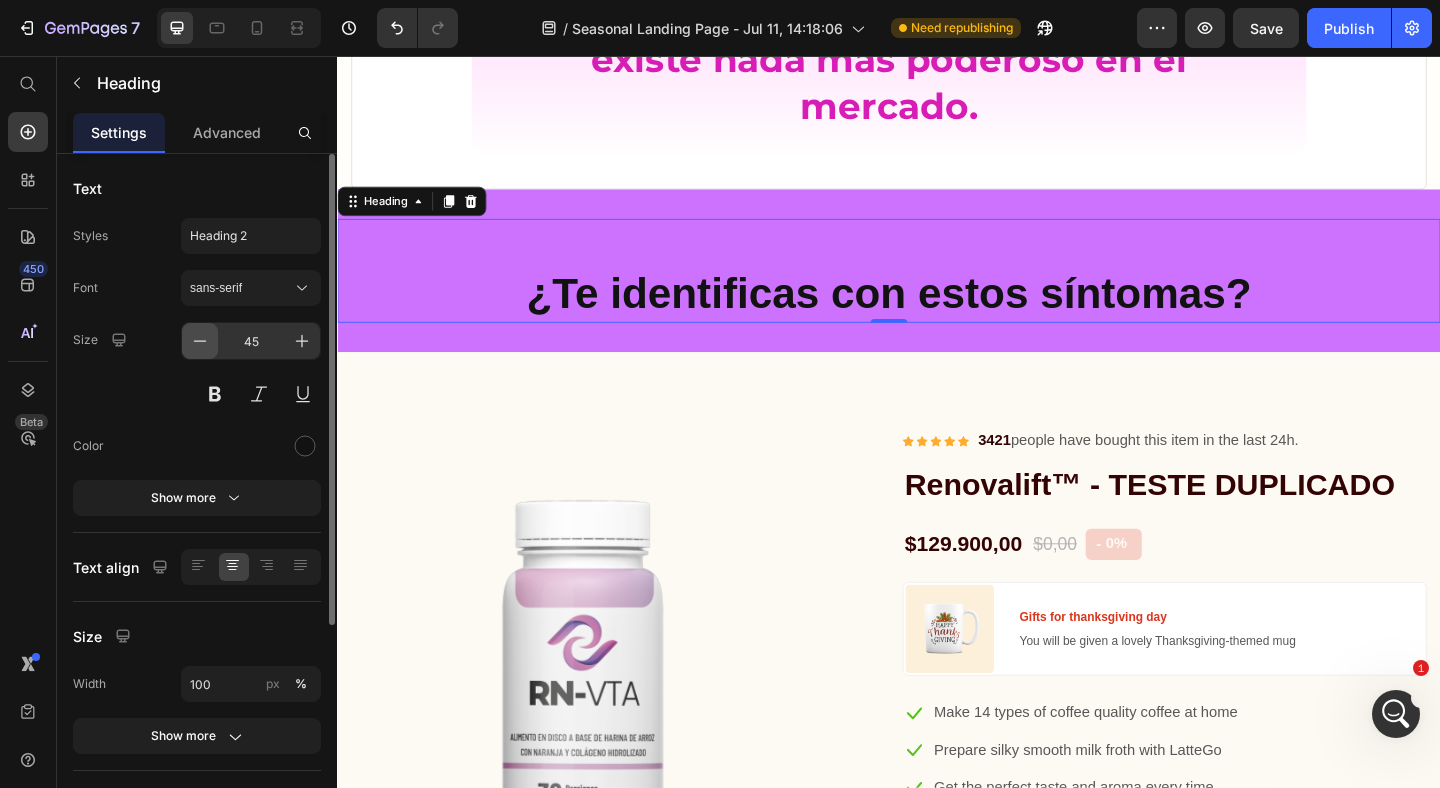 click 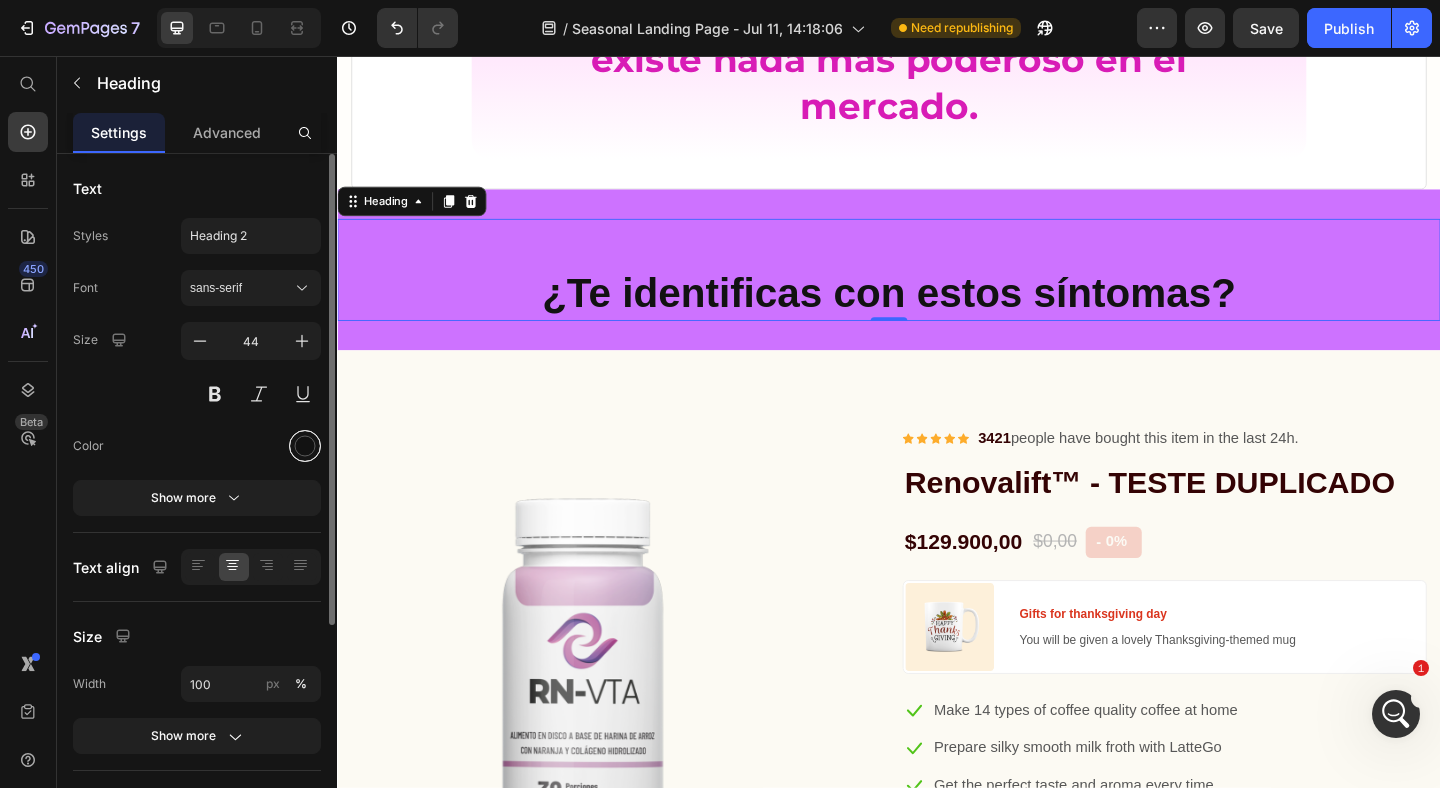 click at bounding box center (305, 446) 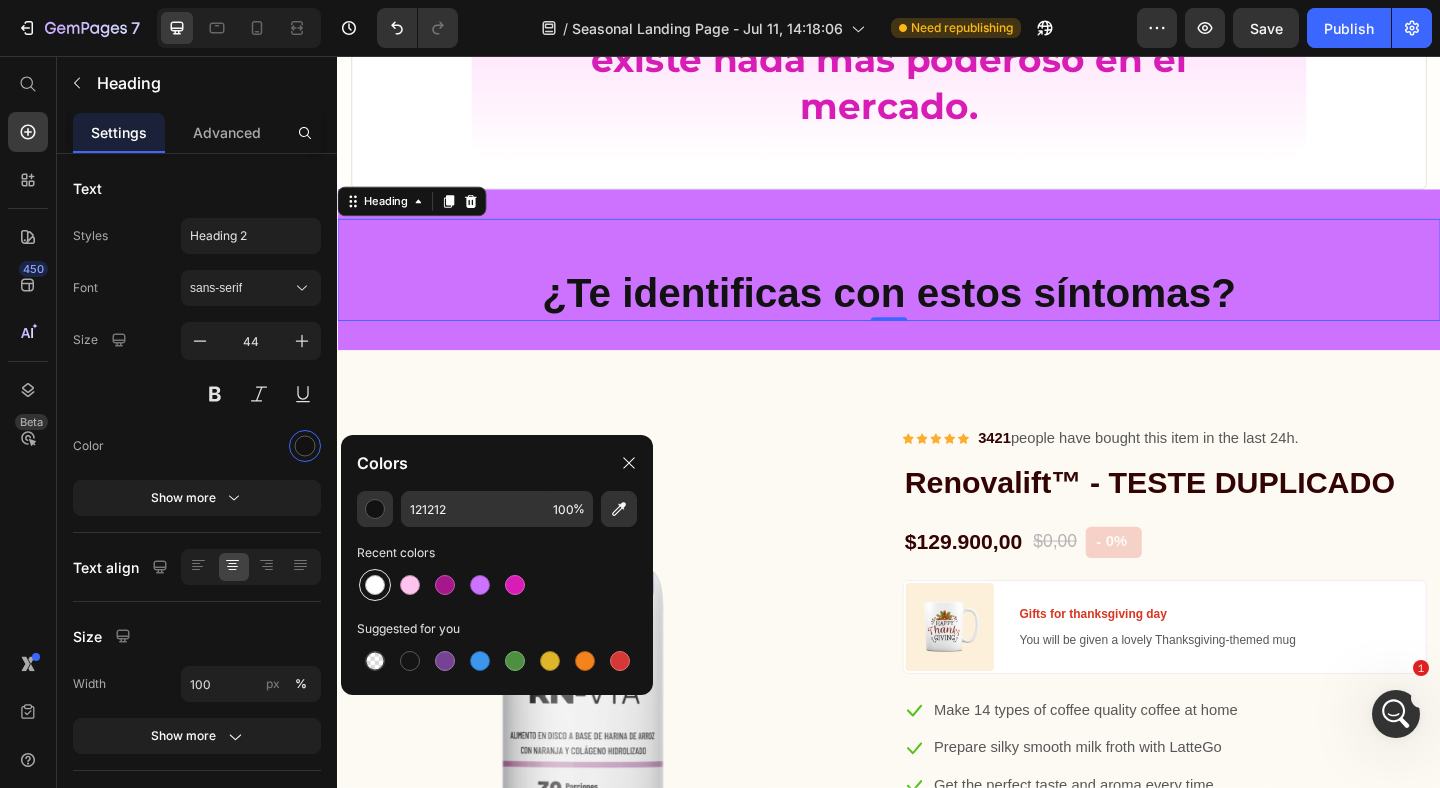 click at bounding box center [375, 585] 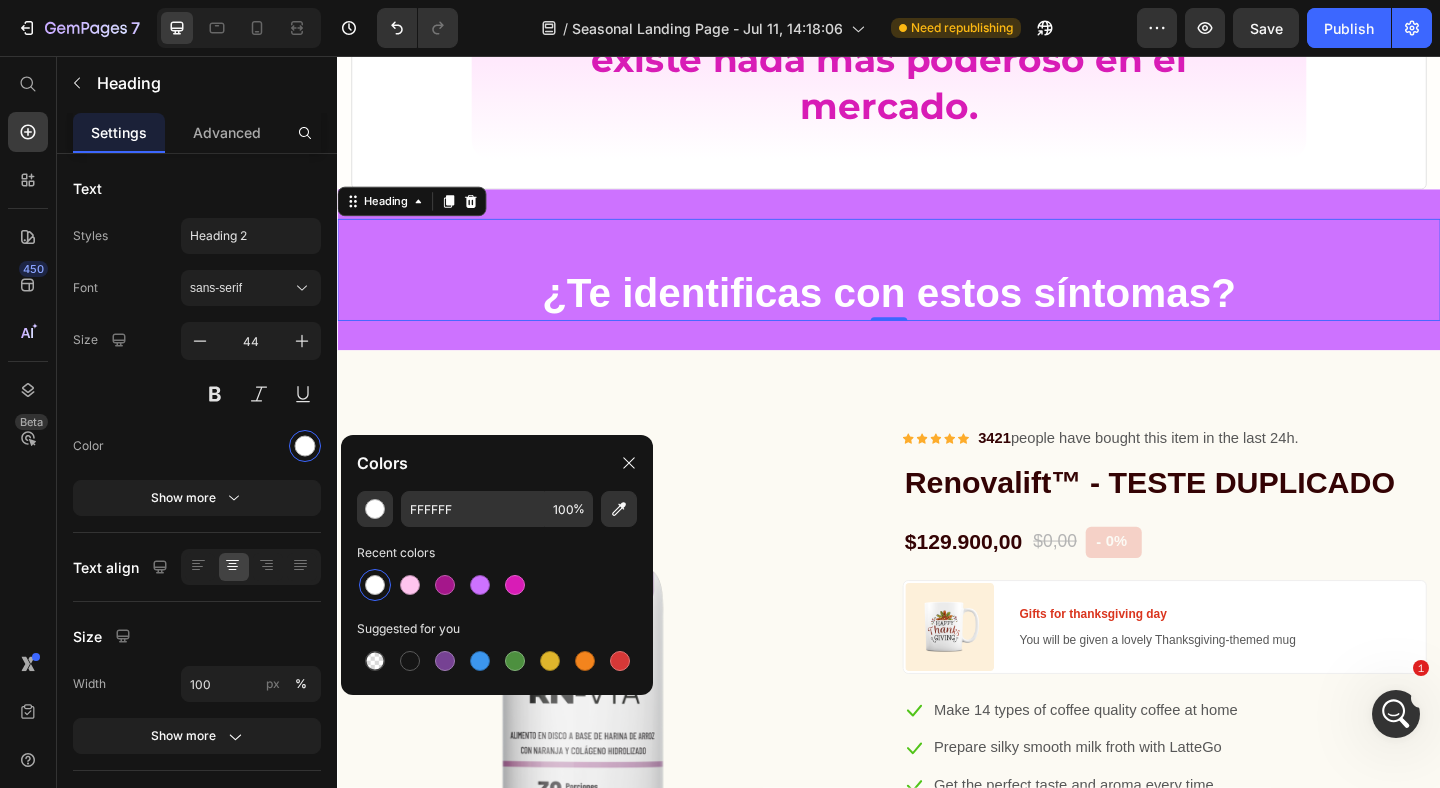 click on "¿Te identificas con estos síntomas? Heading   0" at bounding box center [937, 288] 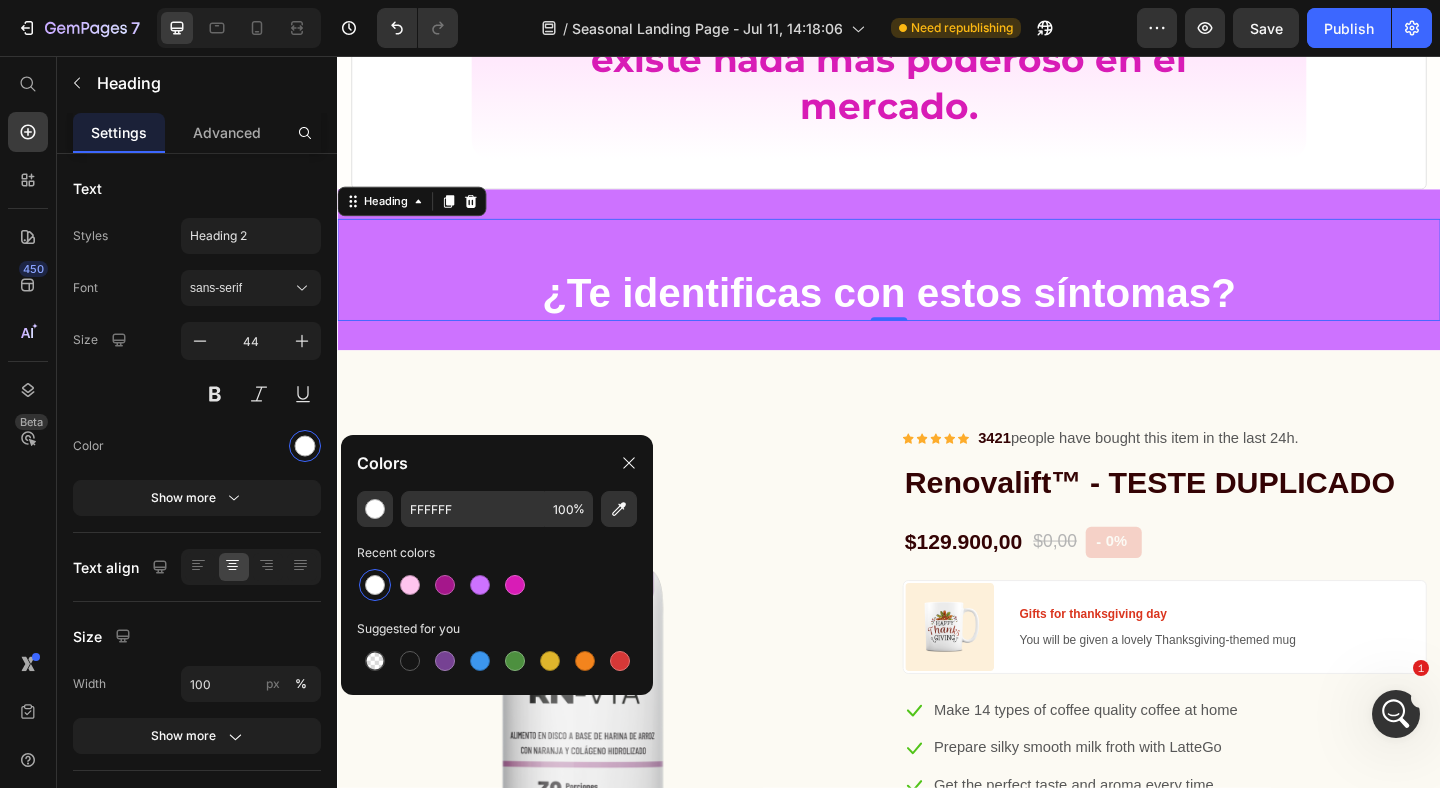 click on "¿Te identificas con estos síntomas?" at bounding box center (937, 313) 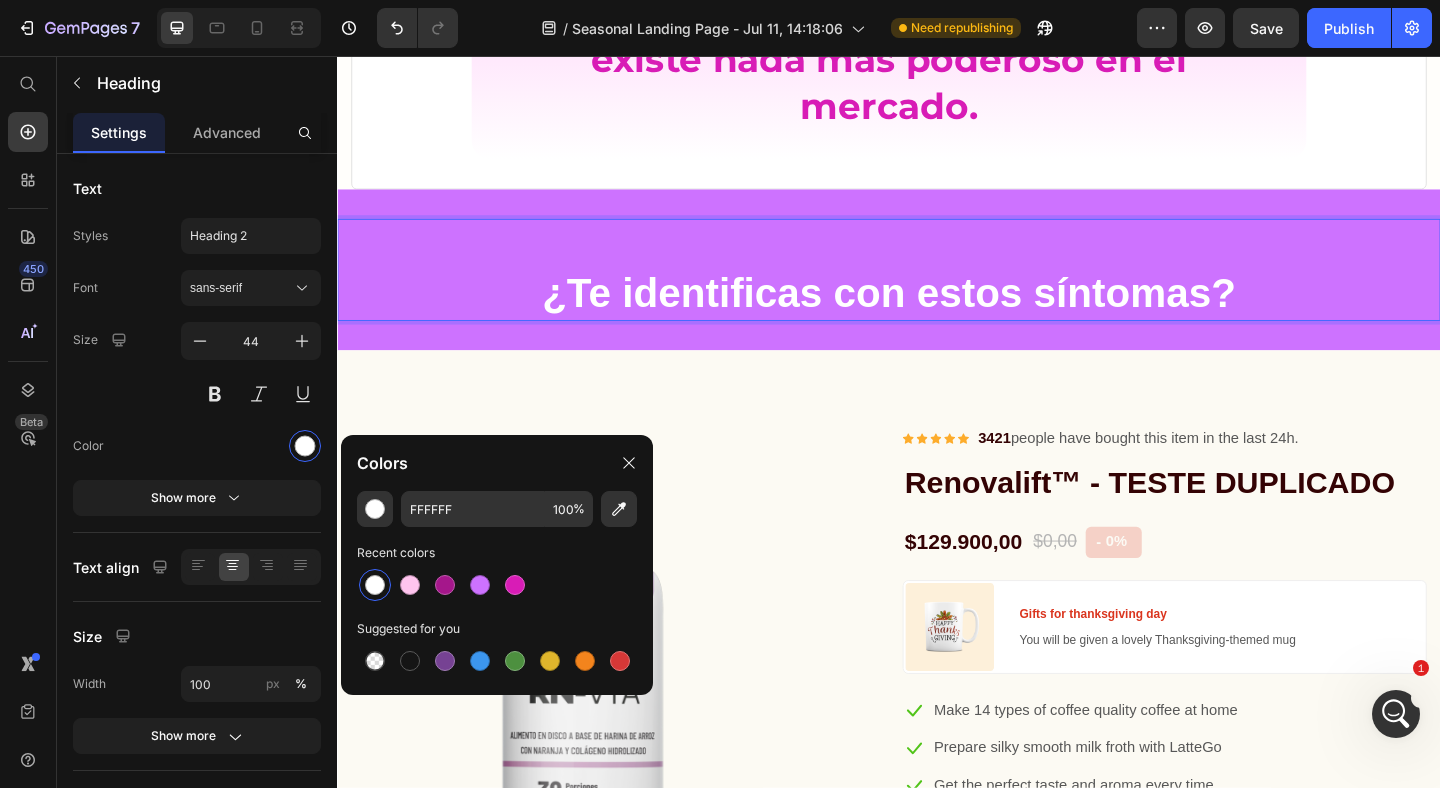 click on "¿Te identificas con estos síntomas?" at bounding box center (937, 313) 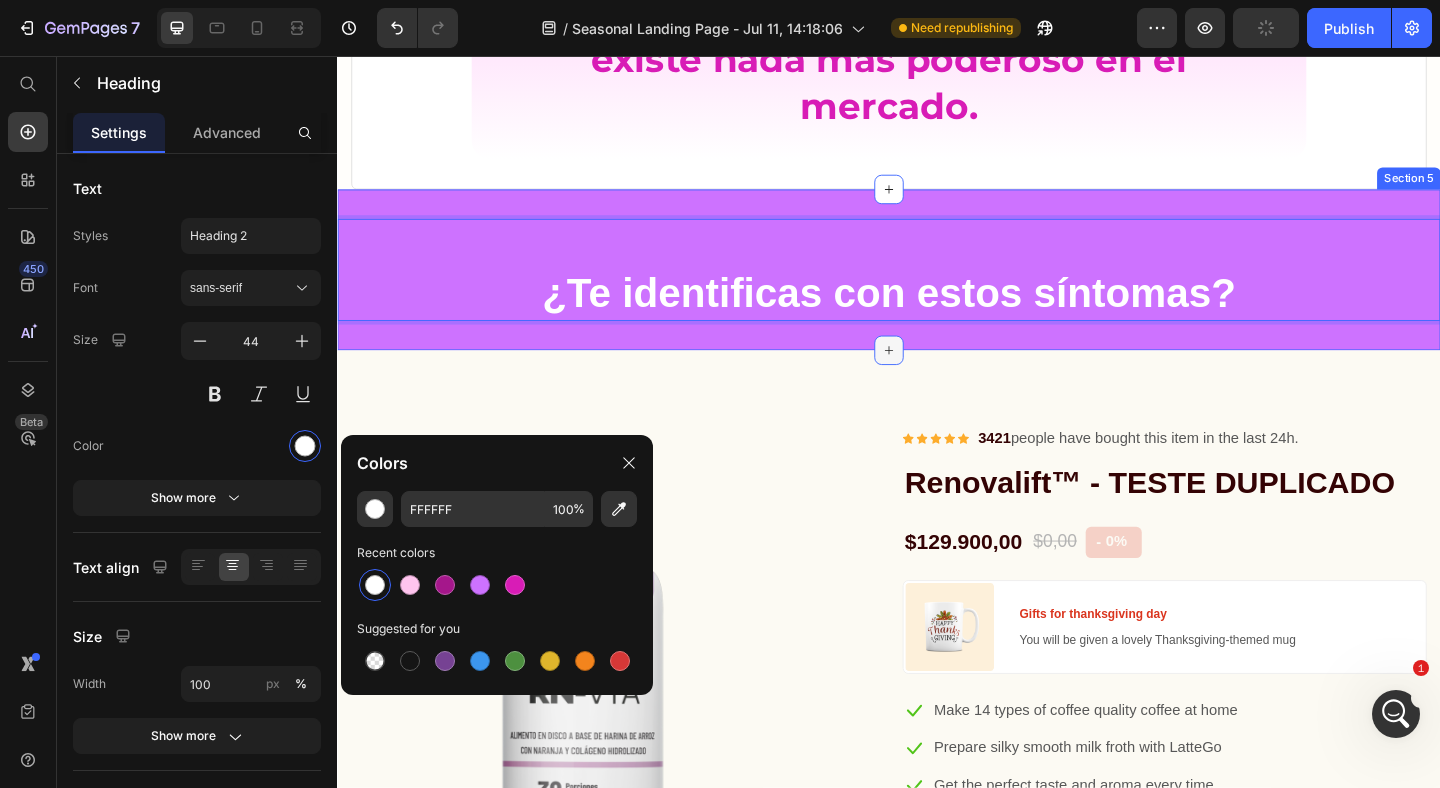 click on "¿Te identificas con estos síntomas? Heading   0 Row Section 5" at bounding box center (937, 288) 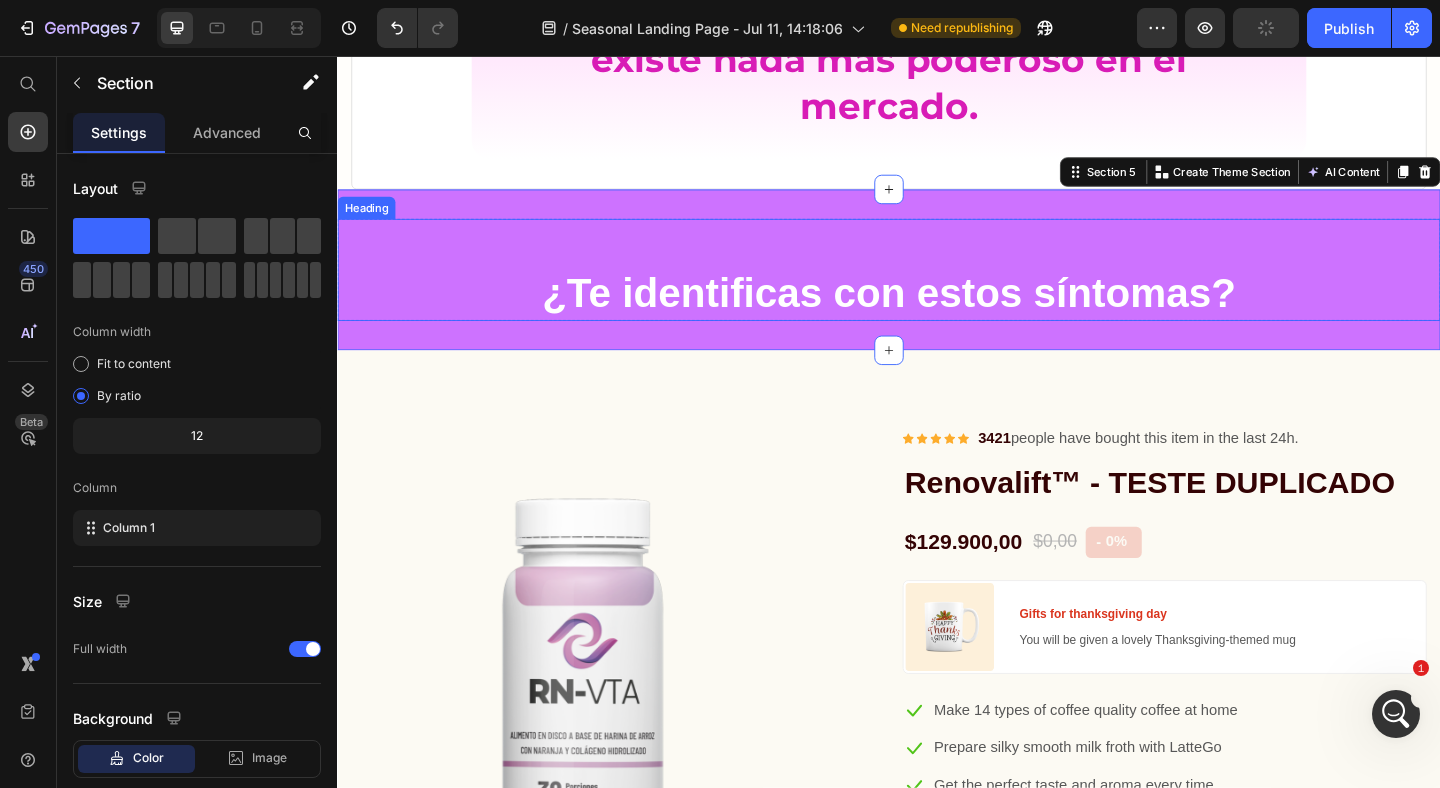 click on "¿Te identificas con estos síntomas?" at bounding box center [937, 313] 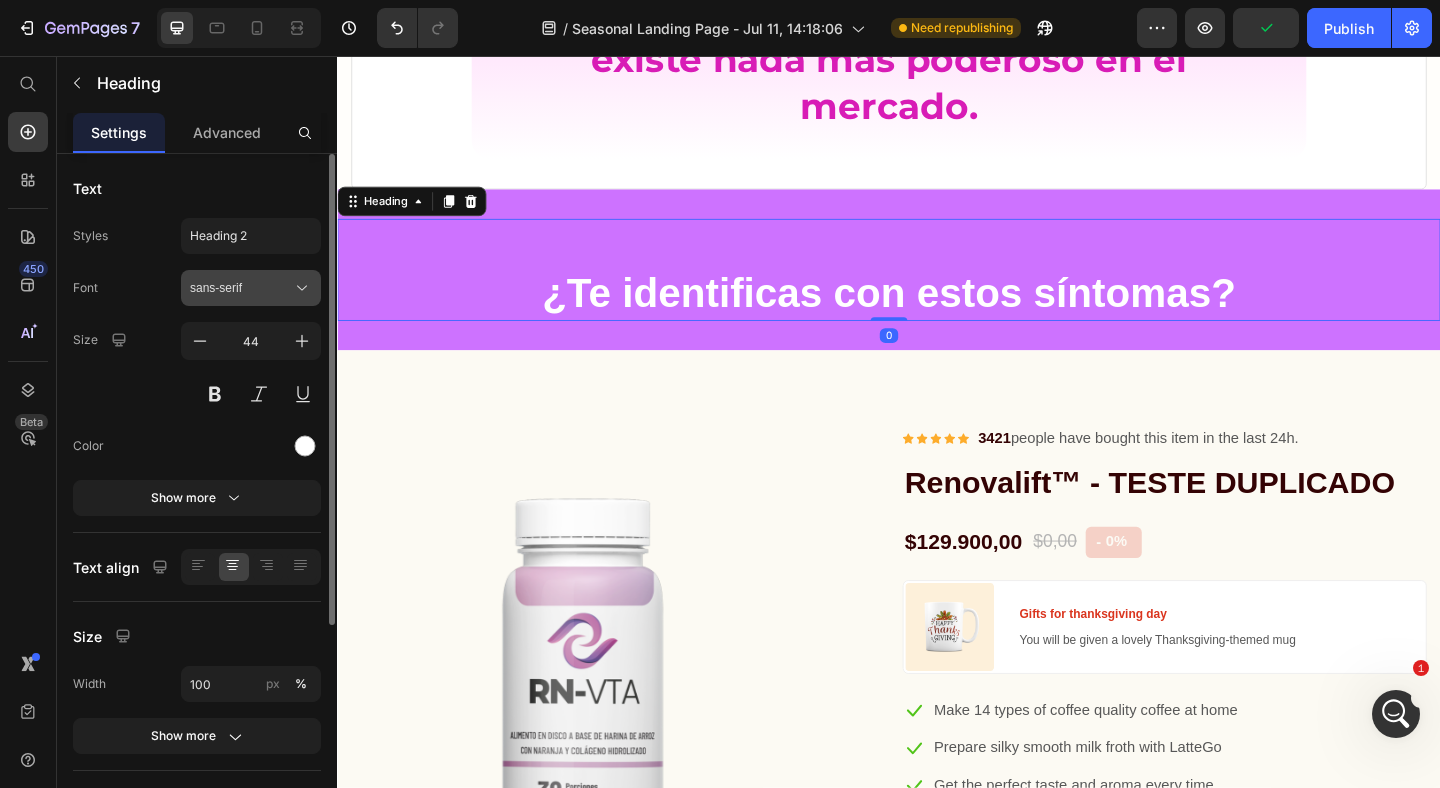 click on "sans-serif" at bounding box center [241, 288] 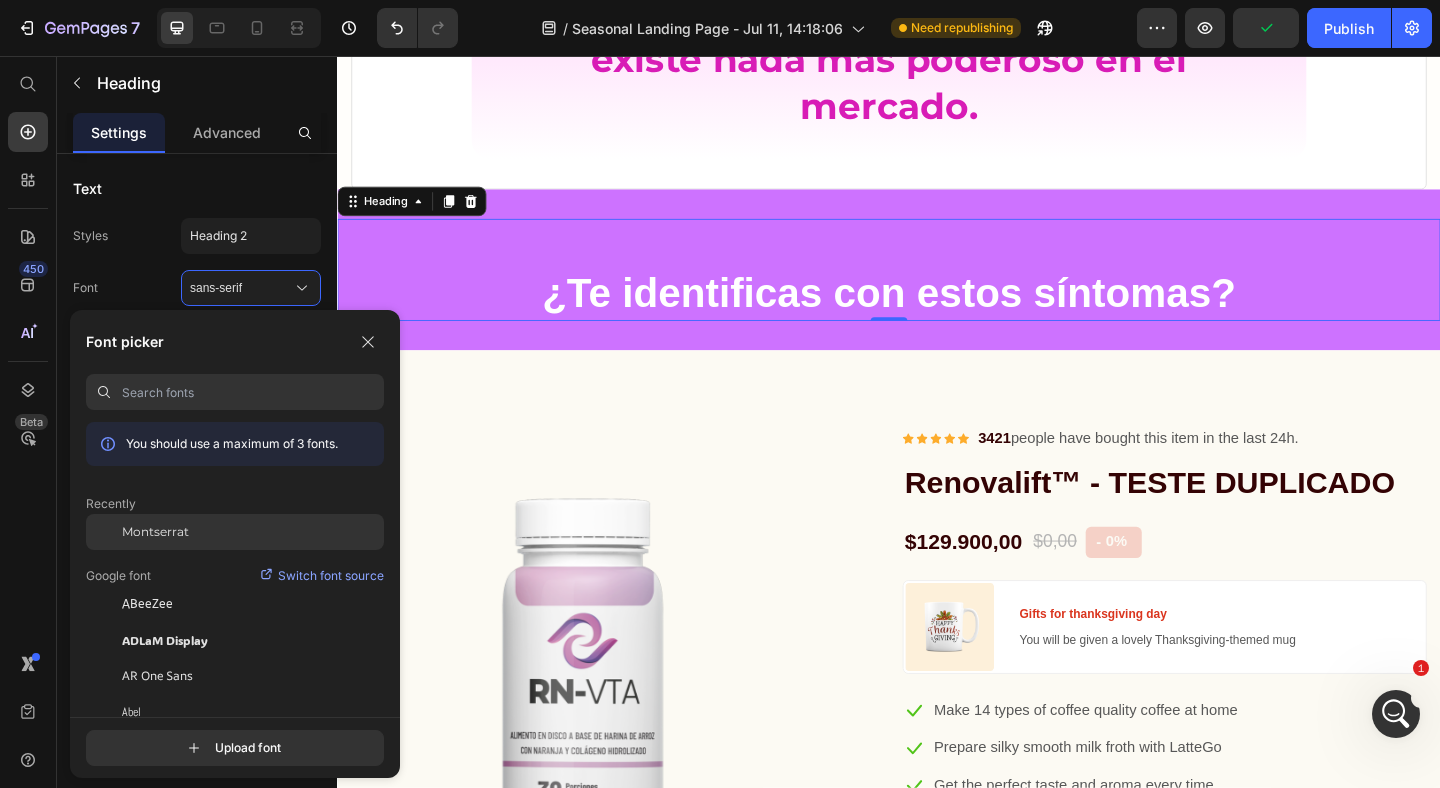 click on "Montserrat" 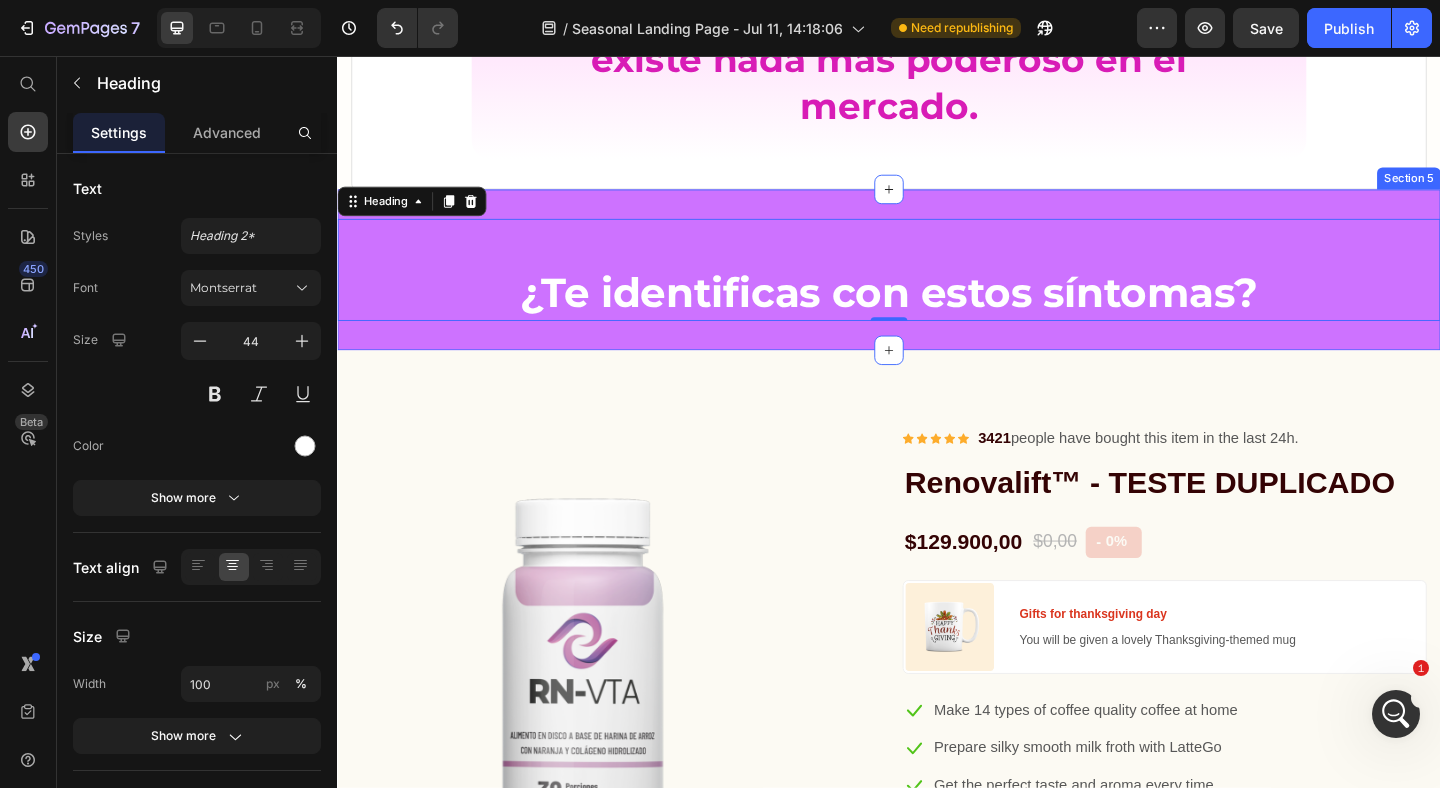 click on "⁠⁠⁠⁠⁠⁠⁠ ¿Te identificas con estos síntomas? Heading   0 Row Section 5" at bounding box center [937, 288] 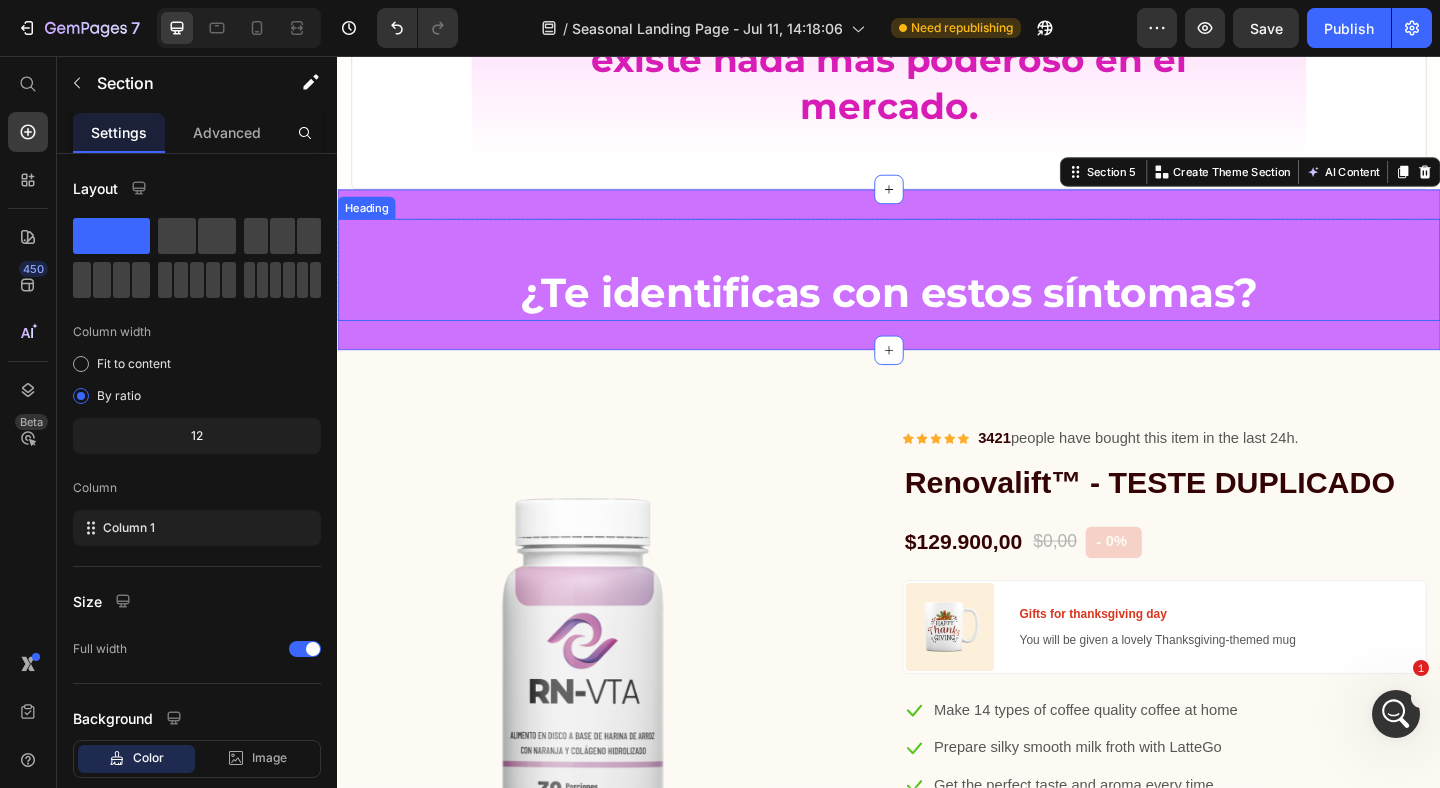 click on "¿Te identificas con estos síntomas?" at bounding box center [937, 313] 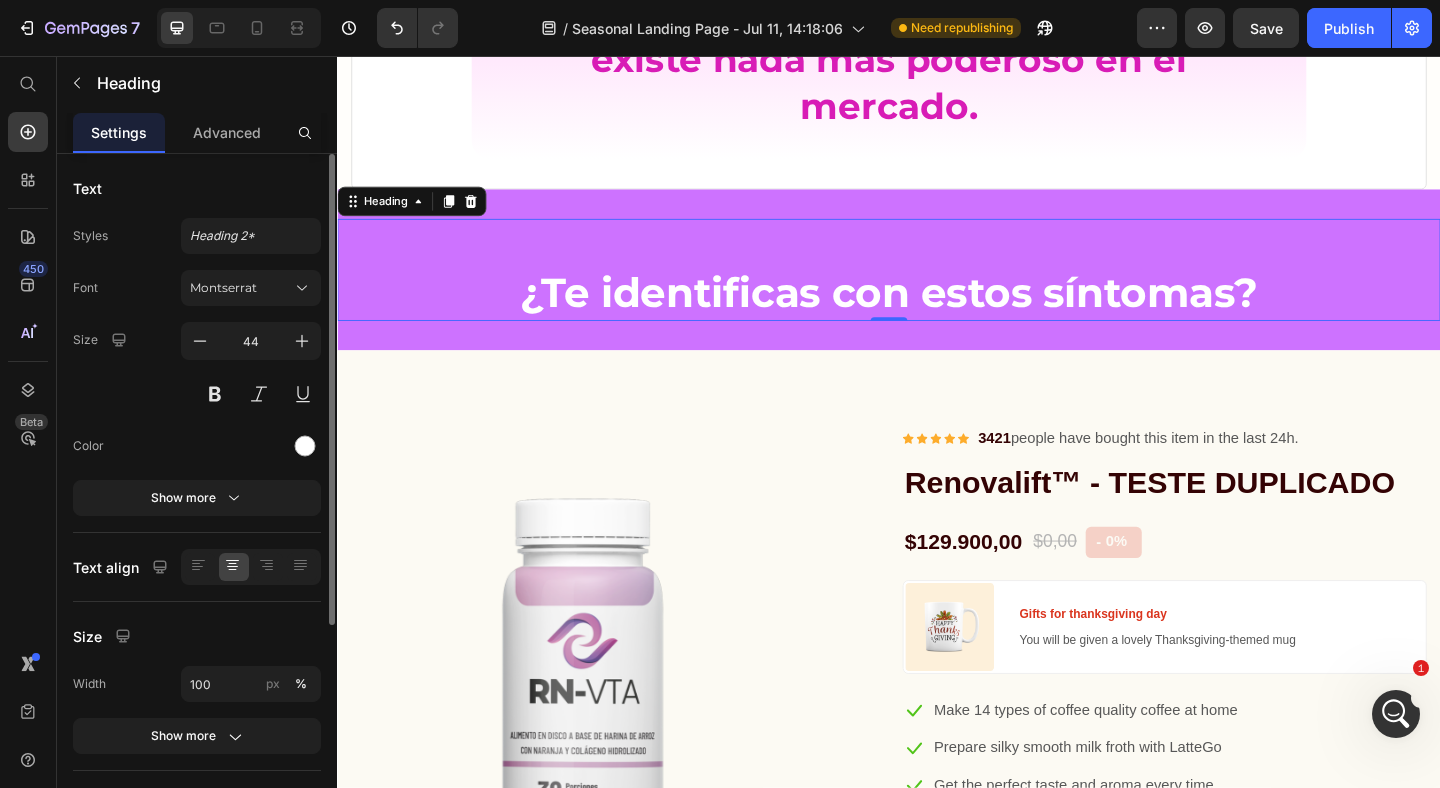 click on "Font Montserrat Size 44 Color Show more" at bounding box center (197, 393) 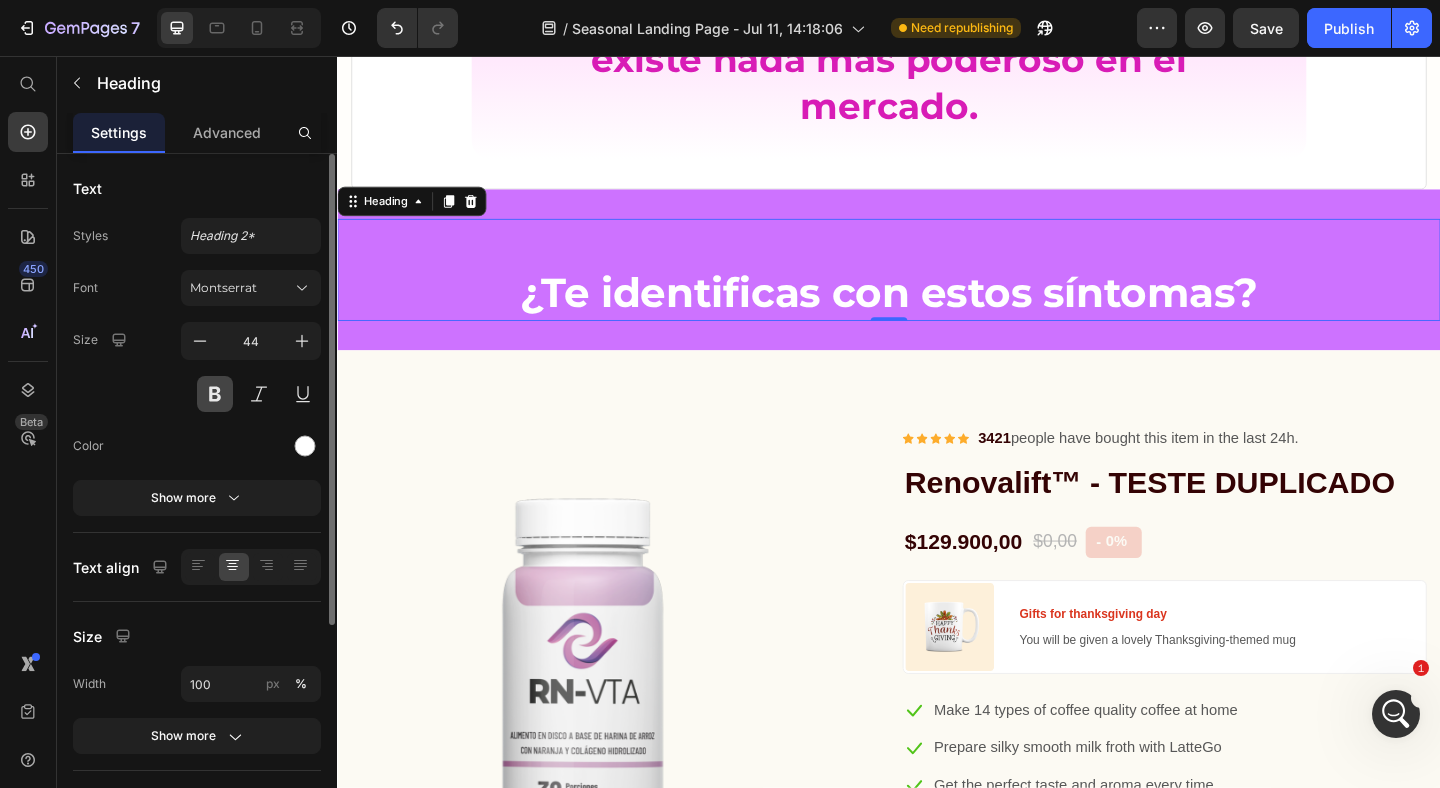 click at bounding box center (215, 394) 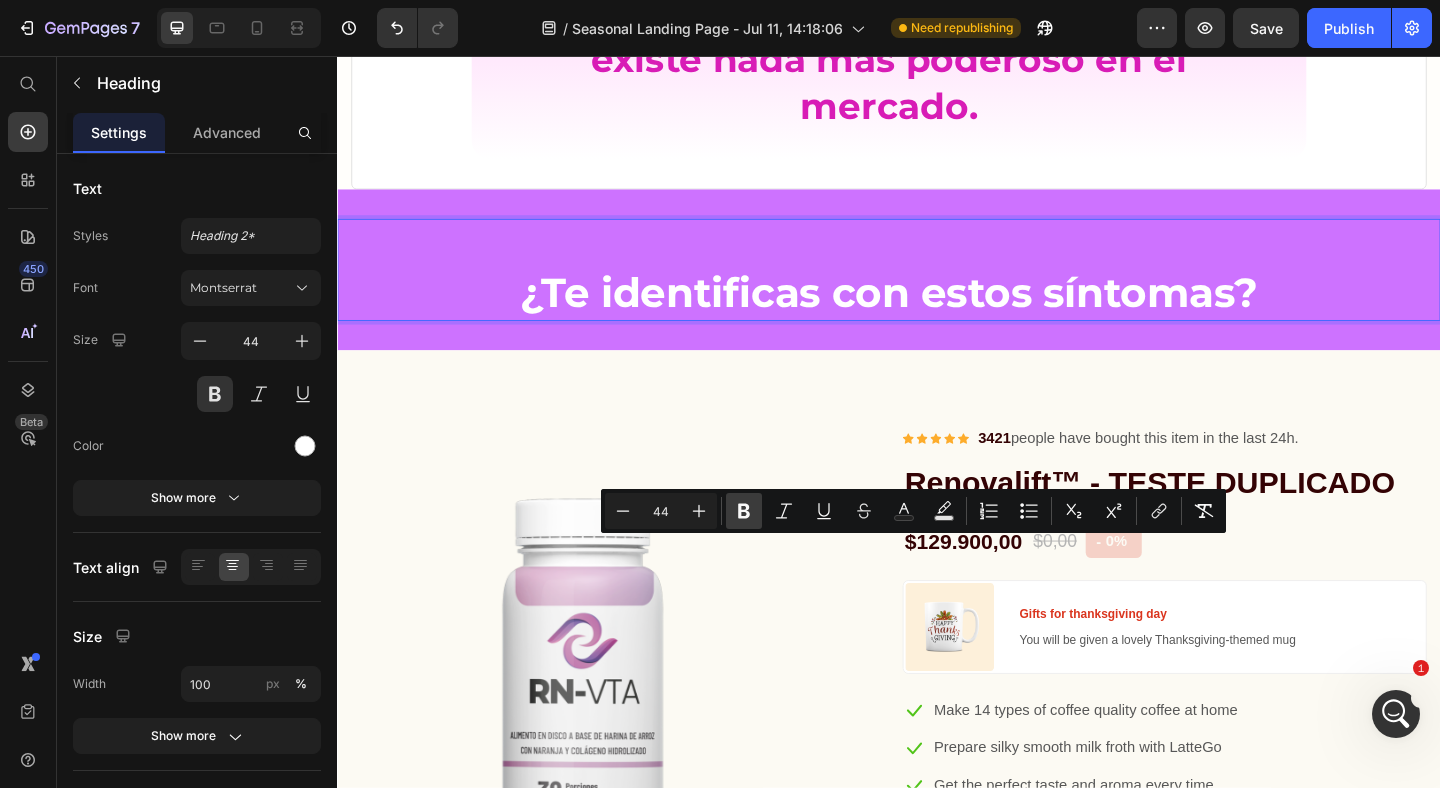 click 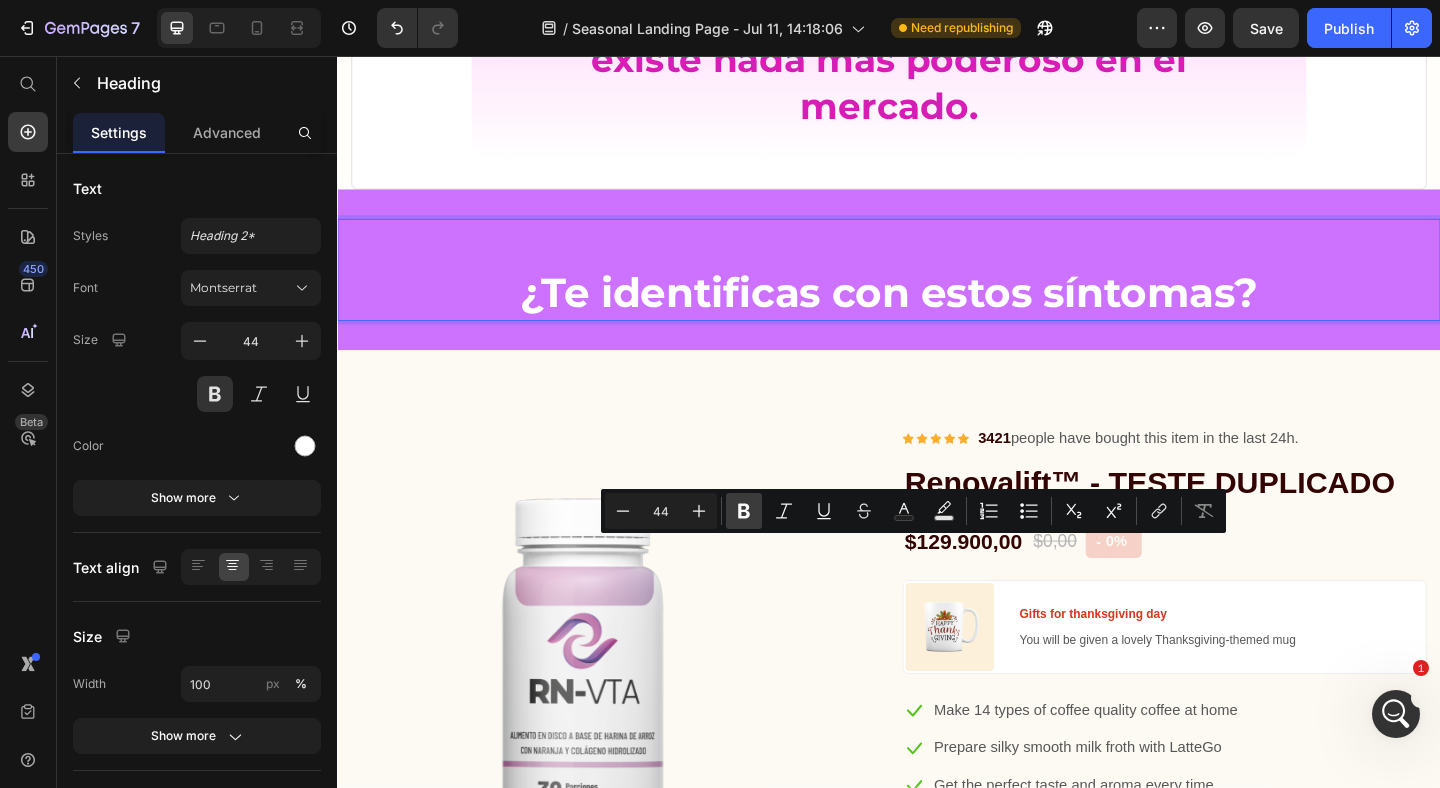 click 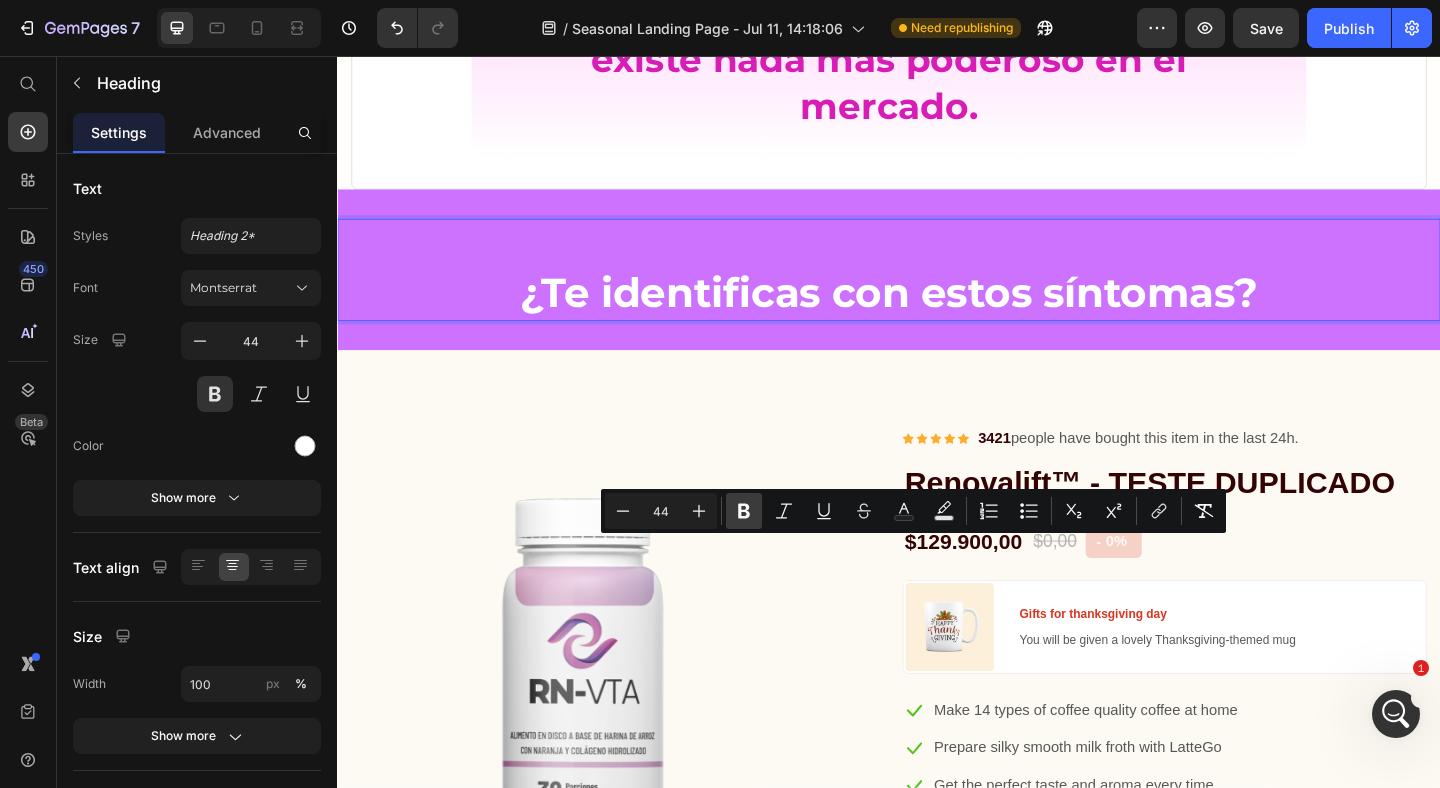 click 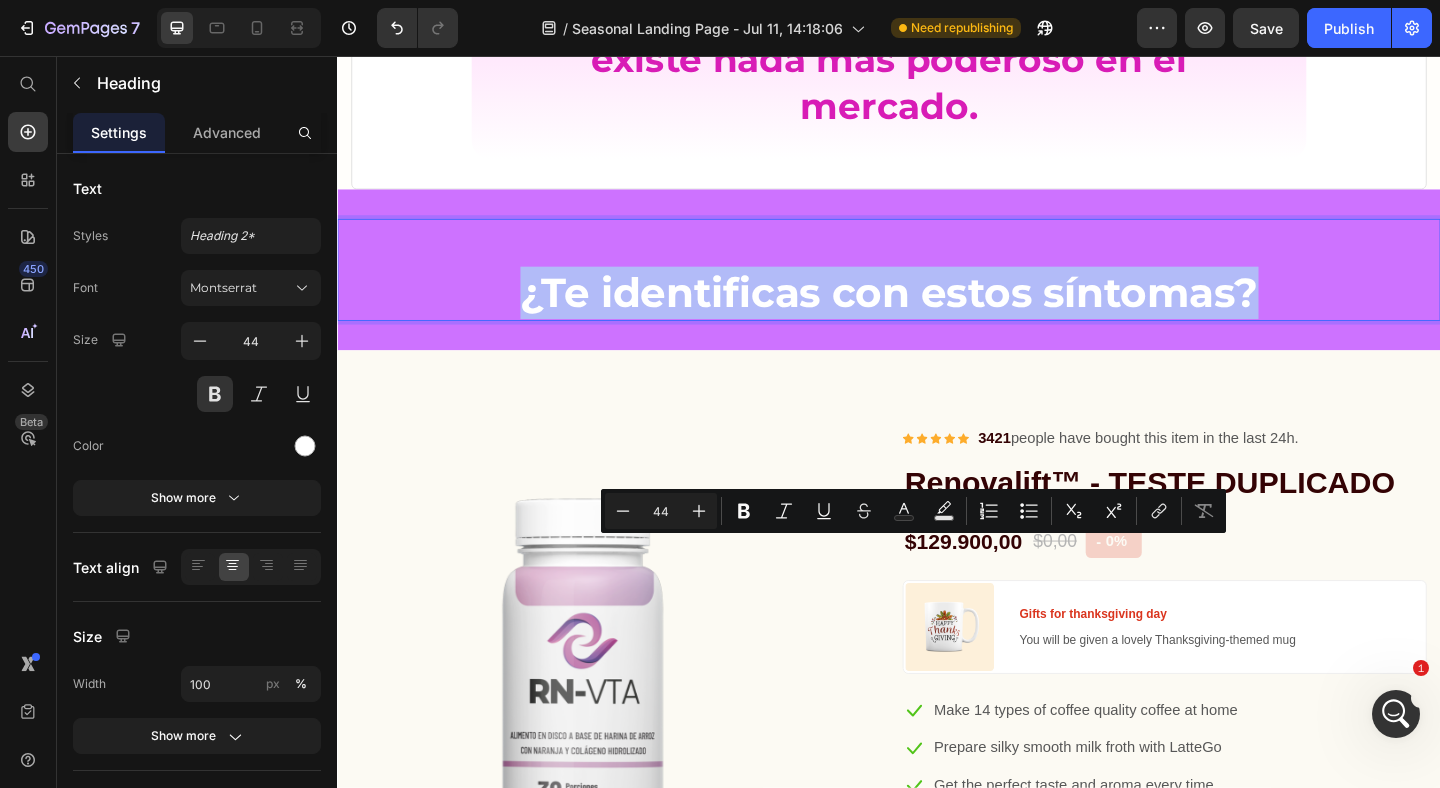 click on "¿Te identificas con estos síntomas?" at bounding box center [937, 313] 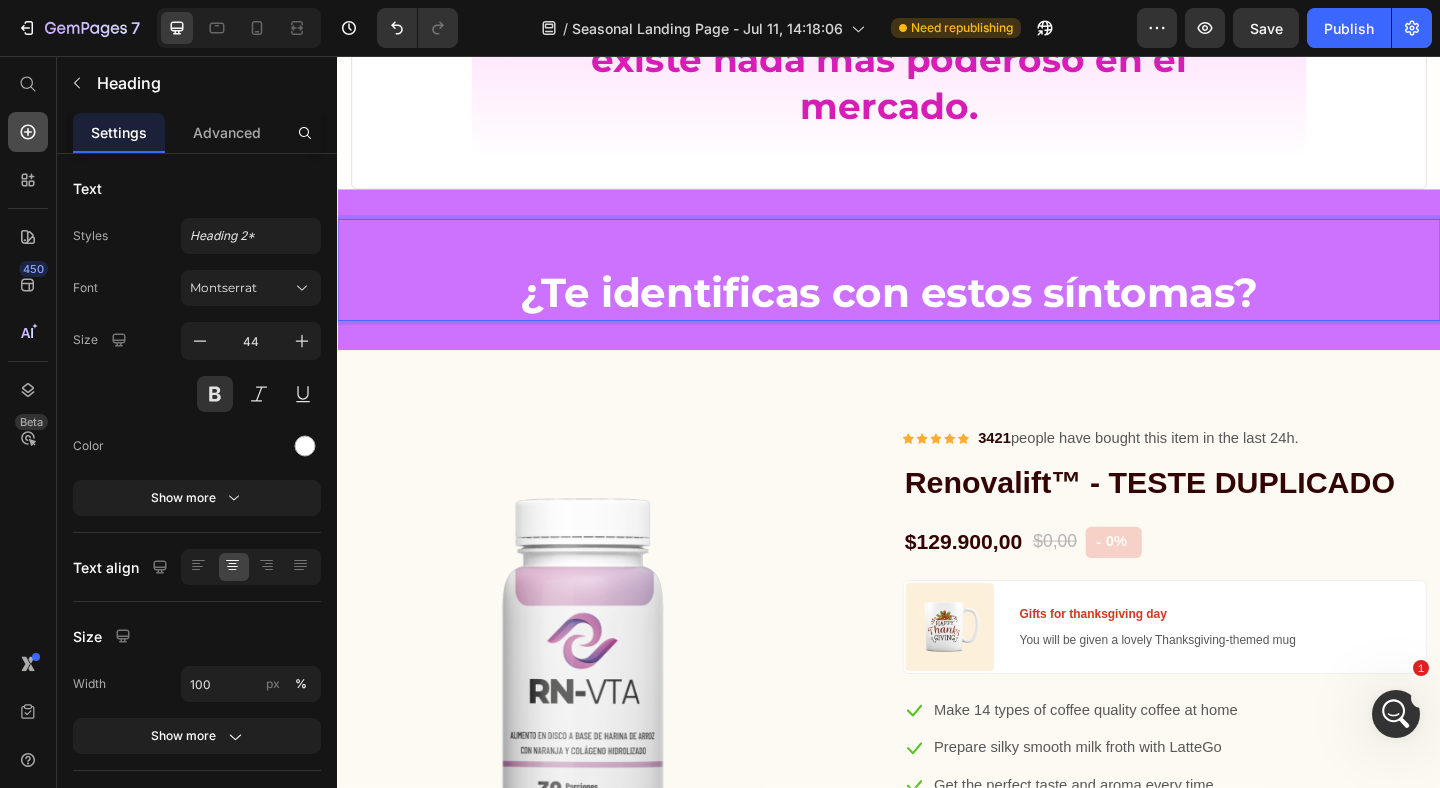 click 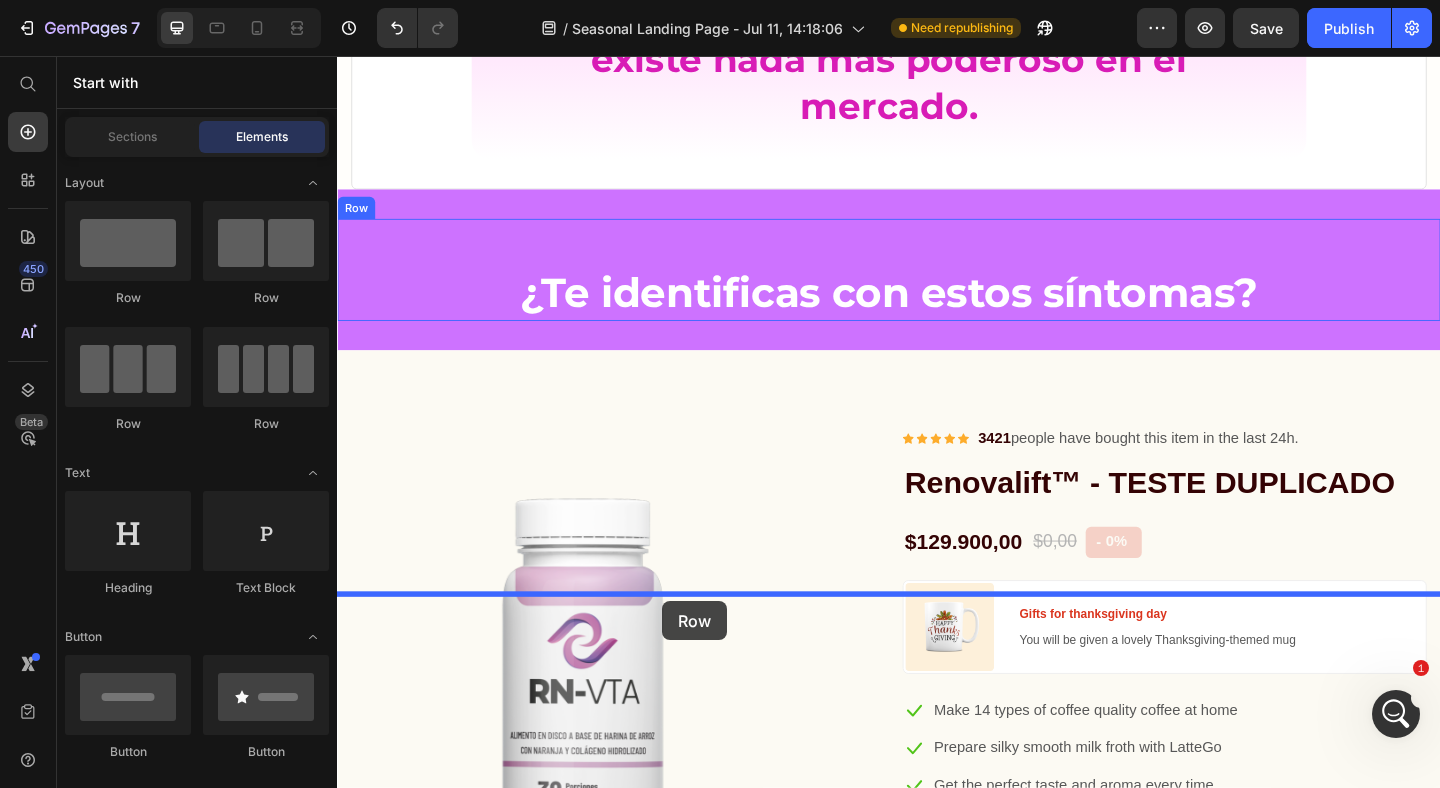 drag, startPoint x: 576, startPoint y: 390, endPoint x: 691, endPoint y: 649, distance: 283.38312 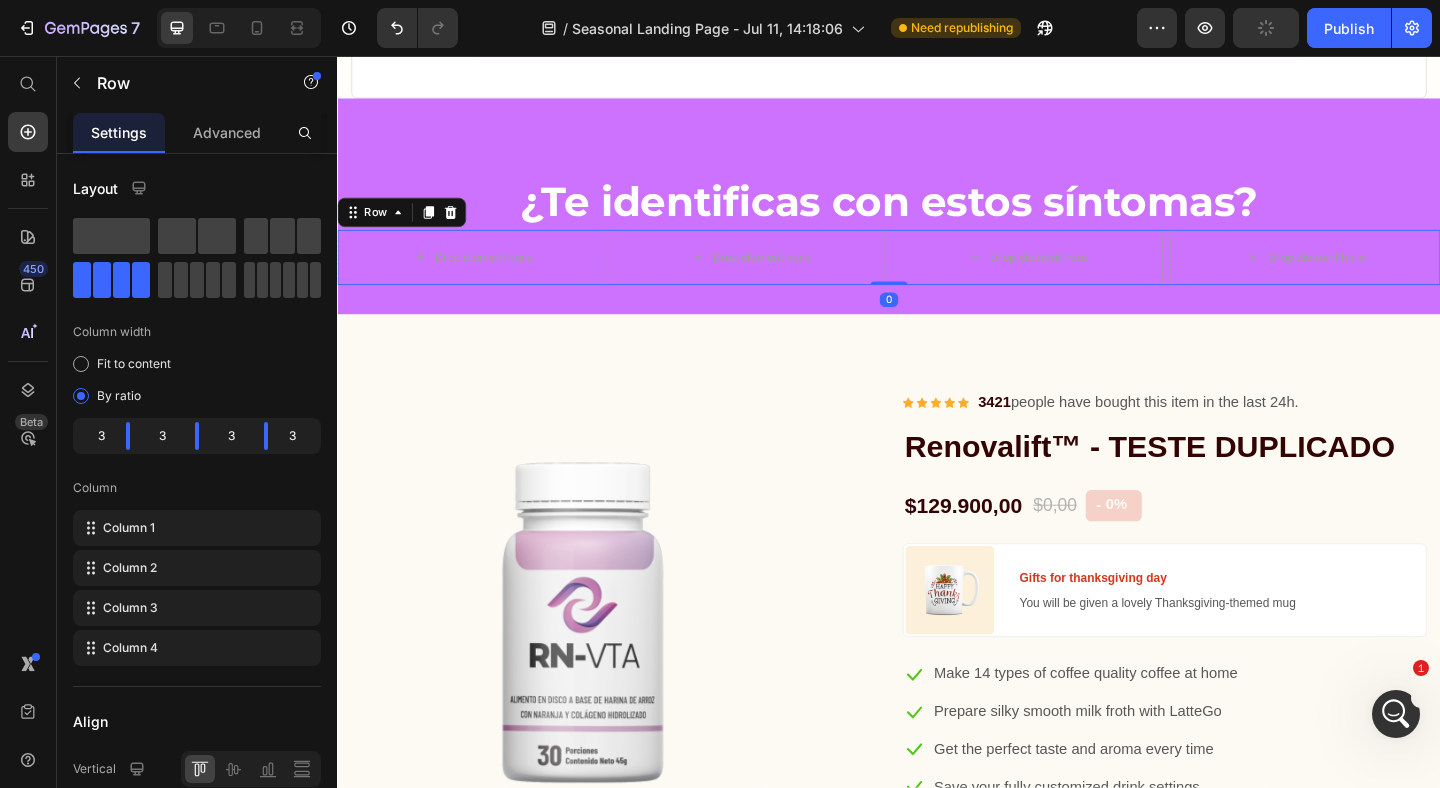 scroll, scrollTop: 1594, scrollLeft: 0, axis: vertical 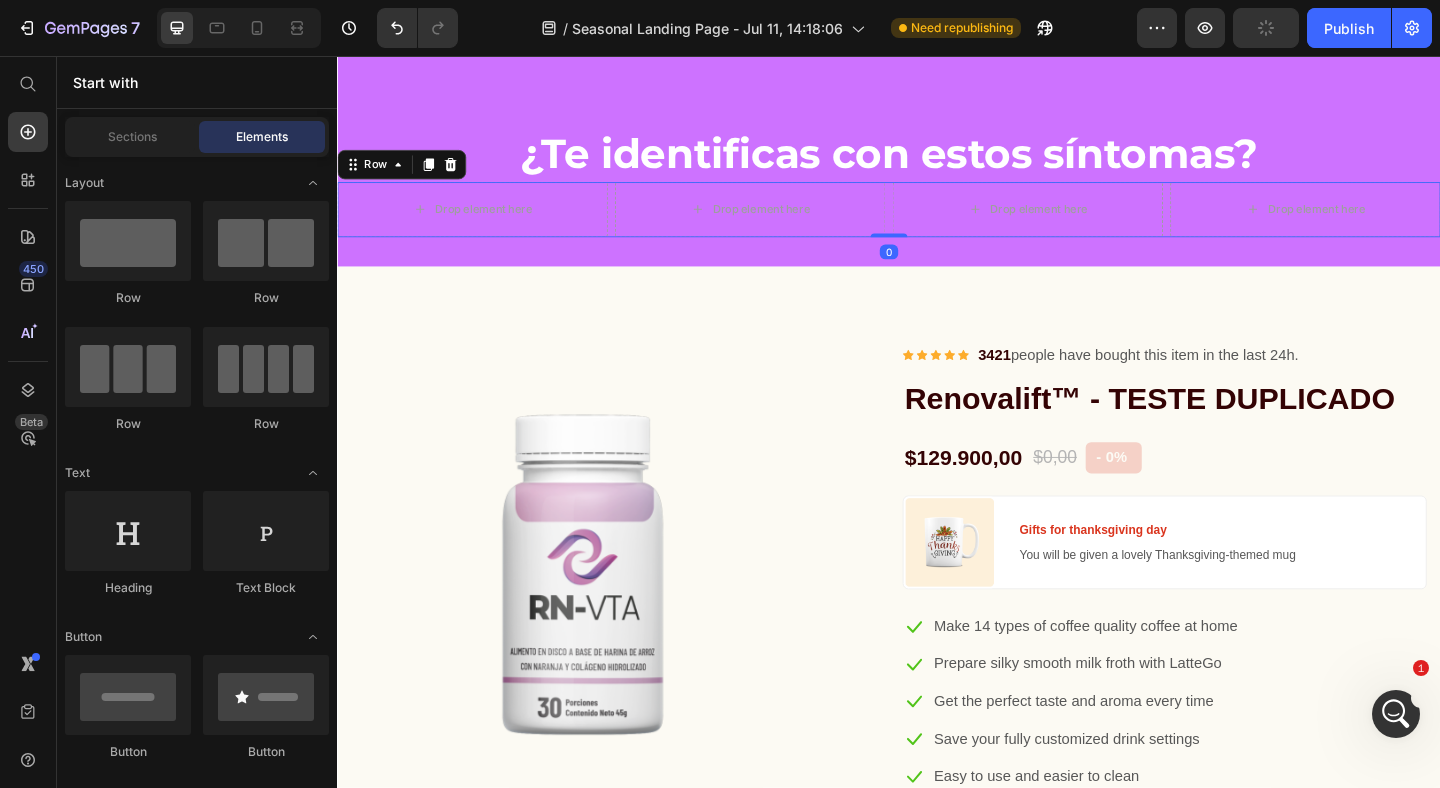 click on "Drop element here" at bounding box center [484, 223] 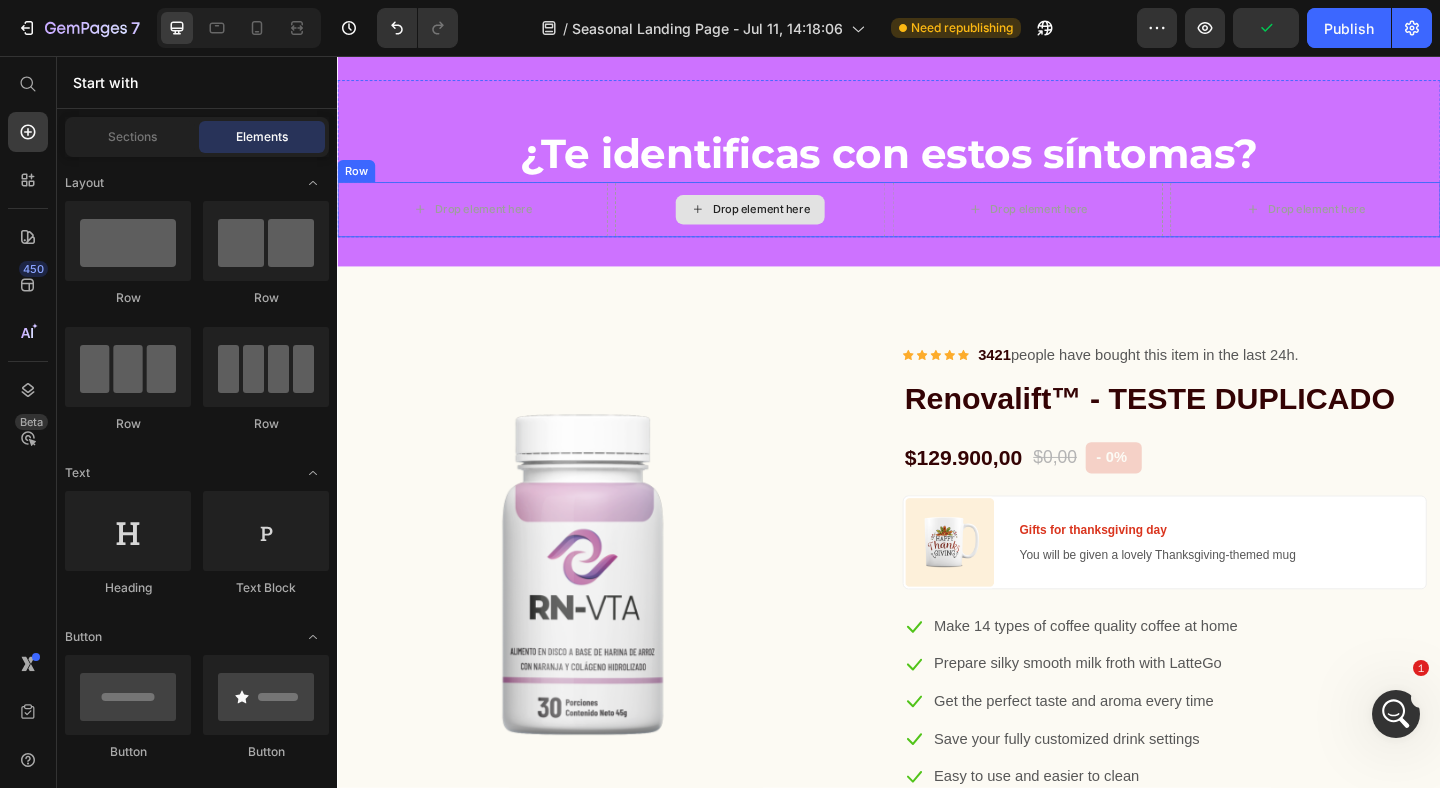 click on "Drop element here" at bounding box center [786, 223] 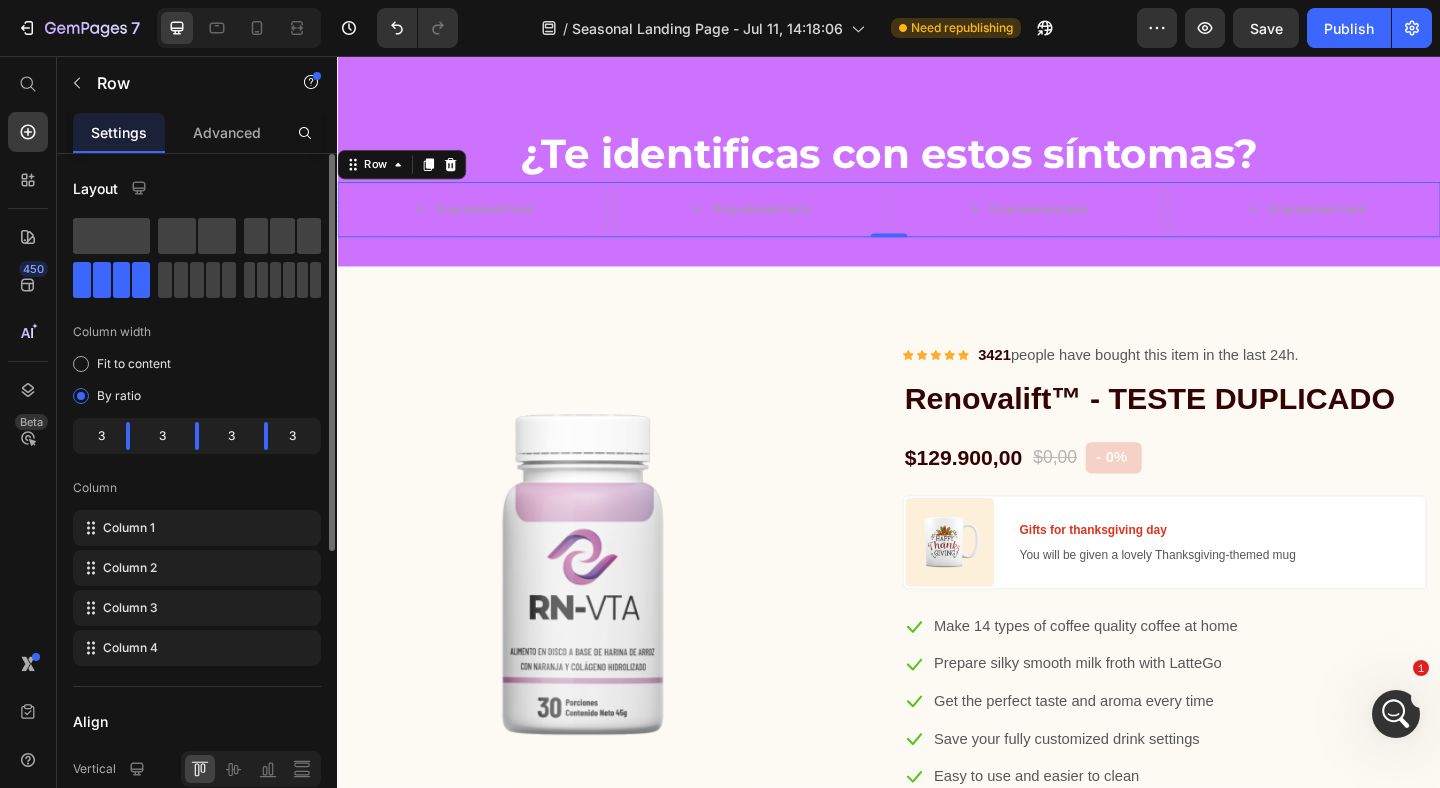 click on "Advanced" at bounding box center [227, 132] 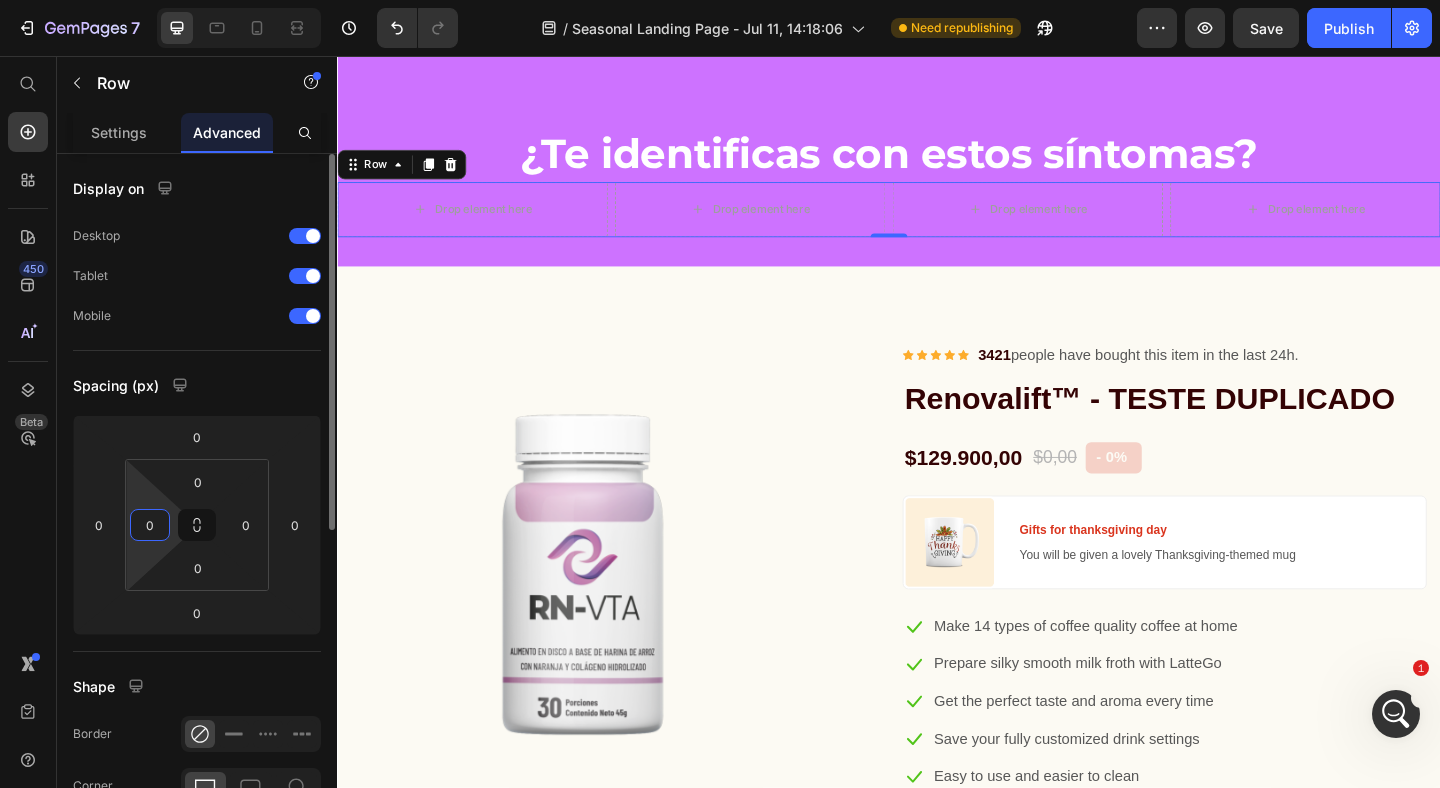 click on "0" at bounding box center (150, 525) 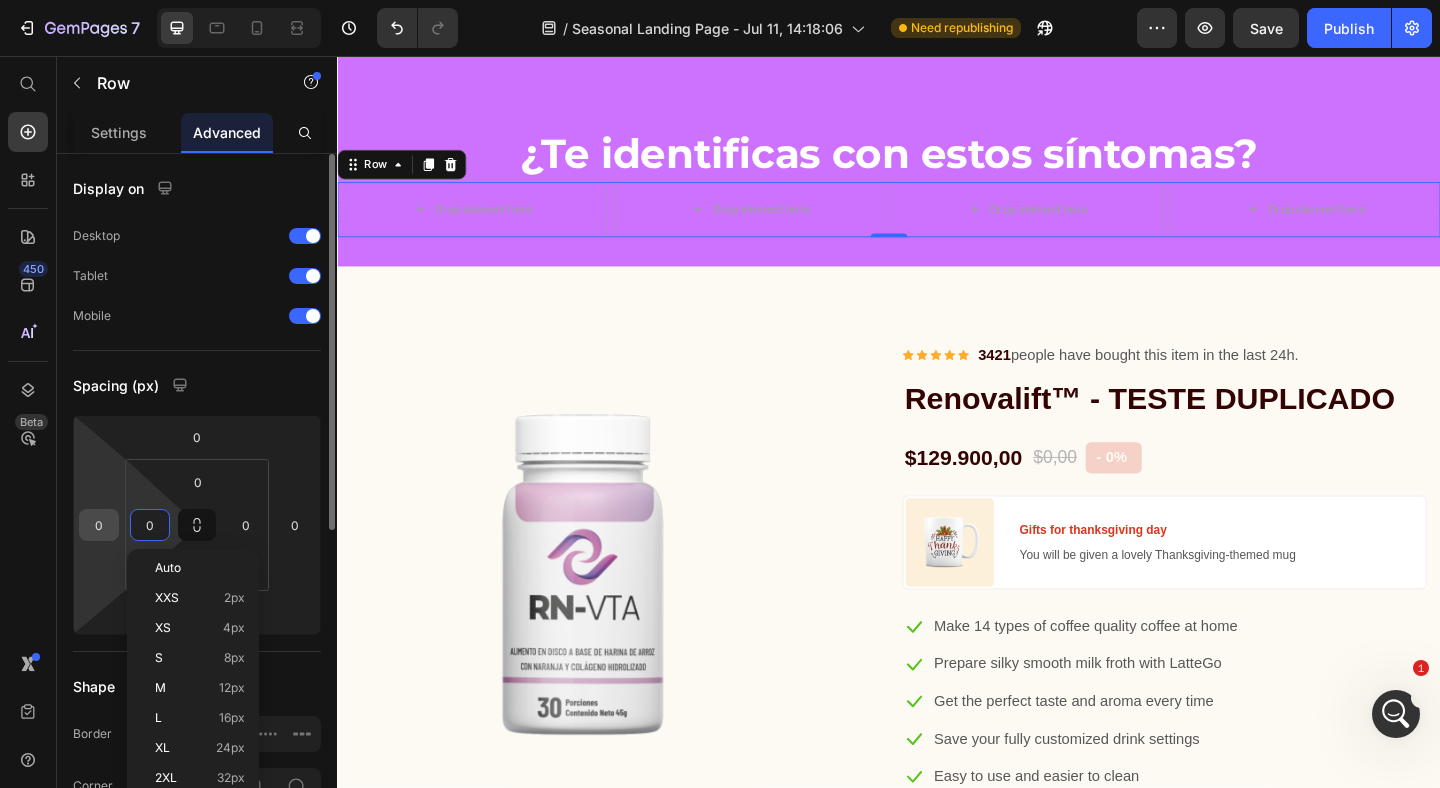 click on "0" at bounding box center [99, 525] 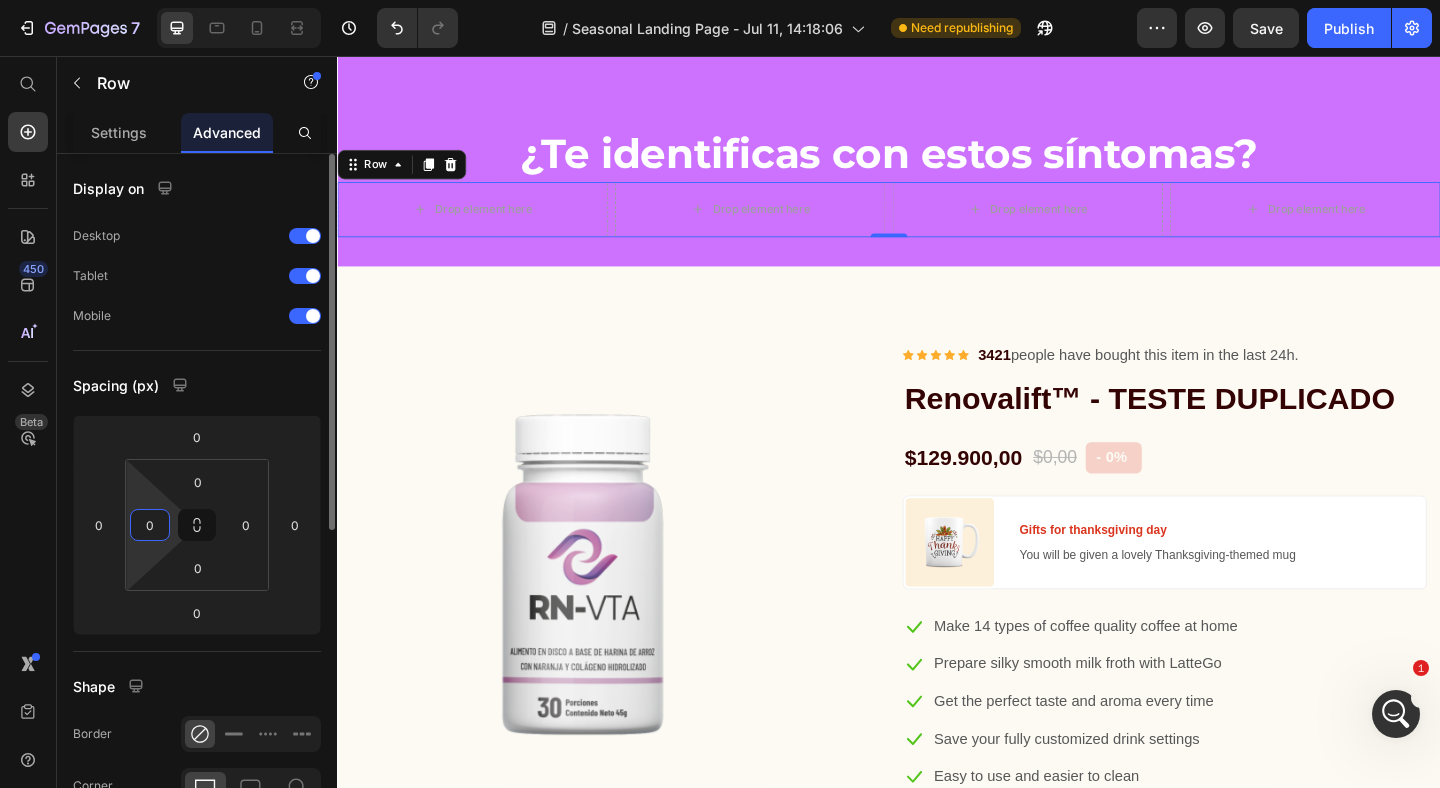 click on "0" at bounding box center (150, 525) 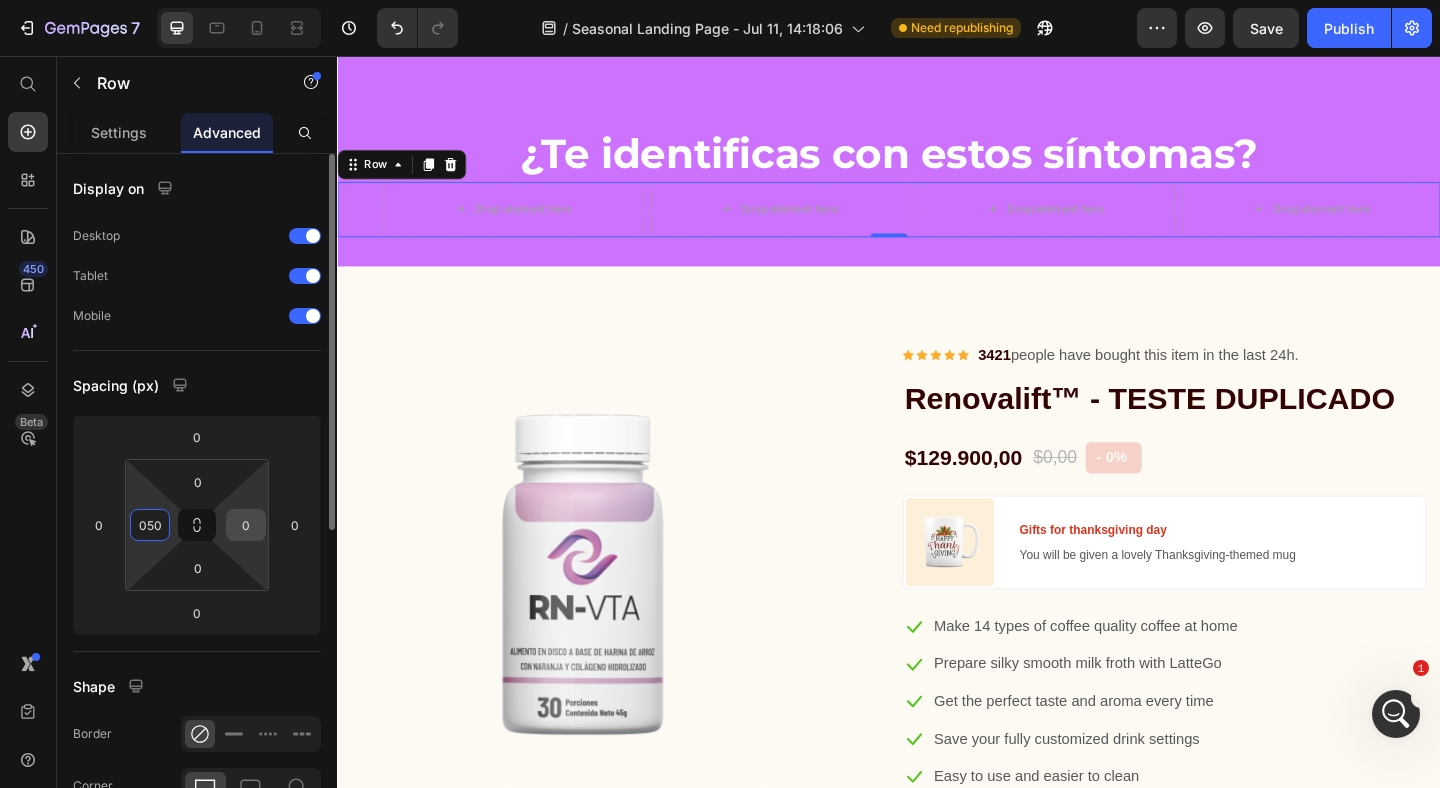 type on "50" 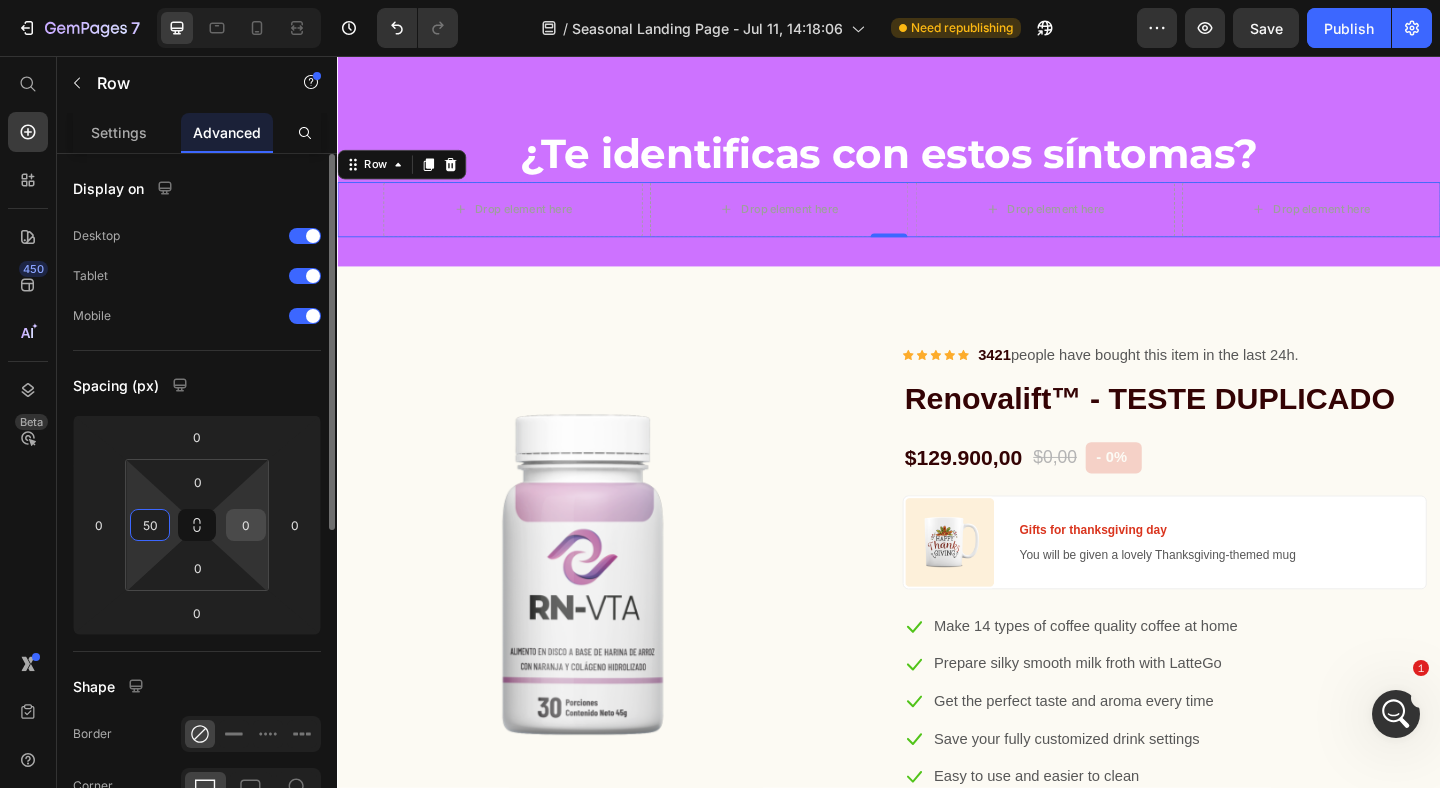 click on "0" at bounding box center [246, 525] 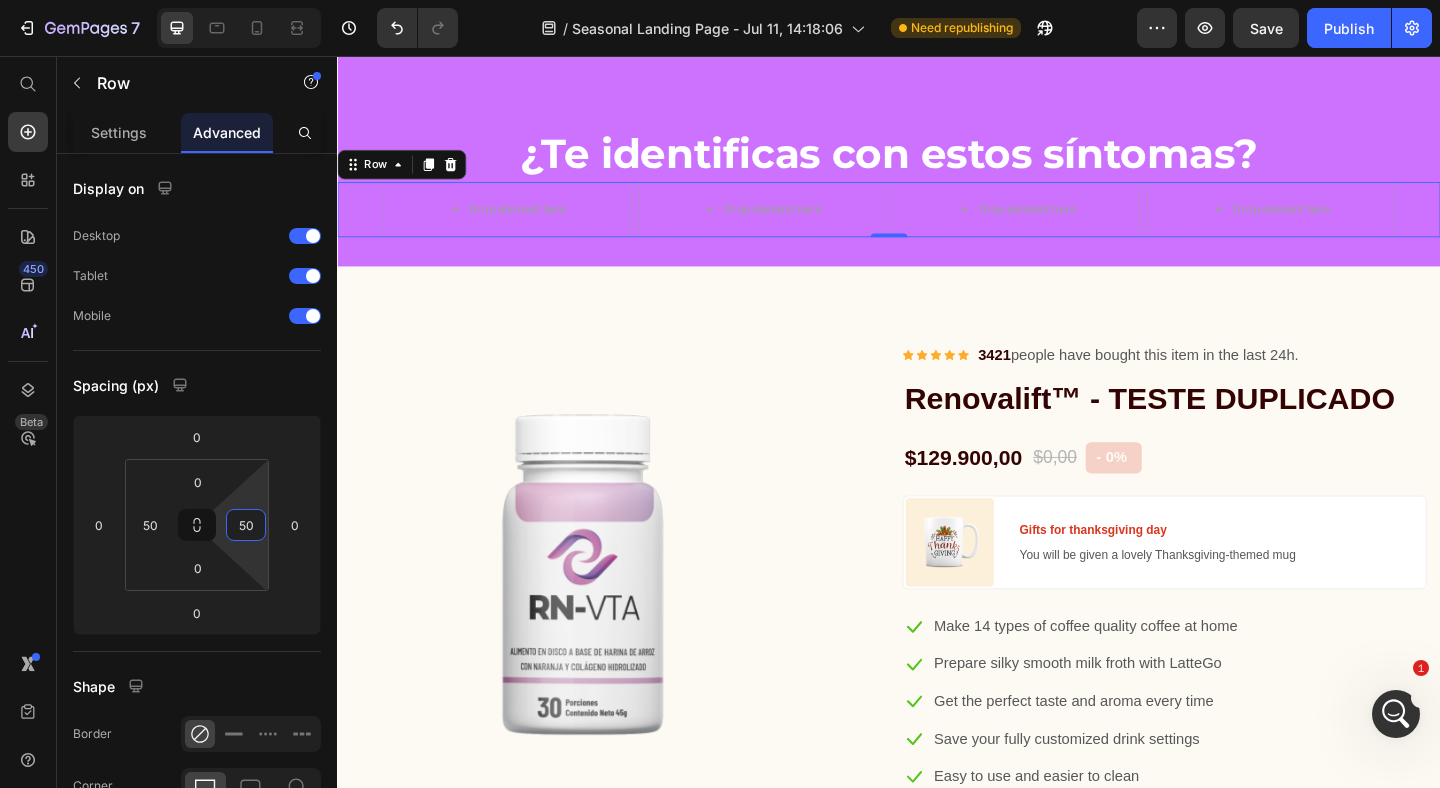 type on "50" 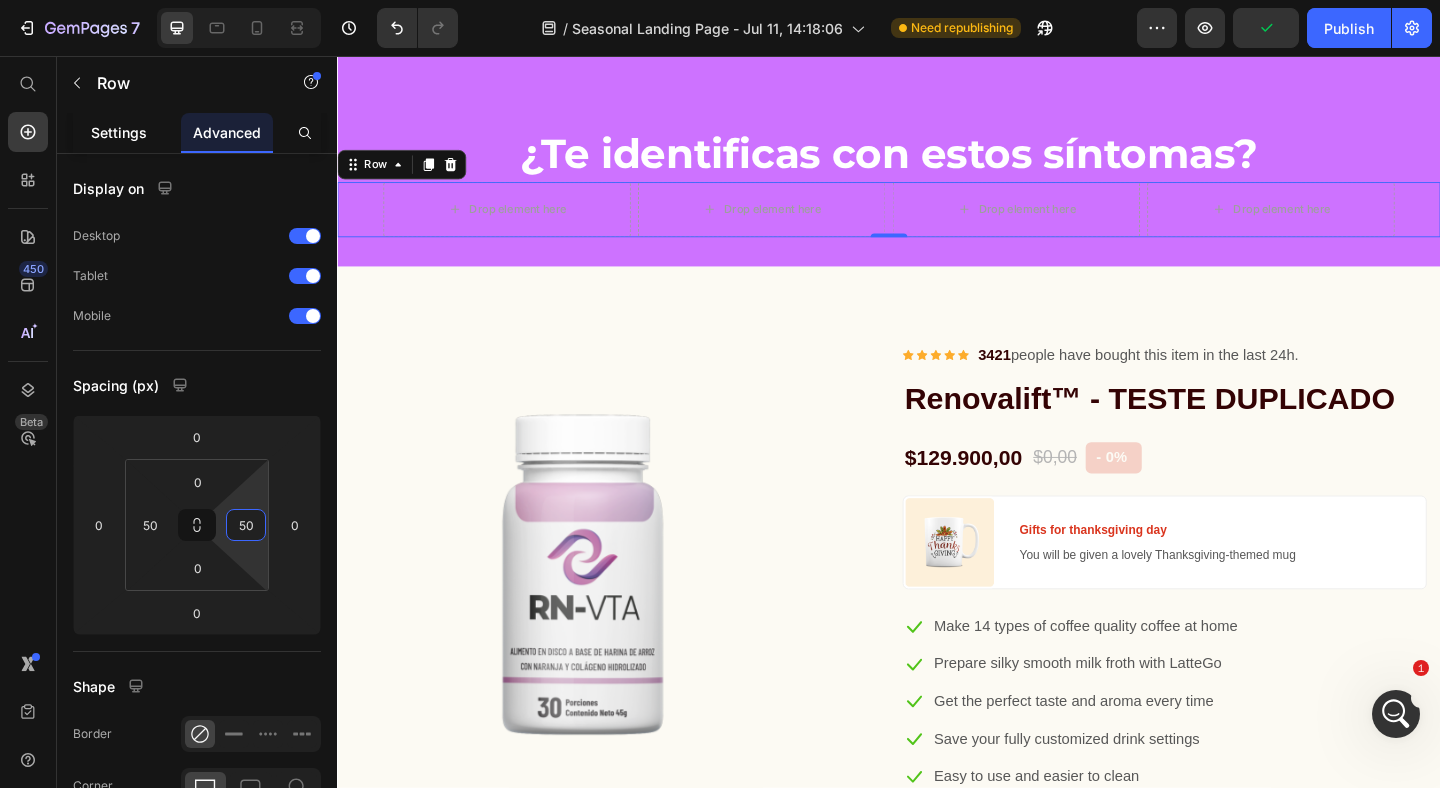 click on "Settings" at bounding box center (119, 132) 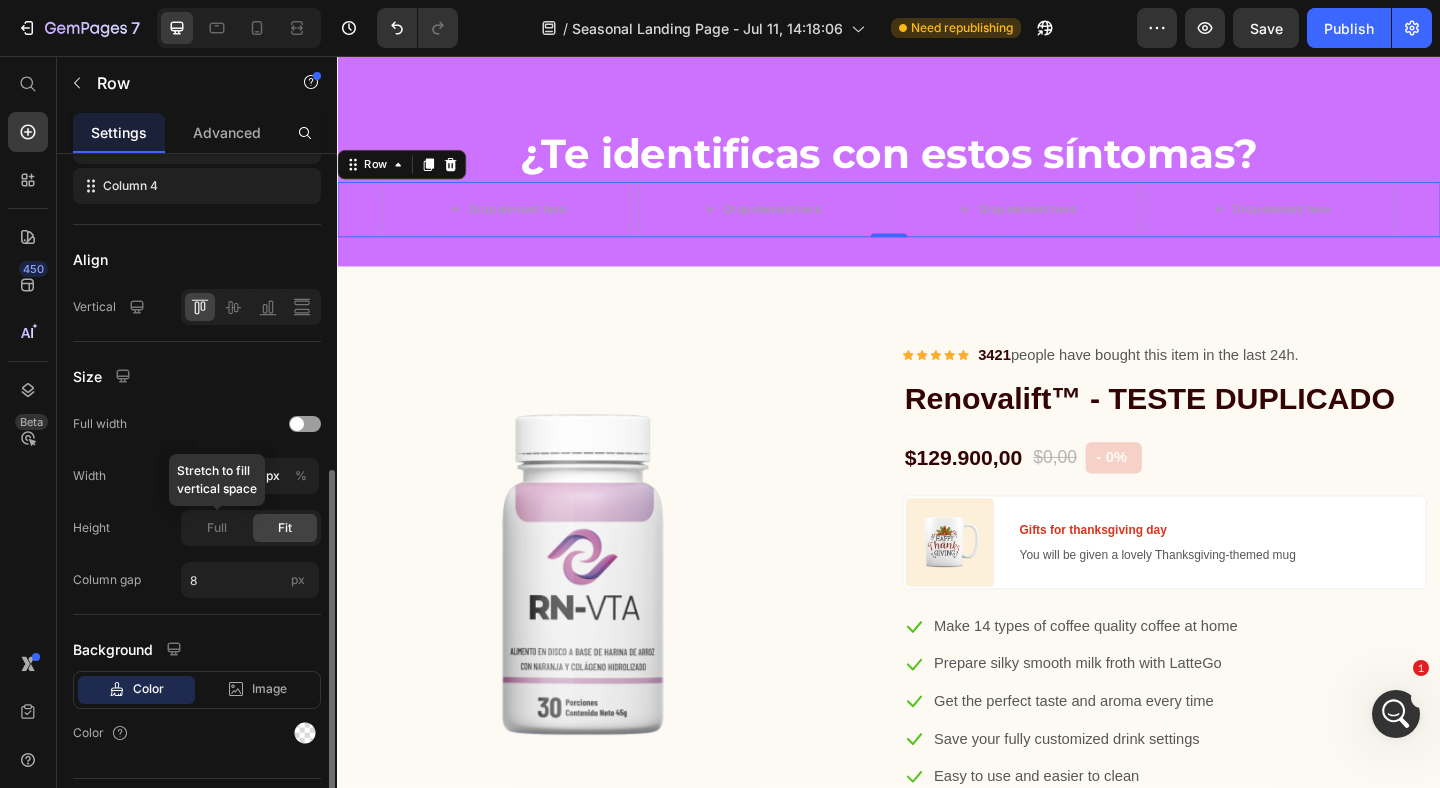 scroll, scrollTop: 510, scrollLeft: 0, axis: vertical 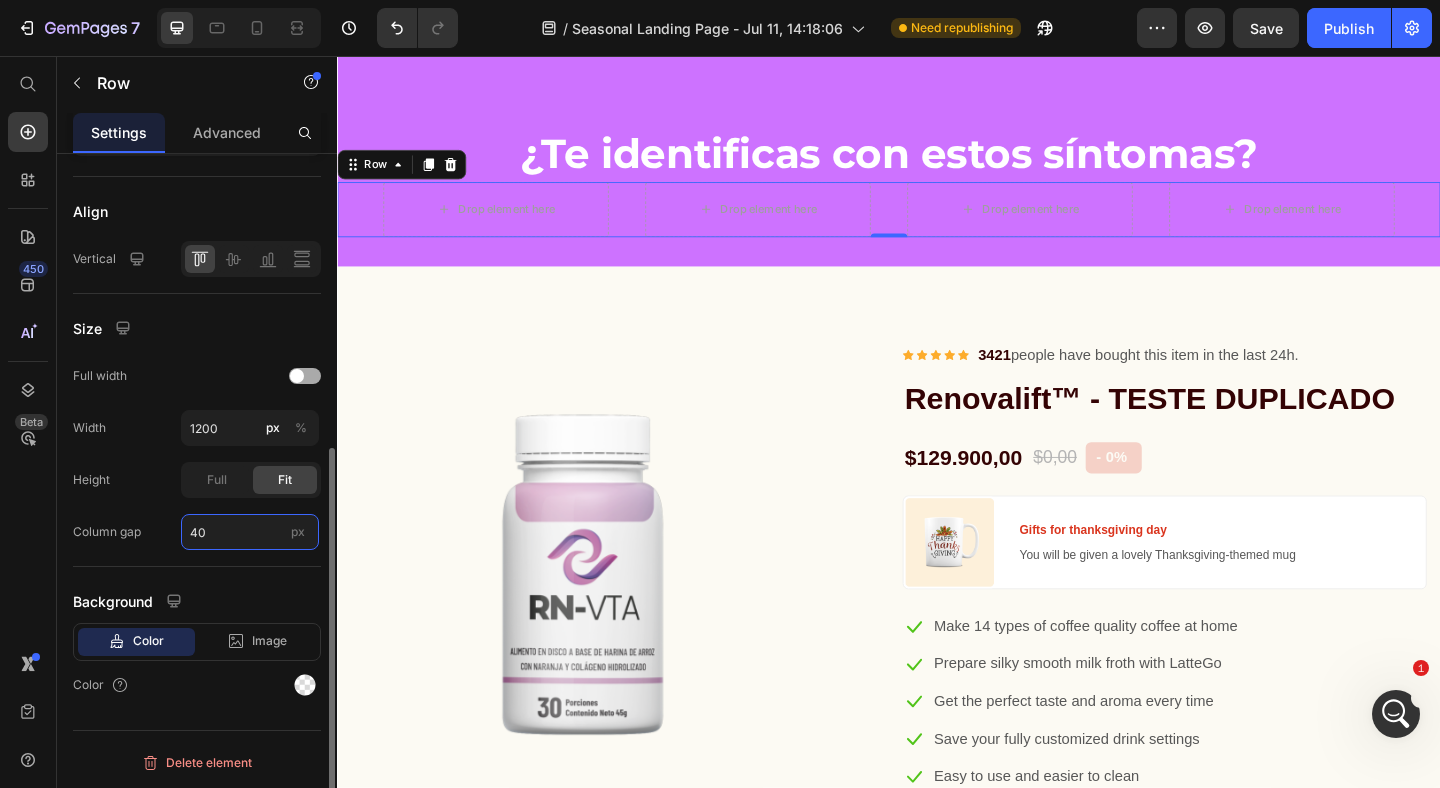 type on "40" 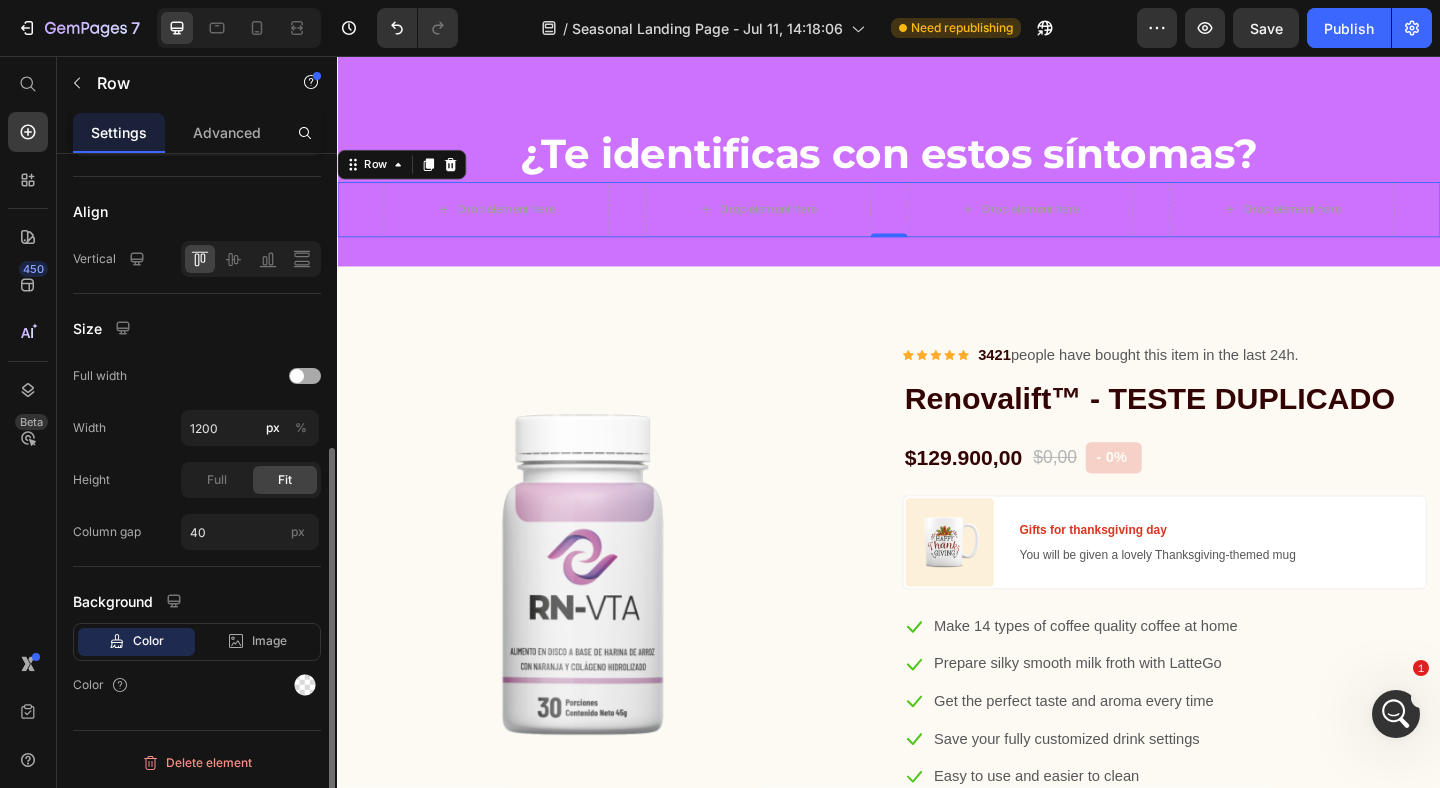 click on "Full width" 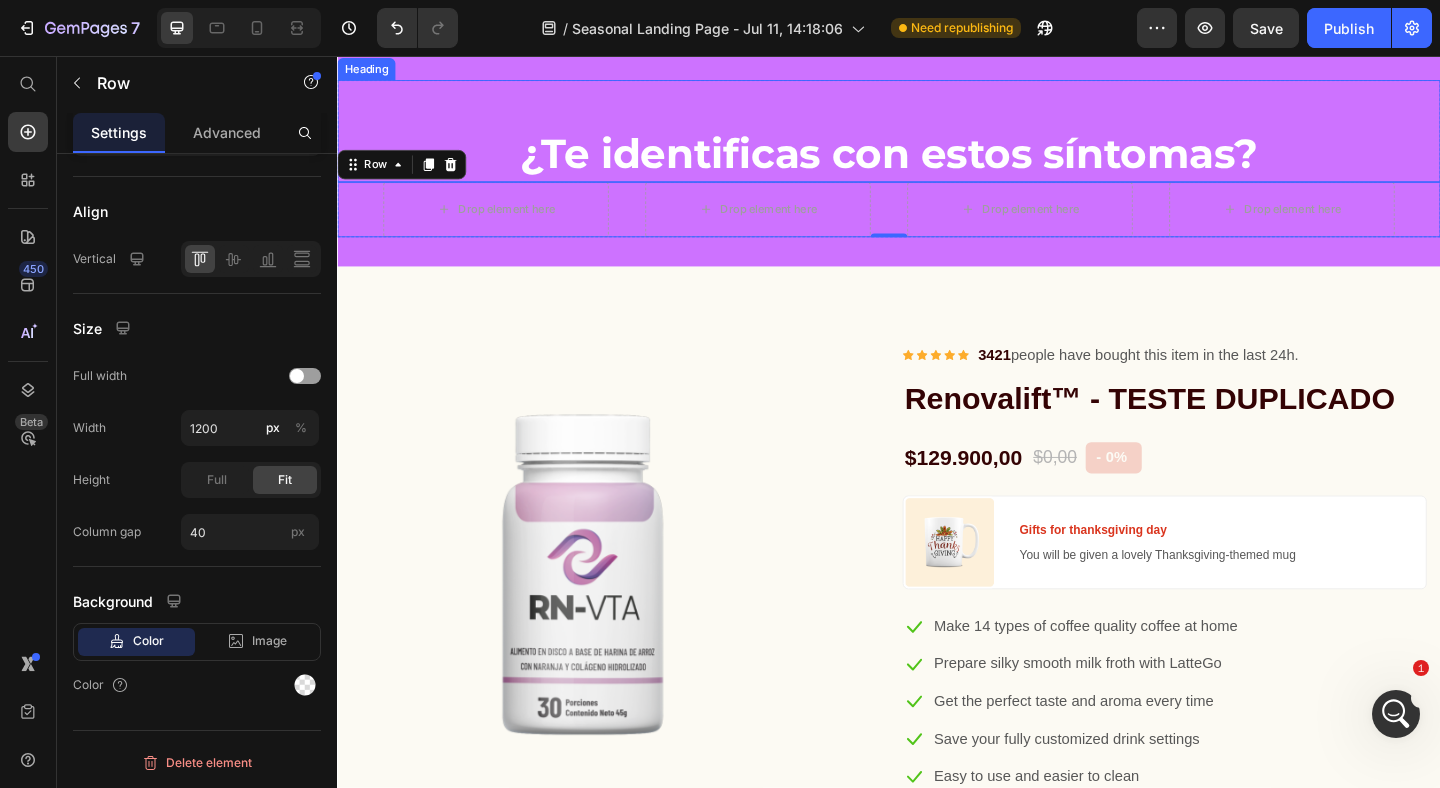 click on "¿Te identificas con estos síntomas?" at bounding box center (937, 162) 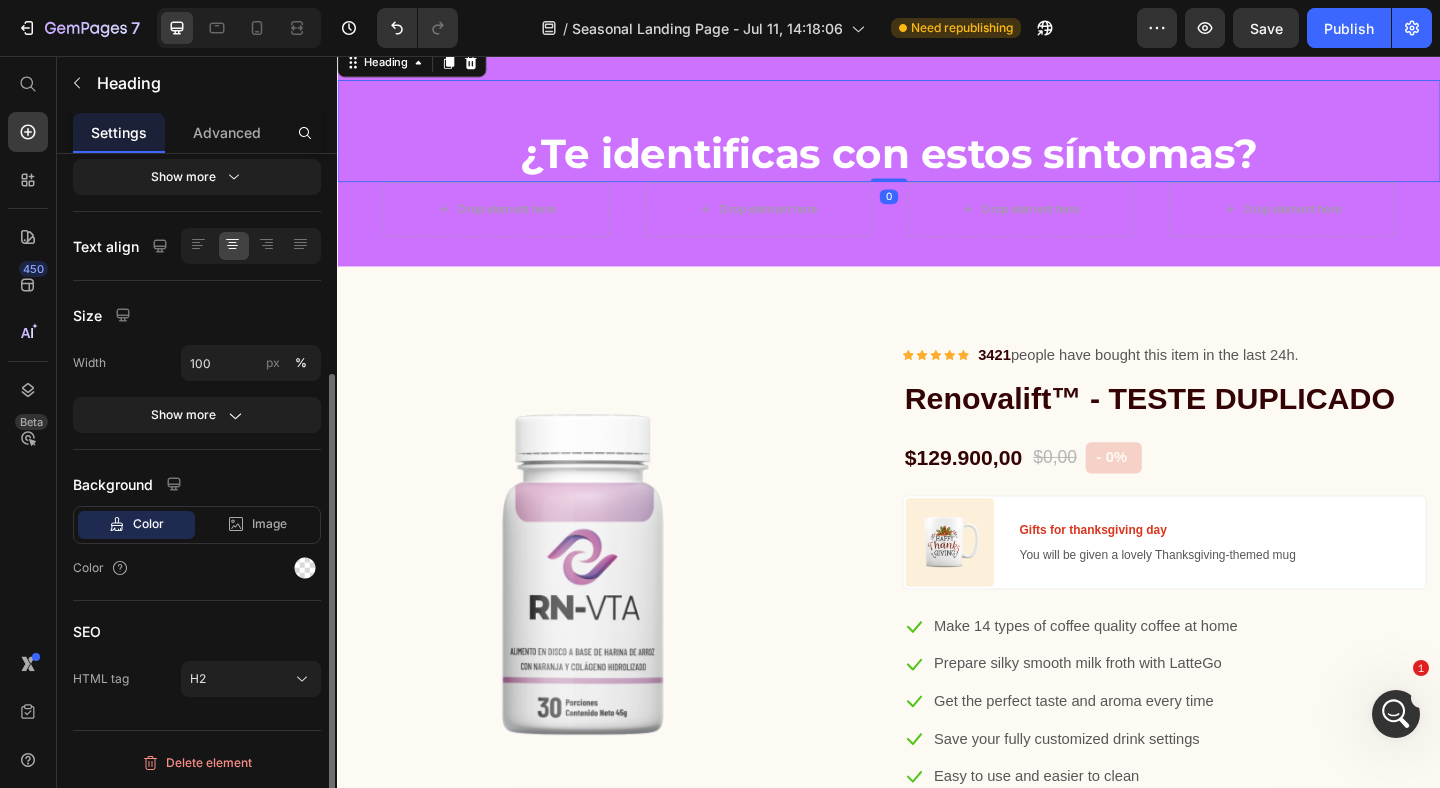 scroll, scrollTop: 0, scrollLeft: 0, axis: both 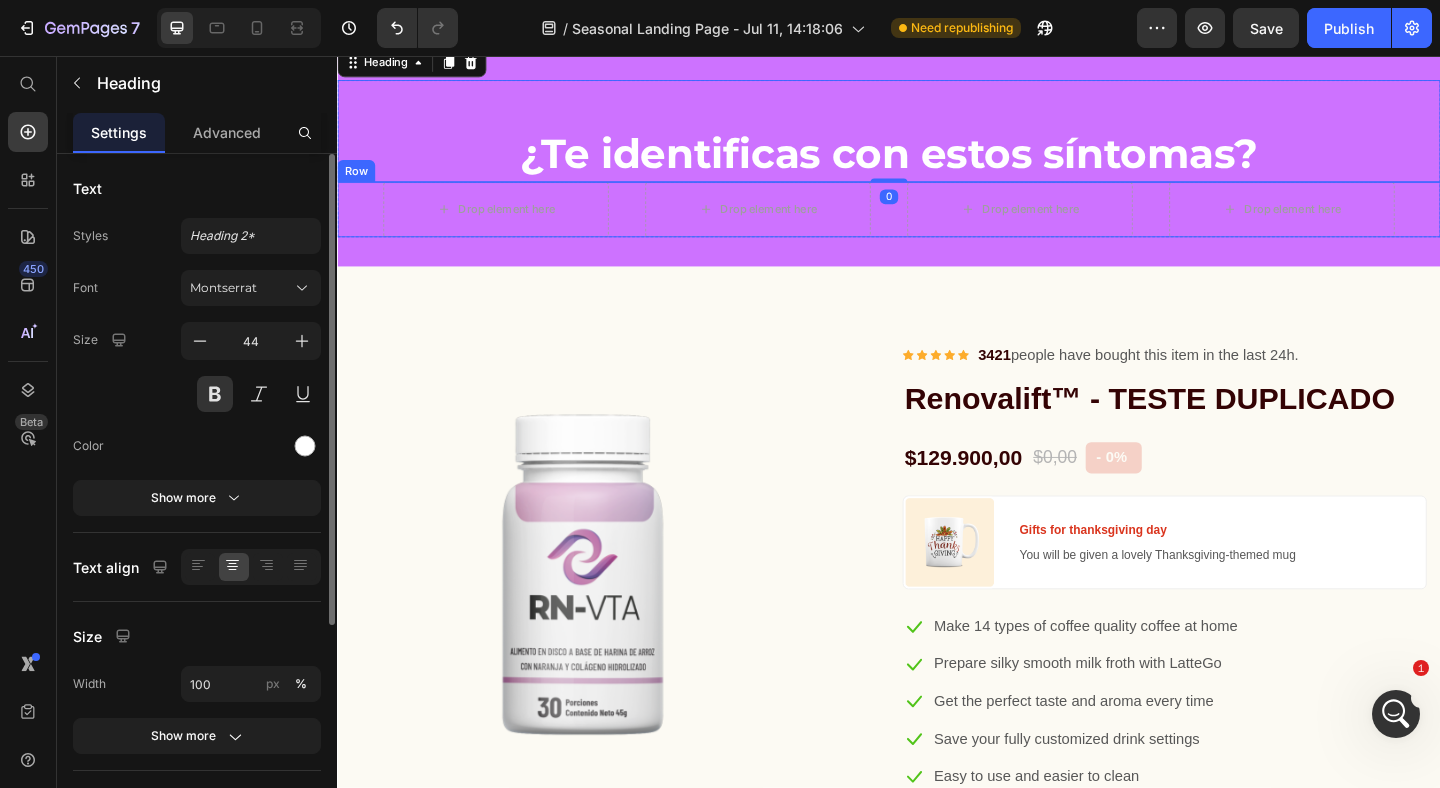 click on "Drop element here" at bounding box center [509, 223] 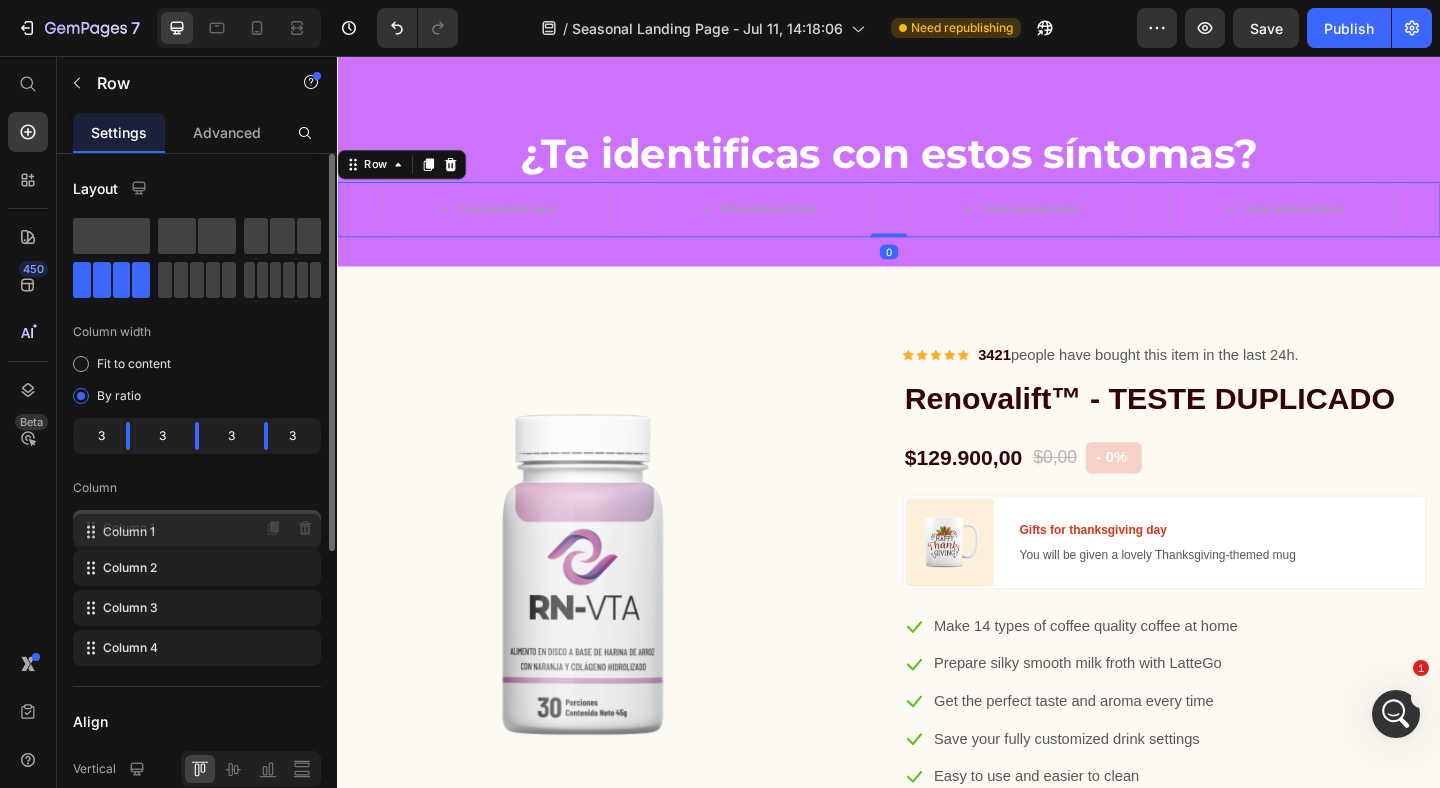 click on "Column 1" 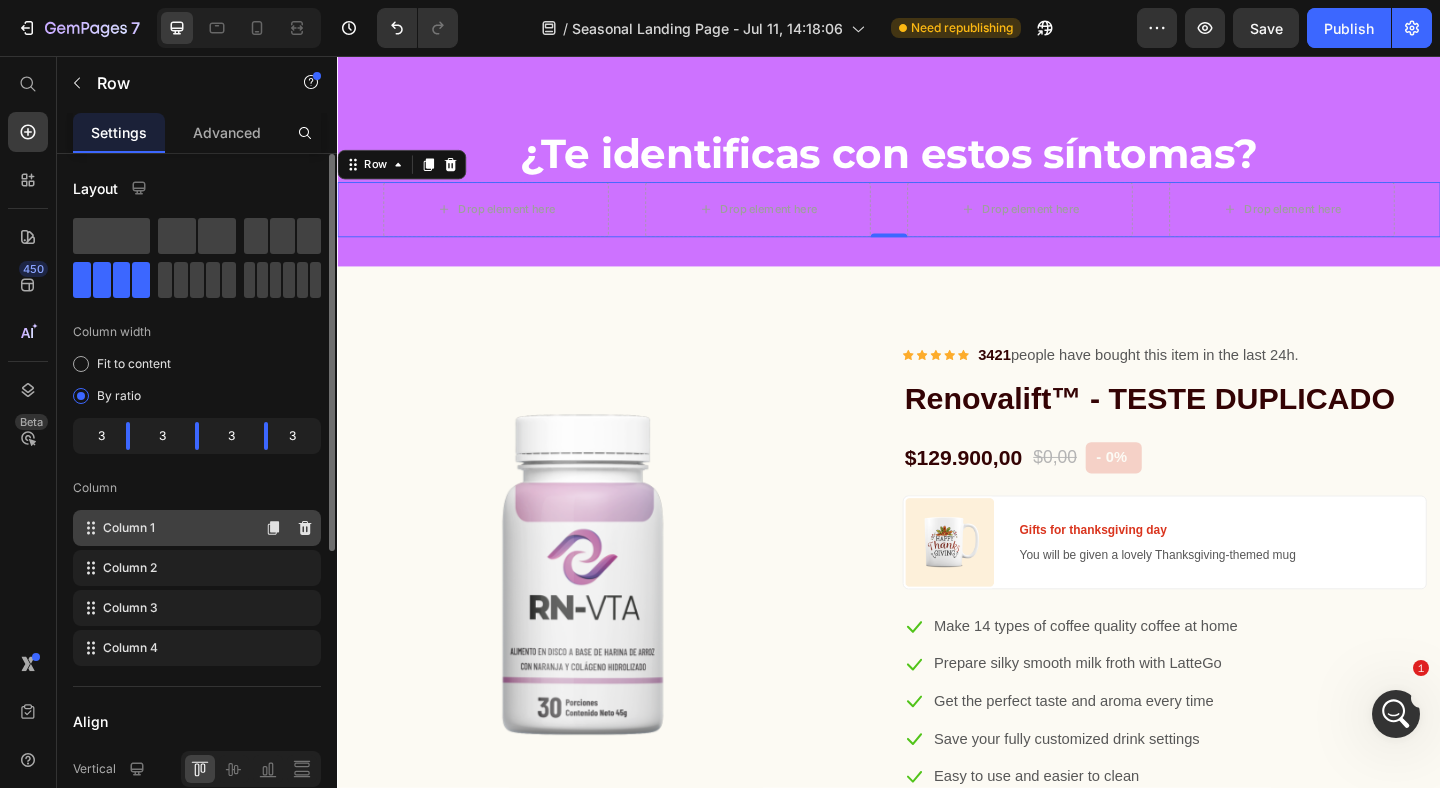 click on "Column 1" 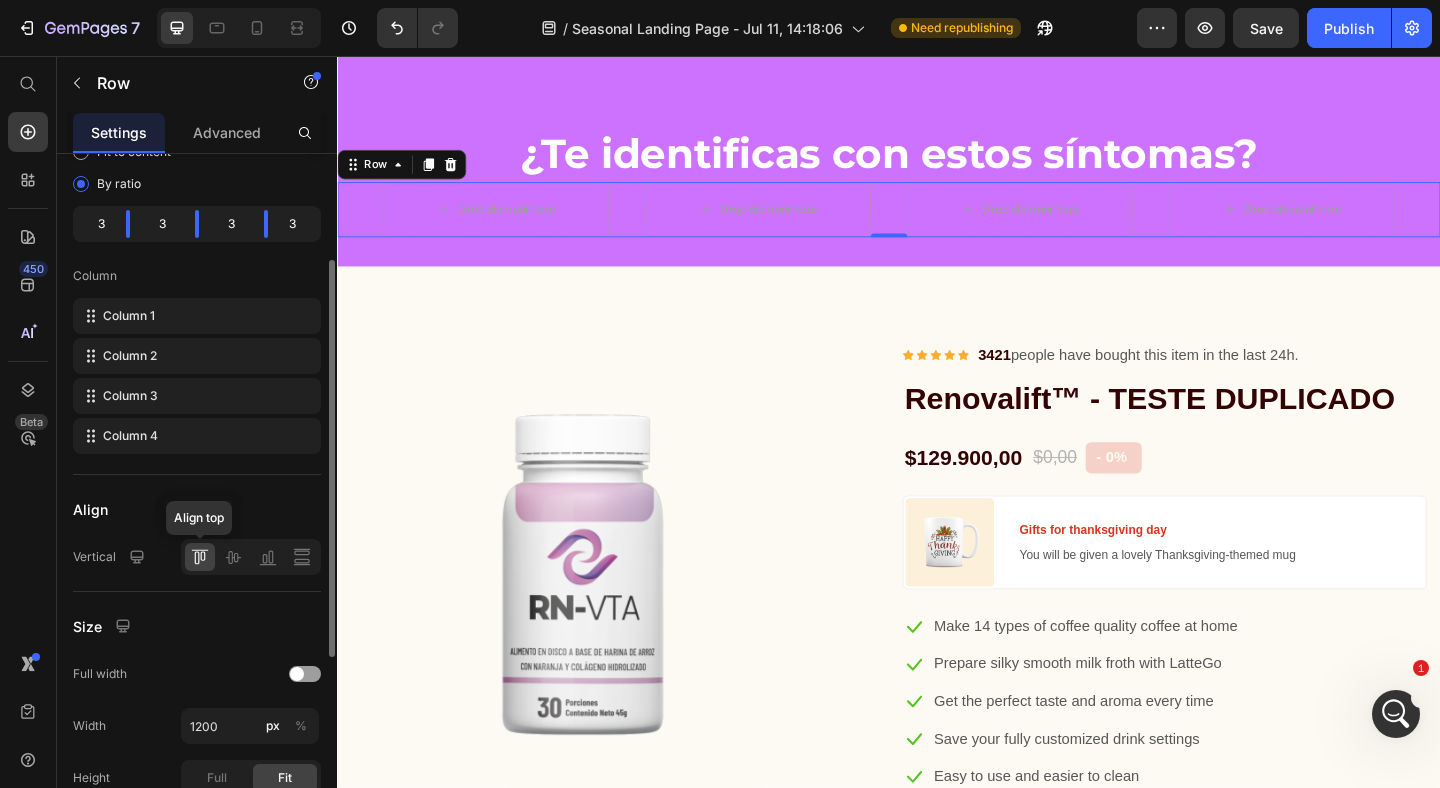 scroll, scrollTop: 154, scrollLeft: 0, axis: vertical 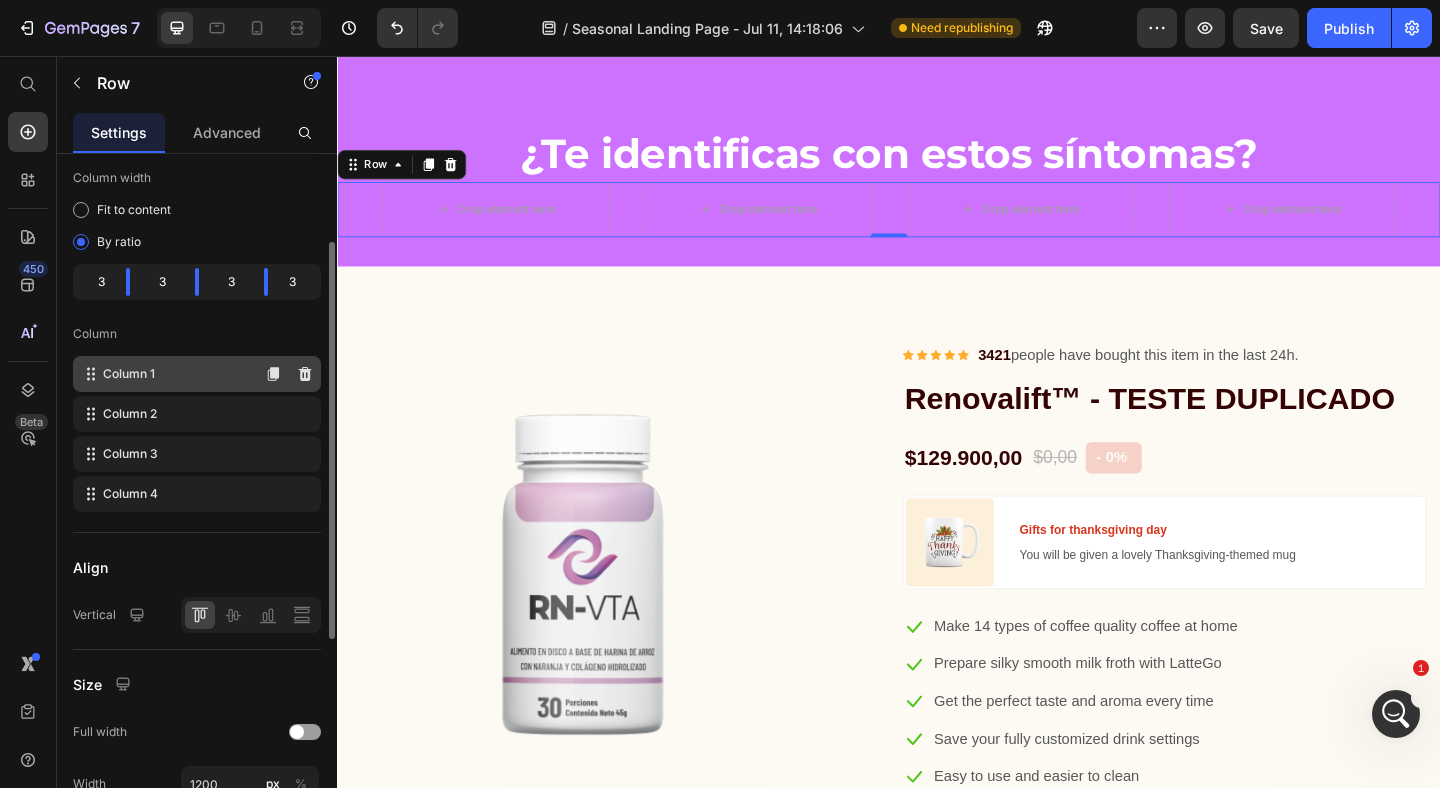 click on "Column 1" at bounding box center [129, 374] 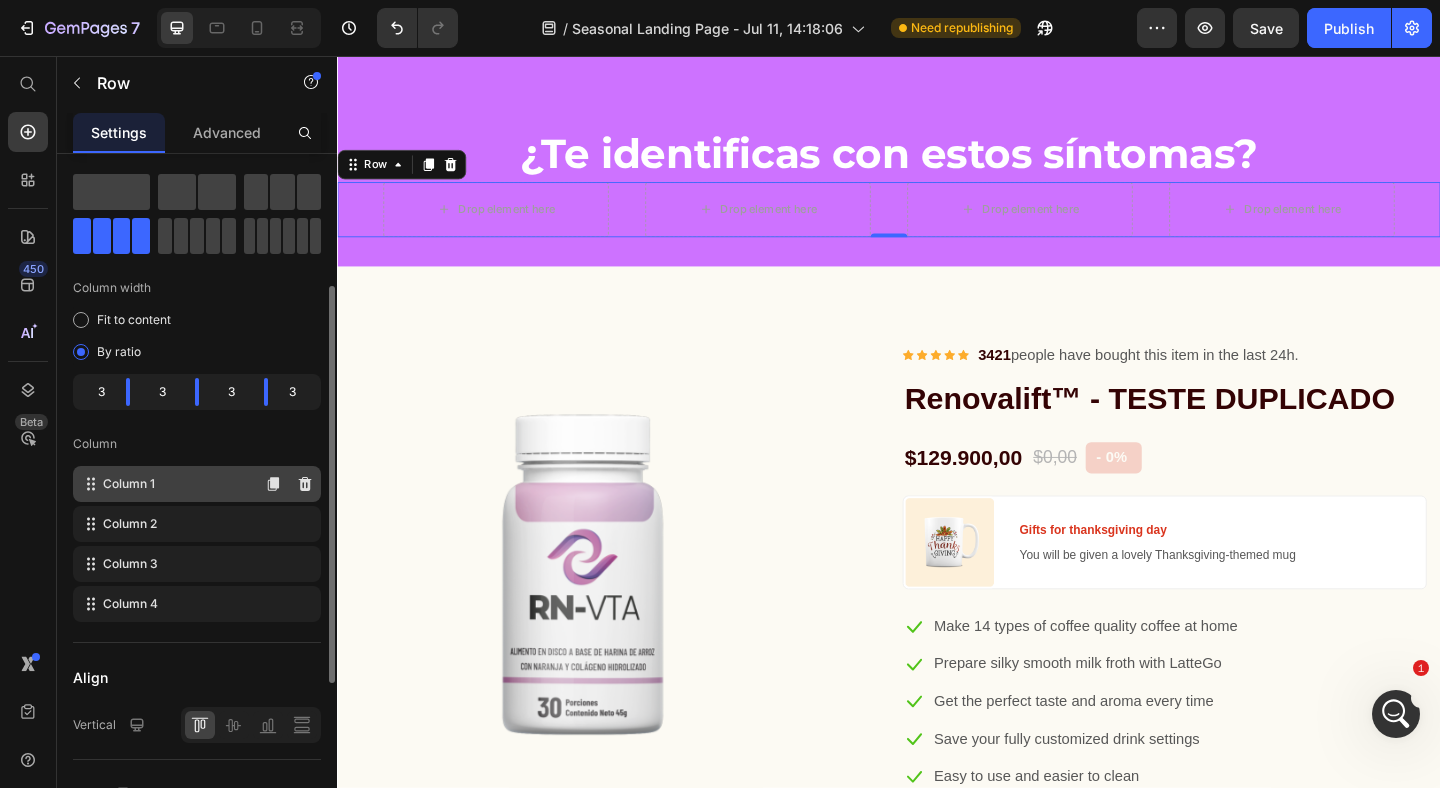 scroll, scrollTop: 17, scrollLeft: 0, axis: vertical 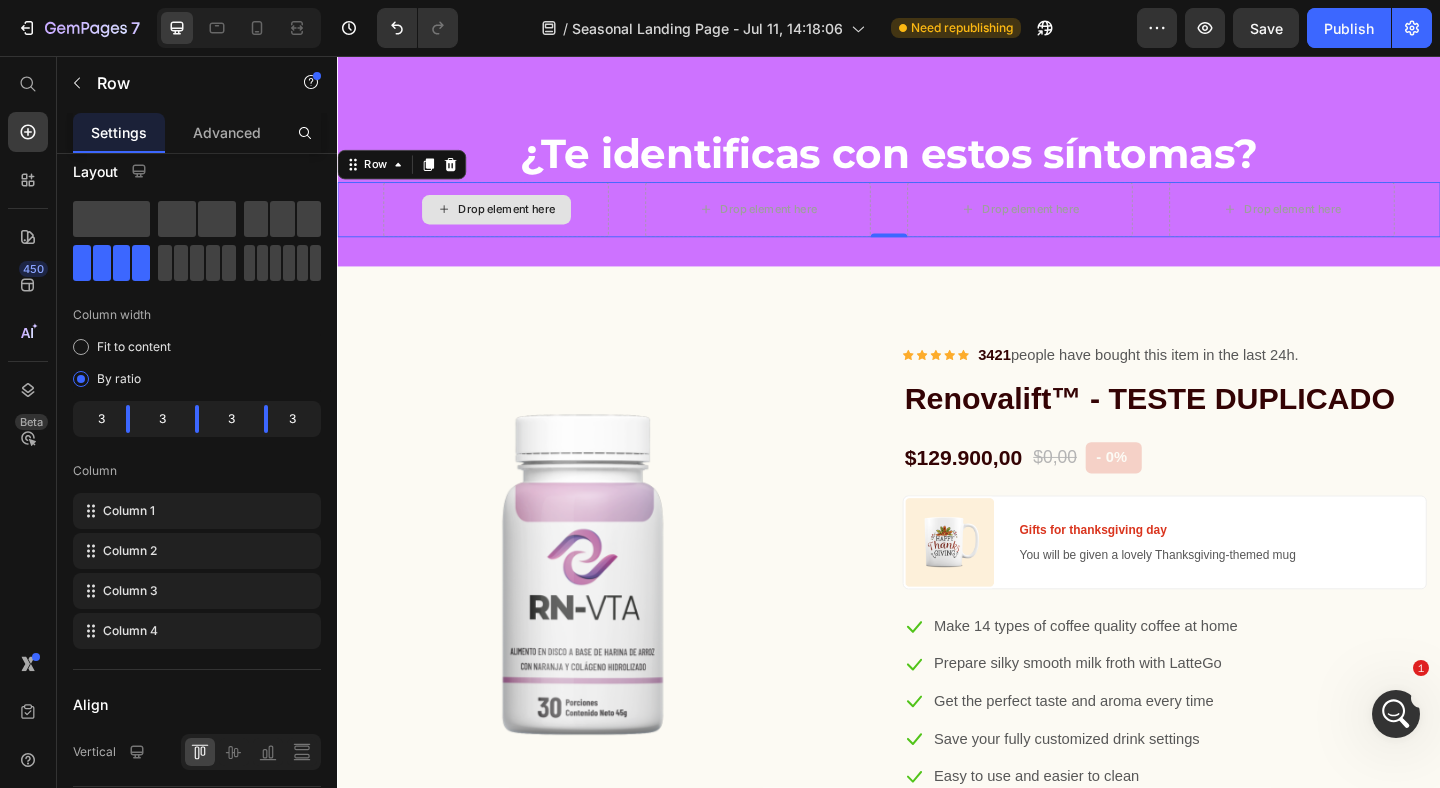 click on "Drop element here" at bounding box center (509, 223) 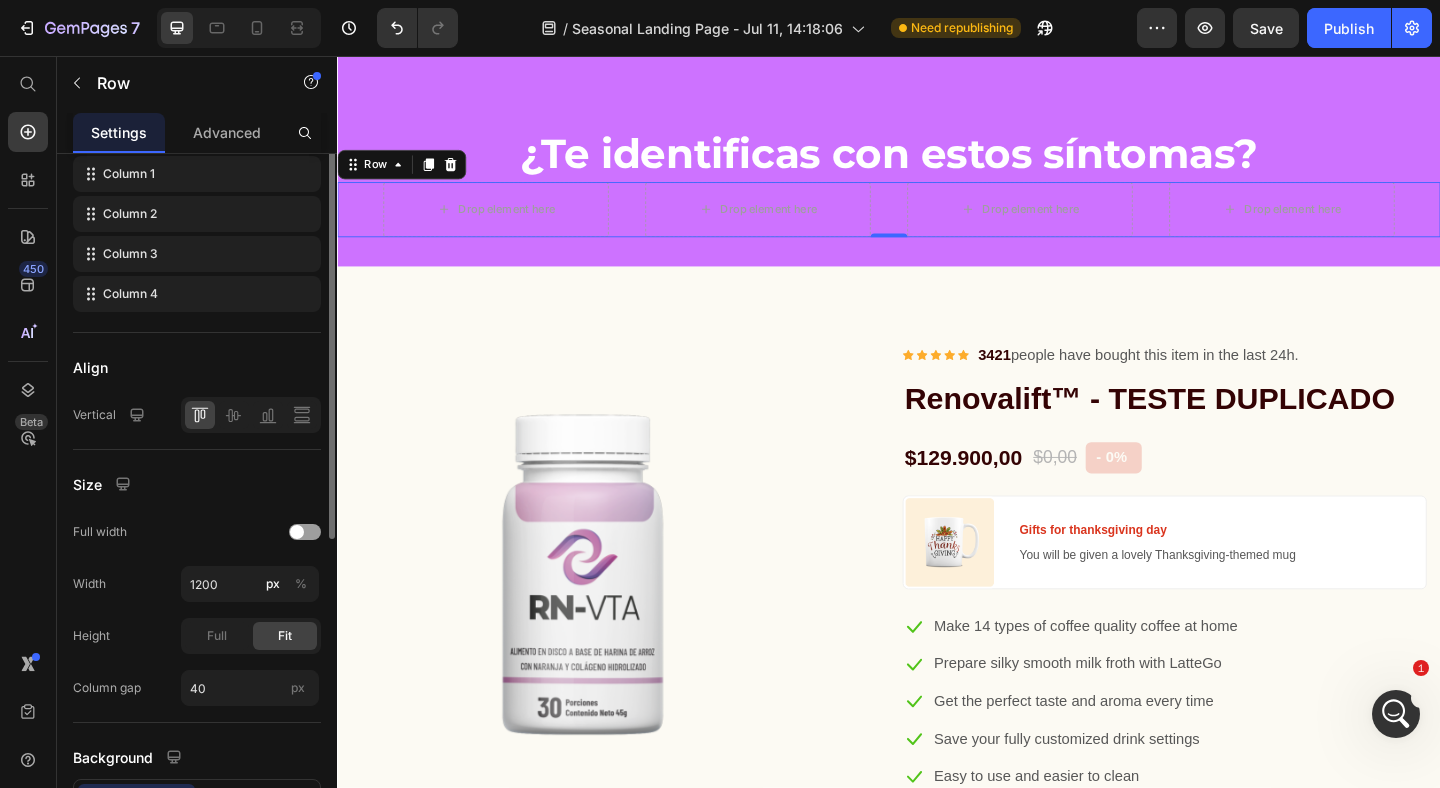 scroll, scrollTop: 446, scrollLeft: 0, axis: vertical 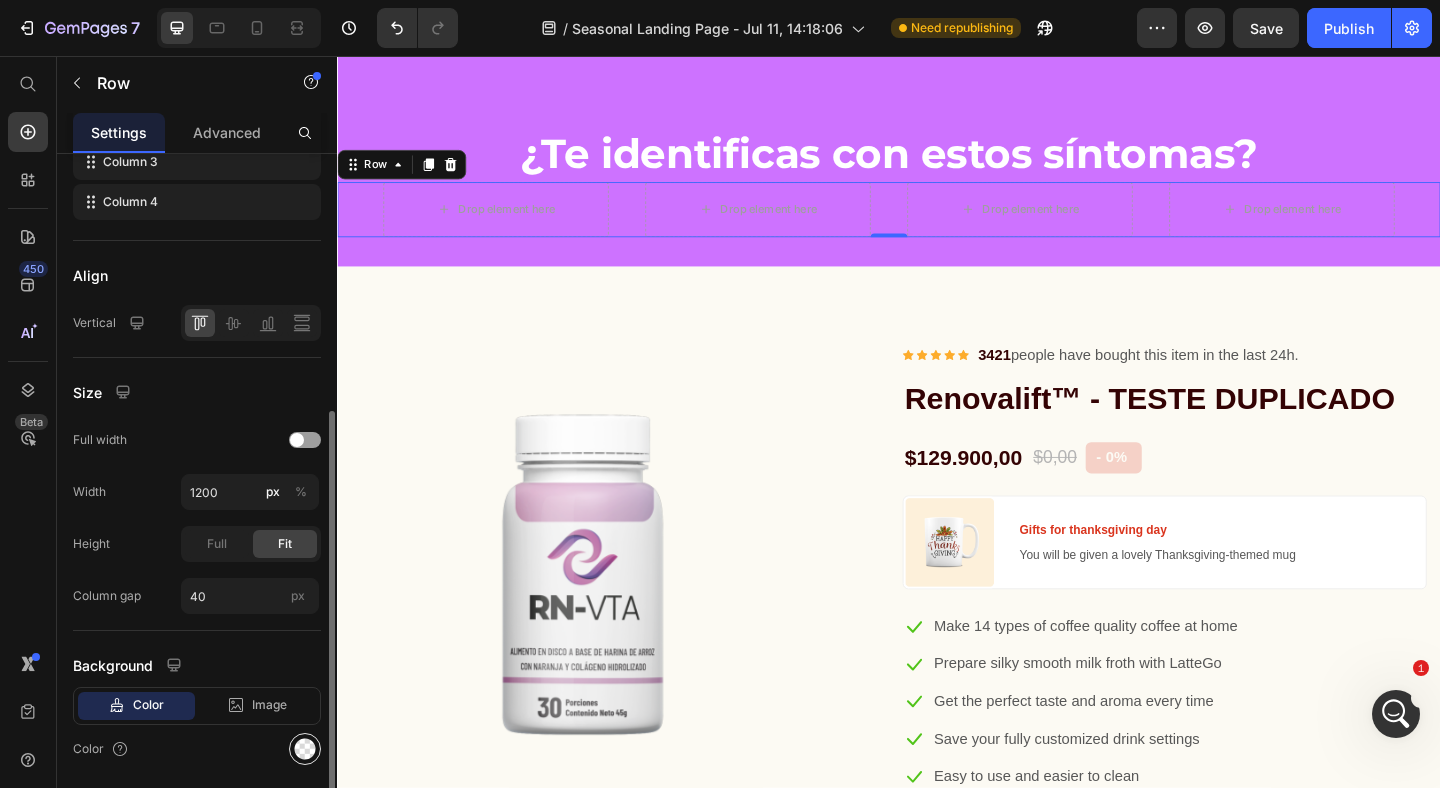 click 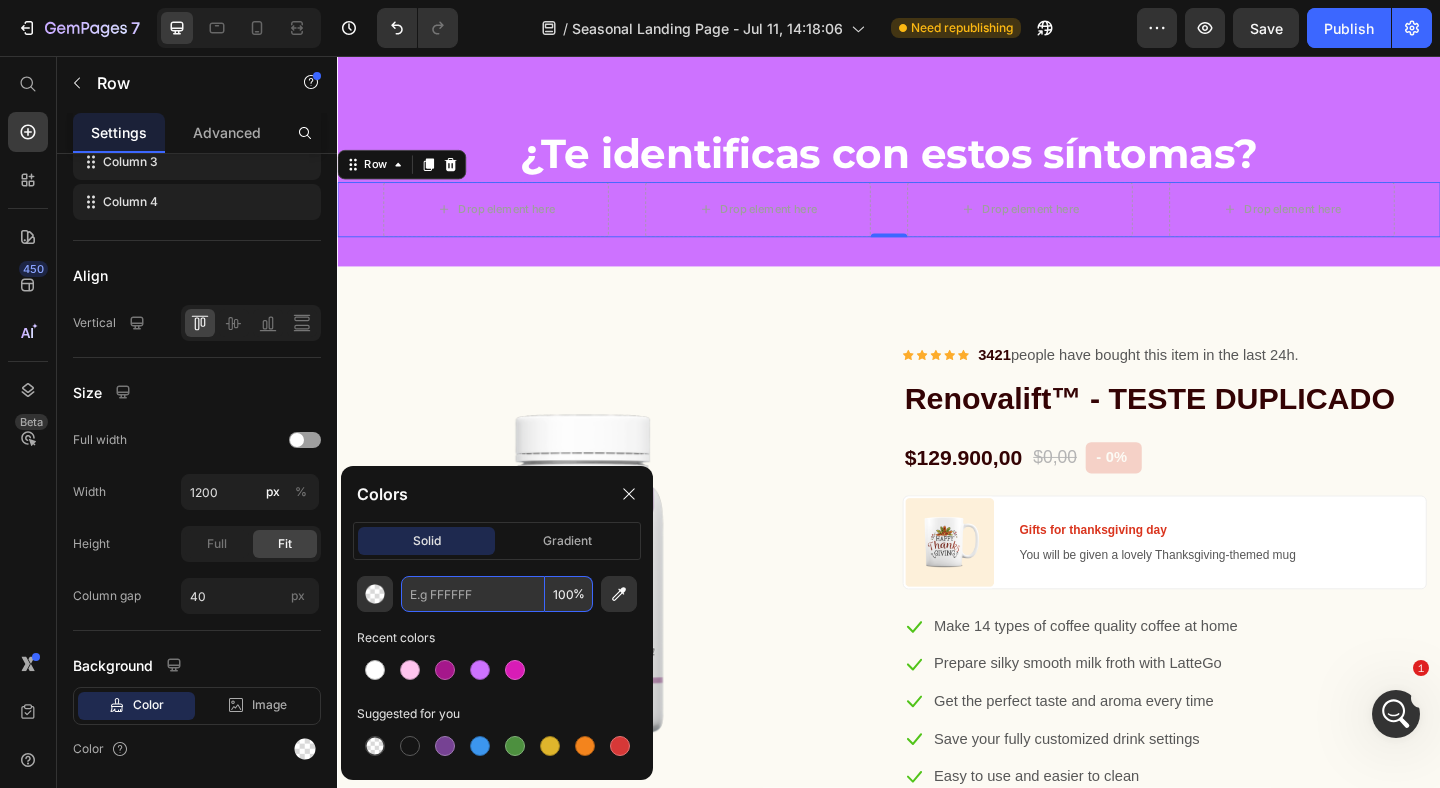 click at bounding box center (473, 594) 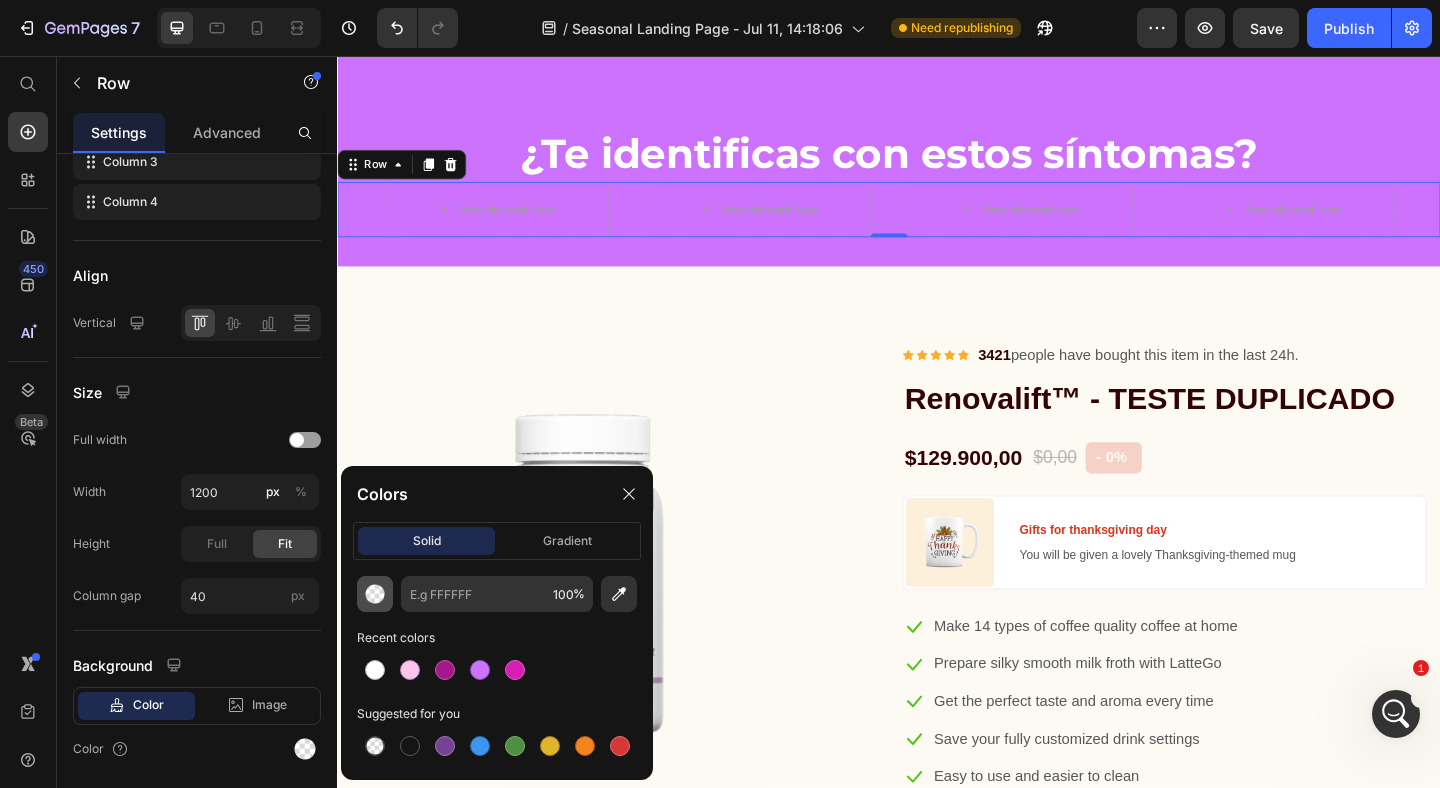click at bounding box center [375, 594] 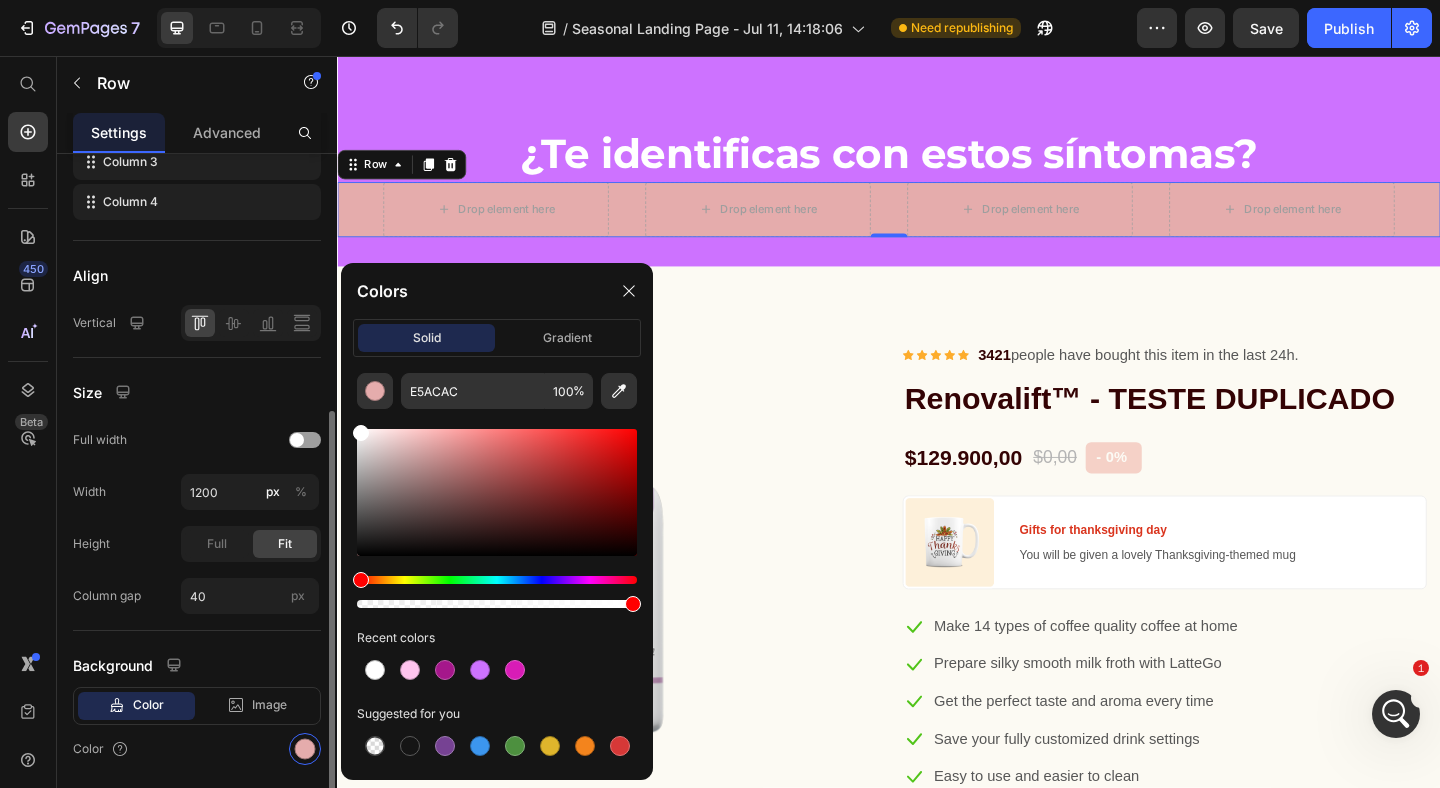 drag, startPoint x: 427, startPoint y: 441, endPoint x: 300, endPoint y: 390, distance: 136.85759 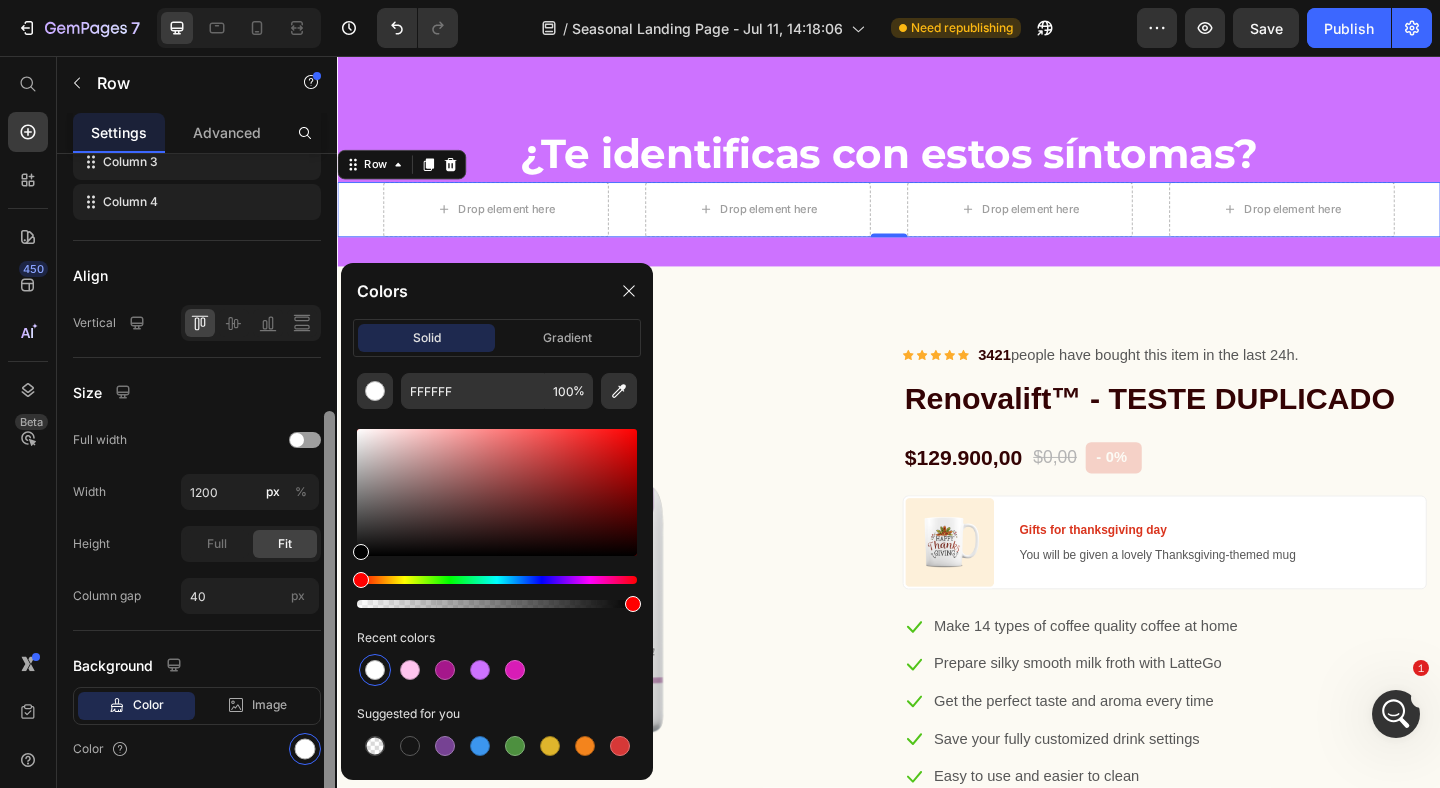drag, startPoint x: 430, startPoint y: 471, endPoint x: 328, endPoint y: 564, distance: 138.03261 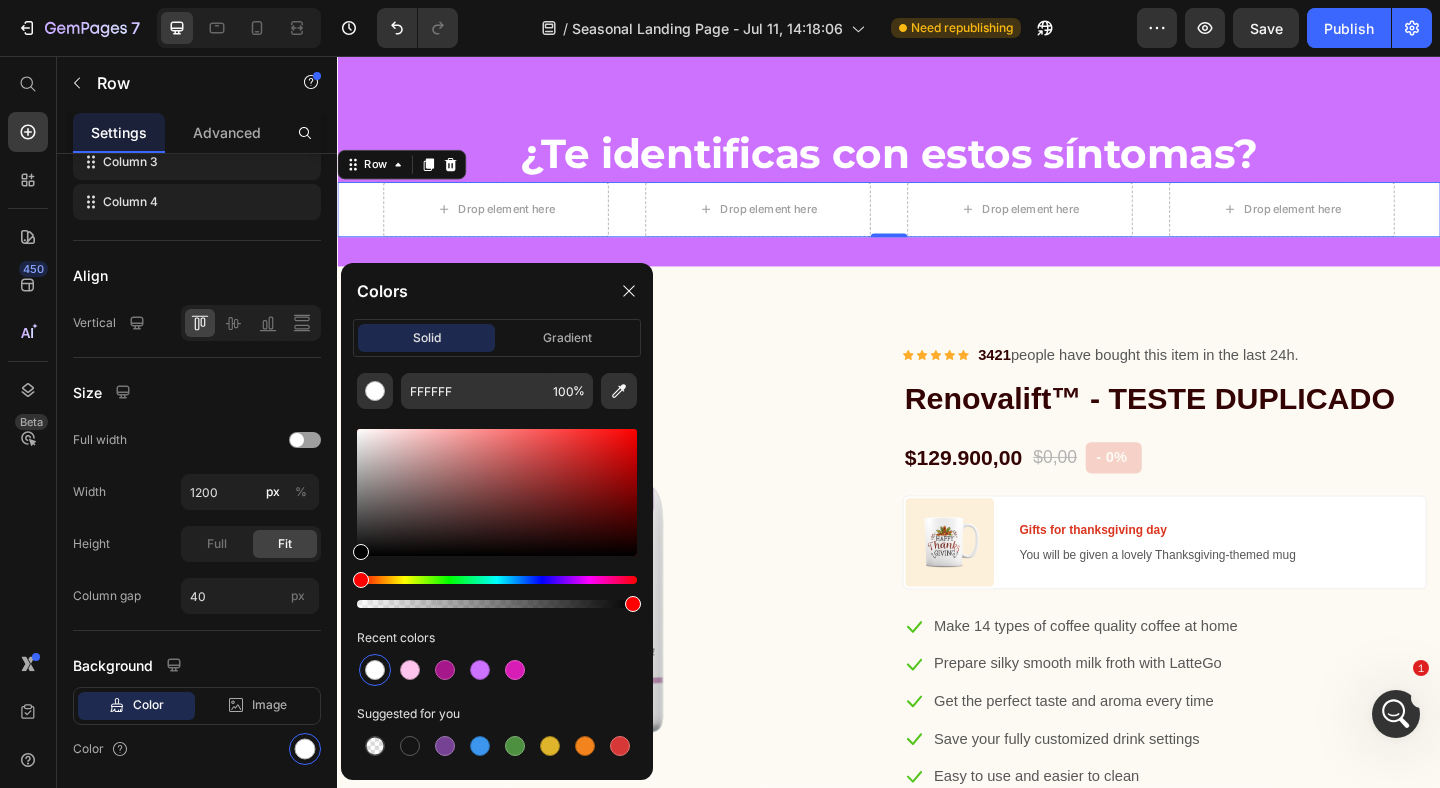 type on "000000" 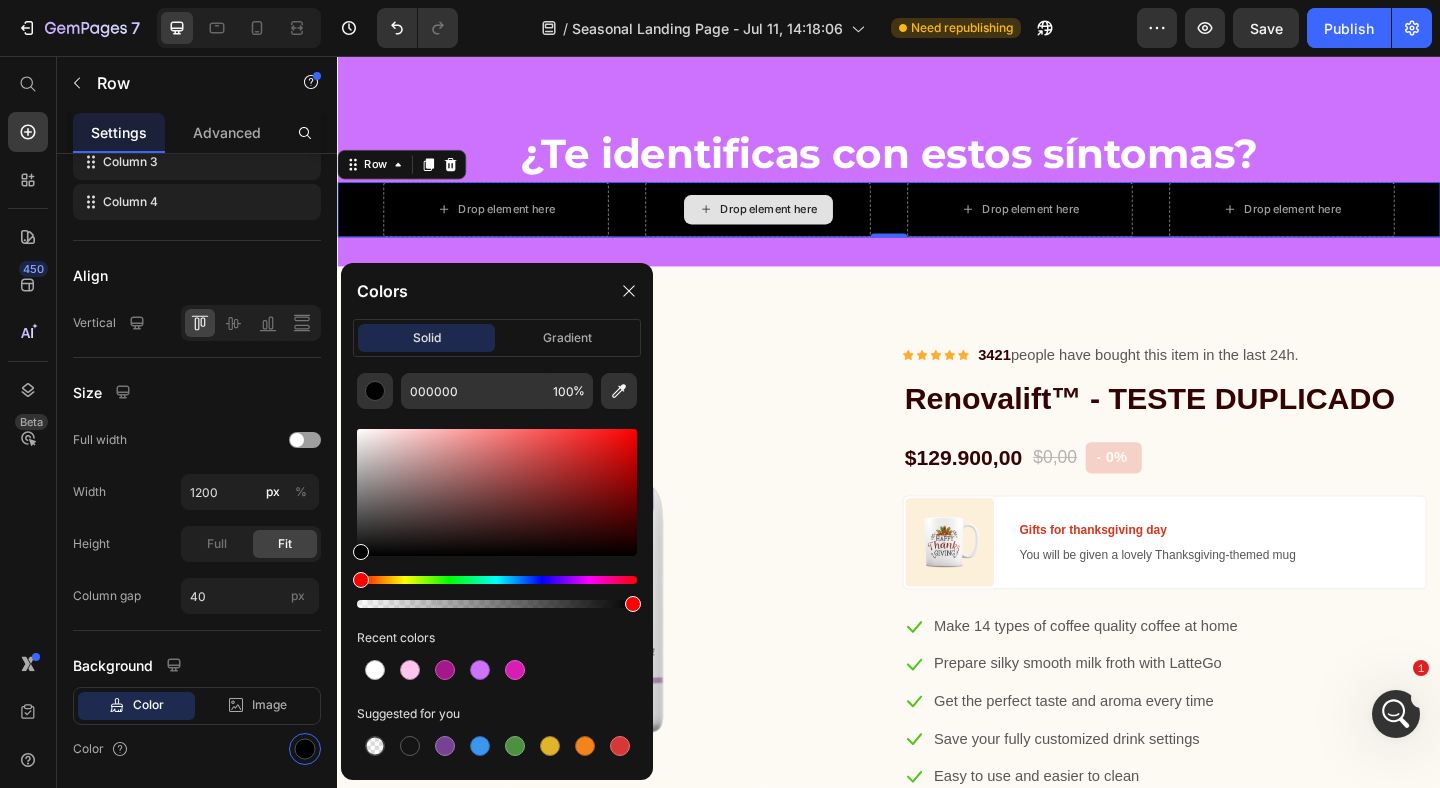 click on "Drop element here" at bounding box center (794, 223) 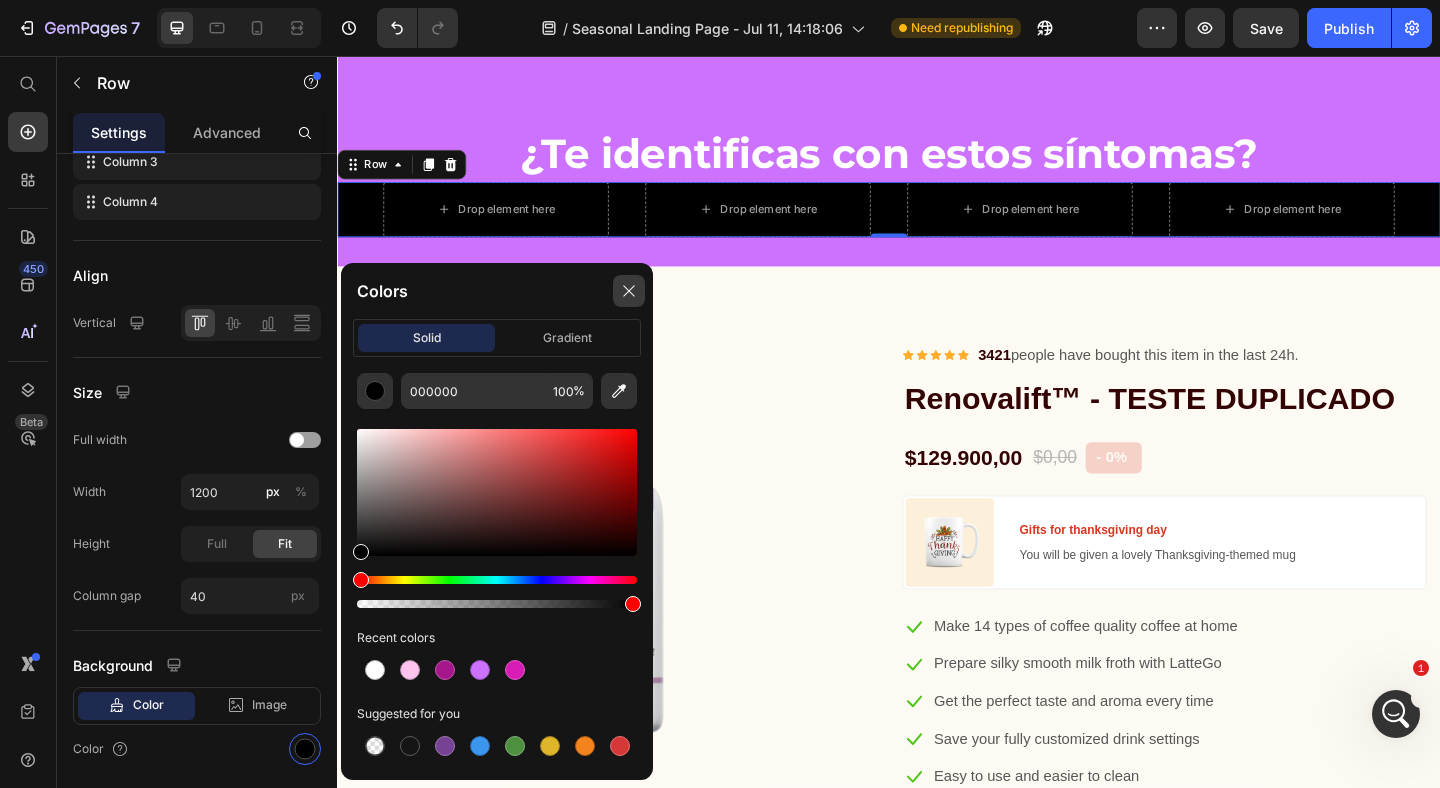 click 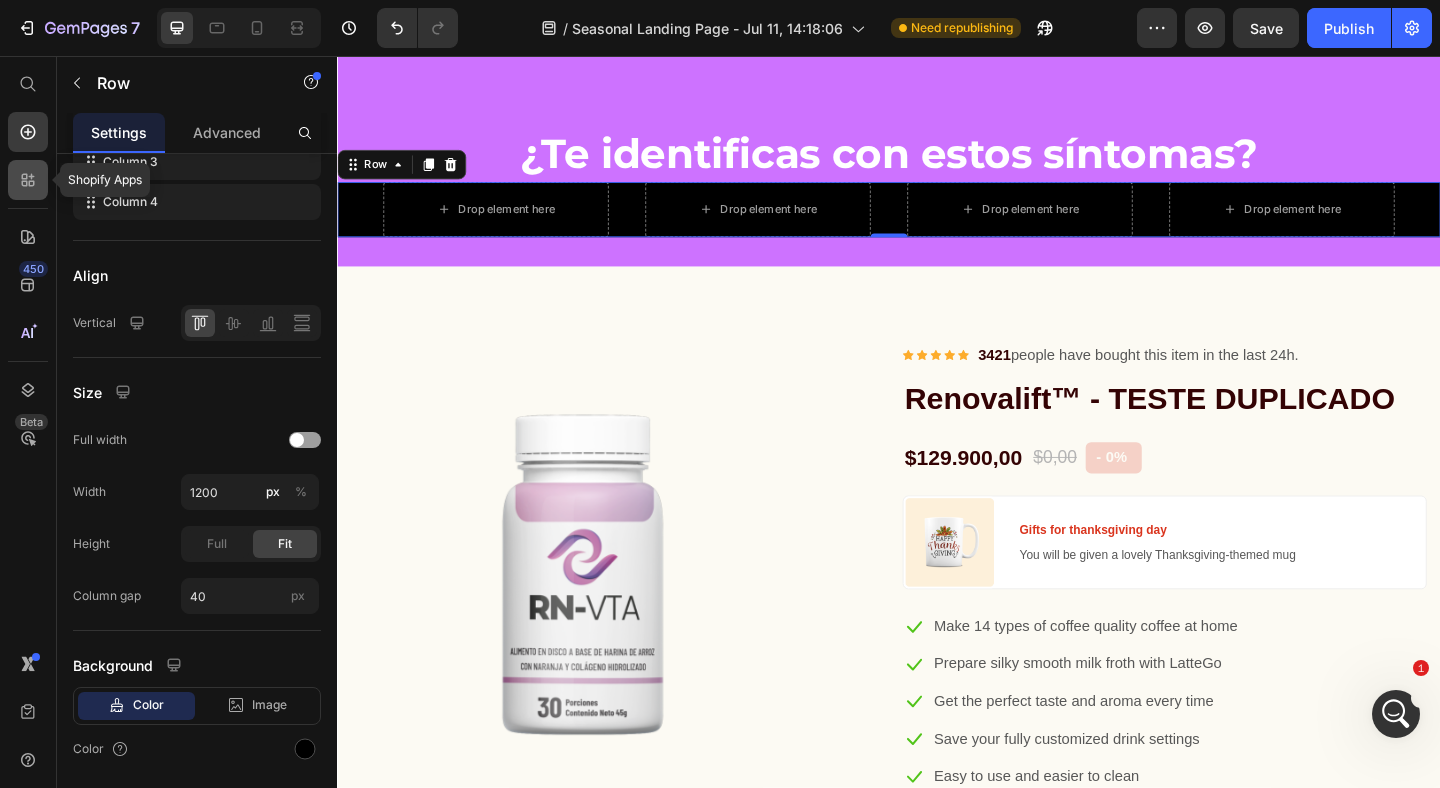 click 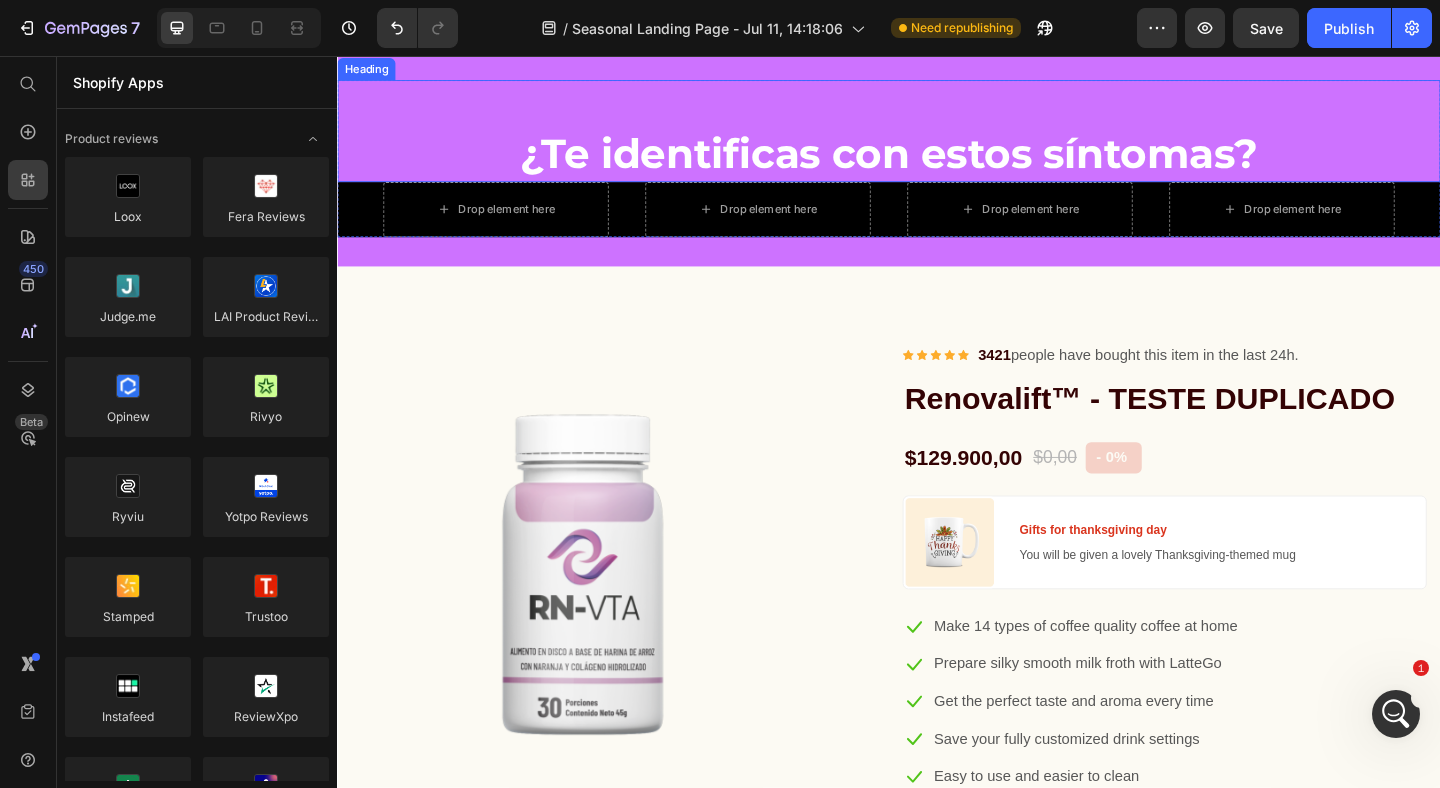 click on "Drop element here" at bounding box center (509, 223) 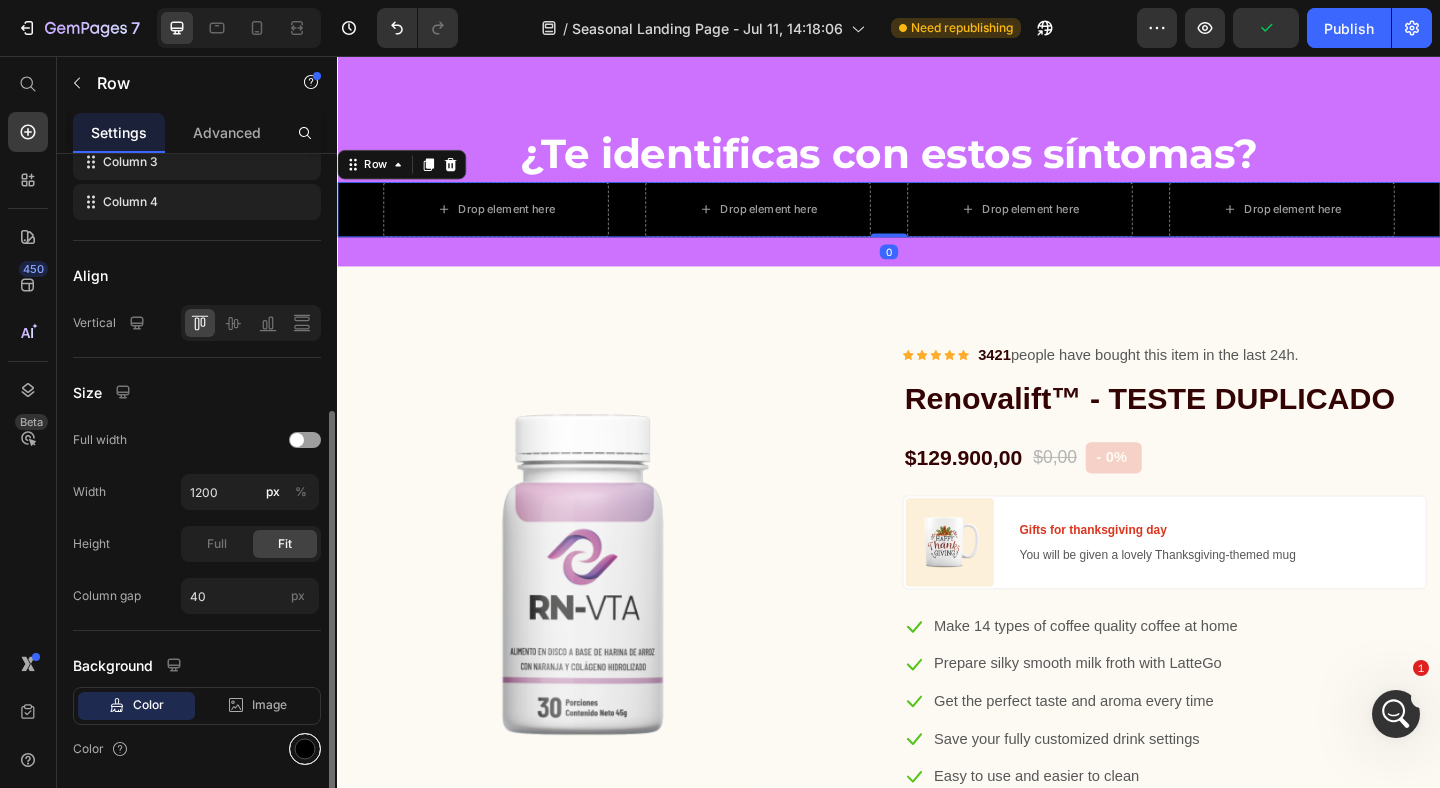 click at bounding box center [305, 749] 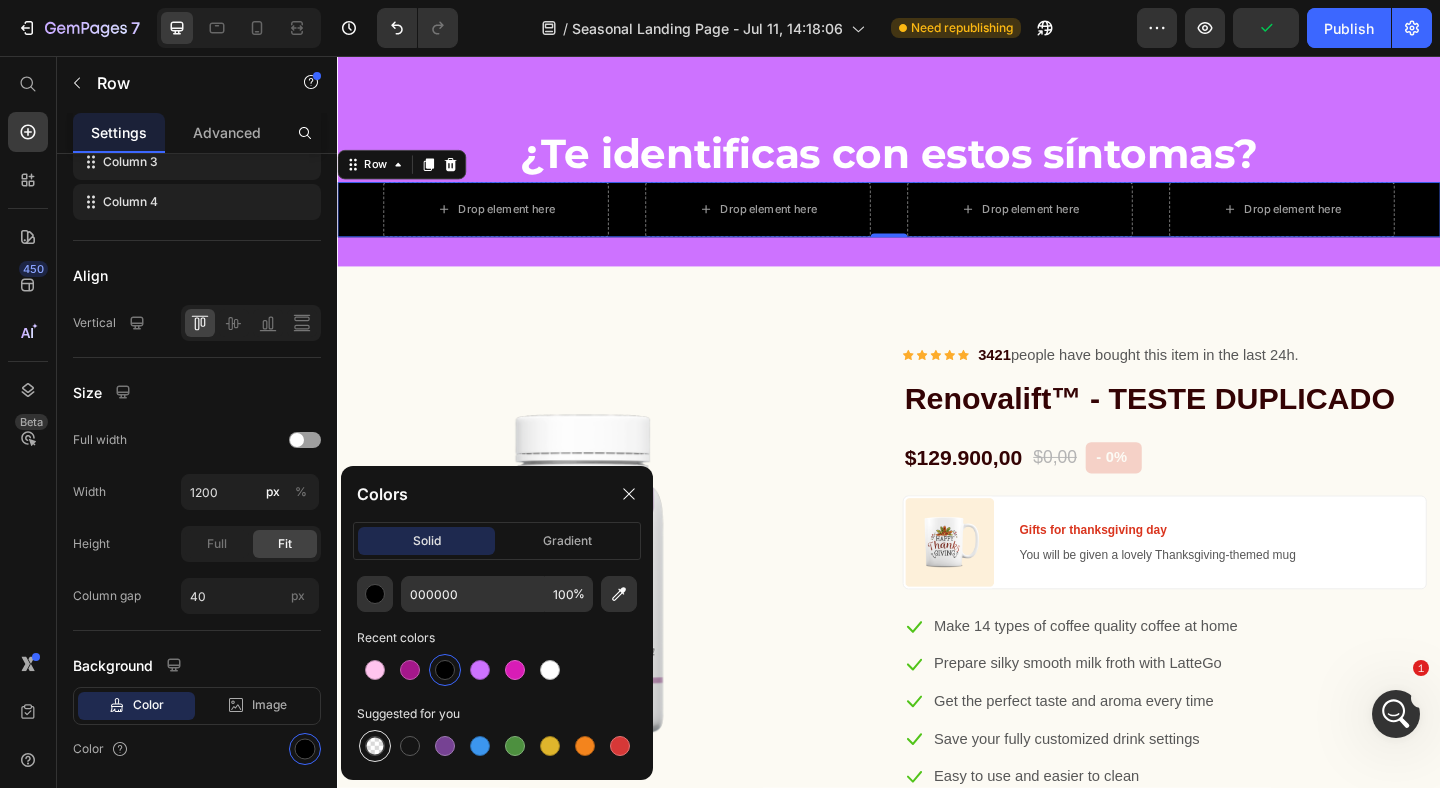 click at bounding box center [375, 746] 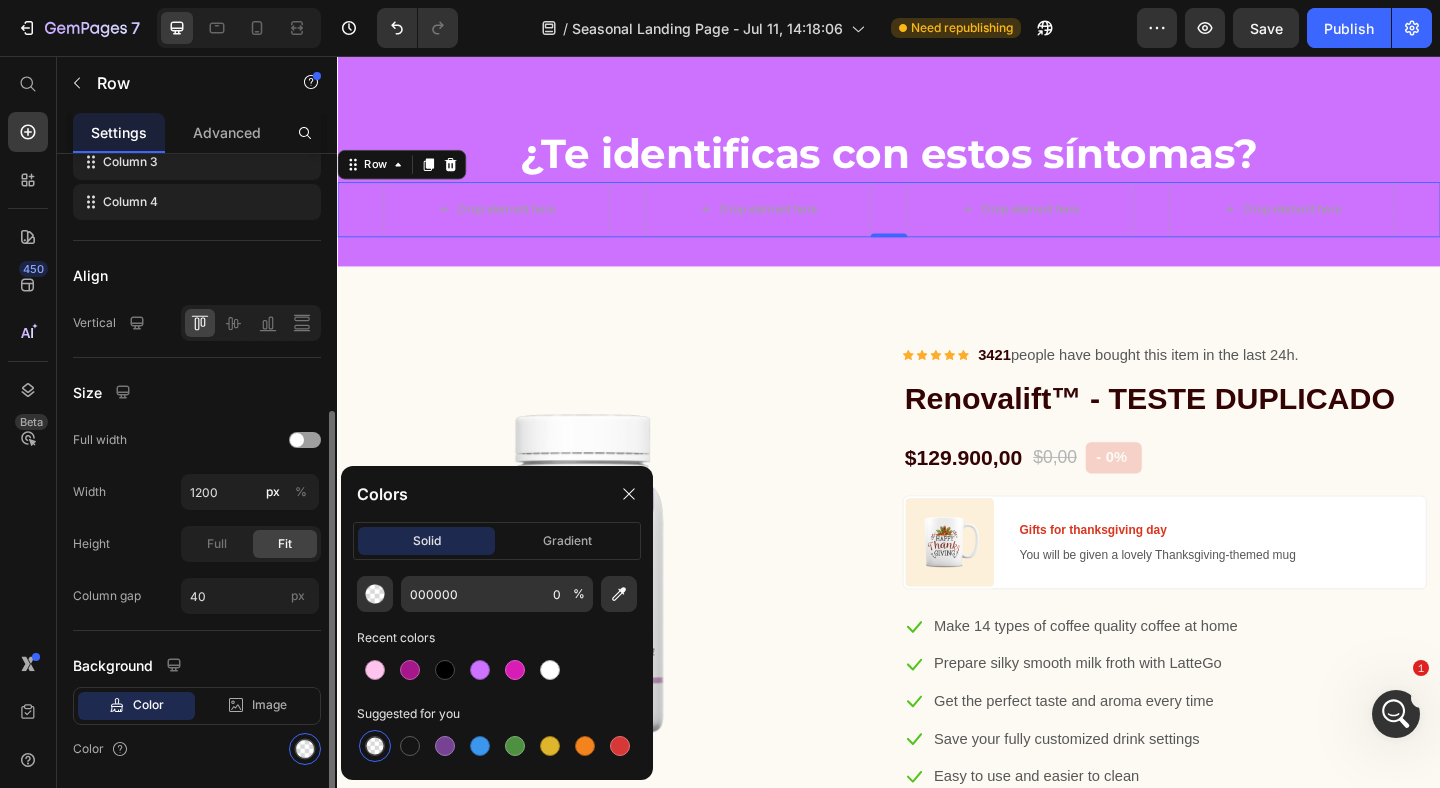 click on "Size" at bounding box center (197, 392) 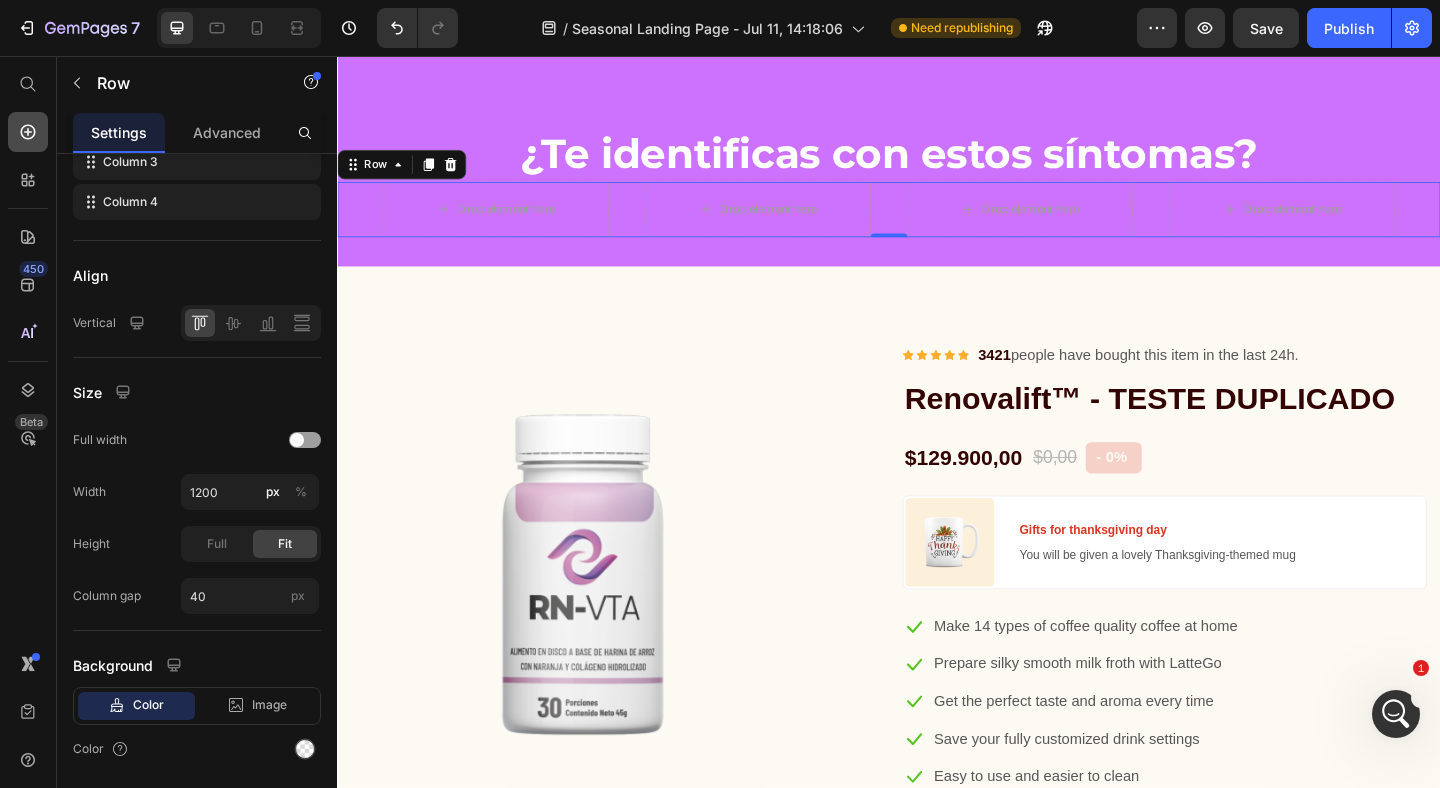 click 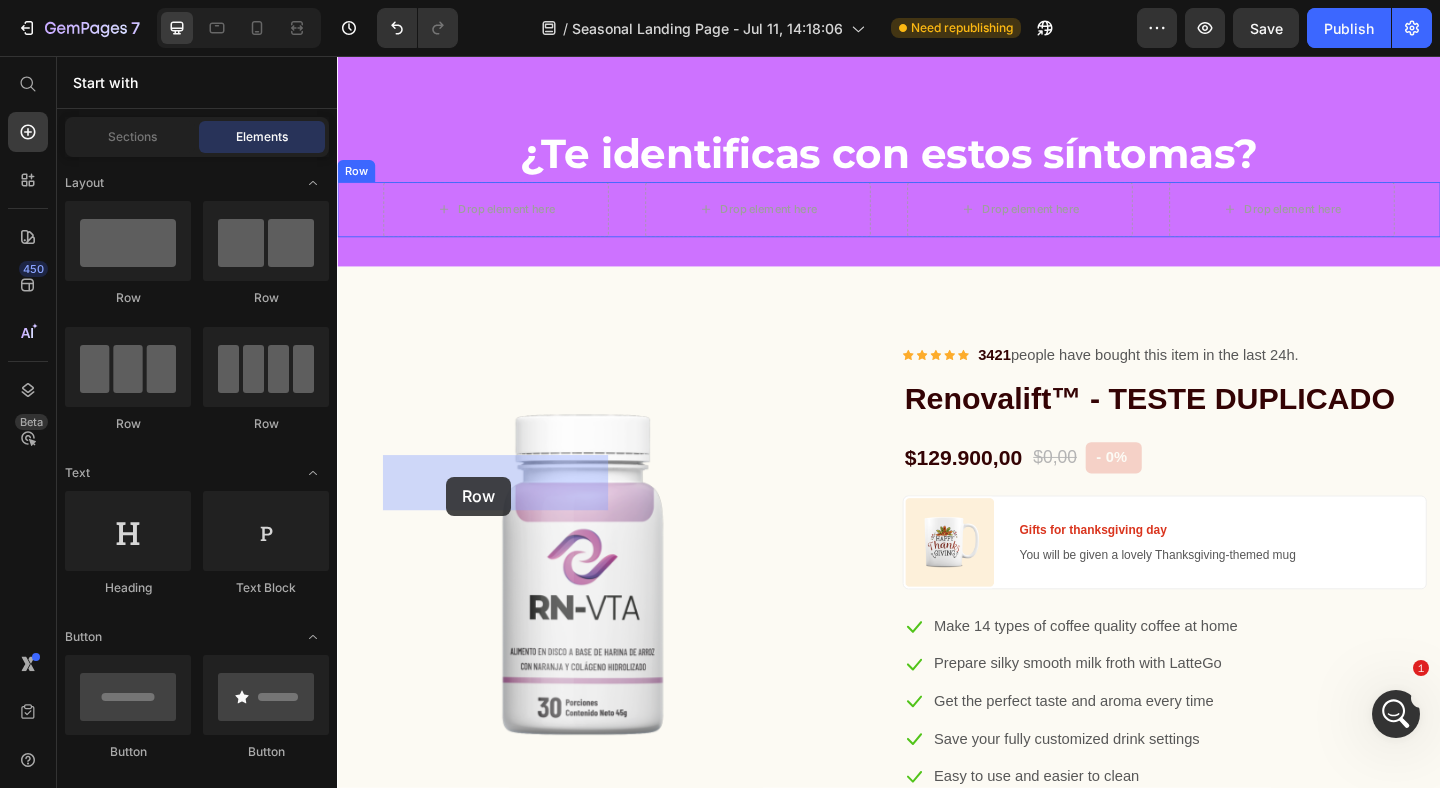 drag, startPoint x: 474, startPoint y: 231, endPoint x: 455, endPoint y: 514, distance: 283.6371 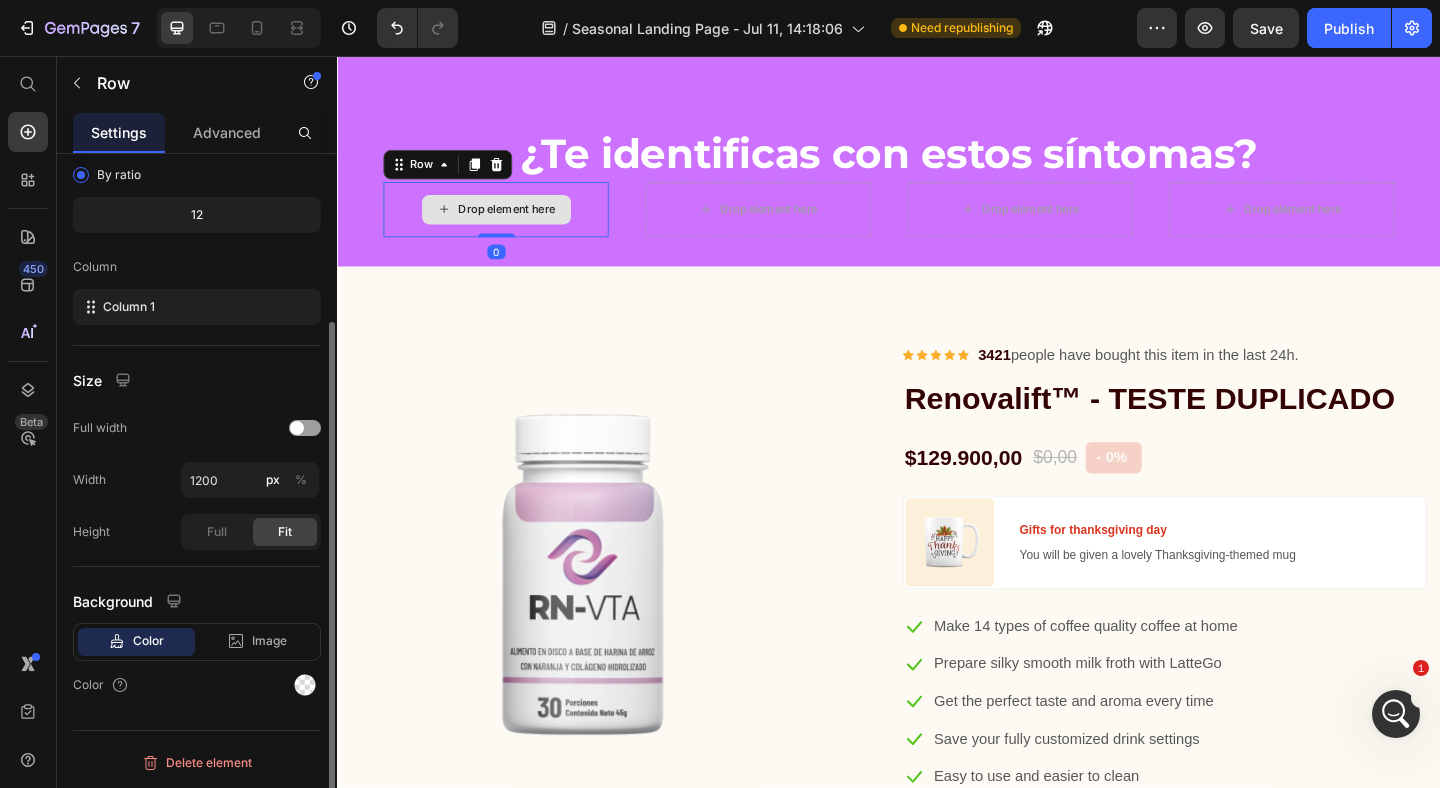scroll, scrollTop: 221, scrollLeft: 0, axis: vertical 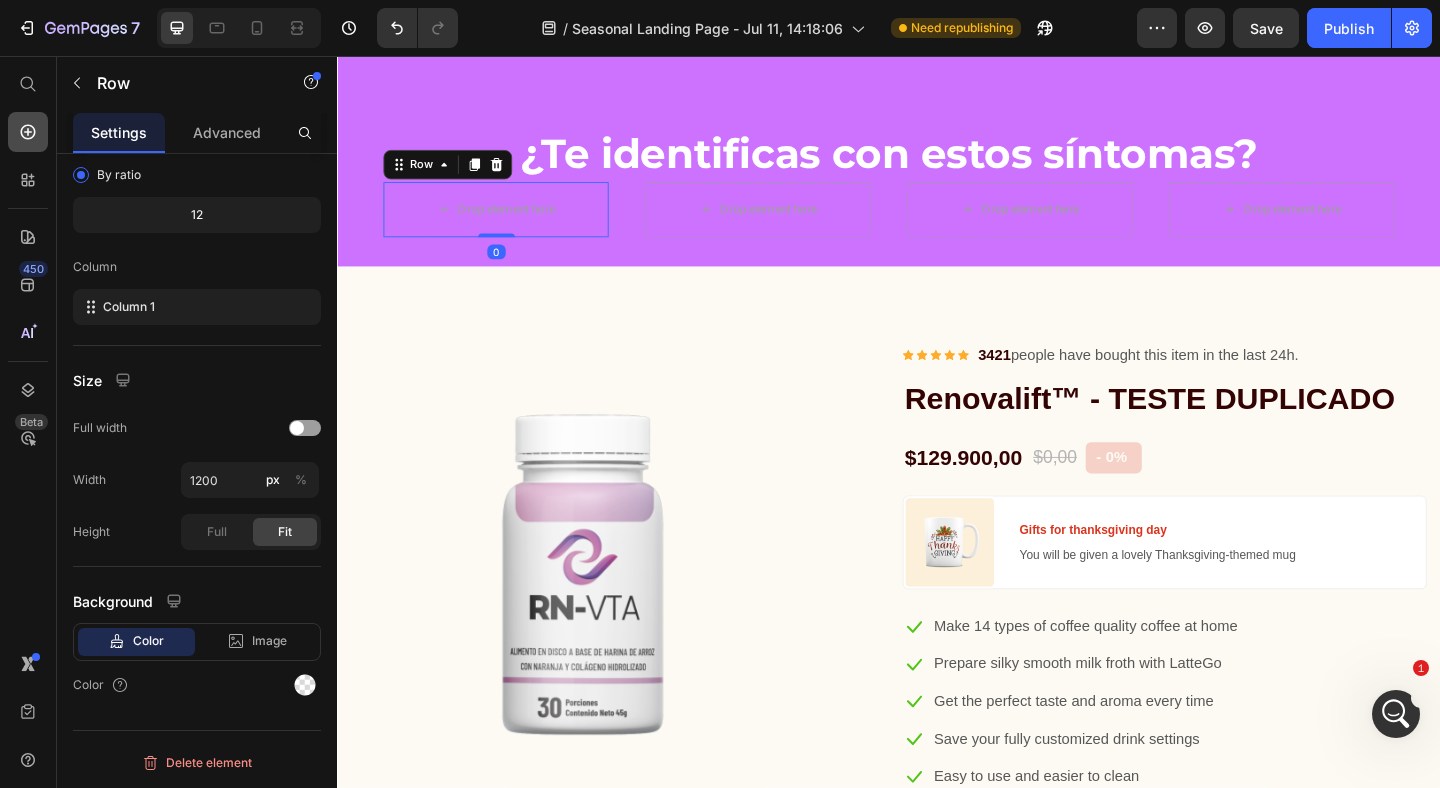 click 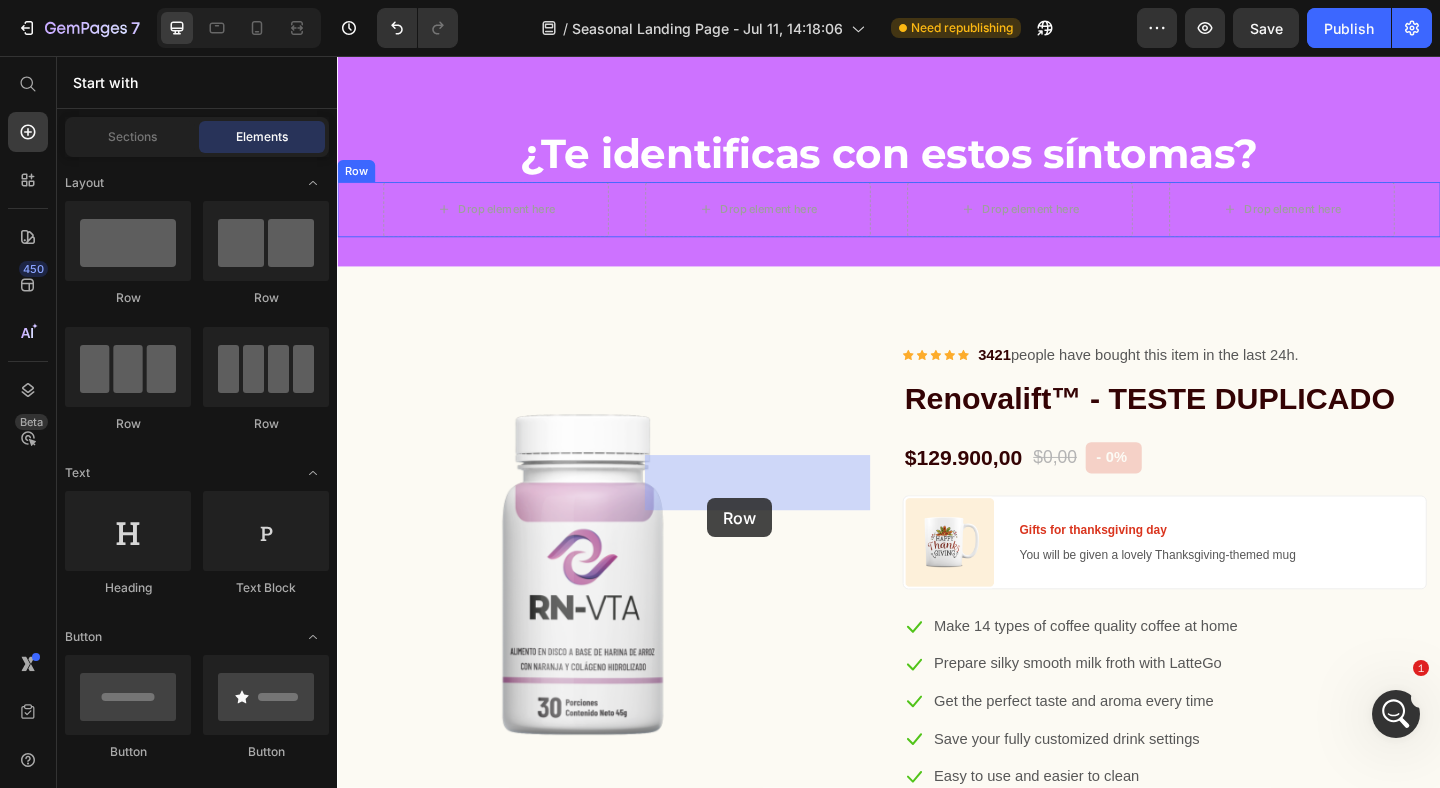 drag, startPoint x: 490, startPoint y: 225, endPoint x: 738, endPoint y: 534, distance: 396.21332 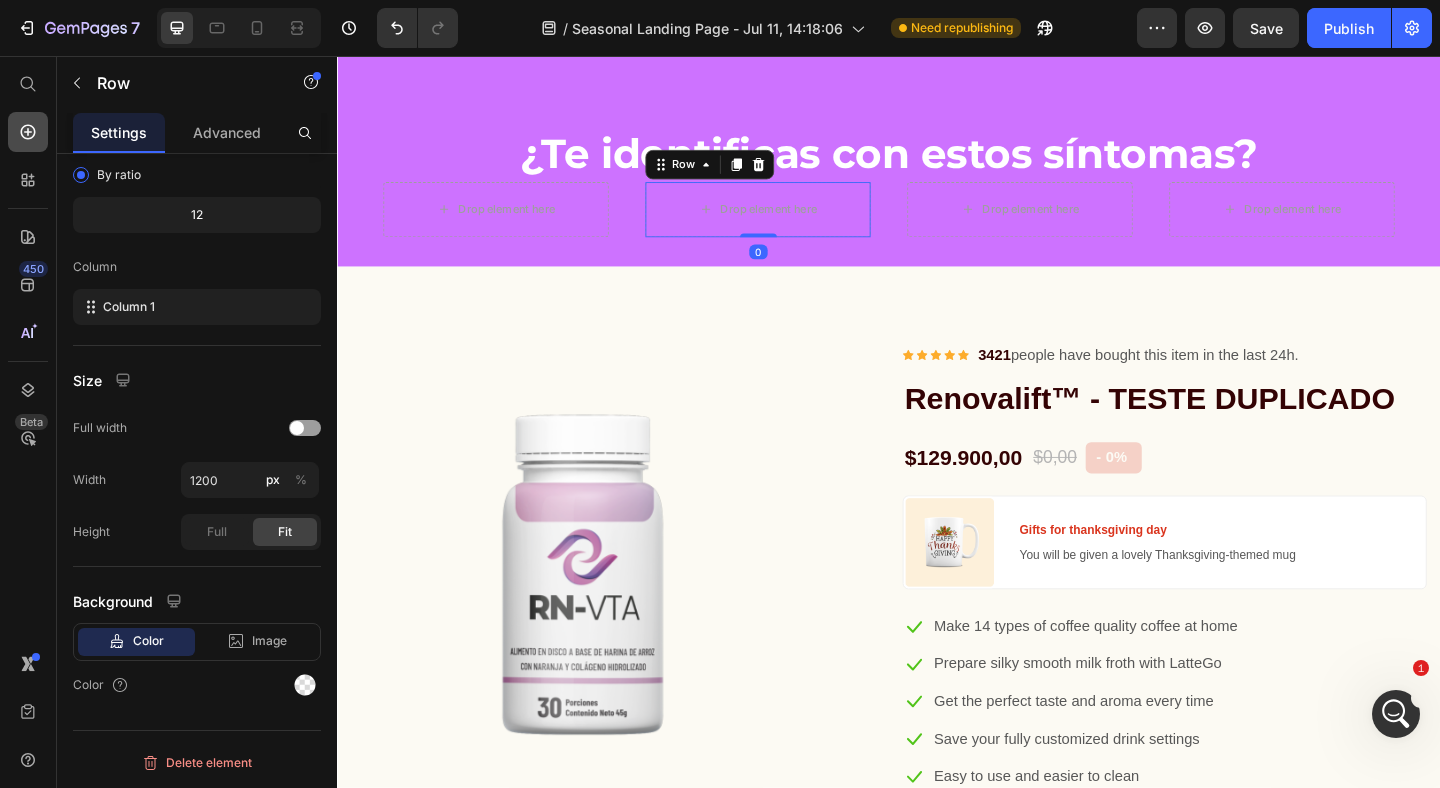 click 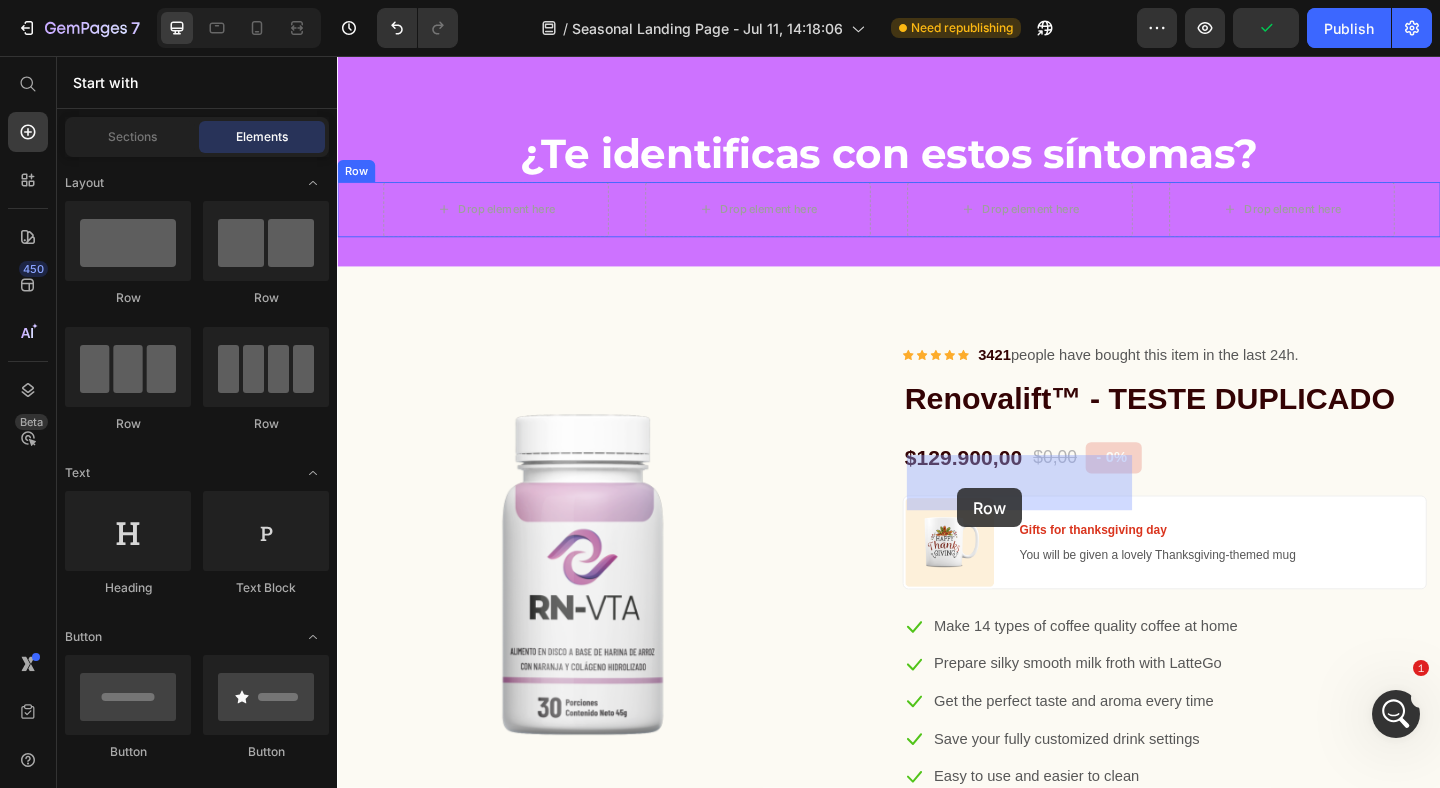 drag, startPoint x: 475, startPoint y: 242, endPoint x: 1015, endPoint y: 528, distance: 611.0614 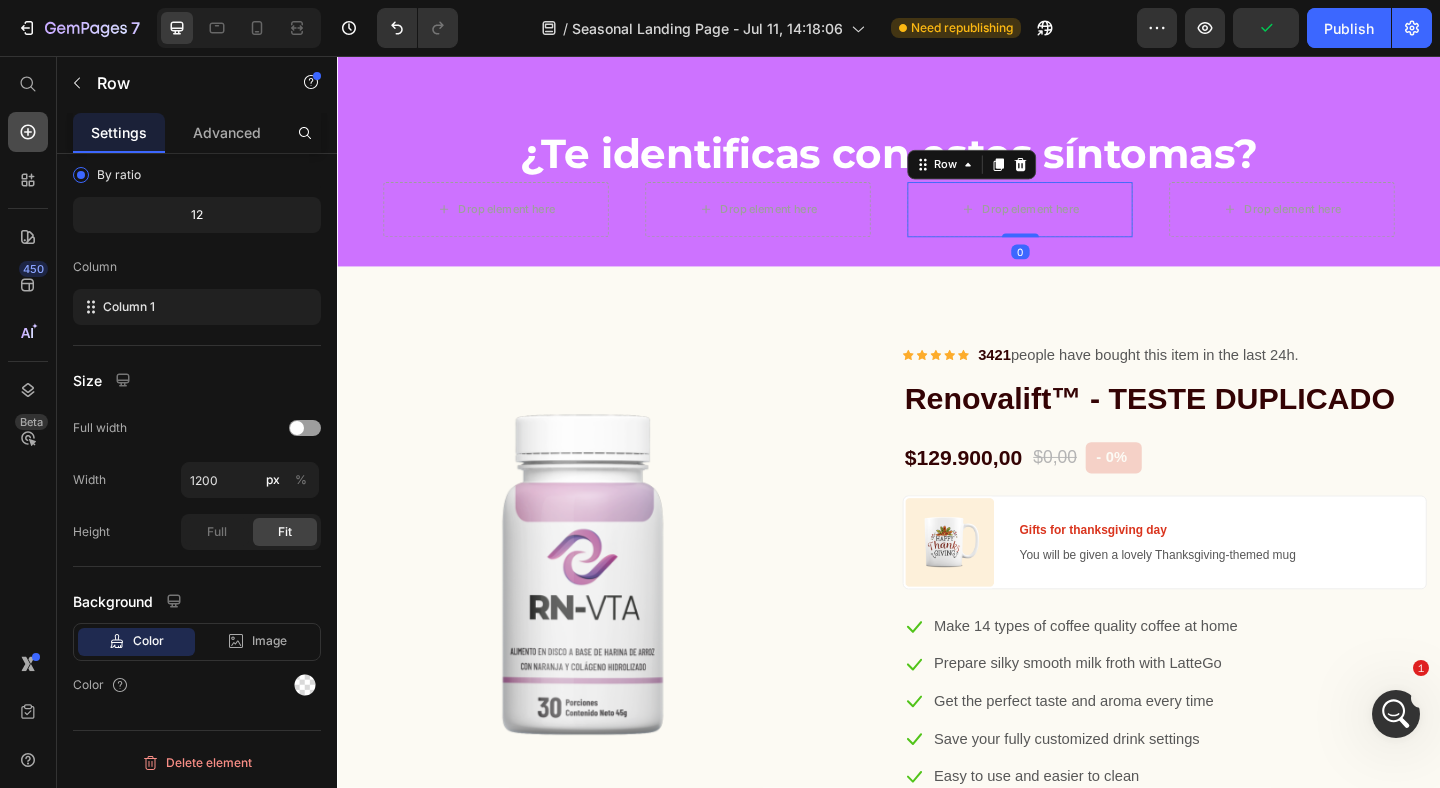 click 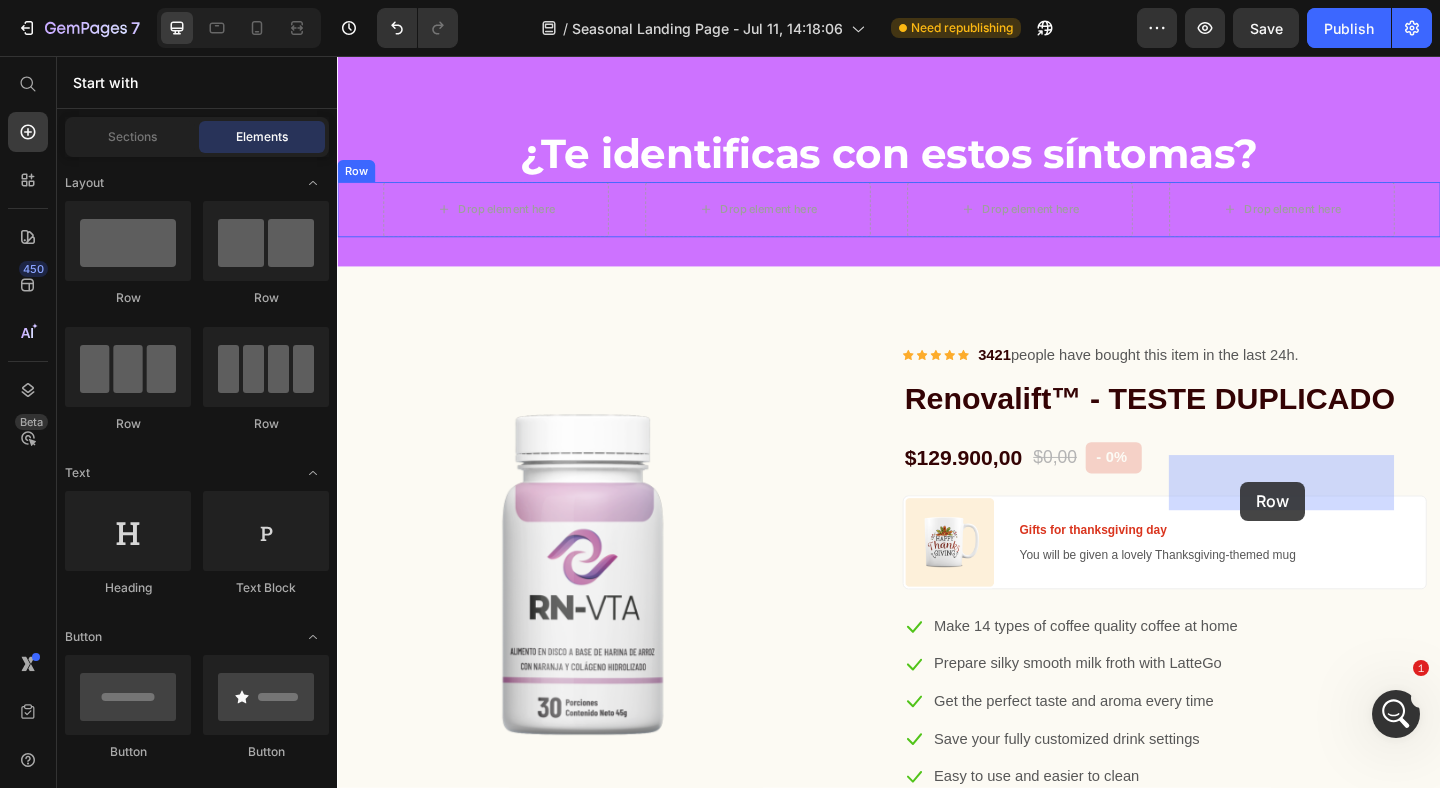 drag, startPoint x: 480, startPoint y: 259, endPoint x: 1319, endPoint y: 519, distance: 878.3627 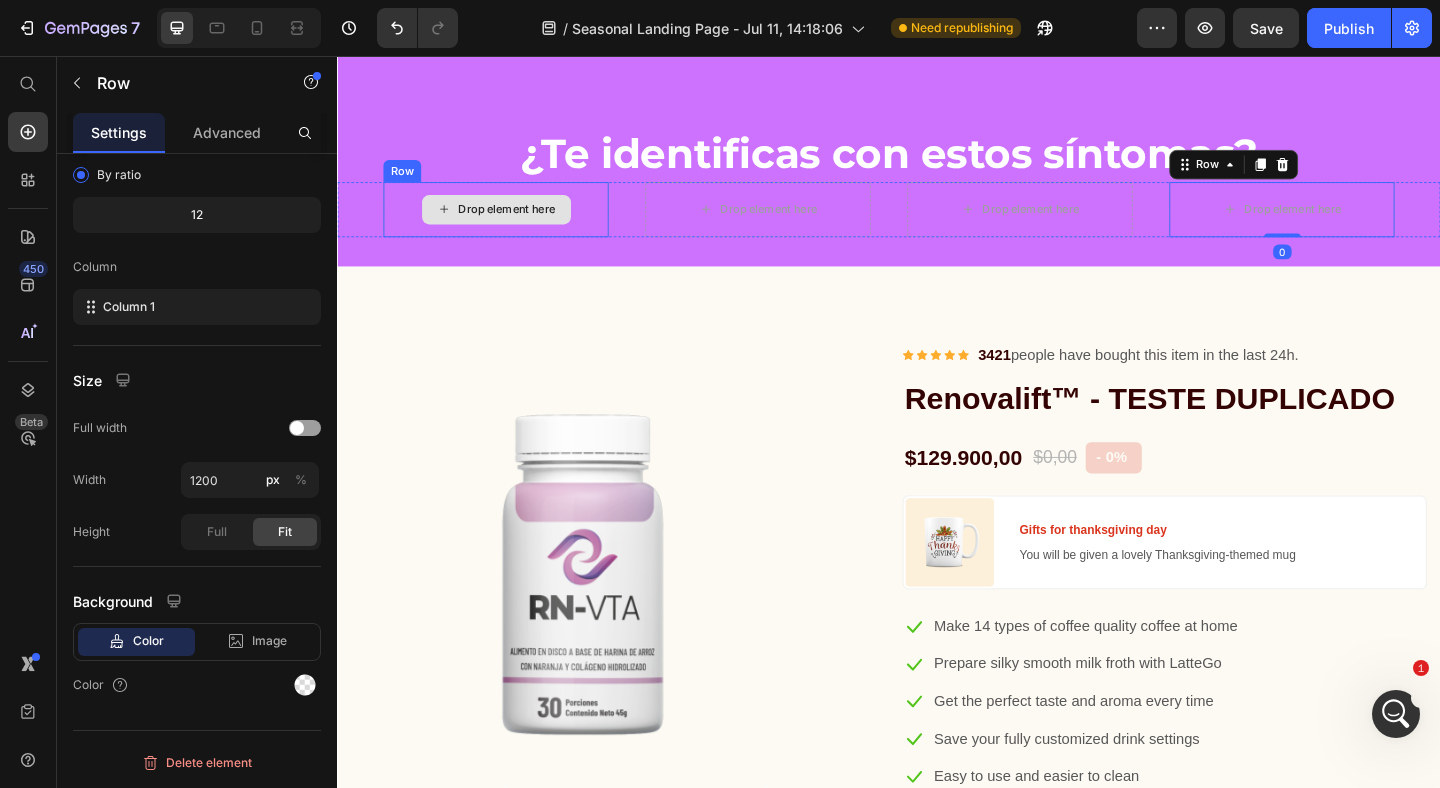 click on "Drop element here" at bounding box center [522, 223] 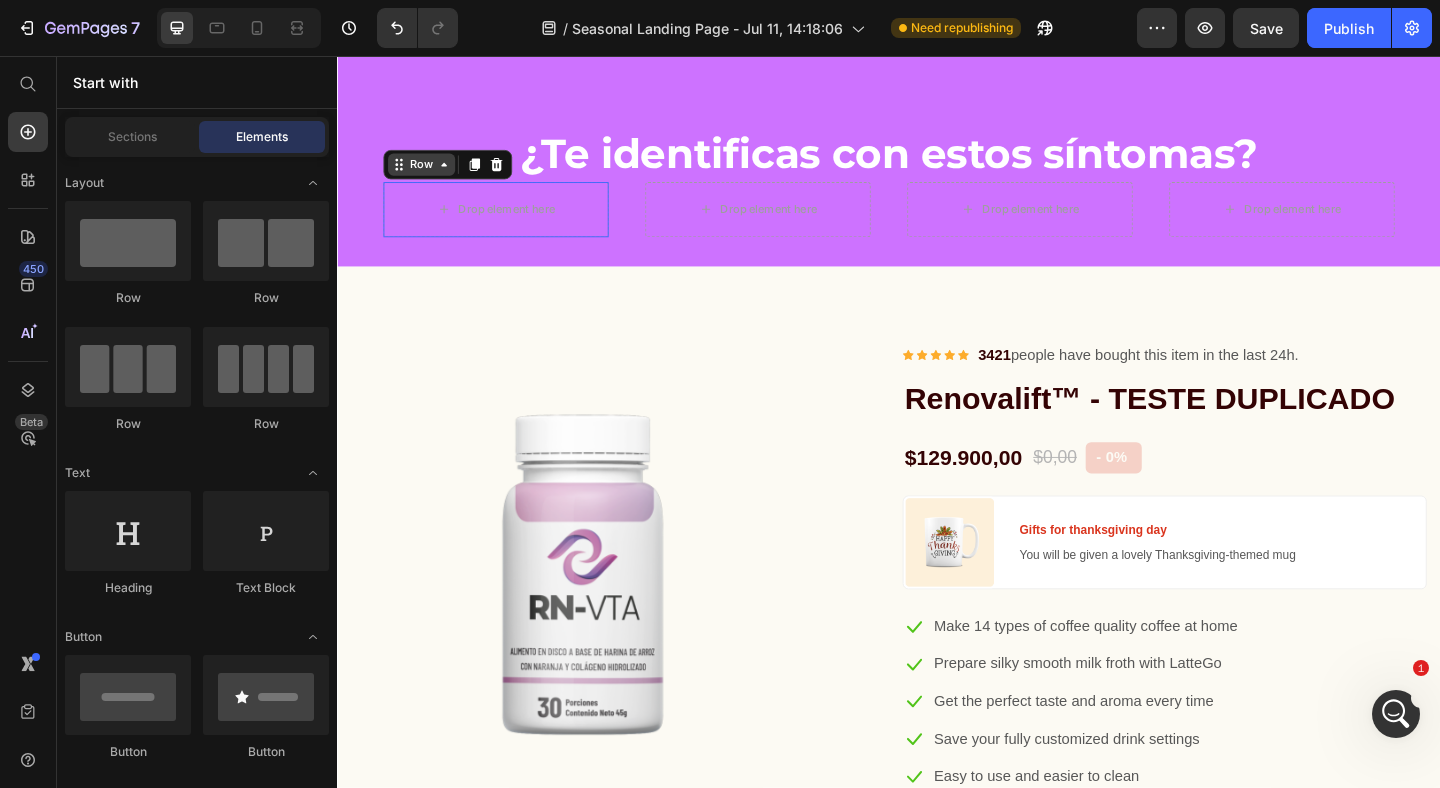 click on "Row" at bounding box center [428, 174] 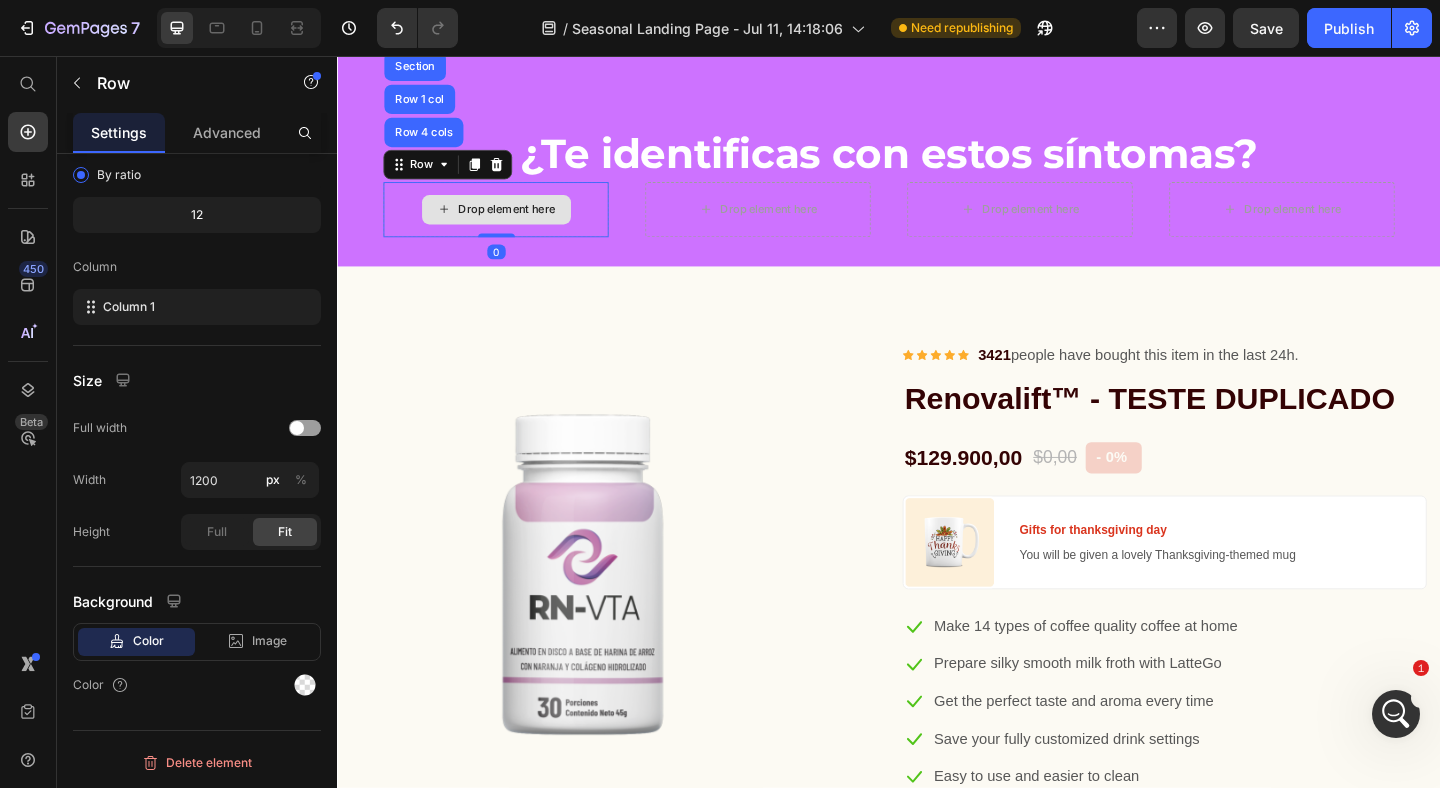 click on "Drop element here" at bounding box center (509, 223) 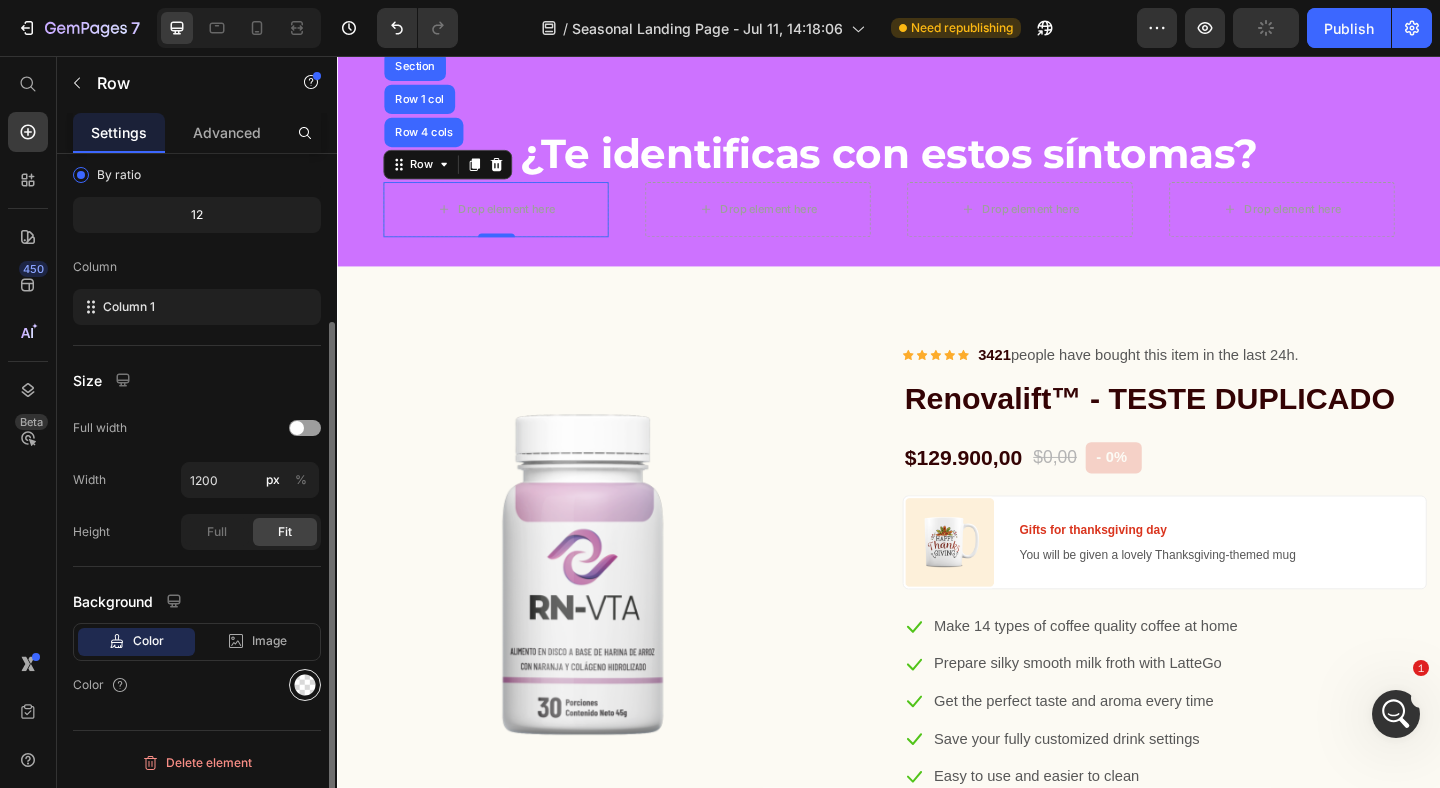 click at bounding box center [305, 685] 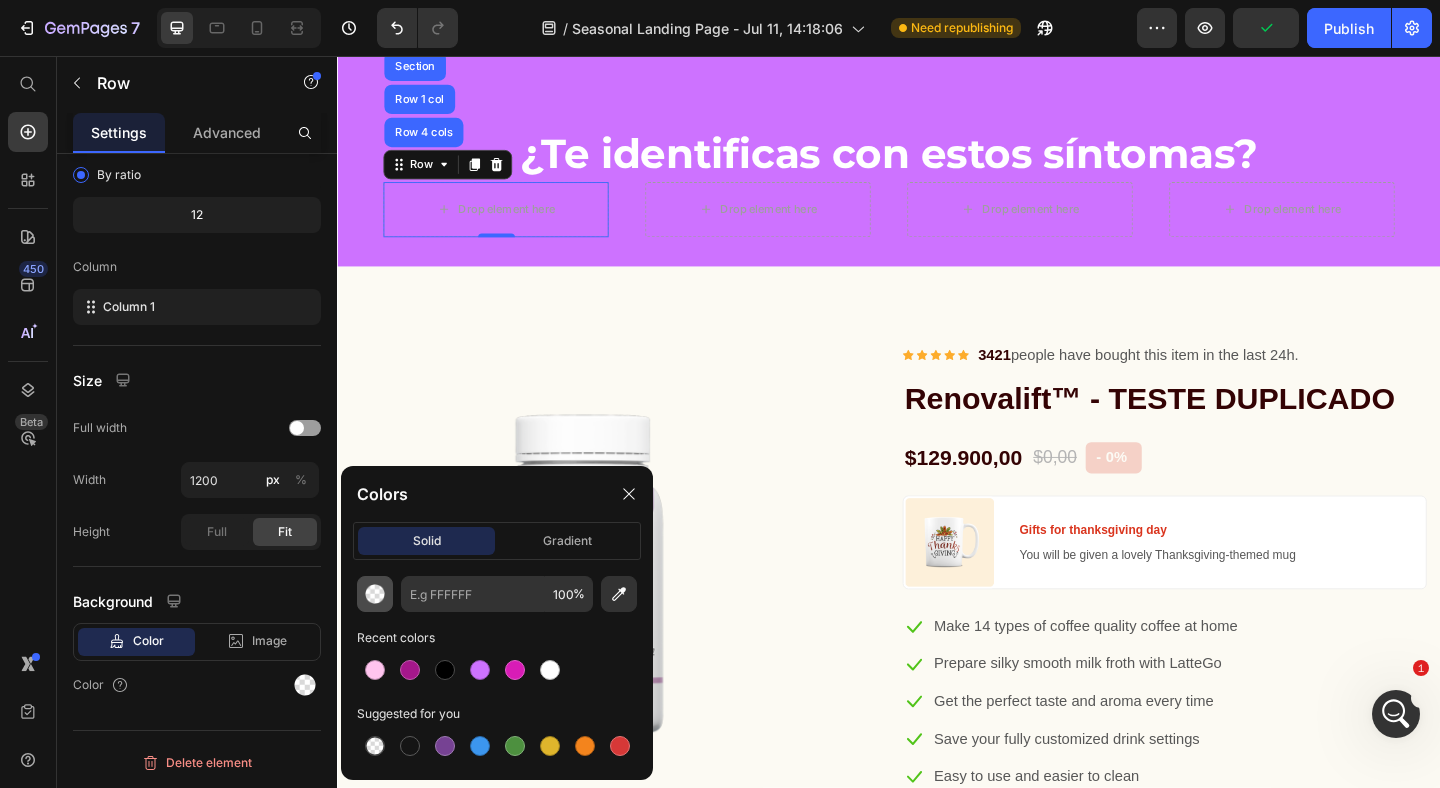 click at bounding box center [375, 594] 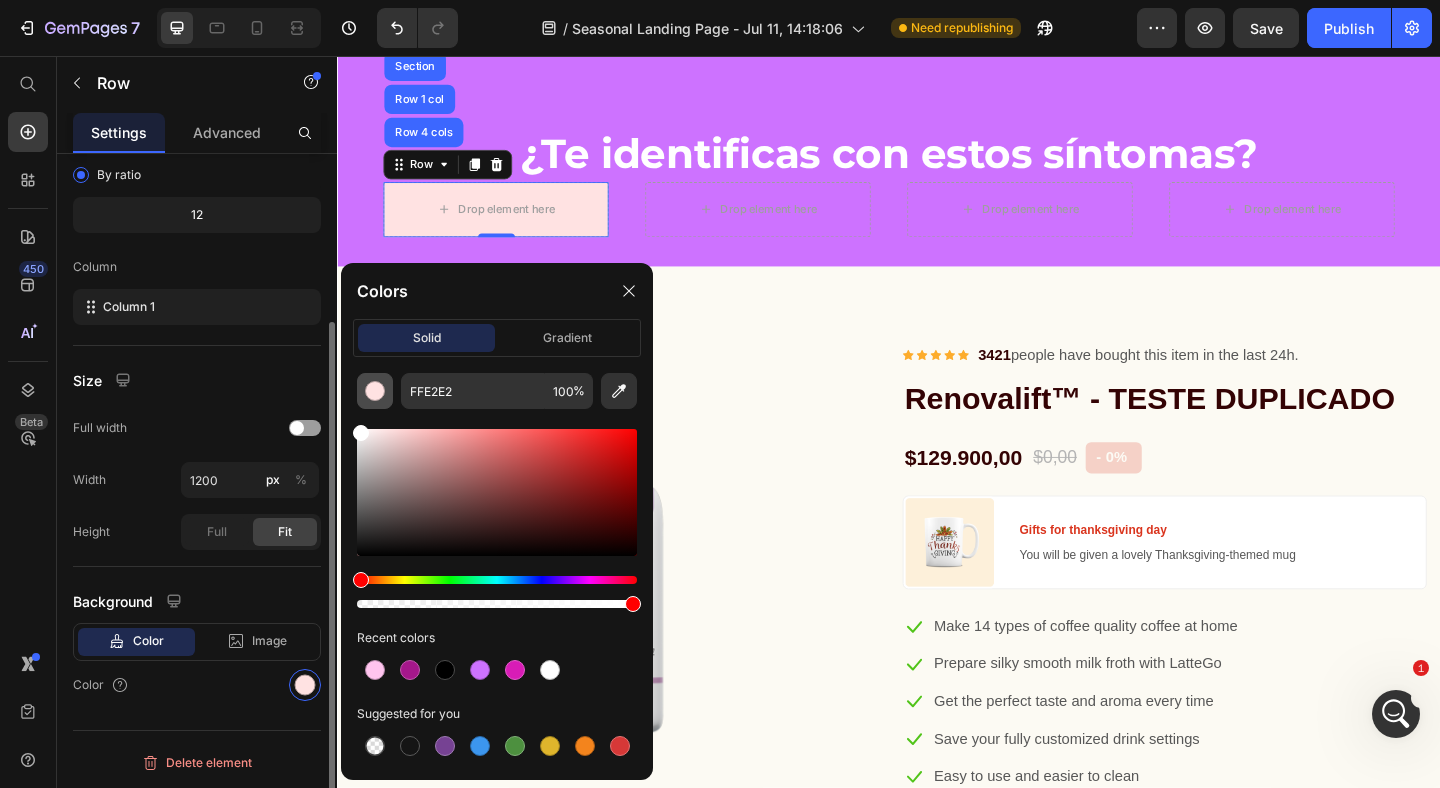 drag, startPoint x: 388, startPoint y: 429, endPoint x: 297, endPoint y: 403, distance: 94.641426 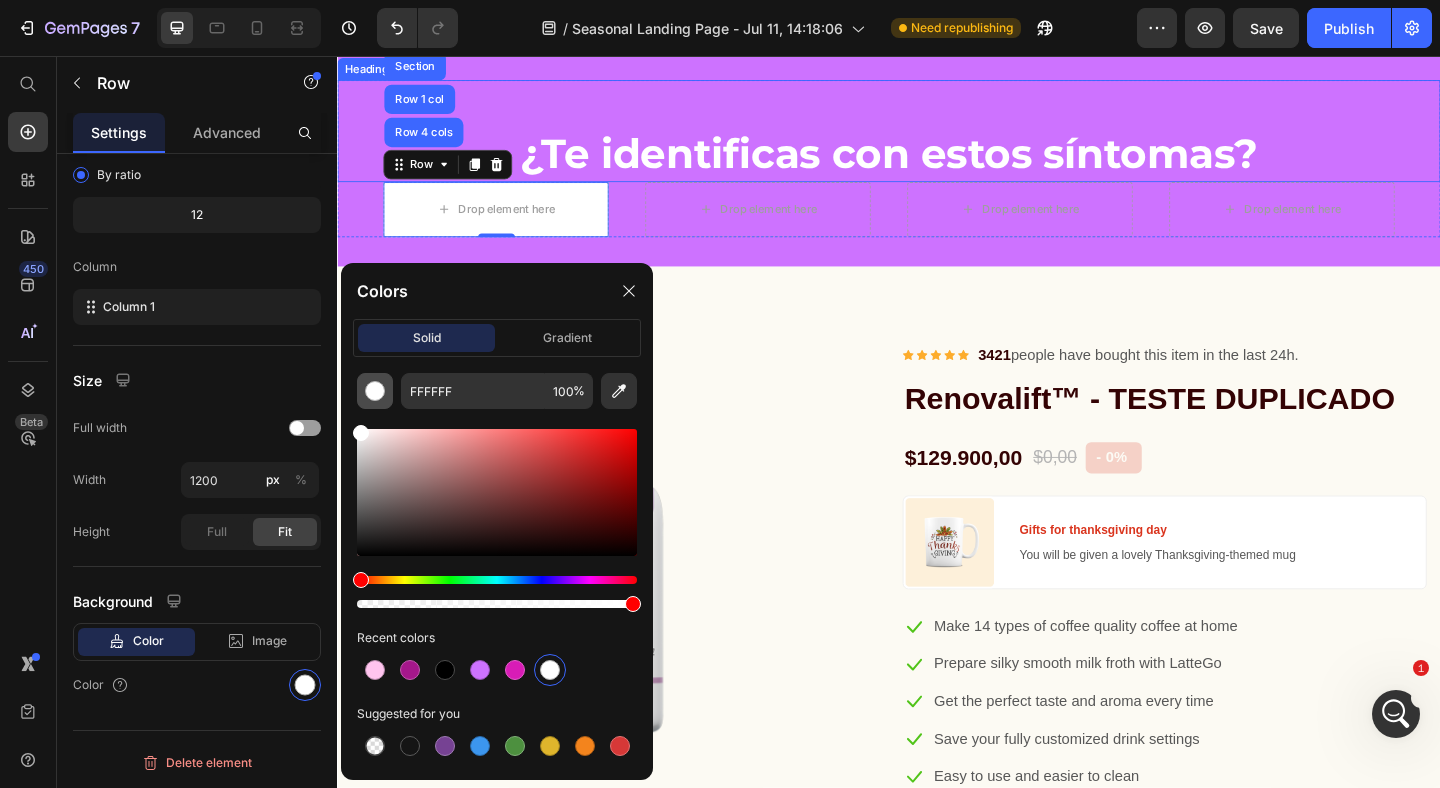 click on "¿Te identificas con estos síntomas?" at bounding box center [937, 162] 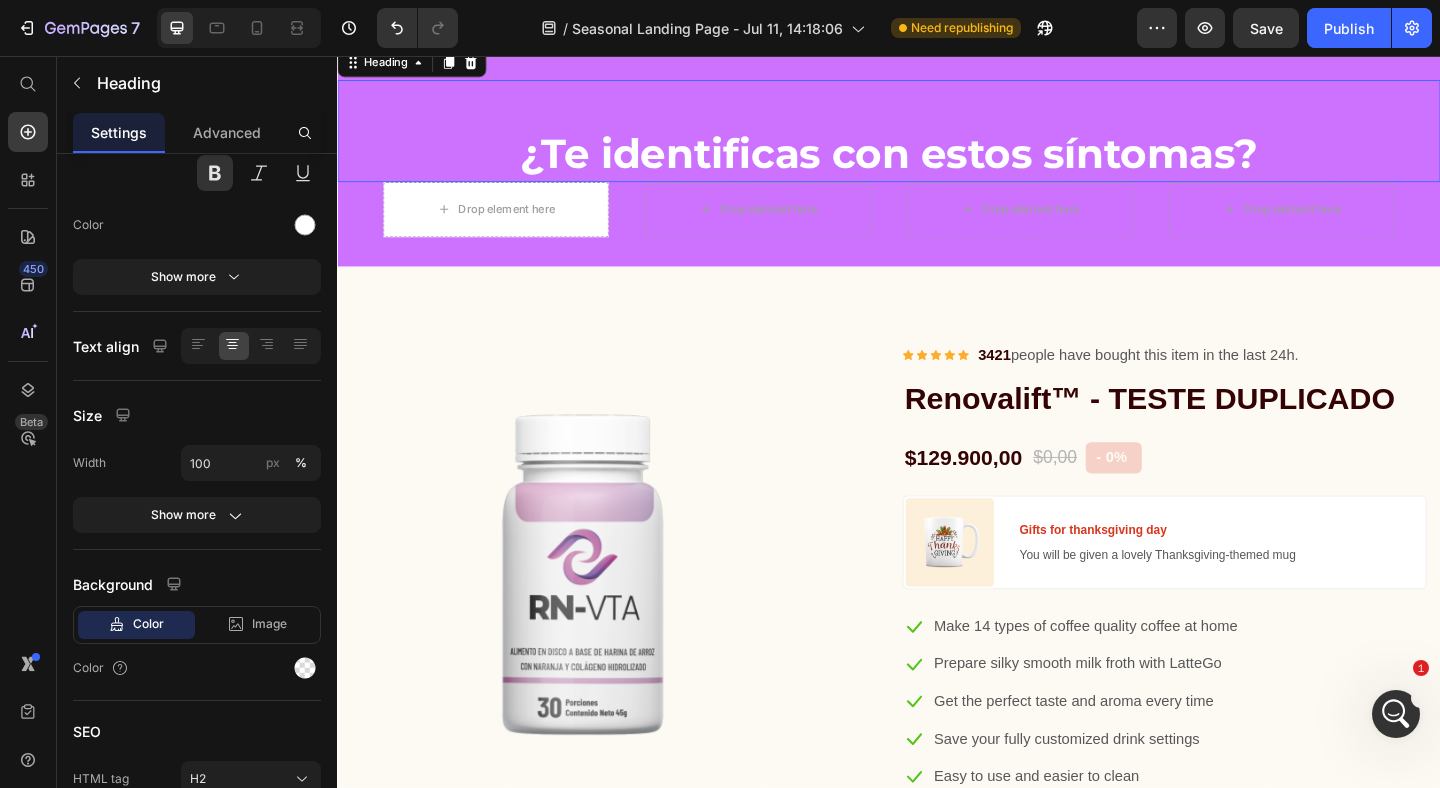scroll, scrollTop: 0, scrollLeft: 0, axis: both 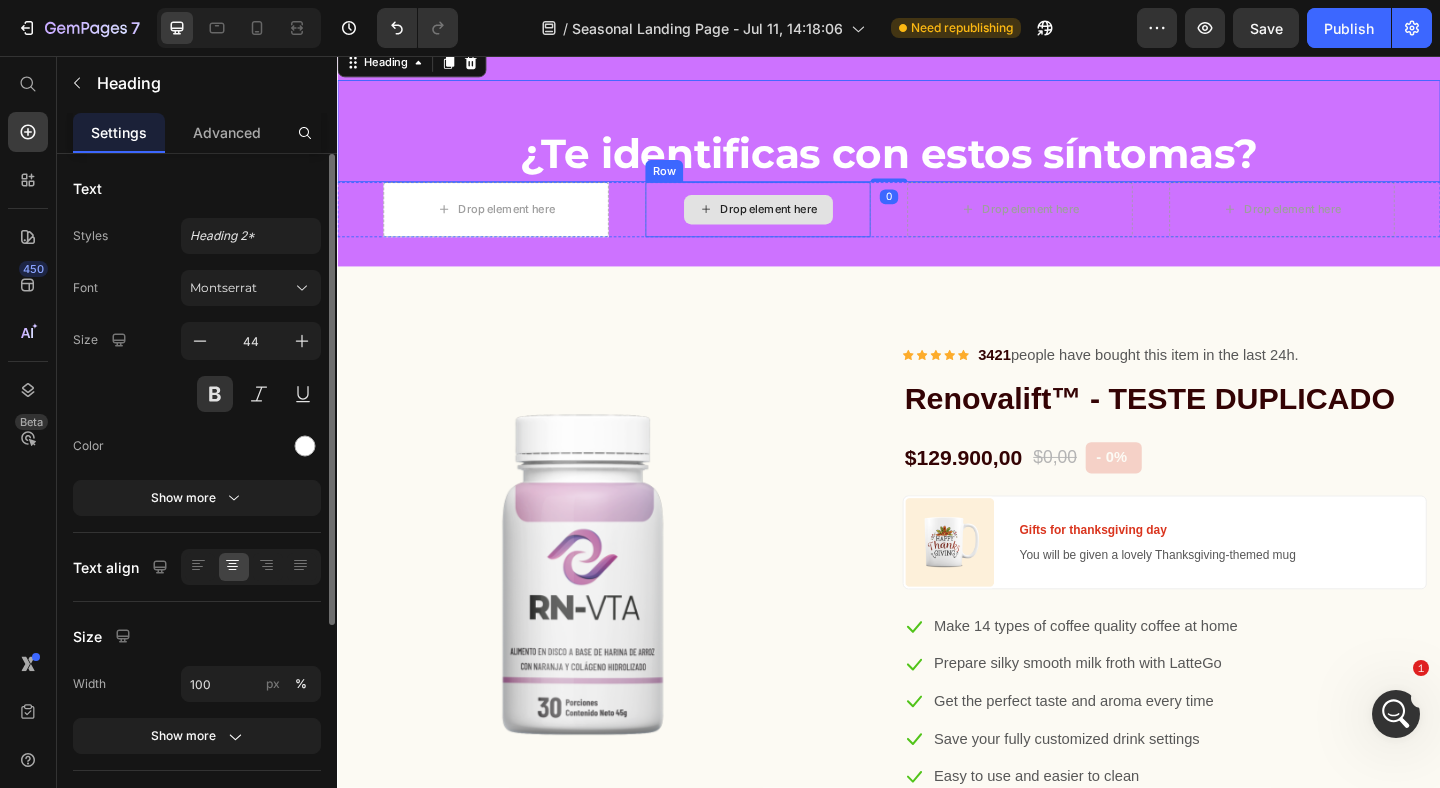 click on "Drop element here" at bounding box center (794, 223) 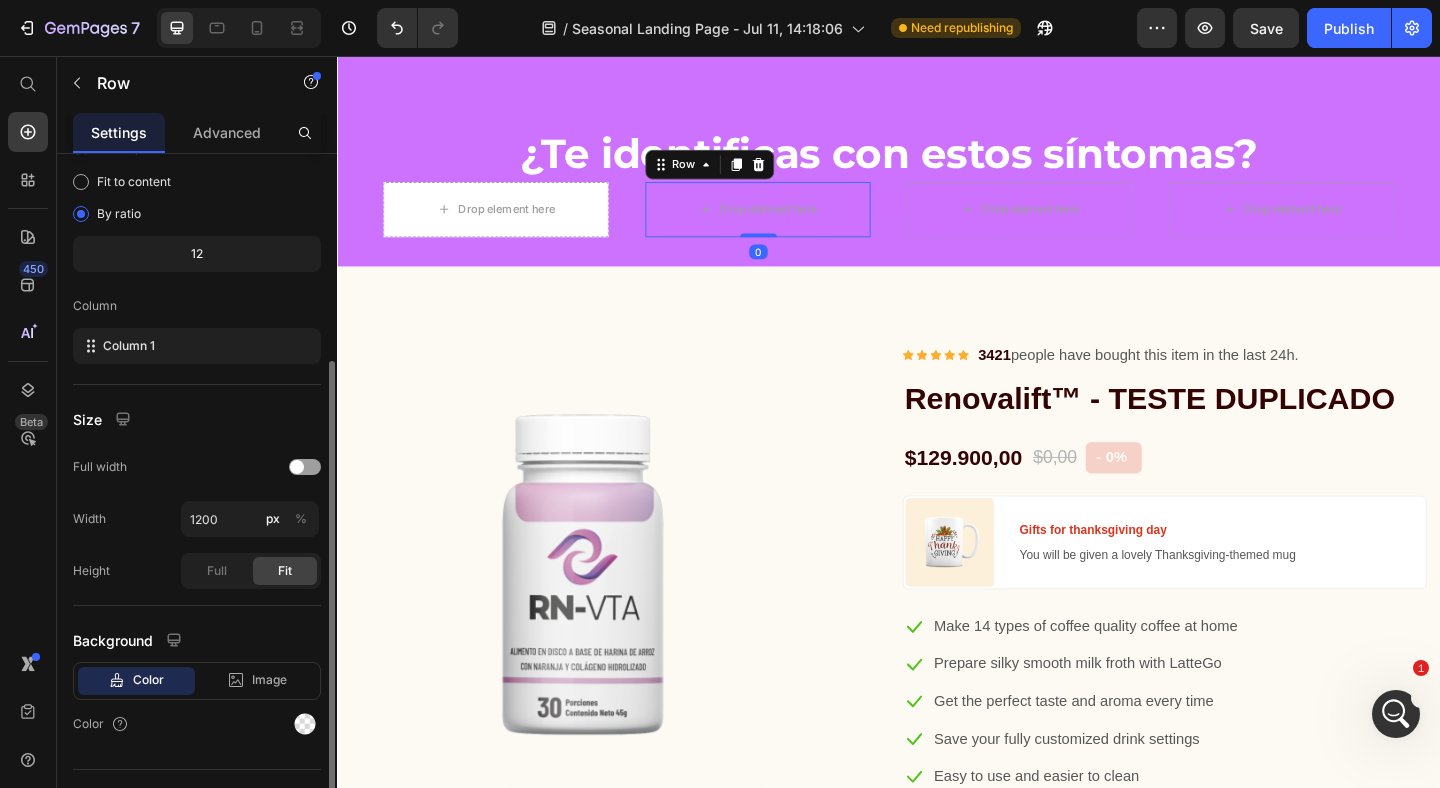 scroll, scrollTop: 221, scrollLeft: 0, axis: vertical 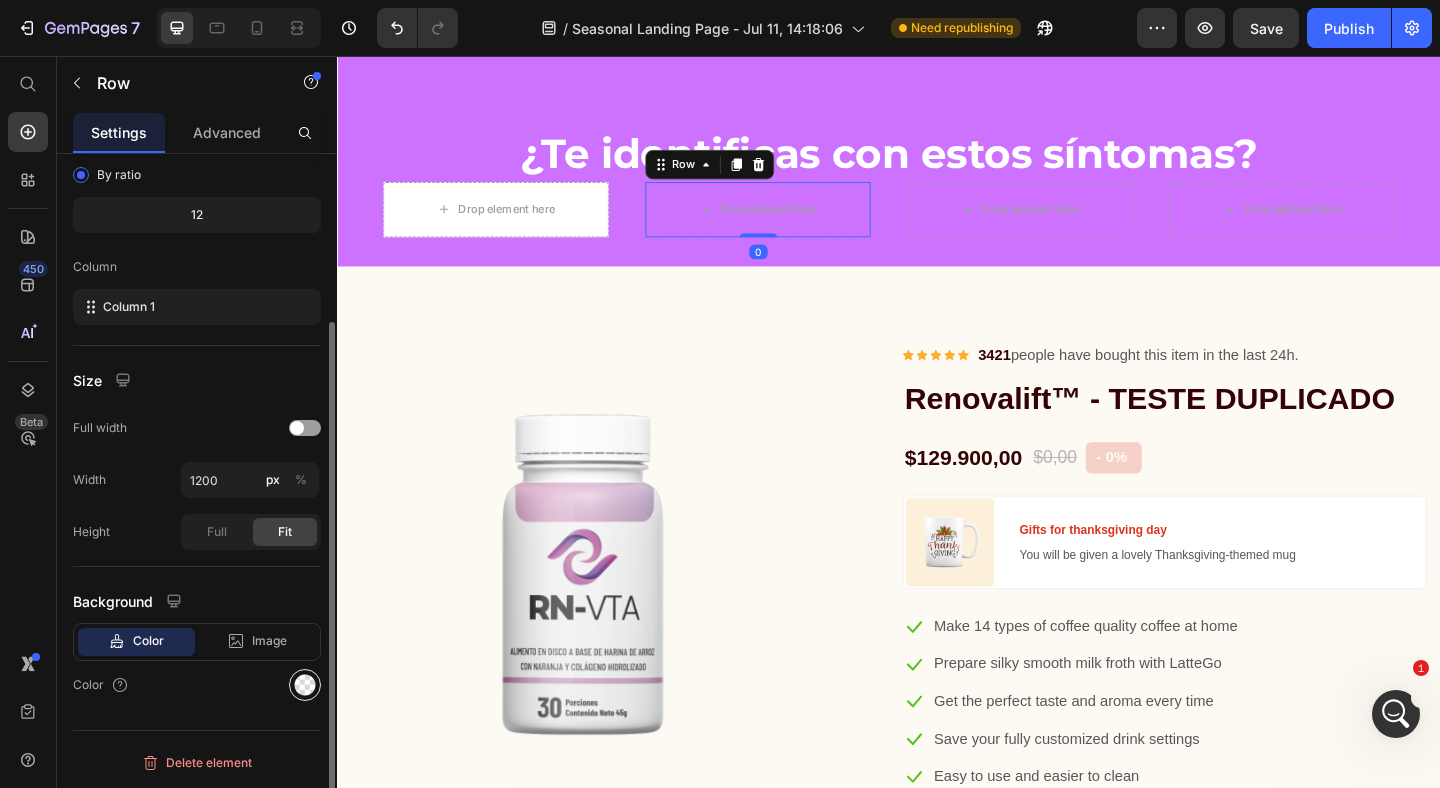 click at bounding box center (305, 685) 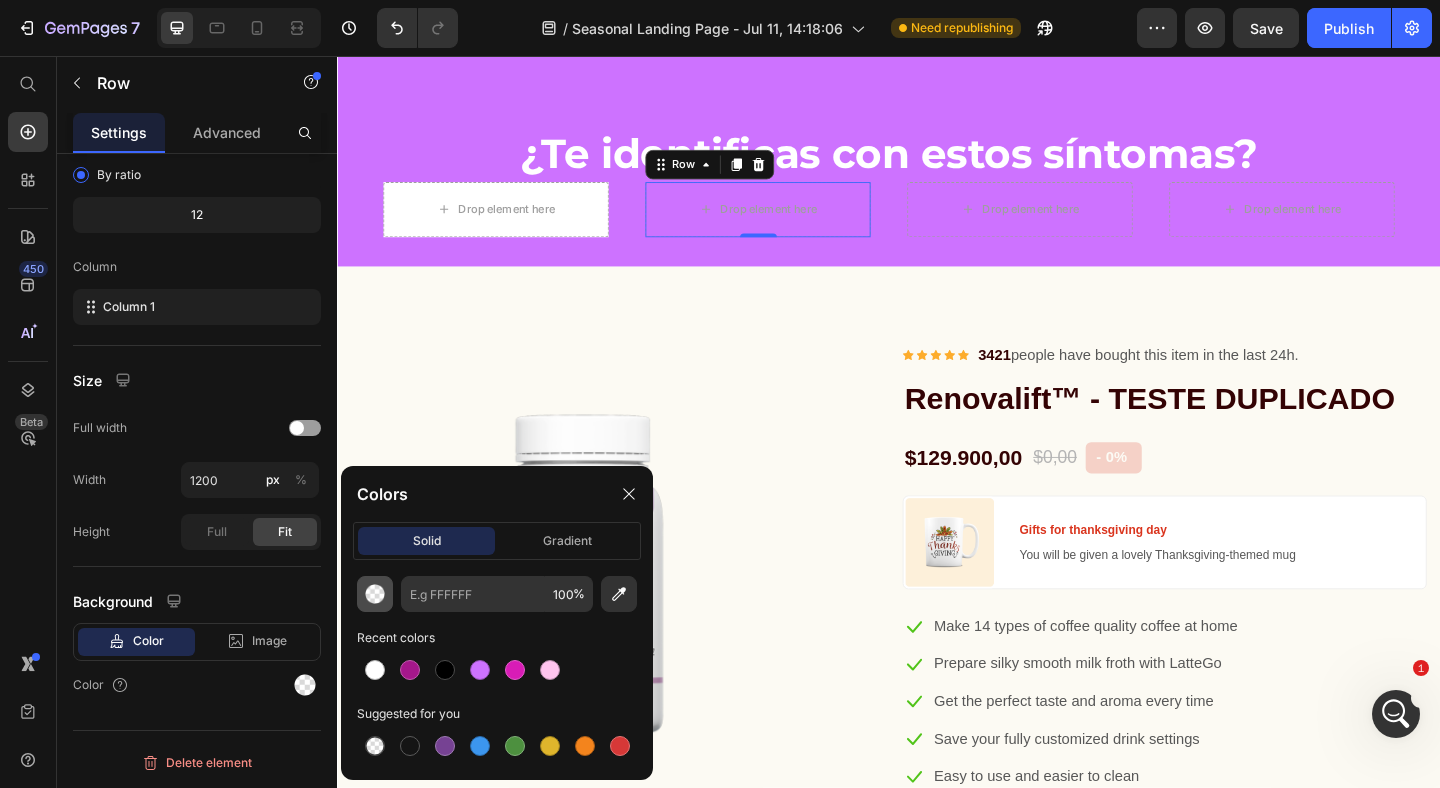 click at bounding box center [375, 594] 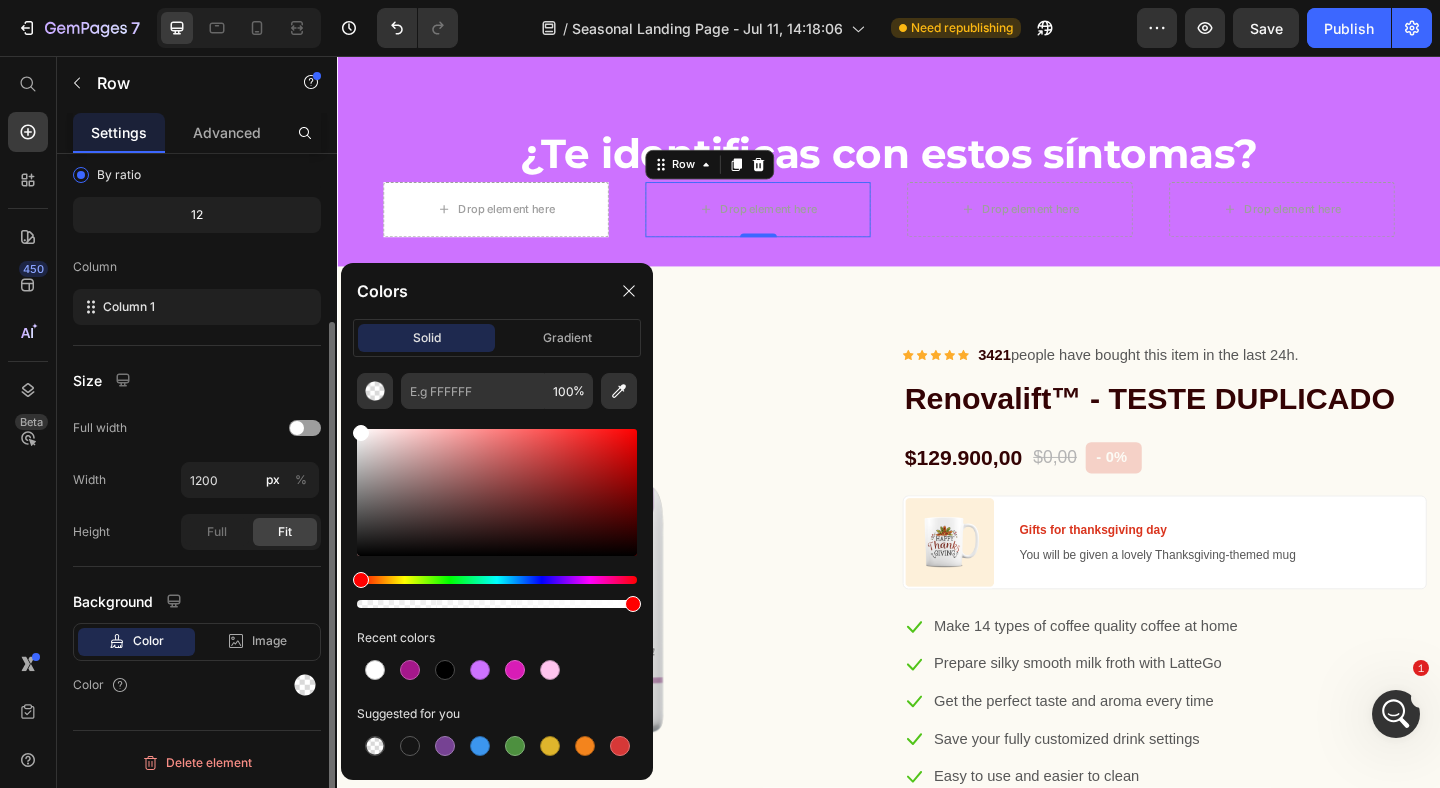 drag, startPoint x: 375, startPoint y: 461, endPoint x: 312, endPoint y: 395, distance: 91.24144 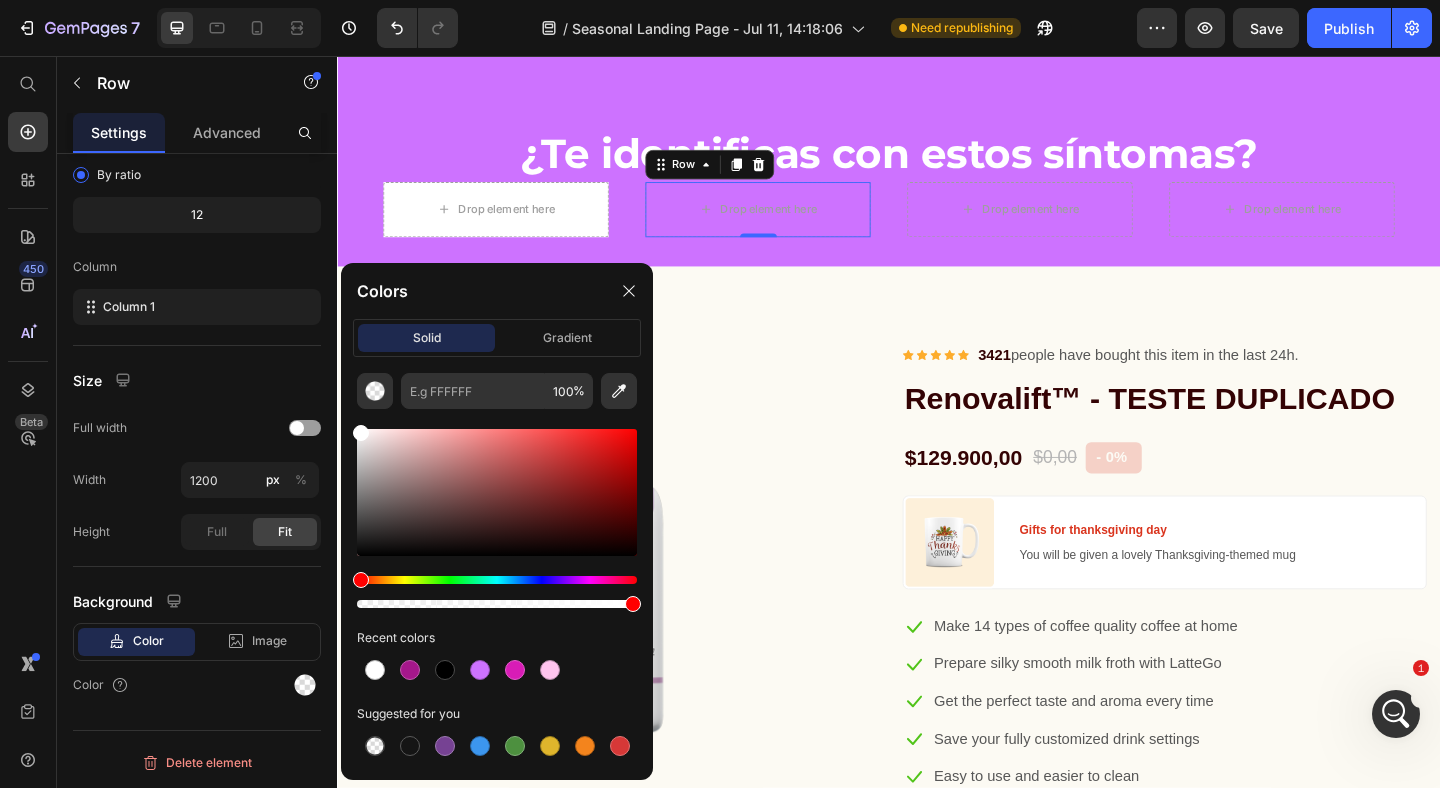 type on "FFFFFF" 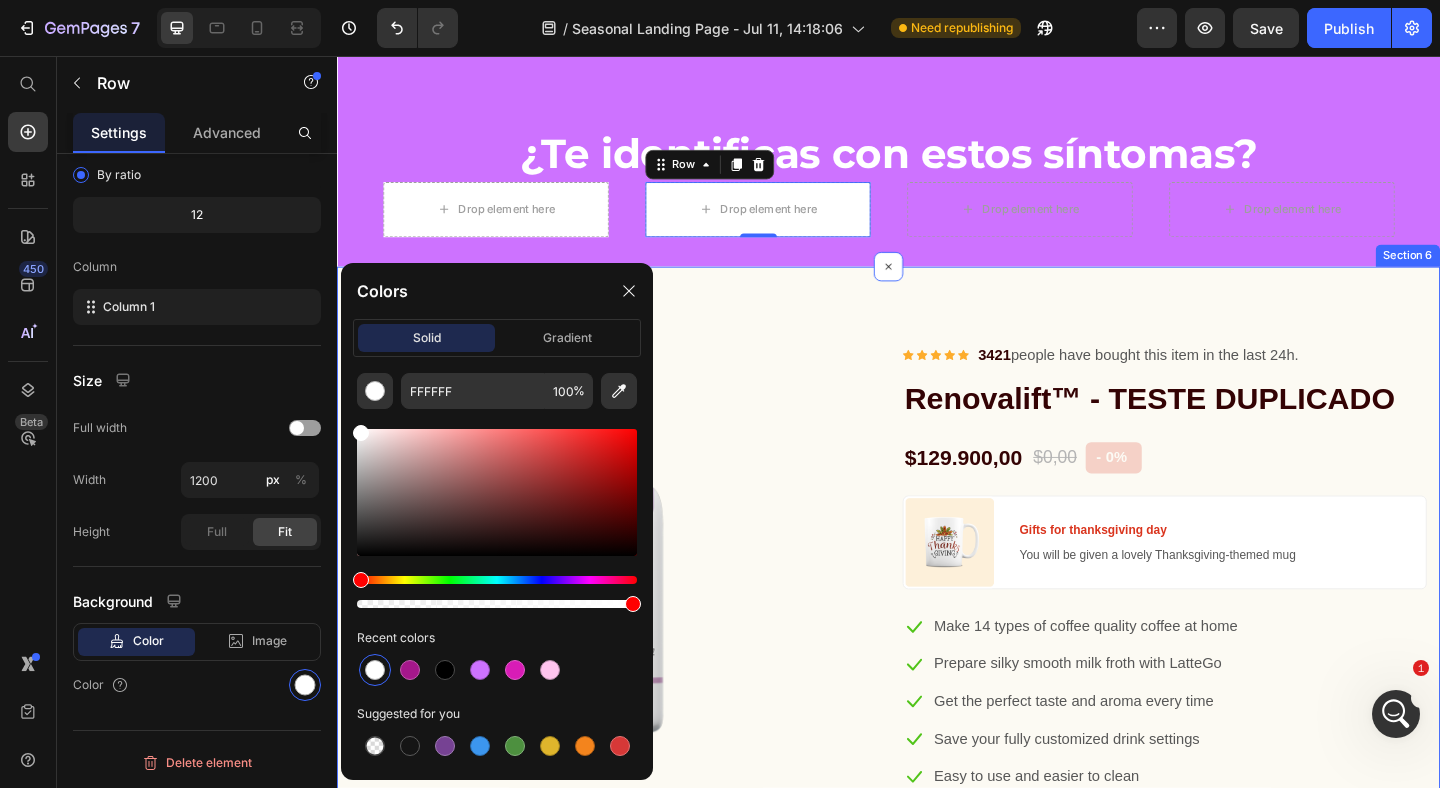 click on "Product Images & Gallery Icon Icon Icon Icon Icon Icon List Hoz 3421  people have bought this item in the last 24h. Text block Row Renovalift™ -  TESTE DUPLICADO Product Title $129.900,00 Product Price $0,00 Product Price - 0% Product Tag Row Image Gifts for thanksgiving day Text block You will be given a lovely Thanksgiving-themed mug Text block Row                Icon Make 14 types of coffee quality coffee at home Text block                Icon Prepare silky smooth milk froth with LatteGo Text block                Icon Get the perfect taste and aroma every time Text block                Icon Save your fully customized drink settings Text block                Icon Easy to use and easier to clean Text block Icon List 1 Product Quantity Get It Now Product Cart Button Row
Description UNA VIDA SALUDABLE CON SOLO 1 pastilla al día
(1 pastilla después del desayuno o después del almuerzo)
Aquí tu compra es  100% segura, Pago ContraEntrega" at bounding box center (937, 927) 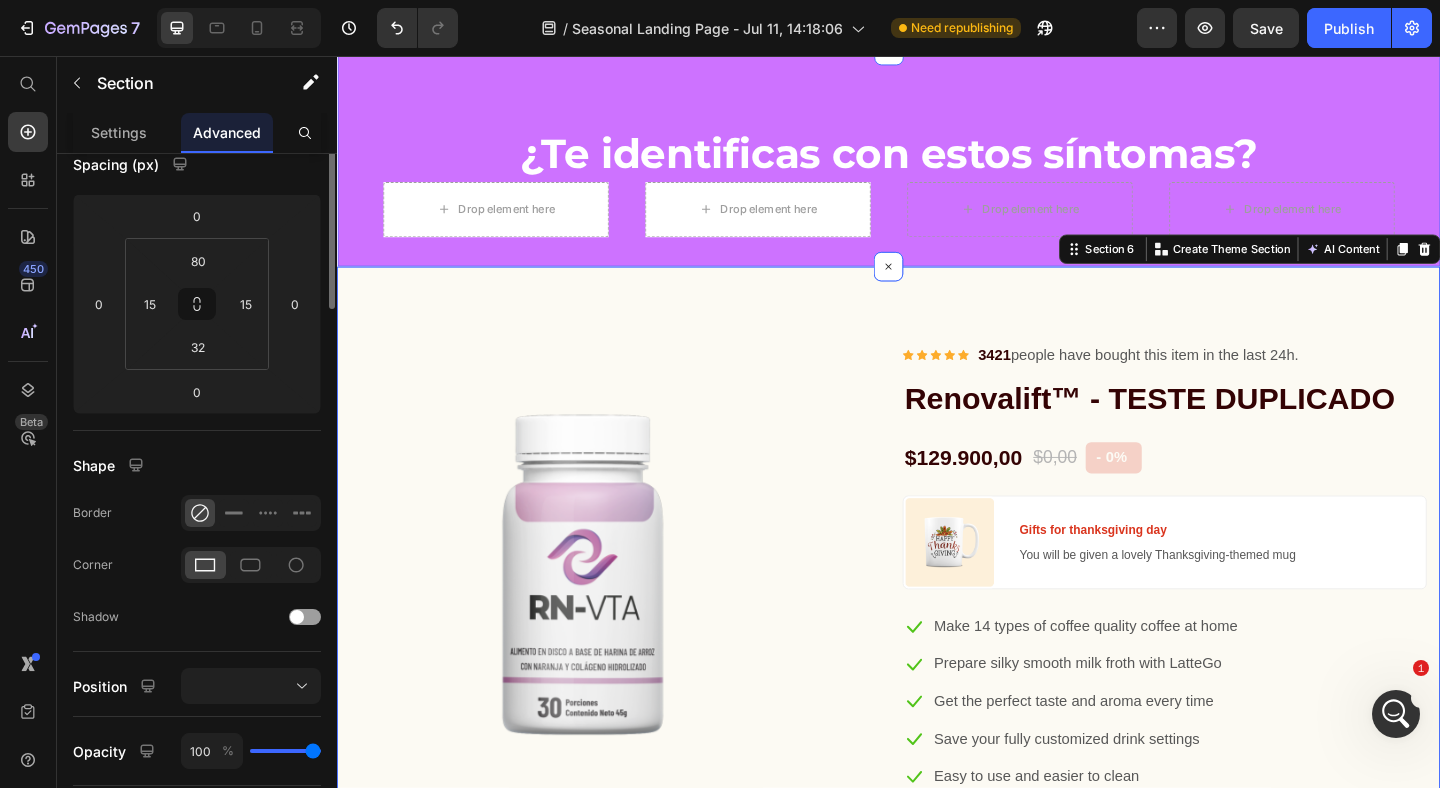 scroll, scrollTop: 0, scrollLeft: 0, axis: both 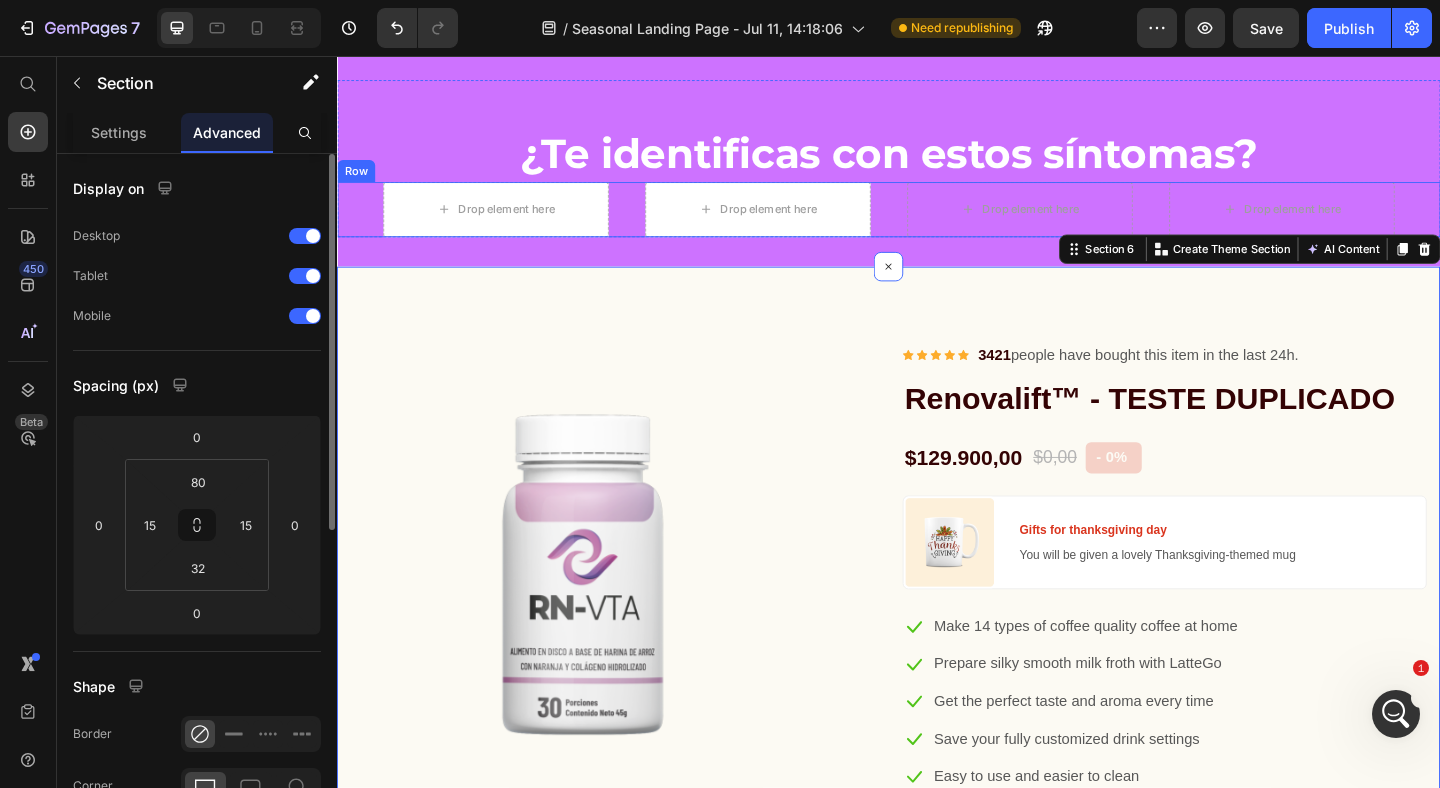 click on "Drop element here Row
Drop element here Row
Drop element here Row
Drop element here Row Row" at bounding box center [937, 223] 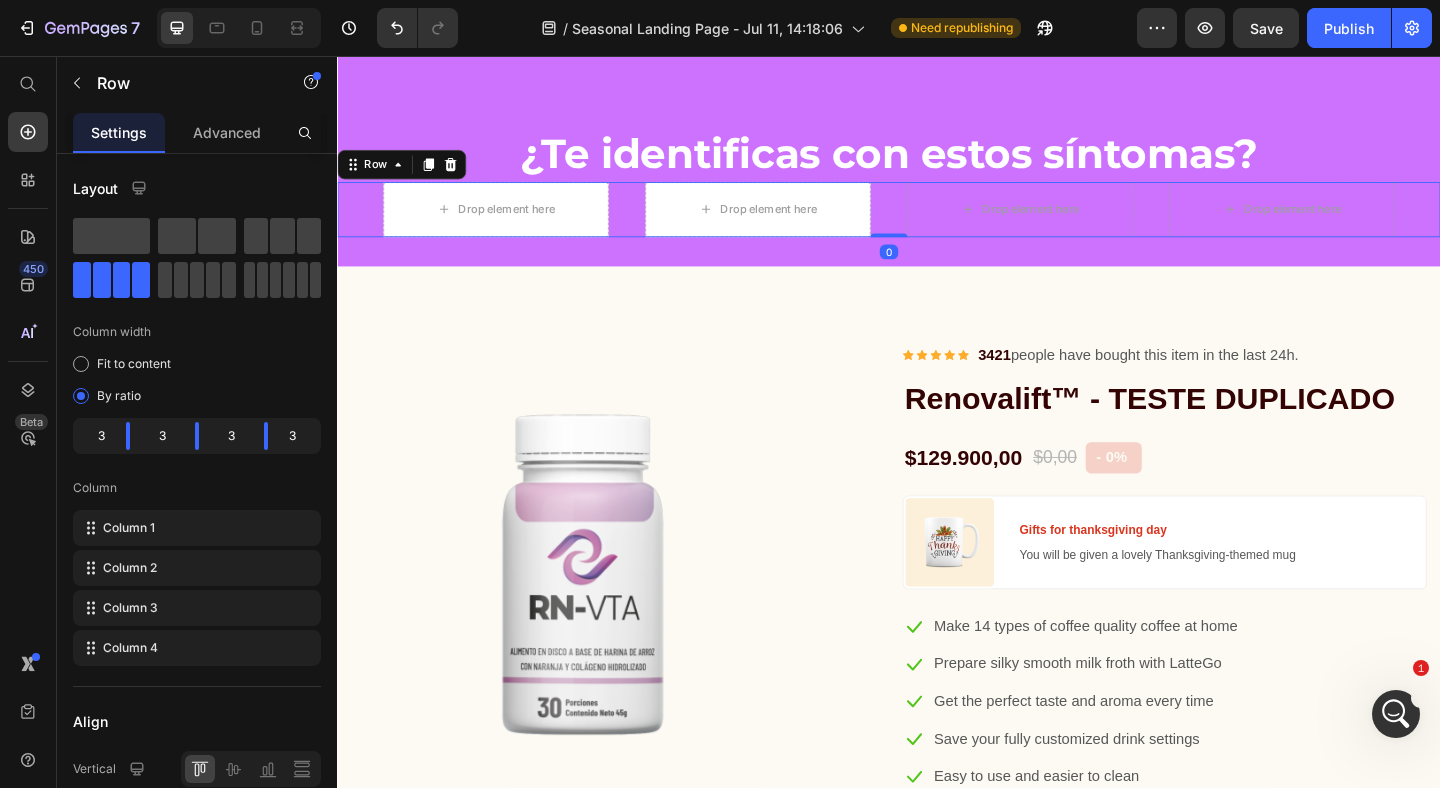 click on "Drop element here" at bounding box center [1079, 223] 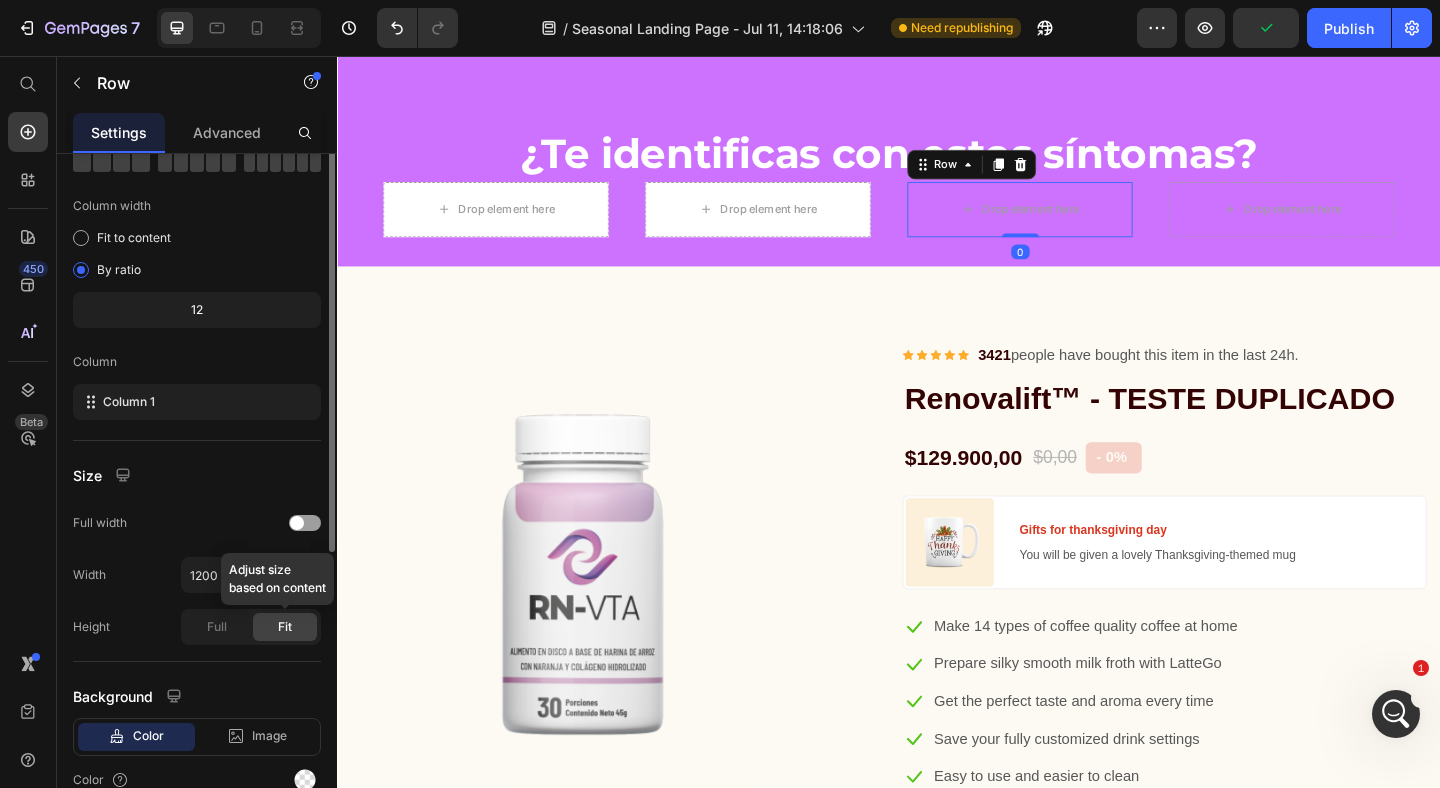 scroll, scrollTop: 221, scrollLeft: 0, axis: vertical 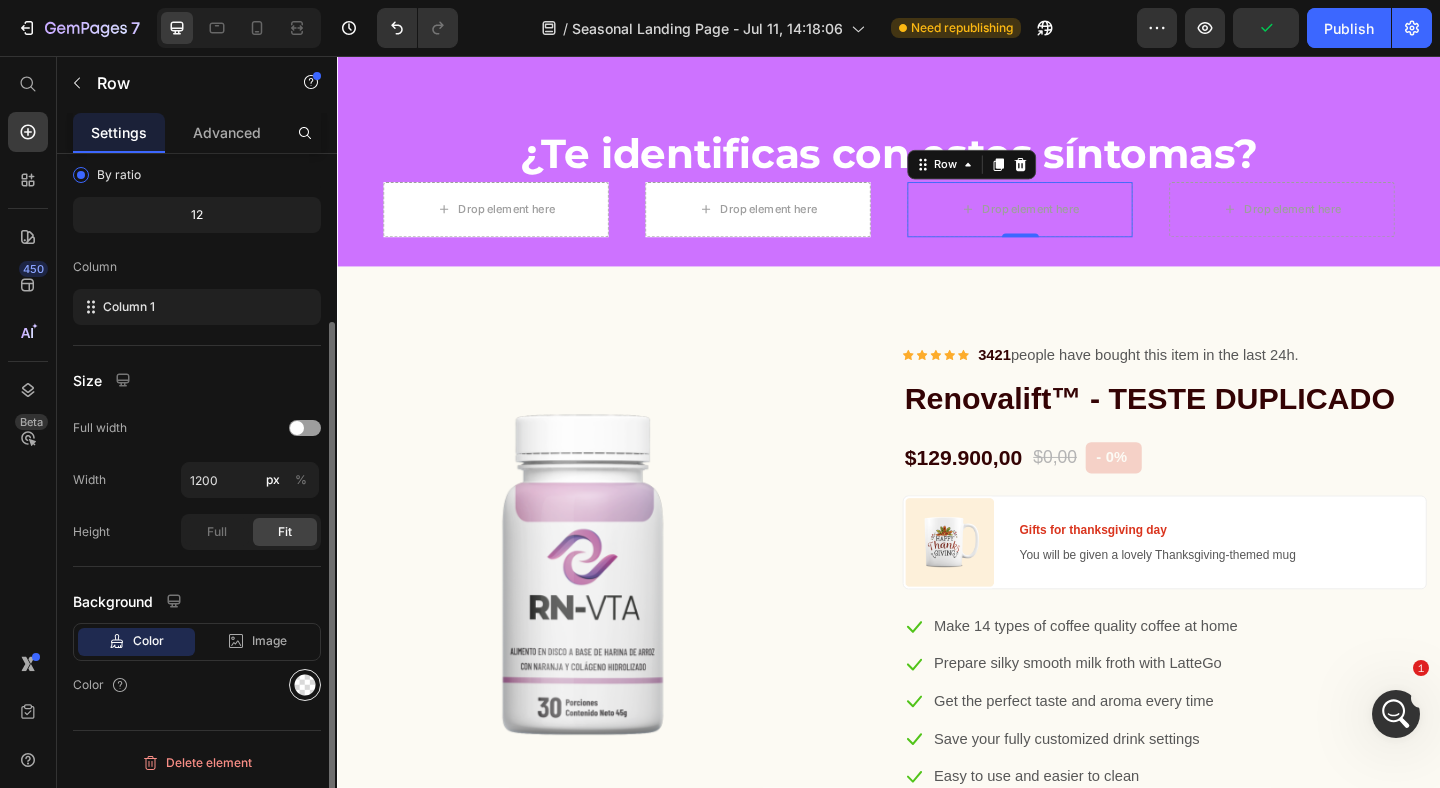 click at bounding box center (305, 685) 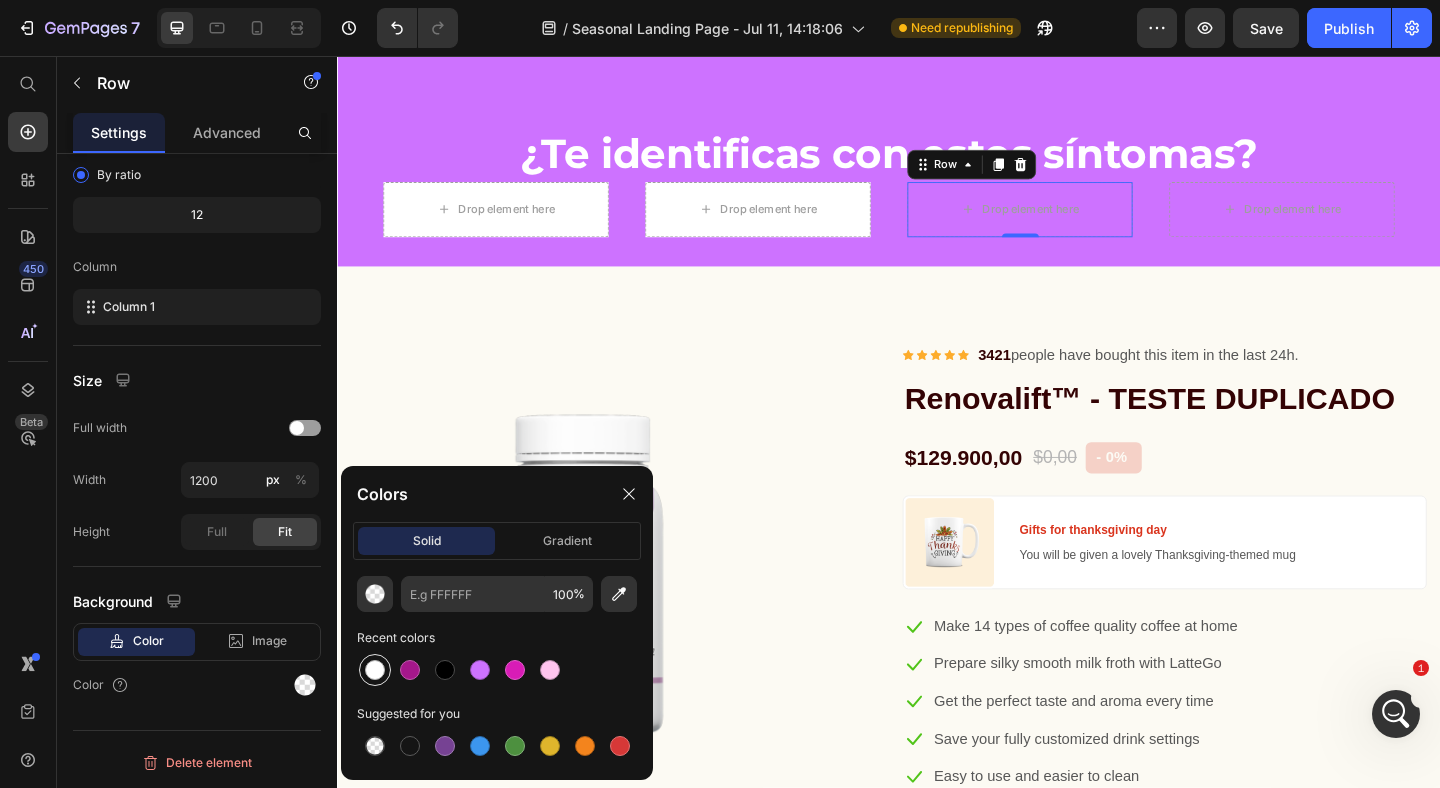 click at bounding box center (375, 670) 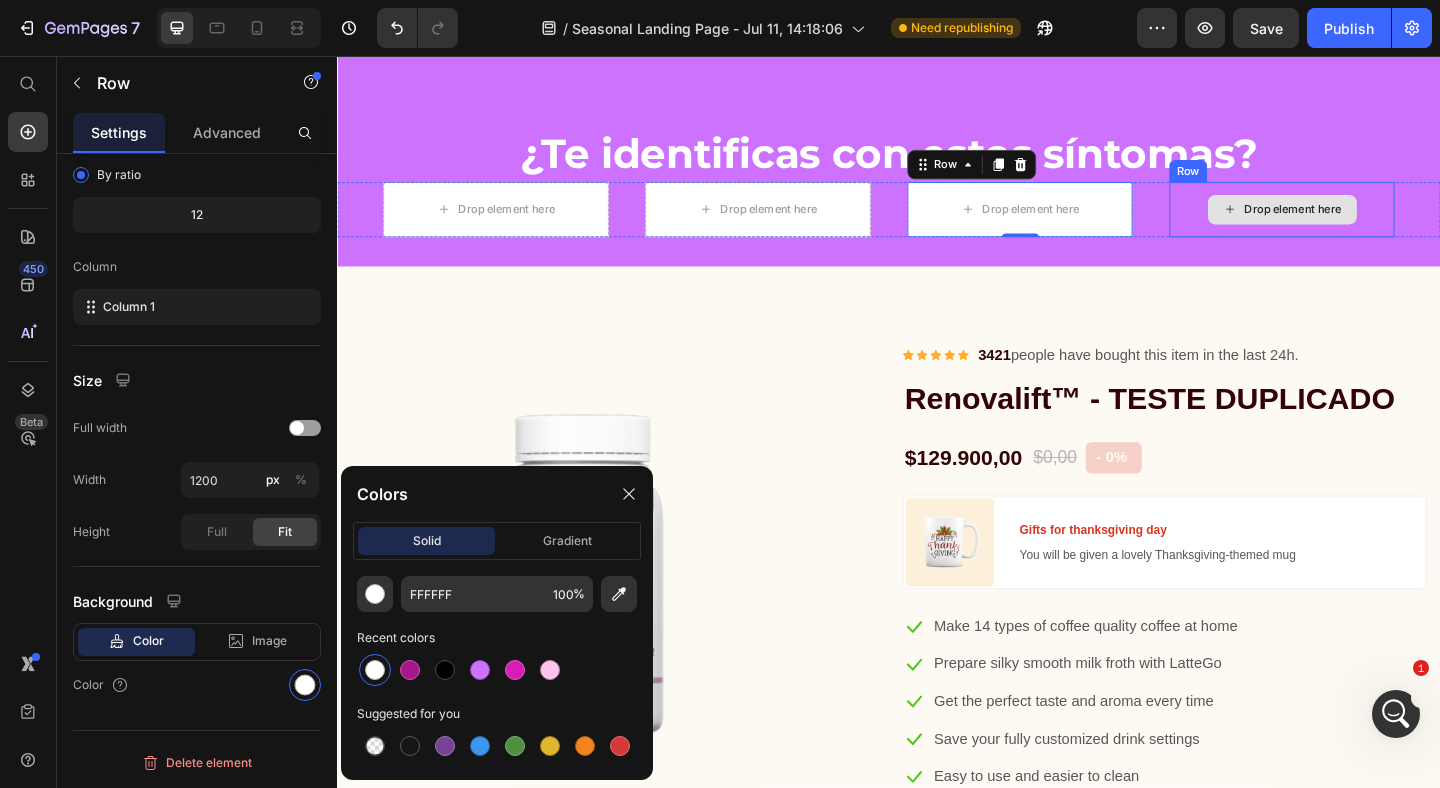 click on "Drop element here" at bounding box center (1364, 223) 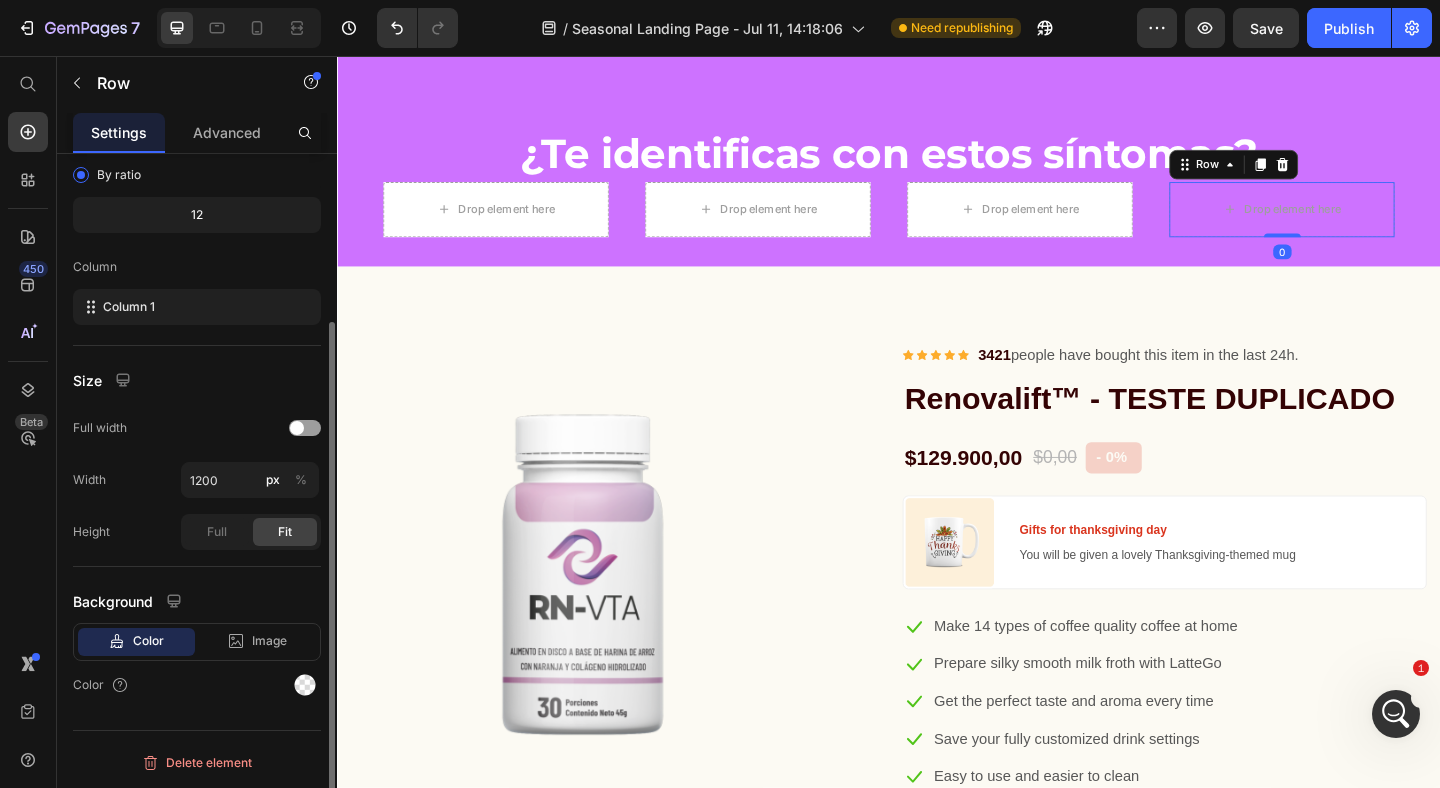 click on "Color" at bounding box center [197, 685] 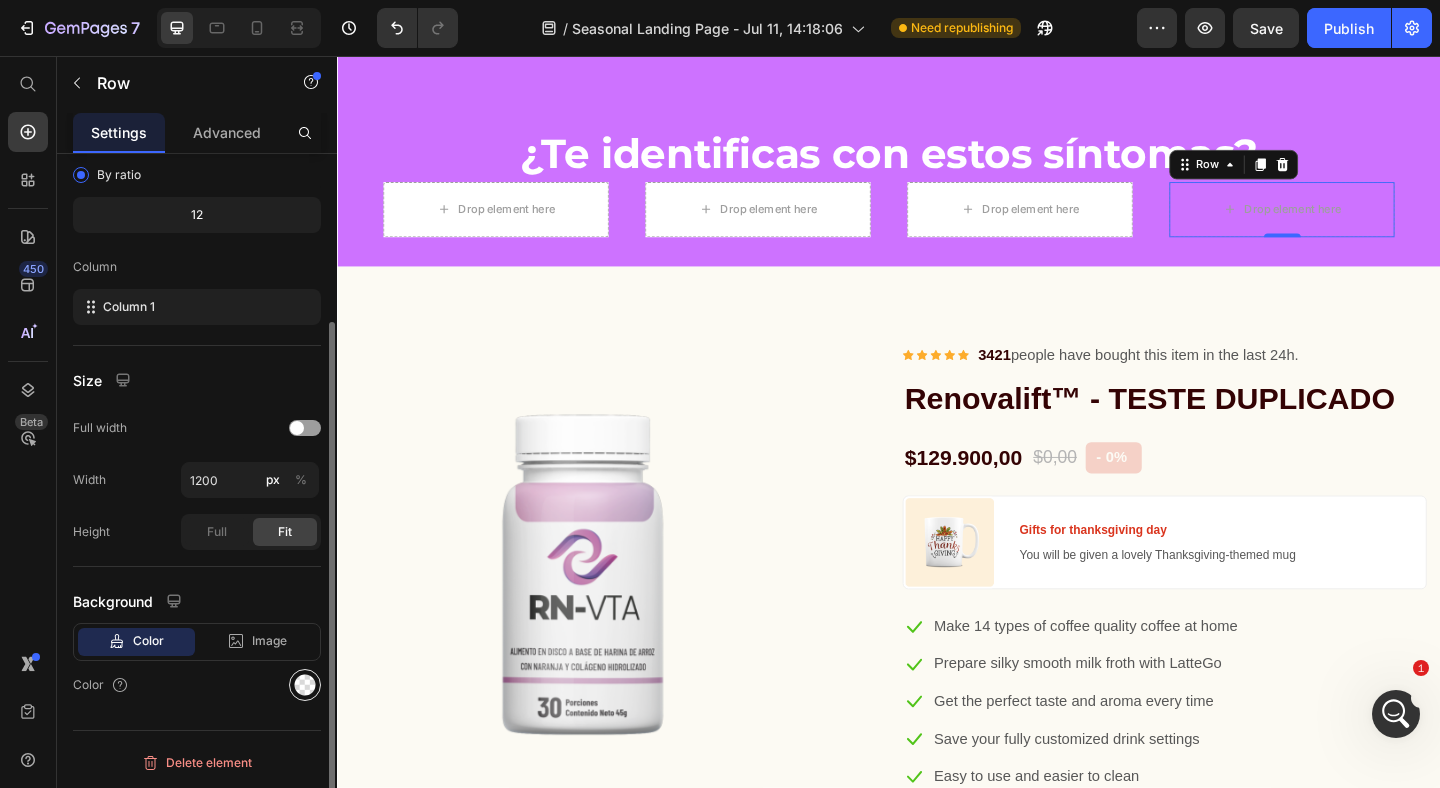 click at bounding box center (305, 685) 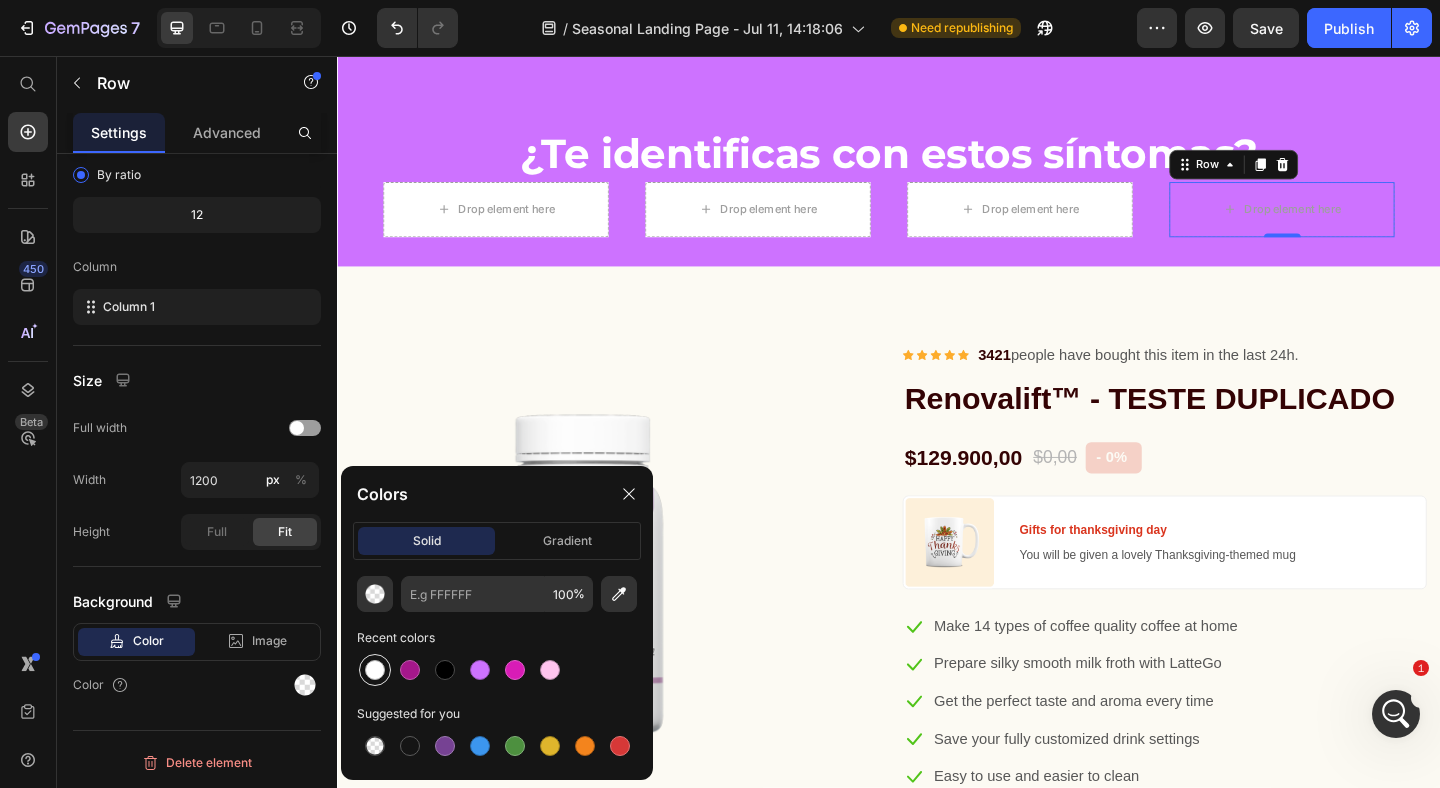 click at bounding box center (375, 670) 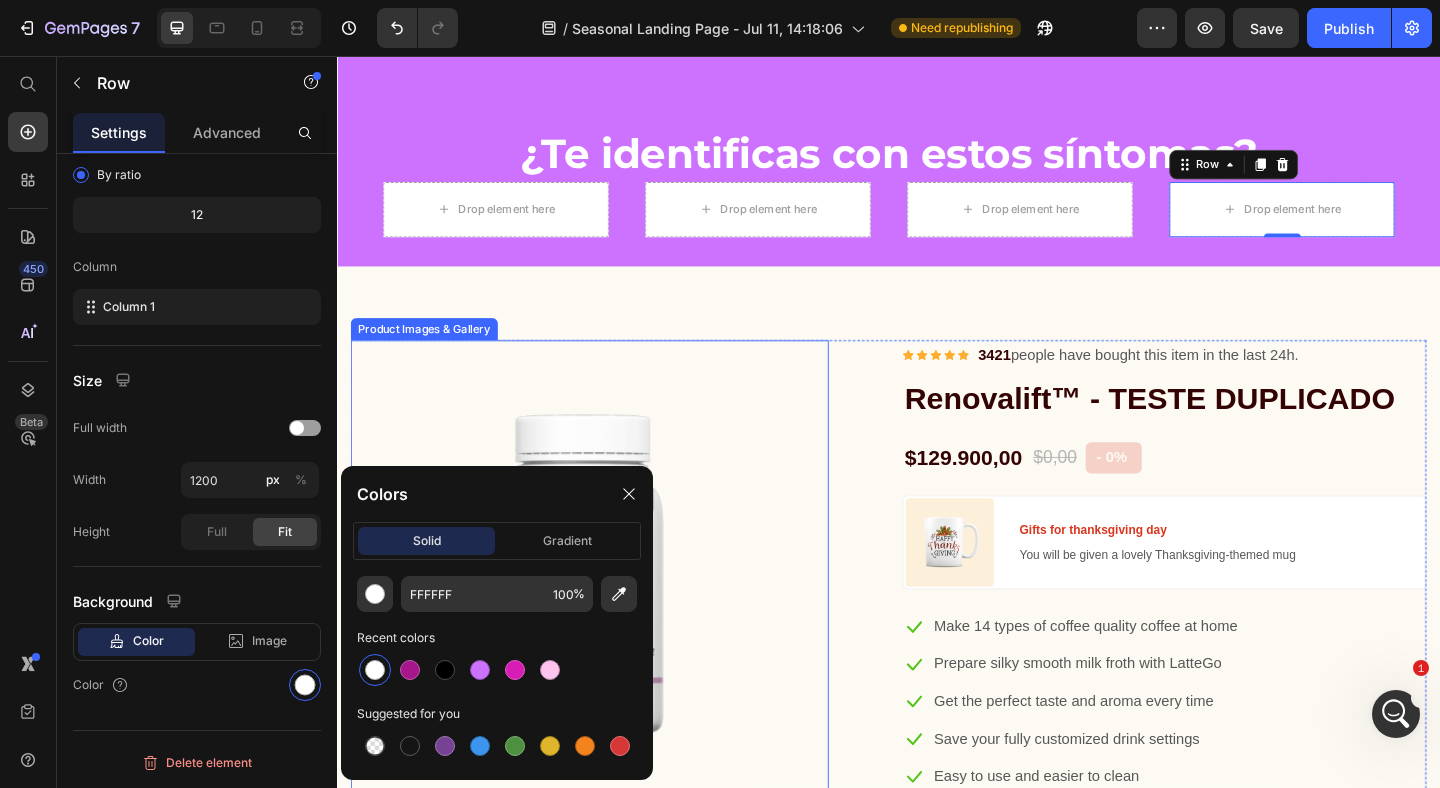 click at bounding box center (612, 625) 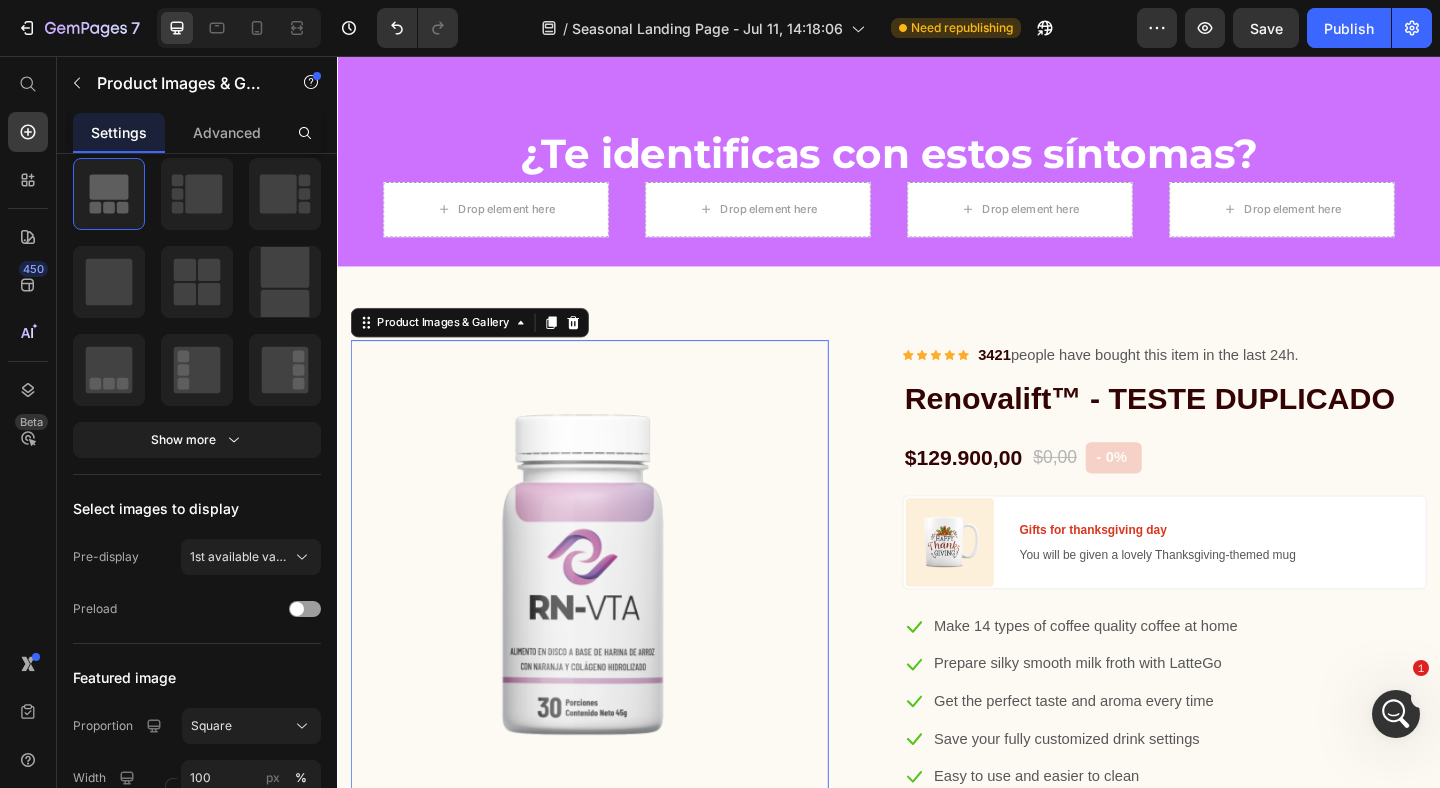 scroll, scrollTop: 0, scrollLeft: 0, axis: both 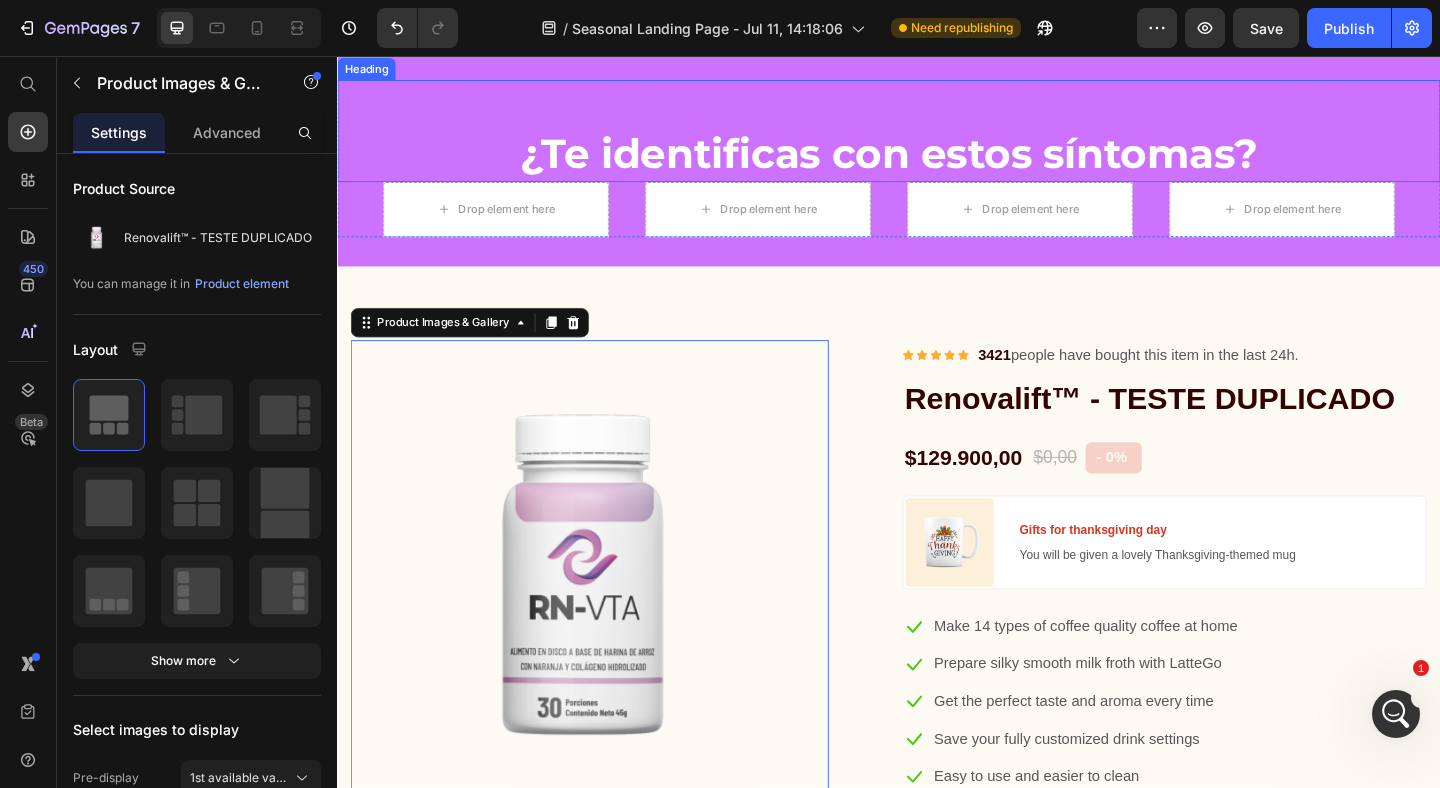 click on "¿Te identificas con estos síntomas?" at bounding box center [937, 162] 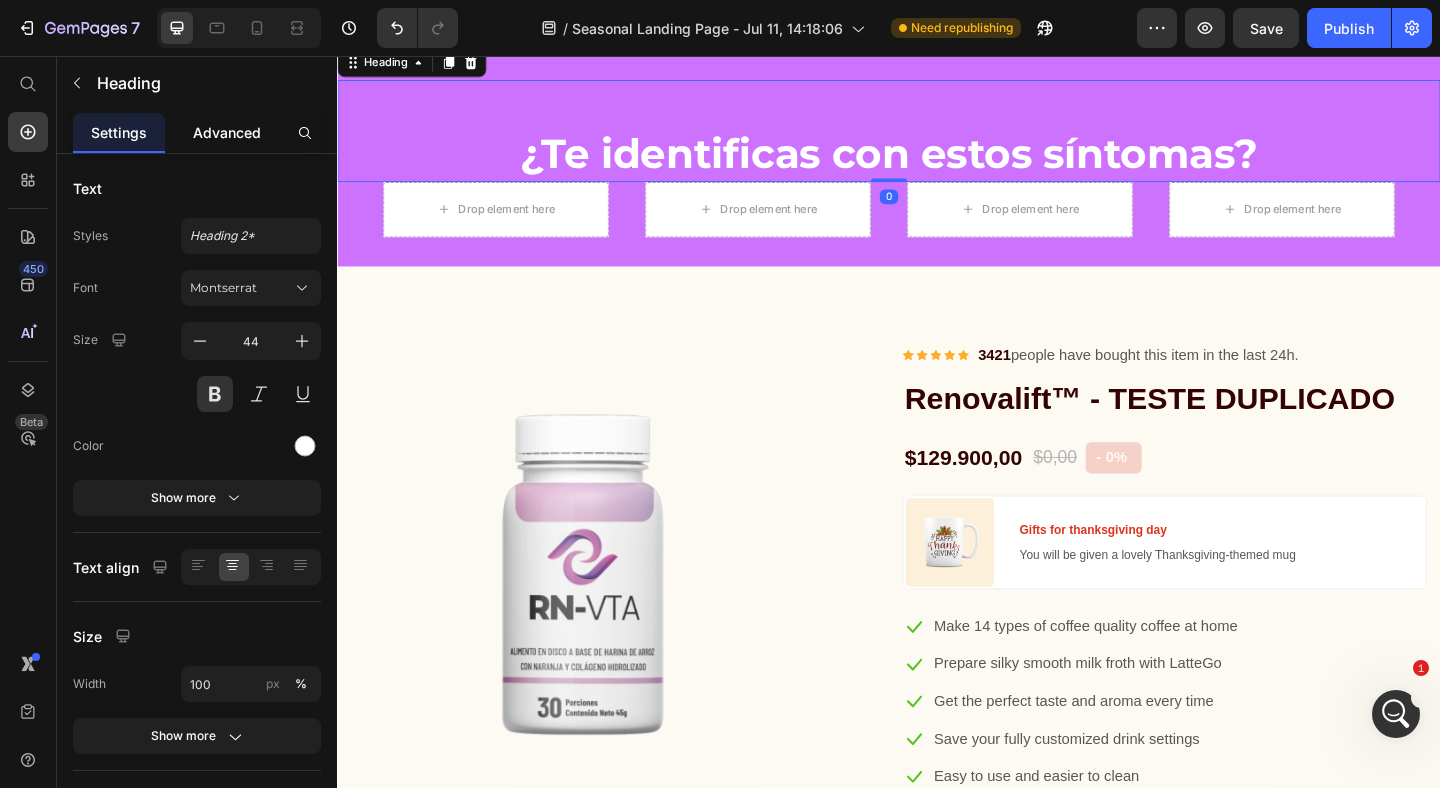 click on "Advanced" 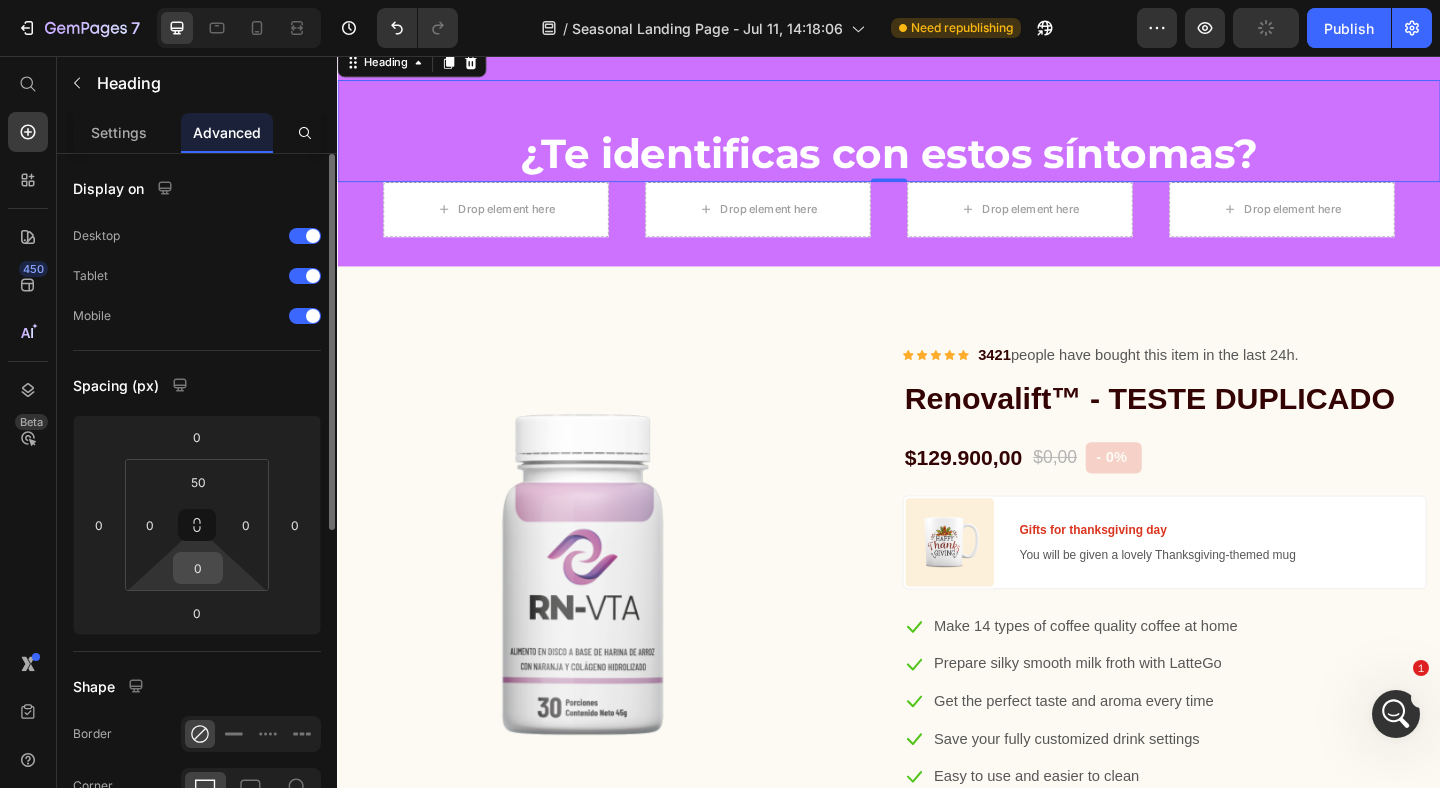 click on "0" at bounding box center [198, 568] 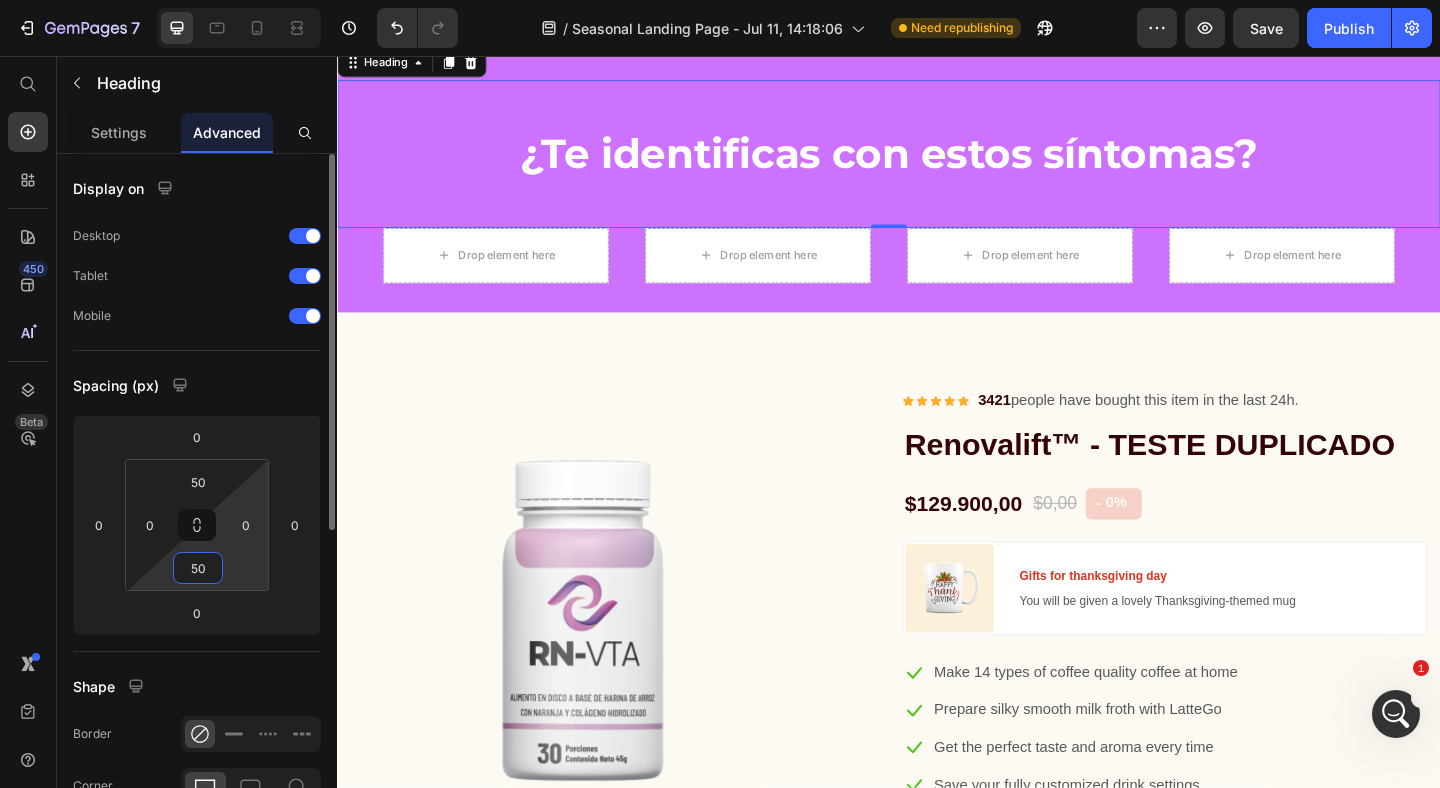 type on "5" 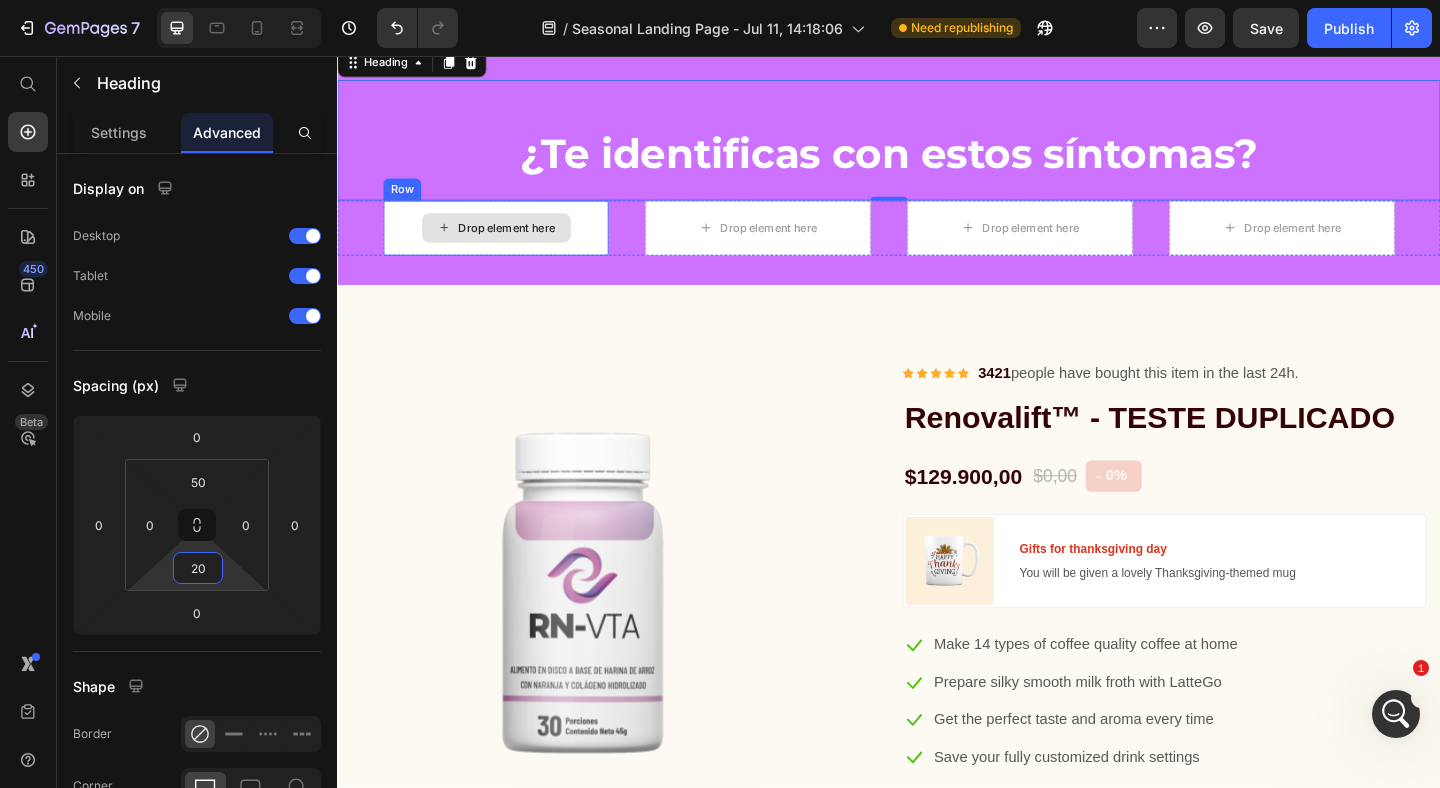 type on "2" 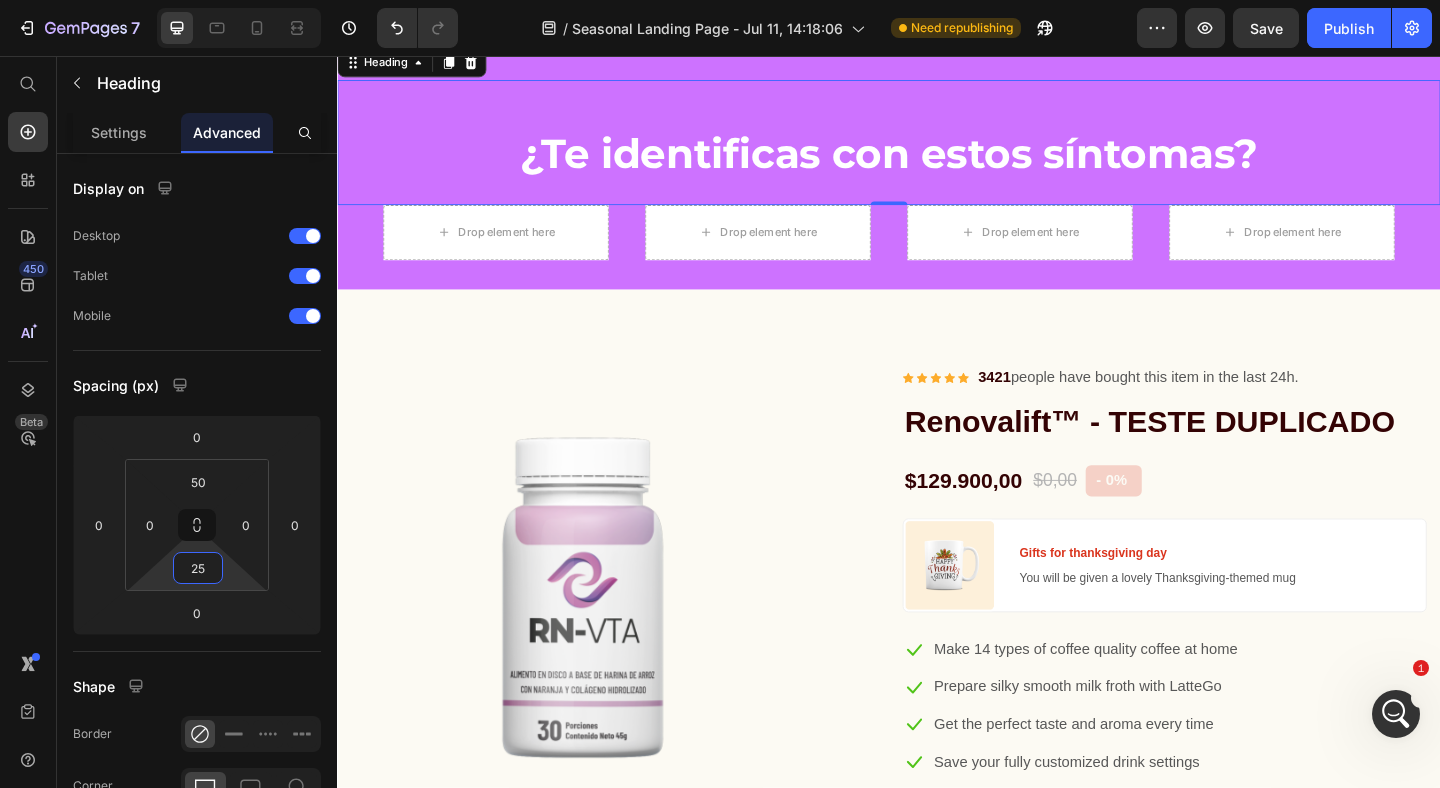 type on "25" 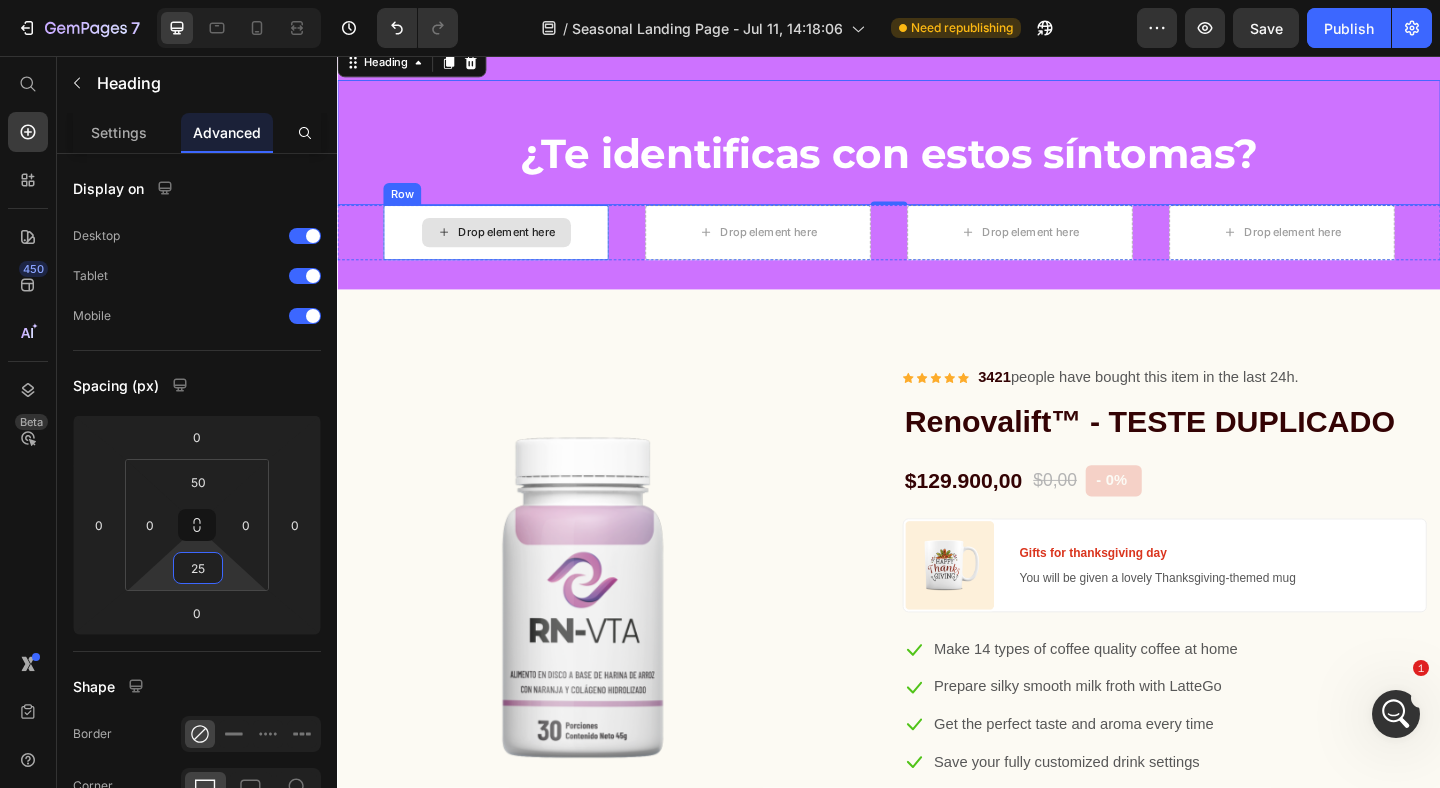 click on "Drop element here" at bounding box center (509, 248) 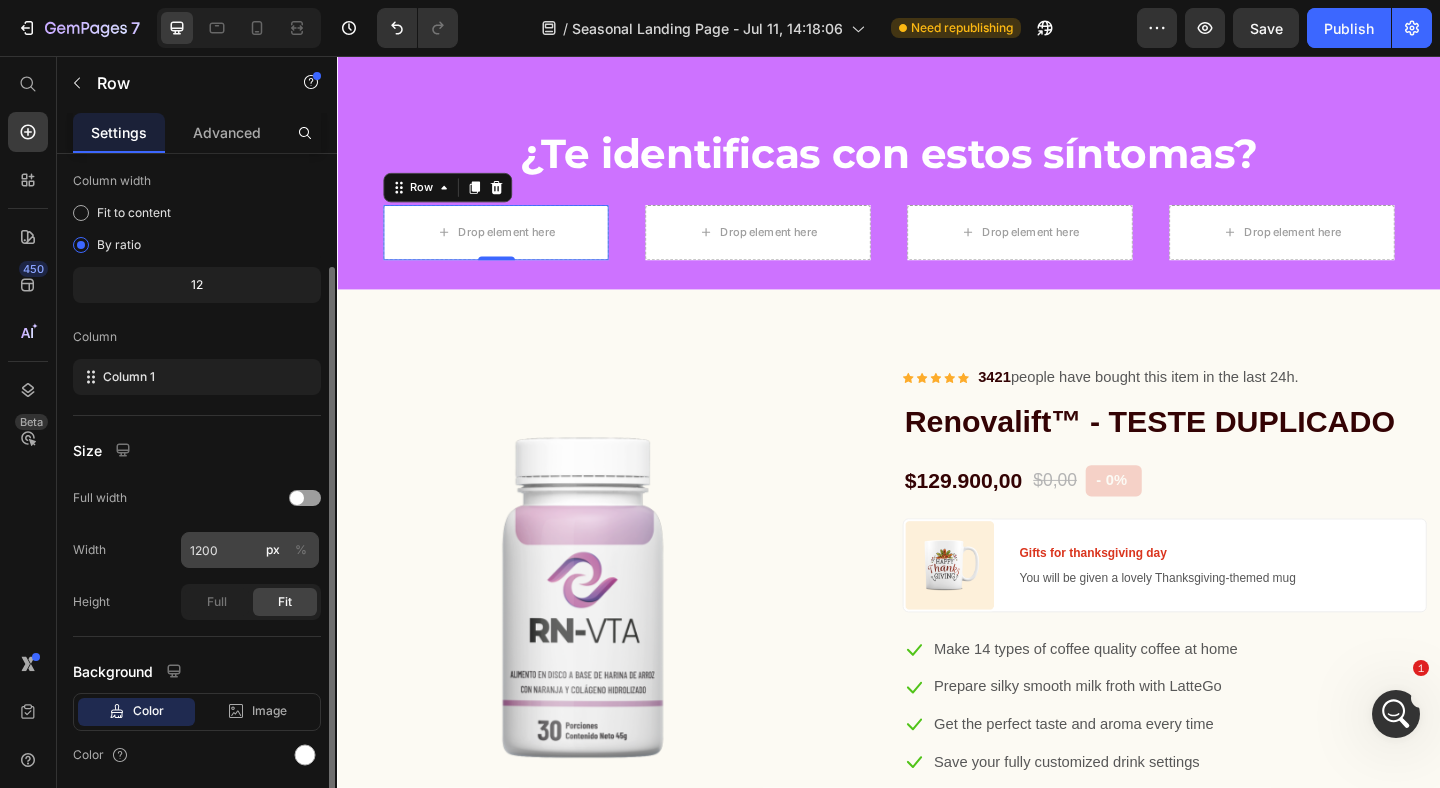 scroll, scrollTop: 150, scrollLeft: 0, axis: vertical 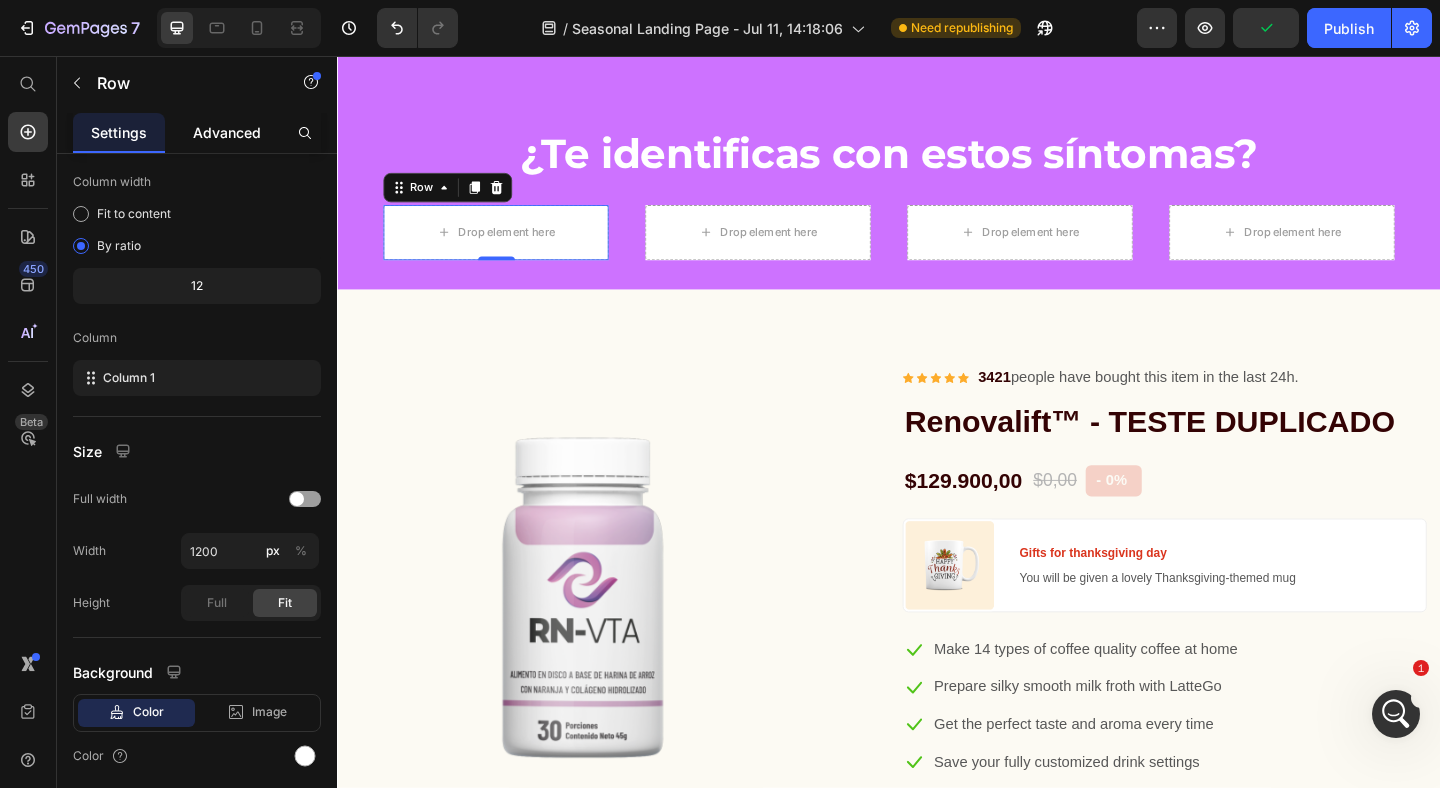 click on "Advanced" at bounding box center (227, 132) 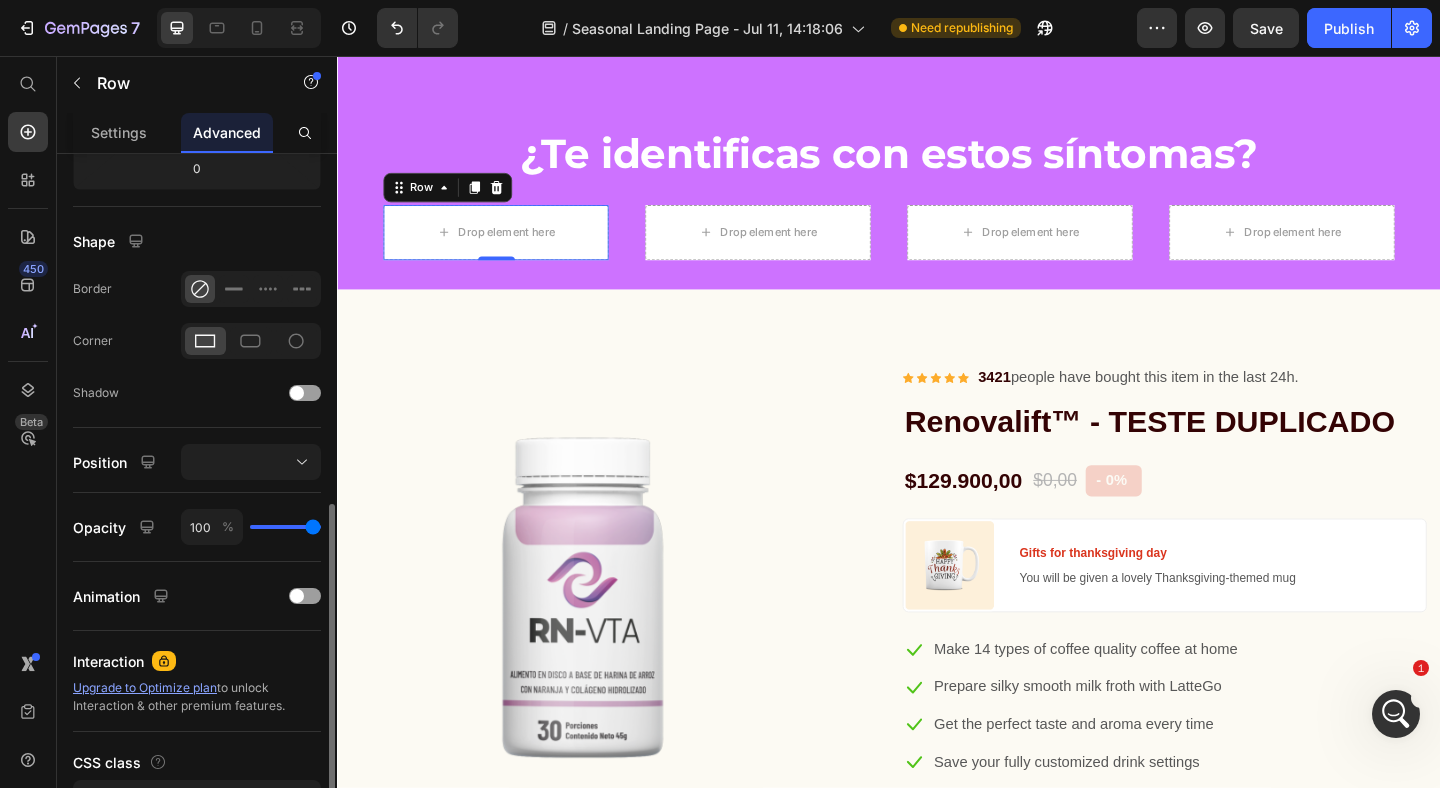 scroll, scrollTop: 515, scrollLeft: 0, axis: vertical 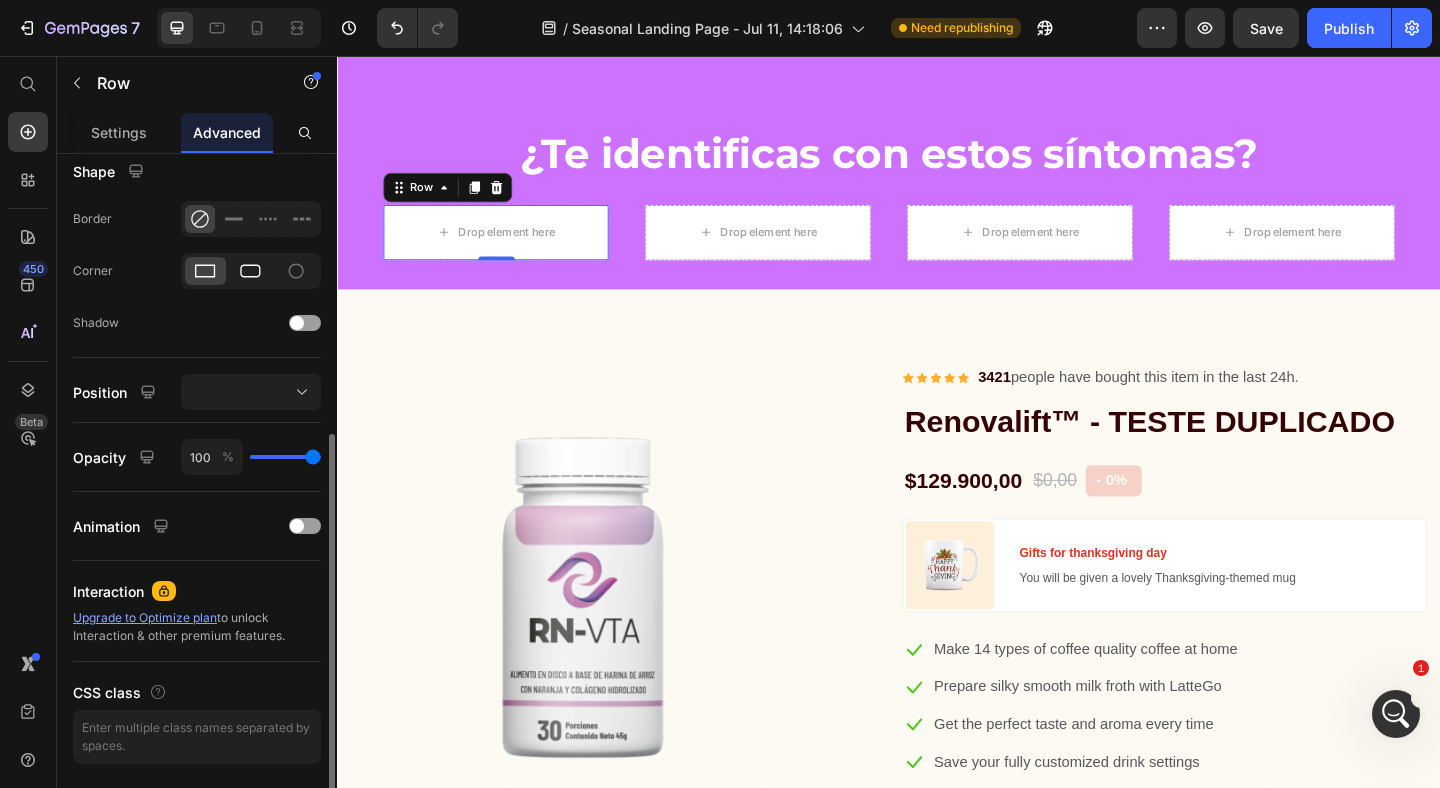 click 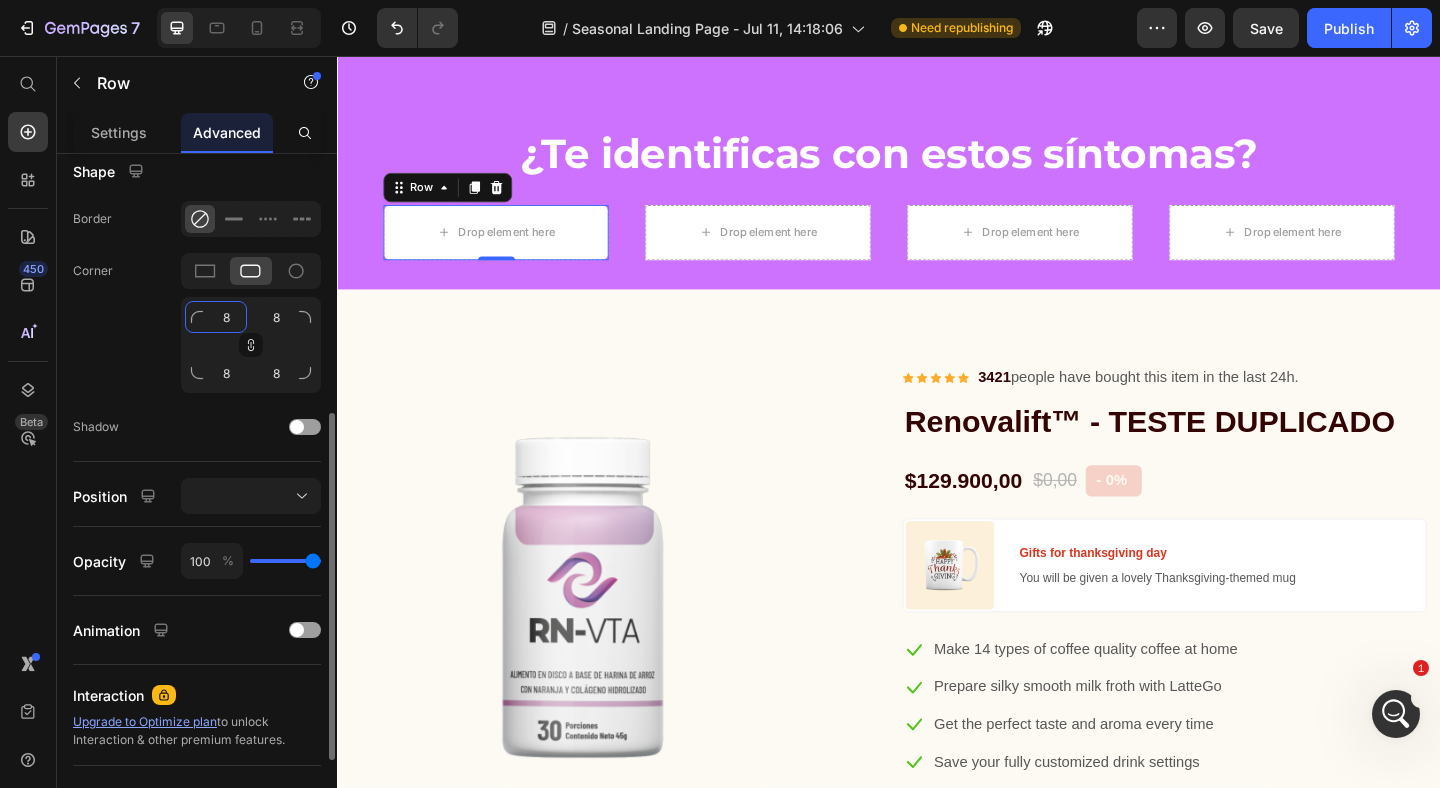 click on "8" 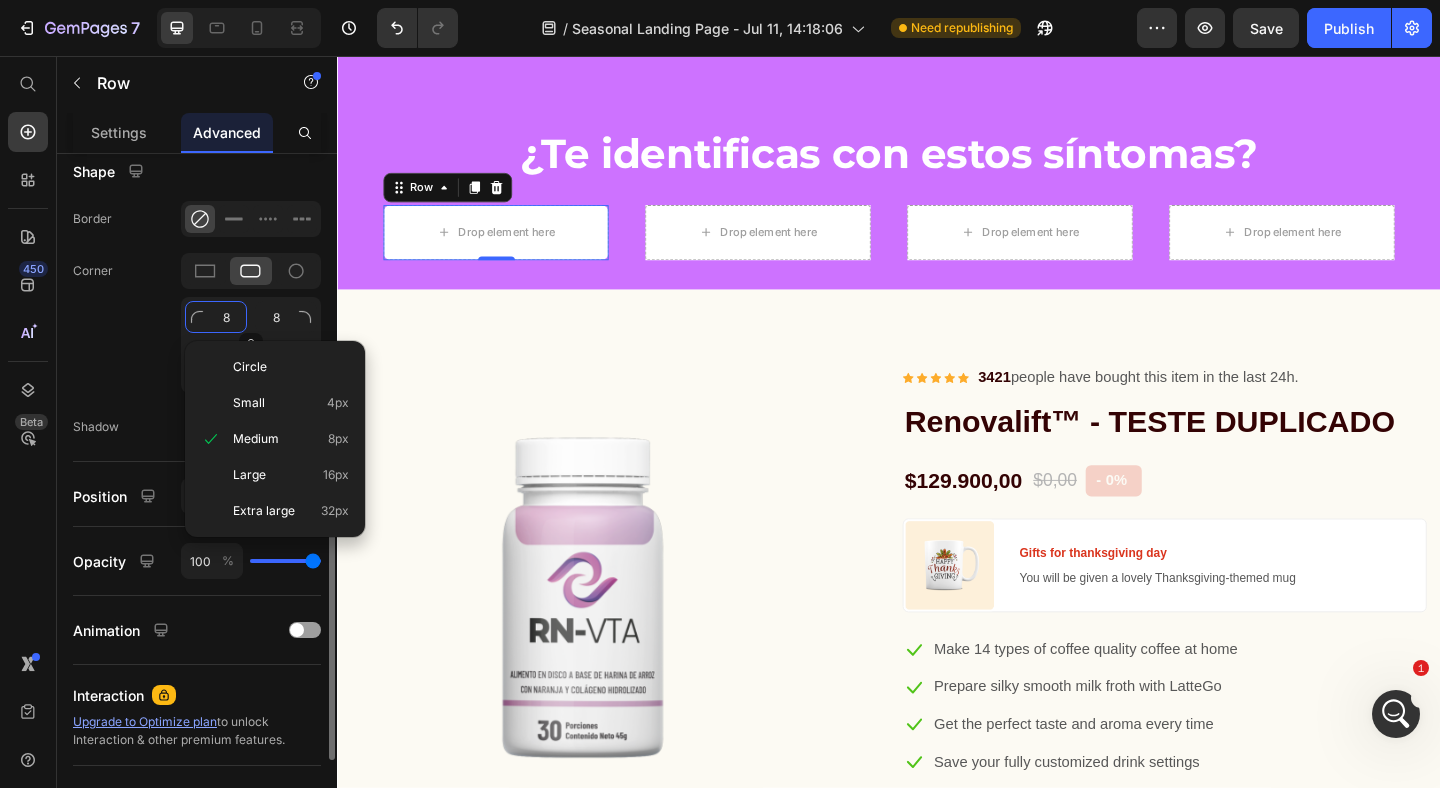type on "1" 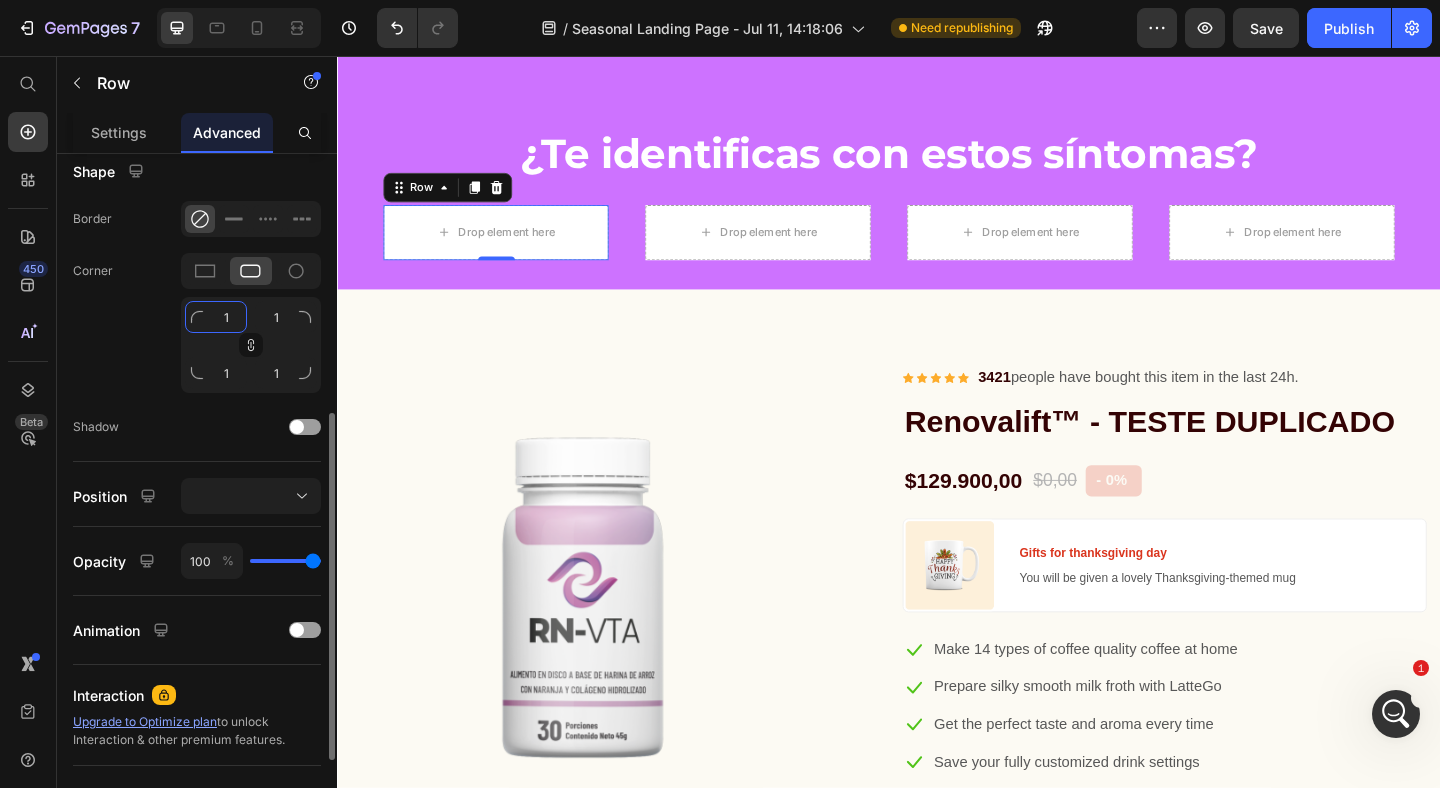 type on "14" 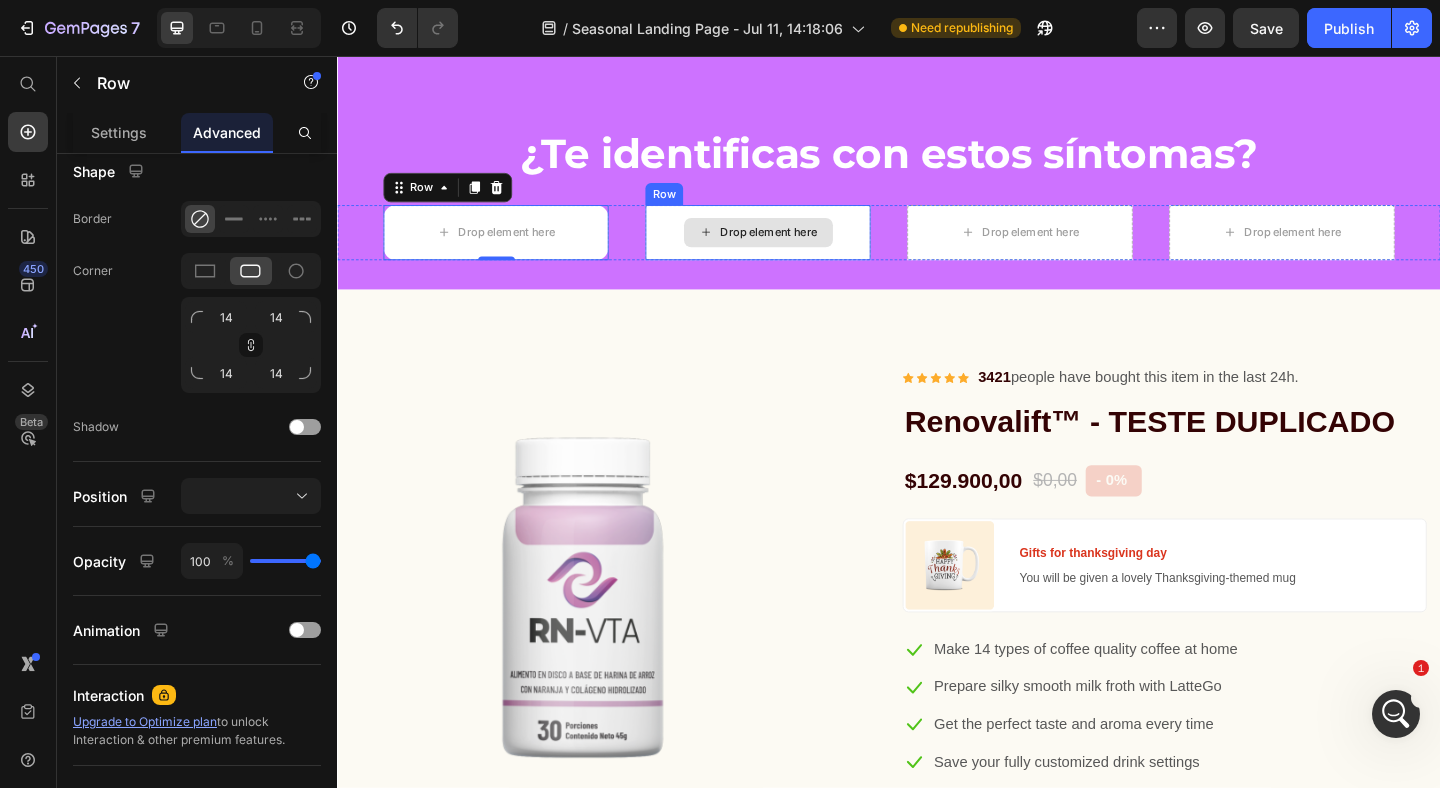 click 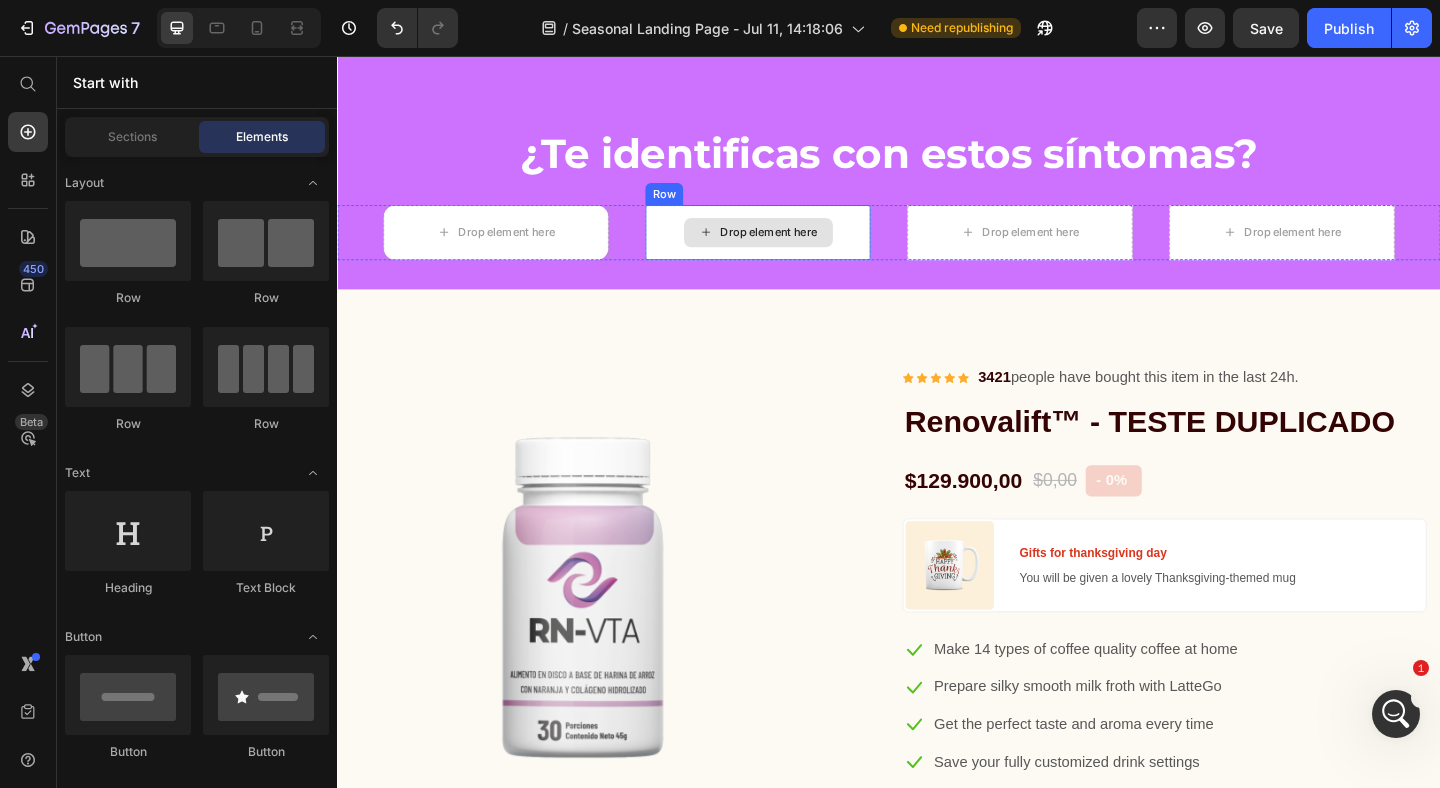 click on "Drop element here" at bounding box center (794, 248) 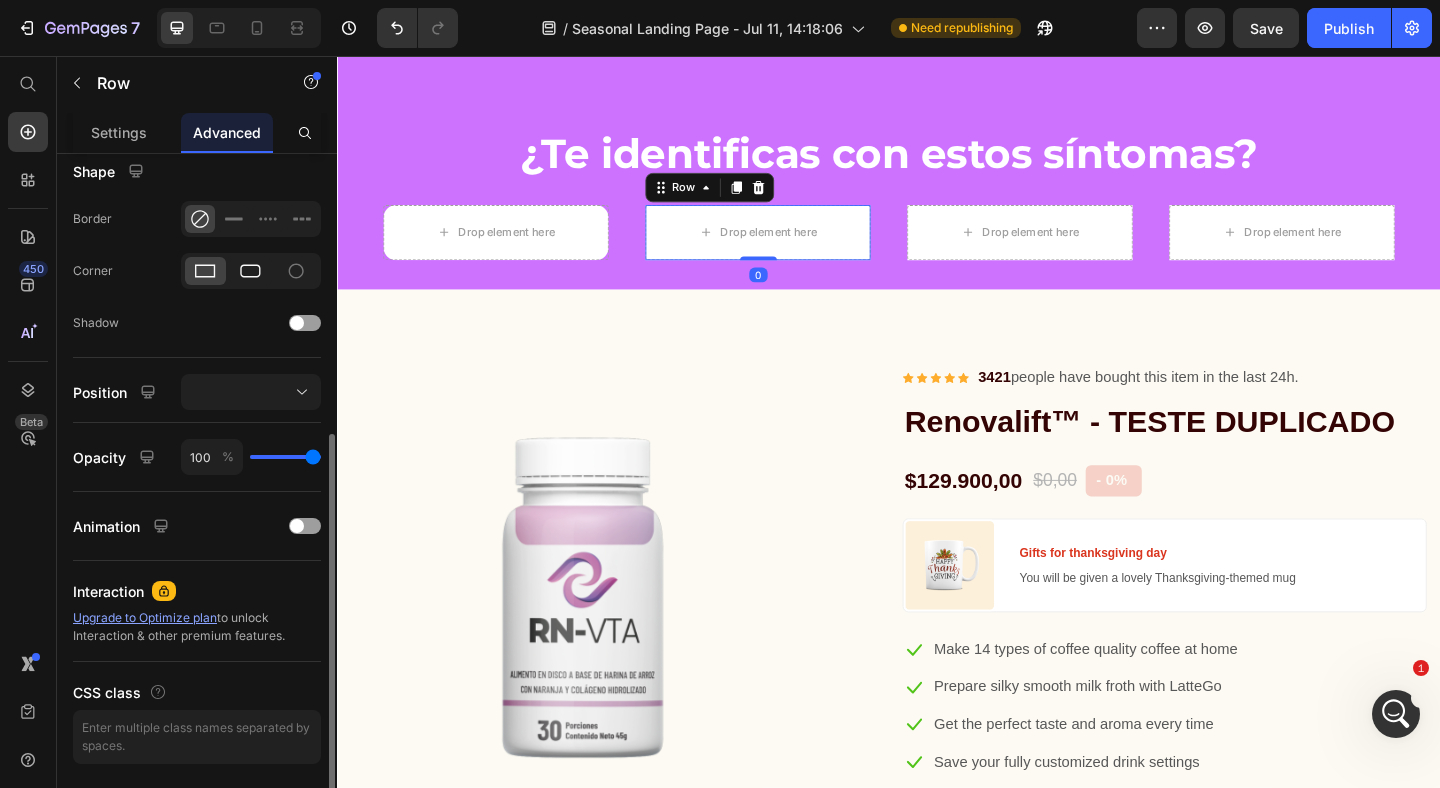 click 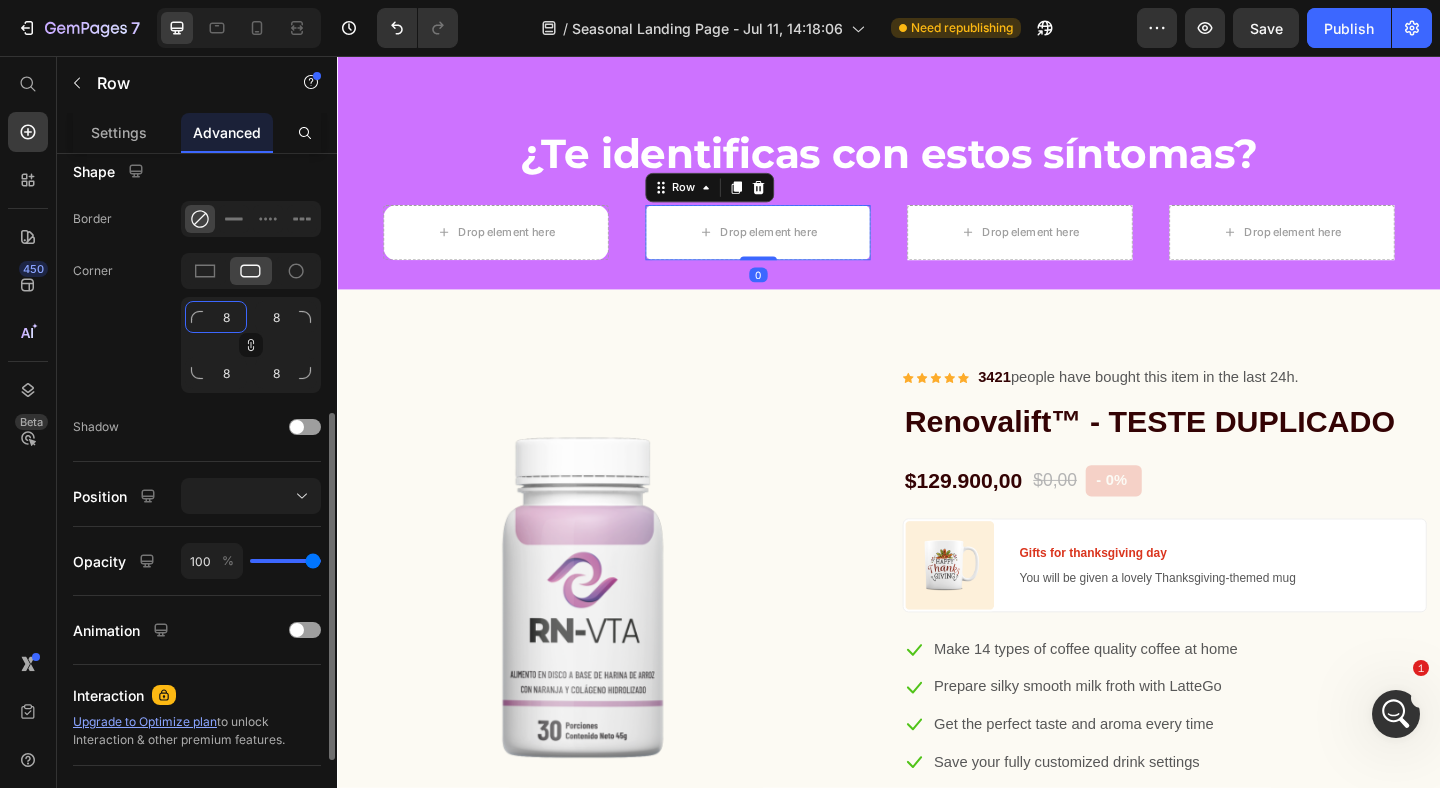click on "8" 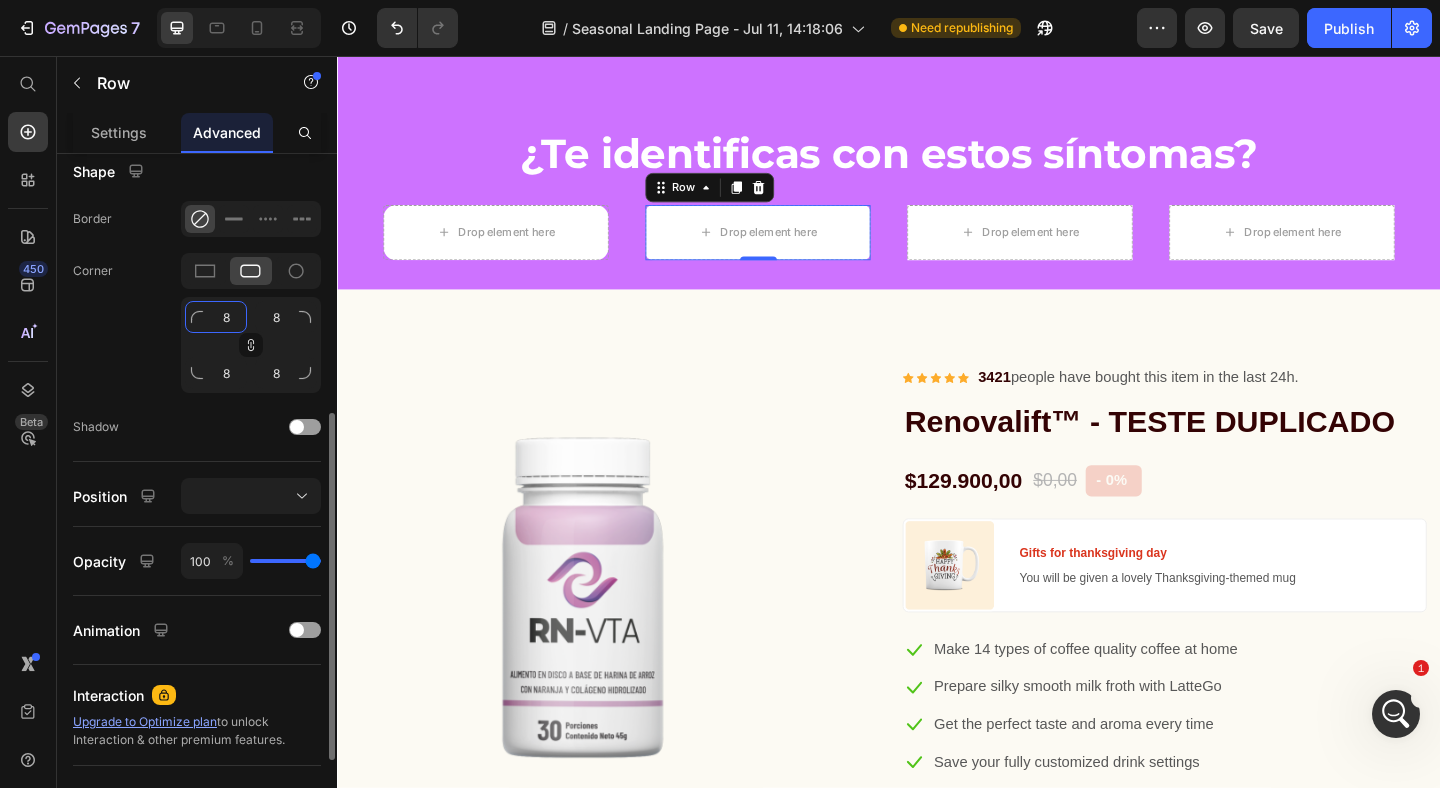 type on "18" 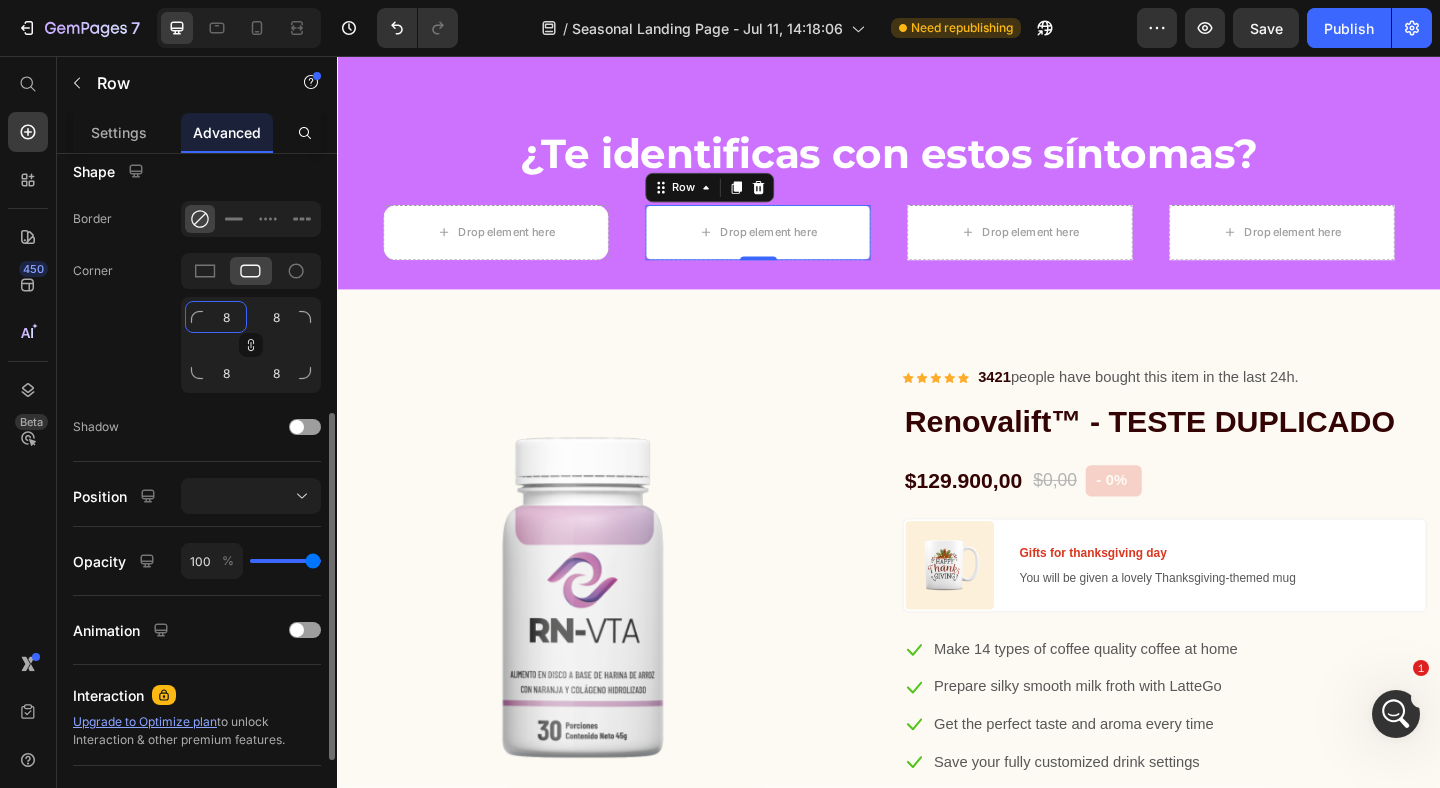 type on "18" 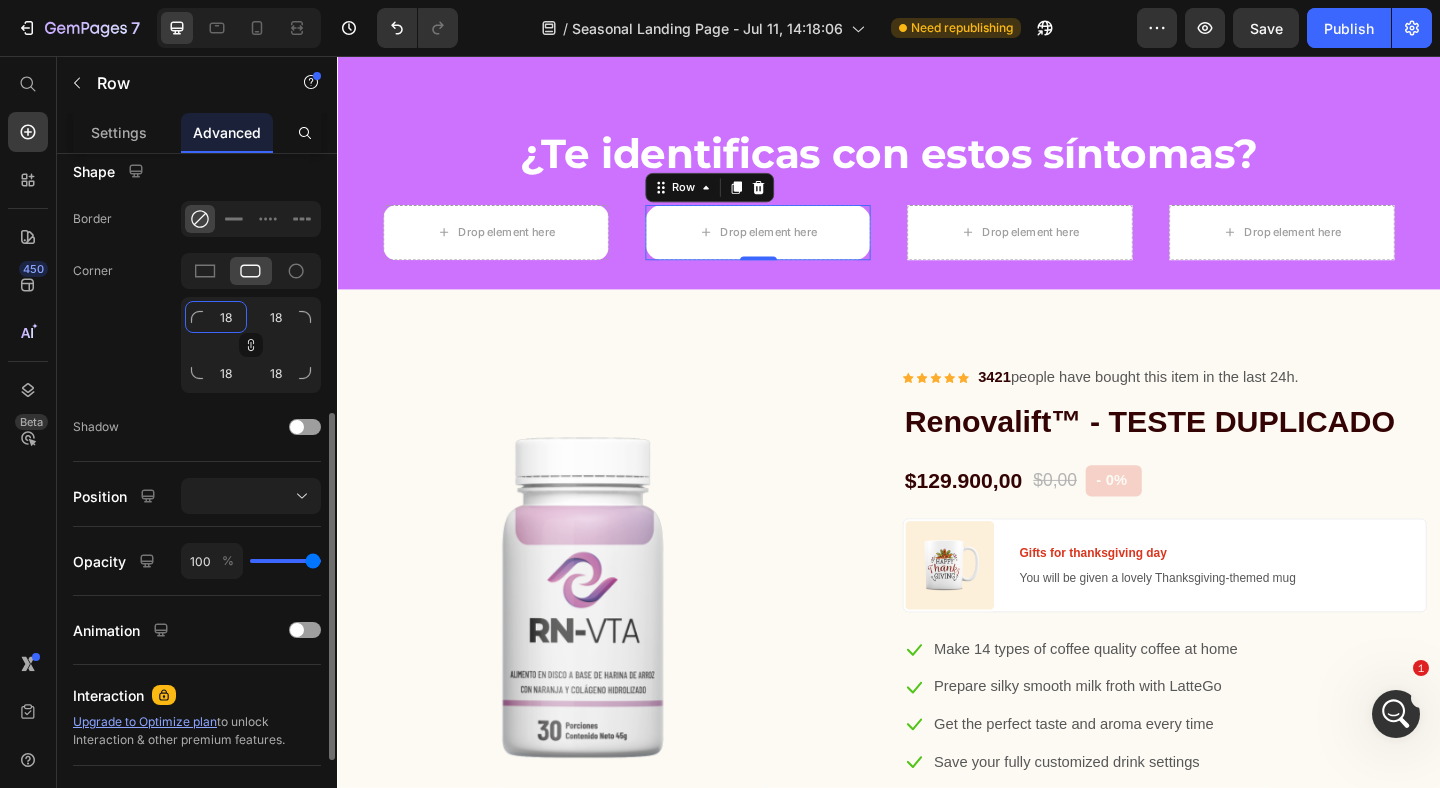 type on "148" 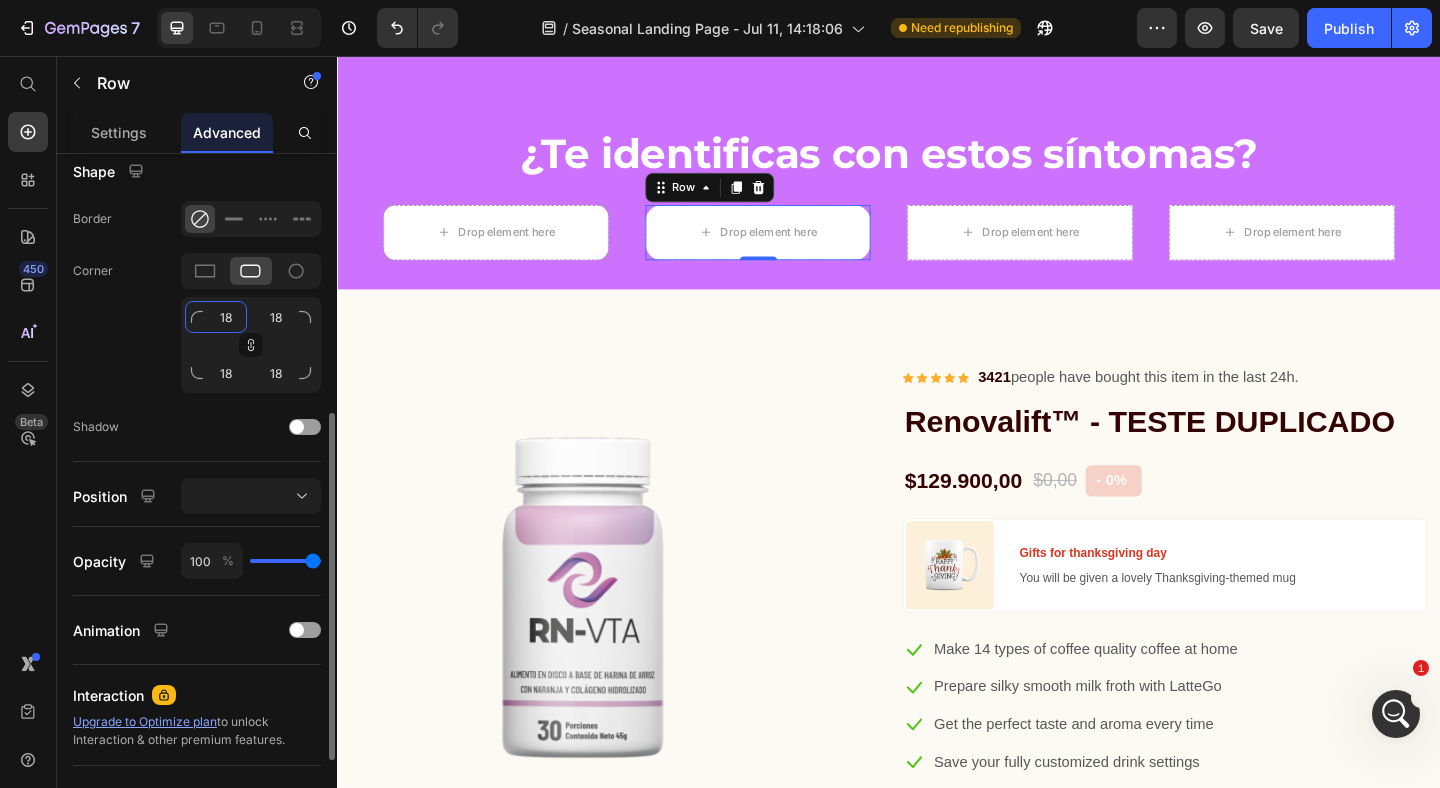 type on "148" 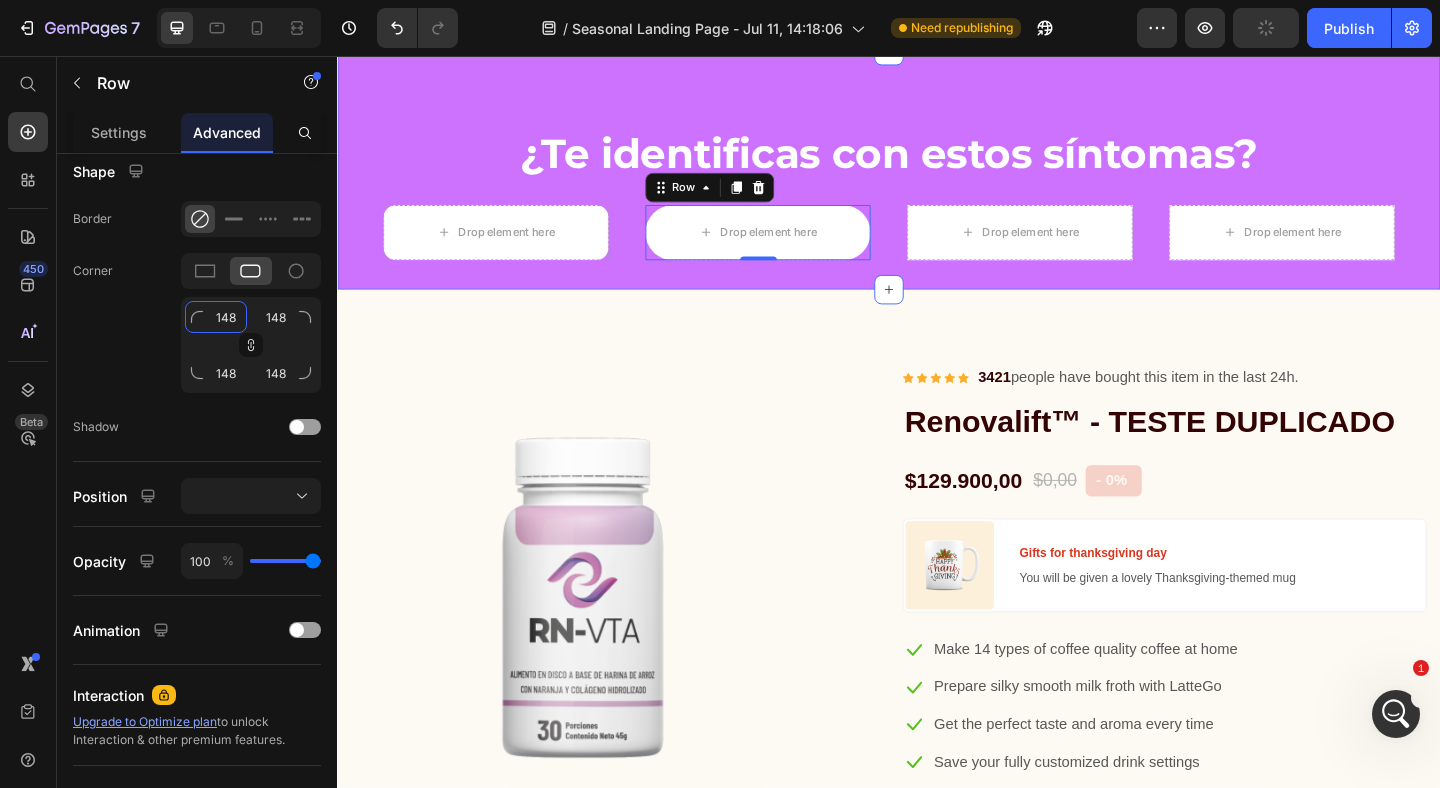 type on "18" 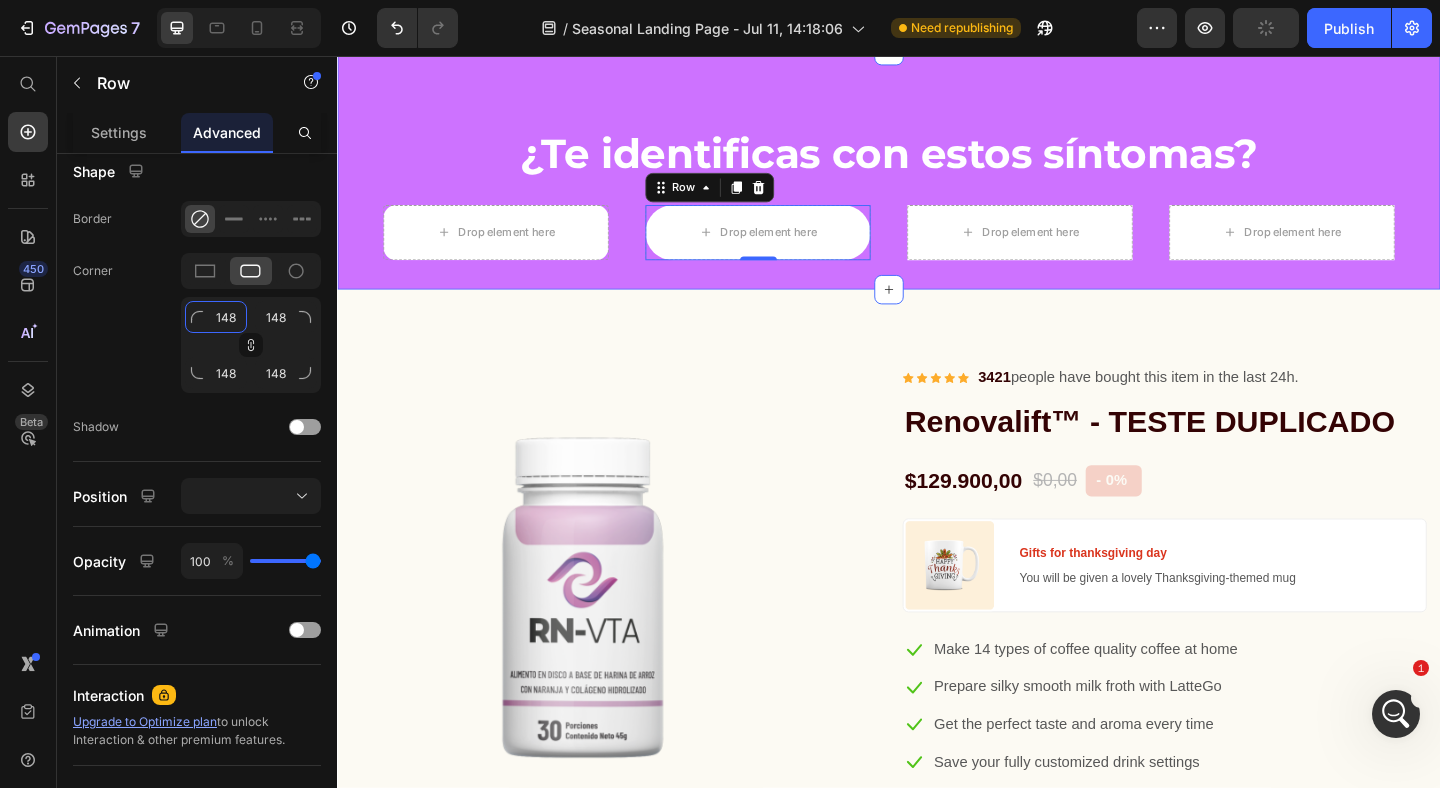 type on "18" 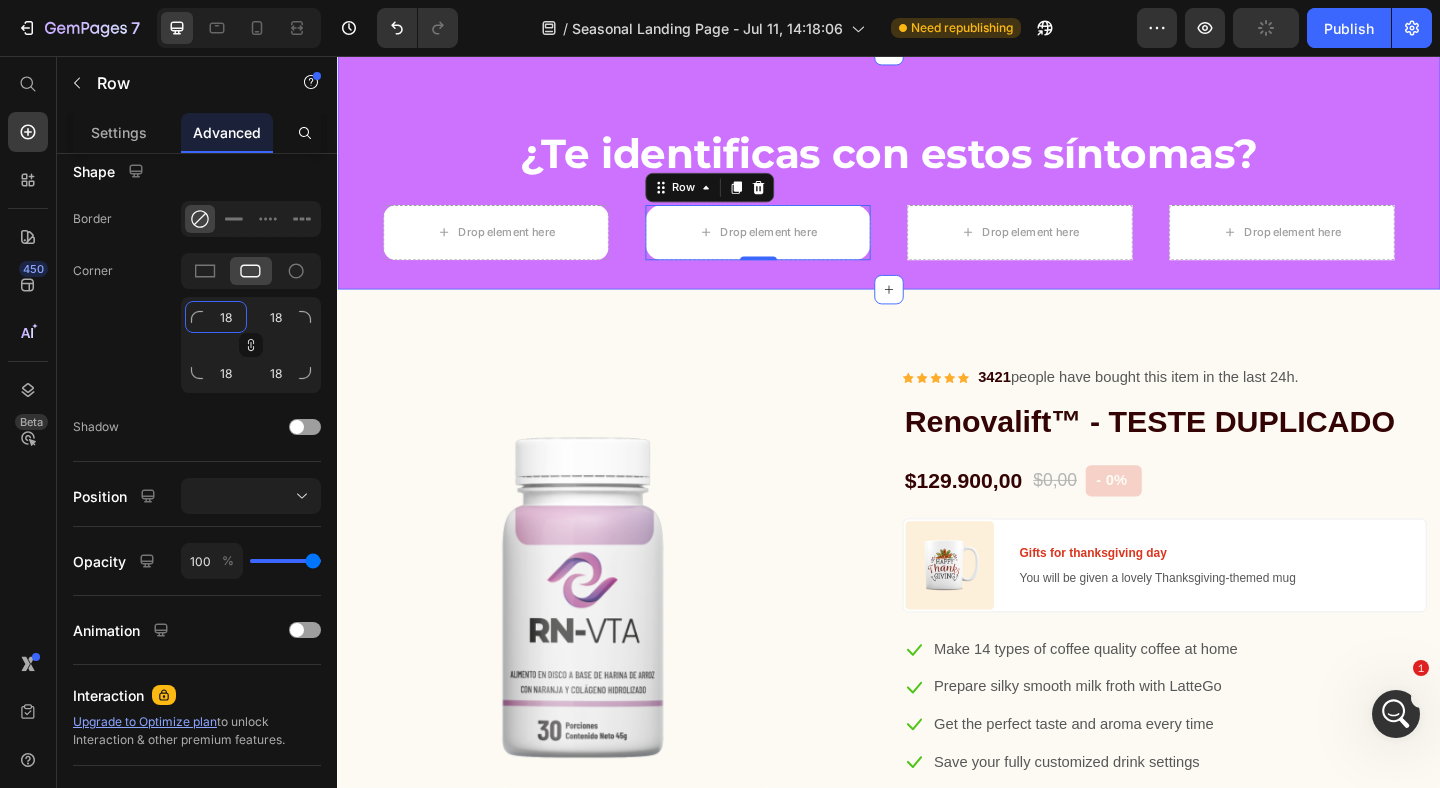 type on "8" 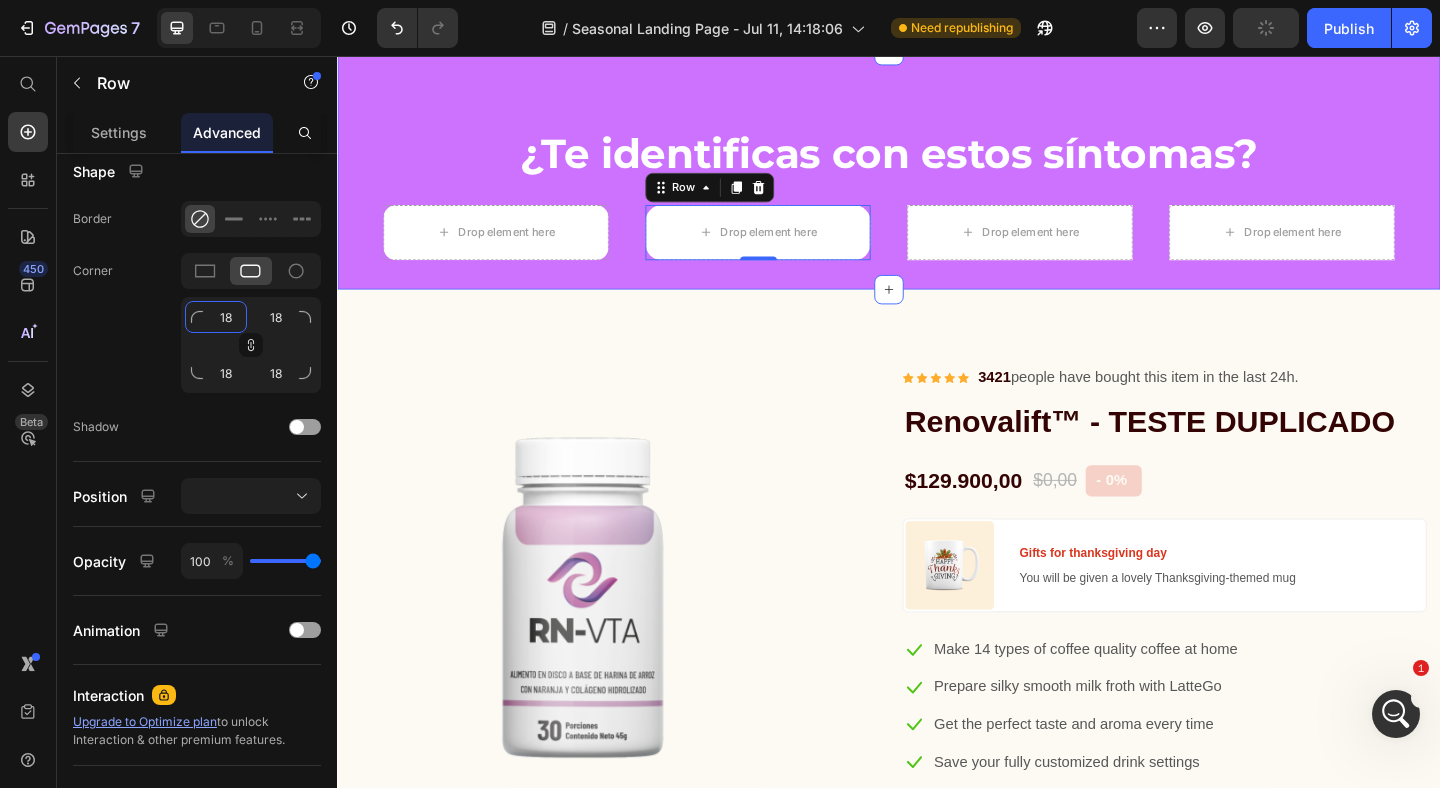 type on "8" 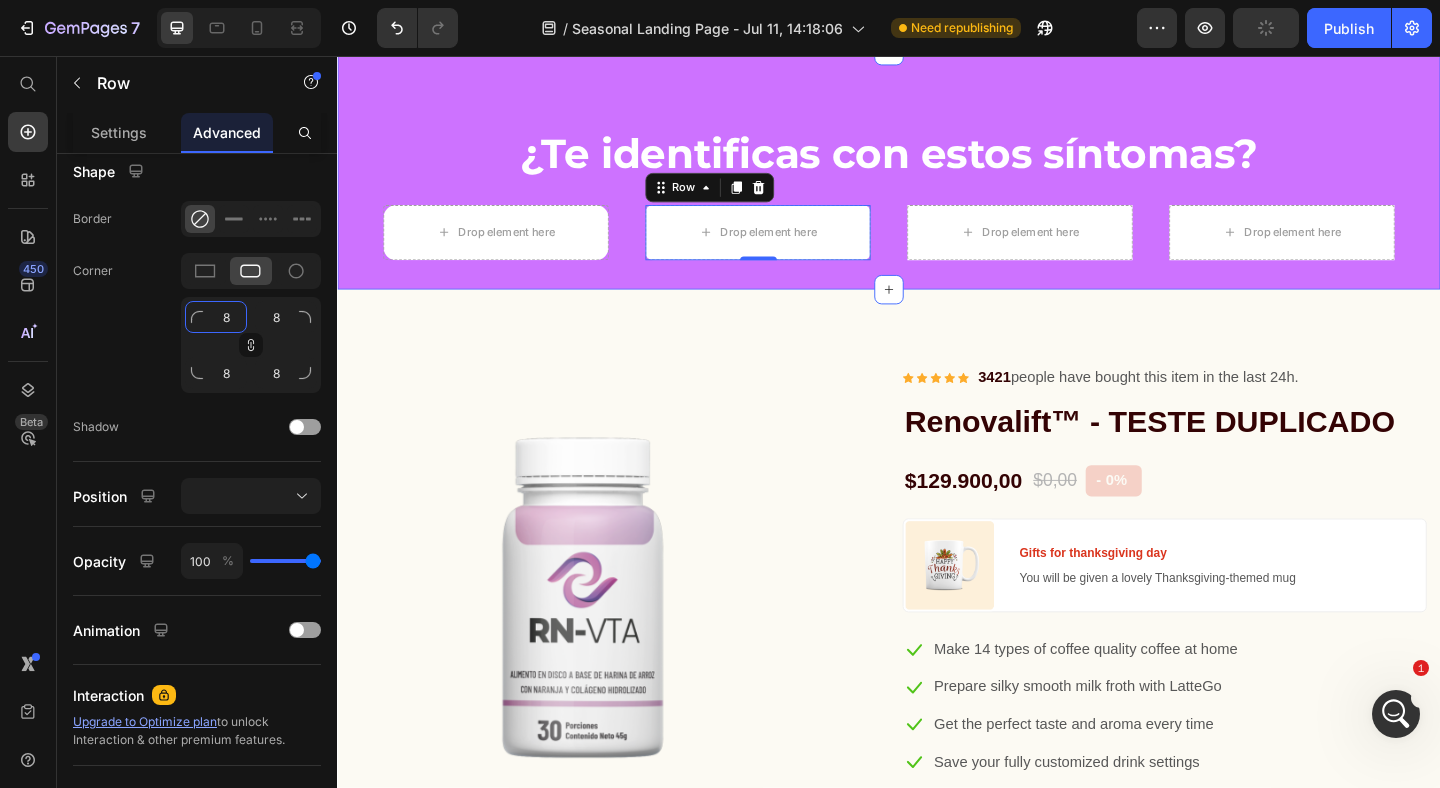 type 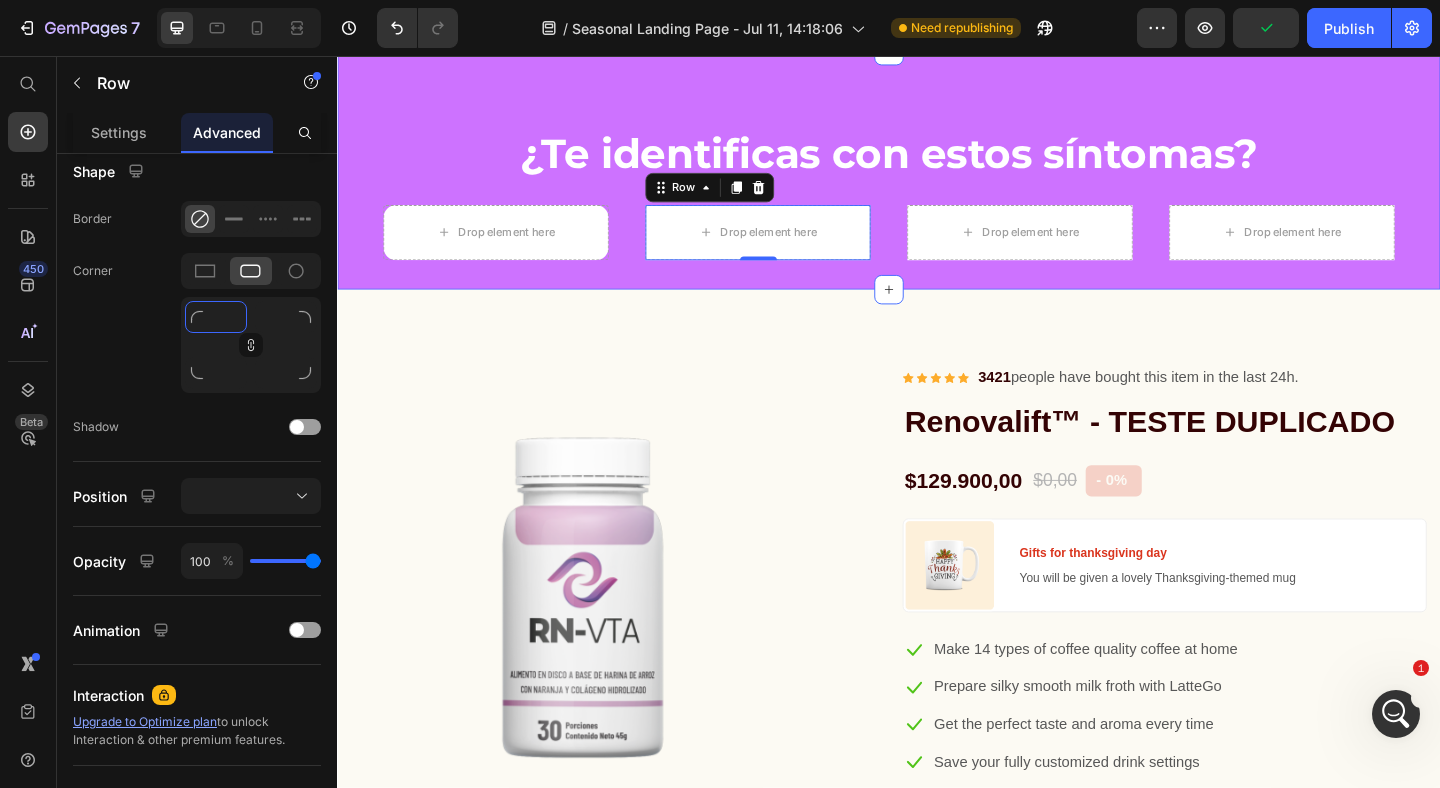 type on "1" 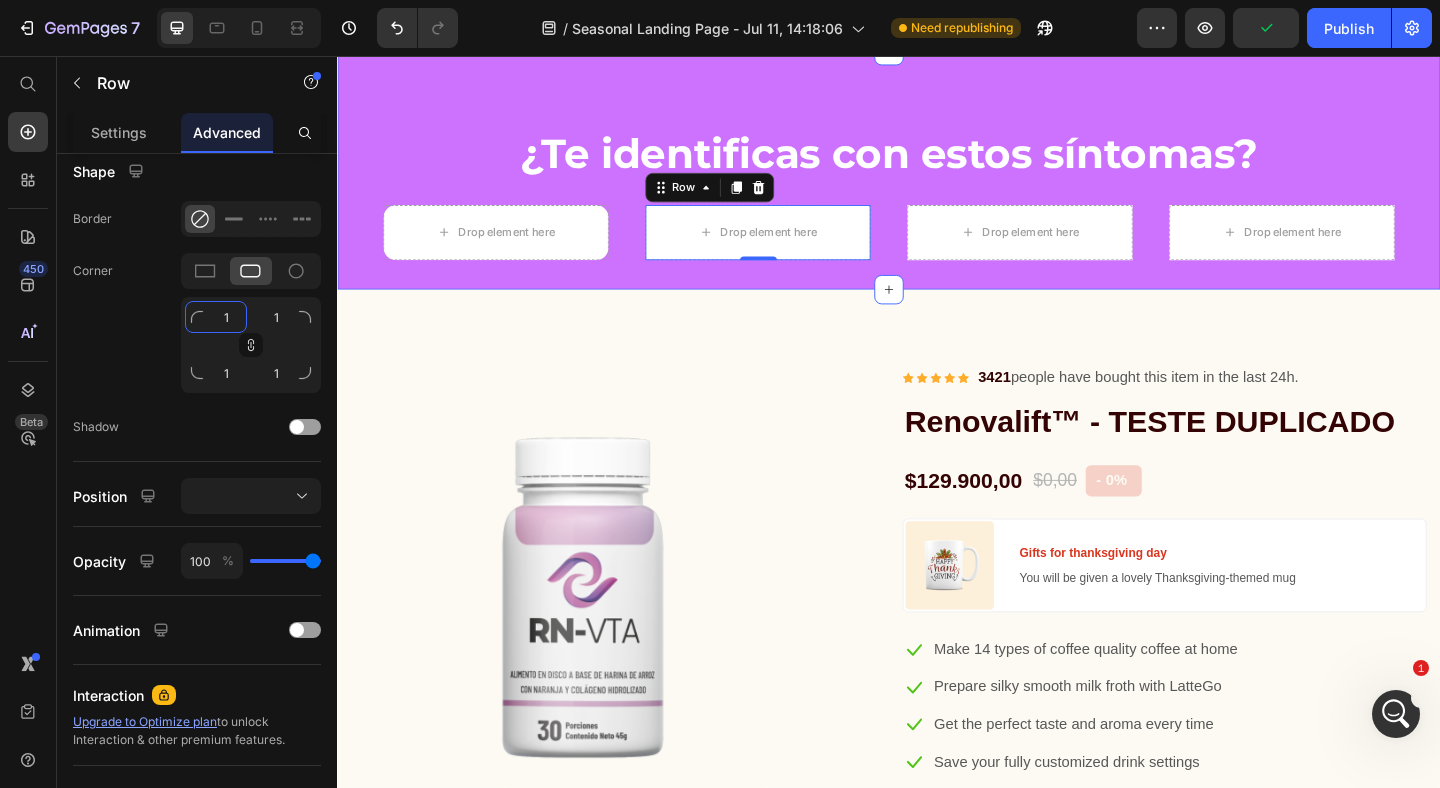 type on "14" 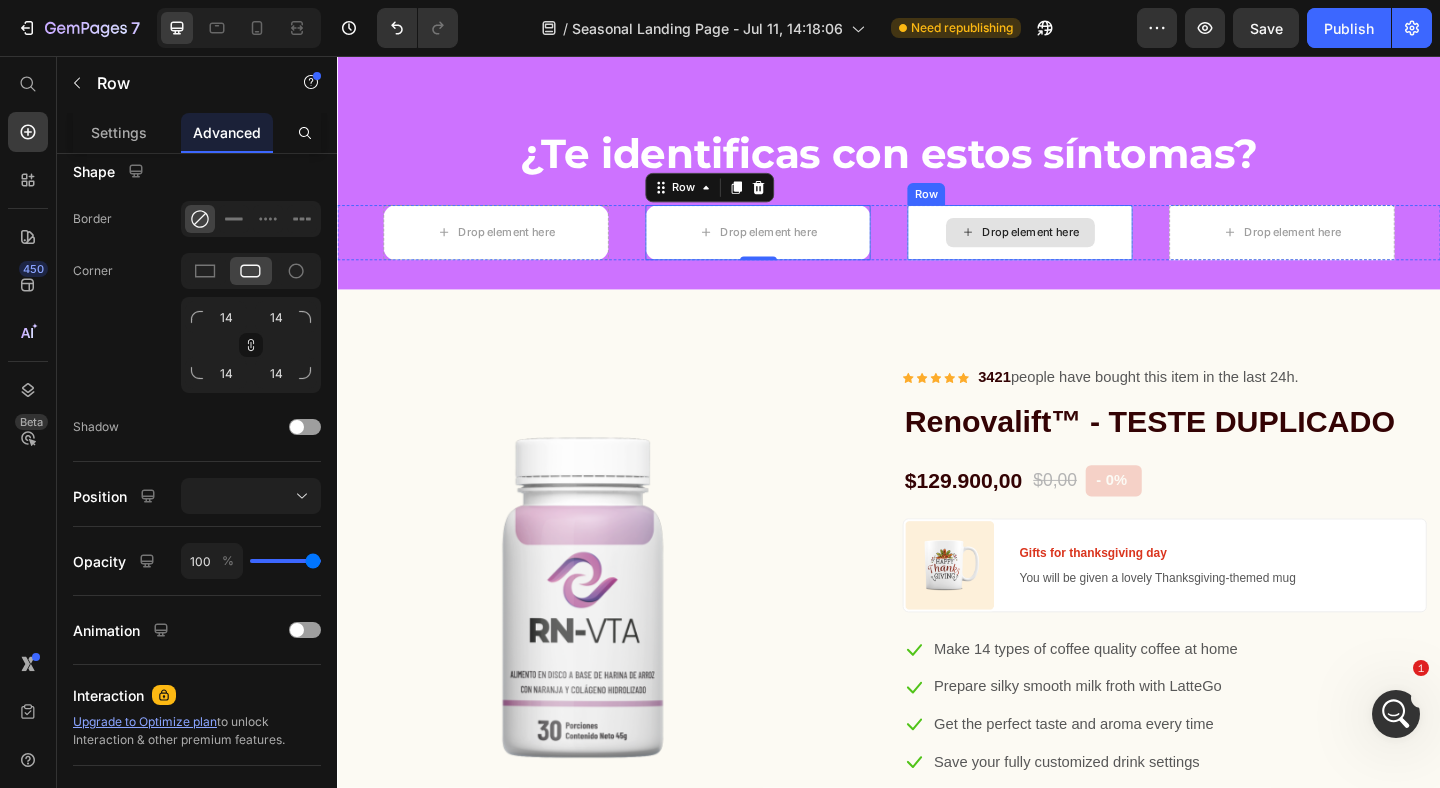 click on "Drop element here" at bounding box center (1079, 248) 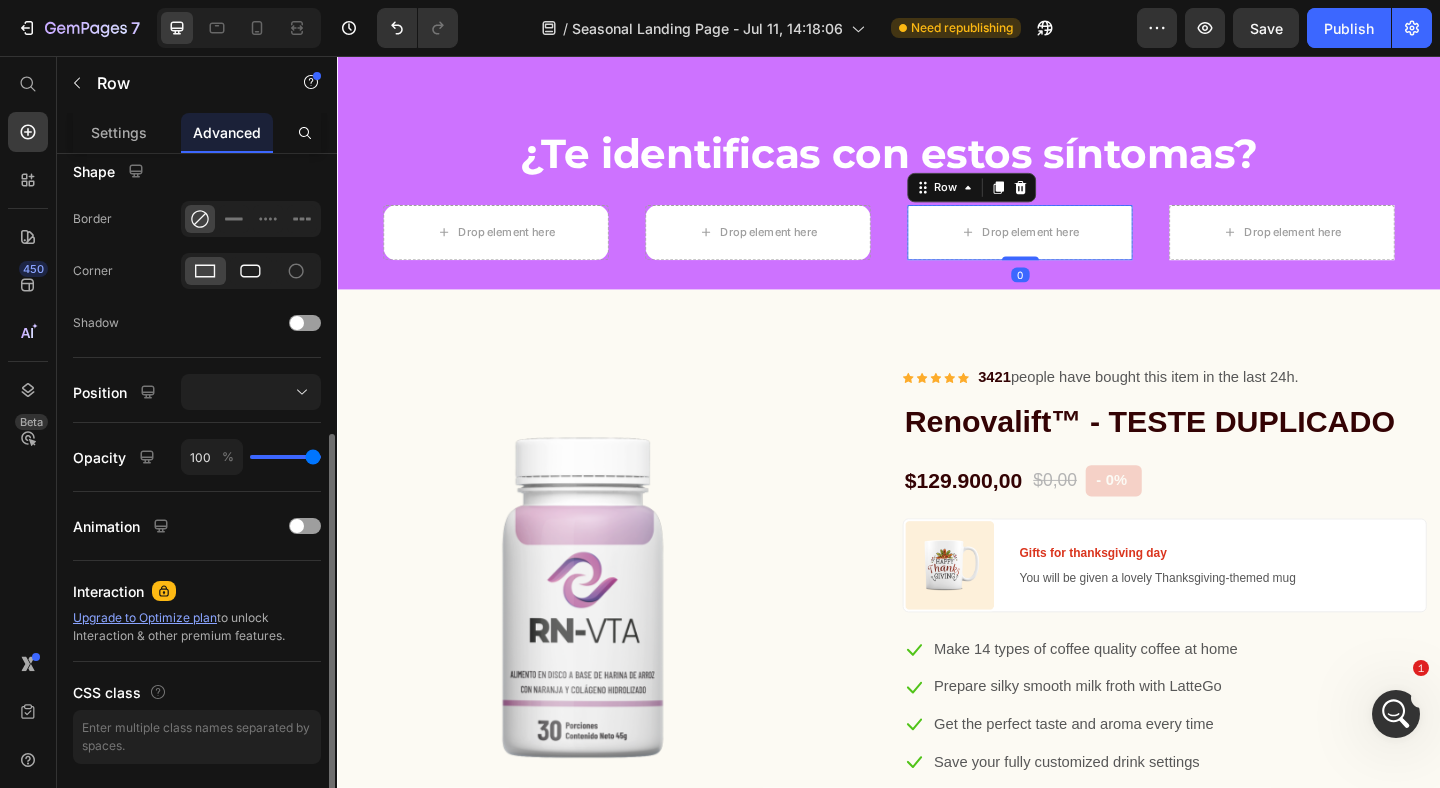 click 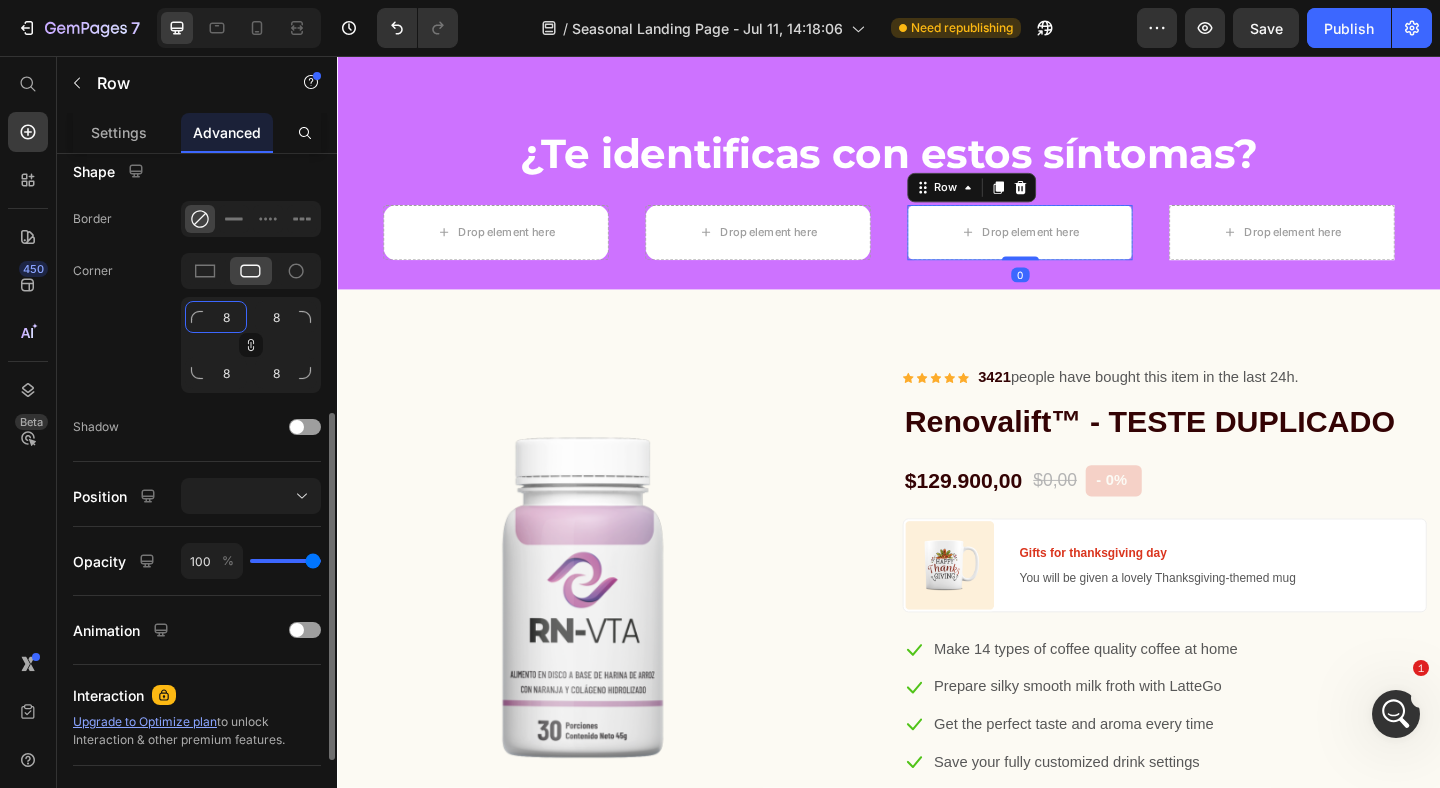 click on "8" 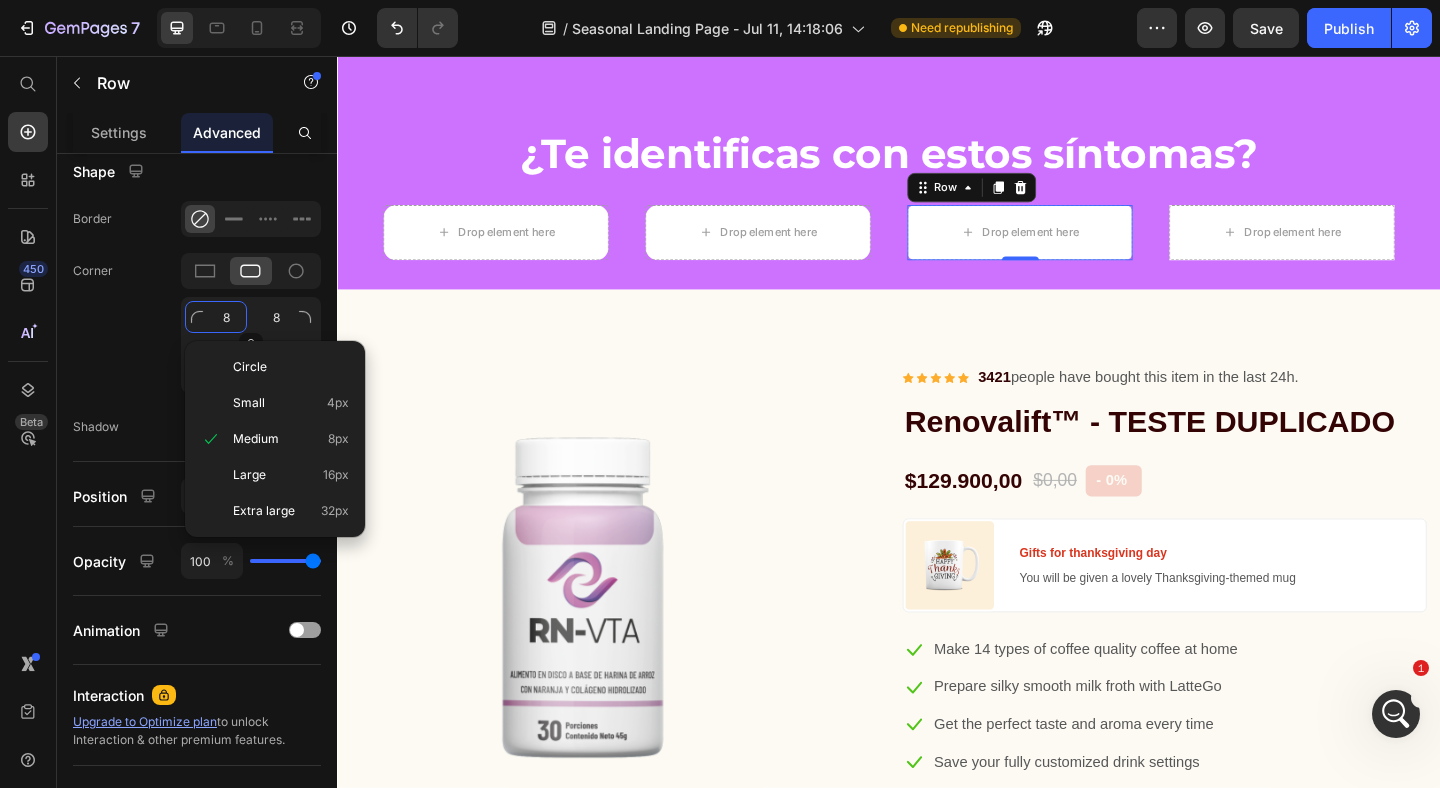 type on "1" 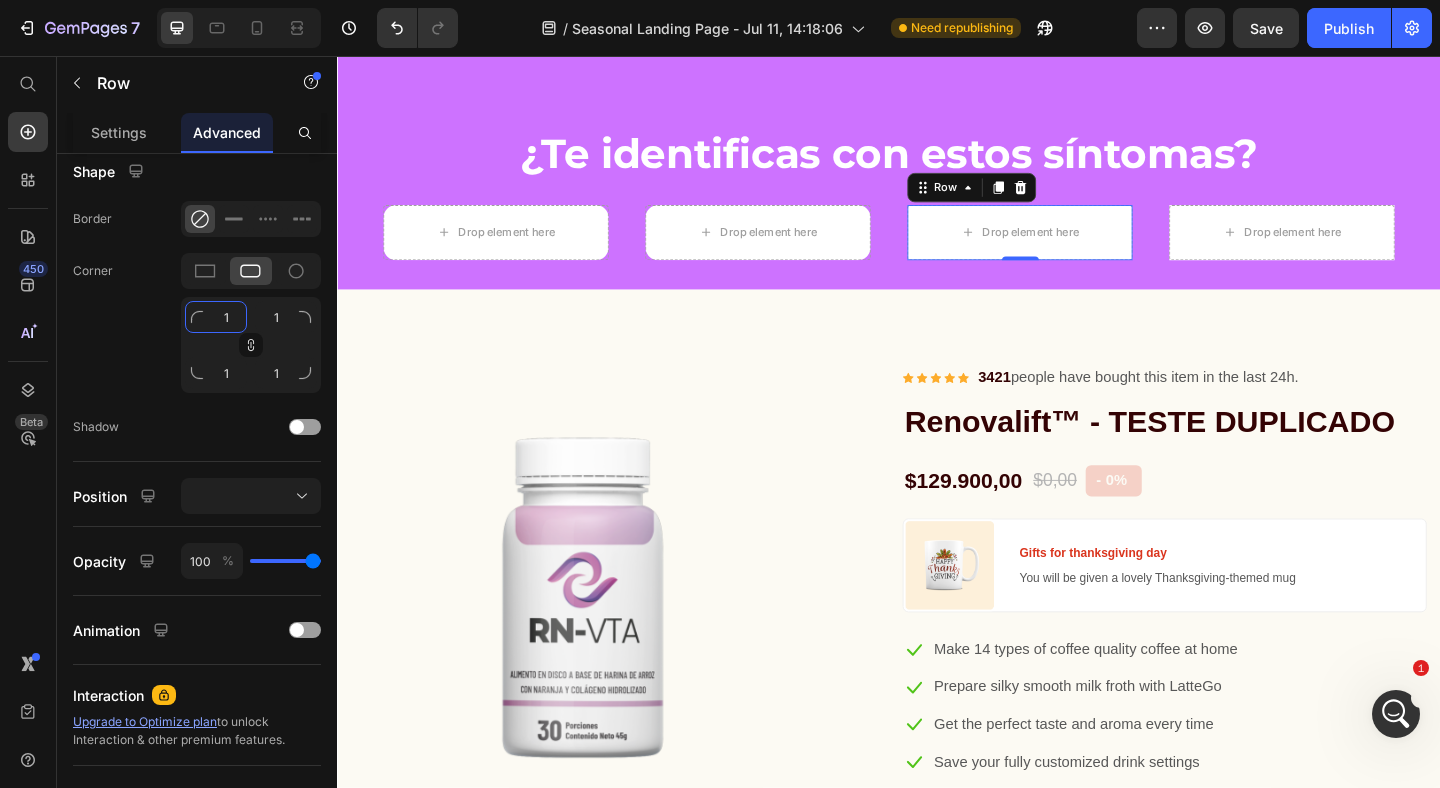 type on "14" 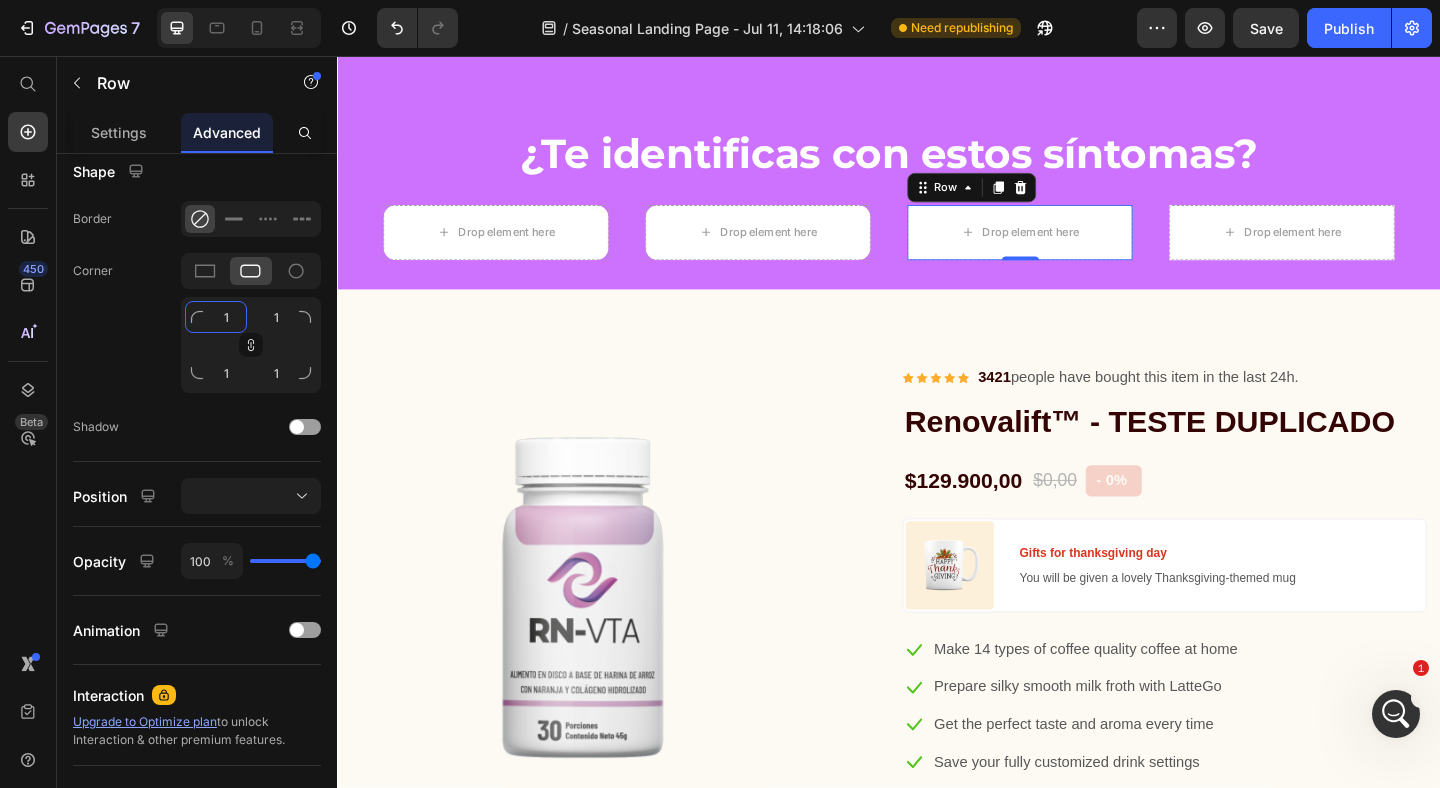 type on "14" 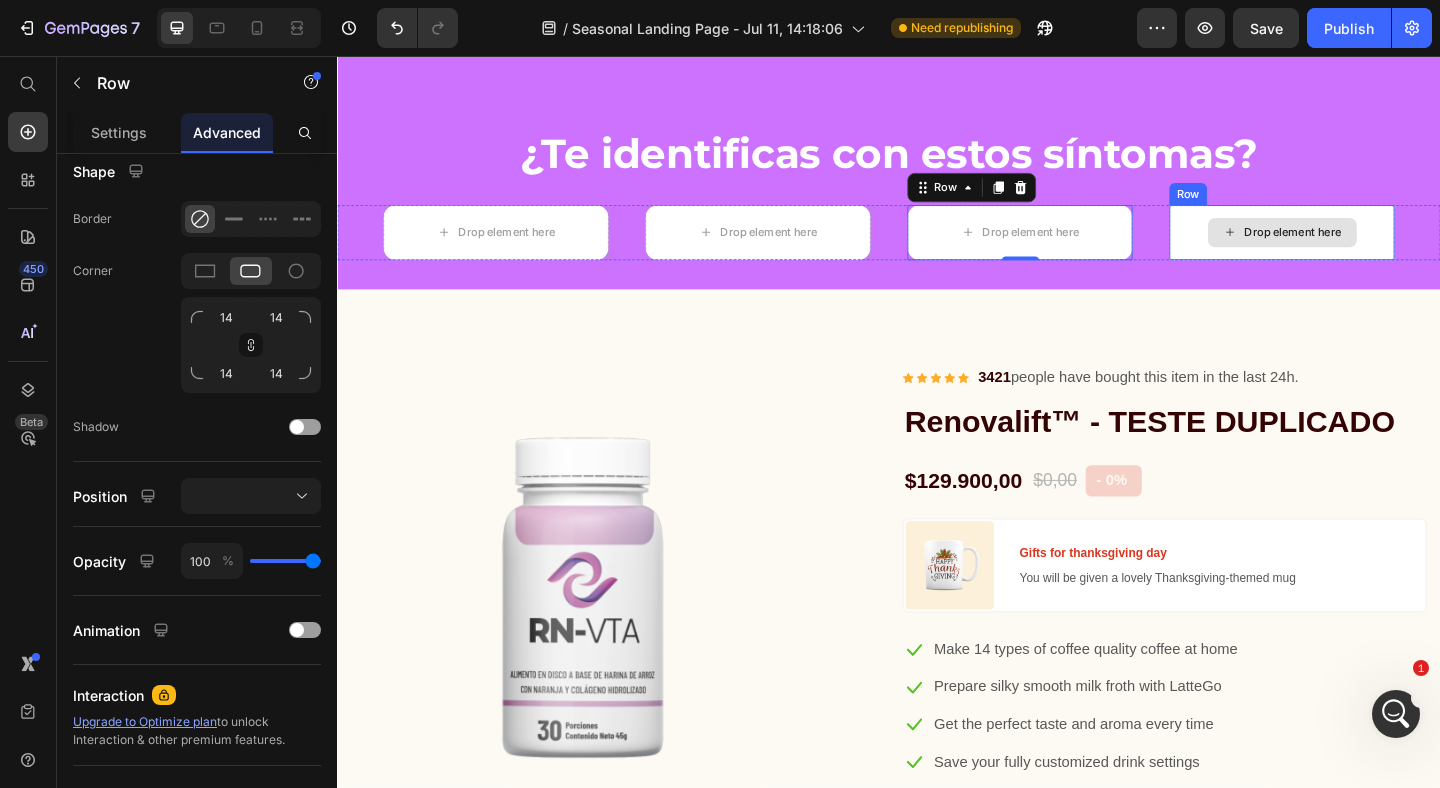 click on "Drop element here" at bounding box center [1364, 248] 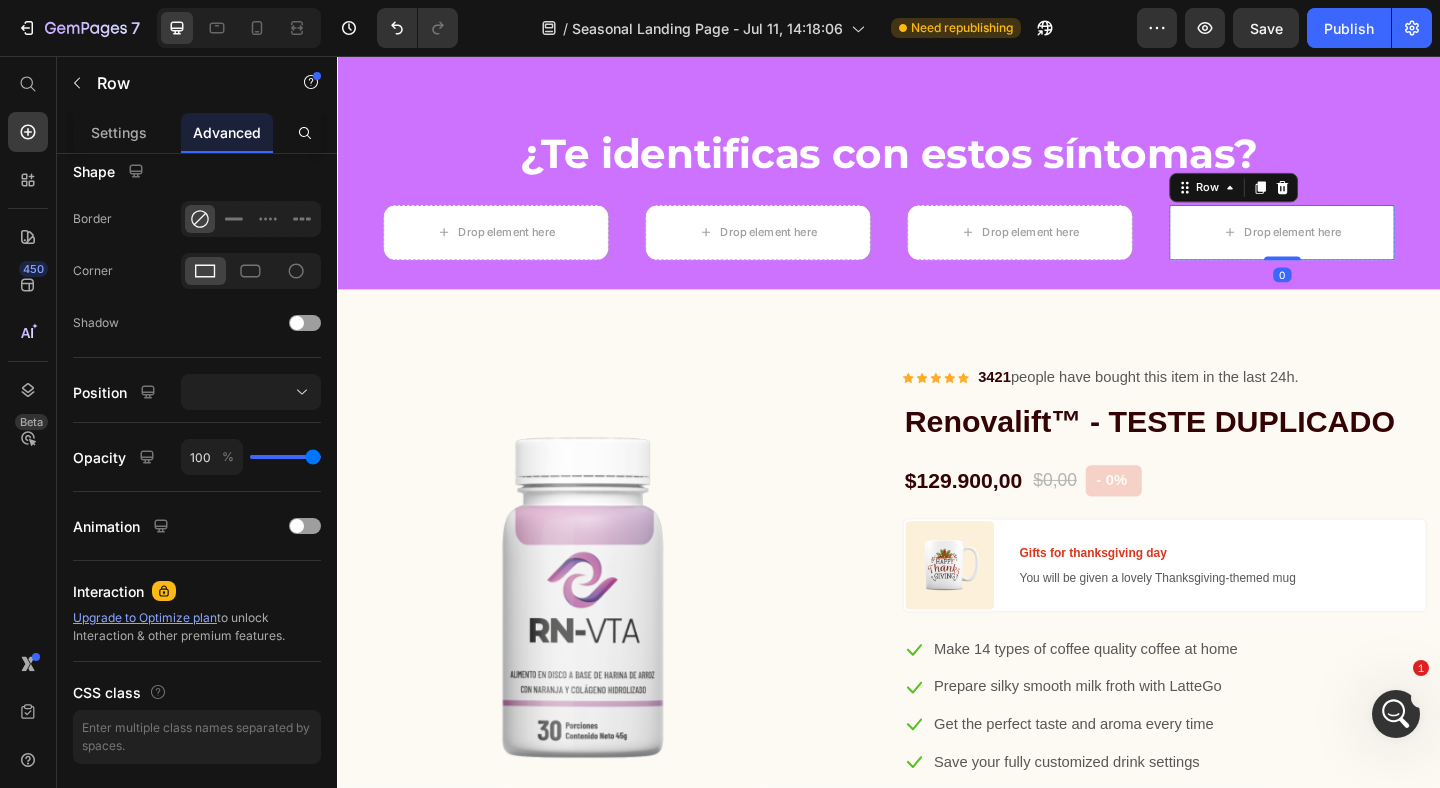 click on "Advanced" at bounding box center (227, 132) 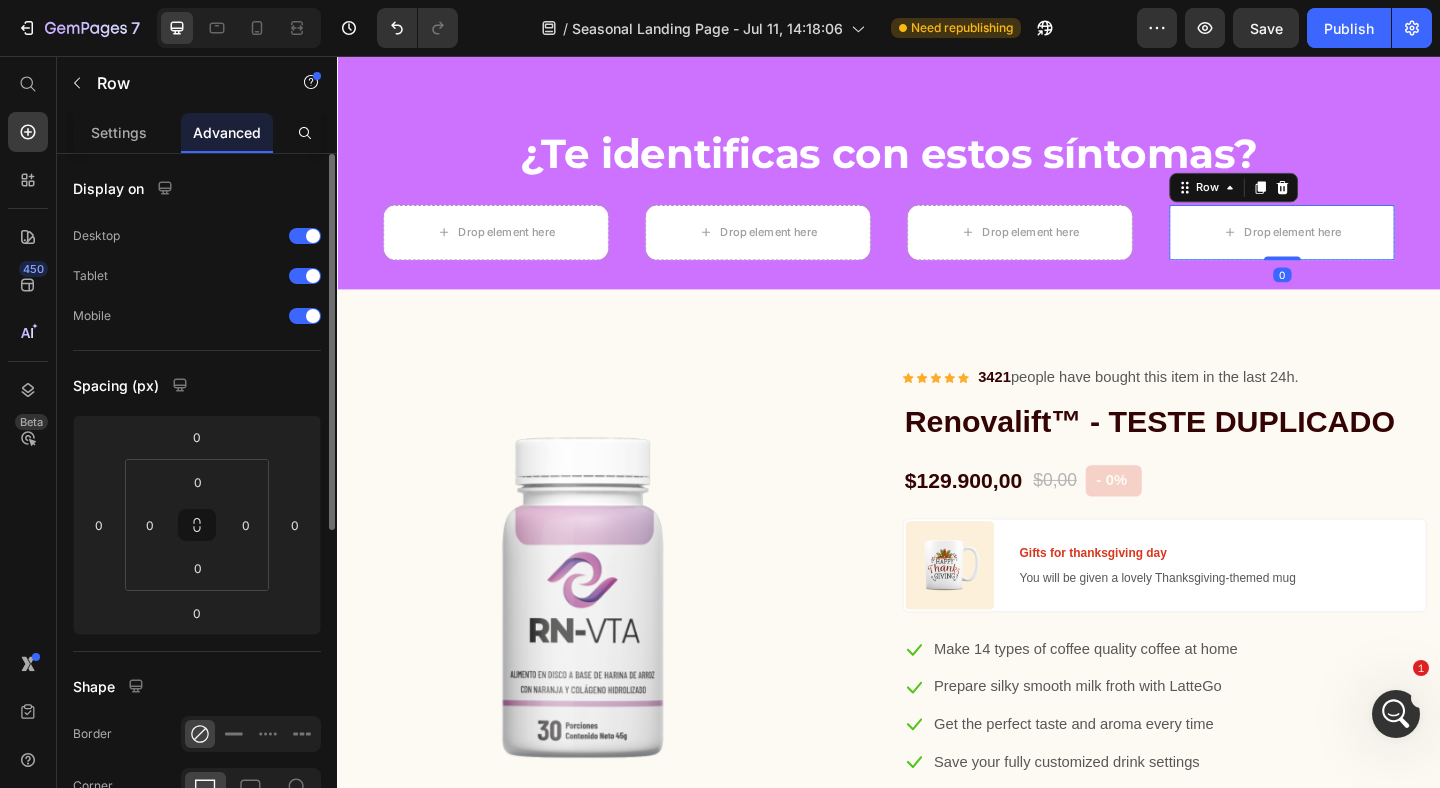 click on "Advanced" 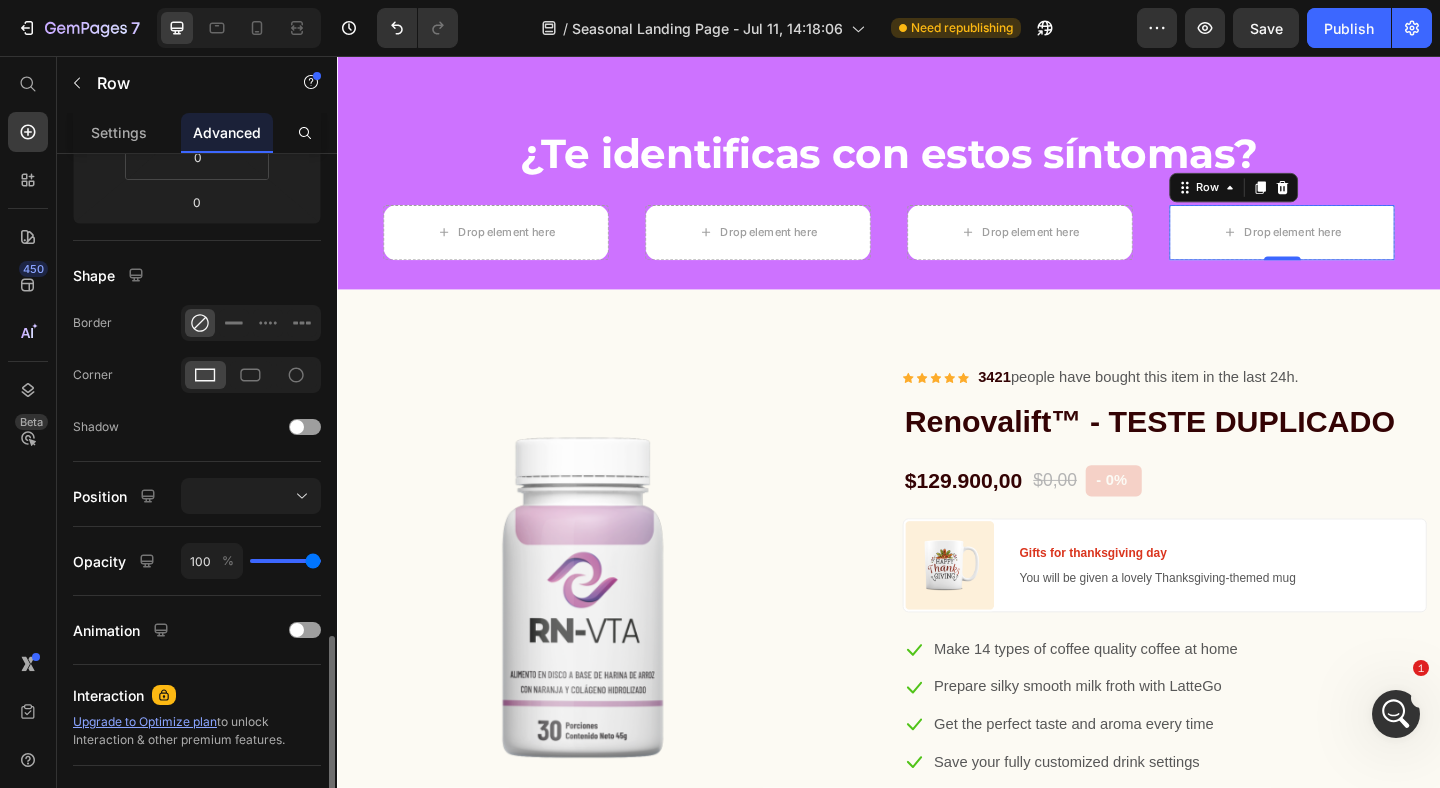 scroll, scrollTop: 578, scrollLeft: 0, axis: vertical 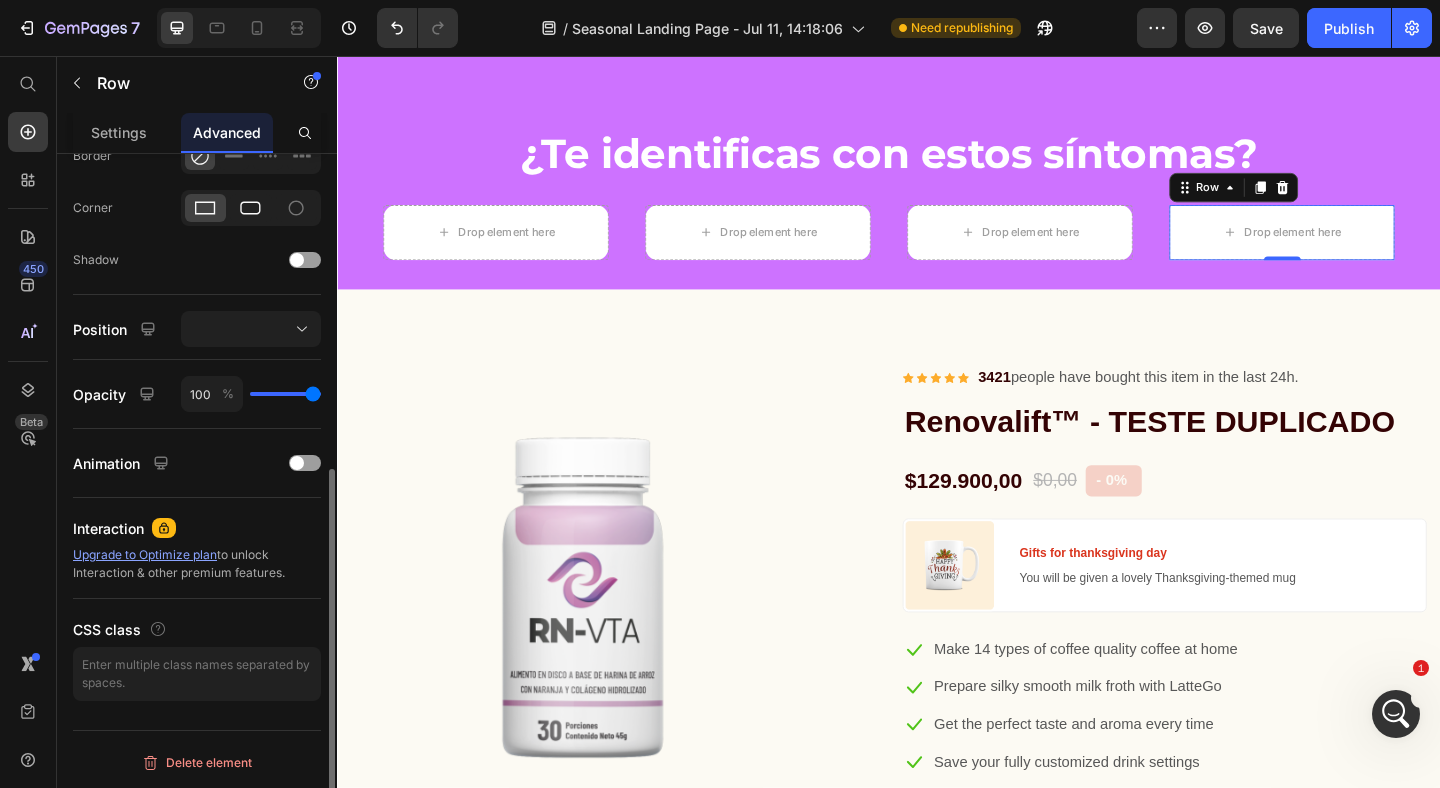 click 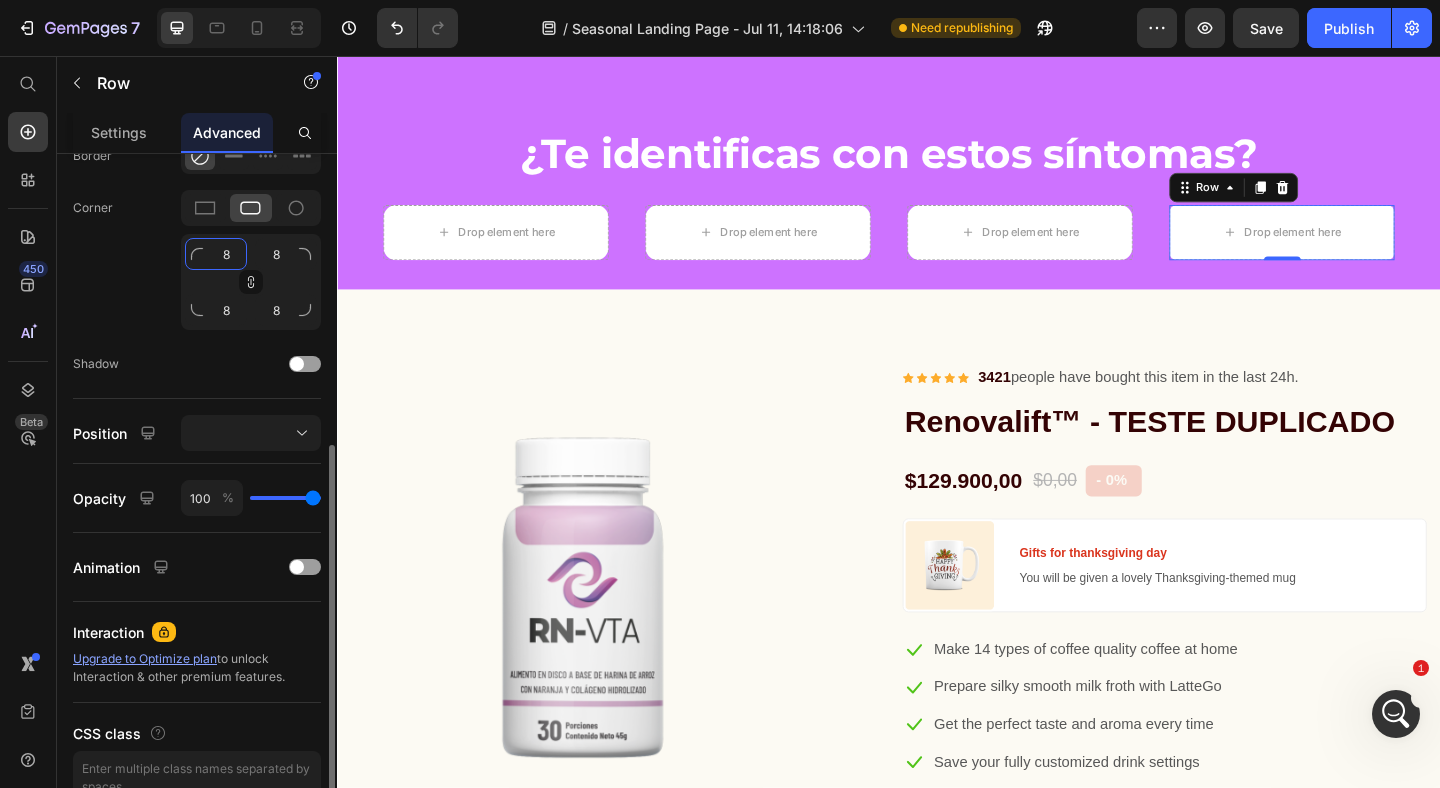 click on "8" 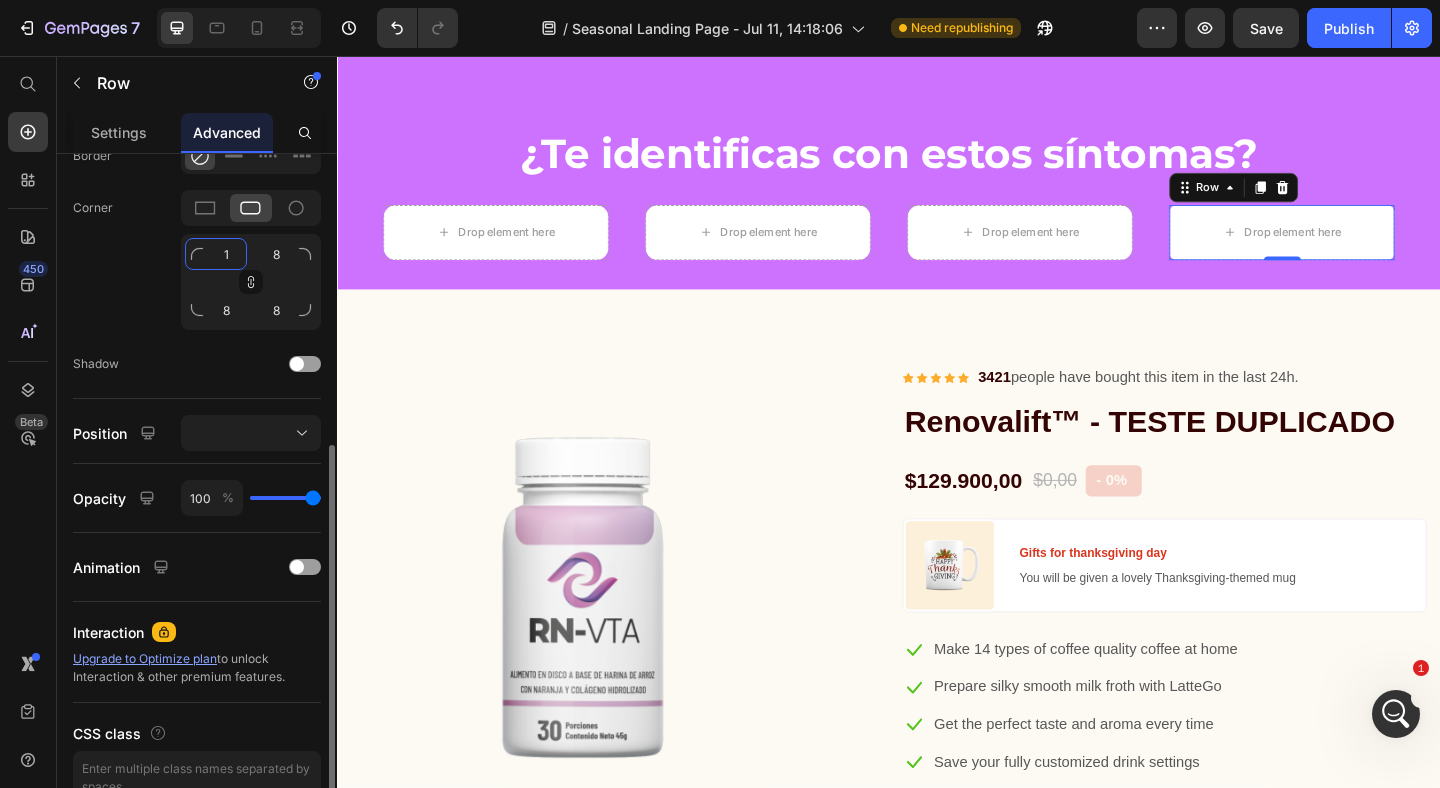 type on "14" 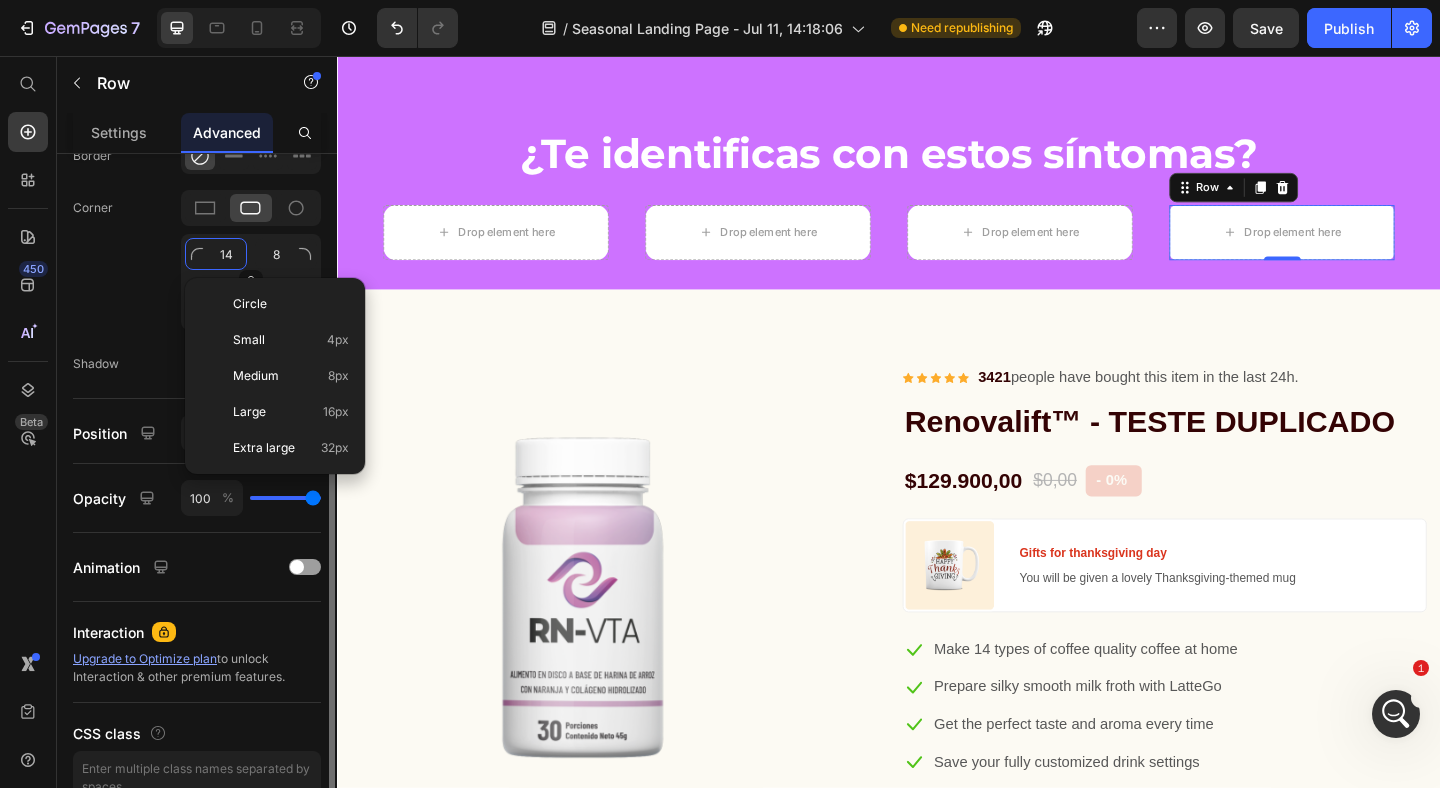 type on "14" 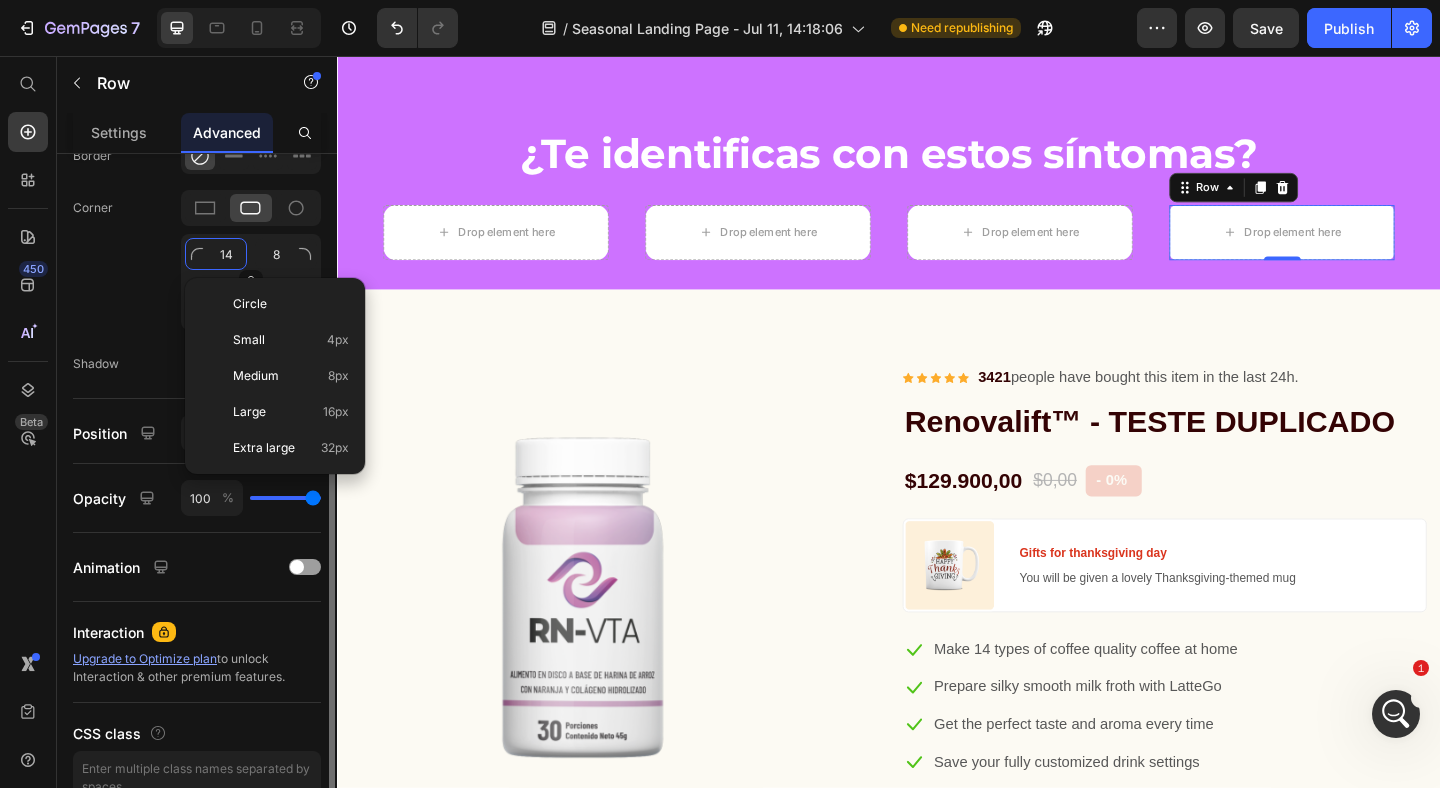 type on "14" 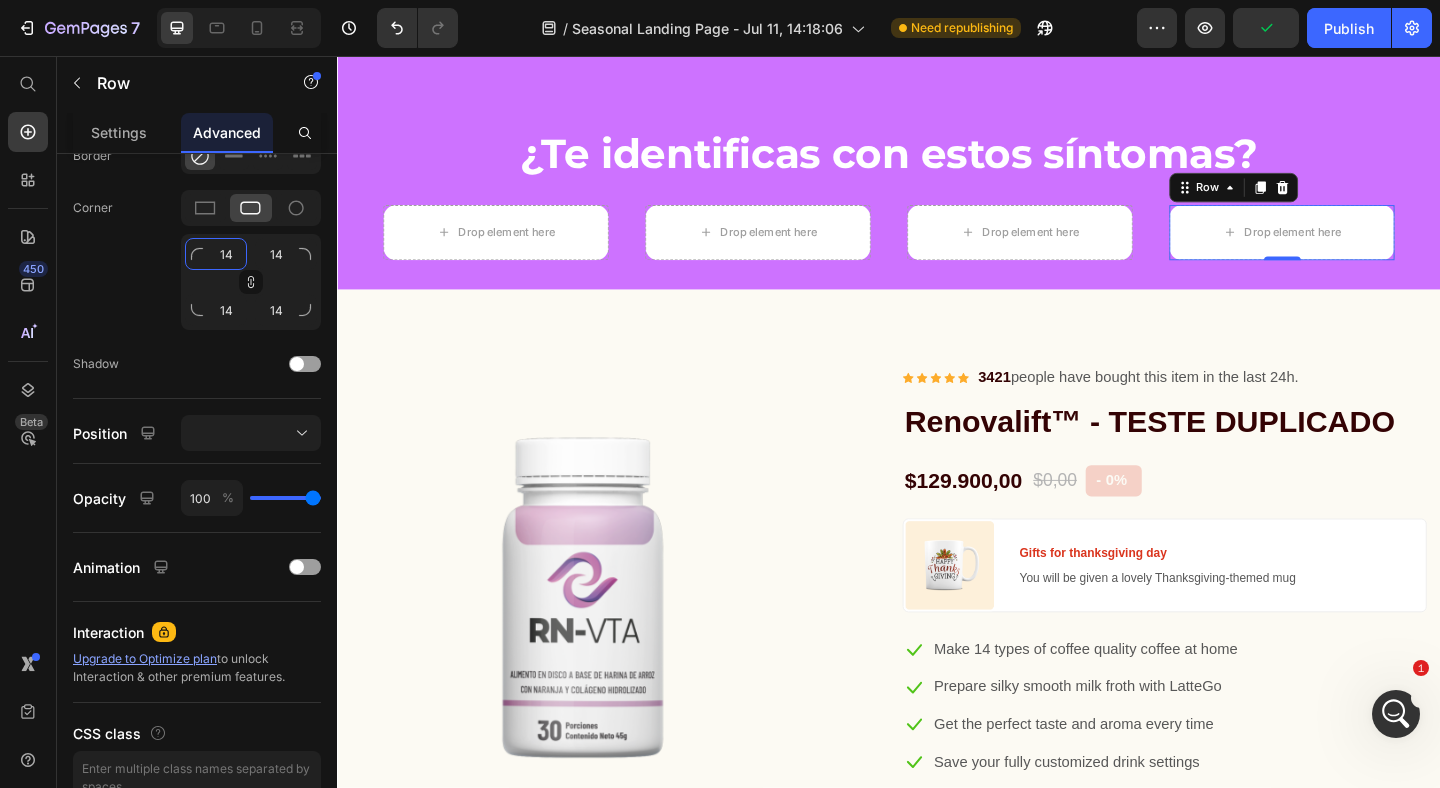 type on "14" 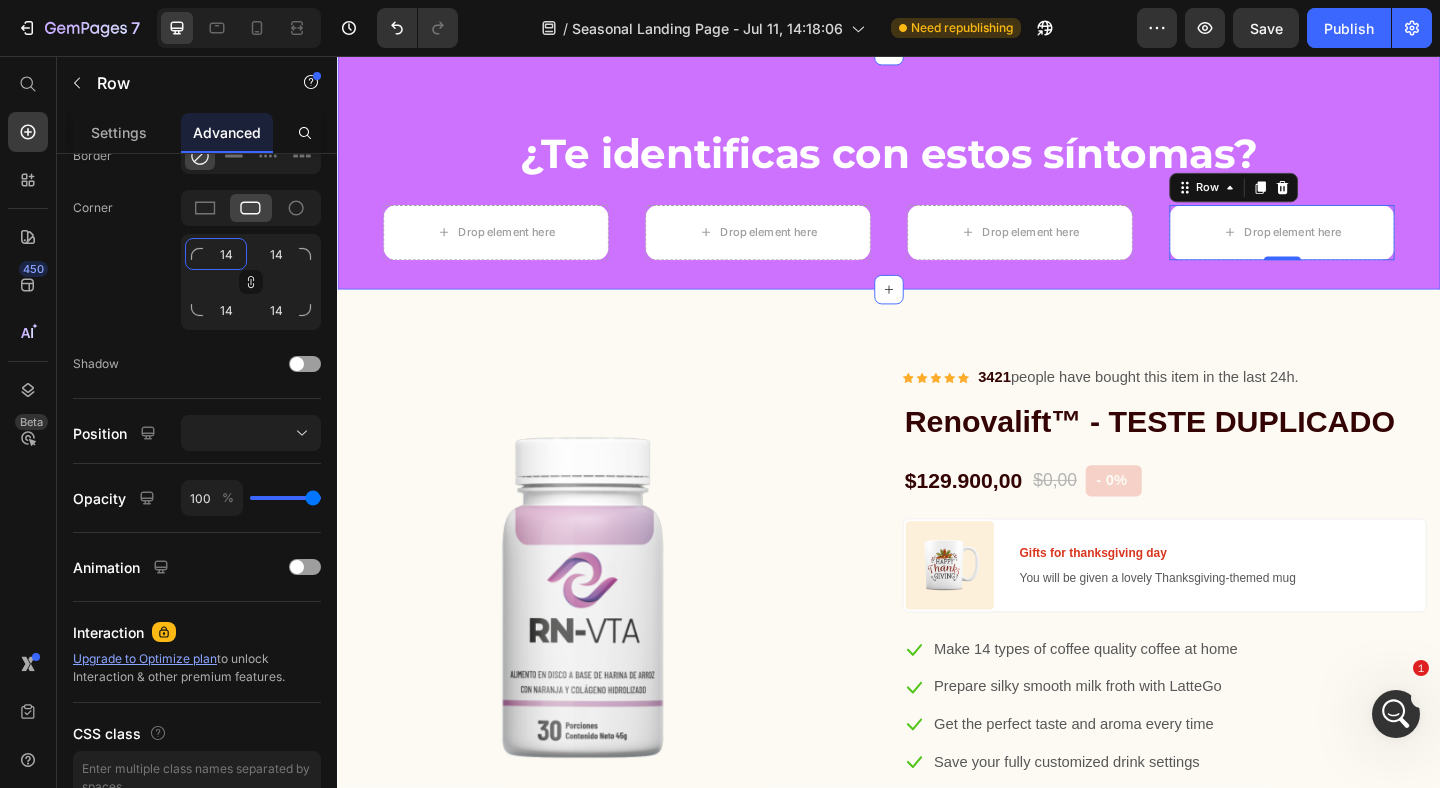scroll, scrollTop: 1595, scrollLeft: 0, axis: vertical 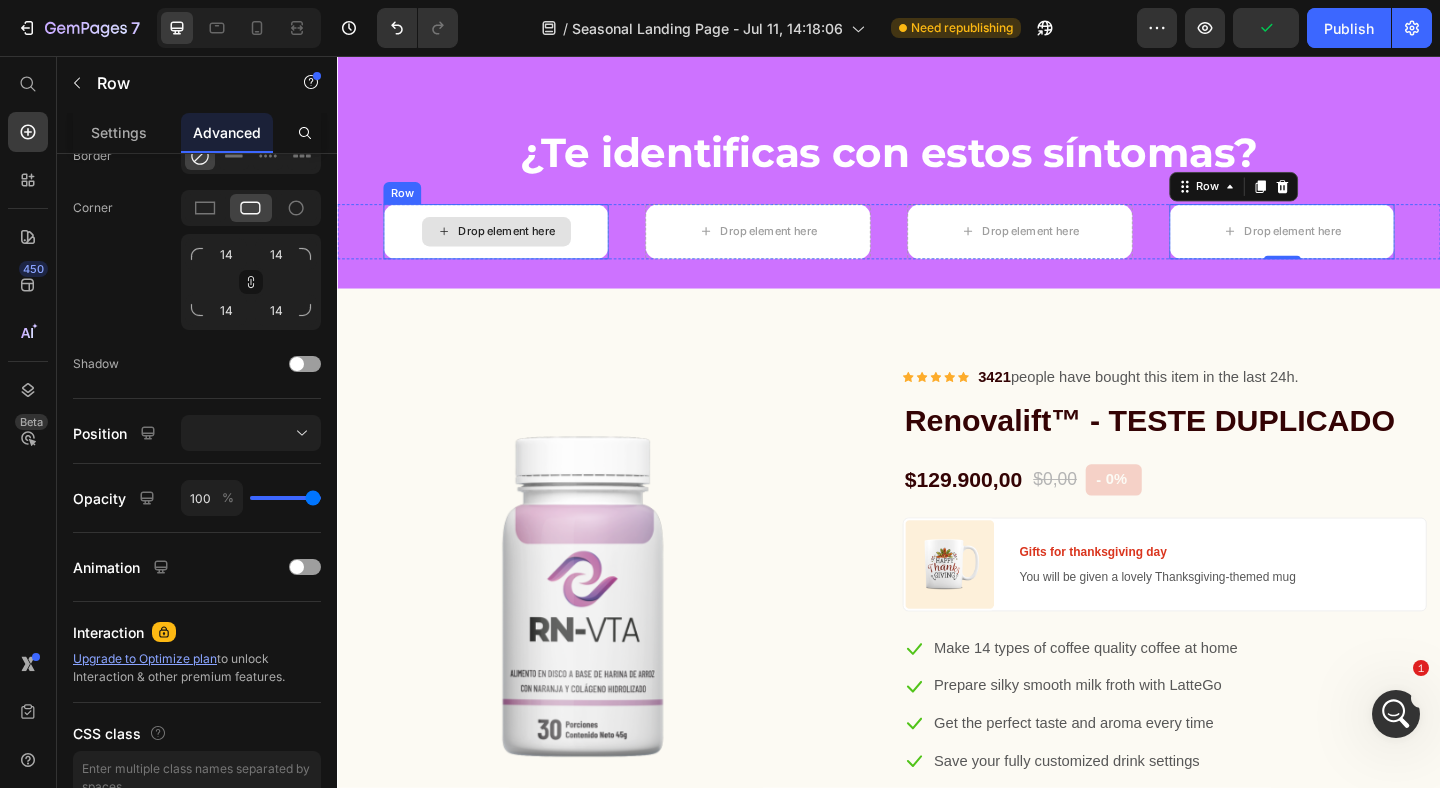click on "Drop element here" at bounding box center (522, 247) 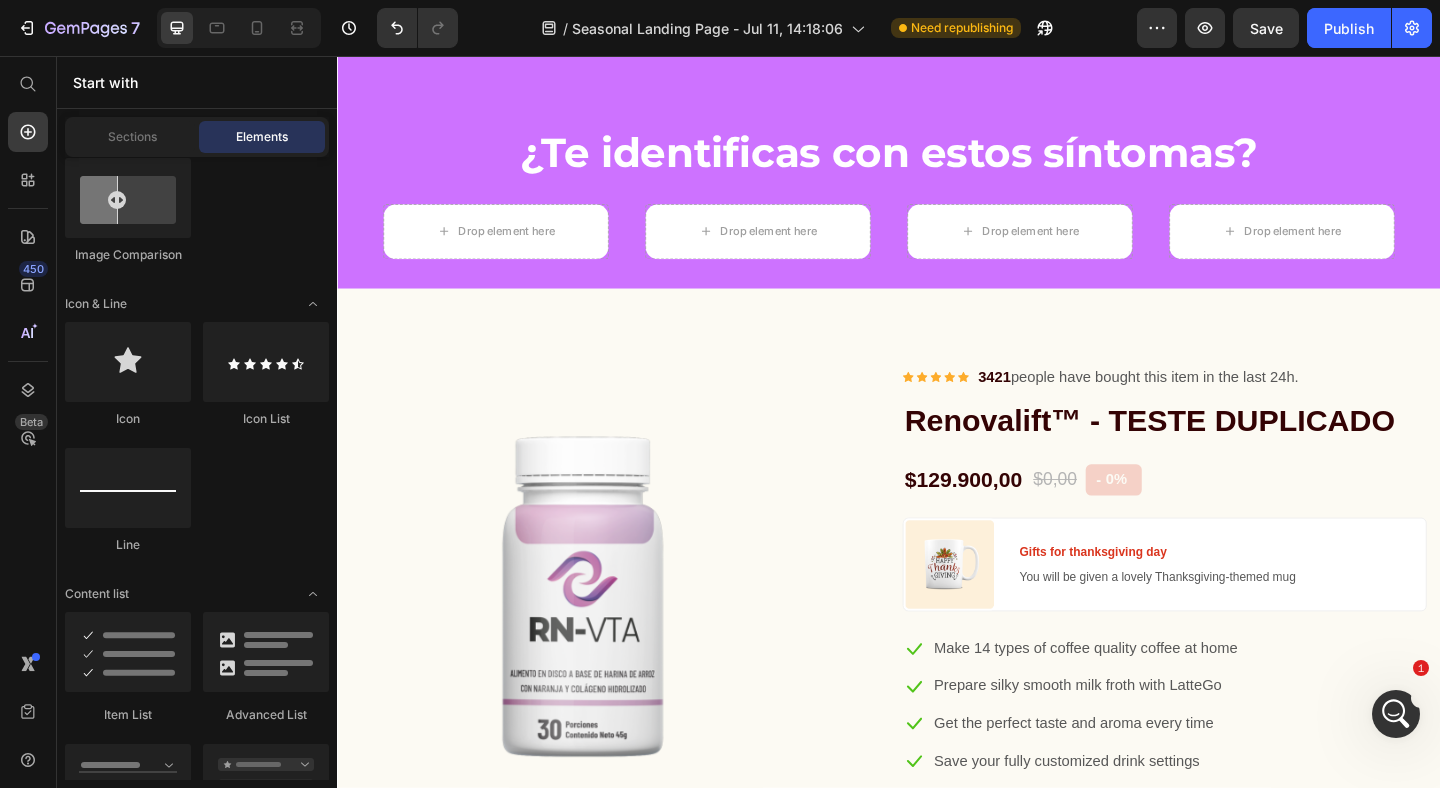 scroll, scrollTop: 1323, scrollLeft: 0, axis: vertical 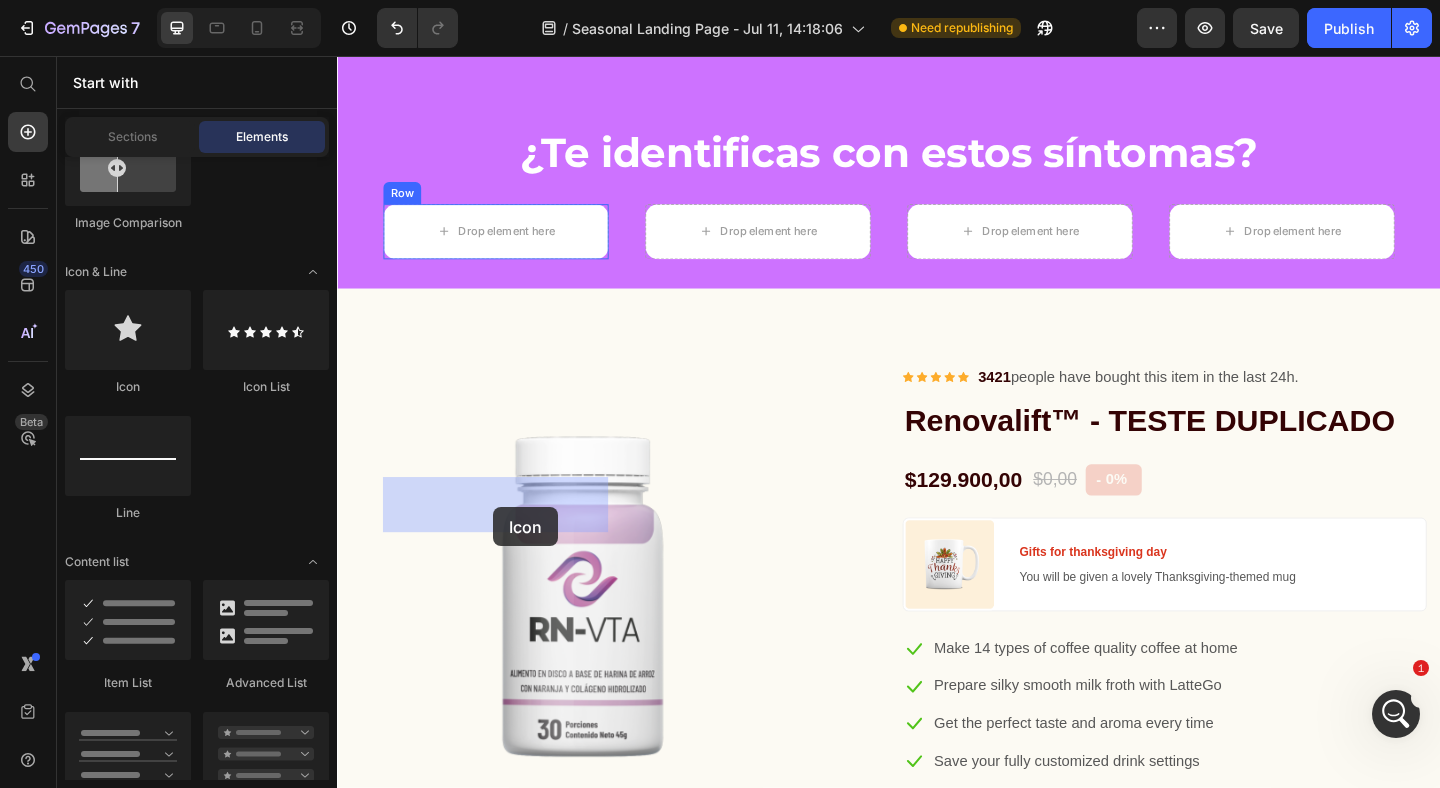 drag, startPoint x: 485, startPoint y: 380, endPoint x: 507, endPoint y: 546, distance: 167.45149 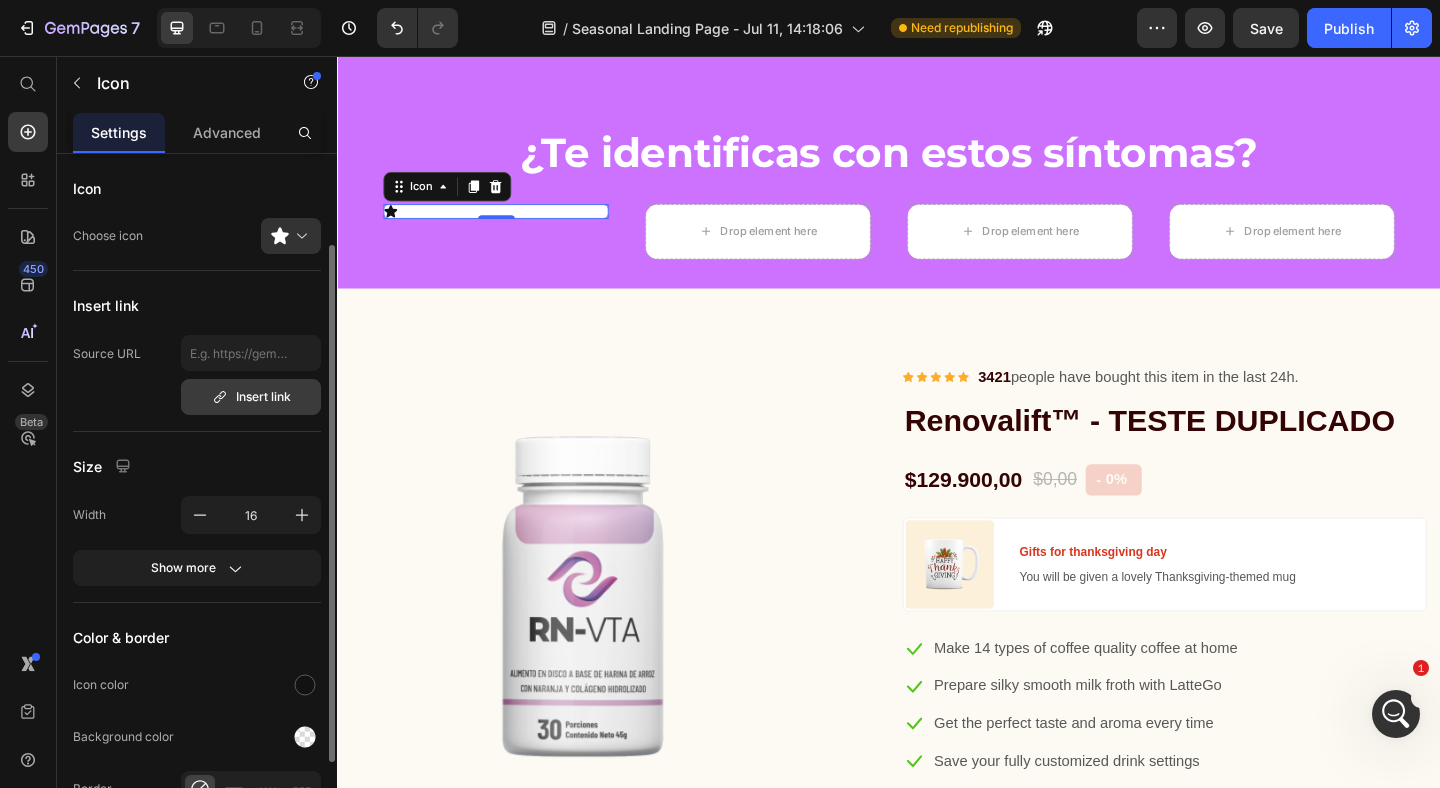 scroll, scrollTop: 231, scrollLeft: 0, axis: vertical 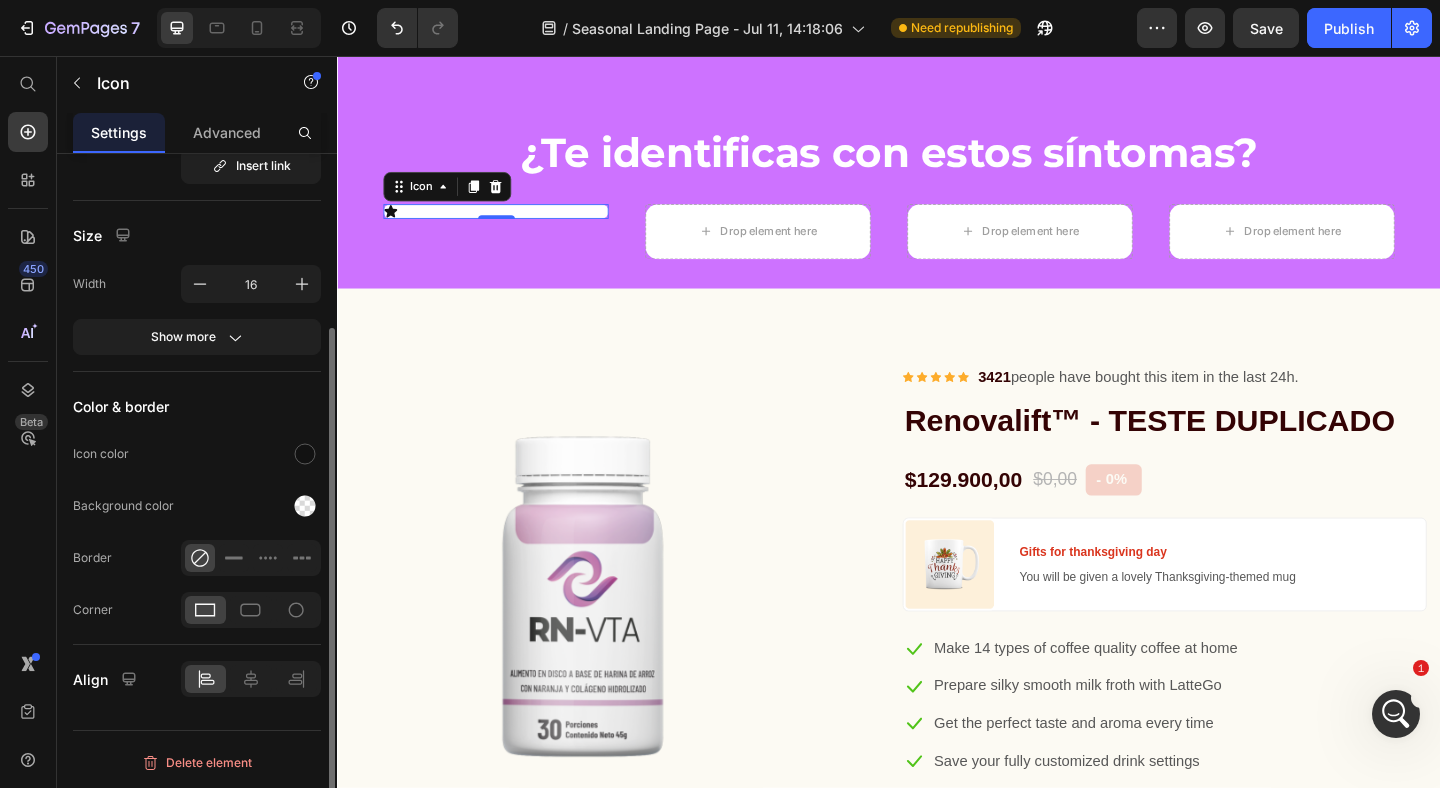 click 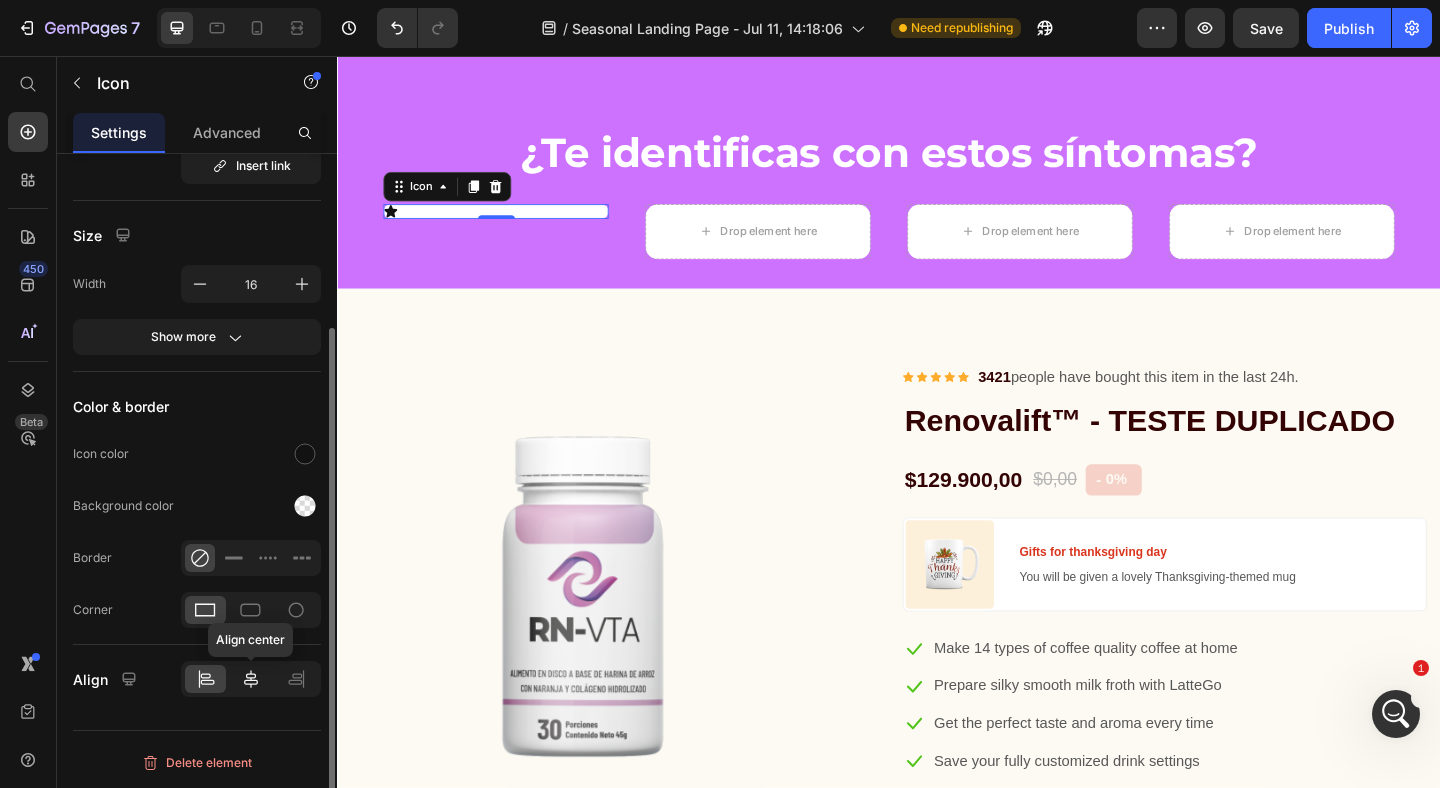 click 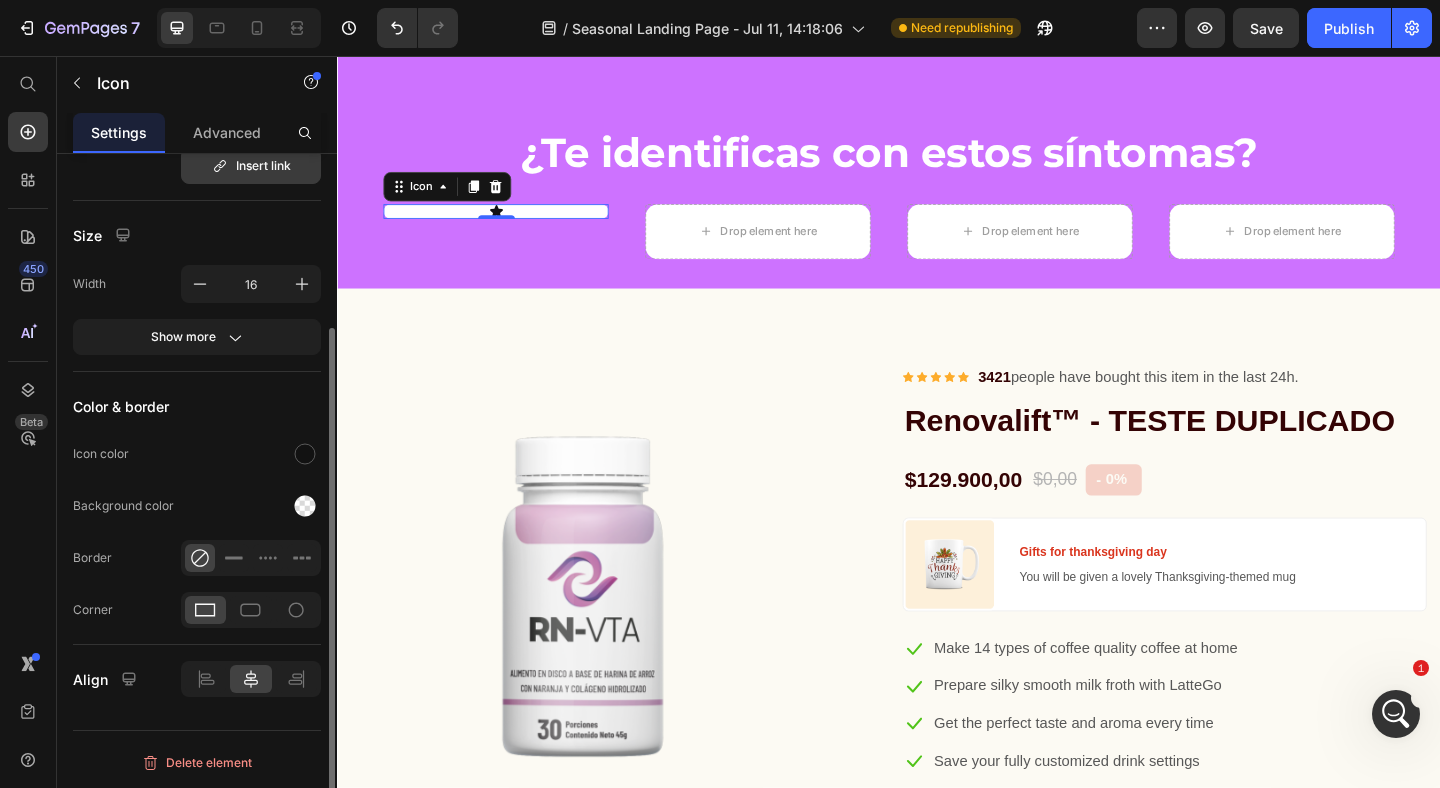 scroll, scrollTop: 227, scrollLeft: 0, axis: vertical 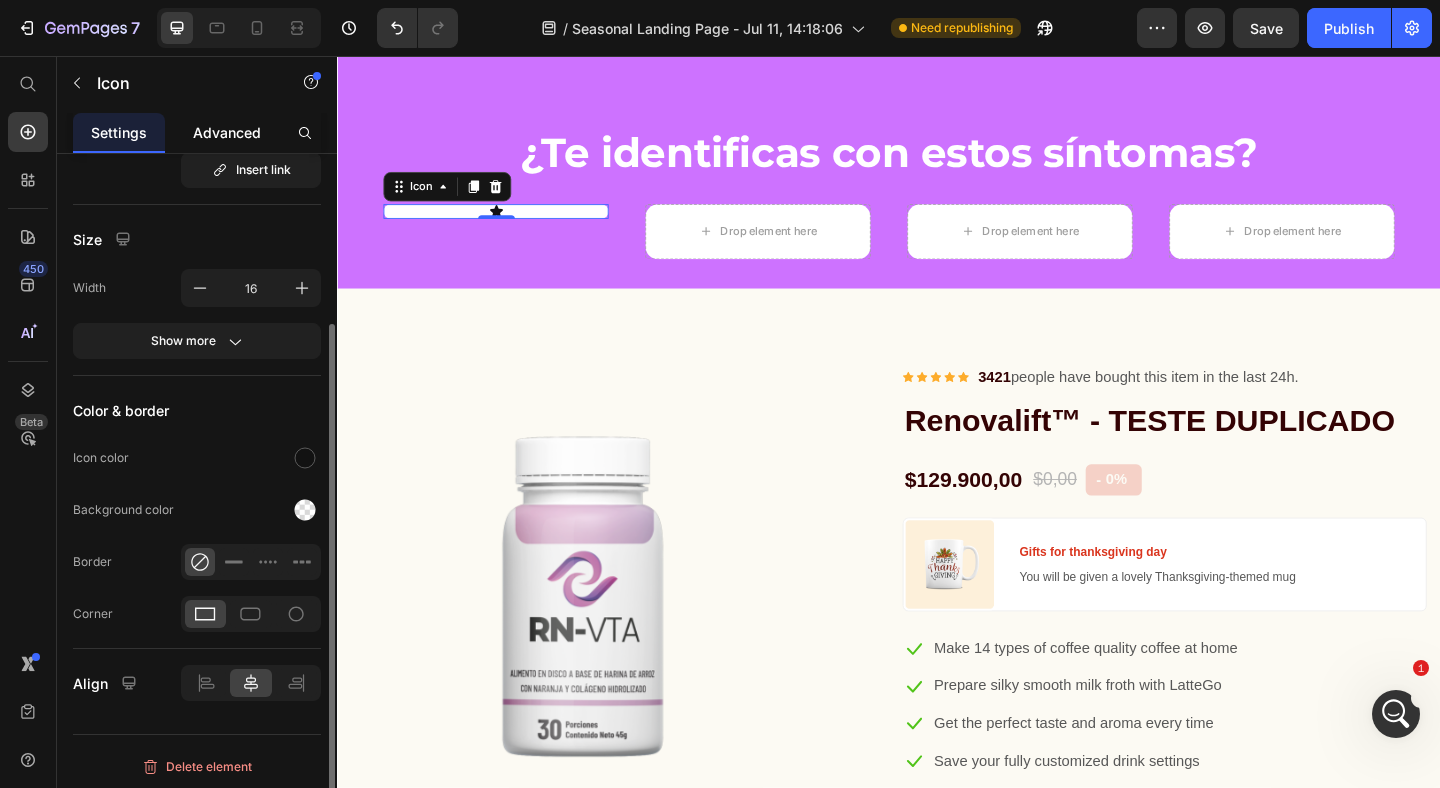click on "Advanced" at bounding box center (227, 132) 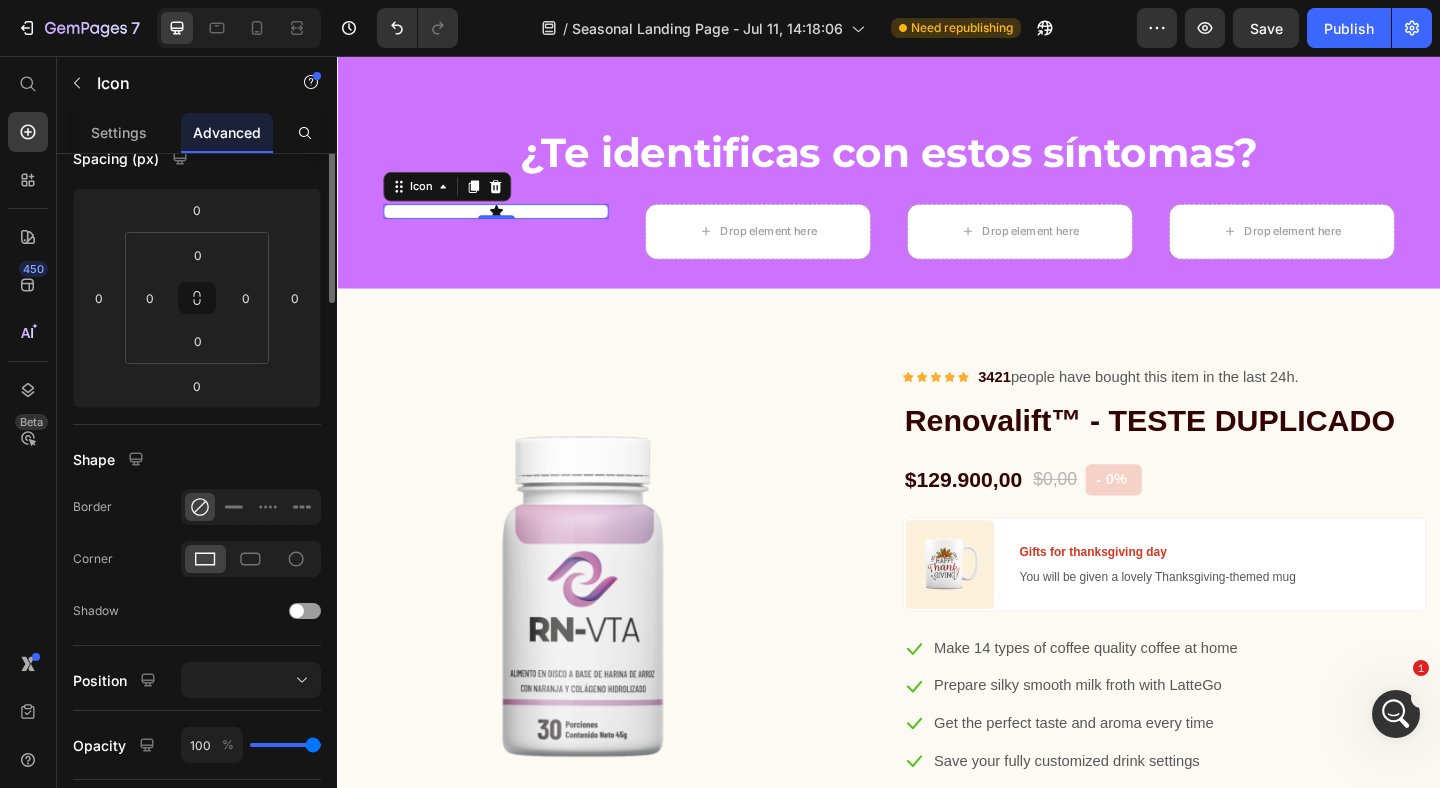 scroll, scrollTop: 0, scrollLeft: 0, axis: both 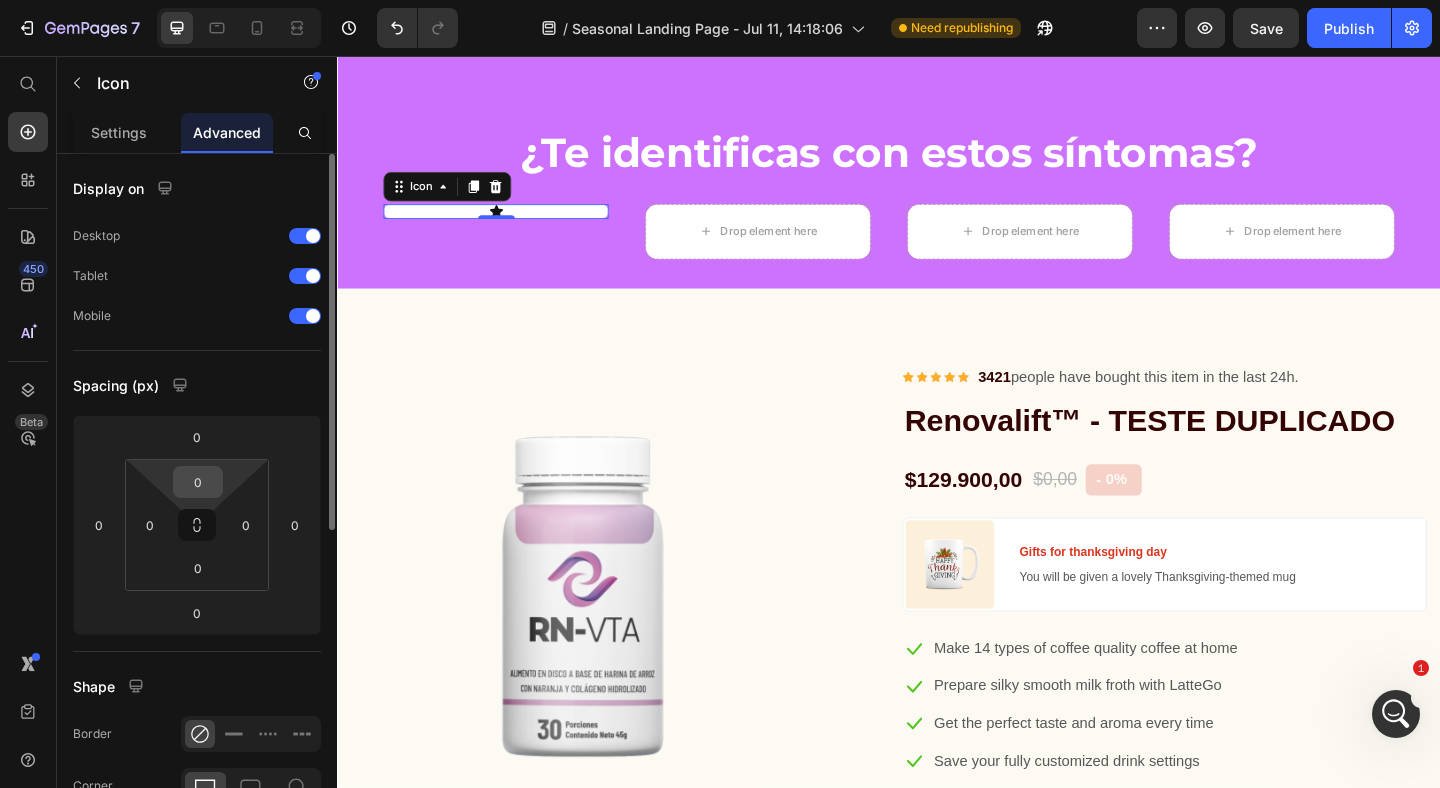 click on "0" at bounding box center (198, 482) 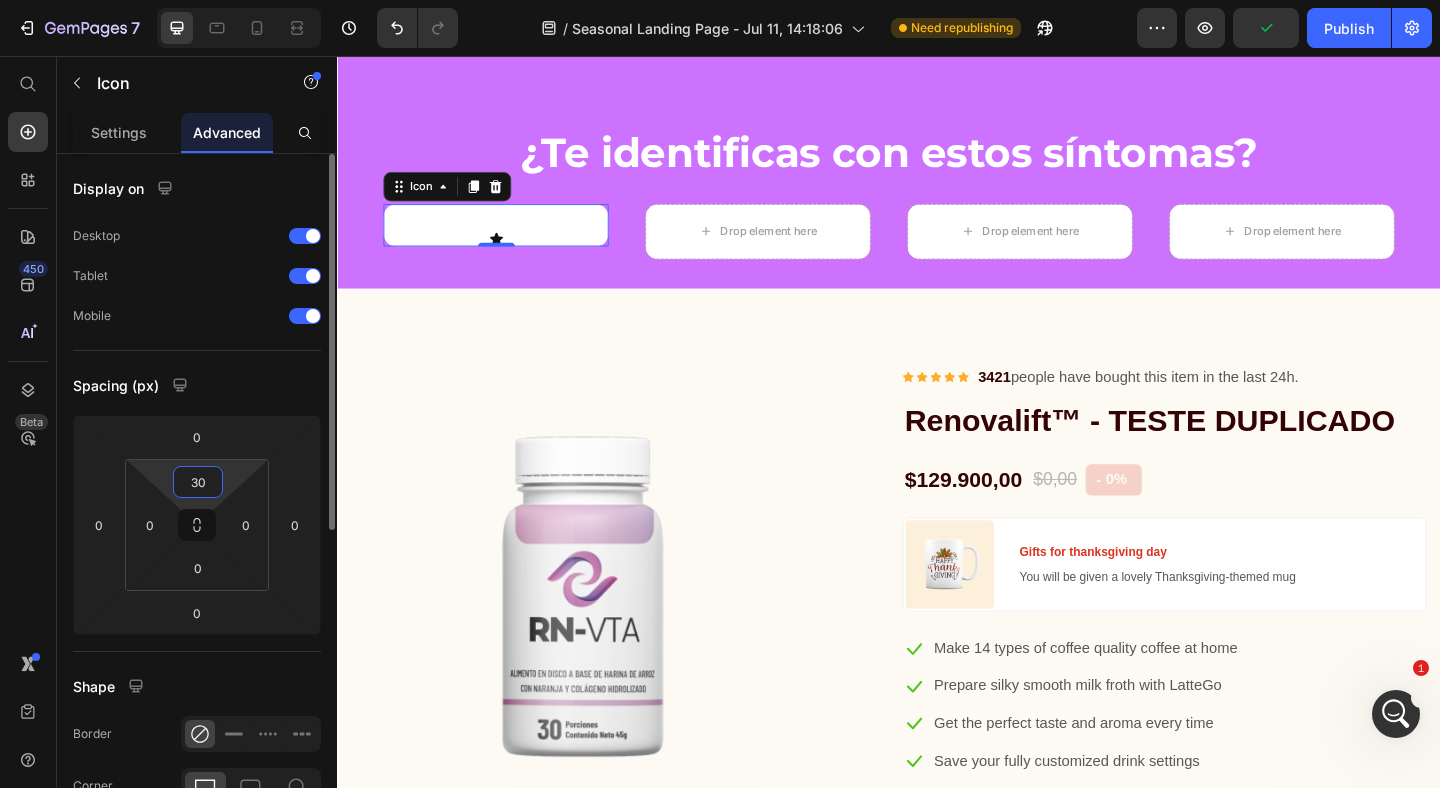 type on "3" 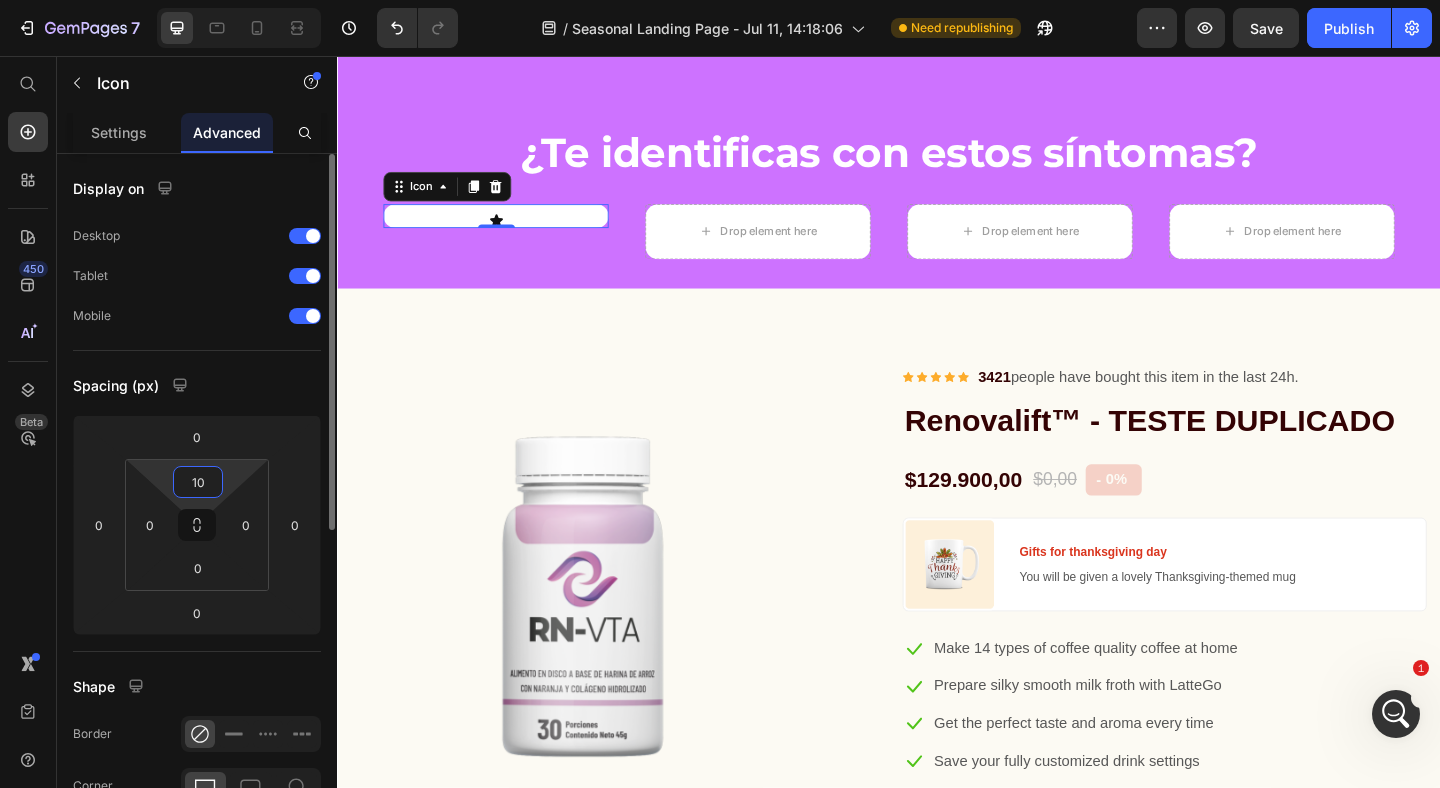 type on "1" 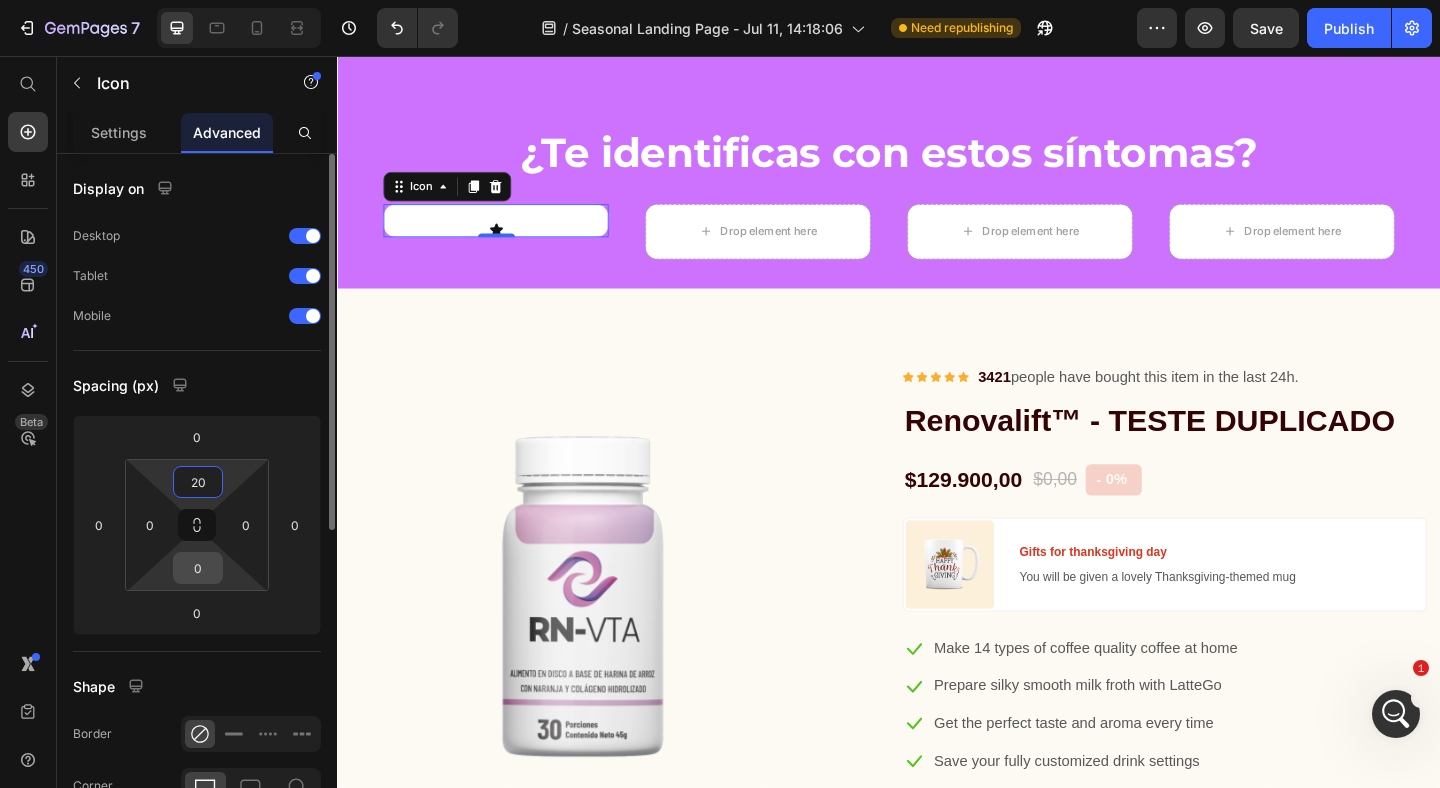 type on "20" 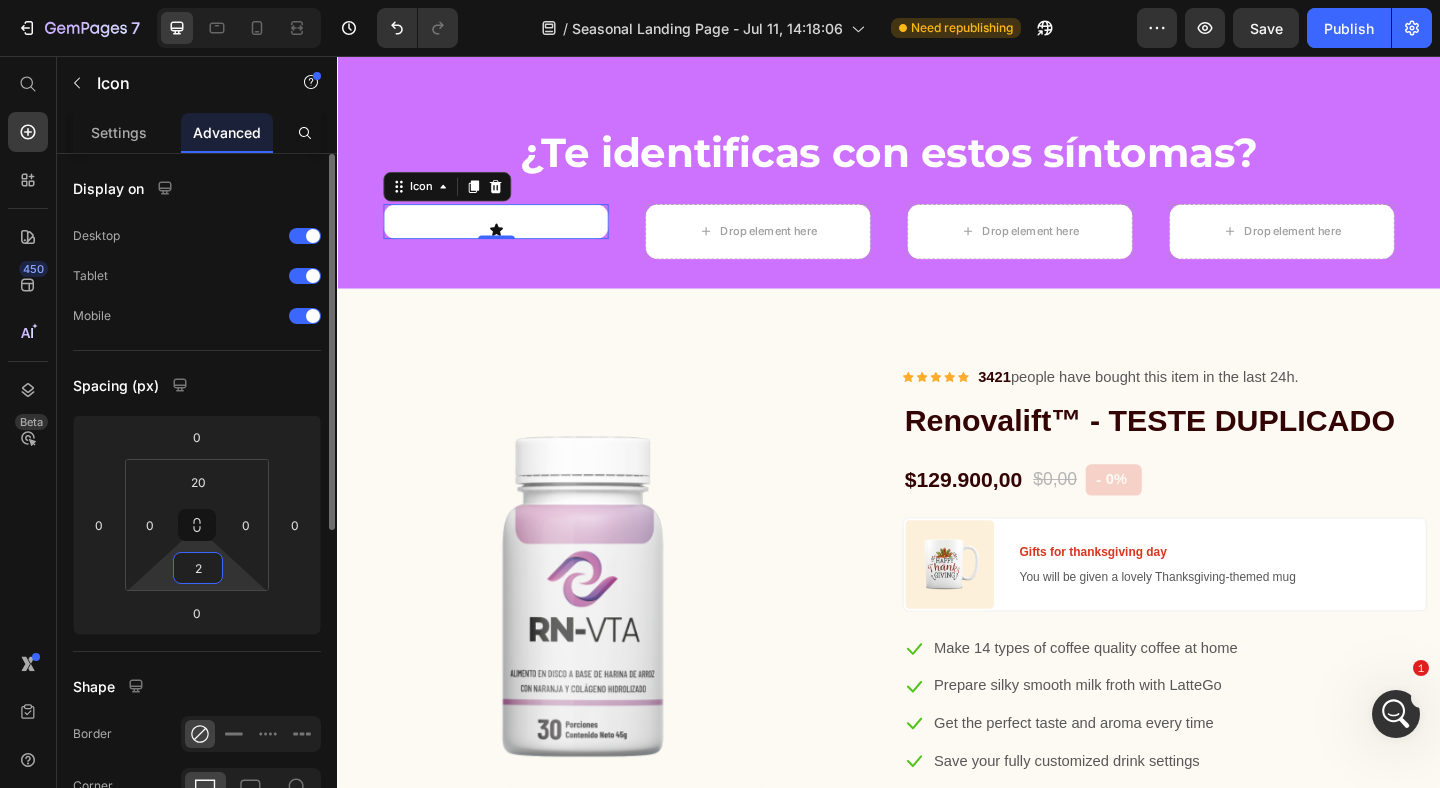 type on "20" 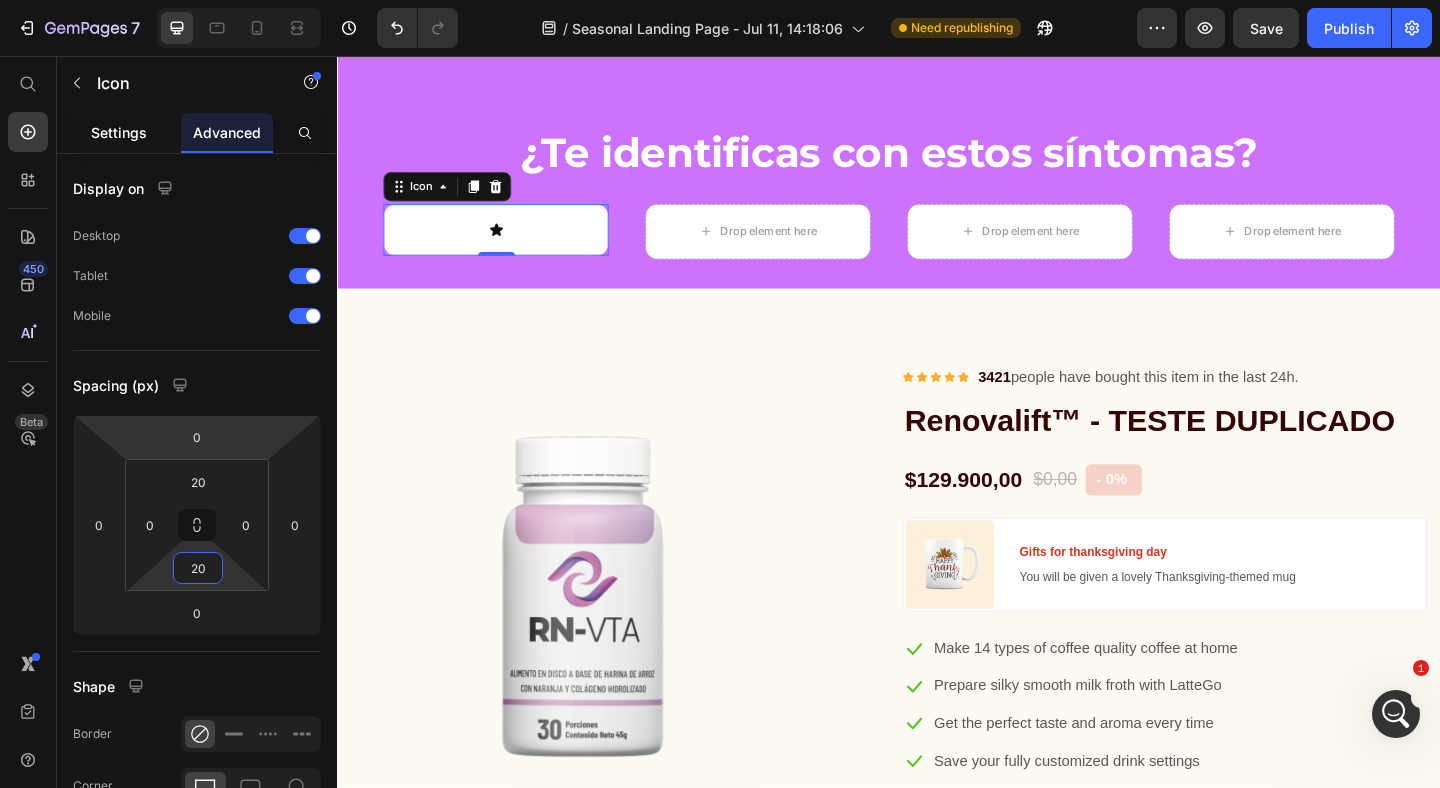 click on "Settings" at bounding box center [119, 132] 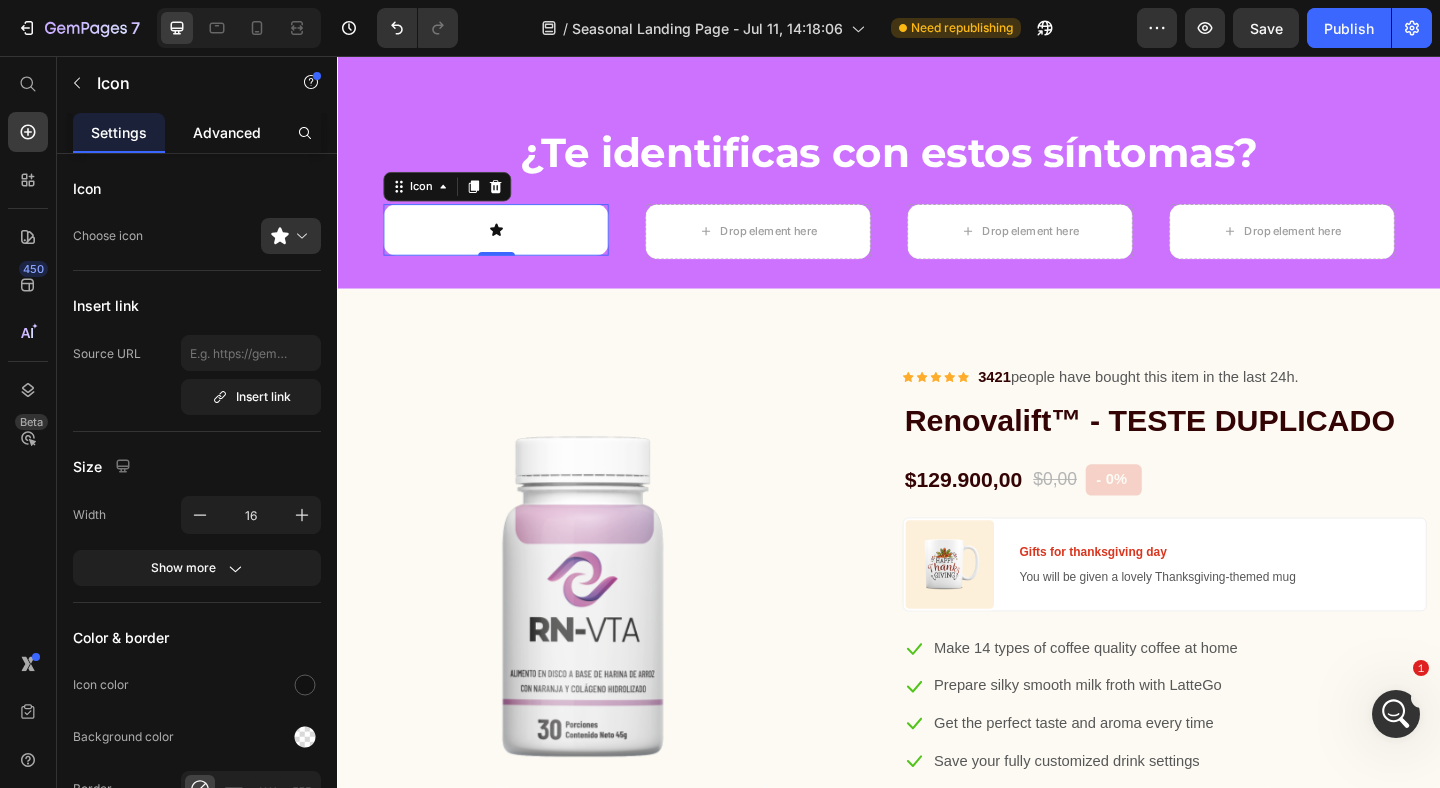 click on "Advanced" at bounding box center [227, 132] 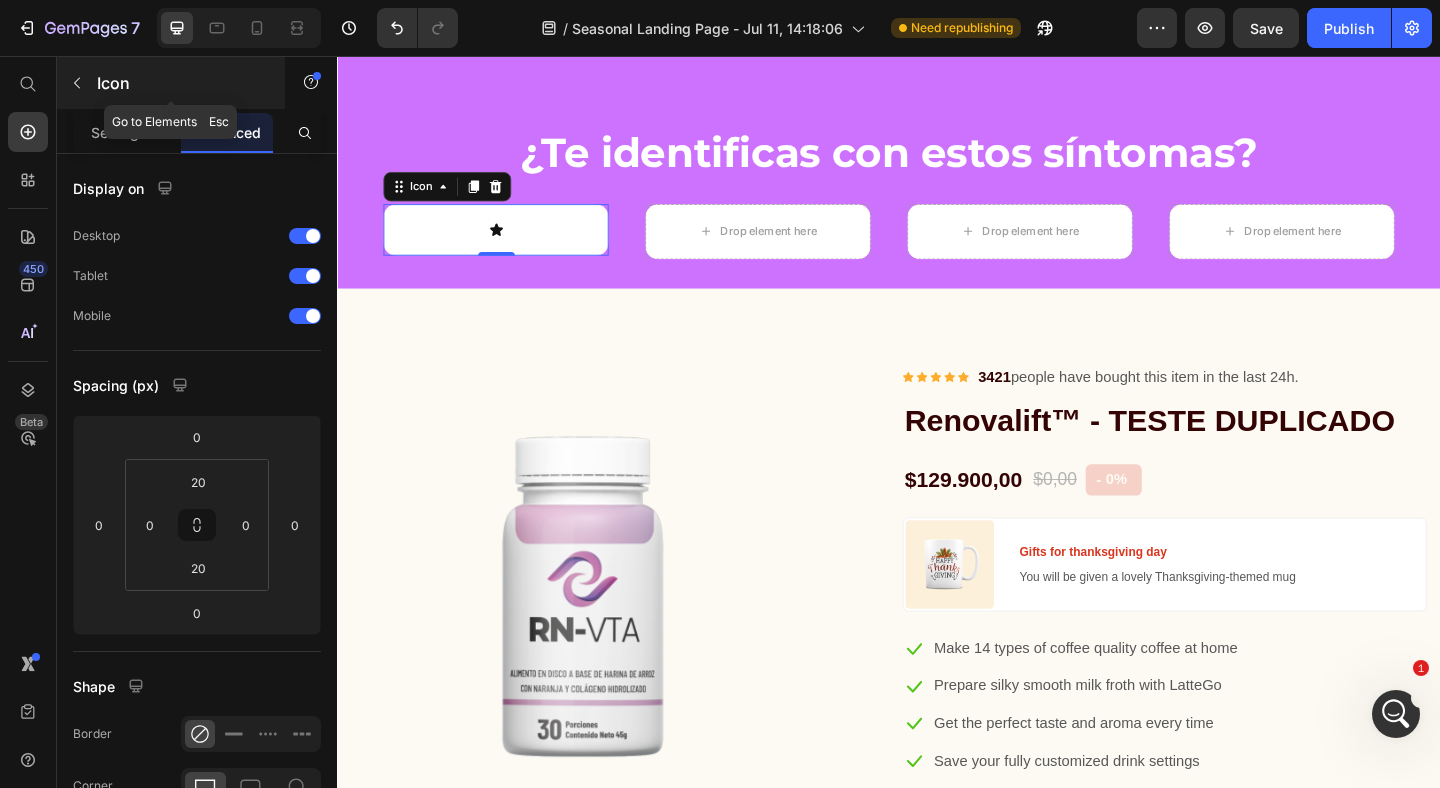 click 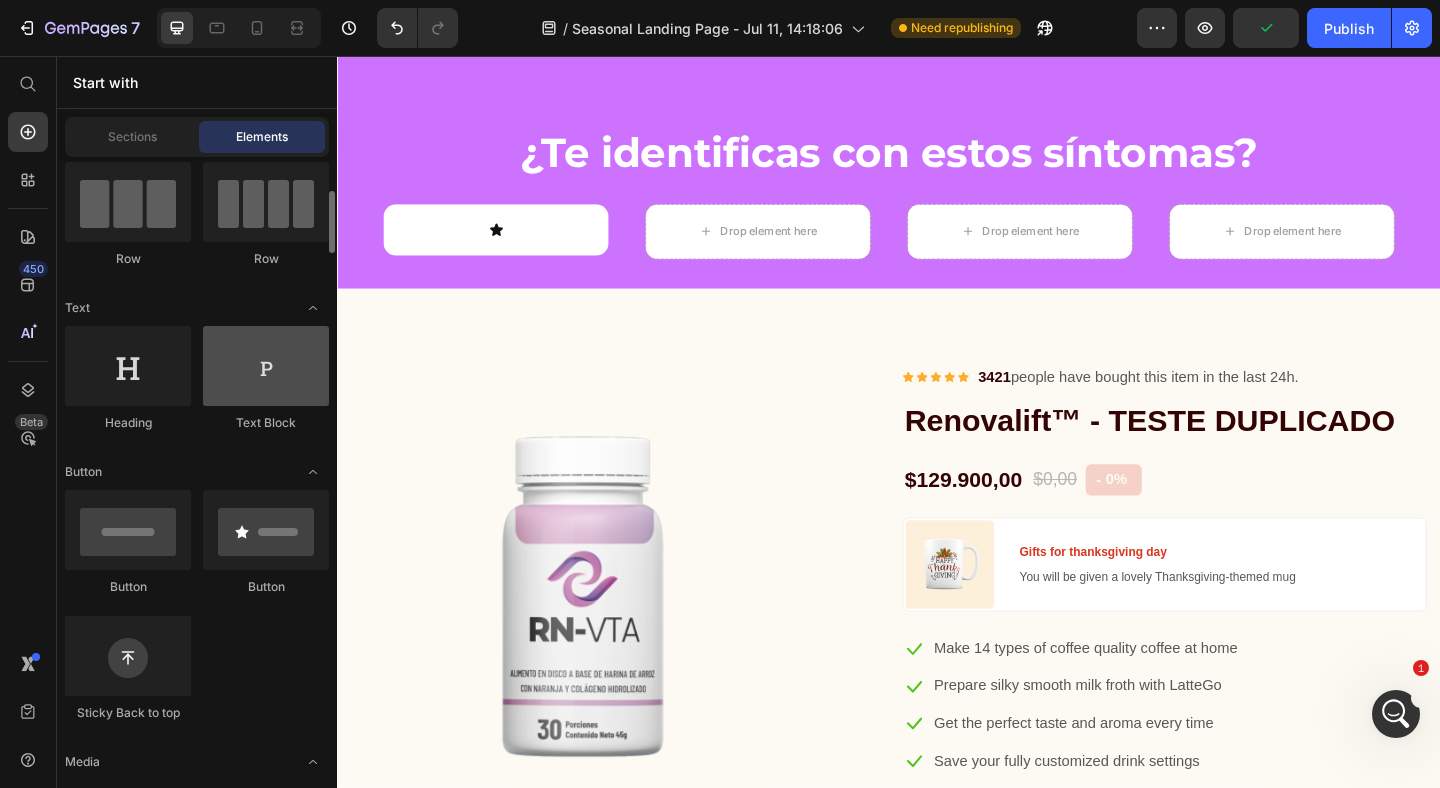 scroll, scrollTop: 181, scrollLeft: 0, axis: vertical 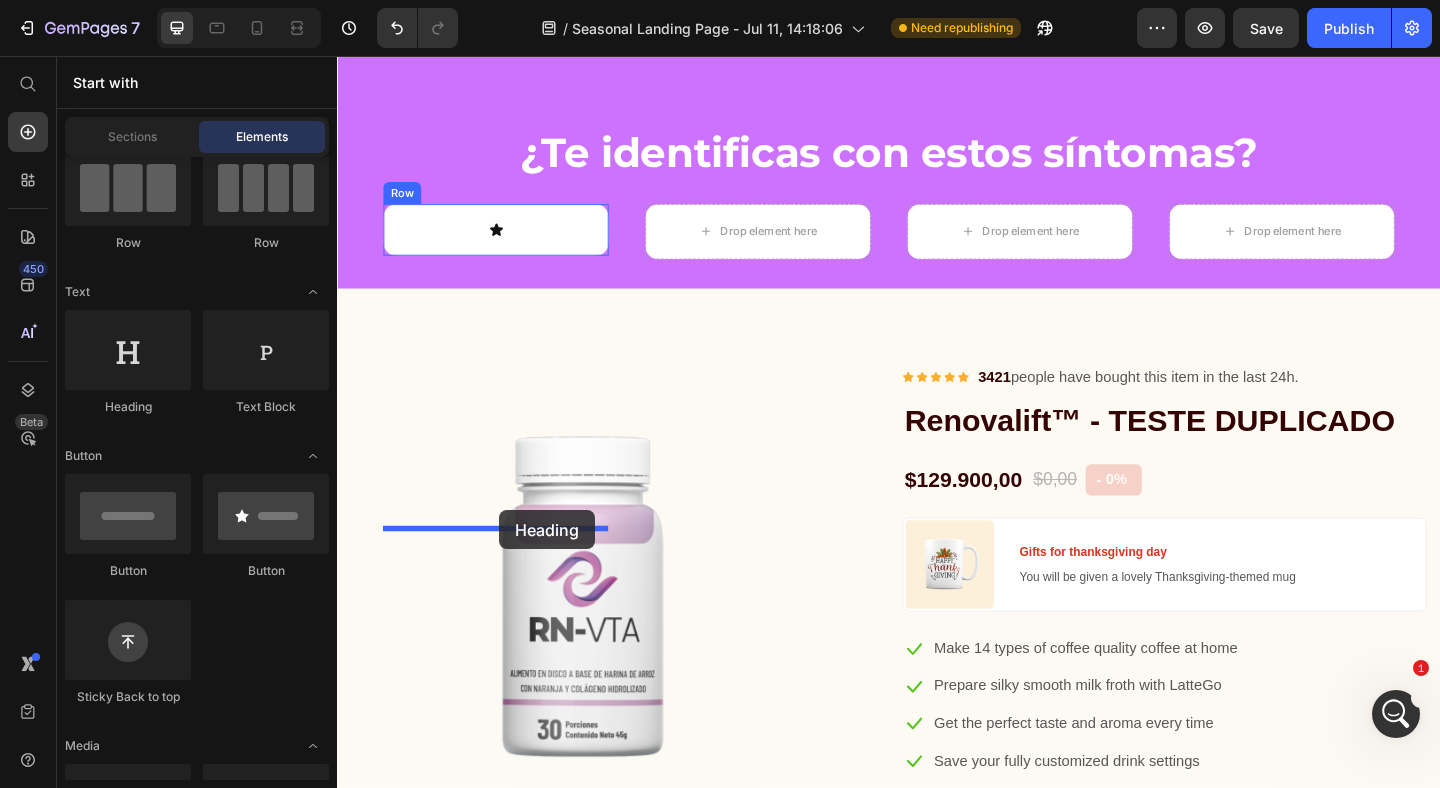 drag, startPoint x: 466, startPoint y: 440, endPoint x: 513, endPoint y: 550, distance: 119.62023 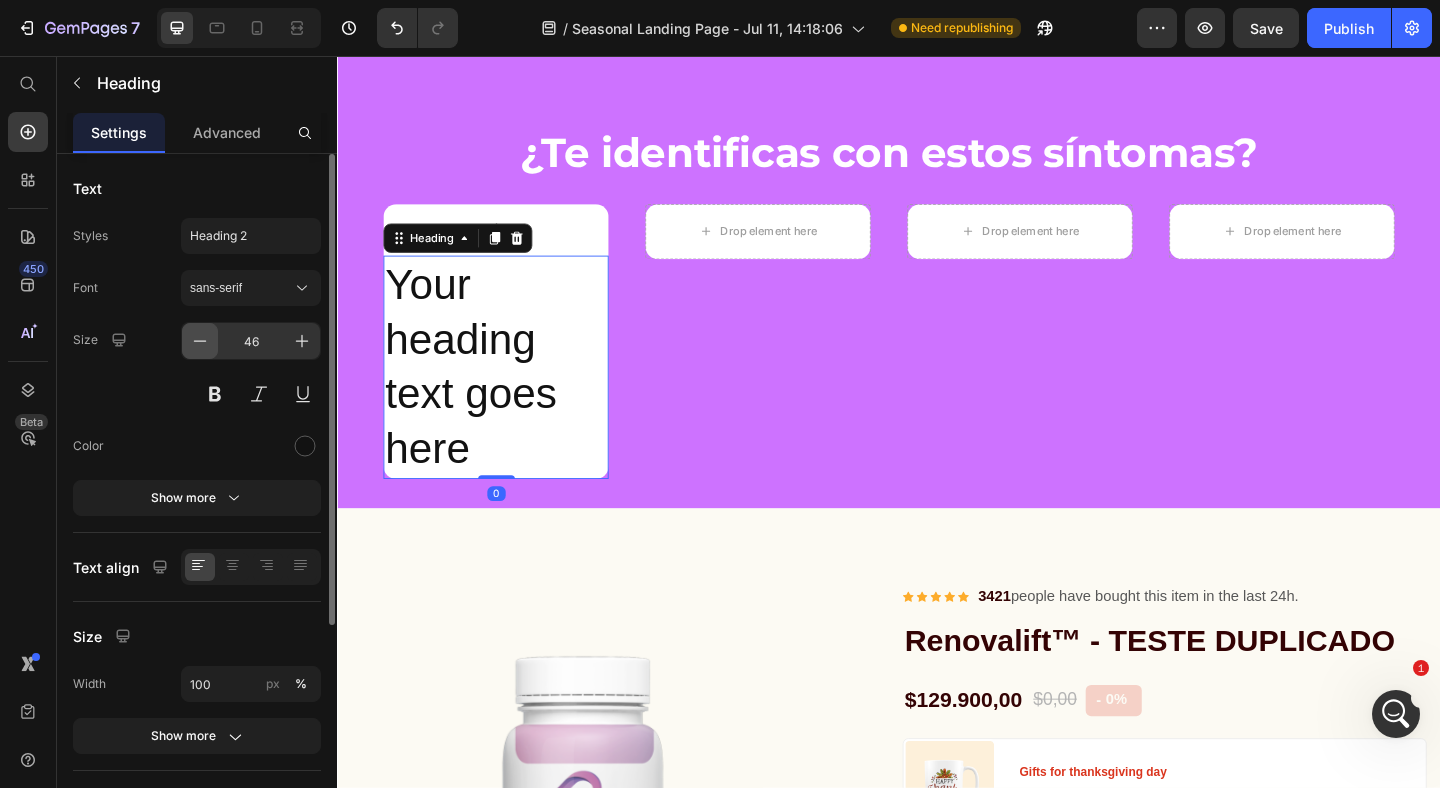 click at bounding box center [200, 341] 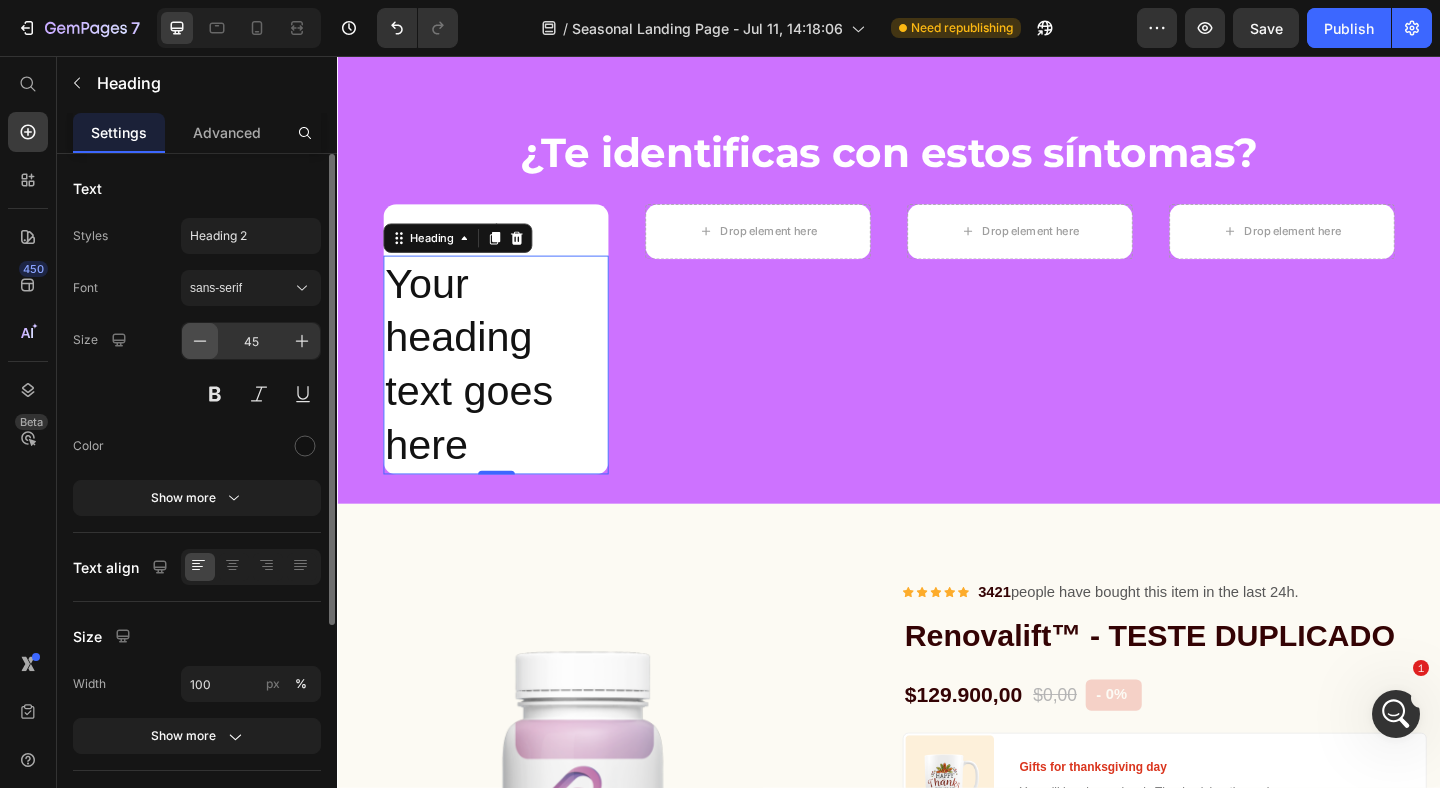 click at bounding box center (200, 341) 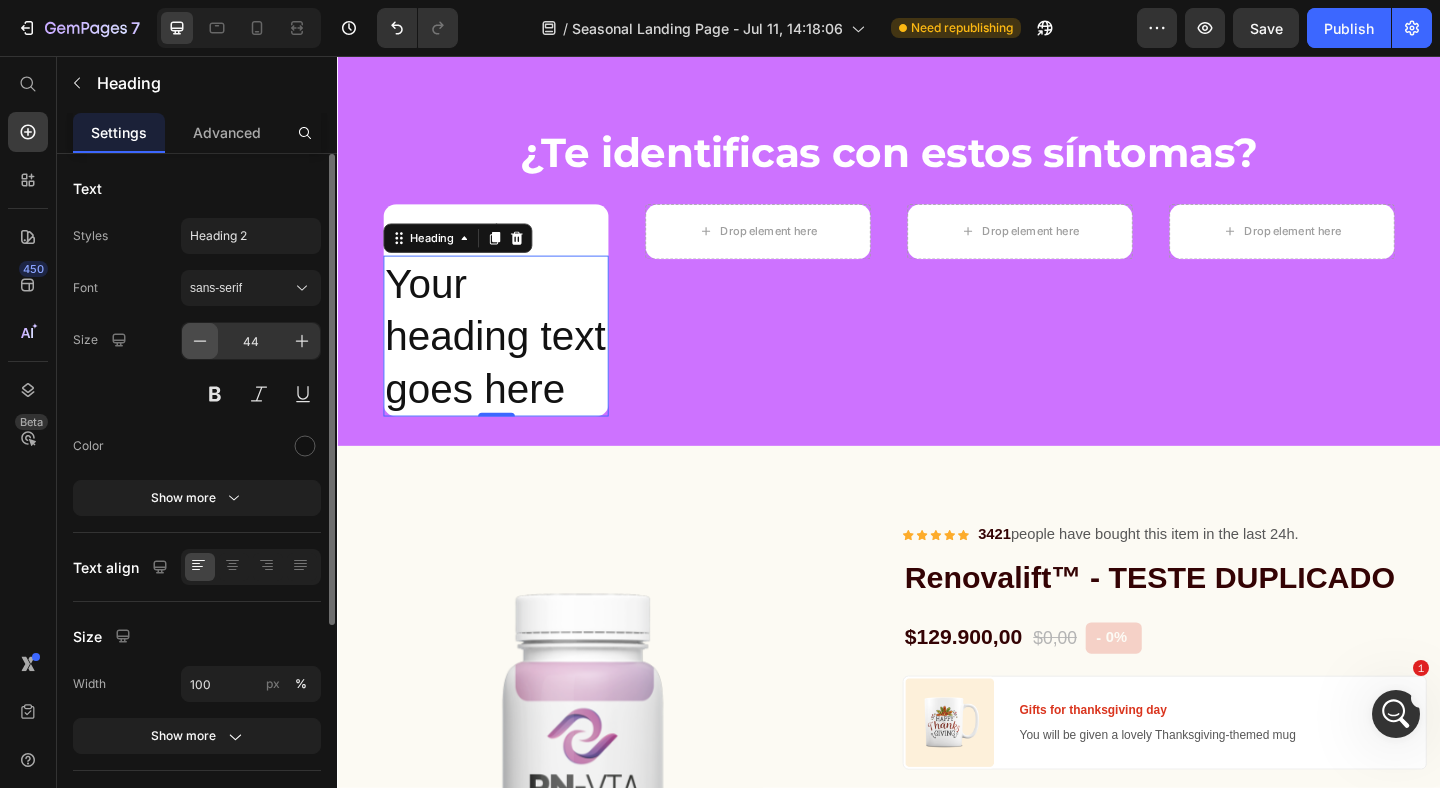 click at bounding box center [200, 341] 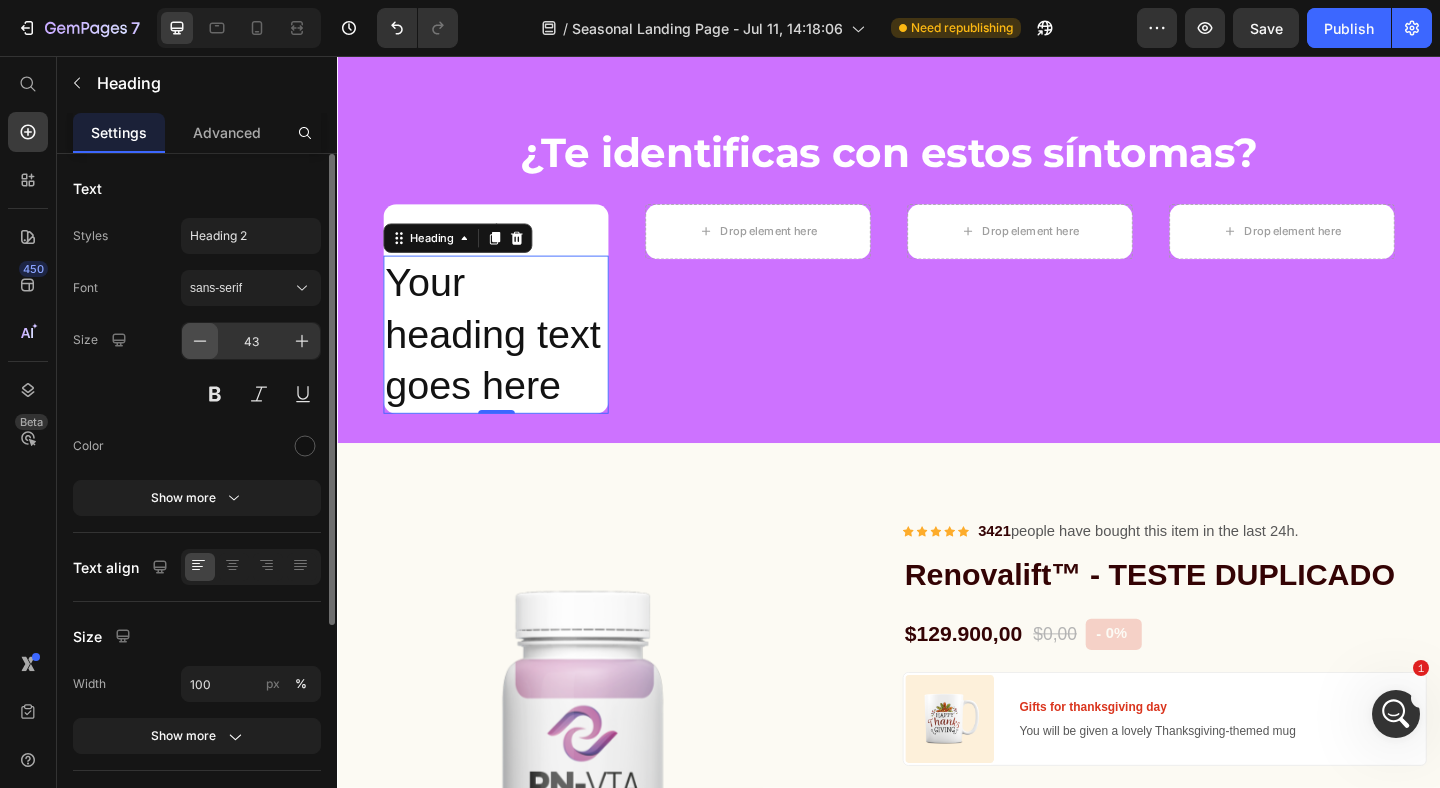 click at bounding box center (200, 341) 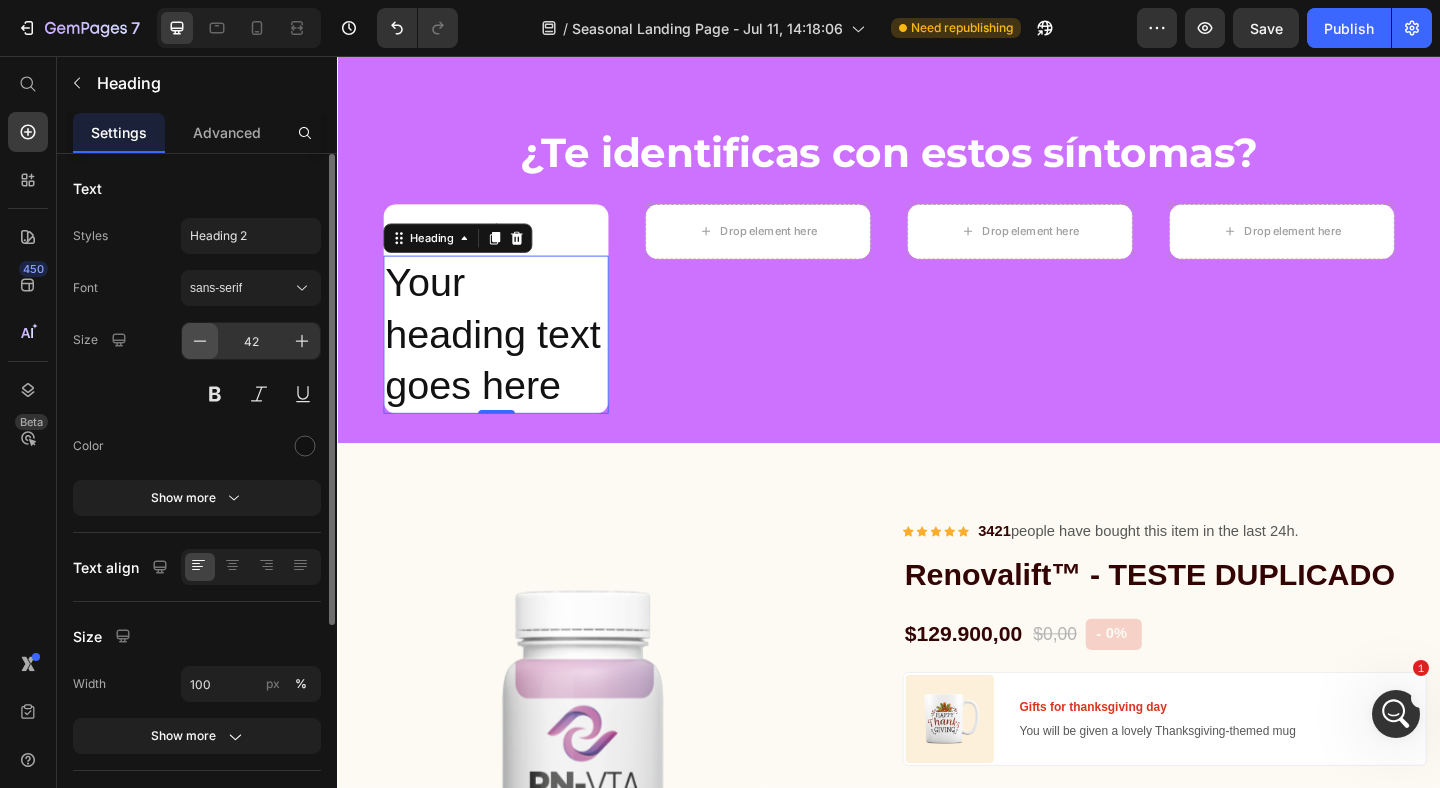 click at bounding box center (200, 341) 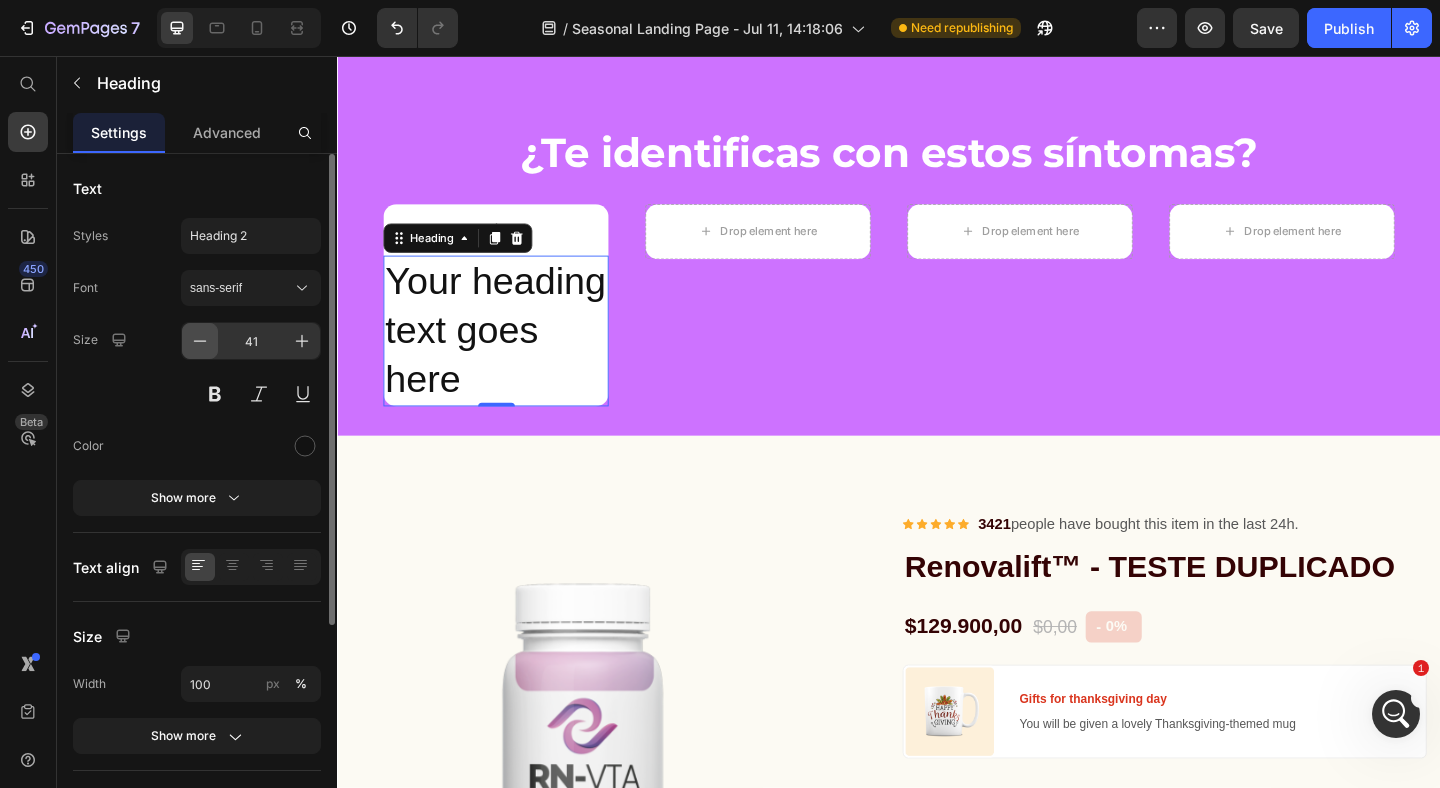 click at bounding box center (200, 341) 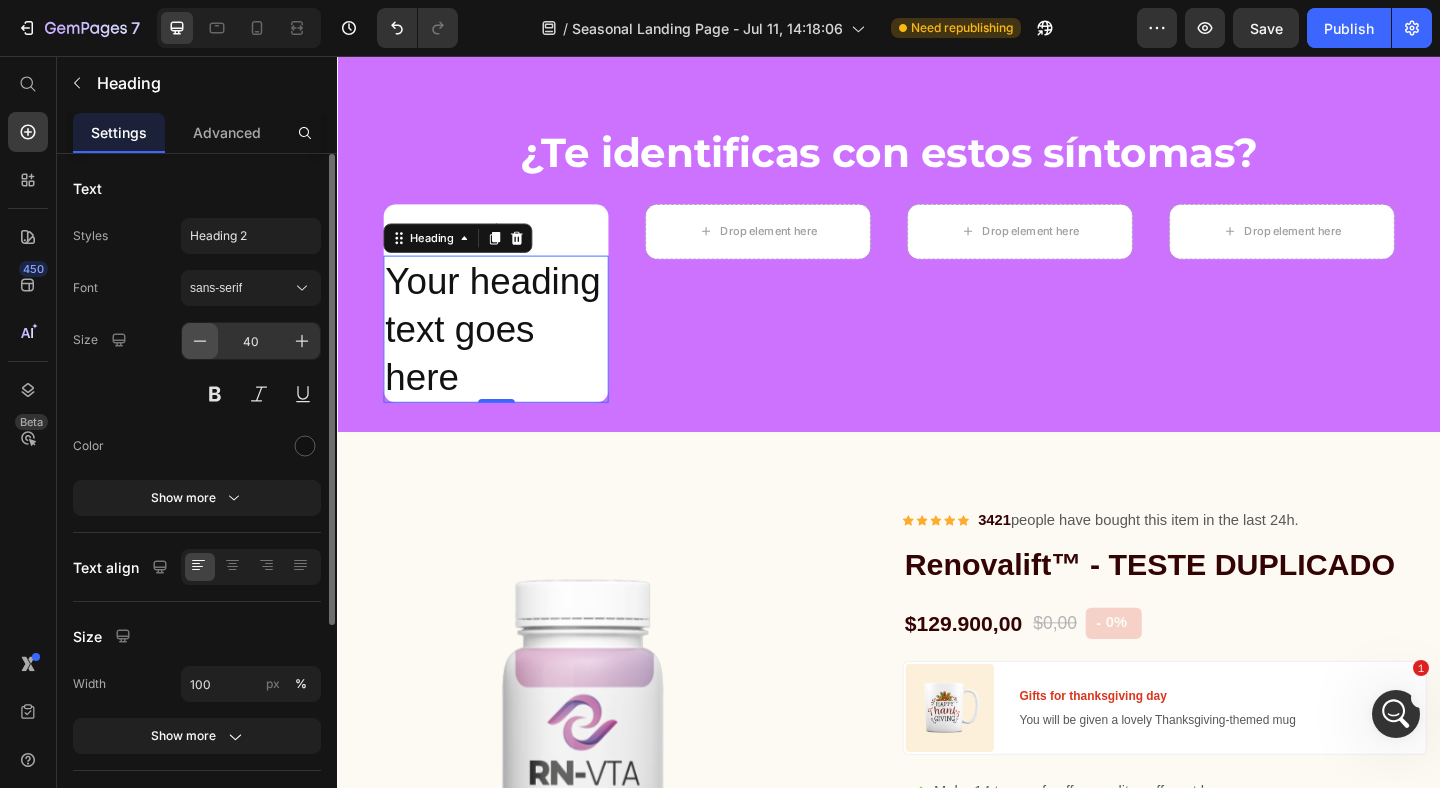 click at bounding box center (200, 341) 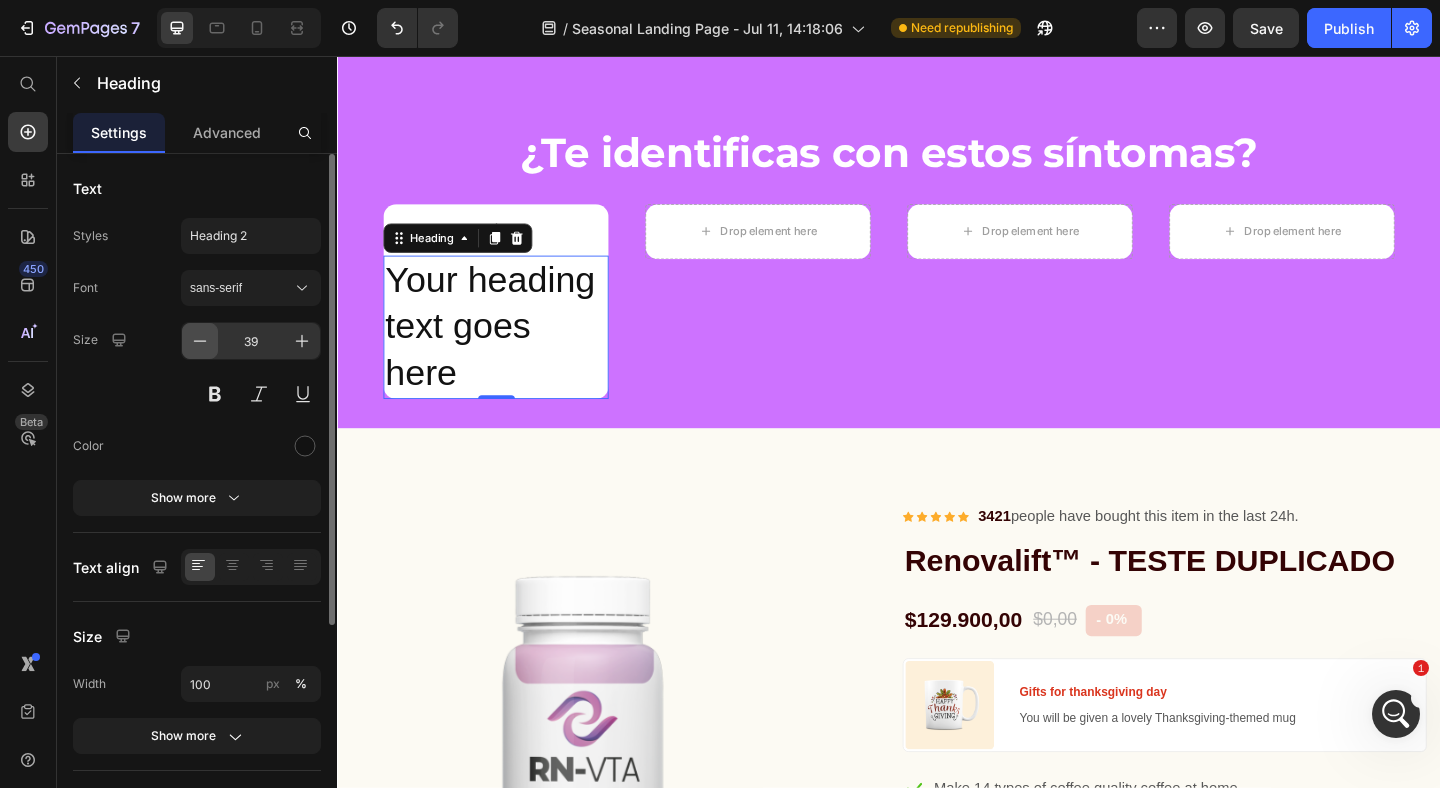 click at bounding box center (200, 341) 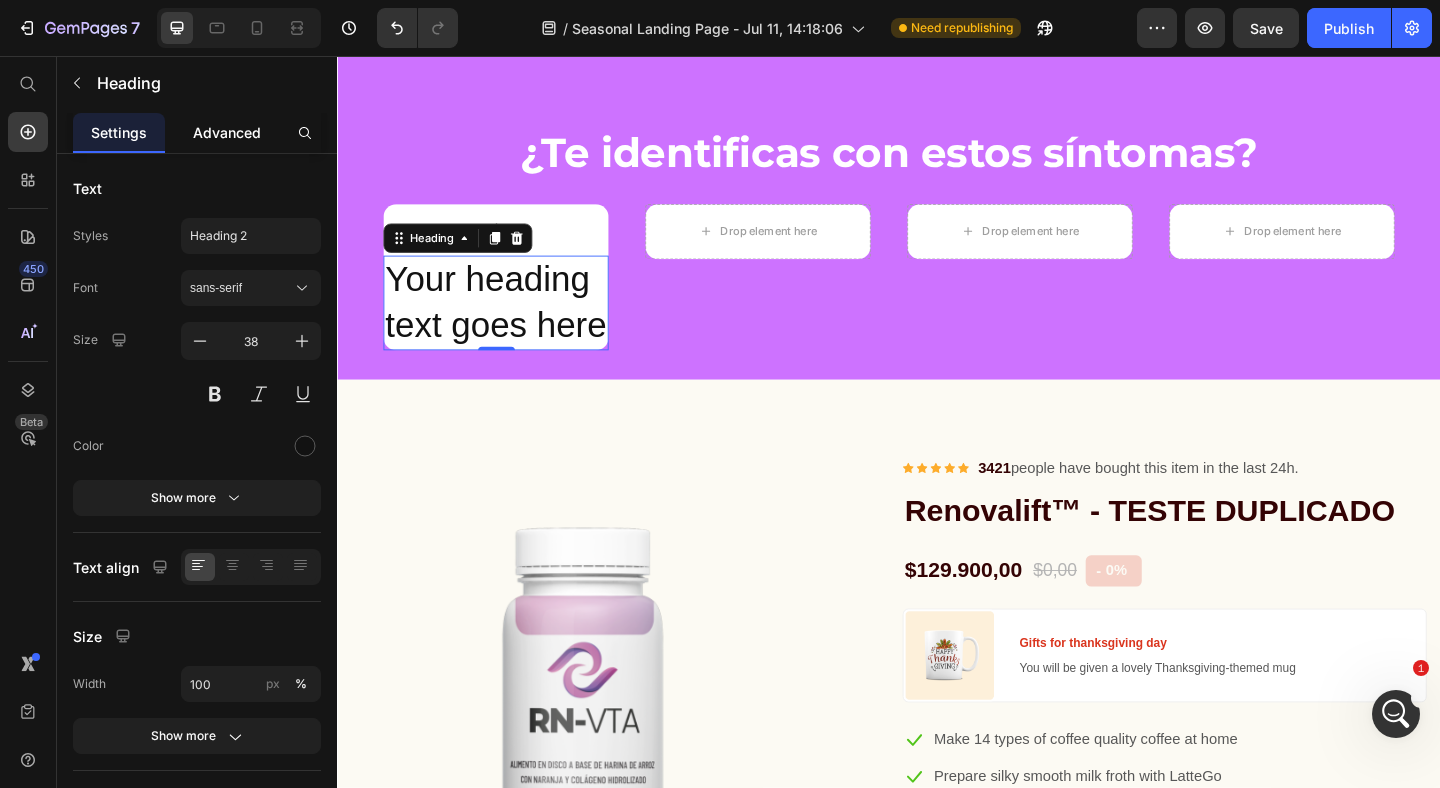 click on "Advanced" at bounding box center [227, 132] 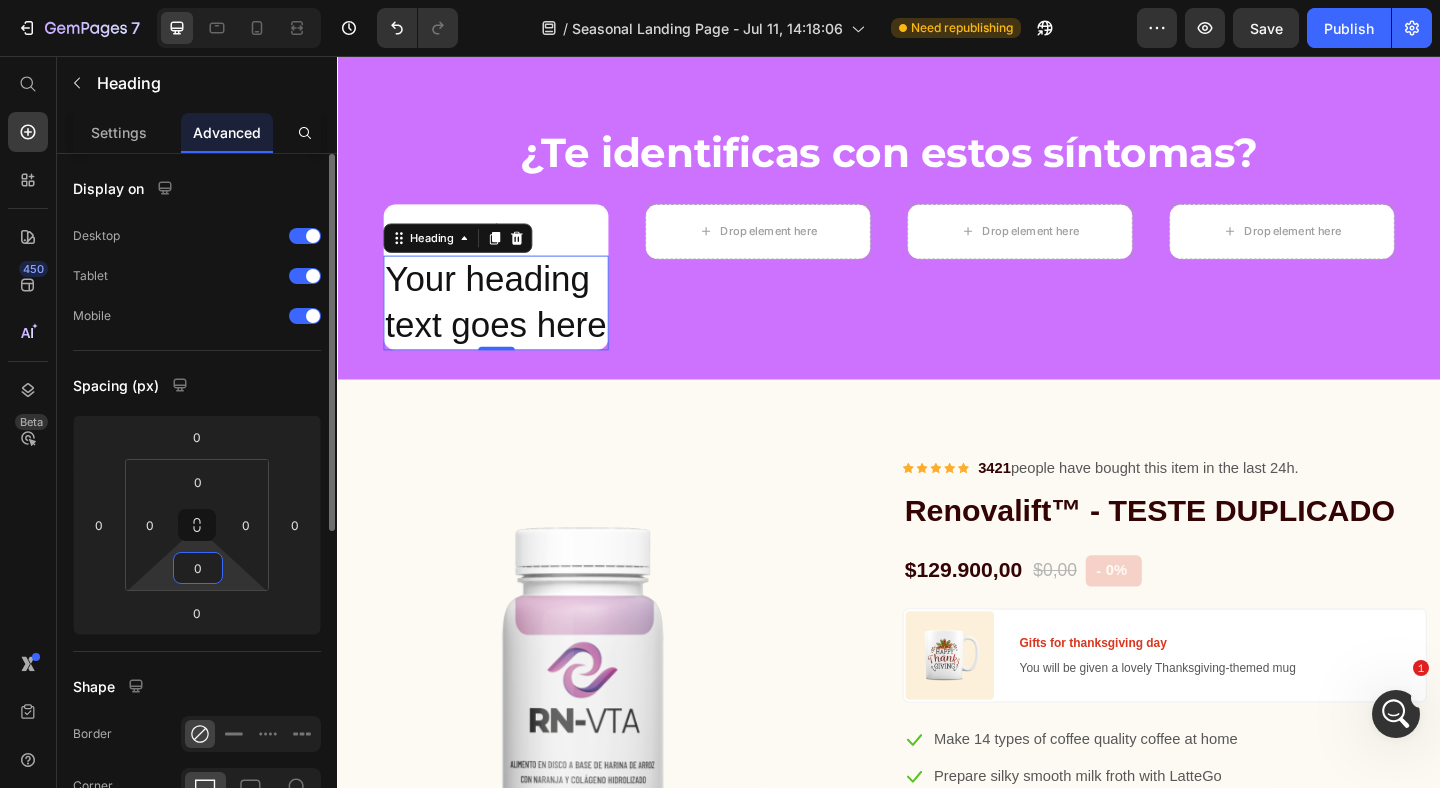 click on "0" at bounding box center (198, 568) 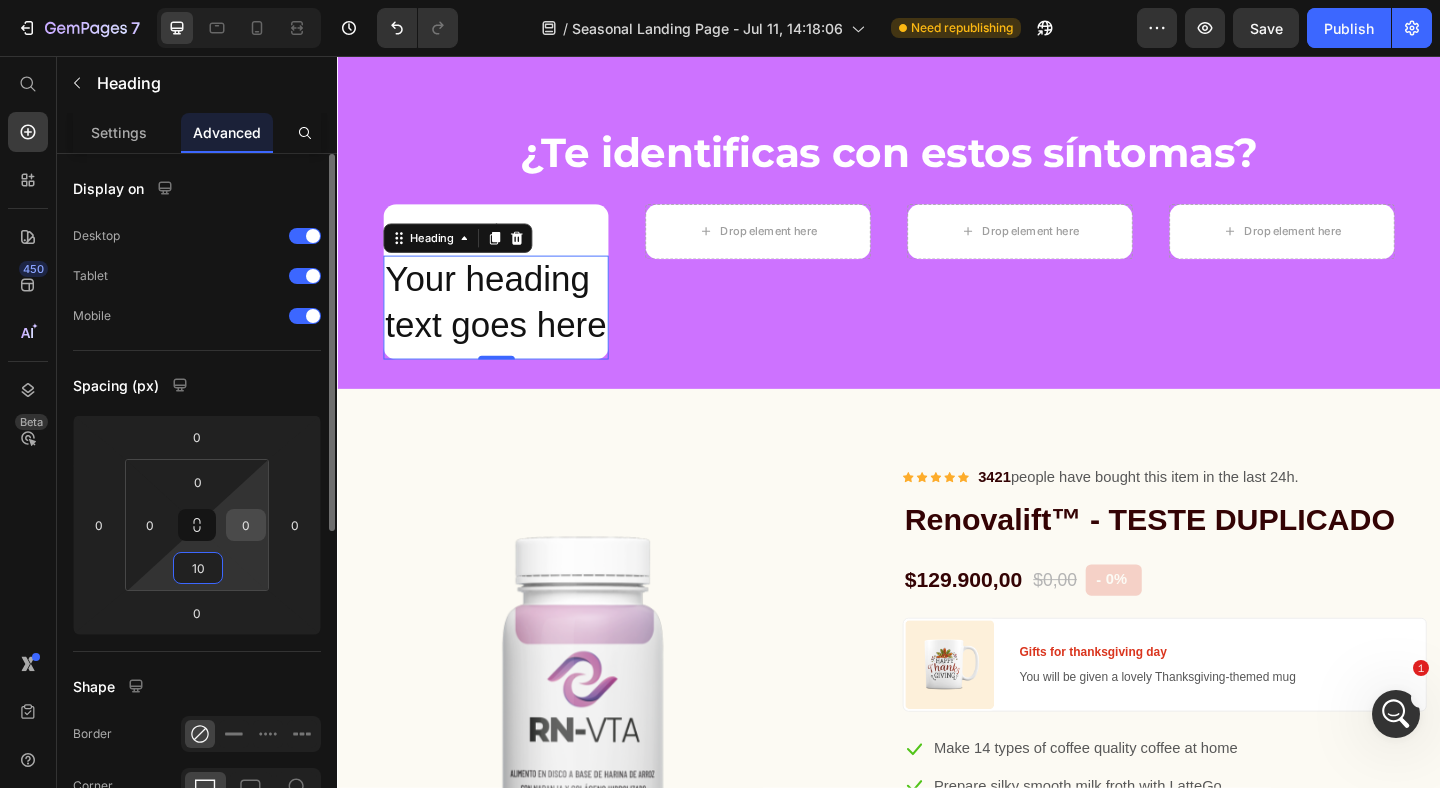 type on "1" 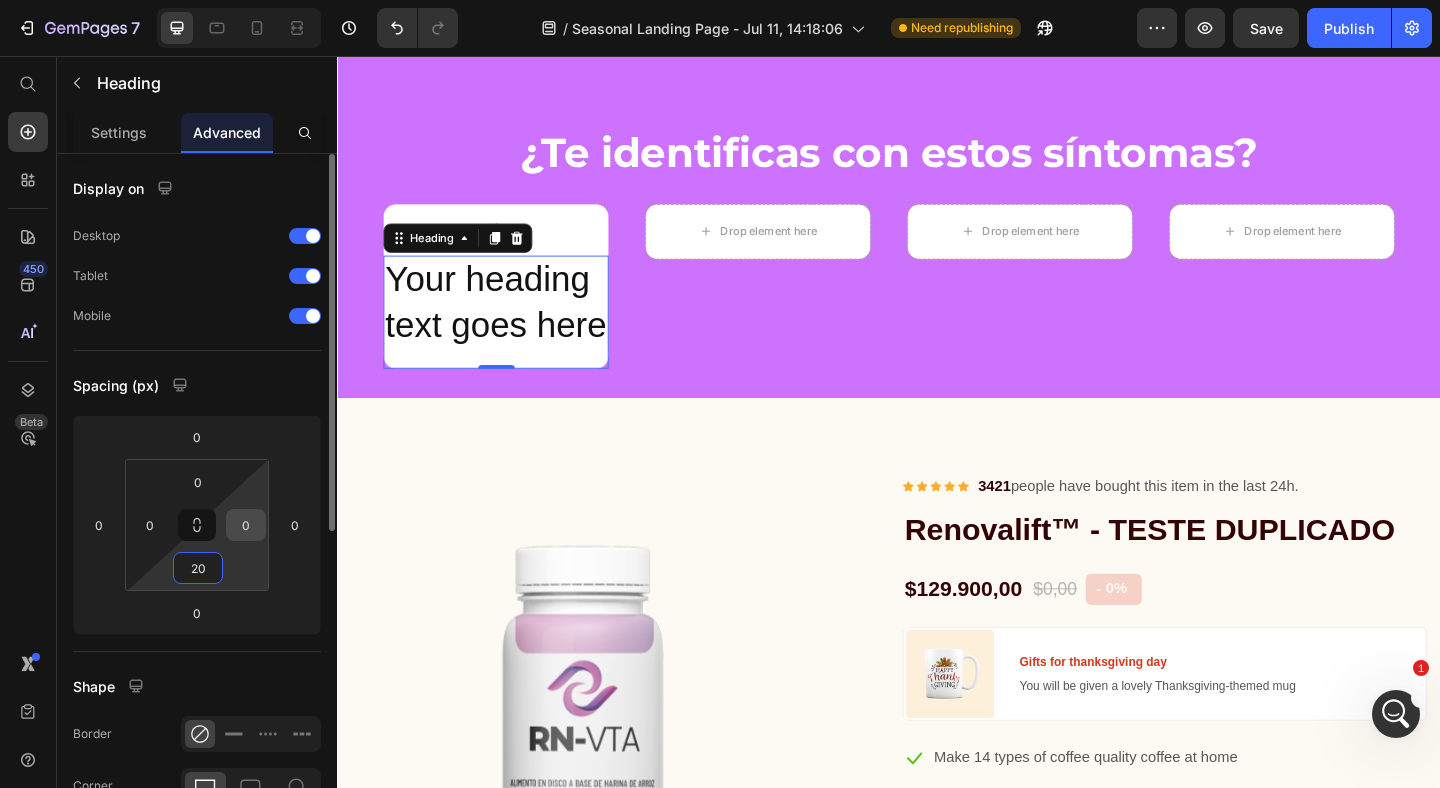 type on "2" 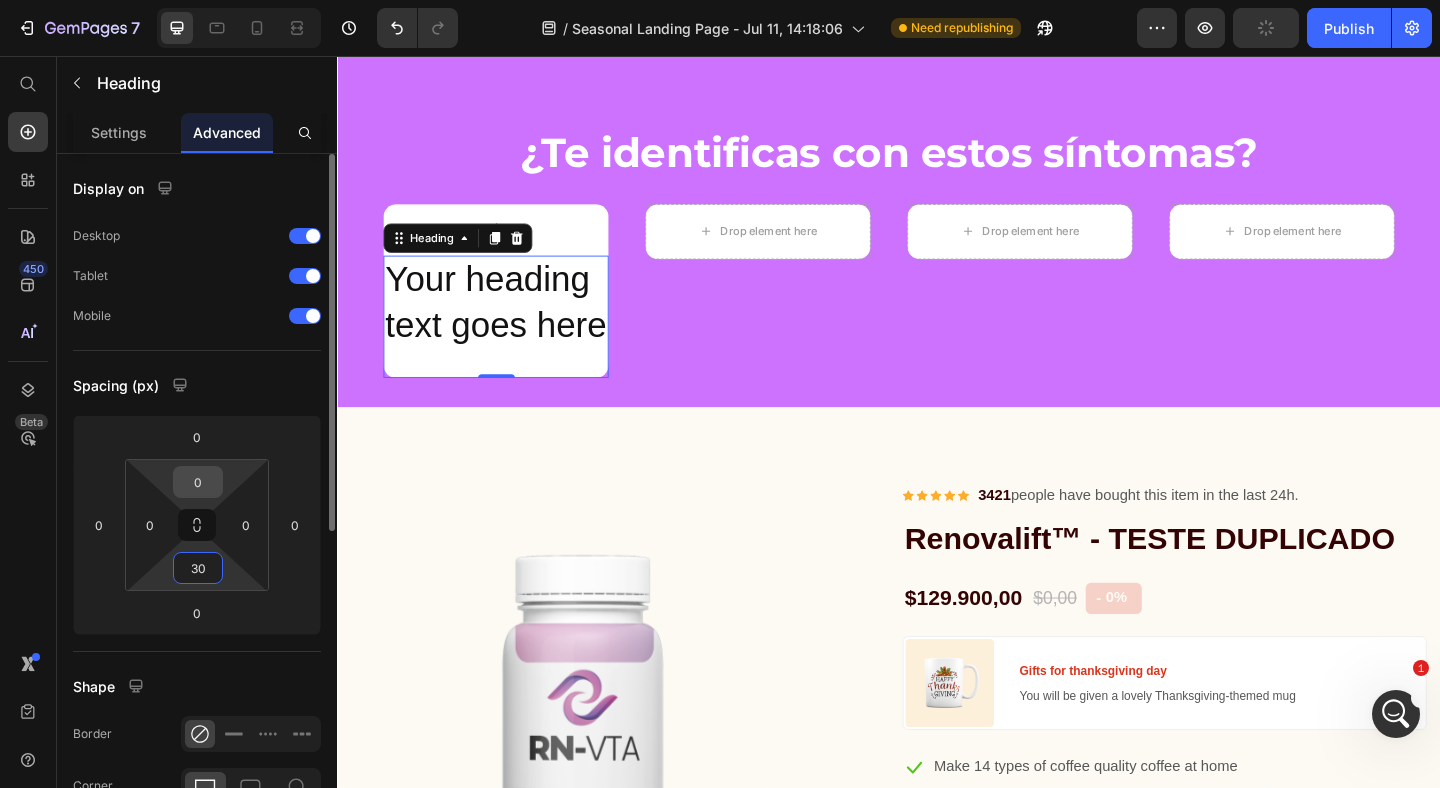 type on "30" 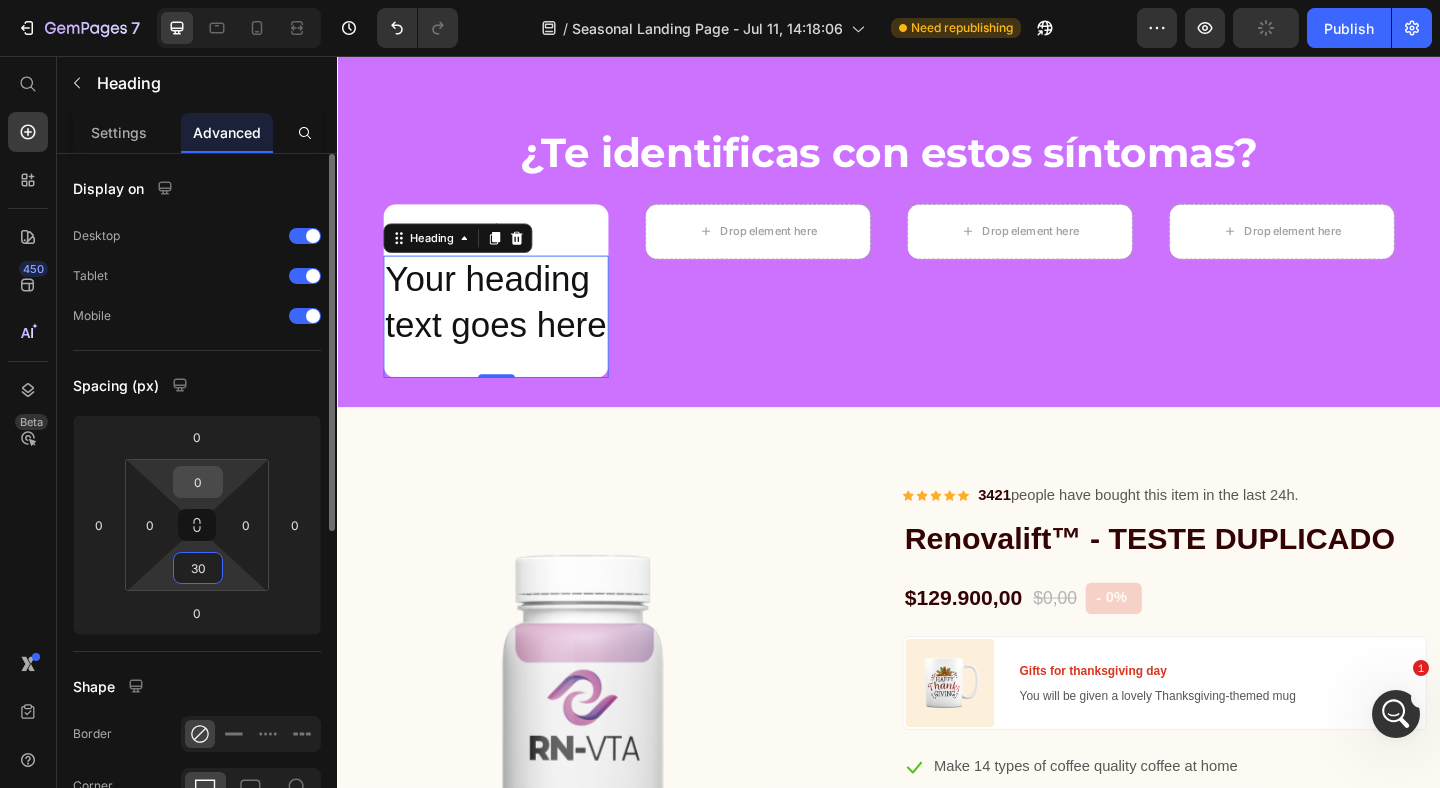 click on "0" at bounding box center (198, 482) 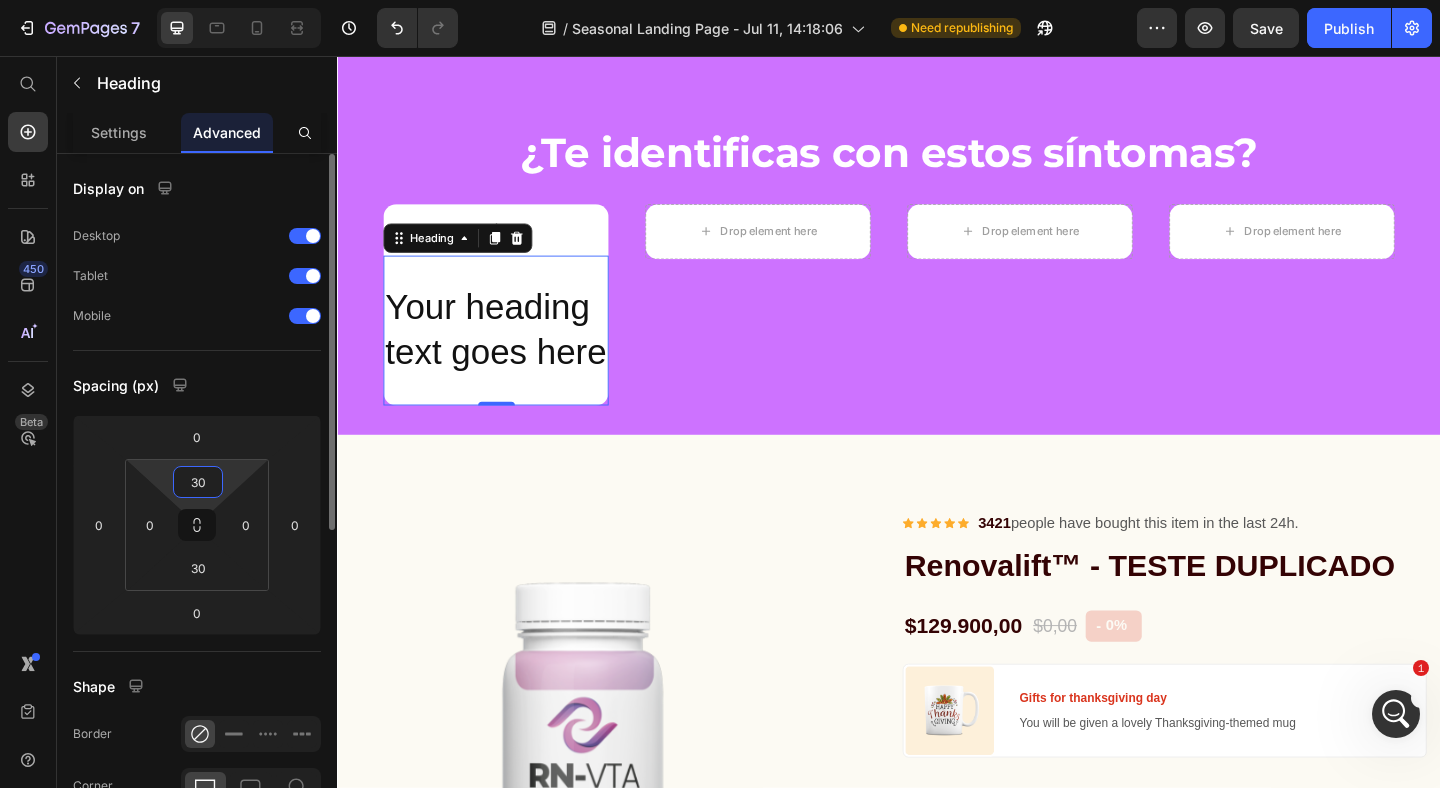 type on "3" 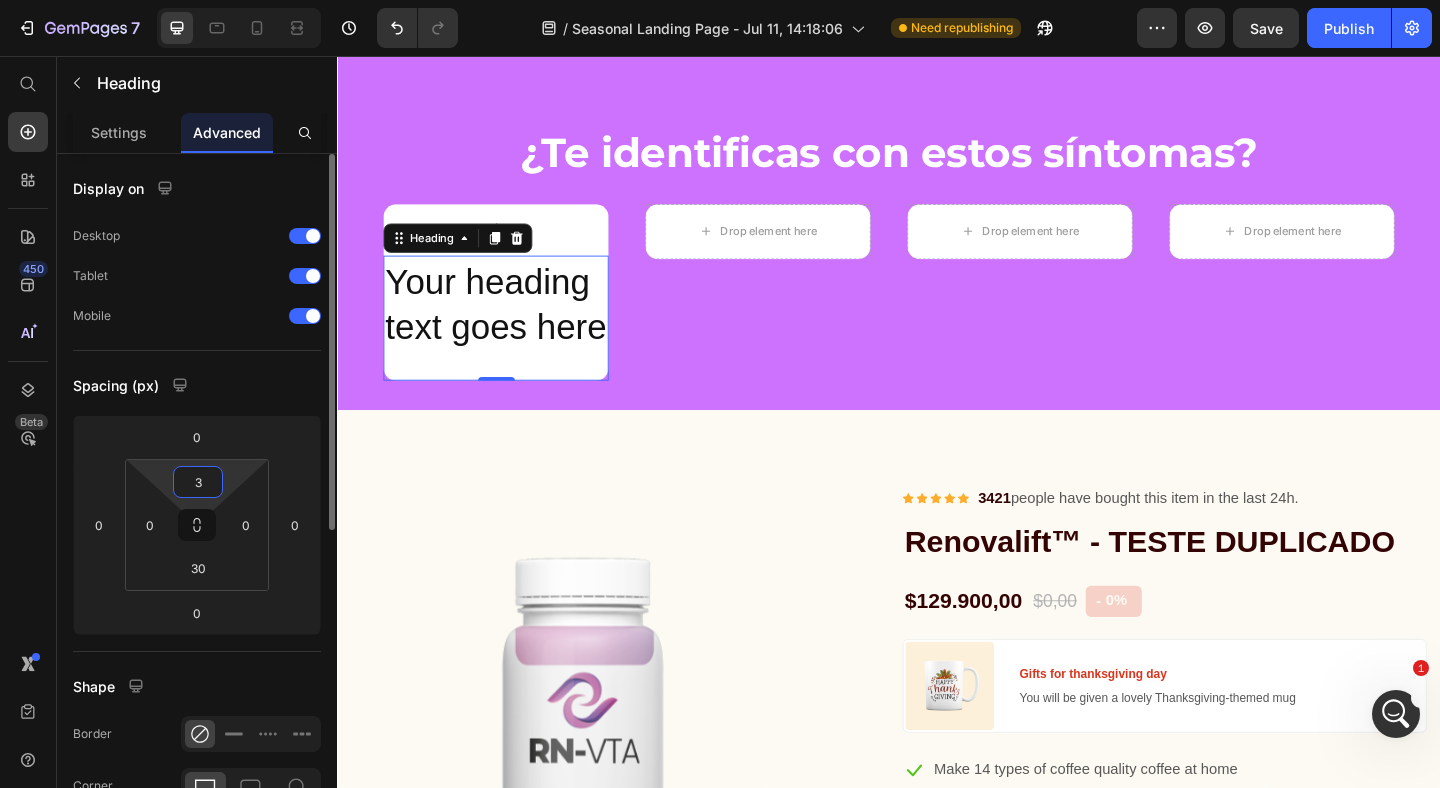 type 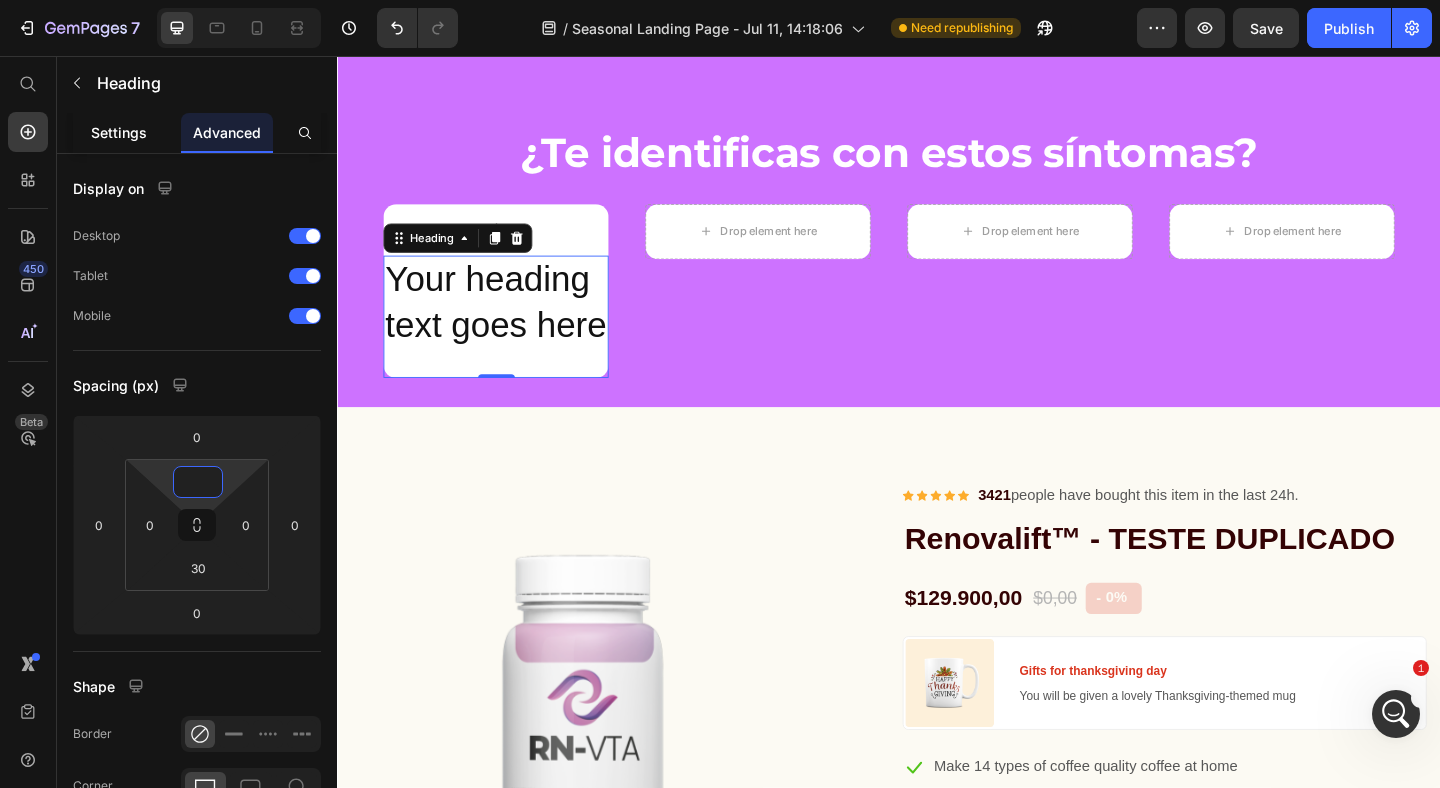 click on "Settings" at bounding box center (119, 132) 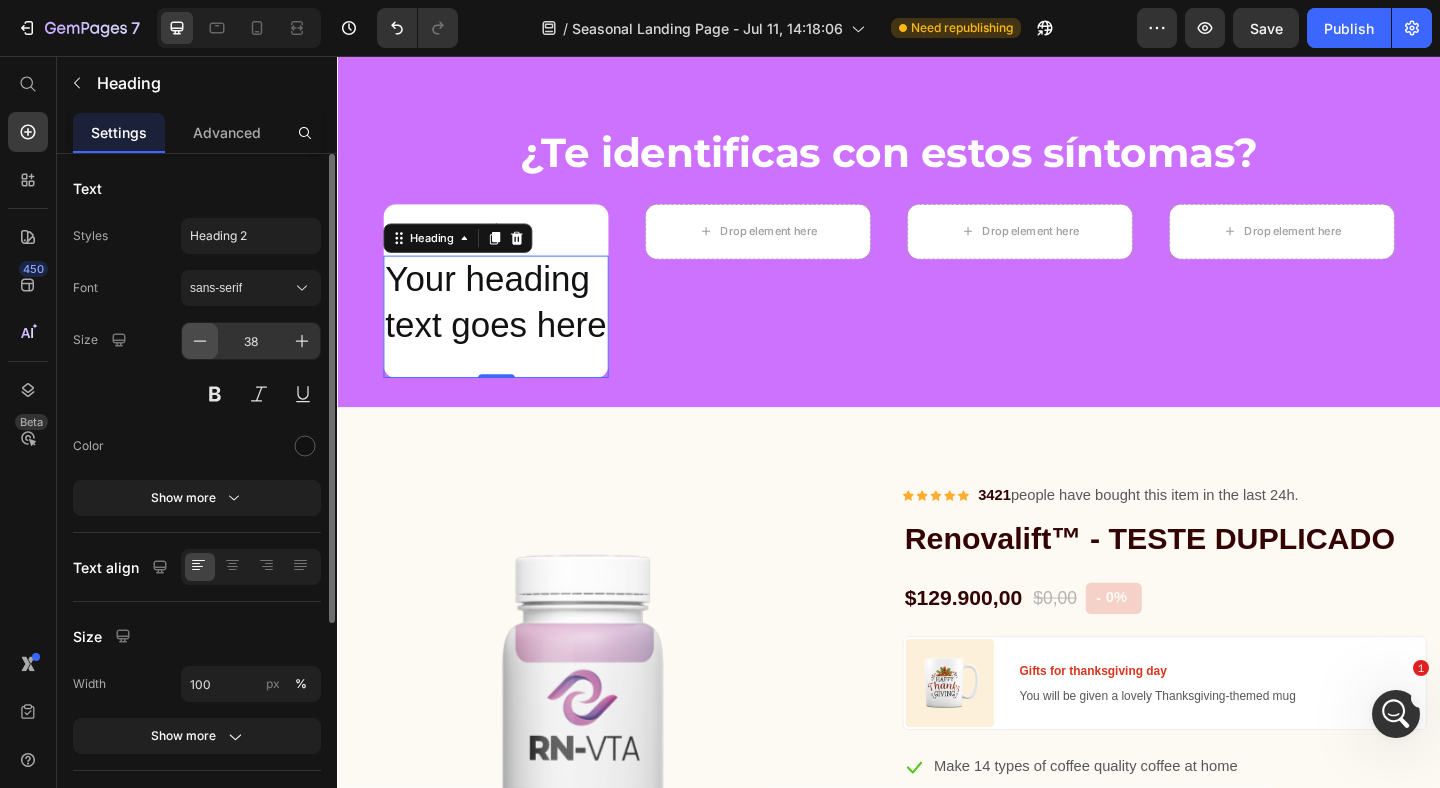 click at bounding box center [200, 341] 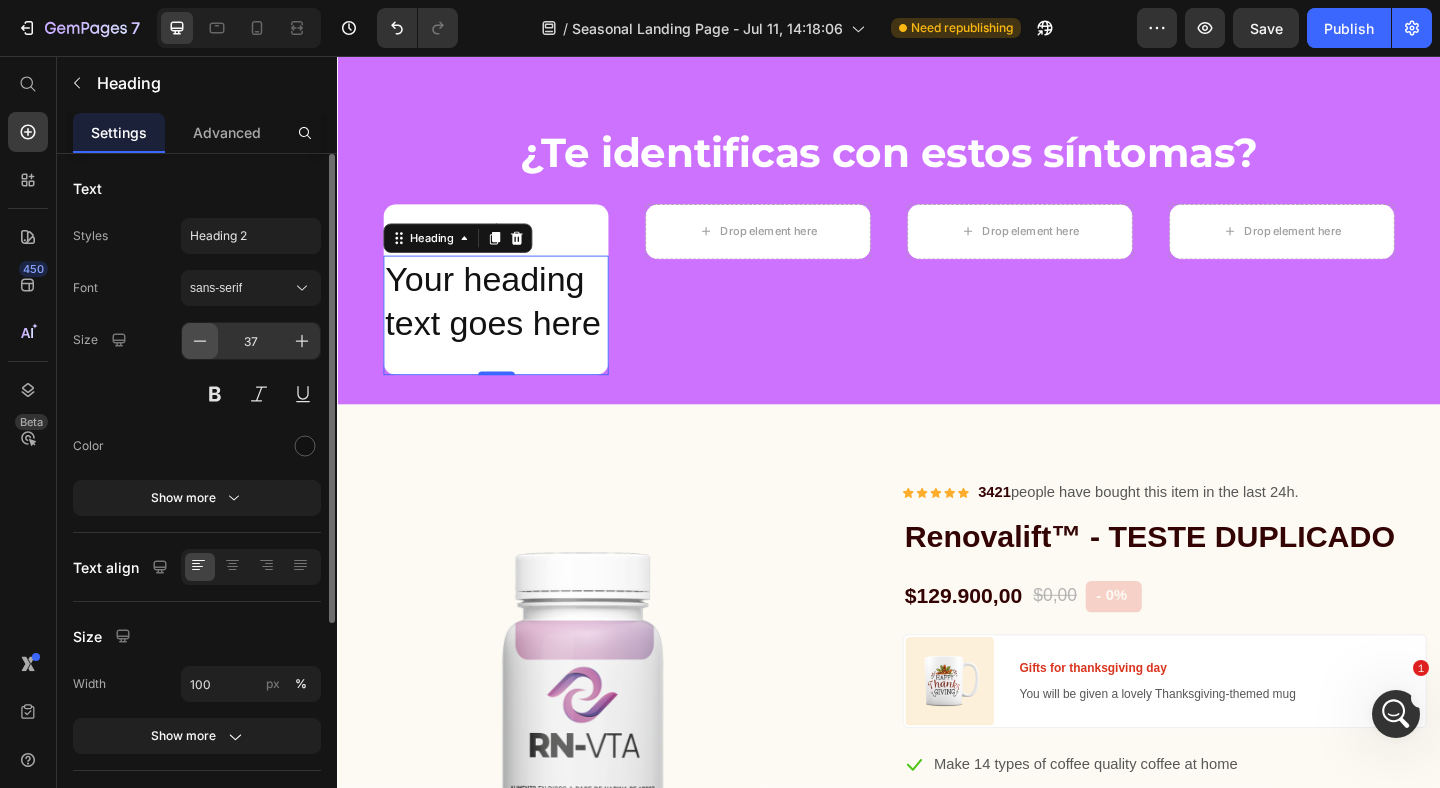 click 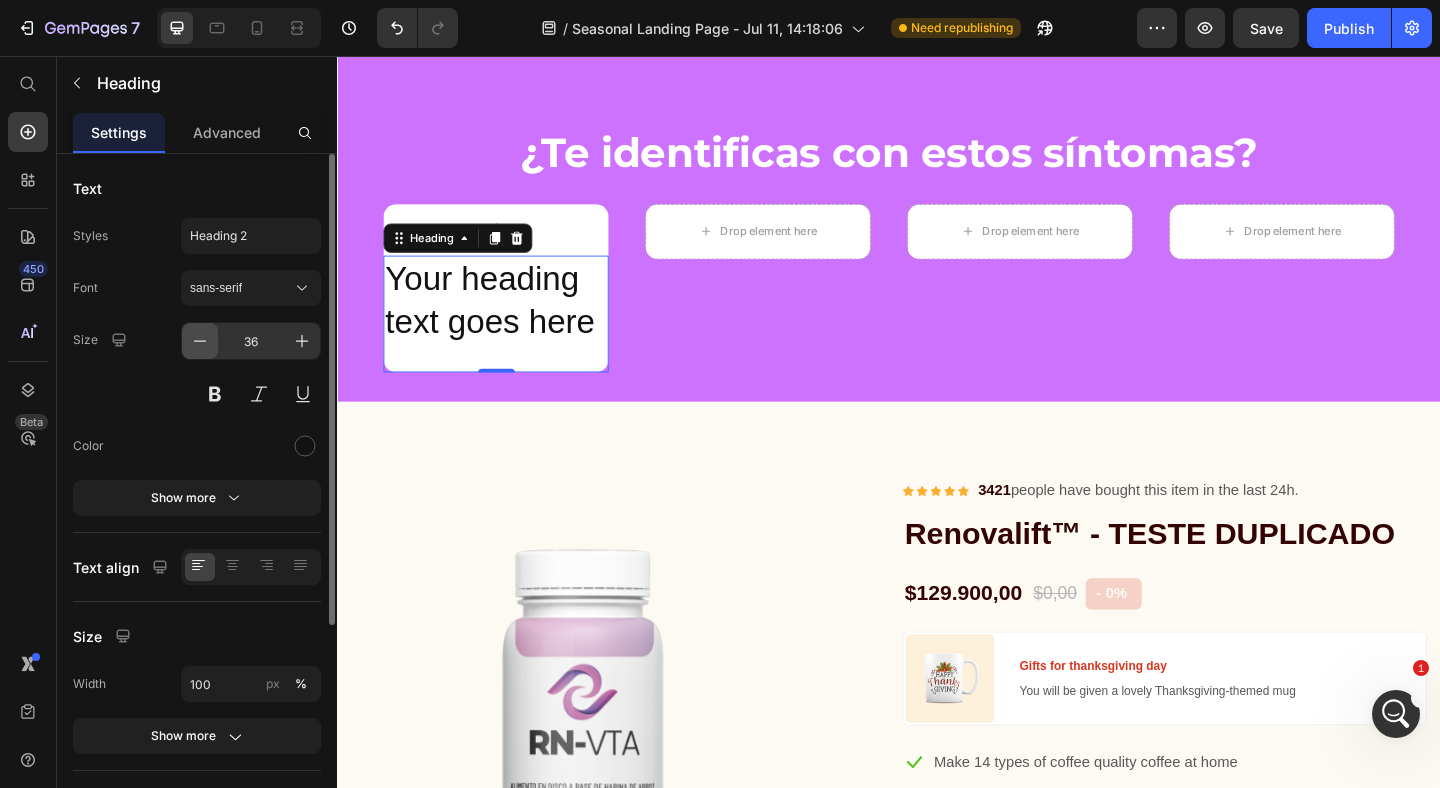 click 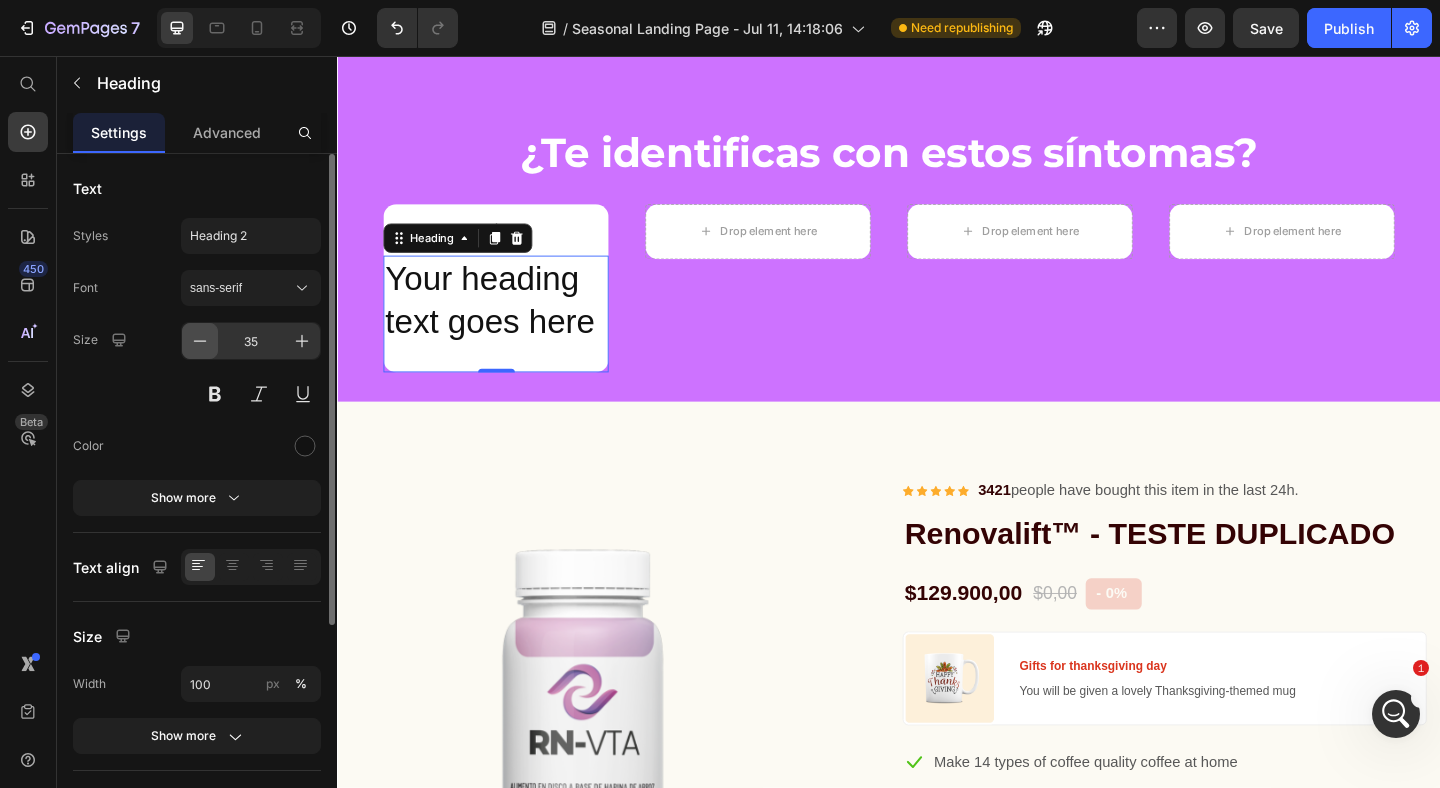 click 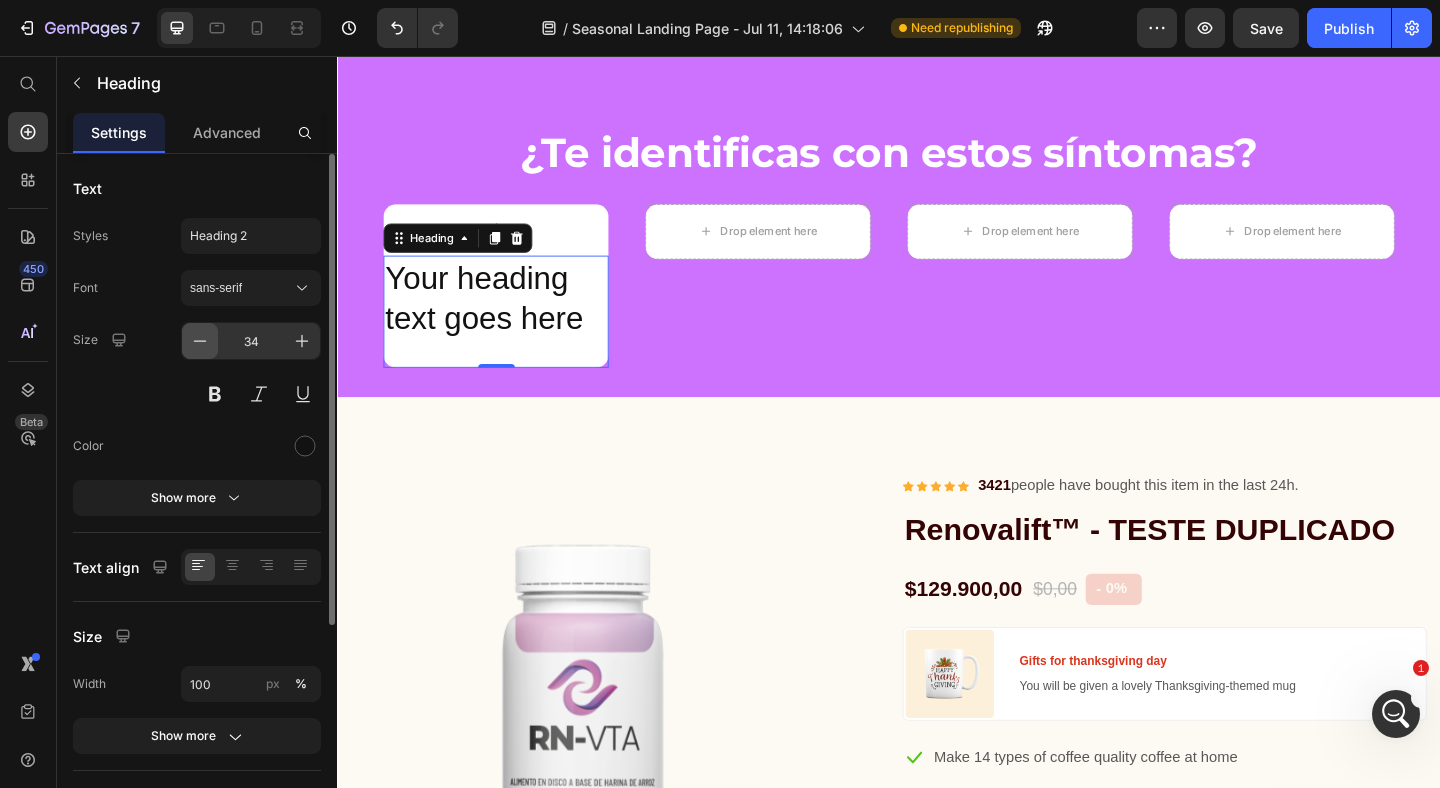 click 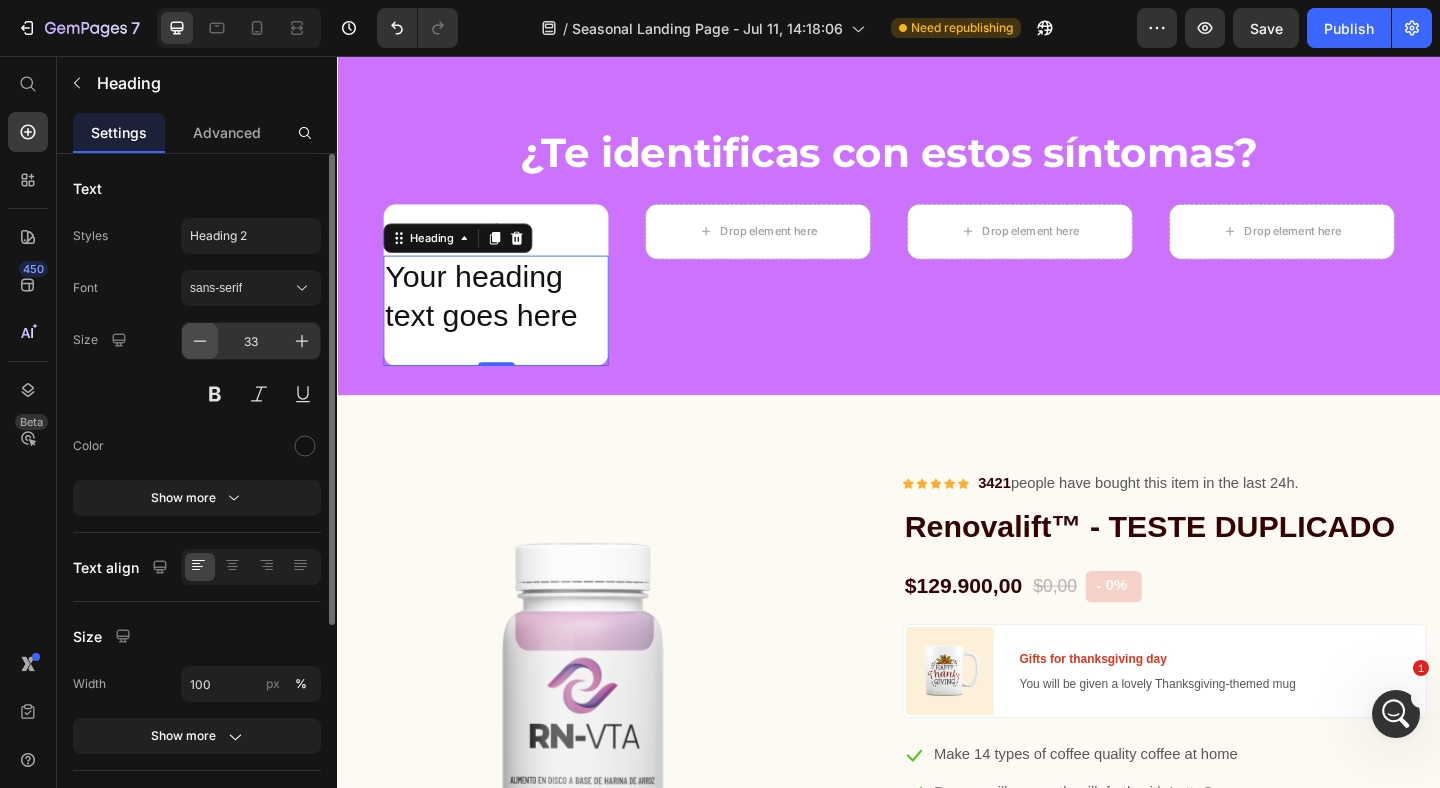click 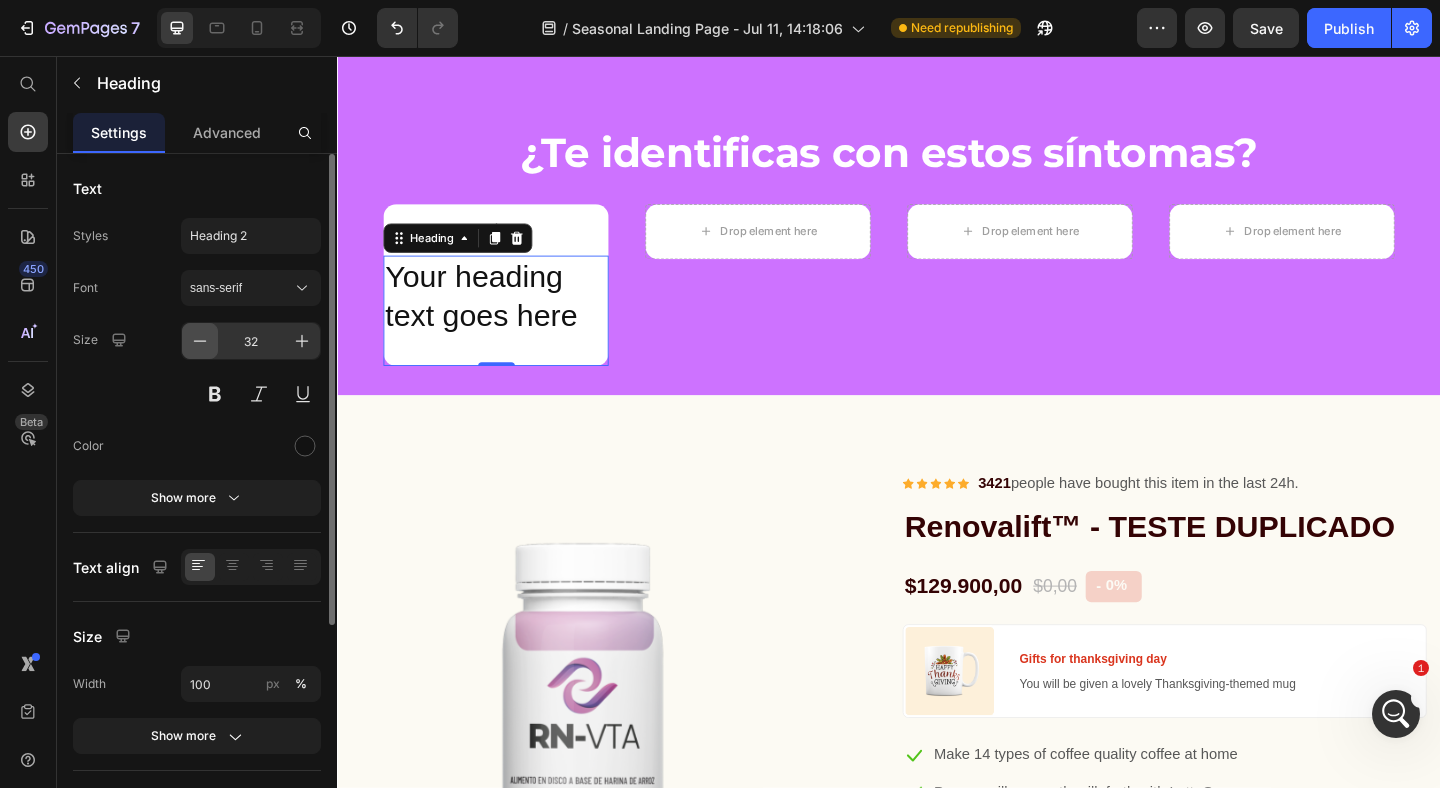 click 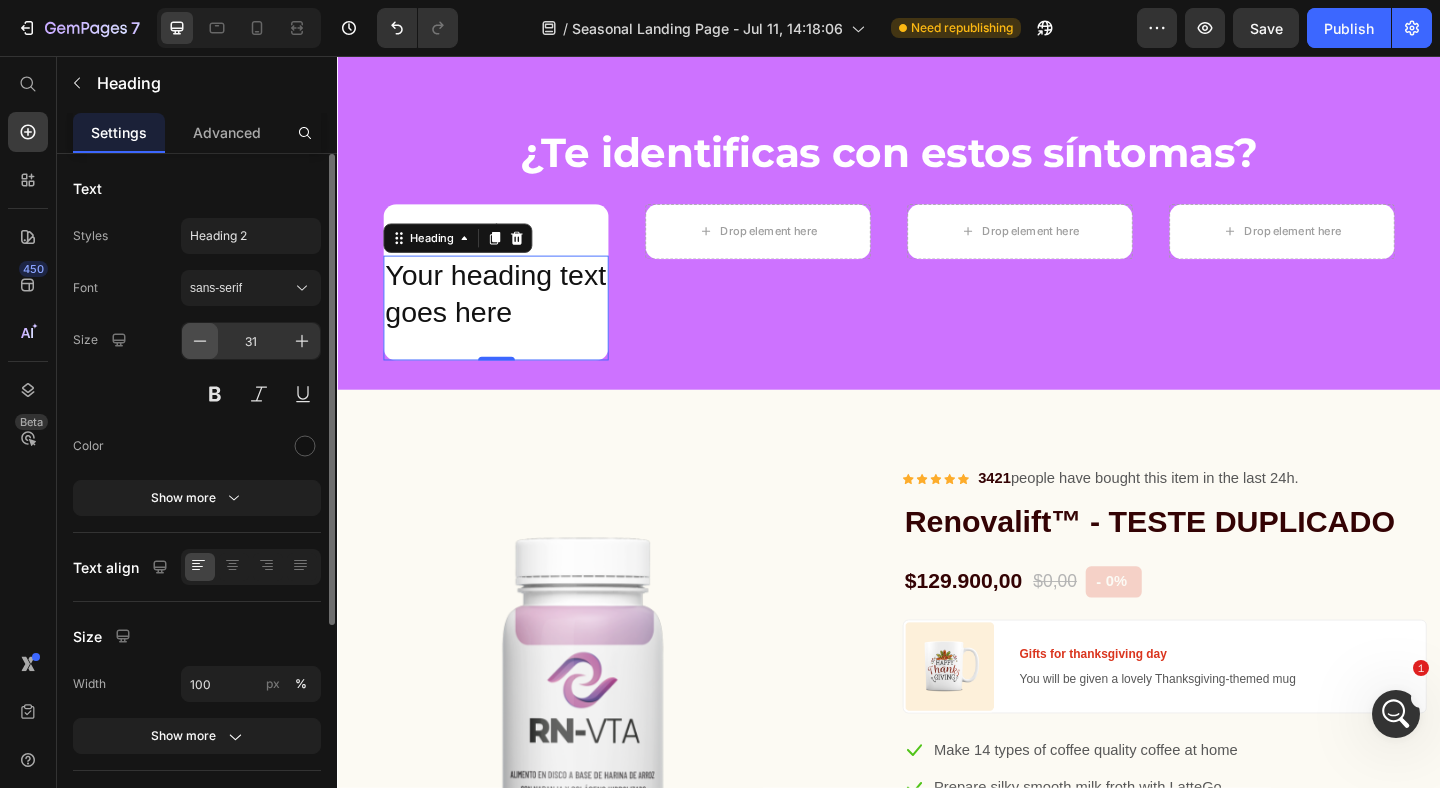click 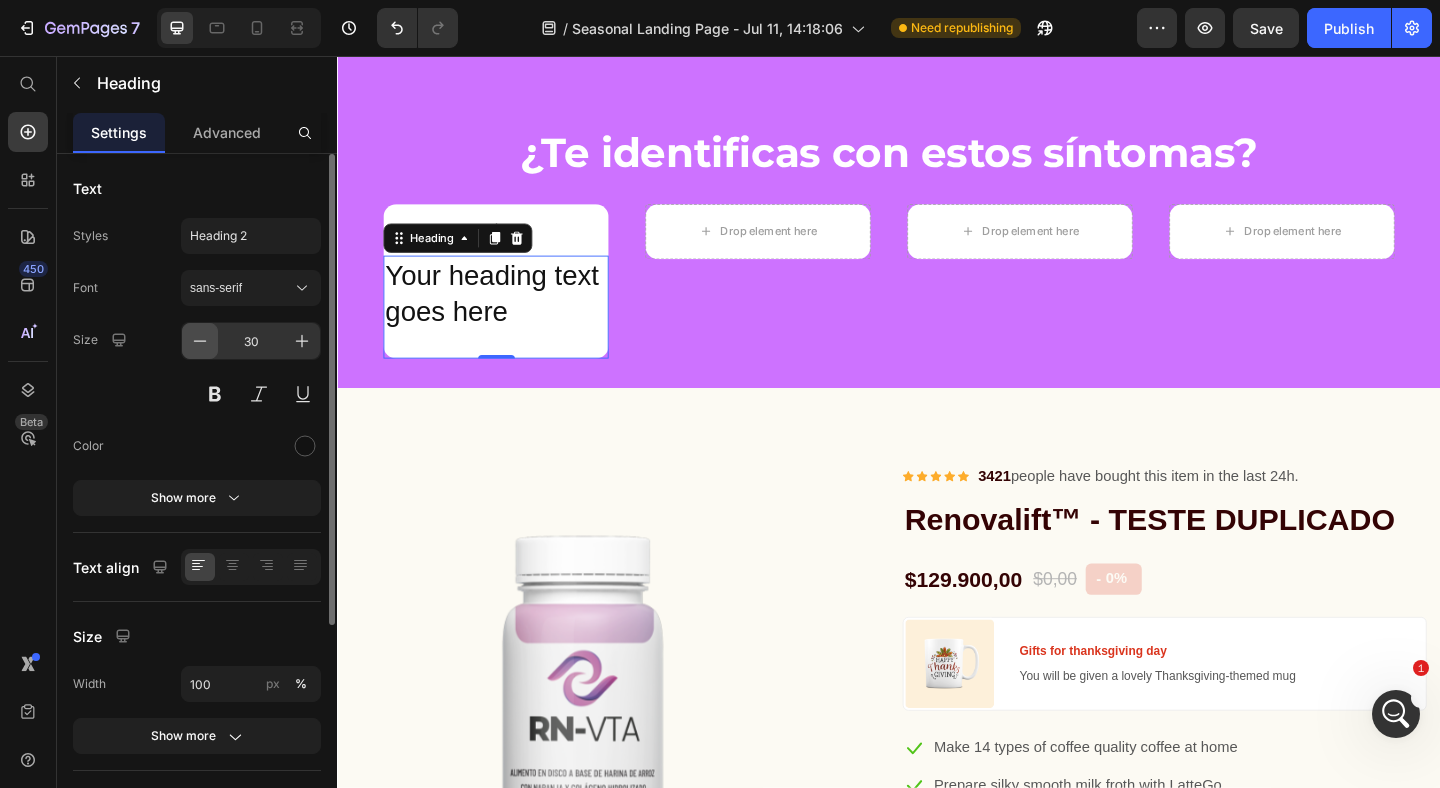 click 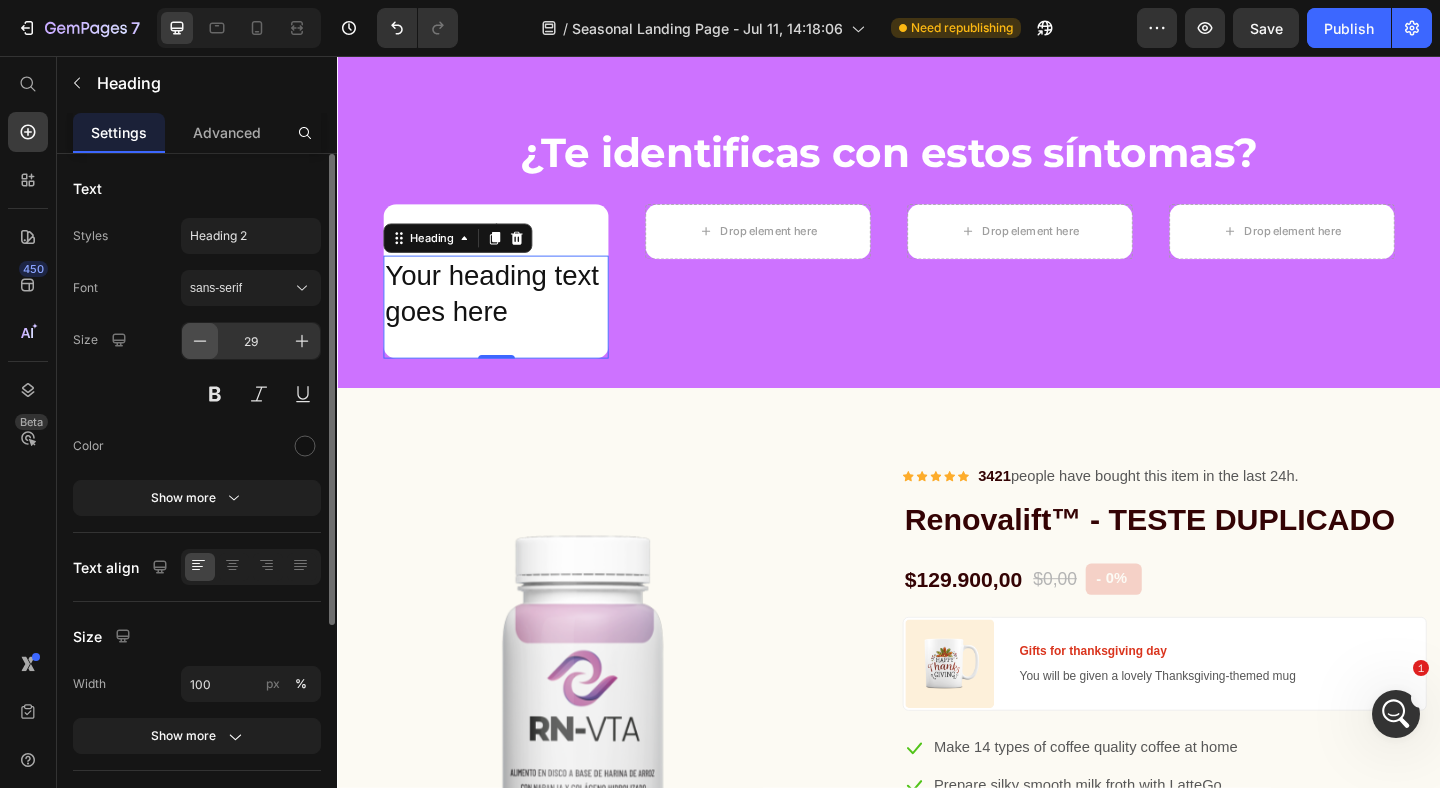 click 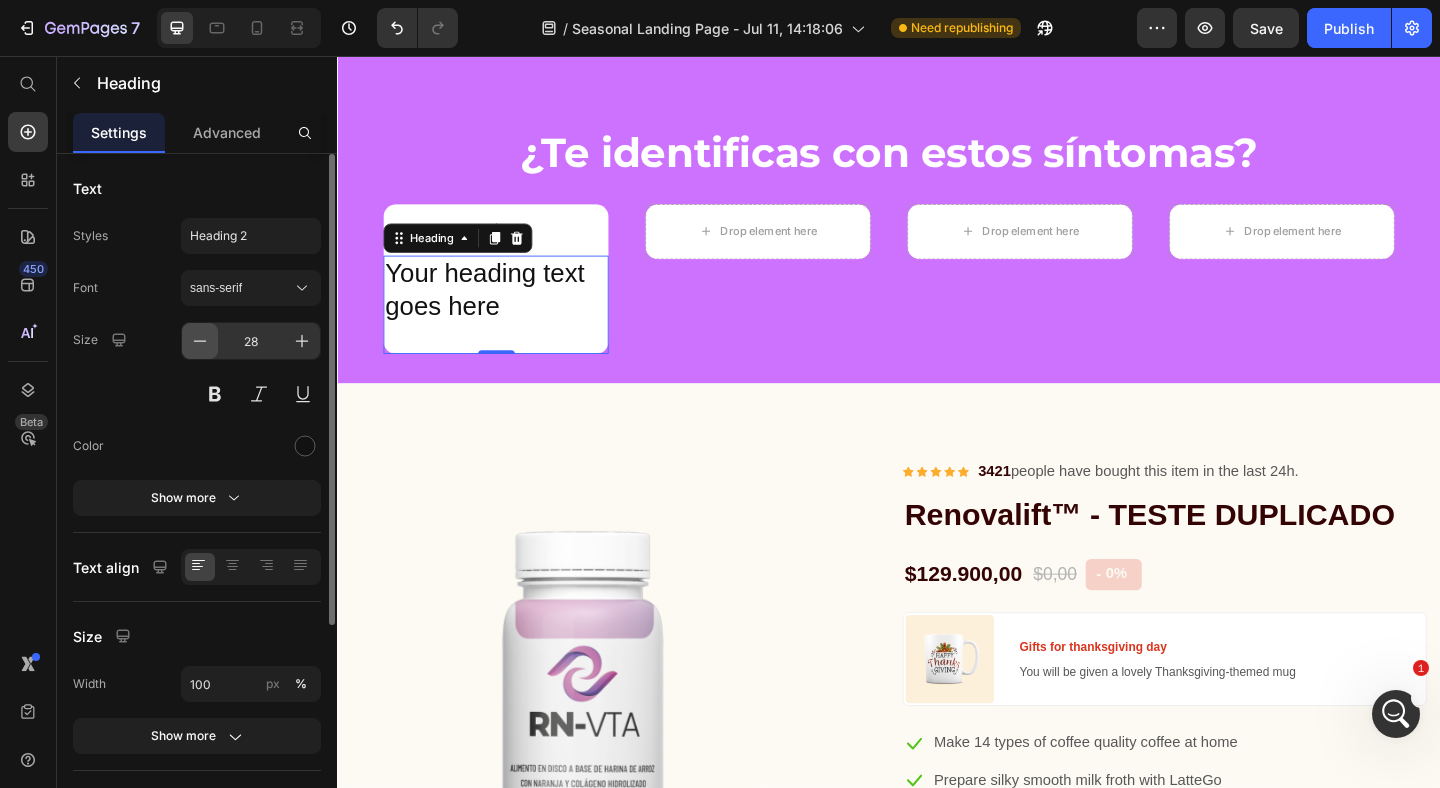 click 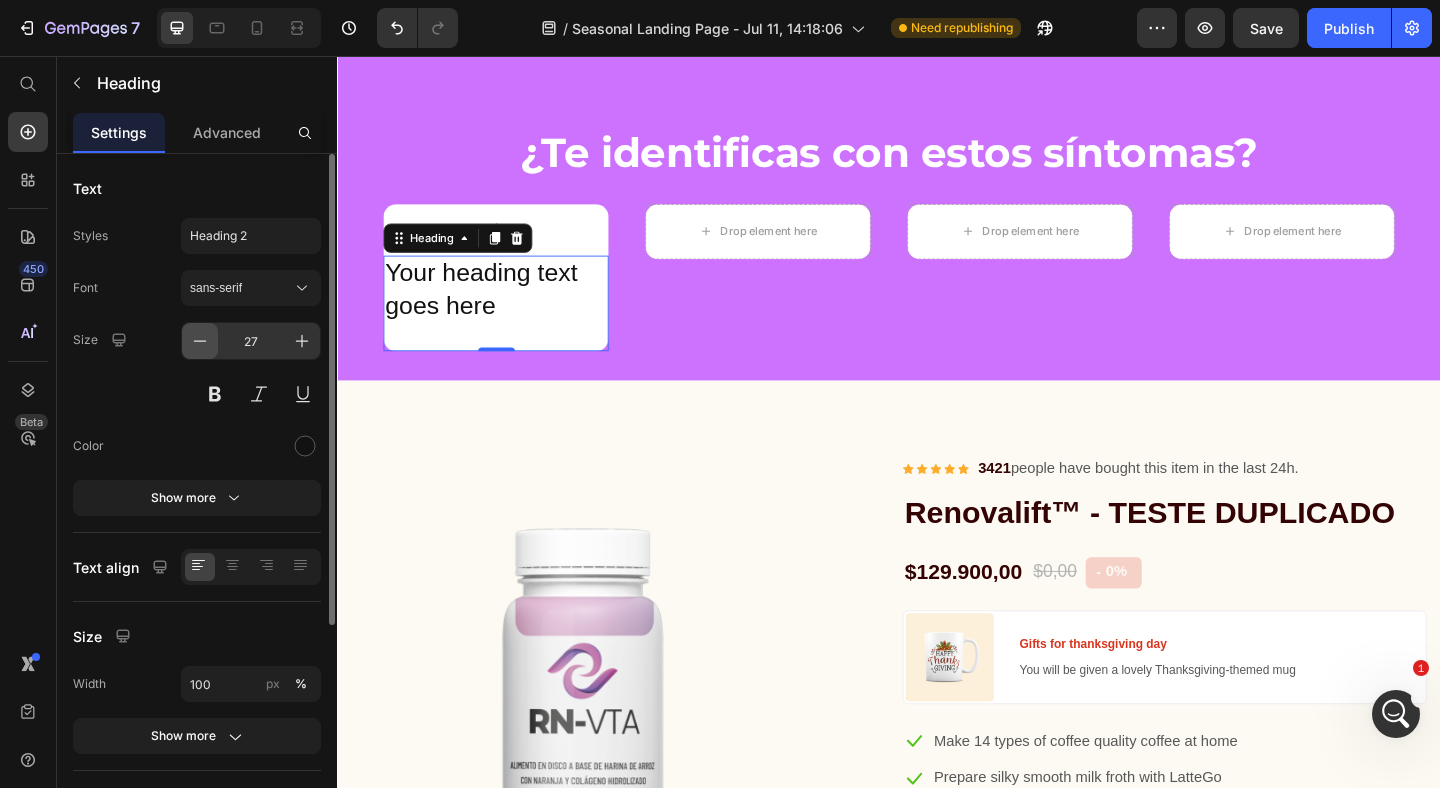click 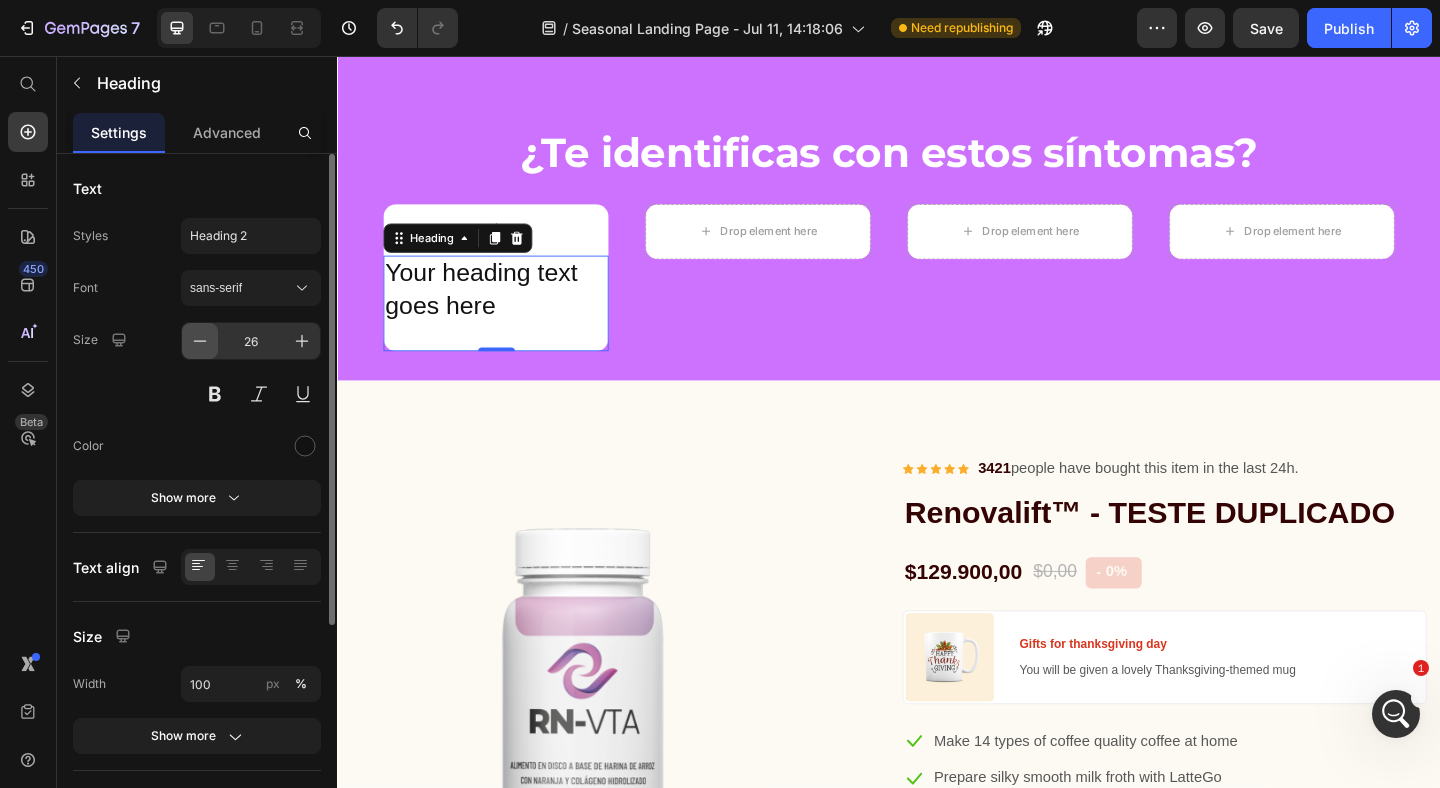 click 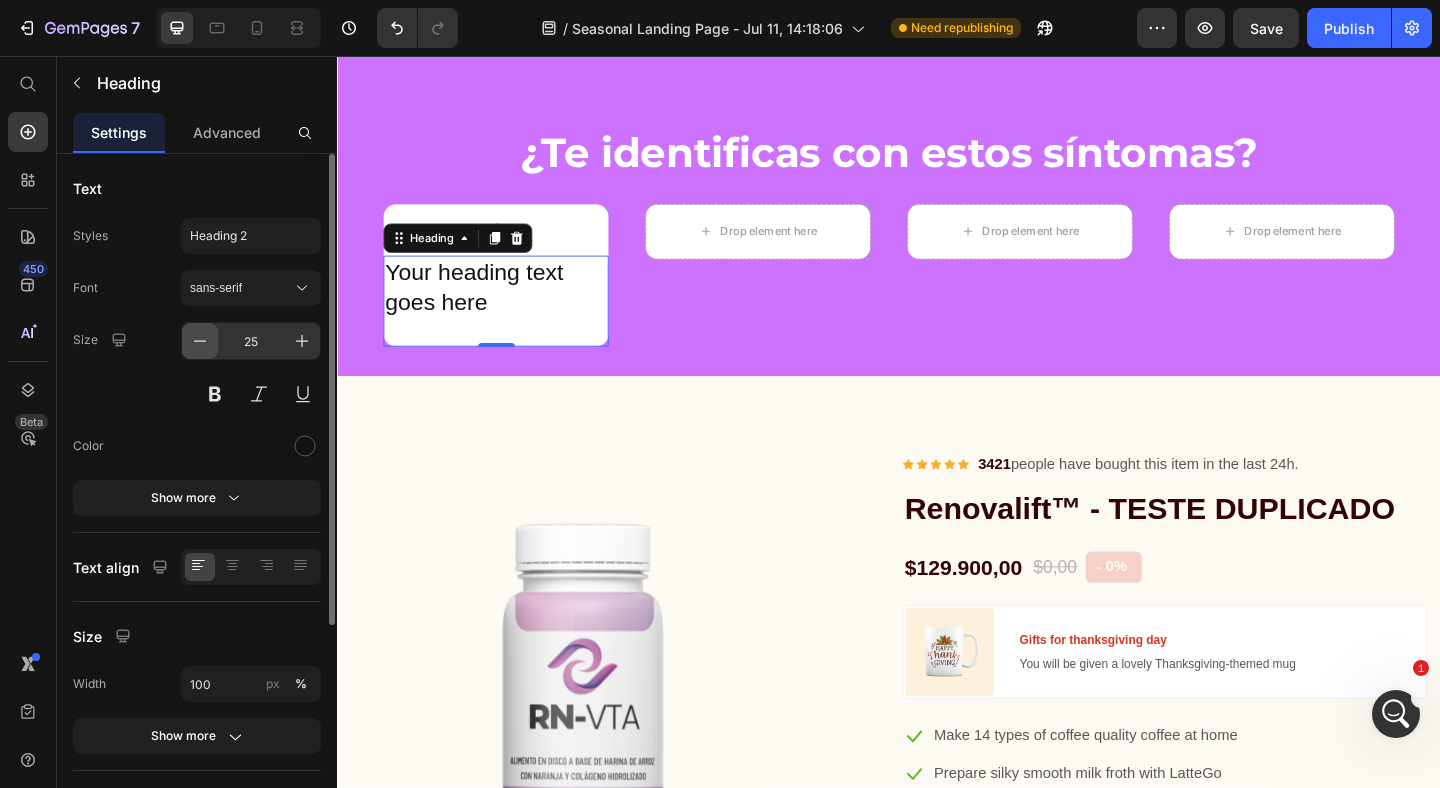 click 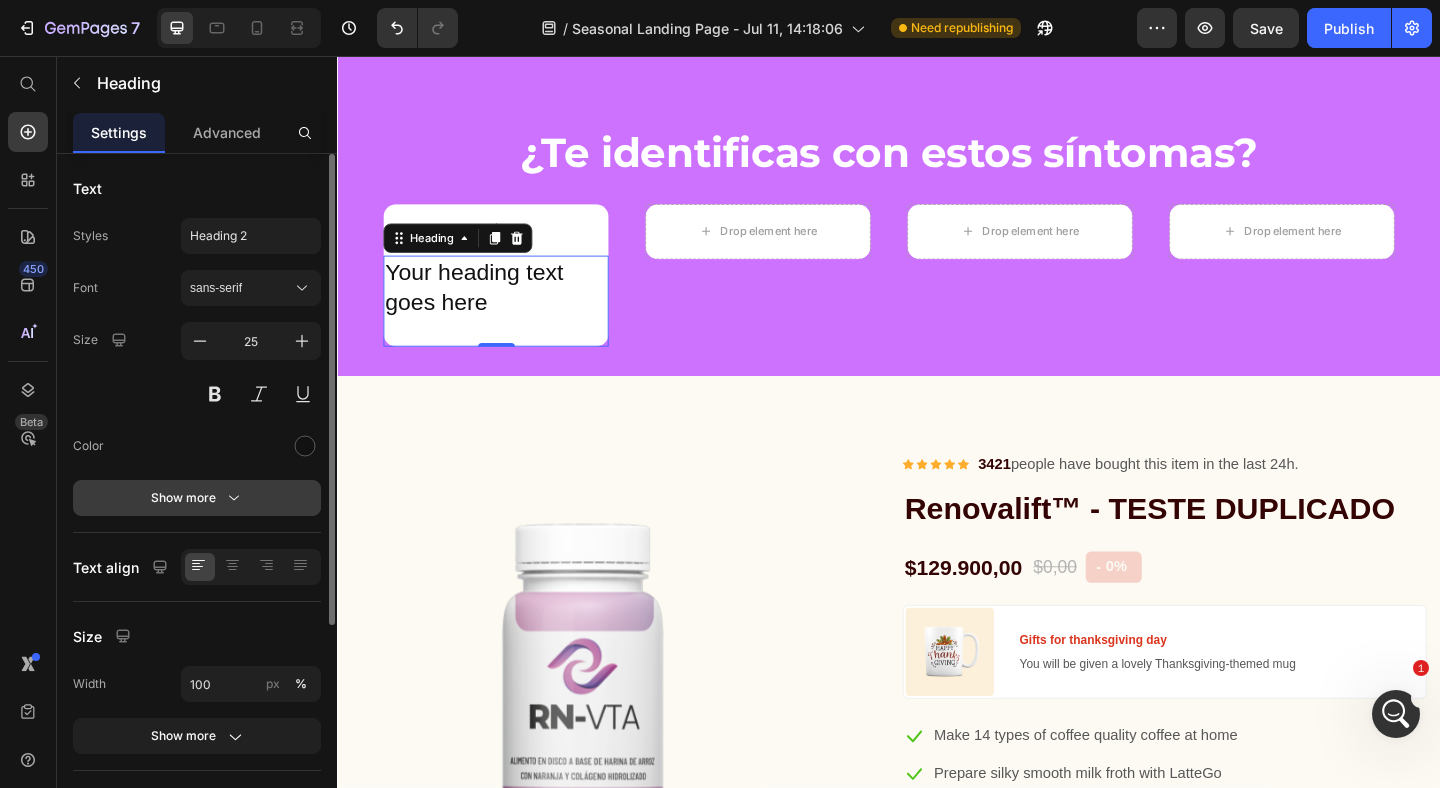 type on "24" 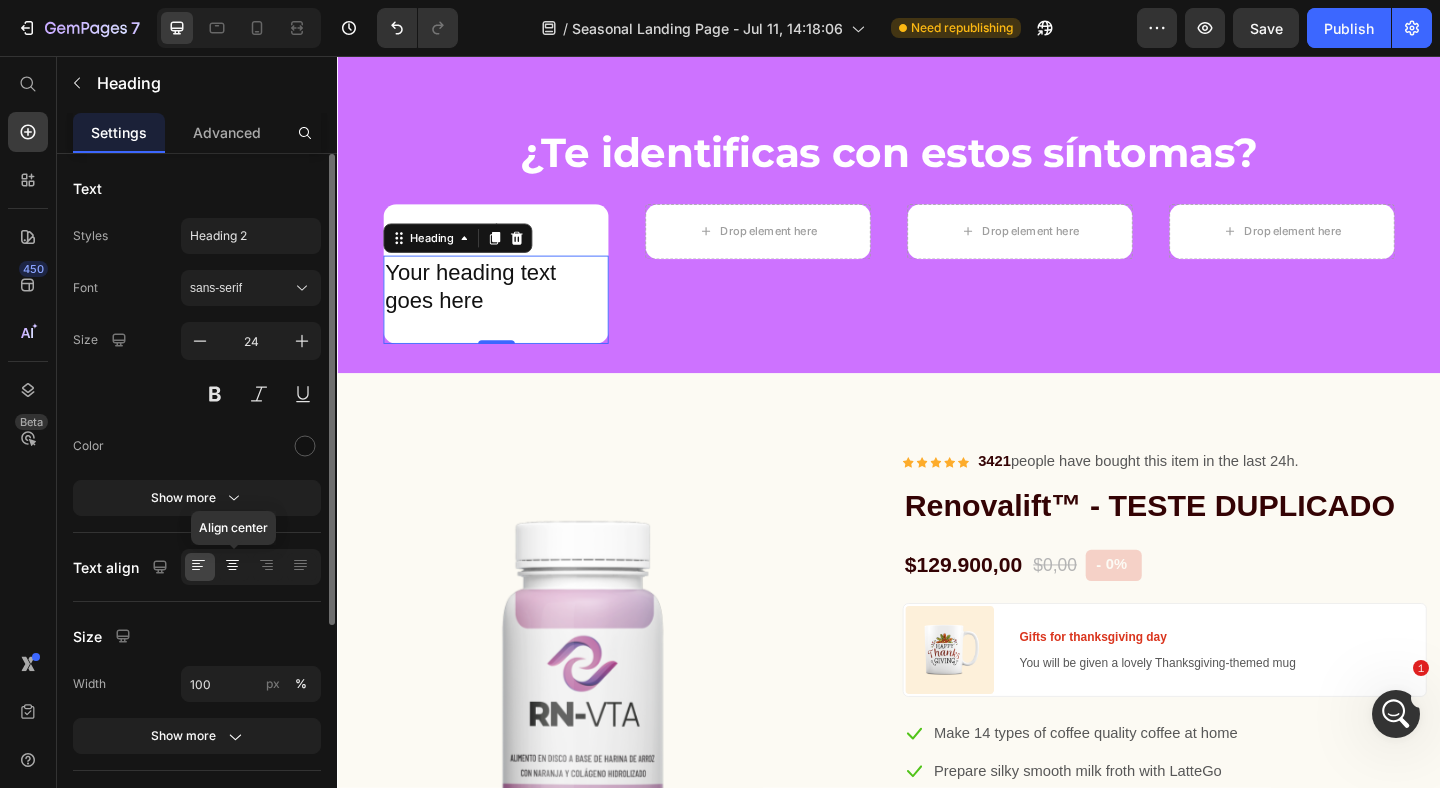 click 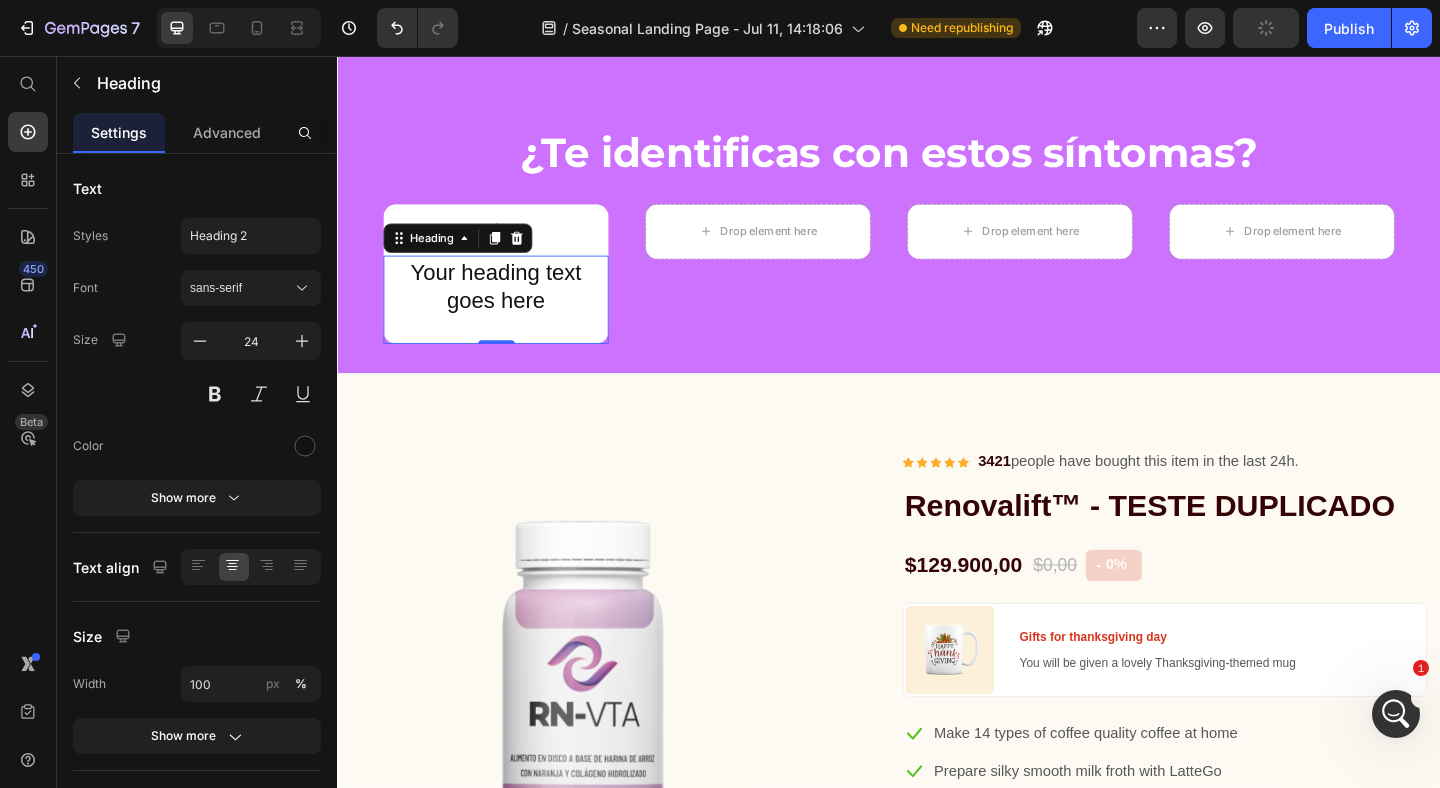 click on "Your heading text goes here" at bounding box center (509, 306) 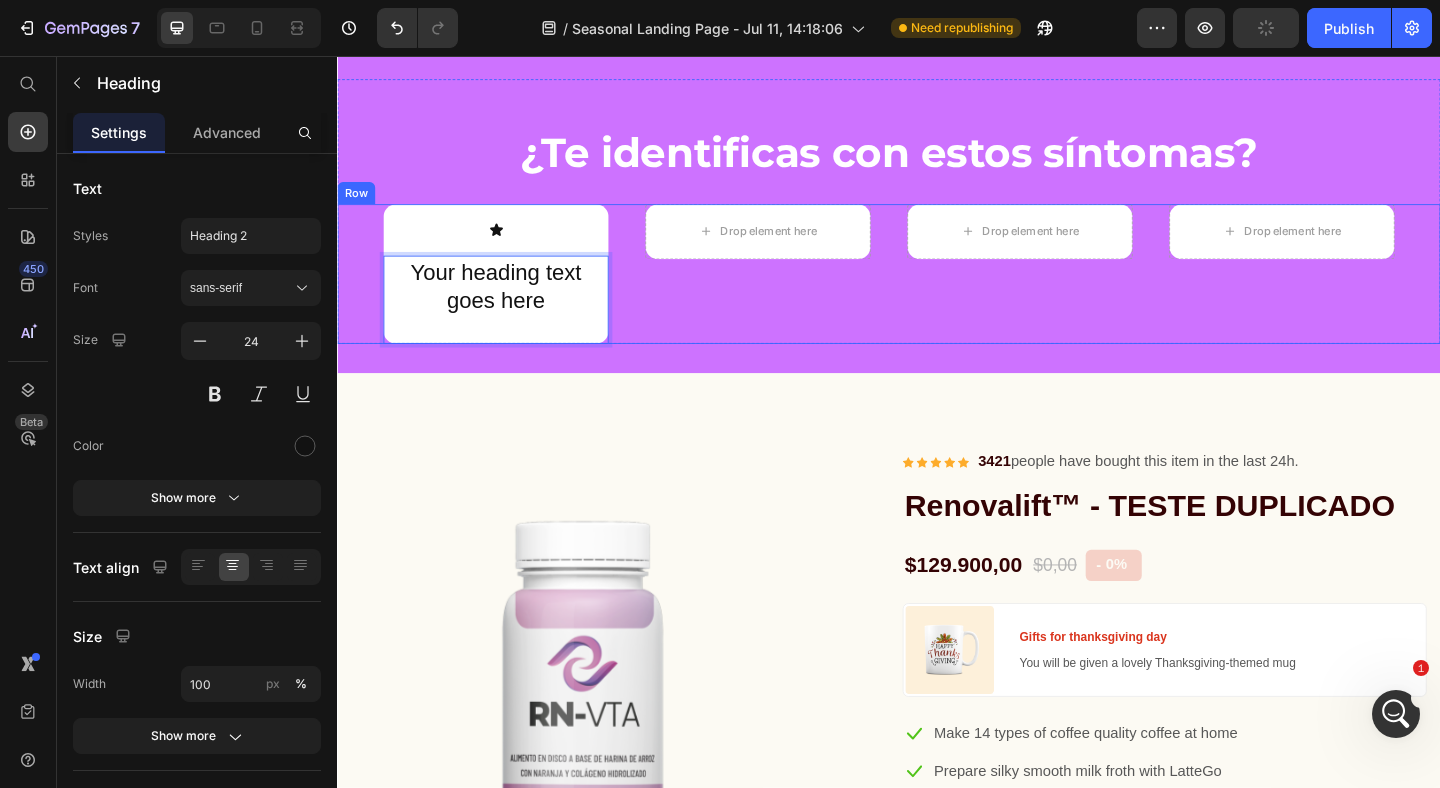 click on "Icon Your heading text goes here Heading   0 Row
Drop element here Row
Drop element here Row
Drop element here Row Row" at bounding box center [937, 293] 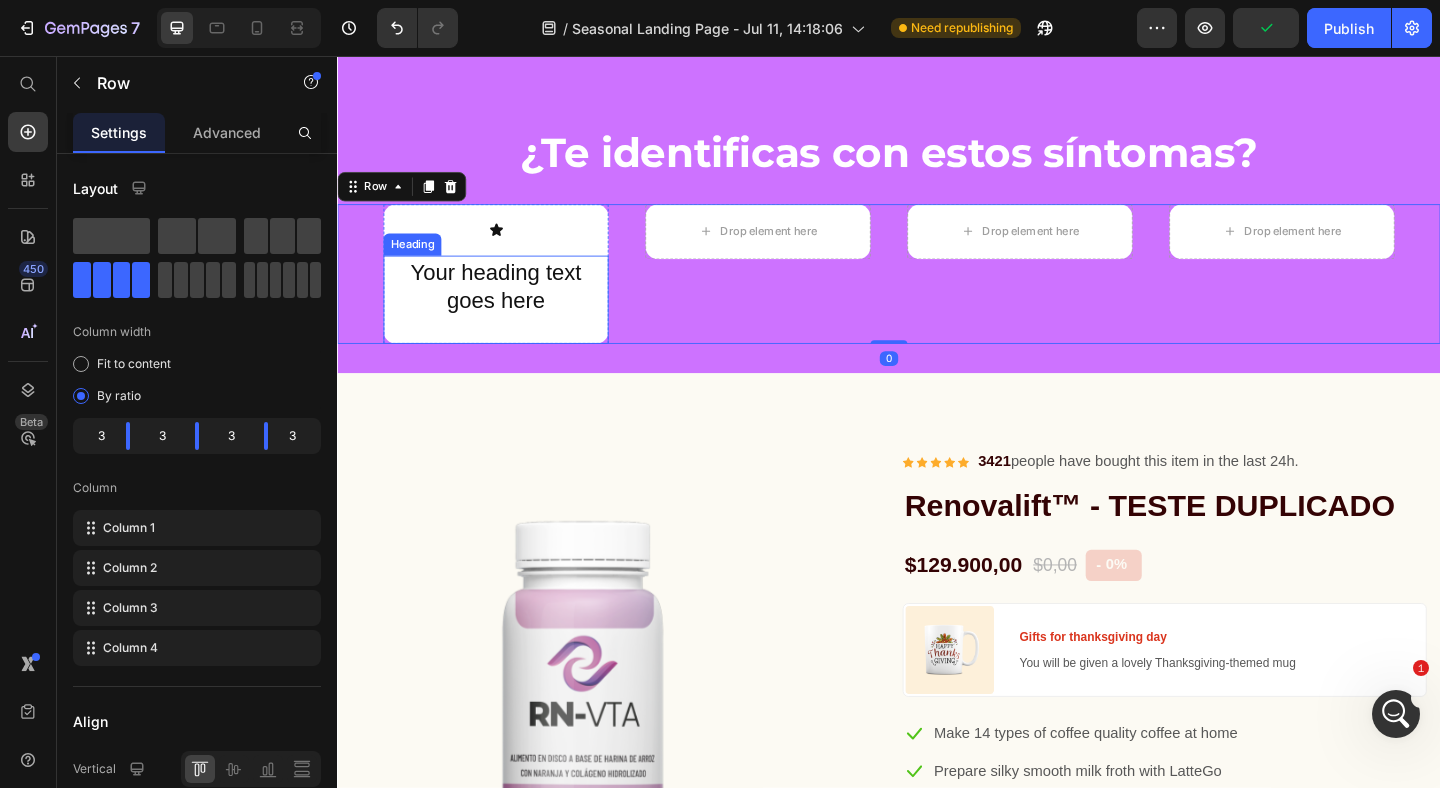 click on "Your heading text goes here" at bounding box center (509, 306) 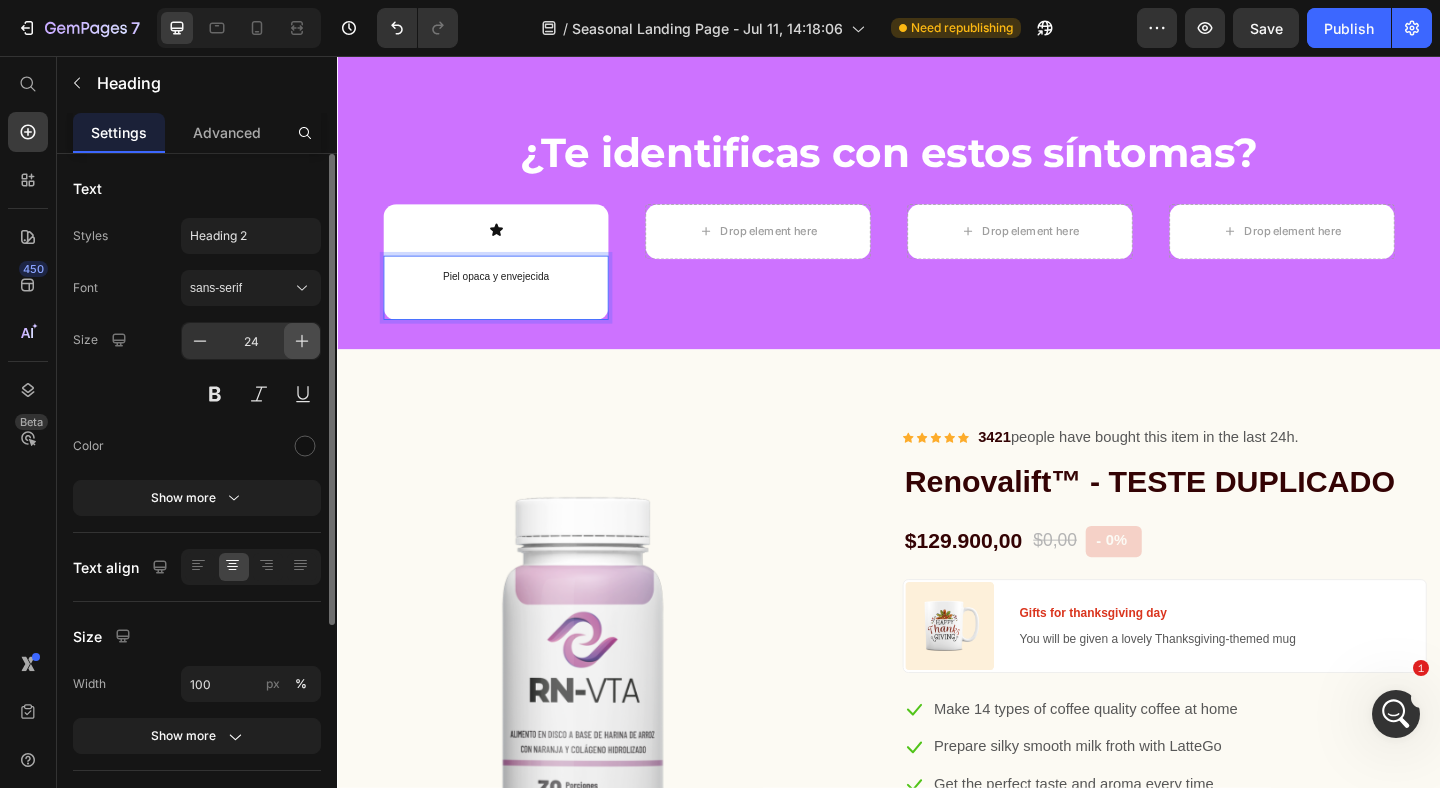 click 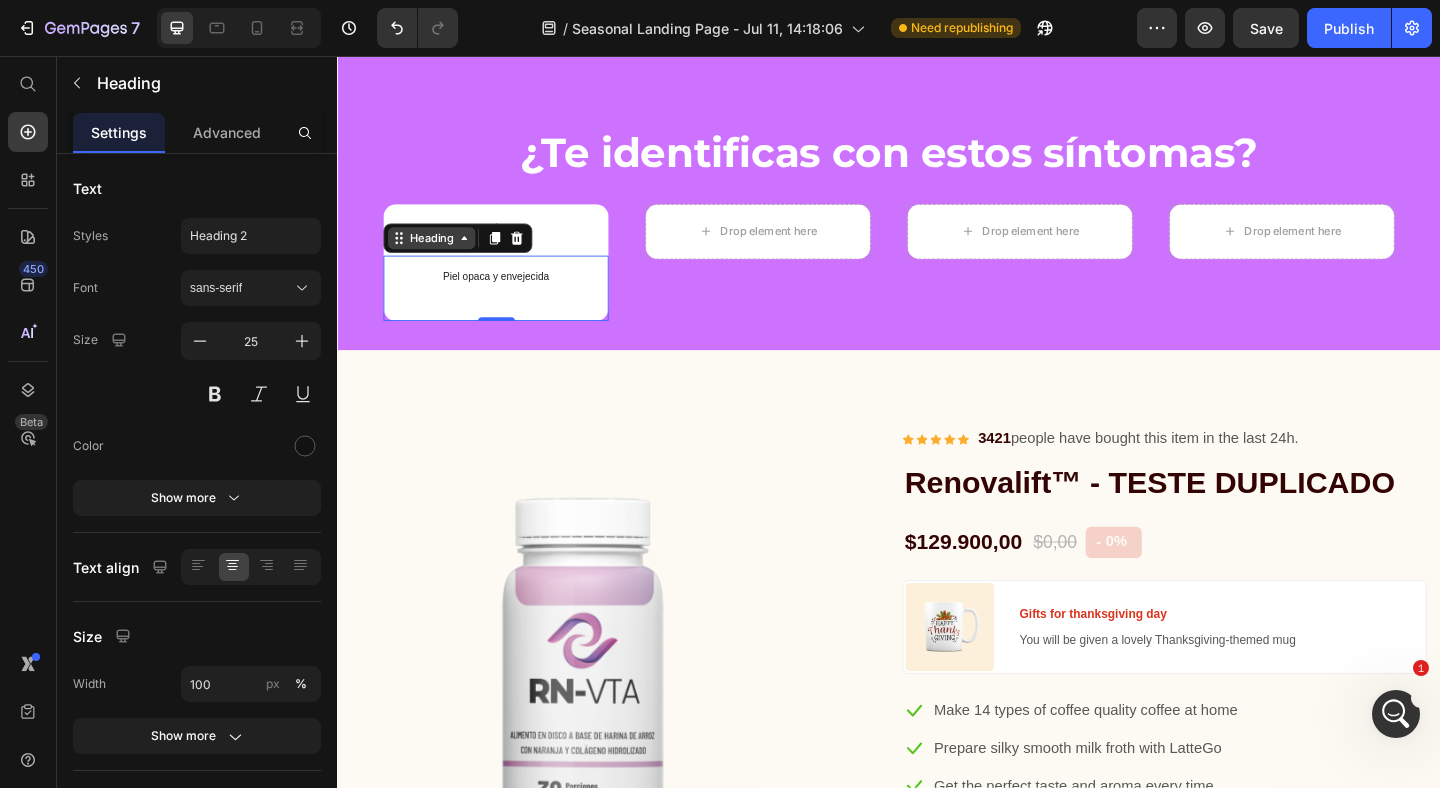 type 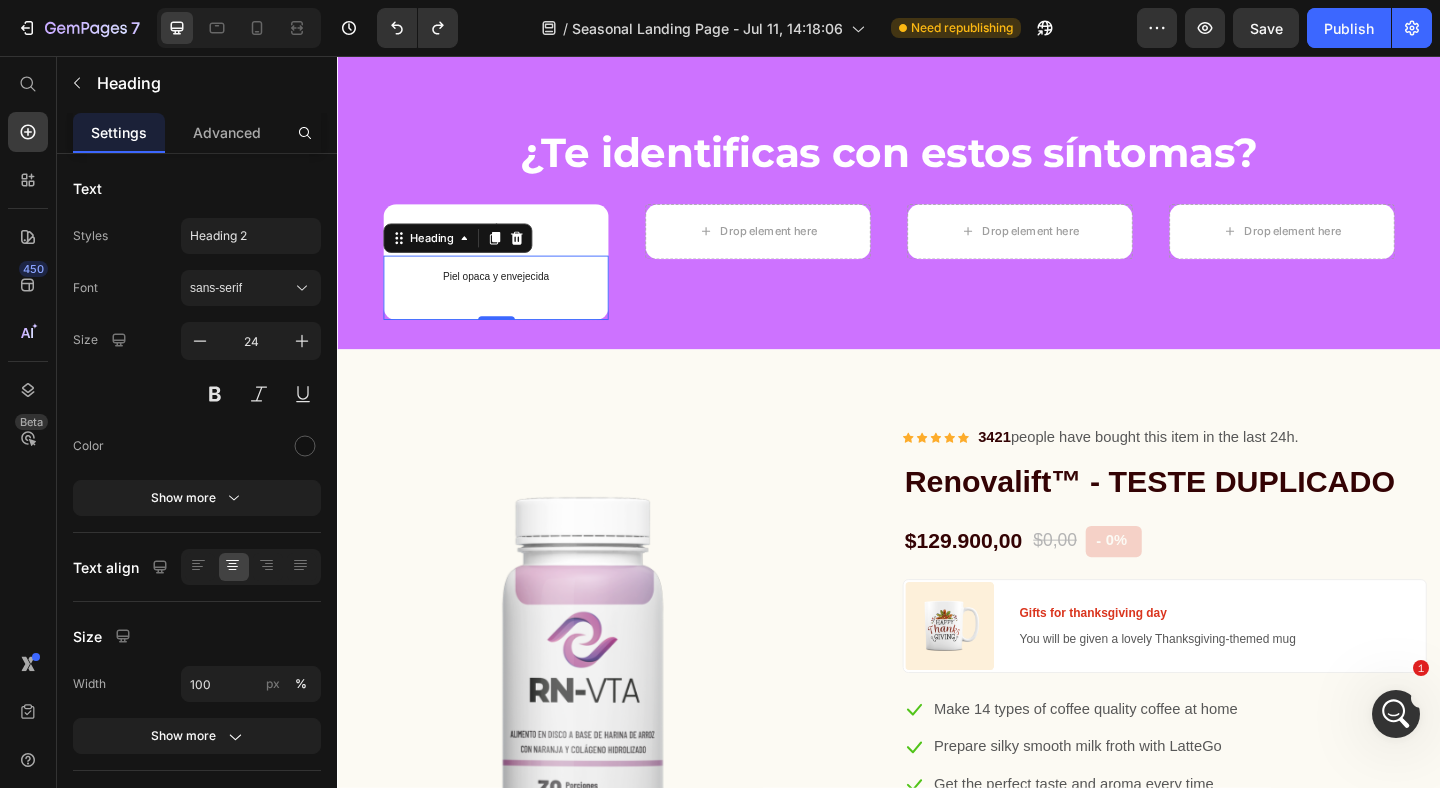 click on "Piel opaca y envejecida" at bounding box center (510, 295) 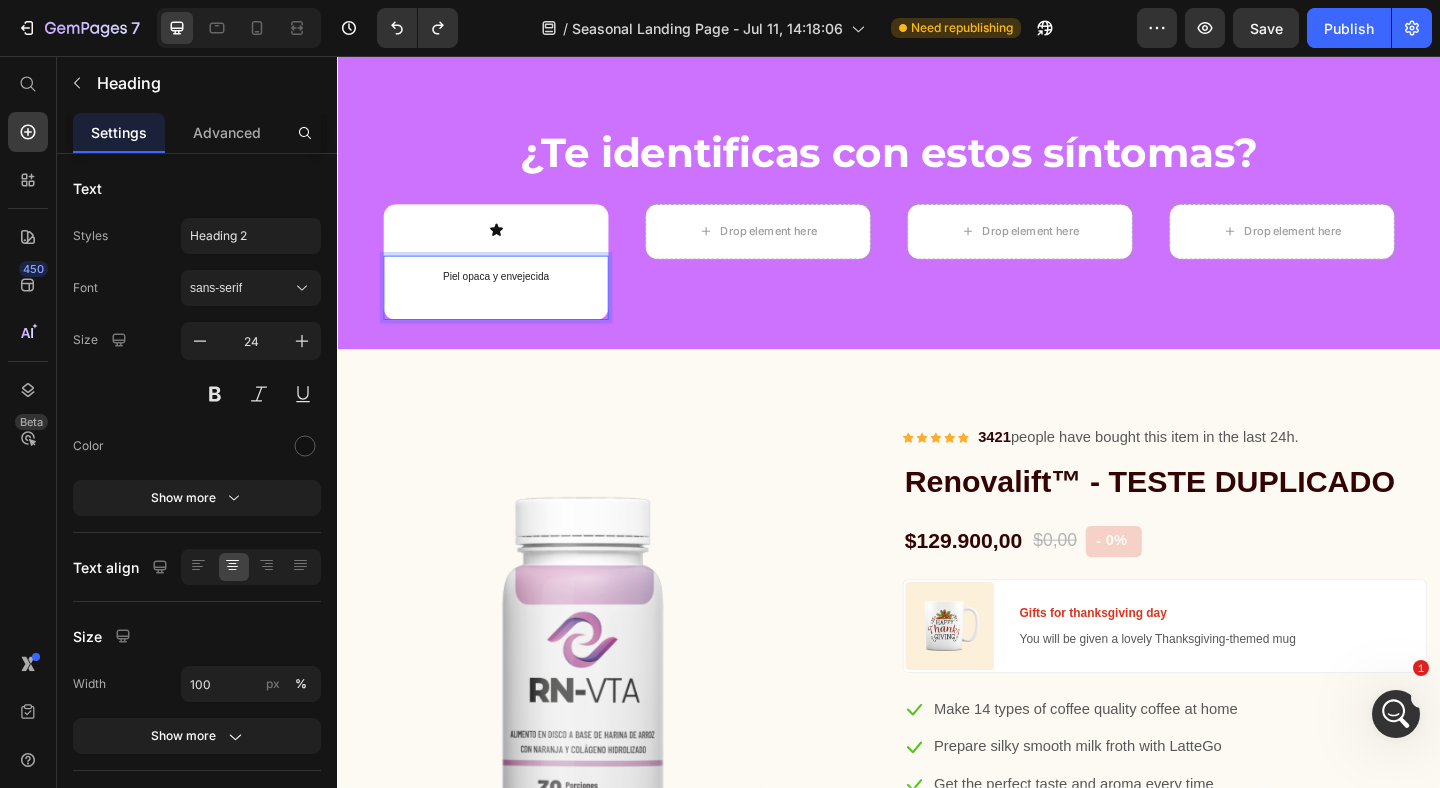 click on "Piel opaca y envejecida" at bounding box center [510, 295] 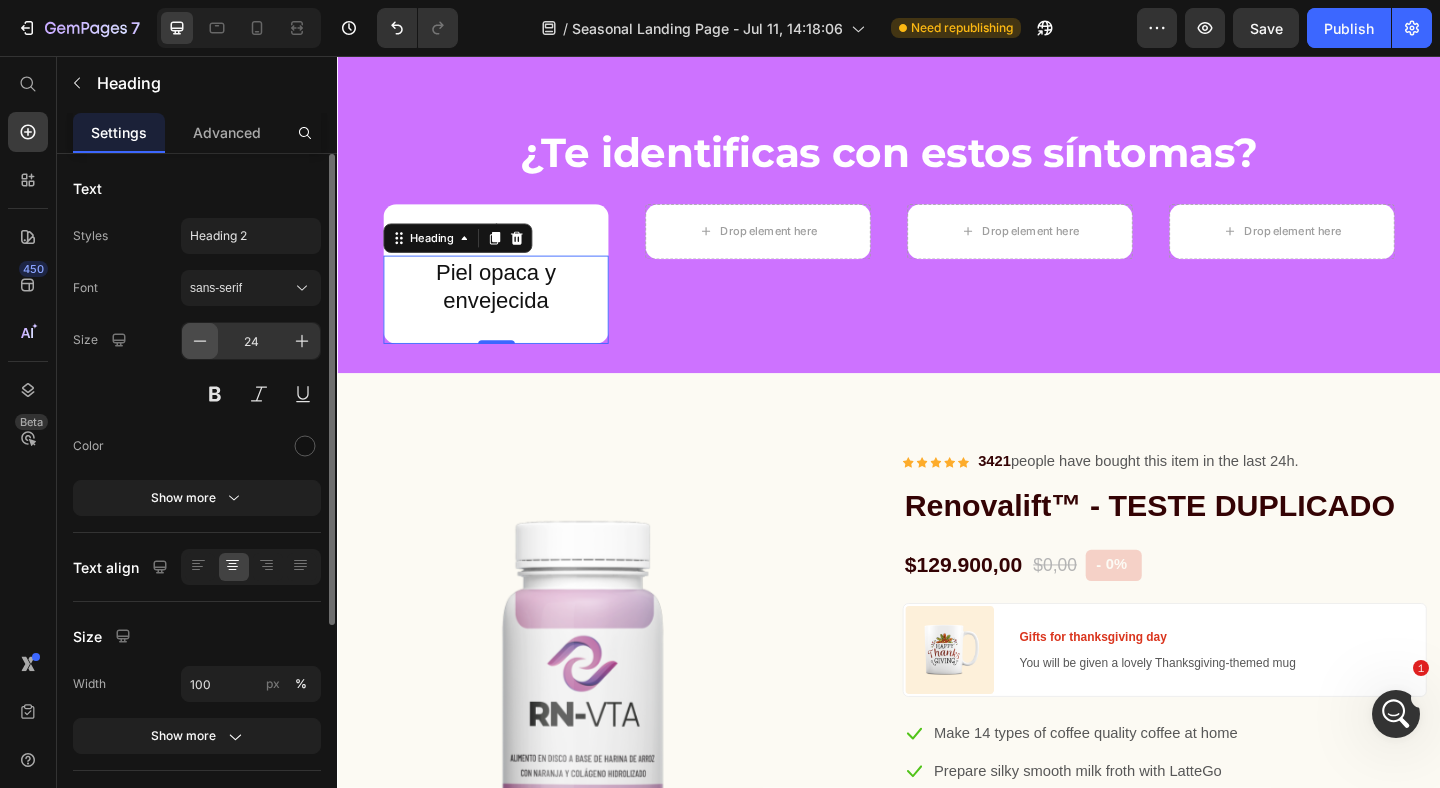 click at bounding box center (200, 341) 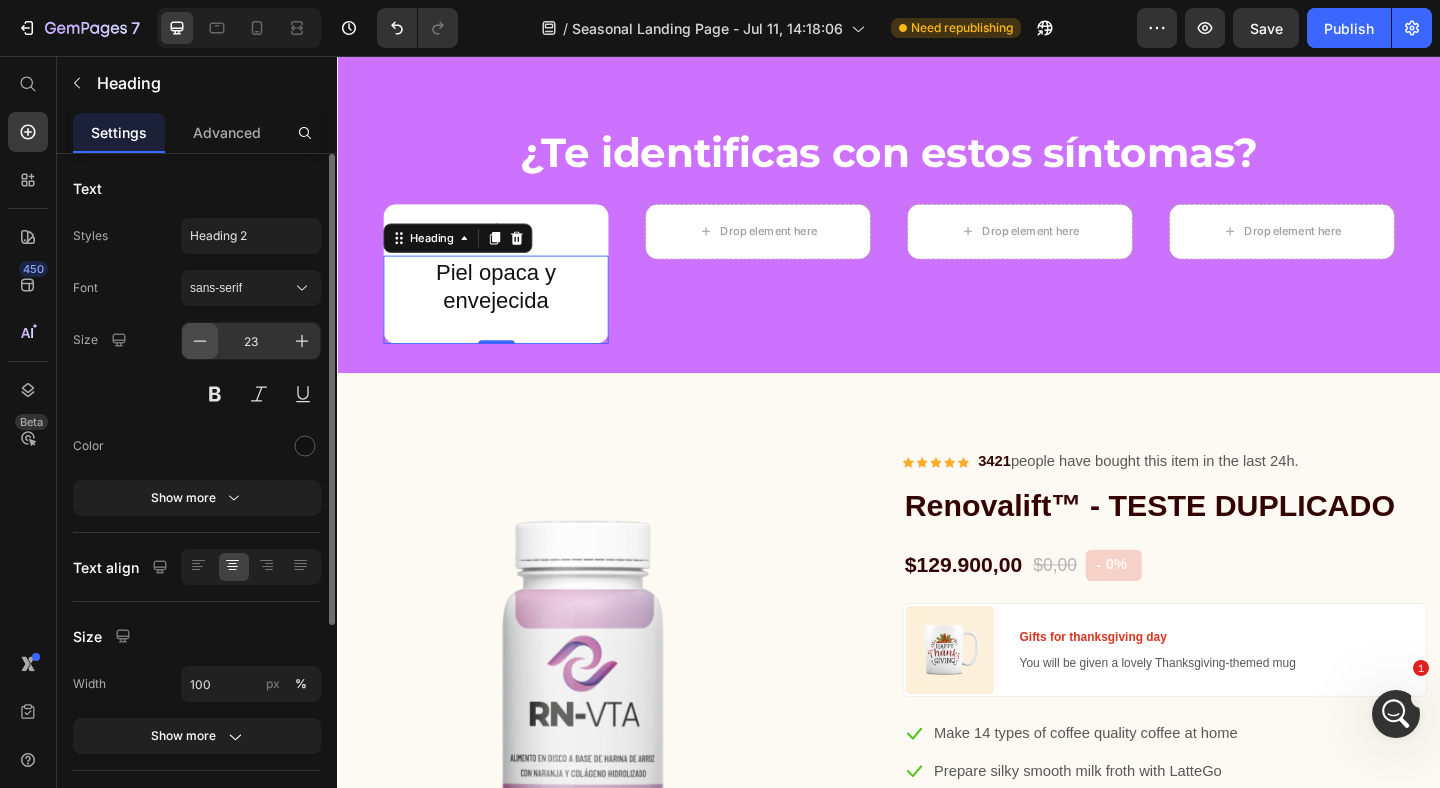 click at bounding box center [200, 341] 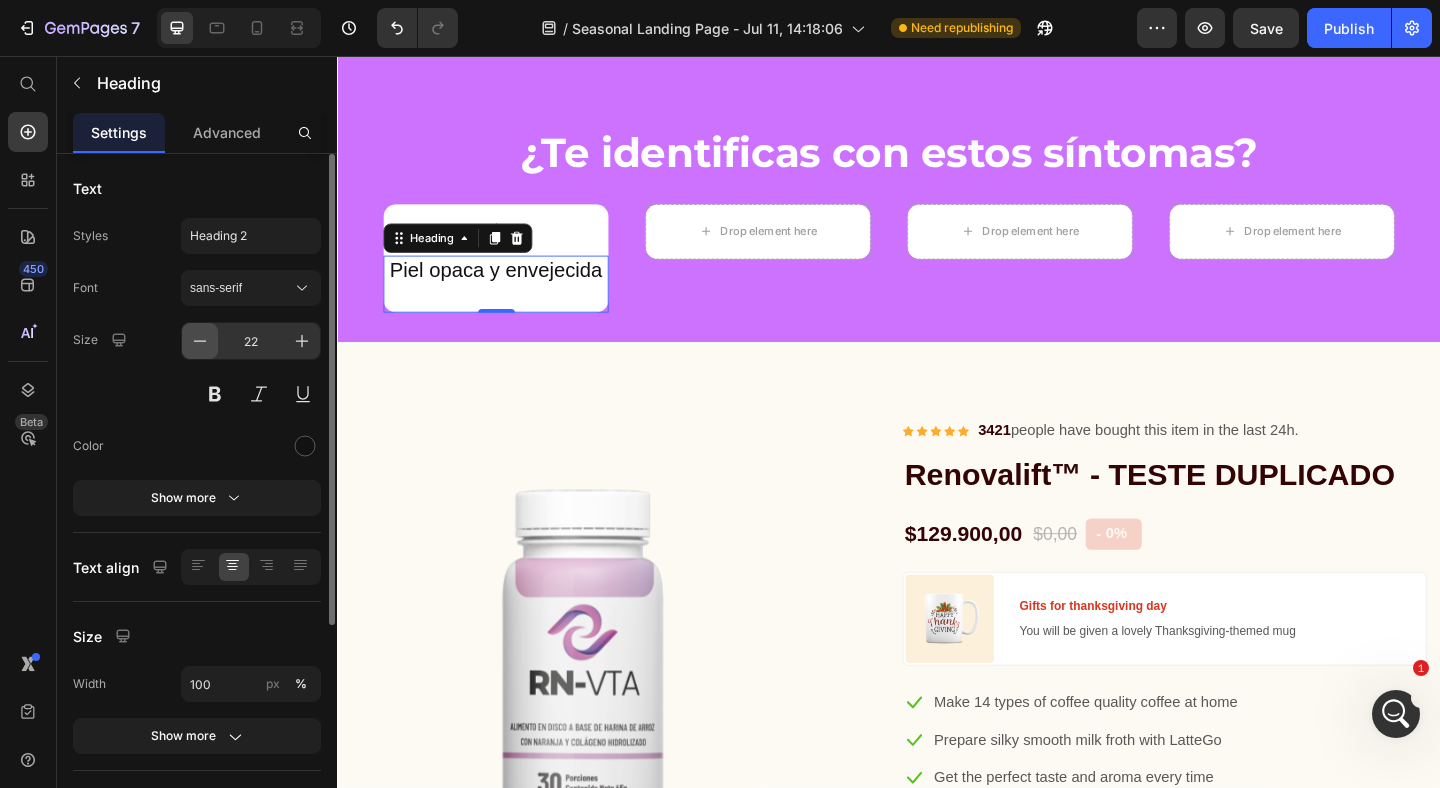 click at bounding box center [200, 341] 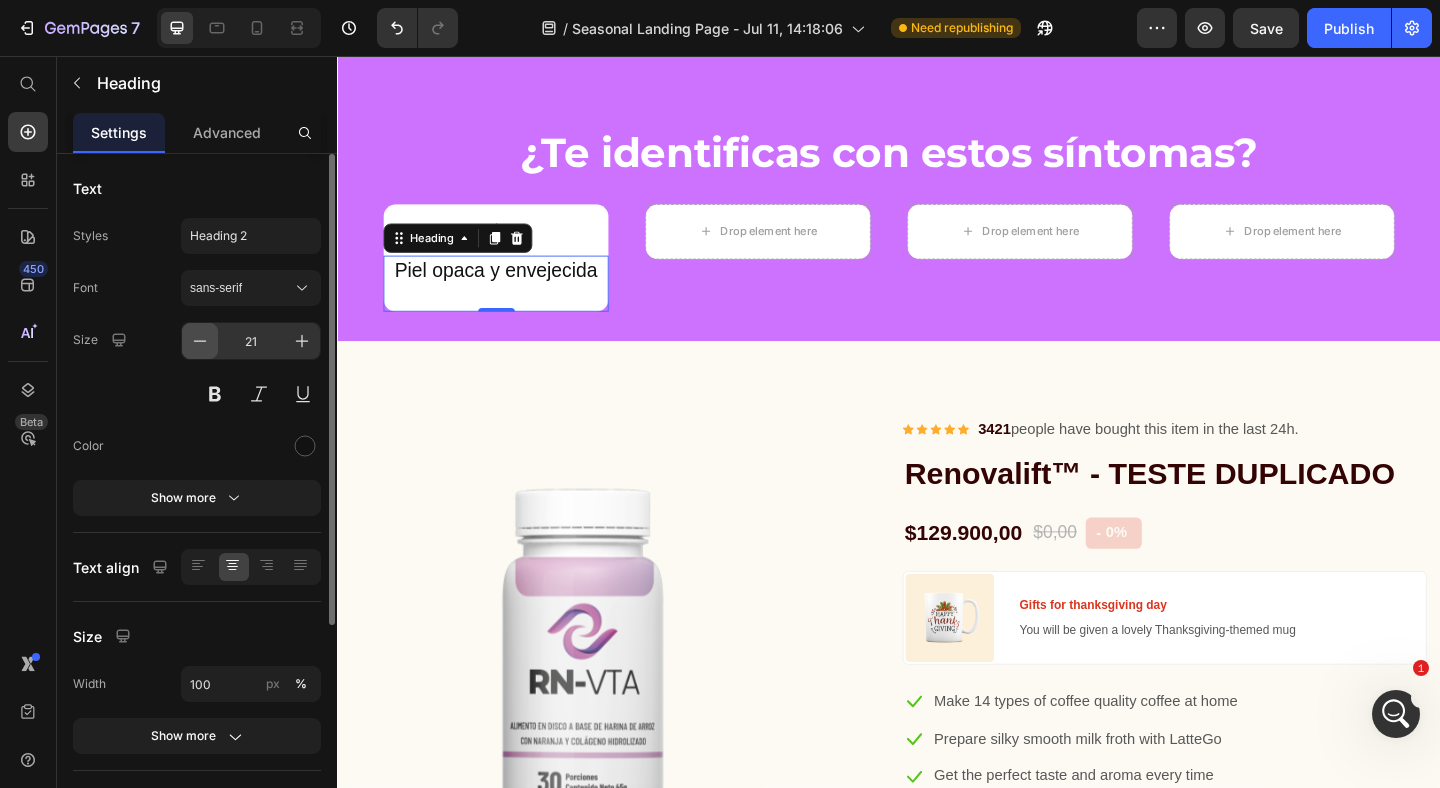 click at bounding box center (200, 341) 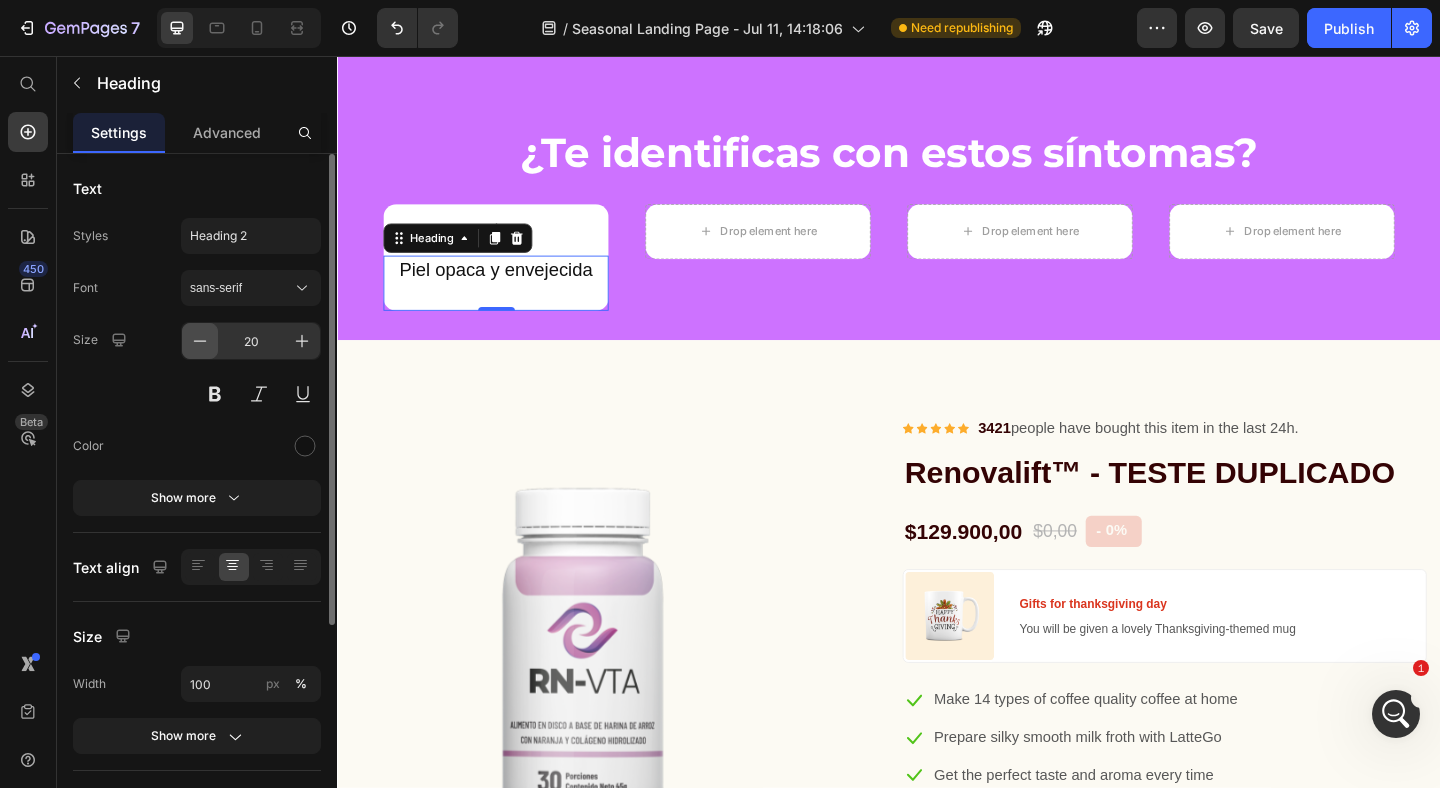 click at bounding box center [200, 341] 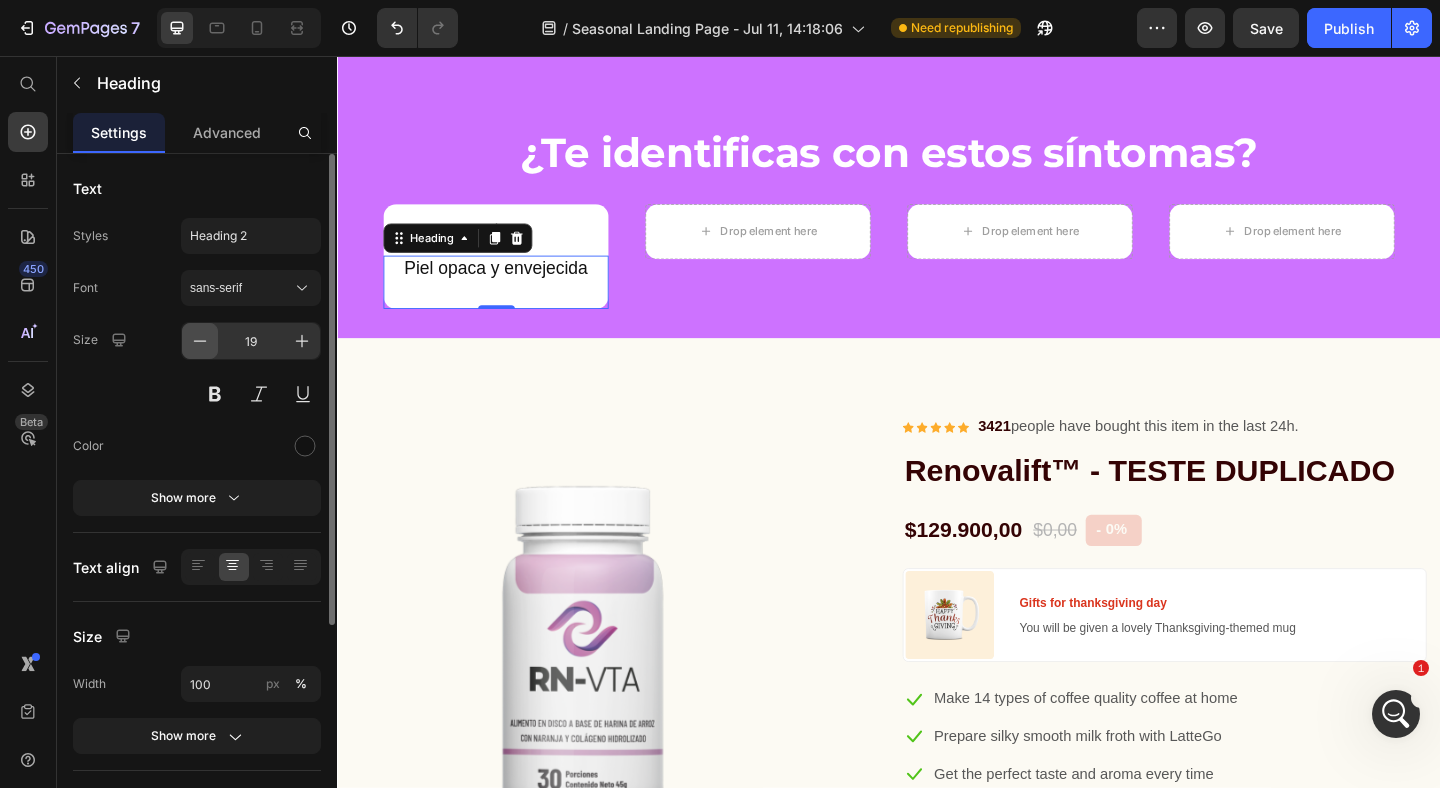 click at bounding box center (200, 341) 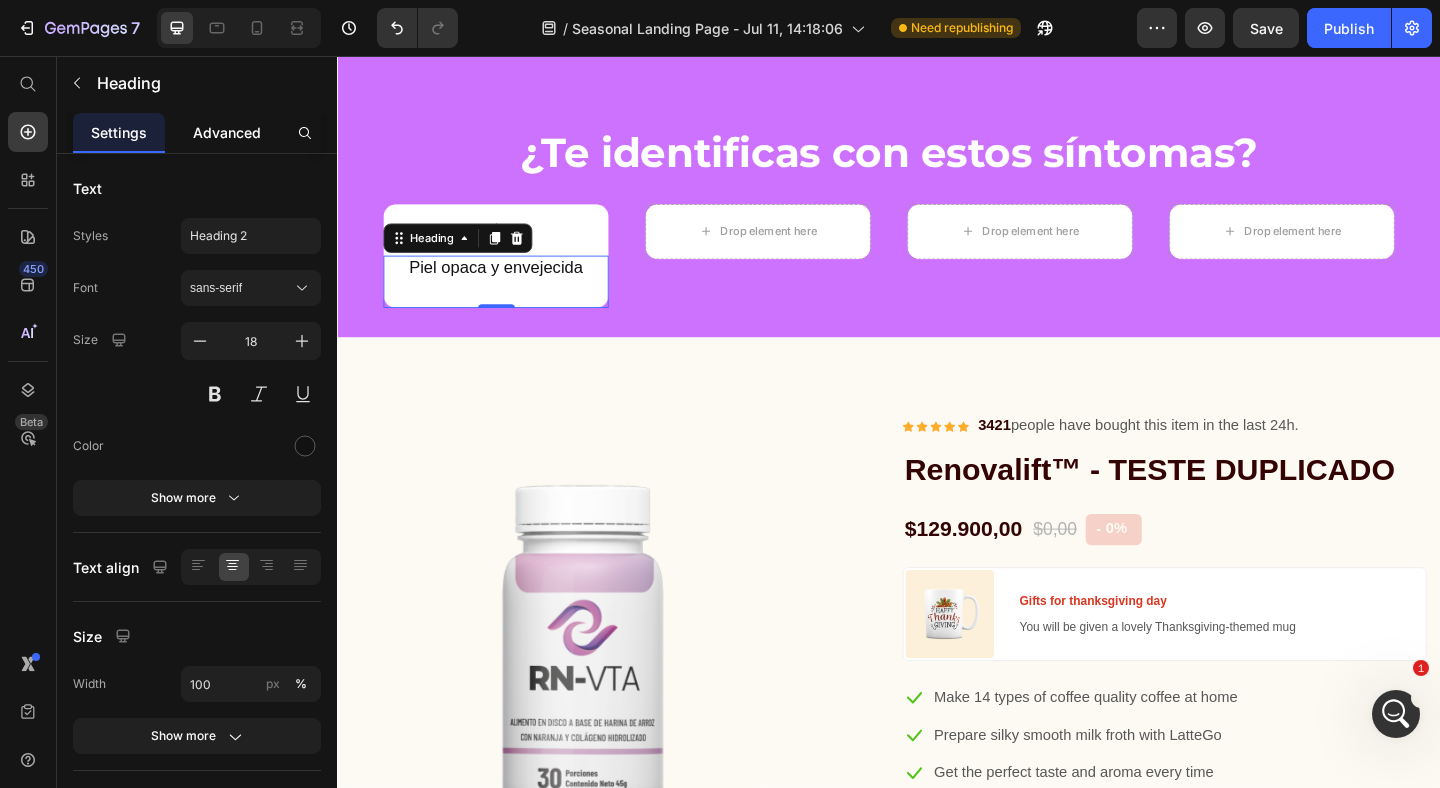 click on "Advanced" at bounding box center [227, 132] 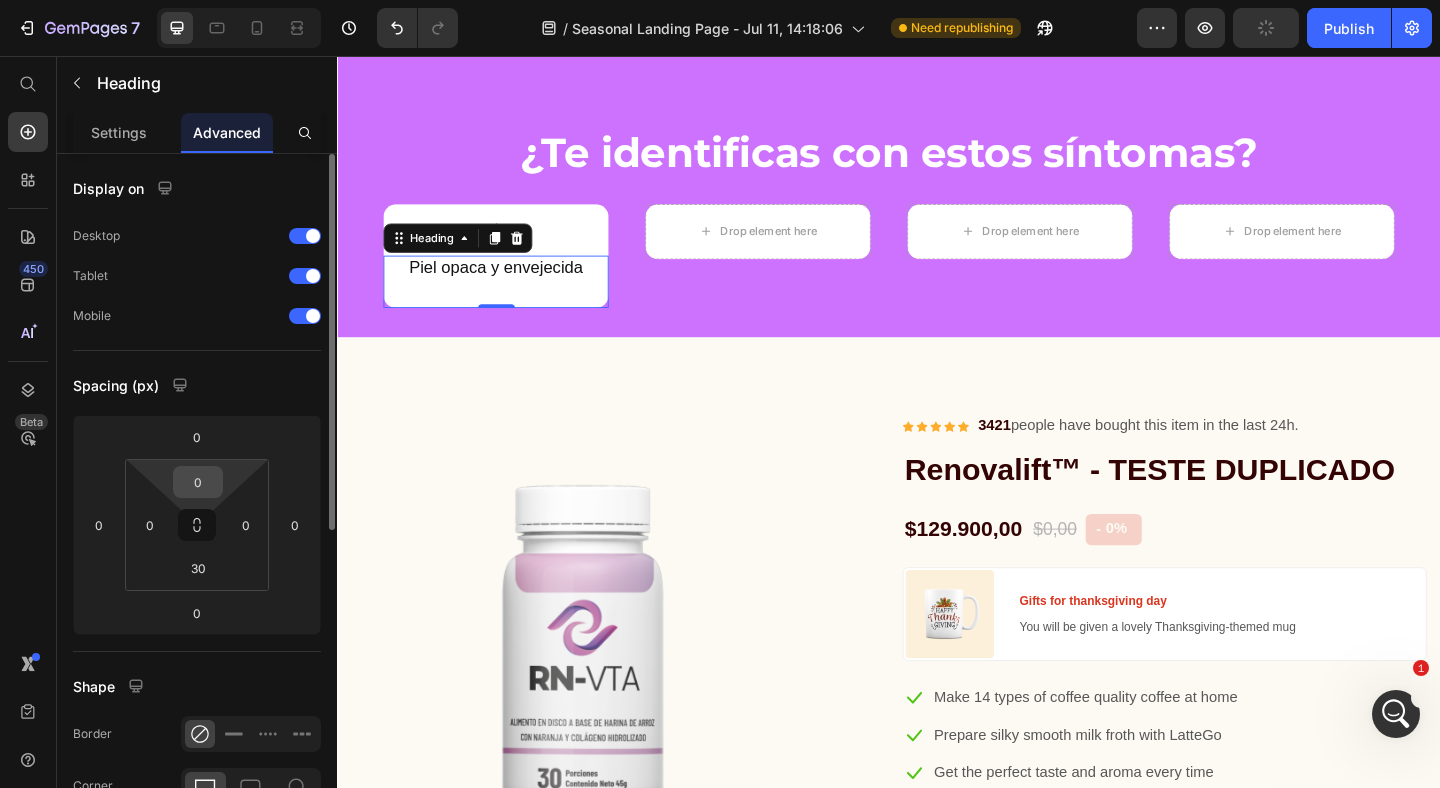 click on "0" at bounding box center [198, 482] 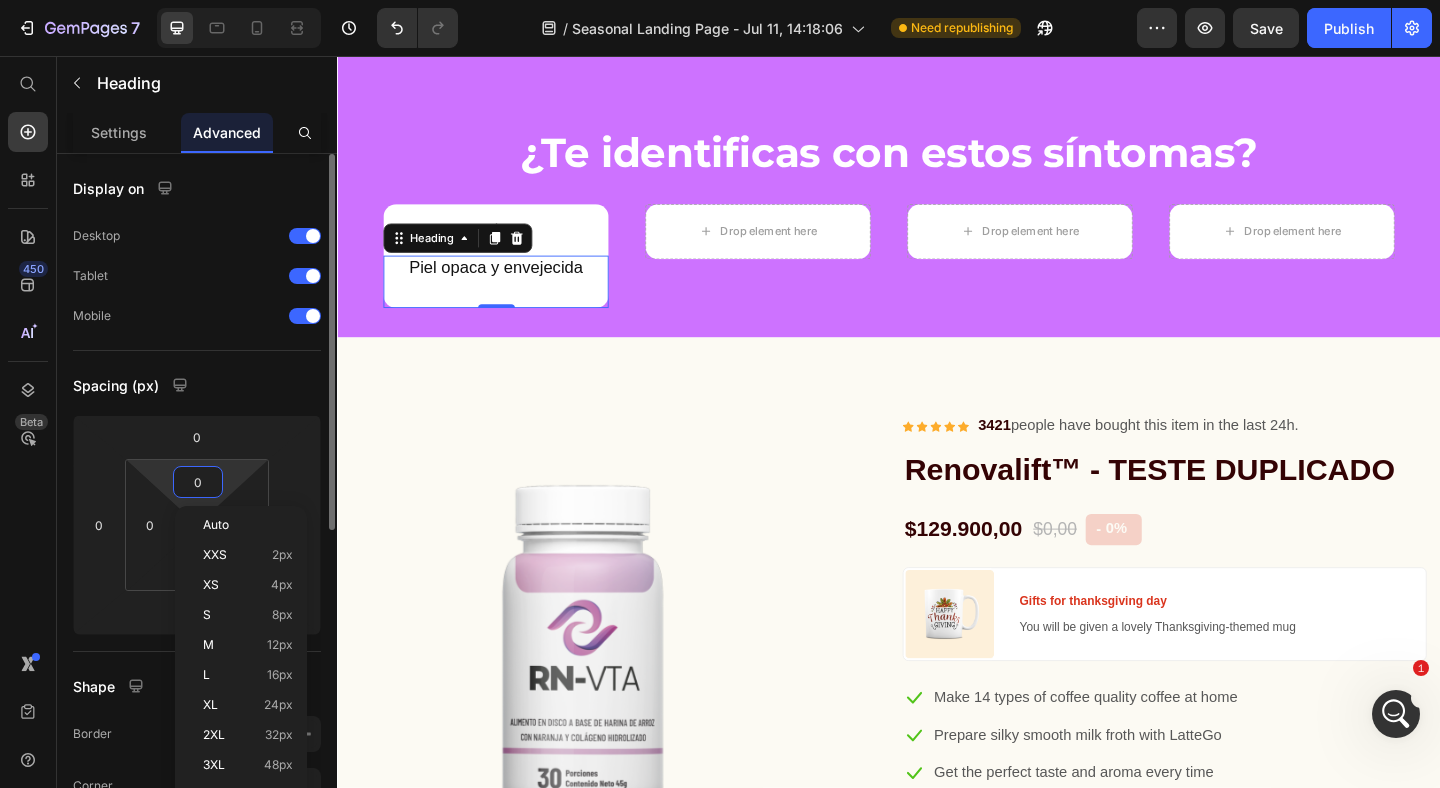 type on "2" 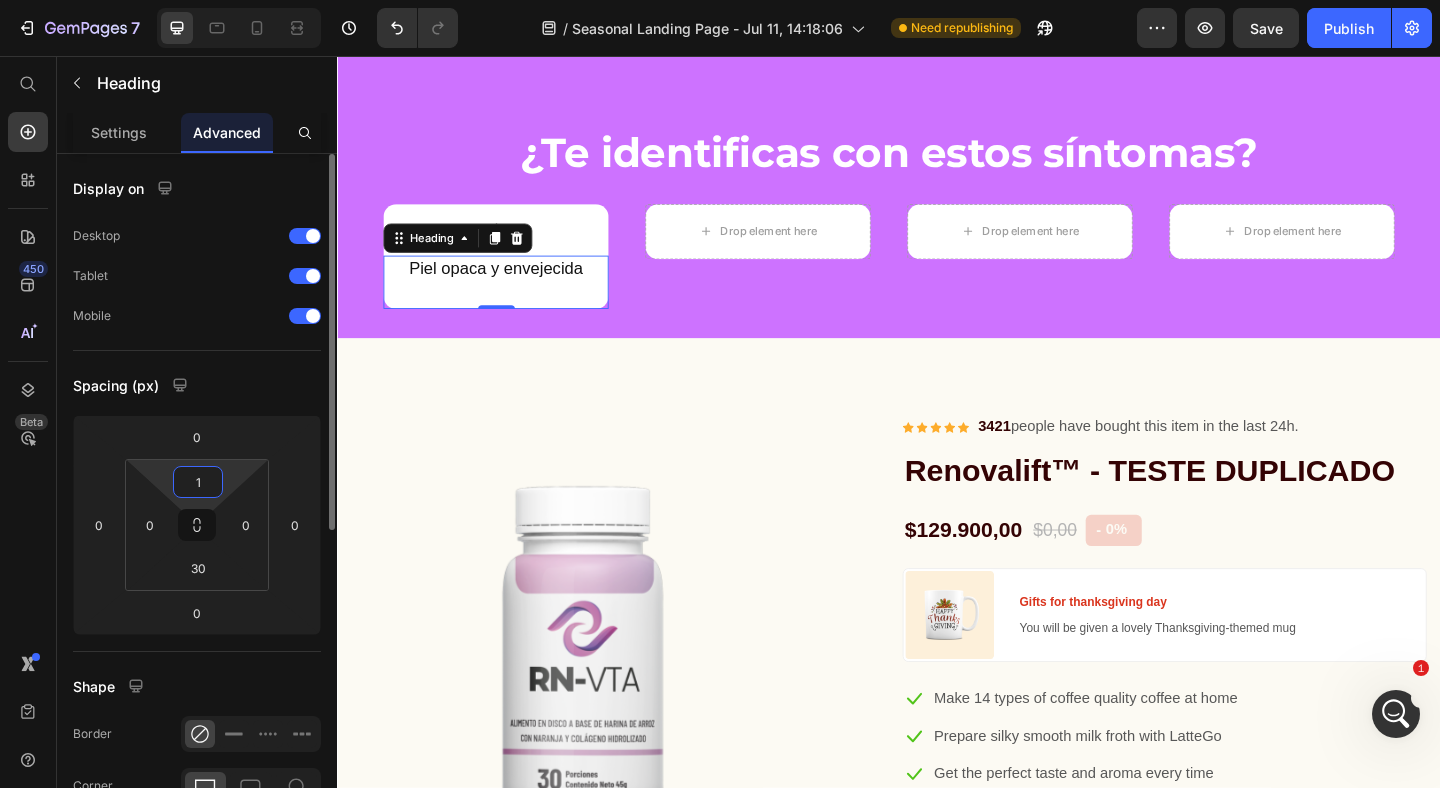 type on "10" 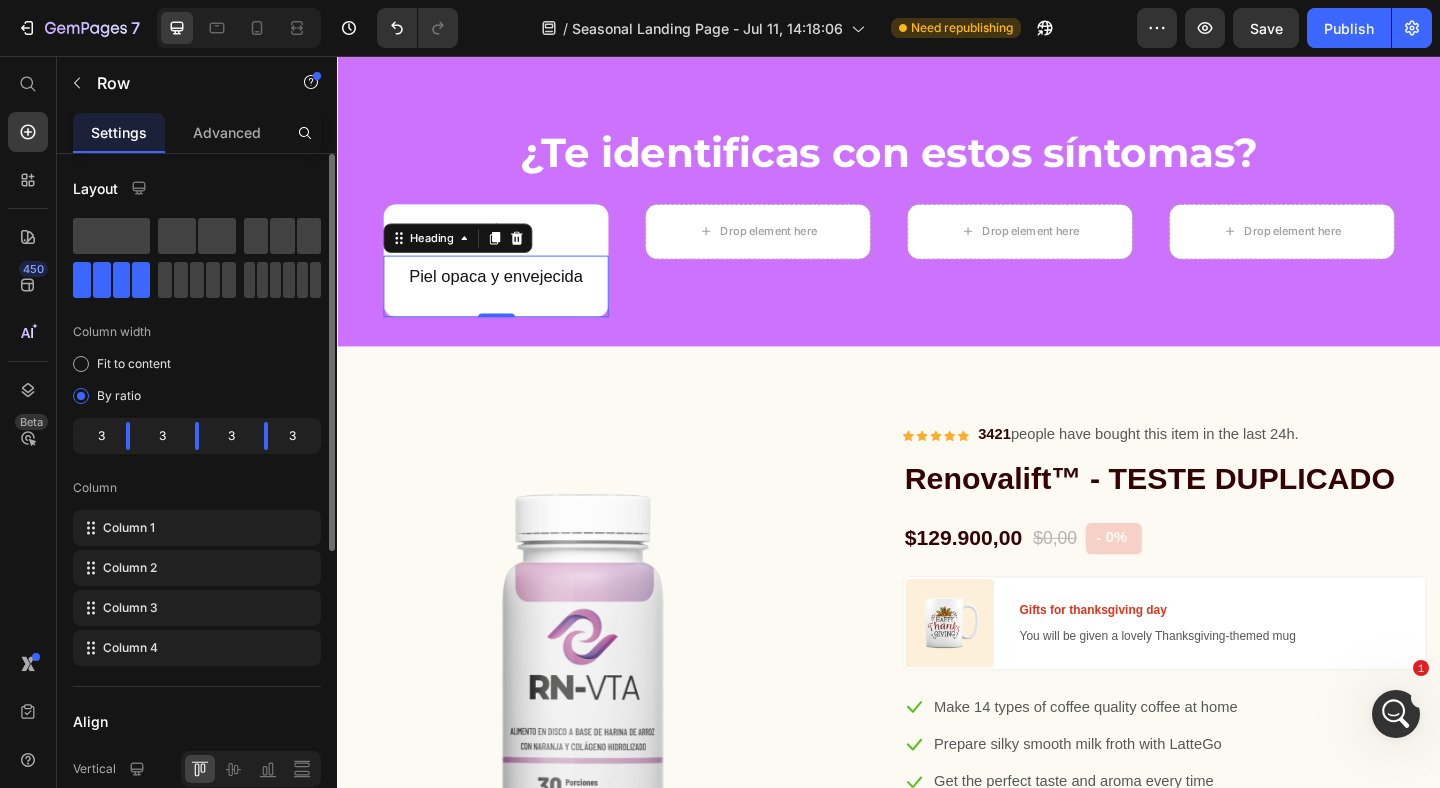 click on "Drop element here Row" at bounding box center (794, 278) 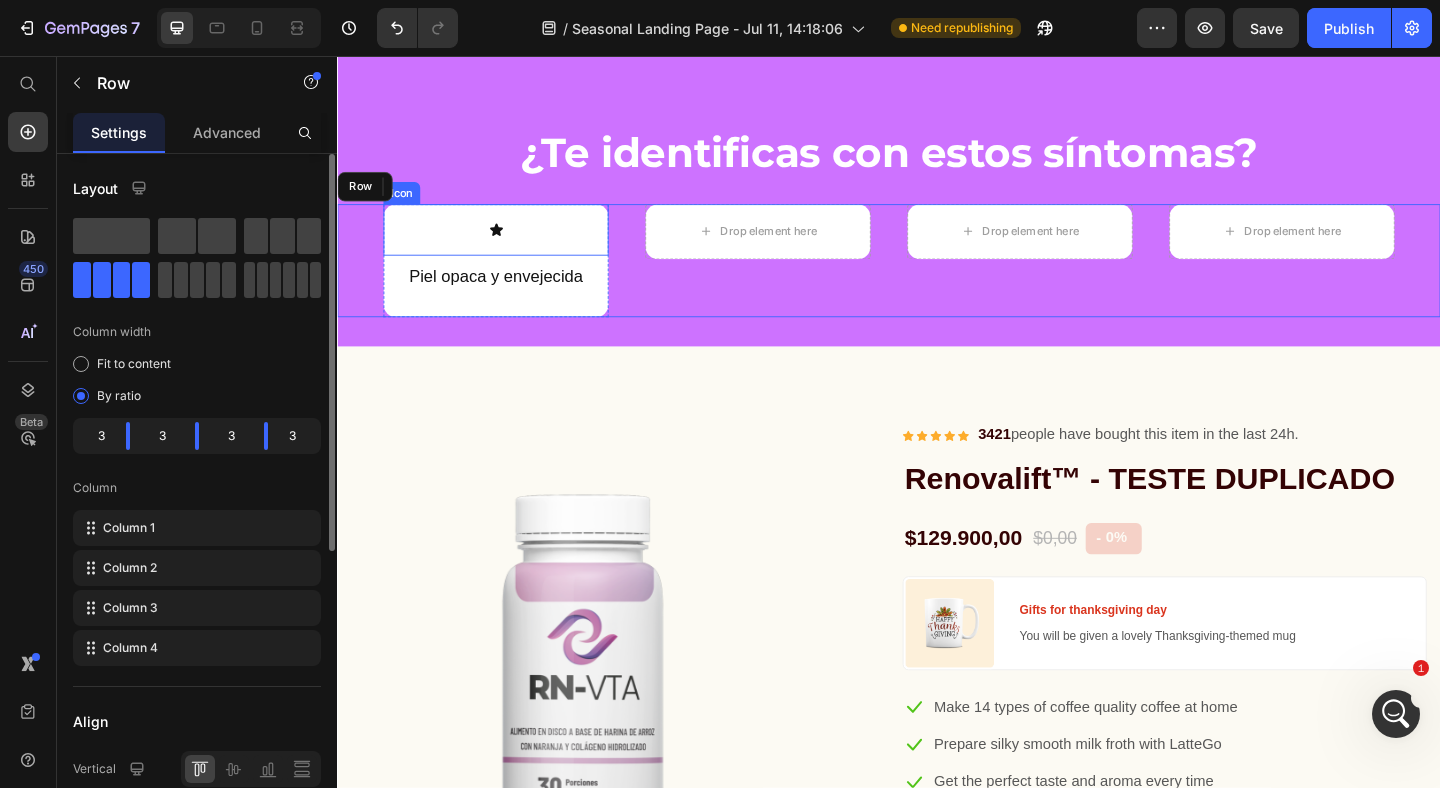 click on "Icon" at bounding box center (509, 245) 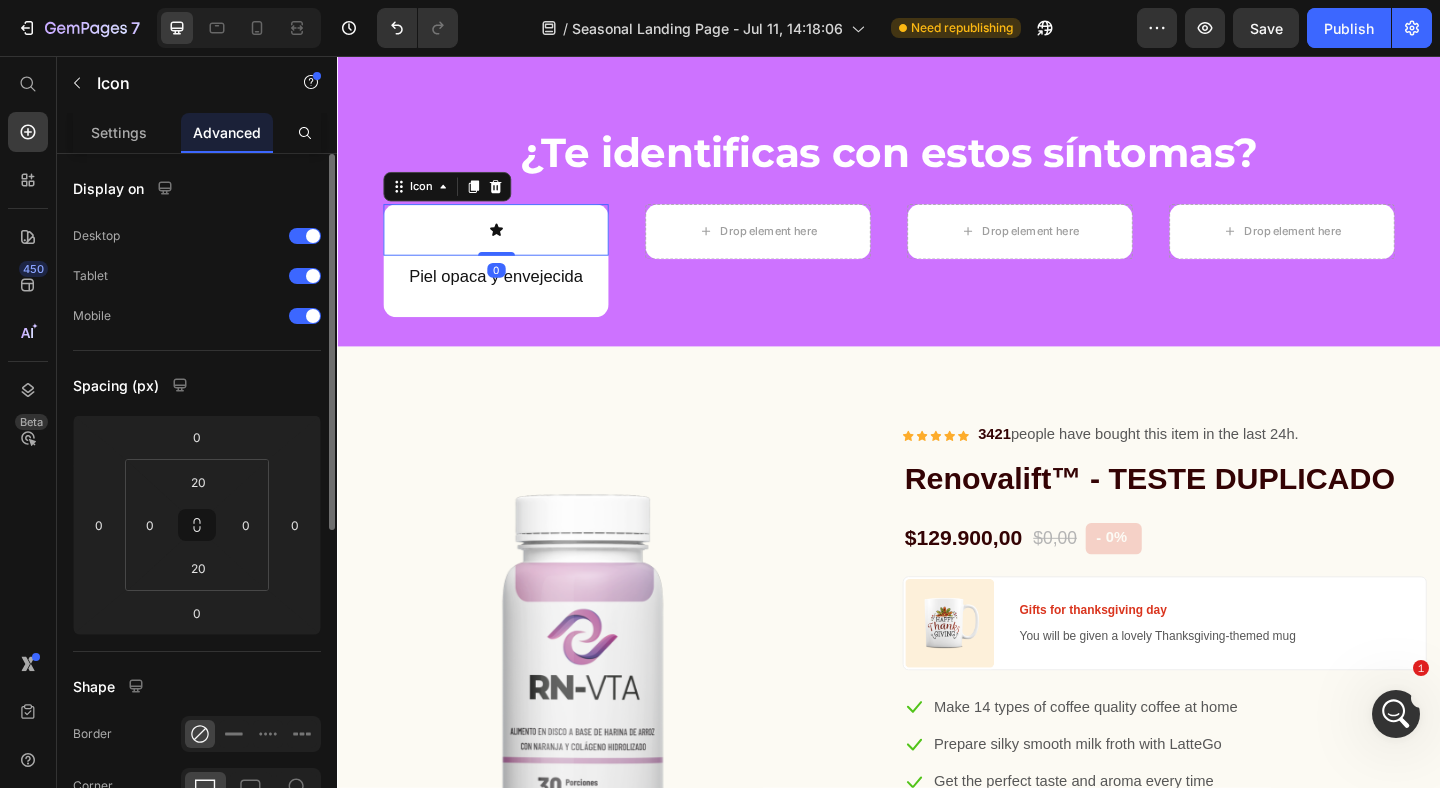 click on "Icon   0" at bounding box center [509, 245] 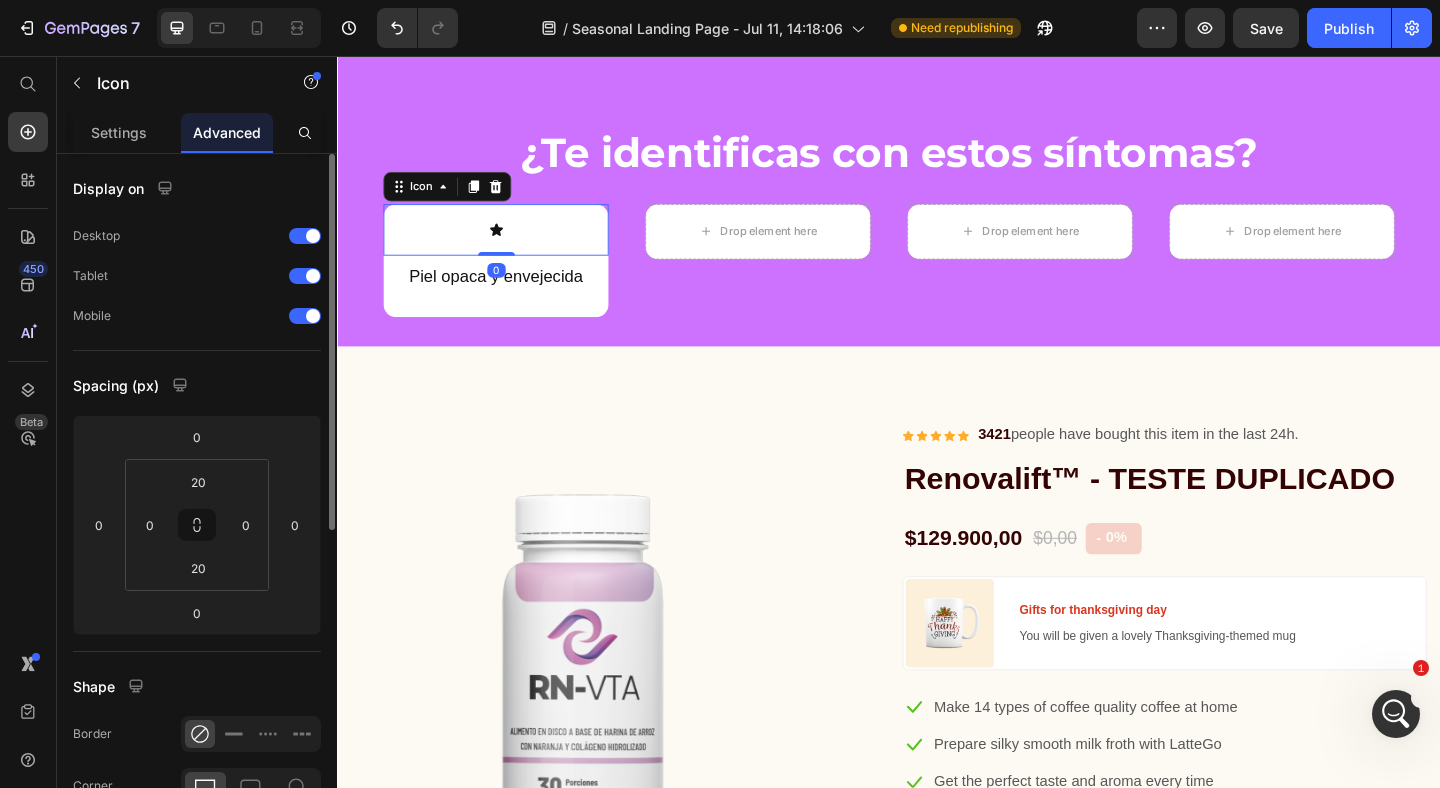 click 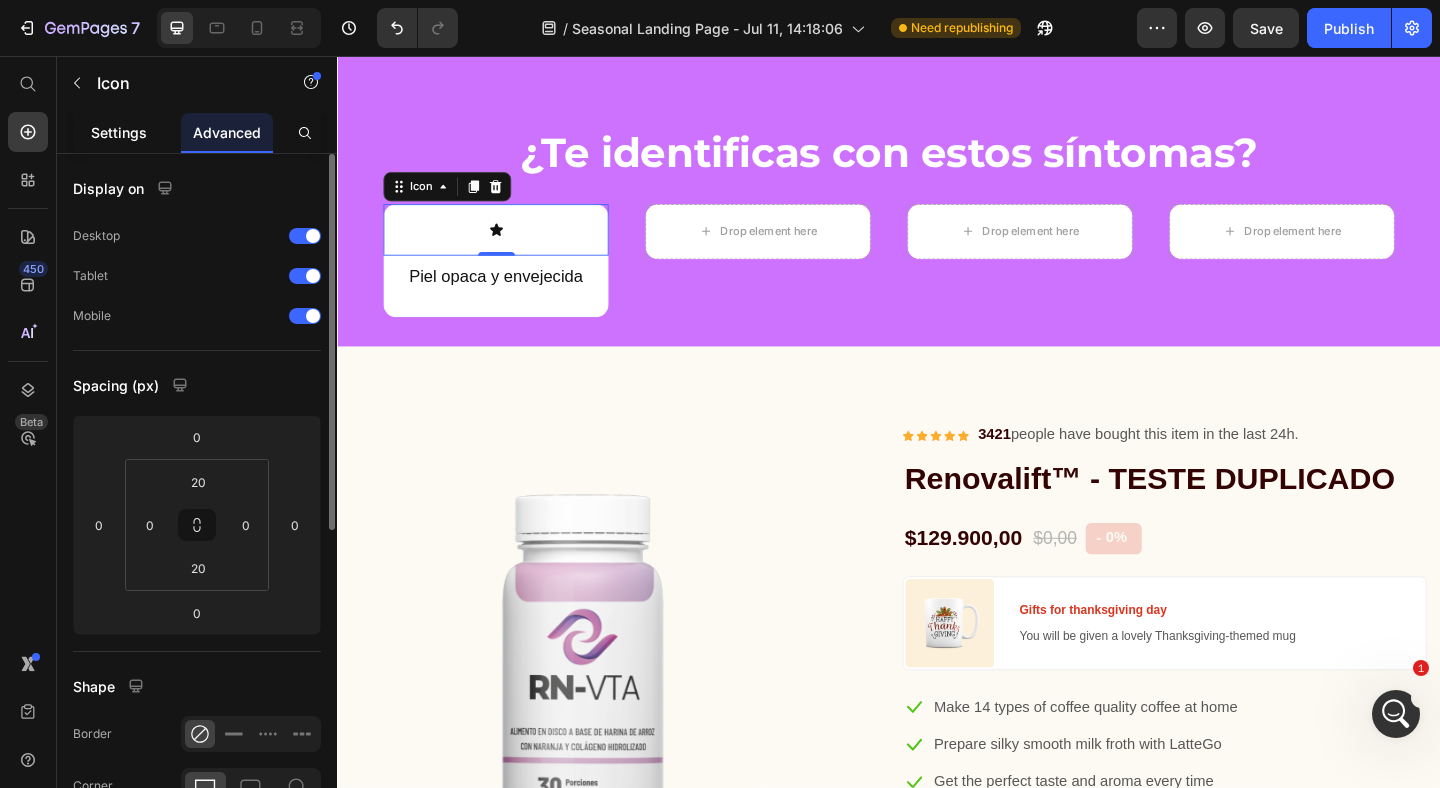 click on "Settings" at bounding box center [119, 132] 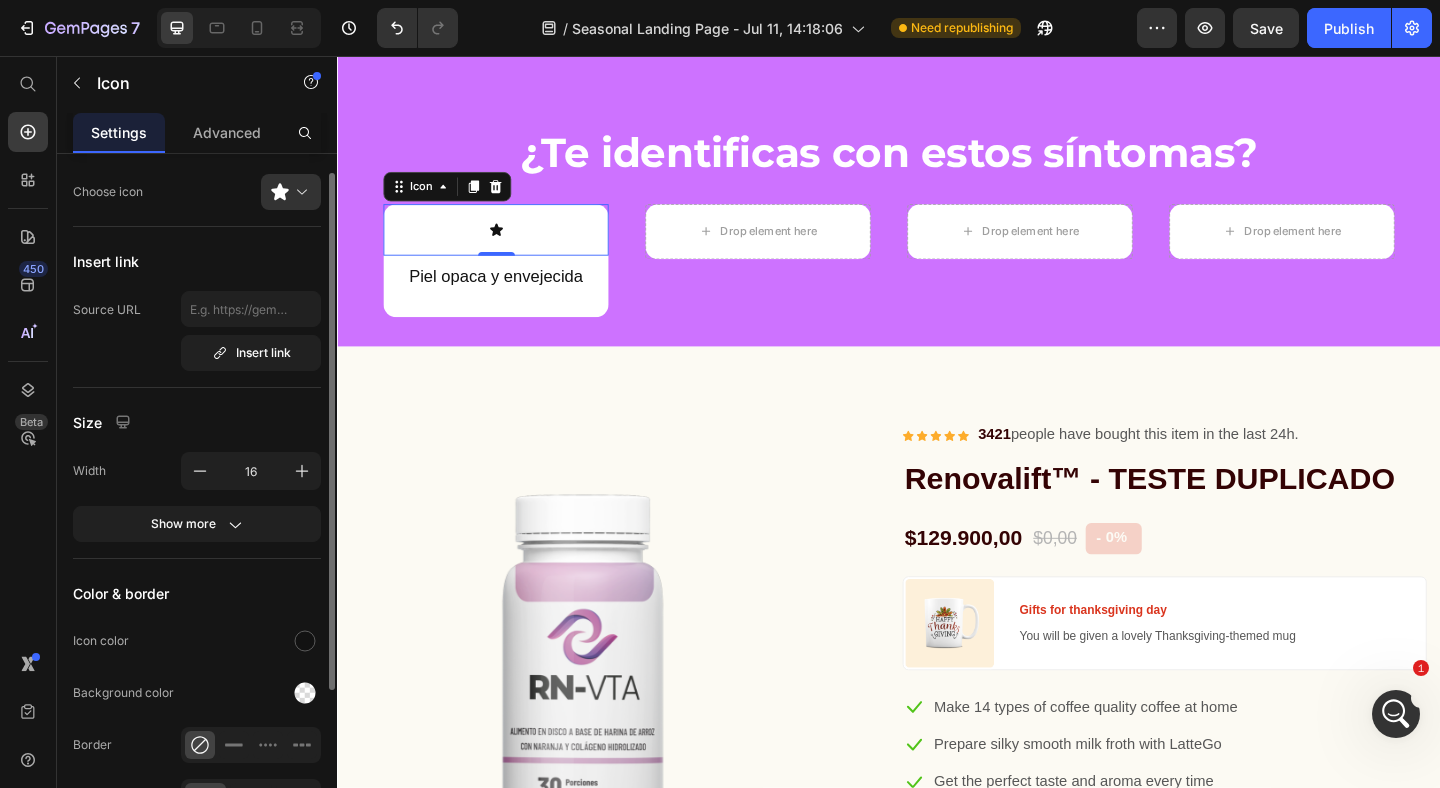 scroll, scrollTop: 66, scrollLeft: 0, axis: vertical 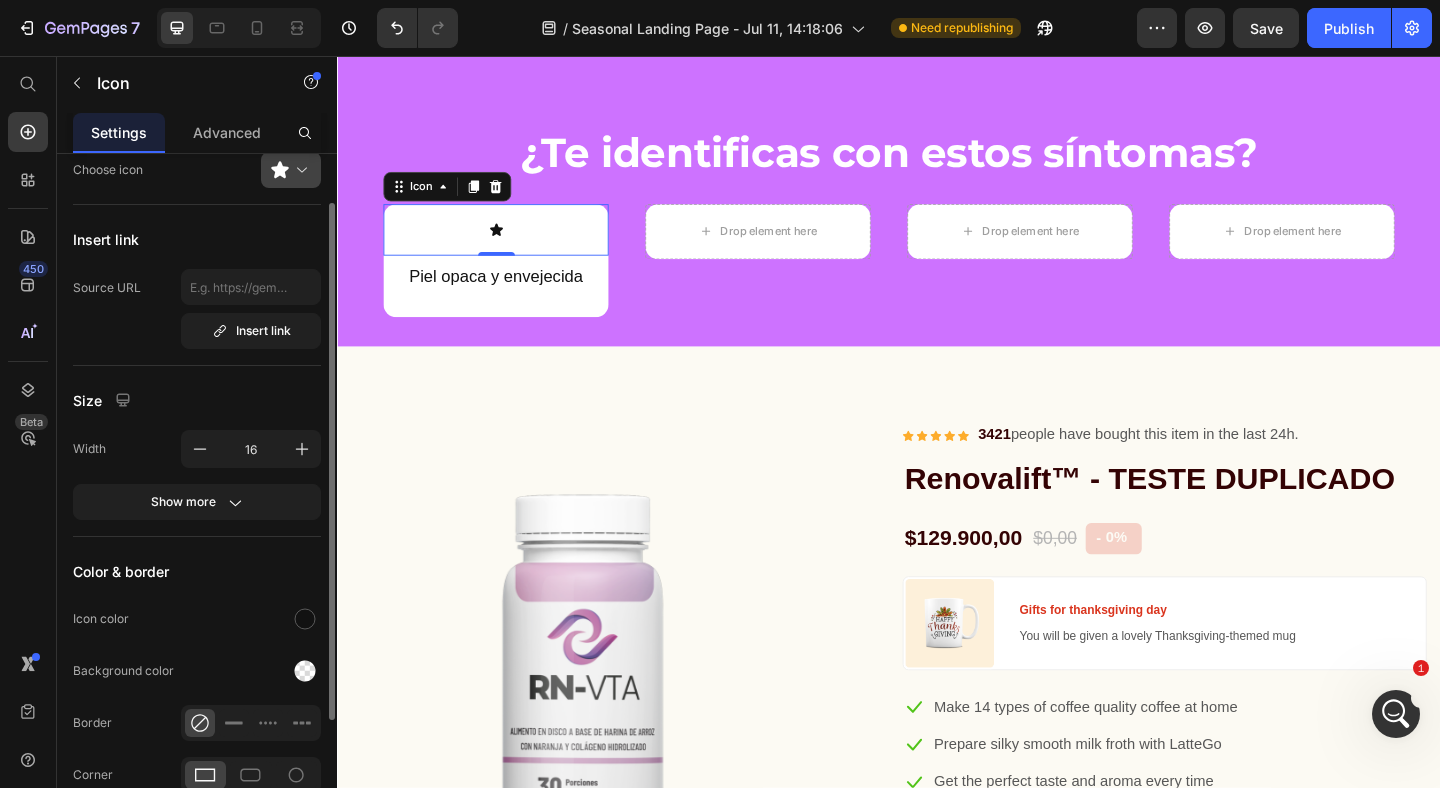 click at bounding box center (299, 170) 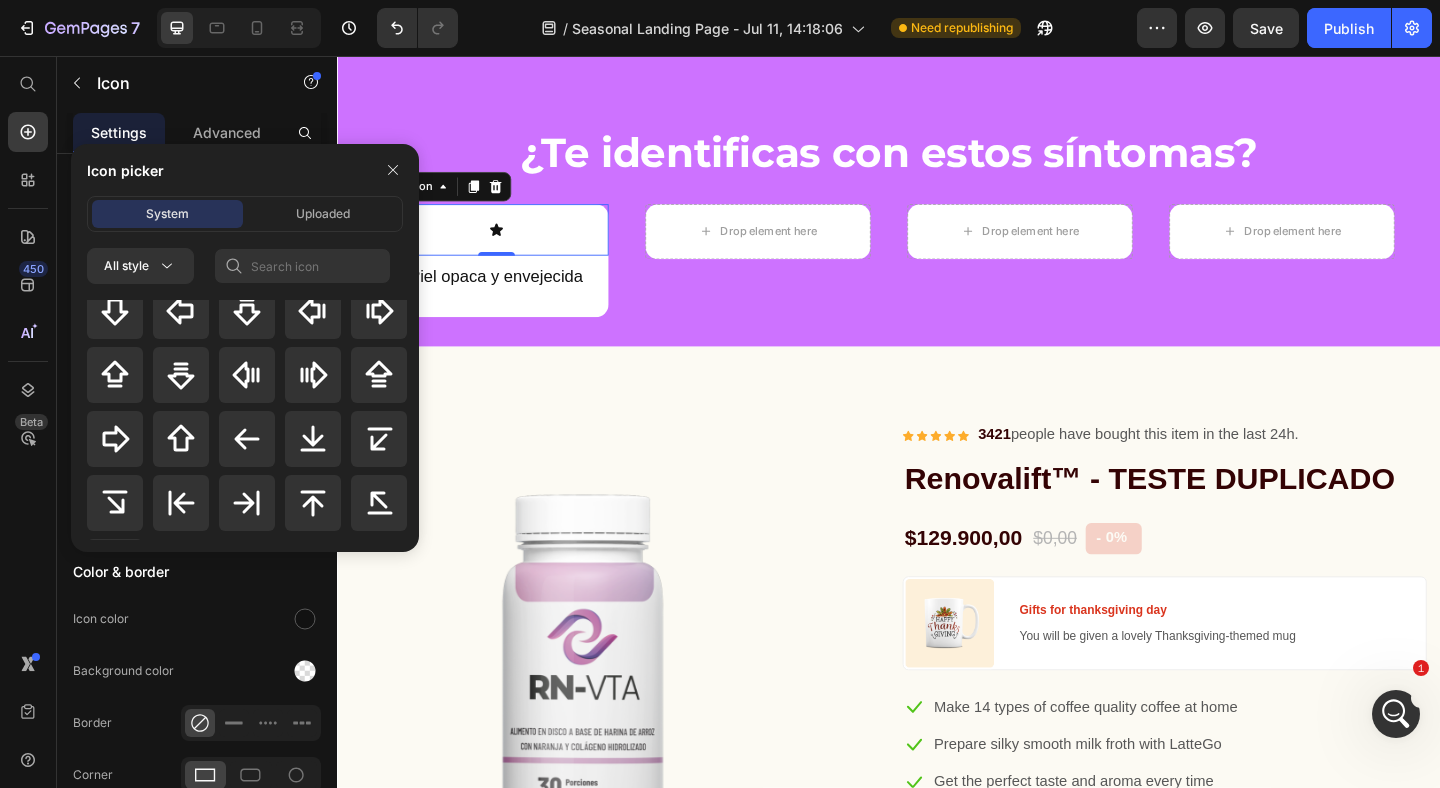 scroll, scrollTop: 928, scrollLeft: 0, axis: vertical 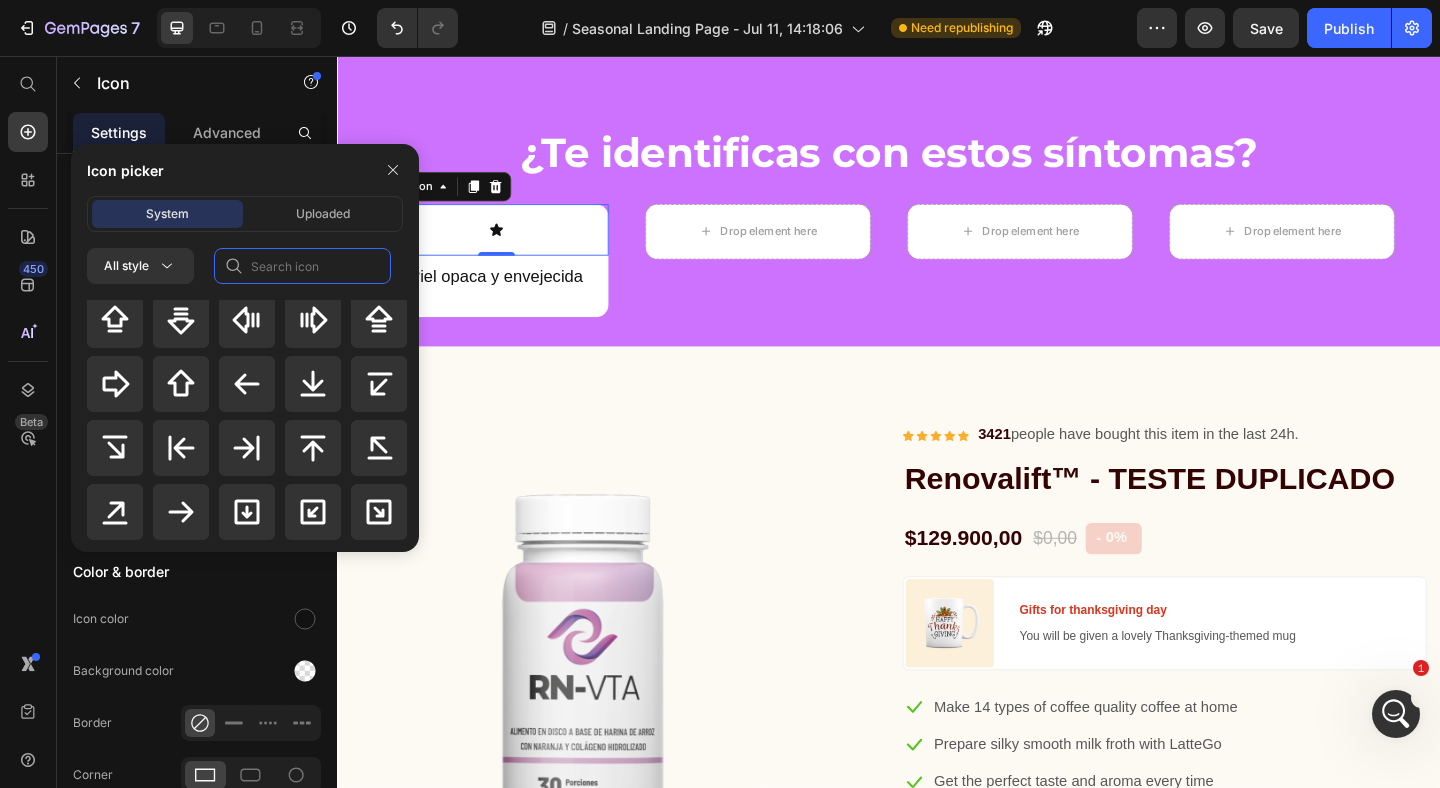 click 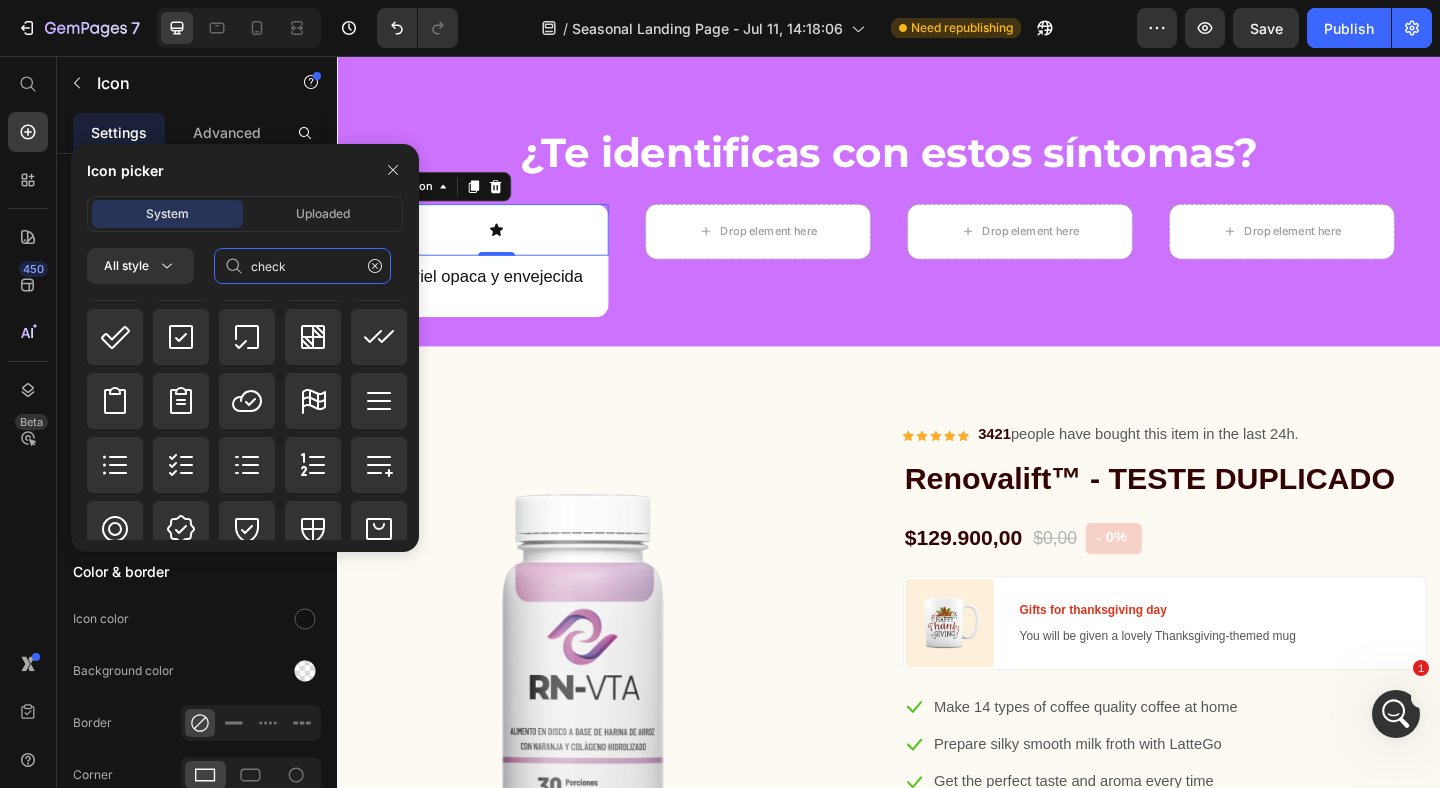 scroll, scrollTop: 928, scrollLeft: 0, axis: vertical 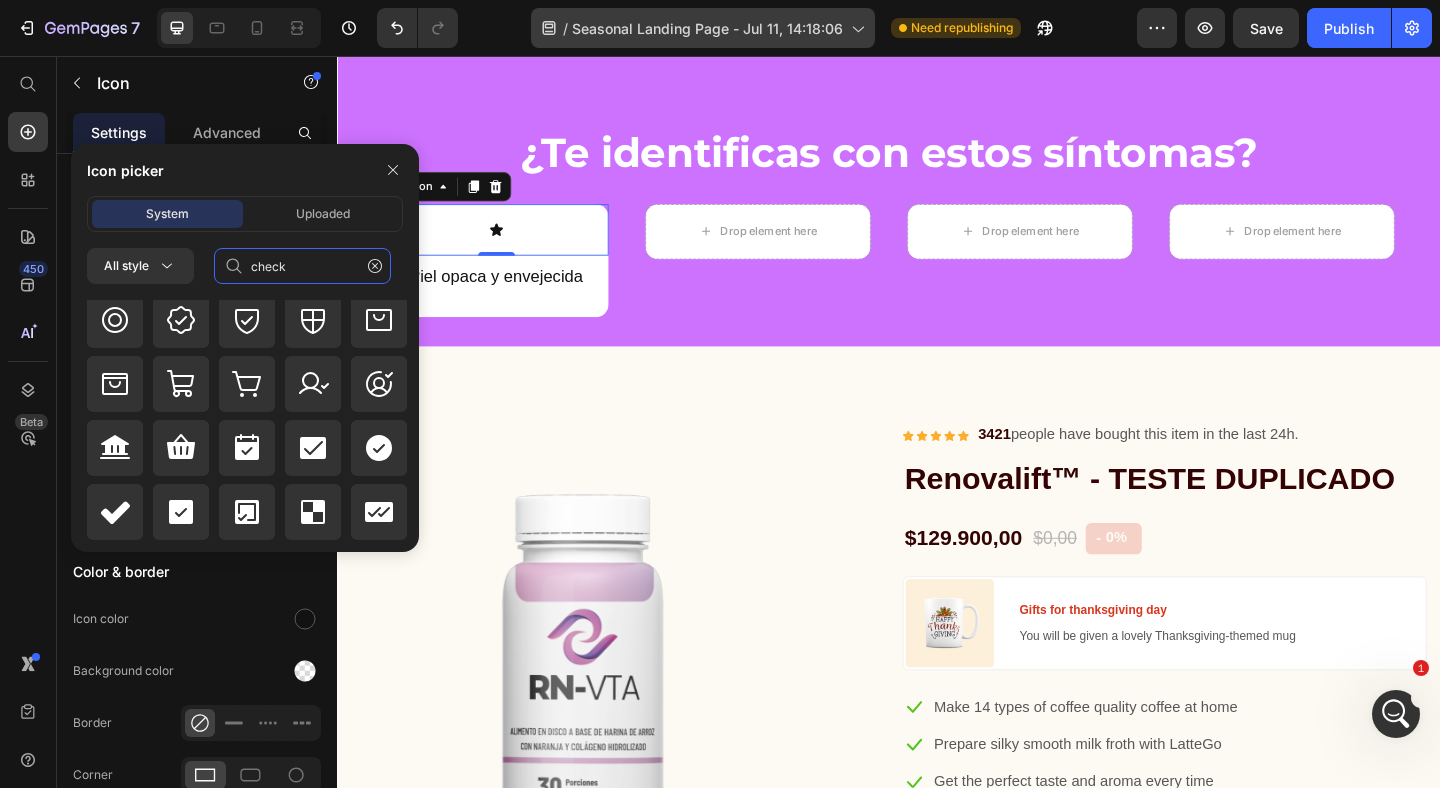 type on "check" 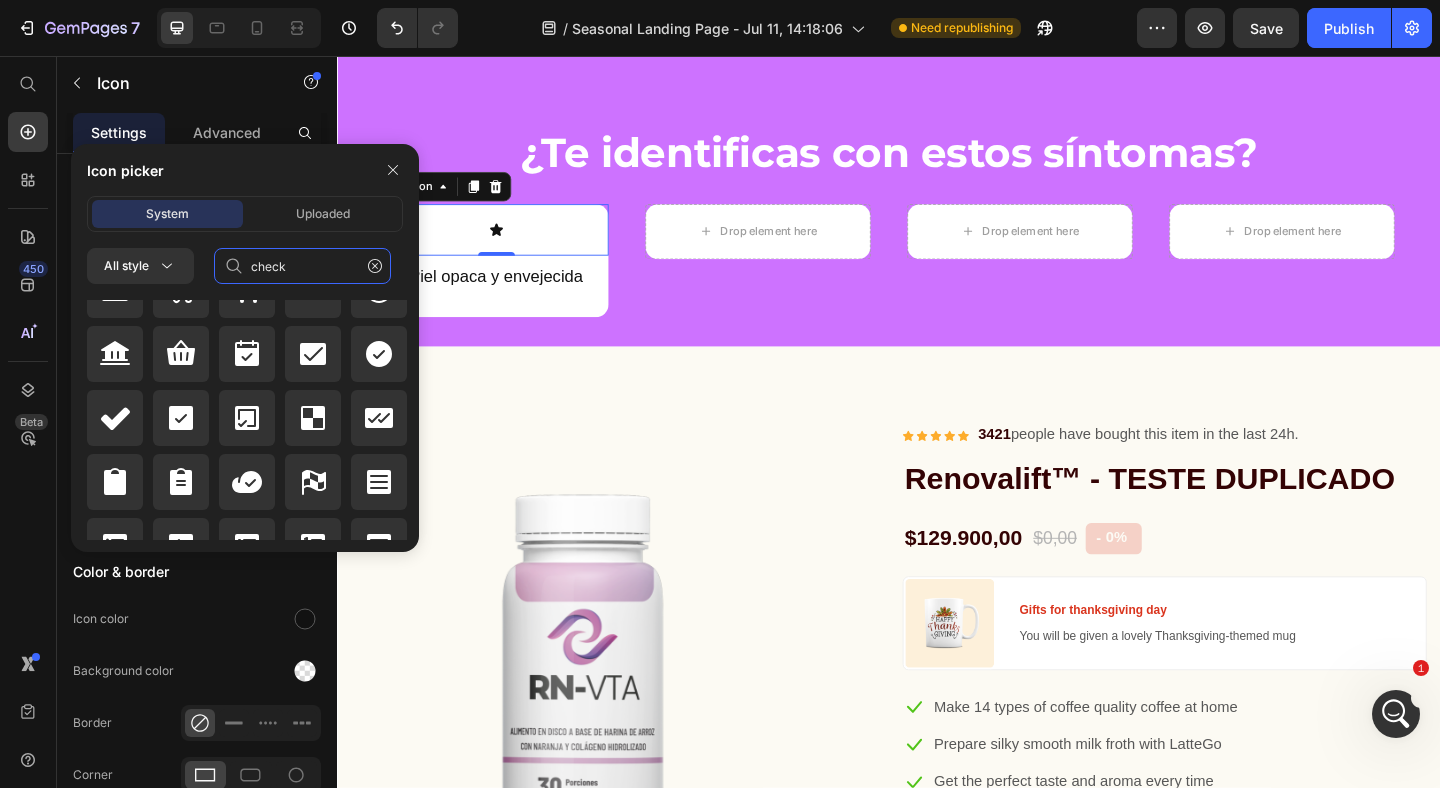 scroll, scrollTop: 998, scrollLeft: 0, axis: vertical 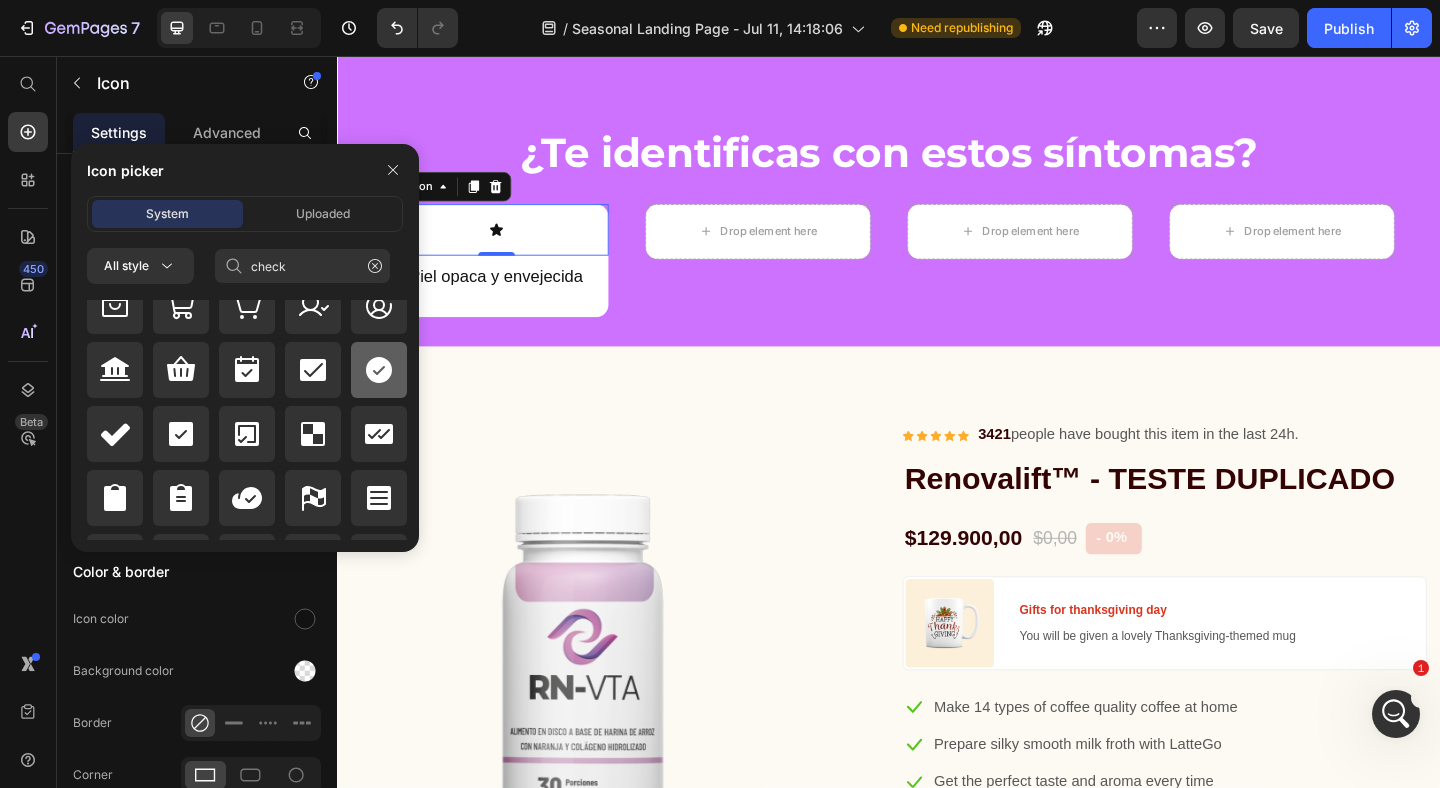 click 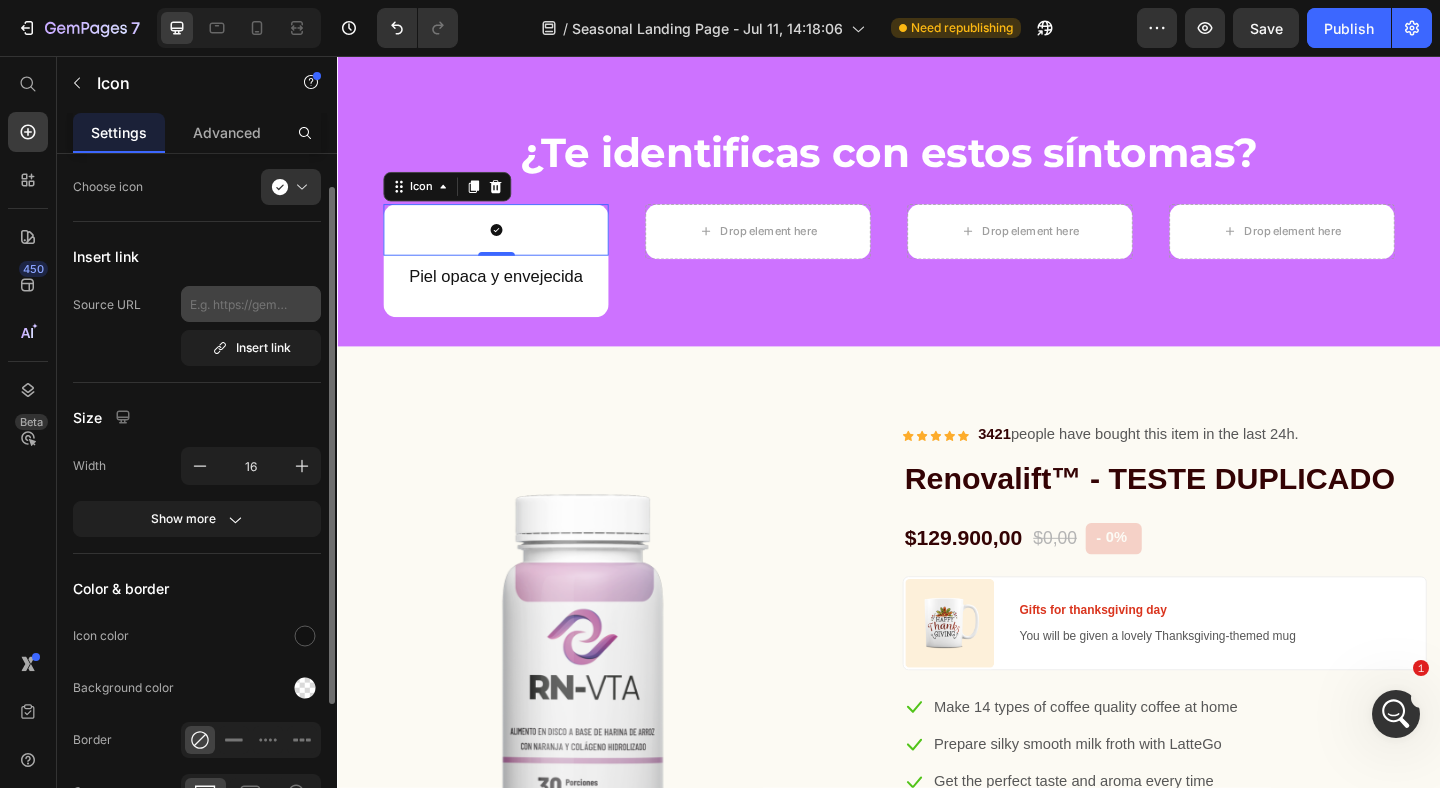 scroll, scrollTop: 45, scrollLeft: 0, axis: vertical 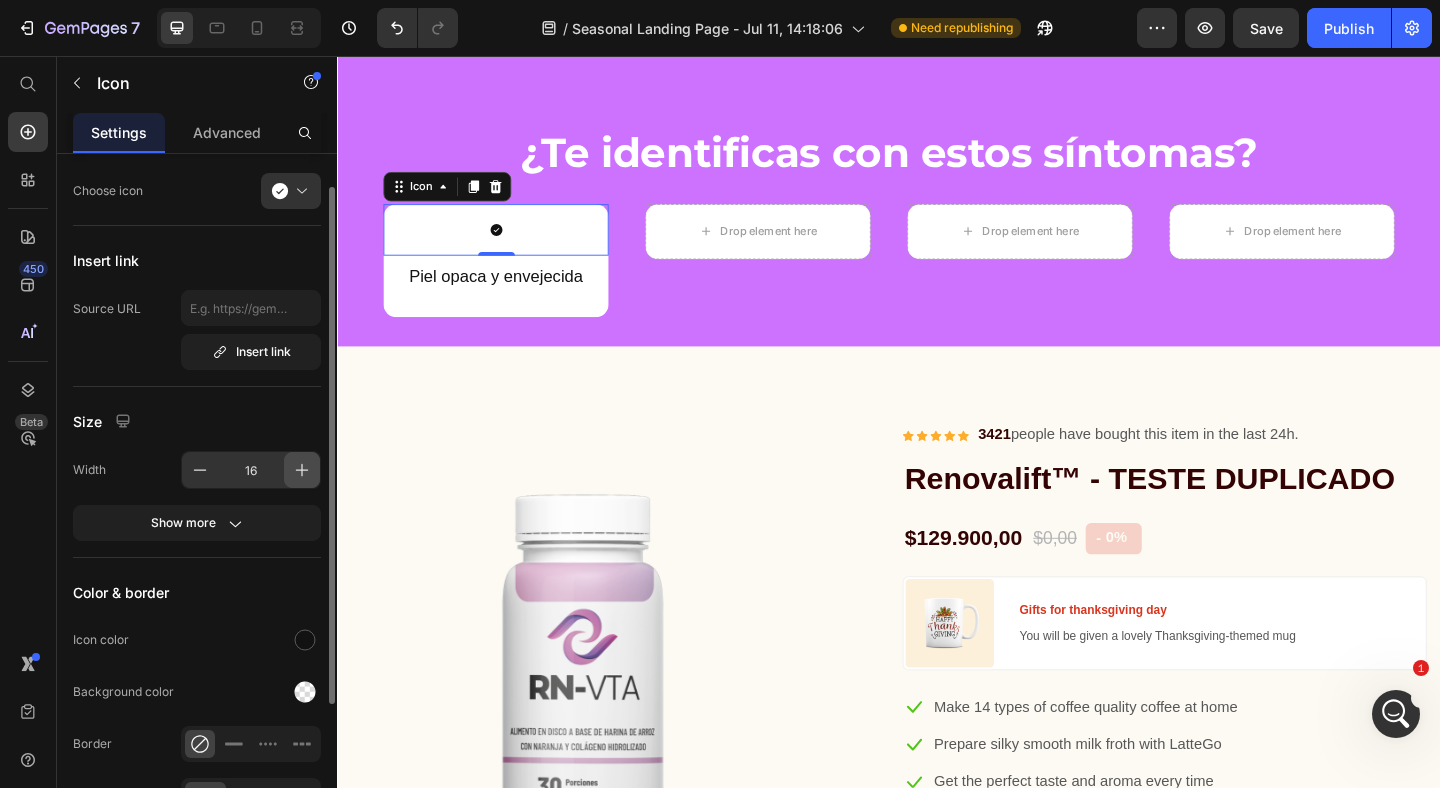 click 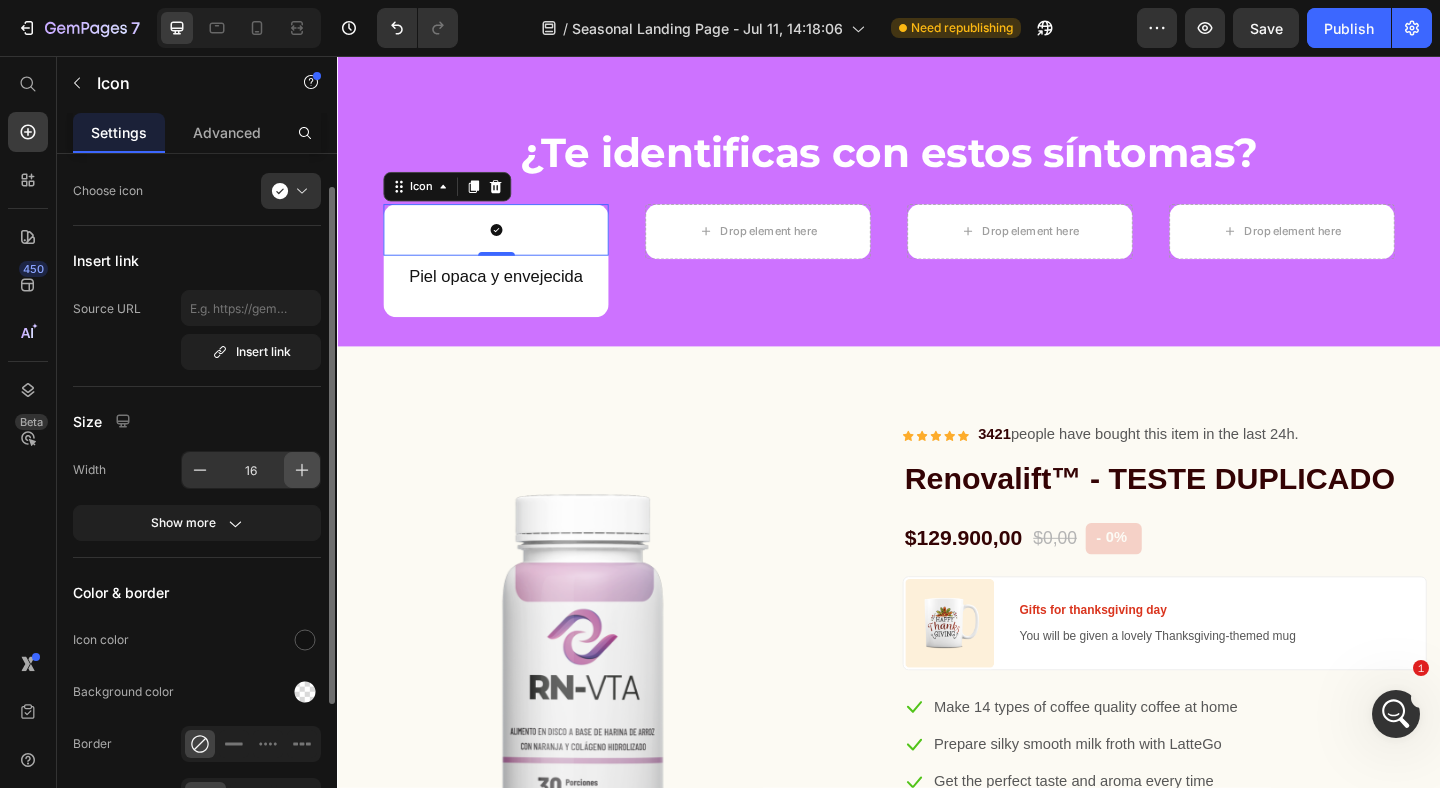 click 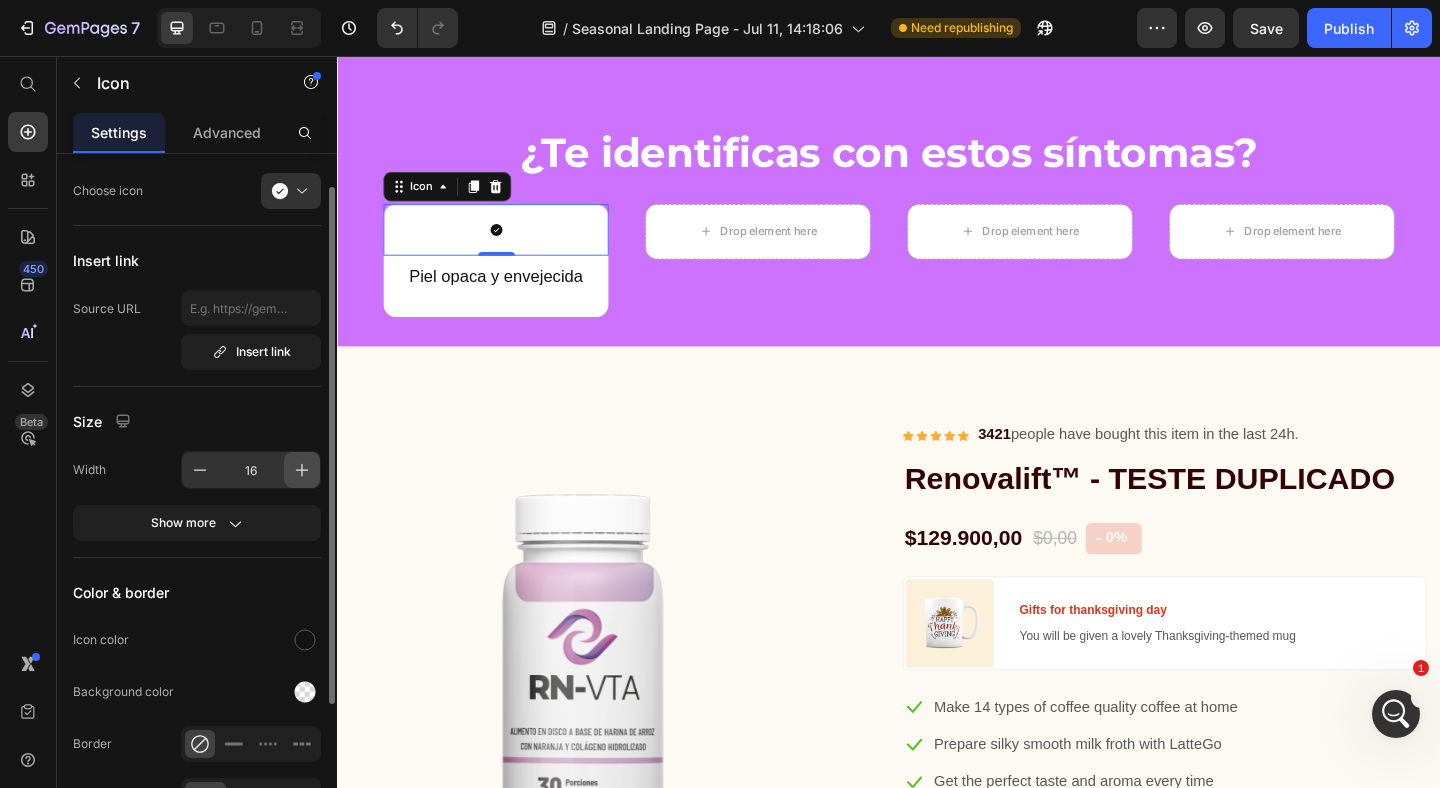 click 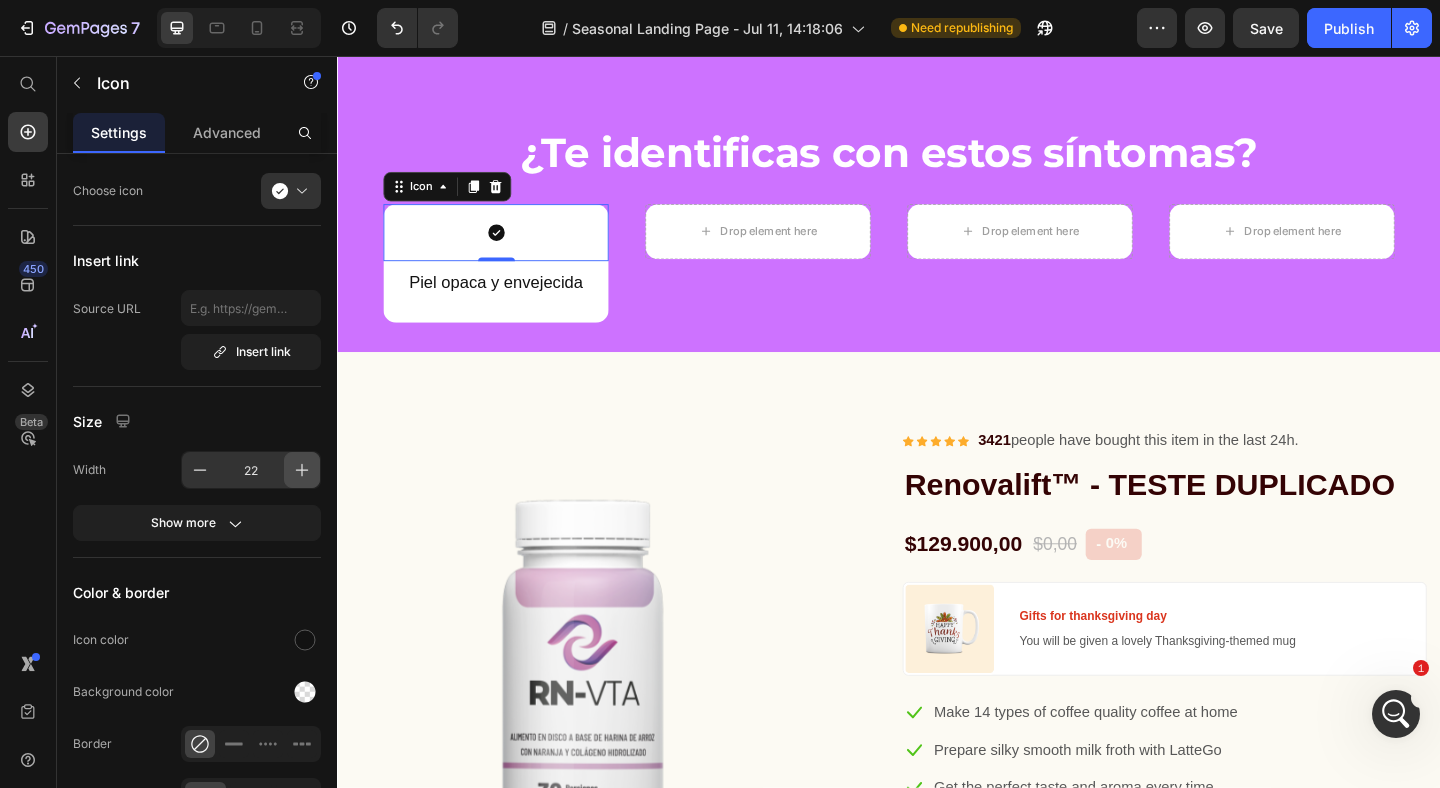 click 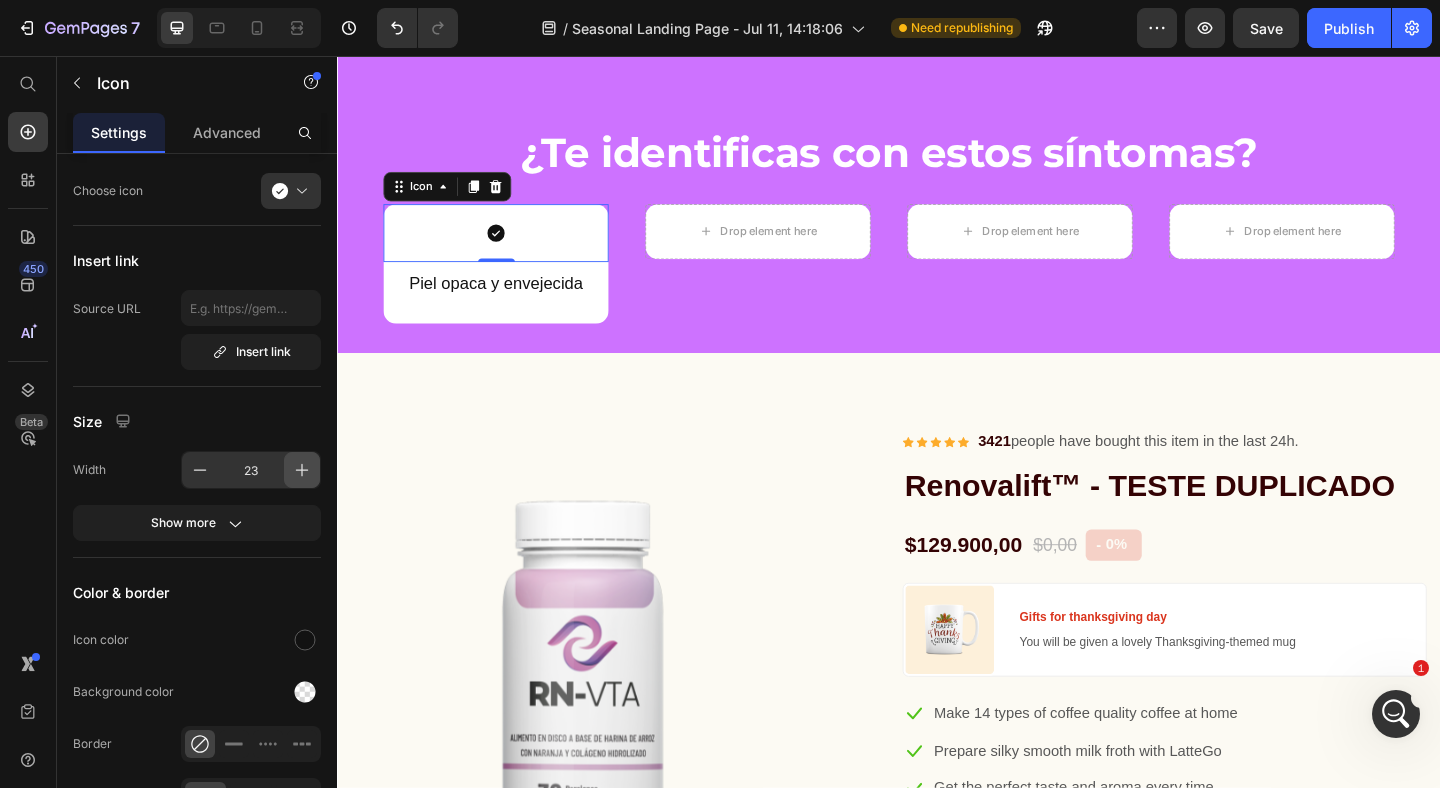 click 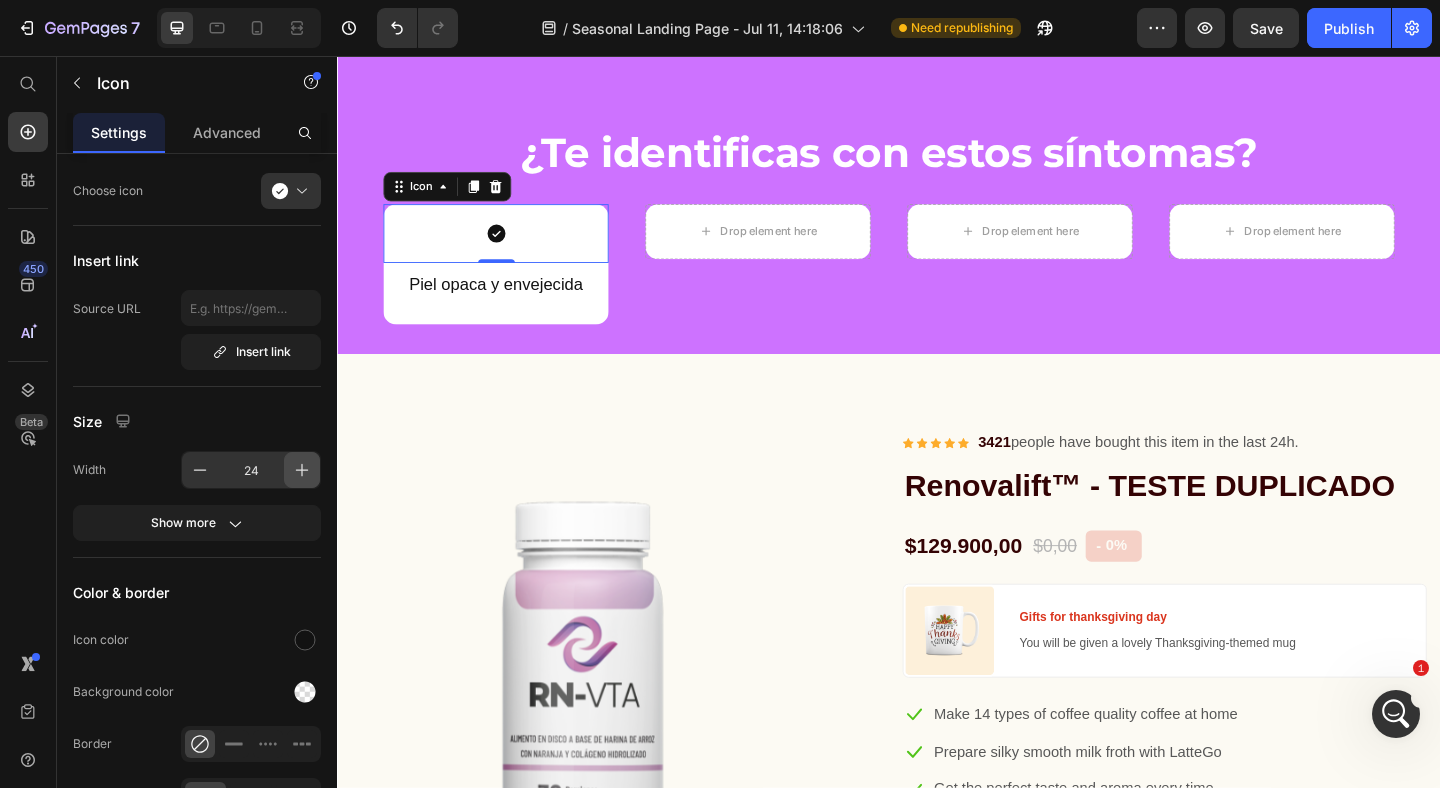click 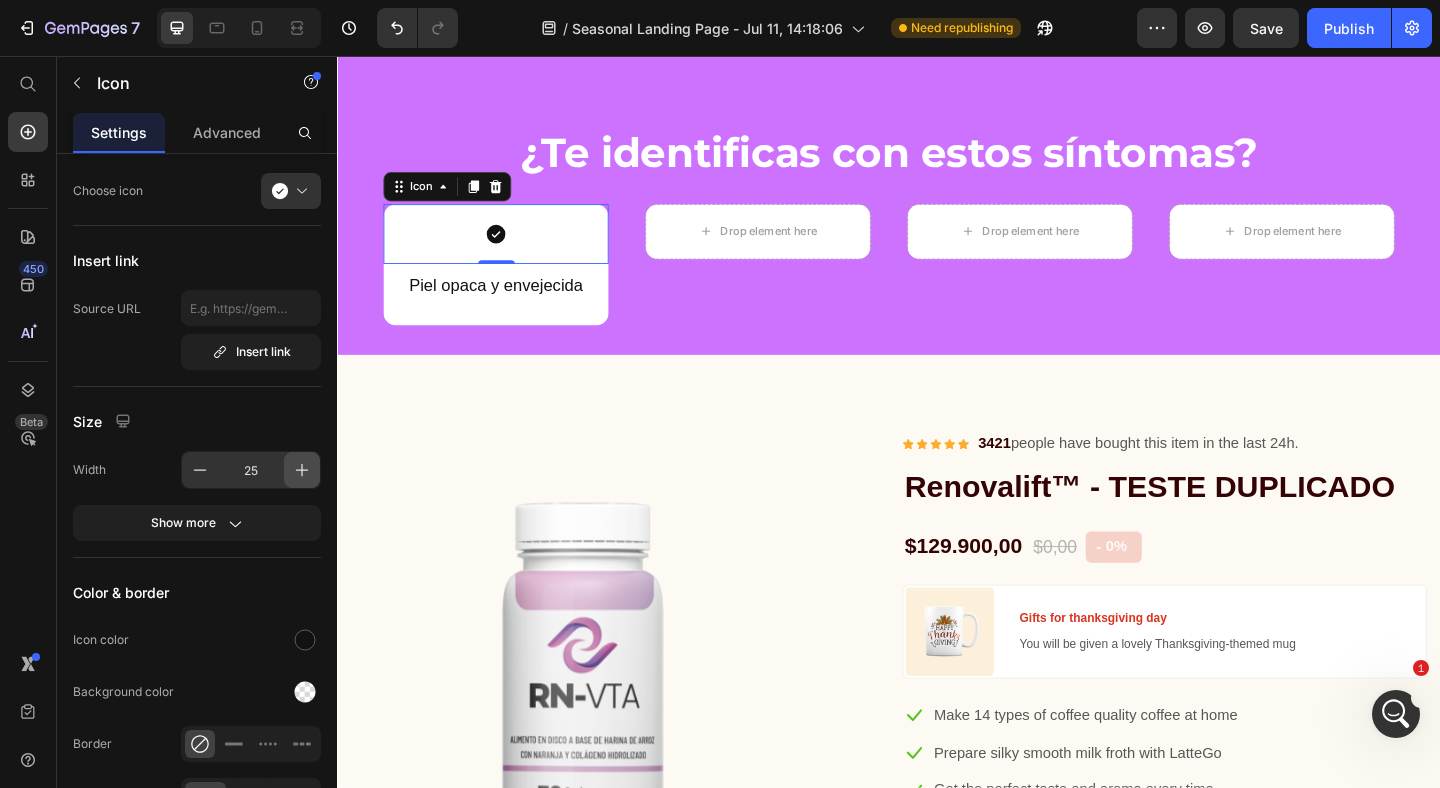 click 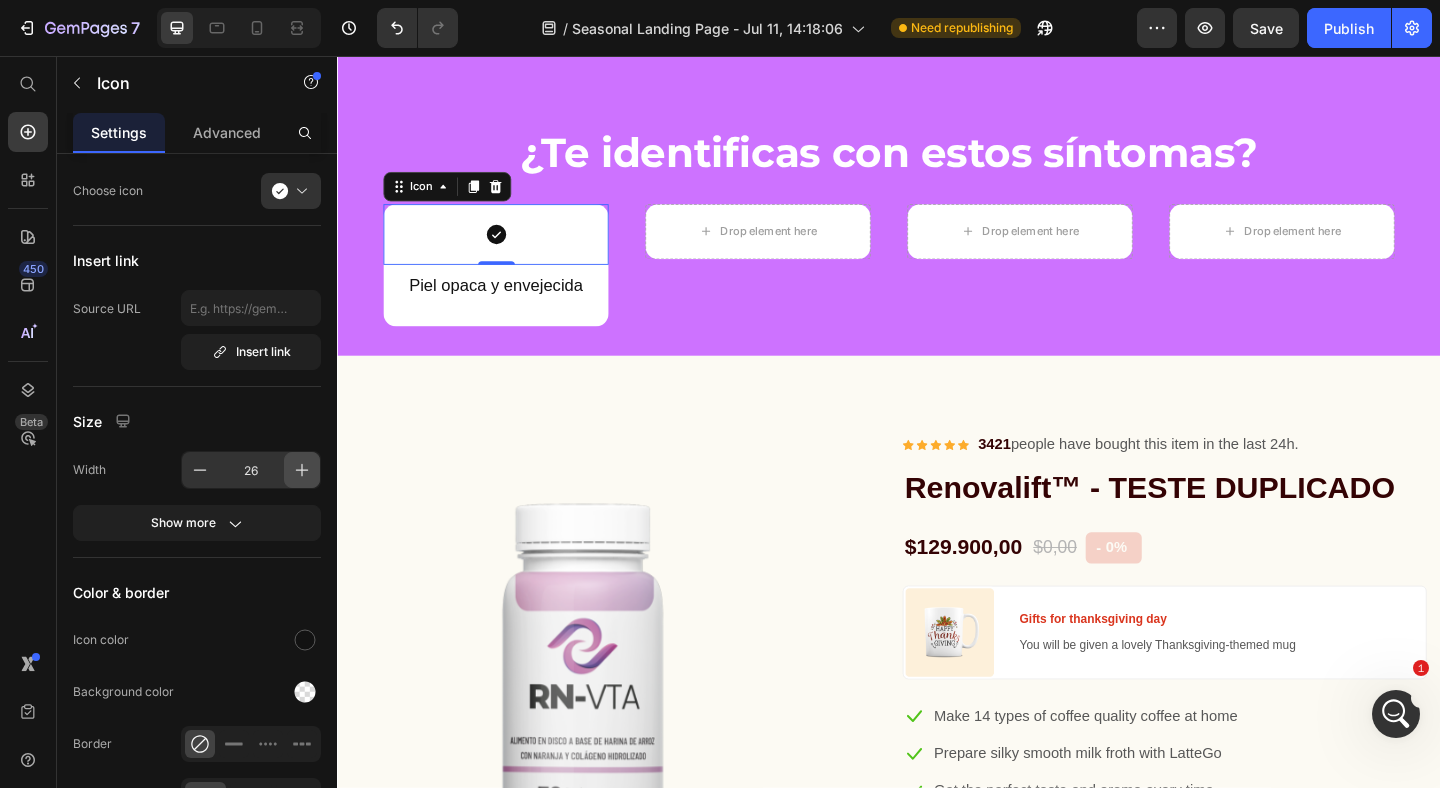 click 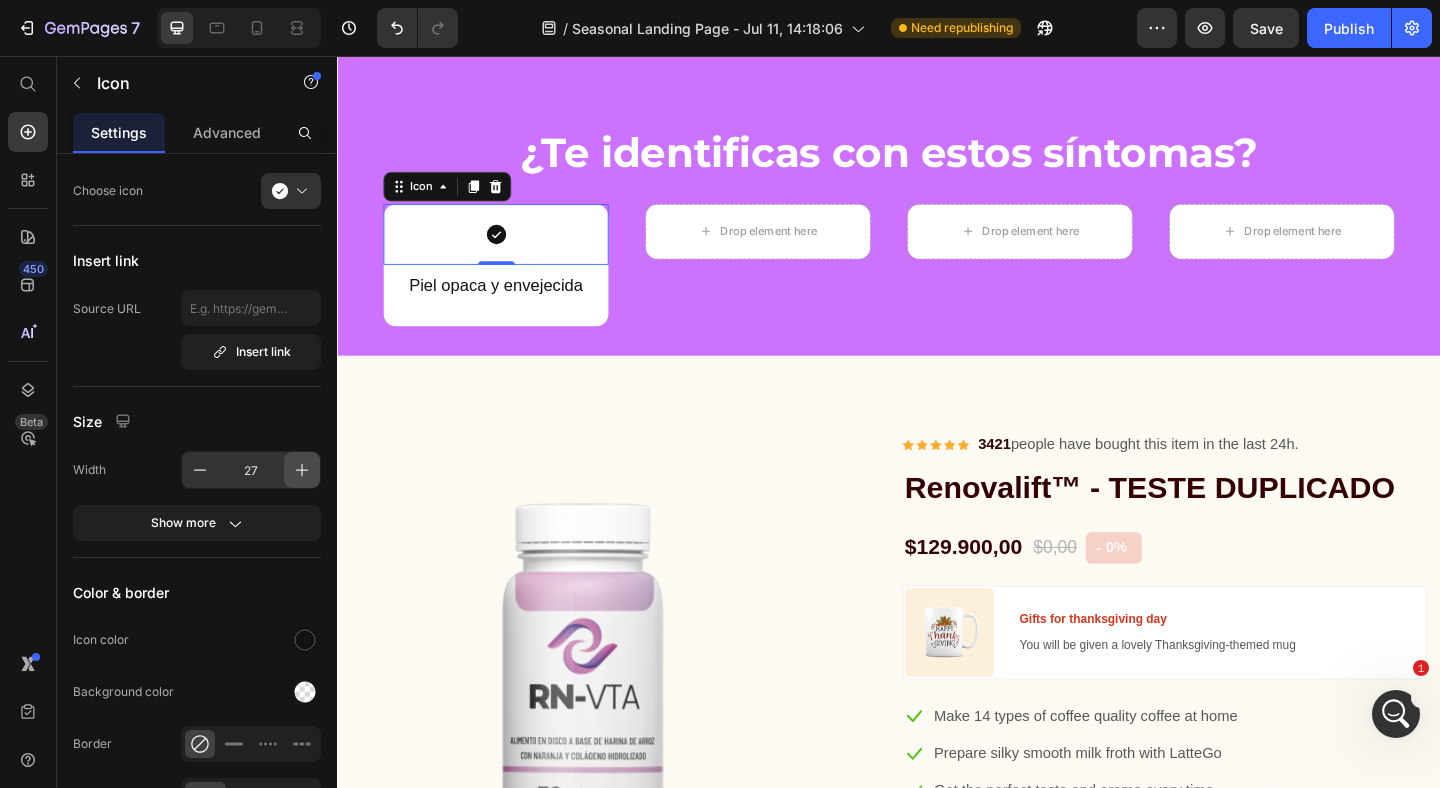click 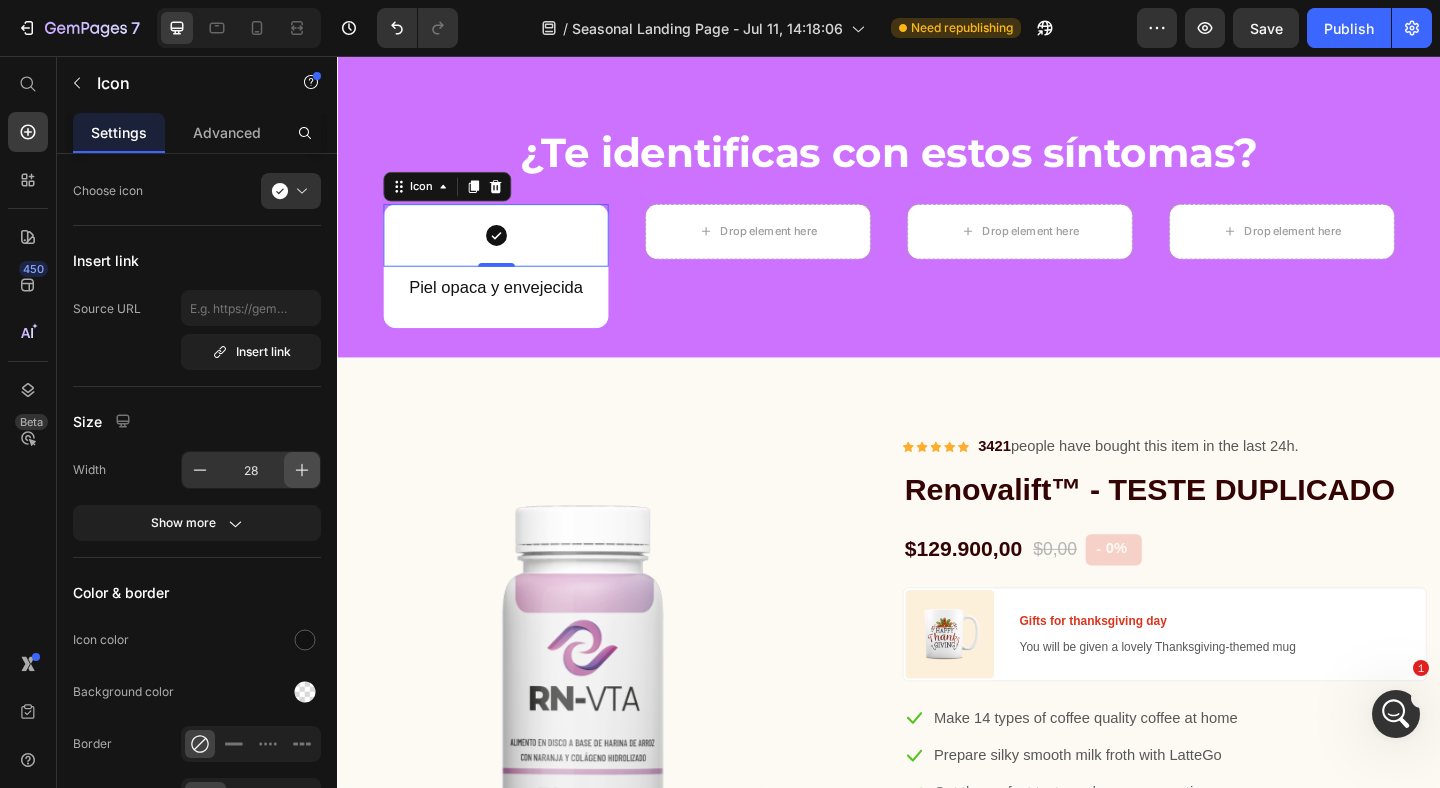 click 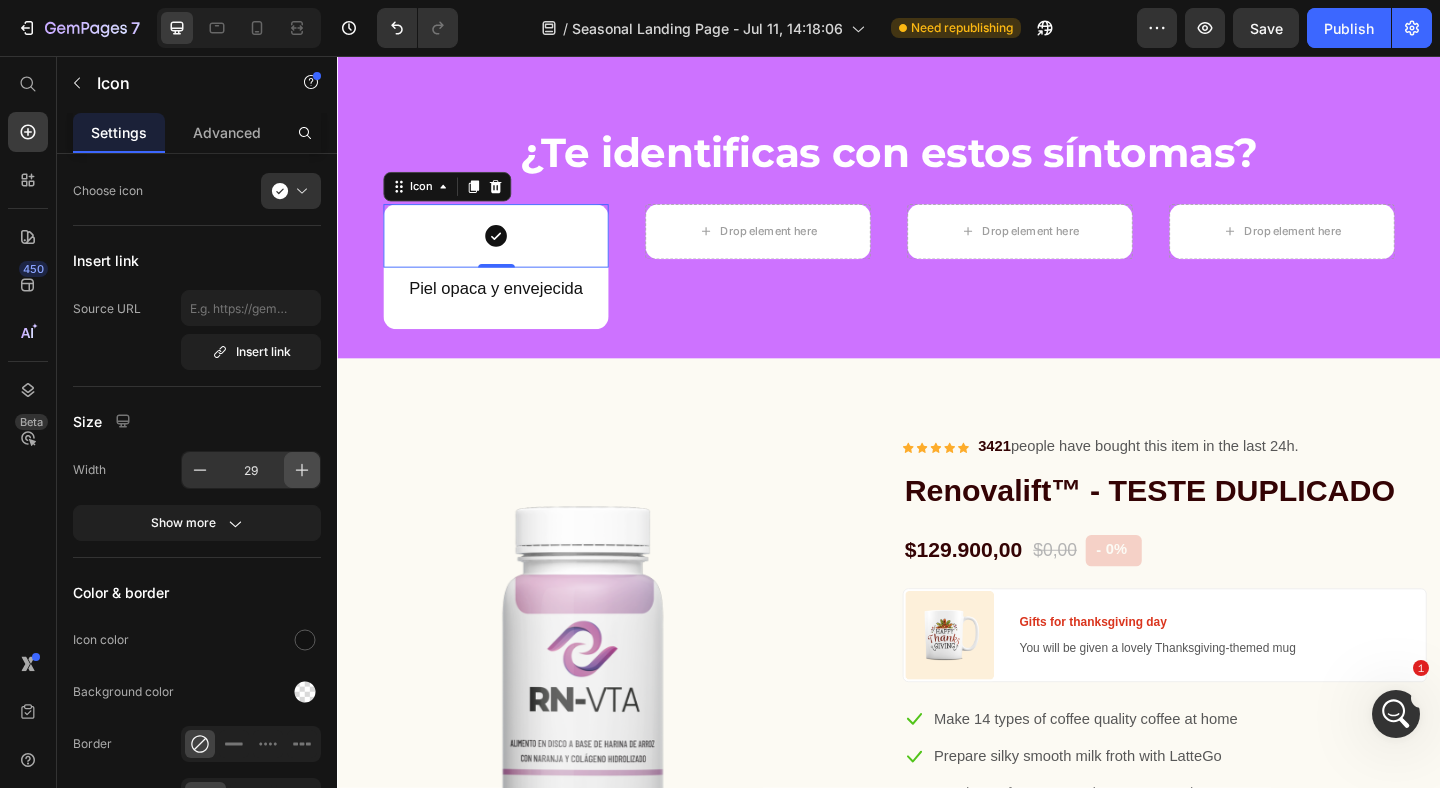 click 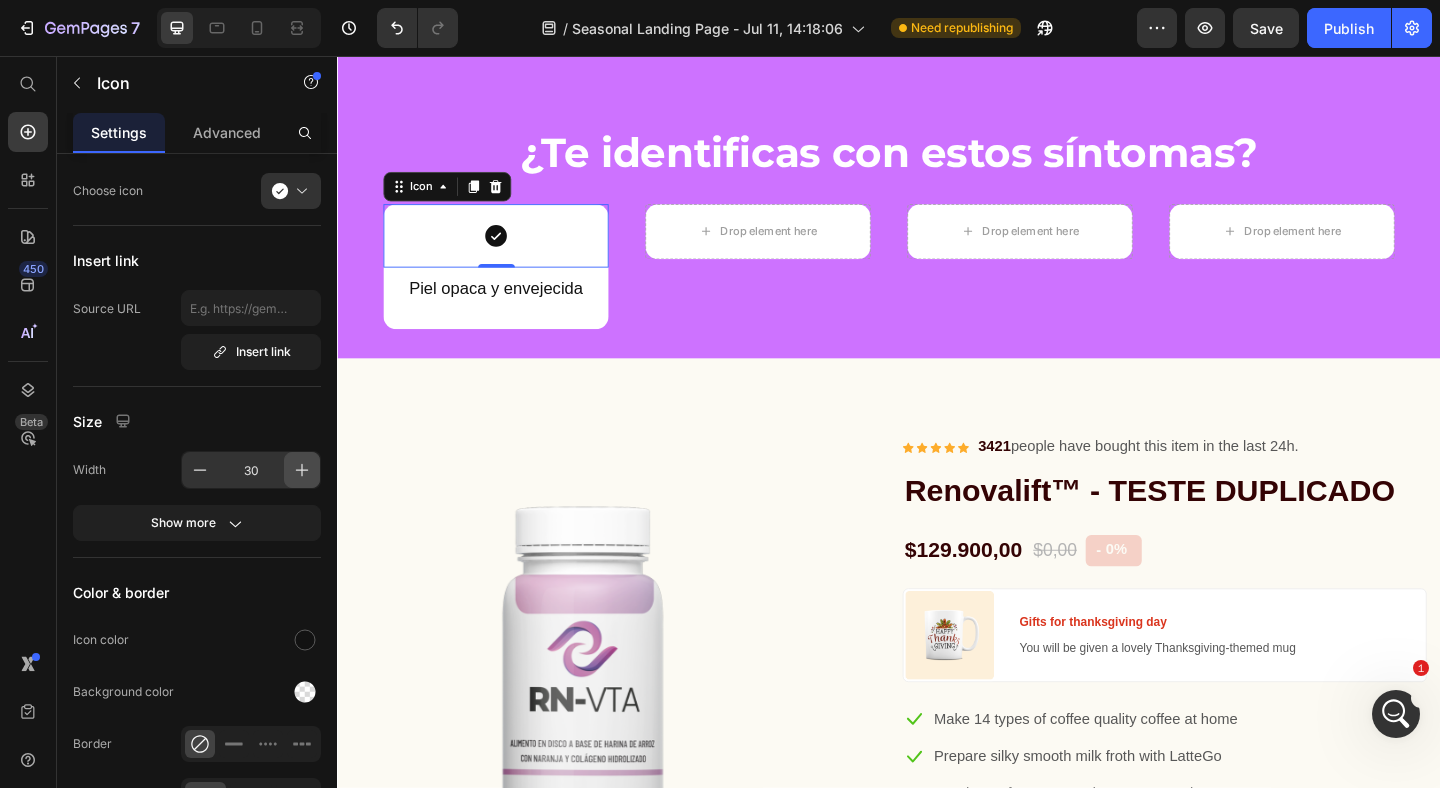click 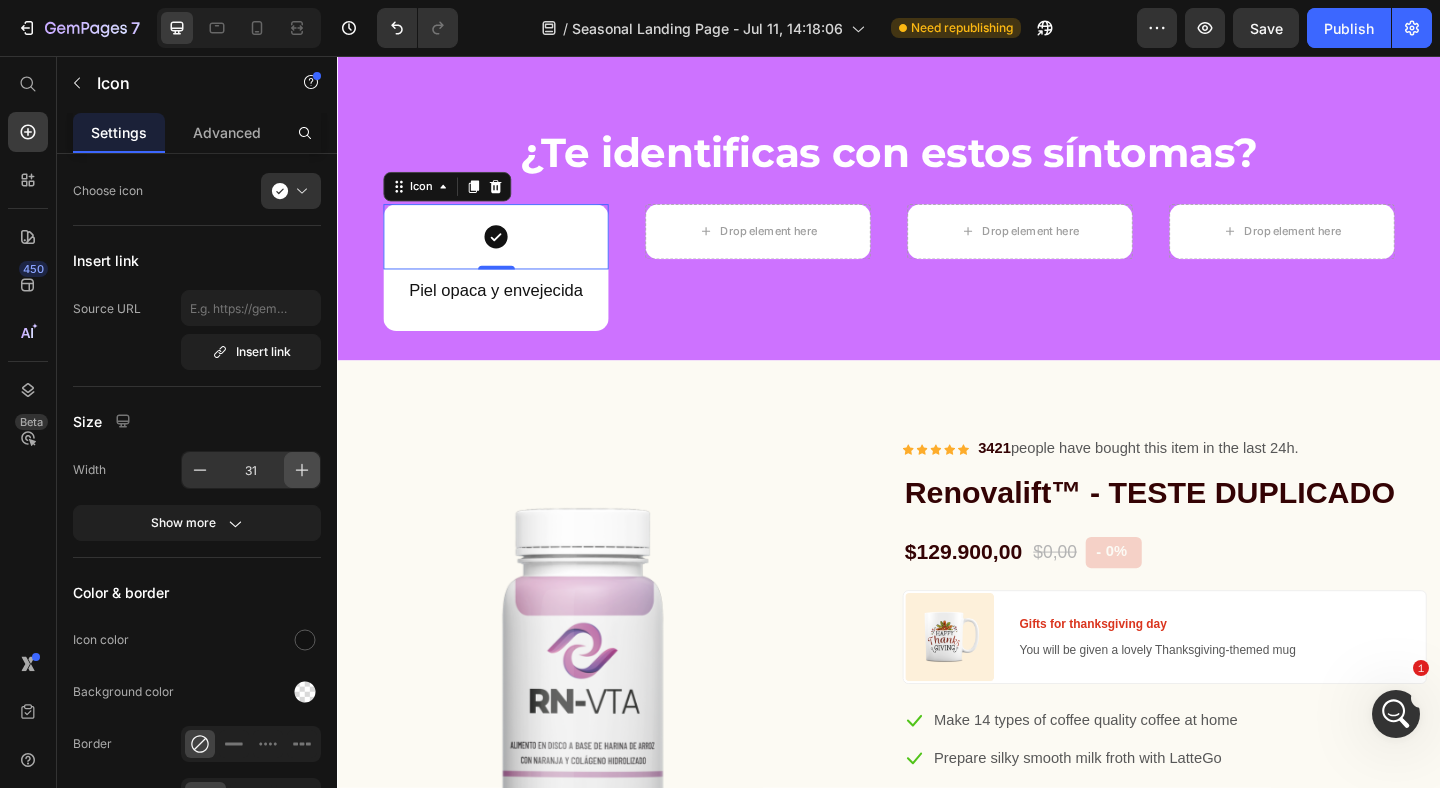 click 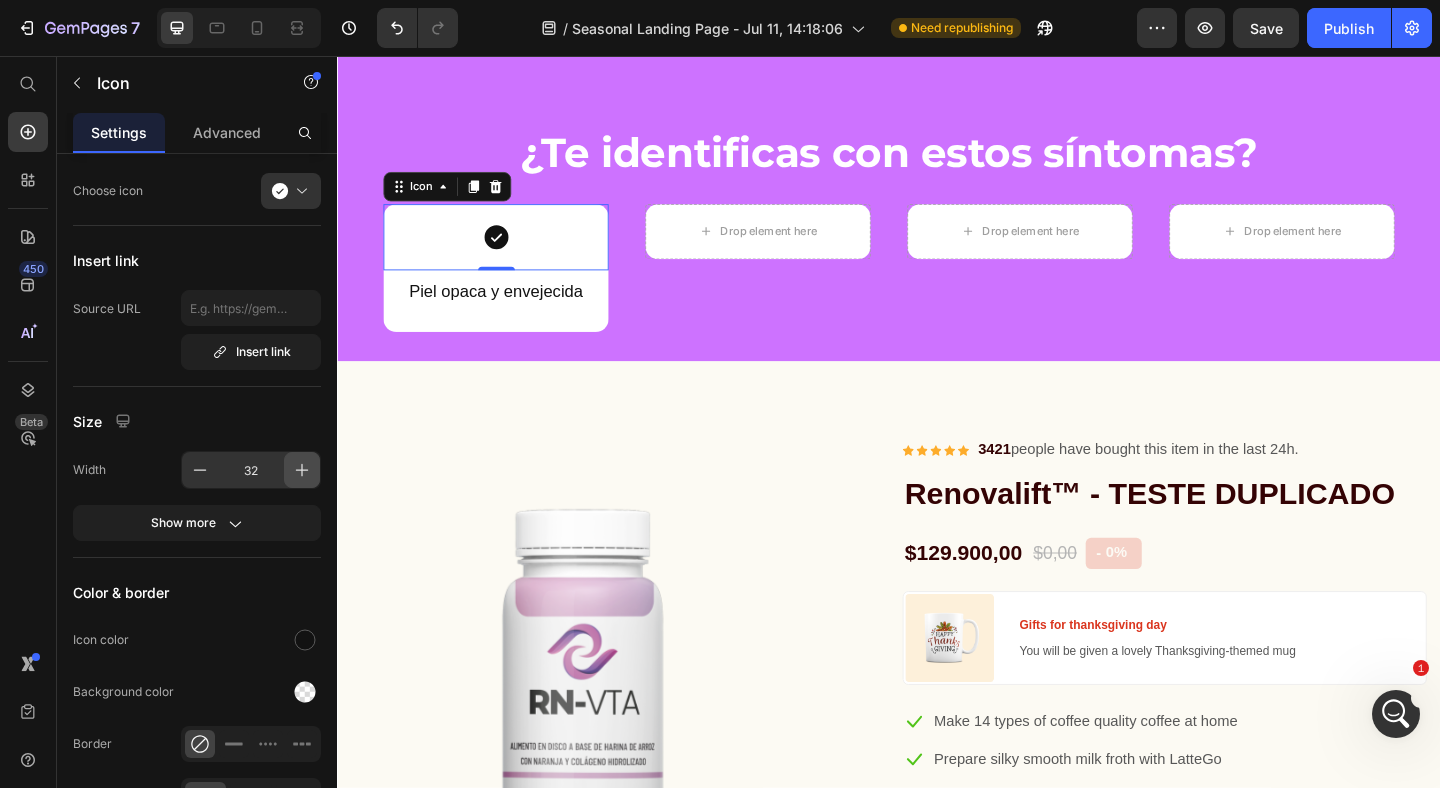click 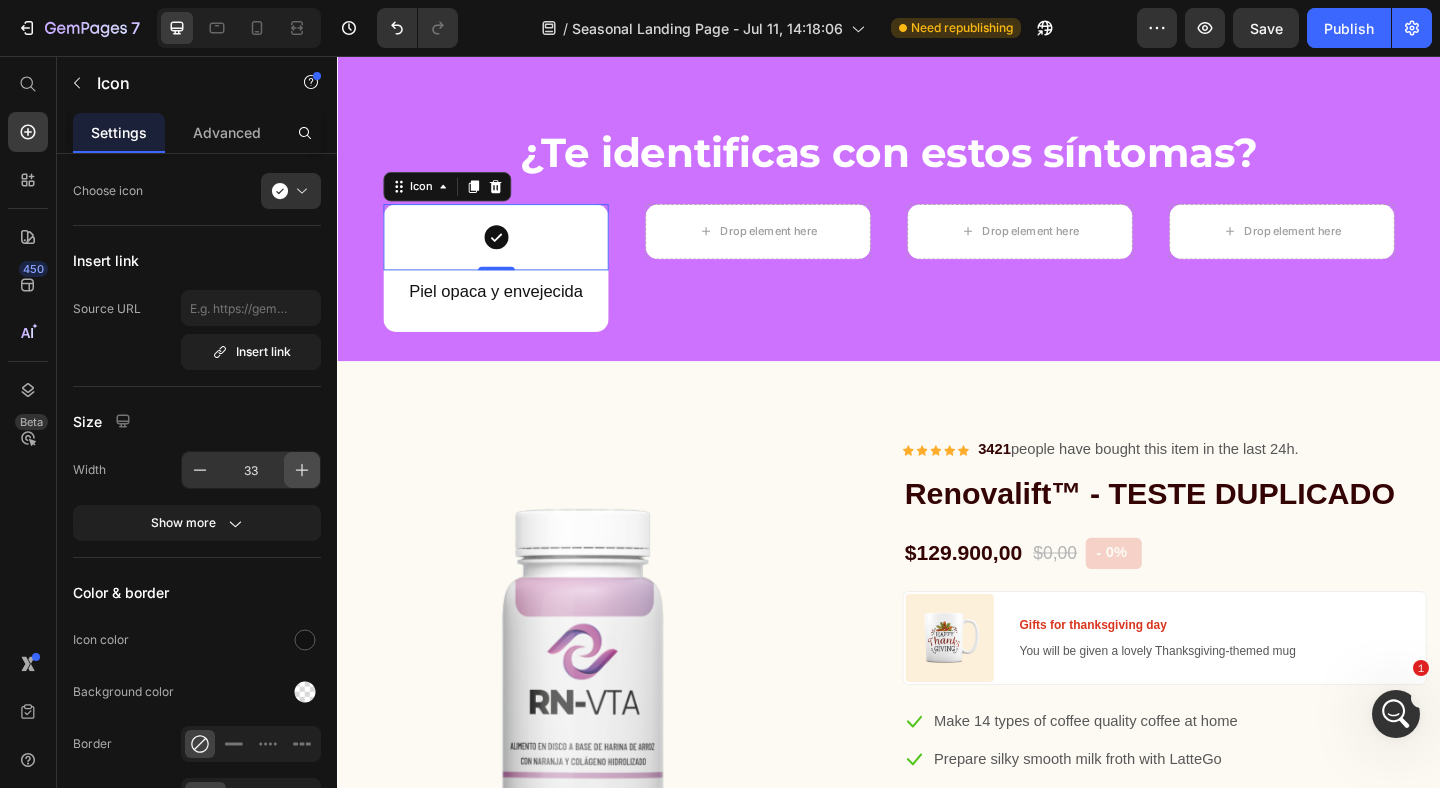 click 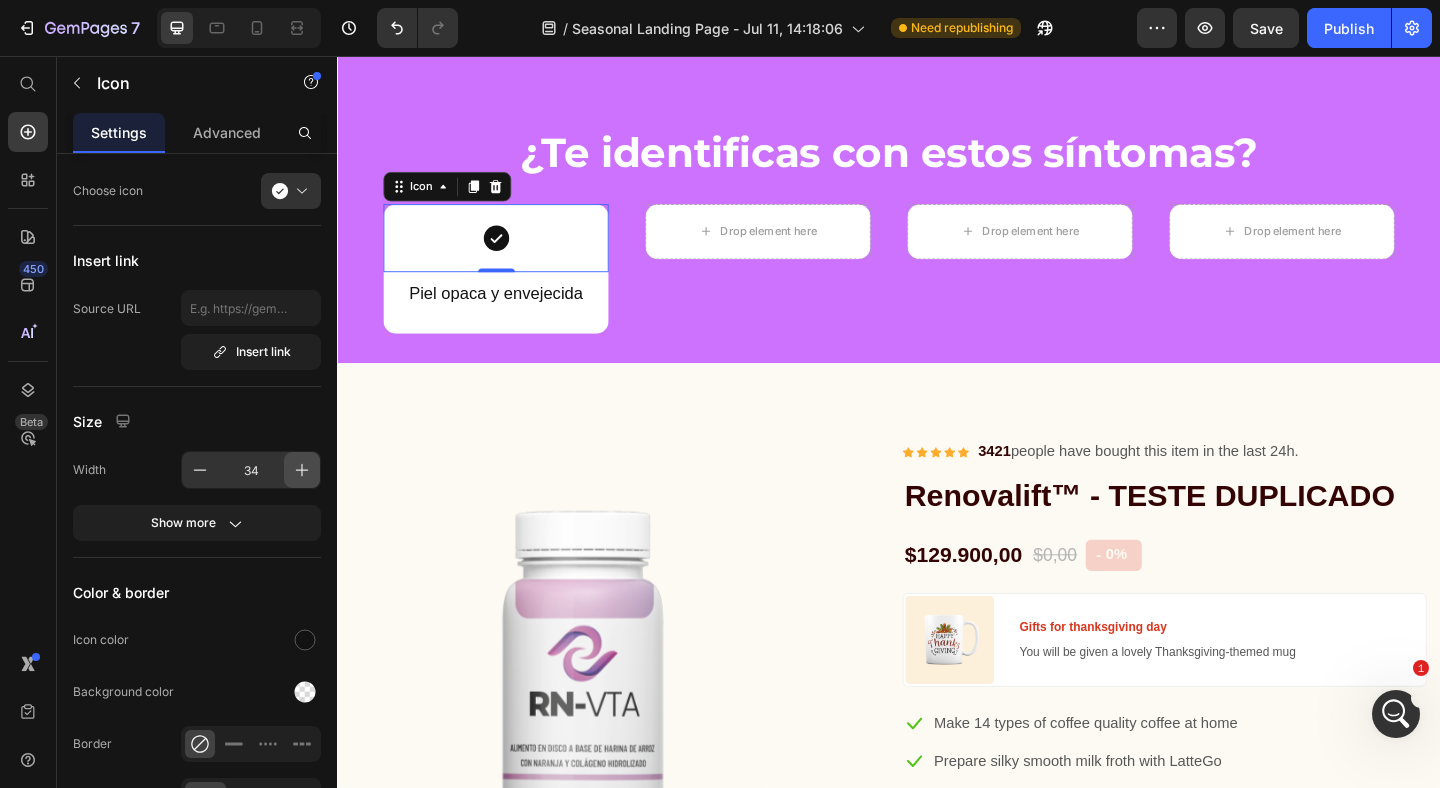 click 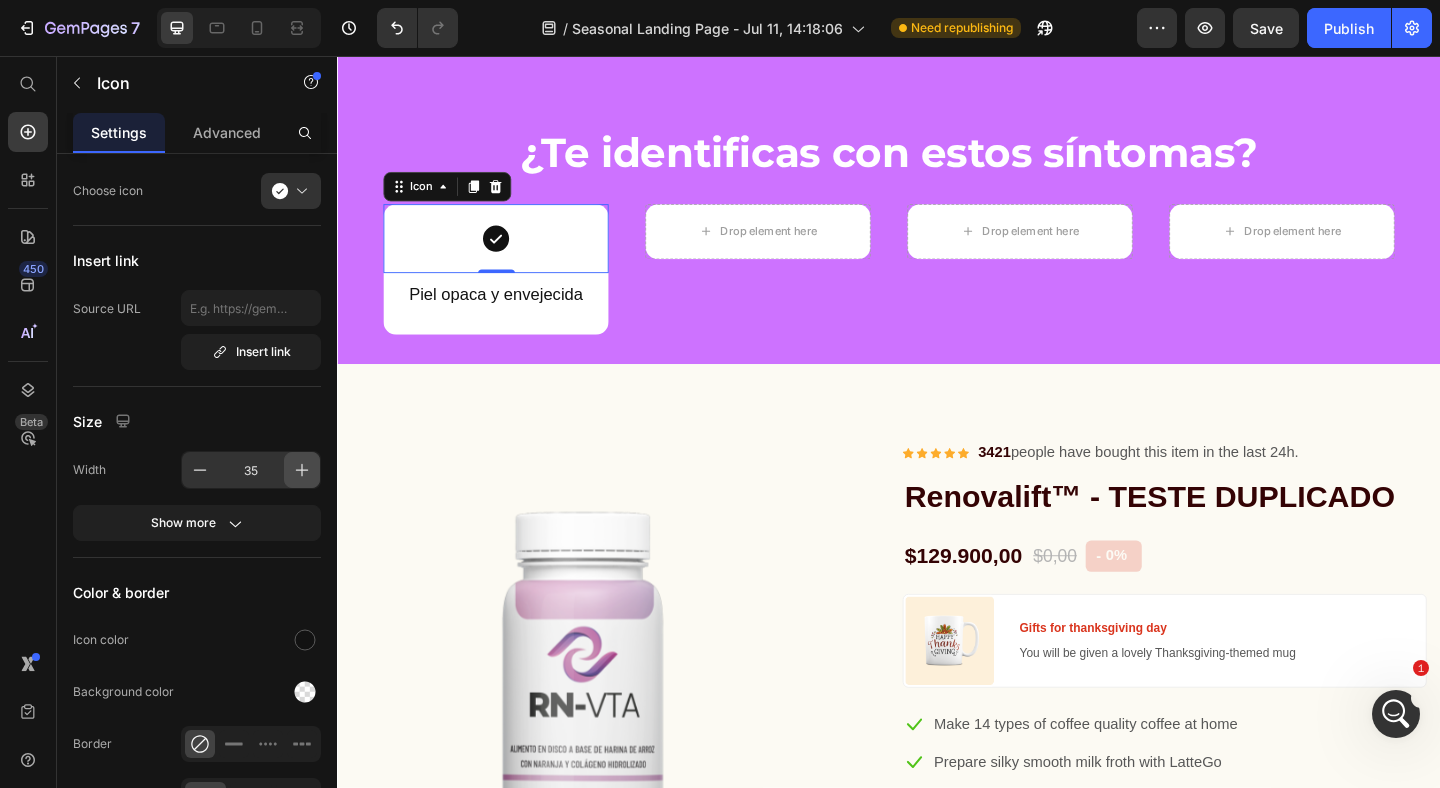 click 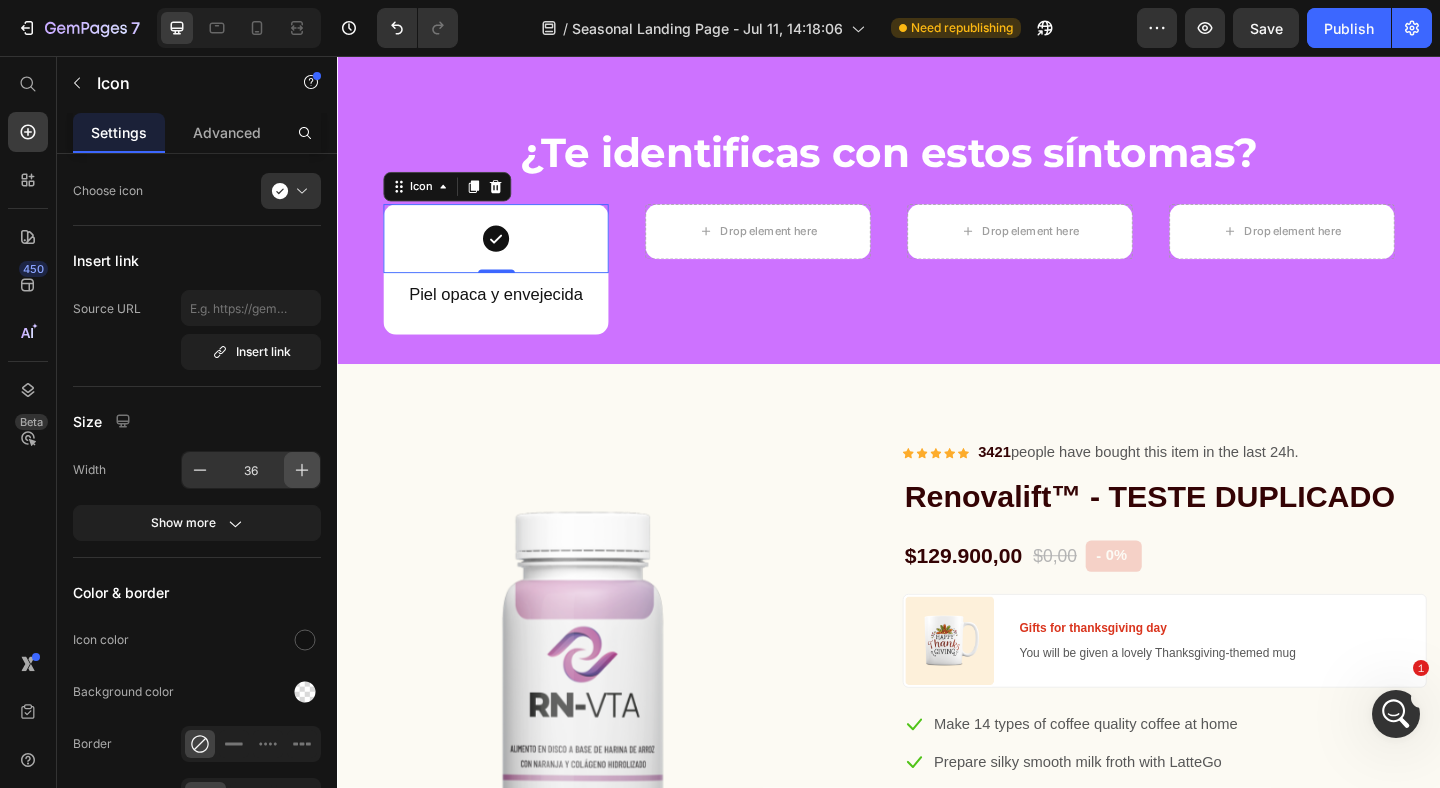click 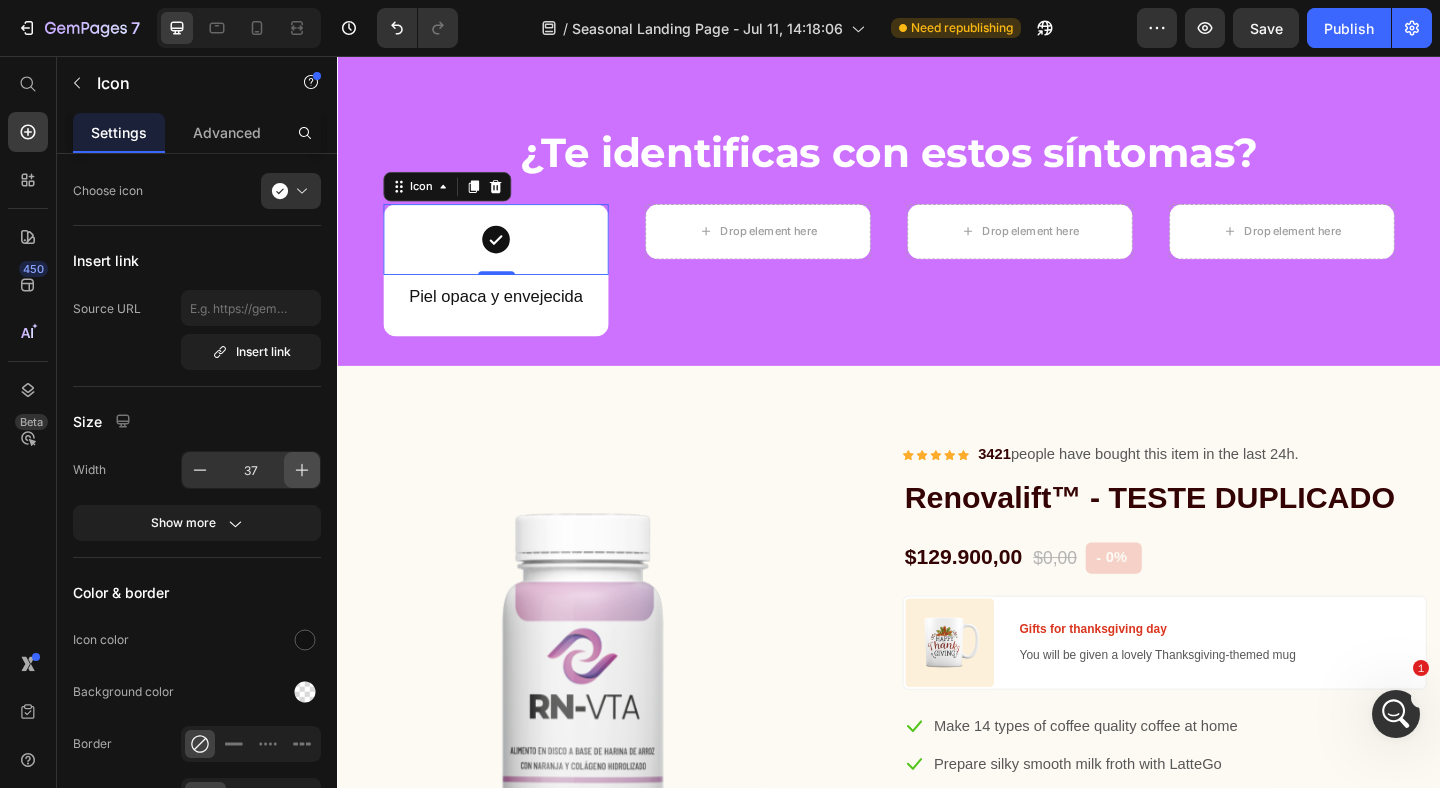 click 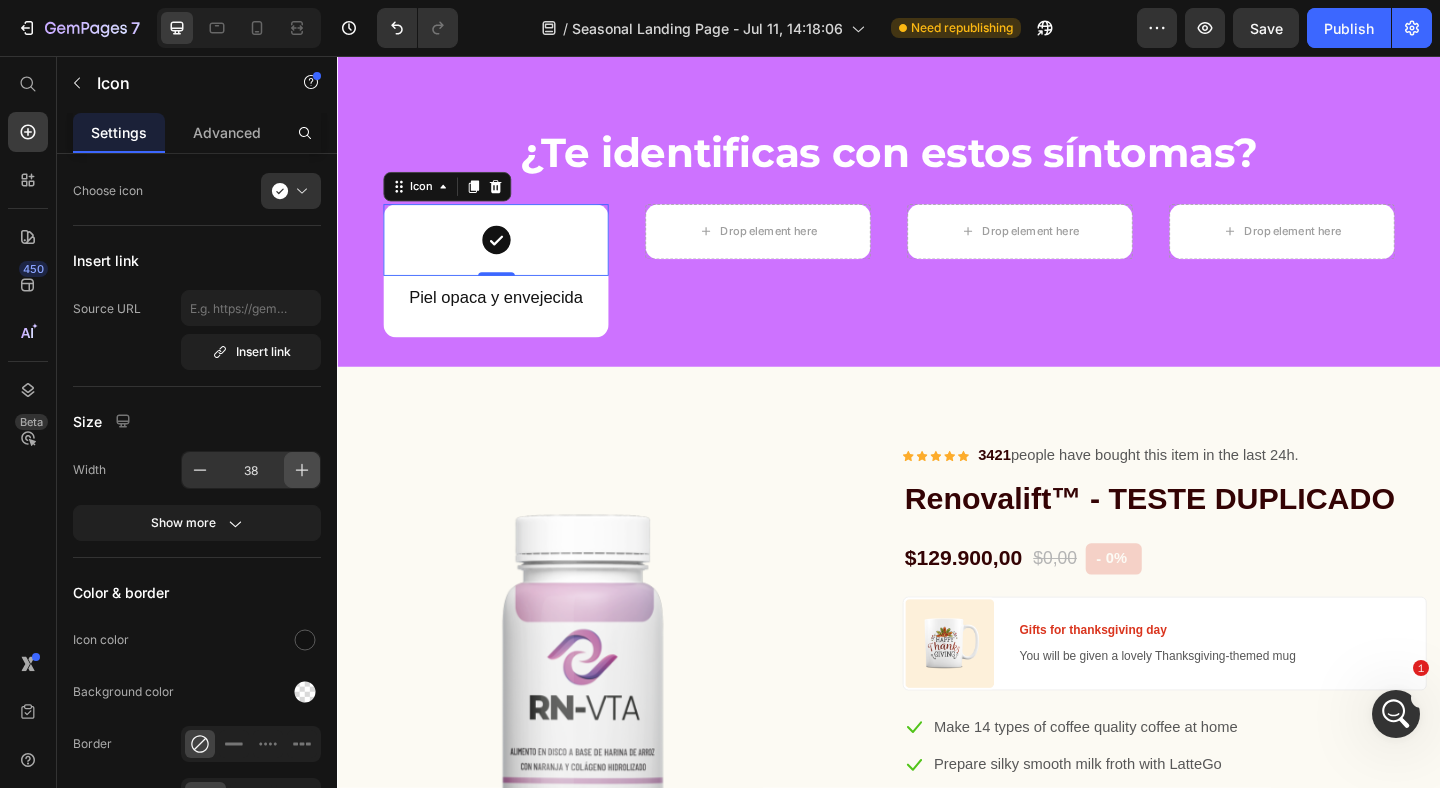 click 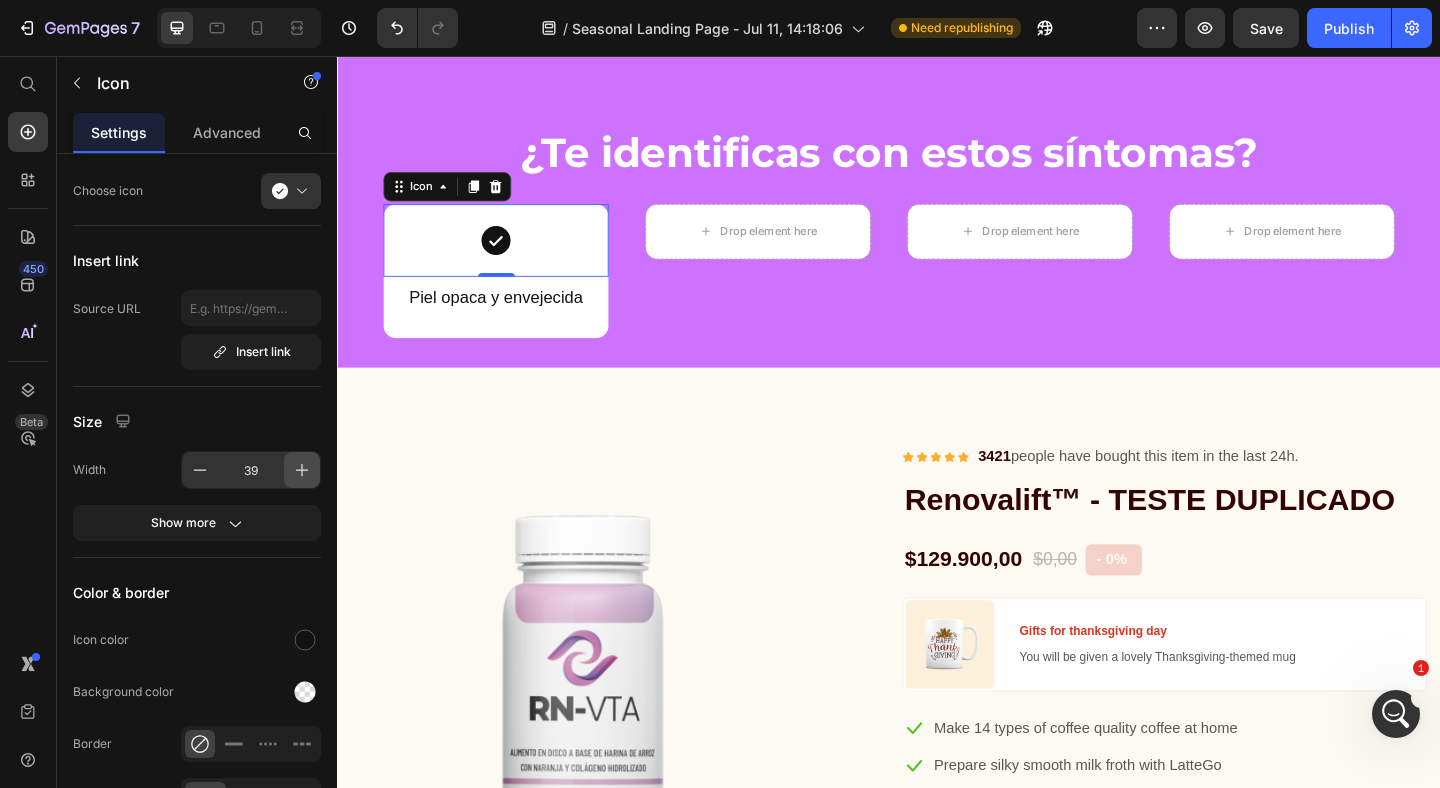click 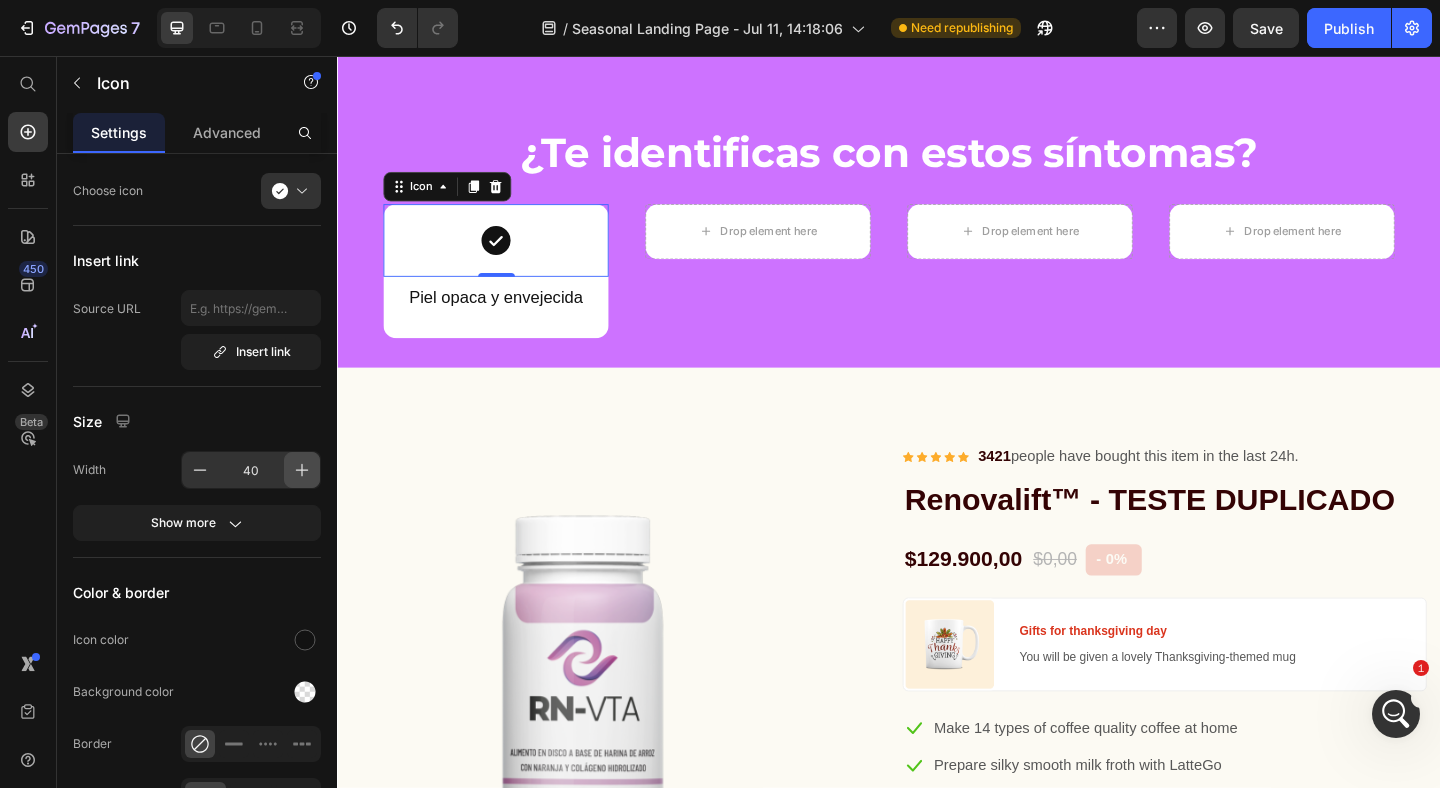 click 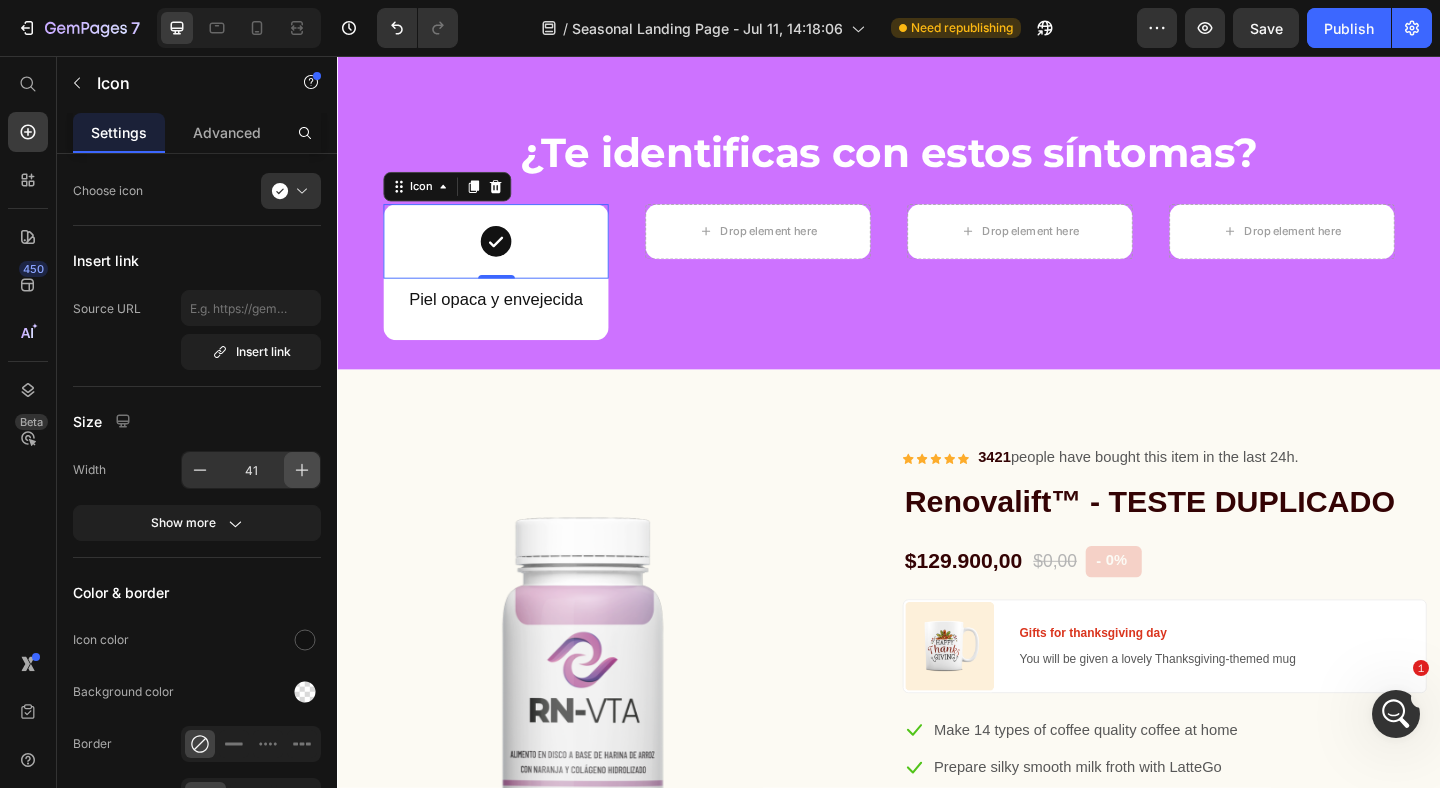 click 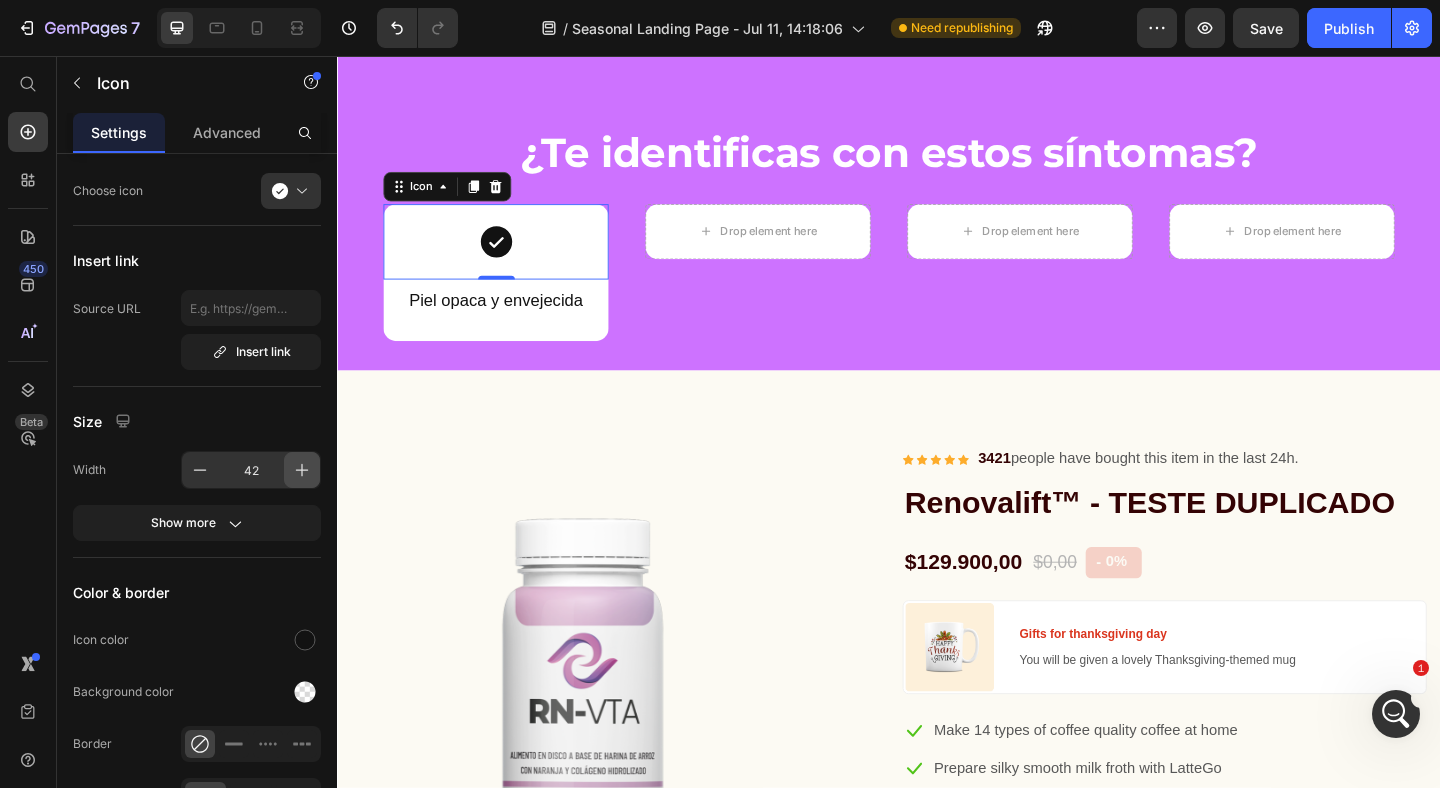 click 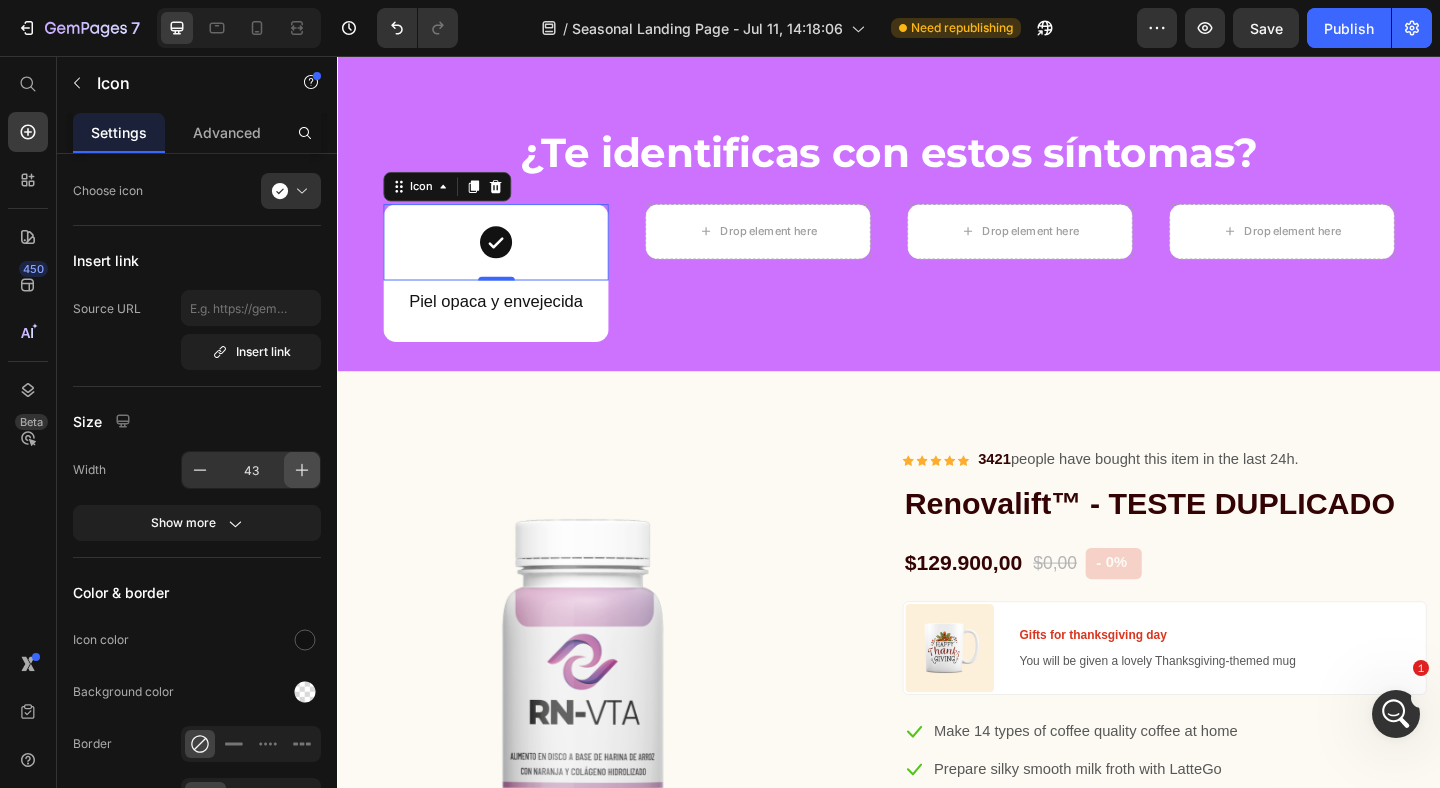 click 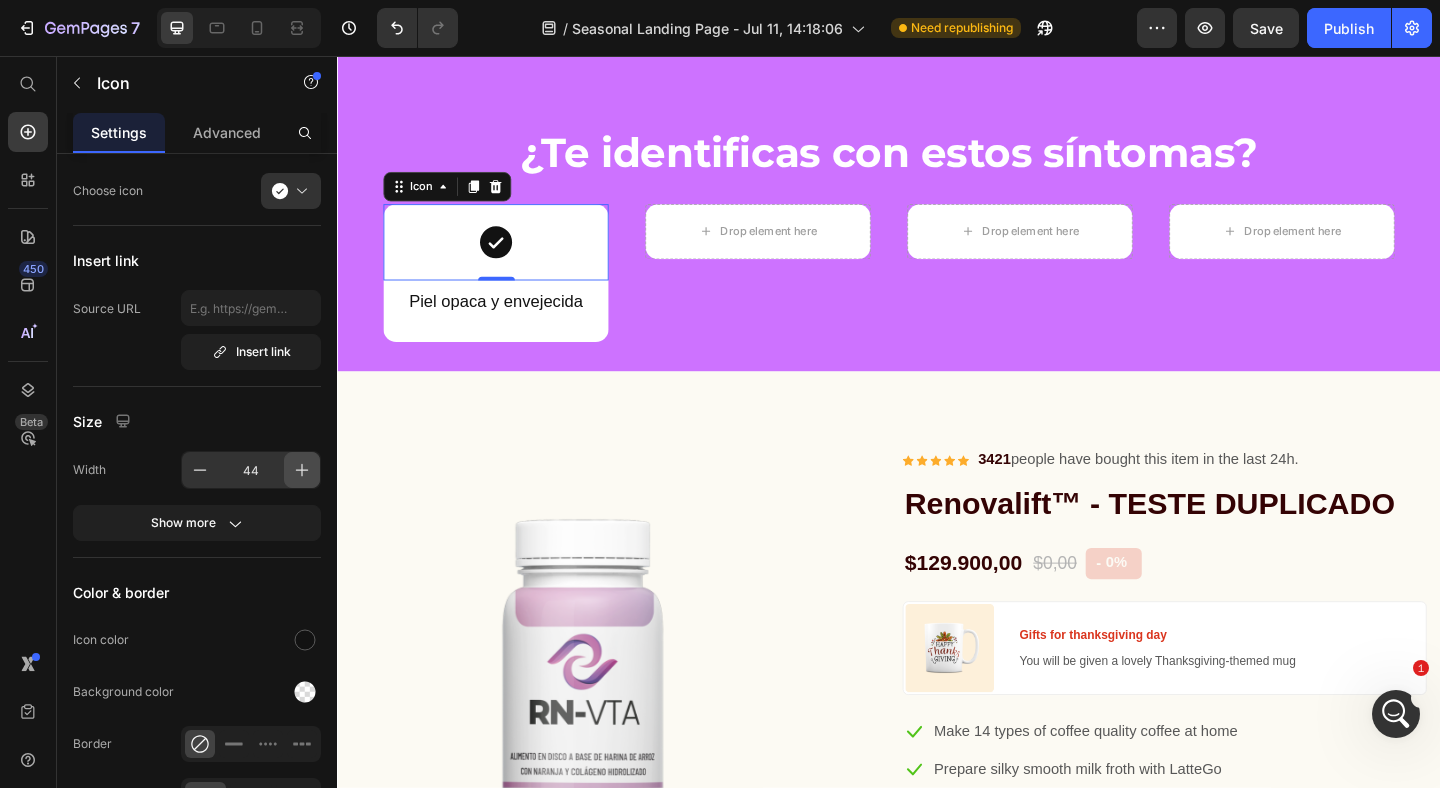 click 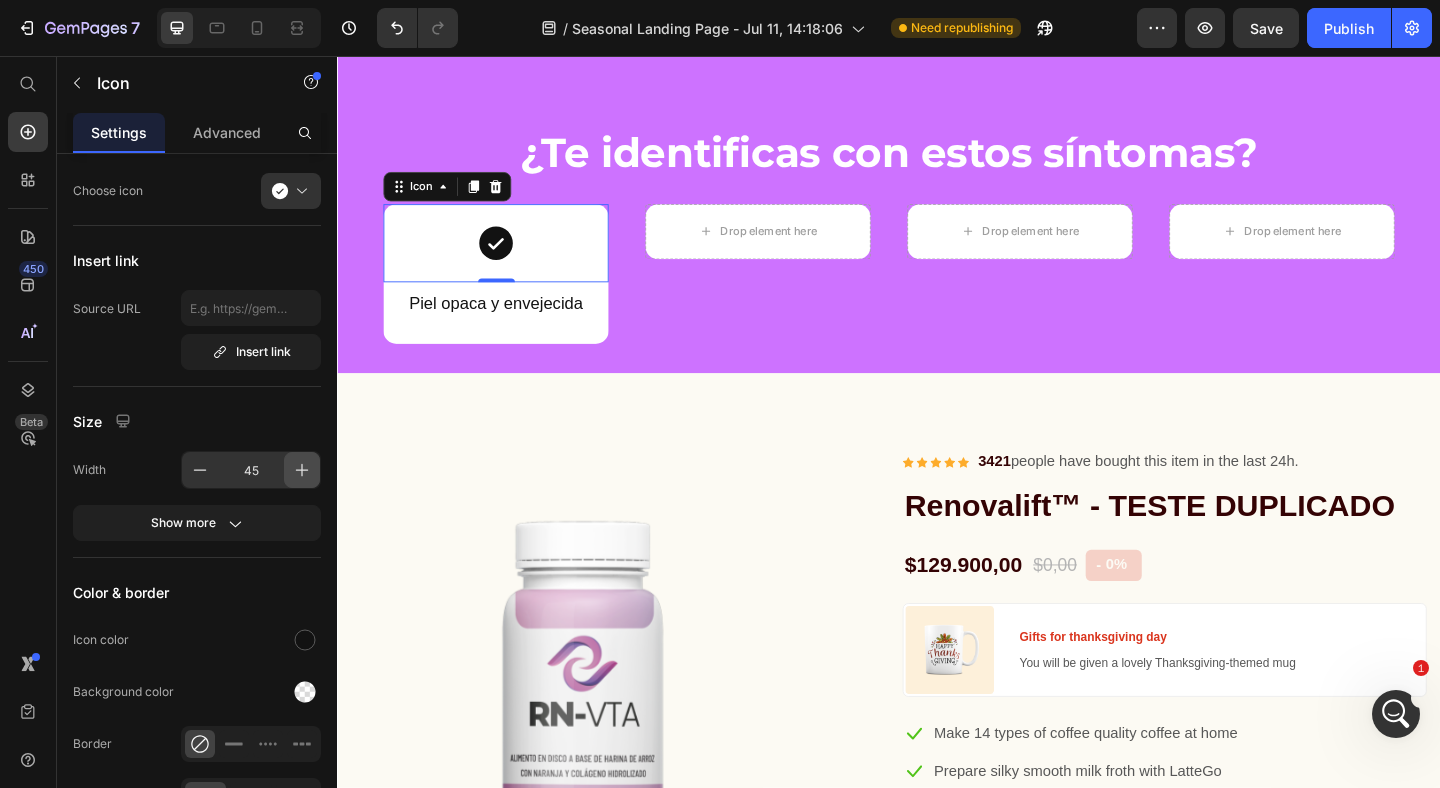 click 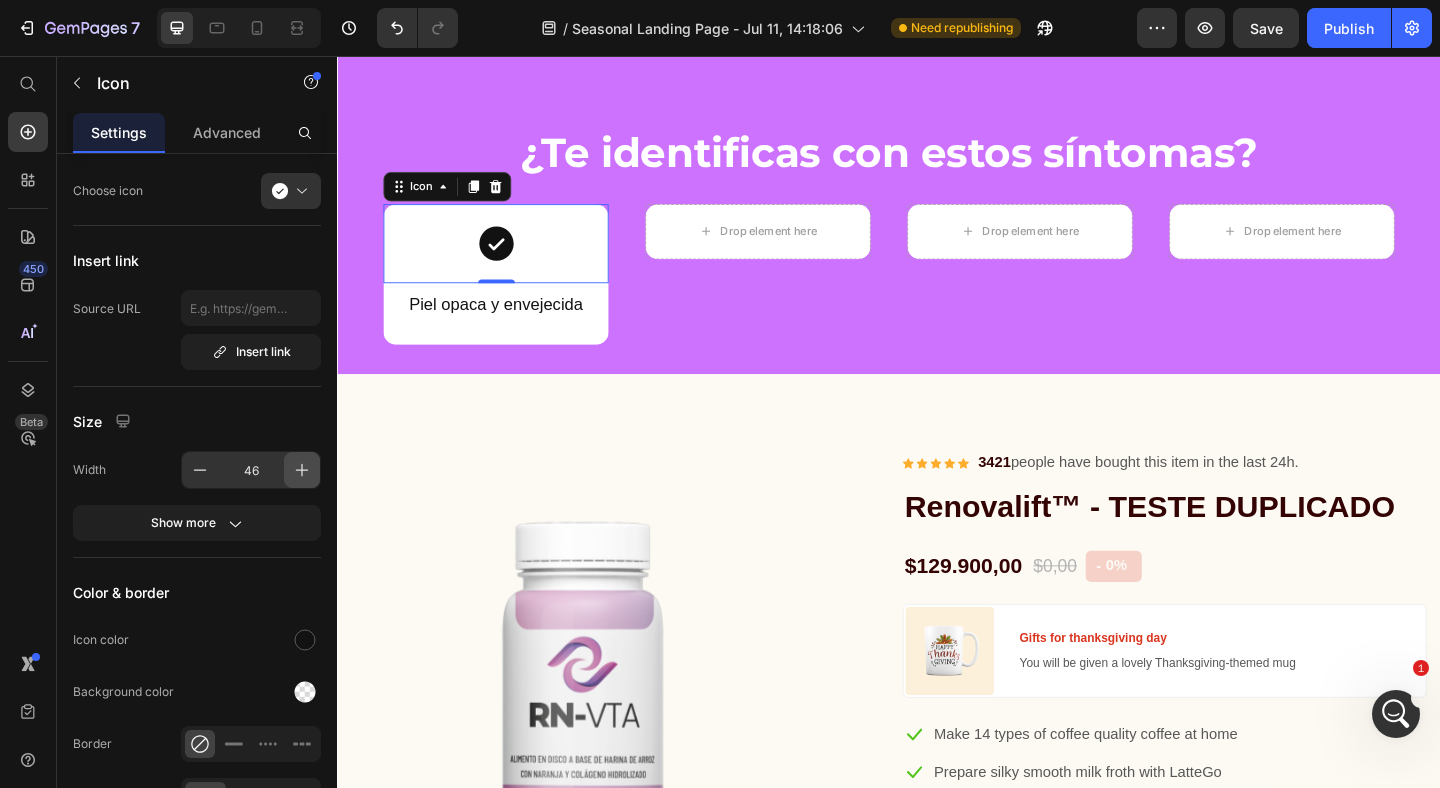 click 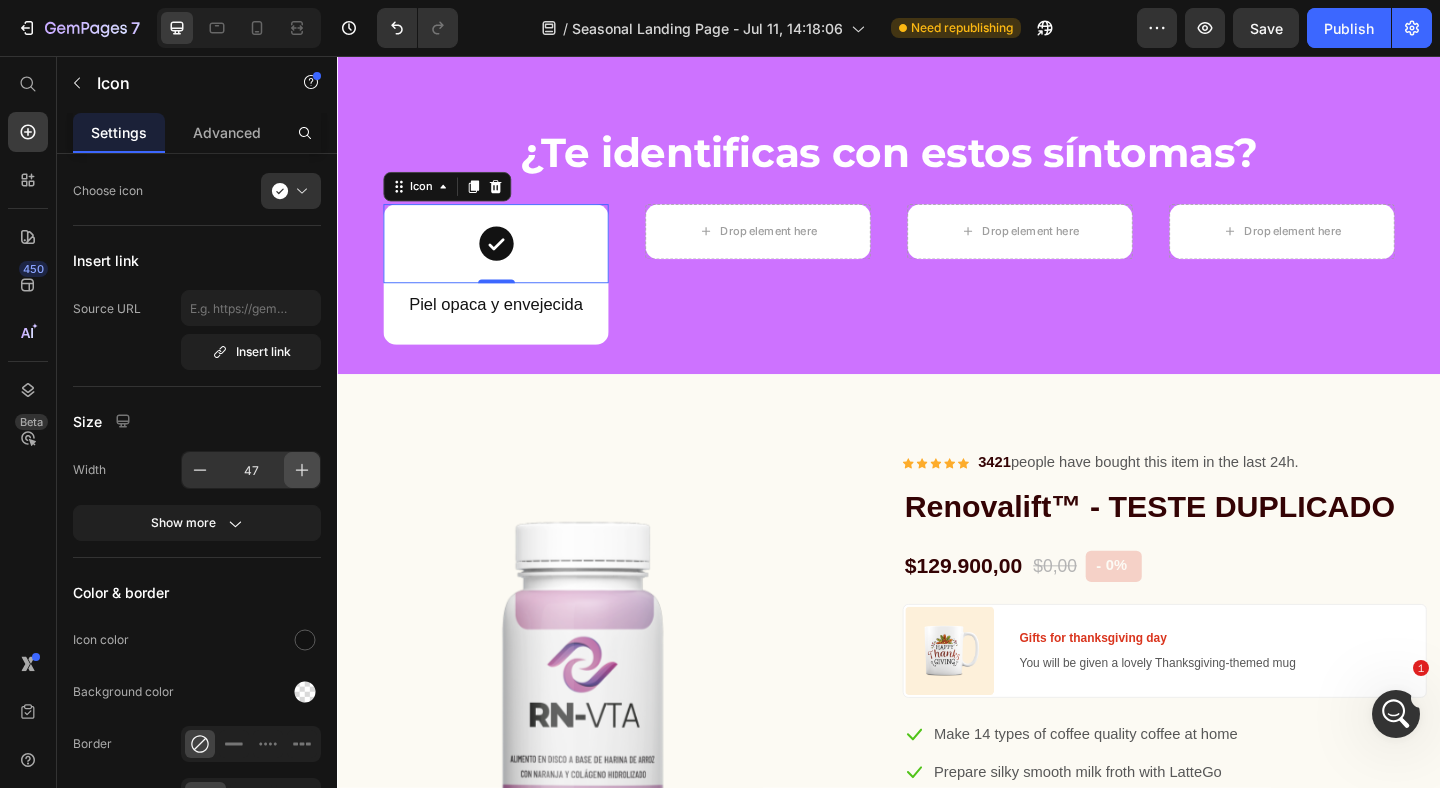 click 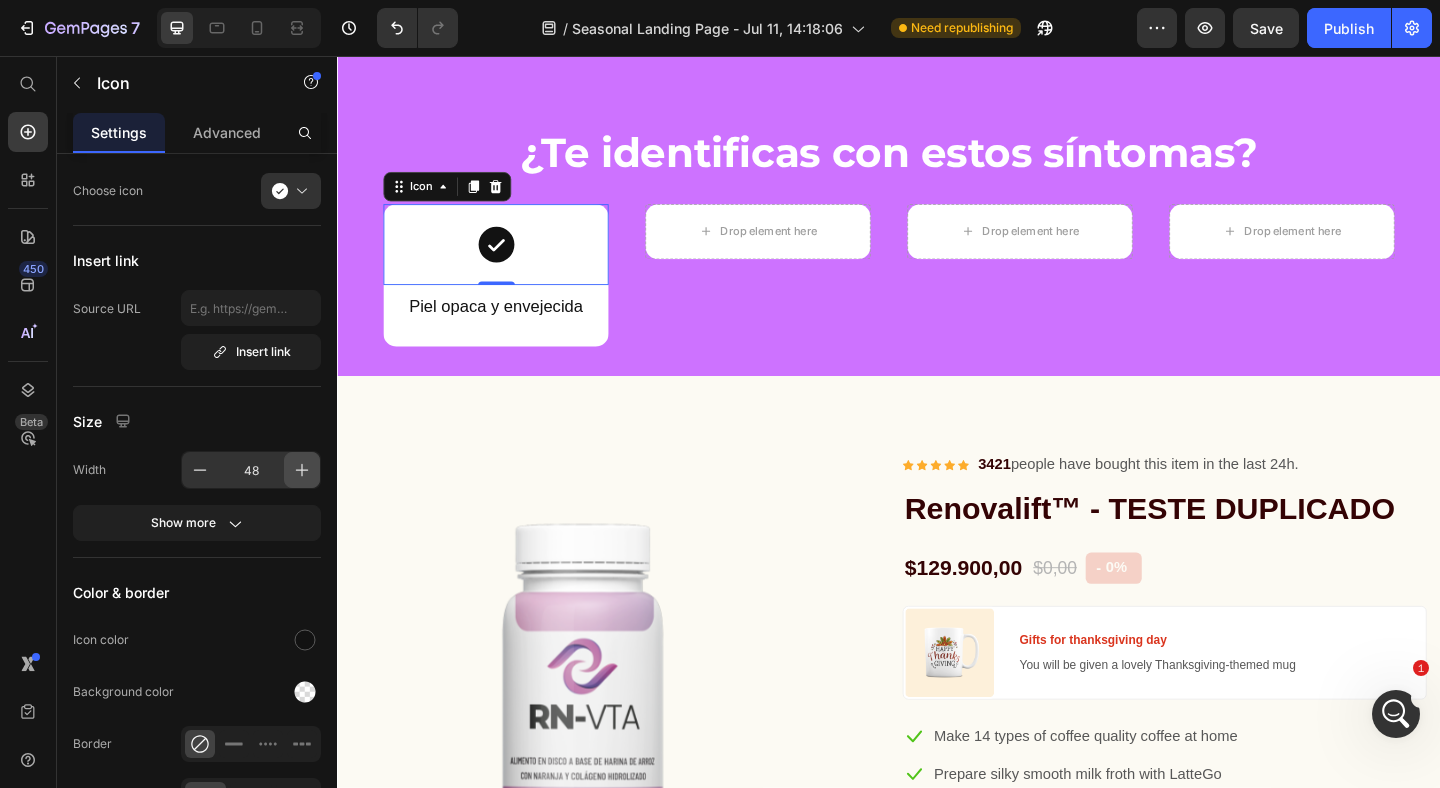 click 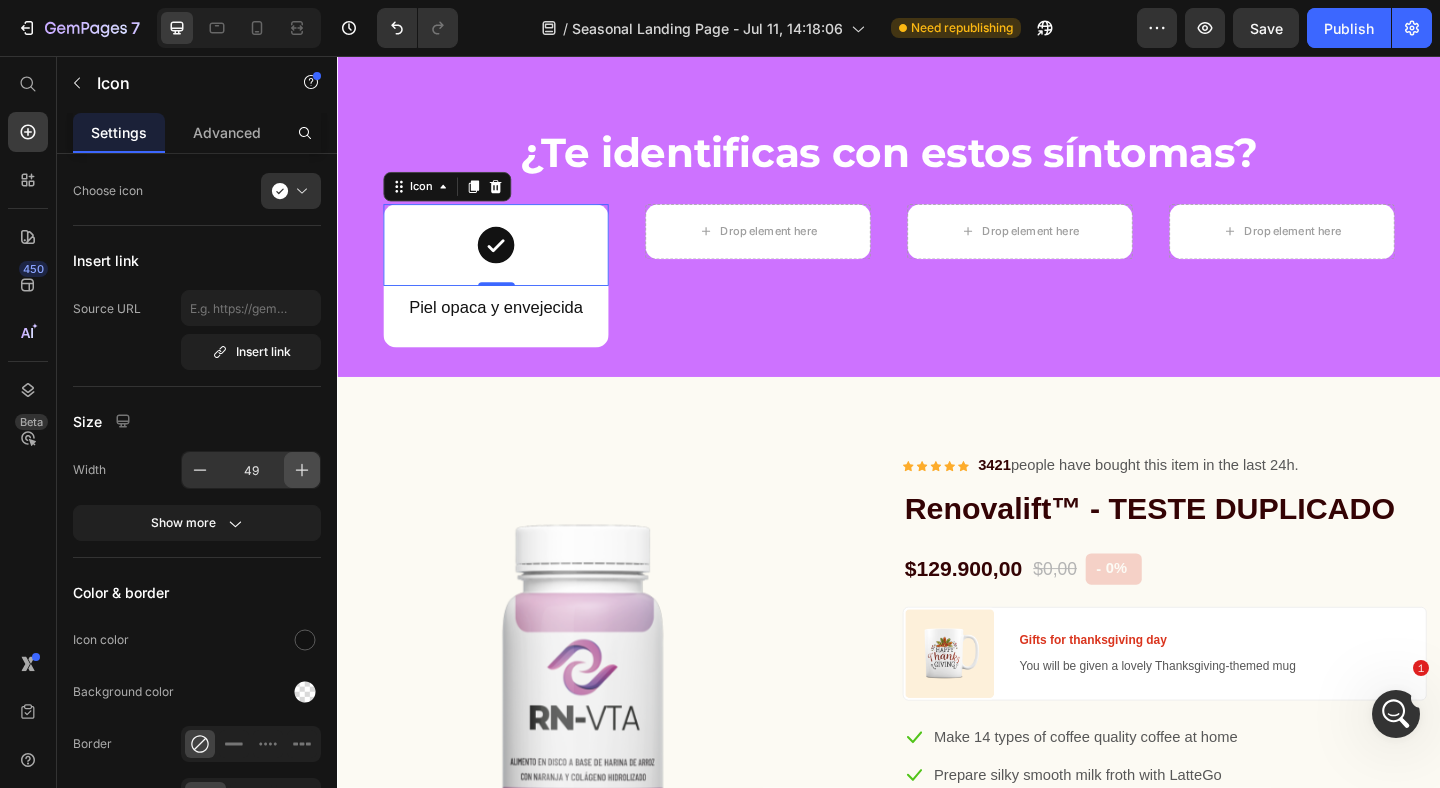 click 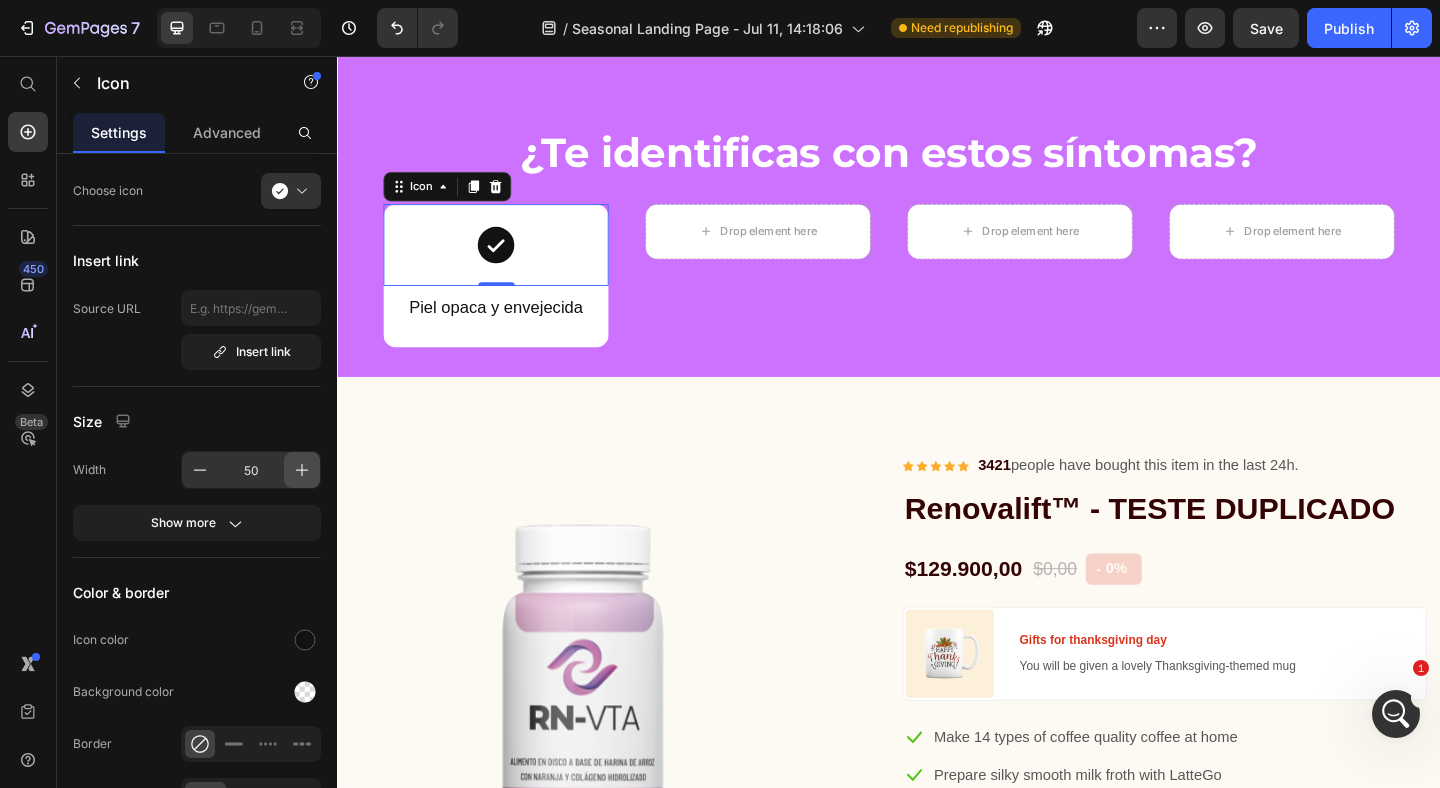 click 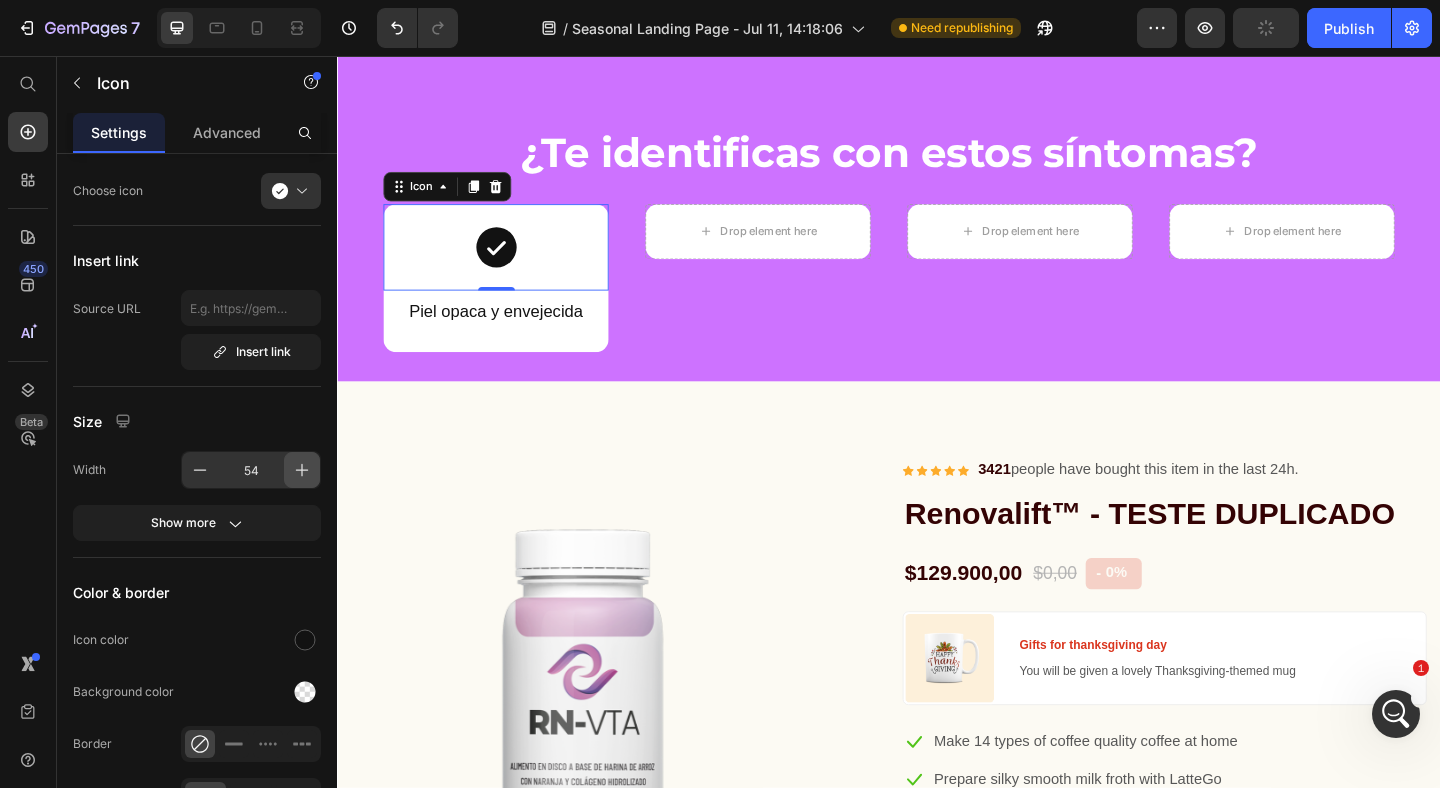 click 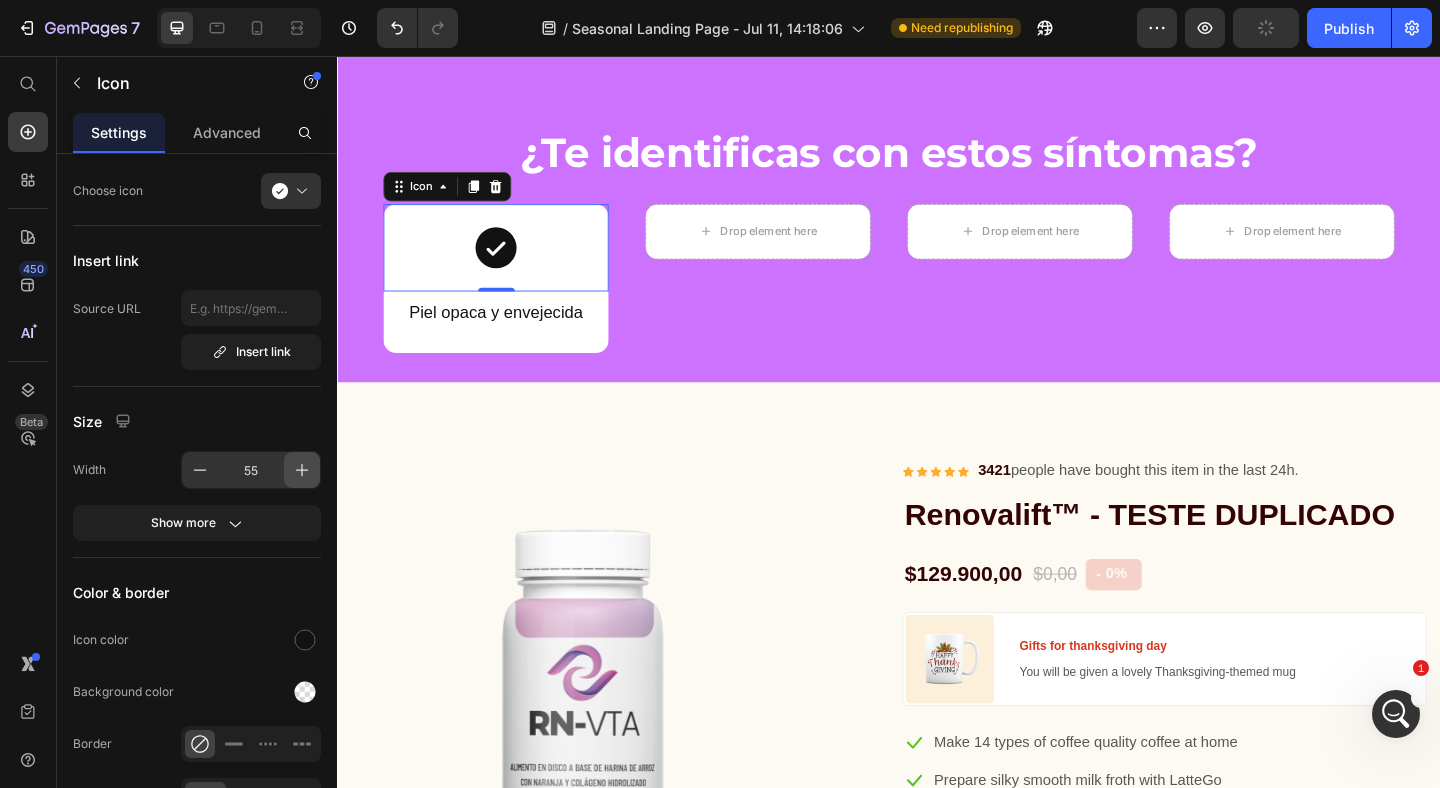 click 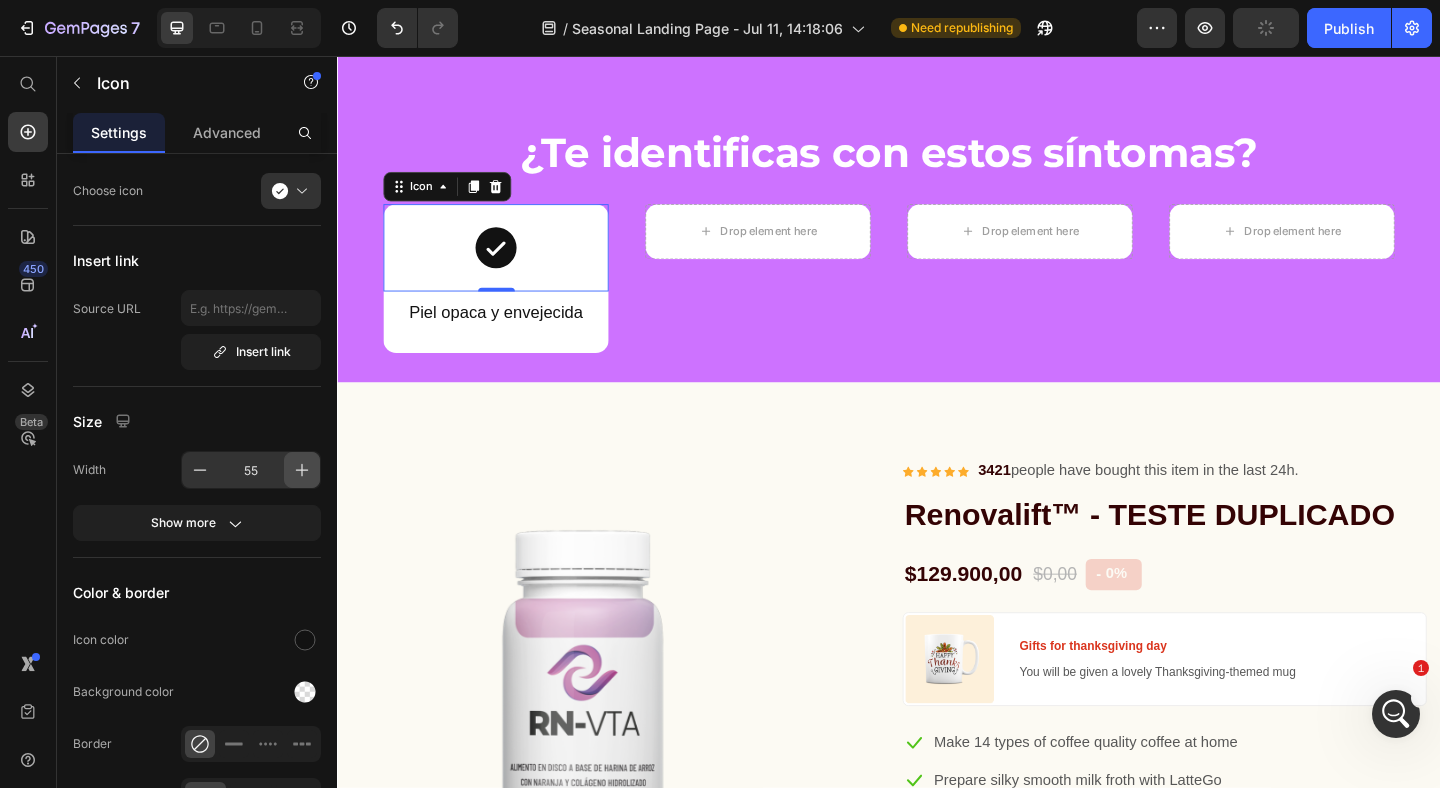 click 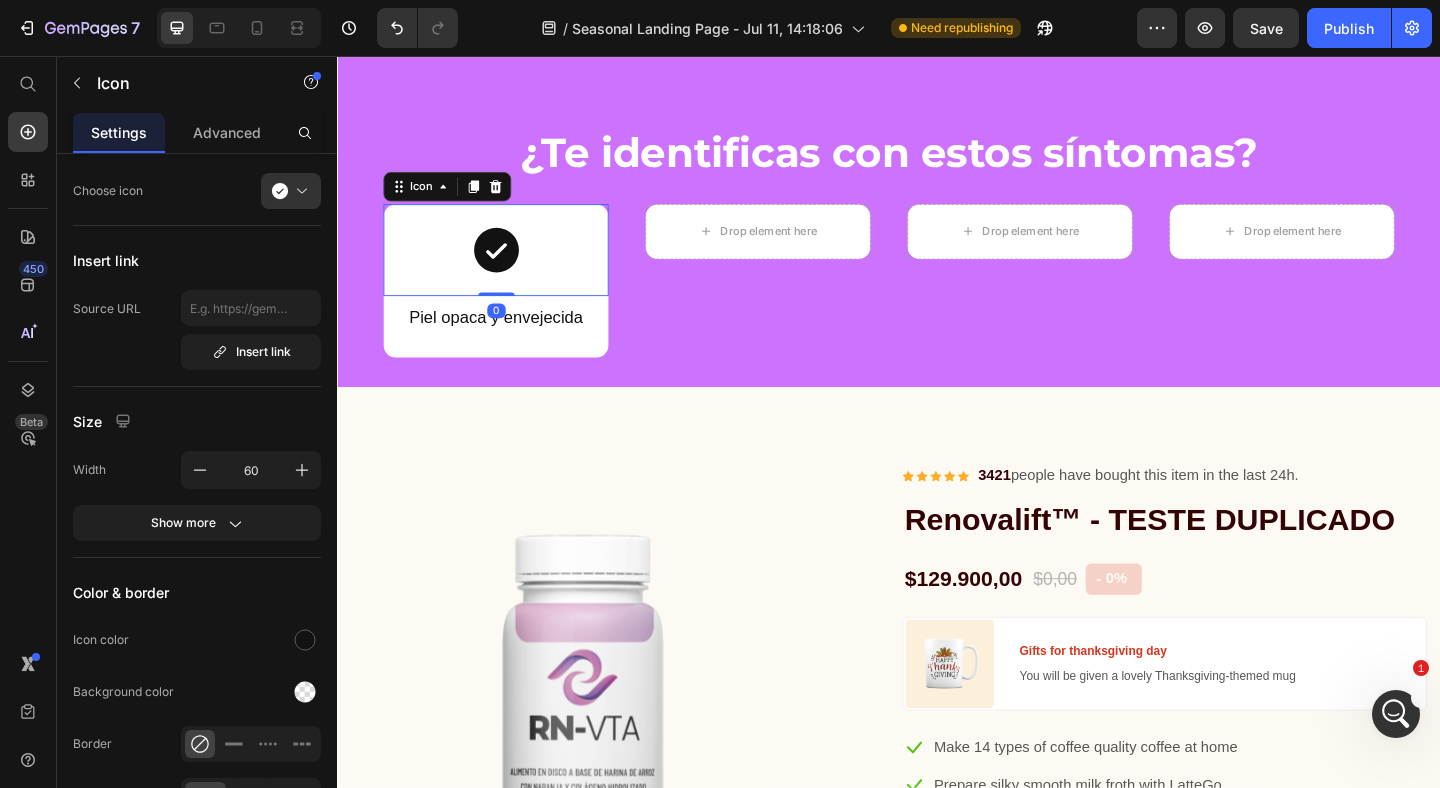 drag, startPoint x: 516, startPoint y: 610, endPoint x: 516, endPoint y: 594, distance: 16 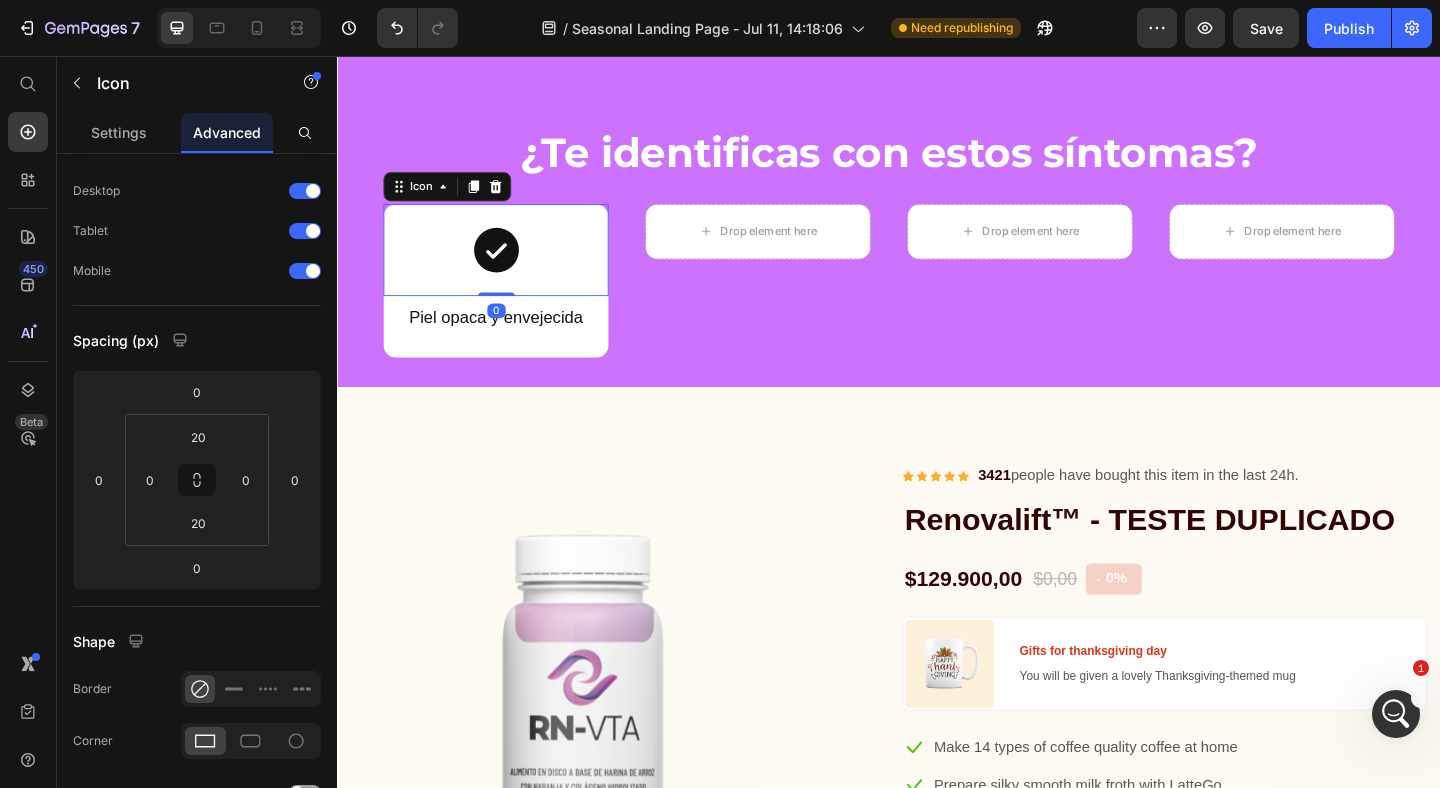 click on "Icon   0" at bounding box center (509, 267) 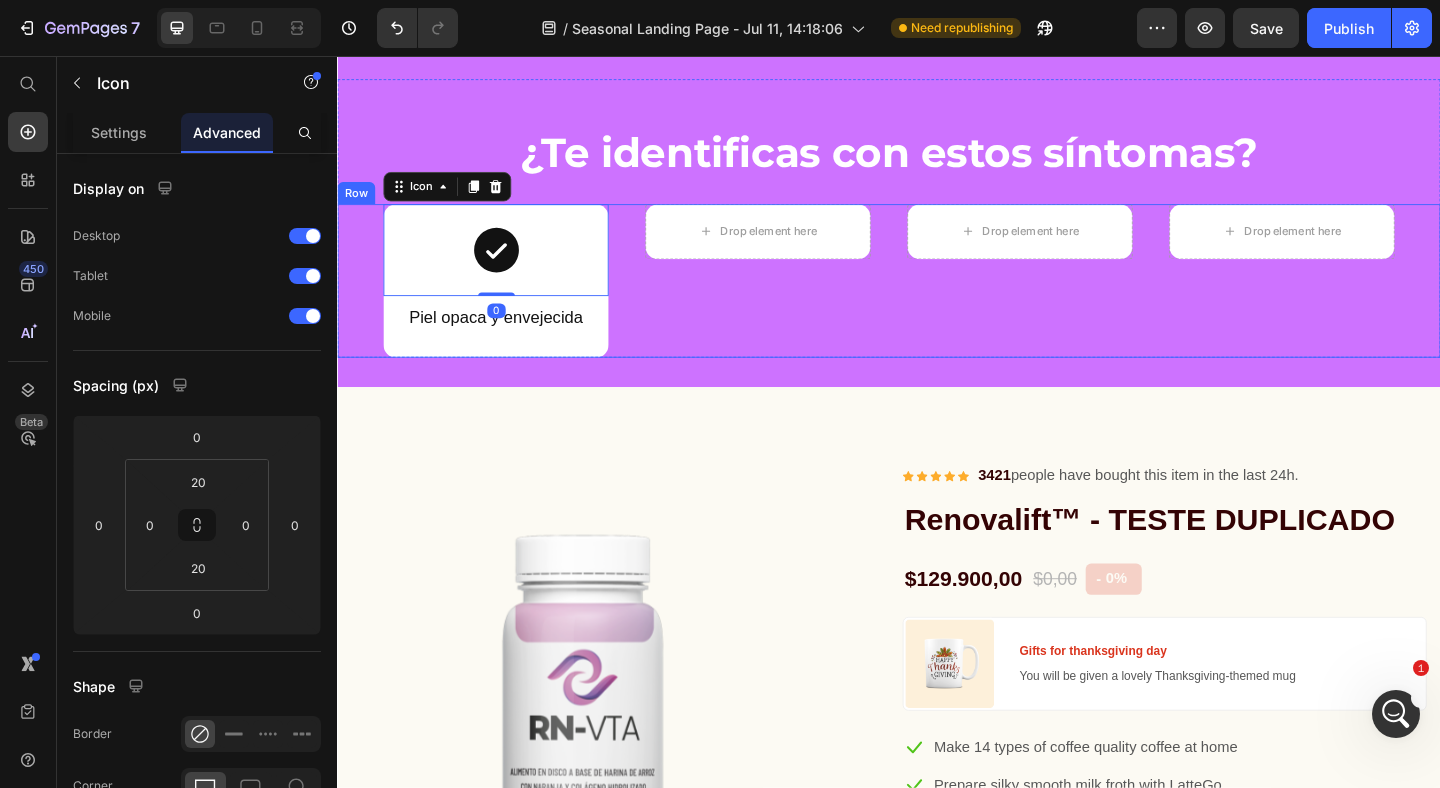 click on "Drop element here Row" at bounding box center (794, 300) 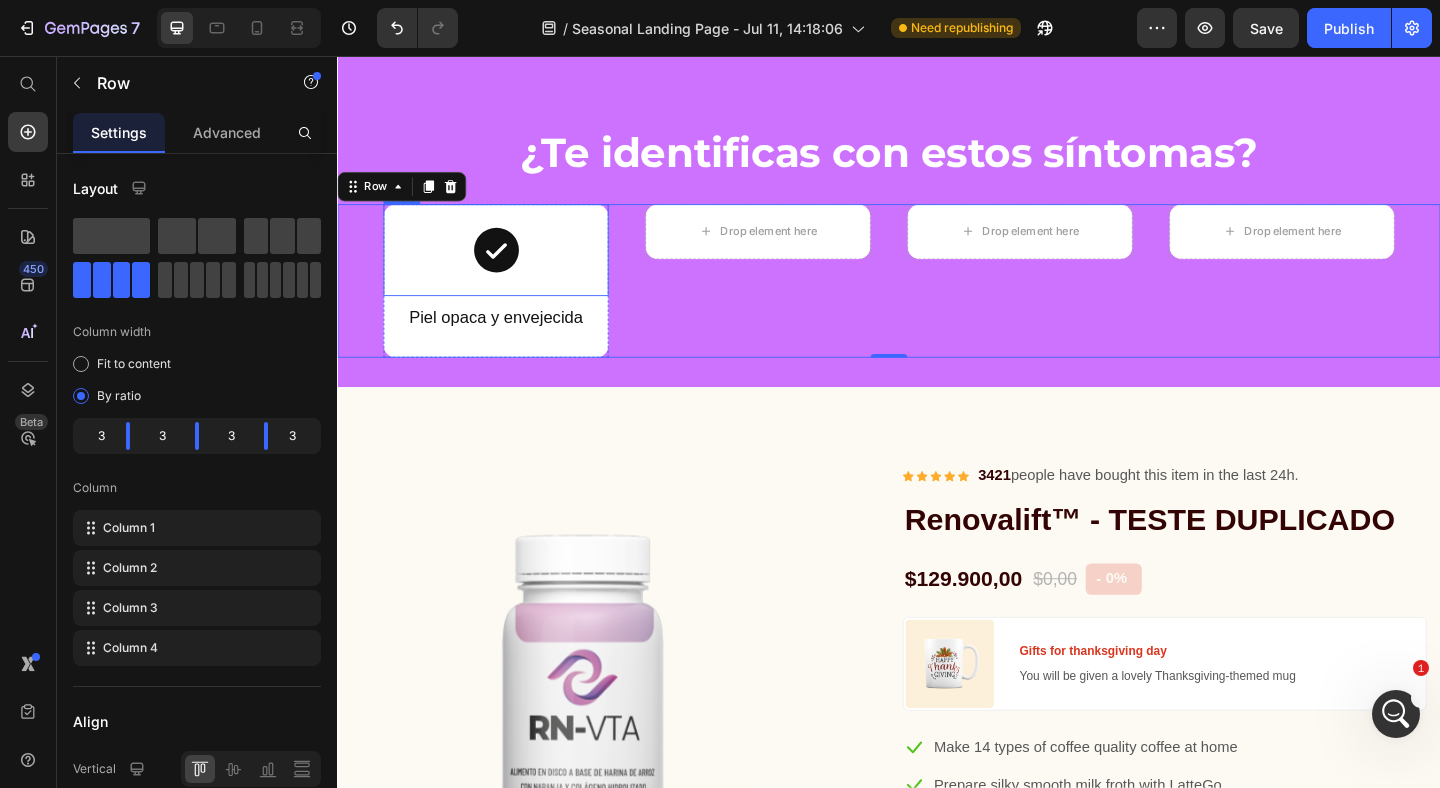 click on "Icon" at bounding box center [509, 267] 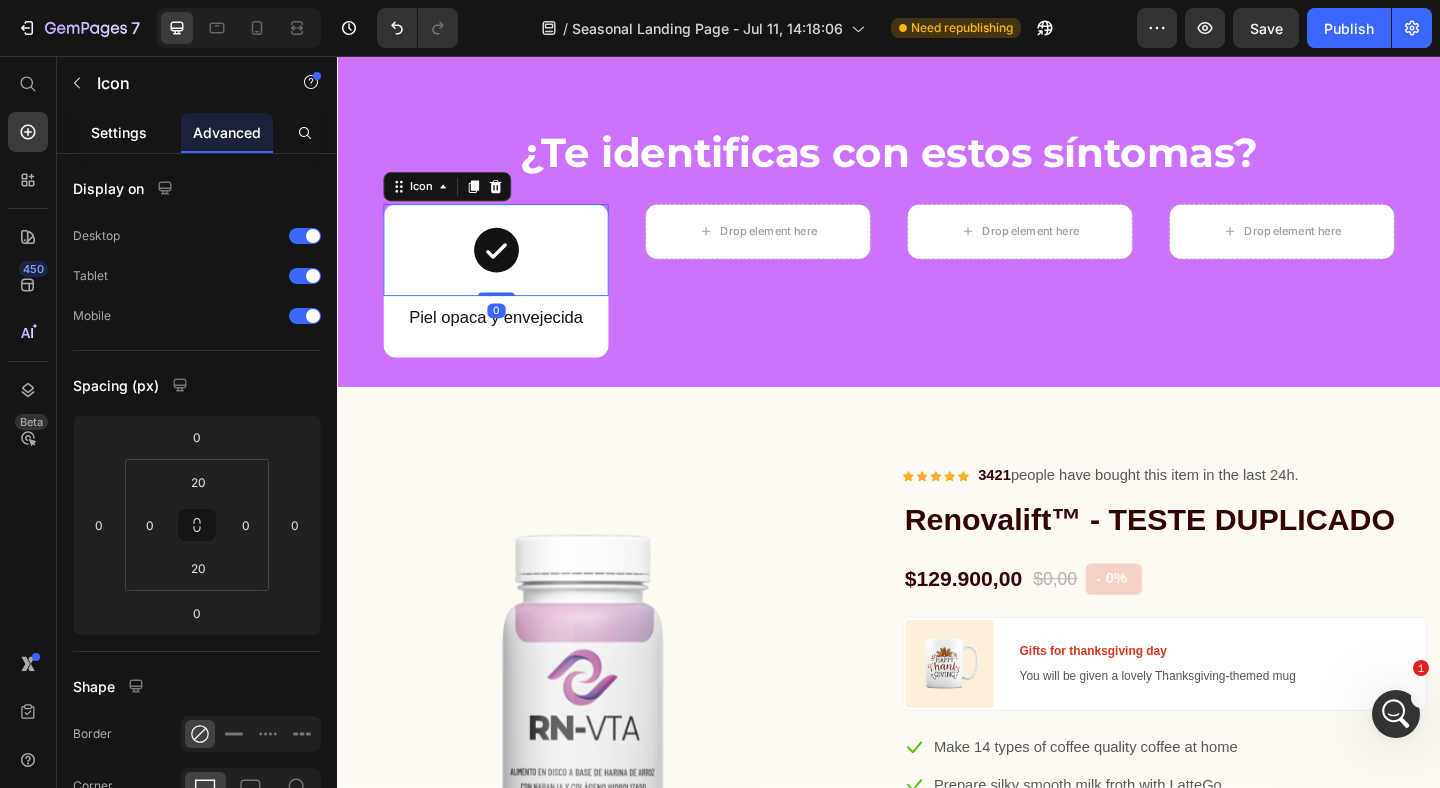 click on "Settings" at bounding box center [119, 132] 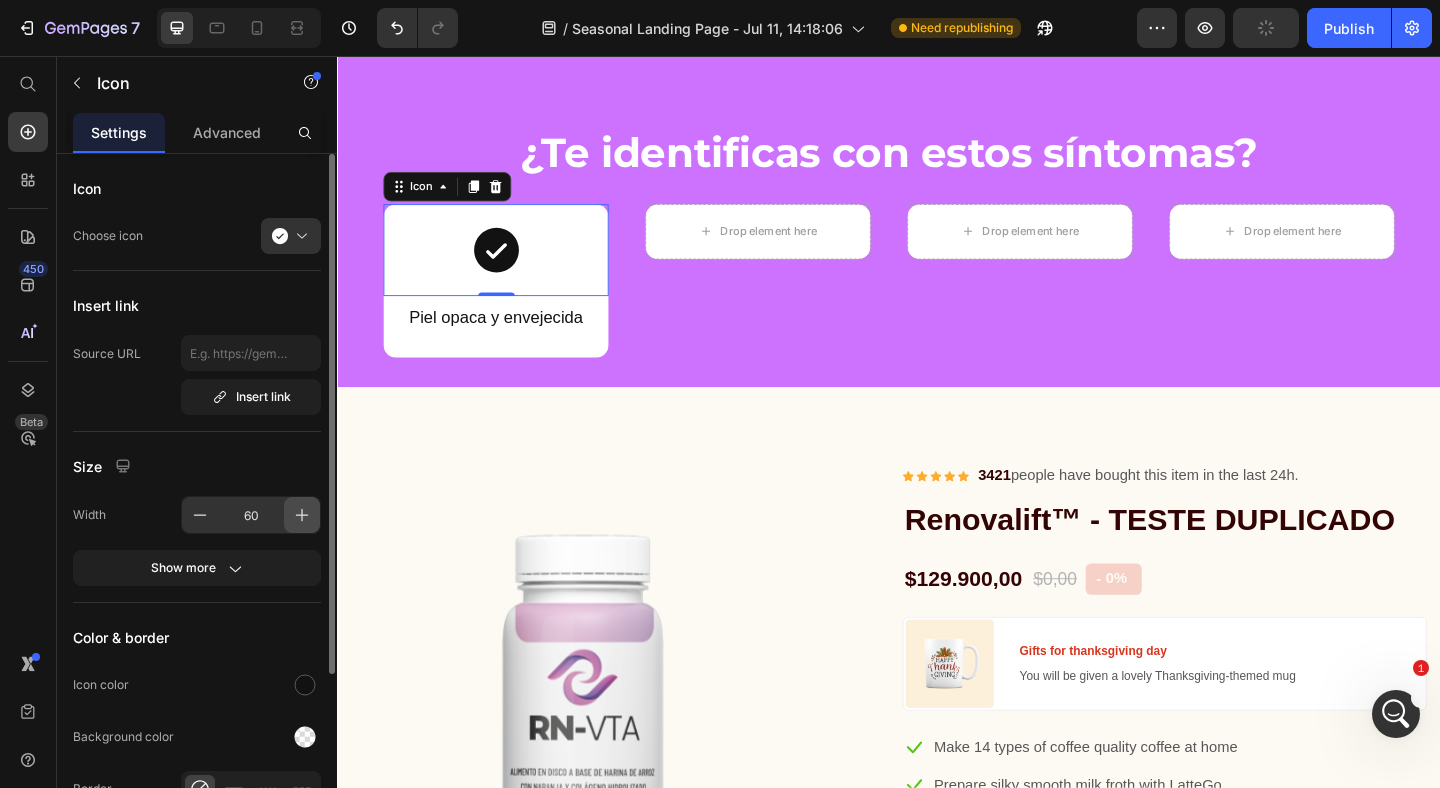 click at bounding box center (302, 515) 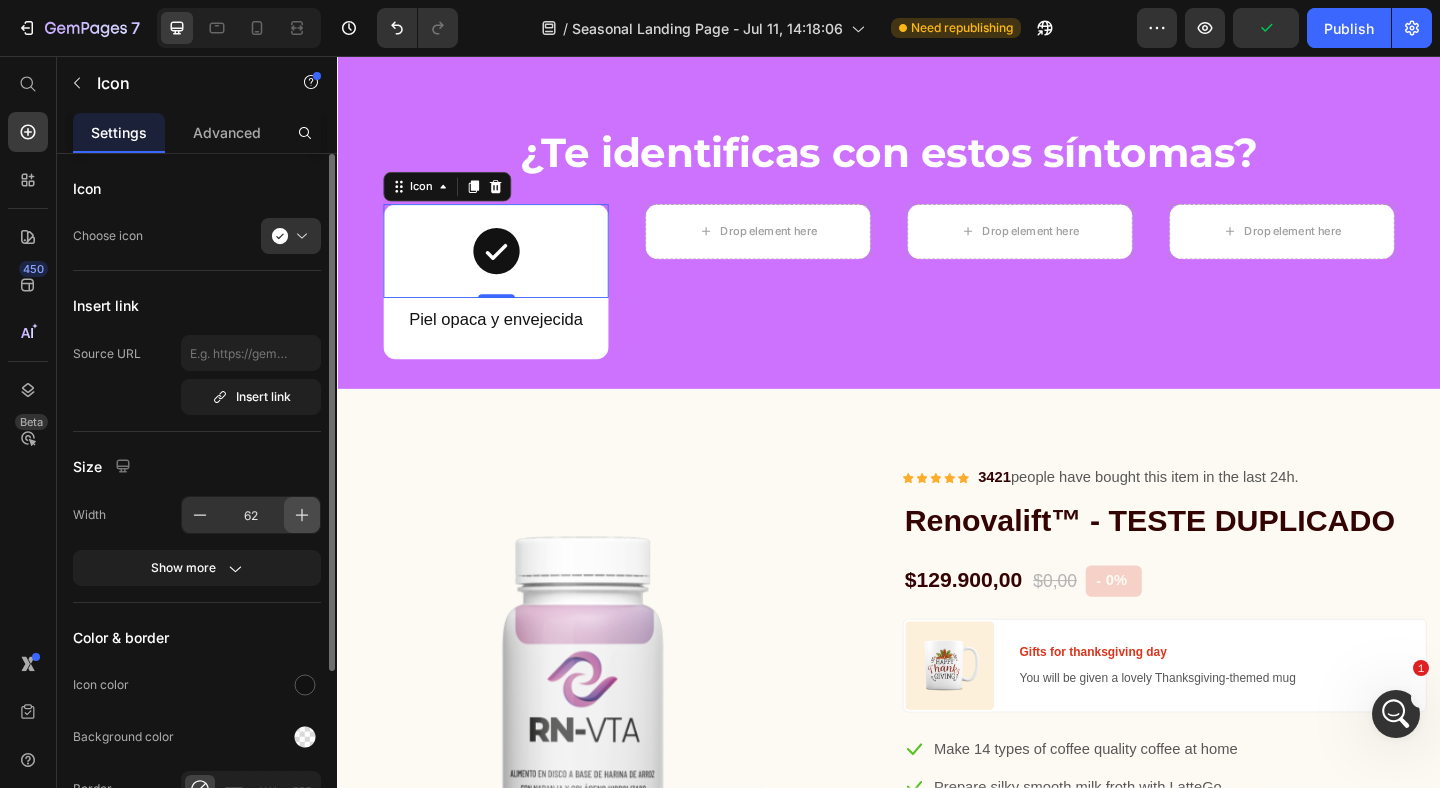click at bounding box center [302, 515] 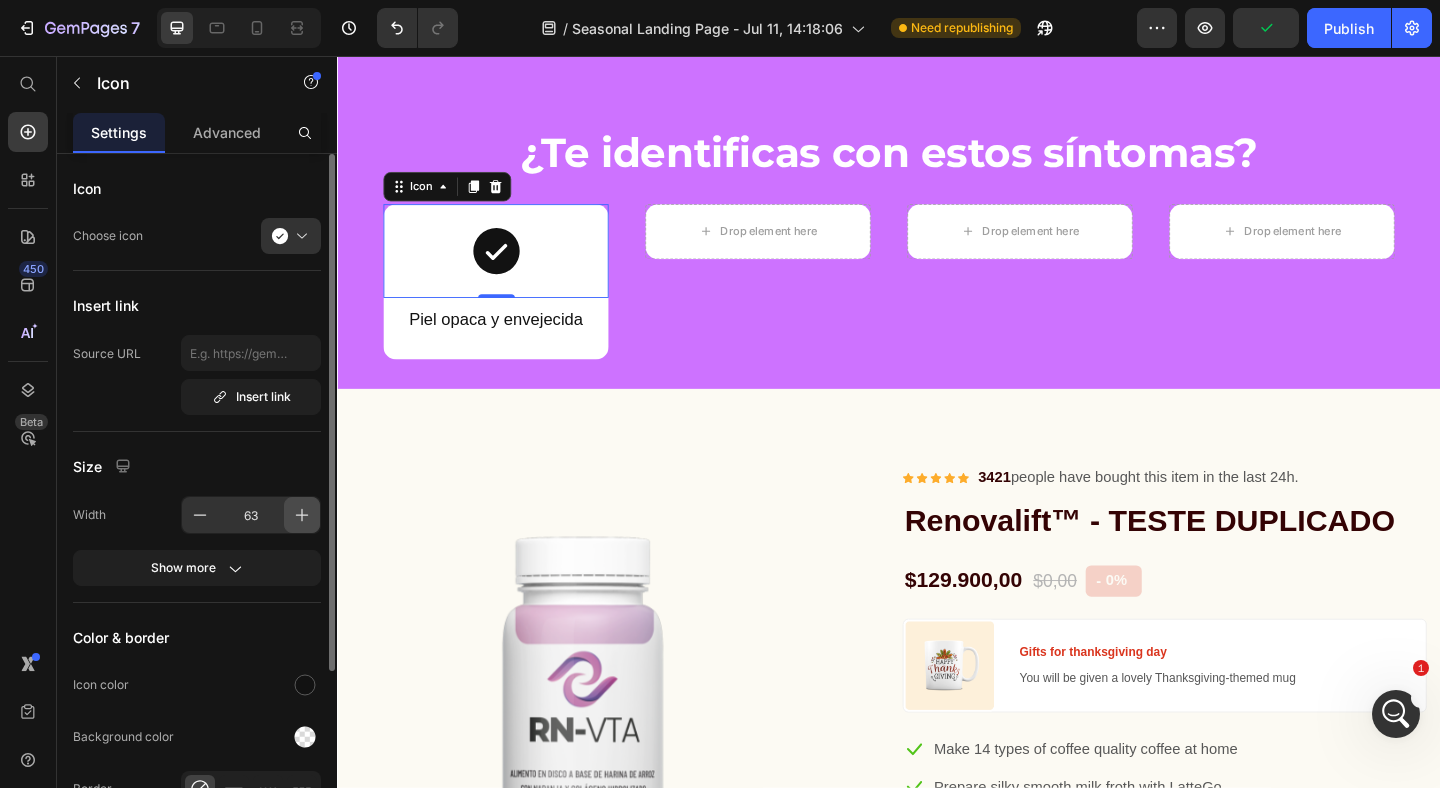 click at bounding box center (302, 515) 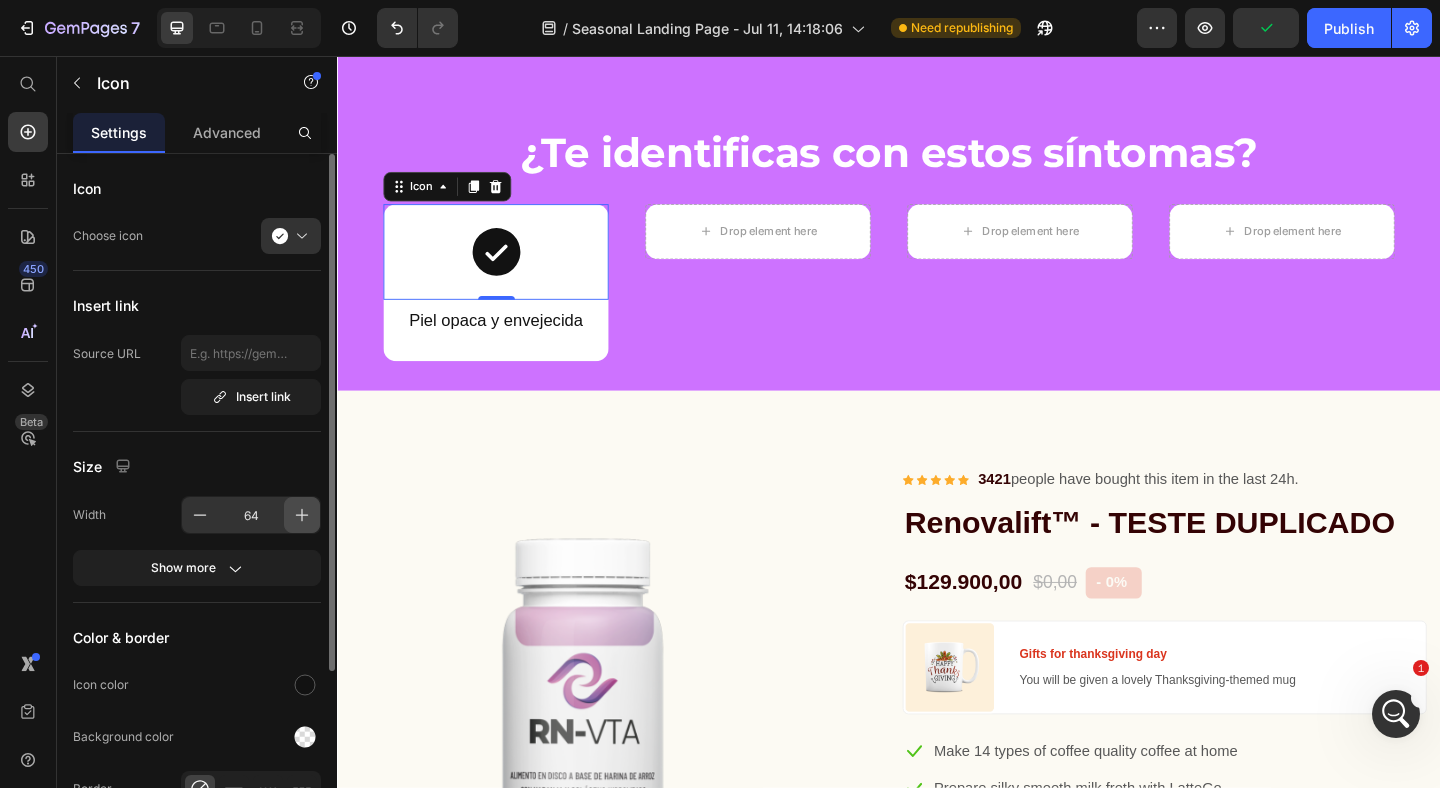 click at bounding box center [302, 515] 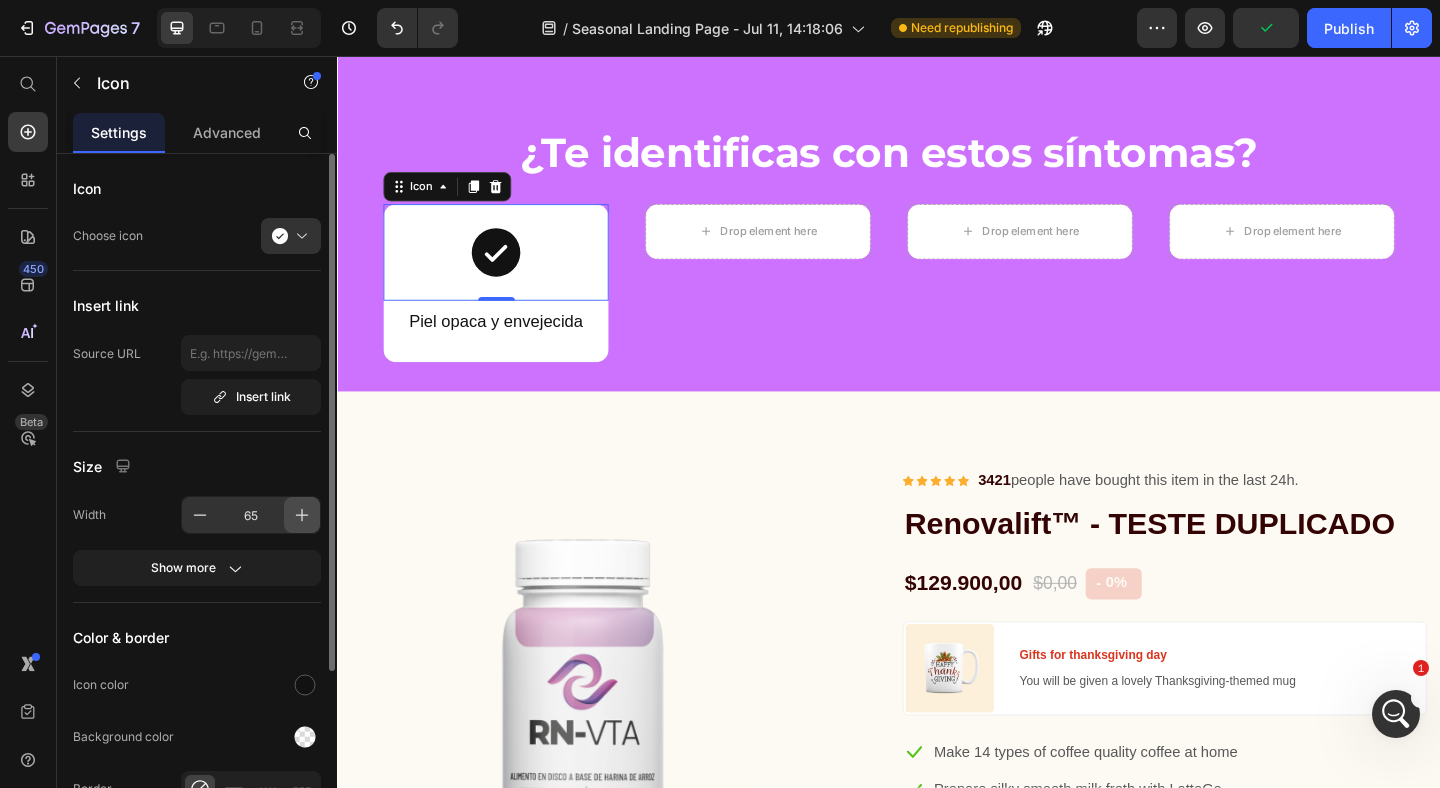 click at bounding box center [302, 515] 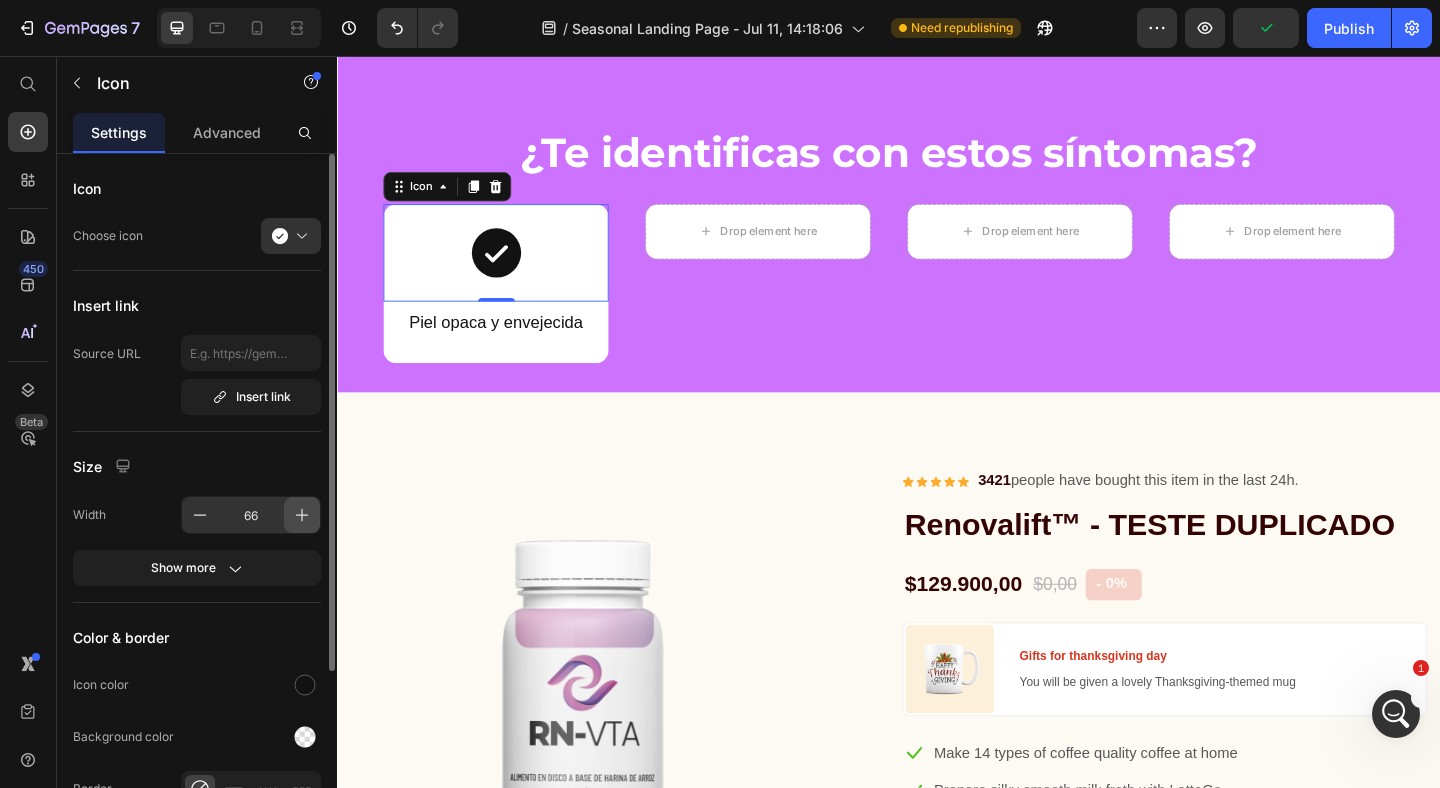 click at bounding box center [302, 515] 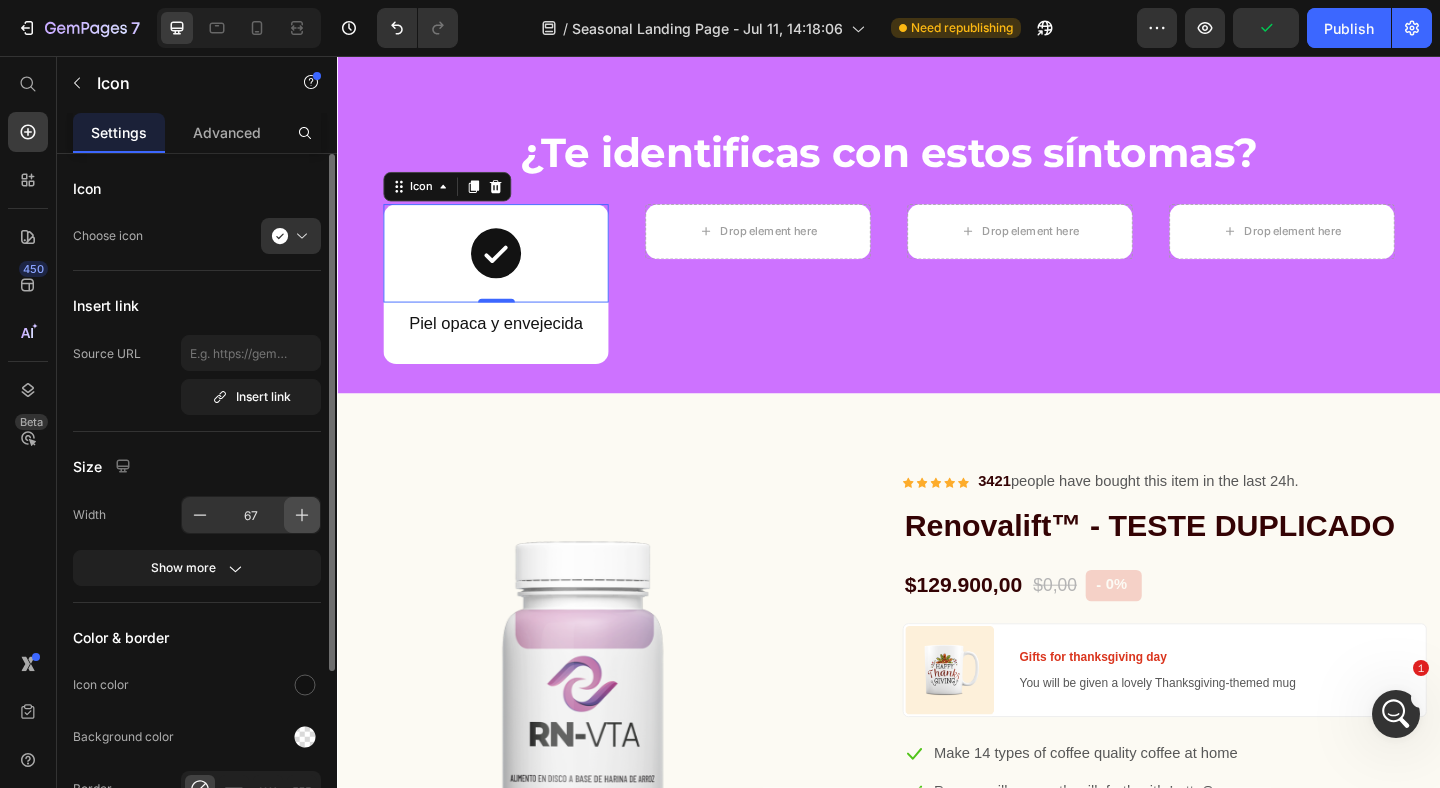click at bounding box center (302, 515) 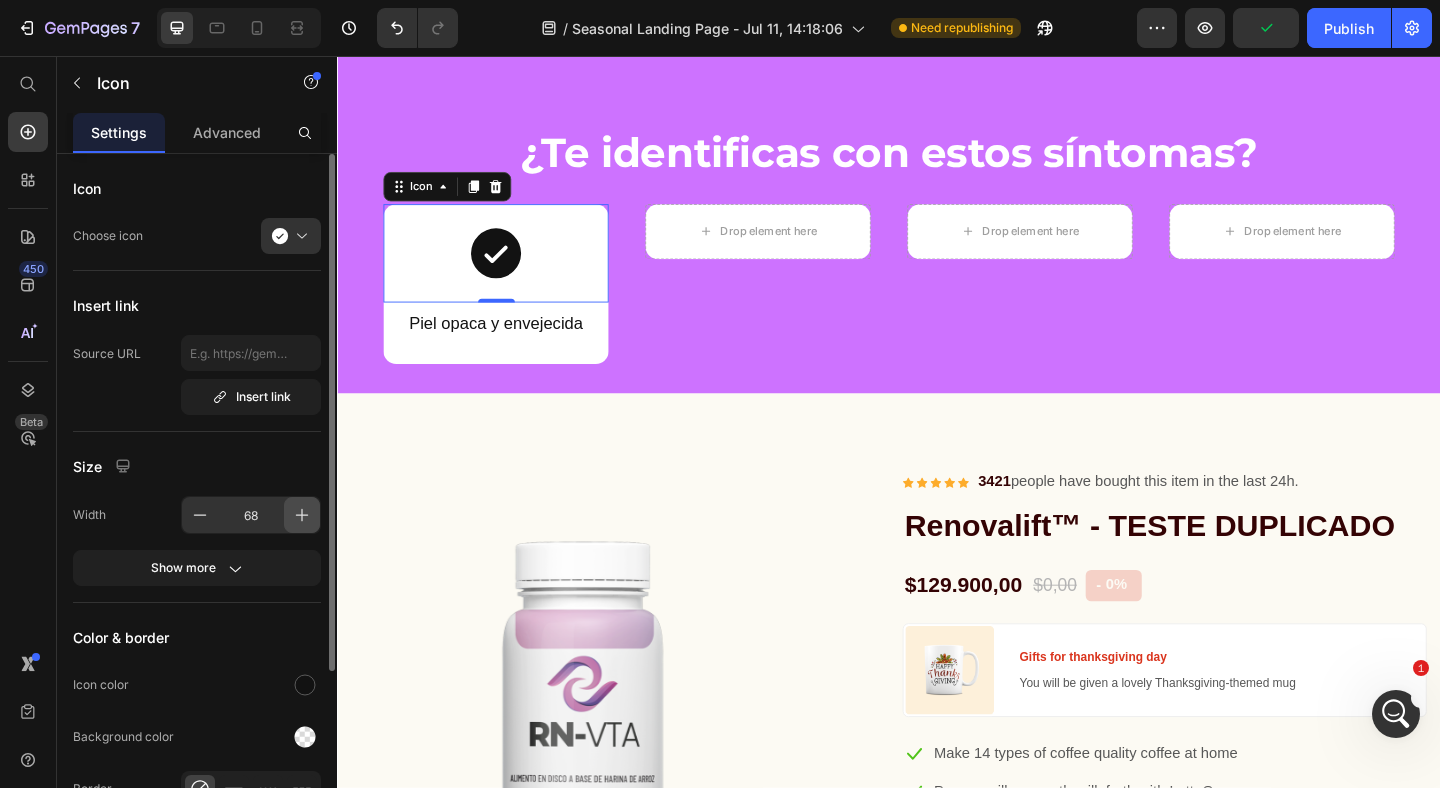 click at bounding box center [302, 515] 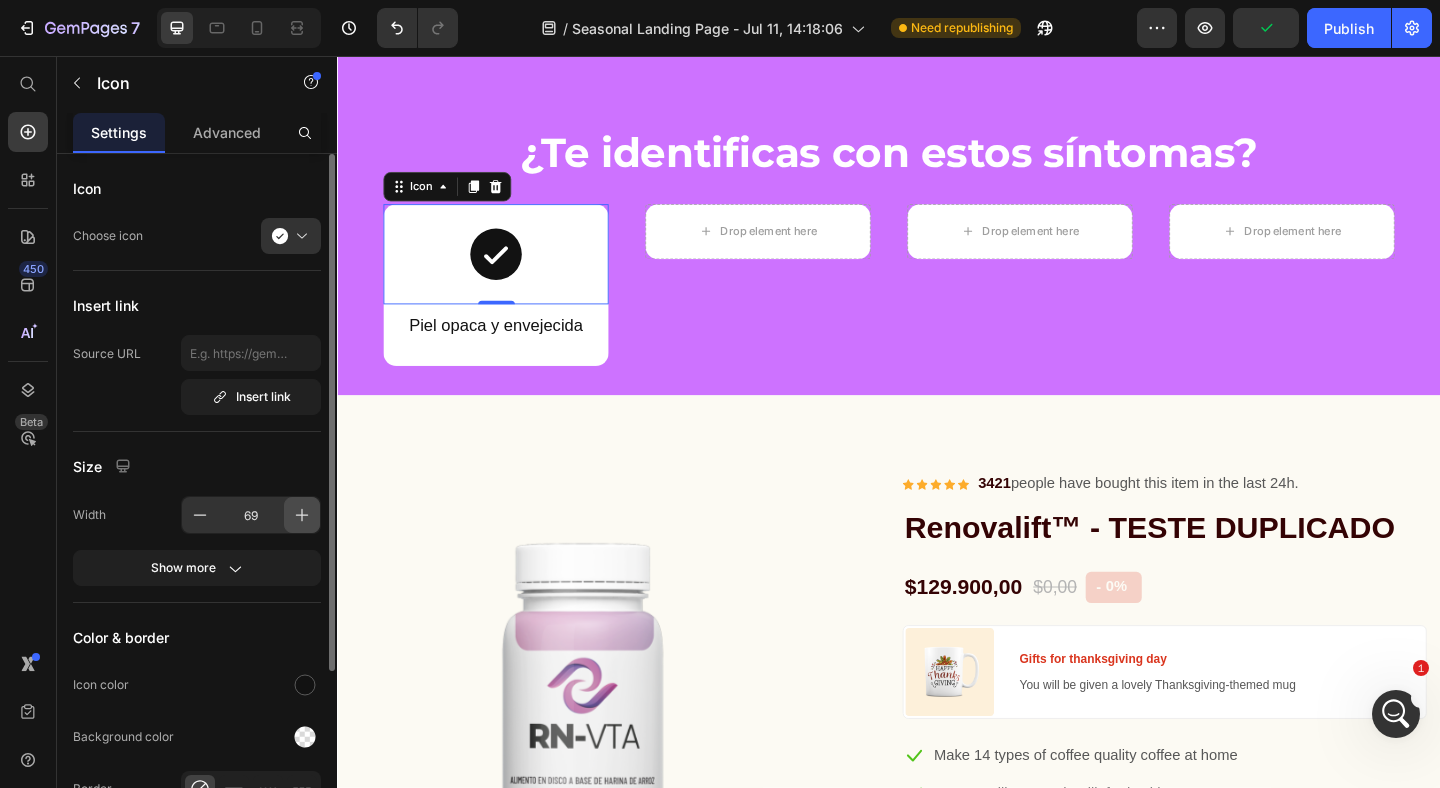 click at bounding box center (302, 515) 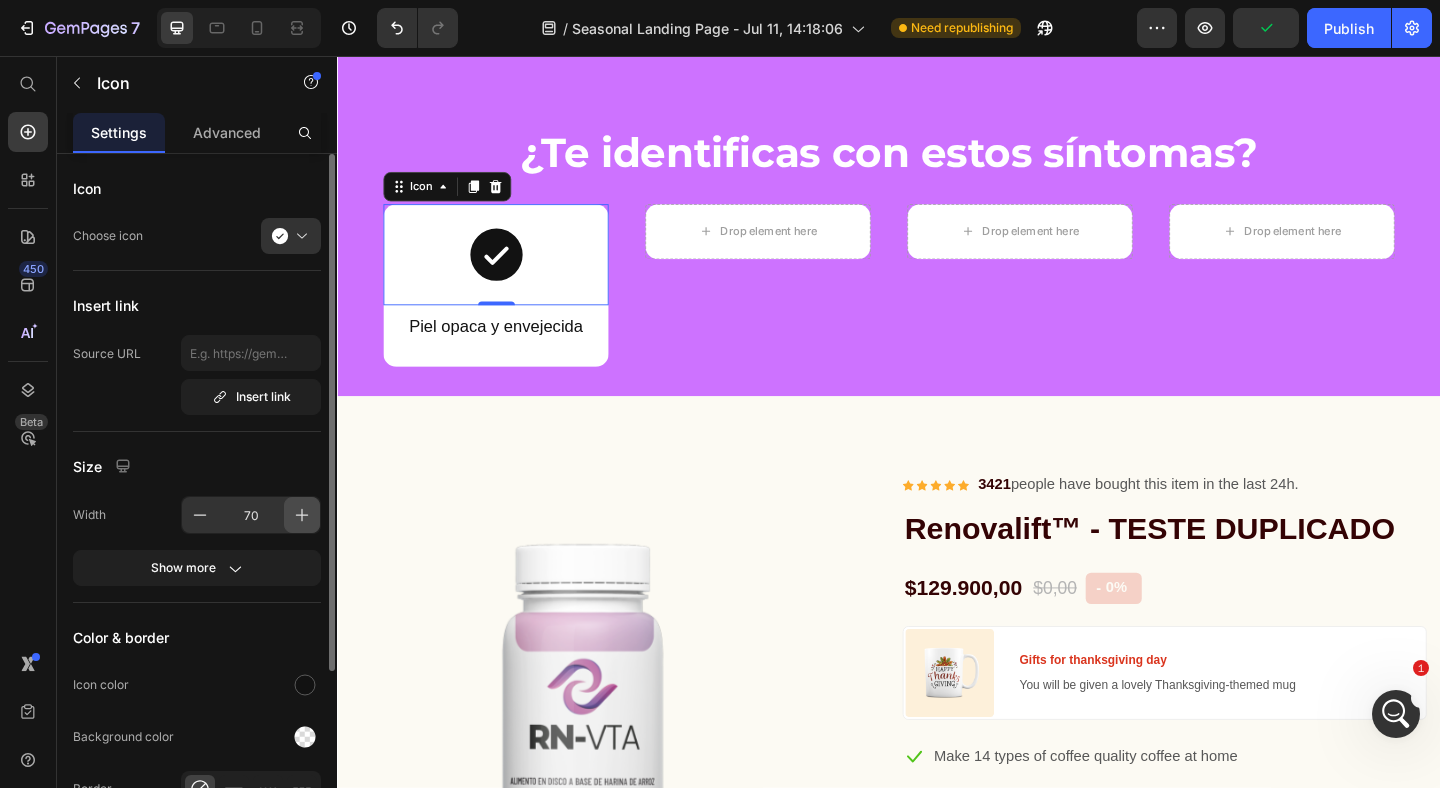 click at bounding box center [302, 515] 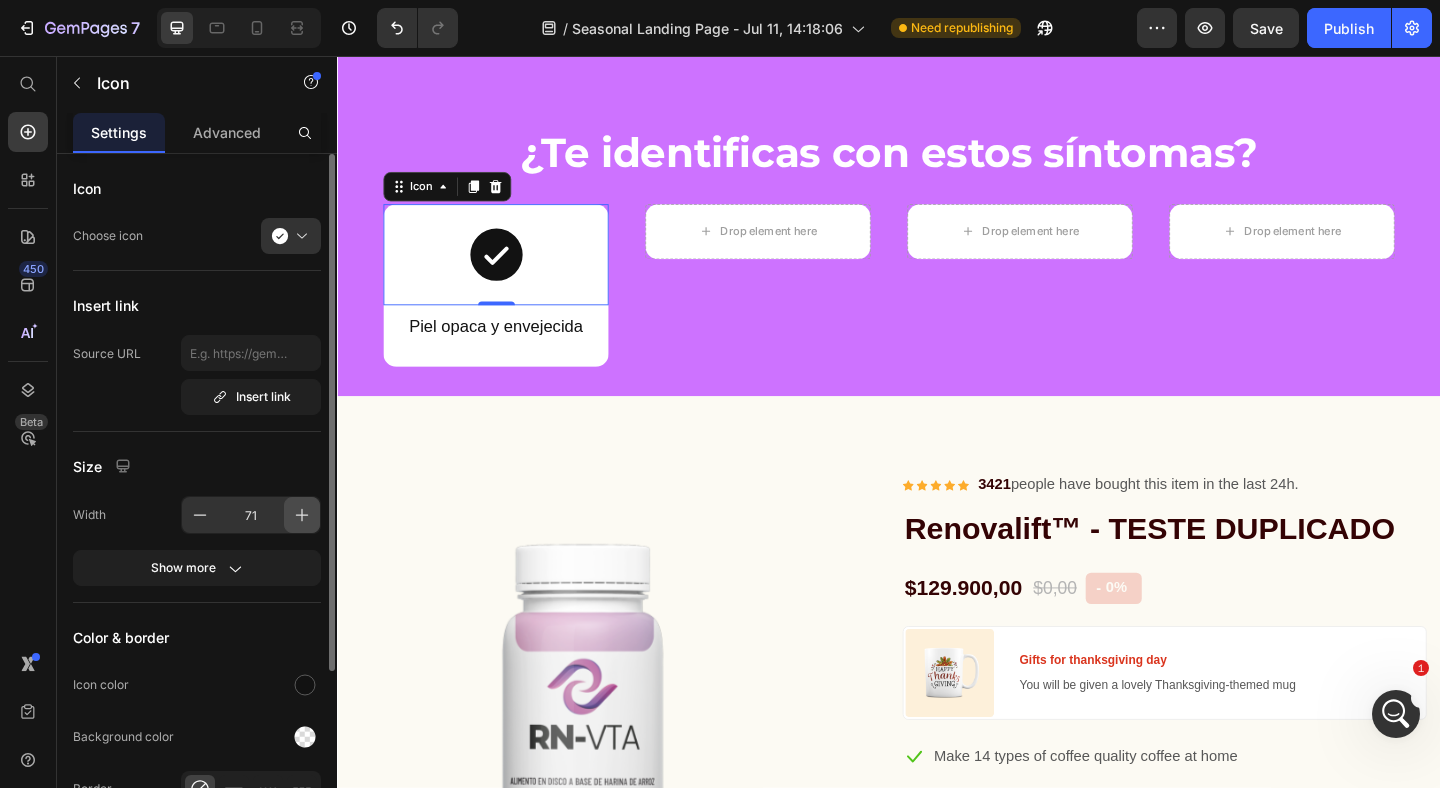 click at bounding box center (302, 515) 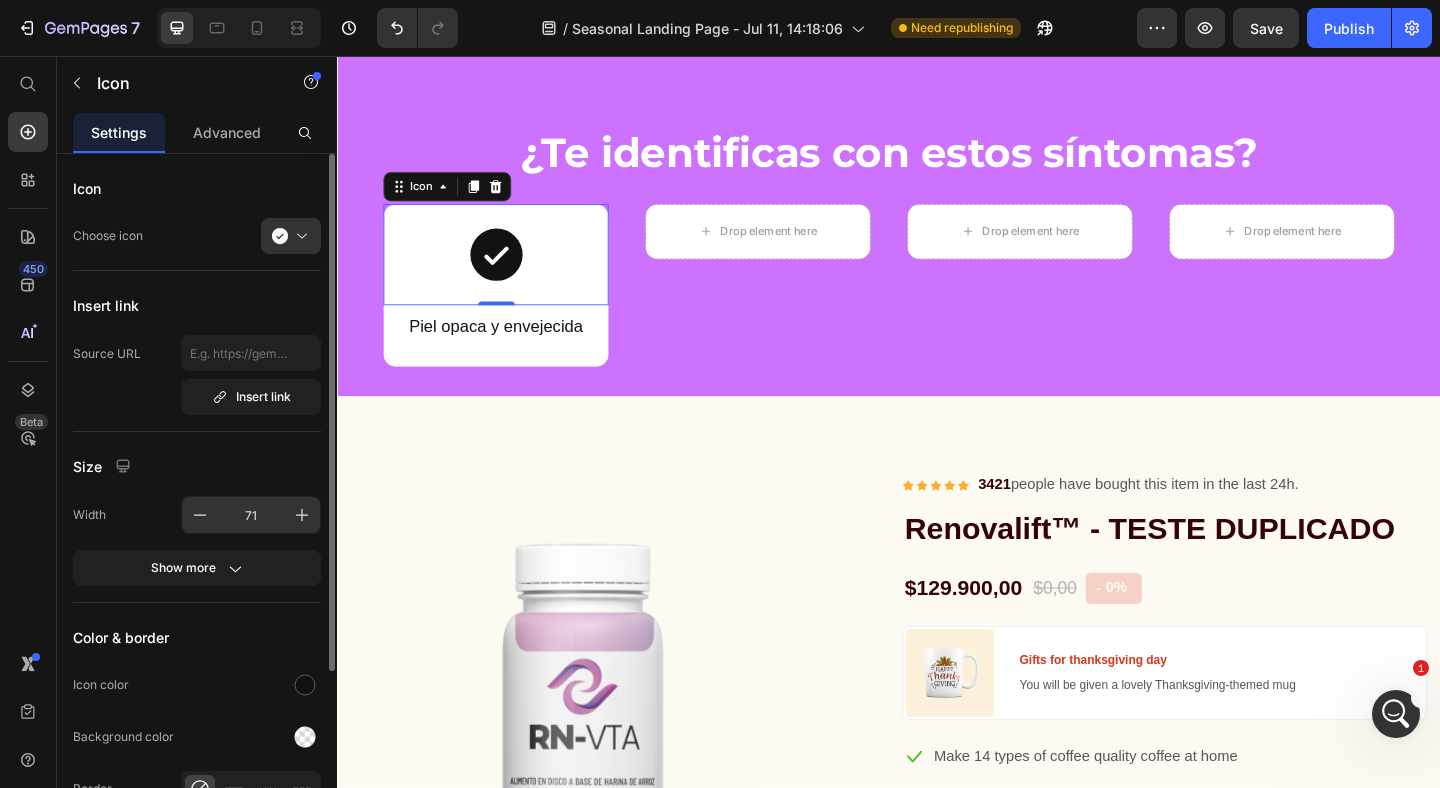 type on "72" 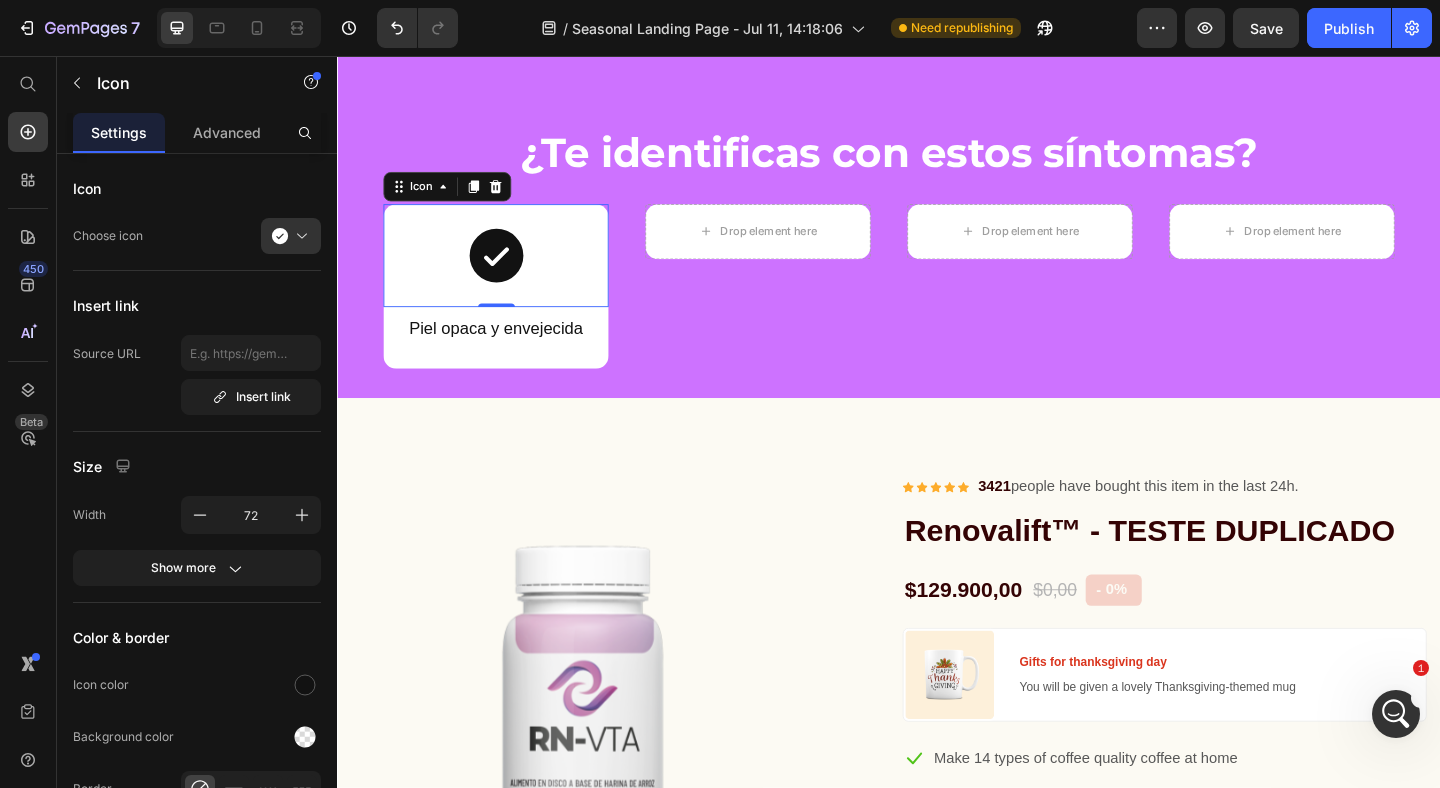 click on "Icon   0" at bounding box center (509, 273) 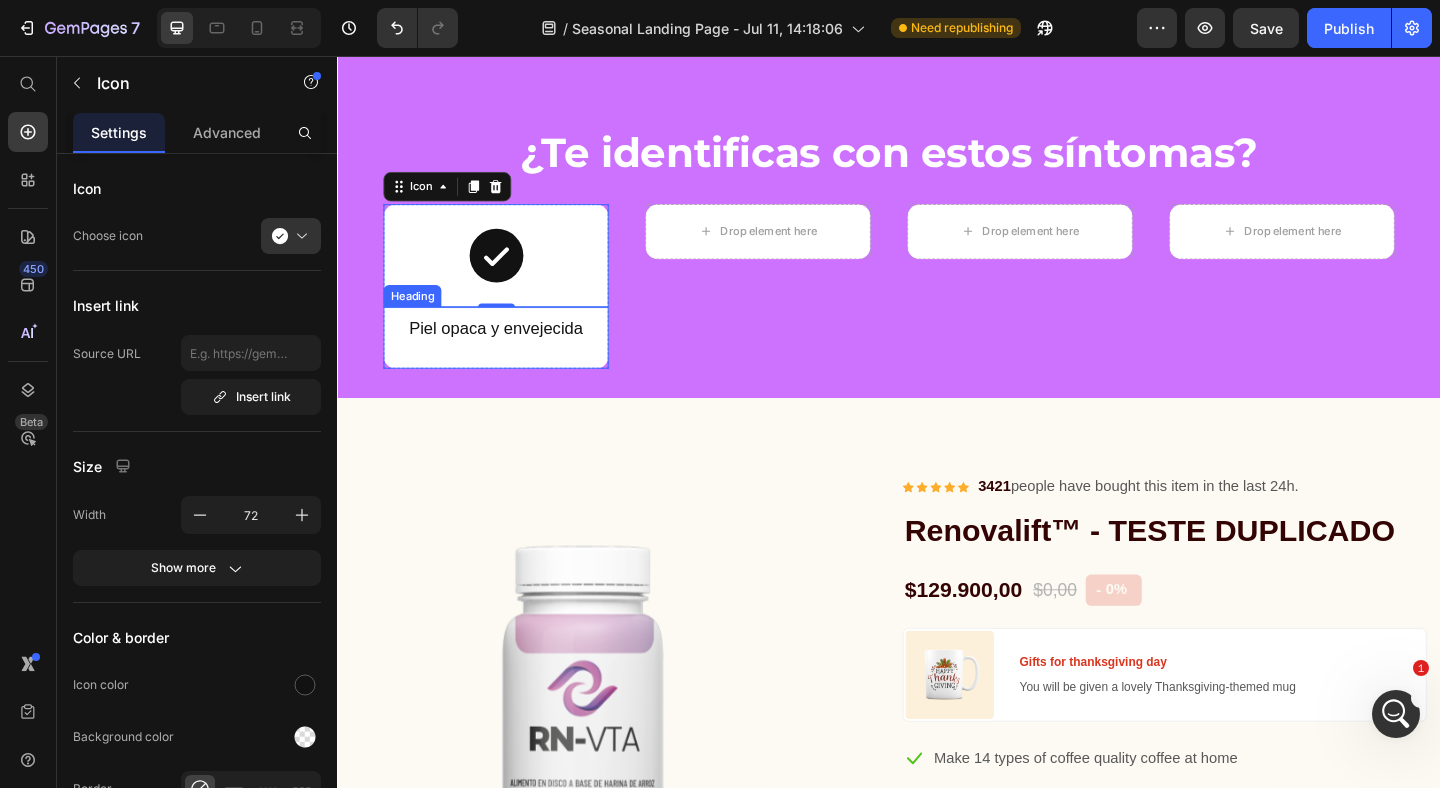 click on "Piel opaca y envejecida" at bounding box center (509, 352) 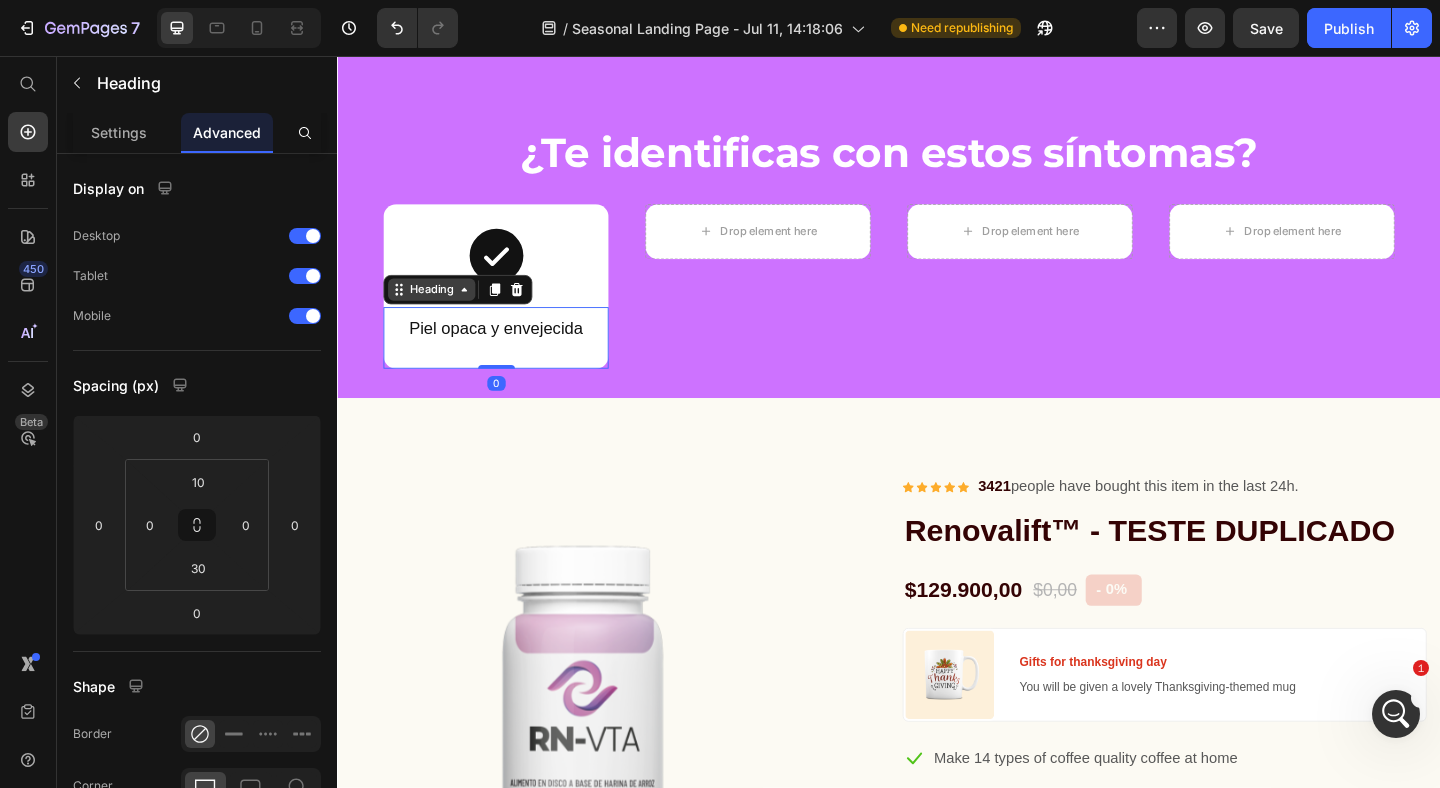 click on "Heading" at bounding box center (439, 310) 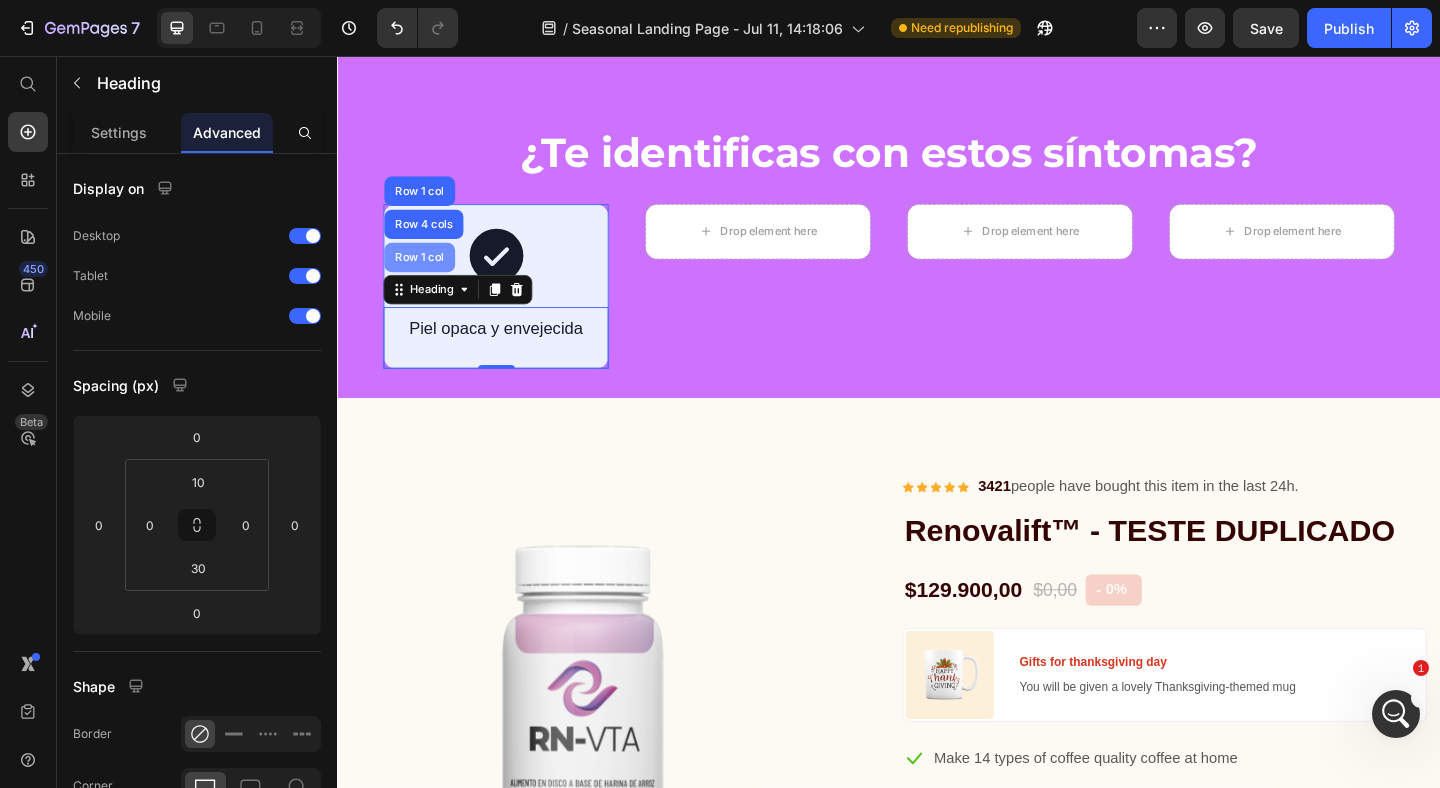 click on "Row 1 col" at bounding box center (426, 275) 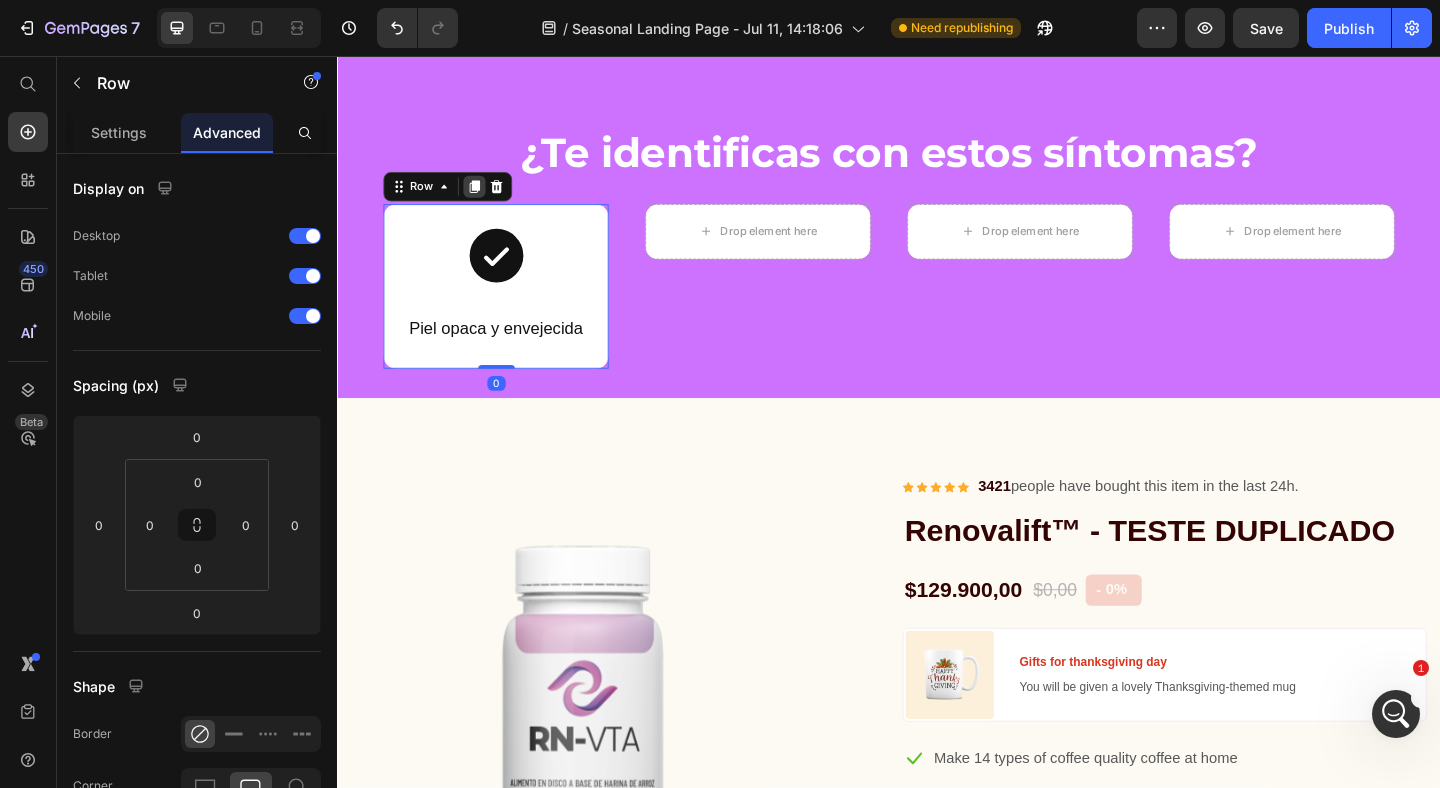 click 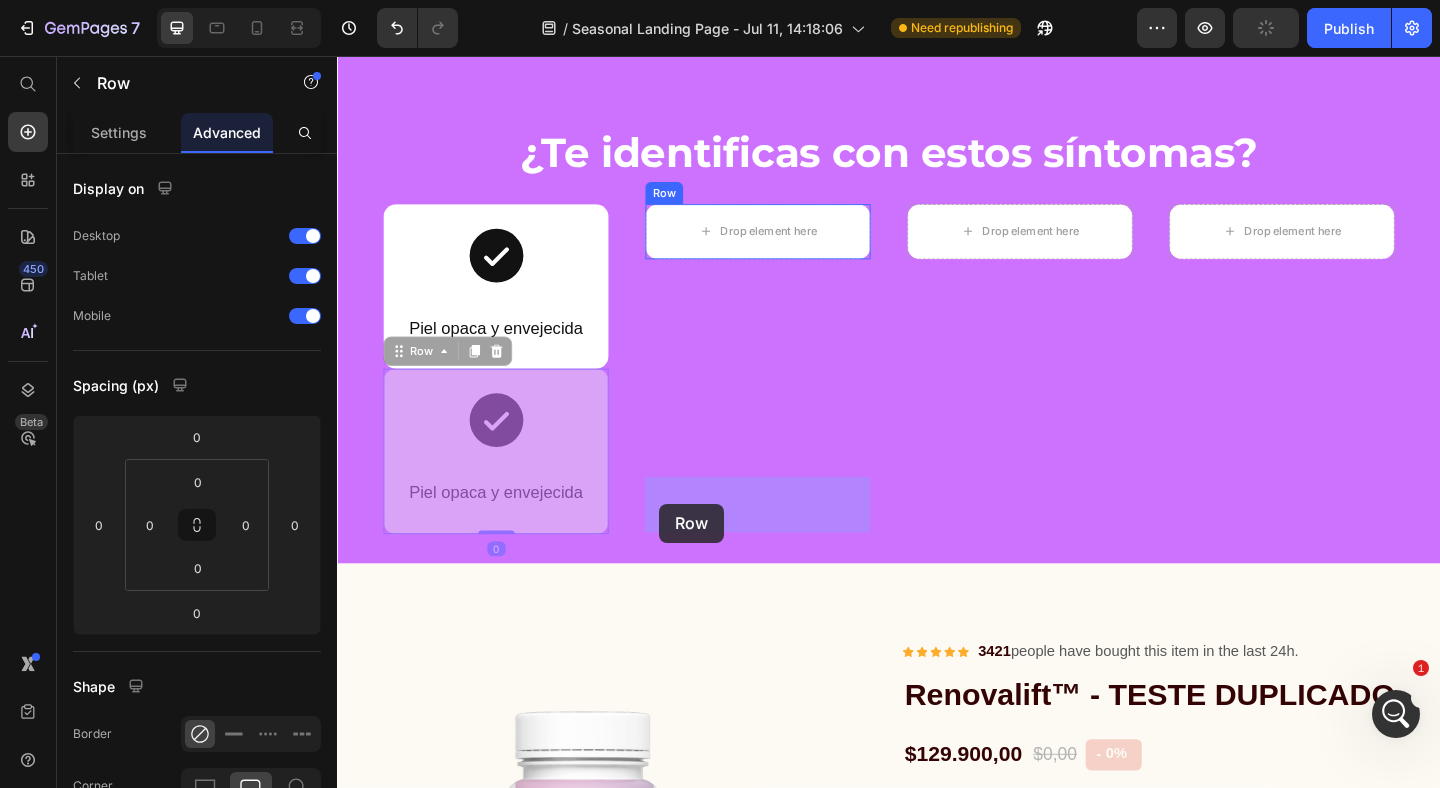 drag, startPoint x: 403, startPoint y: 668, endPoint x: 687, endPoint y: 543, distance: 310.2918 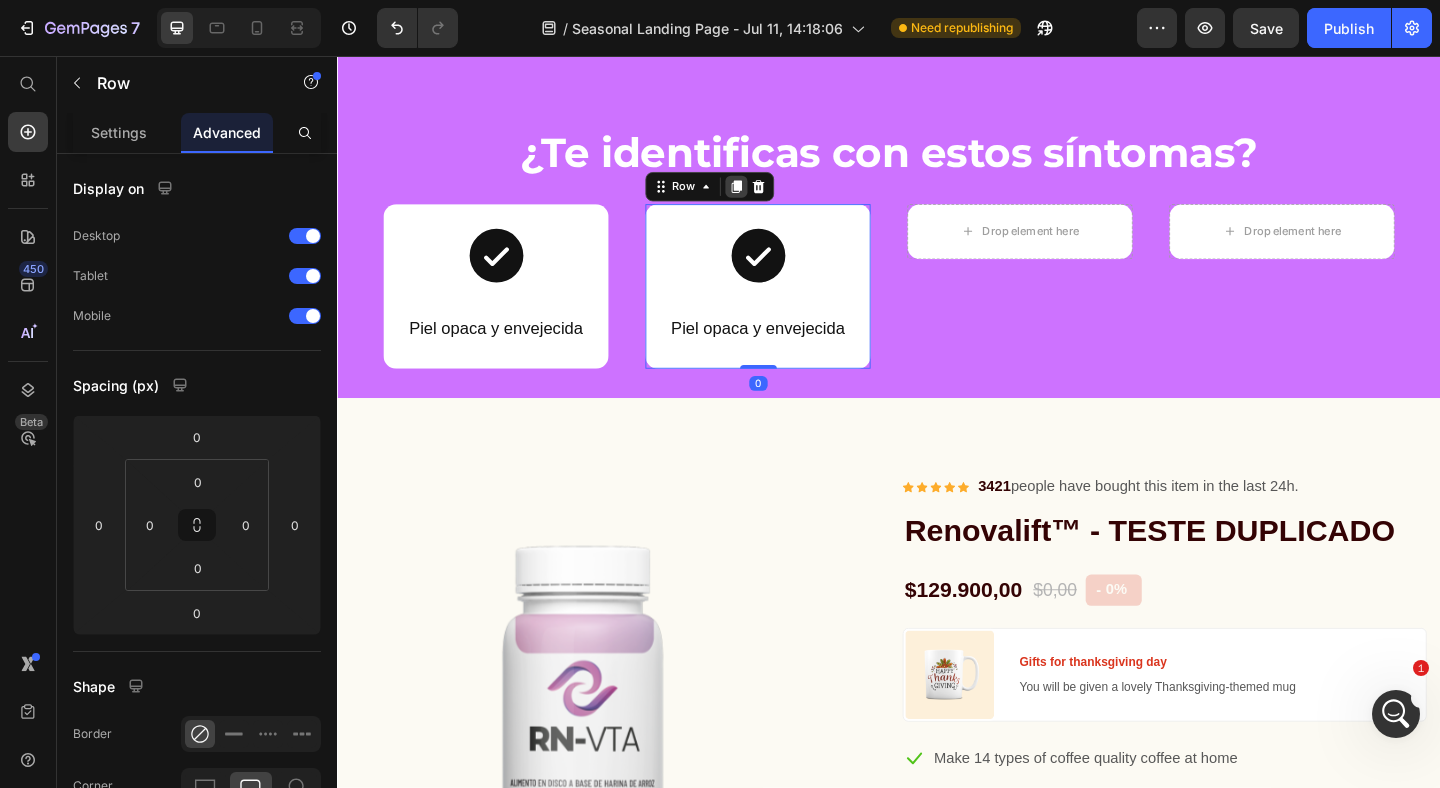 click at bounding box center (771, 198) 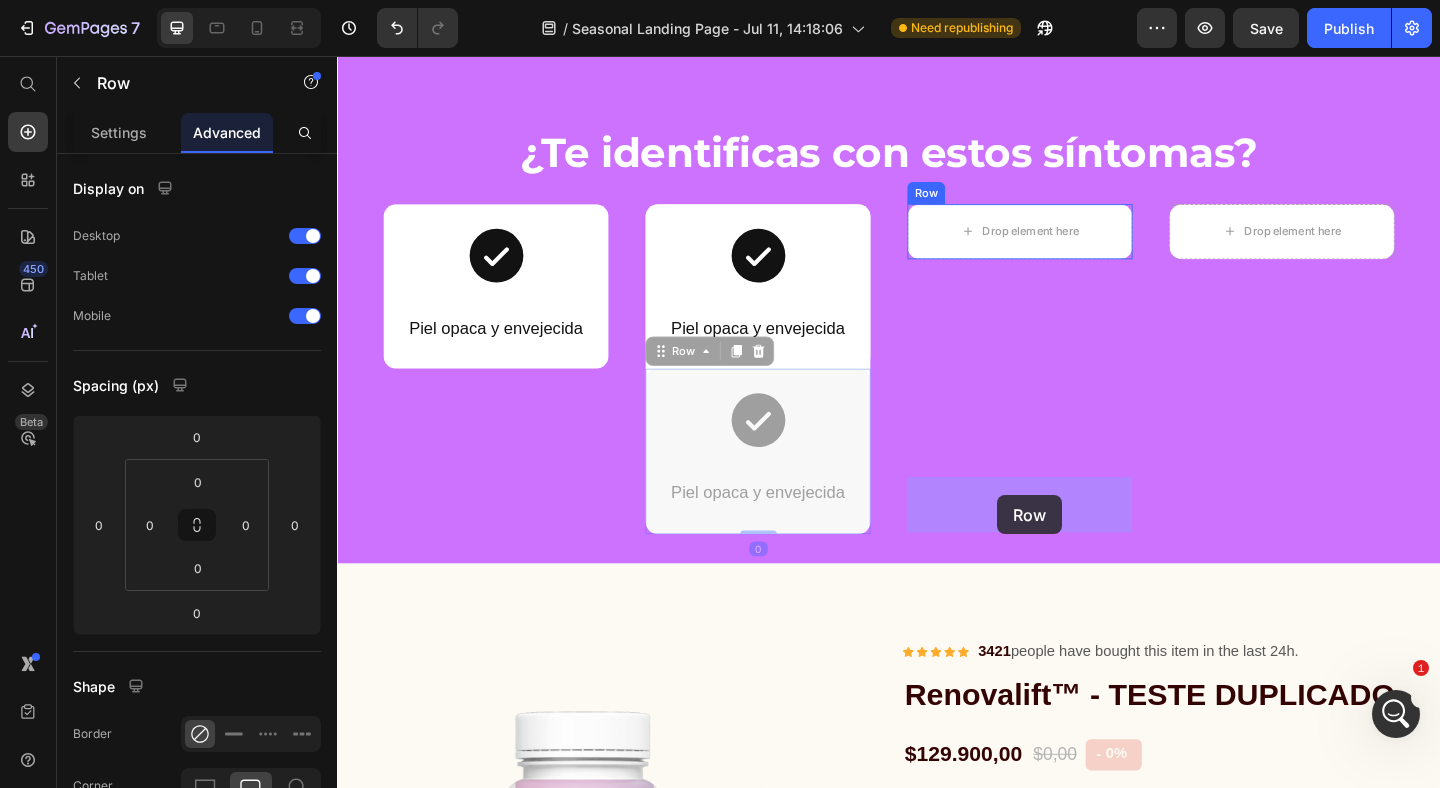 drag, startPoint x: 685, startPoint y: 675, endPoint x: 1048, endPoint y: 541, distance: 386.94315 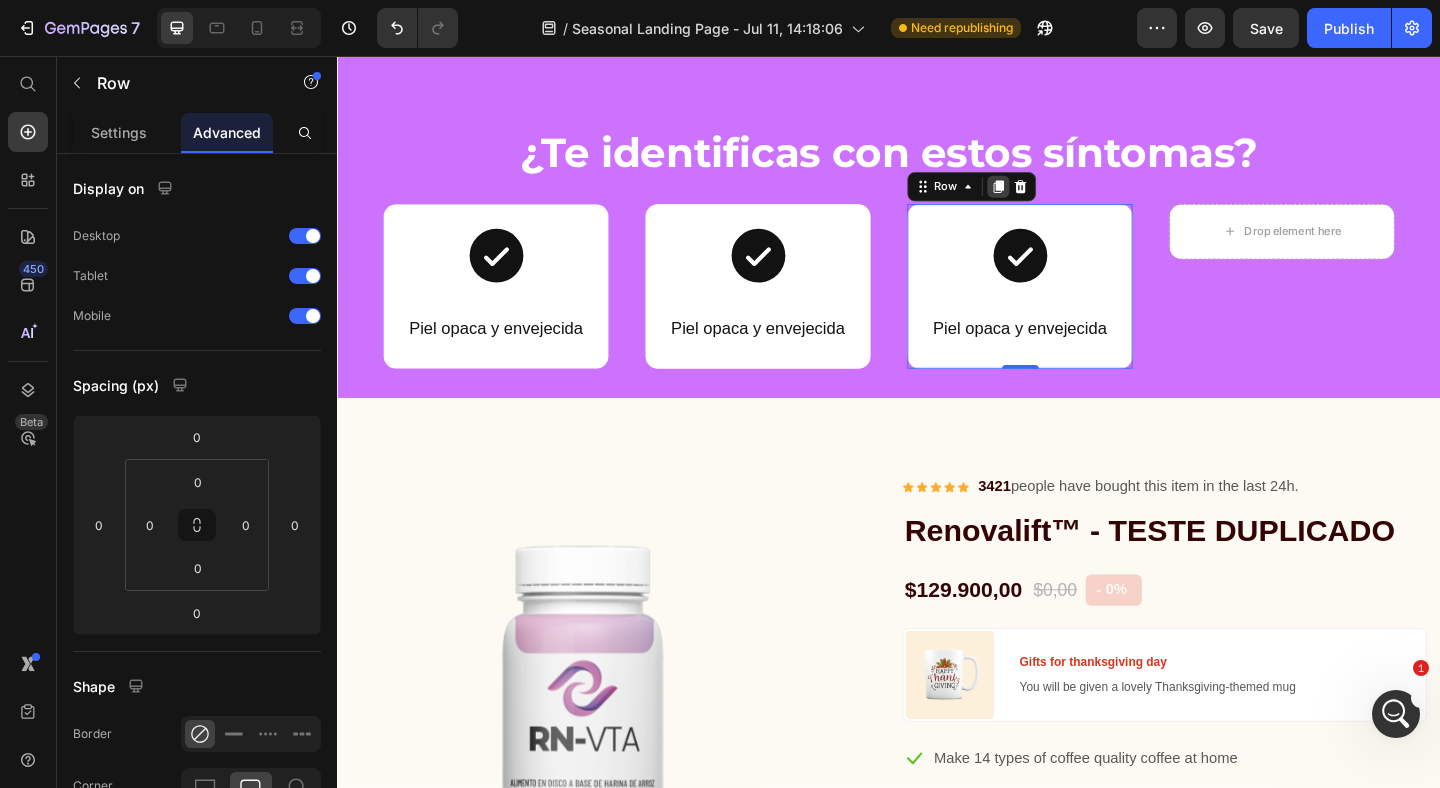 click 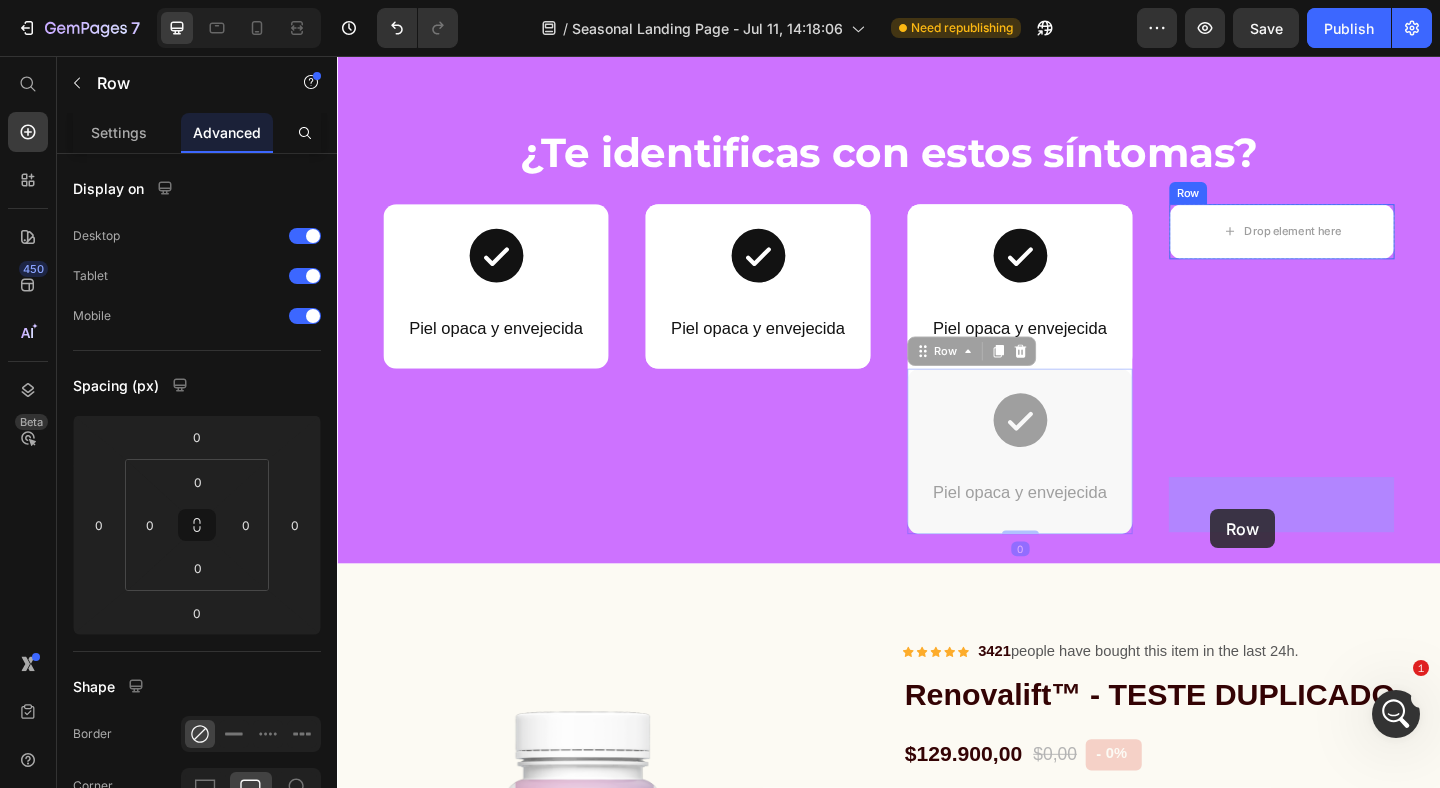 drag, startPoint x: 973, startPoint y: 679, endPoint x: 1273, endPoint y: 547, distance: 327.756 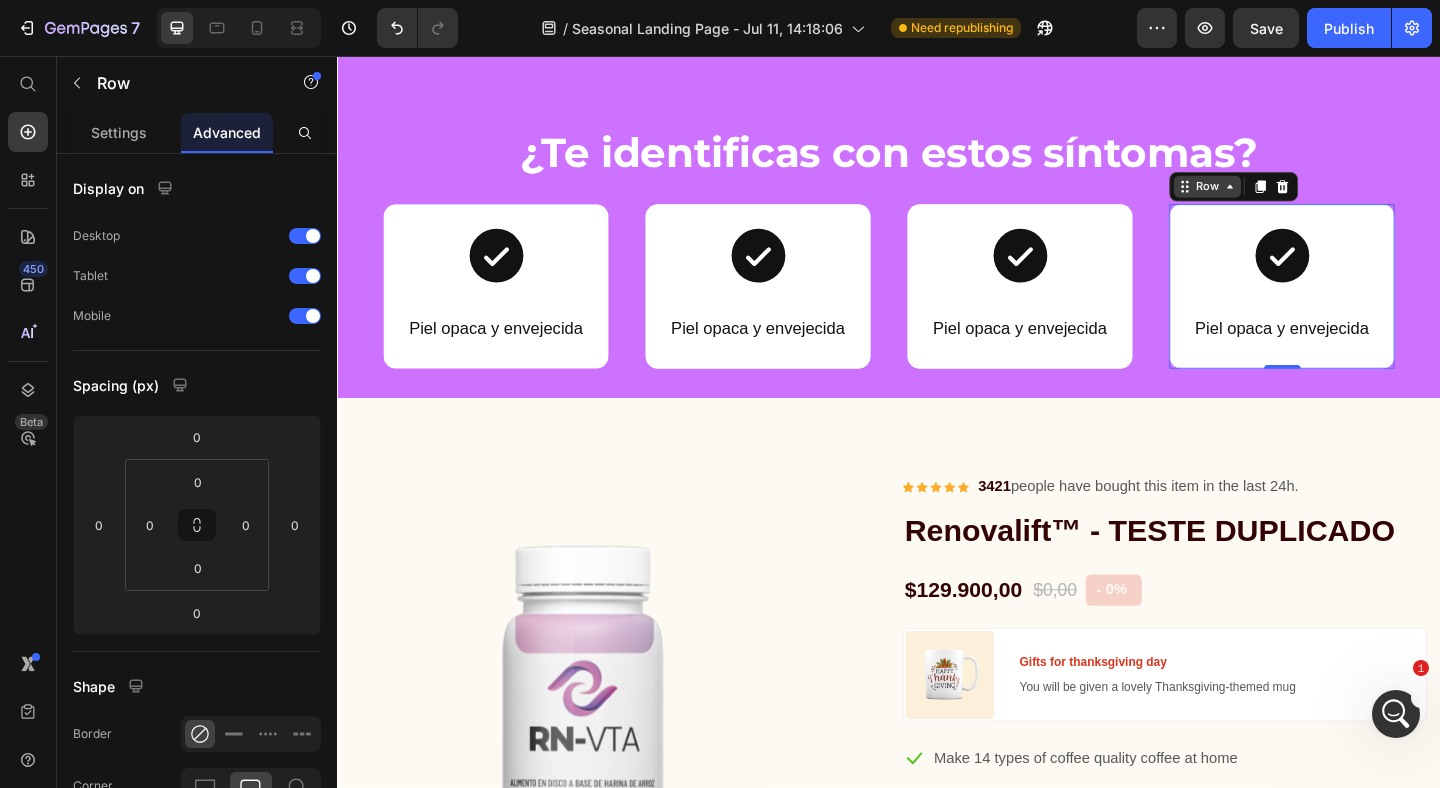 click on "Row" at bounding box center [1283, 198] 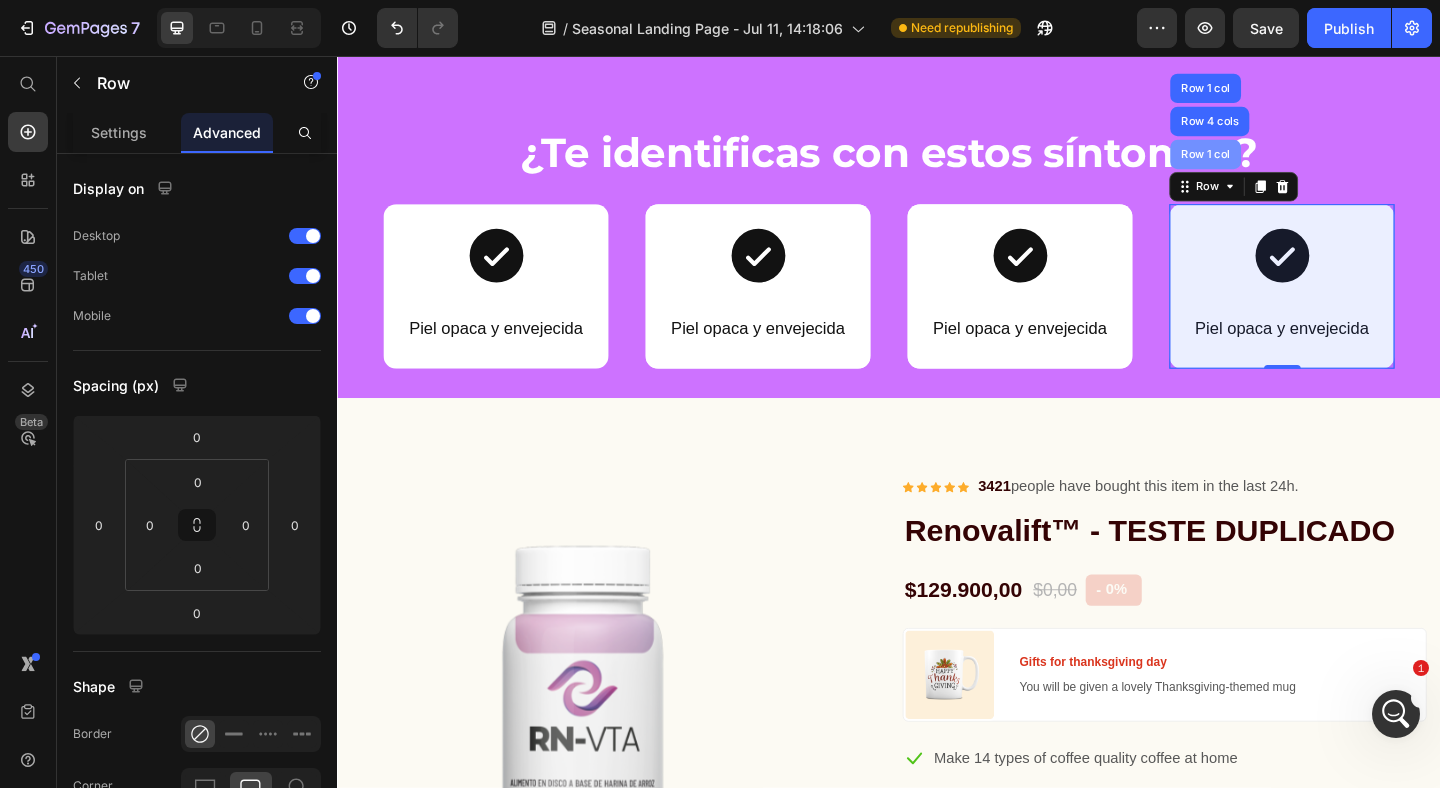 click on "Row 1 col" at bounding box center [1281, 163] 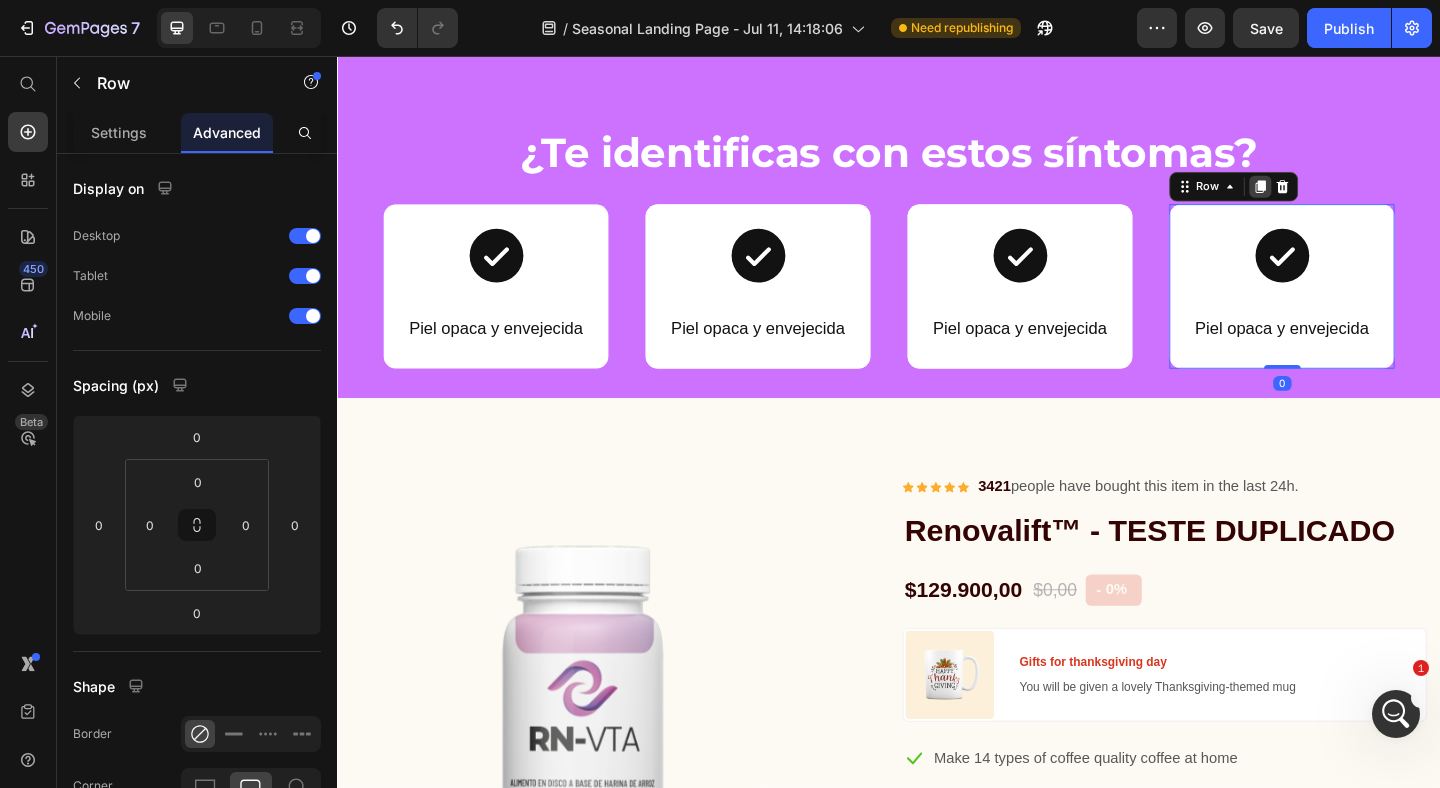click 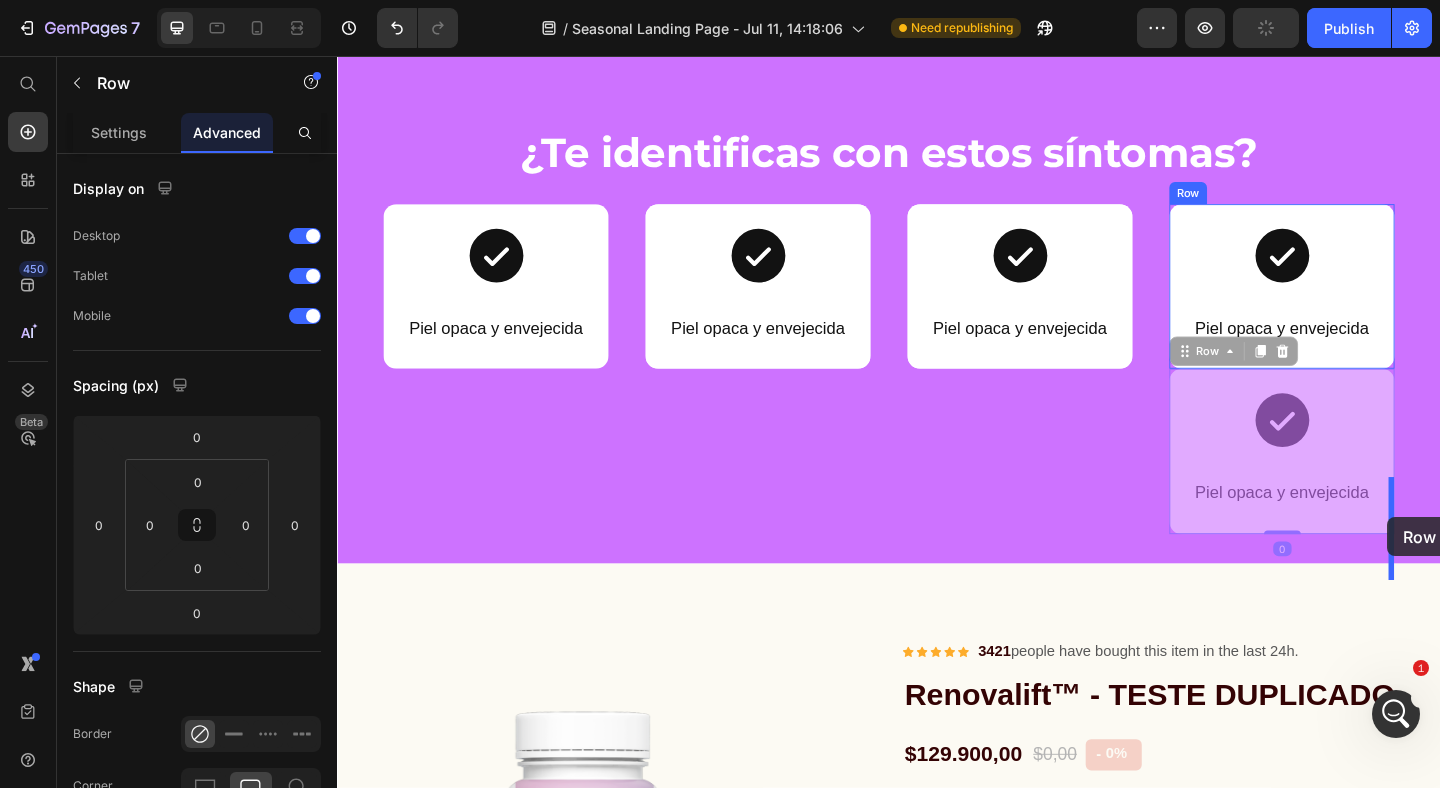 drag, startPoint x: 1252, startPoint y: 679, endPoint x: 1479, endPoint y: 558, distance: 257.2353 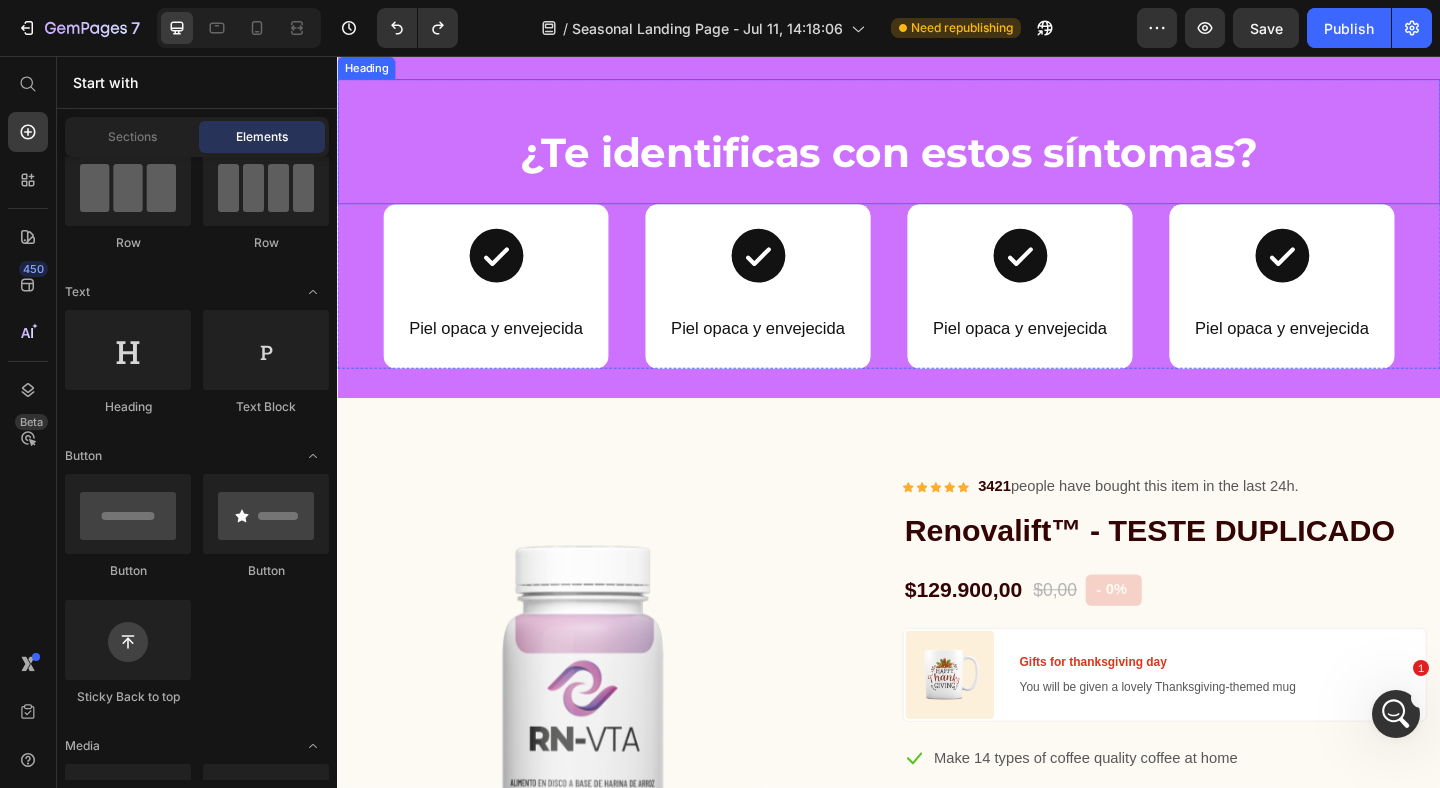click on "¿Te identificas con estos síntomas? Heading" at bounding box center (937, 149) 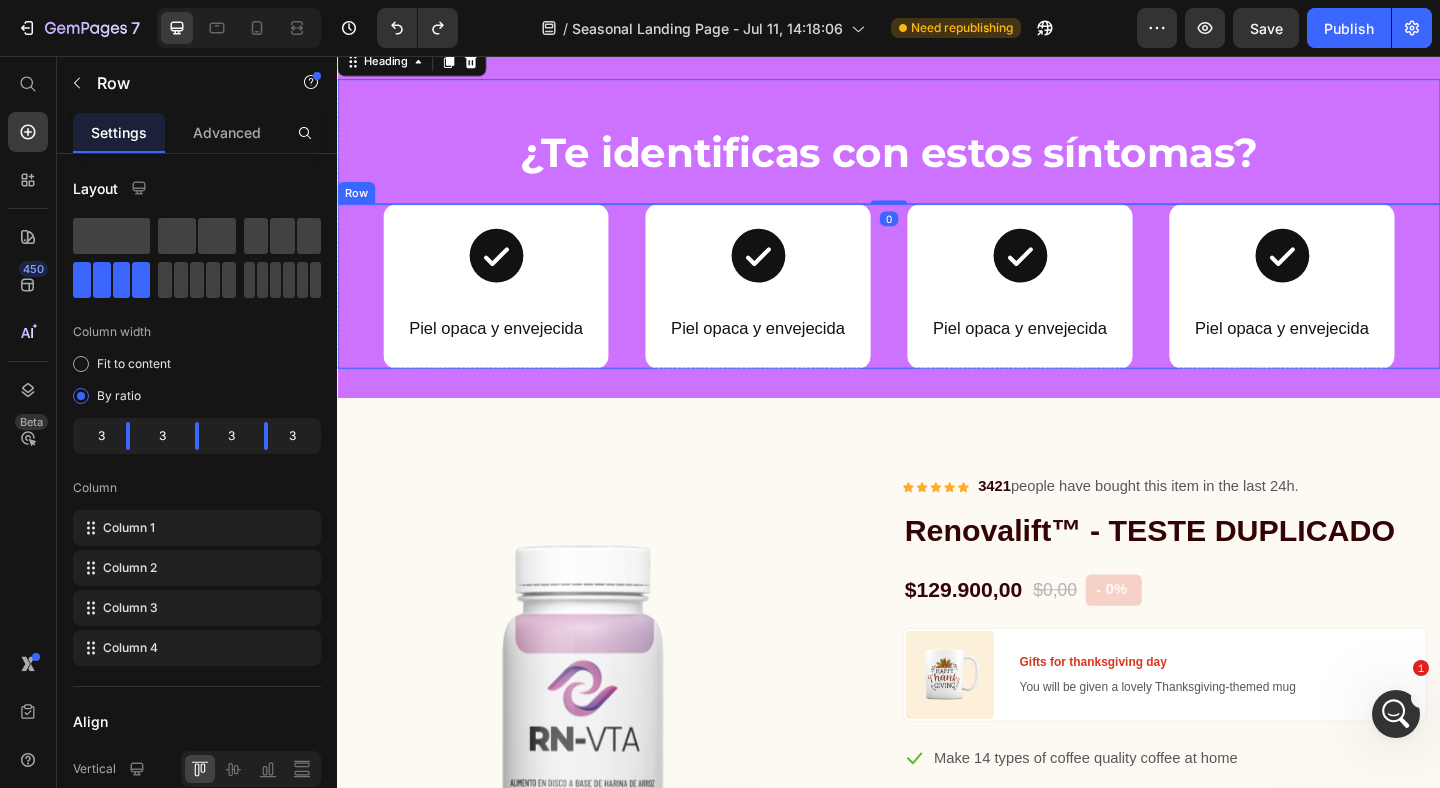 click on "Icon Piel opaca y envejecida Heading Row
Icon Piel opaca y envejecida Heading Row Row
Icon Piel opaca y envejecida Heading Row Row
Icon Piel opaca y envejecida Heading Row Row Row" at bounding box center (937, 306) 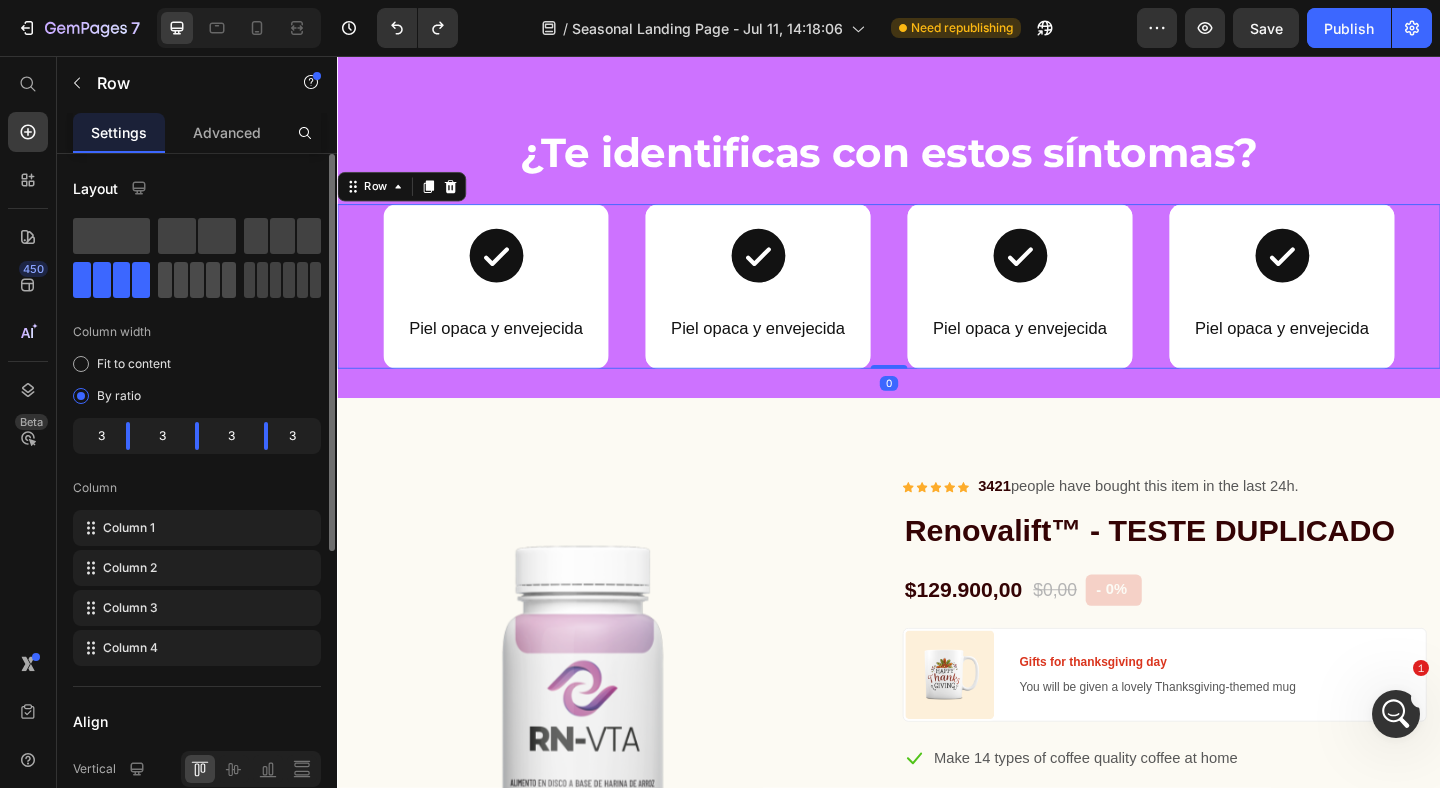click 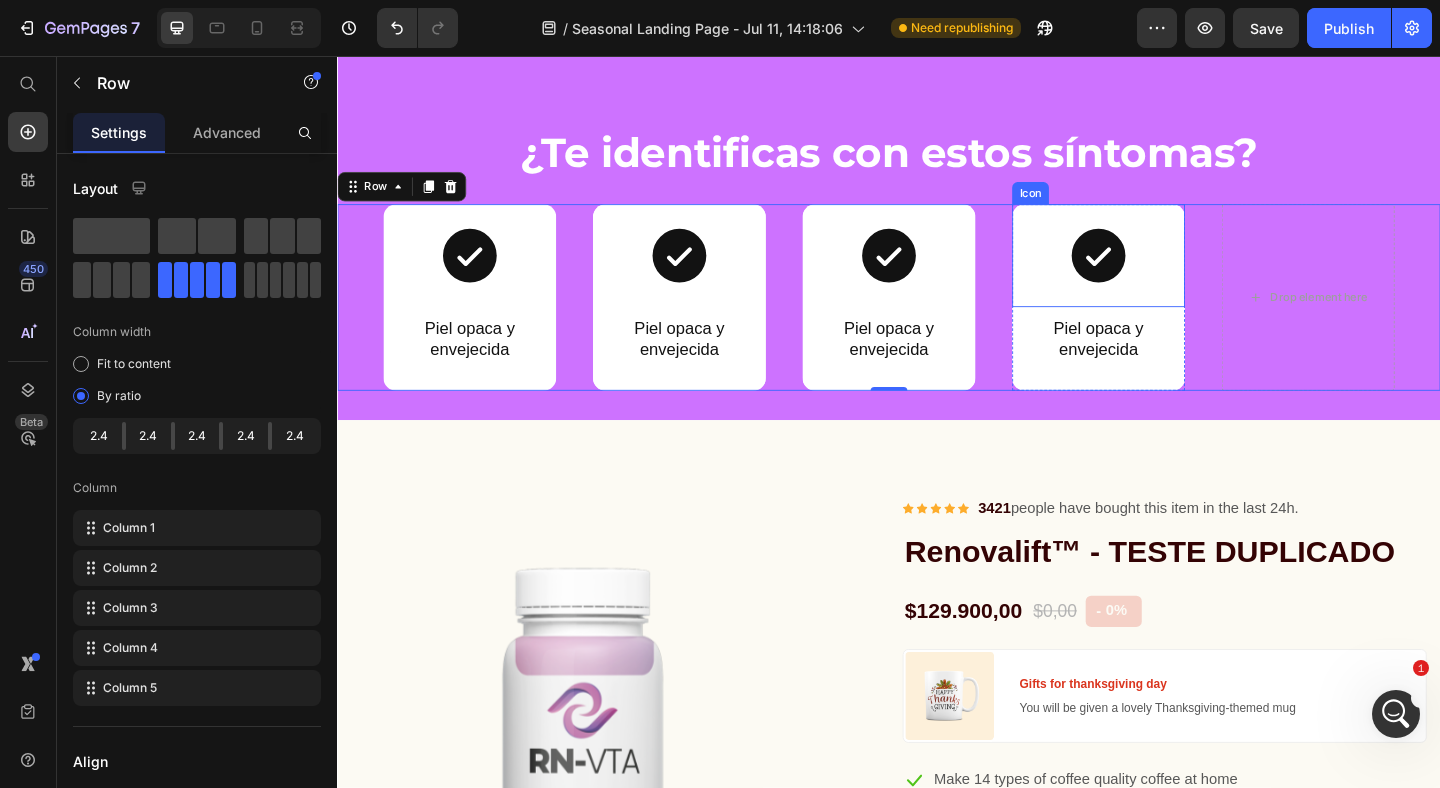 click on "Icon" at bounding box center (1165, 273) 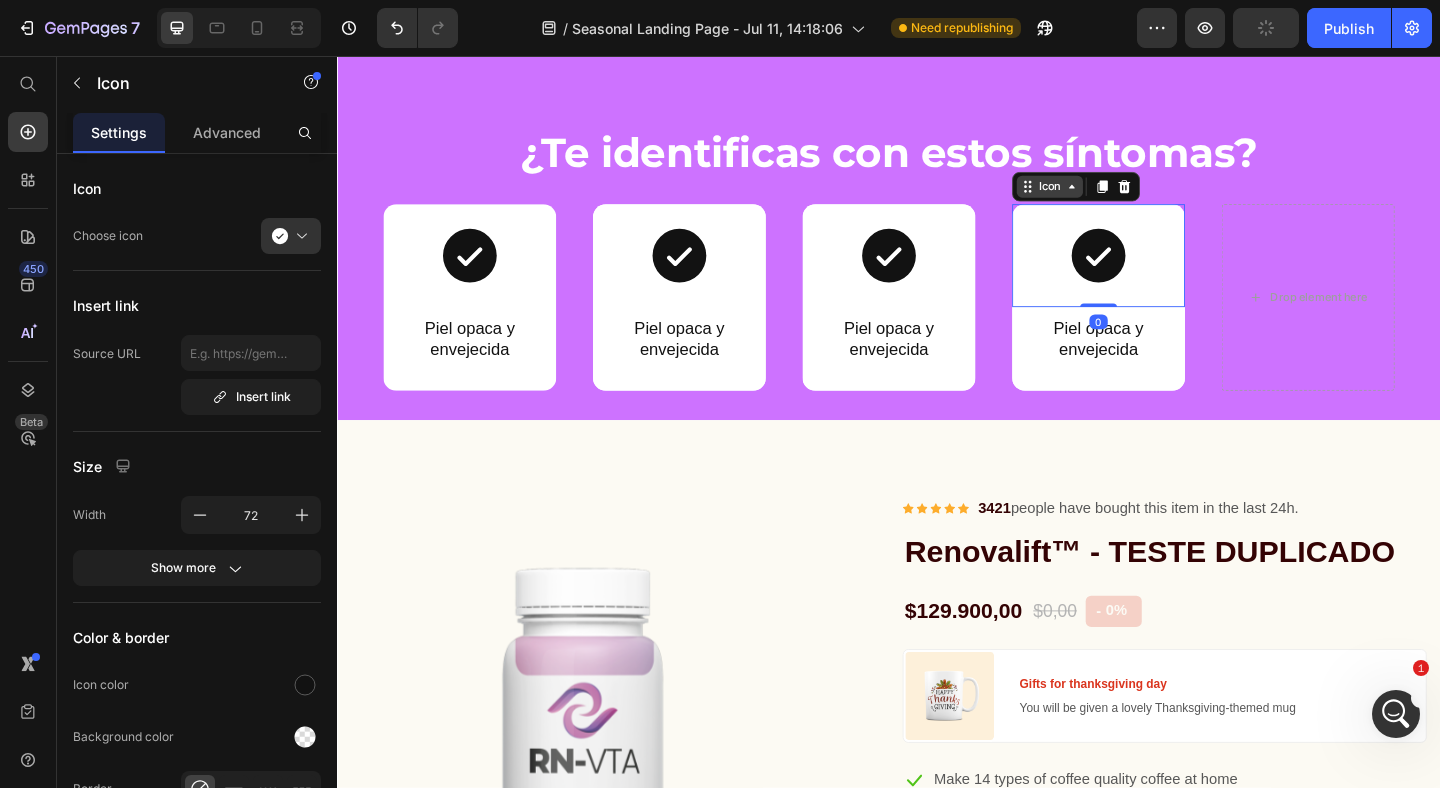 click on "Icon" at bounding box center [1112, 198] 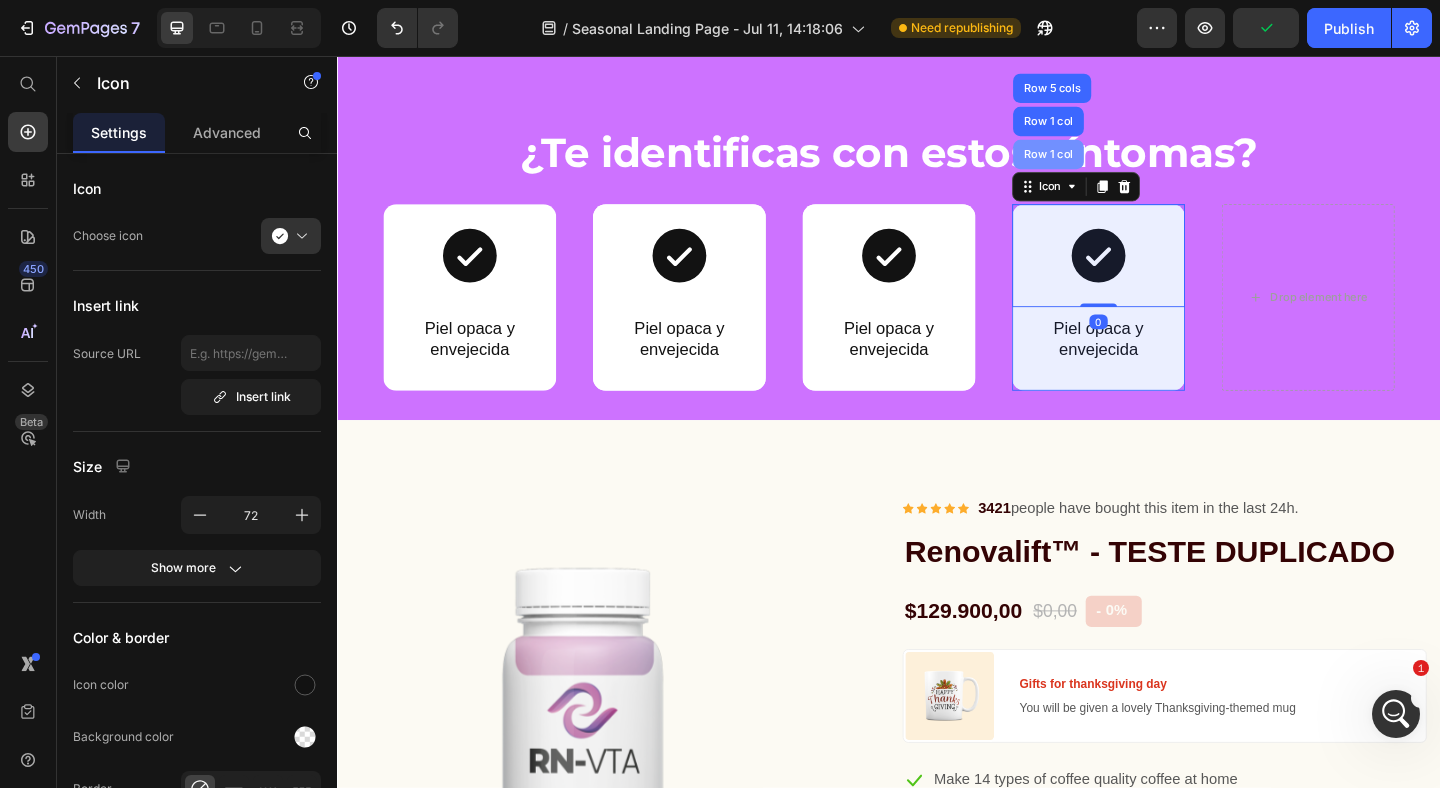 click on "Row 1 col" at bounding box center (1110, 163) 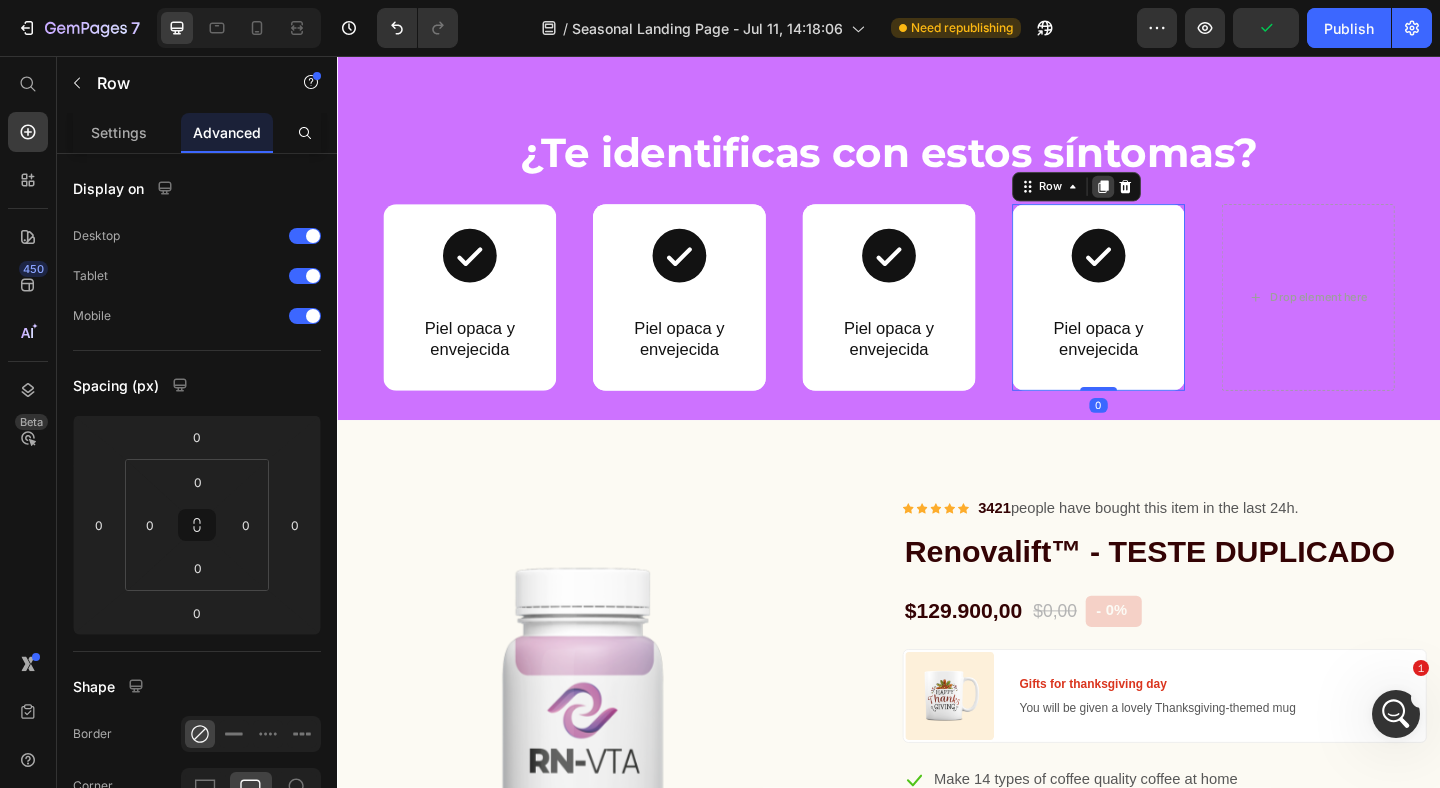 click 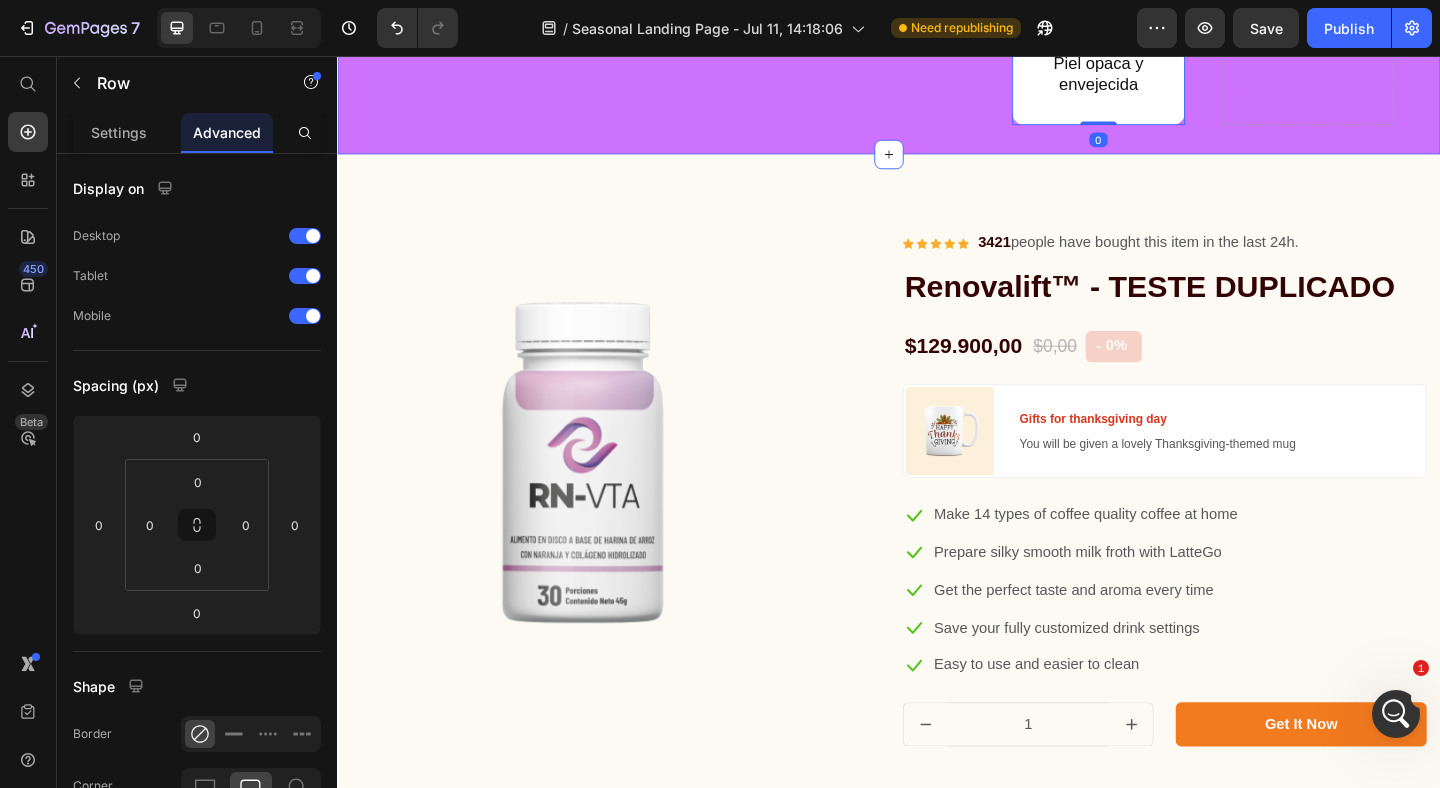 scroll, scrollTop: 1833, scrollLeft: 0, axis: vertical 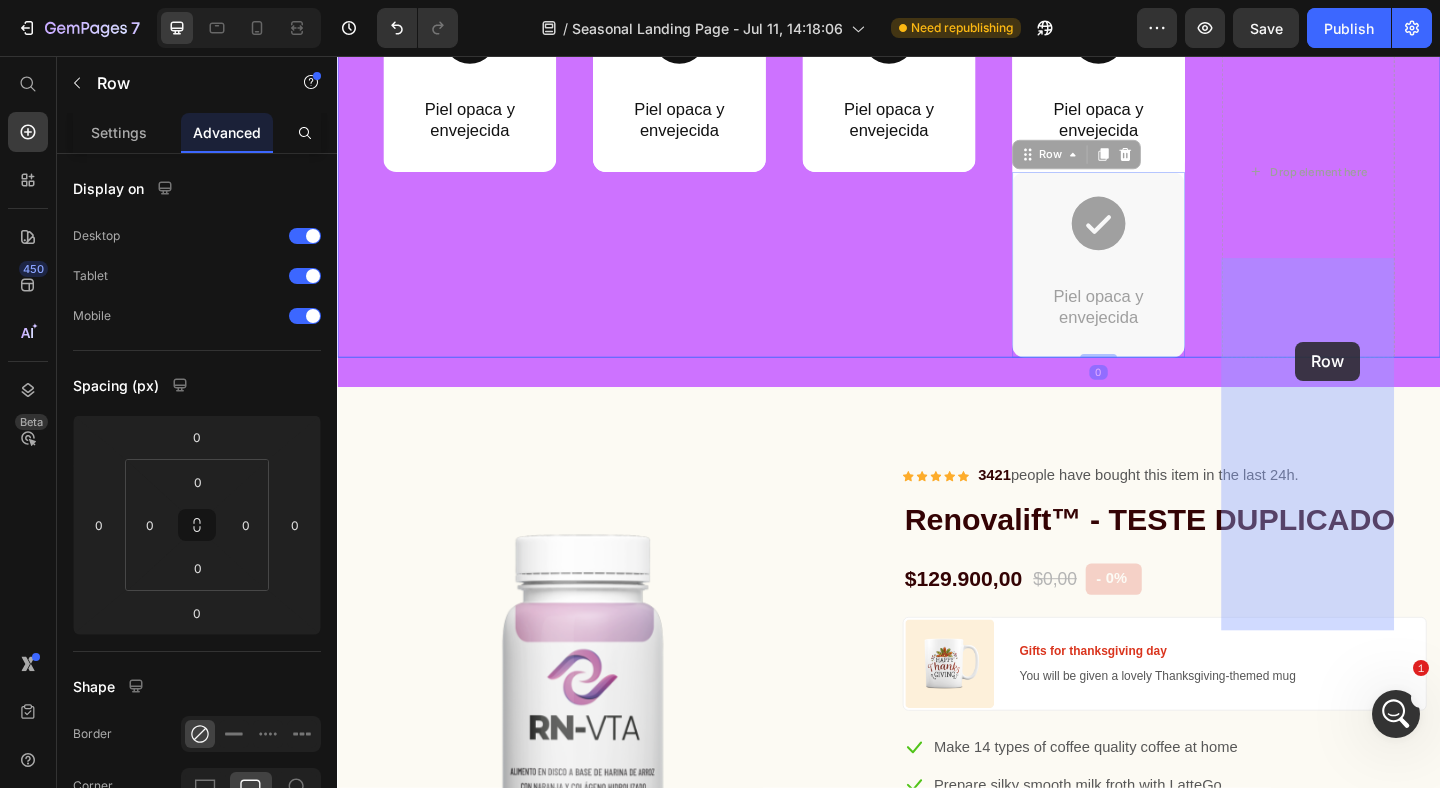 drag, startPoint x: 1090, startPoint y: 471, endPoint x: 1379, endPoint y: 373, distance: 305.16388 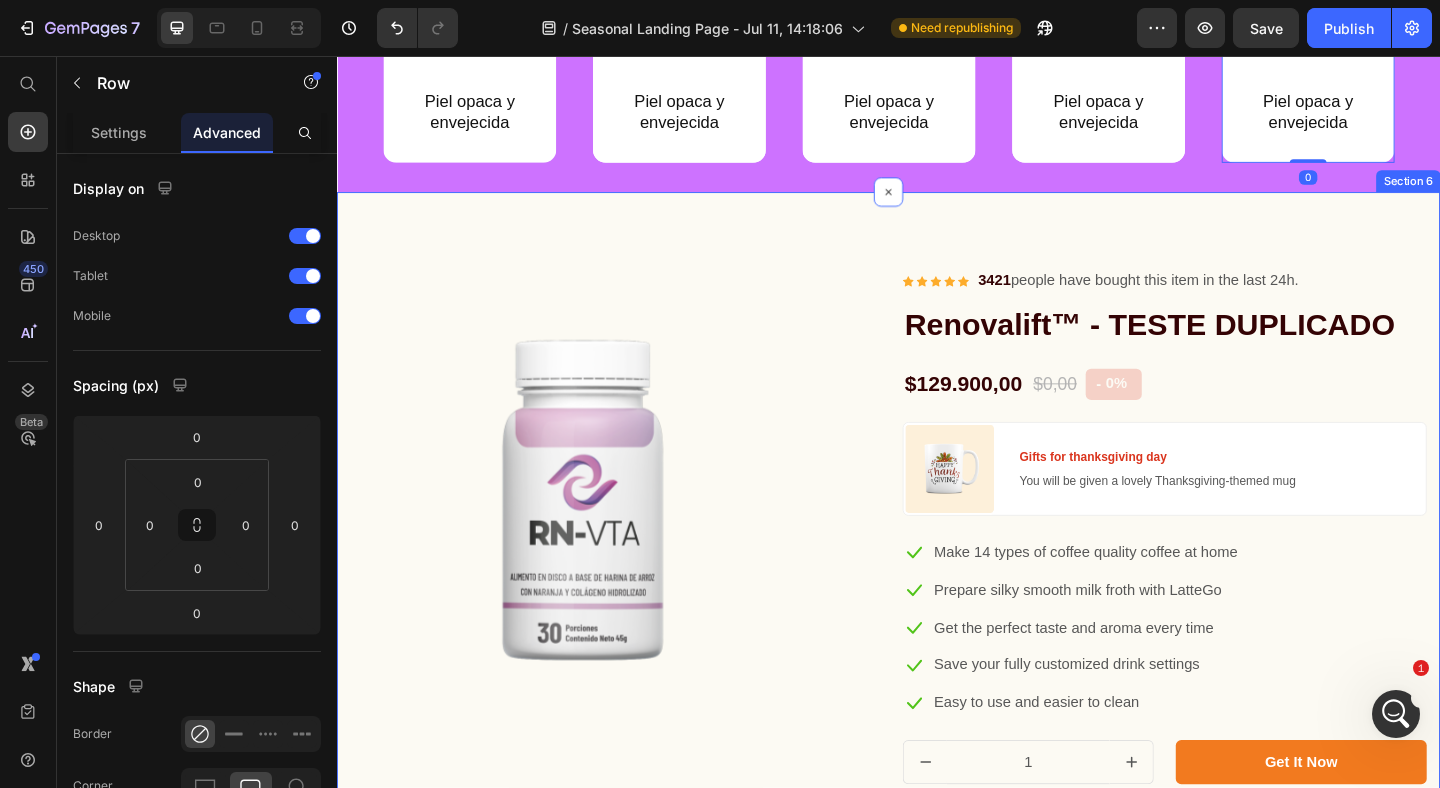 scroll, scrollTop: 1712, scrollLeft: 0, axis: vertical 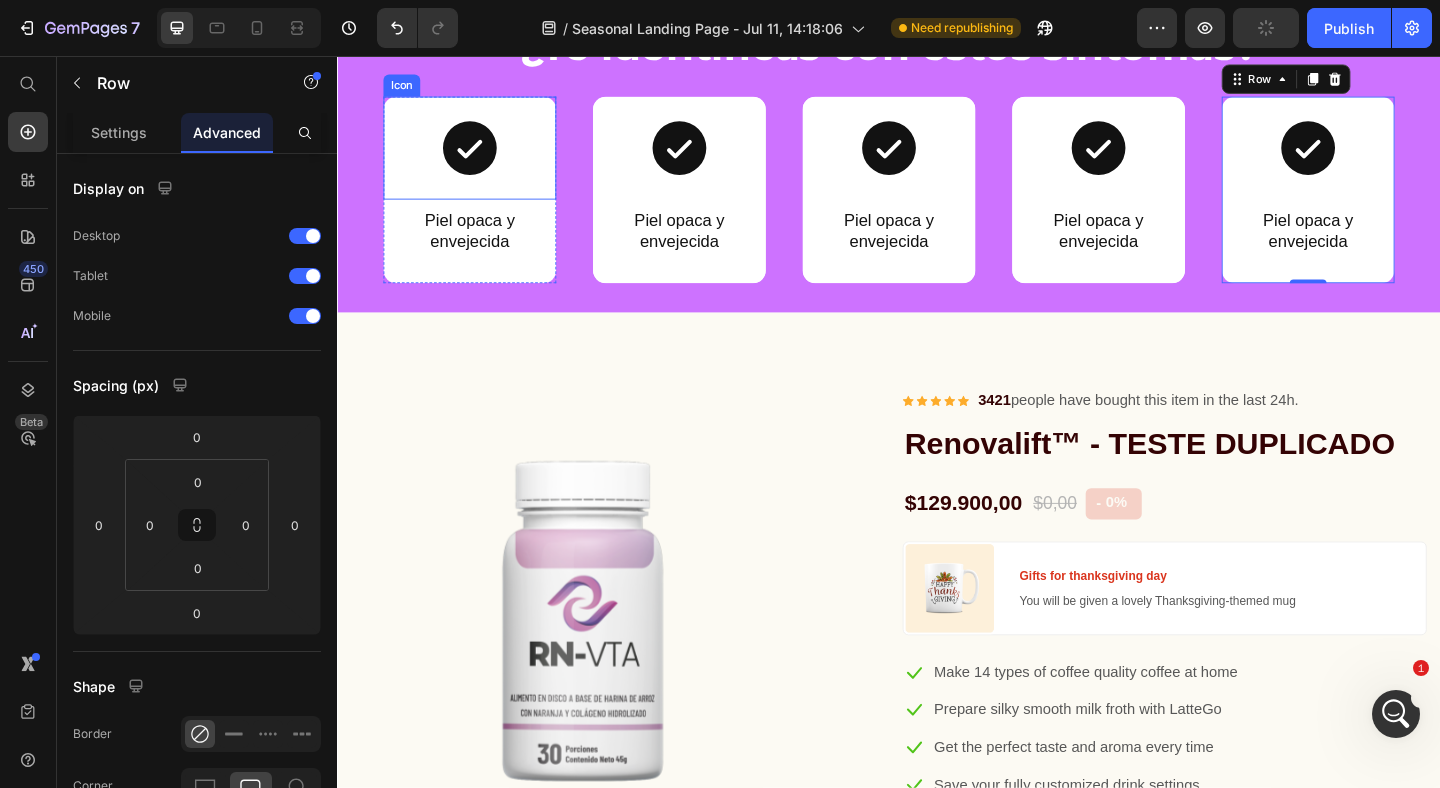 click 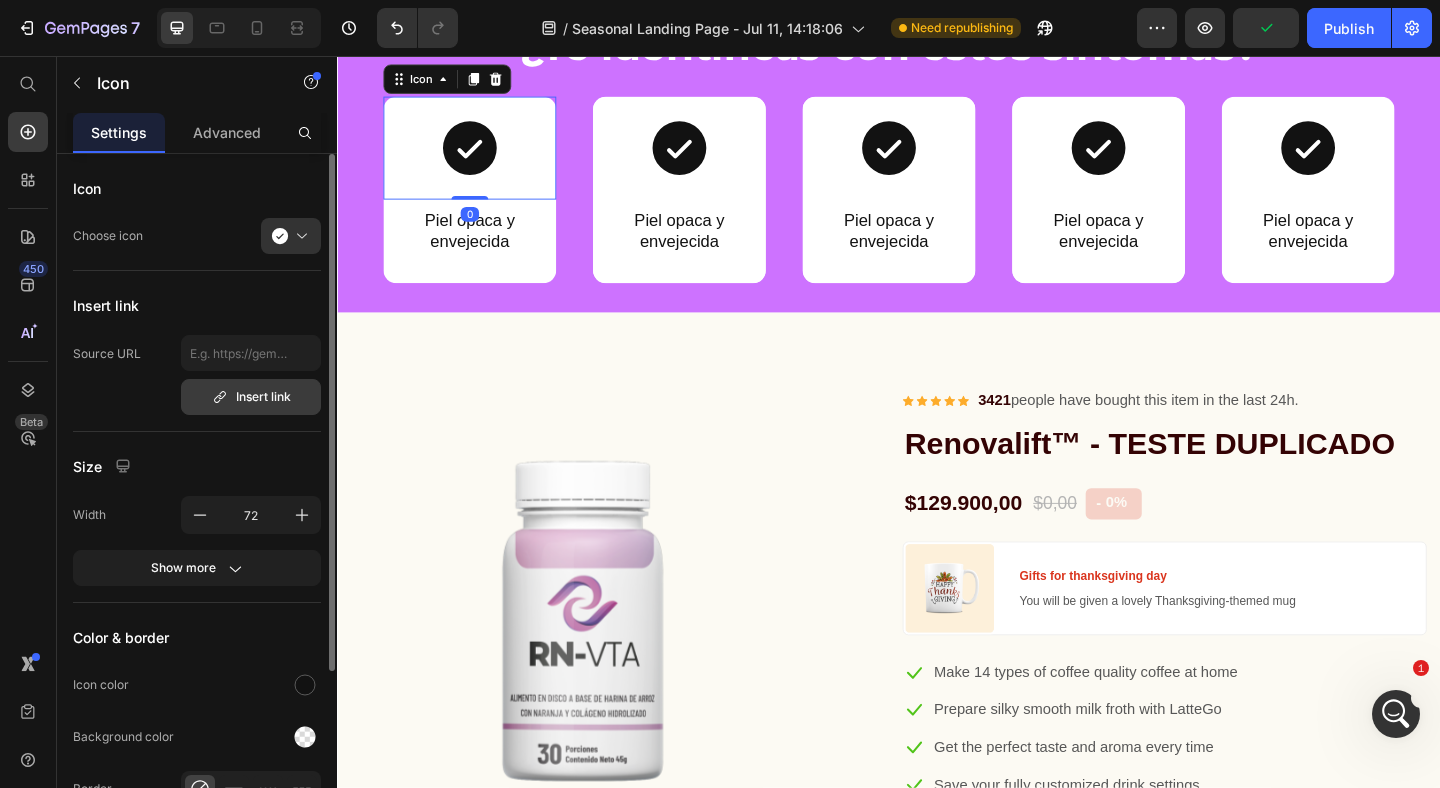scroll, scrollTop: 231, scrollLeft: 0, axis: vertical 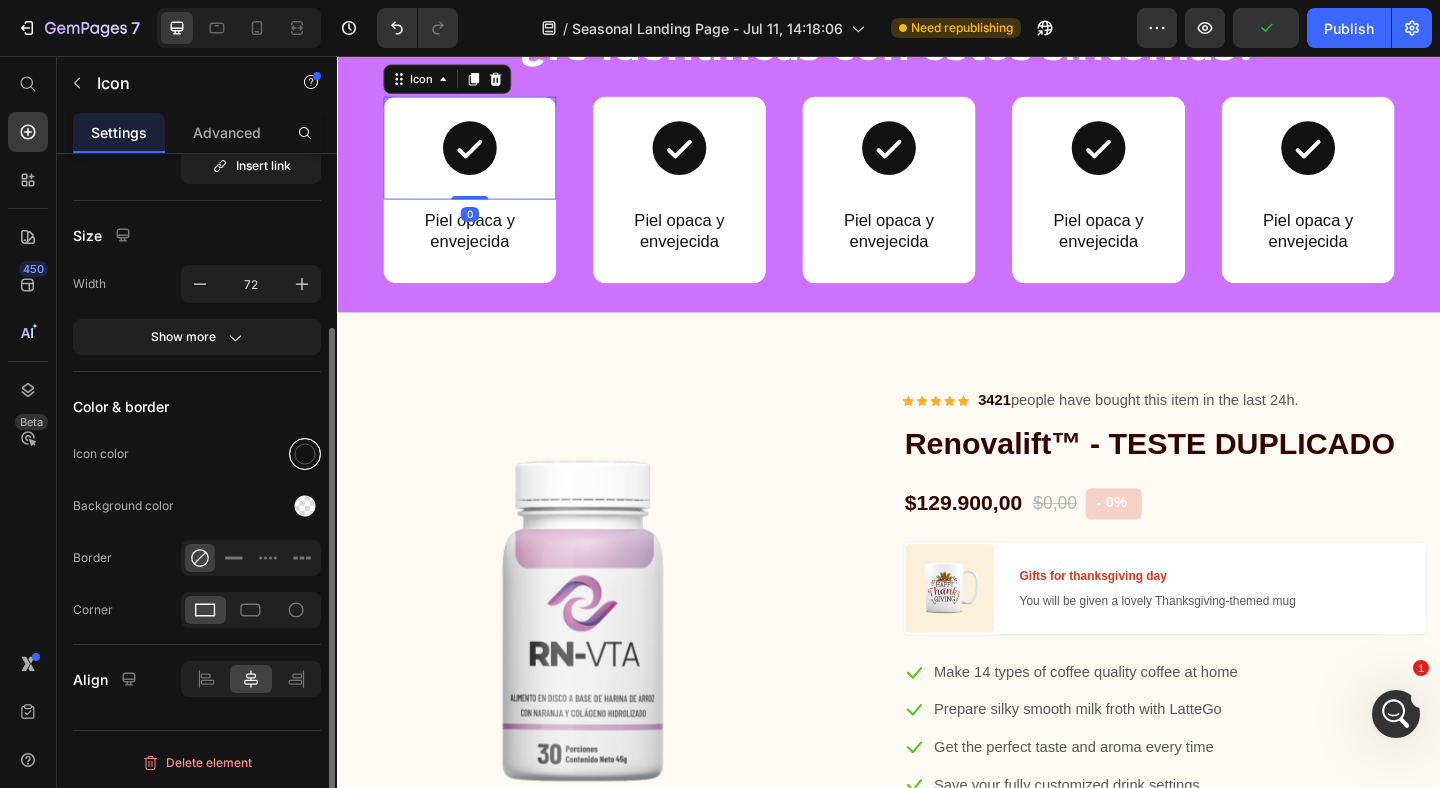 click at bounding box center (305, 454) 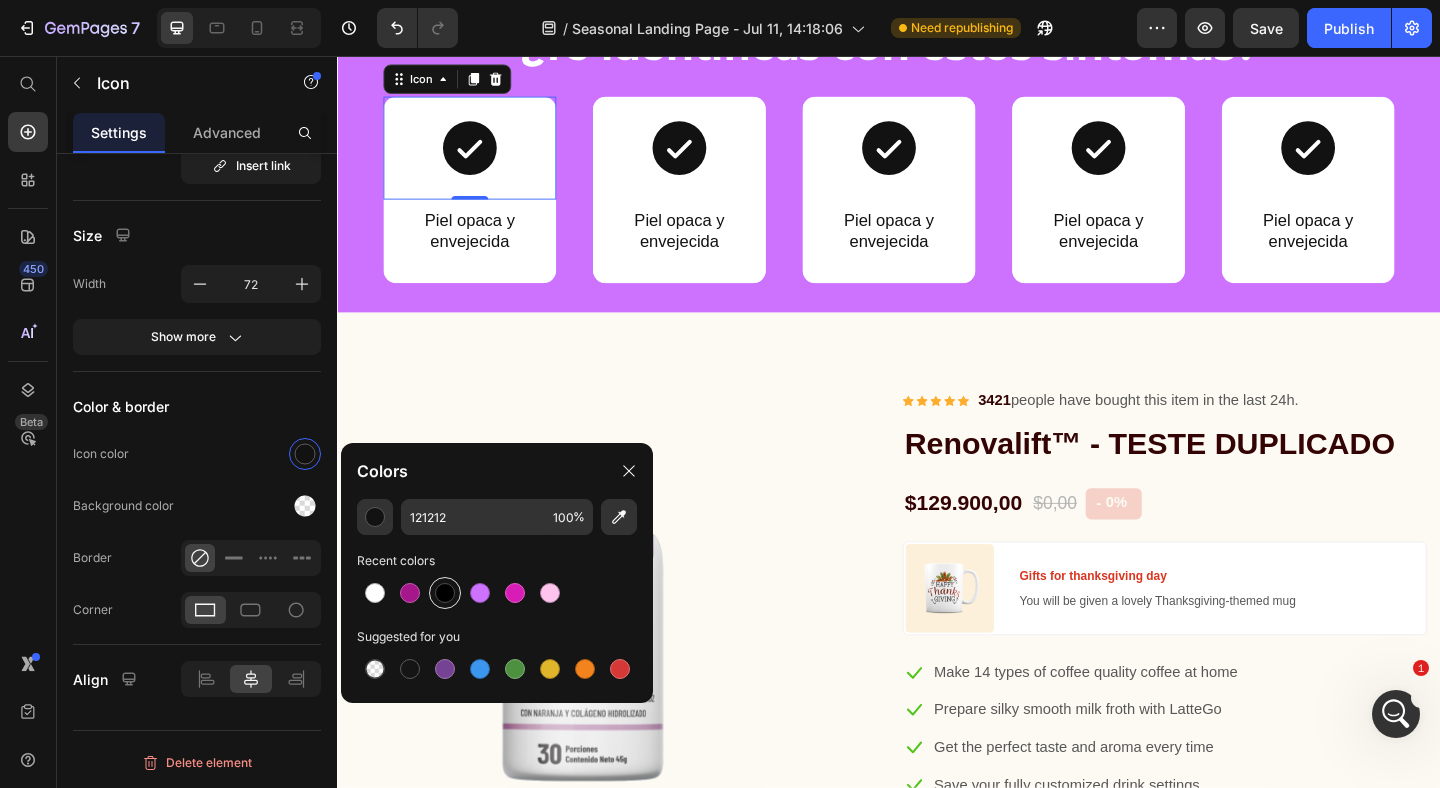 click at bounding box center (445, 593) 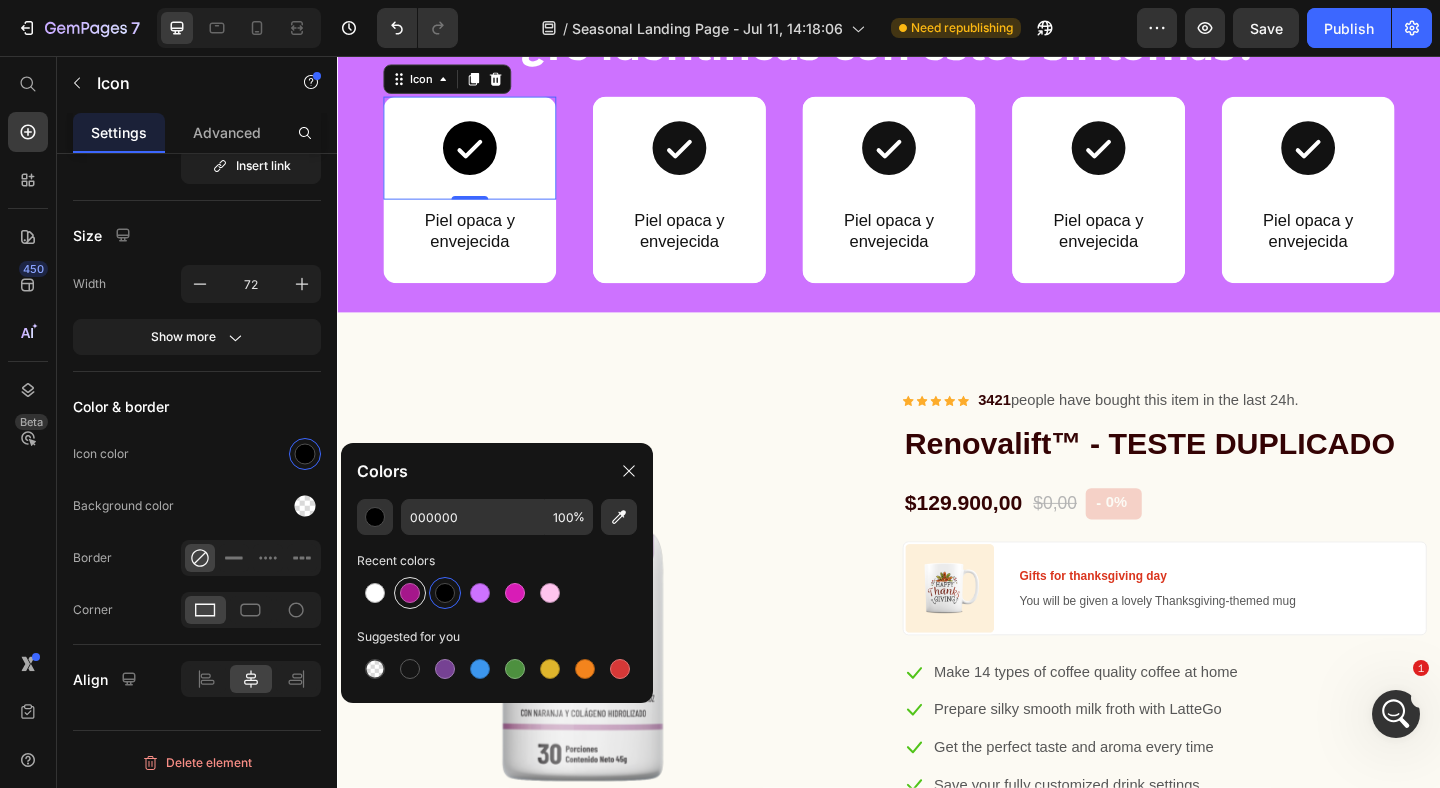 click at bounding box center [410, 593] 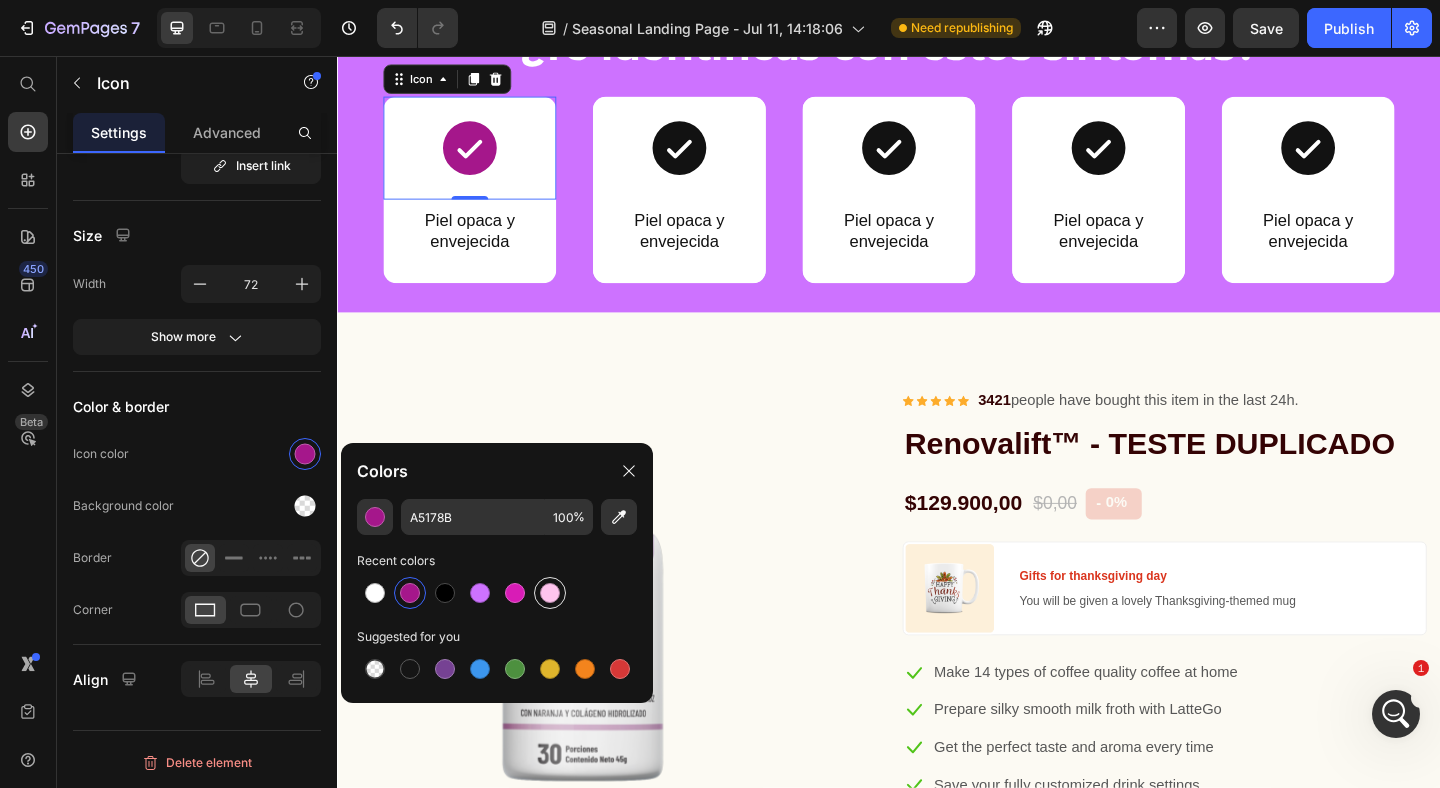 click at bounding box center [550, 593] 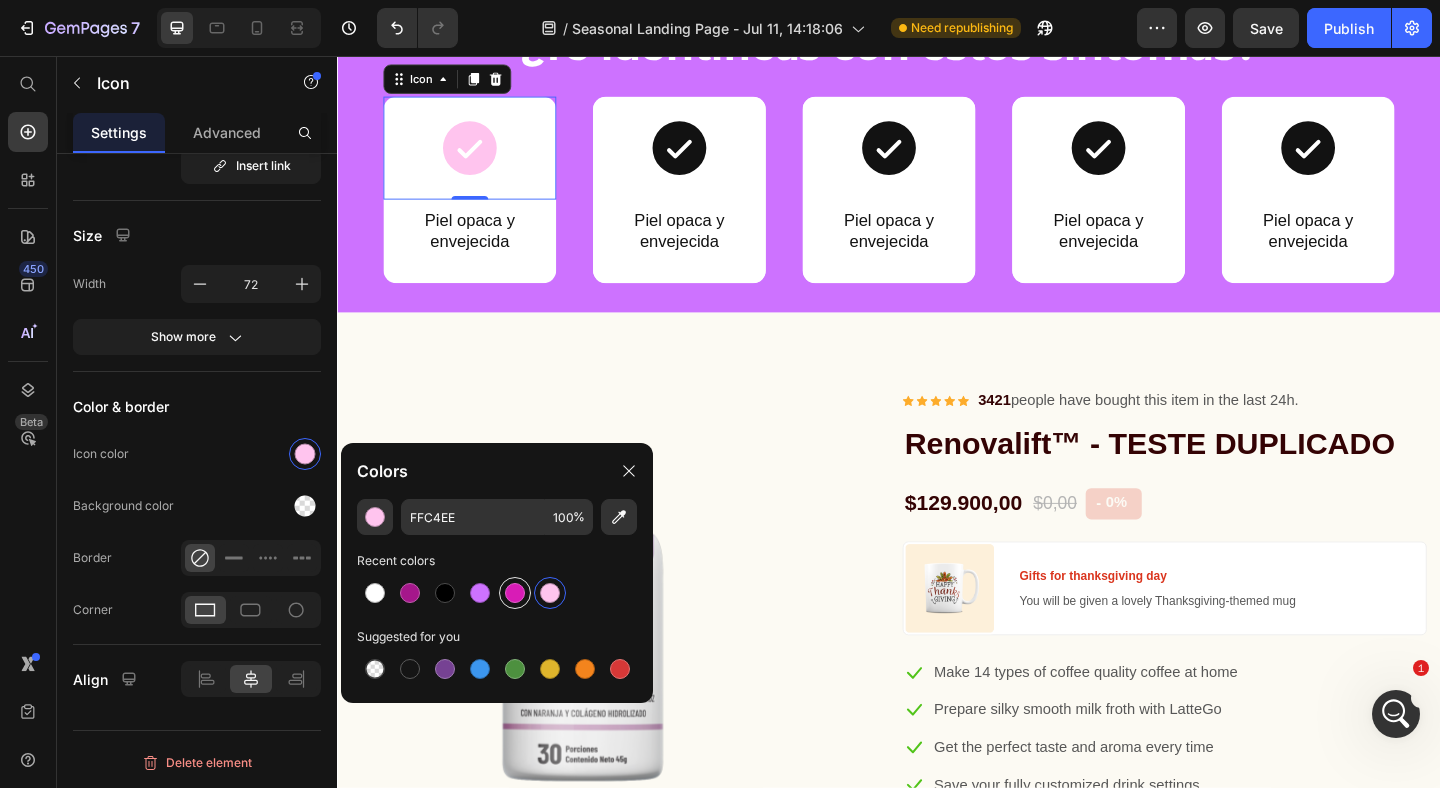 click at bounding box center [515, 593] 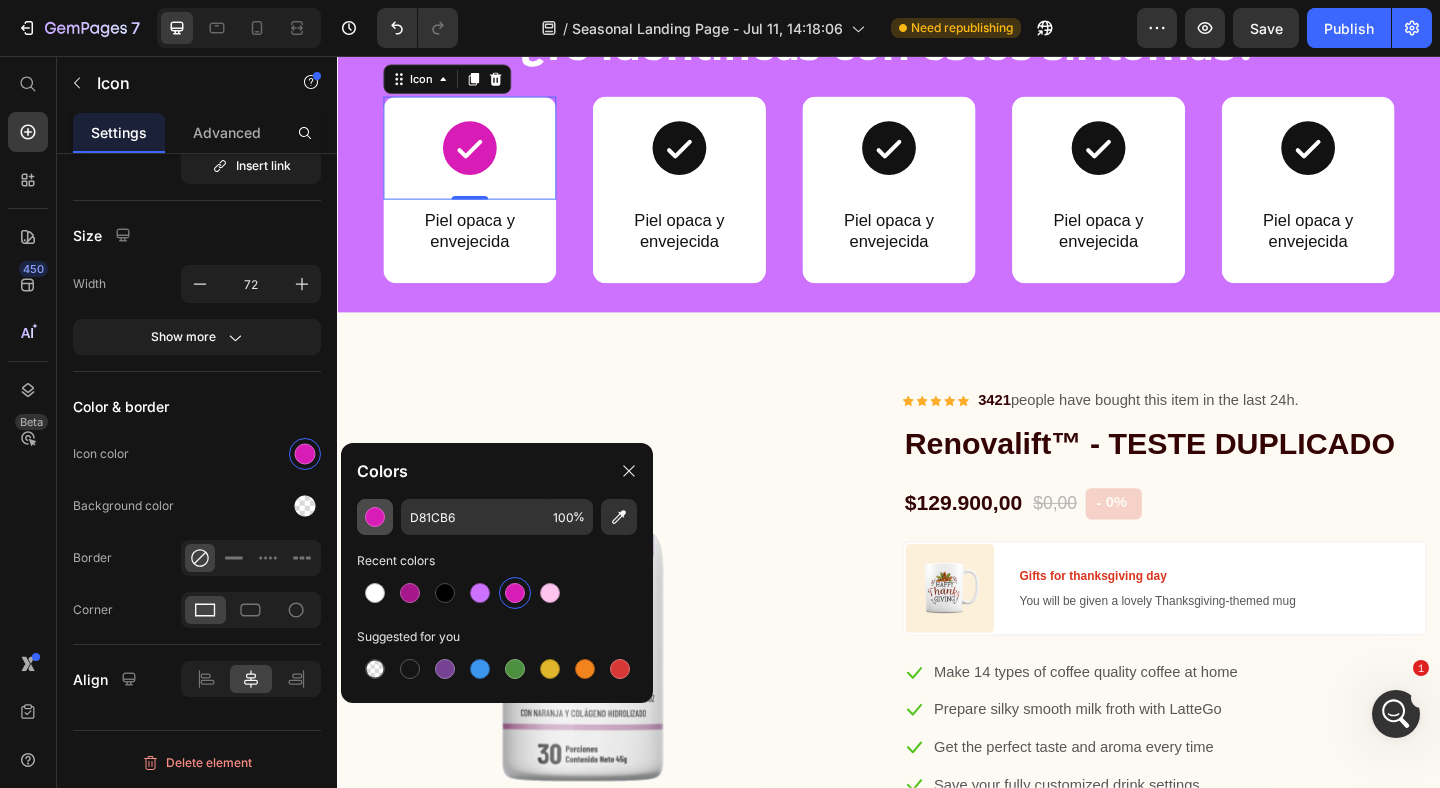 click at bounding box center (375, 517) 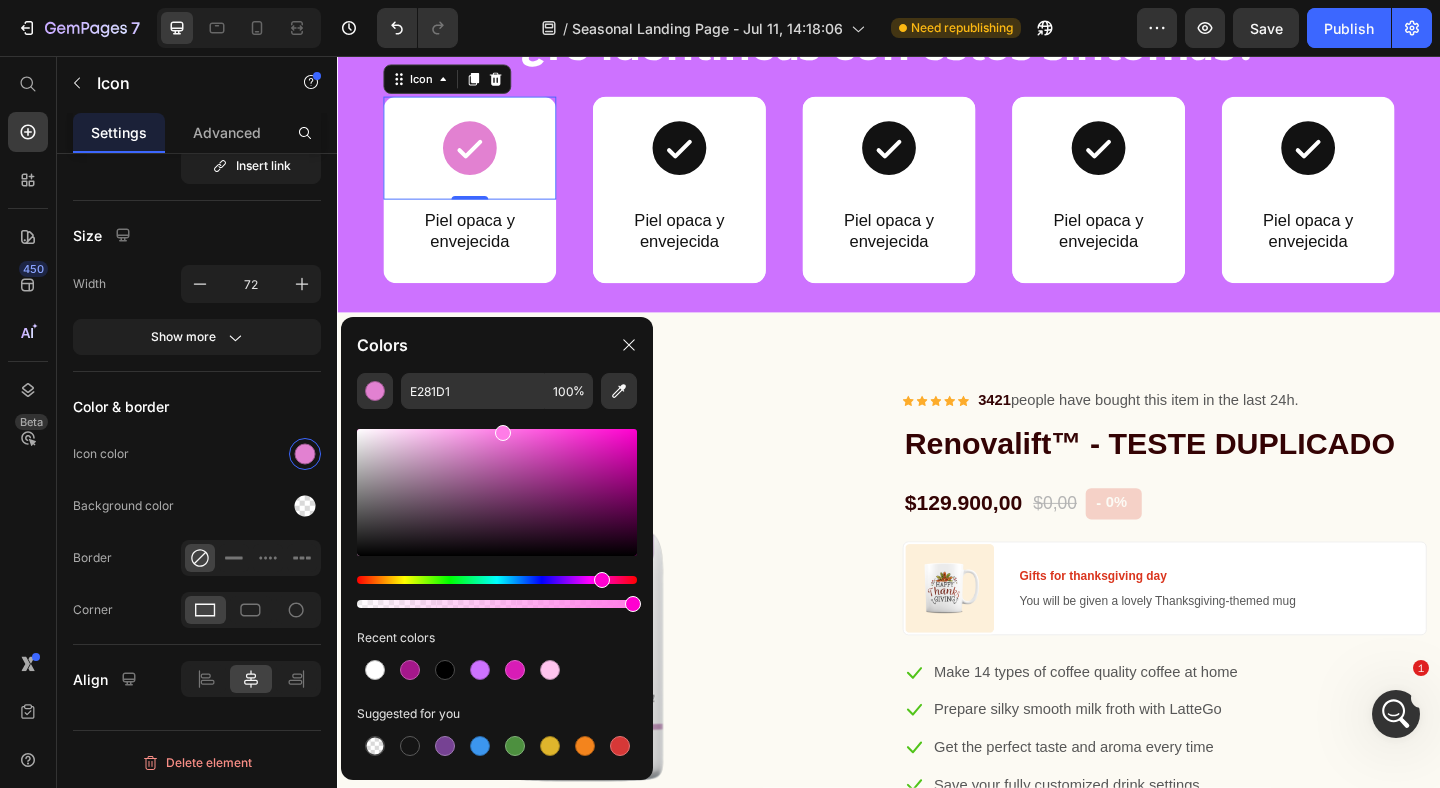 drag, startPoint x: 480, startPoint y: 442, endPoint x: 501, endPoint y: 412, distance: 36.619667 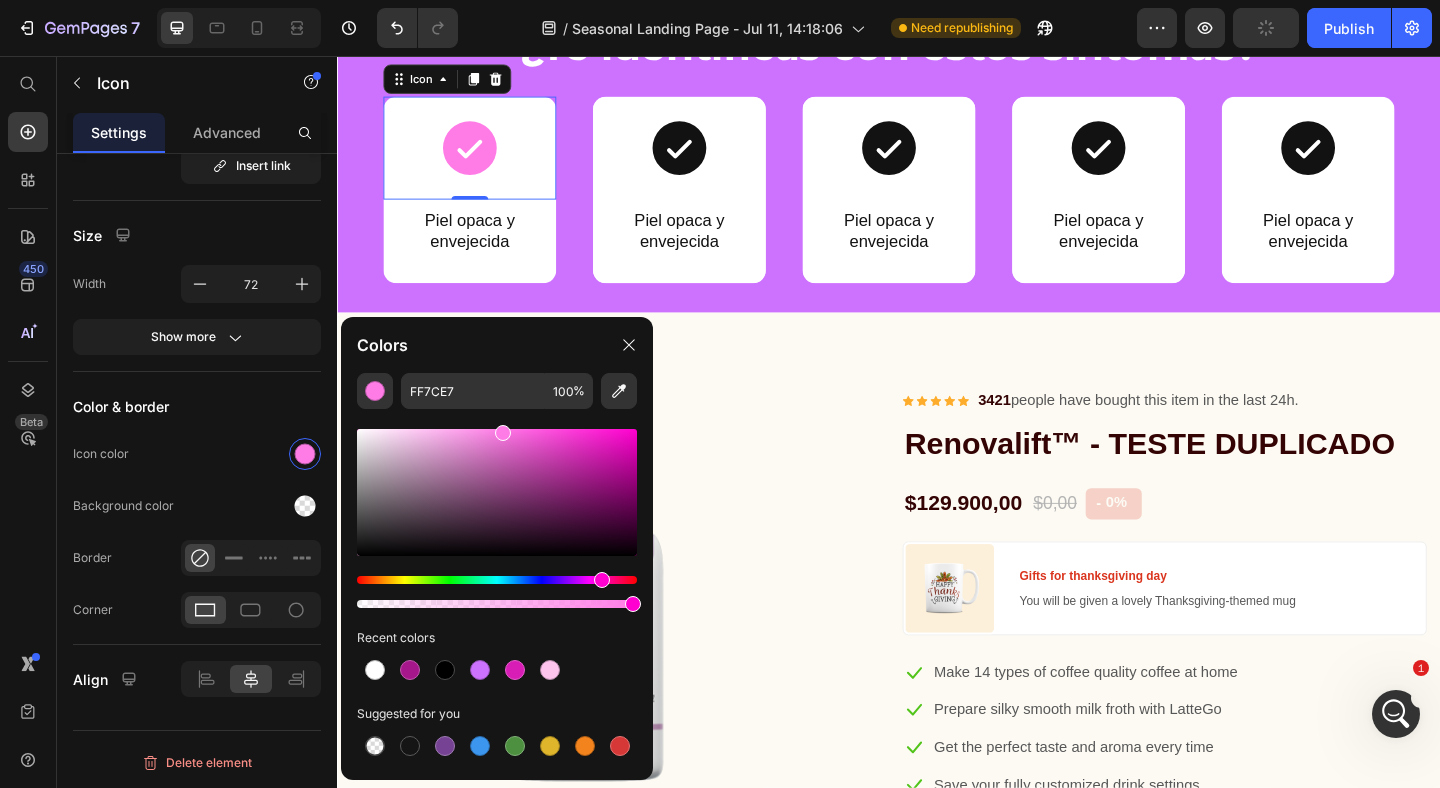 click 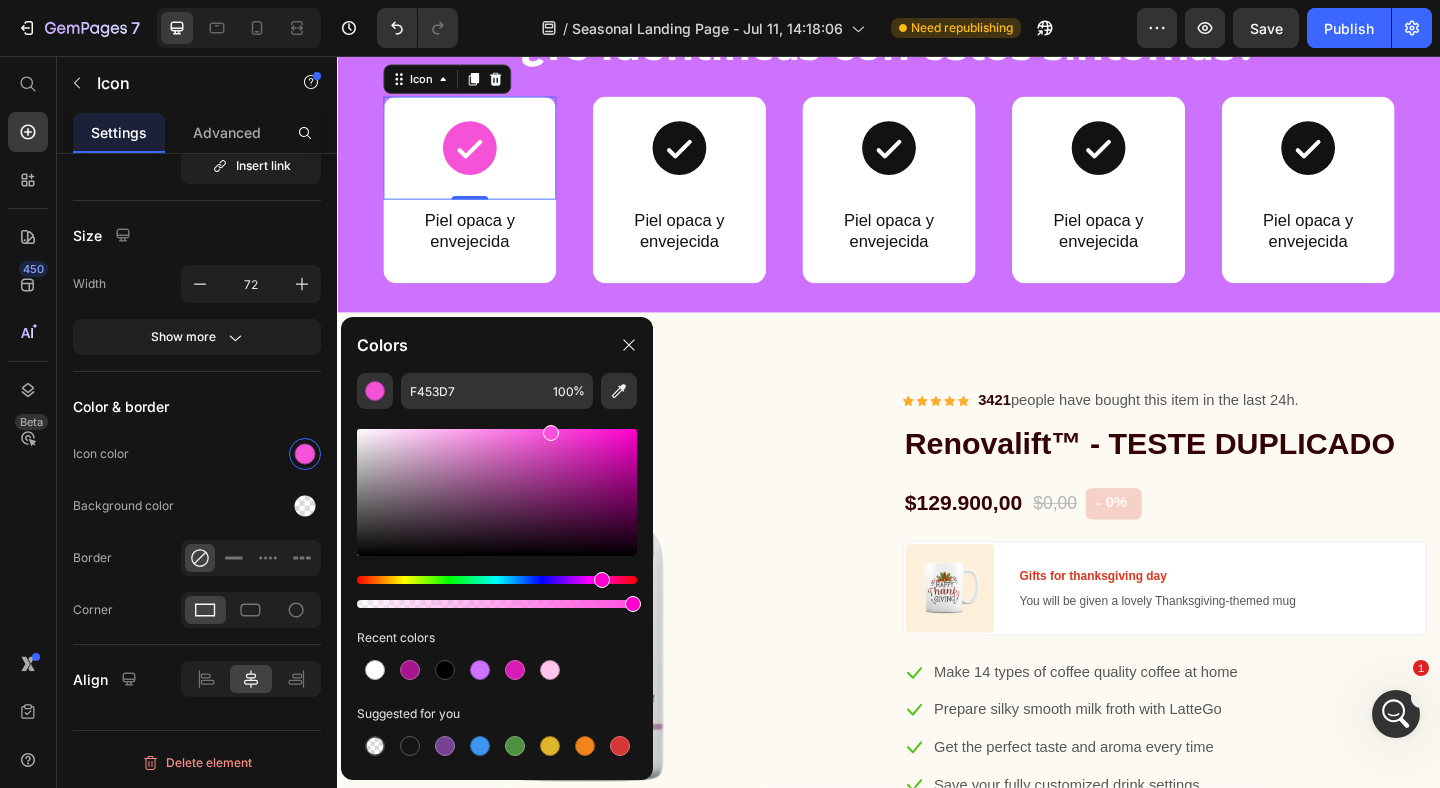 drag, startPoint x: 543, startPoint y: 433, endPoint x: 548, endPoint y: 415, distance: 18.681541 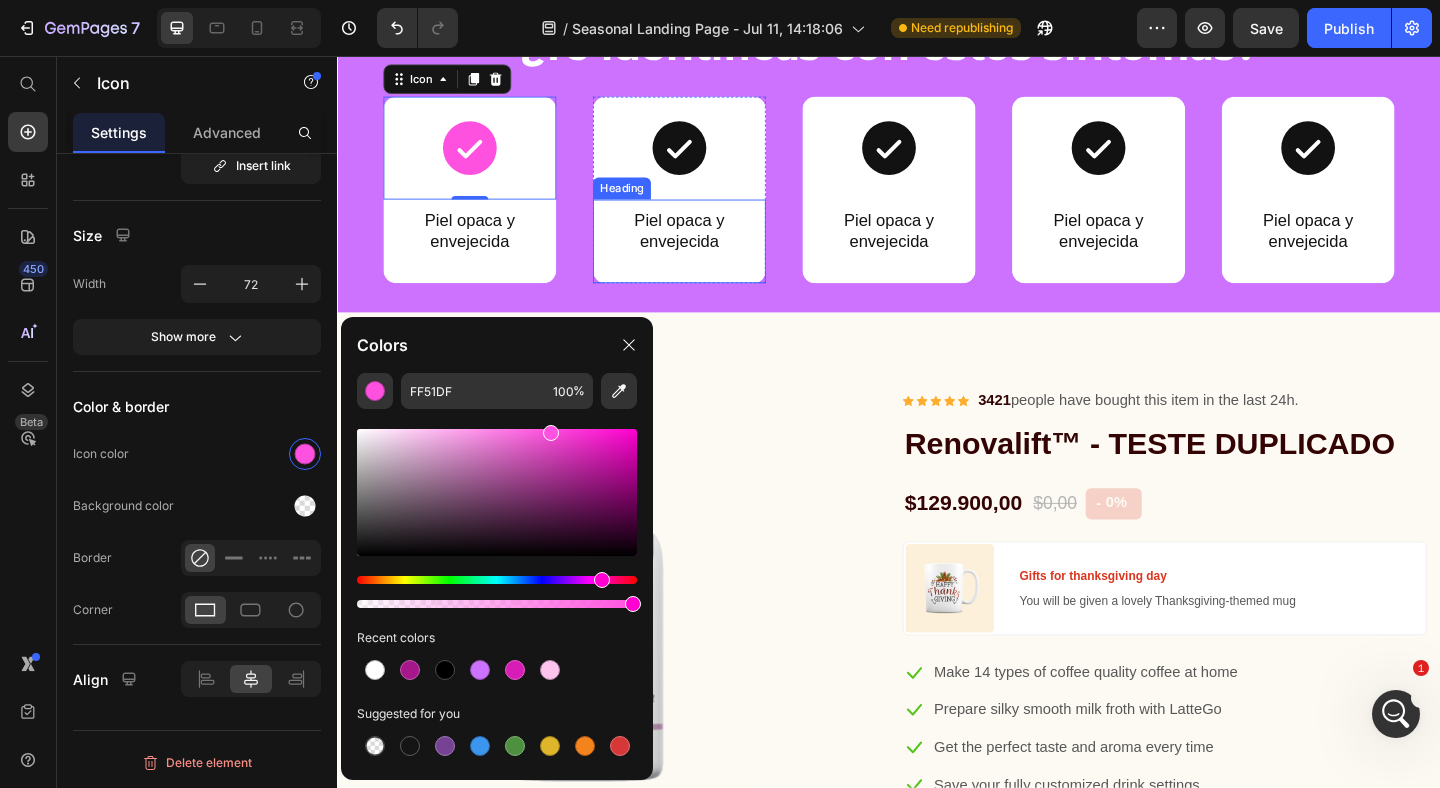 click on "Icon   0 Piel opaca y envejecida Heading Row
Icon Piel opaca y envejecida Heading Row Row
Icon Piel opaca y envejecida Heading Row Row
Icon Piel opaca y envejecida Heading Row Row
Icon Piel opaca y envejecida Heading Row Row" at bounding box center (937, 201) 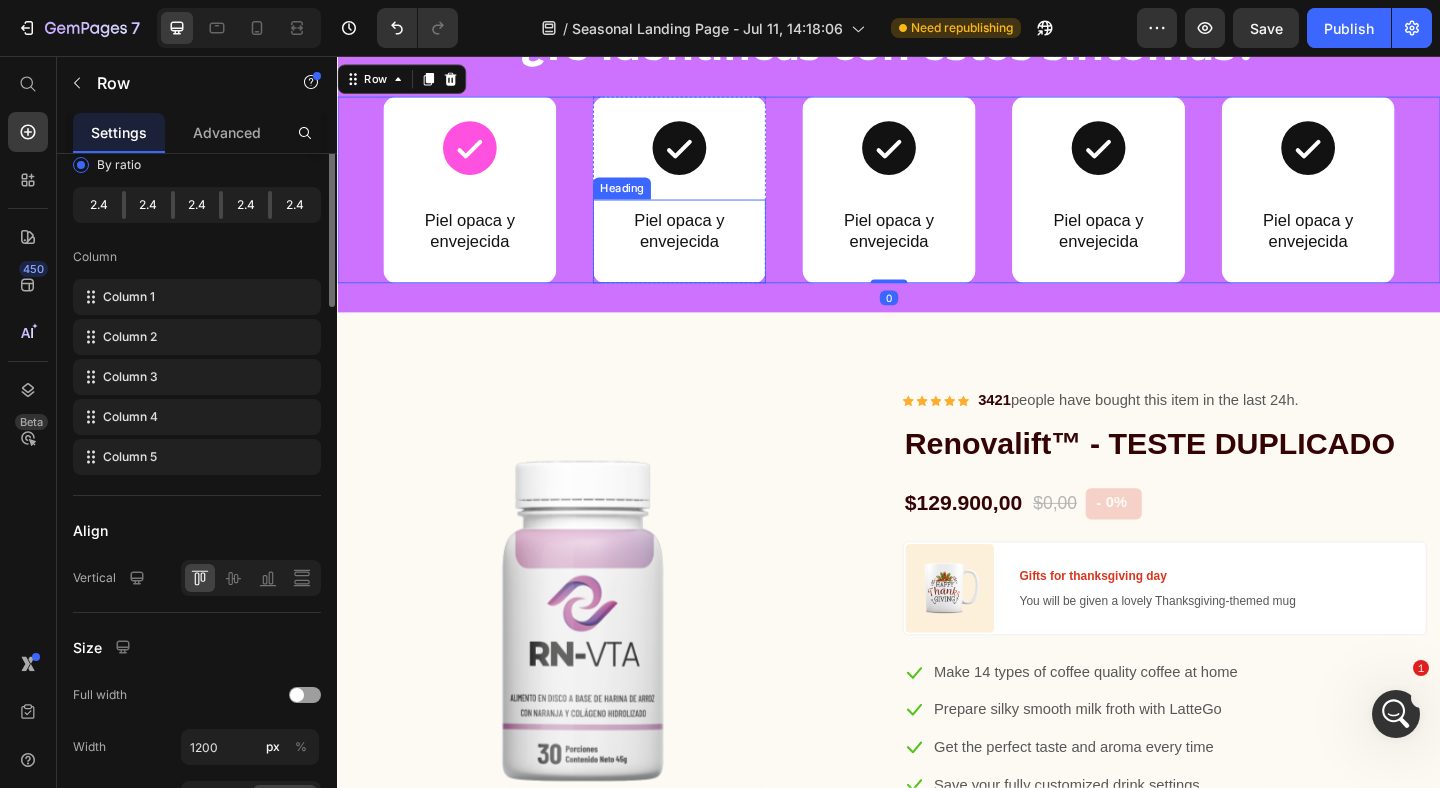 scroll, scrollTop: 0, scrollLeft: 0, axis: both 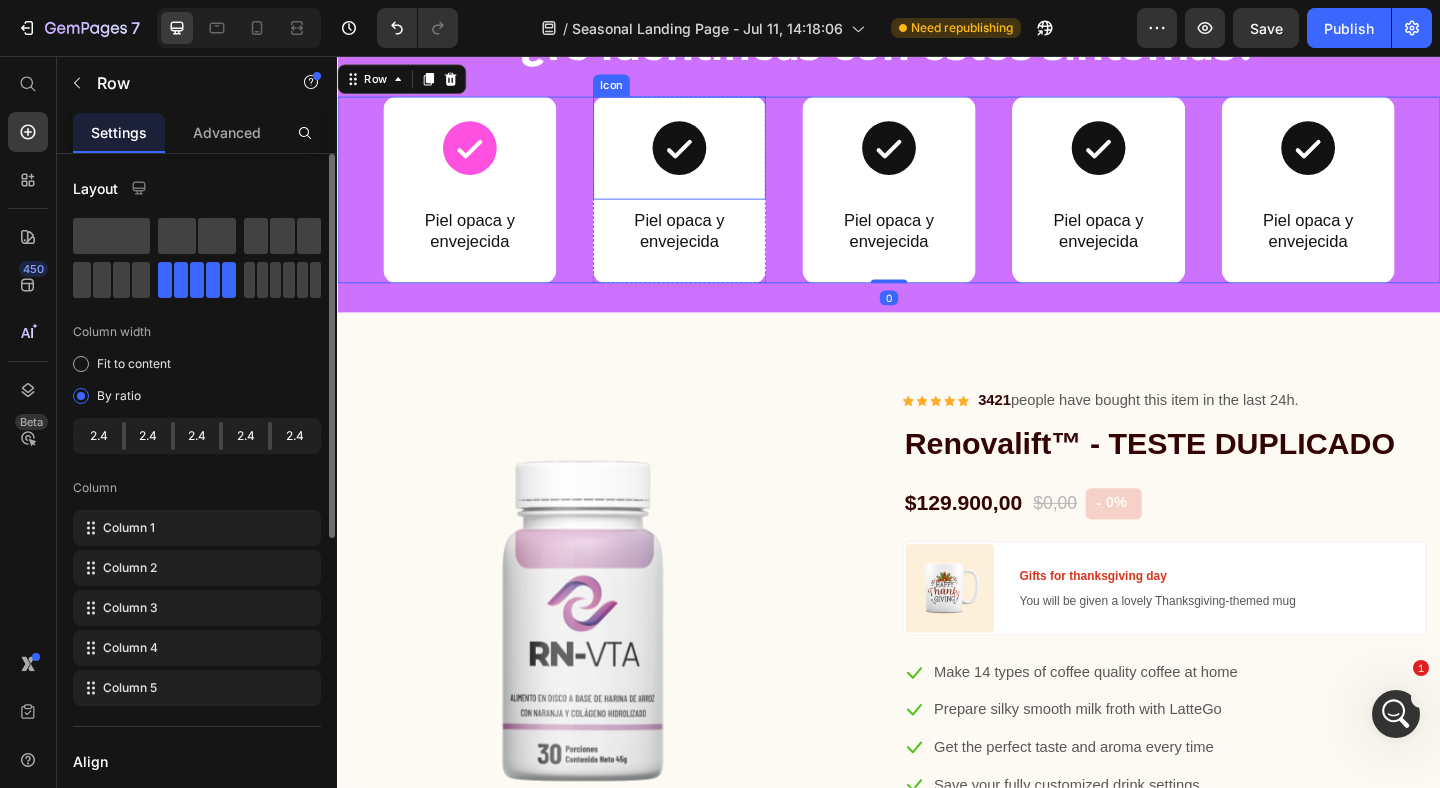 click 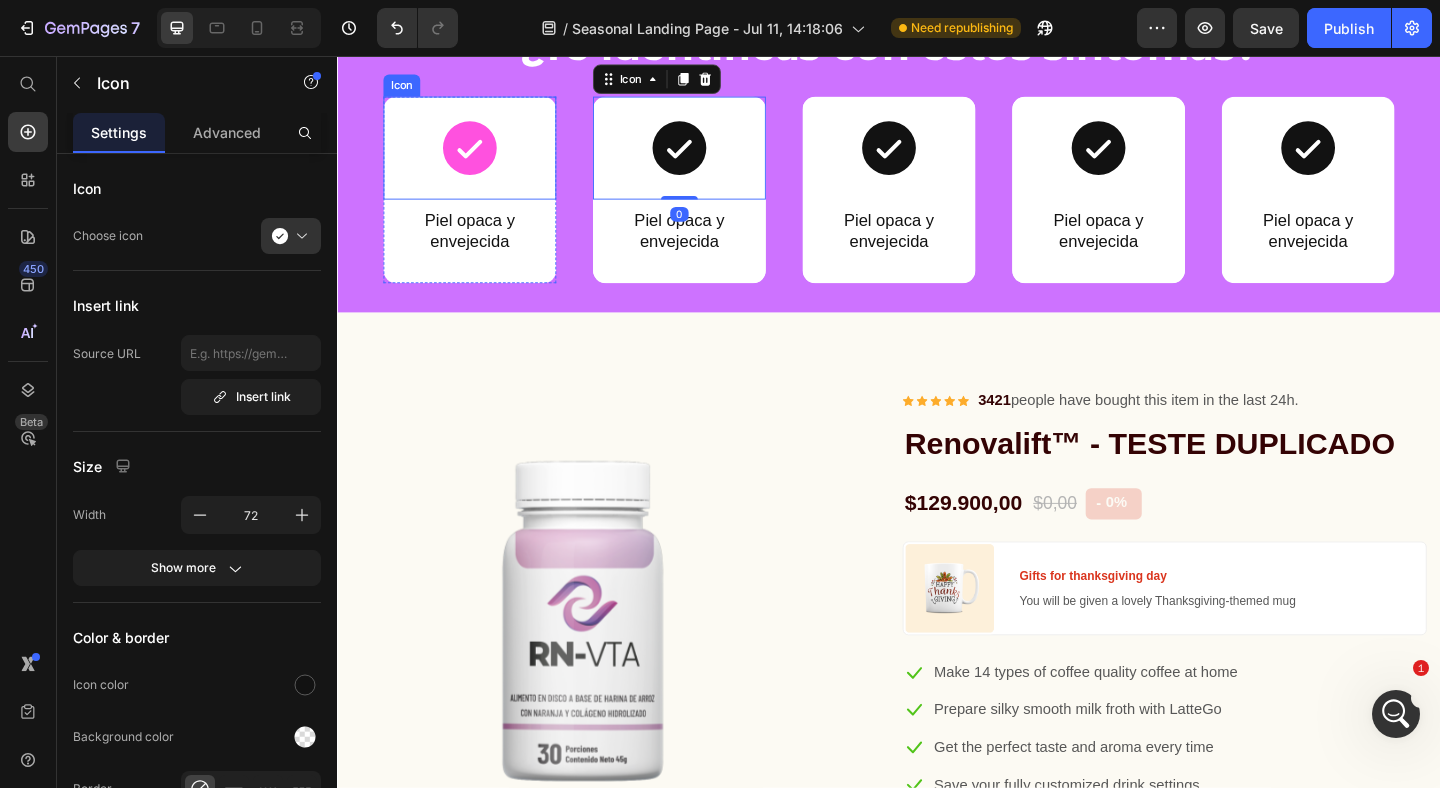 click 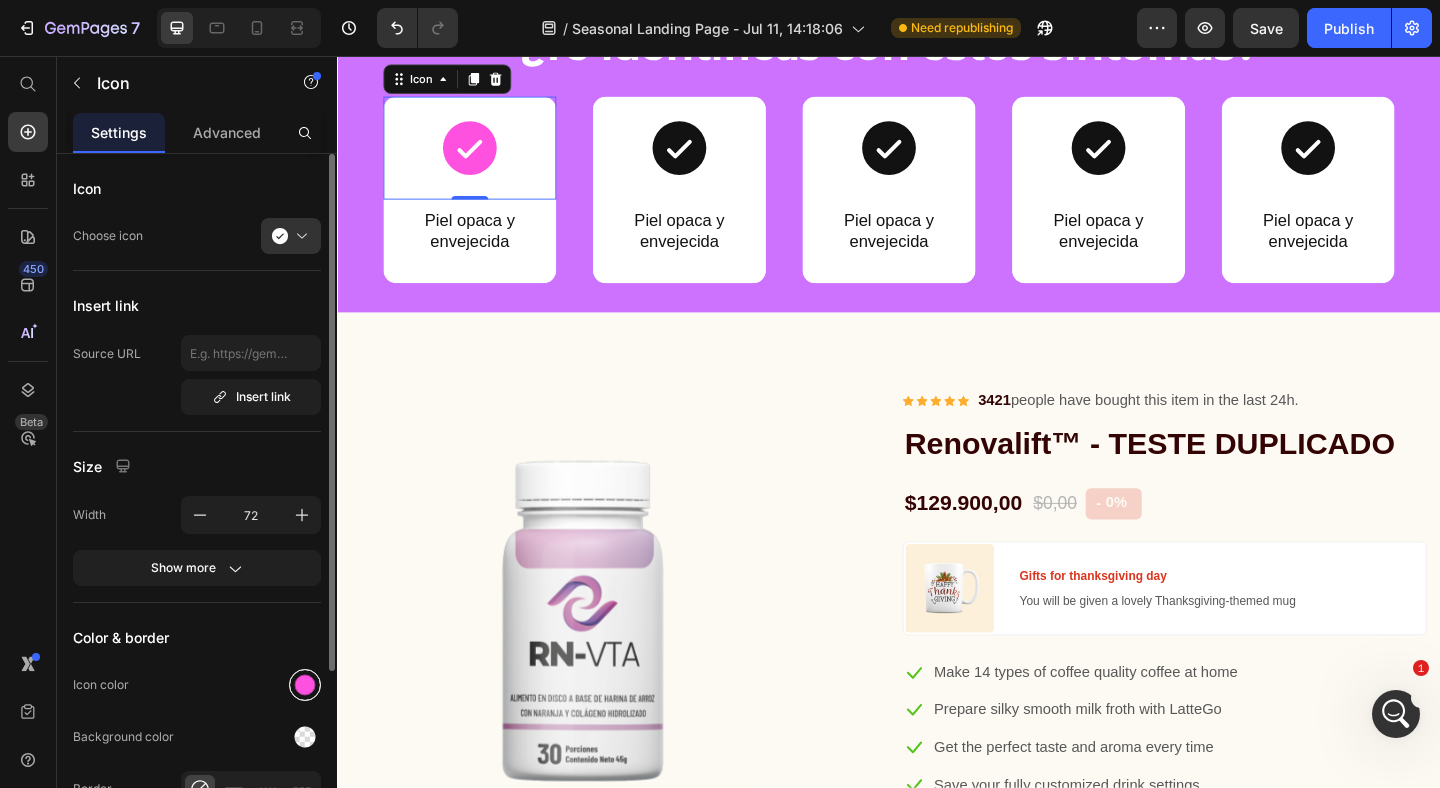 click at bounding box center (305, 685) 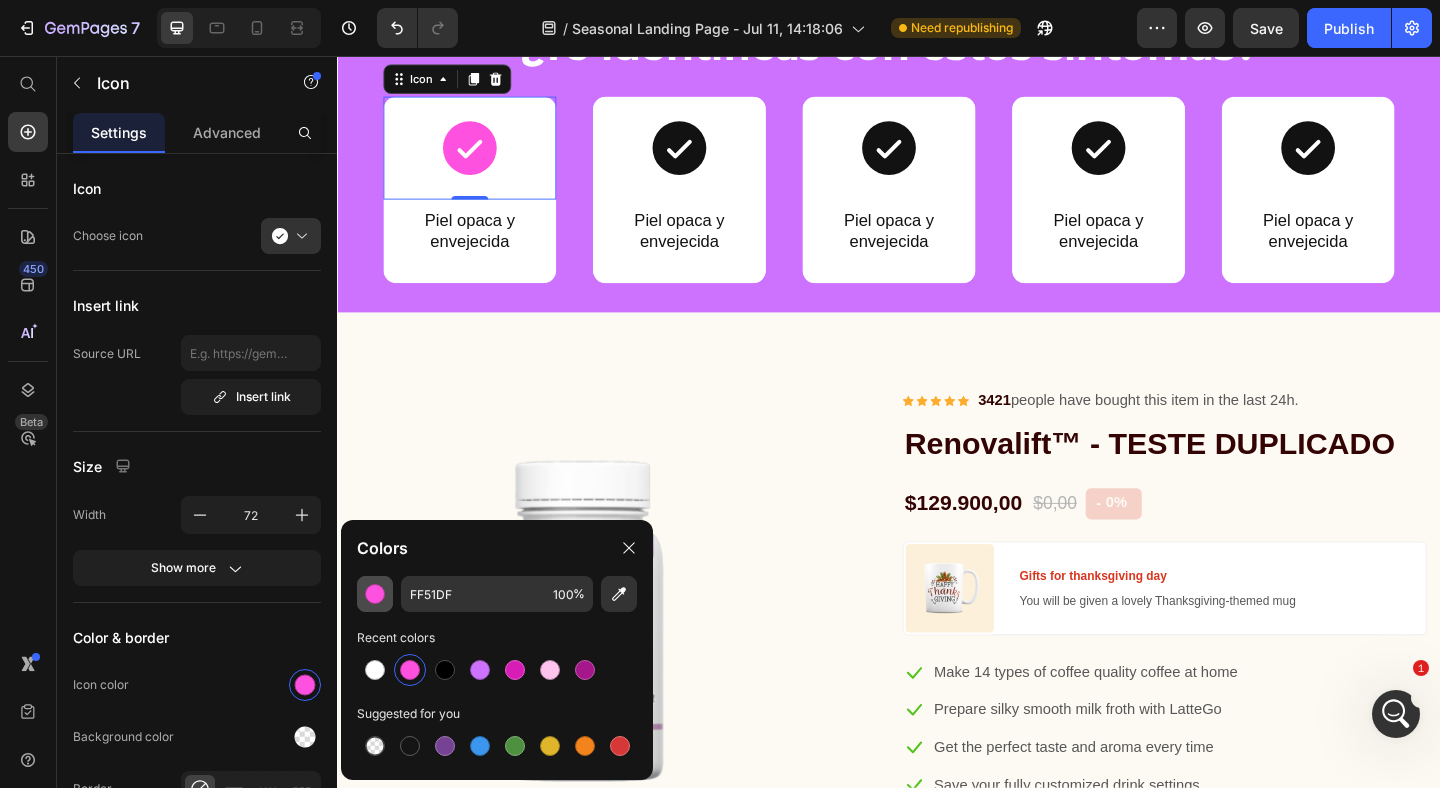 click at bounding box center (375, 594) 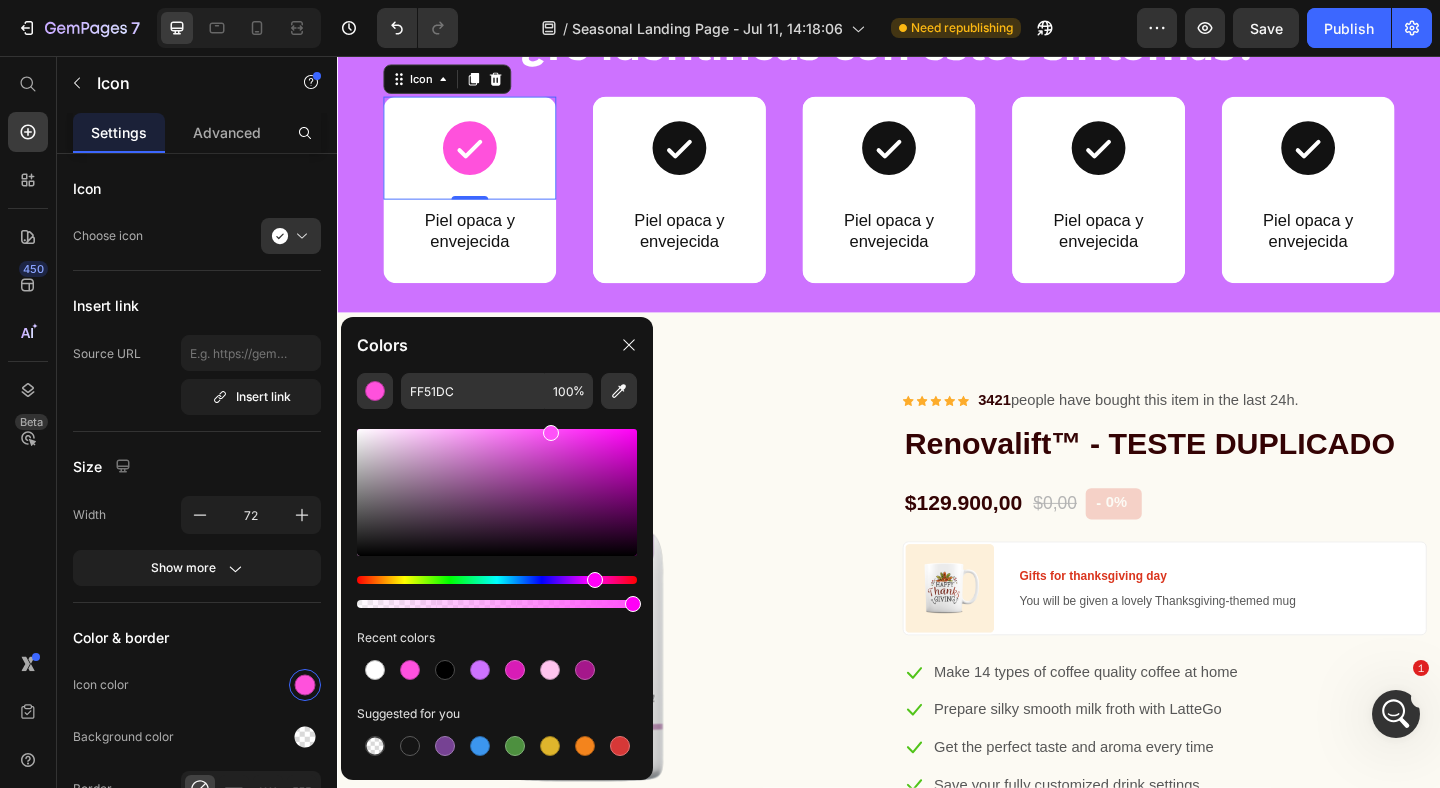 drag, startPoint x: 601, startPoint y: 575, endPoint x: 592, endPoint y: 582, distance: 11.401754 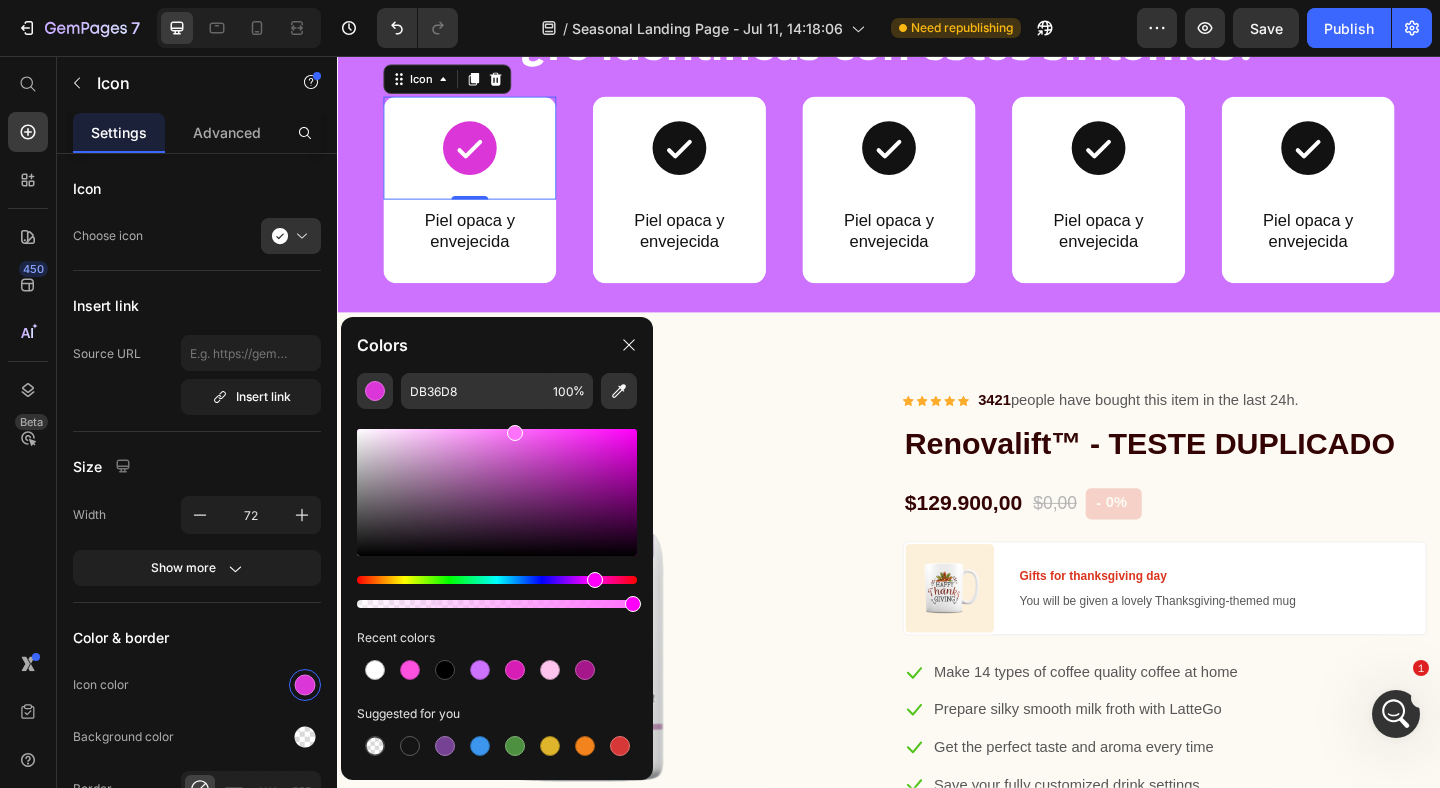 drag, startPoint x: 567, startPoint y: 446, endPoint x: 512, endPoint y: 419, distance: 61.269894 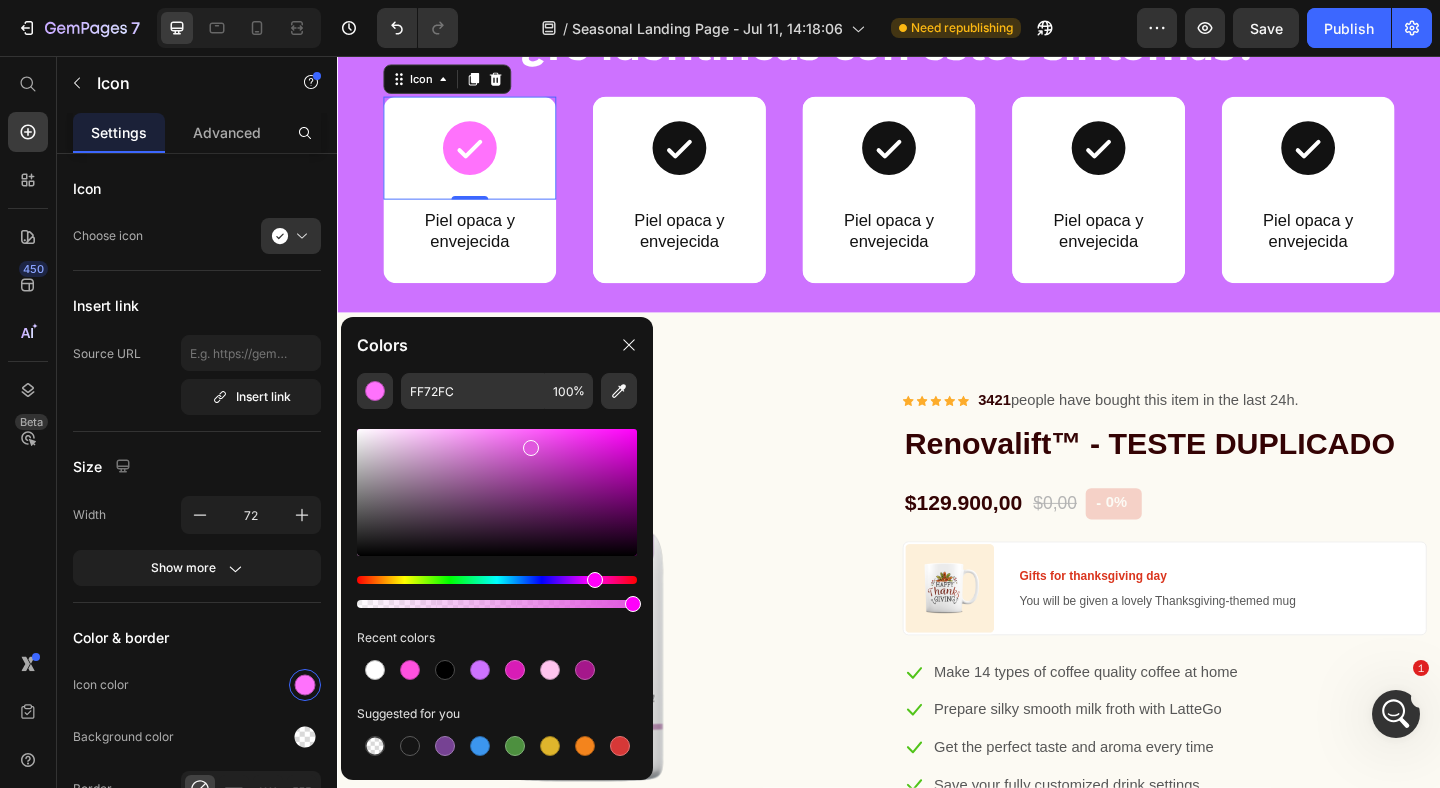 click at bounding box center [497, 492] 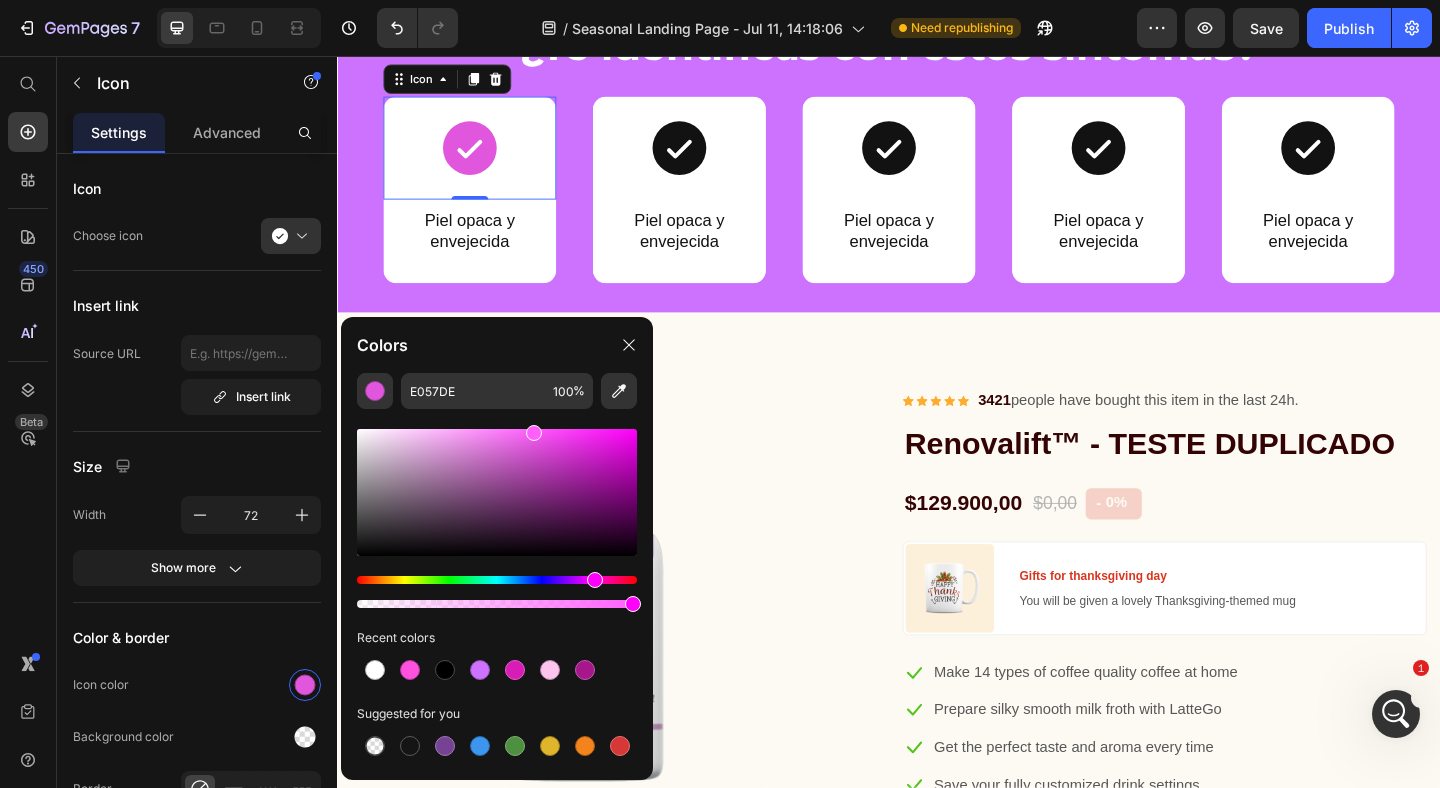 drag, startPoint x: 536, startPoint y: 436, endPoint x: 530, endPoint y: 425, distance: 12.529964 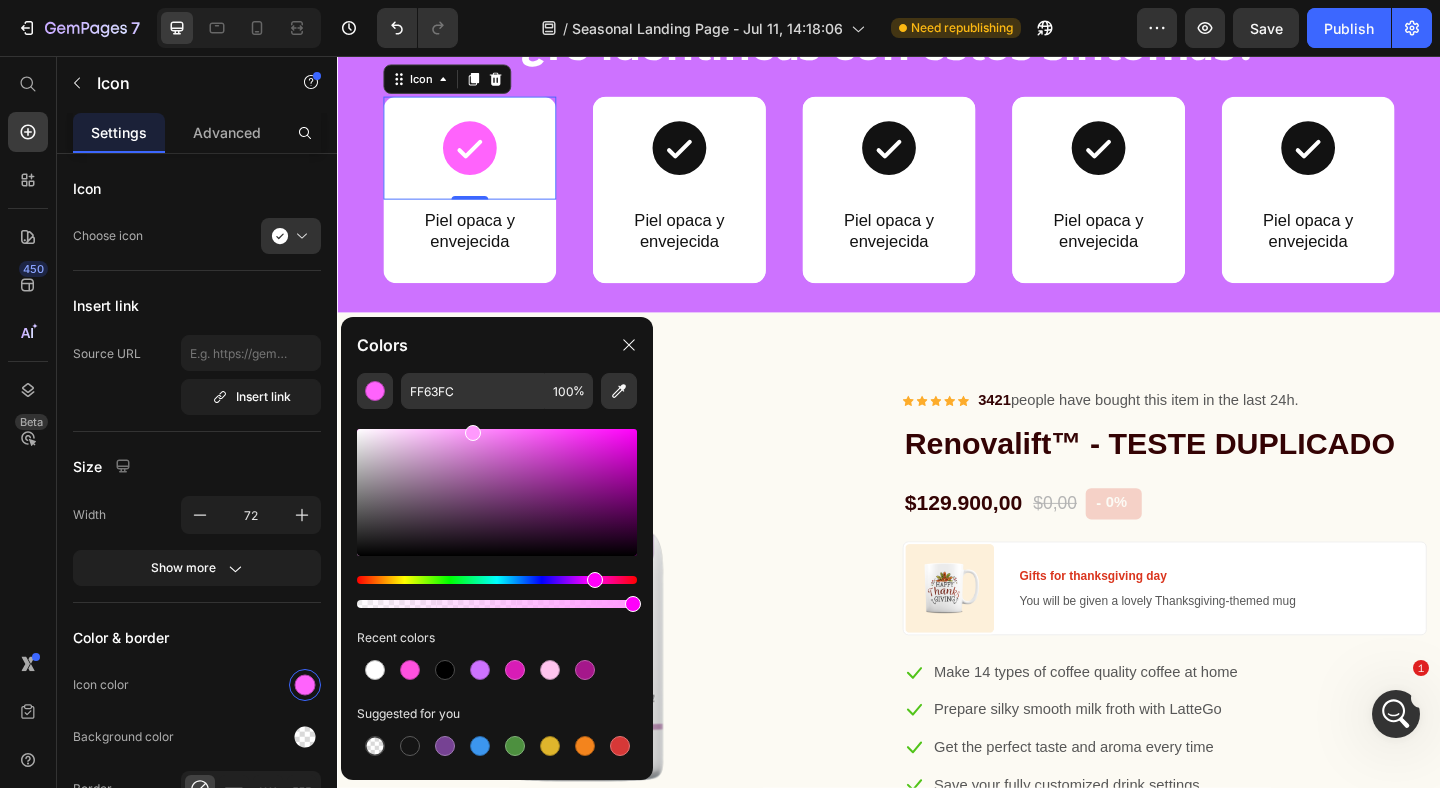 drag, startPoint x: 530, startPoint y: 425, endPoint x: 468, endPoint y: 426, distance: 62.008064 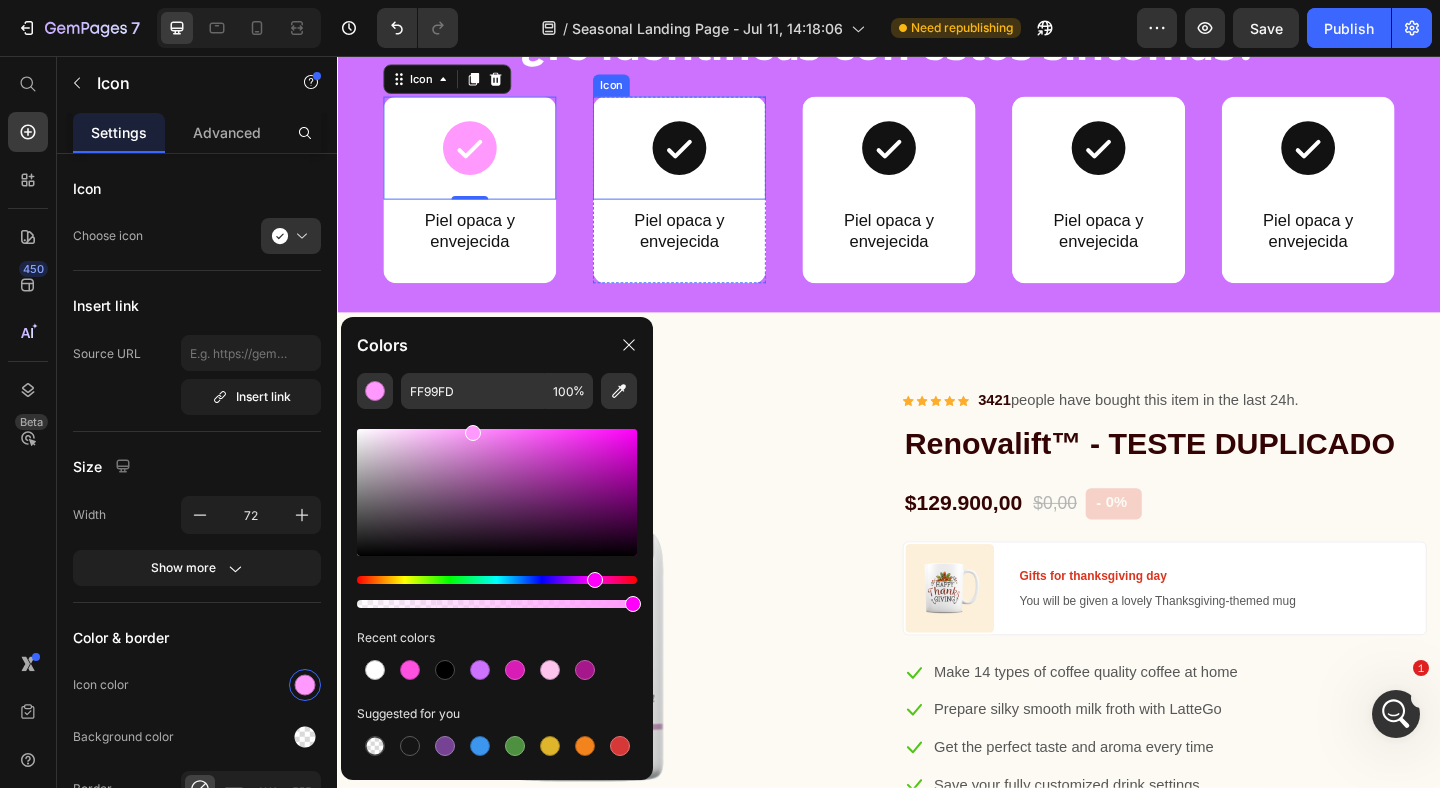 click on "Icon" at bounding box center (709, 156) 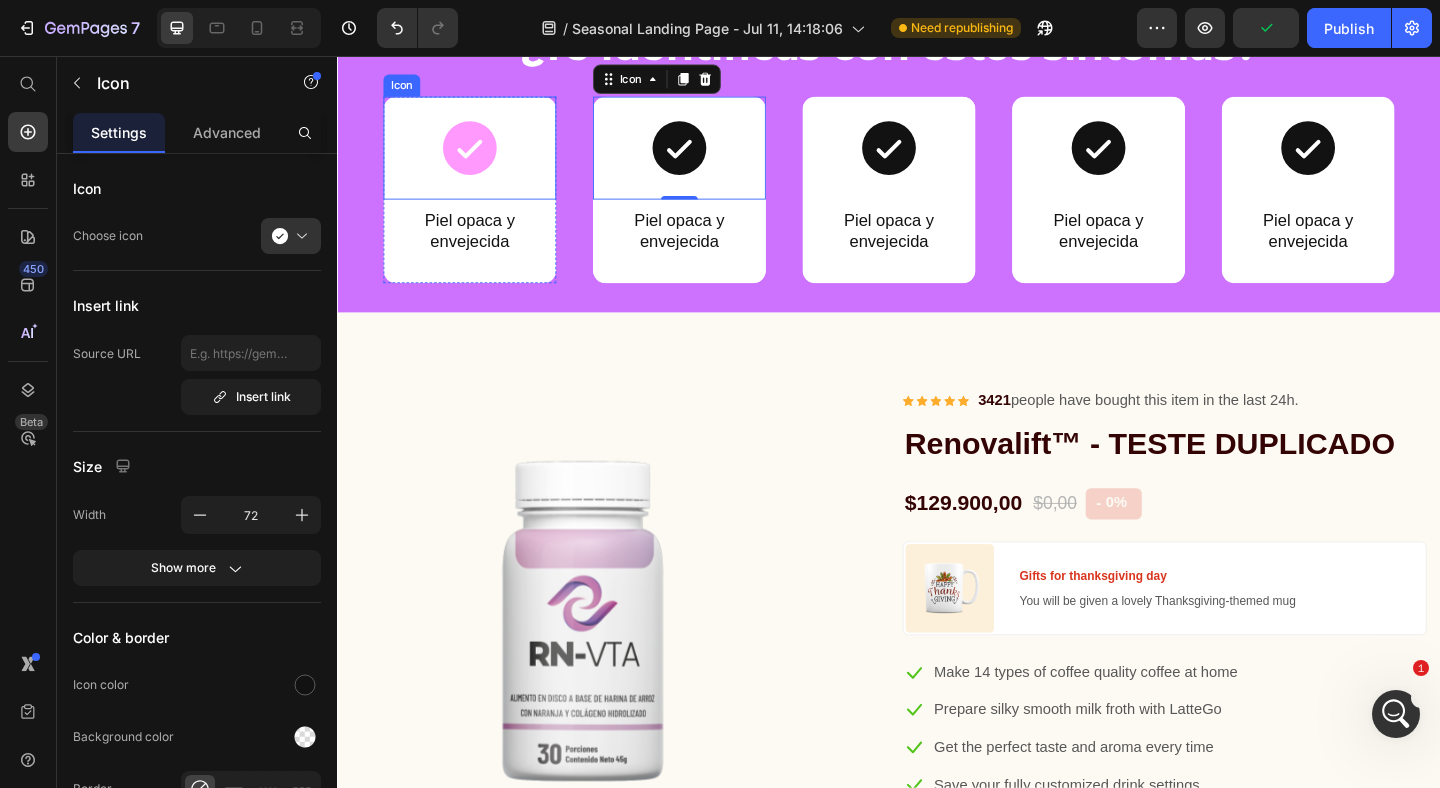 click 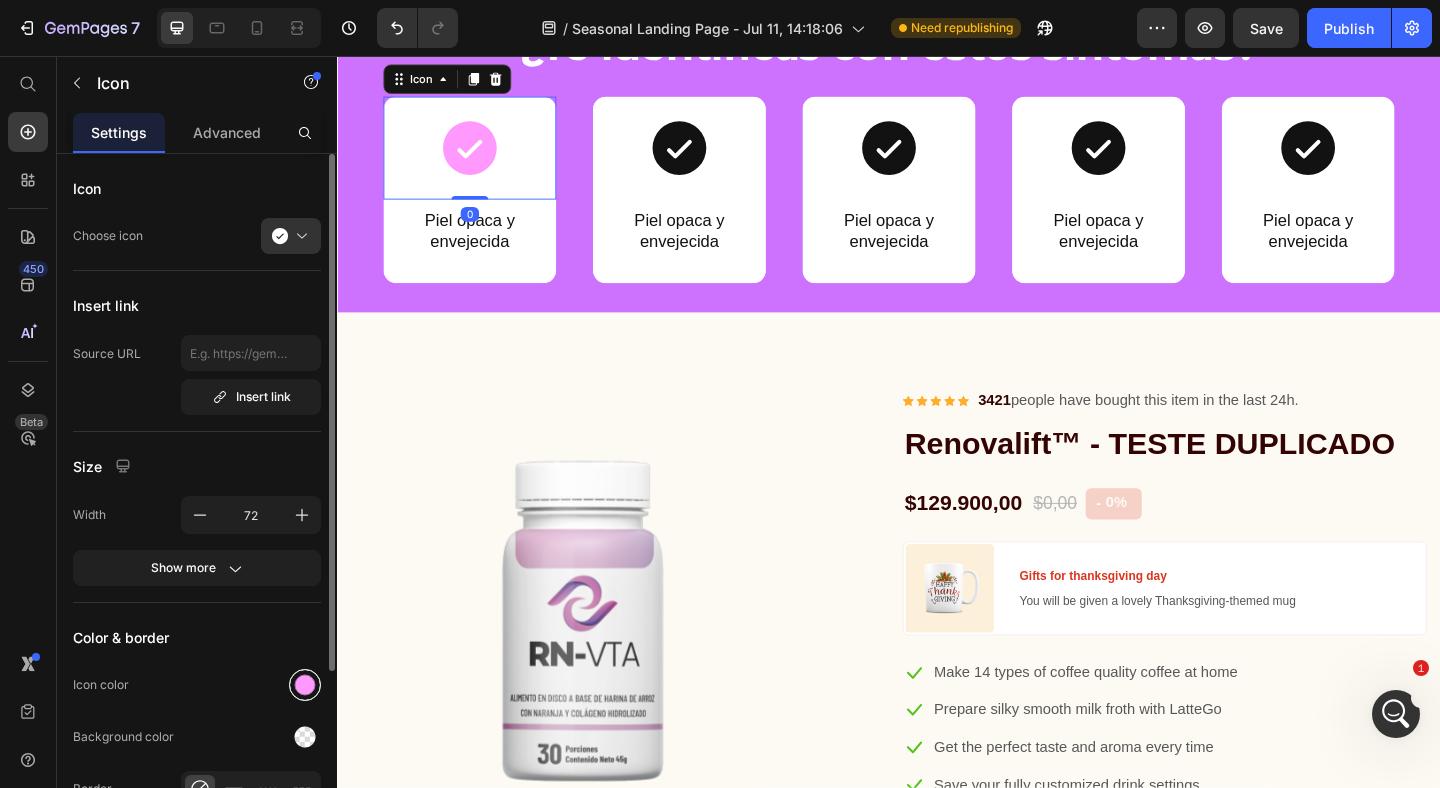 click at bounding box center (305, 685) 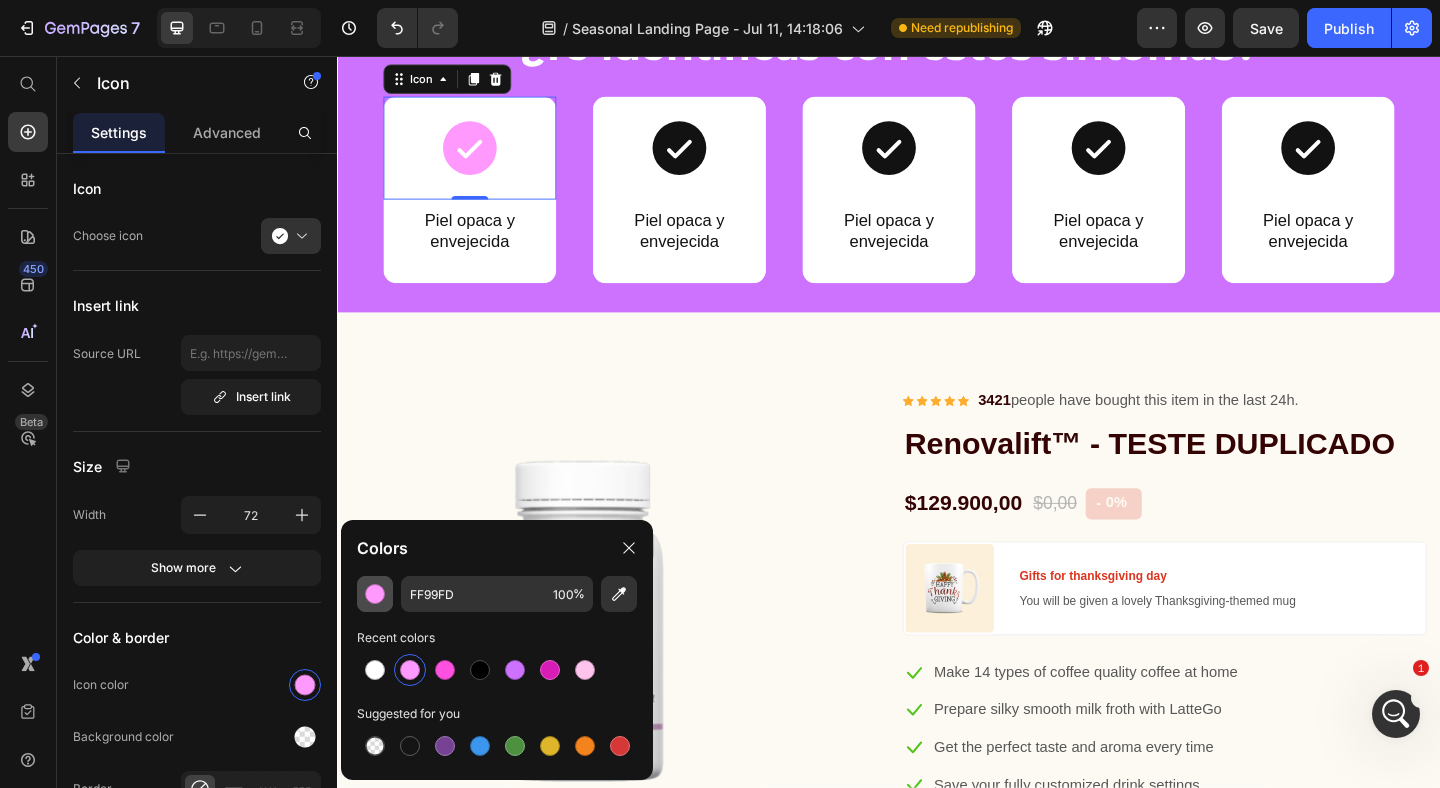 click at bounding box center [375, 594] 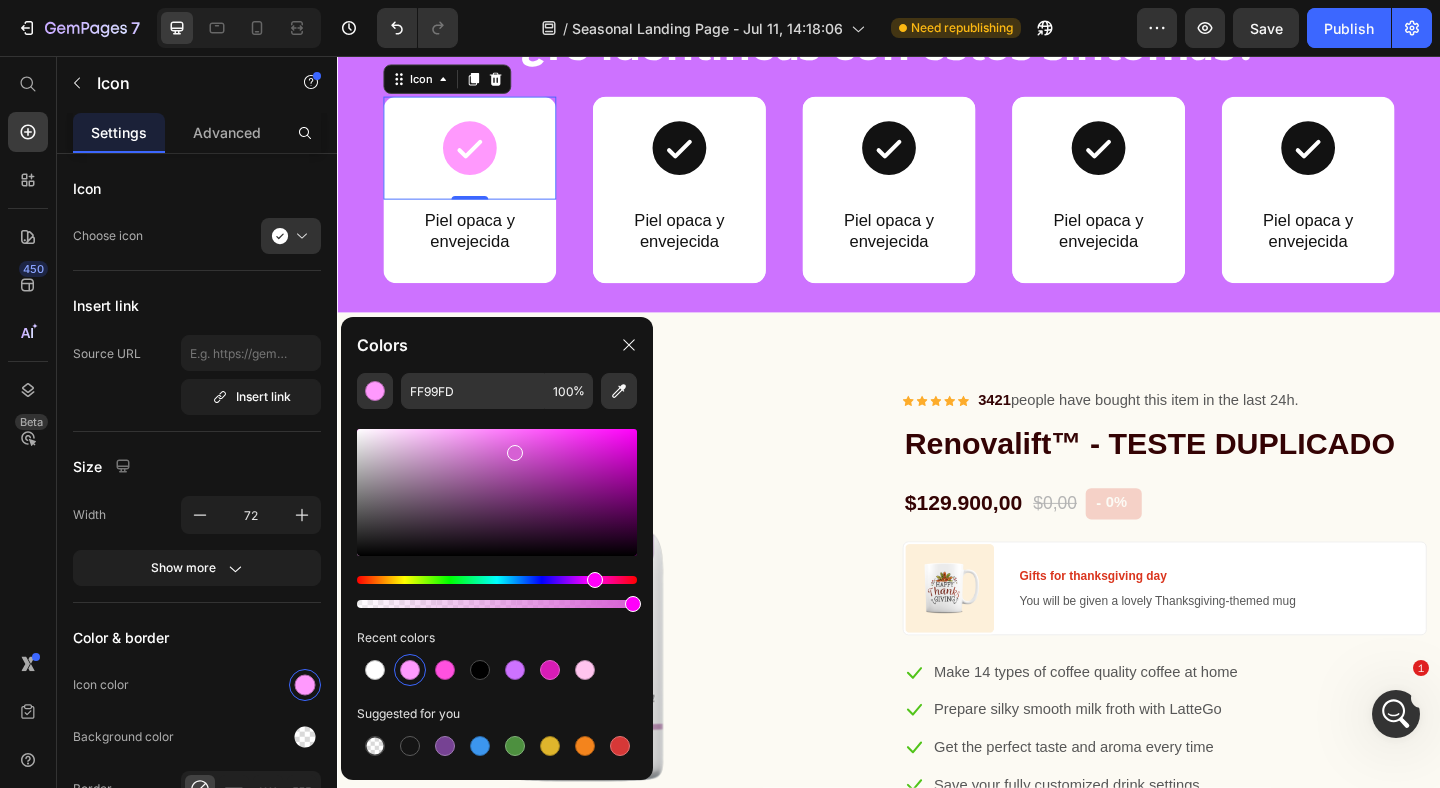 click at bounding box center [497, 492] 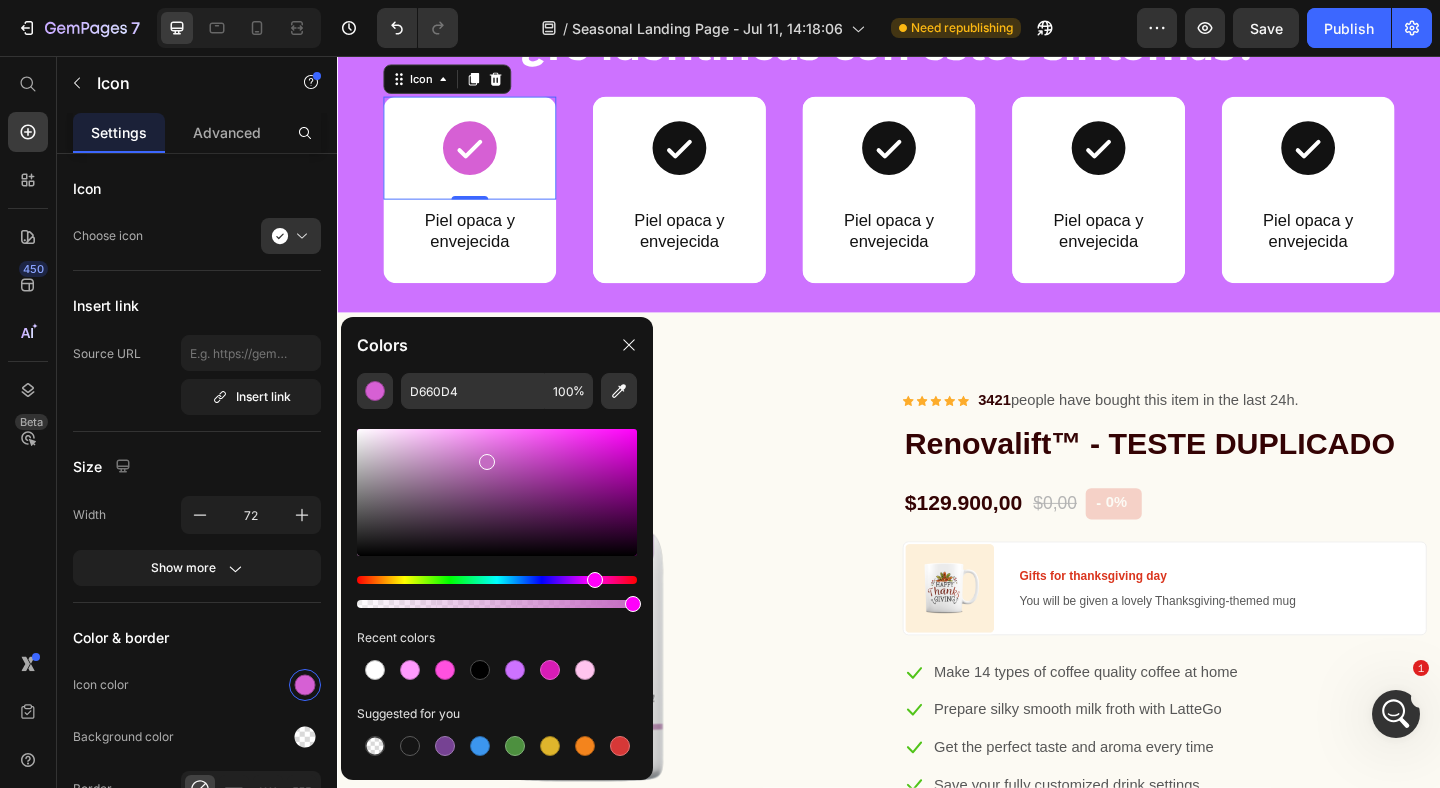 click at bounding box center (497, 492) 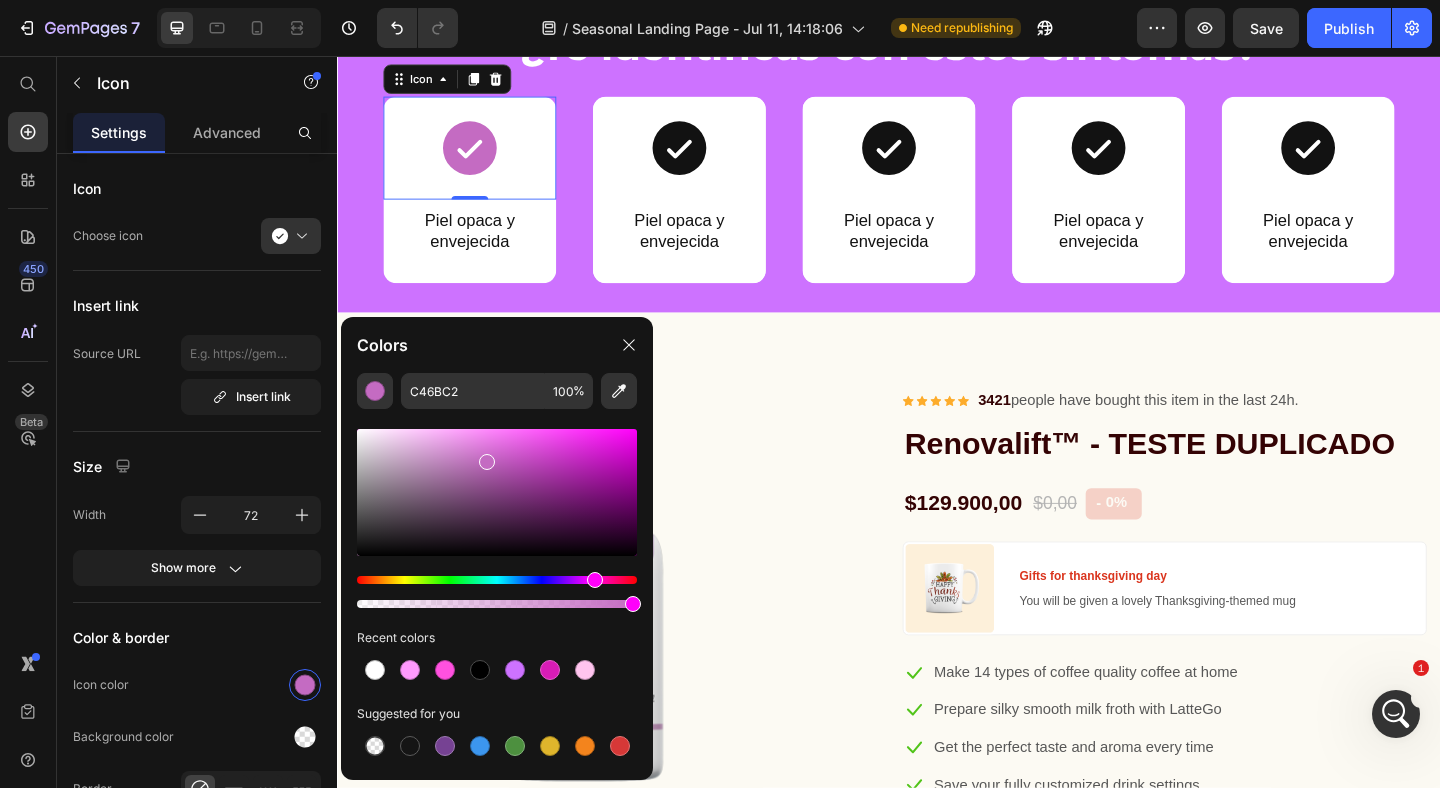 click at bounding box center [497, 492] 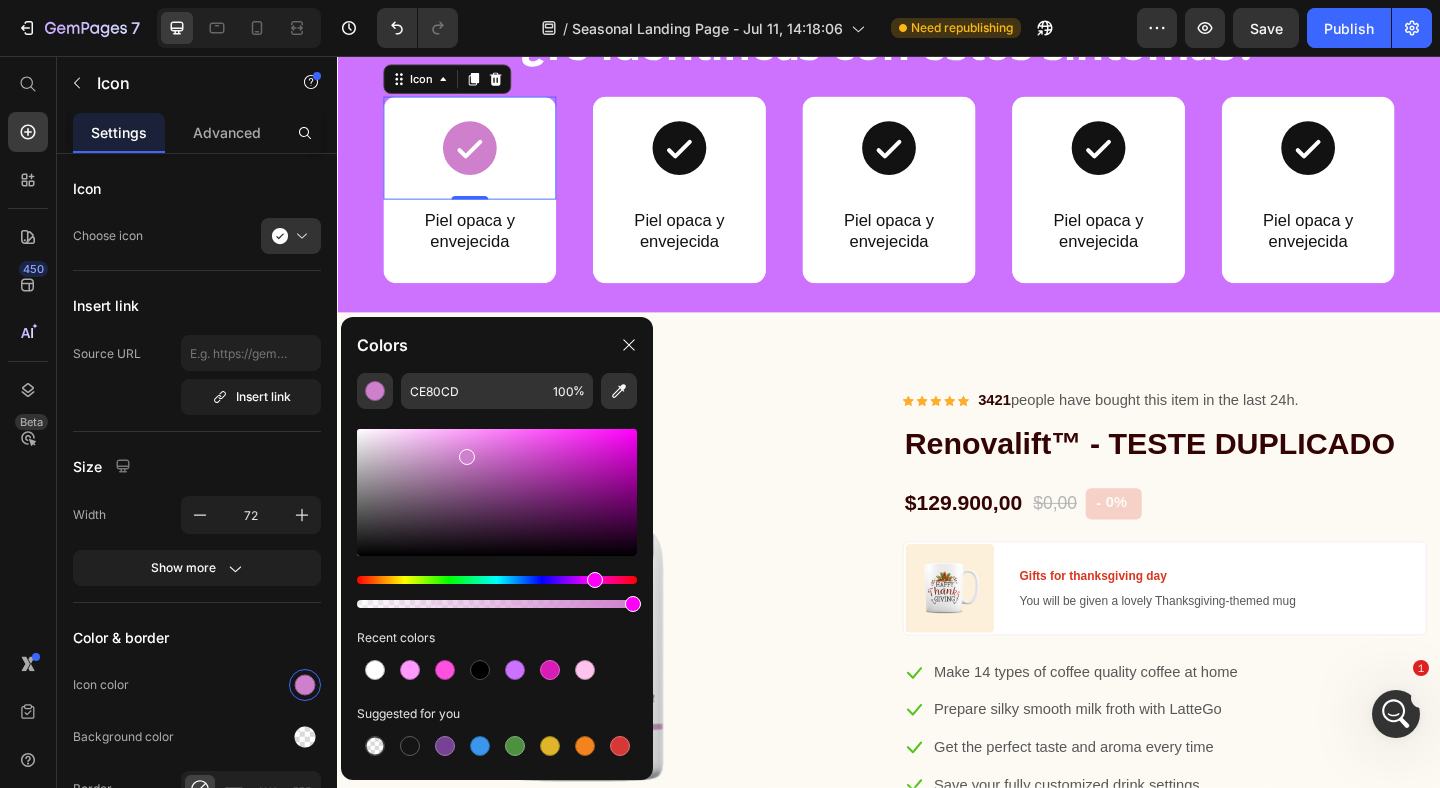 click on "¿Te identificas con estos síntomas? Heading" at bounding box center (937, 32) 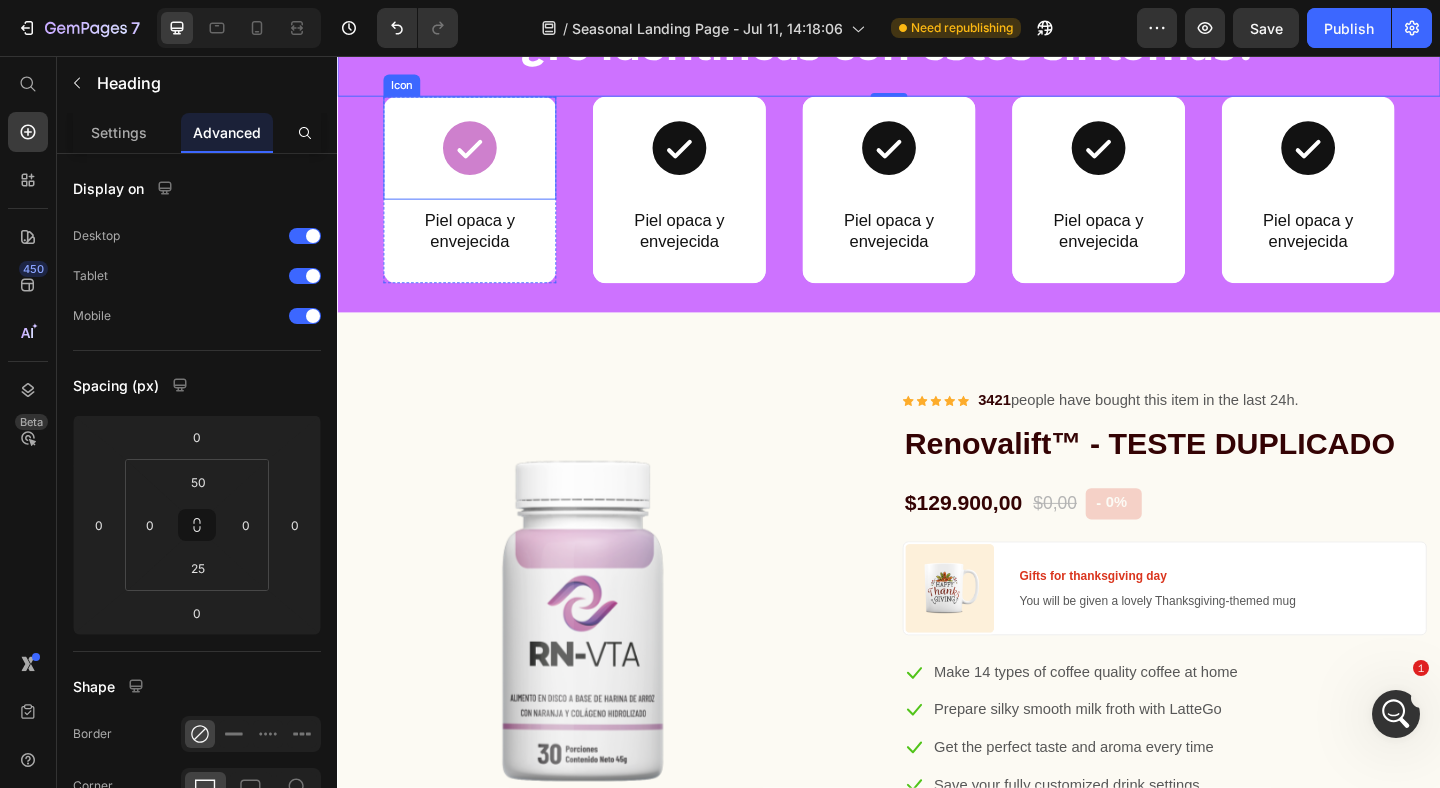 click 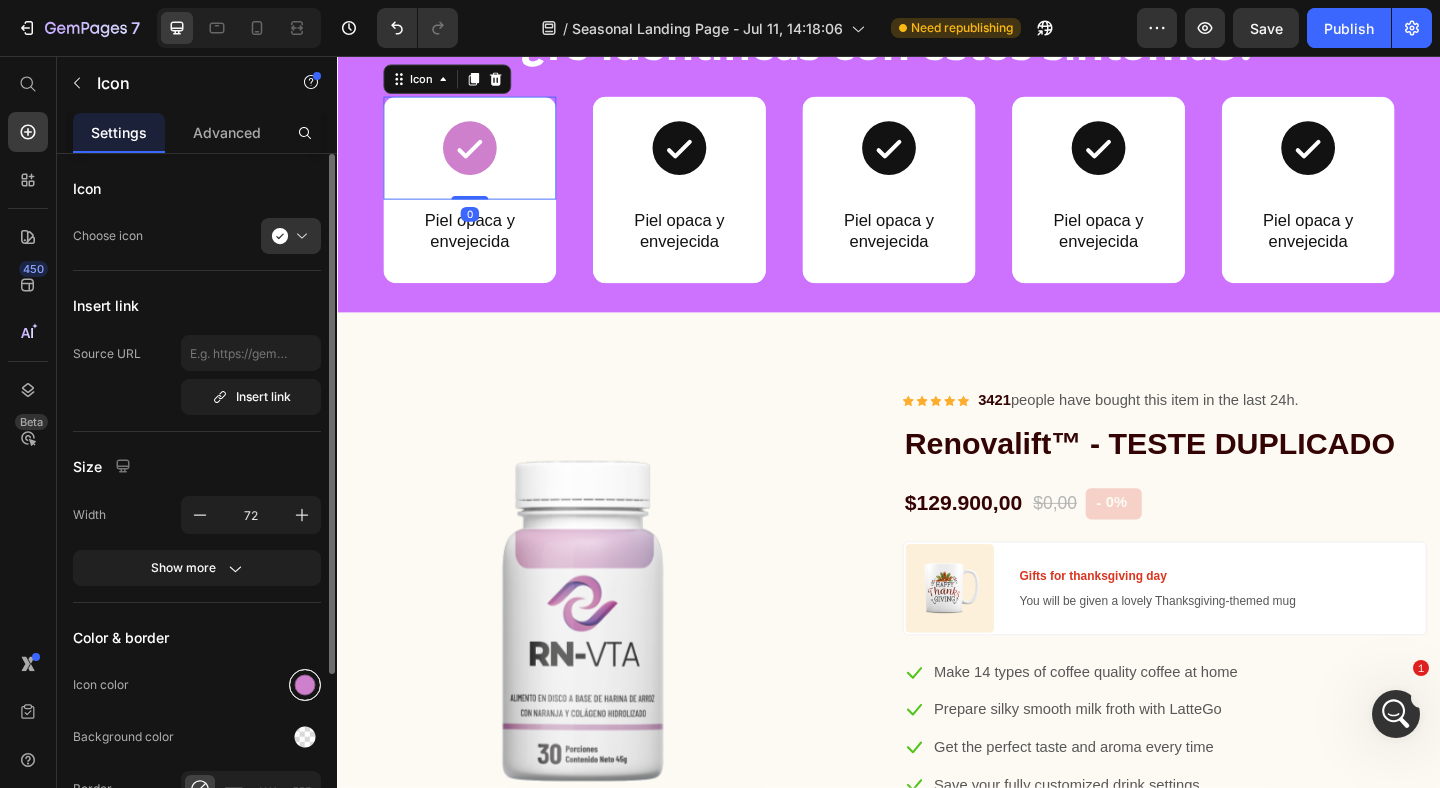 click at bounding box center (305, 685) 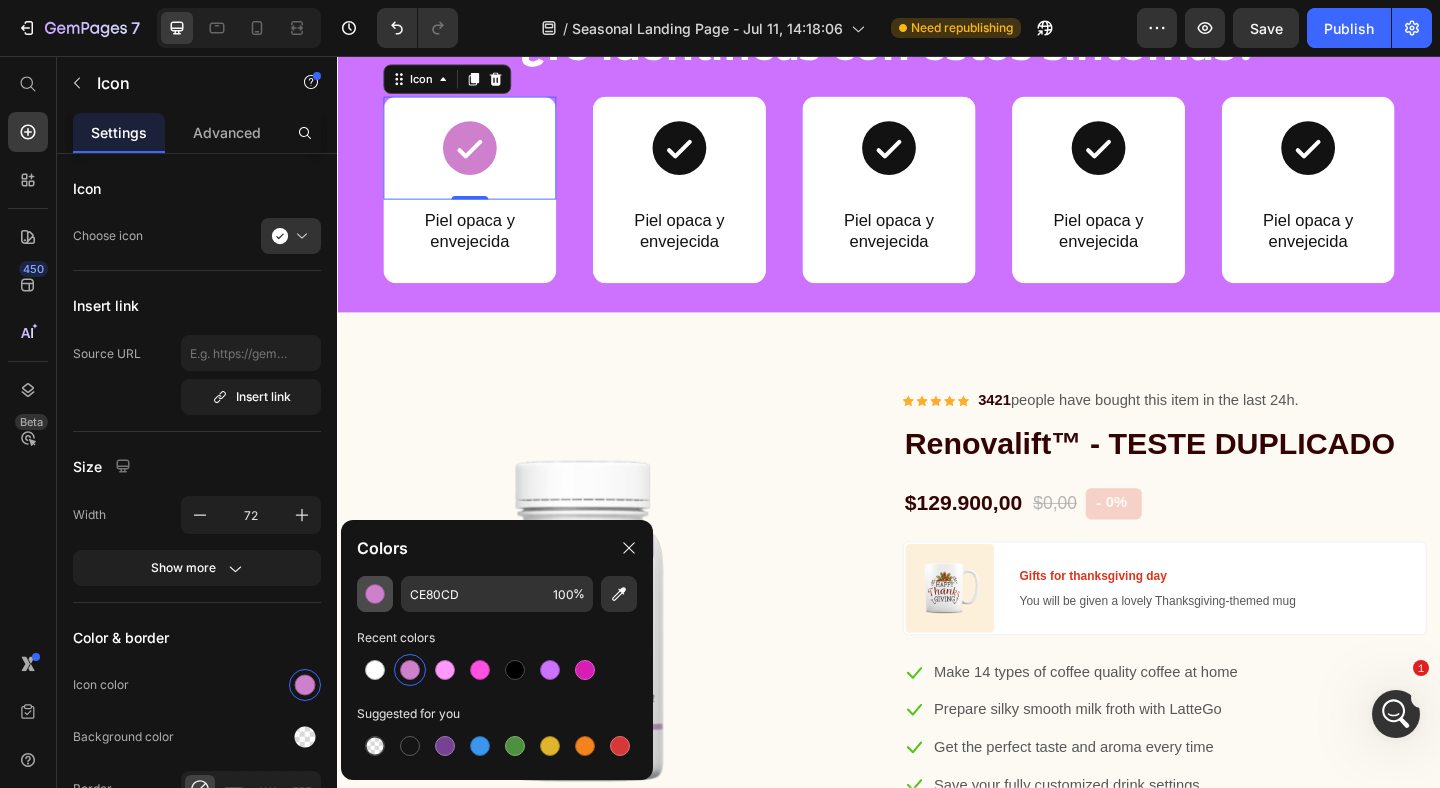 click at bounding box center (375, 594) 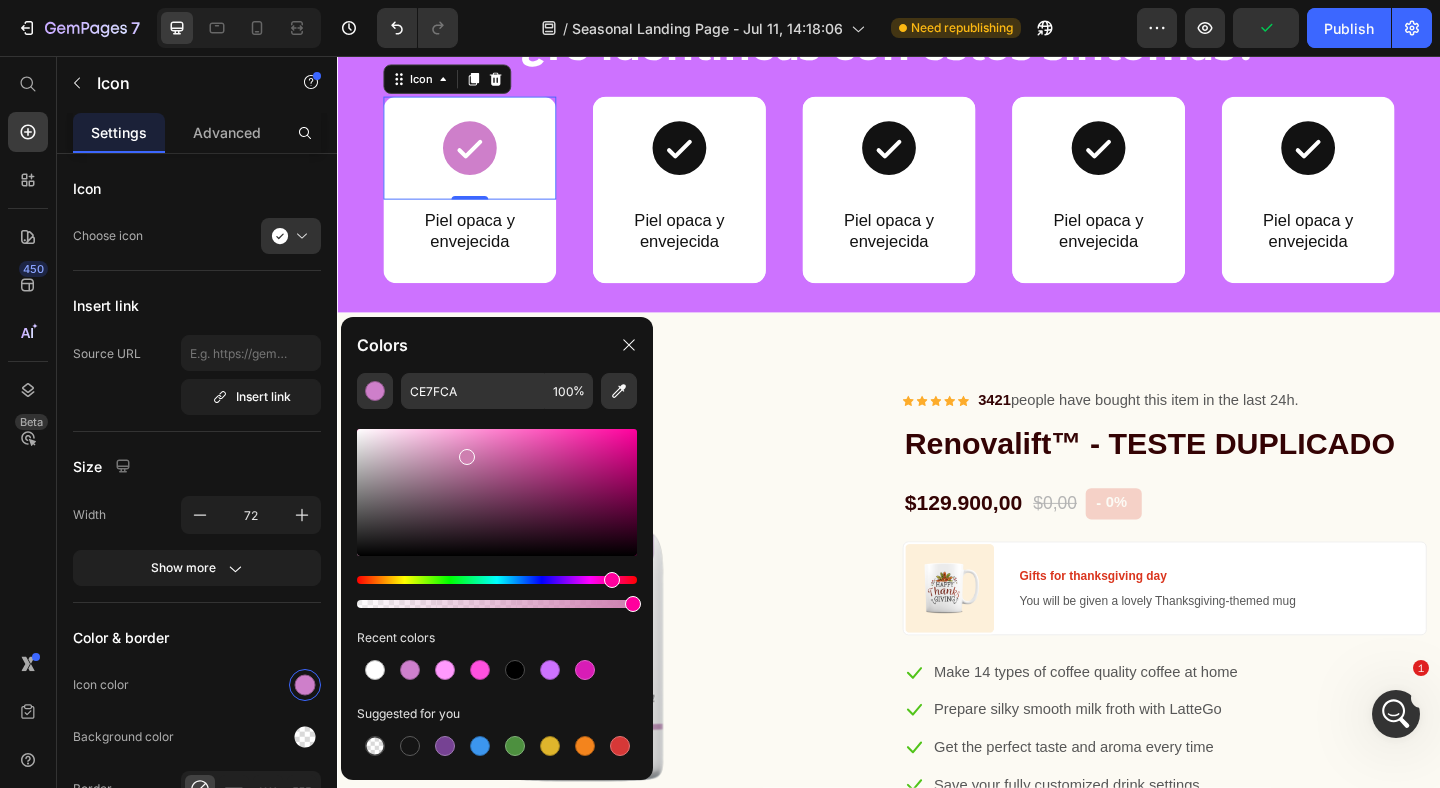 drag, startPoint x: 594, startPoint y: 580, endPoint x: 611, endPoint y: 579, distance: 17.029387 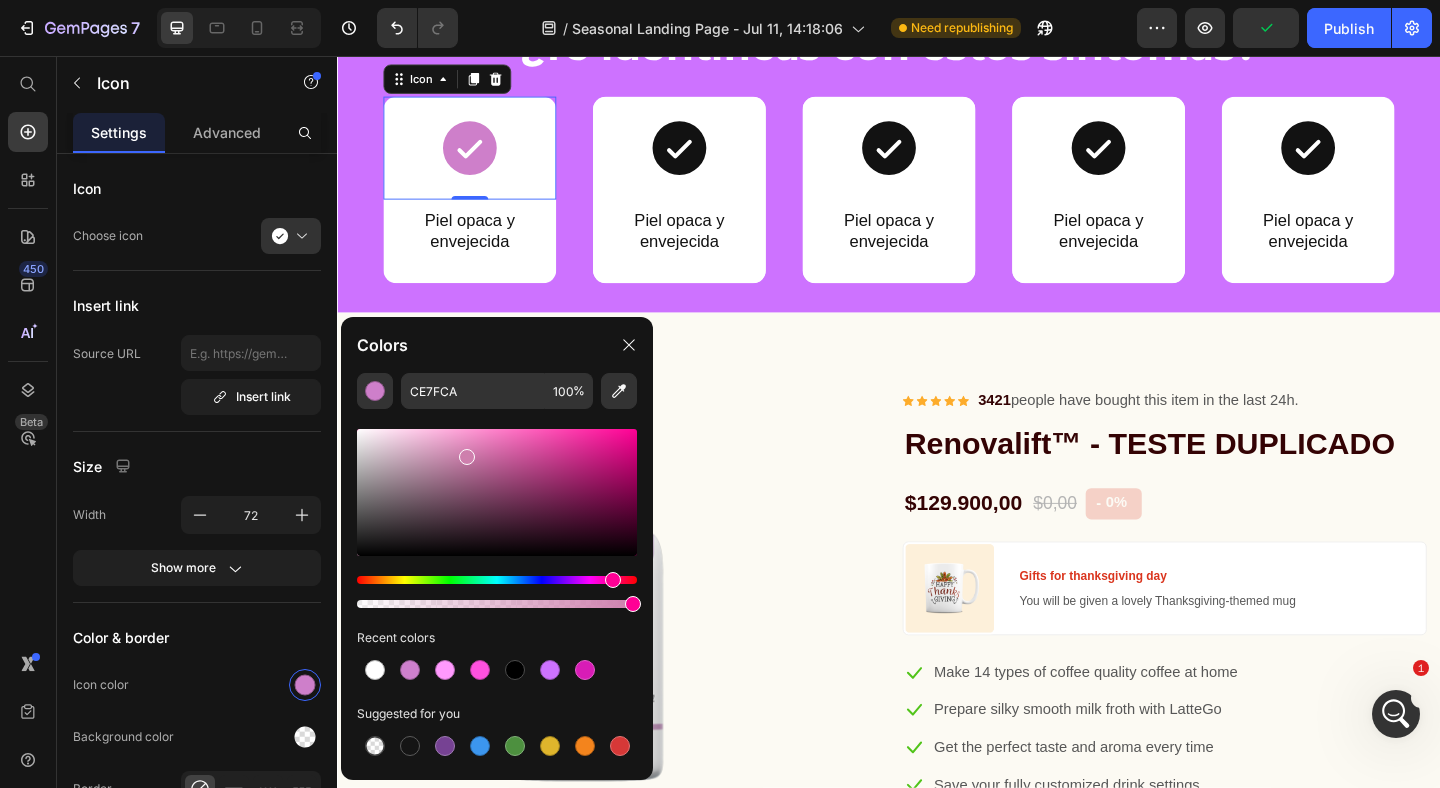 type on "CE7FAD" 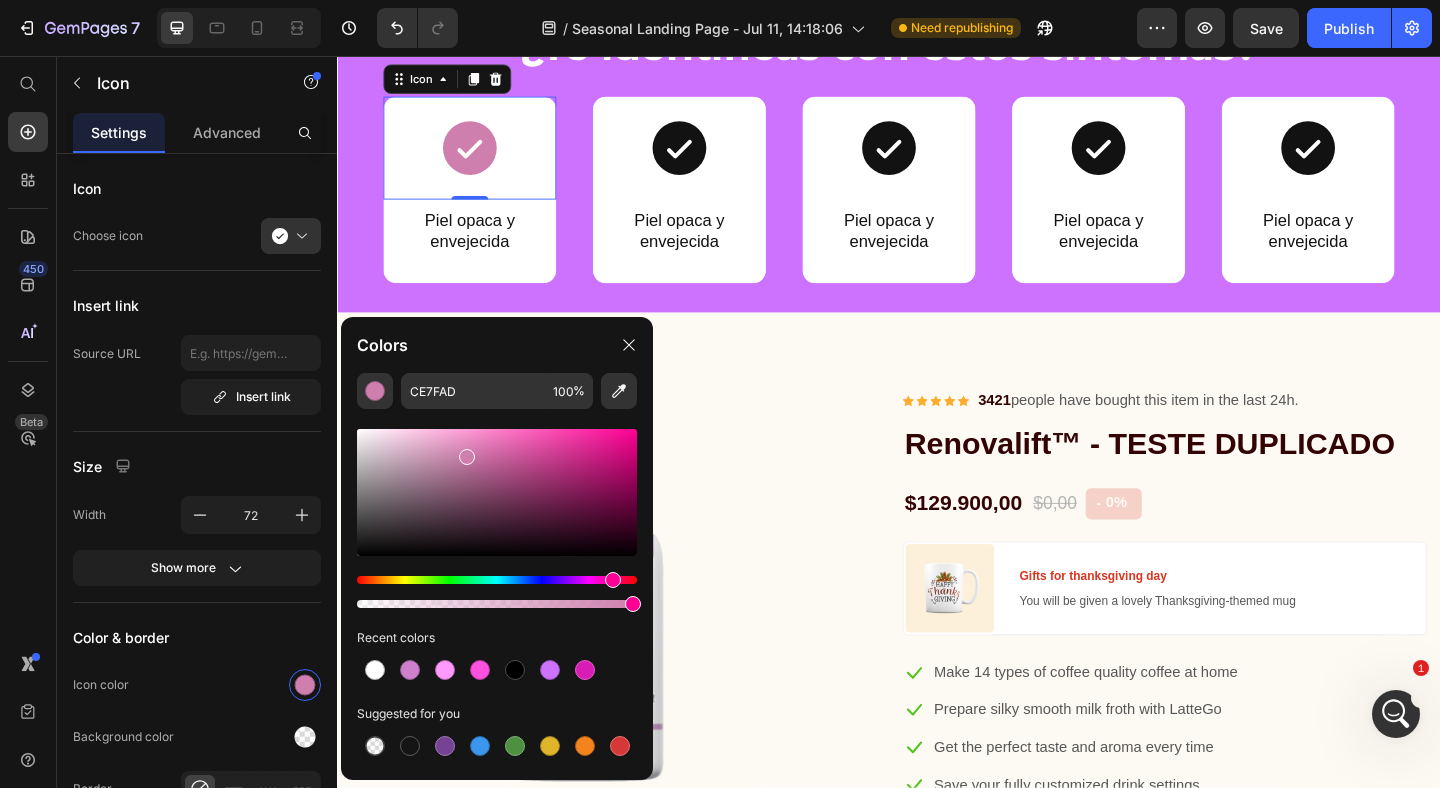 click on "Esto es real, está comprobado, y no existe nada más poderoso en el mercado. Heading" at bounding box center (937, -210) 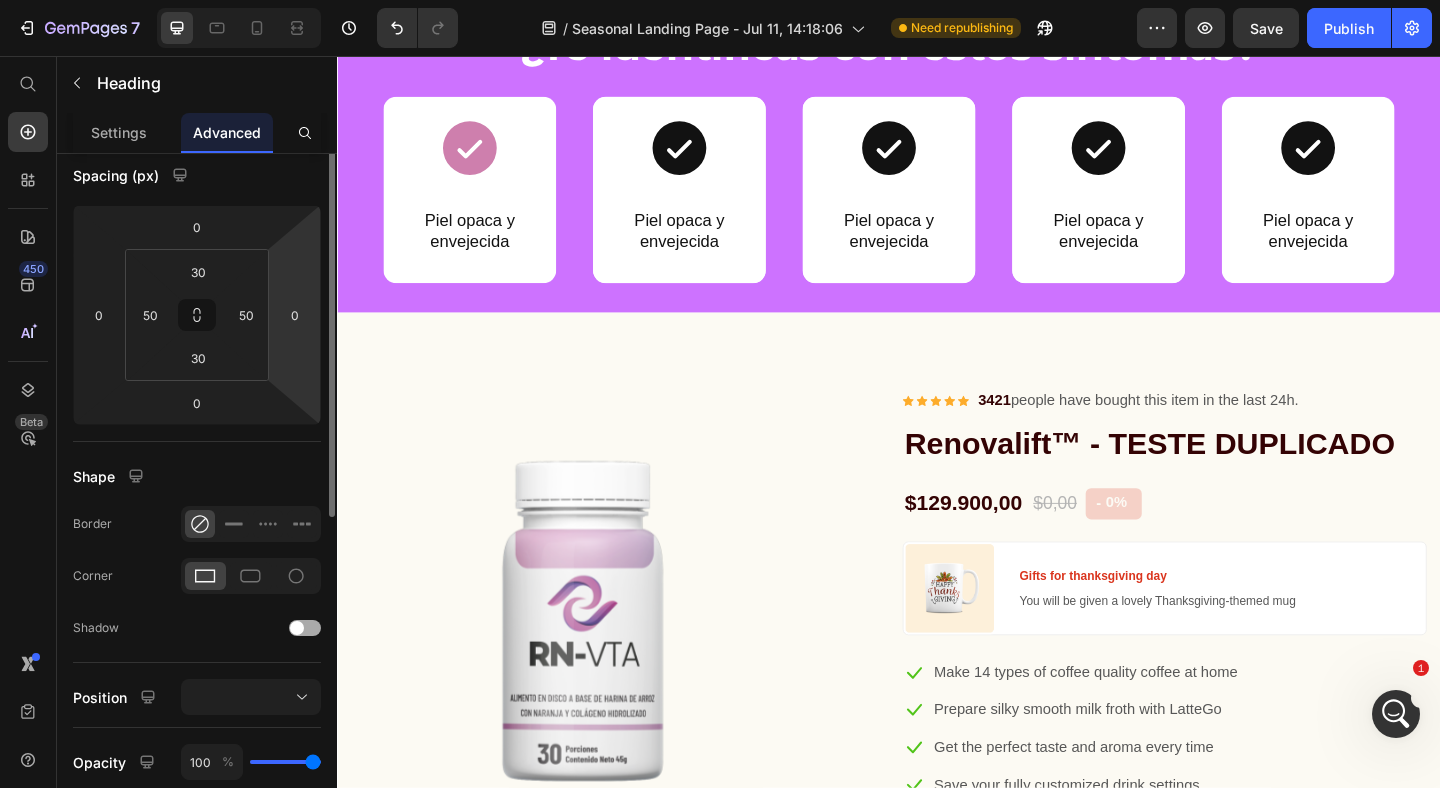 scroll, scrollTop: 0, scrollLeft: 0, axis: both 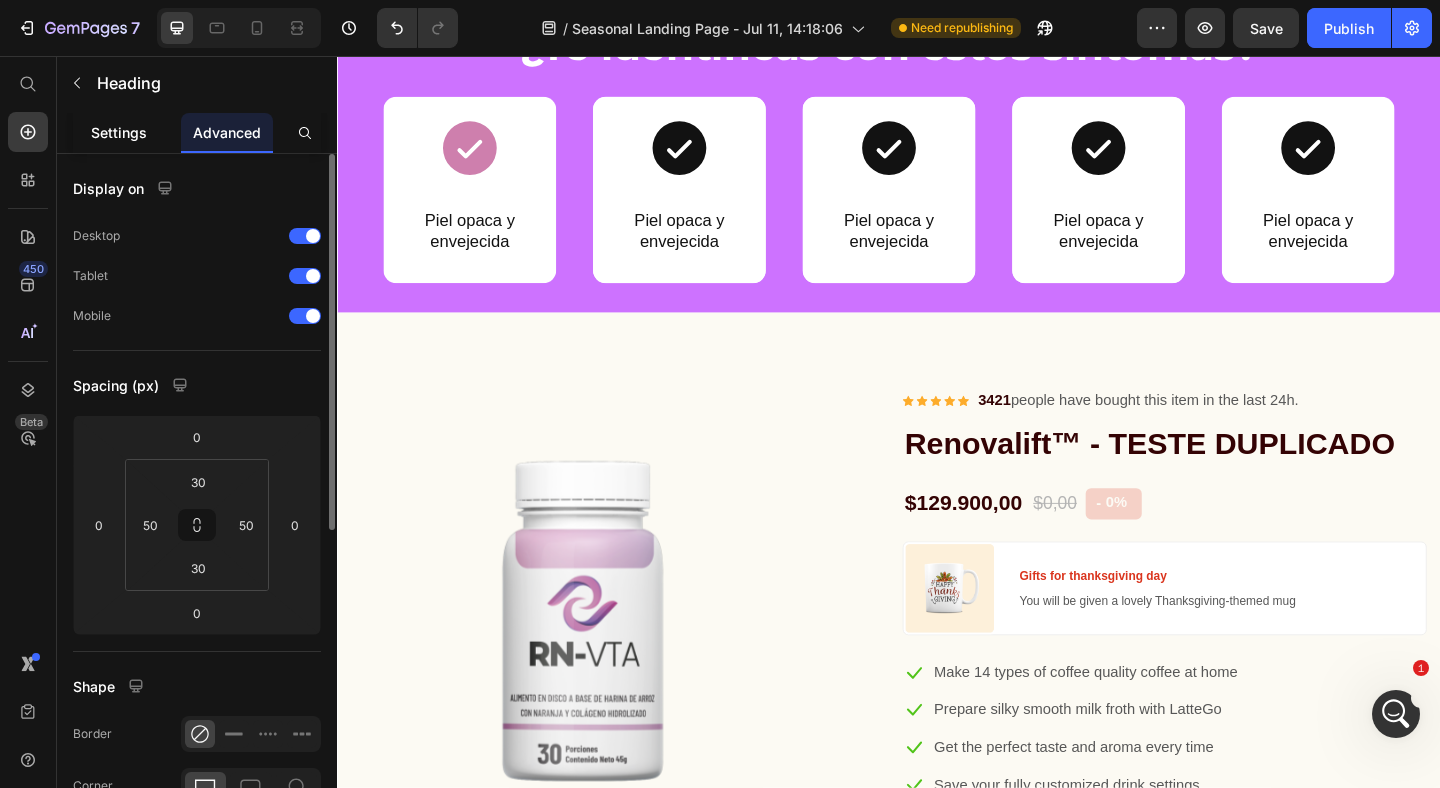 click on "Settings" at bounding box center [119, 132] 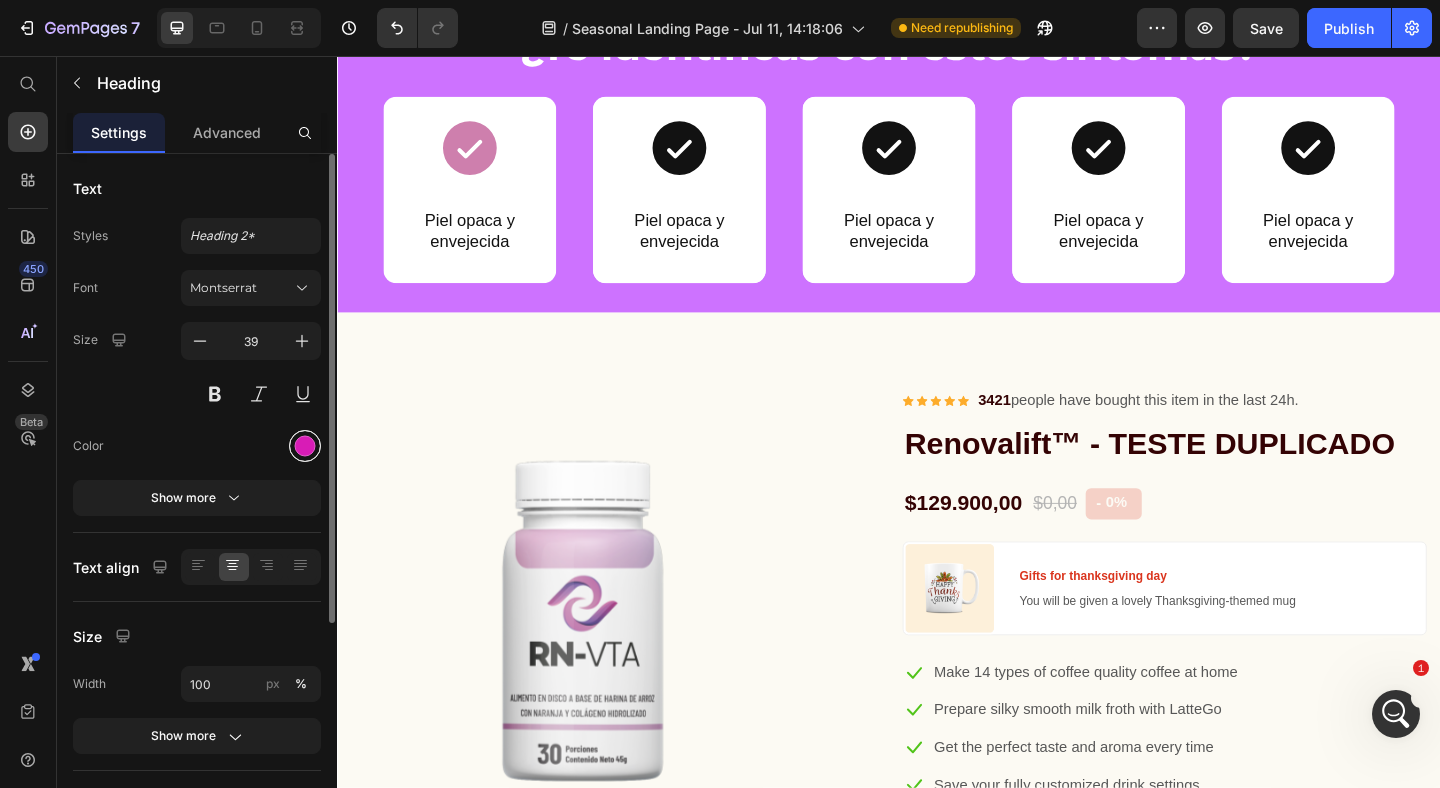 click at bounding box center [305, 446] 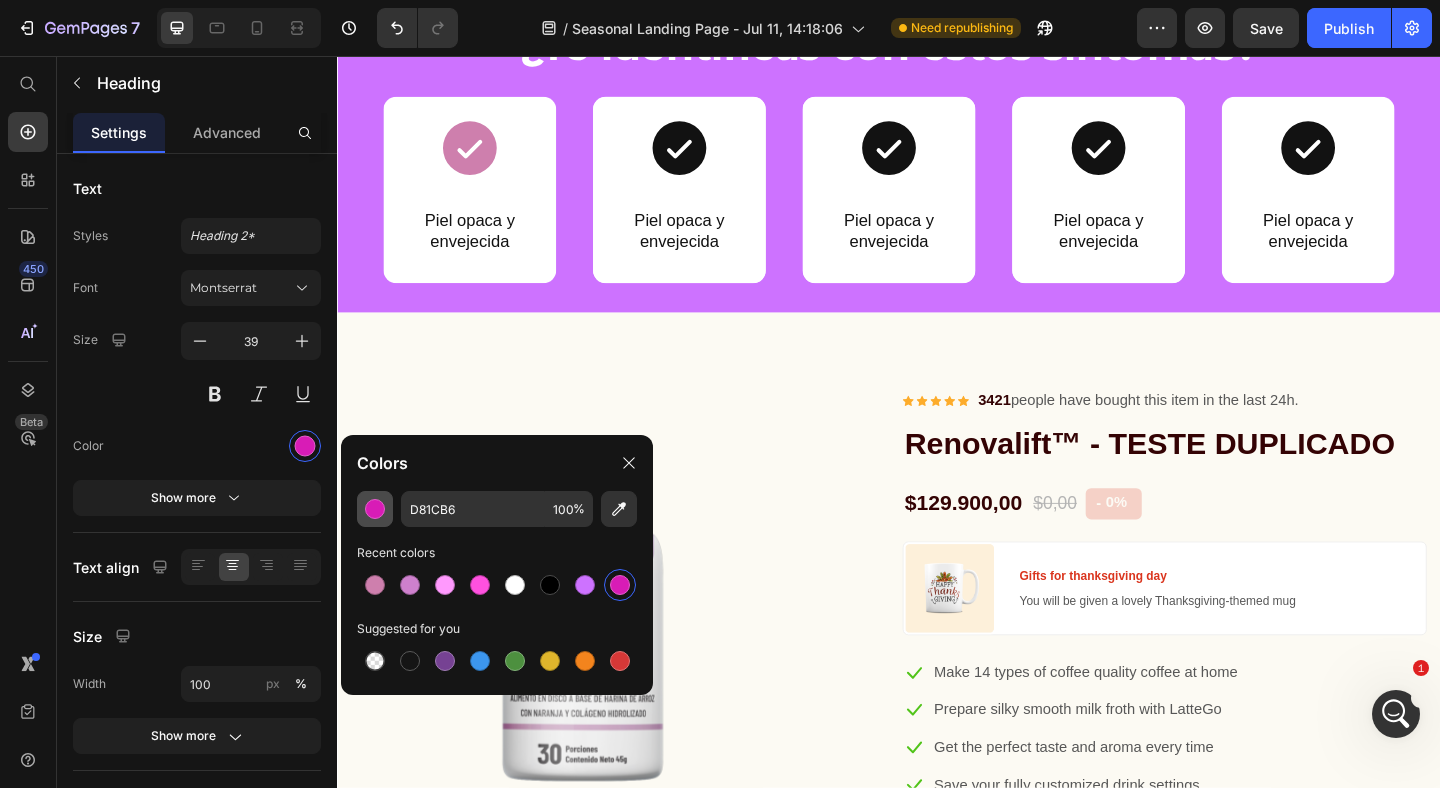 click at bounding box center [375, 509] 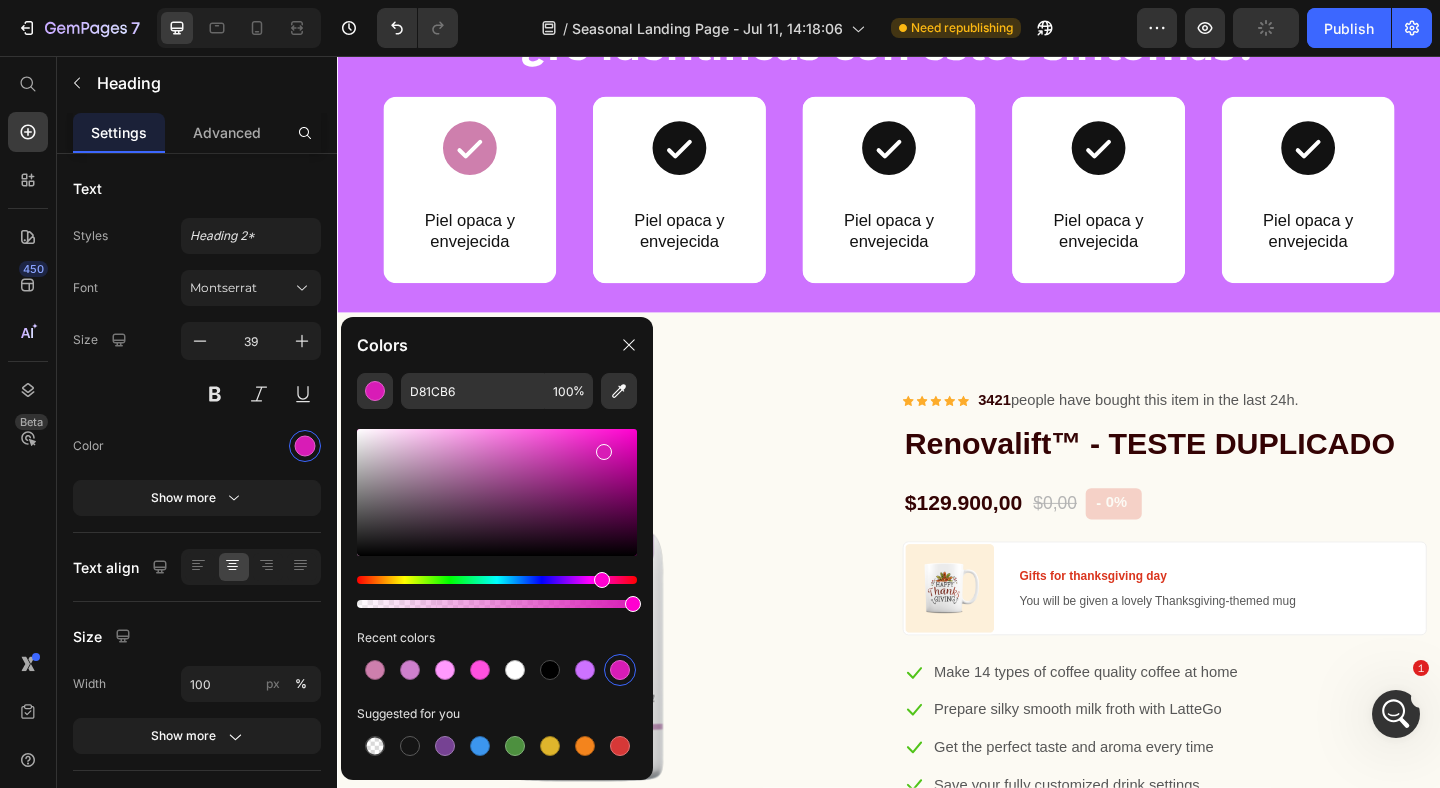 click 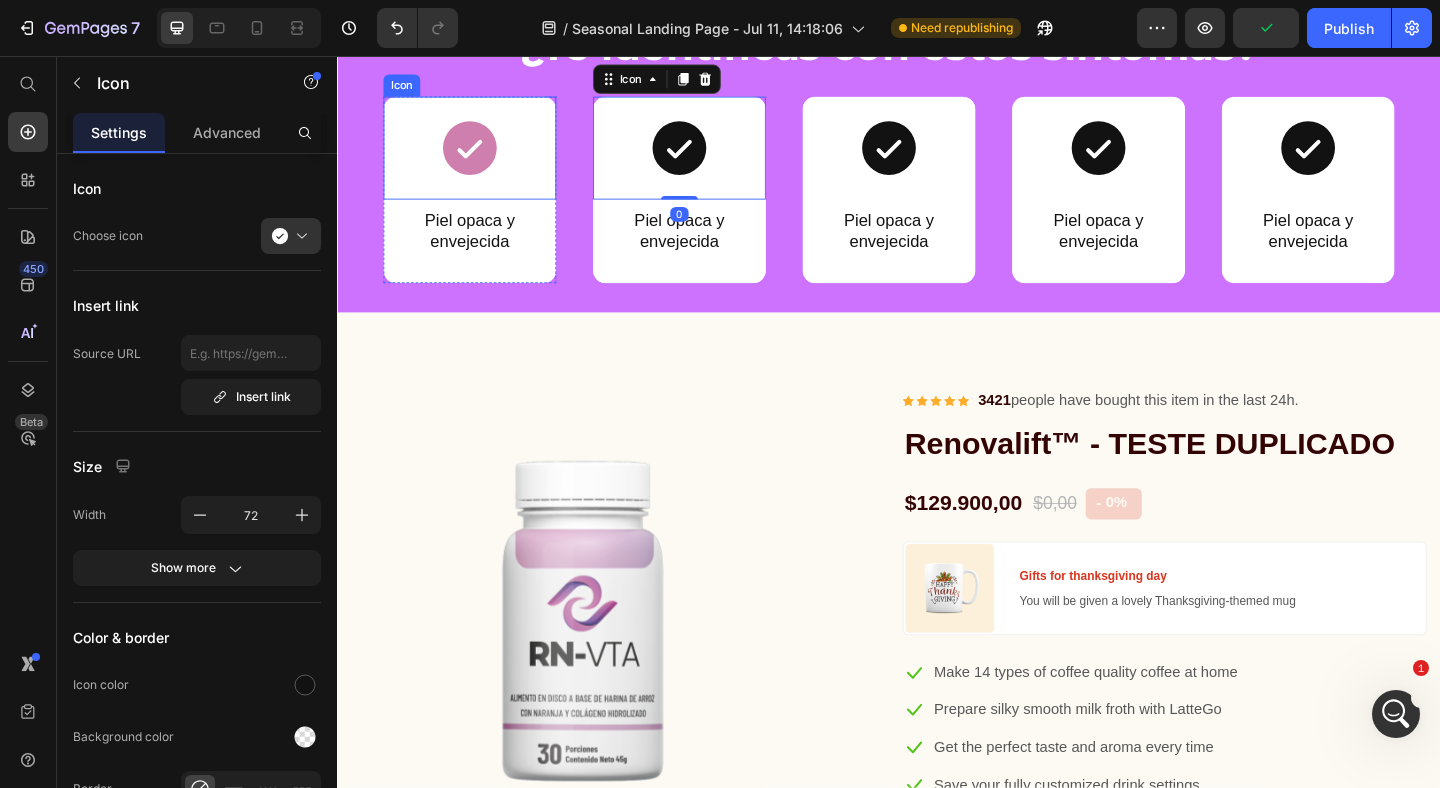 click 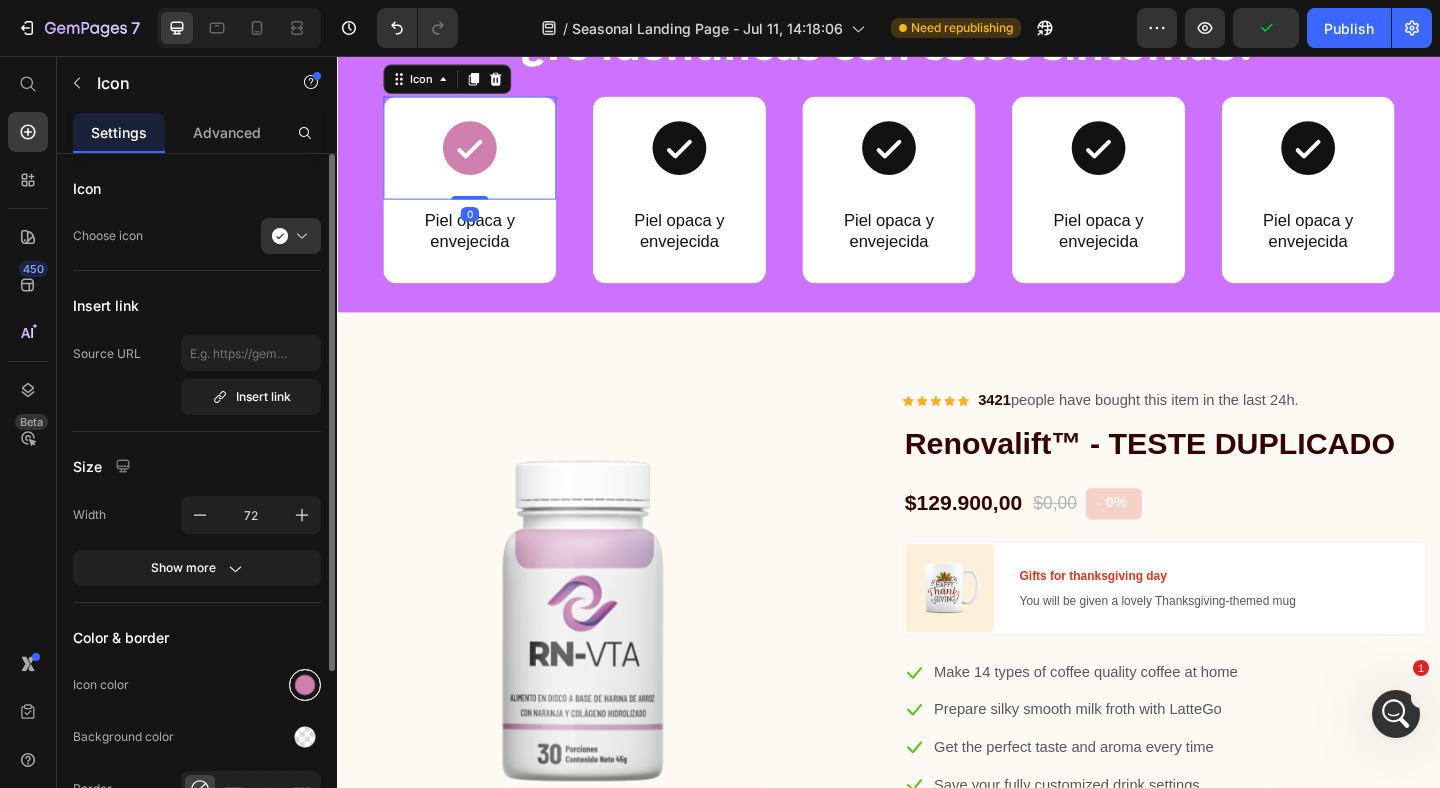 click at bounding box center [305, 685] 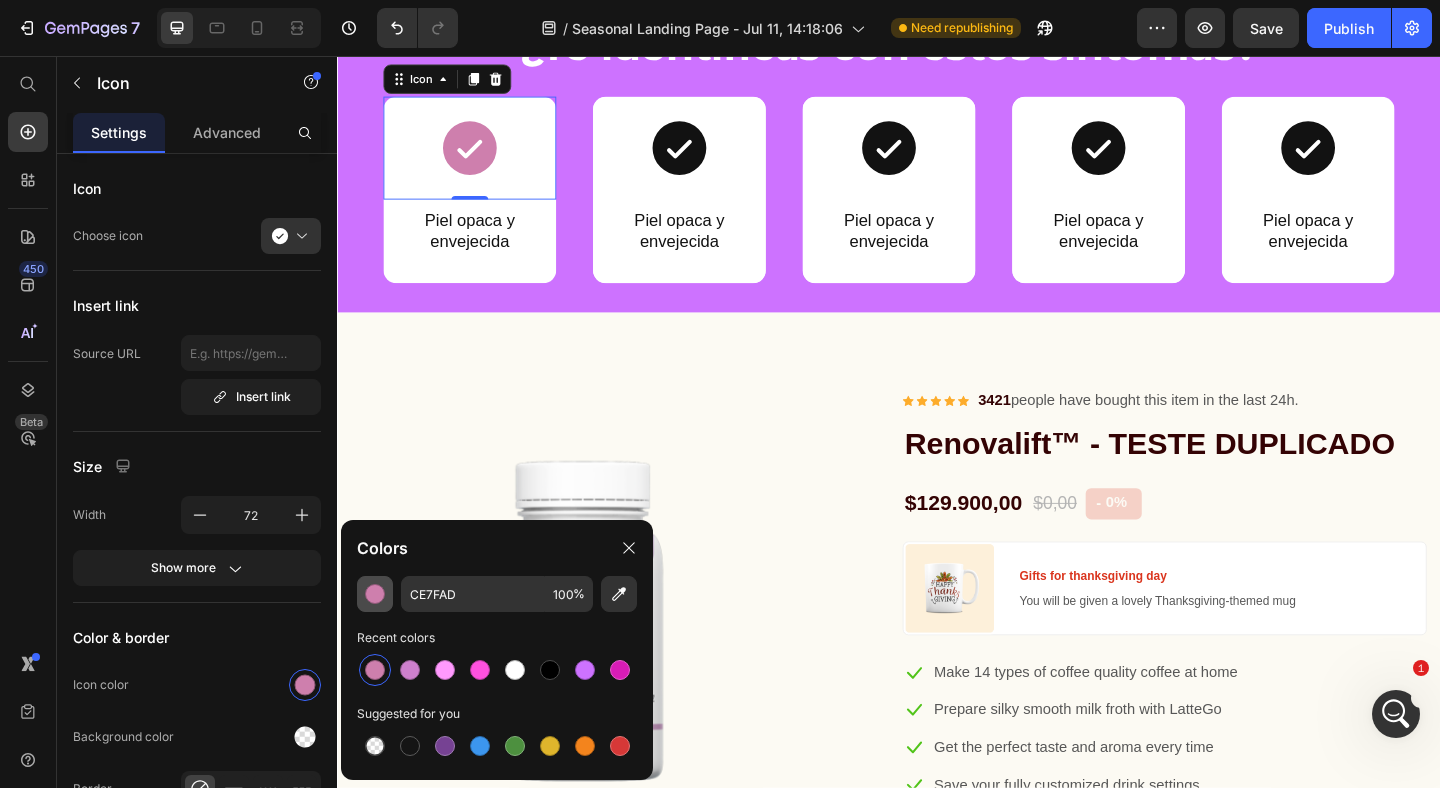 click at bounding box center (375, 594) 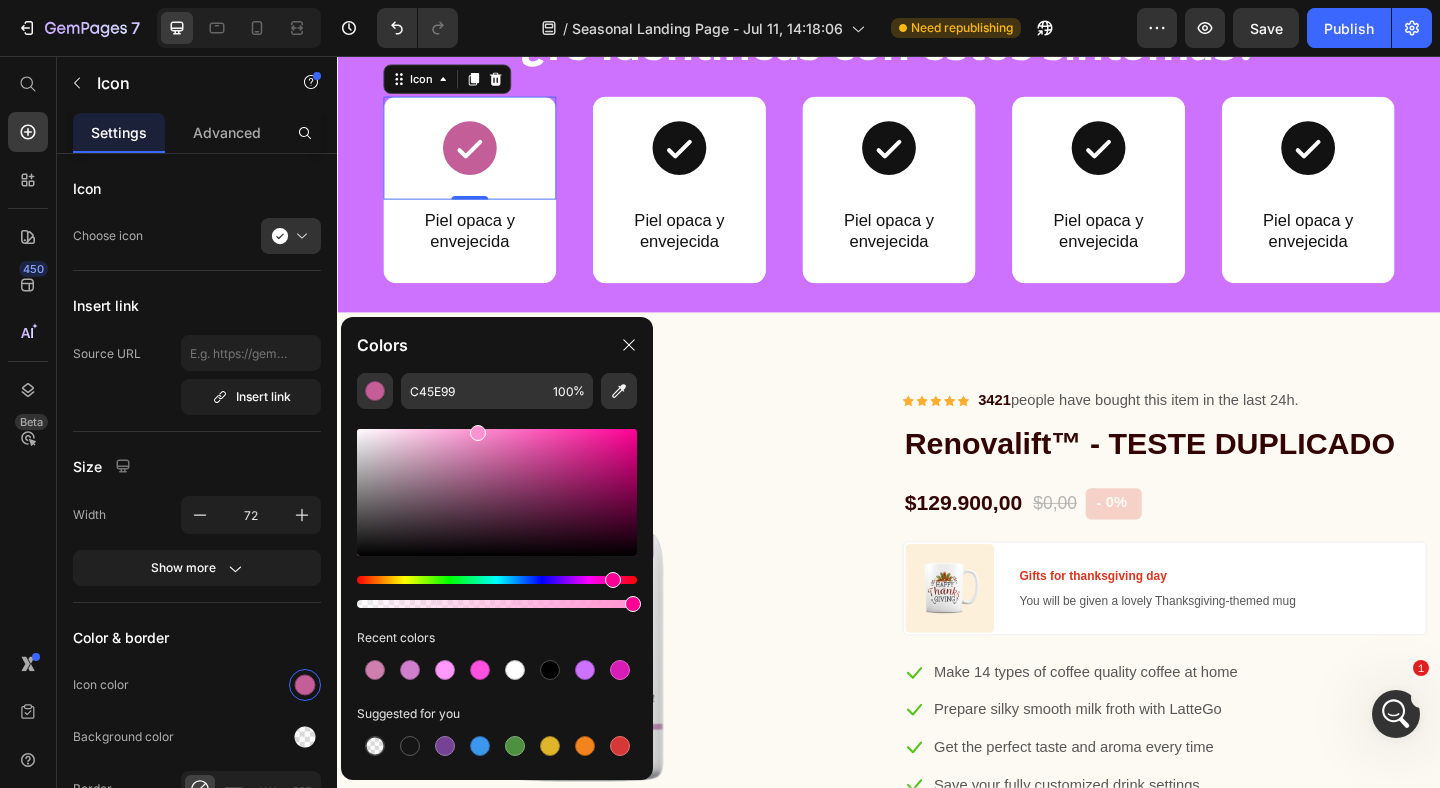 drag, startPoint x: 504, startPoint y: 457, endPoint x: 476, endPoint y: 417, distance: 48.82622 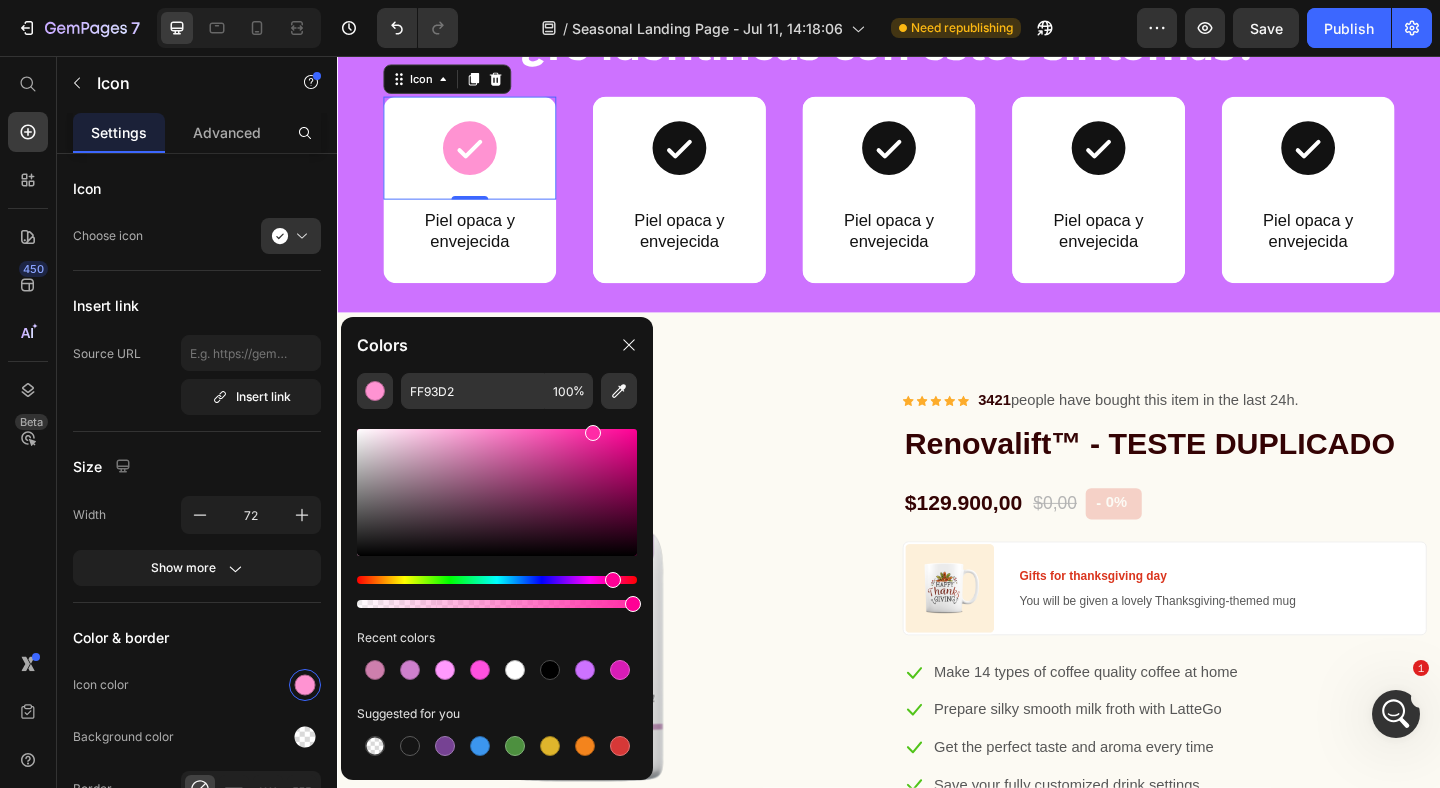 drag, startPoint x: 572, startPoint y: 437, endPoint x: 590, endPoint y: 417, distance: 26.907248 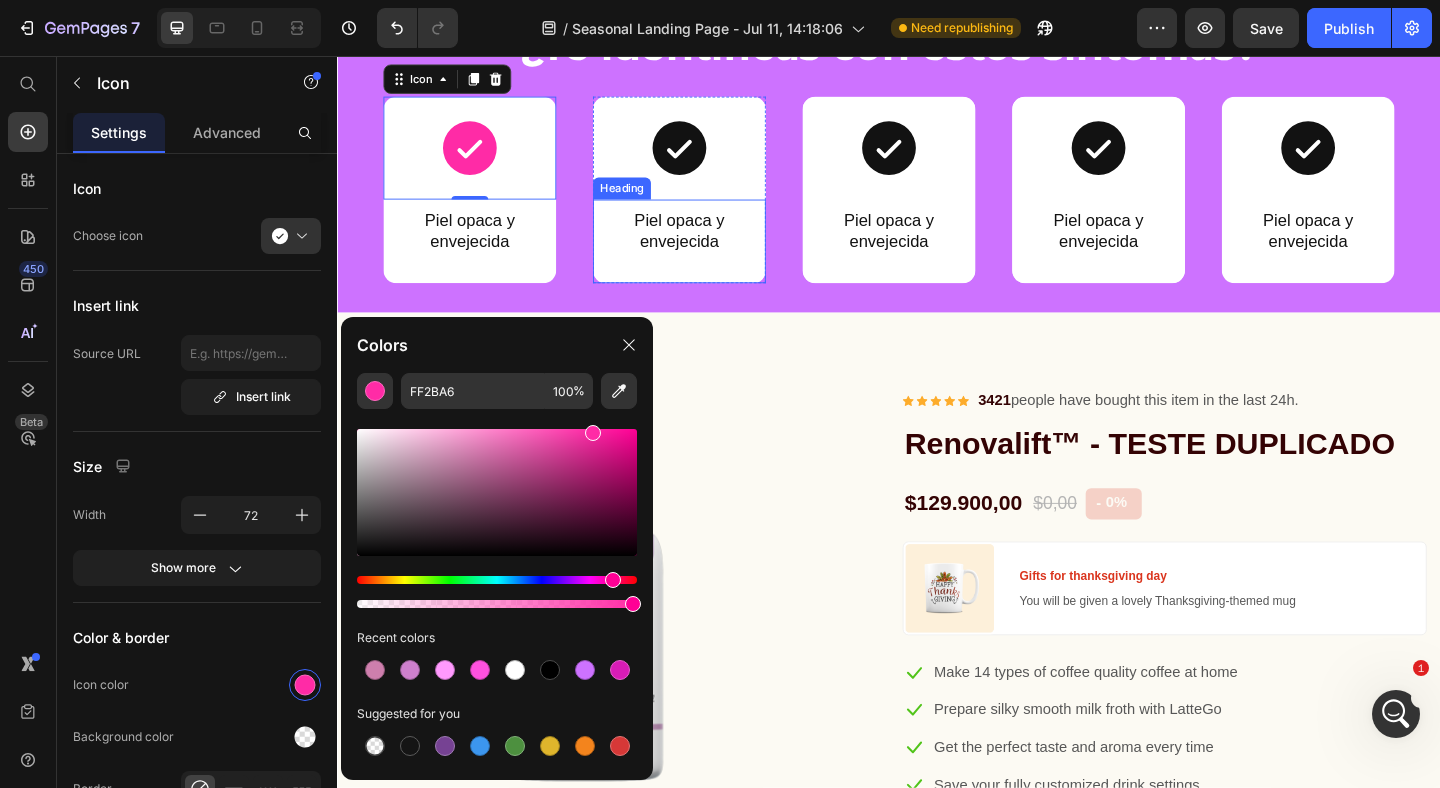 click on "Piel opaca y envejecida" at bounding box center [709, 247] 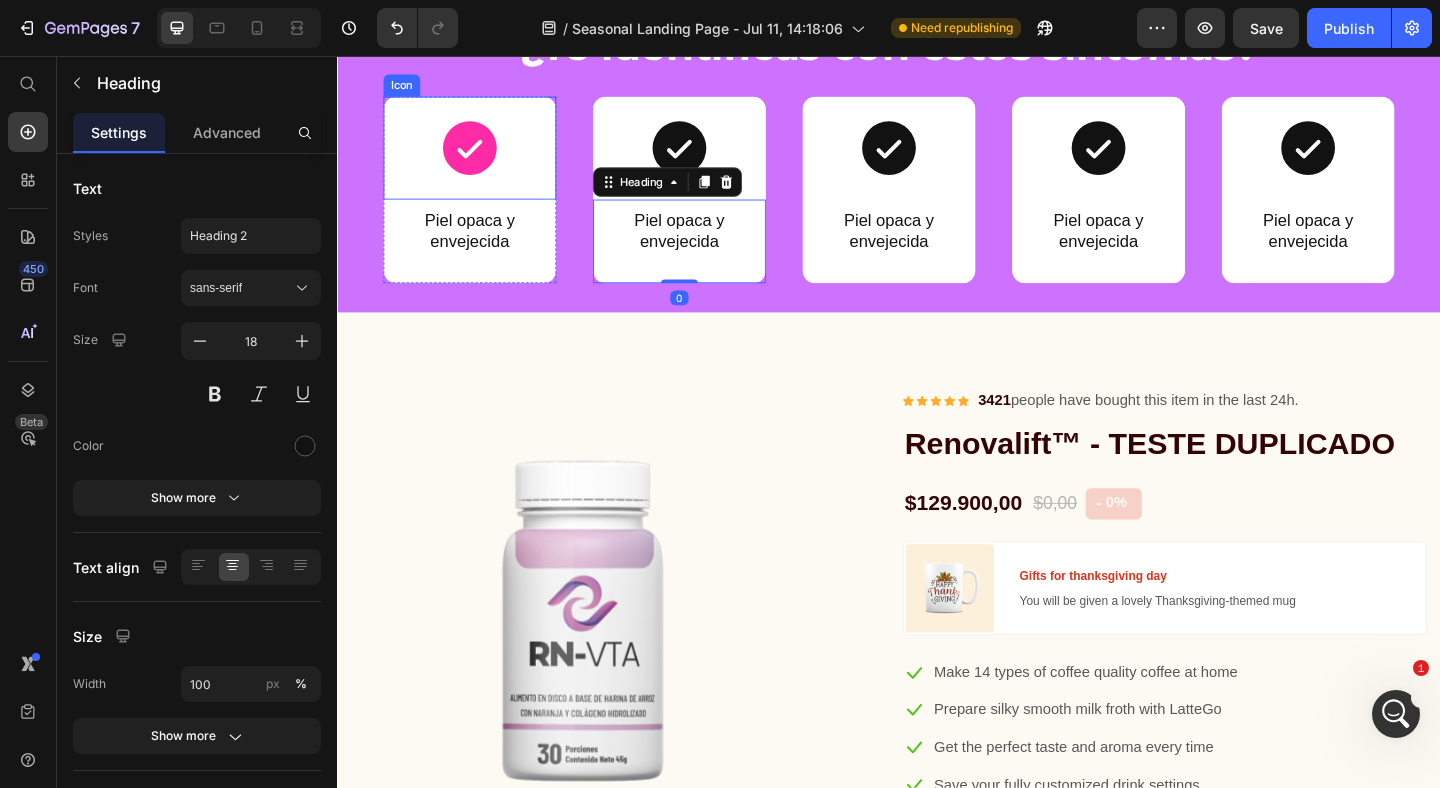 click 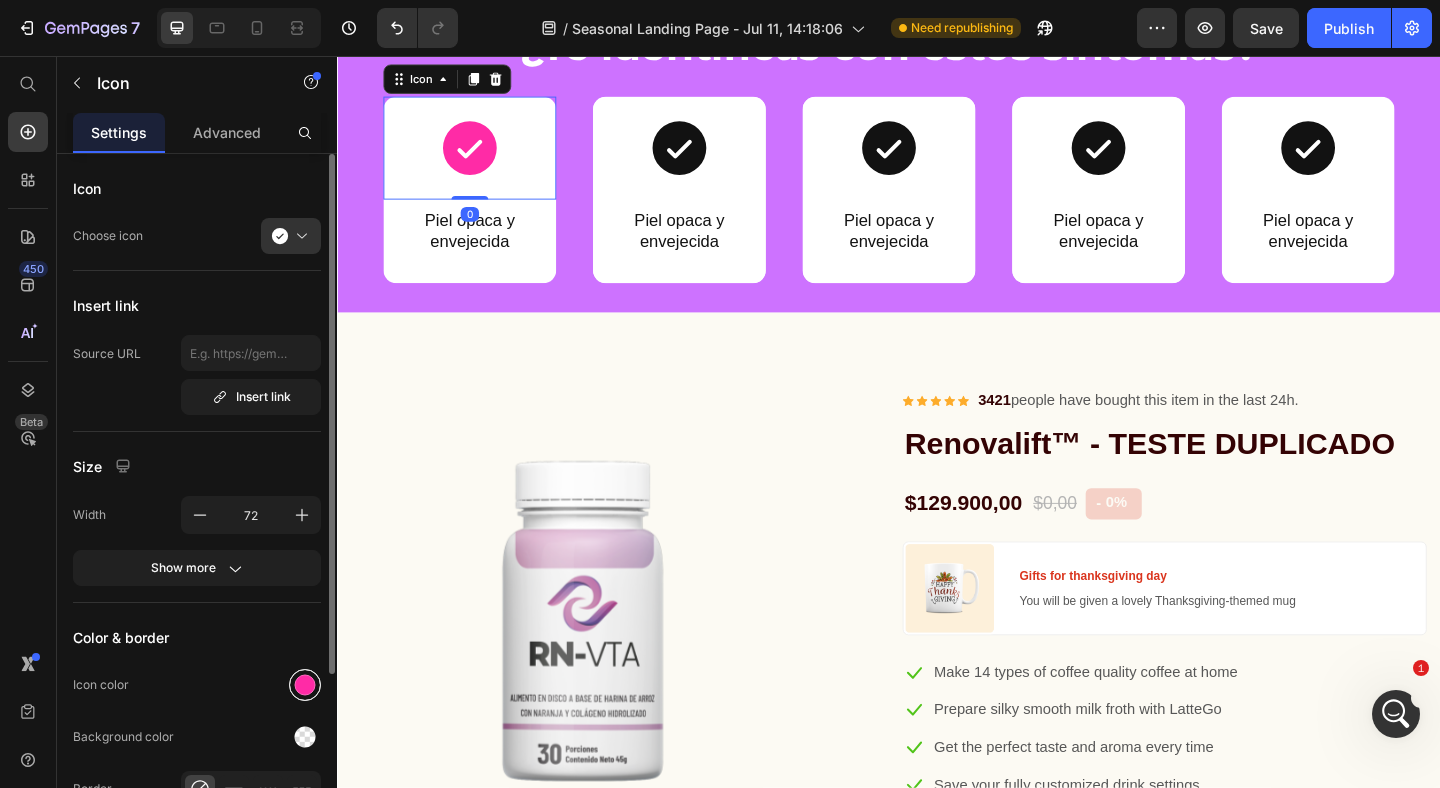 click at bounding box center (305, 685) 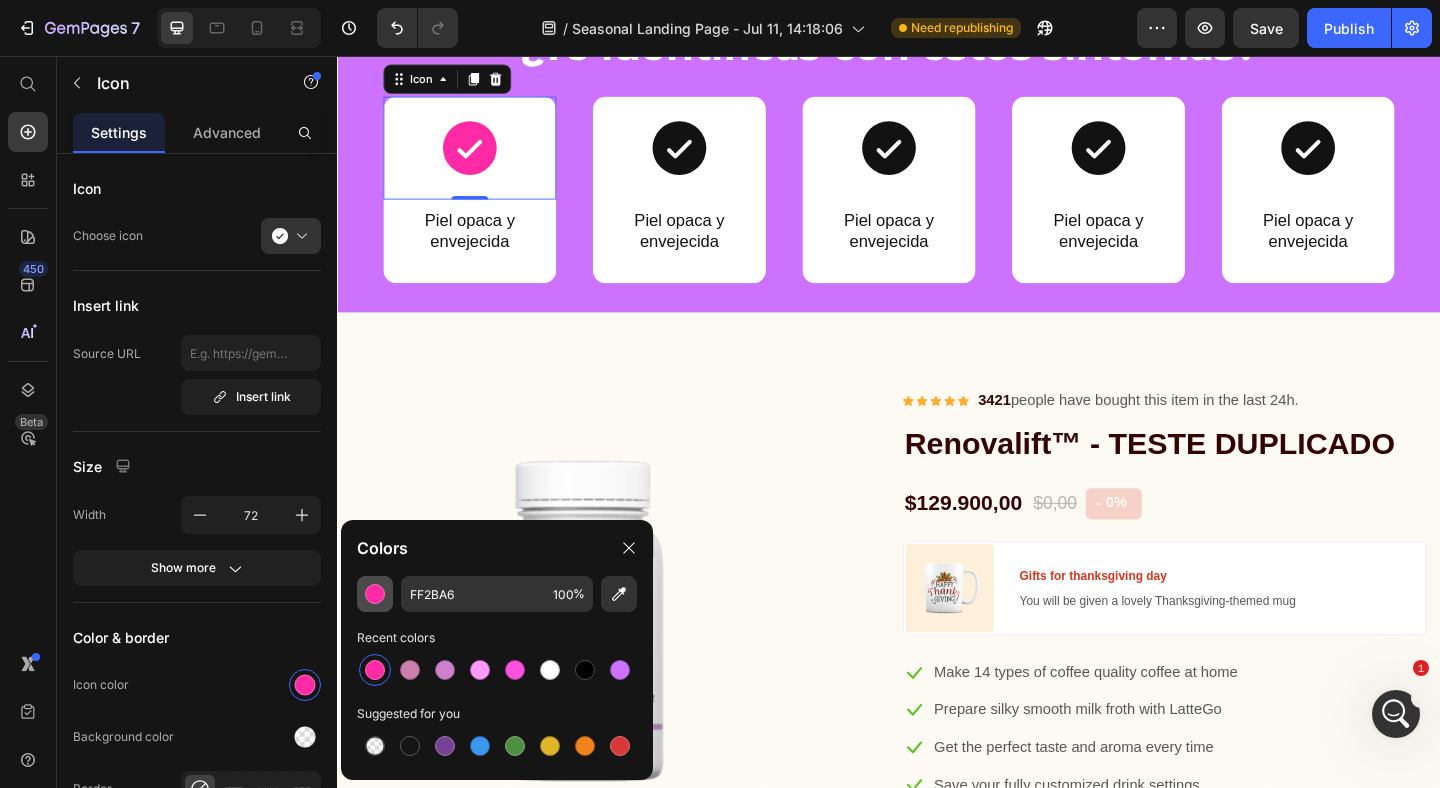 click at bounding box center [375, 594] 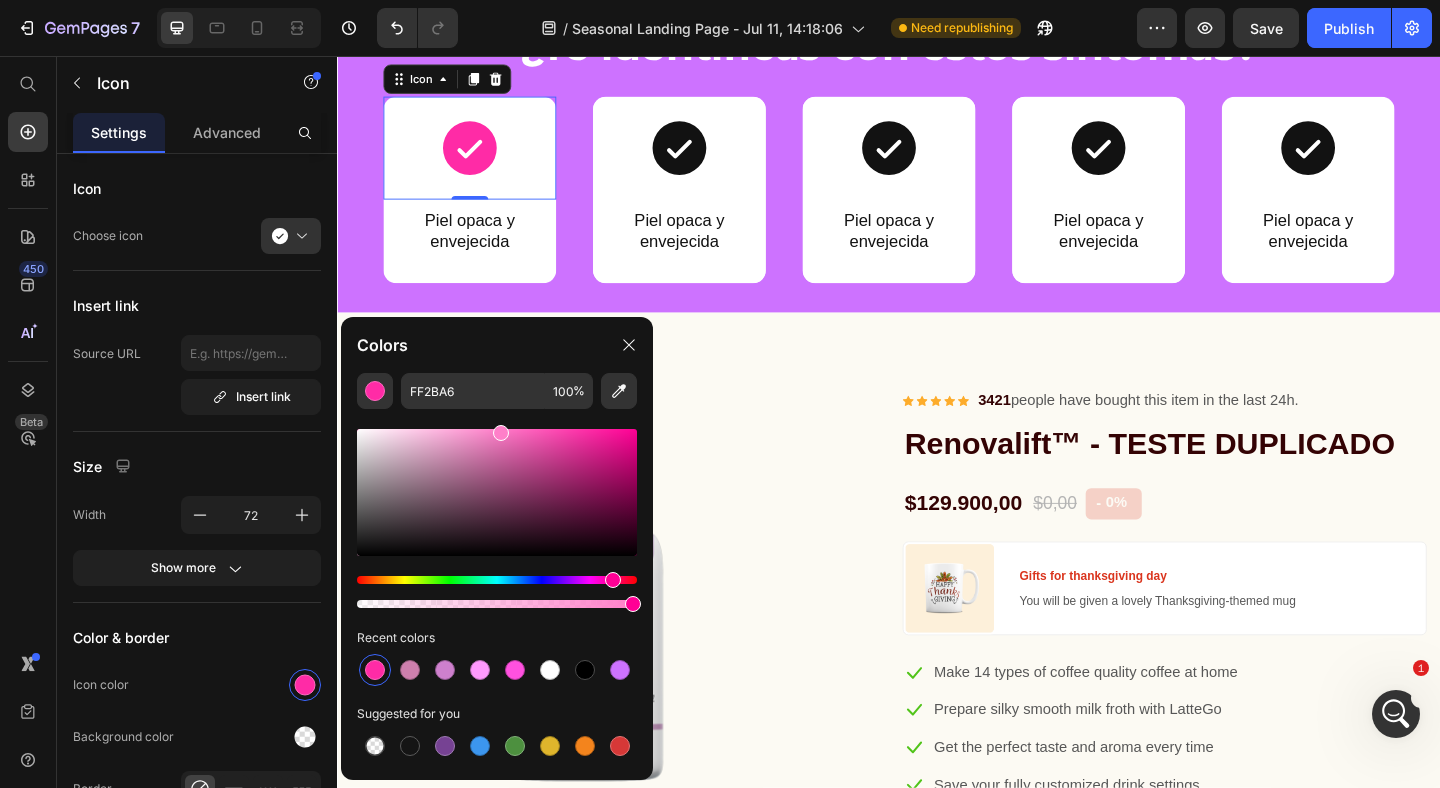 drag, startPoint x: 508, startPoint y: 439, endPoint x: 494, endPoint y: 422, distance: 22.022715 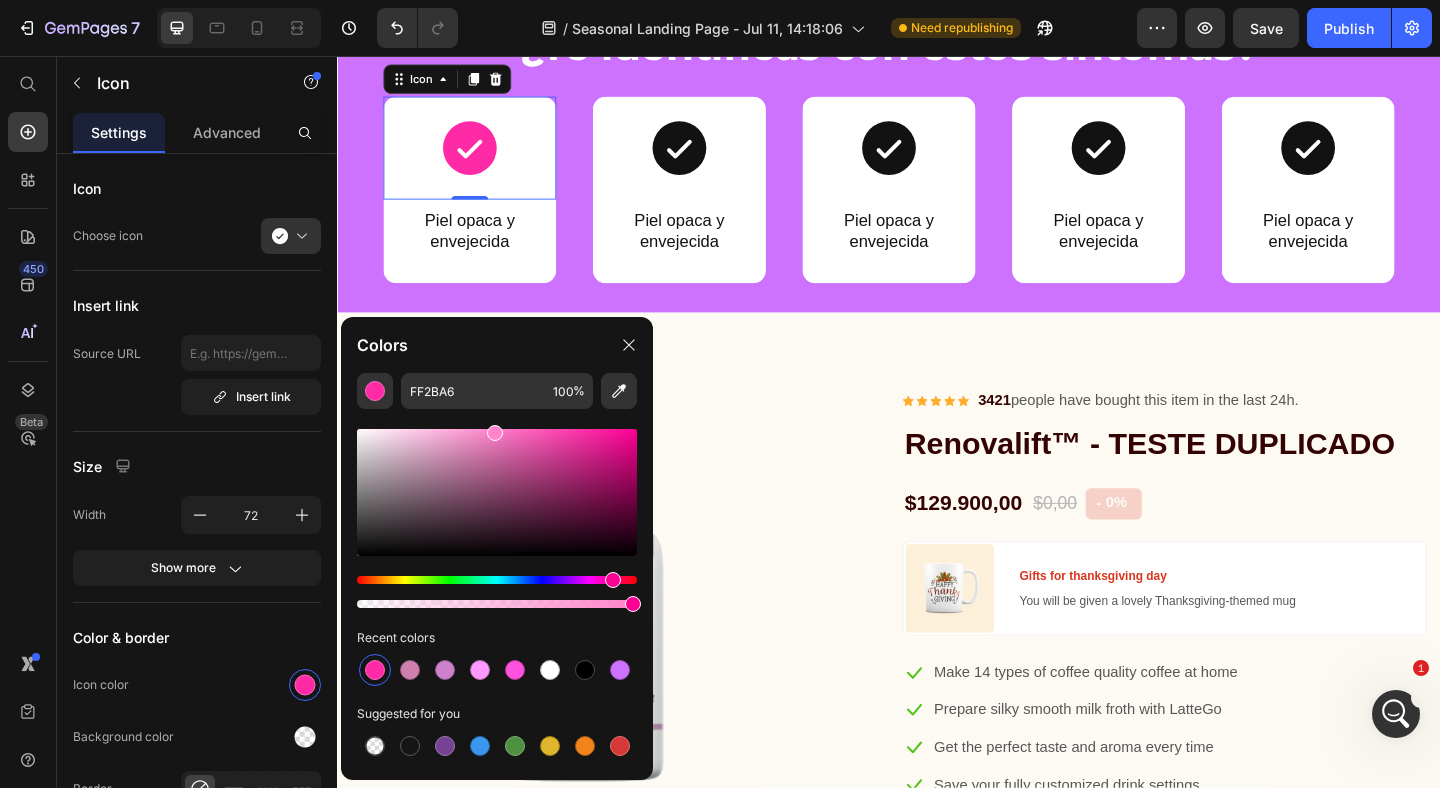 type on "FF84CB" 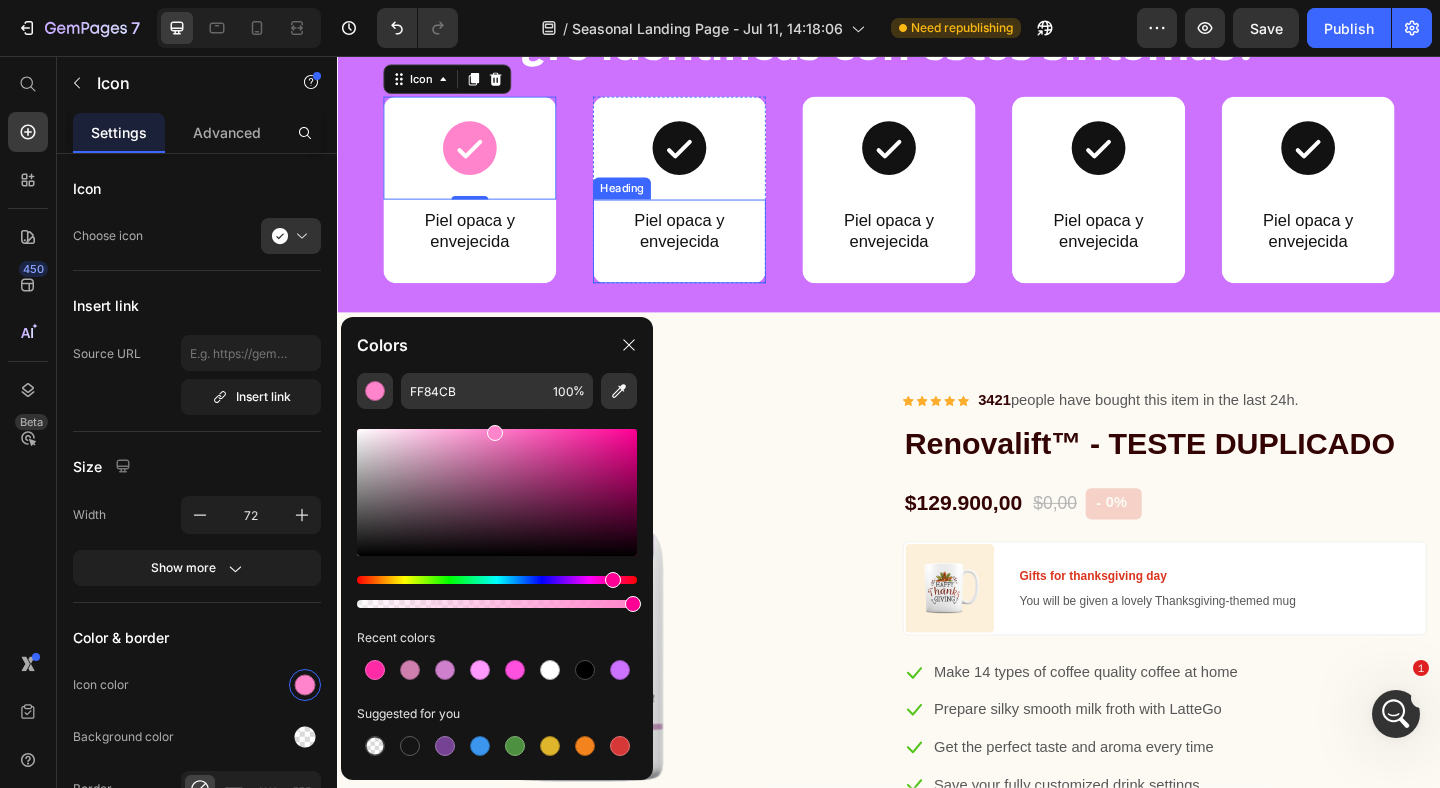 click on "Piel opaca y envejecida" at bounding box center (709, 247) 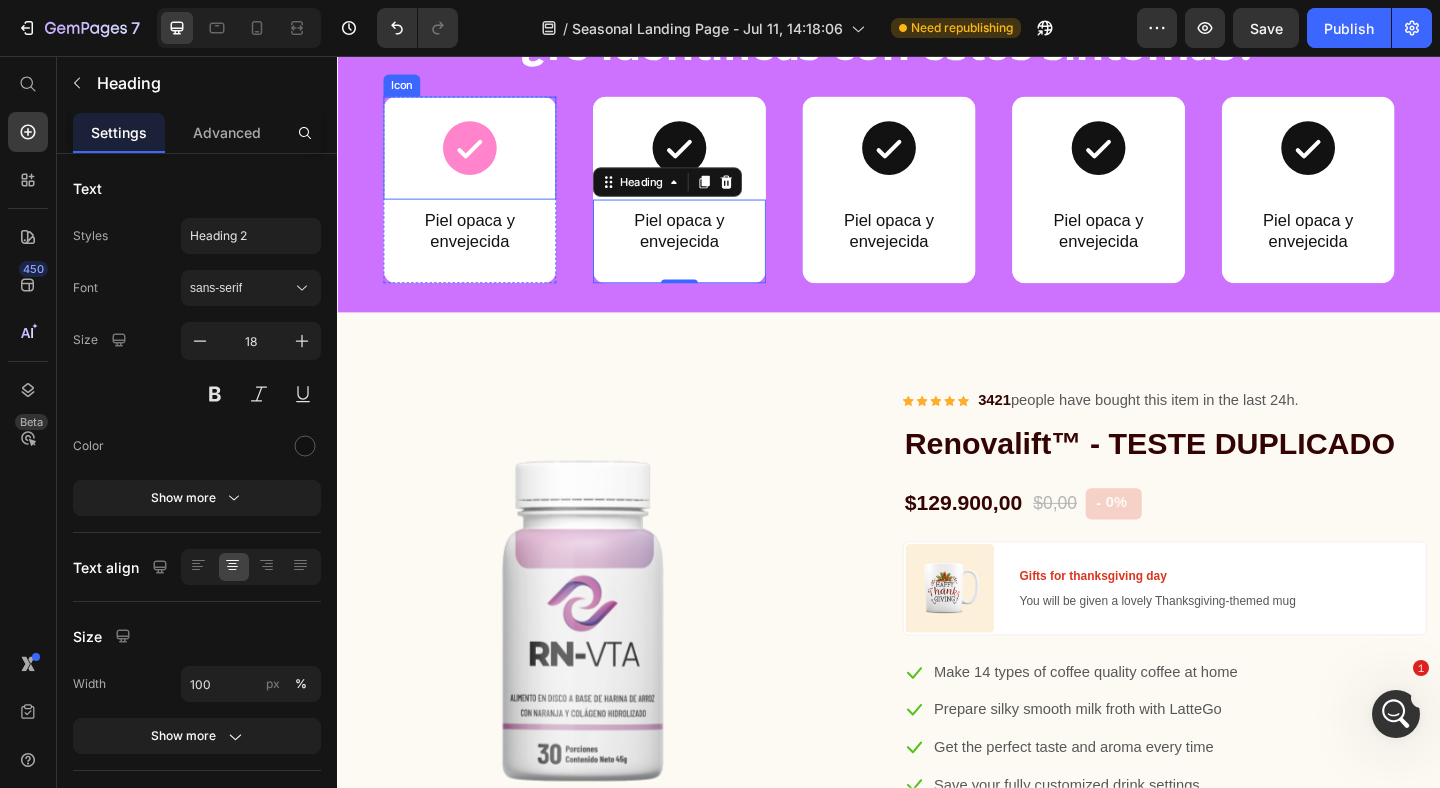 click 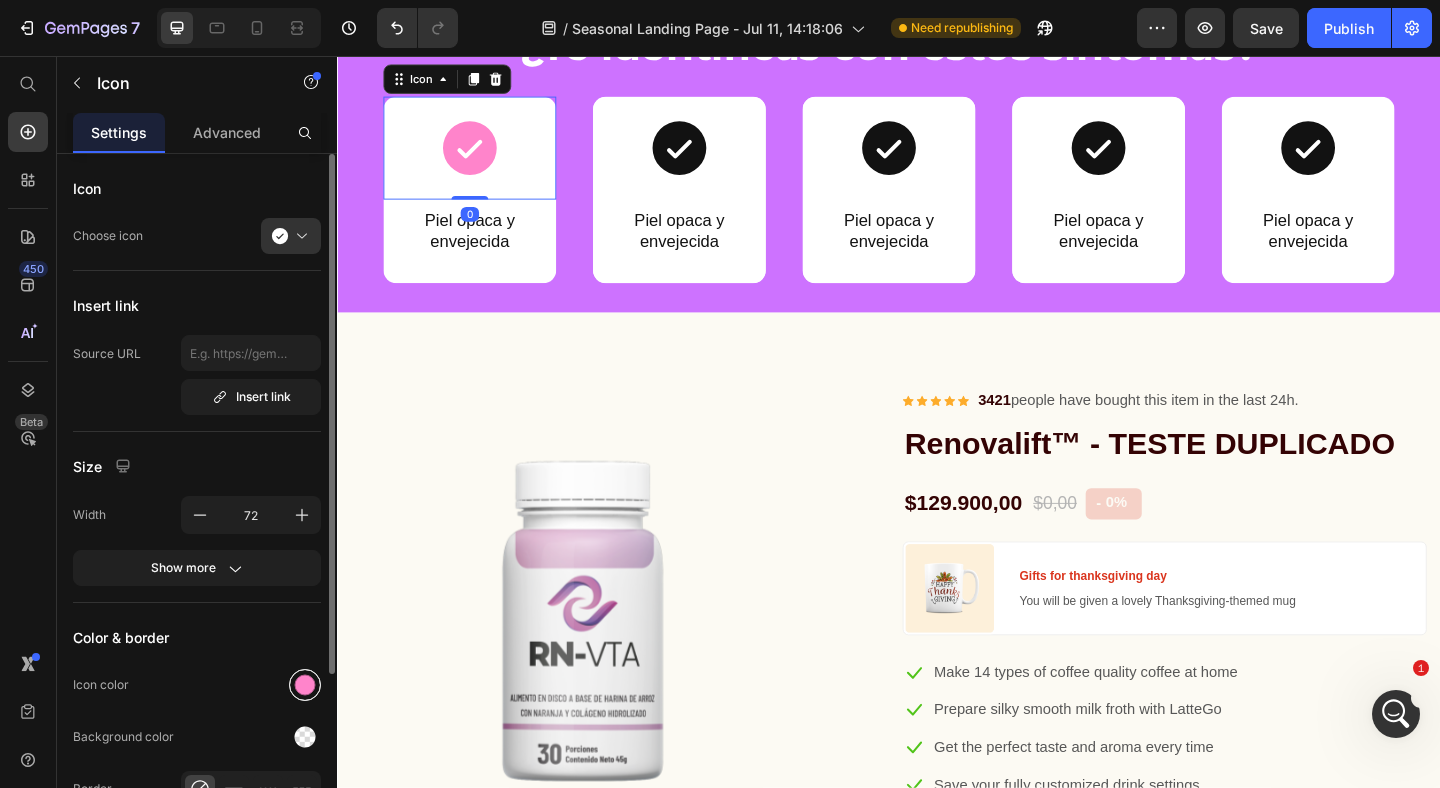 click at bounding box center (305, 685) 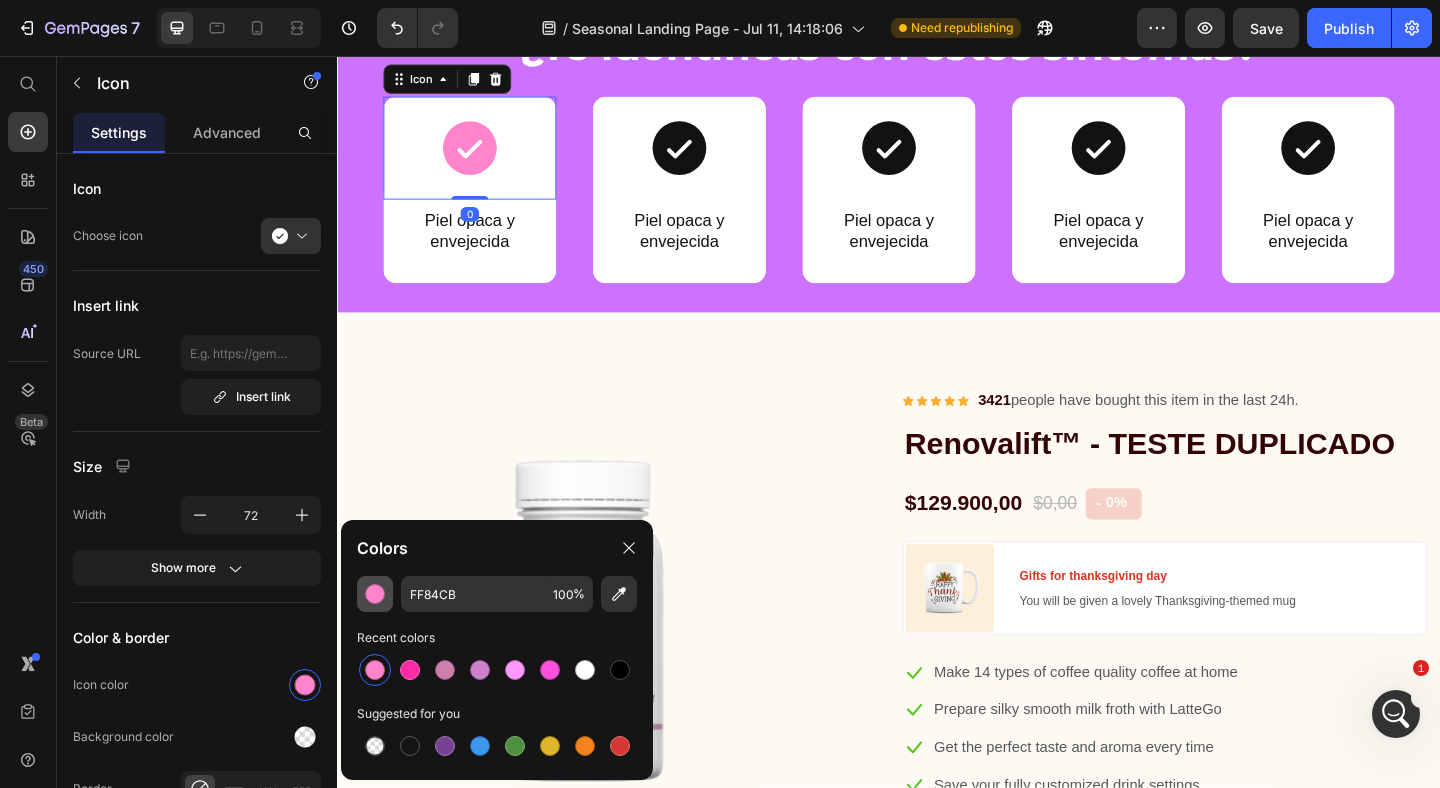 click at bounding box center (375, 594) 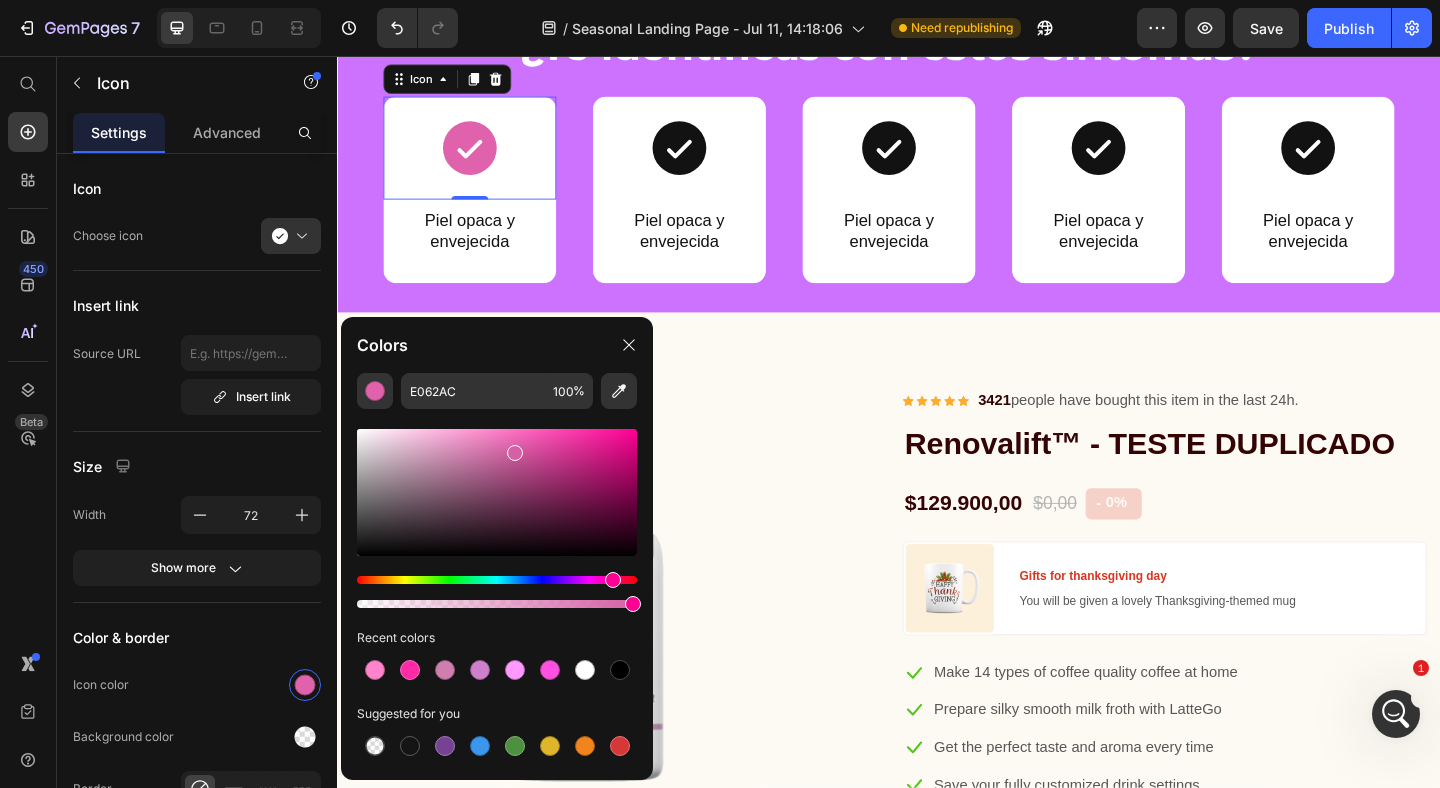drag, startPoint x: 503, startPoint y: 432, endPoint x: 514, endPoint y: 449, distance: 20.248457 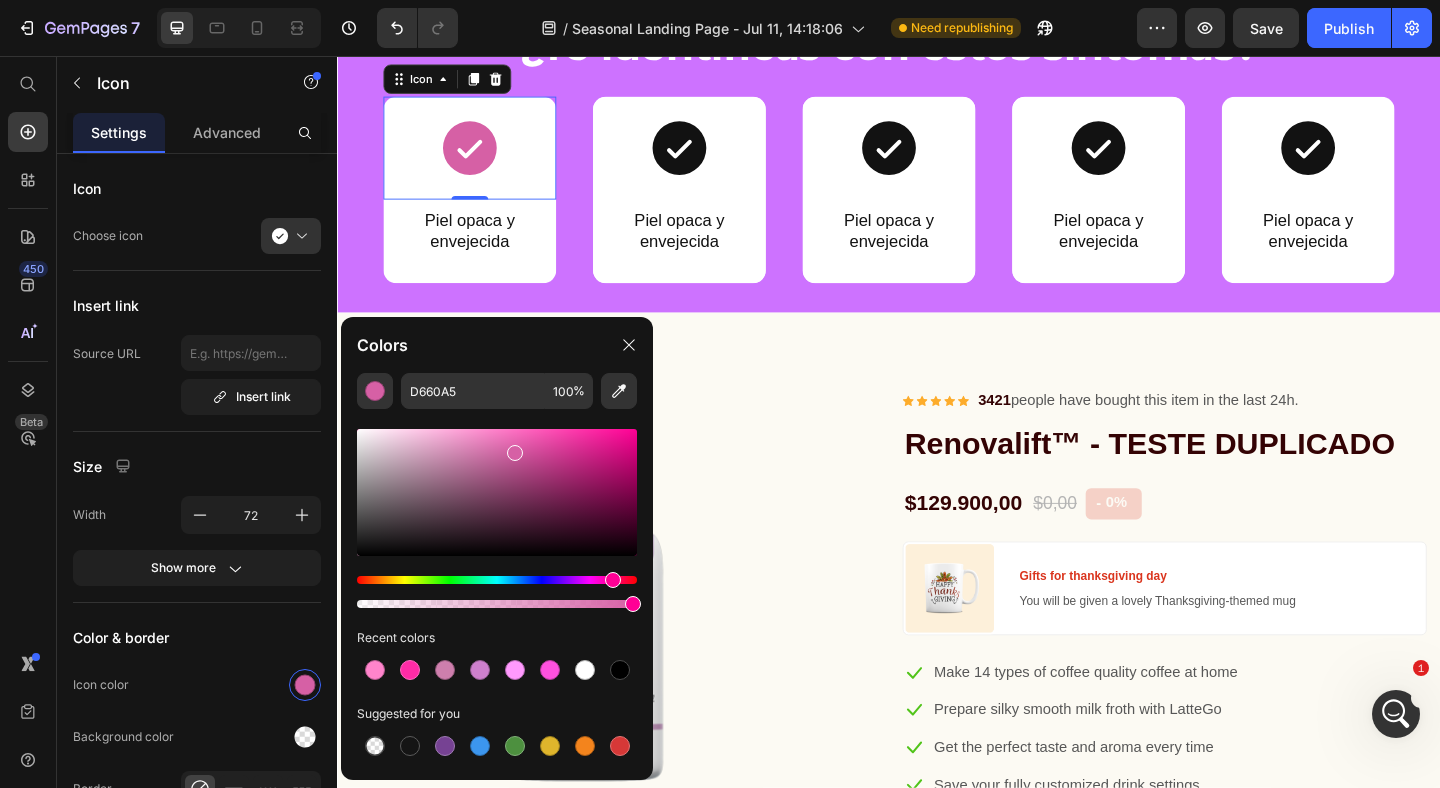 click on "¿Te identificas con estos síntomas? Heading" at bounding box center (937, 32) 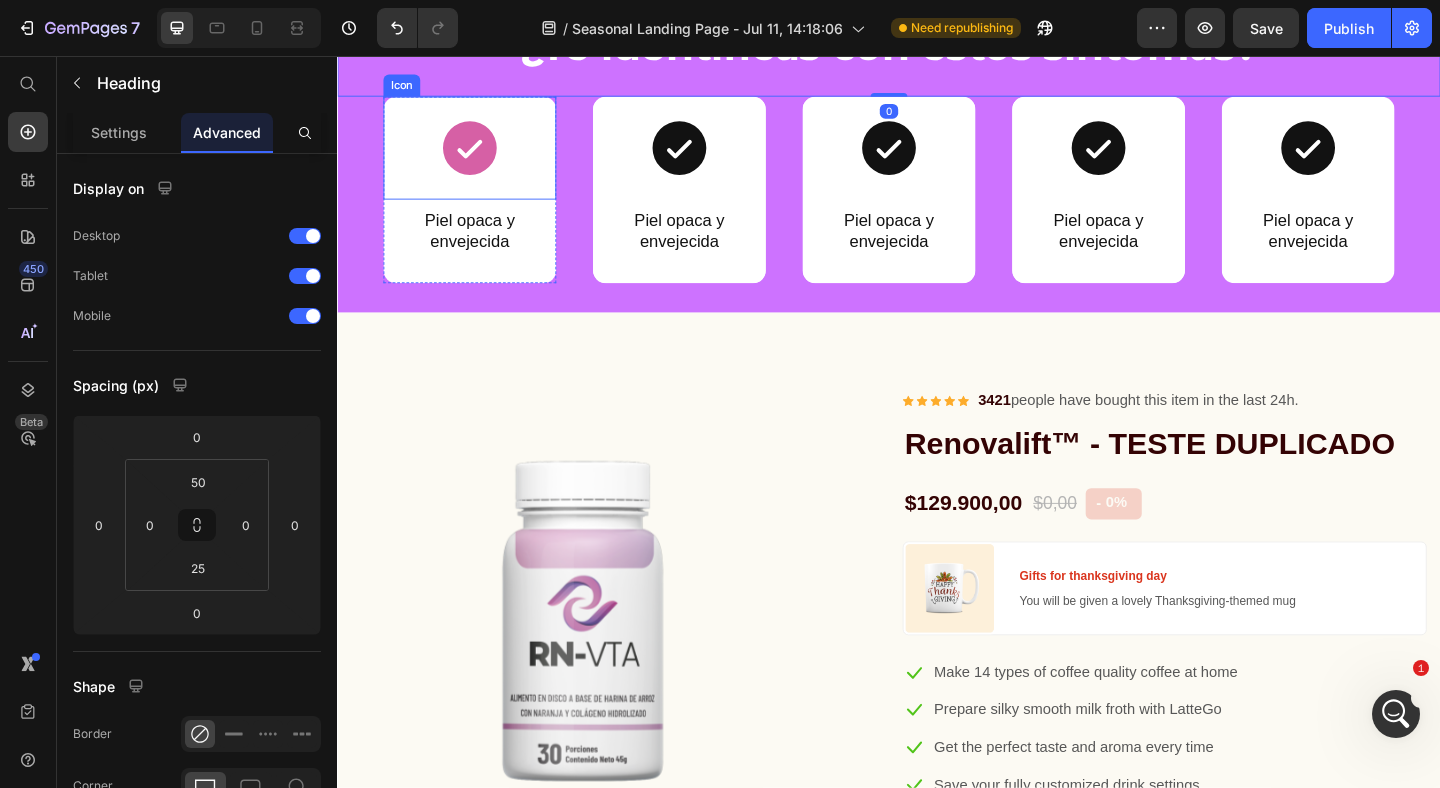 click 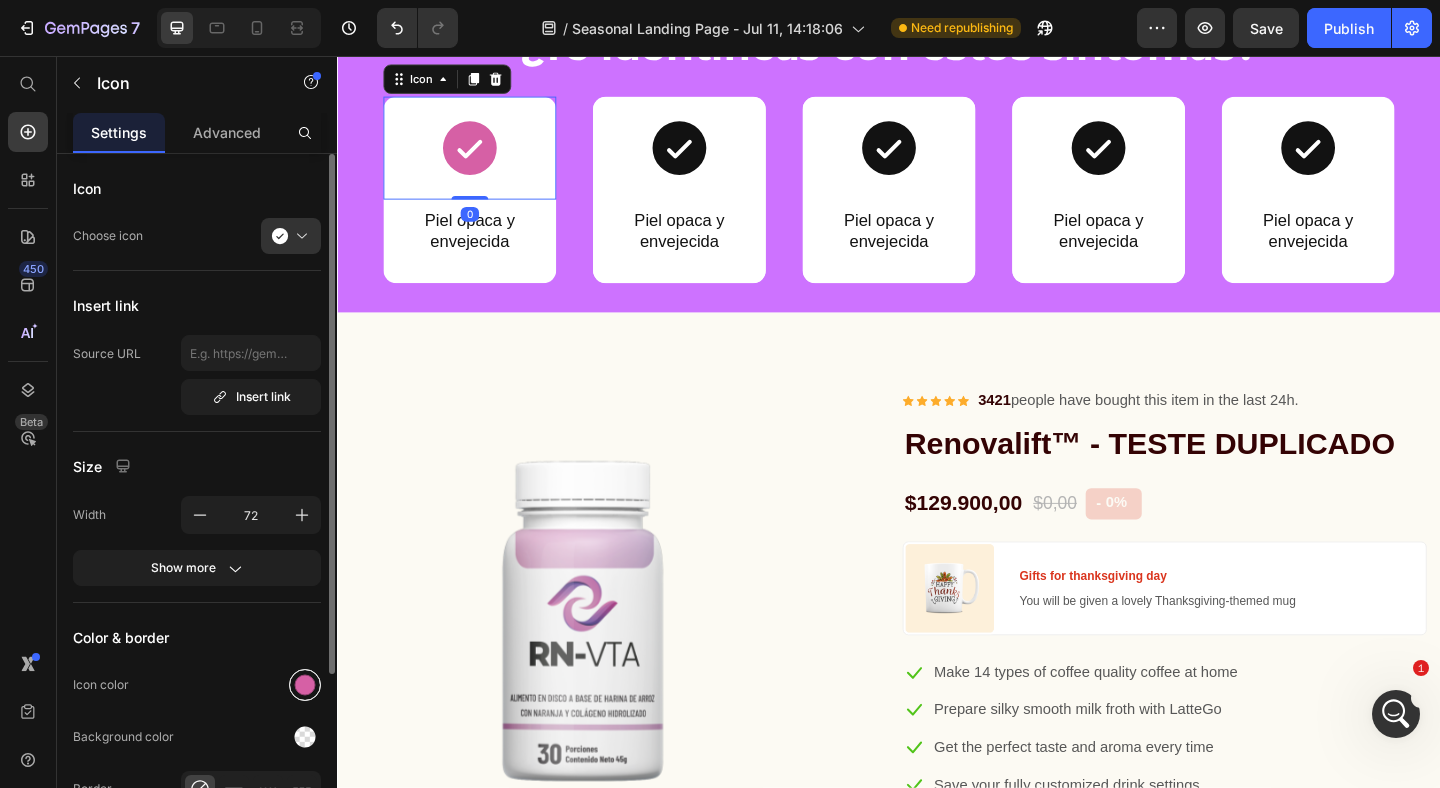 click at bounding box center [305, 685] 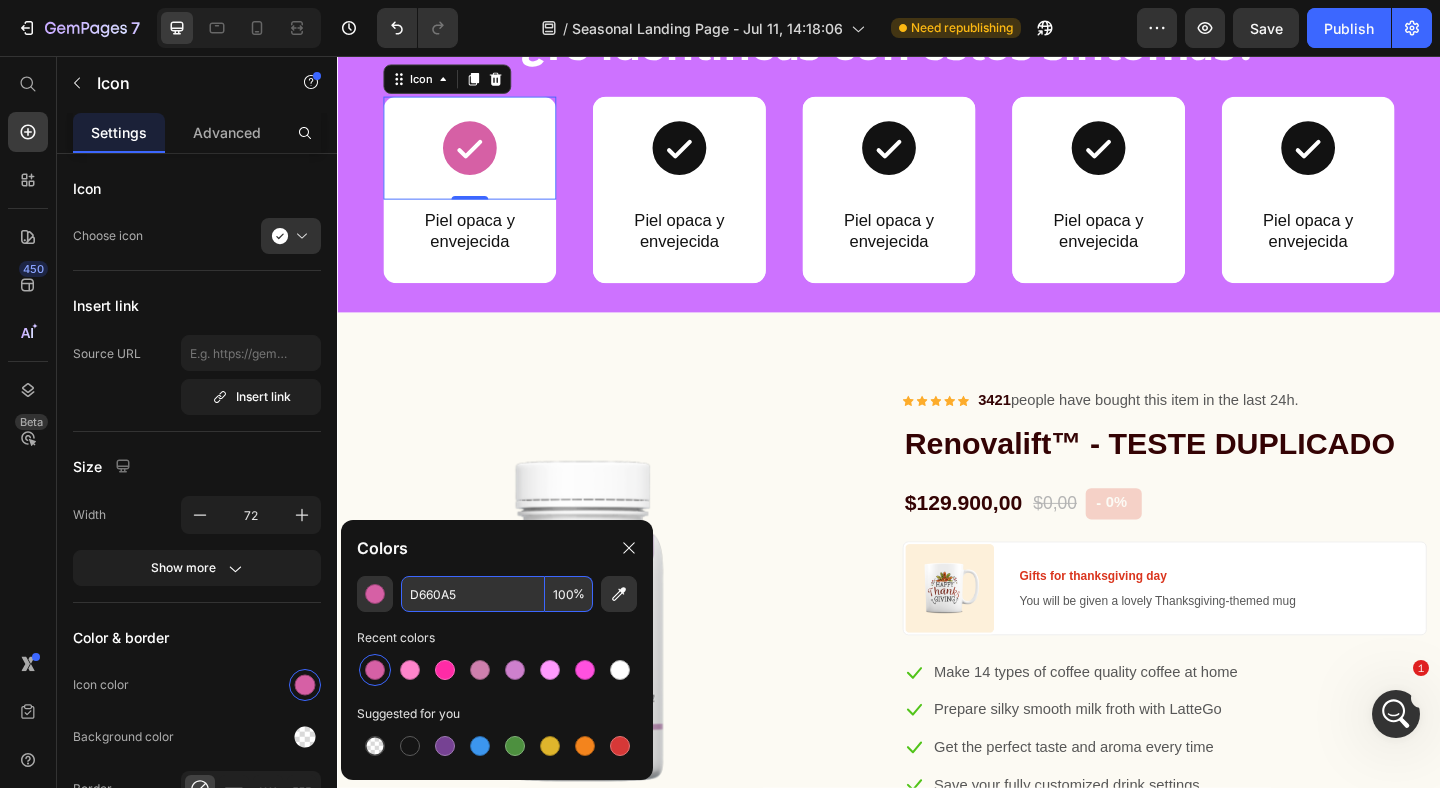 click on "D660A5" at bounding box center [473, 594] 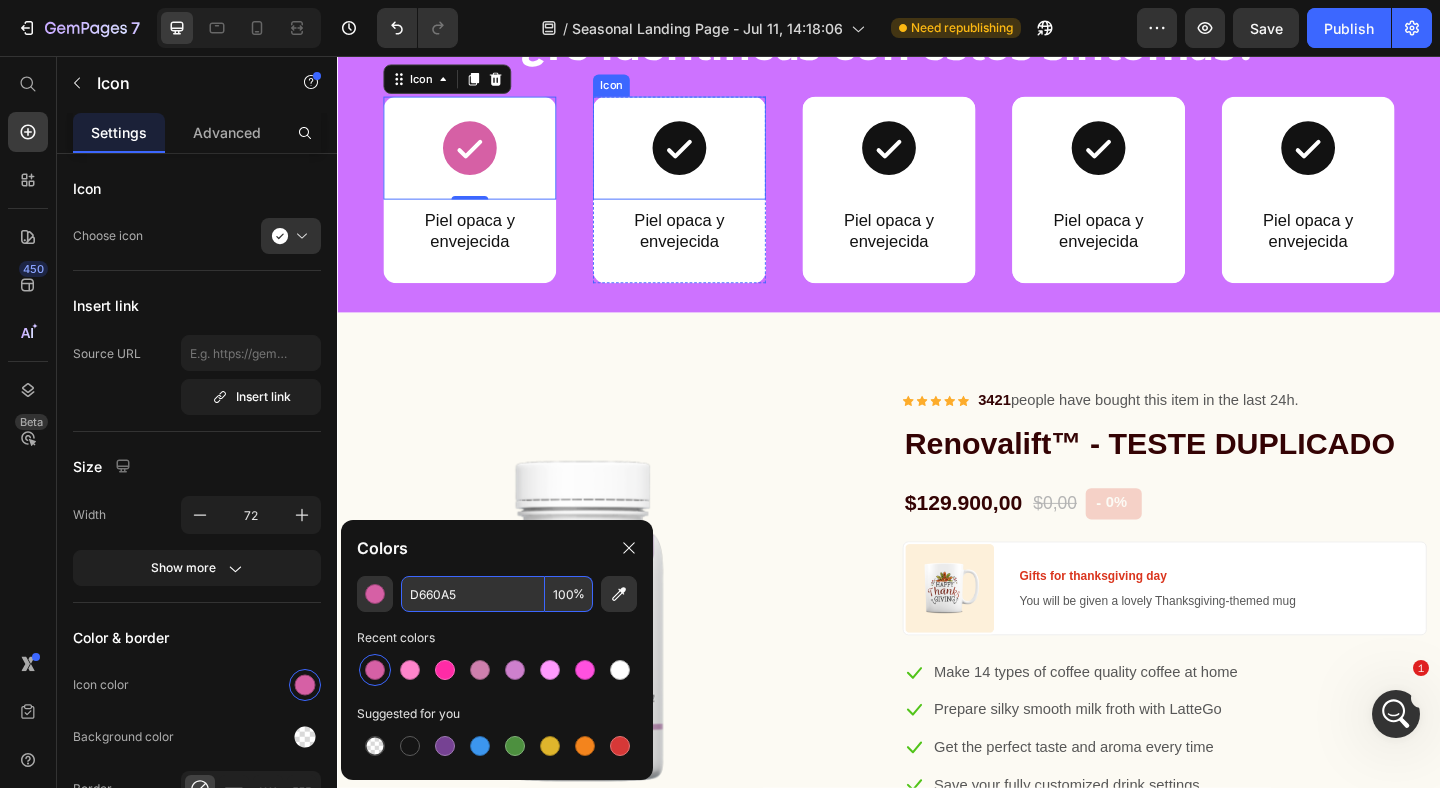 click 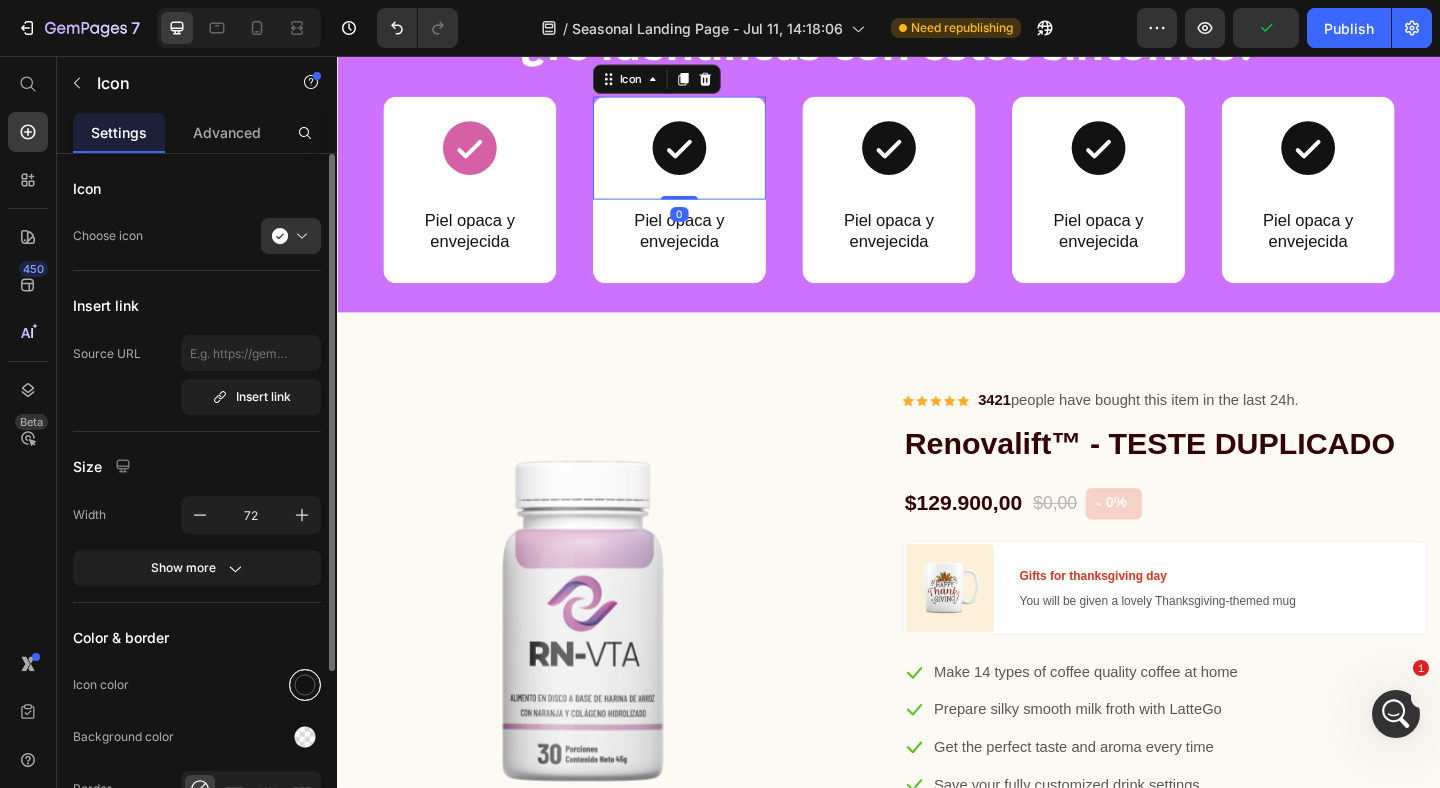 click at bounding box center [305, 685] 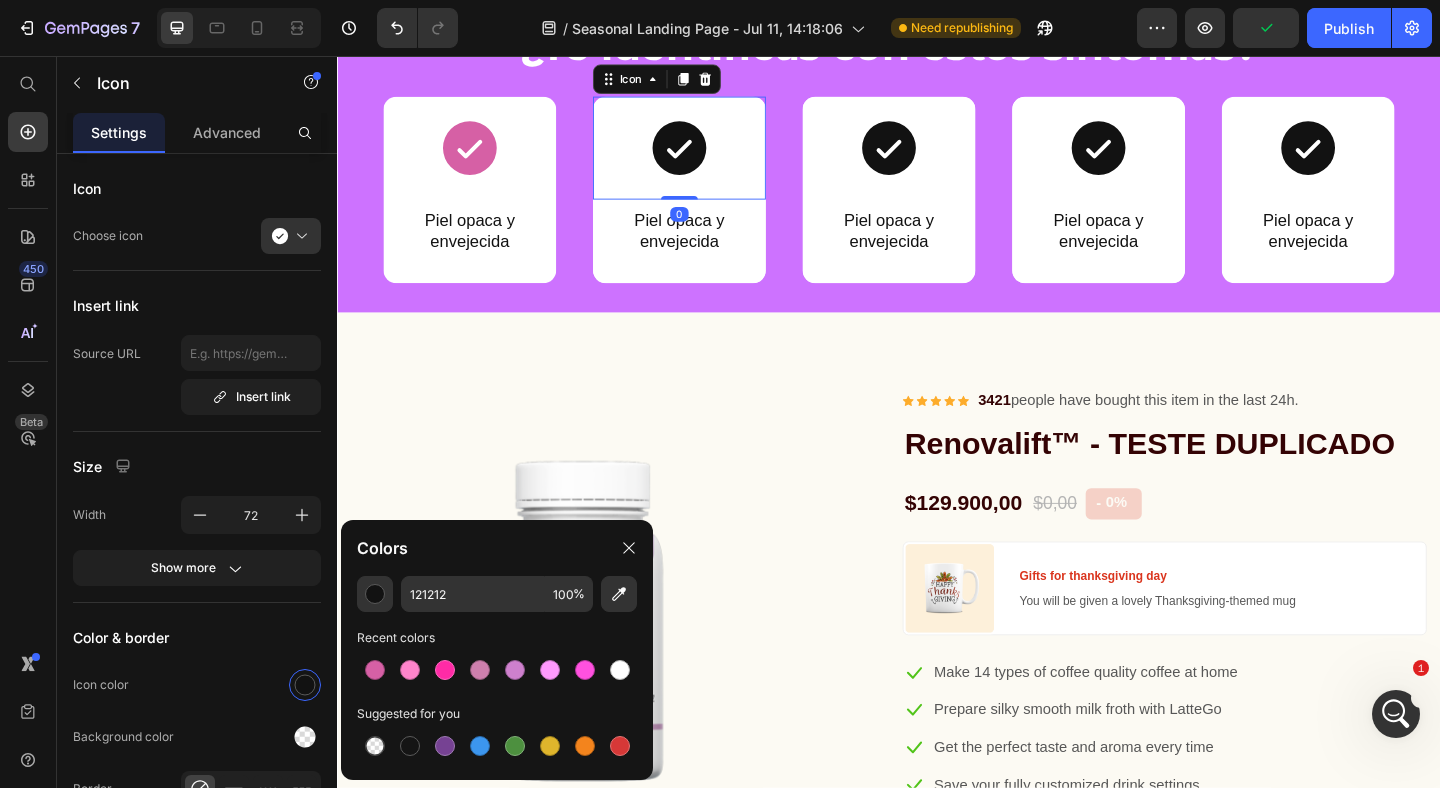 click on "Colors" 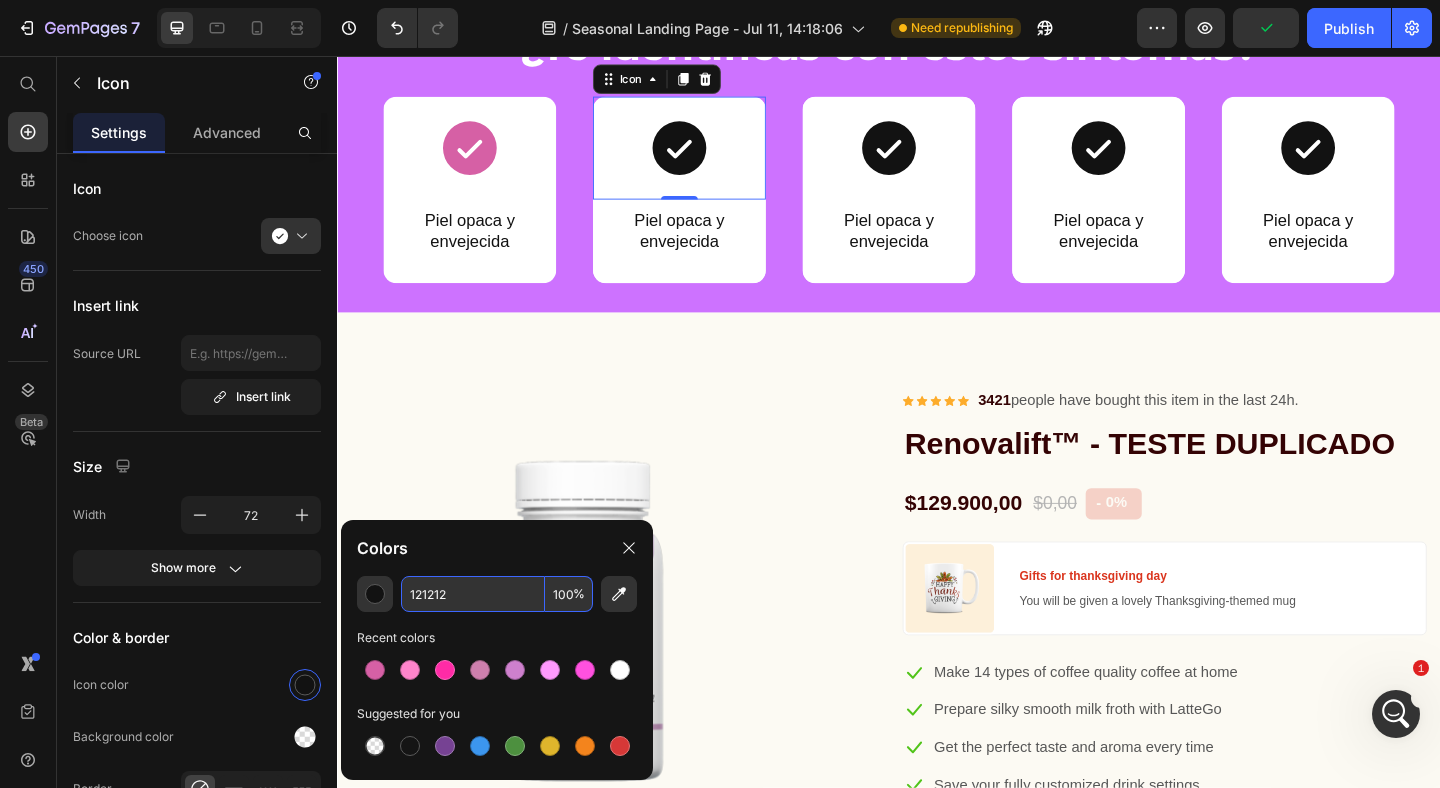click on "121212" at bounding box center (473, 594) 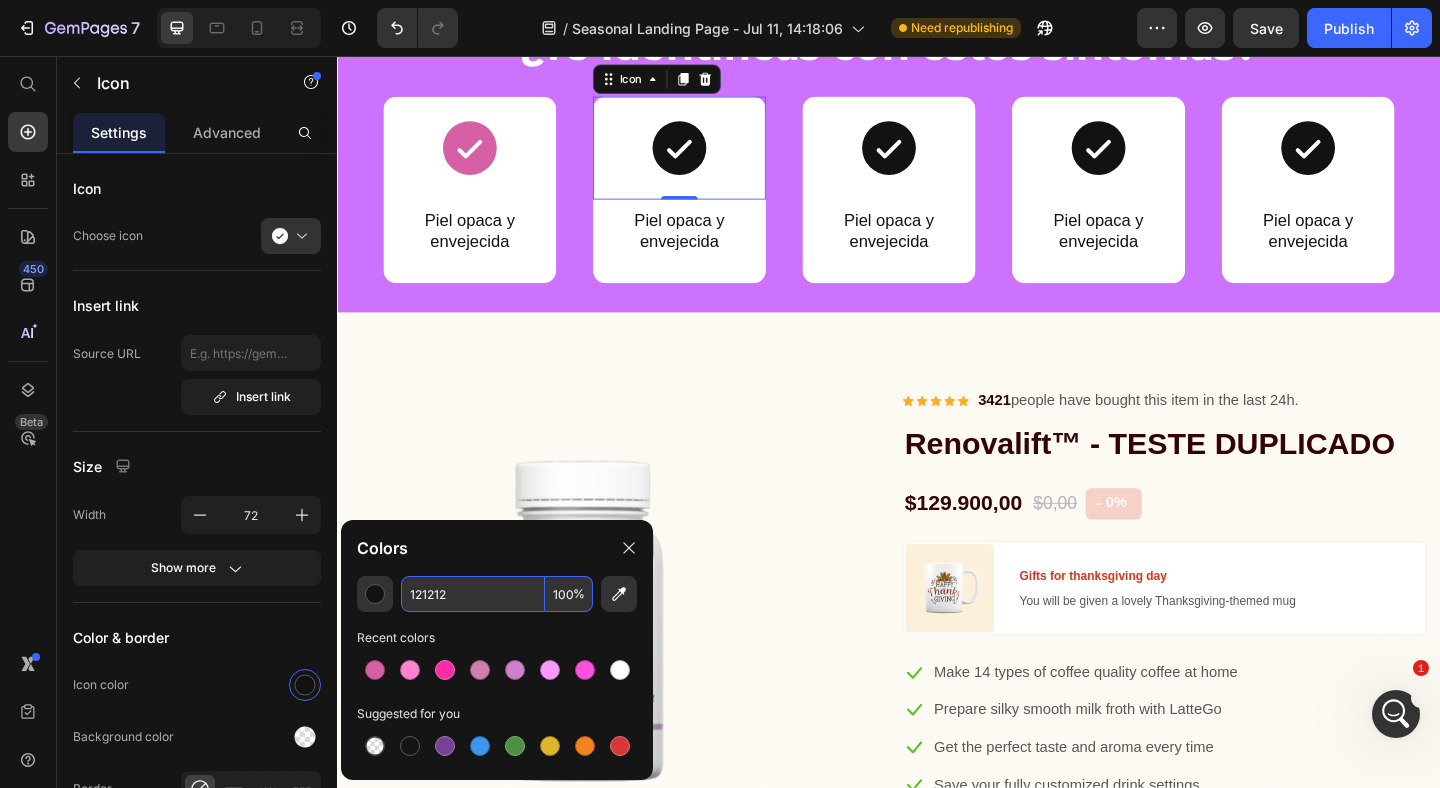 paste on "D660A5" 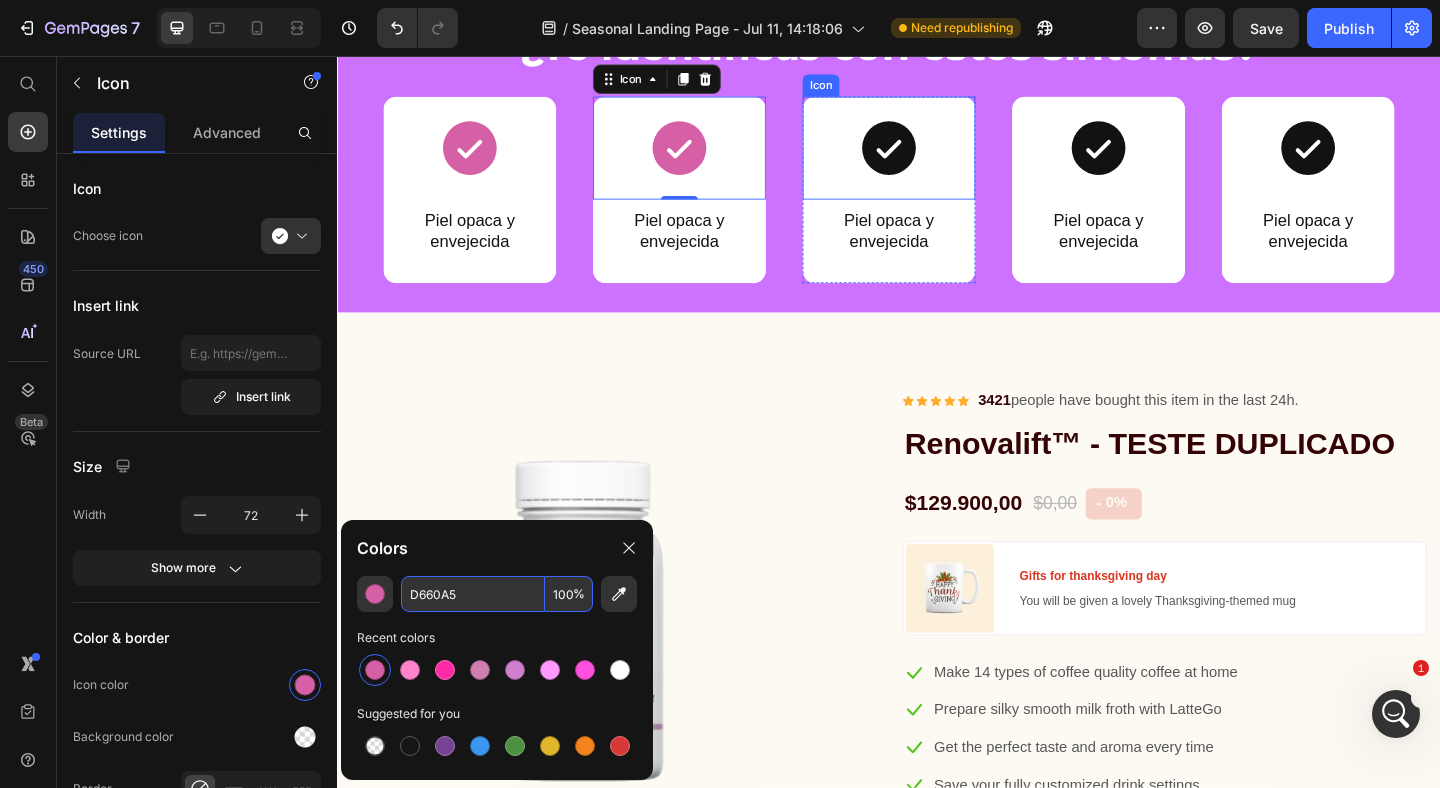 click 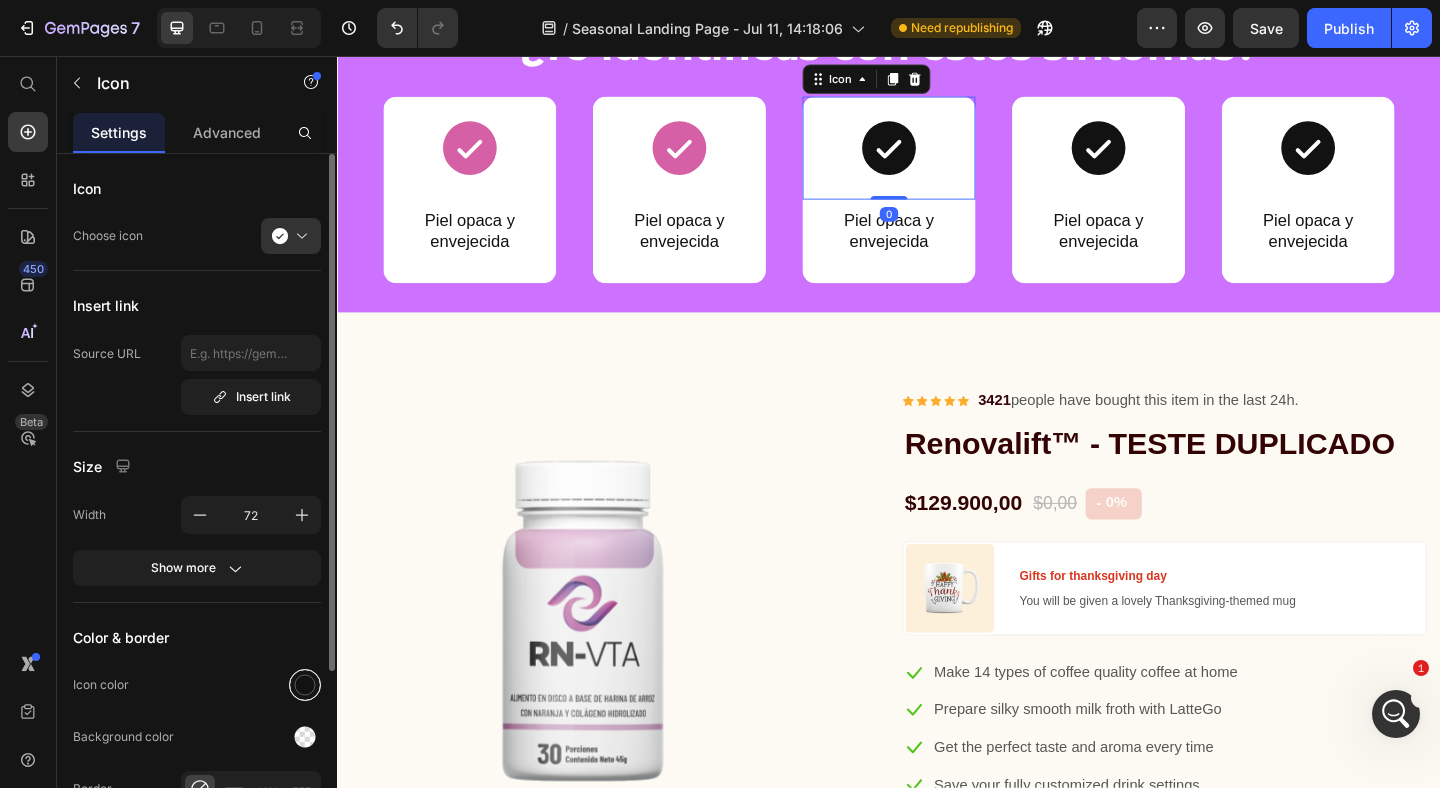 click at bounding box center (305, 685) 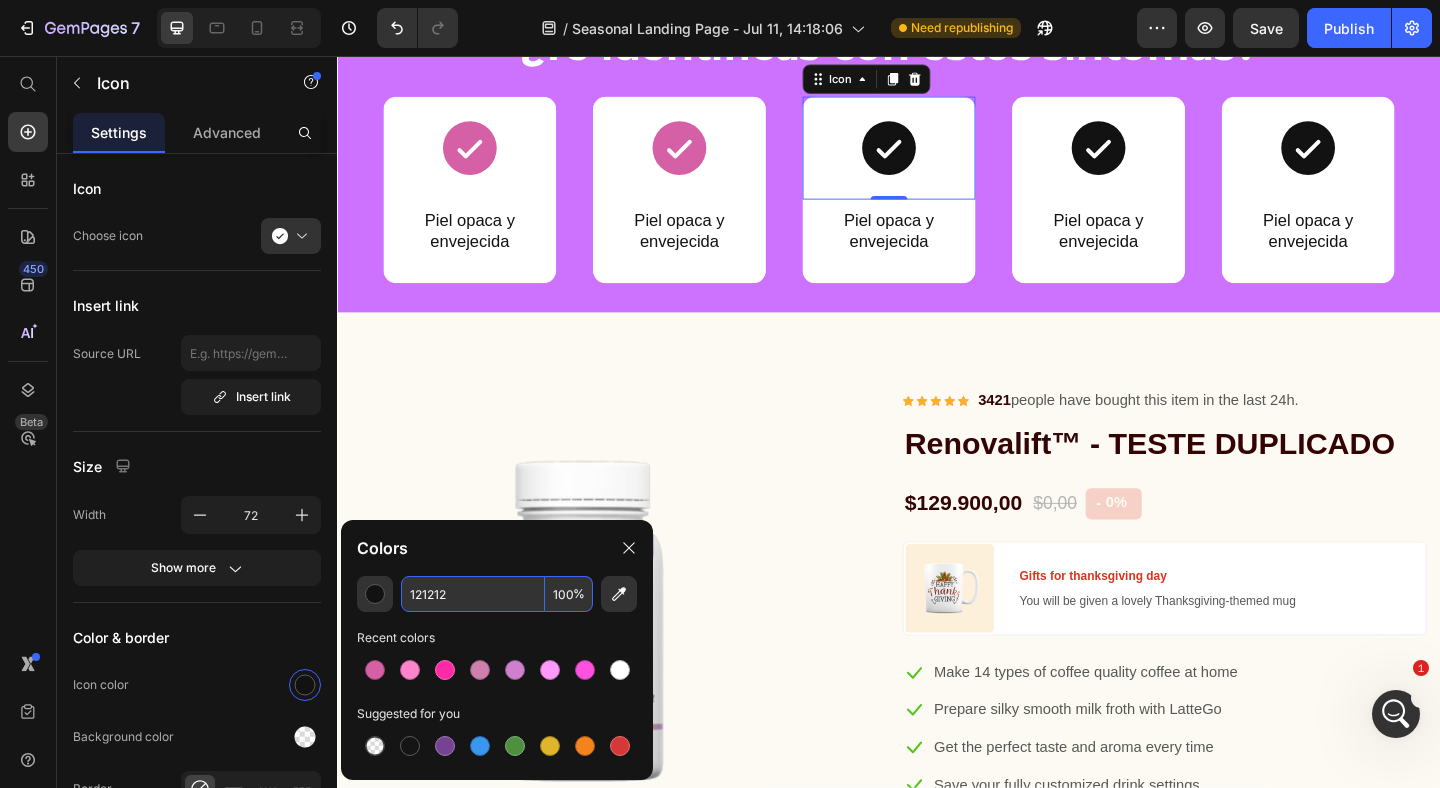 click on "121212" at bounding box center (473, 594) 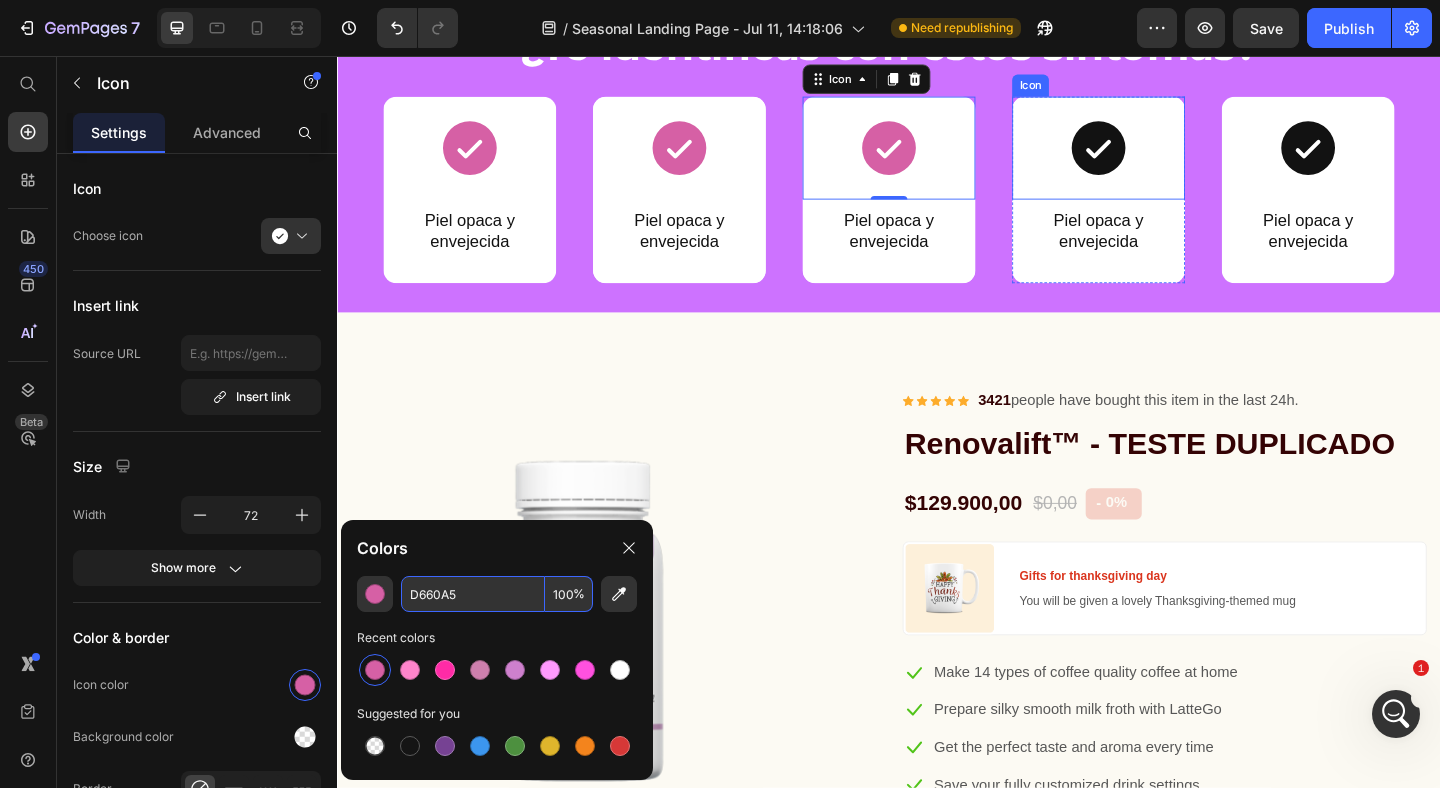 click 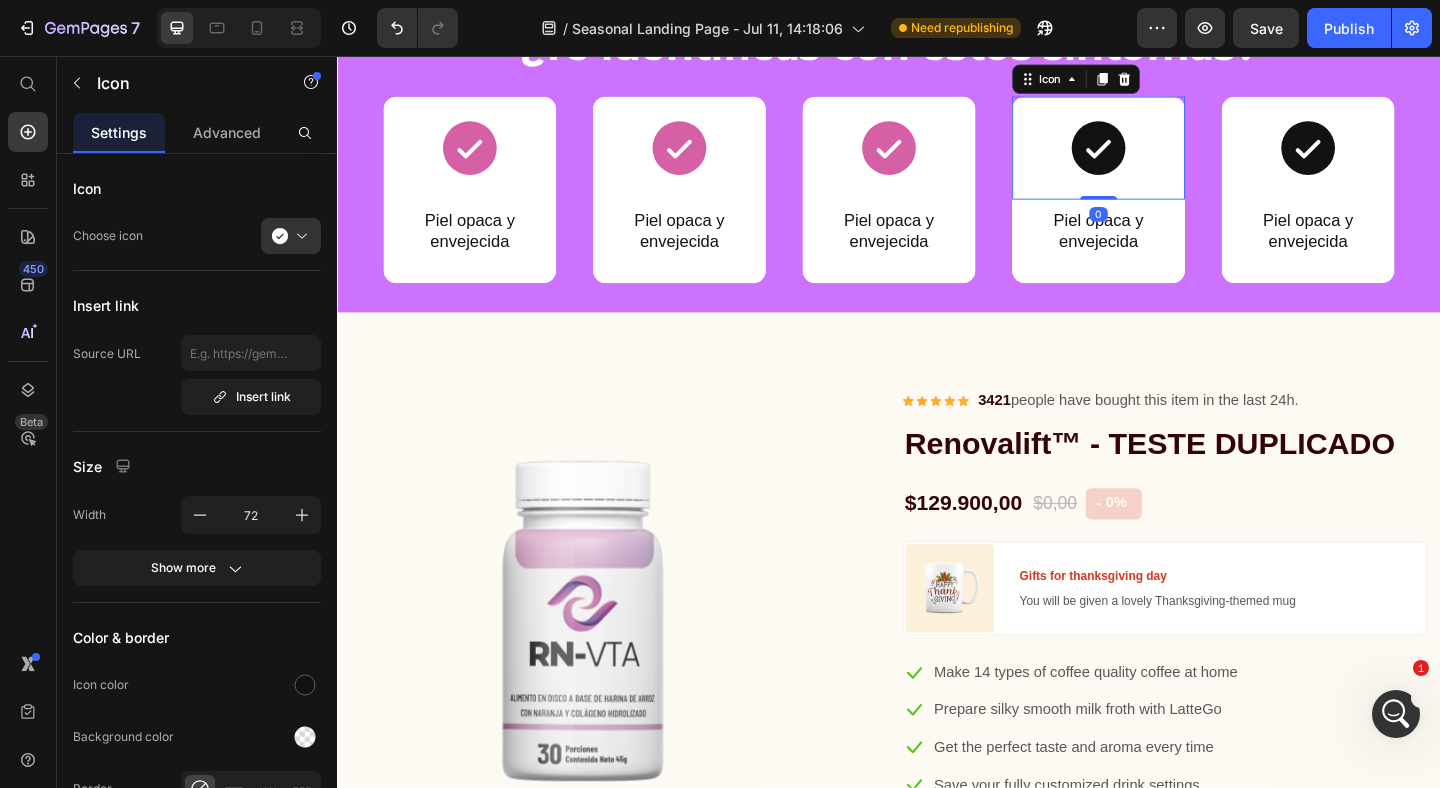 click 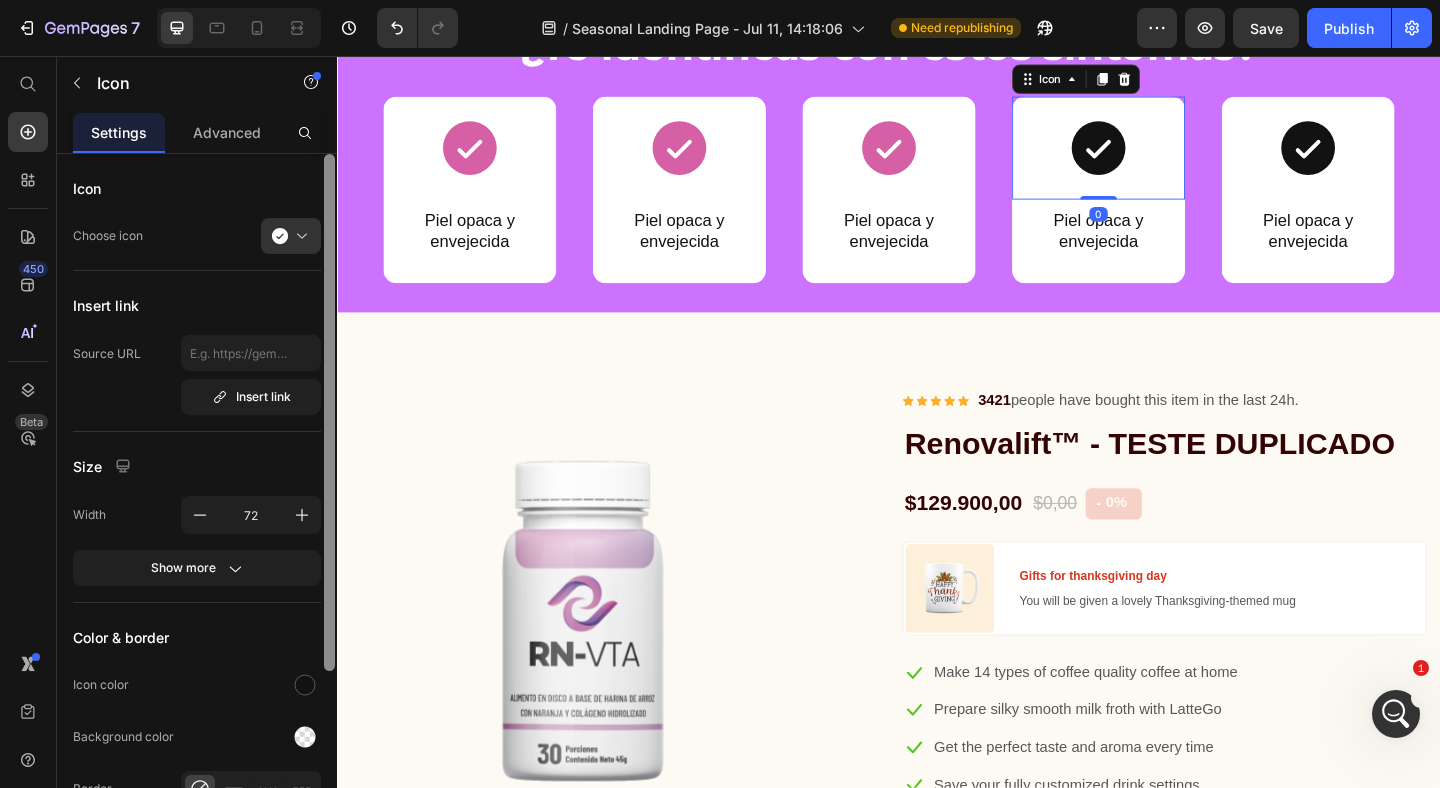 click at bounding box center (329, 499) 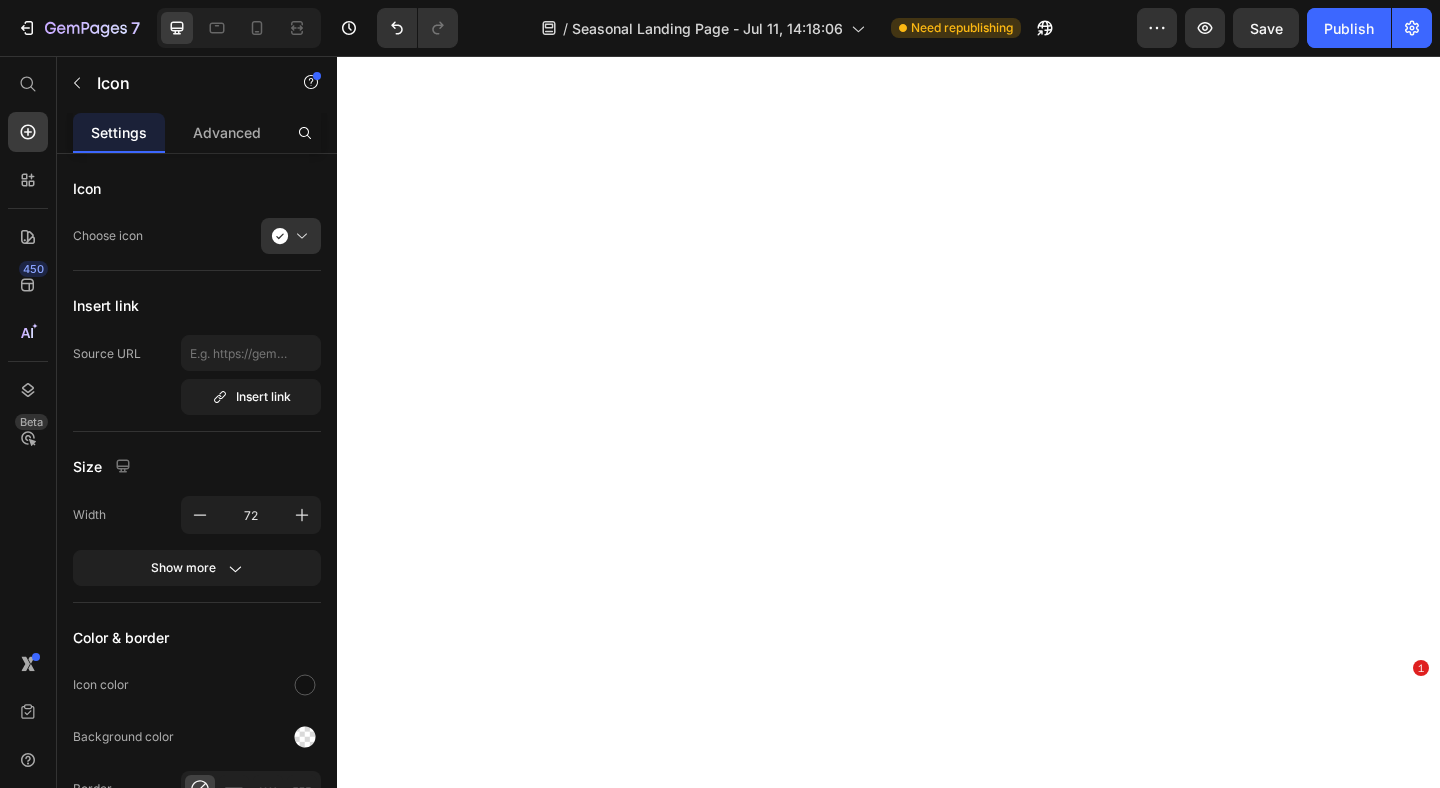 scroll, scrollTop: 0, scrollLeft: 0, axis: both 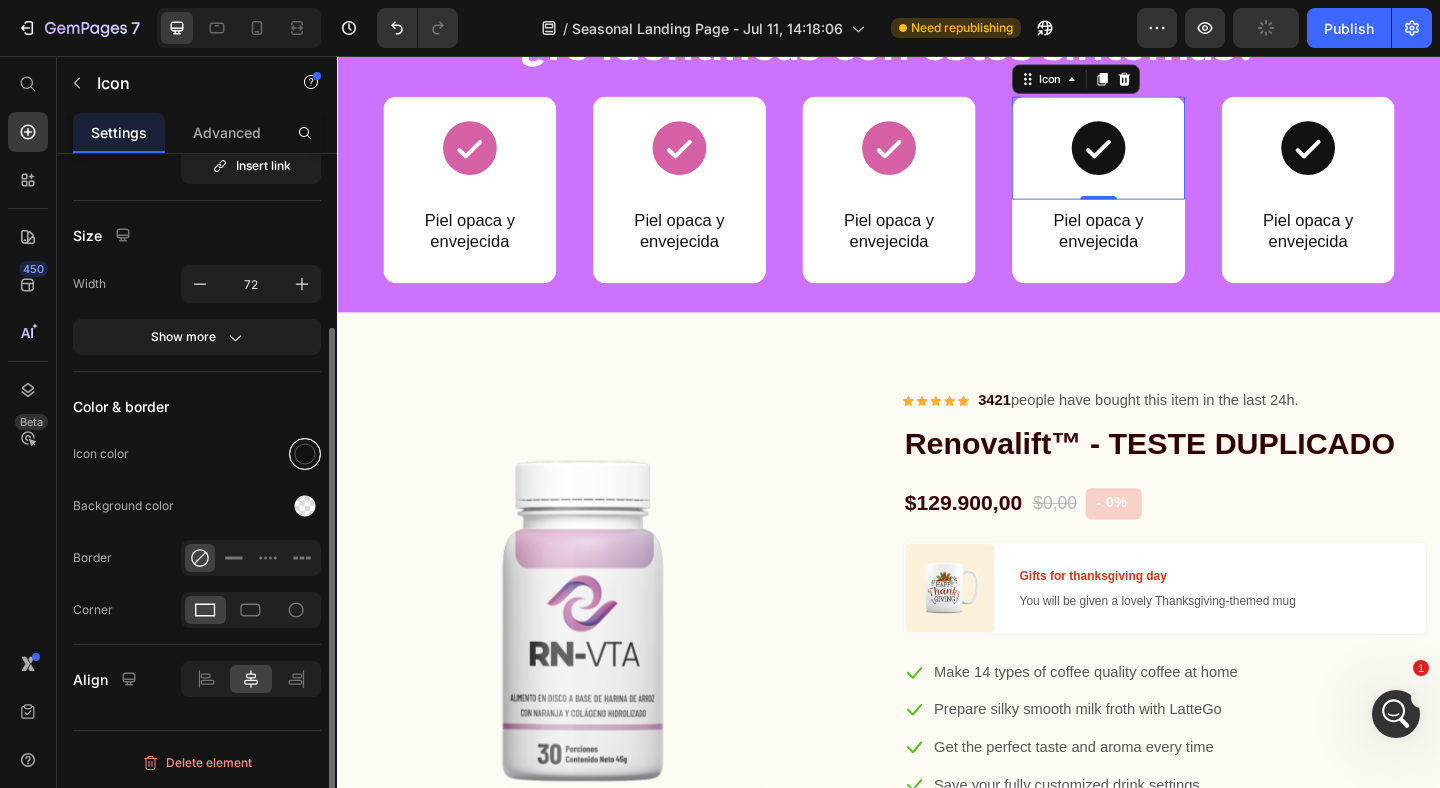 click at bounding box center (305, 454) 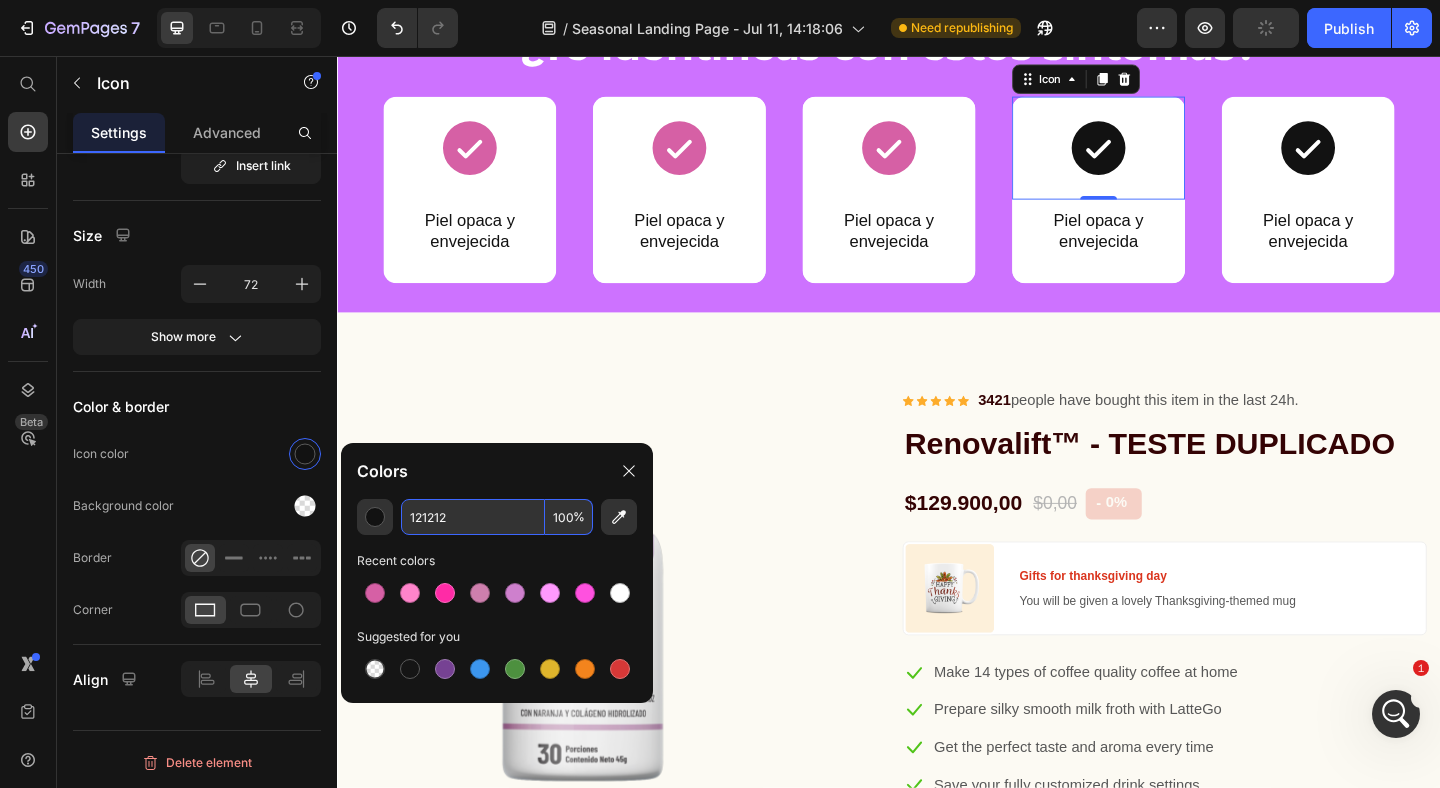click on "121212" at bounding box center (473, 517) 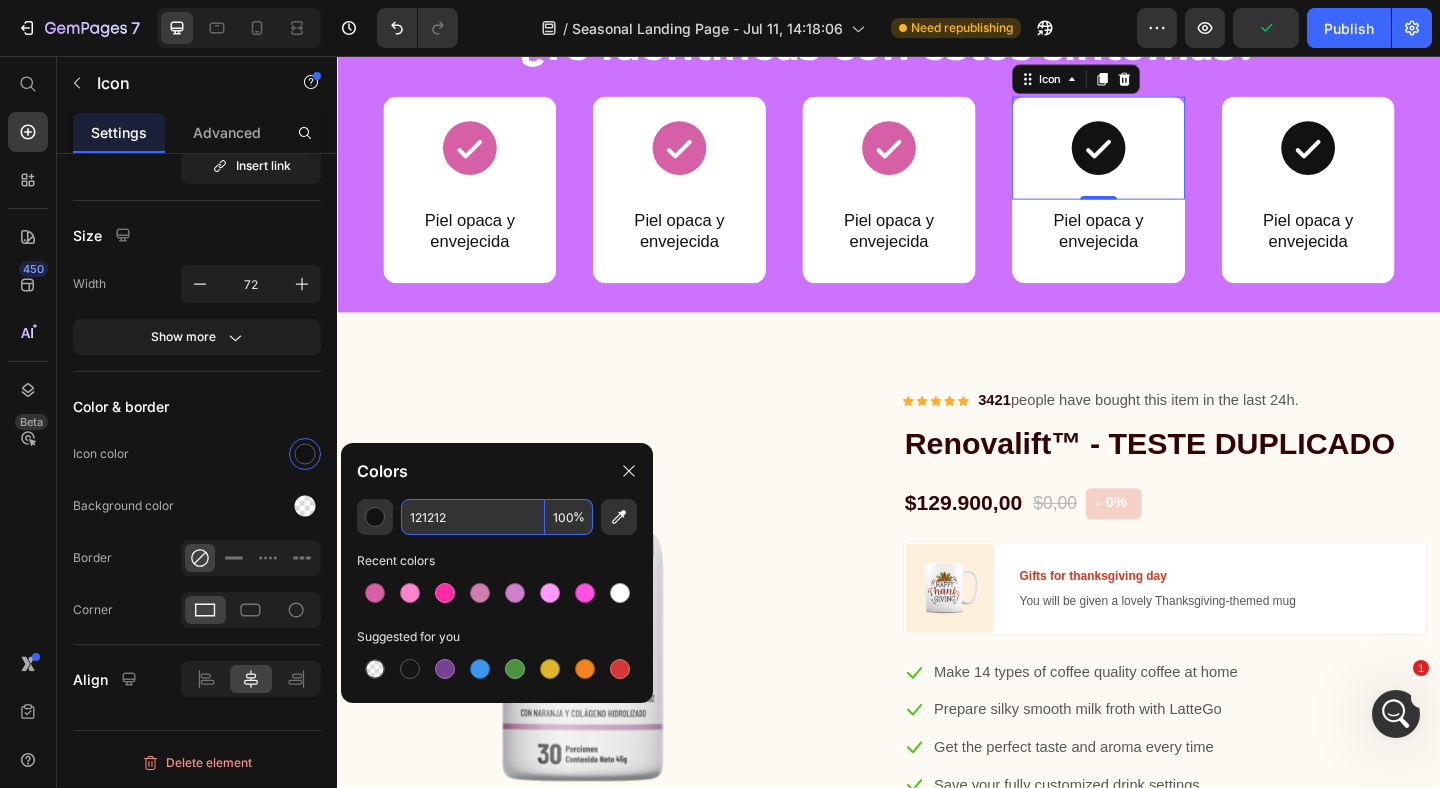 paste on "D660A5" 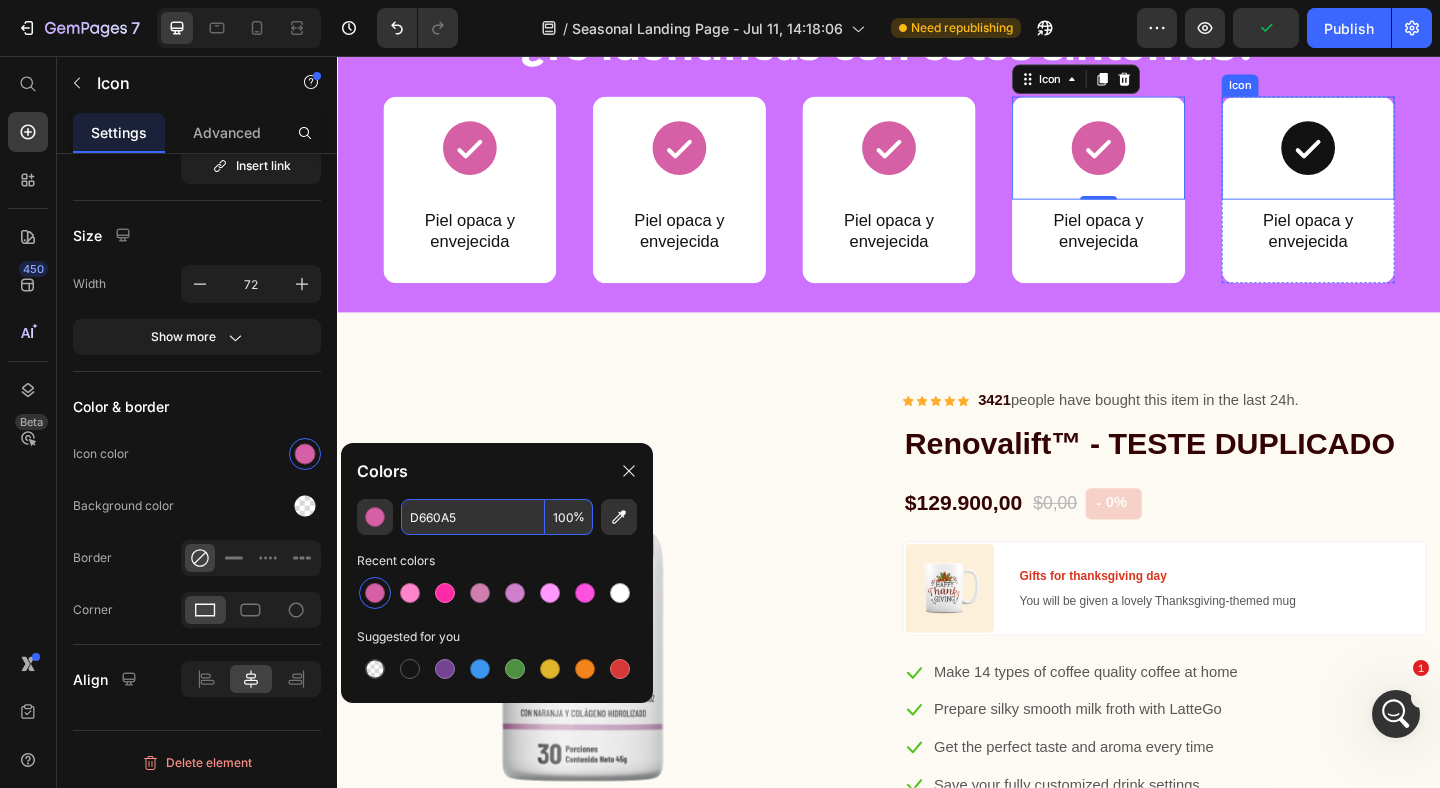 click 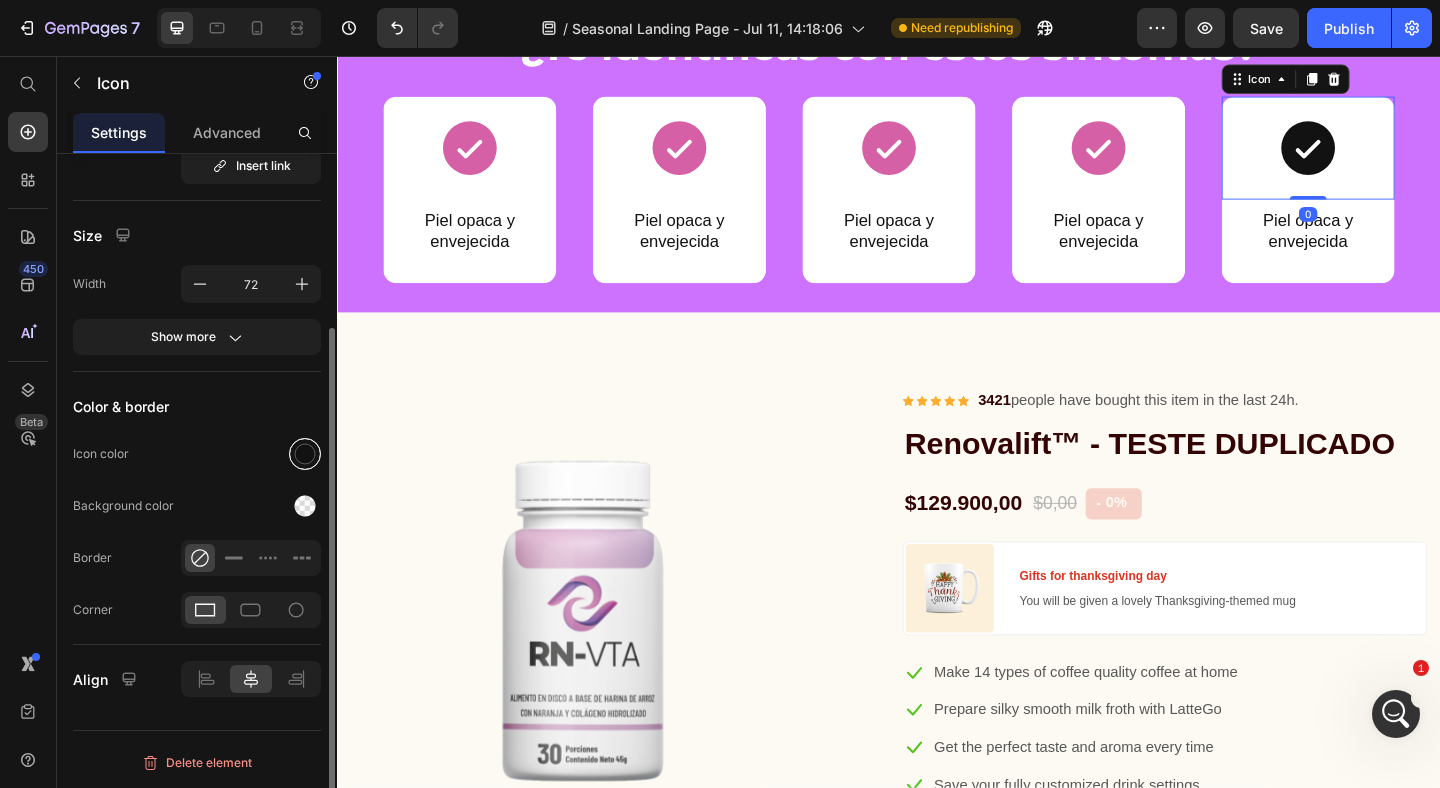click at bounding box center (305, 454) 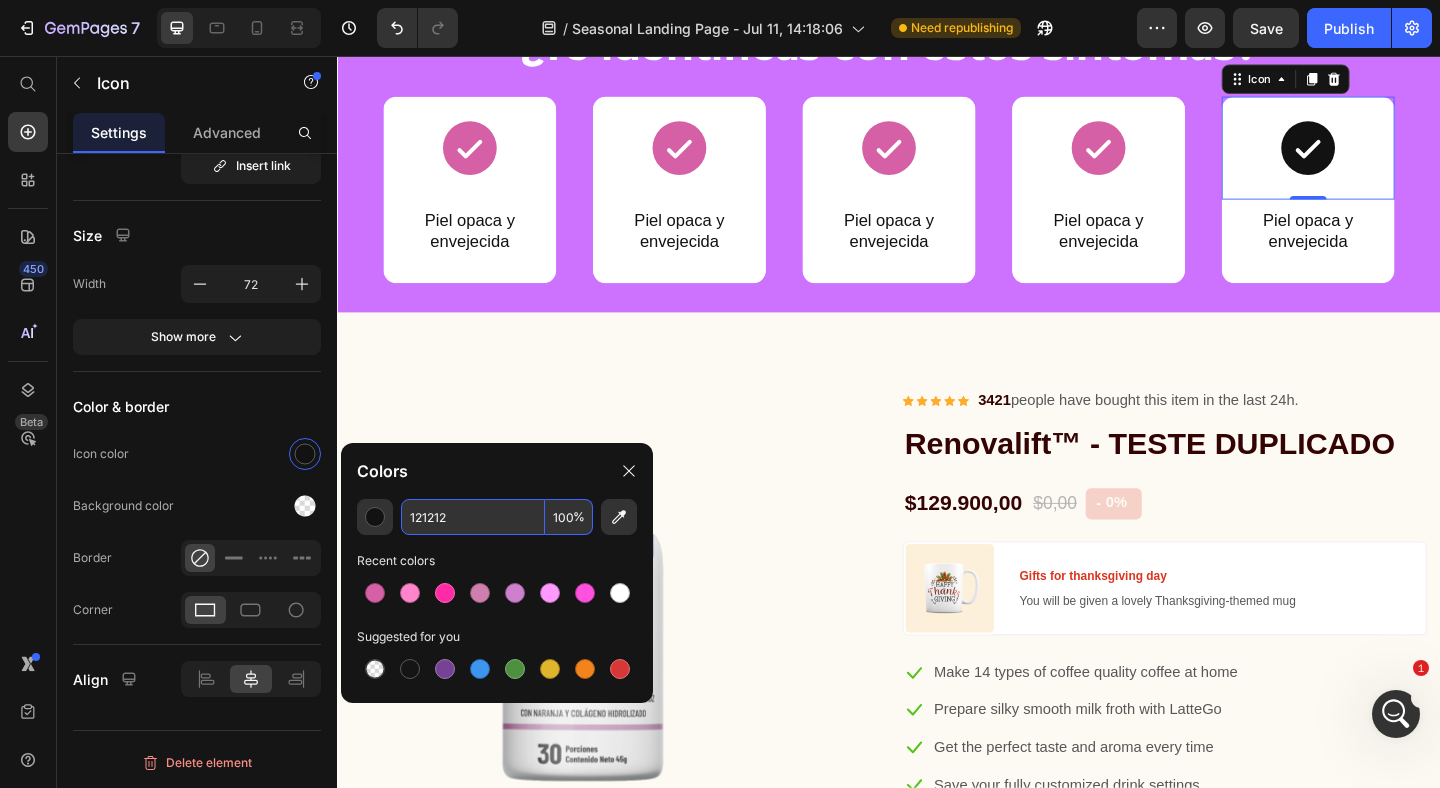 click on "121212" at bounding box center (473, 517) 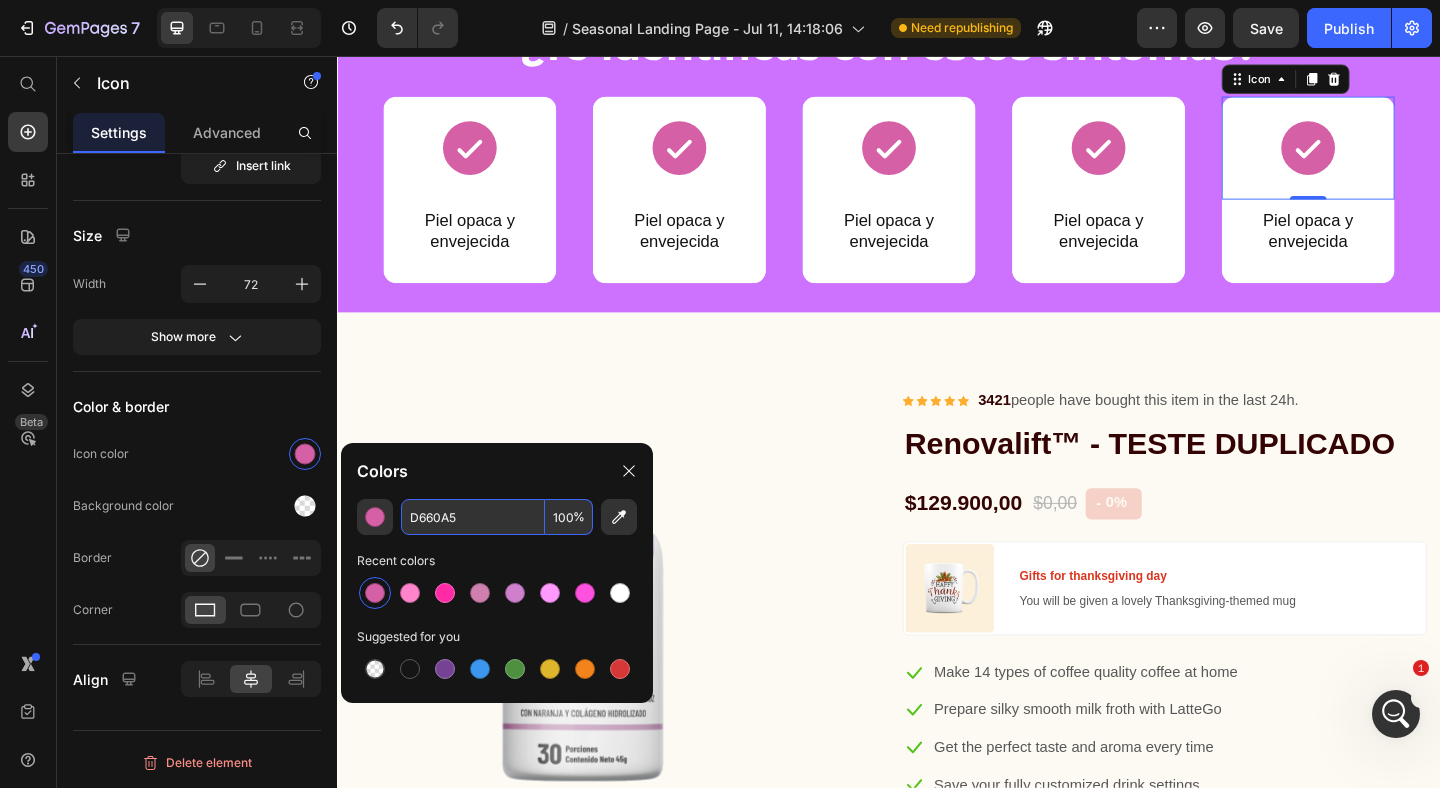 click 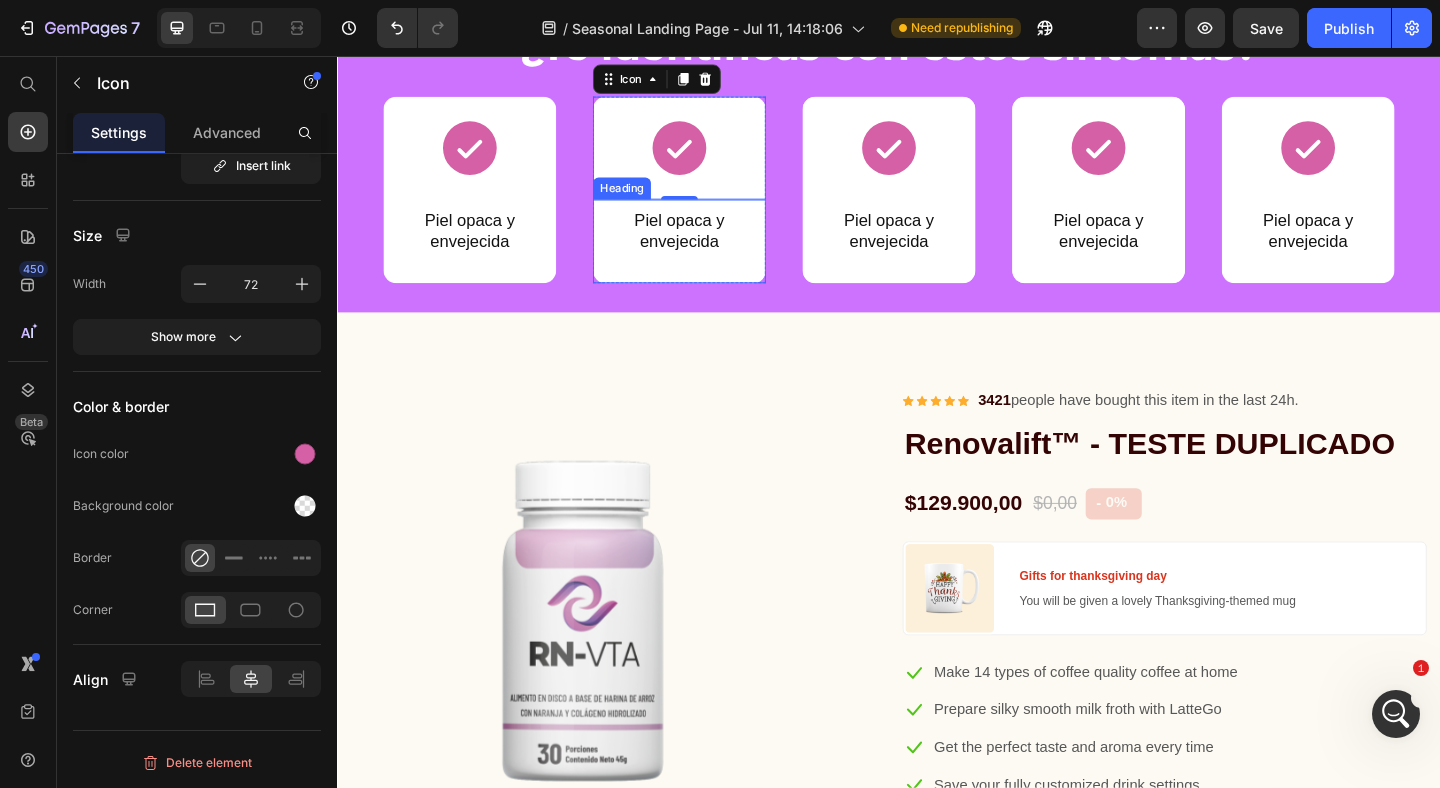 click on "Piel opaca y envejecida Heading" at bounding box center [709, 257] 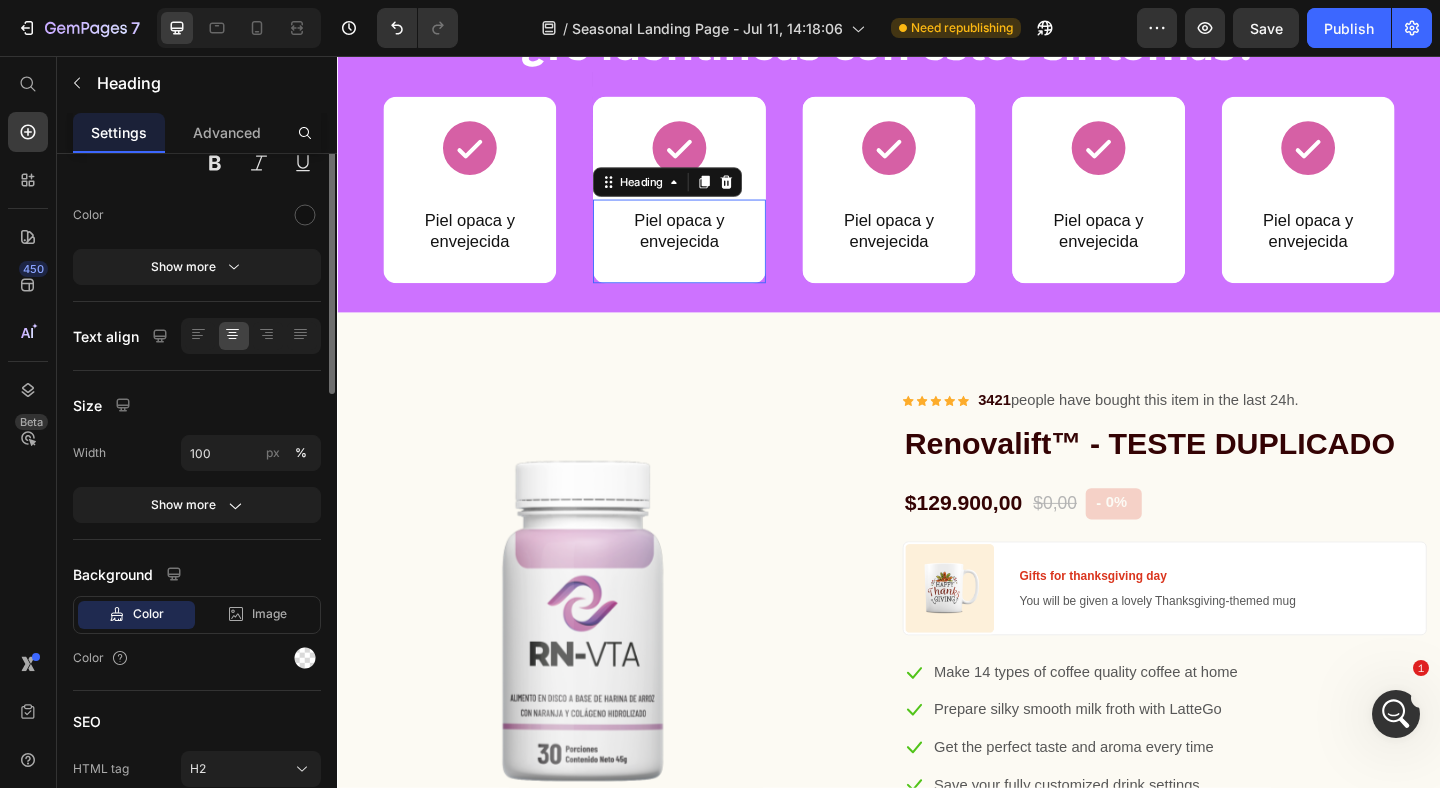 scroll, scrollTop: 0, scrollLeft: 0, axis: both 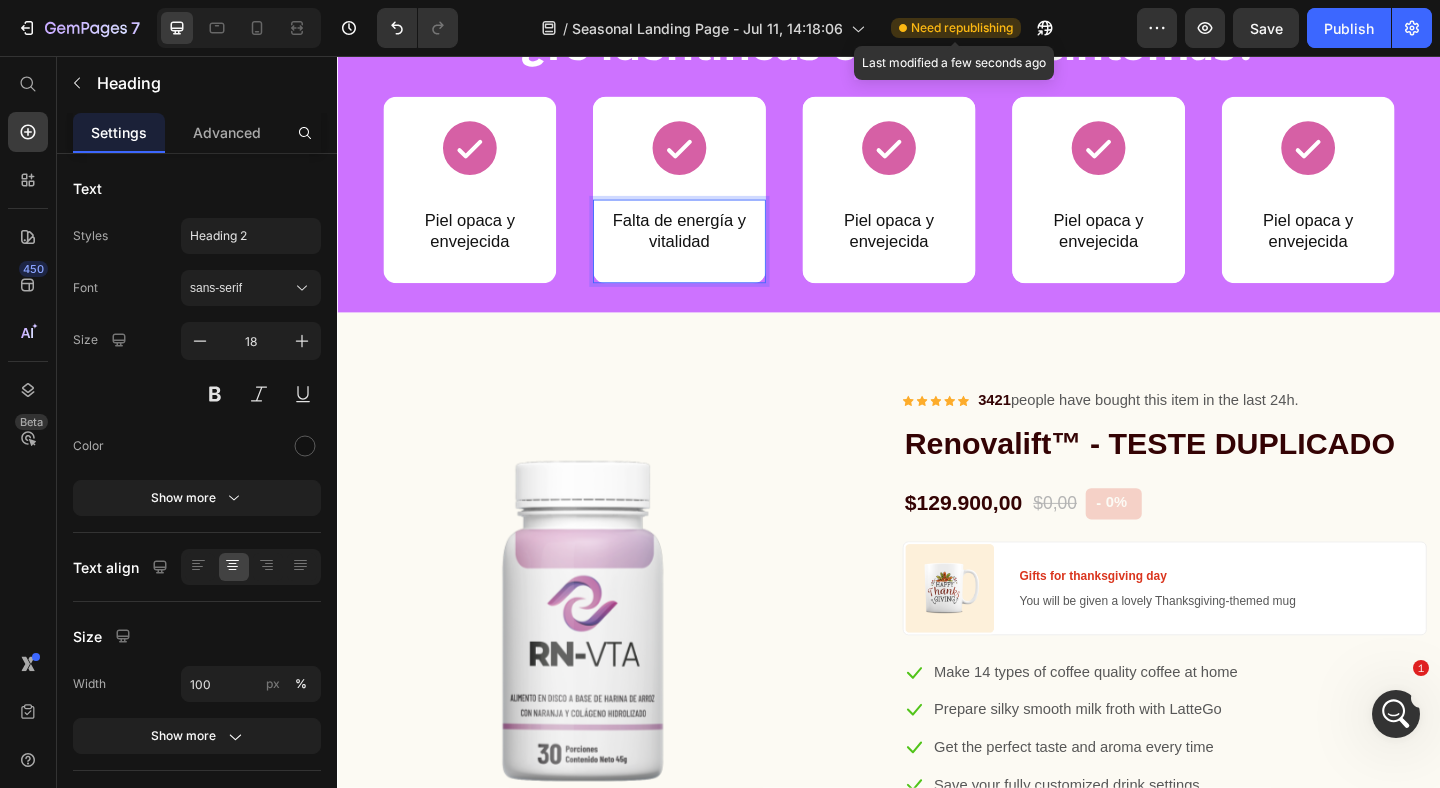 drag, startPoint x: 385, startPoint y: 492, endPoint x: 952, endPoint y: 27, distance: 733.28986 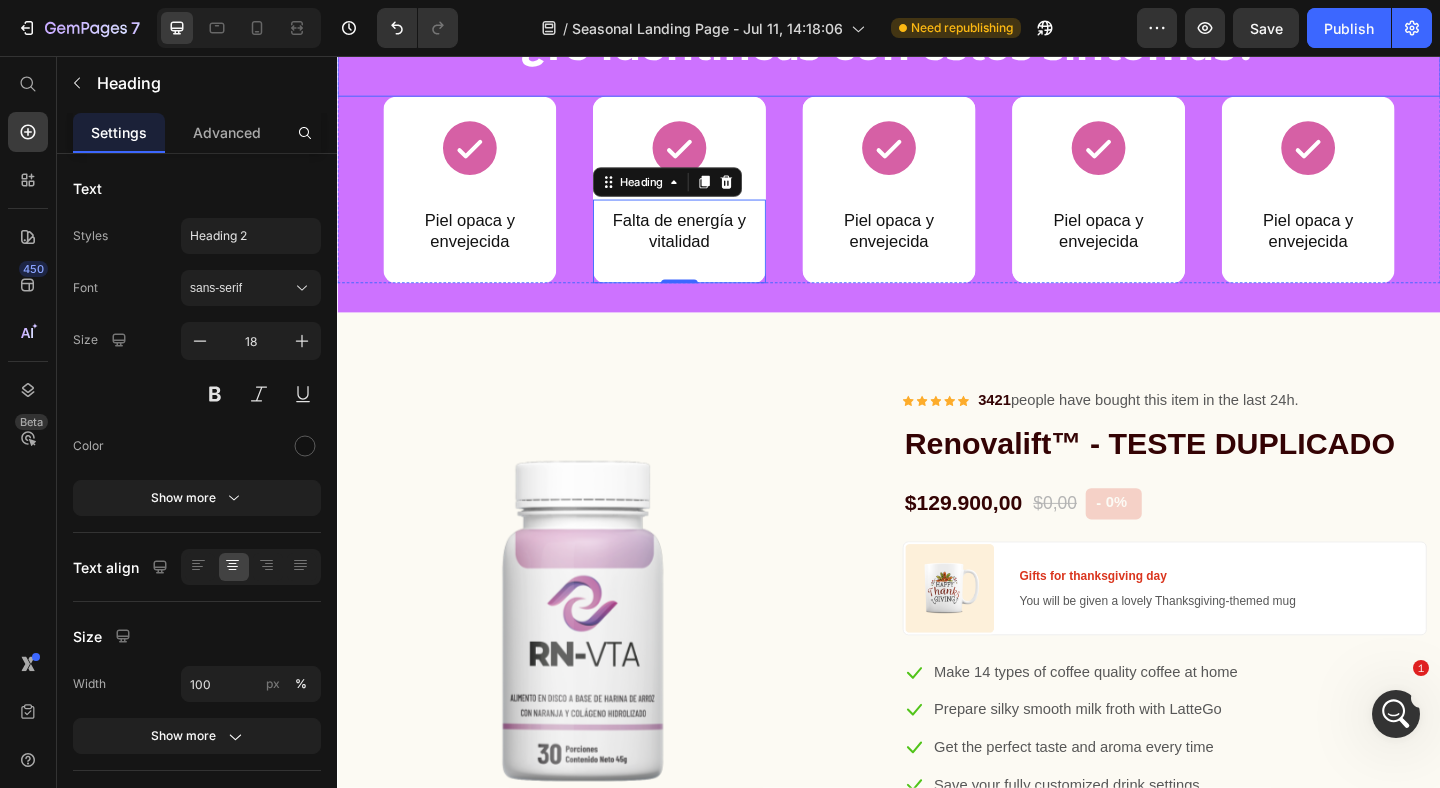 click on "¿Te identificas con estos síntomas?" at bounding box center (937, 44) 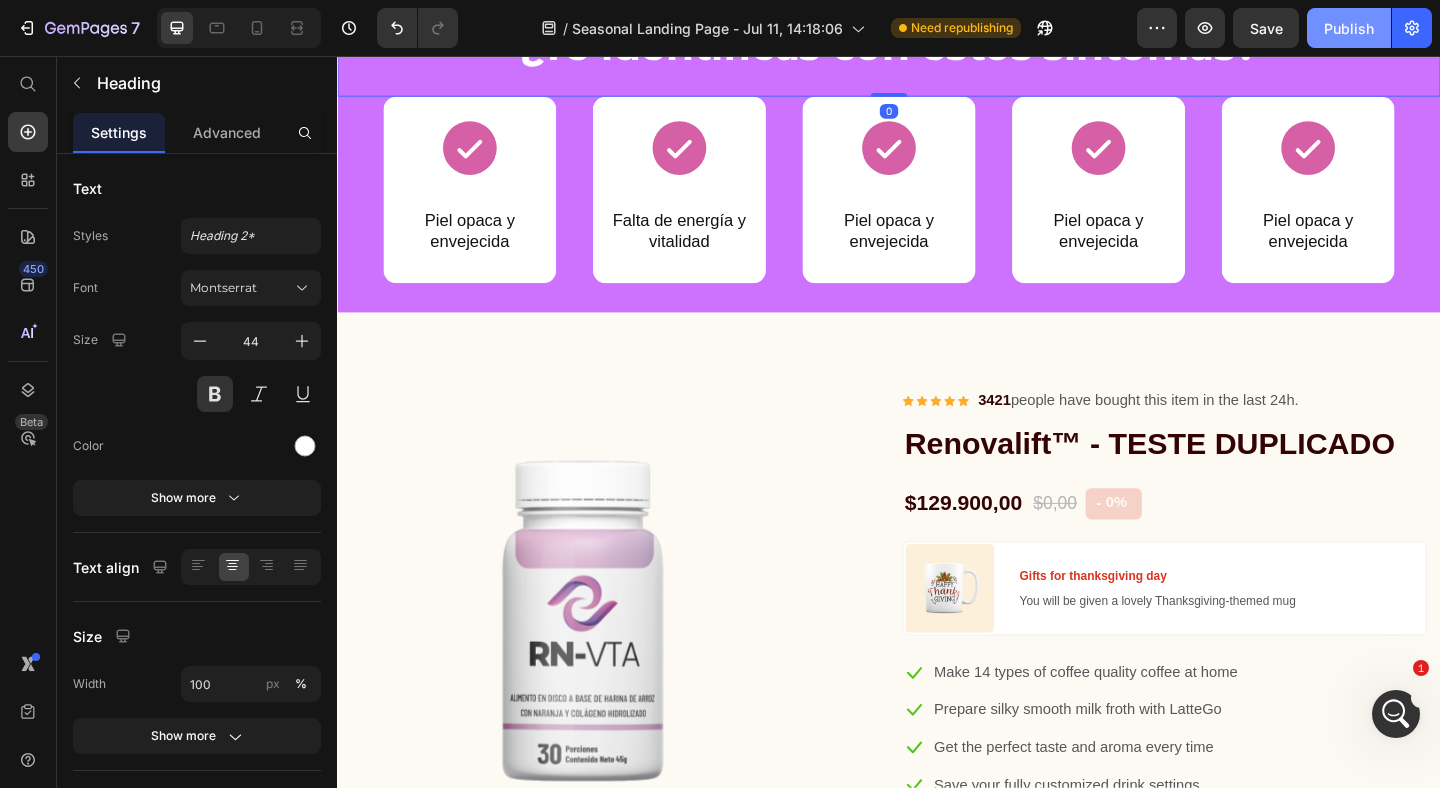 click on "Publish" at bounding box center [1349, 28] 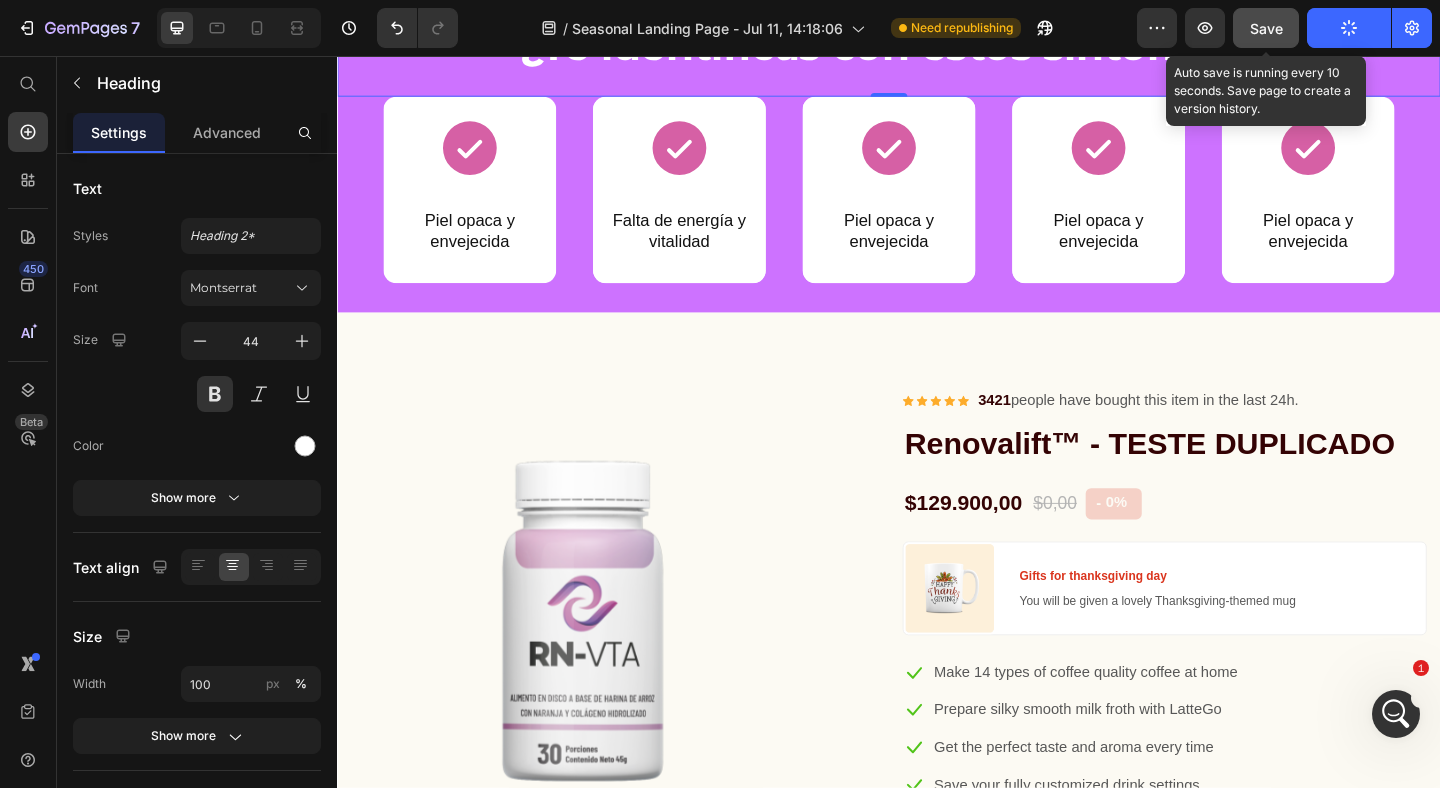 click on "Save" at bounding box center (1266, 28) 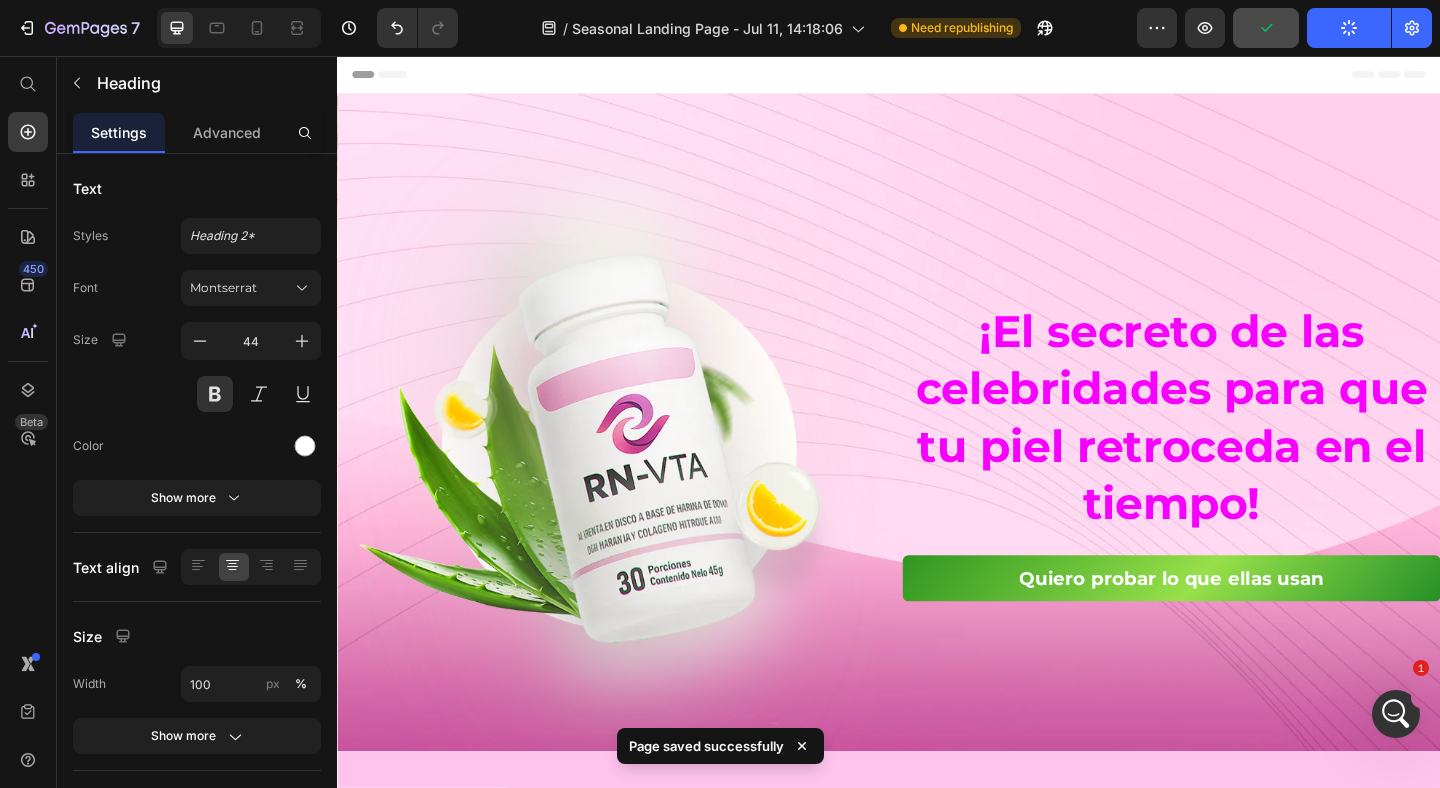 scroll, scrollTop: 1489, scrollLeft: 0, axis: vertical 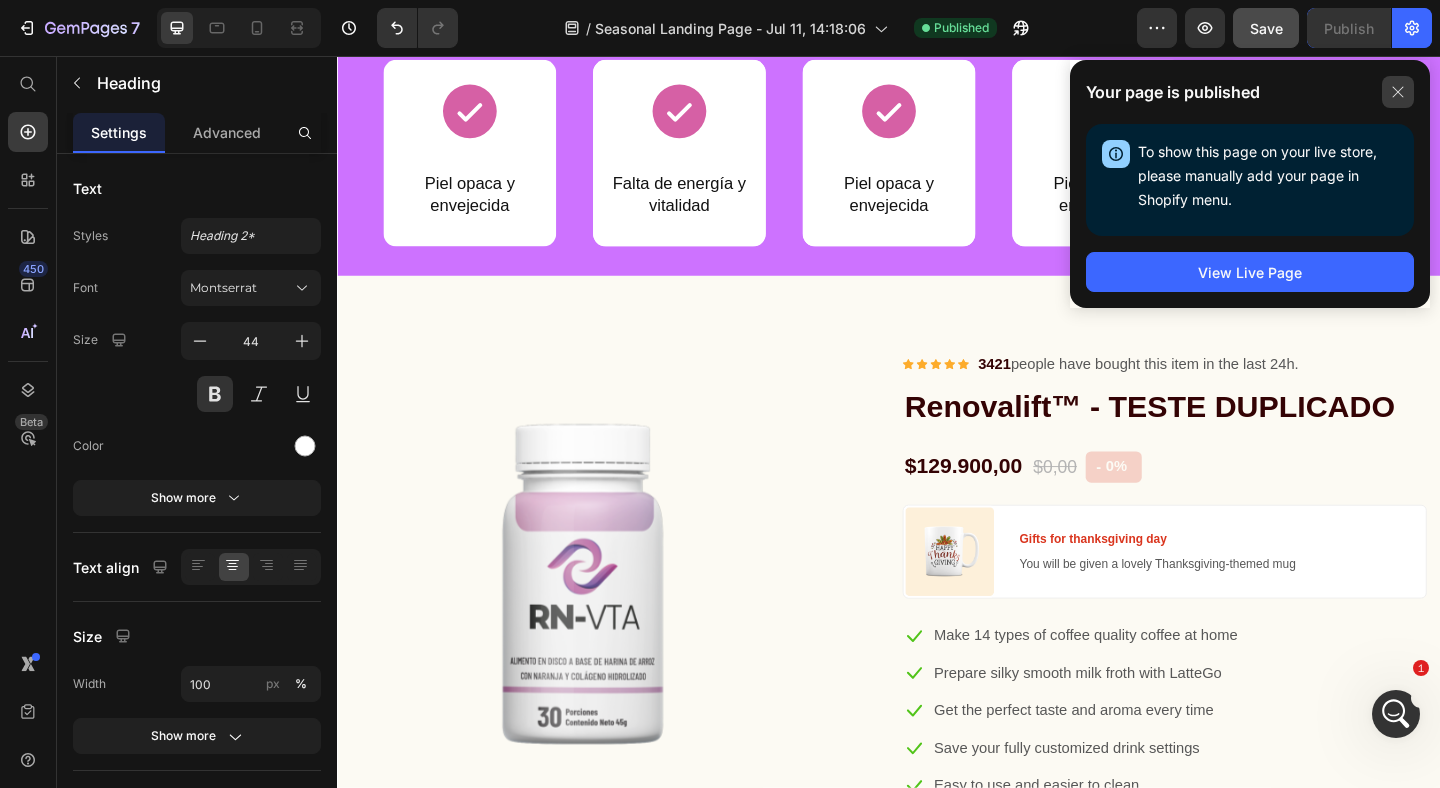 click 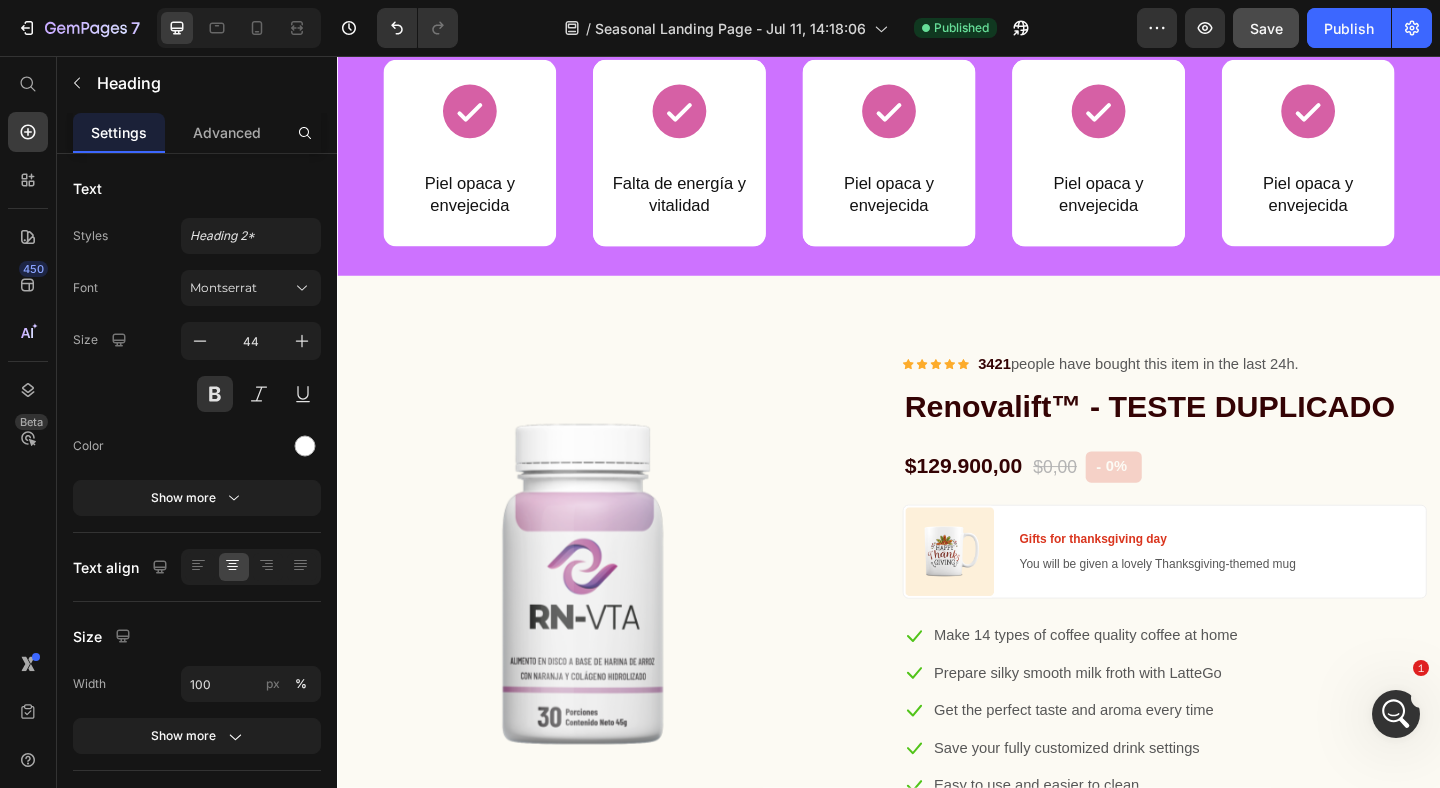 click on "¿Te identificas con estos síntomas?" at bounding box center [937, 4] 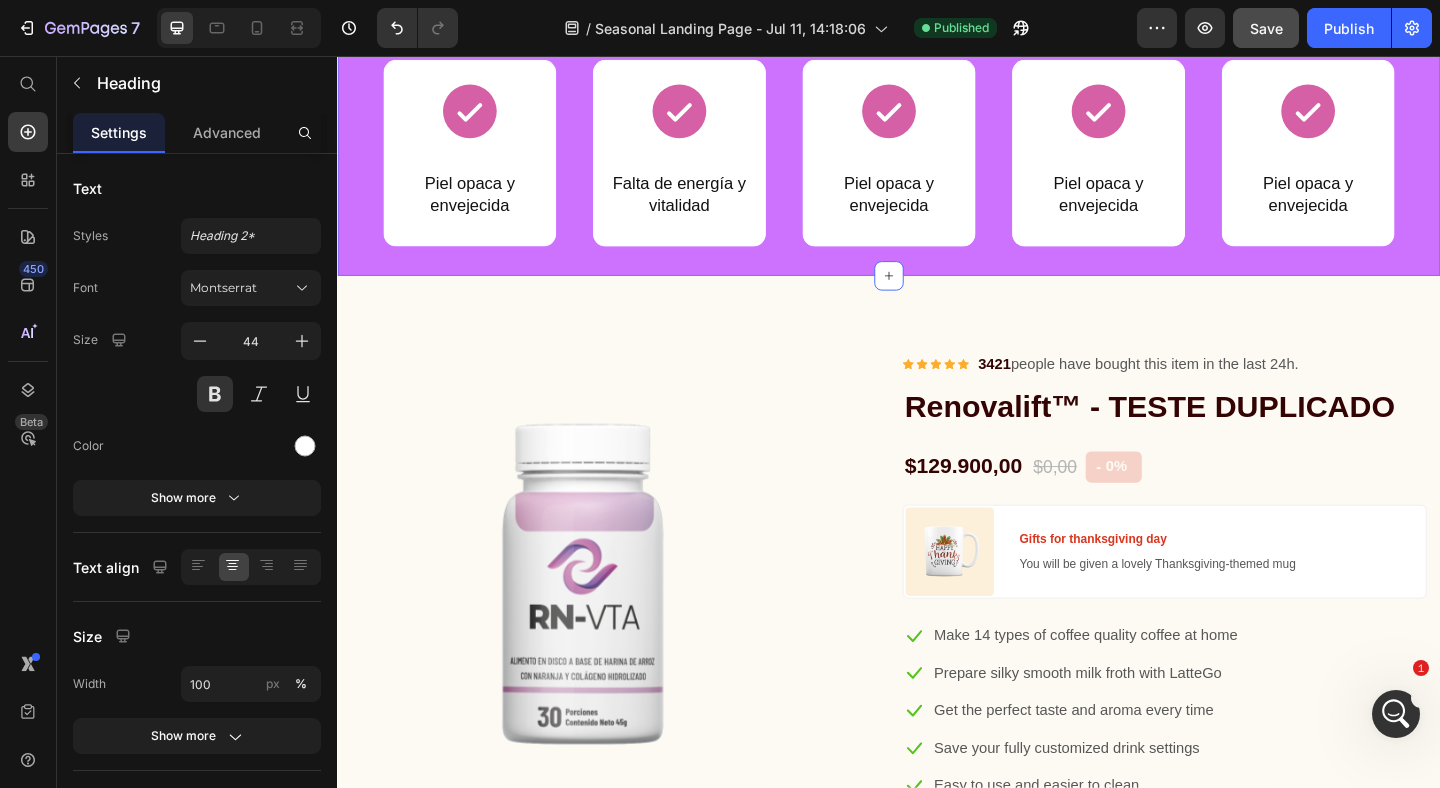 click on "¿Te identificas con estos síntomas? Heading
Icon Piel opaca y envejecida Heading Row
Icon Falta de energía y vitalidad Heading Row Row
Icon Piel opaca y envejecida Heading Row Row
Icon Piel opaca y envejecida Heading Row Row
Icon Piel opaca y envejecida Heading Row Row Row Section 5" at bounding box center (937, 93) 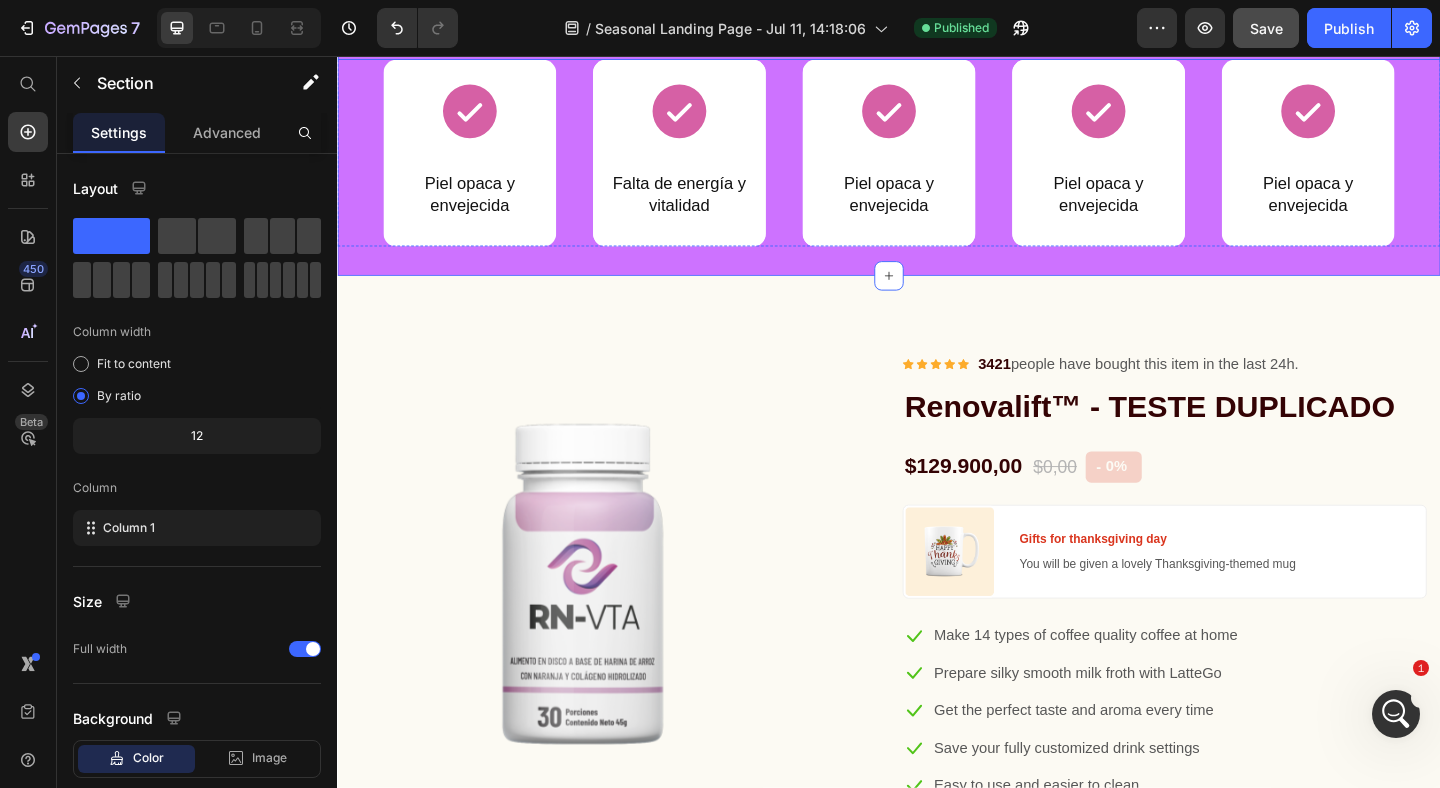 click on "¿Te identificas con estos síntomas?" at bounding box center (937, 4) 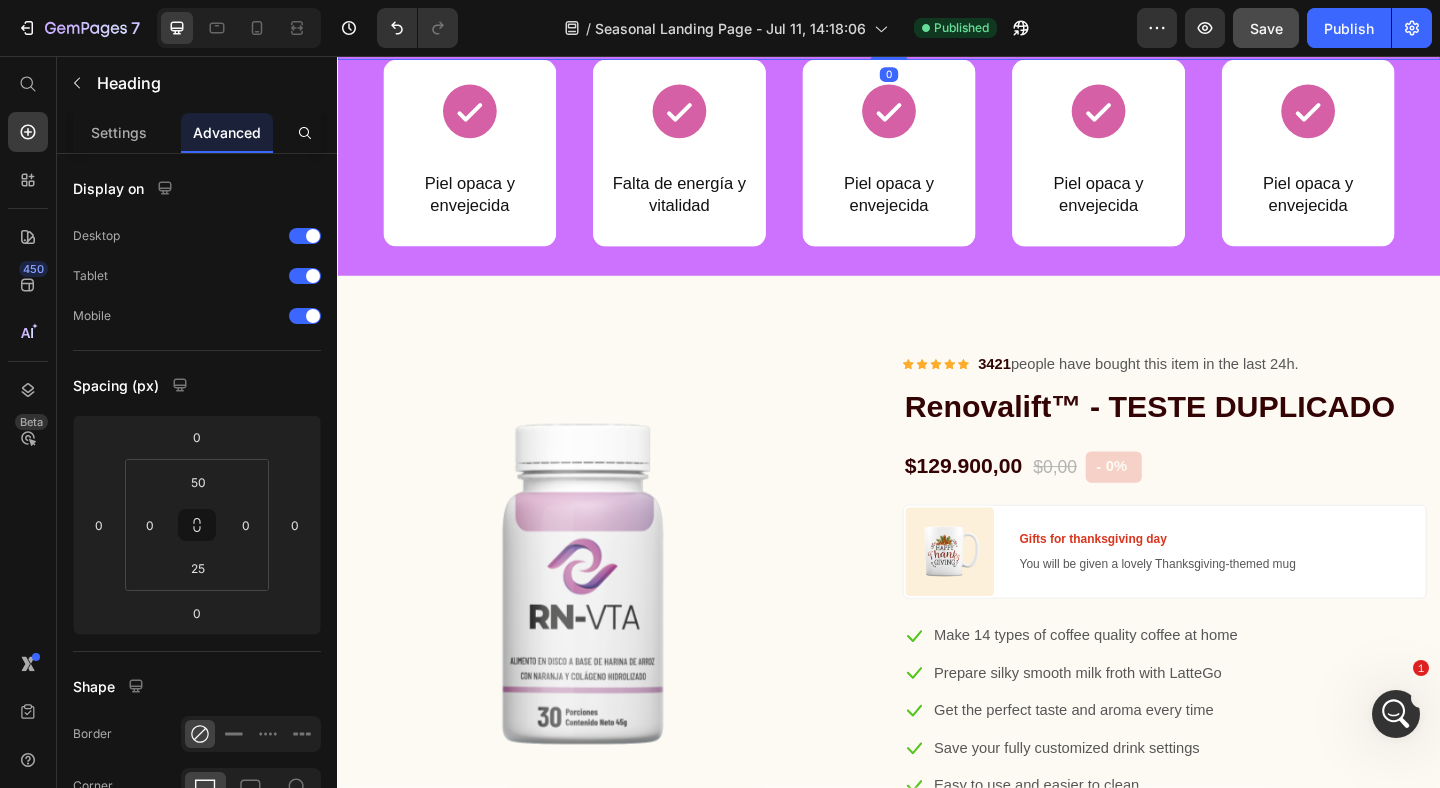click 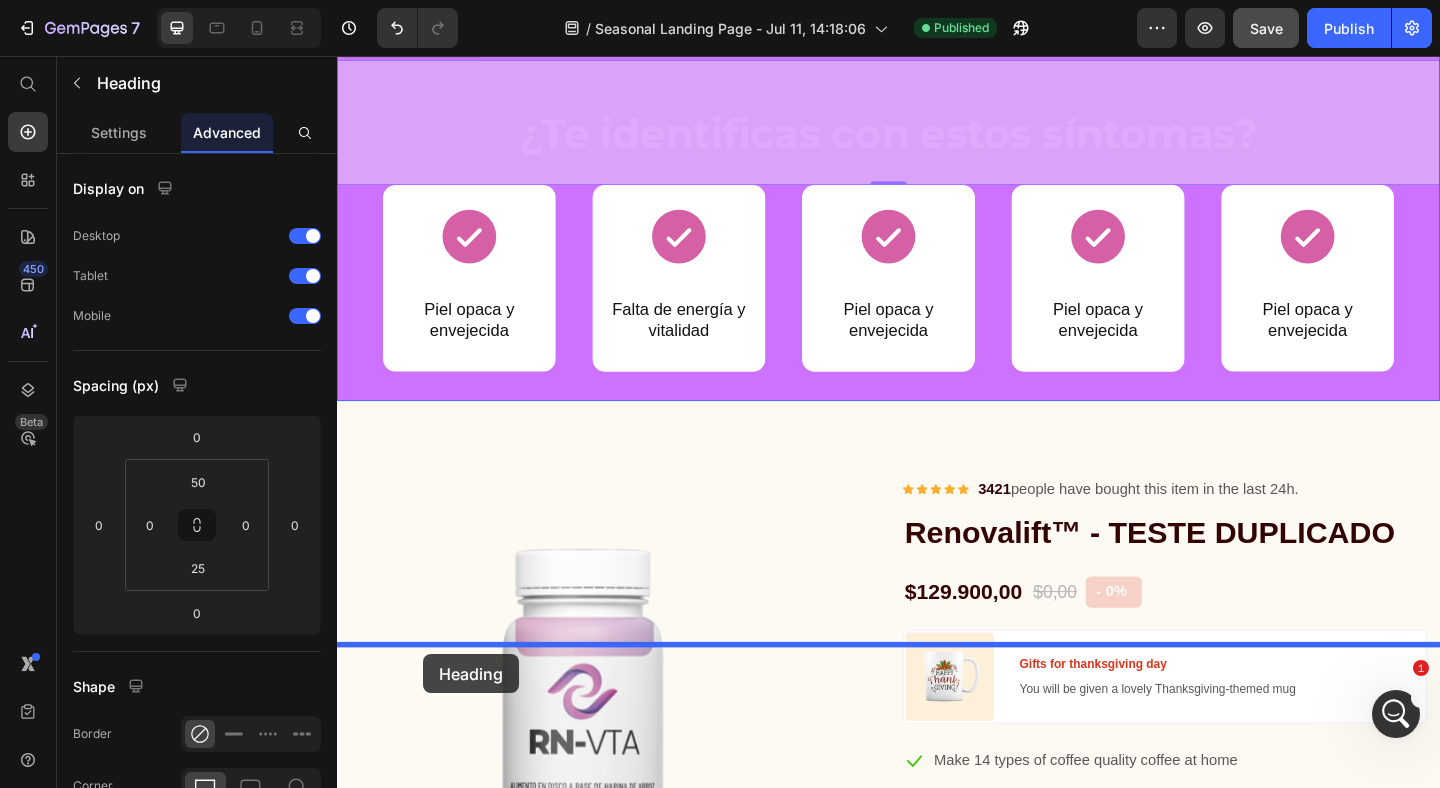 drag, startPoint x: 359, startPoint y: 344, endPoint x: 431, endPoint y: 707, distance: 370.07162 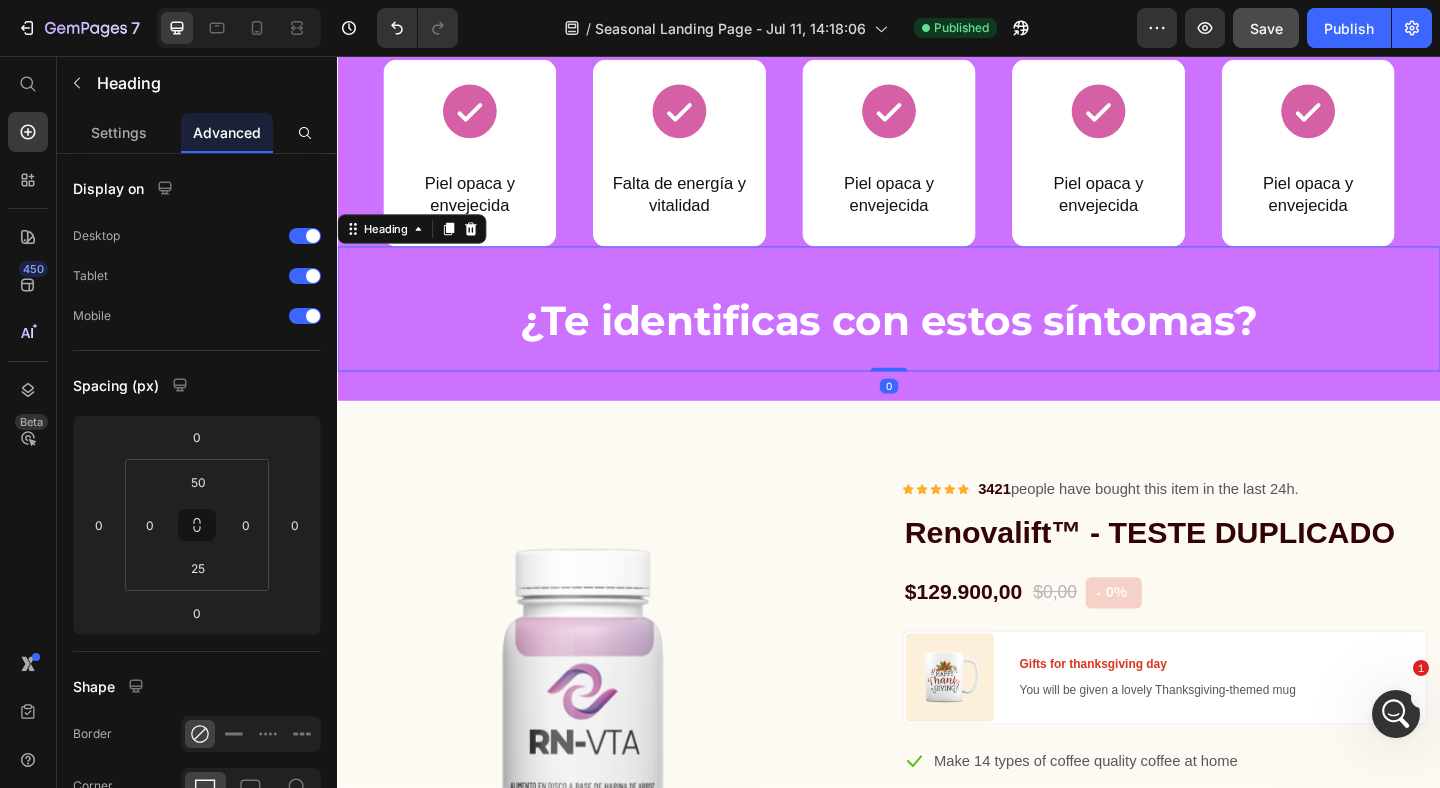 click on "¿Te identificas con estos síntomas?" at bounding box center [937, 343] 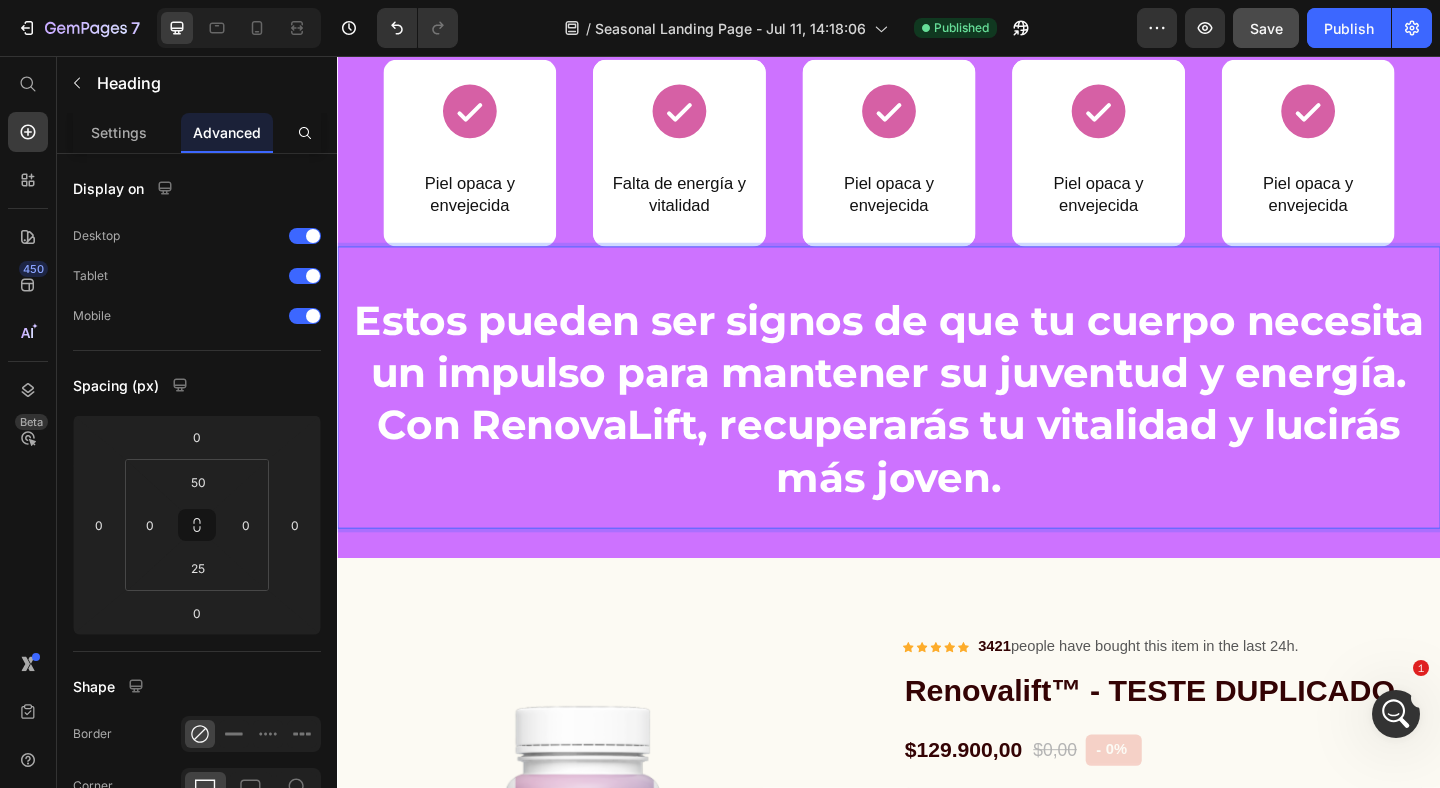 scroll, scrollTop: 1758, scrollLeft: 0, axis: vertical 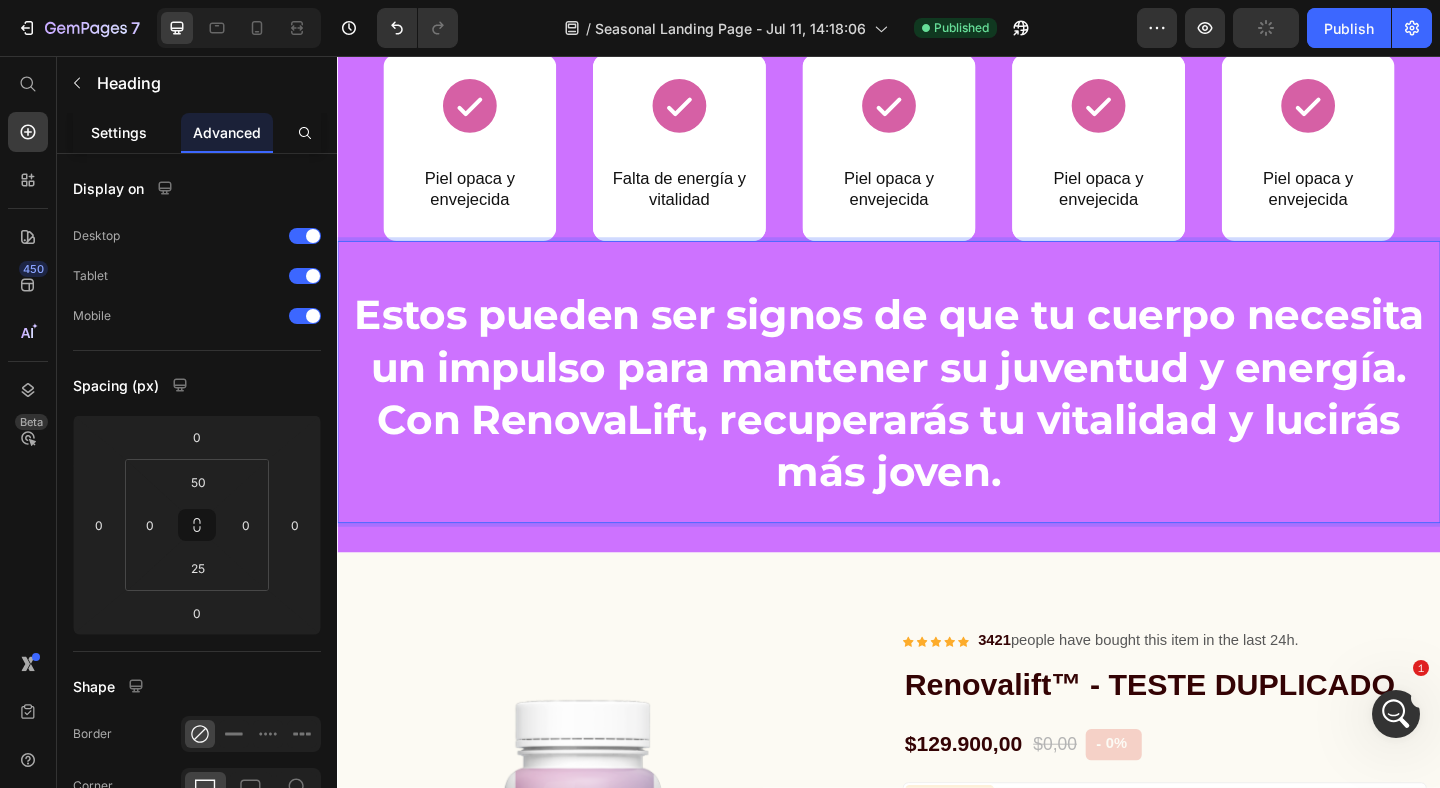 click on "Settings" 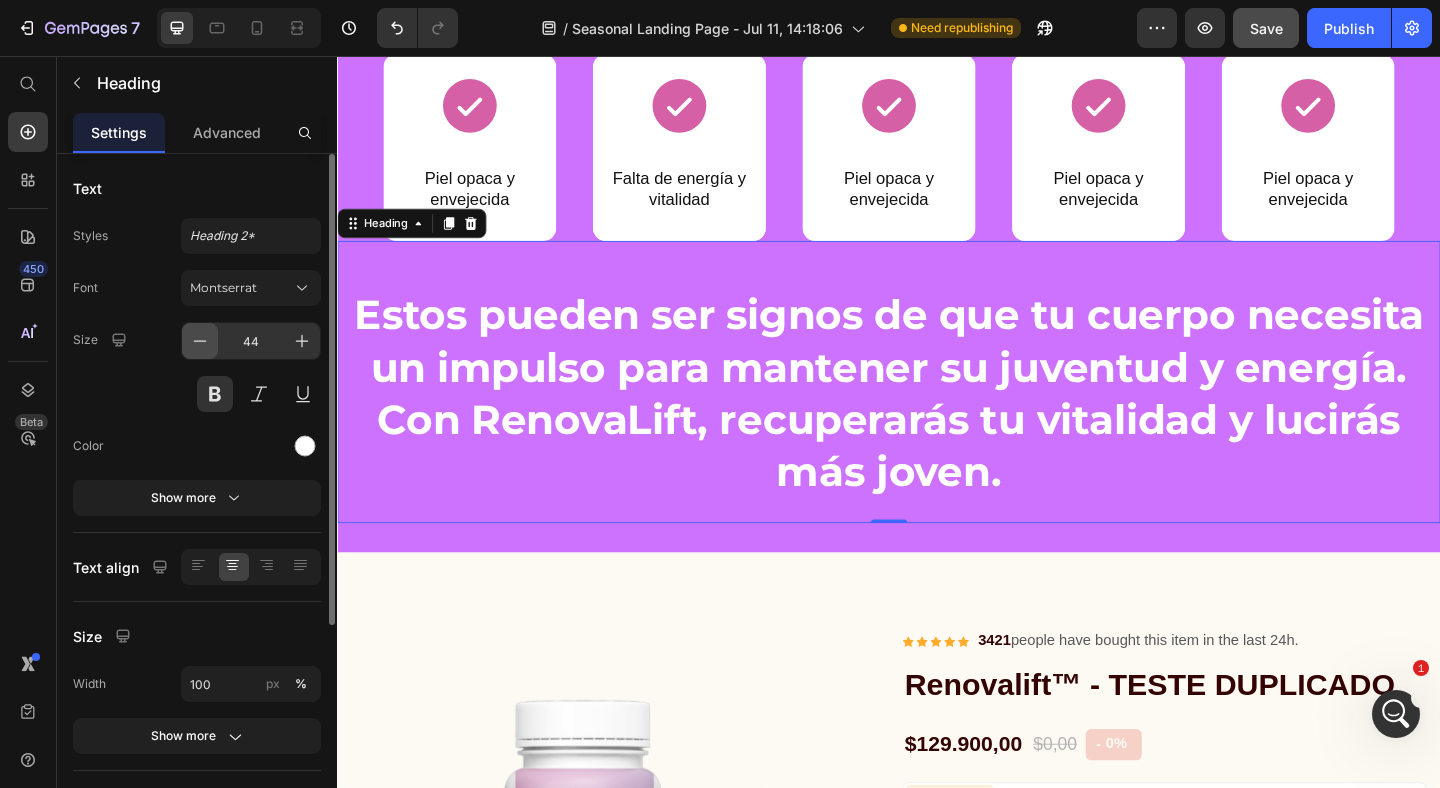 click 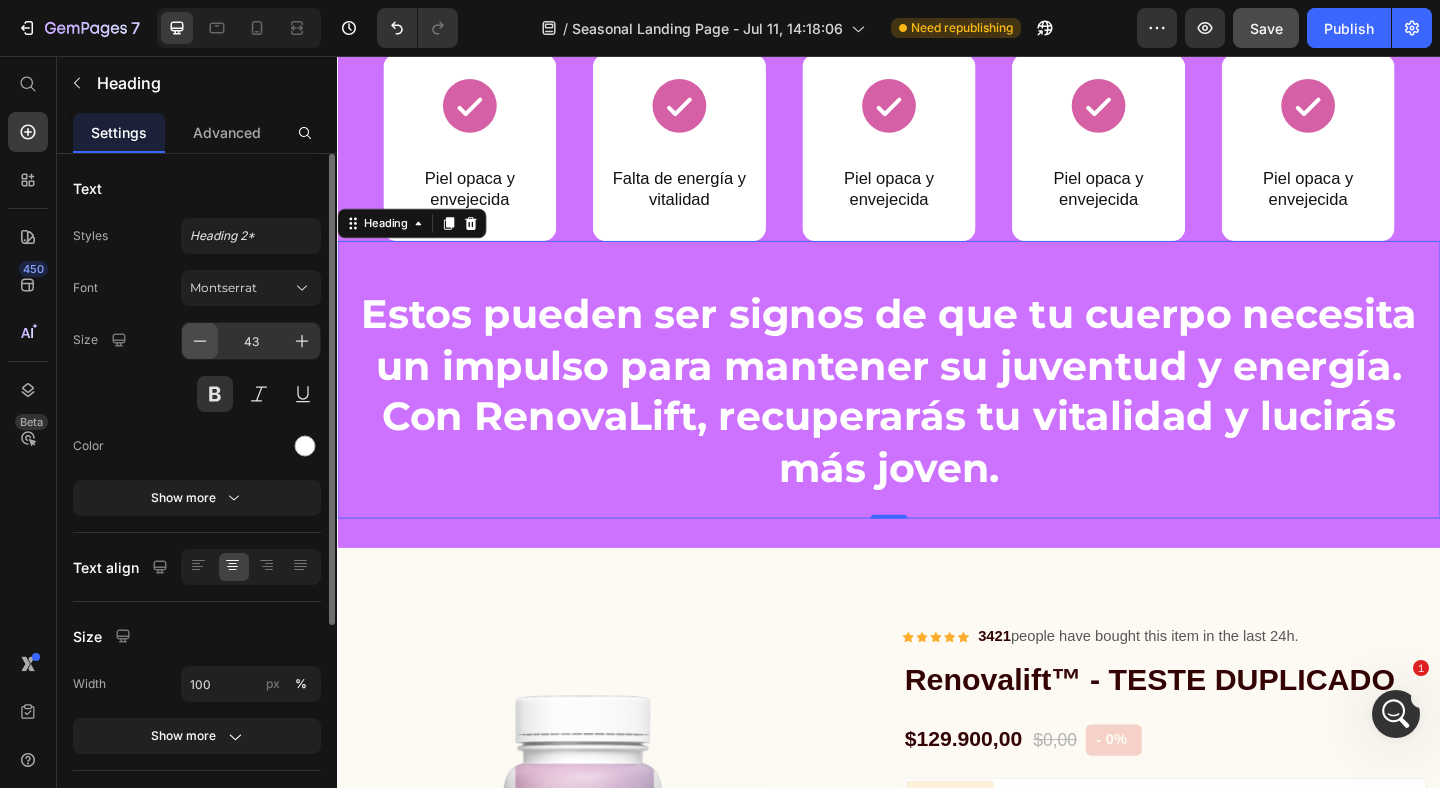 click 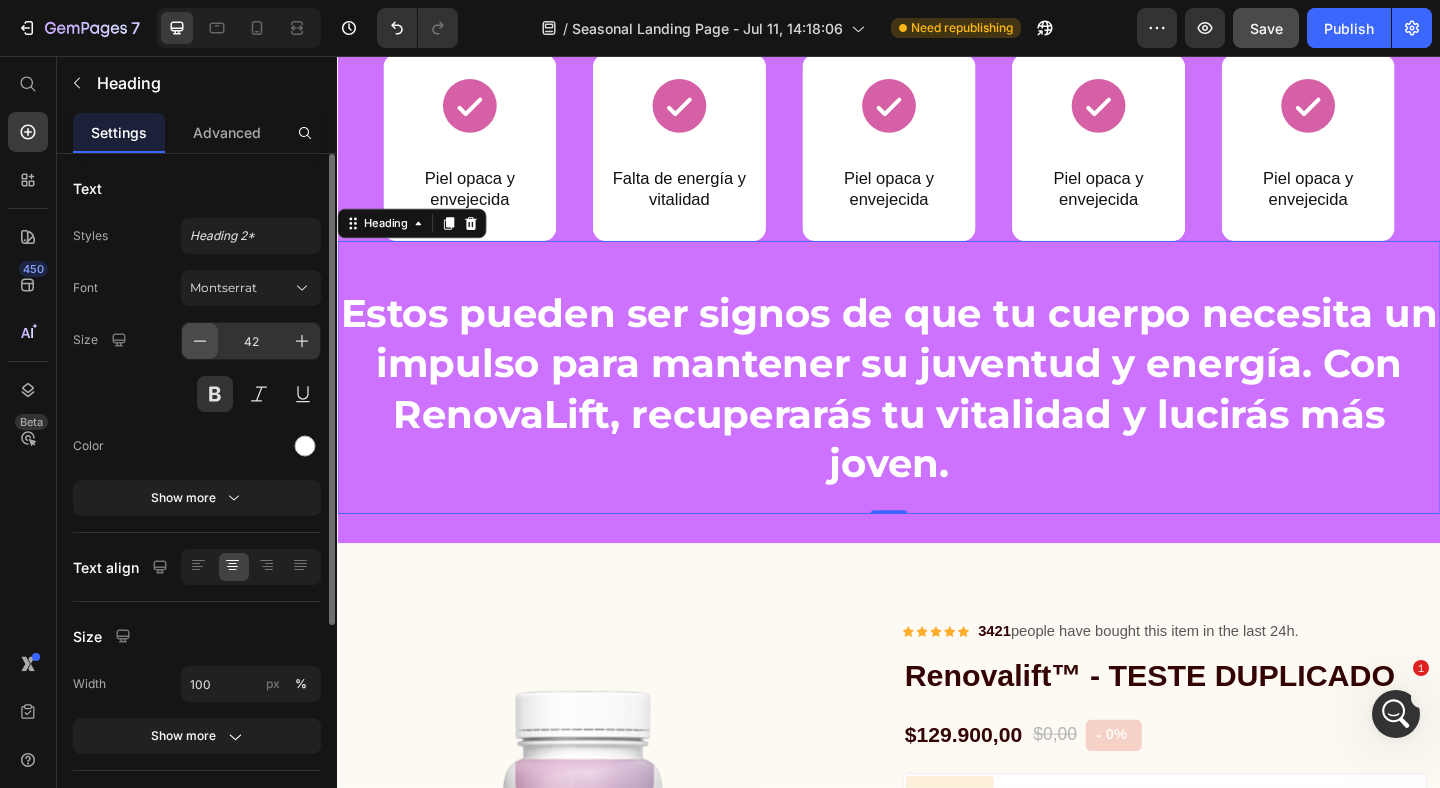 click 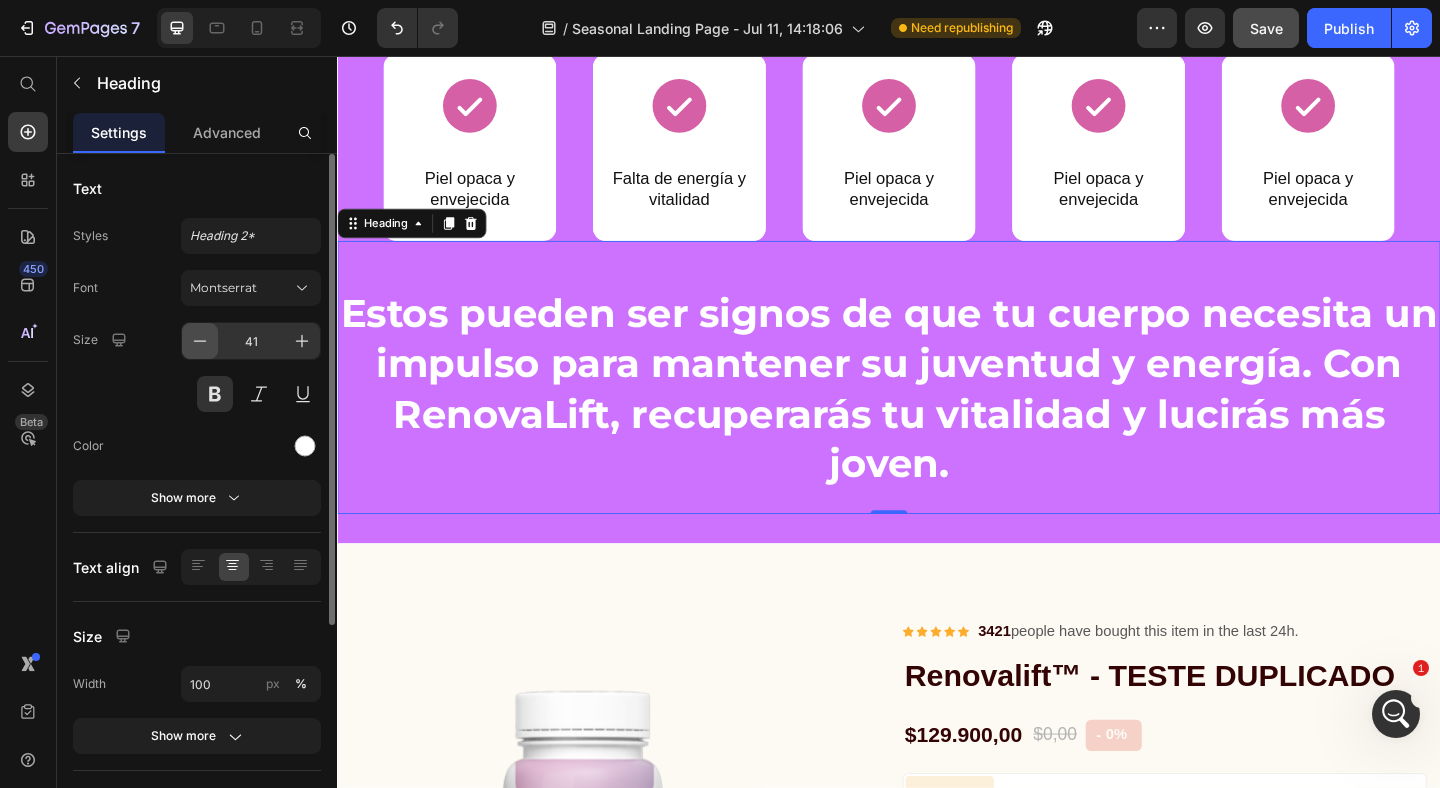 click 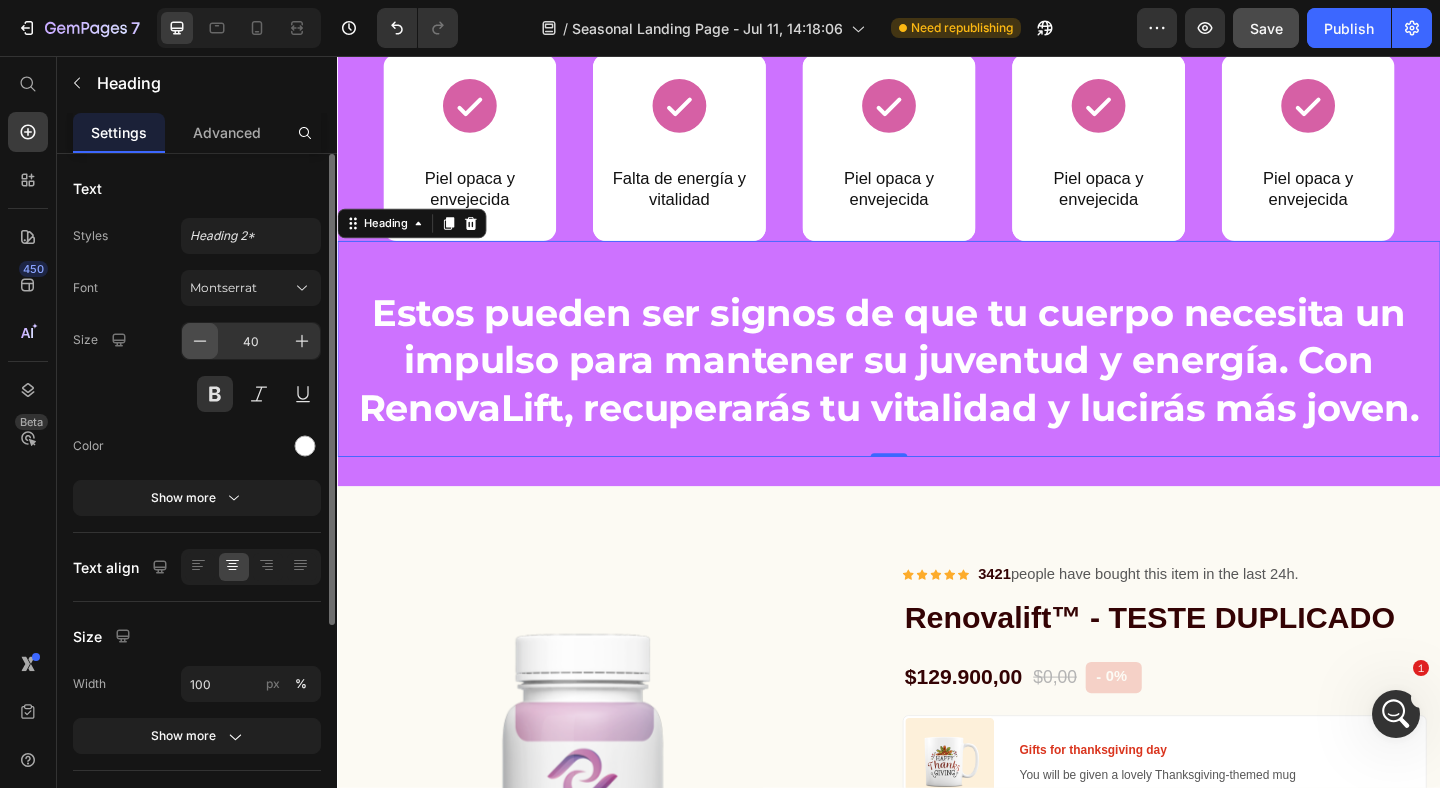 click 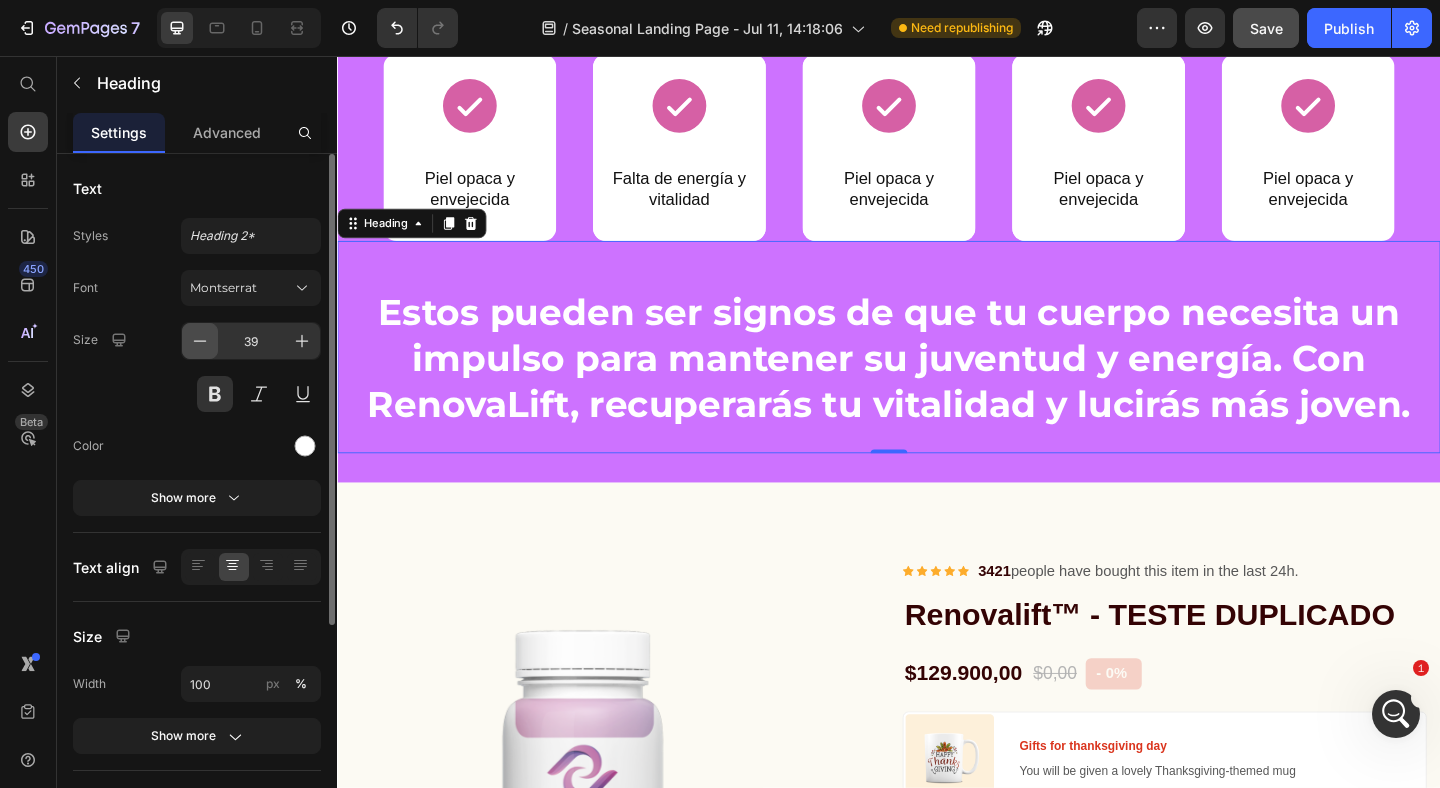 click 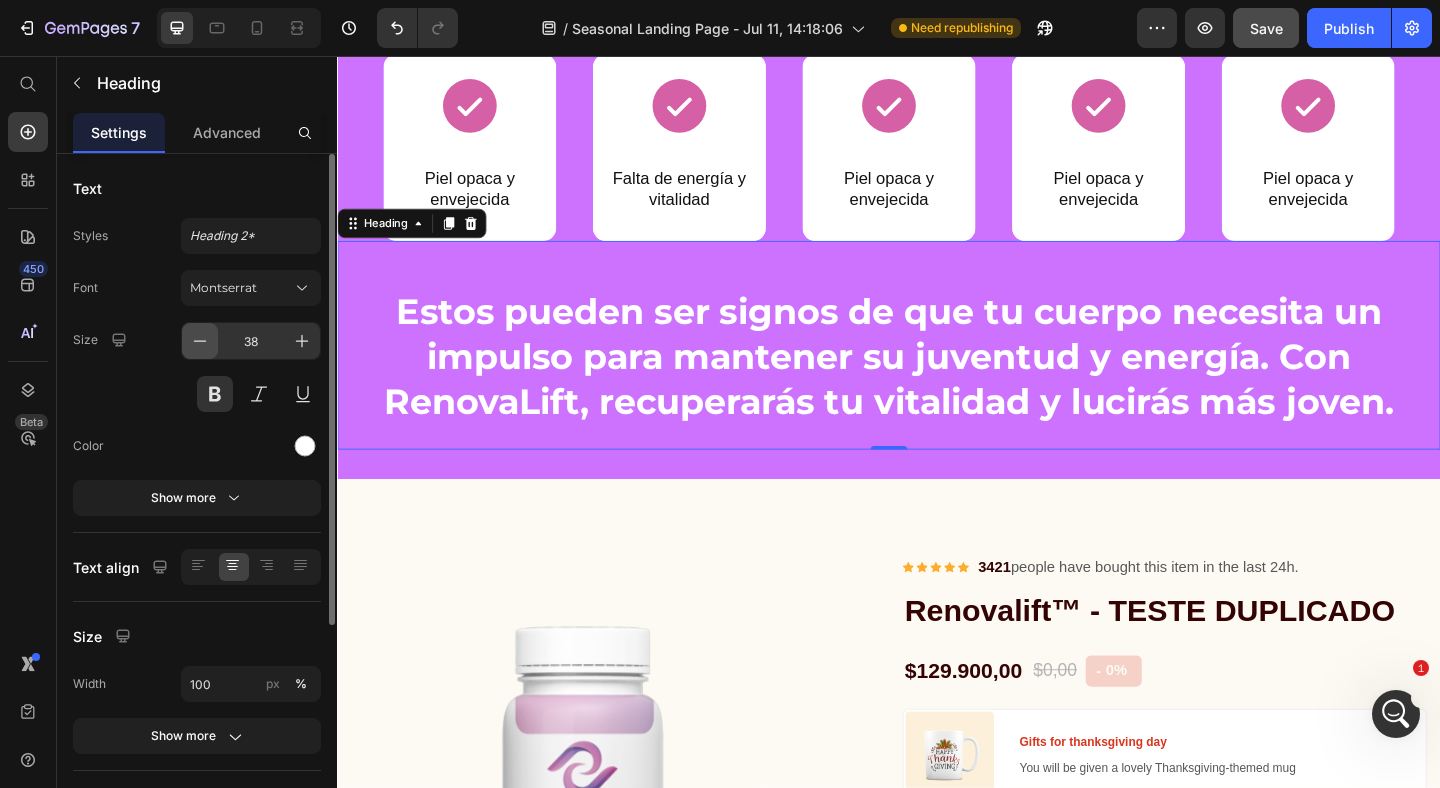 click 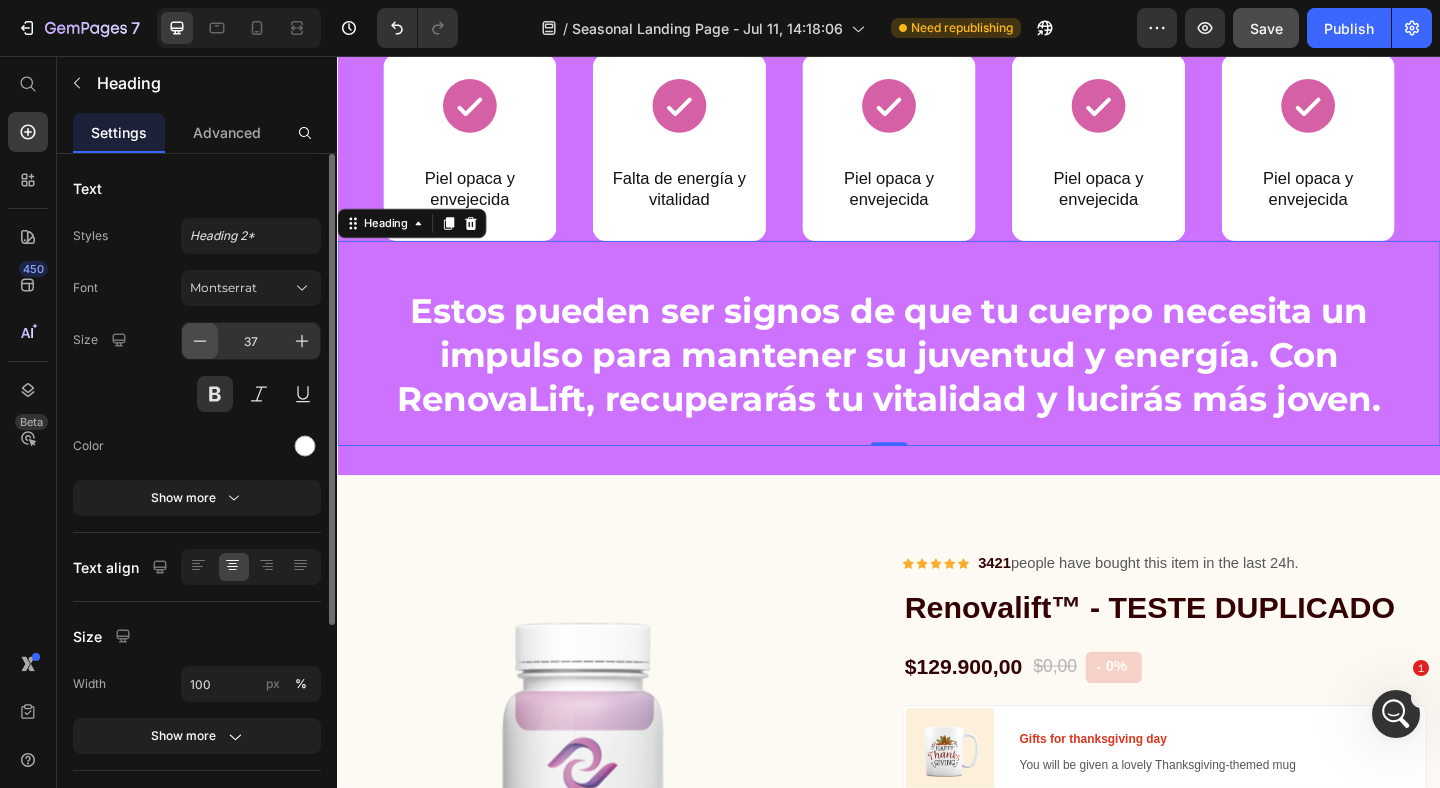 click 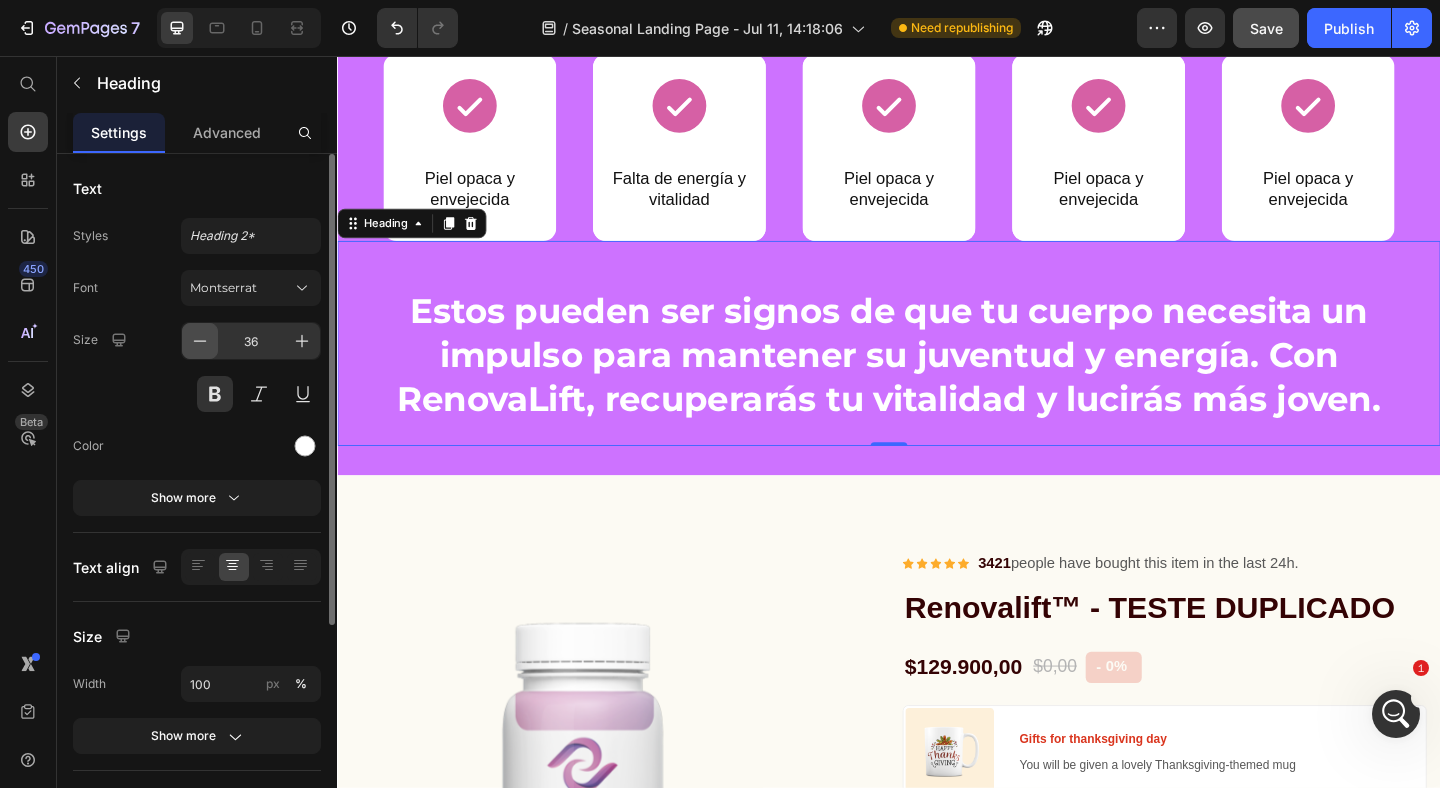 click 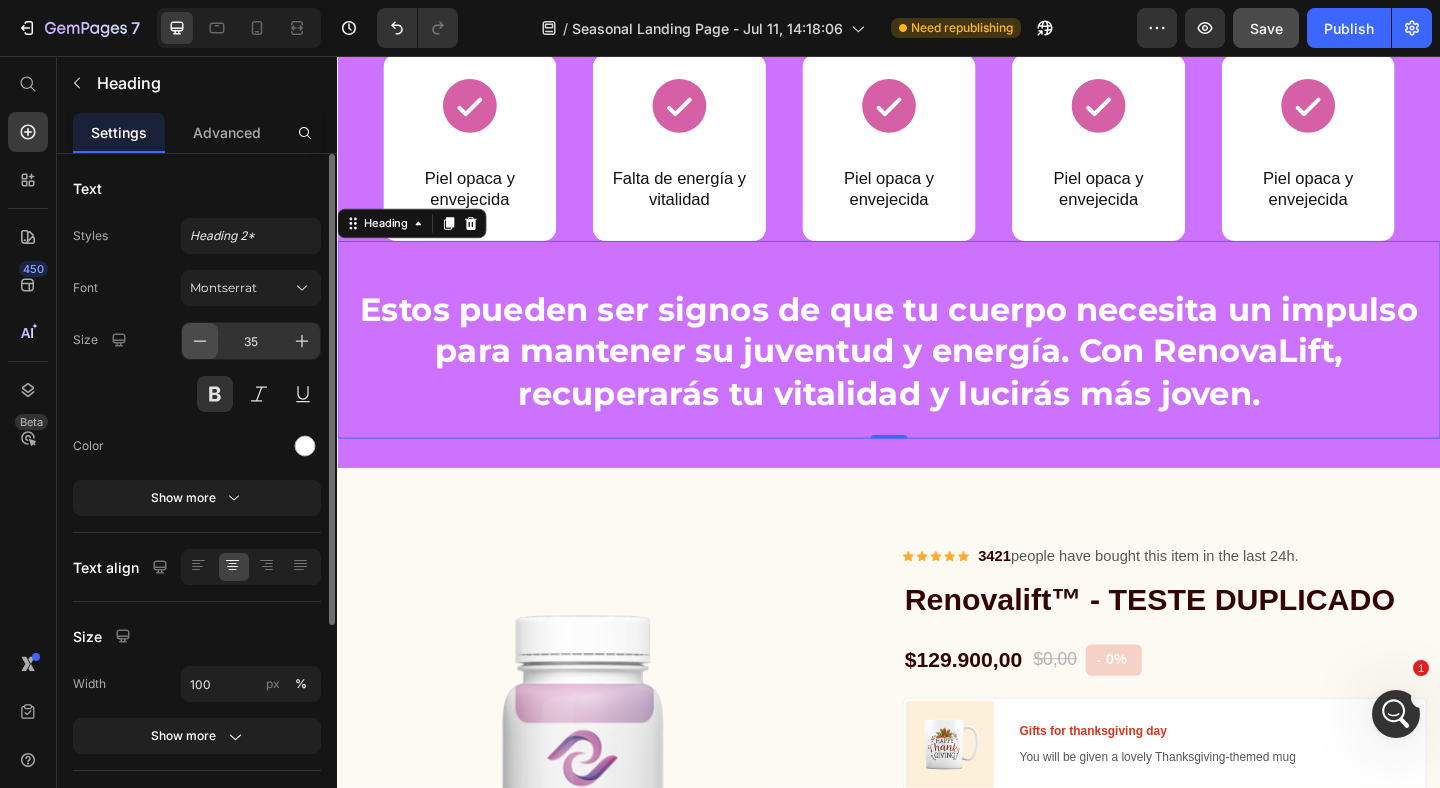 click 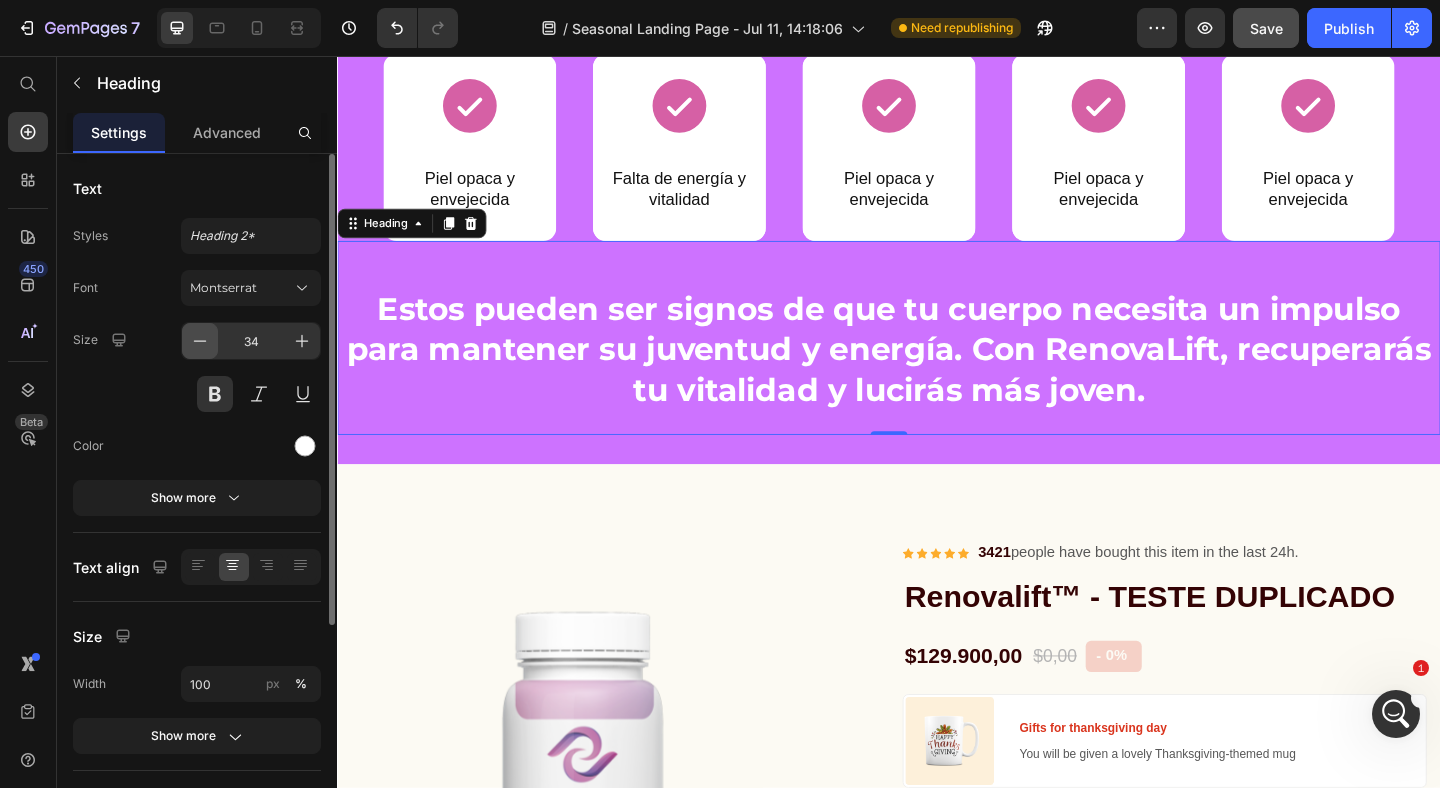click 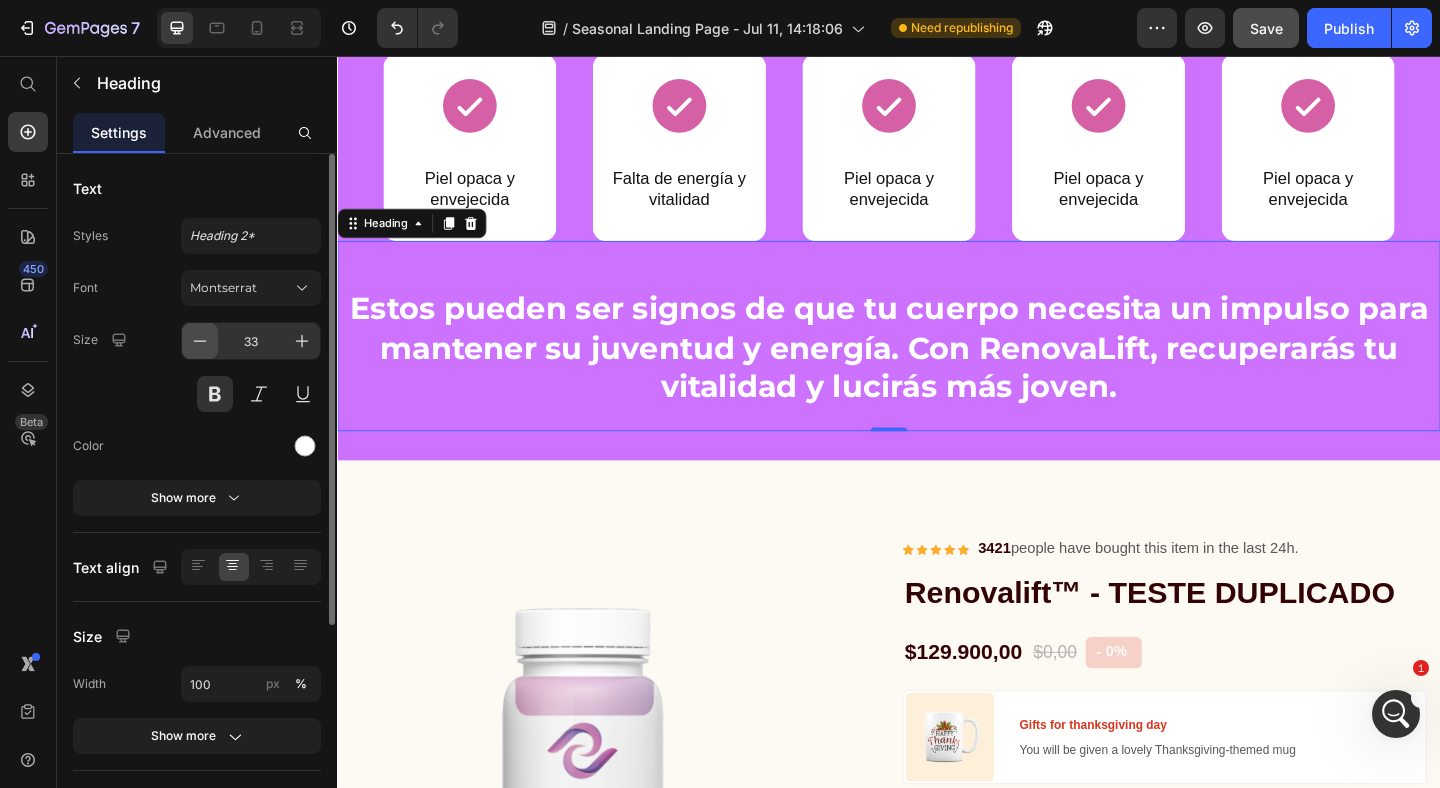 click 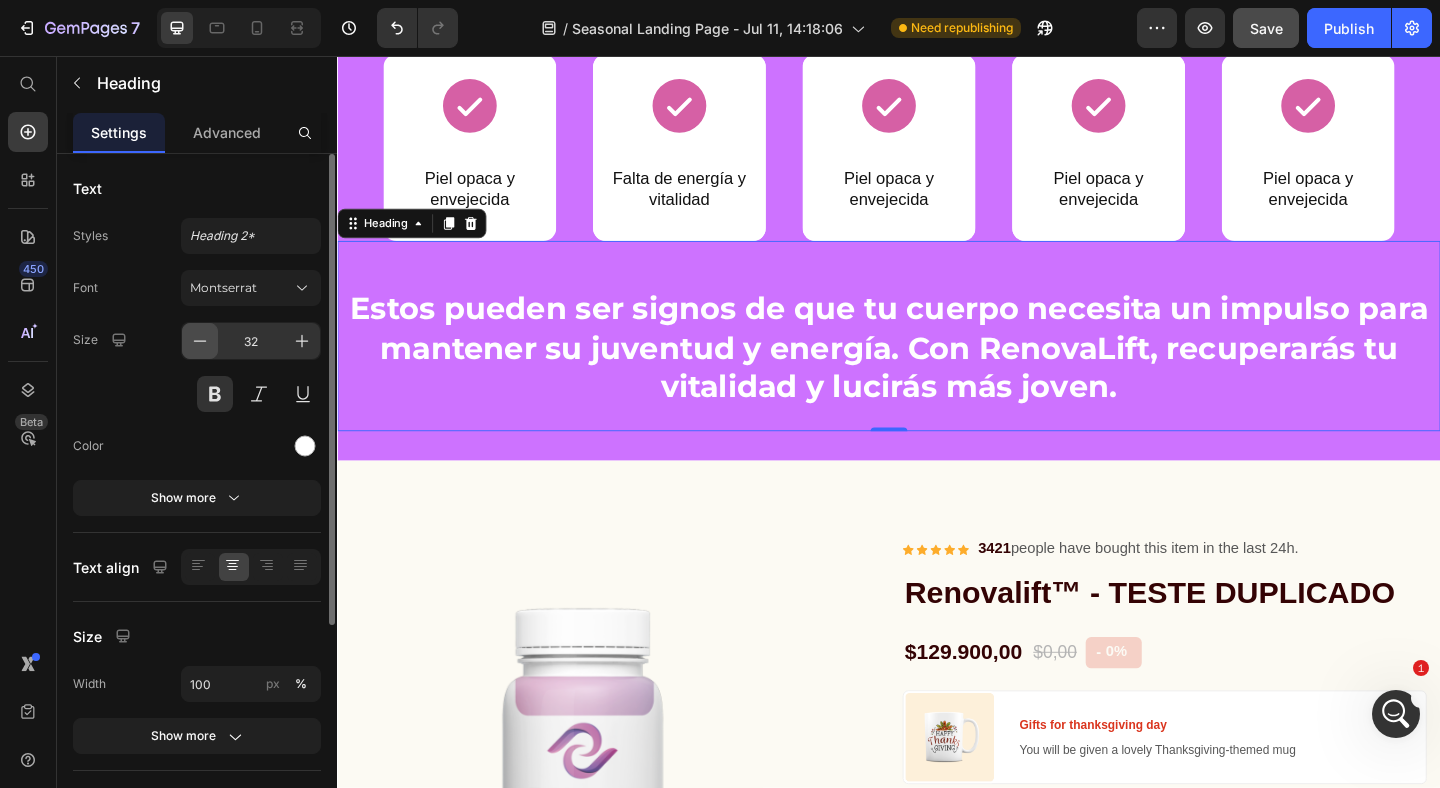 click 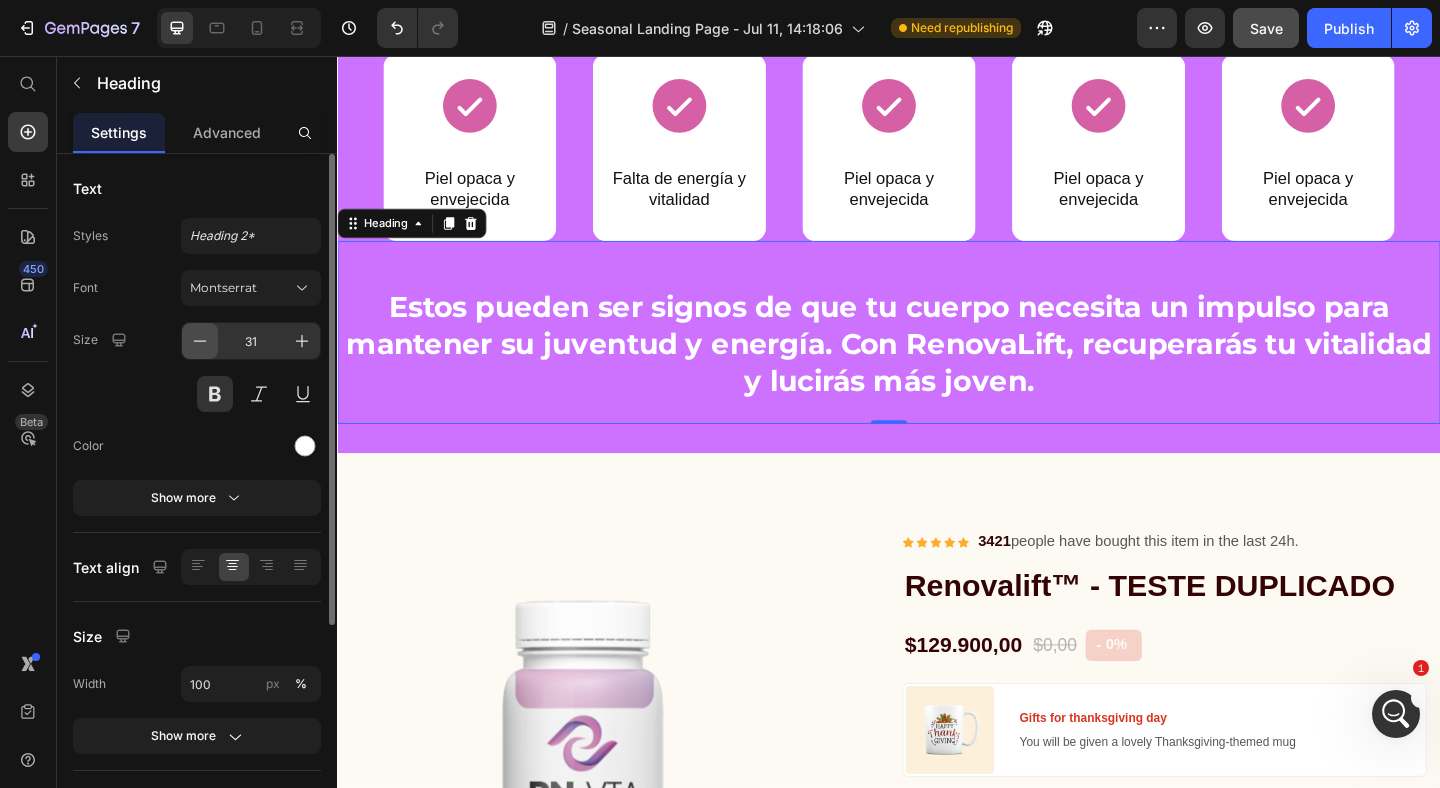 click 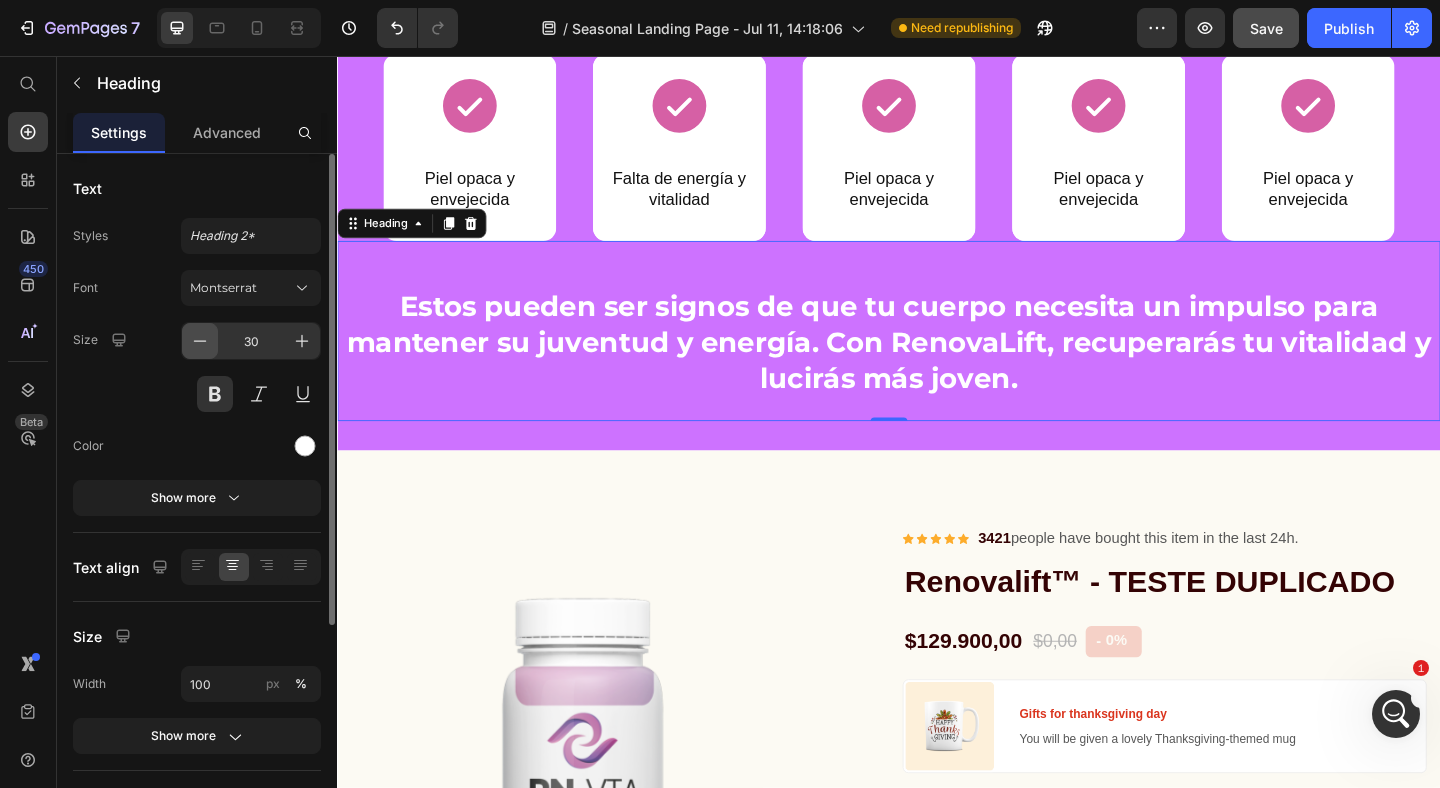 click 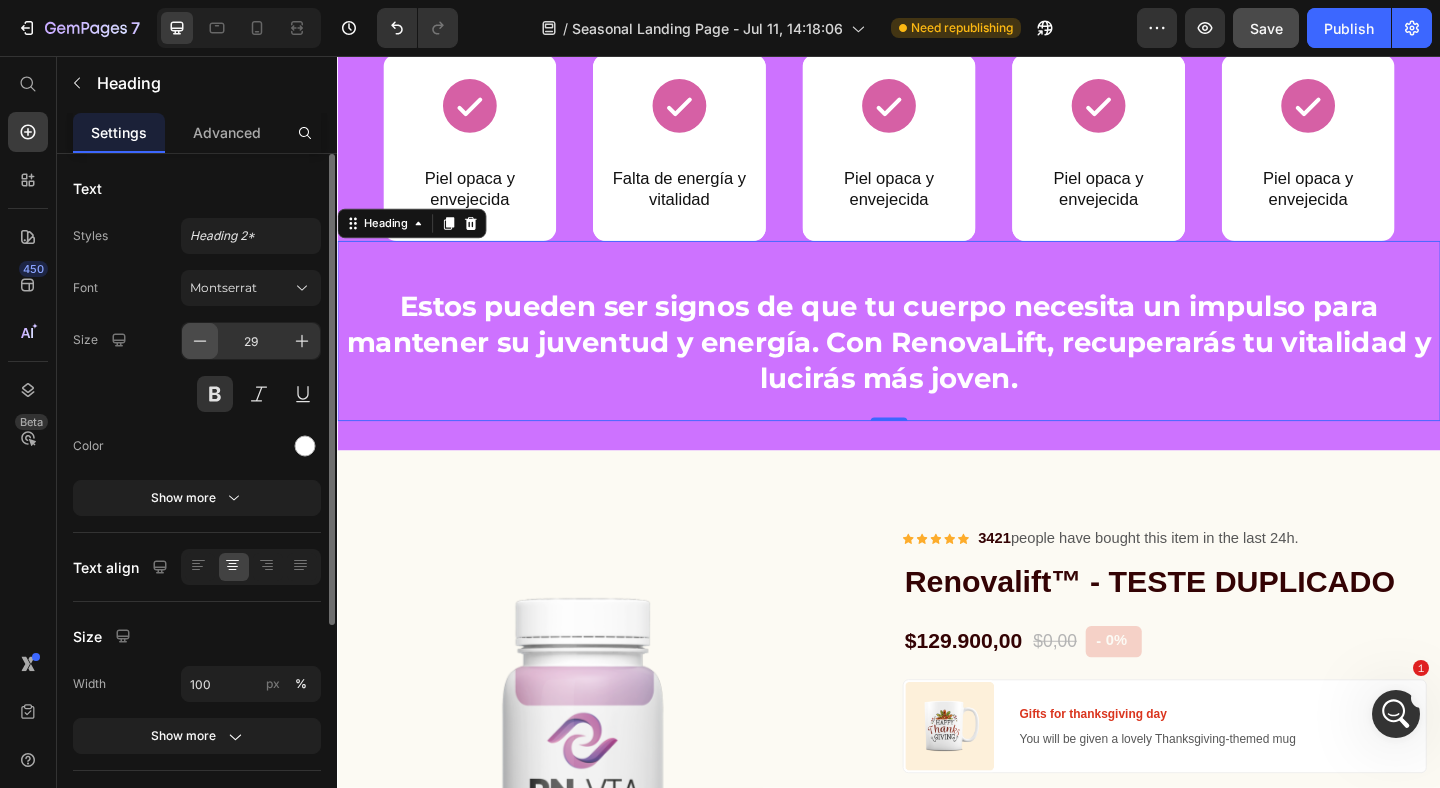 click 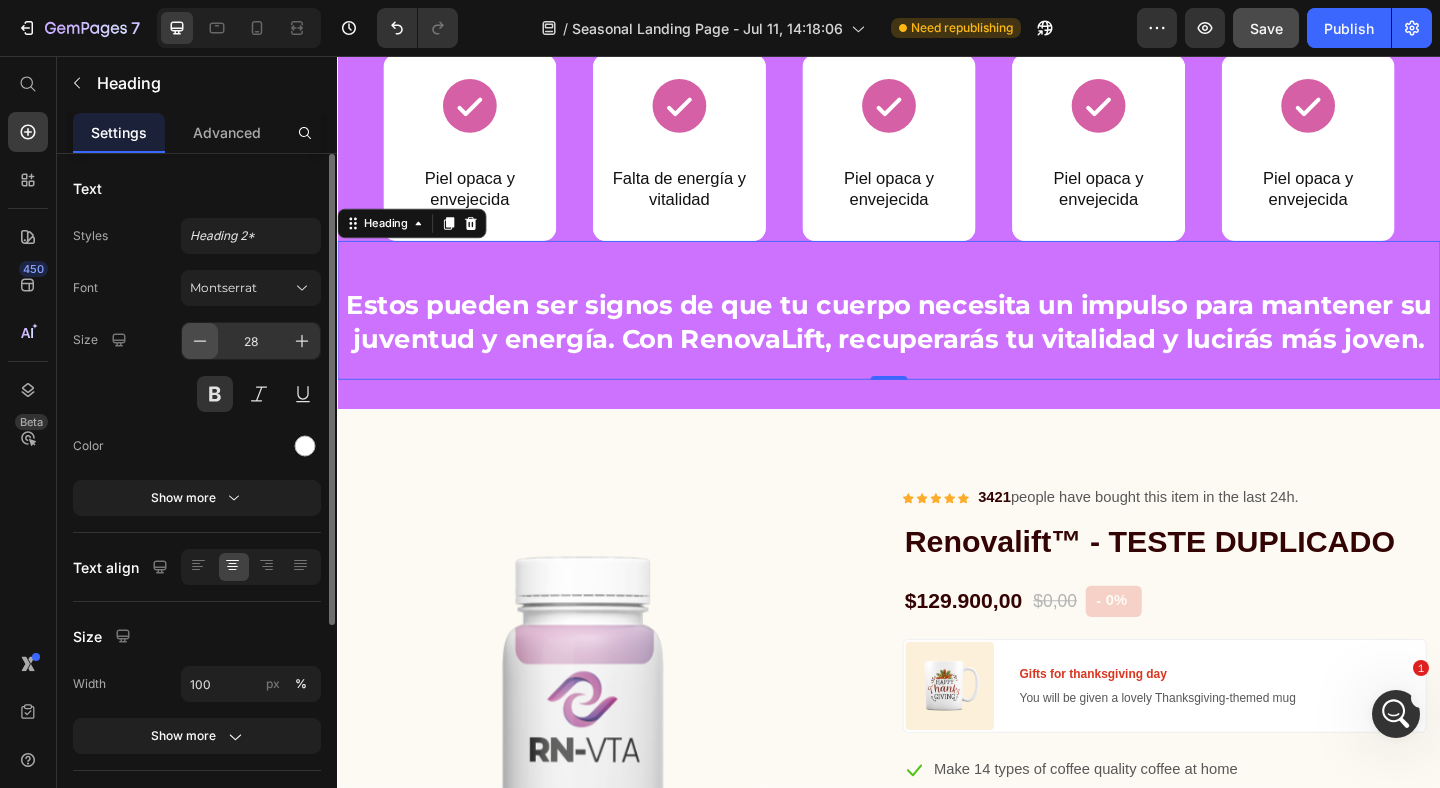 click 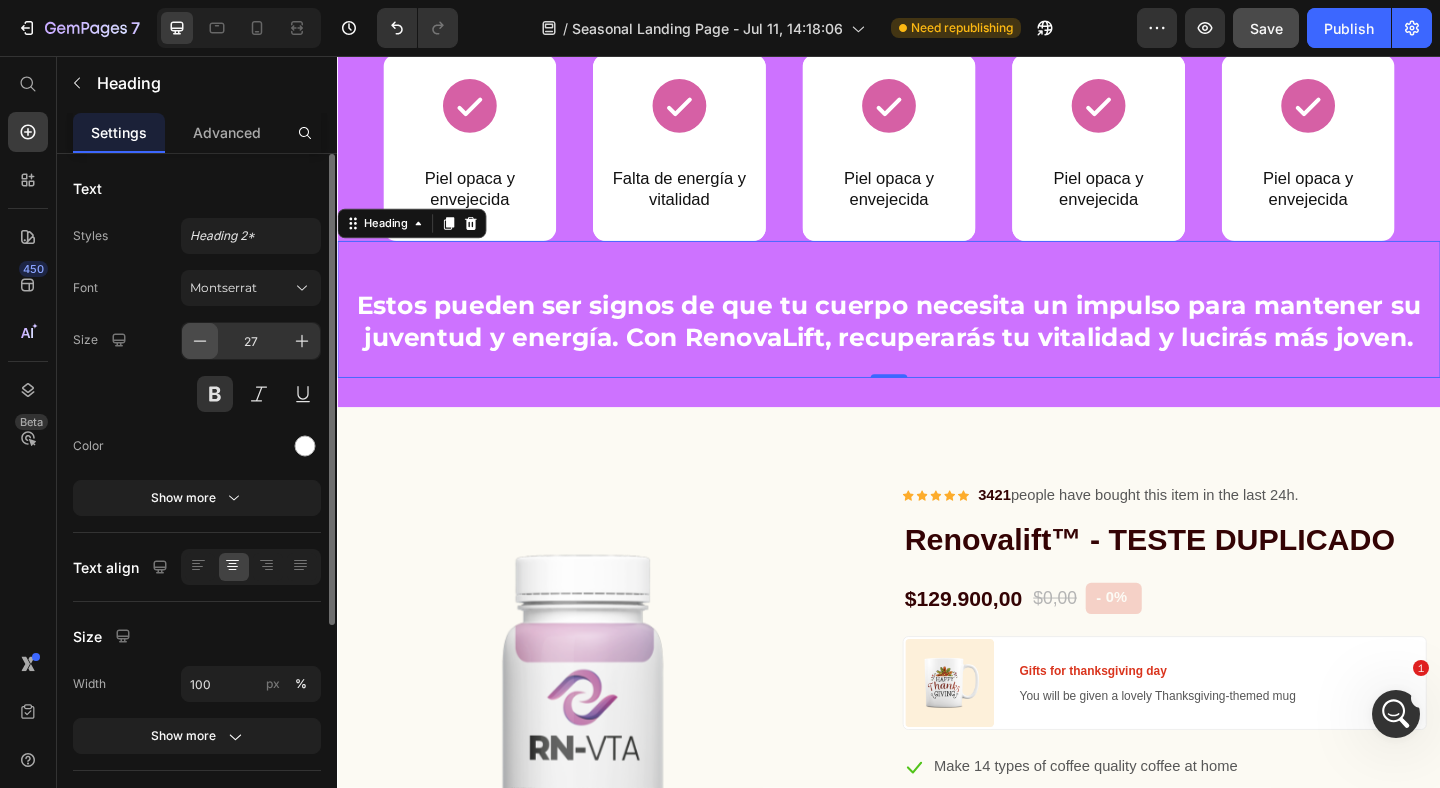 click 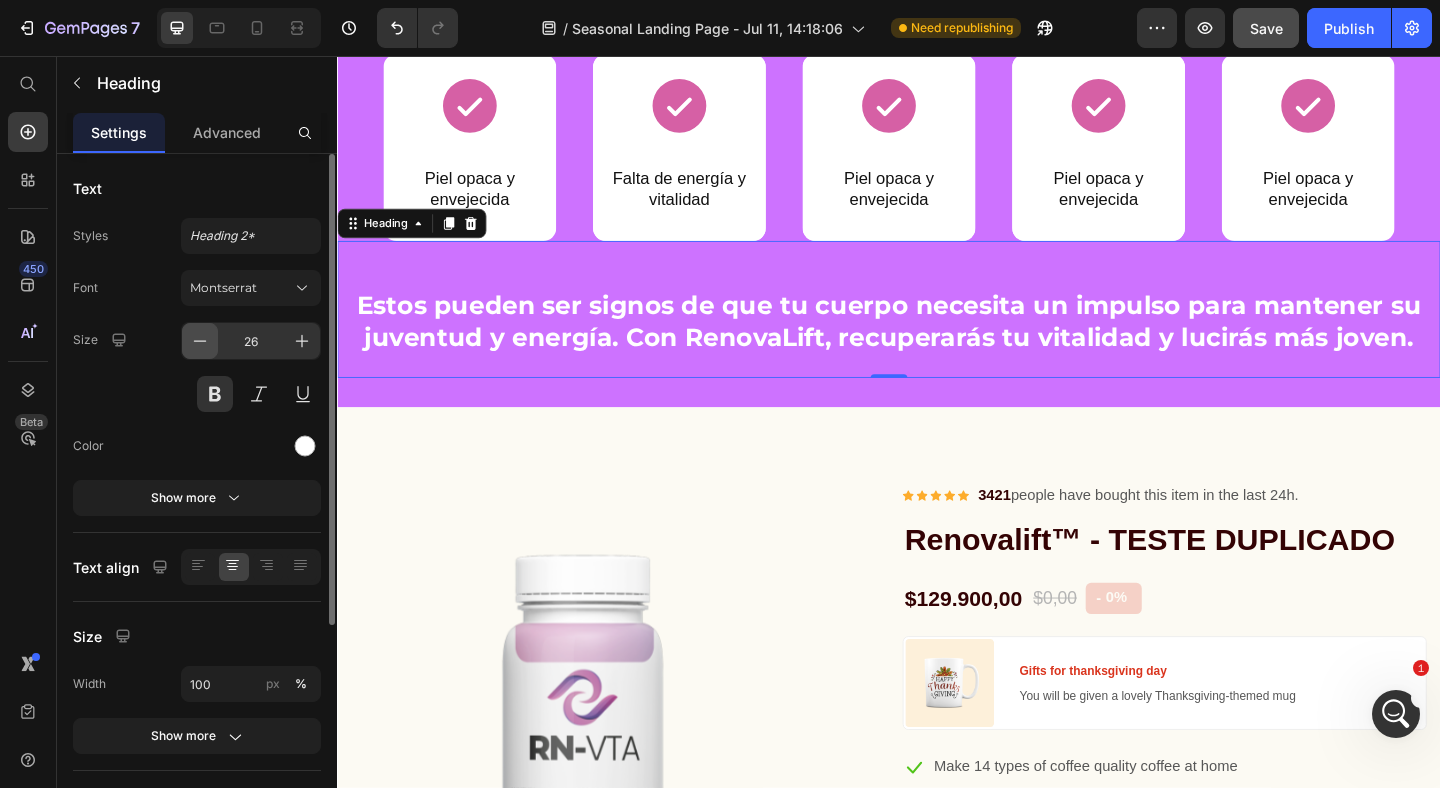 click 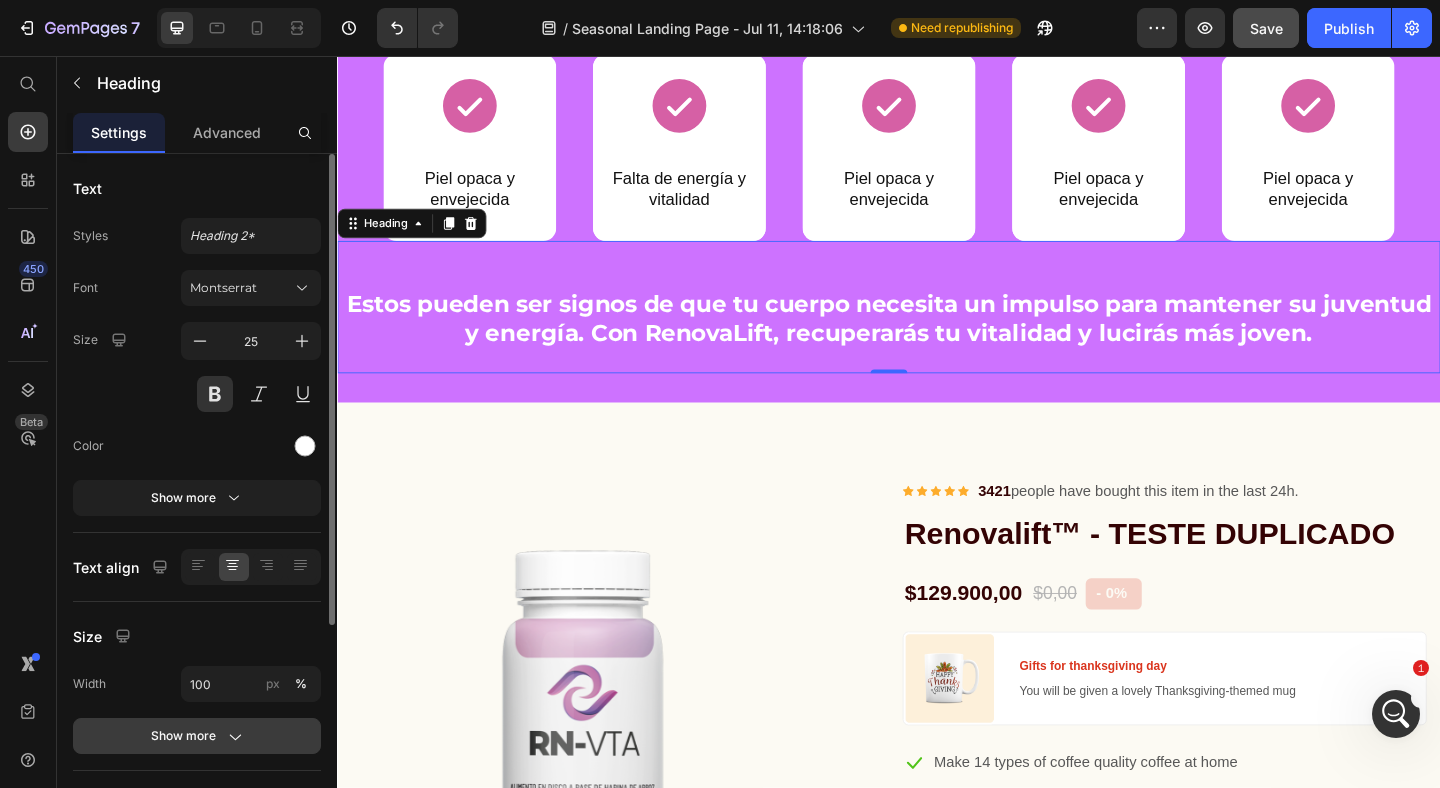 click on "Show more" 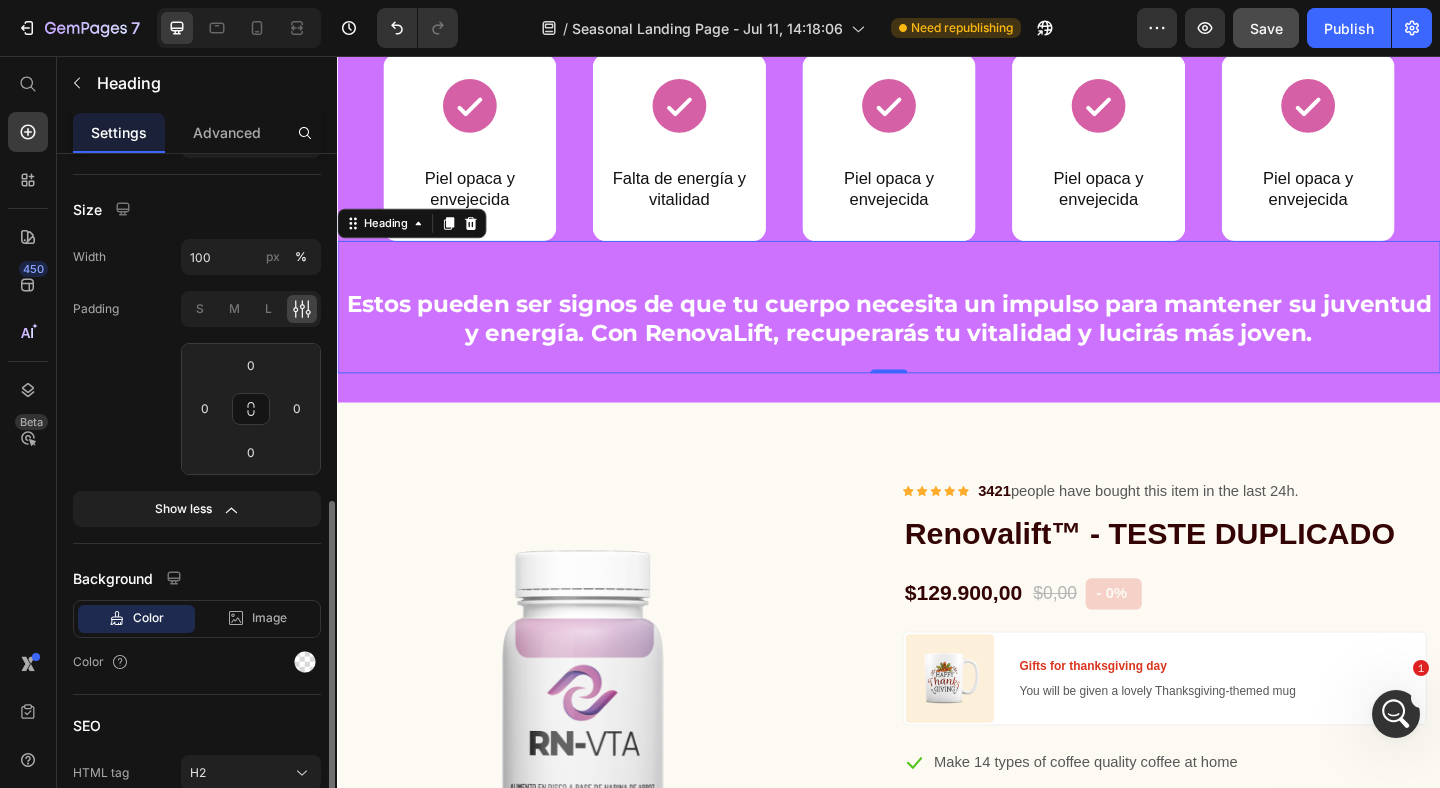 scroll, scrollTop: 493, scrollLeft: 0, axis: vertical 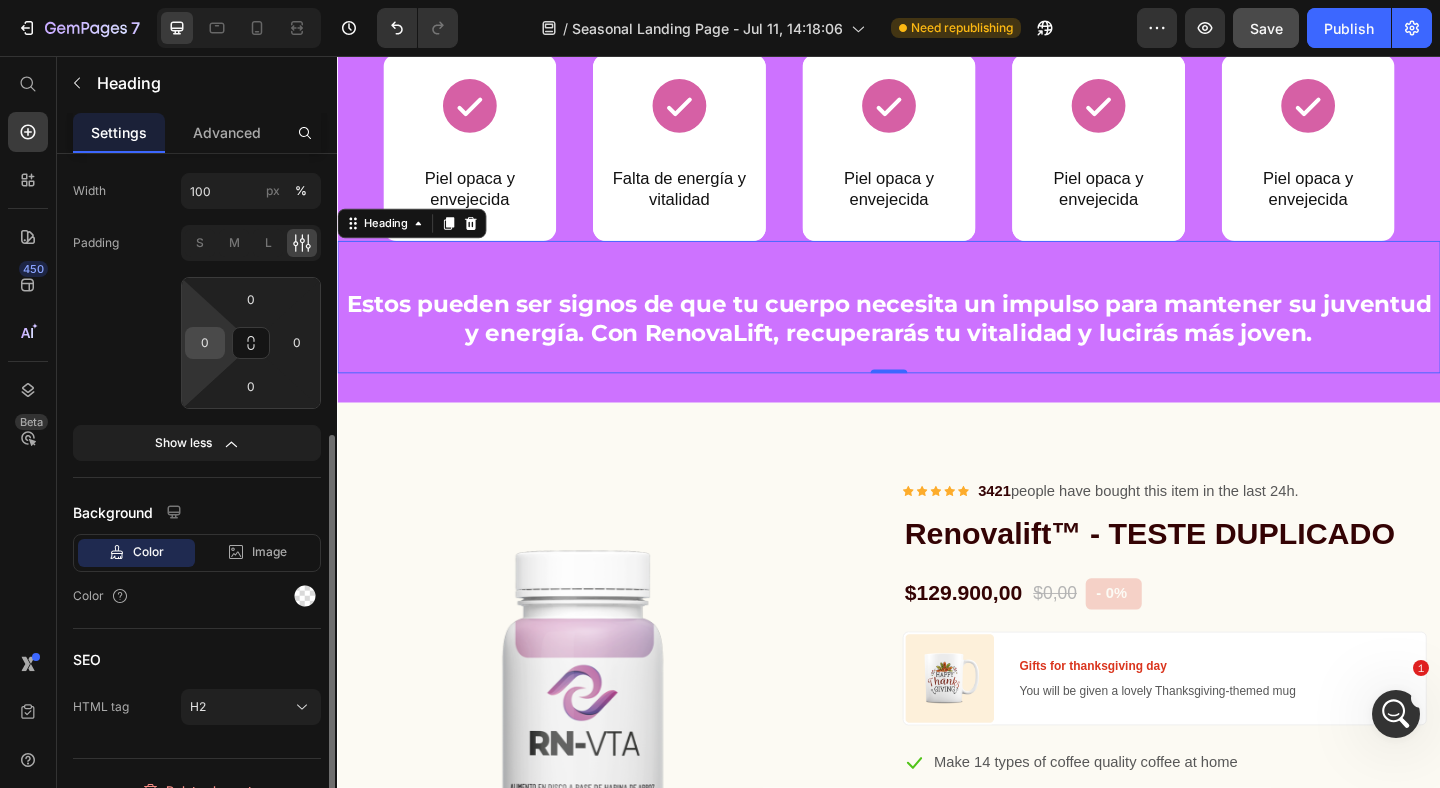 click on "0" at bounding box center (205, 343) 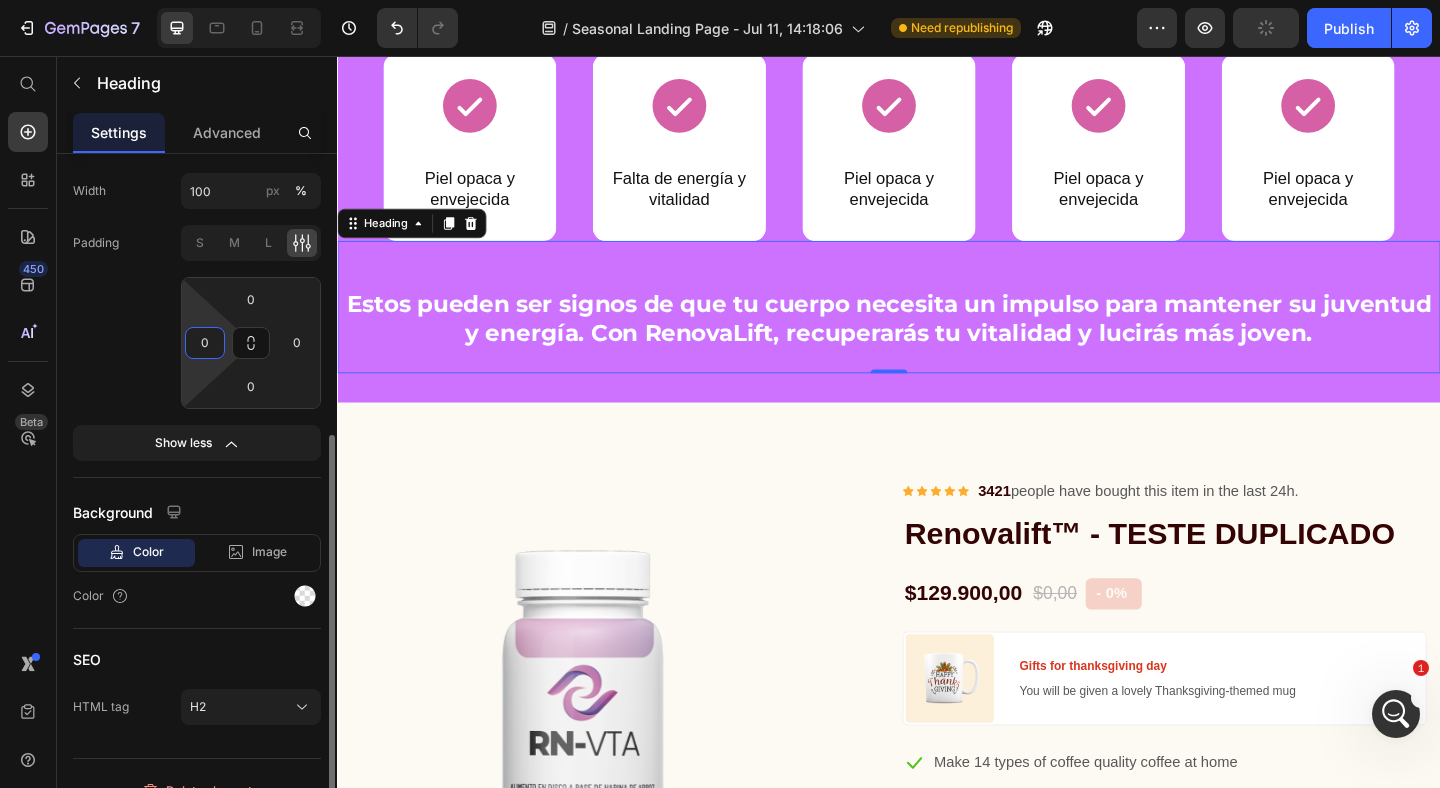 click on "0" at bounding box center (205, 343) 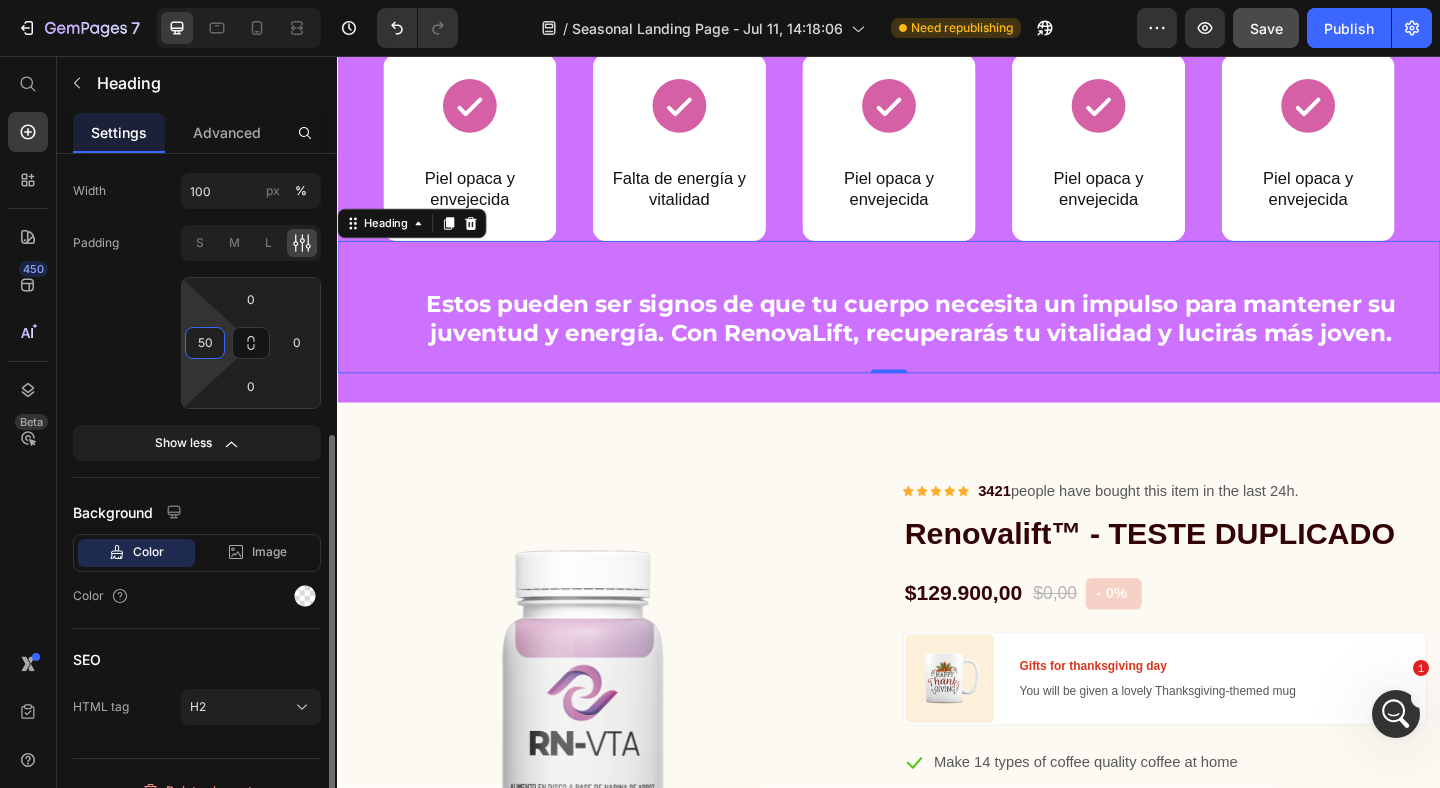 type on "5" 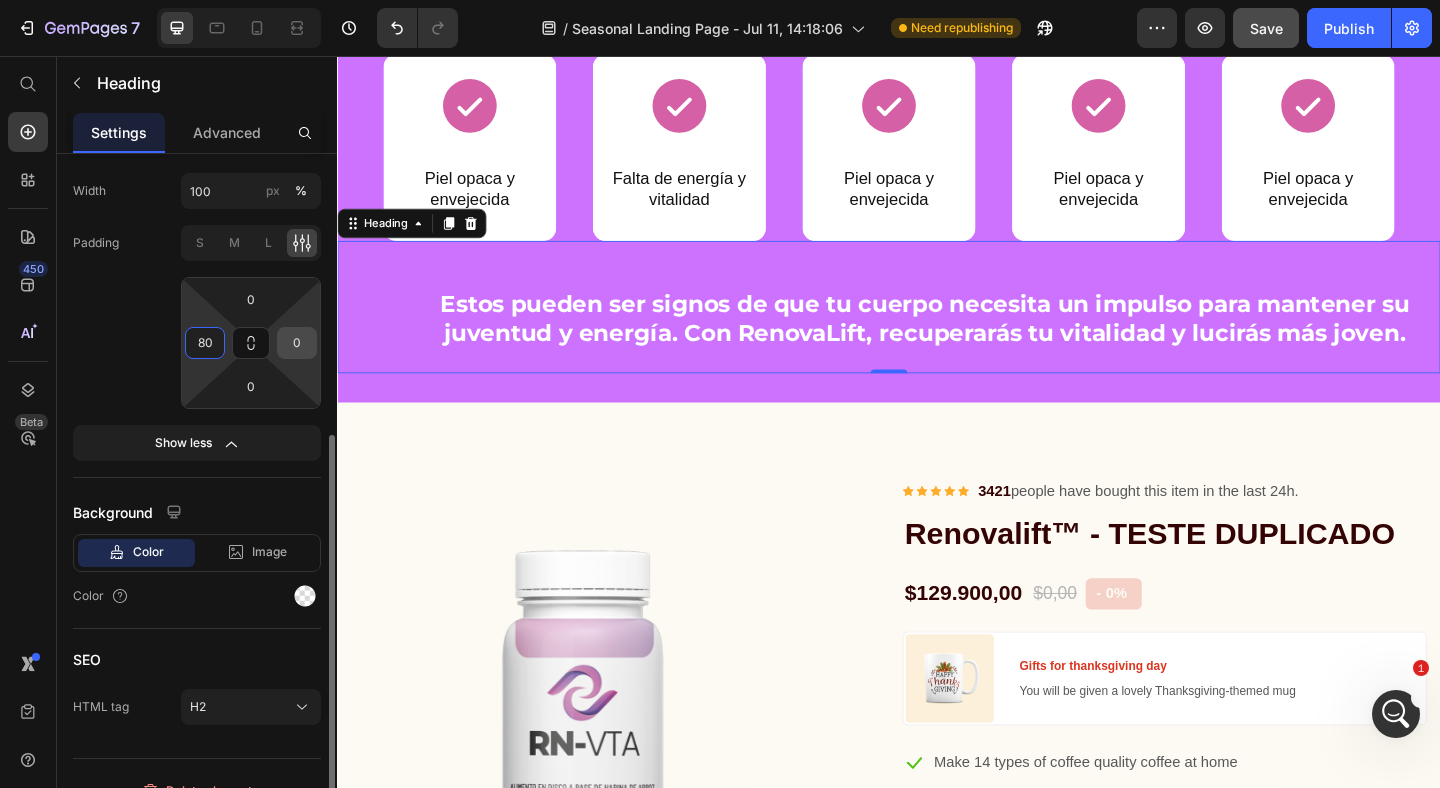 type on "80" 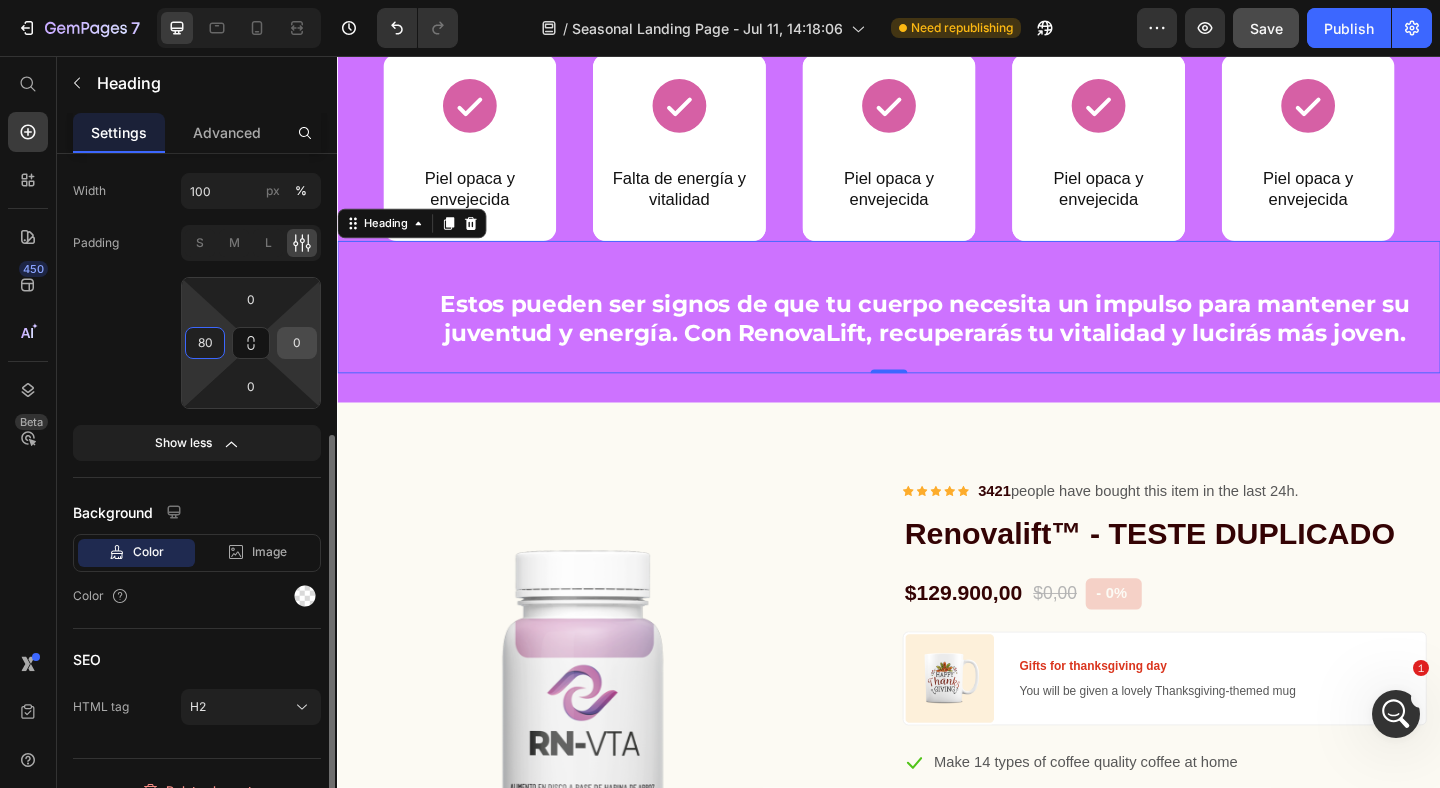 click on "0" at bounding box center [297, 343] 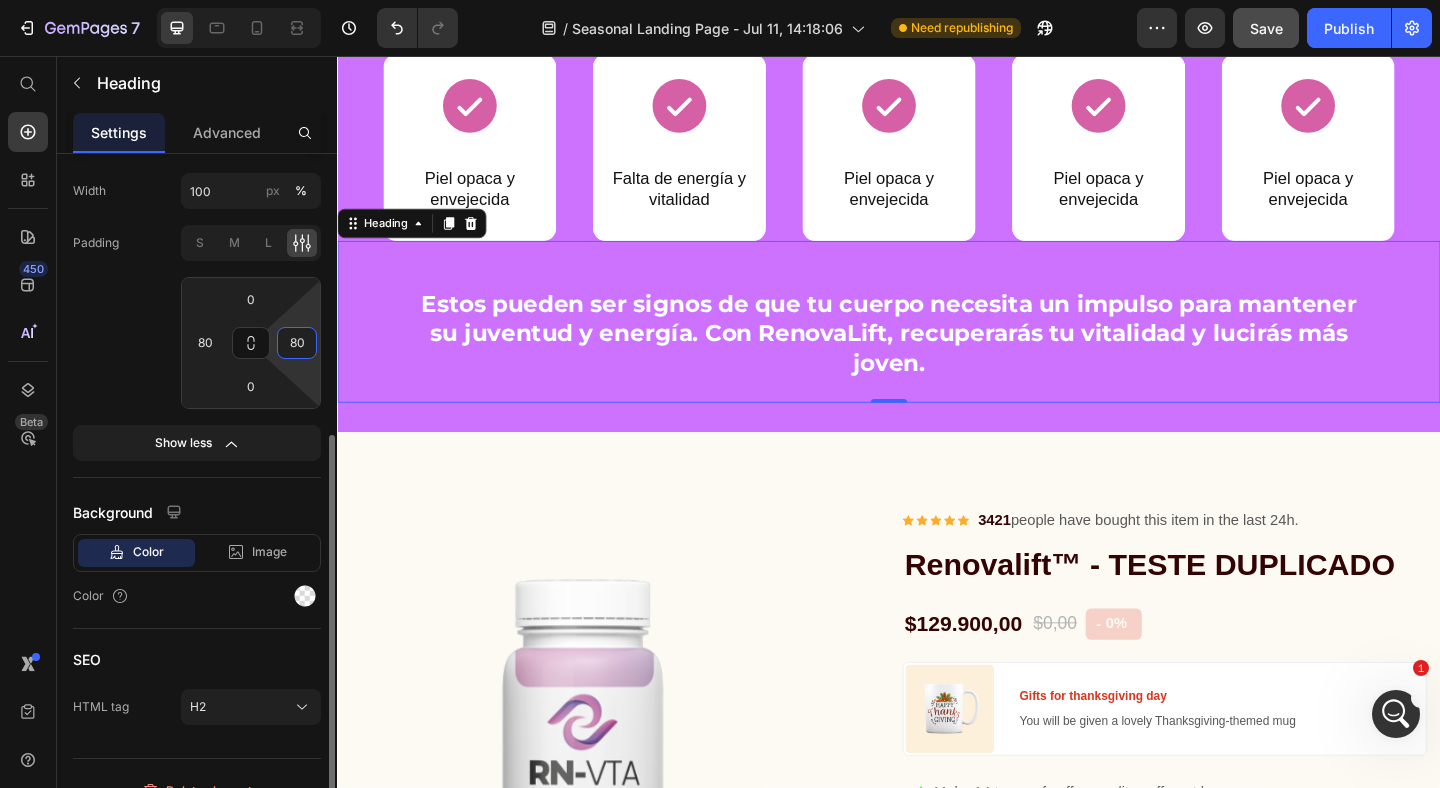 type on "8" 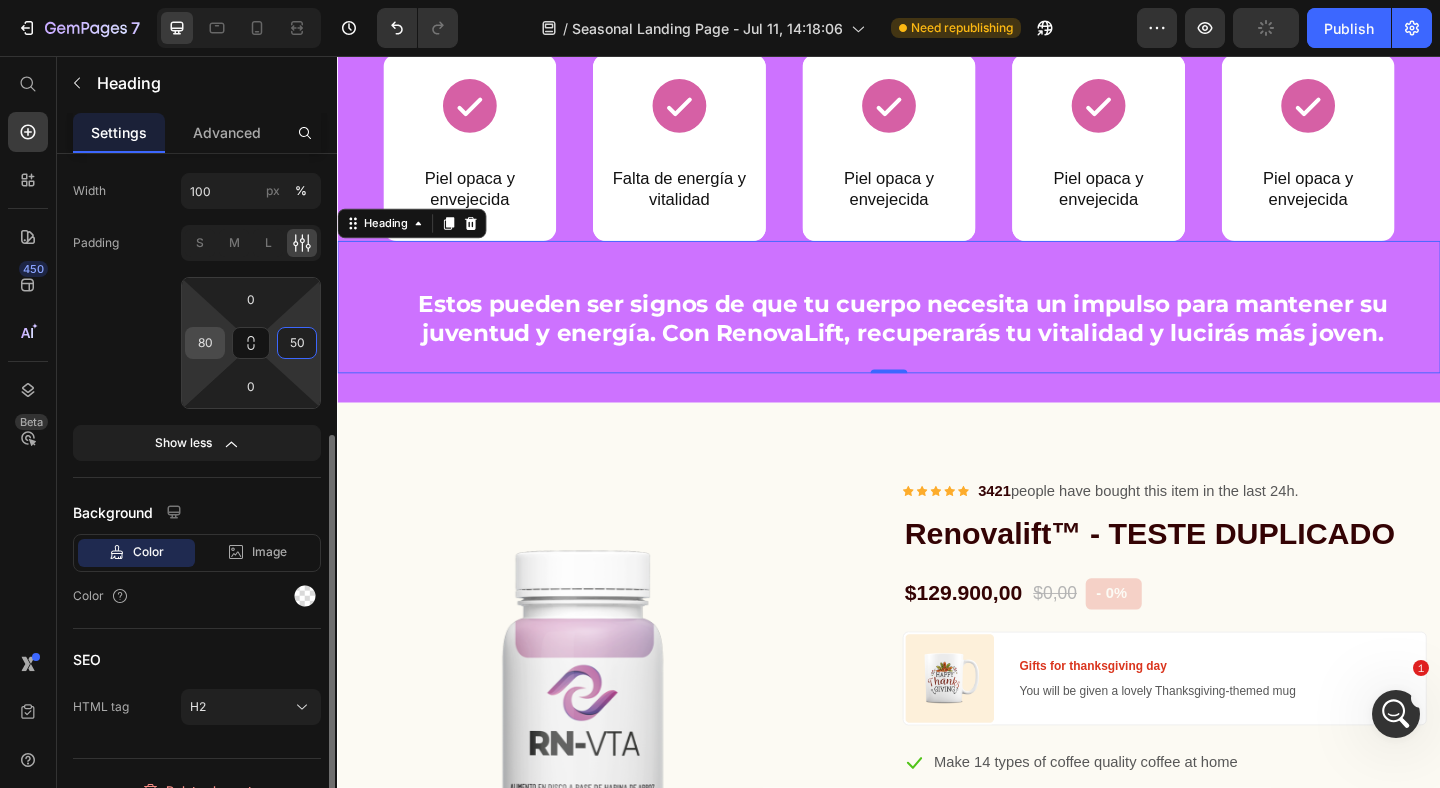 type on "50" 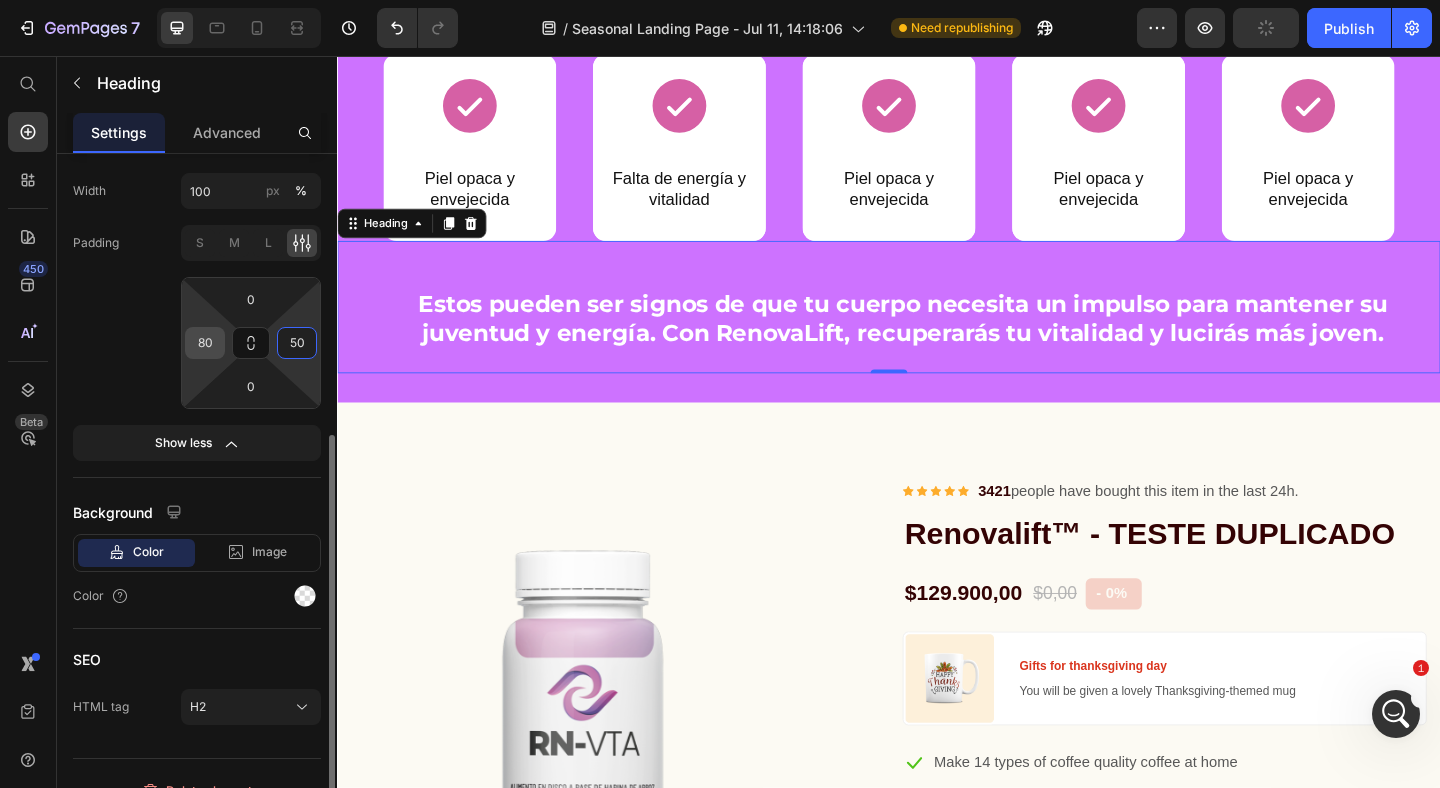 click on "80" at bounding box center (205, 343) 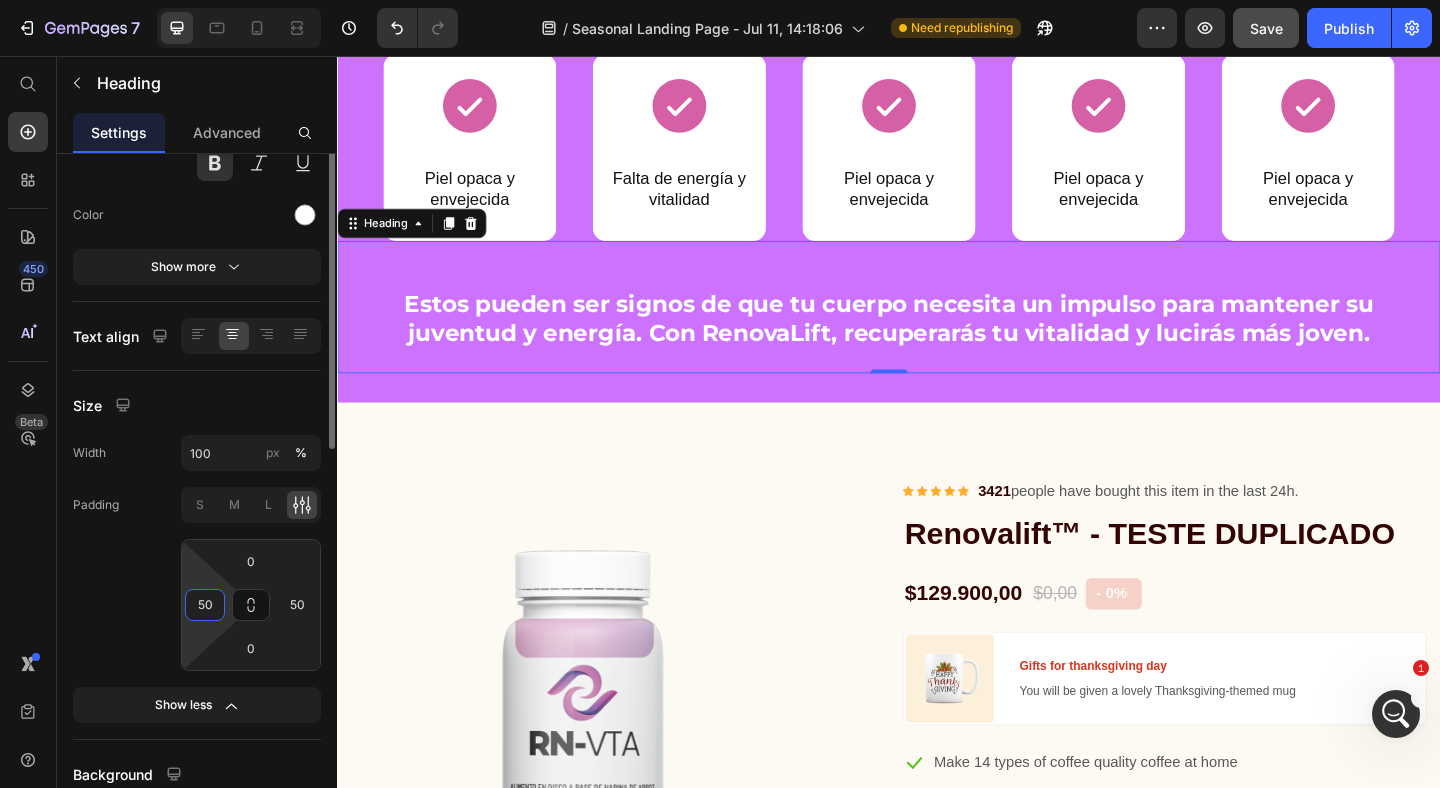 scroll, scrollTop: 0, scrollLeft: 0, axis: both 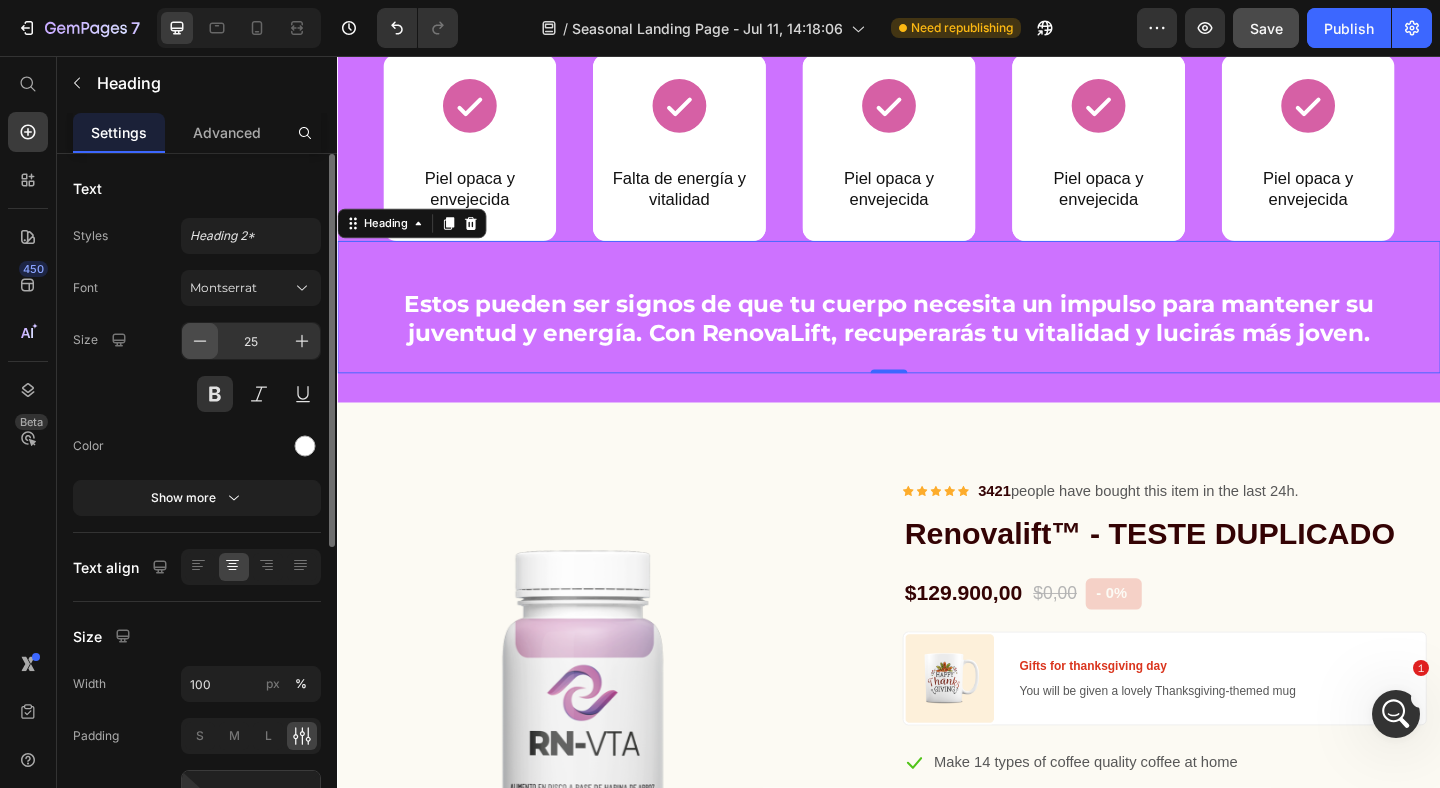 type on "50" 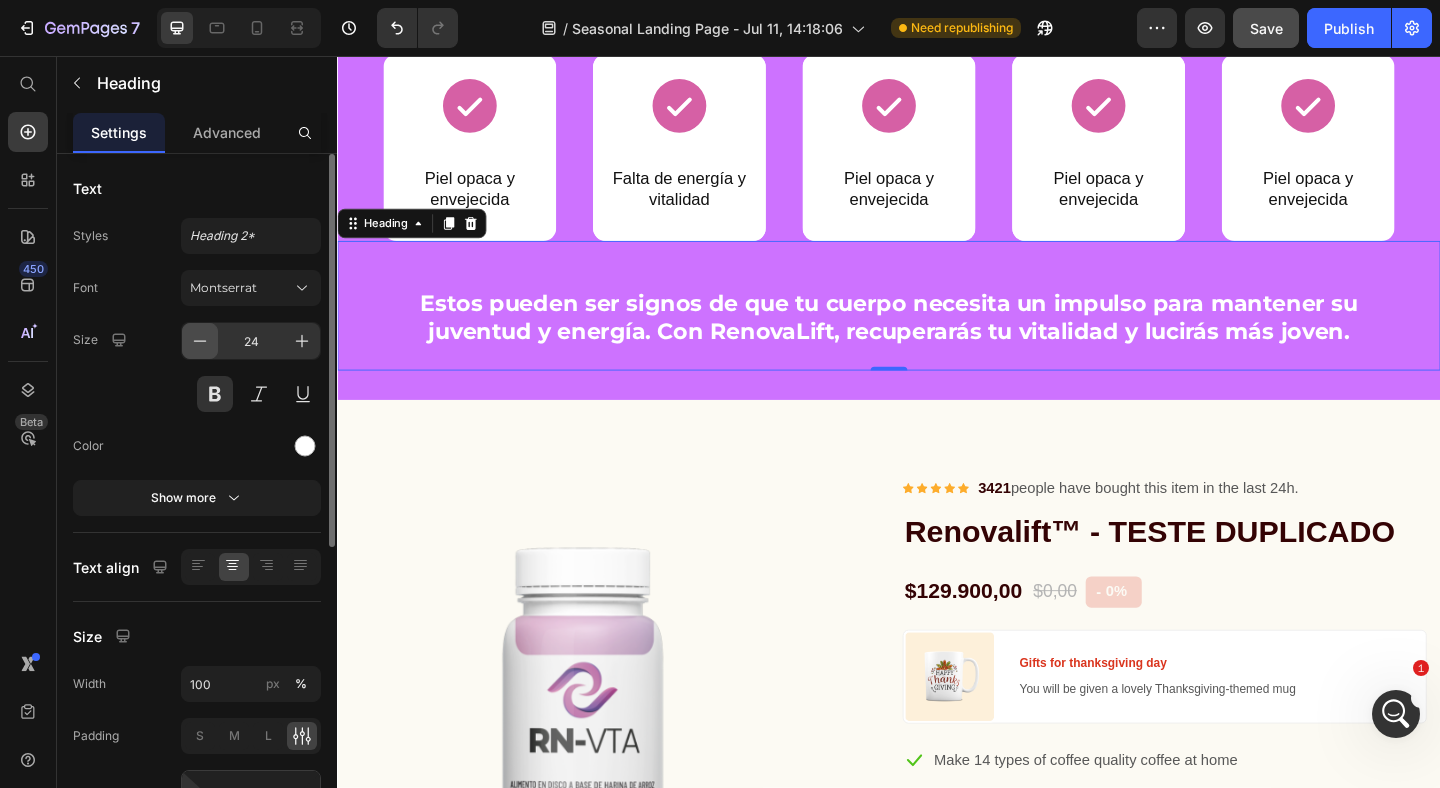 click 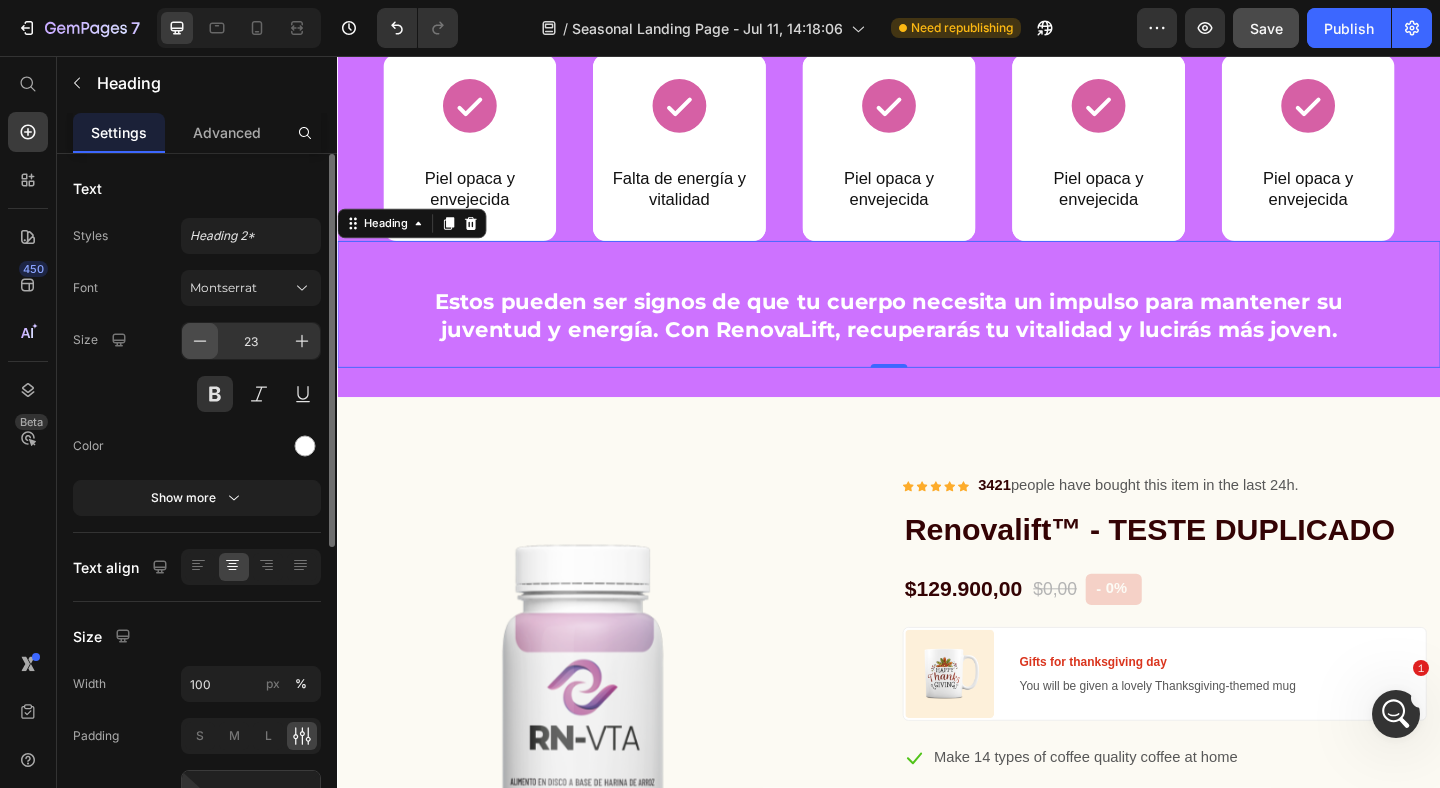 click 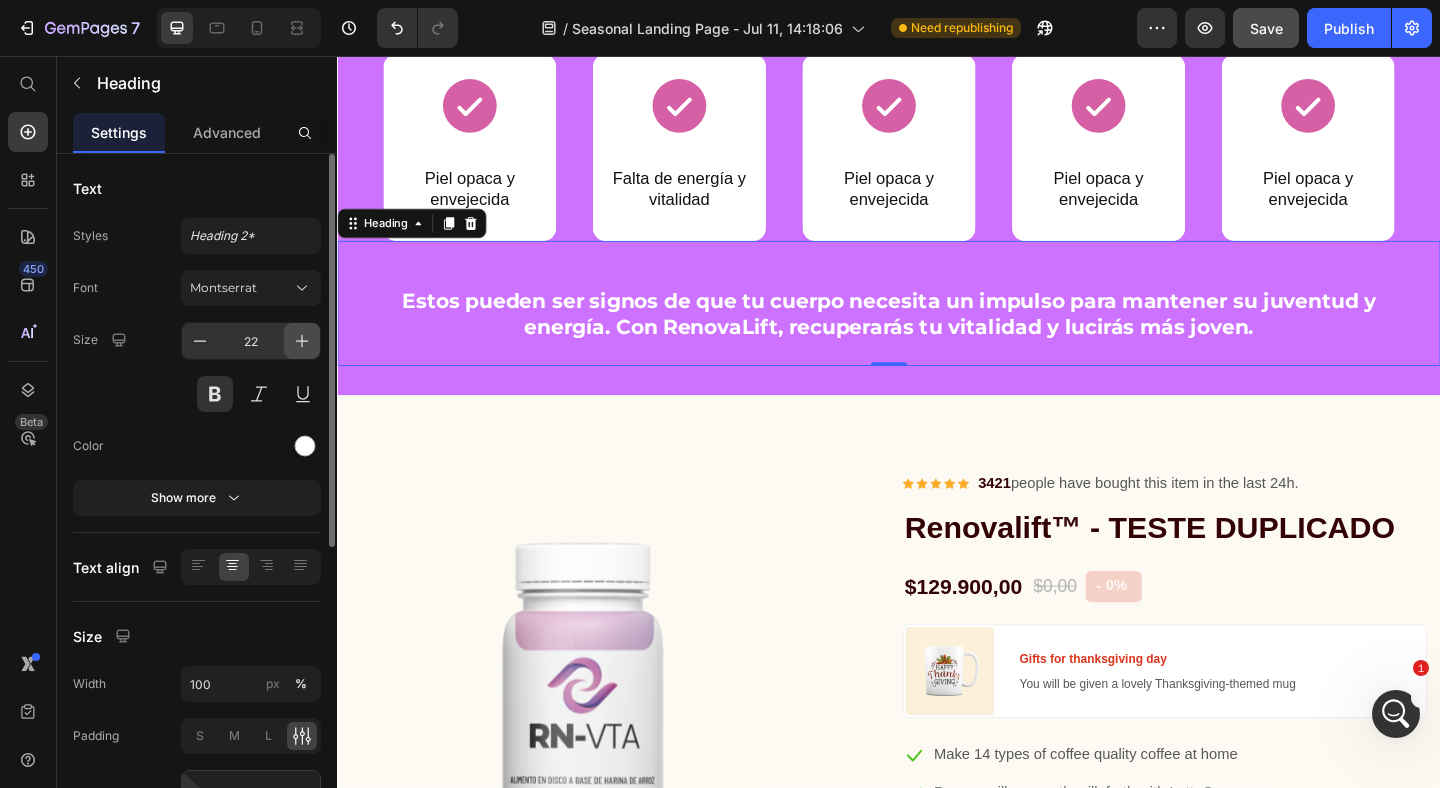 click 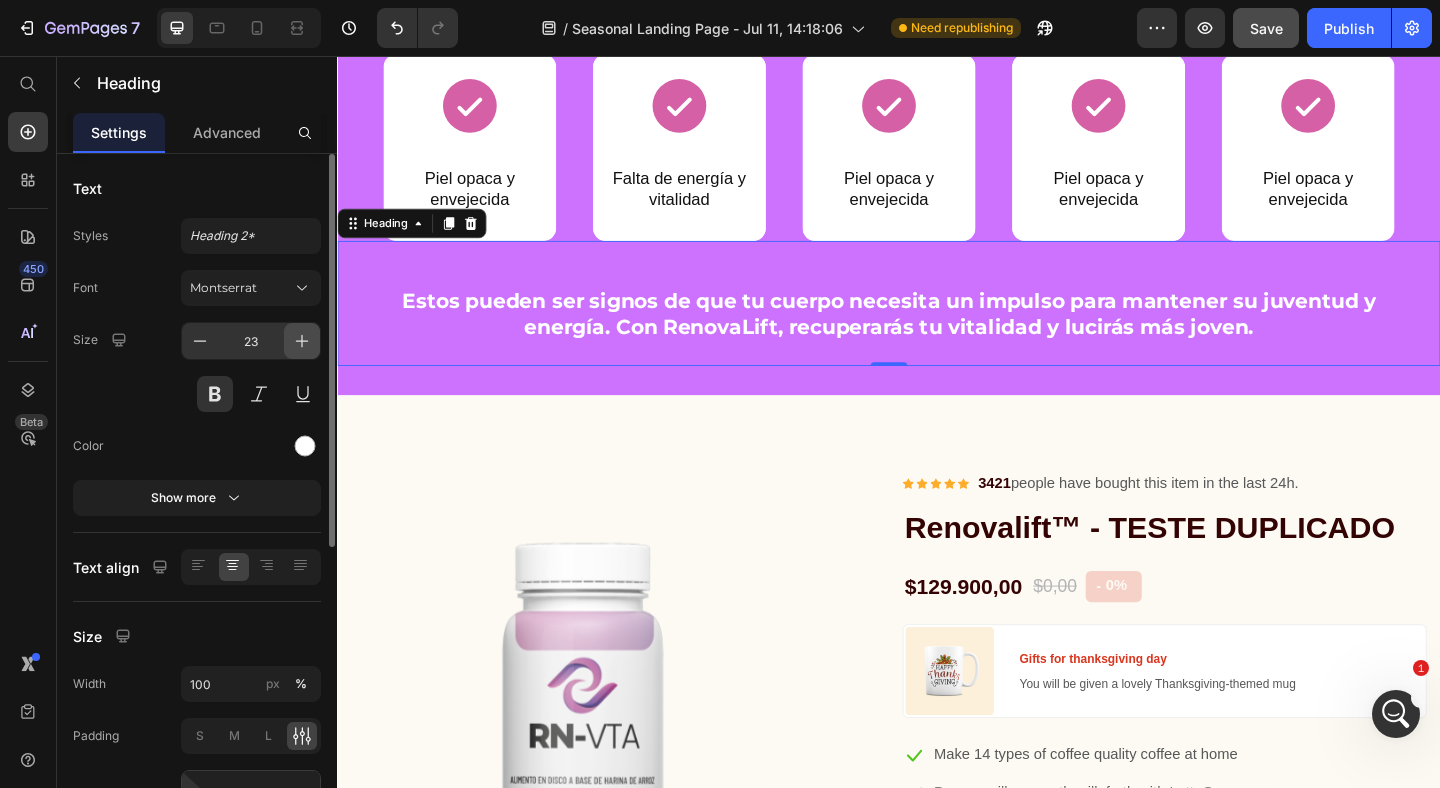 click 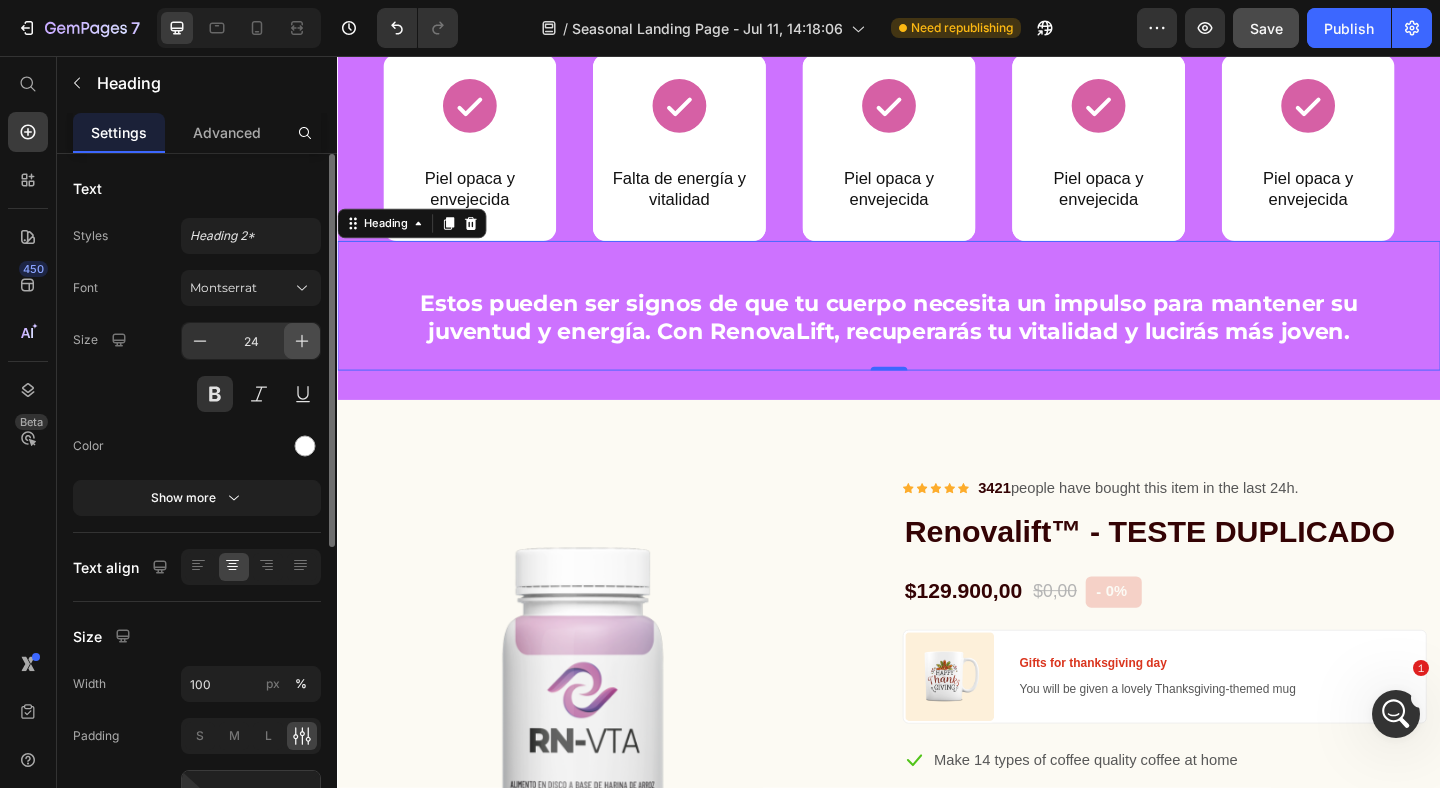 click 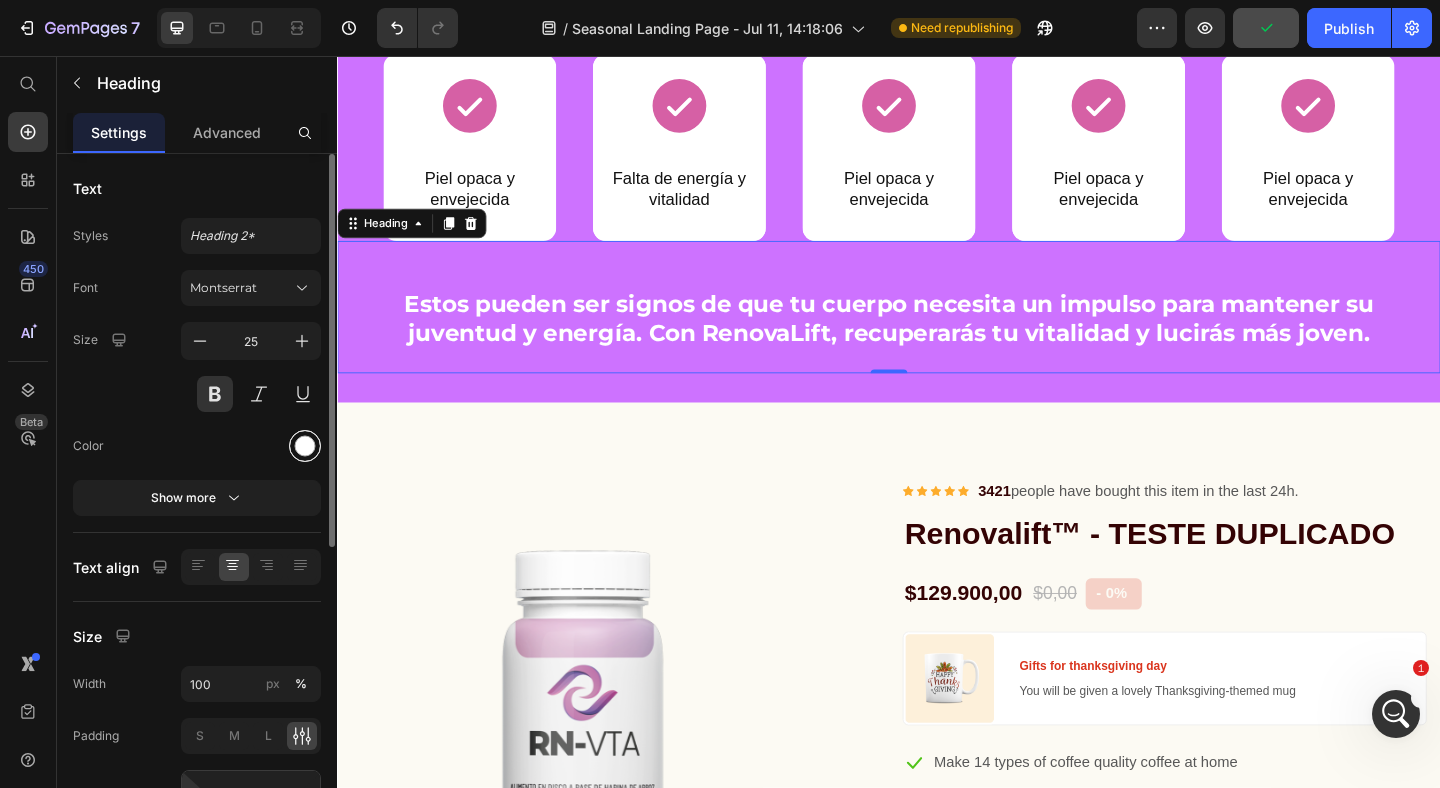 click at bounding box center (305, 446) 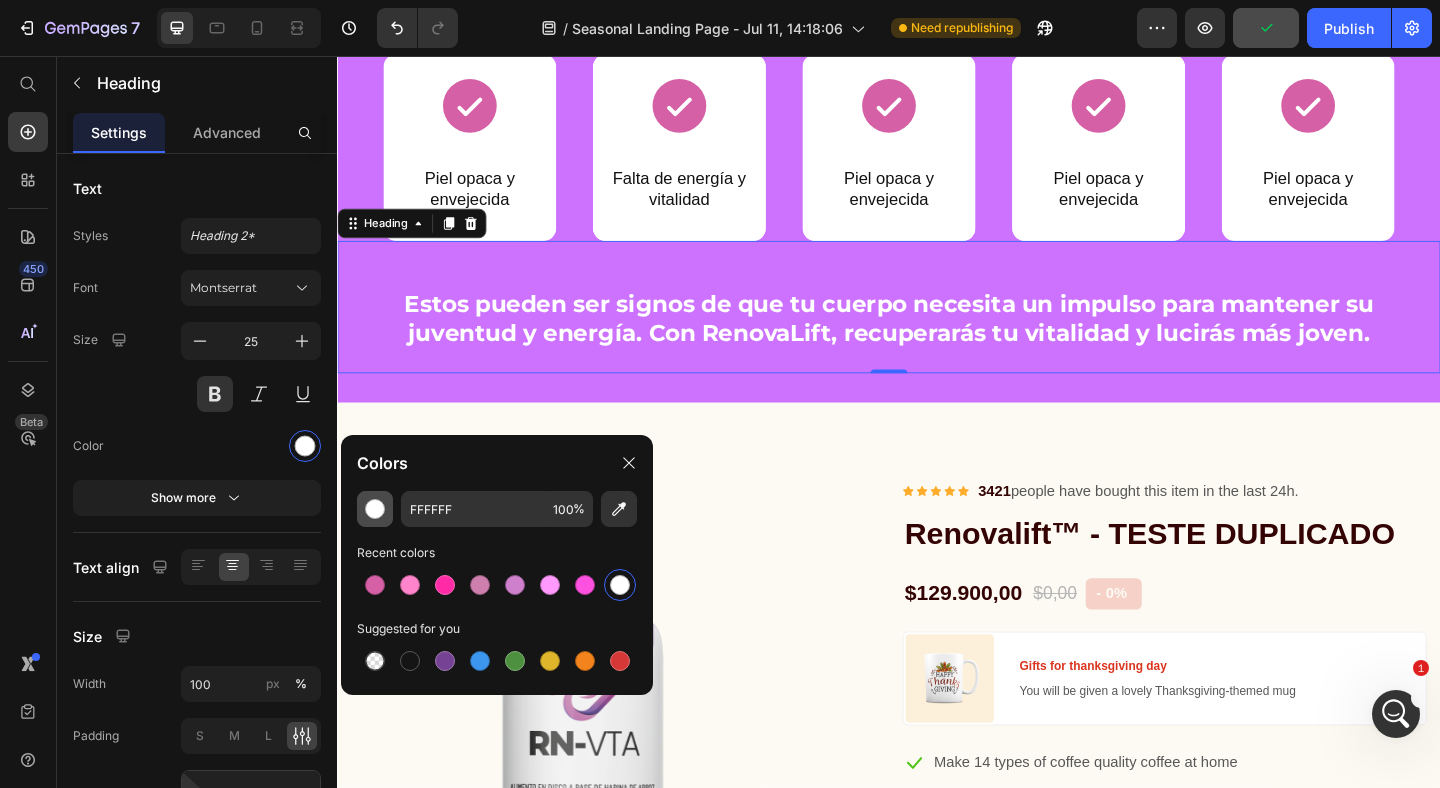 click at bounding box center (375, 509) 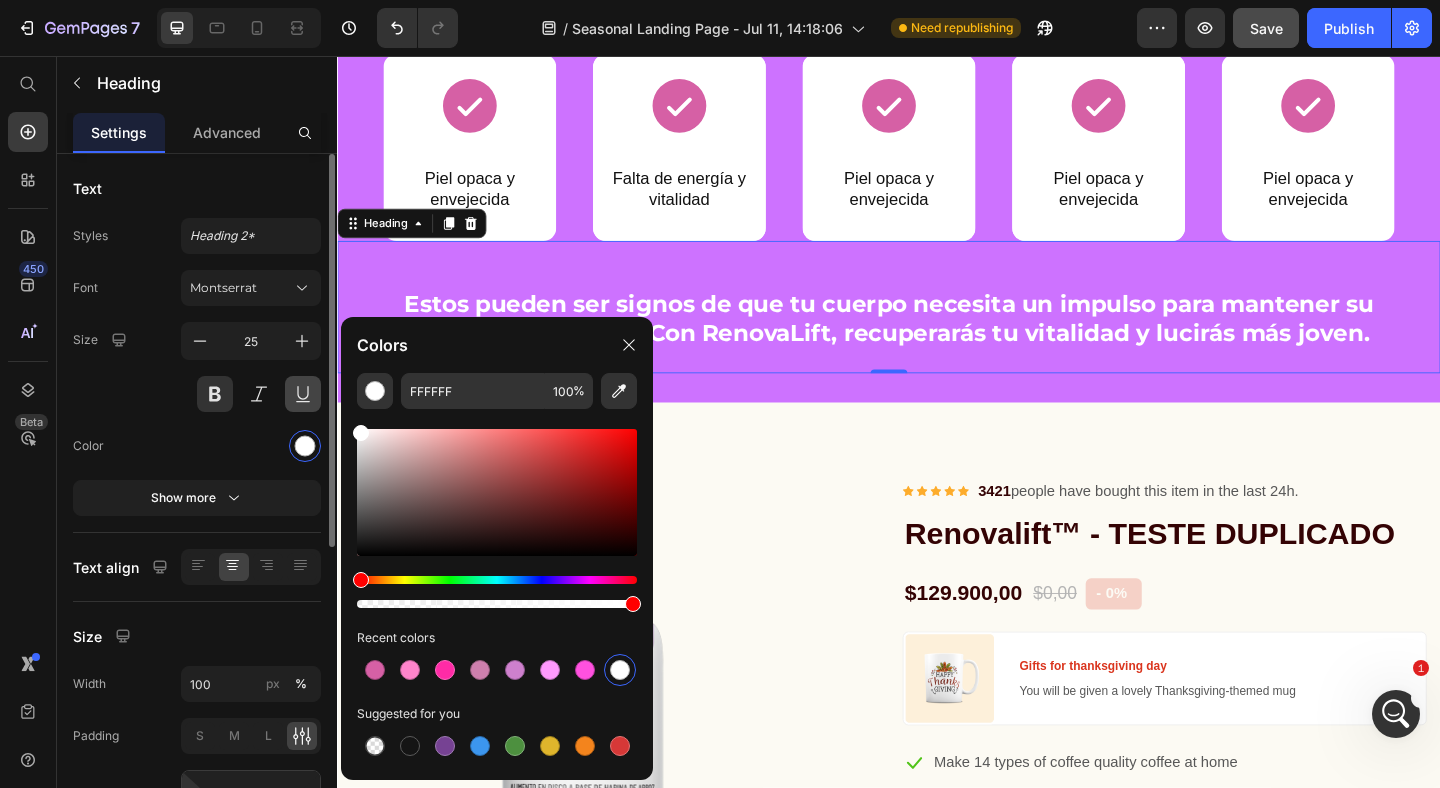 drag, startPoint x: 410, startPoint y: 477, endPoint x: 295, endPoint y: 385, distance: 147.27185 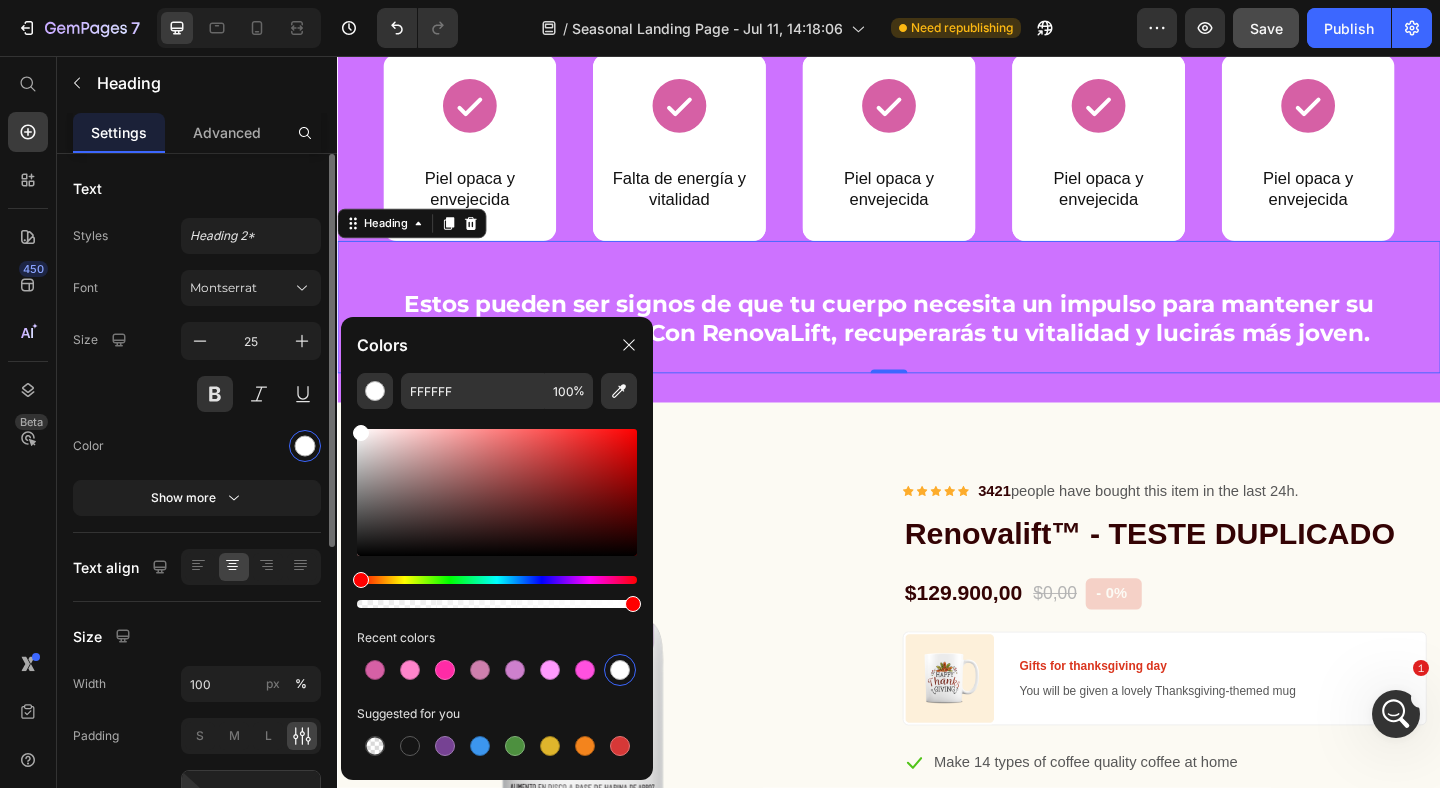 click at bounding box center [251, 446] 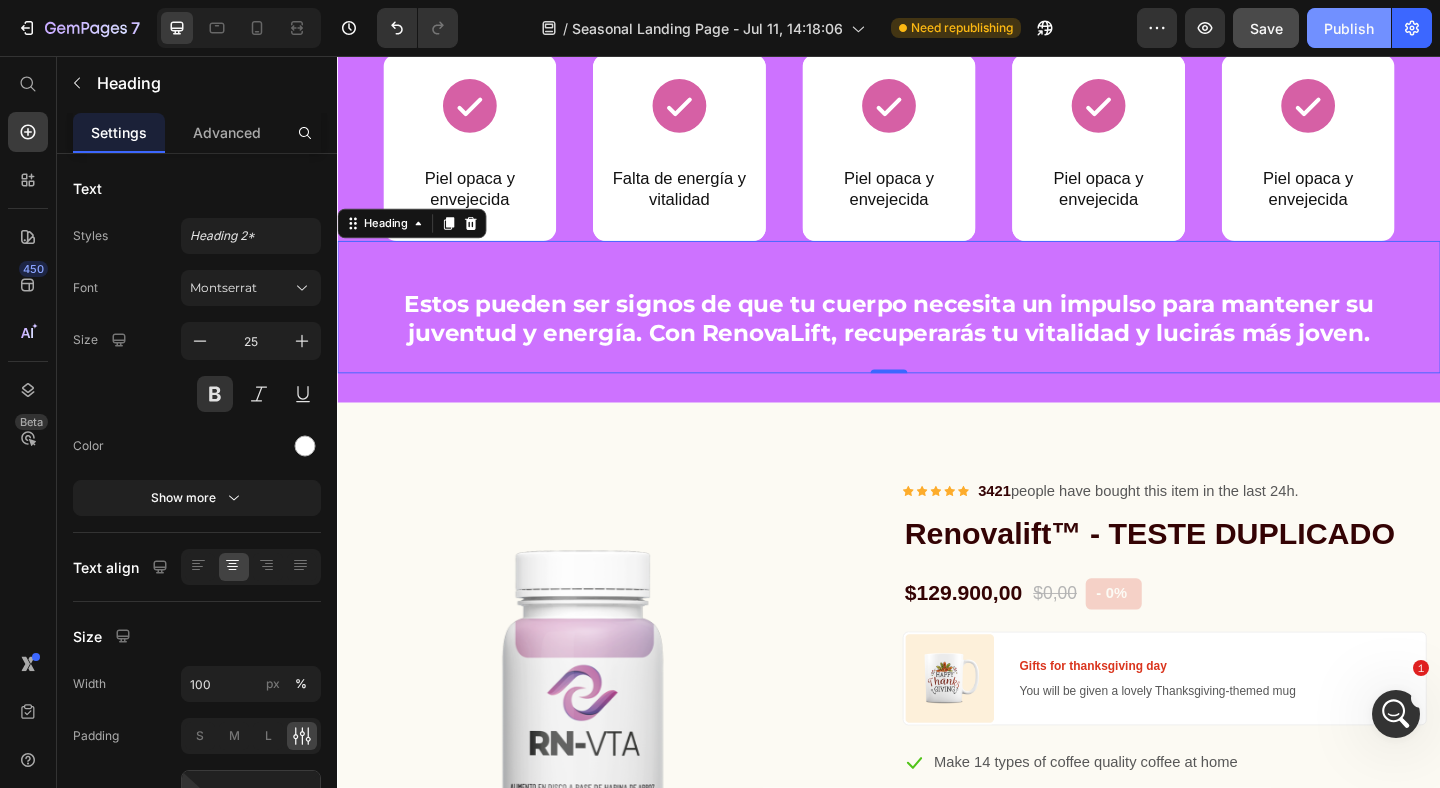 click on "Publish" at bounding box center [1349, 28] 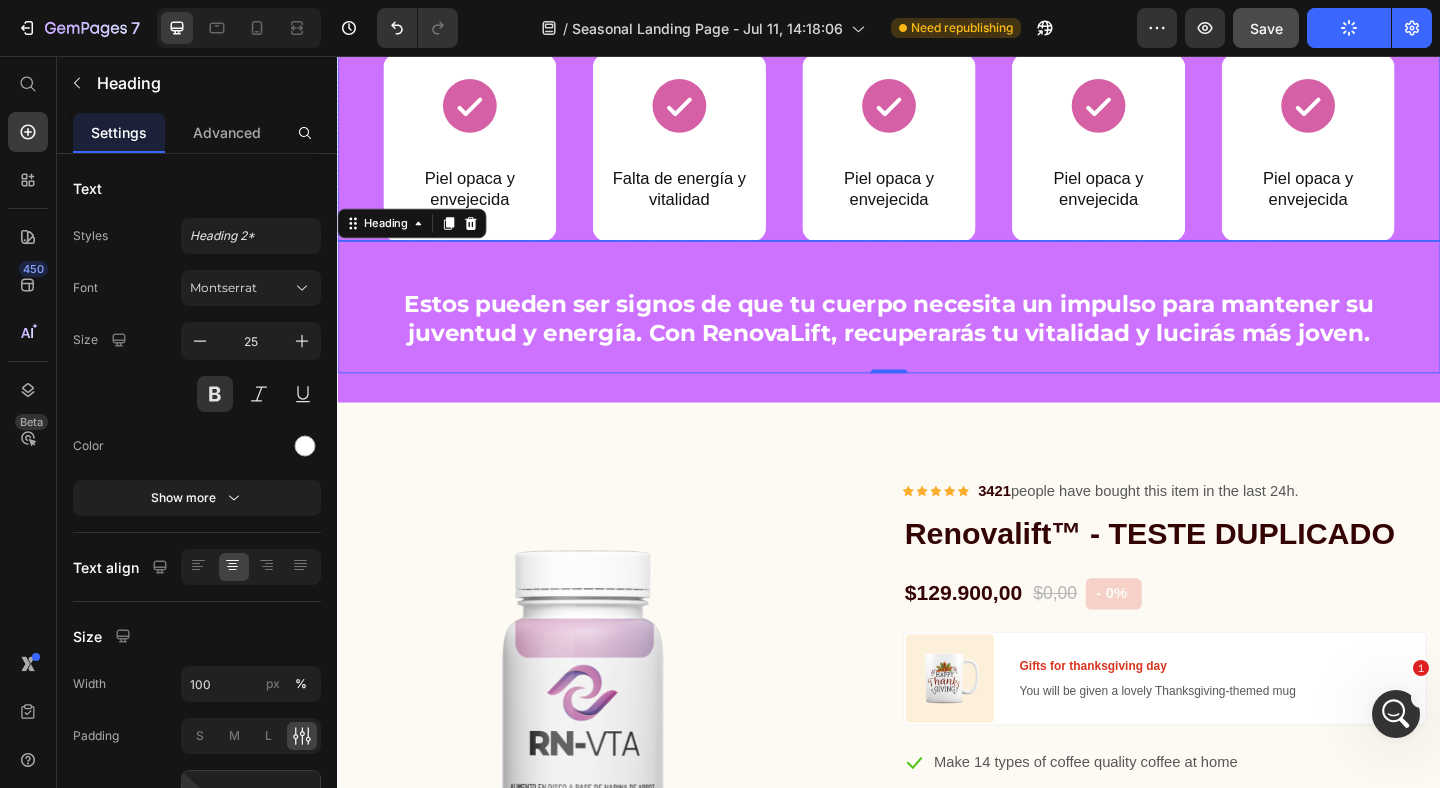 click on "Icon Piel opaca y envejecida Heading Row
Icon Falta de energía y vitalidad Heading Row Row
Icon Piel opaca y envejecida Heading Row Row
Icon Piel opaca y envejecida Heading Row Row
Icon Piel opaca y envejecida Heading Row Row" at bounding box center (937, 155) 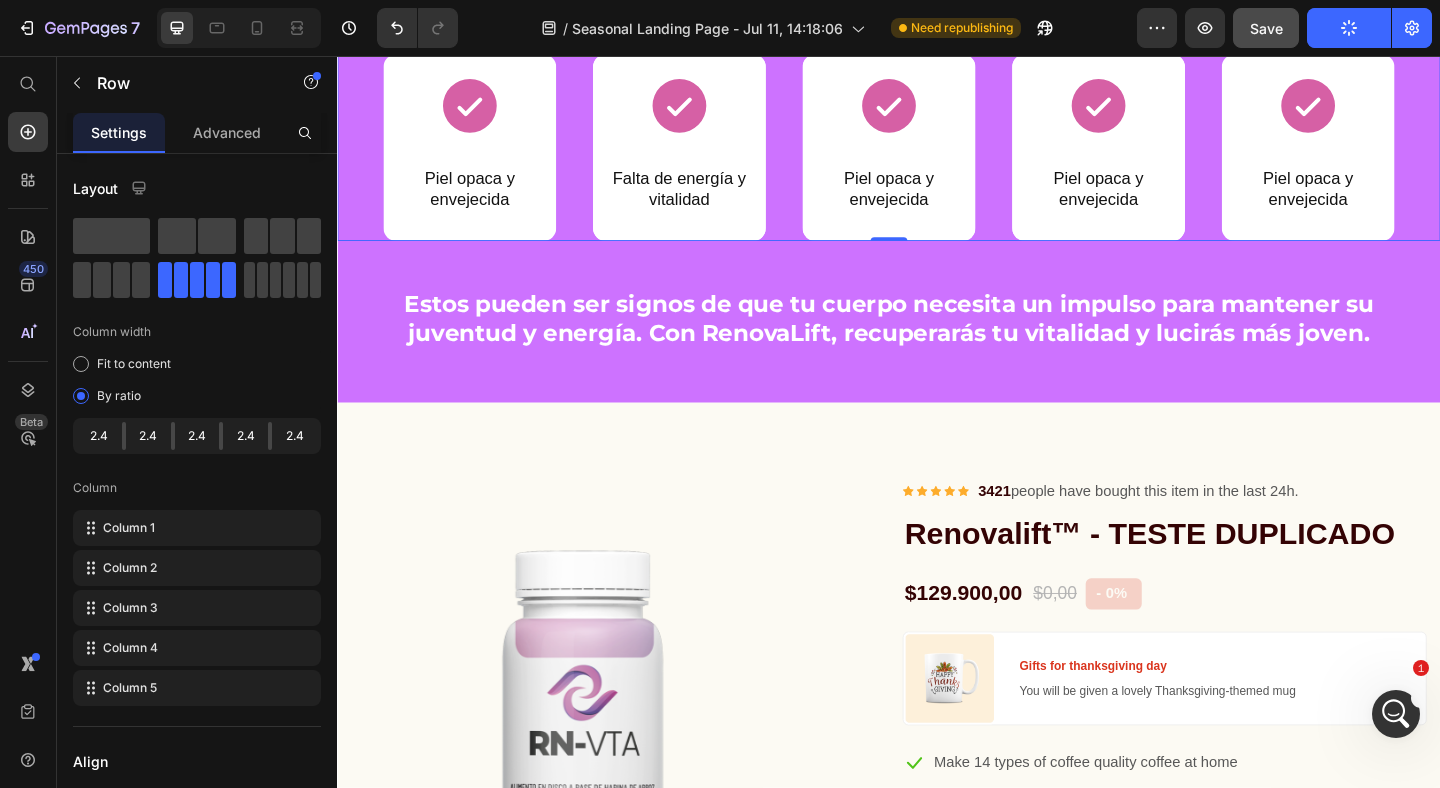 click 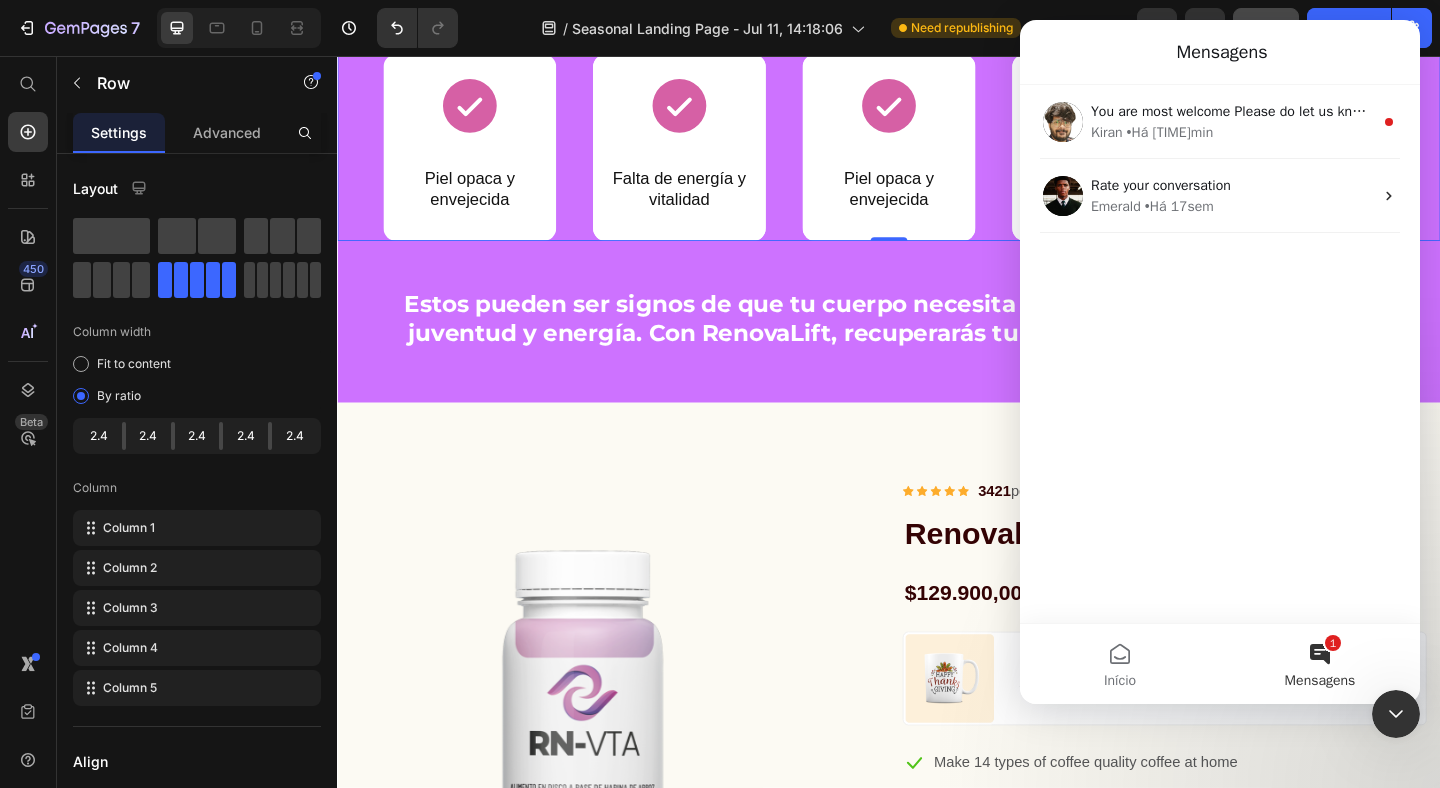 click on "1 Mensagens" at bounding box center (1320, 664) 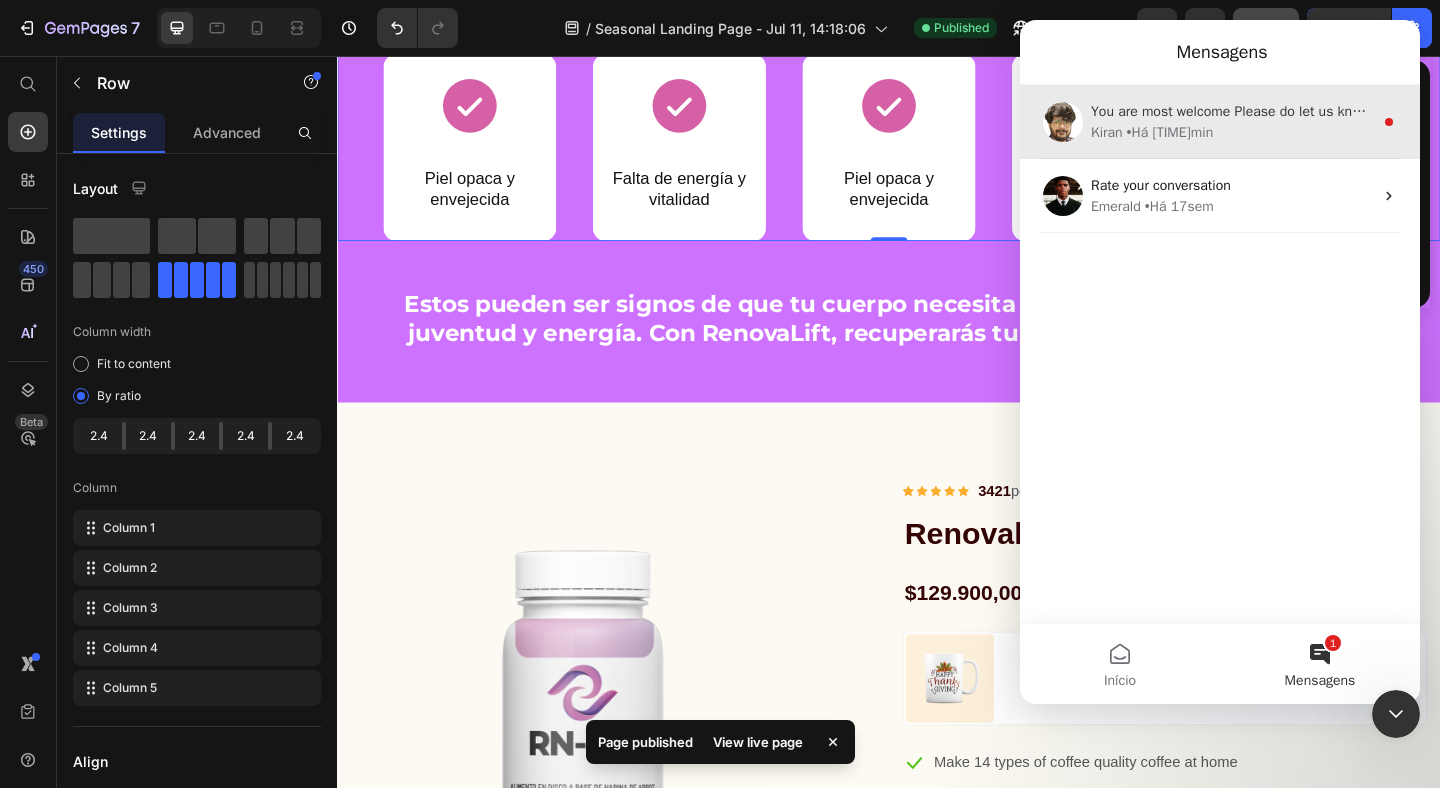click on "Kiran •  Há 50min" at bounding box center [1232, 132] 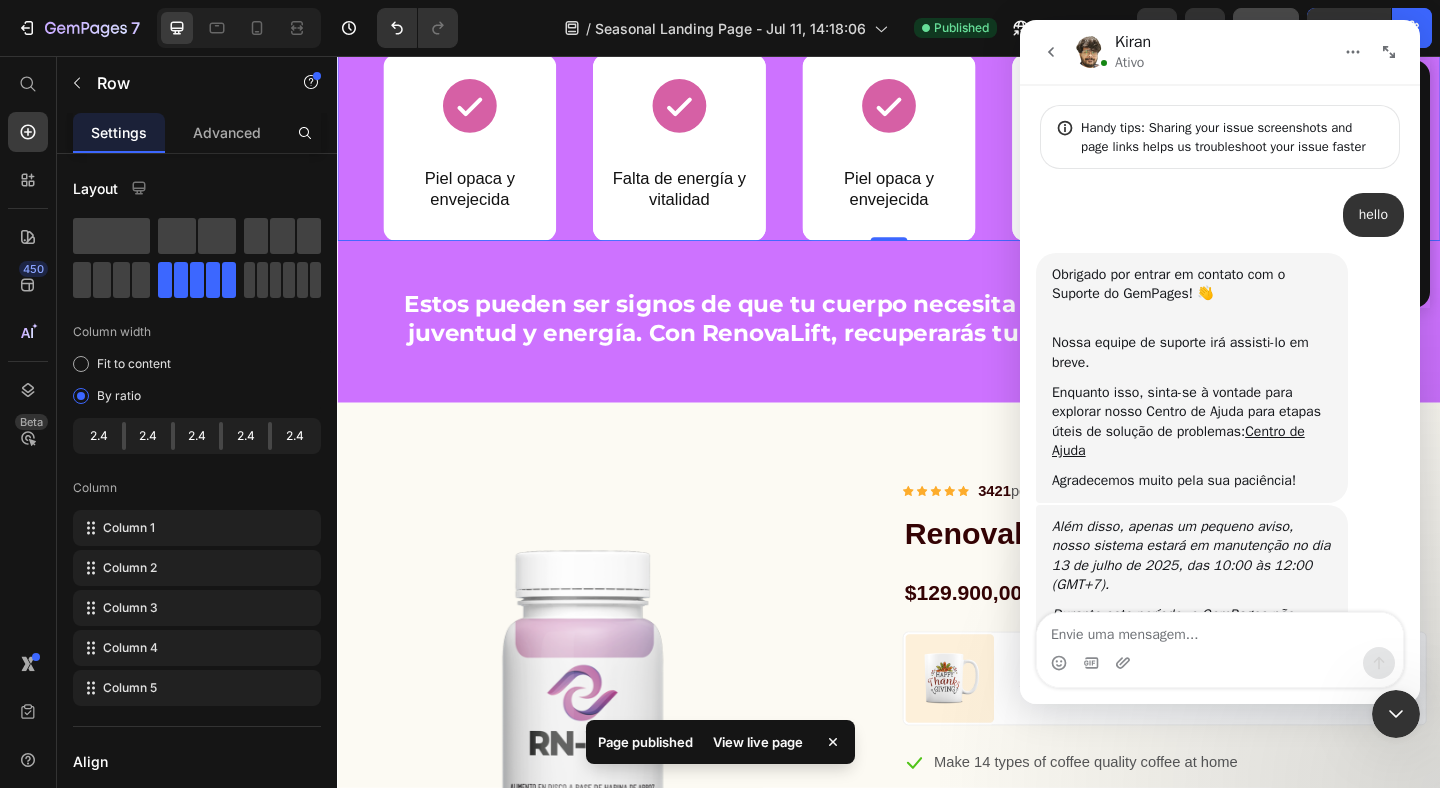 scroll, scrollTop: 3, scrollLeft: 0, axis: vertical 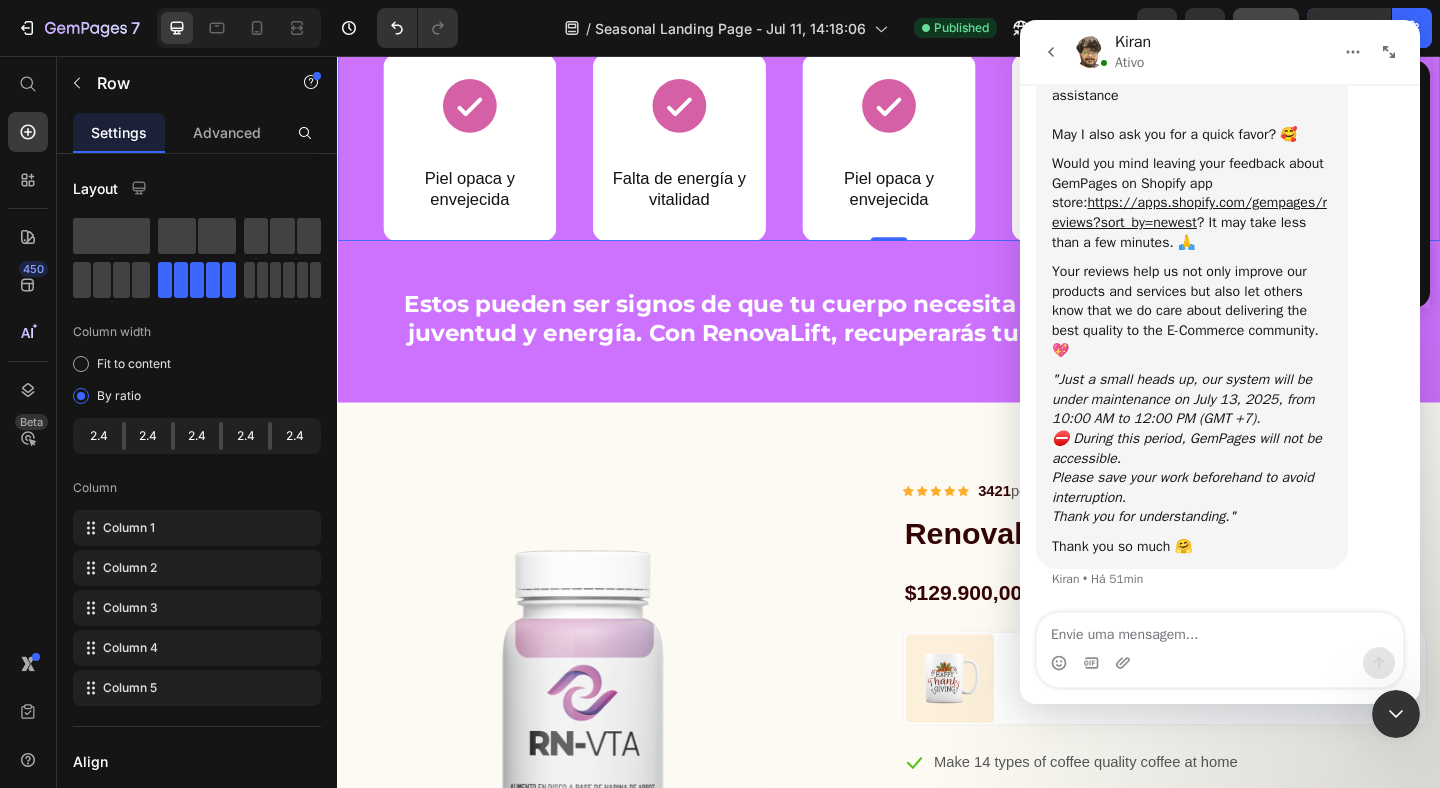 click 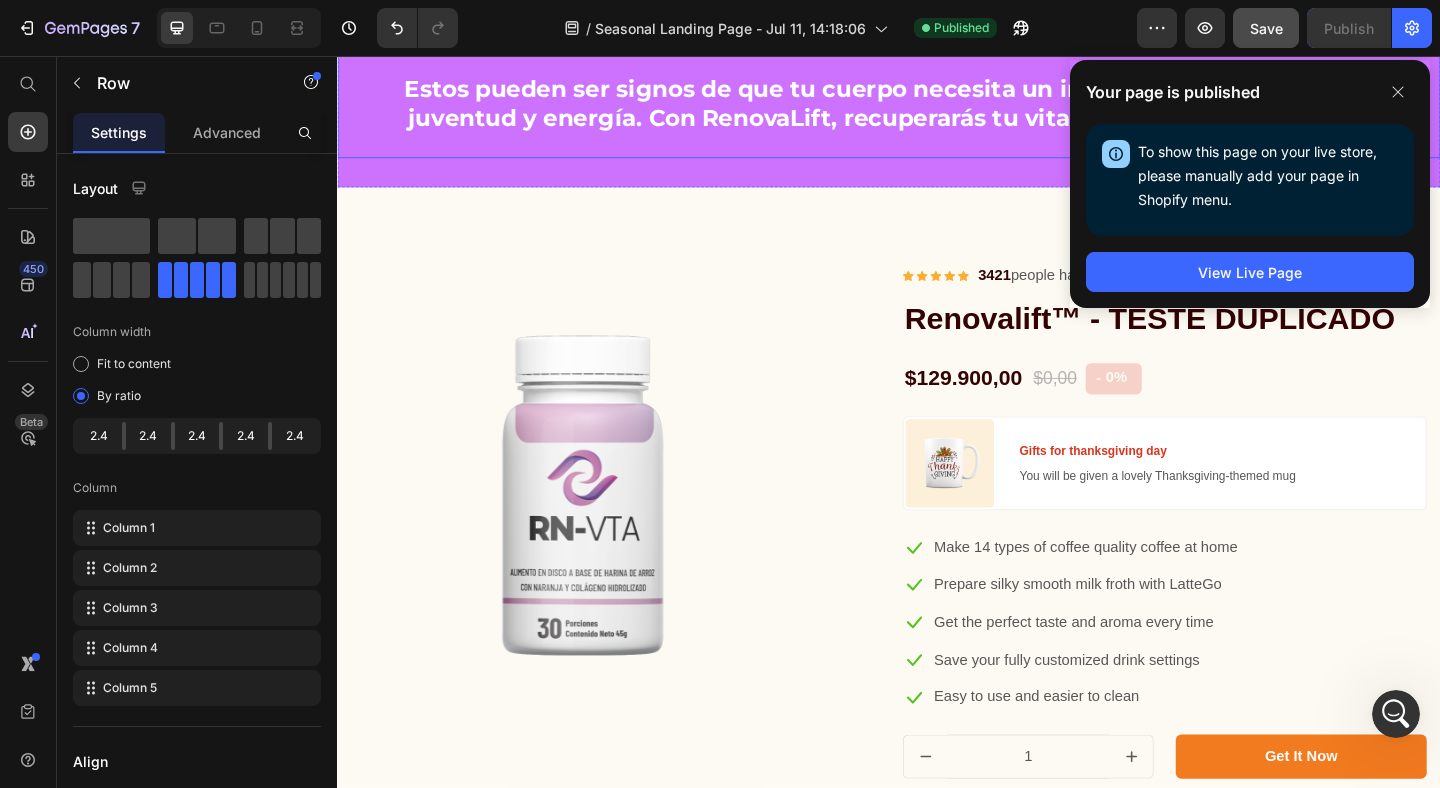 scroll, scrollTop: 2086, scrollLeft: 0, axis: vertical 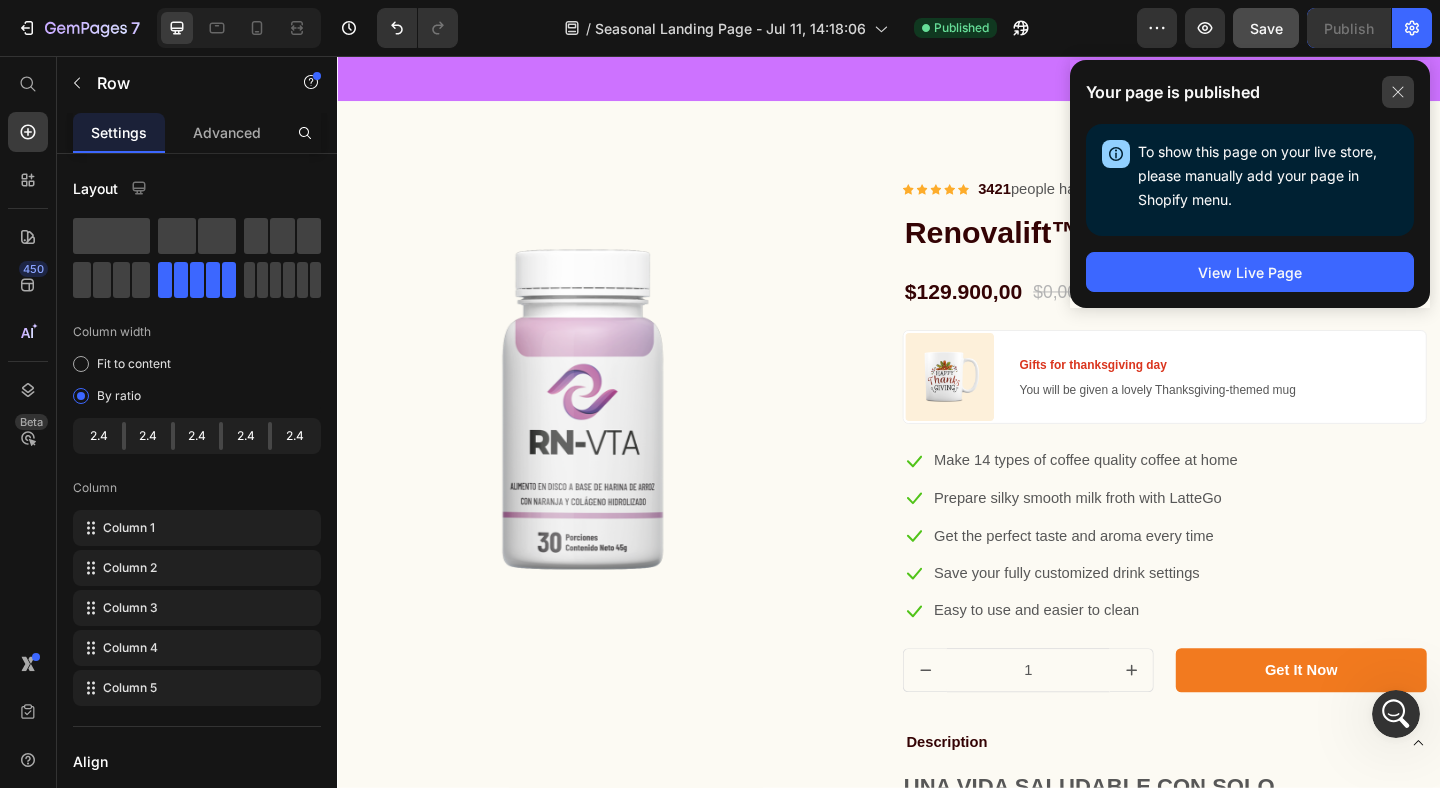 click 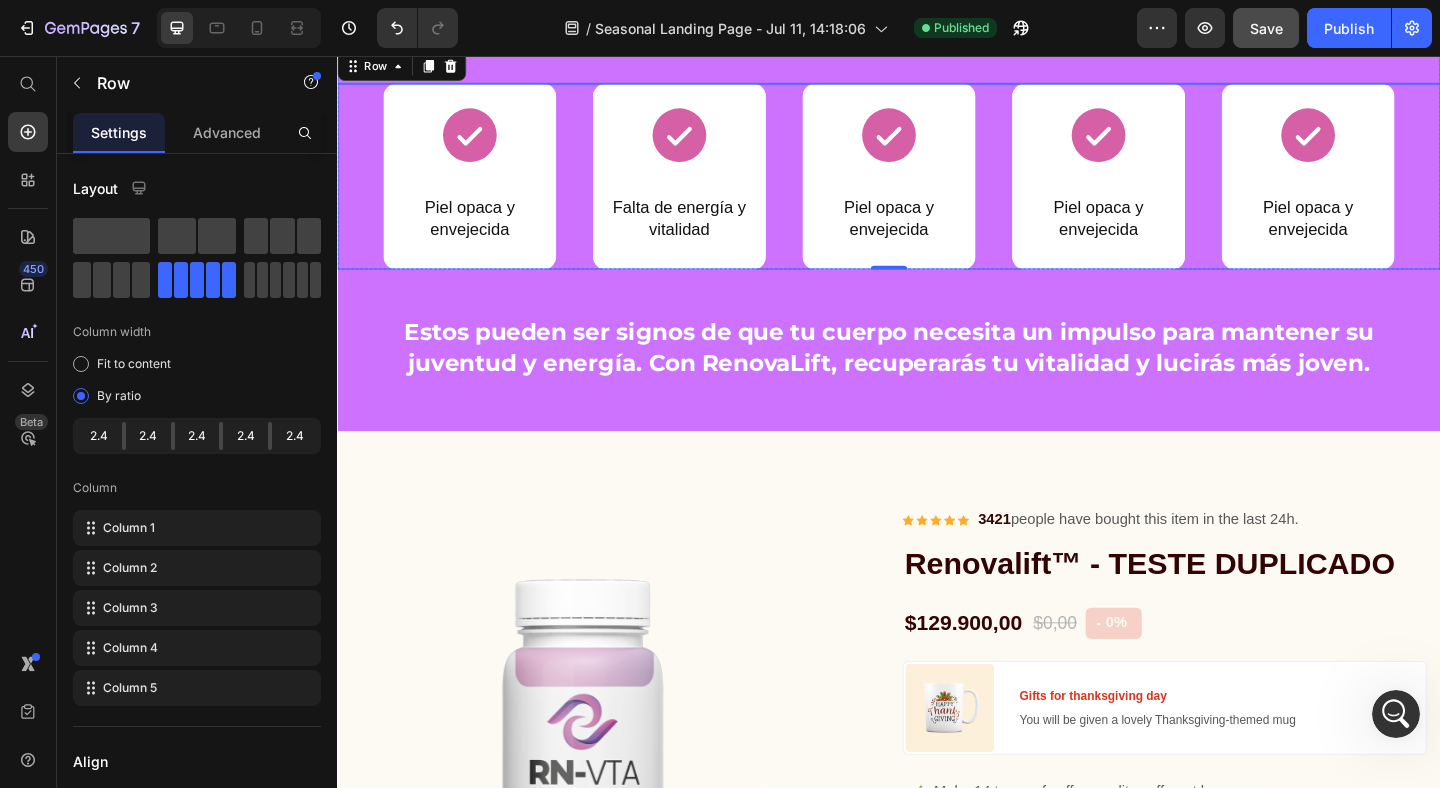 scroll, scrollTop: 2193, scrollLeft: 0, axis: vertical 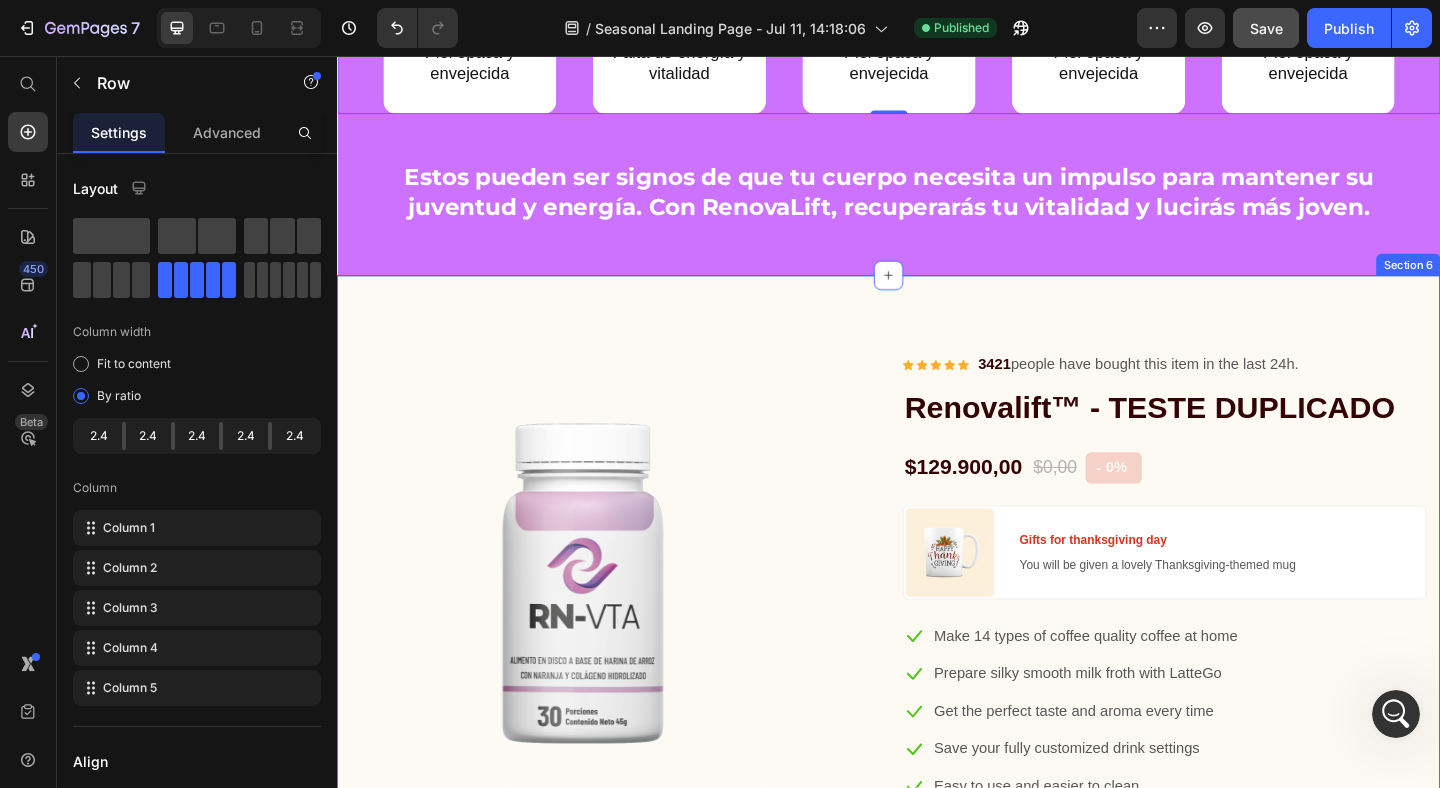 click on "Product Images & Gallery Icon Icon Icon Icon Icon Icon List Hoz 3421  people have bought this item in the last 24h. Text block Row Renovalift™ -  TESTE DUPLICADO Product Title $129.900,00 Product Price $0,00 Product Price - 0% Product Tag Row Image Gifts for thanksgiving day Text block You will be given a lovely Thanksgiving-themed mug Text block Row                Icon Make 14 types of coffee quality coffee at home Text block                Icon Prepare silky smooth milk froth with LatteGo Text block                Icon Get the perfect taste and aroma every time Text block                Icon Save your fully customized drink settings Text block                Icon Easy to use and easier to clean Text block Icon List 1 Product Quantity Get It Now Product Cart Button Row
Description UNA VIDA SALUDABLE CON SOLO 1 pastilla al día
(1 pastilla después del desayuno o después del almuerzo)
Aquí tu compra es  100% segura, Pago ContraEntrega" at bounding box center [937, 937] 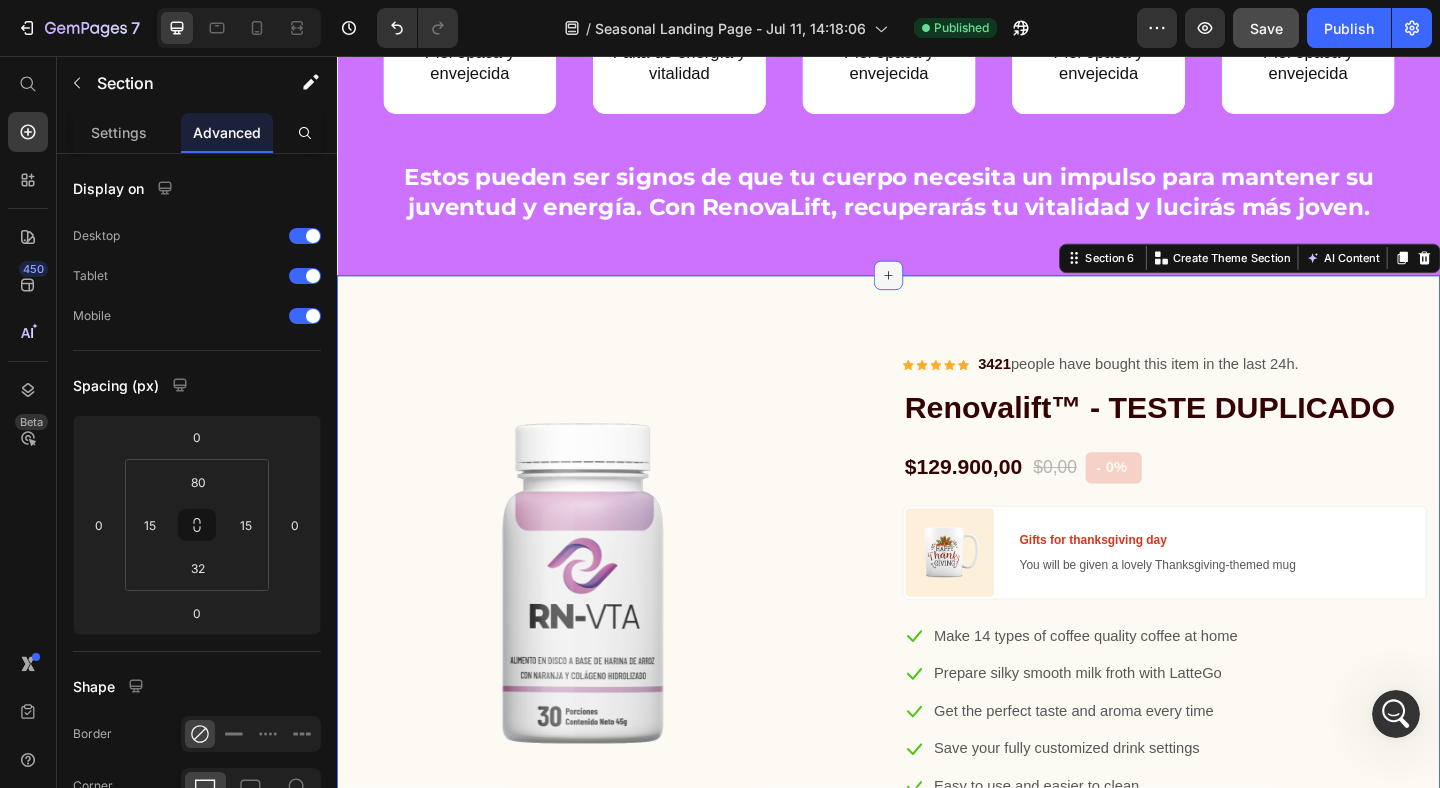click 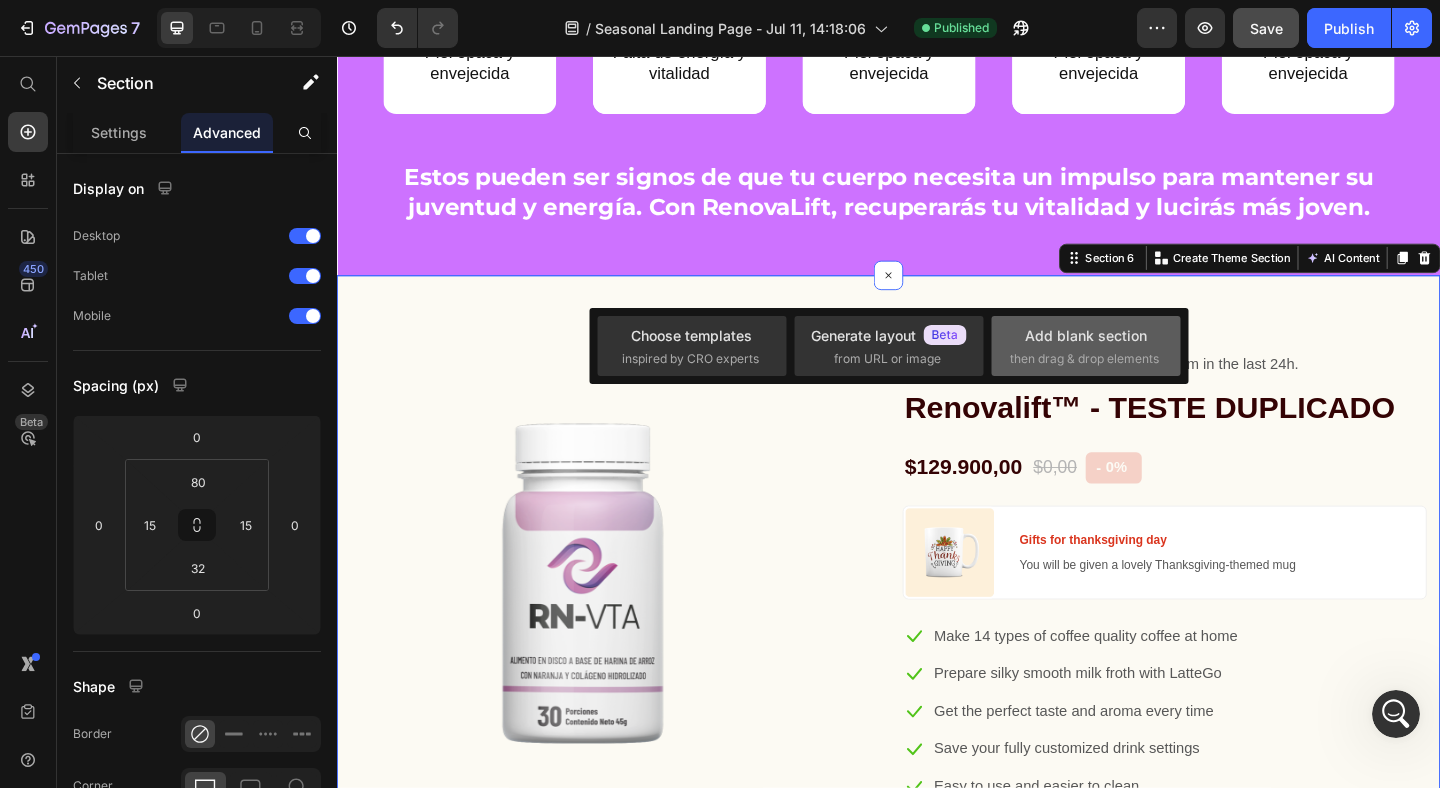 click on "then drag & drop elements" at bounding box center [1084, 359] 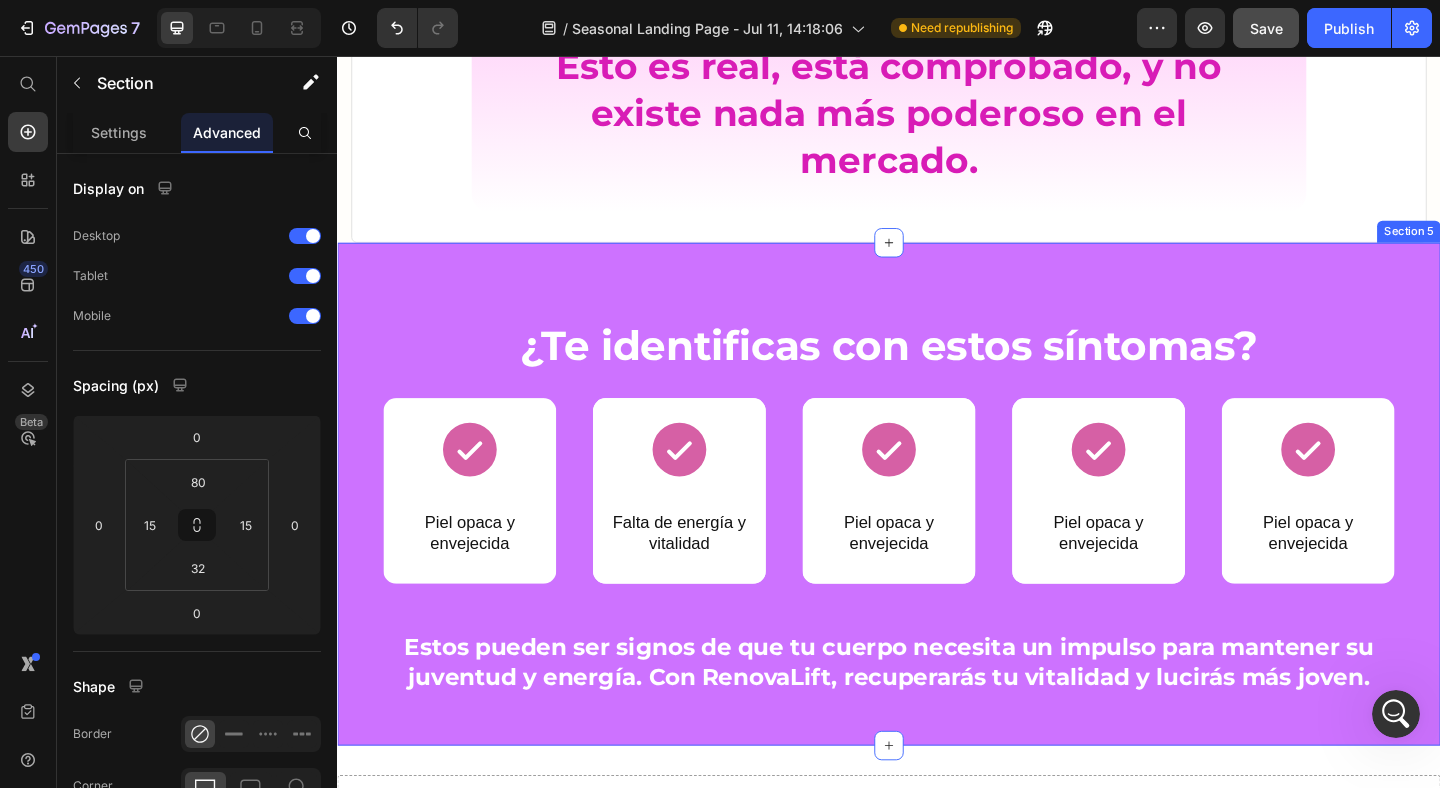 scroll, scrollTop: 2288, scrollLeft: 0, axis: vertical 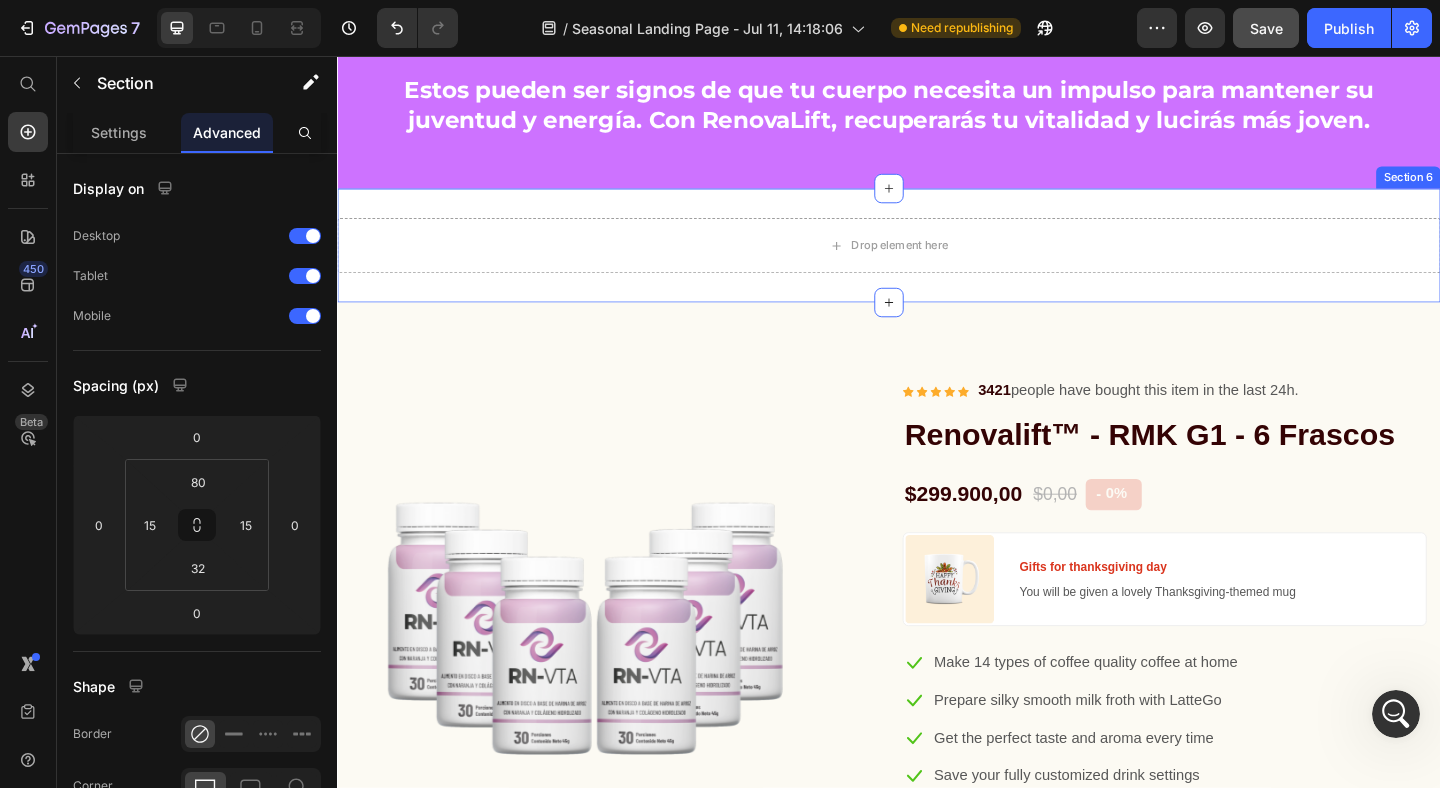 click on "Drop element here Section 6" at bounding box center [937, 262] 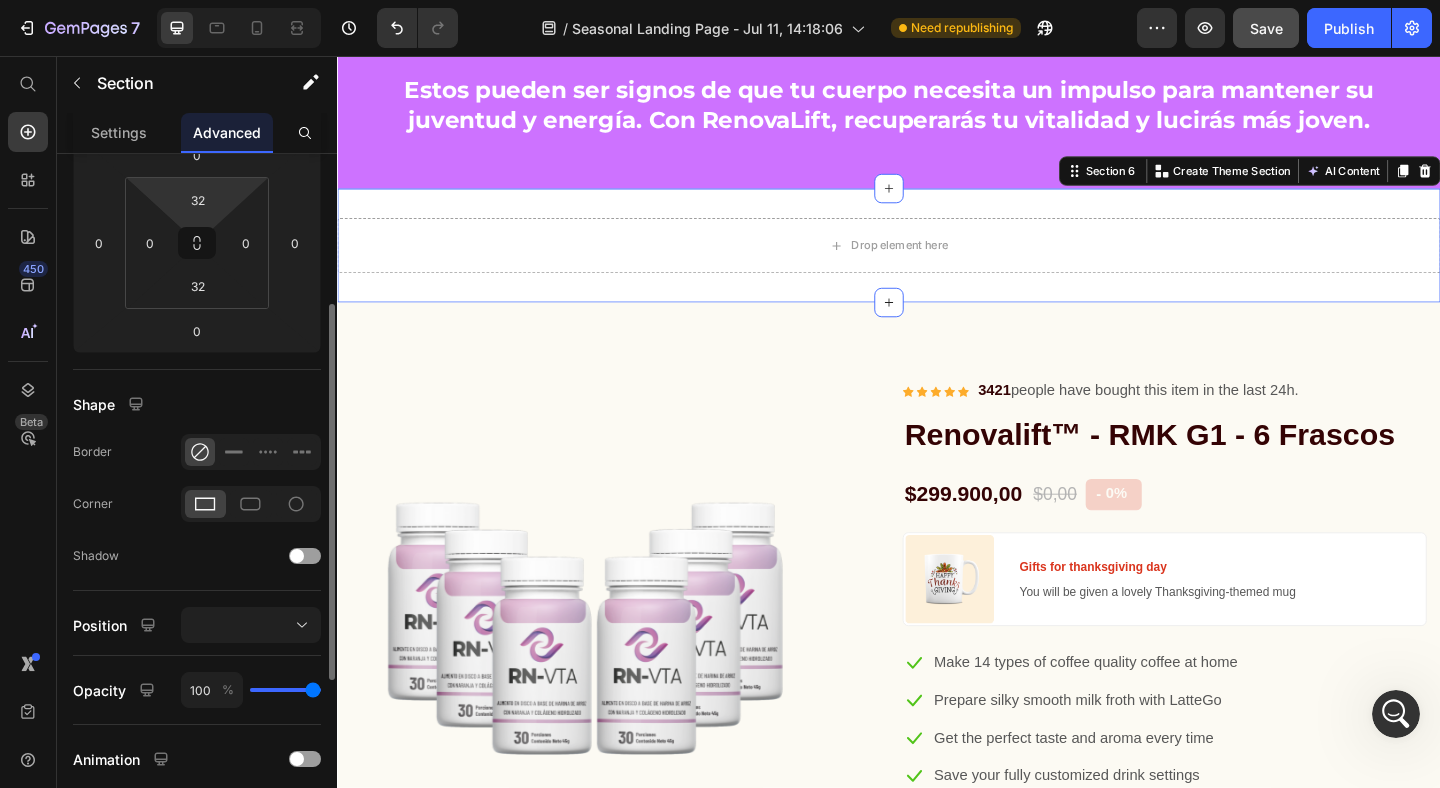 scroll, scrollTop: 276, scrollLeft: 0, axis: vertical 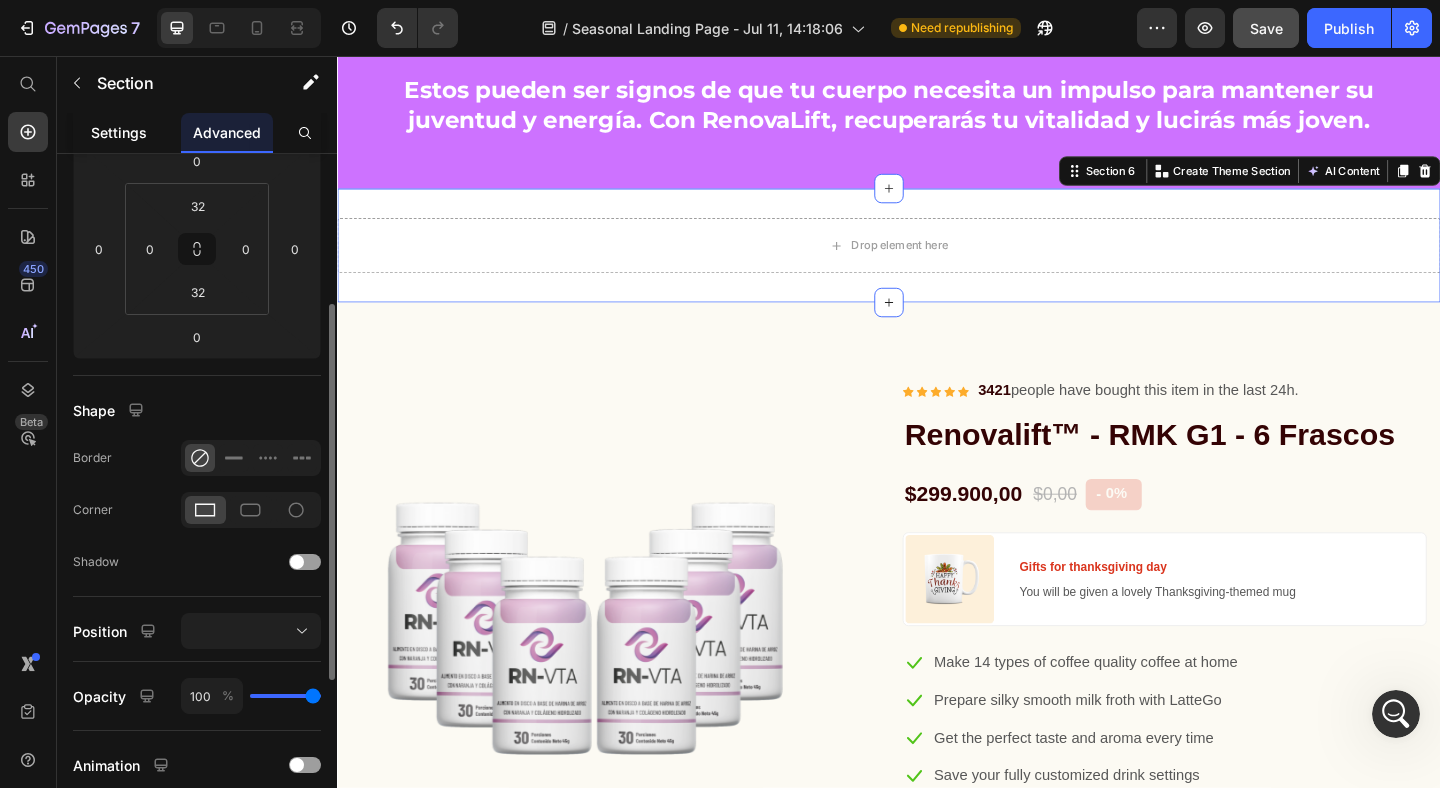 click on "Settings" 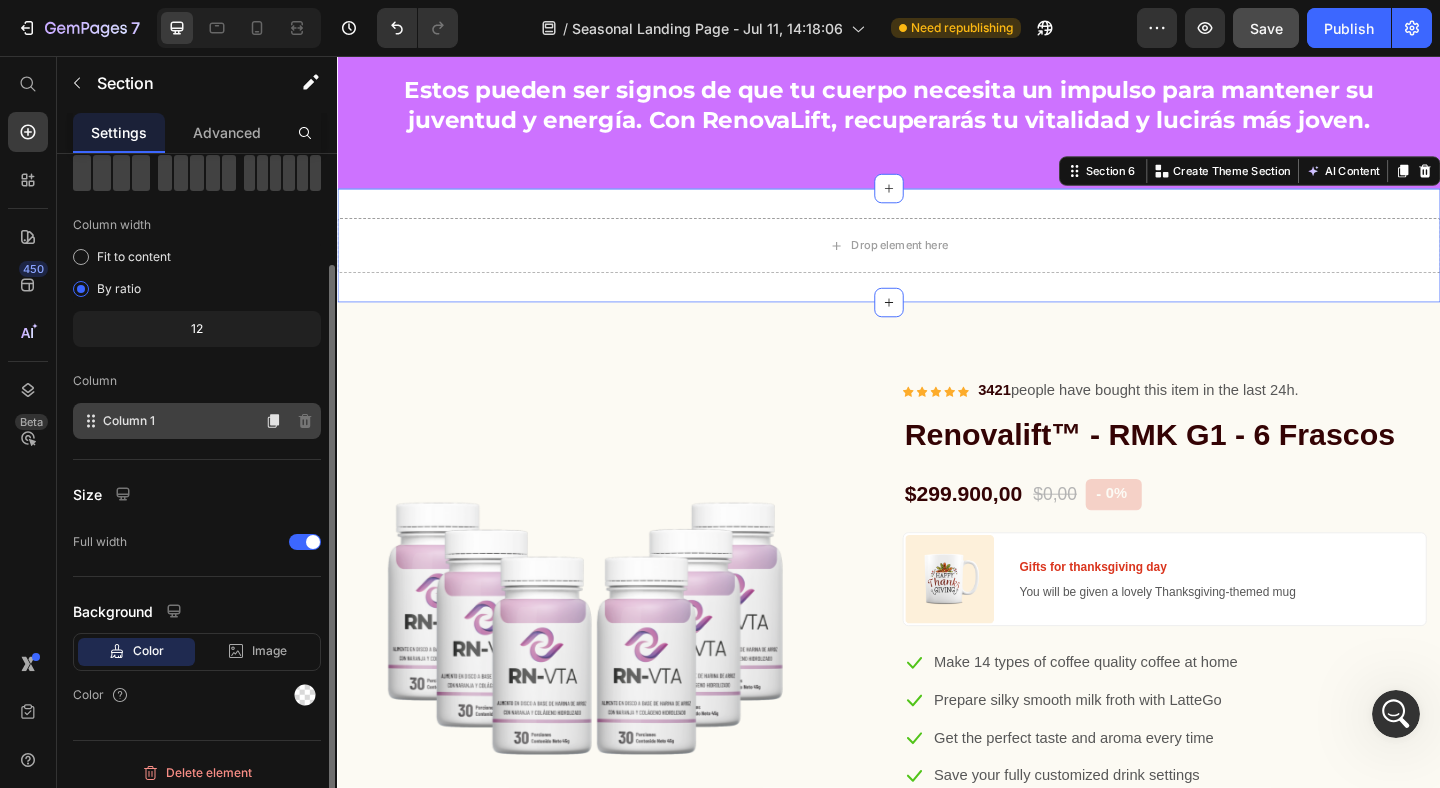 scroll, scrollTop: 117, scrollLeft: 0, axis: vertical 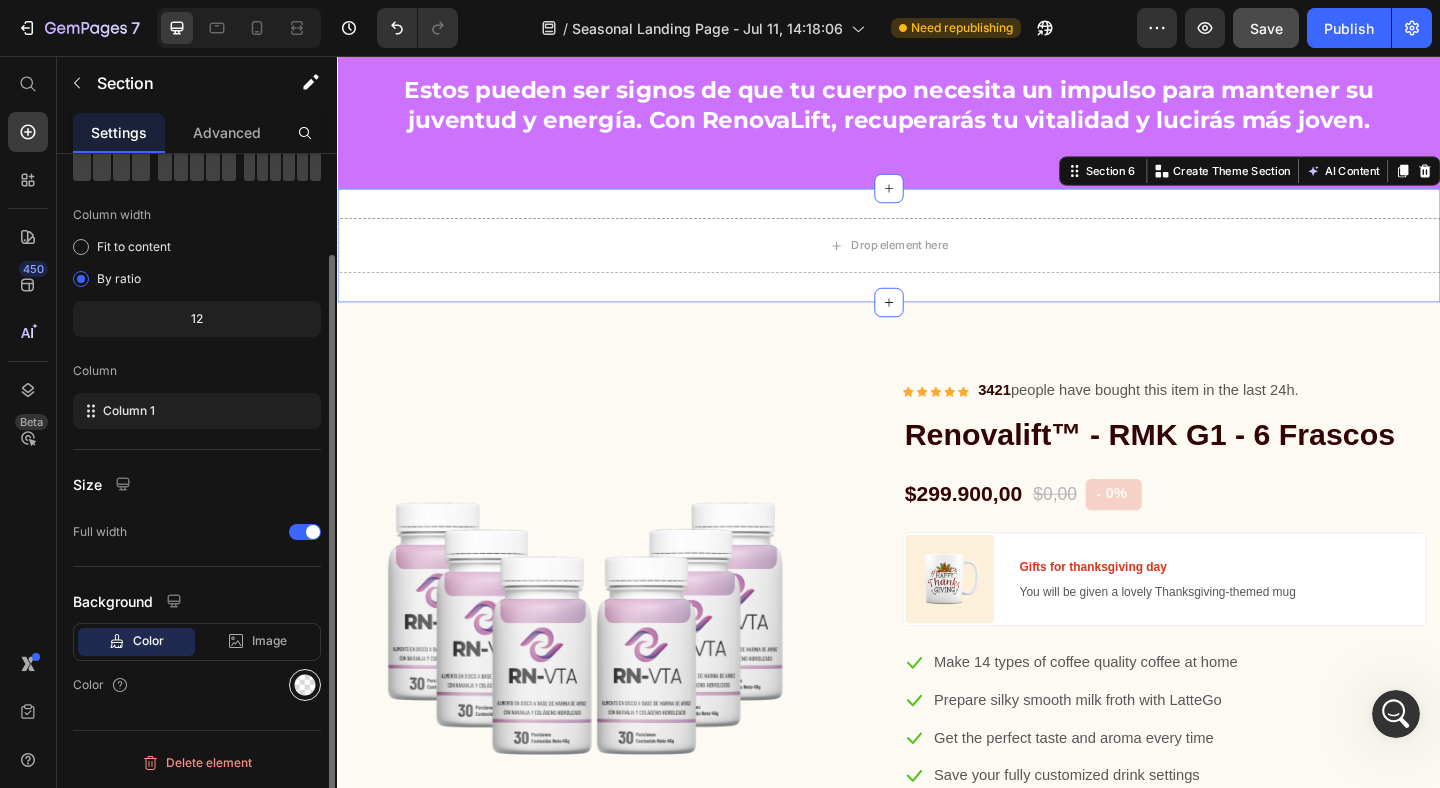 click at bounding box center [305, 685] 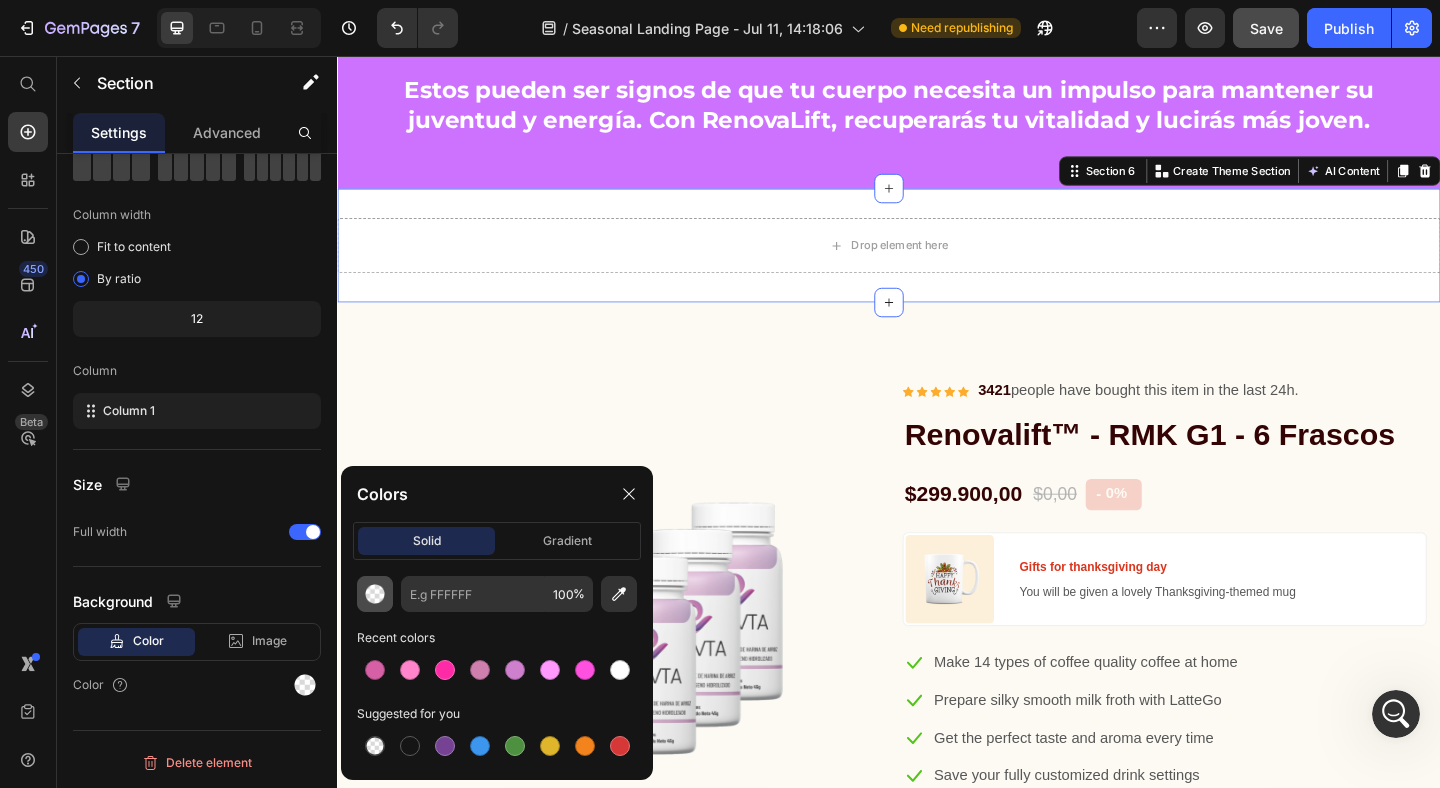 click at bounding box center [375, 594] 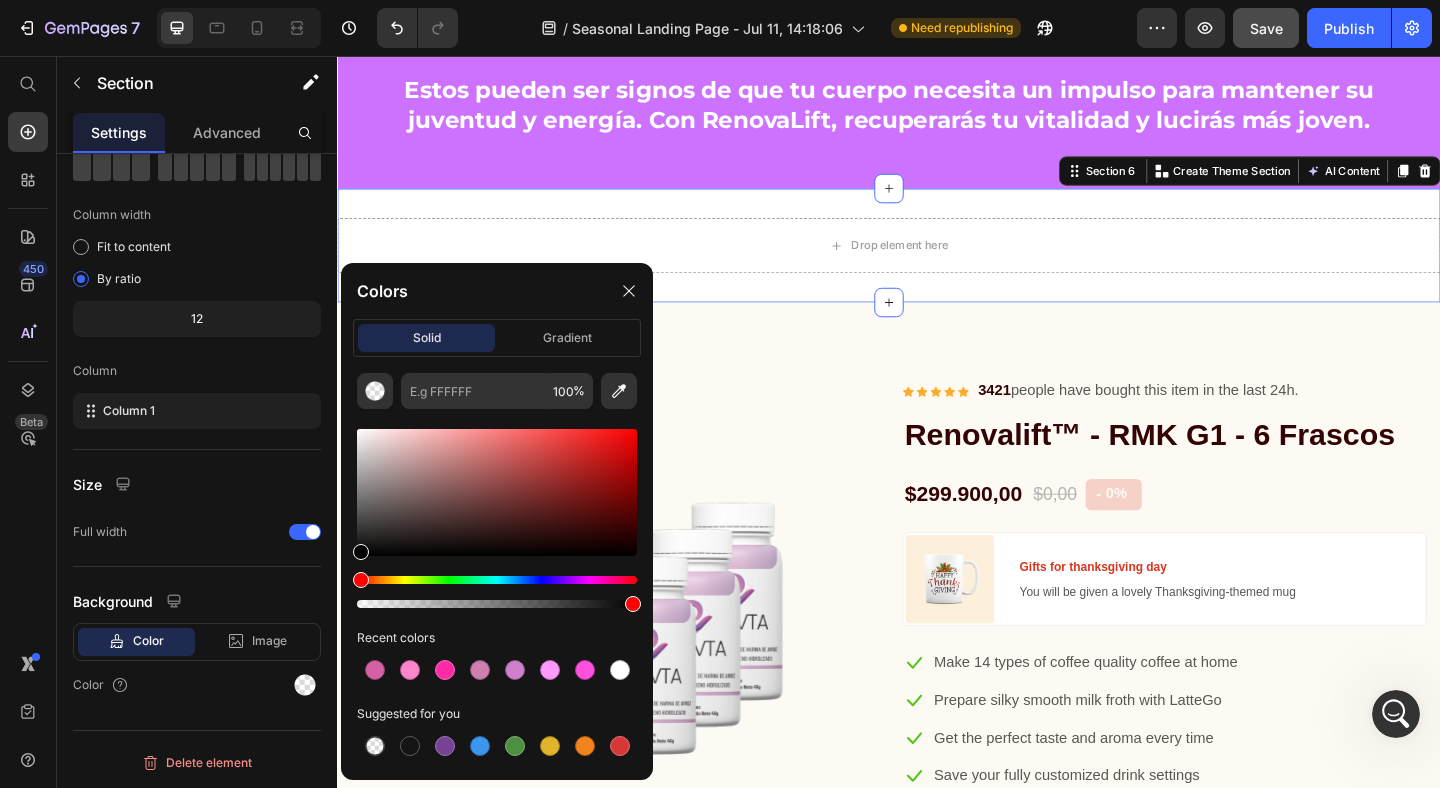 click at bounding box center [497, 592] 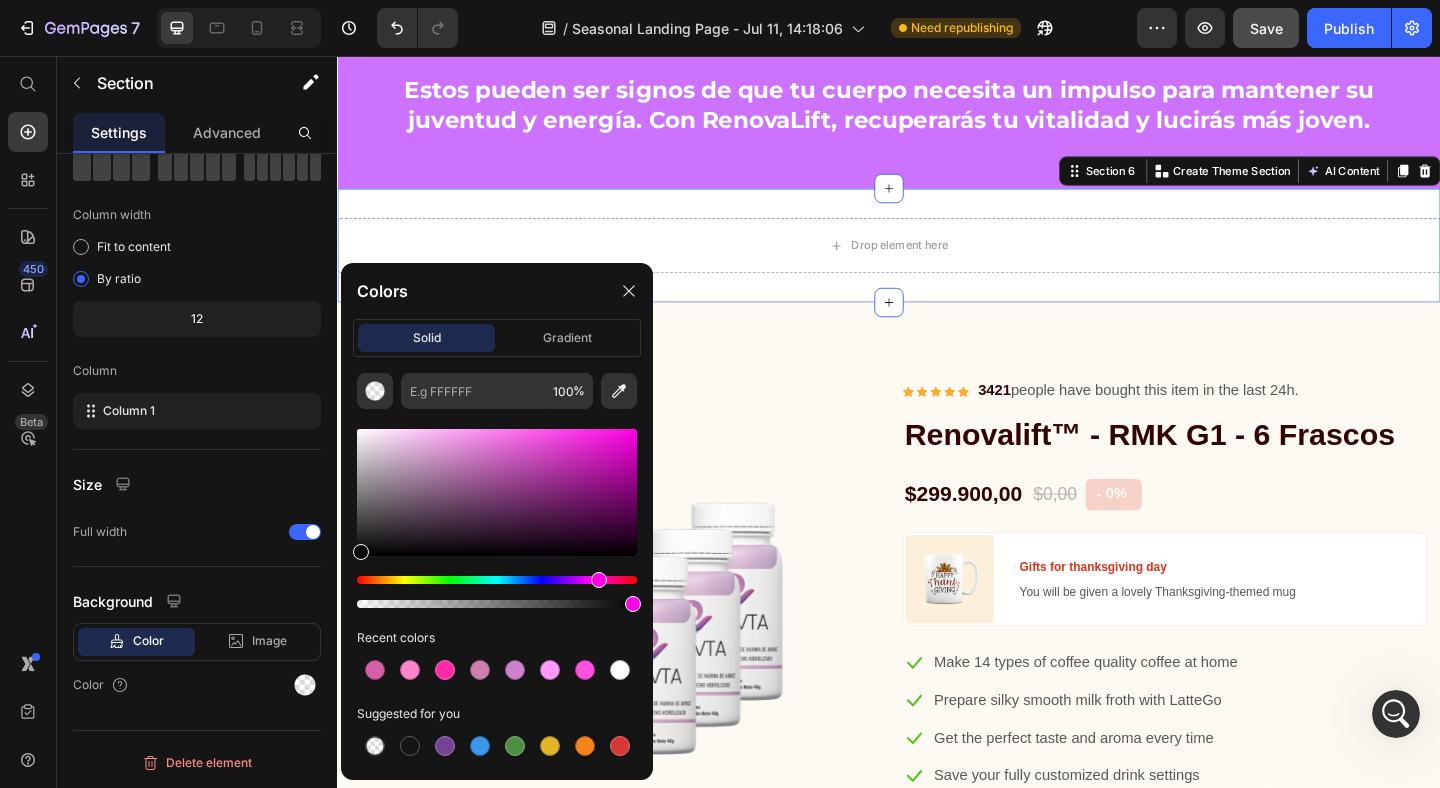 click at bounding box center [497, 580] 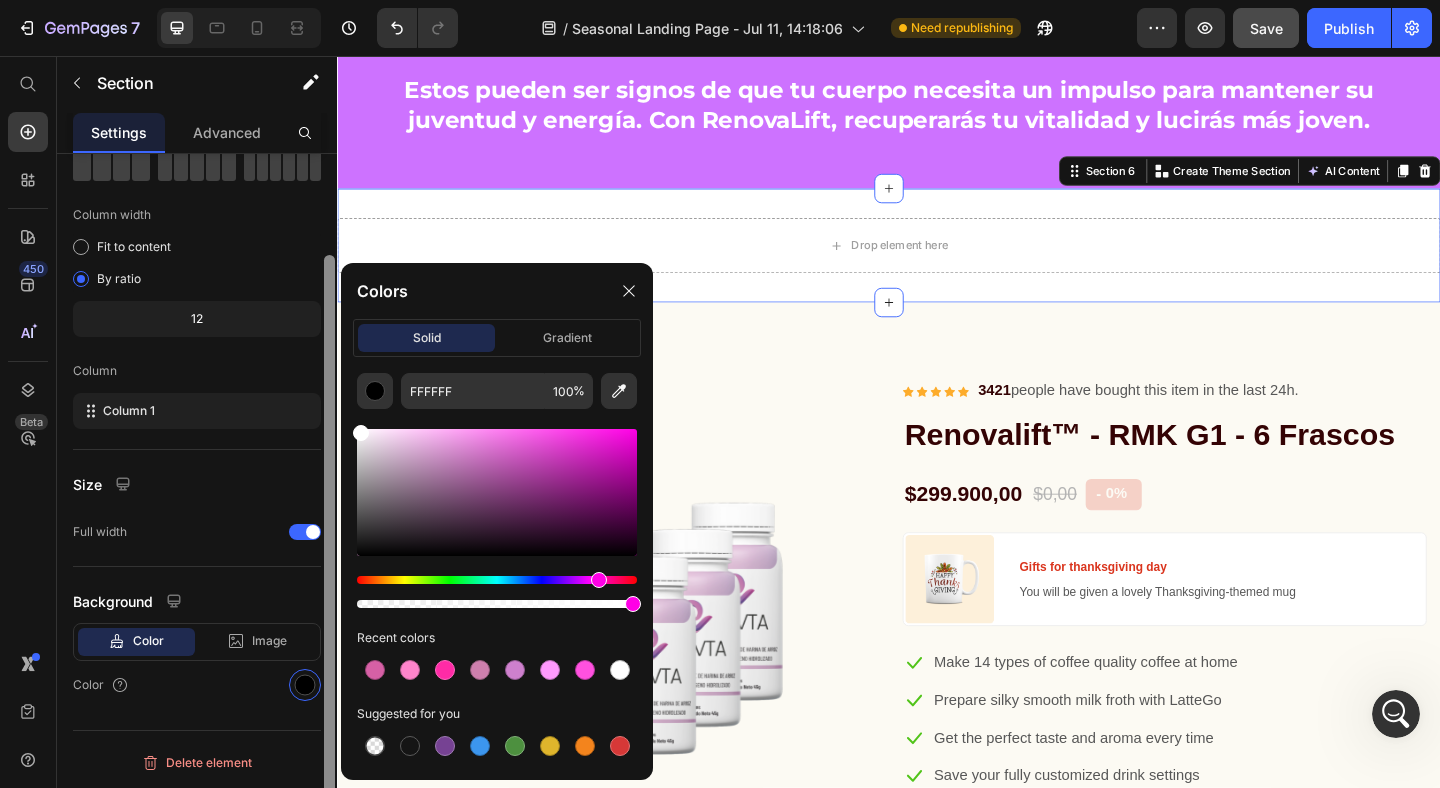 drag, startPoint x: 376, startPoint y: 505, endPoint x: 332, endPoint y: 405, distance: 109.252 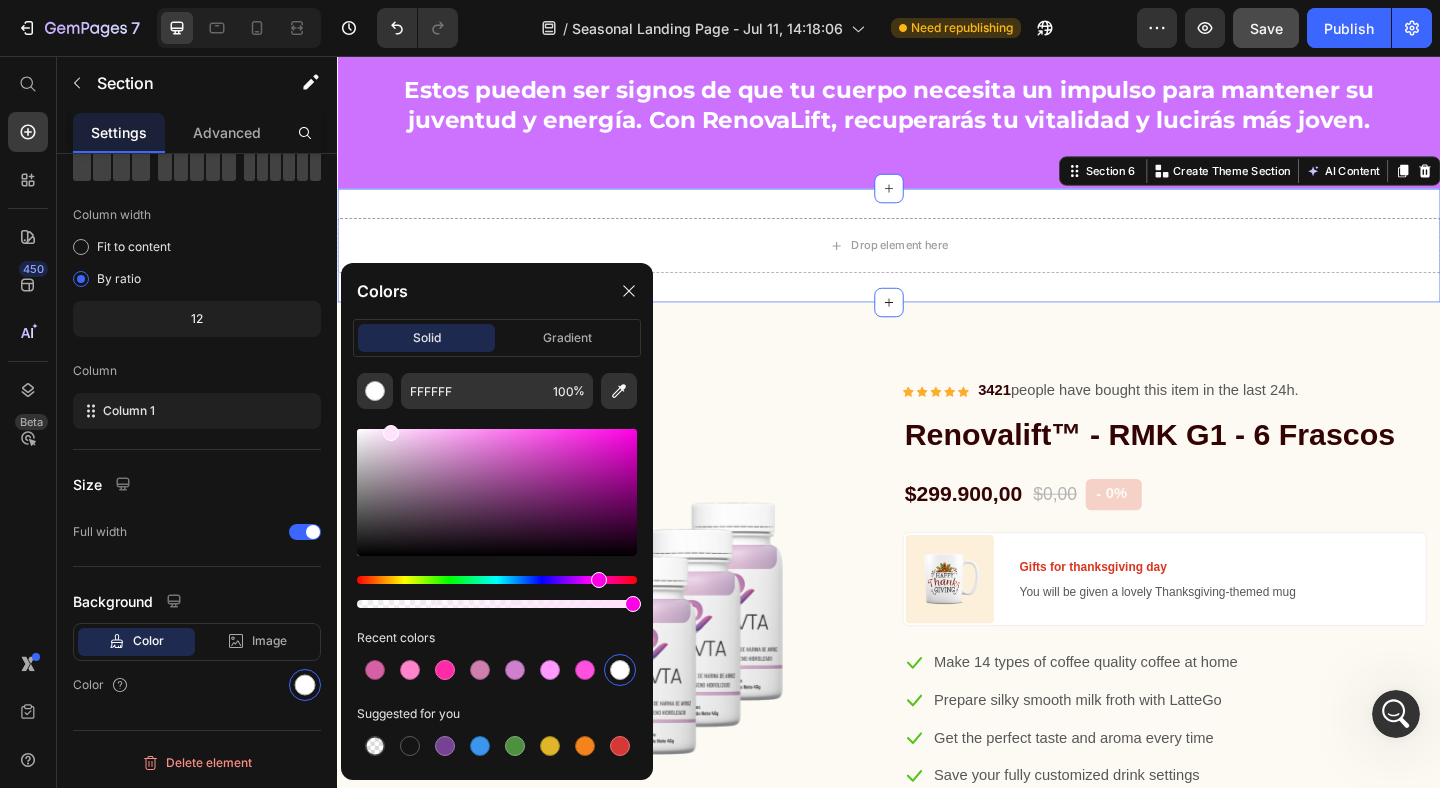 drag, startPoint x: 364, startPoint y: 429, endPoint x: 389, endPoint y: 423, distance: 25.70992 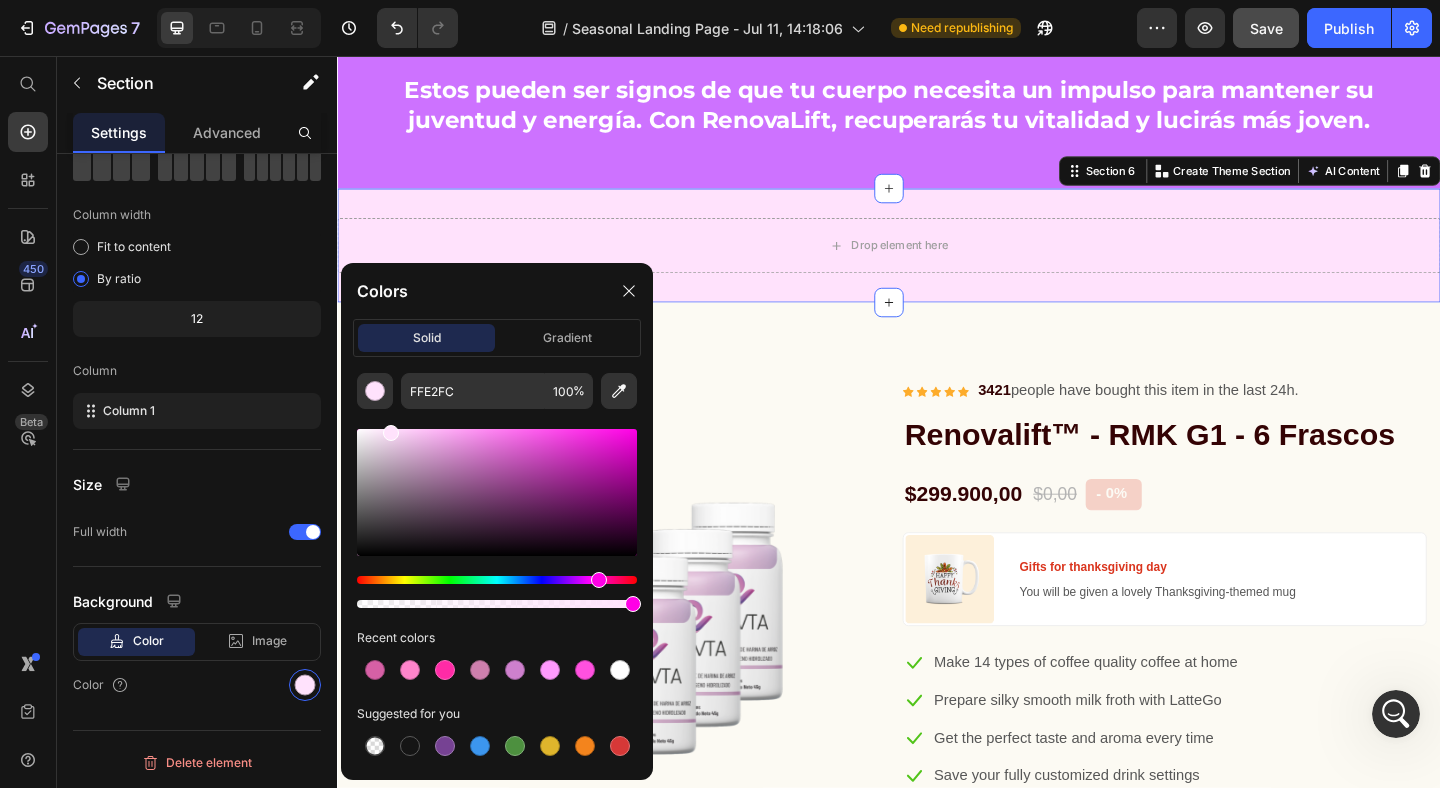 drag, startPoint x: 389, startPoint y: 423, endPoint x: 374, endPoint y: 427, distance: 15.524175 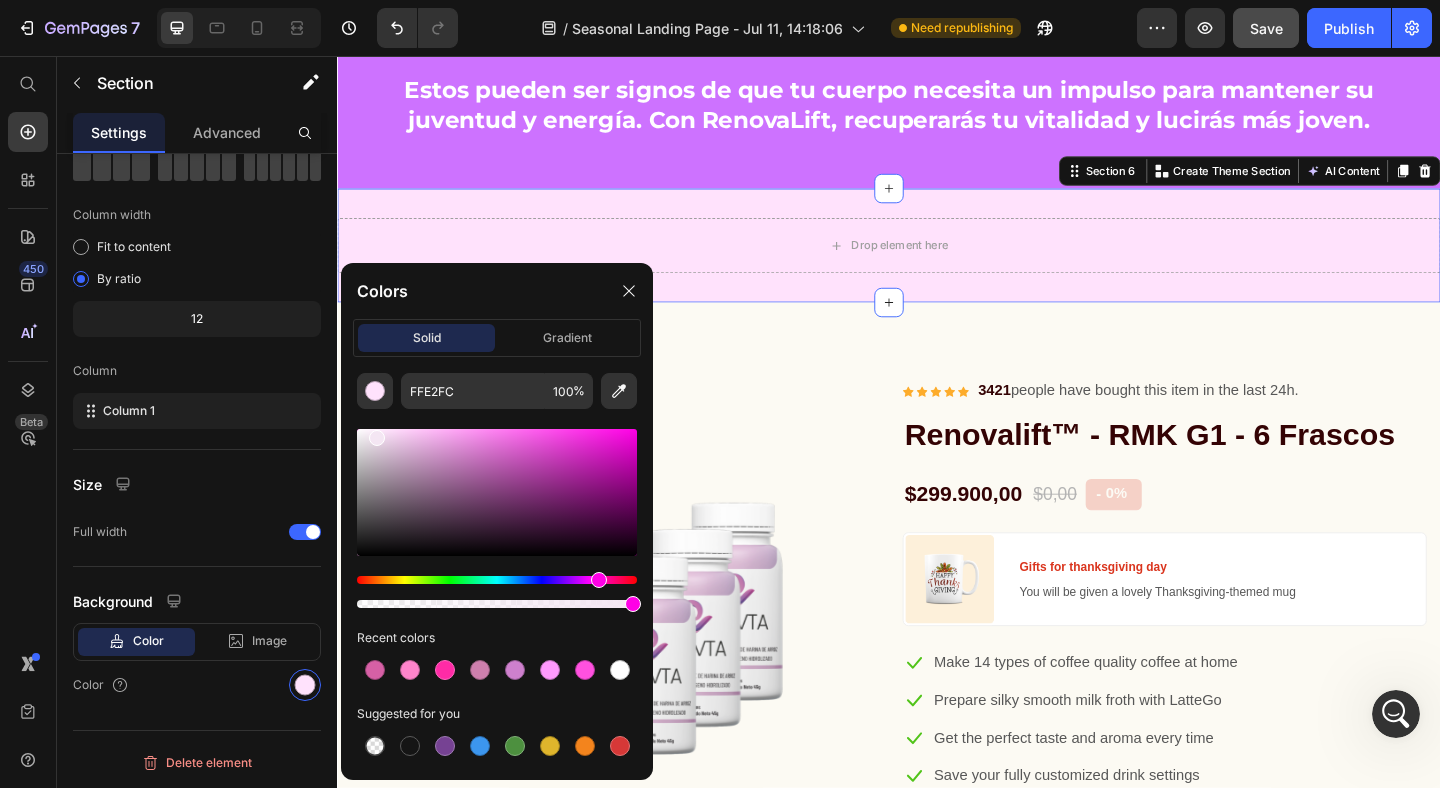 click at bounding box center (497, 492) 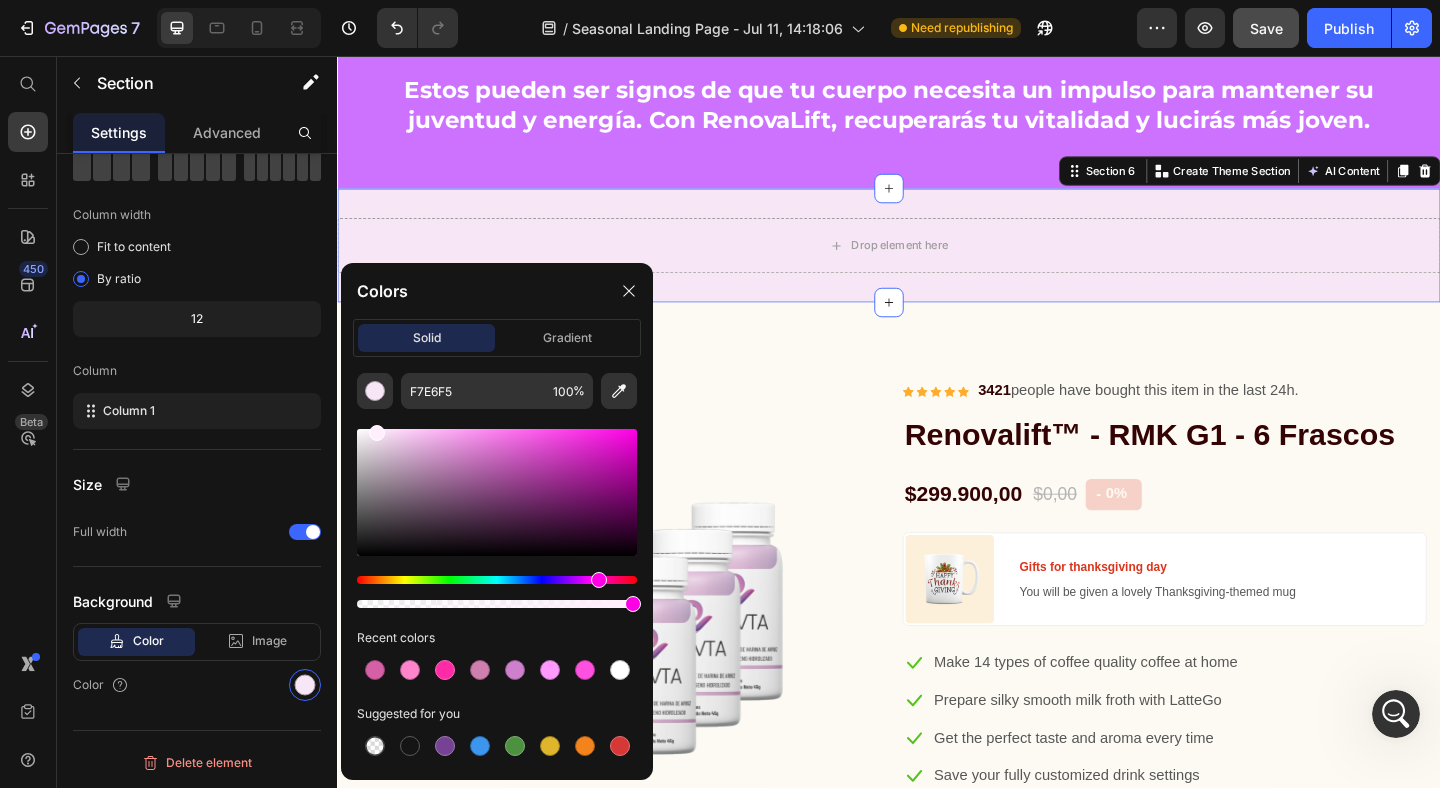 drag, startPoint x: 379, startPoint y: 432, endPoint x: 374, endPoint y: 414, distance: 18.681541 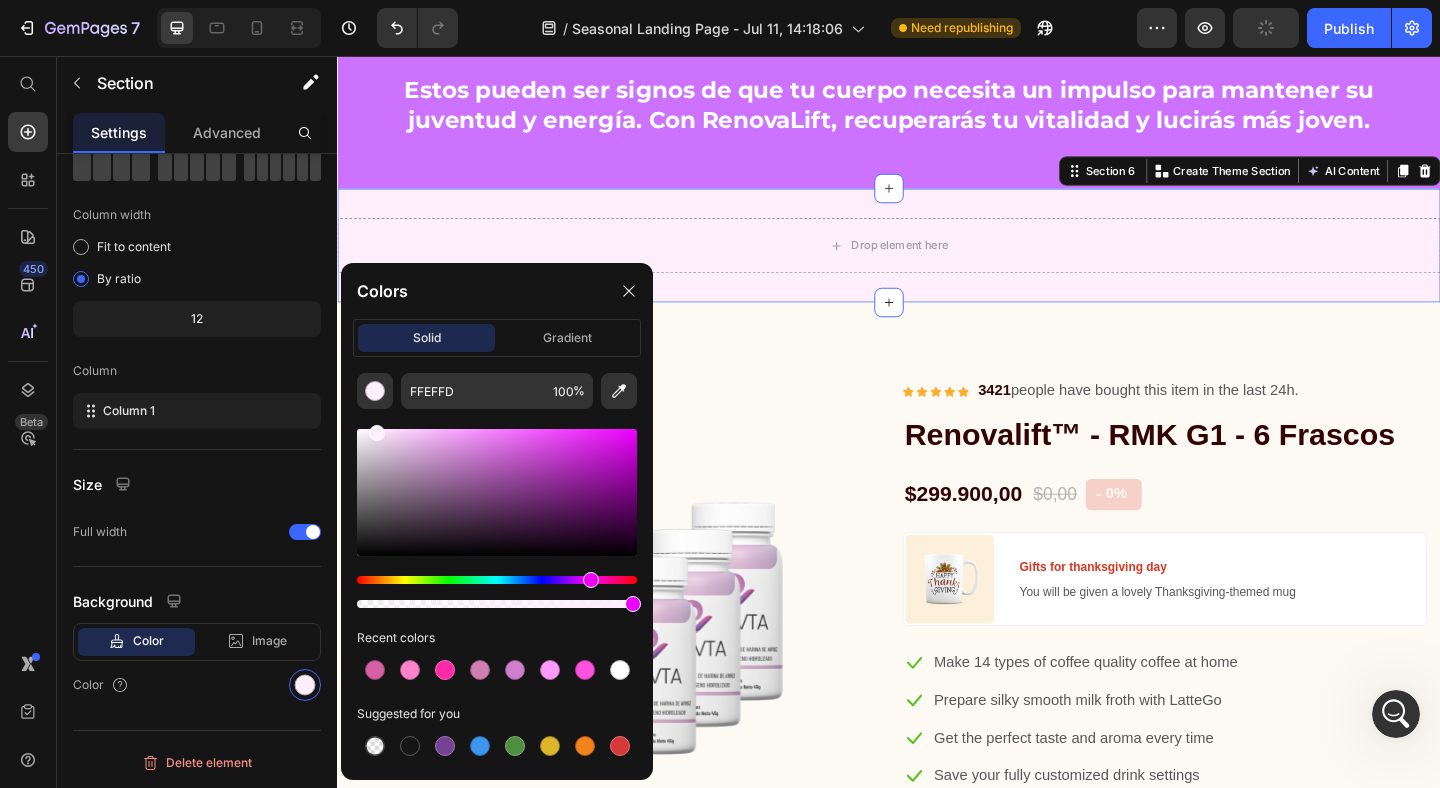 drag, startPoint x: 598, startPoint y: 587, endPoint x: 586, endPoint y: 586, distance: 12.0415945 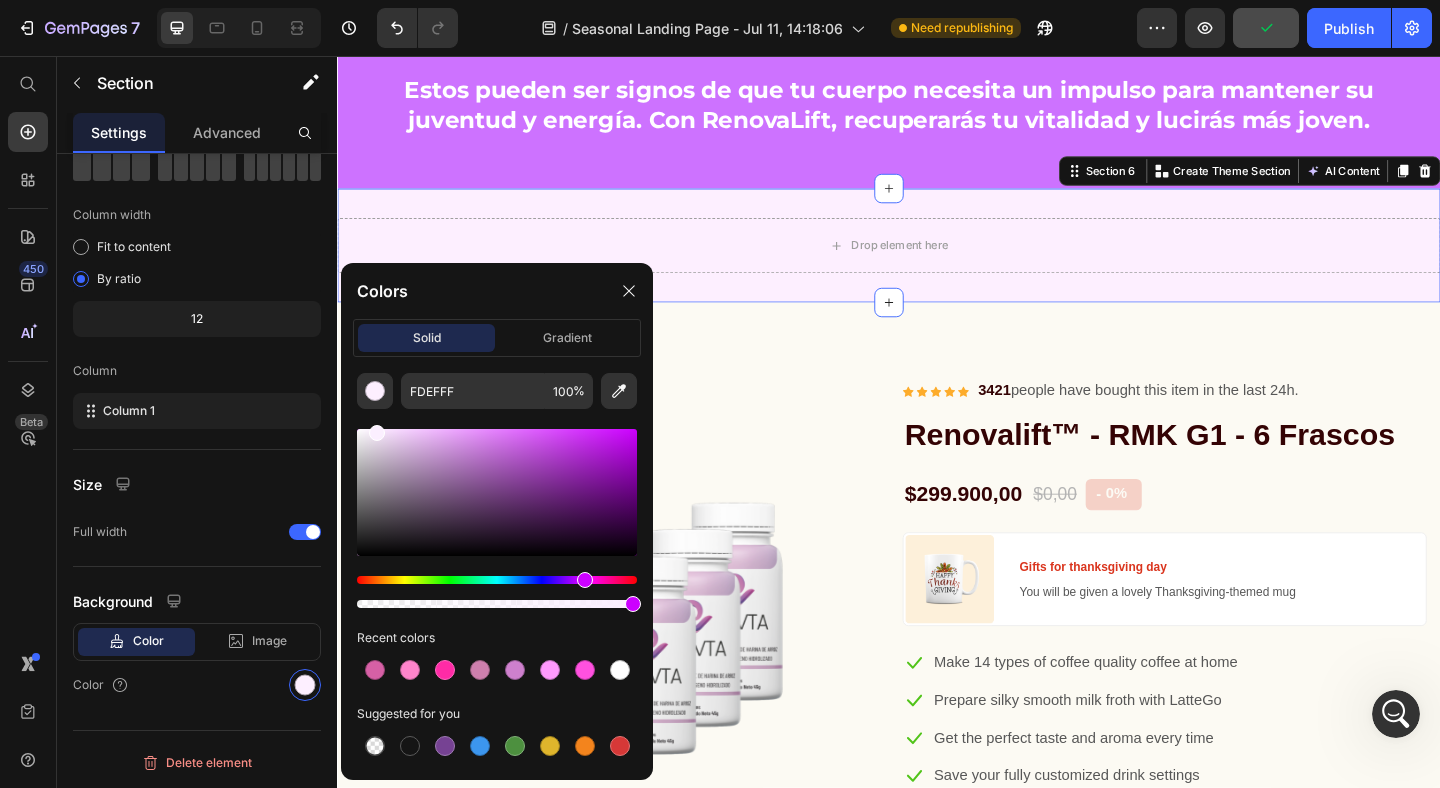 click at bounding box center [585, 580] 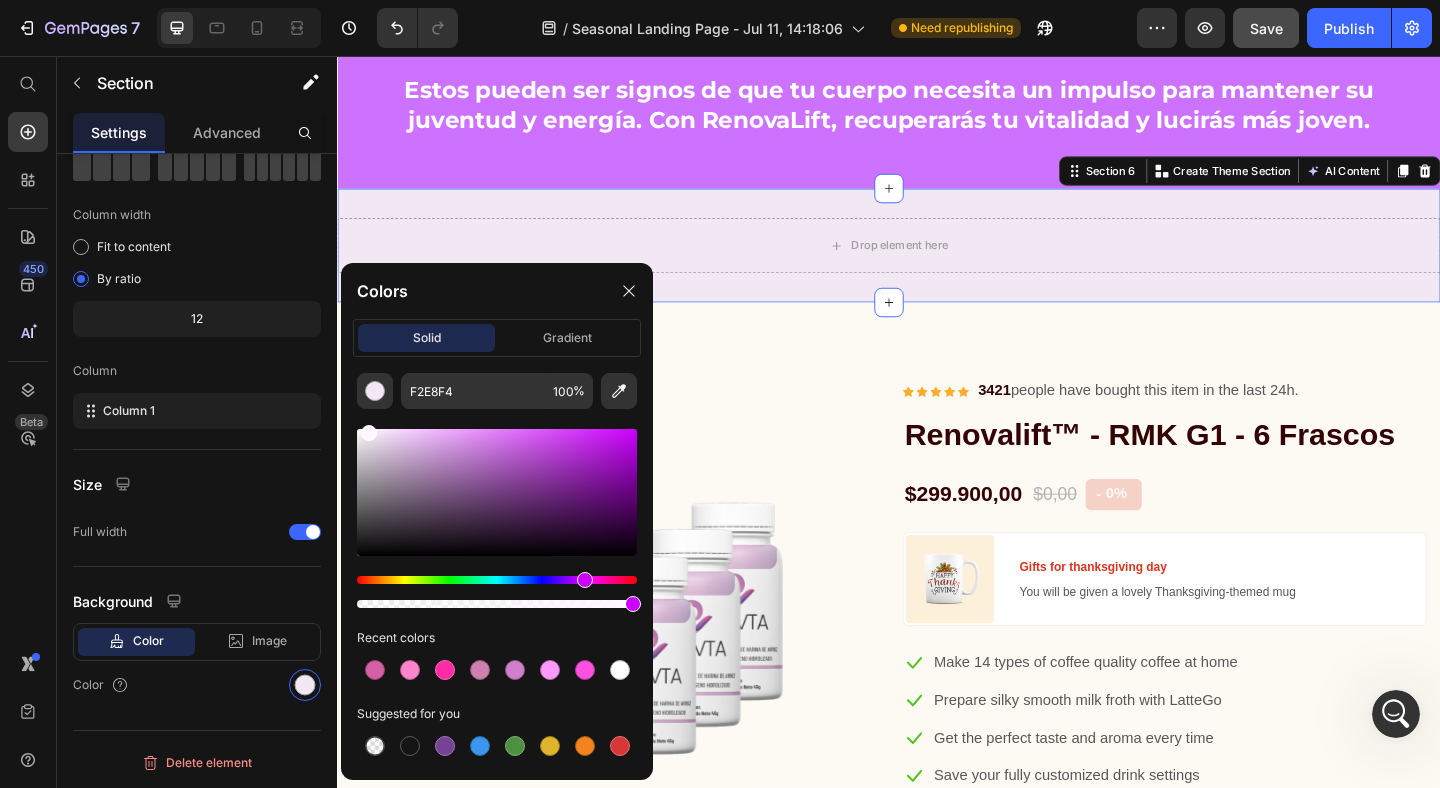 type on "FDF7FF" 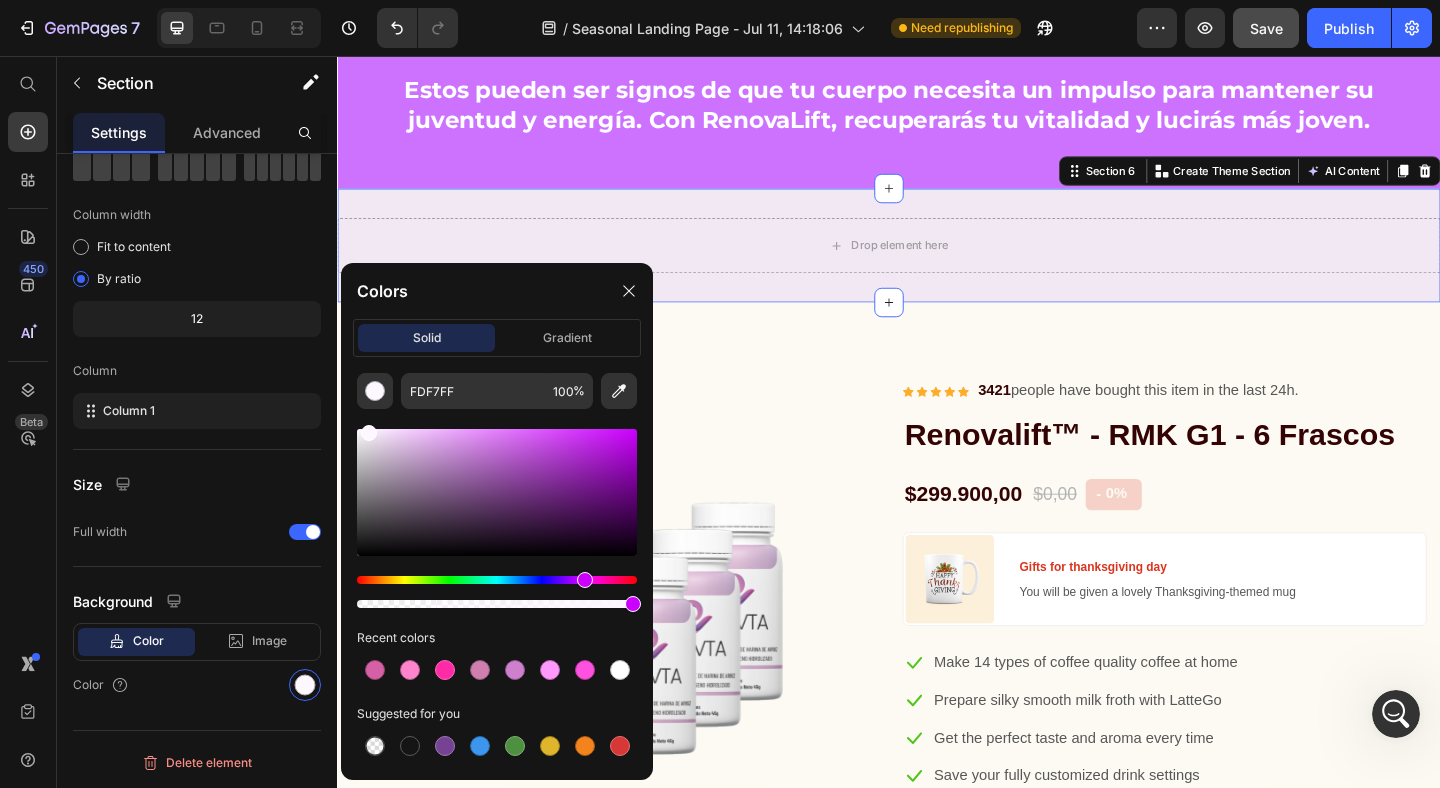 click at bounding box center (369, 433) 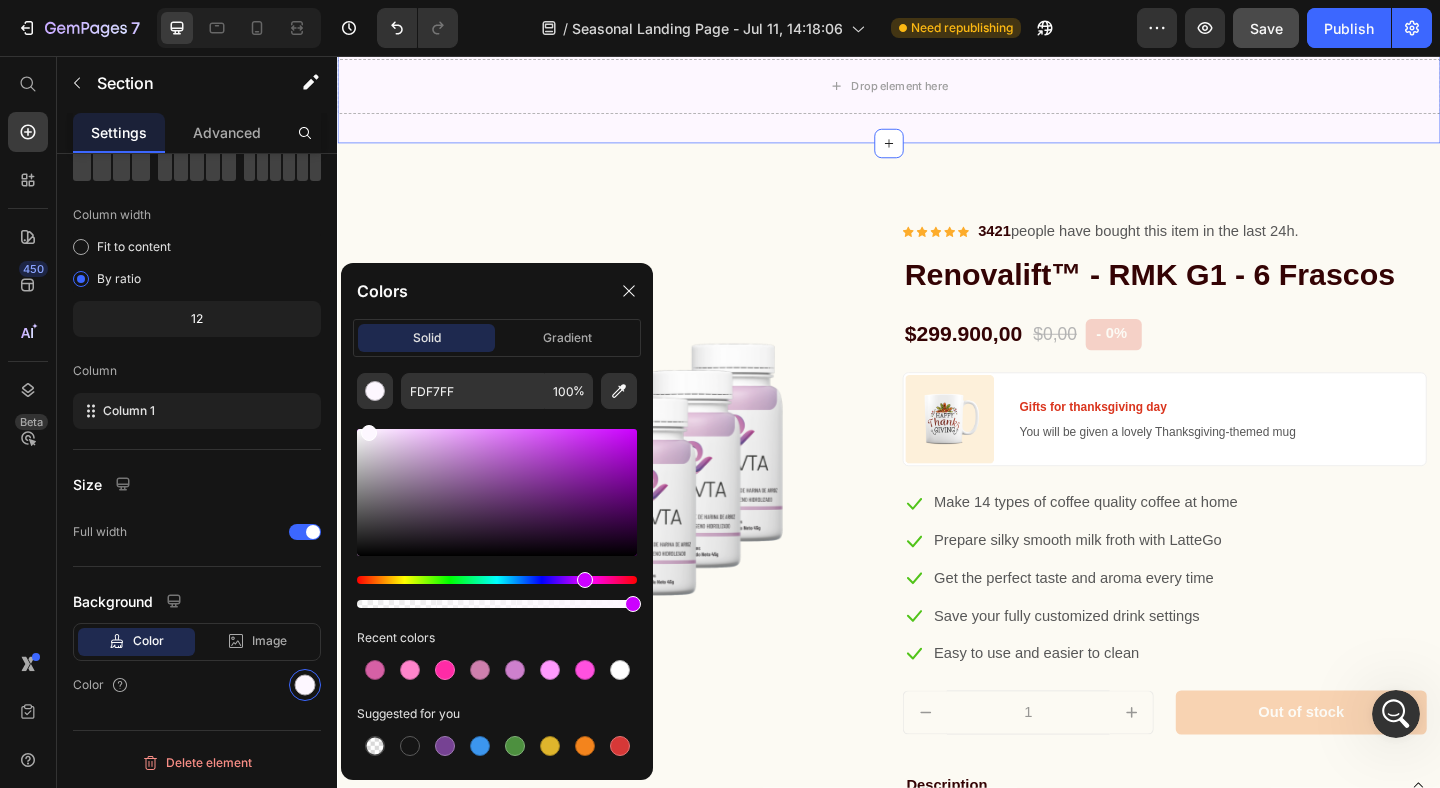 scroll, scrollTop: 1332, scrollLeft: 0, axis: vertical 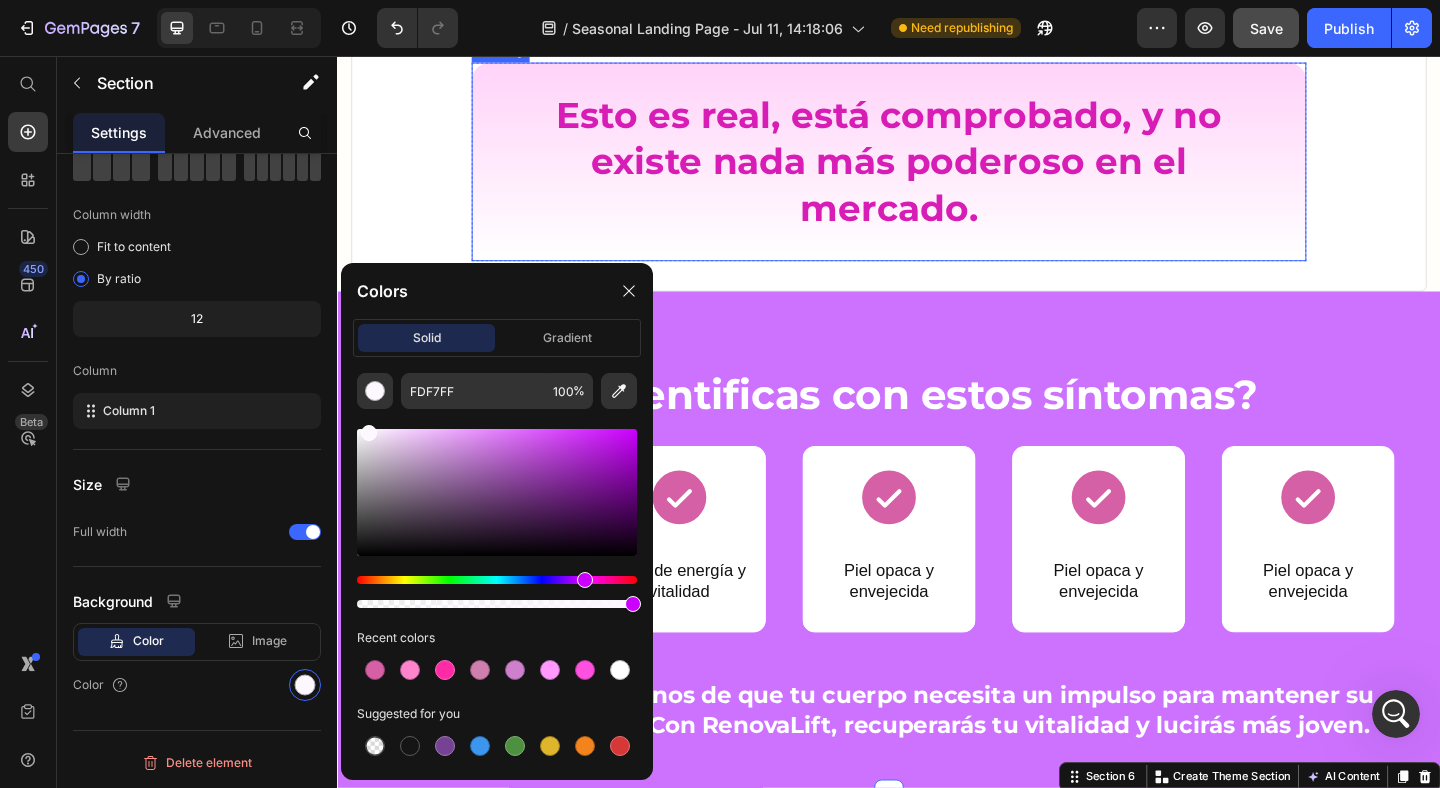 click on "Esto es real, está comprobado, y no existe nada más poderoso en el mercado. Heading" at bounding box center [937, 171] 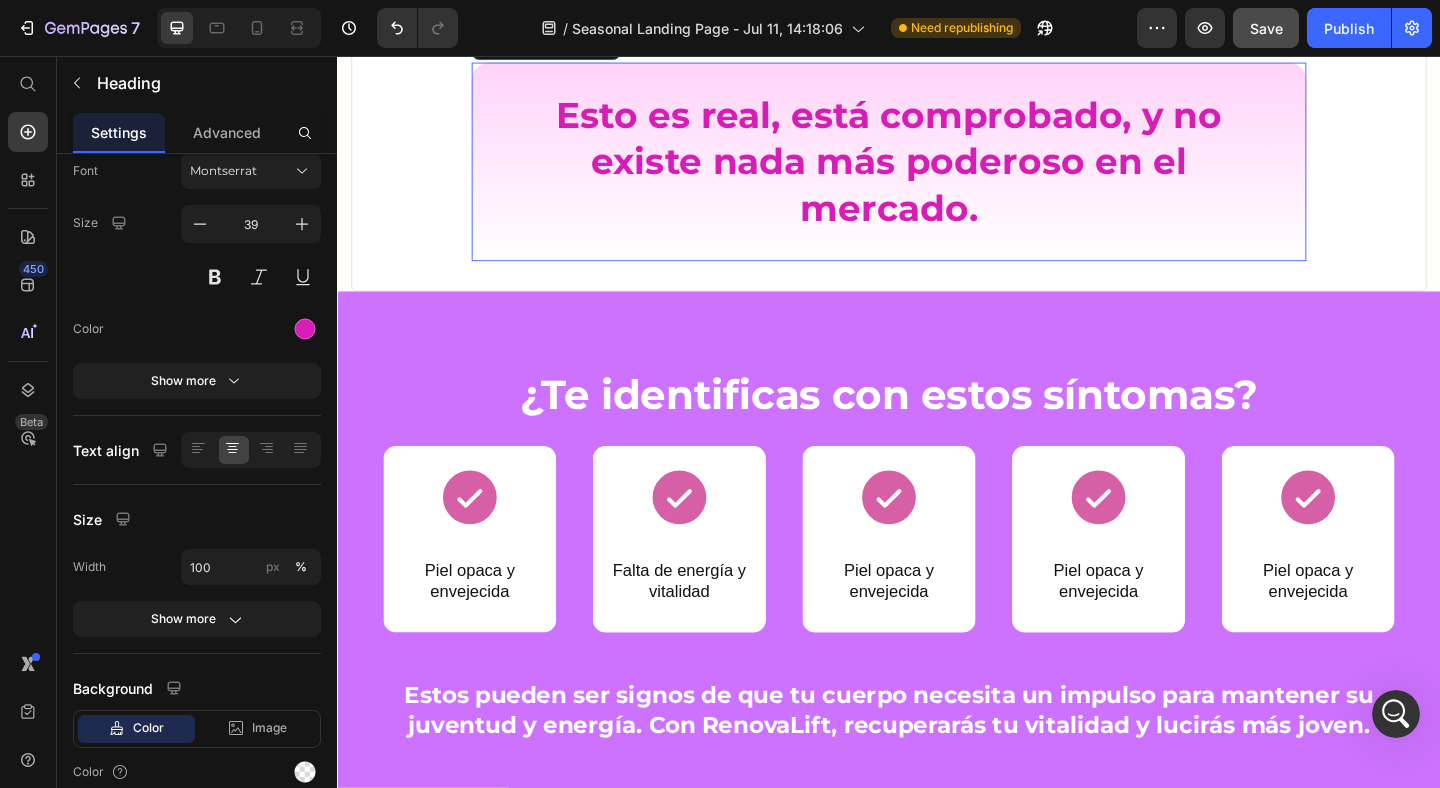 scroll, scrollTop: 0, scrollLeft: 0, axis: both 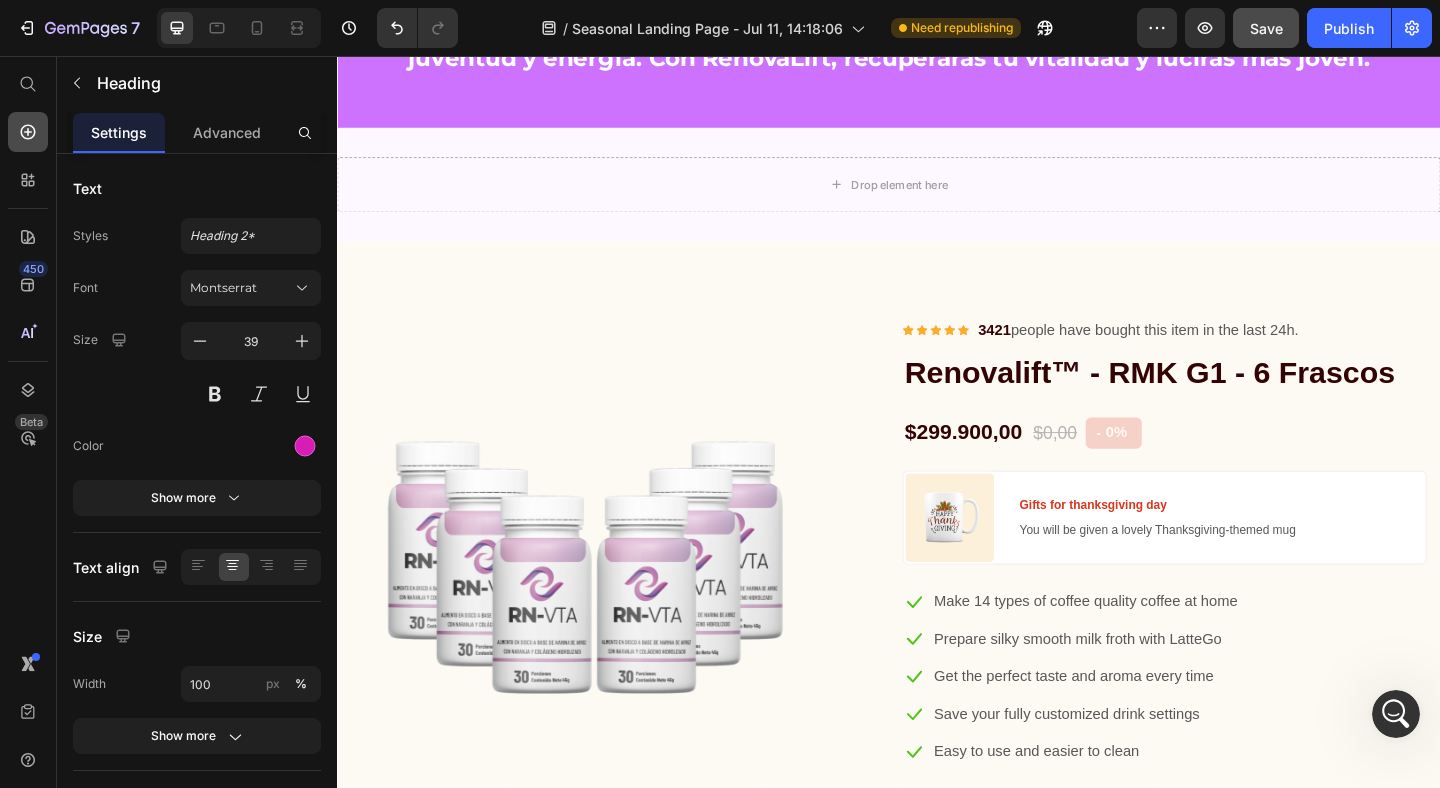 click 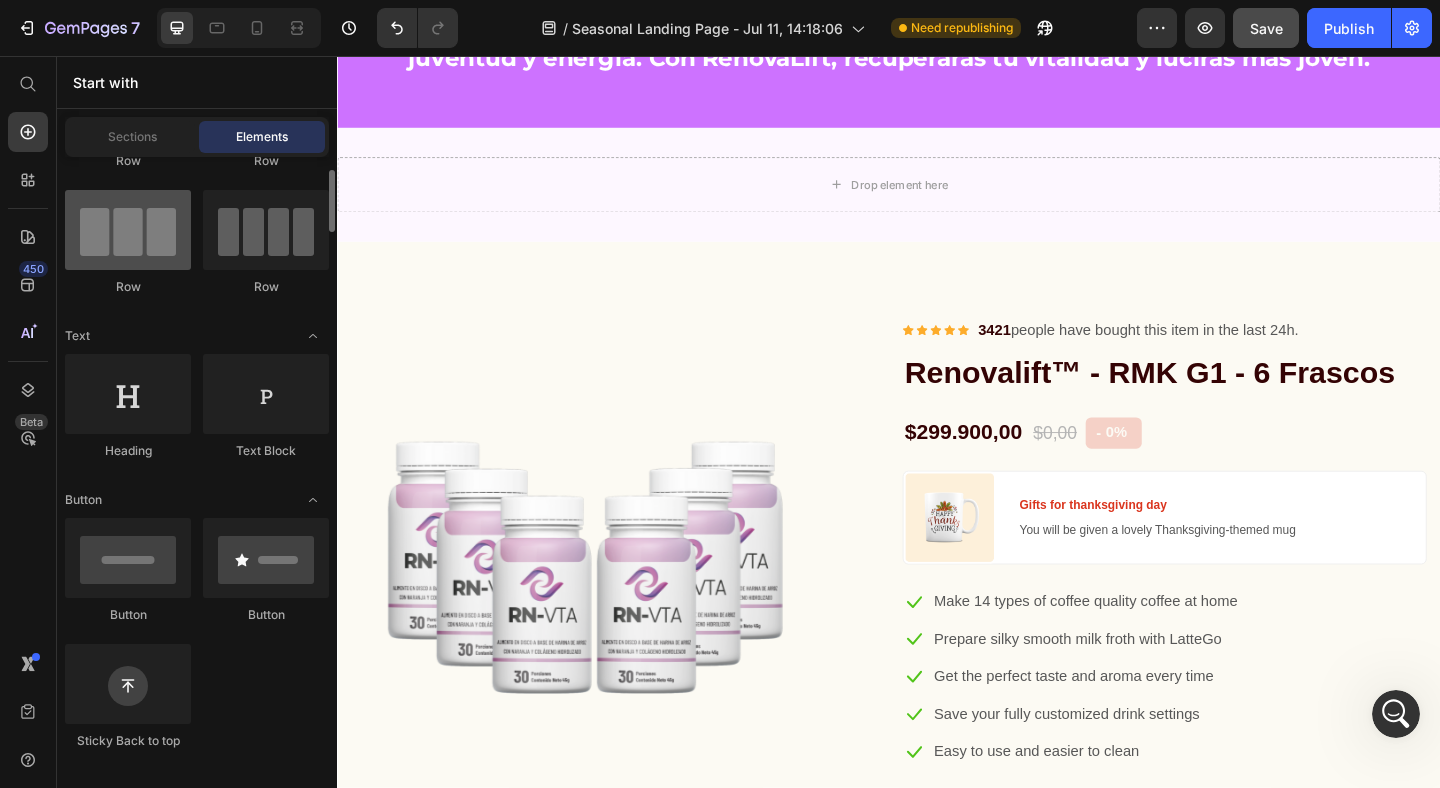 scroll, scrollTop: 0, scrollLeft: 0, axis: both 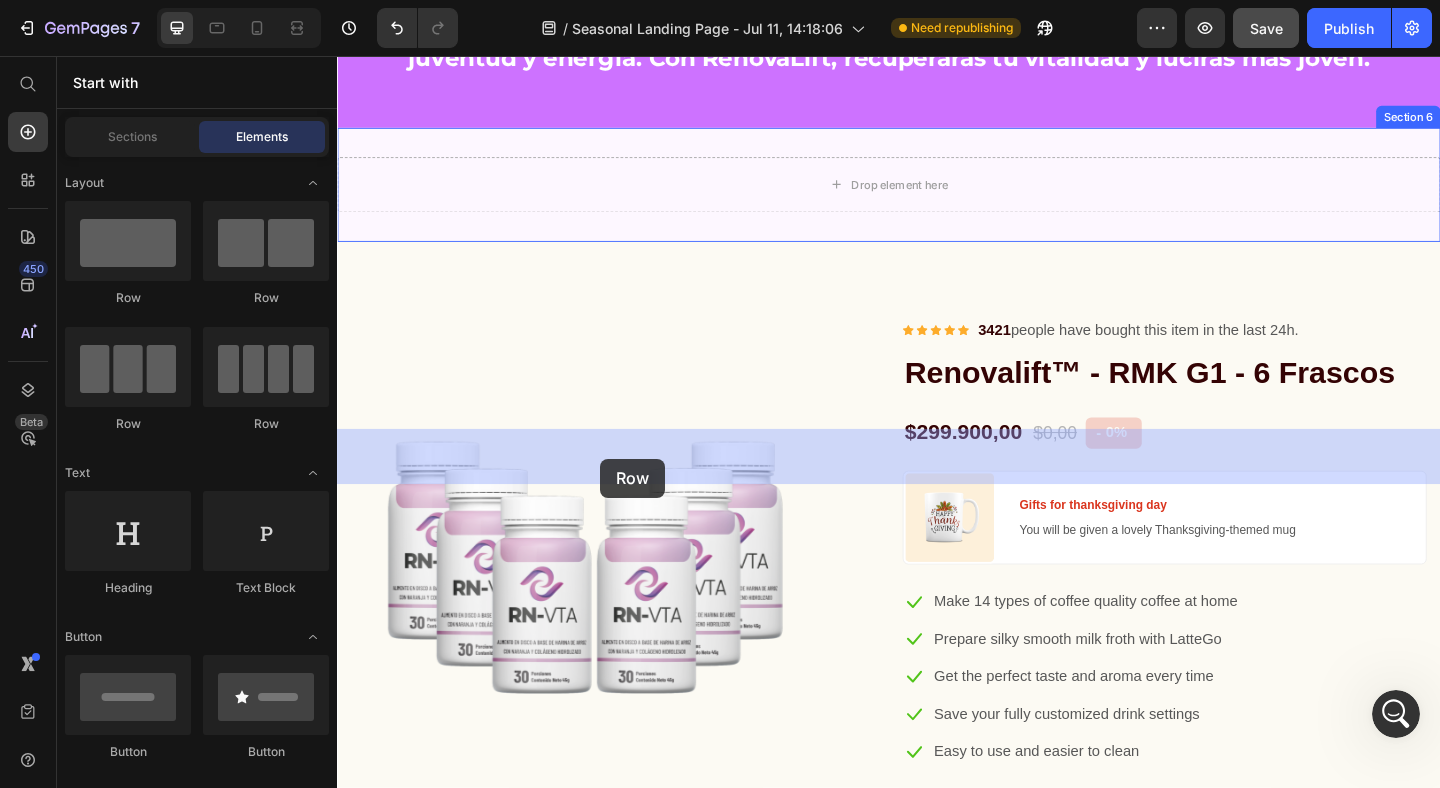 drag, startPoint x: 486, startPoint y: 330, endPoint x: 621, endPoint y: 492, distance: 210.87674 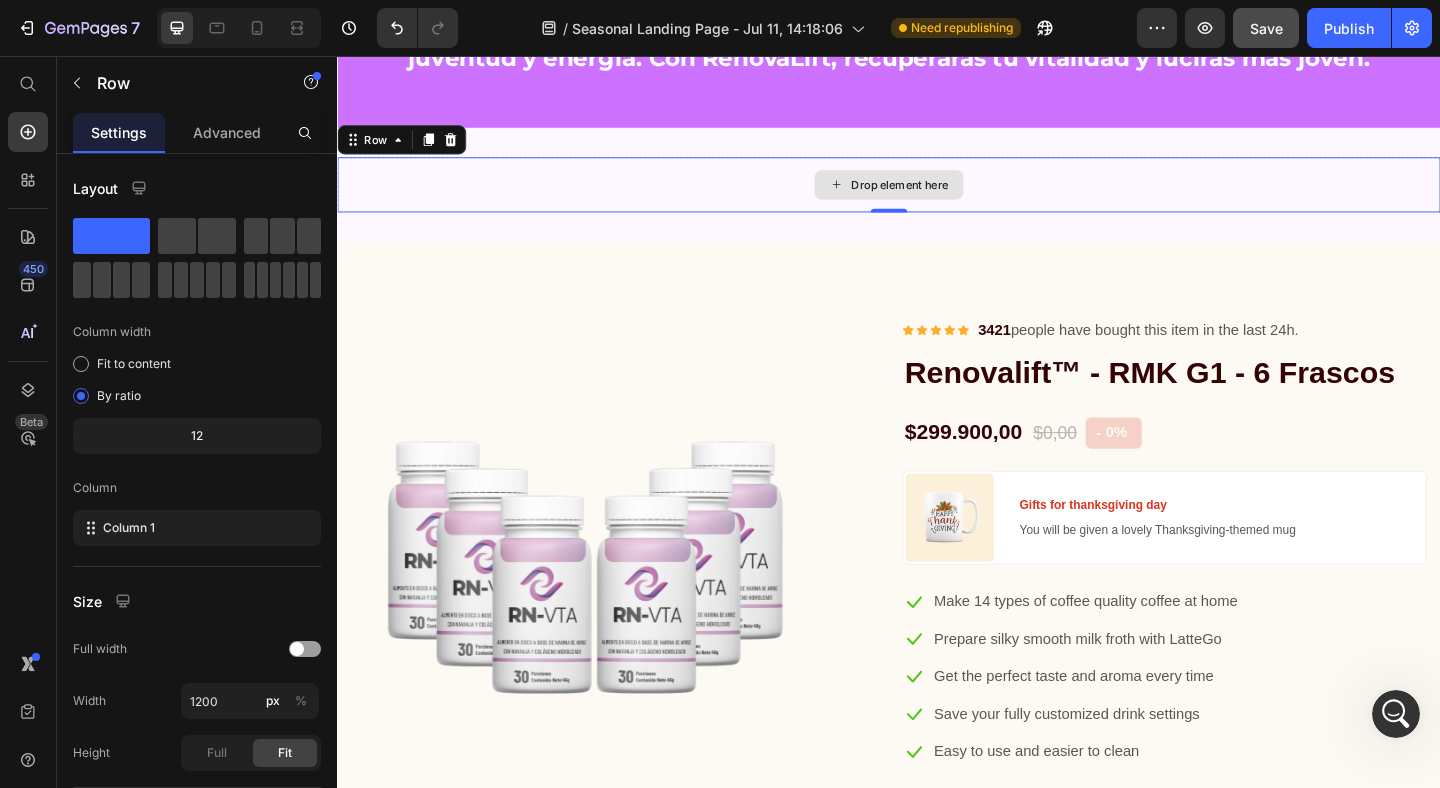 click on "Drop element here" at bounding box center [937, 196] 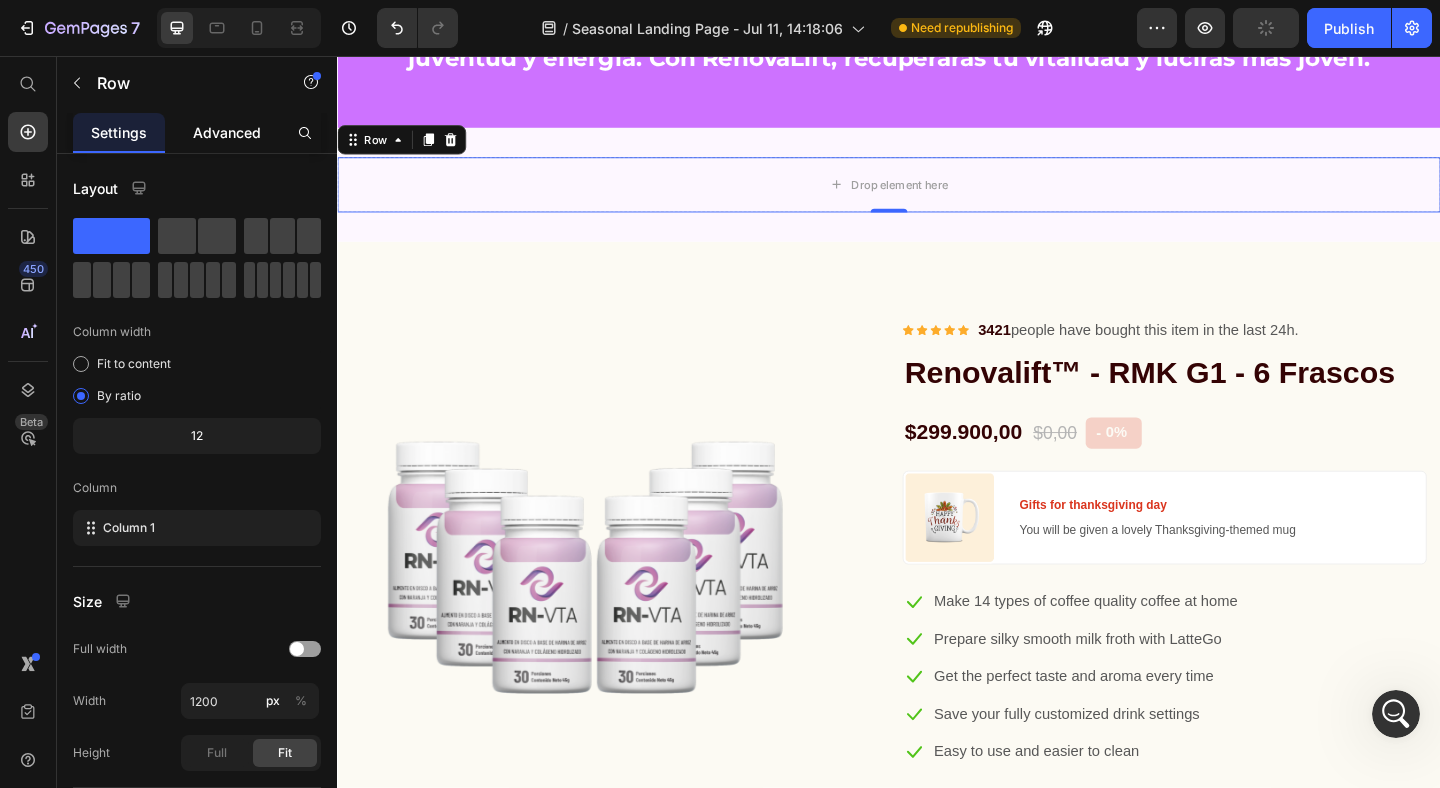 click on "Advanced" at bounding box center [227, 132] 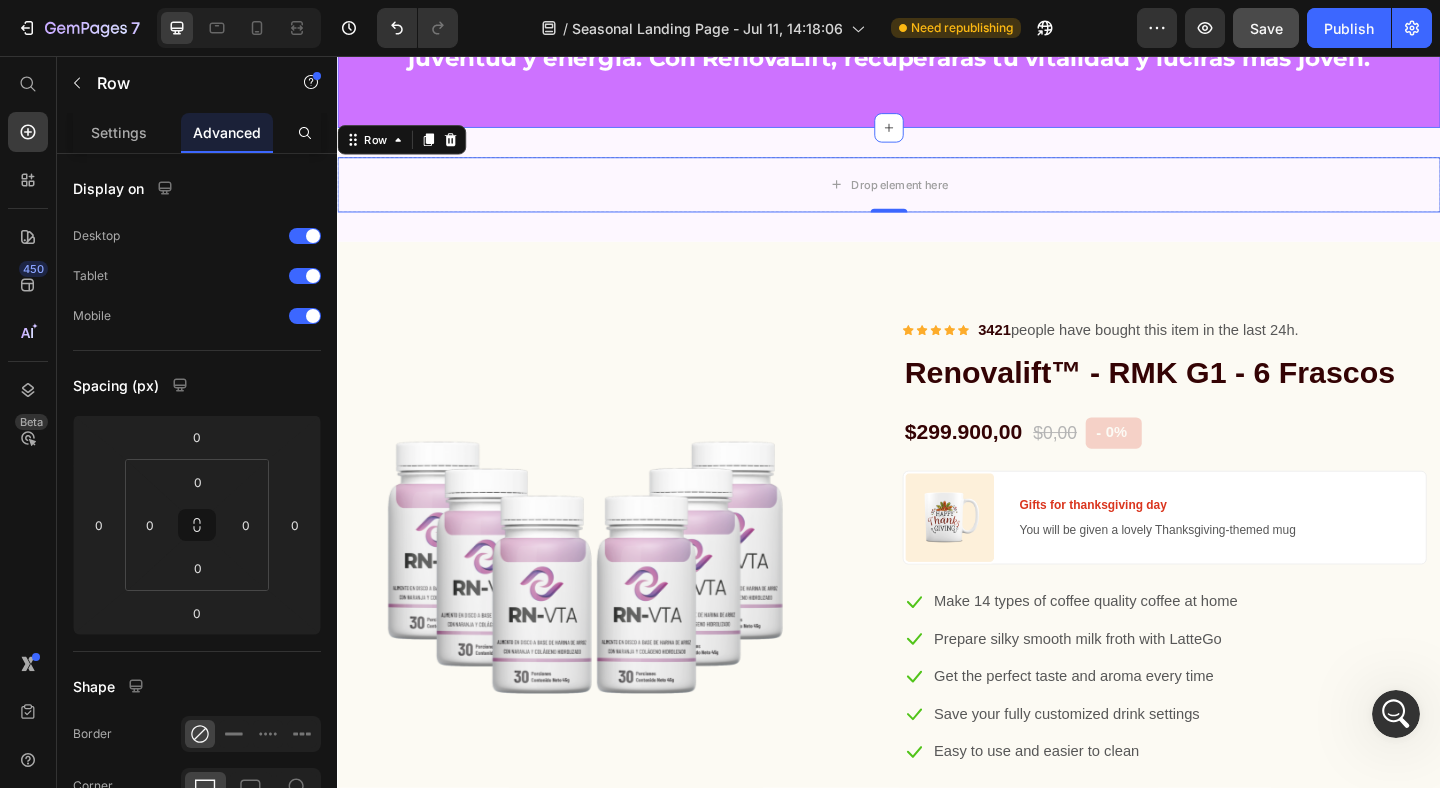 click on "Drop element here Row   0 Section 6" at bounding box center [937, 196] 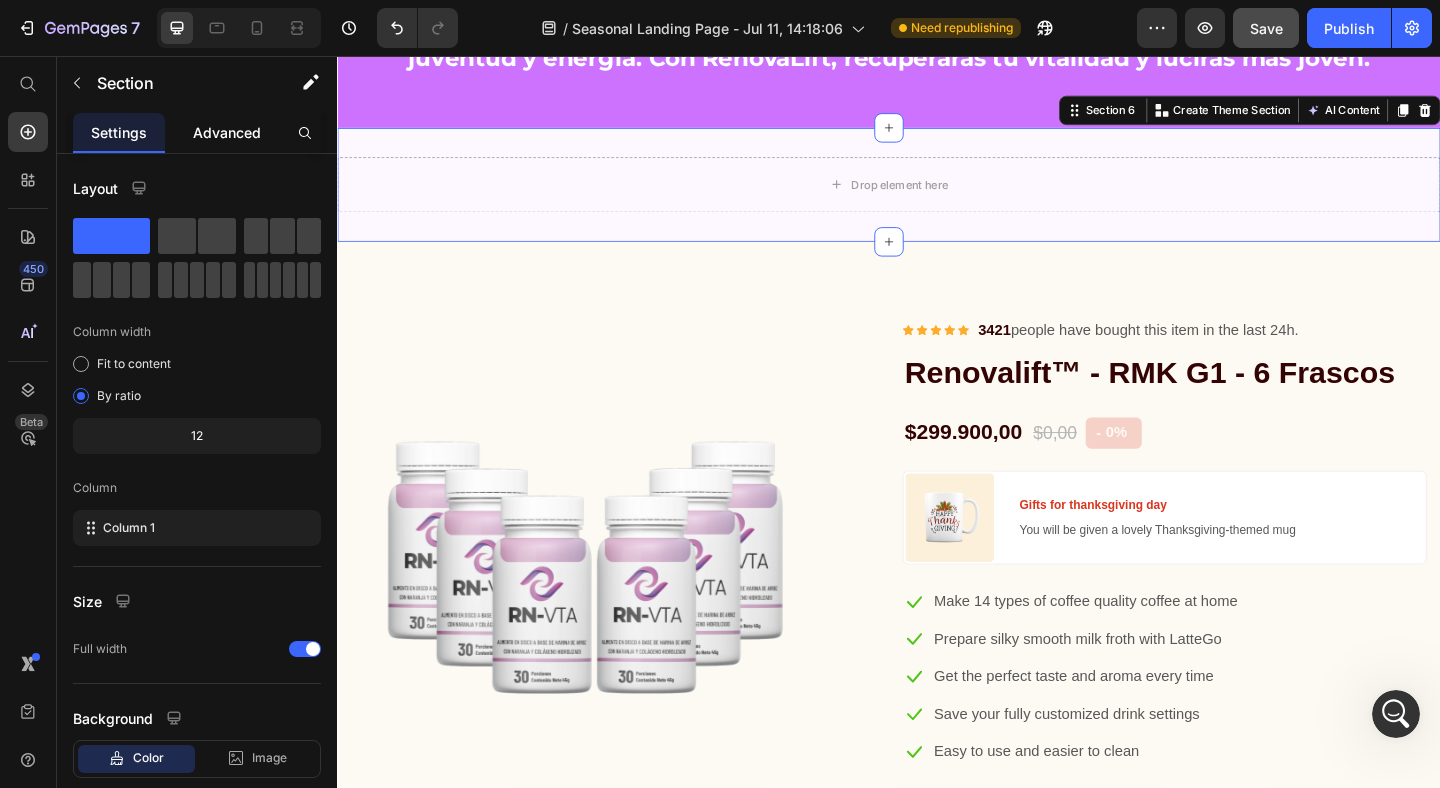 click on "Advanced" 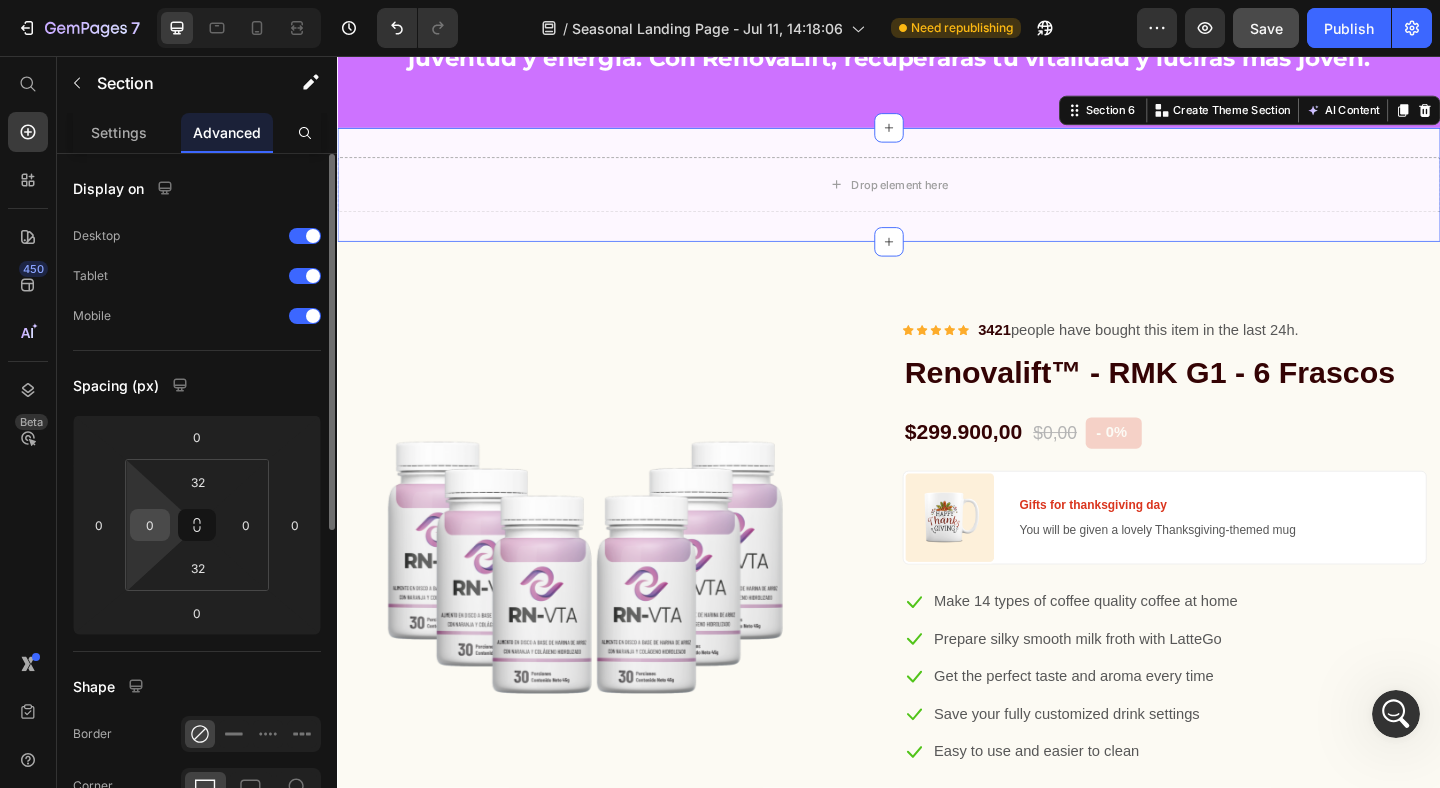 click on "0" at bounding box center (150, 525) 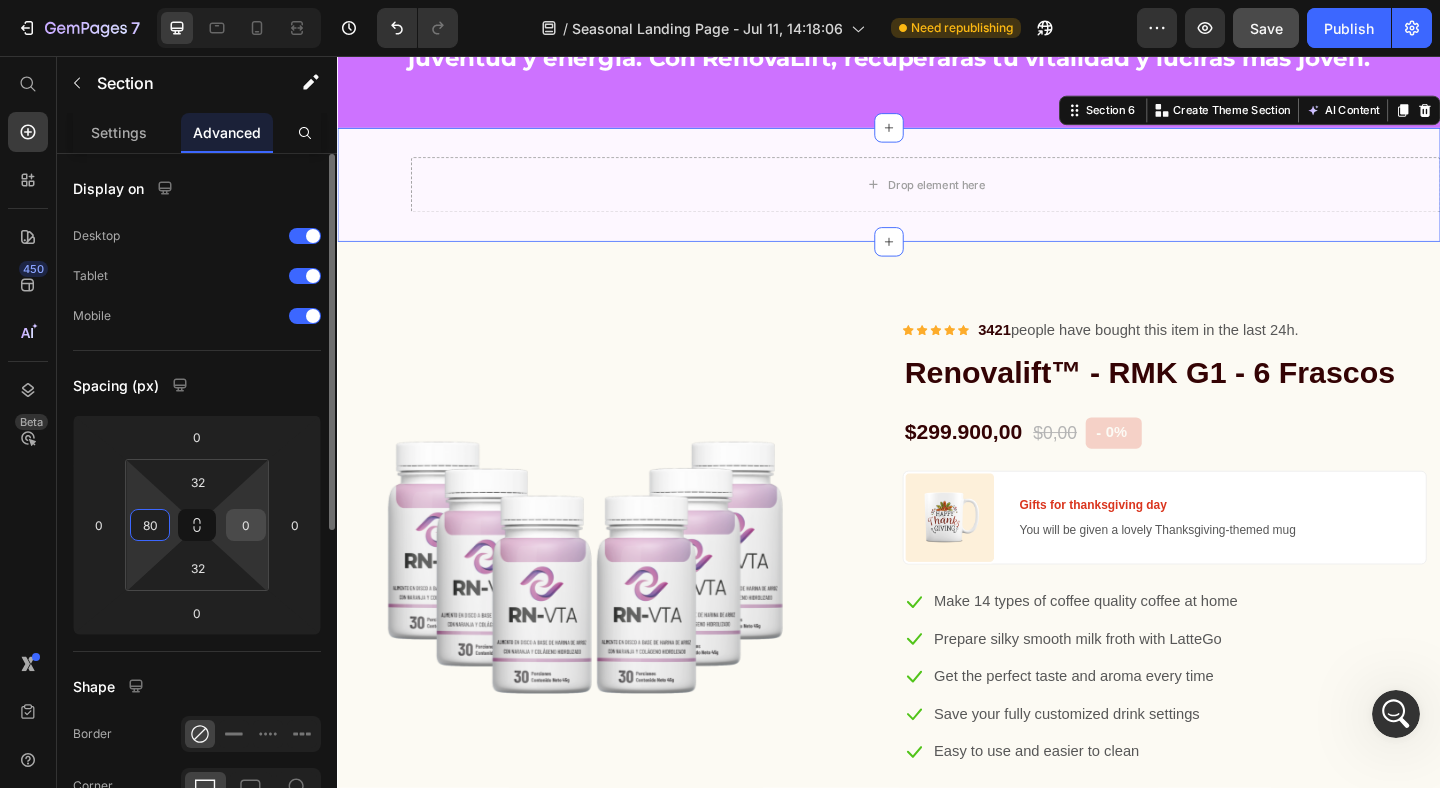 type on "80" 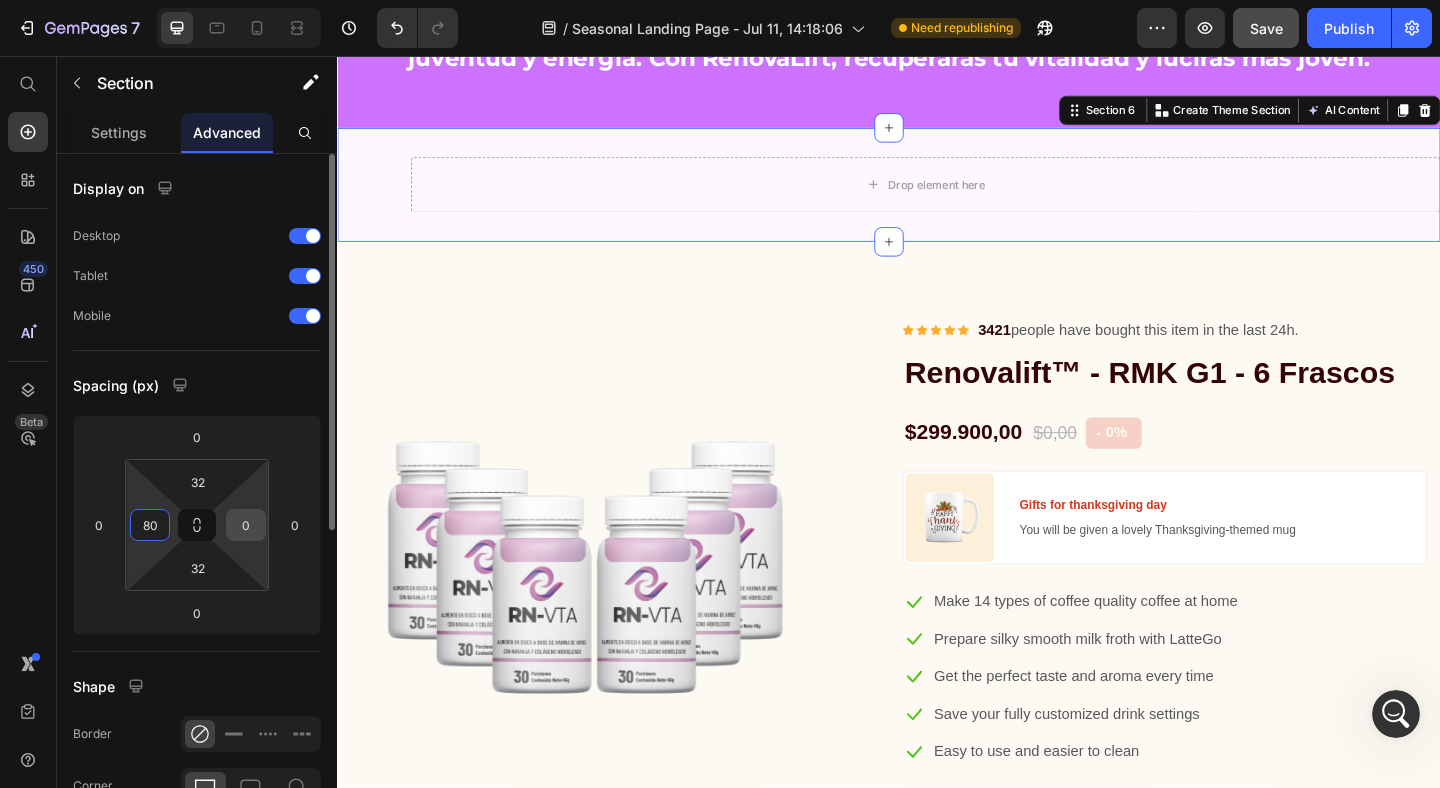 click on "0" at bounding box center [246, 525] 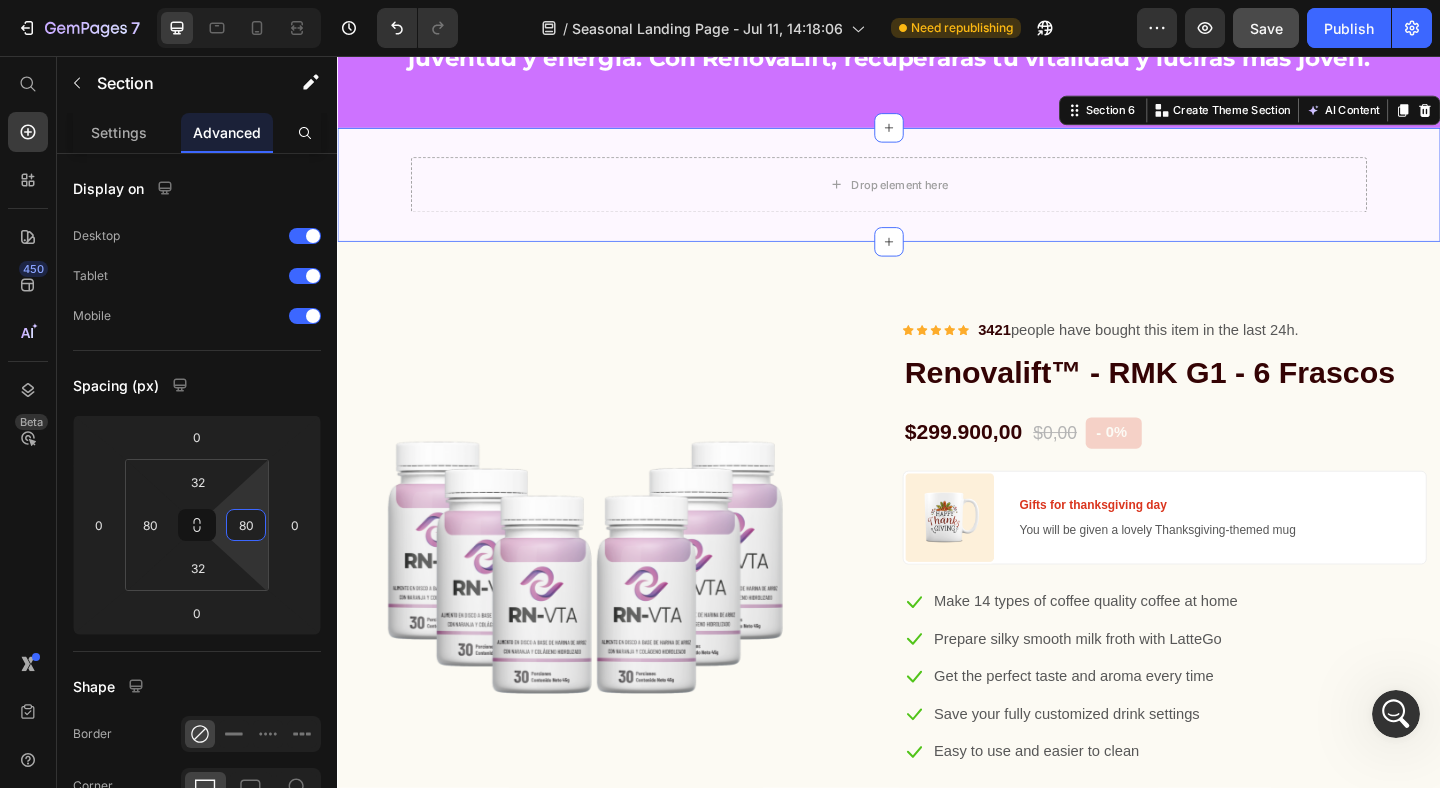 type on "80" 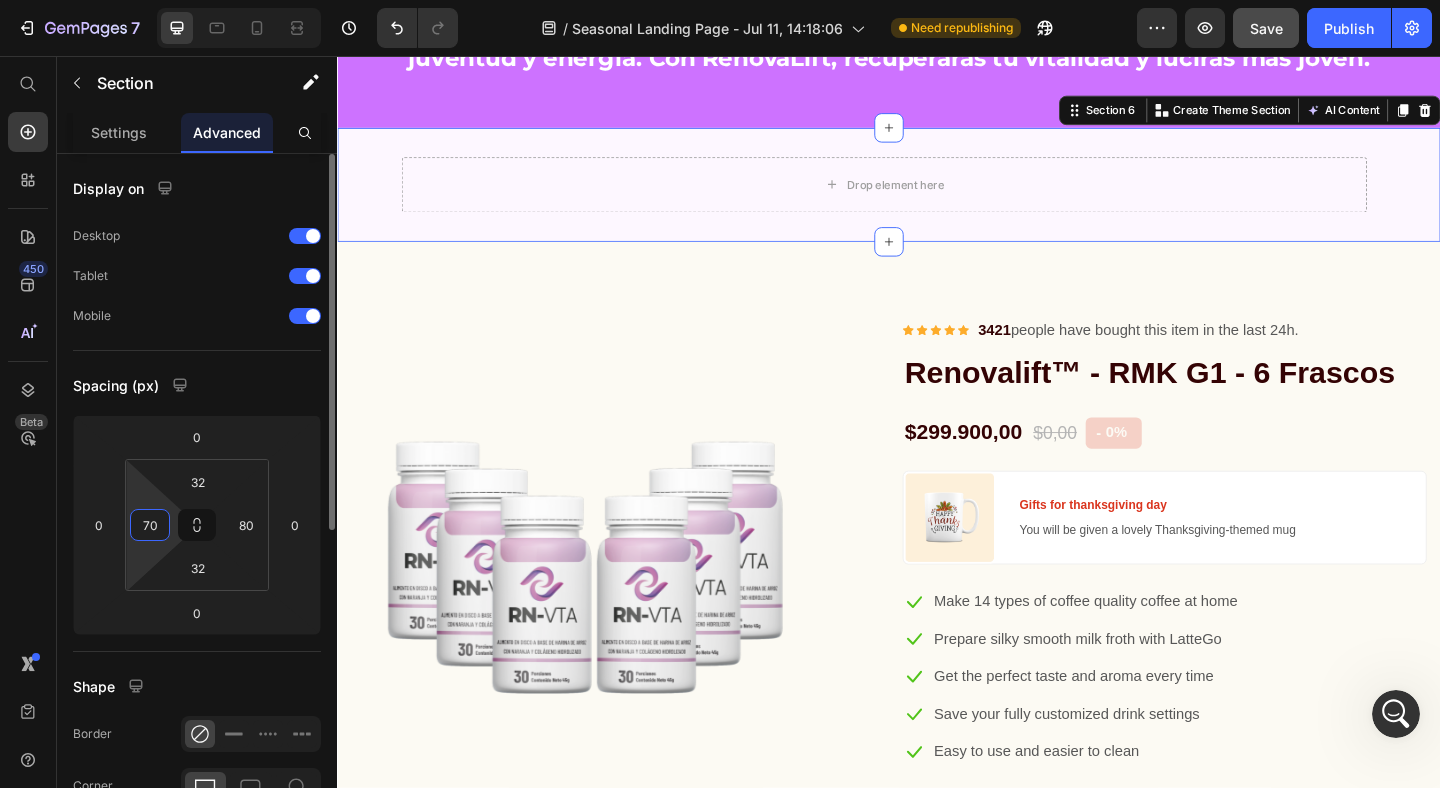 type on "7" 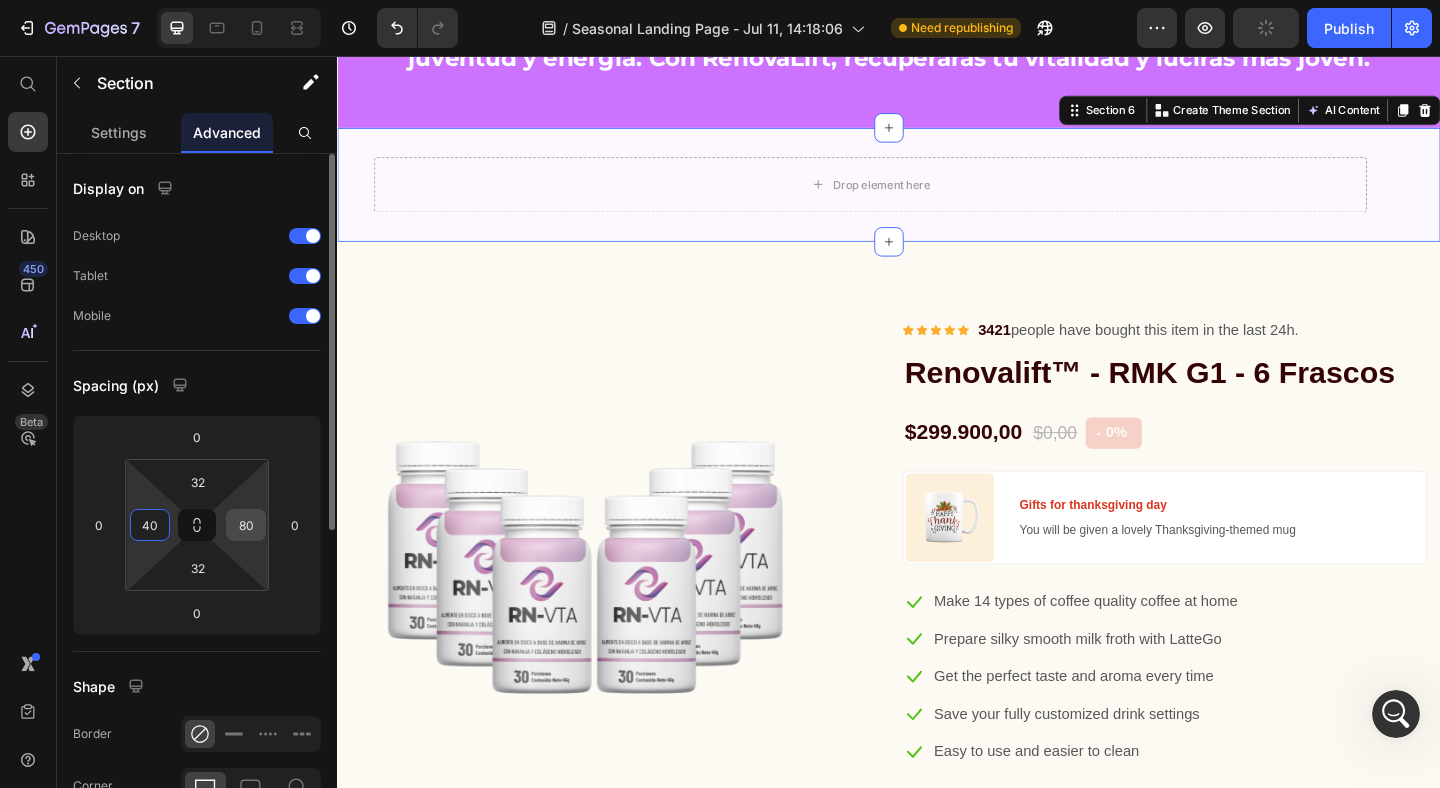 type on "40" 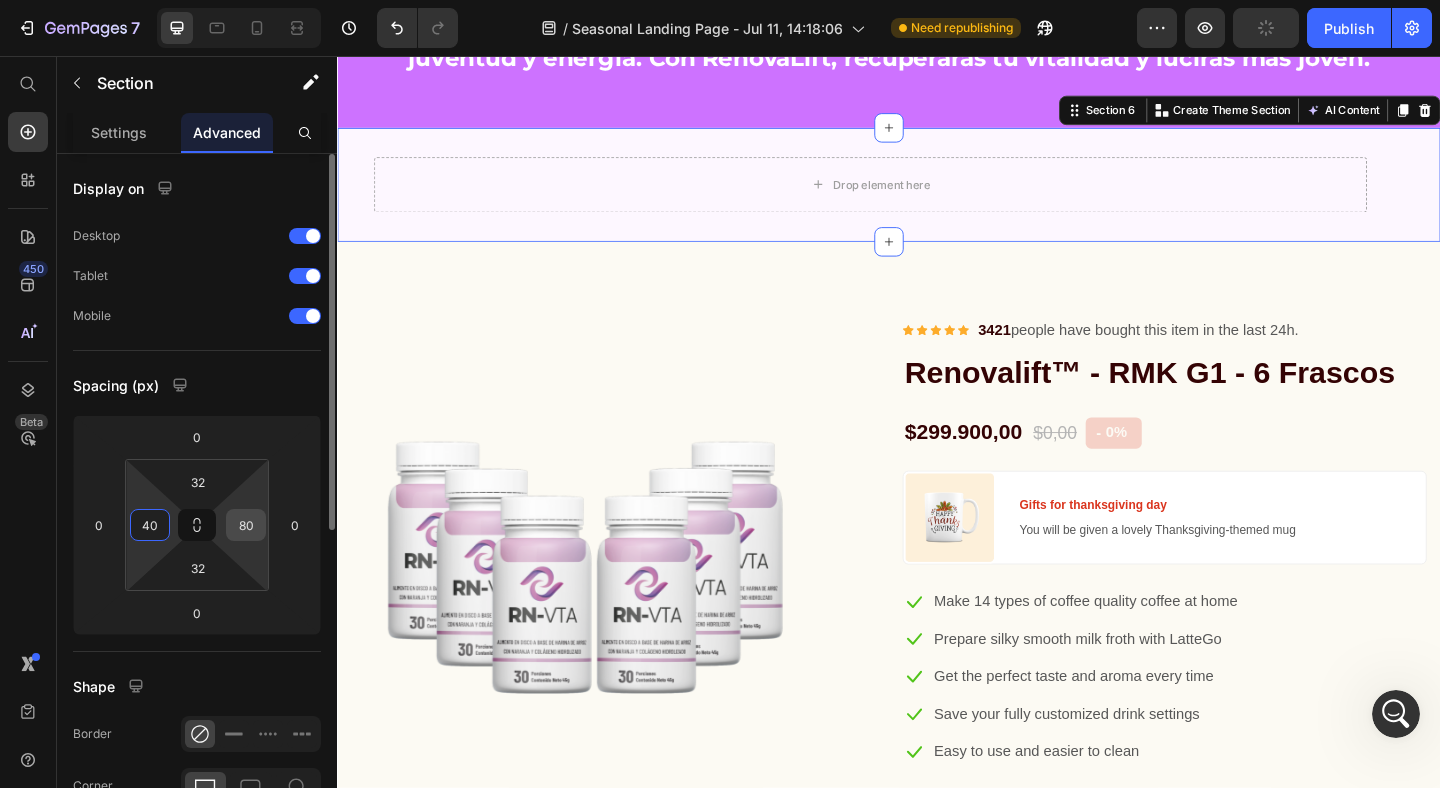 click on "80" at bounding box center [246, 525] 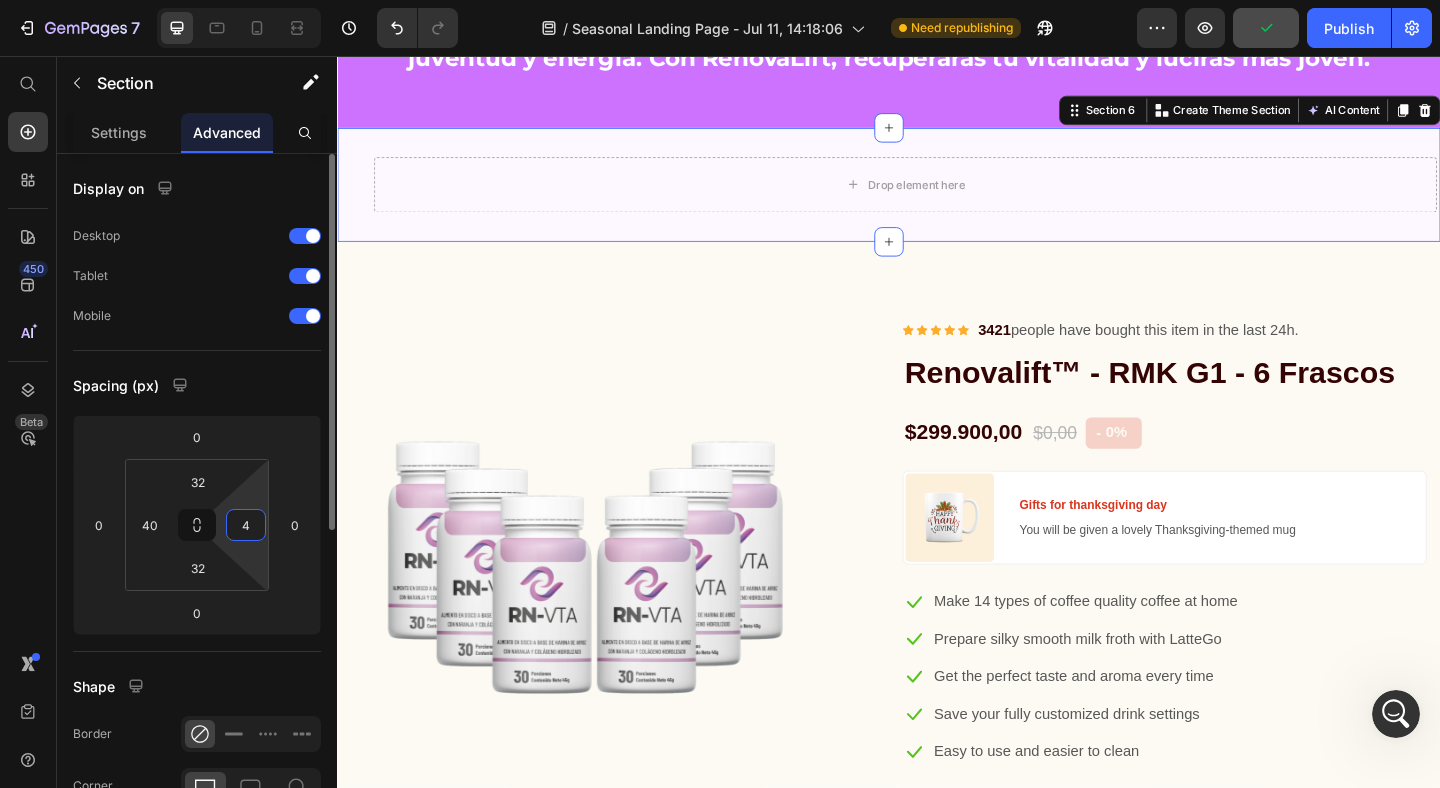 type on "40" 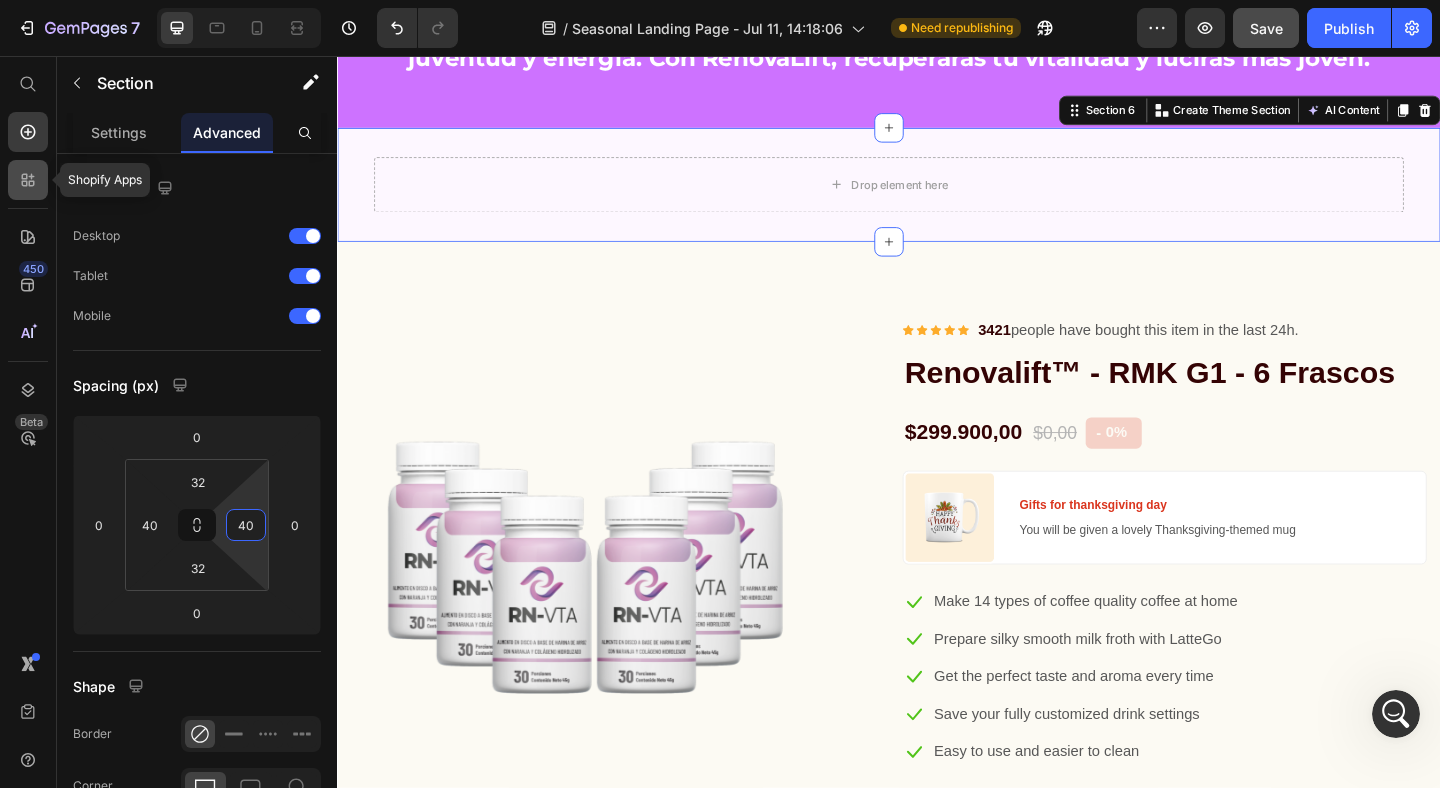 click 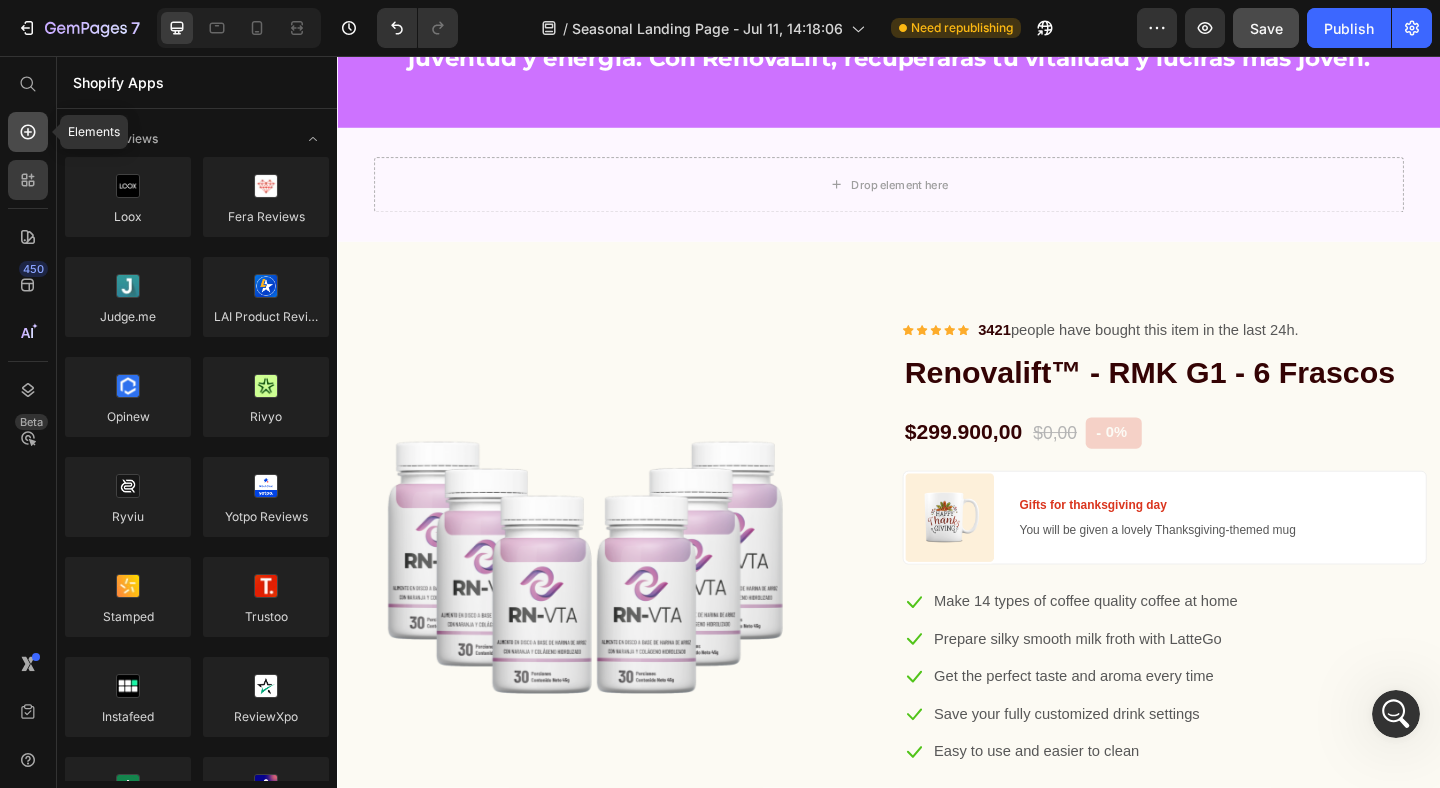 click 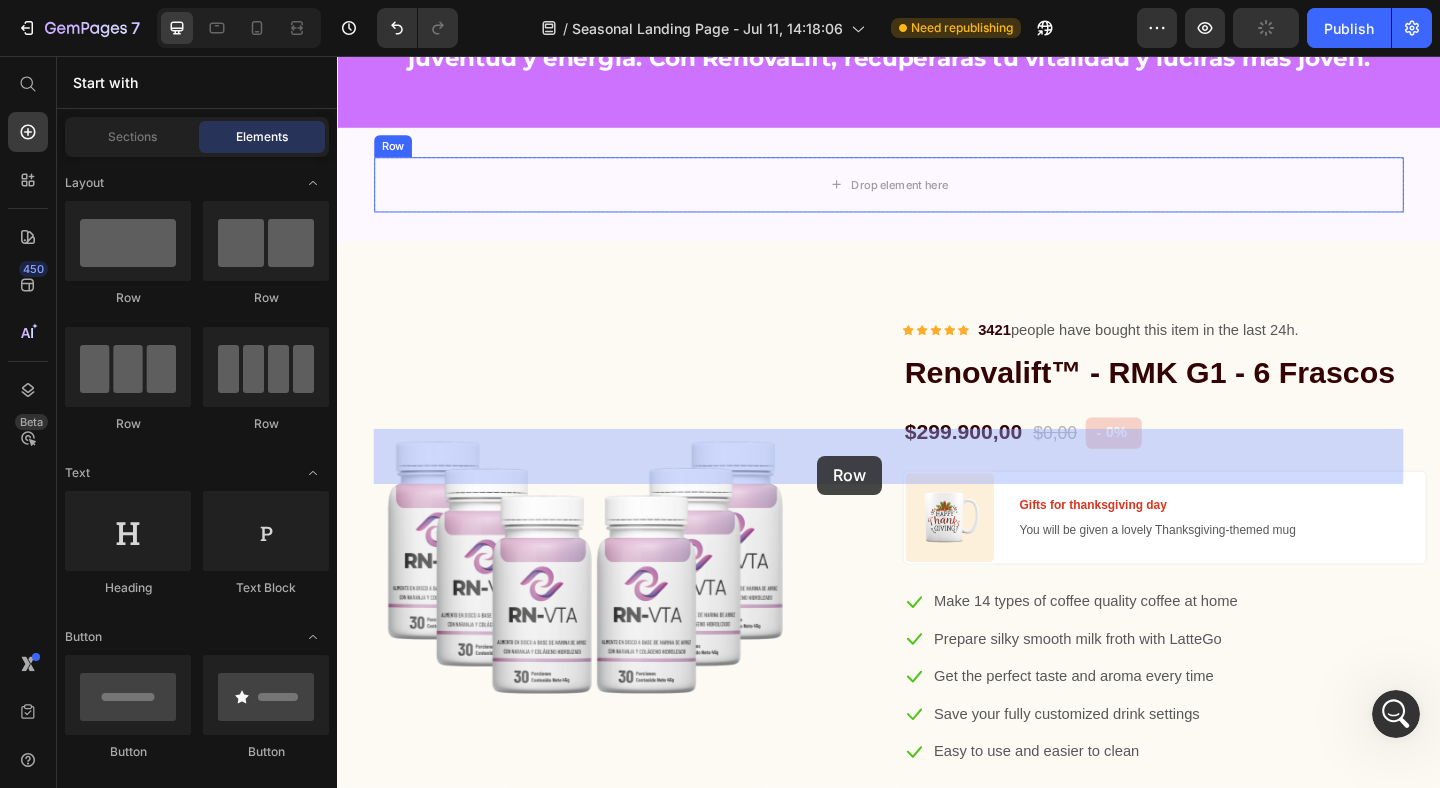 drag, startPoint x: 634, startPoint y: 318, endPoint x: 859, endPoint y: 491, distance: 283.82037 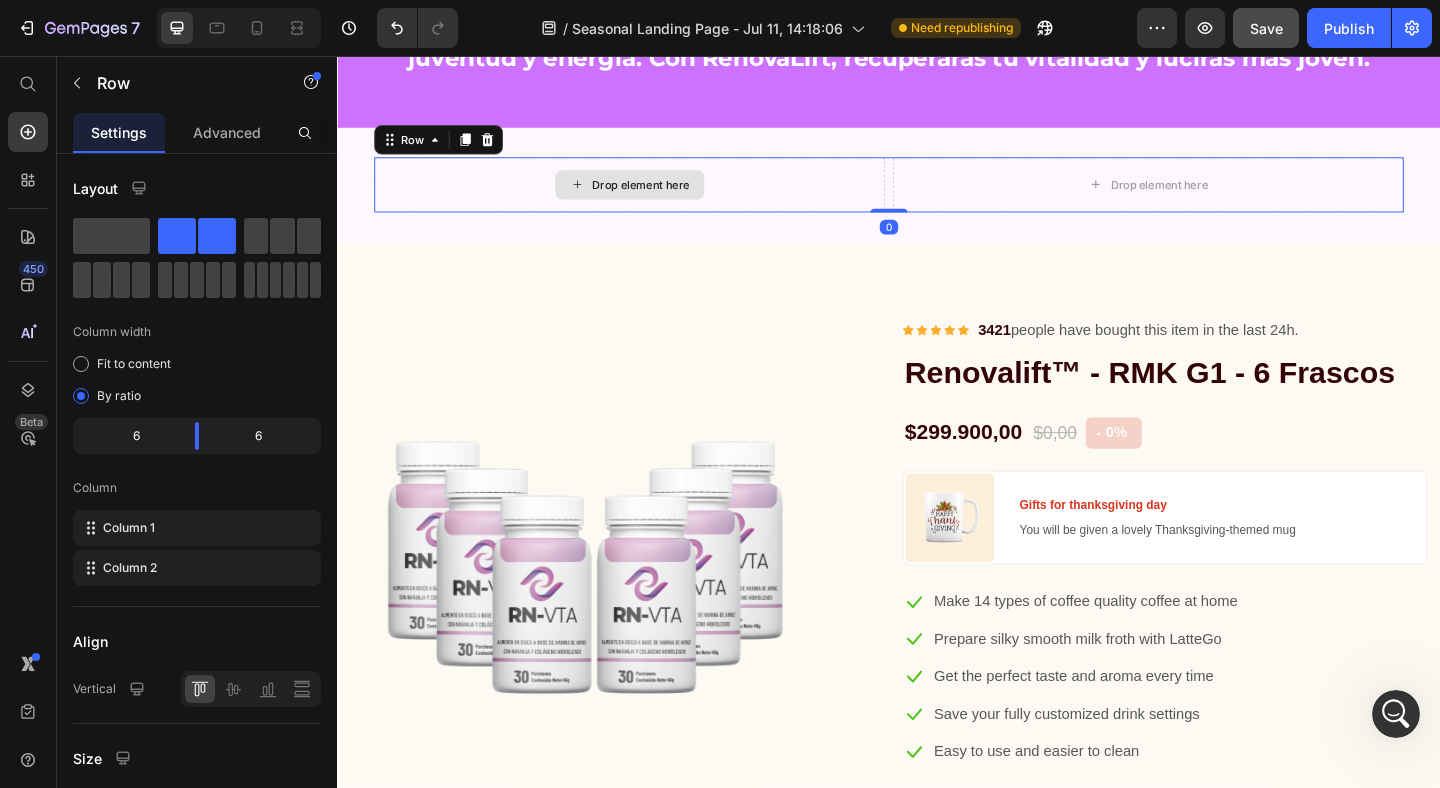 click on "Drop element here" at bounding box center [655, 196] 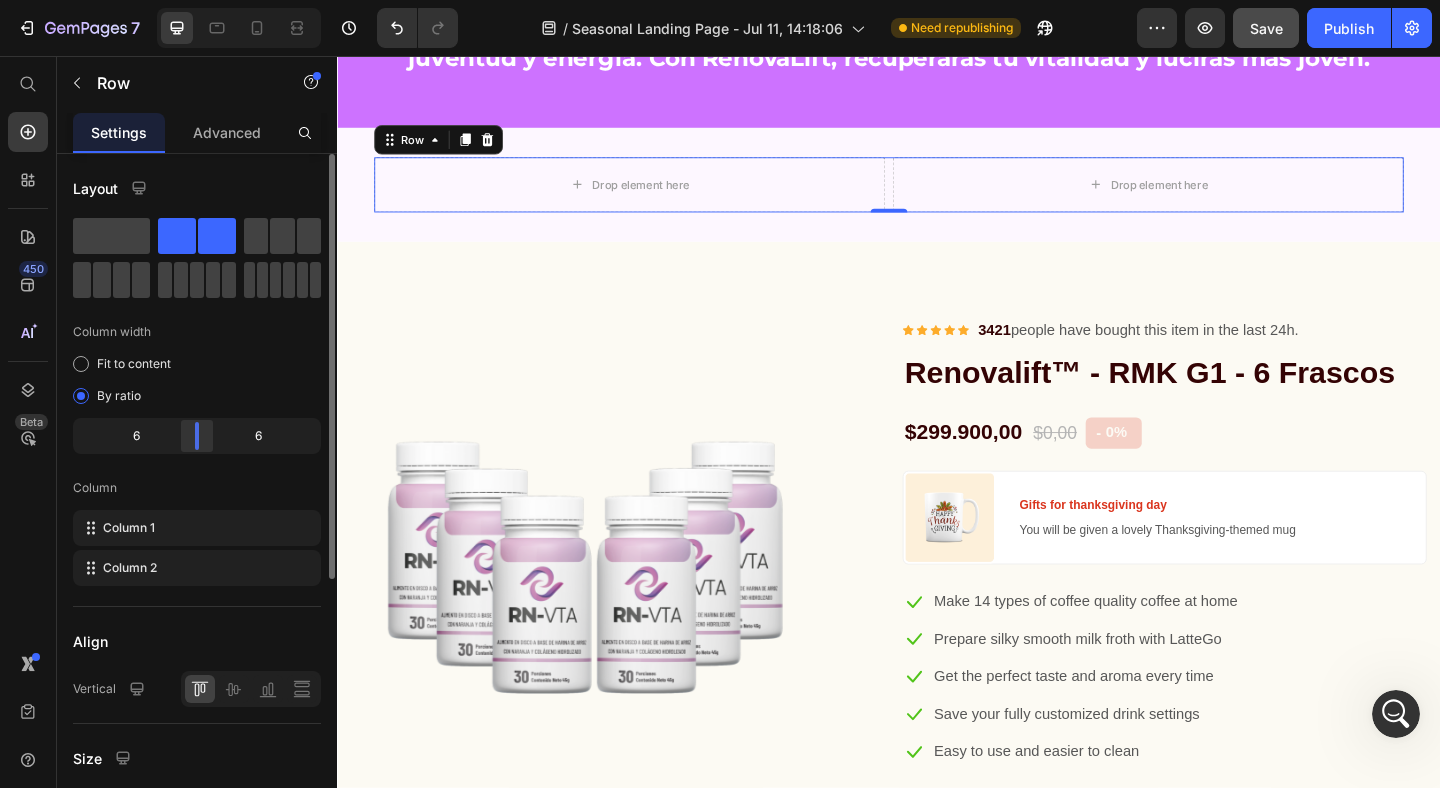 drag, startPoint x: 199, startPoint y: 427, endPoint x: 169, endPoint y: 432, distance: 30.413813 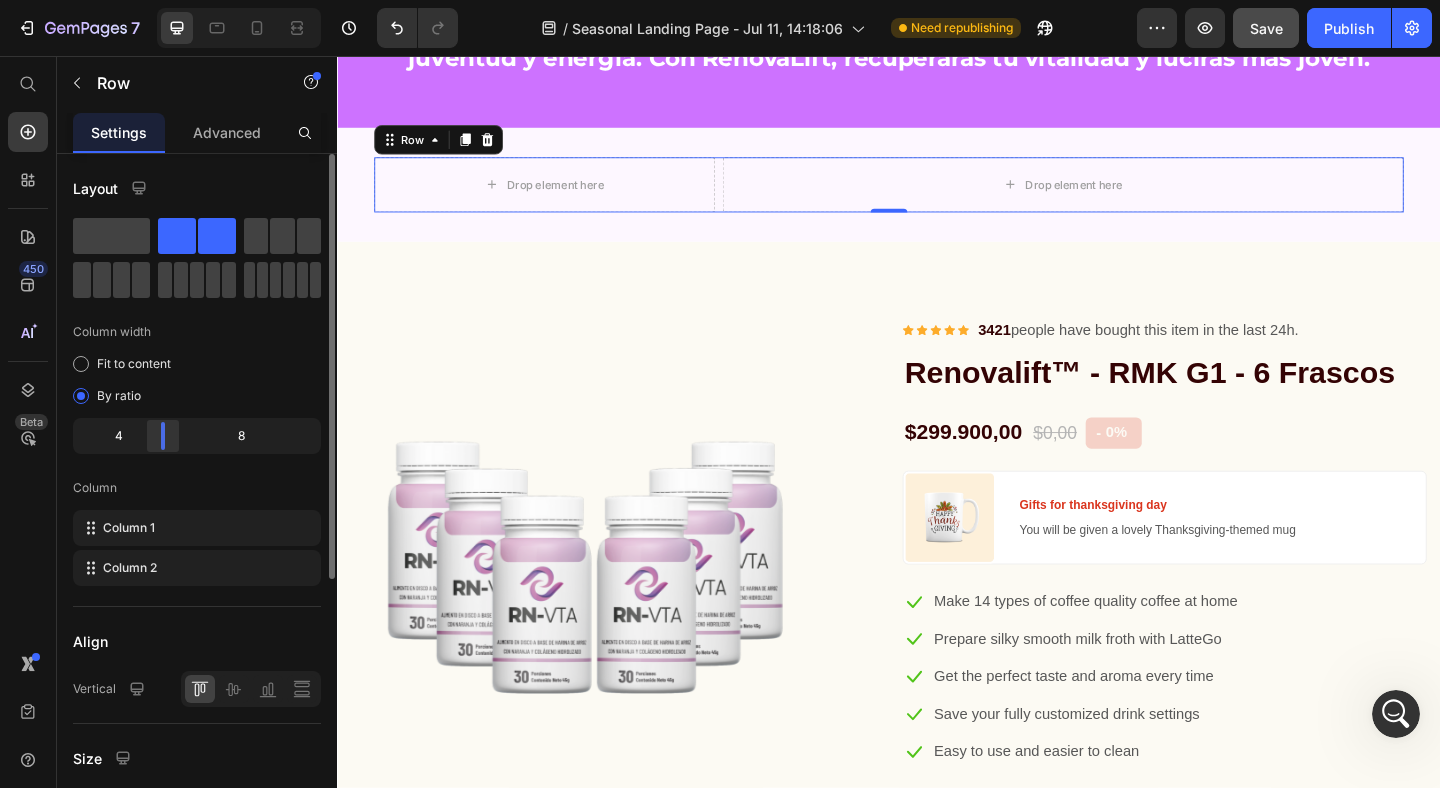 drag, startPoint x: 176, startPoint y: 439, endPoint x: 159, endPoint y: 440, distance: 17.029387 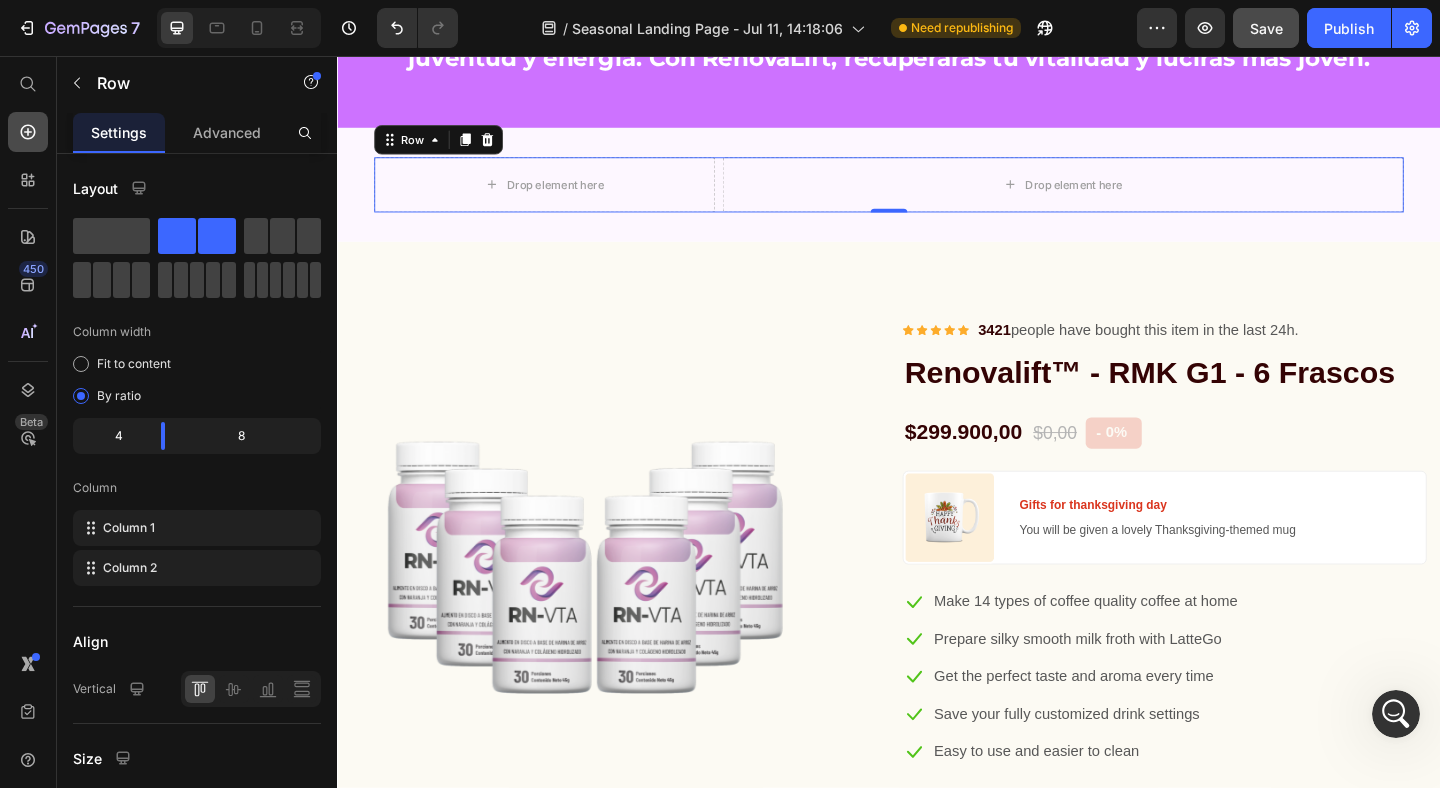 click 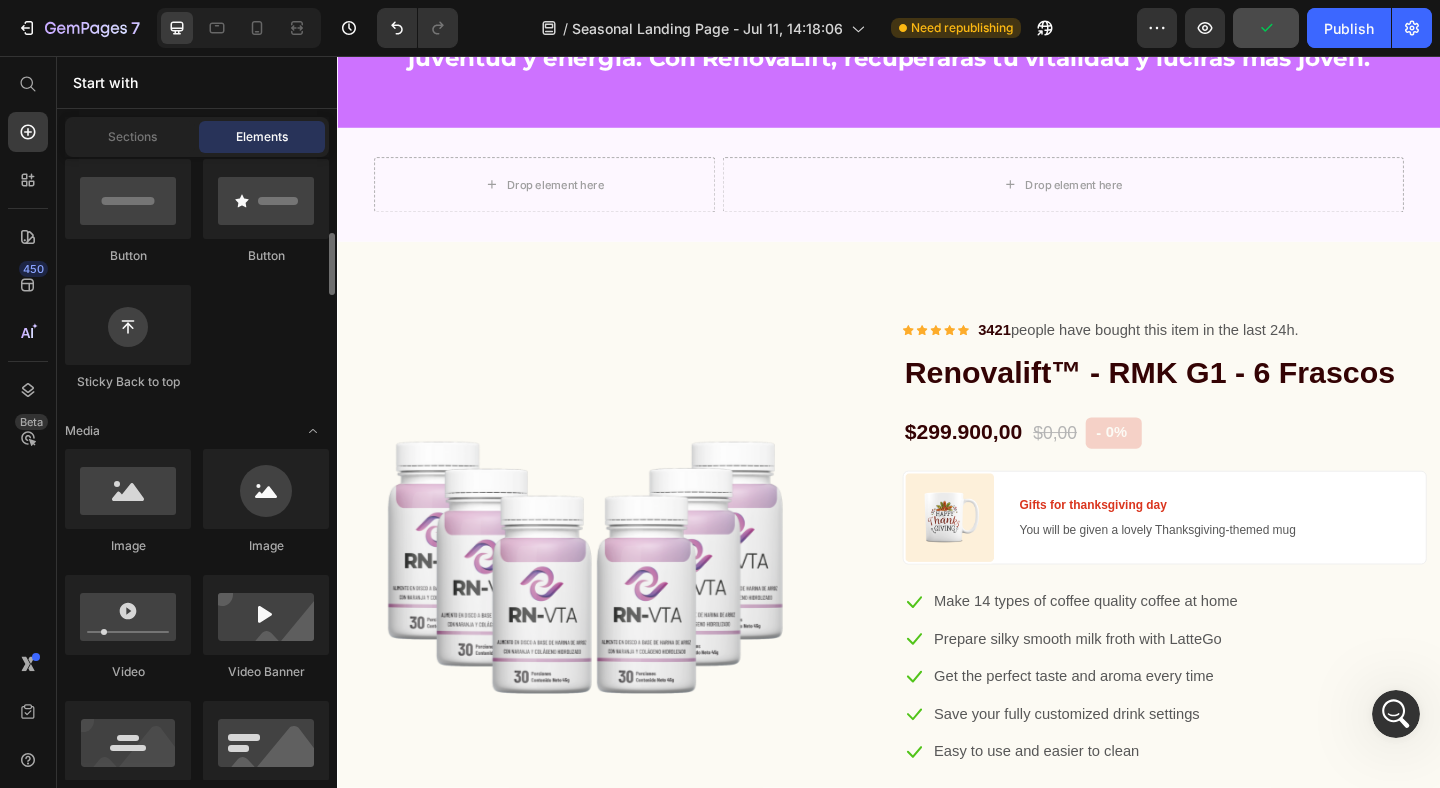 scroll, scrollTop: 520, scrollLeft: 0, axis: vertical 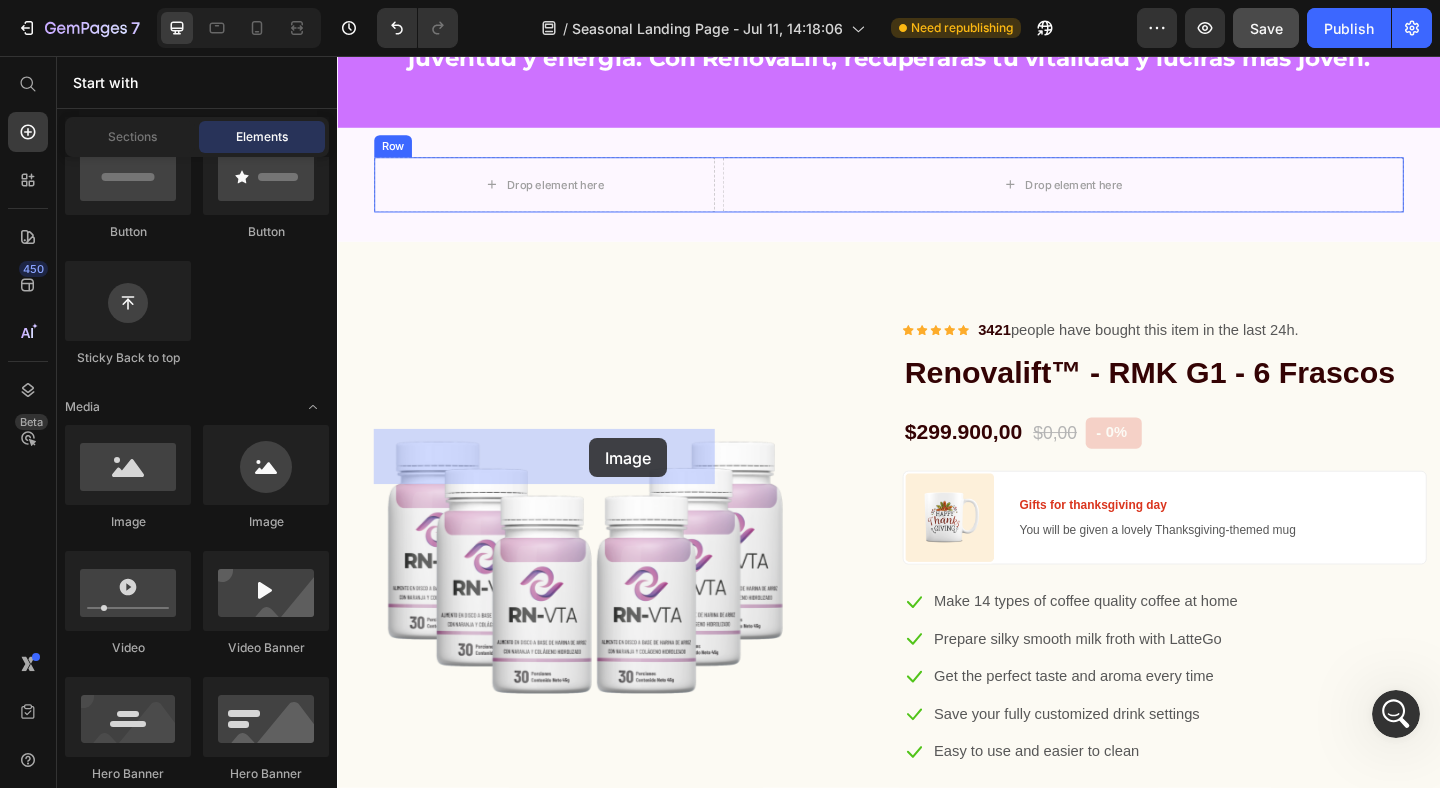 drag, startPoint x: 492, startPoint y: 520, endPoint x: 611, endPoint y: 477, distance: 126.53063 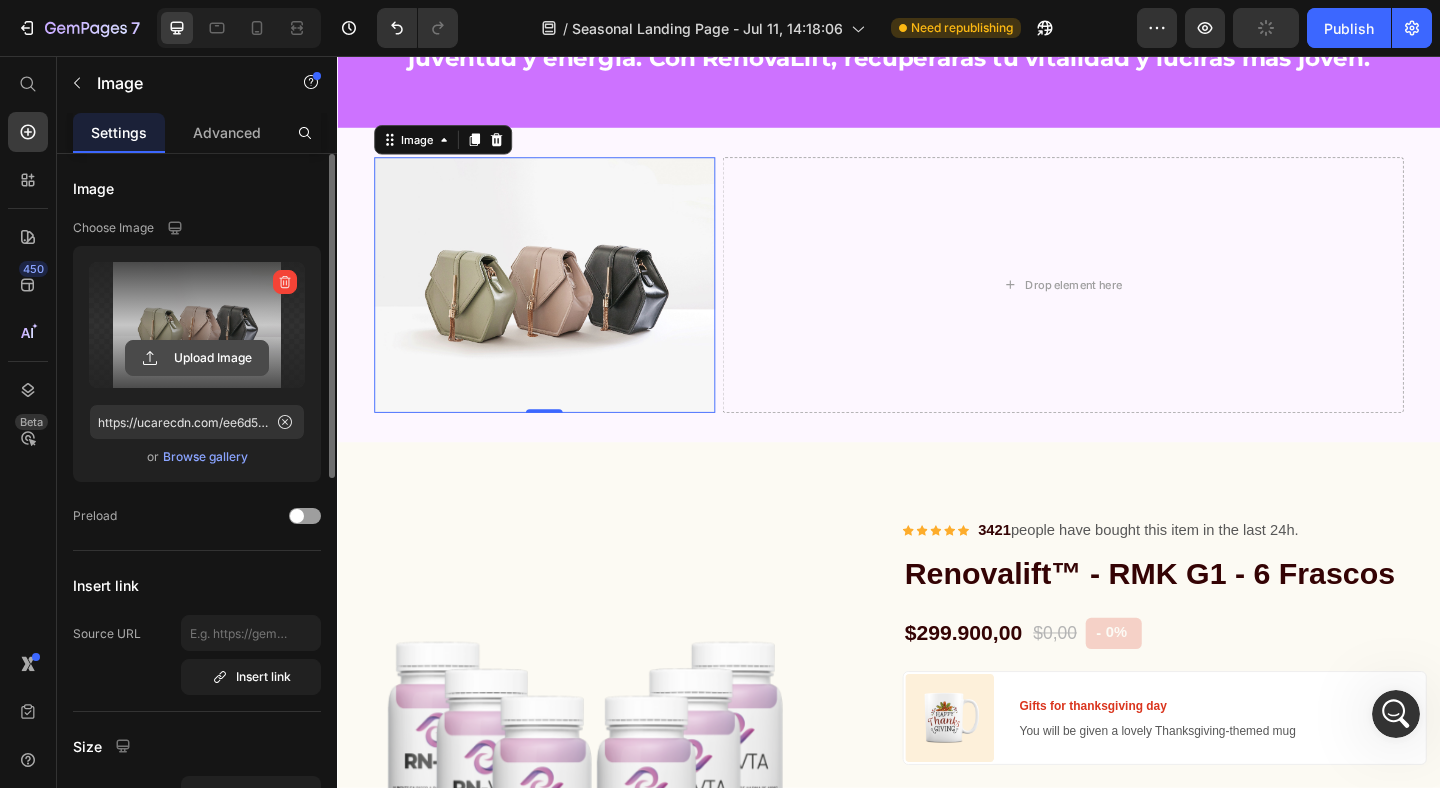click 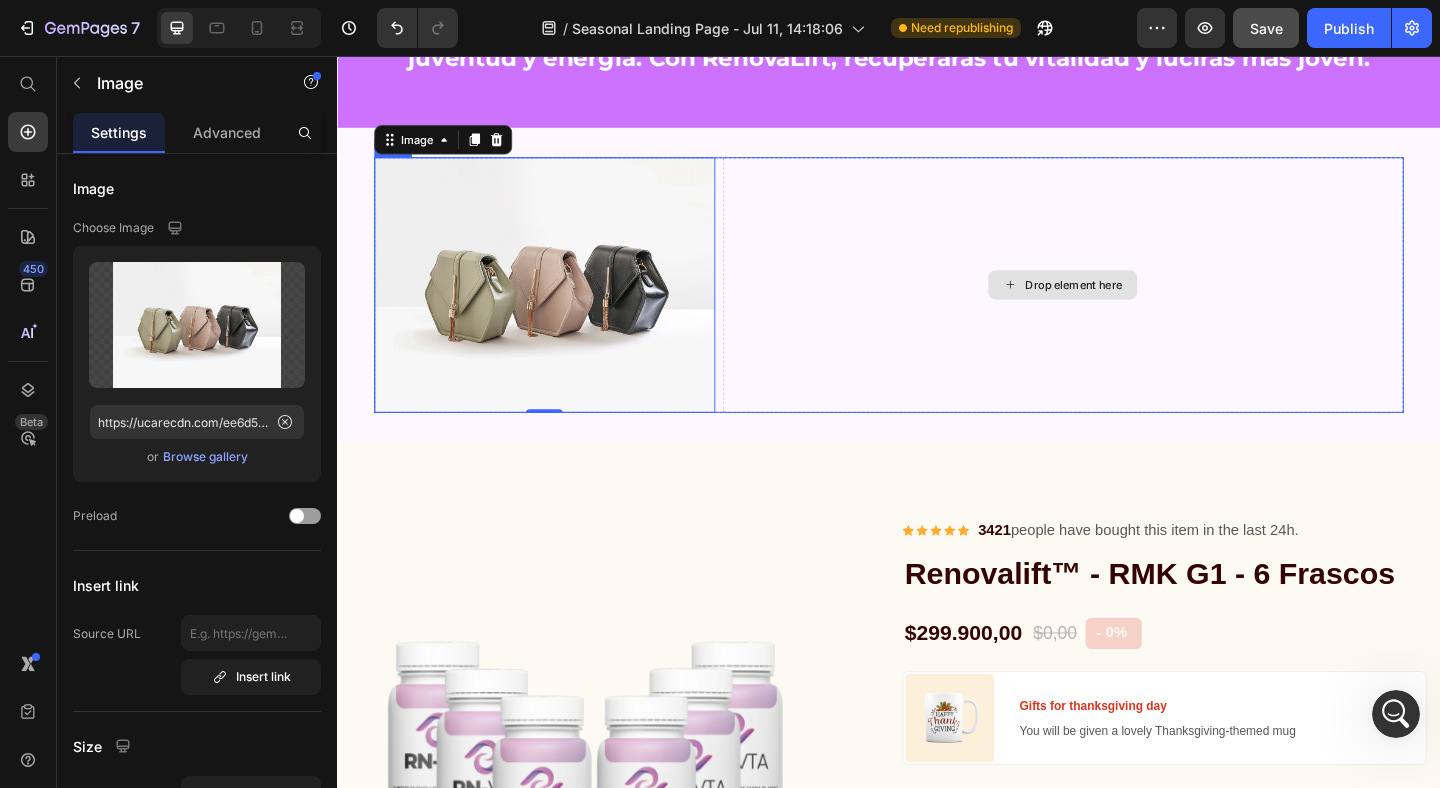 click on "Drop element here" at bounding box center [1126, 305] 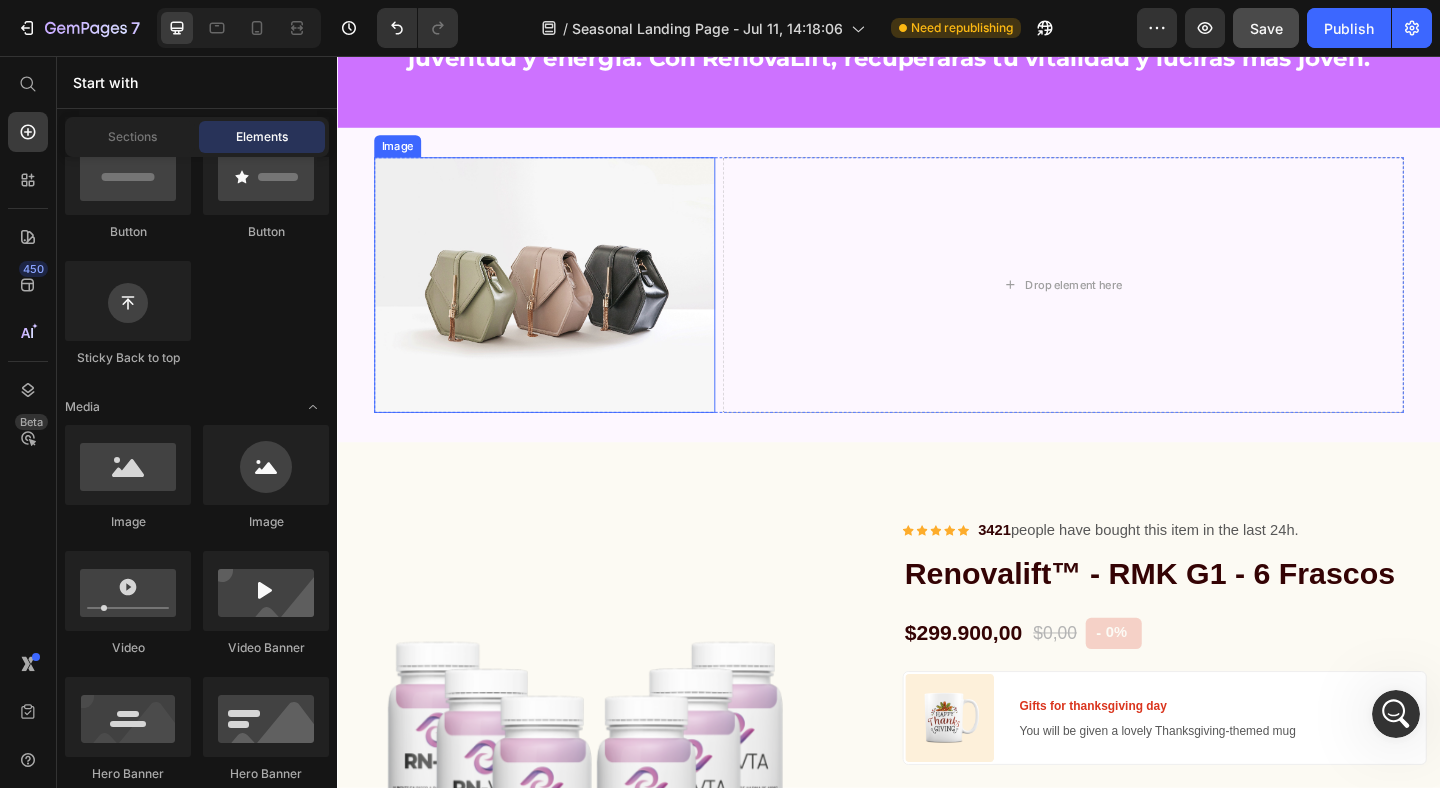 click at bounding box center [562, 305] 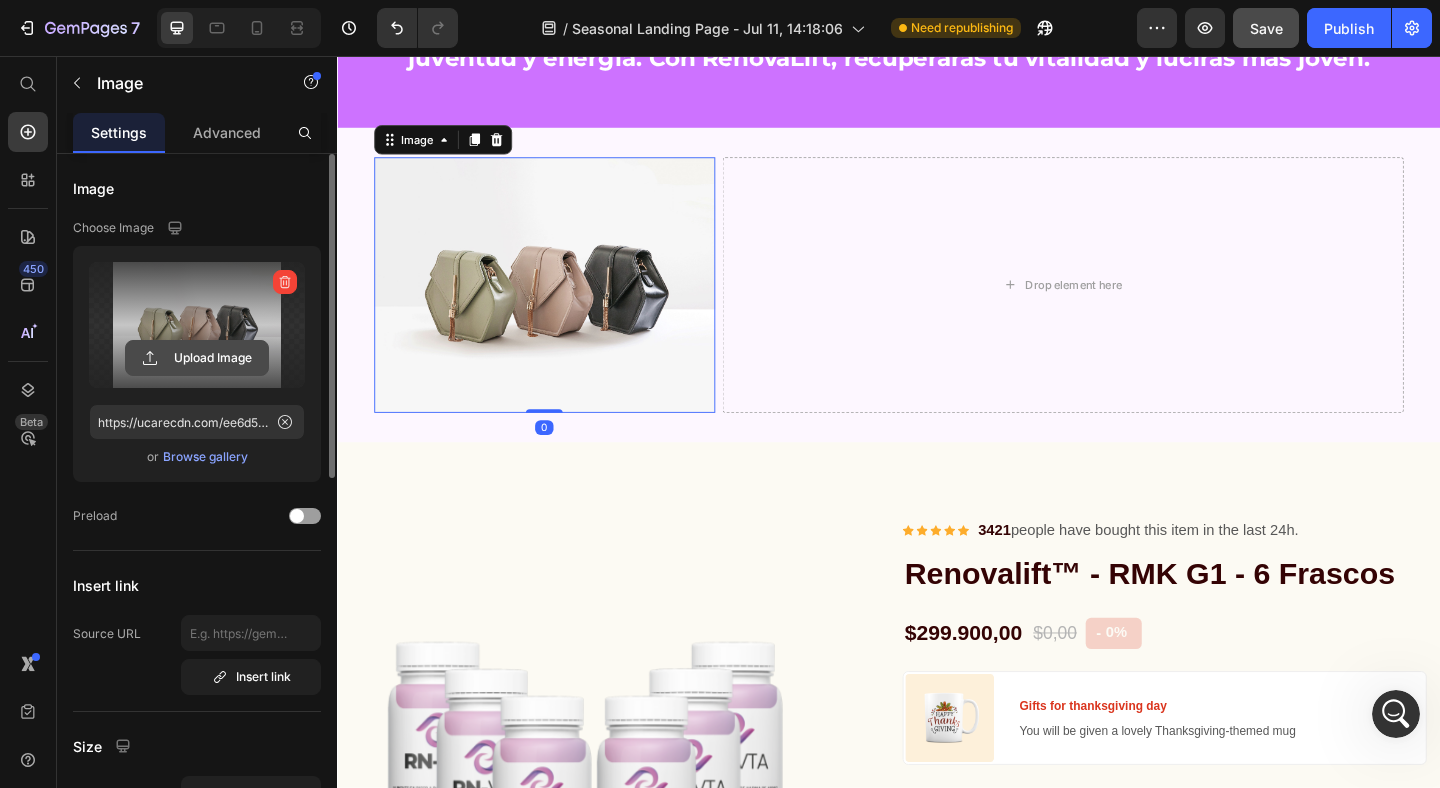 click 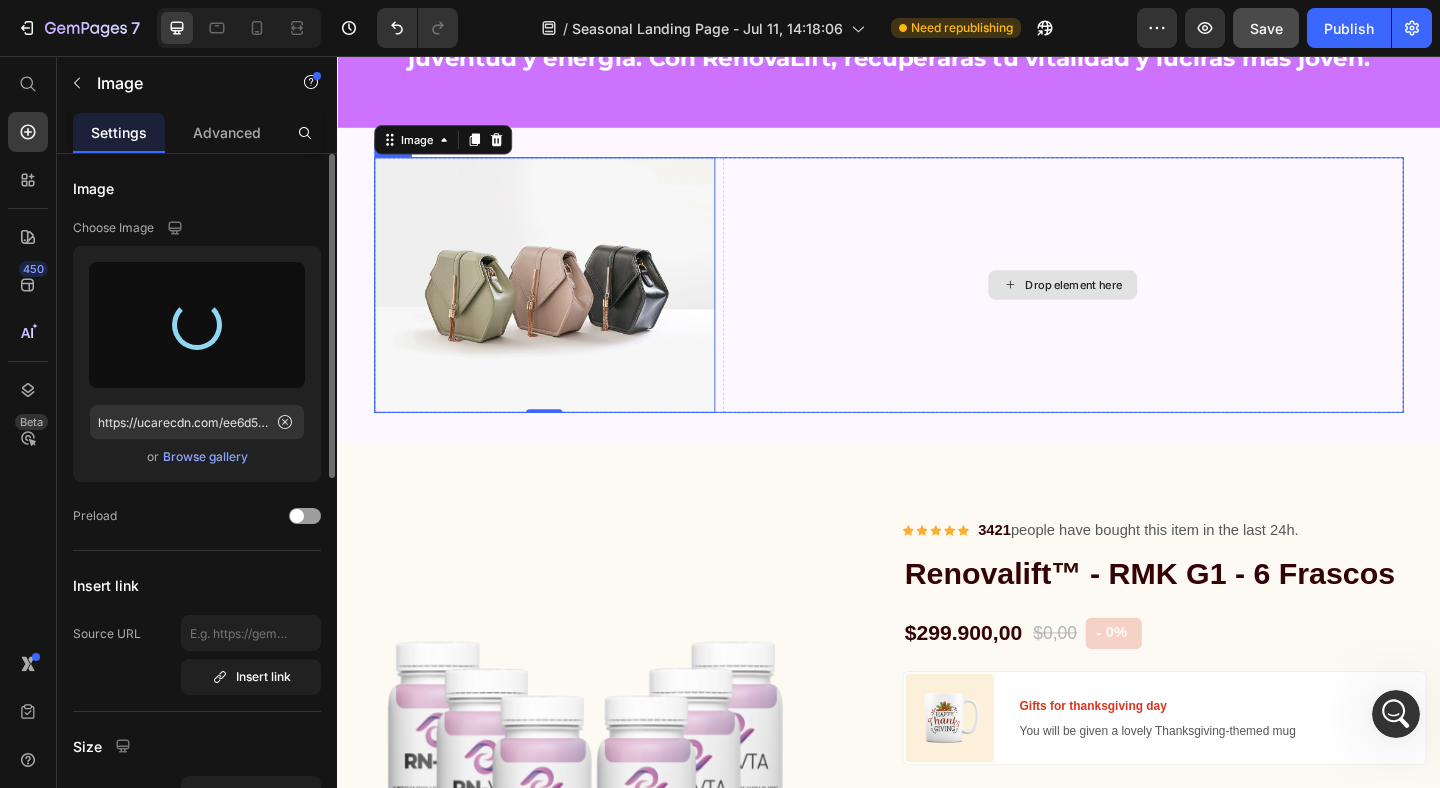 type on "https://cdn.shopify.com/s/files/1/0671/5247/8426/files/gempages_543540712054981726-4f3e82ca-9d3b-4a84-8645-addc3364ab0a.png" 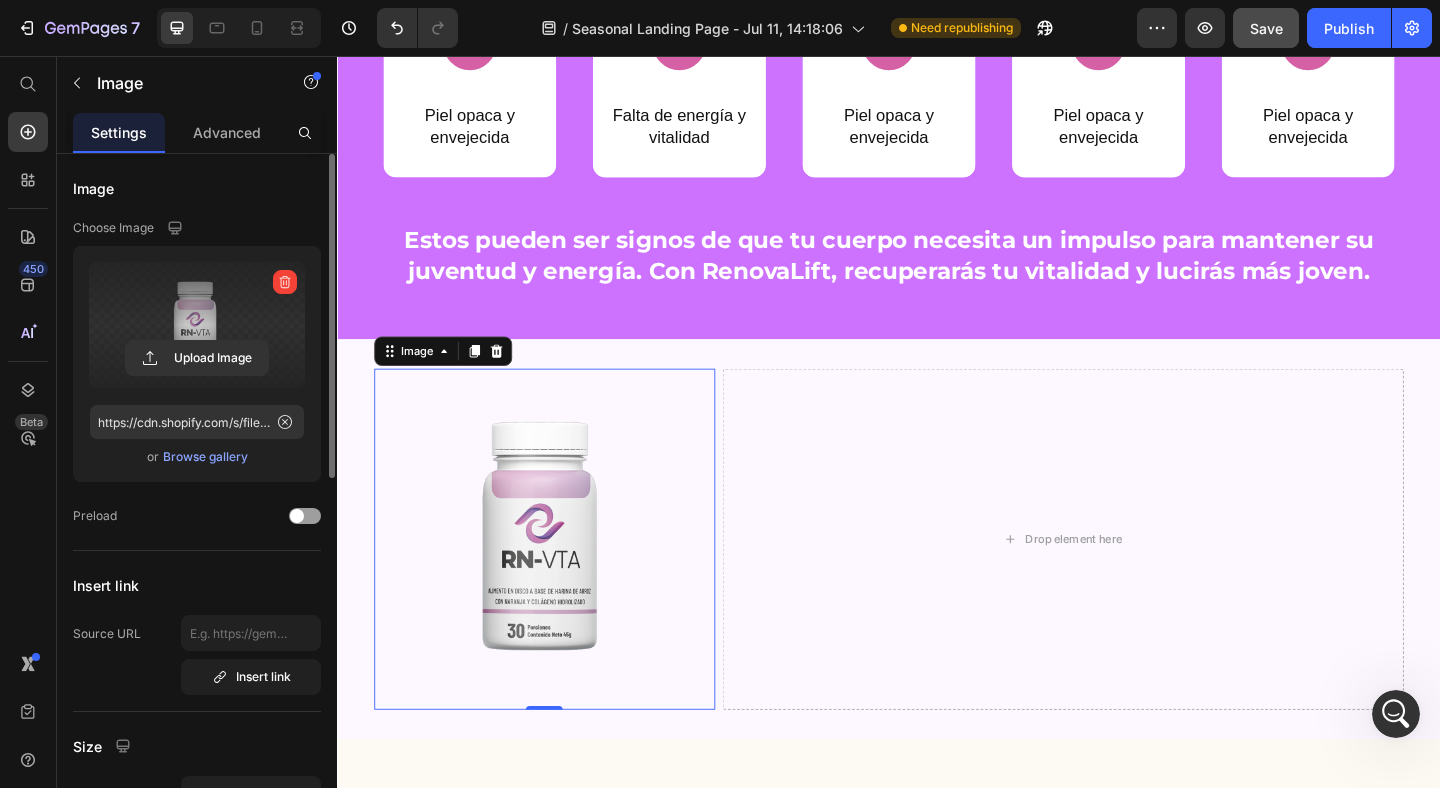 scroll, scrollTop: 2190, scrollLeft: 0, axis: vertical 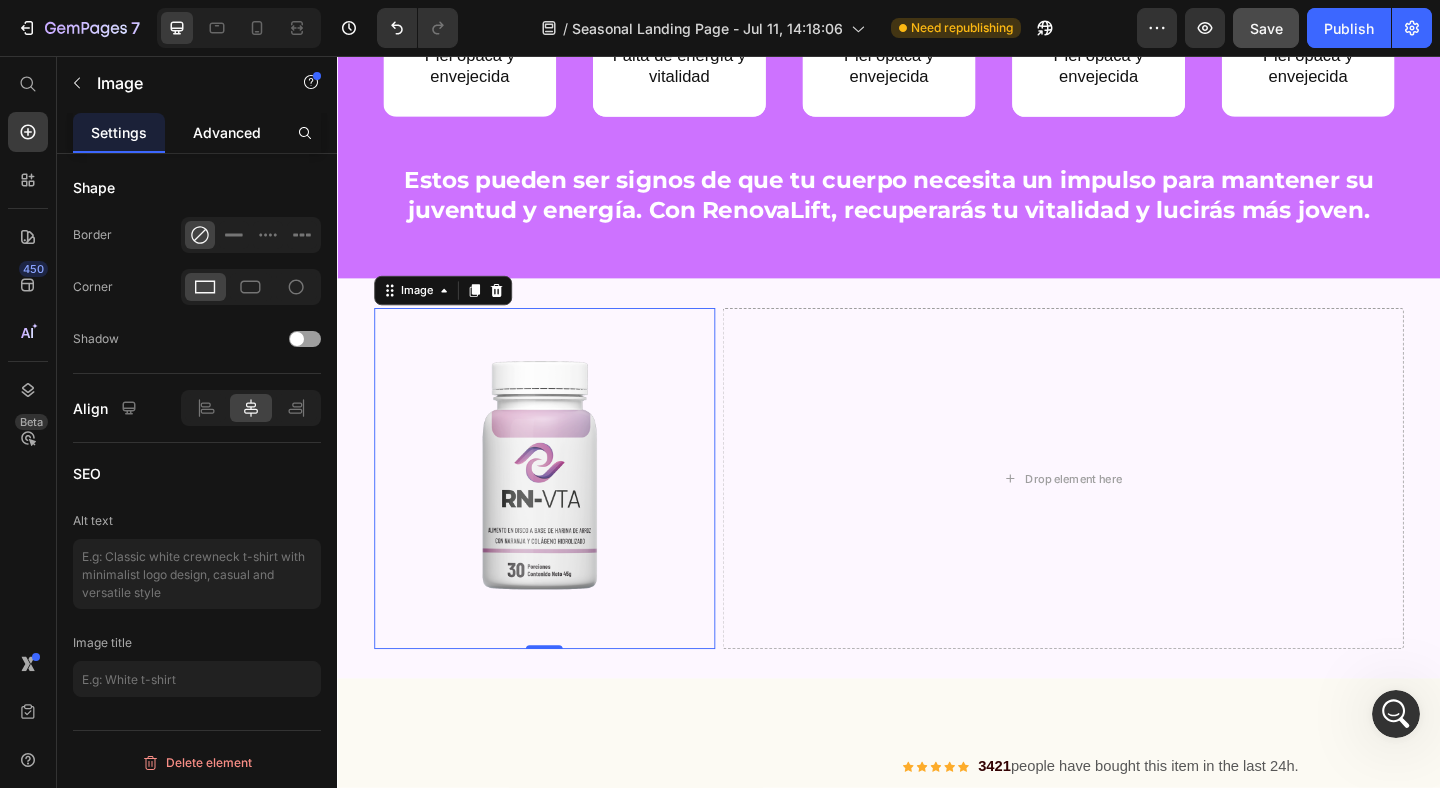 click on "Advanced" 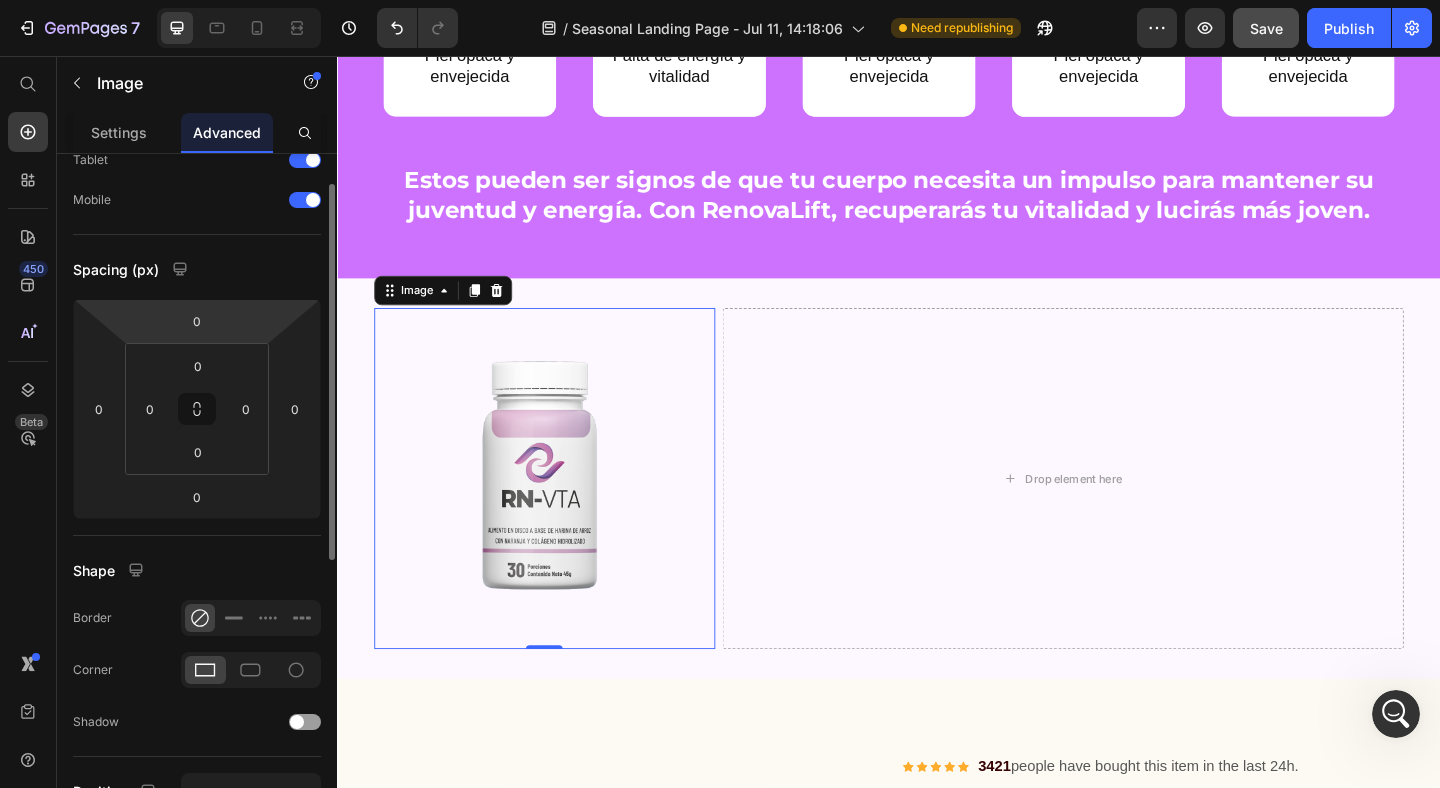 scroll, scrollTop: 137, scrollLeft: 0, axis: vertical 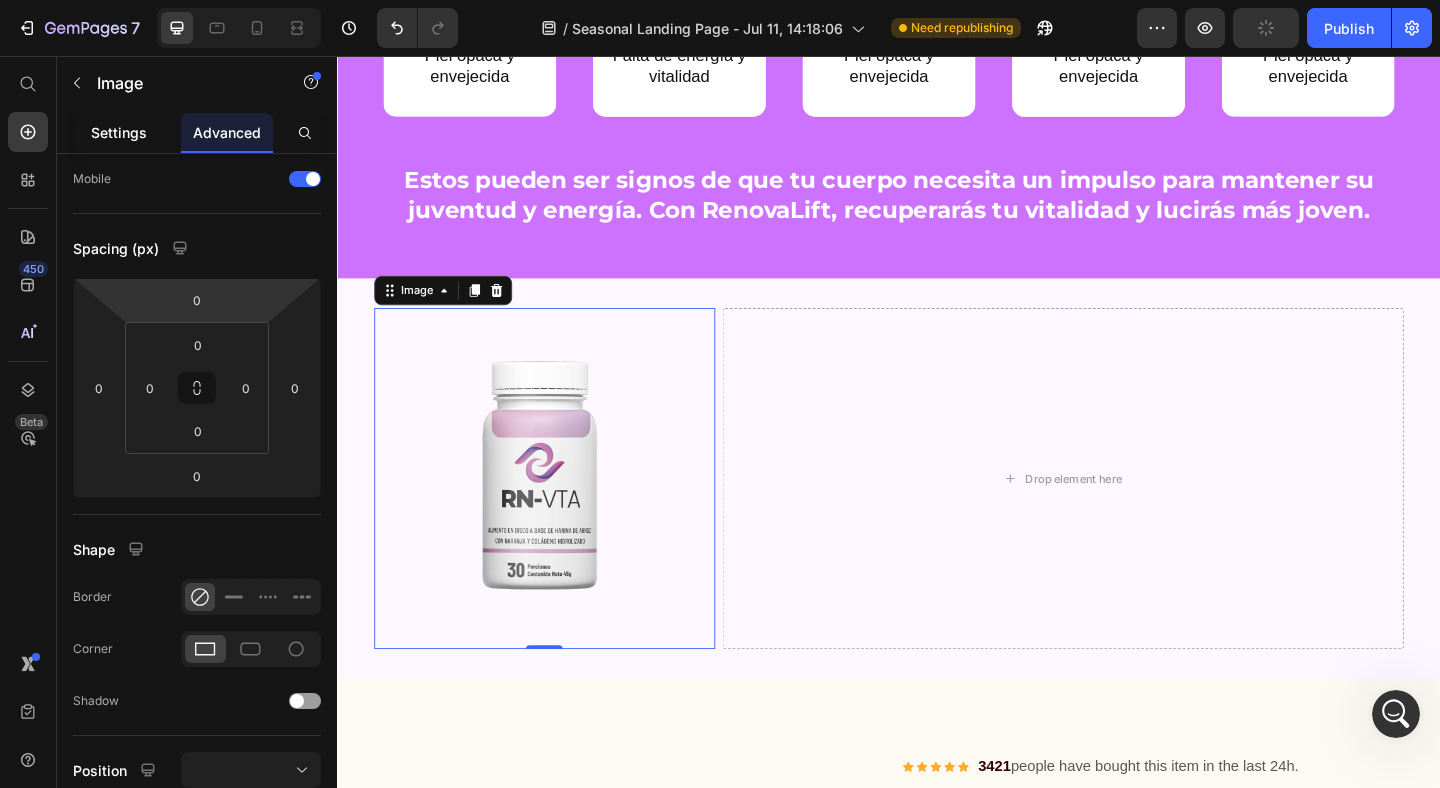 click on "Settings" 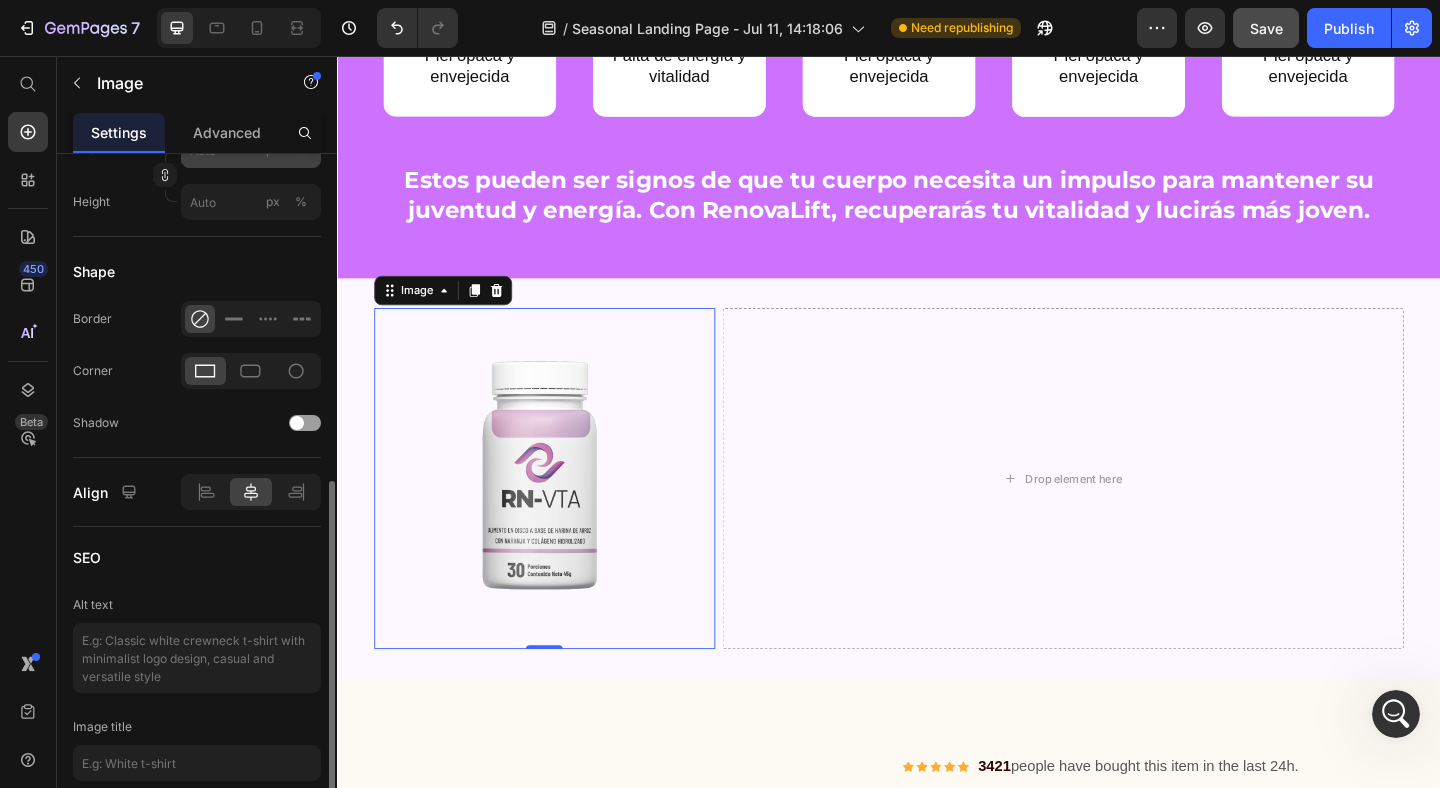 scroll, scrollTop: 699, scrollLeft: 0, axis: vertical 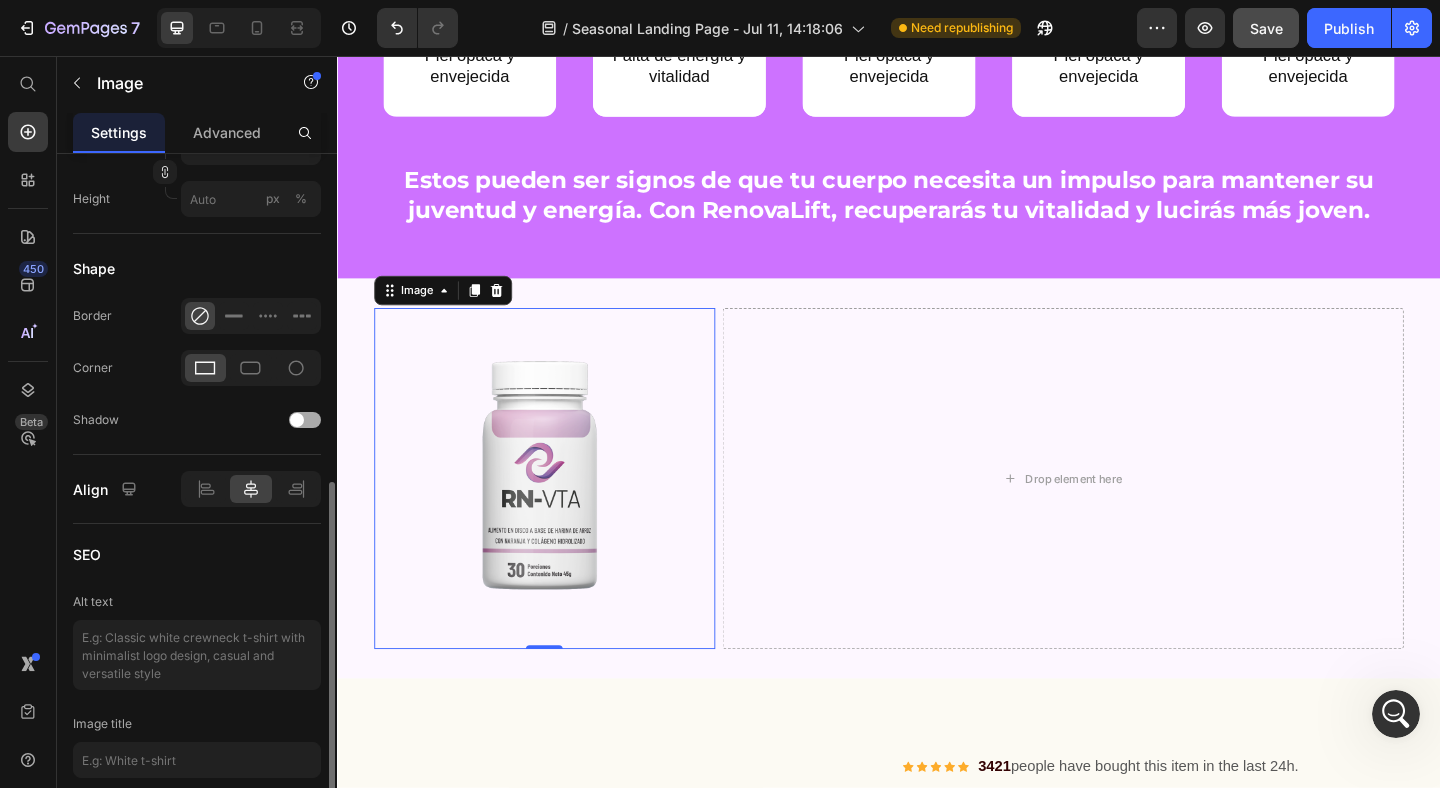 click at bounding box center [297, 420] 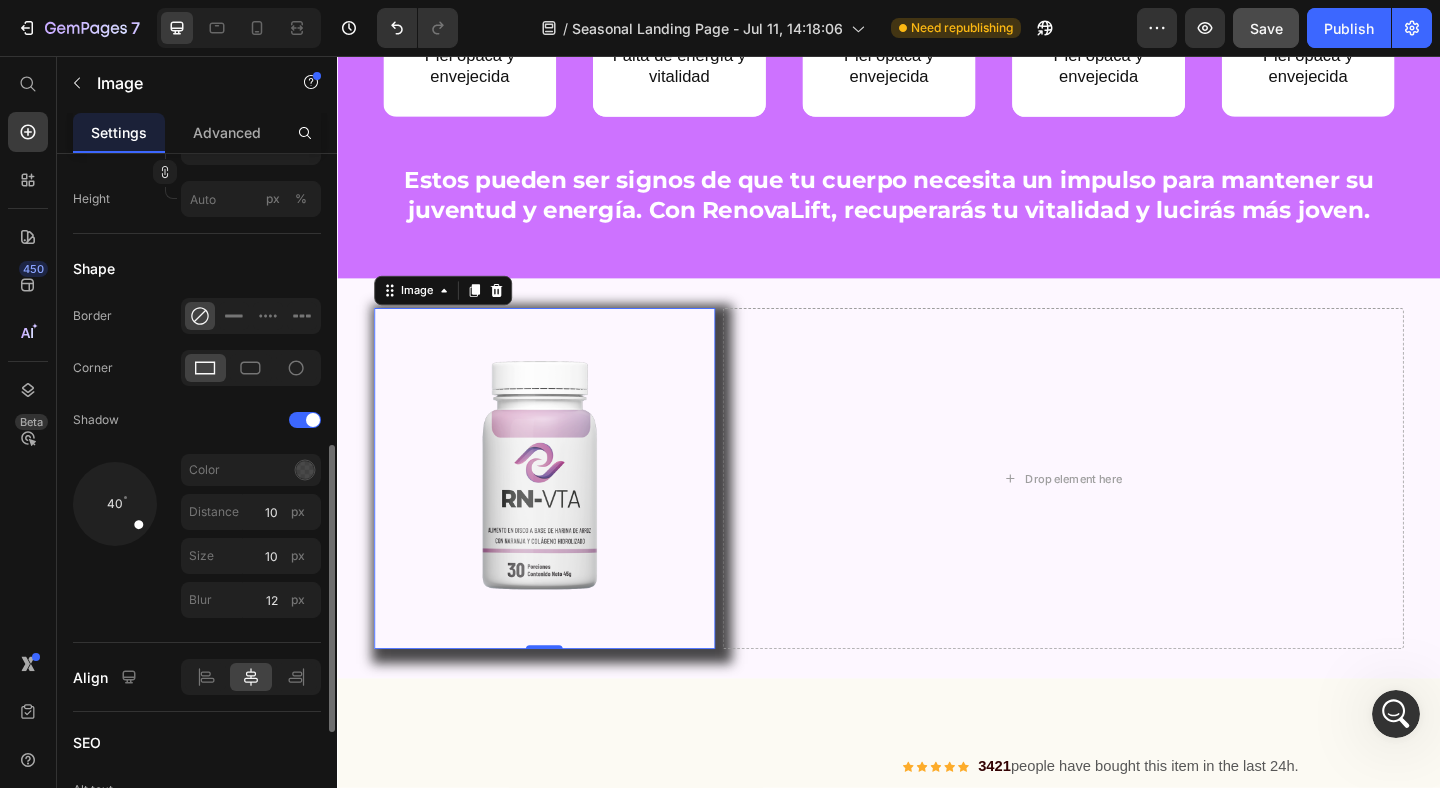 click at bounding box center (131, 517) 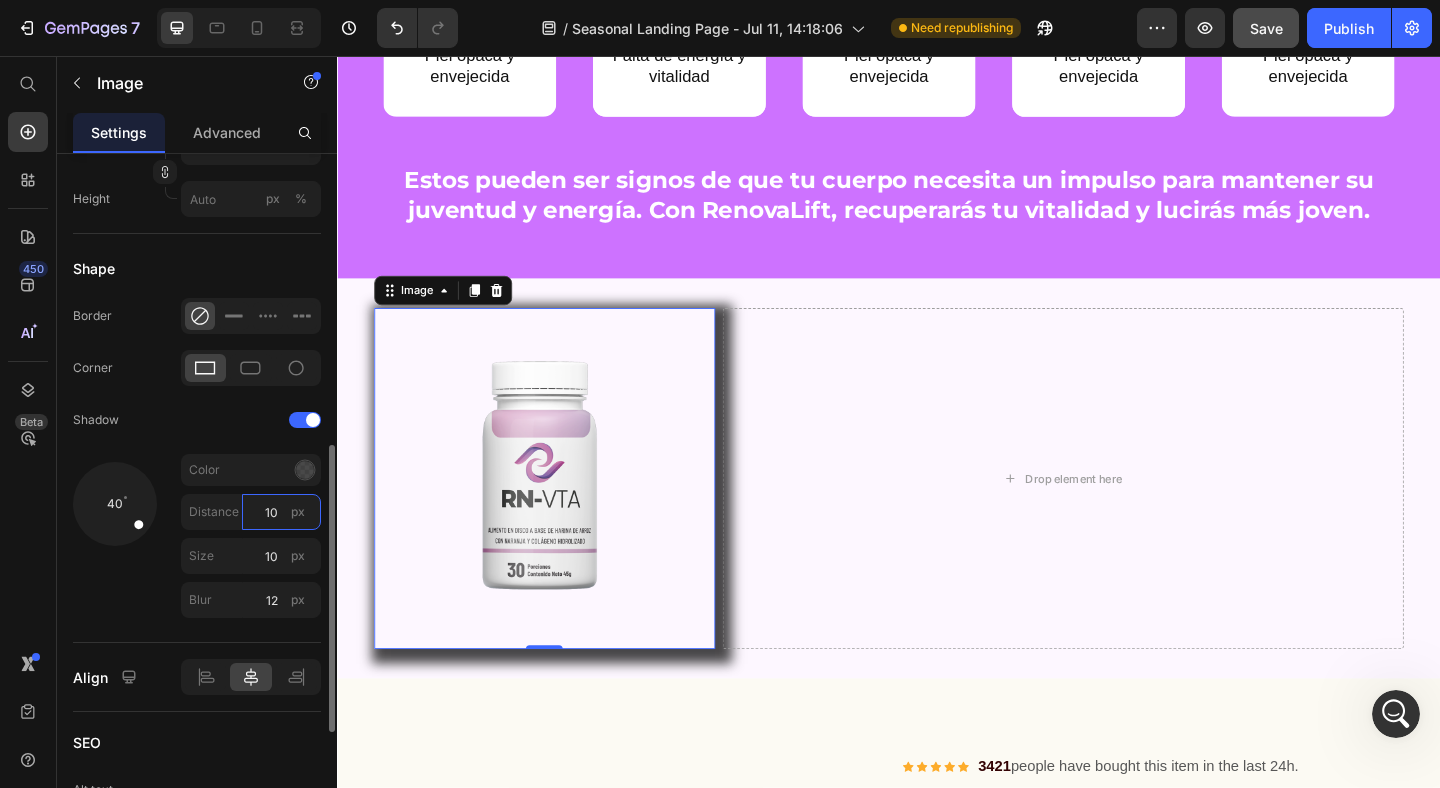 click on "10" at bounding box center (281, 512) 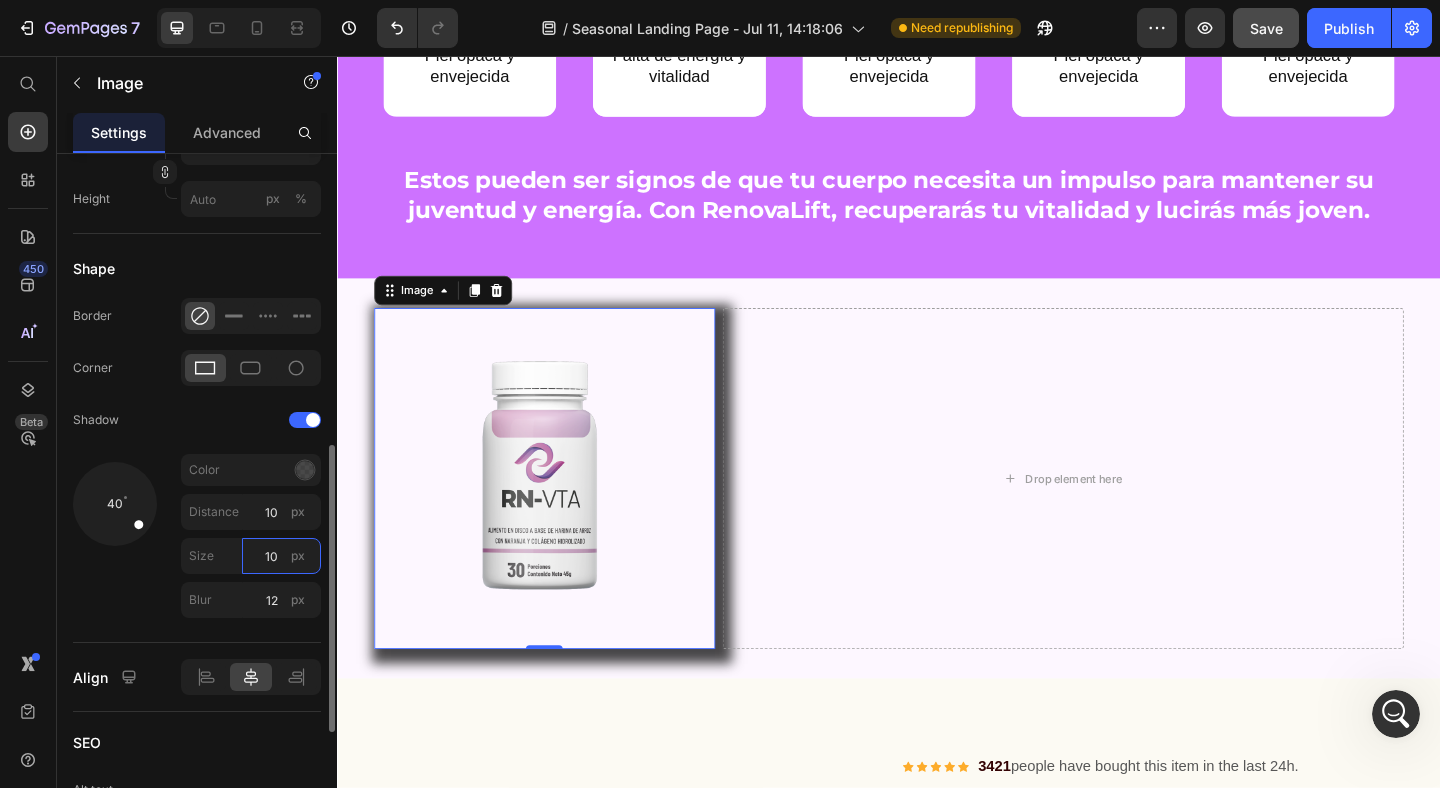 click on "10" at bounding box center [281, 556] 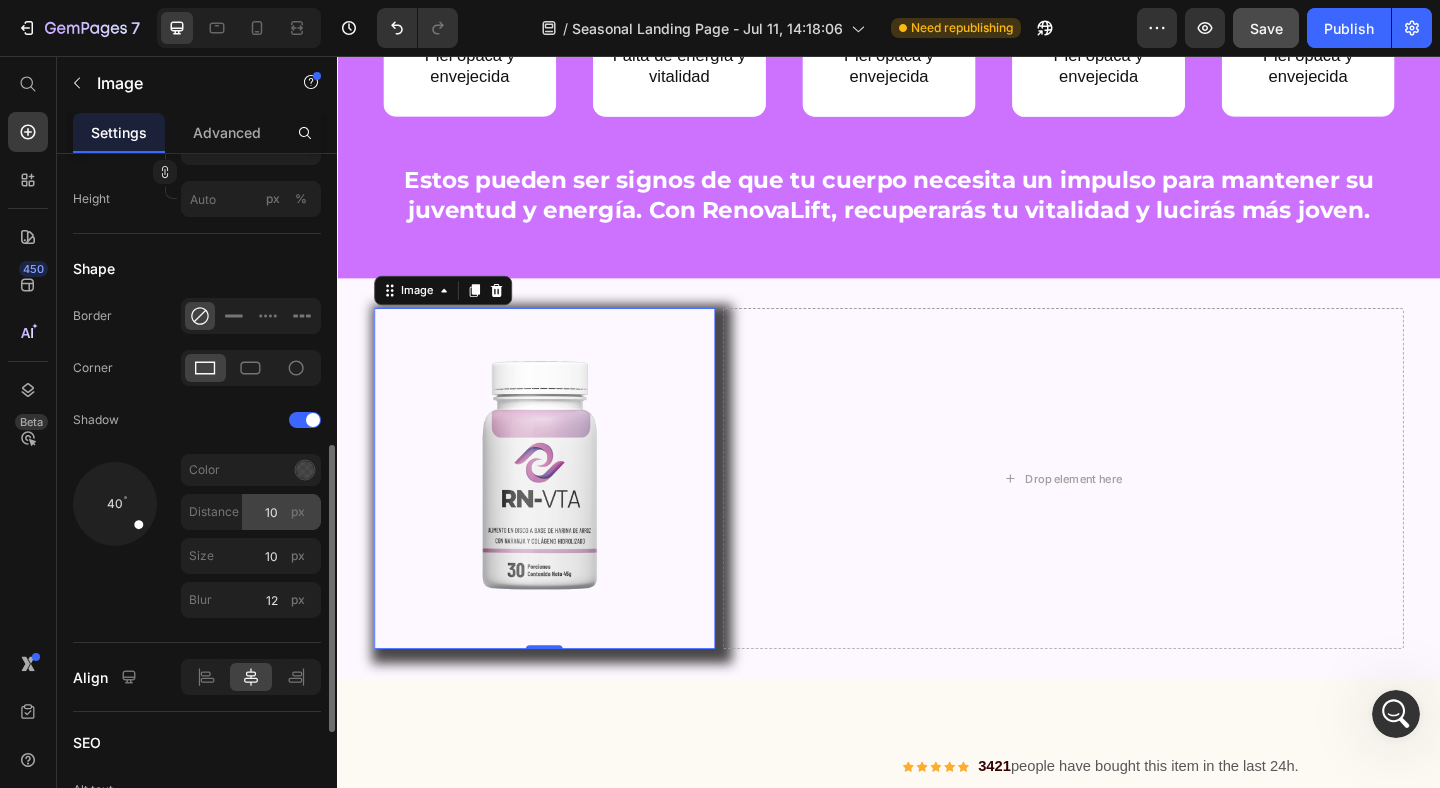 click on "px" at bounding box center (298, 512) 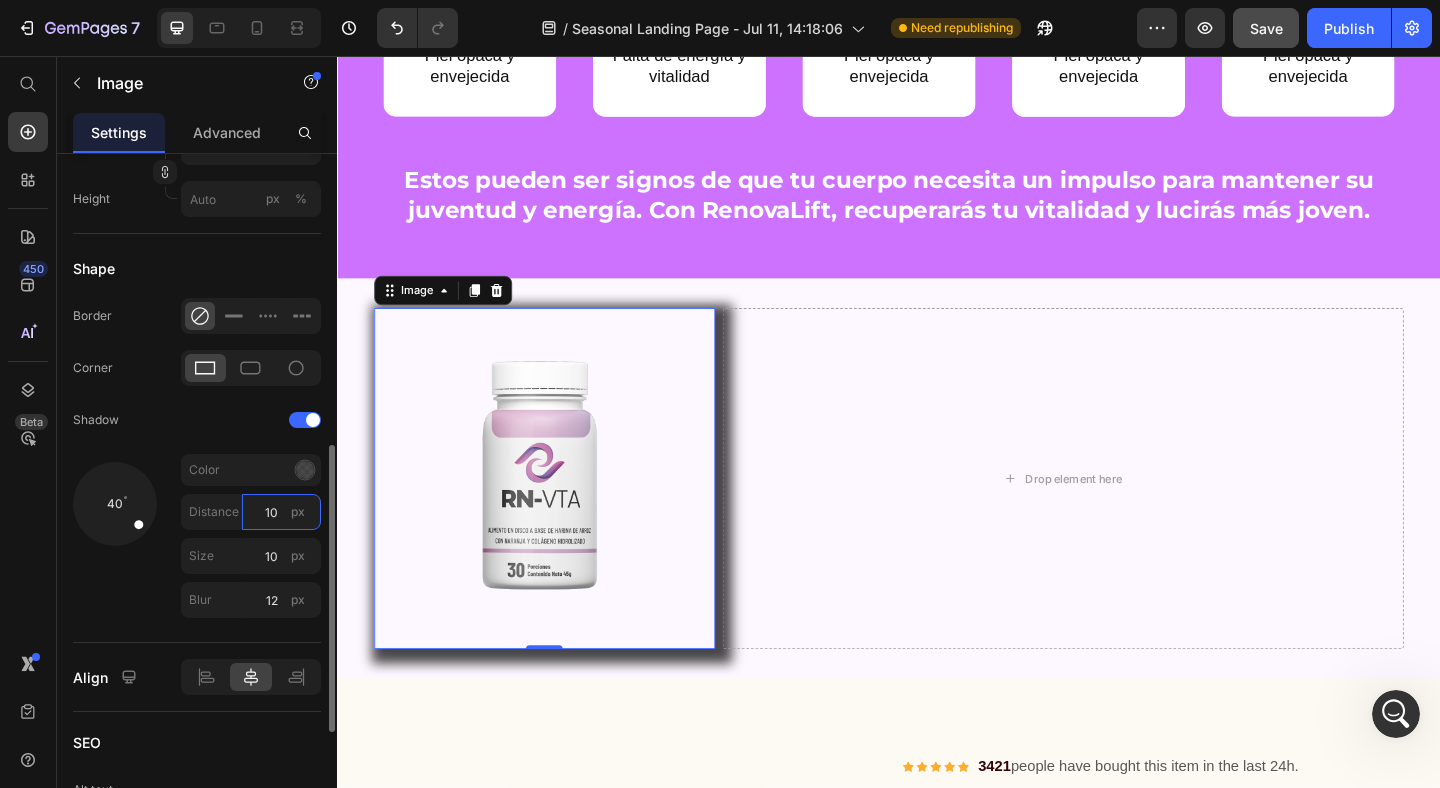click on "10" at bounding box center [281, 512] 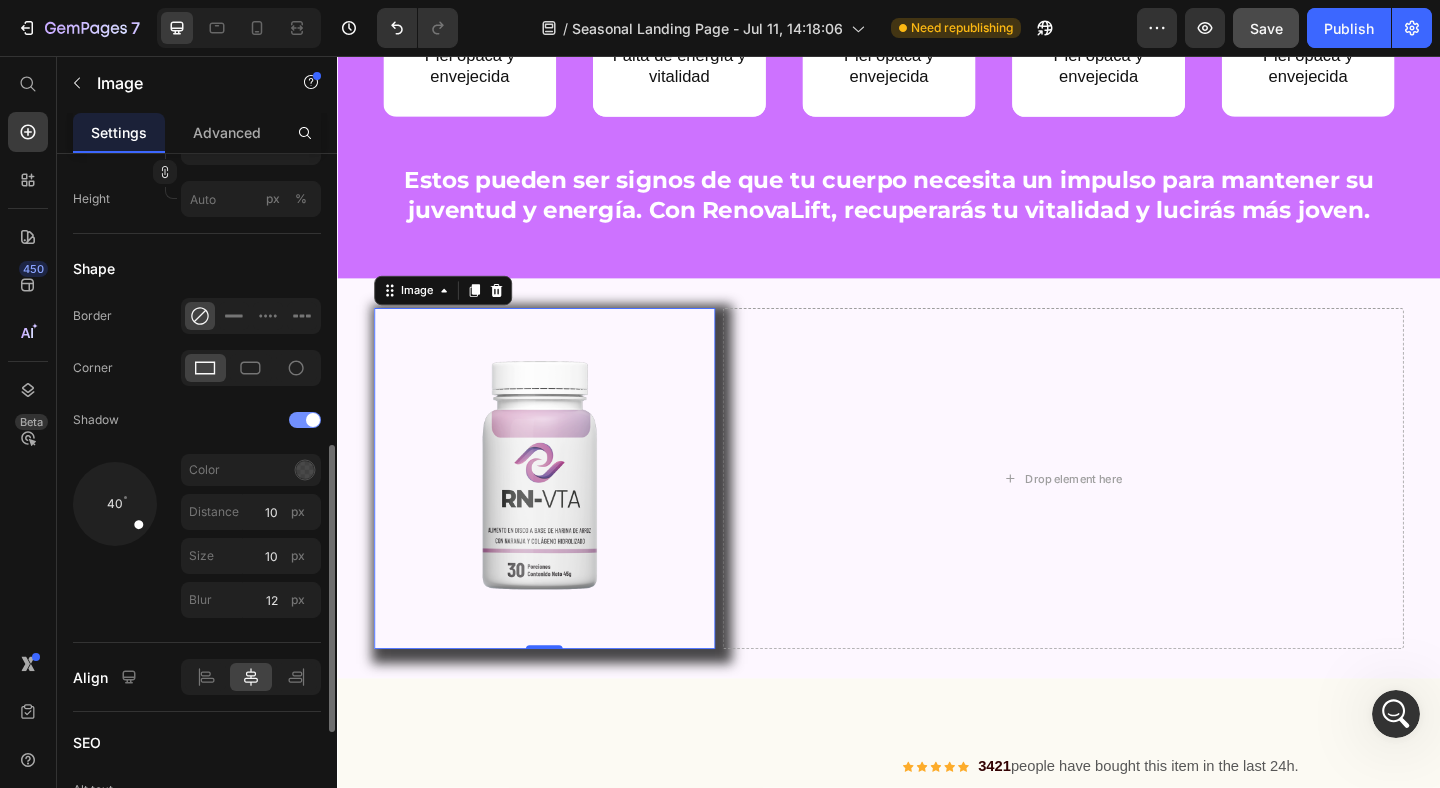 click on "Shadow" 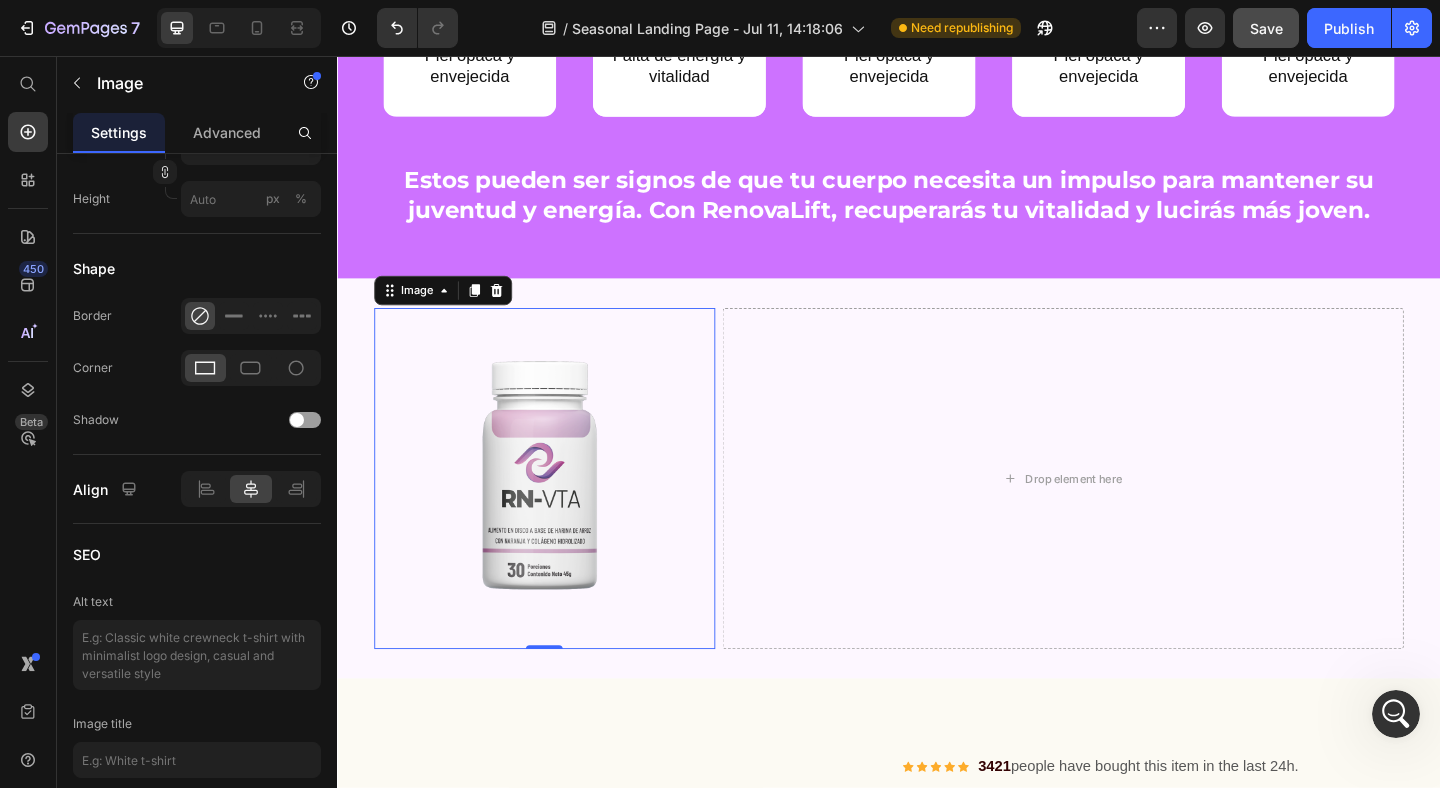 click at bounding box center [562, 515] 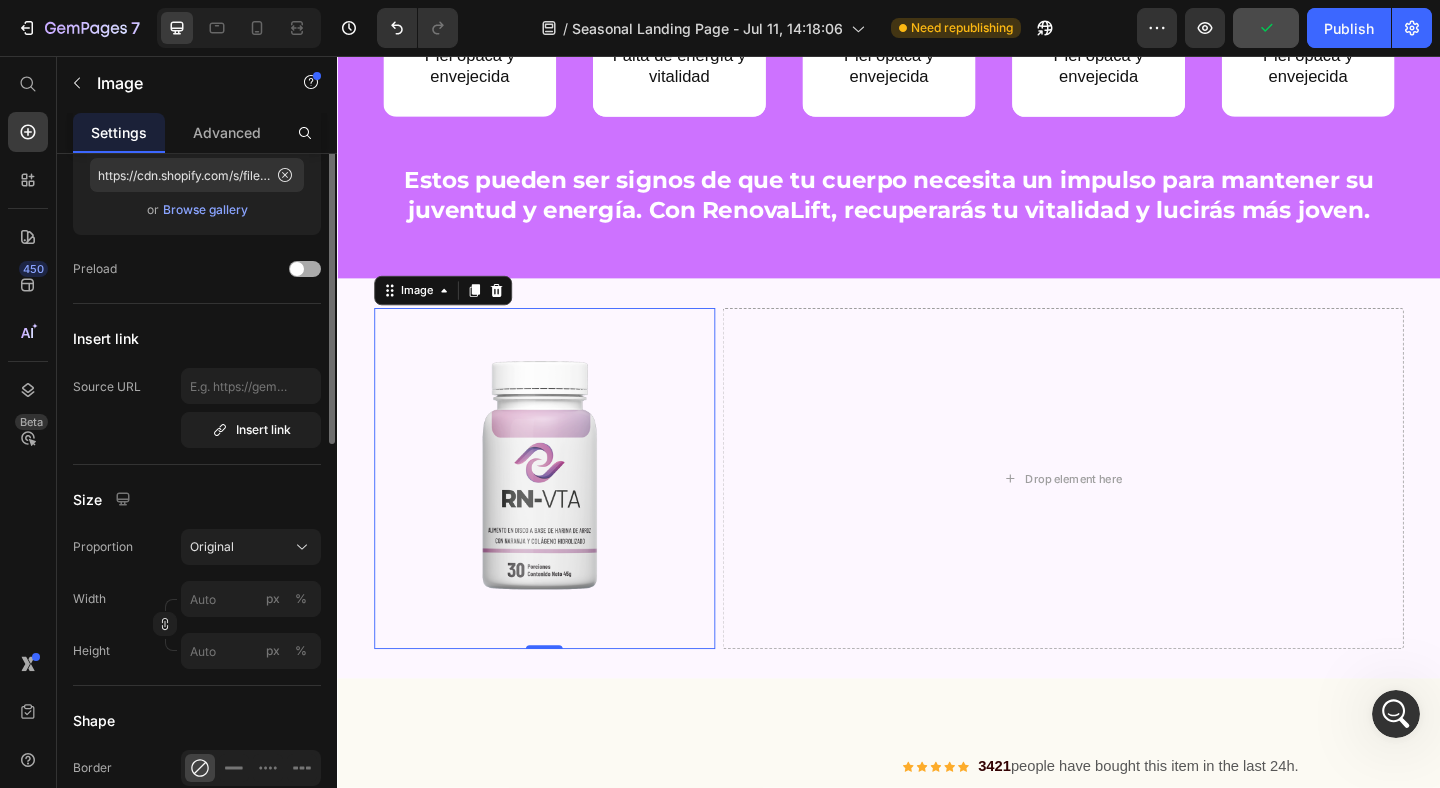 scroll, scrollTop: 438, scrollLeft: 0, axis: vertical 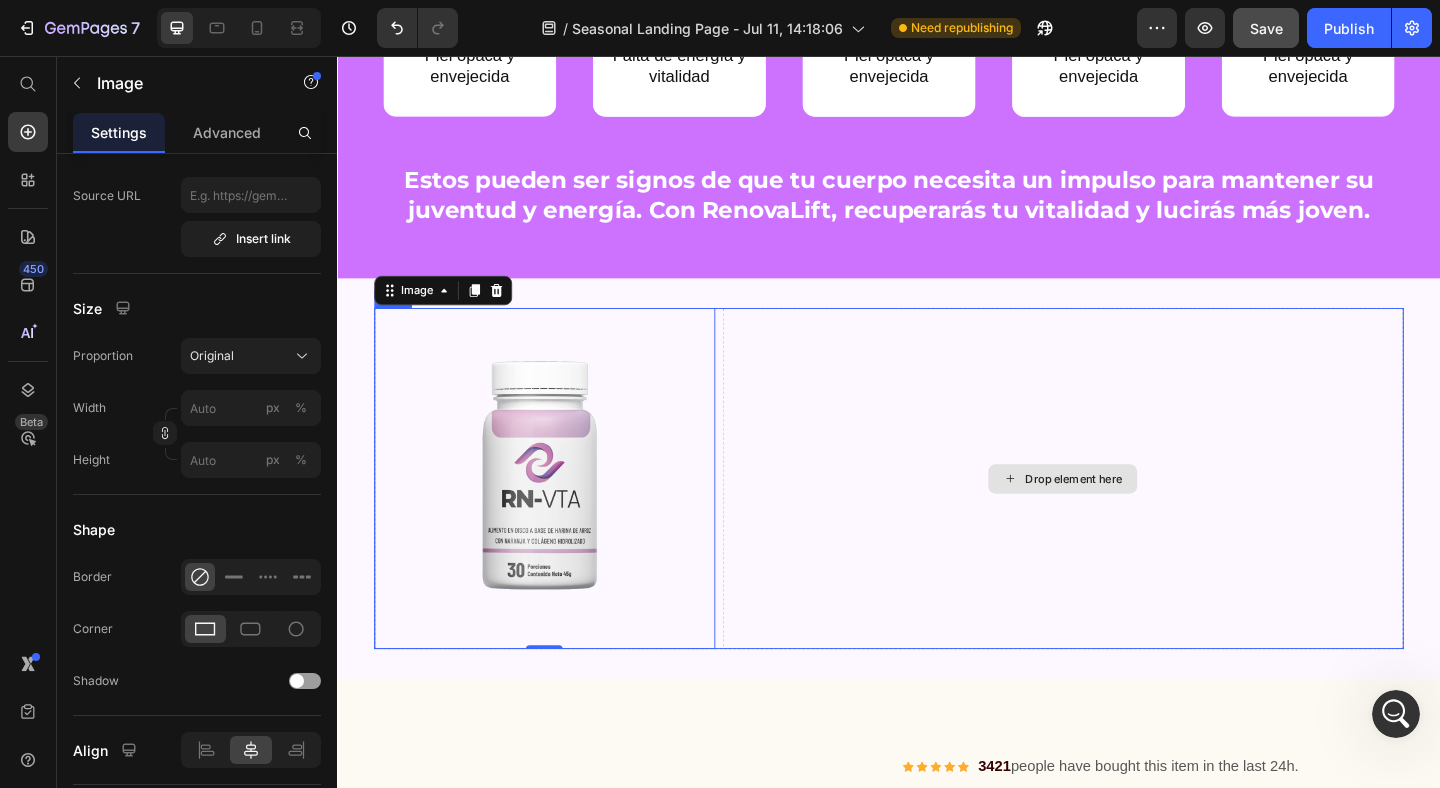 click on "Drop element here" at bounding box center (1126, 515) 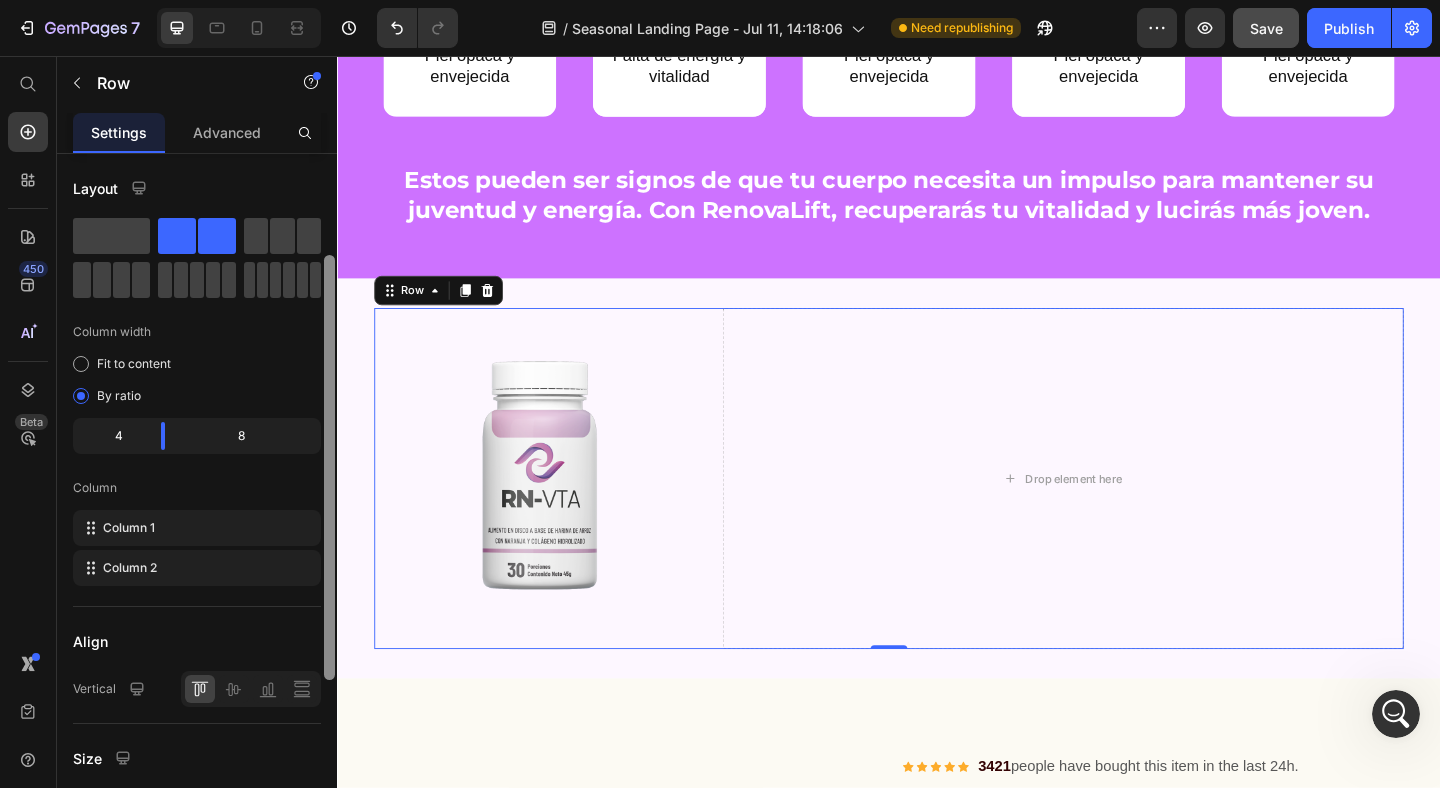 scroll, scrollTop: 430, scrollLeft: 0, axis: vertical 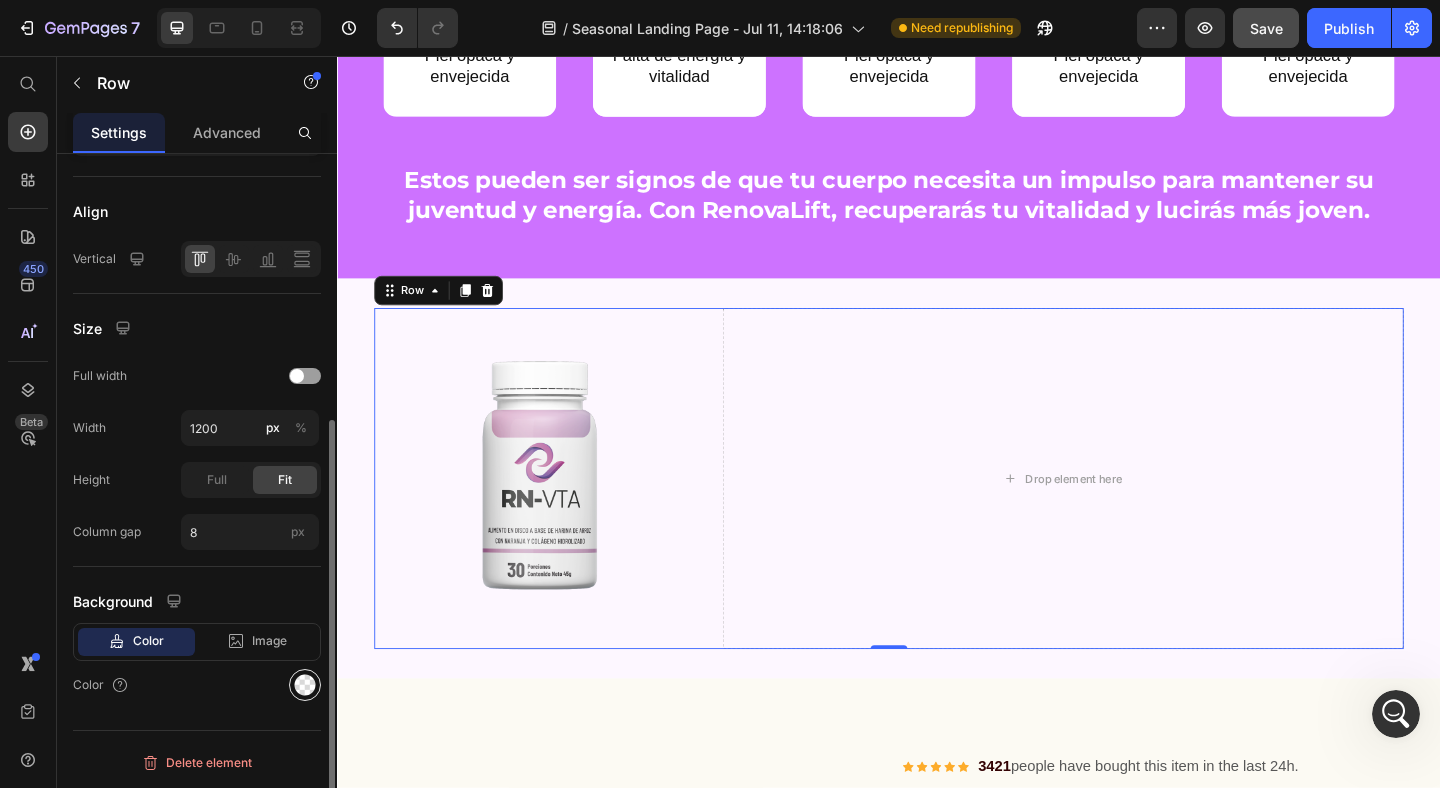 click at bounding box center (305, 685) 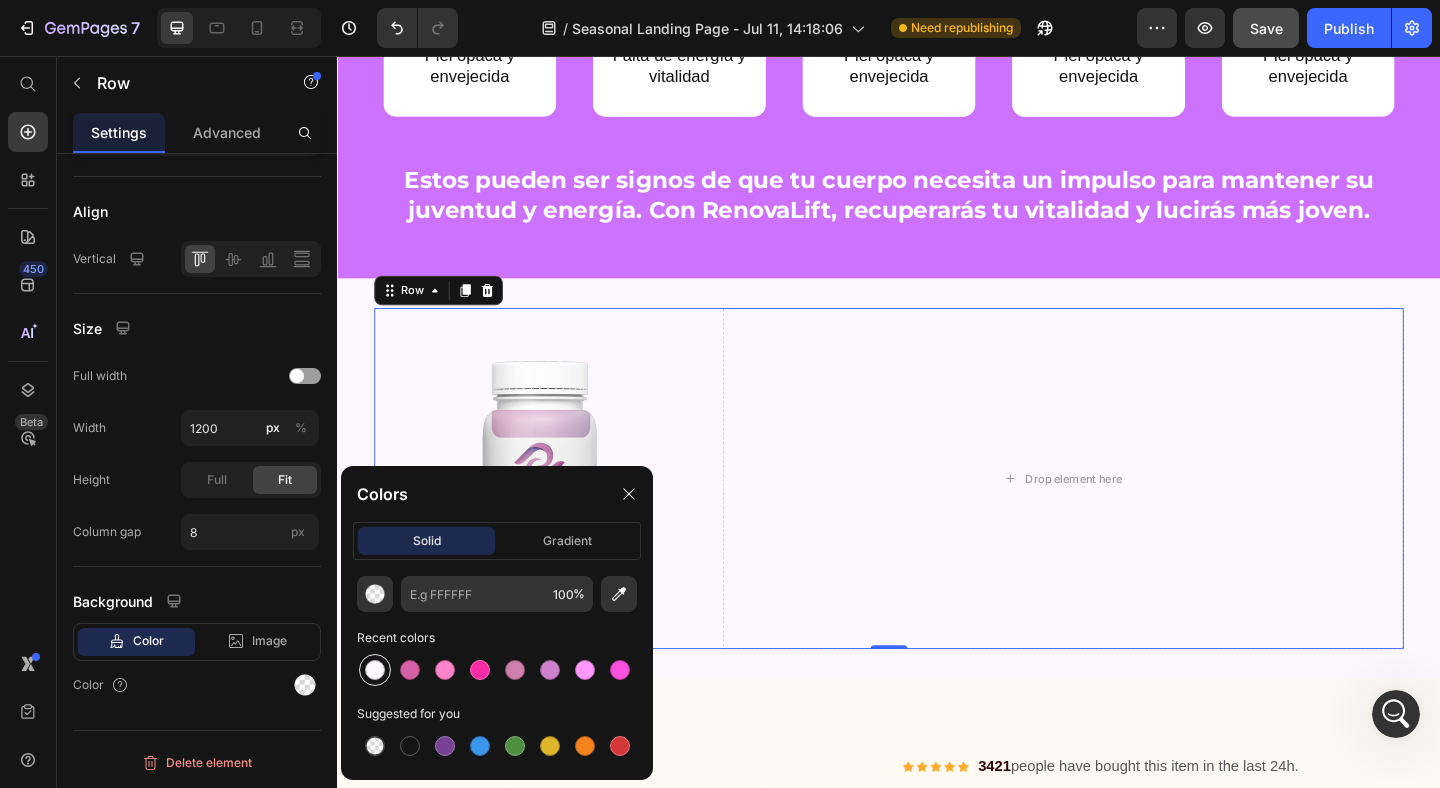 click at bounding box center [375, 670] 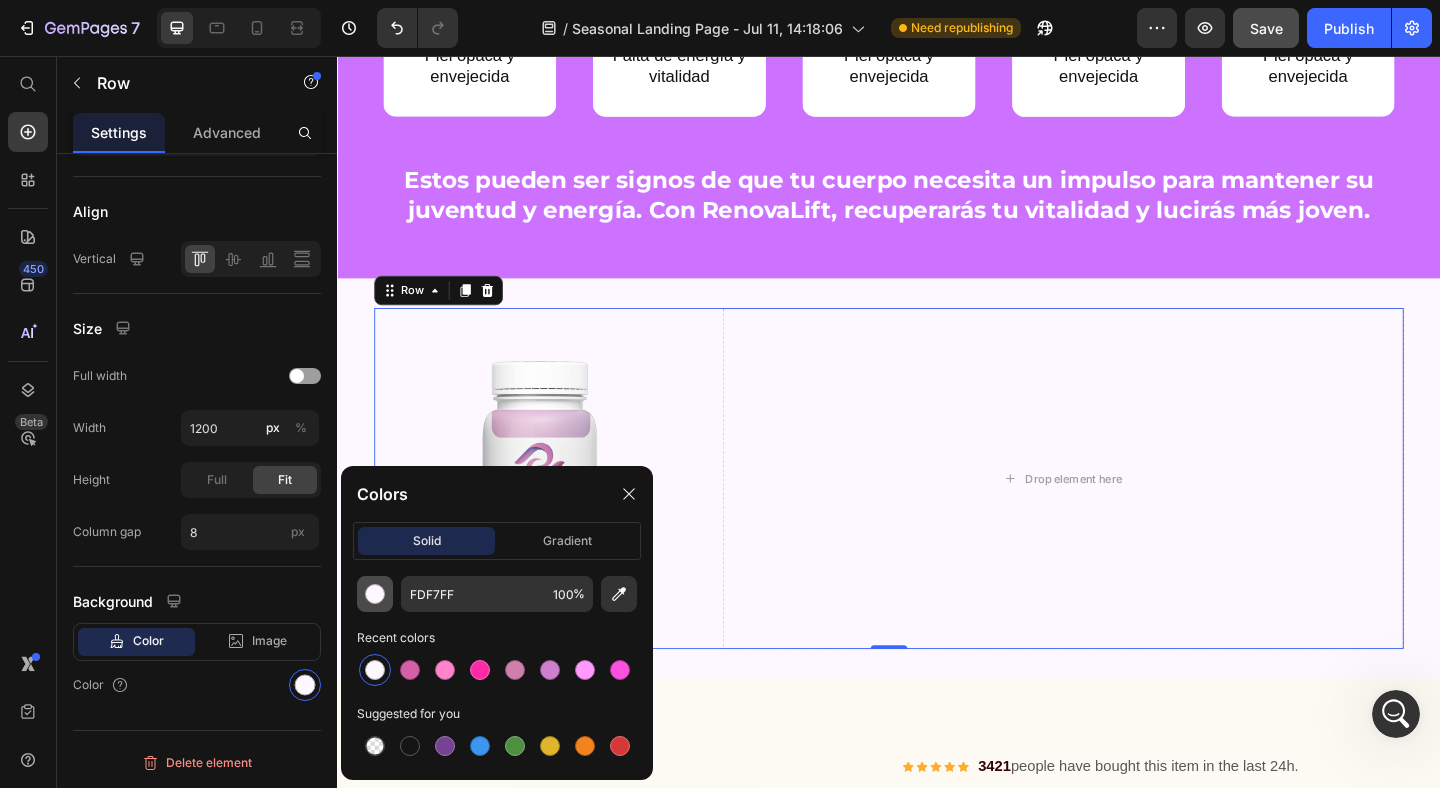click at bounding box center [375, 594] 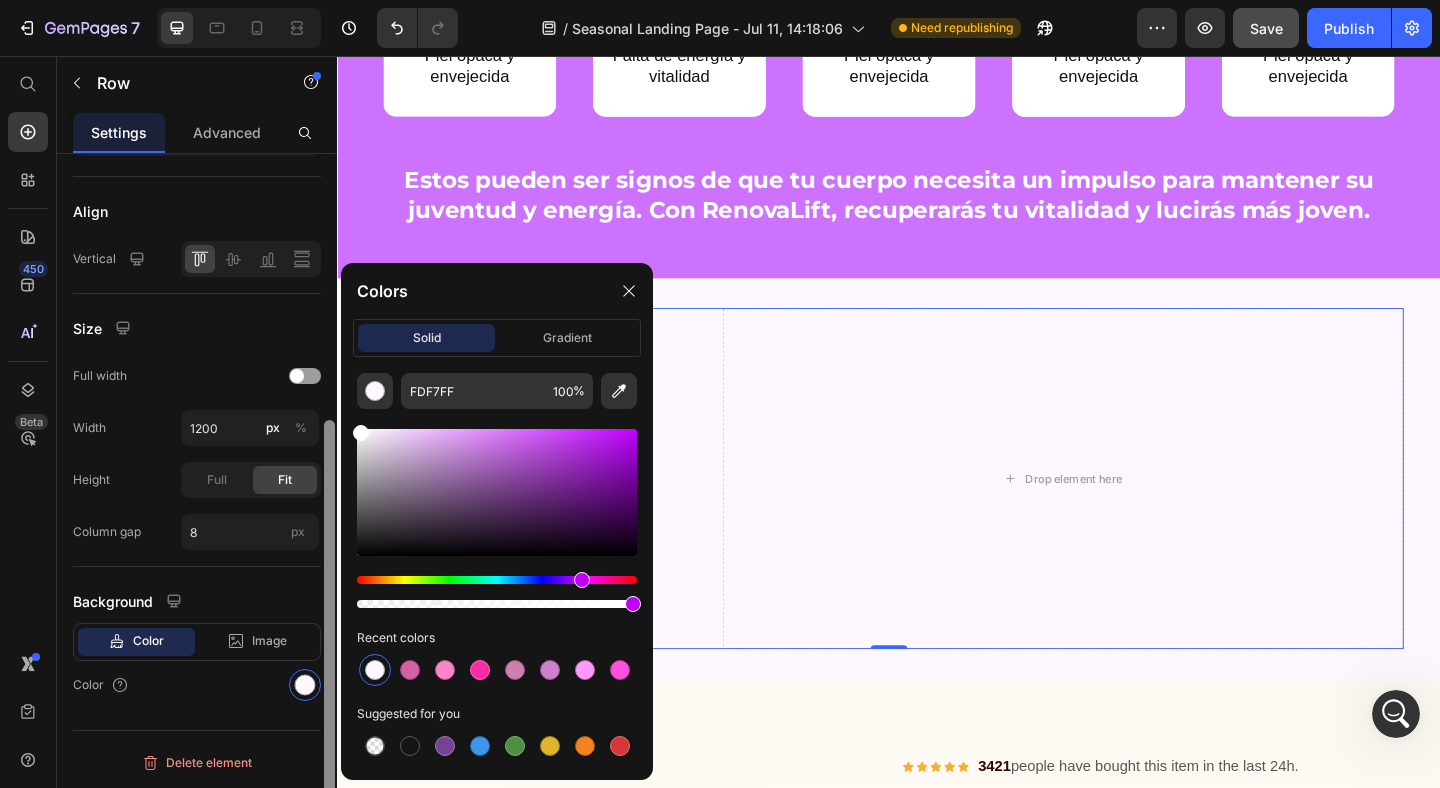 drag, startPoint x: 398, startPoint y: 499, endPoint x: 325, endPoint y: 377, distance: 142.17242 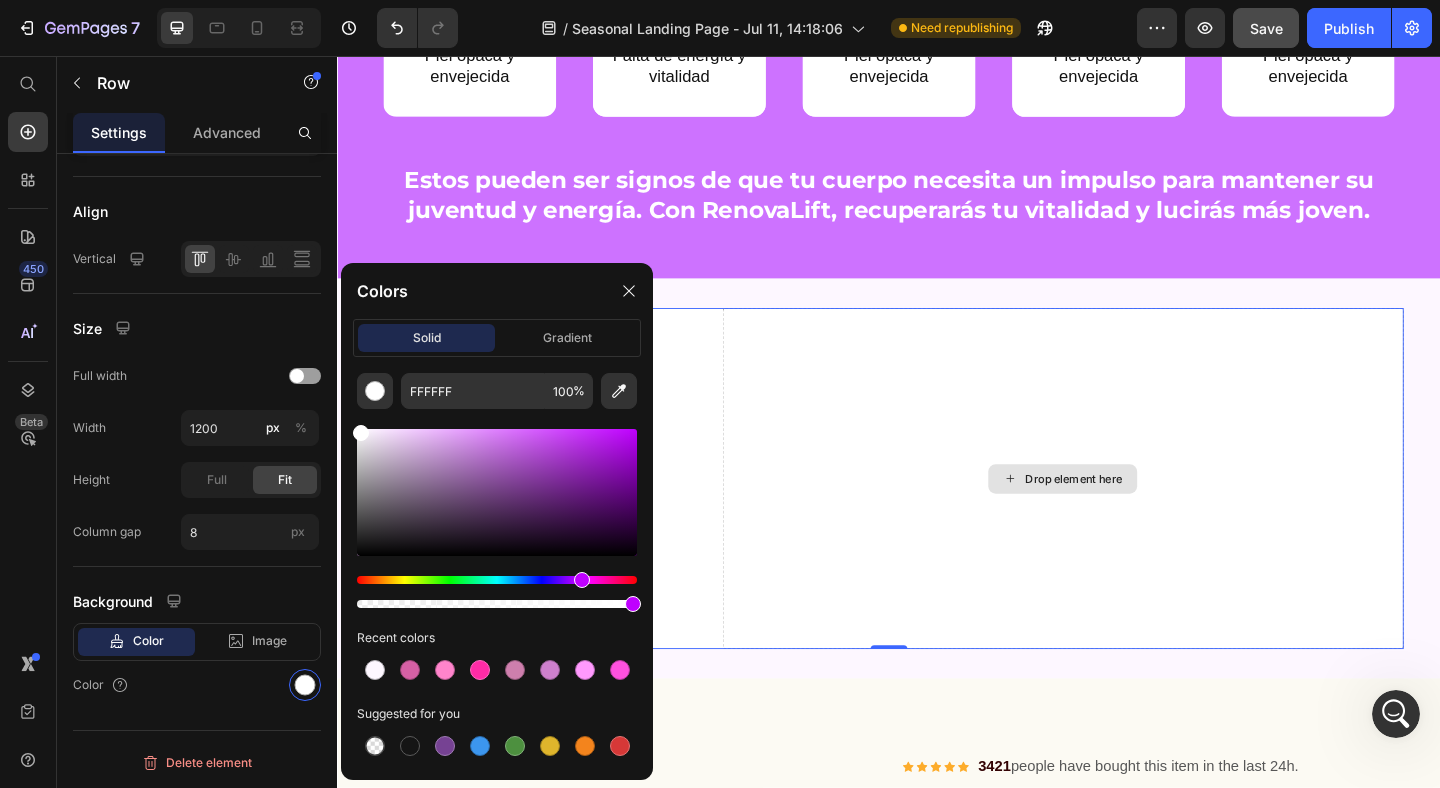 click on "Image
Drop element here Row   0 Row Section 6" at bounding box center (937, 515) 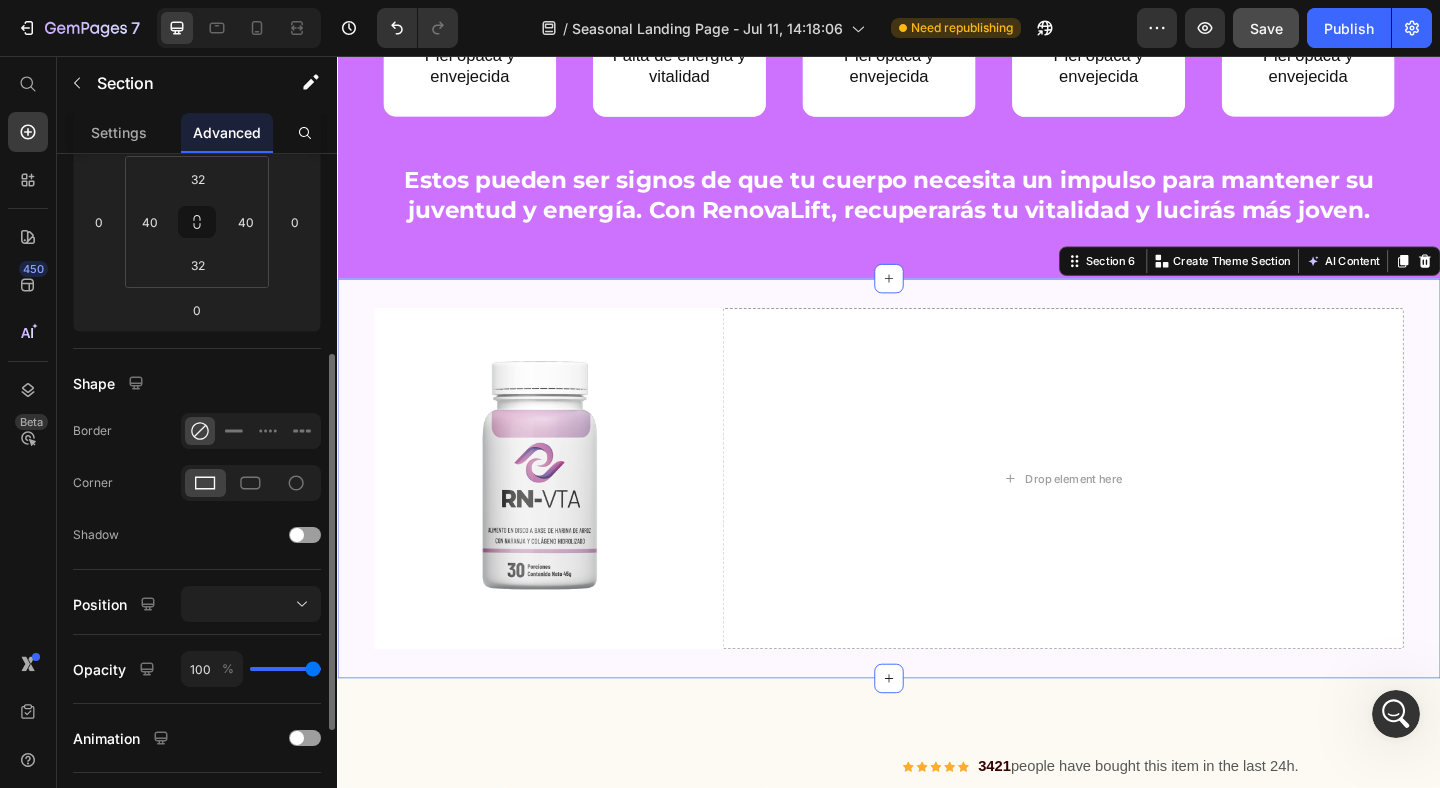 scroll, scrollTop: 186, scrollLeft: 0, axis: vertical 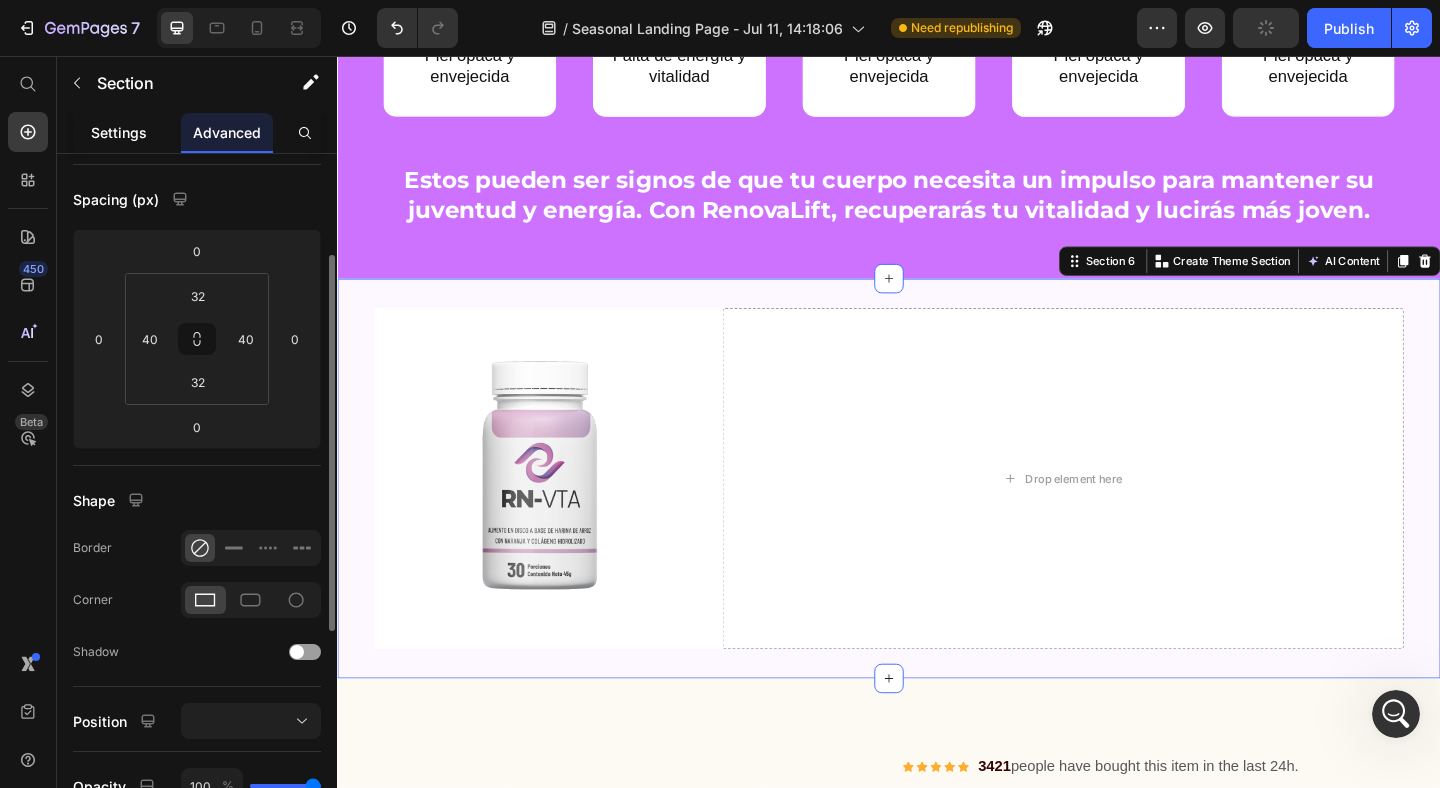 click on "Settings" 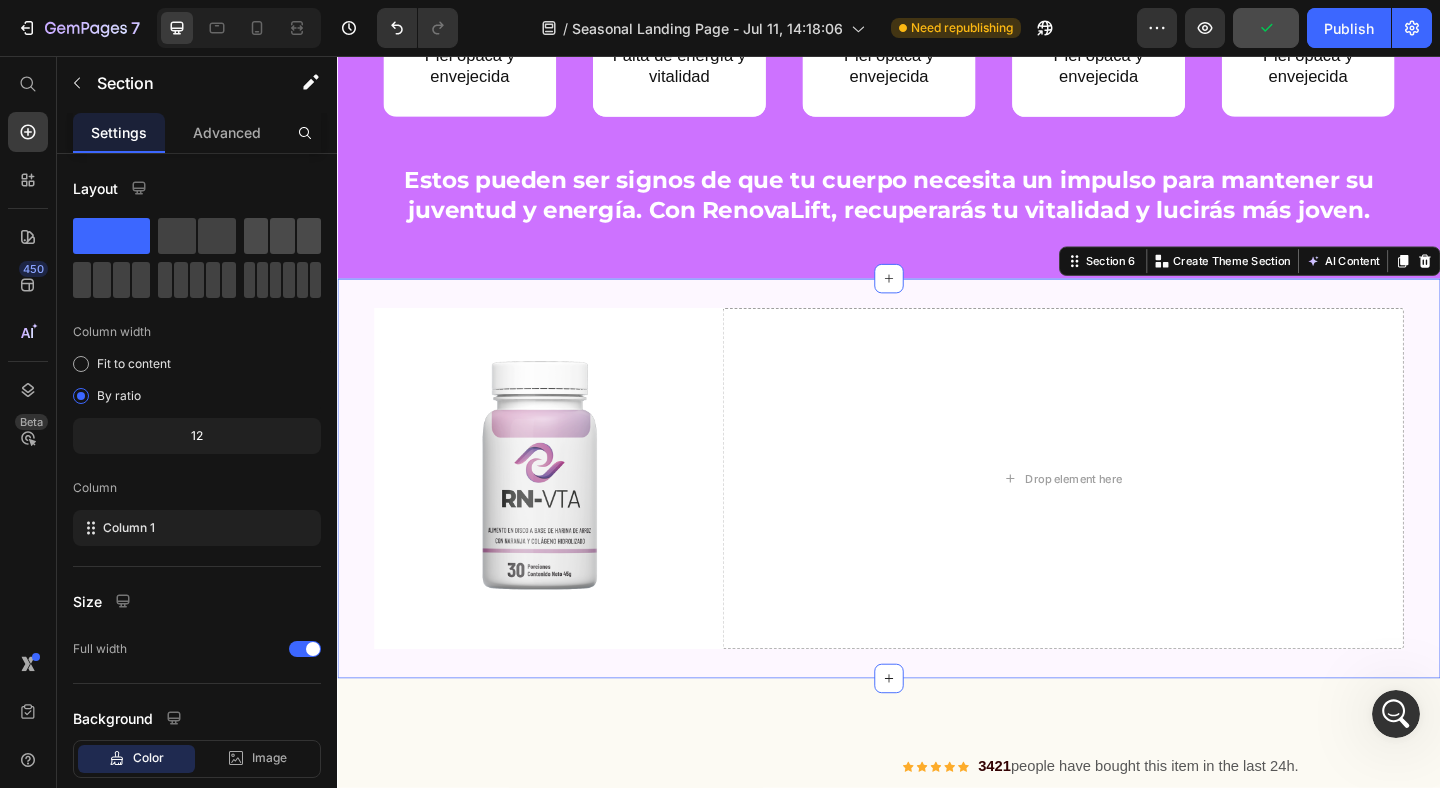 scroll, scrollTop: 117, scrollLeft: 0, axis: vertical 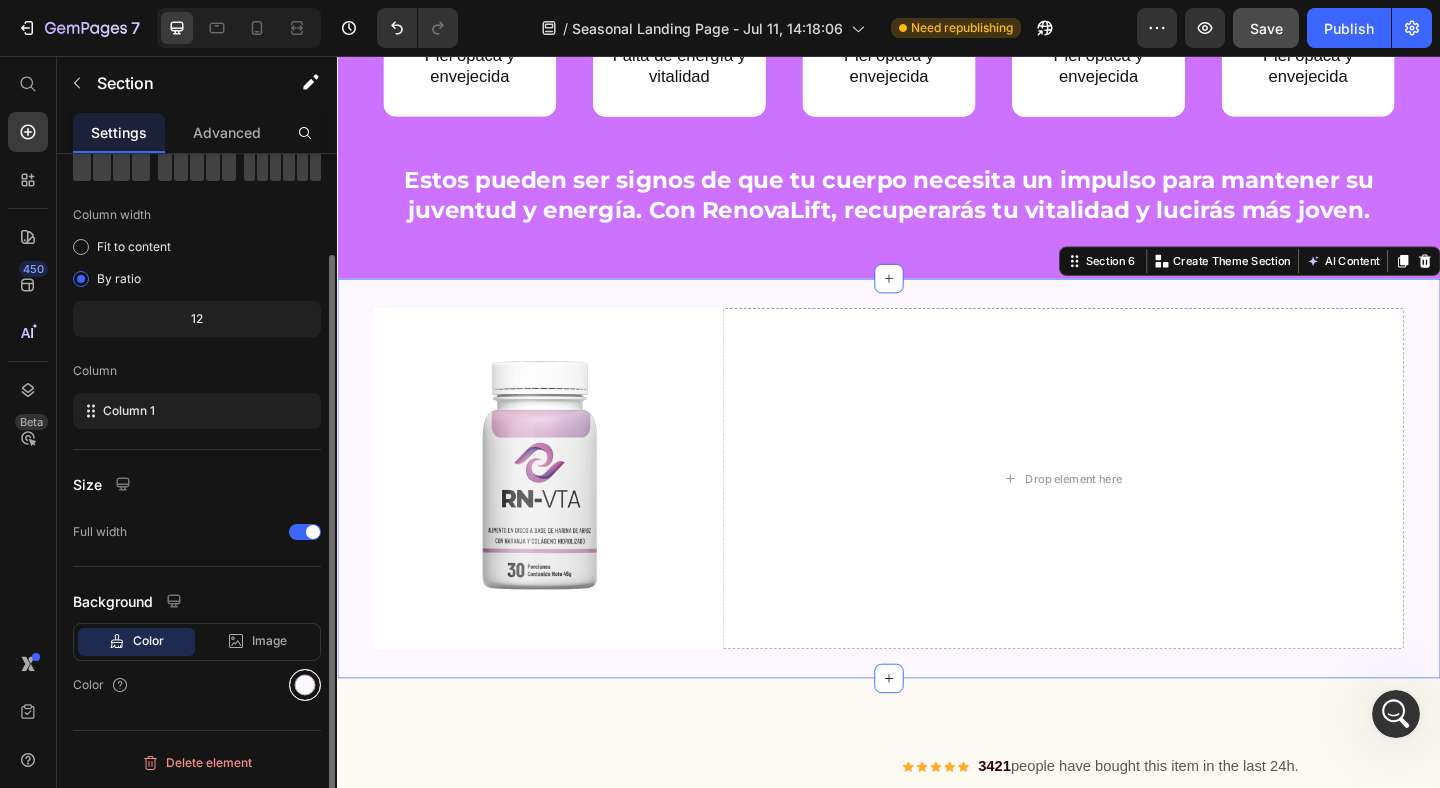 click at bounding box center (305, 685) 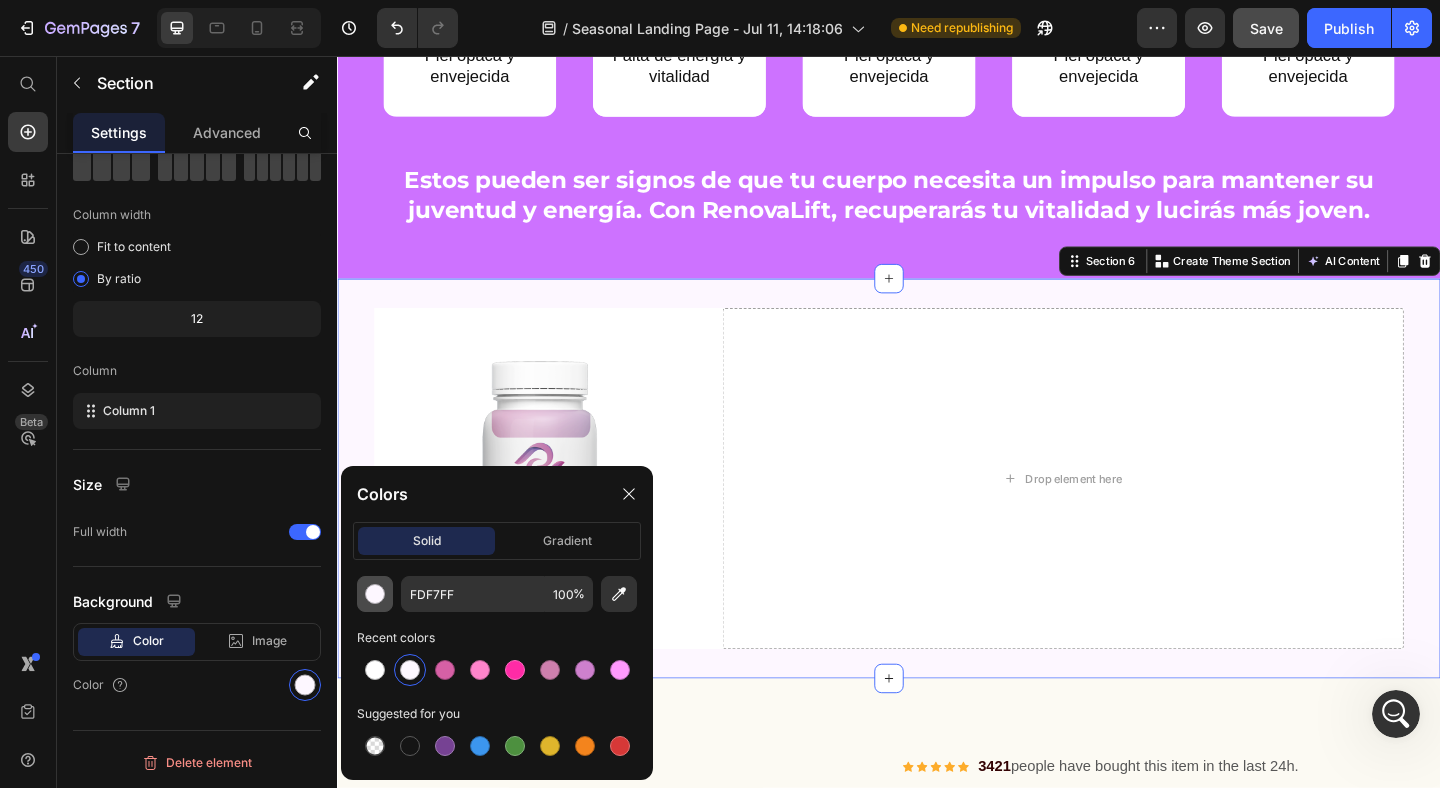 click at bounding box center (375, 594) 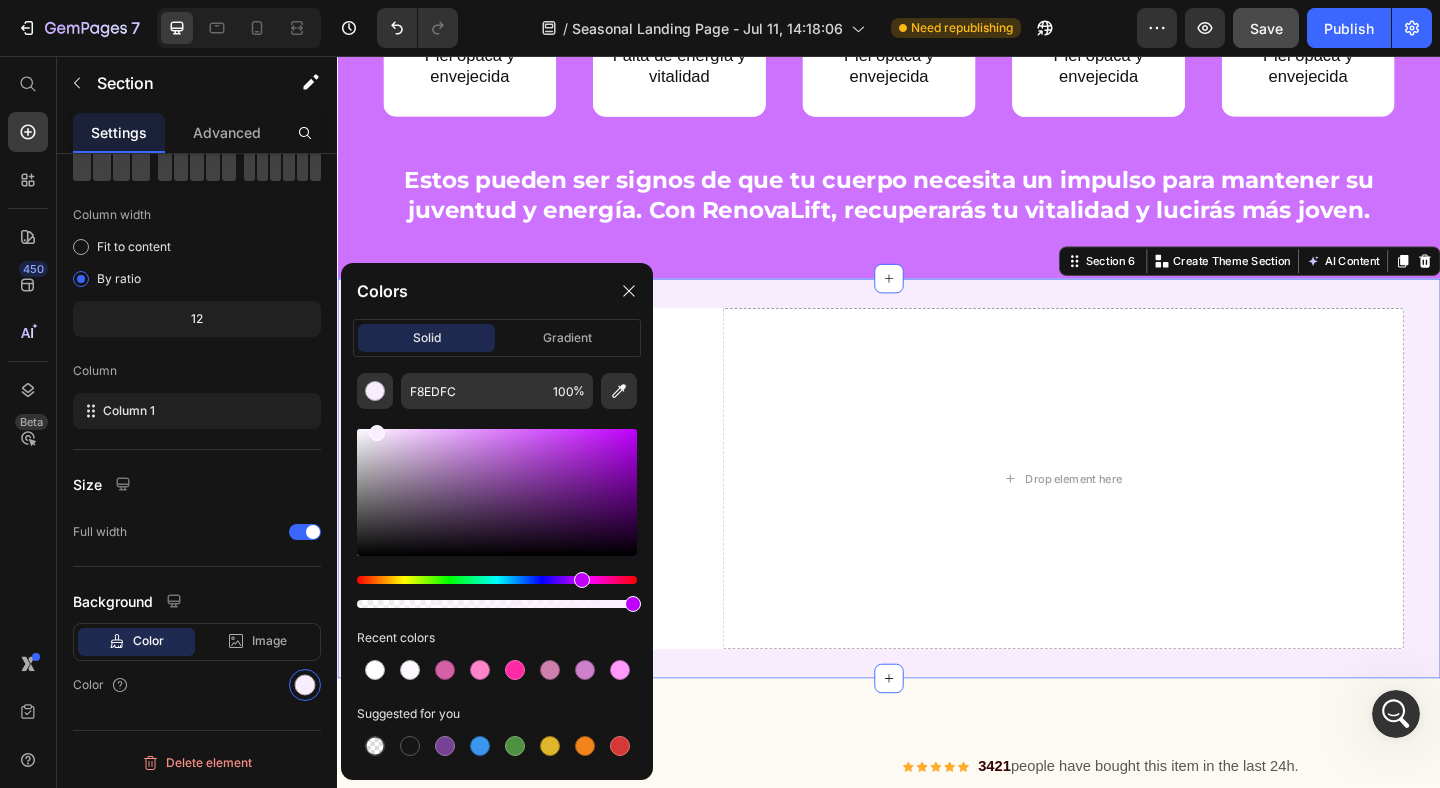 click 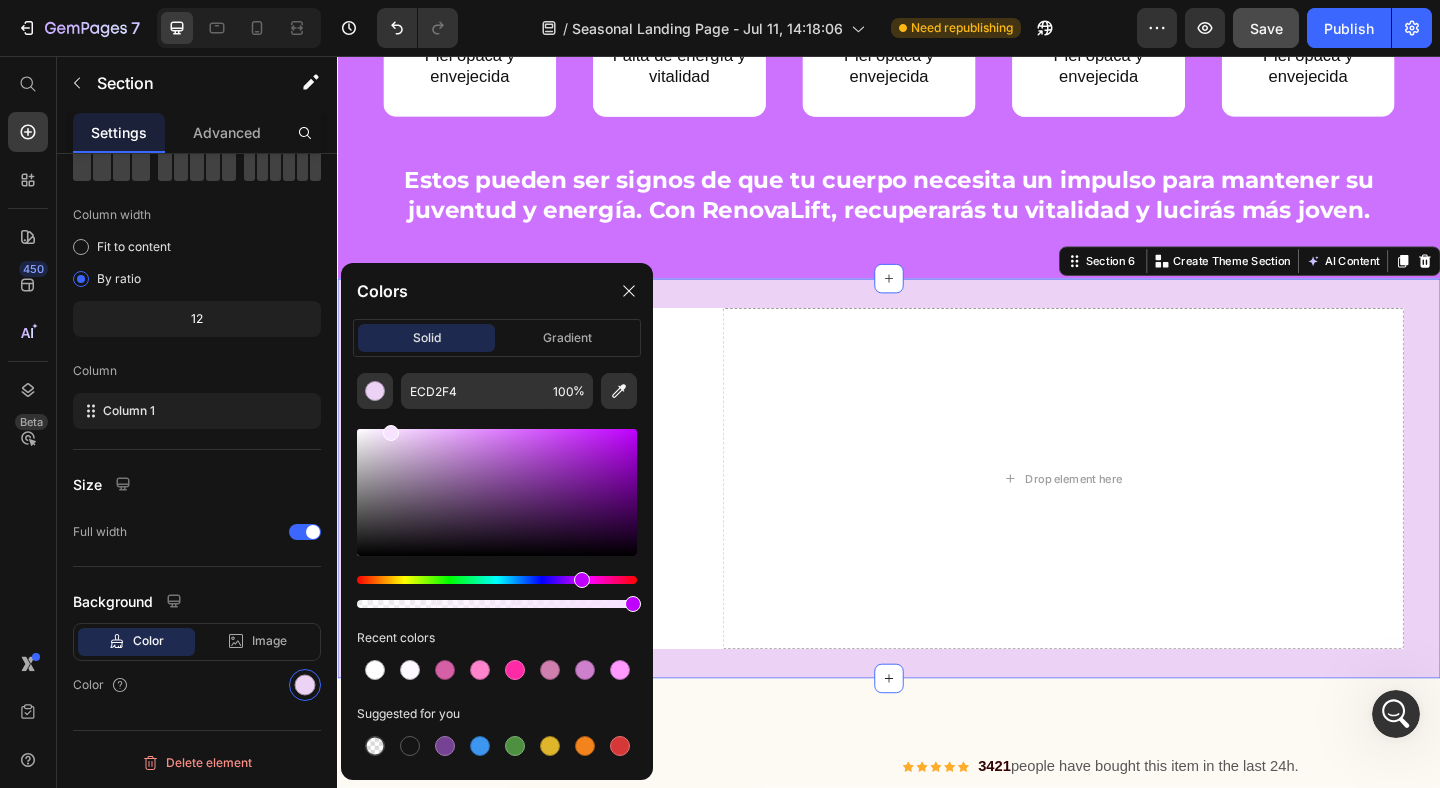 drag, startPoint x: 398, startPoint y: 434, endPoint x: 380, endPoint y: 421, distance: 22.203604 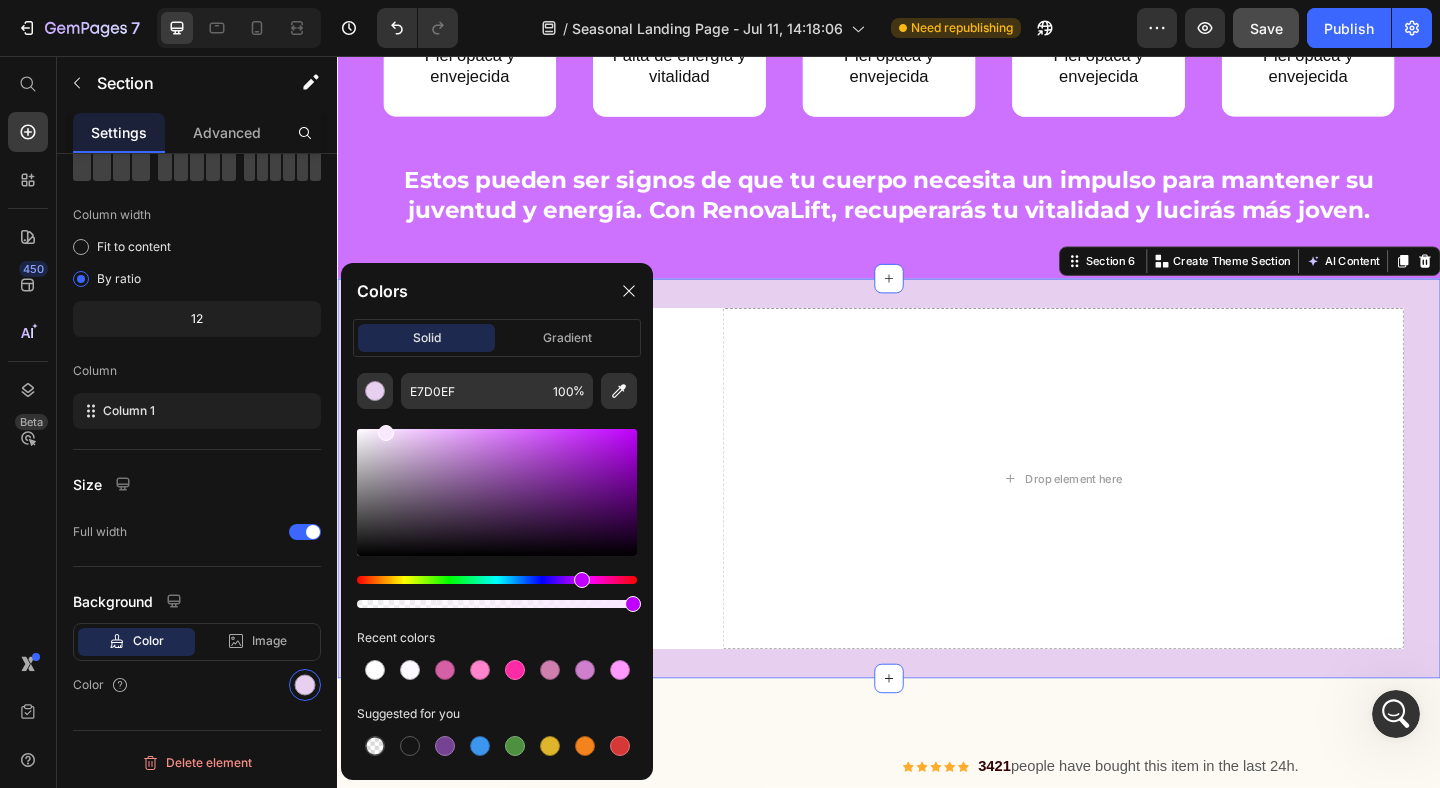 drag, startPoint x: 395, startPoint y: 436, endPoint x: 385, endPoint y: 414, distance: 24.166092 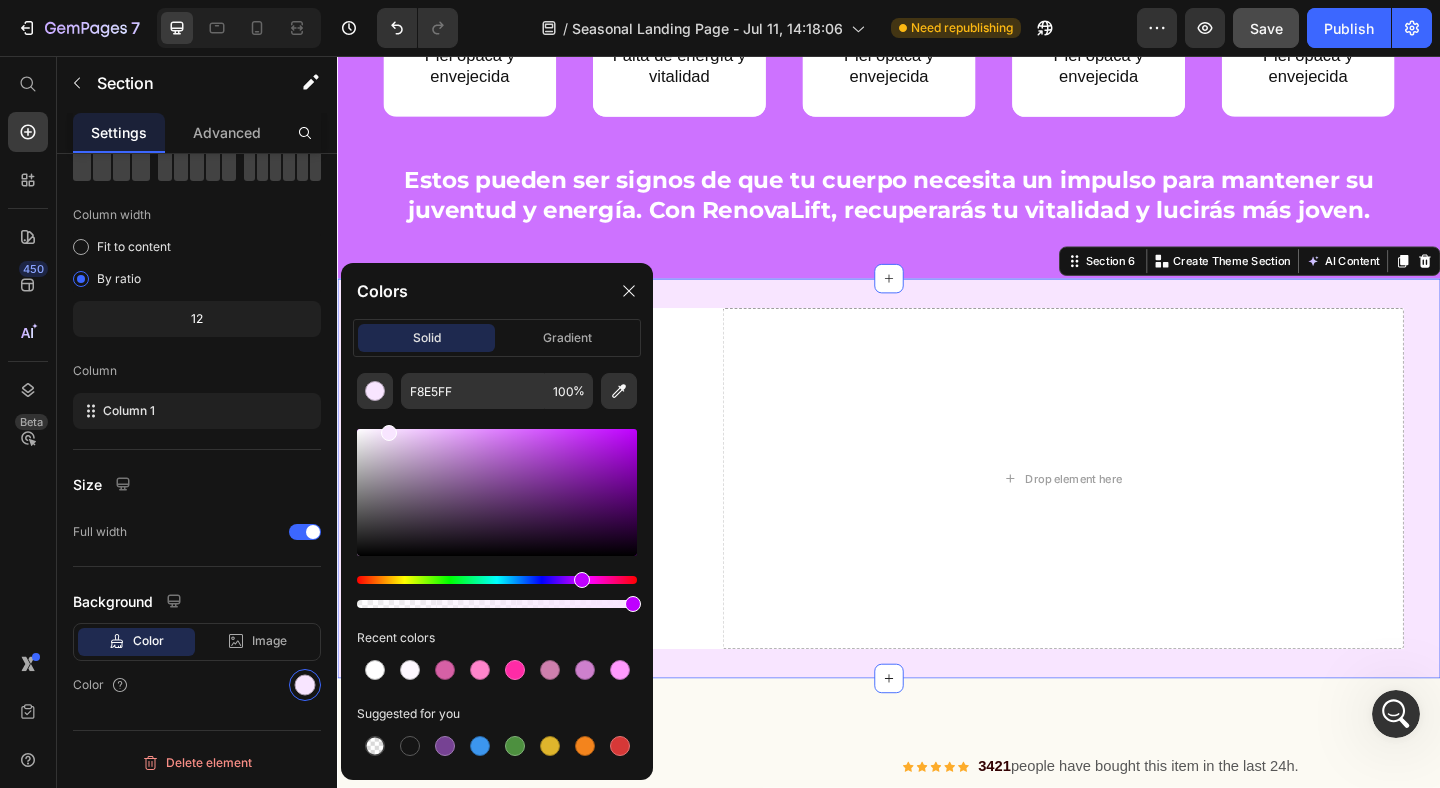 click on "Image
Drop element here Row Row Section 6   You can create reusable sections Create Theme Section AI Content Write with GemAI What would you like to describe here? Tone and Voice Persuasive Product Renovalift™ - RMK G1 - 6 Frascos Show more Generate" at bounding box center (937, 515) 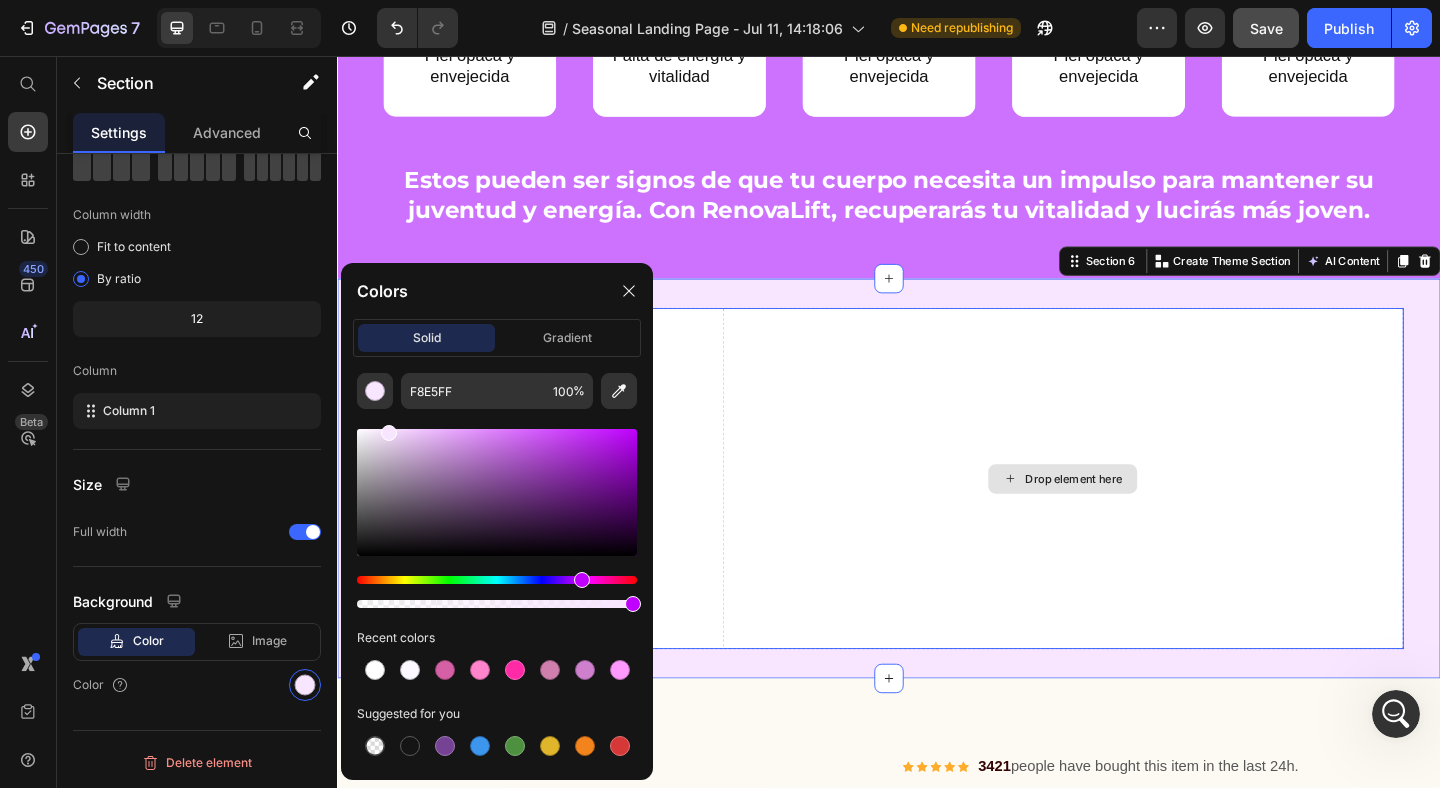 click on "Drop element here" at bounding box center [1126, 515] 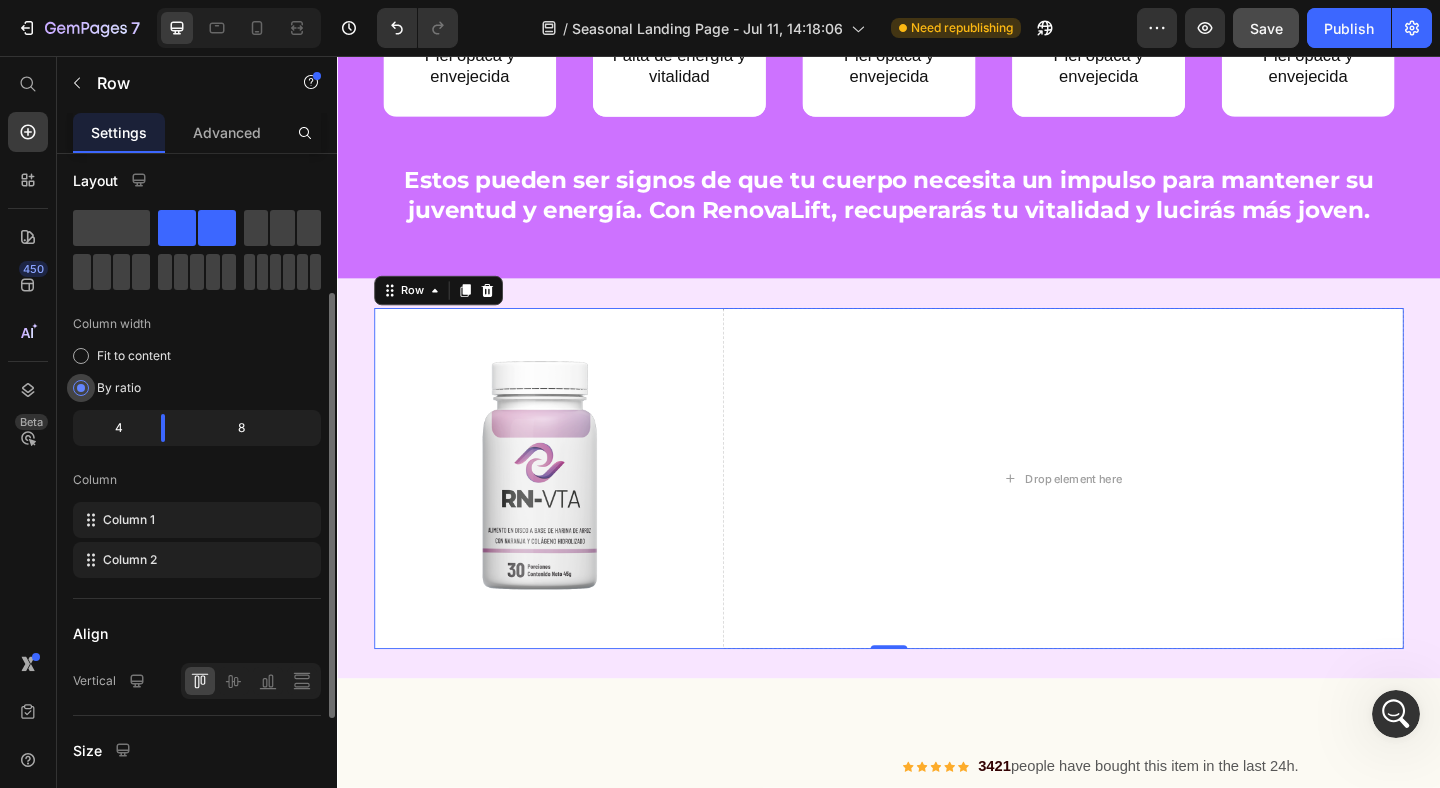 scroll, scrollTop: 0, scrollLeft: 0, axis: both 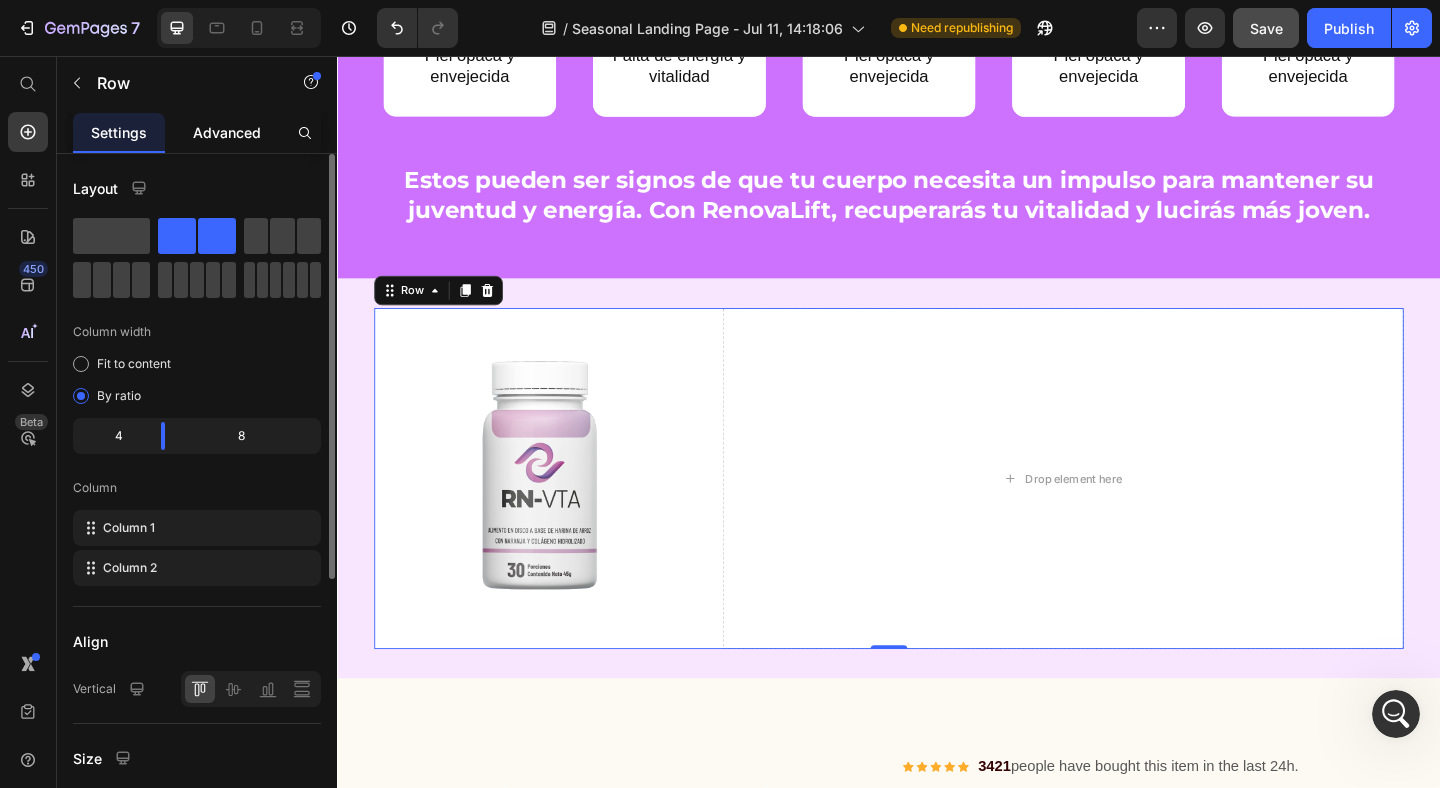click on "Advanced" at bounding box center (227, 132) 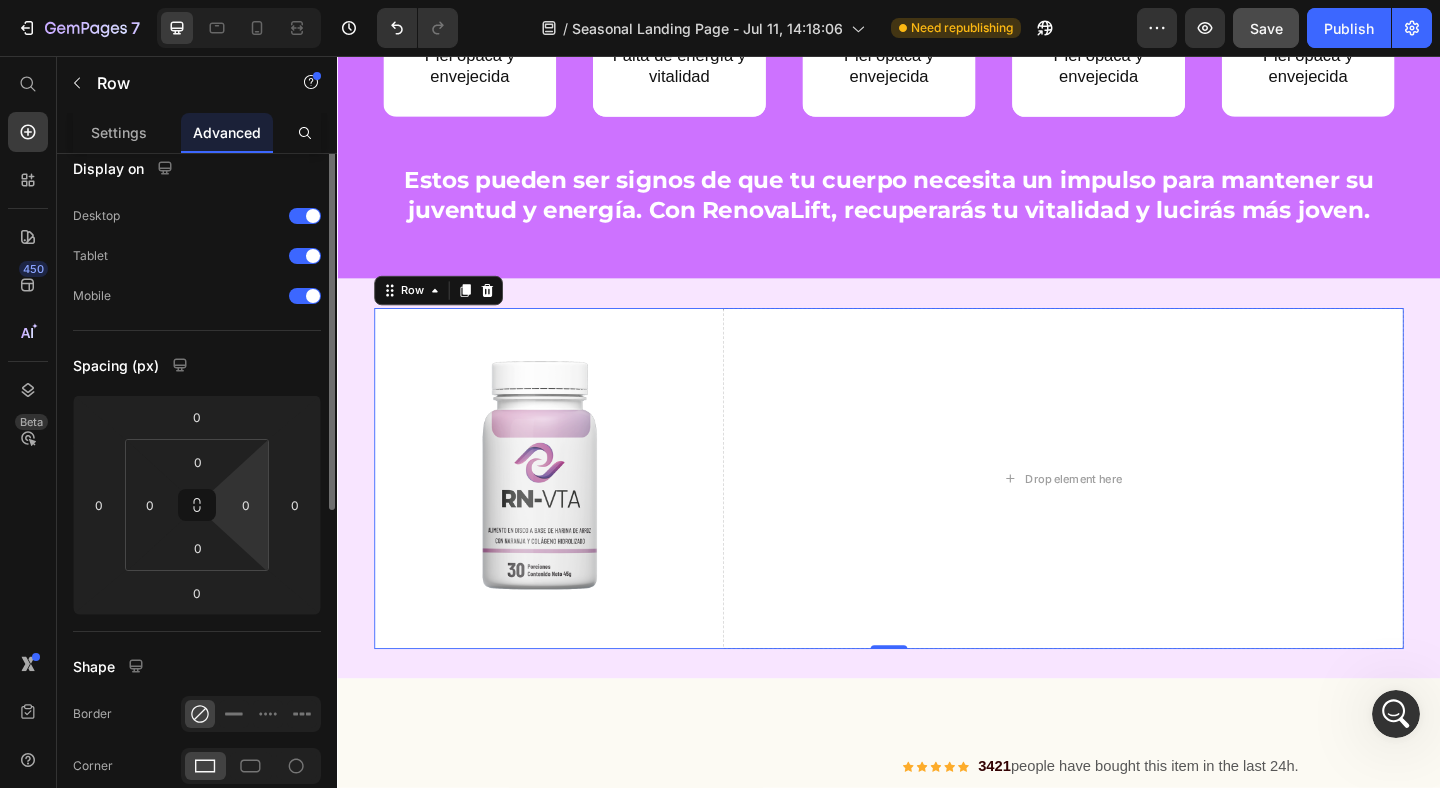 scroll, scrollTop: 0, scrollLeft: 0, axis: both 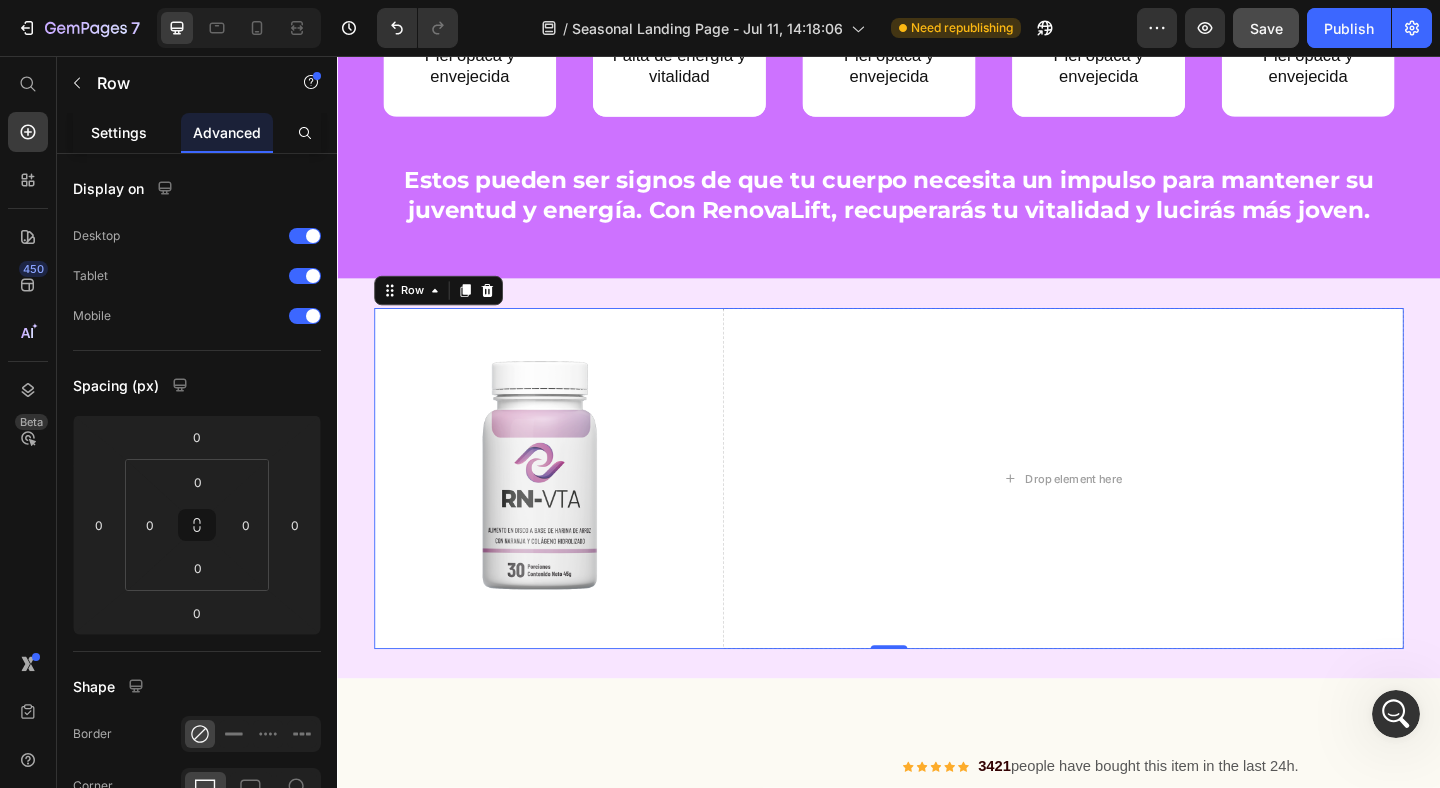 click on "Settings" 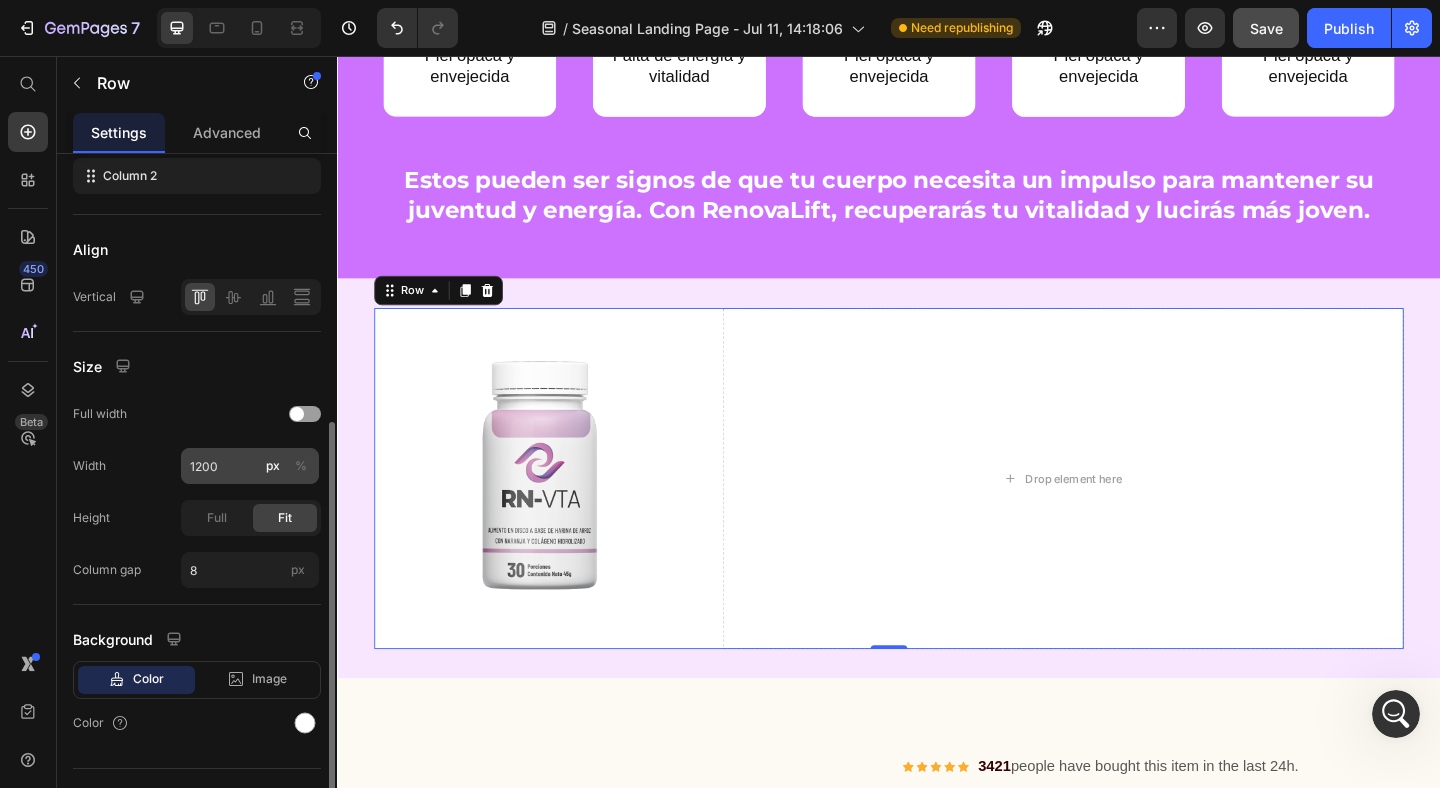 scroll, scrollTop: 430, scrollLeft: 0, axis: vertical 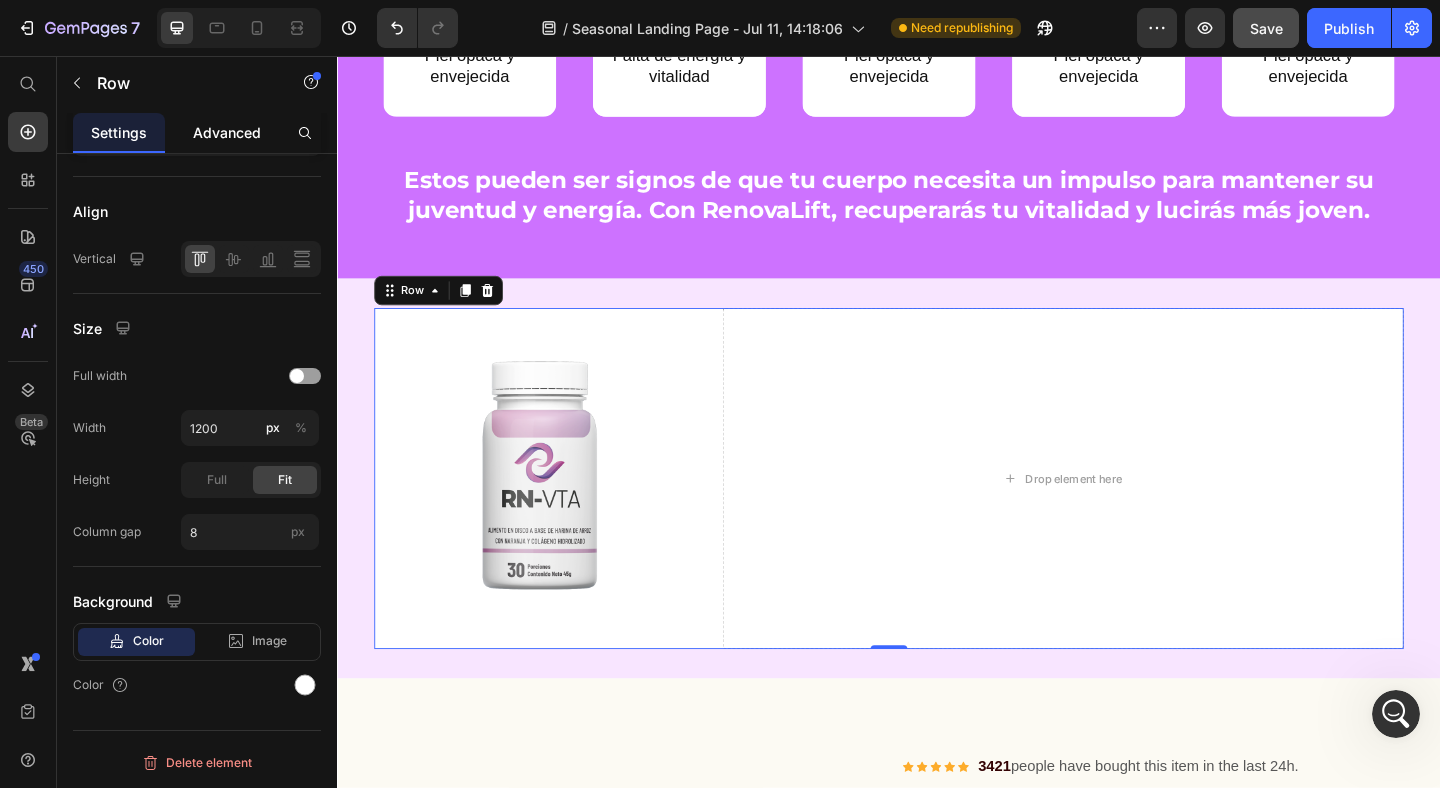 click on "Advanced" at bounding box center (227, 132) 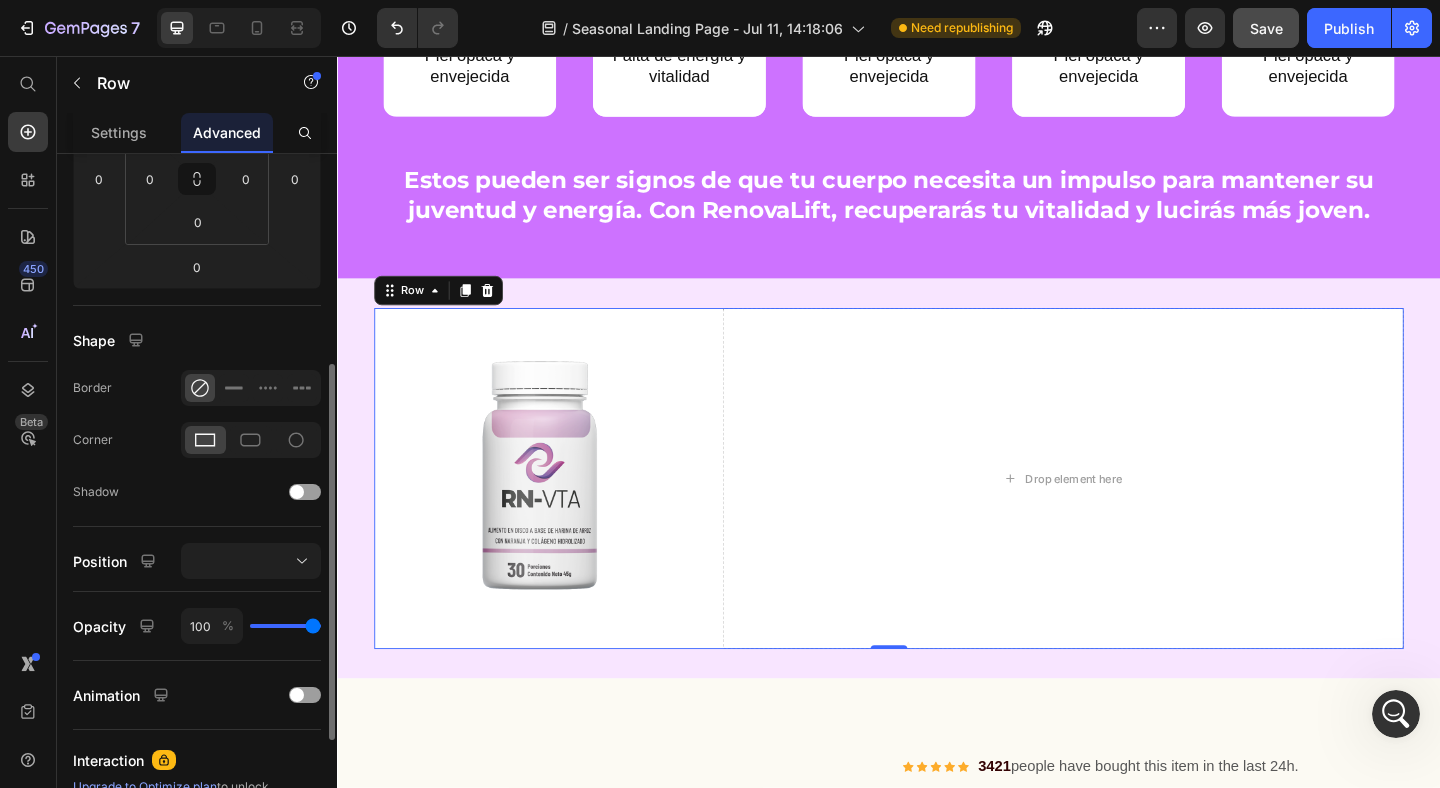 scroll, scrollTop: 360, scrollLeft: 0, axis: vertical 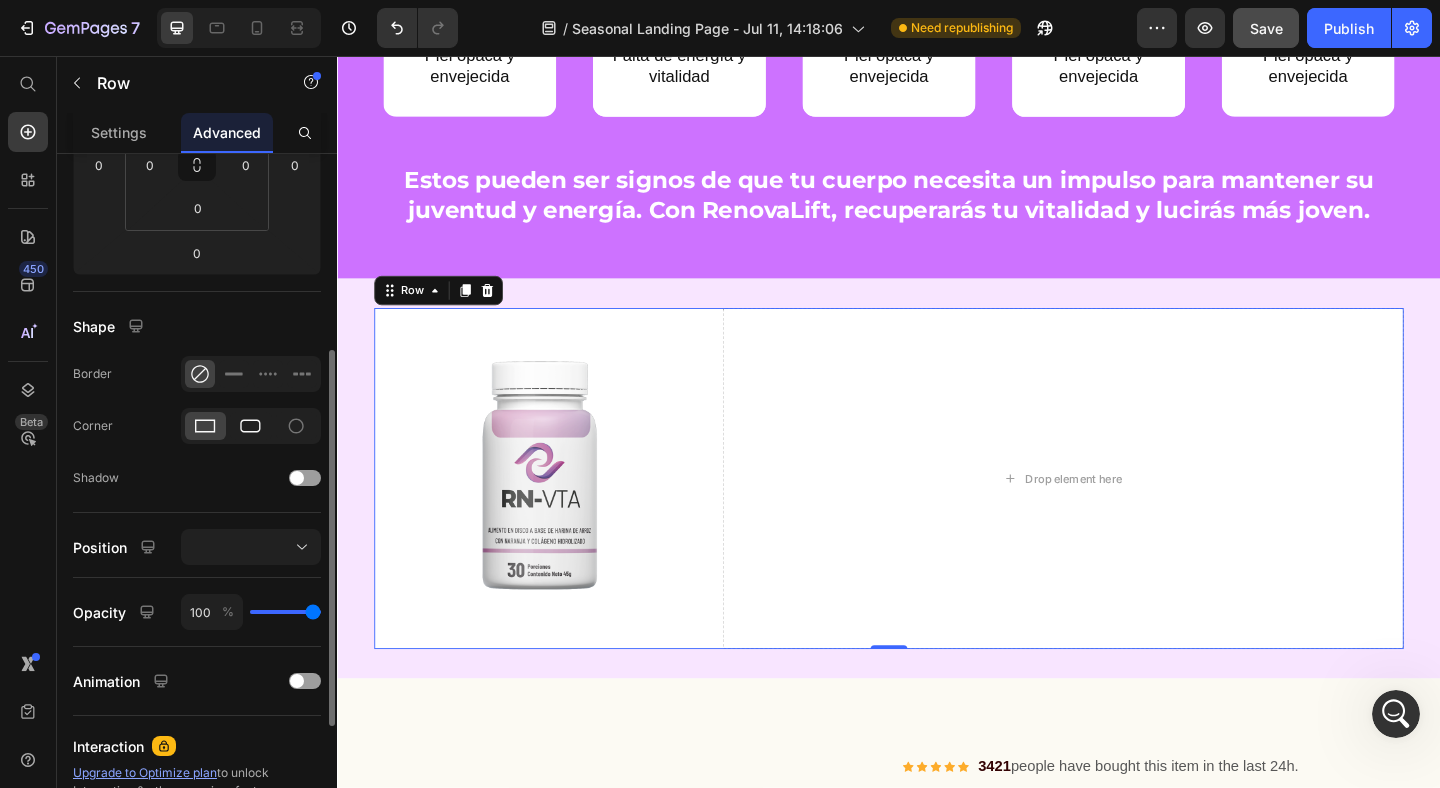 click 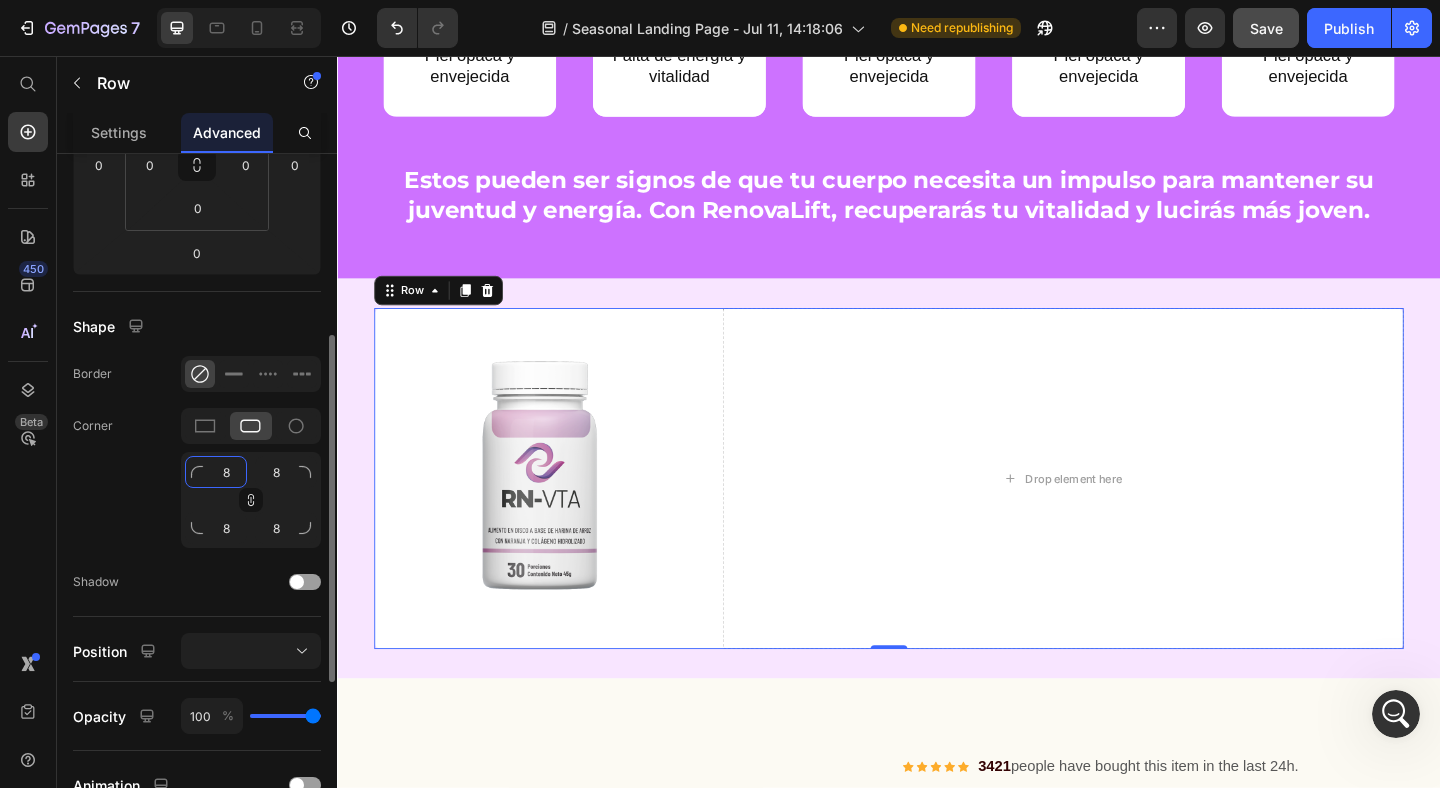 click on "8" 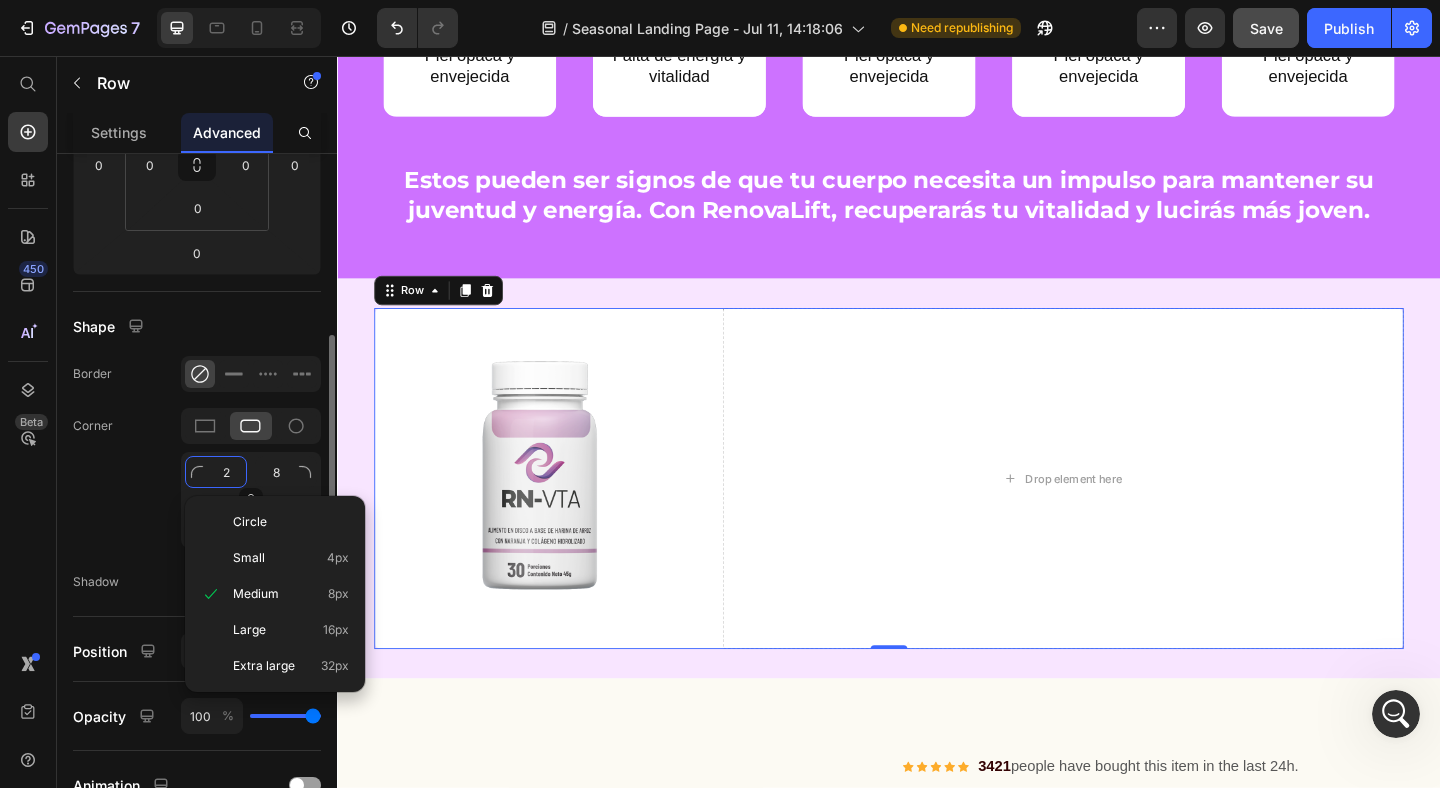 type on "20" 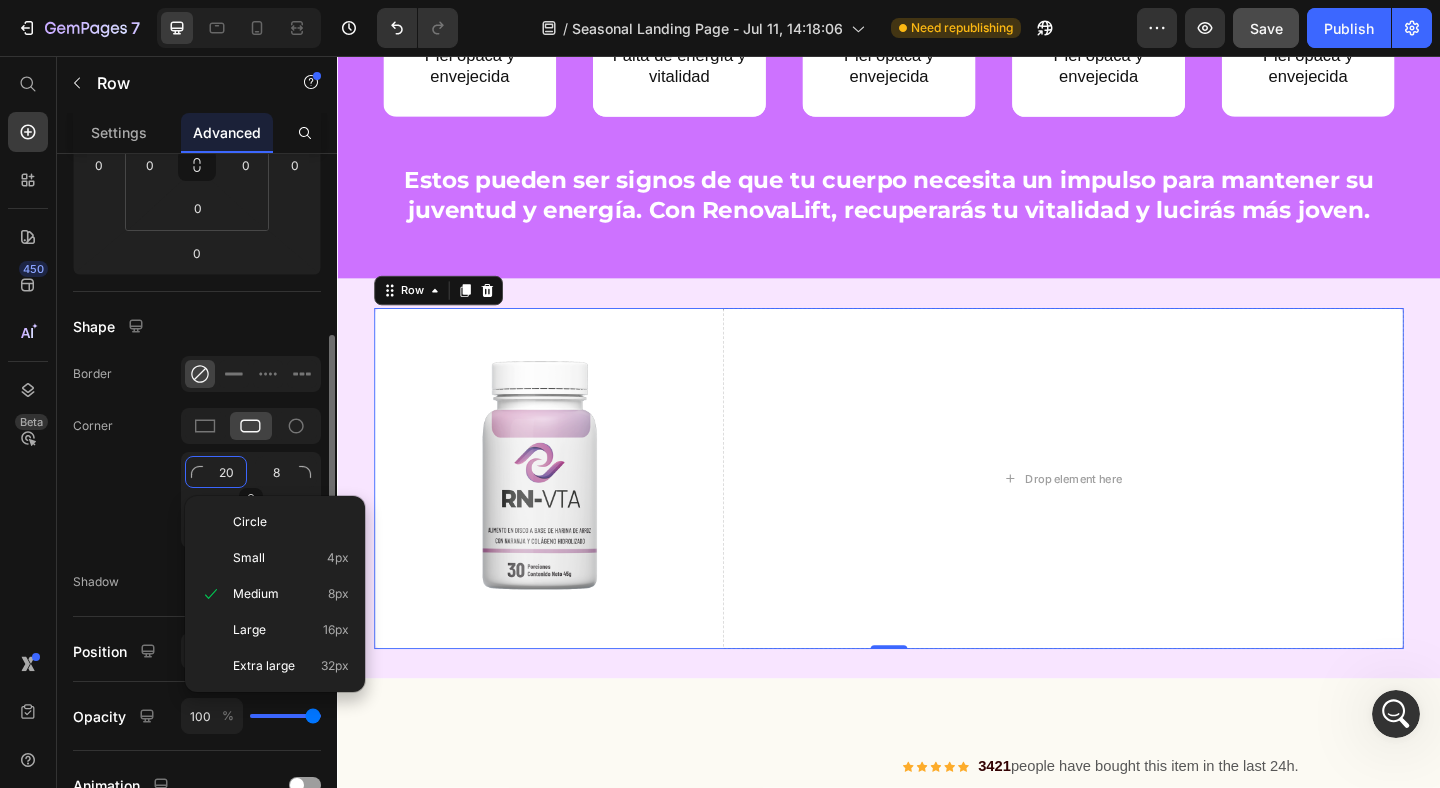type on "20" 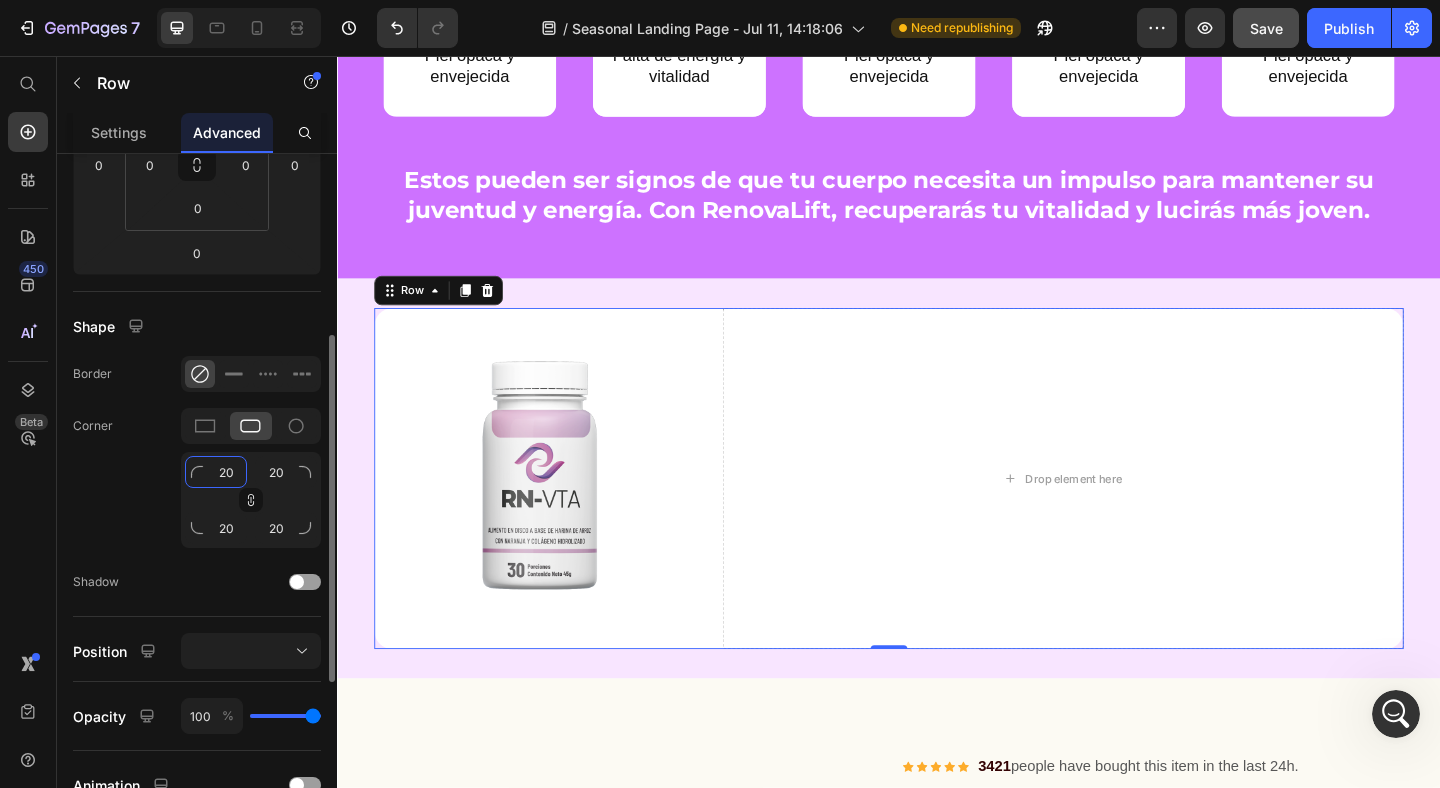 type on "2" 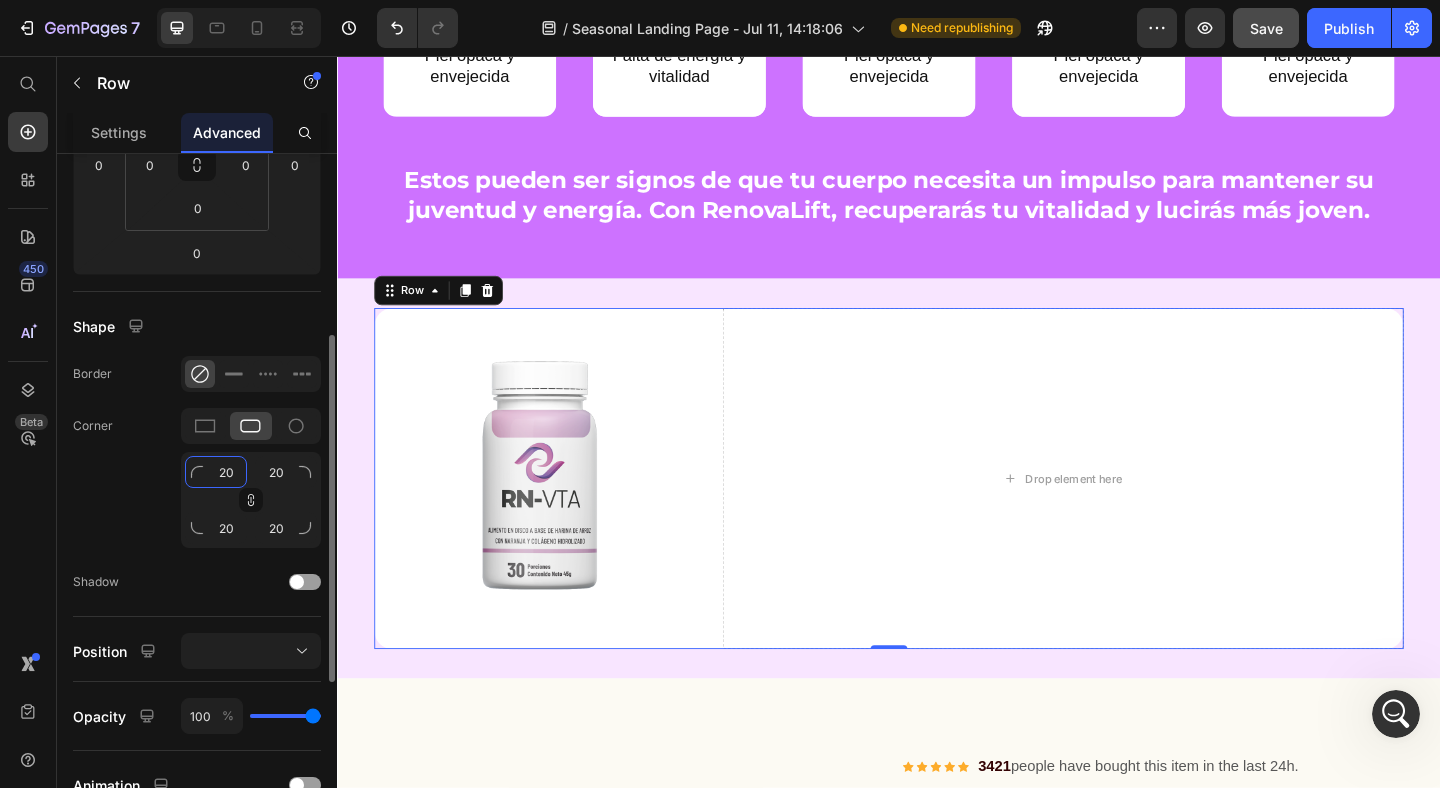 type on "2" 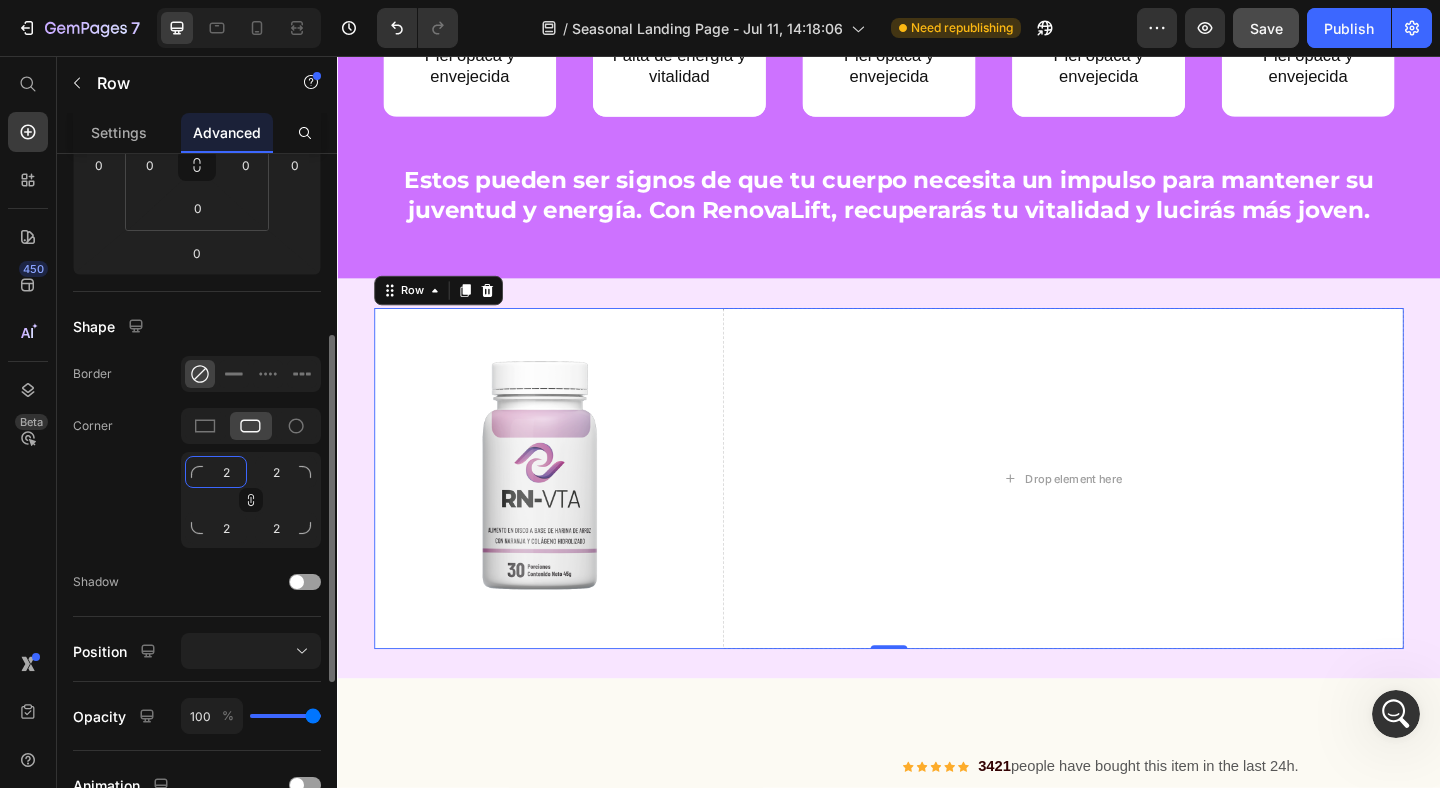 type 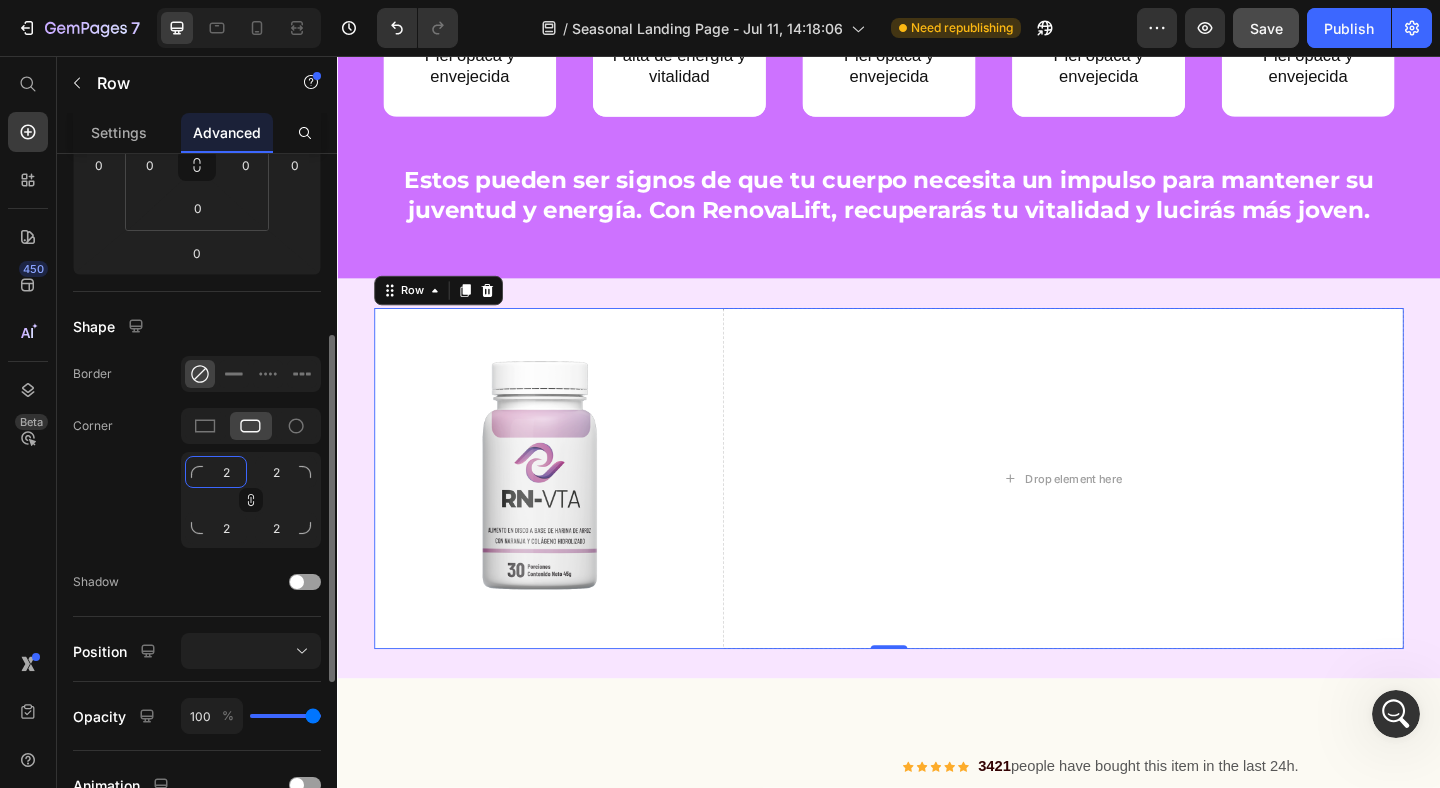 type 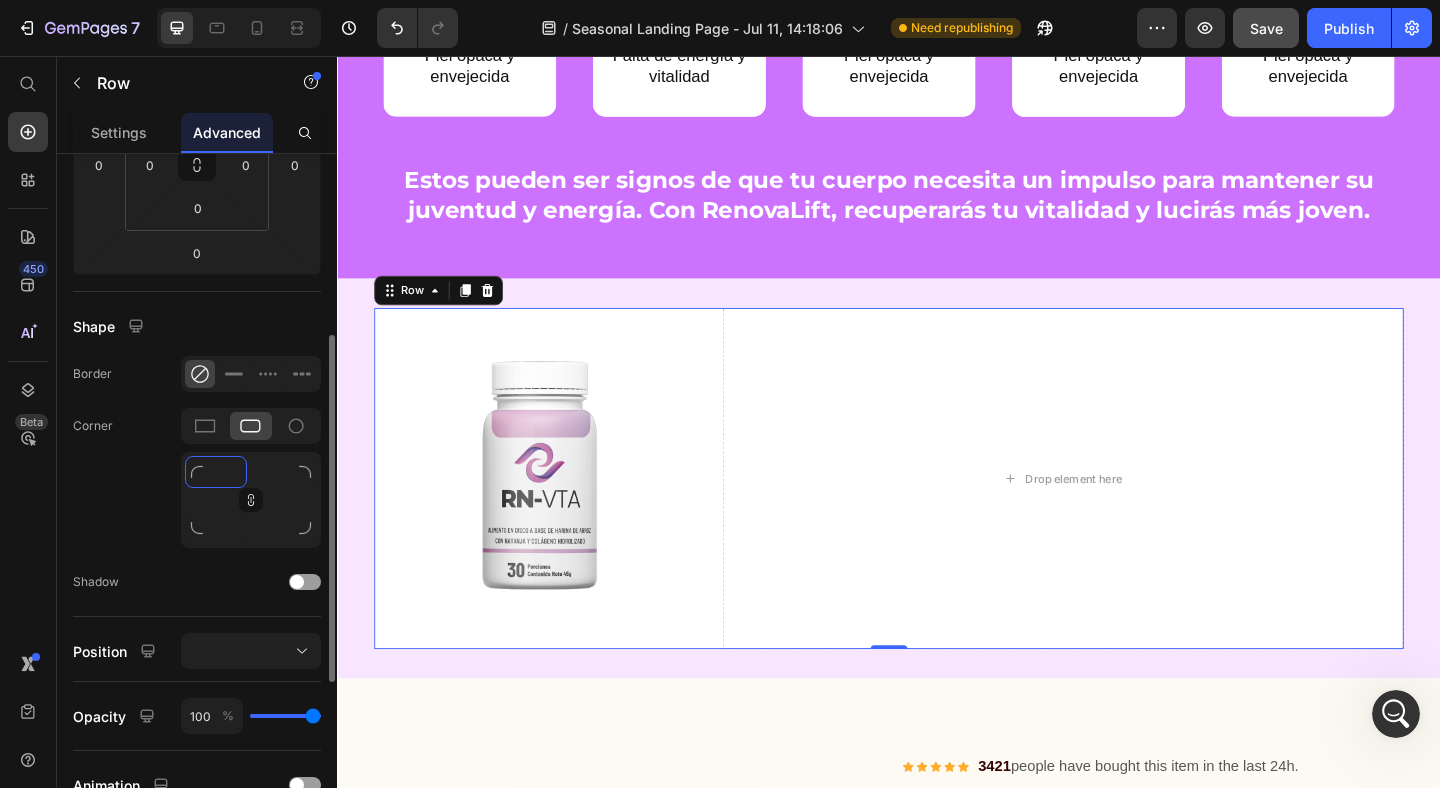 type on "1" 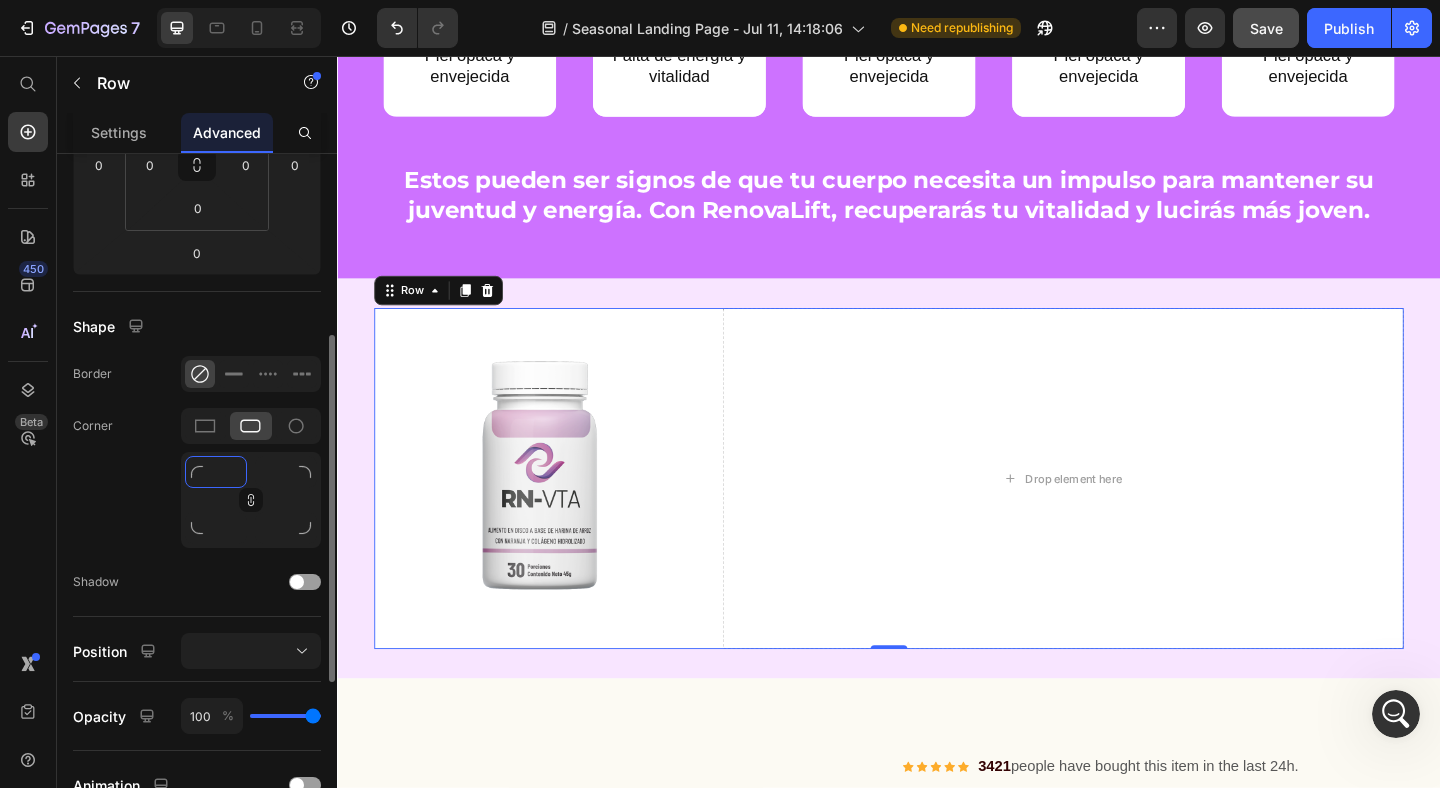 type on "1" 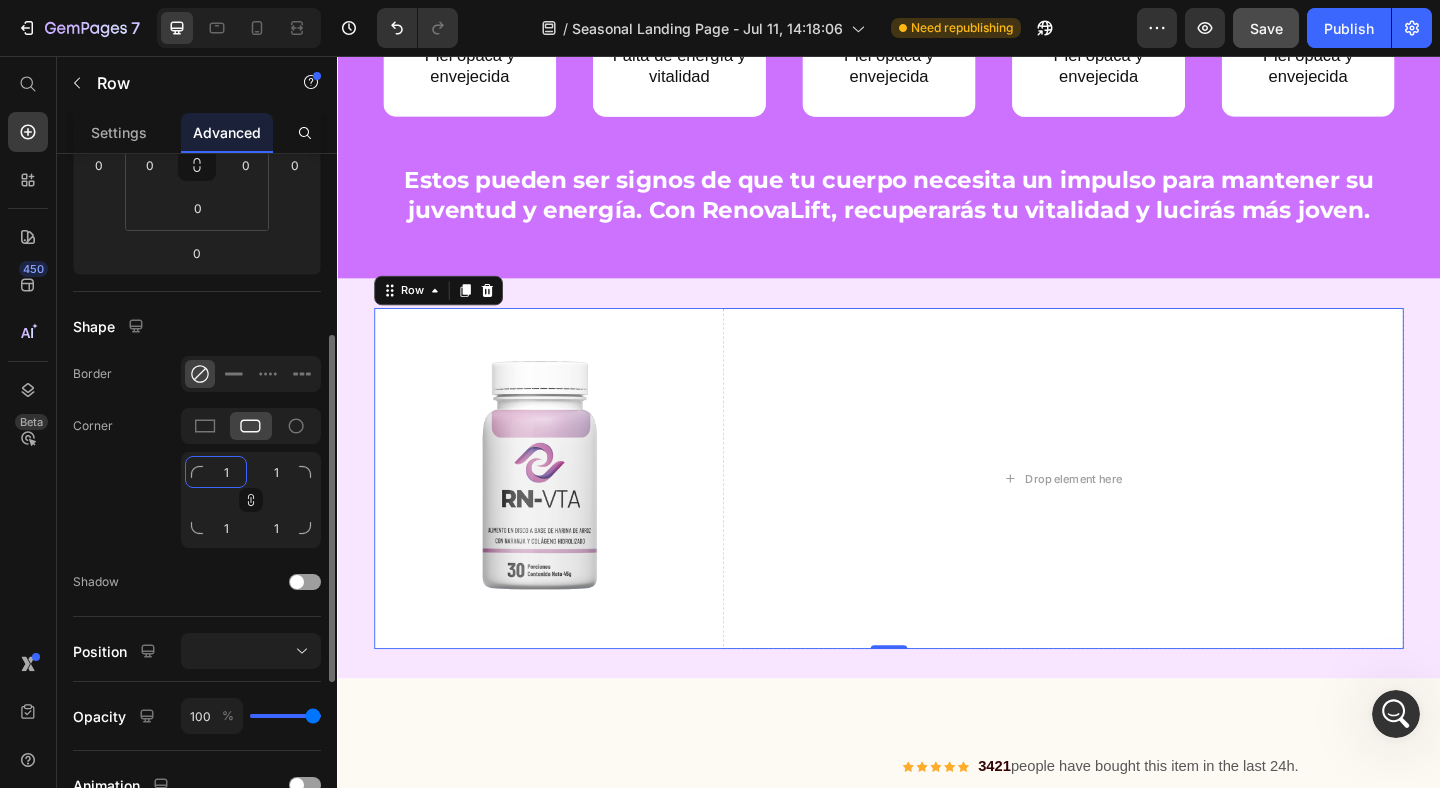 type on "15" 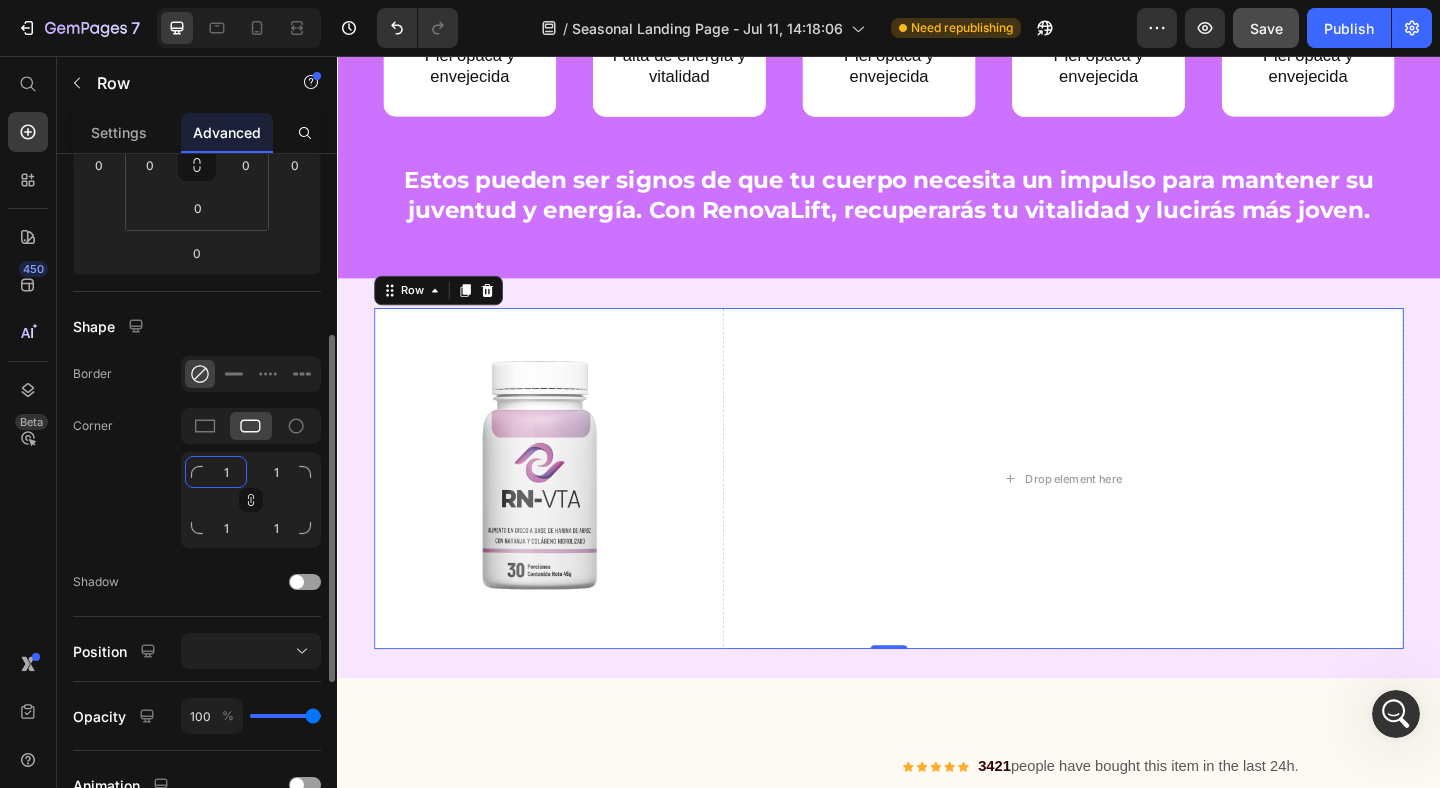 type on "15" 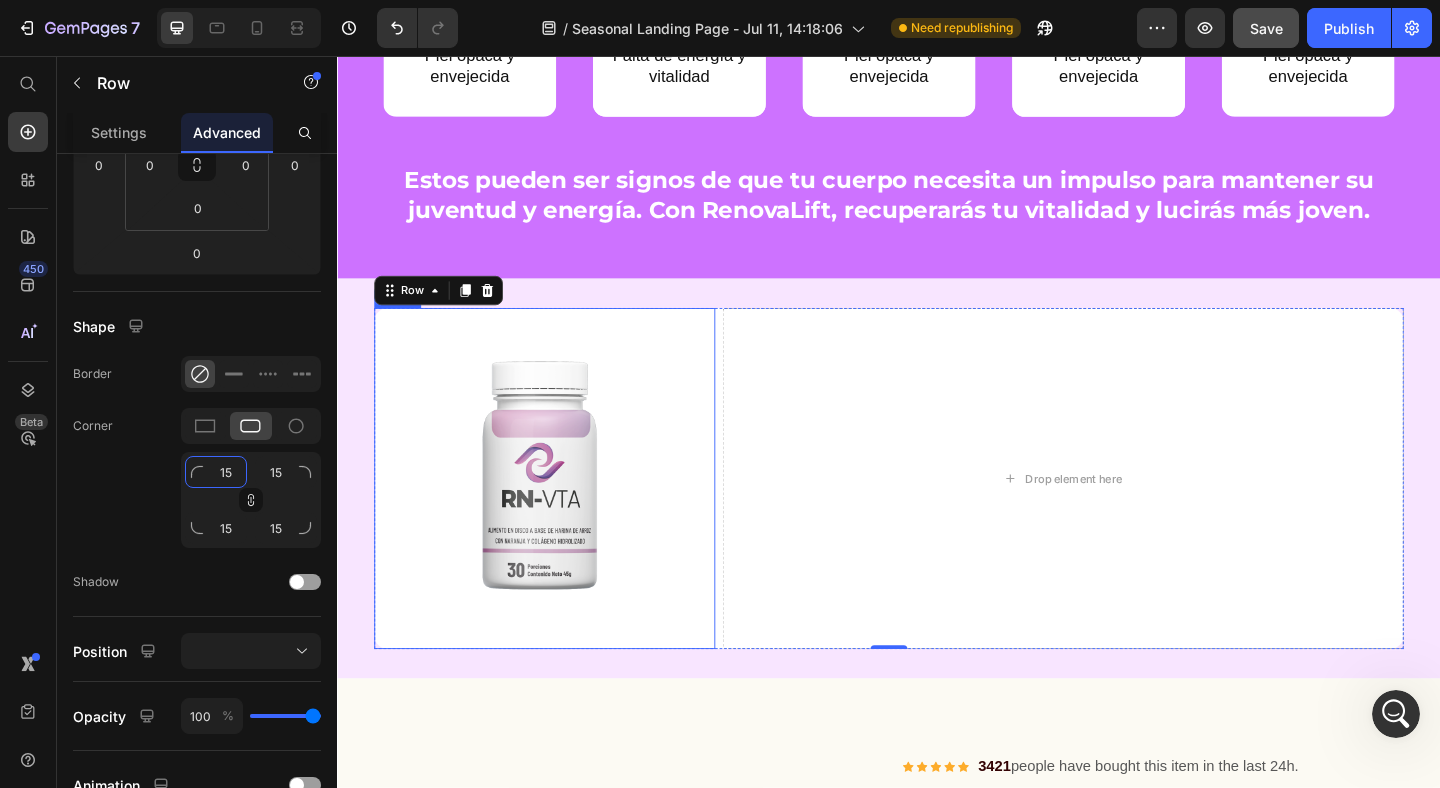 type on "15" 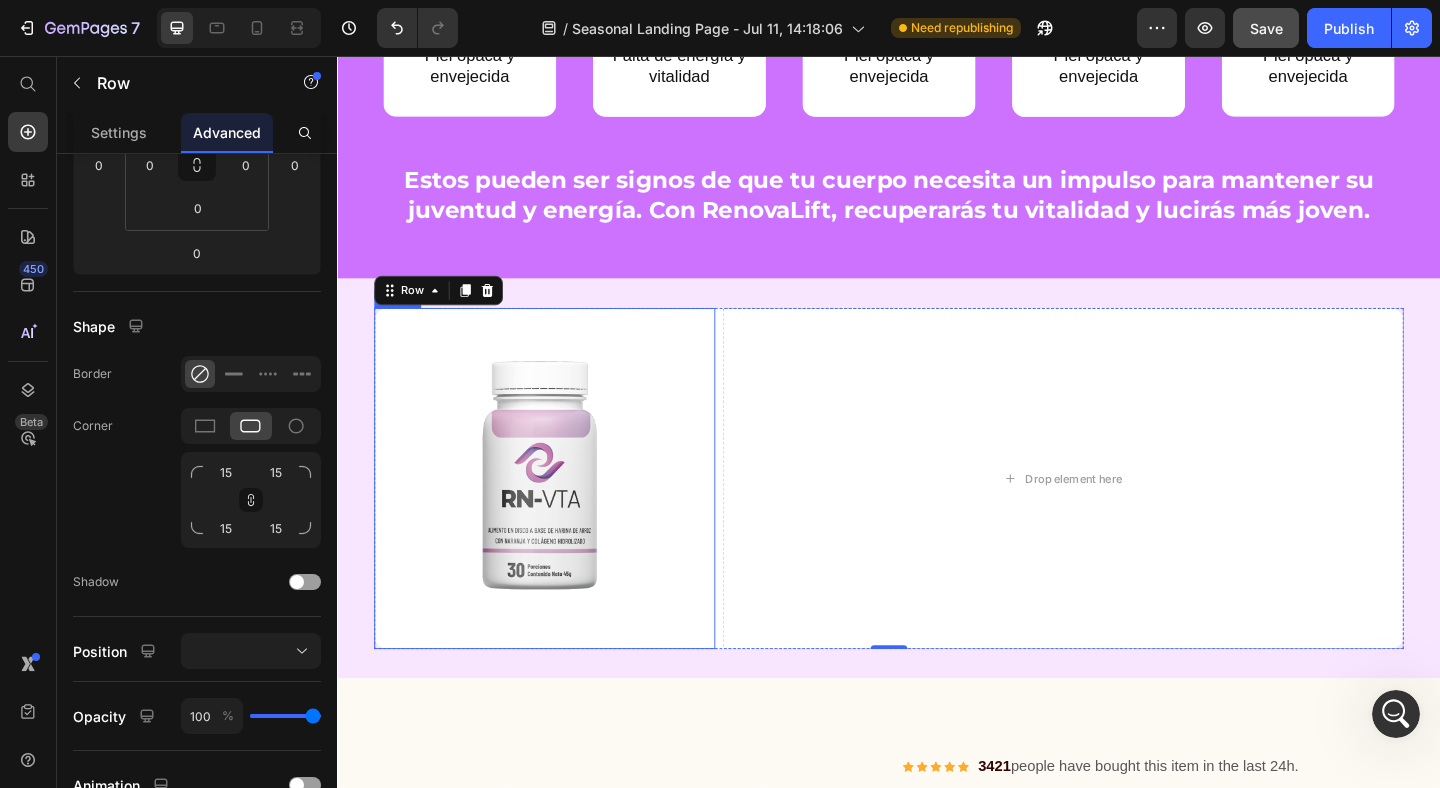 click on "Image
Drop element here Row   0" at bounding box center (937, 515) 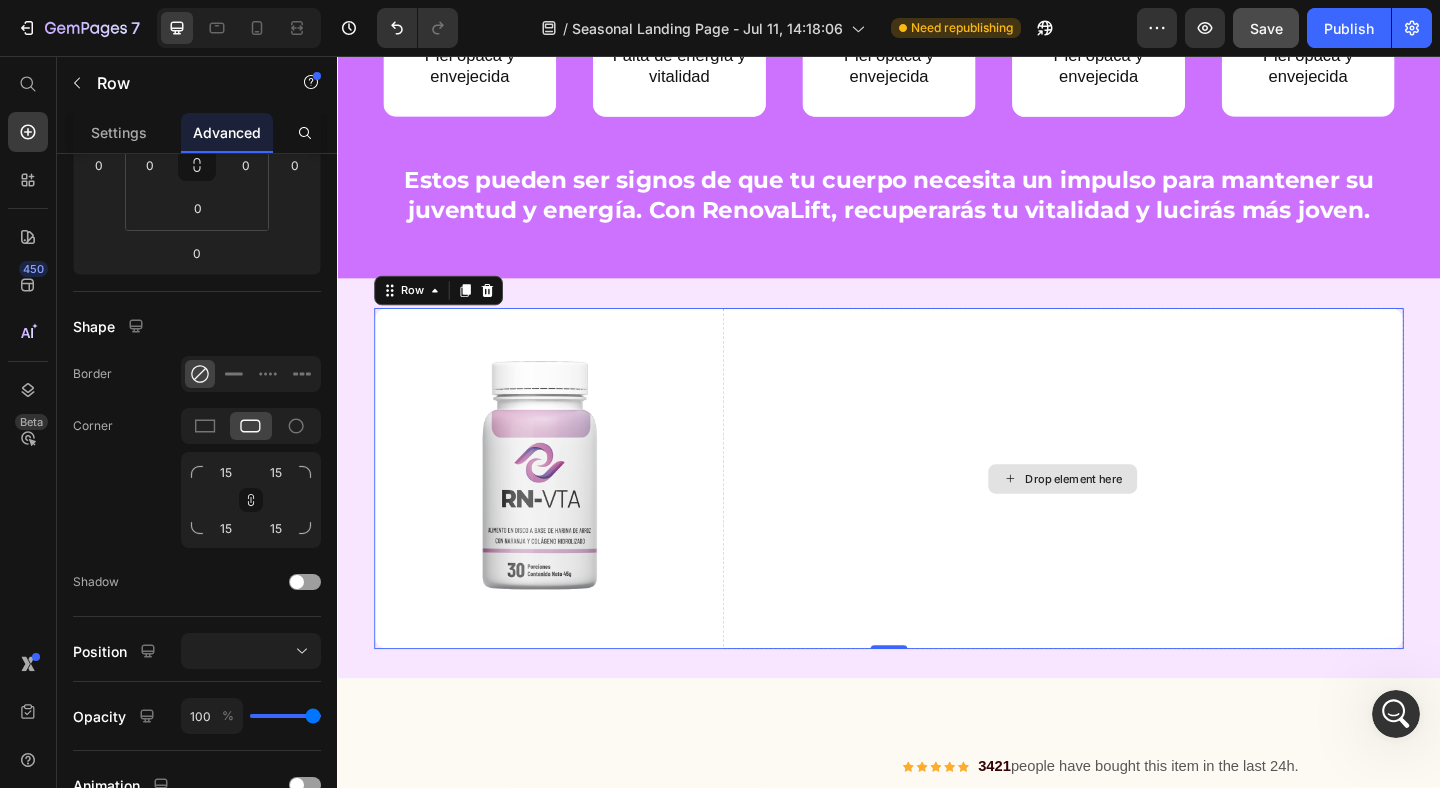 click on "Drop element here" at bounding box center (1126, 515) 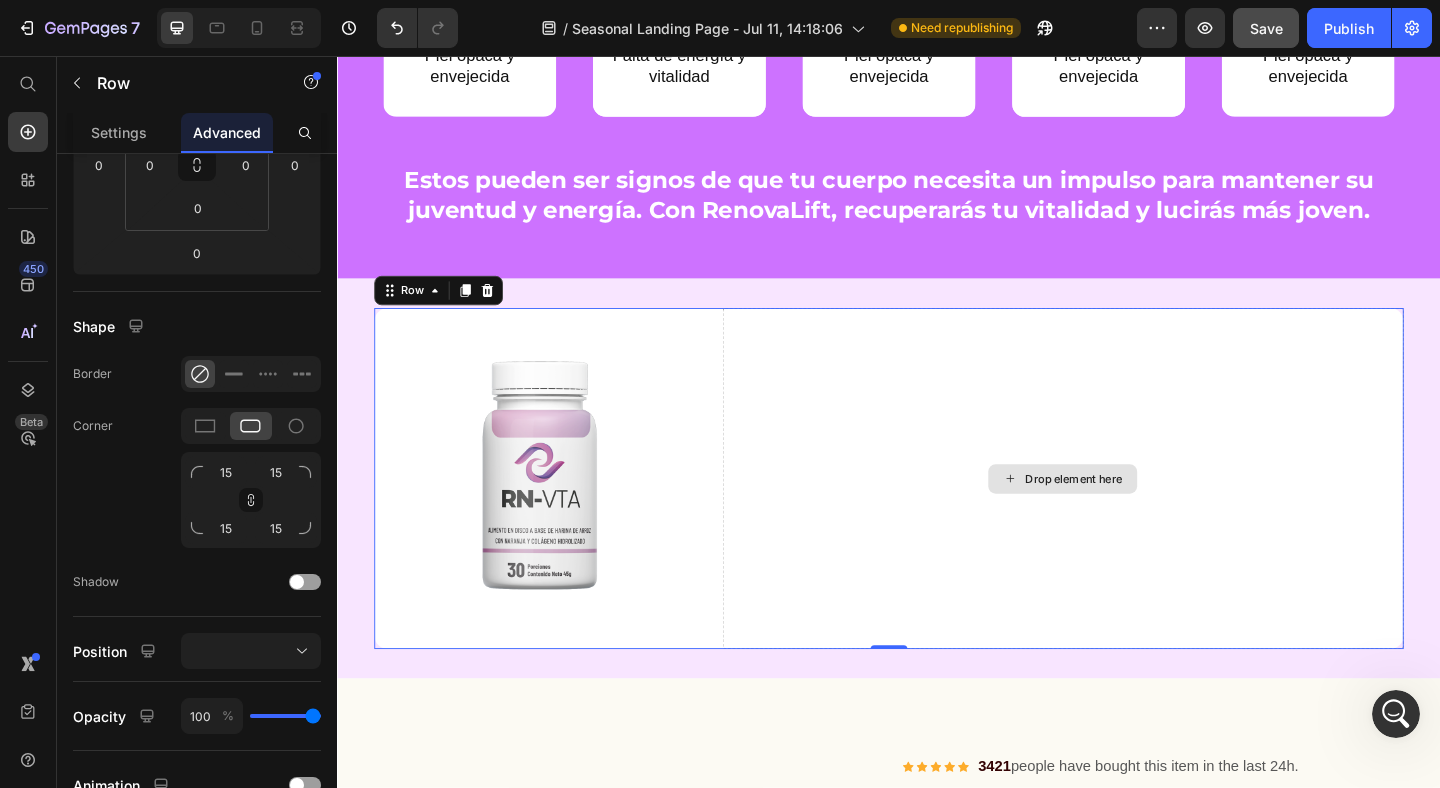 drag, startPoint x: 784, startPoint y: 696, endPoint x: 784, endPoint y: 708, distance: 12 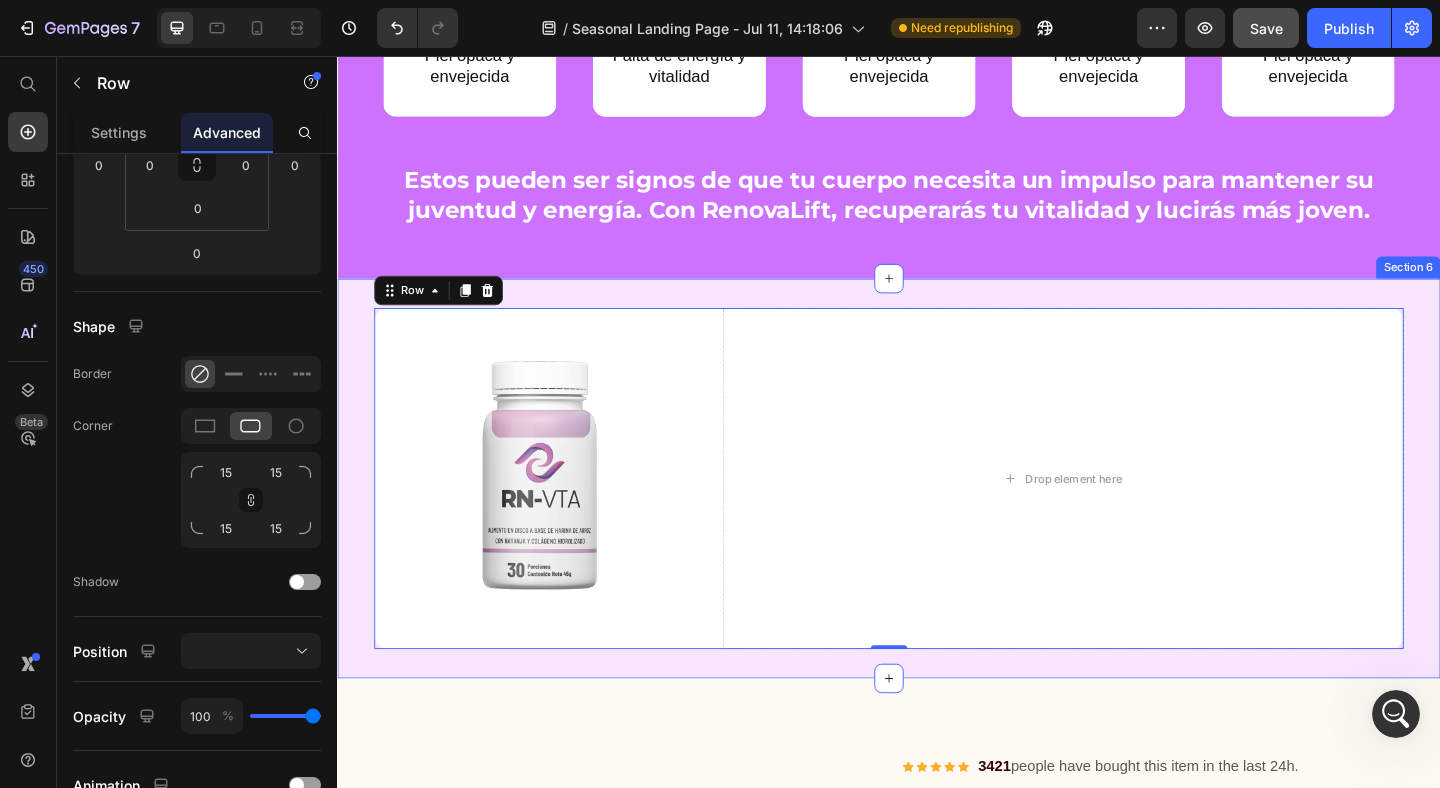 click on "Image
Drop element here Row   0 Row Section 6" at bounding box center (937, 515) 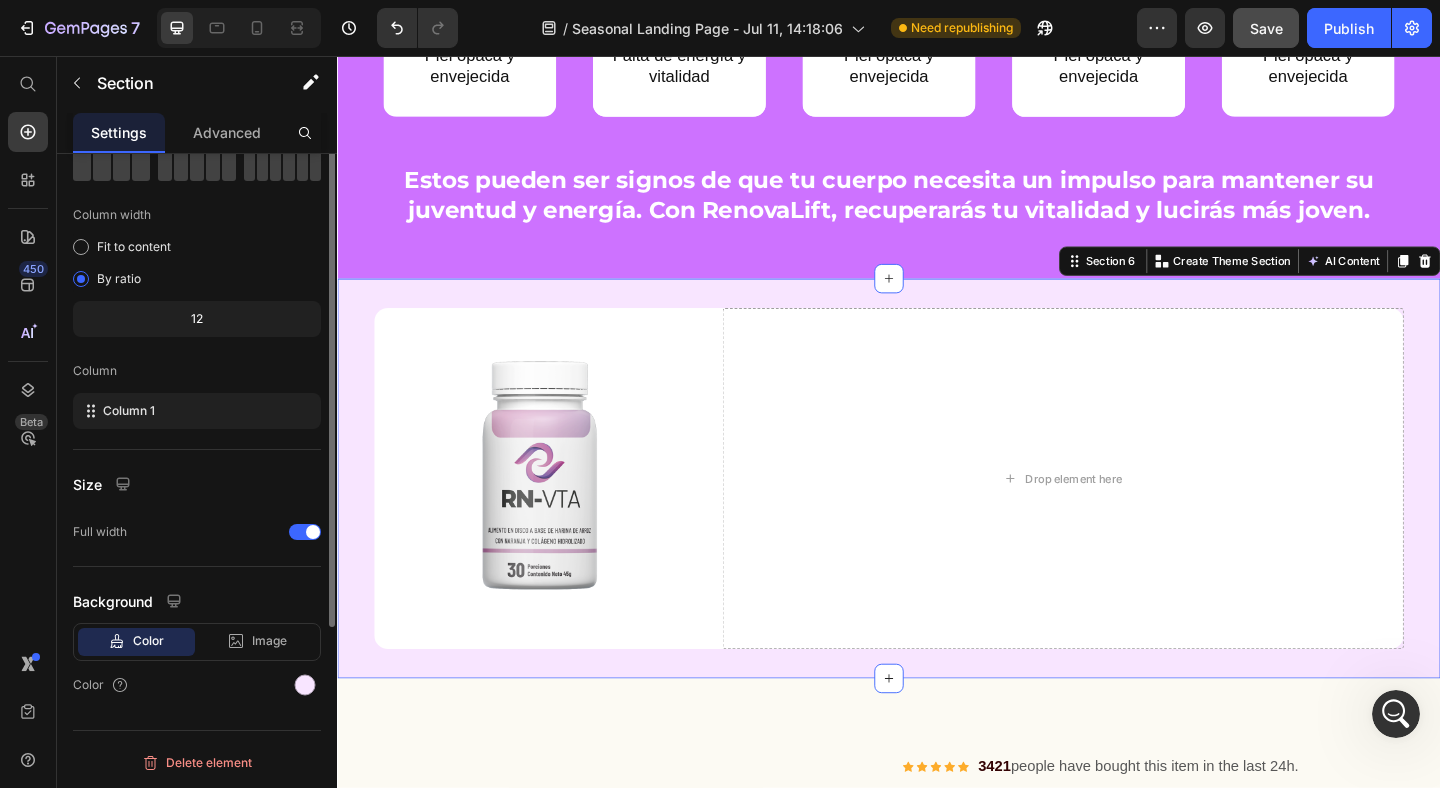scroll, scrollTop: 0, scrollLeft: 0, axis: both 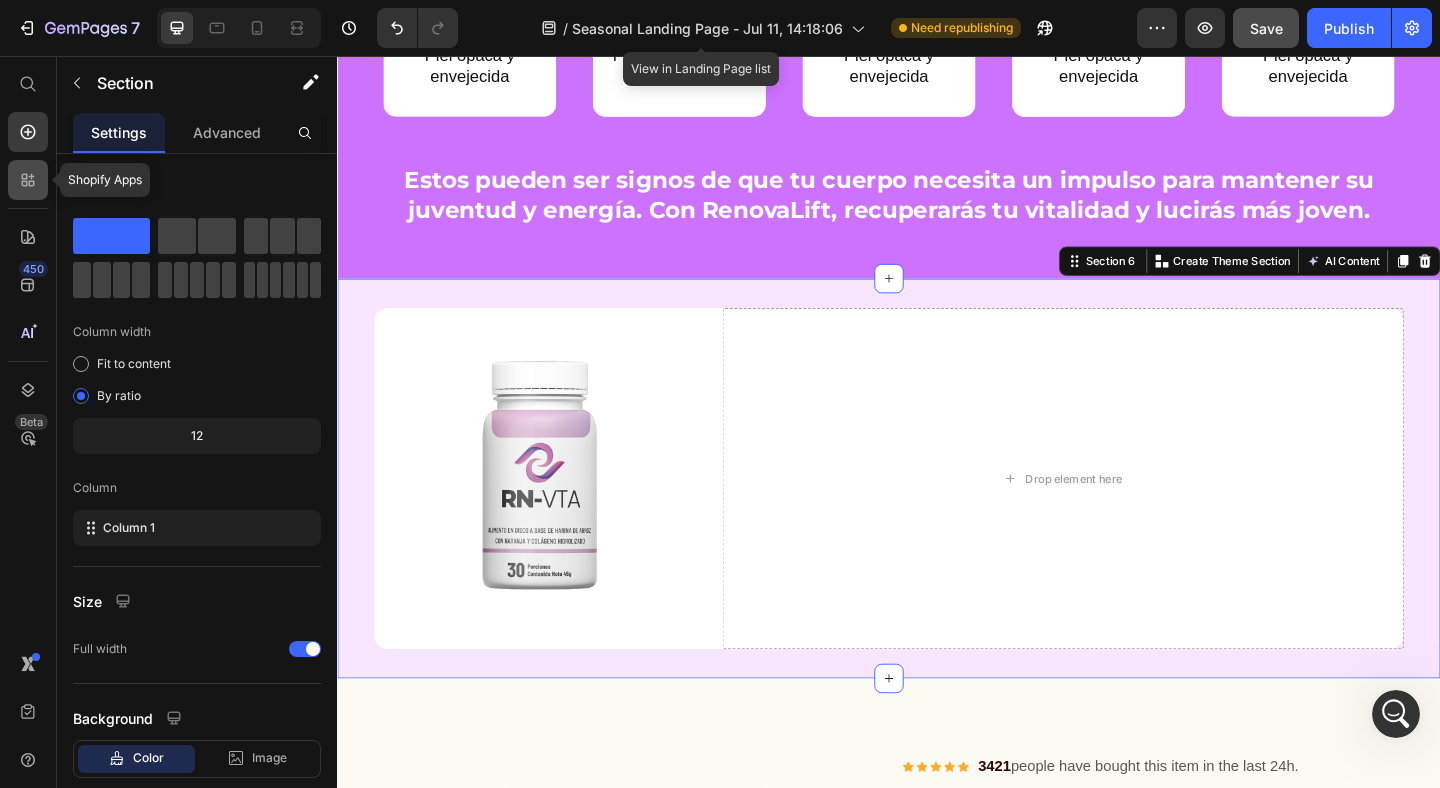 click 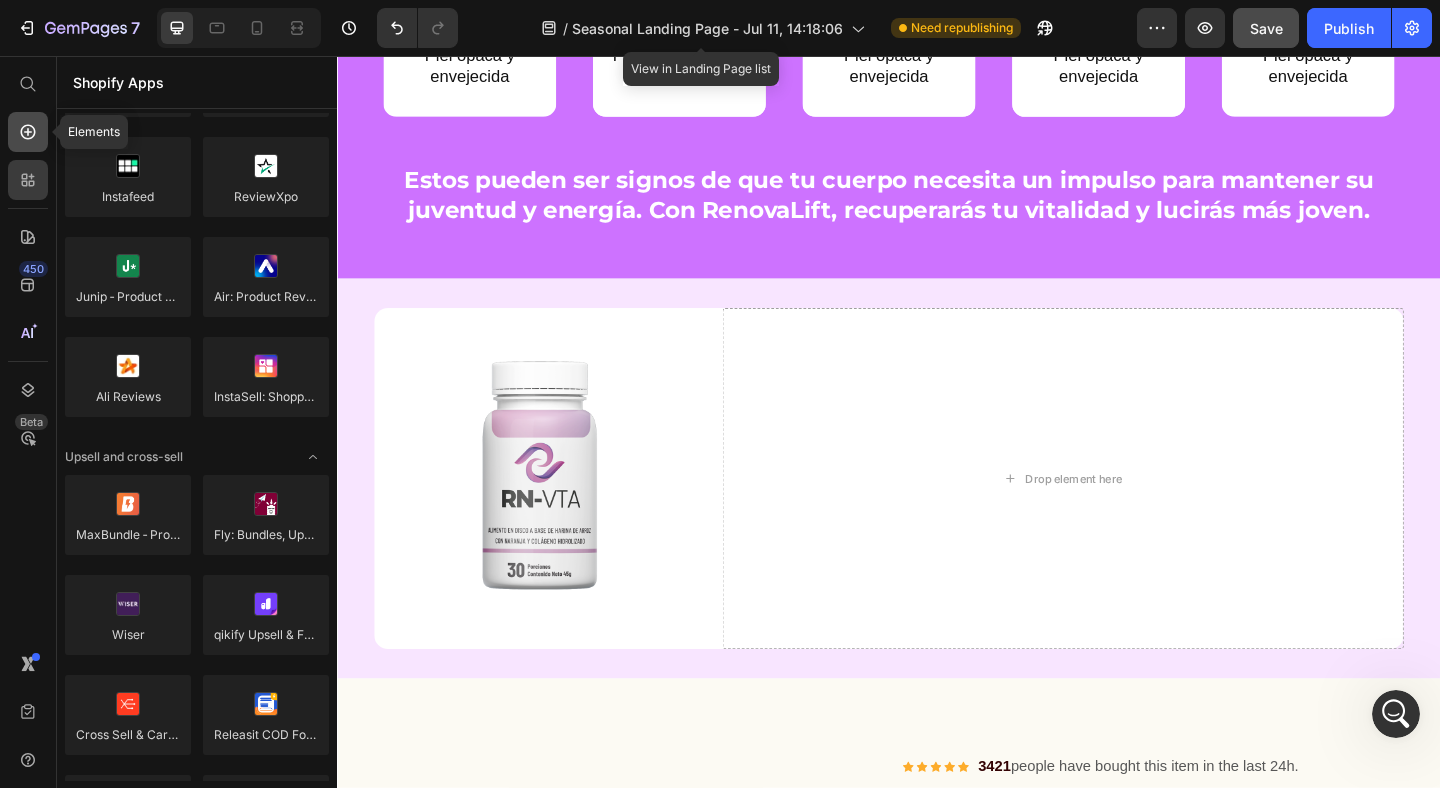 click 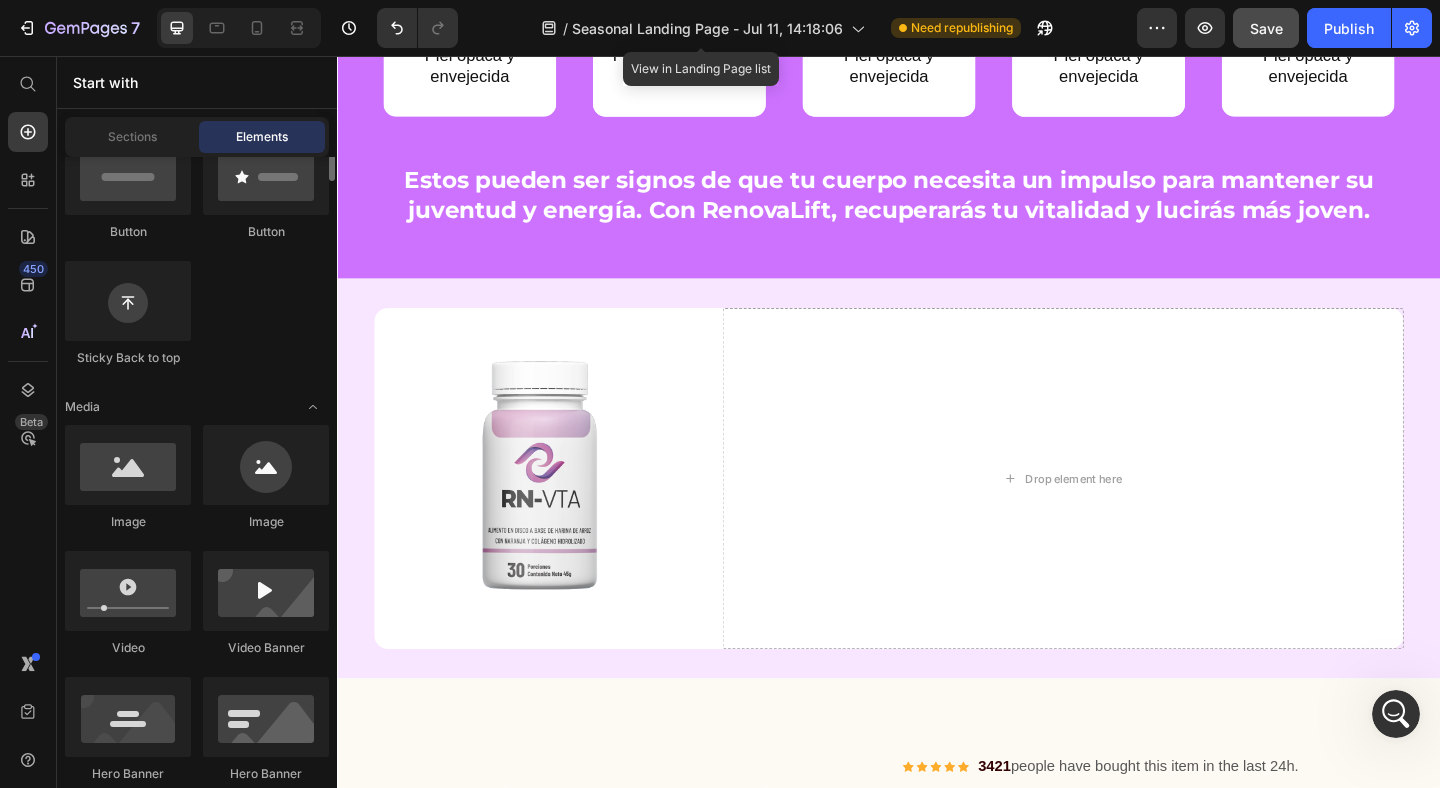 scroll, scrollTop: 0, scrollLeft: 0, axis: both 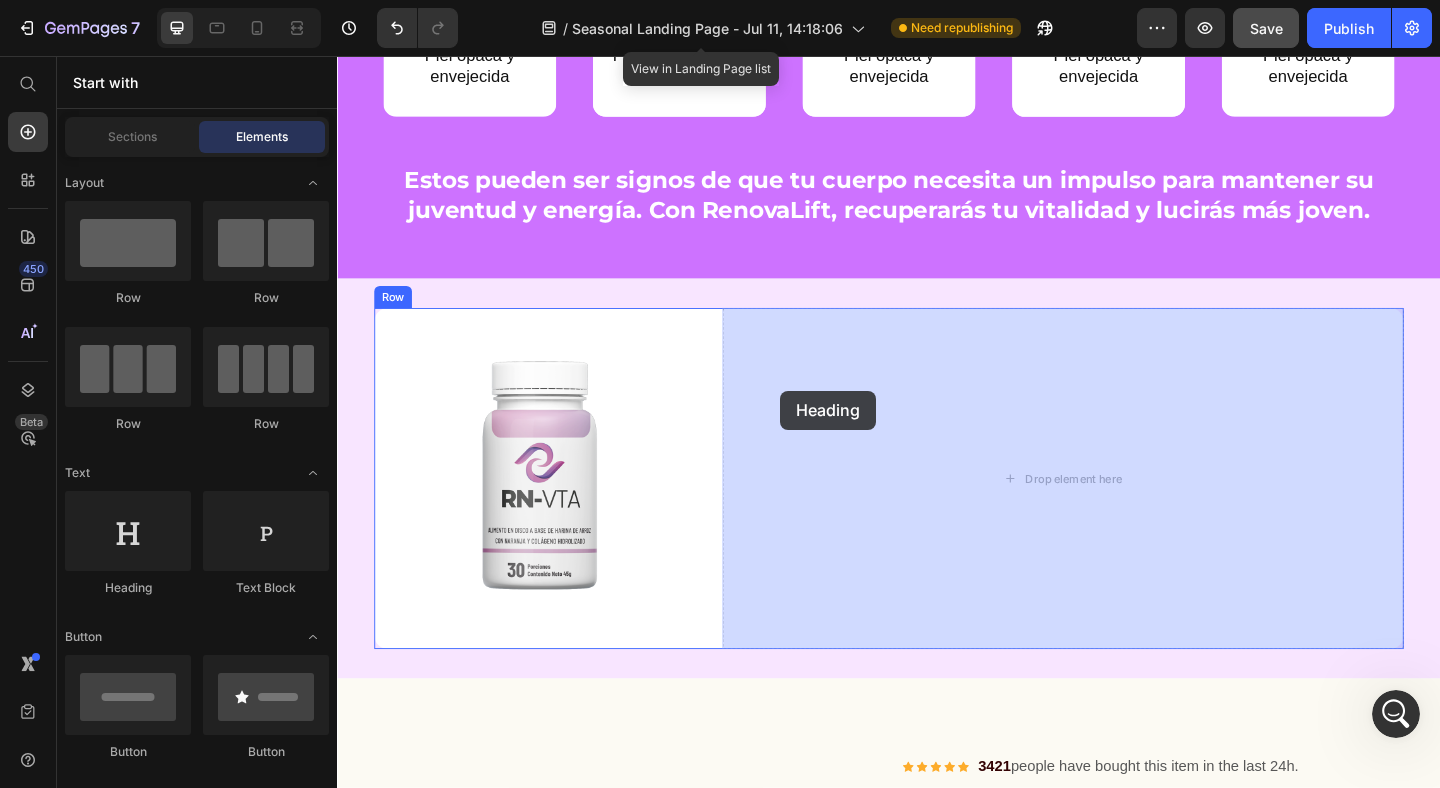 drag, startPoint x: 489, startPoint y: 612, endPoint x: 820, endPoint y: 419, distance: 383.15793 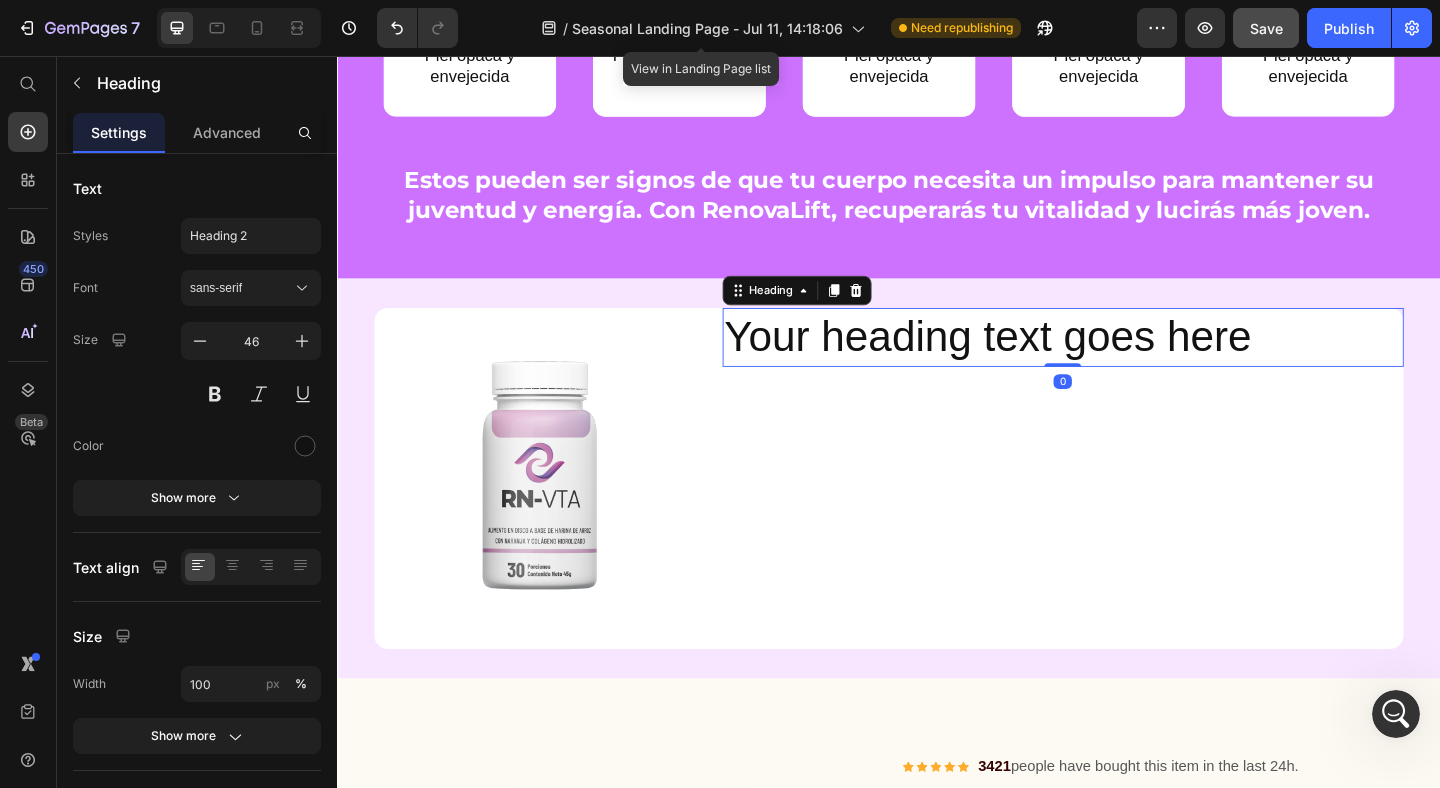 click on "Your heading text goes here" at bounding box center [1126, 362] 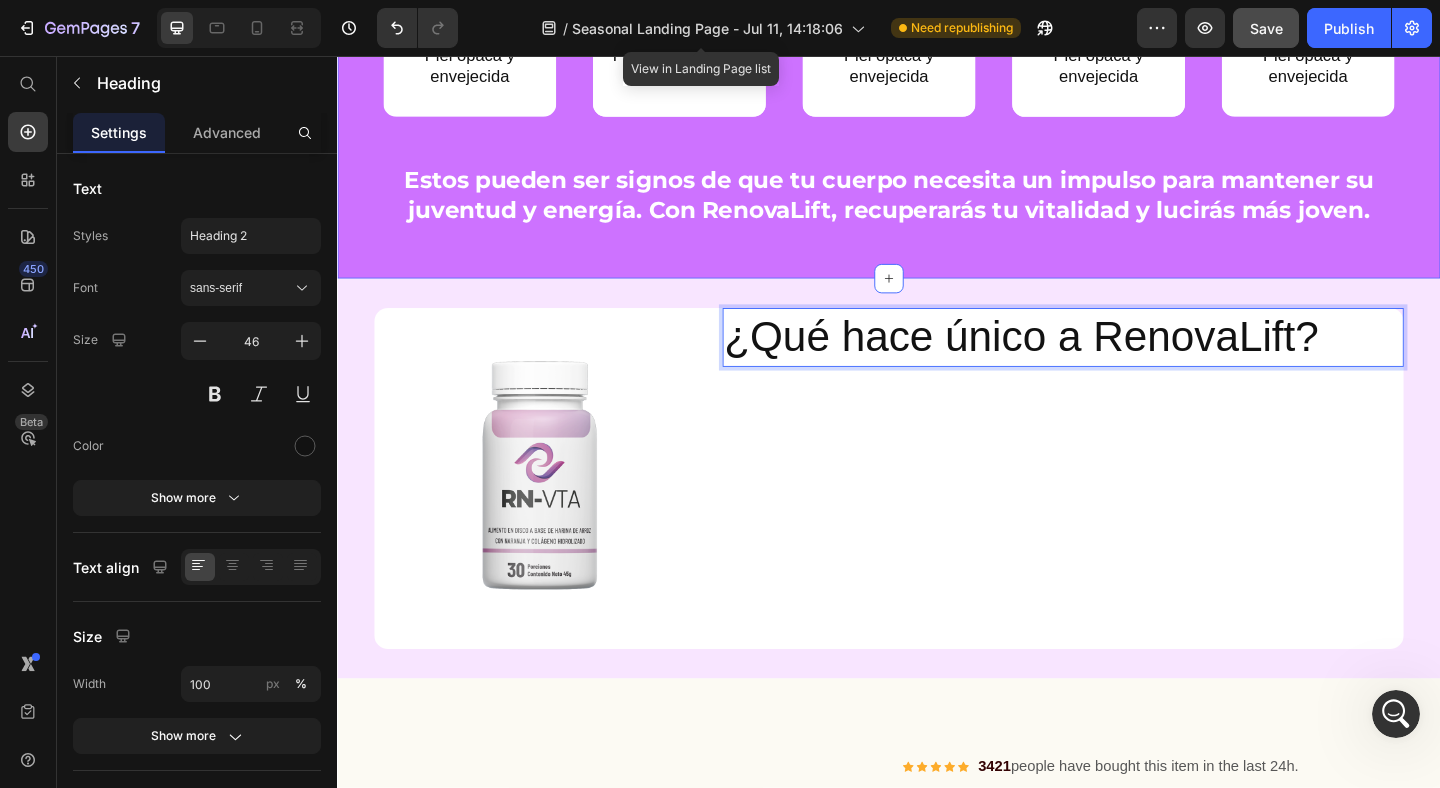 click on "¿Te identificas con estos síntomas? Heading
Icon Piel opaca y envejecida Heading Row
Icon Falta de energía y vitalidad Heading Row Row
Icon Piel opaca y envejecida Heading Row Row
Icon Piel opaca y envejecida Heading Row Row
Icon Piel opaca y envejecida Heading Row Row Row Estos pueden ser signos de que tu cuerpo necesita un impulso para mantener su juventud y energía. Con RenovaLift, recuperarás tu vitalidad y lucirás más joven. Heading Section 5" at bounding box center [937, 24] 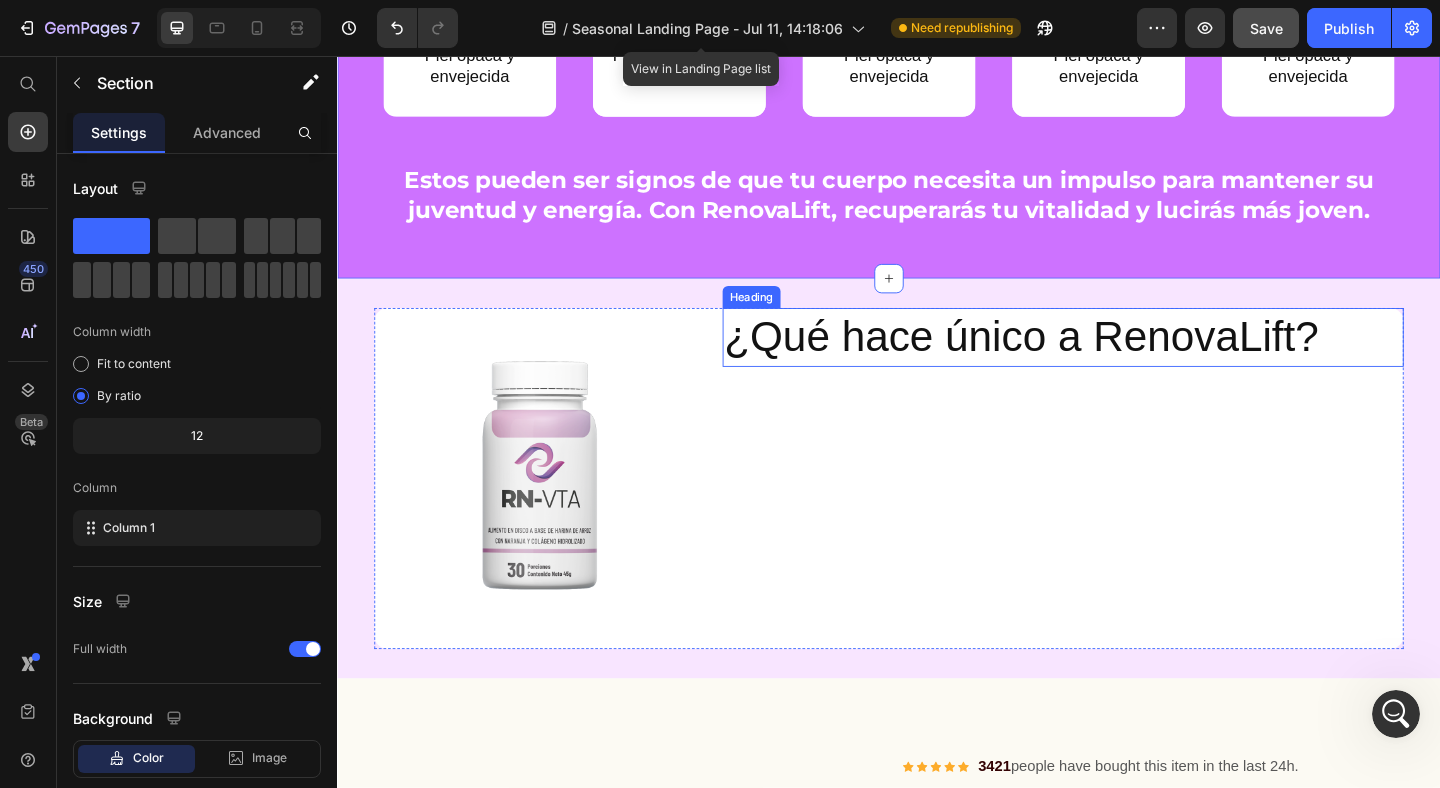 click on "¿Qué hace único a RenovaLift?" at bounding box center (1126, 362) 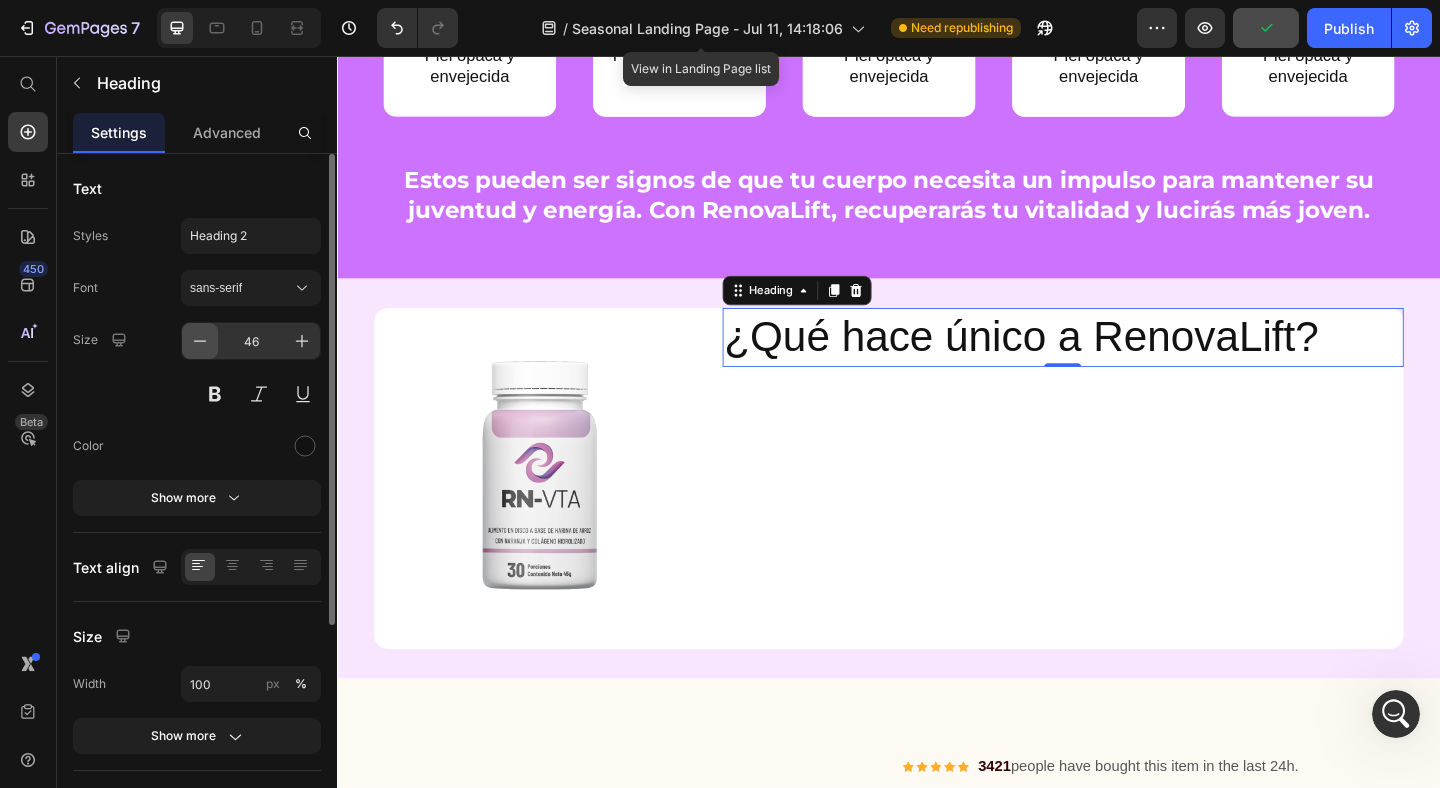 click 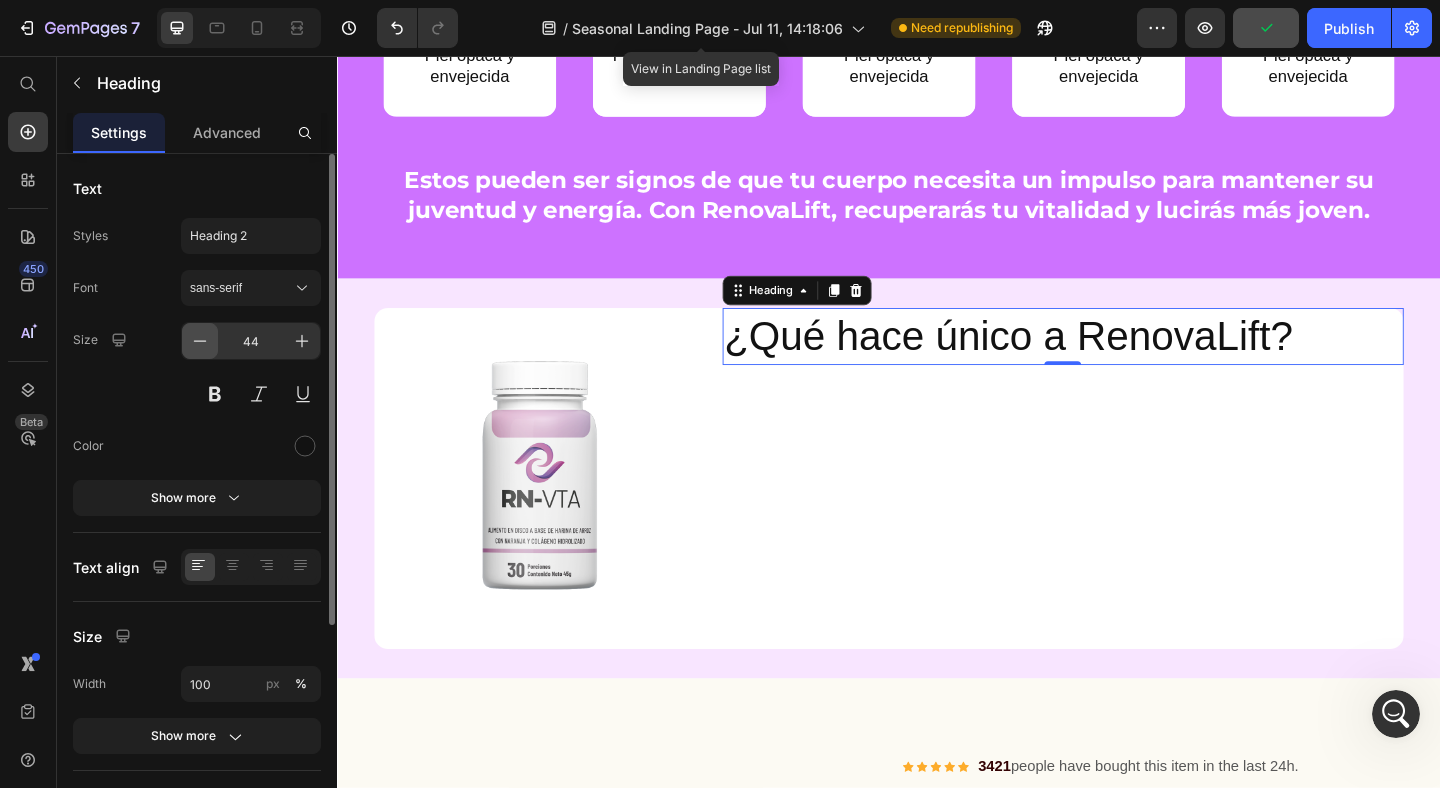 click 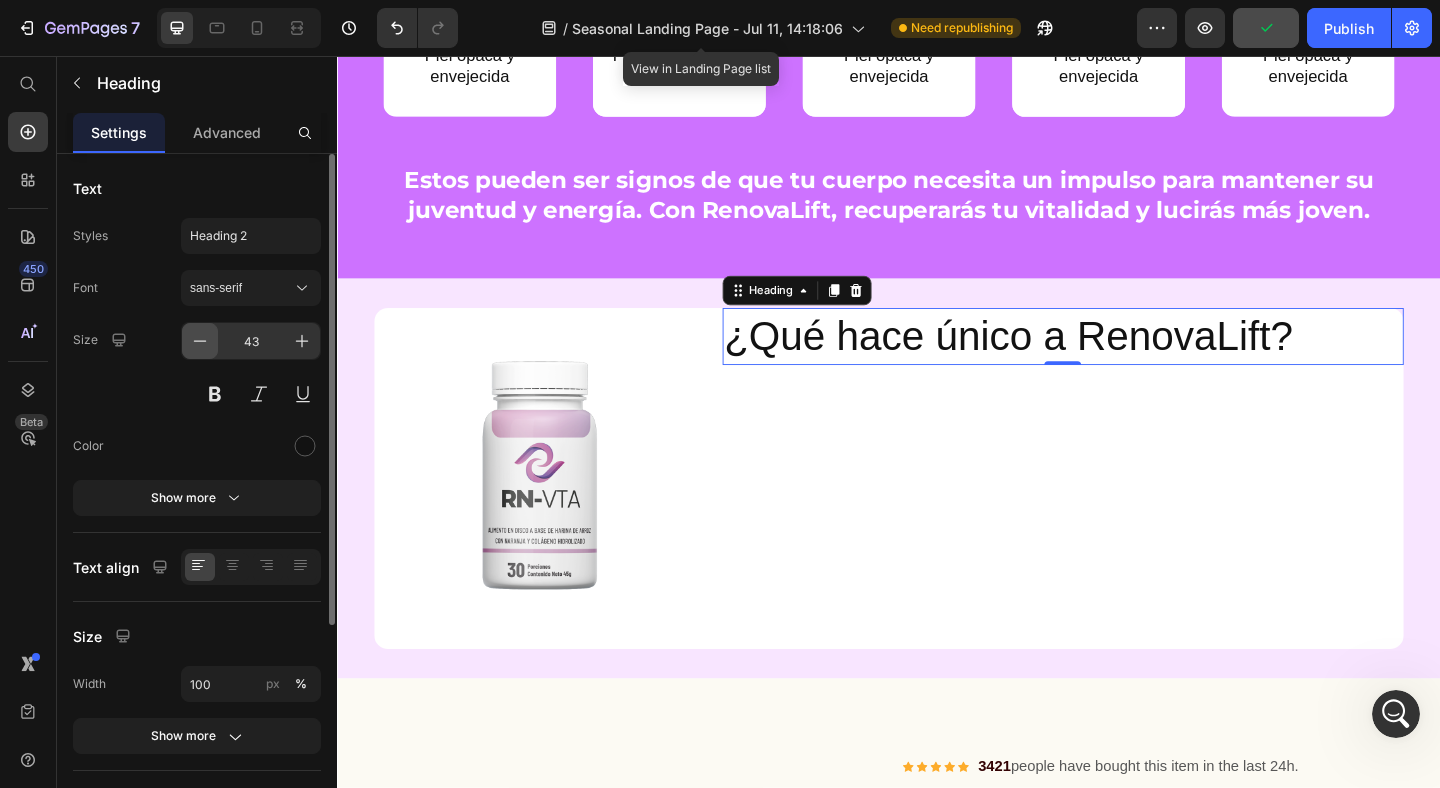 click 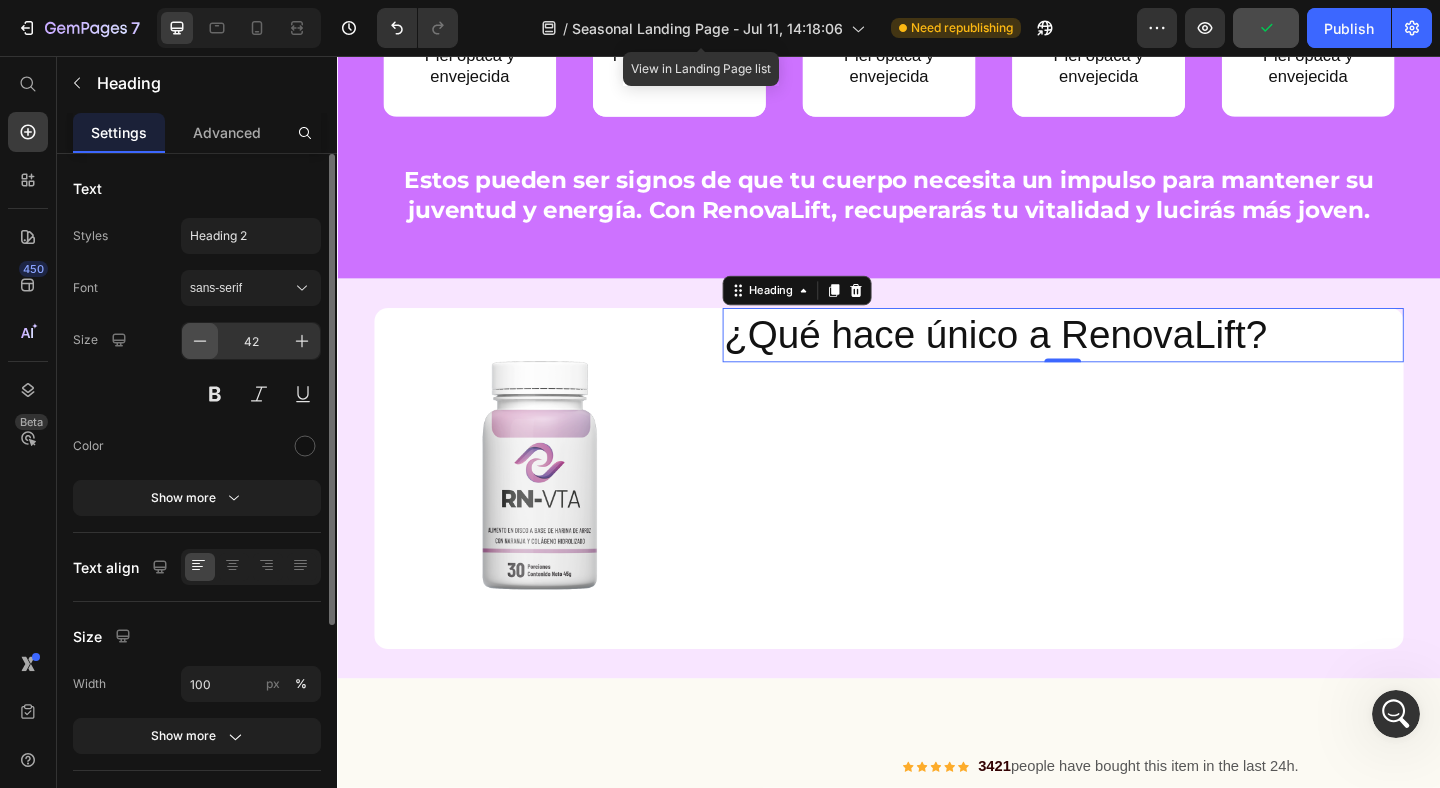 click 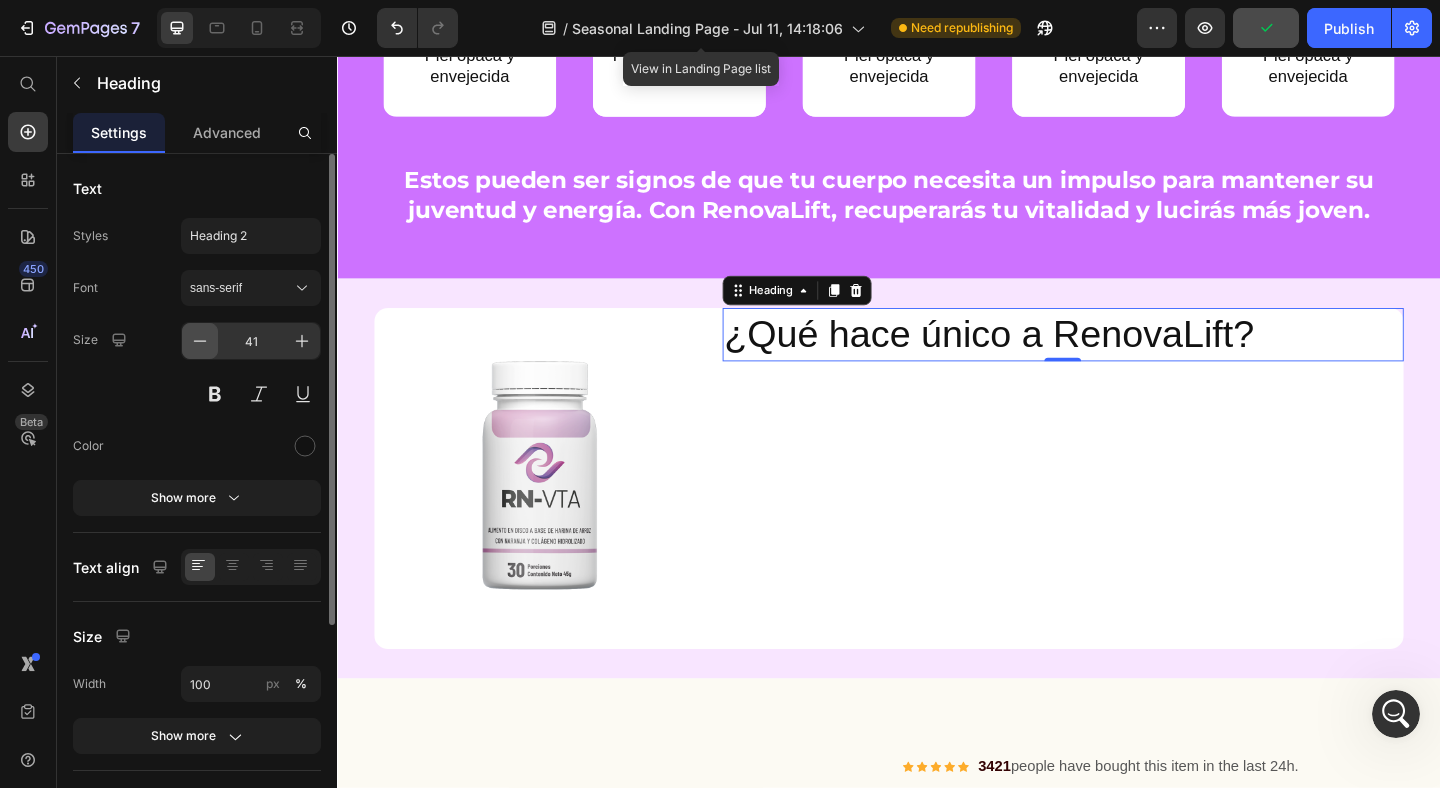 click 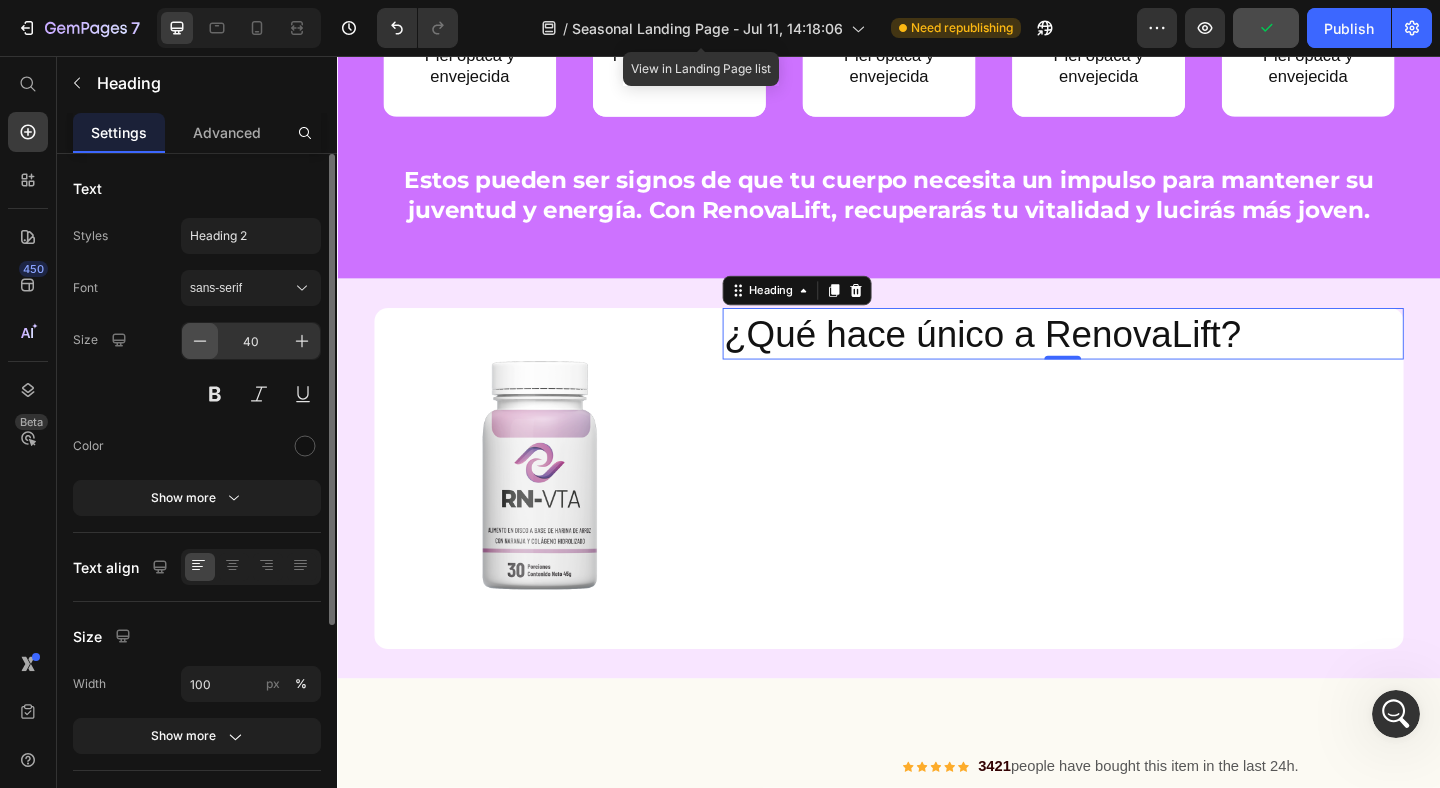click 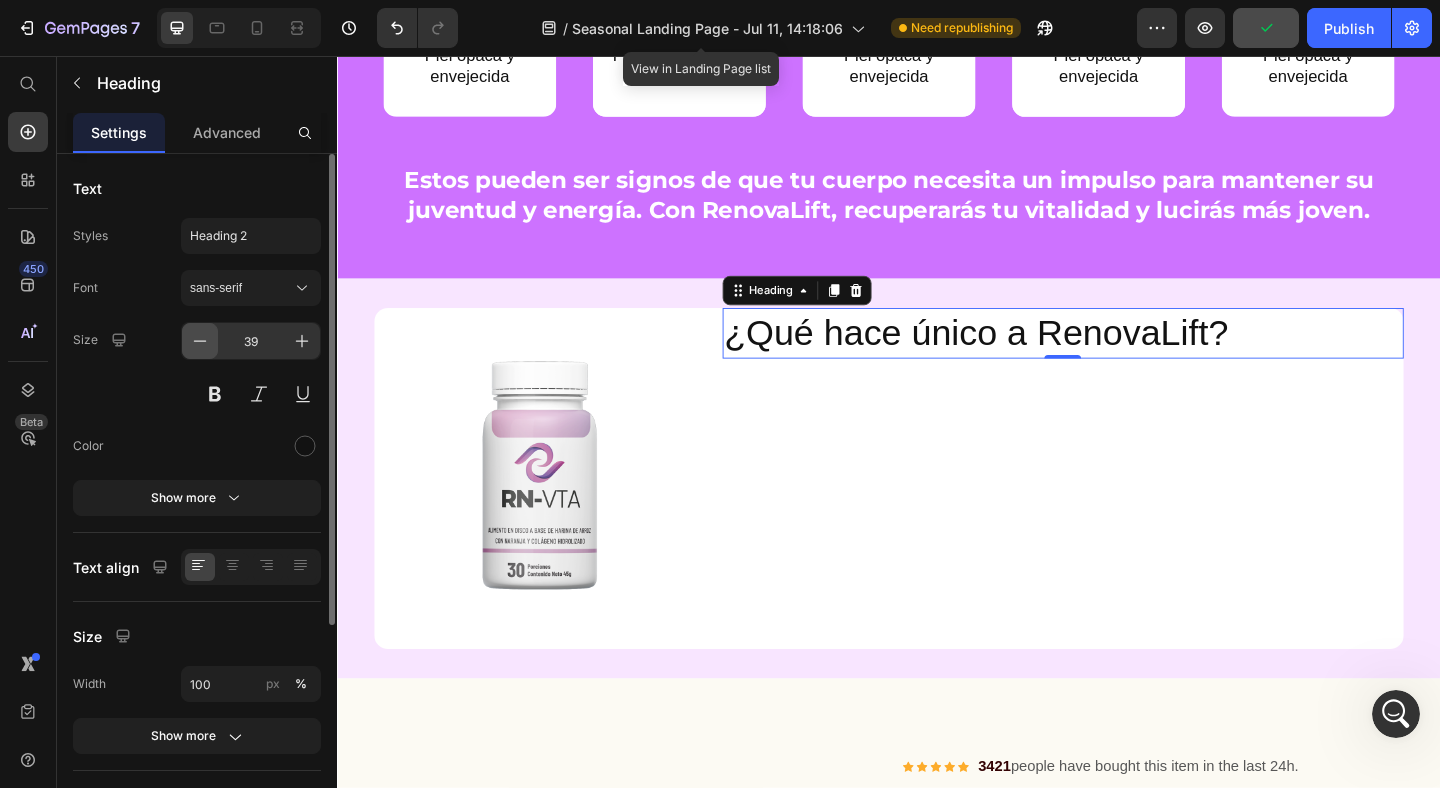 click 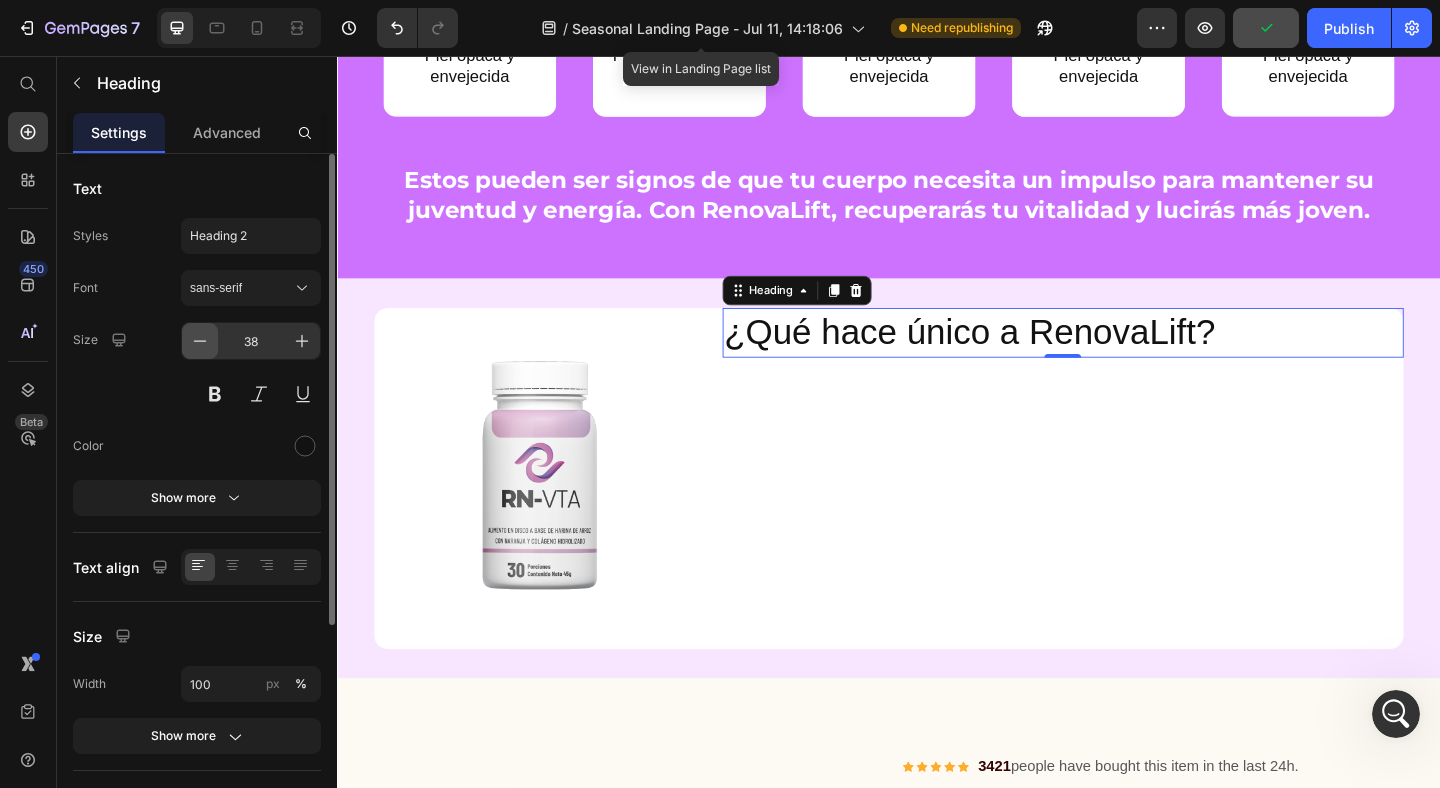 click 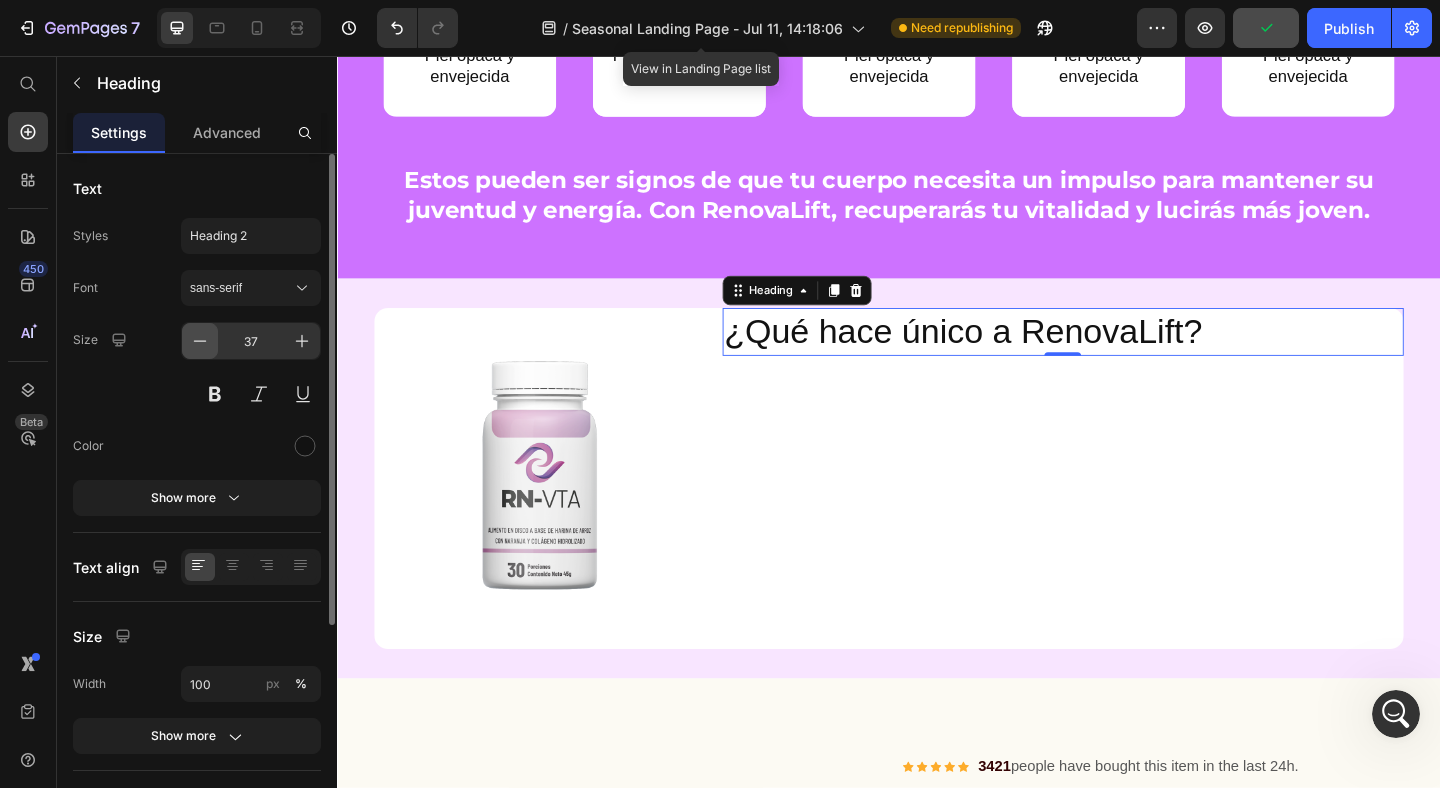 click 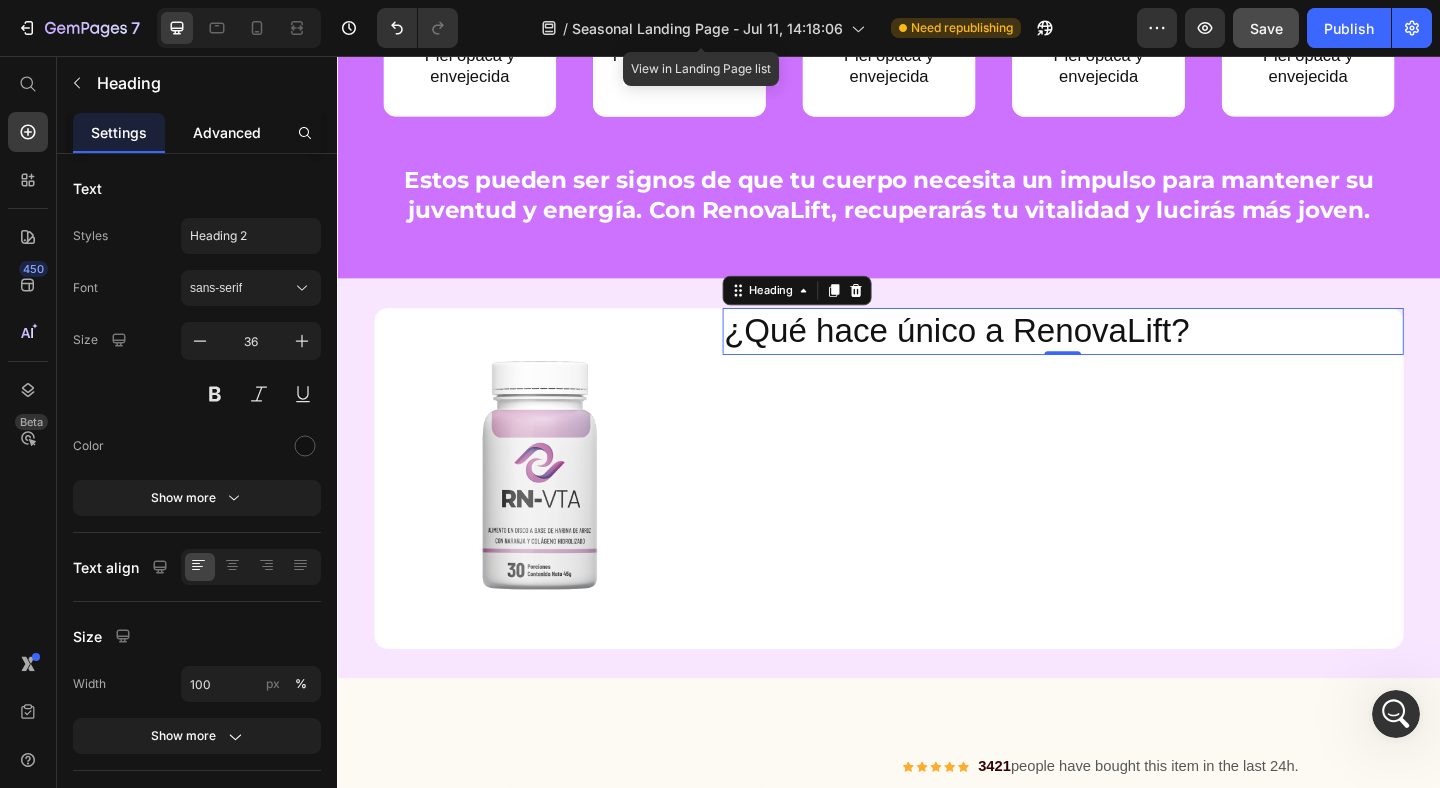 click on "Advanced" 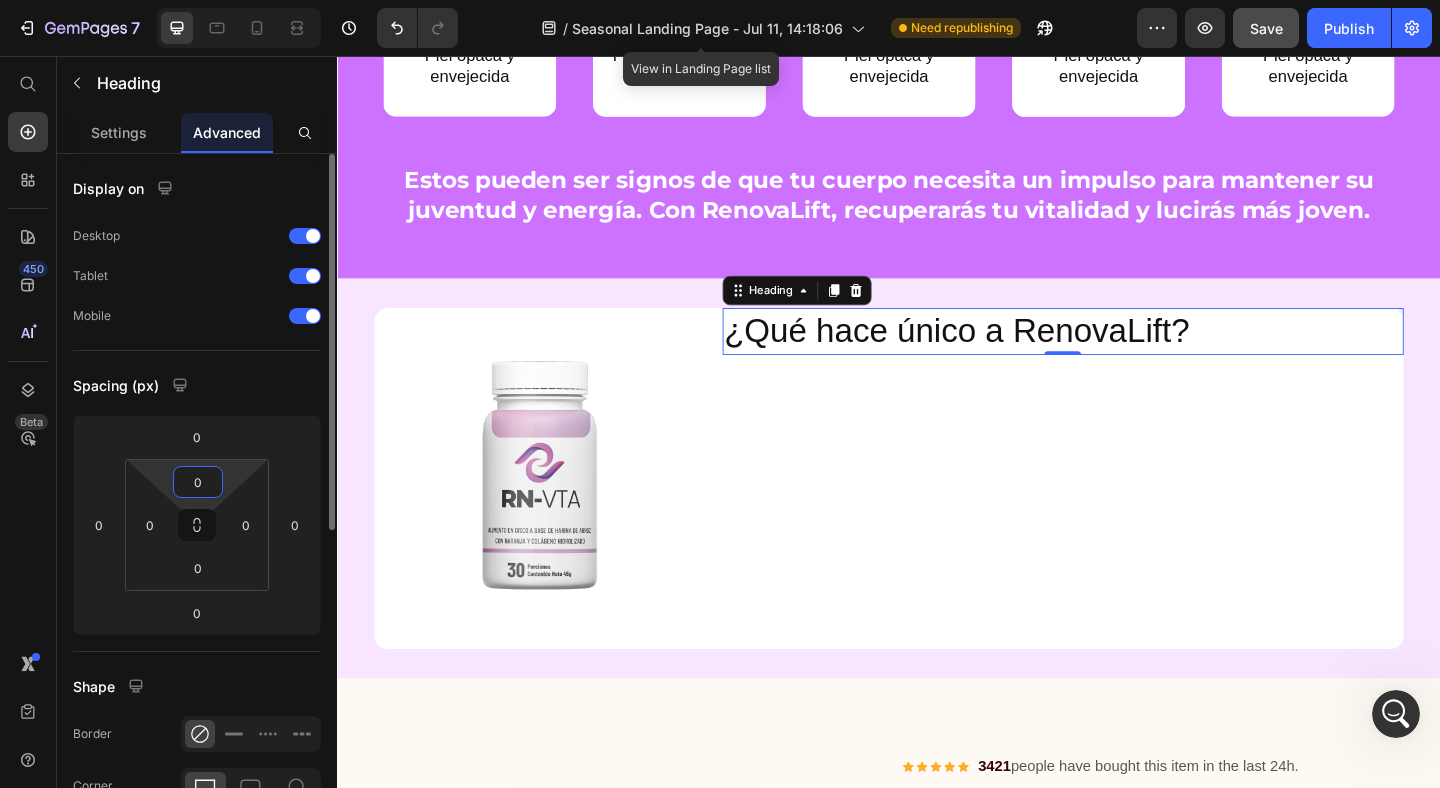 click on "0" at bounding box center (198, 482) 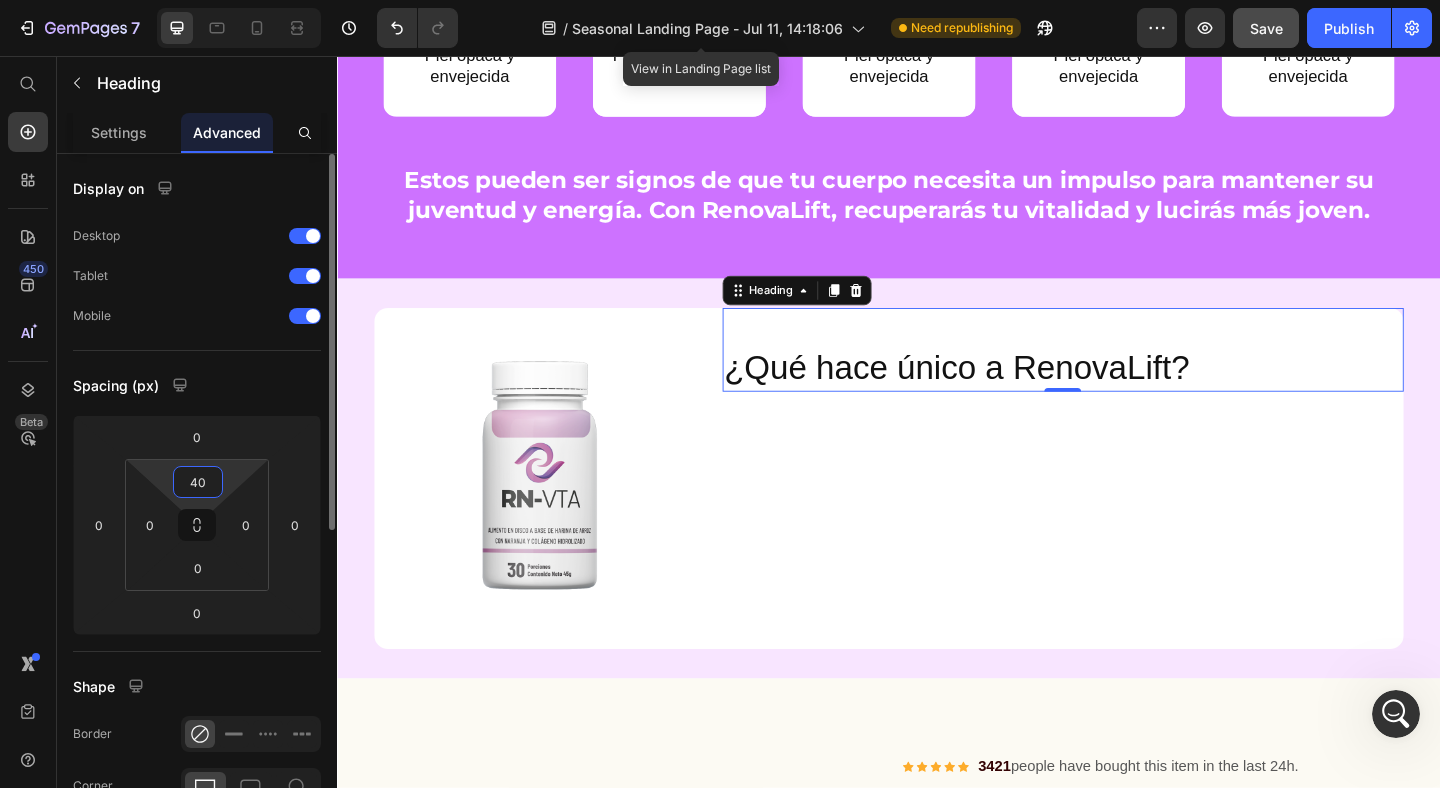 type on "4" 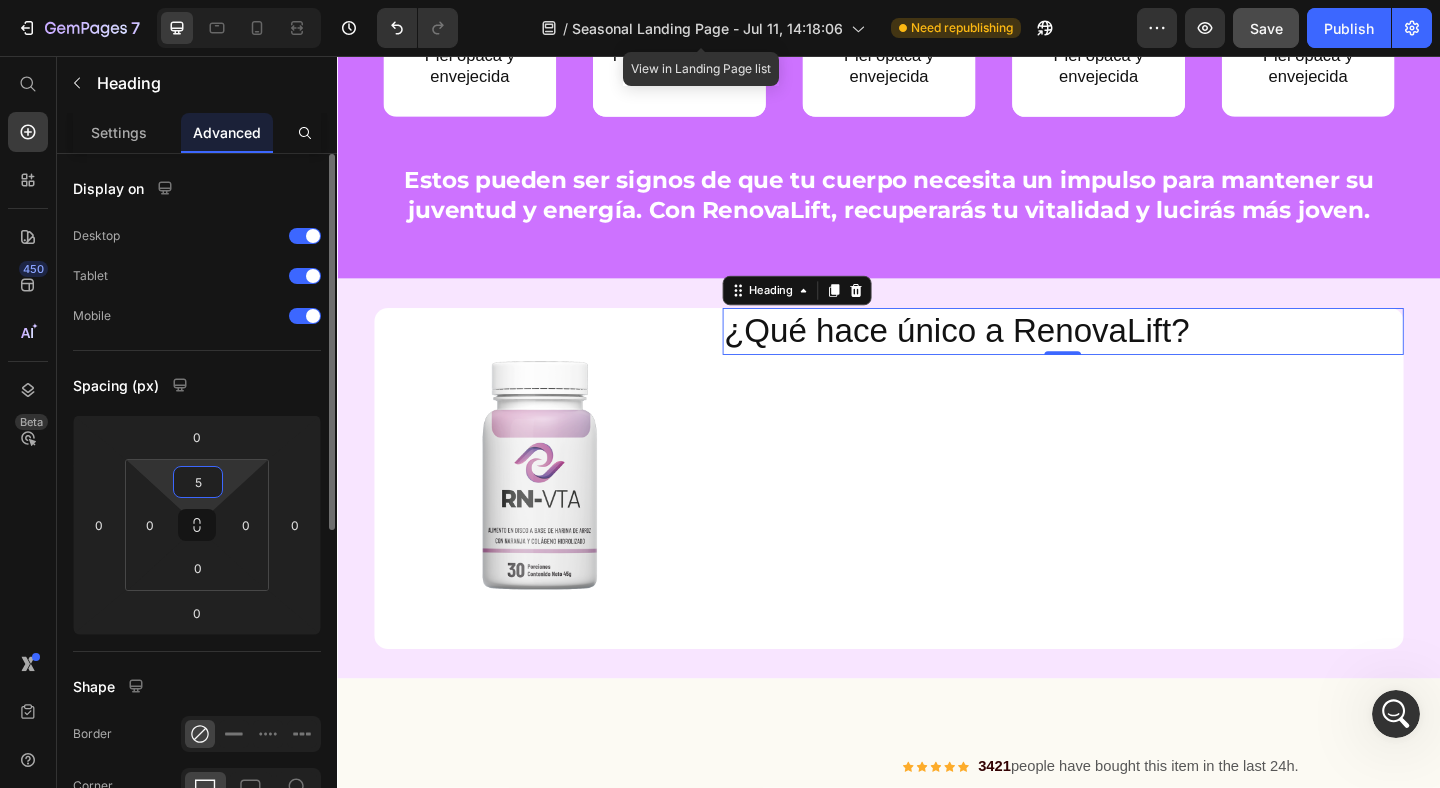 type on "50" 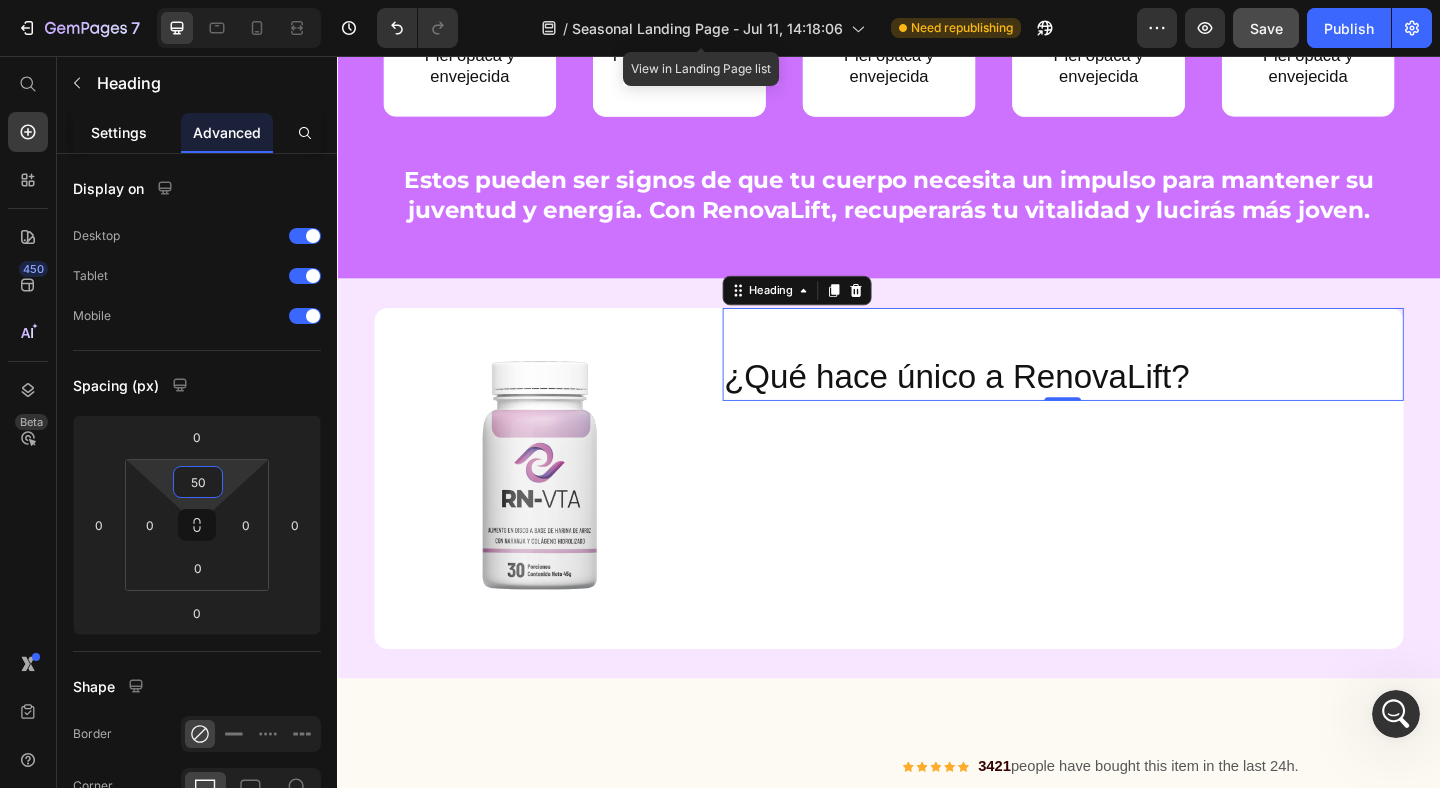 click on "Settings" at bounding box center [119, 132] 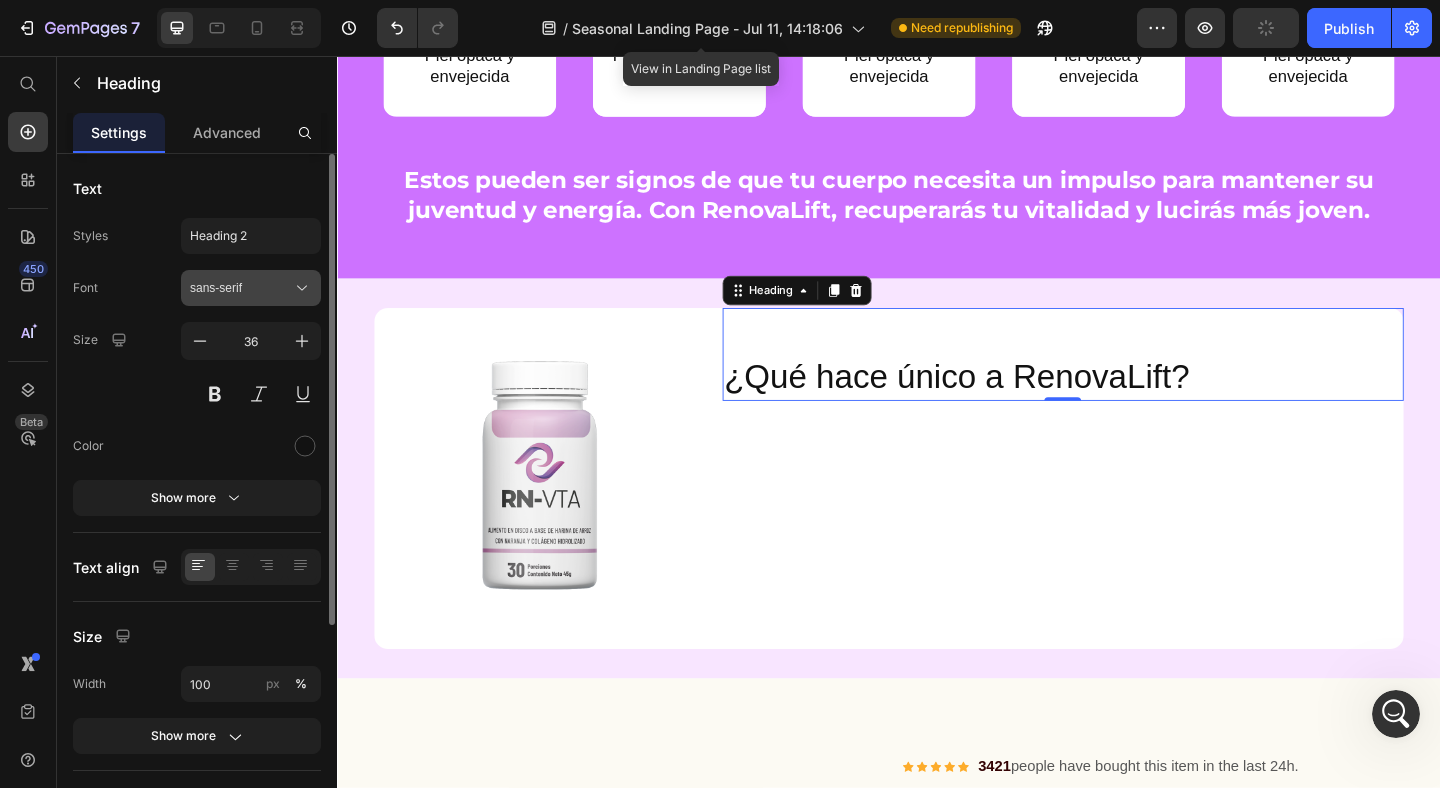 click on "sans-serif" at bounding box center [241, 288] 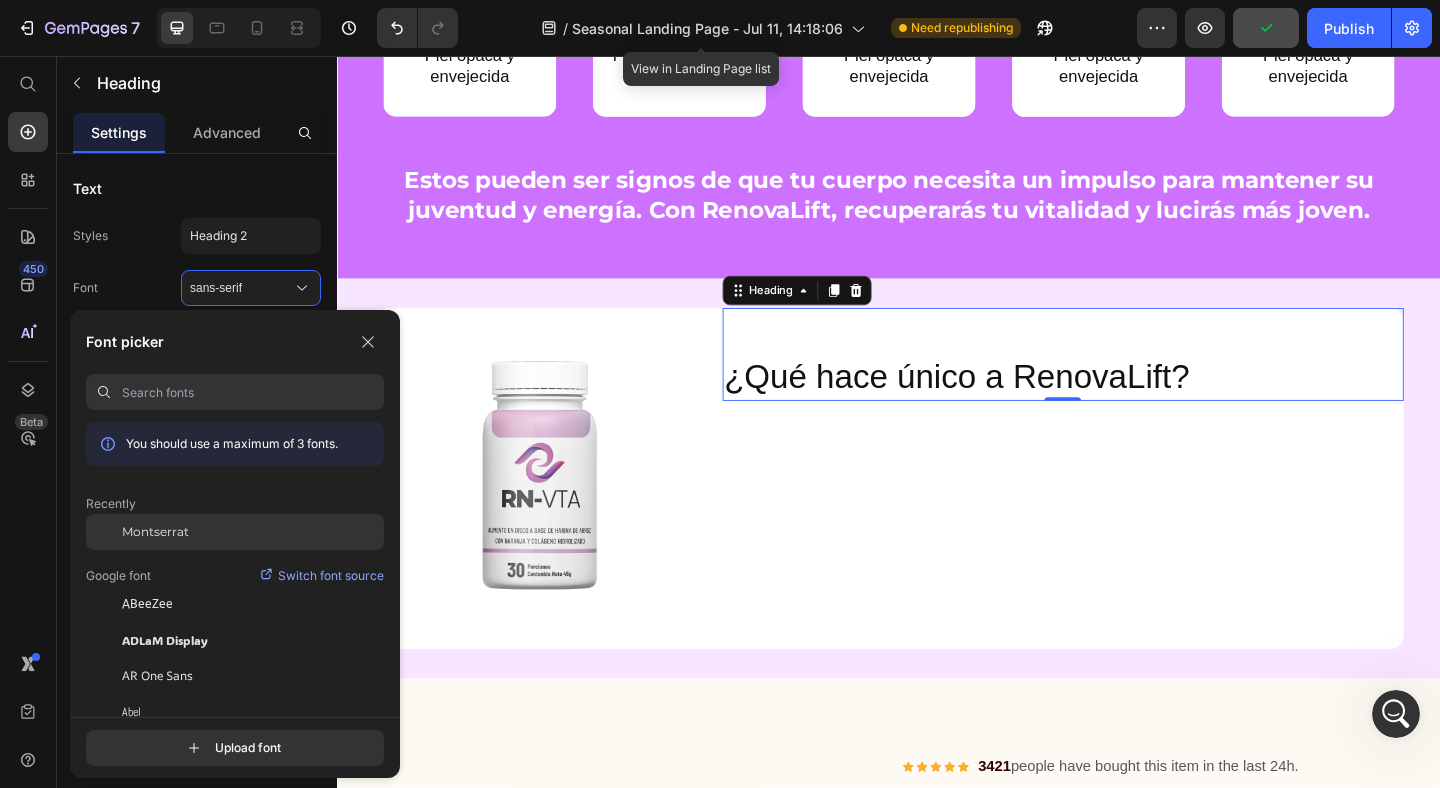 click on "Montserrat" 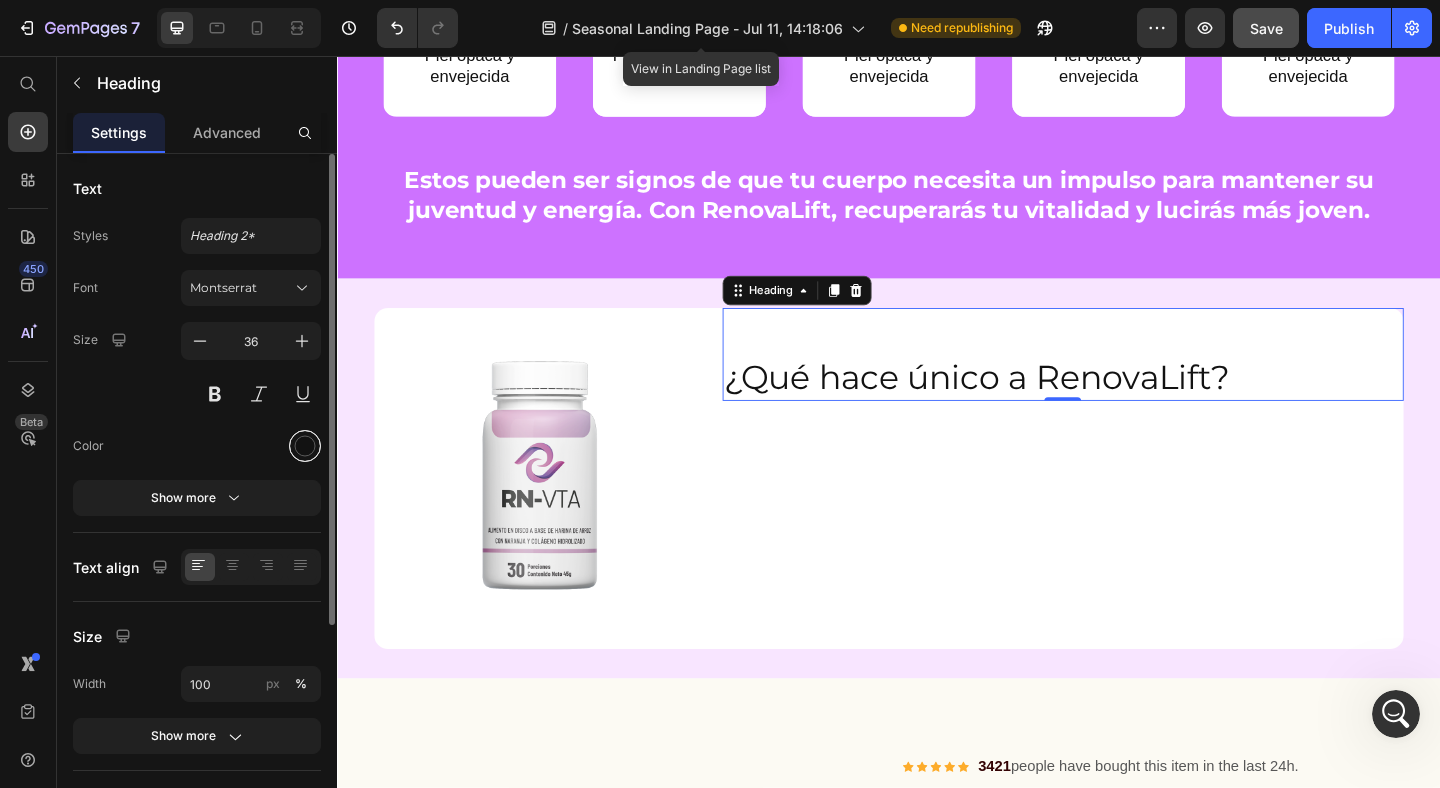 click at bounding box center (305, 446) 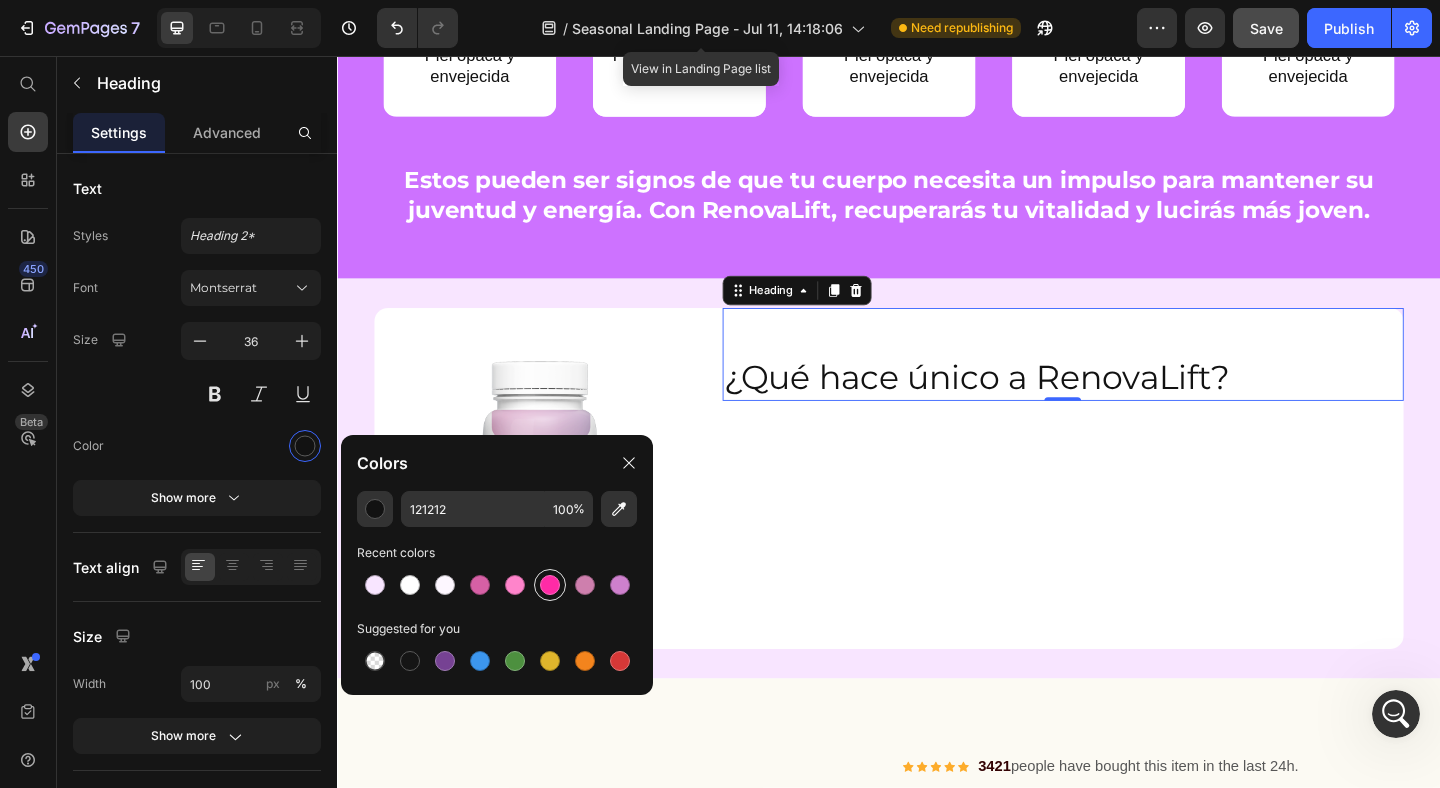 click at bounding box center (550, 585) 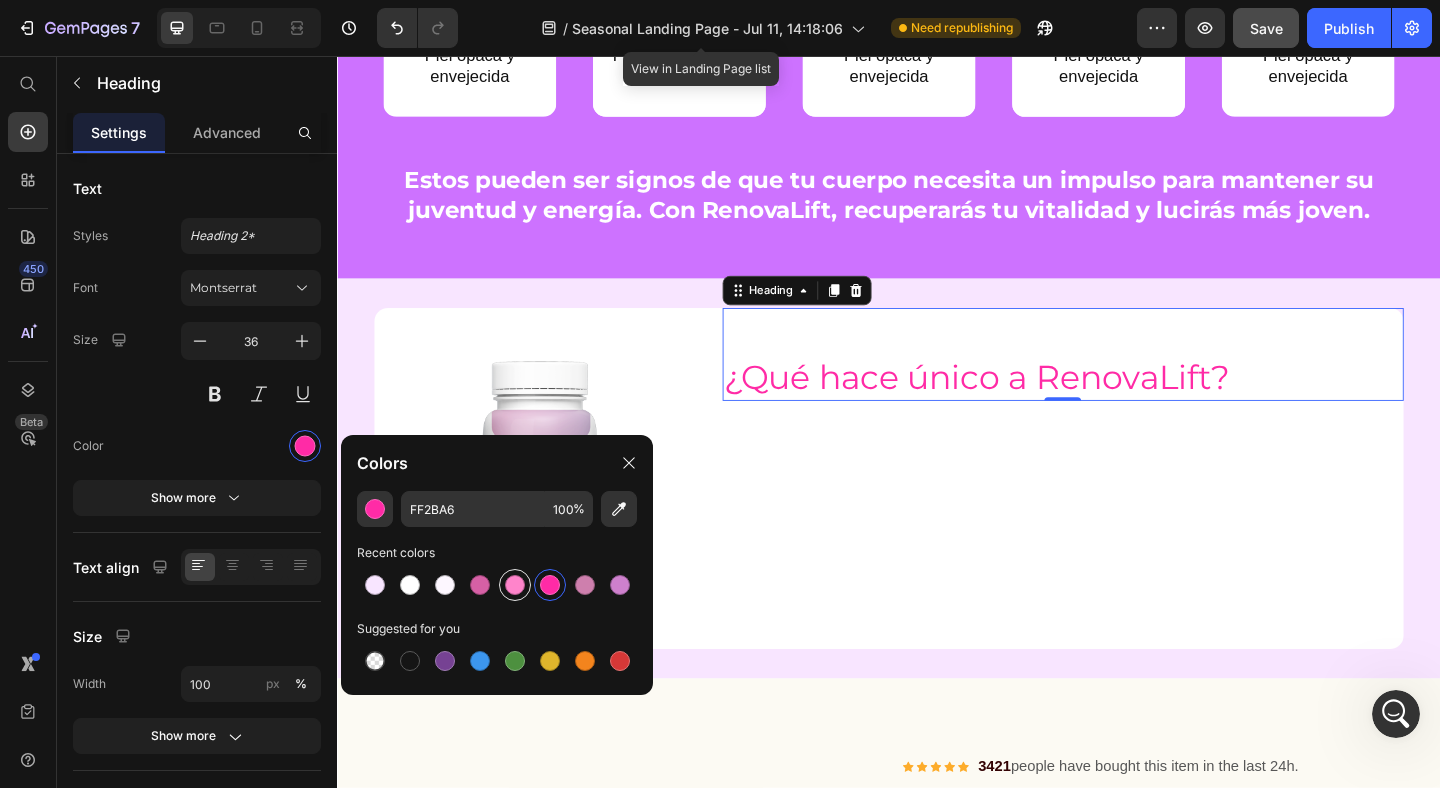 click at bounding box center [515, 585] 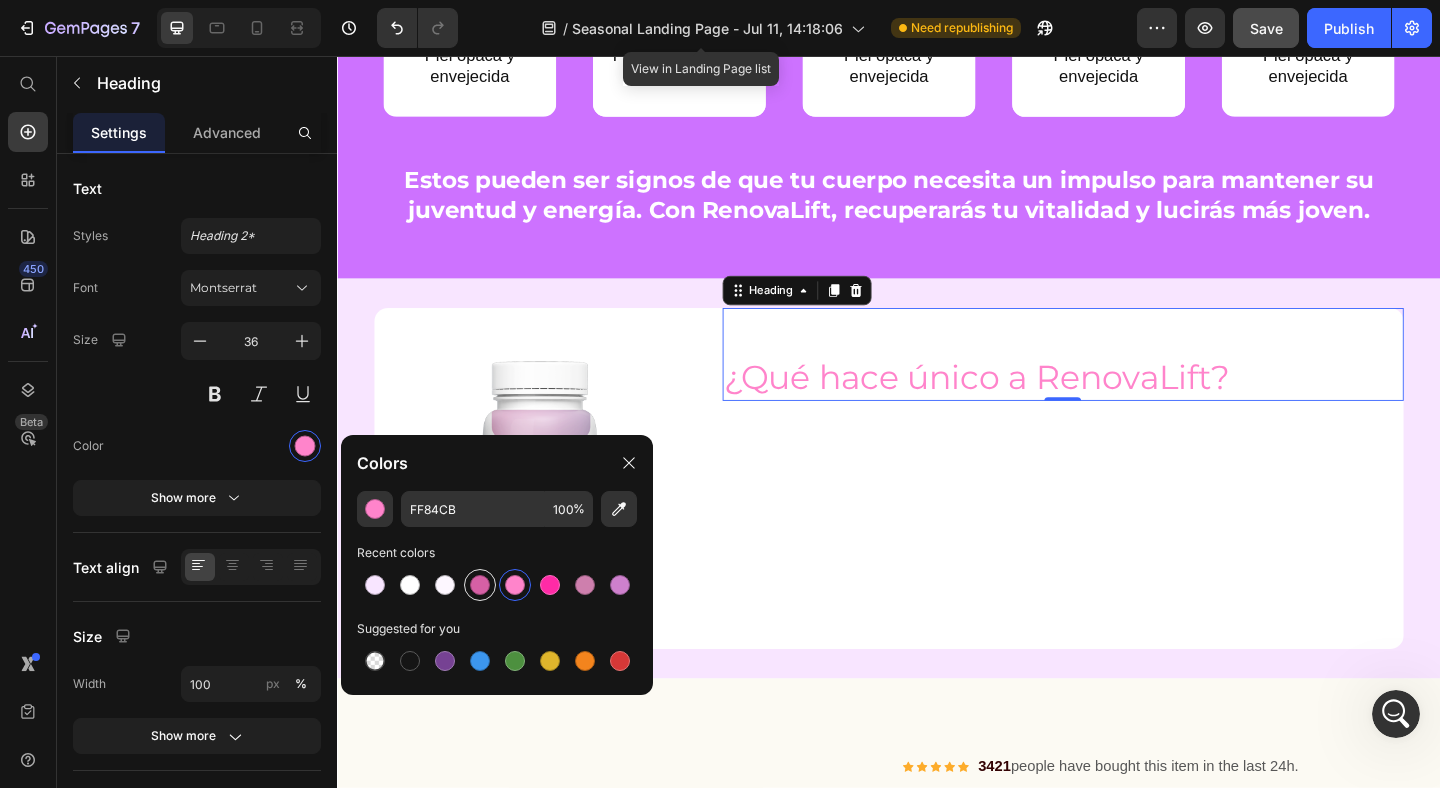 click at bounding box center [480, 585] 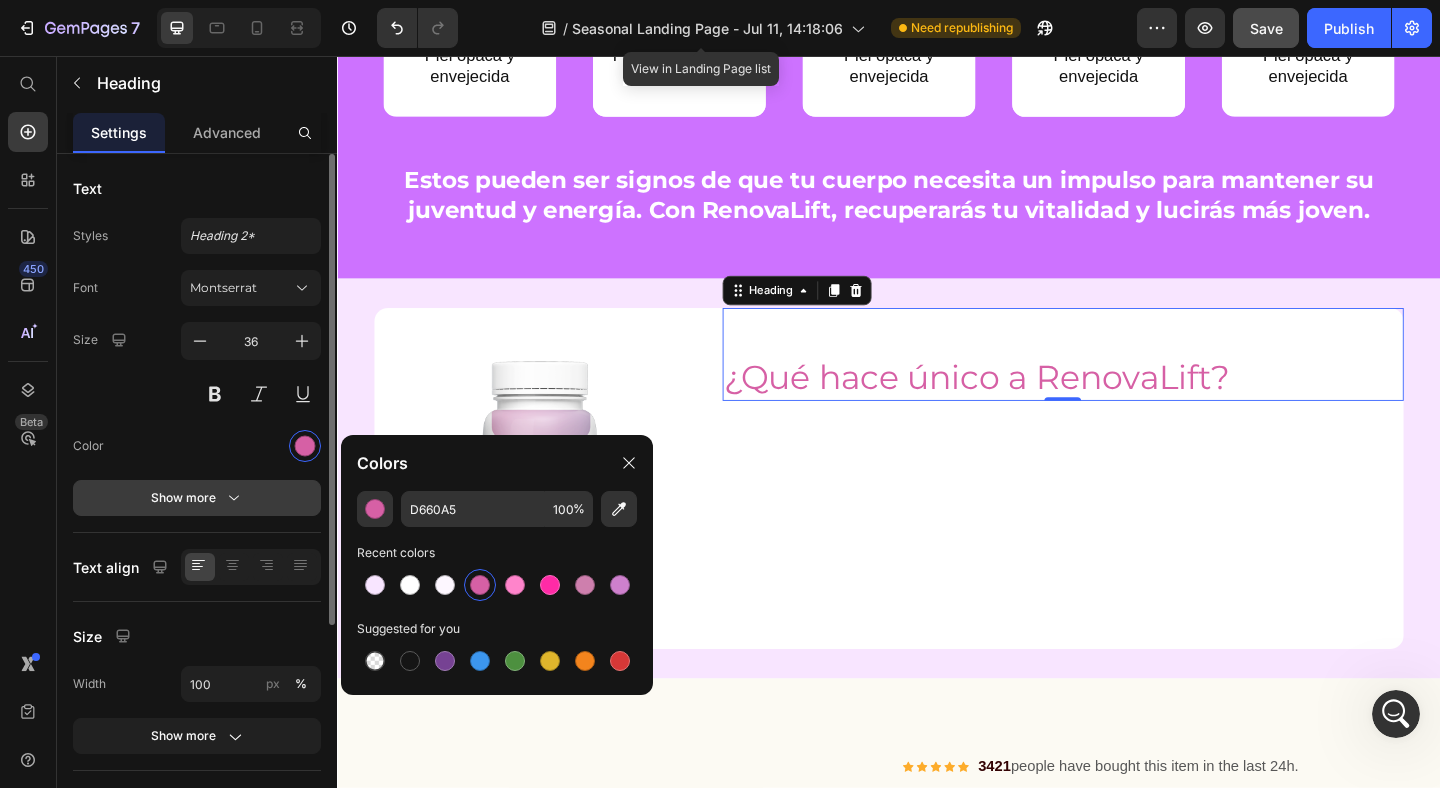 click 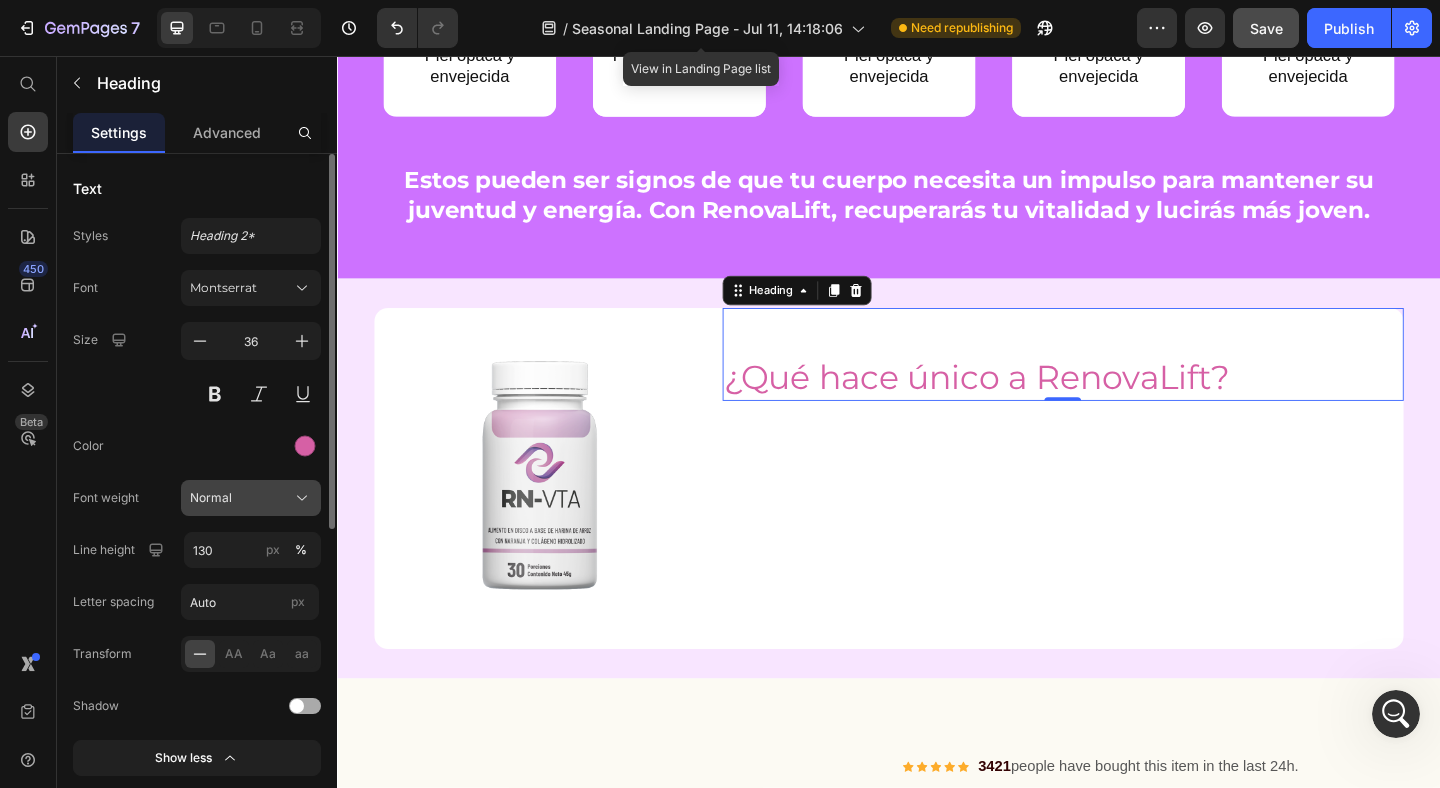 click on "Normal" 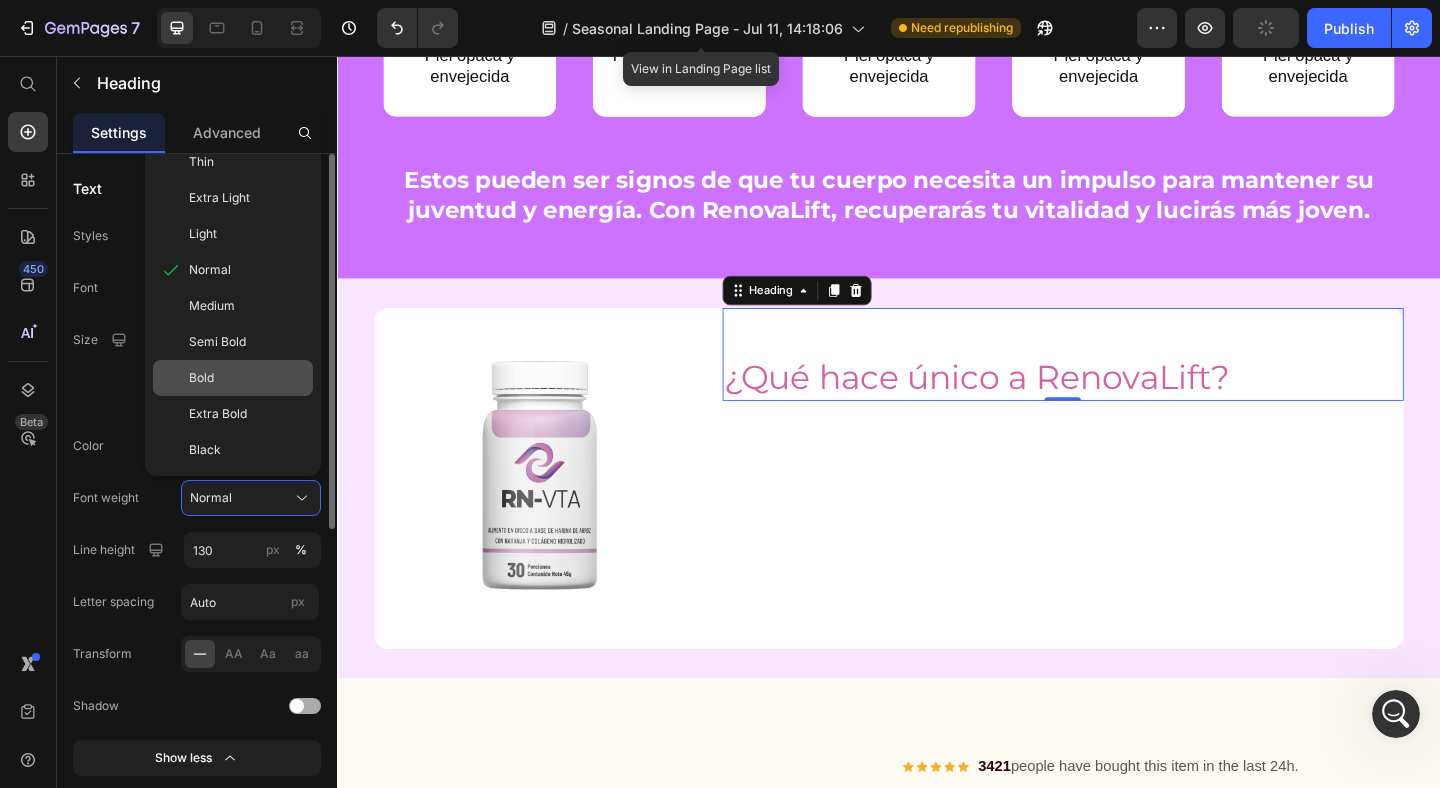click on "Bold" at bounding box center [247, 378] 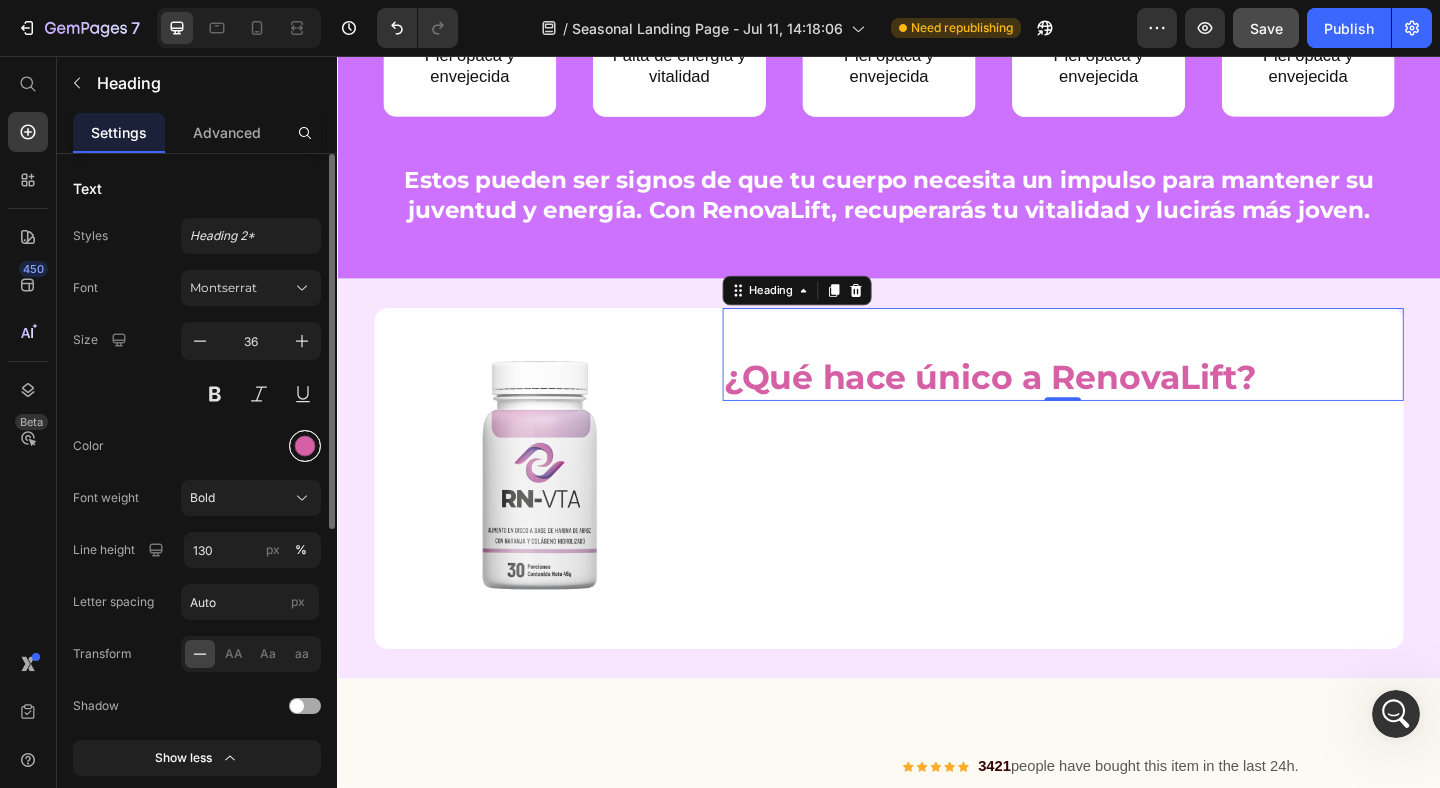 click at bounding box center (305, 446) 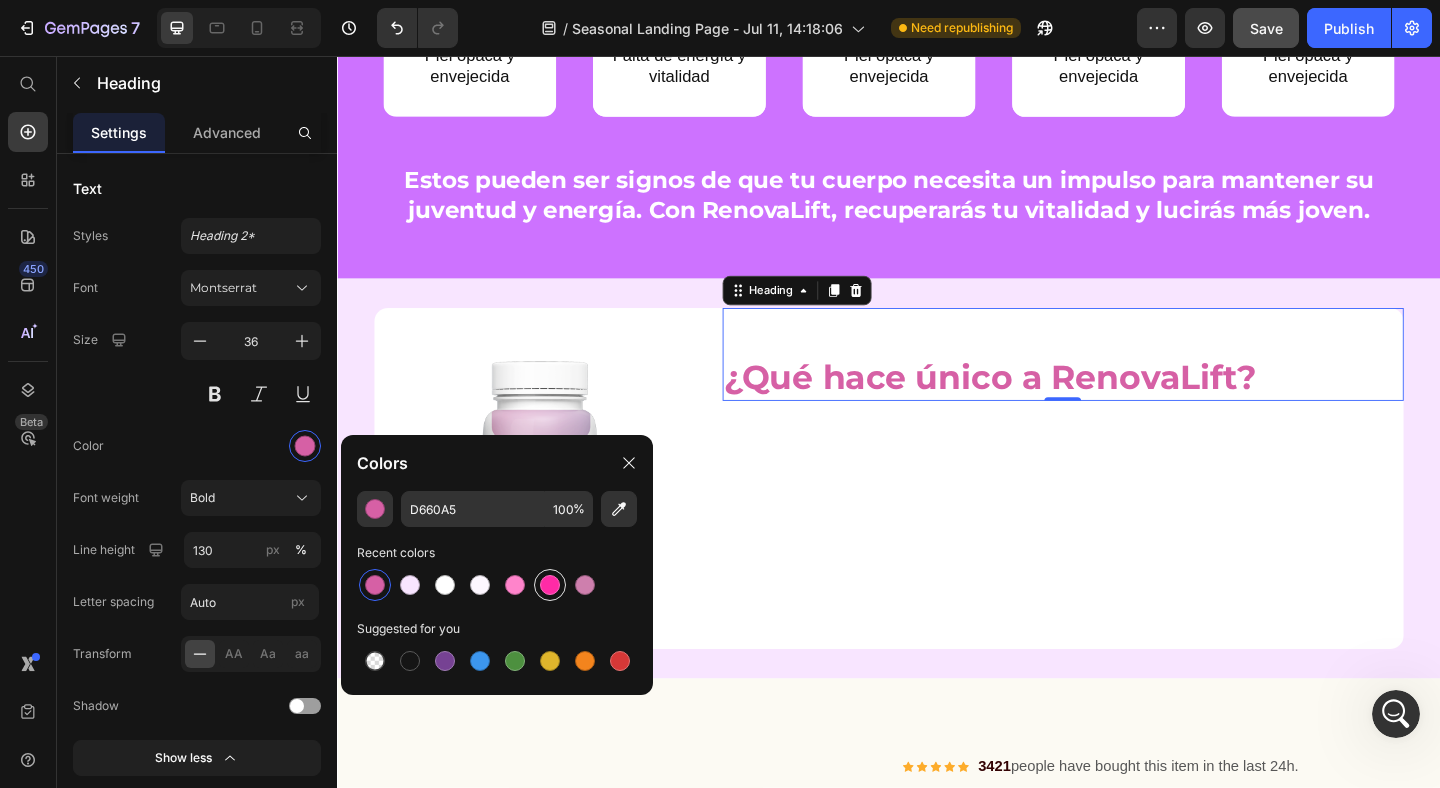 click at bounding box center [550, 585] 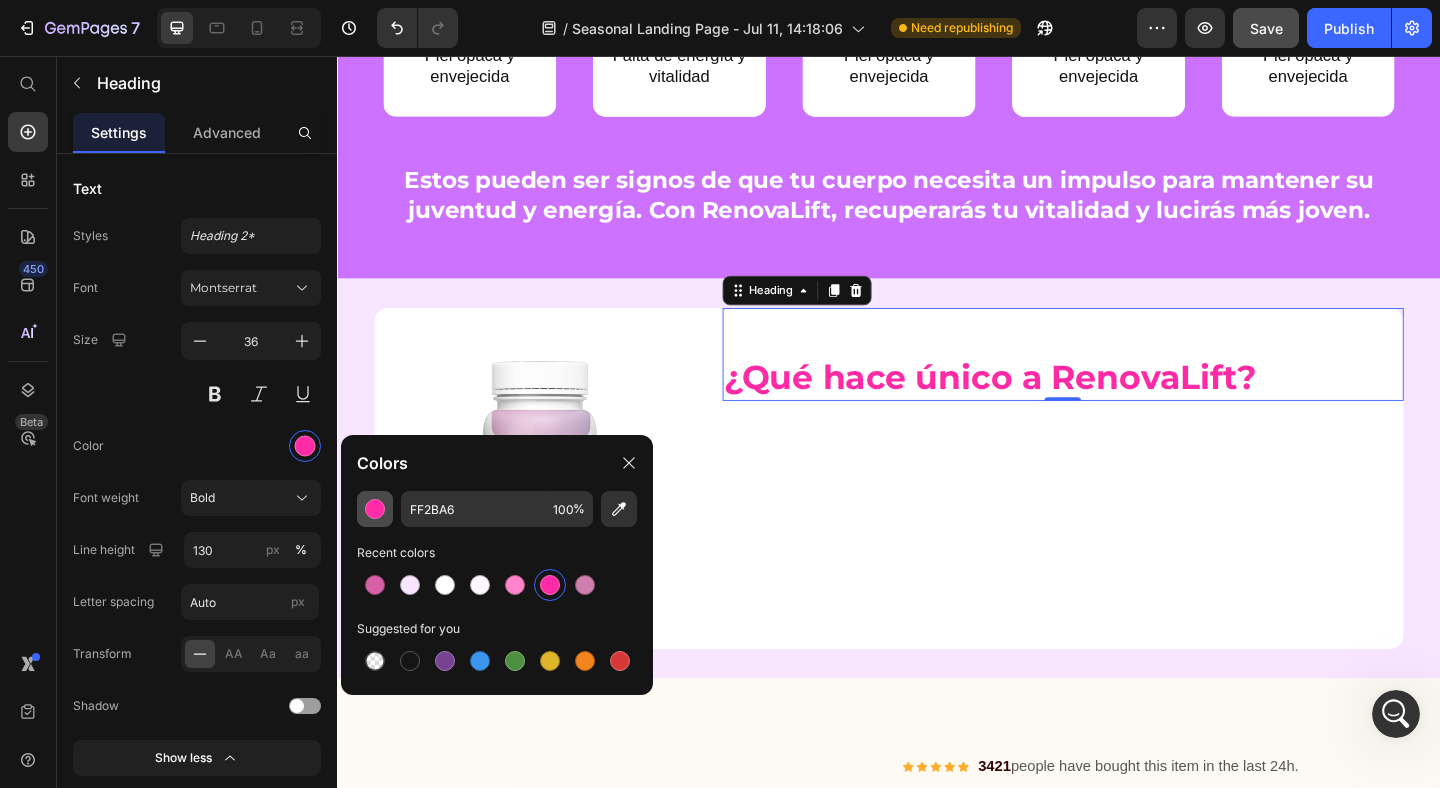 click at bounding box center (375, 509) 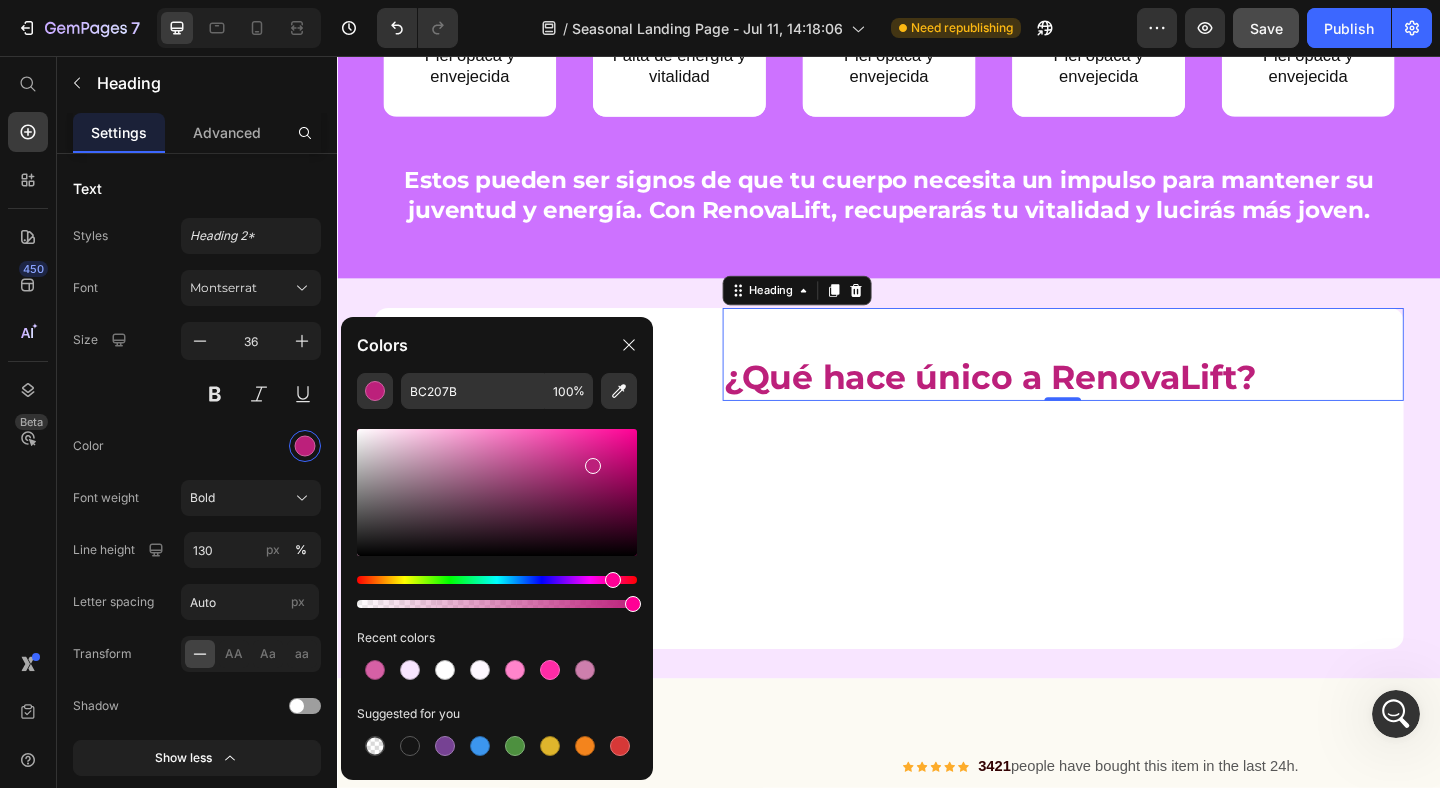 click at bounding box center [497, 492] 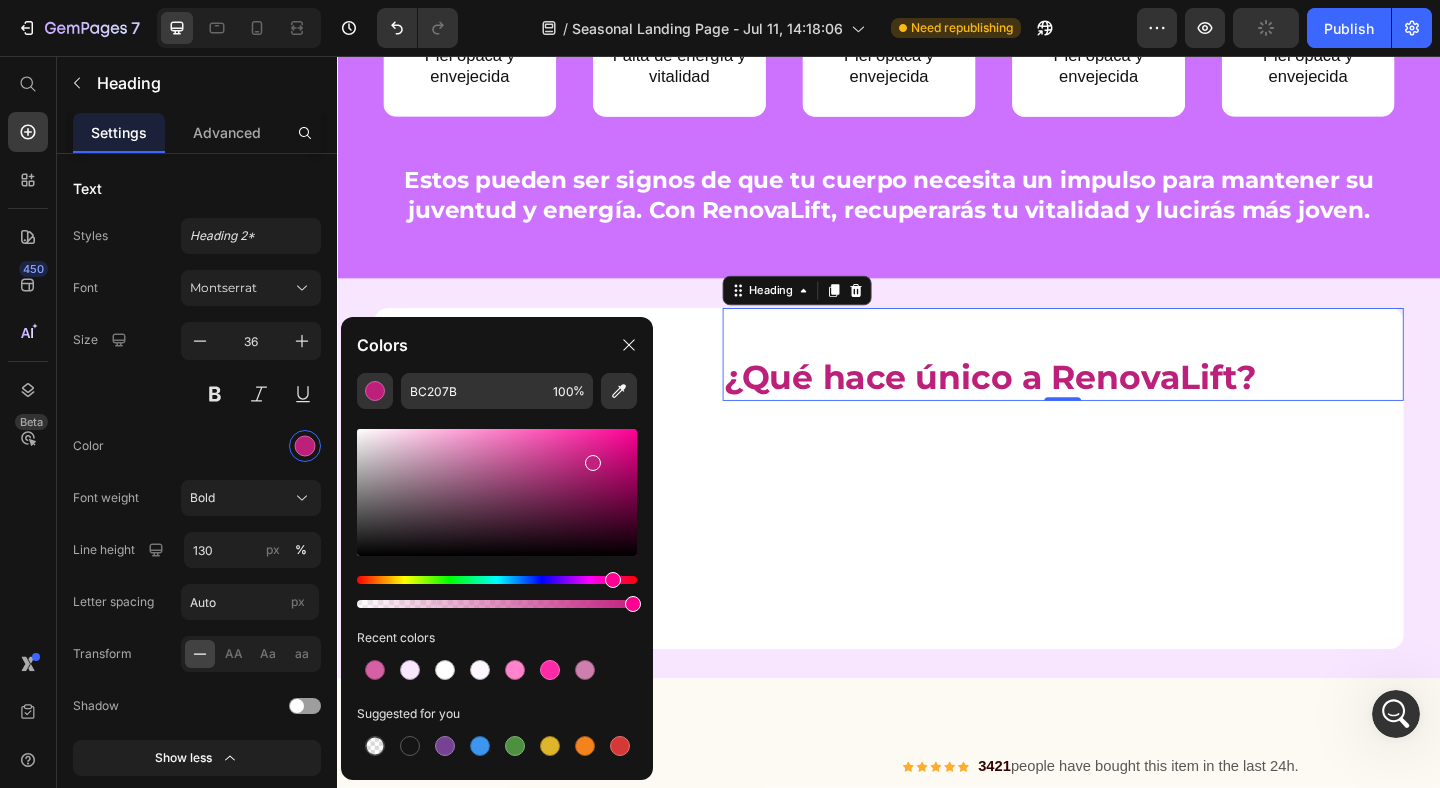 click at bounding box center (593, 463) 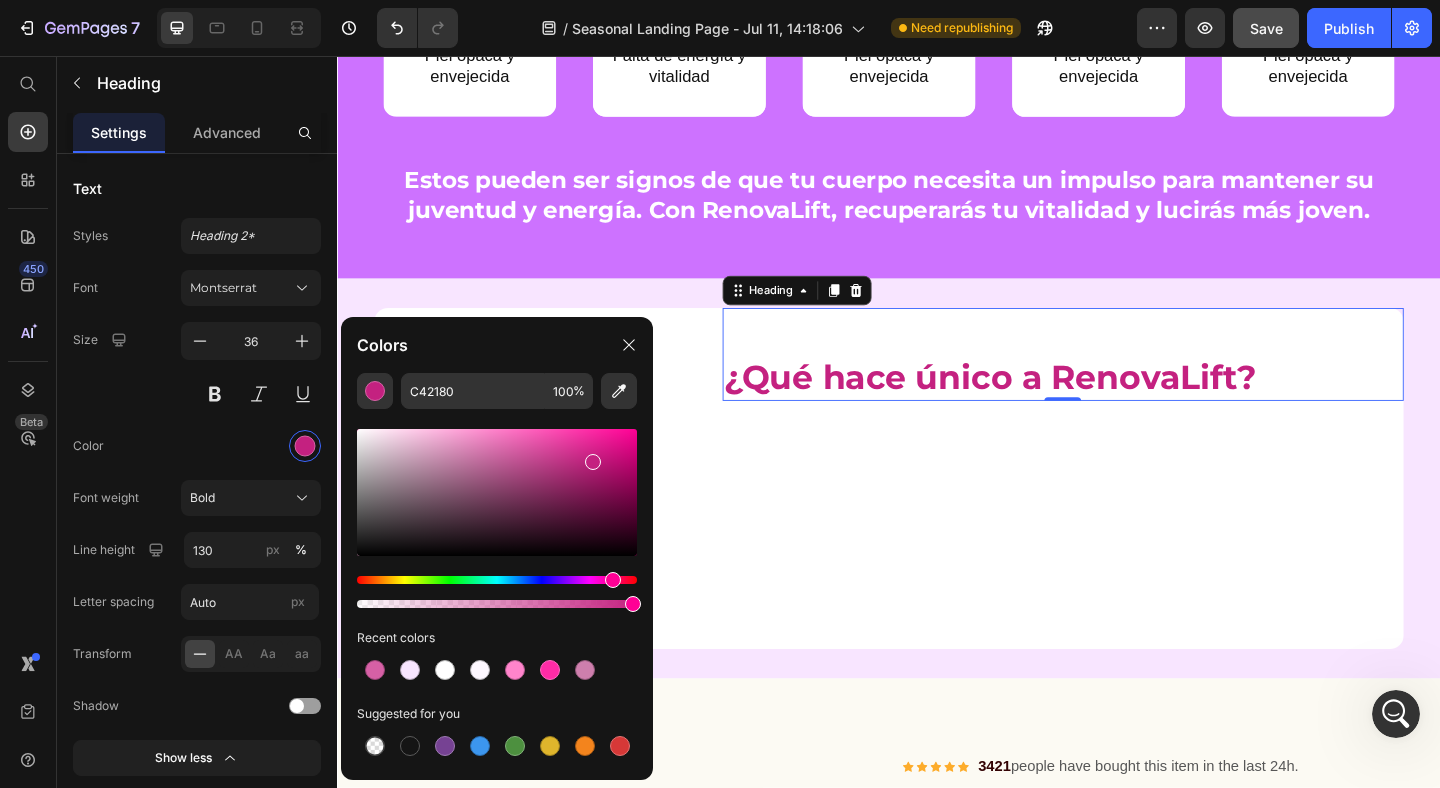click at bounding box center (497, 580) 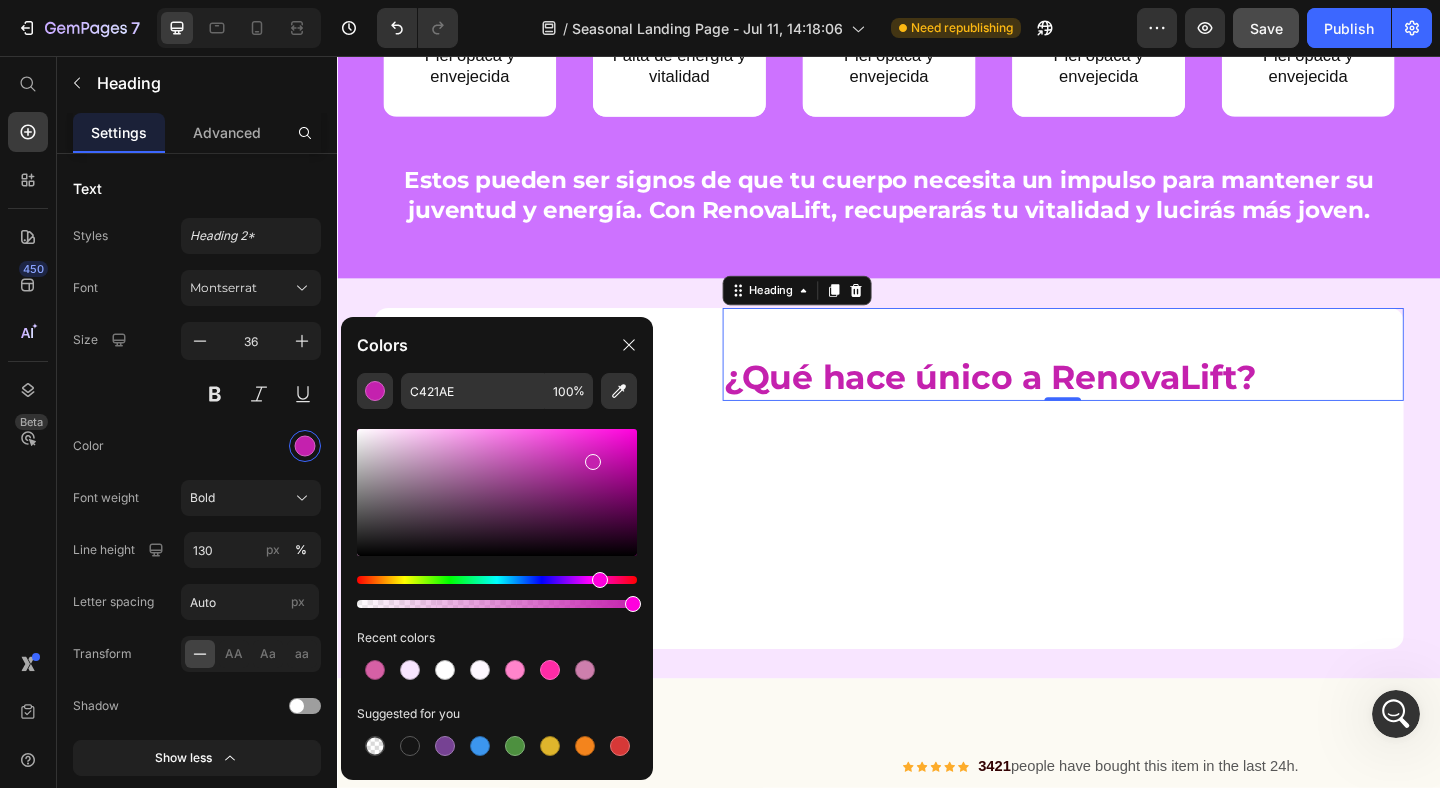 click at bounding box center (600, 580) 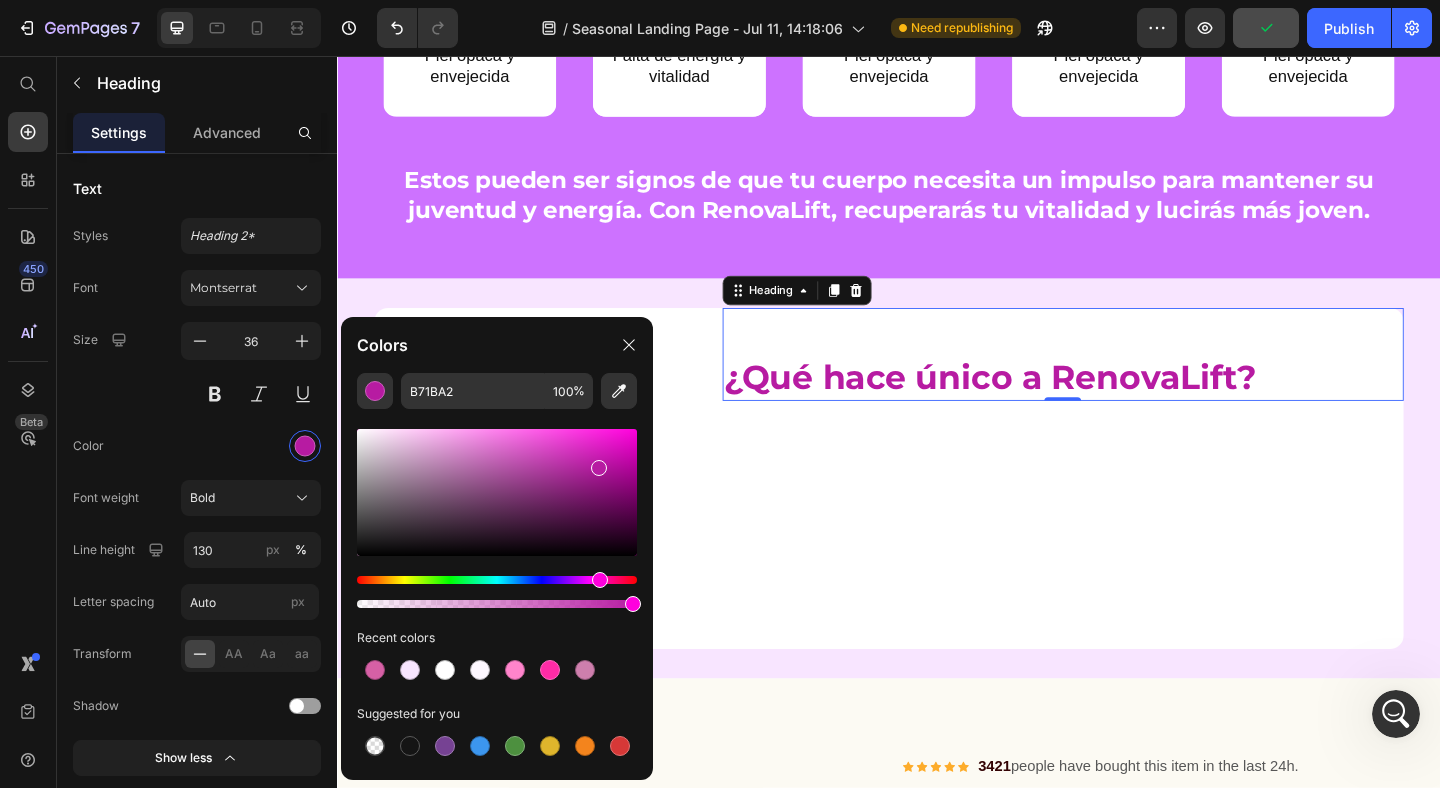 click at bounding box center (599, 468) 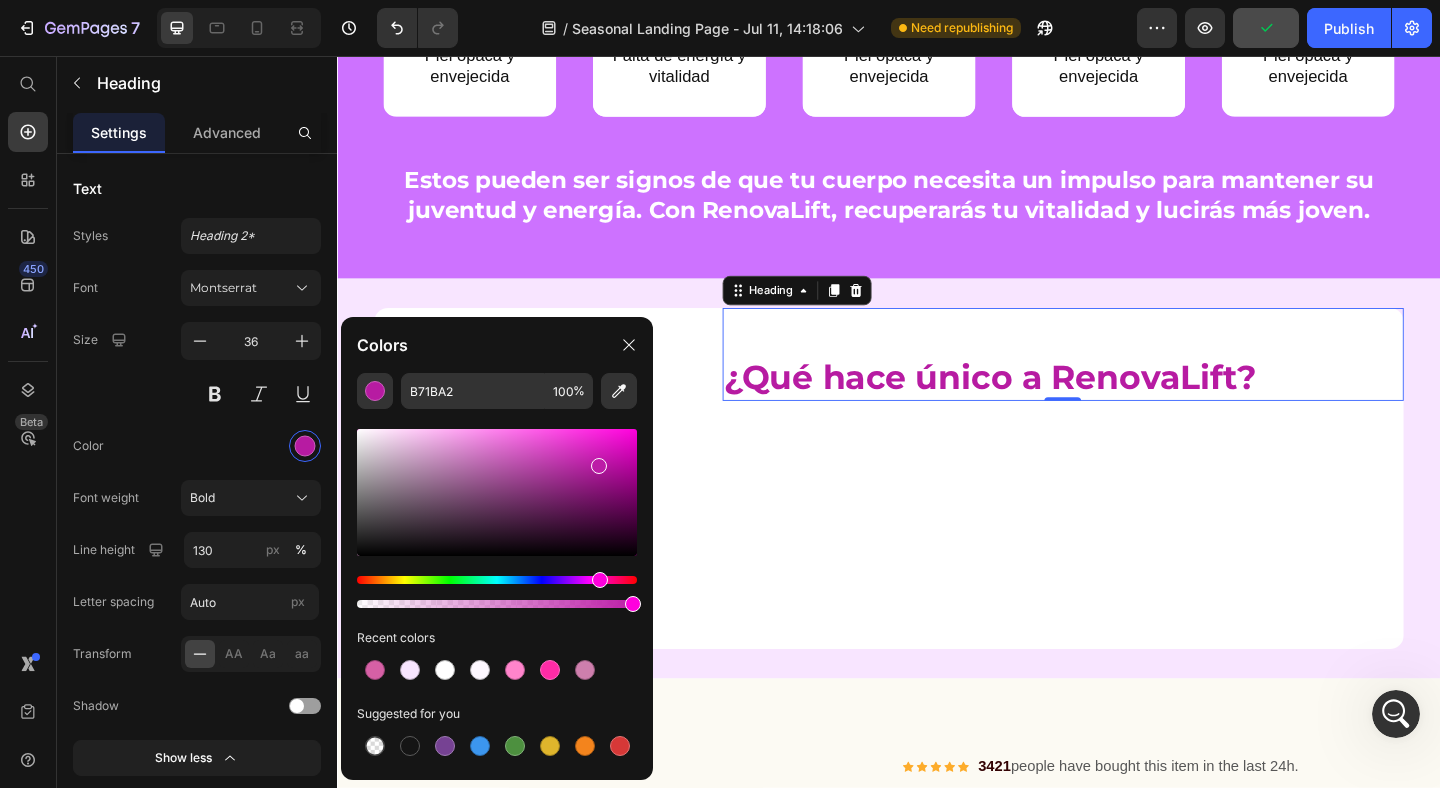 type on "BC1CA7" 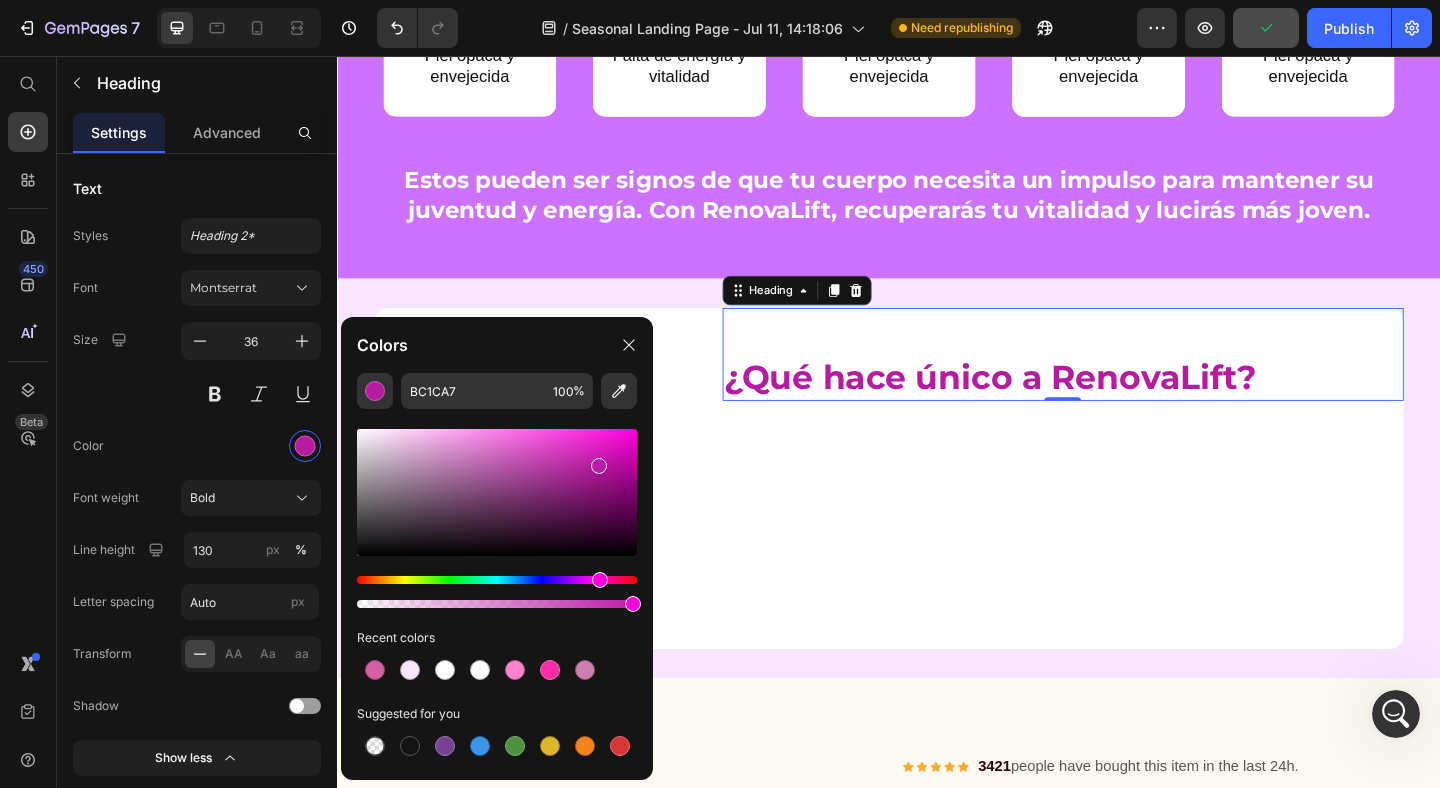 click at bounding box center [599, 466] 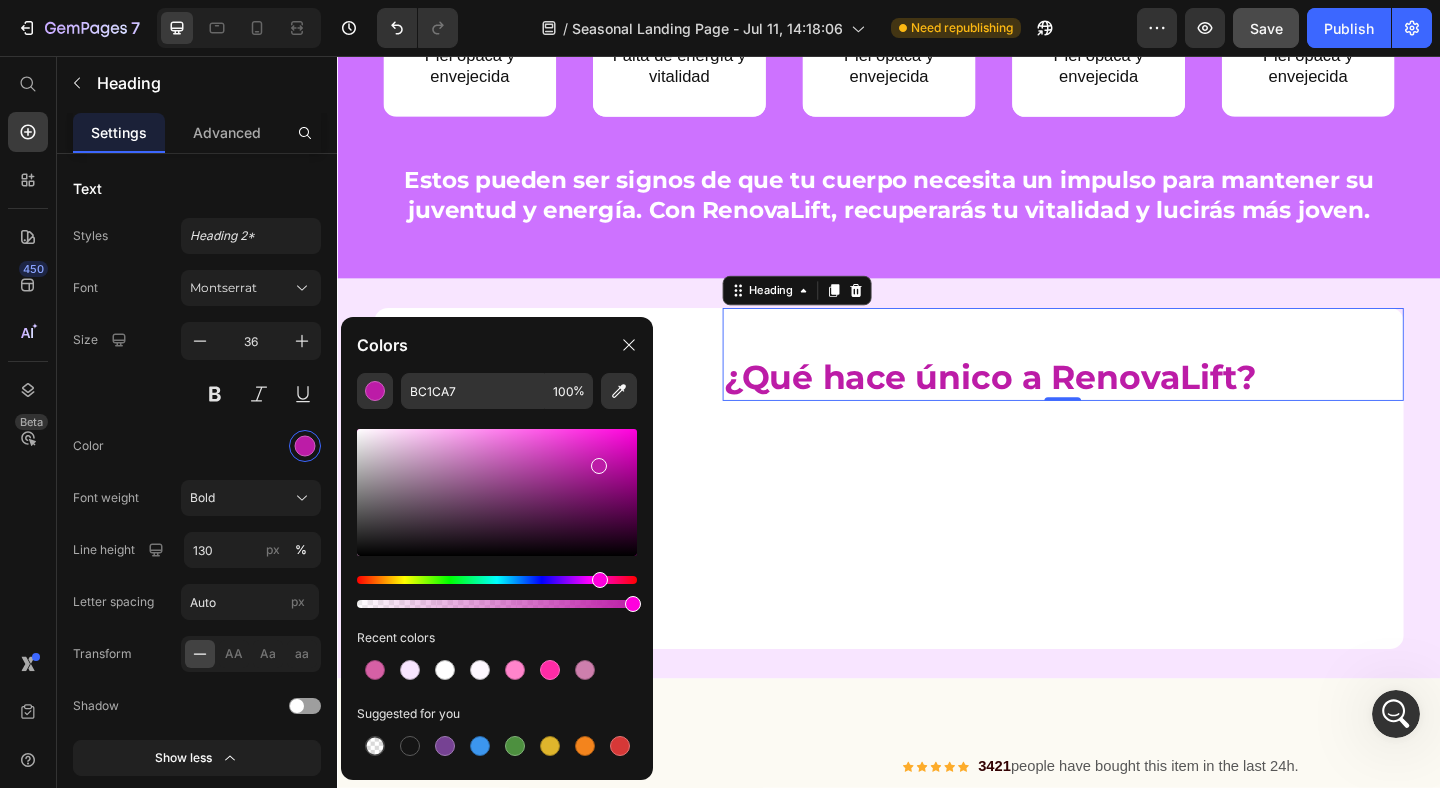 click at bounding box center [562, 515] 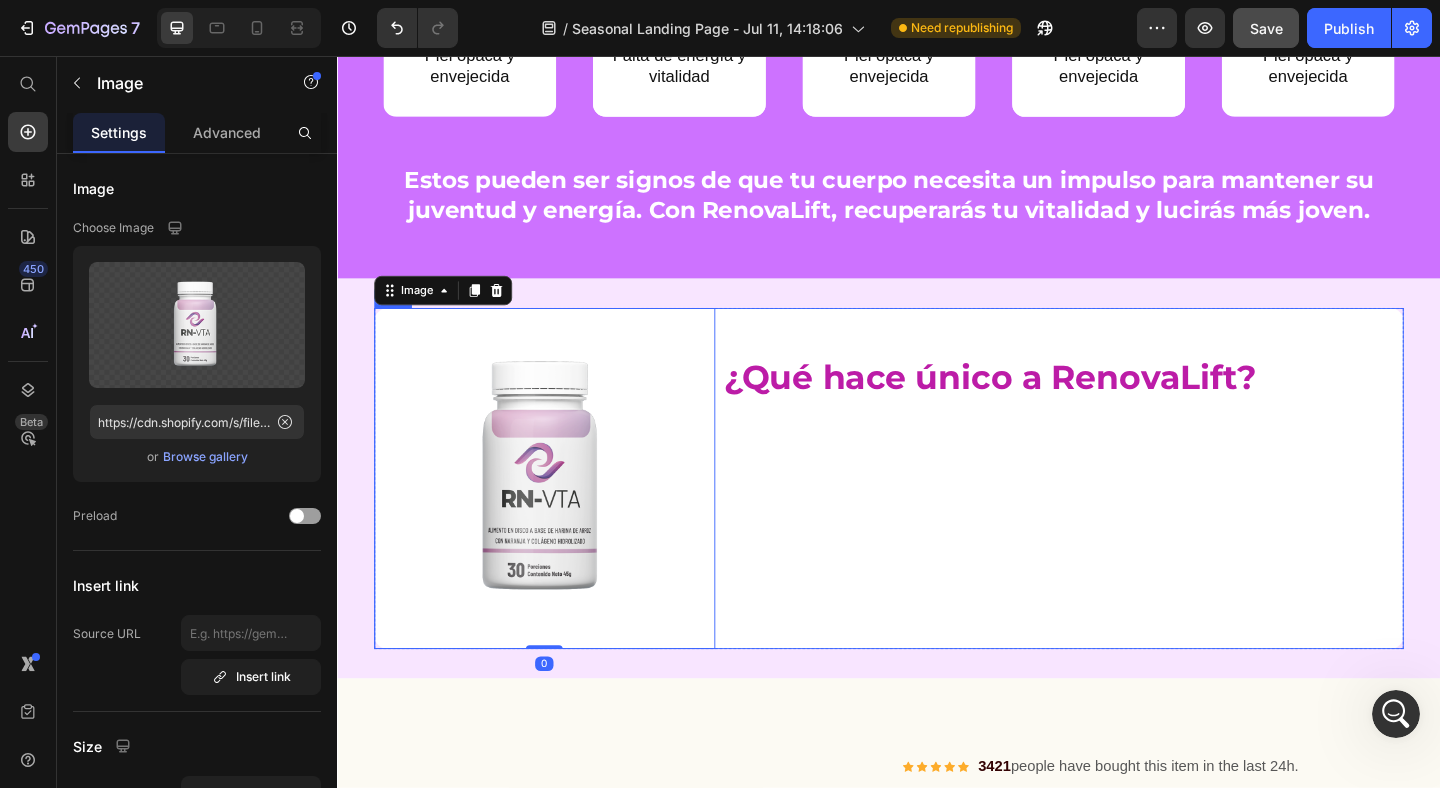 click on "¿Qué hace único a RenovaLift? Heading" at bounding box center (1126, 515) 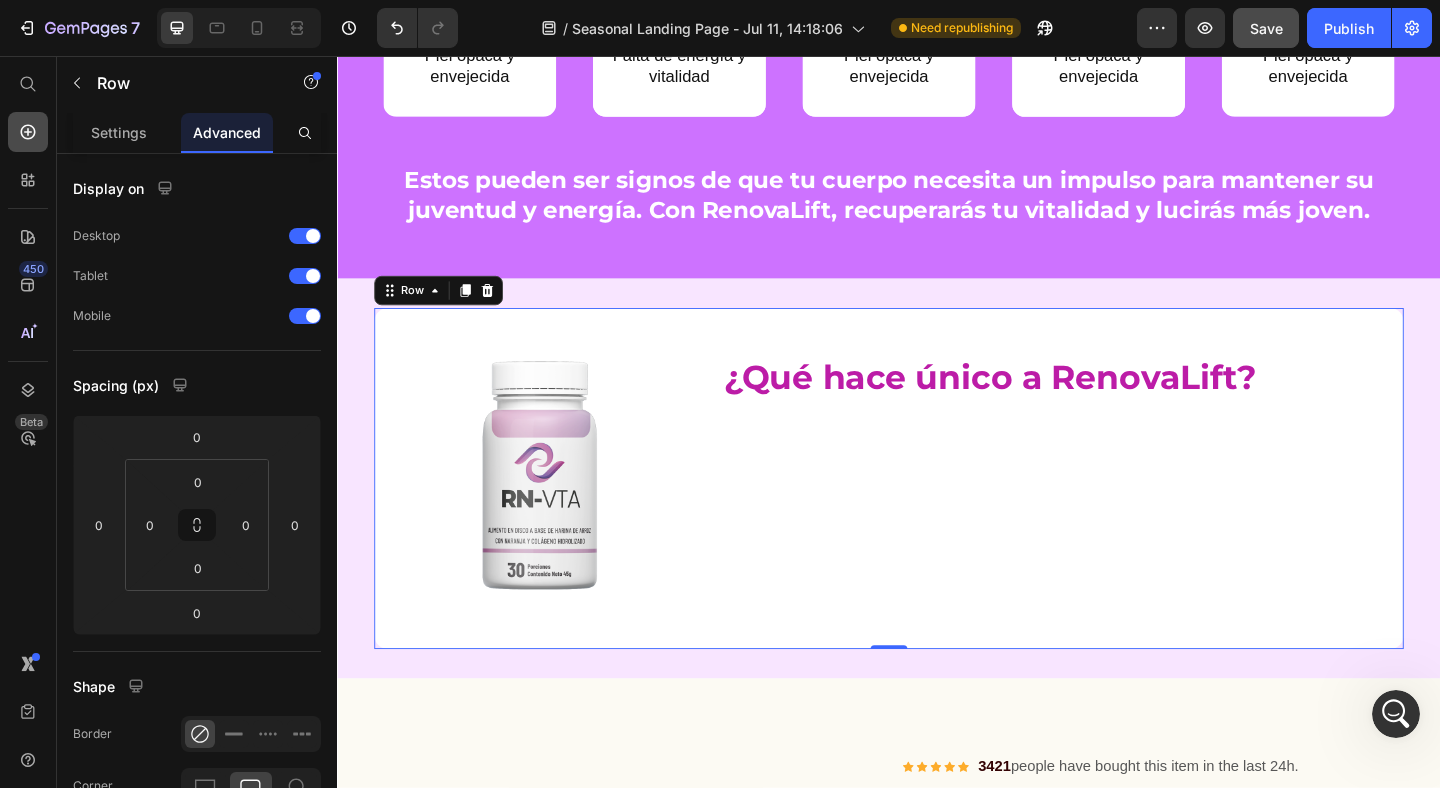 click 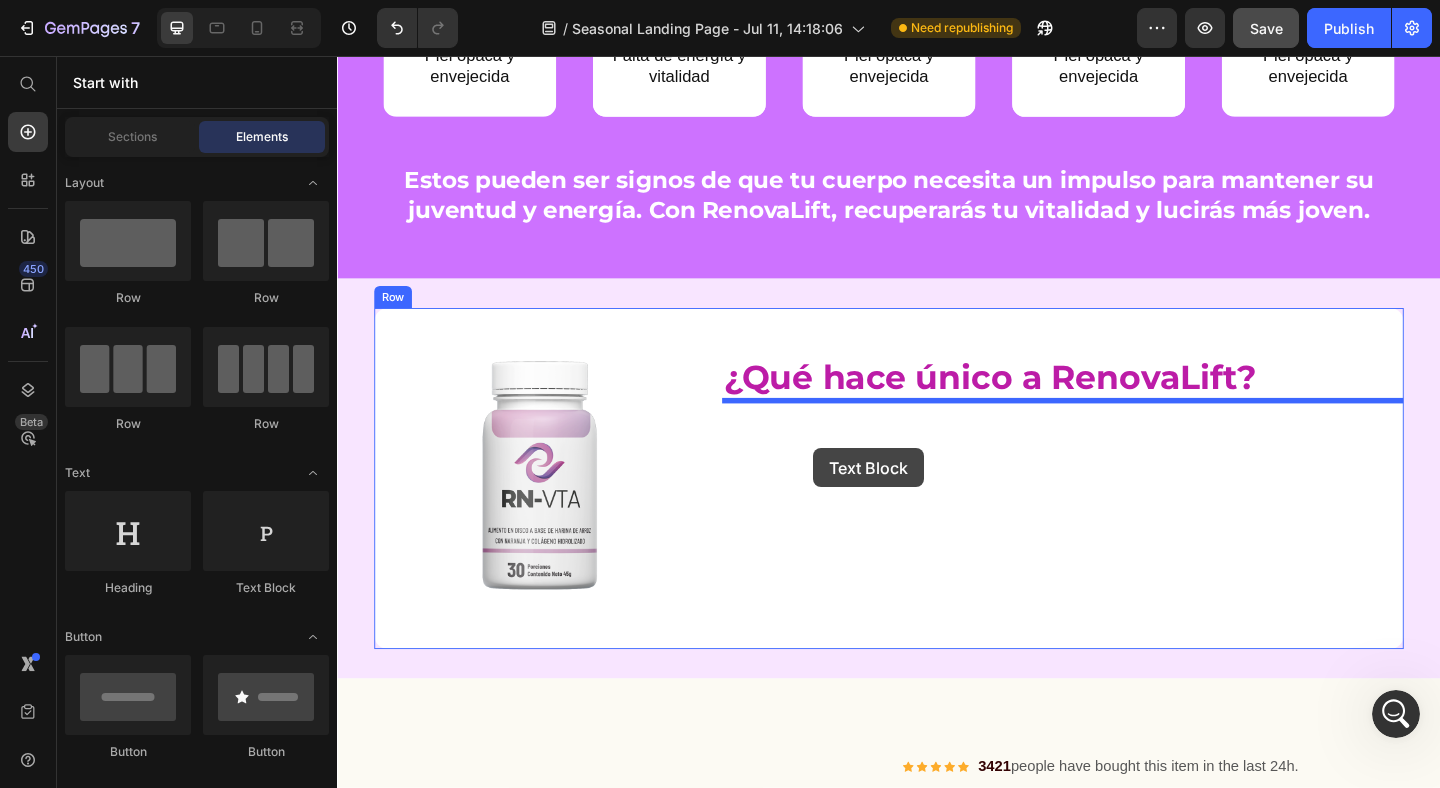 drag, startPoint x: 590, startPoint y: 577, endPoint x: 855, endPoint y: 483, distance: 281.1779 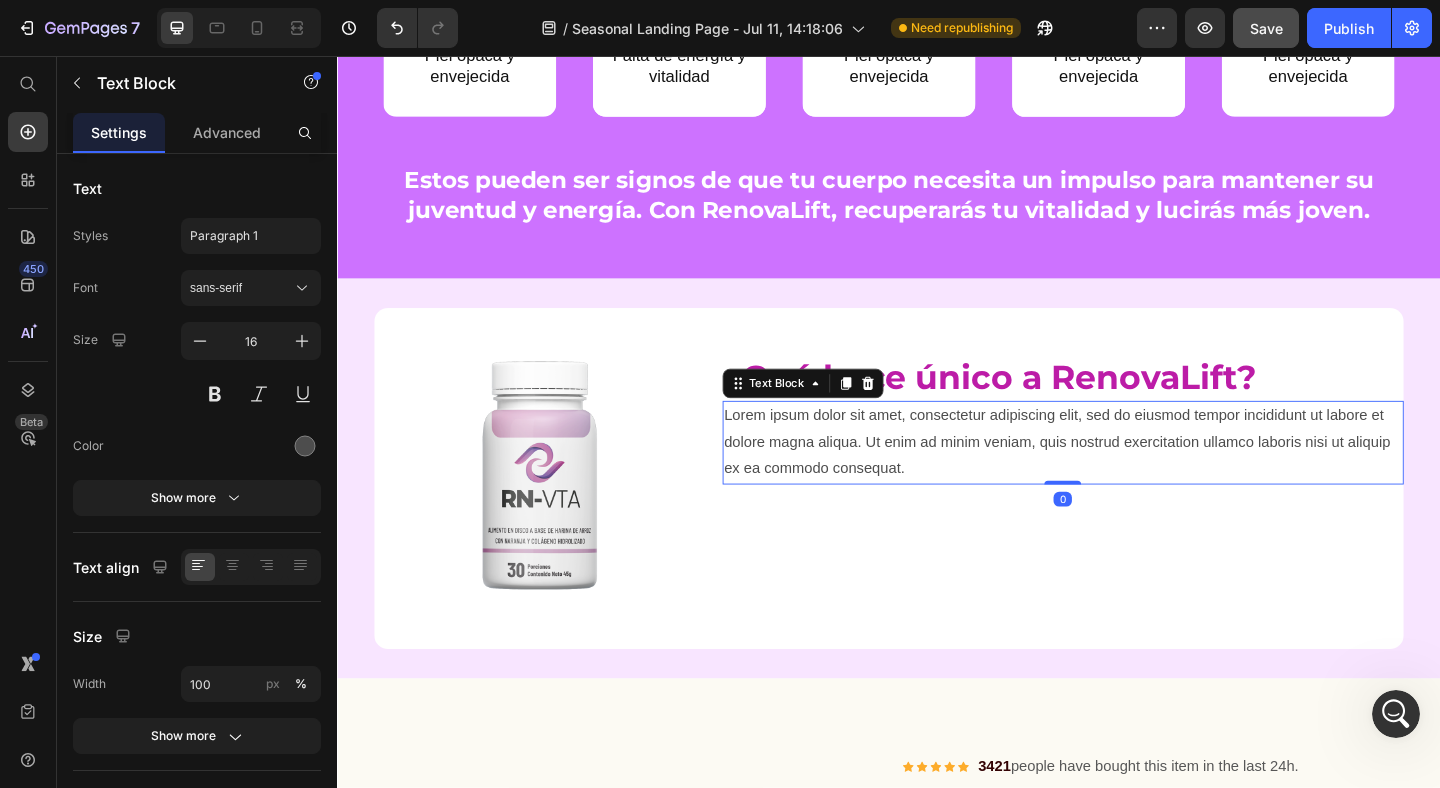 click on "Lorem ipsum dolor sit amet, consectetur adipiscing elit, sed do eiusmod tempor incididunt ut labore et dolore magna aliqua. Ut enim ad minim veniam, quis nostrud exercitation ullamco laboris nisi ut aliquip ex ea commodo consequat." at bounding box center (1126, 476) 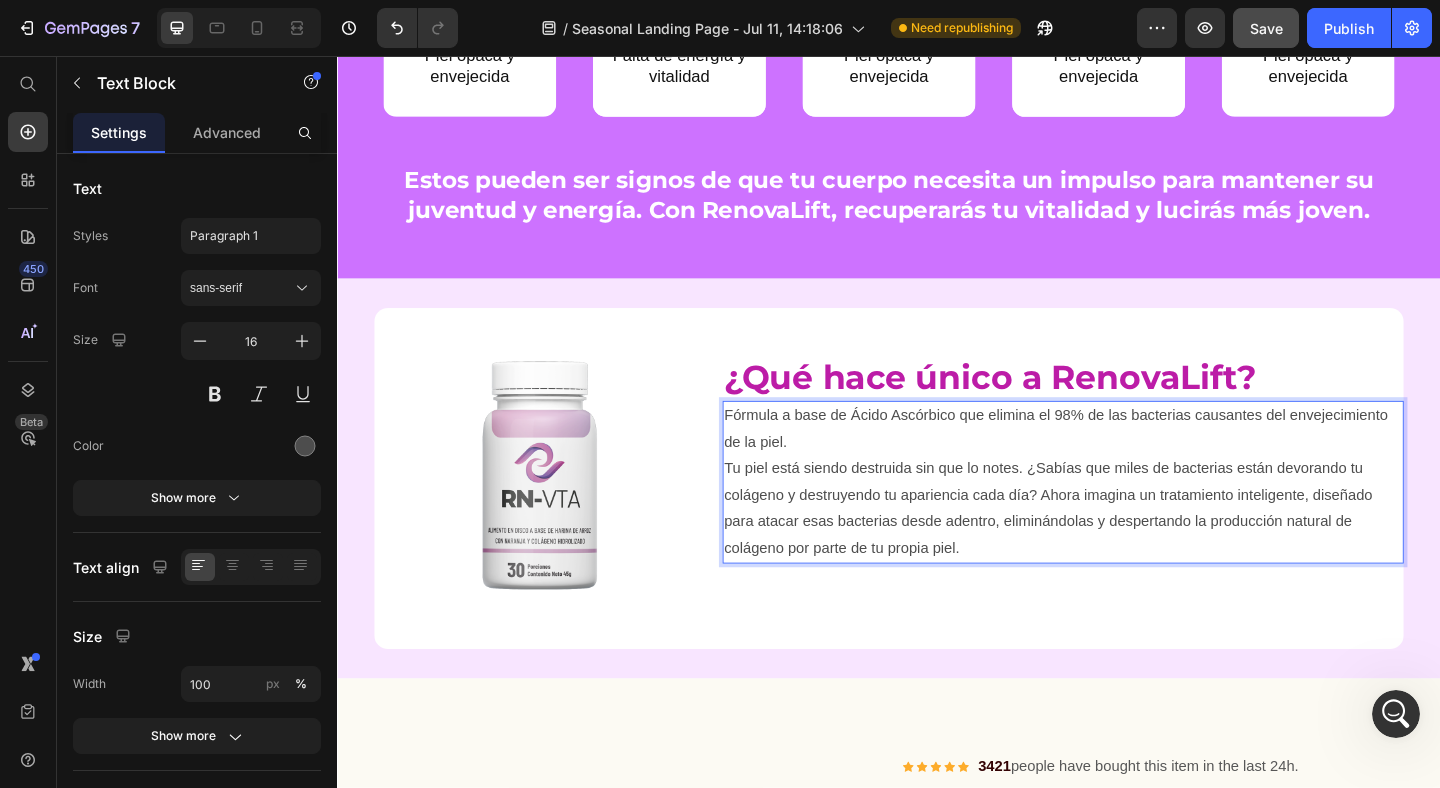 click on "Fórmula a base de Ácido Ascórbico que elimina el 98% de las bacterias causantes del envejecimiento de la piel. Tu piel está siendo destruida sin que lo notes. ¿Sabías que miles de bacterias están devorando tu colágeno y destruyendo tu apariencia cada día? Ahora imagina un tratamiento inteligente, diseñado para atacar esas bacterias desde adentro, eliminándolas y despertando la producción natural de colágeno por parte de tu propia piel." at bounding box center (1126, 519) 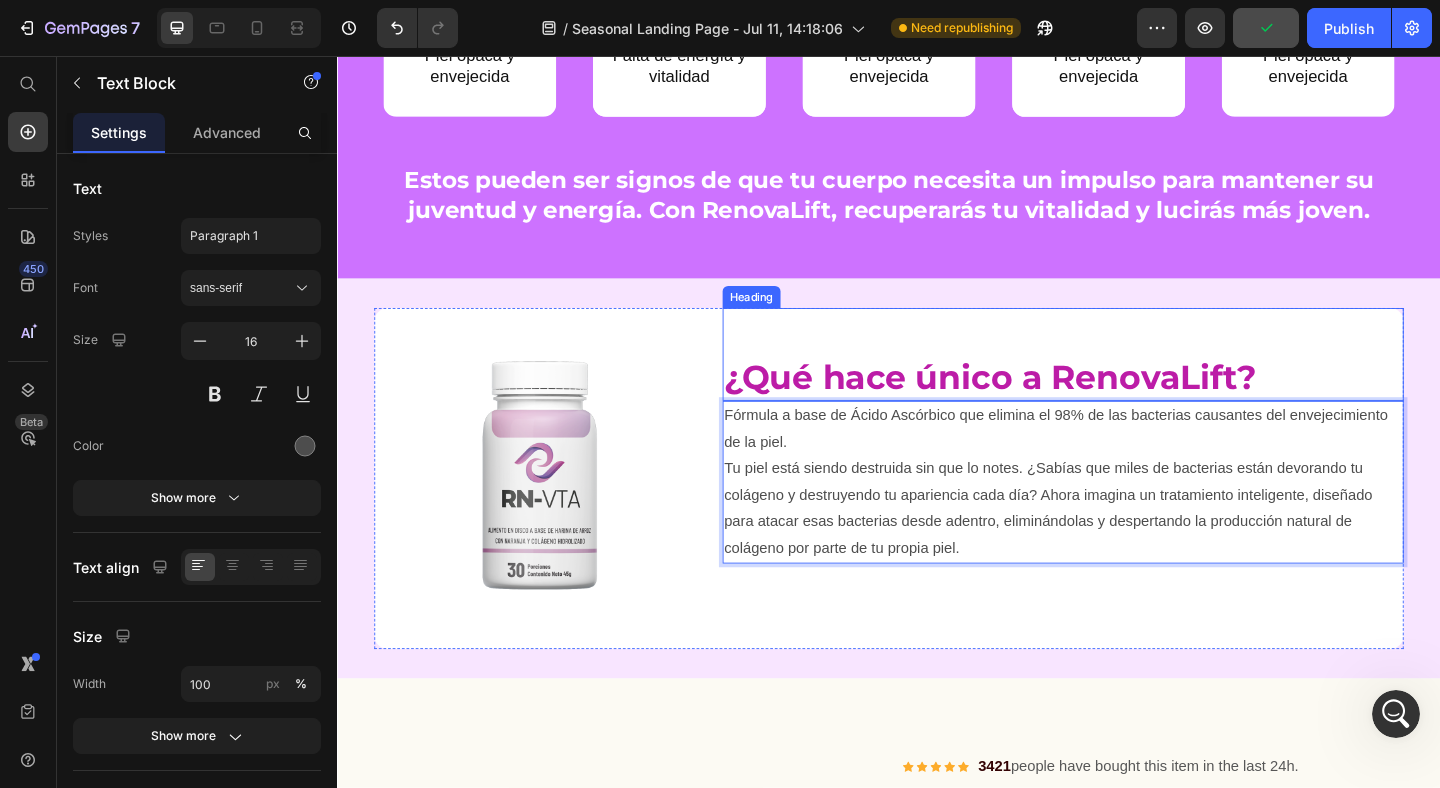 click on "¿Qué hace único a RenovaLift? Heading" at bounding box center [1126, 380] 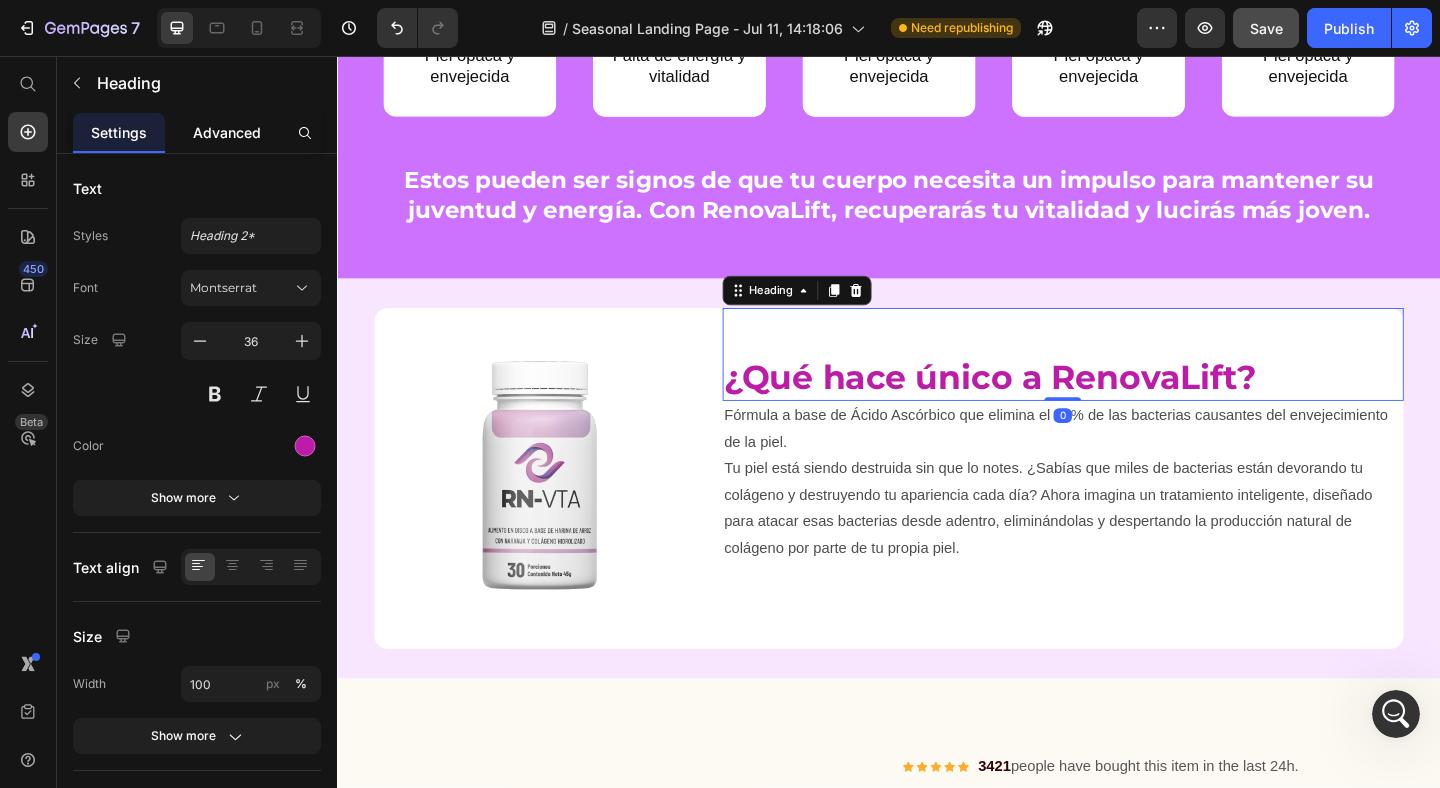 click on "Advanced" at bounding box center [227, 132] 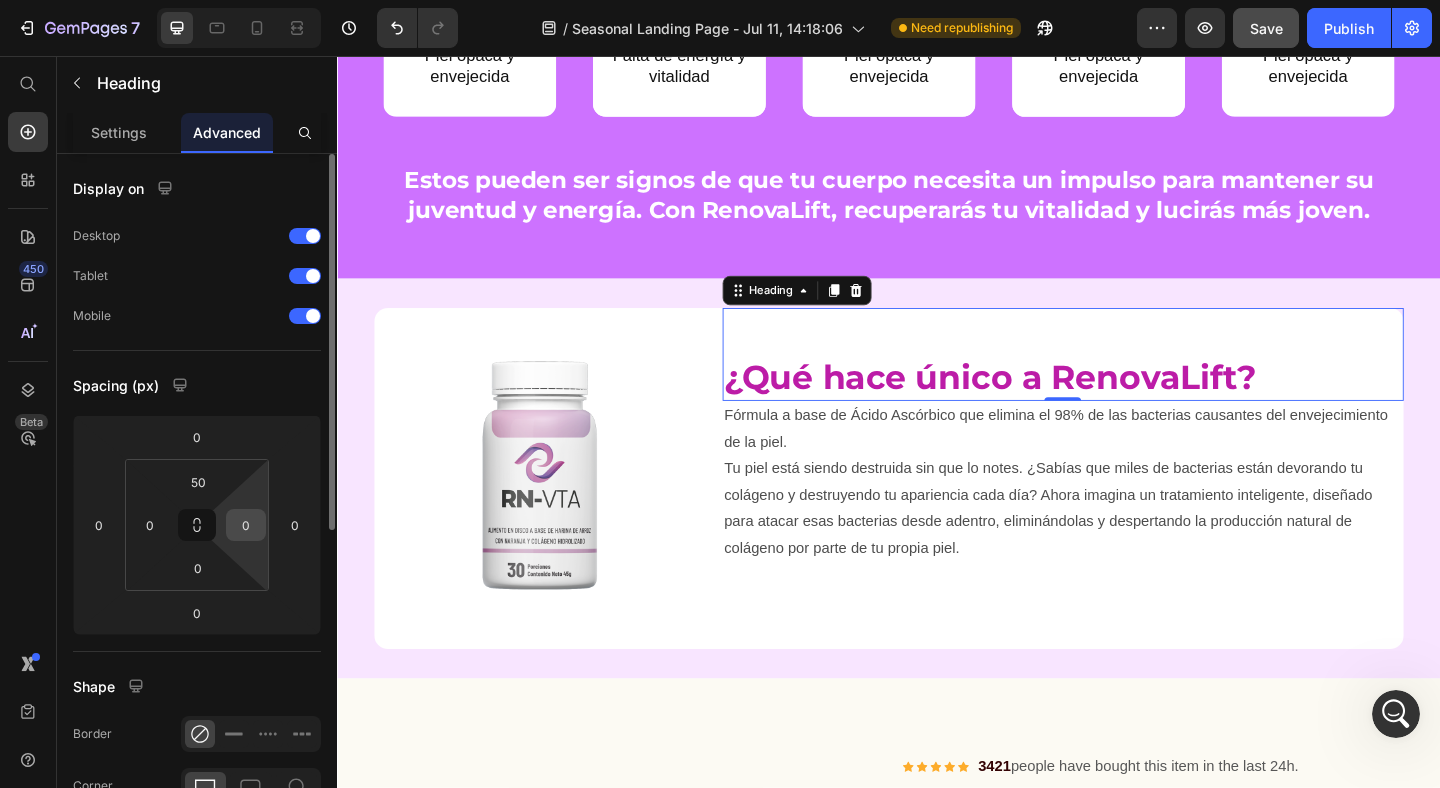 click on "0" at bounding box center [246, 525] 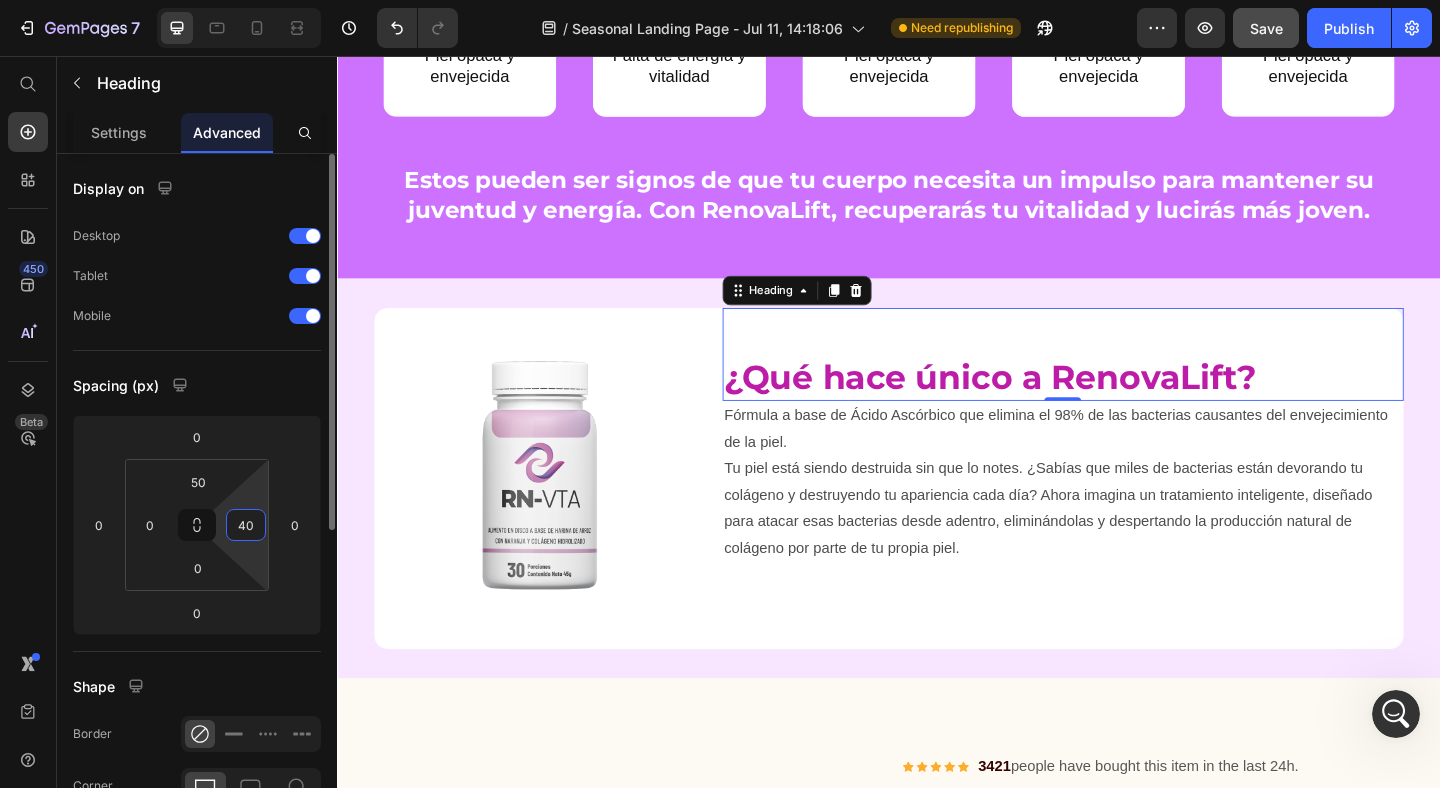 type on "4" 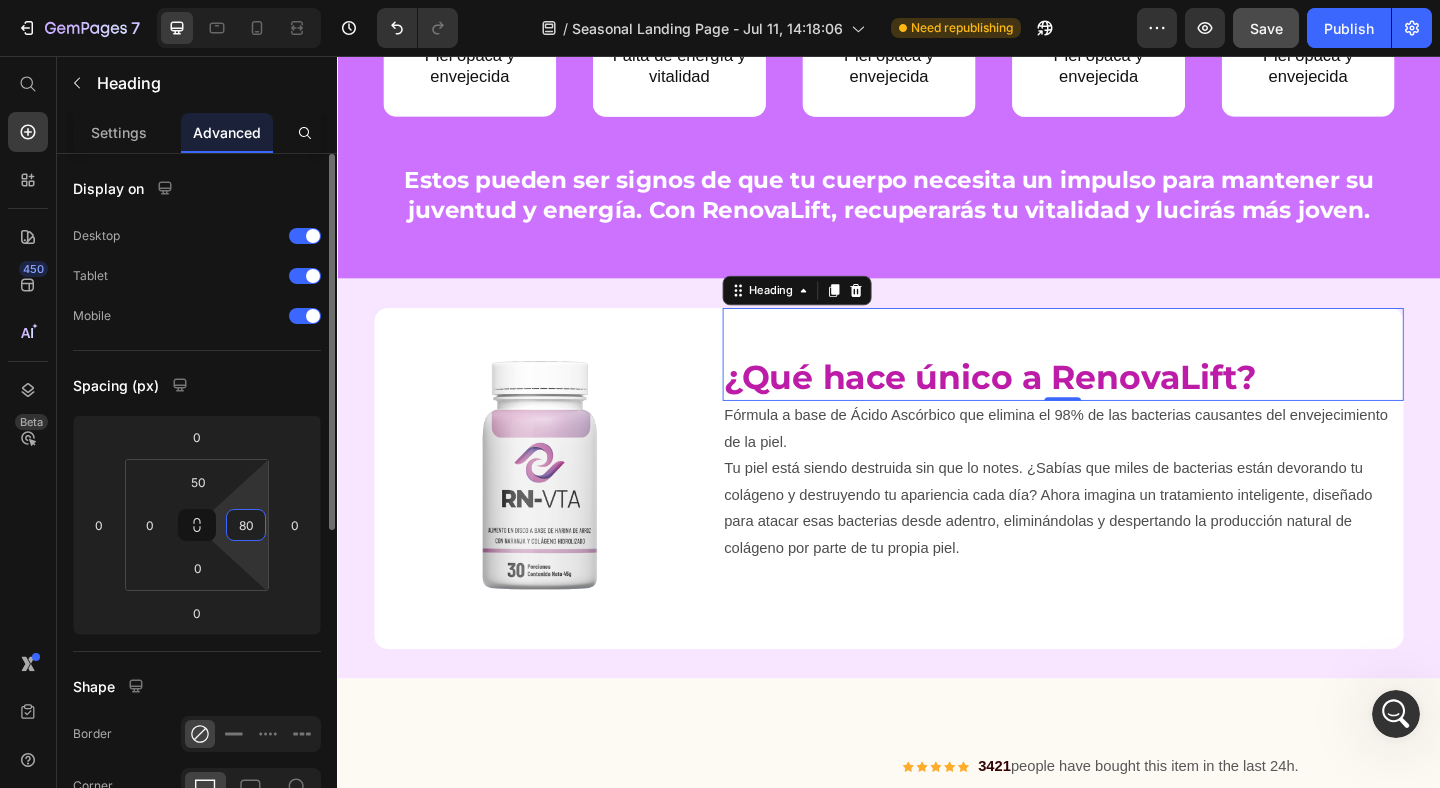 type on "8" 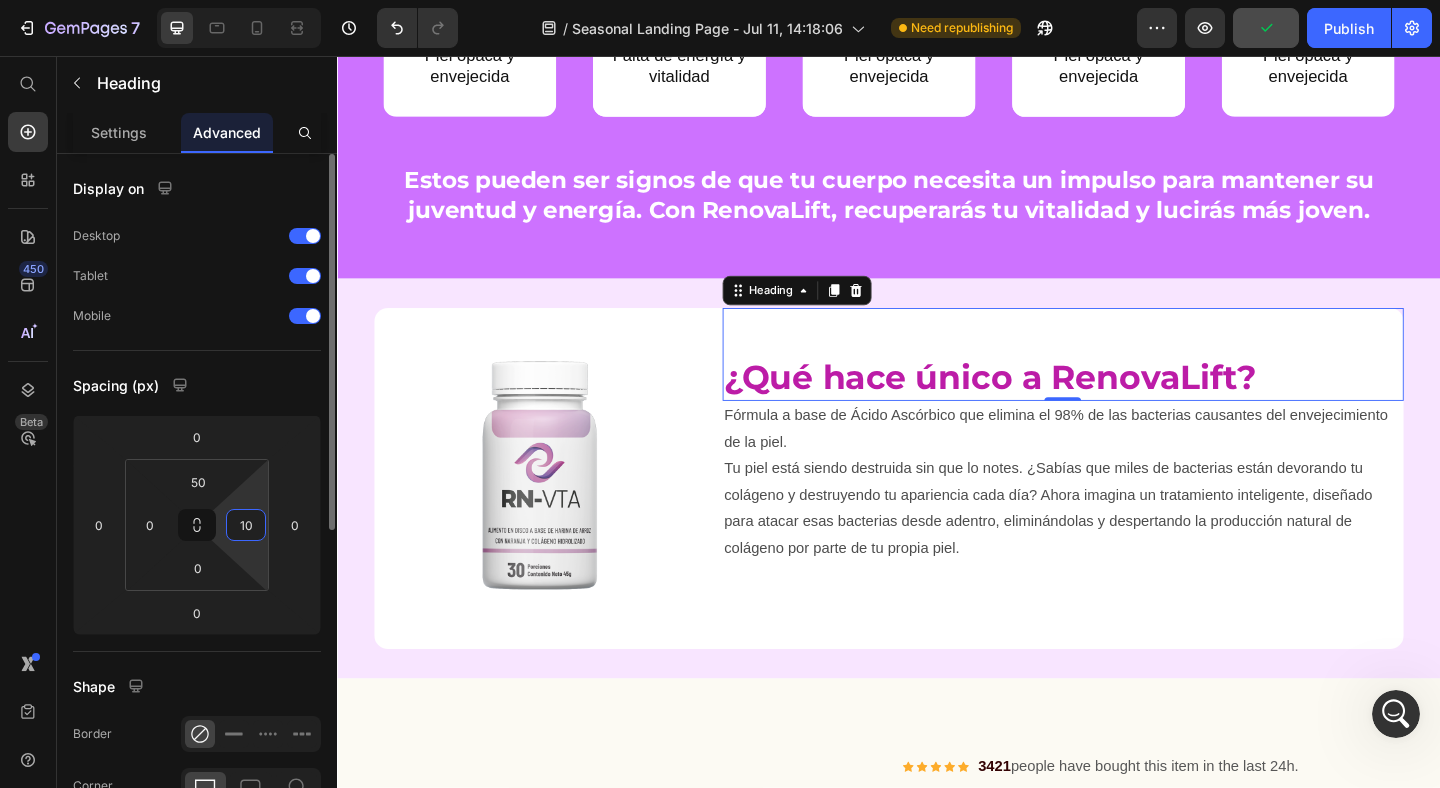 type on "1" 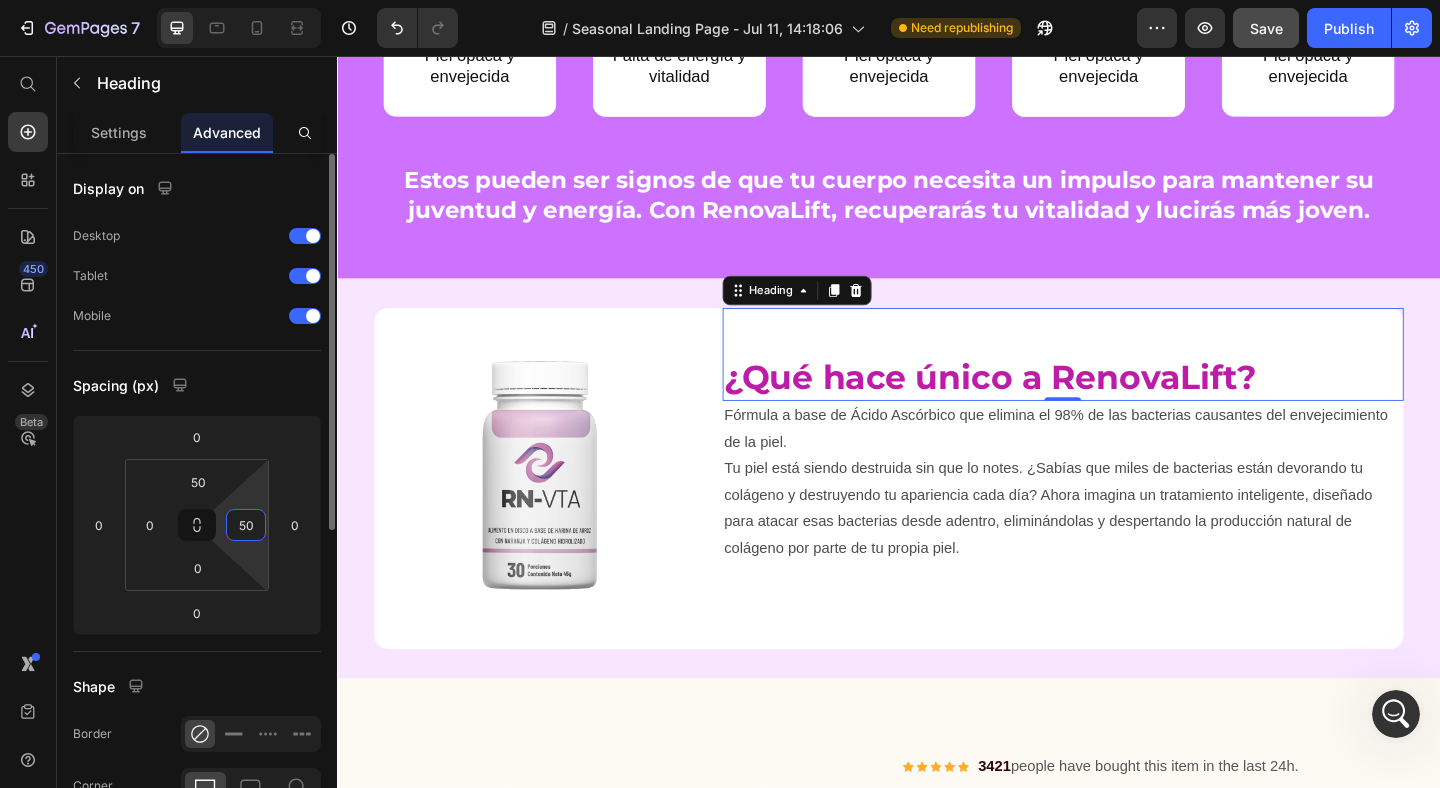 type on "5" 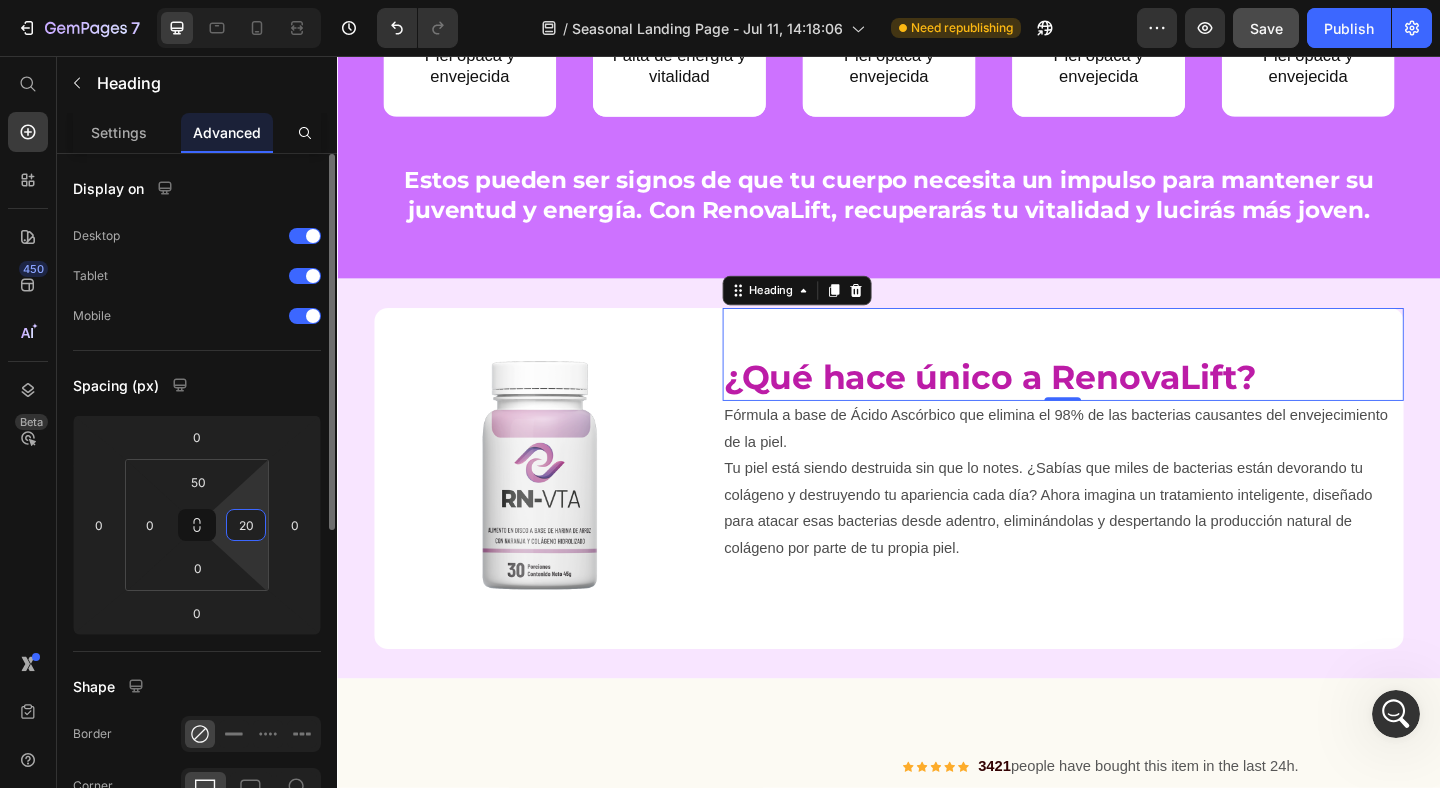 type on "200" 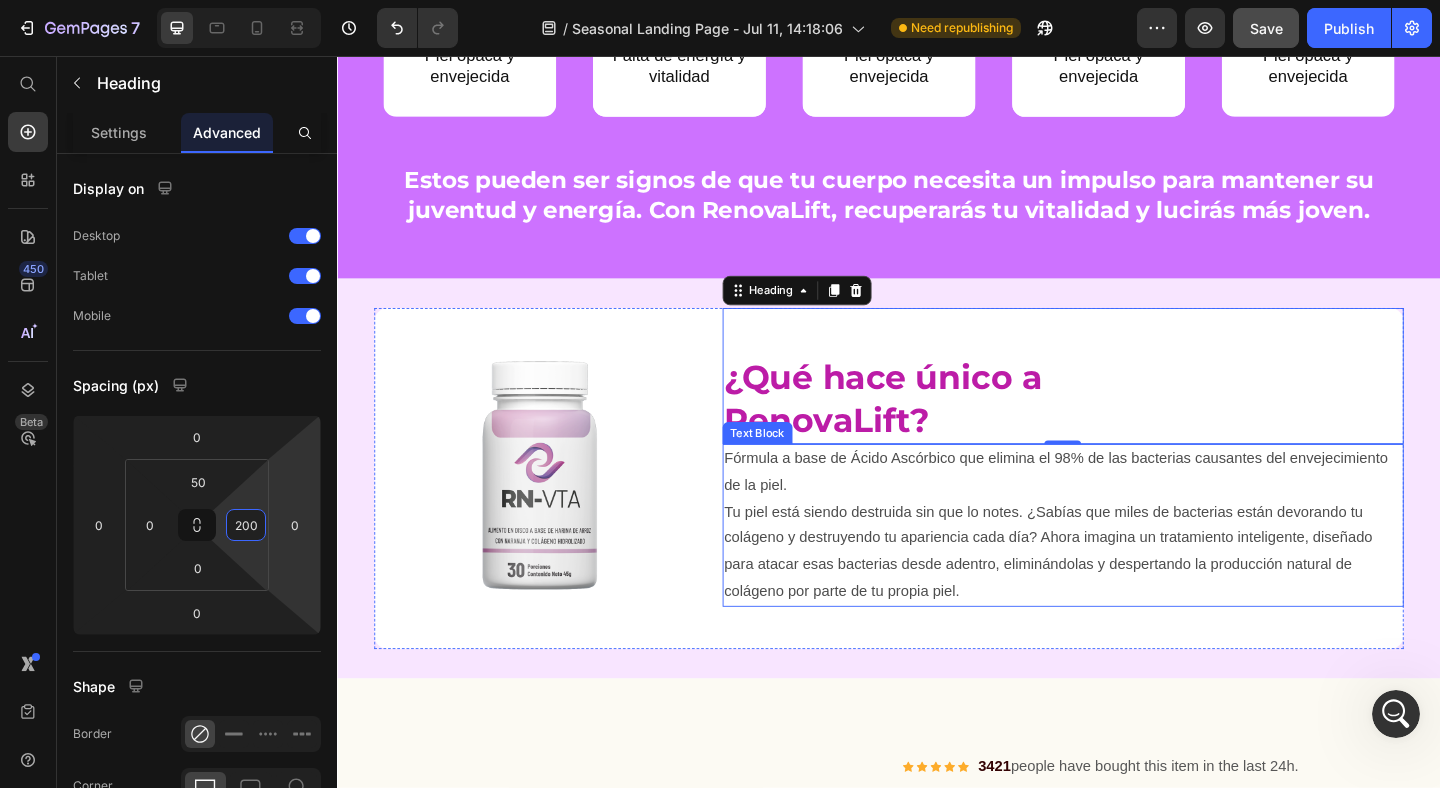 drag, startPoint x: 832, startPoint y: 551, endPoint x: 815, endPoint y: 552, distance: 17.029387 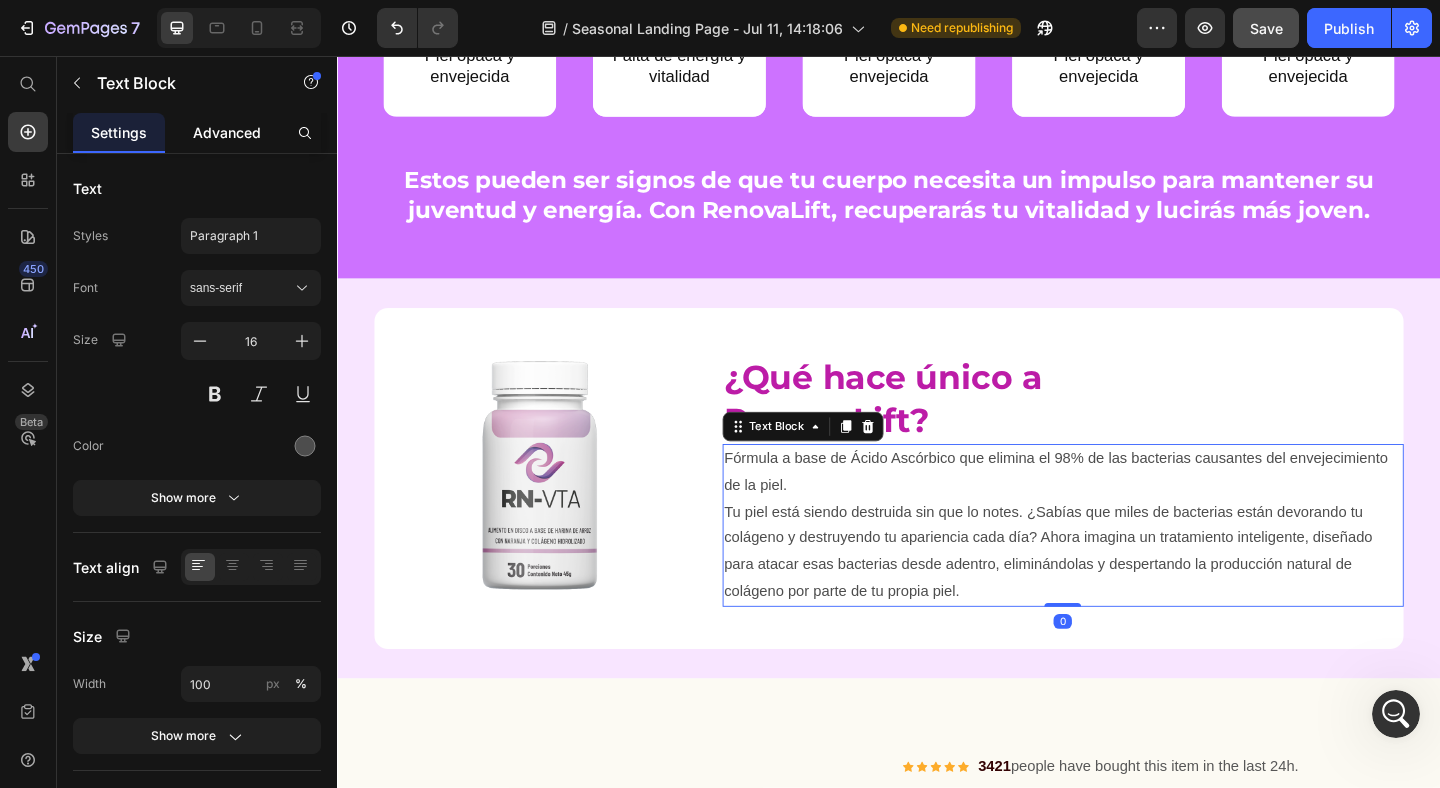 click on "Advanced" 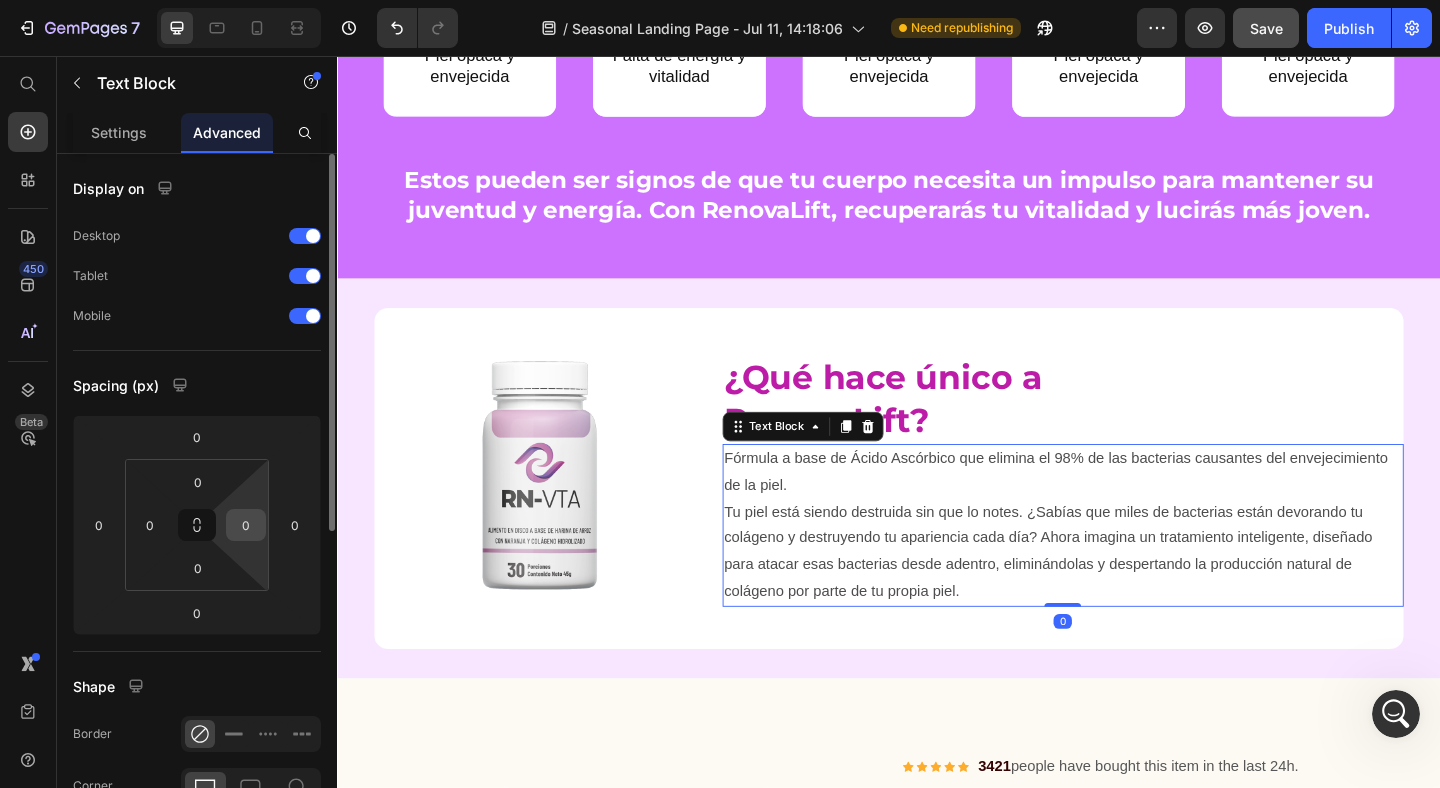 click on "0" at bounding box center [246, 525] 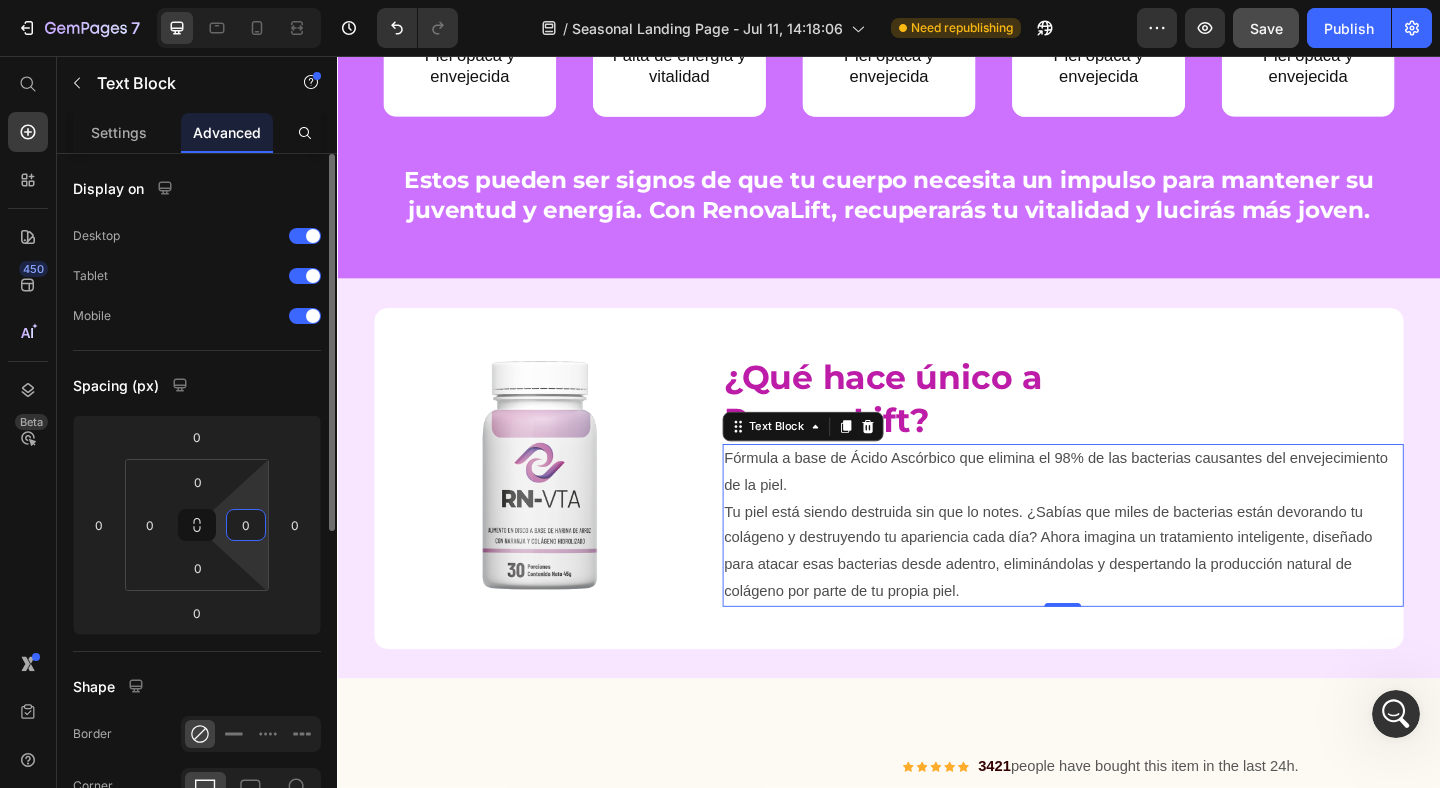 click on "0" at bounding box center [246, 525] 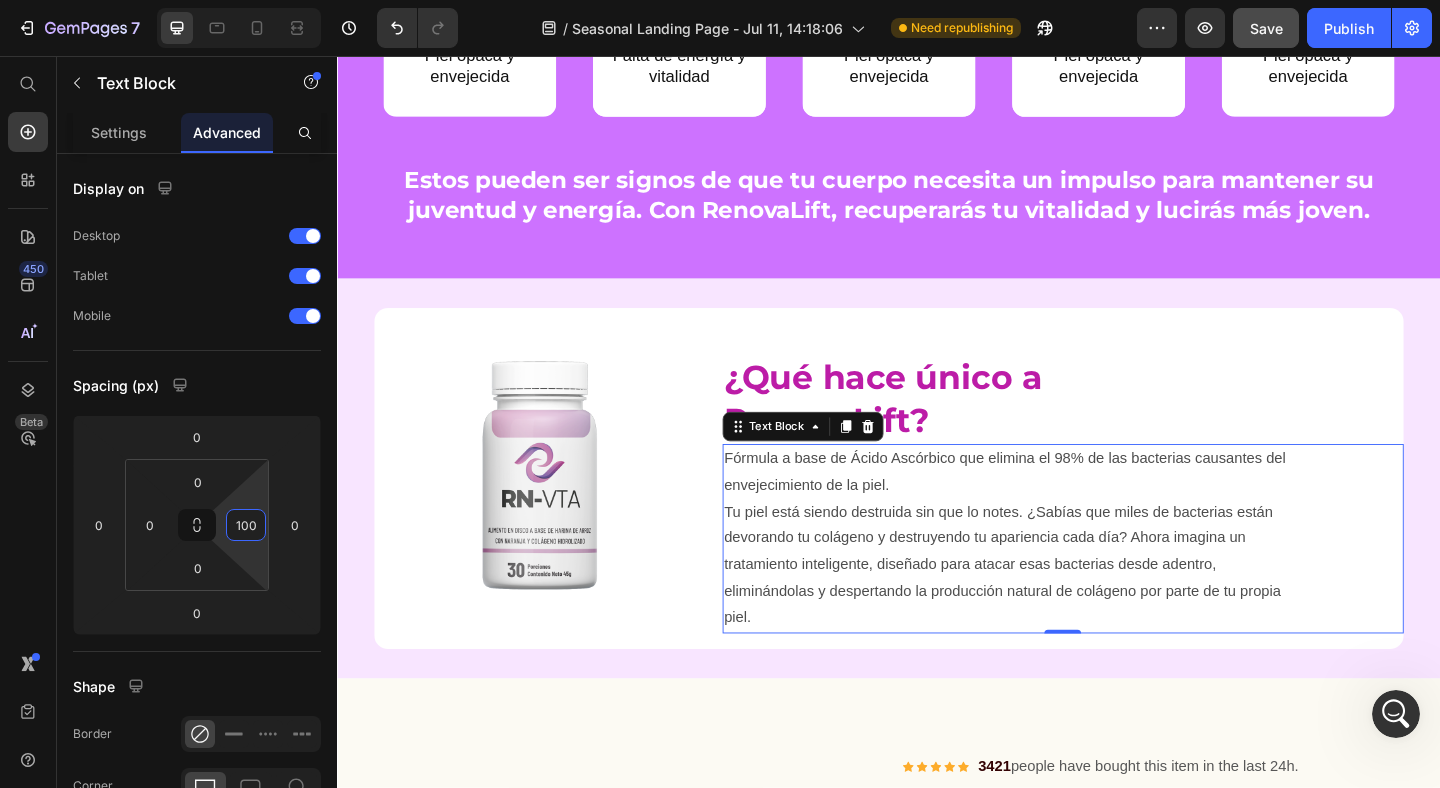 type on "100" 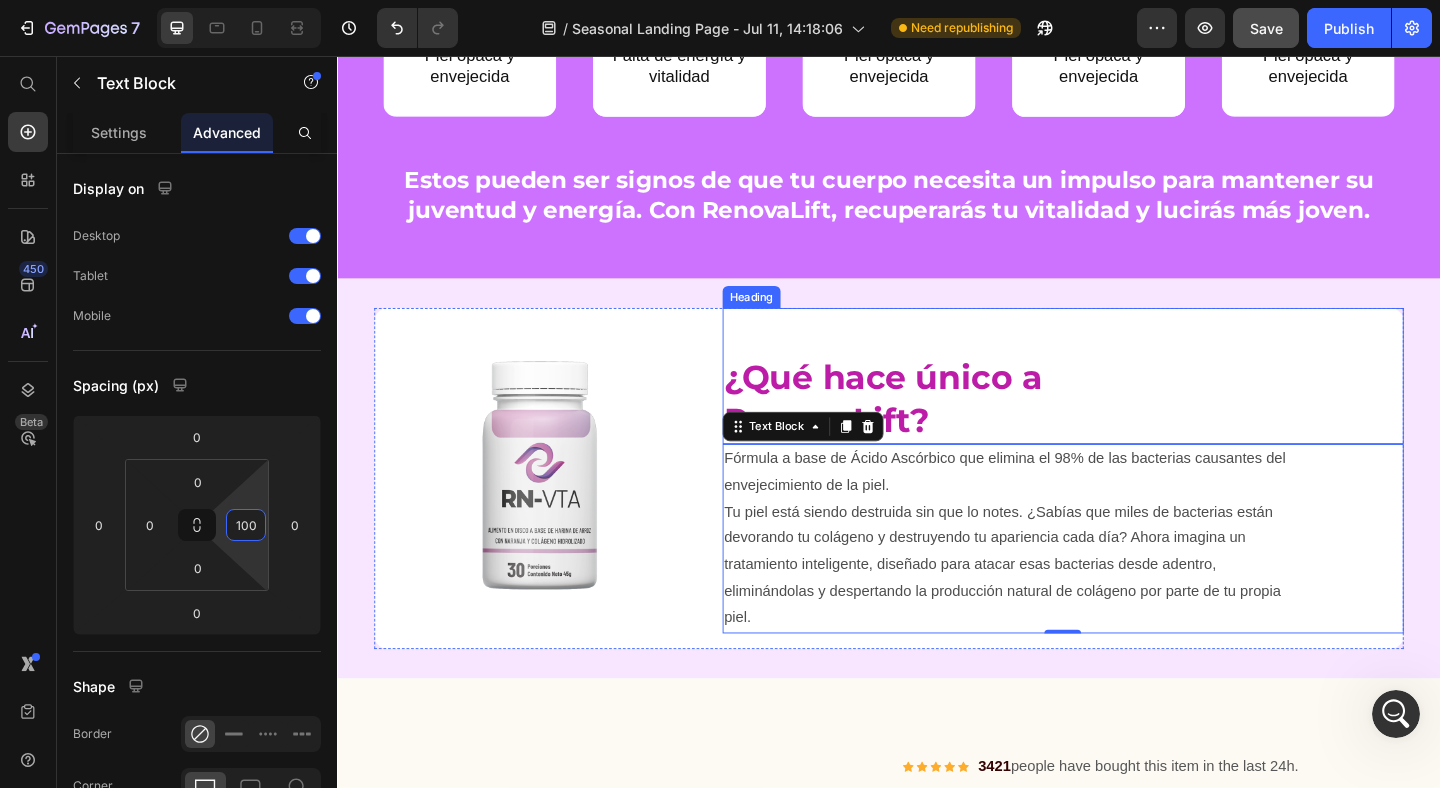 click on "¿Qué hace único a RenovaLift?" at bounding box center [1026, 429] 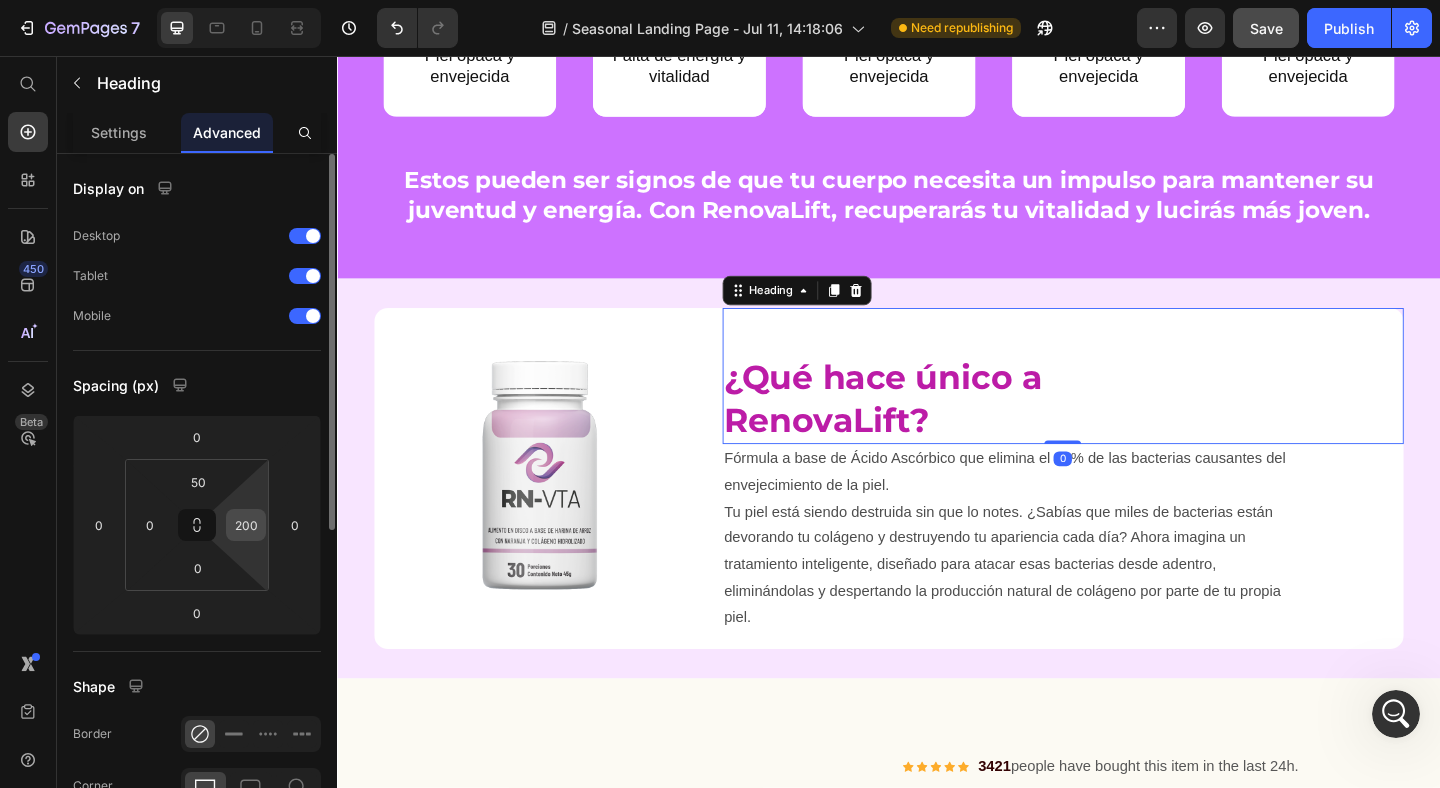 click on "200" at bounding box center [246, 525] 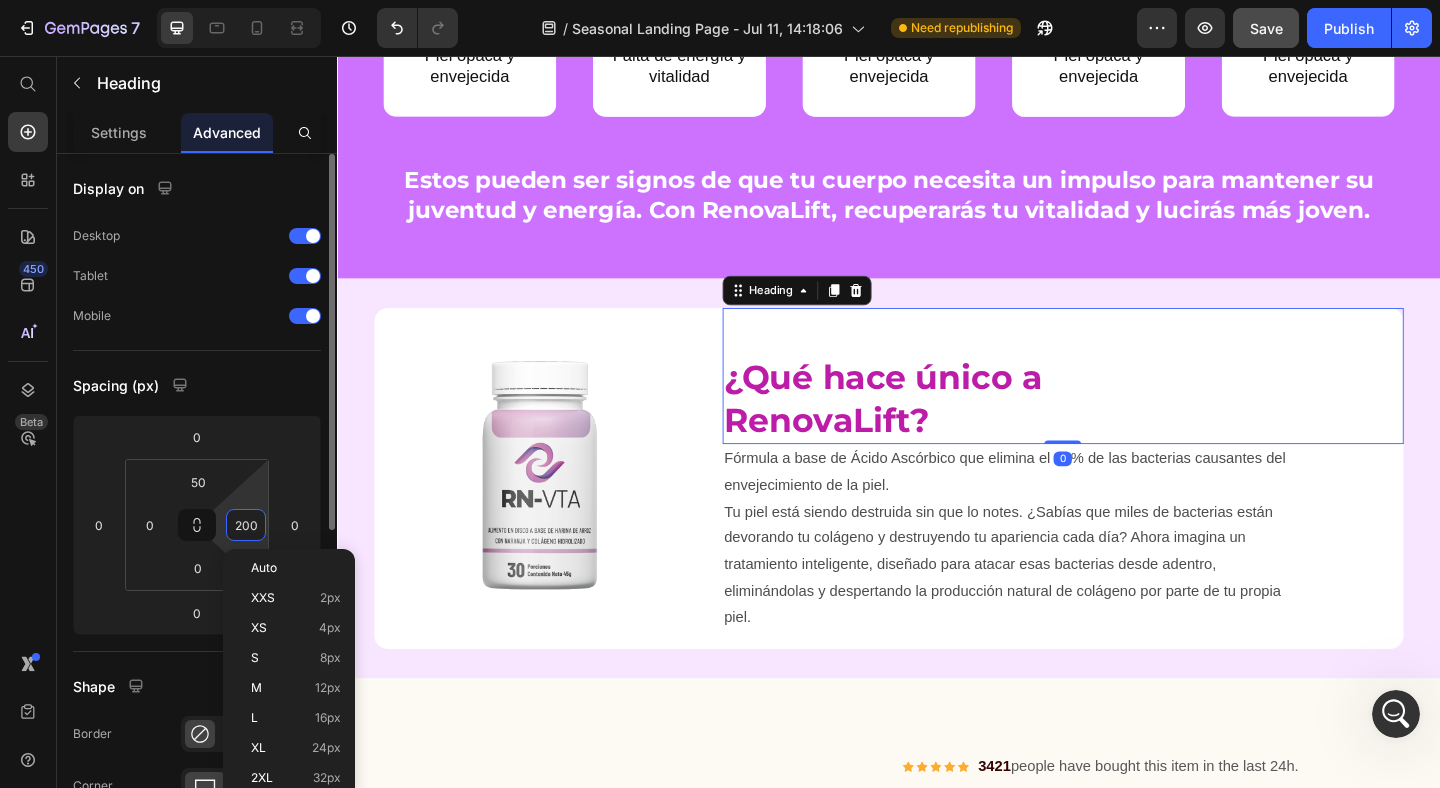 type 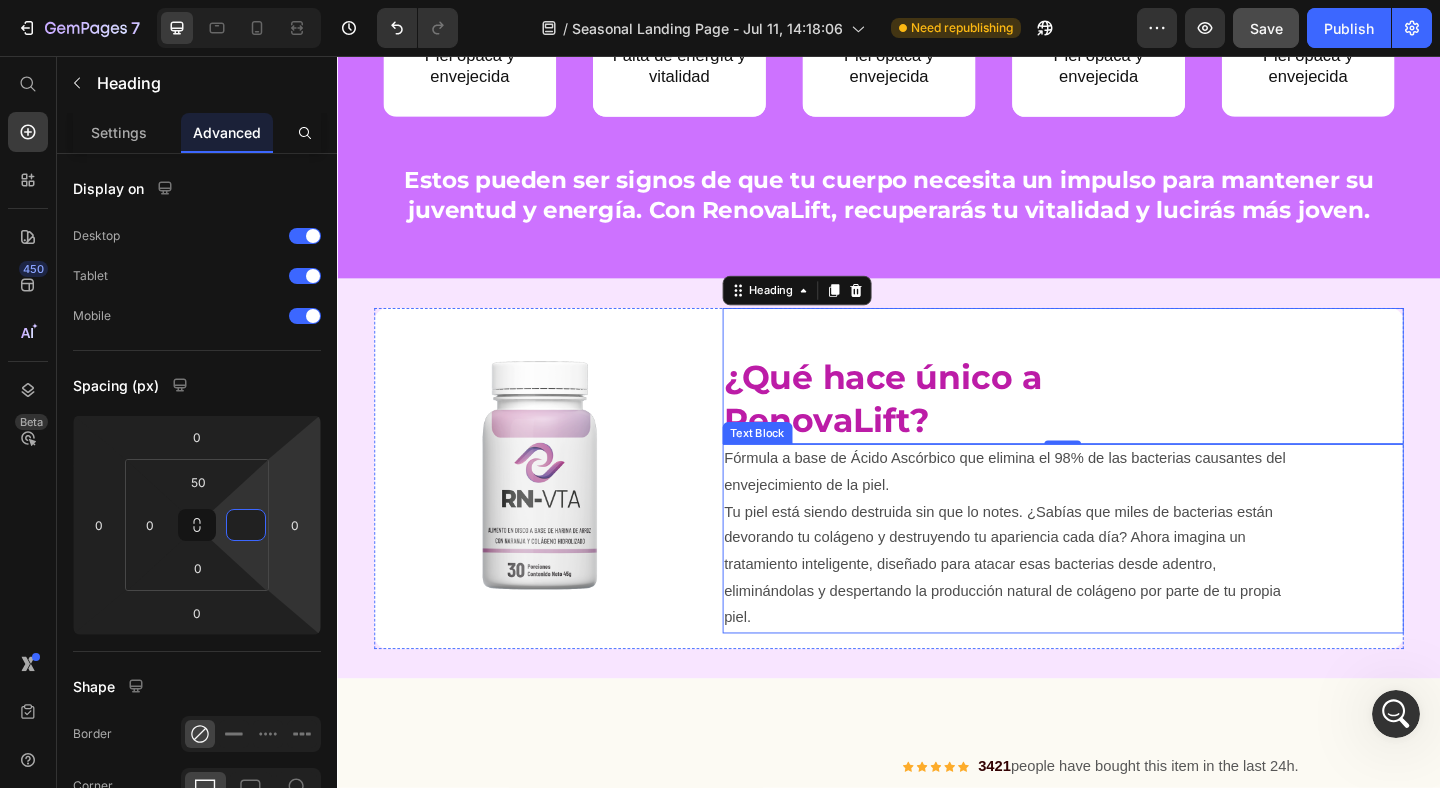click on "Fórmula a base de Ácido Ascórbico que elimina el 98% de las bacterias causantes del envejecimiento de la piel.  Tu piel está siendo destruida sin que lo notes. ¿Sabías que miles de bacterias están devorando tu colágeno y destruyendo tu apariencia cada día? Ahora imagina un tratamiento inteligente, diseñado para atacar esas bacterias desde adentro, eliminándolas y despertando la producción natural de colágeno por parte de tu propia piel." at bounding box center (1076, 581) 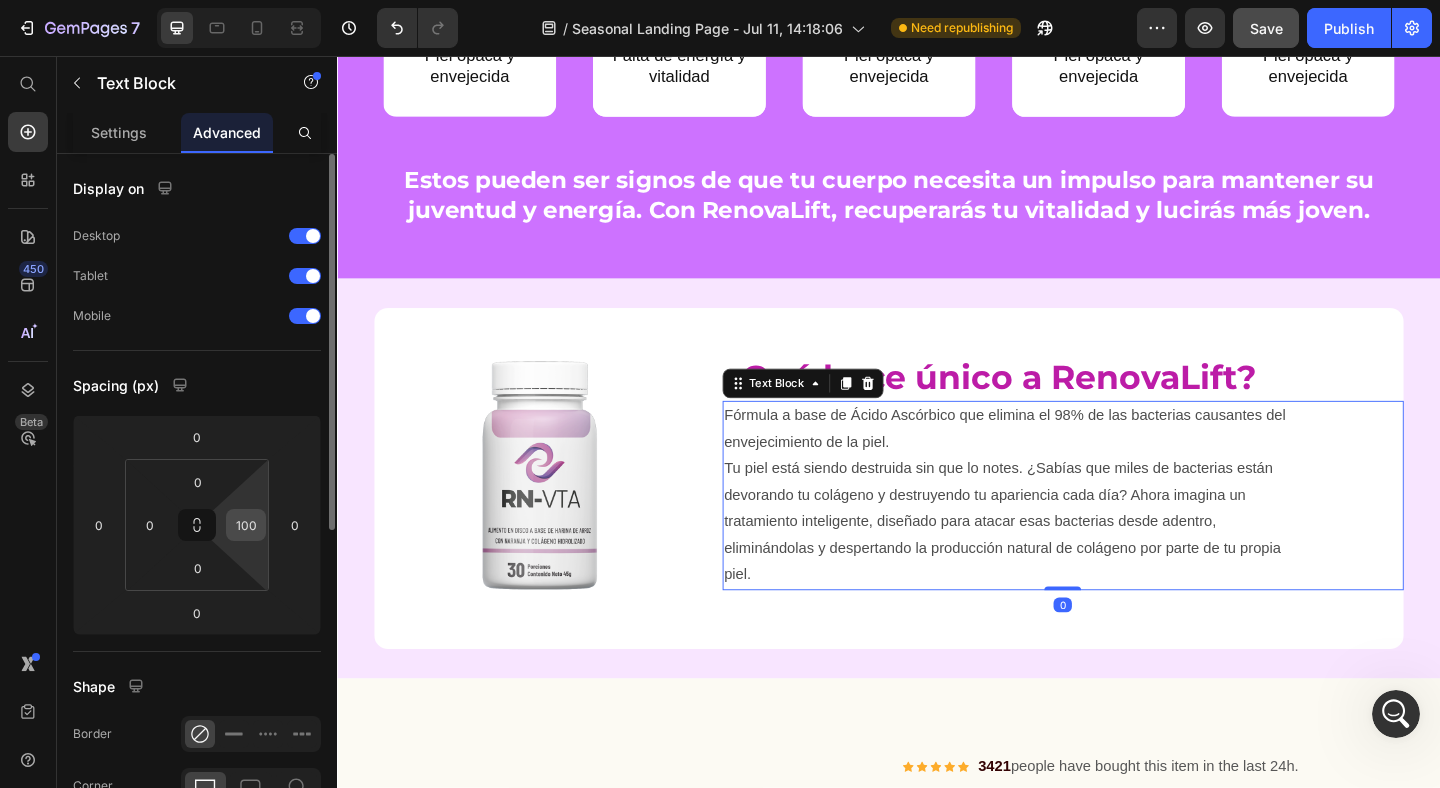 click on "100" at bounding box center [246, 525] 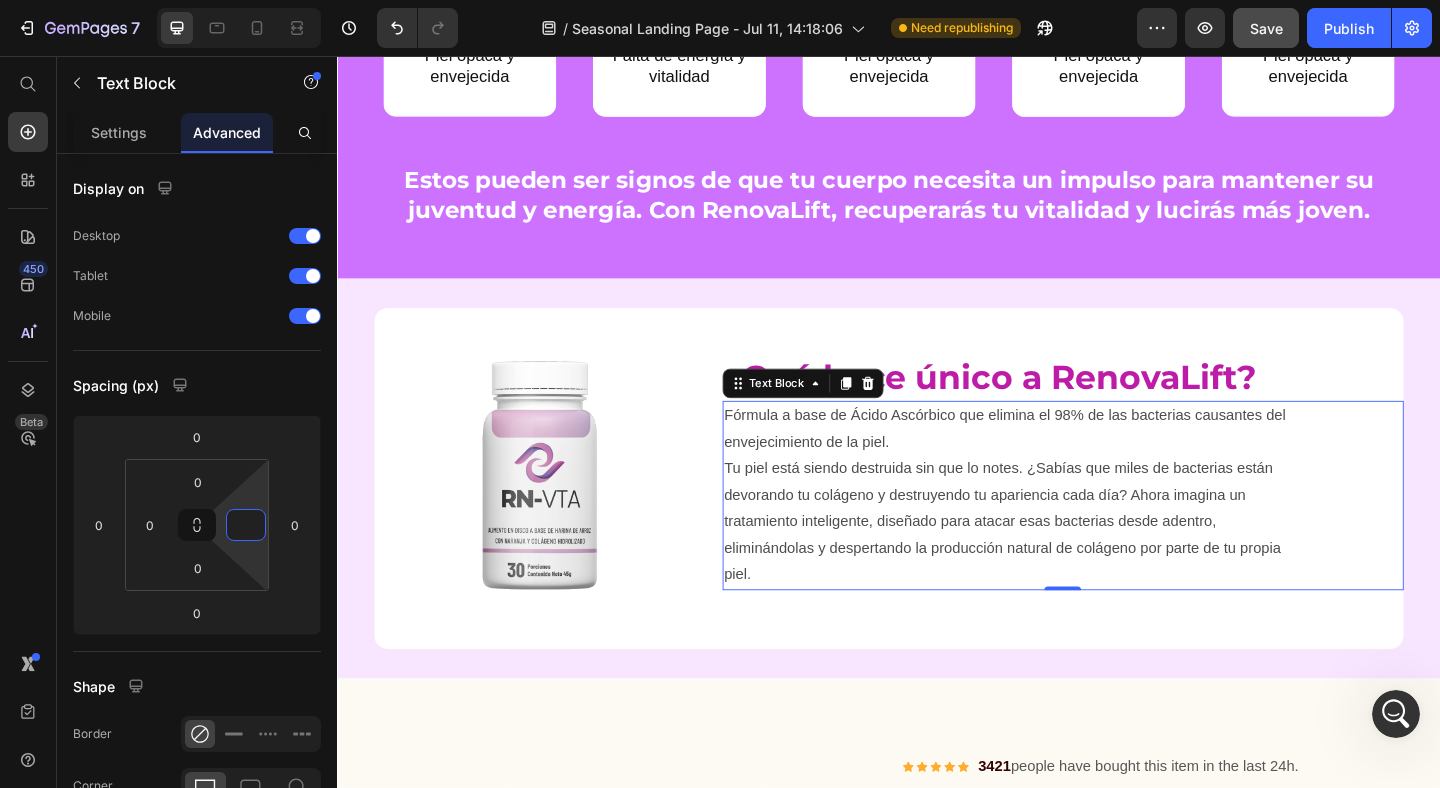 type on "0" 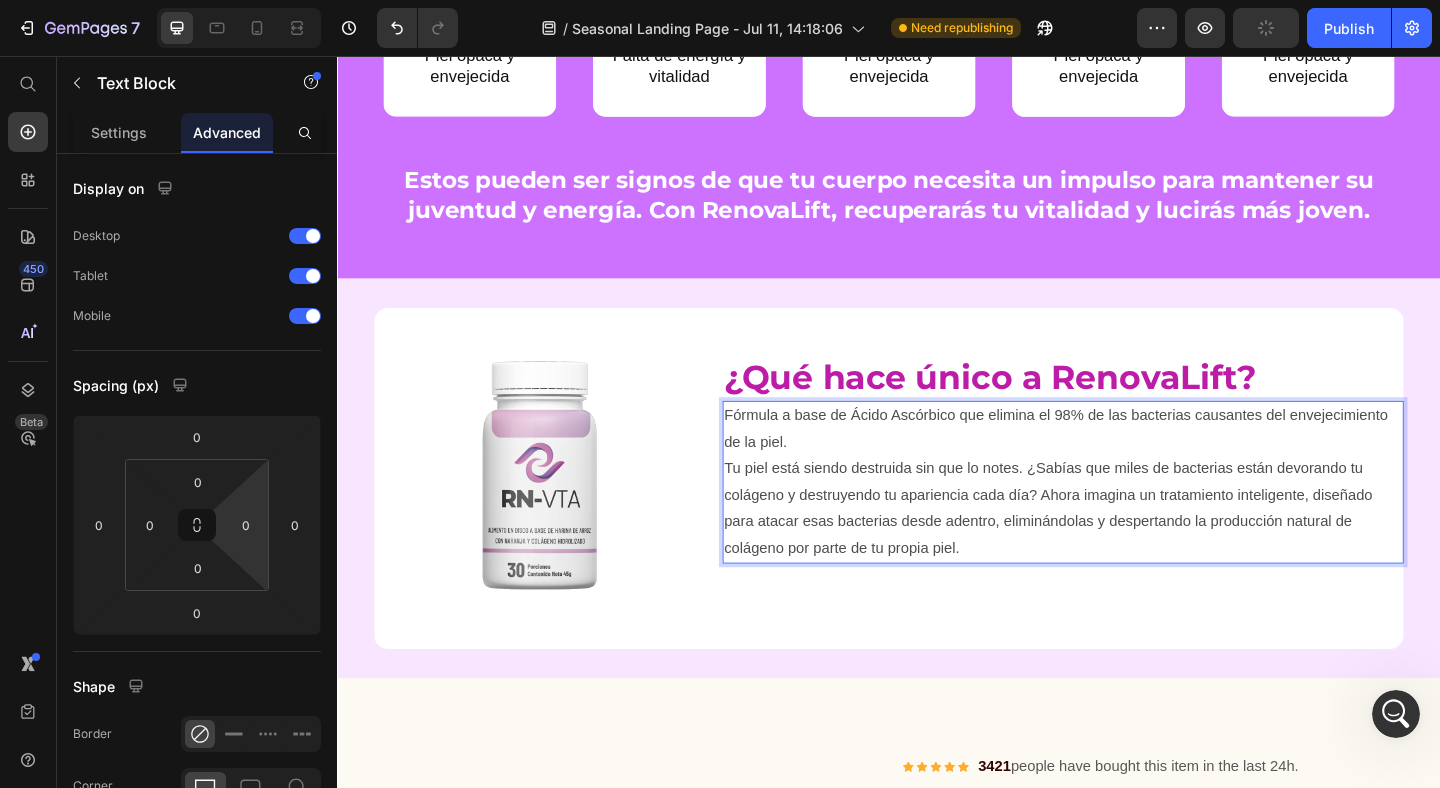 click on "Fórmula a base de Ácido Ascórbico que elimina el 98% de las bacterias causantes del envejecimiento de la piel." at bounding box center [1126, 462] 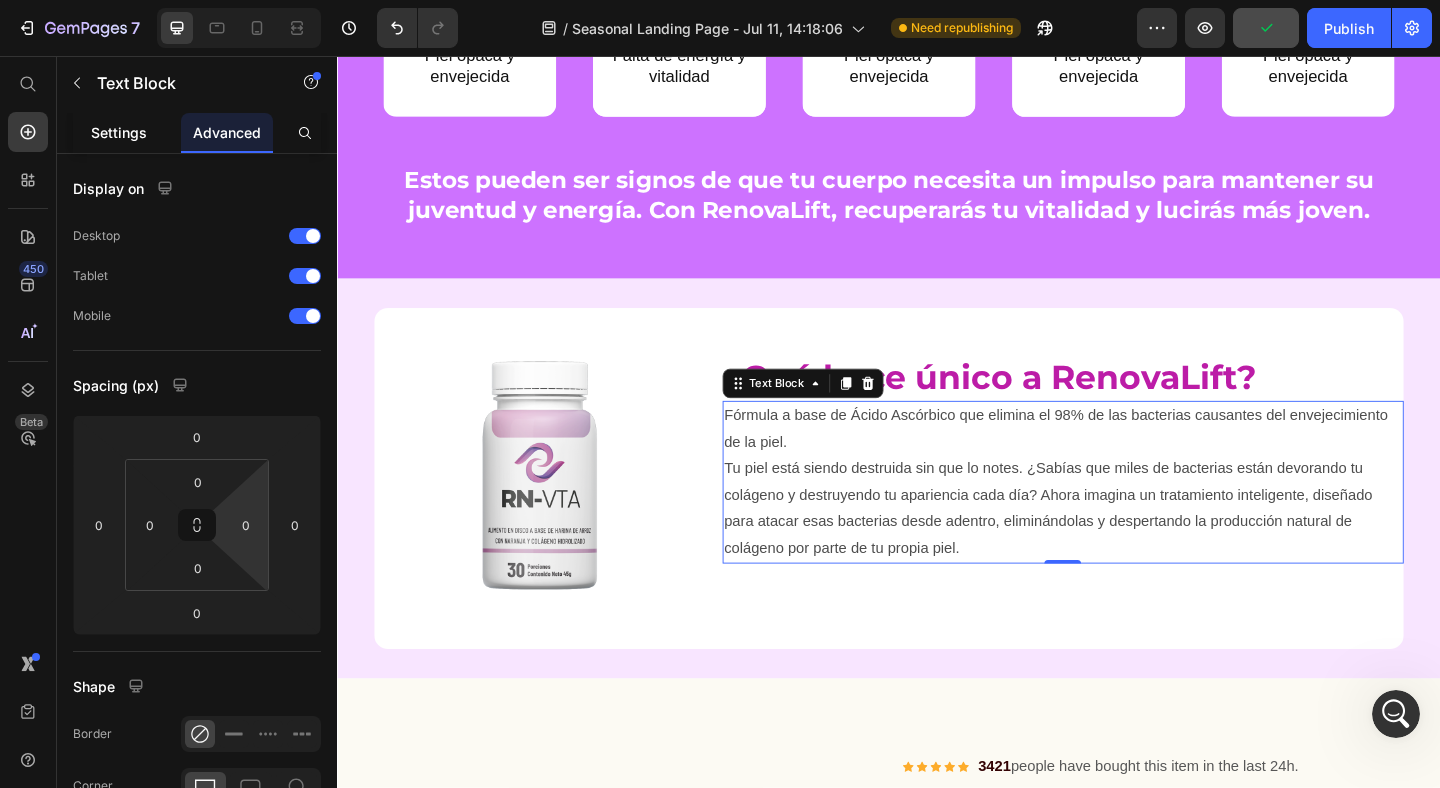 click on "Settings" at bounding box center (119, 132) 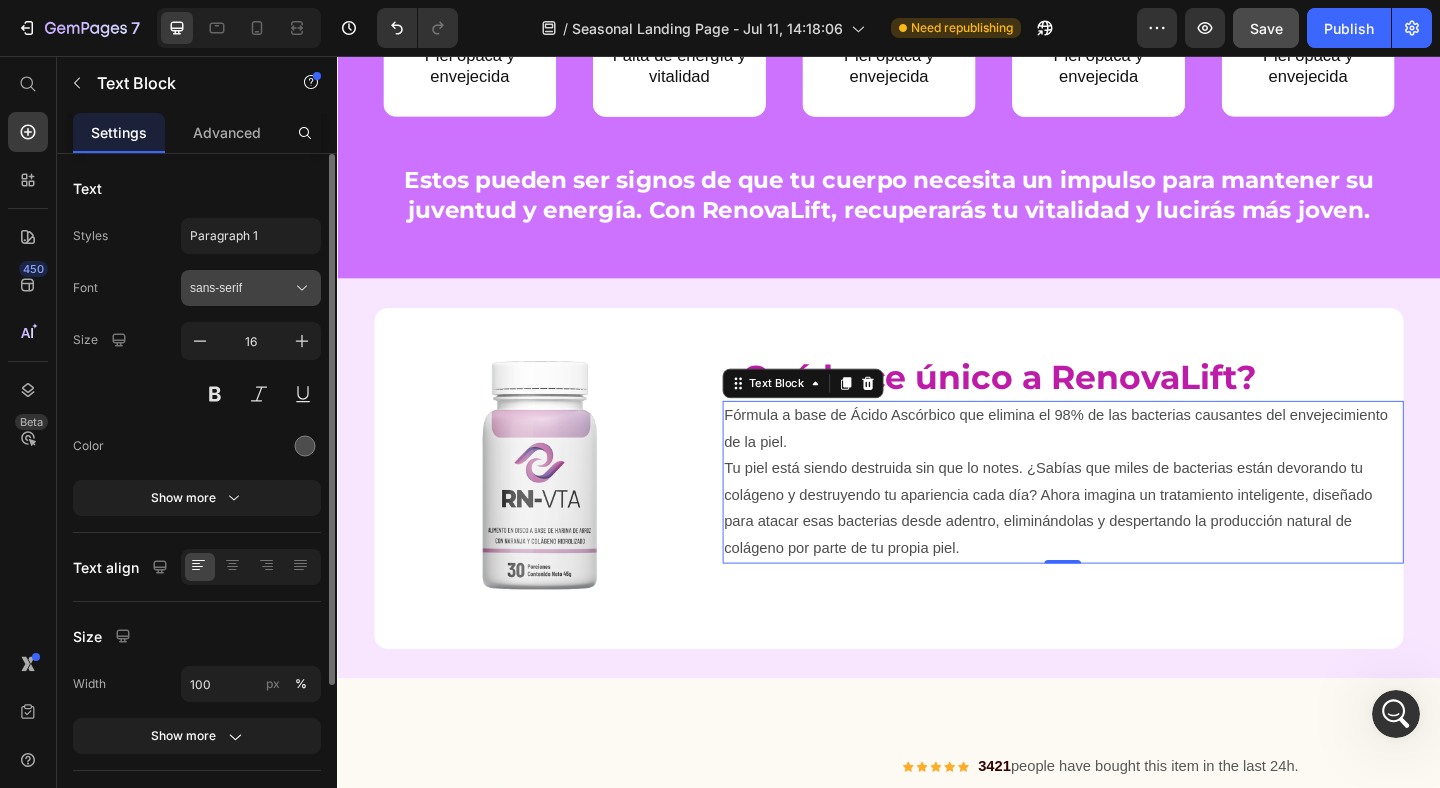 click on "sans-serif" at bounding box center [241, 288] 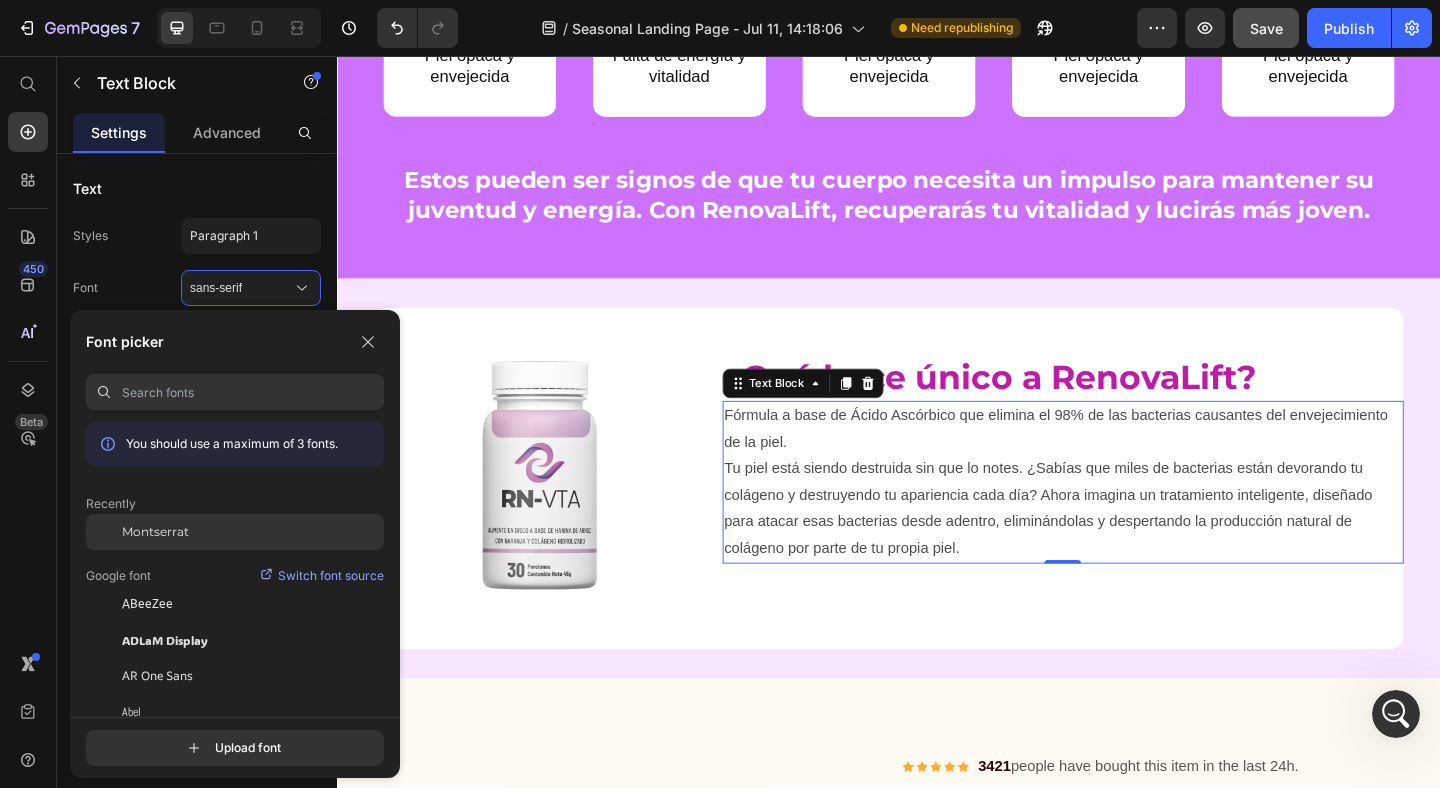 click on "Montserrat" 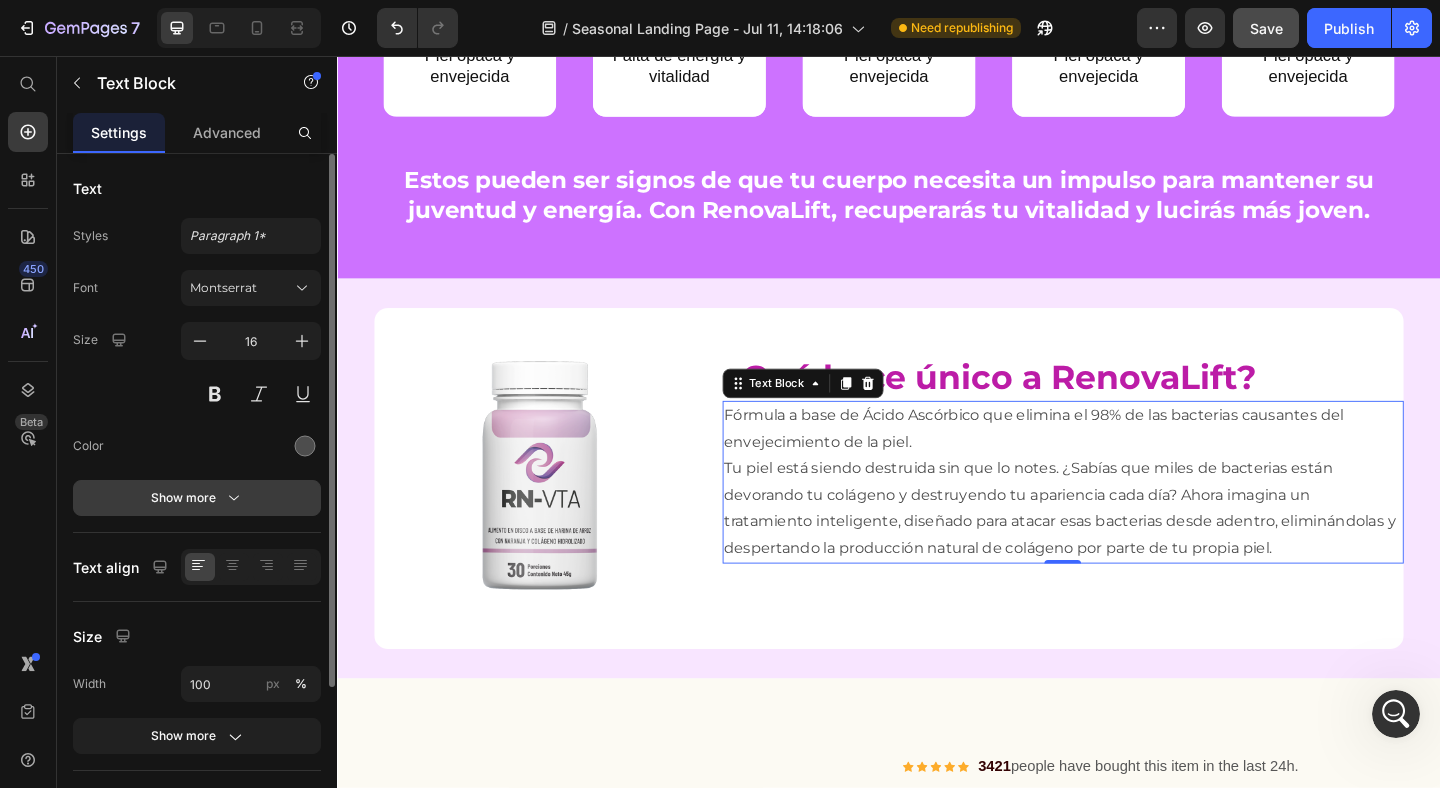 click on "Show more" at bounding box center (197, 498) 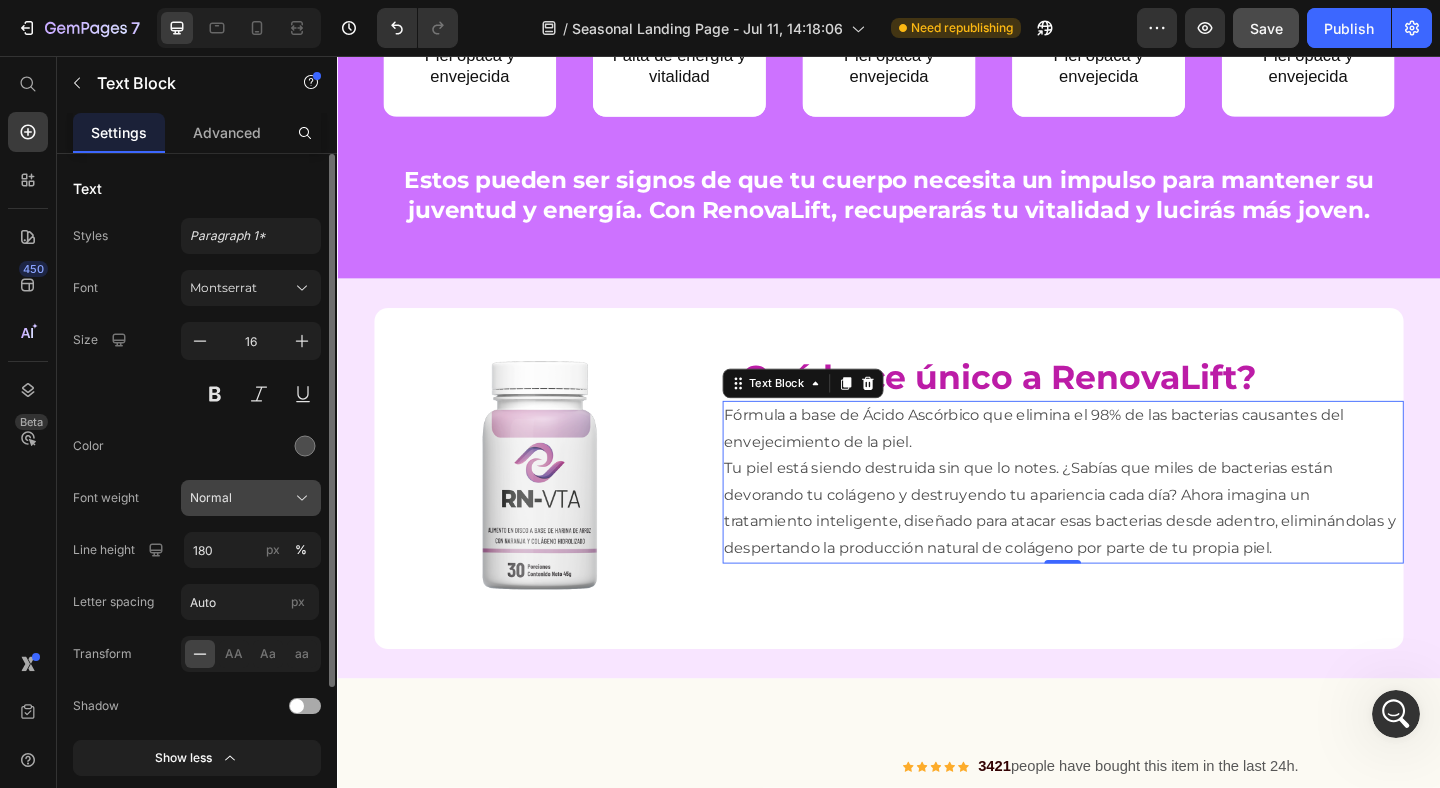 click on "Normal" 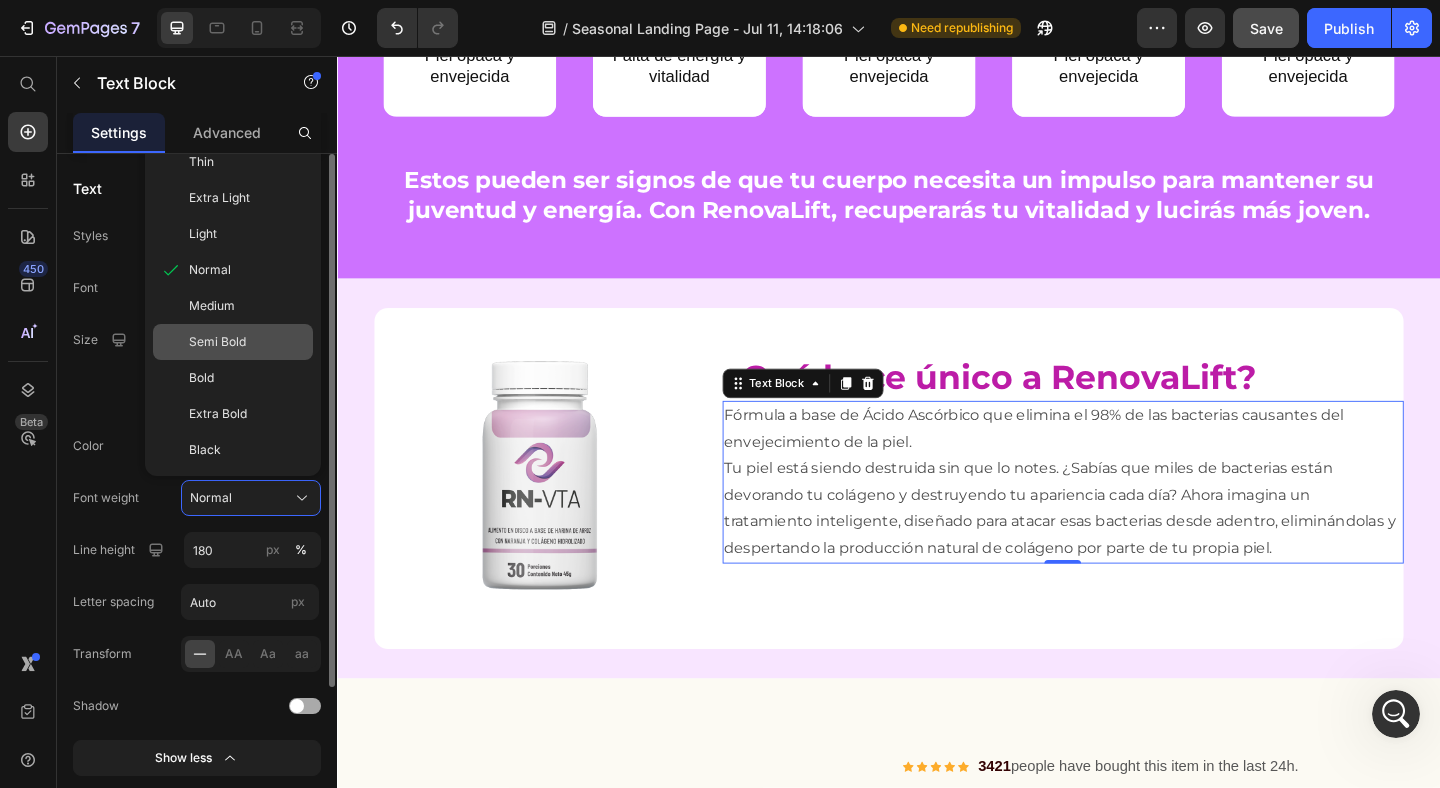 click on "Semi Bold" at bounding box center (217, 342) 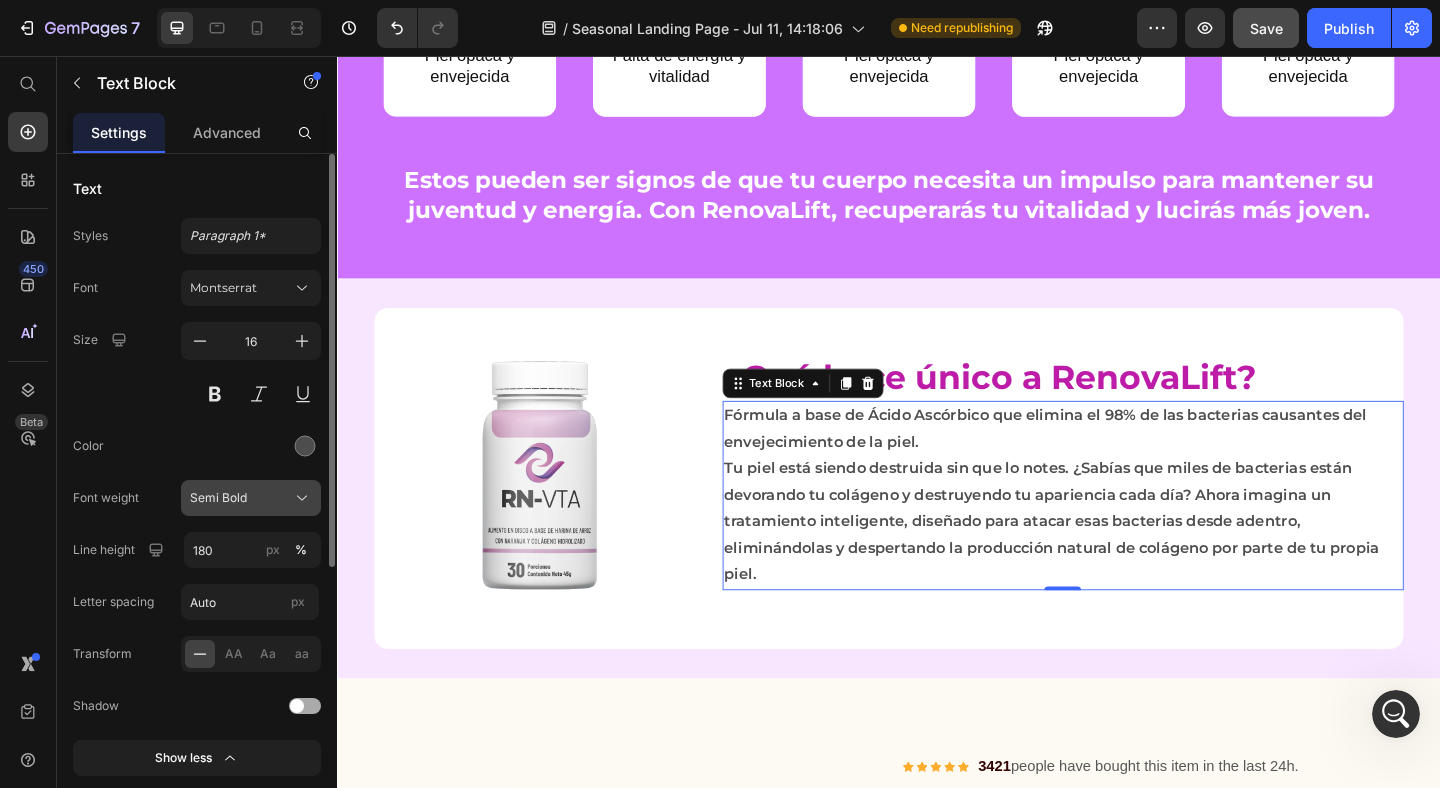 click on "Semi Bold" 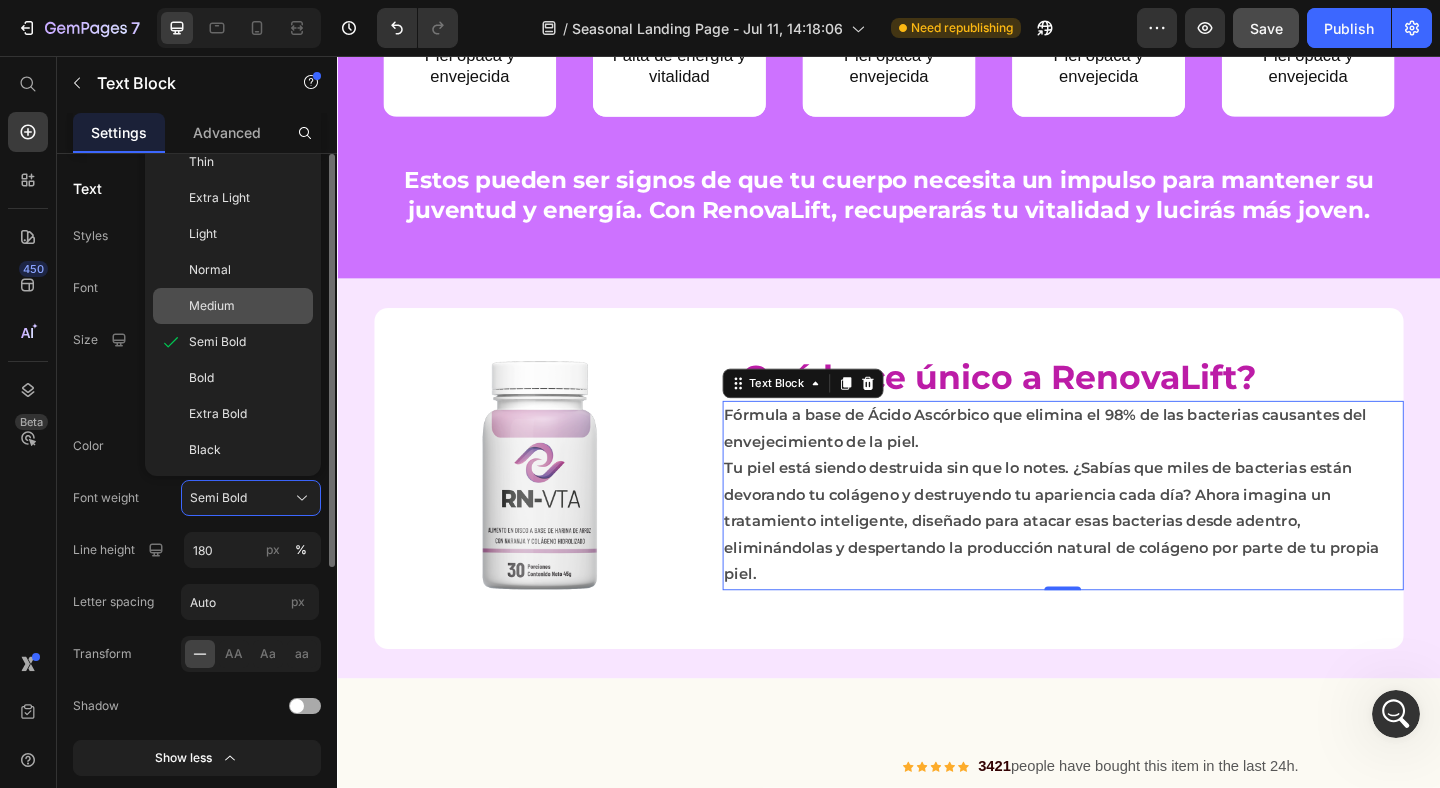click on "Medium" at bounding box center [247, 306] 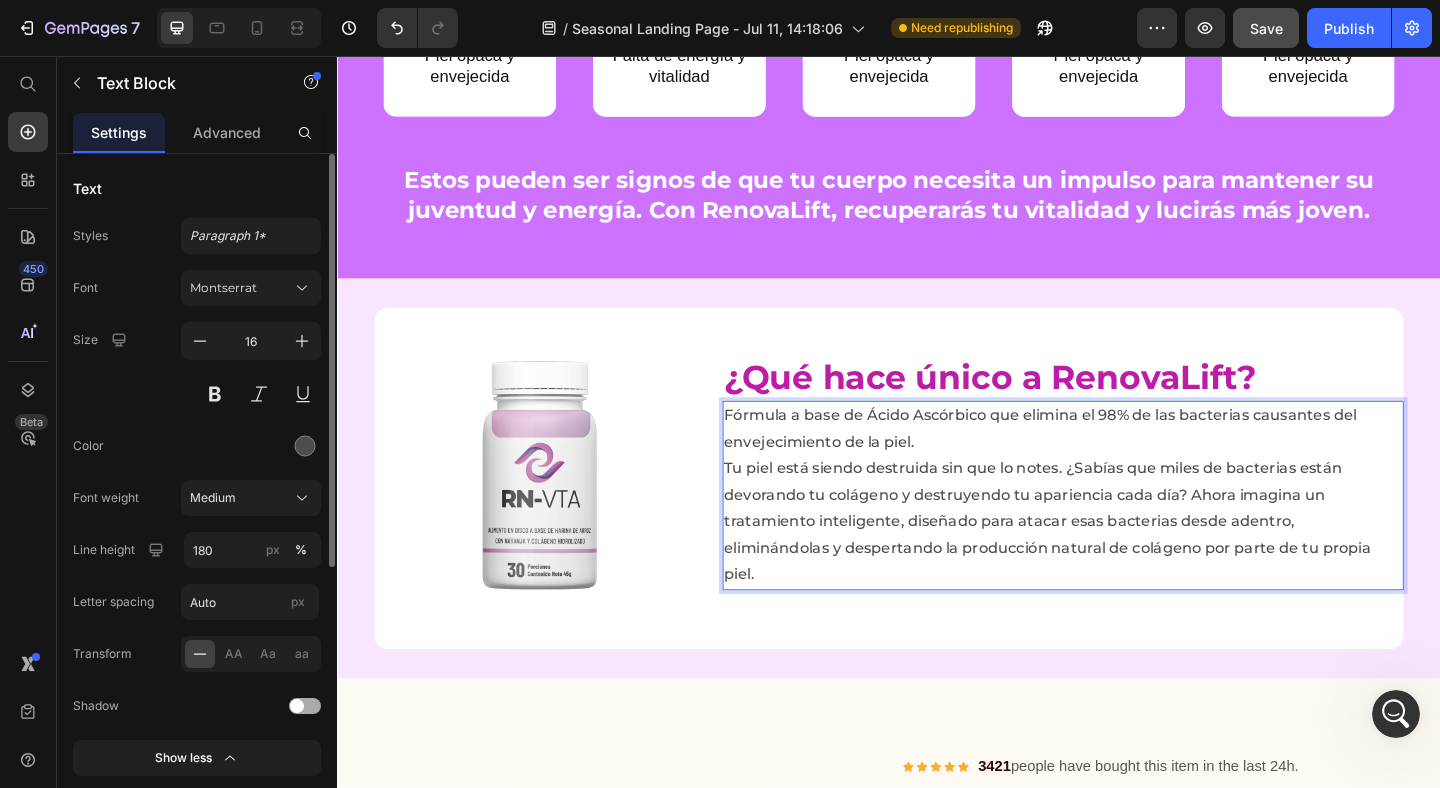 click on "Tu piel está siendo destruida sin que lo notes. ¿Sabías que miles de bacterias están devorando tu colágeno y destruyendo tu apariencia cada día? Ahora imagina un tratamiento inteligente, diseñado para atacar esas bacterias desde adentro, eliminándolas y despertando la producción natural de colágeno por parte de tu propia piel." at bounding box center (1126, 563) 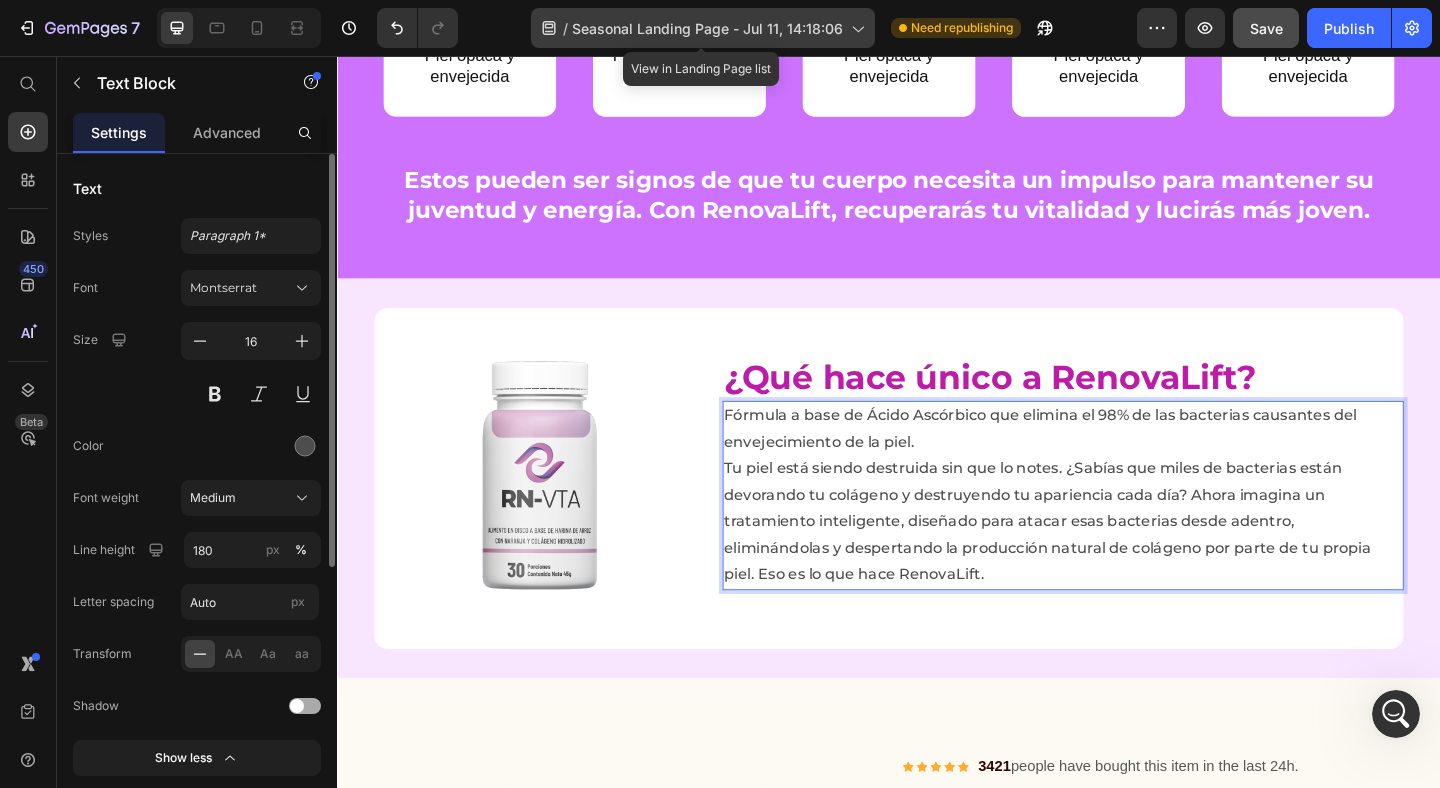drag, startPoint x: 1056, startPoint y: 540, endPoint x: 859, endPoint y: 18, distance: 557.9364 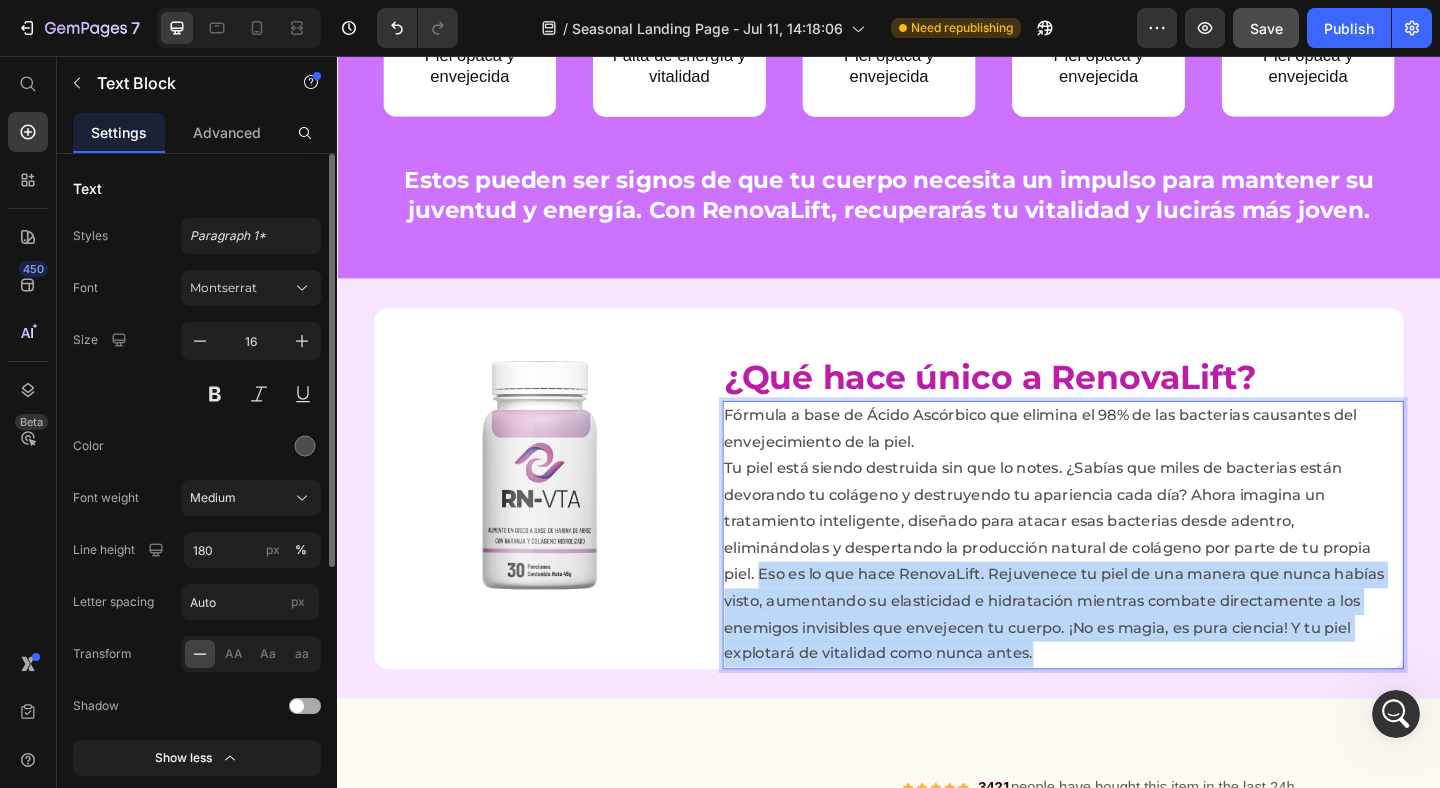 drag, startPoint x: 1381, startPoint y: 589, endPoint x: 1282, endPoint y: 708, distance: 154.79665 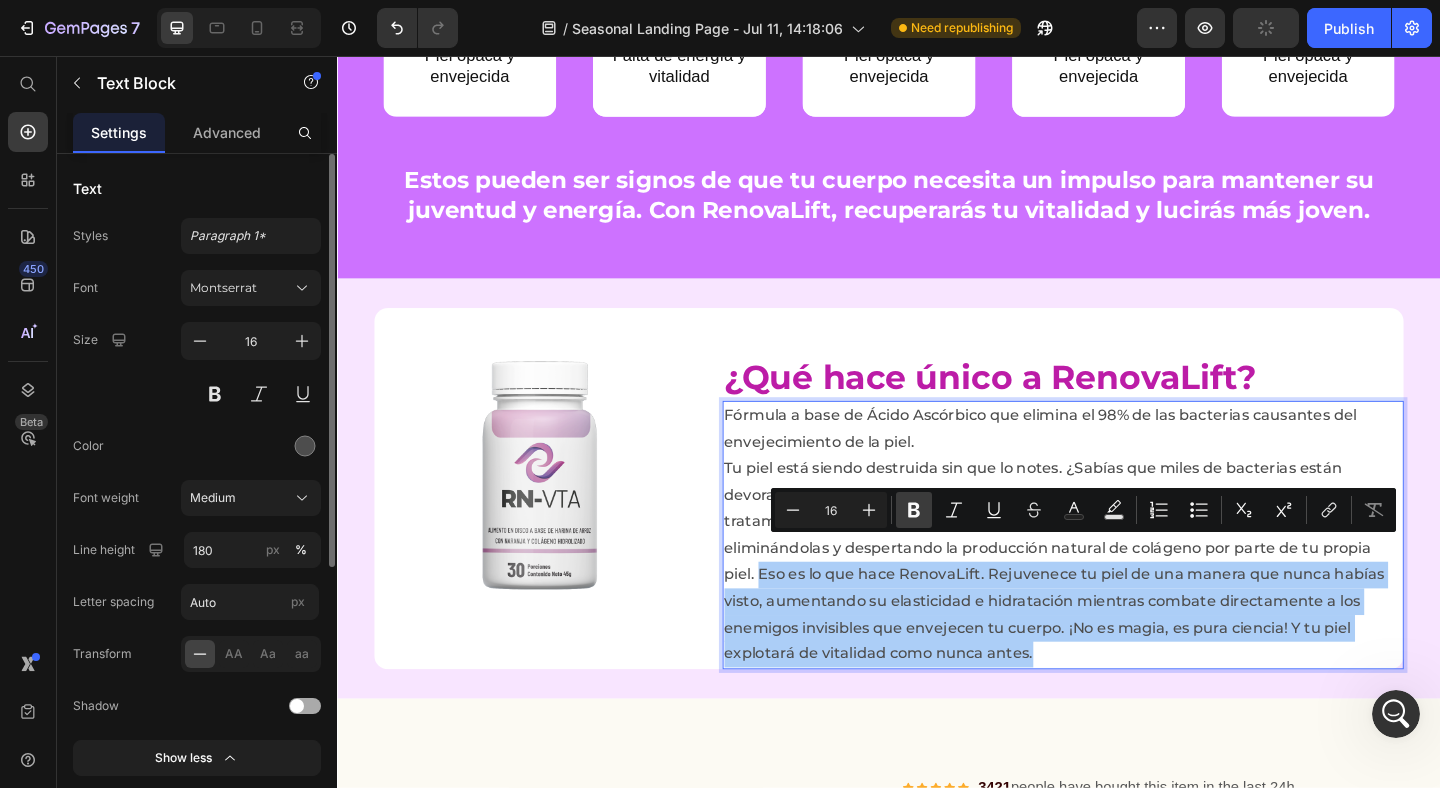 click 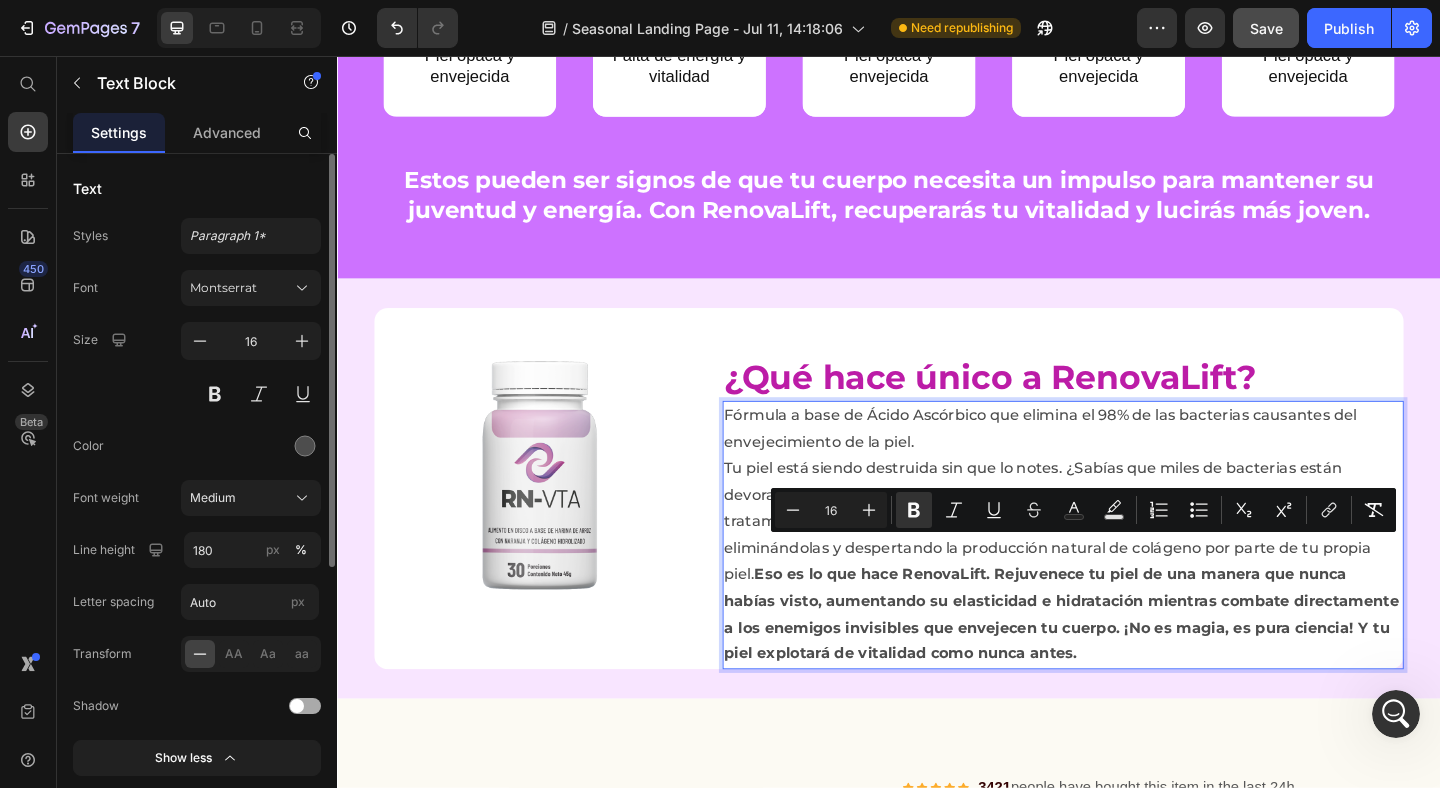 click on "Tu piel está siendo destruida sin que lo notes. ¿Sabías que miles de bacterias están devorando tu colágeno y destruyendo tu apariencia cada día? Ahora imagina un tratamiento inteligente, diseñado para atacar esas bacterias desde adentro, eliminándolas y despertando la producción natural de colágeno por parte de tu propia piel.  Eso es lo que hace RenovaLift. Rejuvenece tu piel de una manera que nunca habías visto, aumentando su elasticidad e hidratación mientras combate directamente a los enemigos invisibles que envejecen tu cuerpo. ¡No es magia, es pura ciencia! Y tu piel explotará de vitalidad como nunca antes." at bounding box center [1126, 606] 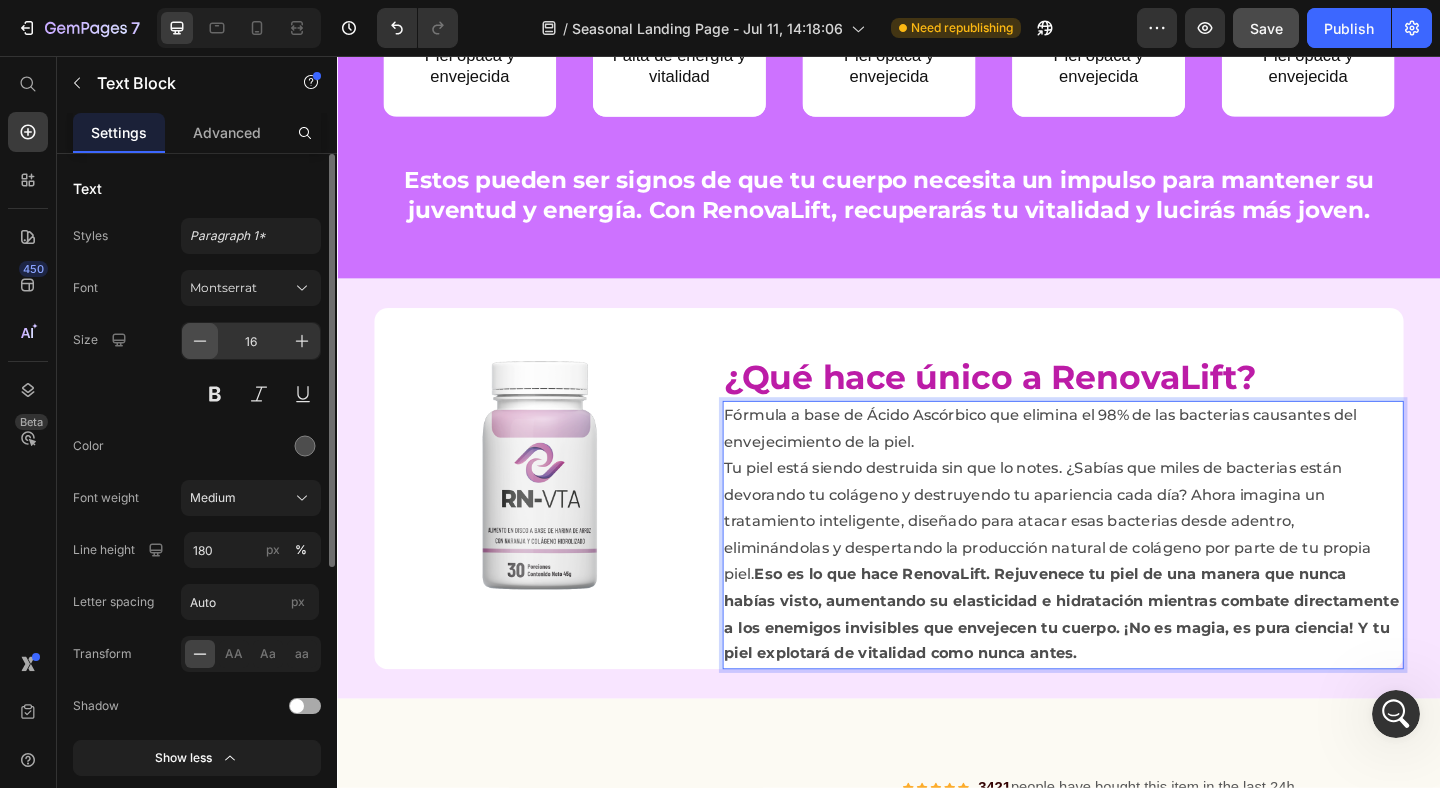 click at bounding box center (200, 341) 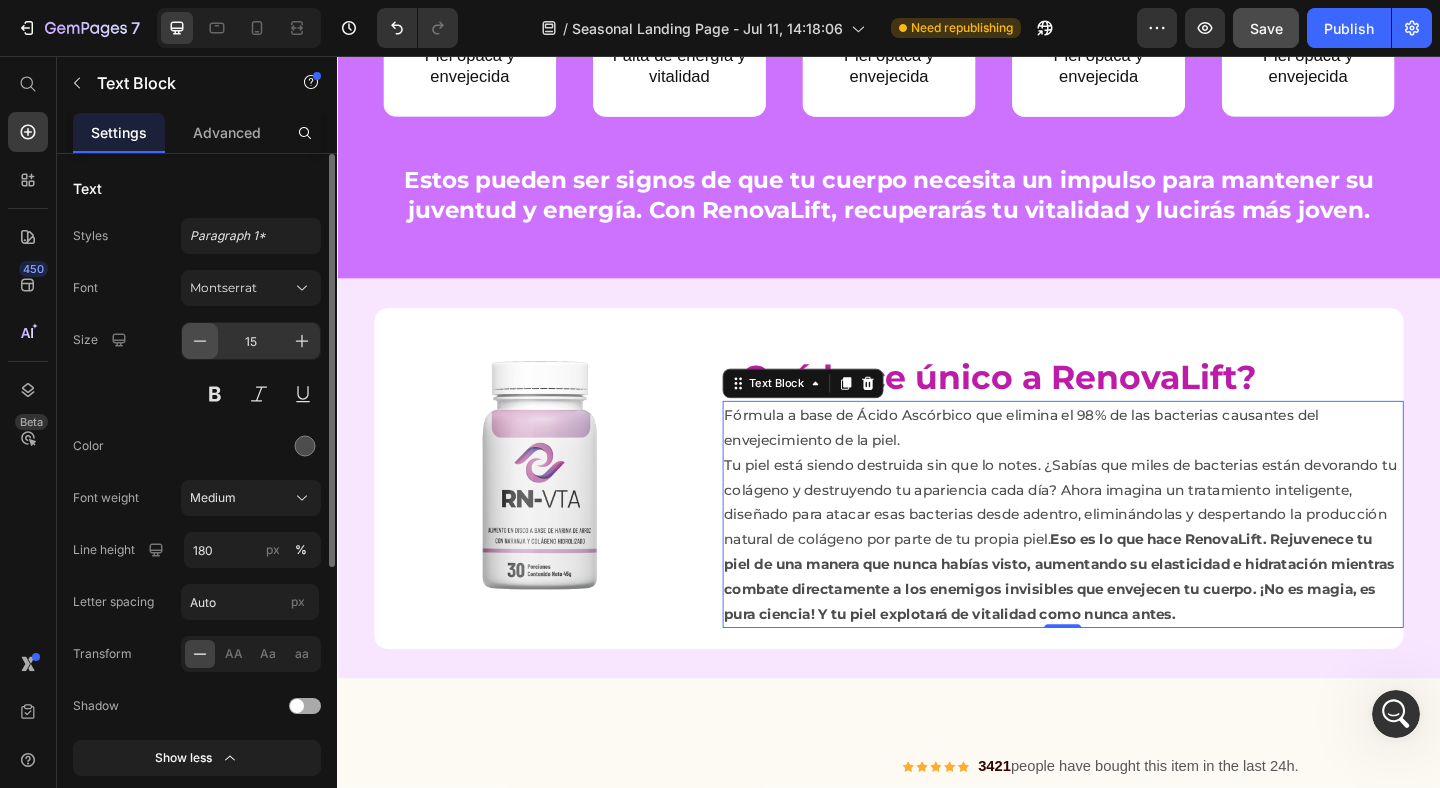 click at bounding box center [200, 341] 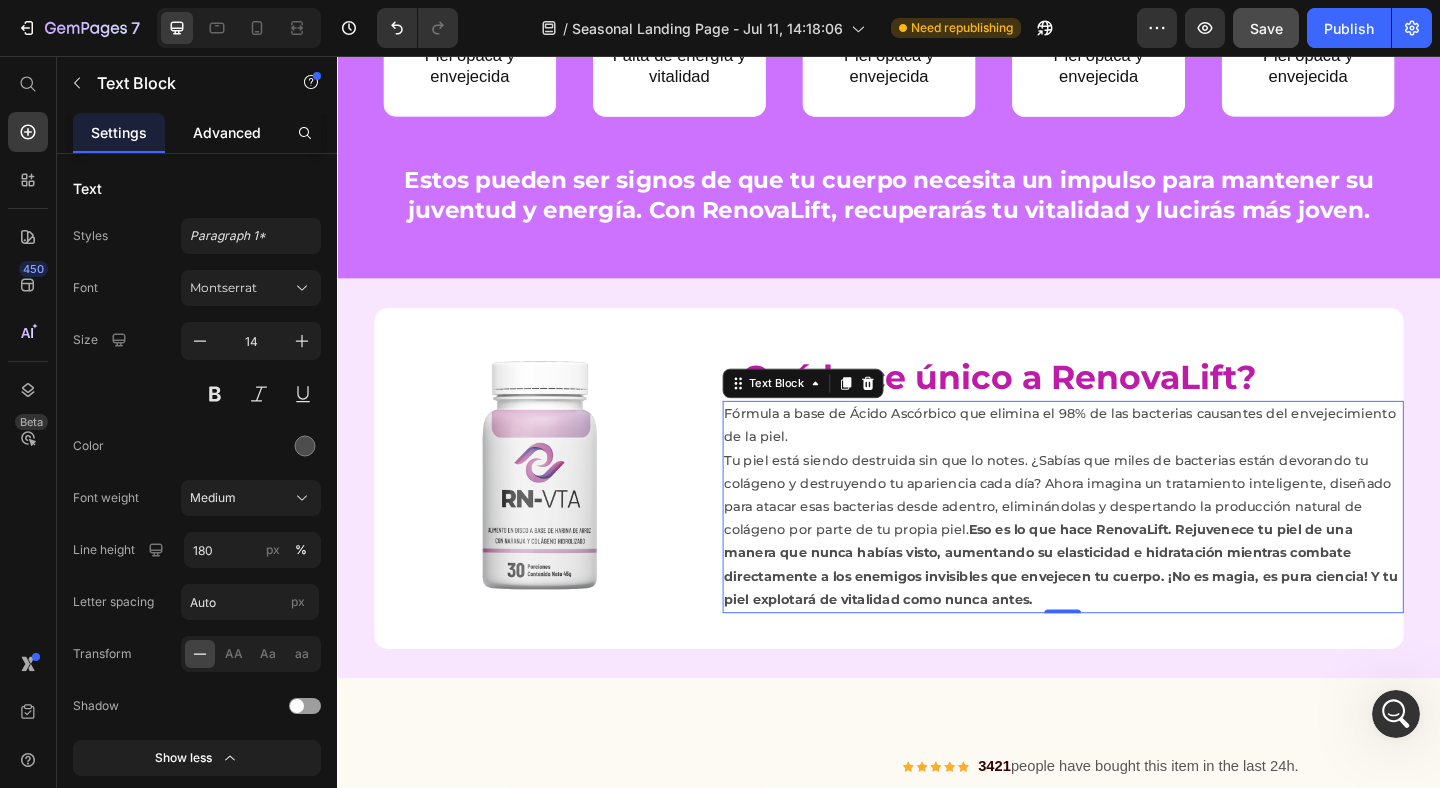 click on "Advanced" at bounding box center (227, 132) 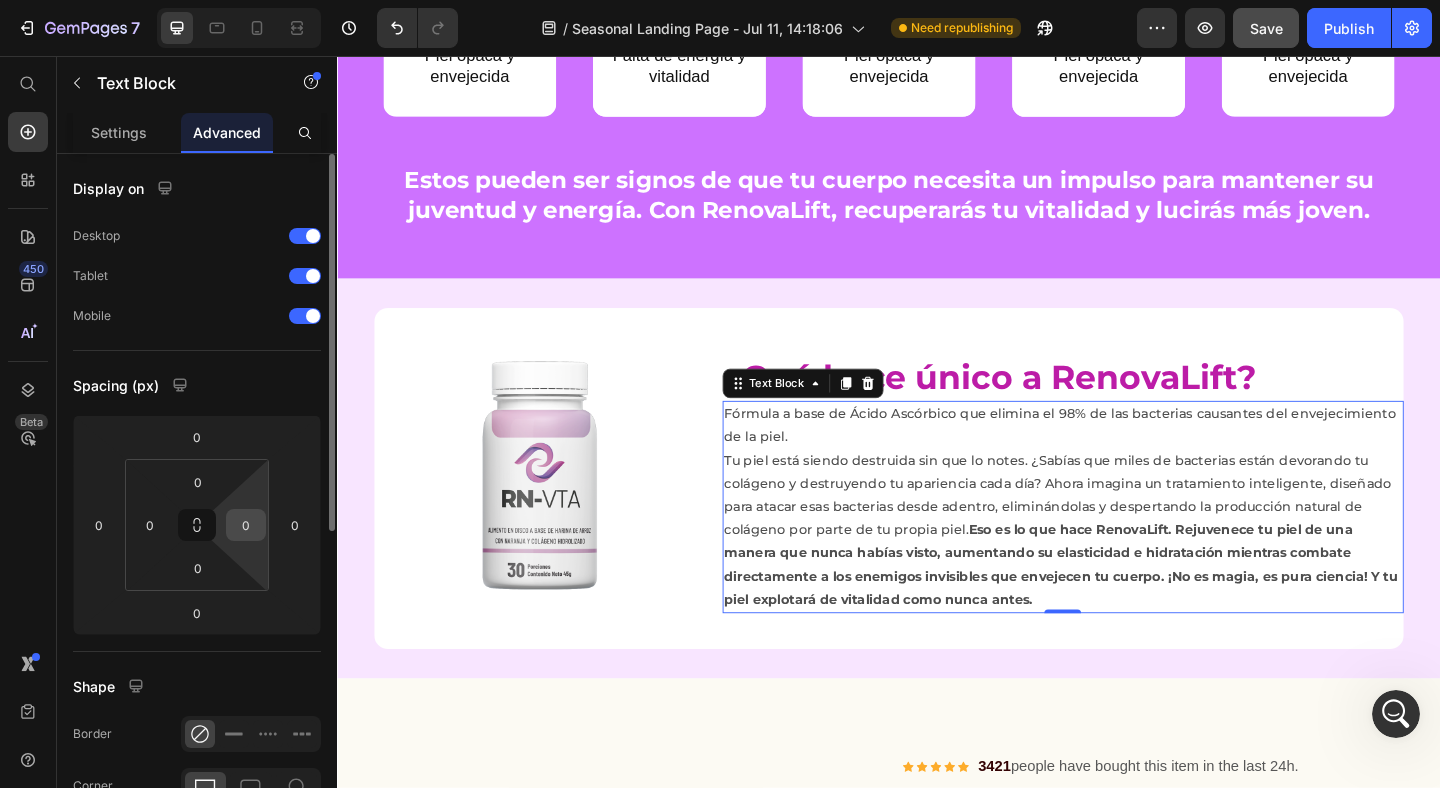 click on "0" at bounding box center (246, 525) 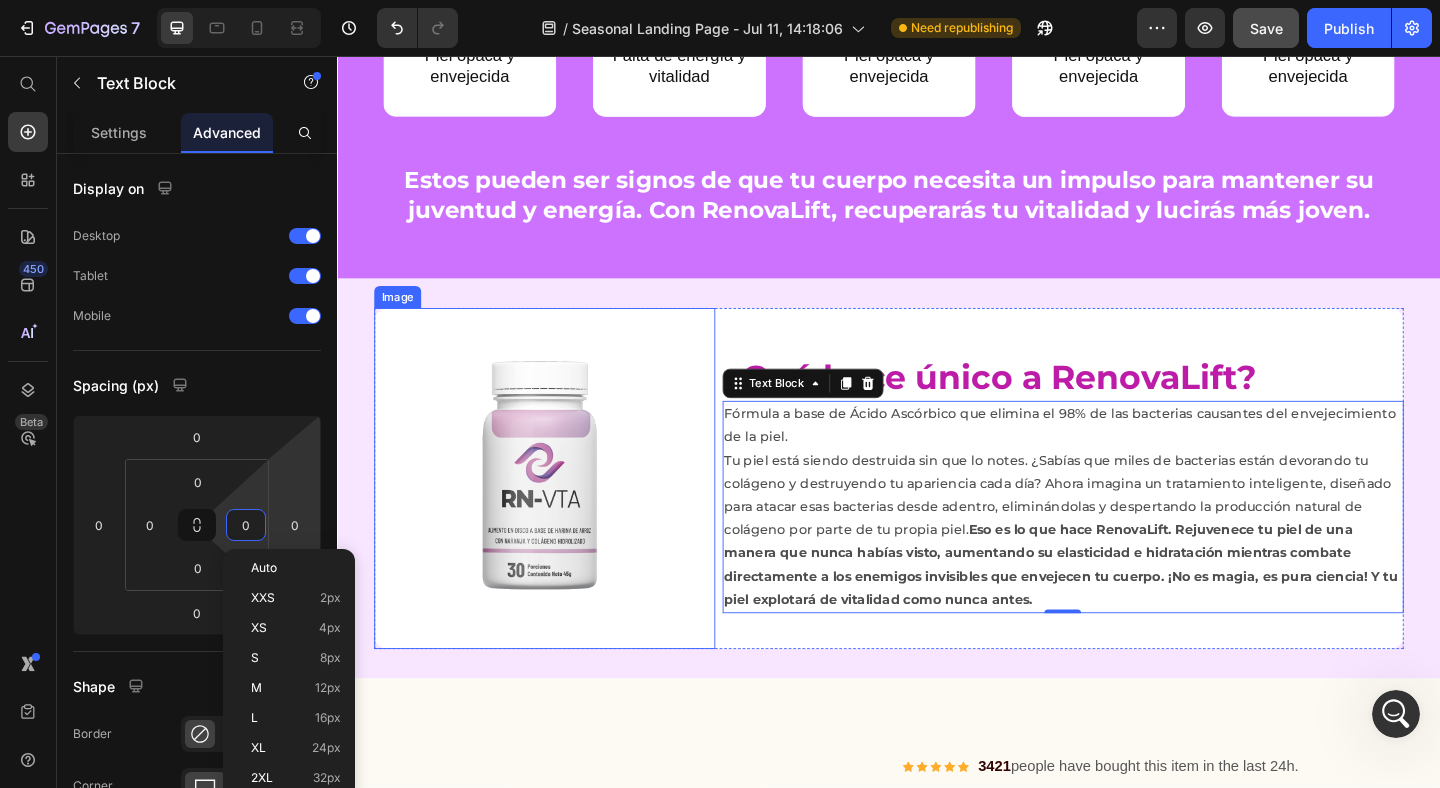 type on "1" 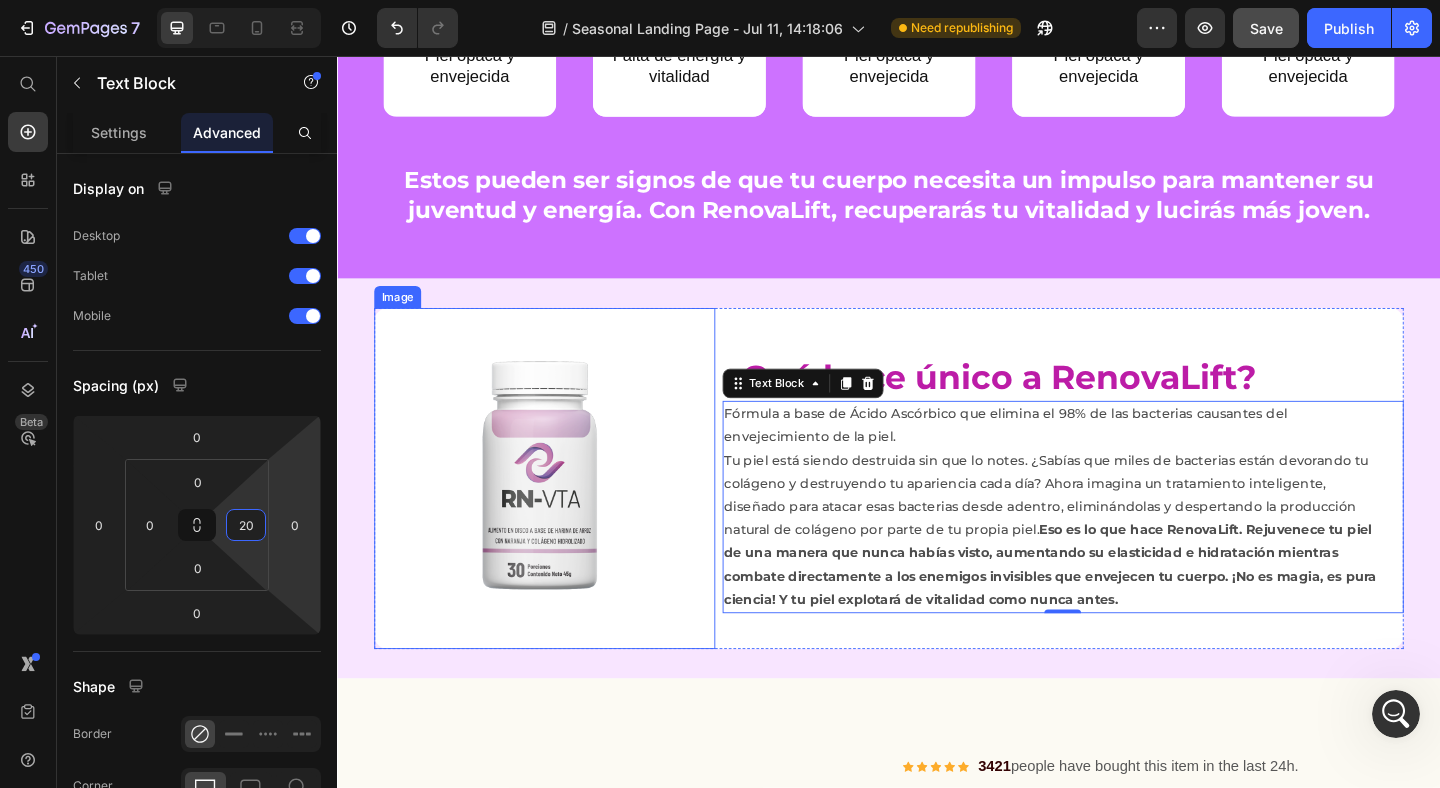 type on "2" 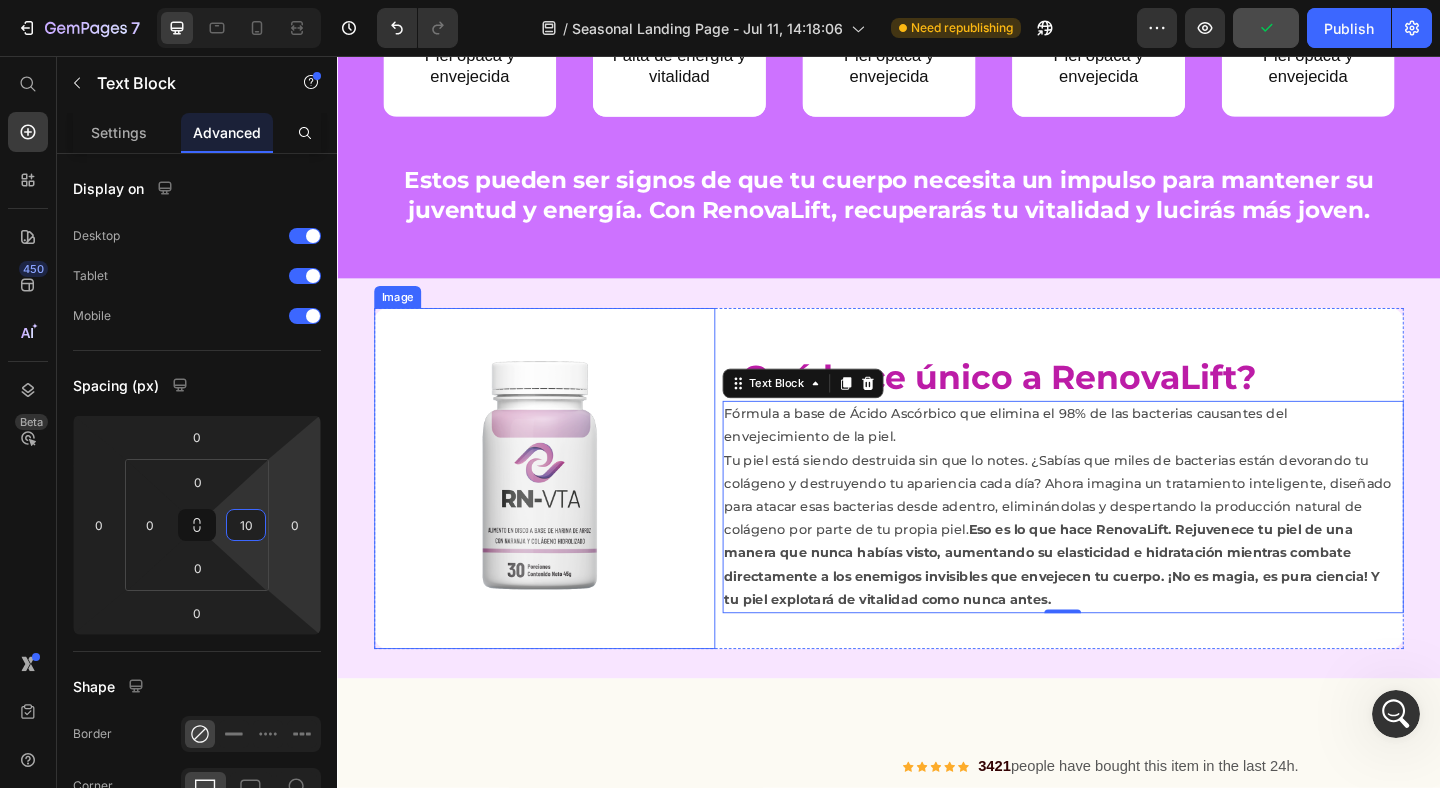 type on "1" 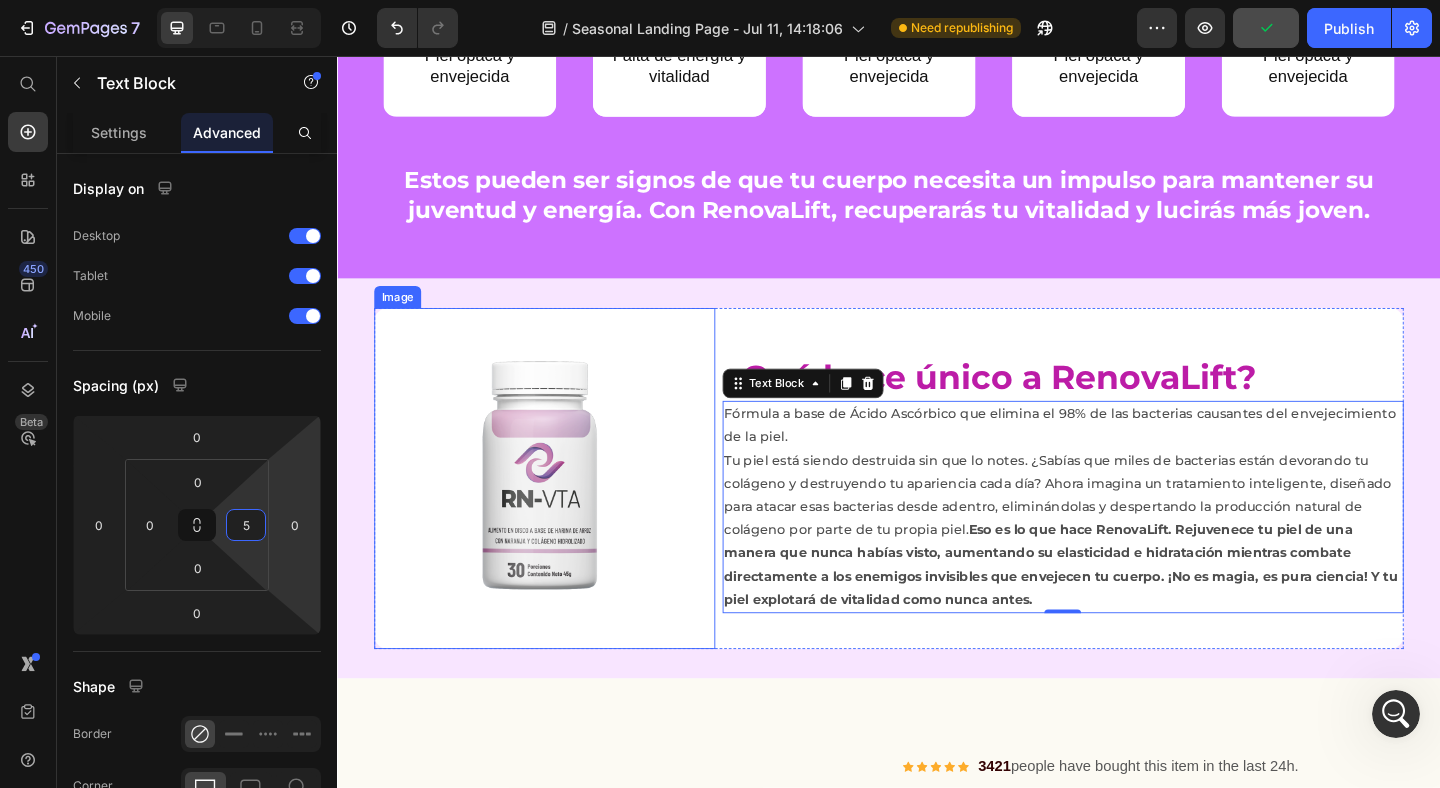 type on "50" 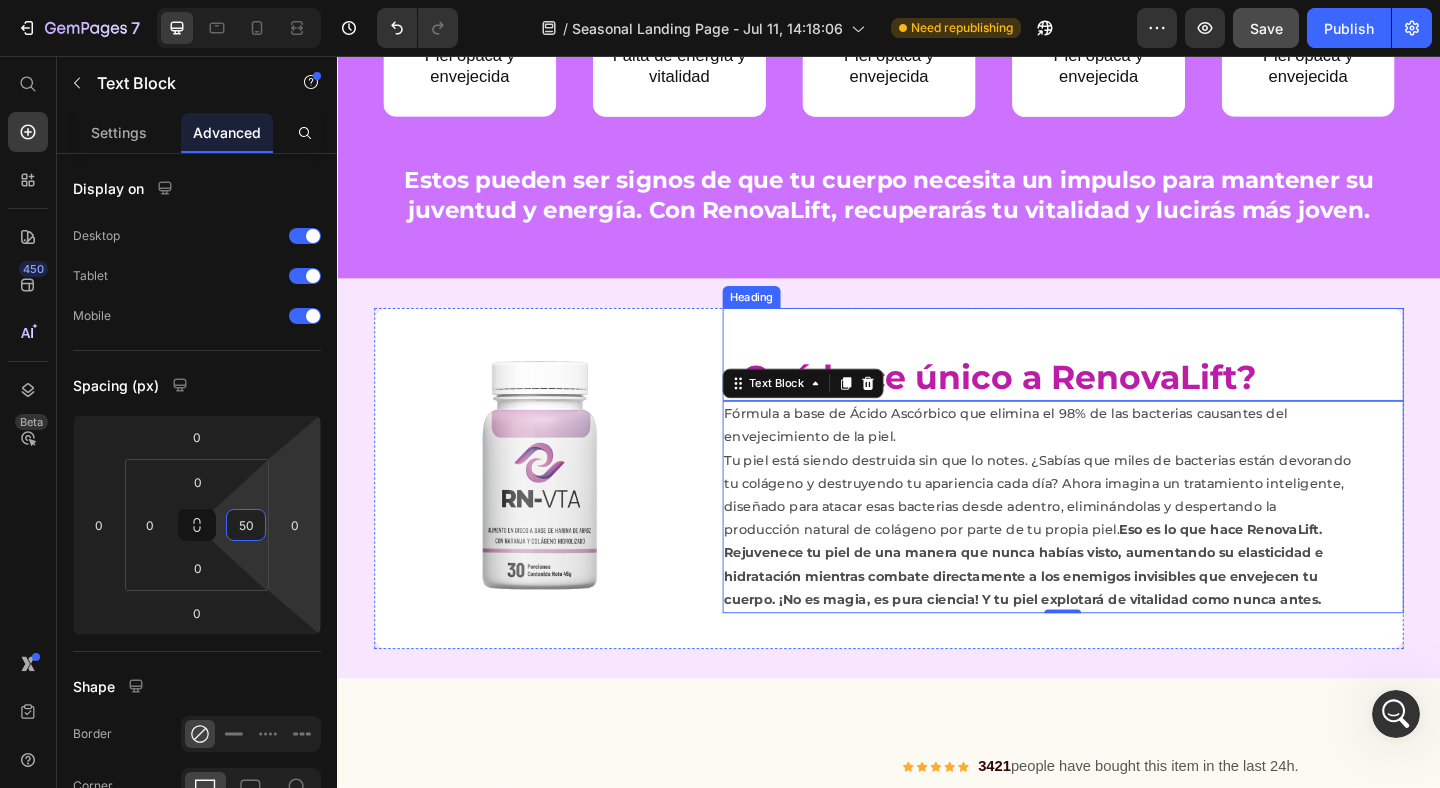 click on "¿Qué hace único a RenovaLift?" at bounding box center (1126, 405) 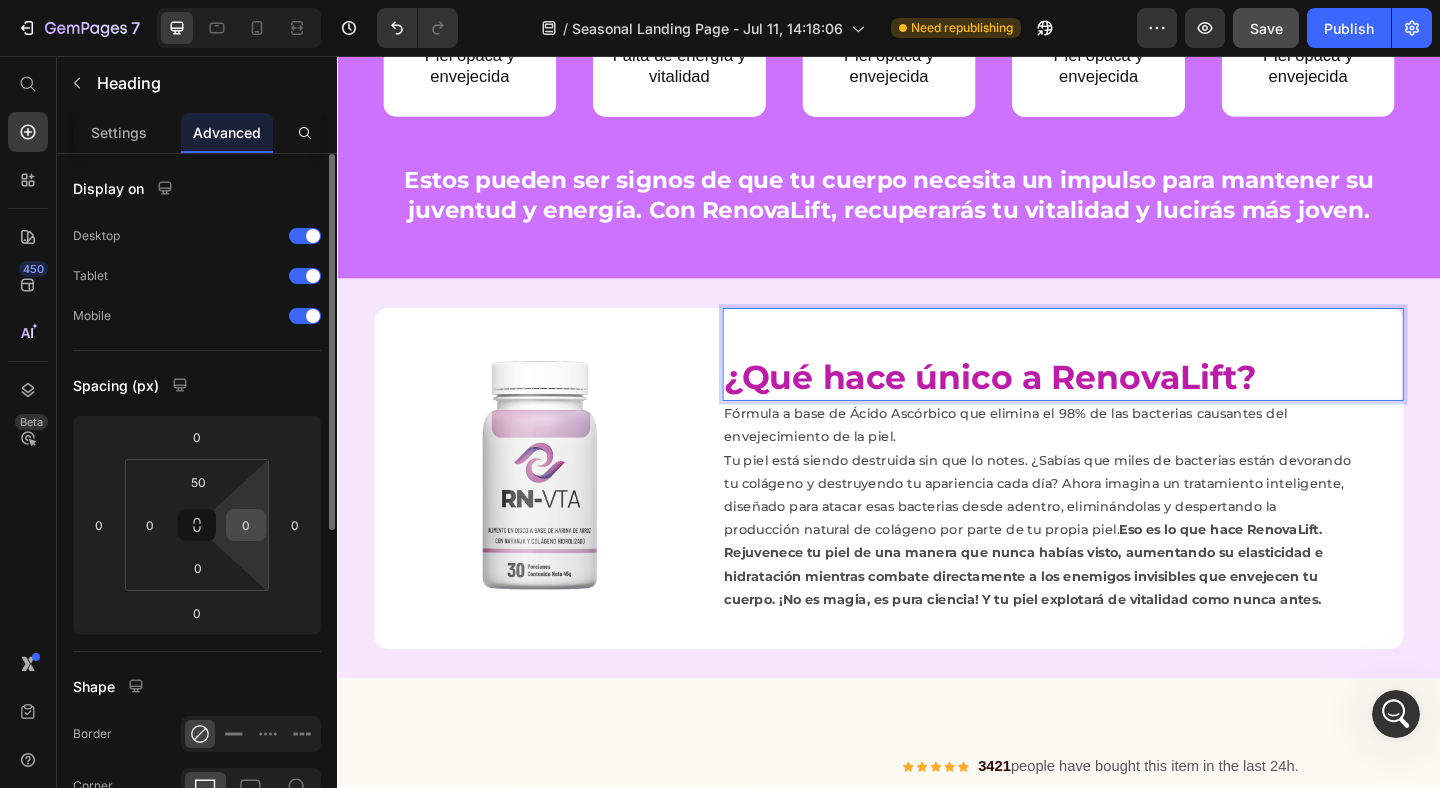 click on "0" at bounding box center [246, 525] 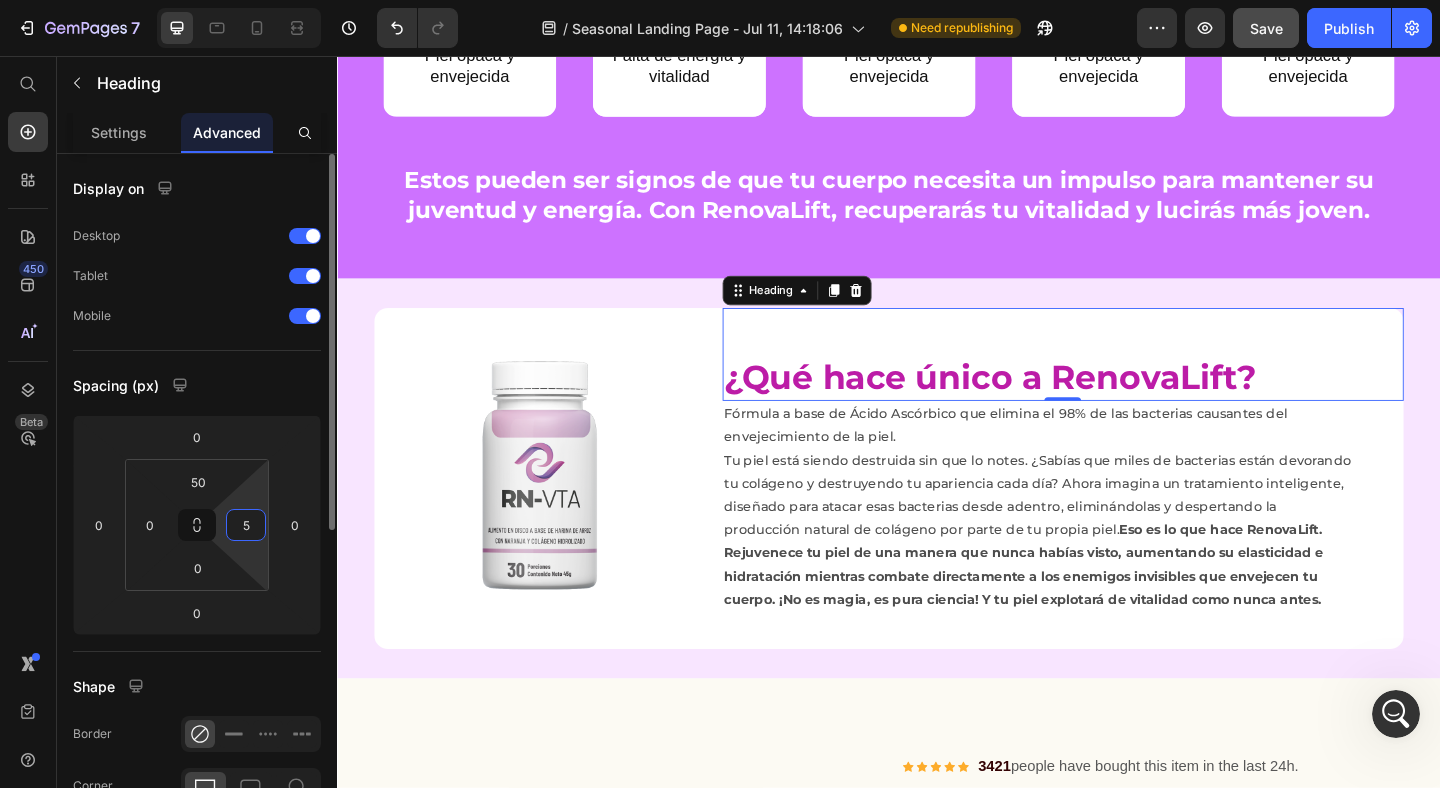 type on "50" 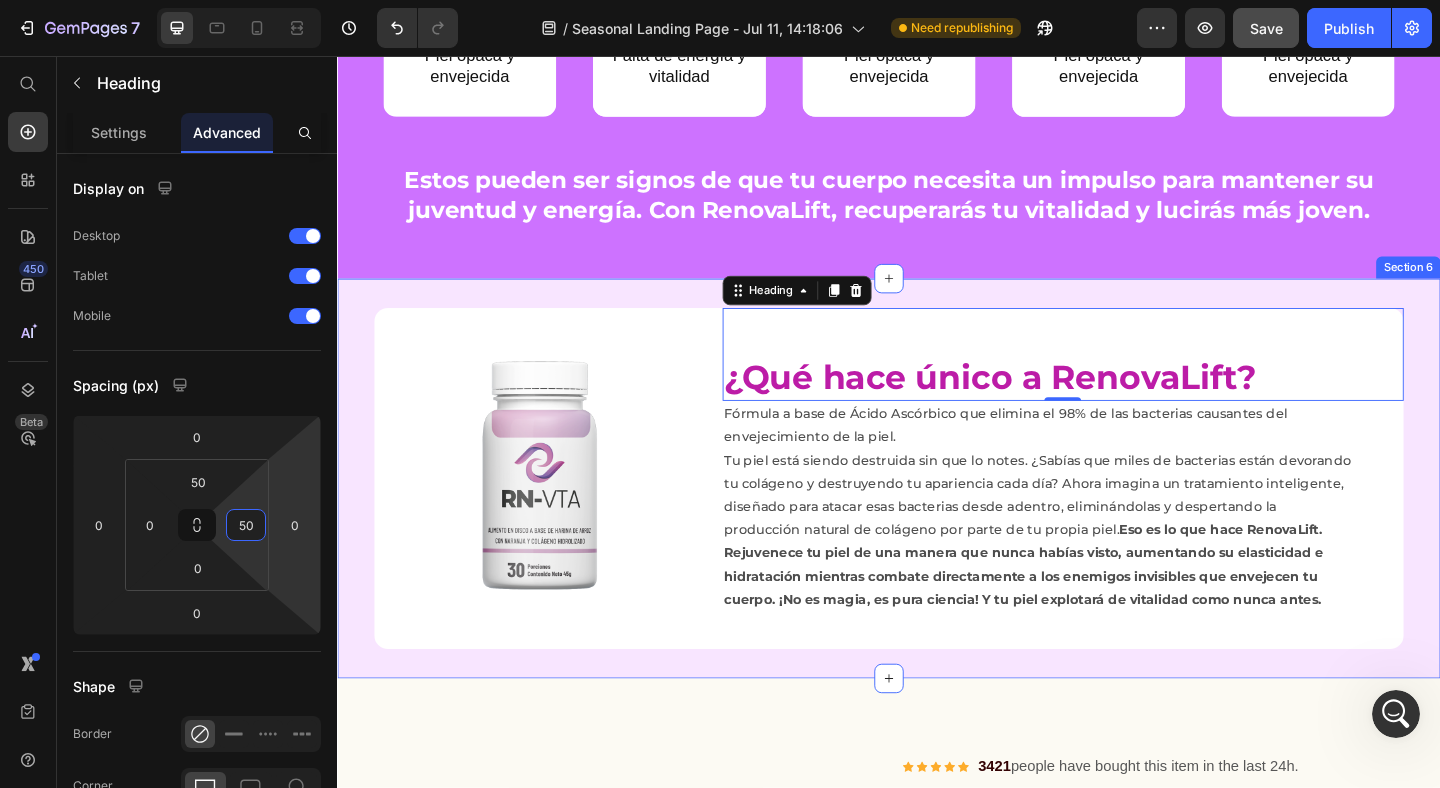 click on "Image ¿Qué hace único a RenovaLift? Heading   0 Fórmula a base de Ácido Ascórbico que elimina el 98% de las bacterias causantes del envejecimiento de la piel.  Tu piel está siendo destruida sin que lo notes. ¿Sabías que miles de bacterias están devorando tu colágeno y destruyendo tu apariencia cada día? Ahora imagina un tratamiento inteligente, diseñado para atacar esas bacterias desde adentro, eliminándolas y despertando la producción natural de colágeno por parte de tu propia piel.  Eso es lo que hace RenovaLift. Rejuvenece tu piel de una manera que nunca habías visto, aumentando su elasticidad e hidratación mientras combate directamente a los enemigos invisibles que envejecen tu cuerpo. ¡No es magia, es pura ciencia! Y tu piel explotará de vitalidad como nunca antes. Text Block Row Row Section 6" at bounding box center [937, 515] 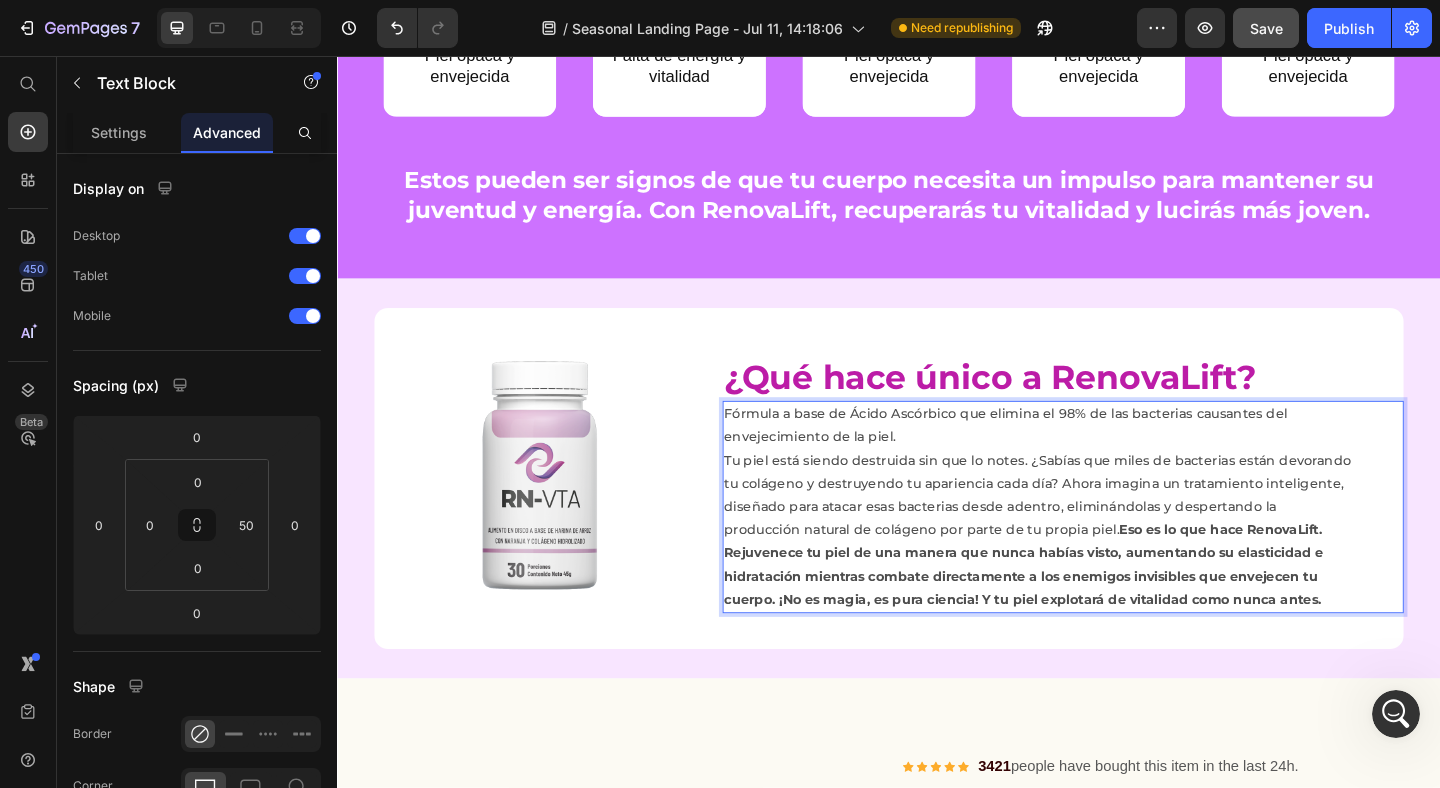click on "Tu piel está siendo destruida sin que lo notes. ¿Sabías que miles de bacterias están devorando tu colágeno y destruyendo tu apariencia cada día? Ahora imagina un tratamiento inteligente, diseñado para atacar esas bacterias desde adentro, eliminándolas y despertando la producción natural de colágeno por parte de tu propia piel.  Eso es lo que hace RenovaLift. Rejuvenece tu piel de una manera que nunca habías visto, aumentando su elasticidad e hidratación mientras combate directamente a los enemigos invisibles que envejecen tu cuerpo. ¡No es magia, es pura ciencia! Y tu piel explotará de vitalidad como nunca antes." at bounding box center [1101, 572] 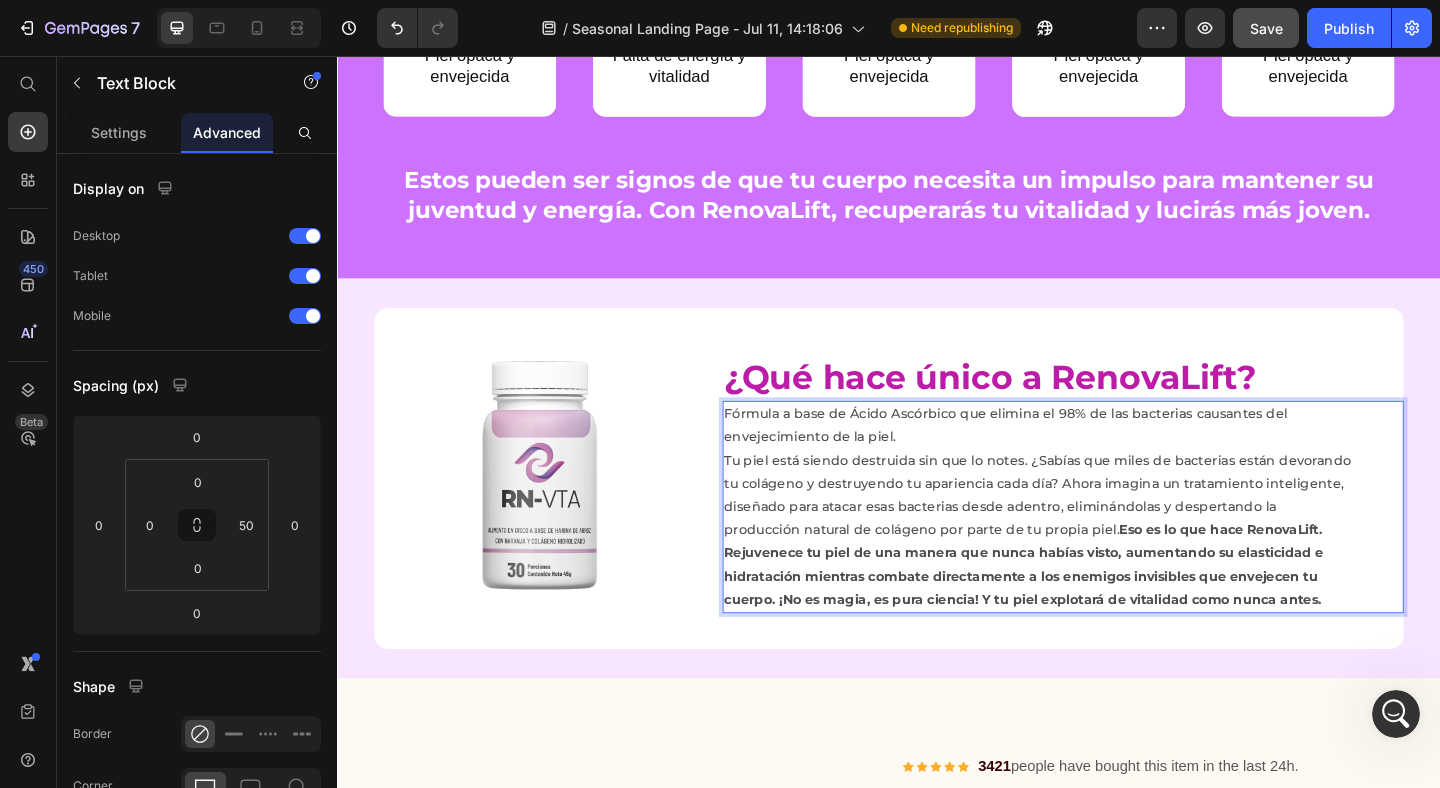 click on "Tu piel está siendo destruida sin que lo notes. ¿Sabías que miles de bacterias están devorando tu colágeno y destruyendo tu apariencia cada día? Ahora imagina un tratamiento inteligente, diseñado para atacar esas bacterias desde adentro, eliminándolas y despertando la producción natural de colágeno por parte de tu propia piel.  Eso es lo que hace RenovaLift. Rejuvenece tu piel de una manera que nunca habías visto, aumentando su elasticidad e hidratación mientras combate directamente a los enemigos invisibles que envejecen tu cuerpo. ¡No es magia, es pura ciencia! Y tu piel explotará de vitalidad como nunca antes." at bounding box center (1101, 572) 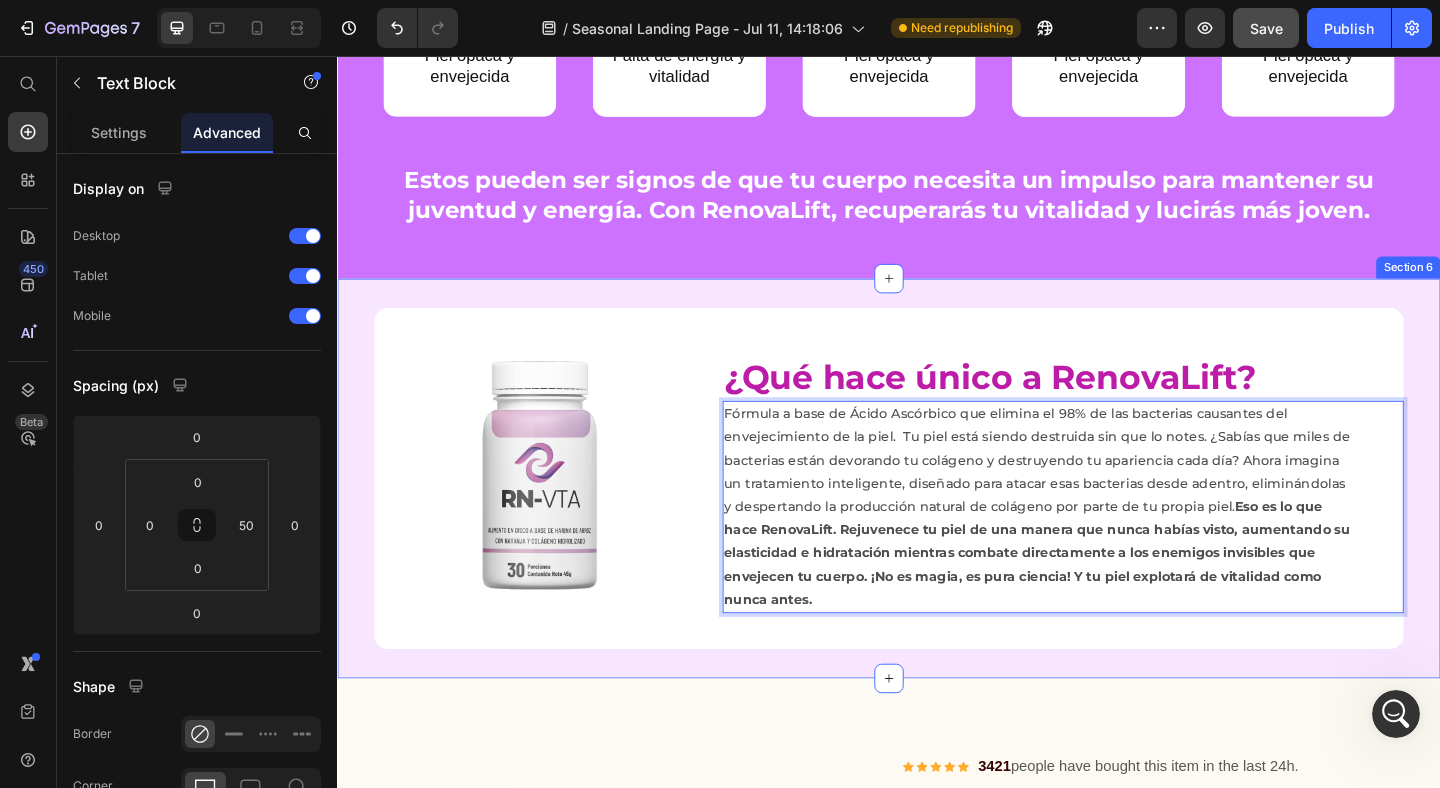 click on "Image ¿Qué hace único a RenovaLift? Heading Fórmula a base de Ácido Ascórbico que elimina el 98% de las bacterias causantes del envejecimiento de la piel.  Tu piel está siendo destruida sin que lo notes. ¿Sabías que miles de bacterias están devorando tu colágeno y destruyendo tu apariencia cada día? Ahora imagina un tratamiento inteligente, diseñado para atacar esas bacterias desde adentro, eliminándolas y despertando la producción natural de colágeno por parte de tu propia piel.  Eso es lo que hace RenovaLift. Rejuvenece tu piel de una manera que nunca habías visto, aumentando su elasticidad e hidratación mientras combate directamente a los enemigos invisibles que envejecen tu cuerpo. ¡No es magia, es pura ciencia! Y tu piel explotará de vitalidad como nunca antes. Text Block   0 Row Row Section 6" at bounding box center [937, 515] 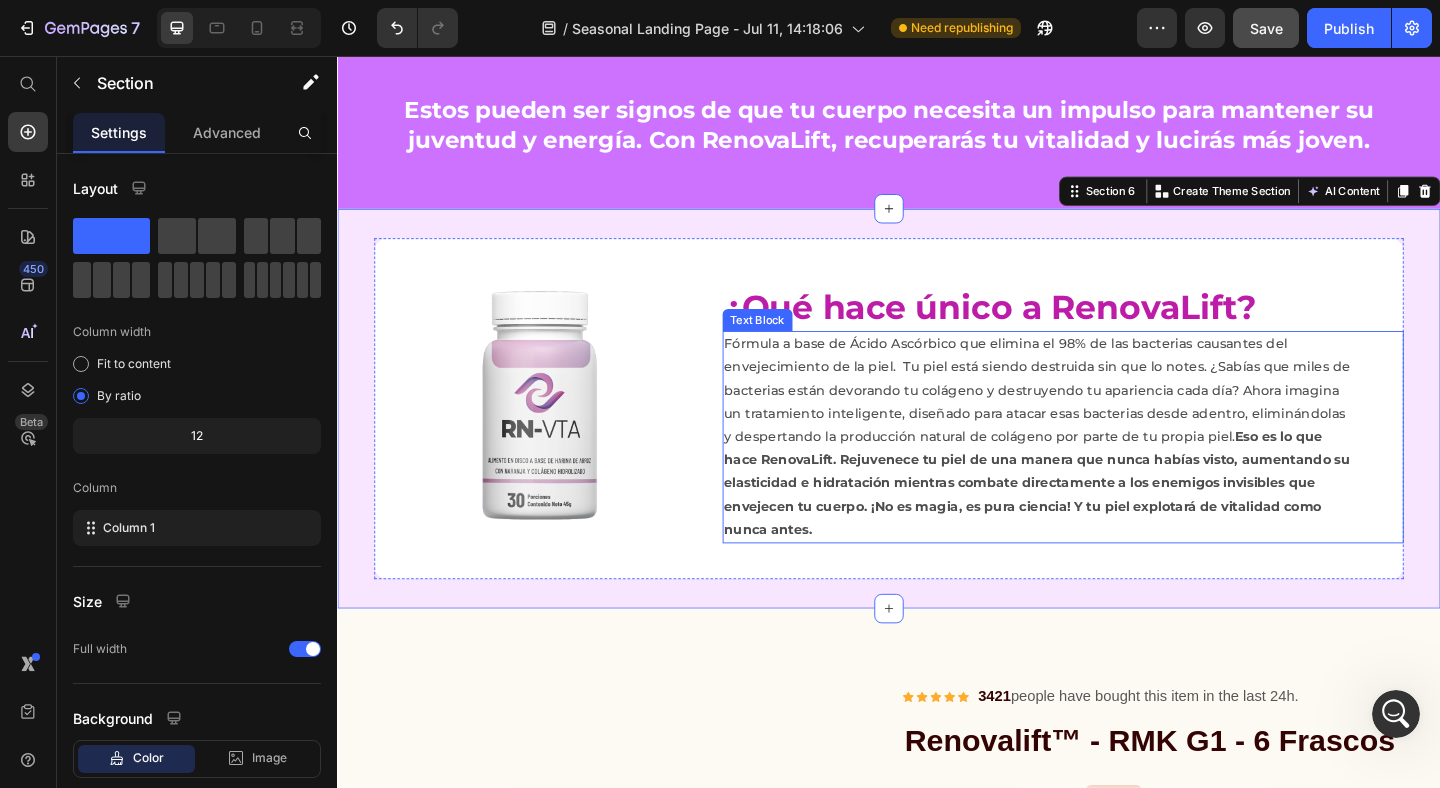scroll, scrollTop: 2294, scrollLeft: 0, axis: vertical 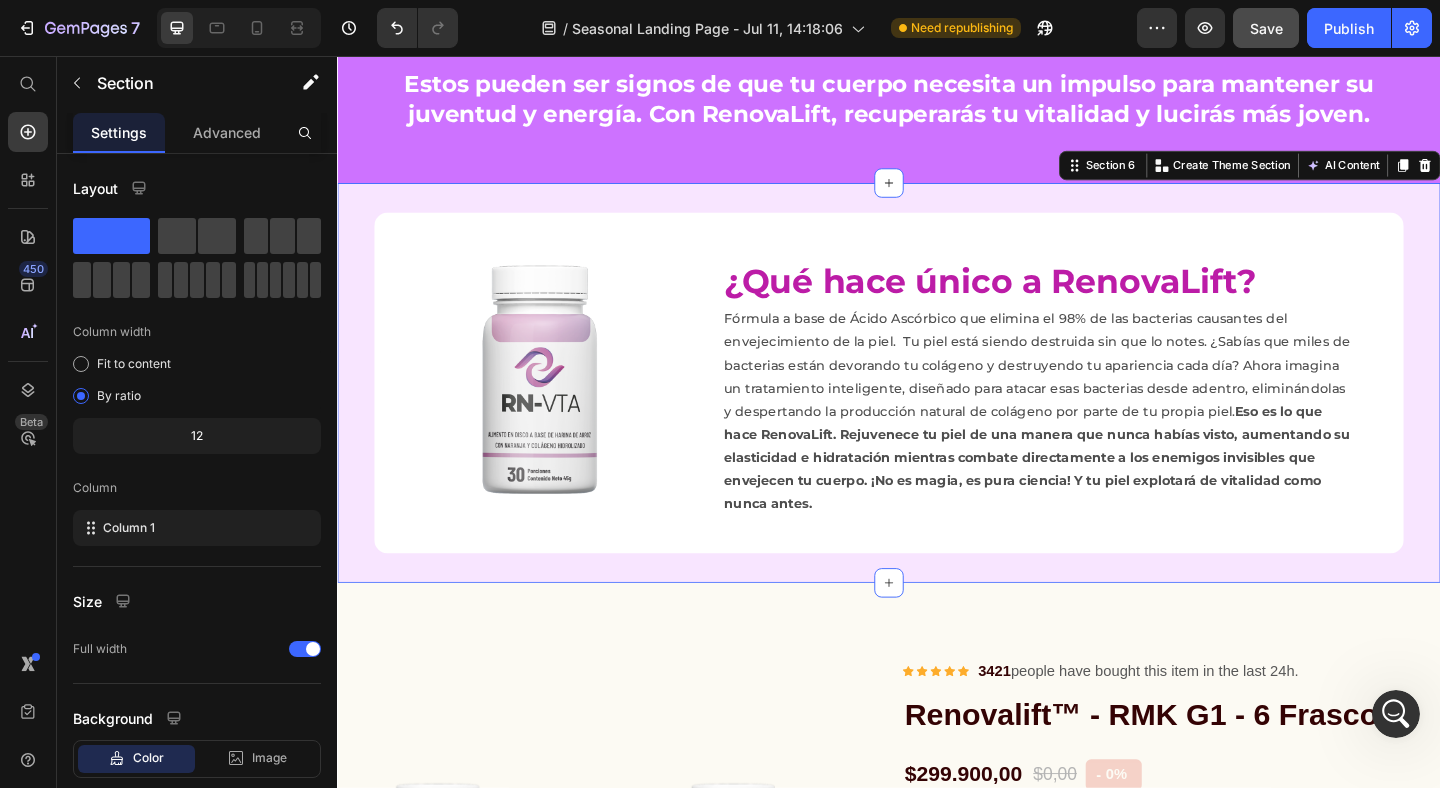 click on "Image ¿Qué hace único a RenovaLift? Heading Fórmula a base de Ácido Ascórbico que elimina el 98% de las bacterias causantes del envejecimiento de la piel.  Tu piel está siendo destruida sin que lo notes. ¿Sabías que miles de bacterias están devorando tu colágeno y destruyendo tu apariencia cada día? Ahora imagina un tratamiento inteligente, diseñado para atacar esas bacterias desde adentro, eliminándolas y despertando la producción natural de colágeno por parte de tu propia piel.  Eso es lo que hace RenovaLift. Rejuvenece tu piel de una manera que nunca habías visto, aumentando su elasticidad e hidratación mientras combate directamente a los enemigos invisibles que envejecen tu cuerpo. ¡No es magia, es pura ciencia! Y tu piel explotará de vitalidad como nunca antes. Text Block Row Row Section 6   You can create reusable sections Create Theme Section AI Content Write with GemAI What would you like to describe here? Tone and Voice Persuasive Product Renovalift™ - RMK G1 - 6 Frascos" at bounding box center (937, 411) 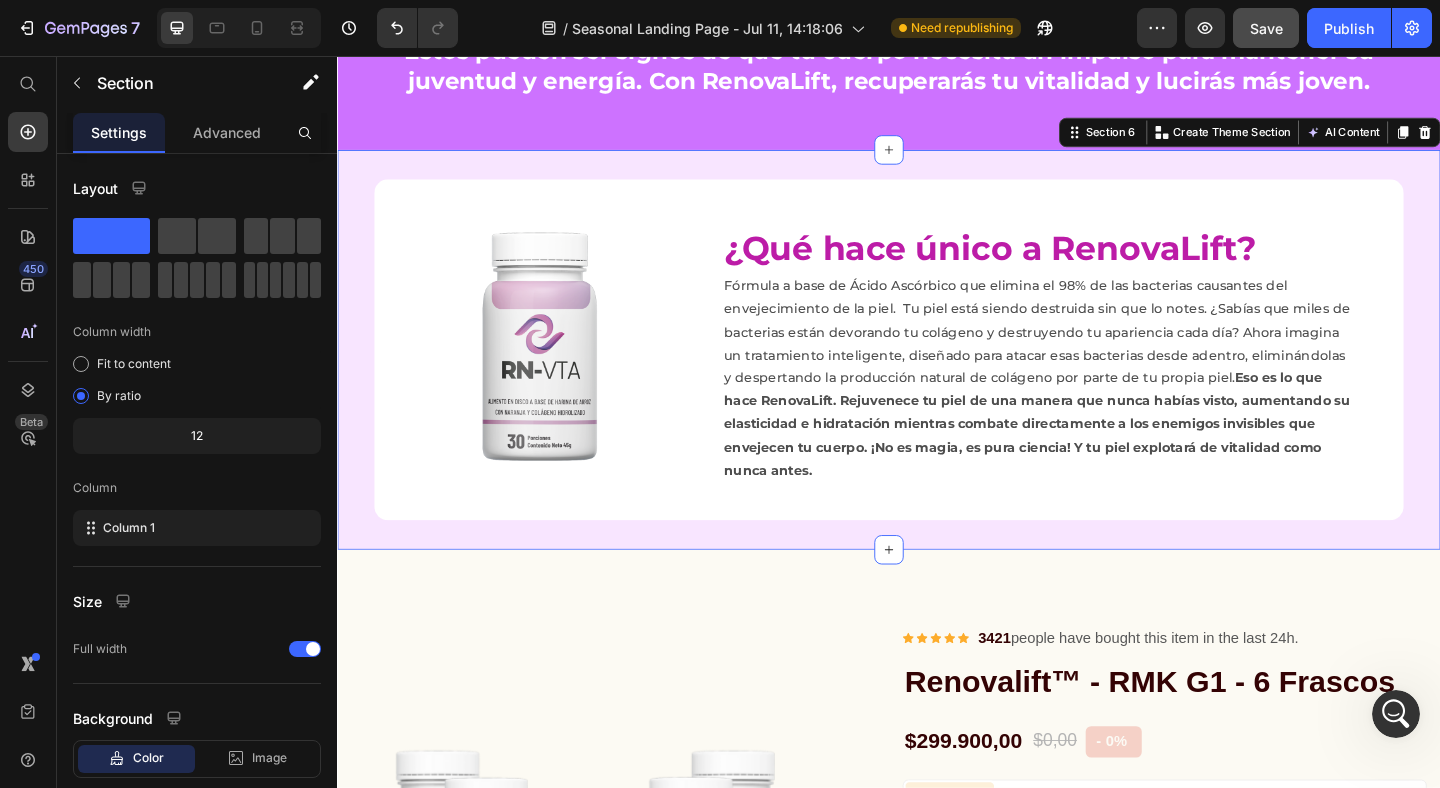 scroll, scrollTop: 2337, scrollLeft: 0, axis: vertical 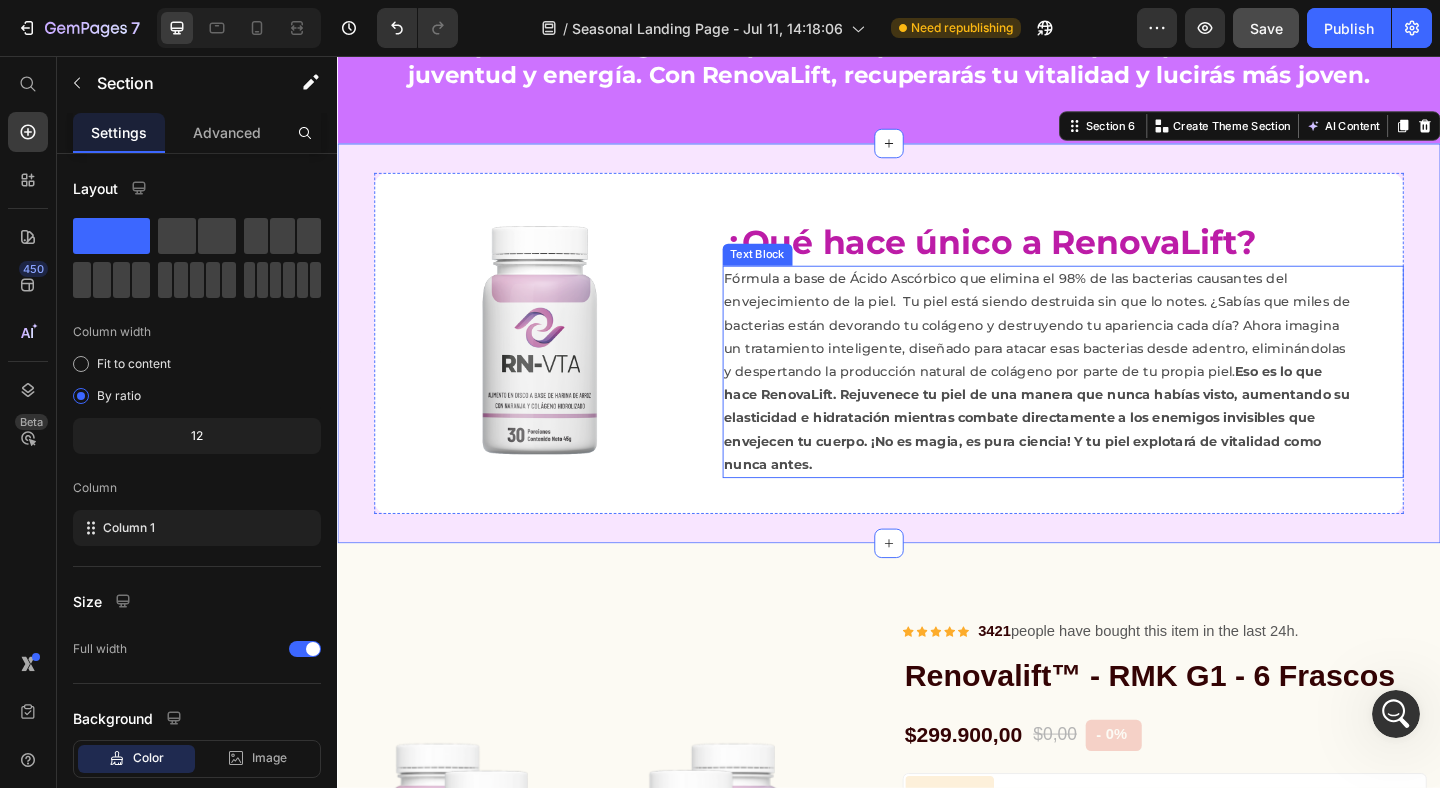 click on "Fórmula a base de Ácido Ascórbico que elimina el 98% de las bacterias causantes del envejecimiento de la piel.  Tu piel está siendo destruida sin que lo notes. ¿Sabías que miles de bacterias están devorando tu colágeno y destruyendo tu apariencia cada día? Ahora imagina un tratamiento inteligente, diseñado para atacar esas bacterias desde adentro, eliminándolas y despertando la producción natural de colágeno por parte de tu propia piel.  Eso es lo que hace RenovaLift. Rejuvenece tu piel de una manera que nunca habías visto, aumentando su elasticidad e hidratación mientras combate directamente a los enemigos invisibles que envejecen tu cuerpo. ¡No es magia, es pura ciencia! Y tu piel explotará de vitalidad como nunca antes." at bounding box center (1101, 399) 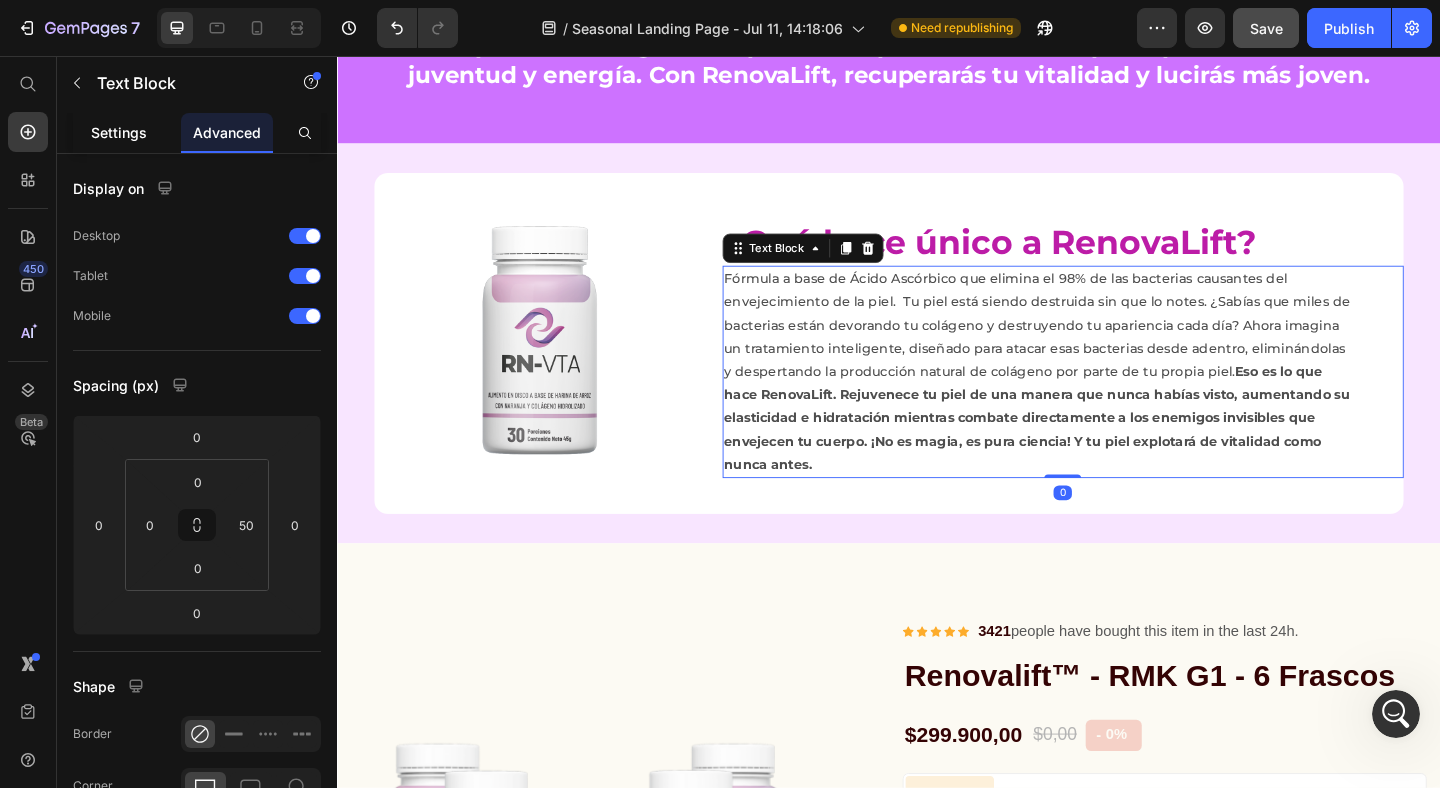 click on "Settings" at bounding box center (119, 132) 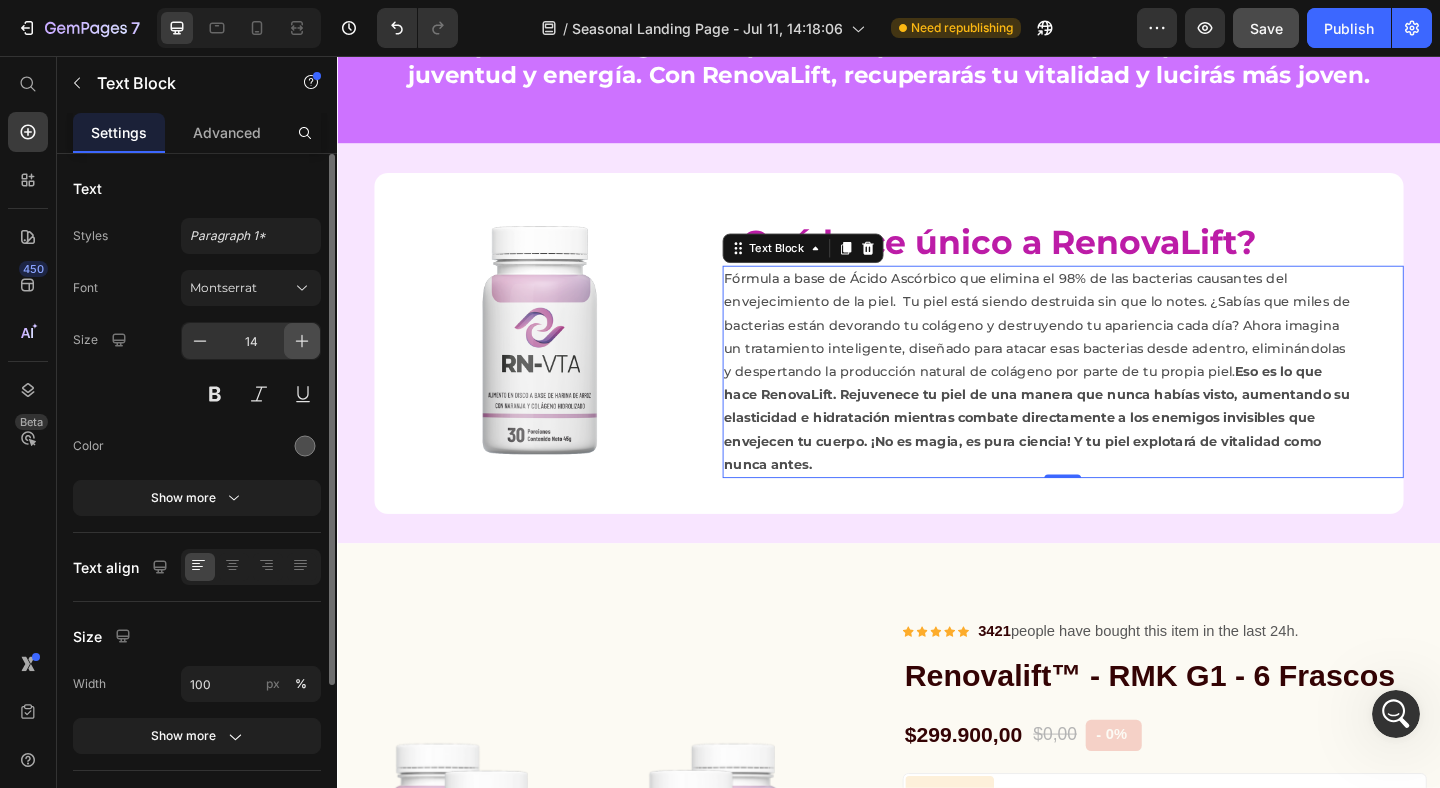 click 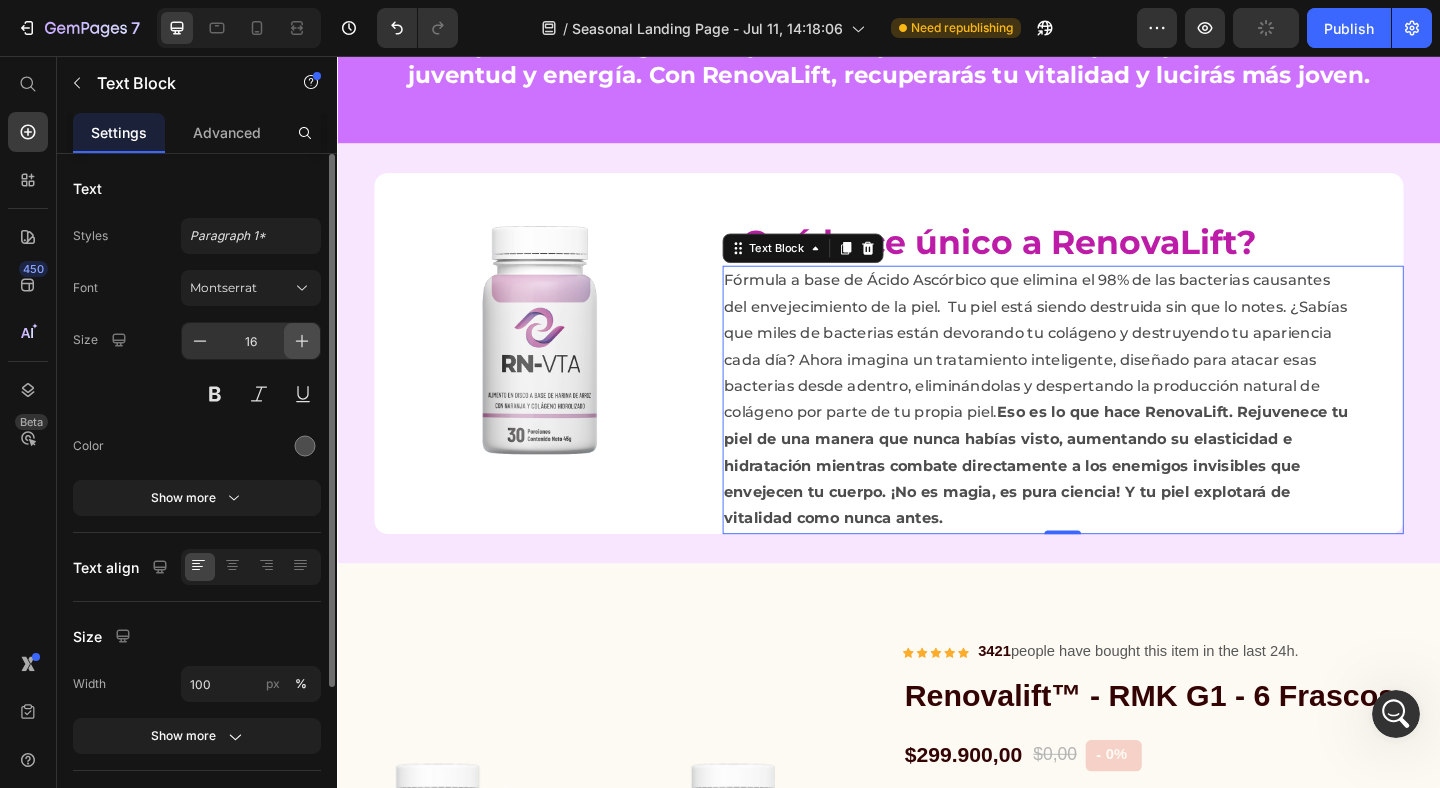 click 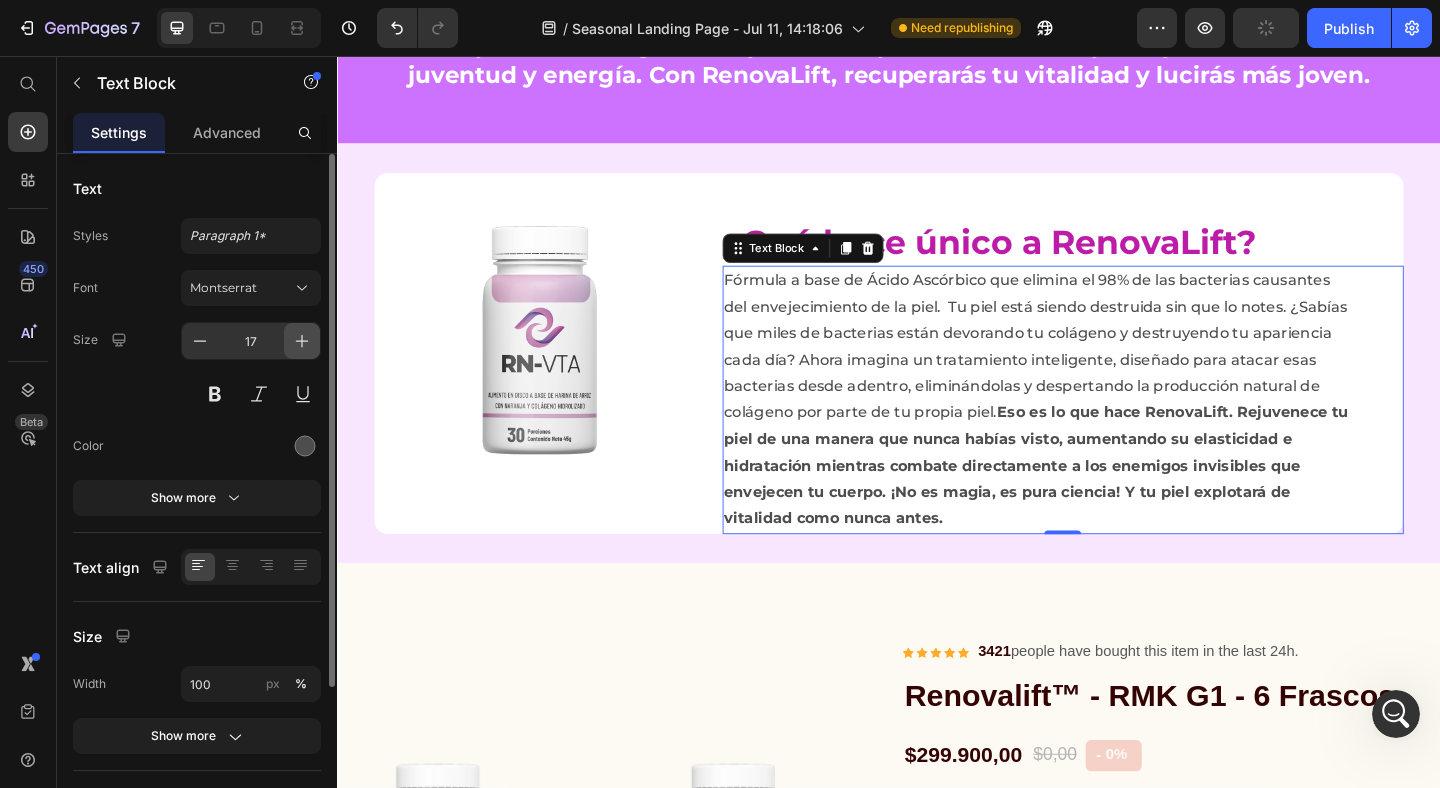 click 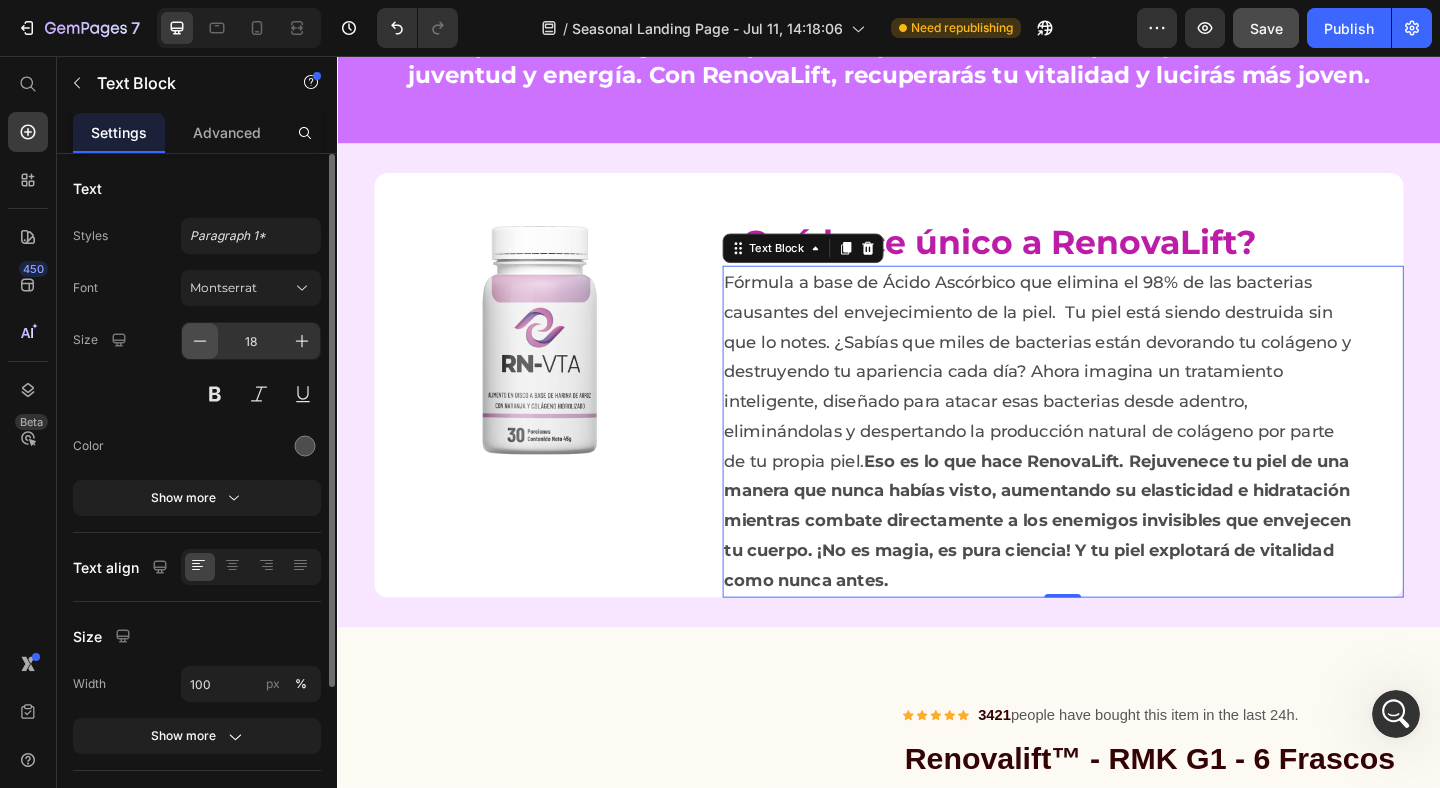 click 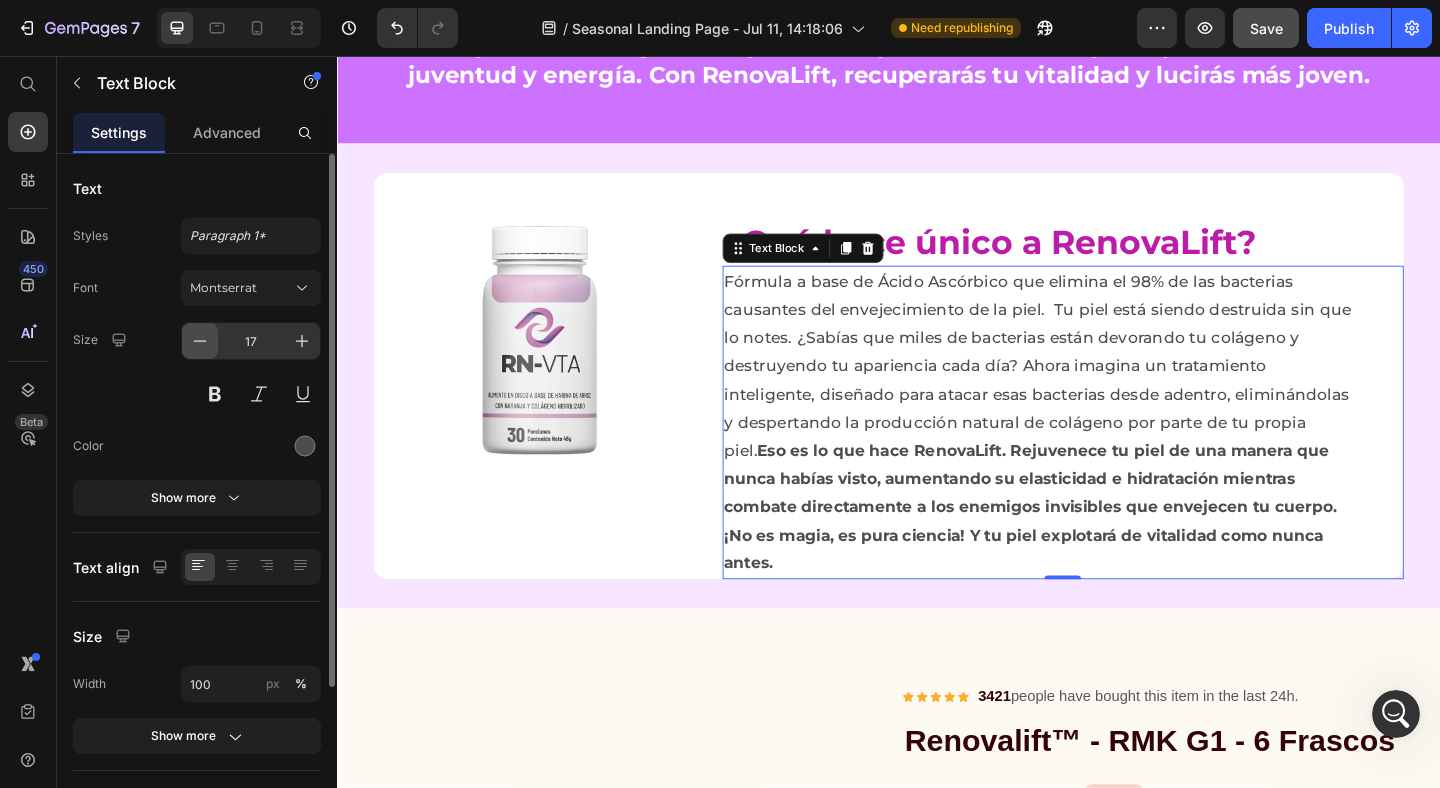 click 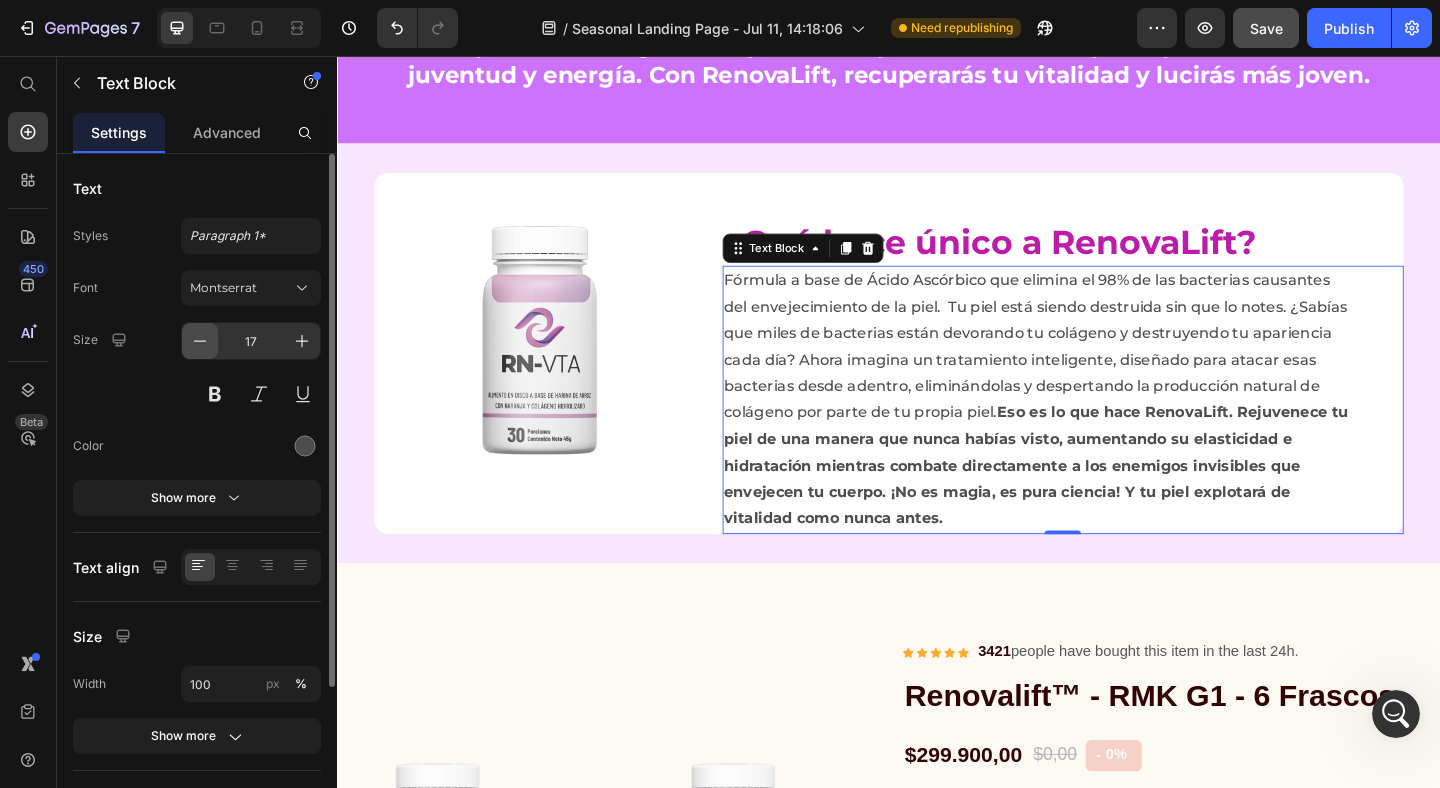 type on "16" 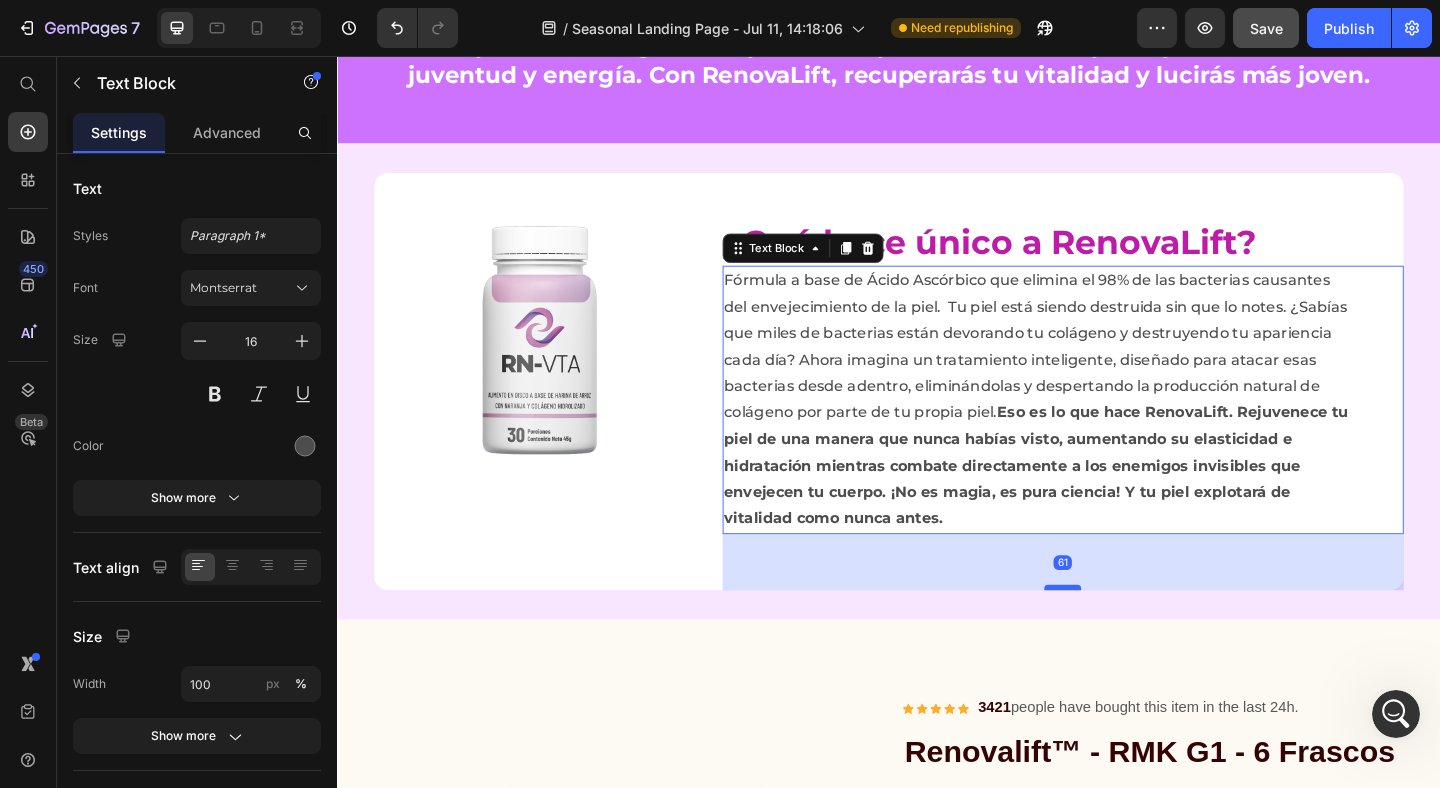drag, startPoint x: 1142, startPoint y: 573, endPoint x: 1141, endPoint y: 637, distance: 64.00781 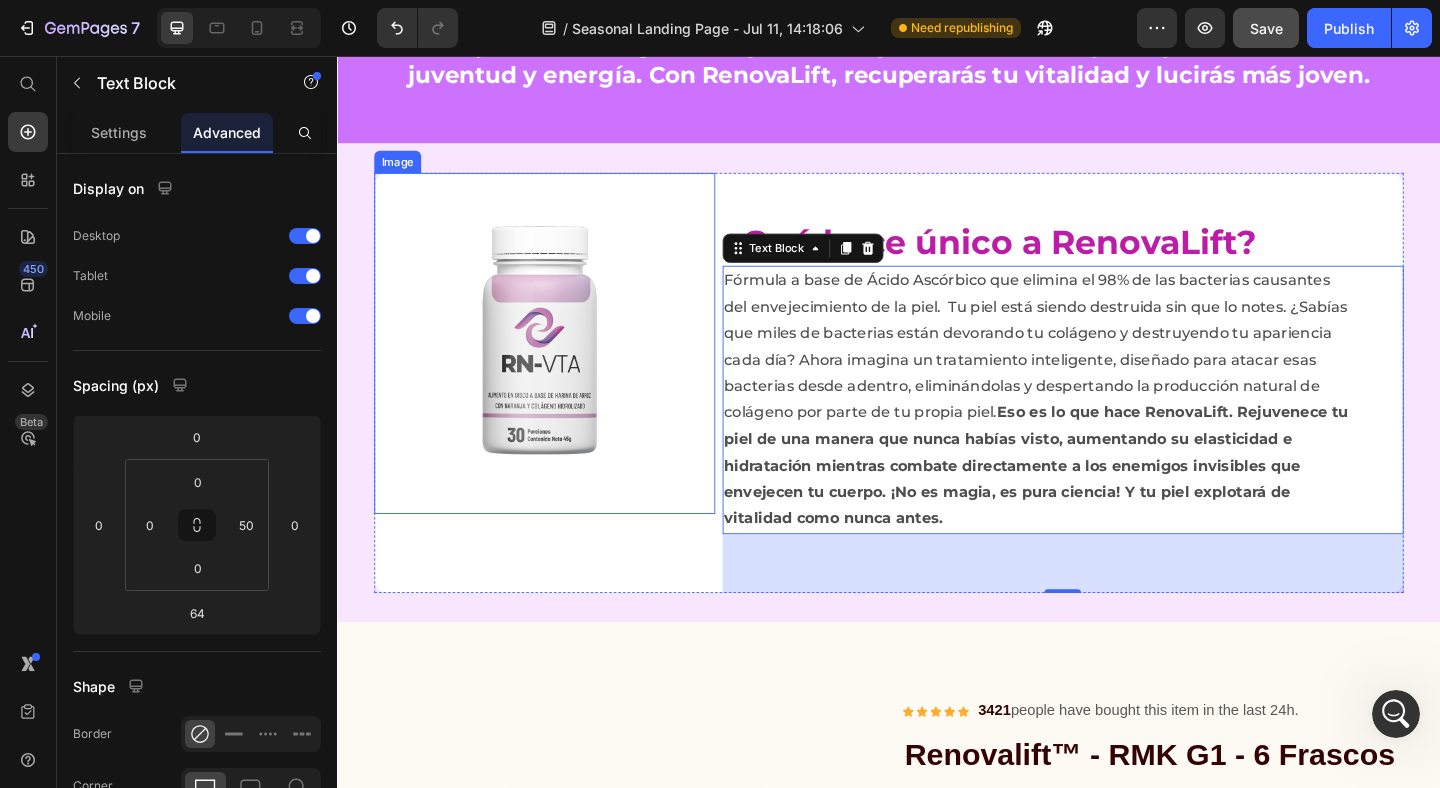 click at bounding box center [562, 368] 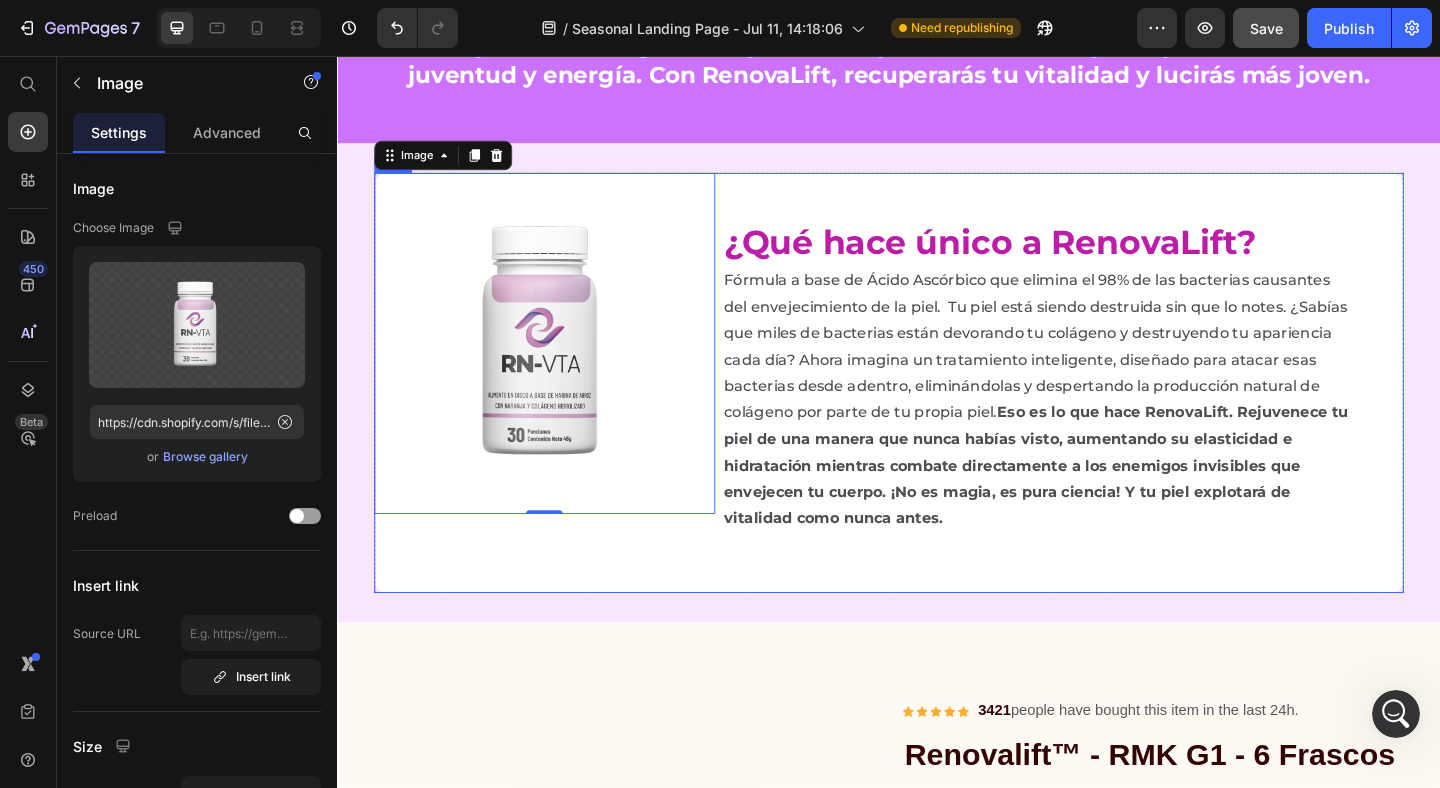 click on "Image   0 ¿Qué hace único a RenovaLift? Heading Fórmula a base de Ácido Ascórbico que elimina el 98% de las bacterias causantes del envejecimiento de la piel.  Tu piel está siendo destruida sin que lo notes. ¿Sabías que miles de bacterias están devorando tu colágeno y destruyendo tu apariencia cada día? Ahora imagina un tratamiento inteligente, diseñado para atacar esas bacterias desde adentro, eliminándolas y despertando la producción natural de colágeno por parte de tu propia piel.  Eso es lo que hace RenovaLift. Rejuvenece tu piel de una manera que nunca habías visto, aumentando su elasticidad e hidratación mientras combate directamente a los enemigos invisibles que envejecen tu cuerpo. ¡No es magia, es pura ciencia! Y tu piel explotará de vitalidad como nunca antes. Text Block Row" at bounding box center [937, 411] 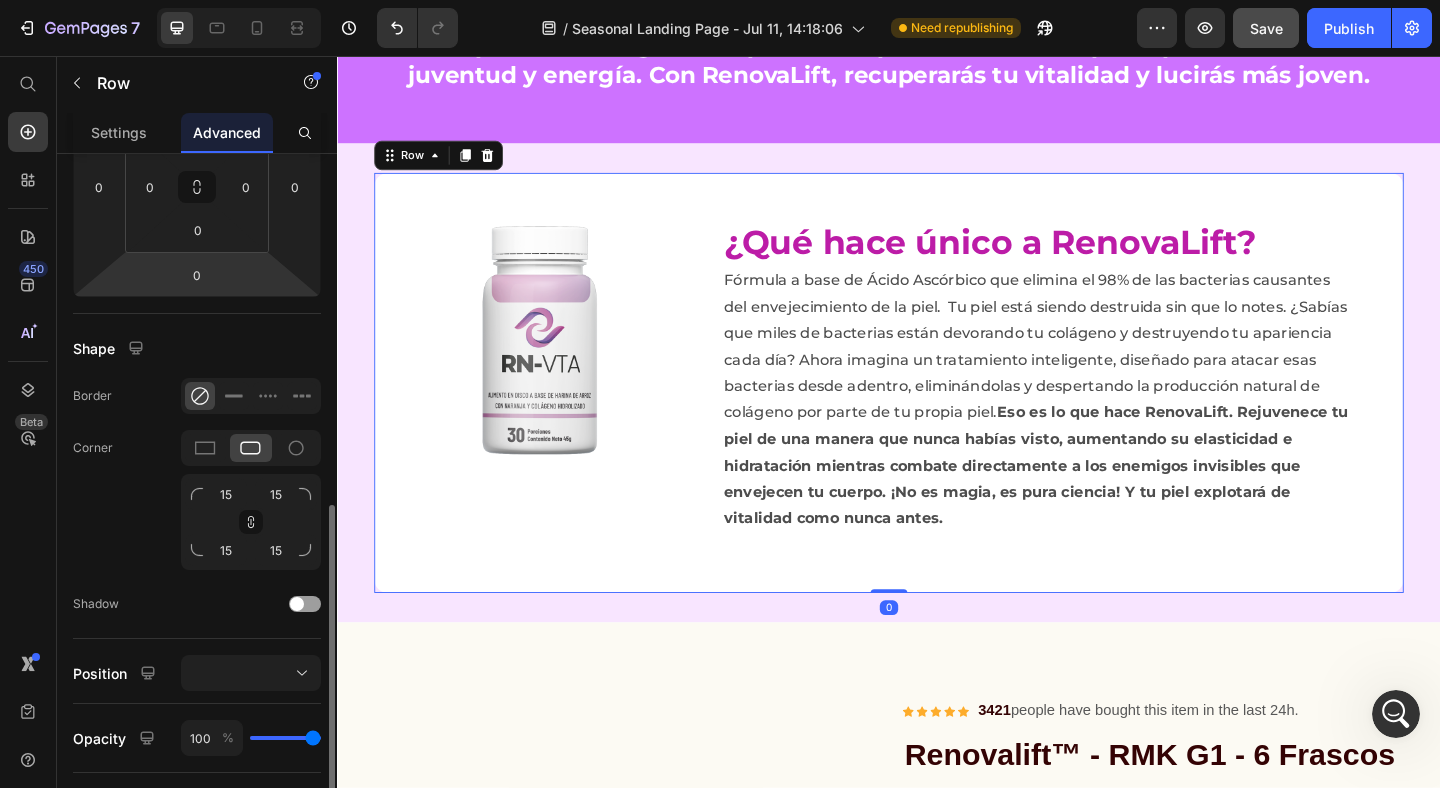 scroll, scrollTop: 458, scrollLeft: 0, axis: vertical 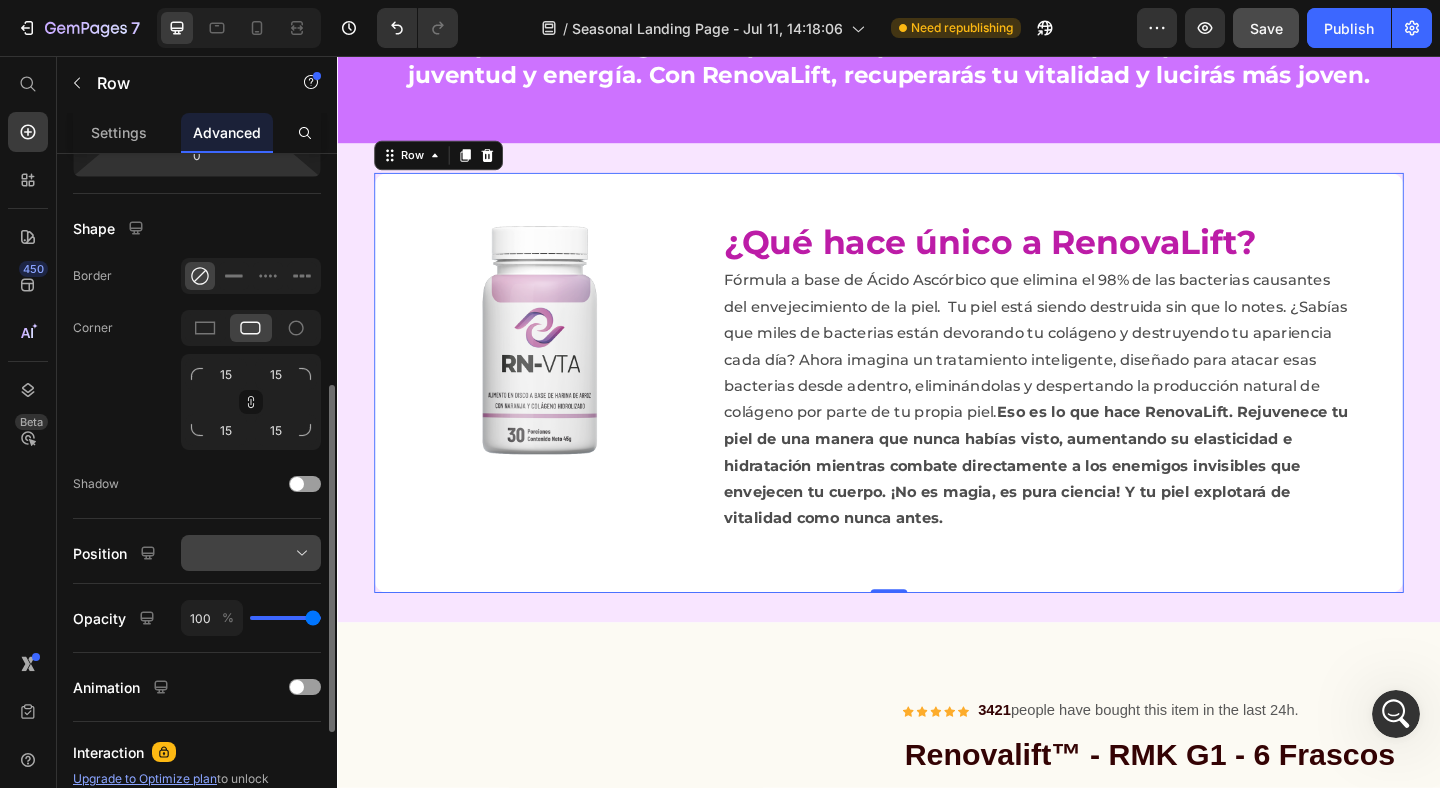 click at bounding box center (251, 553) 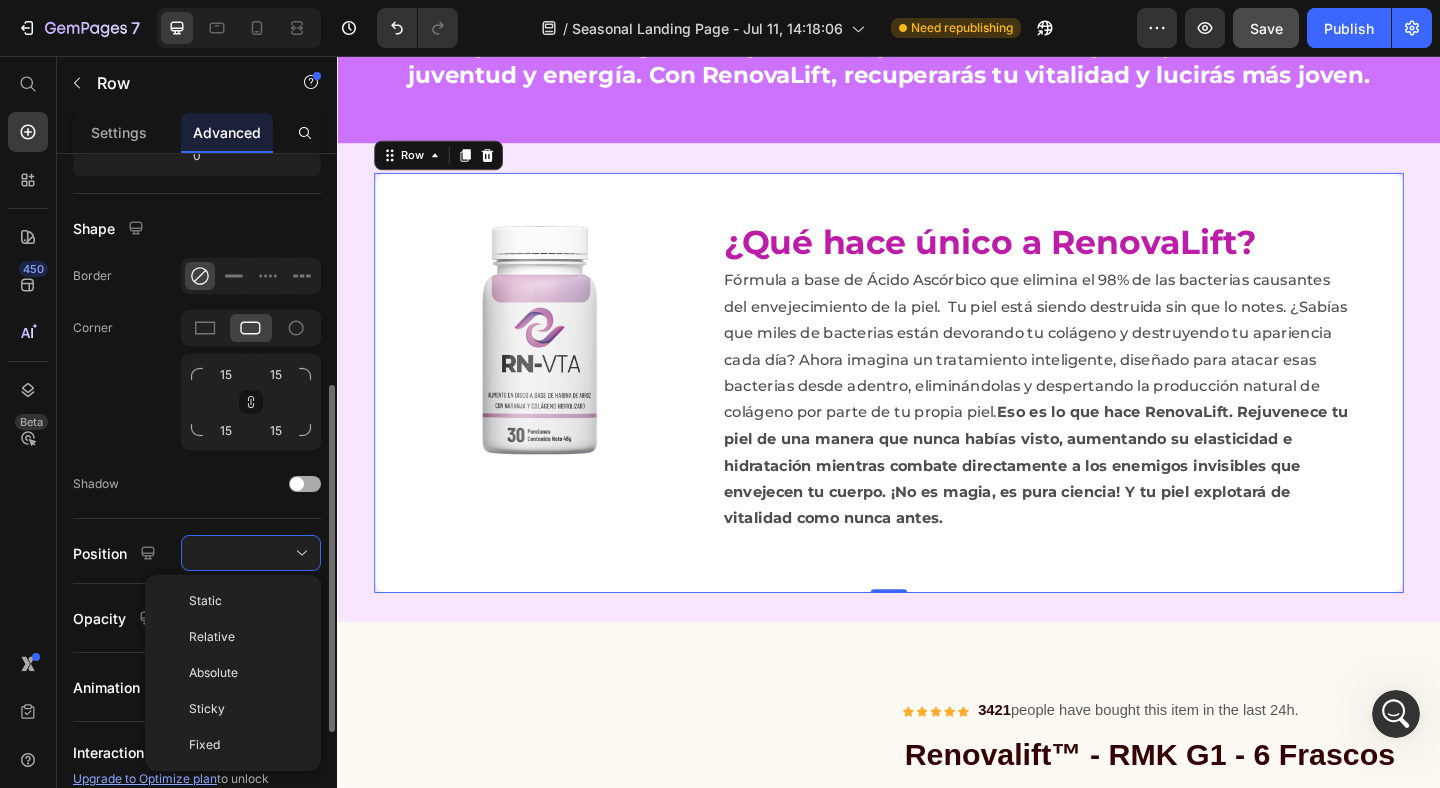 click on "Shadow" 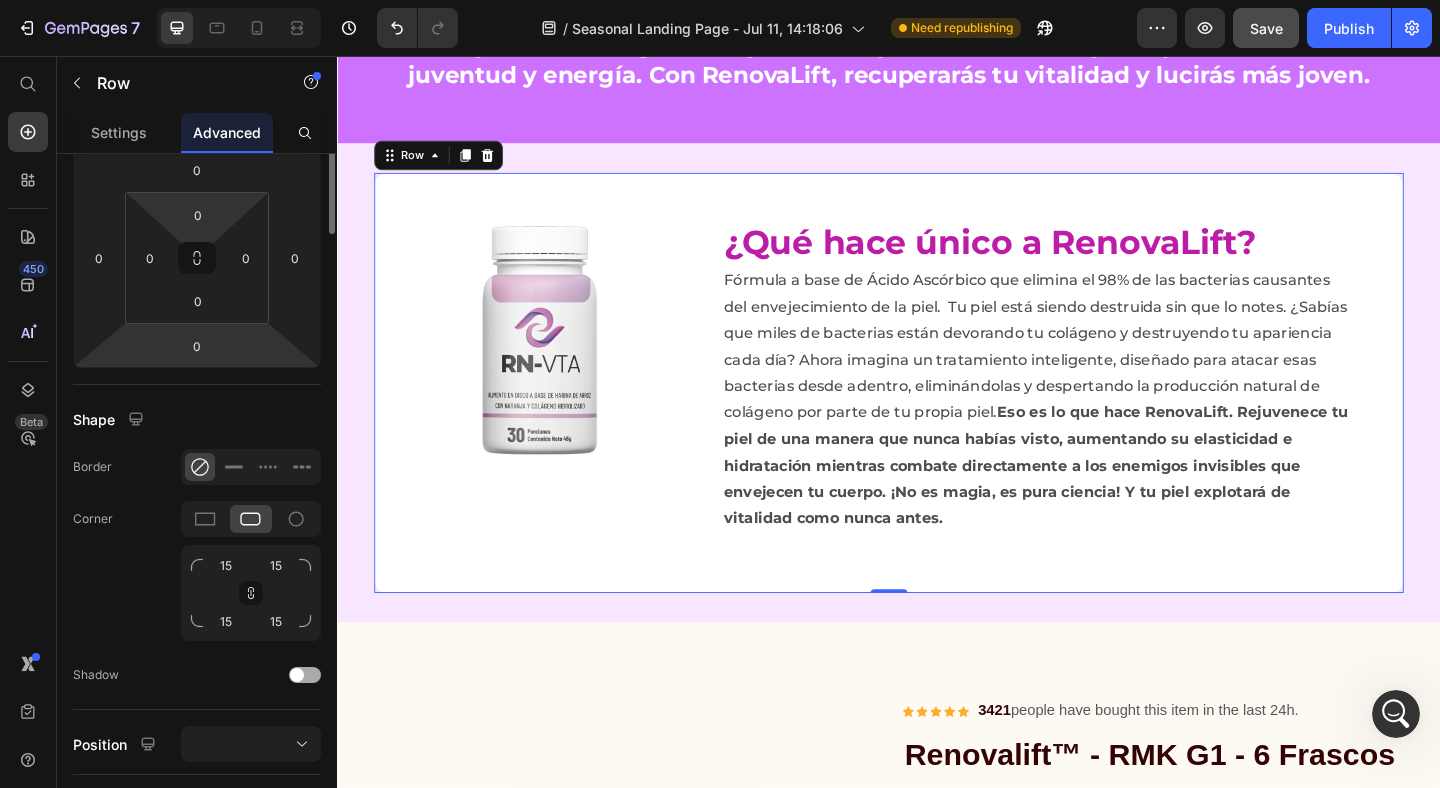 scroll, scrollTop: 0, scrollLeft: 0, axis: both 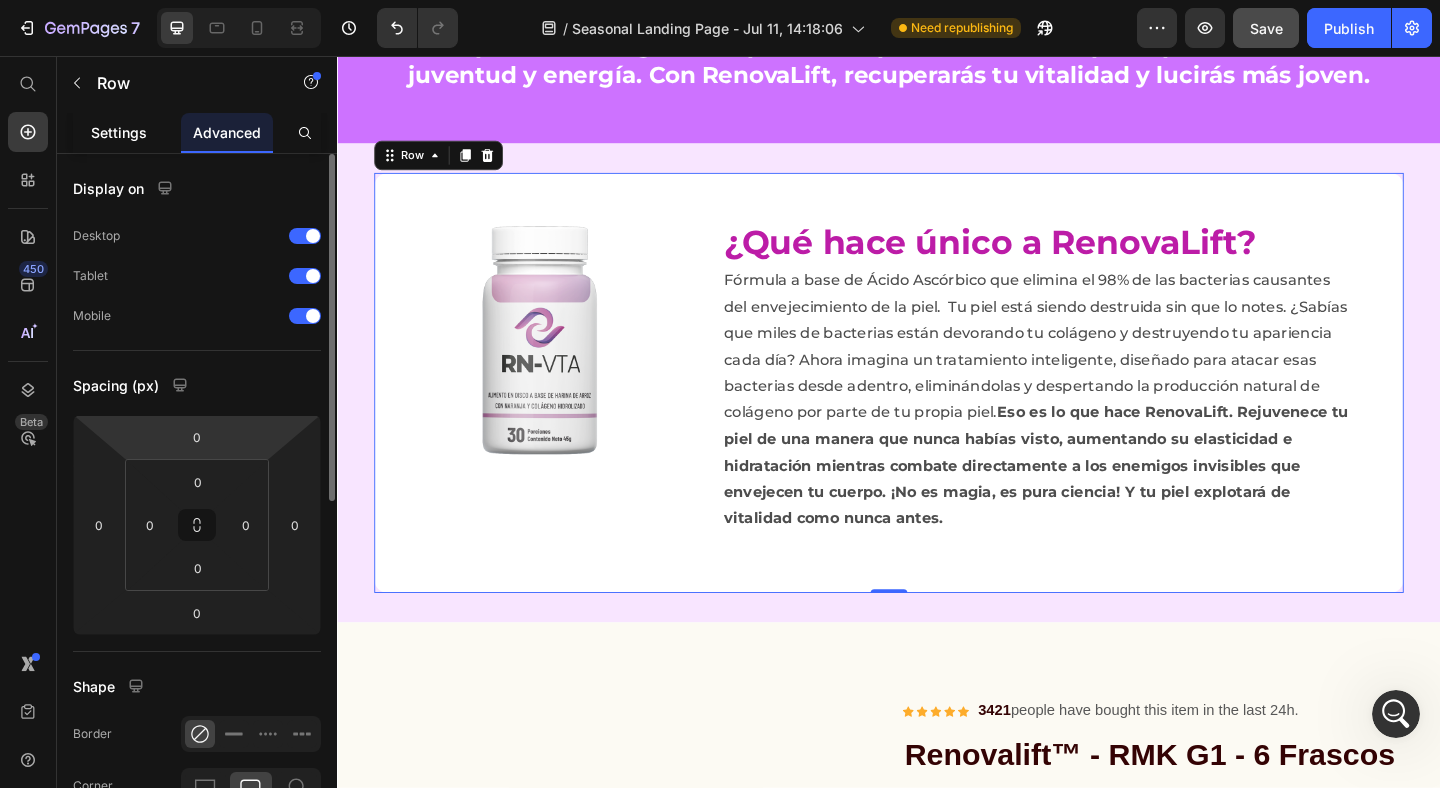 click on "Settings" at bounding box center (119, 132) 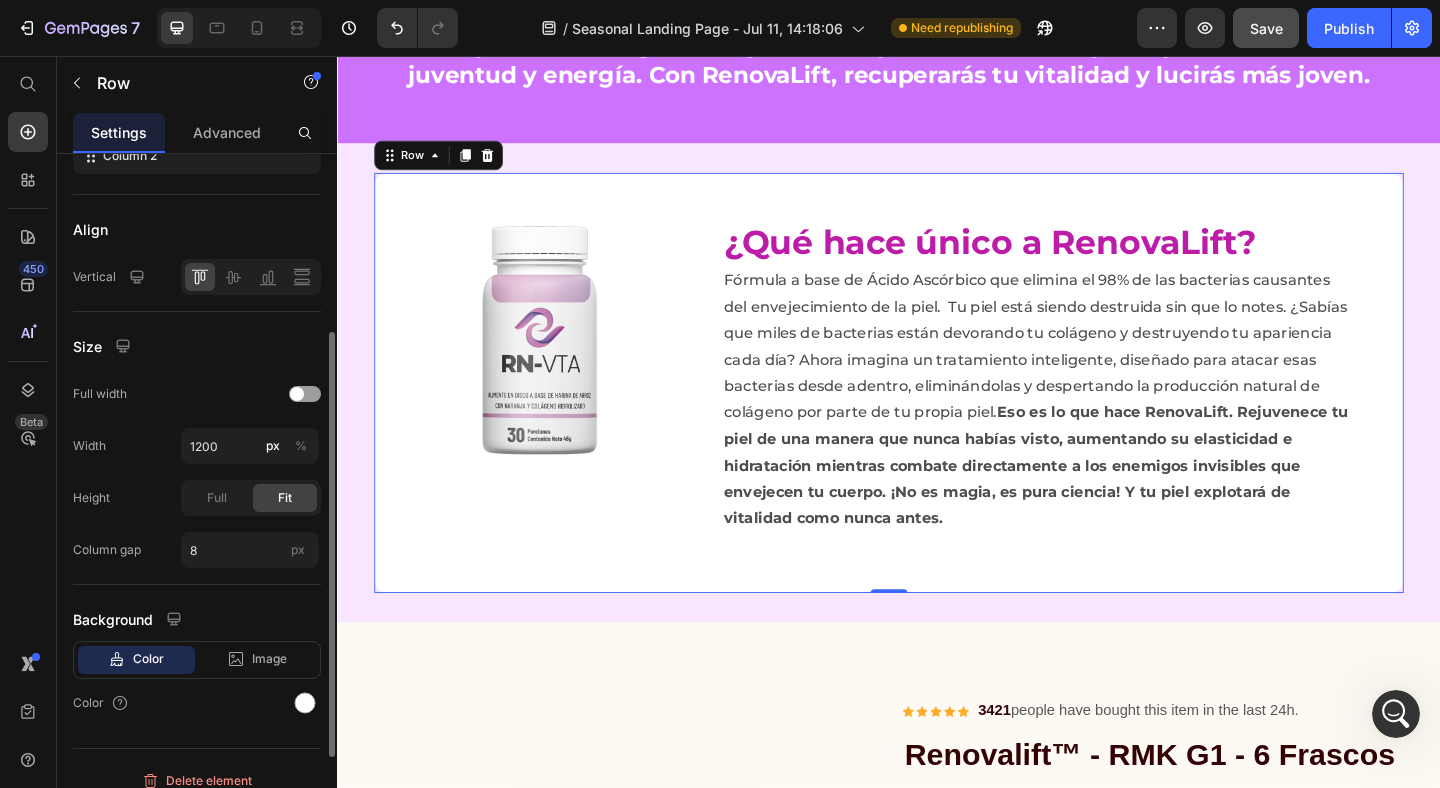 scroll, scrollTop: 430, scrollLeft: 0, axis: vertical 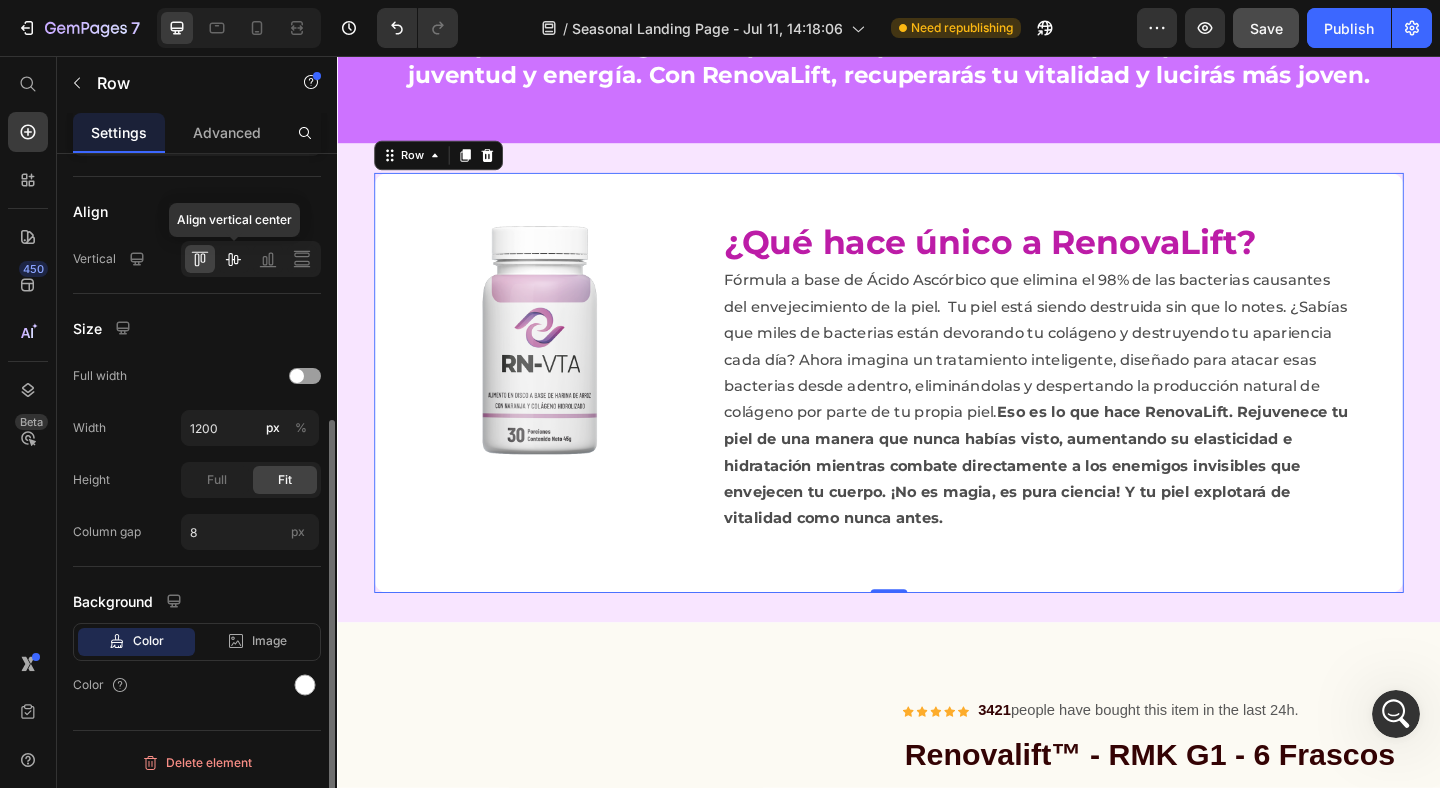 click 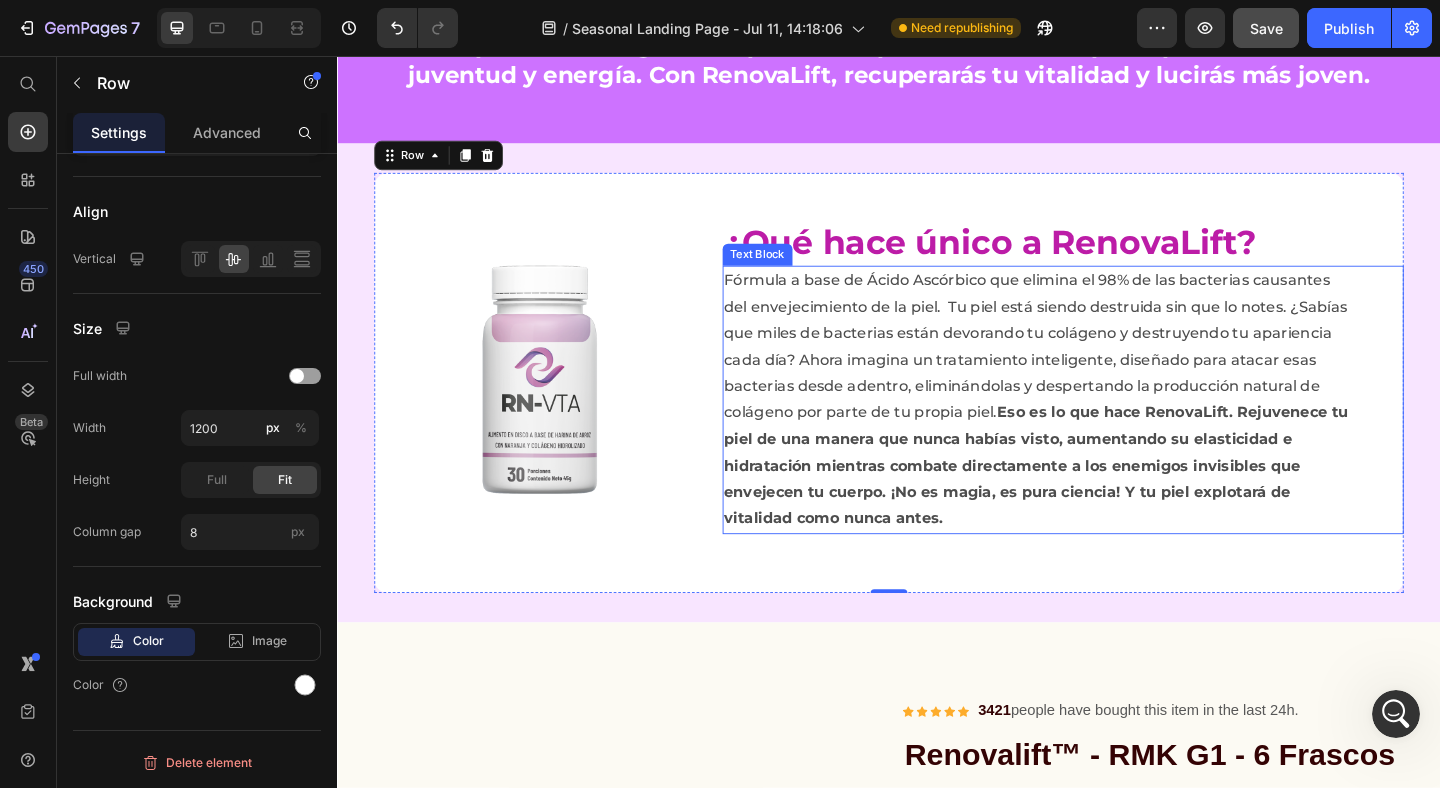 click on "Eso es lo que hace RenovaLift. Rejuvenece tu piel de una manera que nunca habías visto, aumentando su elasticidad e hidratación mientras combate directamente a los enemigos invisibles que envejecen tu cuerpo. ¡No es magia, es pura ciencia! Y tu piel explotará de vitalidad como nunca antes." at bounding box center (1097, 501) 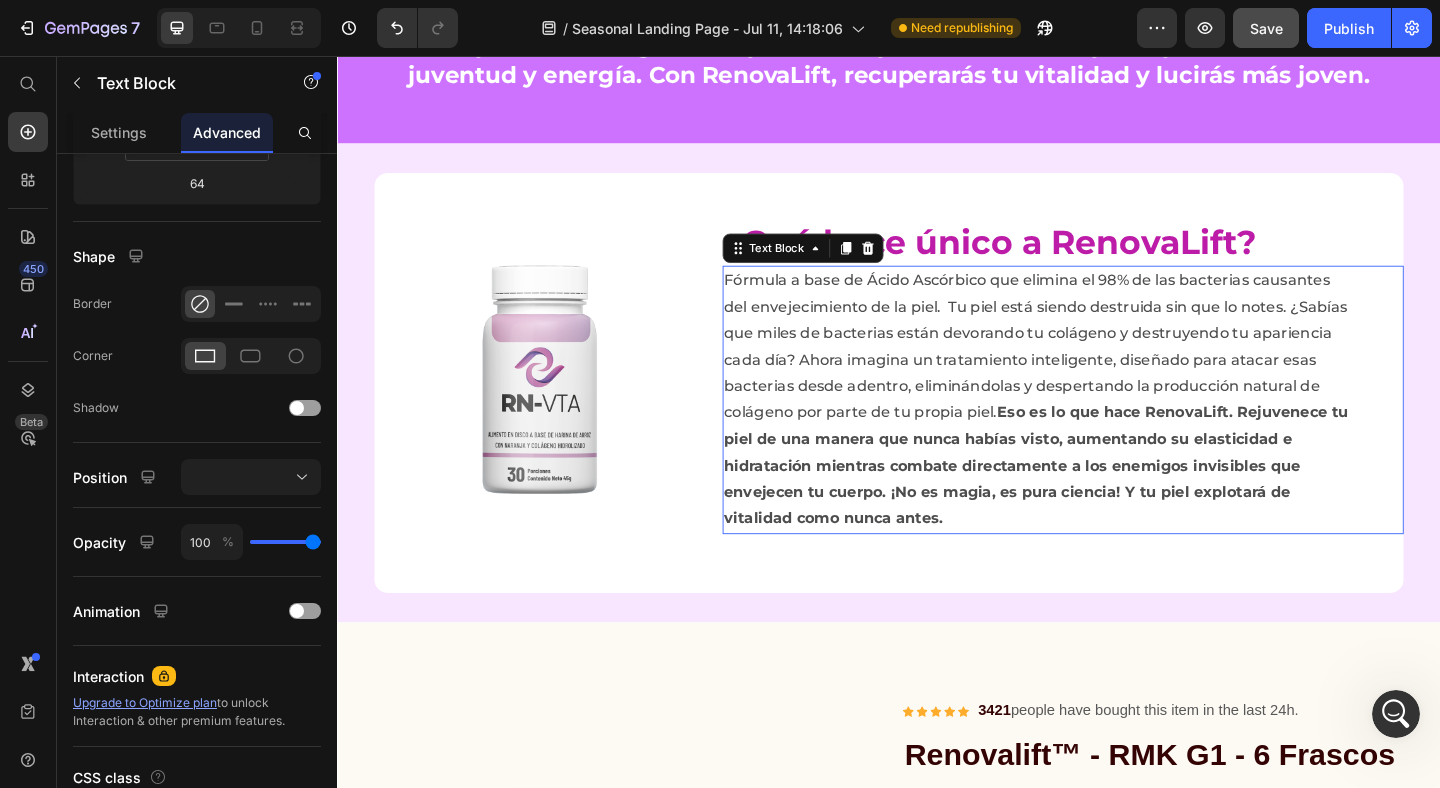 scroll, scrollTop: 0, scrollLeft: 0, axis: both 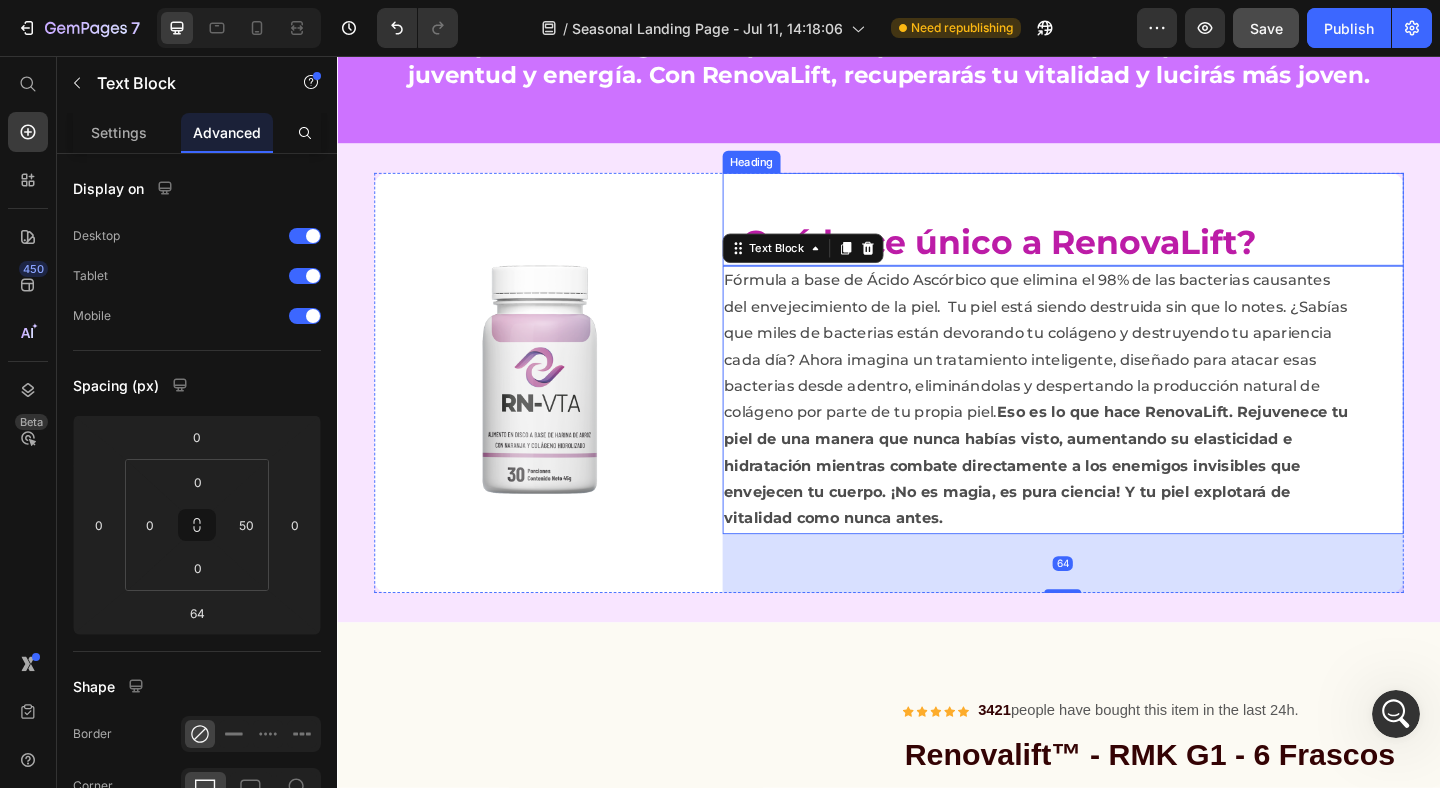 click on "¿Qué hace único a RenovaLift? Heading" at bounding box center (1126, 233) 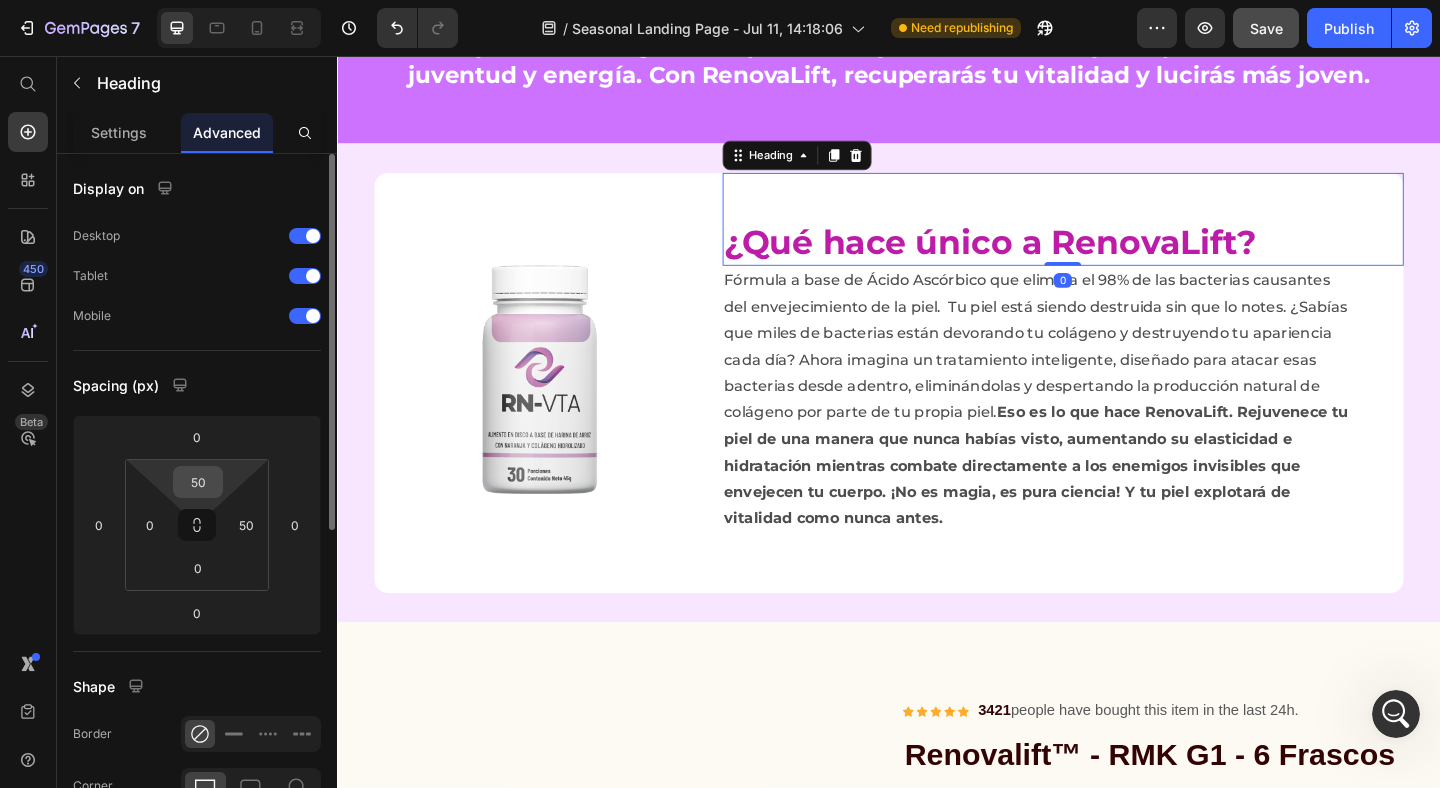 click on "50" at bounding box center (198, 482) 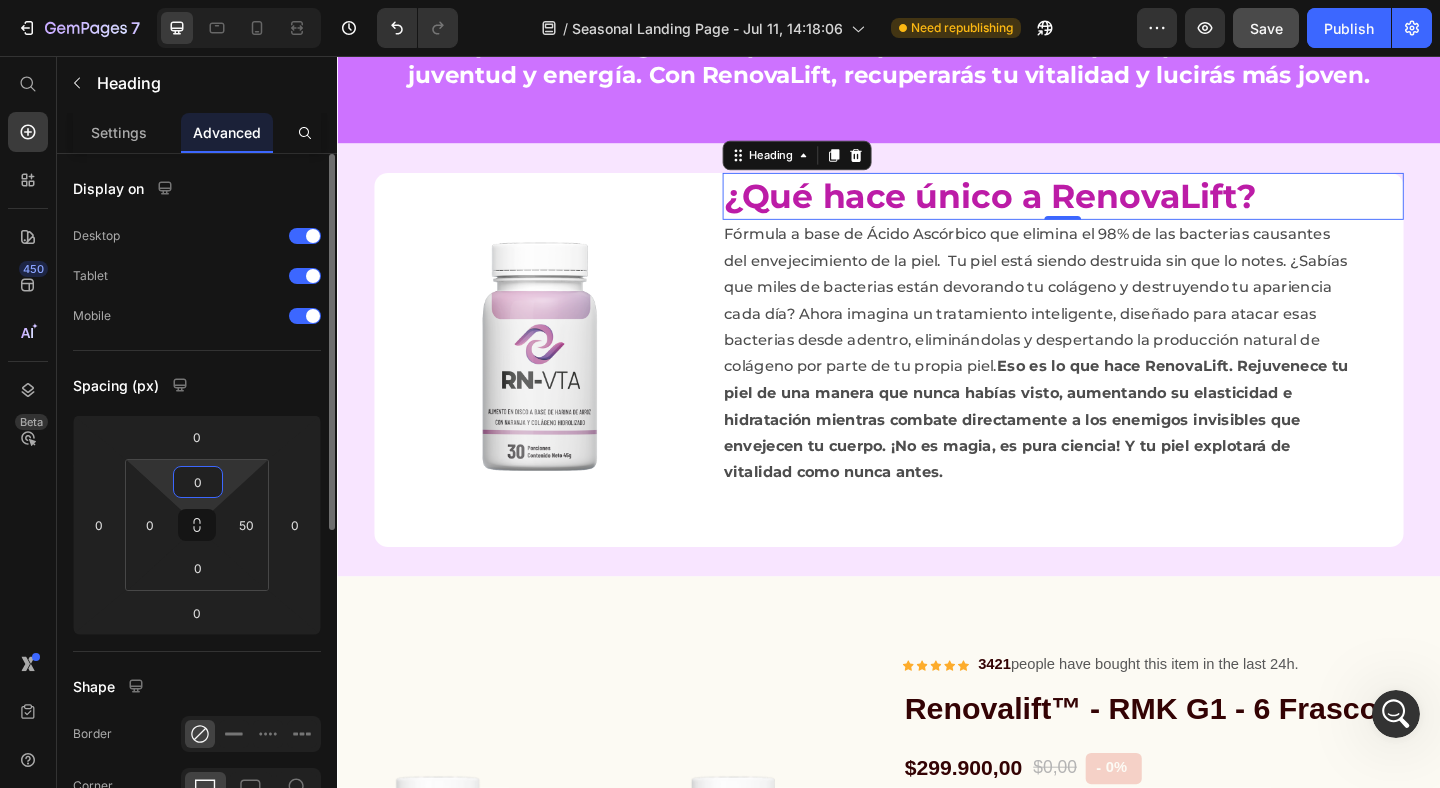 type on "0" 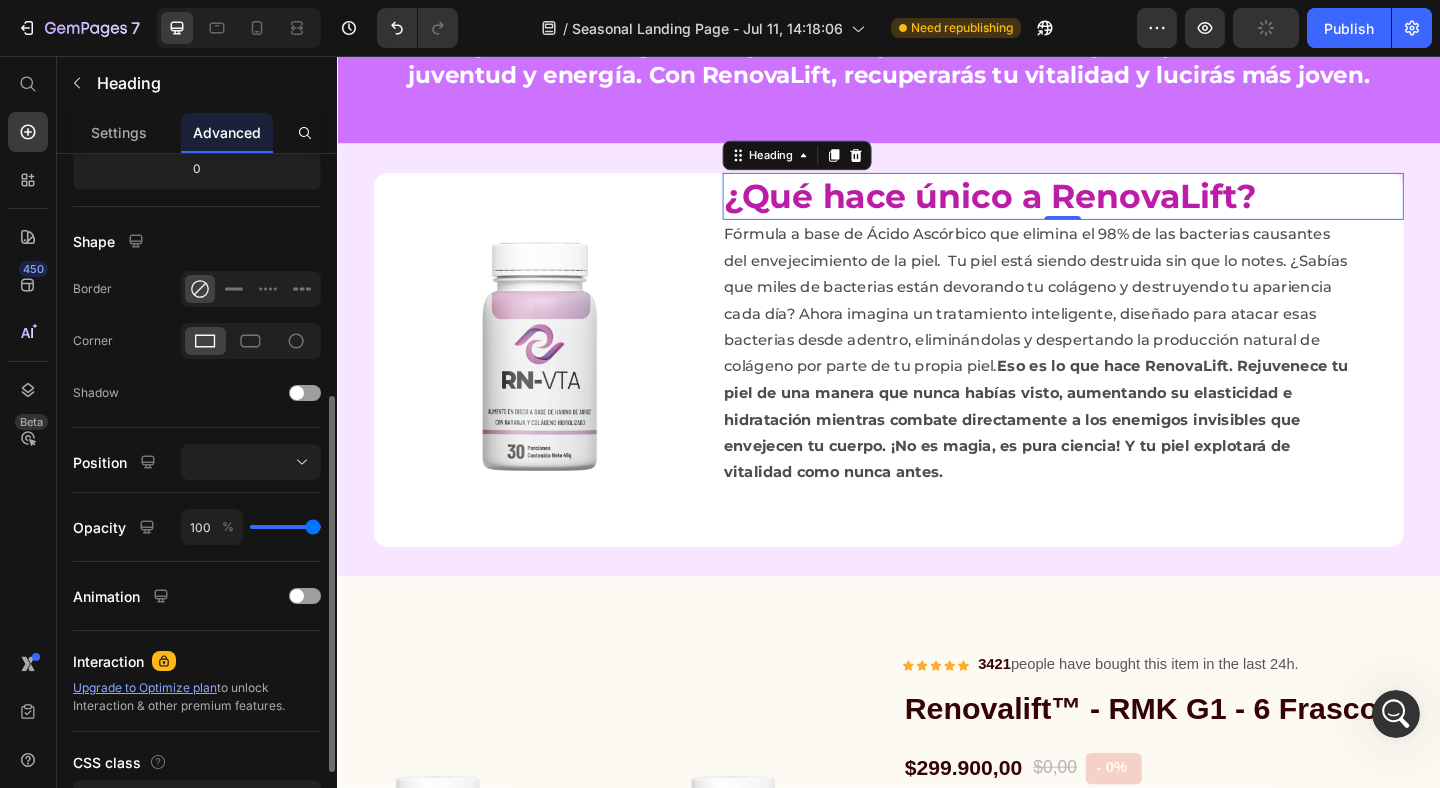scroll, scrollTop: 521, scrollLeft: 0, axis: vertical 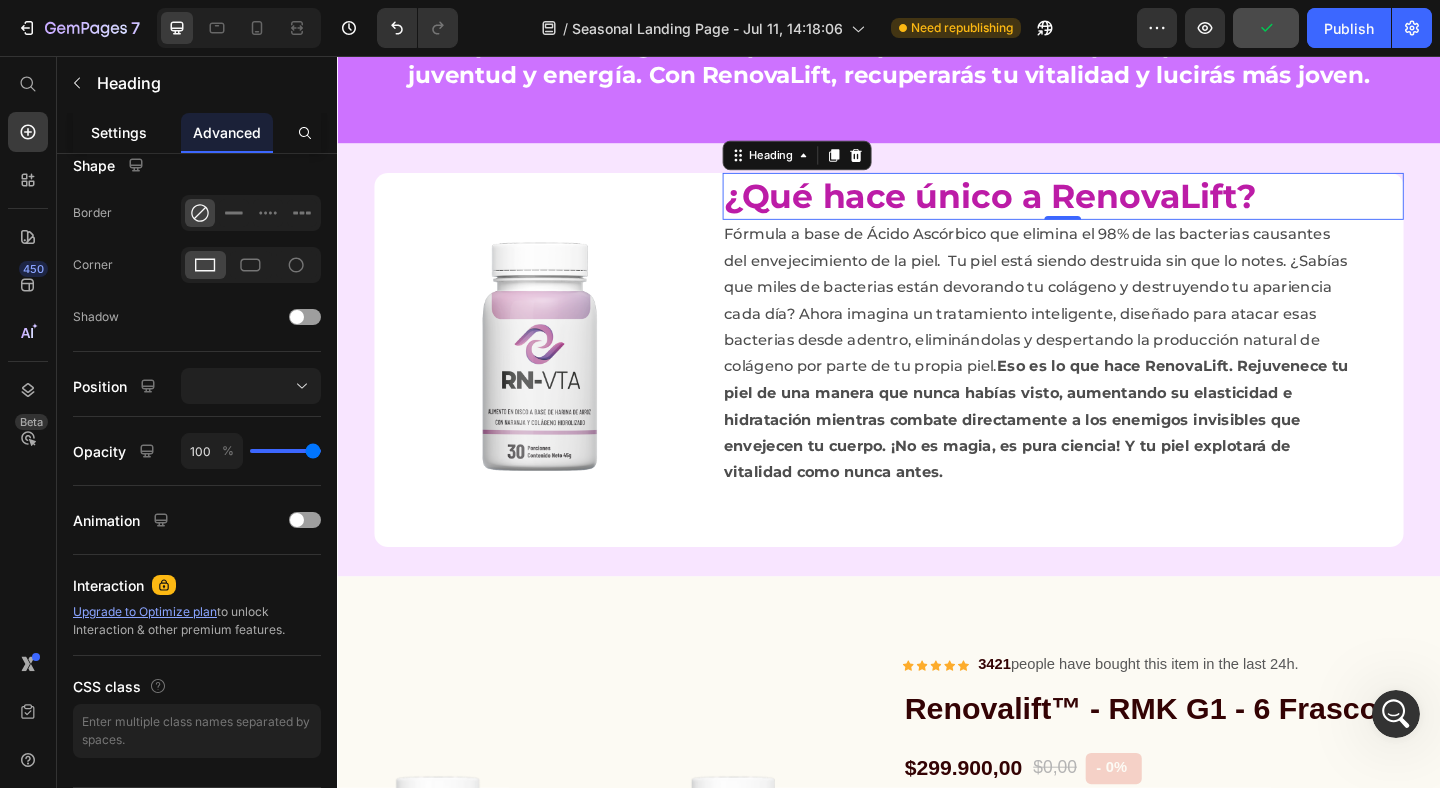 click on "Settings" at bounding box center (119, 132) 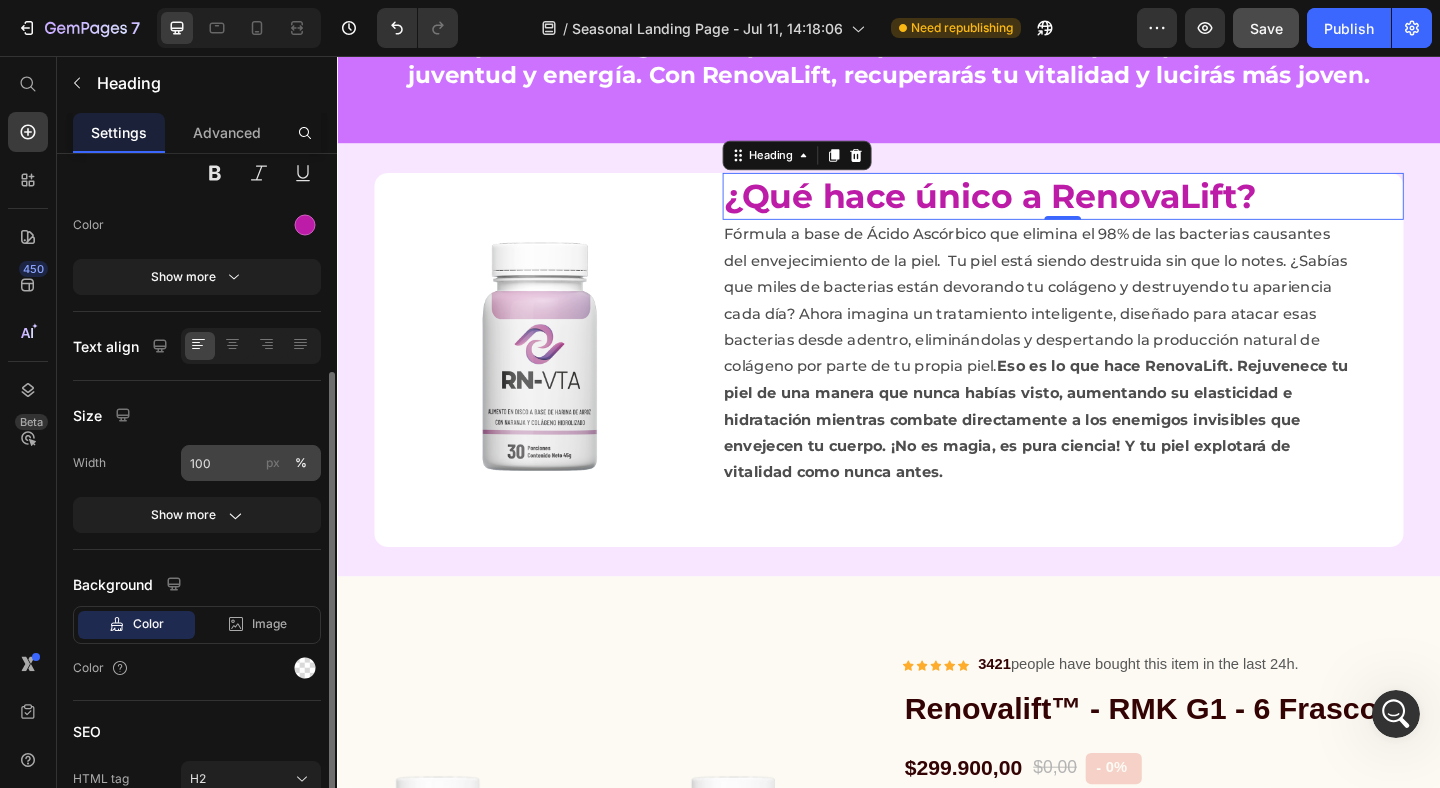 scroll, scrollTop: 321, scrollLeft: 0, axis: vertical 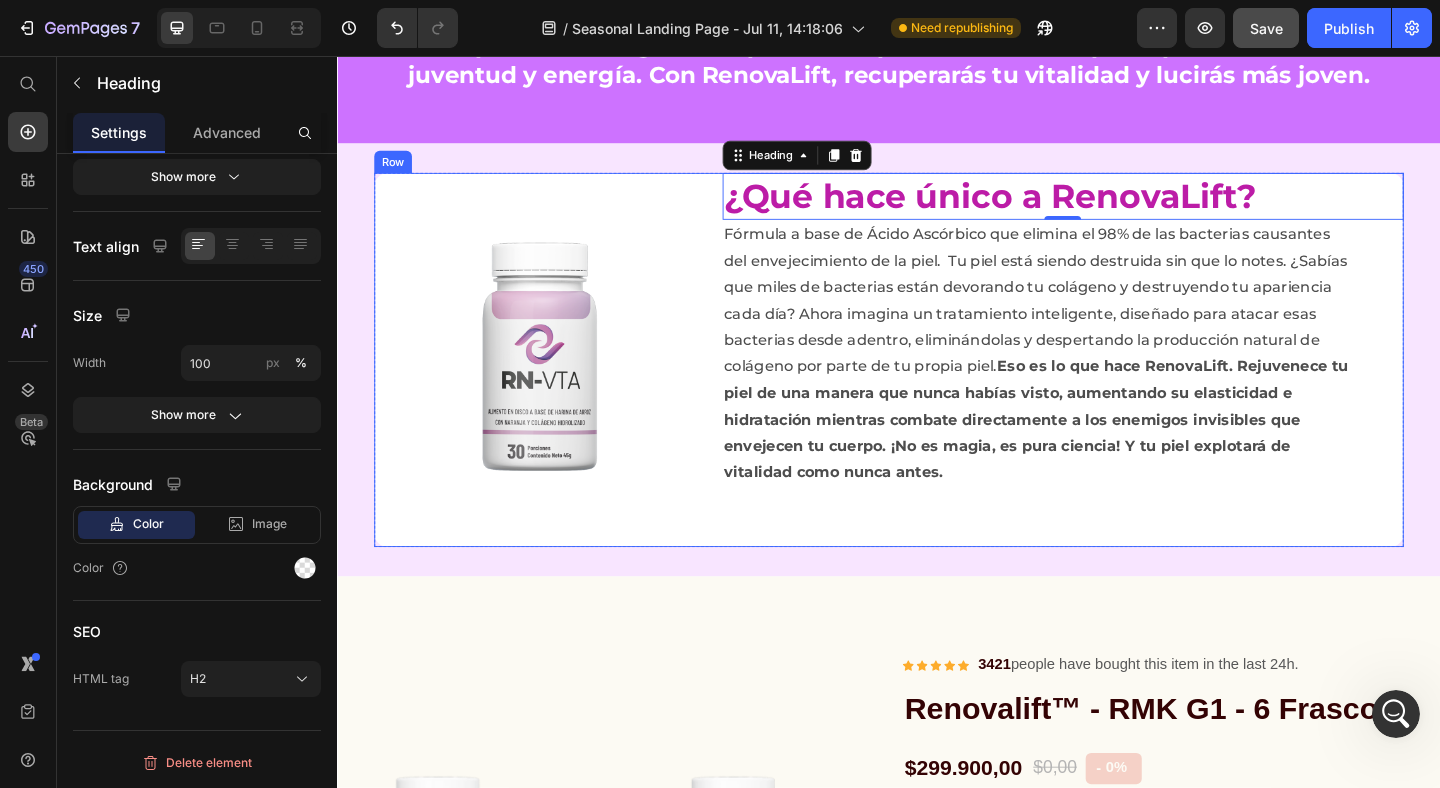 click on "¿Qué hace único a RenovaLift? Heading   0 Fórmula a base de Ácido Ascórbico que elimina el 98% de las bacterias causantes del envejecimiento de la piel.  Tu piel está siendo destruida sin que lo notes. ¿Sabías que miles de bacterias están devorando tu colágeno y destruyendo tu apariencia cada día? Ahora imagina un tratamiento inteligente, diseñado para atacar esas bacterias desde adentro, eliminándolas y despertando la producción natural de colágeno por parte de tu propia piel.  Eso es lo que hace RenovaLift. Rejuvenece tu piel de una manera que nunca habías visto, aumentando su elasticidad e hidratación mientras combate directamente a los enemigos invisibles que envejecen tu cuerpo. ¡No es magia, es pura ciencia! Y tu piel explotará de vitalidad como nunca antes. Text Block" at bounding box center [1126, 386] 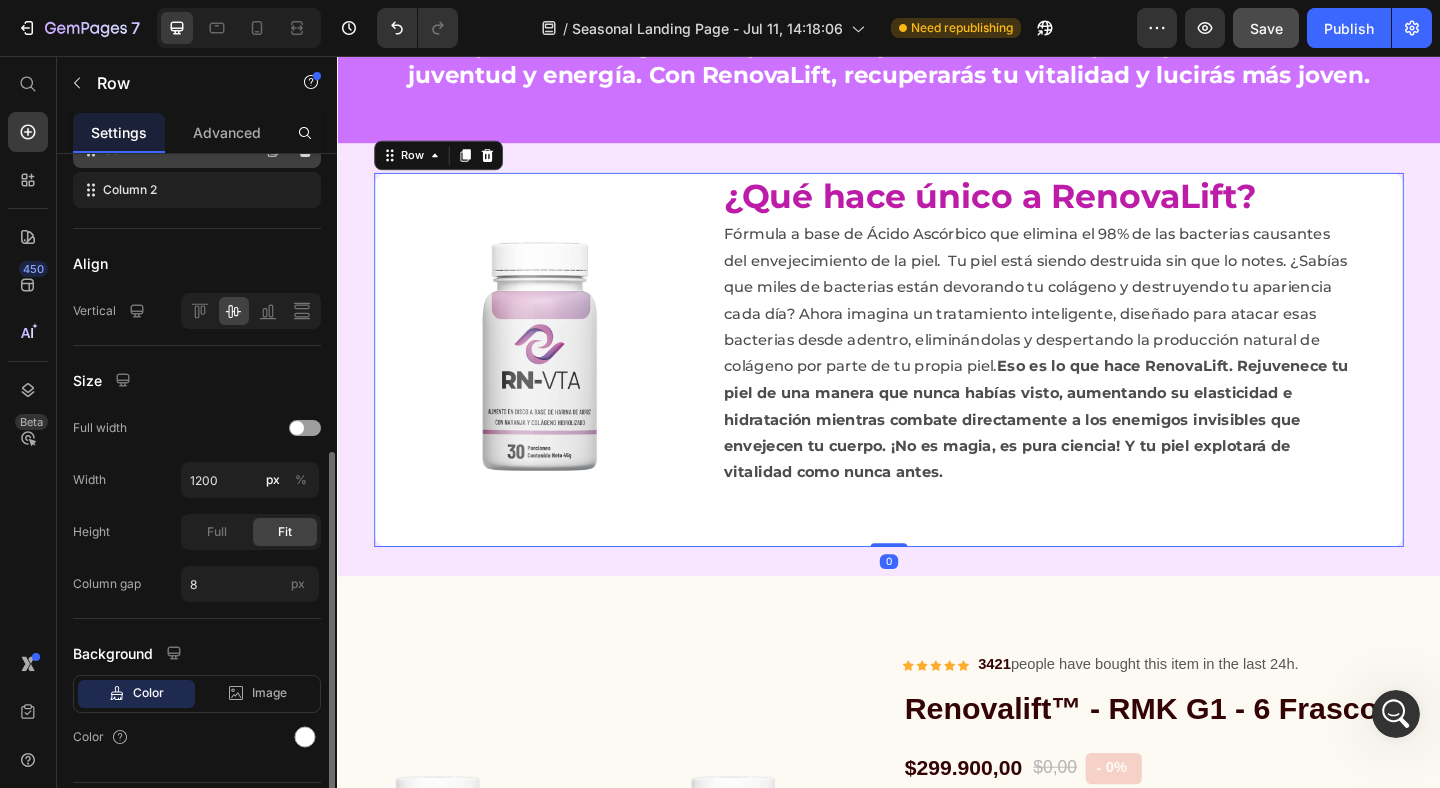 scroll, scrollTop: 418, scrollLeft: 0, axis: vertical 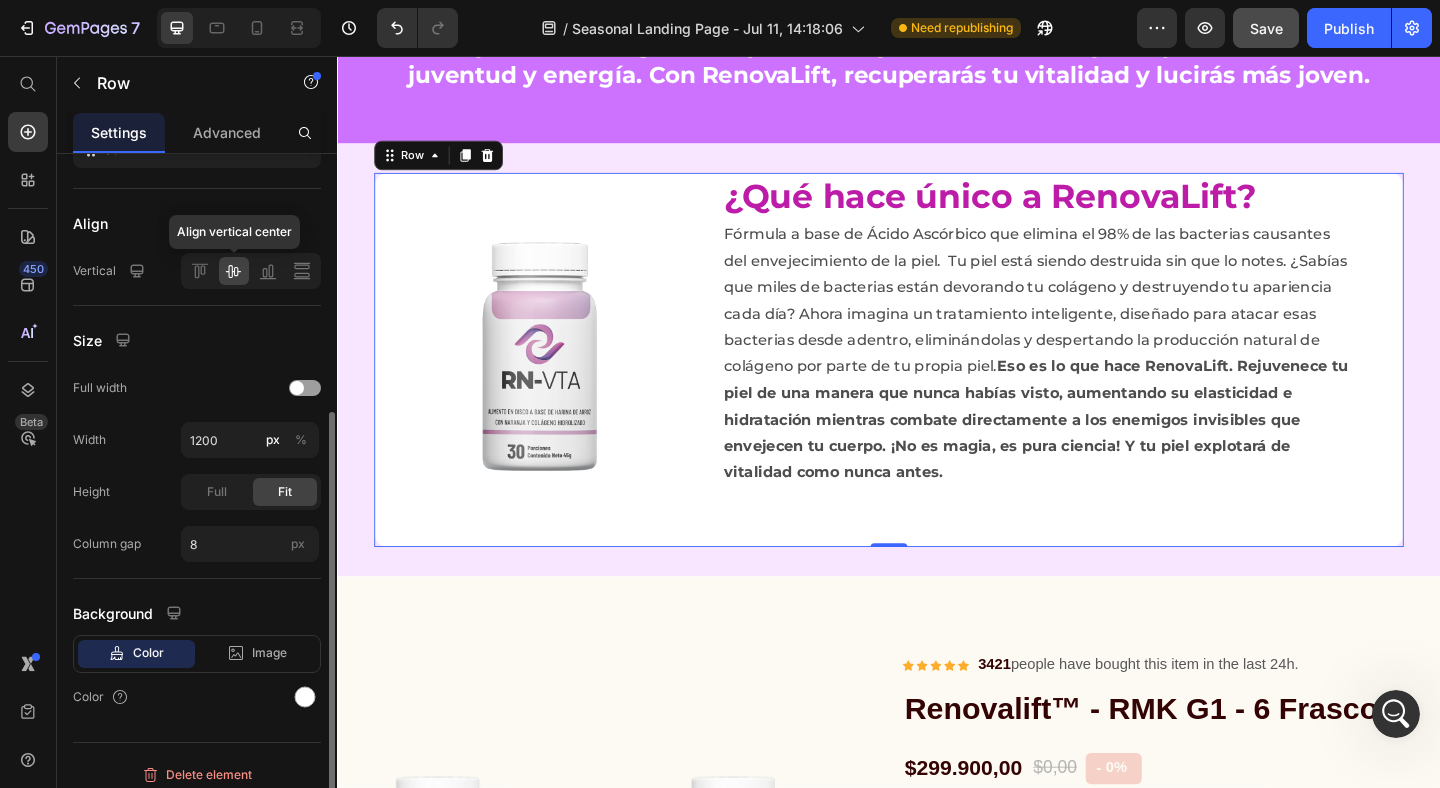 click 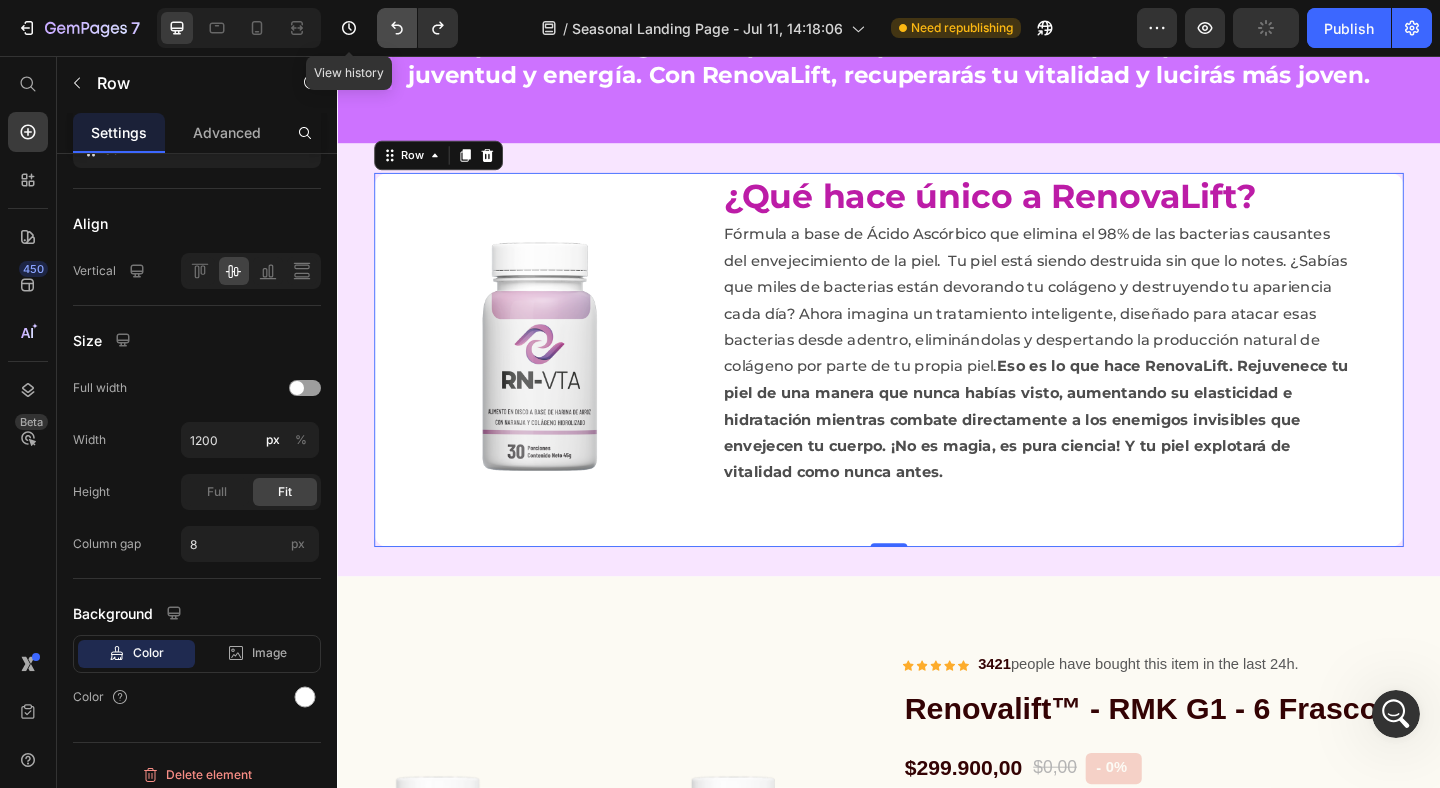 click 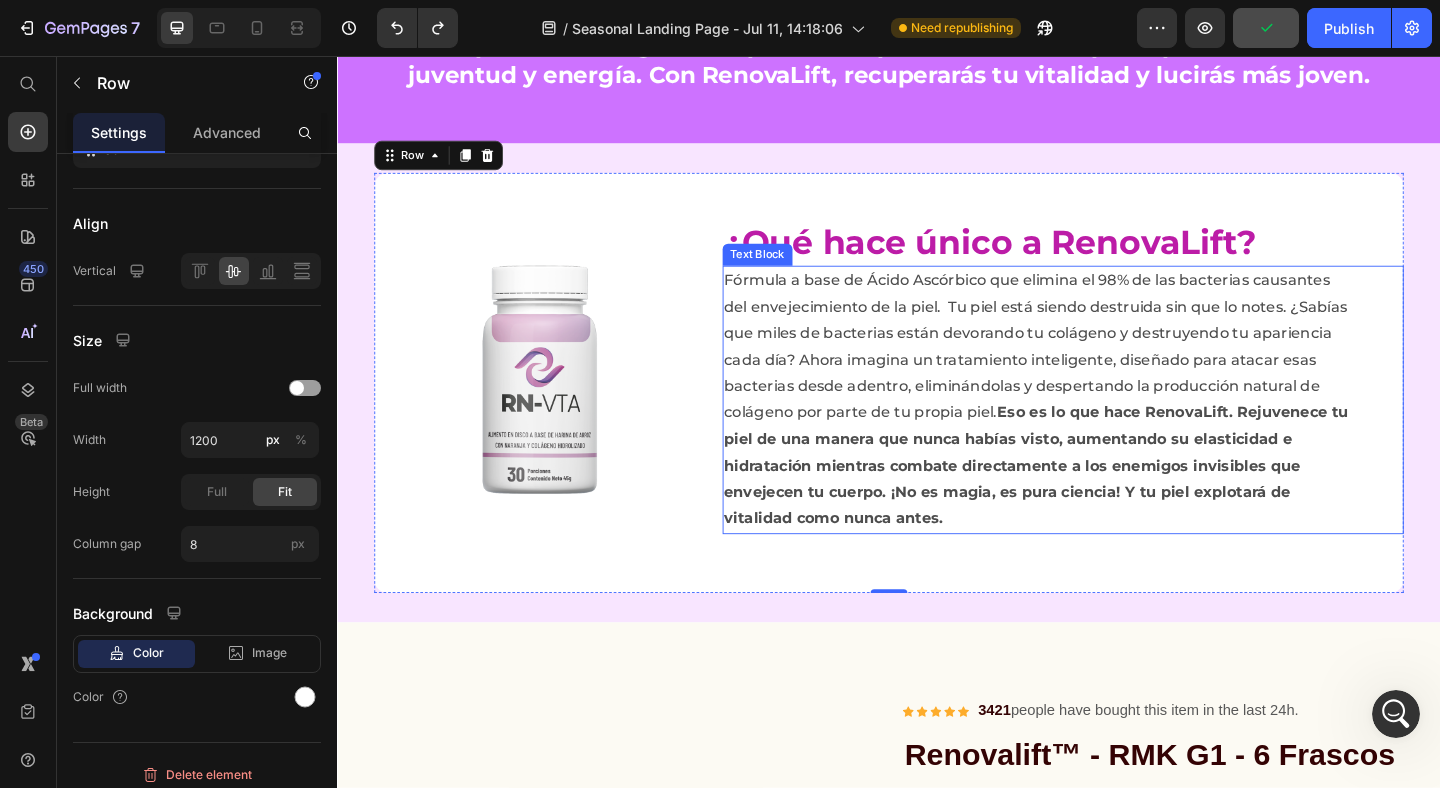 click on "Fórmula a base de Ácido Ascórbico que elimina el 98% de las bacterias causantes del envejecimiento de la piel.  Tu piel está siendo destruida sin que lo notes. ¿Sabías que miles de bacterias están devorando tu colágeno y destruyendo tu apariencia cada día? Ahora imagina un tratamiento inteligente, diseñado para atacar esas bacterias desde adentro, eliminándolas y despertando la producción natural de colágeno por parte de tu propia piel.  Eso es lo que hace RenovaLift. Rejuvenece tu piel de una manera que nunca habías visto, aumentando su elasticidad e hidratación mientras combate directamente a los enemigos invisibles que envejecen tu cuerpo. ¡No es magia, es pura ciencia! Y tu piel explotará de vitalidad como nunca antes." at bounding box center (1101, 430) 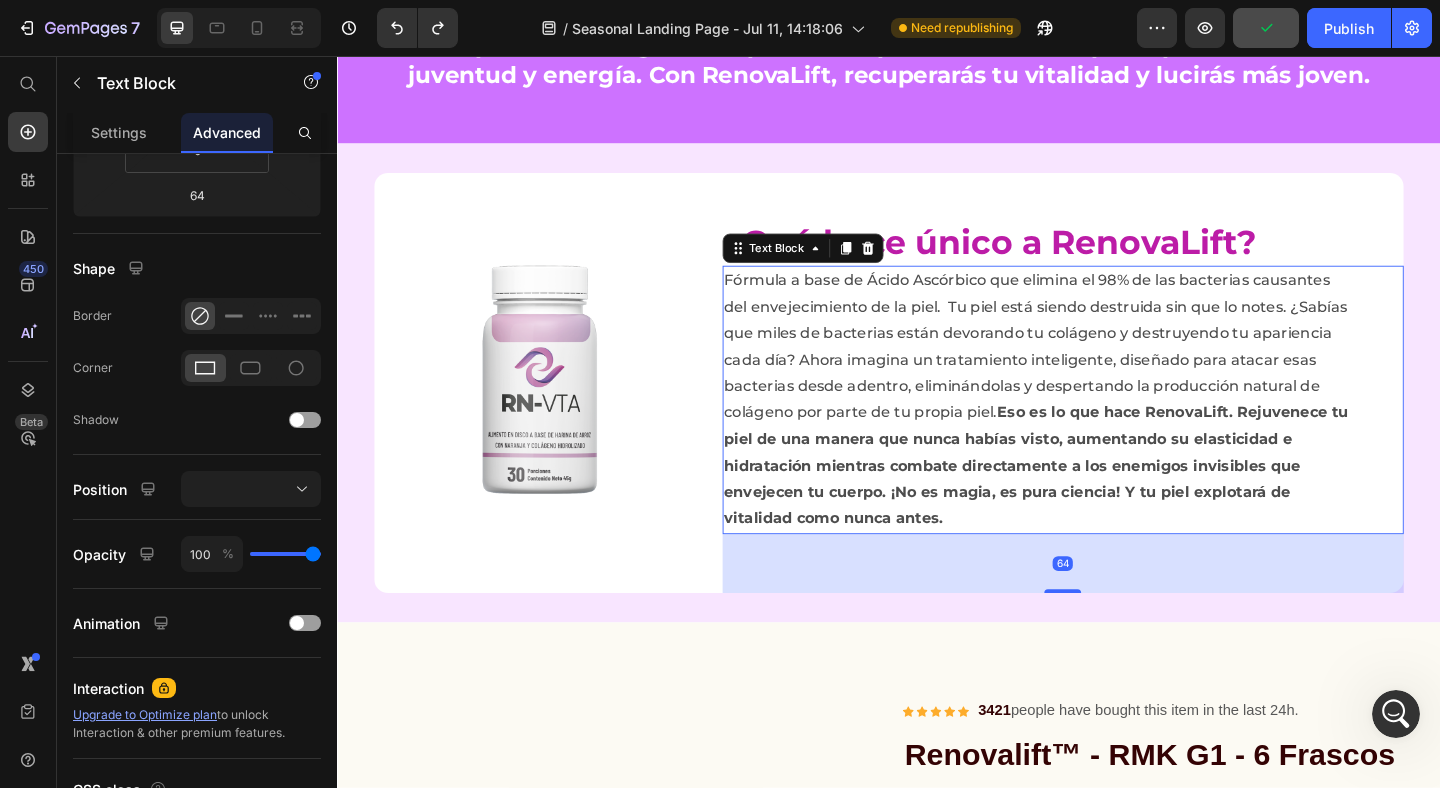 scroll, scrollTop: 0, scrollLeft: 0, axis: both 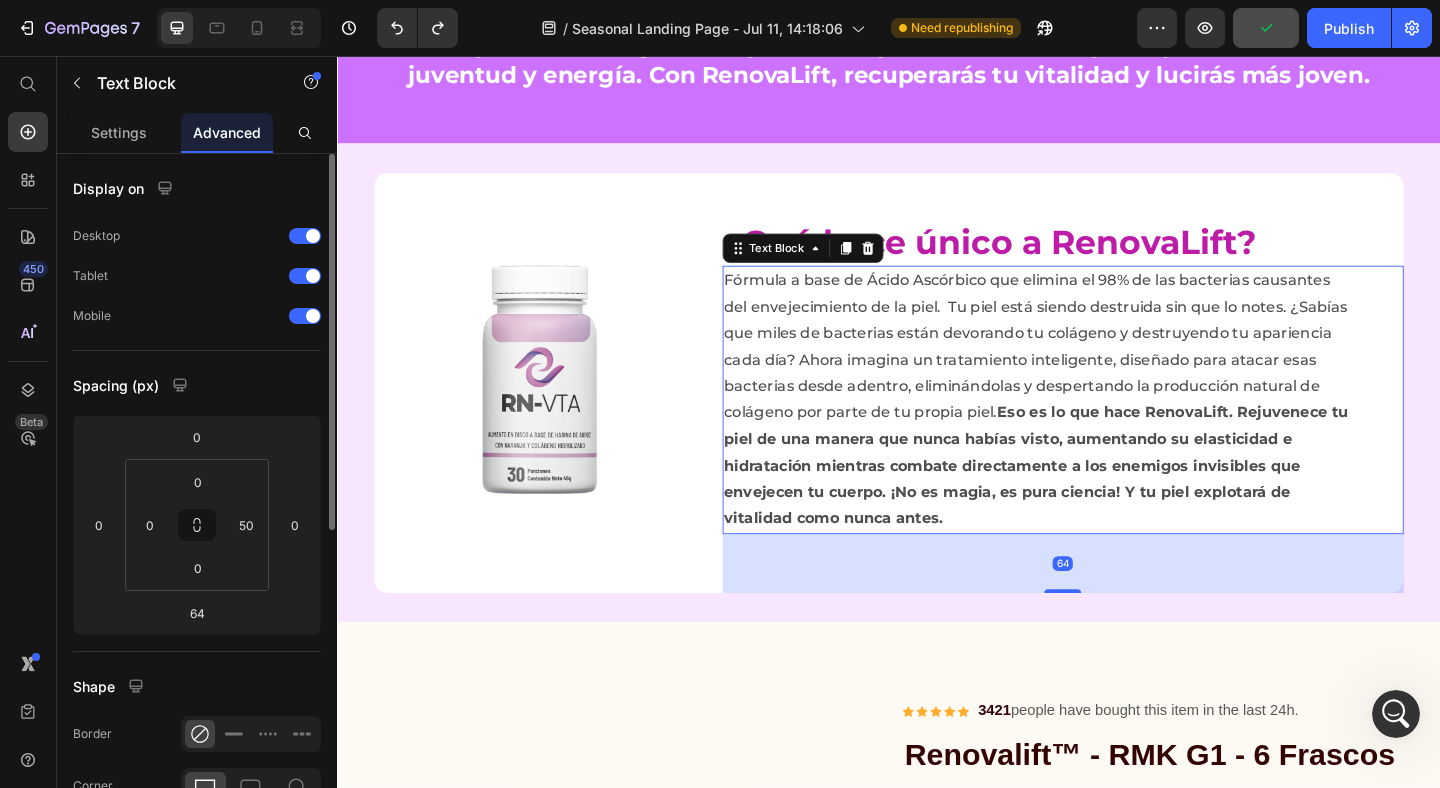 click on "64" at bounding box center [1126, 608] 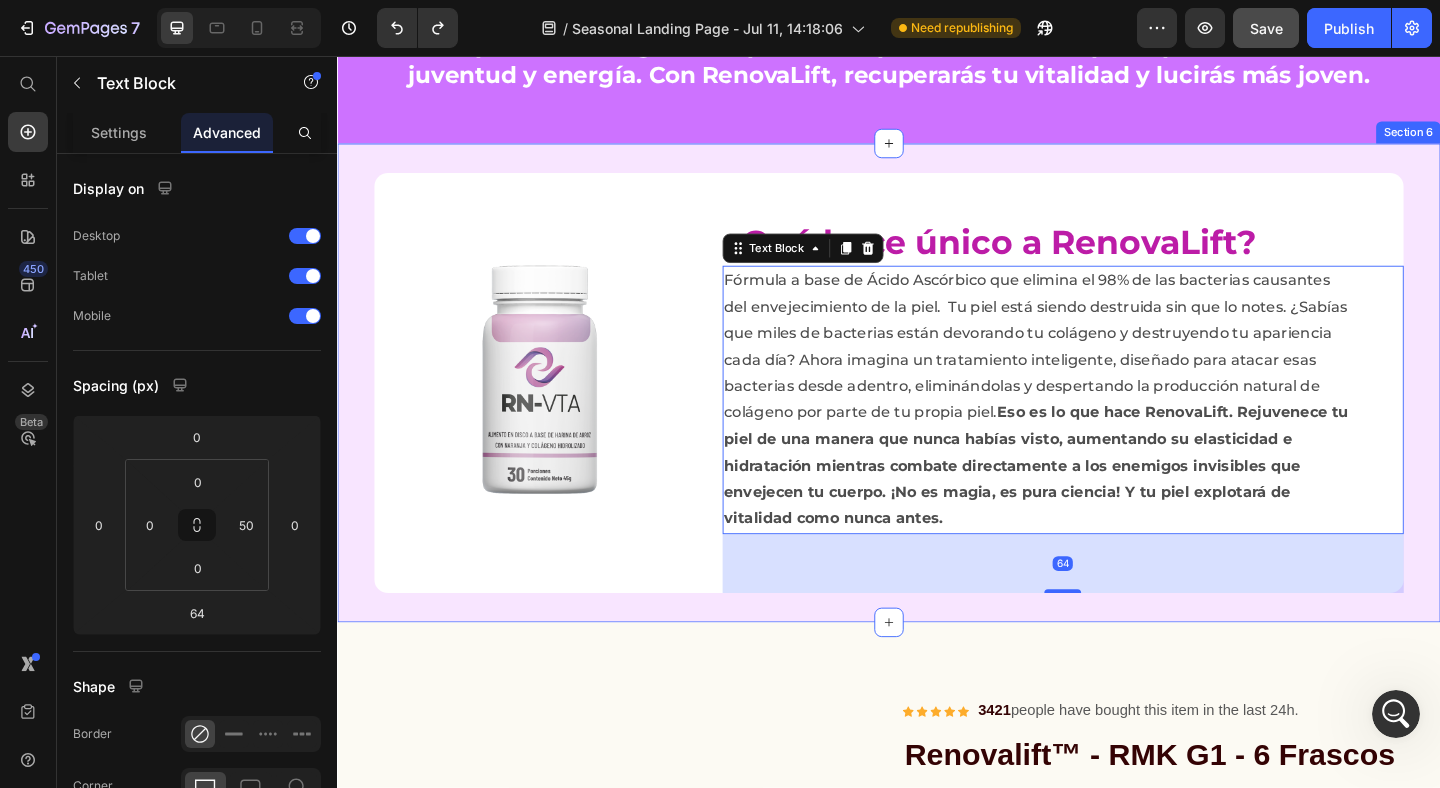 click on "Image ¿Qué hace único a RenovaLift? Heading Fórmula a base de Ácido Ascórbico que elimina el 98% de las bacterias causantes del envejecimiento de la piel.  Tu piel está siendo destruida sin que lo notes. ¿Sabías que miles de bacterias están devorando tu colágeno y destruyendo tu apariencia cada día? Ahora imagina un tratamiento inteligente, diseñado para atacar esas bacterias desde adentro, eliminándolas y despertando la producción natural de colágeno por parte de tu propia piel.  Eso es lo que hace RenovaLift. Rejuvenece tu piel de una manera que nunca habías visto, aumentando su elasticidad e hidratación mientras combate directamente a los enemigos invisibles que envejecen tu cuerpo. ¡No es magia, es pura ciencia! Y tu piel explotará de vitalidad como nunca antes. Text Block   64 Row Row Section 6" at bounding box center (937, 411) 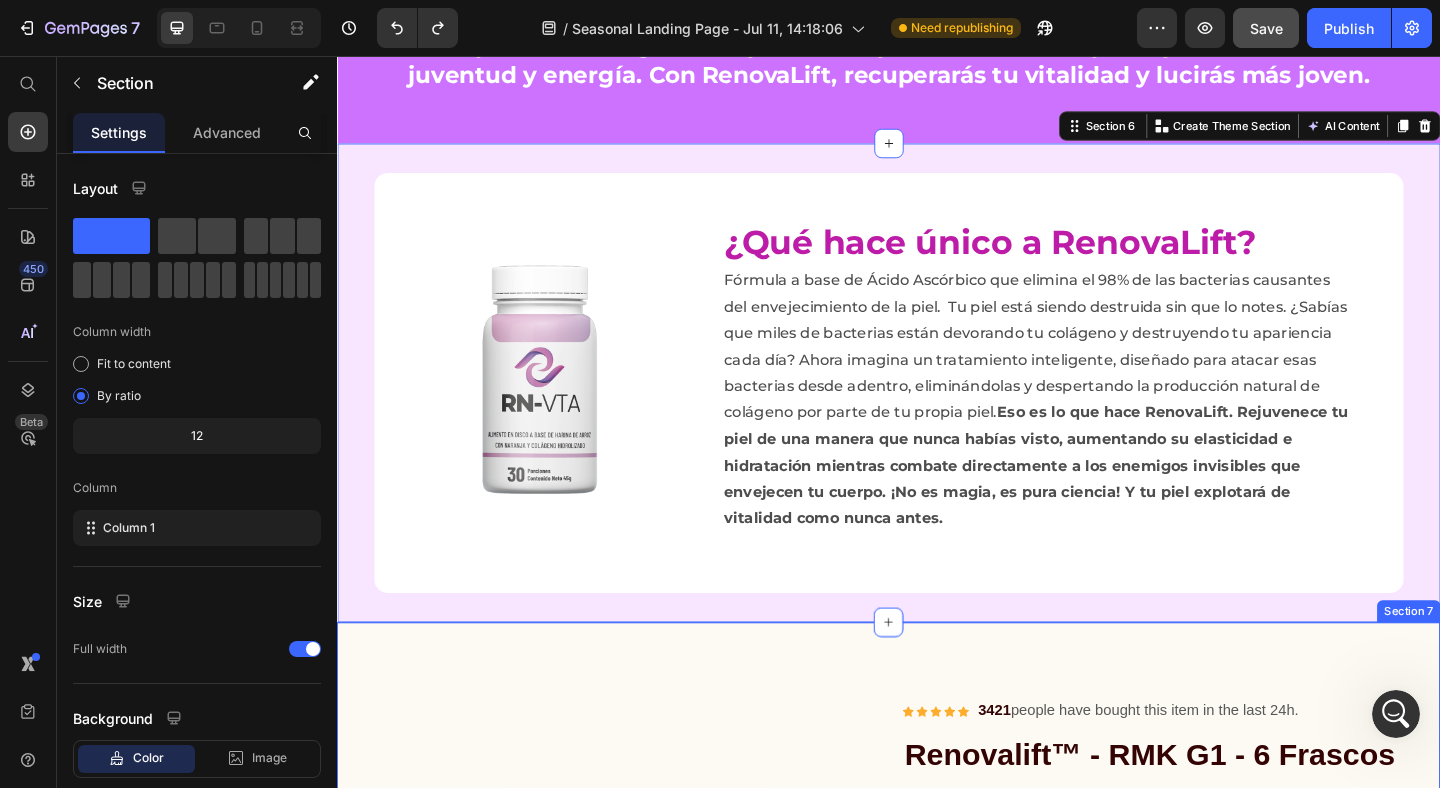 scroll, scrollTop: 2397, scrollLeft: 0, axis: vertical 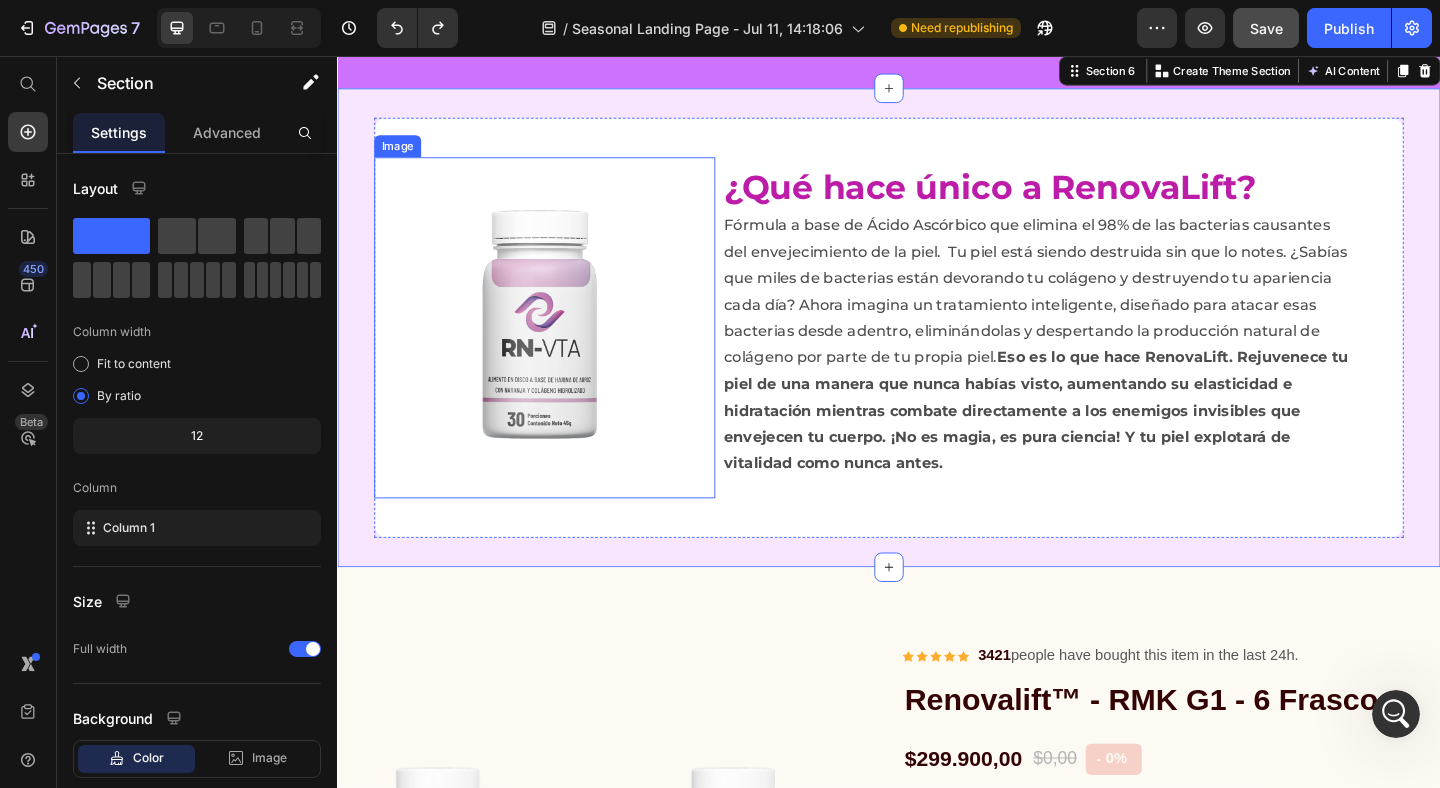click at bounding box center (562, 351) 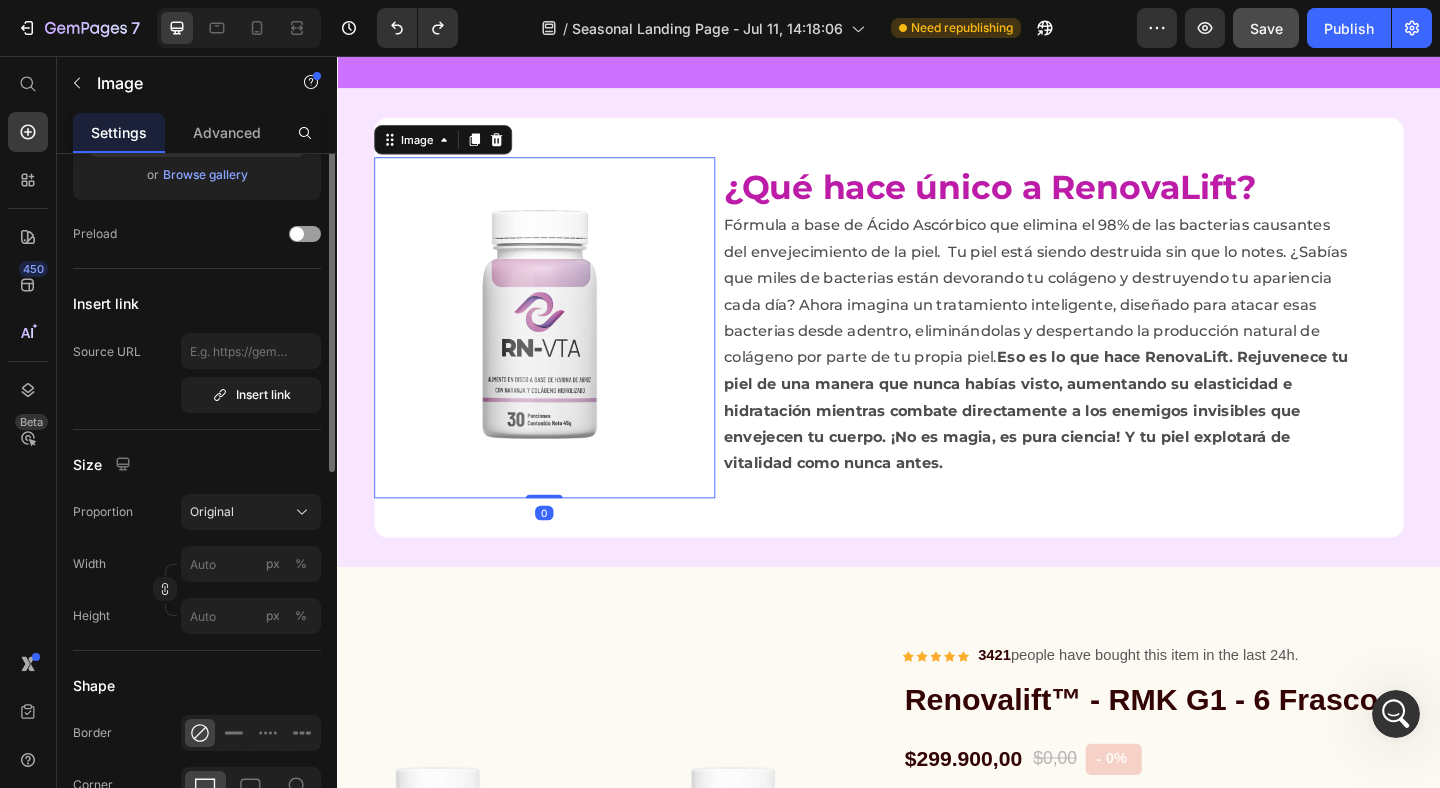 scroll, scrollTop: 344, scrollLeft: 0, axis: vertical 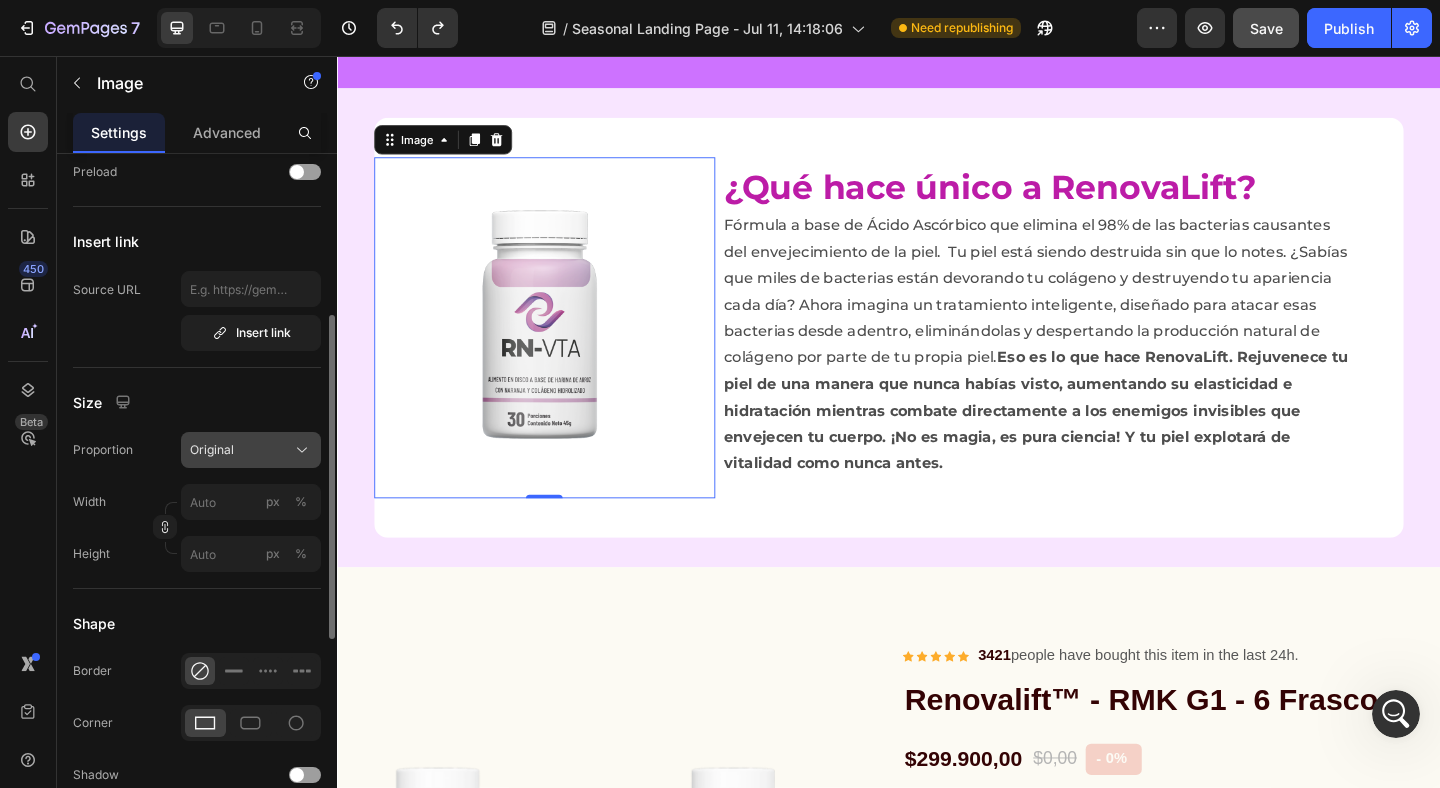 click on "Original" at bounding box center [251, 450] 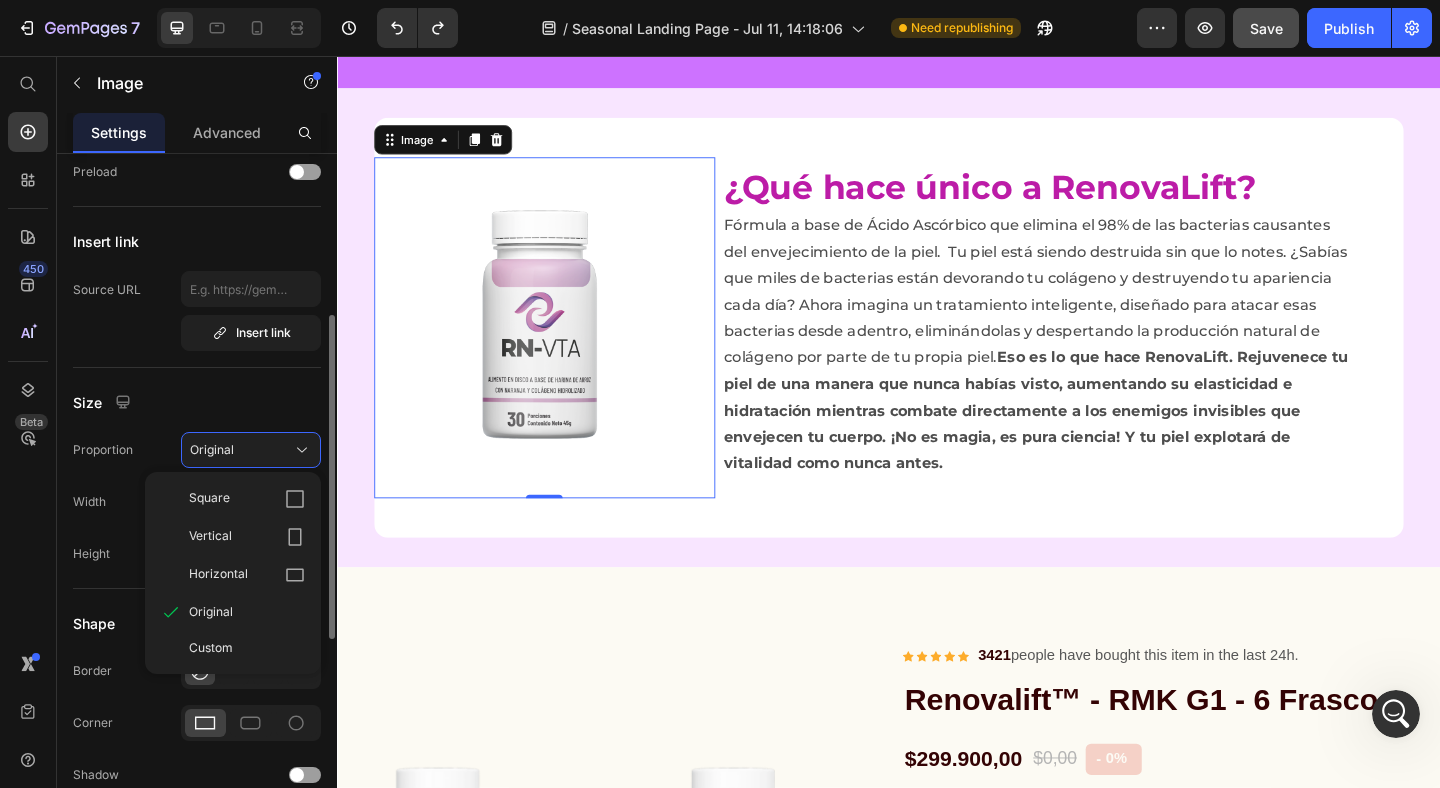 click on "Image Choose Image Upload Image https://cdn.shopify.com/s/files/1/0671/5247/8426/files/gempages_543540712054981726-4f3e82ca-9d3b-4a84-8645-addc3364ab0a.png  or   Browse gallery  Preload Insert link Source URL  Insert link  Size Proportion Original Square Vertical Horizontal Original Custom Width px % Height px % Shape Border Corner Shadow Align SEO Alt text Image title" at bounding box center (197, 496) 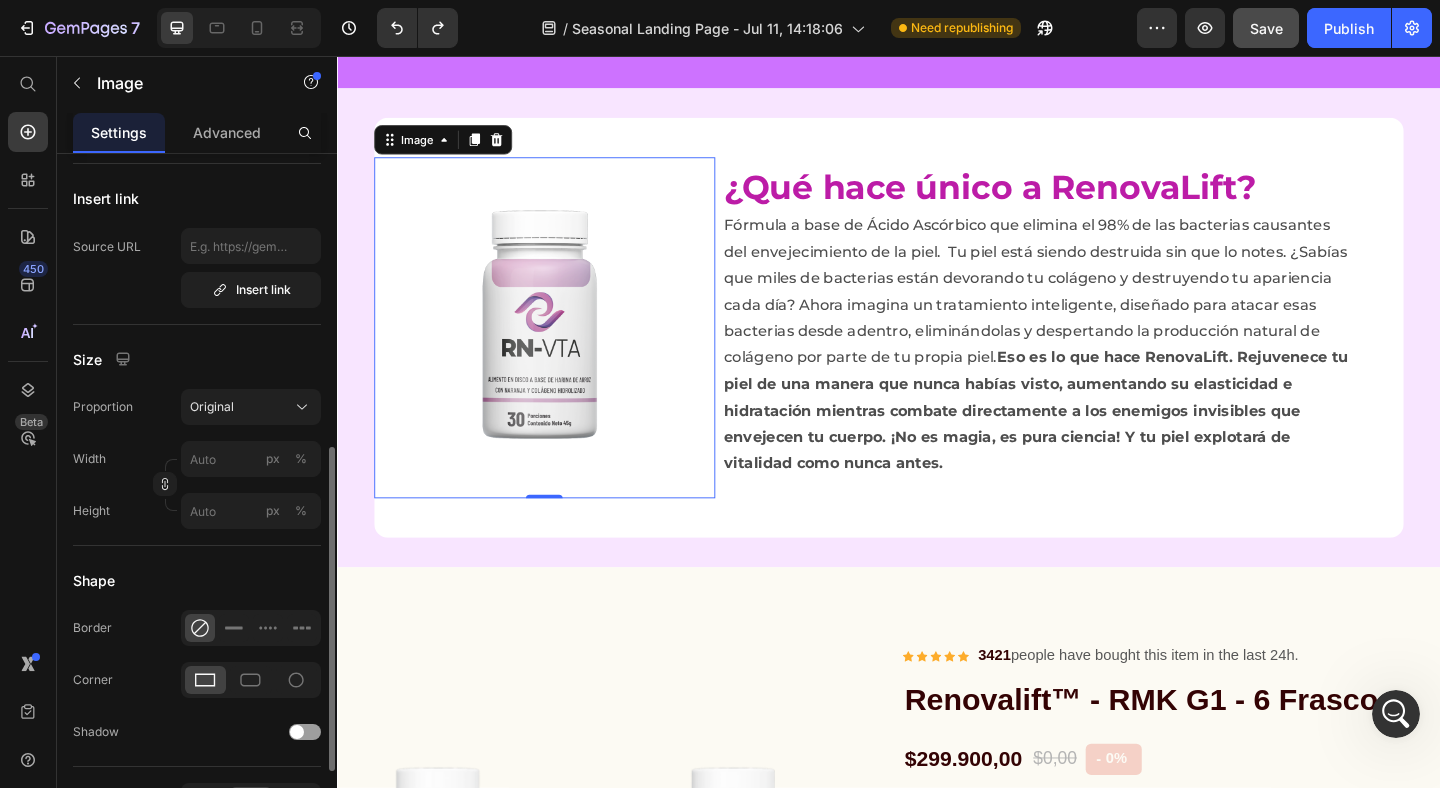 scroll, scrollTop: 476, scrollLeft: 0, axis: vertical 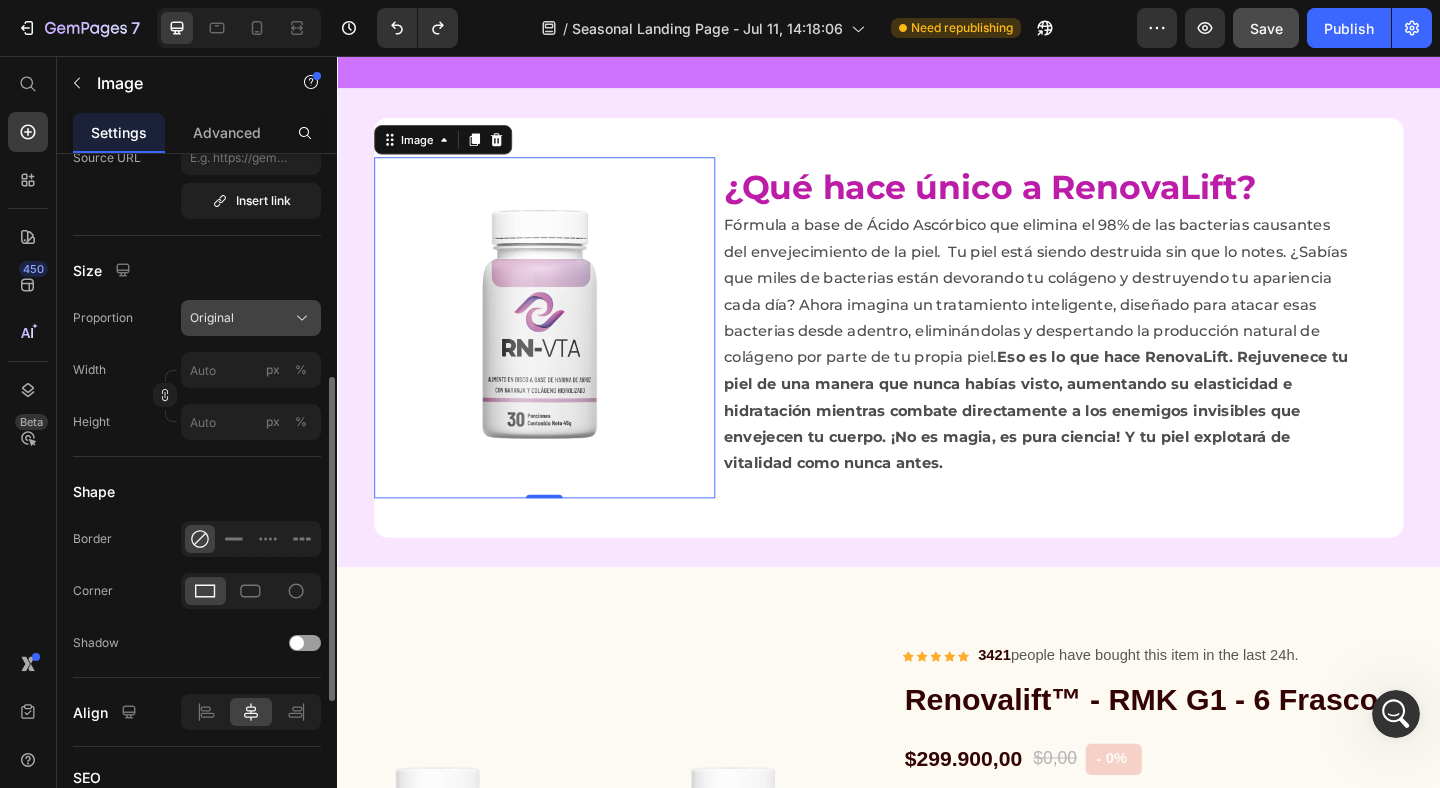 click on "Original" 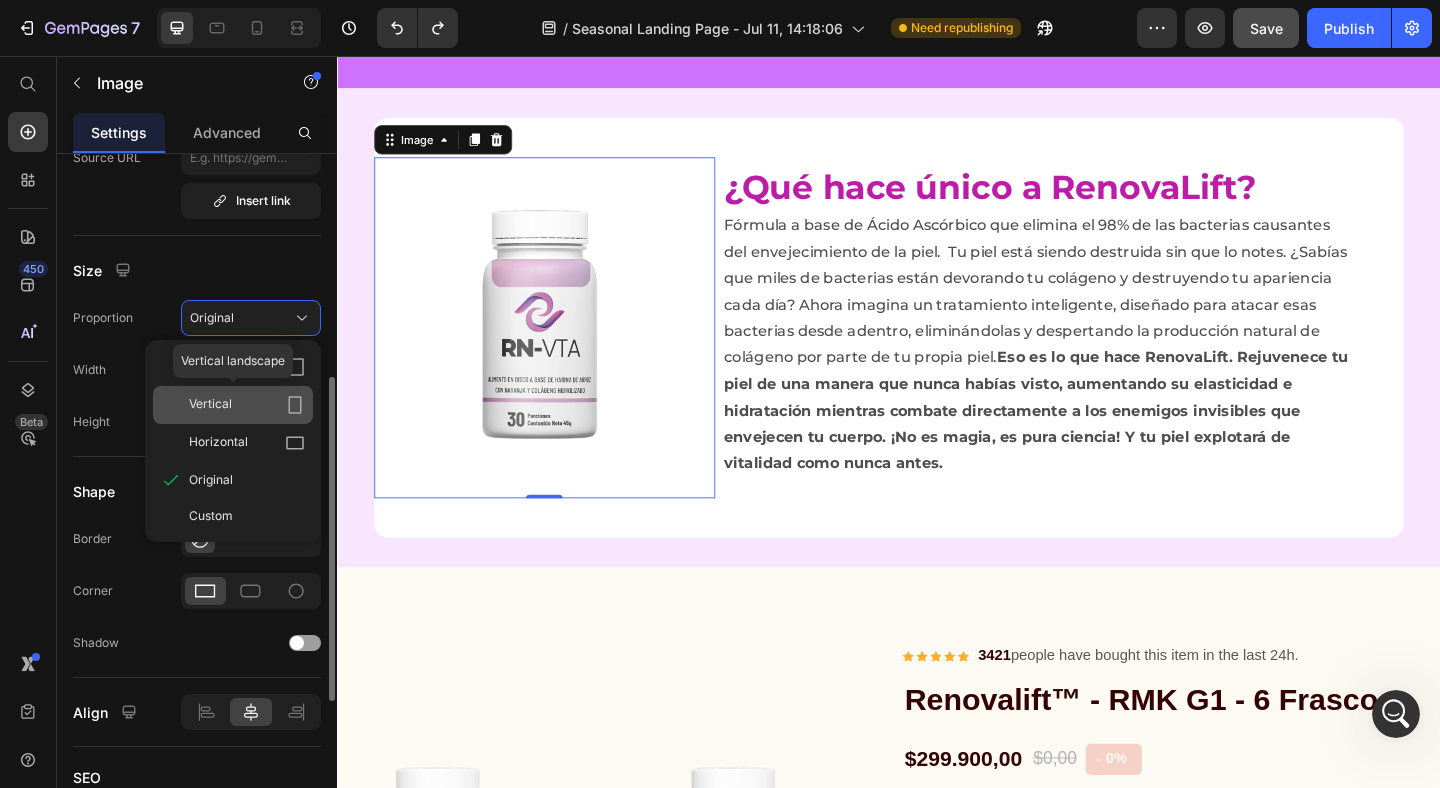 click on "Vertical" 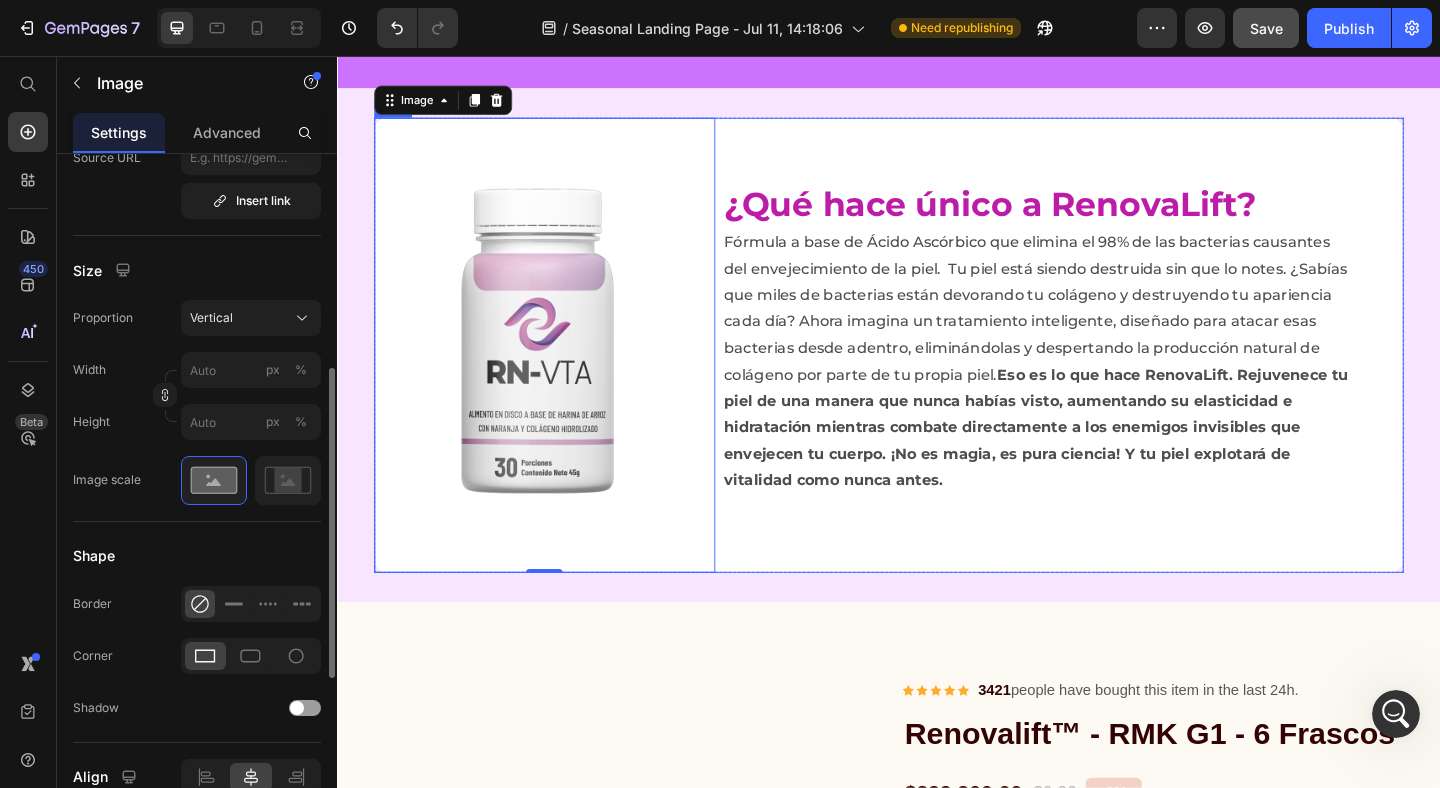 click on "Image   0 ¿Qué hace único a RenovaLift? Heading Fórmula a base de Ácido Ascórbico que elimina el 98% de las bacterias causantes del envejecimiento de la piel.  Tu piel está siendo destruida sin que lo notes. ¿Sabías que miles de bacterias están devorando tu colágeno y destruyendo tu apariencia cada día? Ahora imagina un tratamiento inteligente, diseñado para atacar esas bacterias desde adentro, eliminándolas y despertando la producción natural de colágeno por parte de tu propia piel.  Eso es lo que hace RenovaLift. Rejuvenece tu piel de una manera que nunca habías visto, aumentando su elasticidad e hidratación mientras combate directamente a los enemigos invisibles que envejecen tu cuerpo. ¡No es magia, es pura ciencia! Y tu piel explotará de vitalidad como nunca antes. Text Block Row Row Section 6" at bounding box center [937, 370] 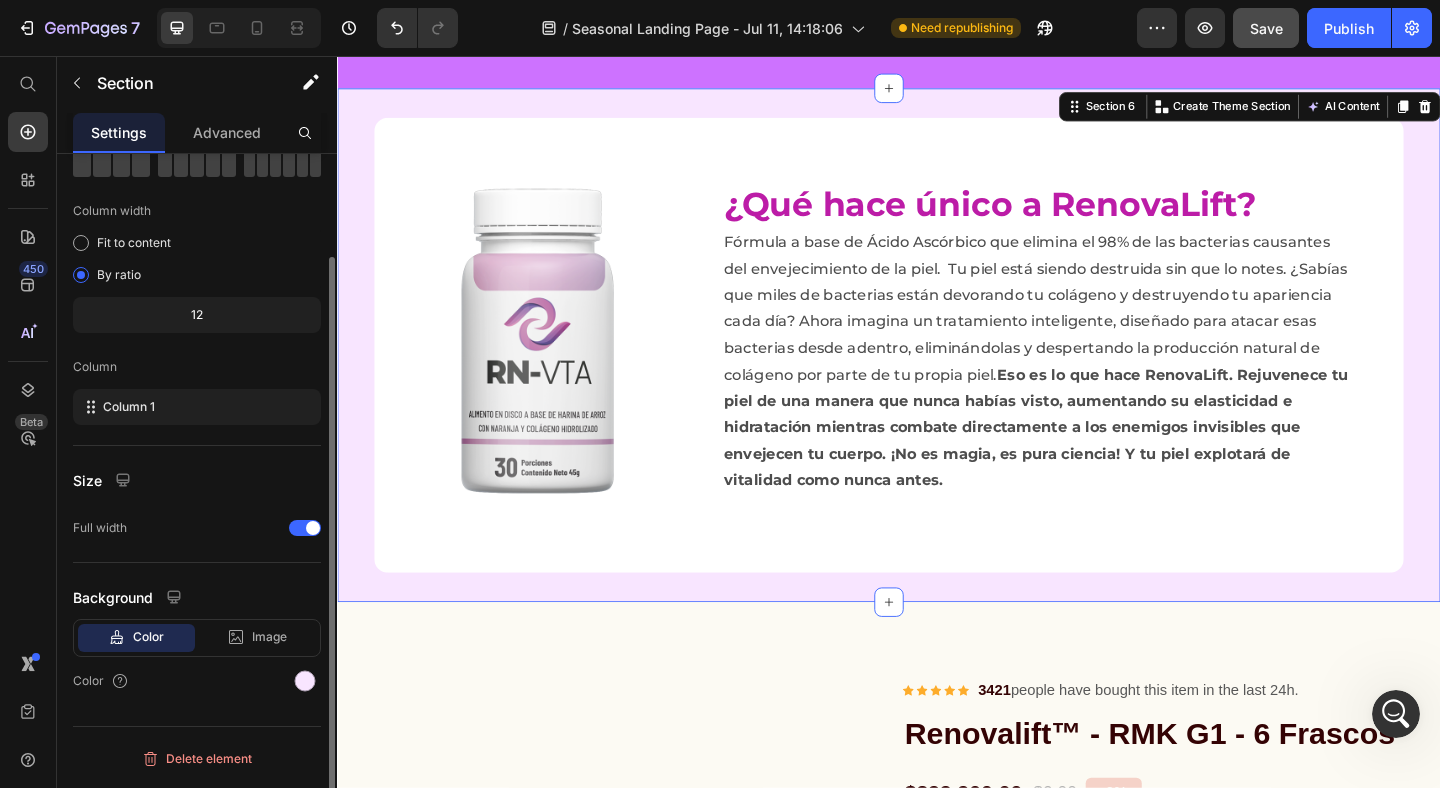 scroll, scrollTop: 0, scrollLeft: 0, axis: both 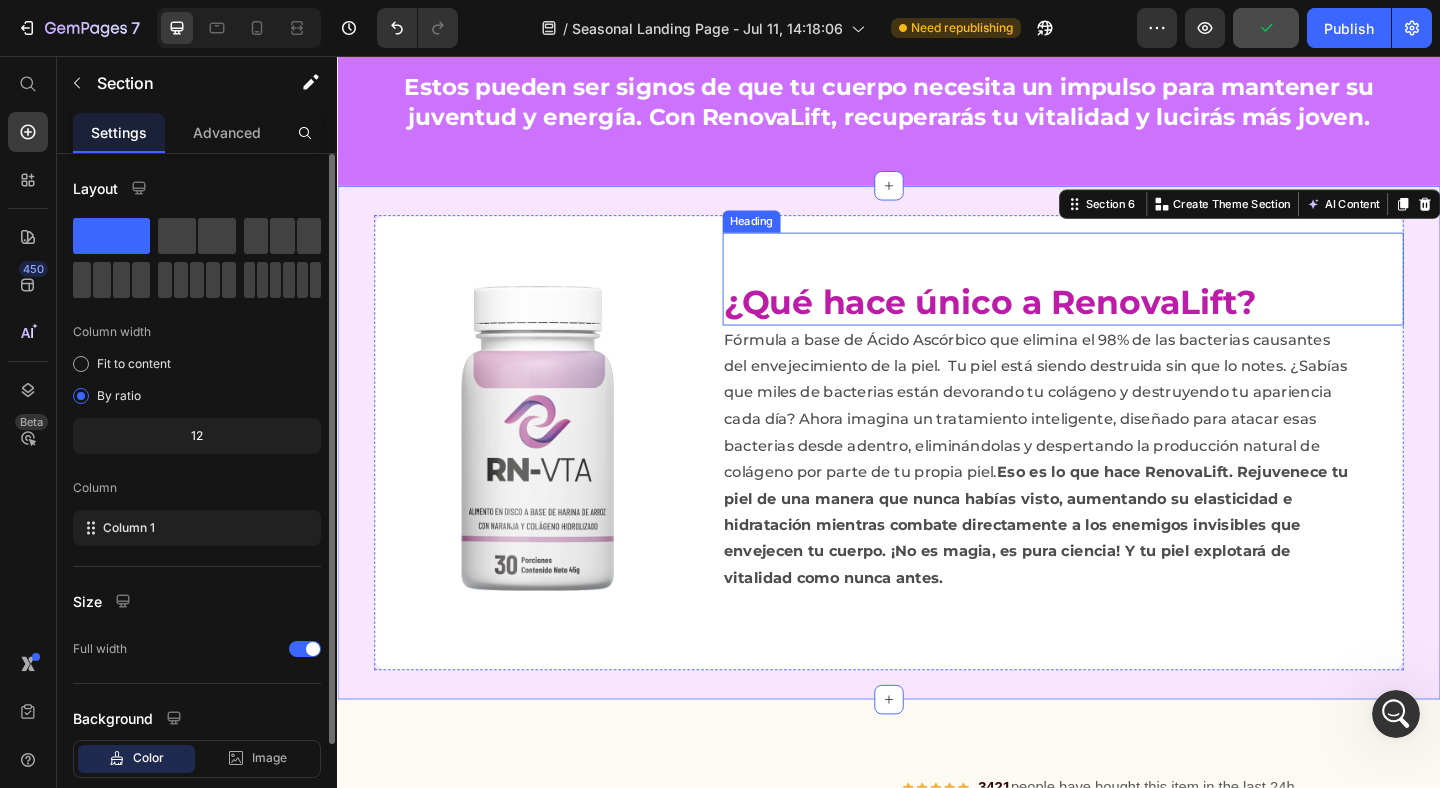 drag, startPoint x: 907, startPoint y: 321, endPoint x: 757, endPoint y: 338, distance: 150.96027 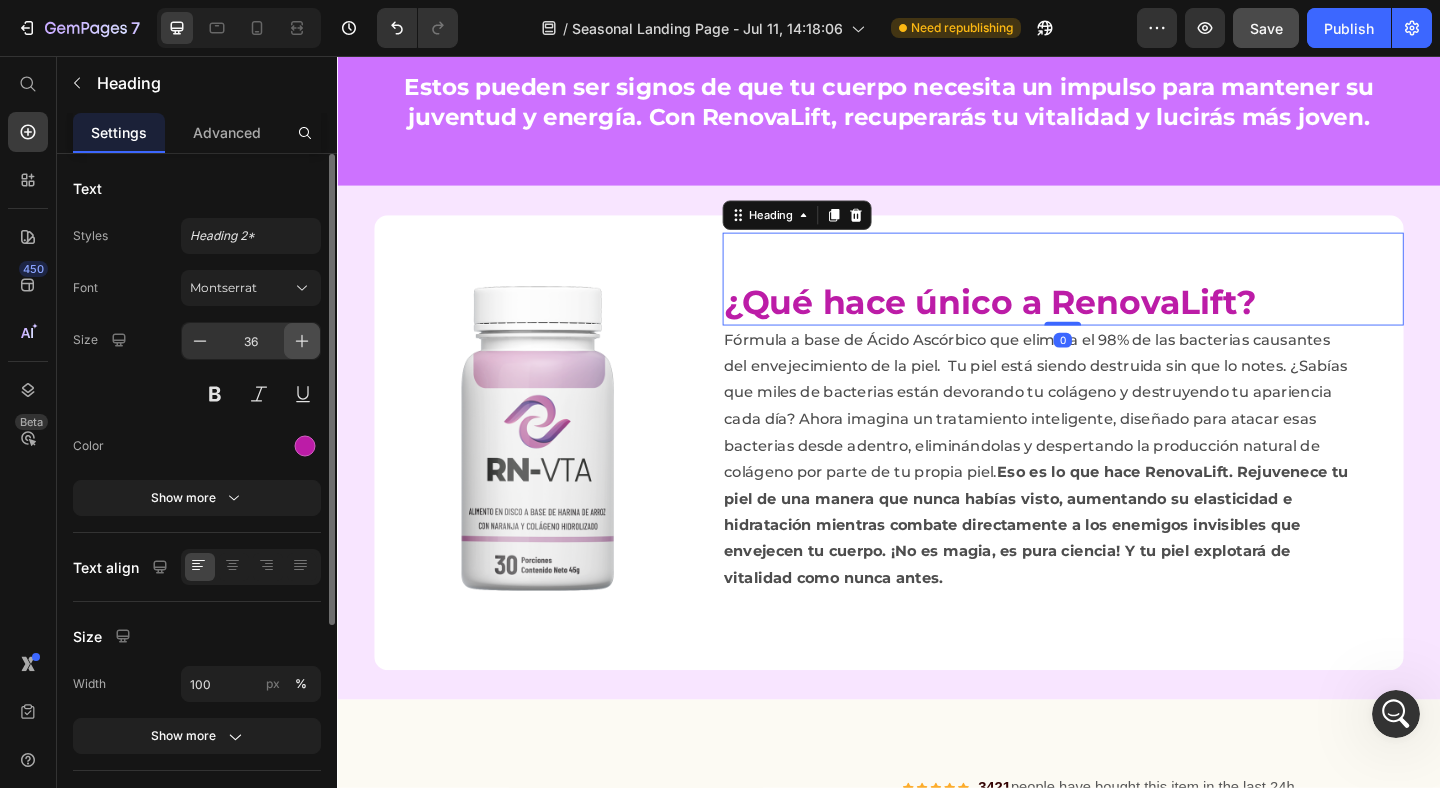 click 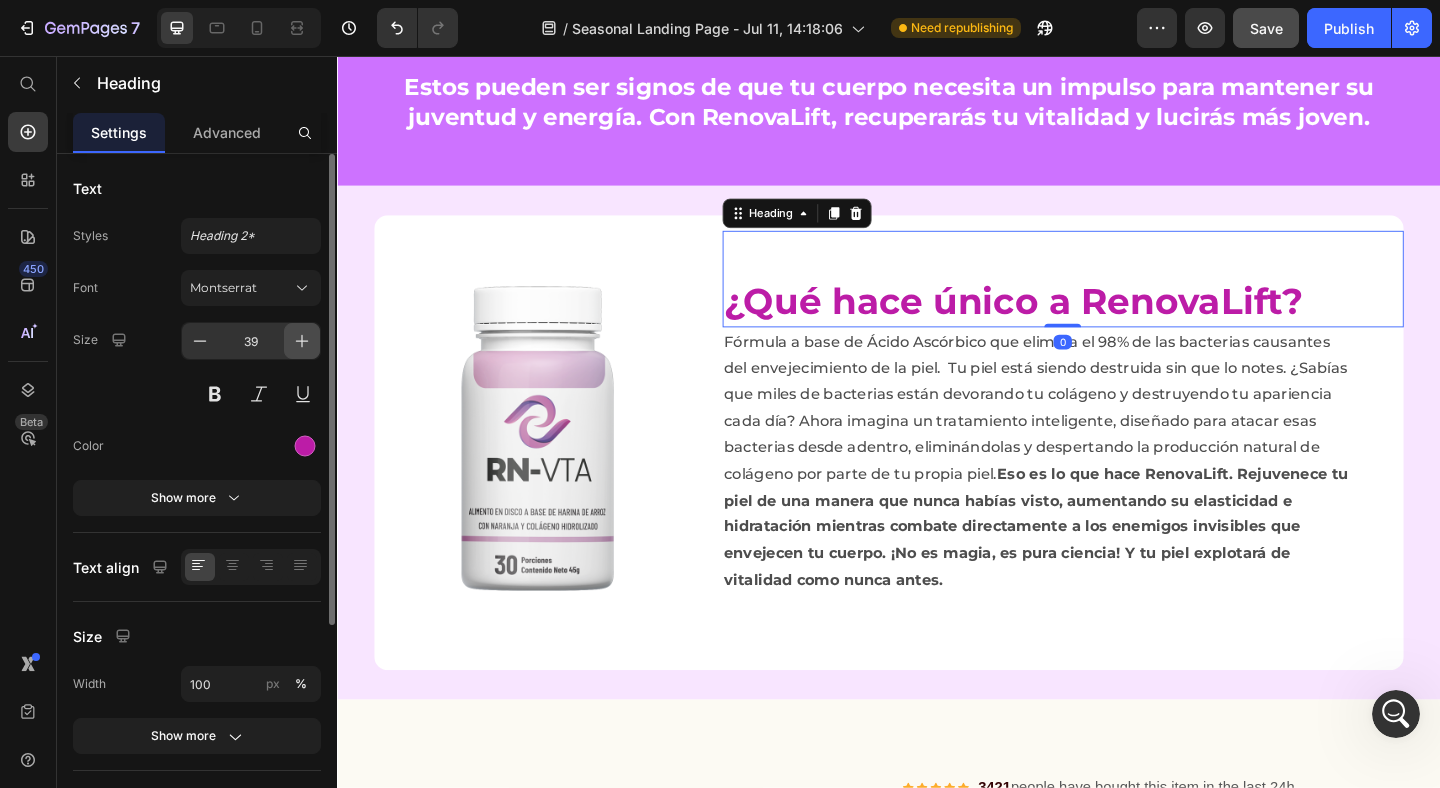 click 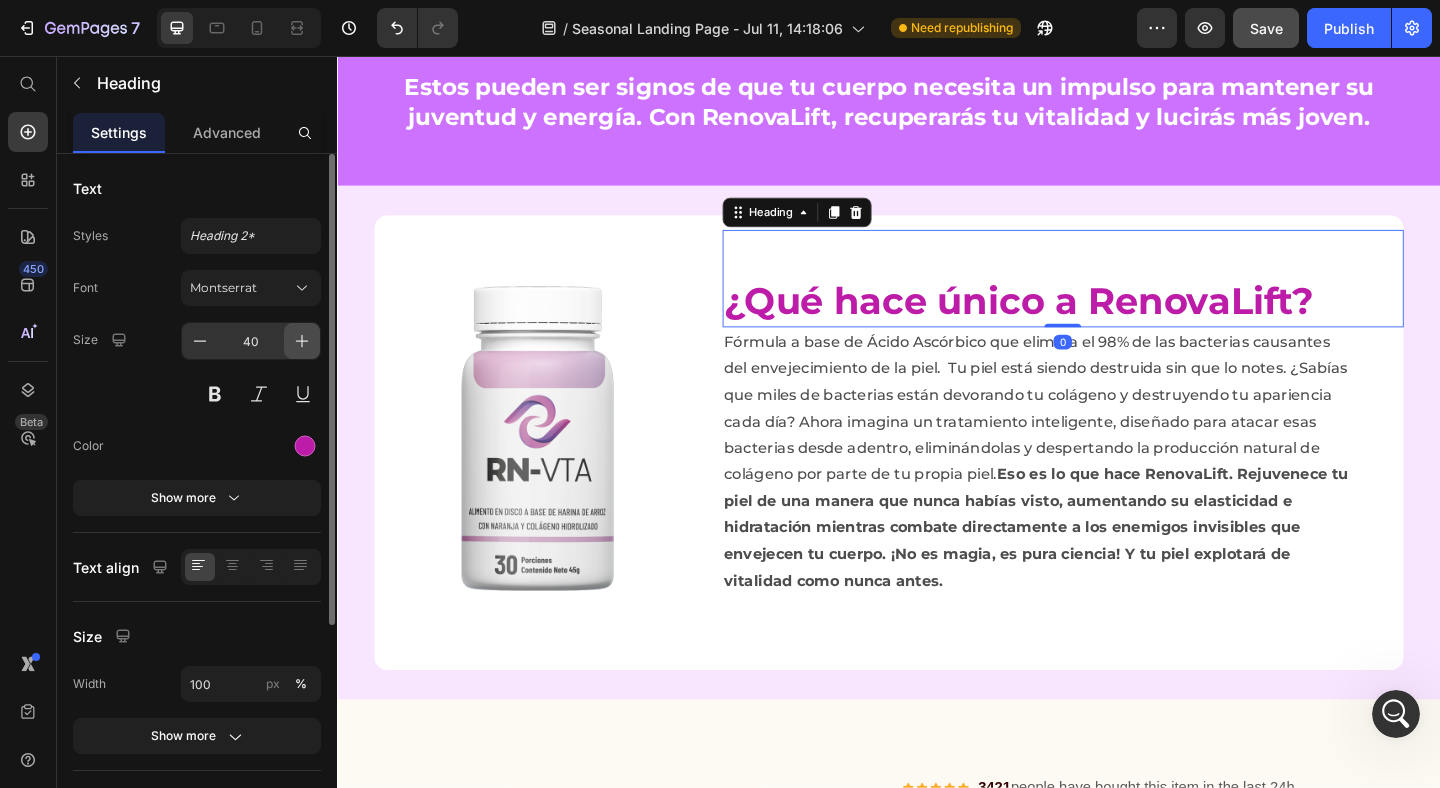 click 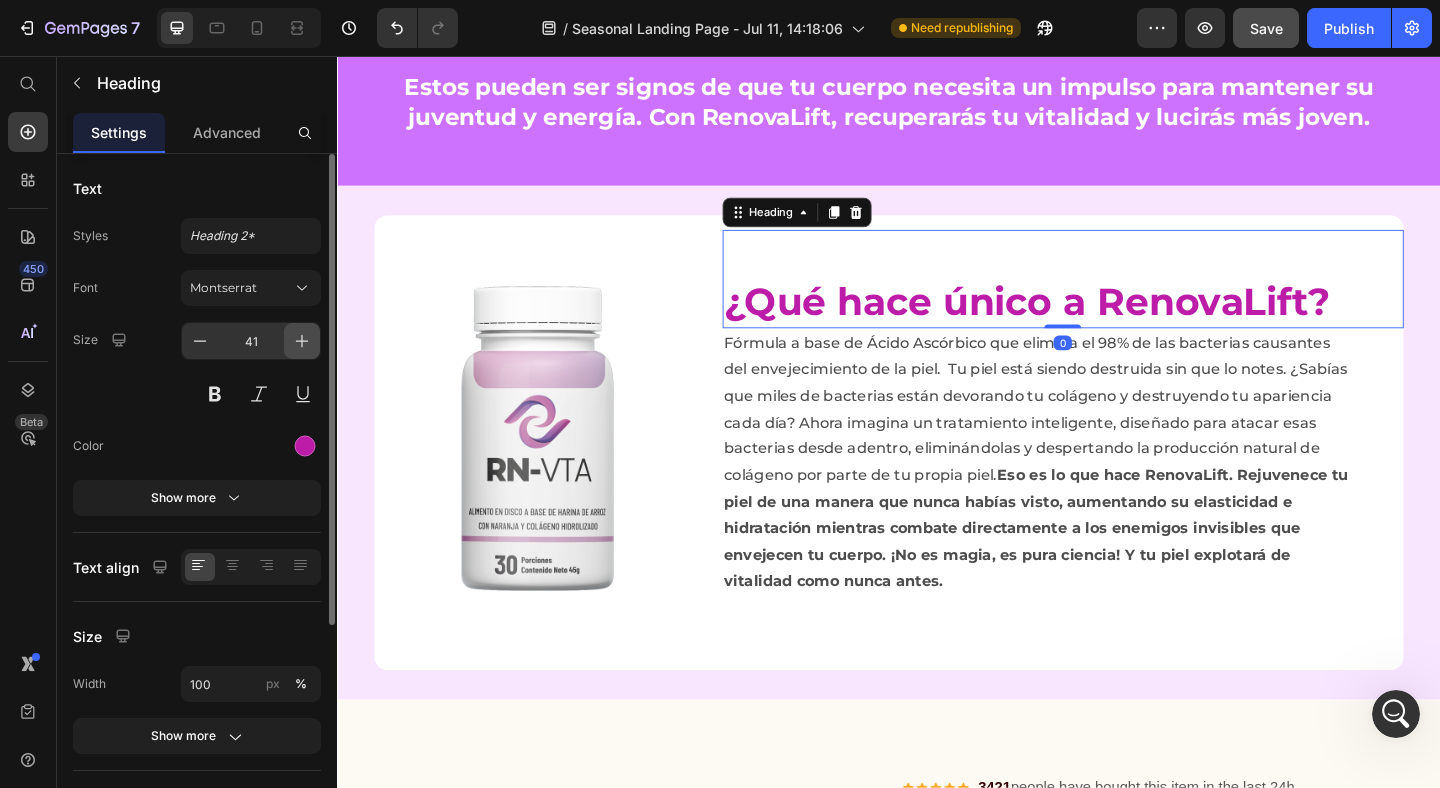click 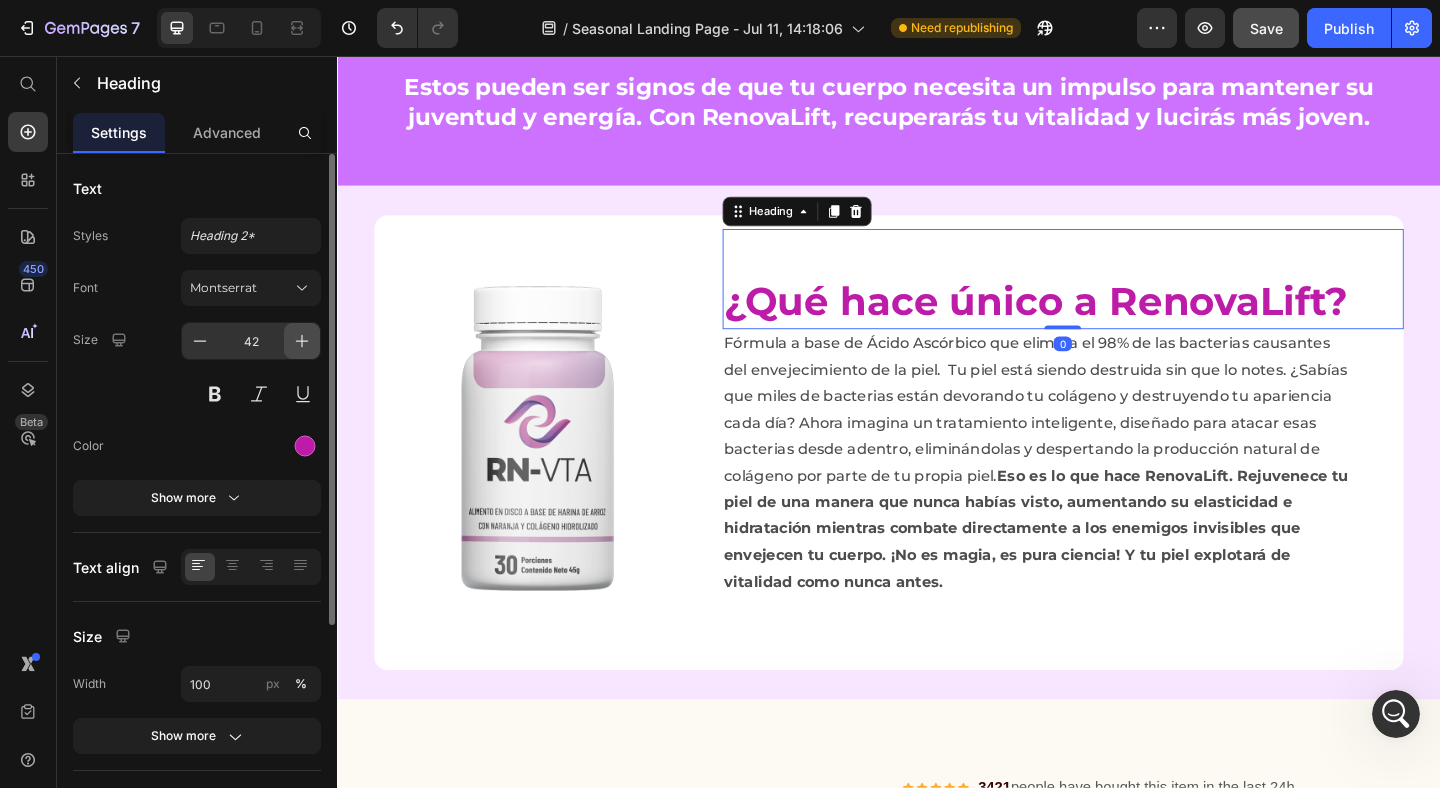 click 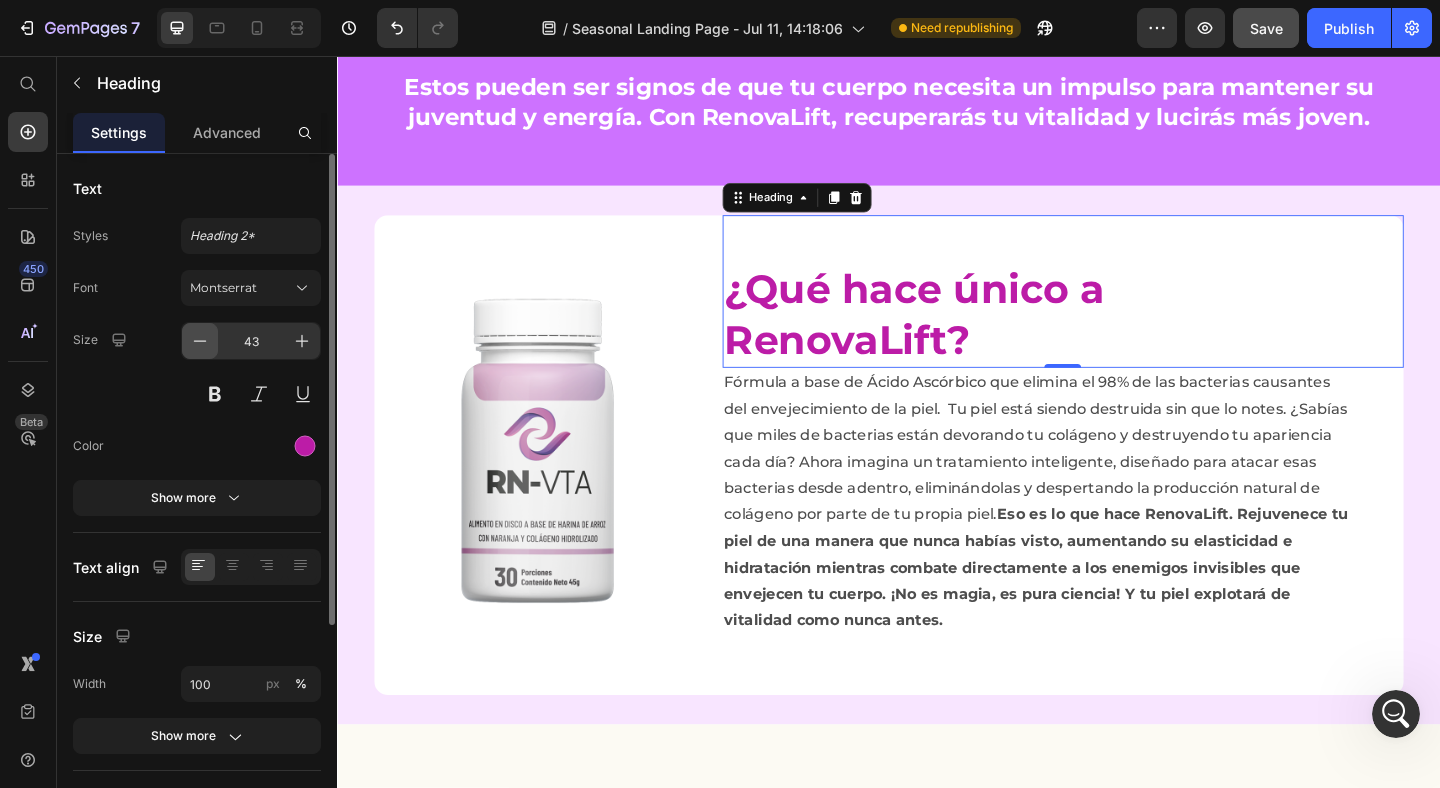 click 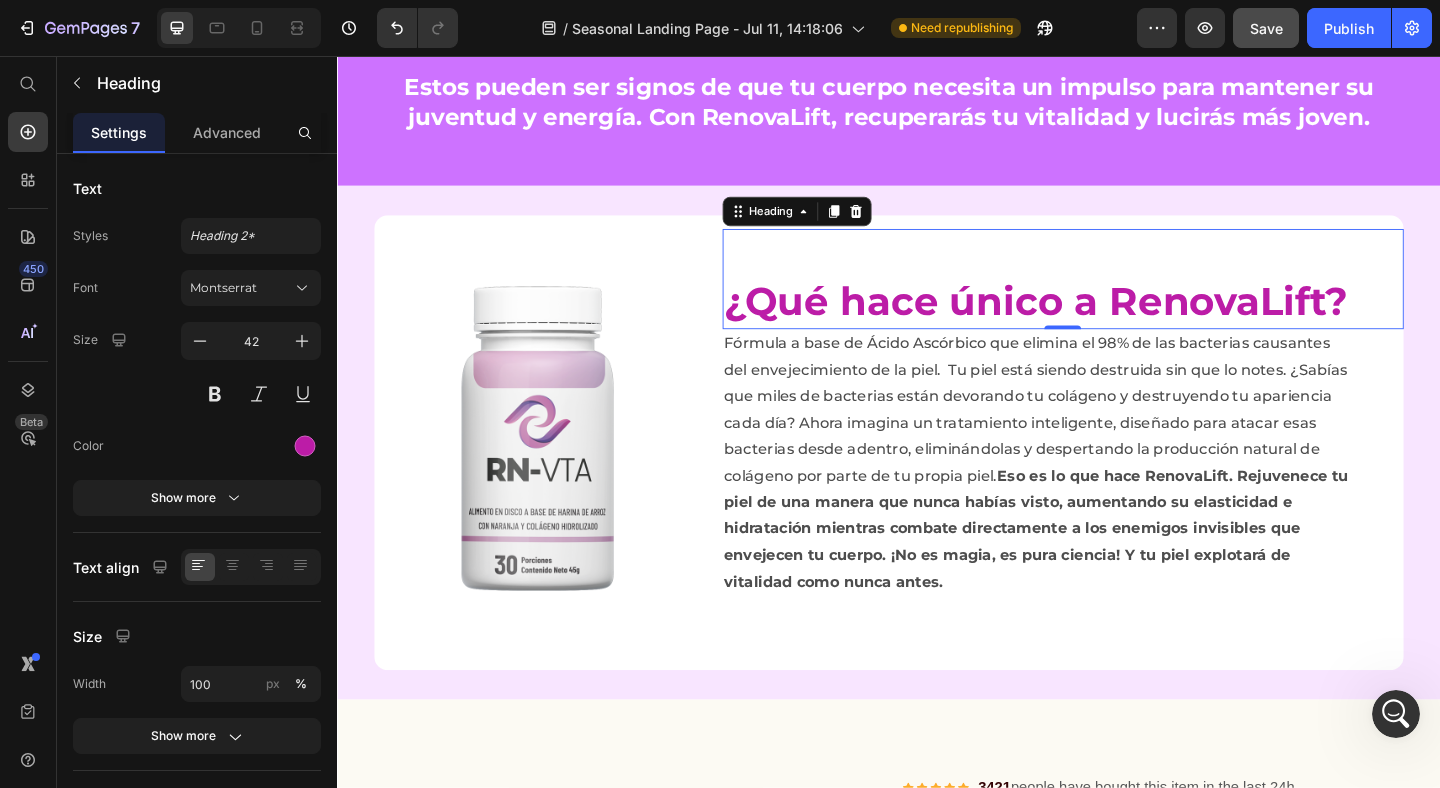 click on "Fórmula a base de Ácido Ascórbico que elimina el 98% de las bacterias causantes del envejecimiento de la piel.  Tu piel está siendo destruida sin que lo notes. ¿Sabías que miles de bacterias están devorando tu colágeno y destruyendo tu apariencia cada día? Ahora imagina un tratamiento inteligente, diseñado para atacar esas bacterias desde adentro, eliminándolas y despertando la producción natural de colágeno por parte de tu propia piel.  Eso es lo que hace RenovaLift. Rejuvenece tu piel de una manera que nunca habías visto, aumentando su elasticidad e hidratación mientras combate directamente a los enemigos invisibles que envejecen tu cuerpo. ¡No es magia, es pura ciencia! Y tu piel explotará de vitalidad como nunca antes." at bounding box center (1101, 499) 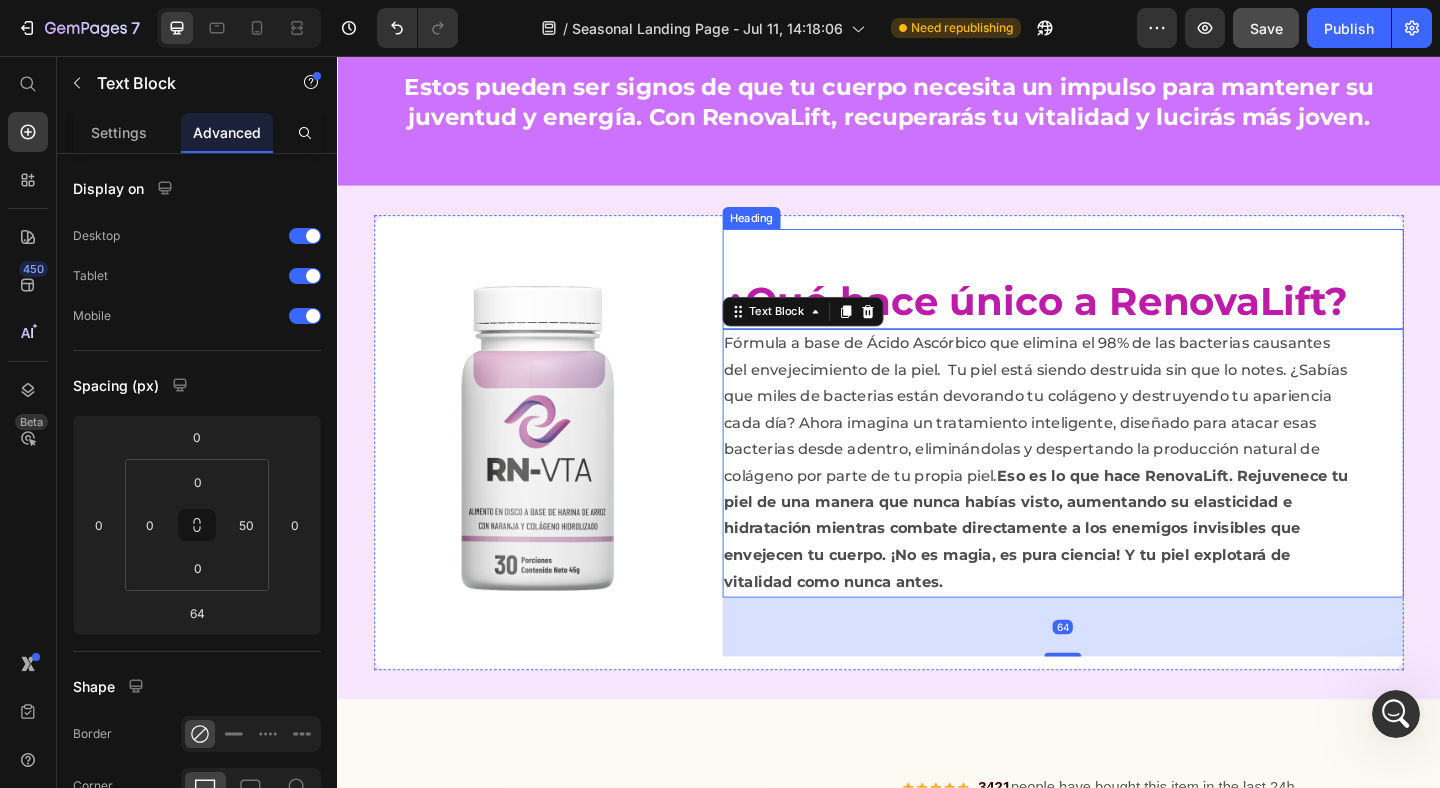 click on "¿Qué hace único a RenovaLift?" at bounding box center [1101, 323] 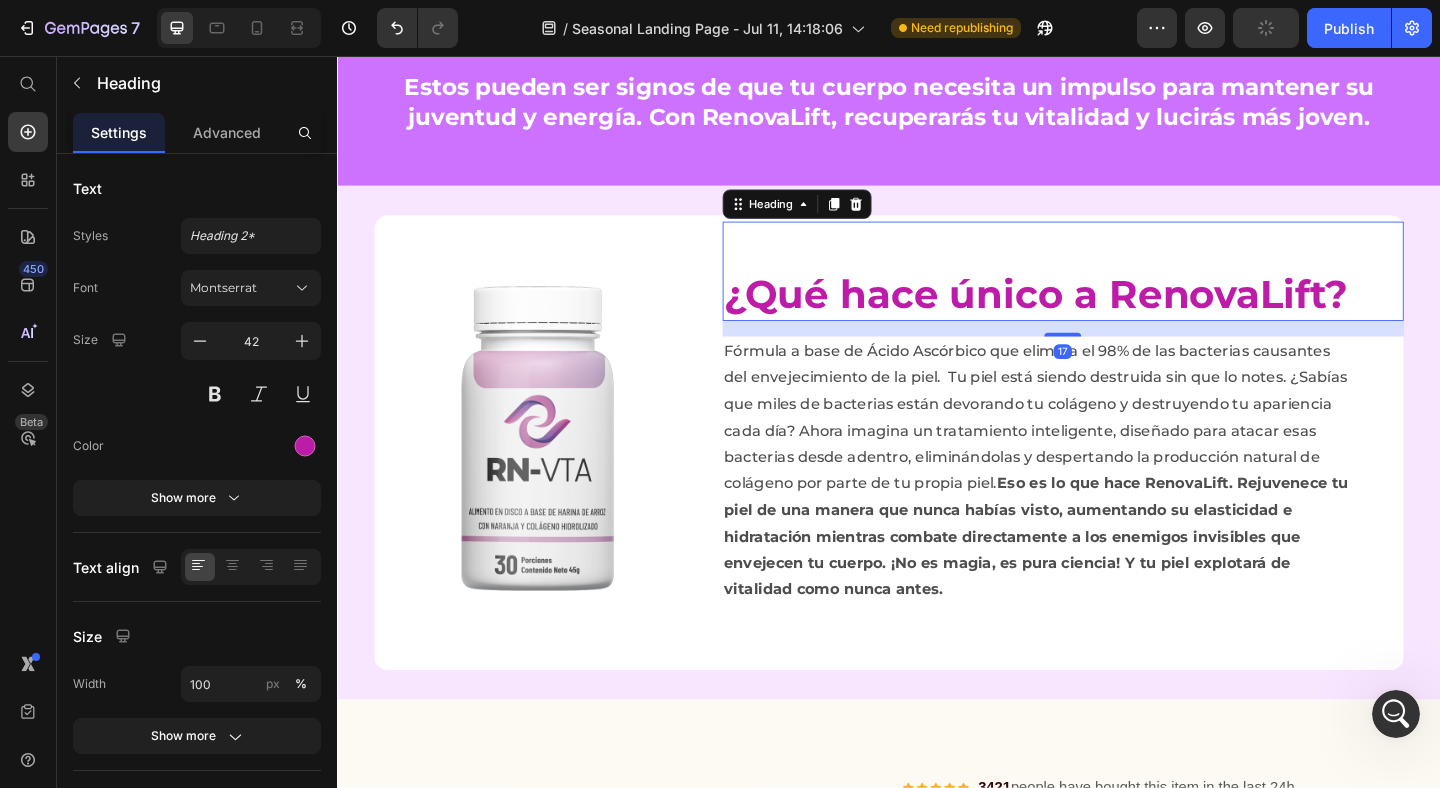 drag, startPoint x: 1117, startPoint y: 350, endPoint x: 1117, endPoint y: 367, distance: 17 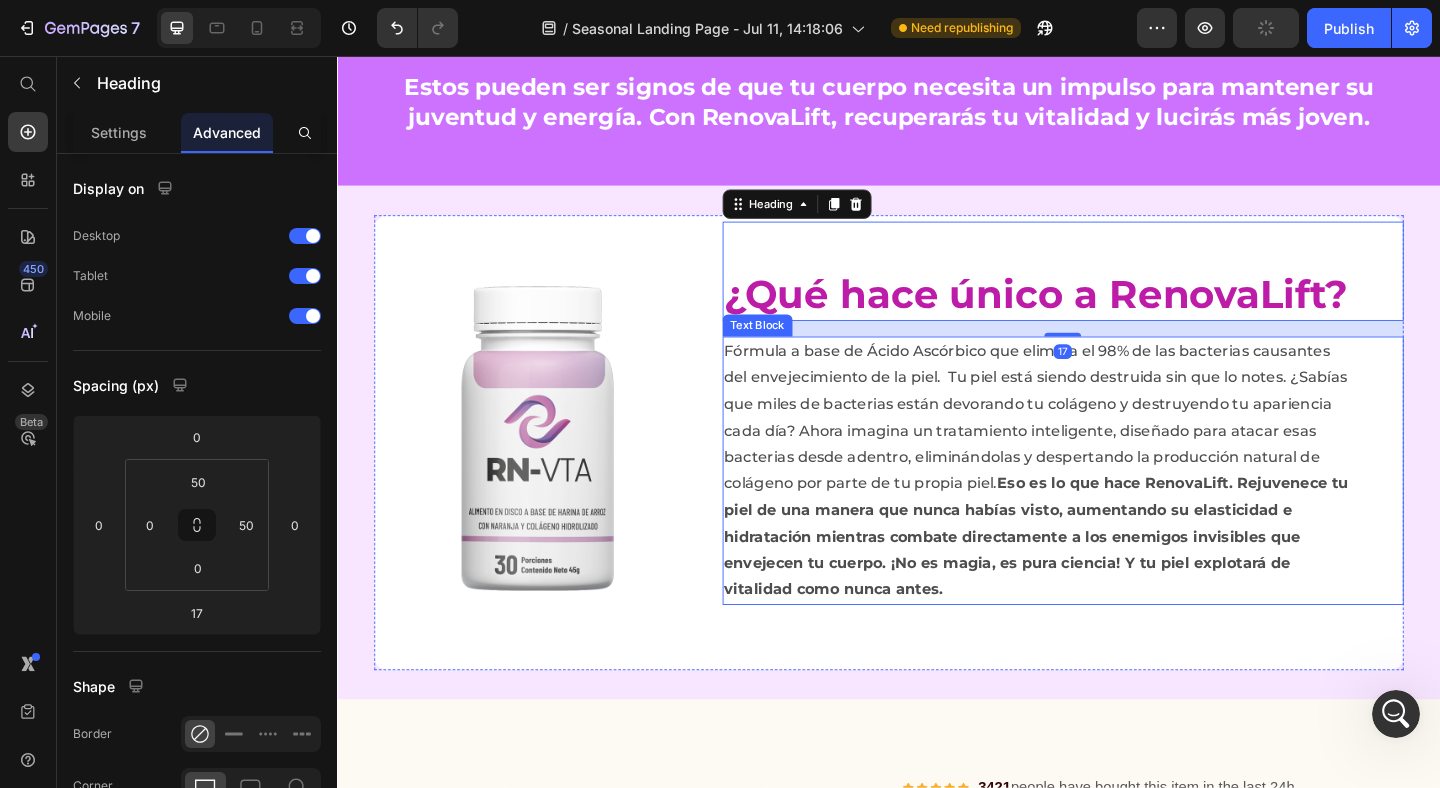 click on "Fórmula a base de Ácido Ascórbico que elimina el 98% de las bacterias causantes del envejecimiento de la piel.  Tu piel está siendo destruida sin que lo notes. ¿Sabías que miles de bacterias están devorando tu colágeno y destruyendo tu apariencia cada día? Ahora imagina un tratamiento inteligente, diseñado para atacar esas bacterias desde adentro, eliminándolas y despertando la producción natural de colágeno por parte de tu propia piel.  Eso es lo que hace RenovaLift. Rejuvenece tu piel de una manera que nunca habías visto, aumentando su elasticidad e hidratación mientras combate directamente a los enemigos invisibles que envejecen tu cuerpo. ¡No es magia, es pura ciencia! Y tu piel explotará de vitalidad como nunca antes." at bounding box center [1101, 507] 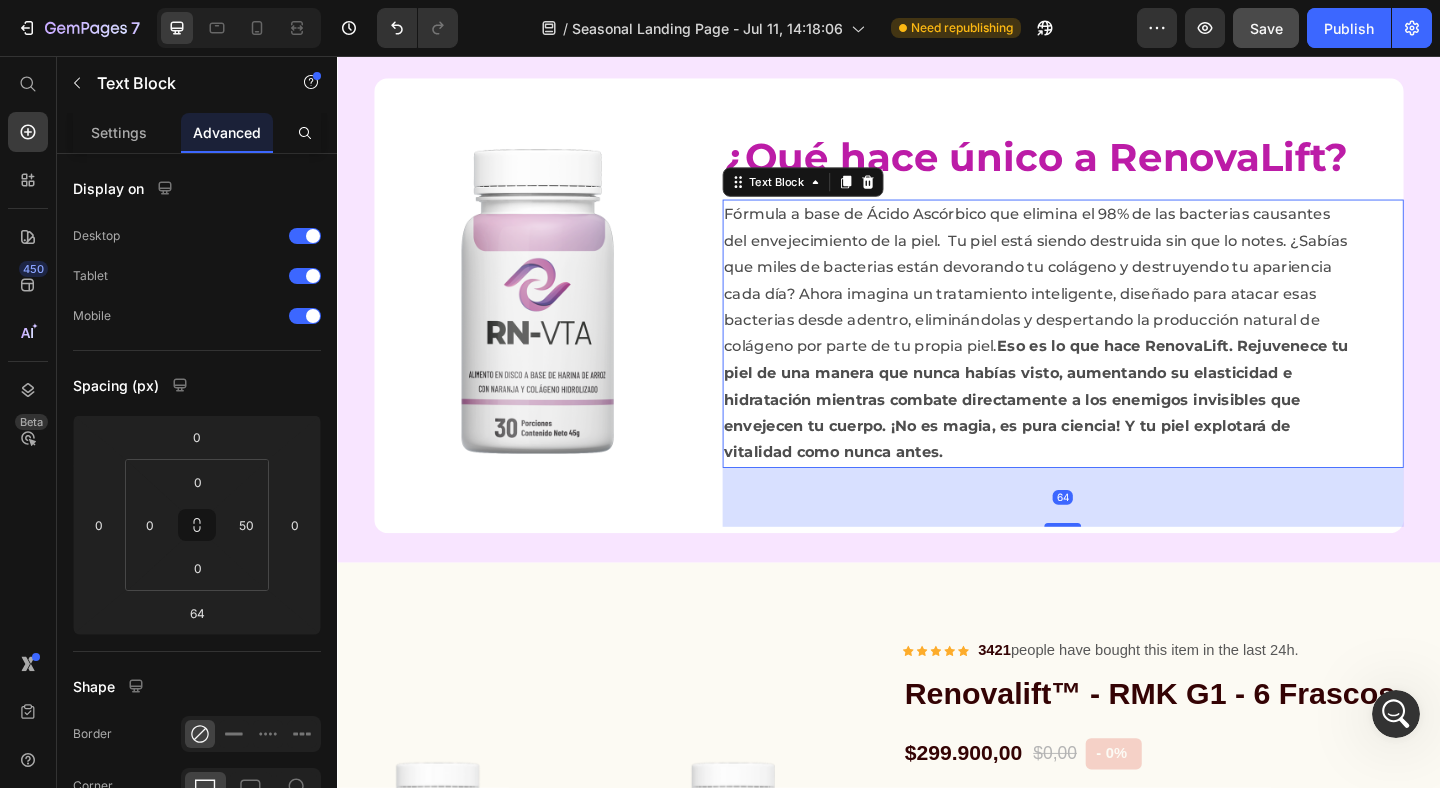 scroll, scrollTop: 2495, scrollLeft: 0, axis: vertical 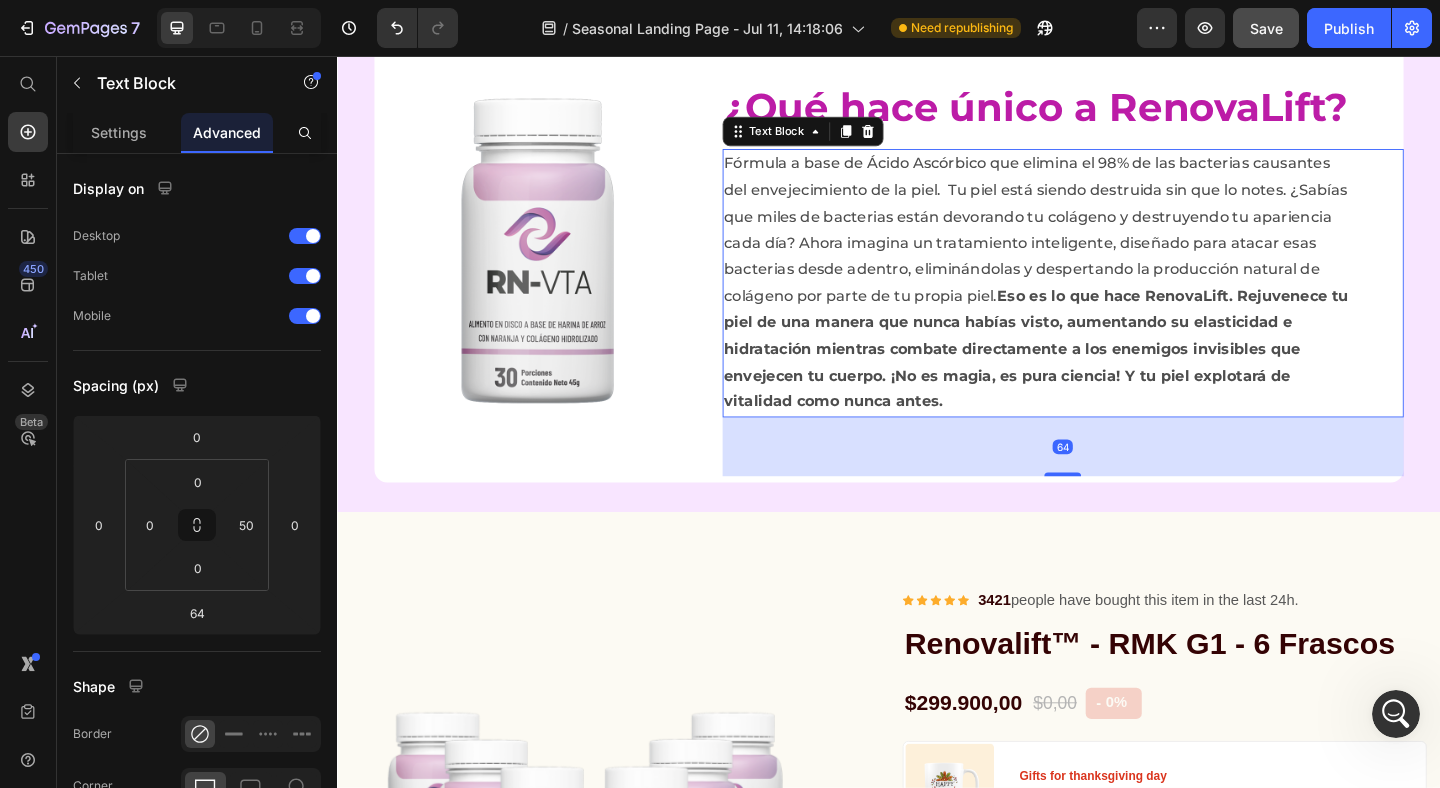 click on "Product Images & Gallery Icon Icon Icon Icon Icon Icon List Hoz 3421  people have bought this item in the last 24h. Text block Row Renovalift™ - RMK G1 - 6 Frascos Product Title $299.900,00 Product Price $0,00 Product Price - 0% Product Tag Row Image Gifts for thanksgiving day Text block You will be given a lovely Thanksgiving-themed mug Text block Row                Icon Make 14 types of coffee quality coffee at home Text block                Icon Prepare silky smooth milk froth with LatteGo Text block                Icon Get the perfect taste and aroma every time Text block                Icon Save your fully customized drink settings Text block                Icon Easy to use and easier to clean Text block Icon List 1 Product Quantity Out of stock Product Cart Button Row
Description
UNA VIDA SALUDABLE CON SOLO 1 pastilla al día
(1 pastilla después del desayuno o después del almuerzo)
Aquí tu compra es  100% segura, Pago ContraEntrega" at bounding box center (937, 1194) 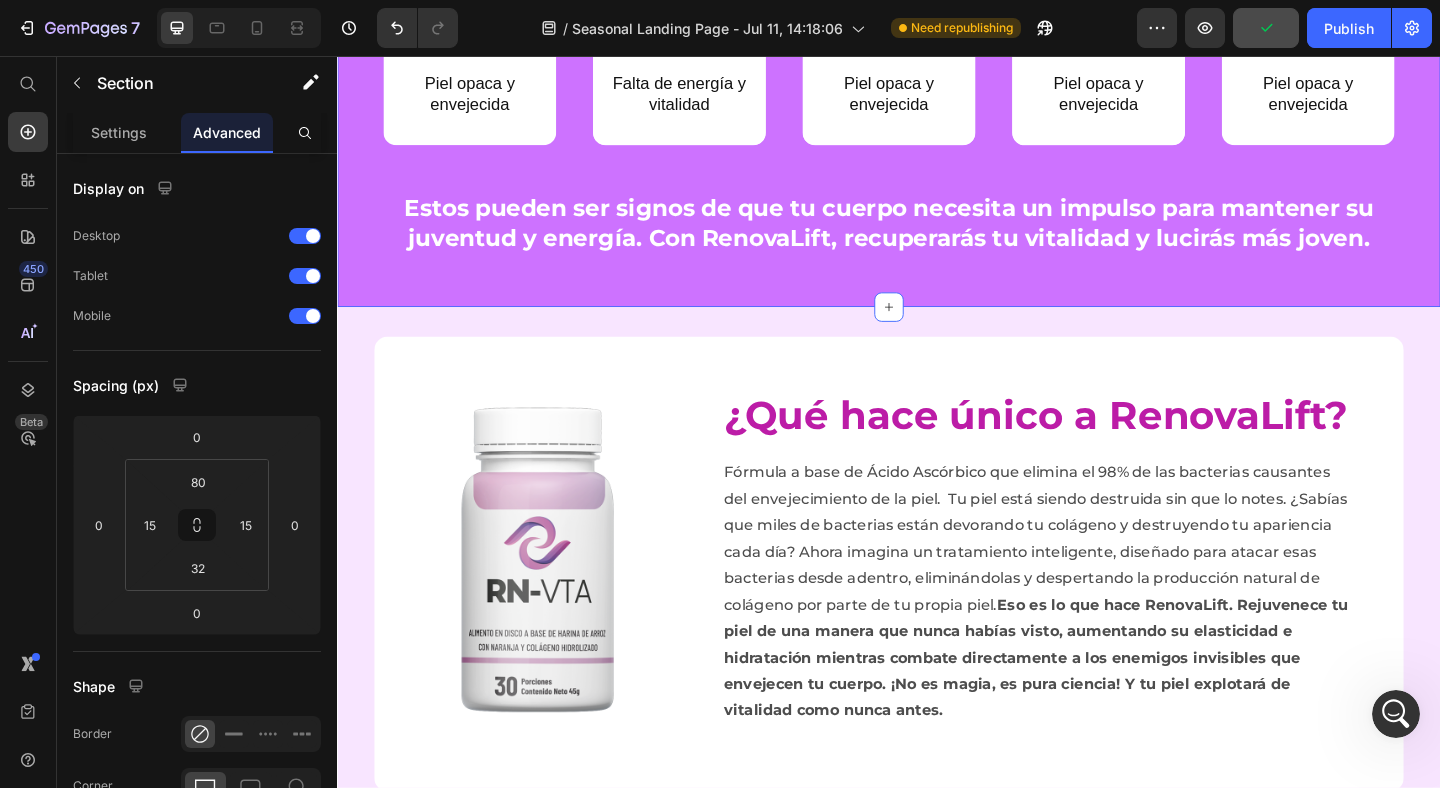 scroll, scrollTop: 2108, scrollLeft: 0, axis: vertical 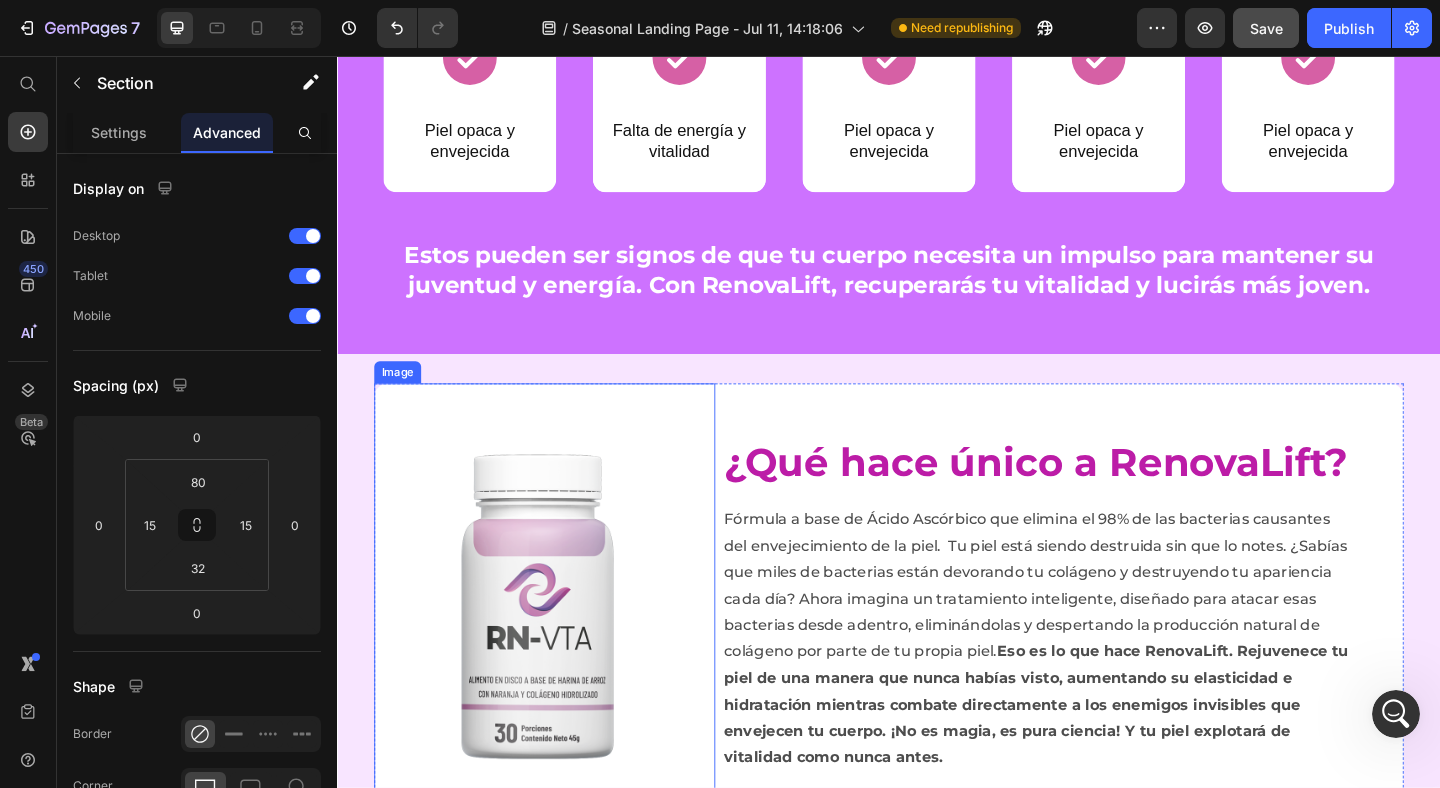 click at bounding box center (562, 659) 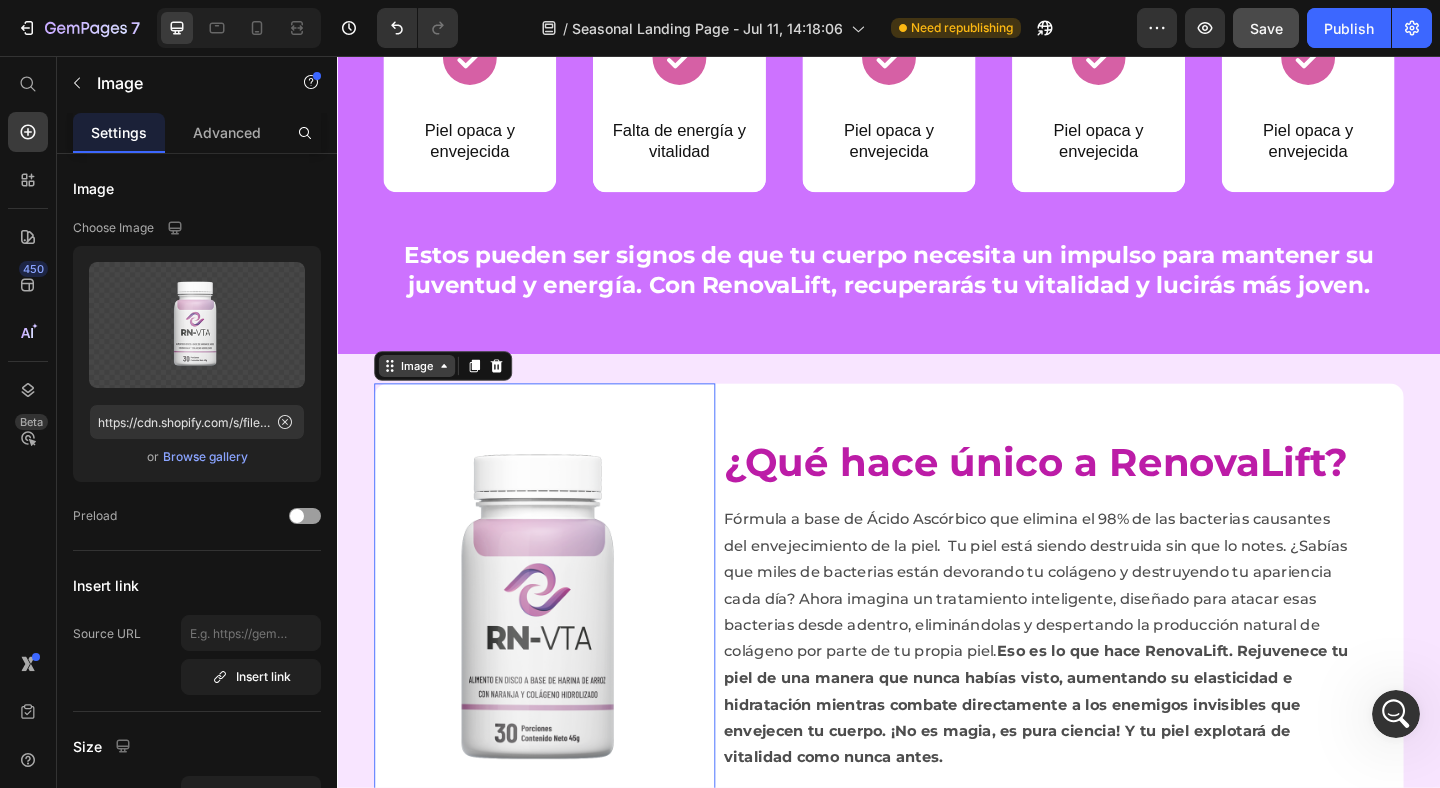 click 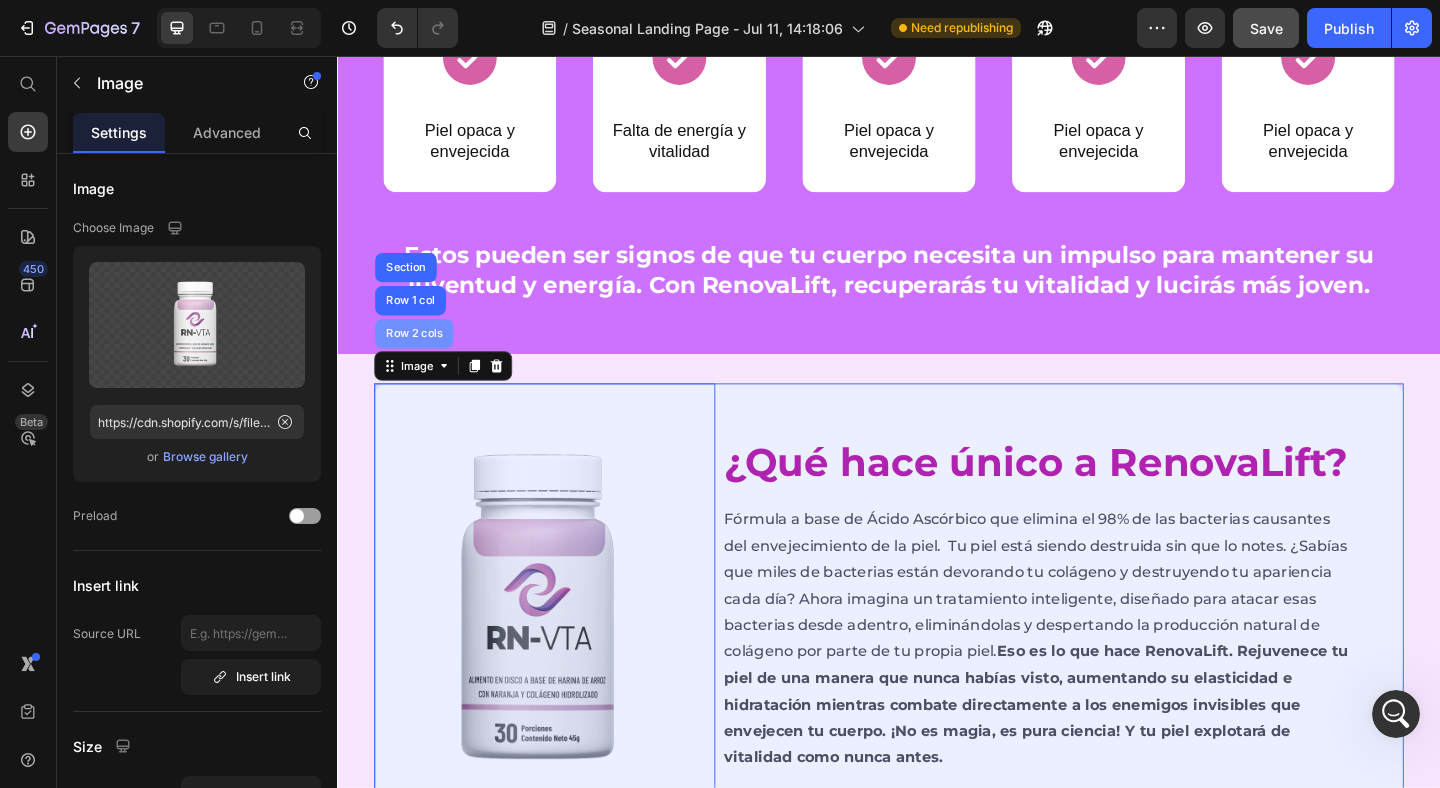 click on "Row 2 cols" at bounding box center (420, 358) 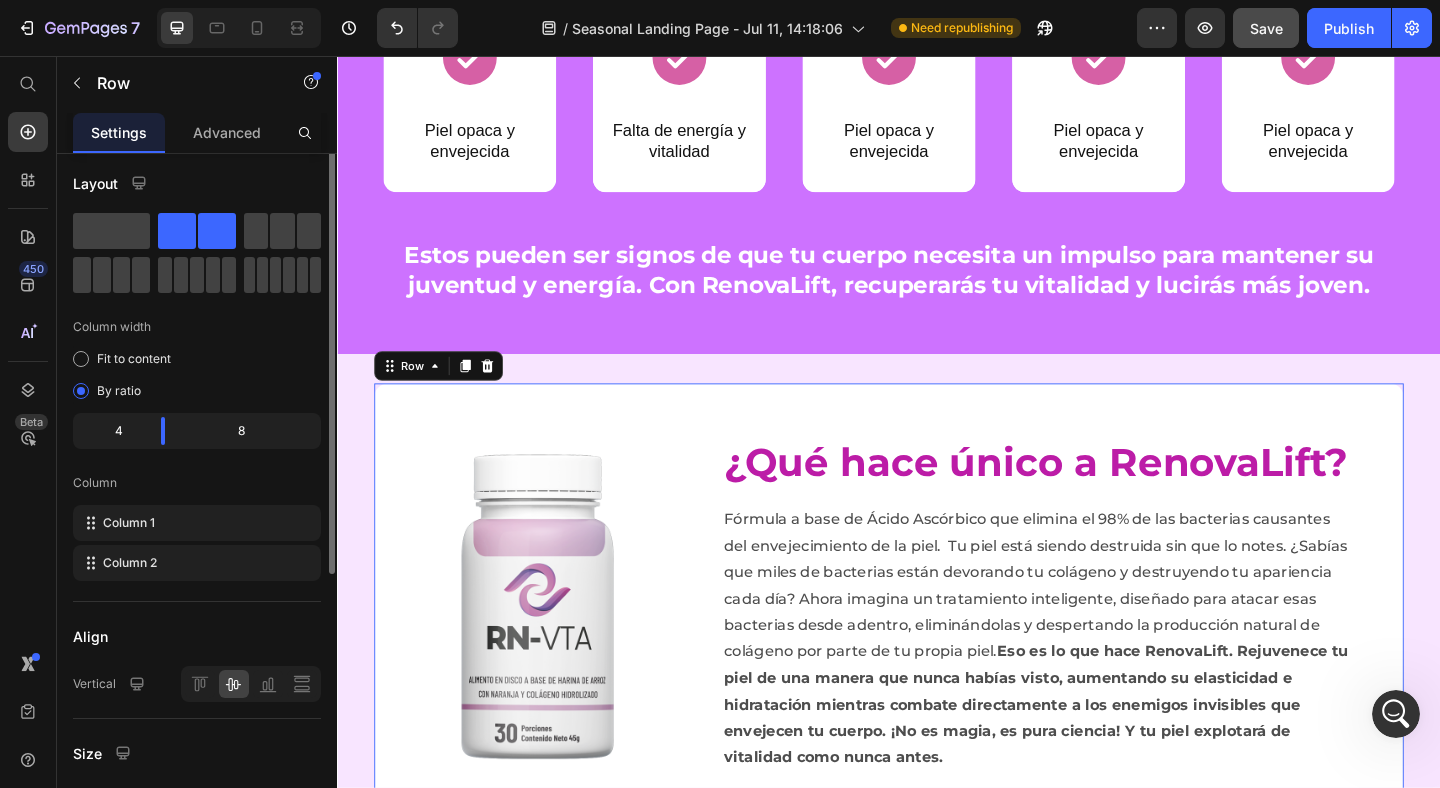 scroll, scrollTop: 0, scrollLeft: 0, axis: both 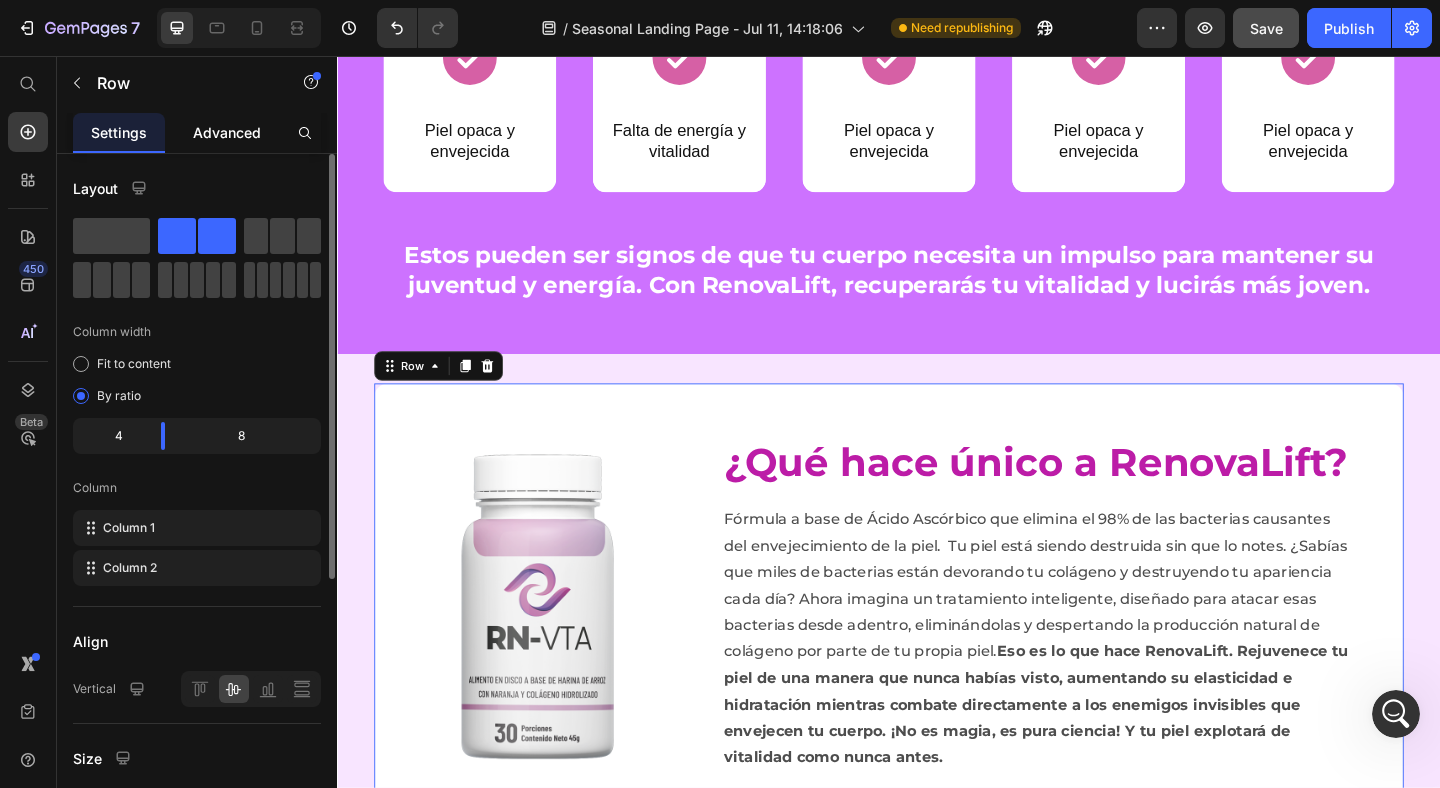 click on "Advanced" at bounding box center (227, 132) 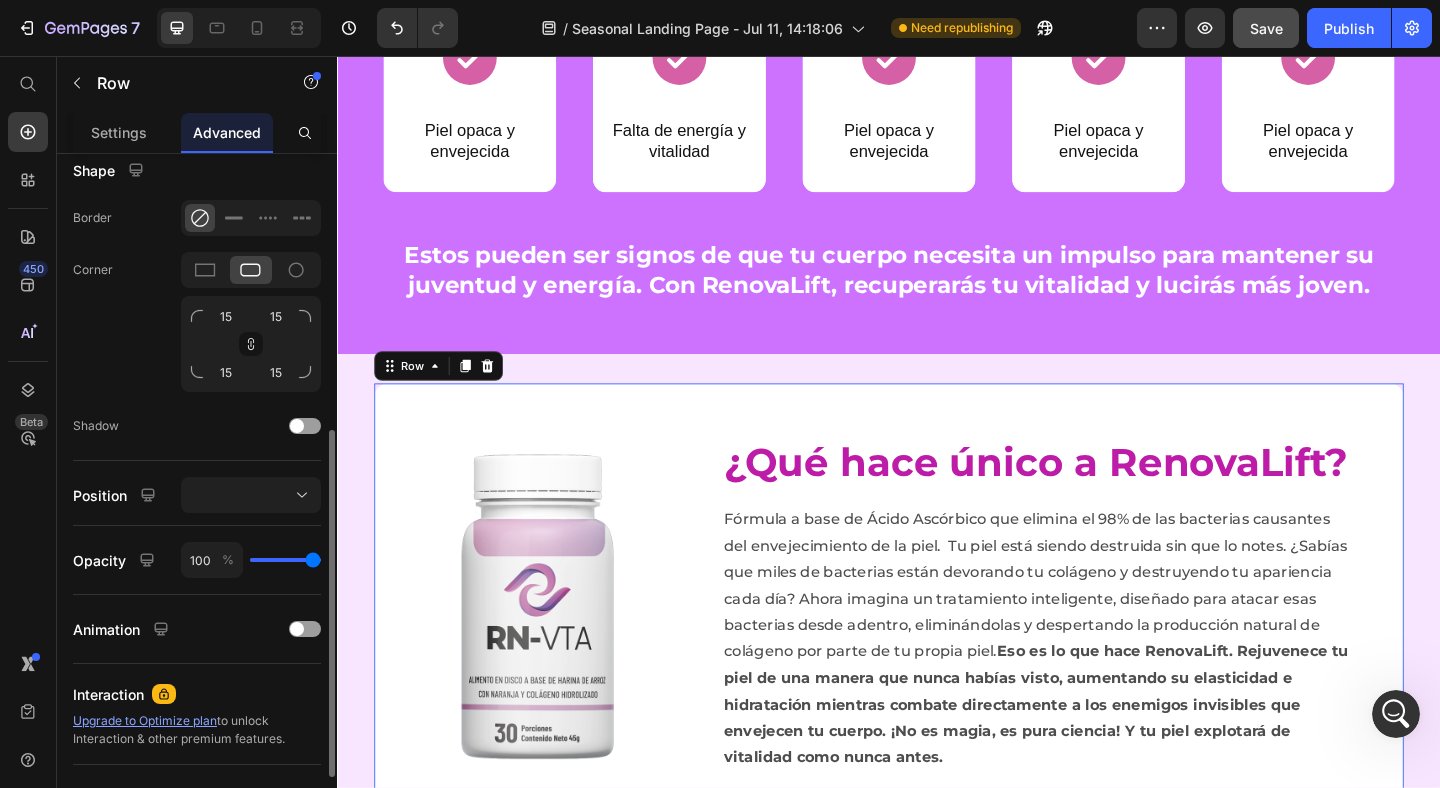 scroll, scrollTop: 527, scrollLeft: 0, axis: vertical 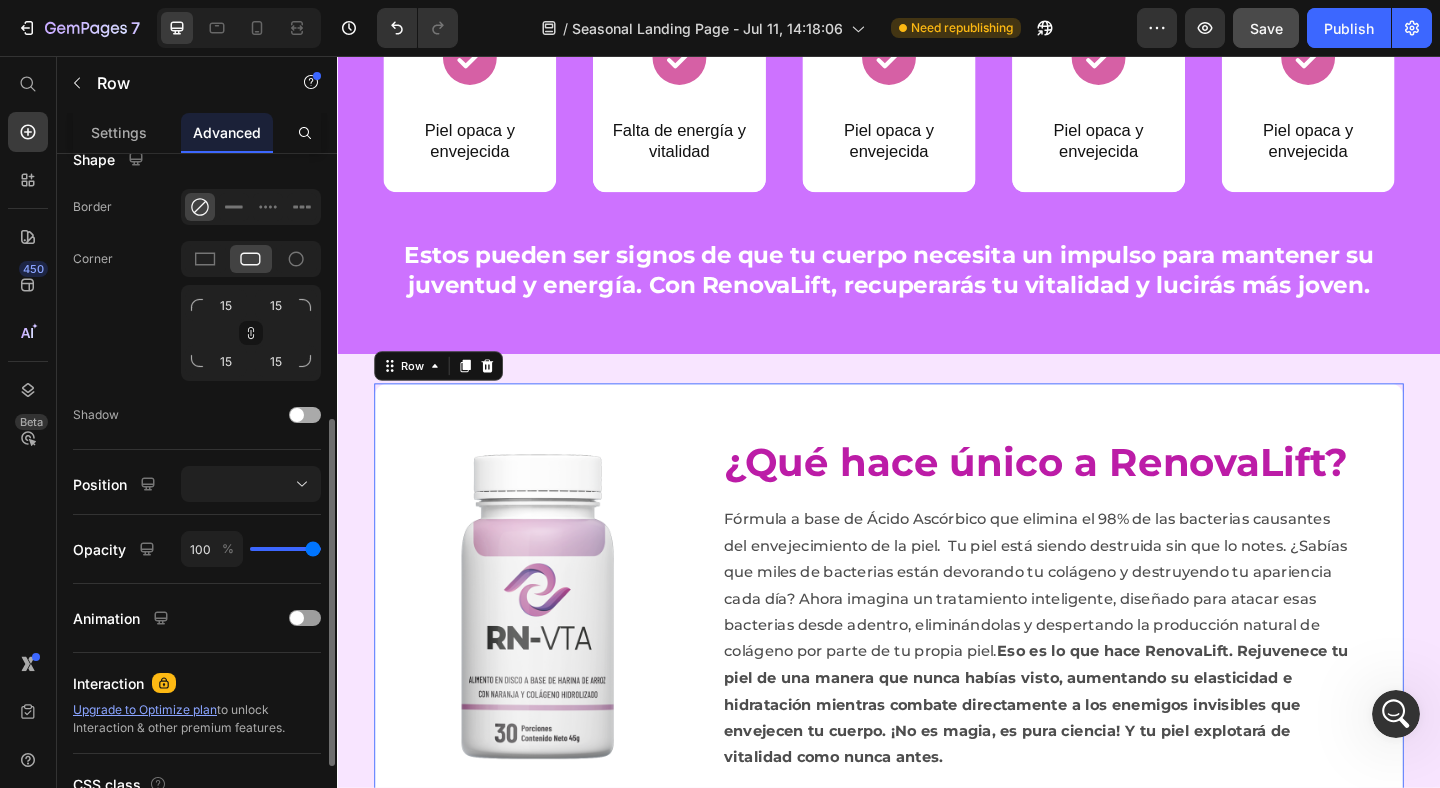 click at bounding box center (305, 415) 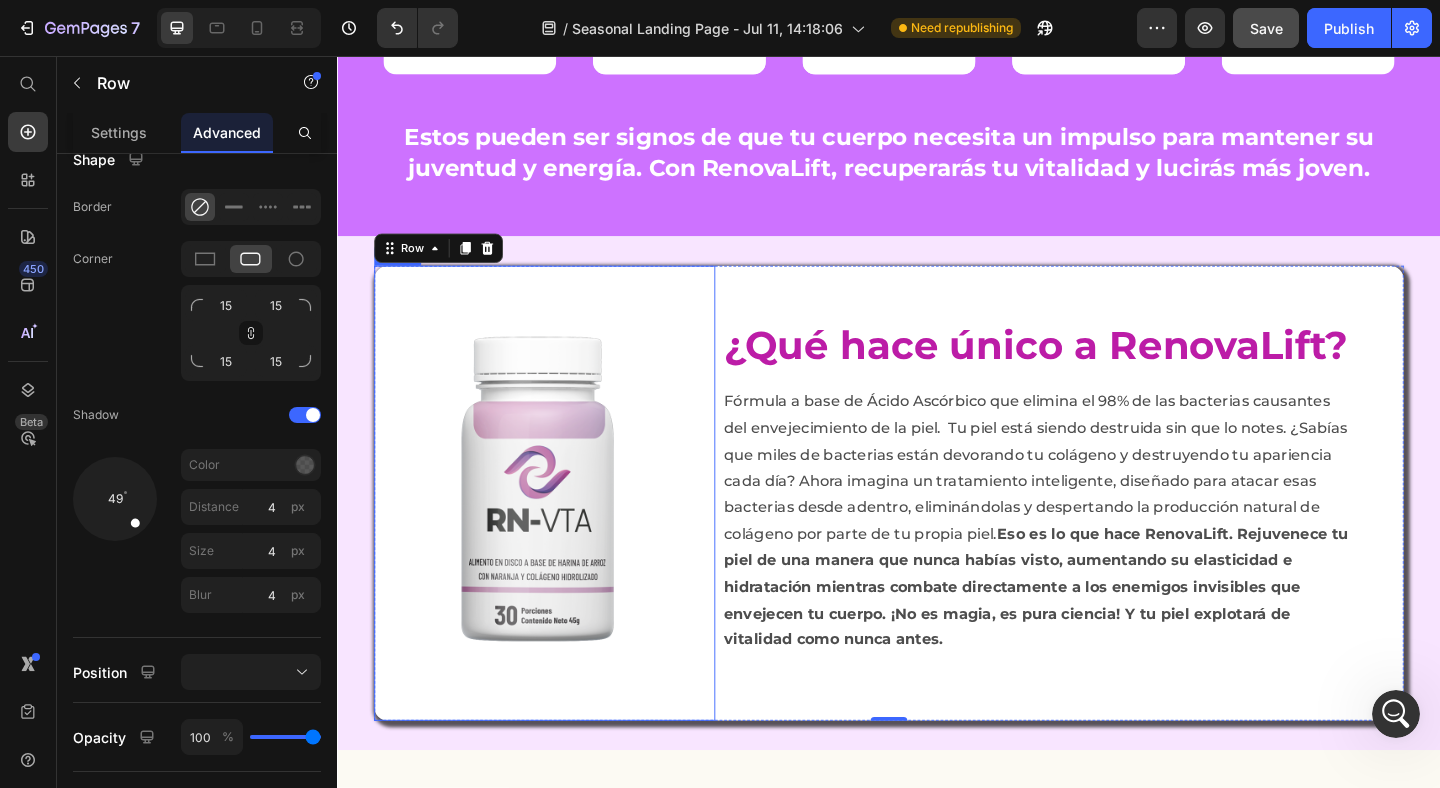 scroll, scrollTop: 2381, scrollLeft: 0, axis: vertical 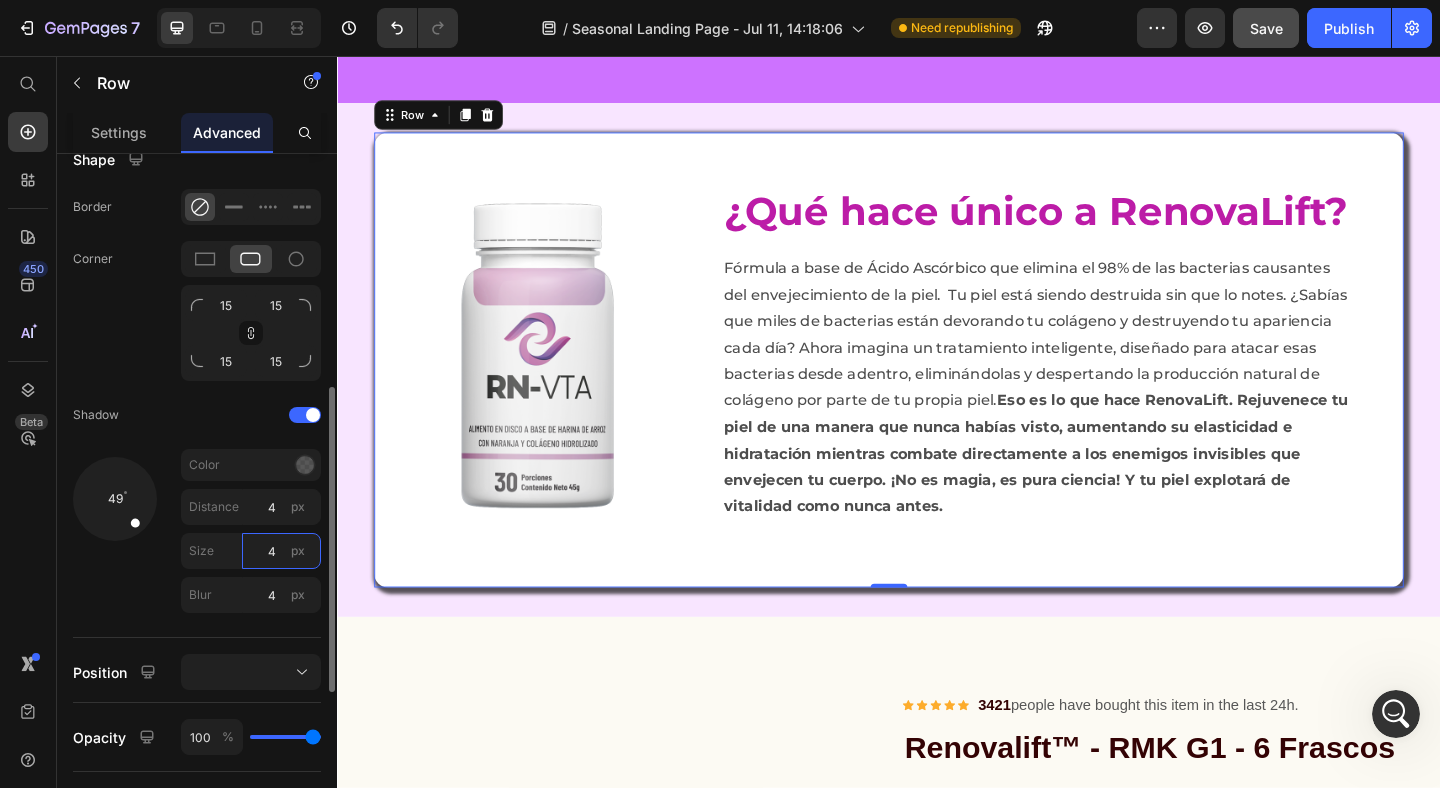 click on "4" at bounding box center [281, 551] 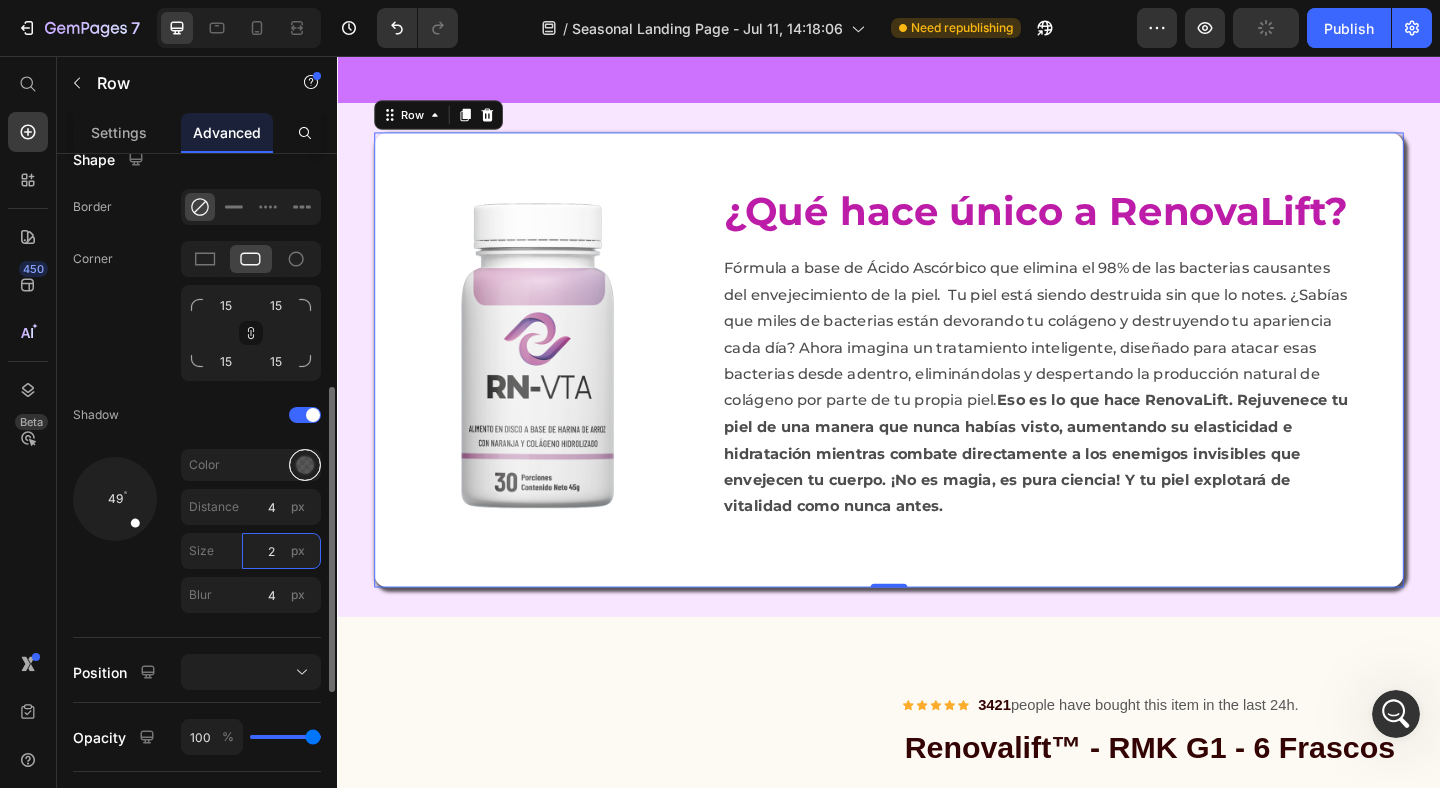 type on "2" 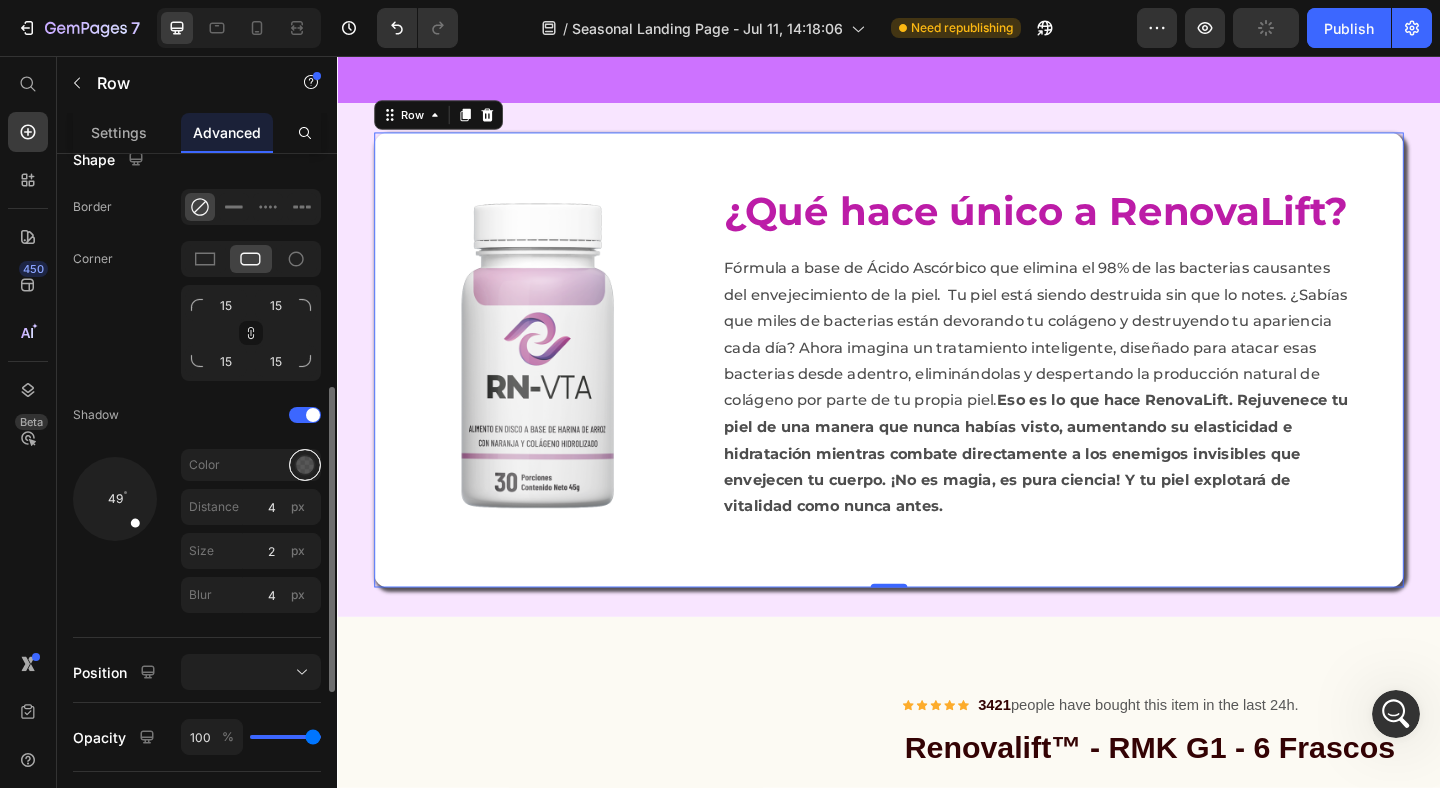click at bounding box center (305, 465) 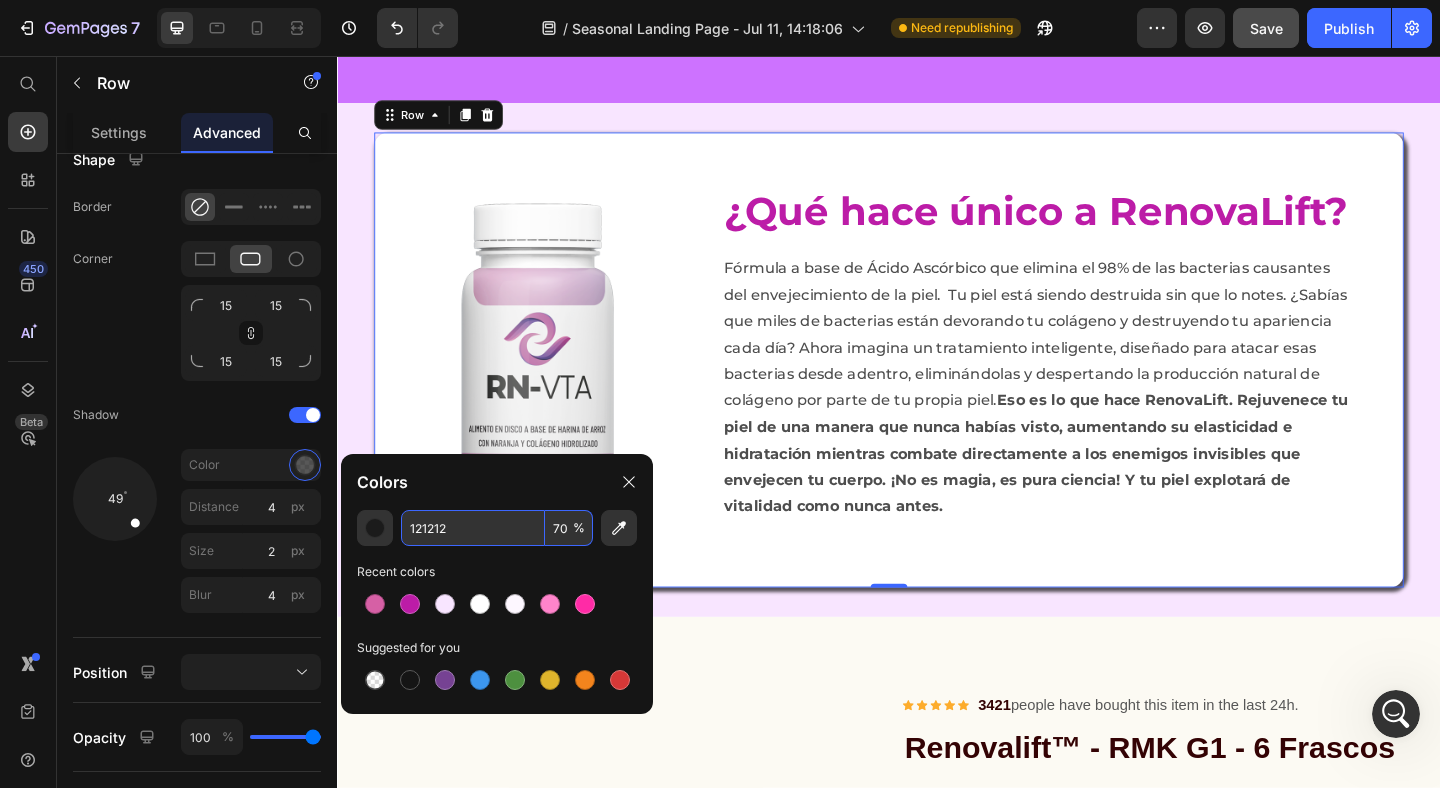 click on "70" at bounding box center (569, 528) 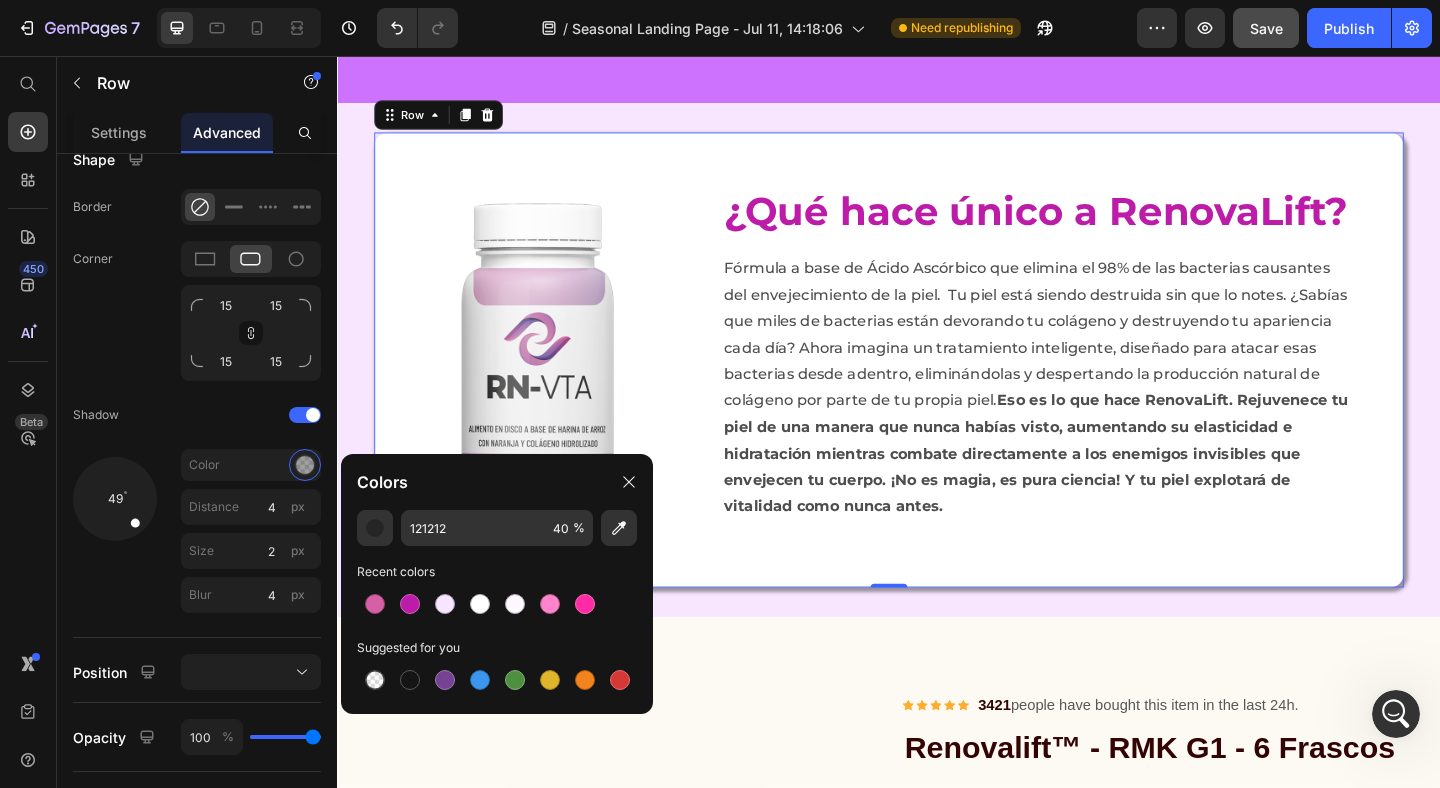 click on "Colors" 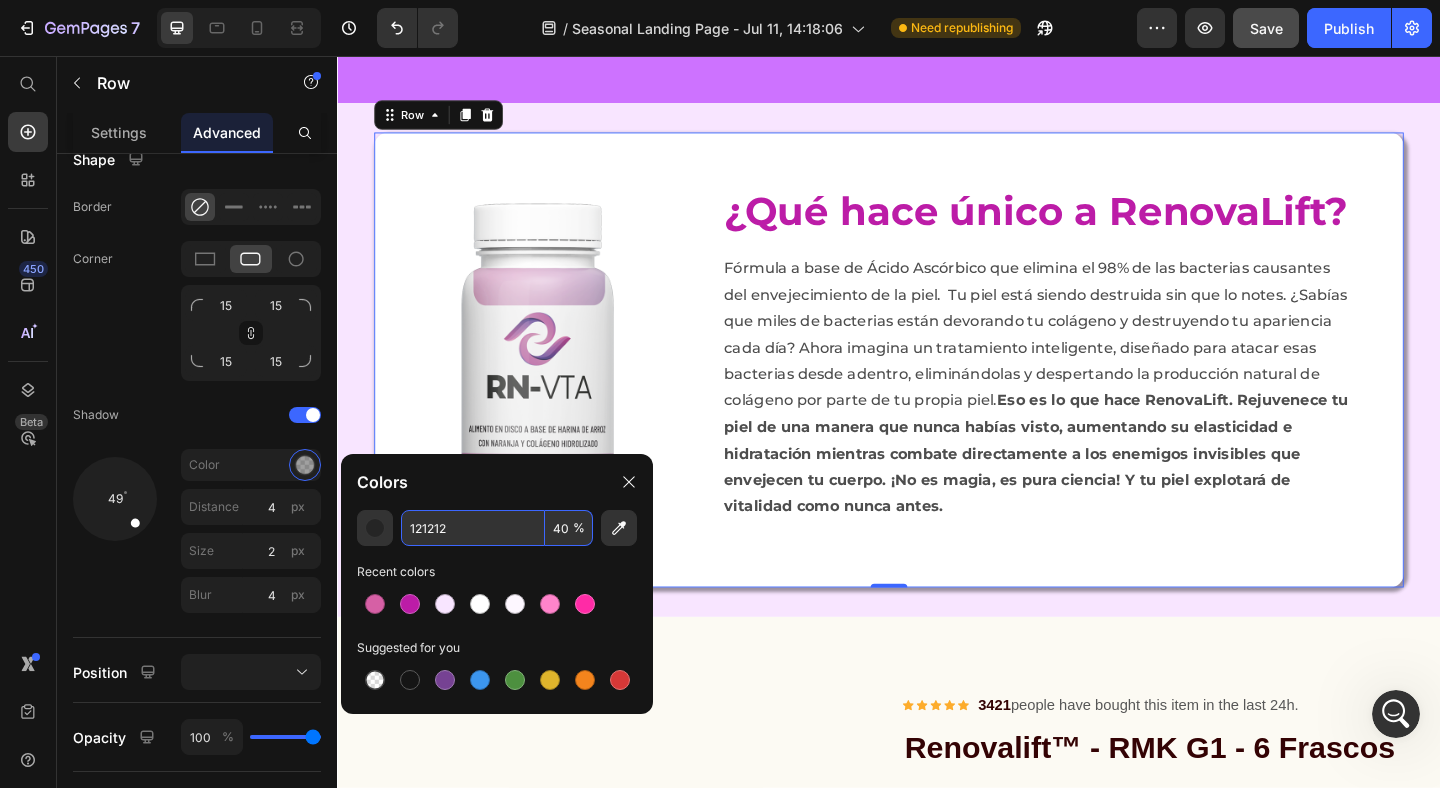 click on "40" at bounding box center [569, 528] 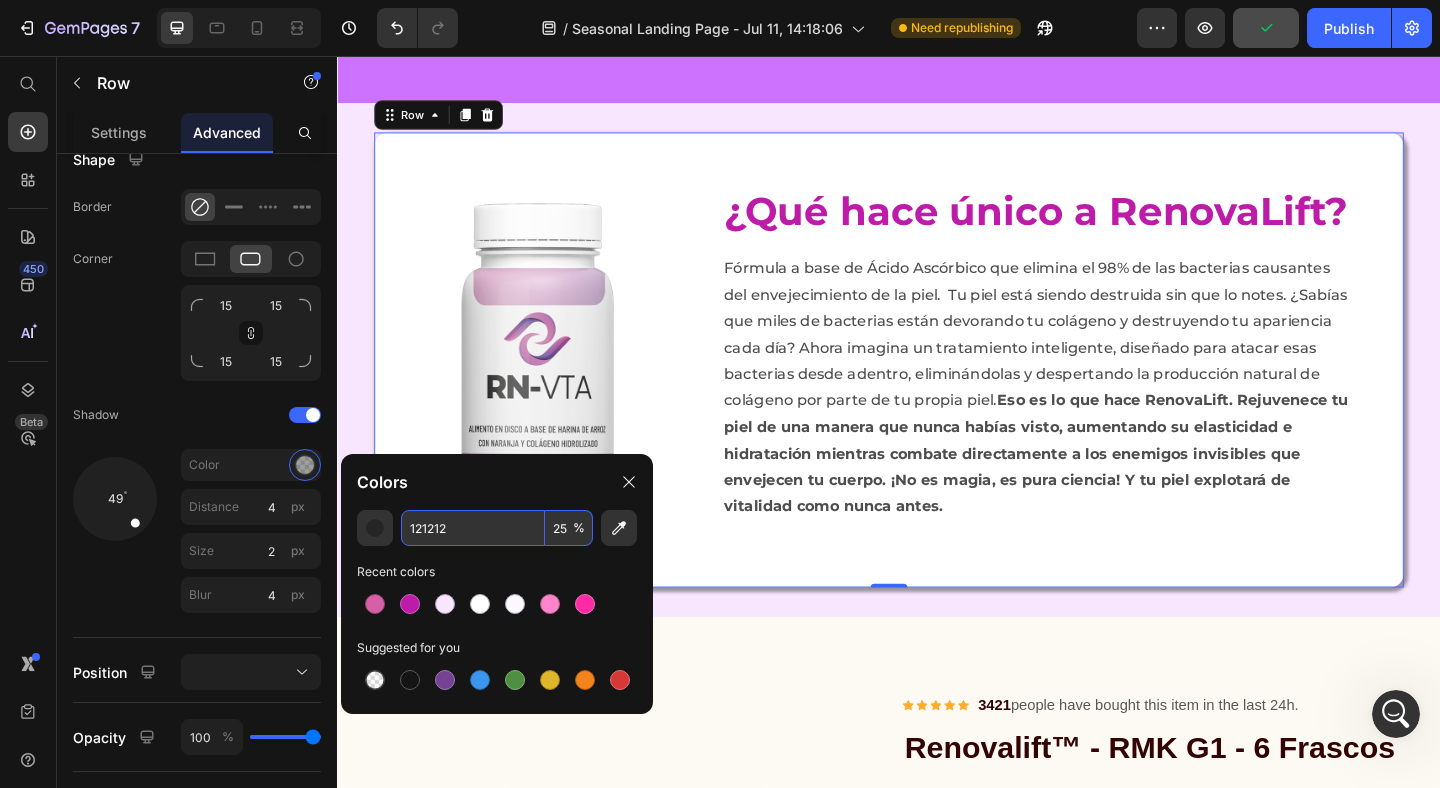 type on "25" 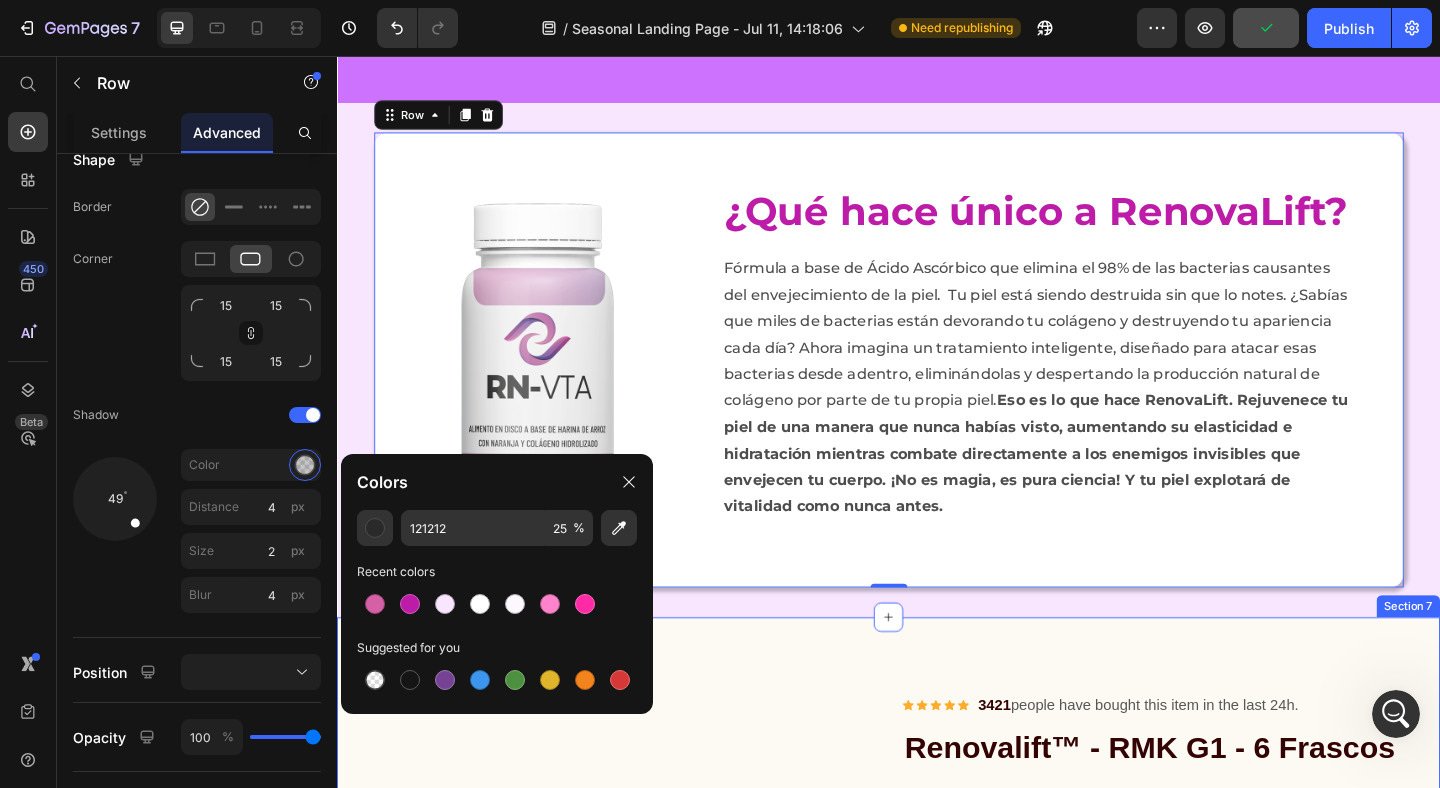 click on "Product Images & Gallery Icon Icon Icon Icon Icon Icon List Hoz 3421  people have bought this item in the last 24h. Text block Row Renovalift™ - RMK G1 - 6 Frascos Product Title $299.900,00 Product Price $0,00 Product Price - 0% Product Tag Row Image Gifts for thanksgiving day Text block You will be given a lovely Thanksgiving-themed mug Text block Row                Icon Make 14 types of coffee quality coffee at home Text block                Icon Prepare silky smooth milk froth with LatteGo Text block                Icon Get the perfect taste and aroma every time Text block                Icon Save your fully customized drink settings Text block                Icon Easy to use and easier to clean Text block Icon List 1 Product Quantity Out of stock Product Cart Button Row
Description
UNA VIDA SALUDABLE CON SOLO 1 pastilla al día
(1 pastilla después del desayuno o después del almuerzo)
Aquí tu compra es  100% segura, Pago ContraEntrega" at bounding box center [937, 1308] 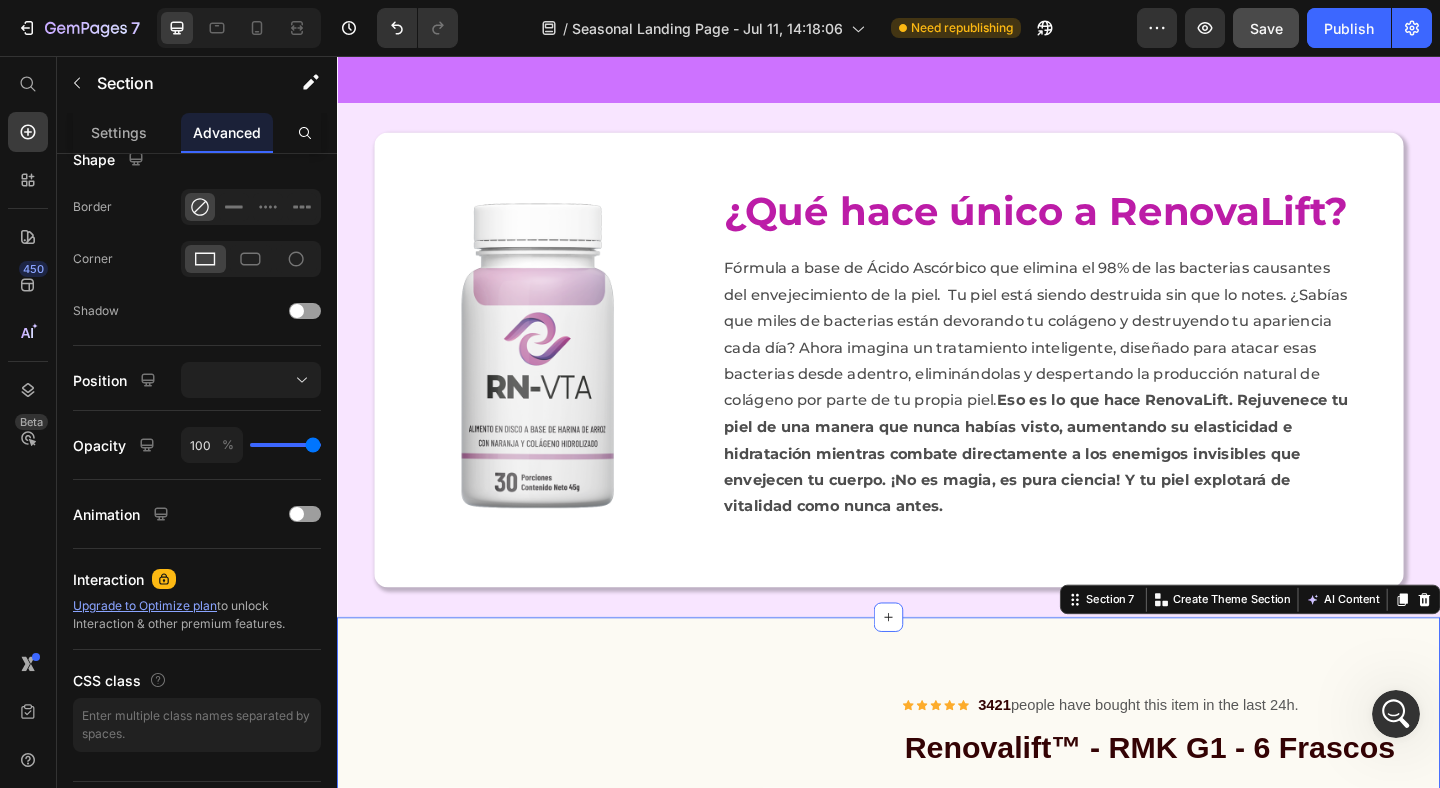 scroll, scrollTop: 0, scrollLeft: 0, axis: both 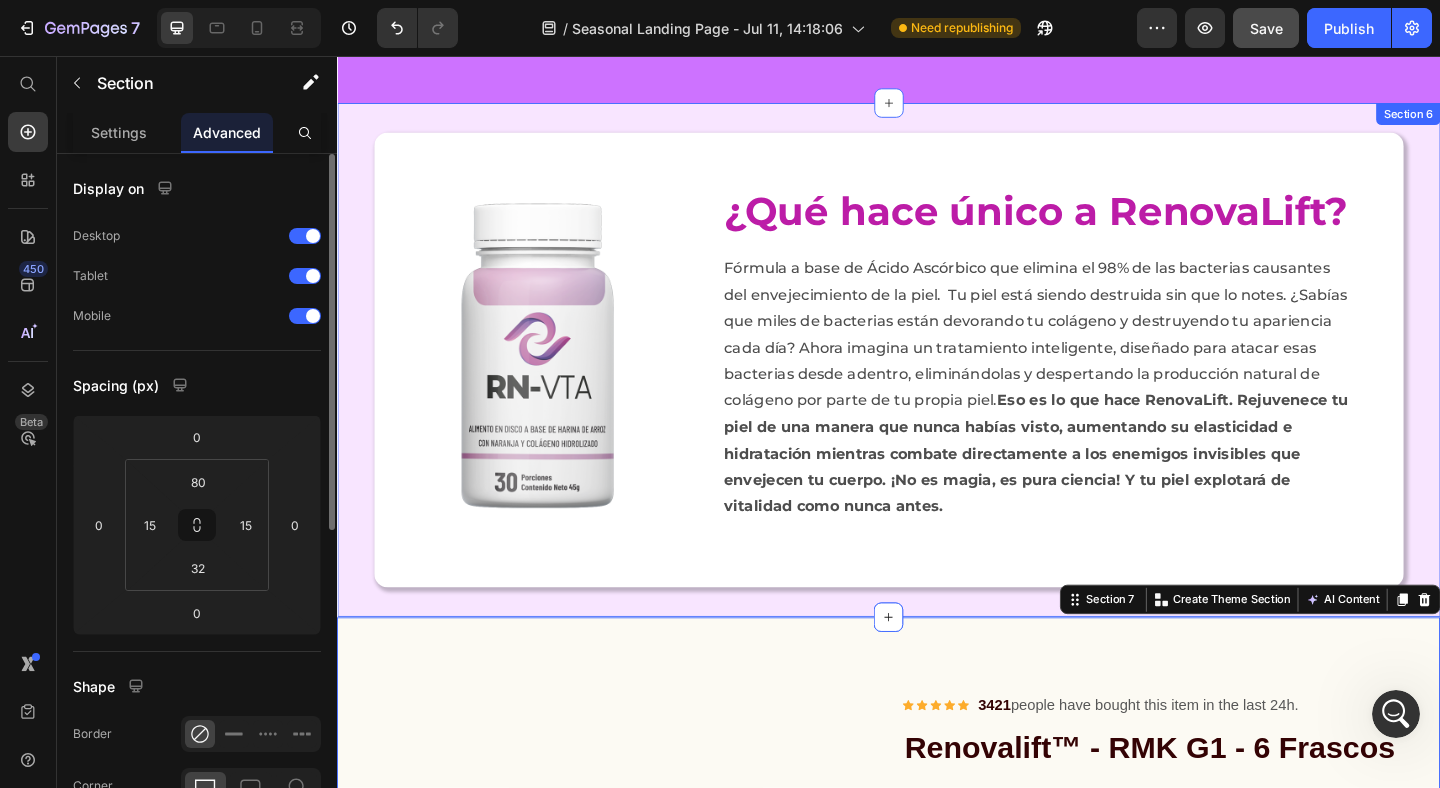 click on "Image ¿Qué hace único a RenovaLift? Heading Fórmula a base de Ácido Ascórbico que elimina el 98% de las bacterias causantes del envejecimiento de la piel.  Tu piel está siendo destruida sin que lo notes. ¿Sabías que miles de bacterias están devorando tu colágeno y destruyendo tu apariencia cada día? Ahora imagina un tratamiento inteligente, diseñado para atacar esas bacterias desde adentro, eliminándolas y despertando la producción natural de colágeno por parte de tu propia piel.  Eso es lo que hace RenovaLift. Rejuvenece tu piel de una manera que nunca habías visto, aumentando su elasticidad e hidratación mientras combate directamente a los enemigos invisibles que envejecen tu cuerpo. ¡No es magia, es pura ciencia! Y tu piel explotará de vitalidad como nunca antes. Text Block Row Row Section 6" at bounding box center (937, 386) 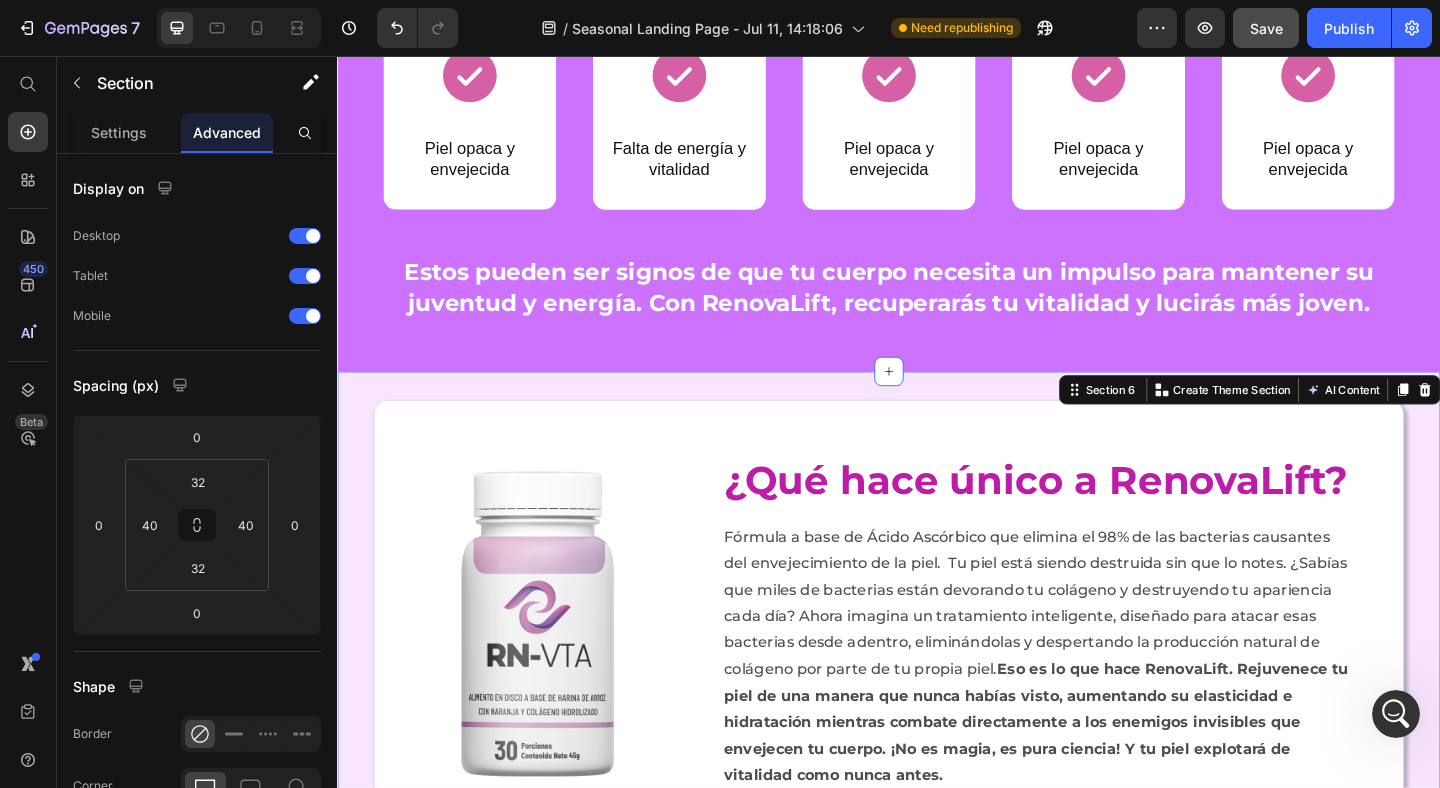 scroll, scrollTop: 2318, scrollLeft: 0, axis: vertical 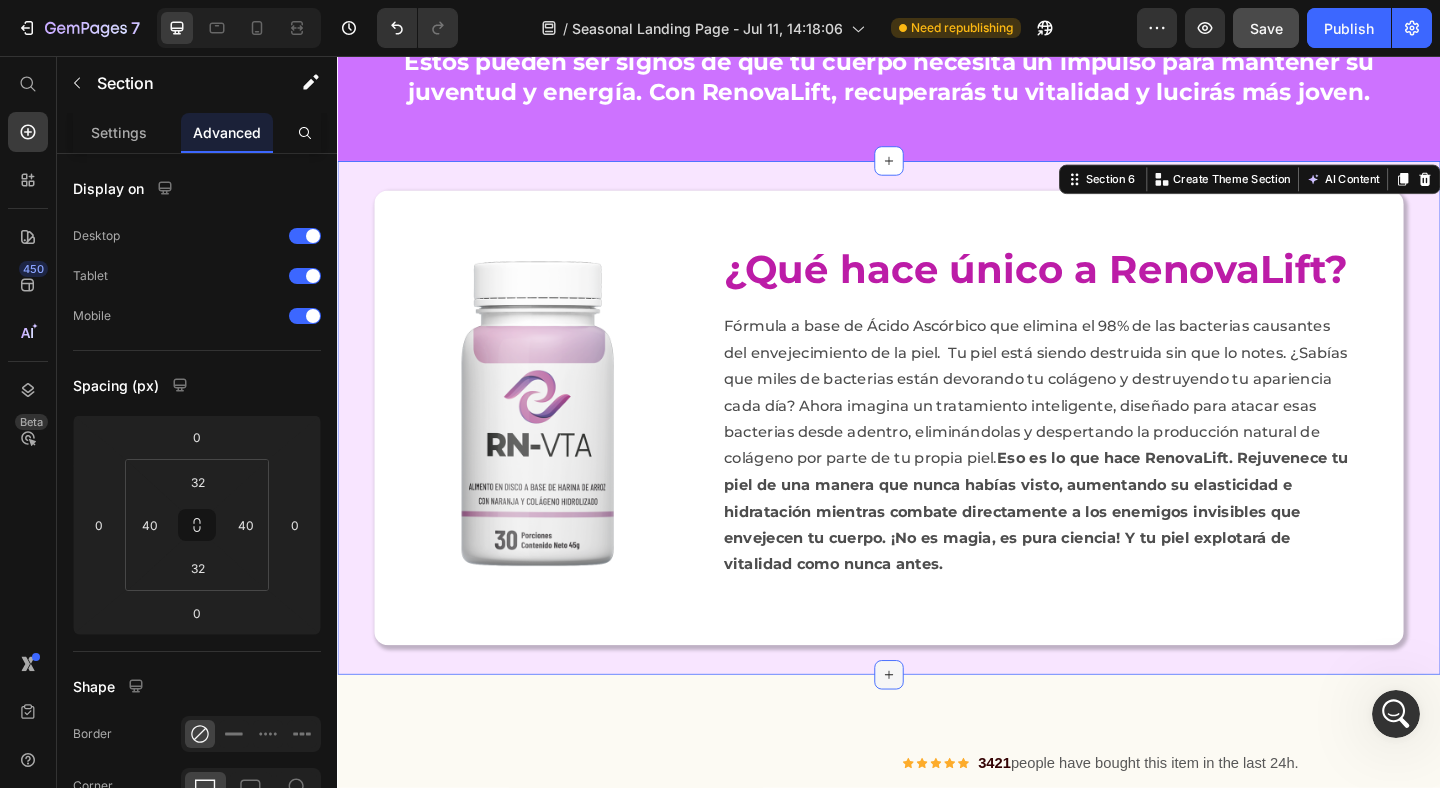 click 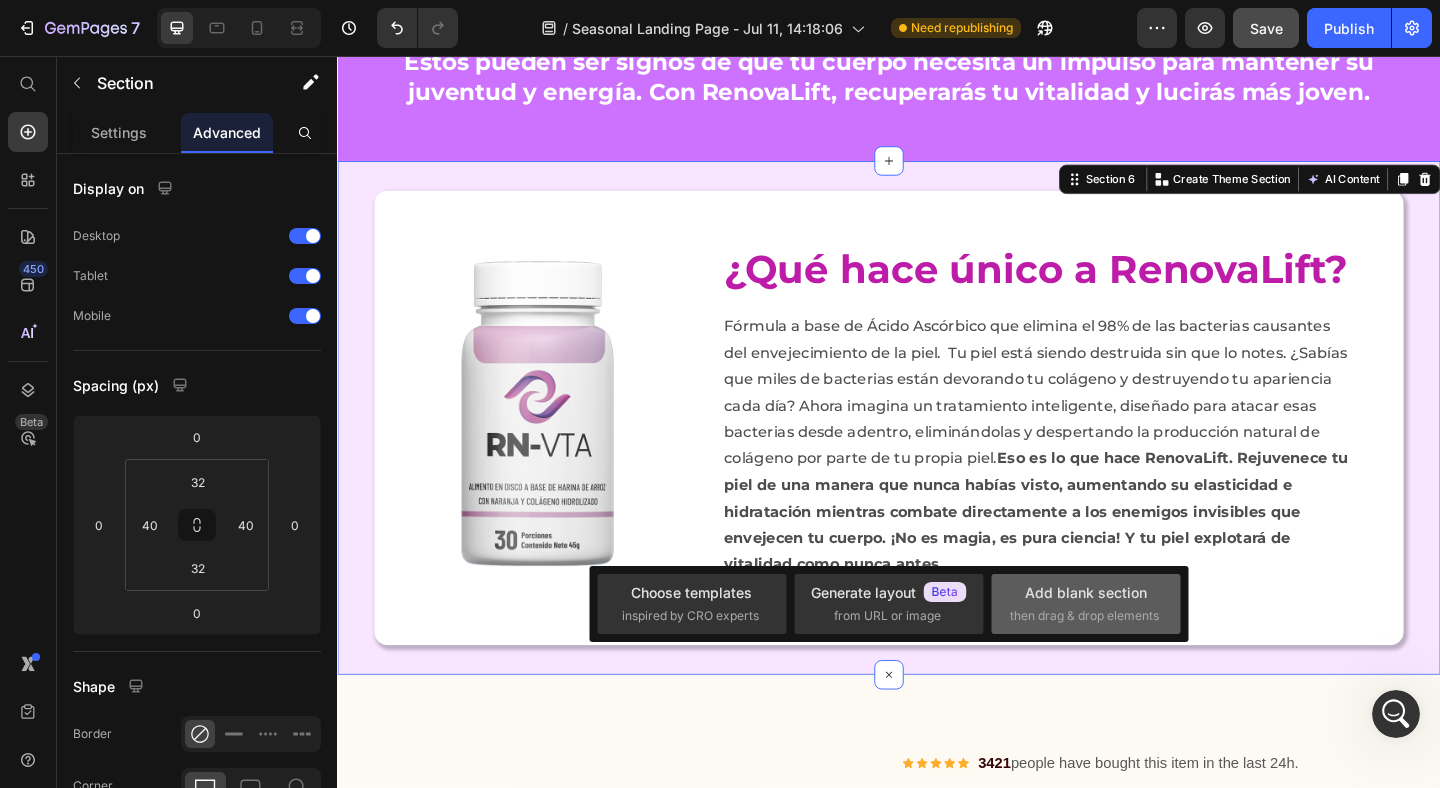 click on "then drag & drop elements" at bounding box center (1084, 616) 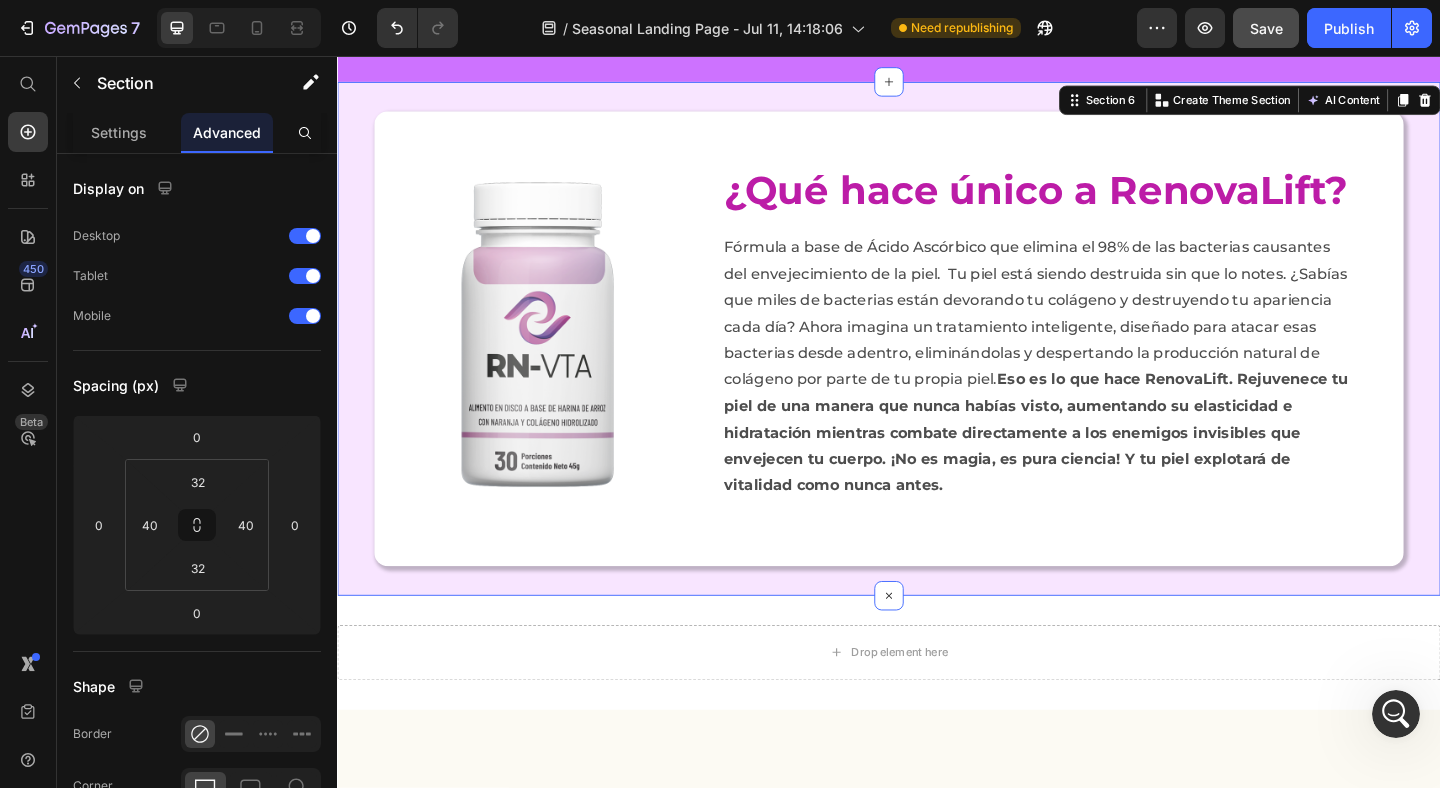 scroll, scrollTop: 2491, scrollLeft: 0, axis: vertical 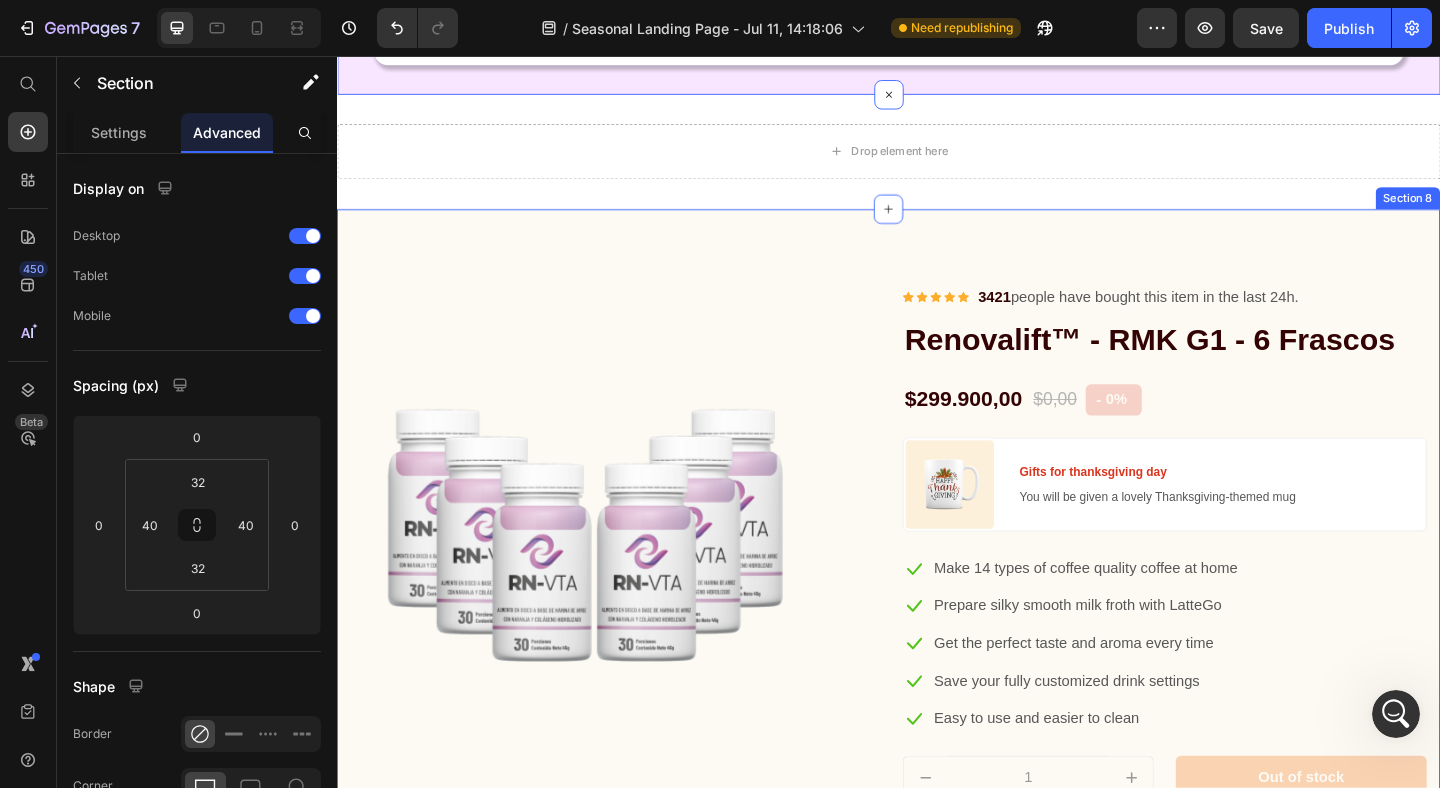 click on "Product Images & Gallery Icon Icon Icon Icon Icon Icon List Hoz 3421  people have bought this item in the last 24h. Text block Row Renovalift™ - RMK G1 - 6 Frascos Product Title $299.900,00 Product Price $0,00 Product Price - 0% Product Tag Row Image Gifts for thanksgiving day Text block You will be given a lovely Thanksgiving-themed mug Text block Row                Icon Make 14 types of coffee quality coffee at home Text block                Icon Prepare silky smooth milk froth with LatteGo Text block                Icon Get the perfect taste and aroma every time Text block                Icon Save your fully customized drink settings Text block                Icon Easy to use and easier to clean Text block Icon List 1 Product Quantity Out of stock Product Cart Button Row
Description
UNA VIDA SALUDABLE CON SOLO 1 pastilla al día
(1 pastilla después del desayuno o después del almuerzo)
Aquí tu compra es  100% segura, Pago ContraEntrega" at bounding box center [937, 864] 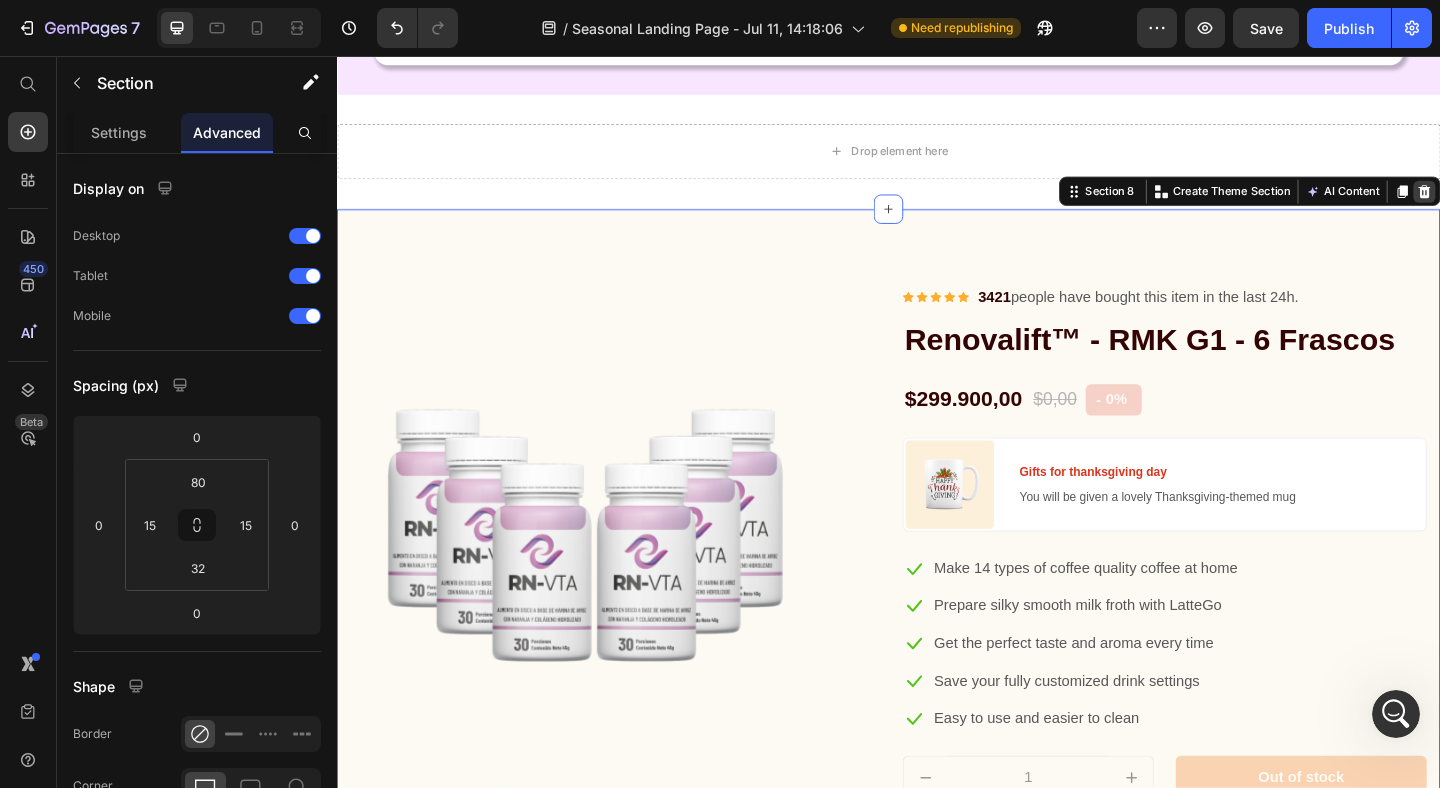 click 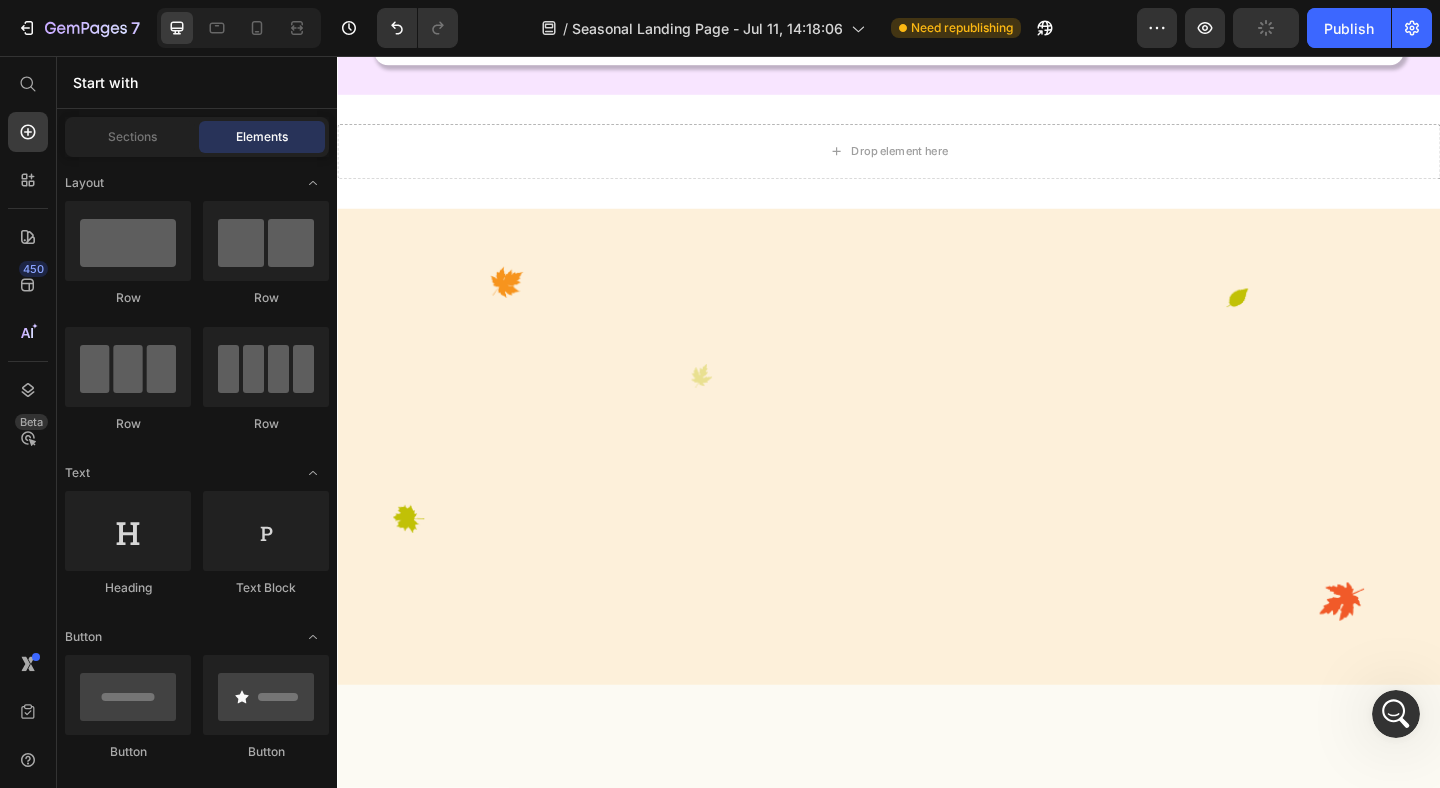 click at bounding box center (937, 481) 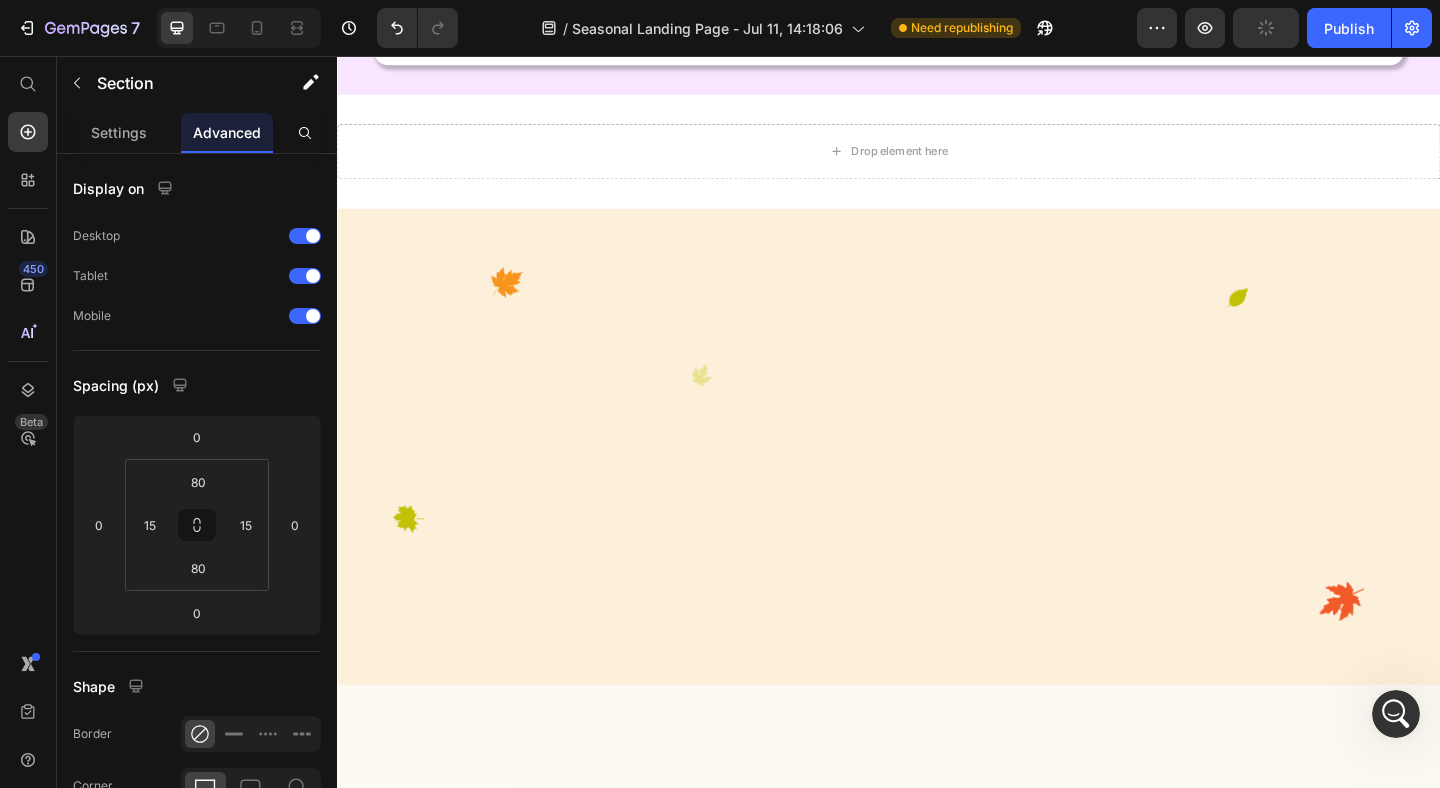 click at bounding box center [937, 481] 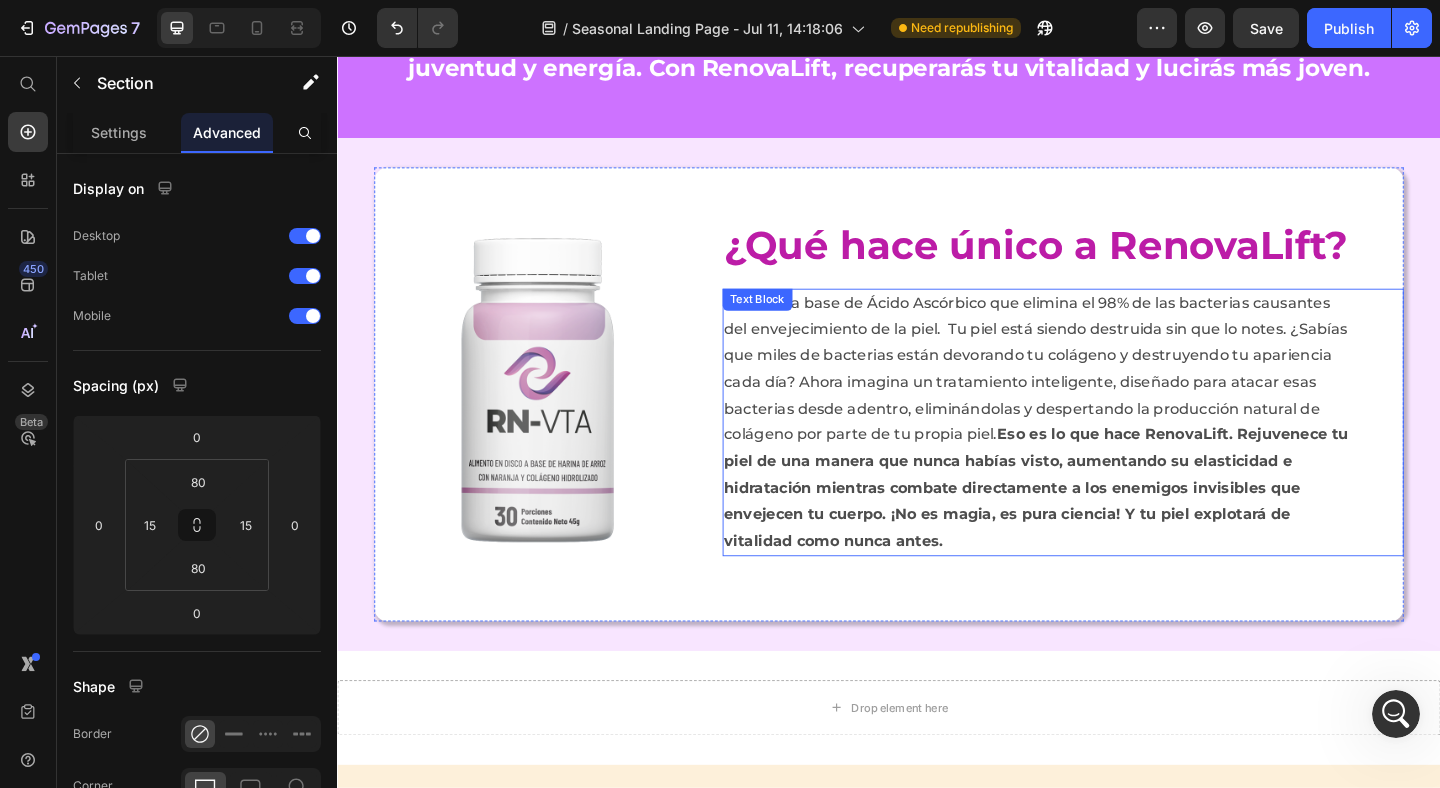 scroll, scrollTop: 1551, scrollLeft: 0, axis: vertical 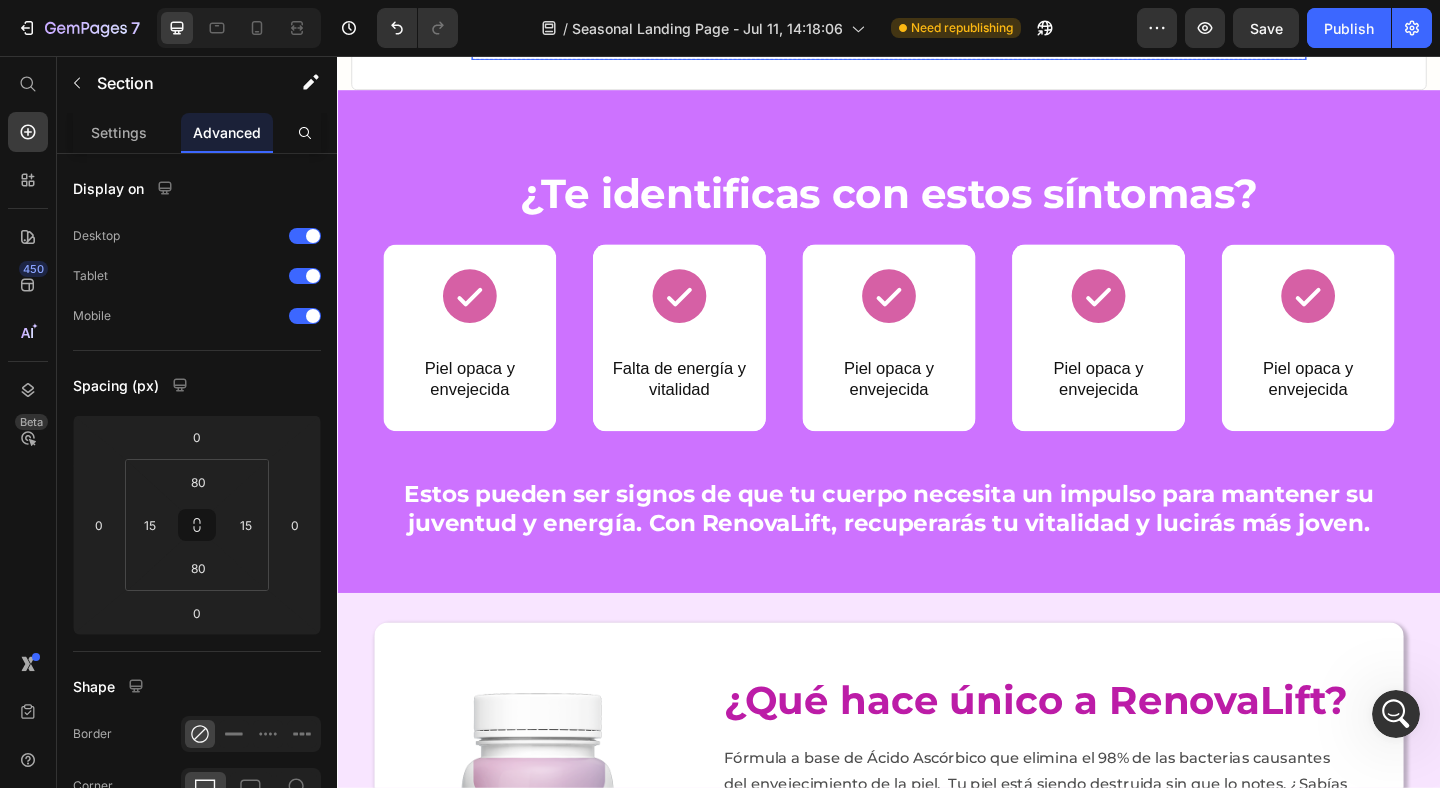 click on "Esto es real, está comprobado, y no existe nada más poderoso en el mercado. Heading" at bounding box center (937, -49) 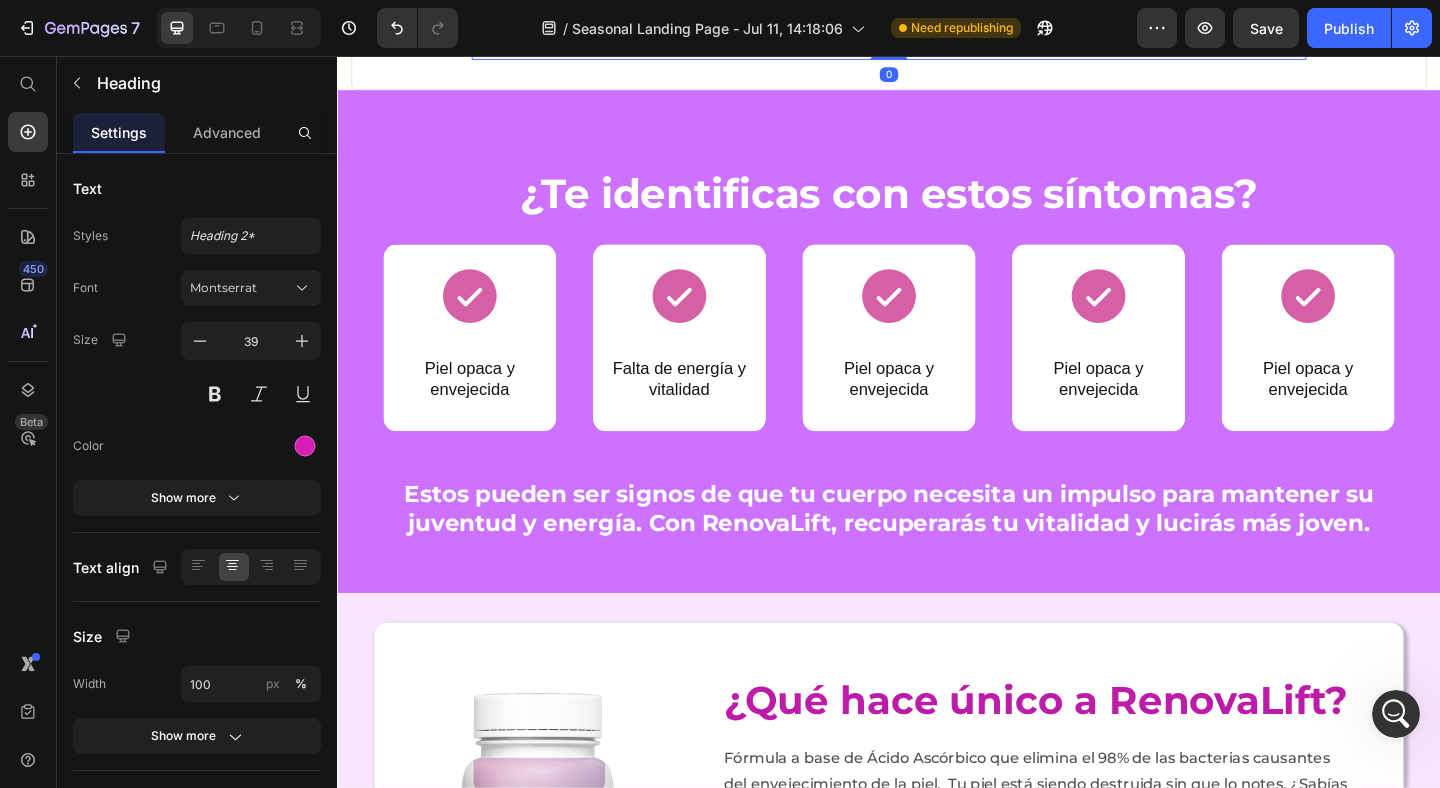 click 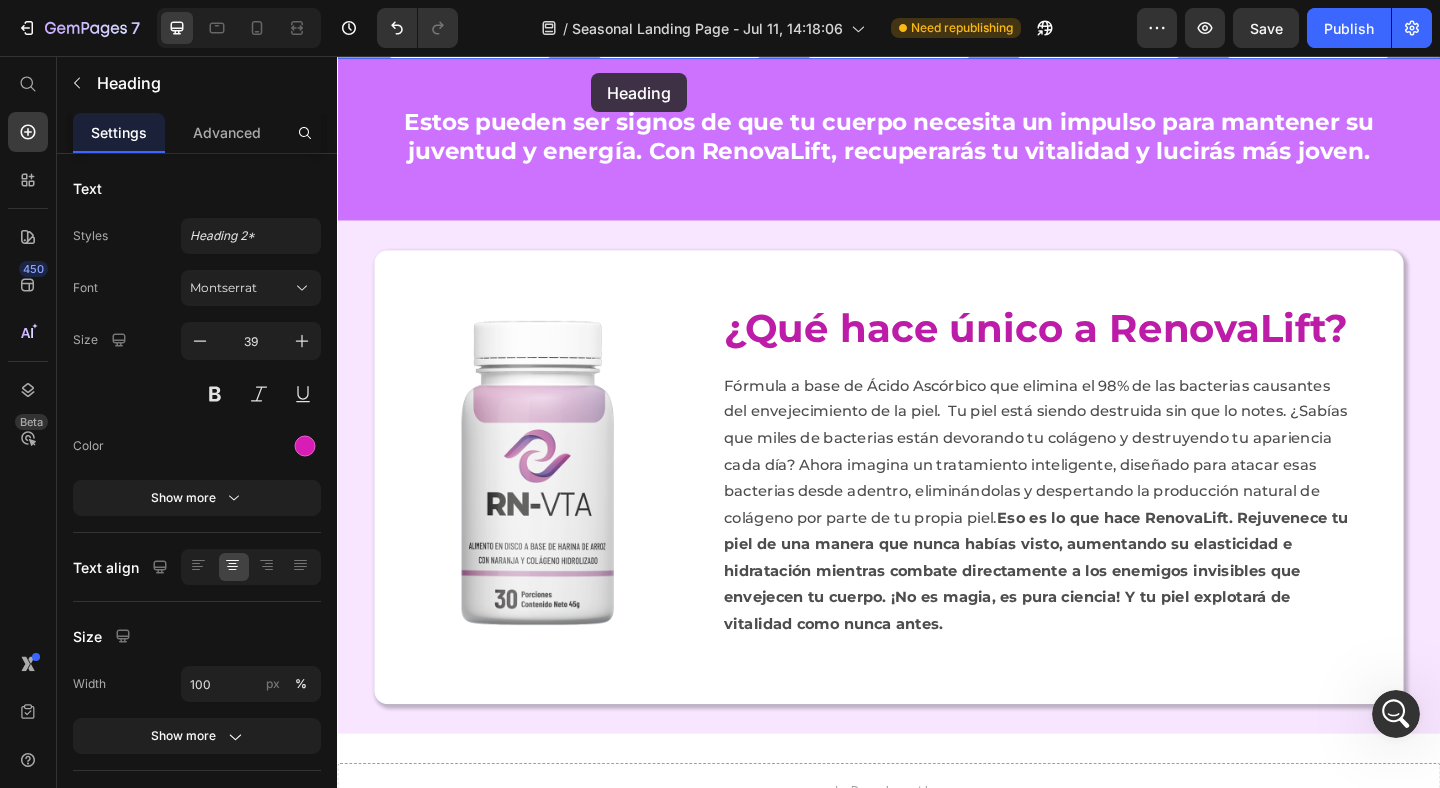 scroll, scrollTop: 1833, scrollLeft: 0, axis: vertical 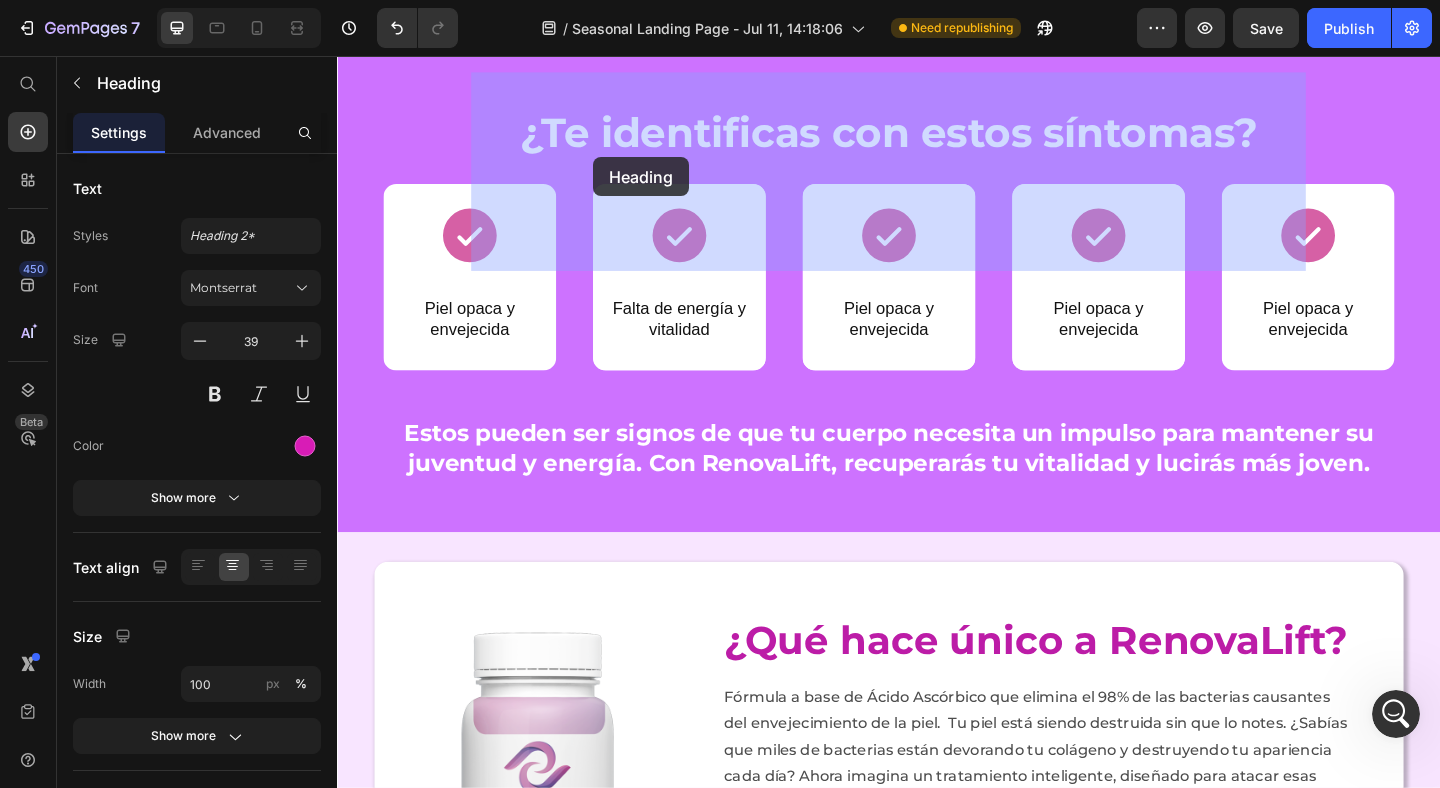 drag, startPoint x: 499, startPoint y: 343, endPoint x: 611, endPoint y: 195, distance: 185.60173 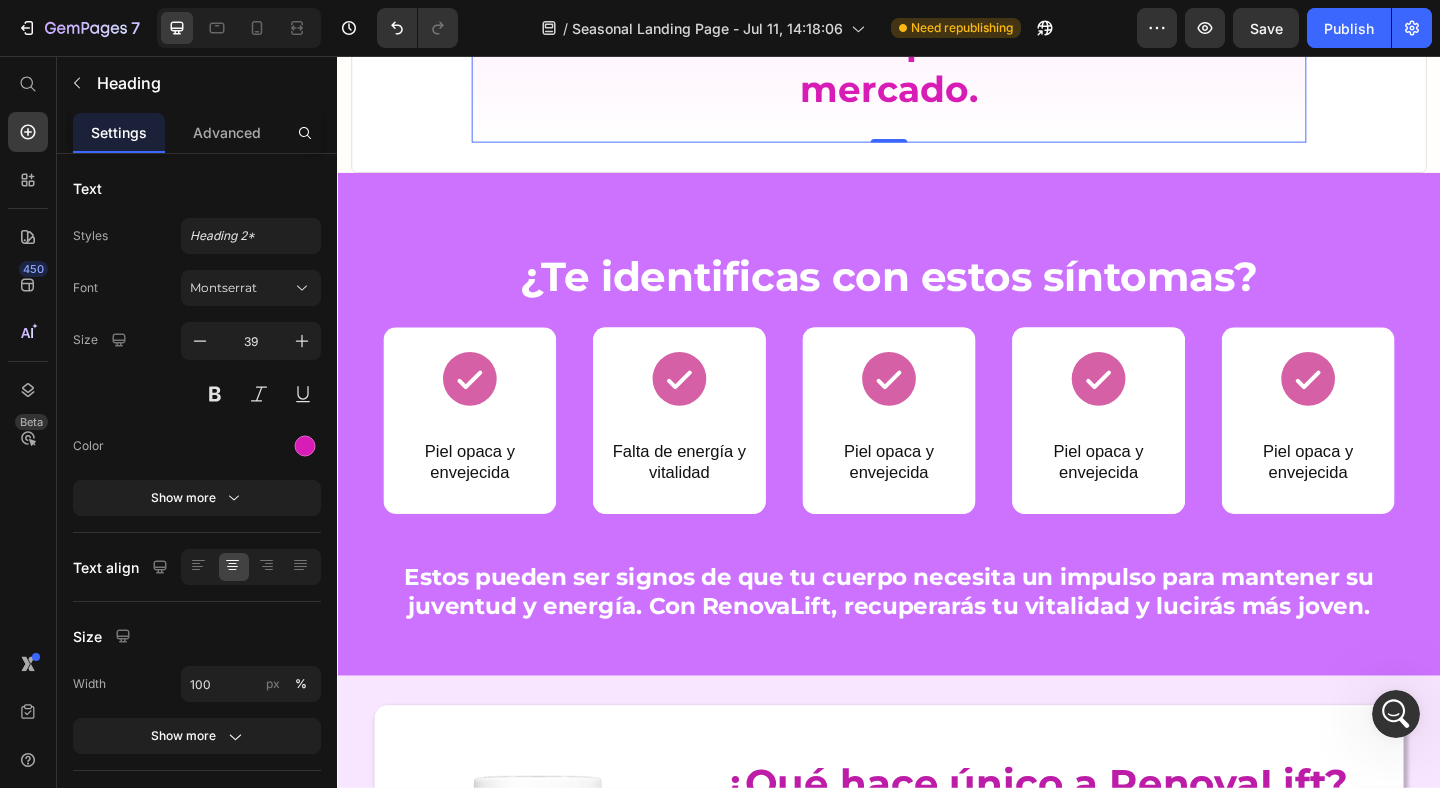scroll, scrollTop: 1638, scrollLeft: 0, axis: vertical 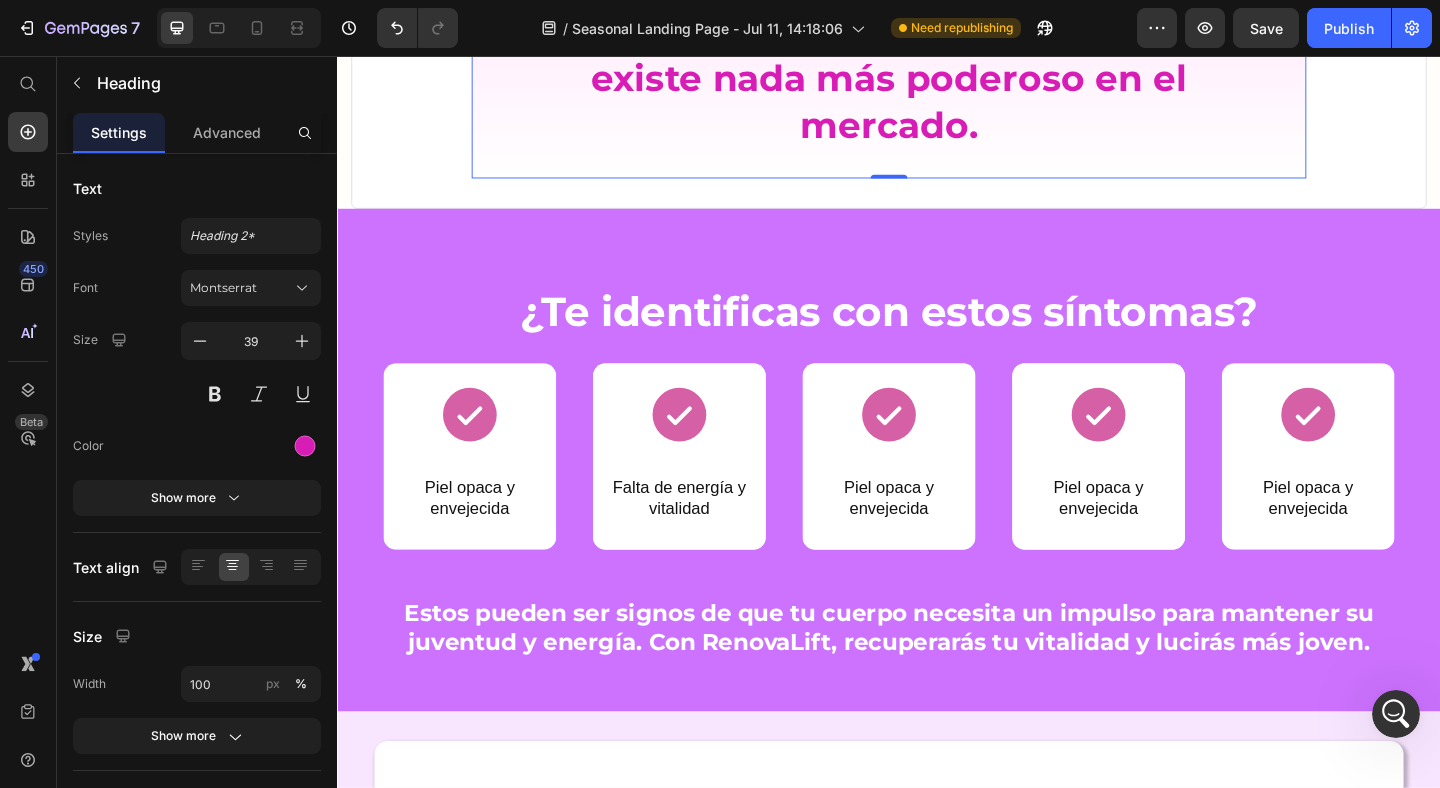 click on "Heading" at bounding box center [535, -7] 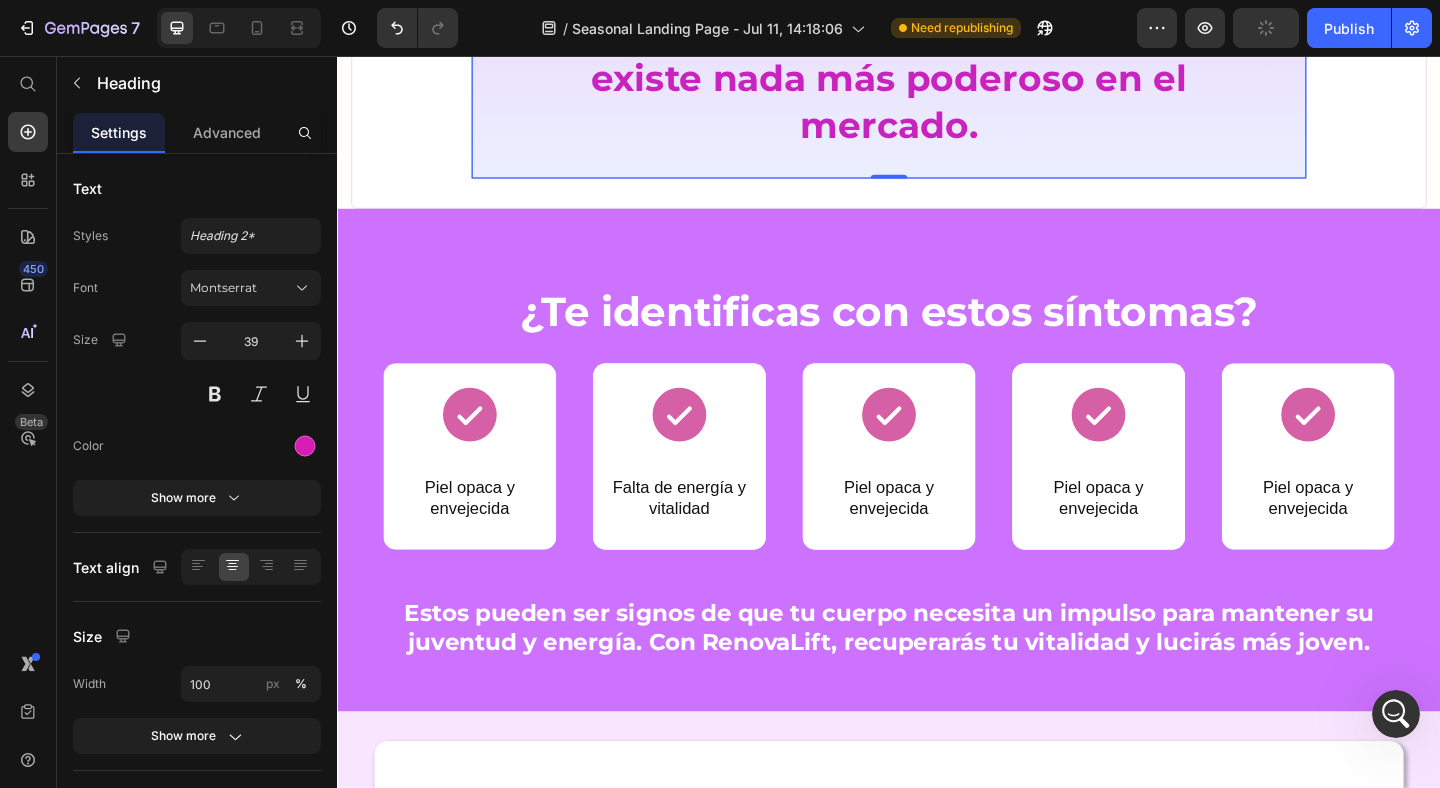 click on "Row 1 col" at bounding box center [522, -42] 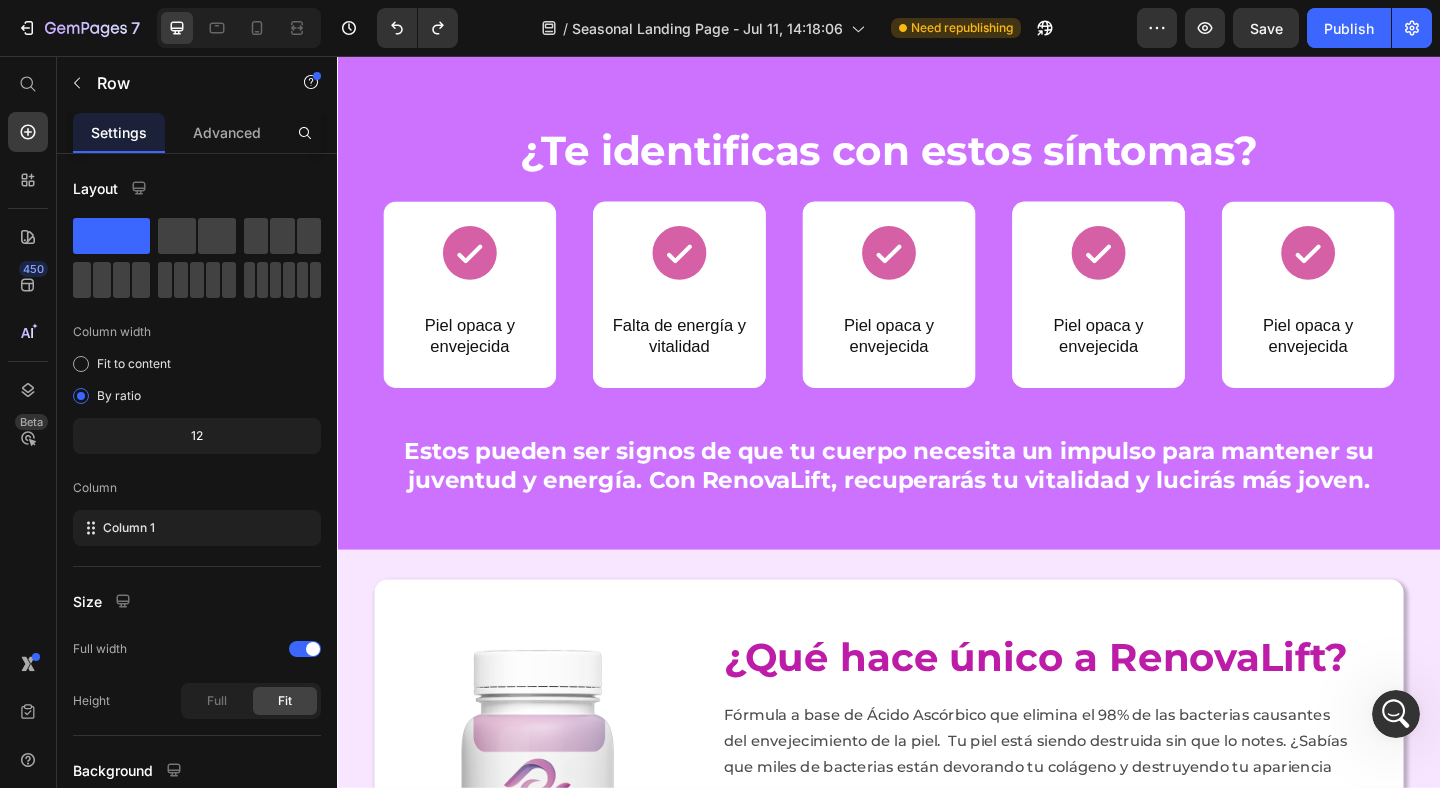 scroll, scrollTop: 1594, scrollLeft: 0, axis: vertical 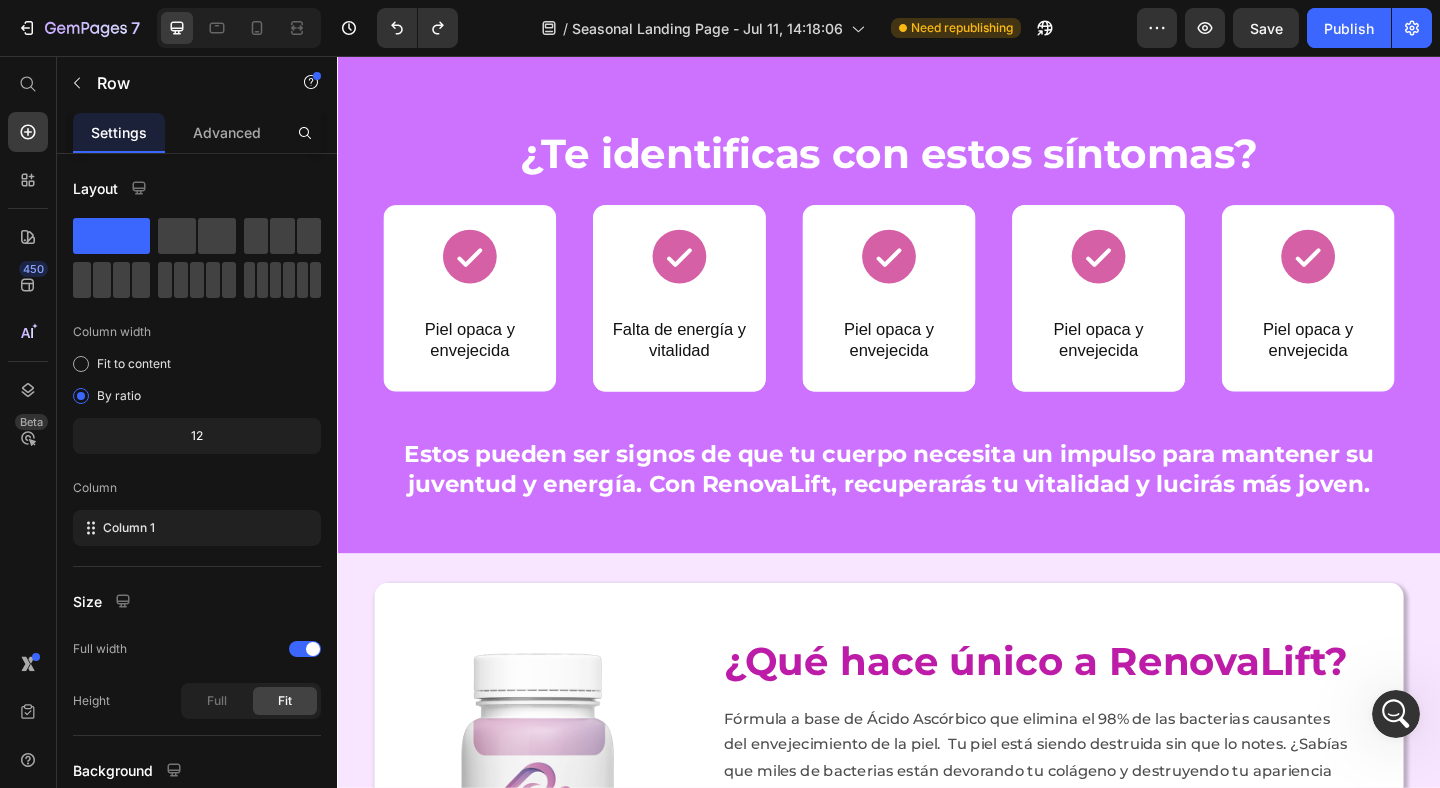 click 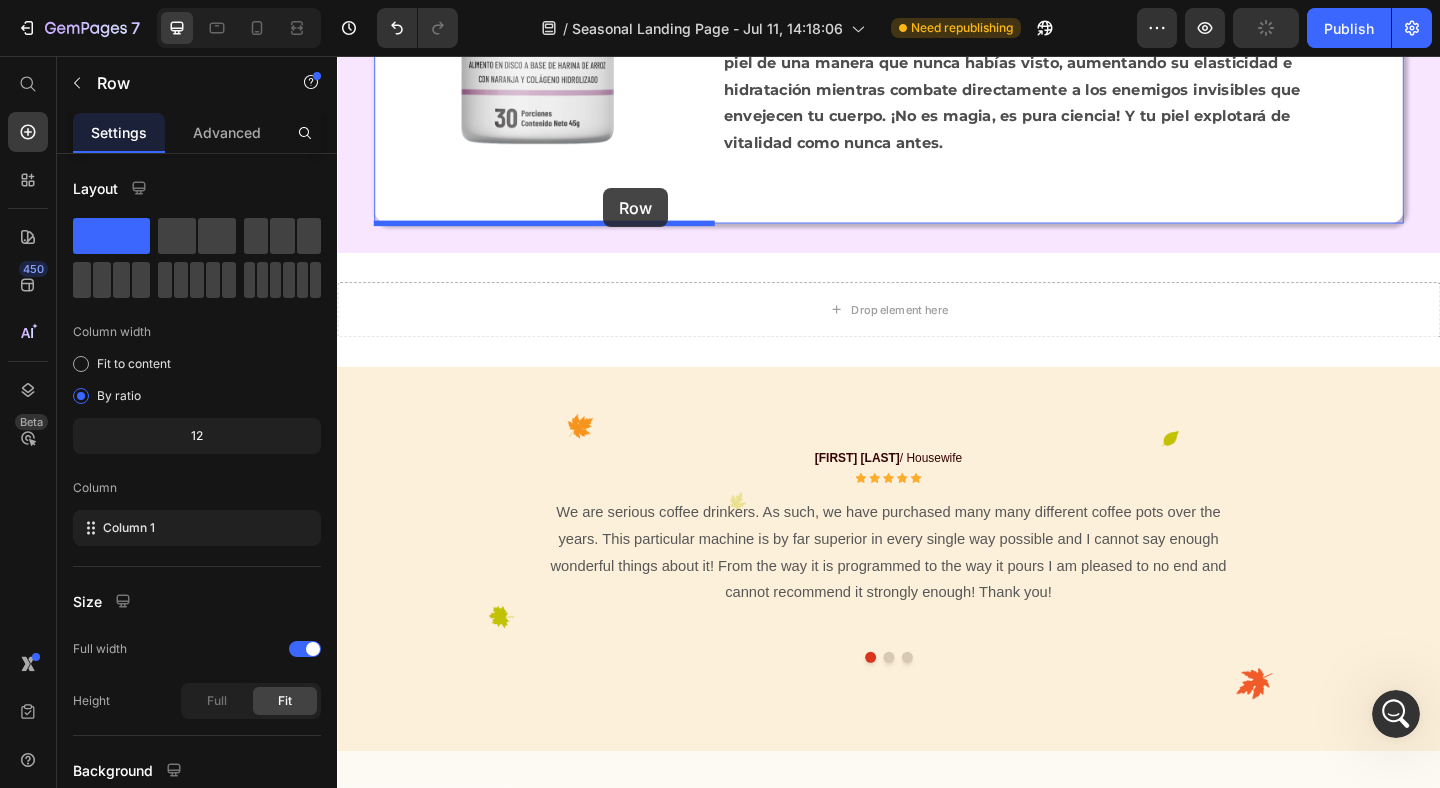 scroll, scrollTop: 2837, scrollLeft: 0, axis: vertical 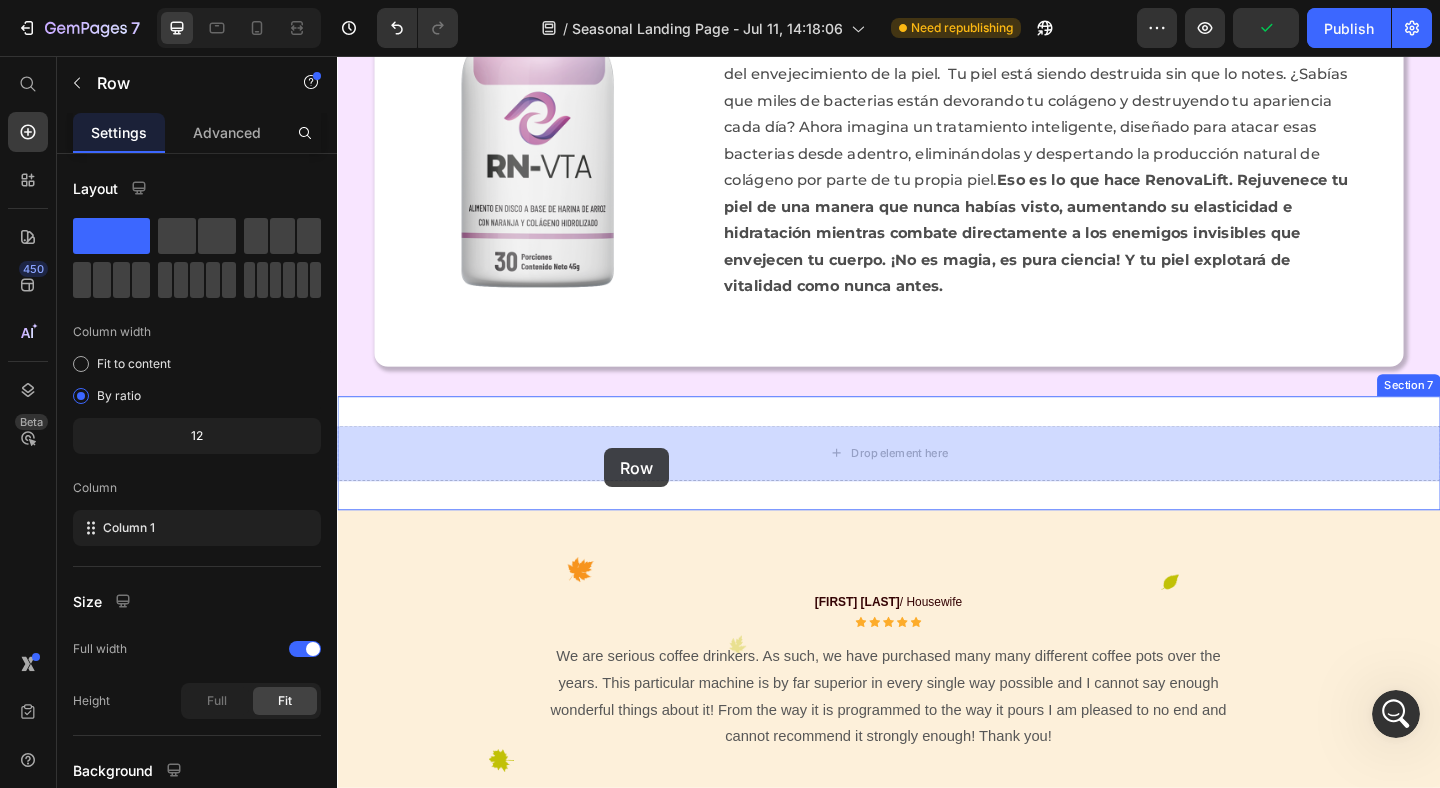drag, startPoint x: 494, startPoint y: 294, endPoint x: 627, endPoint y: 482, distance: 230.28896 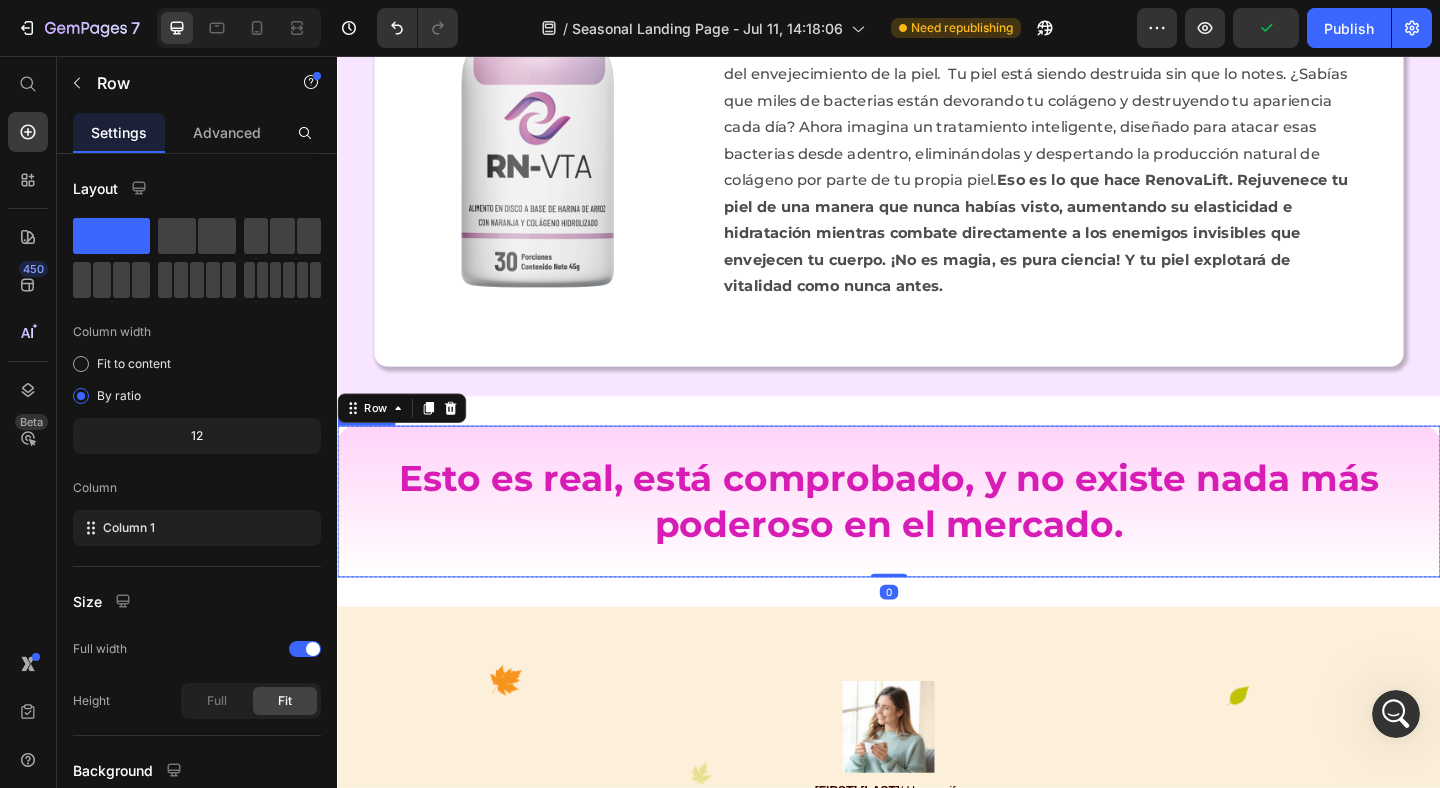 click on "Esto es real, está comprobado, y no existe nada más poderoso en el mercado. Heading Row   0 Section 7" at bounding box center (937, 540) 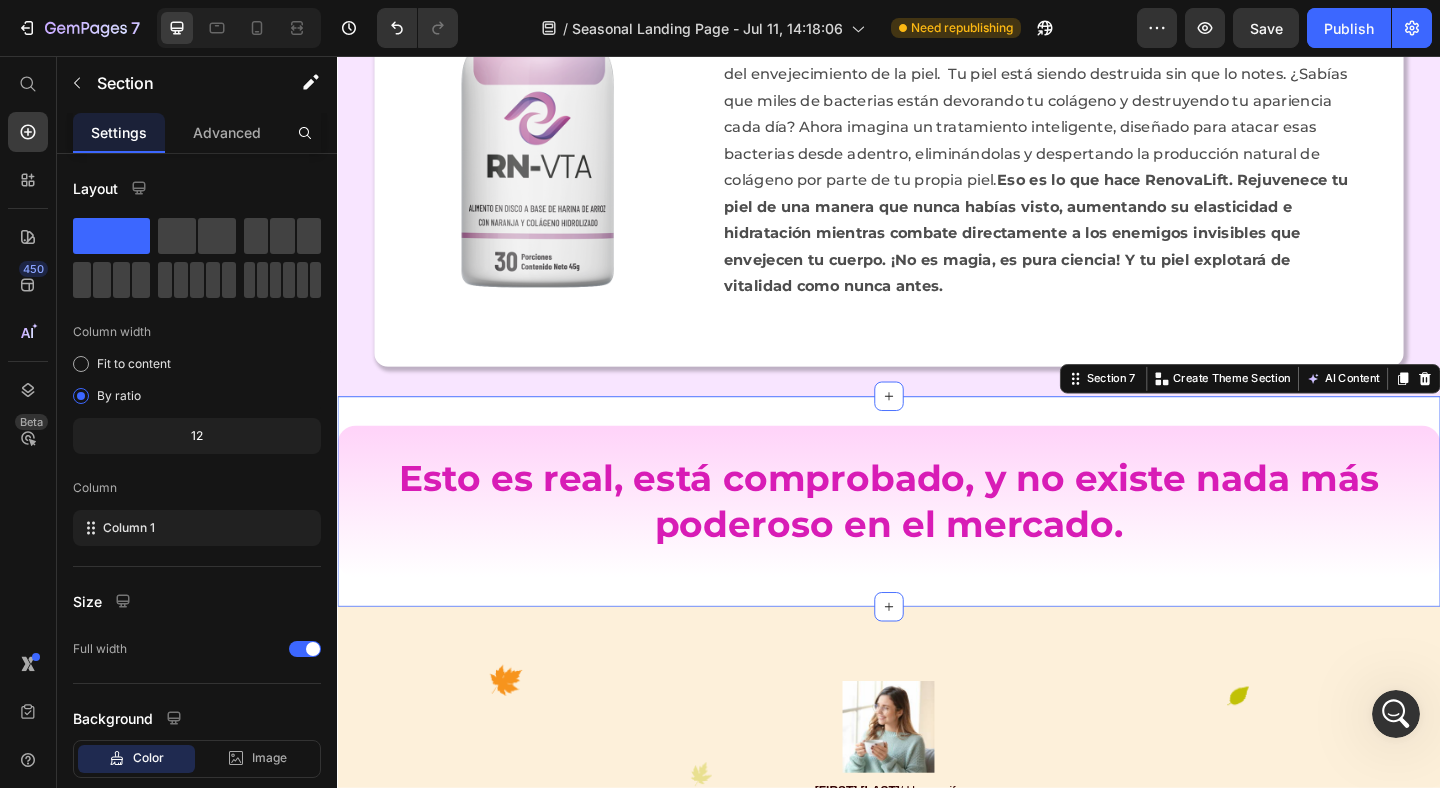 click on "Esto es real, está comprobado, y no existe nada más poderoso en el mercado. Heading Row Section 7   You can create reusable sections Create Theme Section AI Content Write with GemAI What would you like to describe here? Tone and Voice Persuasive Product Renovalift™ - RMK G1 - 6 Frascos Show more Generate" at bounding box center (937, 540) 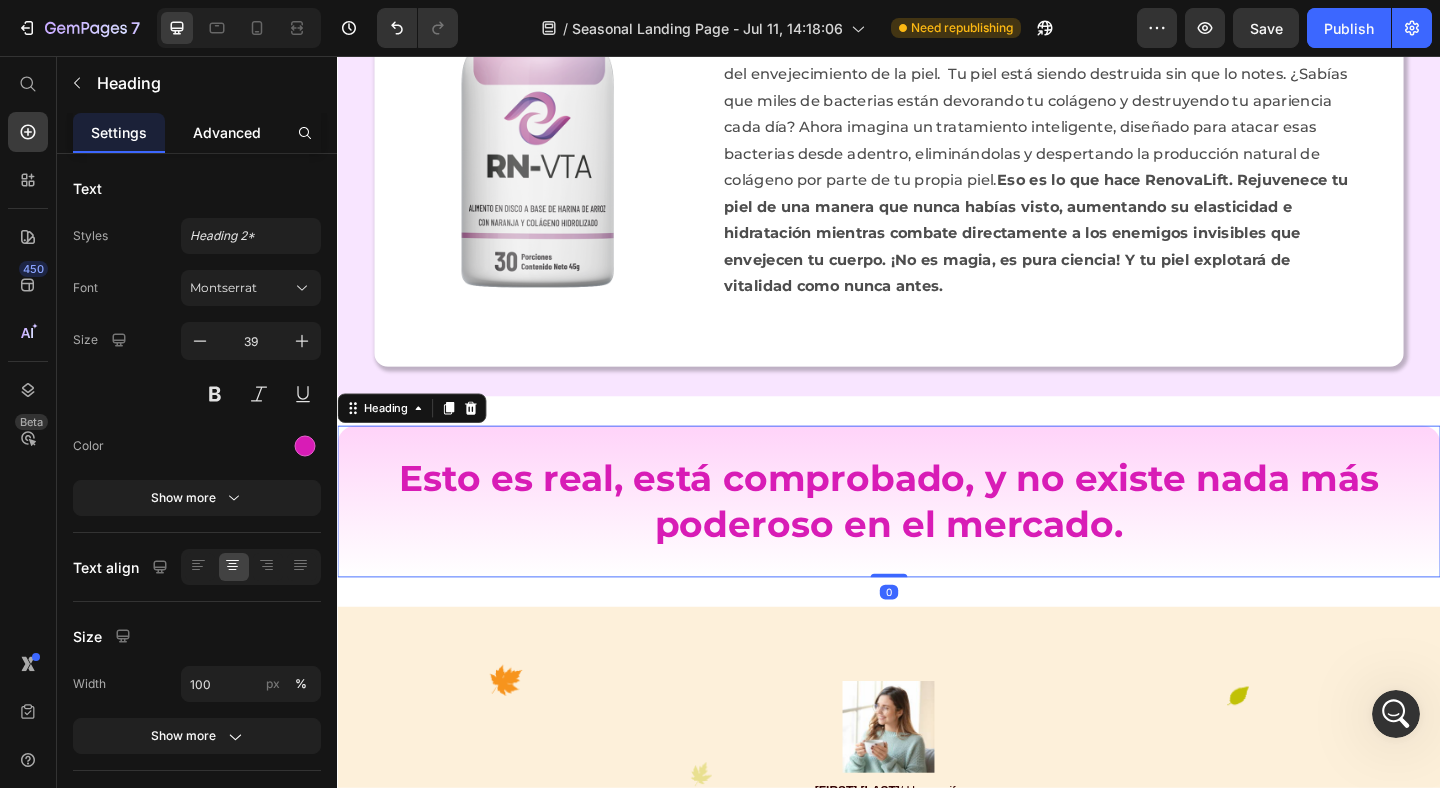 click on "Advanced" at bounding box center (227, 132) 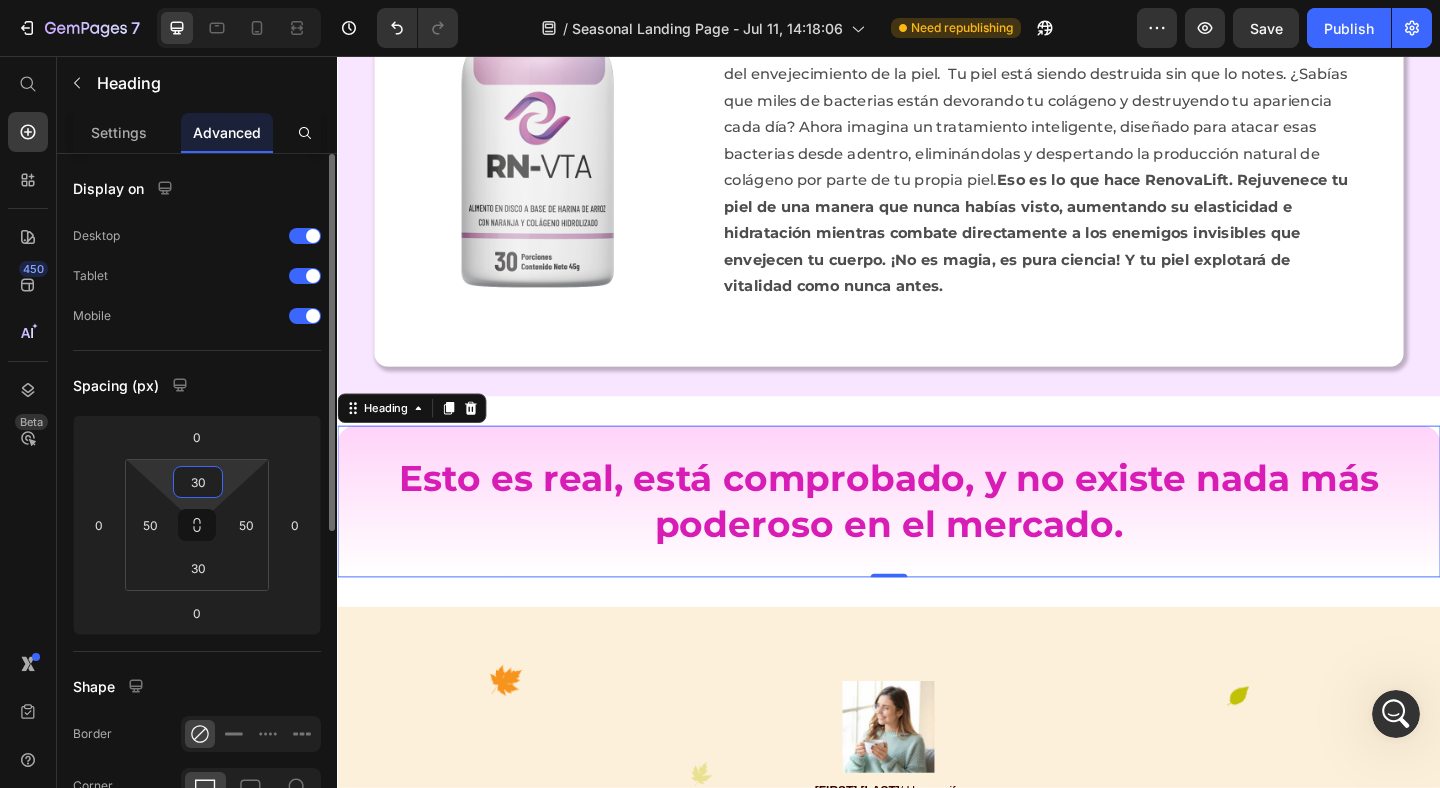 click on "30" at bounding box center [198, 482] 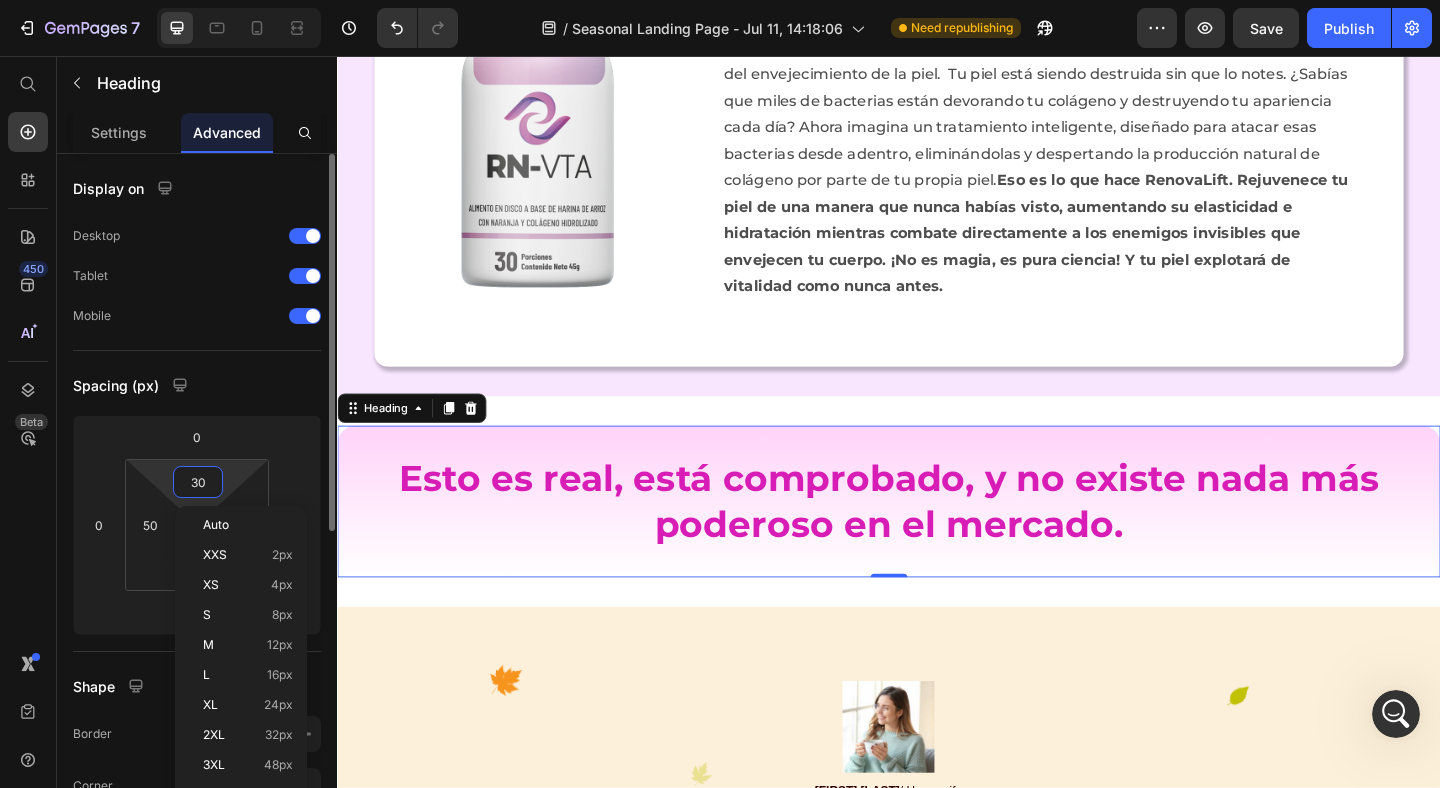 type on "0" 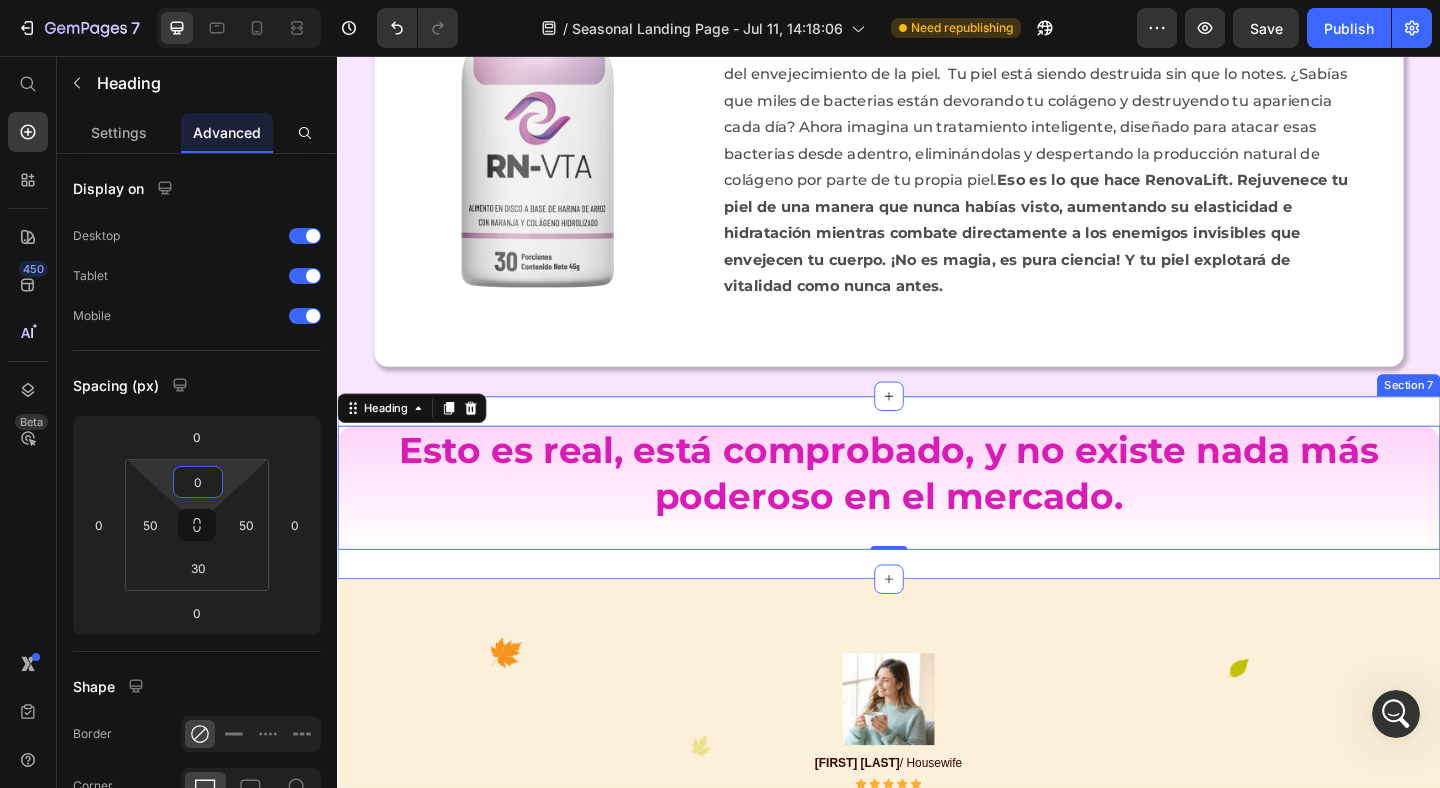 click on "Esto es real, está comprobado, y no existe nada más poderoso en el mercado. Heading   0 Row Section 7" at bounding box center [937, 525] 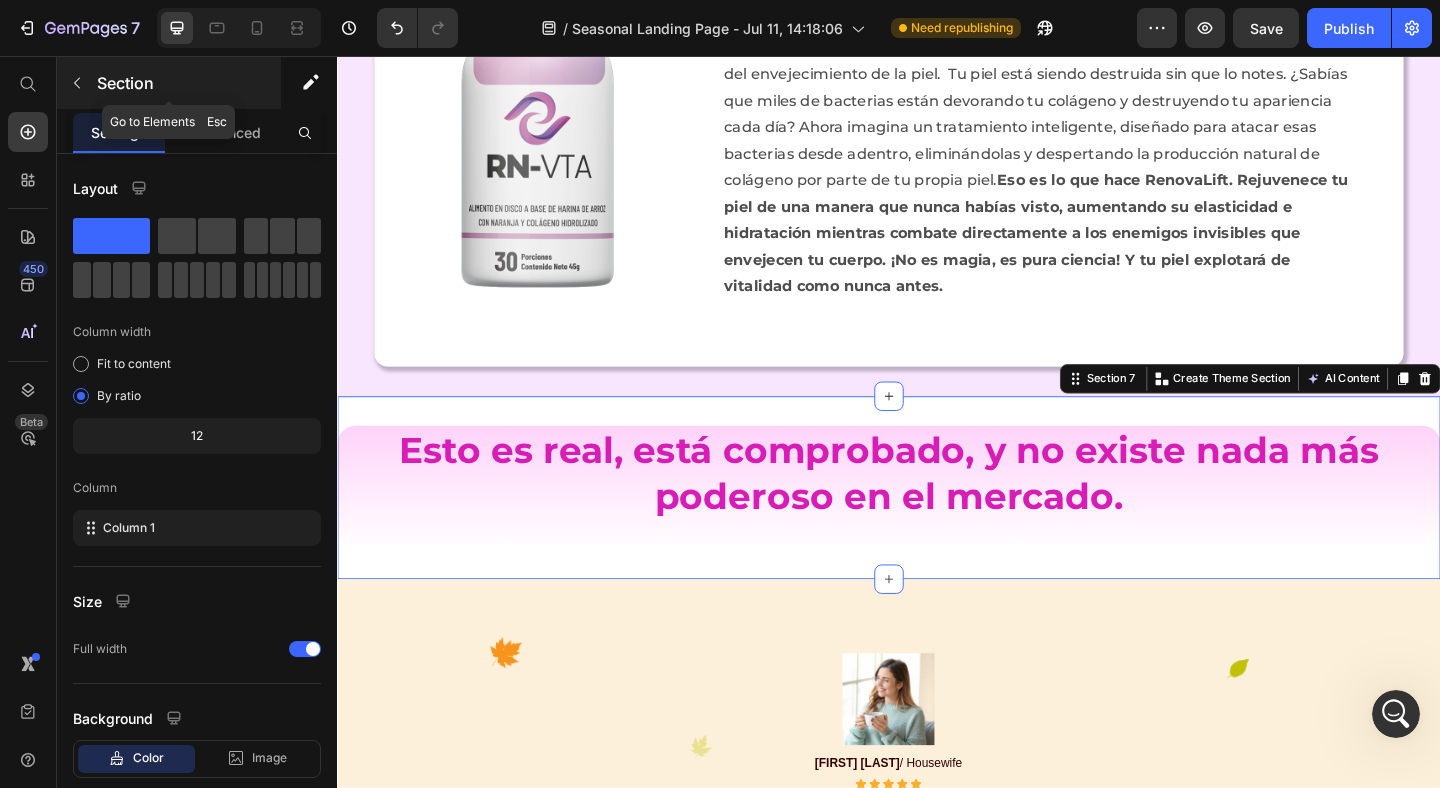 click 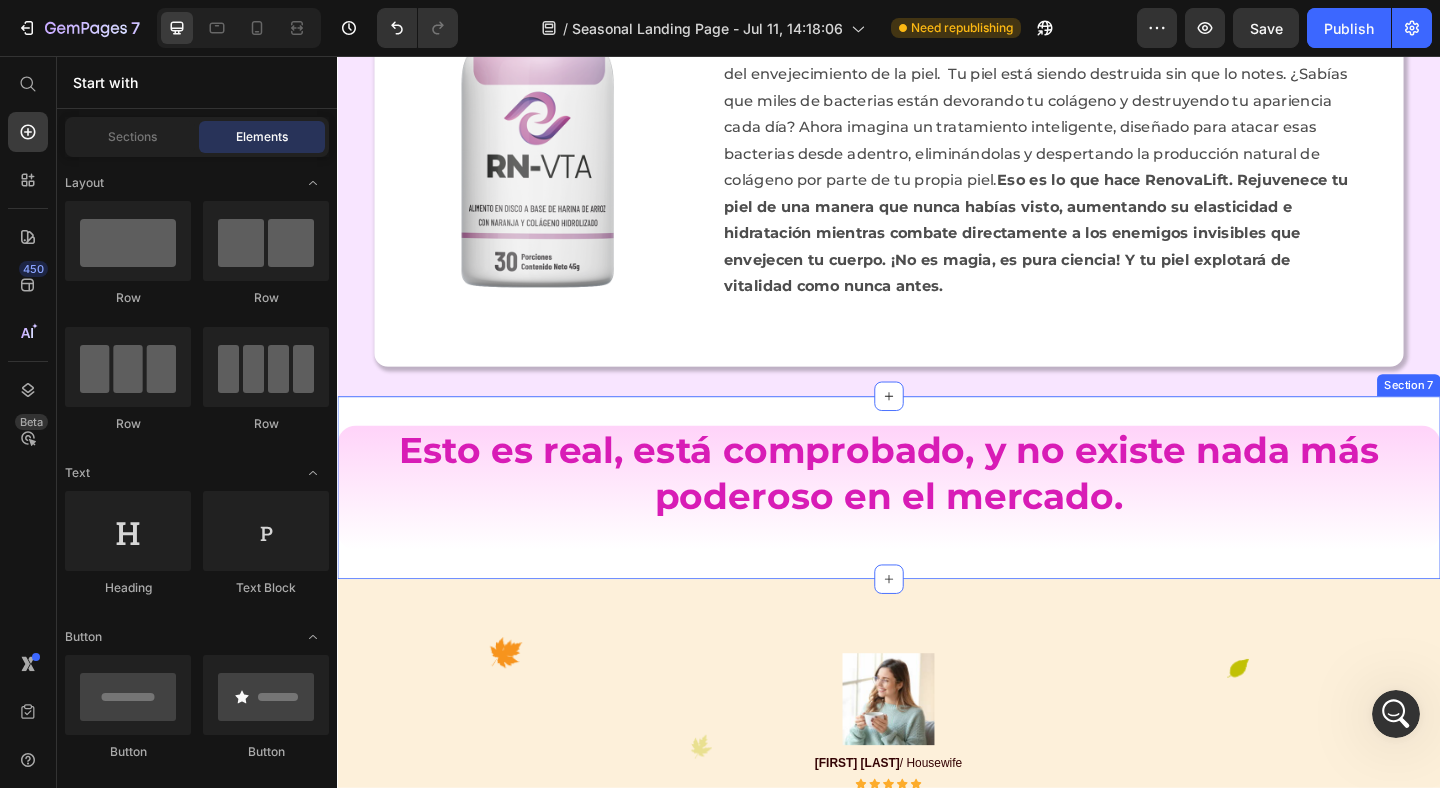 click on "Esto es real, está comprobado, y no existe nada más poderoso en el mercado. Heading Row Section 7" at bounding box center [937, 525] 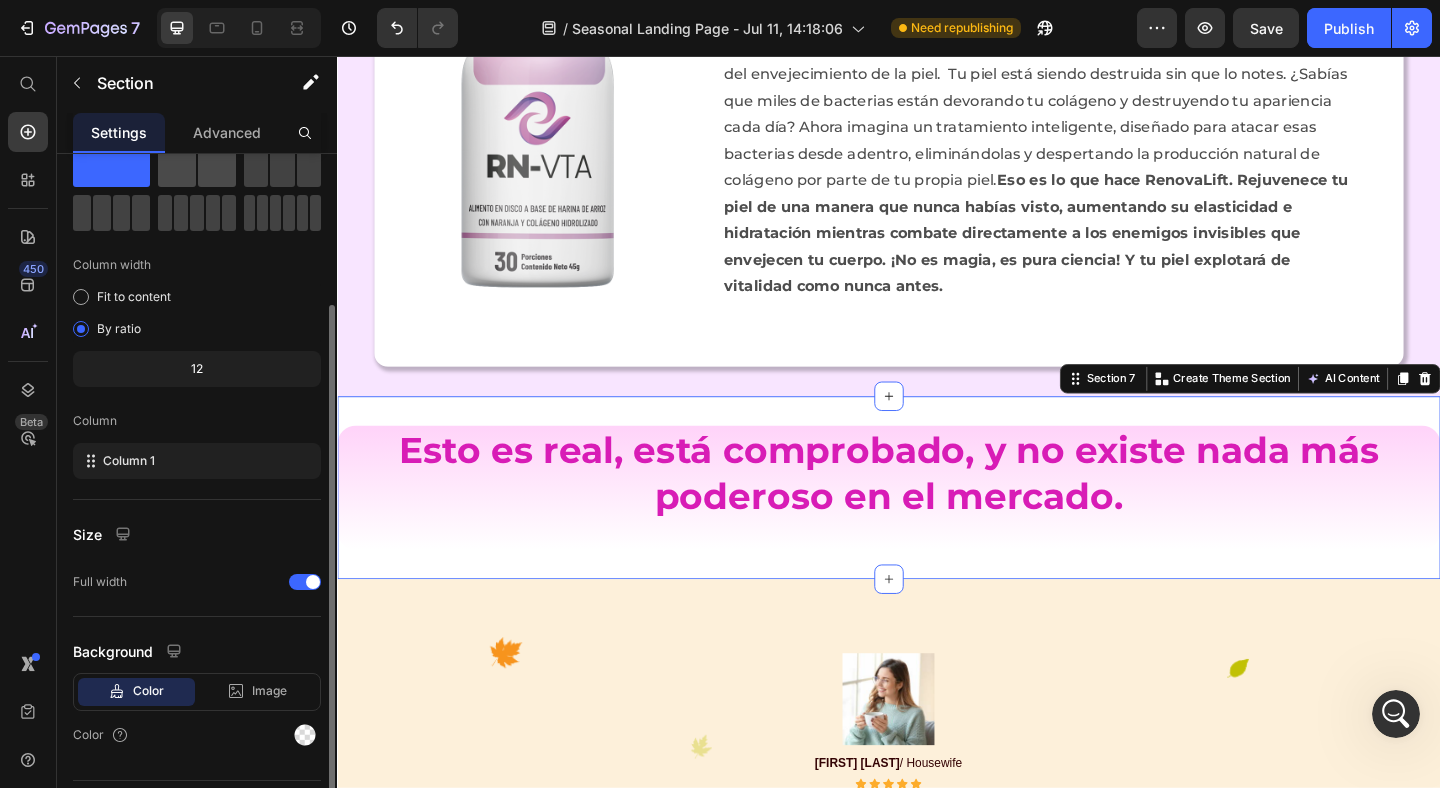 scroll, scrollTop: 117, scrollLeft: 0, axis: vertical 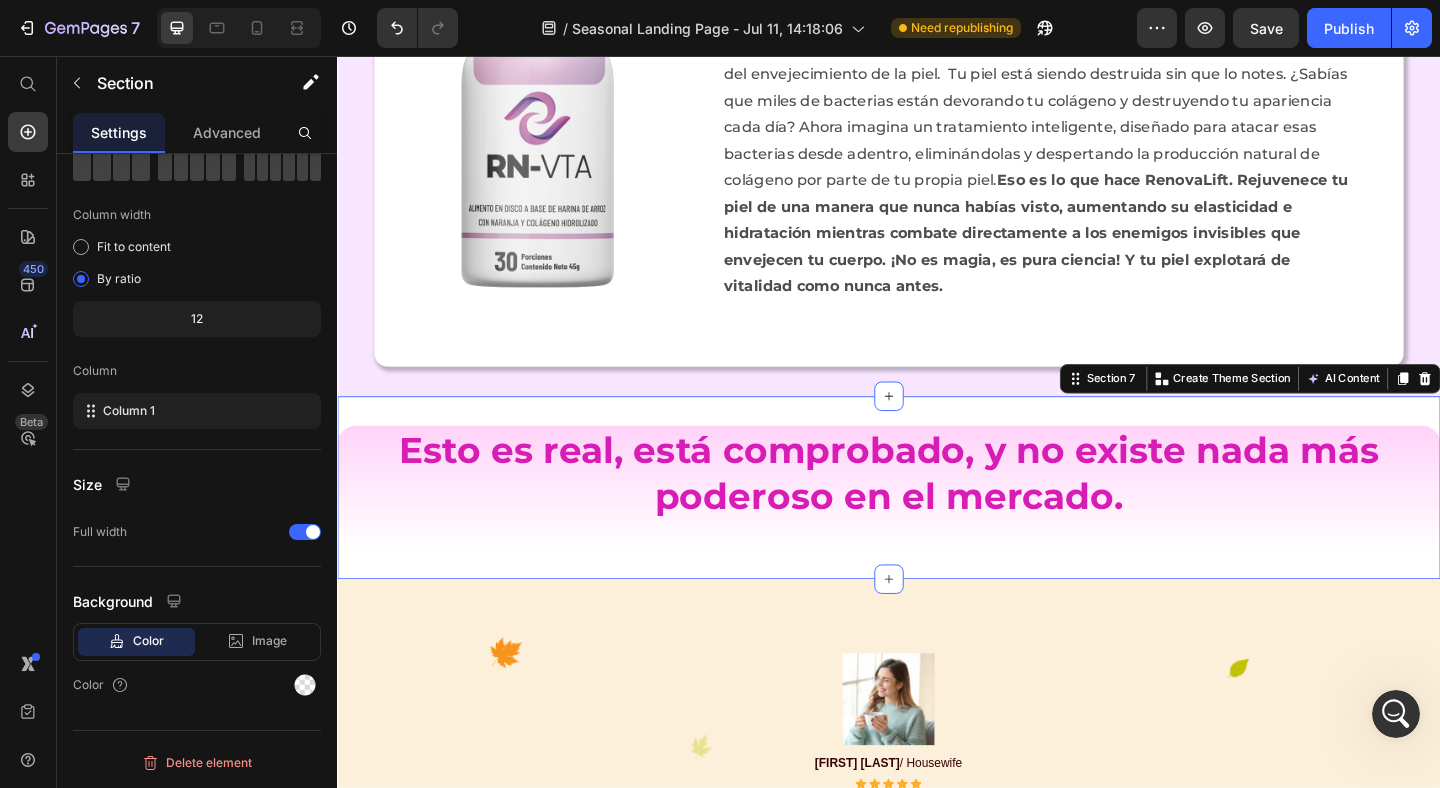 click on "Esto es real, está comprobado, y no existe nada más poderoso en el mercado. Heading" at bounding box center [937, 525] 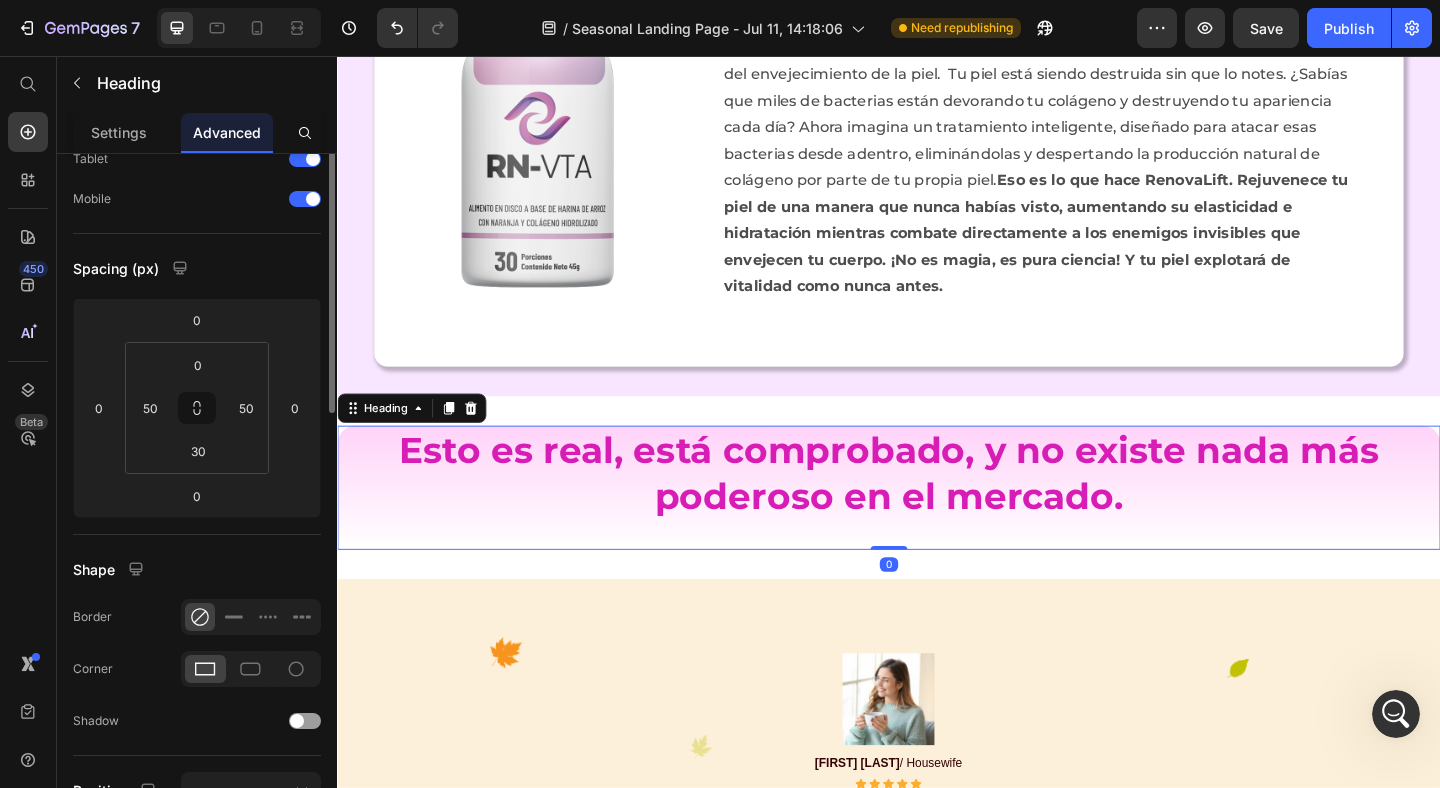 scroll, scrollTop: 0, scrollLeft: 0, axis: both 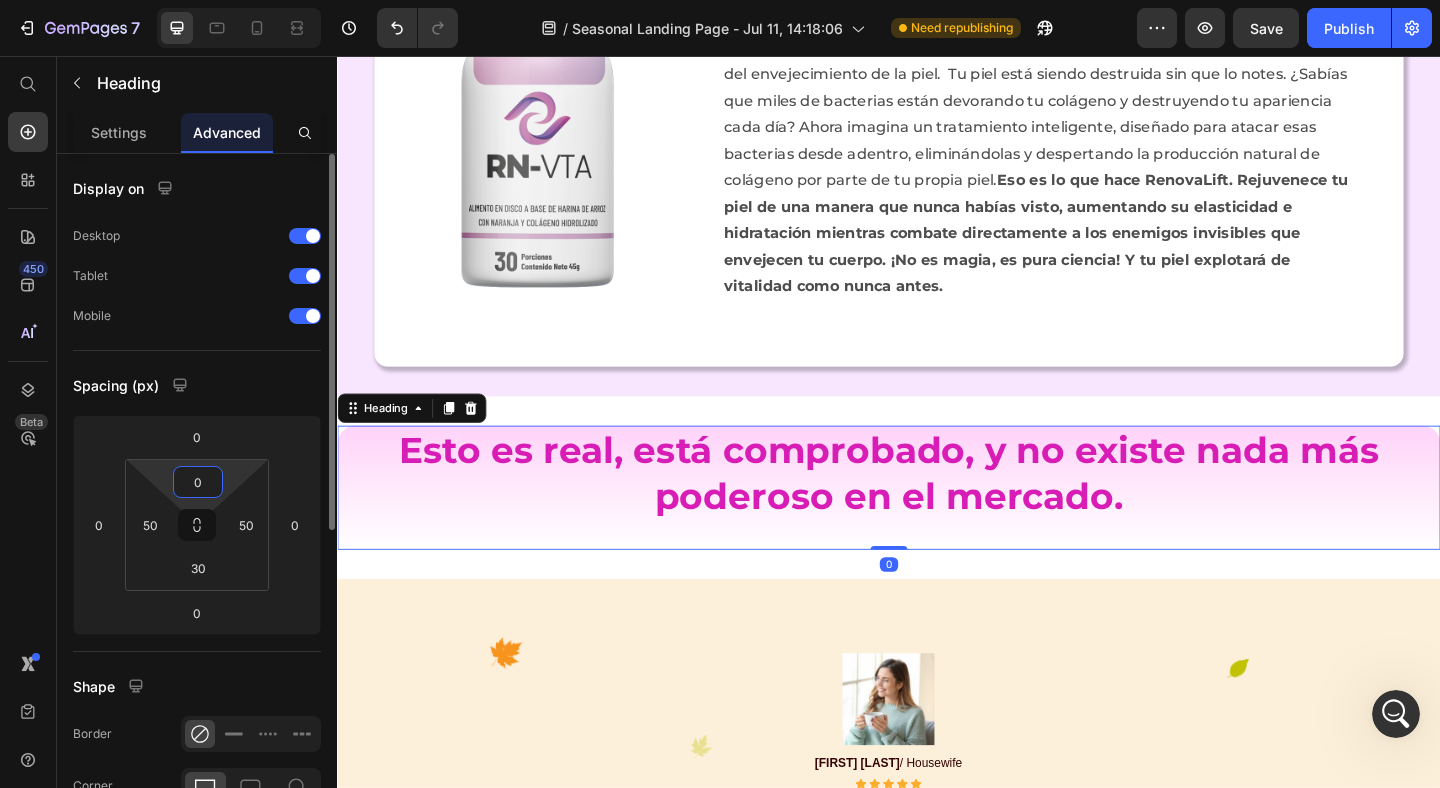 click on "0" at bounding box center (198, 482) 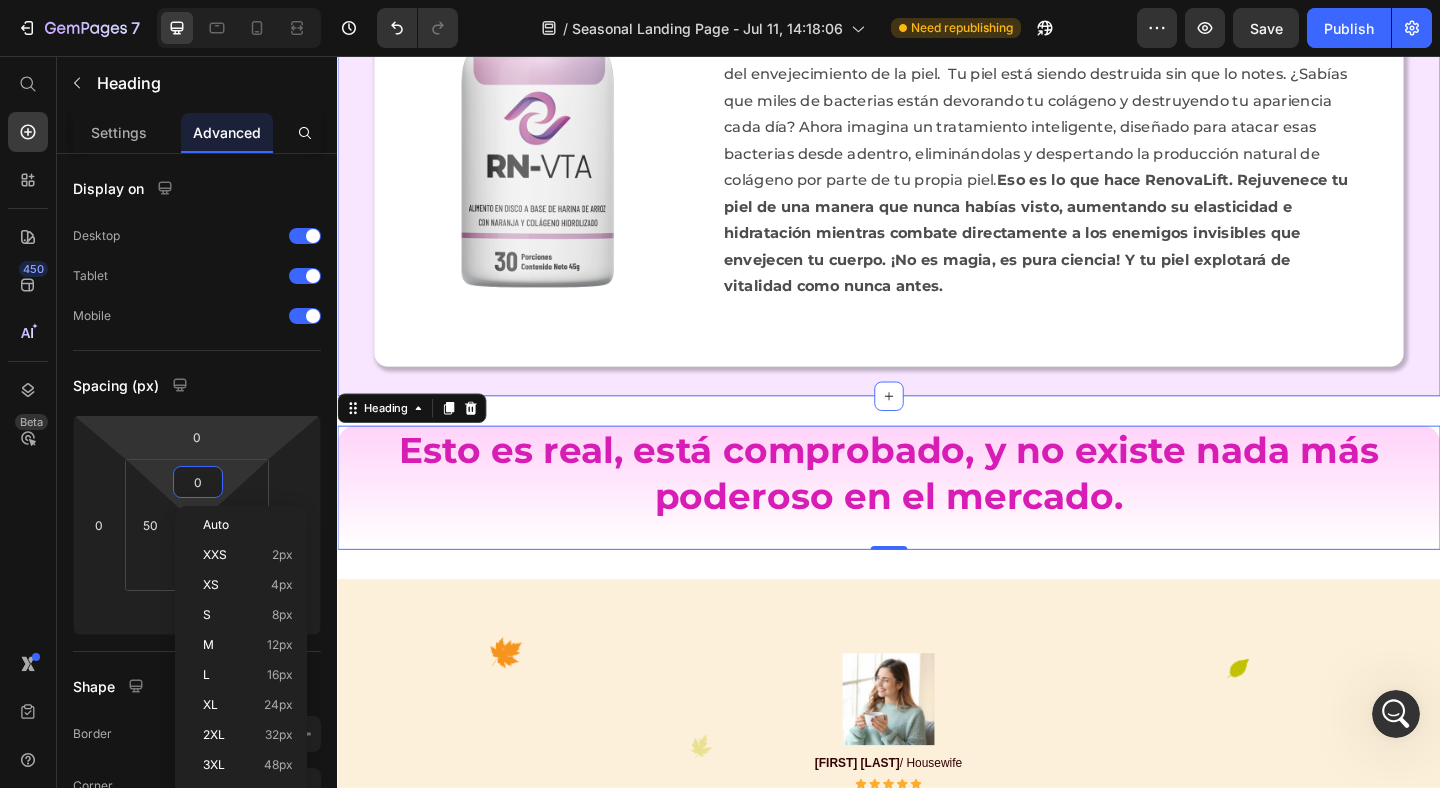 click on "Esto es real, está comprobado, y no existe nada más poderoso en el mercado. Heading   0 Row Section 7" at bounding box center (937, 525) 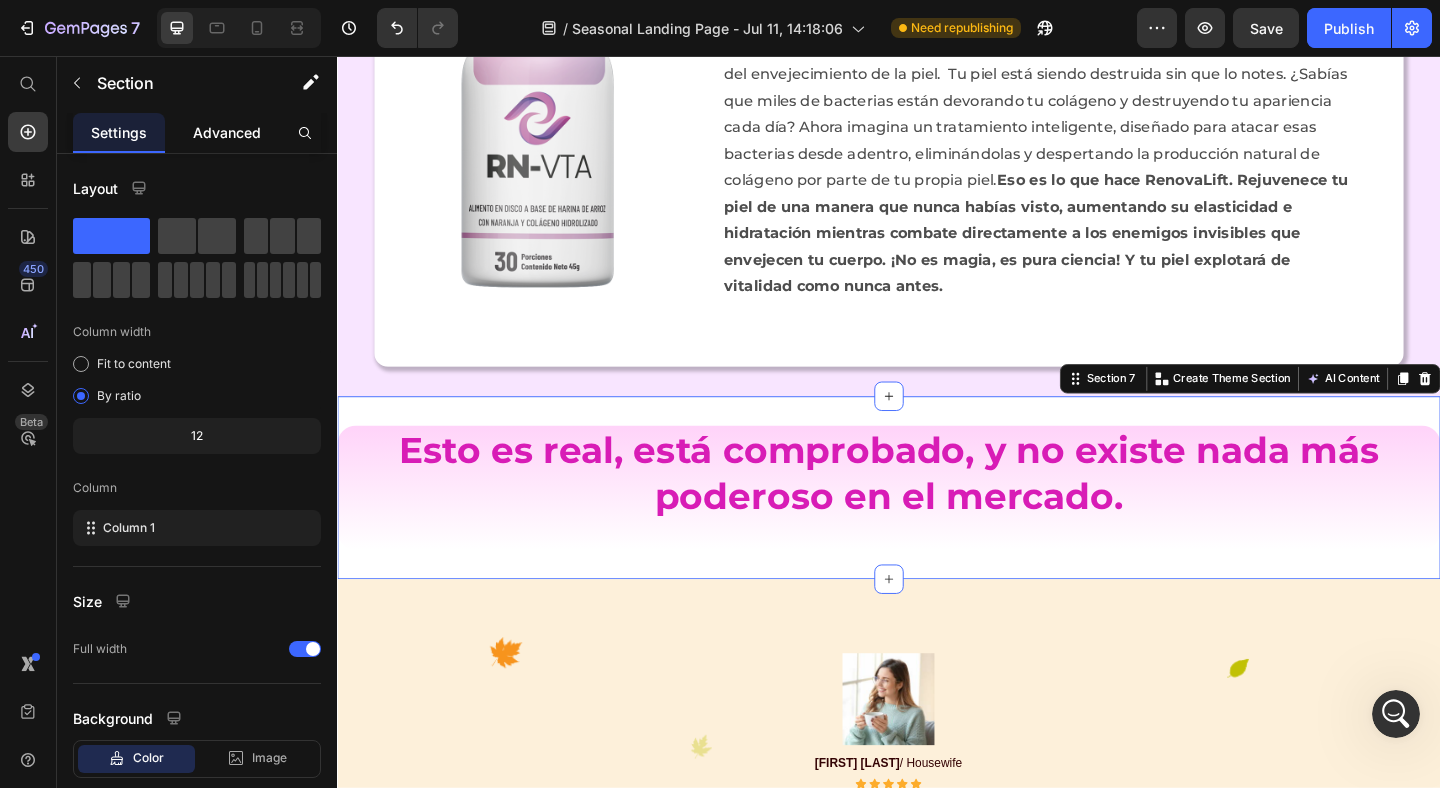 click on "Advanced" at bounding box center [227, 132] 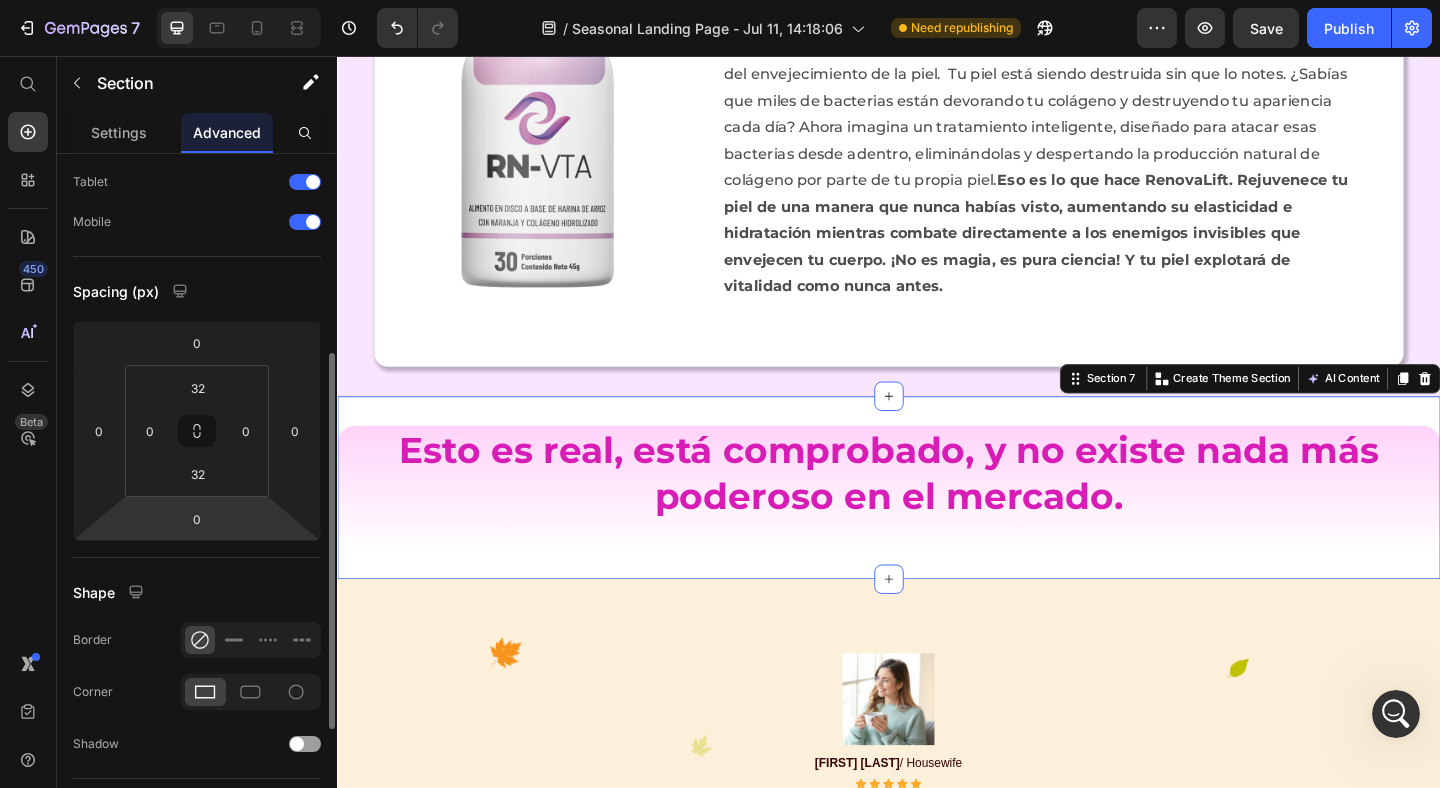 scroll, scrollTop: 271, scrollLeft: 0, axis: vertical 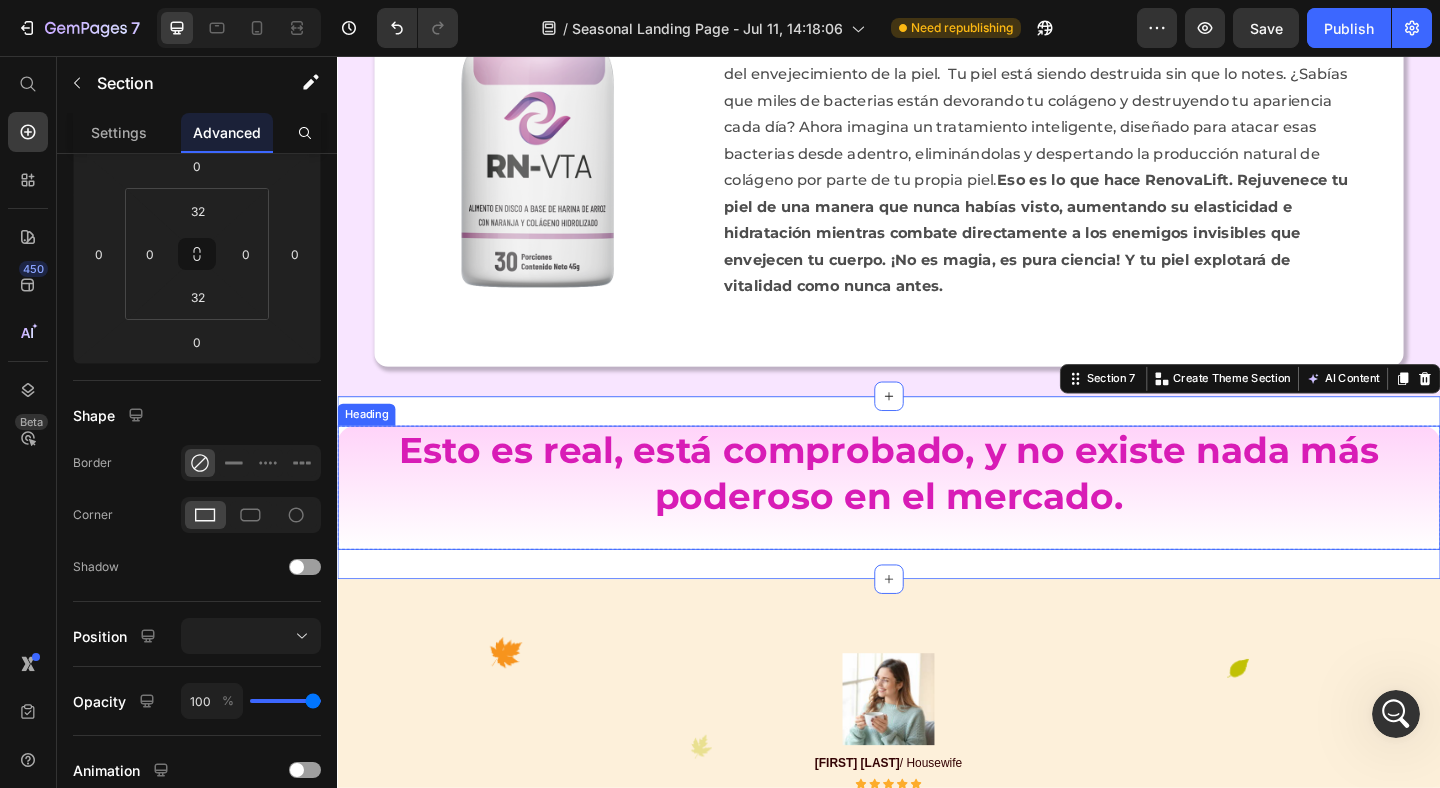 click on "Esto es real, está comprobado, y no existe nada más poderoso en el mercado. Heading" at bounding box center (937, 525) 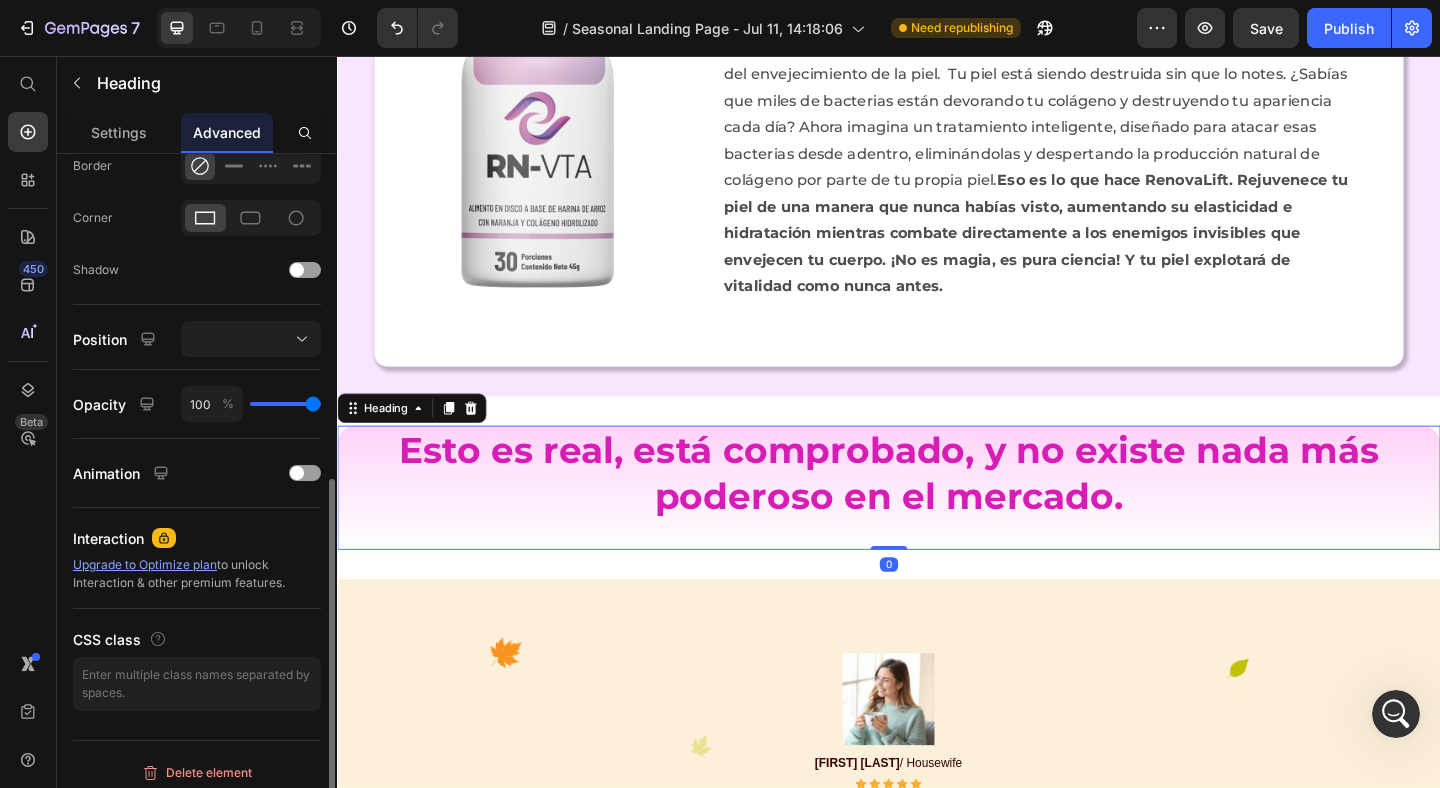 scroll, scrollTop: 578, scrollLeft: 0, axis: vertical 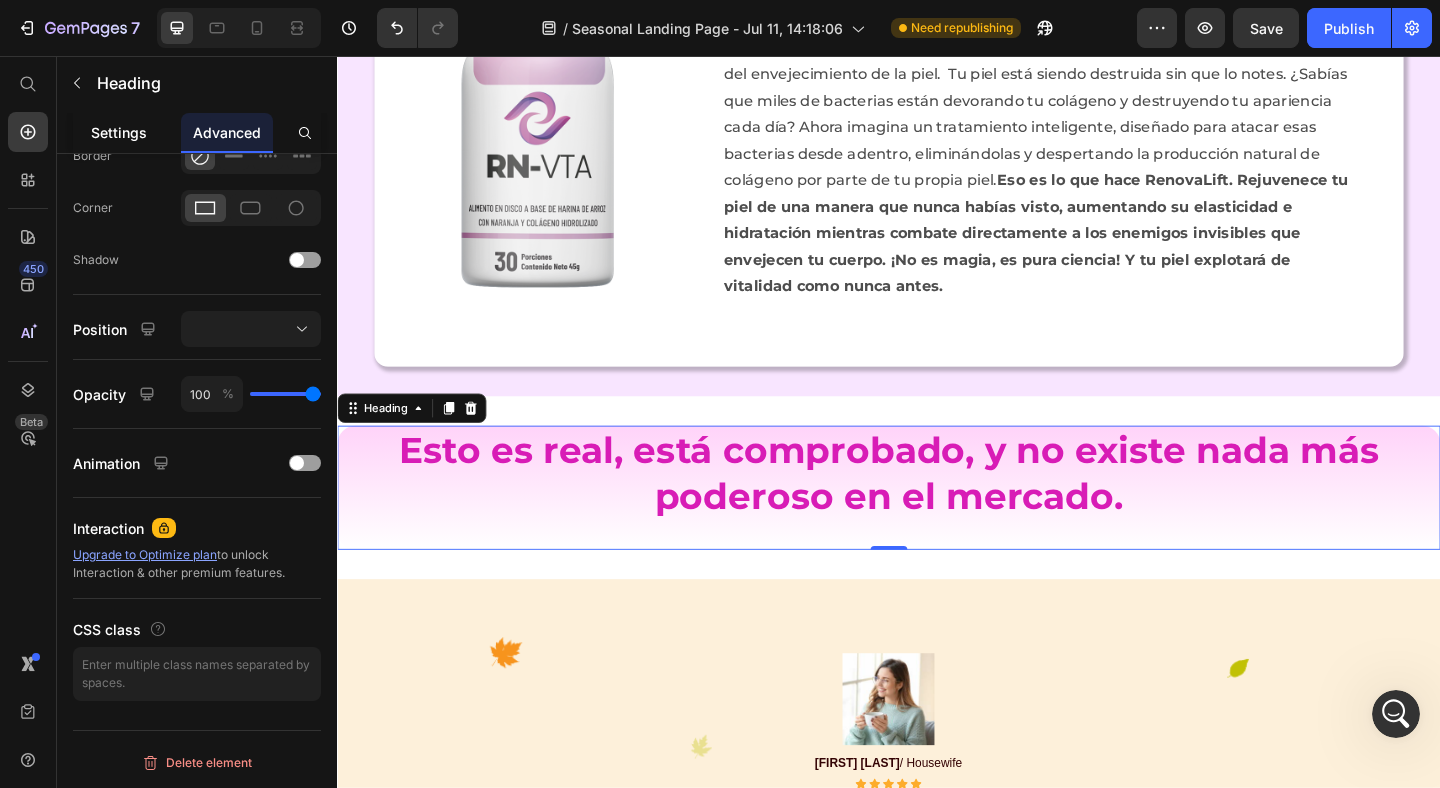click on "Settings" at bounding box center (119, 132) 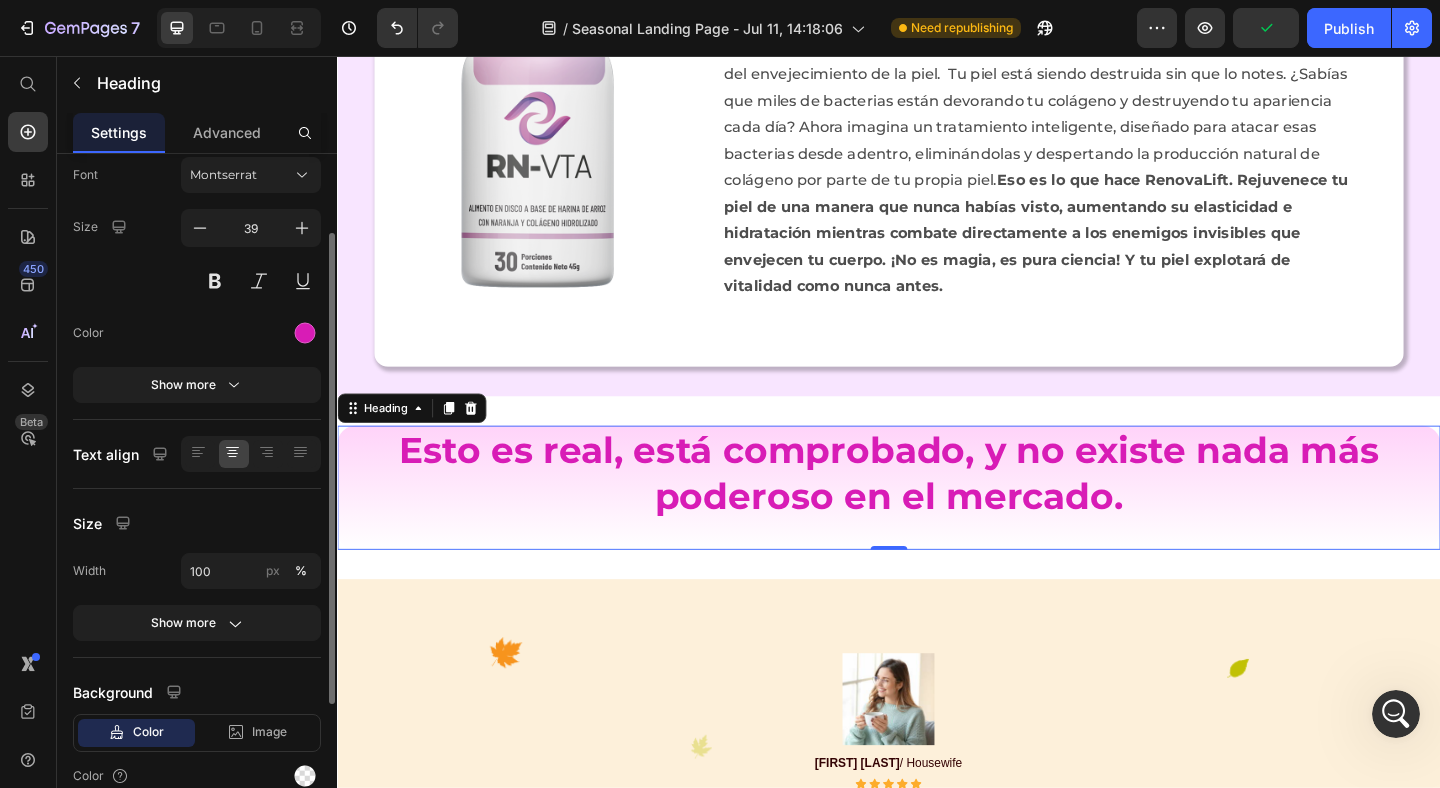 scroll, scrollTop: 117, scrollLeft: 0, axis: vertical 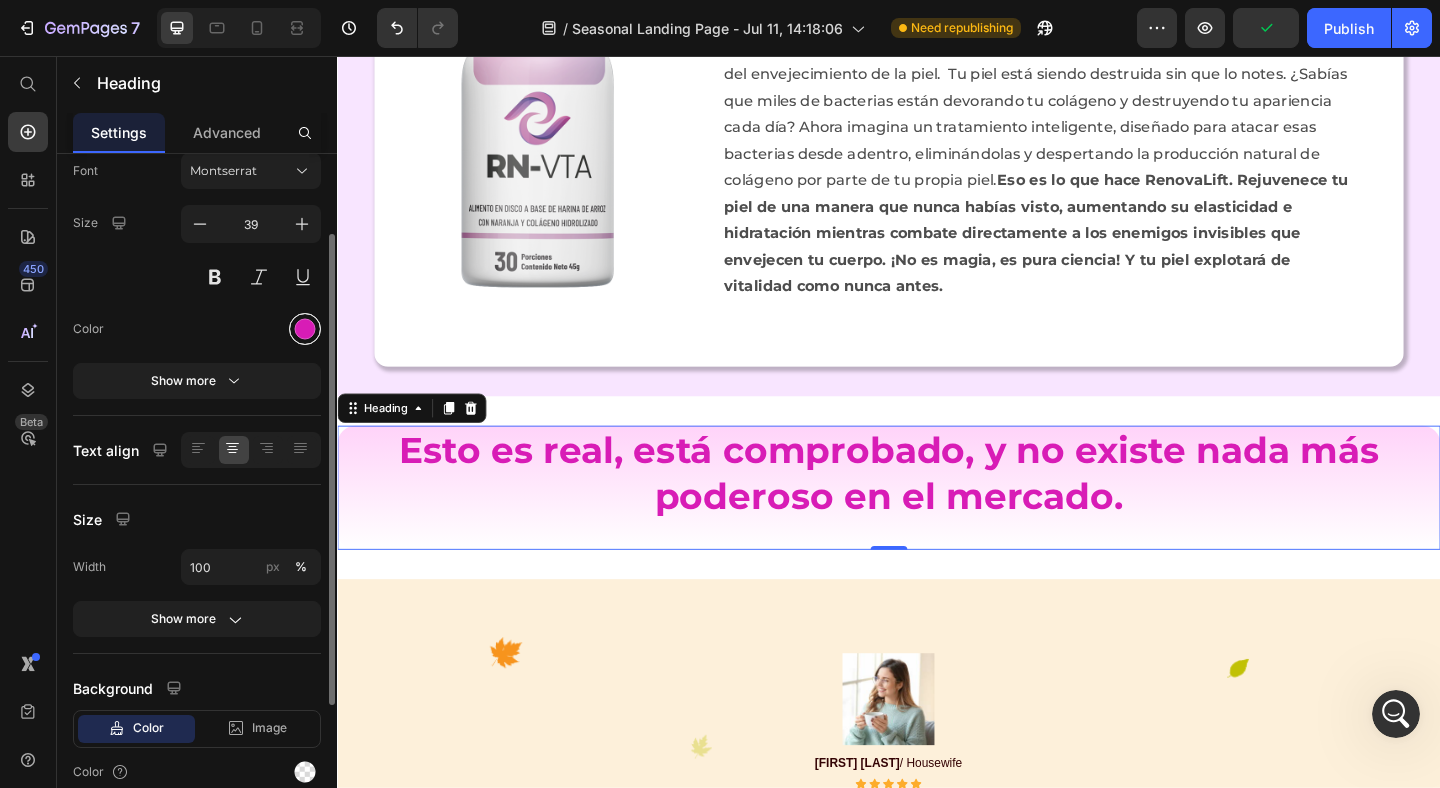click at bounding box center [305, 329] 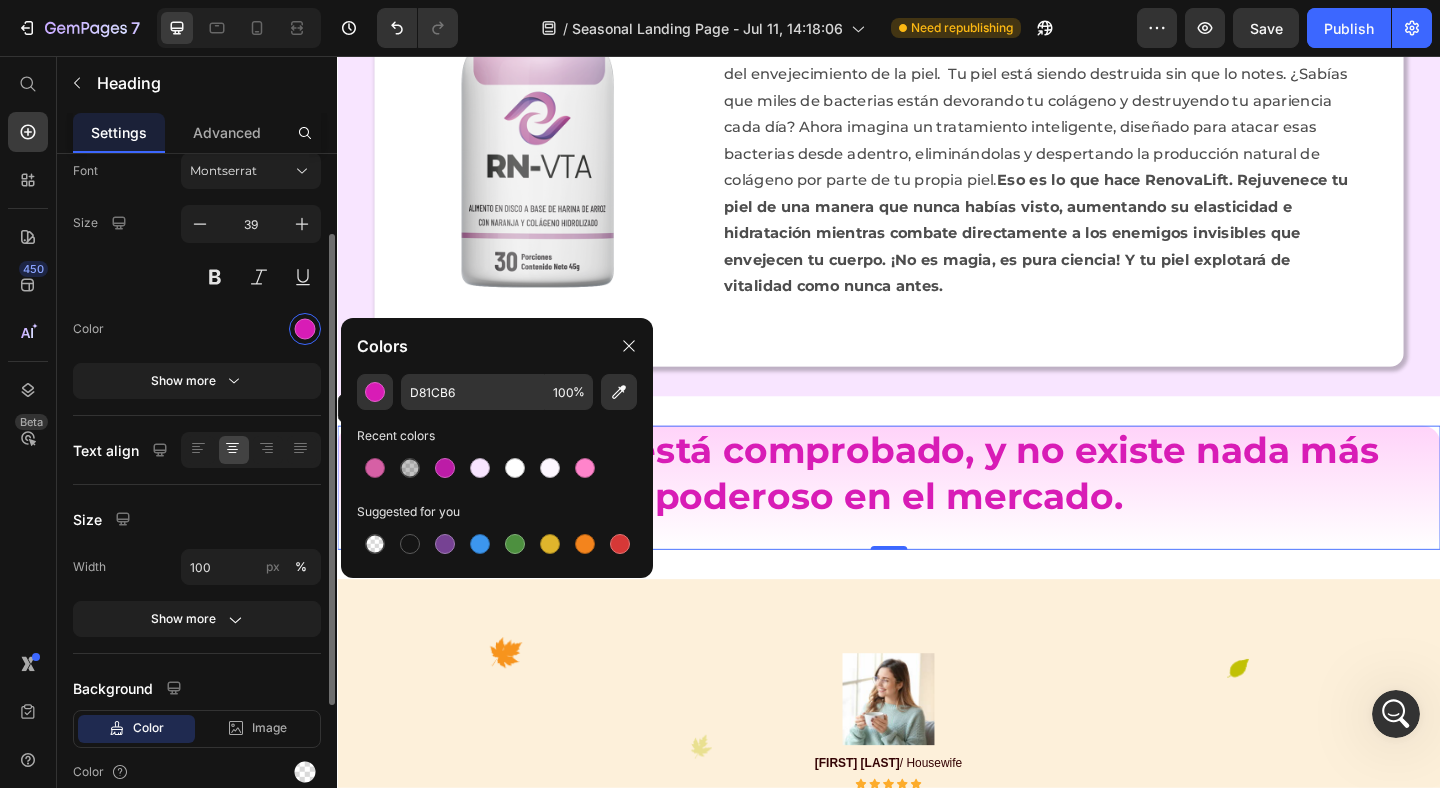 click on "Color" at bounding box center [197, 329] 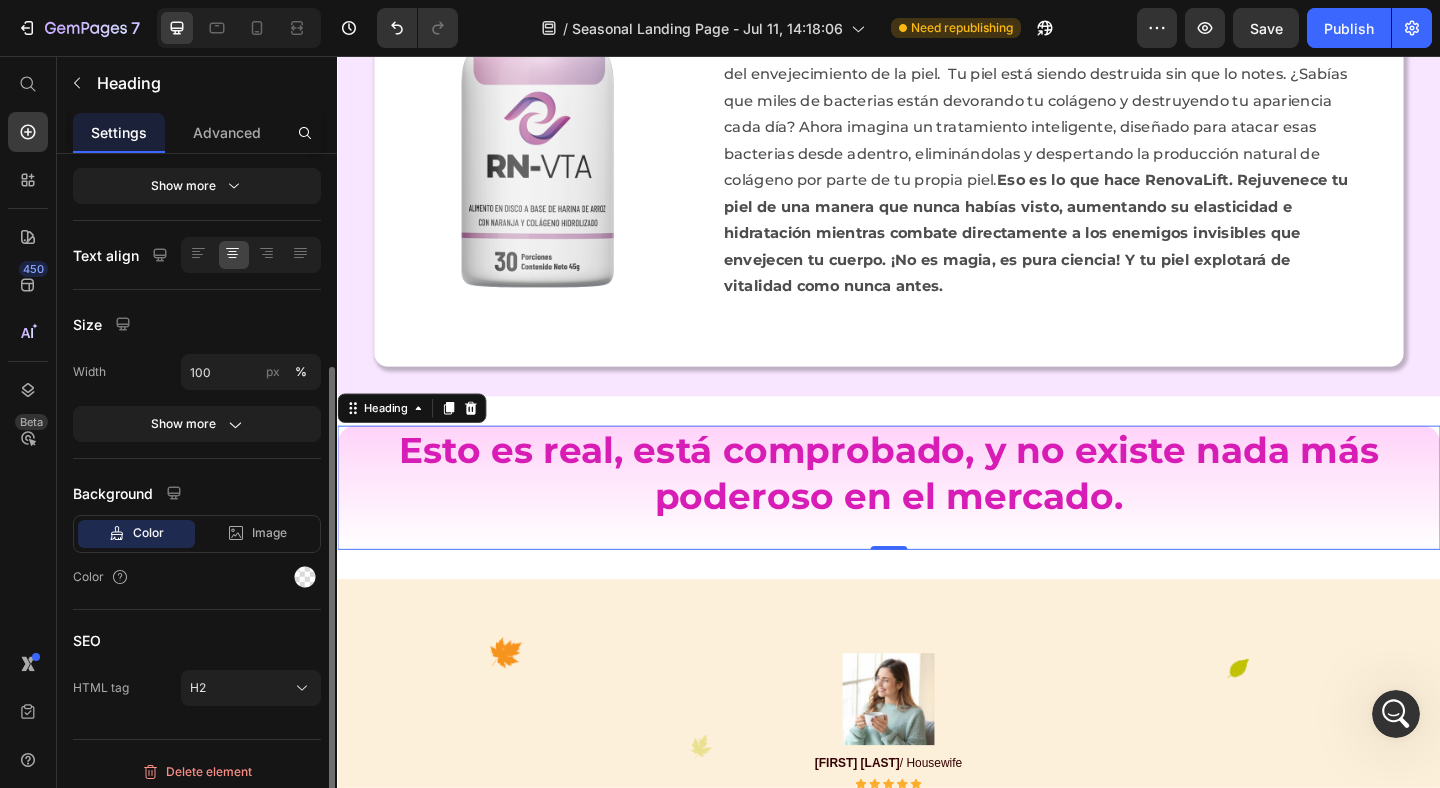 scroll, scrollTop: 321, scrollLeft: 0, axis: vertical 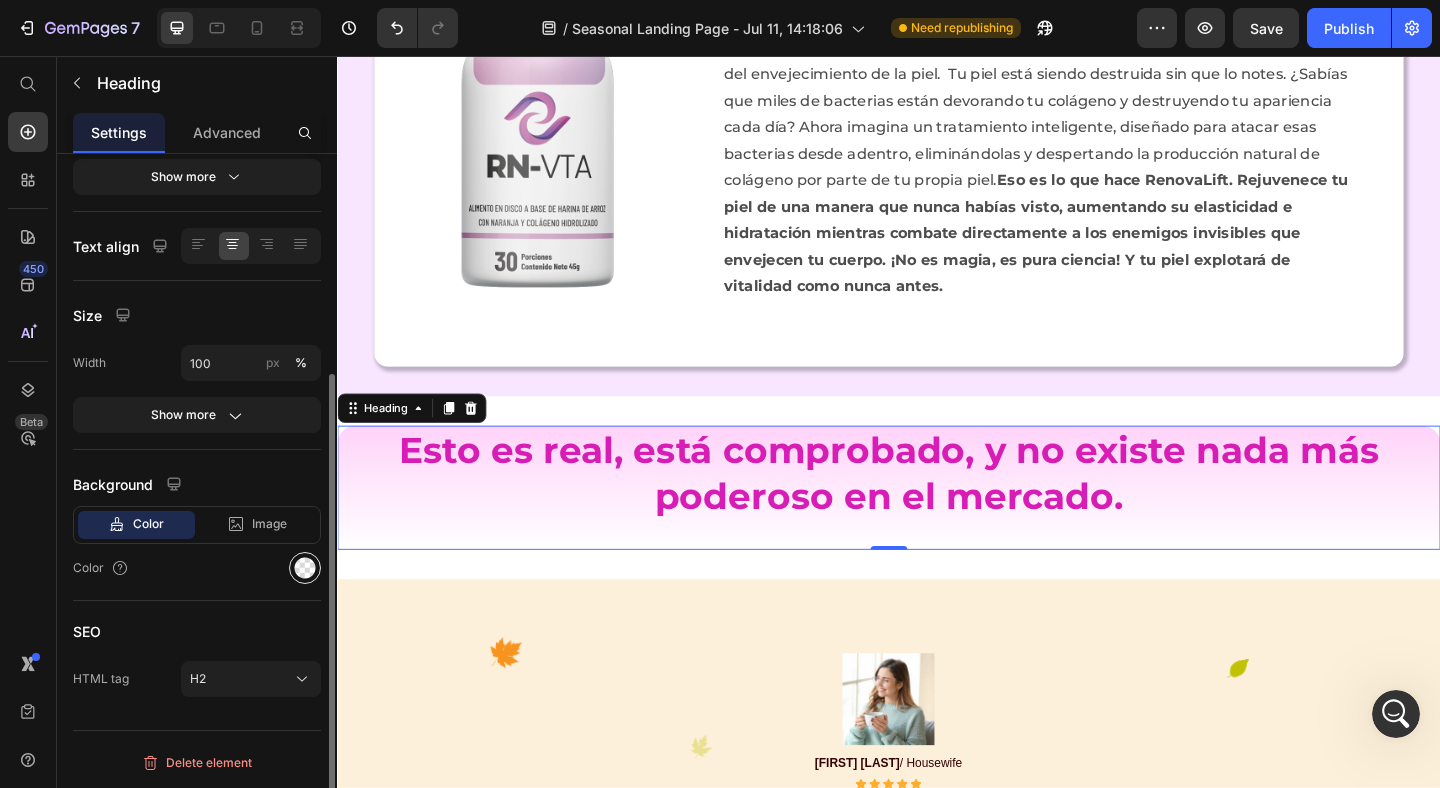 click at bounding box center [305, 568] 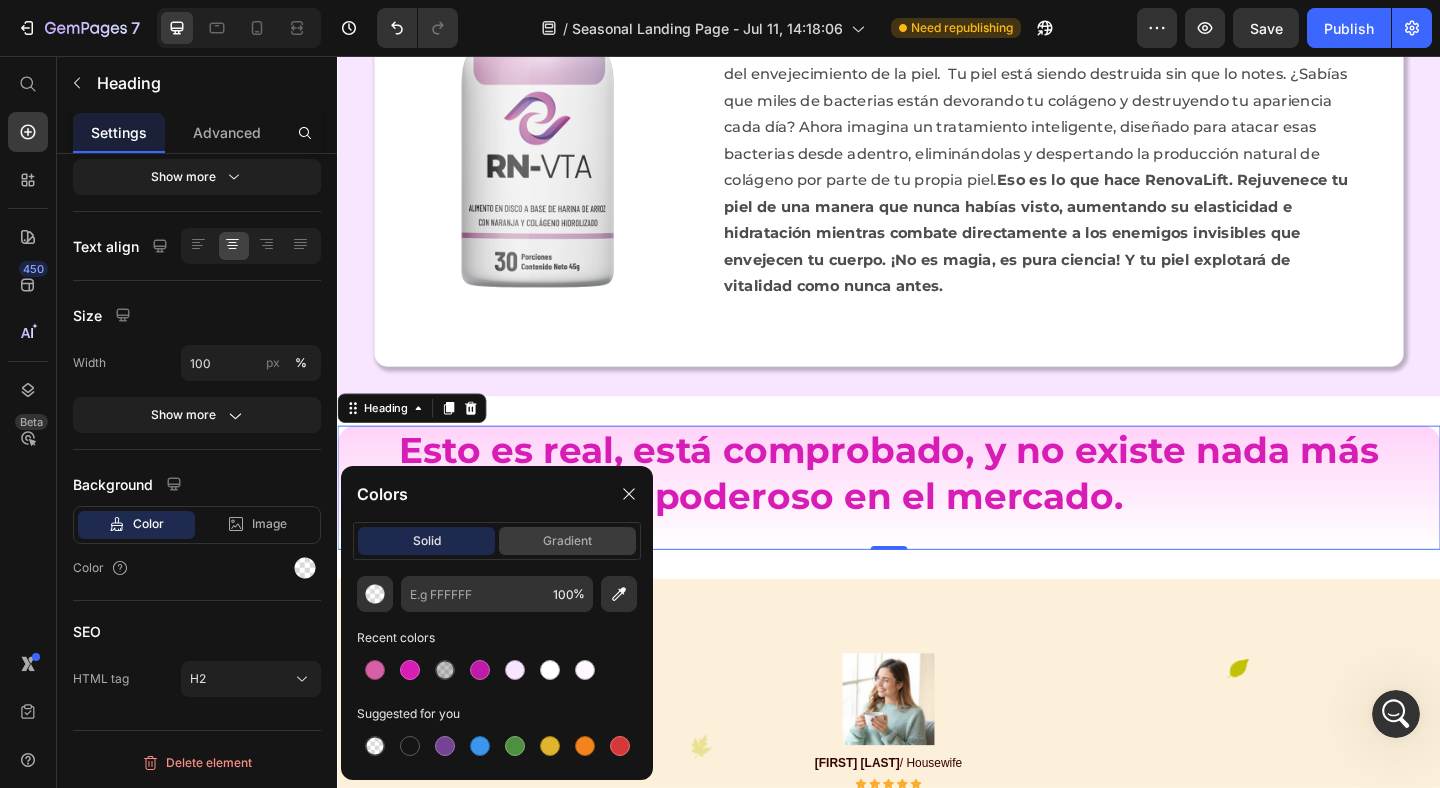 click on "gradient" 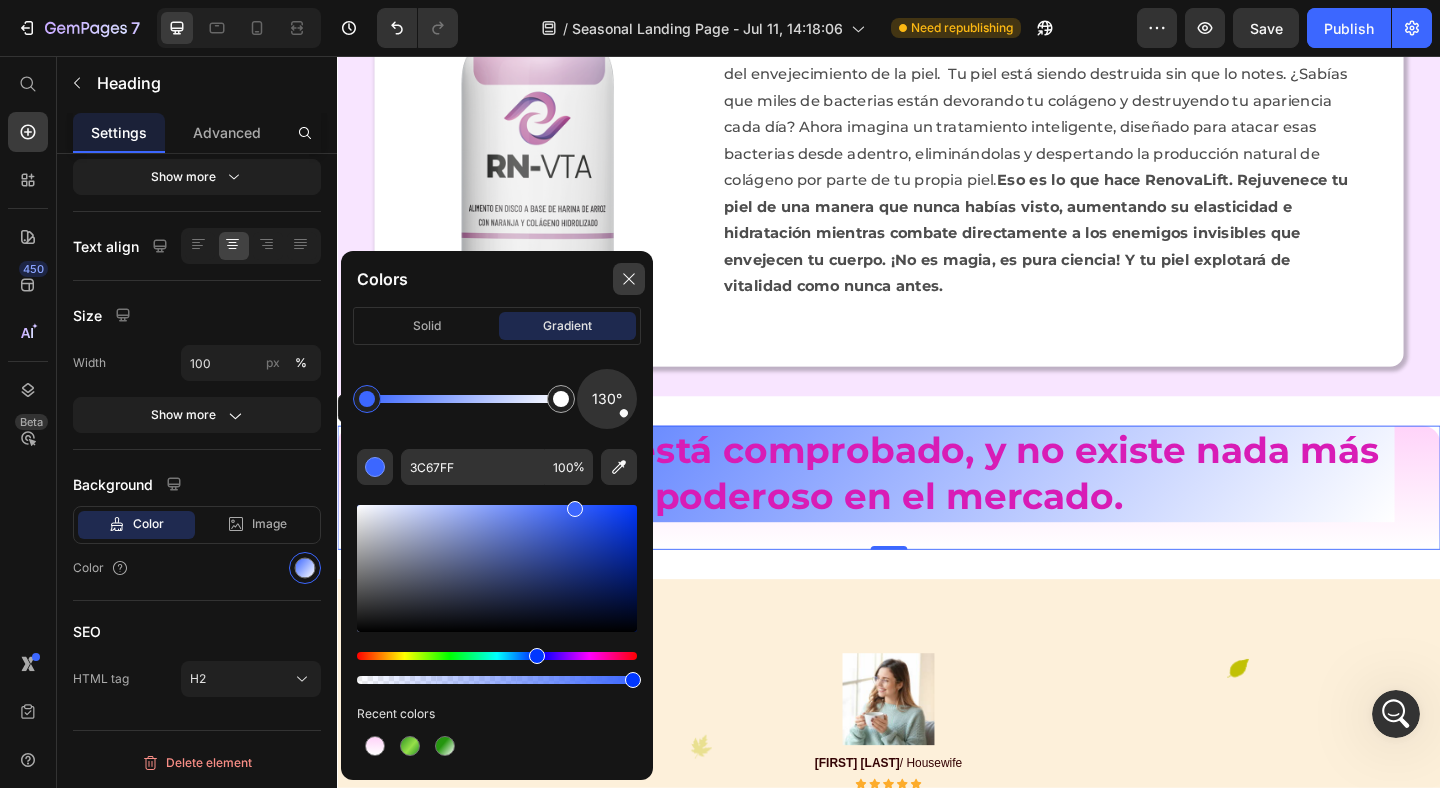 click 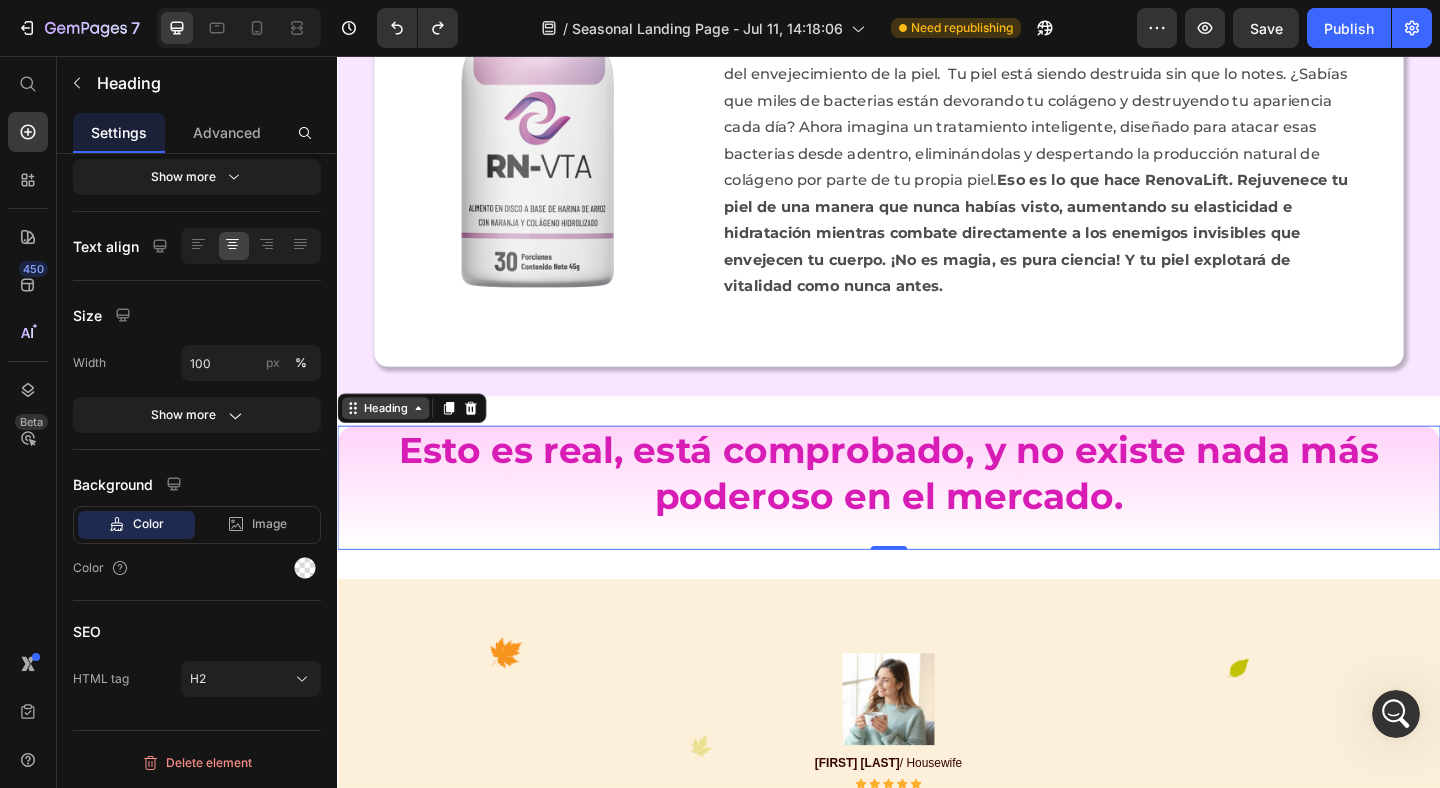 click on "Heading" at bounding box center (389, 439) 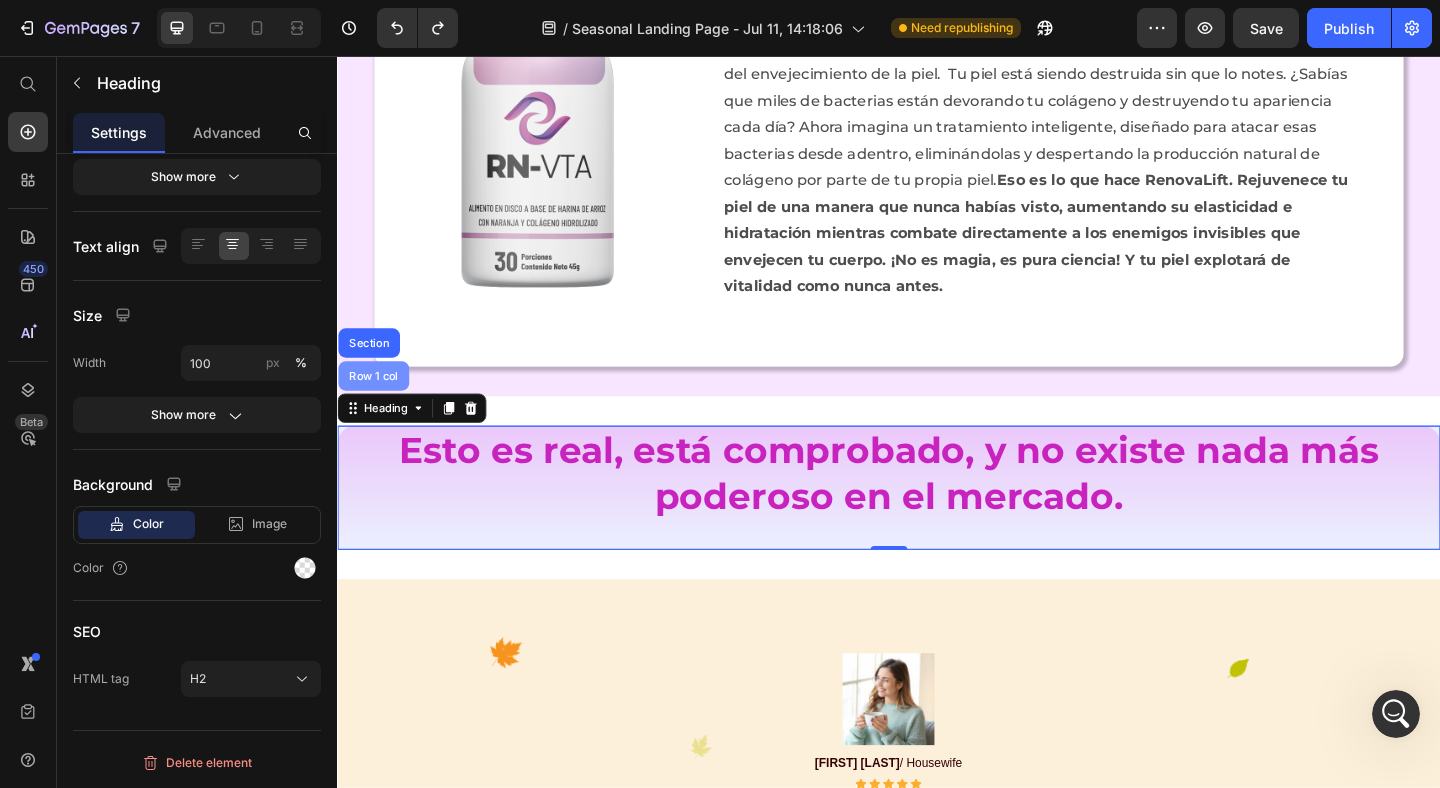 click on "Row 1 col" at bounding box center [376, 404] 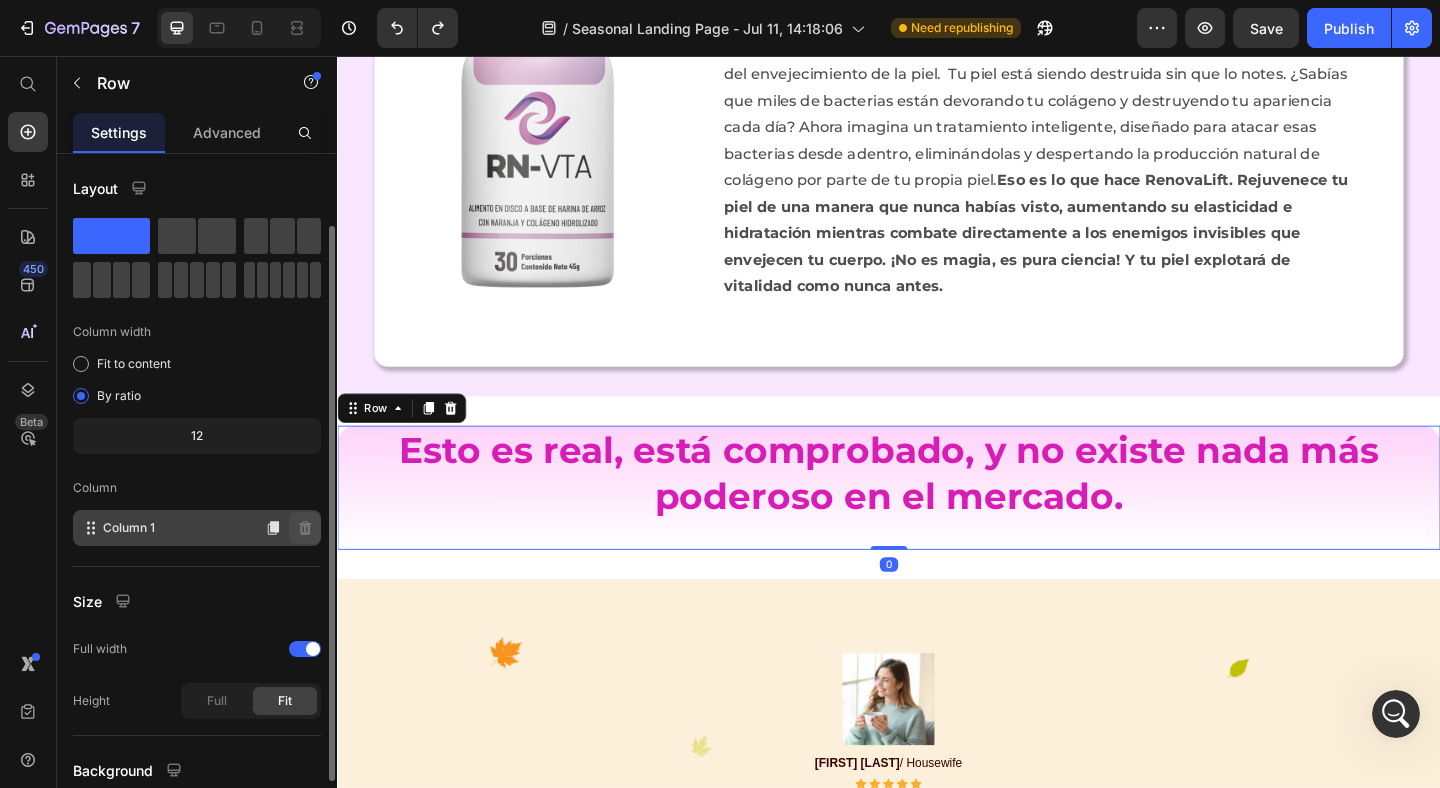 scroll, scrollTop: 169, scrollLeft: 0, axis: vertical 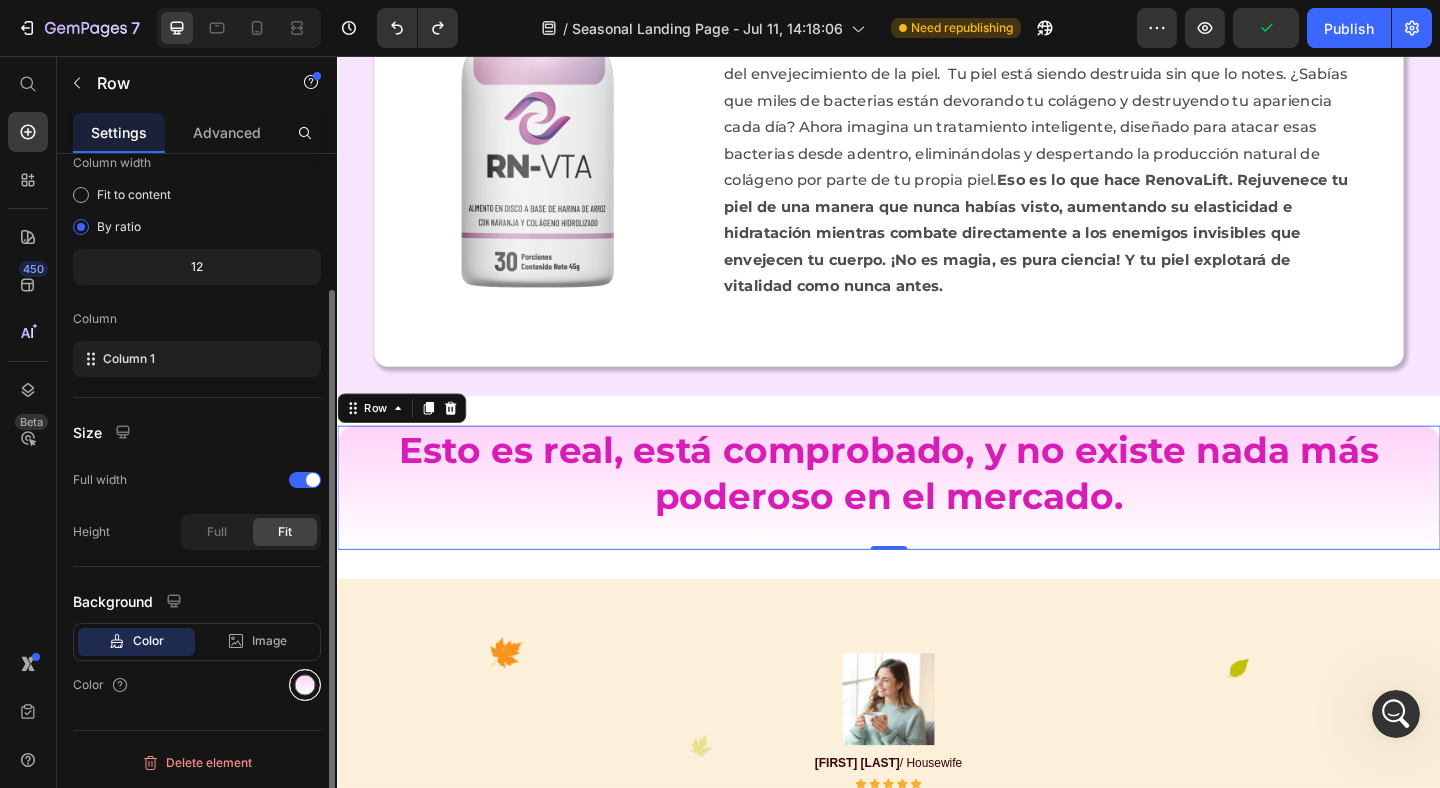click at bounding box center (305, 685) 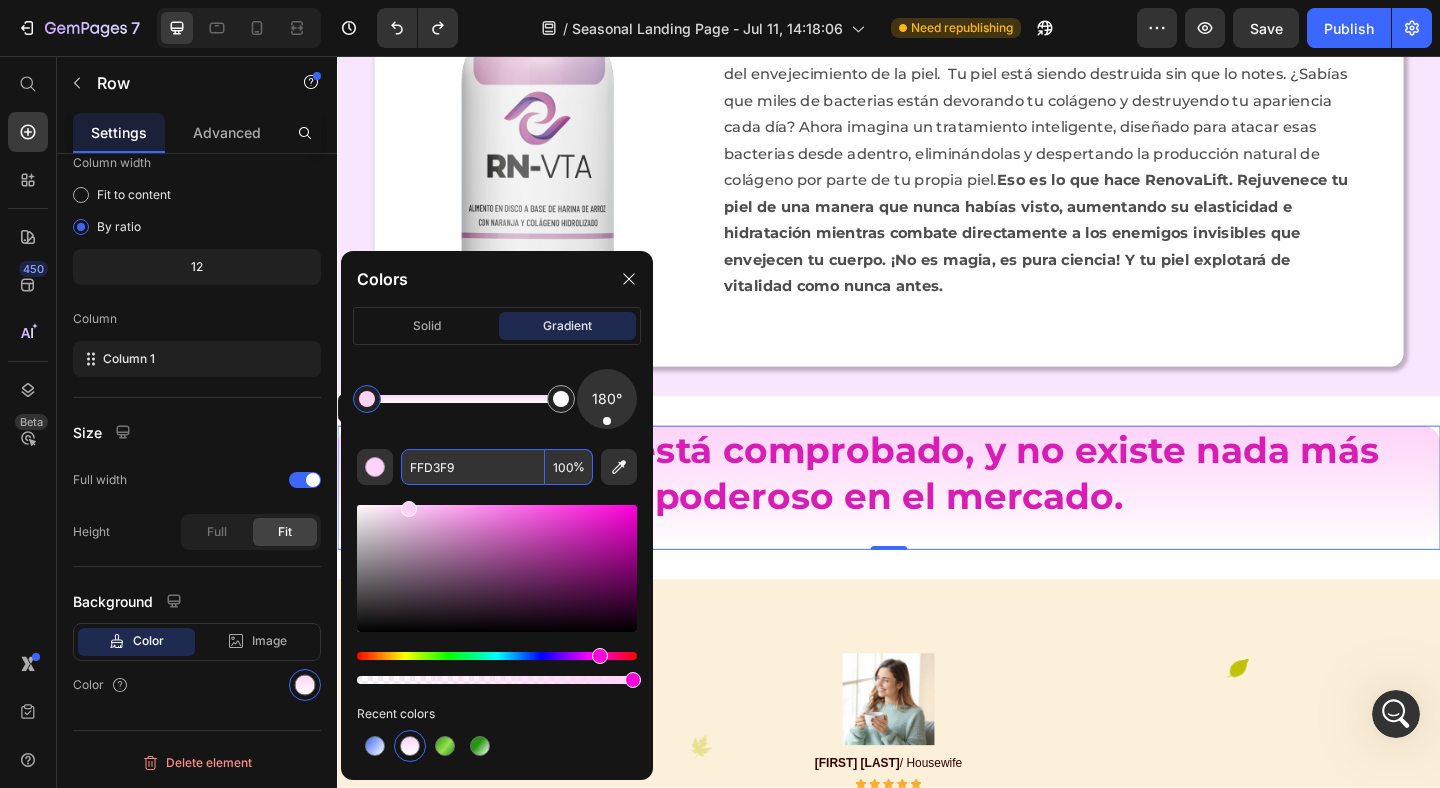 click on "FFD3F9" at bounding box center (473, 467) 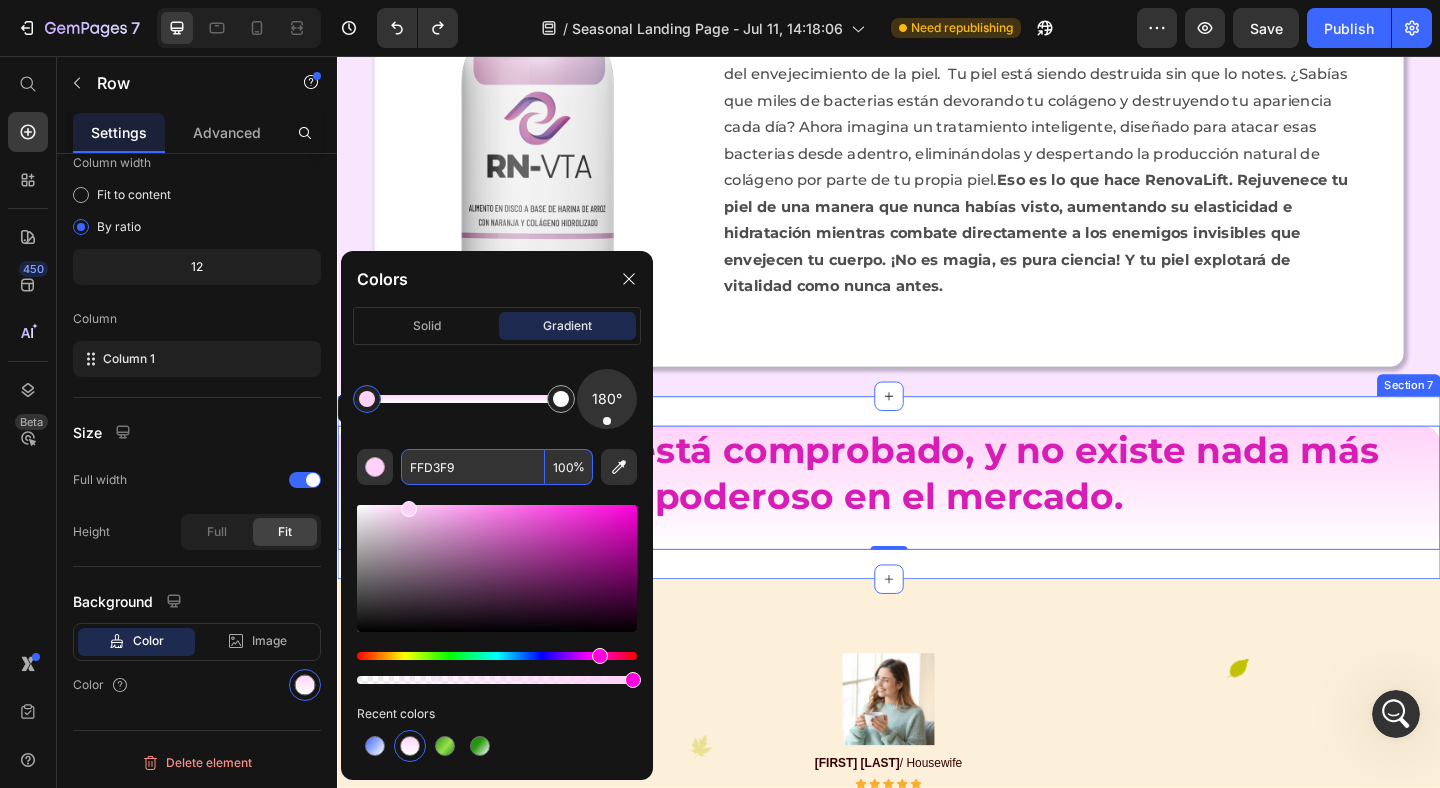 click on "Esto es real, está comprobado, y no existe nada más poderoso en el mercado. Heading Row   0 Section 7" at bounding box center (937, 525) 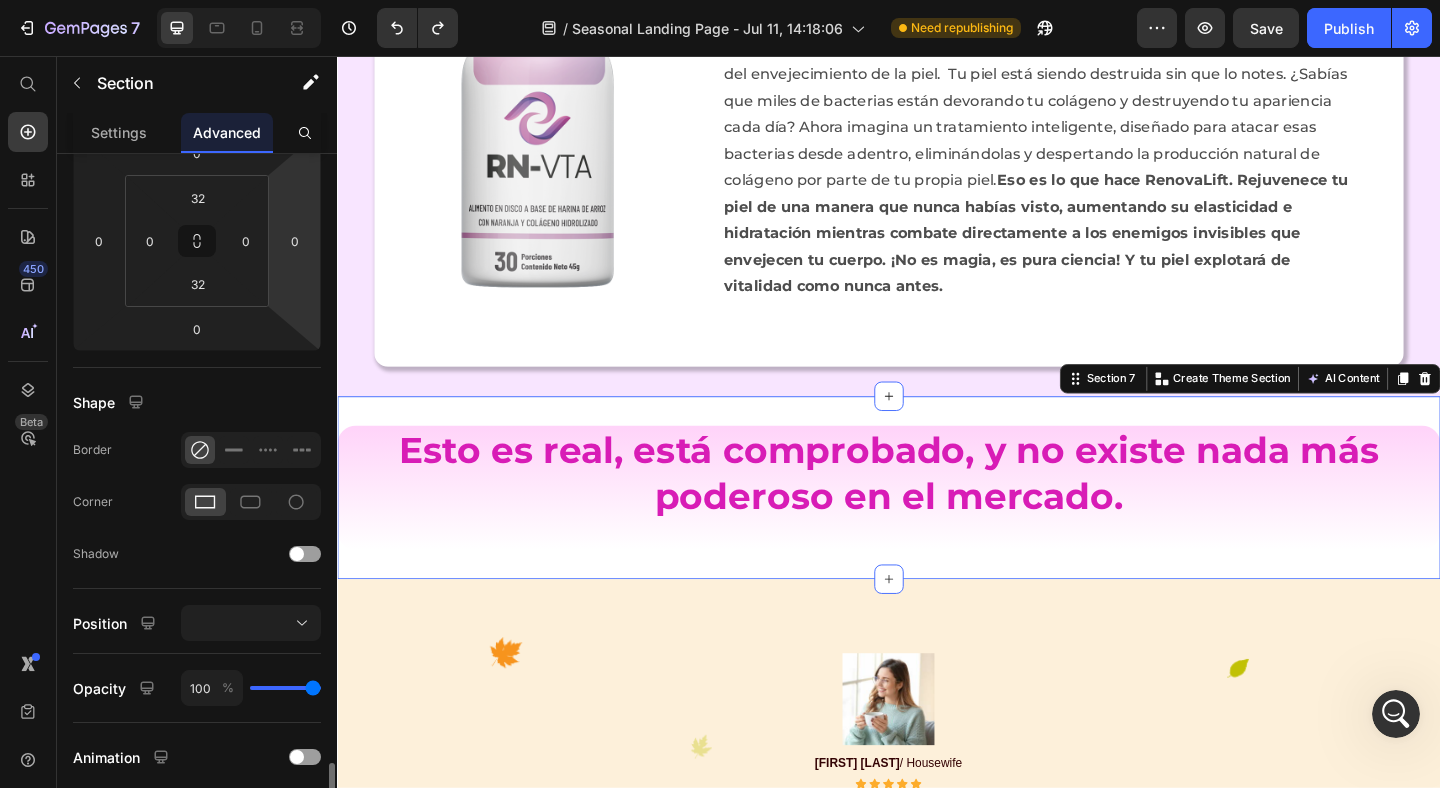 scroll, scrollTop: 578, scrollLeft: 0, axis: vertical 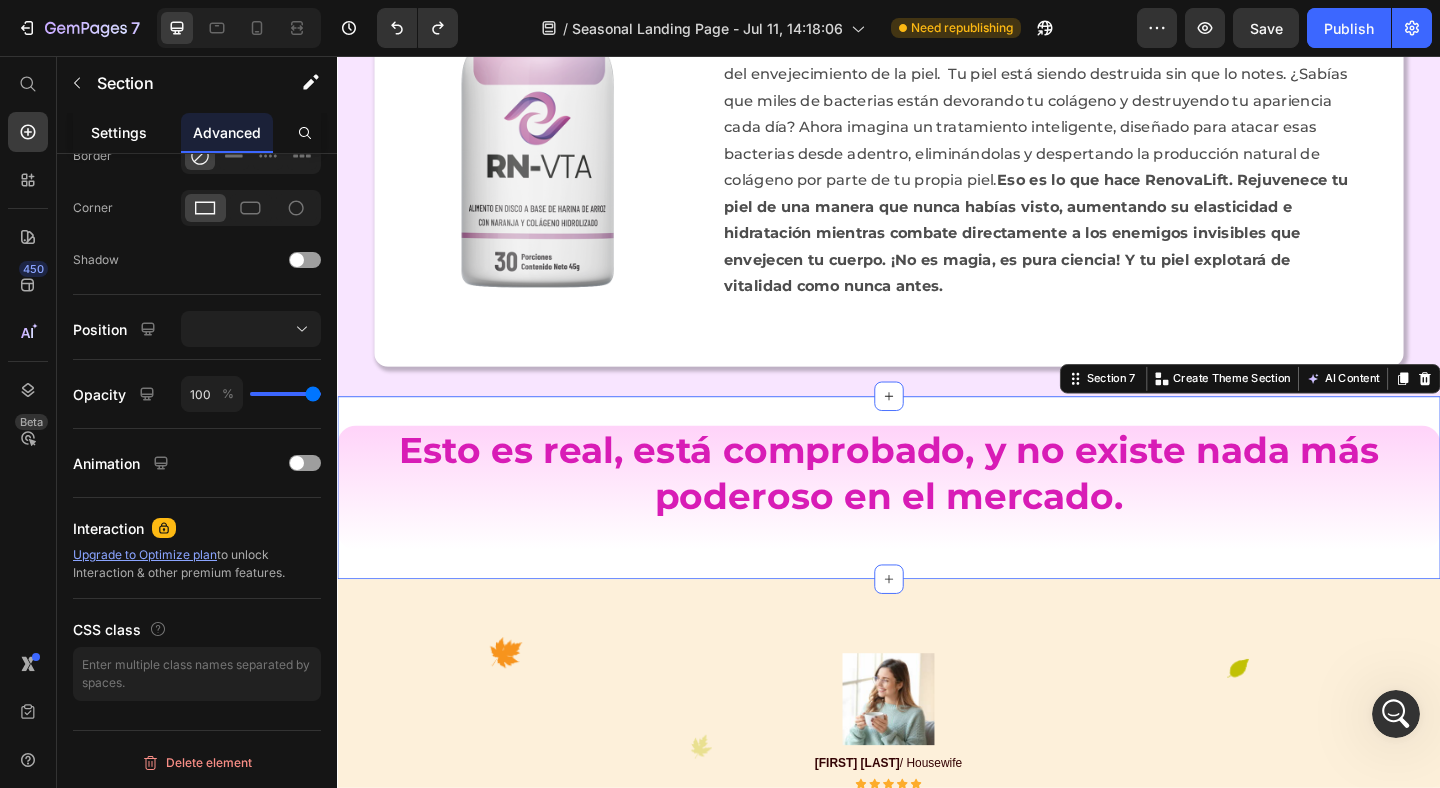 click on "Settings" at bounding box center [119, 132] 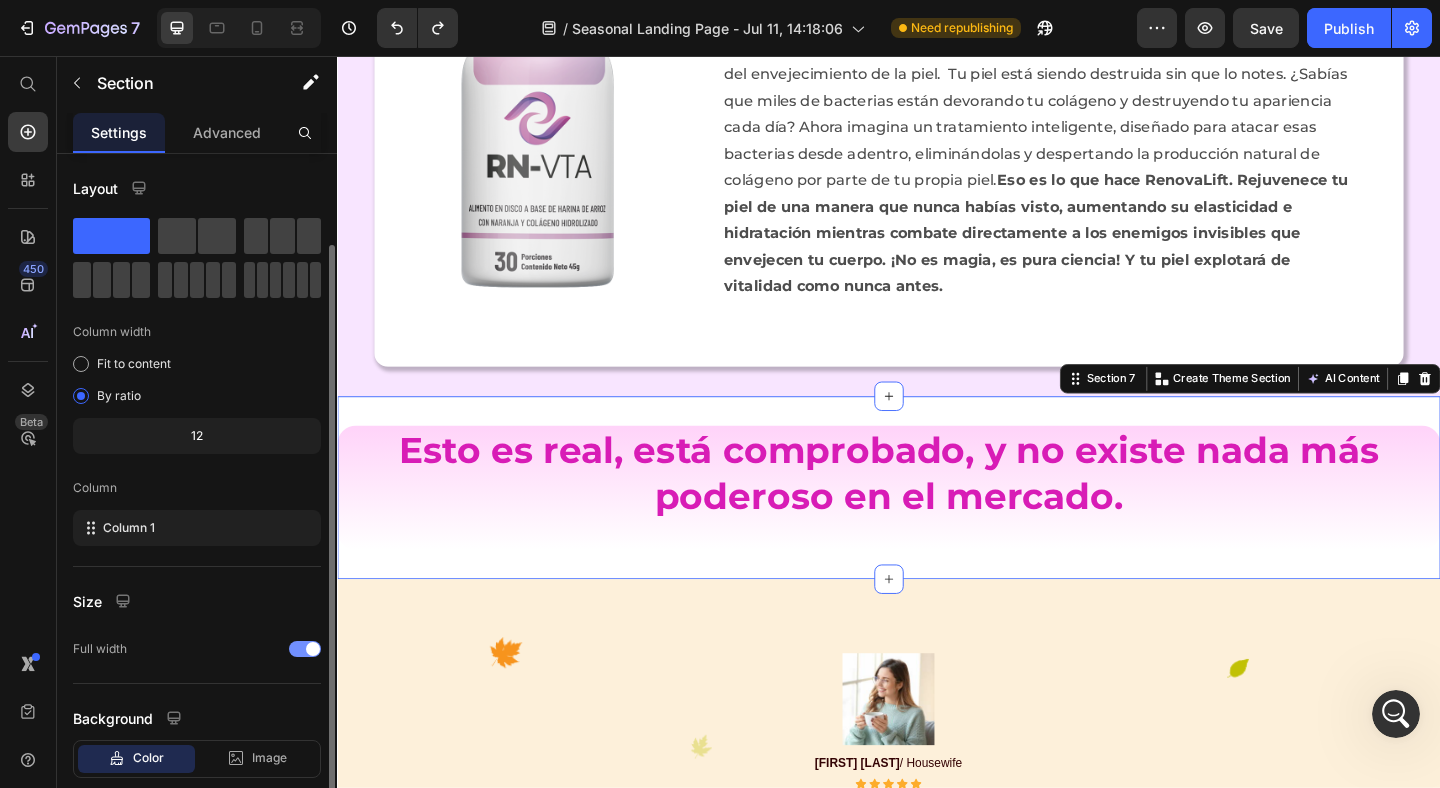 scroll, scrollTop: 117, scrollLeft: 0, axis: vertical 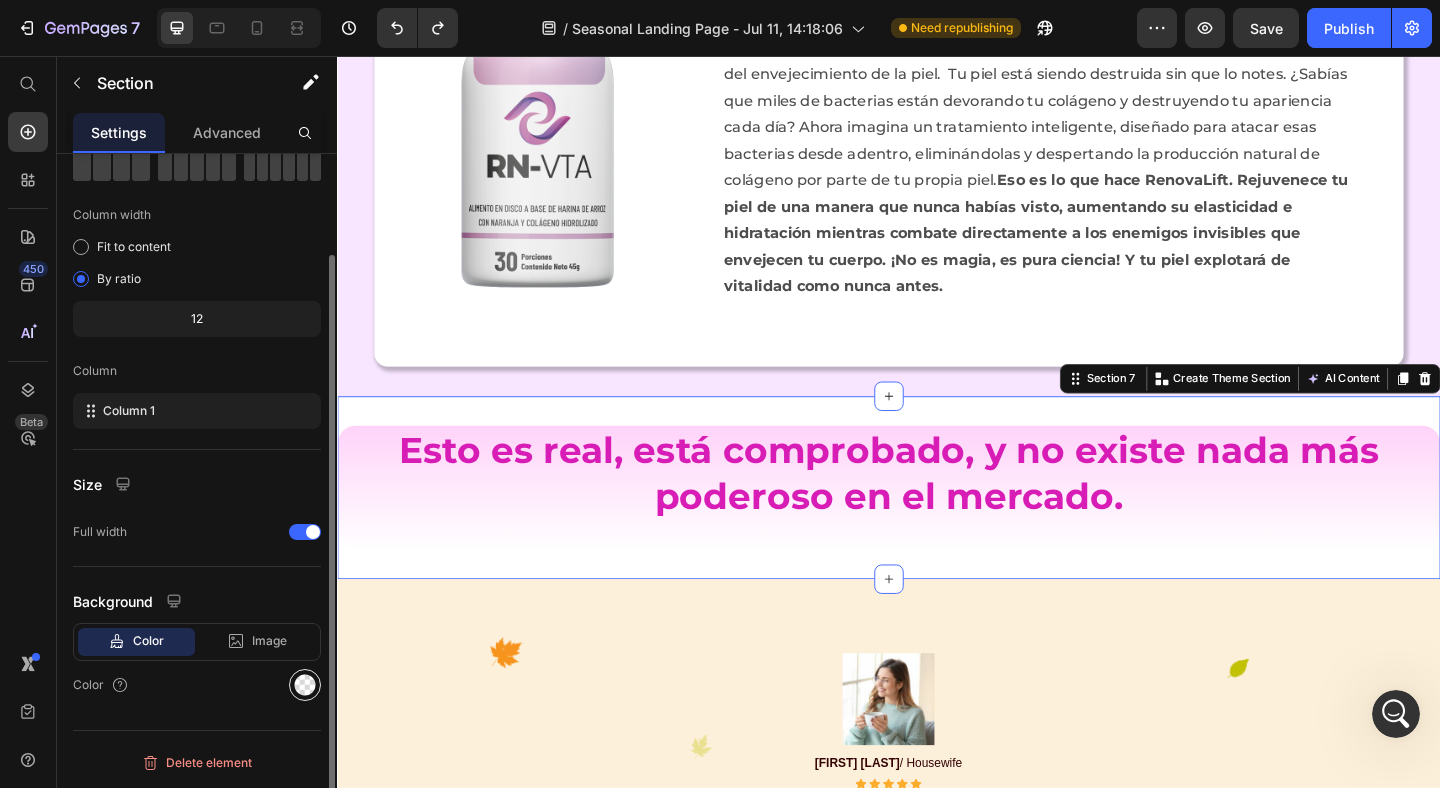 click at bounding box center [305, 685] 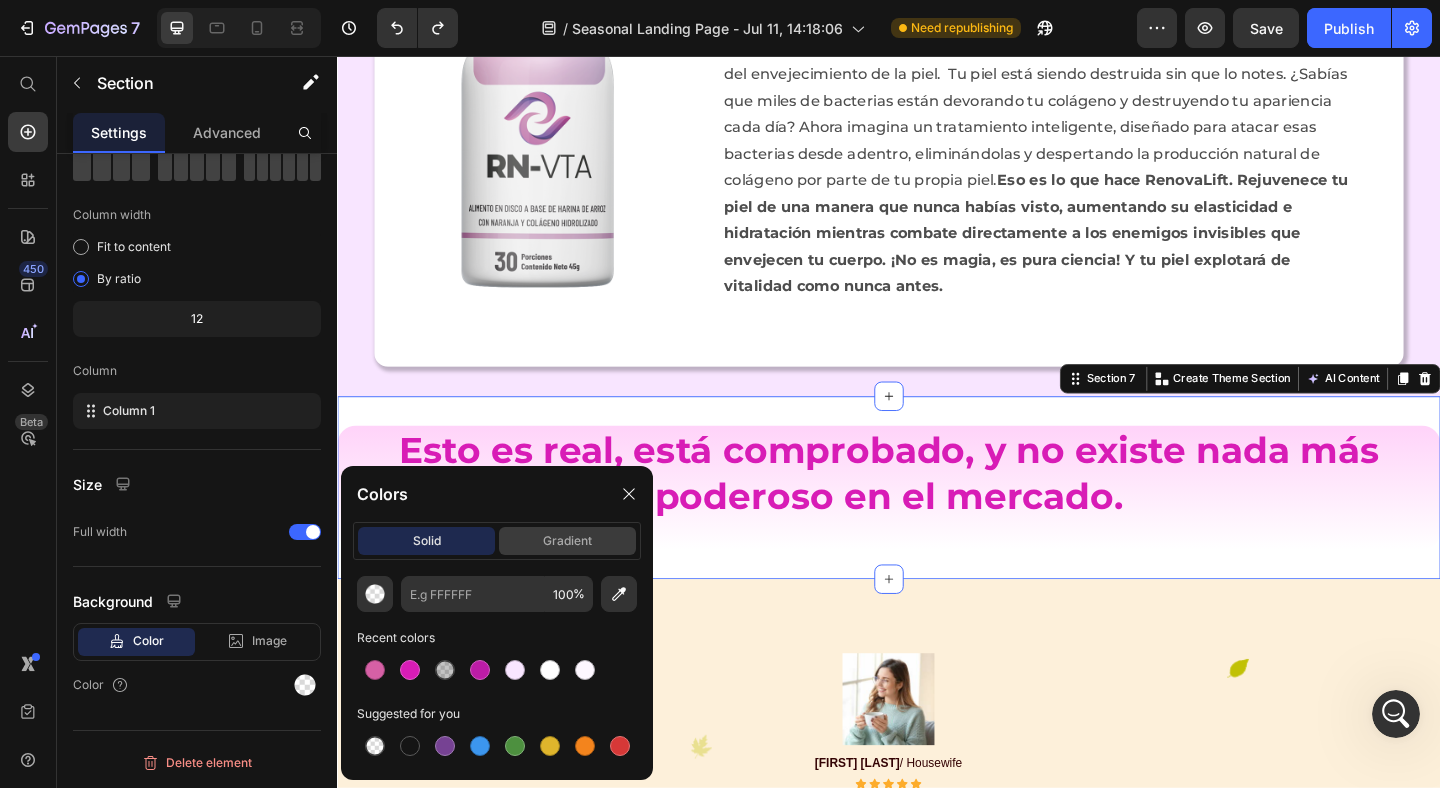 click on "gradient" 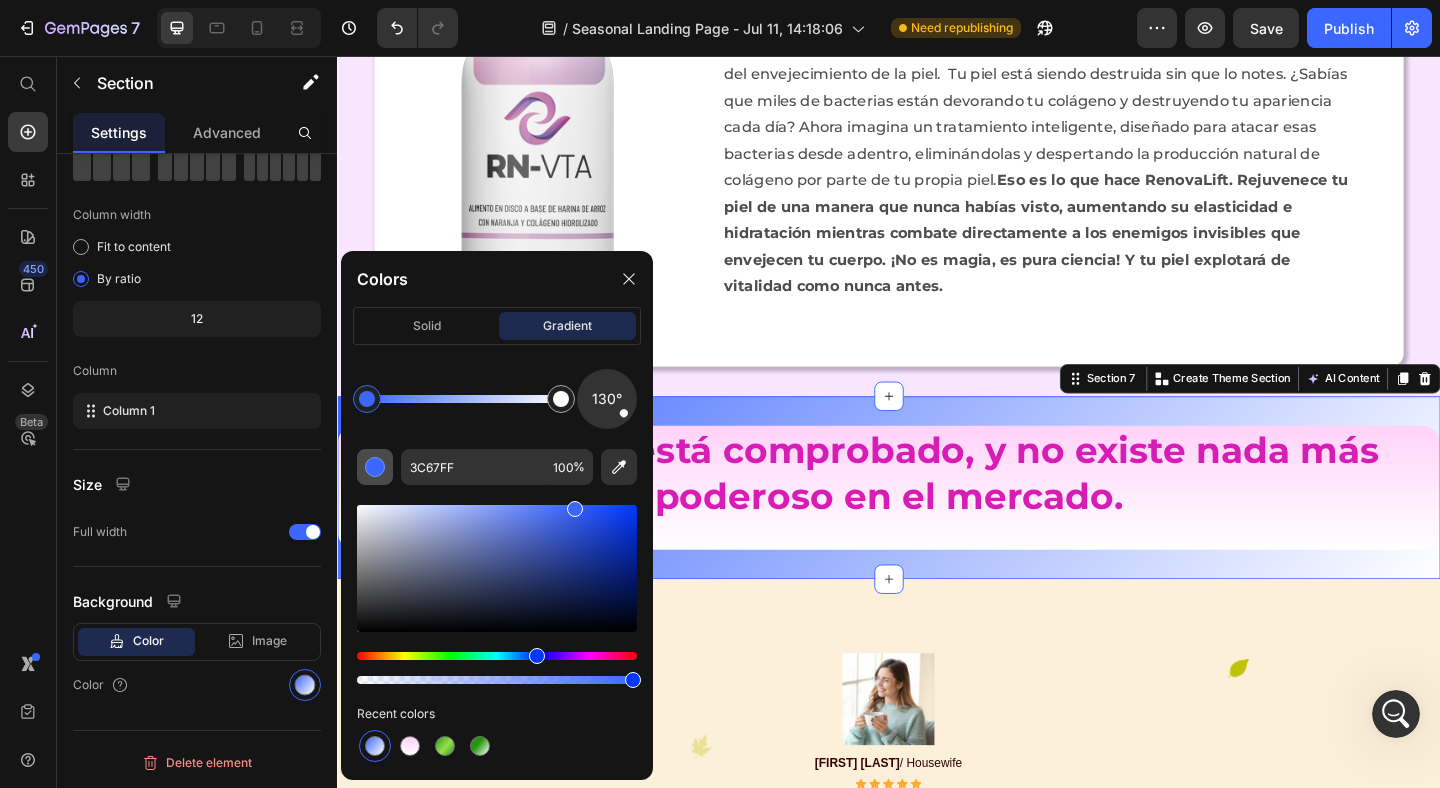 click at bounding box center (375, 467) 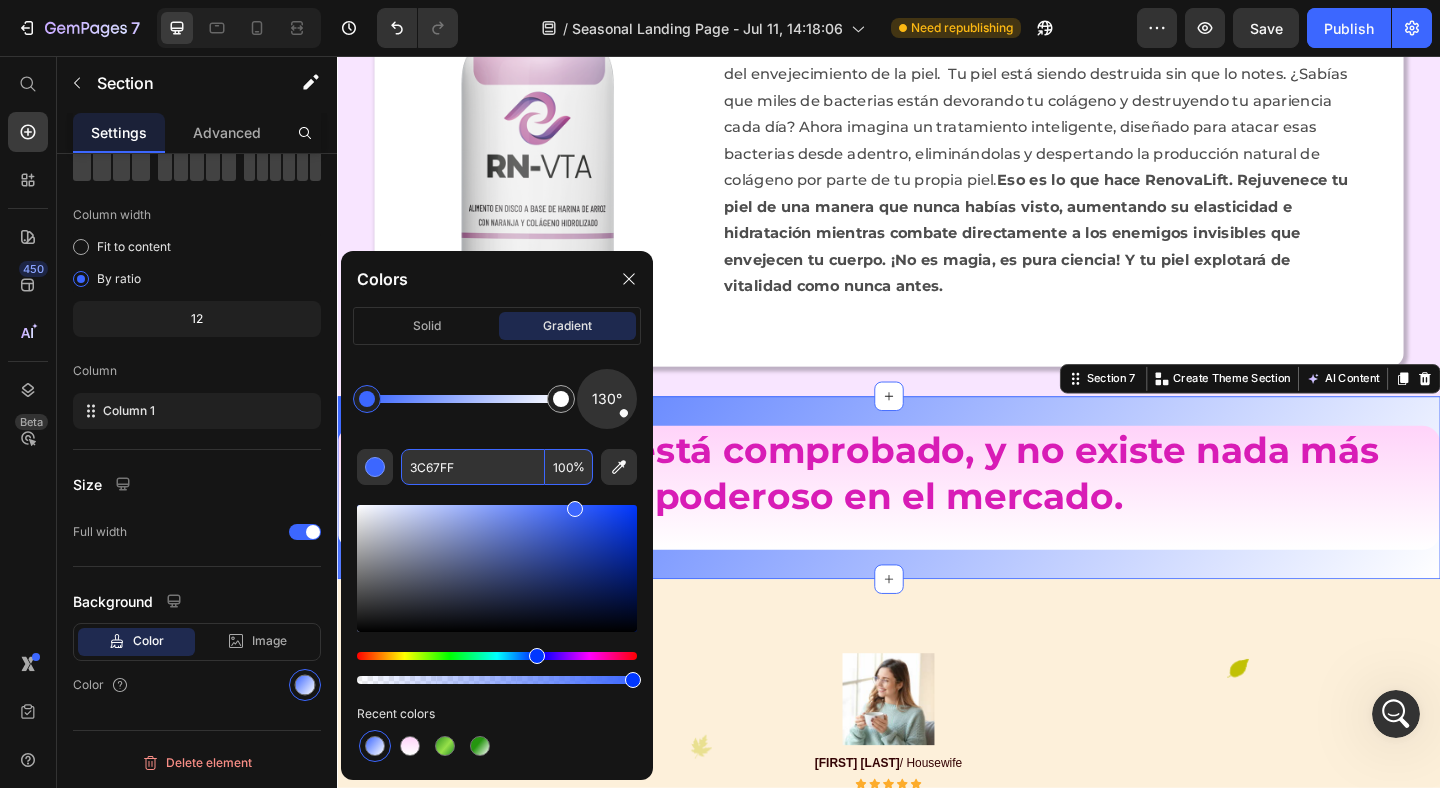 click on "3C67FF" at bounding box center [473, 467] 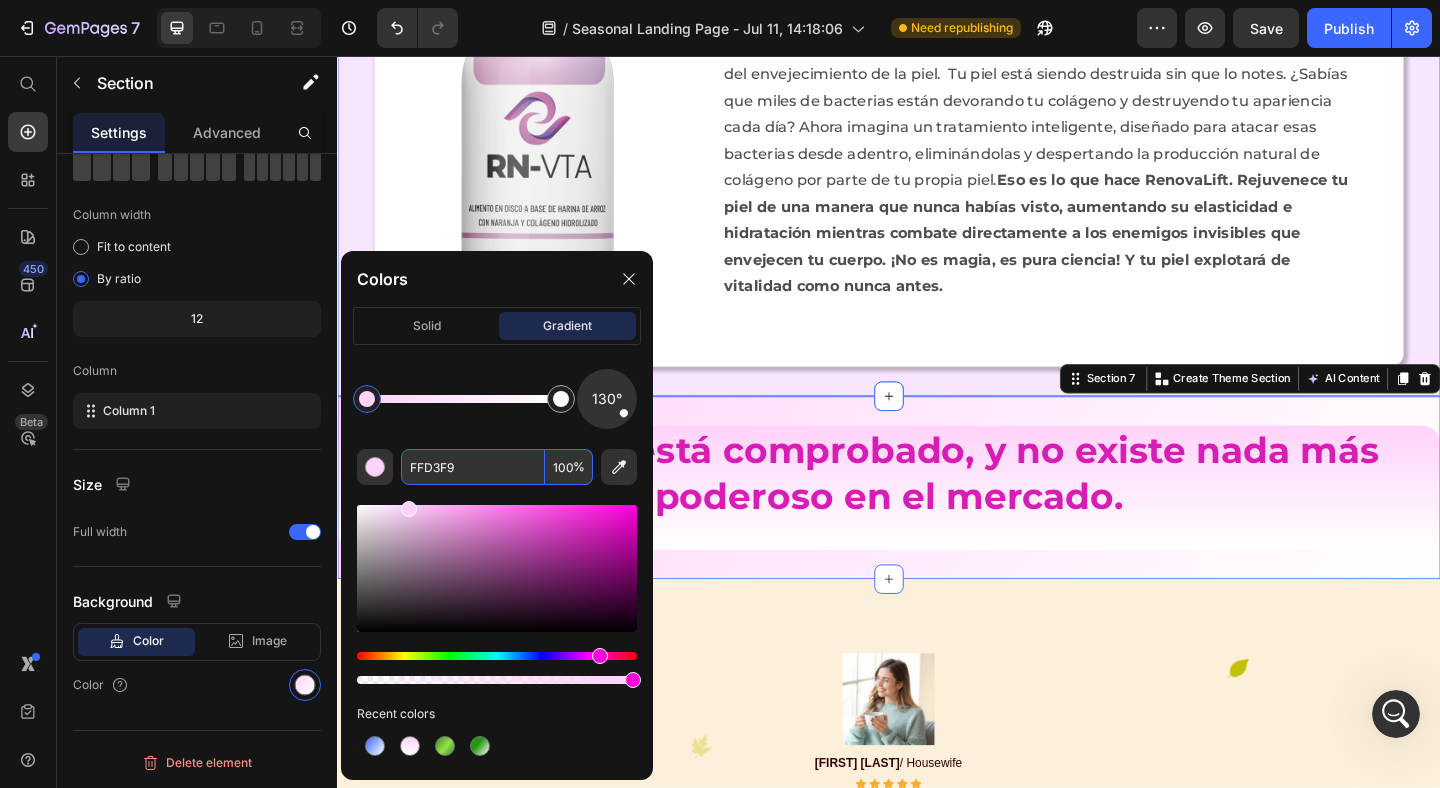 type on "FFD3F9" 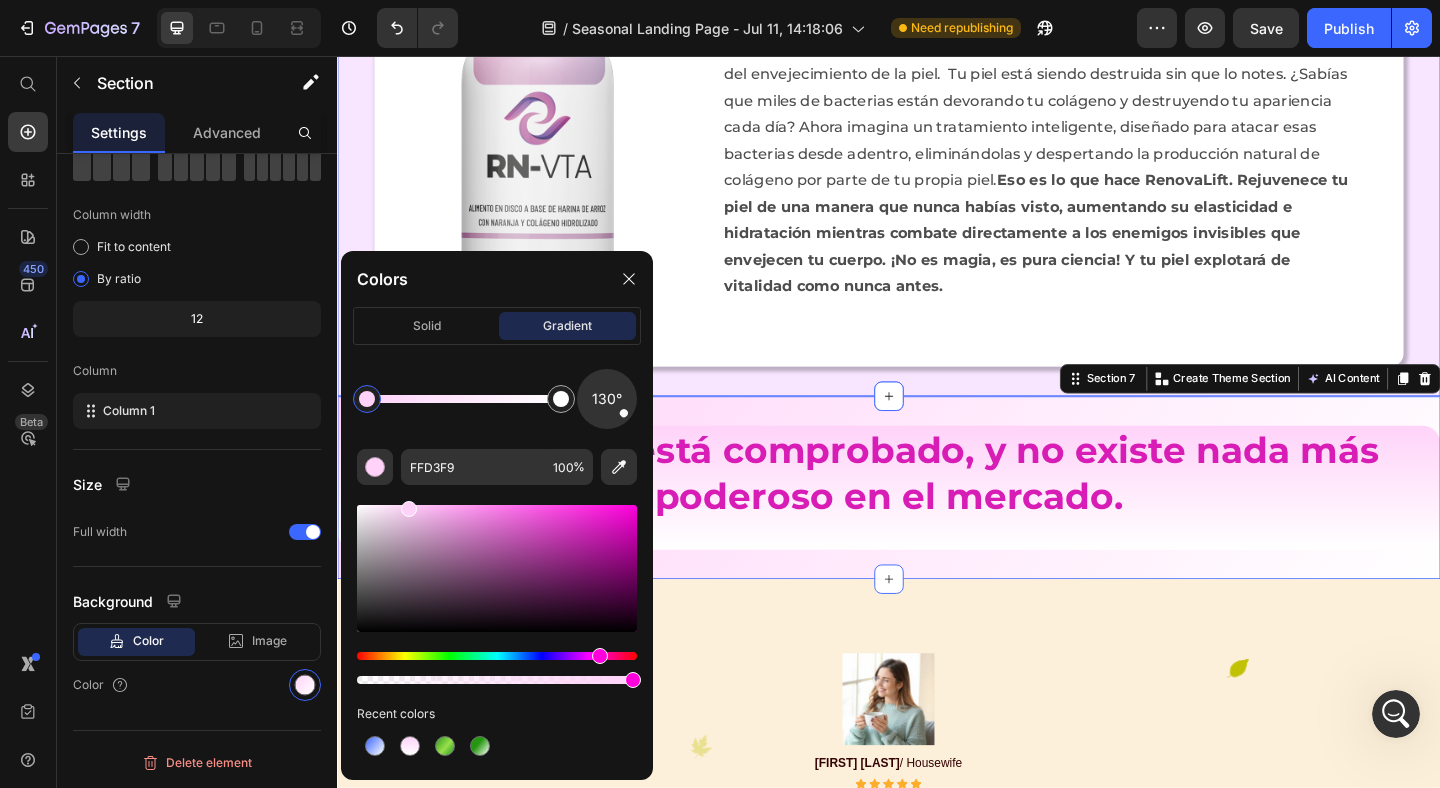 click on "Esto es real, está comprobado, y no existe nada más poderoso en el mercado. Heading Row Section 7   You can create reusable sections Create Theme Section AI Content Write with GemAI What would you like to describe here? Tone and Voice Persuasive Product Renovalift™ - RMK G1 - 6 Frascos Show more Generate" at bounding box center (937, 525) 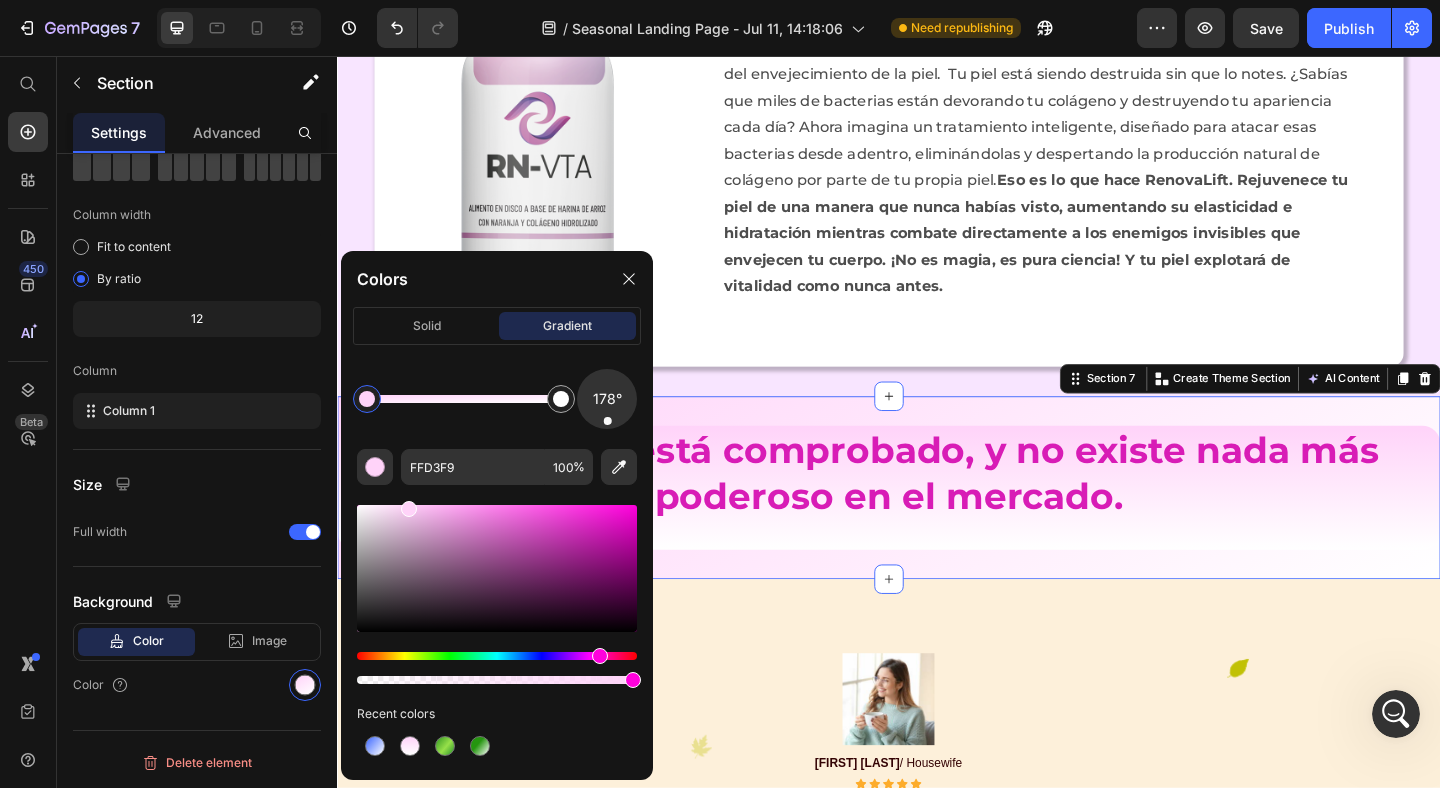 drag, startPoint x: 619, startPoint y: 420, endPoint x: 608, endPoint y: 435, distance: 18.601076 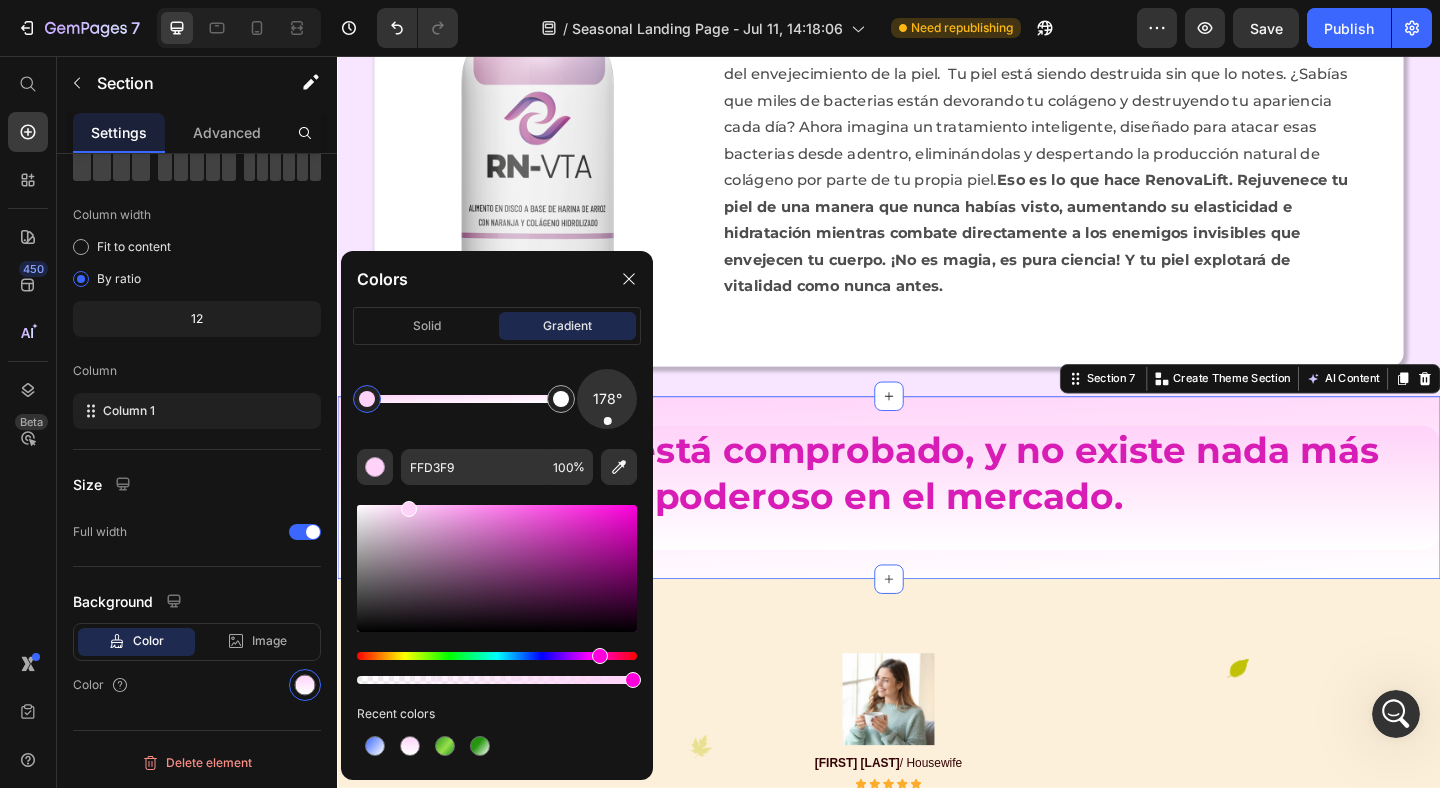 click on "Esto es real, está comprobado, y no existe nada más poderoso en el mercado. Heading Row Section 7   You can create reusable sections Create Theme Section AI Content Write with GemAI What would you like to describe here? Tone and Voice Persuasive Product Renovalift™ - RMK G1 - 6 Frascos Show more Generate" at bounding box center [937, 525] 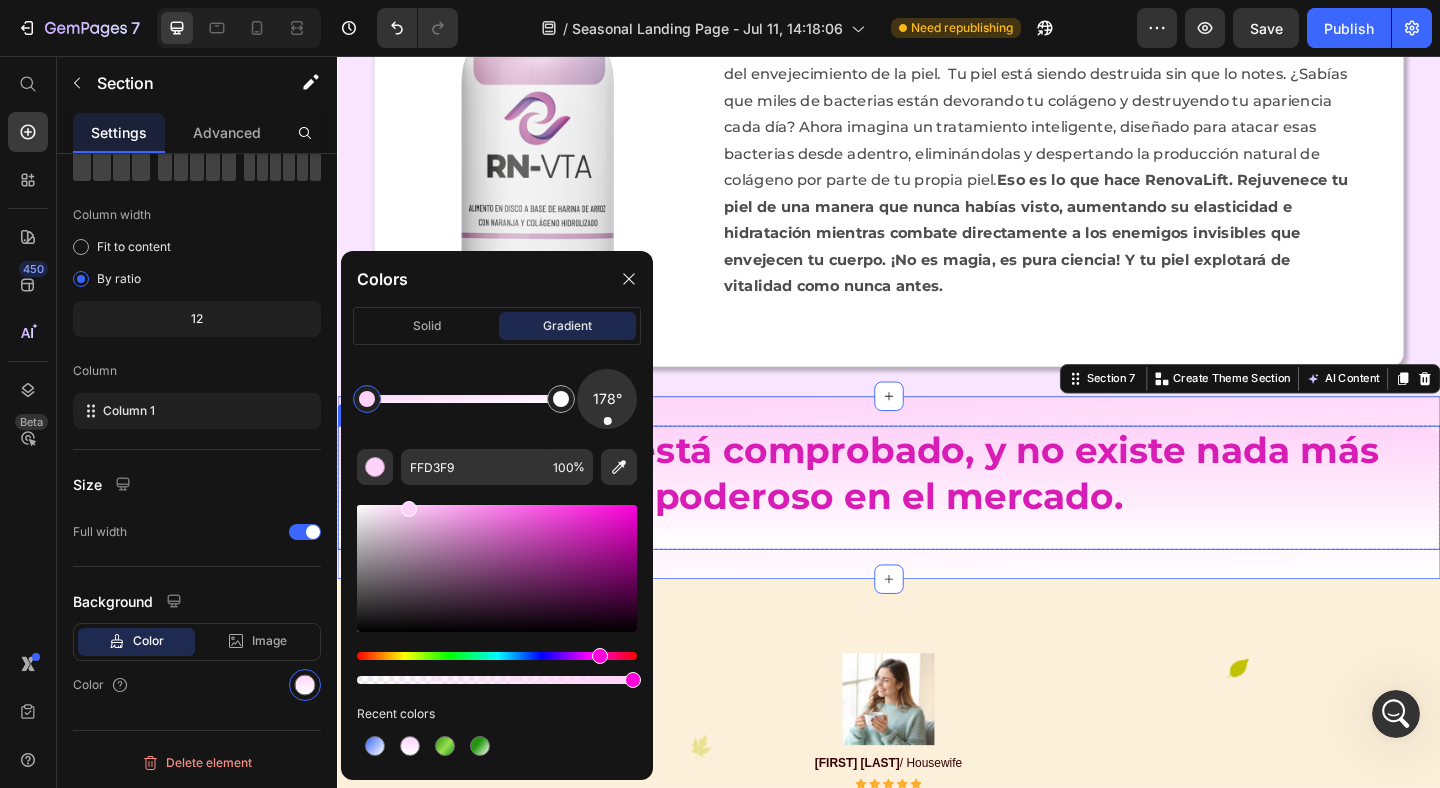 click on "Esto es real, está comprobado, y no existe nada más poderoso en el mercado." at bounding box center [937, 510] 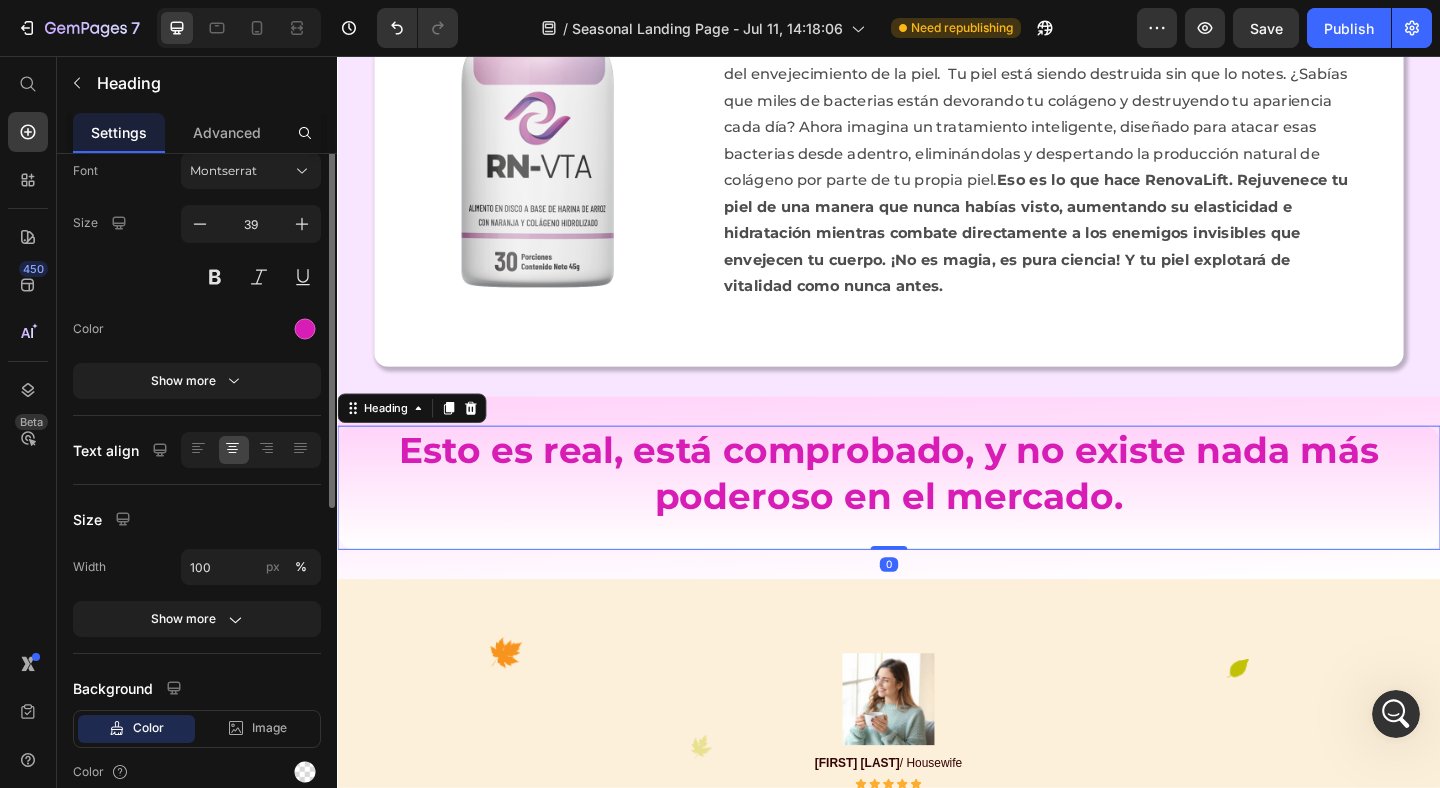 scroll, scrollTop: 0, scrollLeft: 0, axis: both 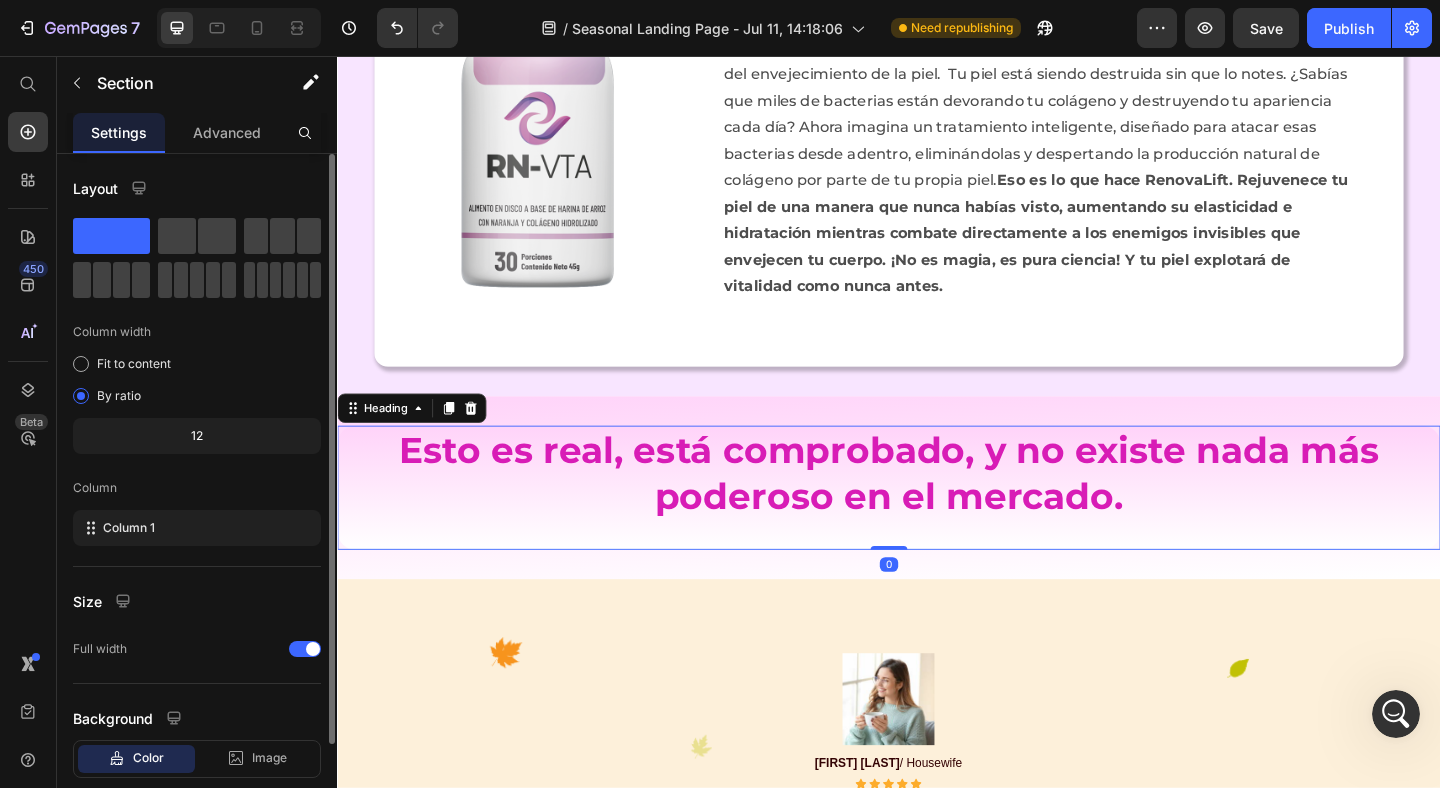 click on "Esto es real, está comprobado, y no existe nada más poderoso en el mercado. Heading   0 Row Section 7" at bounding box center (937, 525) 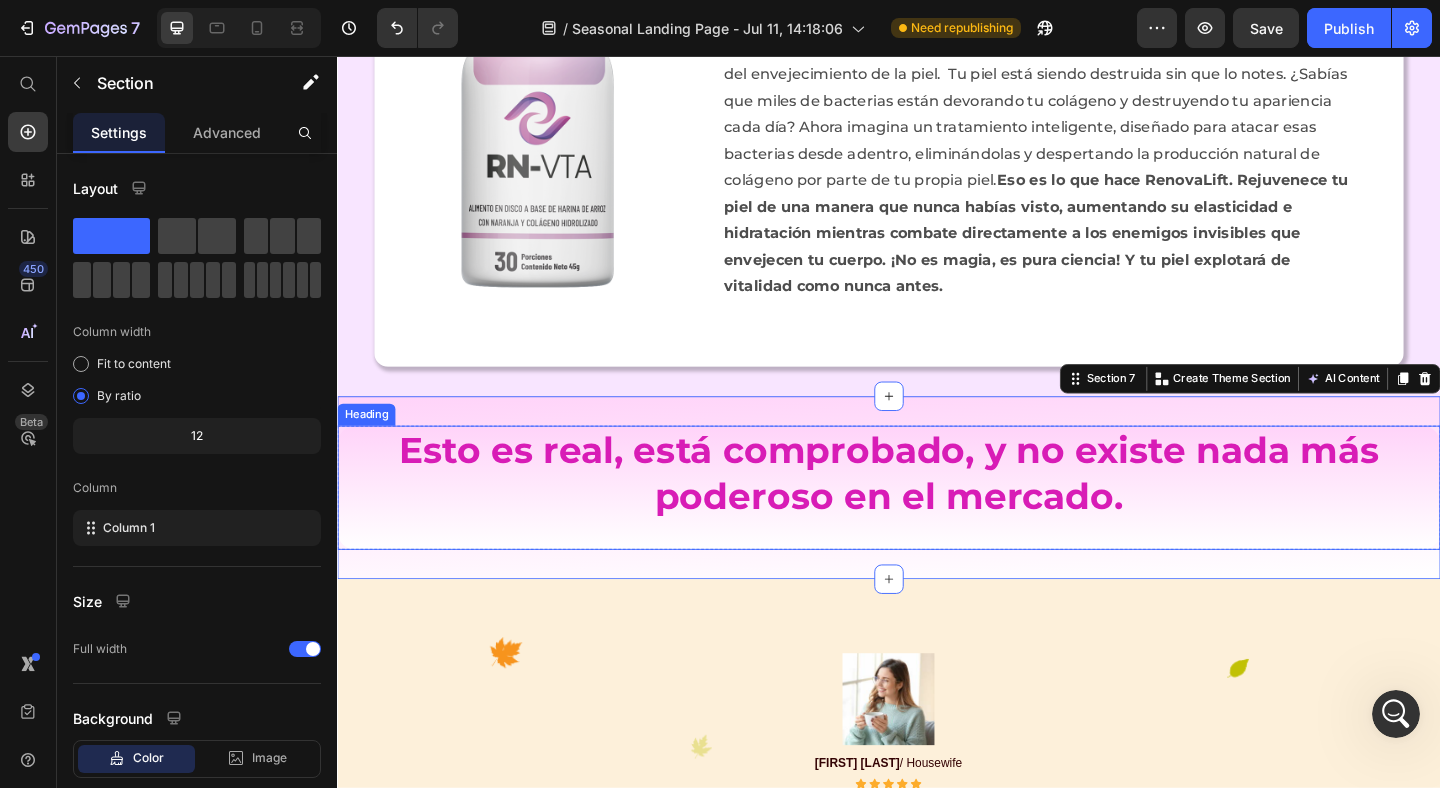 click on "Esto es real, está comprobado, y no existe nada más poderoso en el mercado." at bounding box center (937, 510) 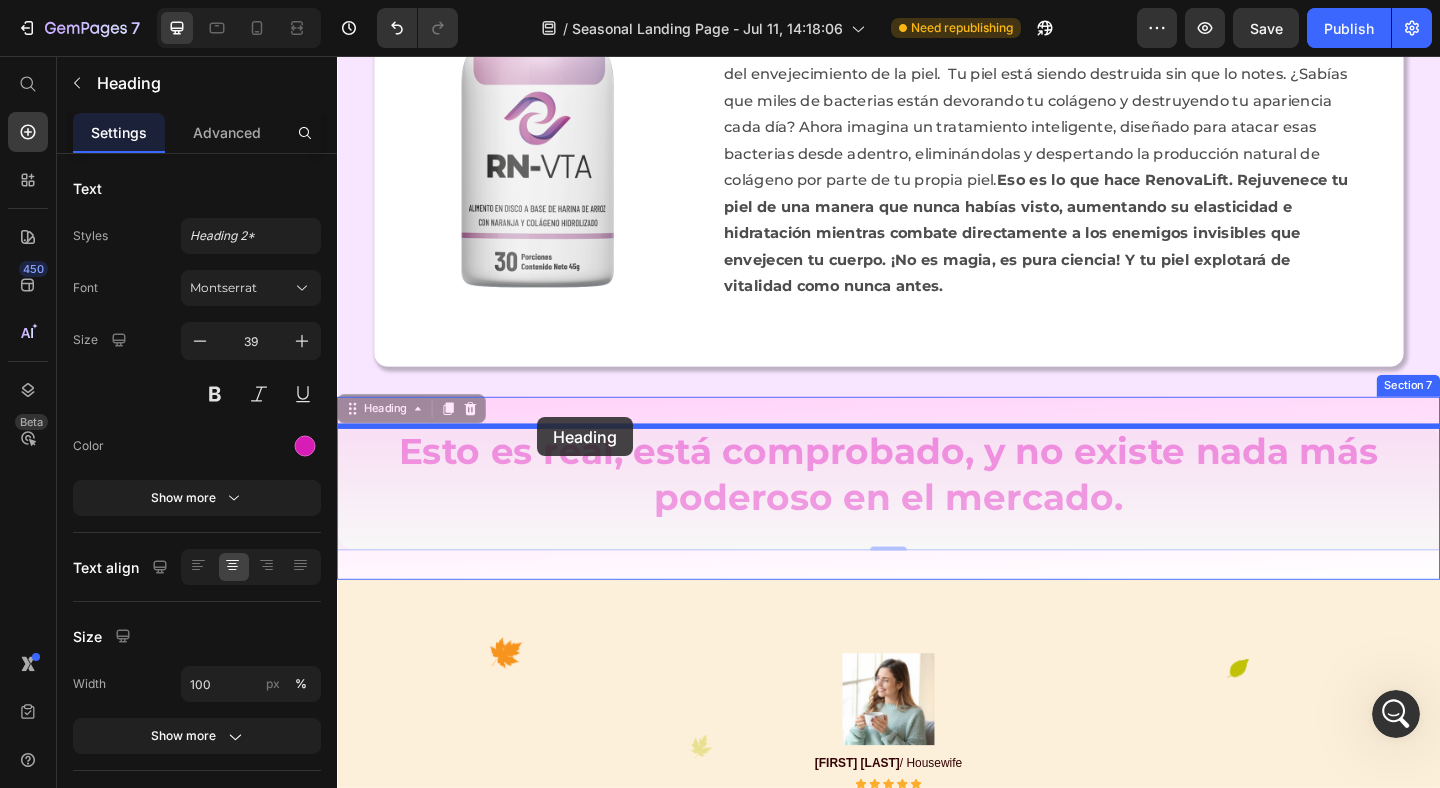 drag, startPoint x: 348, startPoint y: 437, endPoint x: 555, endPoint y: 449, distance: 207.34753 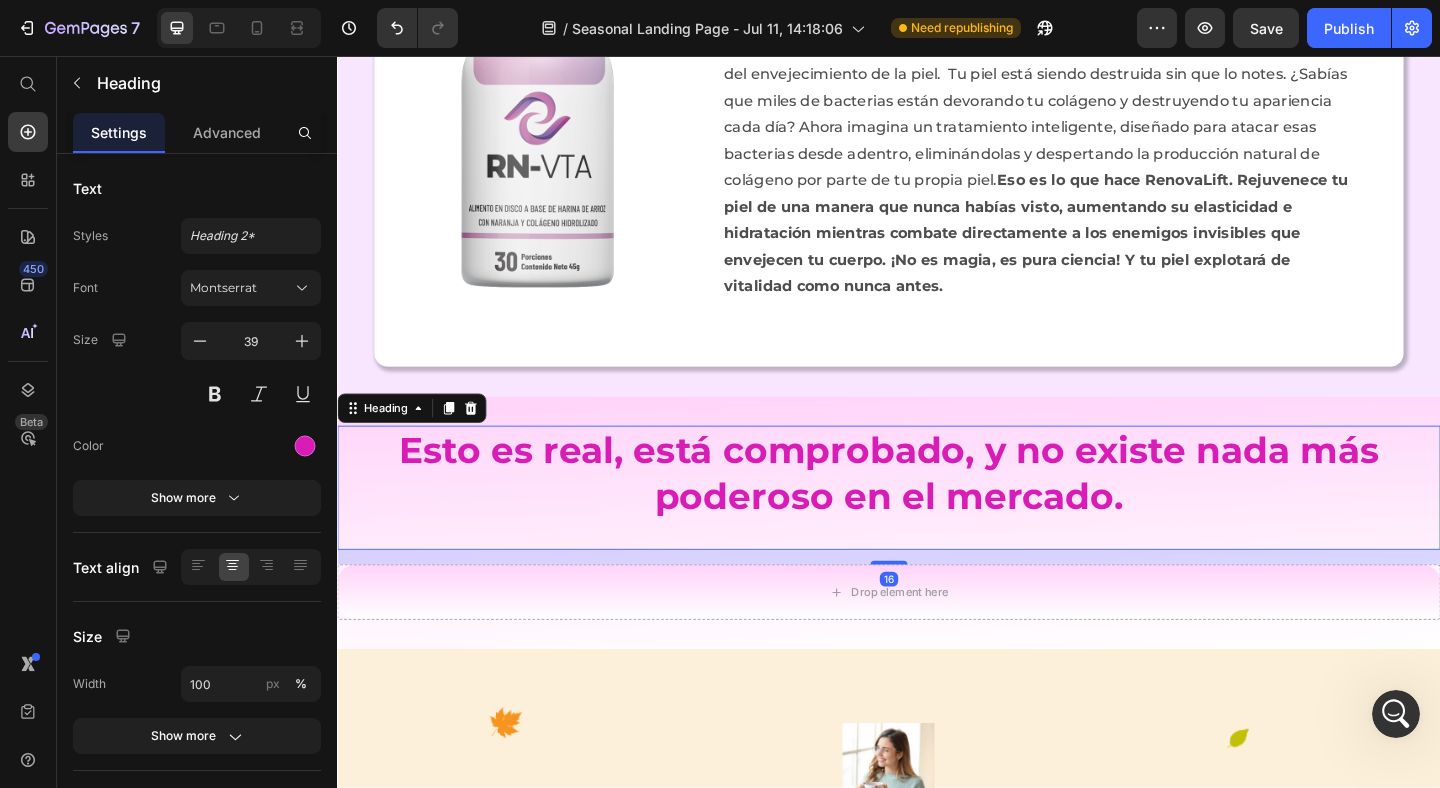 click on "Esto es real, está comprobado, y no existe nada más poderoso en el mercado." at bounding box center (937, 510) 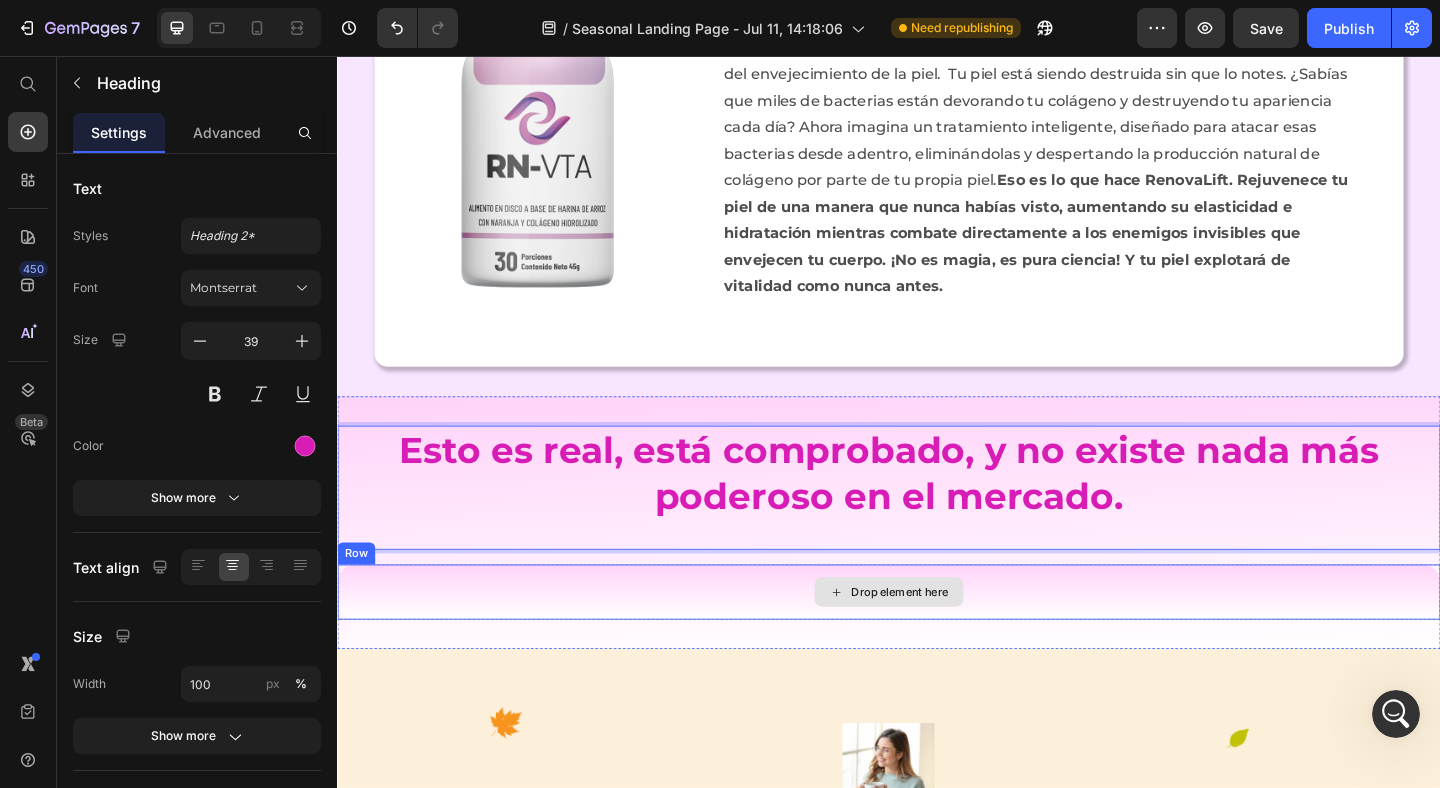 click on "Drop element here" at bounding box center [937, 639] 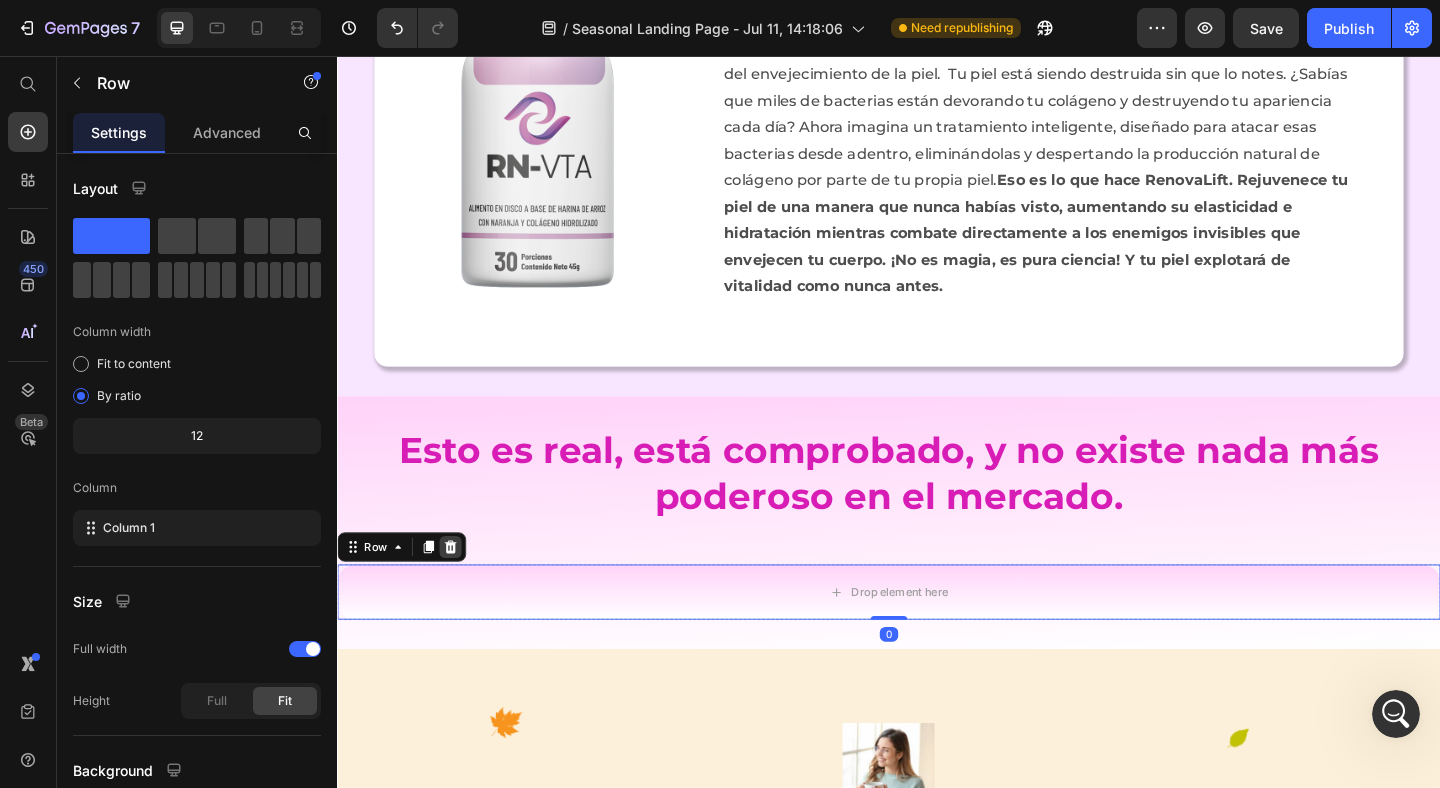 click 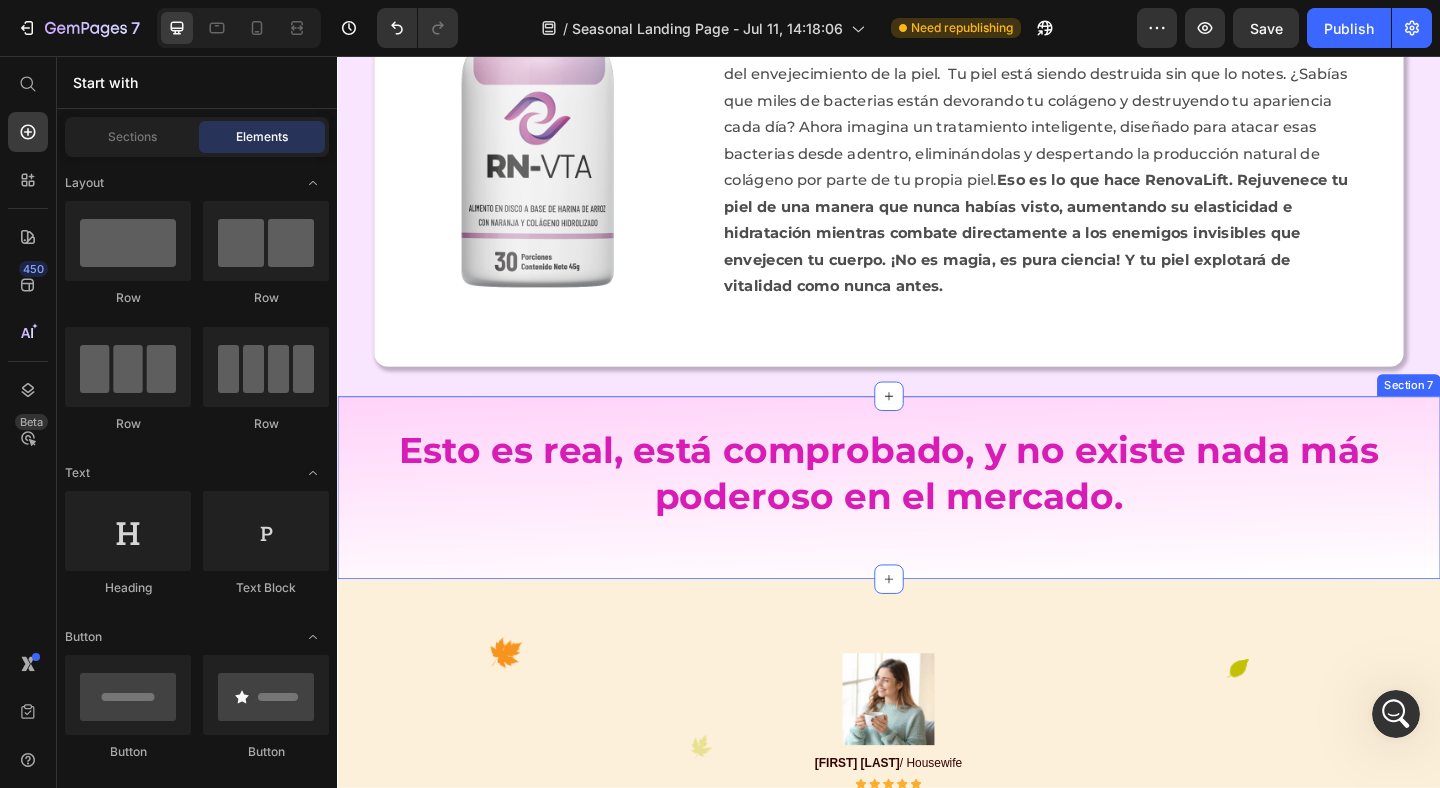 click on "⁠⁠⁠⁠⁠⁠⁠ Esto es real, está comprobado, y no existe nada más poderoso en el mercado. Heading Section 7" at bounding box center [937, 525] 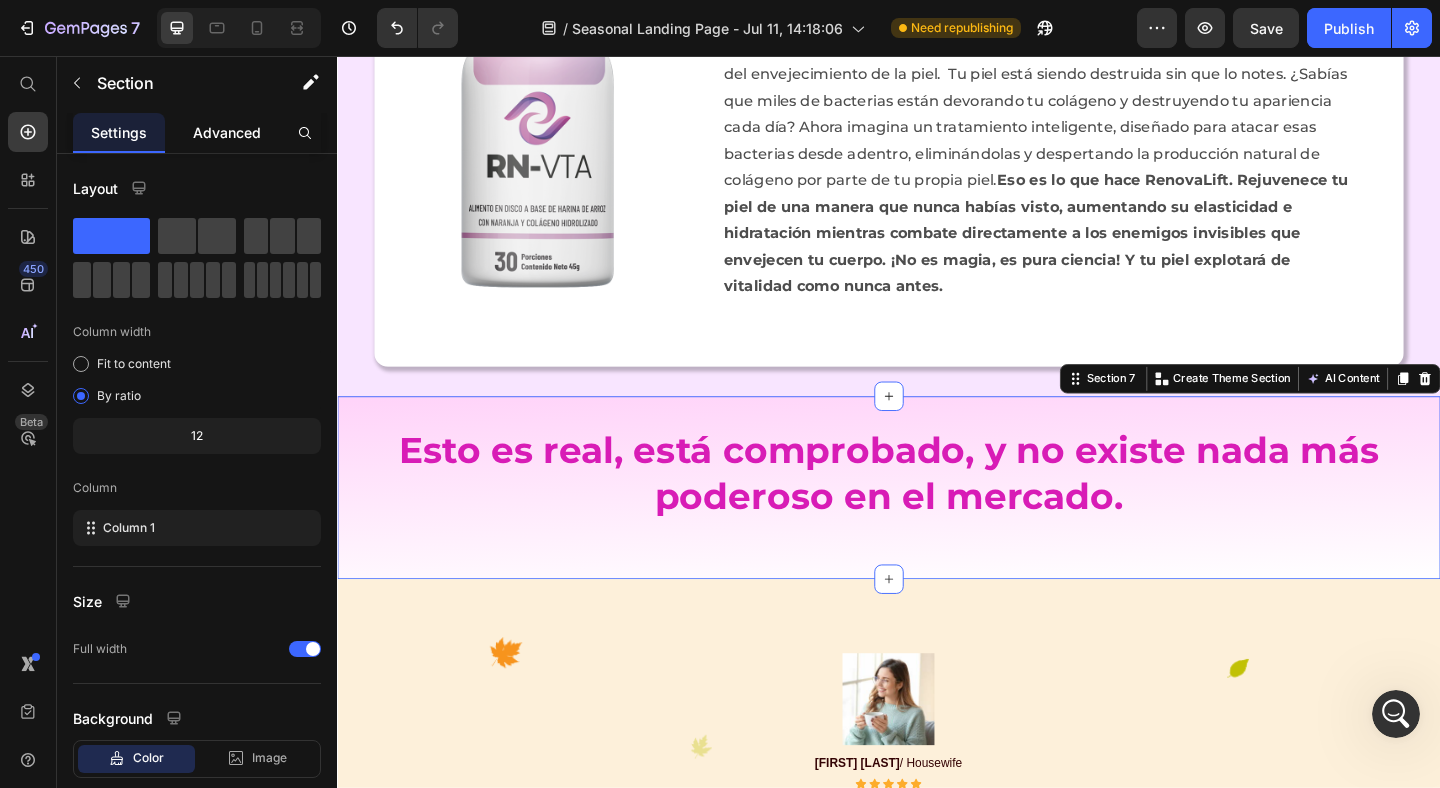 click on "Advanced" 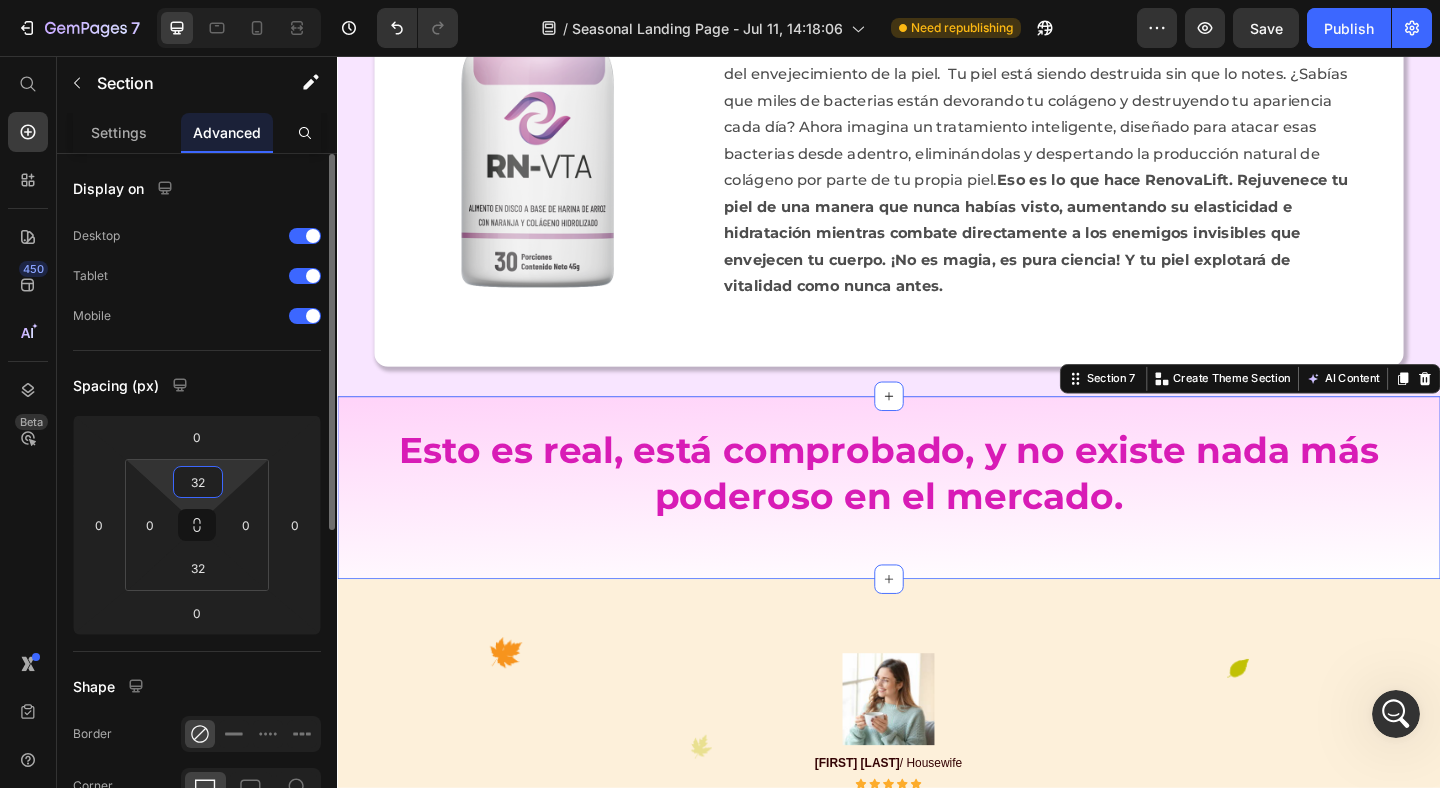 click on "32" at bounding box center (198, 482) 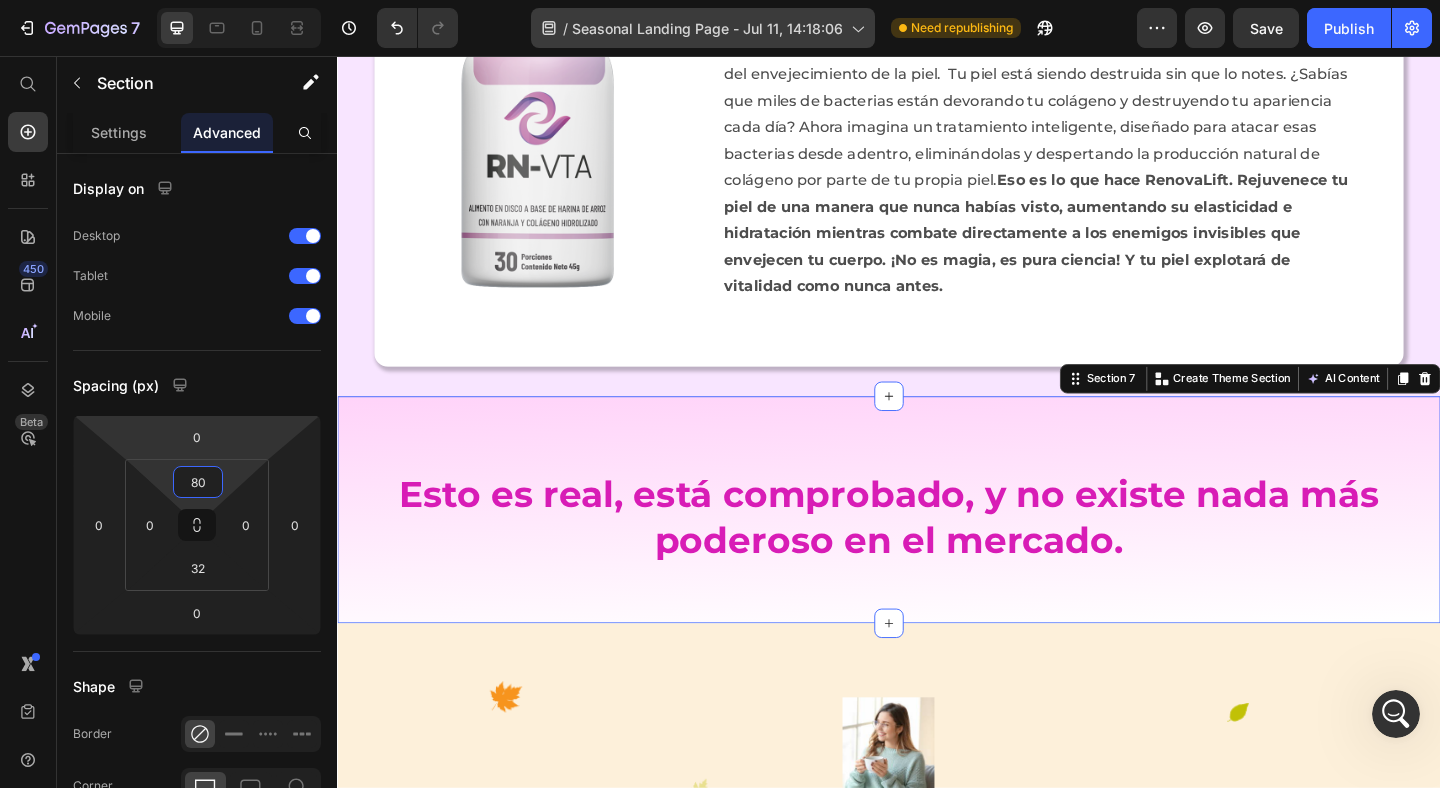 type on "80" 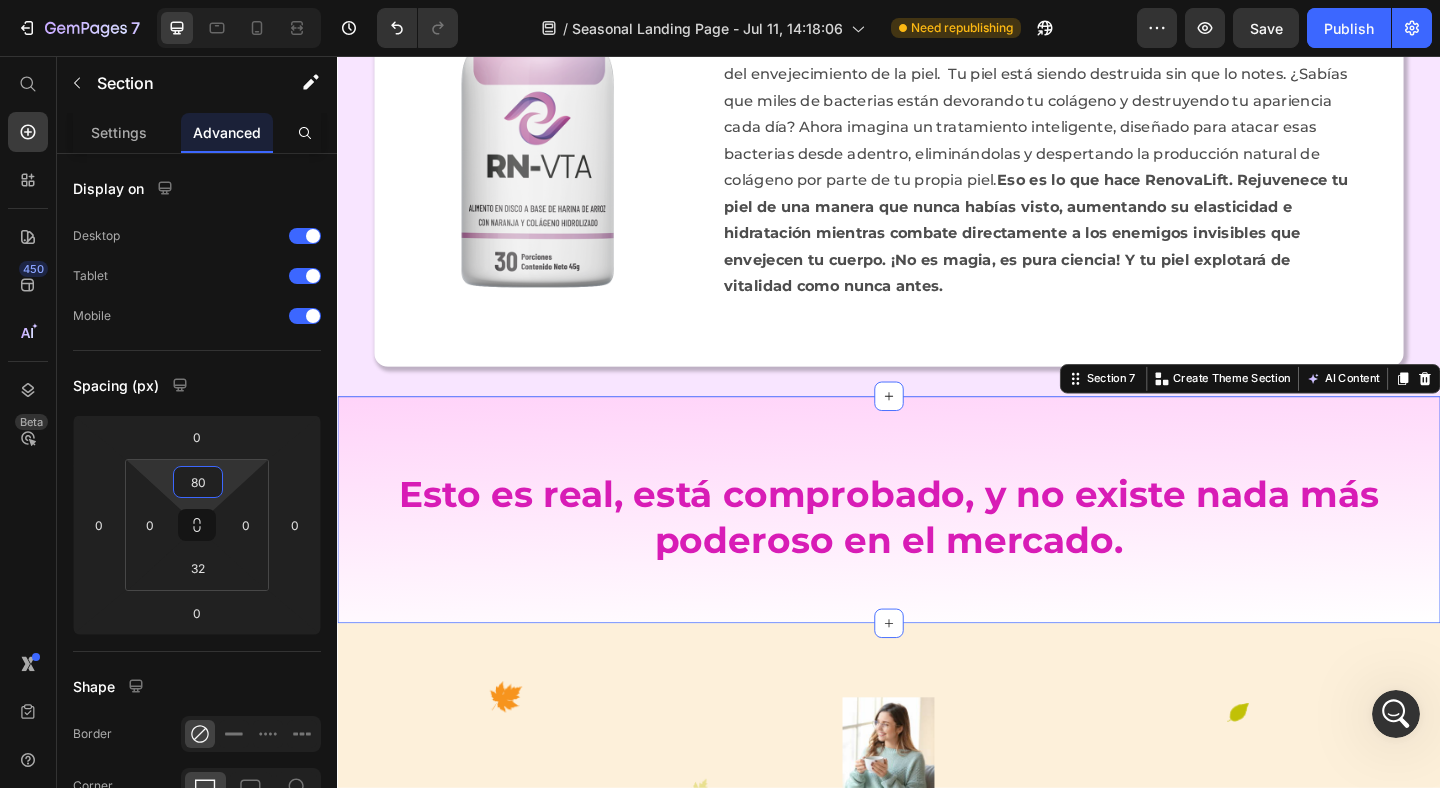 click on "⁠⁠⁠⁠⁠⁠⁠ Esto es real, está comprobado, y no existe nada más poderoso en el mercado. Heading Section 7   You can create reusable sections Create Theme Section AI Content Write with GemAI What would you like to describe here? Tone and Voice Persuasive Product Renovalift™ - RMK G1 - 6 Frascos Show more Generate" at bounding box center [937, 549] 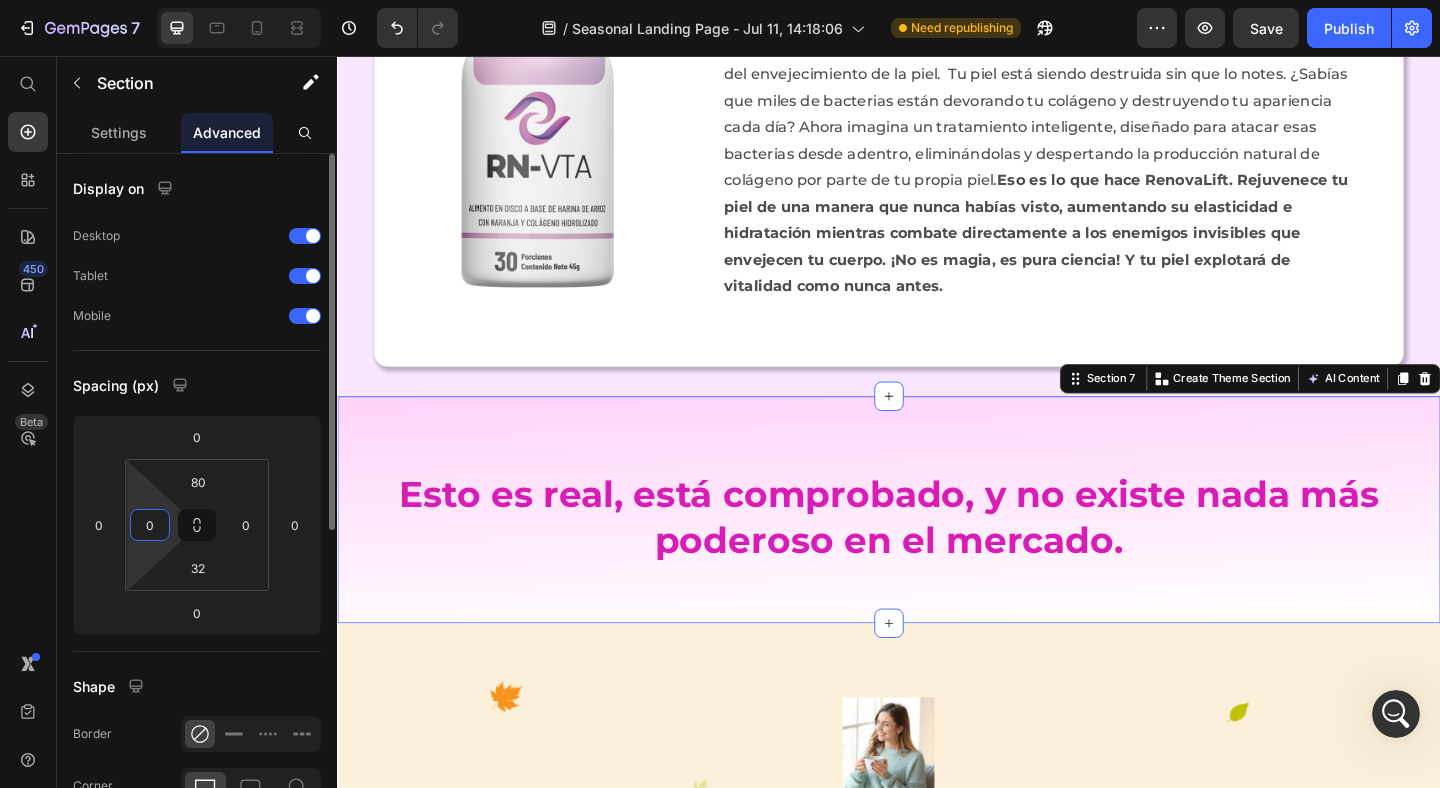 click on "0" at bounding box center [150, 525] 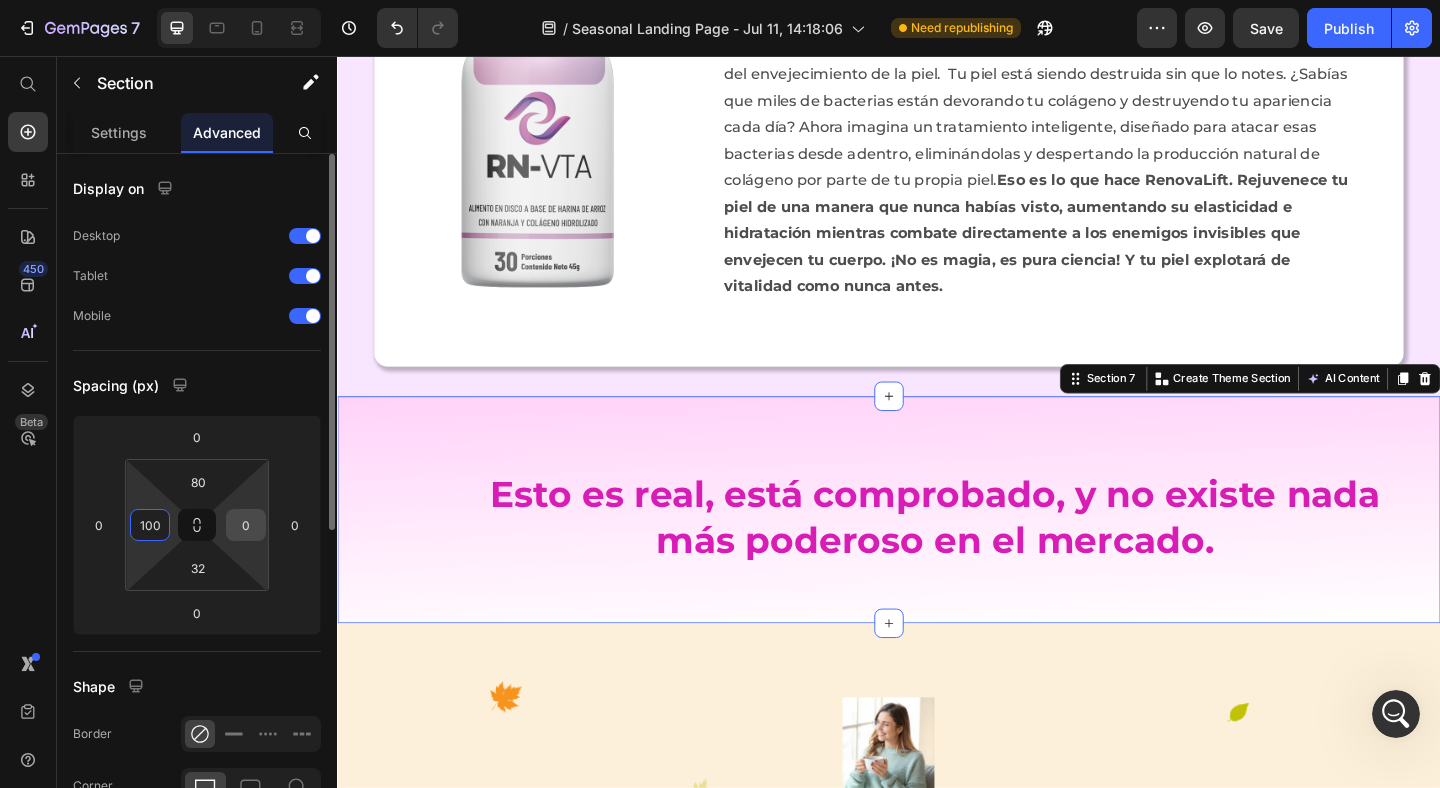 type on "100" 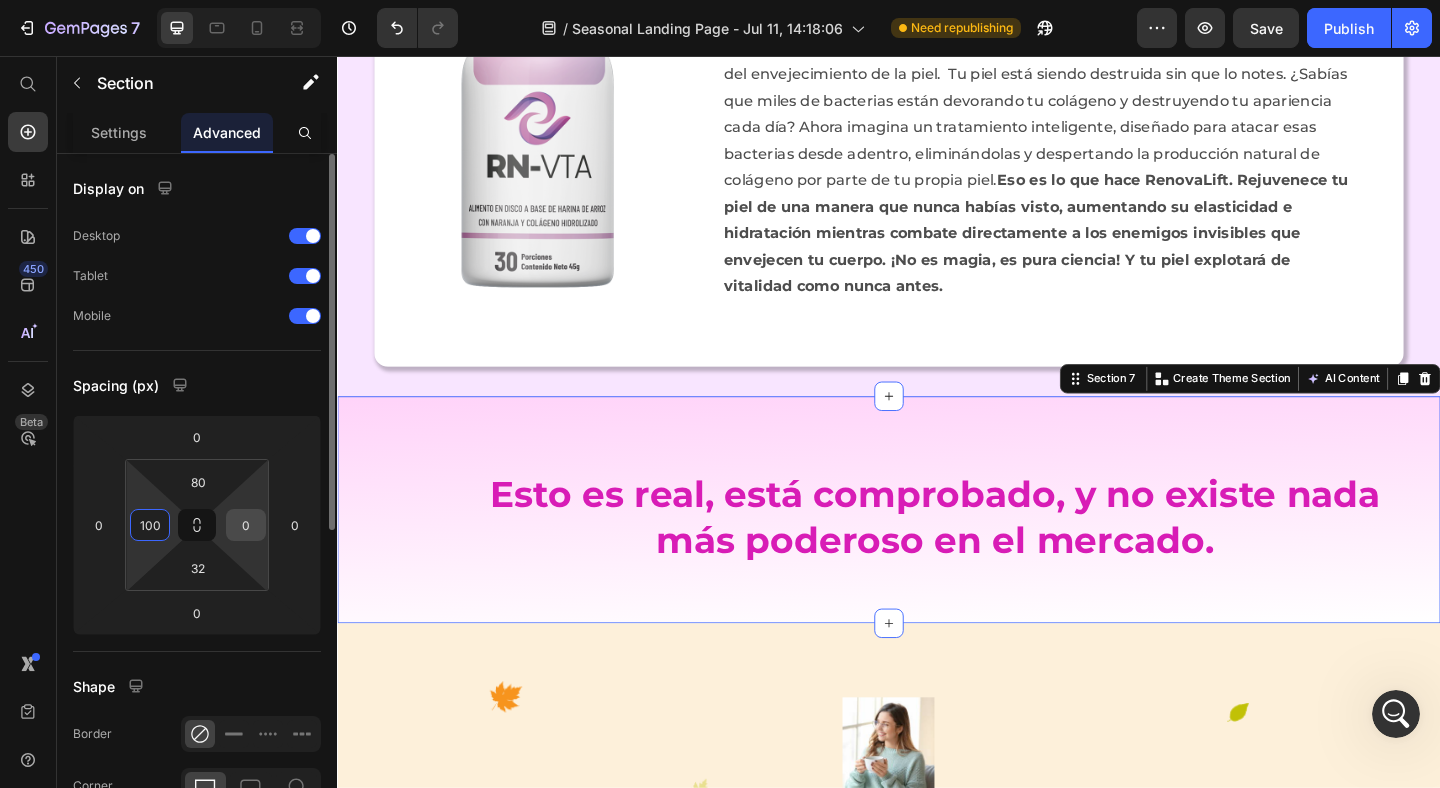 click on "0" at bounding box center (246, 525) 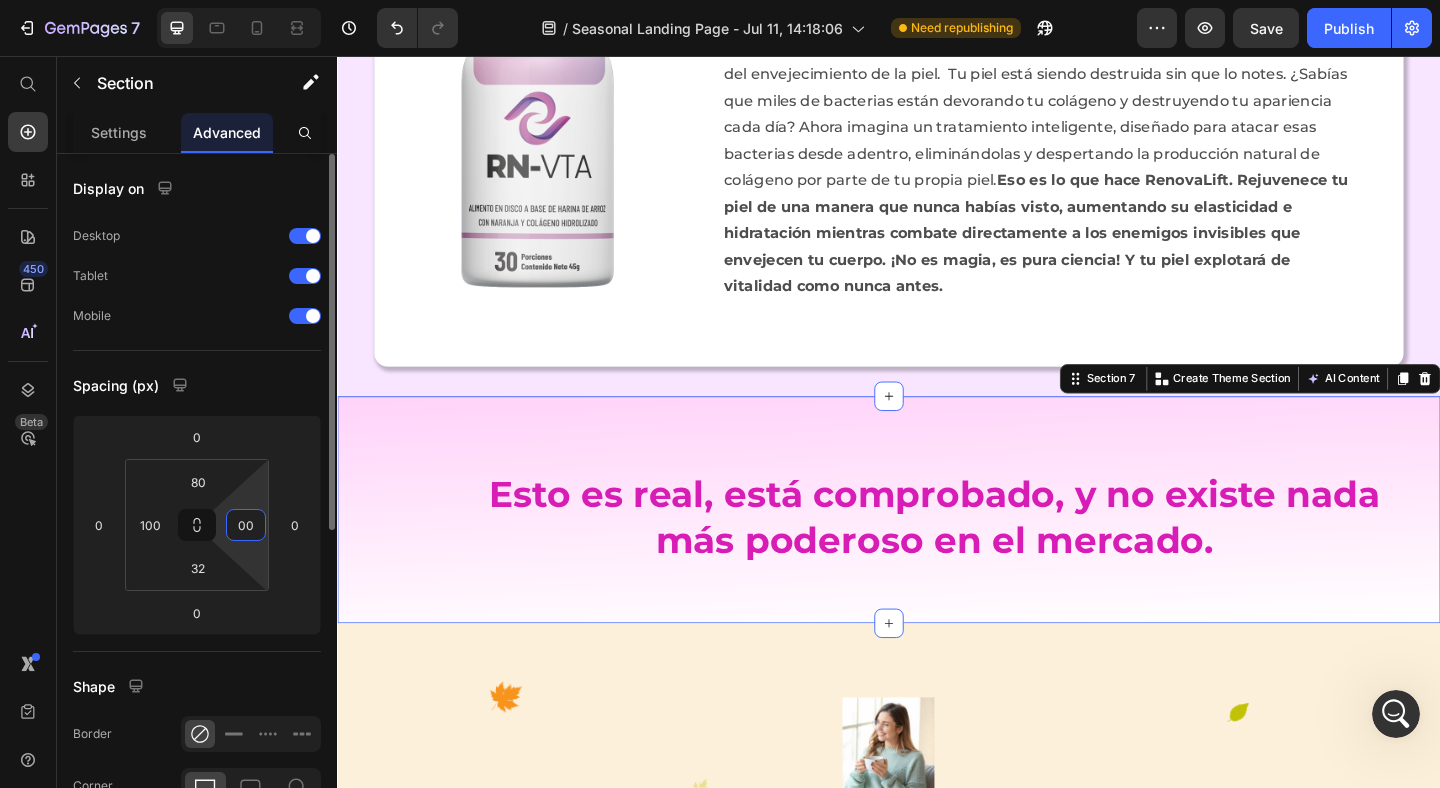 type on "0" 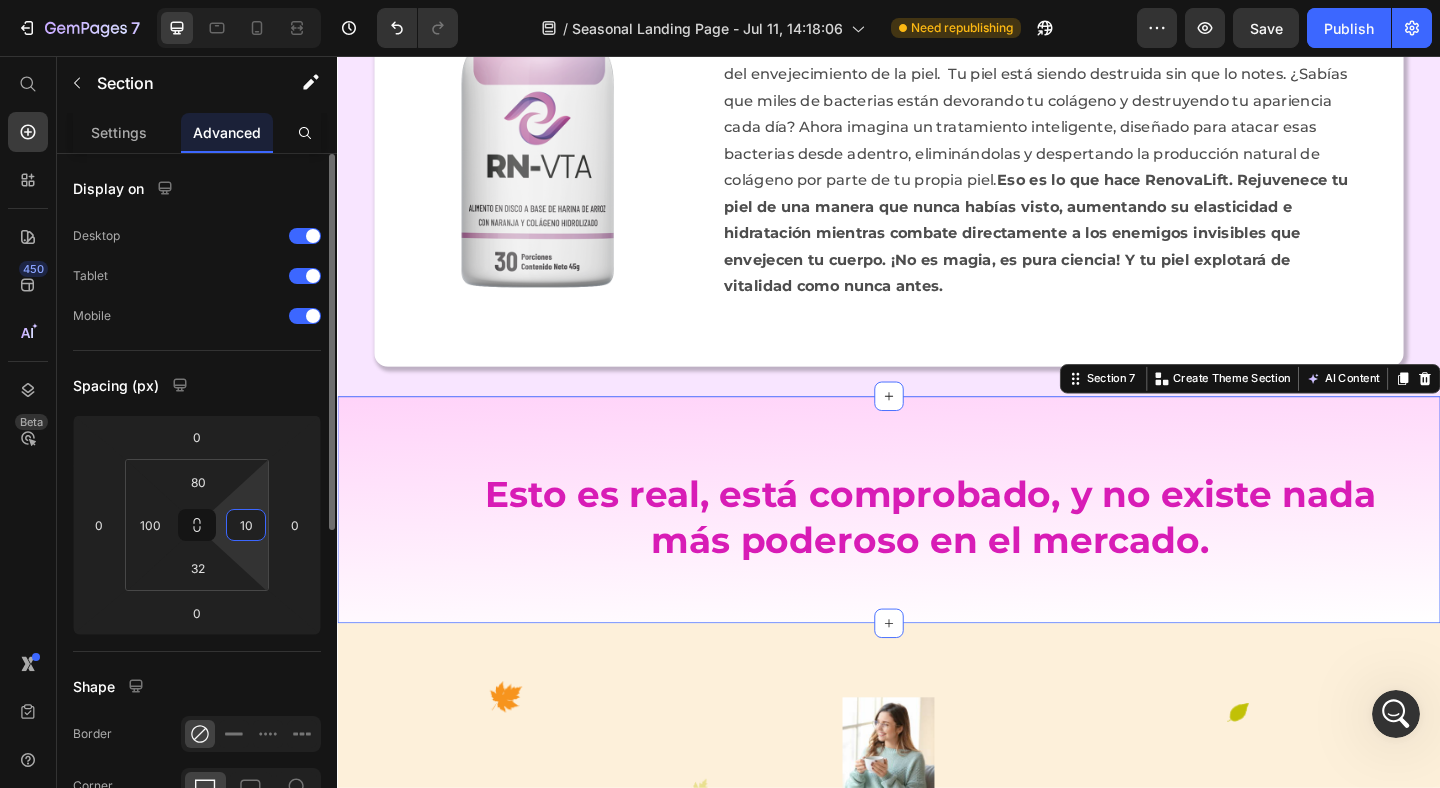 type on "1" 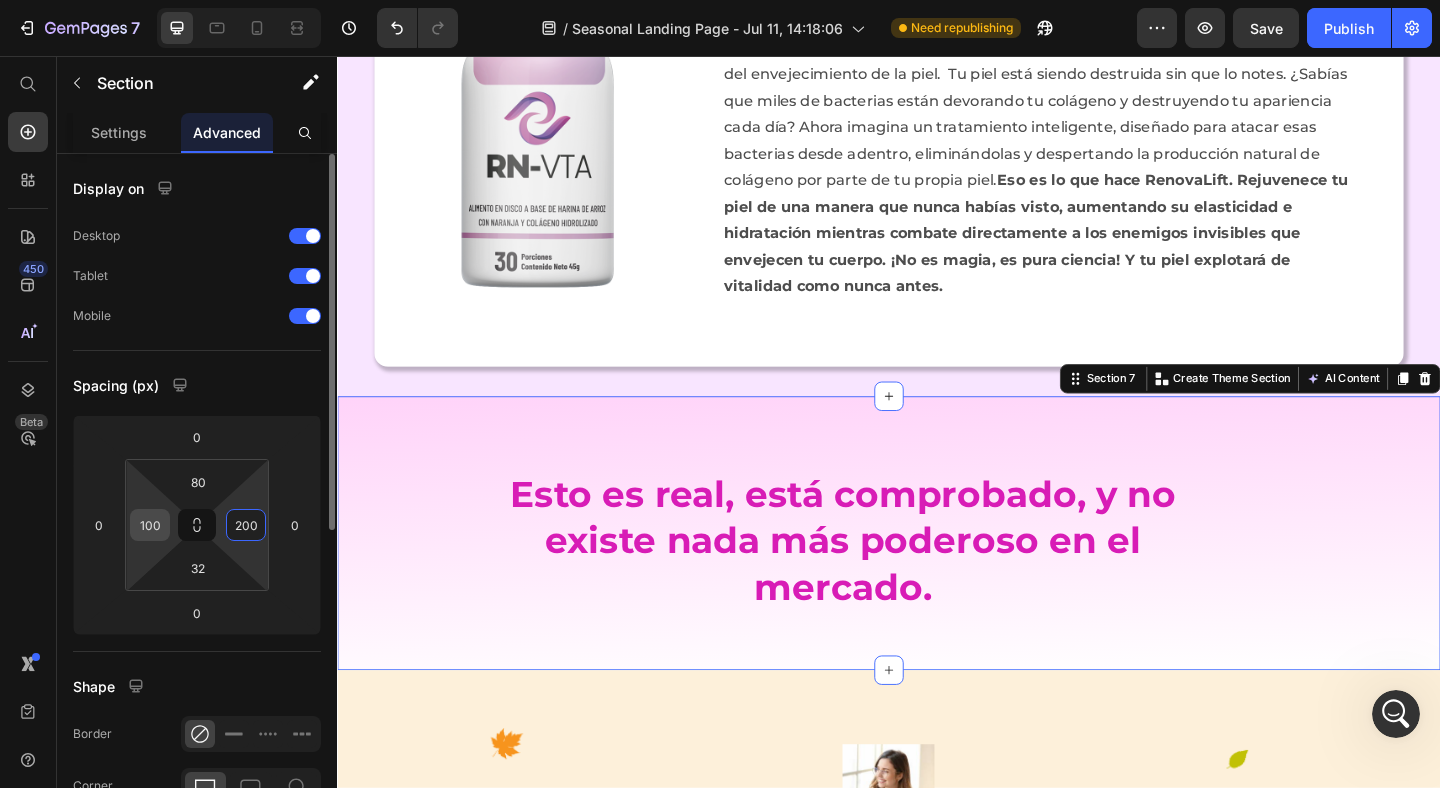 type on "200" 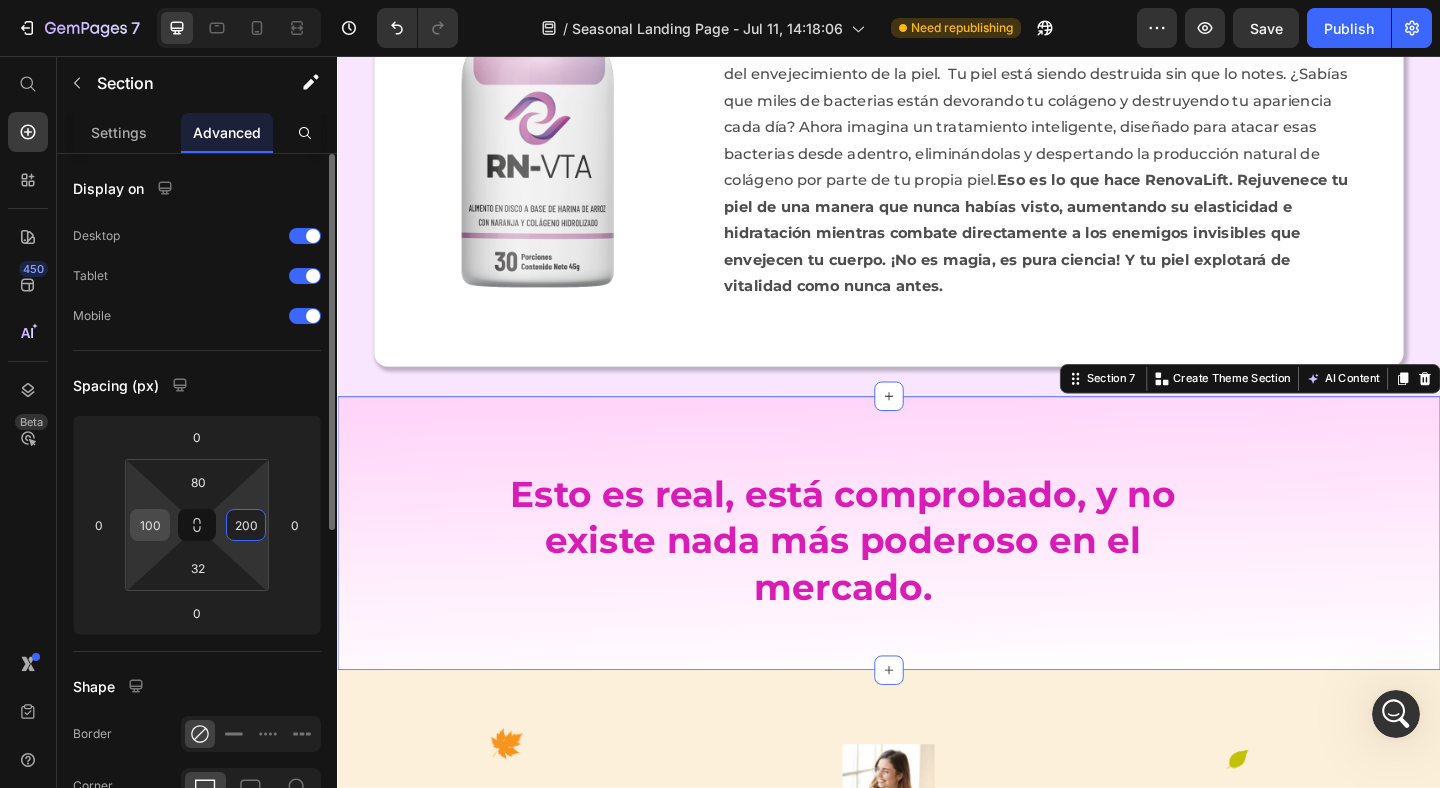 click on "100" at bounding box center [150, 525] 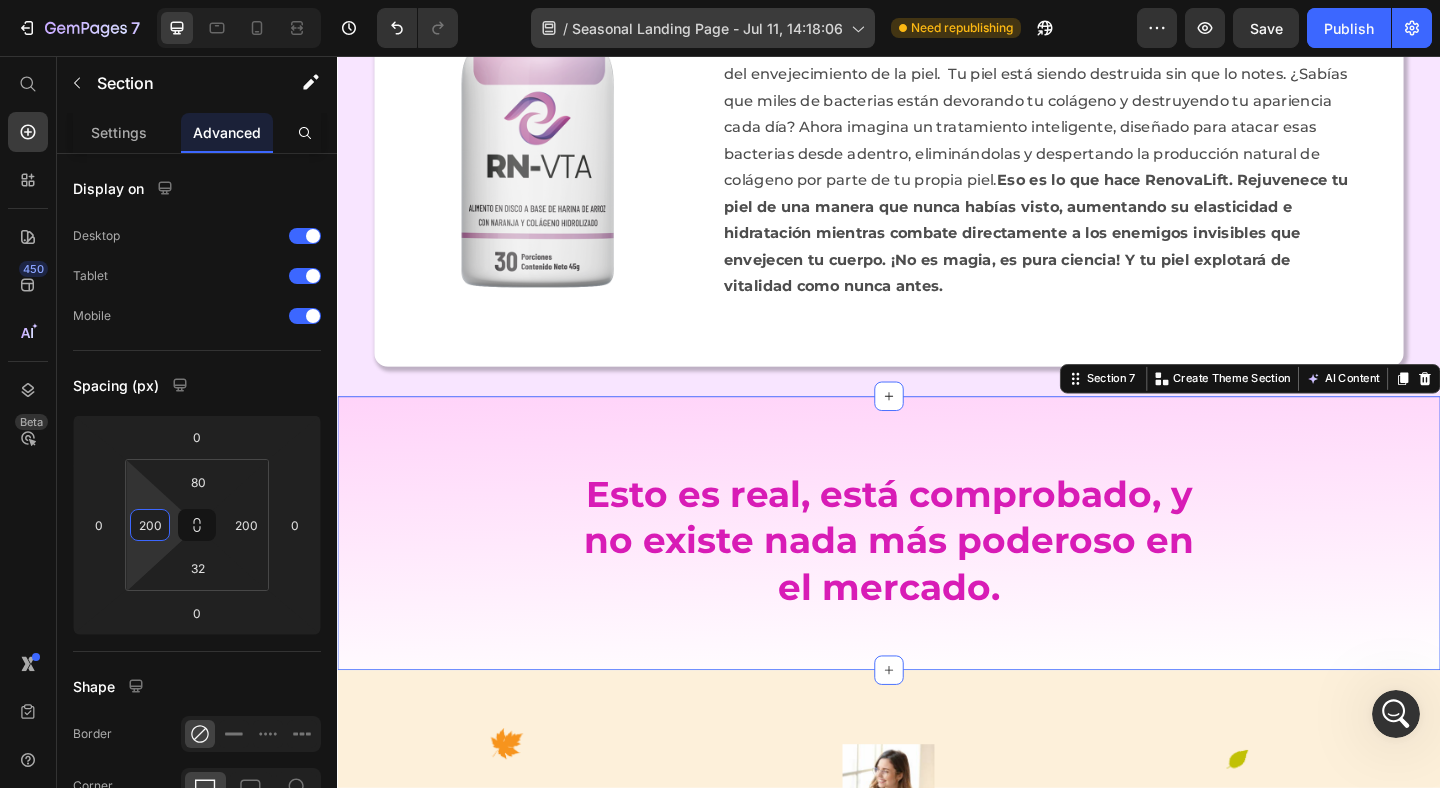 type on "200" 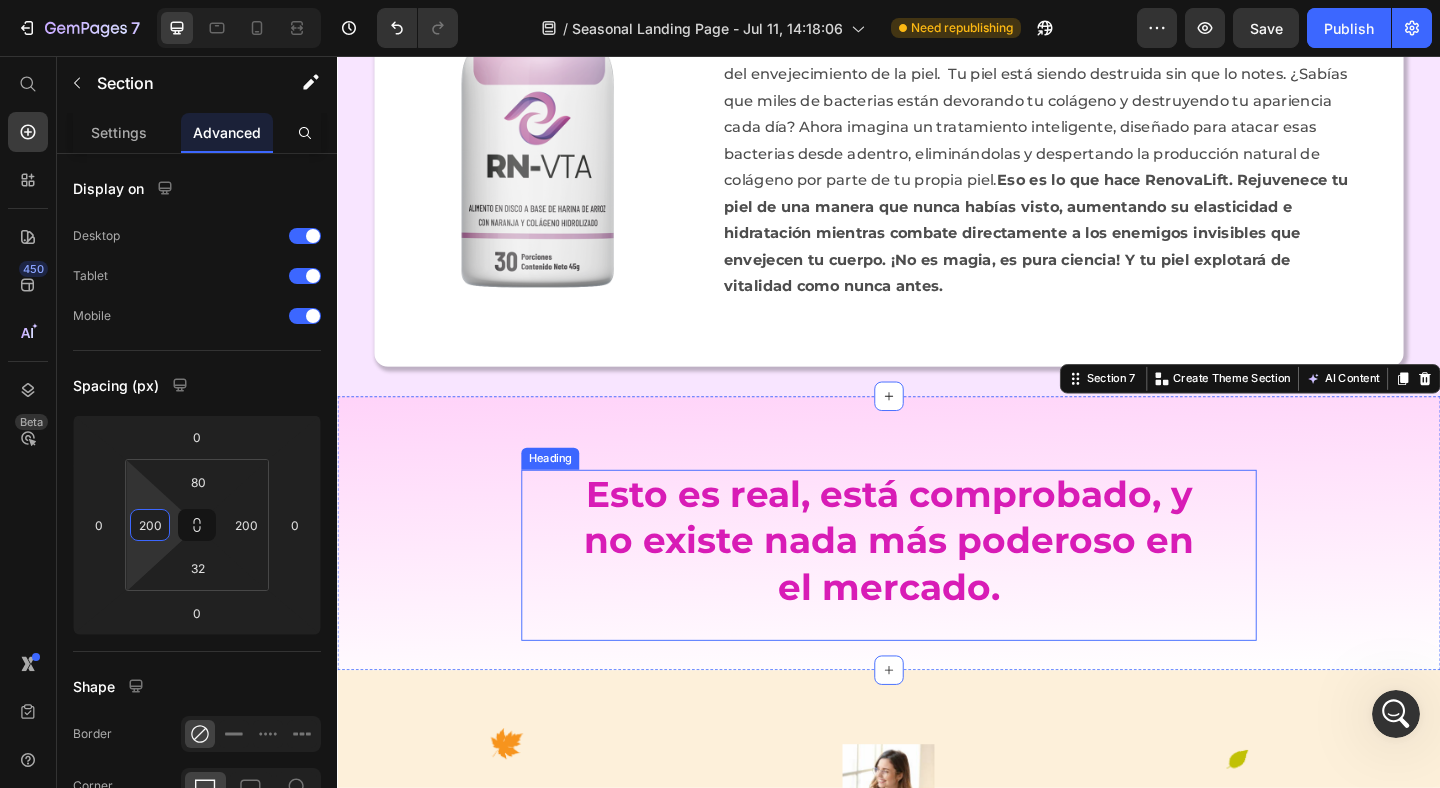 click on "Esto es real, está comprobado, y no existe nada más poderoso en el mercado." at bounding box center [937, 583] 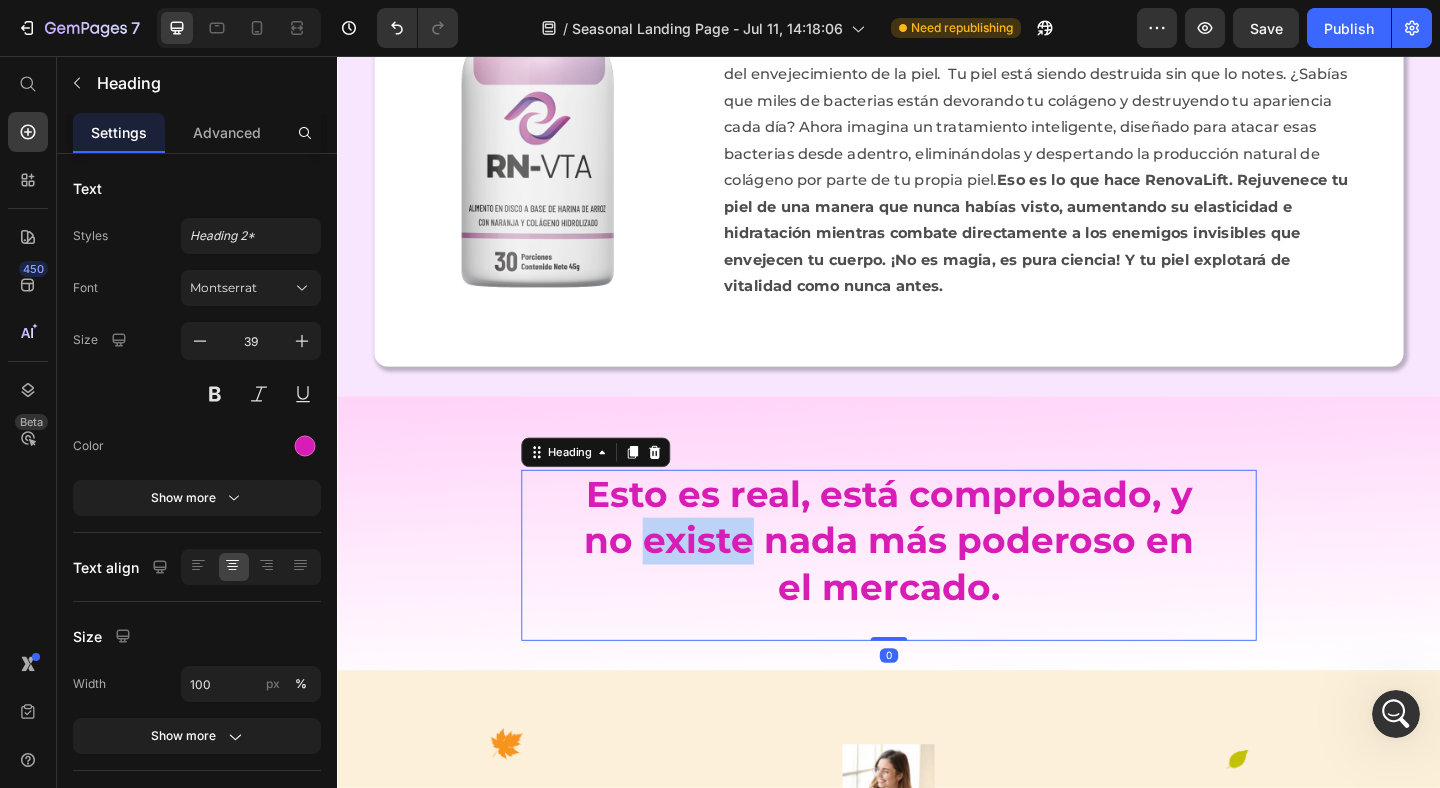 click on "Esto es real, está comprobado, y no existe nada más poderoso en el mercado." at bounding box center [937, 583] 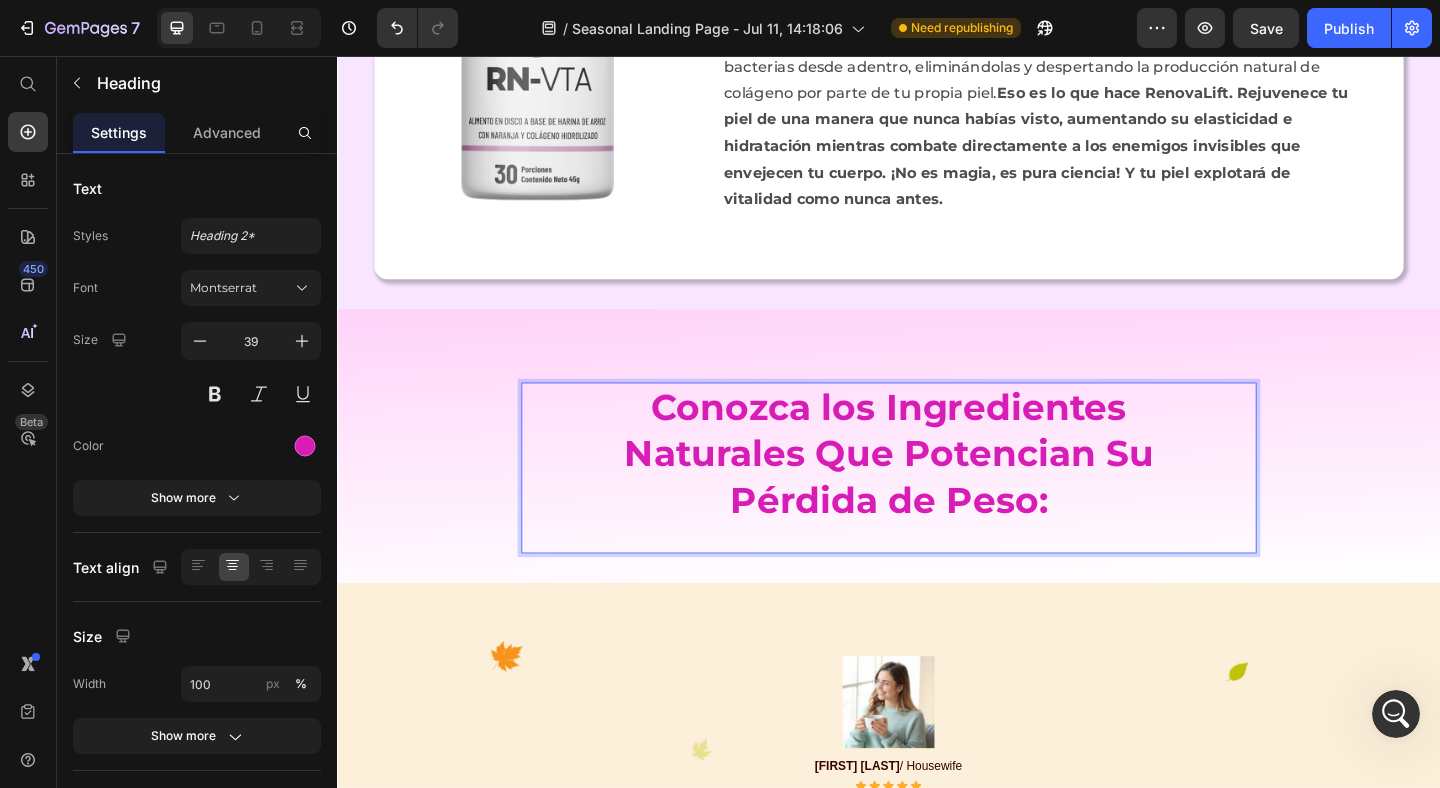 scroll, scrollTop: 2938, scrollLeft: 0, axis: vertical 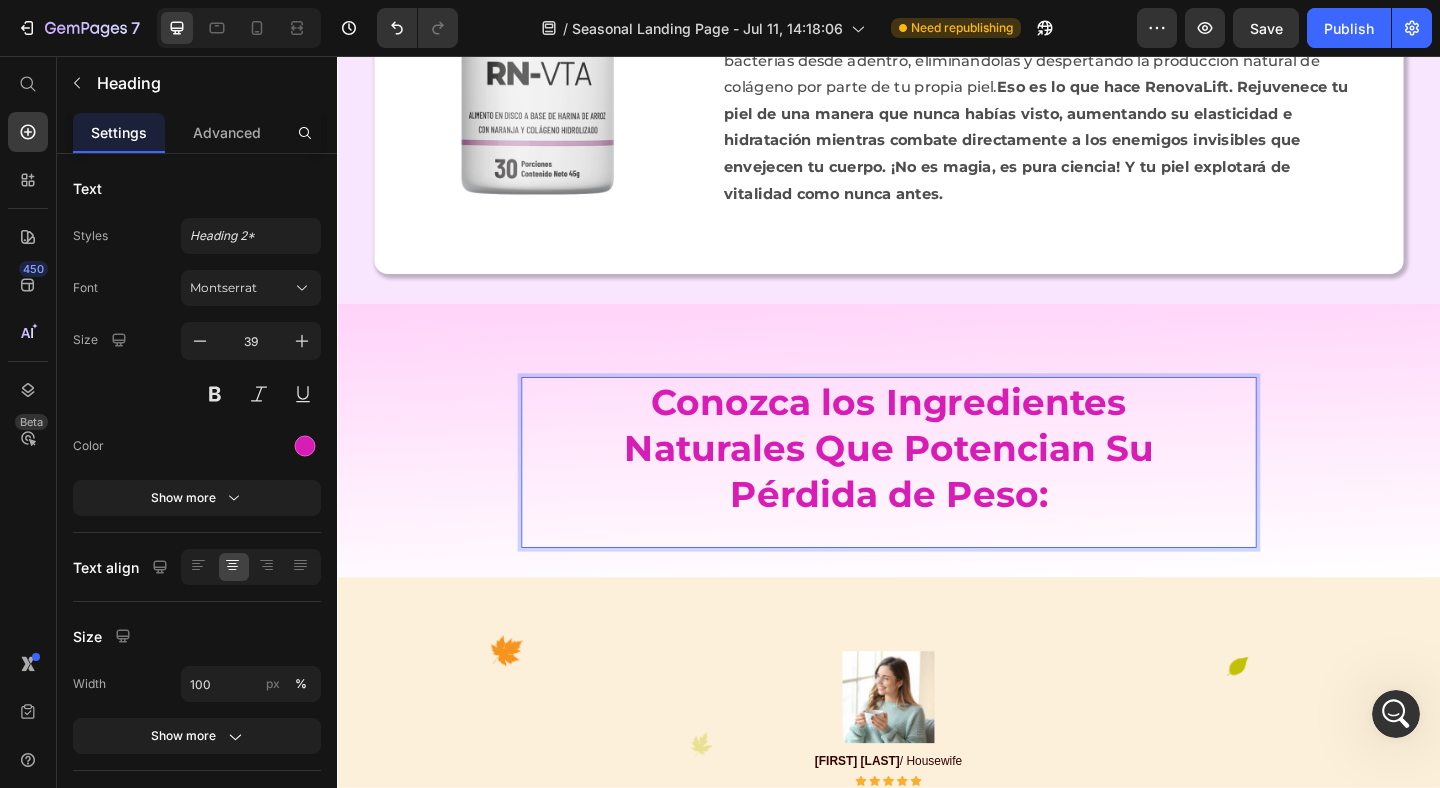 drag, startPoint x: 429, startPoint y: 494, endPoint x: 878, endPoint y: 2, distance: 666.08185 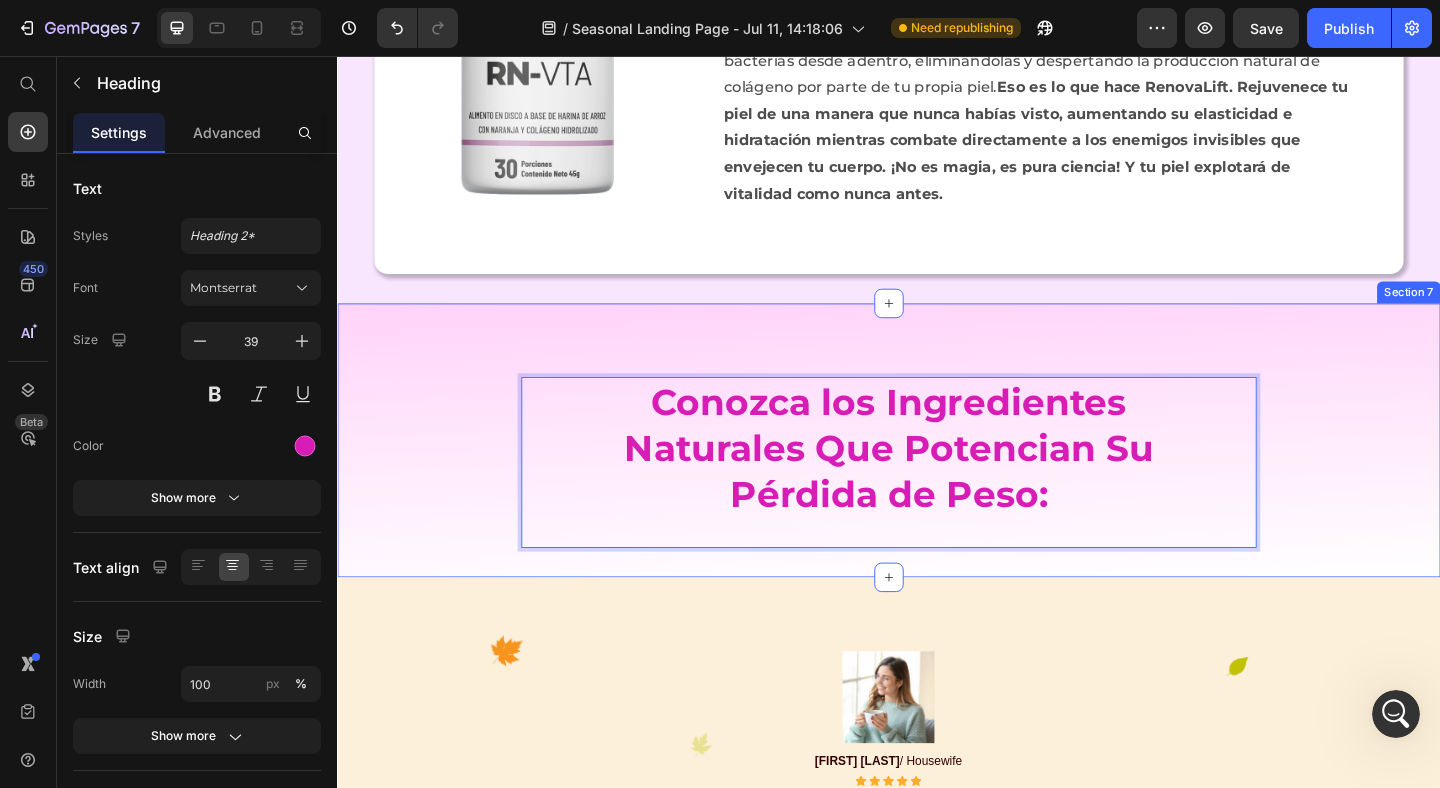 click on "Conozca los Ingredientes Naturales Que Potencian Su Pérdida de Peso: Heading   0 Section 7" at bounding box center (937, 474) 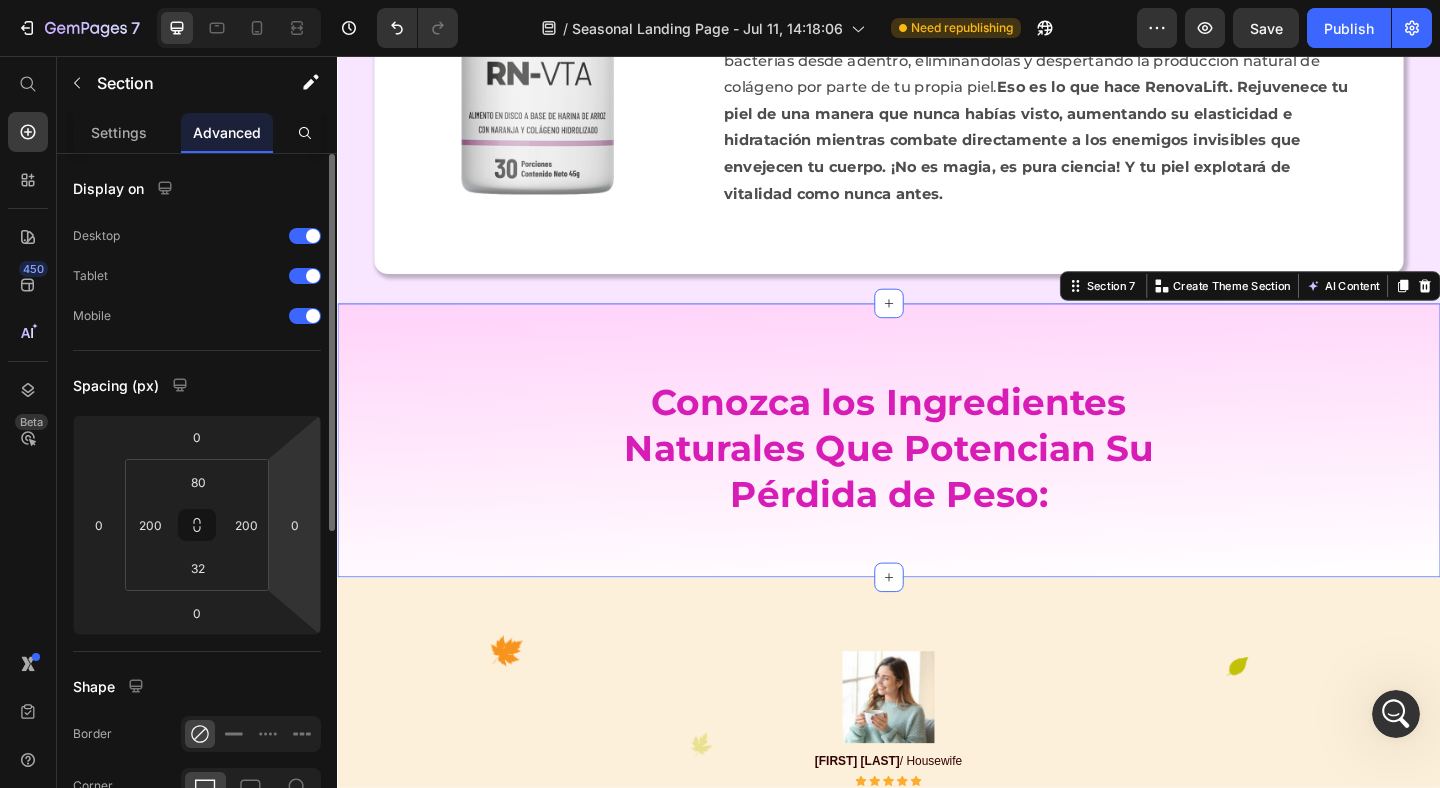 scroll, scrollTop: 578, scrollLeft: 0, axis: vertical 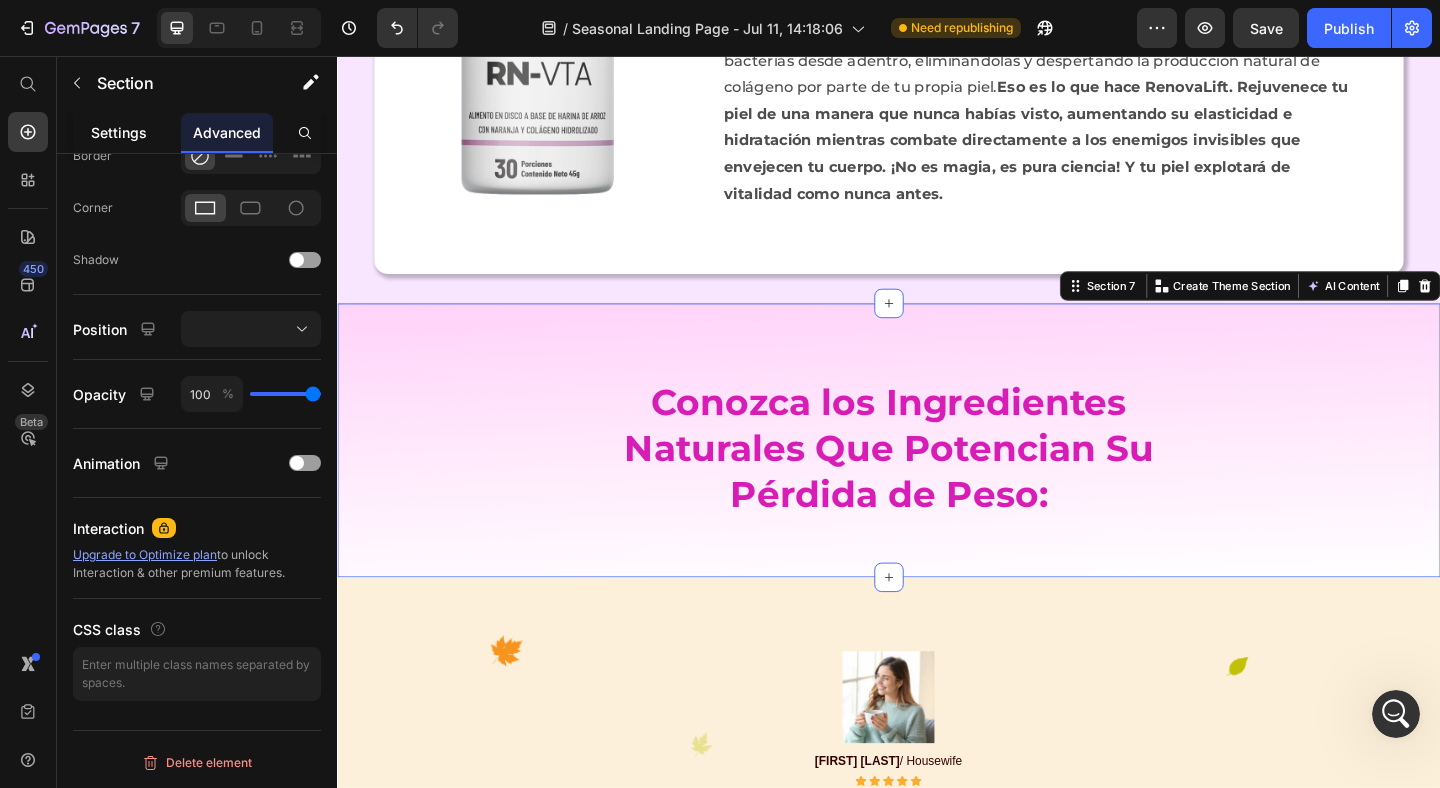 click on "Settings" at bounding box center (119, 132) 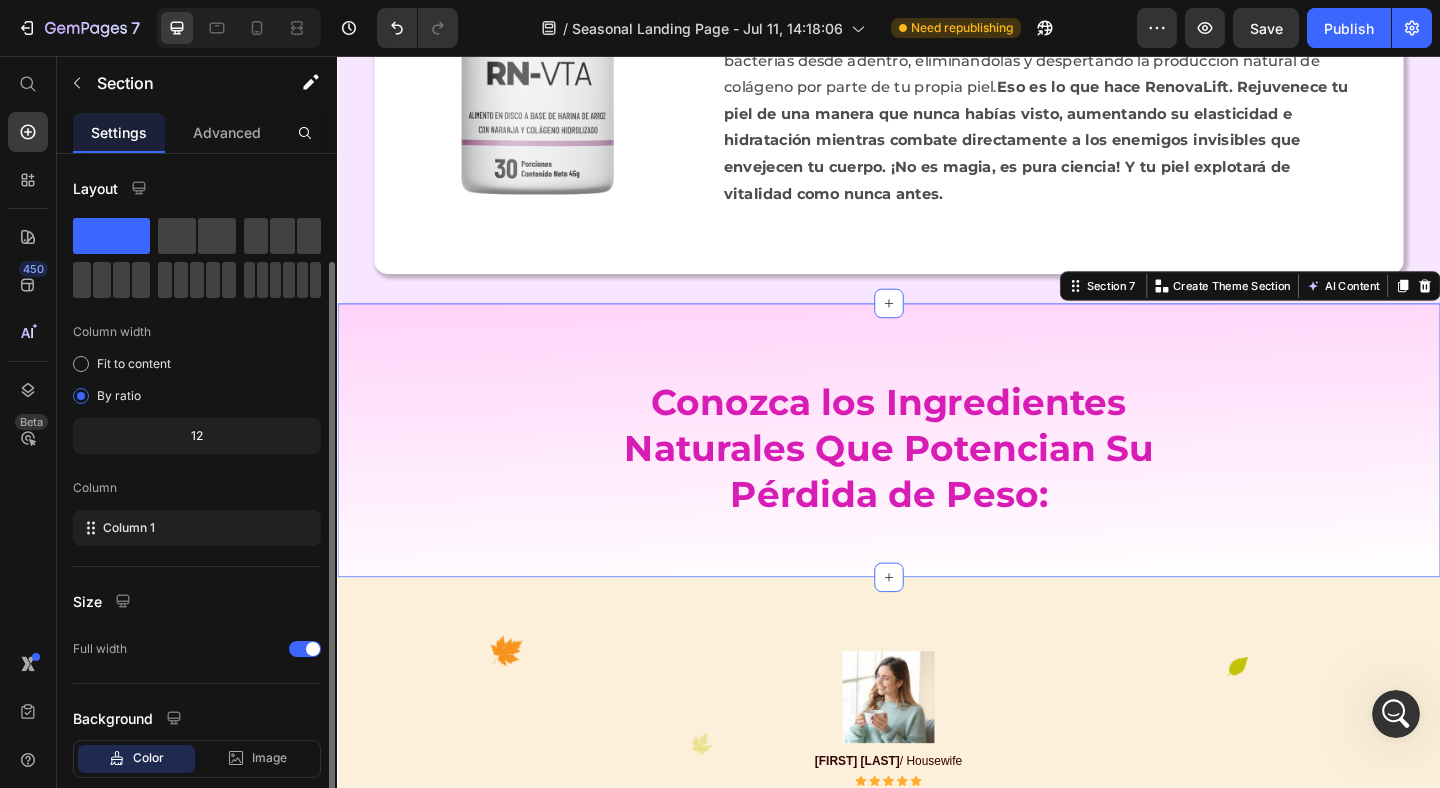 scroll, scrollTop: 117, scrollLeft: 0, axis: vertical 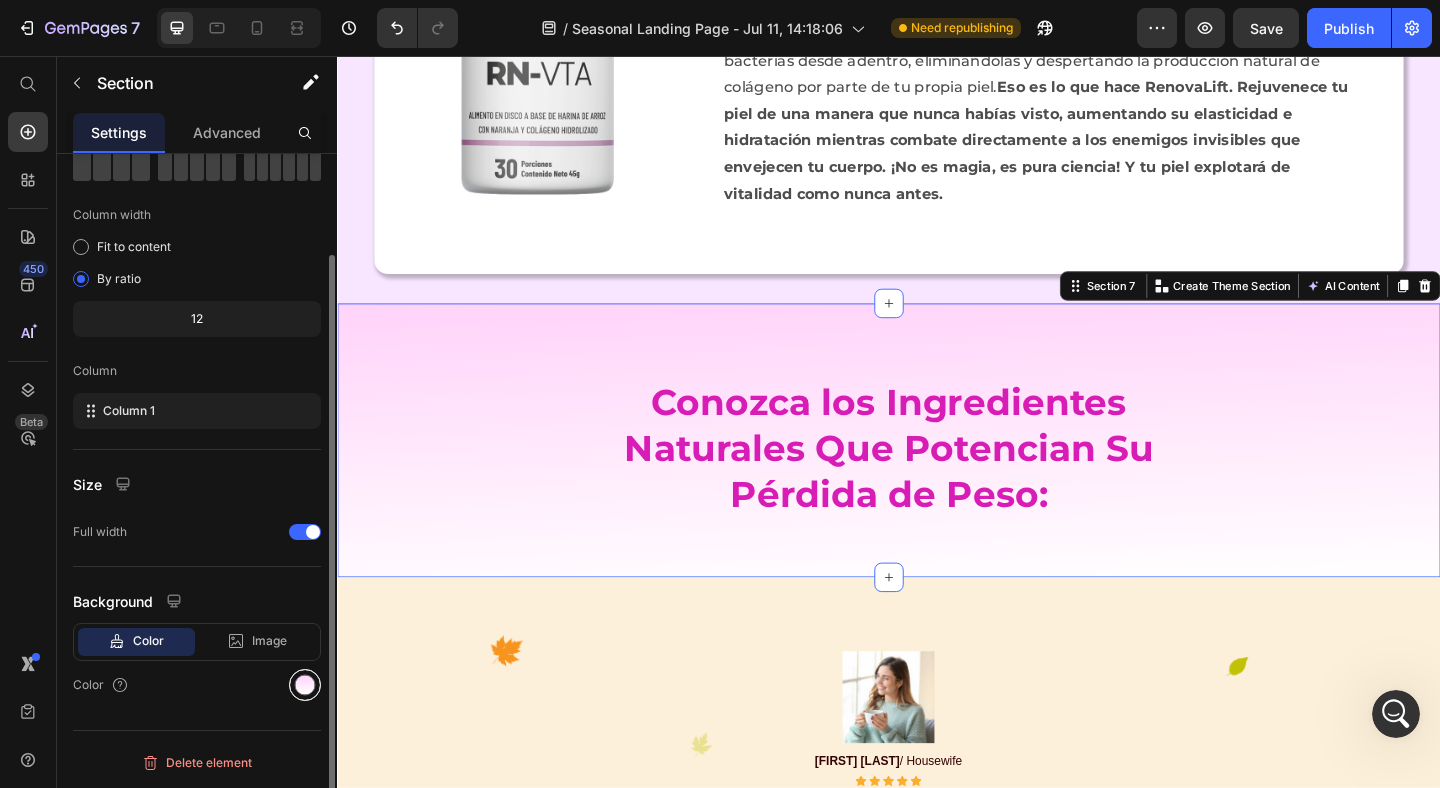 click at bounding box center (305, 685) 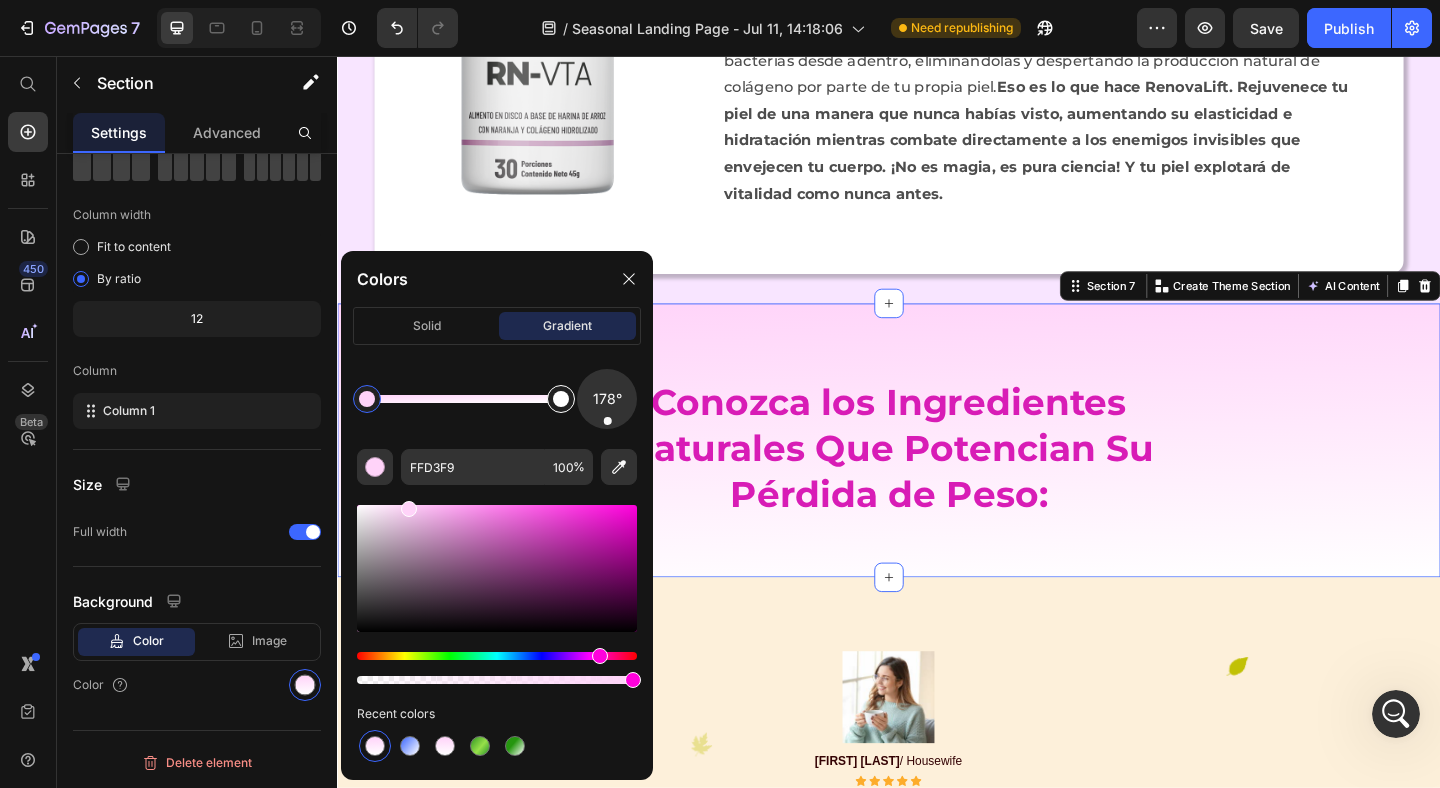 type on "FFFFFF" 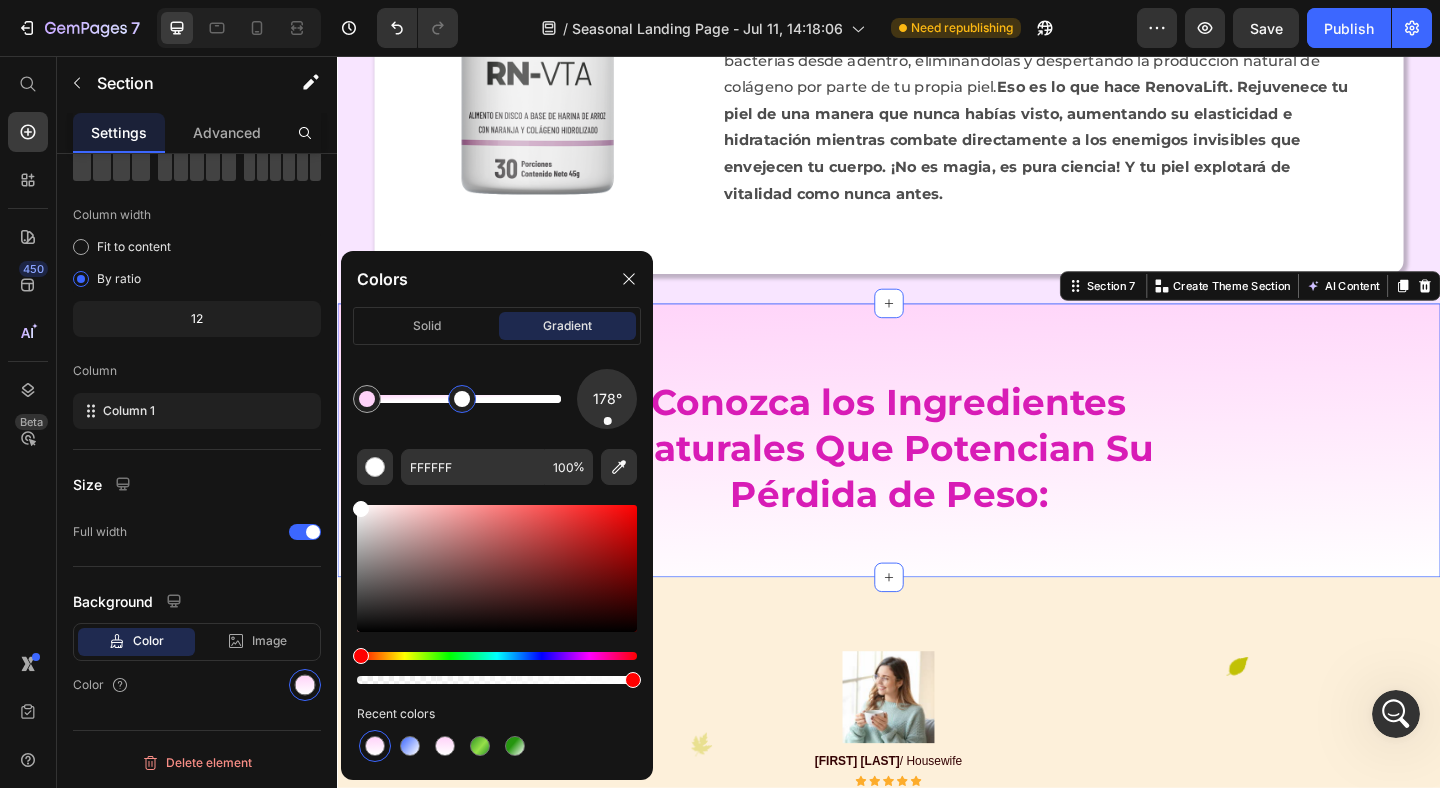 drag, startPoint x: 559, startPoint y: 400, endPoint x: 463, endPoint y: 407, distance: 96.25487 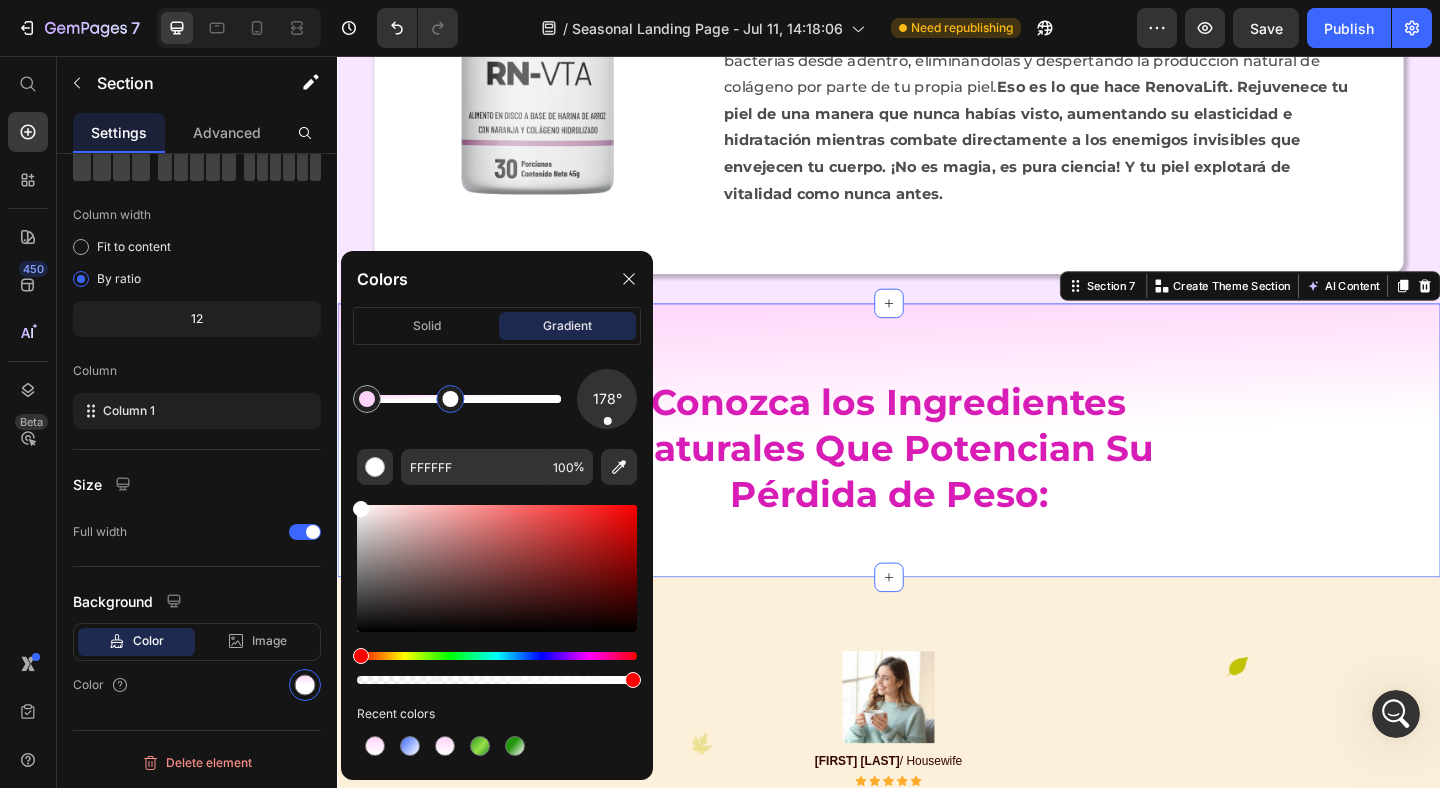 drag, startPoint x: 464, startPoint y: 407, endPoint x: 451, endPoint y: 410, distance: 13.341664 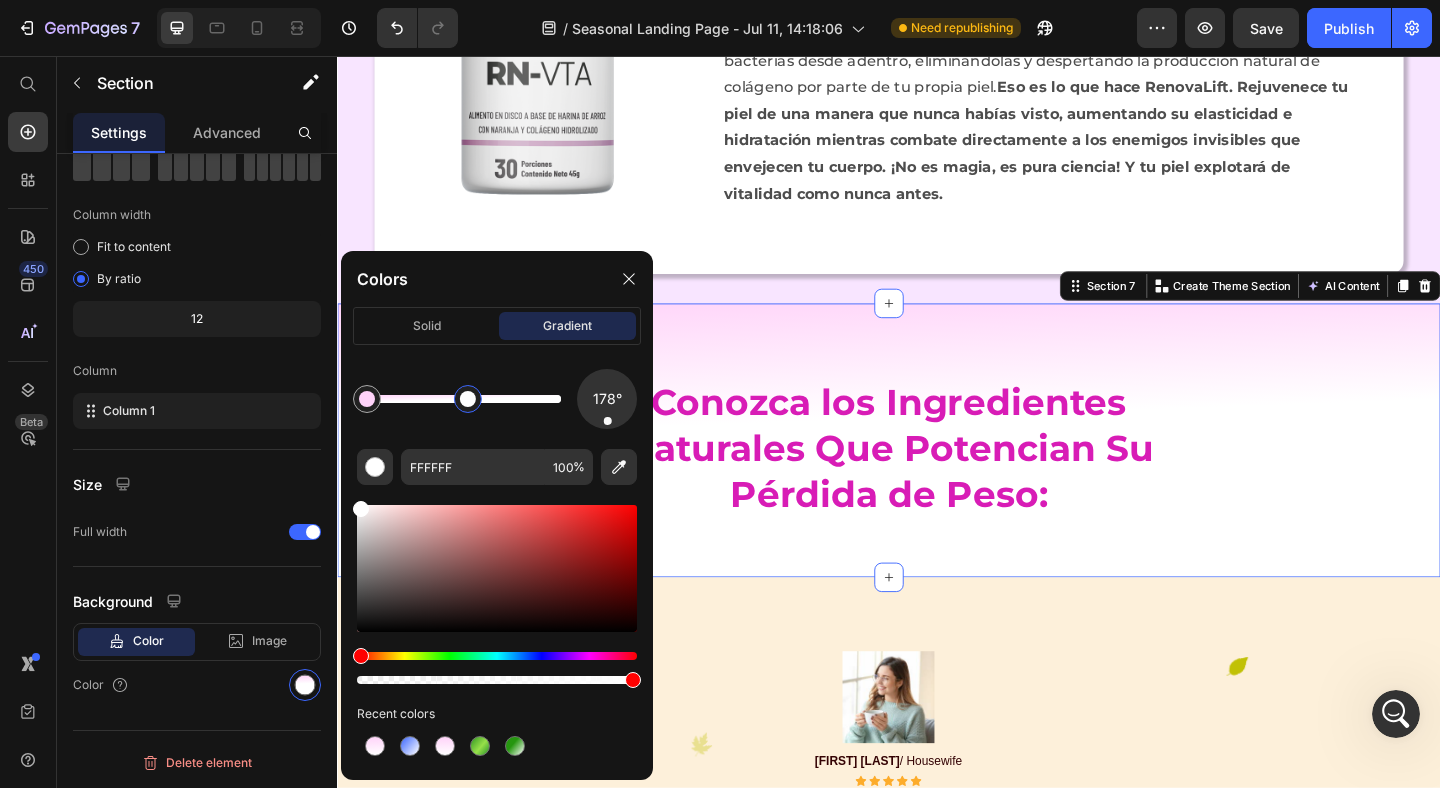 drag, startPoint x: 451, startPoint y: 410, endPoint x: 469, endPoint y: 410, distance: 18 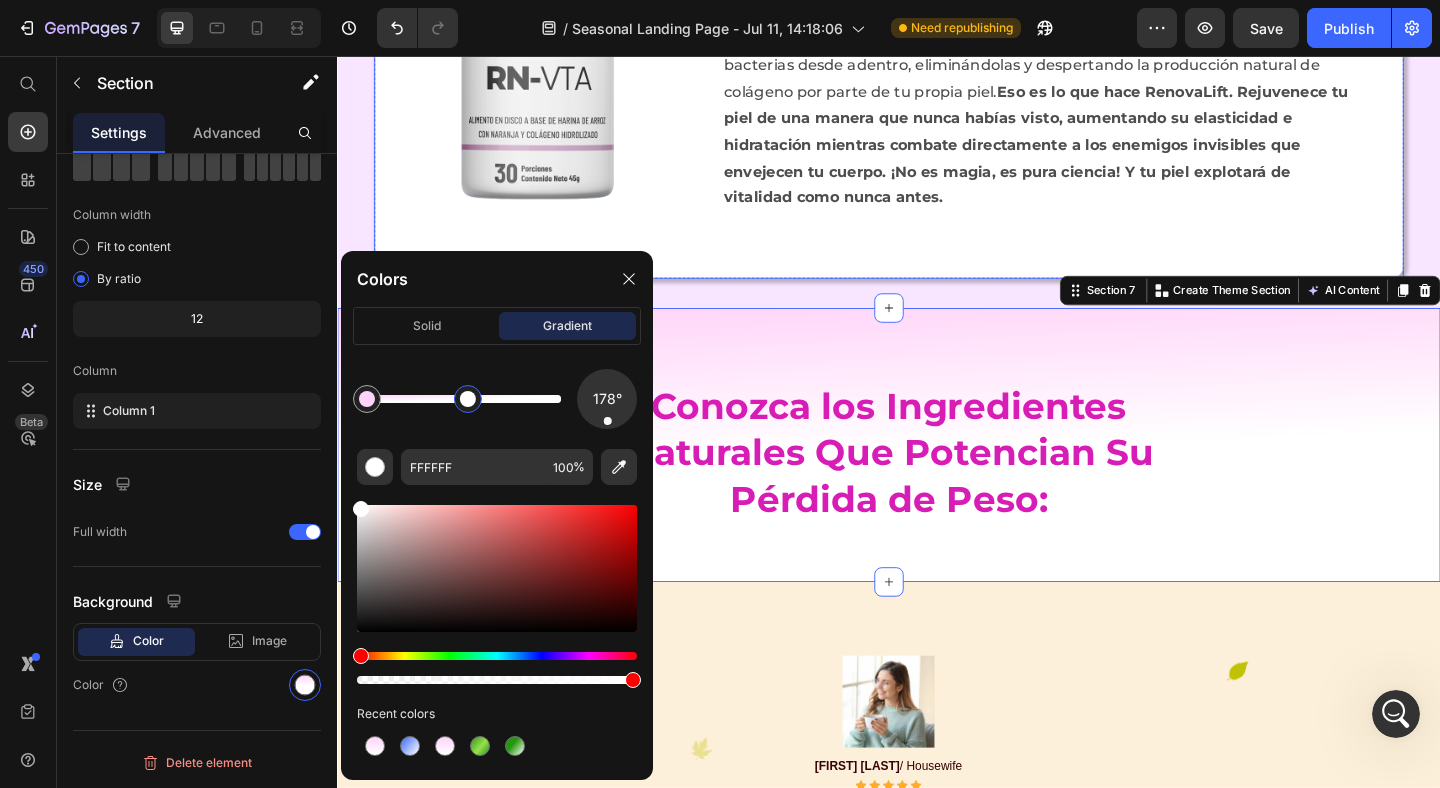 scroll, scrollTop: 2319, scrollLeft: 0, axis: vertical 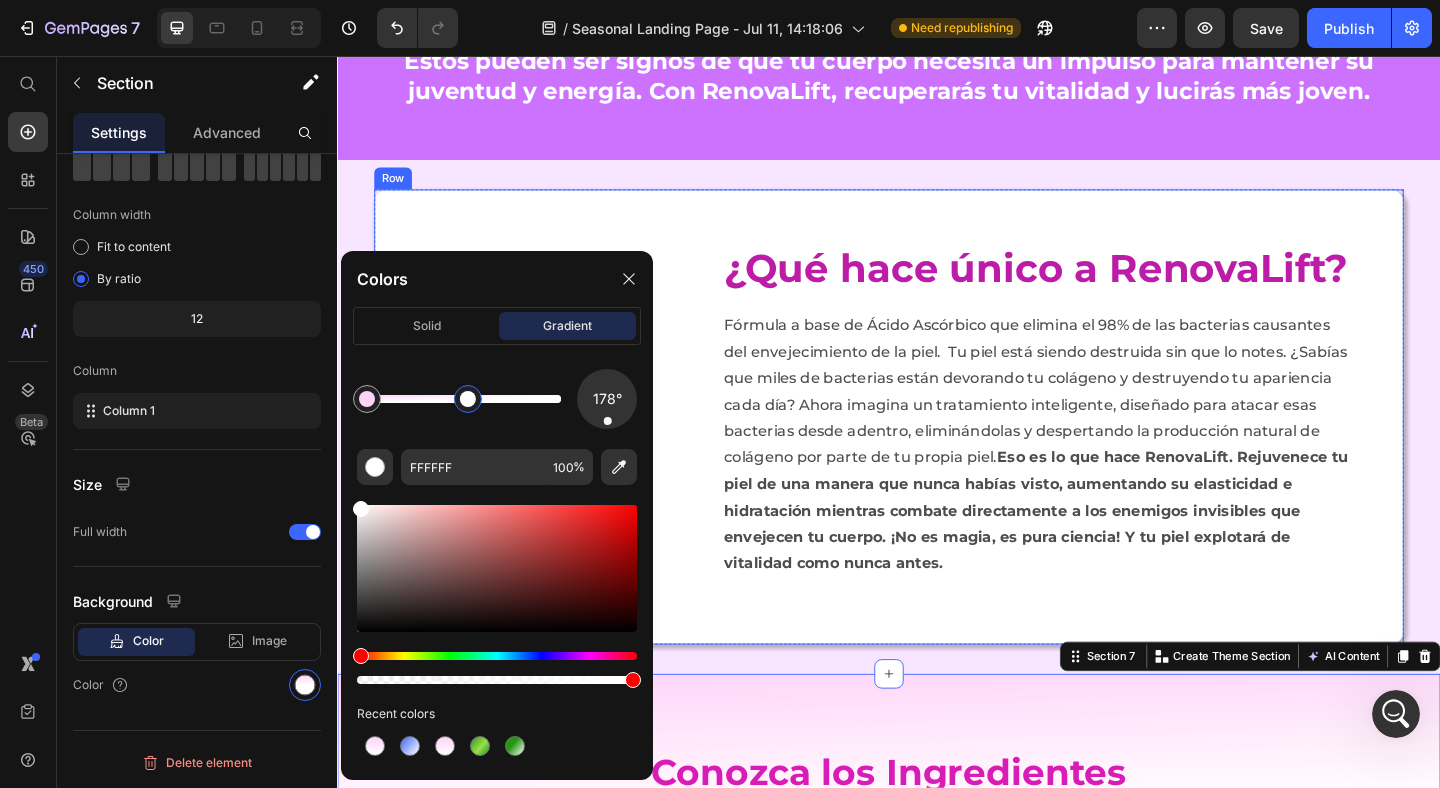 click on "¿Qué hace único a RenovaLift? Heading Fórmula a base de Ácido Ascórbico que elimina el 98% de las bacterias causantes del envejecimiento de la piel.  Tu piel está siendo destruida sin que lo notes. ¿Sabías que miles de bacterias están devorando tu colágeno y destruyendo tu apariencia cada día? Ahora imagina un tratamiento inteligente, diseñado para atacar esas bacterias desde adentro, eliminándolas y despertando la producción natural de colágeno por parte de tu propia piel.  Eso es lo que hace RenovaLift. Rejuvenece tu piel de una manera que nunca habías visto, aumentando su elasticidad e hidratación mientras combate directamente a los enemigos invisibles que envejecen tu cuerpo. ¡No es magia, es pura ciencia! Y tu piel explotará de vitalidad como nunca antes. Text Block" at bounding box center [1126, 448] 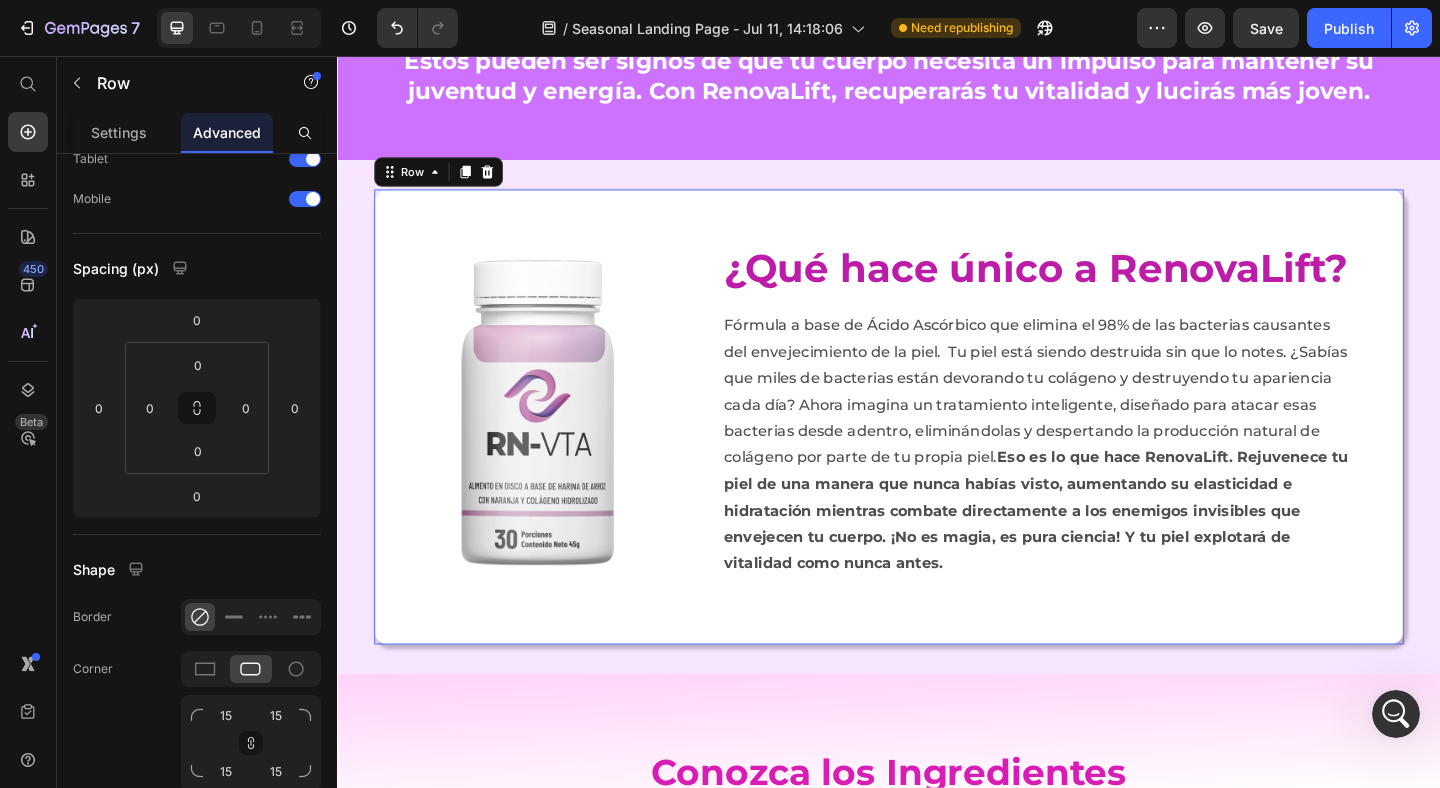 scroll, scrollTop: 1957, scrollLeft: 0, axis: vertical 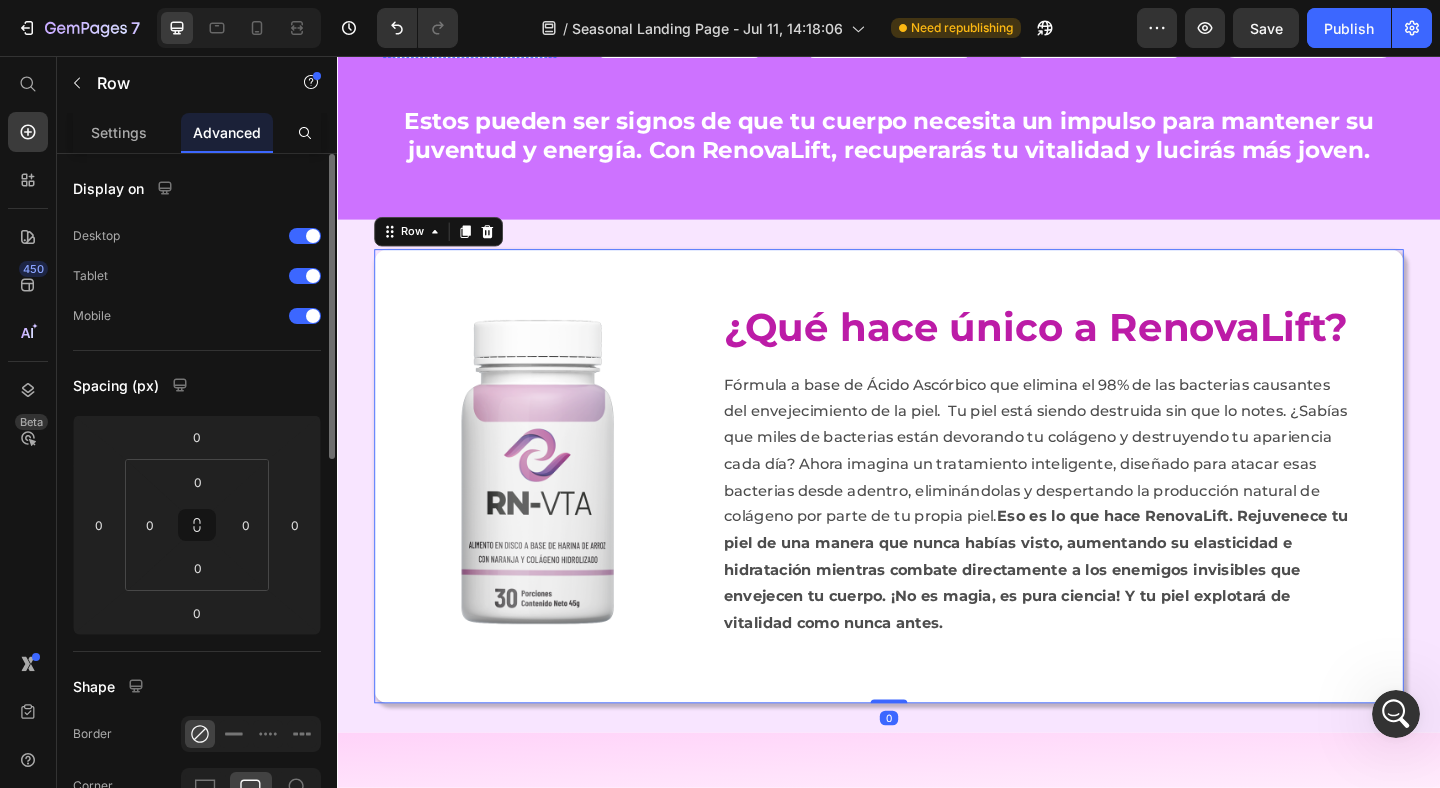 click on "Icon" at bounding box center (481, -89) 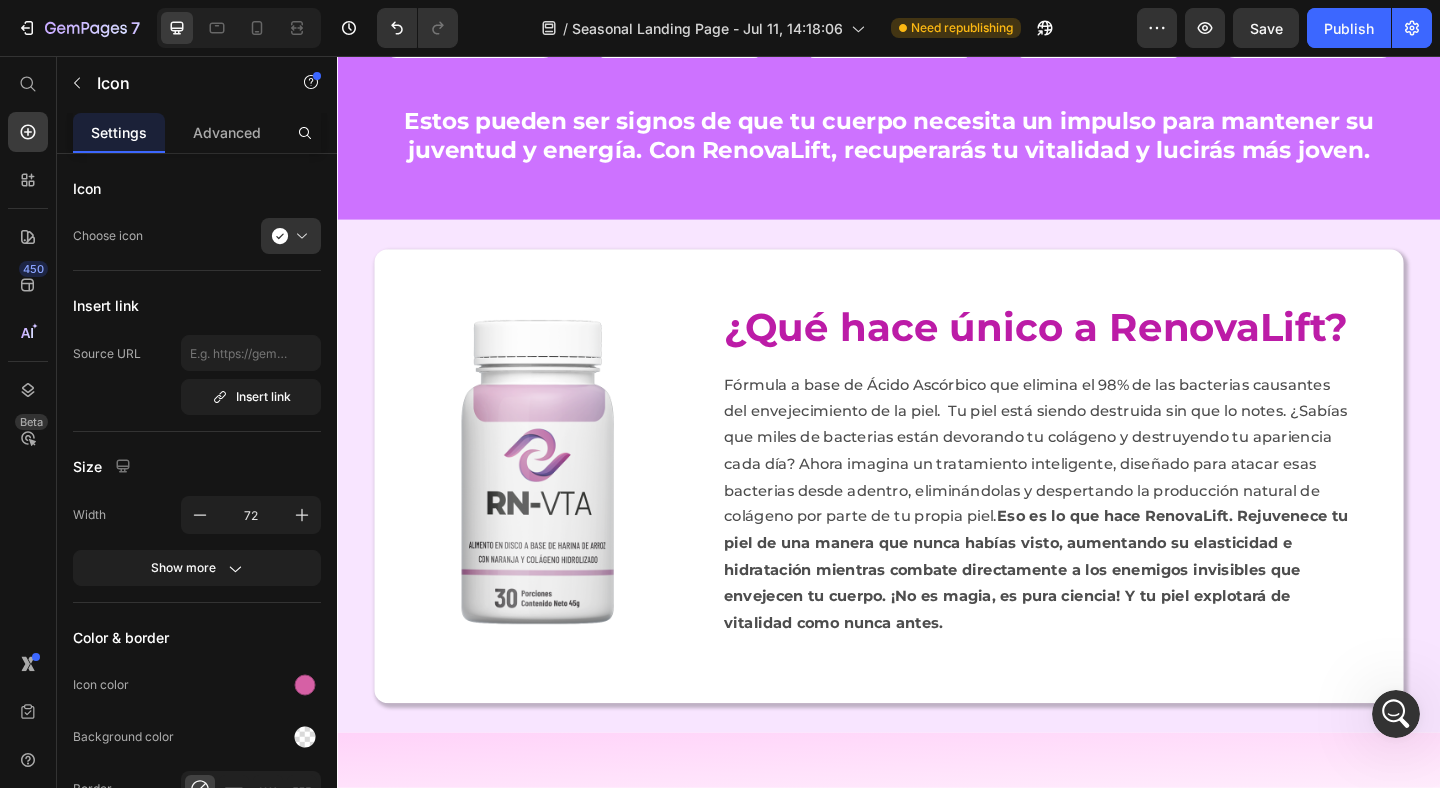 click on "Icon" at bounding box center (428, -164) 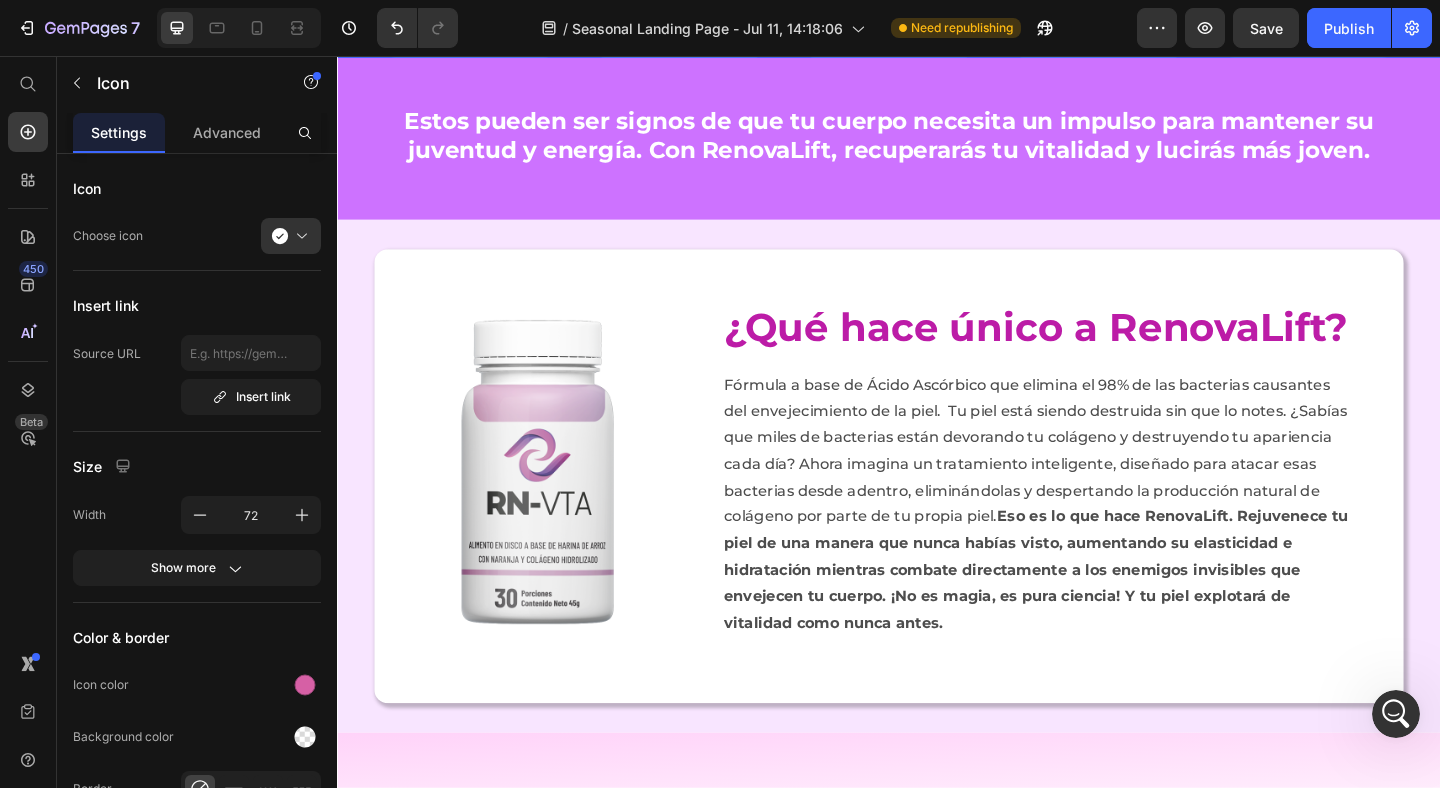click on "Row 5 cols" at bounding box center [430, -91] 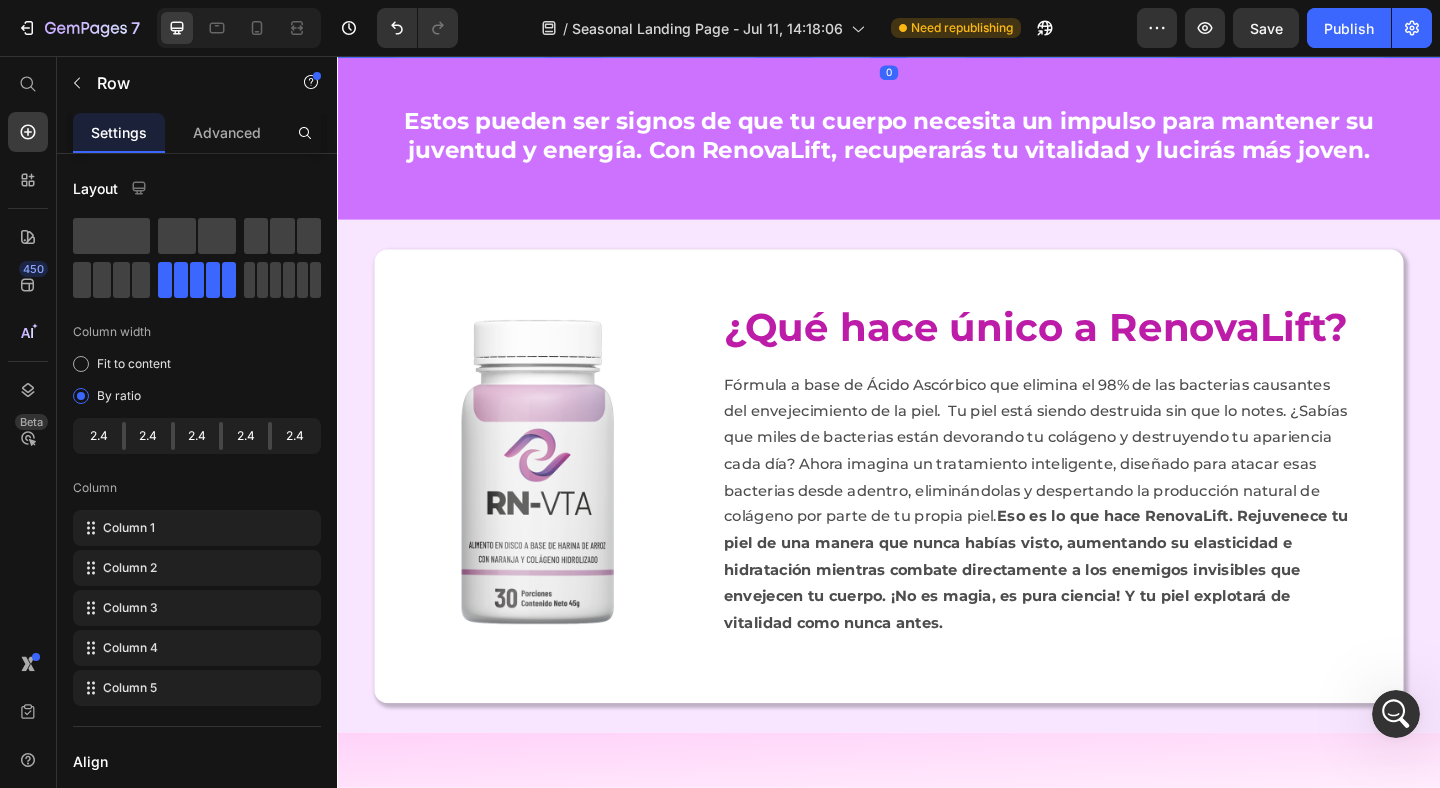 click 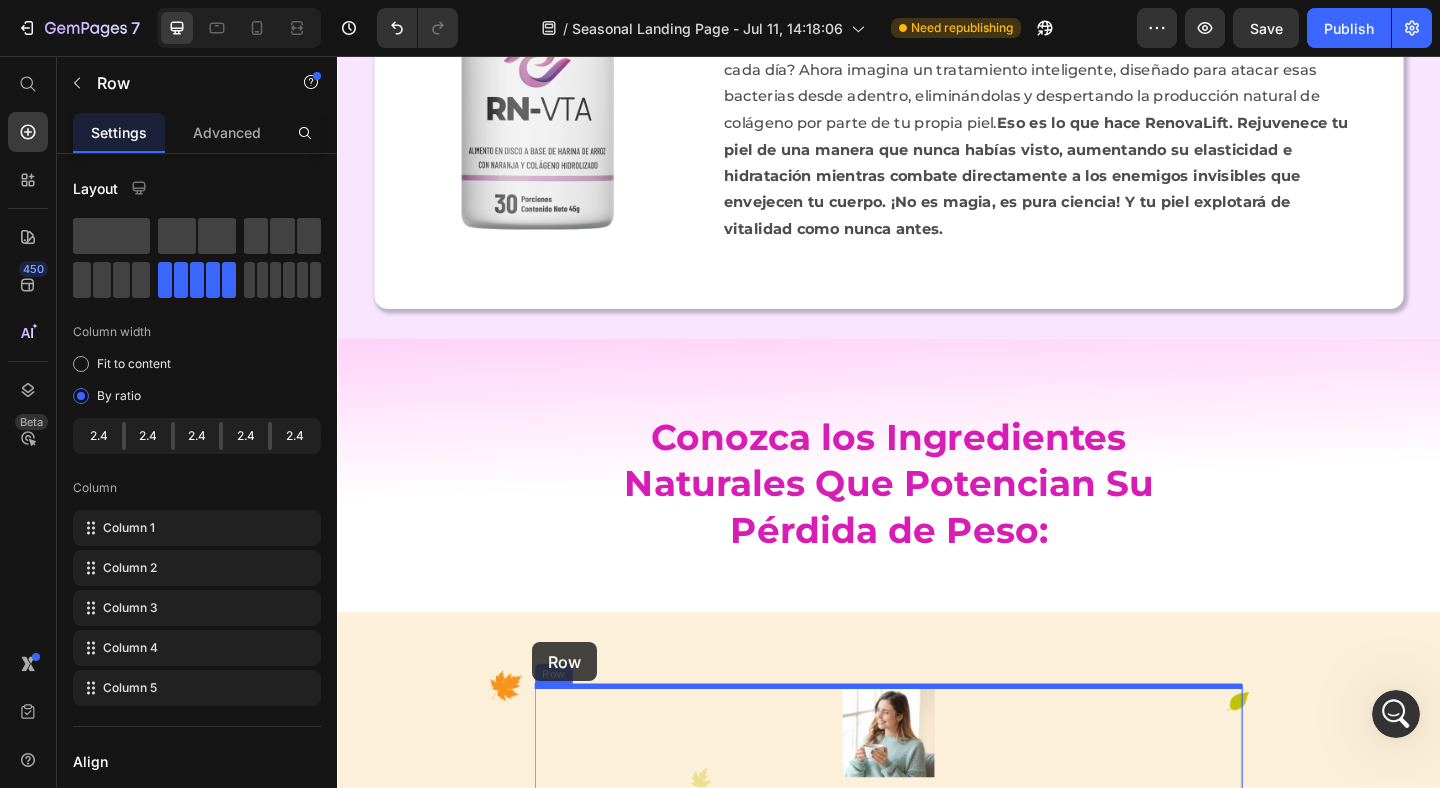 scroll, scrollTop: 2950, scrollLeft: 0, axis: vertical 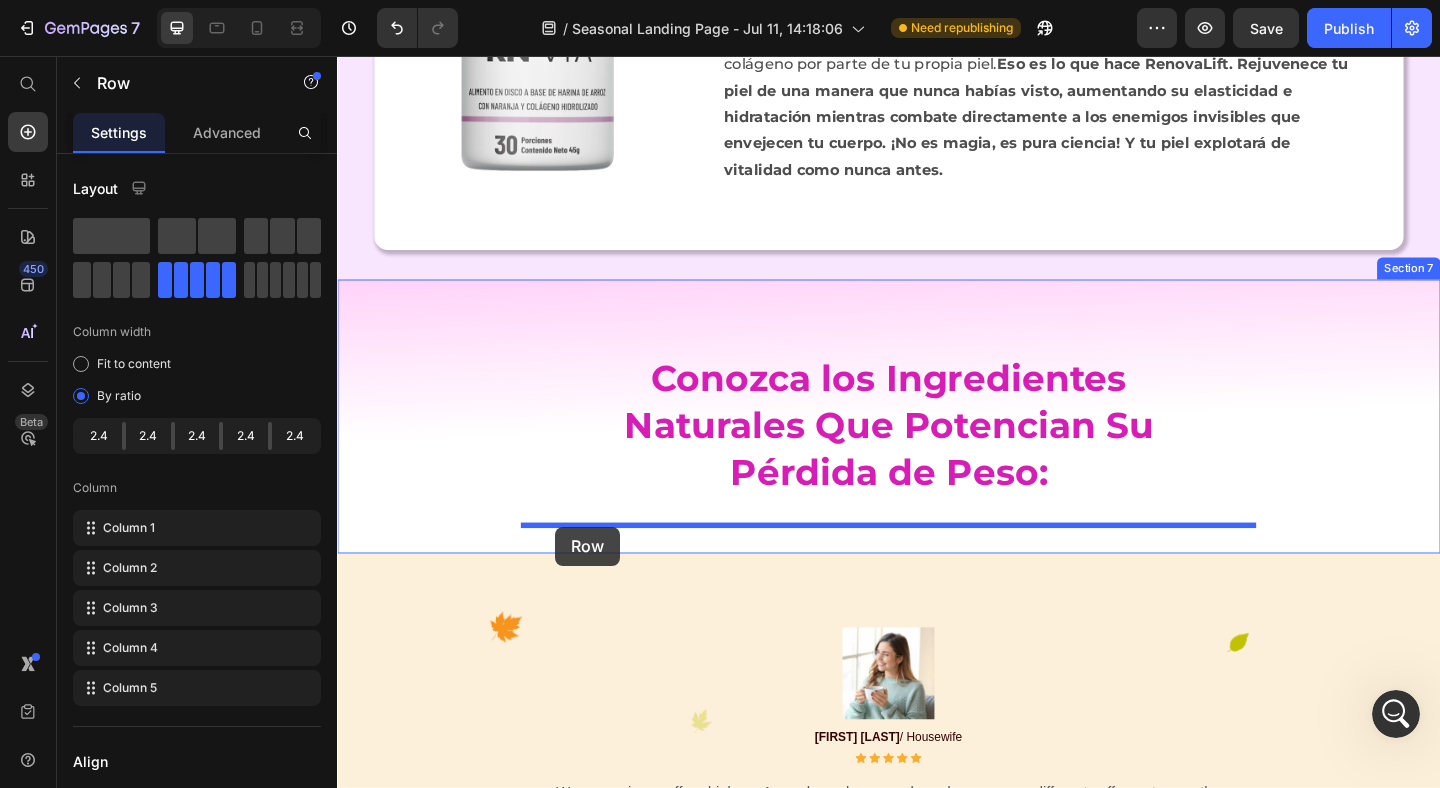 drag, startPoint x: 356, startPoint y: 340, endPoint x: 574, endPoint y: 568, distance: 315.44888 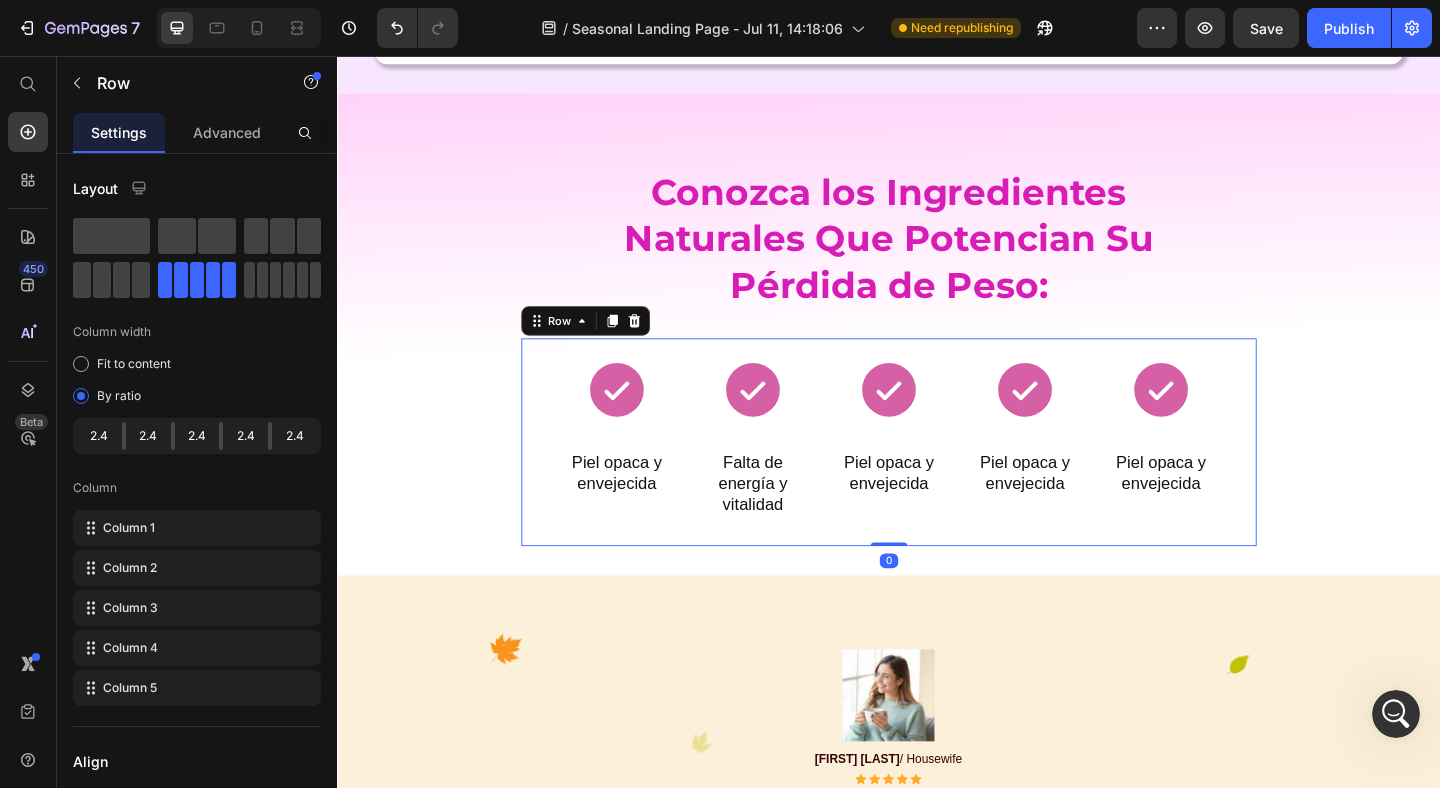 scroll, scrollTop: 2747, scrollLeft: 0, axis: vertical 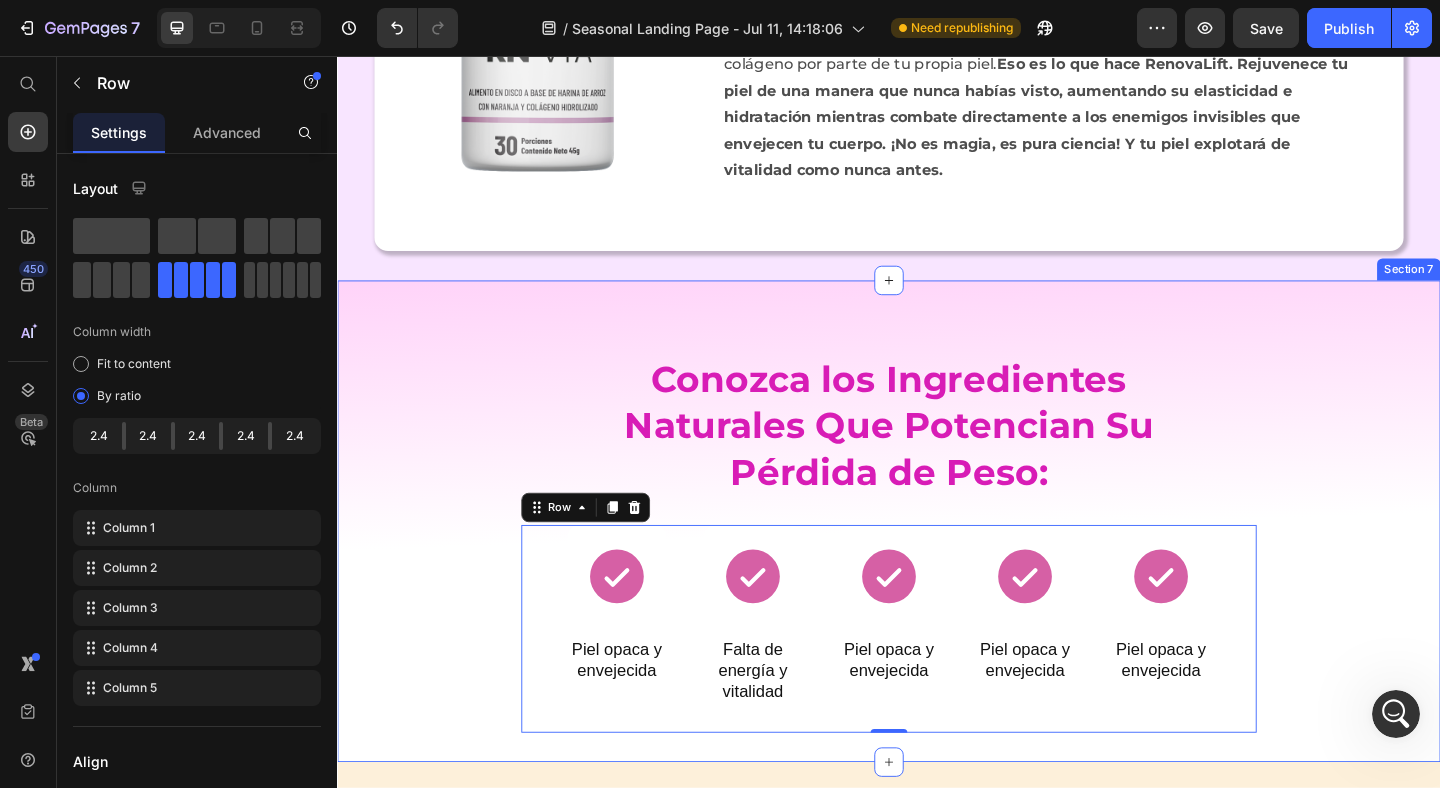 click on "⁠⁠⁠⁠⁠⁠⁠ Conozca los Ingredientes Naturales Que Potencian Su Pérdida de Peso: Heading
Icon Piel opaca y envejecida Heading Row
Icon Falta de energía y vitalidad Heading Row Row
Icon Piel opaca y envejecida Heading Row Row
Icon Piel opaca y envejecida Heading Row Row
Icon Piel opaca y envejecida Heading Row Row   0 Section 7" at bounding box center [937, 562] 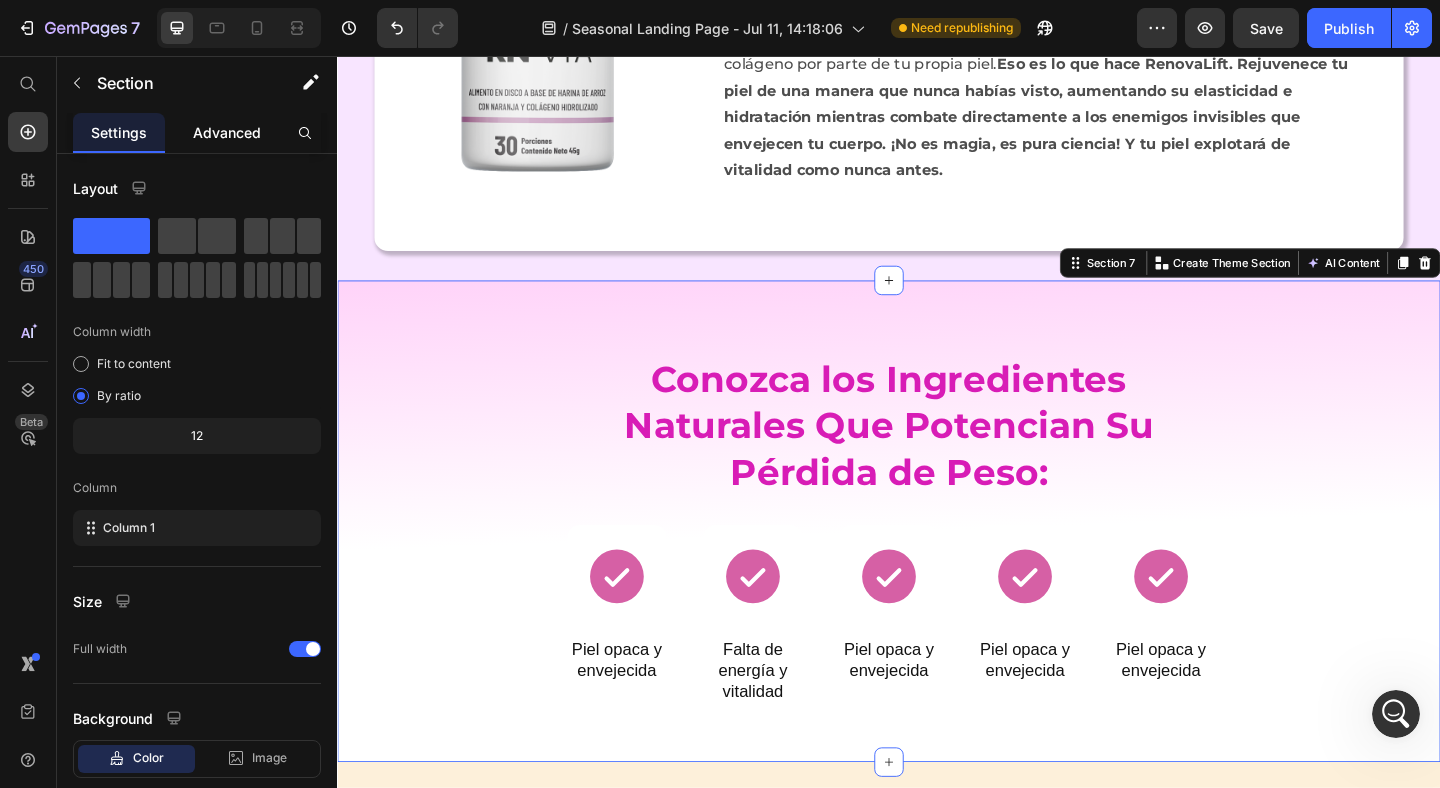 click on "Advanced" at bounding box center (227, 132) 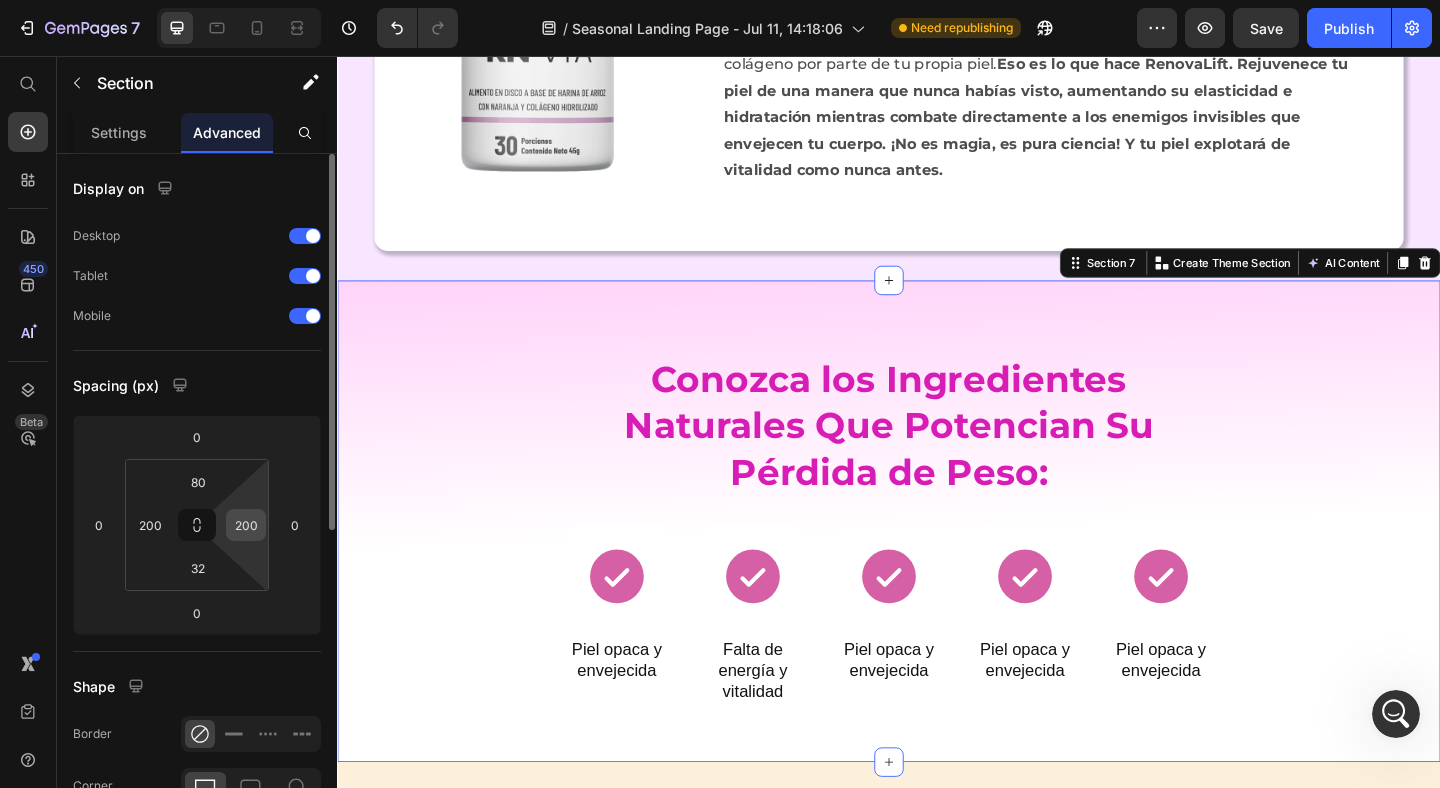 click on "200" at bounding box center [246, 525] 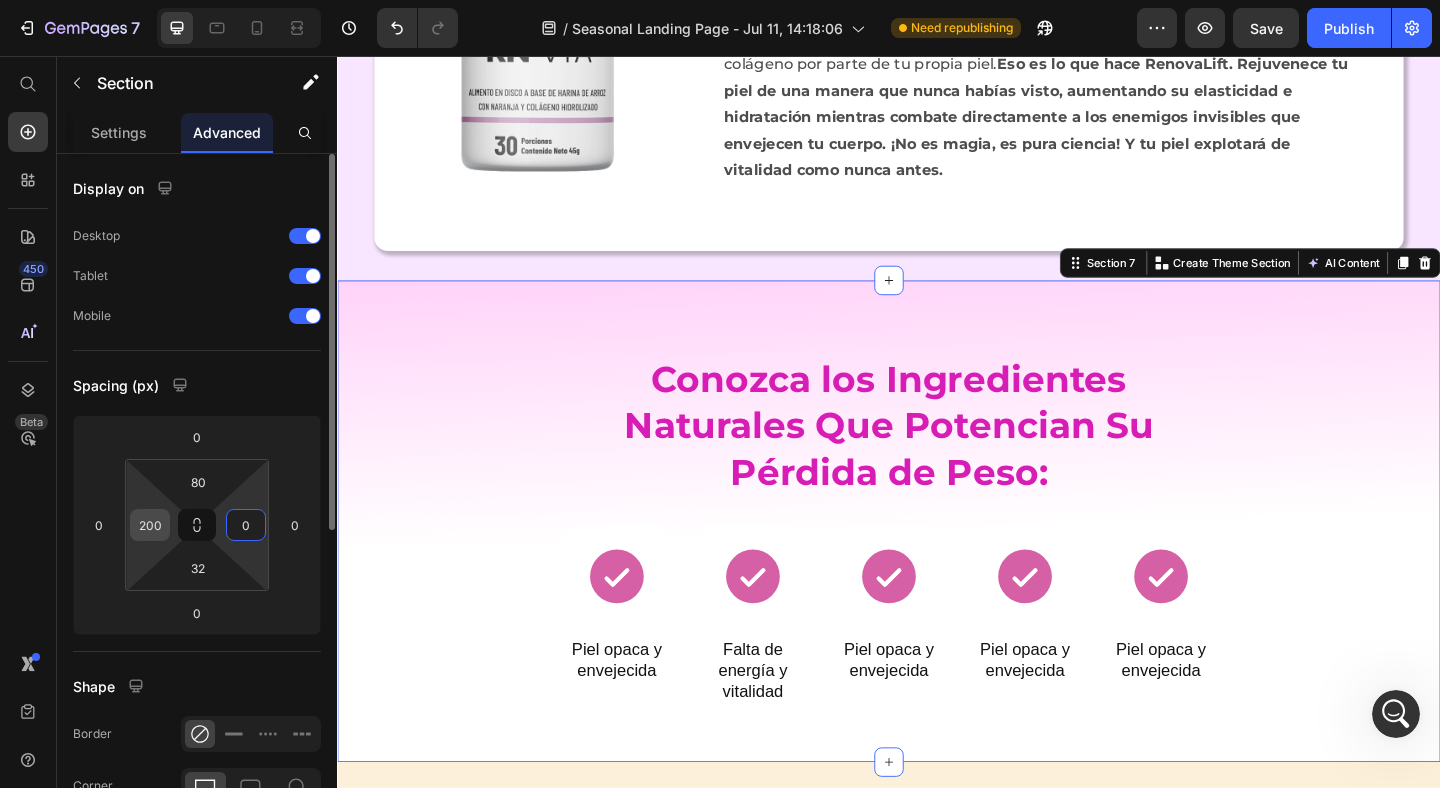type on "0" 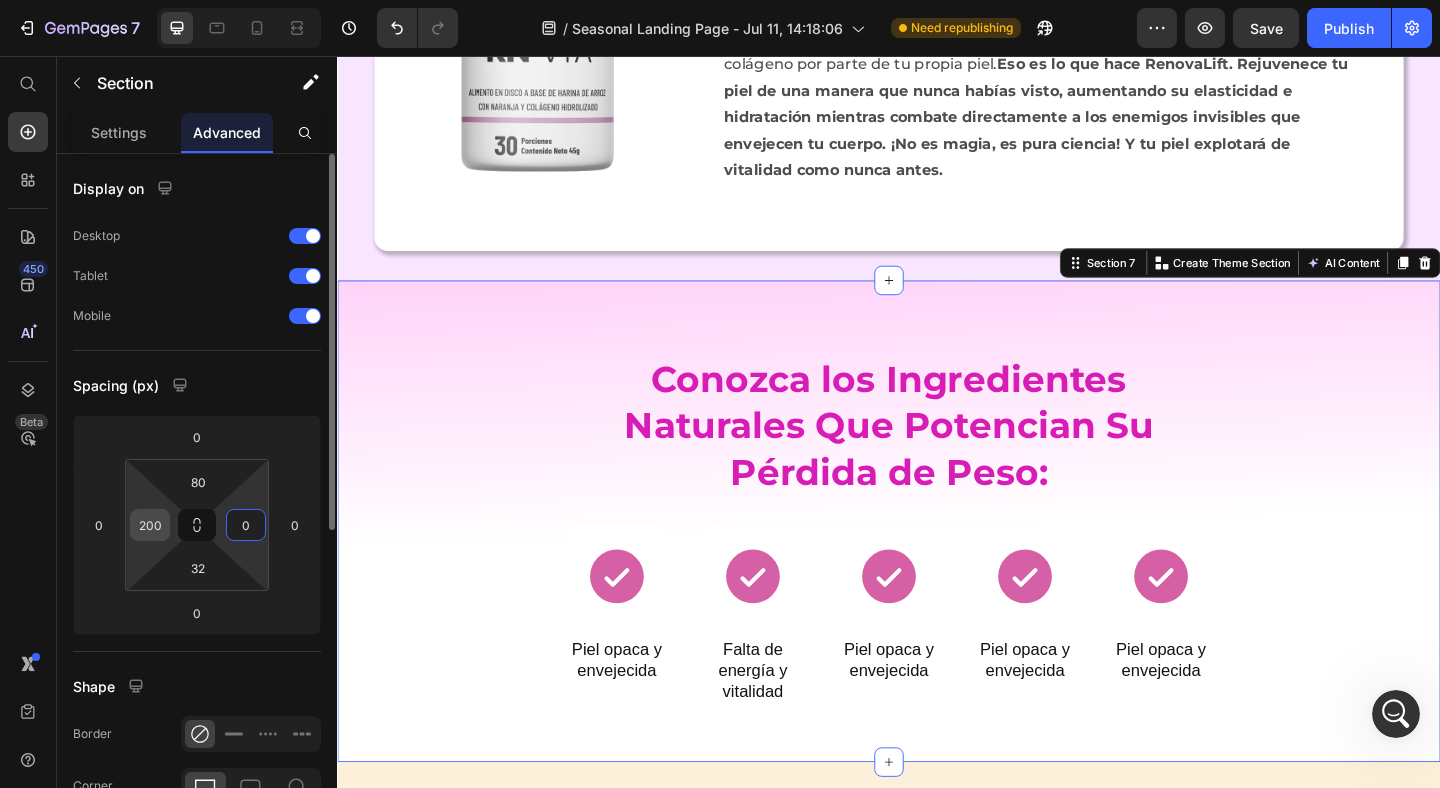 click on "200" at bounding box center [150, 525] 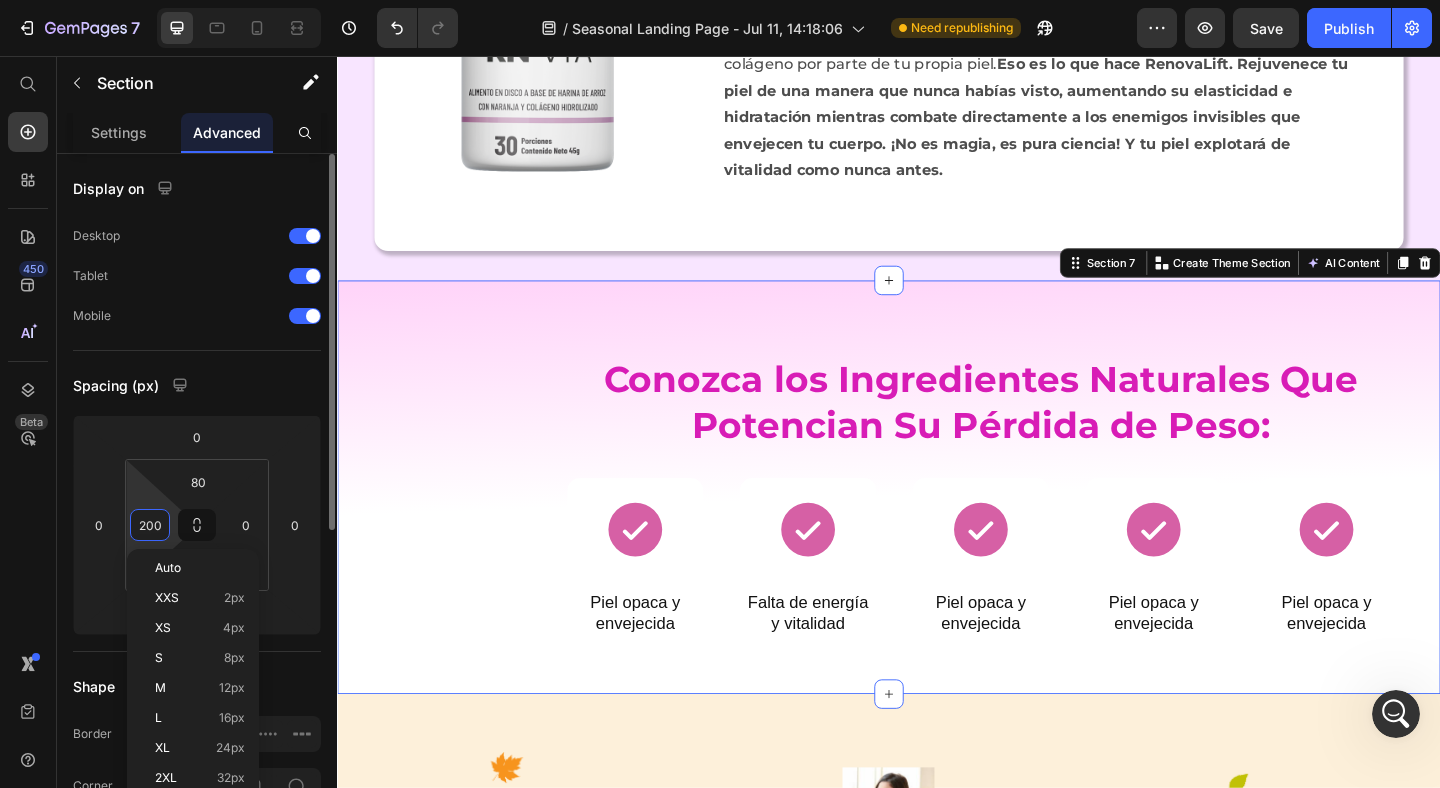 type on "0" 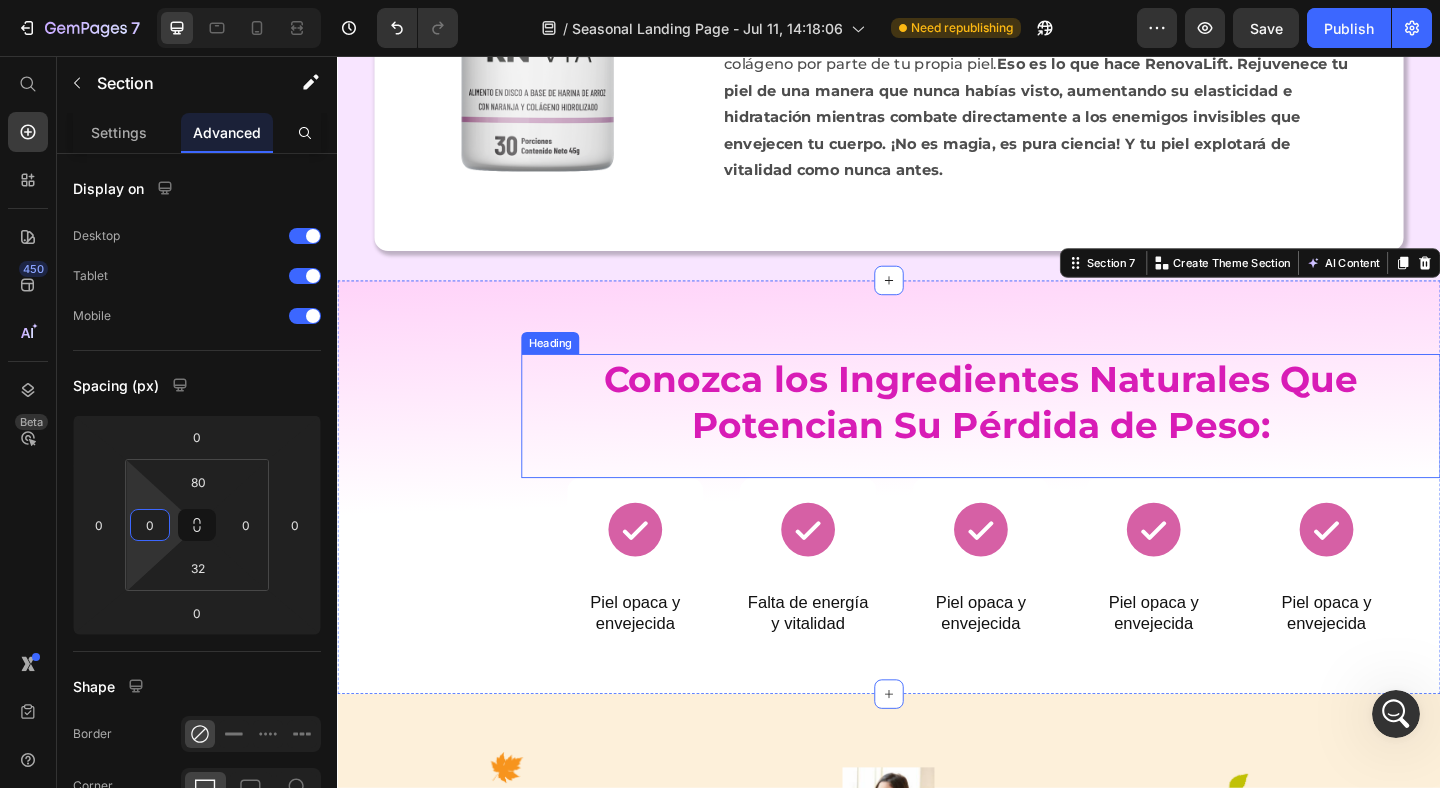 click on "⁠⁠⁠⁠⁠⁠⁠ Conozca los Ingredientes Naturales Que Potencian Su Pérdida de Peso:" at bounding box center [1037, 432] 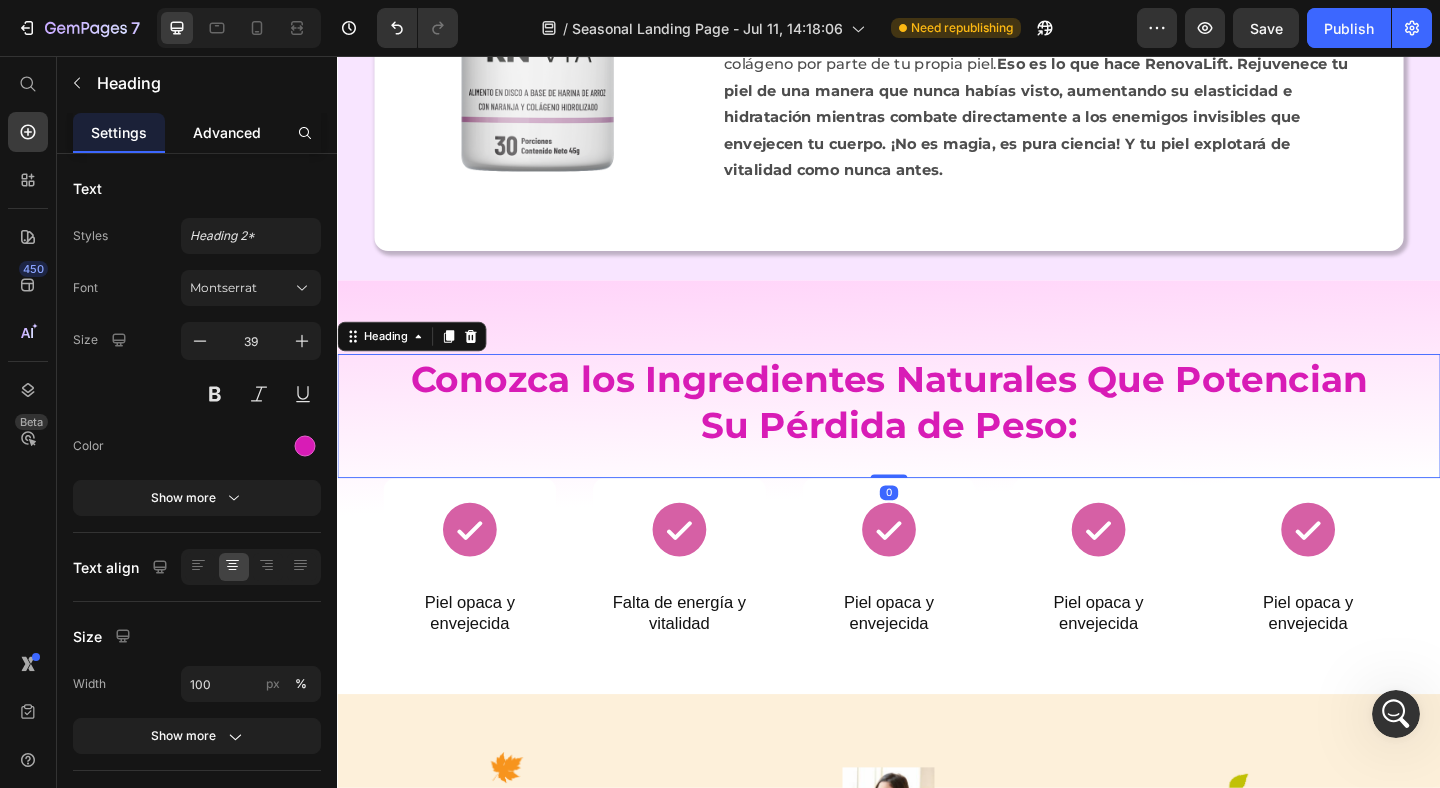 click on "Advanced" at bounding box center (227, 132) 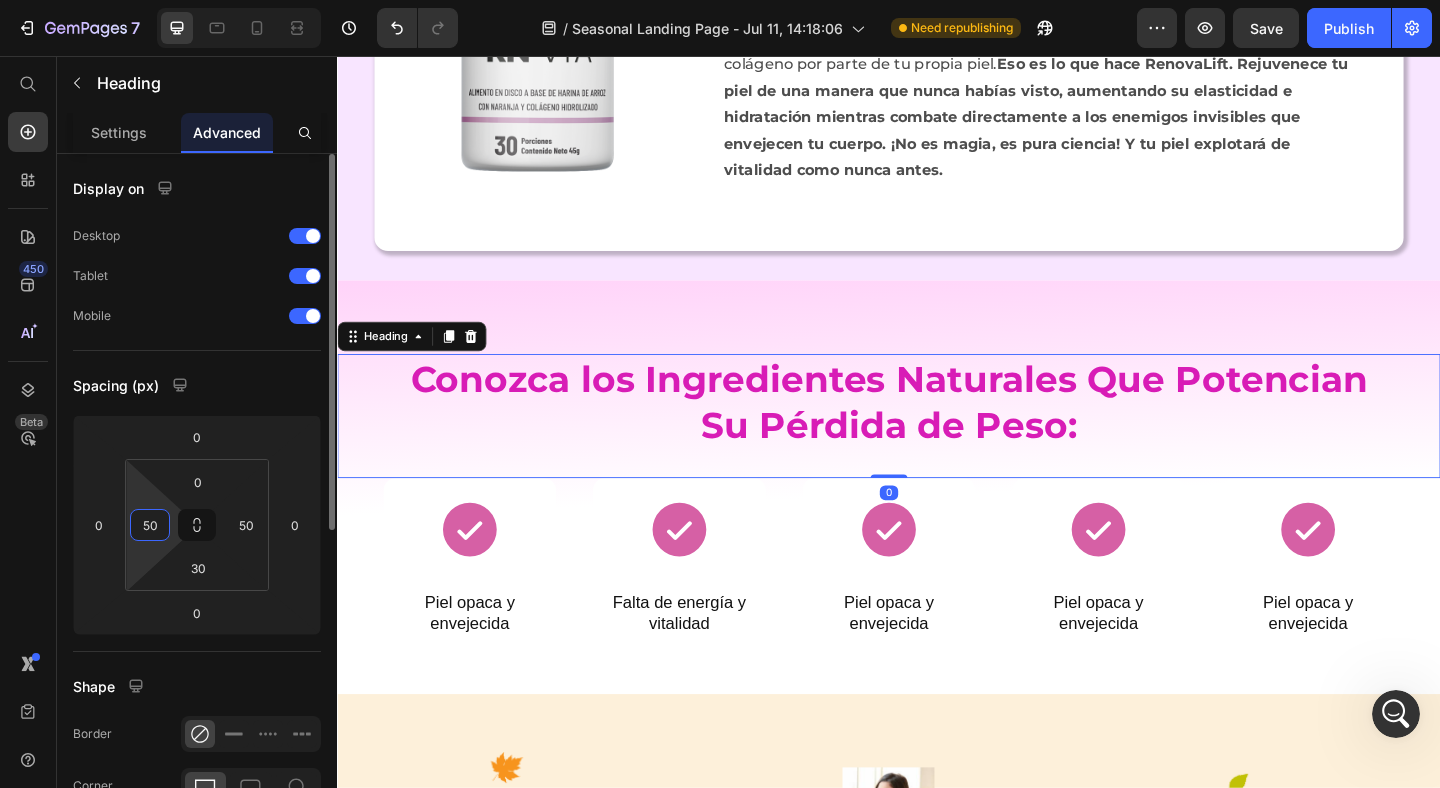 click on "50" at bounding box center (150, 525) 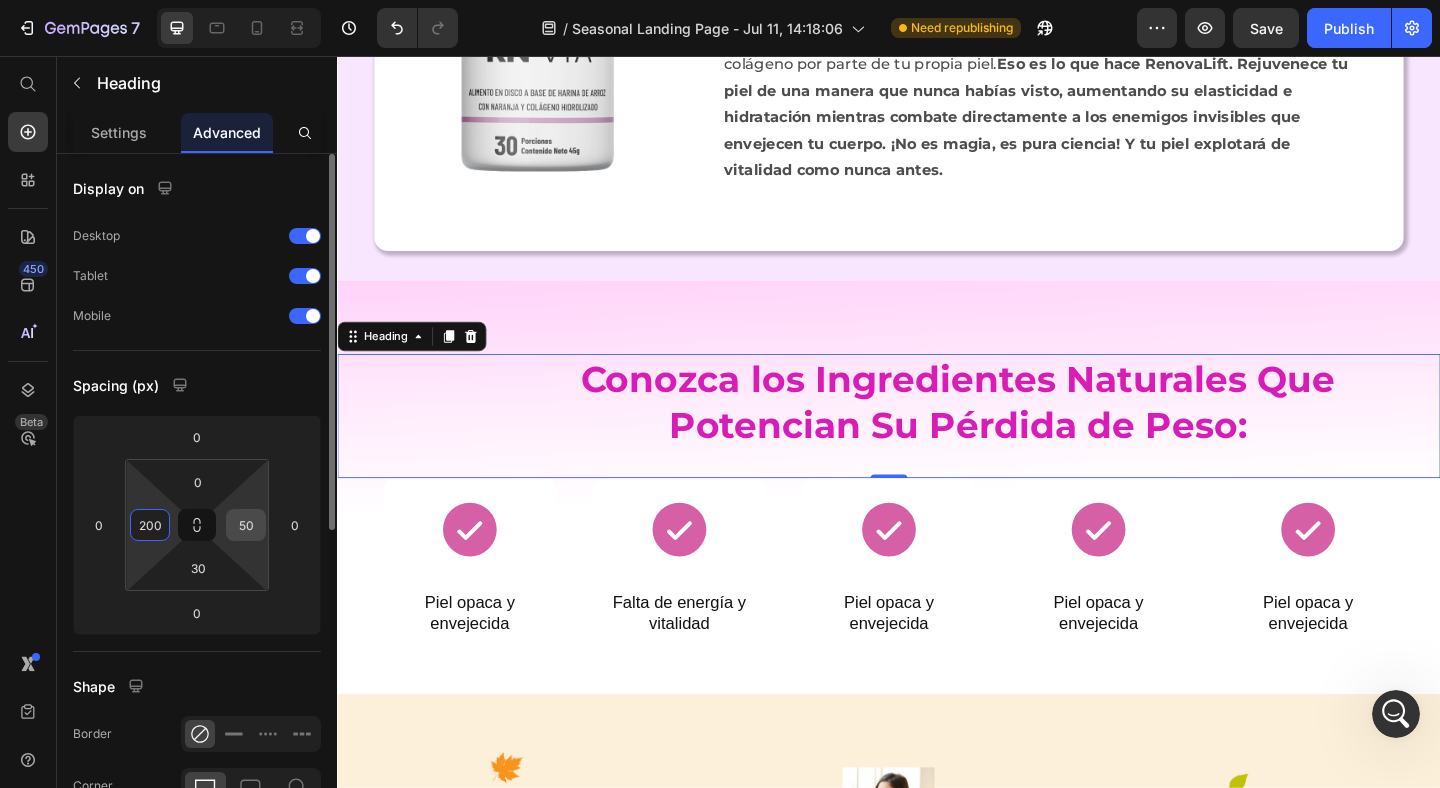 type on "200" 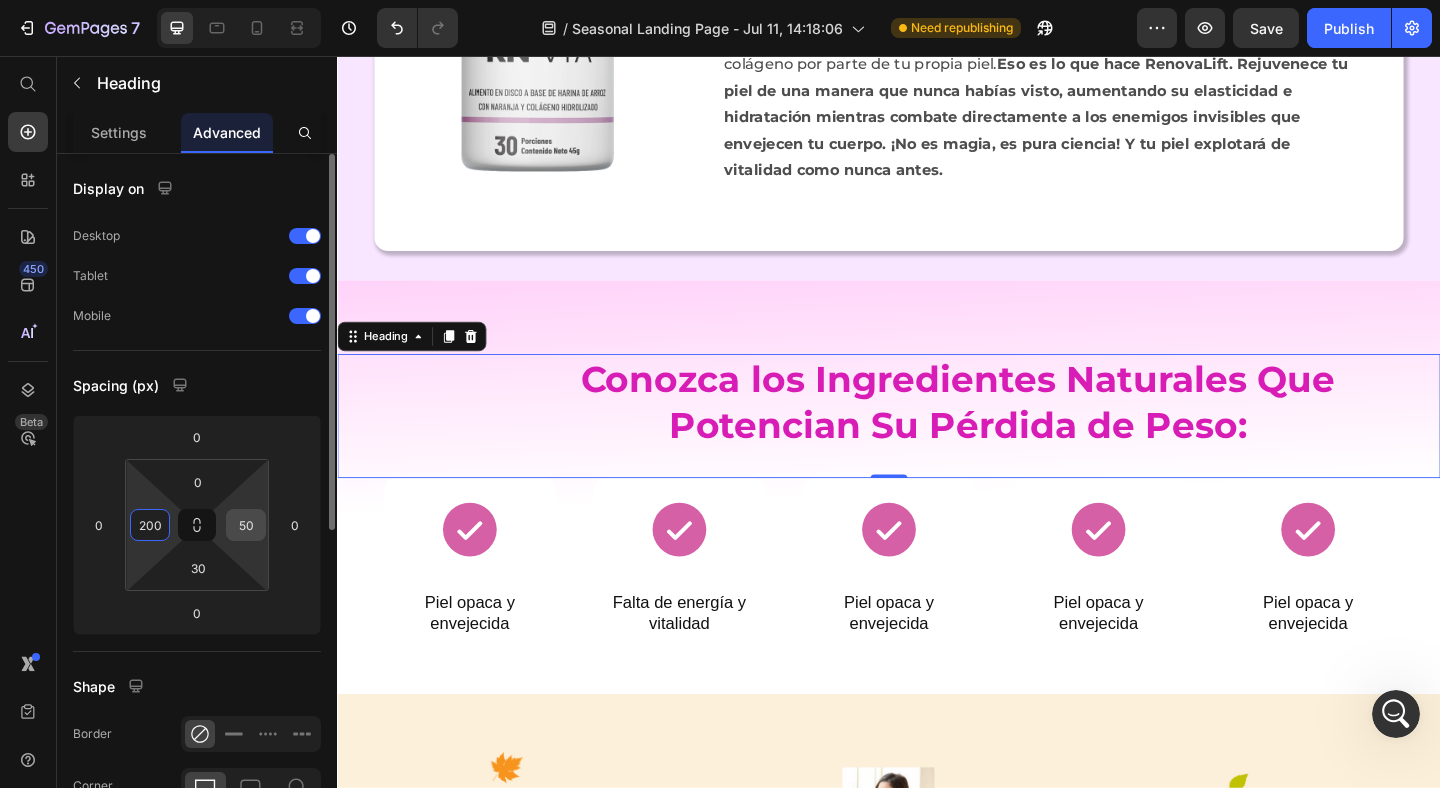 click on "50" at bounding box center (246, 525) 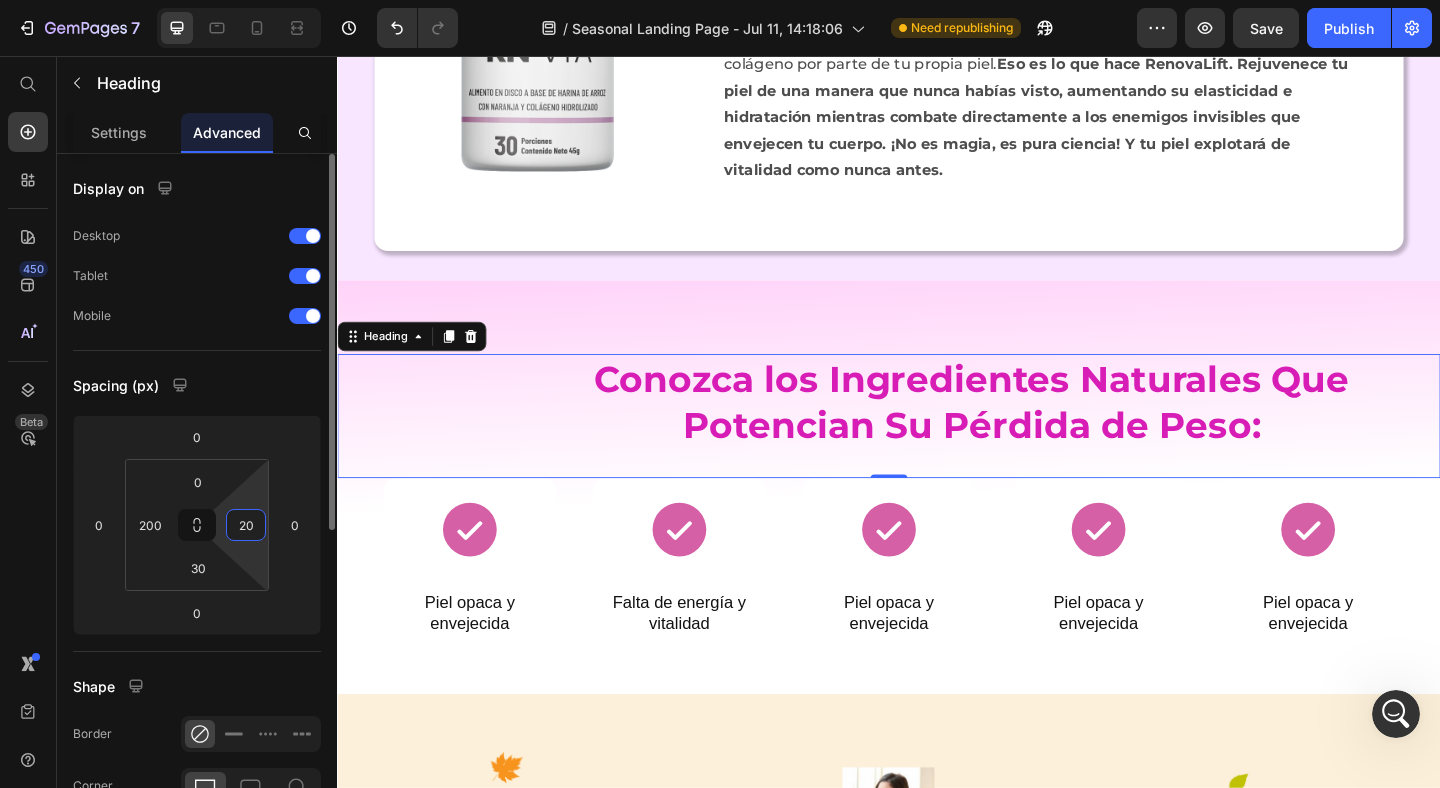 type on "2" 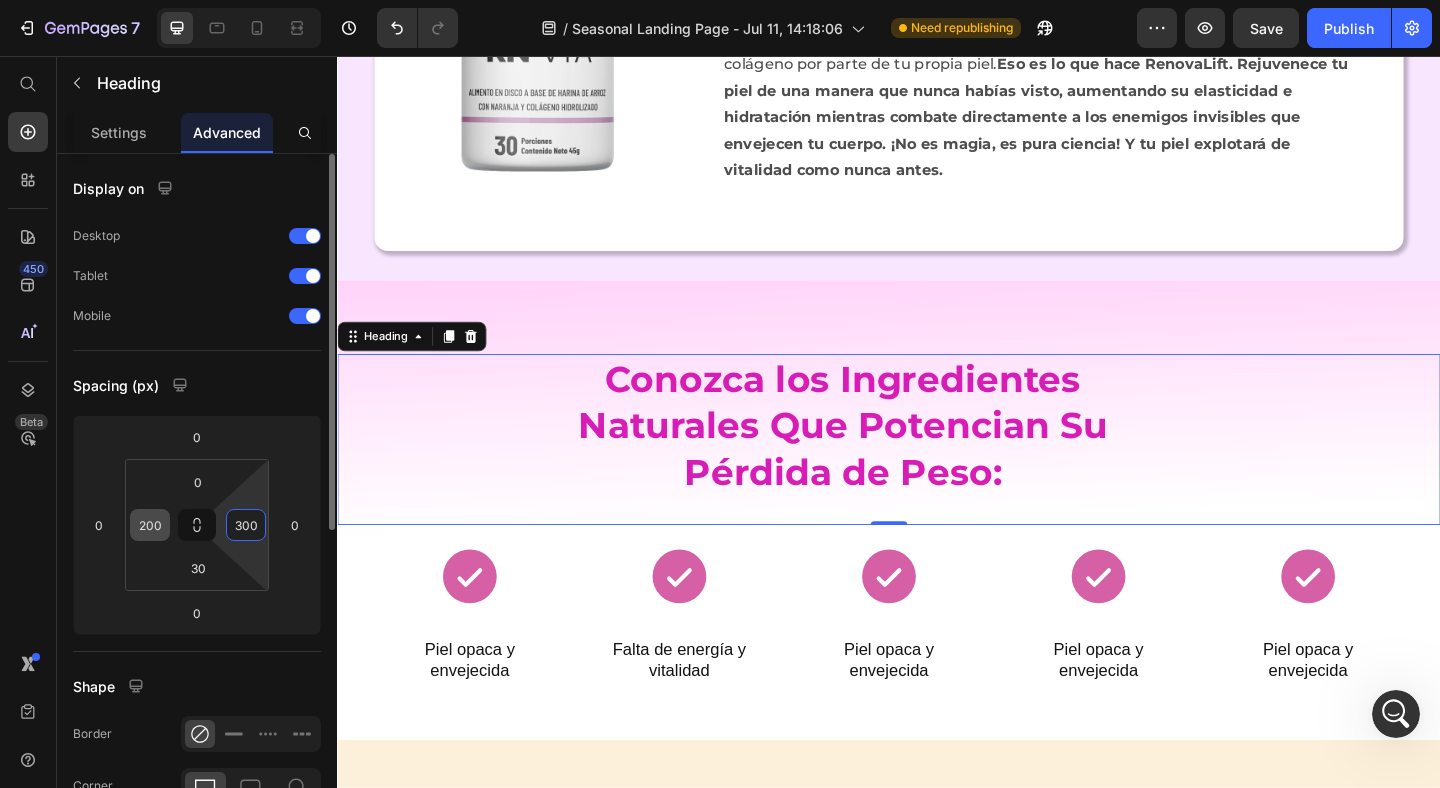 type on "300" 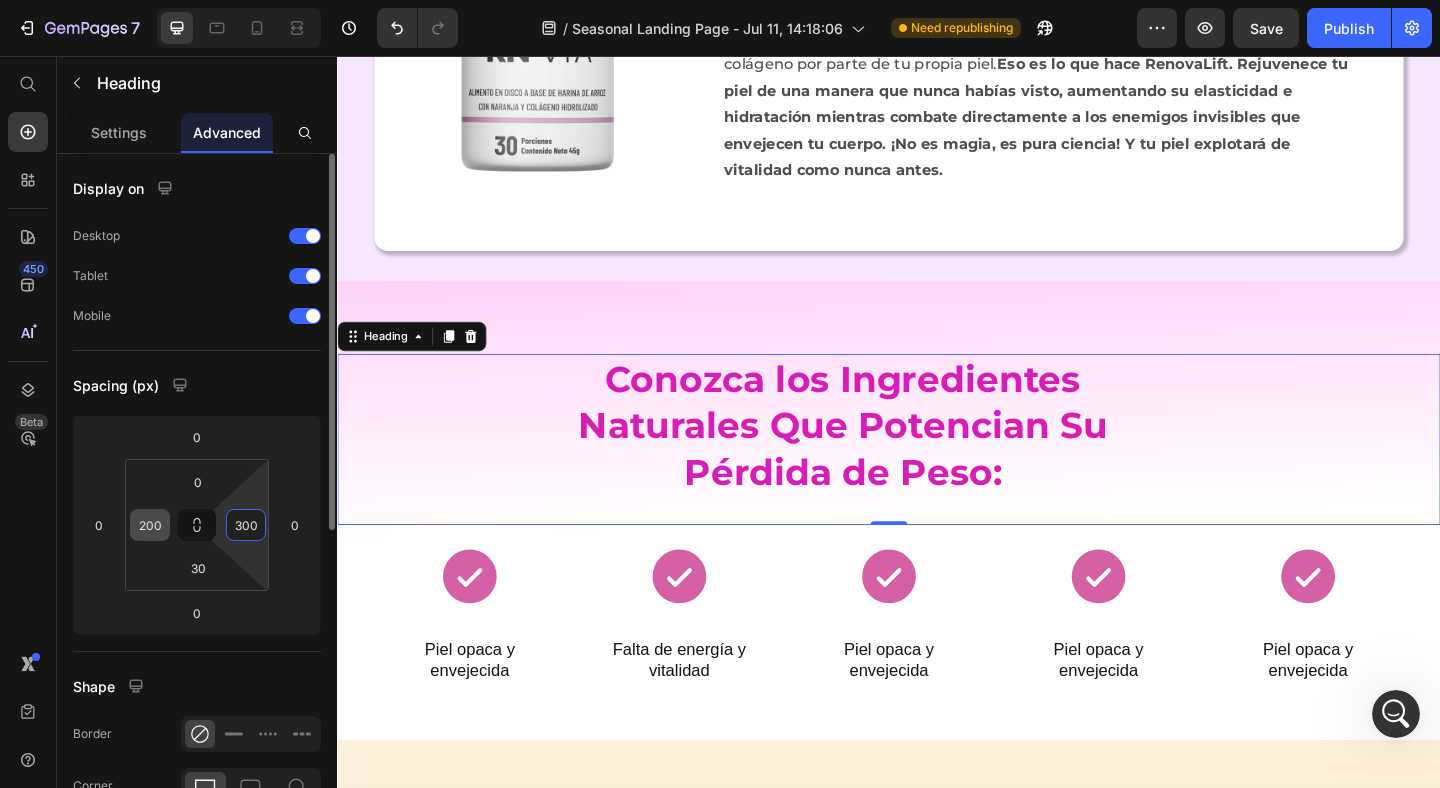 click on "200" at bounding box center (150, 525) 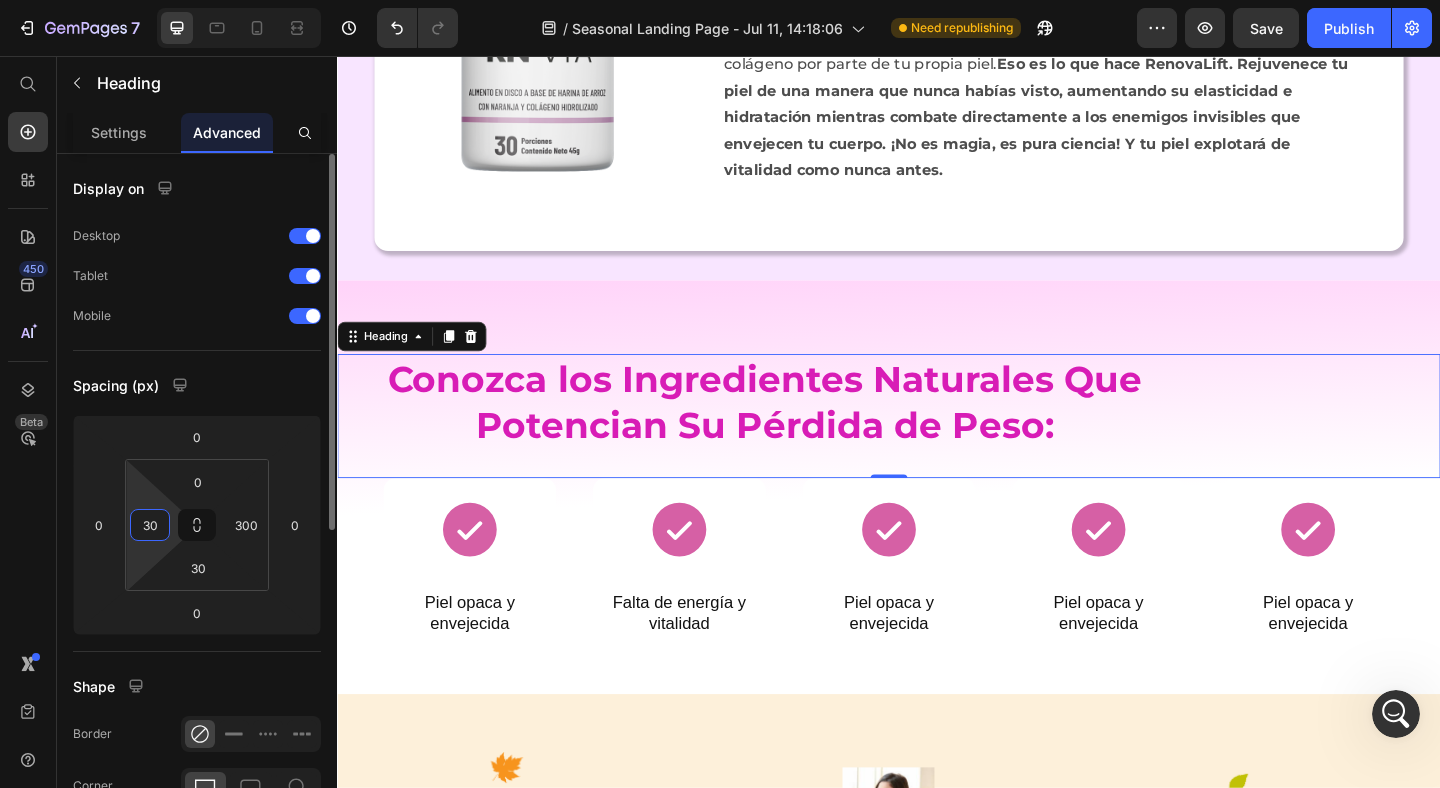 type on "300" 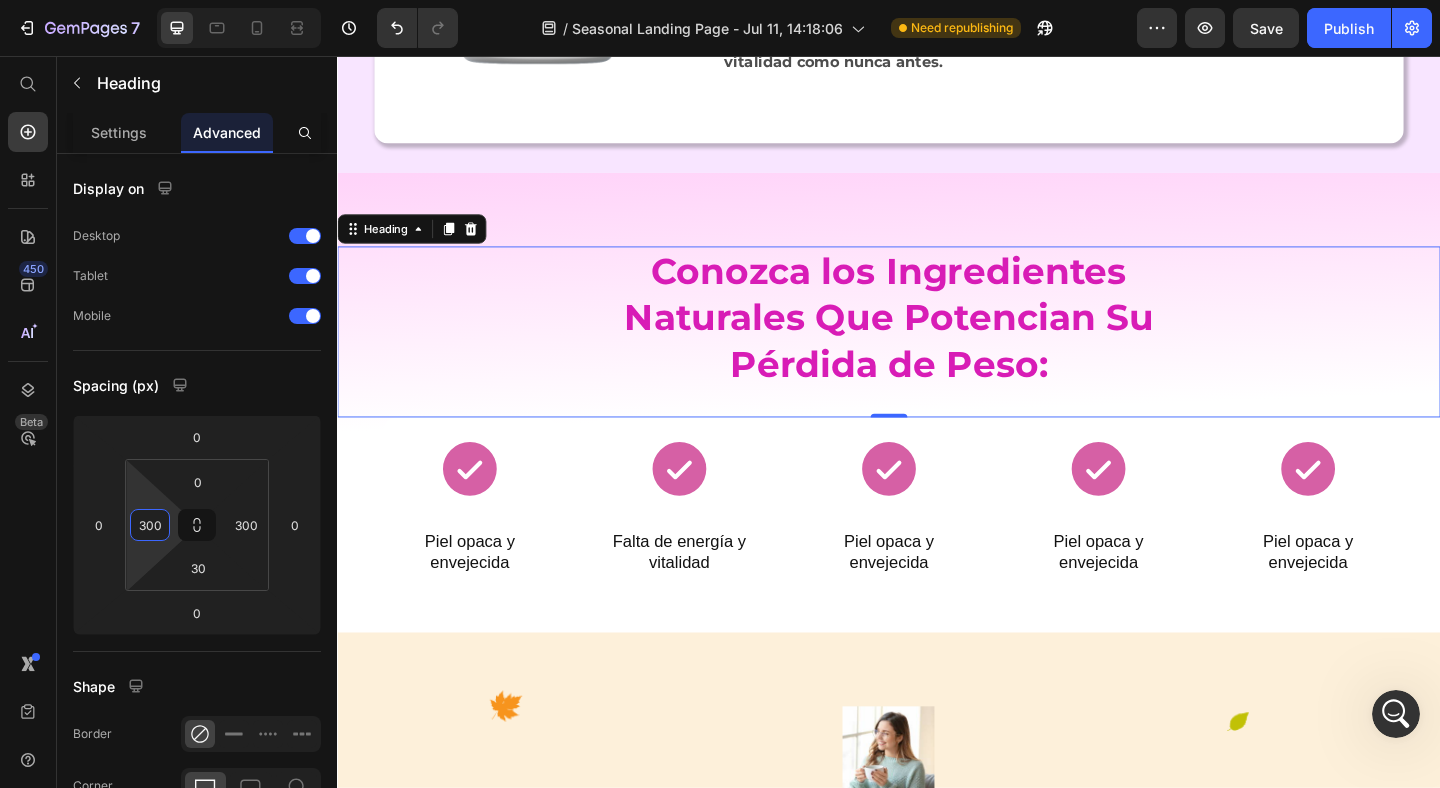 scroll, scrollTop: 2944, scrollLeft: 0, axis: vertical 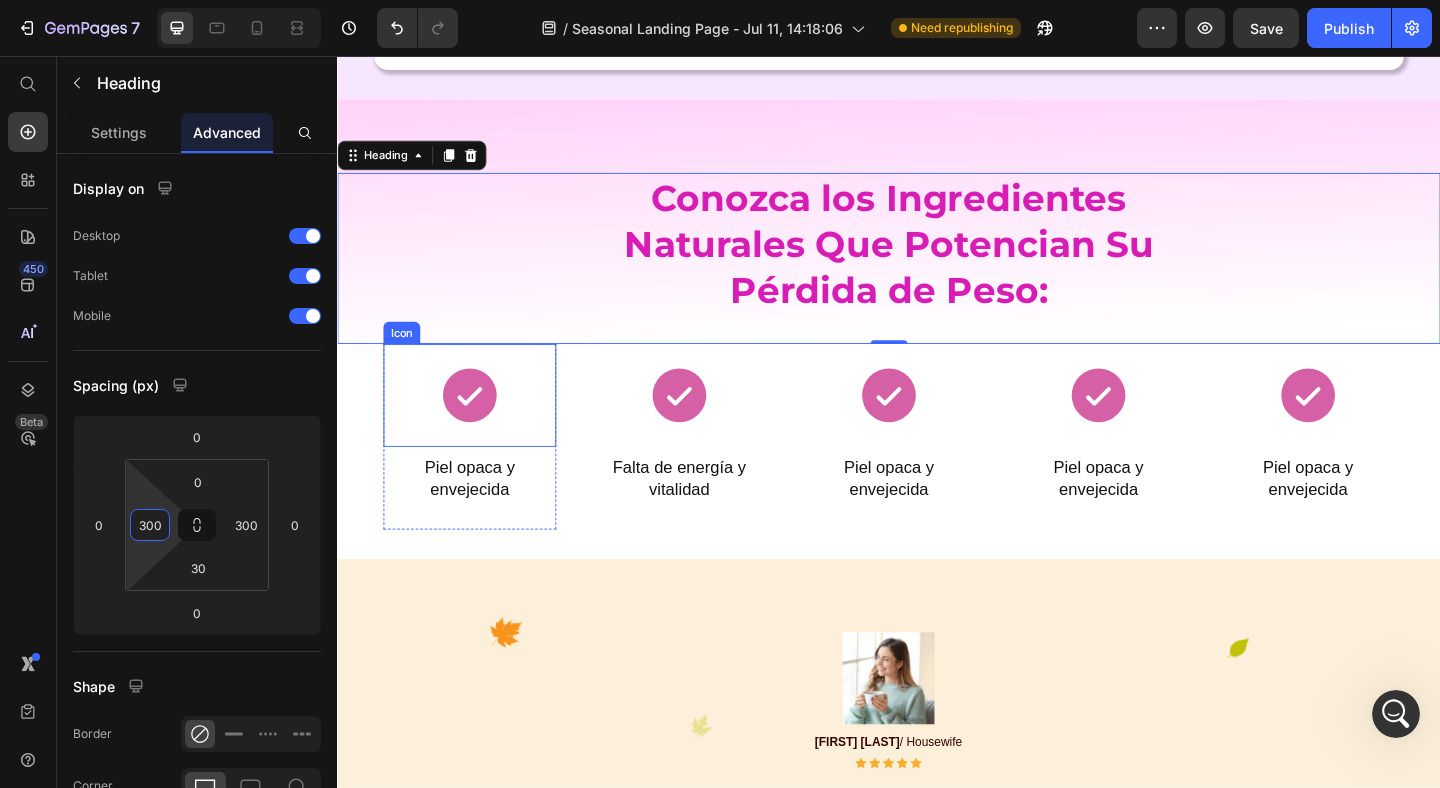 click on "Icon" at bounding box center [481, 425] 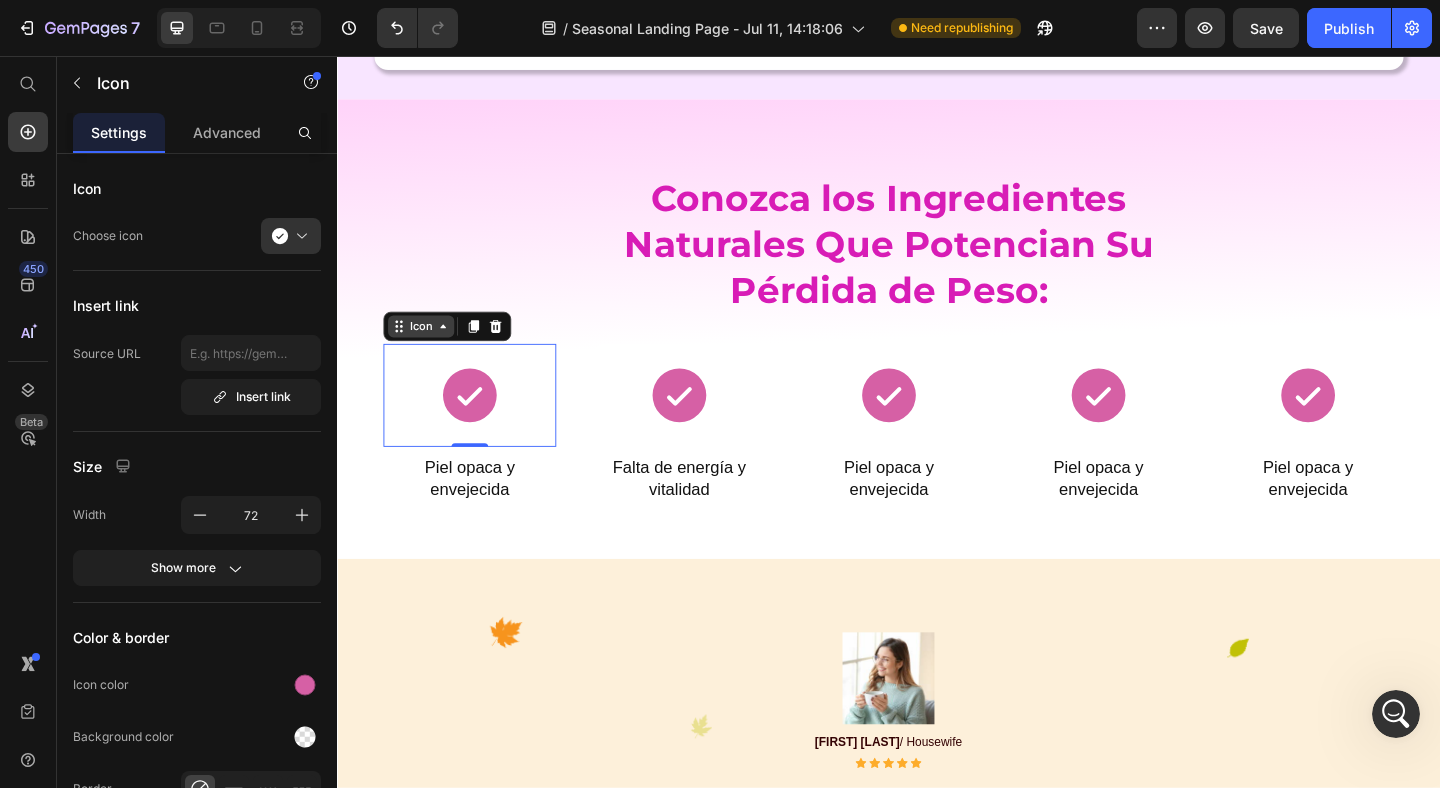 click on "Icon" at bounding box center [428, 350] 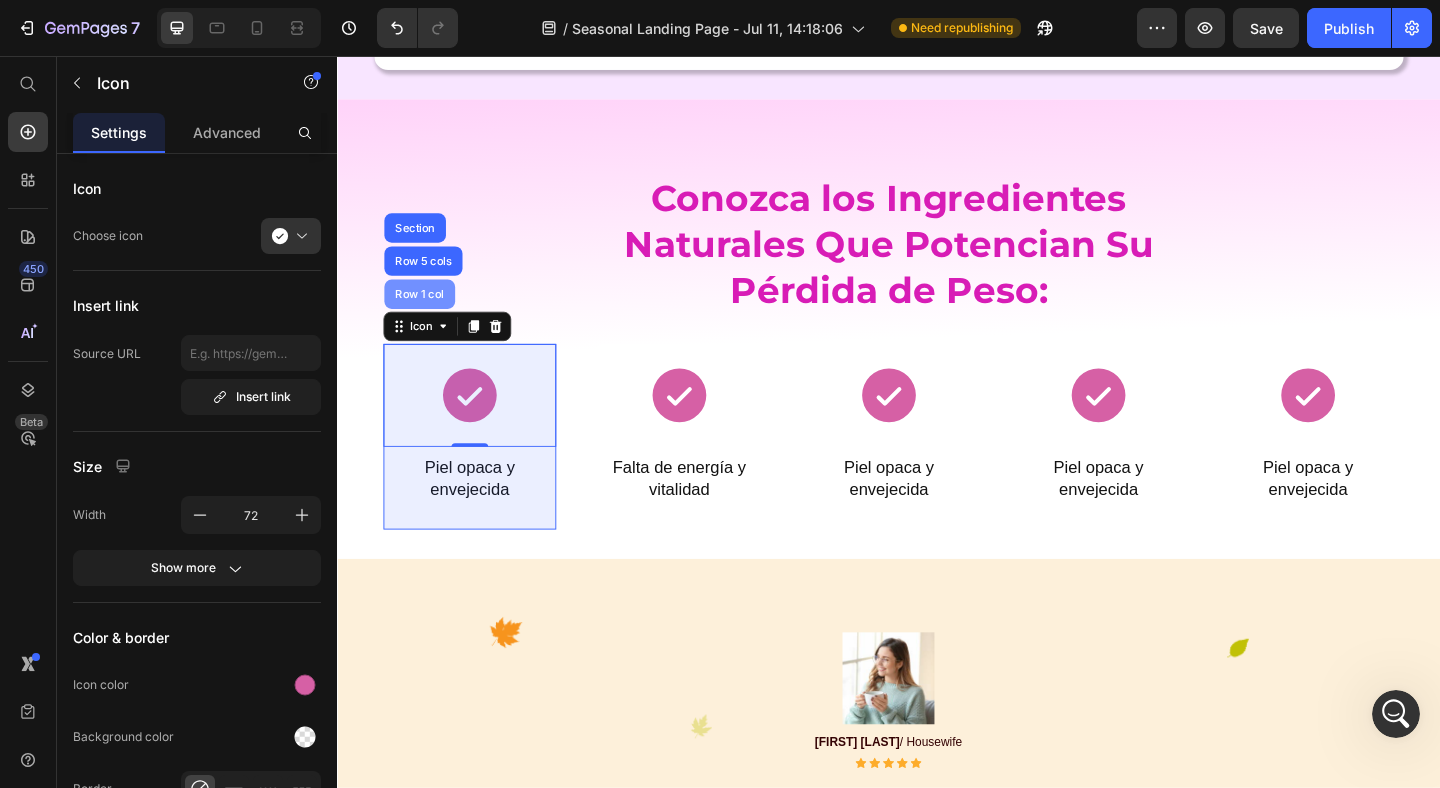 click on "Row 1 col" at bounding box center (426, 315) 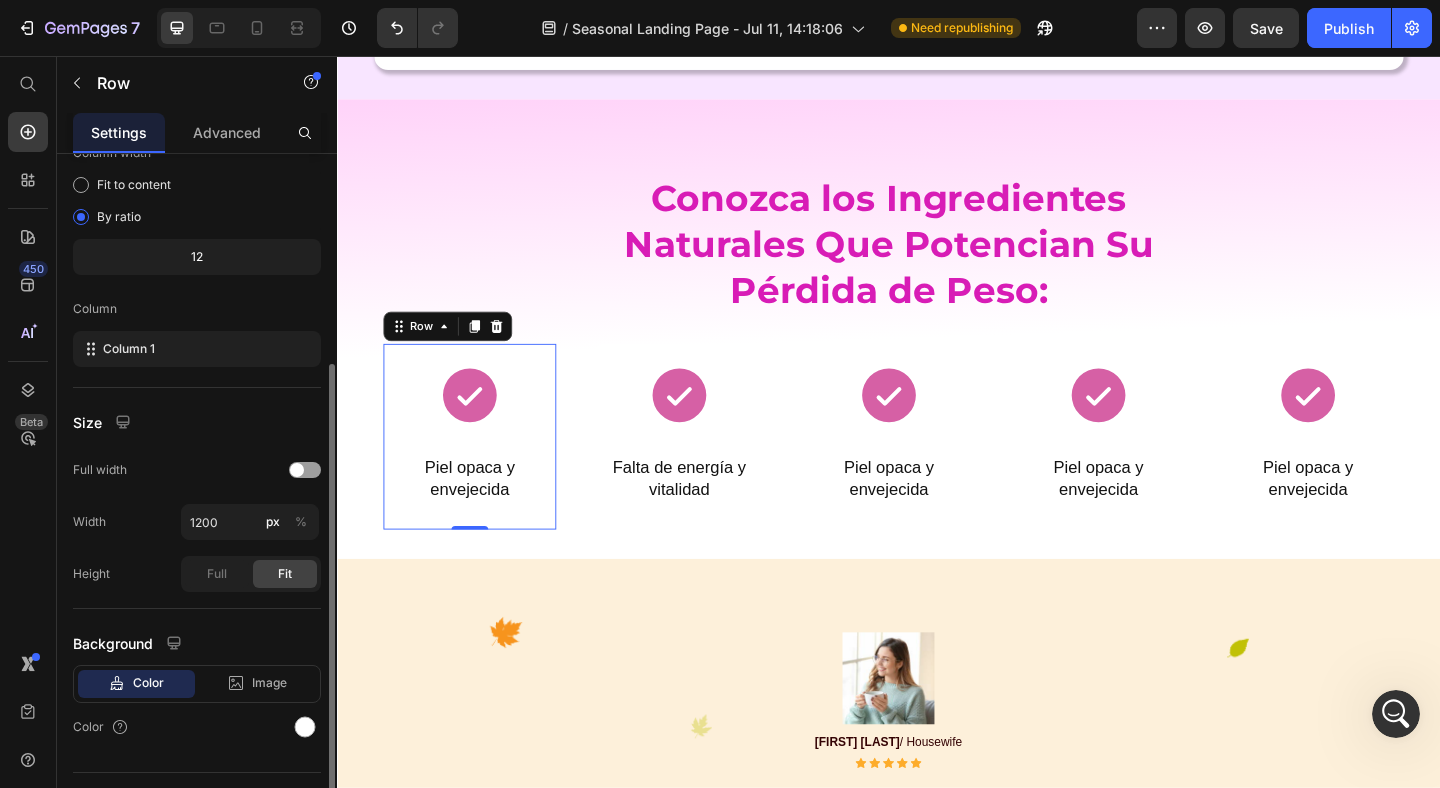 scroll, scrollTop: 221, scrollLeft: 0, axis: vertical 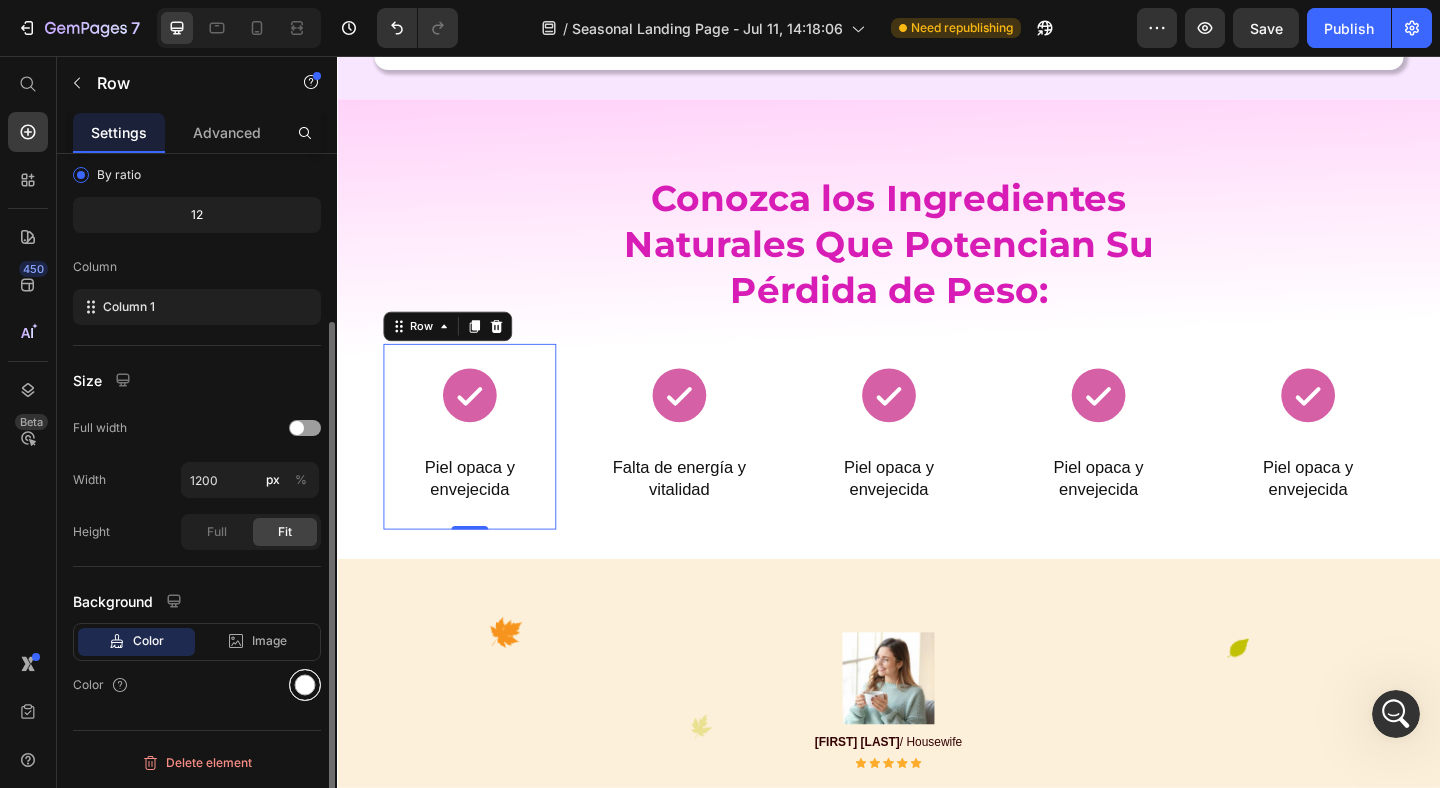 click at bounding box center (305, 685) 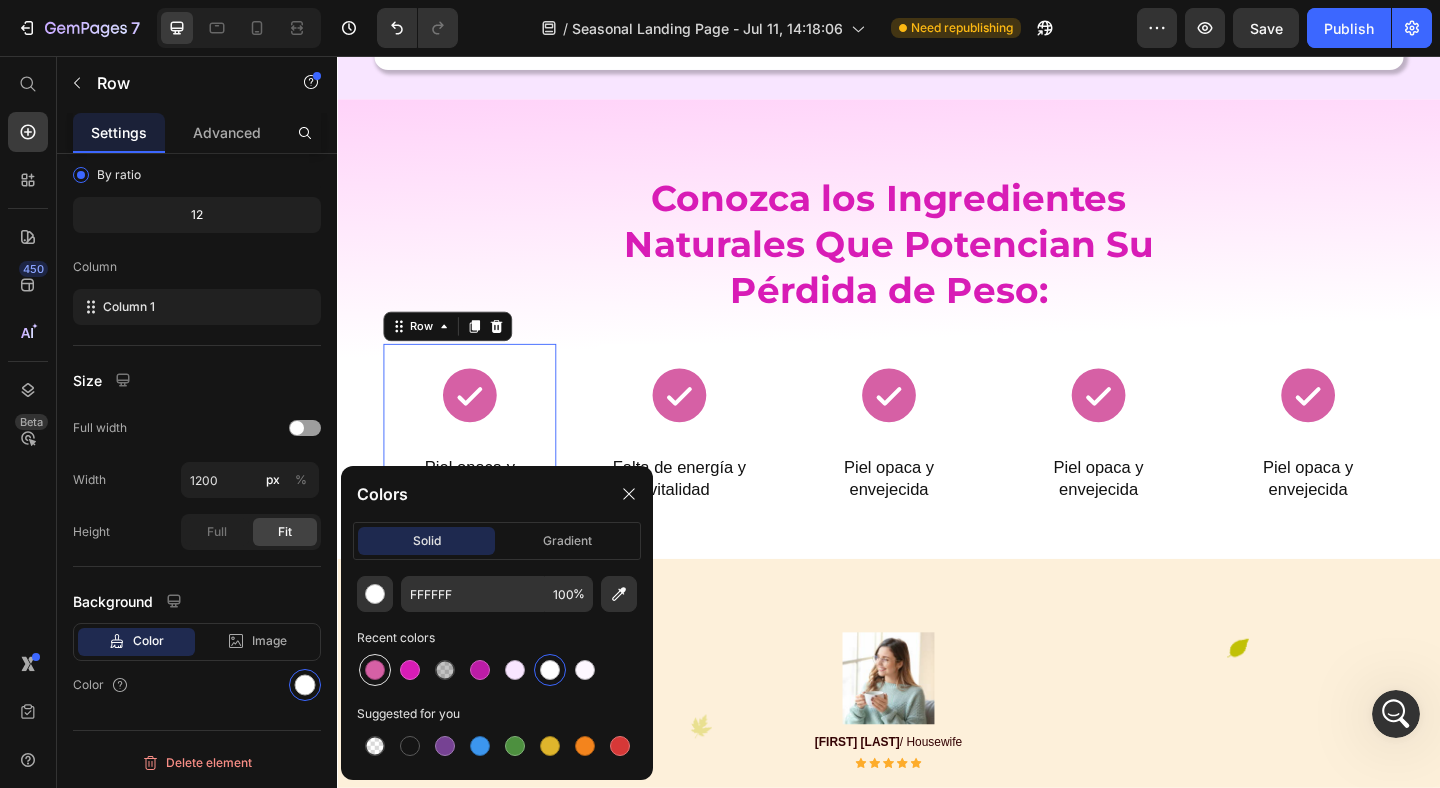 click at bounding box center (375, 670) 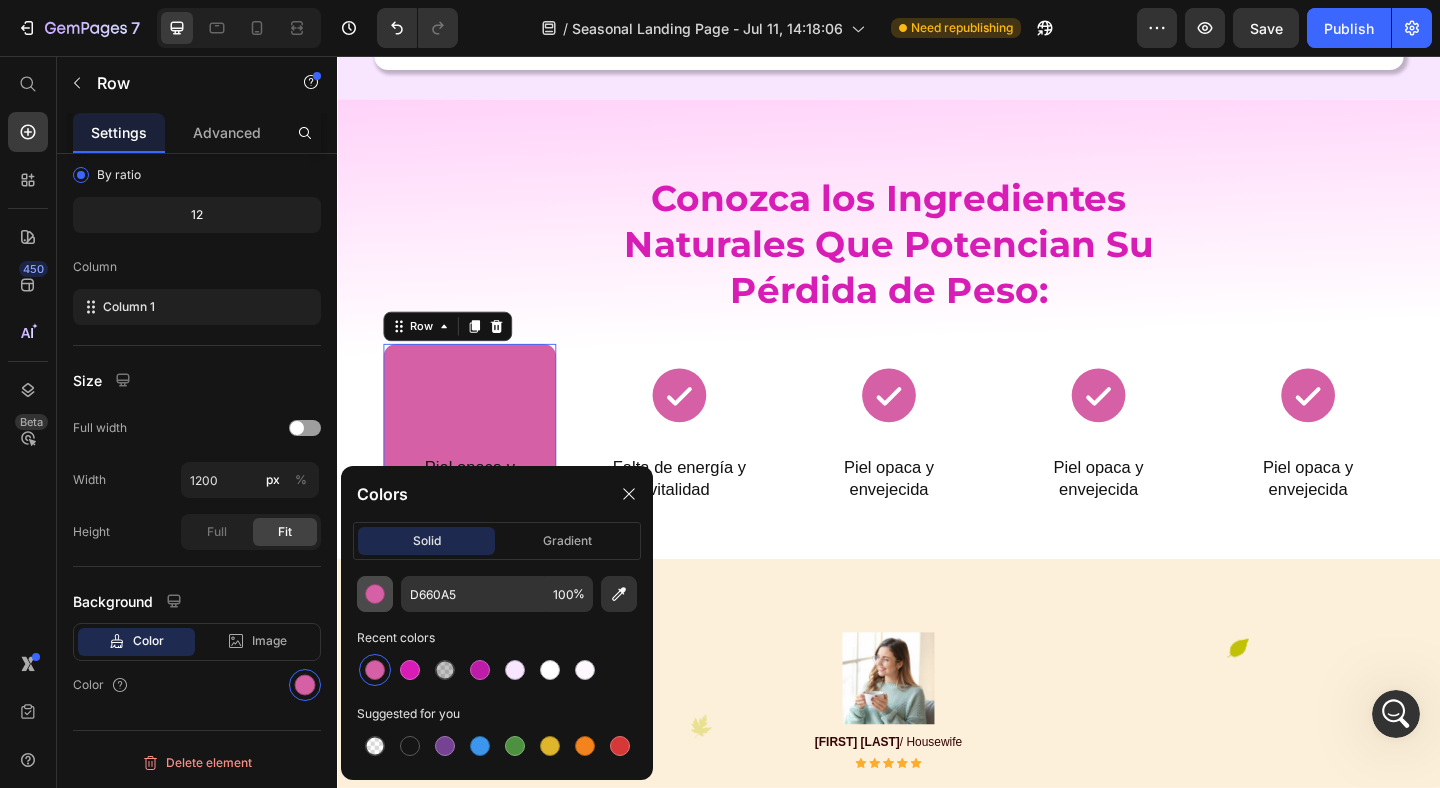 click at bounding box center (375, 594) 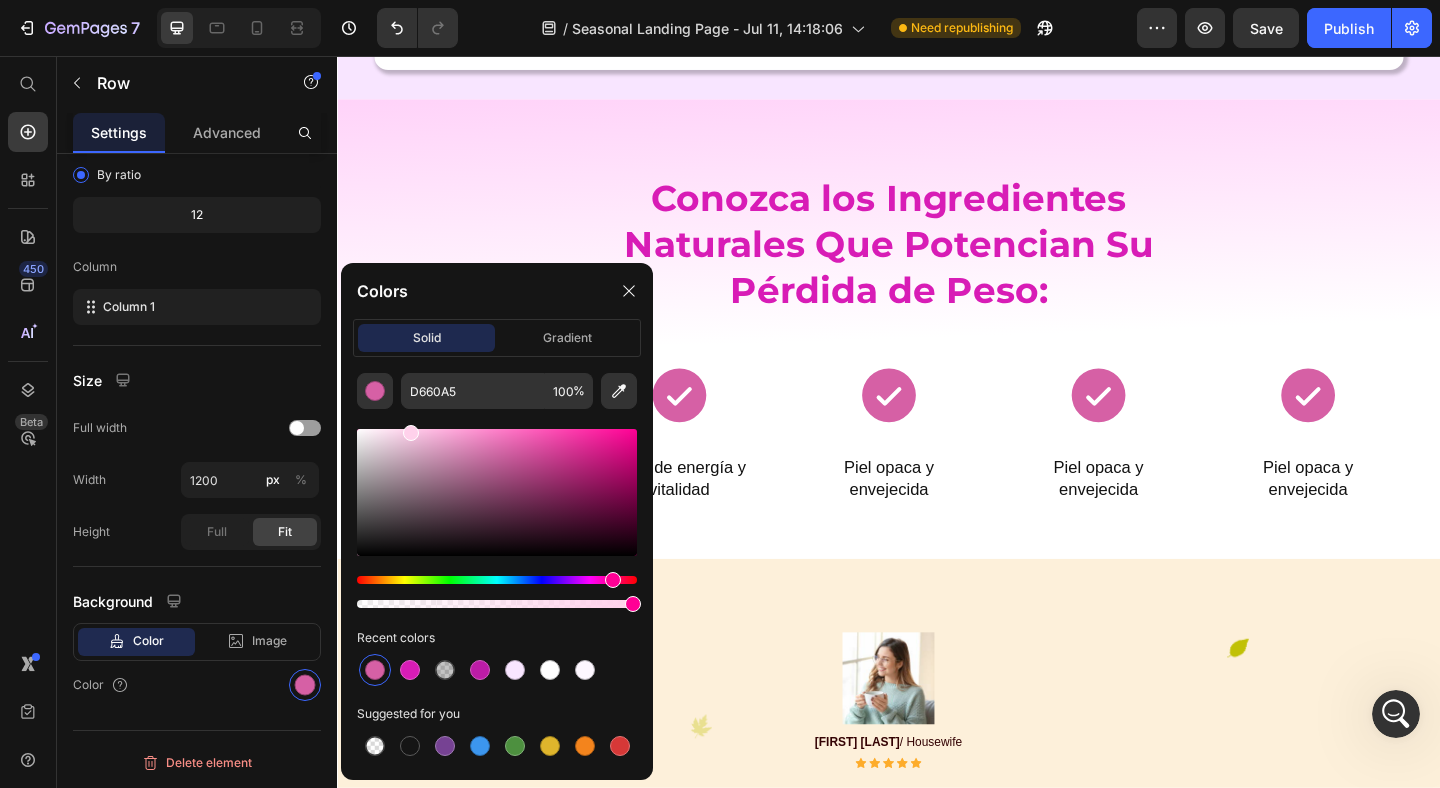 drag, startPoint x: 542, startPoint y: 447, endPoint x: 409, endPoint y: 421, distance: 135.51753 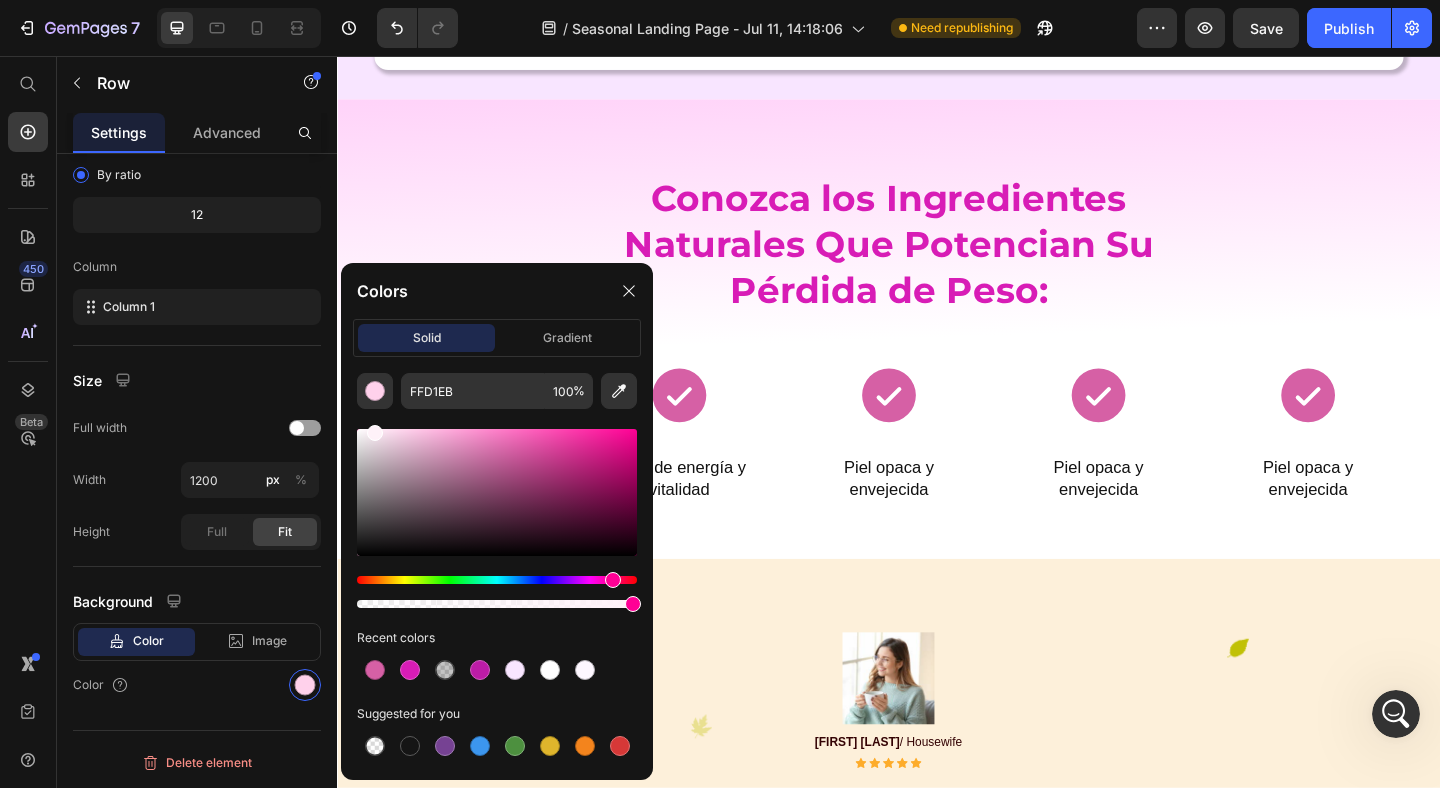 drag, startPoint x: 410, startPoint y: 454, endPoint x: 371, endPoint y: 427, distance: 47.434166 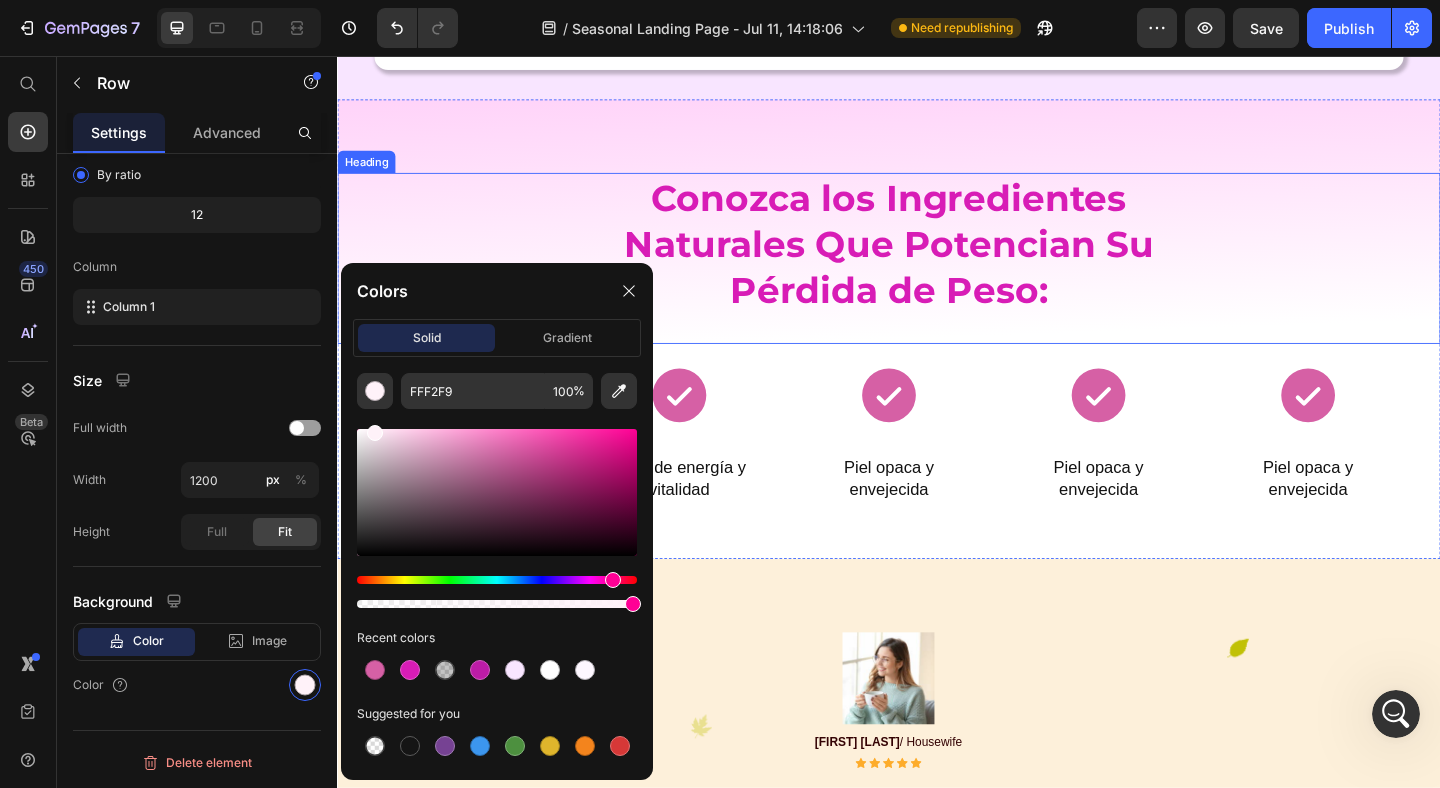 click on "Icon" at bounding box center [709, 425] 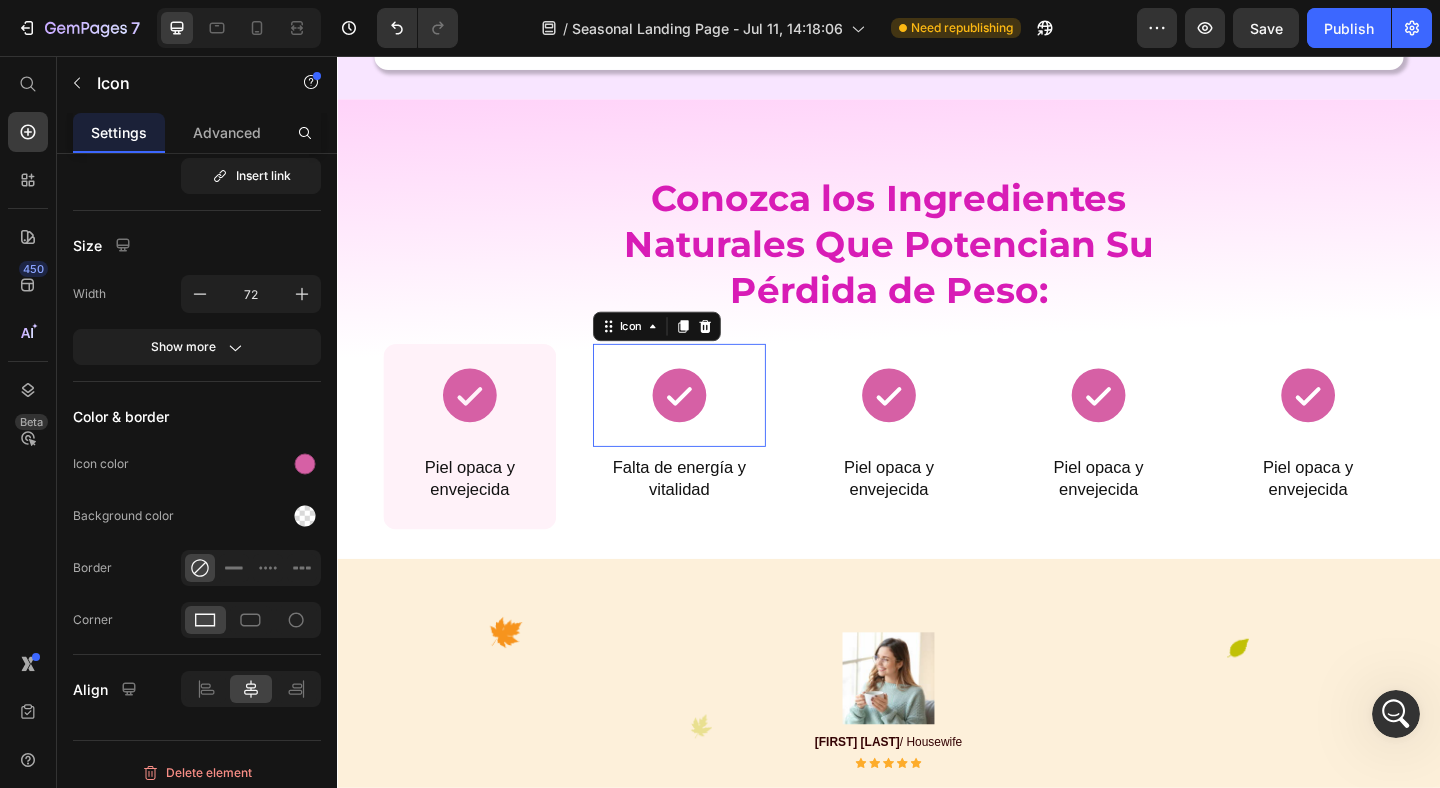 scroll, scrollTop: 0, scrollLeft: 0, axis: both 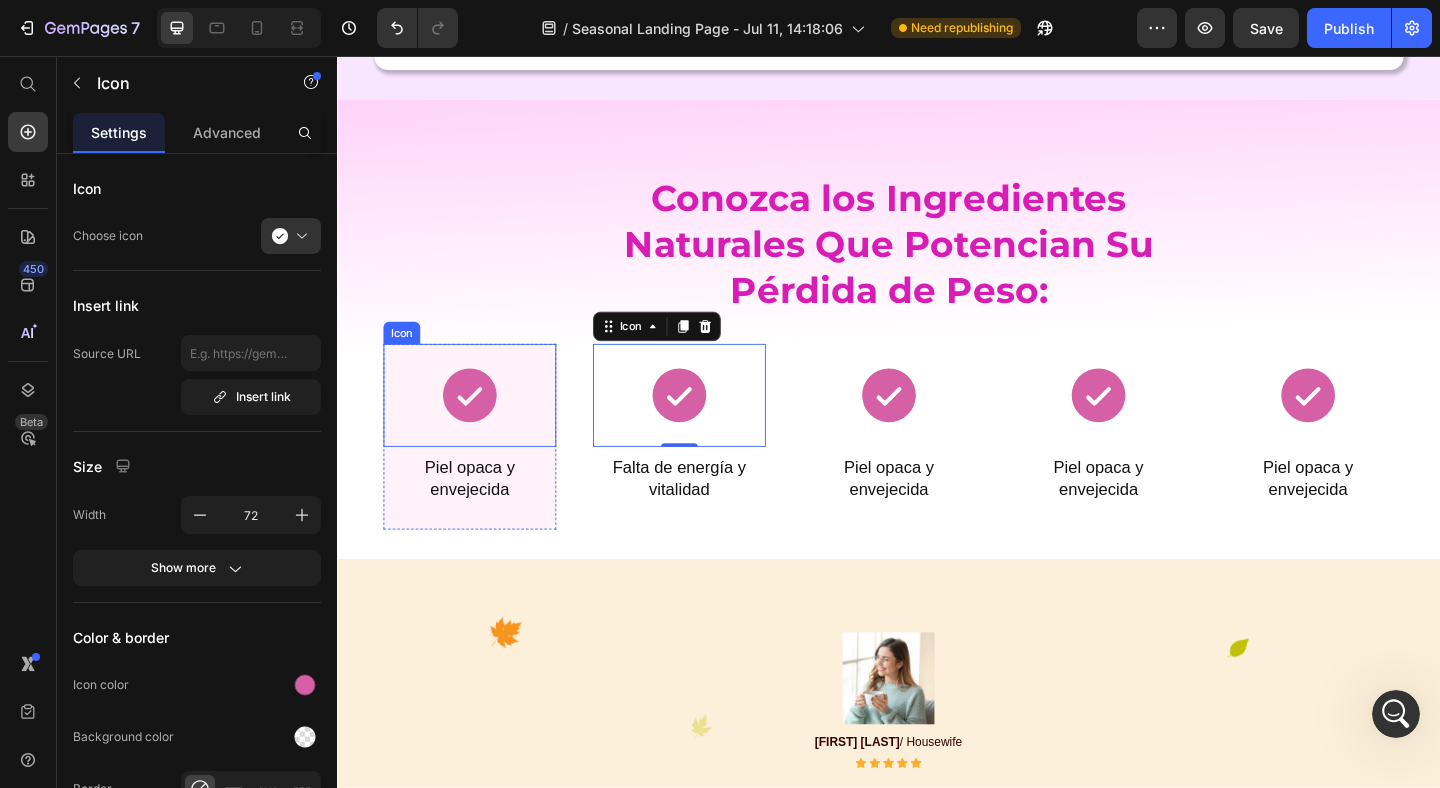 click on "Piel opaca y envejecida" at bounding box center [481, 516] 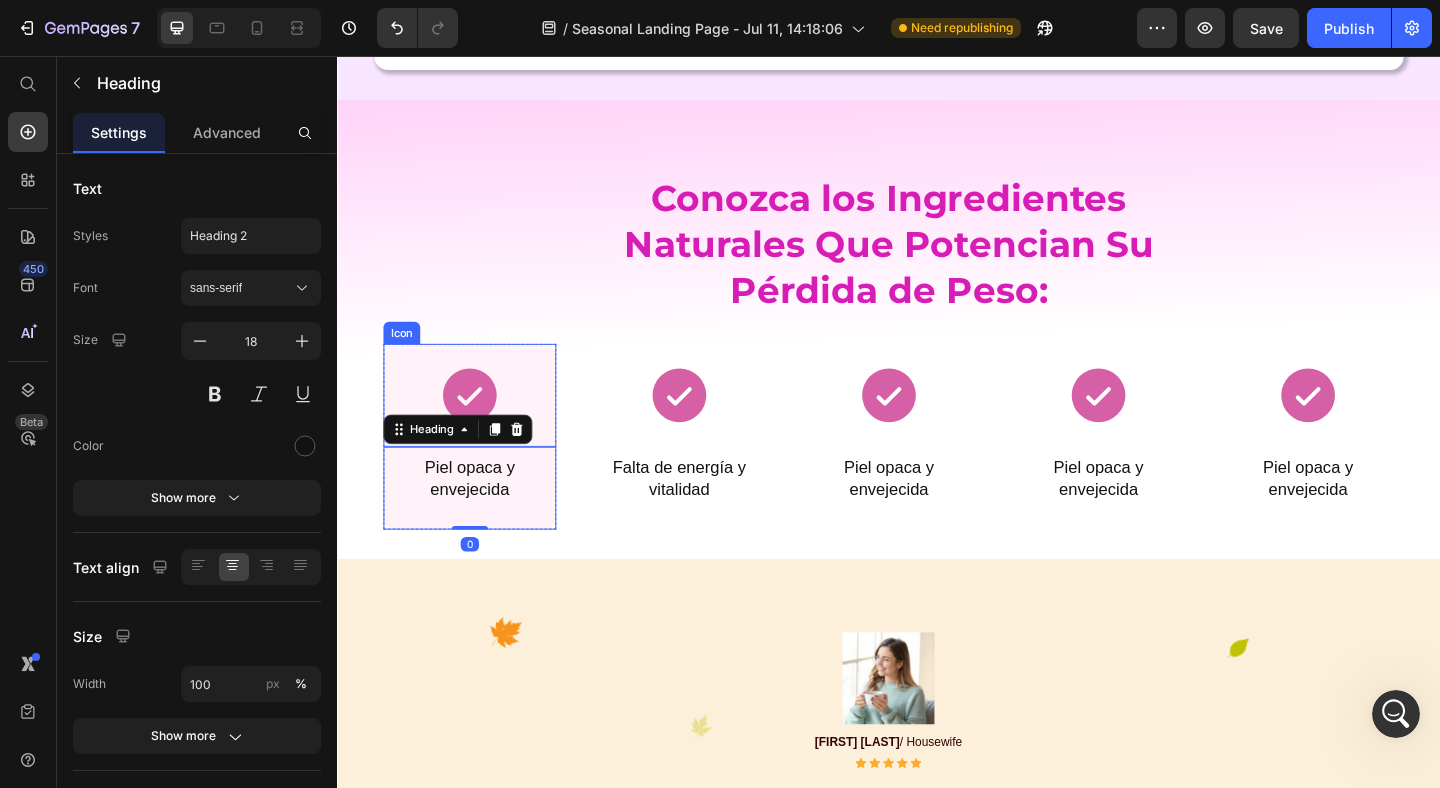 click on "Icon" at bounding box center (481, 425) 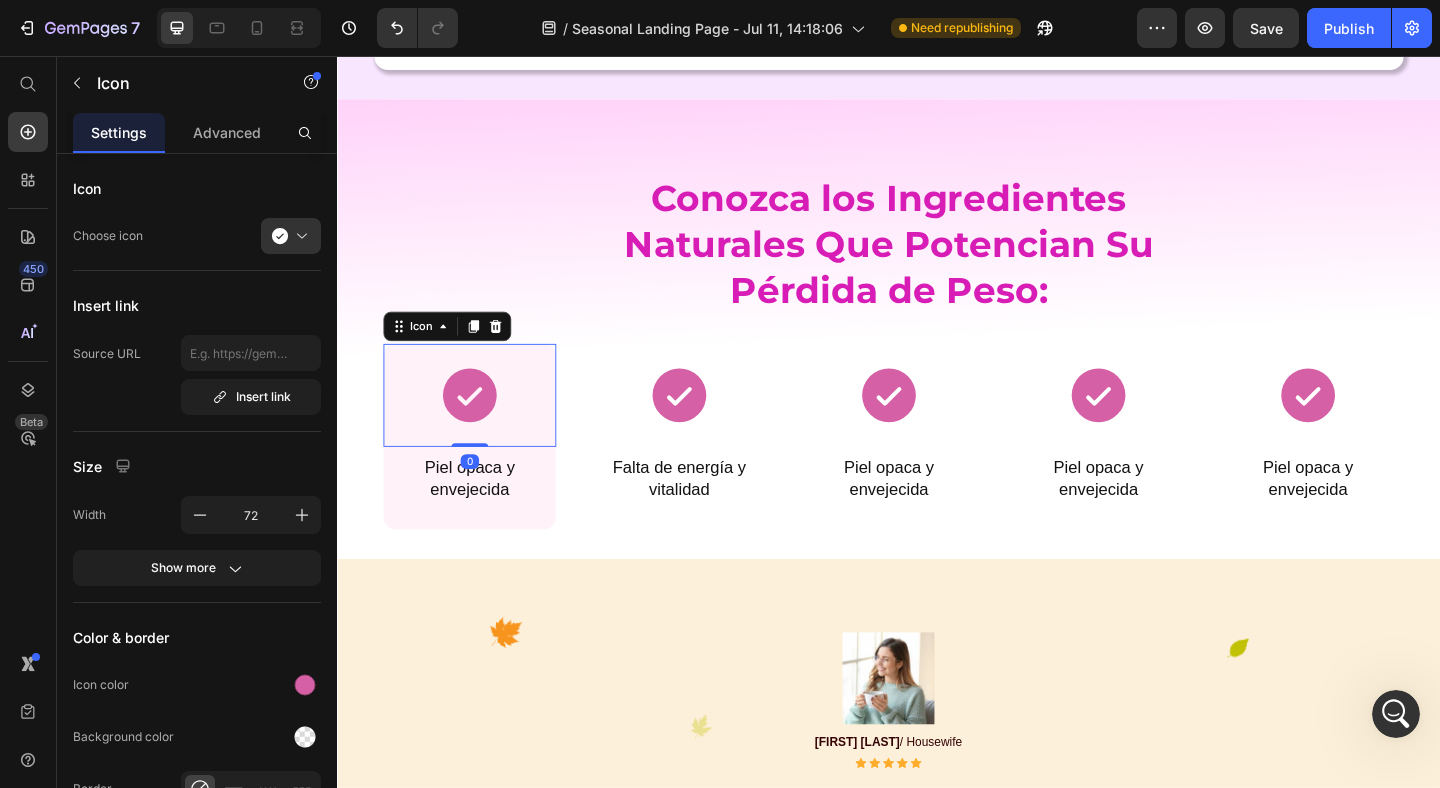 click on "Piel opaca y envejecida Heading" at bounding box center (481, 526) 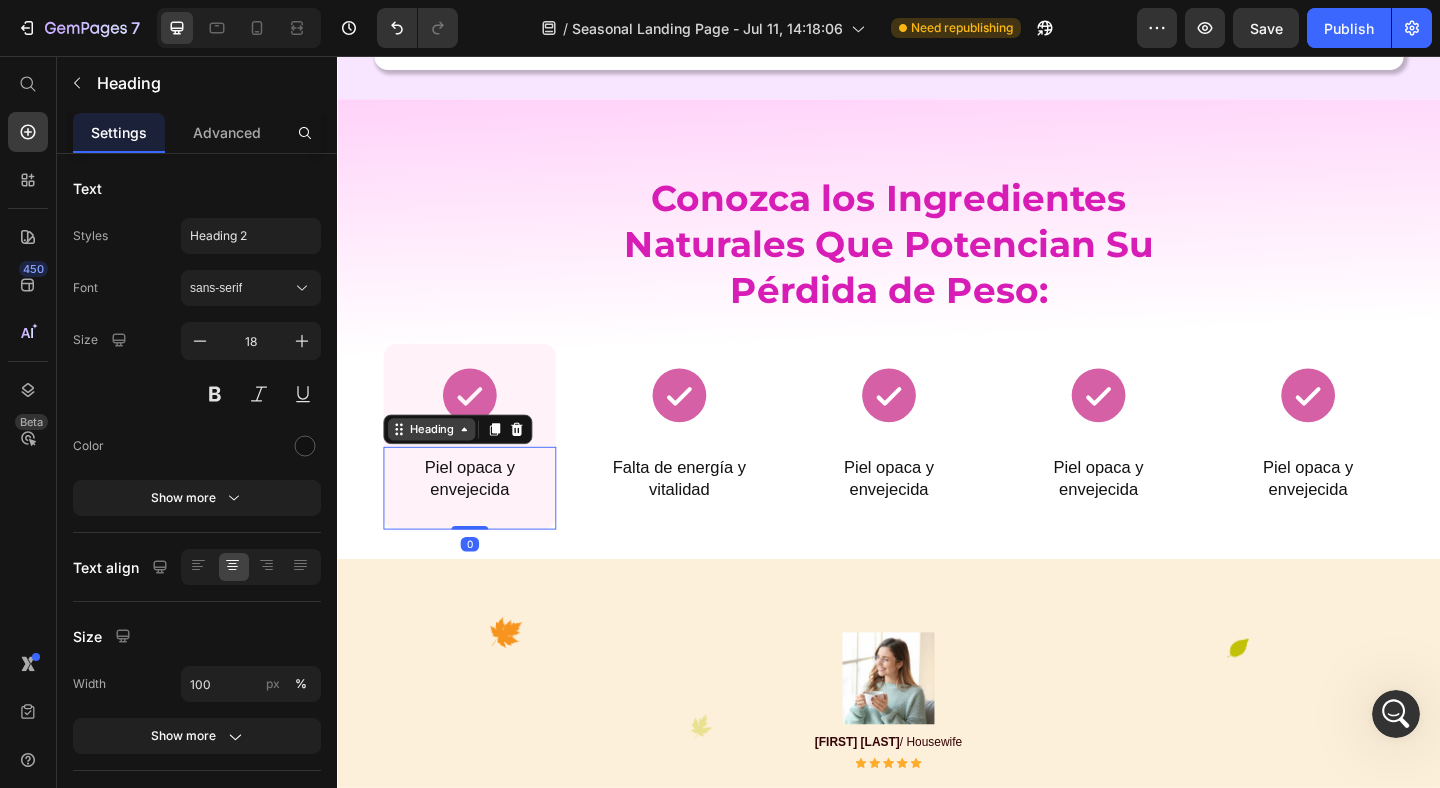 click on "Heading" at bounding box center (439, 462) 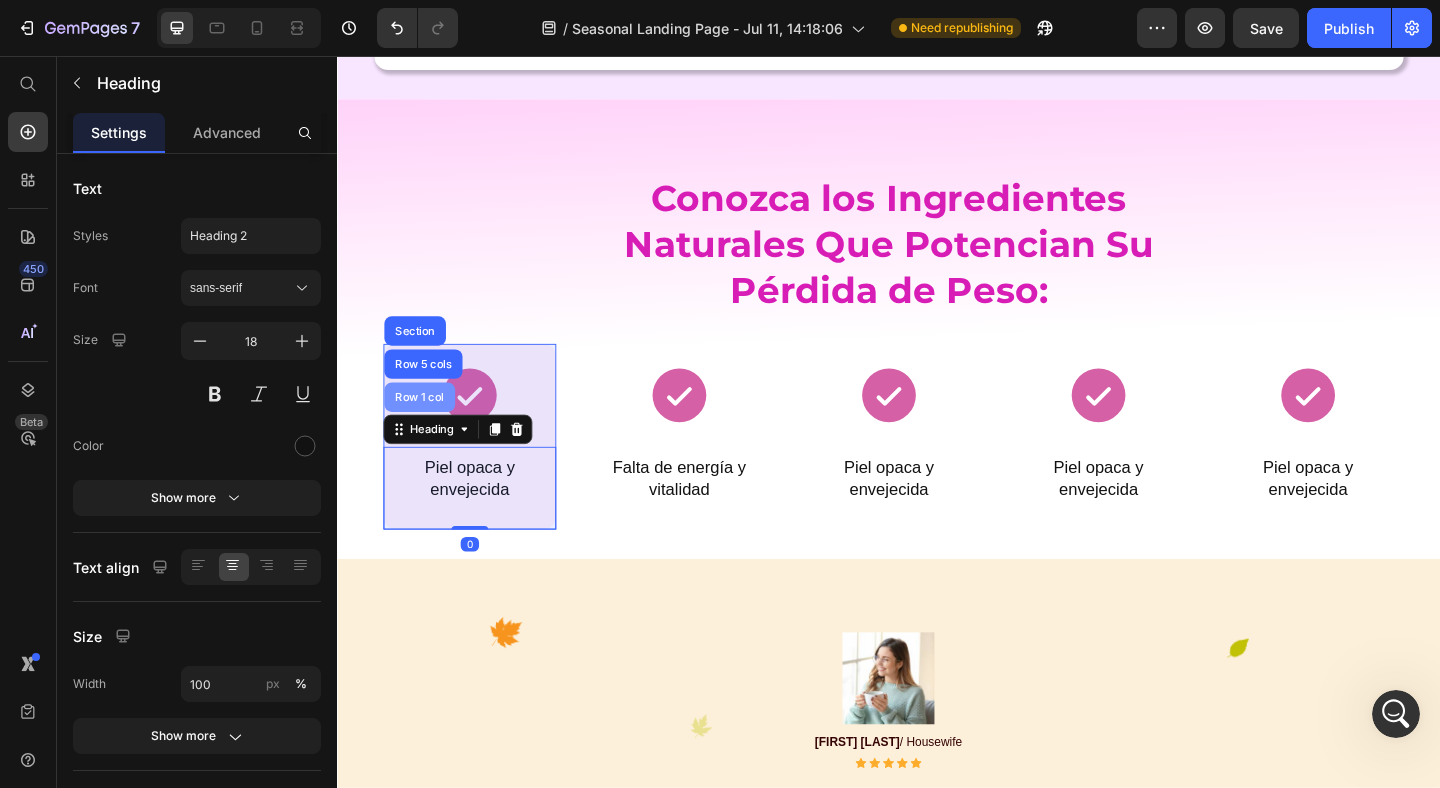 click on "Row 1 col" at bounding box center [426, 427] 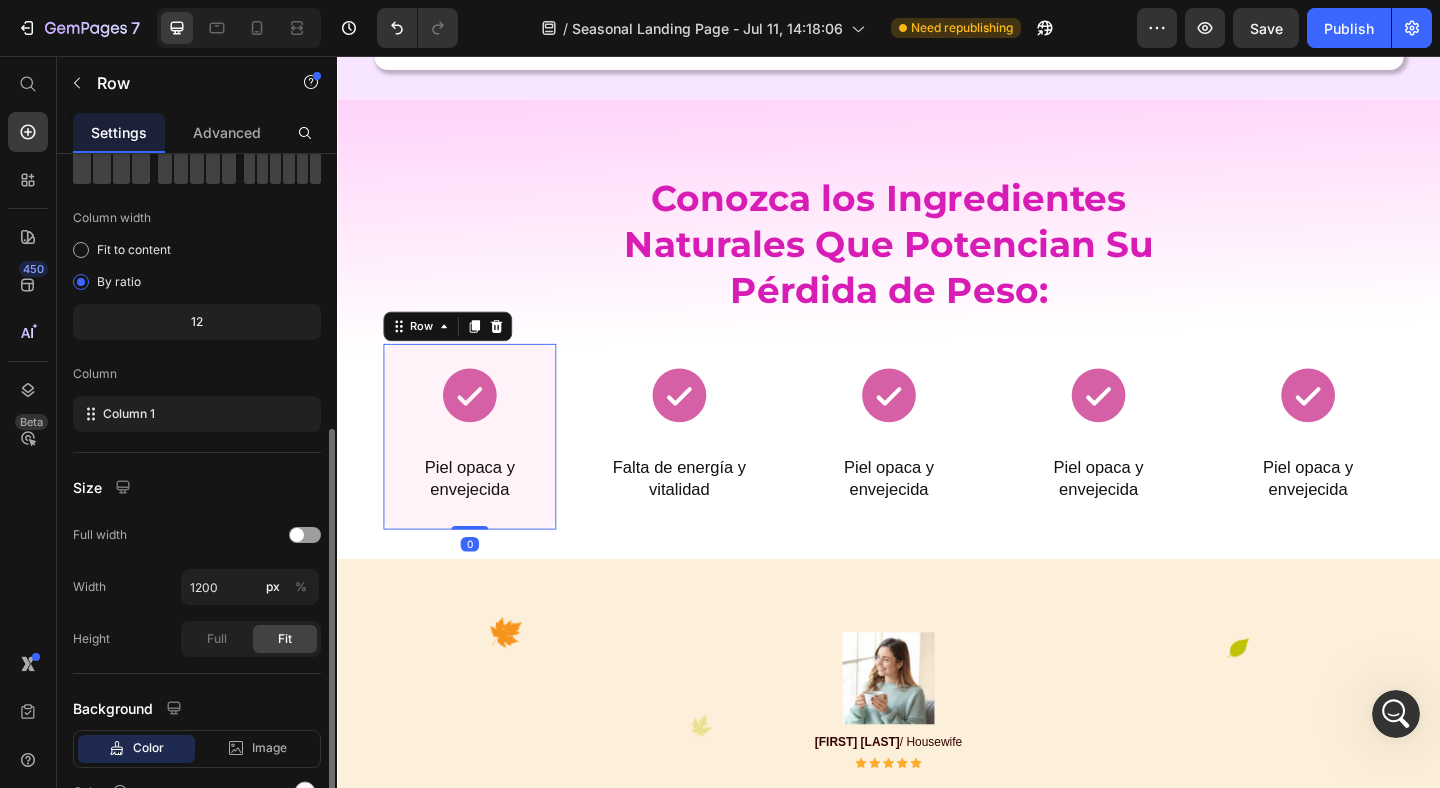 scroll, scrollTop: 221, scrollLeft: 0, axis: vertical 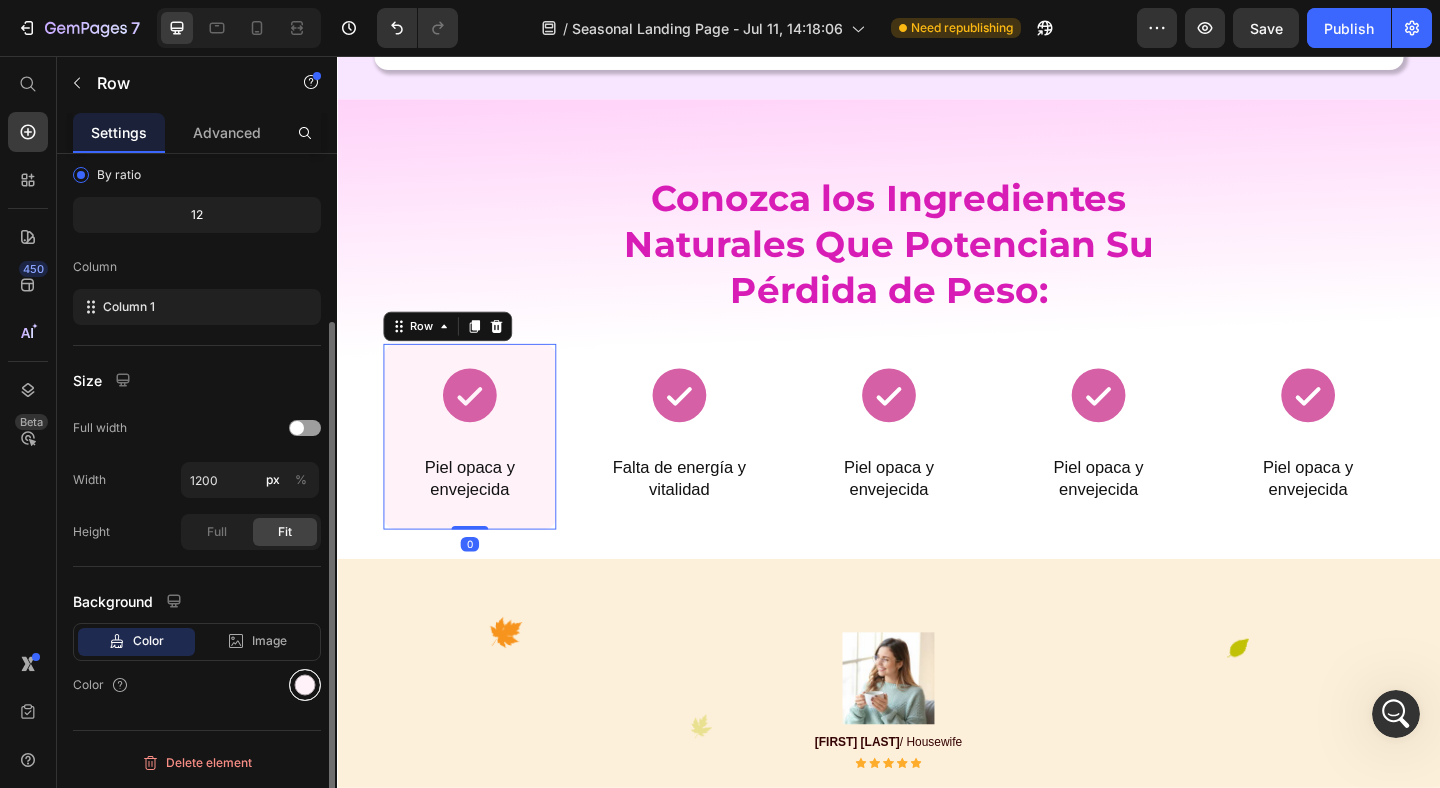 click at bounding box center (305, 685) 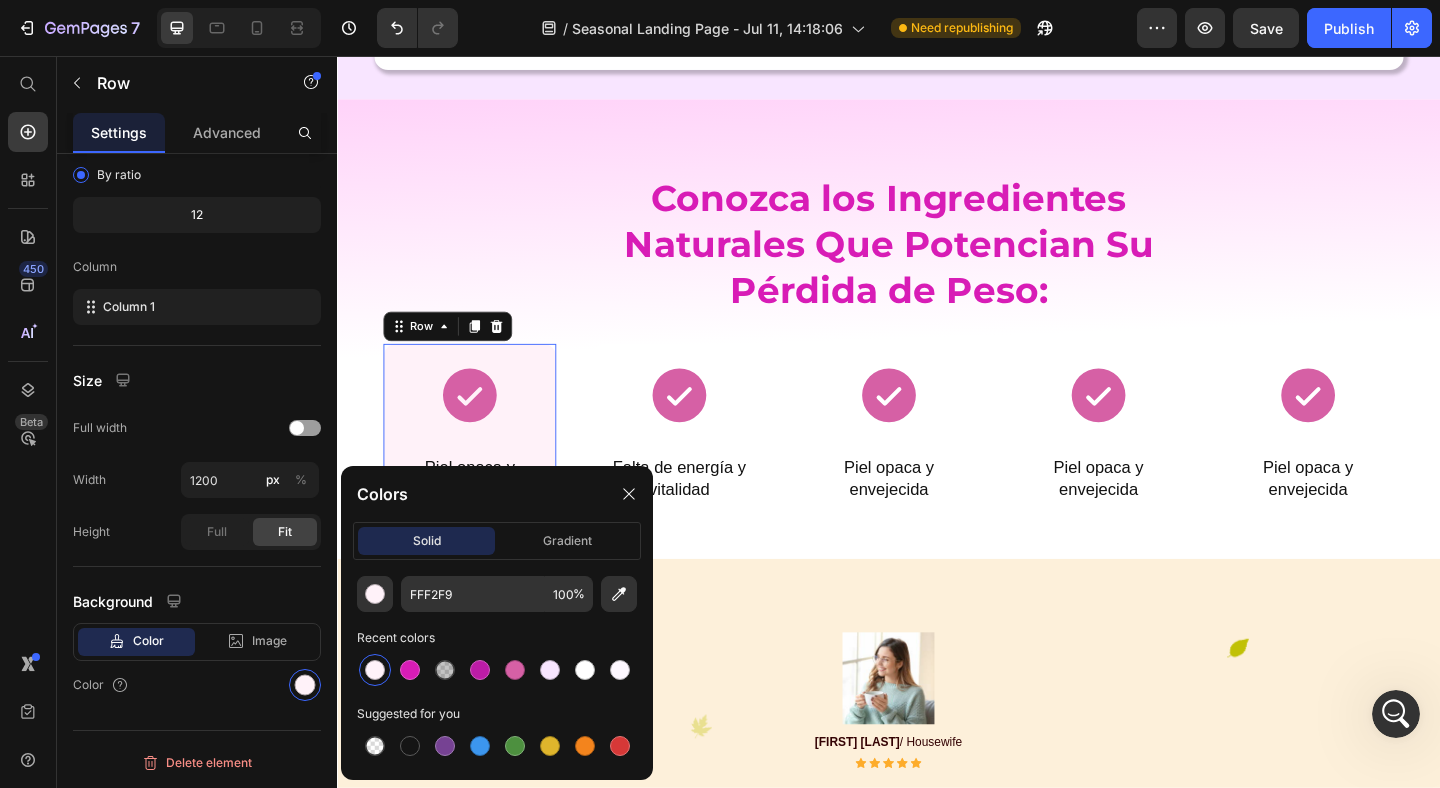 click on "FFF2F9 100 %" 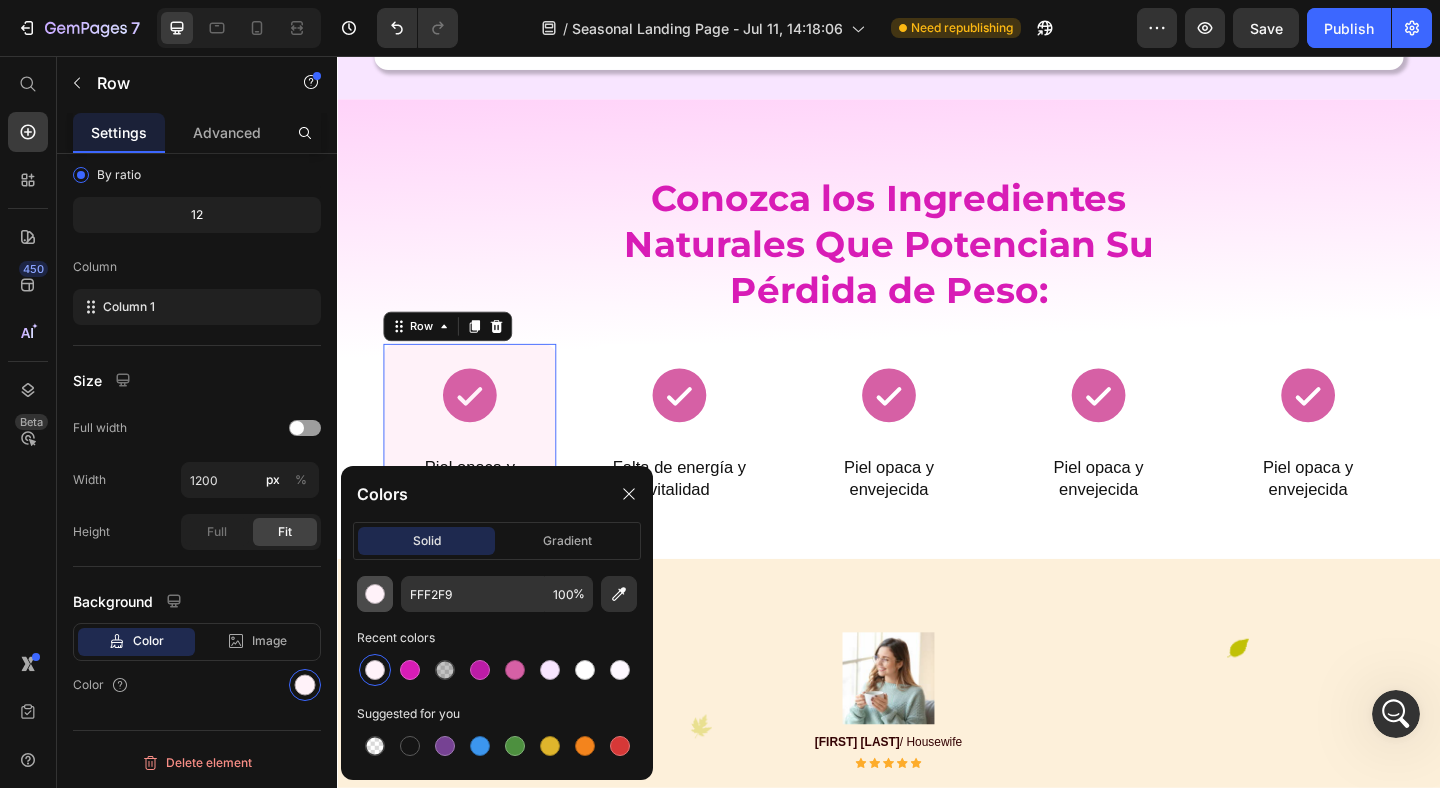 click at bounding box center (375, 594) 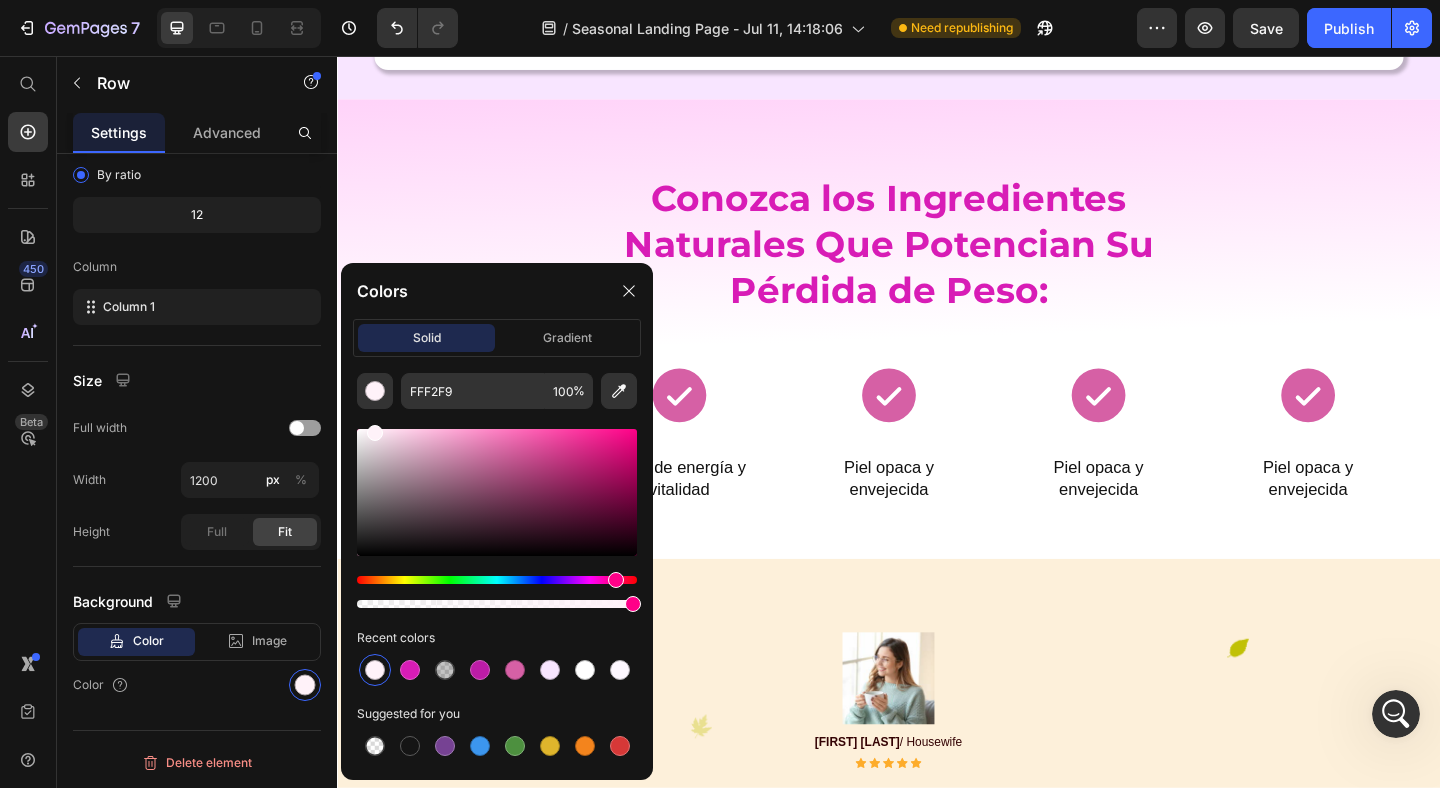 click 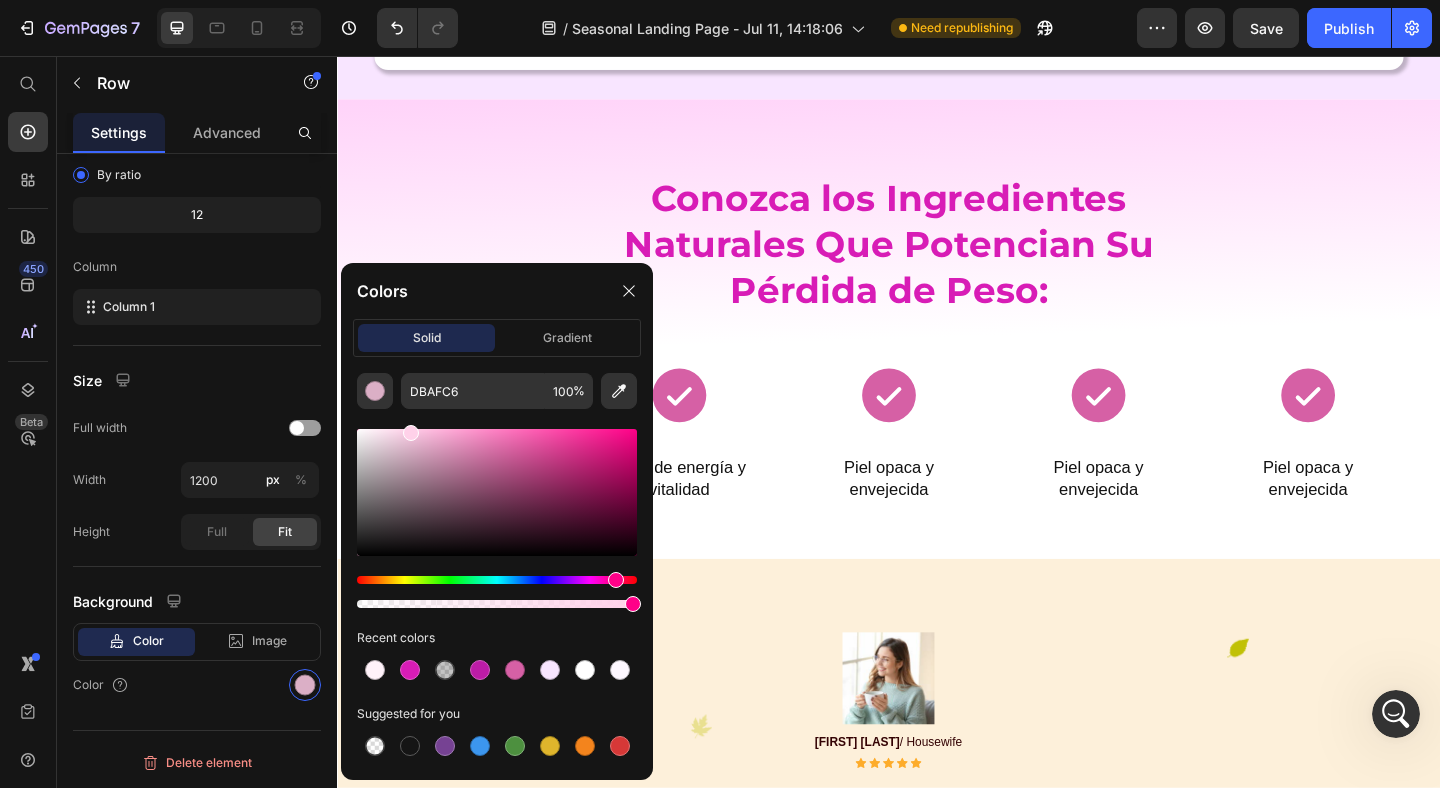 drag, startPoint x: 413, startPoint y: 446, endPoint x: 408, endPoint y: 429, distance: 17.720045 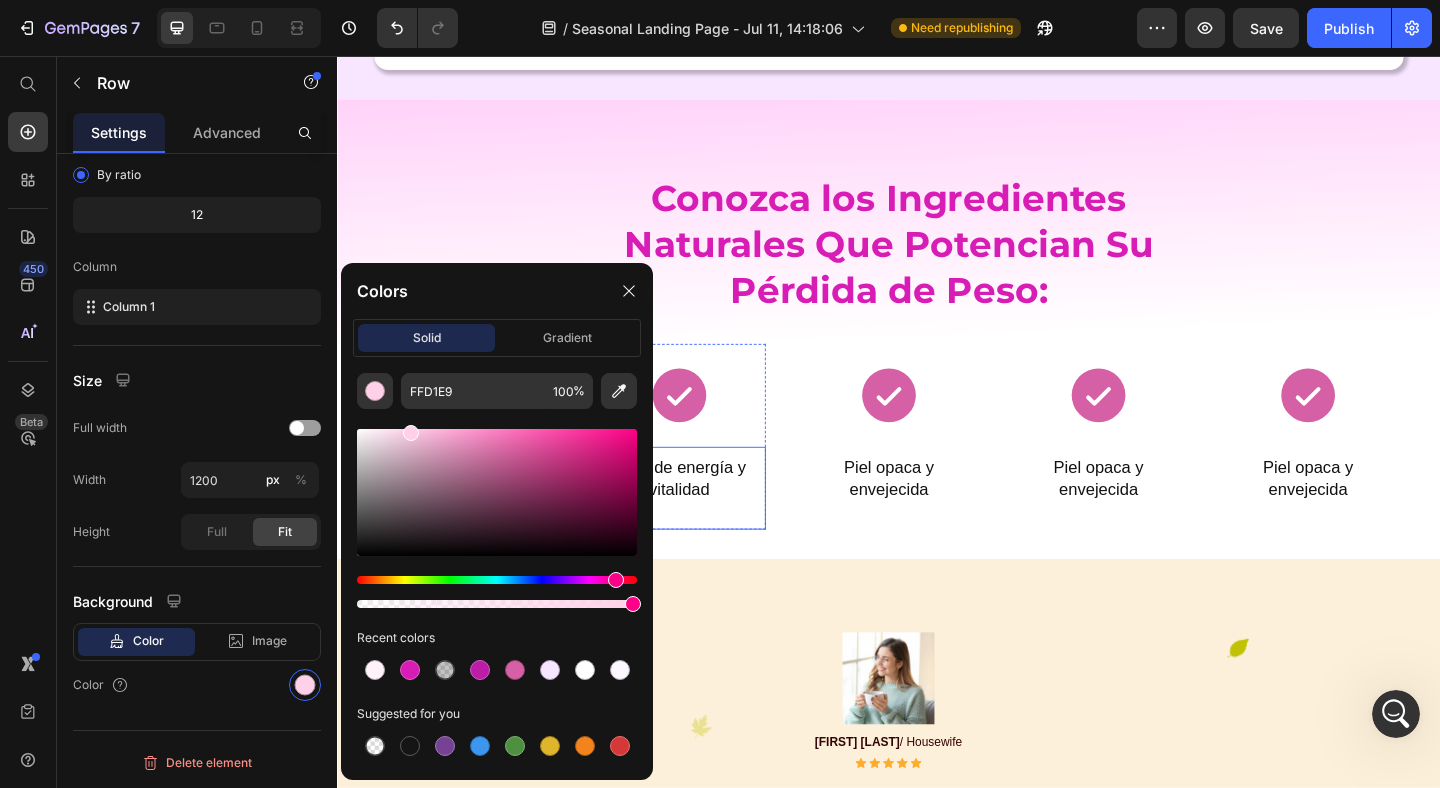 click on "Falta de energía y vitalidad Heading" at bounding box center (709, 526) 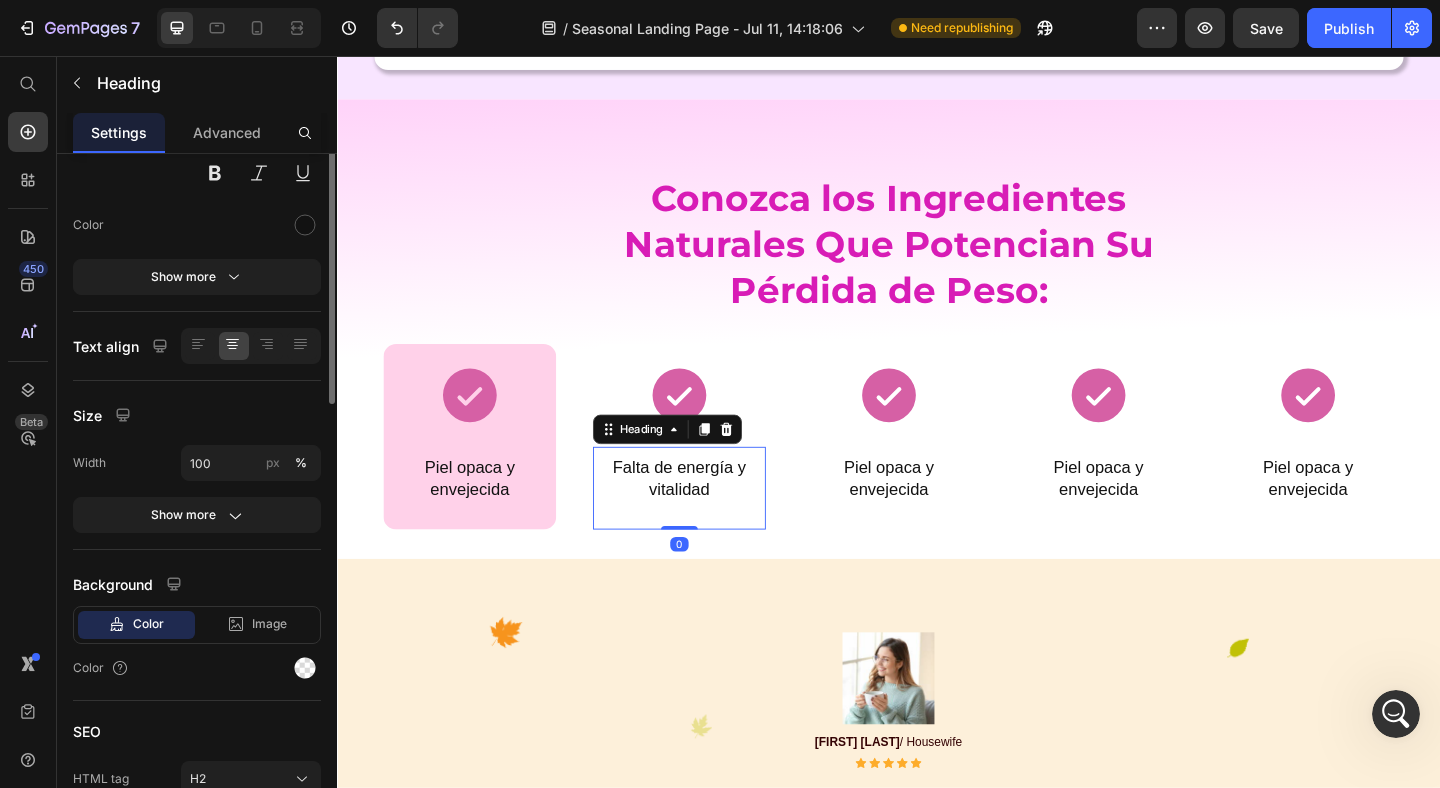 scroll, scrollTop: 0, scrollLeft: 0, axis: both 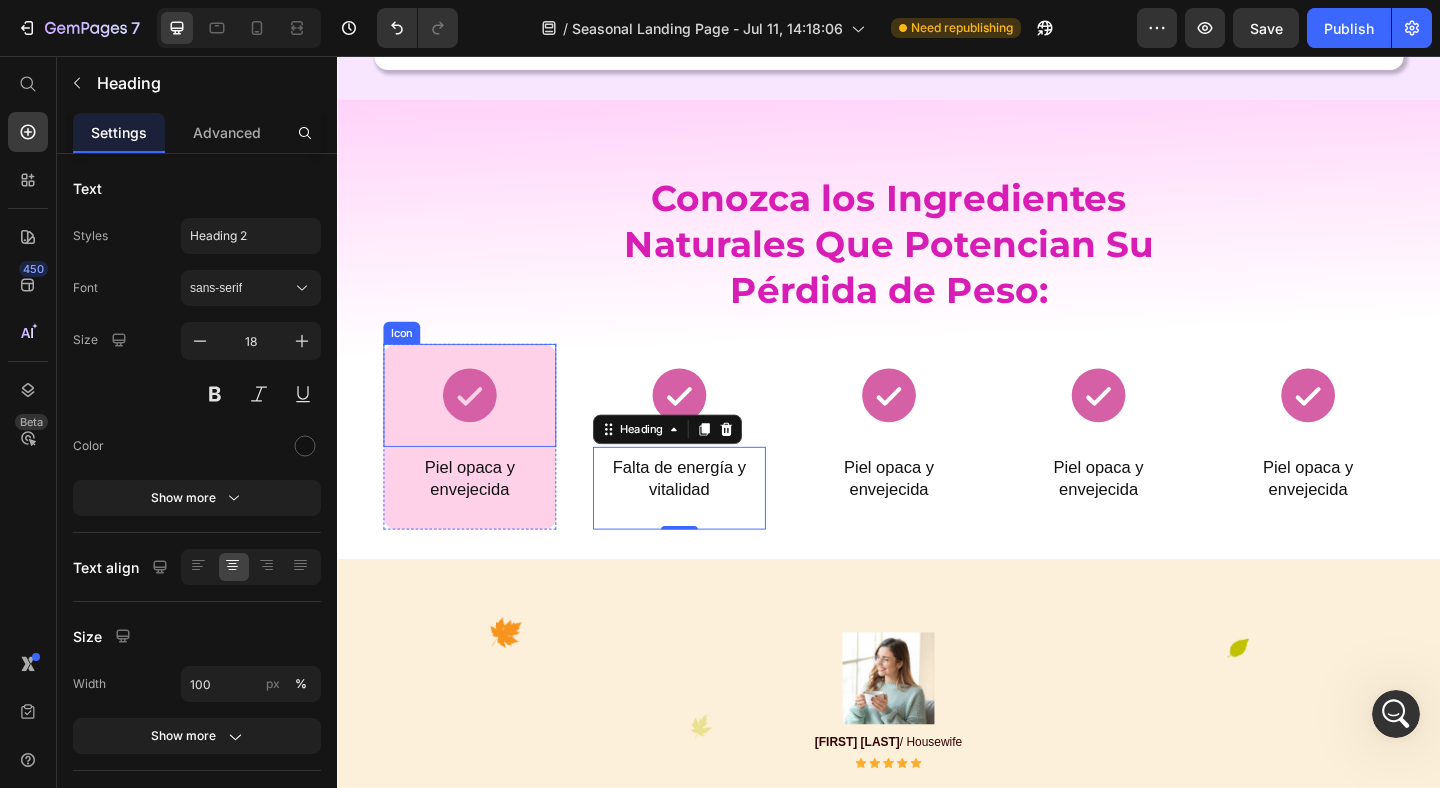 click on "Icon" at bounding box center [481, 425] 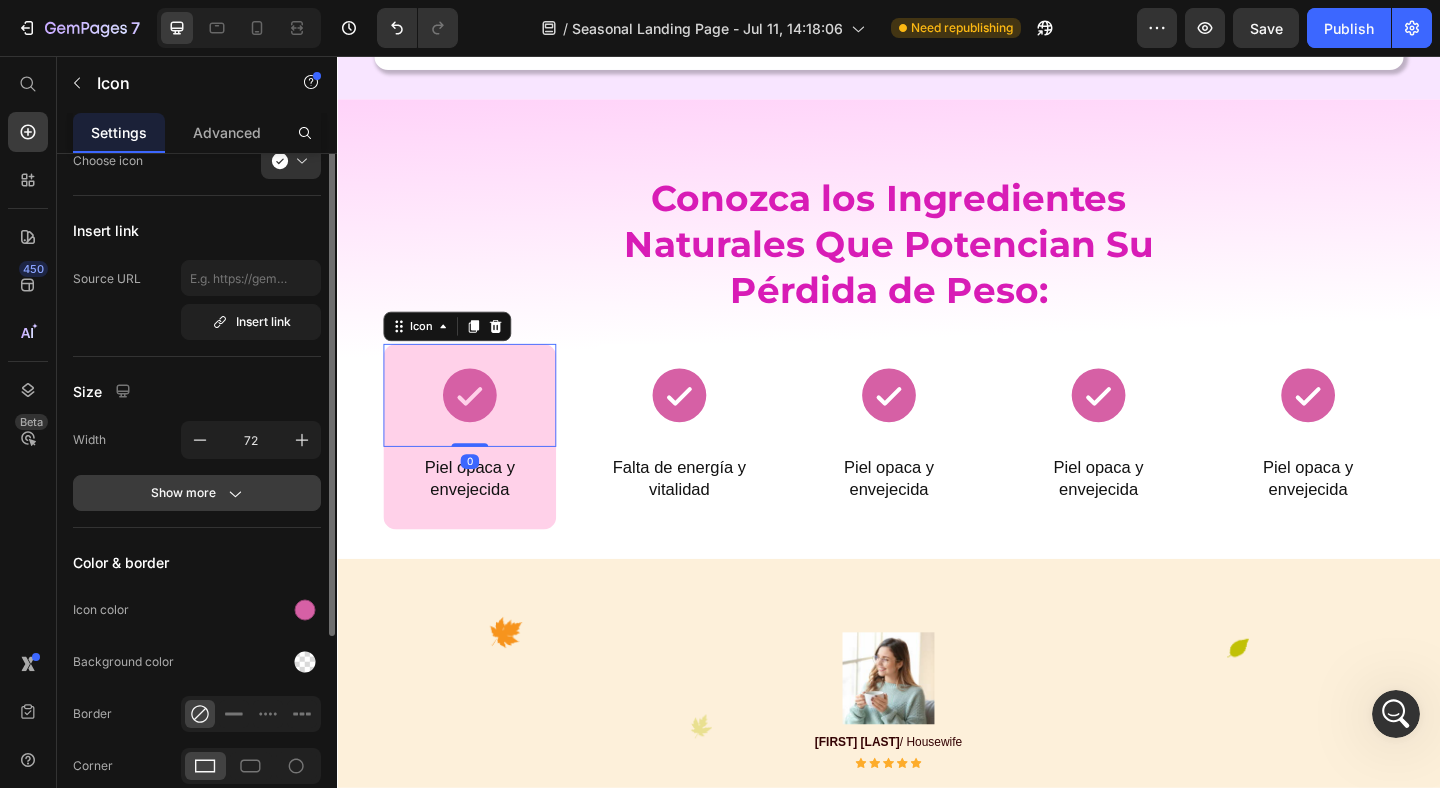 scroll, scrollTop: 231, scrollLeft: 0, axis: vertical 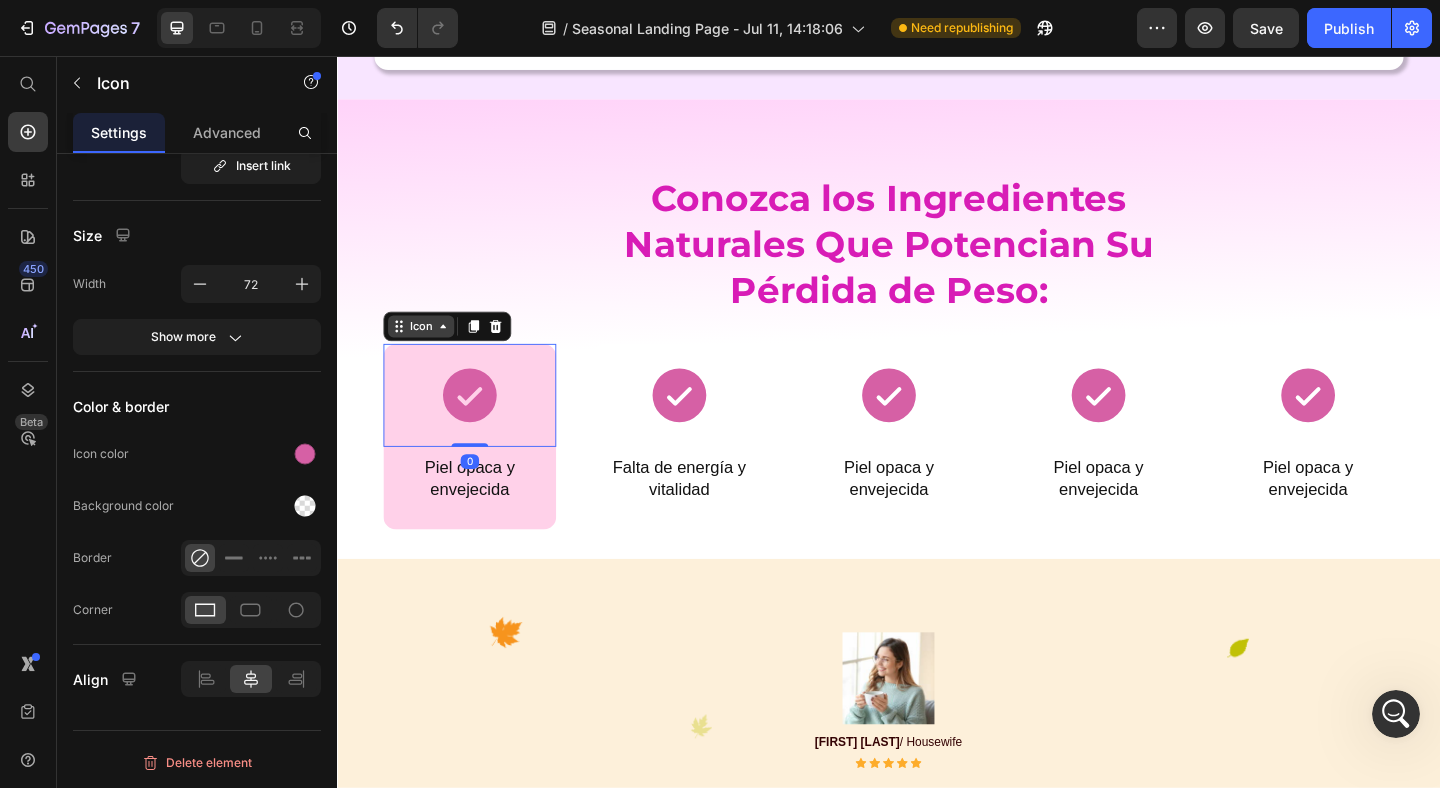 click on "Icon" at bounding box center [428, 350] 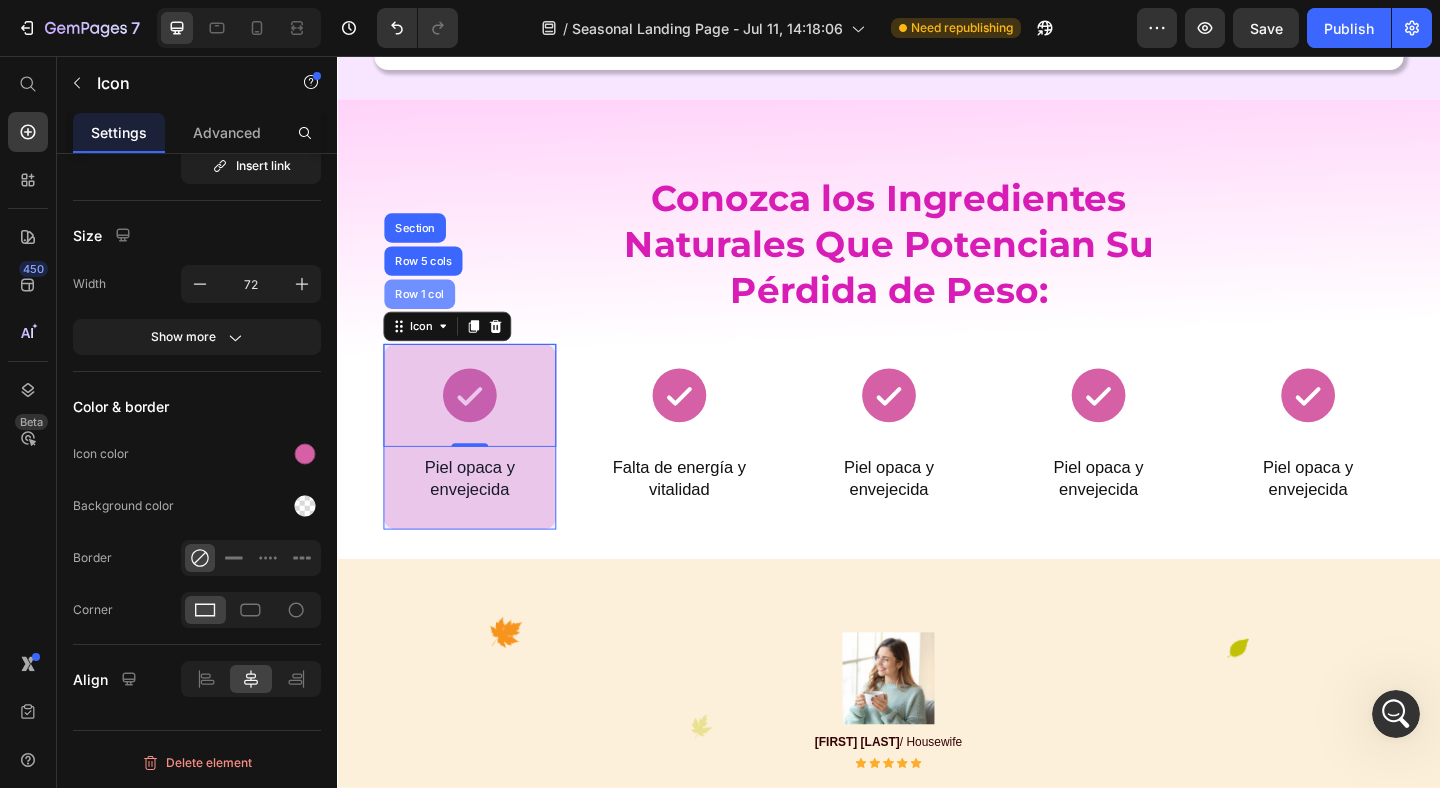 click on "Row 1 col" at bounding box center (426, 315) 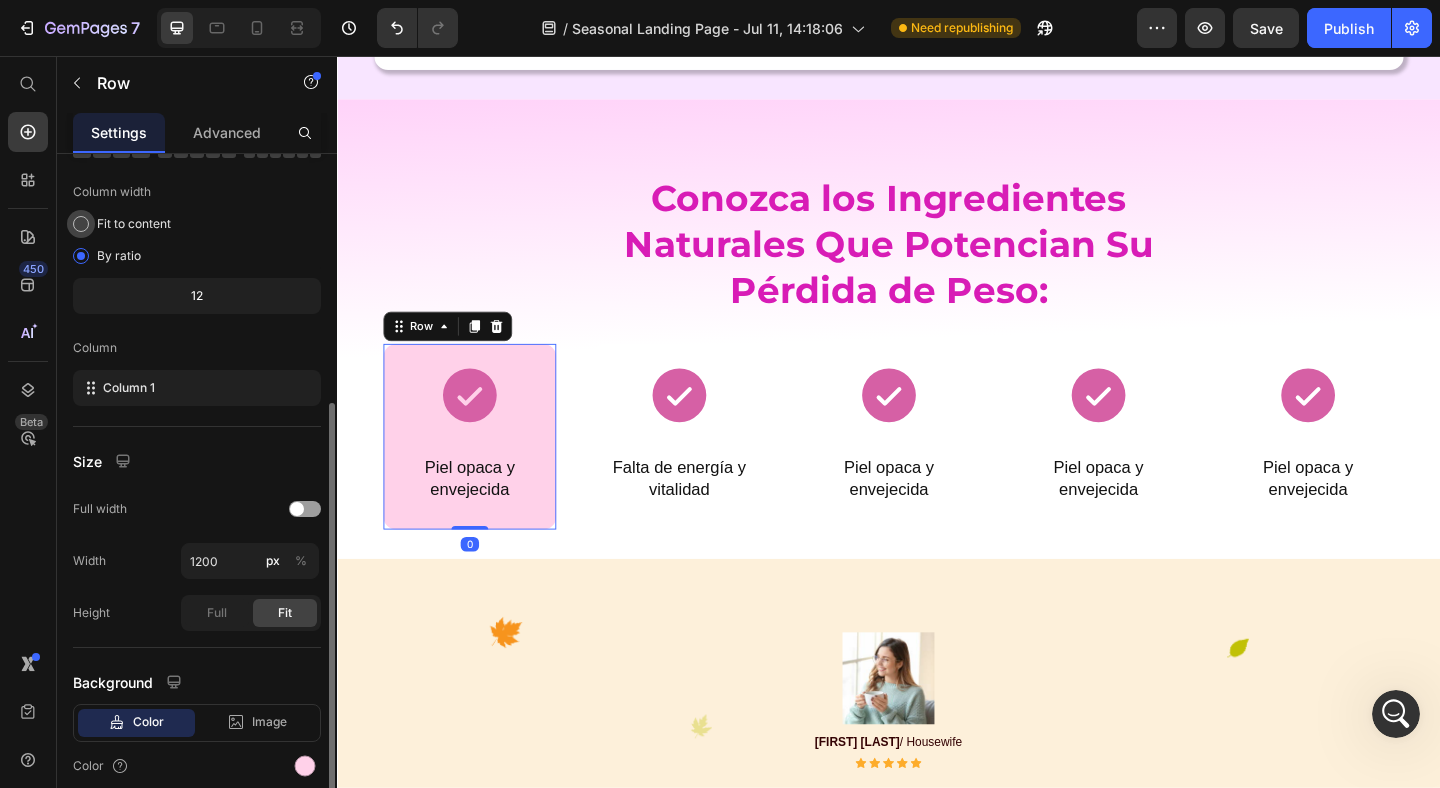 scroll, scrollTop: 221, scrollLeft: 0, axis: vertical 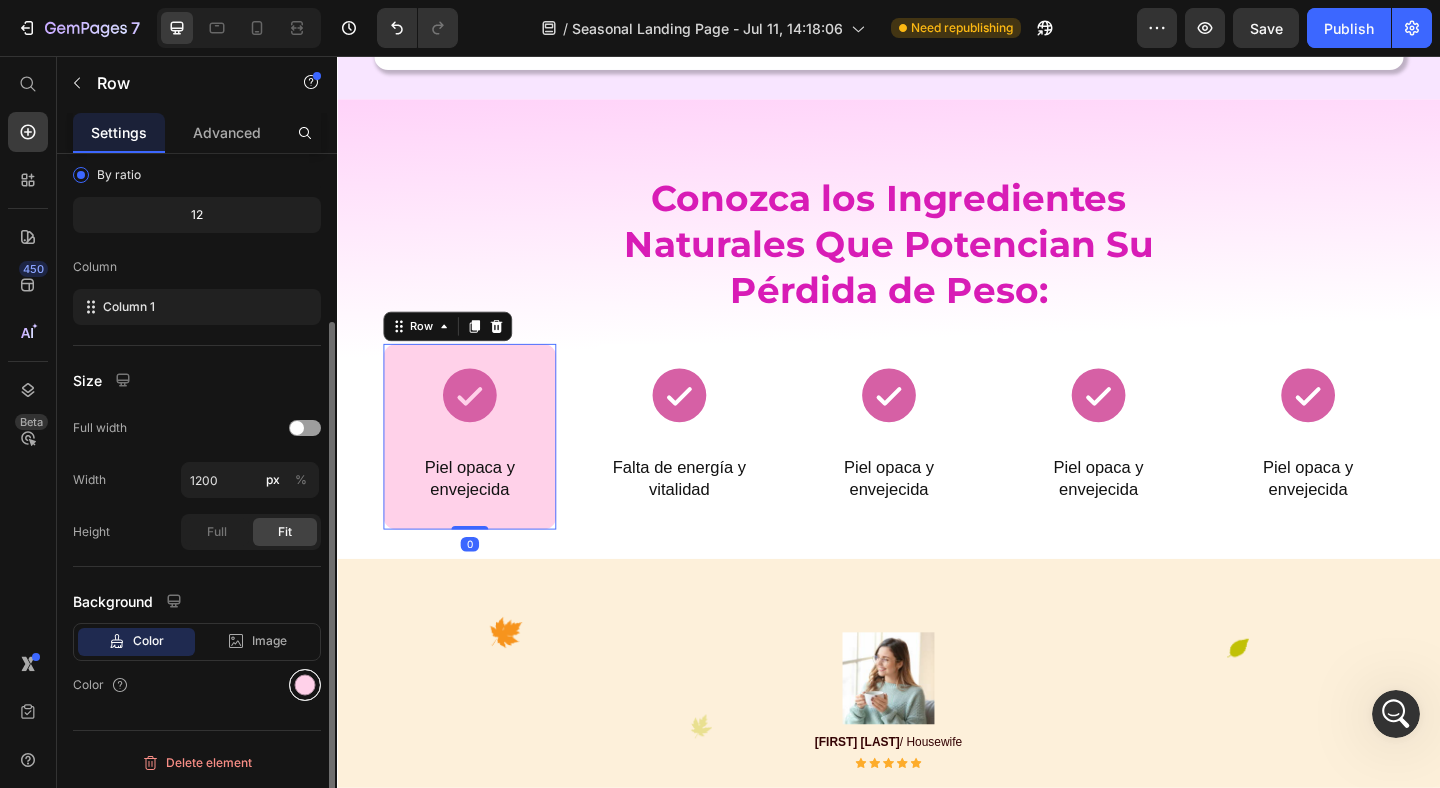 click at bounding box center (305, 685) 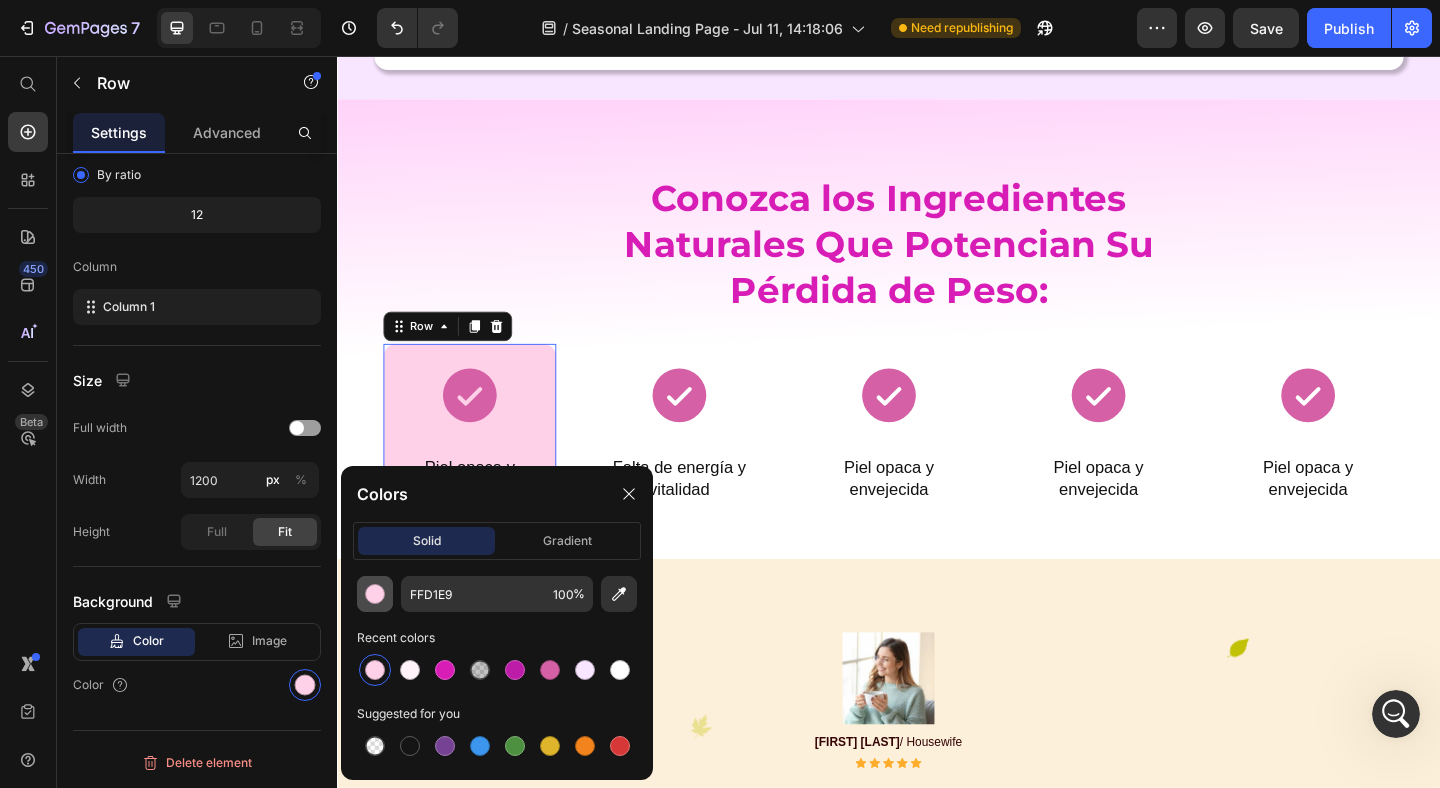 click at bounding box center (375, 594) 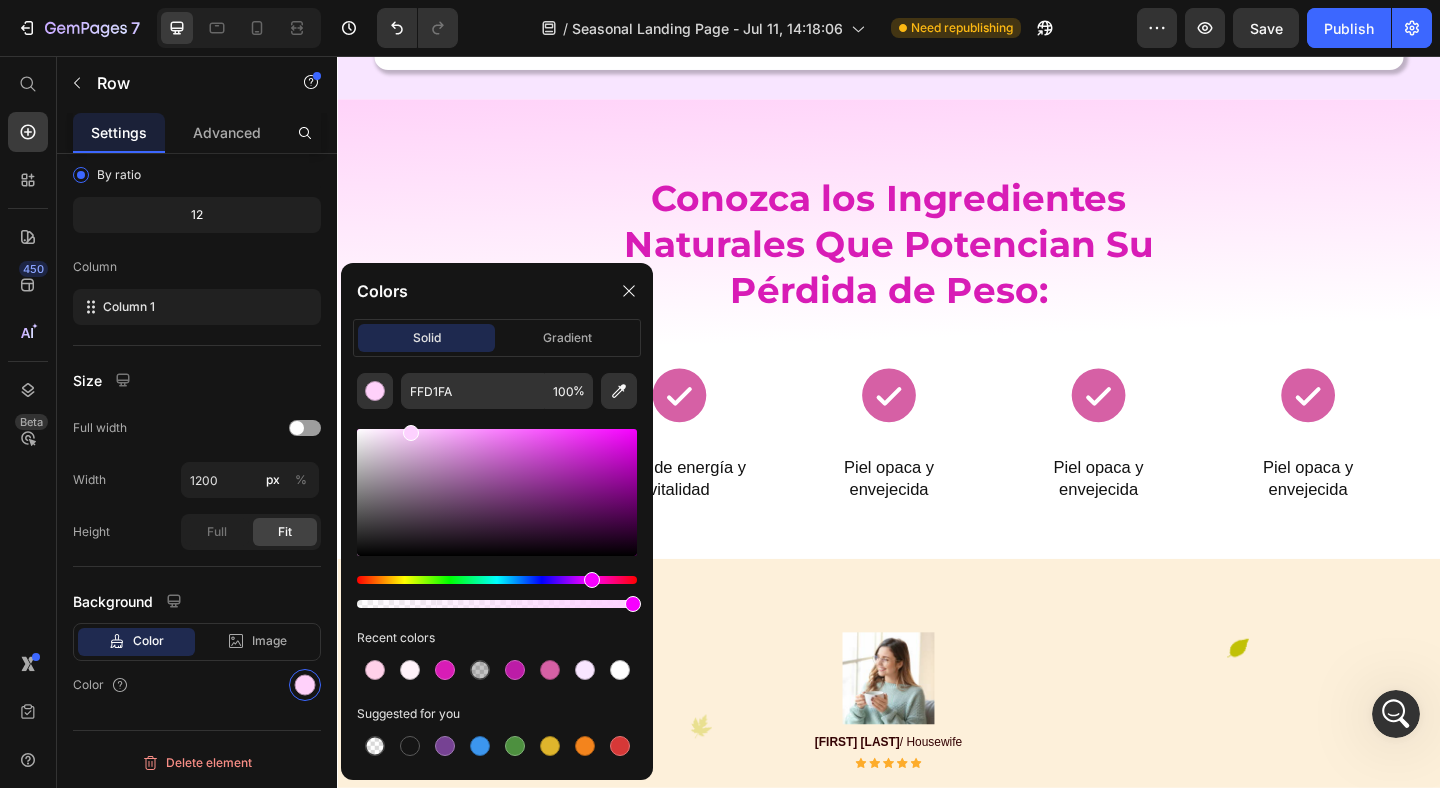 drag, startPoint x: 608, startPoint y: 583, endPoint x: 590, endPoint y: 584, distance: 18.027756 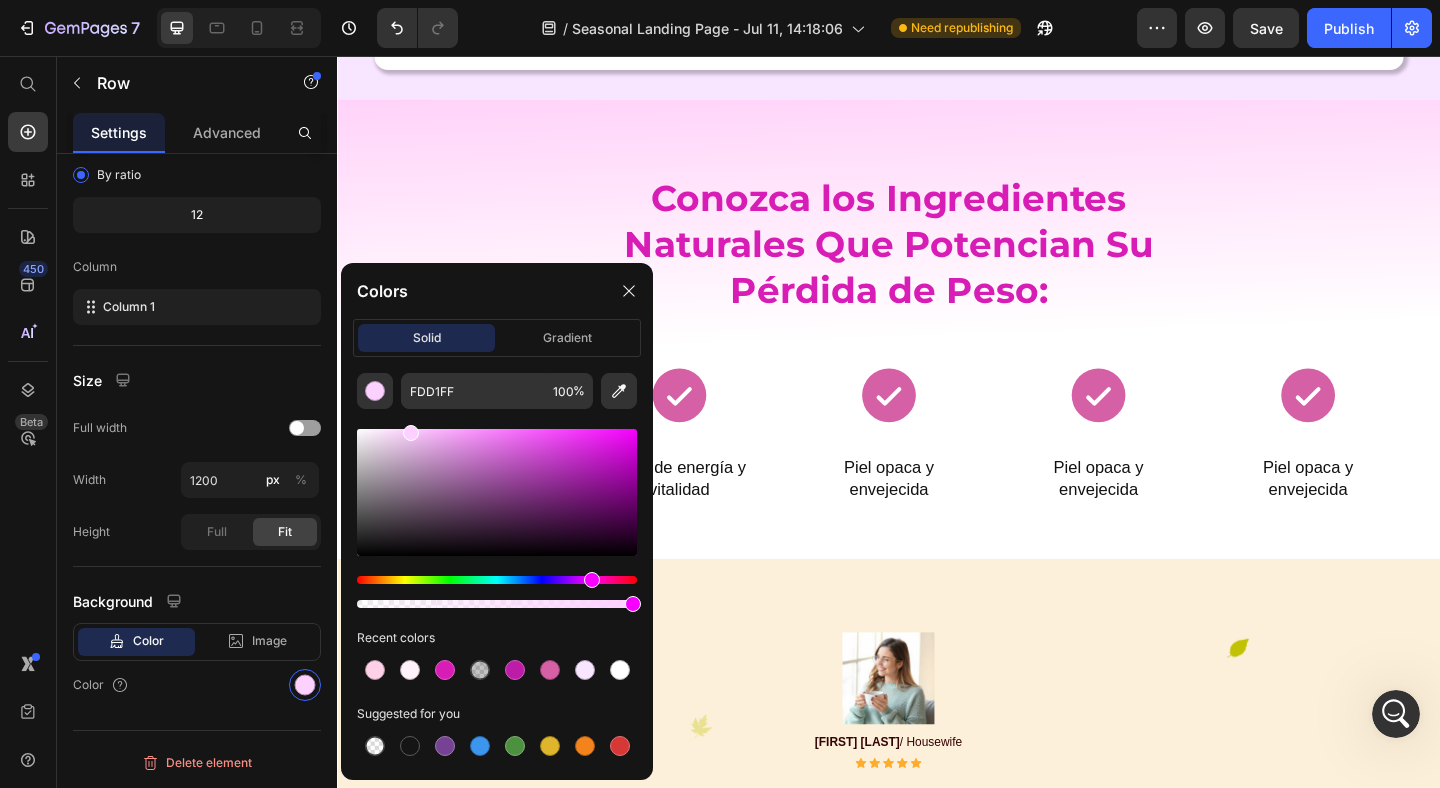 click on "Image Row DANIELLE S.  / Housewife Text block Icon Icon Icon Icon Icon Icon List Hoz We are serious coffee drinkers. As such, we have purchased many many different coffee pots over the years. This particular machine is by far superior in every single way possible and I cannot say enough wonderful things about it! From the way it is programmed to the way it pours I am pleased to no end and cannot recommend it strongly enough! Thank you! Text block Image Row FRED G.  / Designer Text block Icon Icon Icon Icon Icon Icon List Hoz "I really like this little coffeemaker. I'm the only person in the house that drinks coffee, so it's perfect for me. When inserting the coffee filter, I've found that especially when you get near the end of a pack of filters it gets difficult to insert the filter without it wrinkling and risking folding over during operation, causing grounds to enter the pot." Text block Image Row ILIANA C.  / Innkeeper Text block Icon Icon Icon Icon Icon Icon List Hoz Text block Carousel Row Section 8" at bounding box center [937, 862] 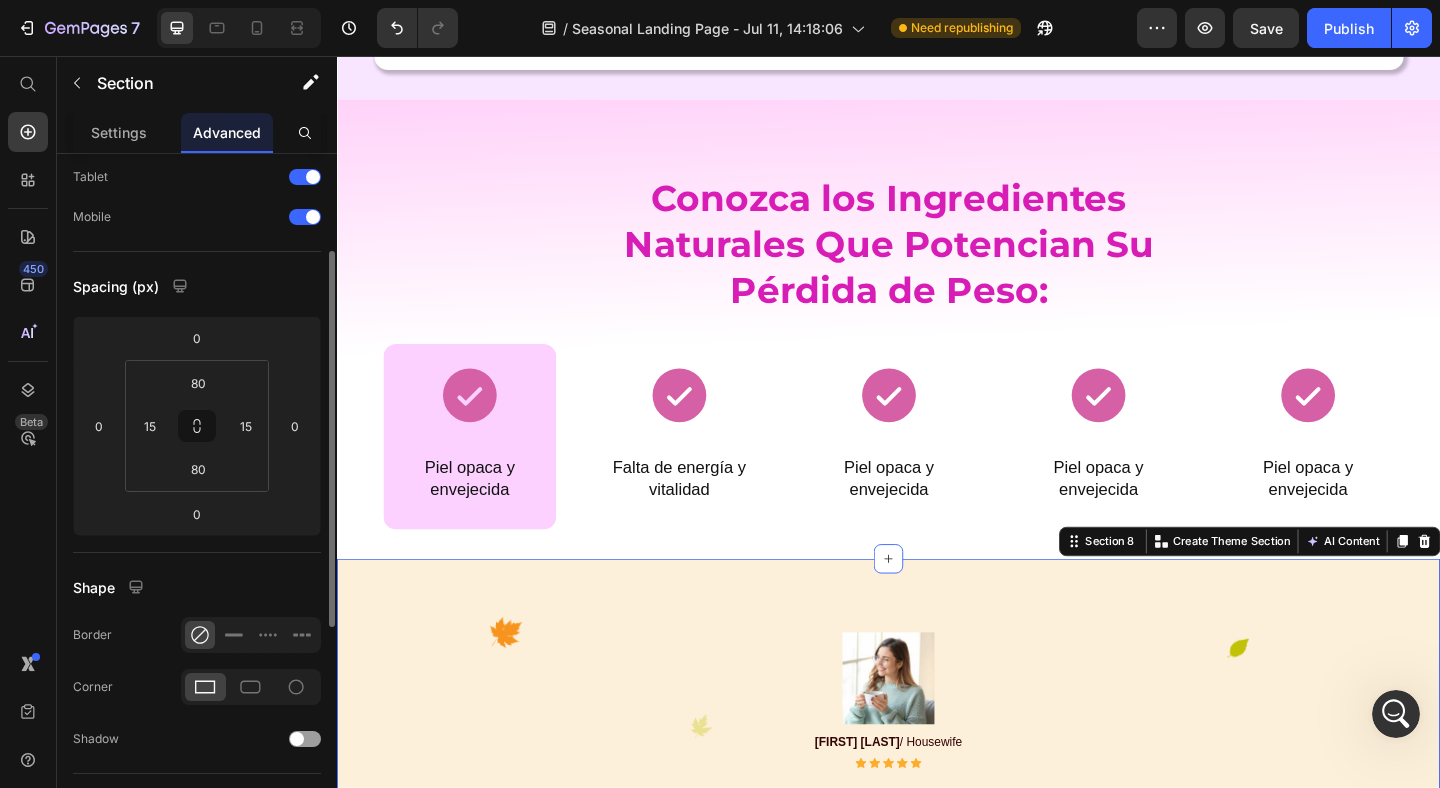 scroll, scrollTop: 142, scrollLeft: 0, axis: vertical 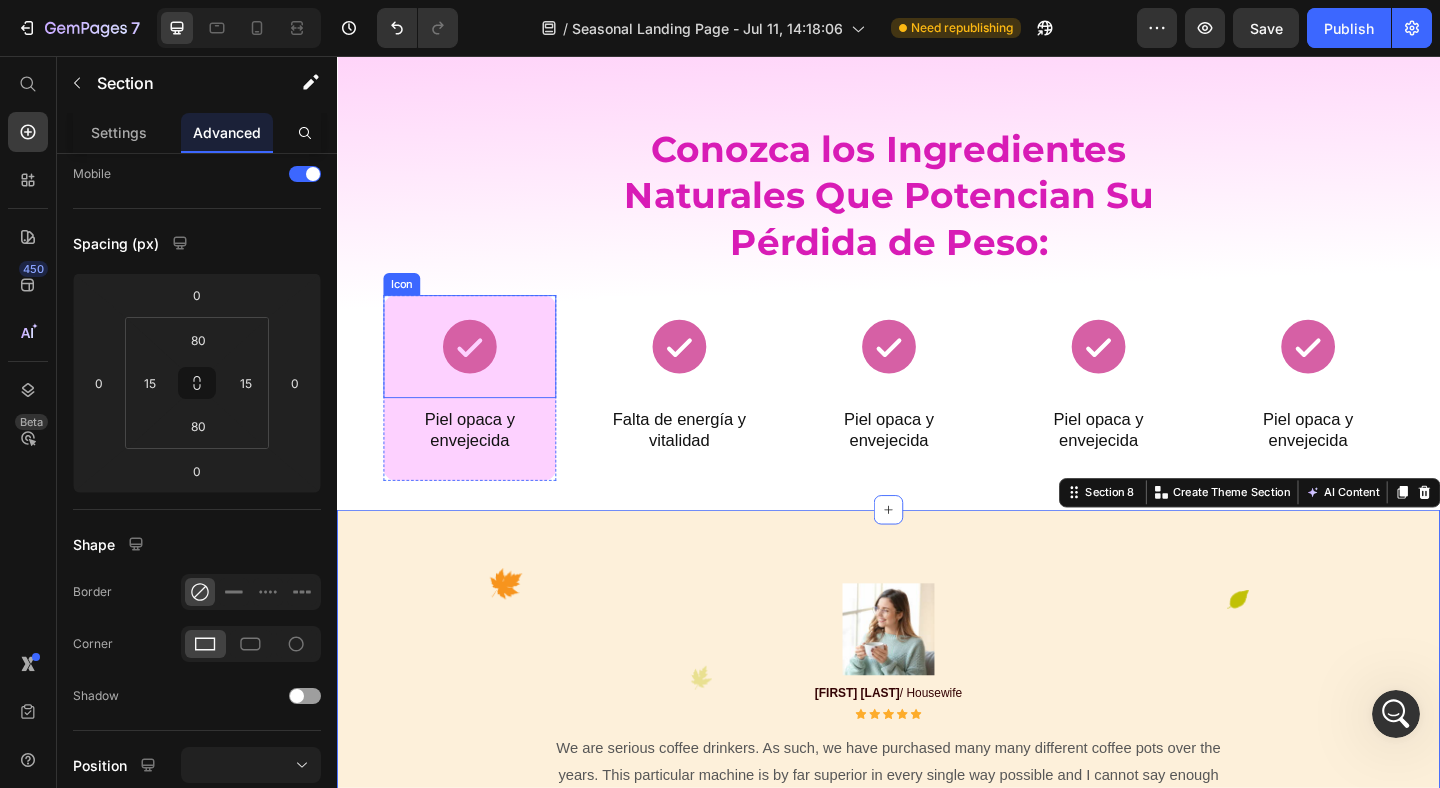 click on "Icon" at bounding box center (407, 304) 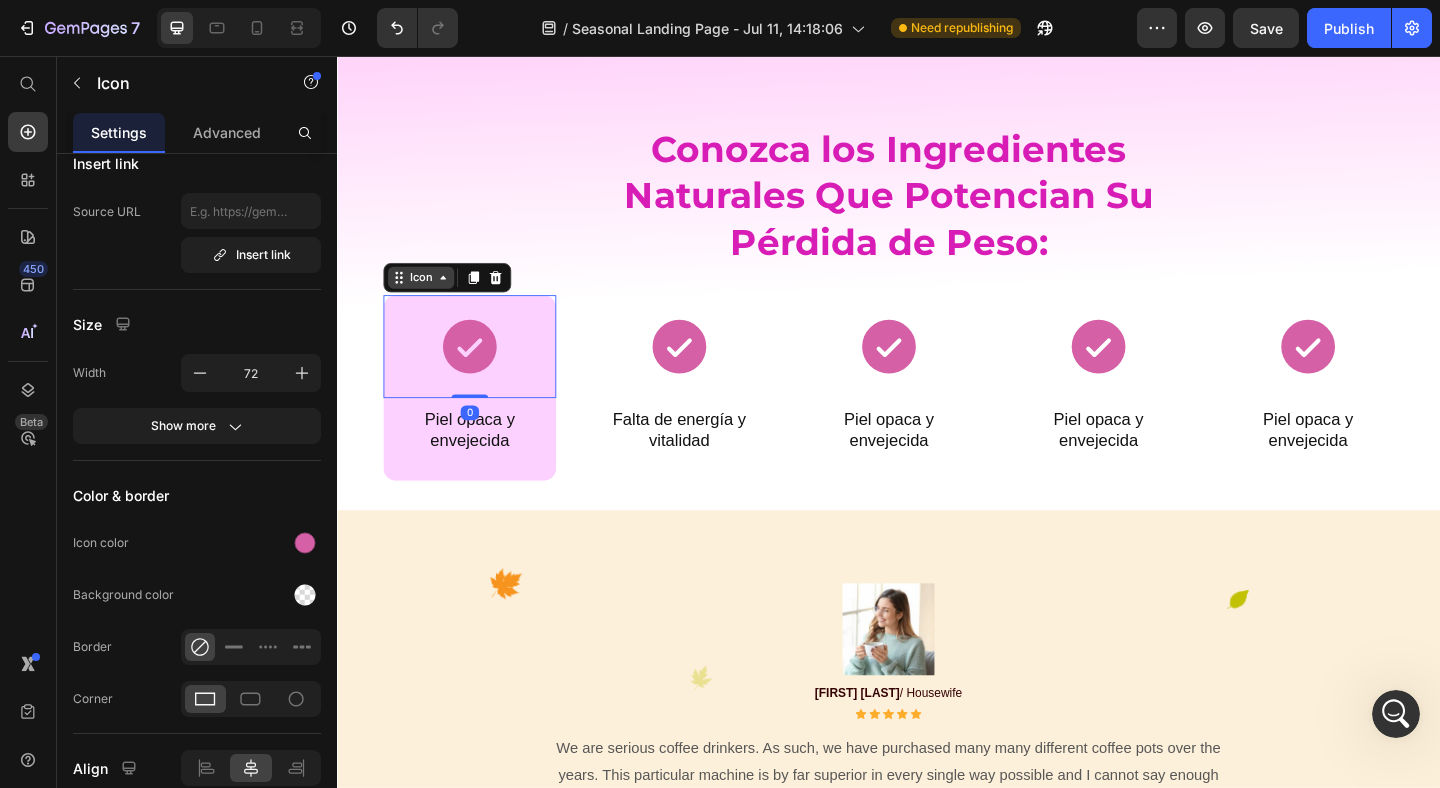 scroll, scrollTop: 0, scrollLeft: 0, axis: both 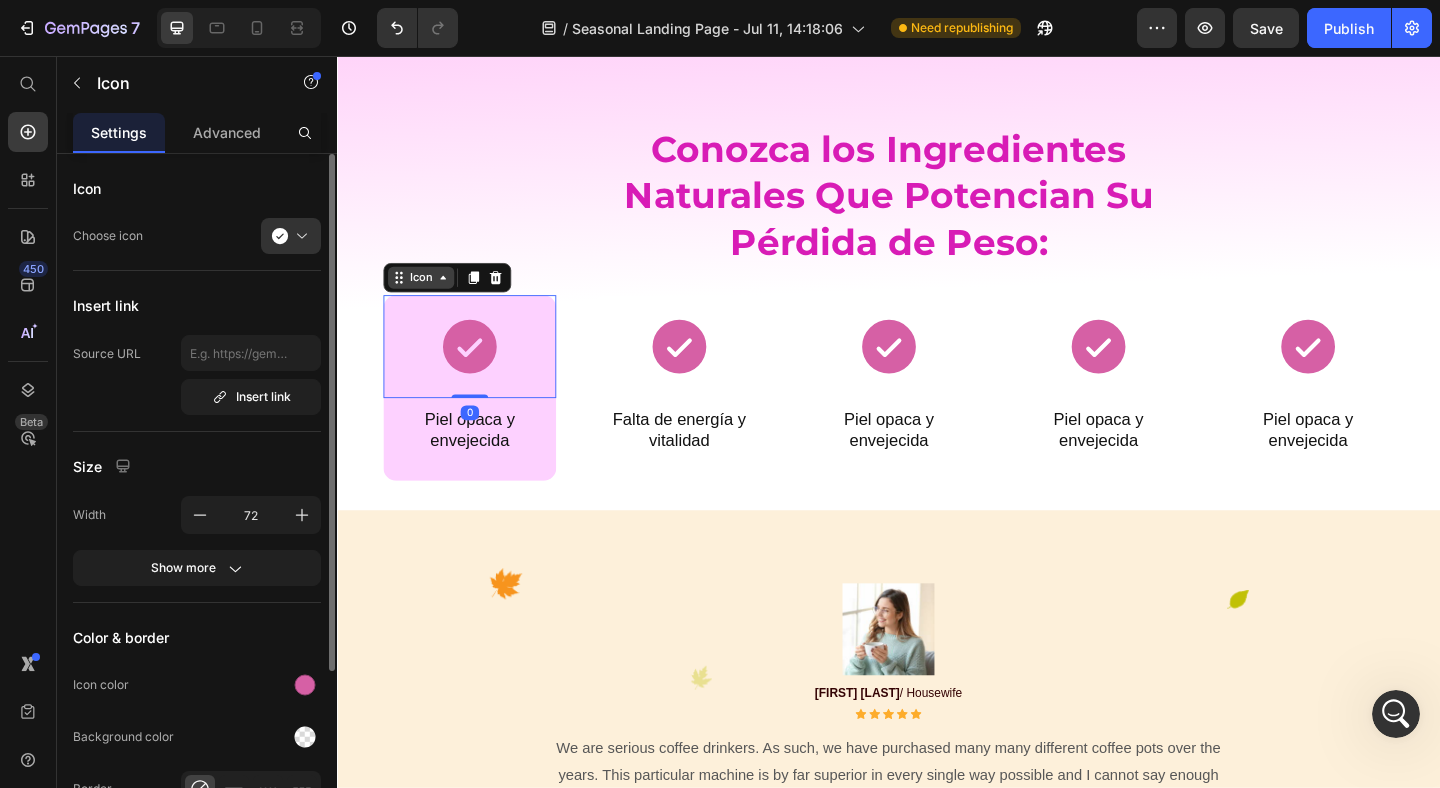 click 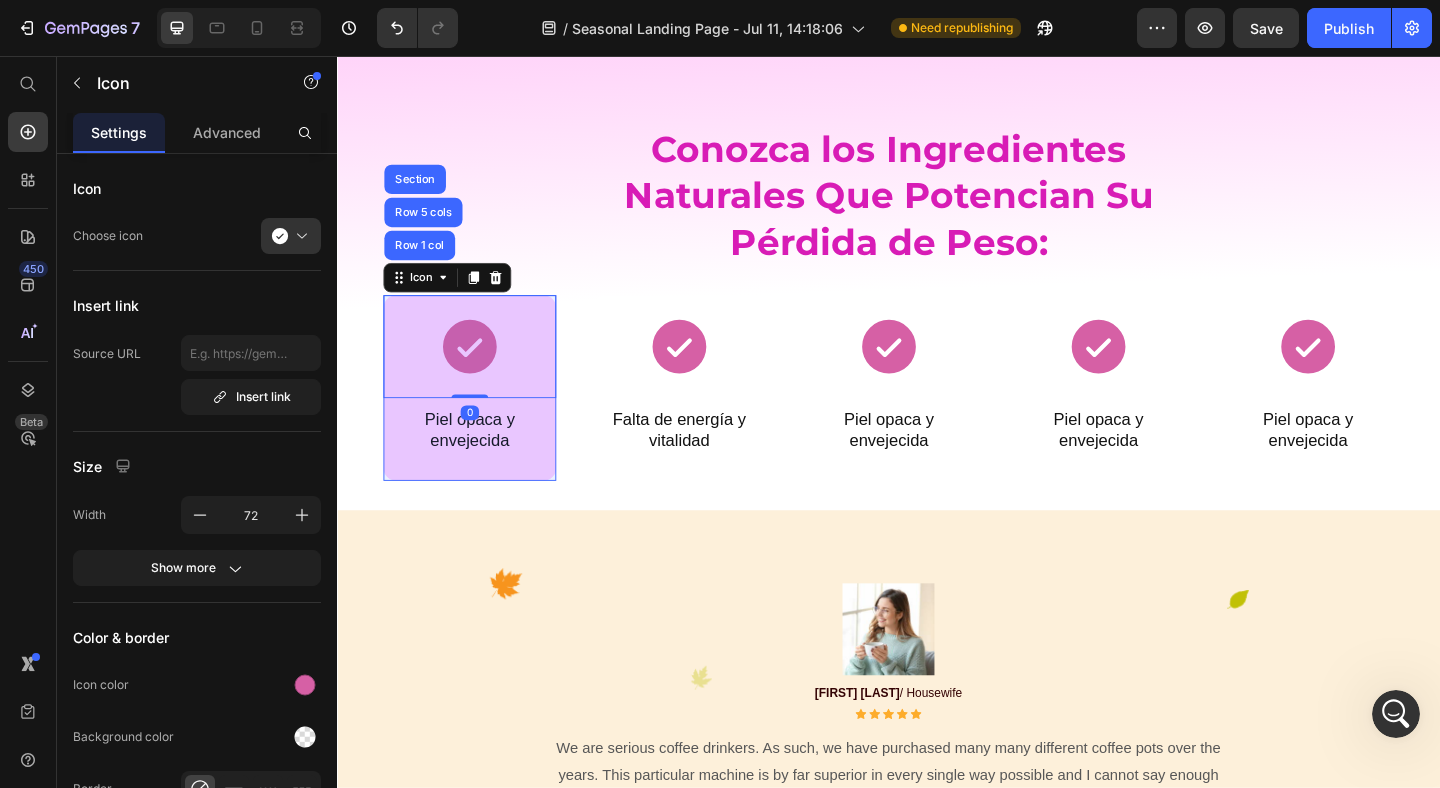 click on "Row 1 col" at bounding box center (426, 262) 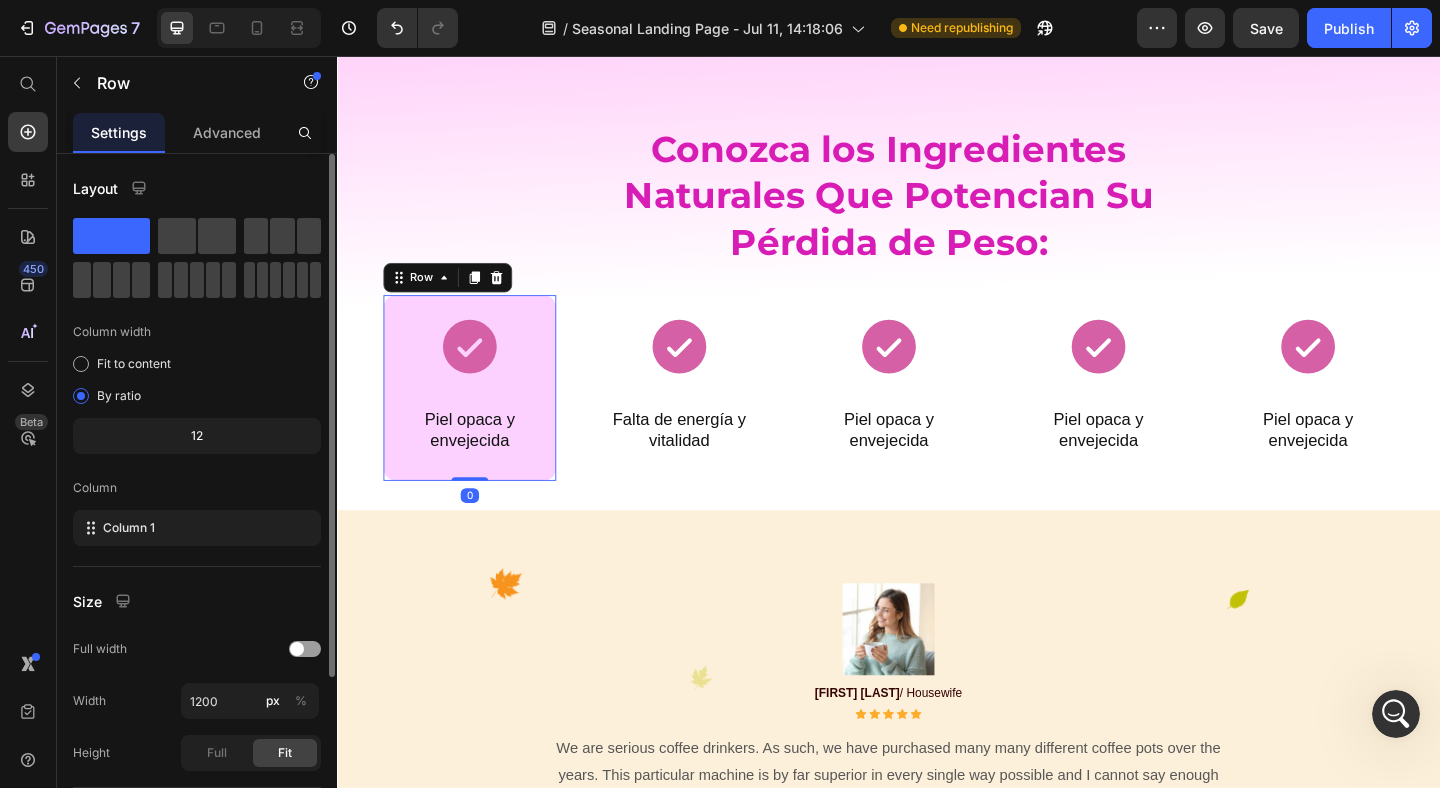 scroll, scrollTop: 221, scrollLeft: 0, axis: vertical 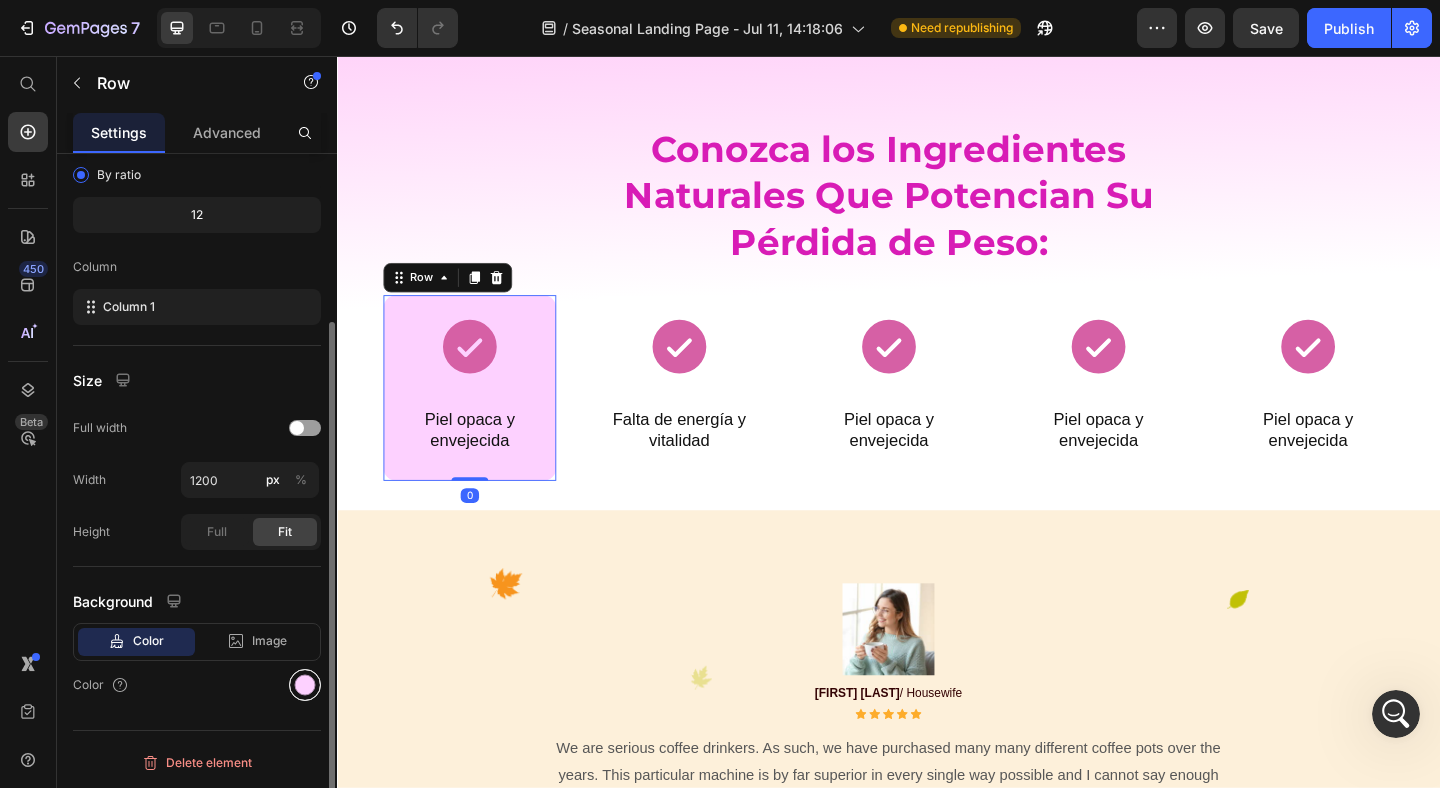 click at bounding box center [305, 685] 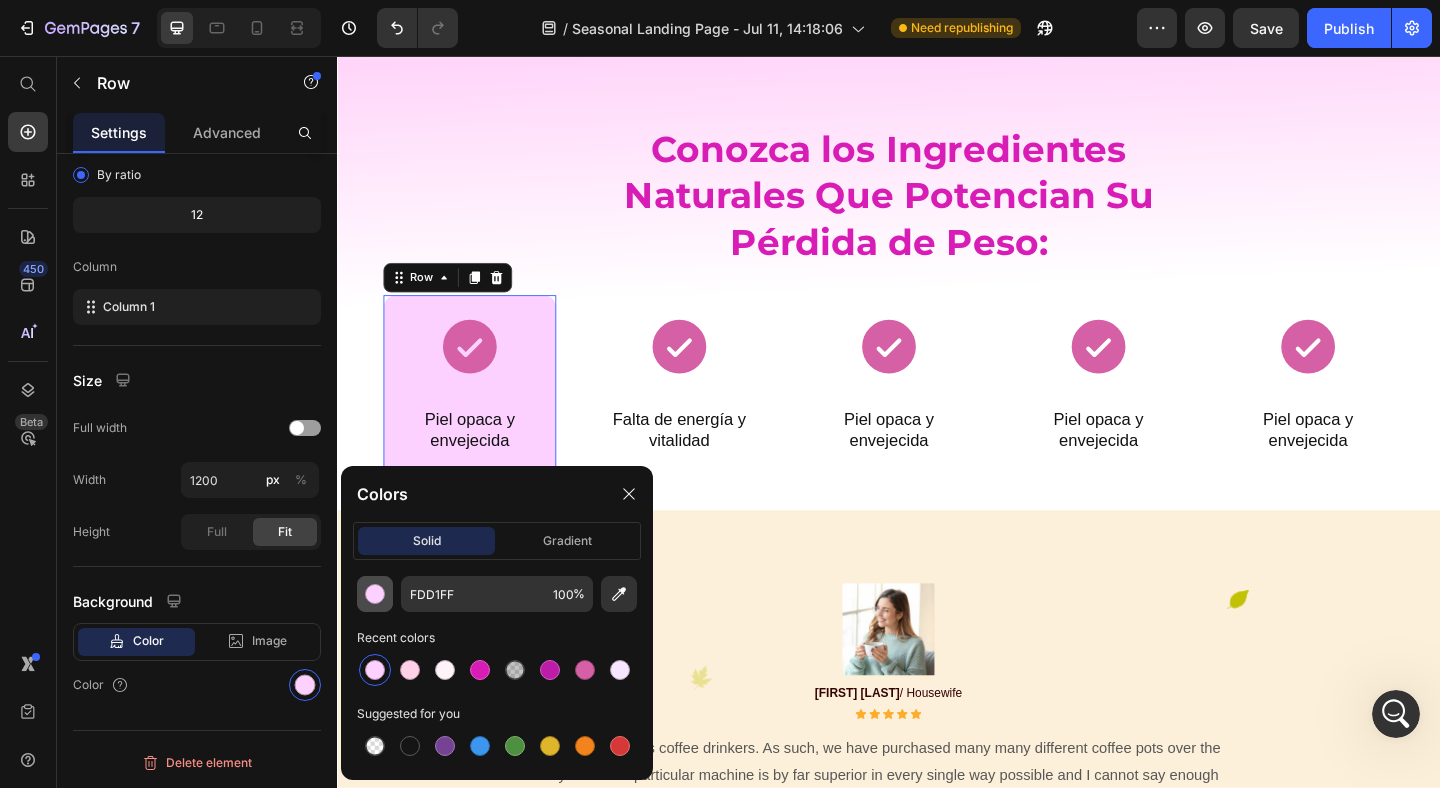 click at bounding box center (375, 594) 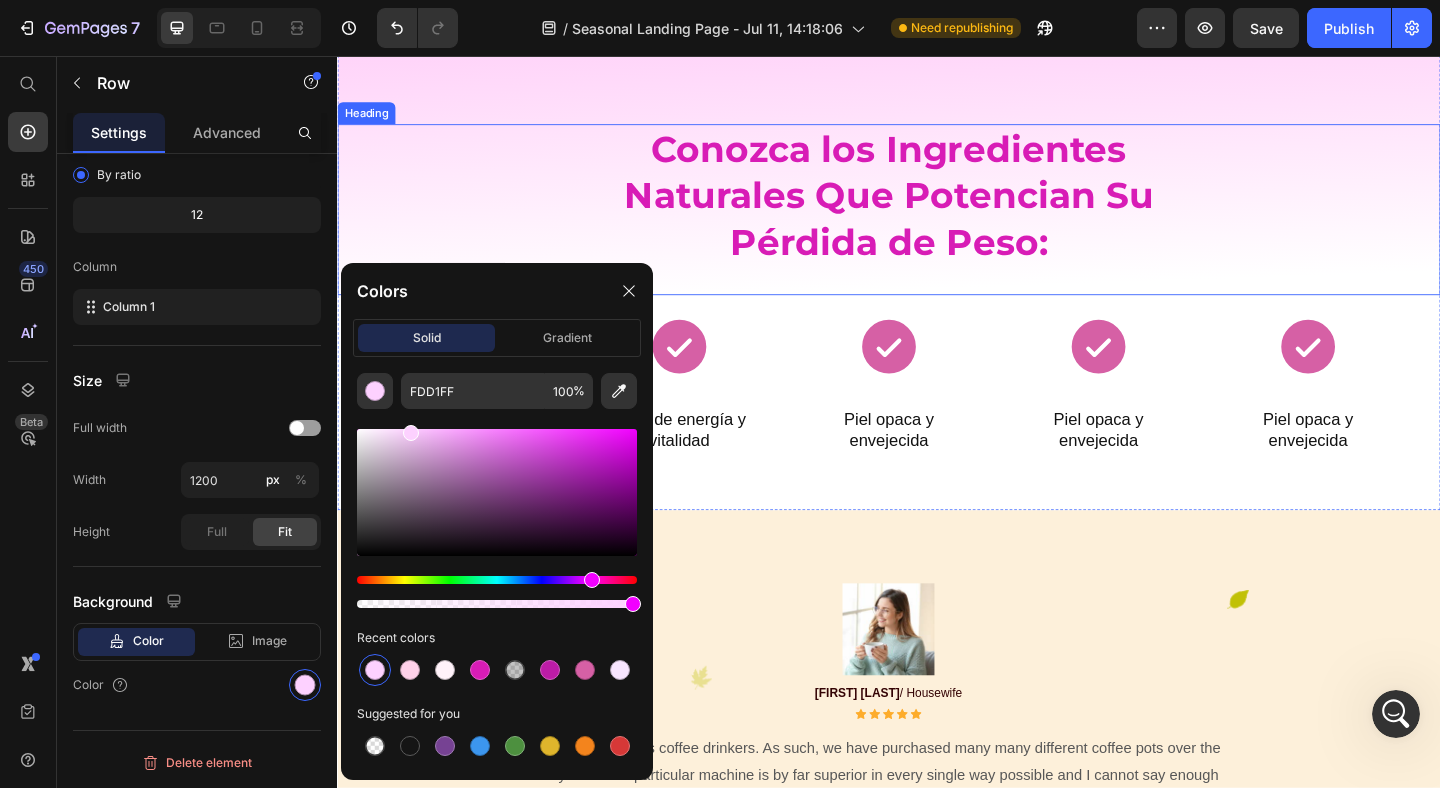 drag, startPoint x: 822, startPoint y: 355, endPoint x: 854, endPoint y: 265, distance: 95.51963 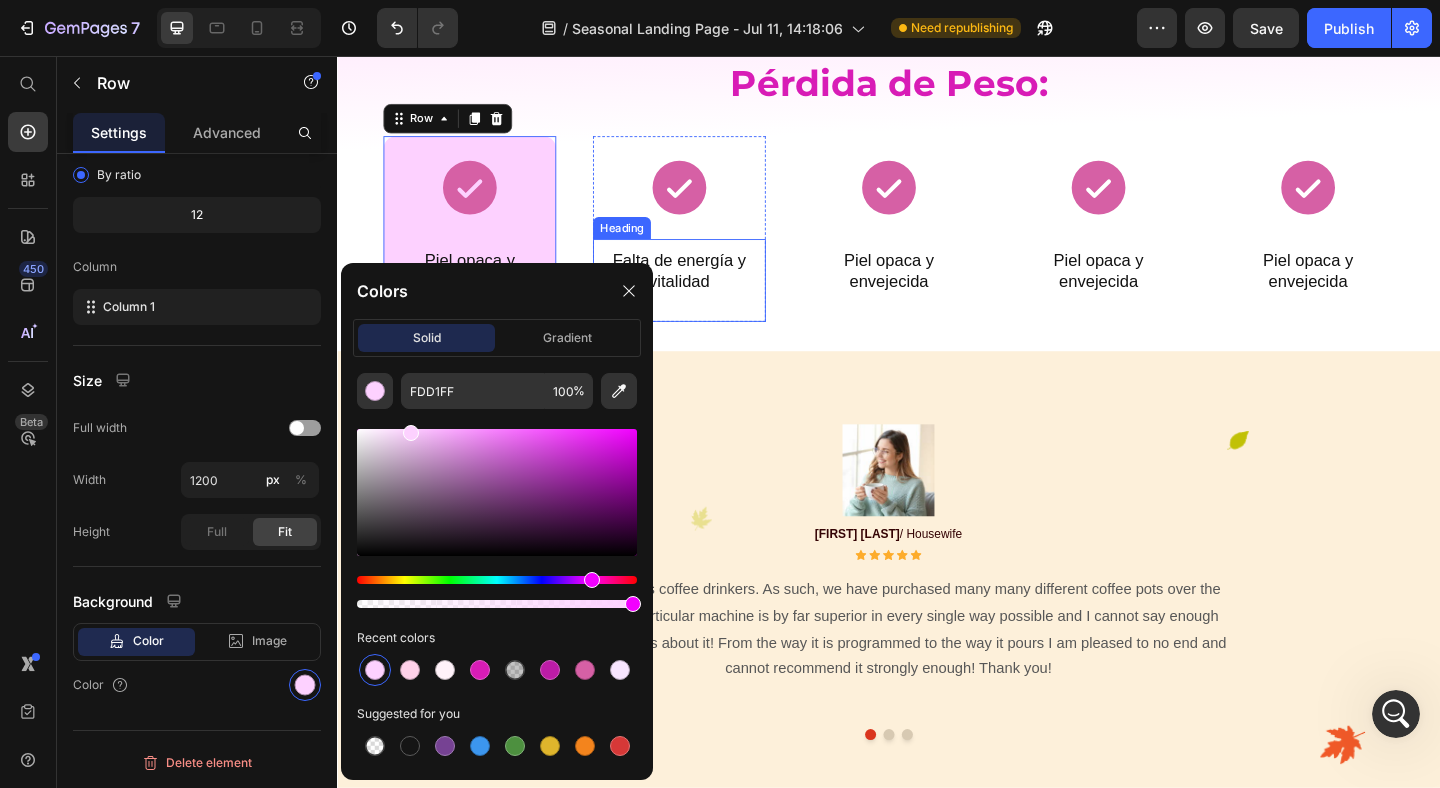 scroll, scrollTop: 3169, scrollLeft: 0, axis: vertical 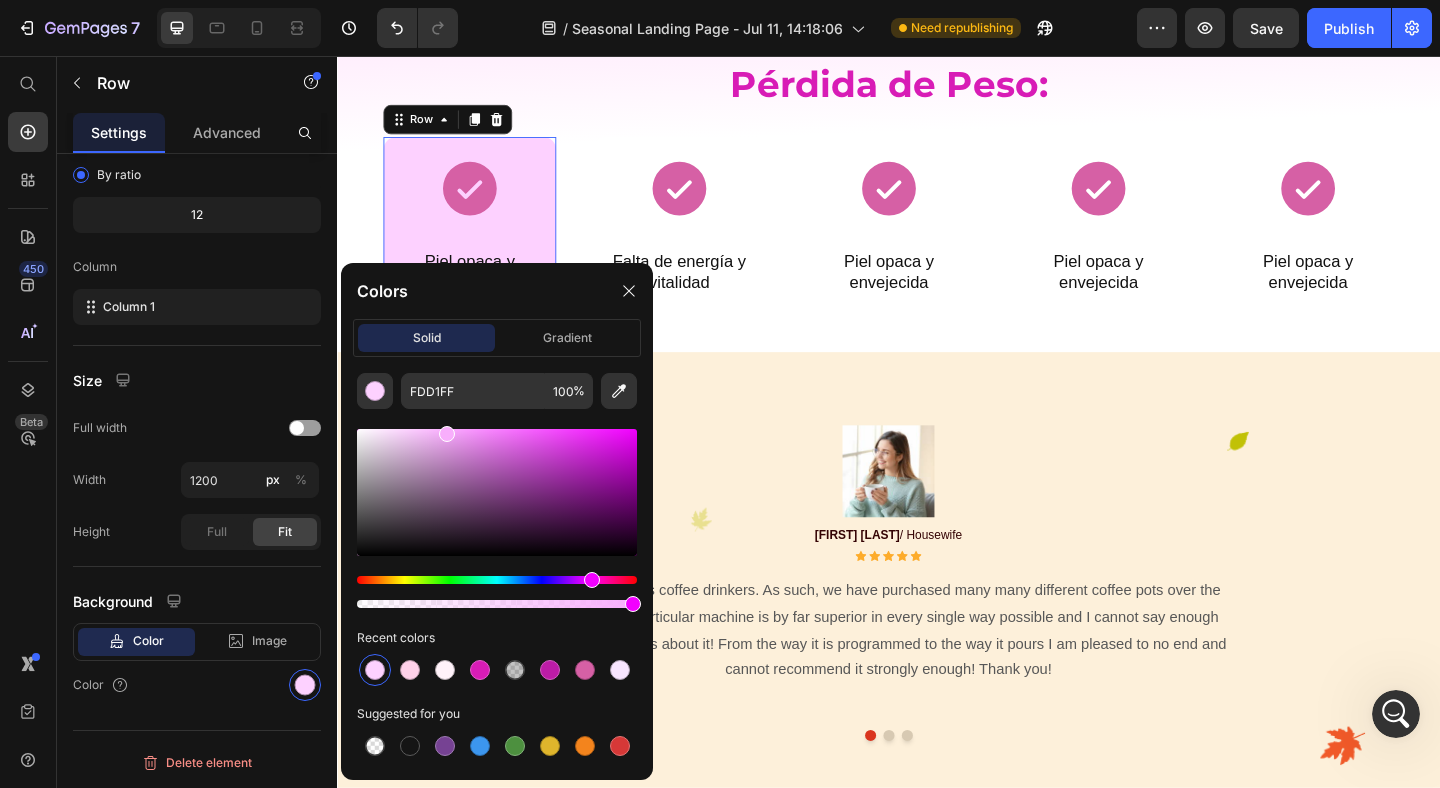 drag, startPoint x: 419, startPoint y: 439, endPoint x: 444, endPoint y: 430, distance: 26.57066 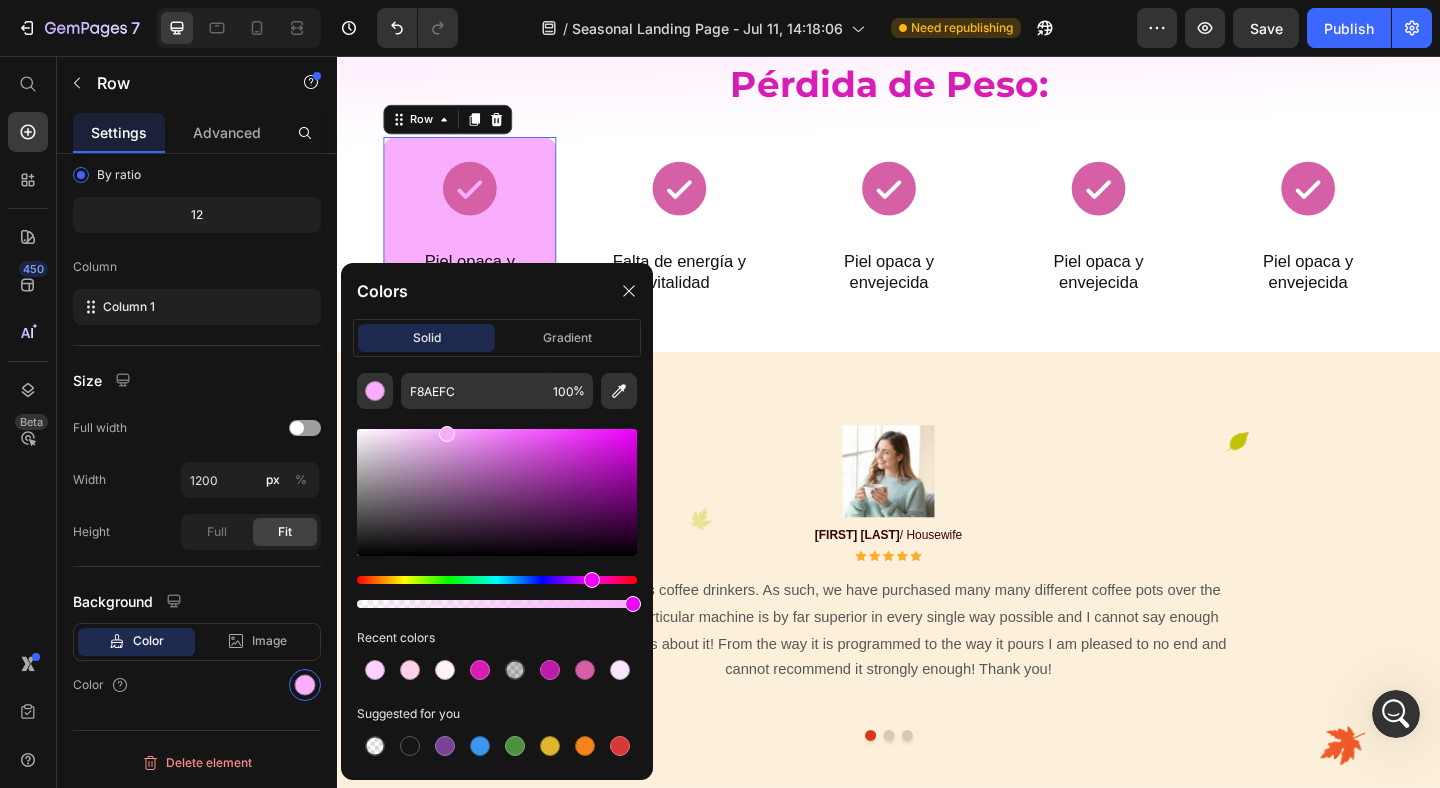 click at bounding box center (497, 492) 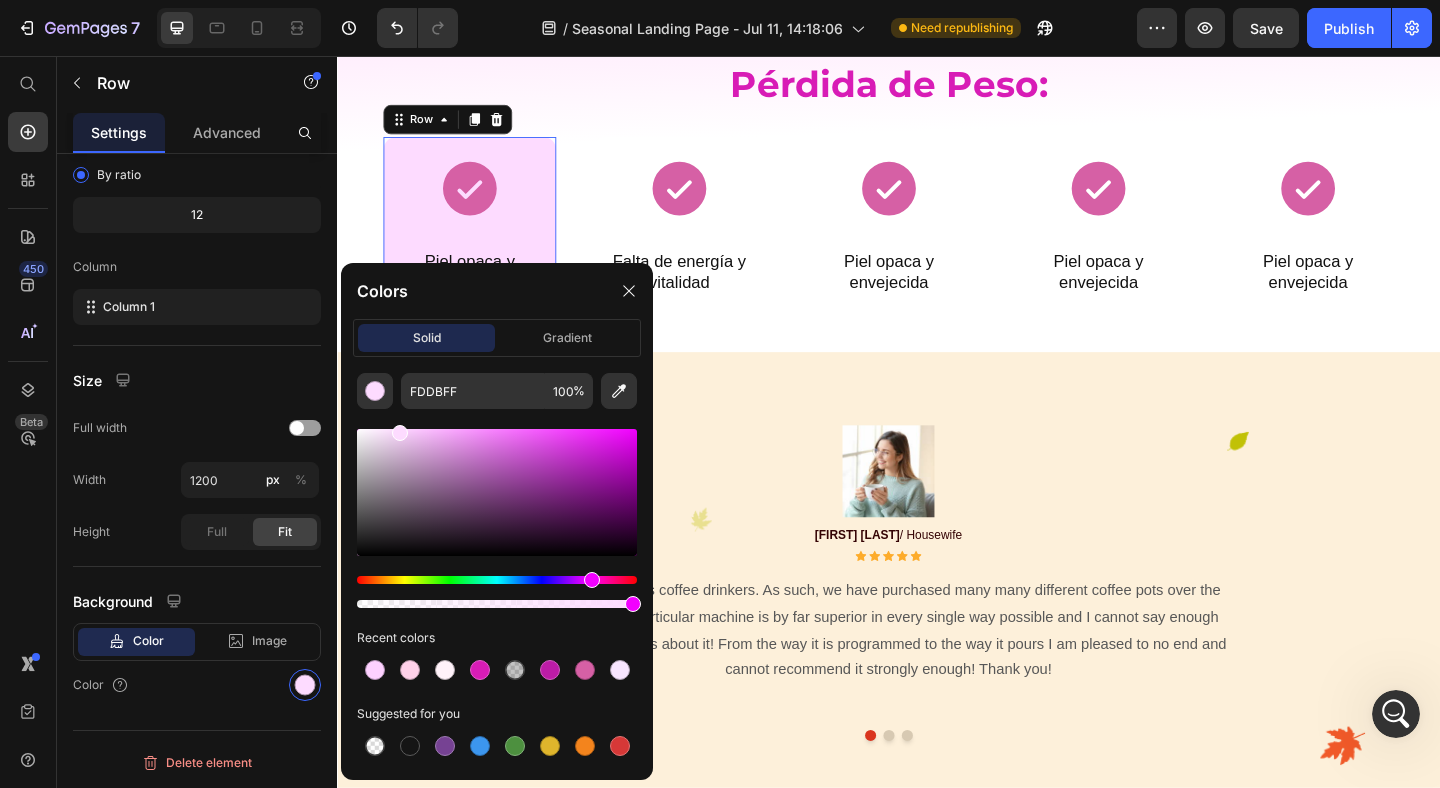 click at bounding box center [400, 433] 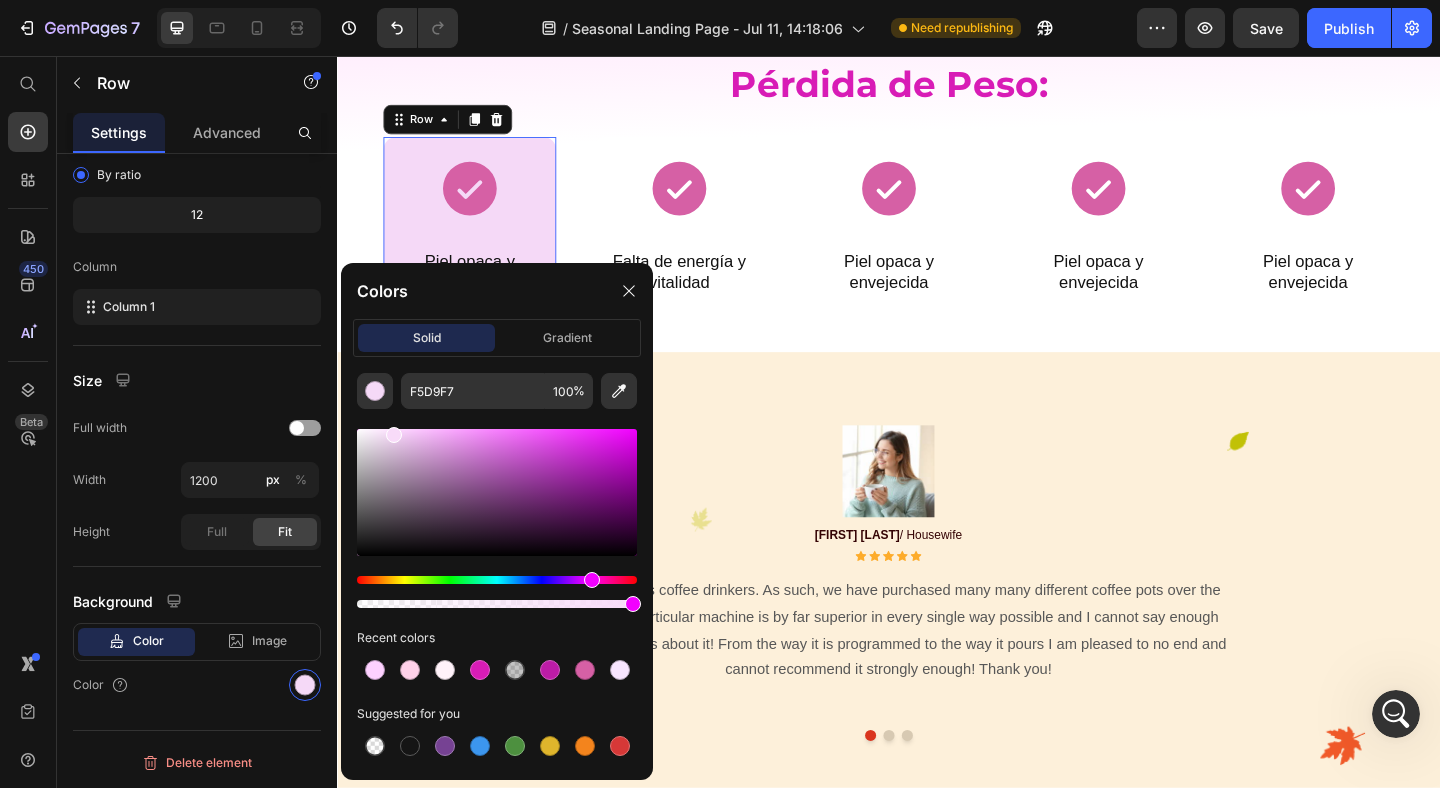 click at bounding box center (394, 435) 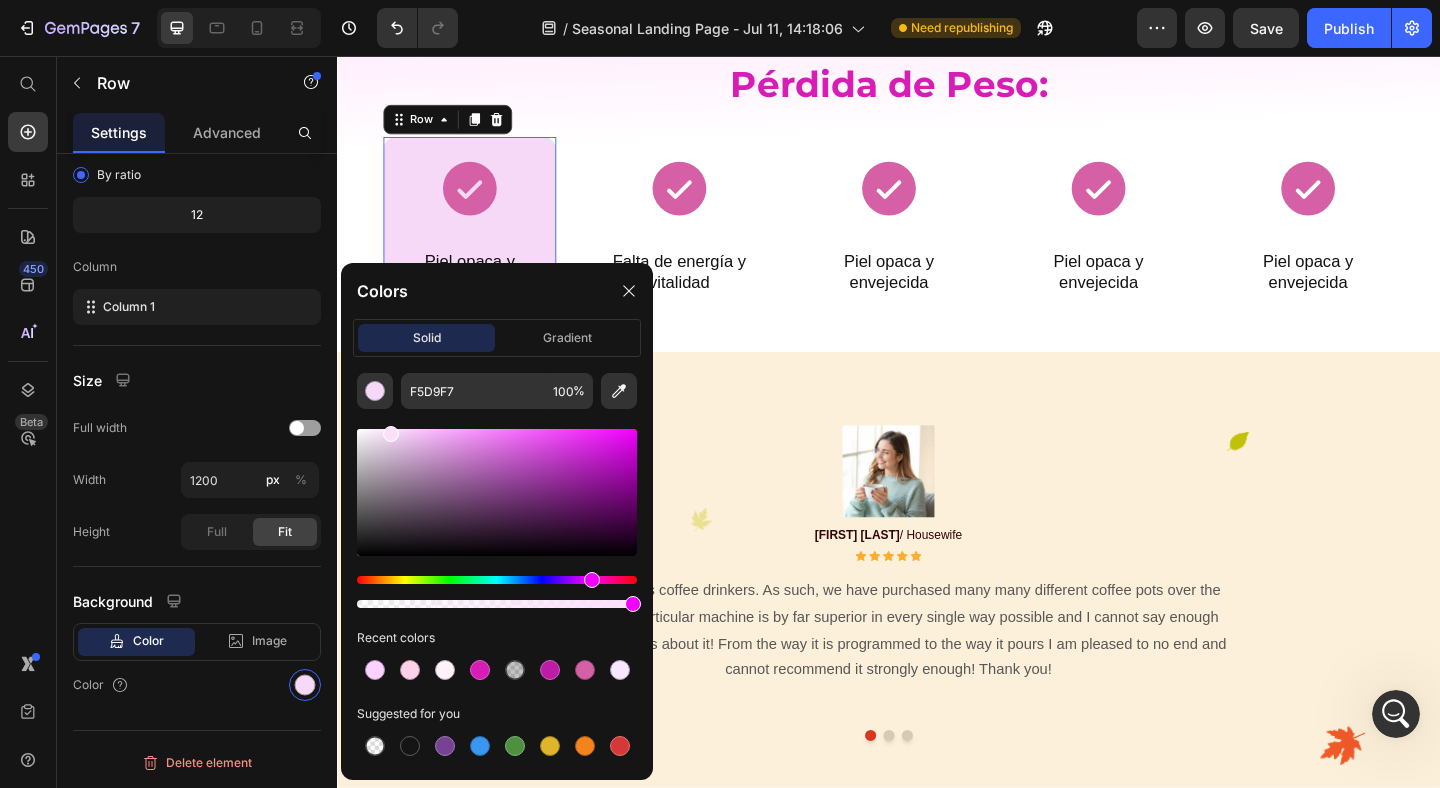 type on "FBE0FC" 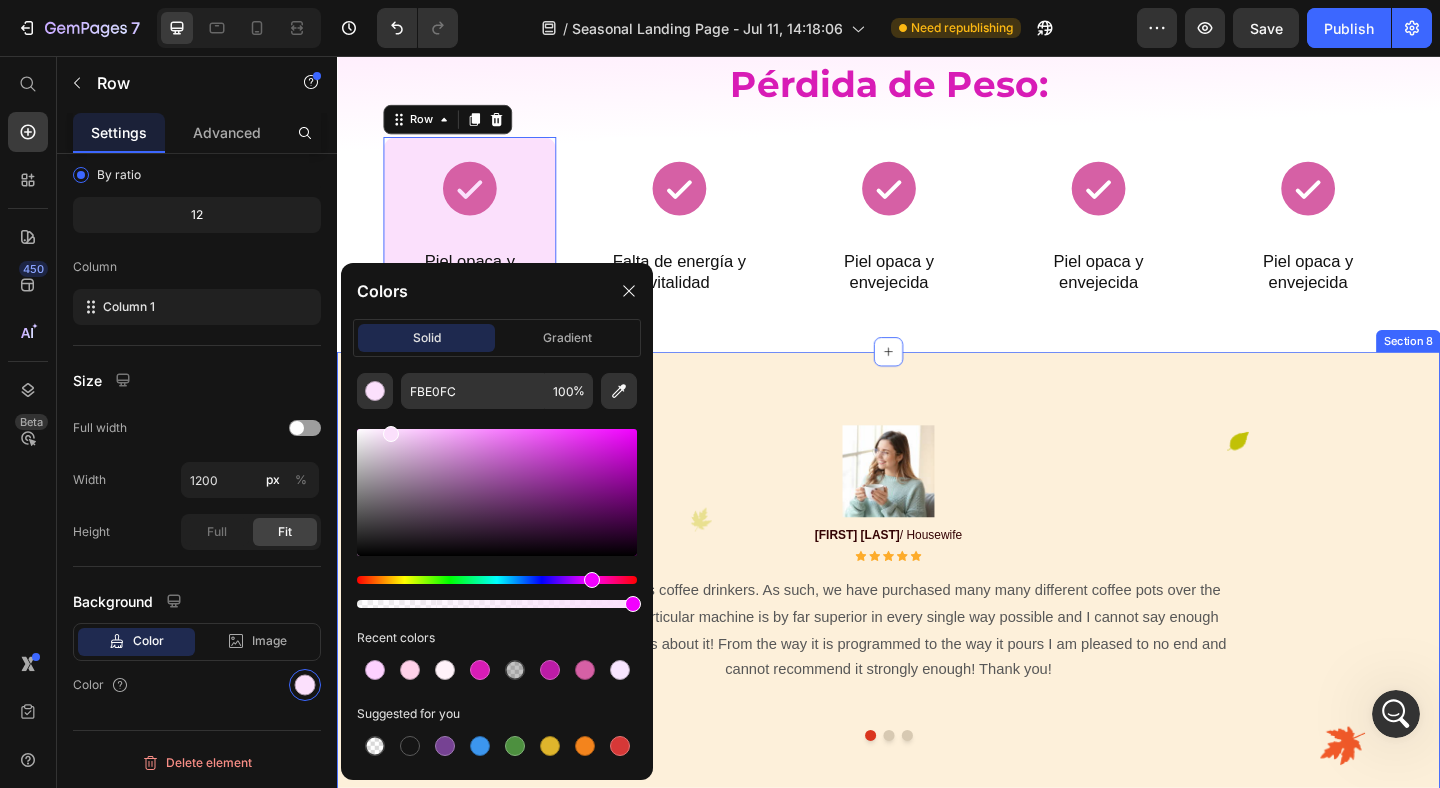click on "Image Row DANIELLE S.  / Housewife Text block Icon Icon Icon Icon Icon Icon List Hoz We are serious coffee drinkers. As such, we have purchased many many different coffee pots over the years. This particular machine is by far superior in every single way possible and I cannot say enough wonderful things about it! From the way it is programmed to the way it pours I am pleased to no end and cannot recommend it strongly enough! Thank you! Text block Image Row FRED G.  / Designer Text block Icon Icon Icon Icon Icon Icon List Hoz "I really like this little coffeemaker. I'm the only person in the house that drinks coffee, so it's perfect for me. When inserting the coffee filter, I've found that especially when you get near the end of a pack of filters it gets difficult to insert the filter without it wrinkling and risking folding over during operation, causing grounds to enter the pot." Text block Image Row ILIANA C.  / Innkeeper Text block Icon Icon Icon Icon Icon Icon List Hoz Text block Carousel Row Section 8" at bounding box center (937, 637) 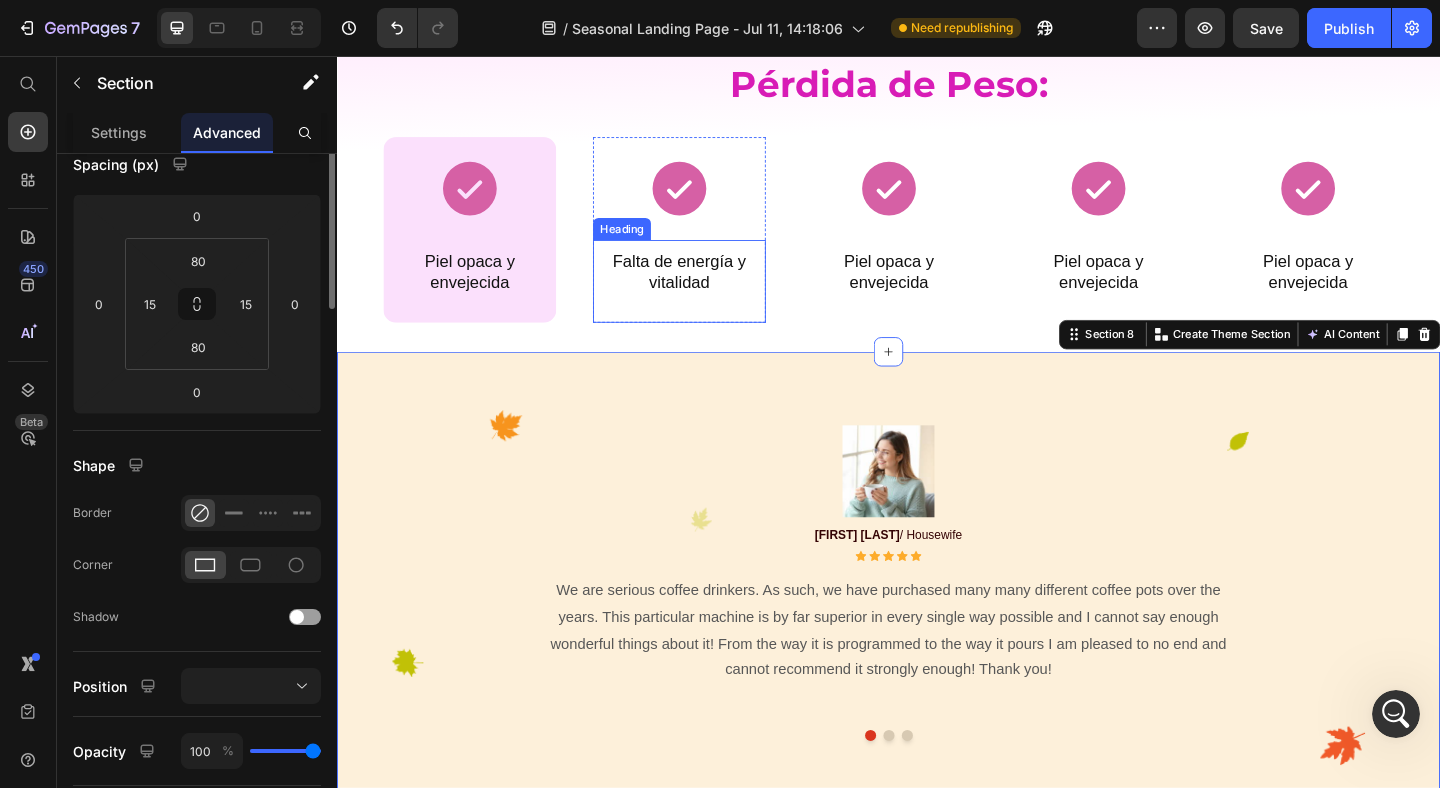scroll, scrollTop: 0, scrollLeft: 0, axis: both 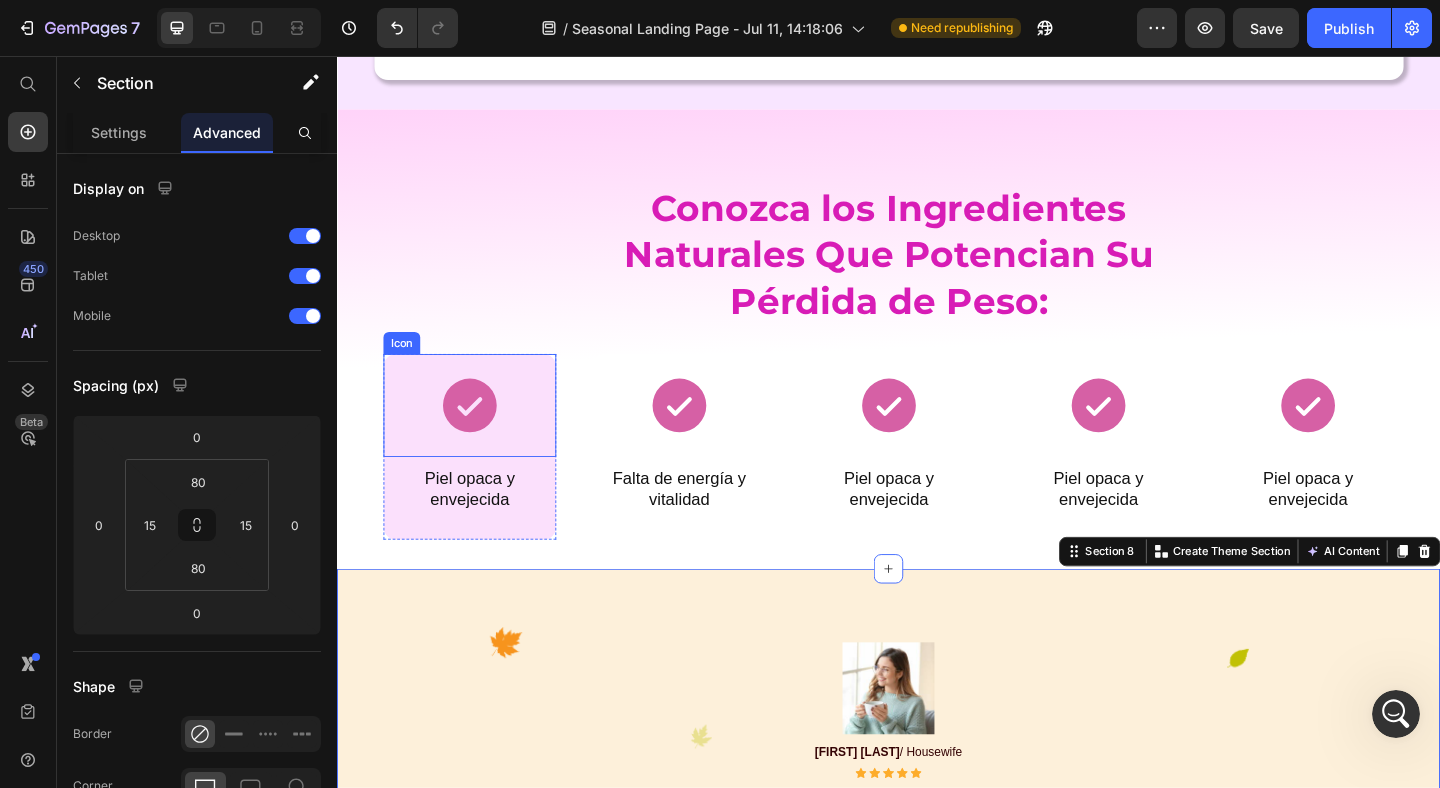 click 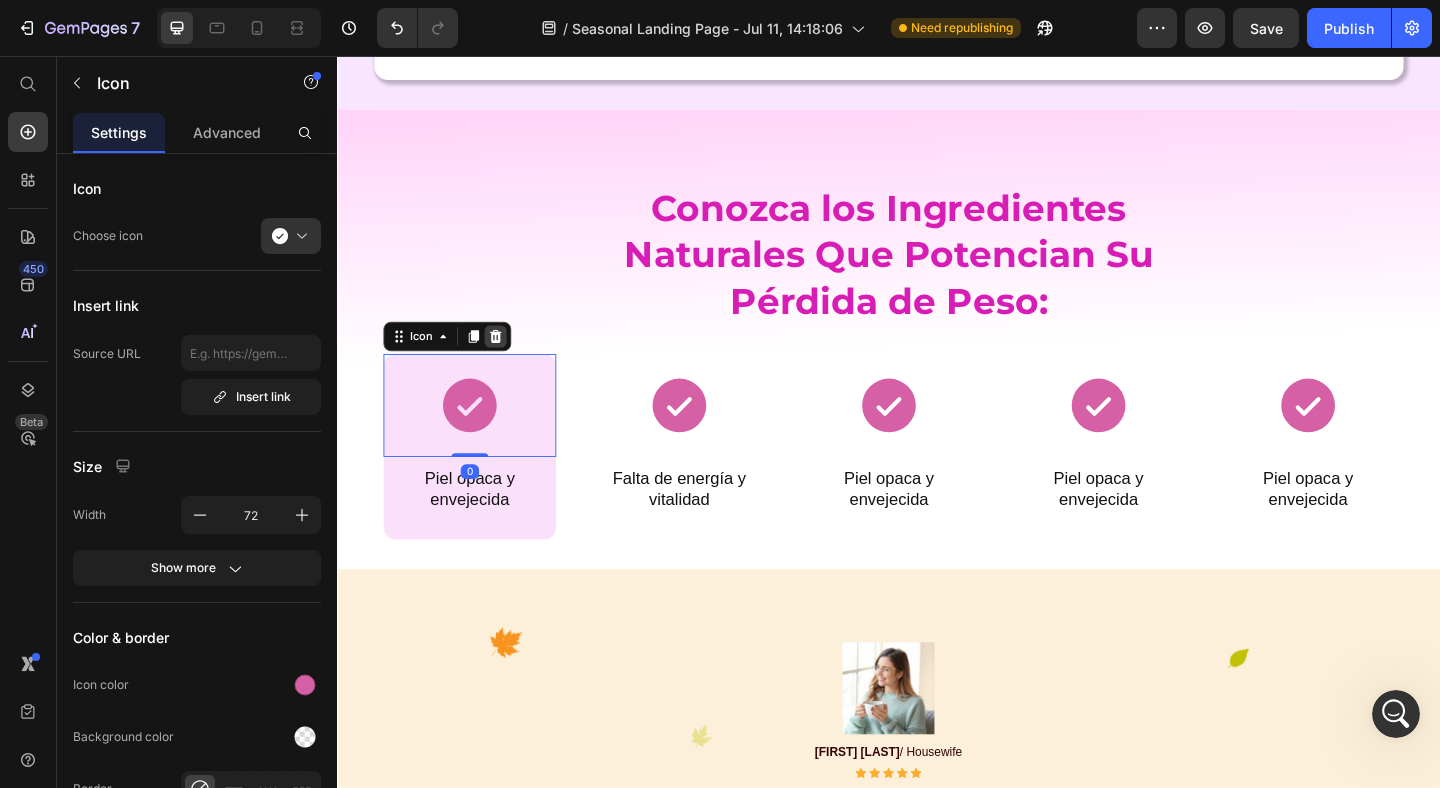 click at bounding box center (509, 361) 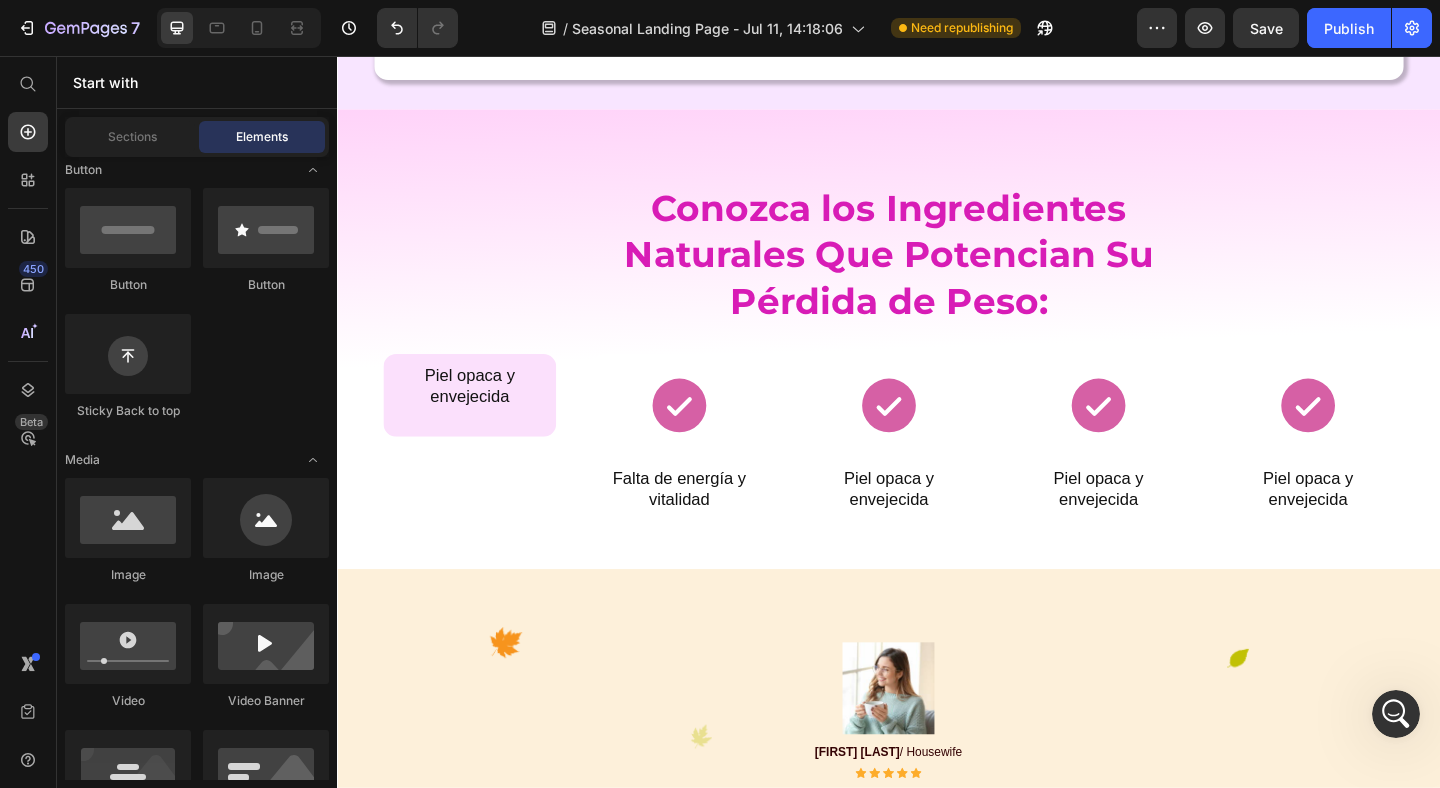 scroll, scrollTop: 523, scrollLeft: 0, axis: vertical 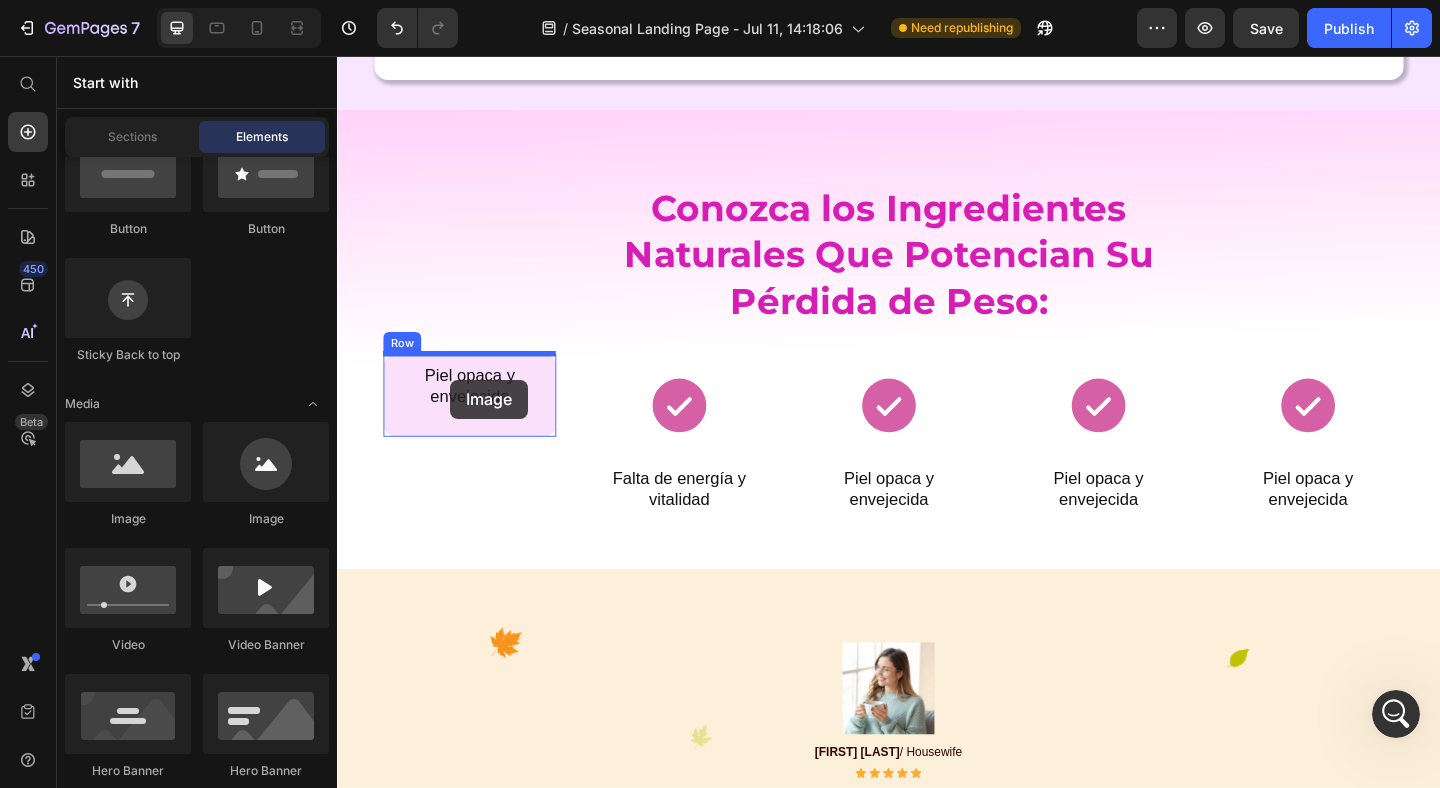 drag, startPoint x: 594, startPoint y: 564, endPoint x: 460, endPoint y: 407, distance: 206.40979 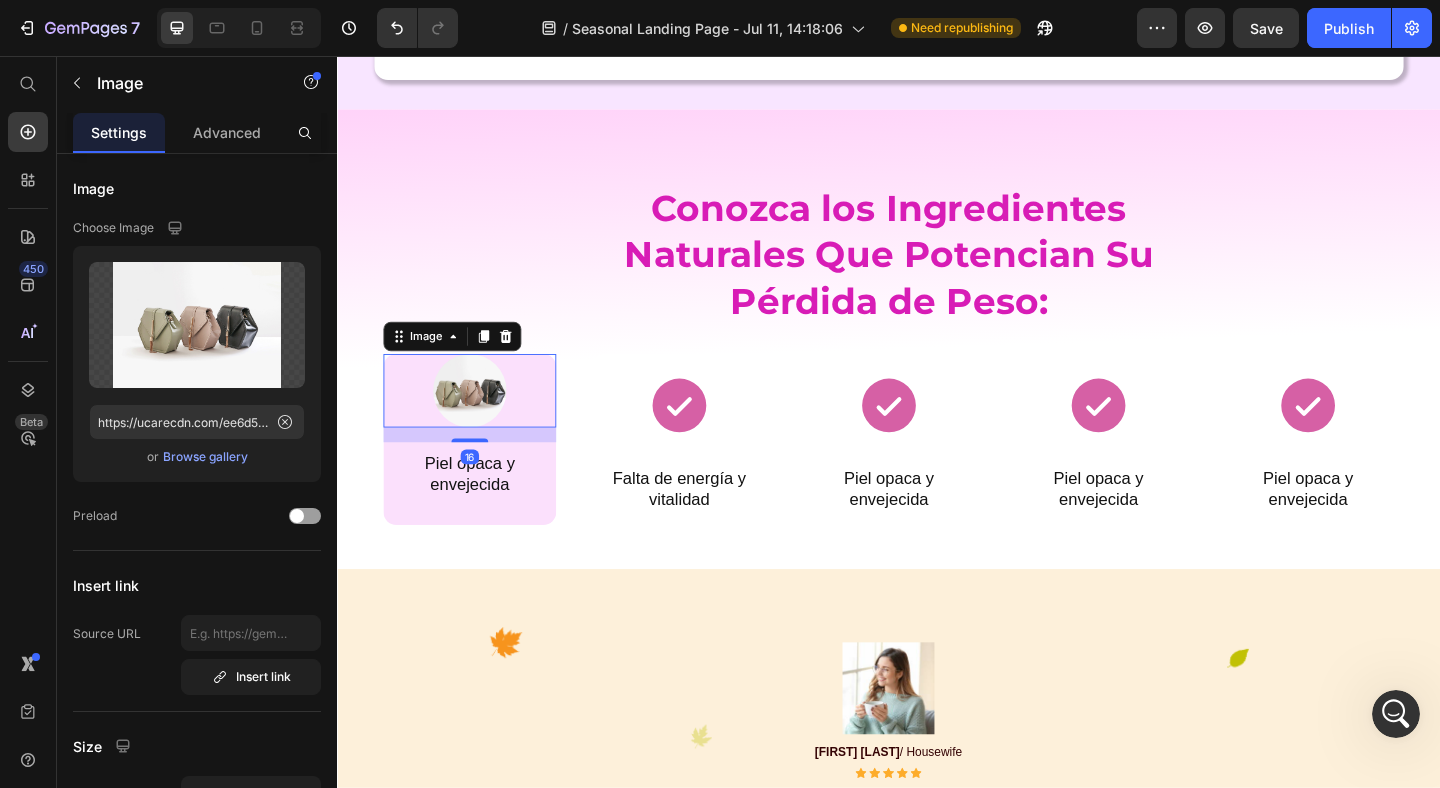 click at bounding box center (481, 420) 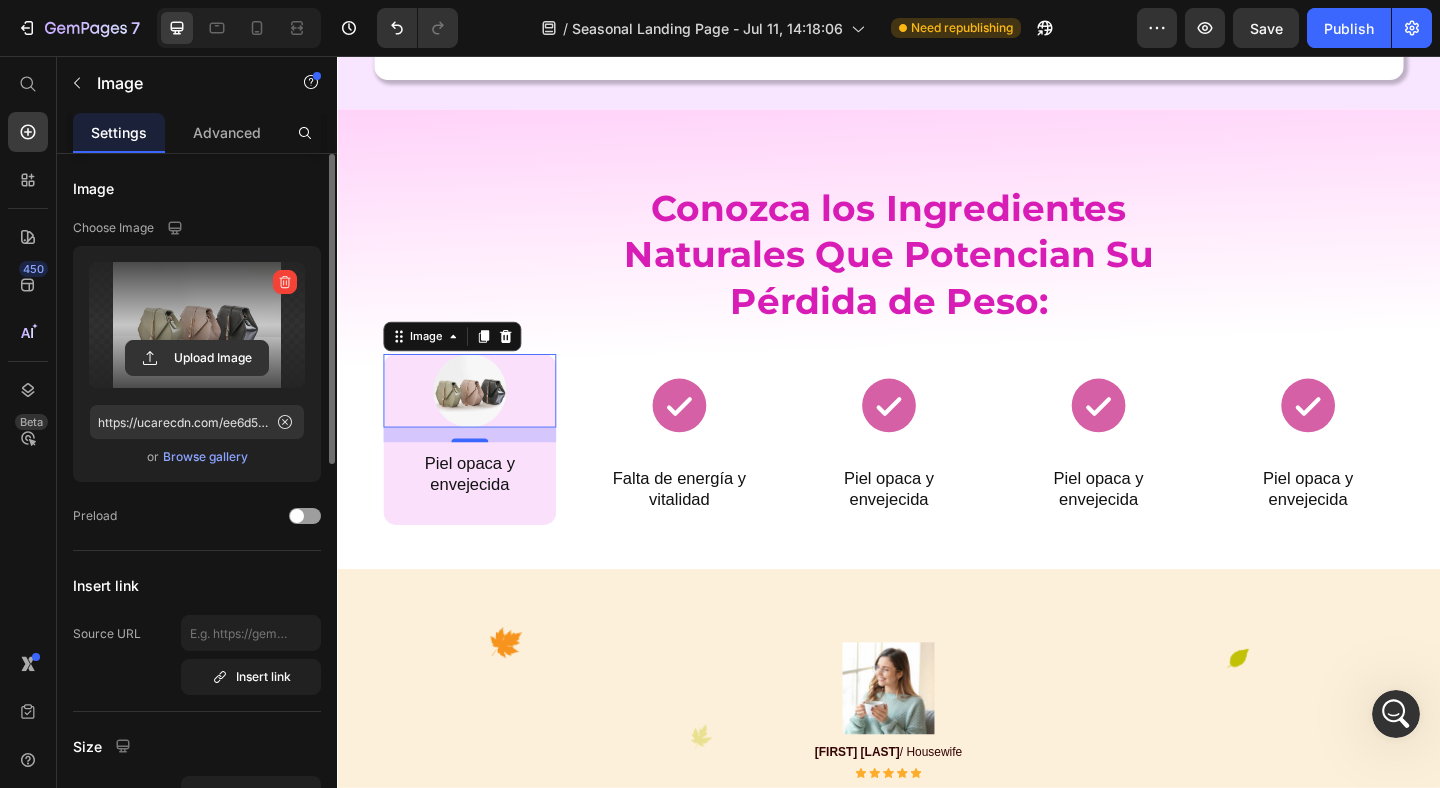 click at bounding box center [197, 325] 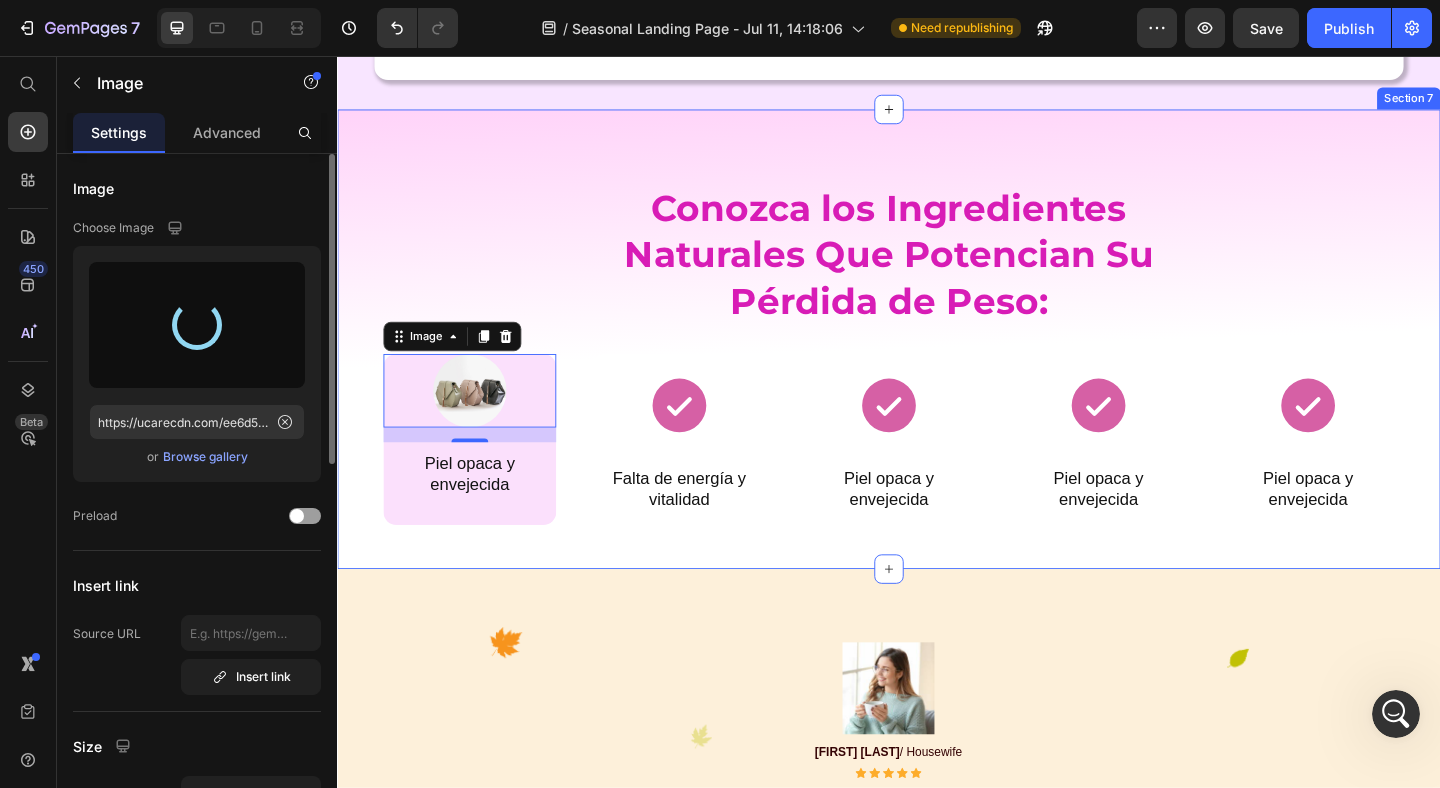 click on "⁠⁠⁠⁠⁠⁠⁠ Conozca los Ingredientes Naturales Que Potencian Su Pérdida de Peso: Heading Image   16 Piel opaca y envejecida Heading Row
Icon Falta de energía y vitalidad Heading Row Row
Icon Piel opaca y envejecida Heading Row Row
Icon Piel opaca y envejecida Heading Row Row
Icon Piel opaca y envejecida Heading Row Row Section 7" at bounding box center [937, 364] 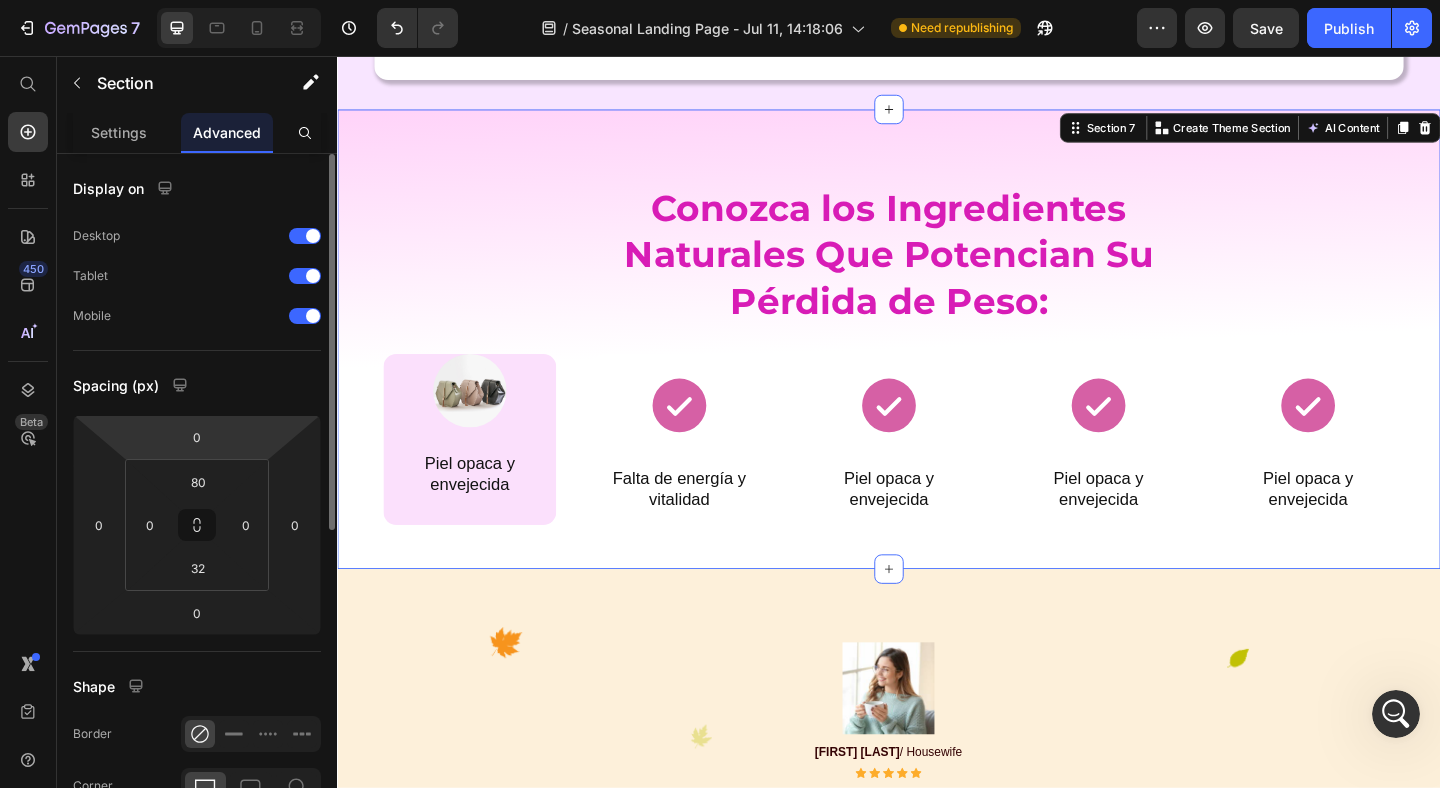 scroll, scrollTop: 578, scrollLeft: 0, axis: vertical 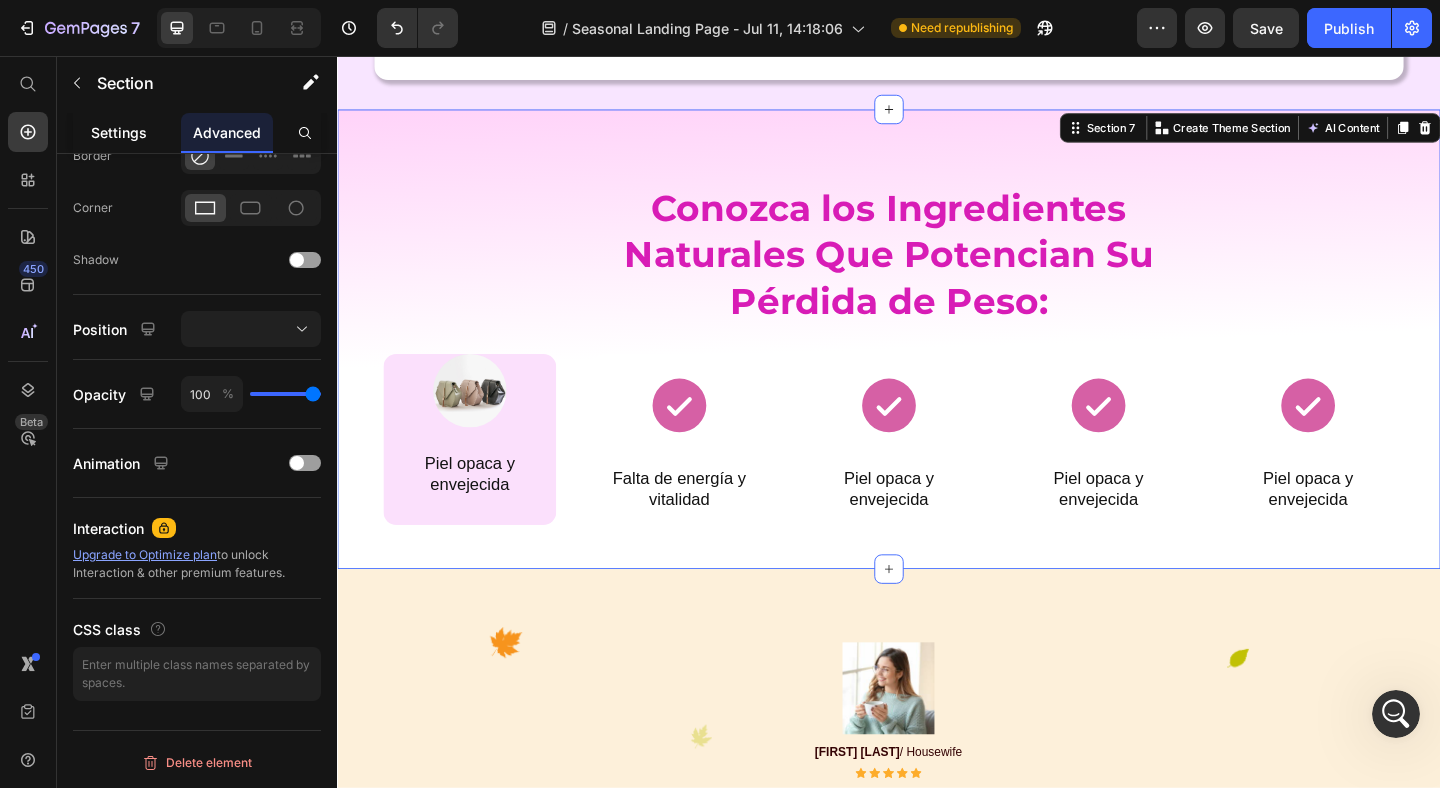 click on "Settings" 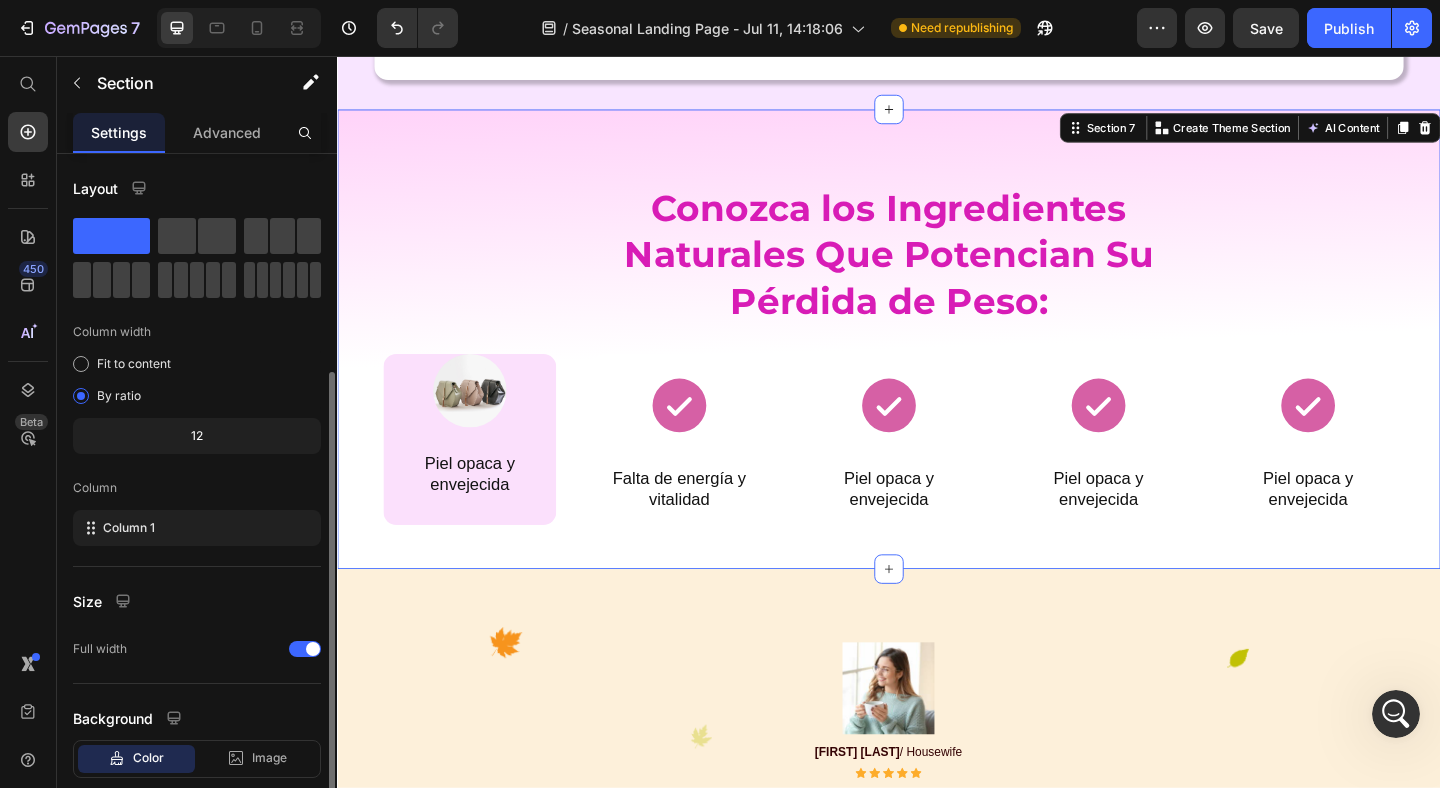 scroll, scrollTop: 117, scrollLeft: 0, axis: vertical 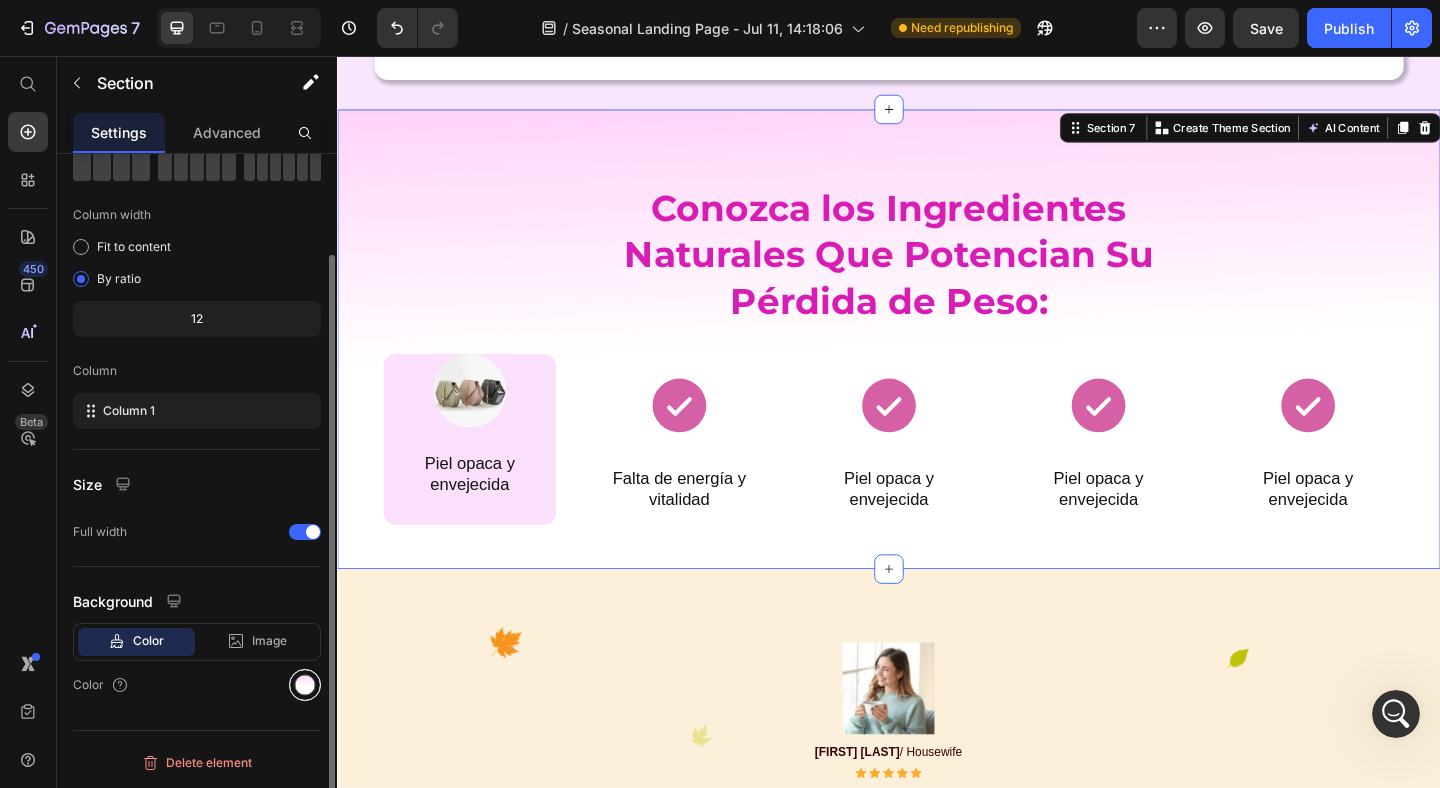 click at bounding box center (305, 685) 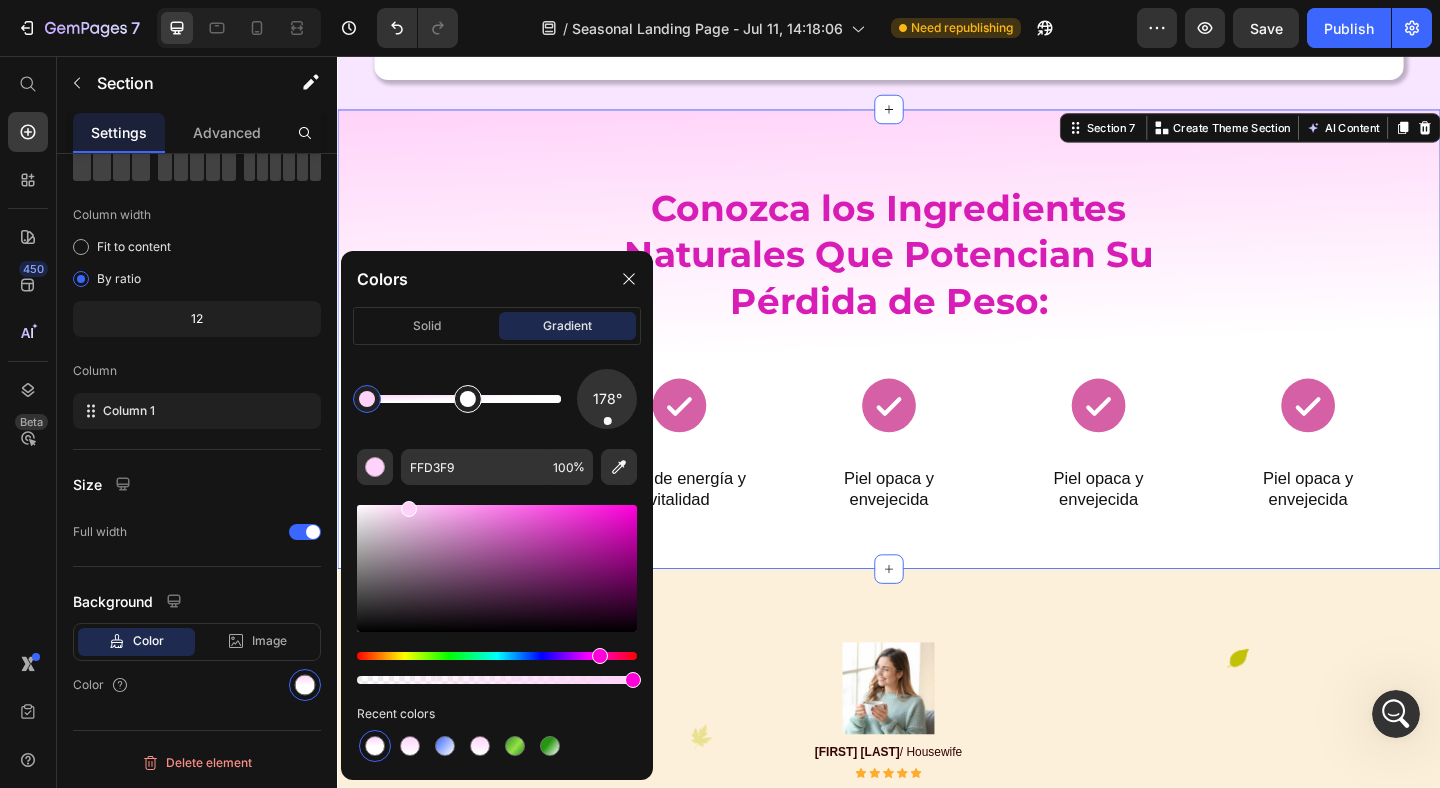 type on "FFFFFF" 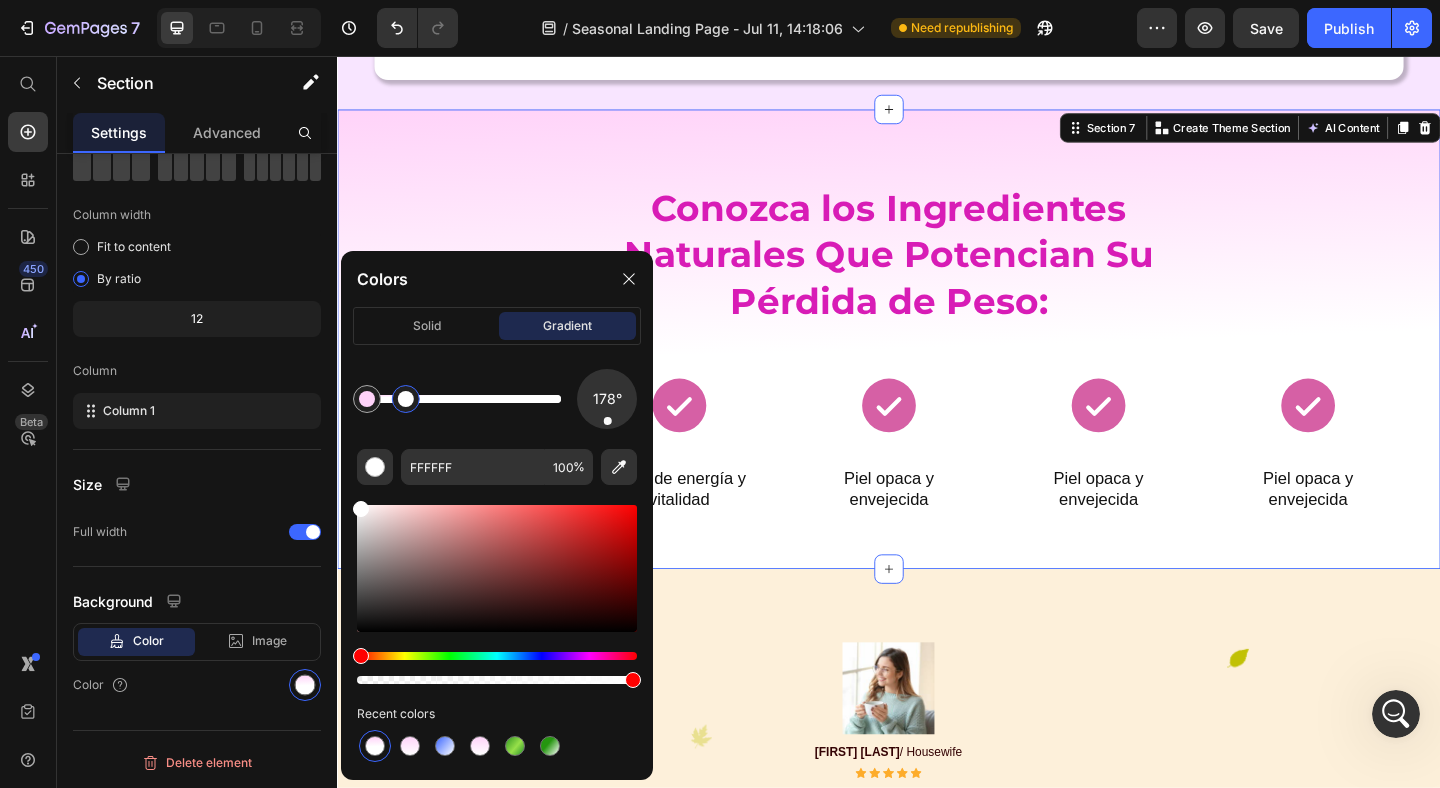 drag, startPoint x: 477, startPoint y: 398, endPoint x: 406, endPoint y: 403, distance: 71.17584 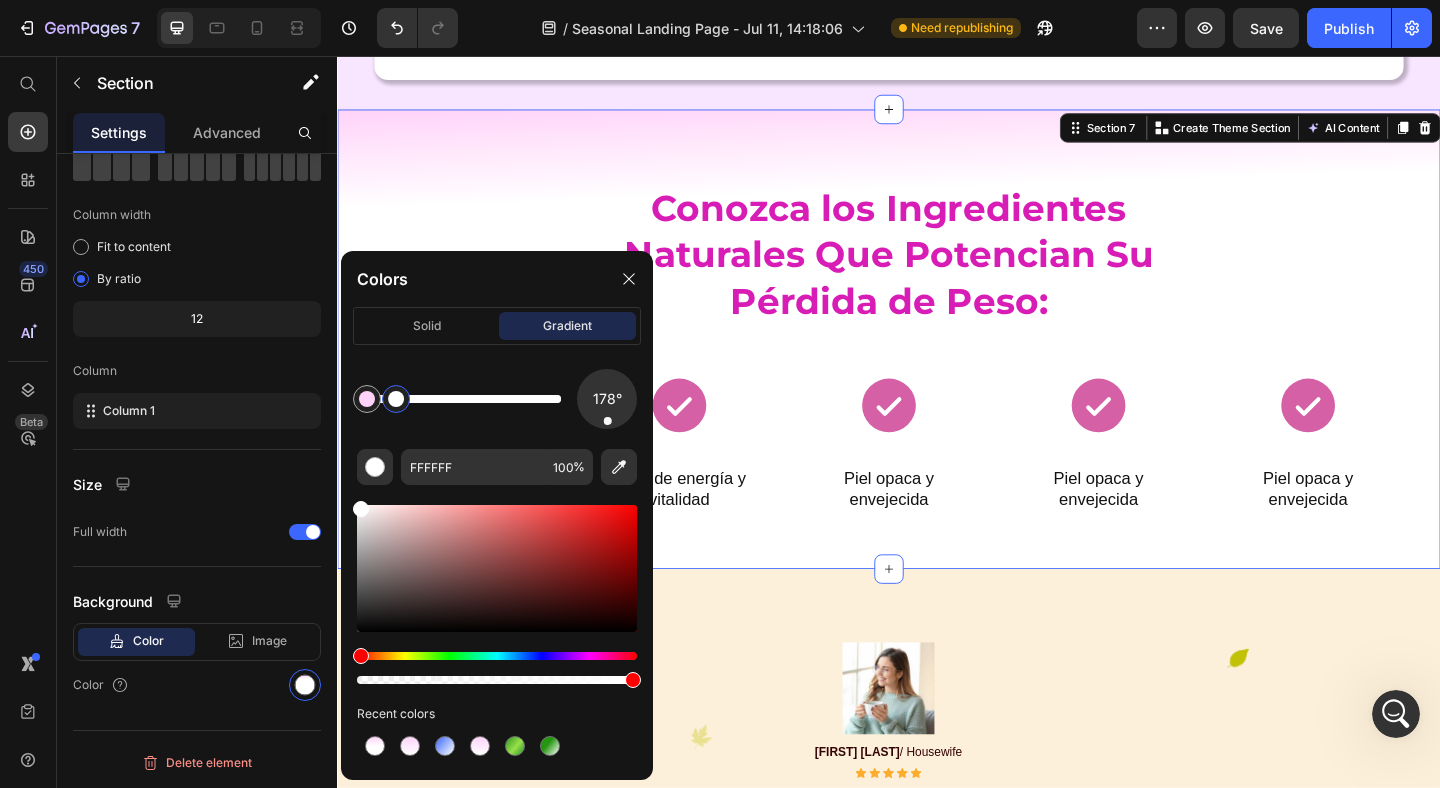drag, startPoint x: 406, startPoint y: 403, endPoint x: 395, endPoint y: 403, distance: 11 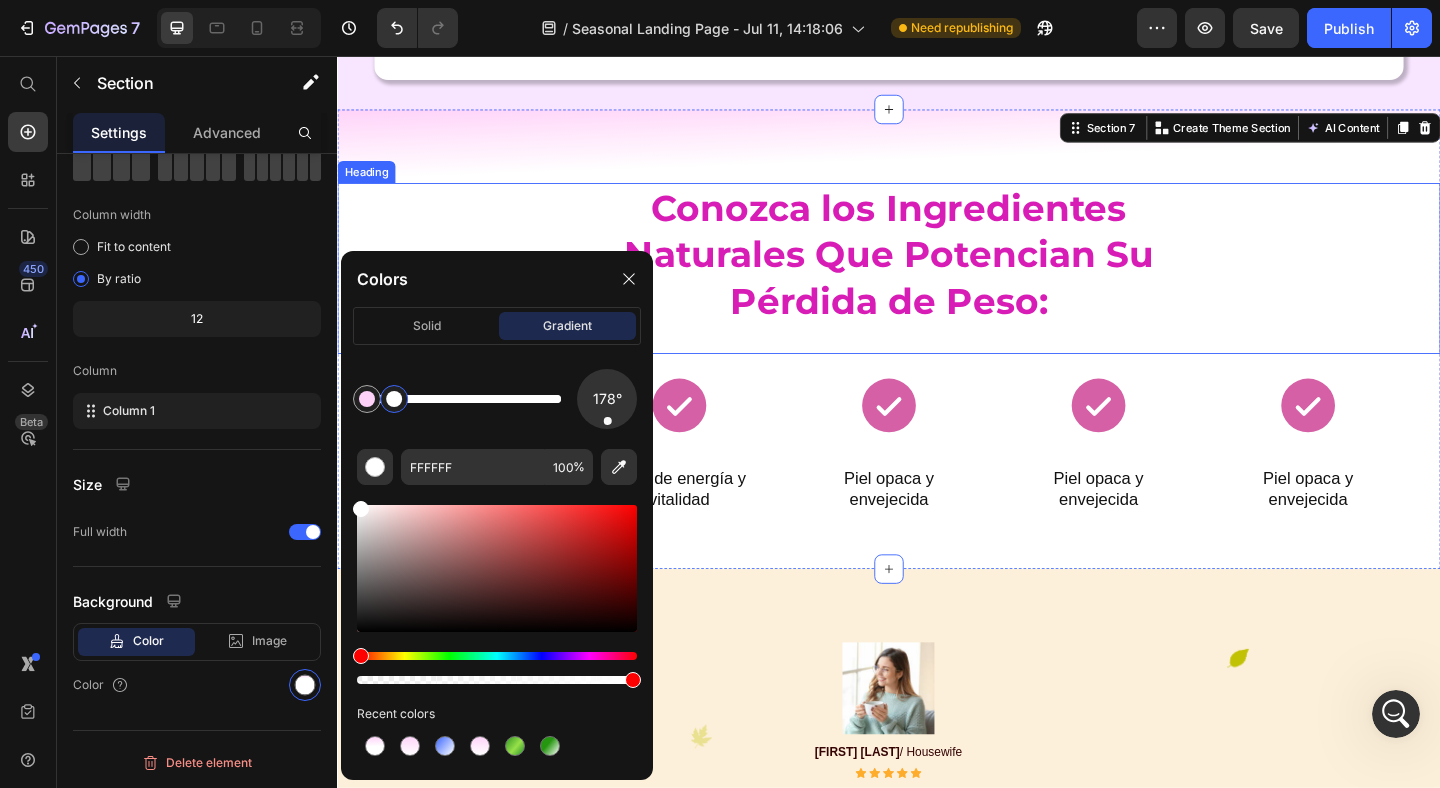 click on "Conozca los Ingredientes Naturales Que Potencian Su Pérdida de Peso:" at bounding box center (937, 271) 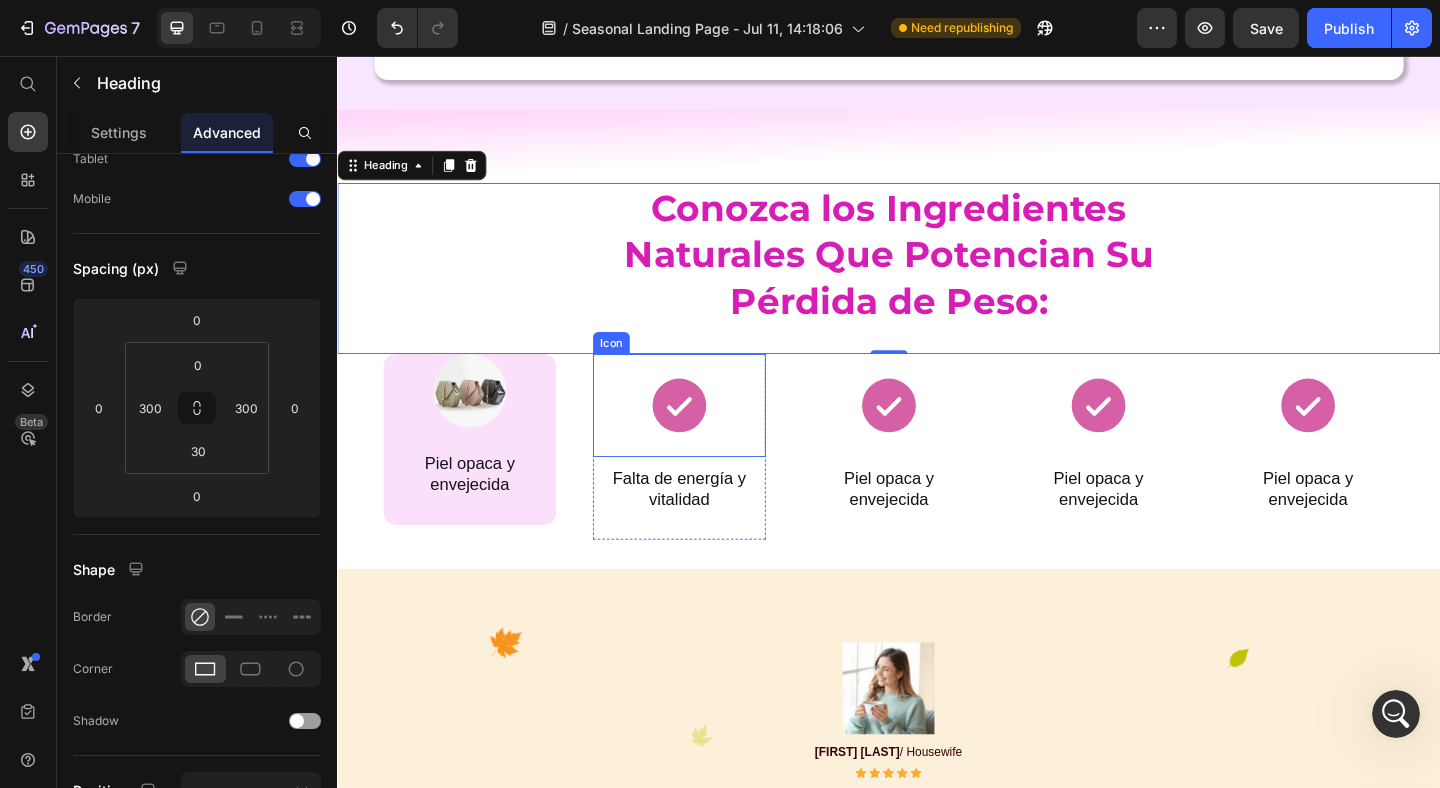 scroll, scrollTop: 0, scrollLeft: 0, axis: both 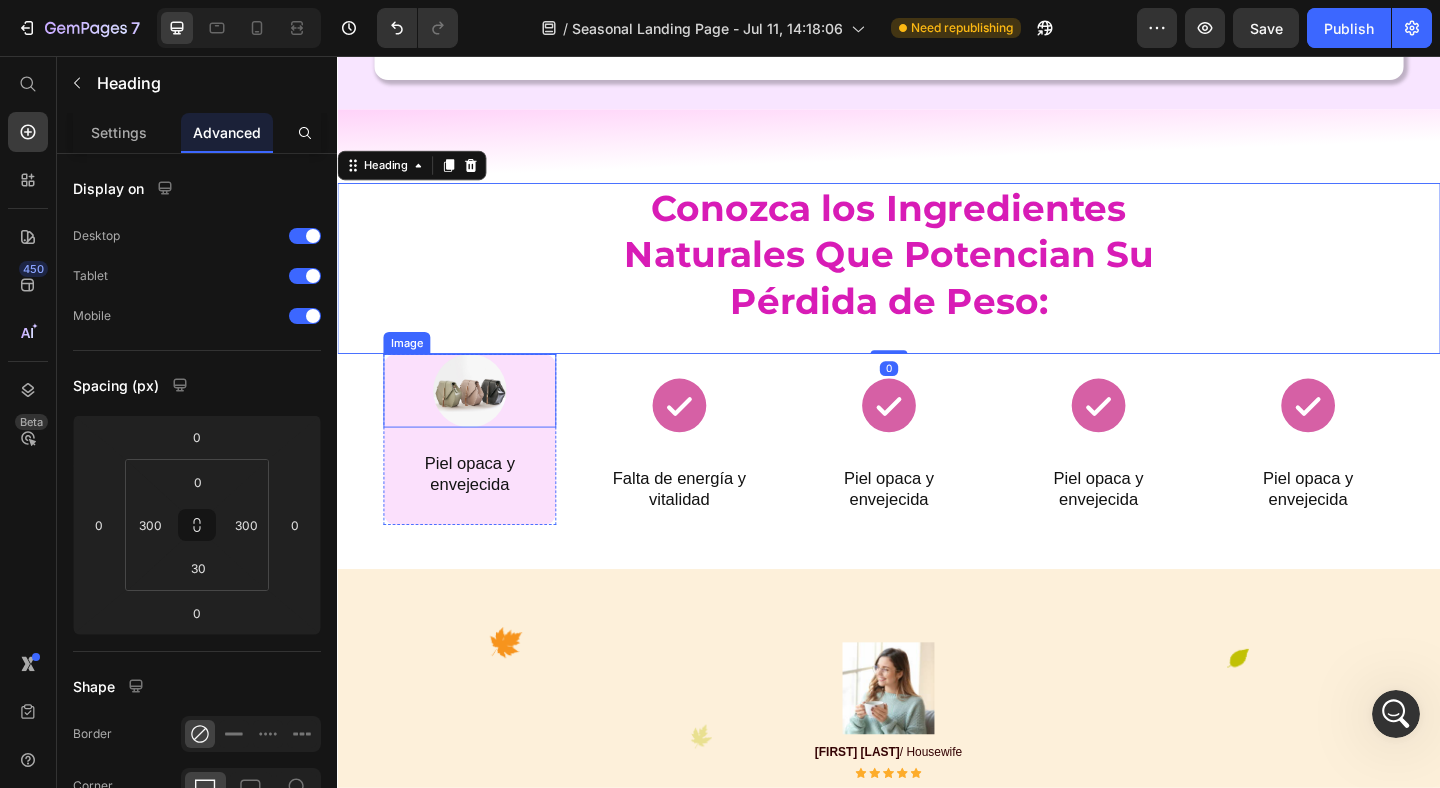 click at bounding box center [481, 420] 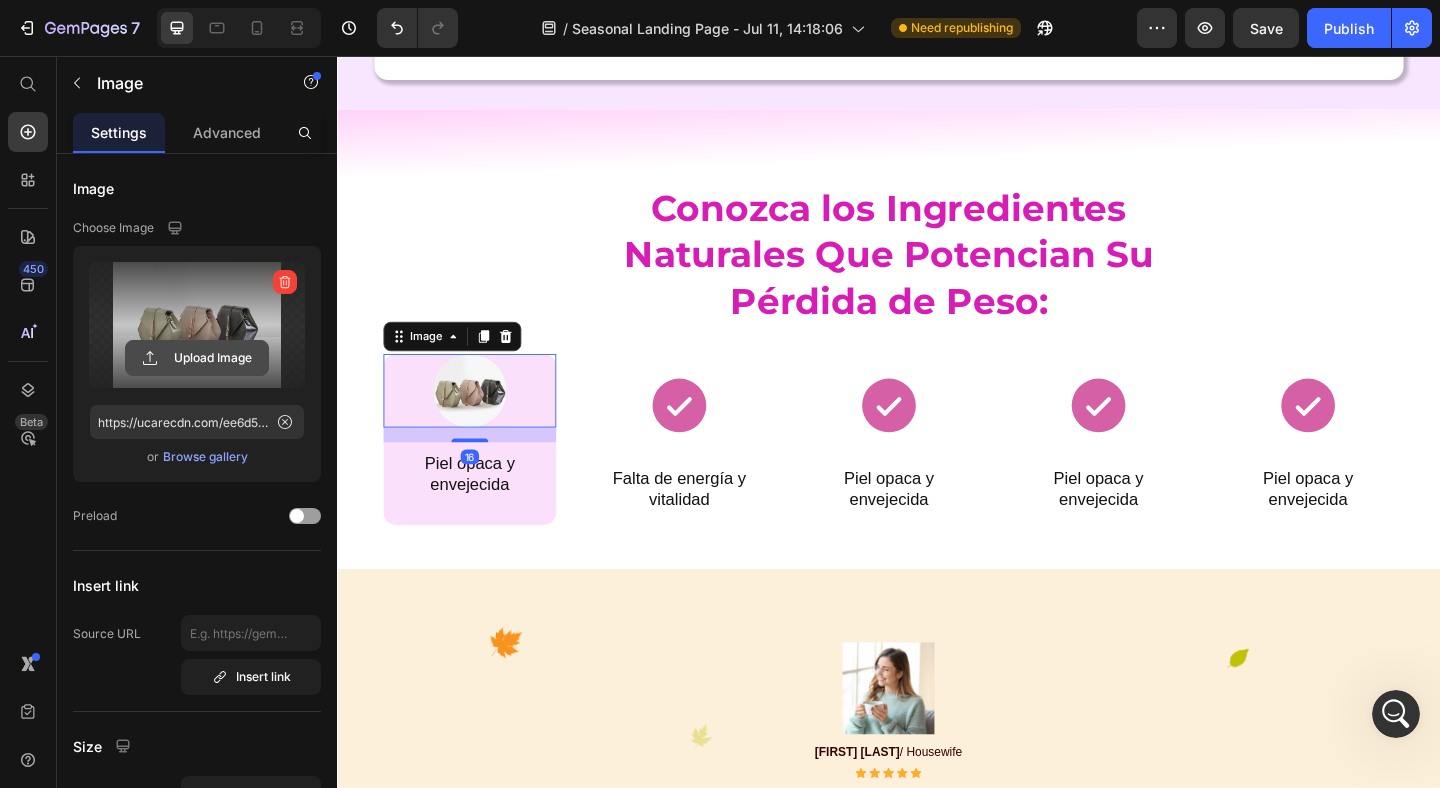 click 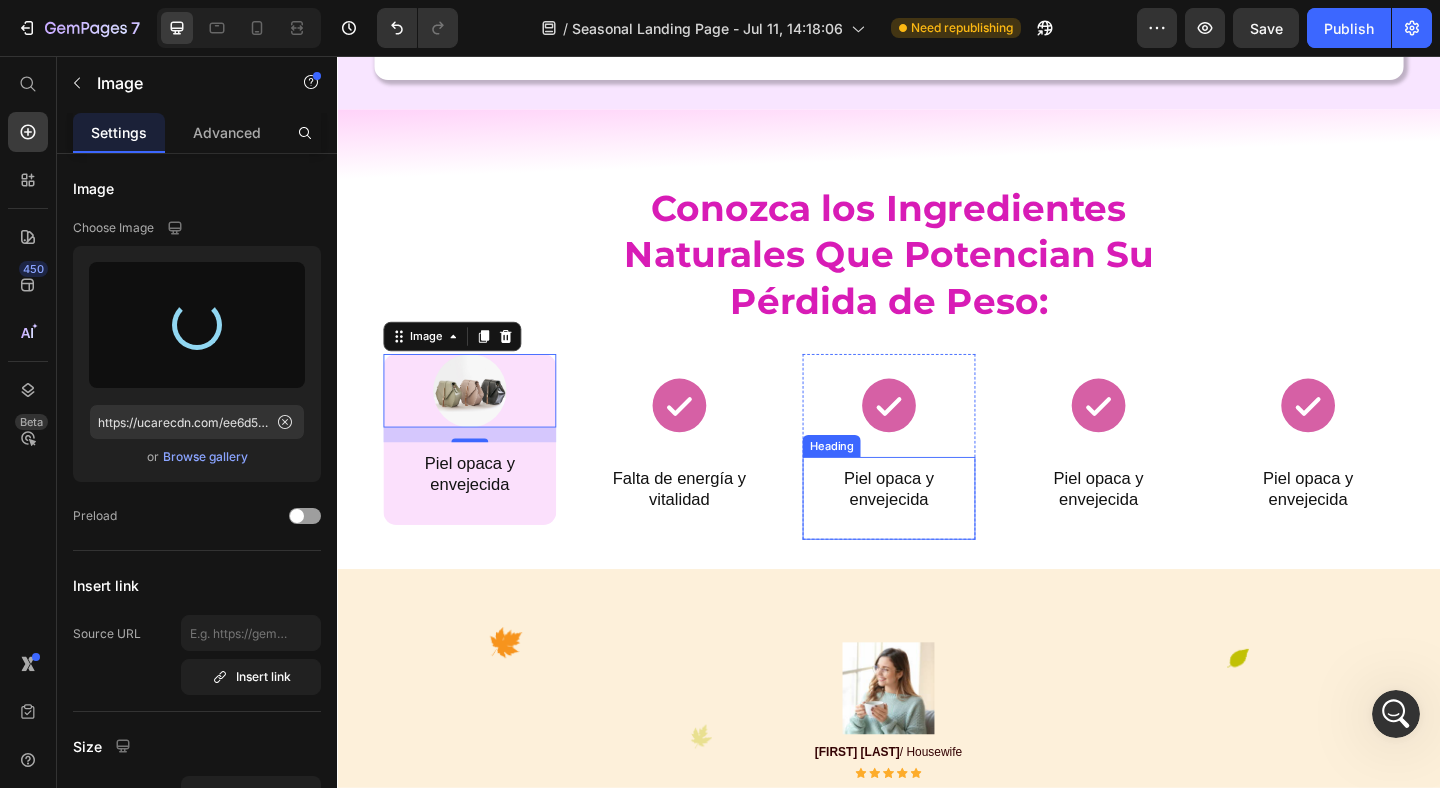 type on "https://cdn.shopify.com/s/files/1/0671/5247/8426/files/gempages_543540712054981726-dea78bfe-9df5-4d69-9ccb-66c07f43d8c9.png" 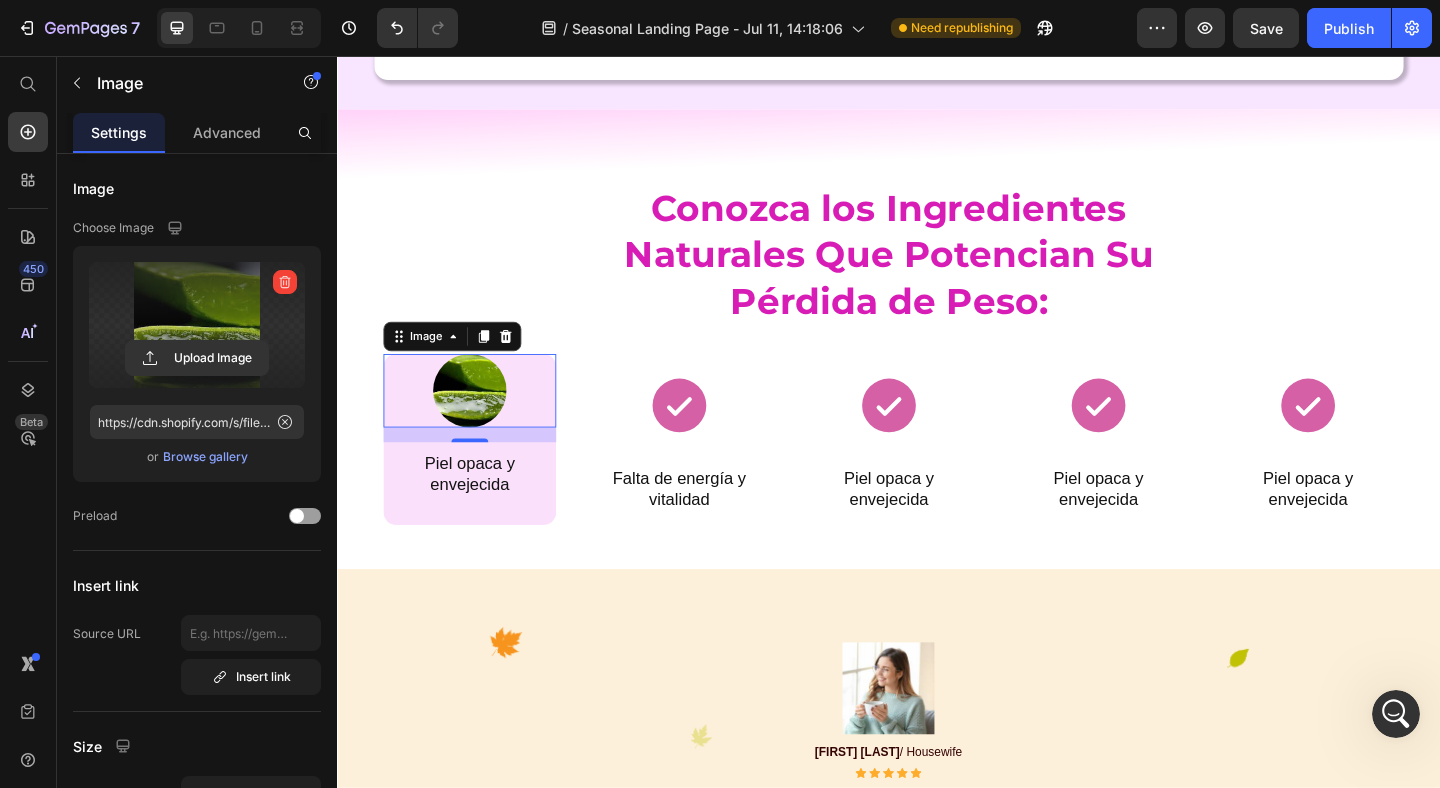 click on "Piel opaca y envejecida" at bounding box center [481, 511] 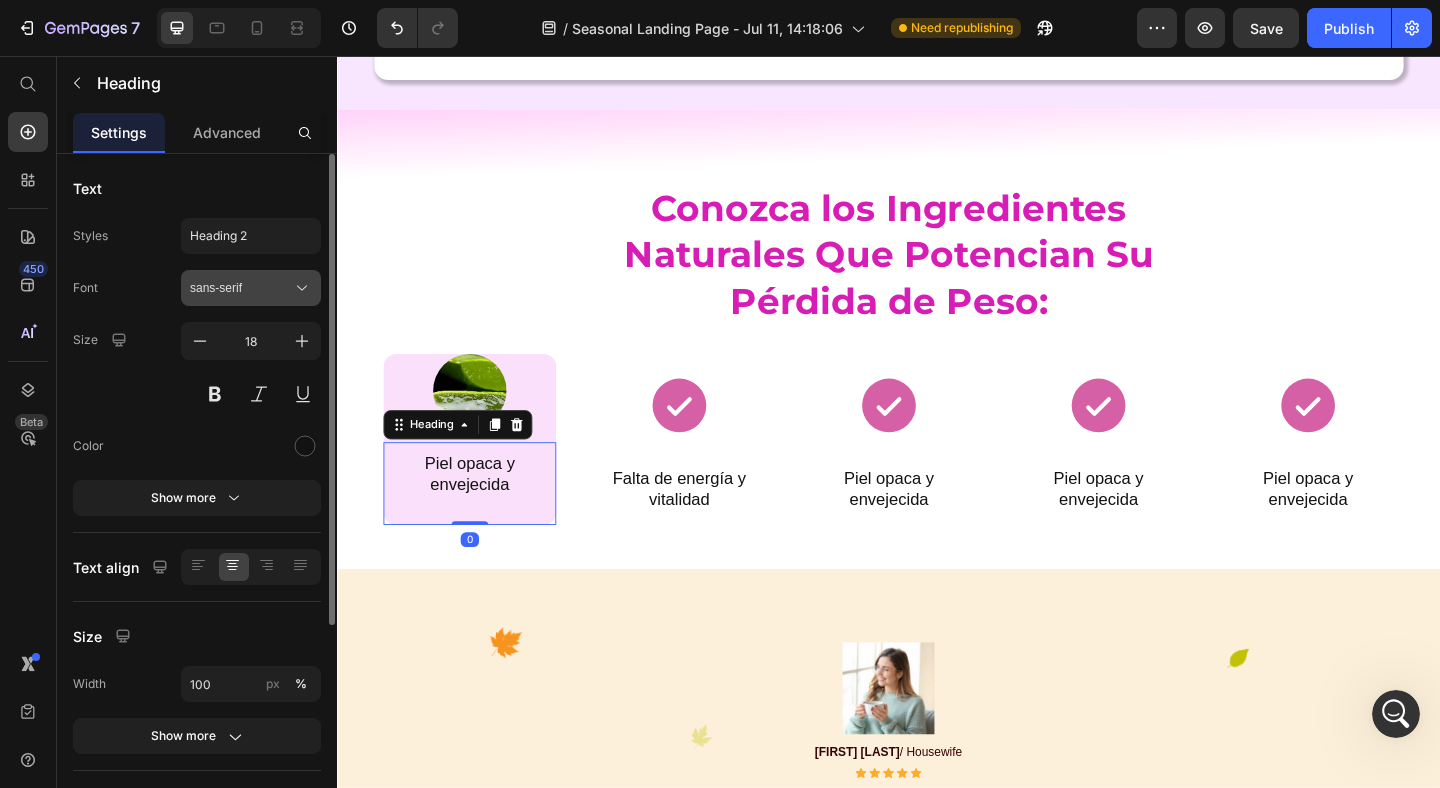 click on "sans-serif" at bounding box center (241, 288) 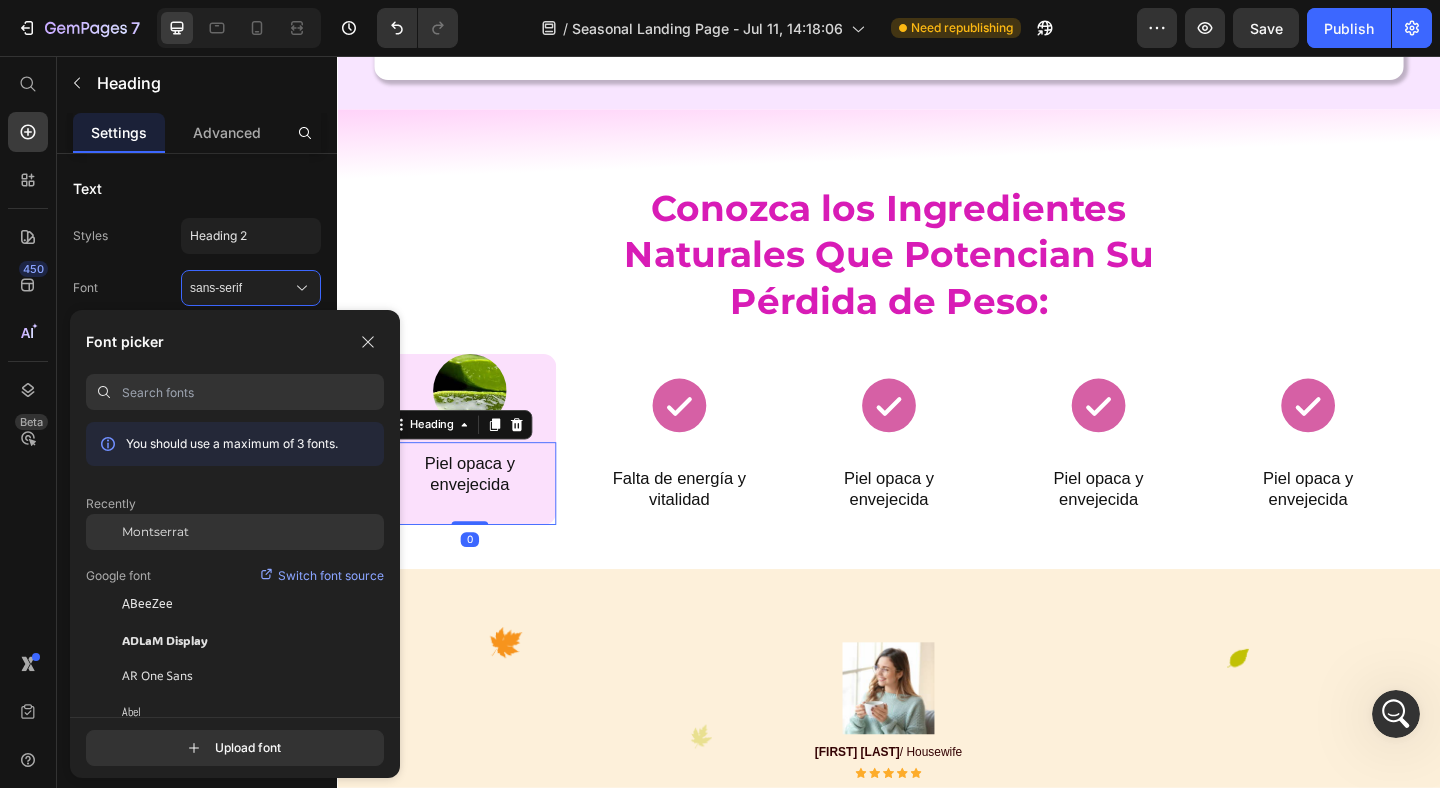 click on "Montserrat" 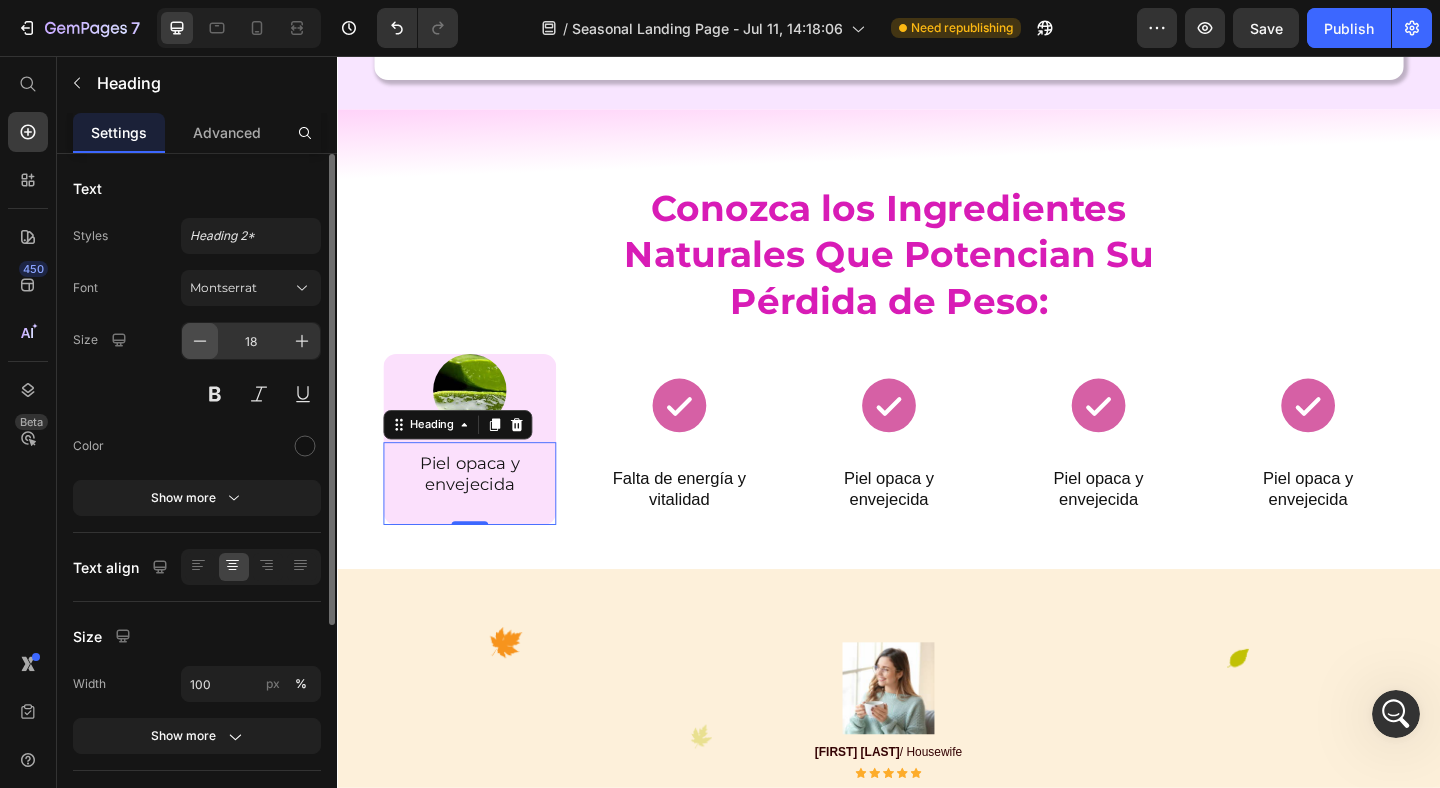 click at bounding box center (200, 341) 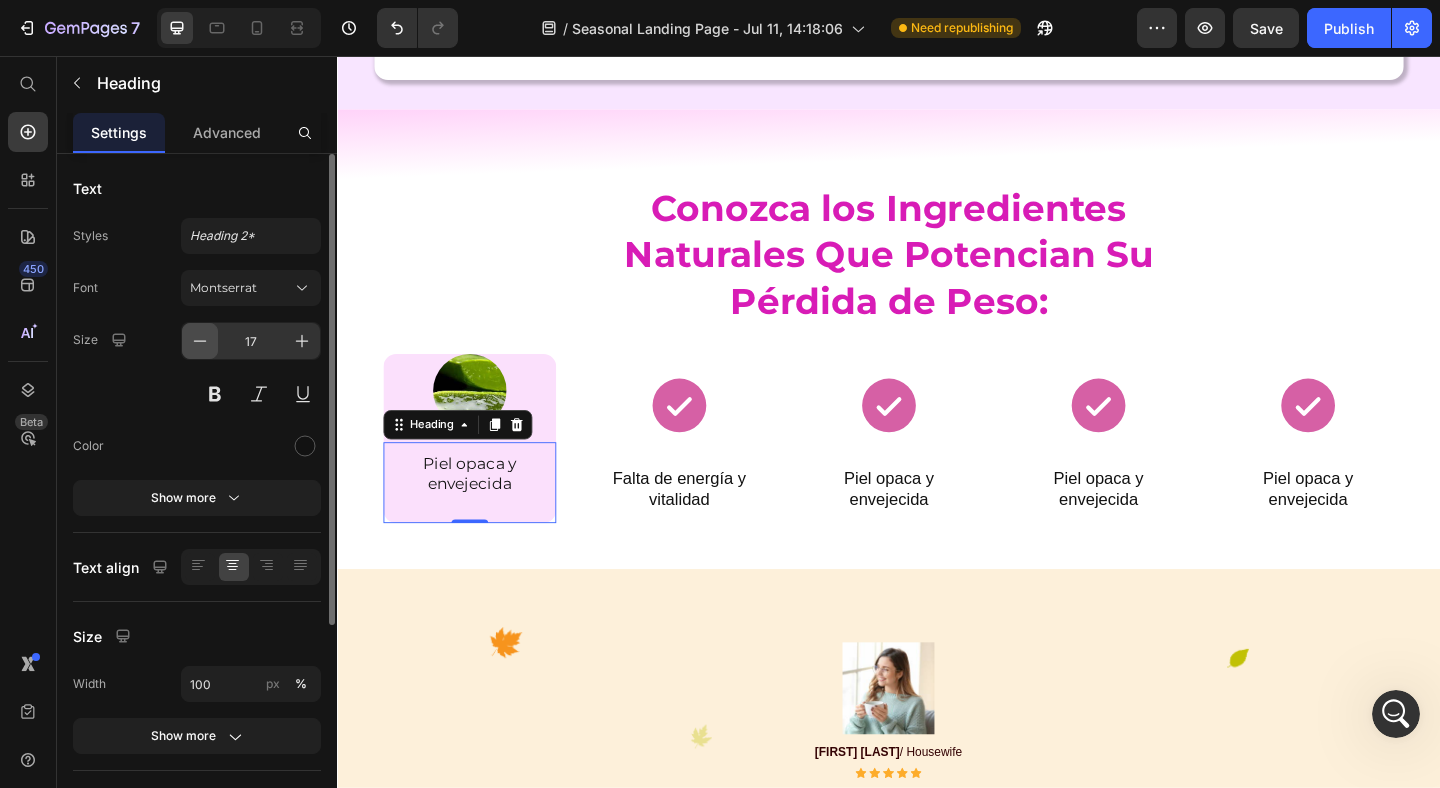 click at bounding box center [200, 341] 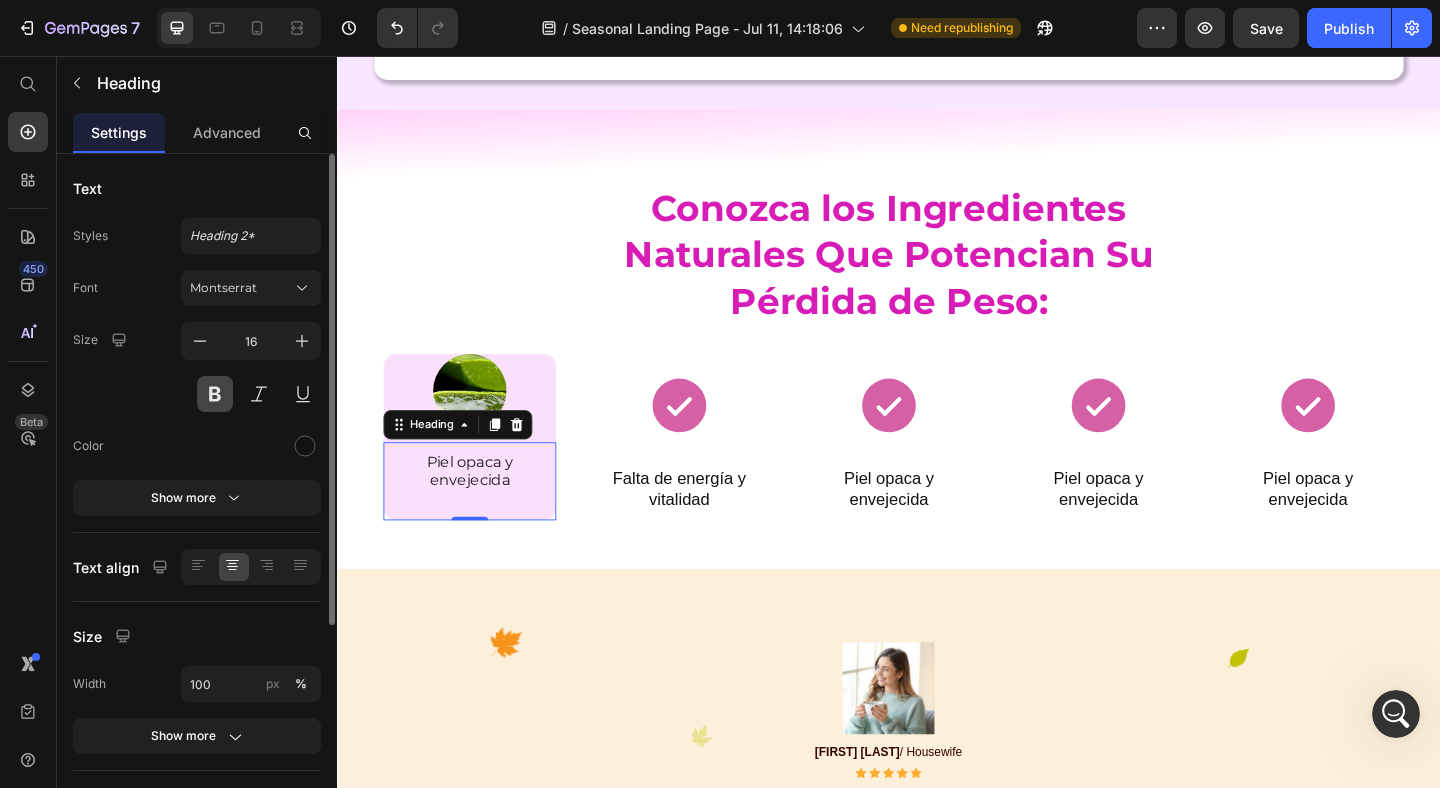 click at bounding box center (215, 394) 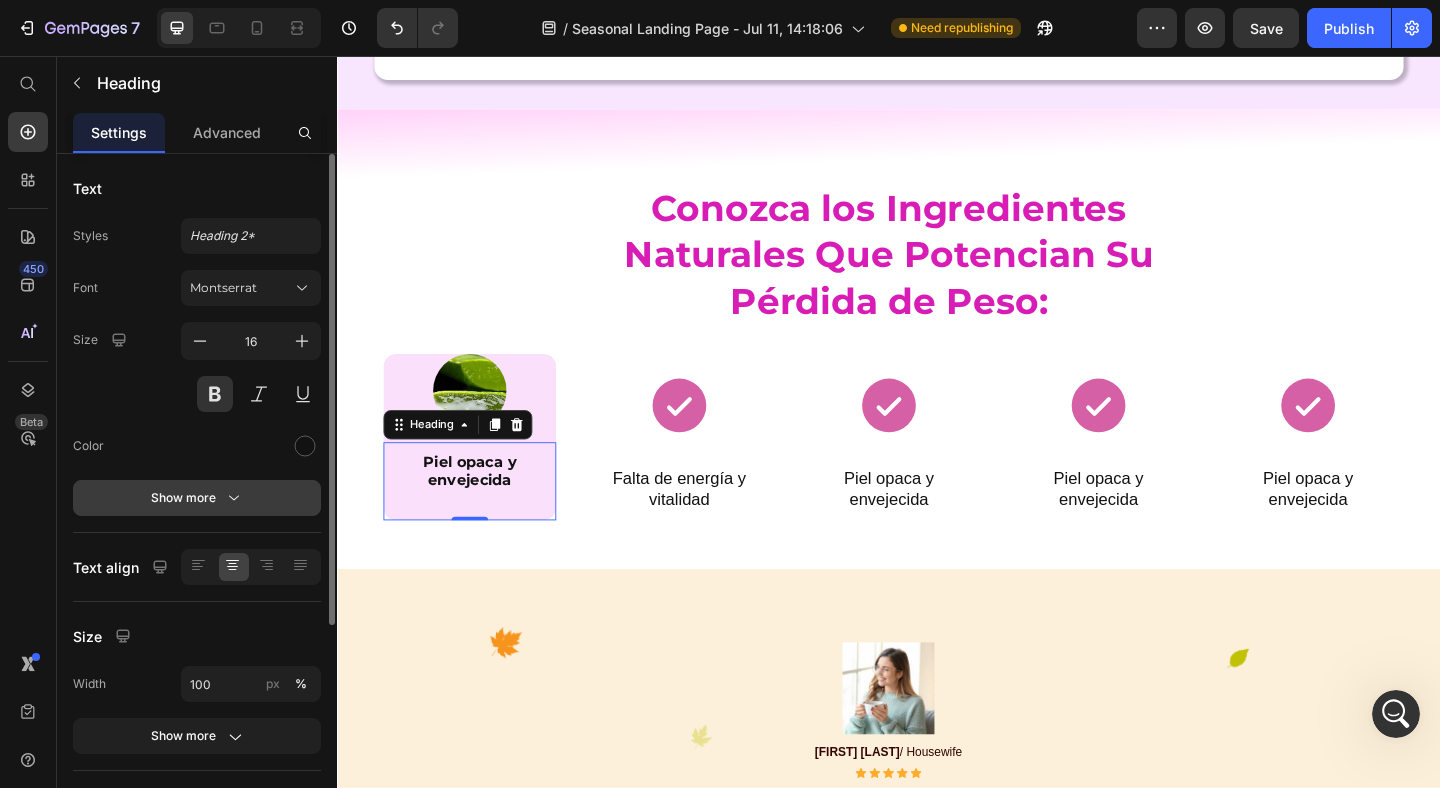 click on "Show more" at bounding box center (197, 498) 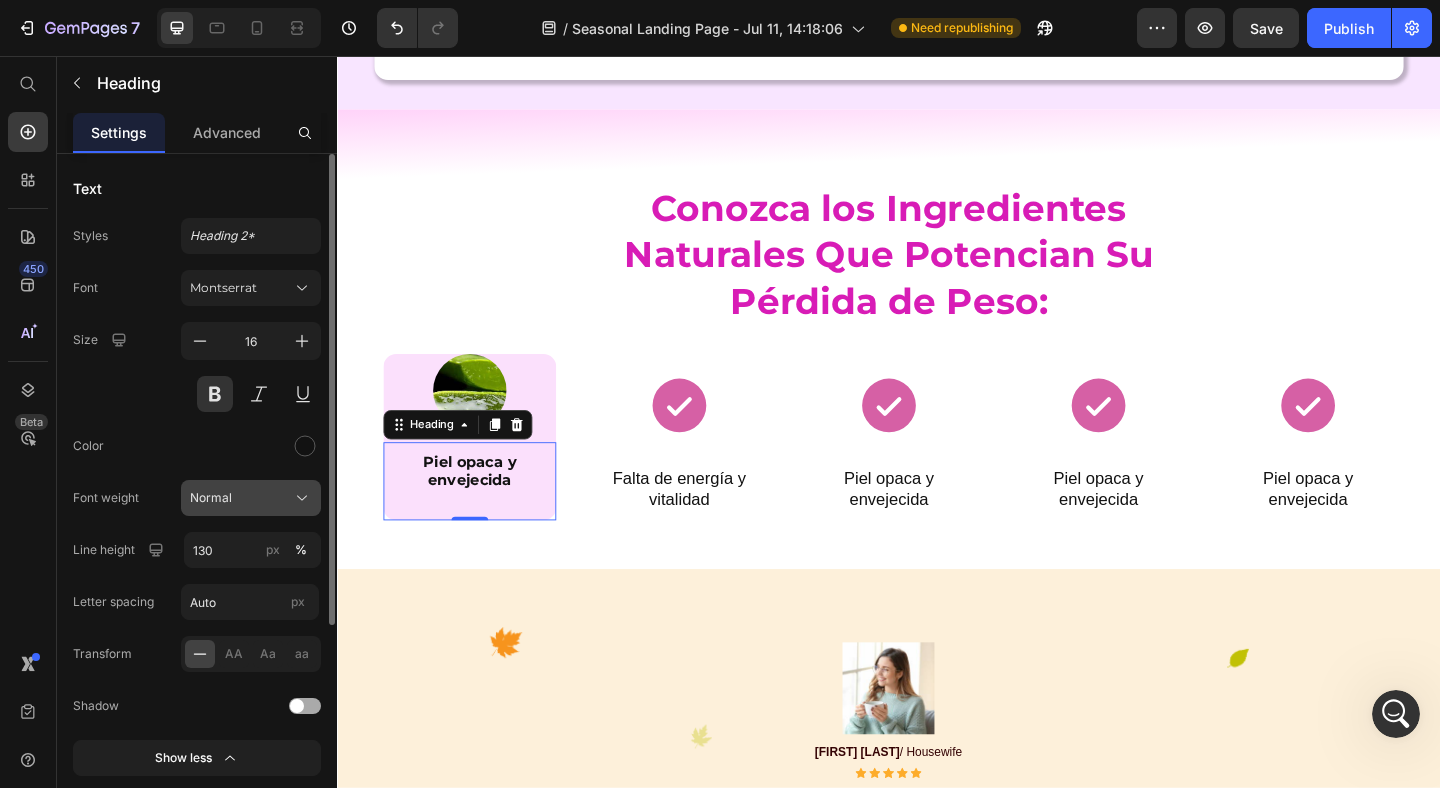 click on "Normal" 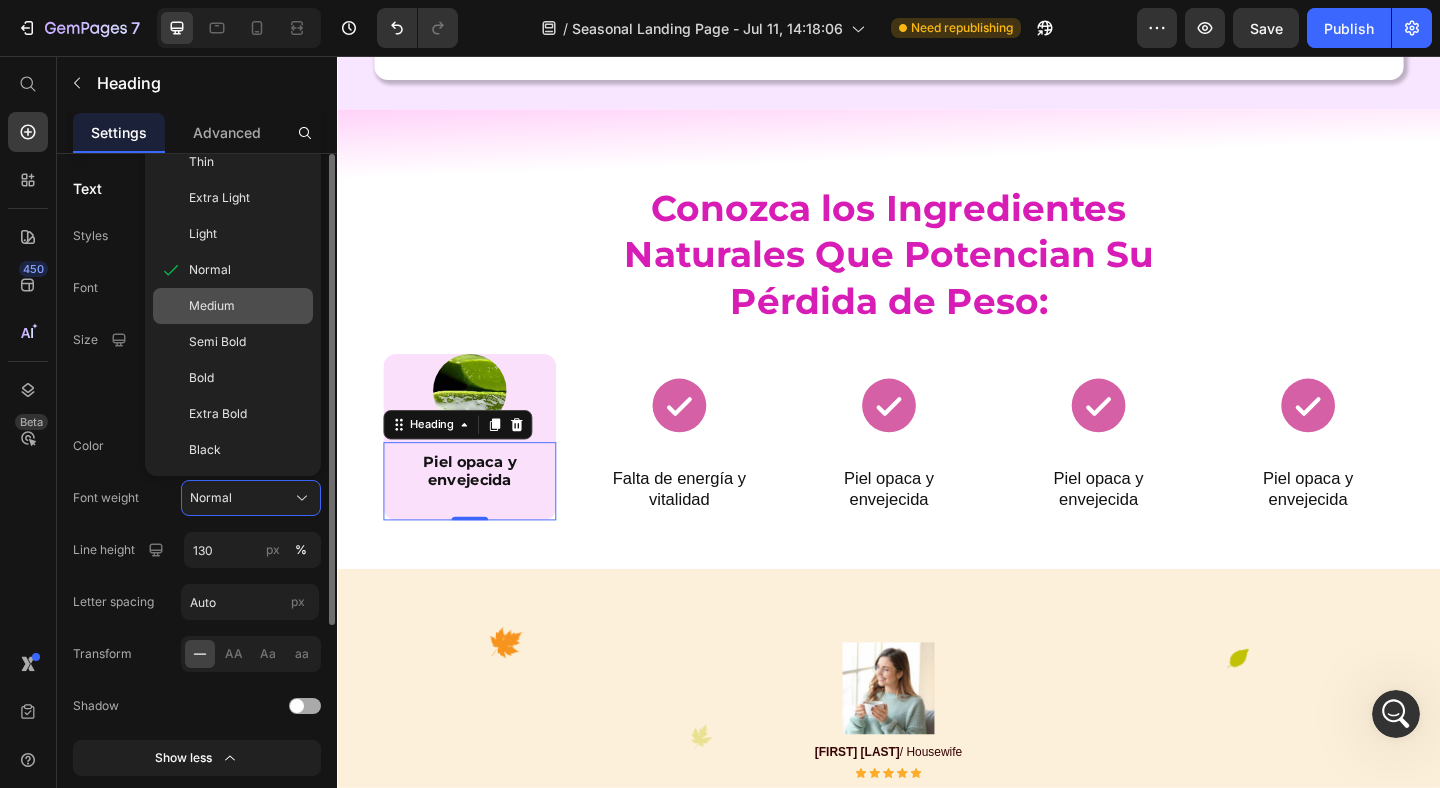 click on "Medium" at bounding box center [247, 306] 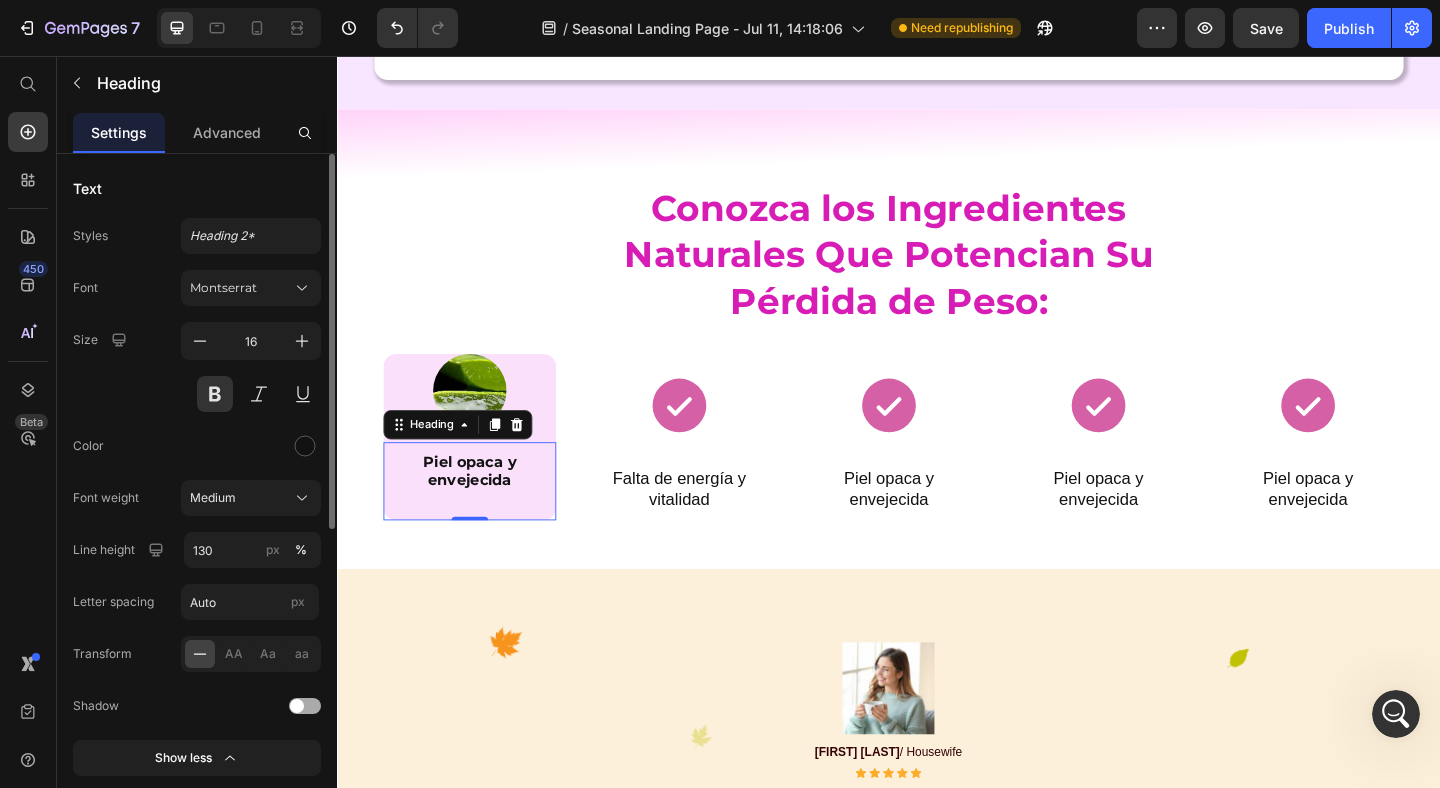 click on "Piel opaca y envejecida" at bounding box center (481, 509) 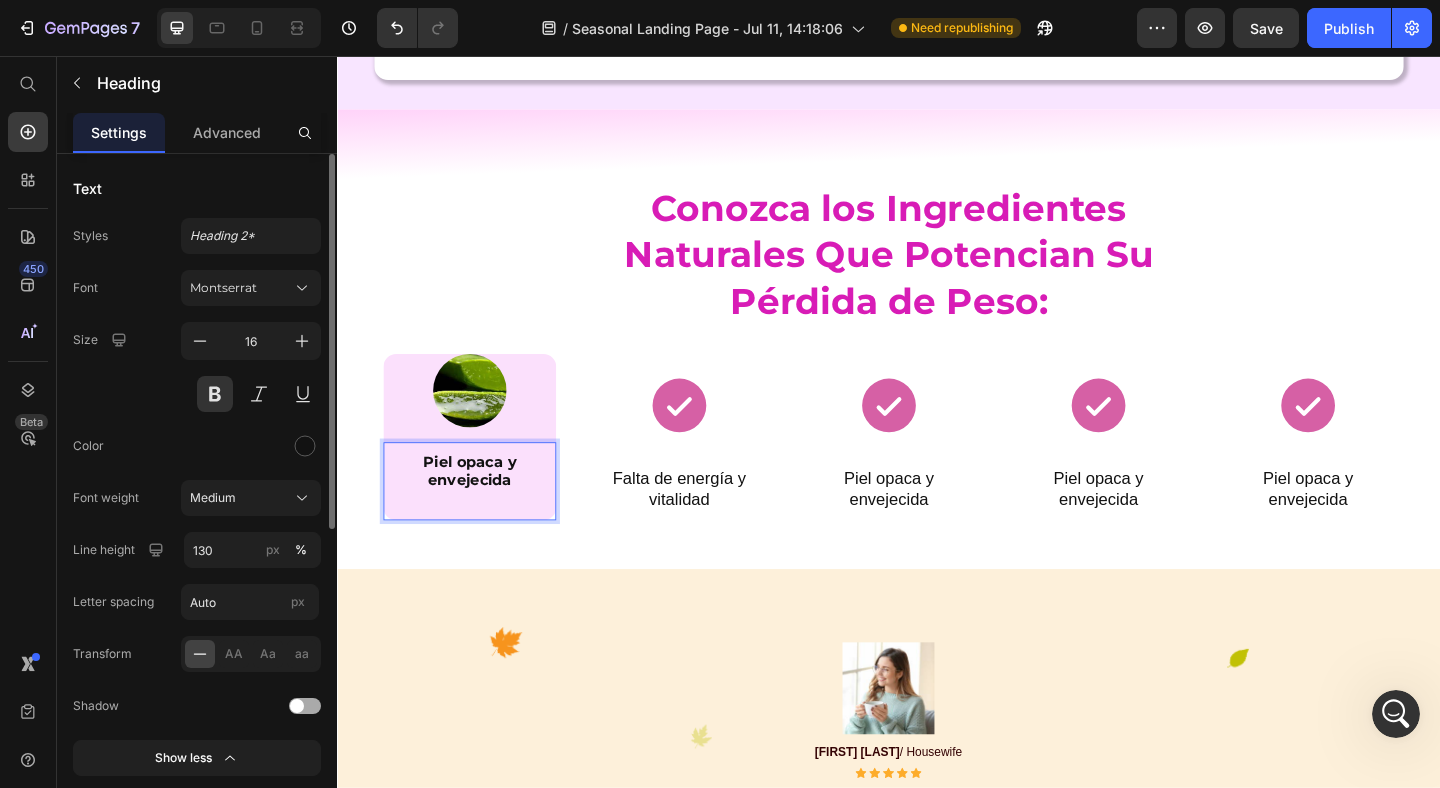 click on "Piel opaca y envejecida" at bounding box center (481, 509) 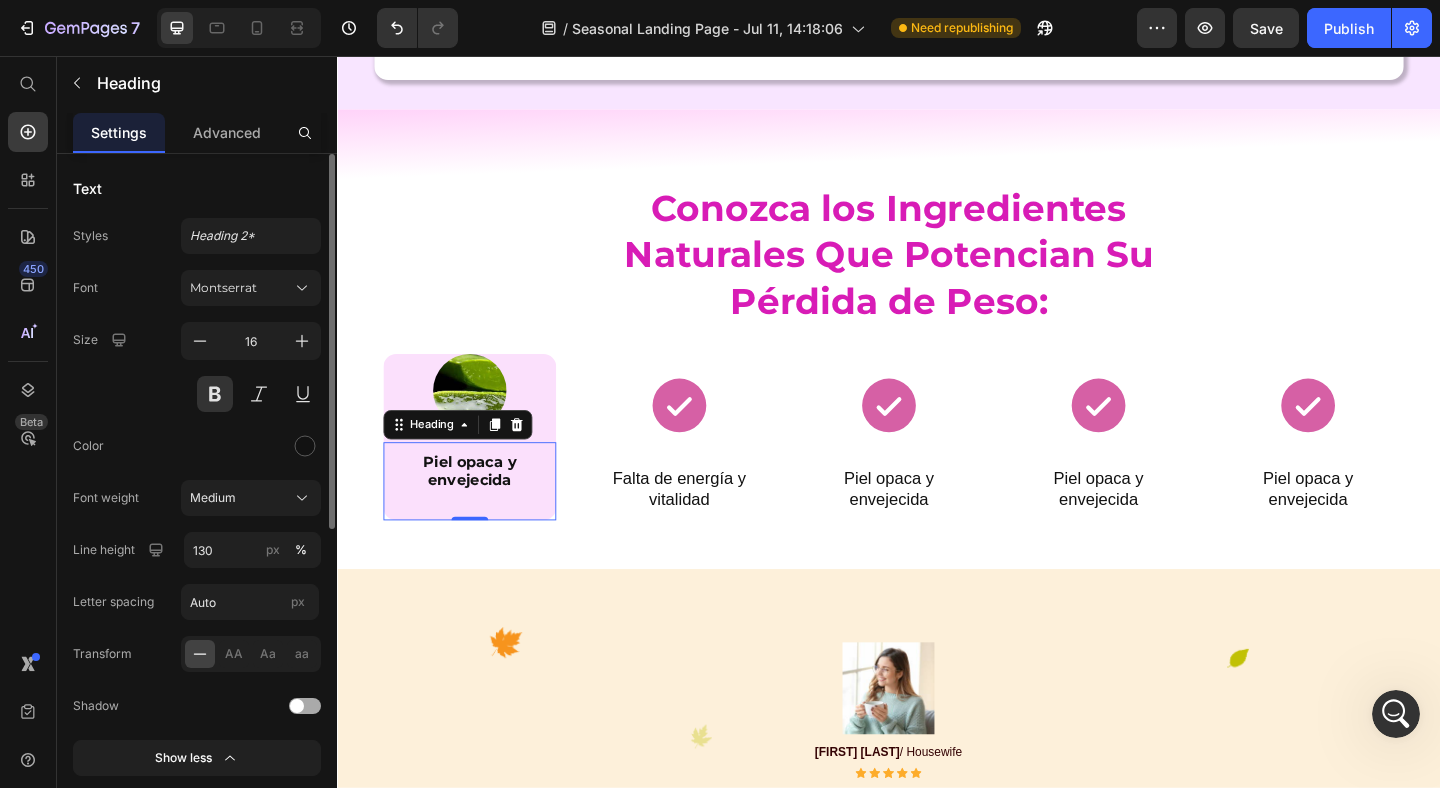 click on "450 Beta" at bounding box center (28, 422) 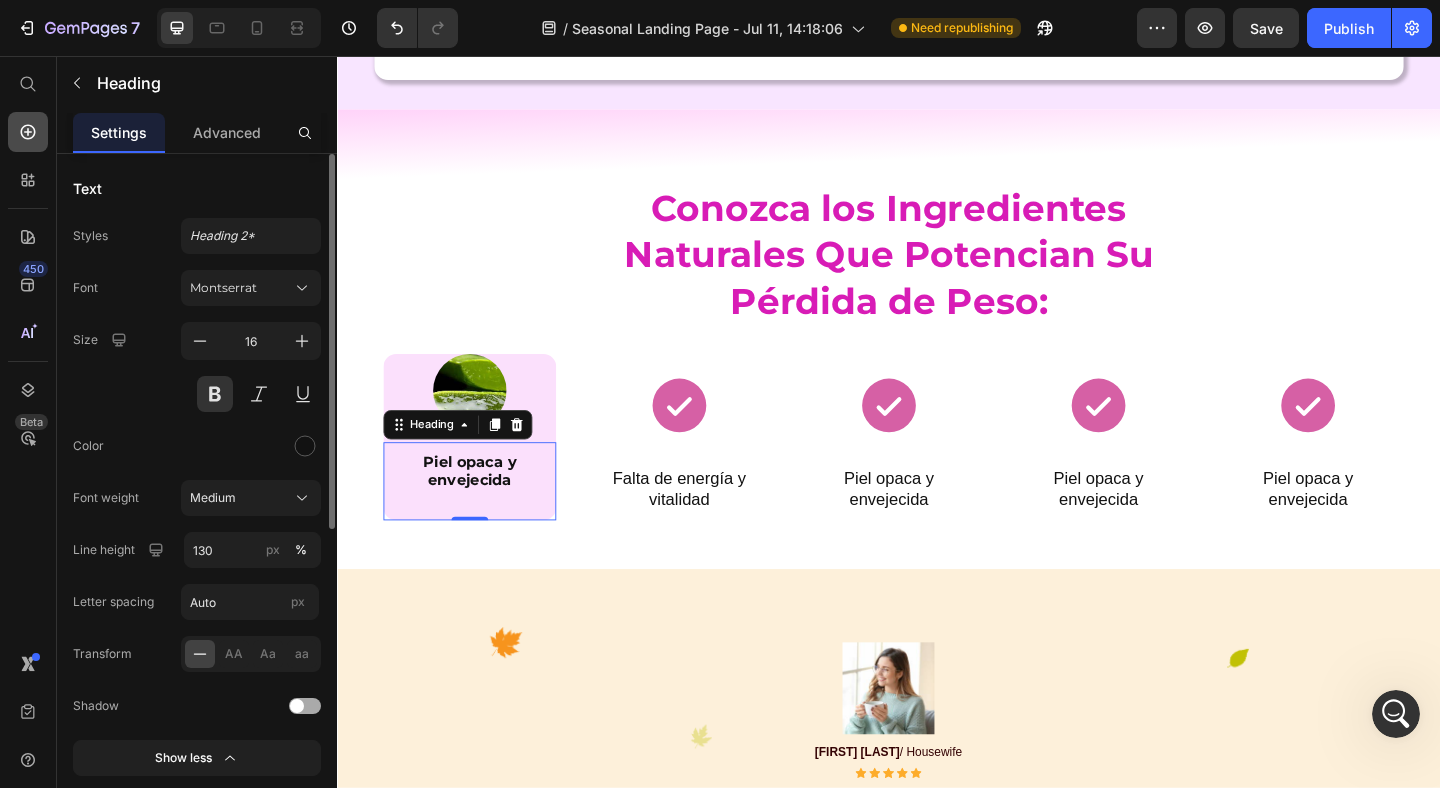 click 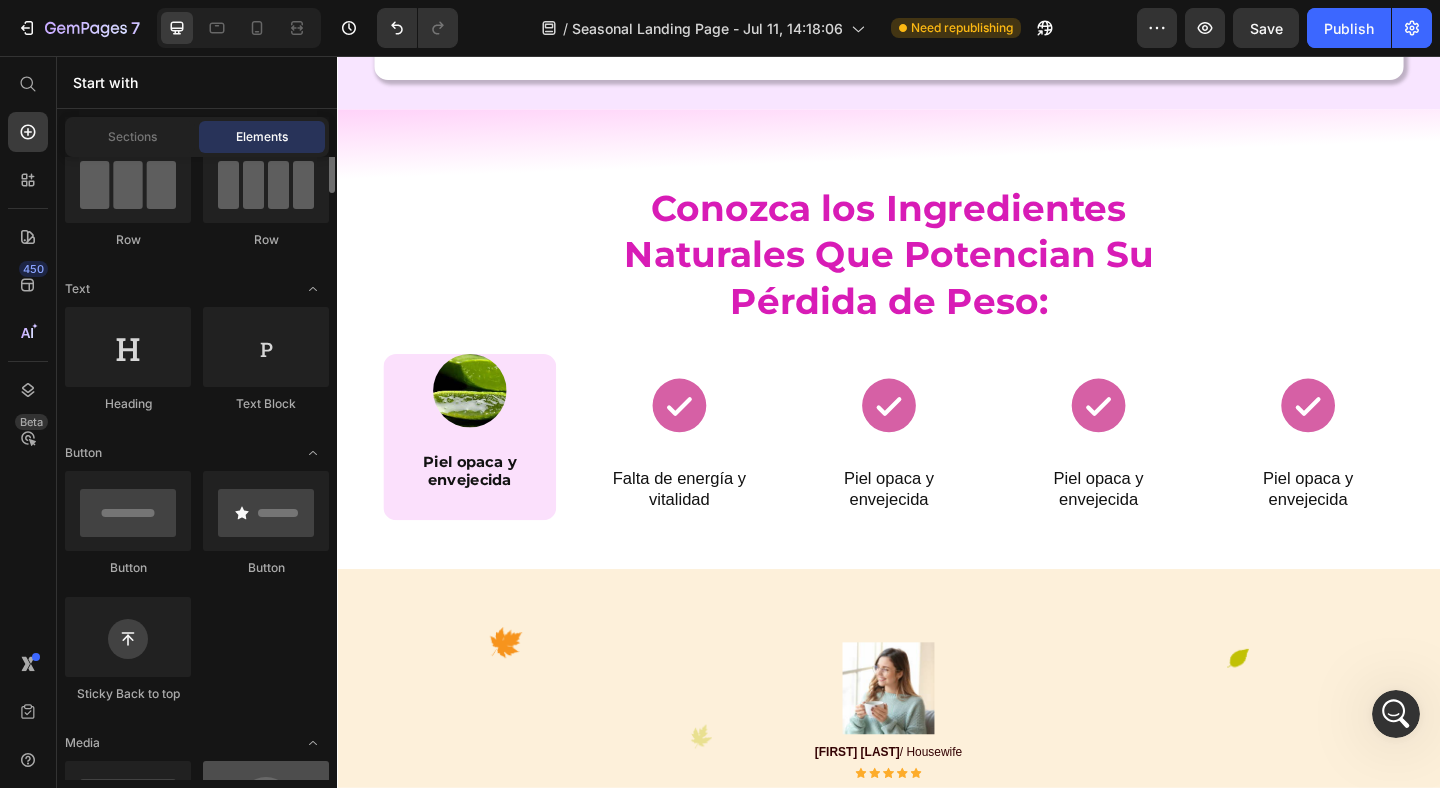 scroll, scrollTop: 0, scrollLeft: 0, axis: both 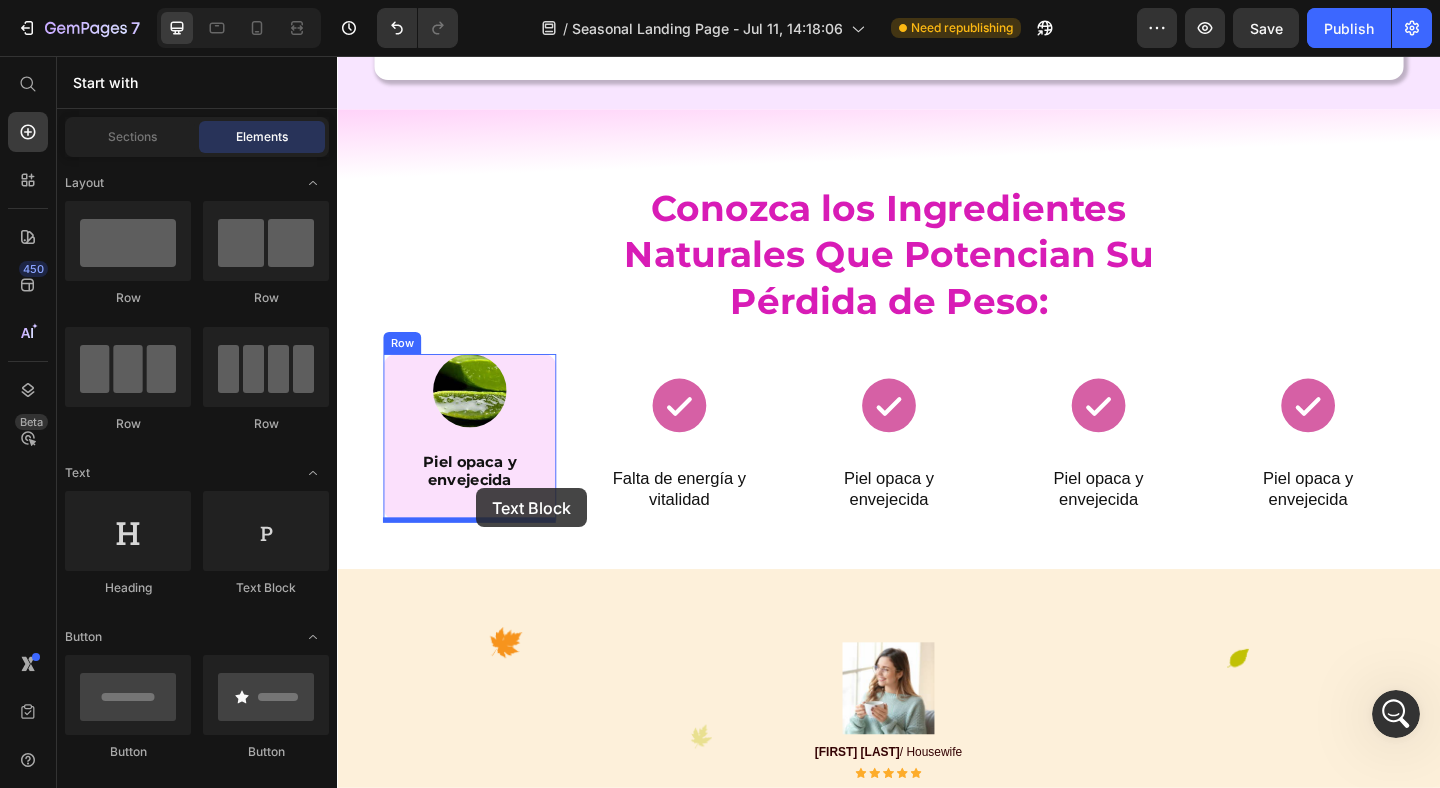 drag, startPoint x: 569, startPoint y: 600, endPoint x: 488, endPoint y: 526, distance: 109.713264 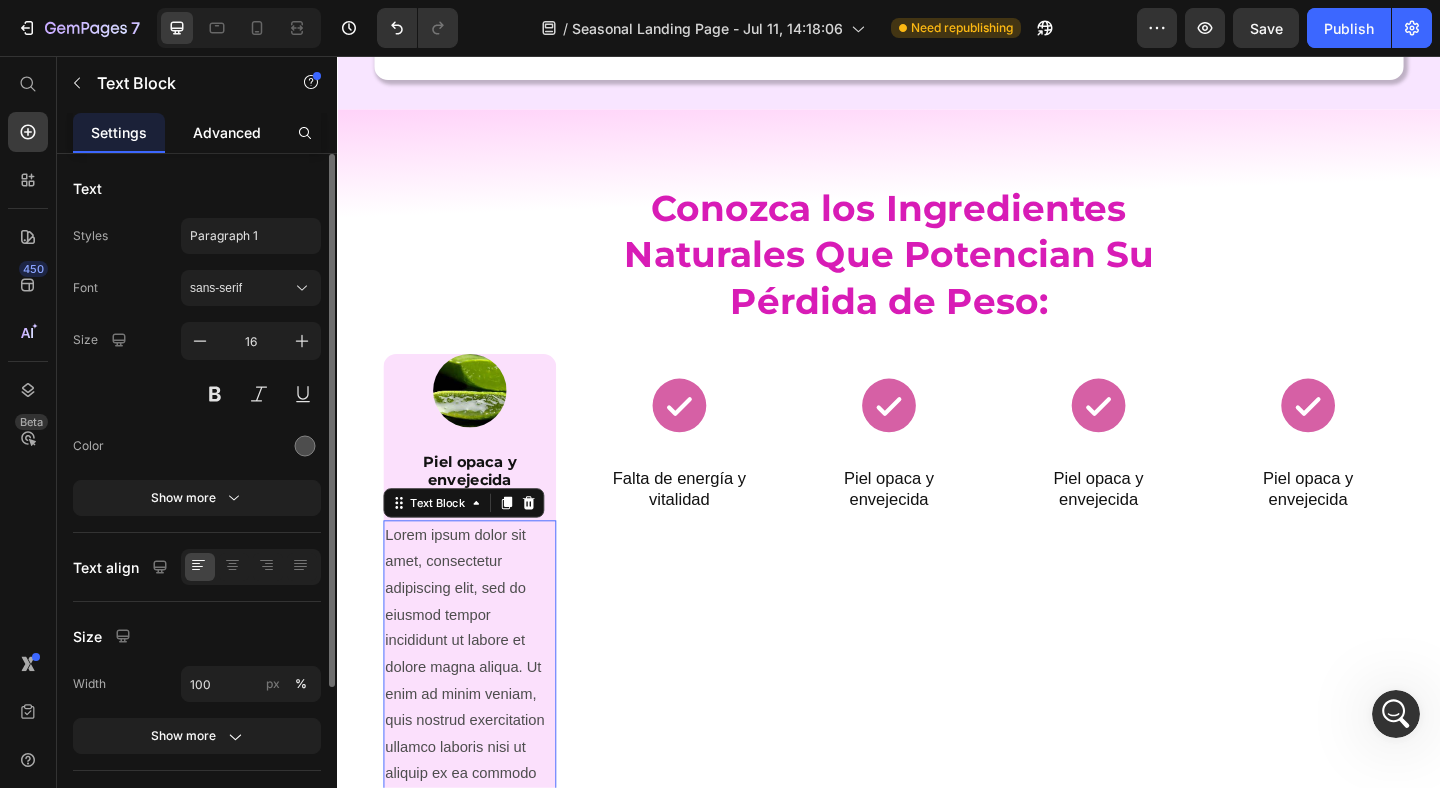 click on "Advanced" at bounding box center (227, 132) 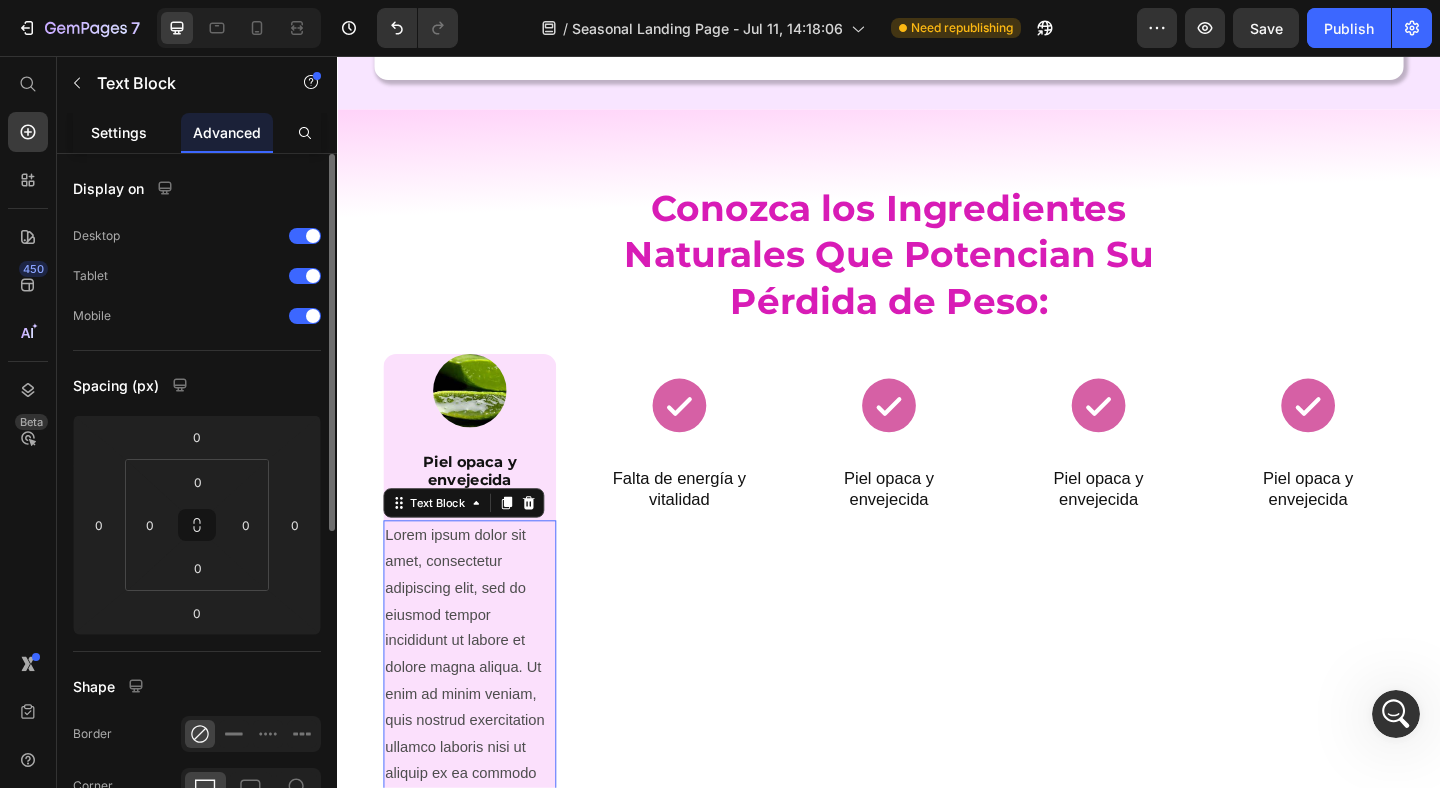 click on "Settings" at bounding box center (119, 132) 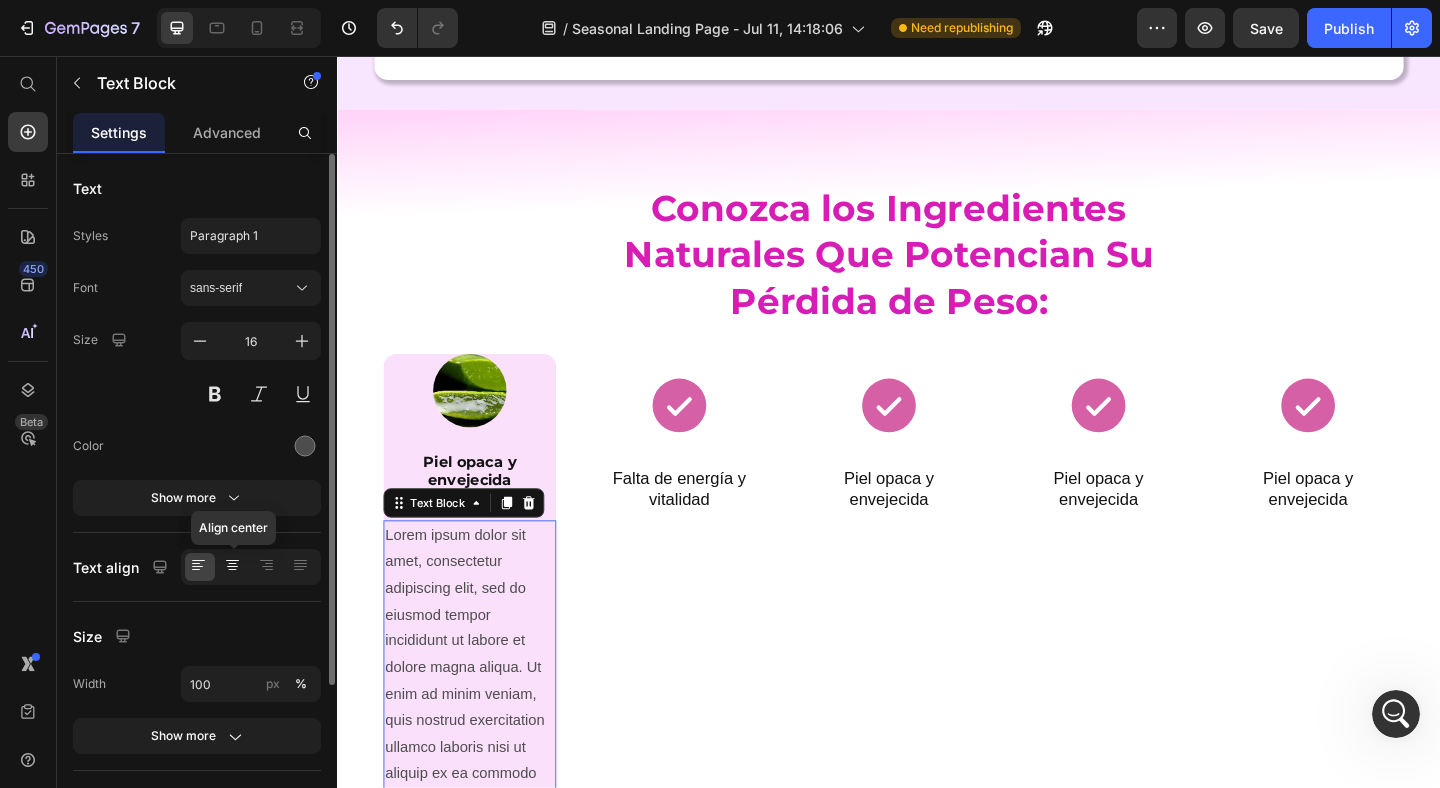 click 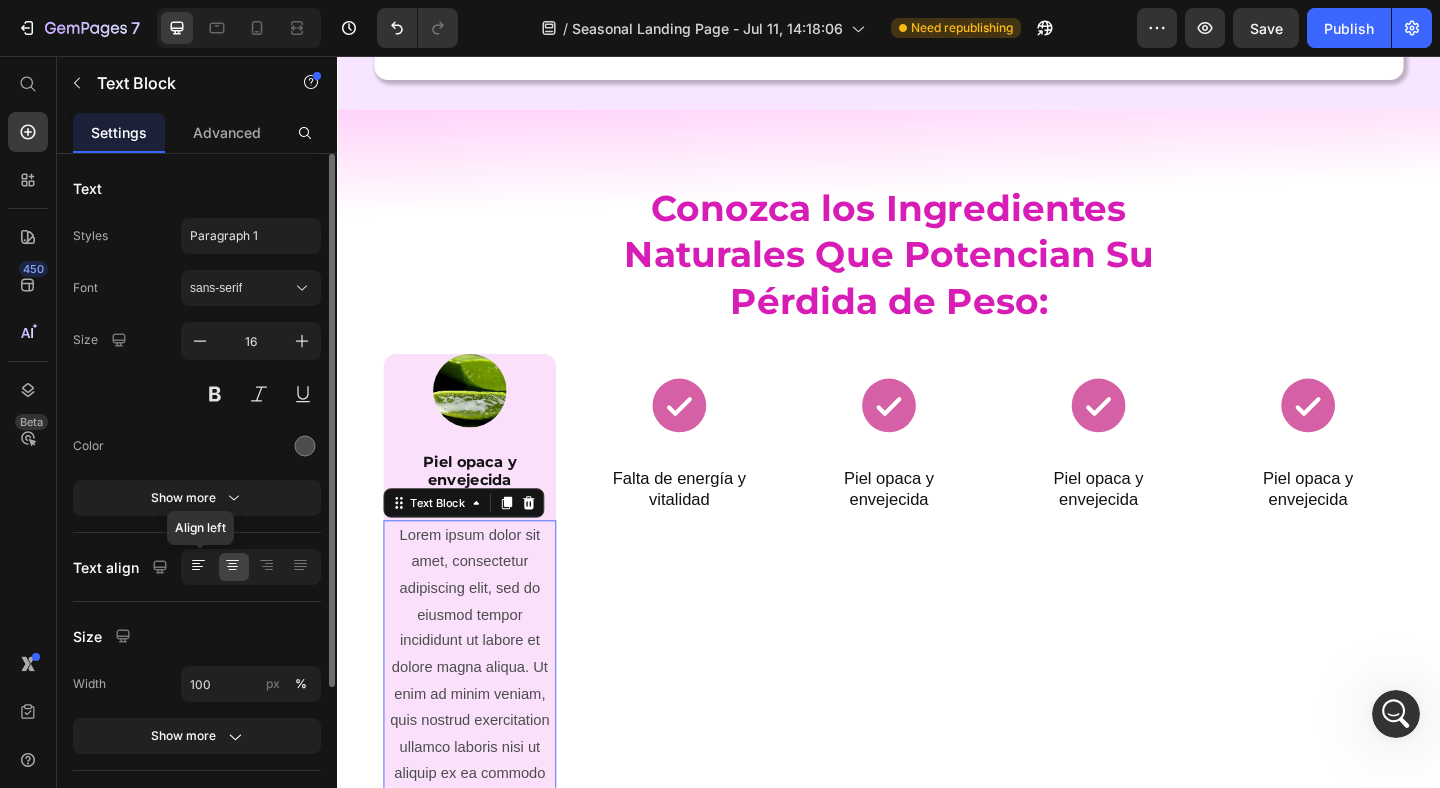 click 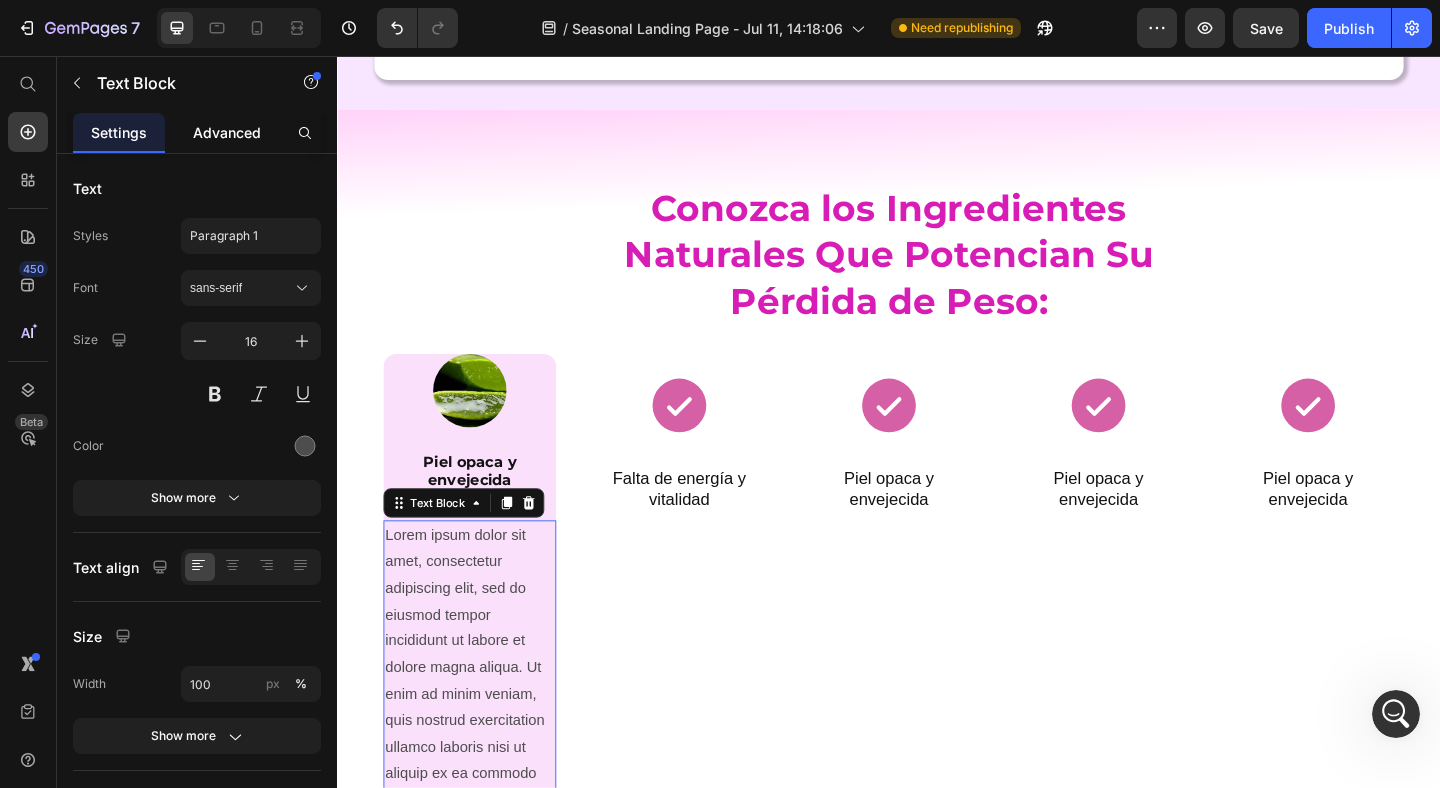 click on "Advanced" 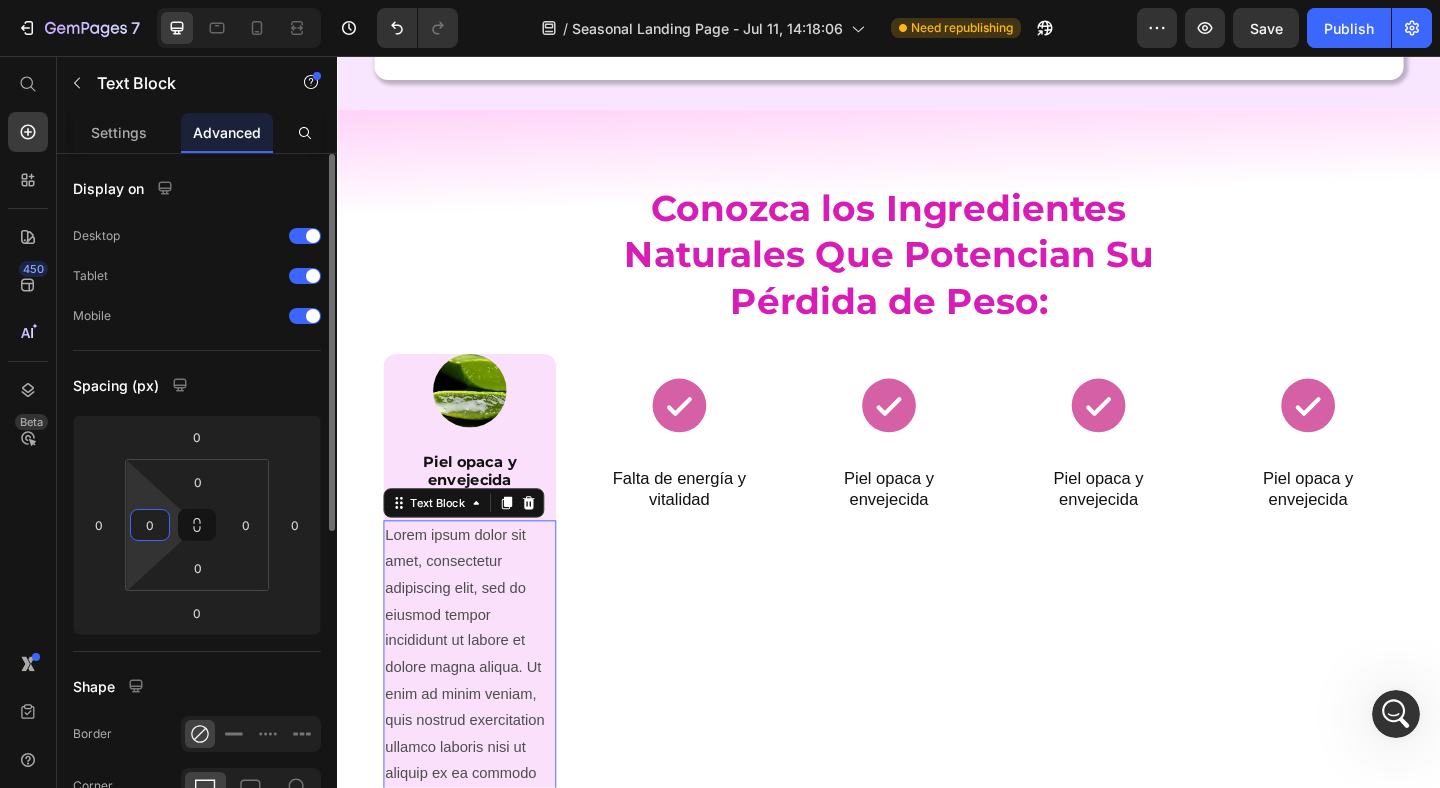 click on "0" at bounding box center [150, 525] 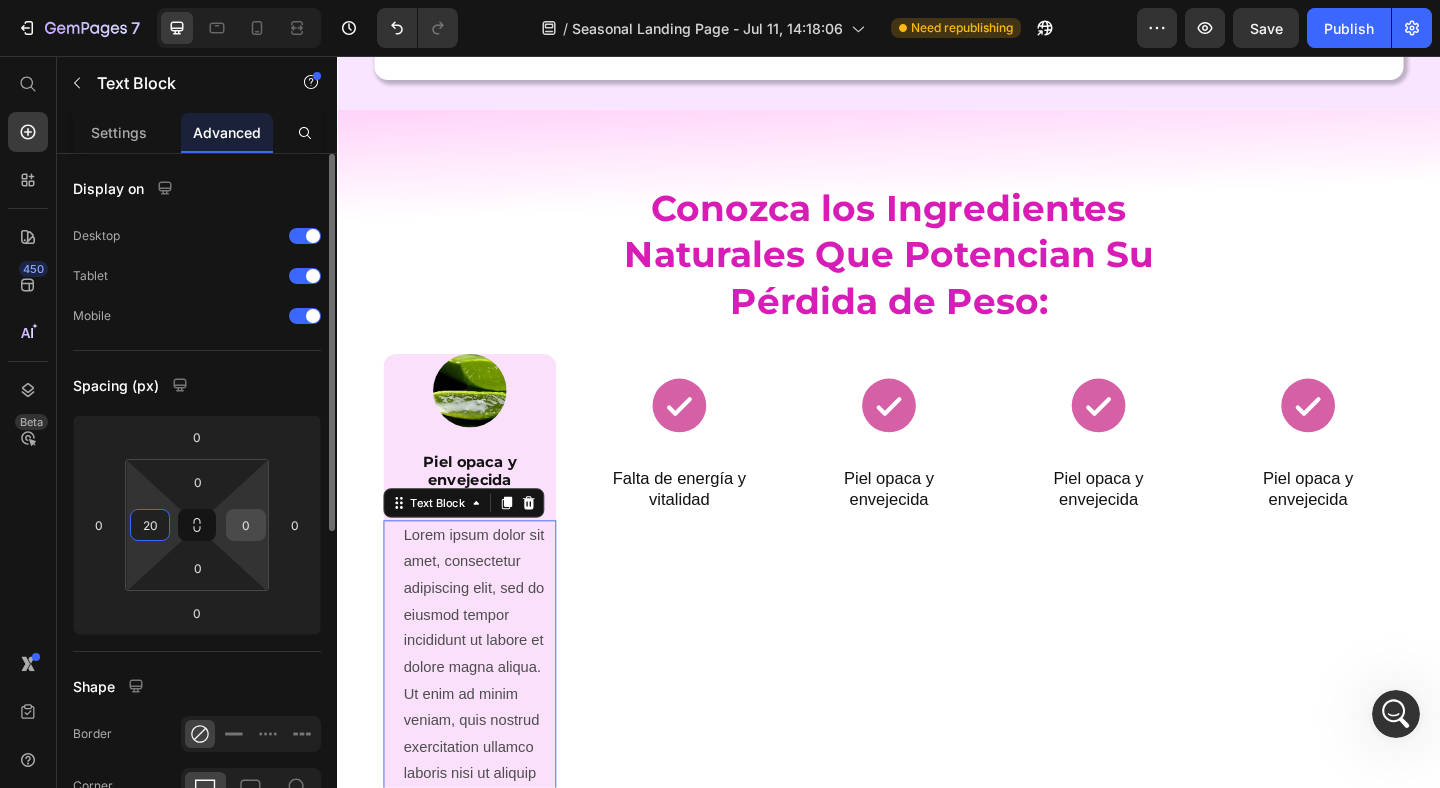 type on "20" 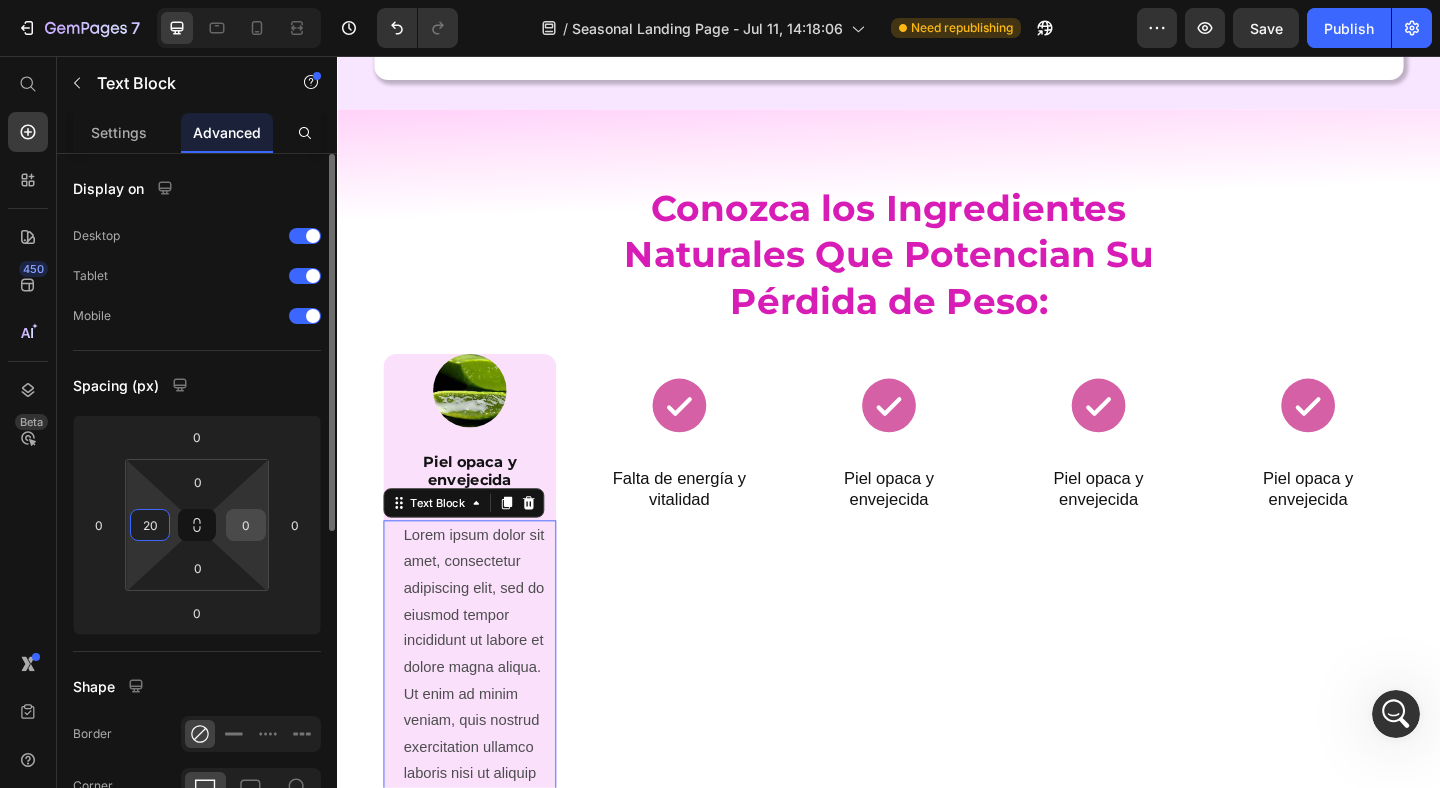 click on "0" at bounding box center (246, 525) 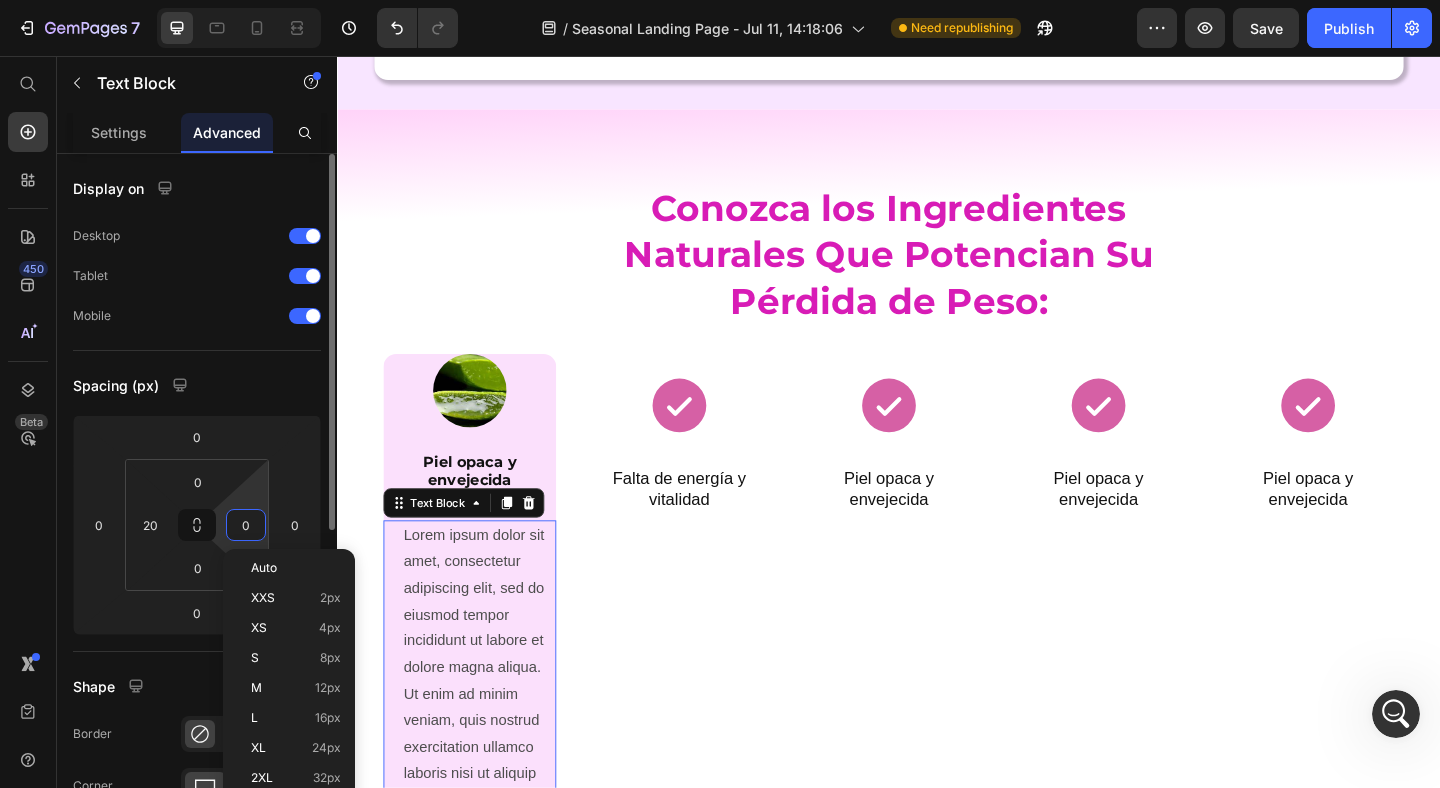 type on "2" 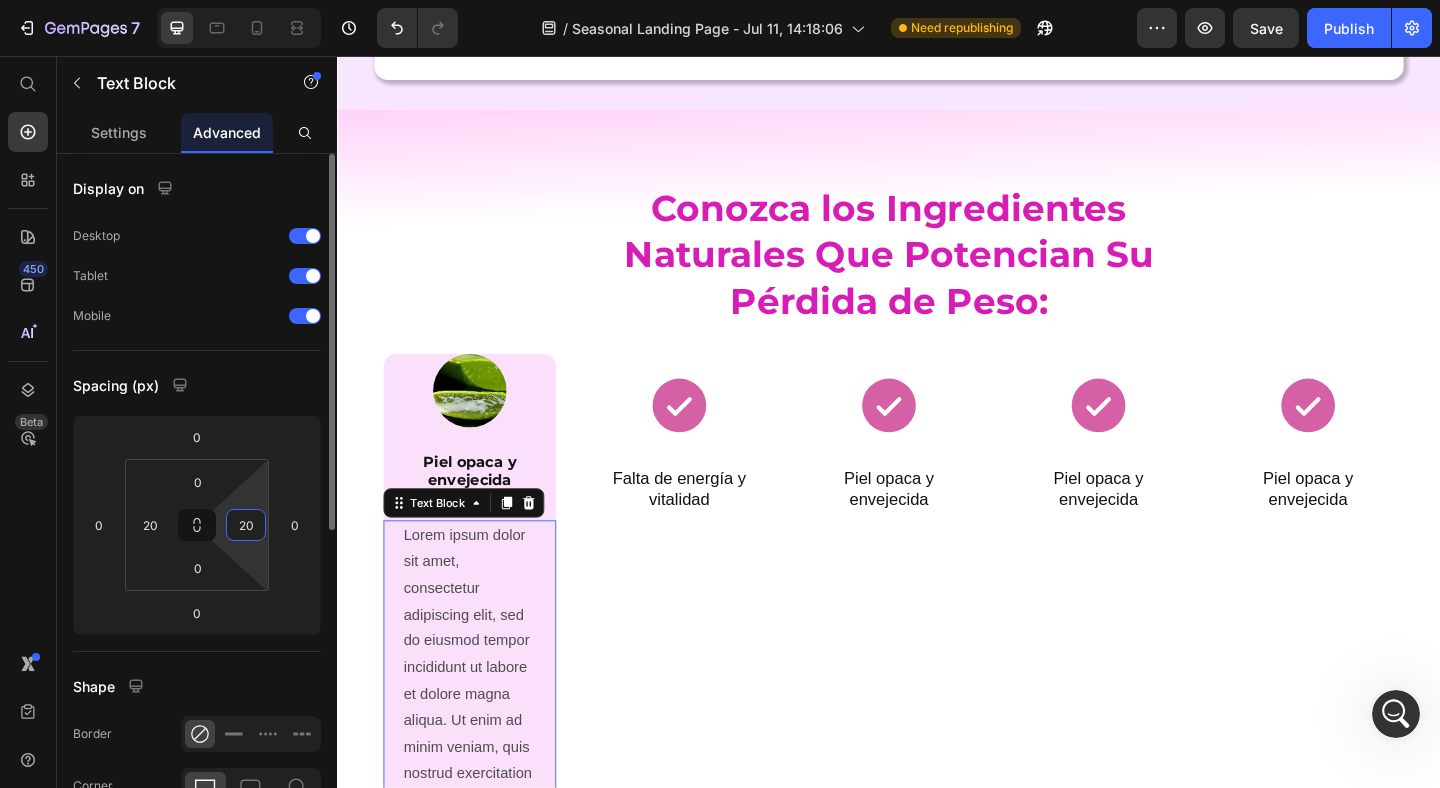 type on "2" 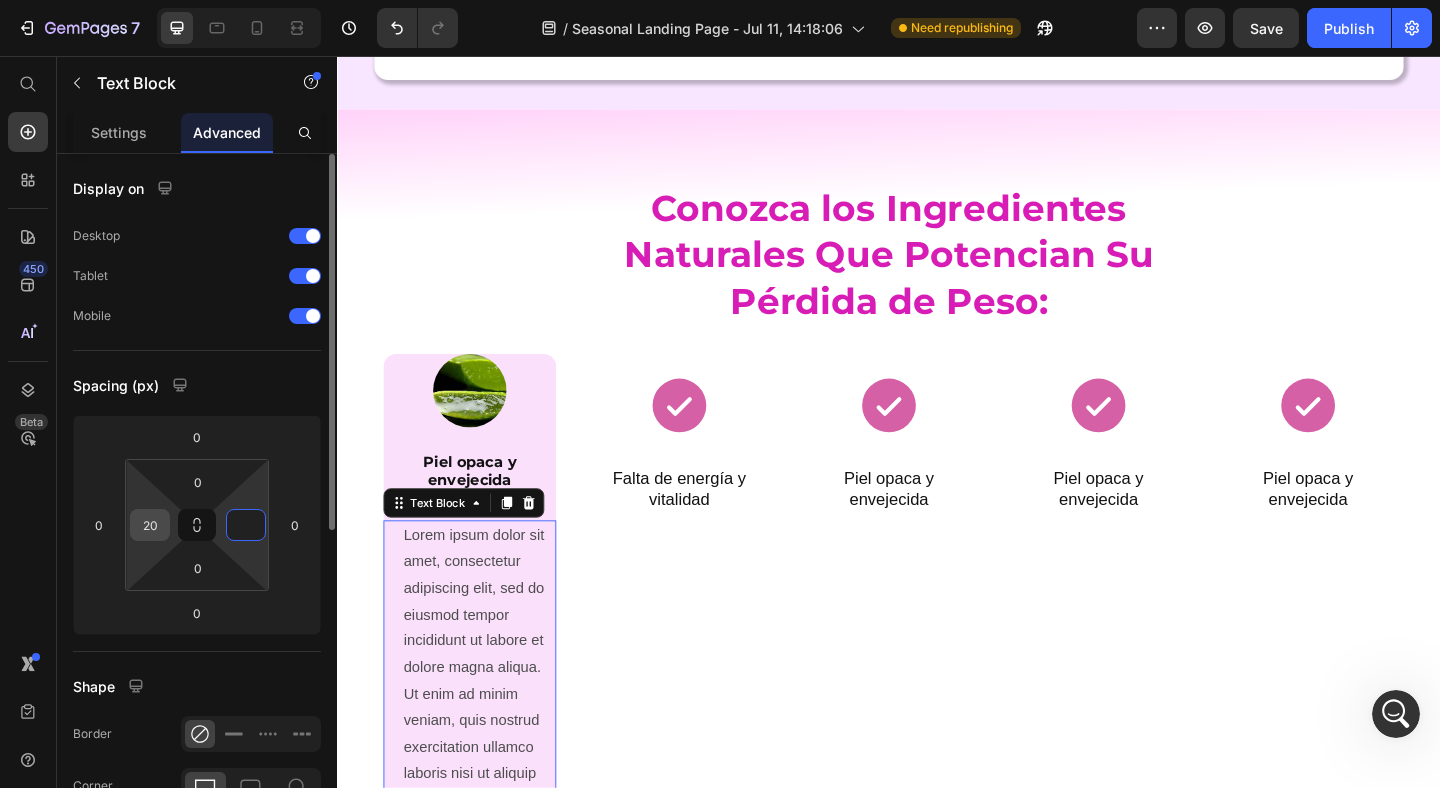 click on "20" at bounding box center [150, 525] 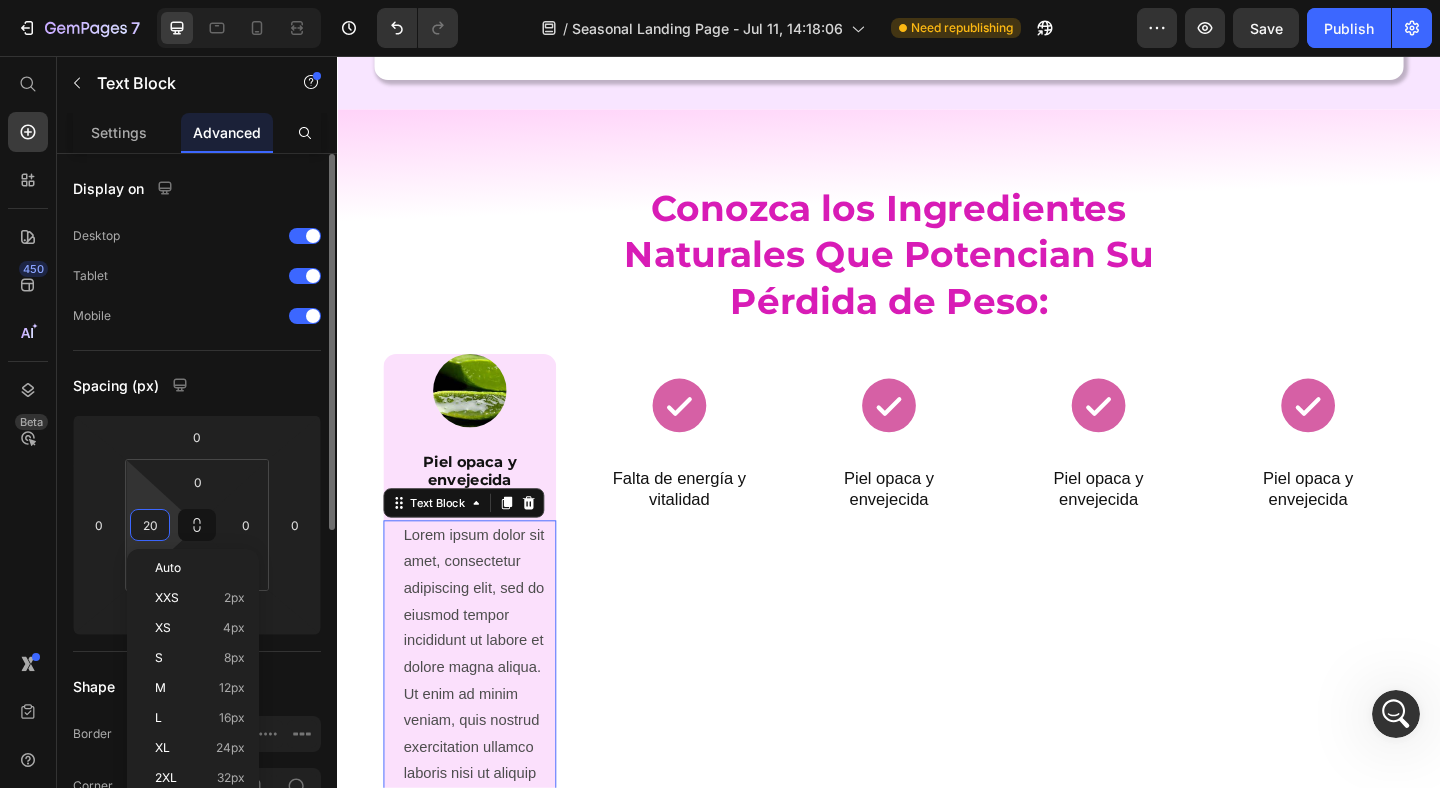 type on "5" 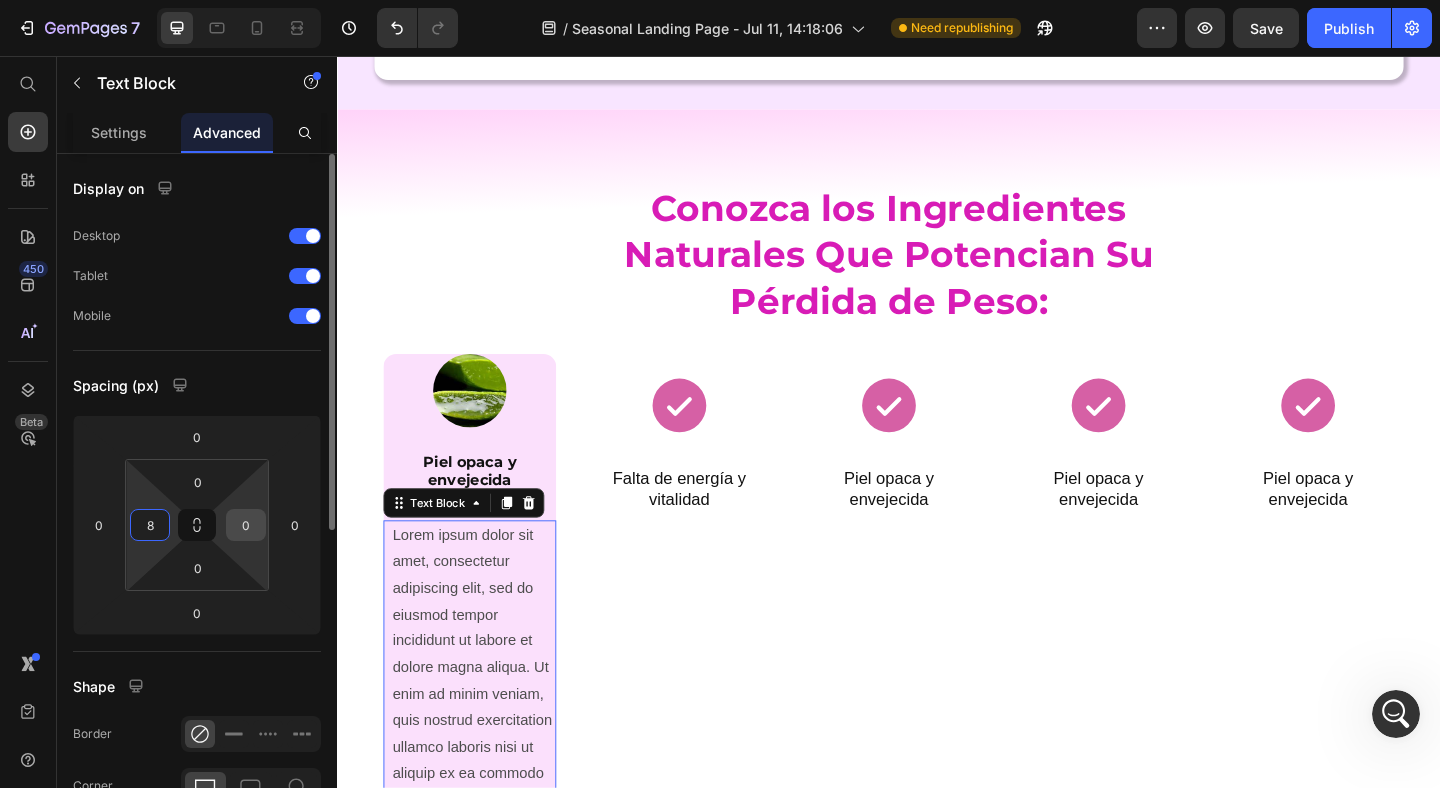 type on "8" 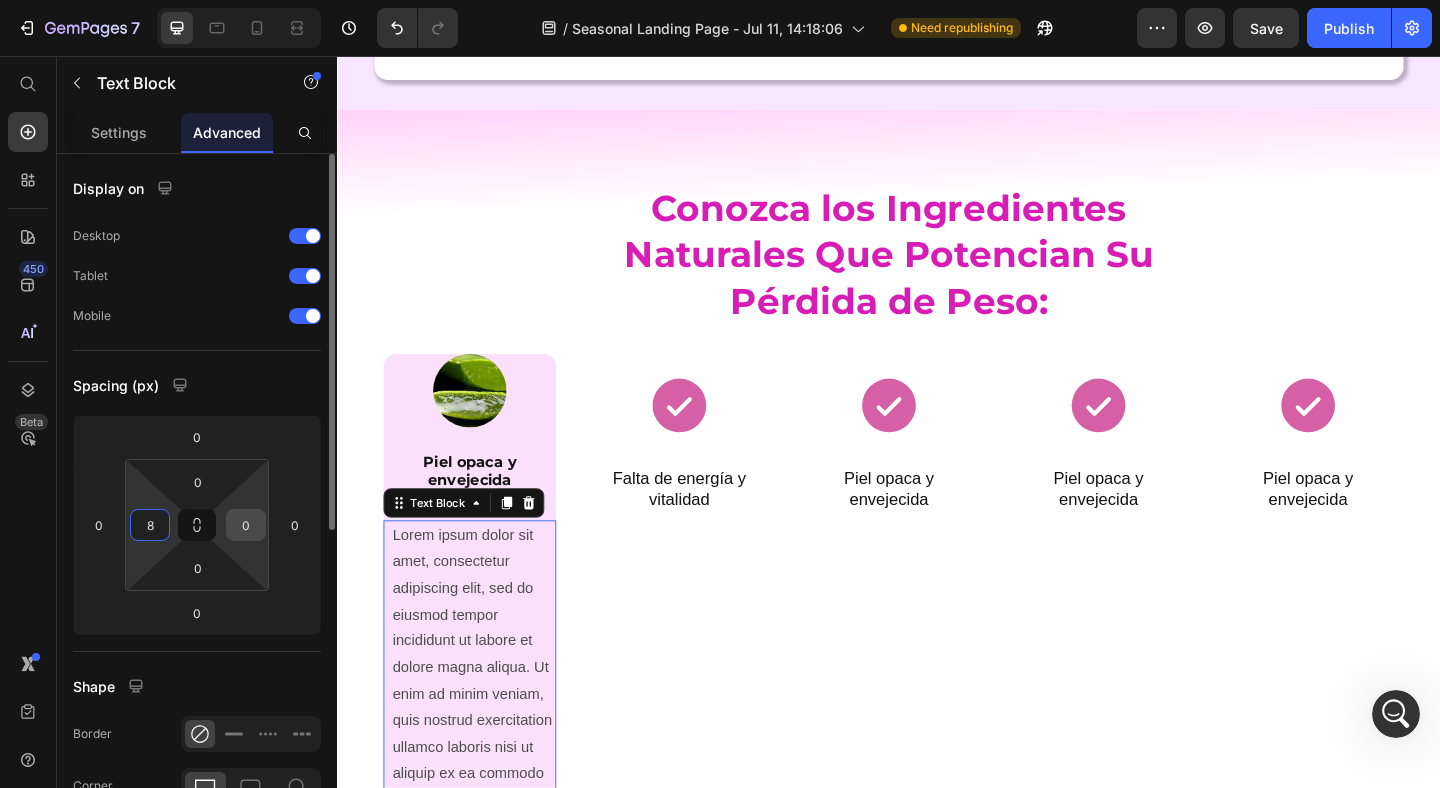 click on "0" at bounding box center (246, 525) 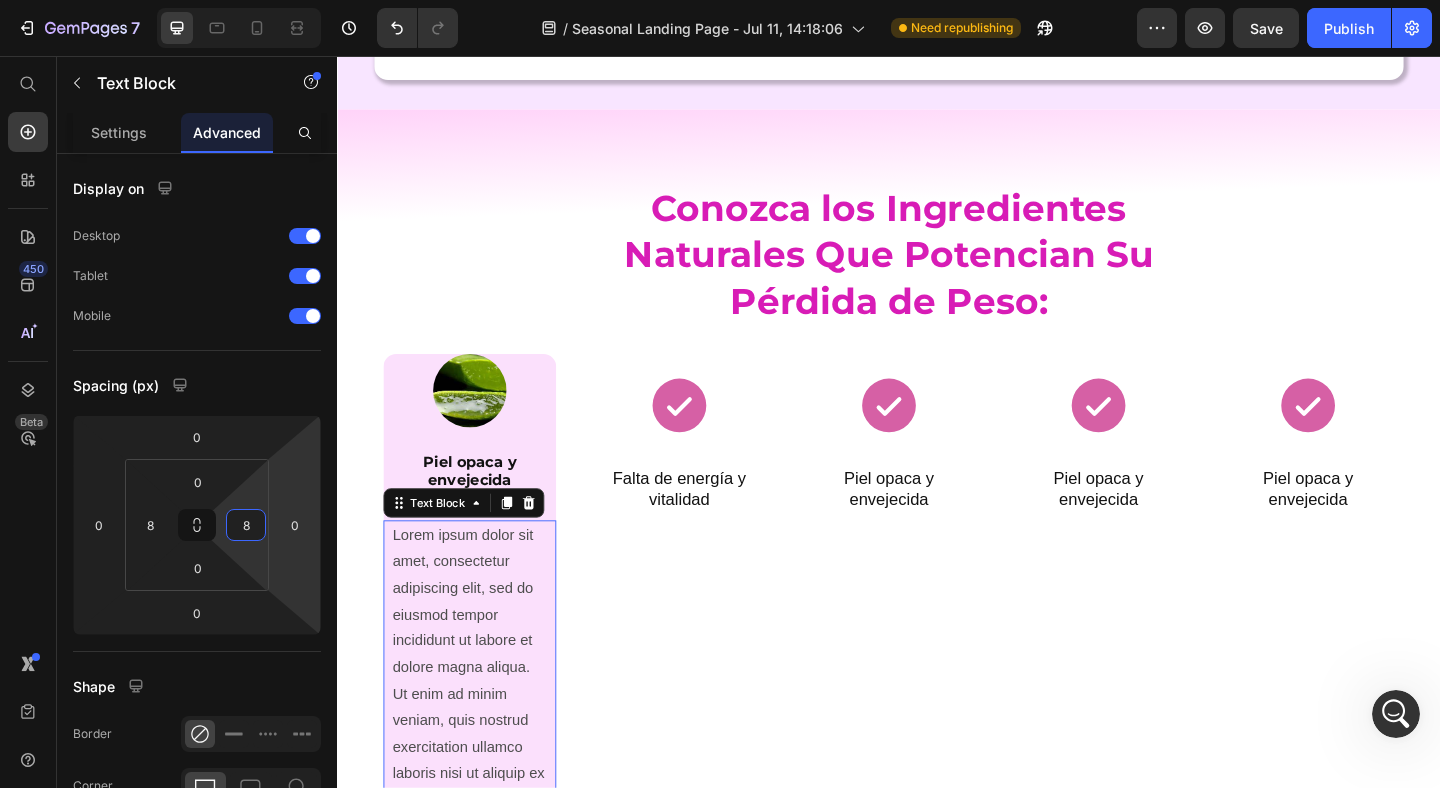 type on "8" 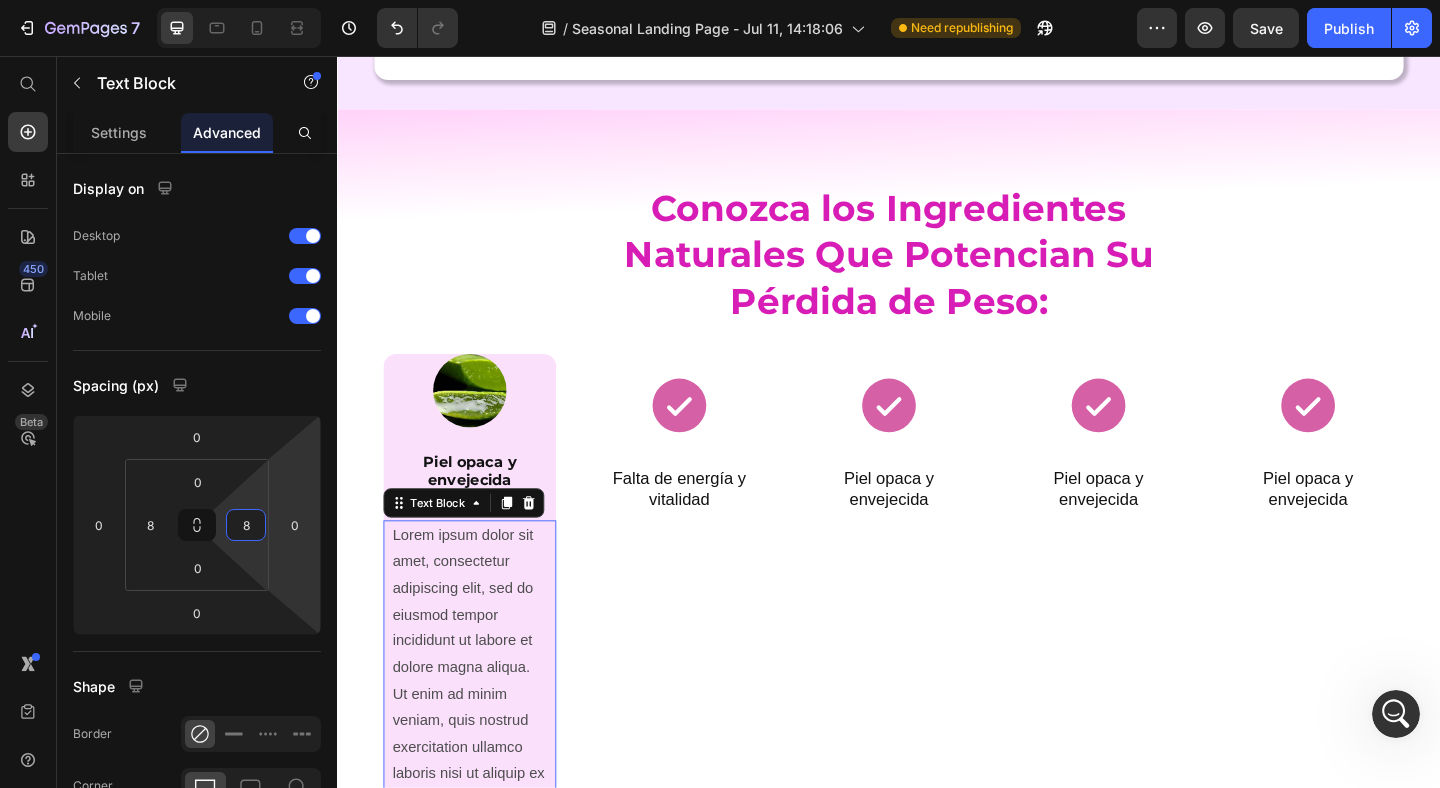 click on "Lorem ipsum dolor sit amet, consectetur adipiscing elit, sed do eiusmod tempor incididunt ut labore et dolore magna aliqua. Ut enim ad minim veniam, quis nostrud exercitation ullamco laboris nisi ut aliquip ex ea commodo consequat. Text Block   0" at bounding box center (481, 736) 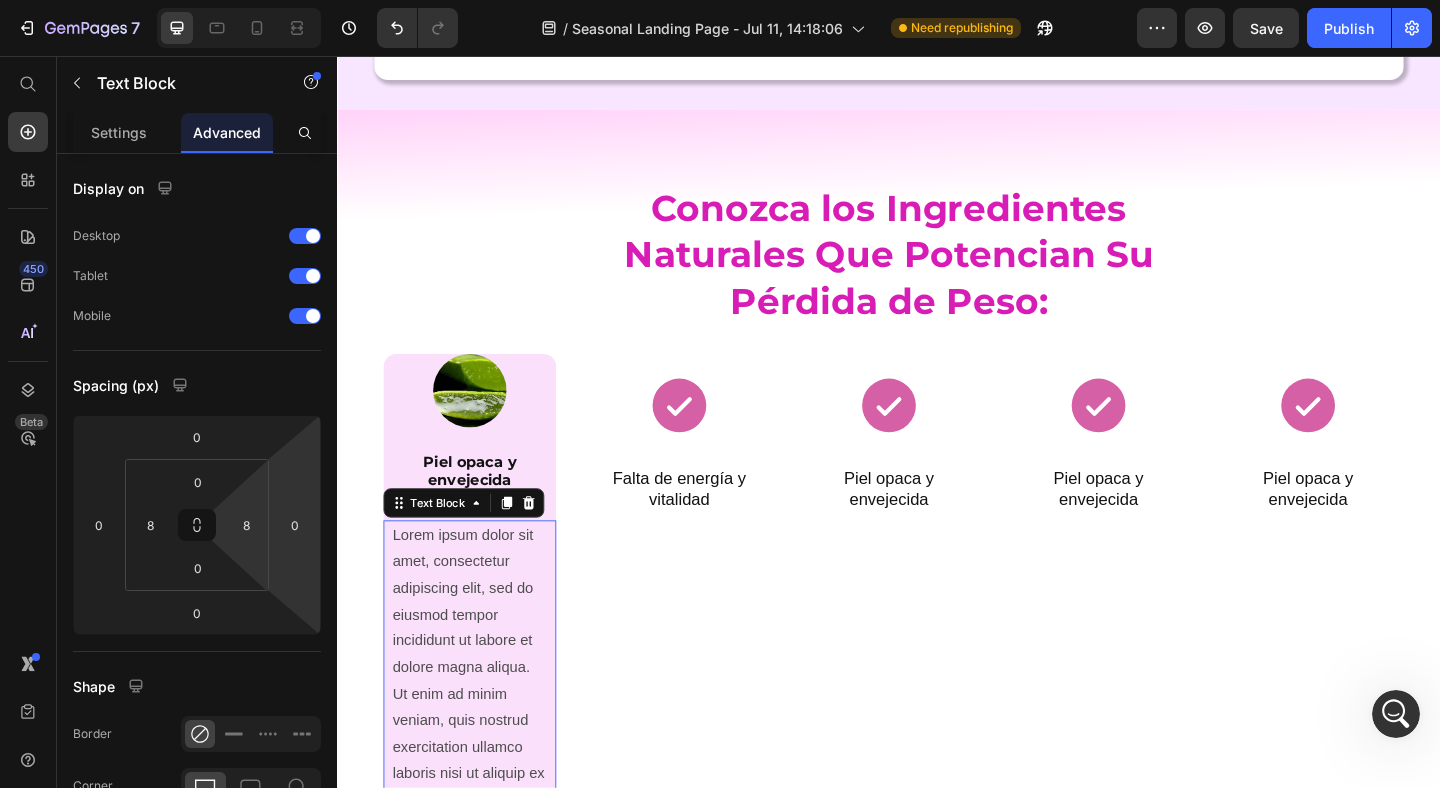 click on "Image Piel opaca y envejecida Heading Lorem ipsum dolor sit amet, consectetur adipiscing elit, sed do eiusmod tempor incididunt ut labore et dolore magna aliqua. Ut enim ad minim veniam, quis nostrud exercitation ullamco laboris nisi ut aliquip ex ea commodo consequat. Text Block   0 Row
Icon Falta de energía y vitalidad Heading Row Row
Icon Piel opaca y envejecida Heading Row Row
Icon Piel opaca y envejecida Heading Row Row
Icon Piel opaca y envejecida Heading Row Row" at bounding box center (937, 645) 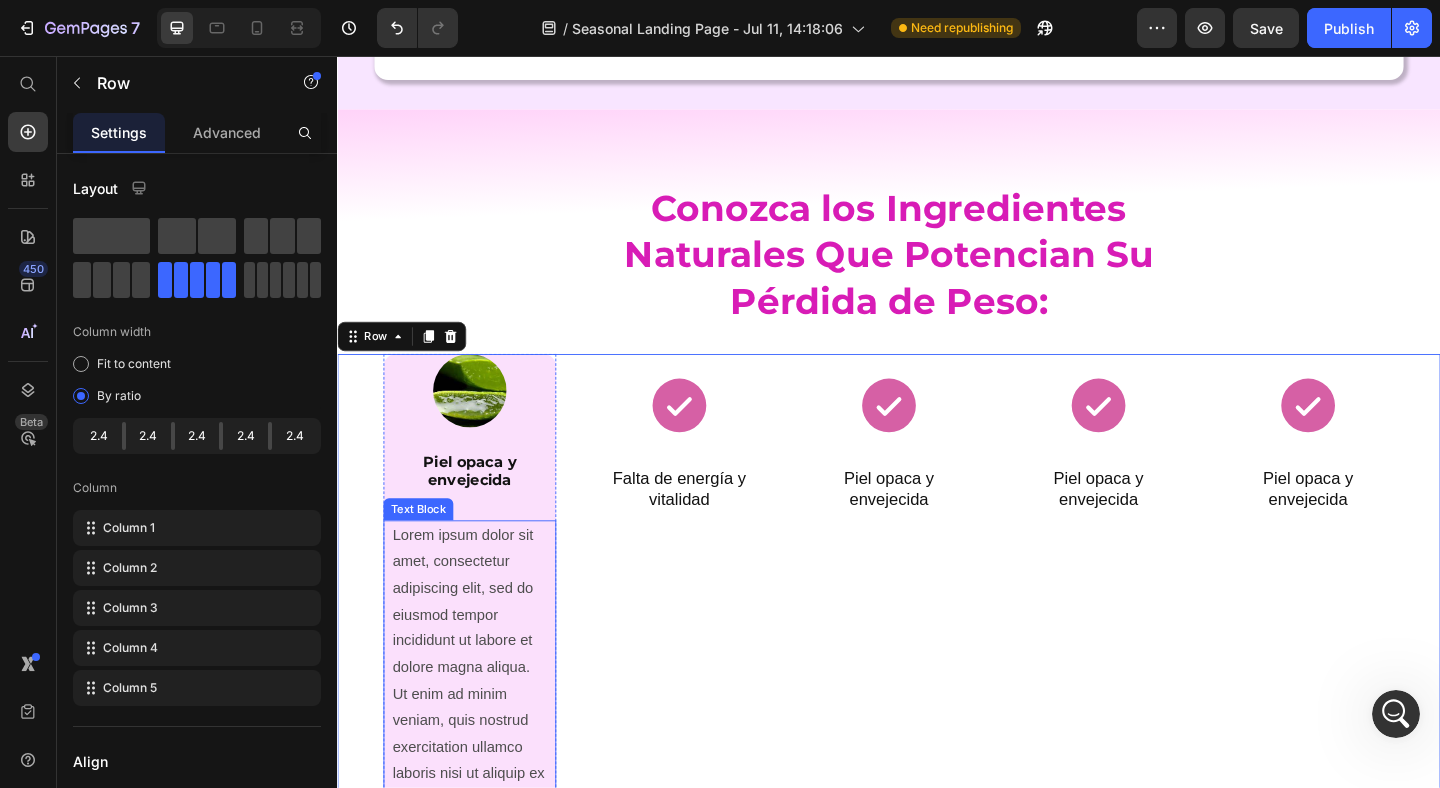 click on "Lorem ipsum dolor sit amet, consectetur adipiscing elit, sed do eiusmod tempor incididunt ut labore et dolore magna aliqua. Ut enim ad minim veniam, quis nostrud exercitation ullamco laboris nisi ut aliquip ex ea commodo consequat." at bounding box center [481, 736] 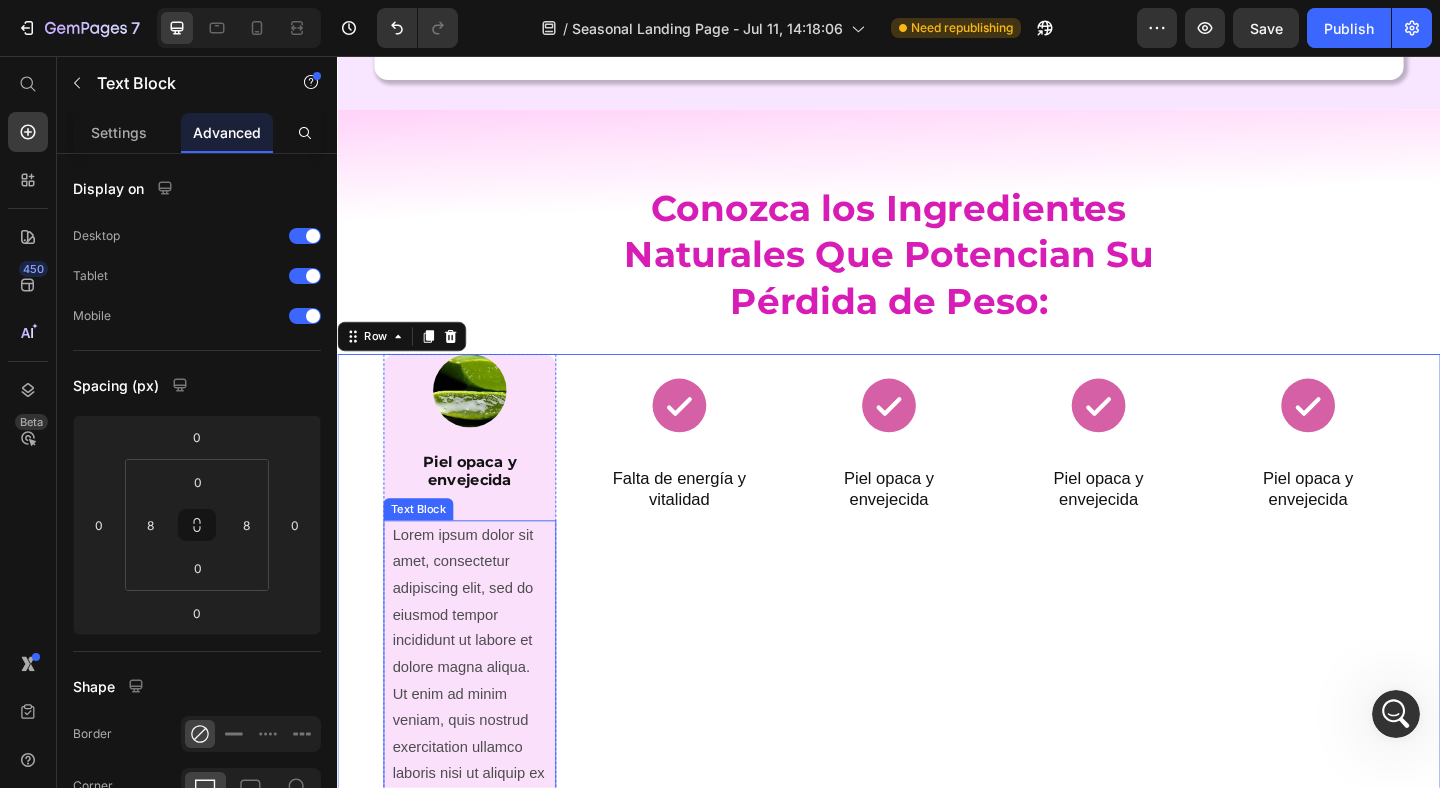 click on "Lorem ipsum dolor sit amet, consectetur adipiscing elit, sed do eiusmod tempor incididunt ut labore et dolore magna aliqua. Ut enim ad minim veniam, quis nostrud exercitation ullamco laboris nisi ut aliquip ex ea commodo consequat." at bounding box center [481, 736] 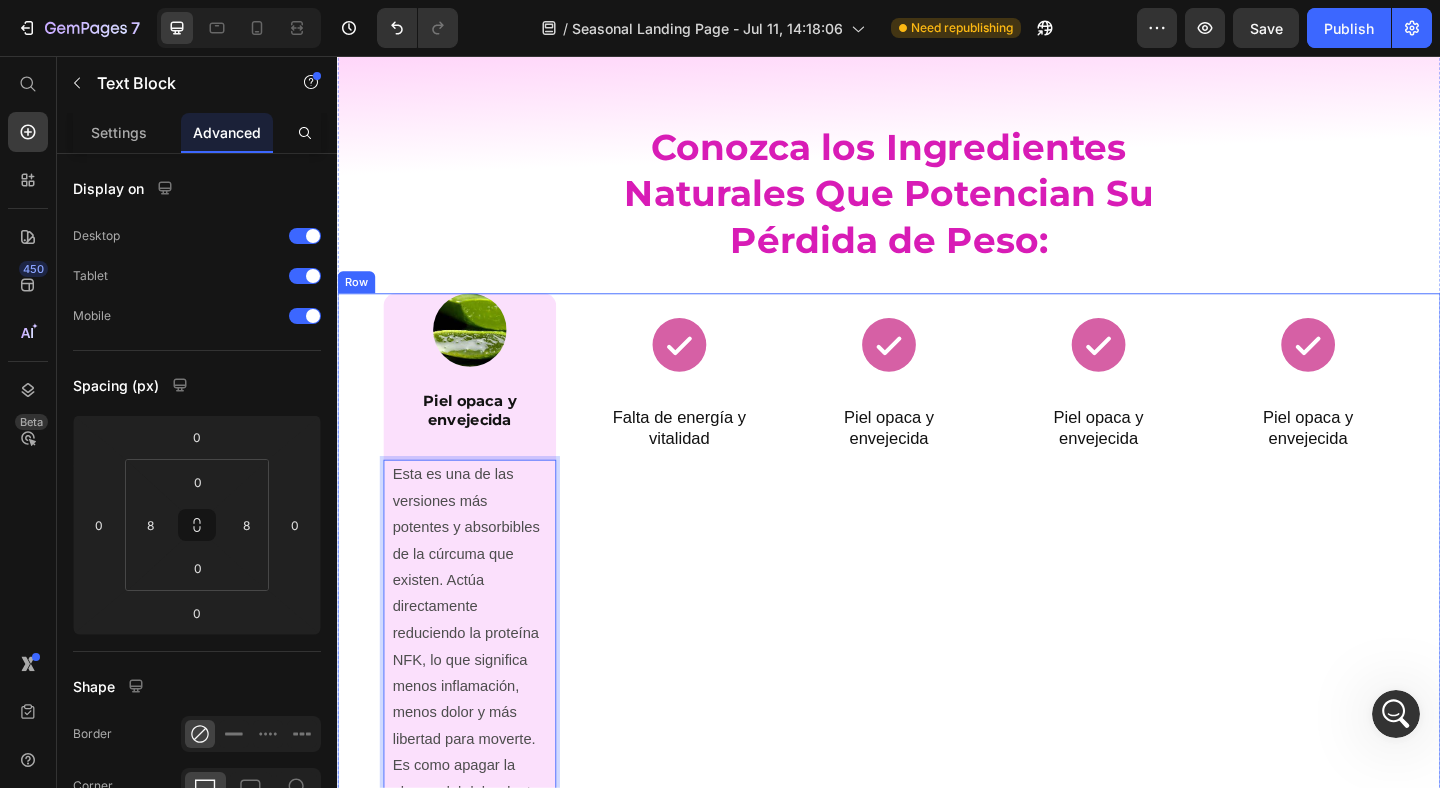 scroll, scrollTop: 3120, scrollLeft: 0, axis: vertical 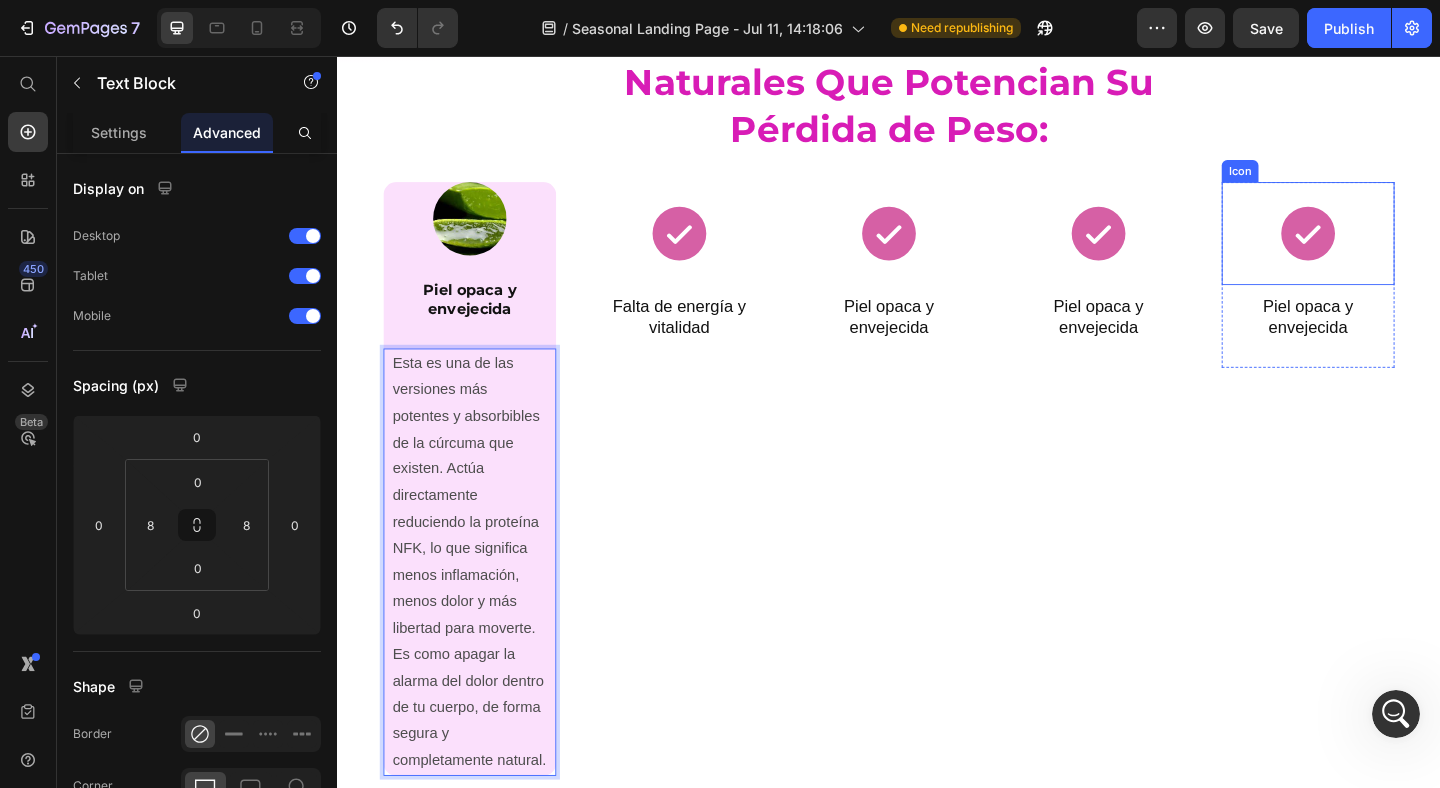 click on "Icon" at bounding box center (1319, 181) 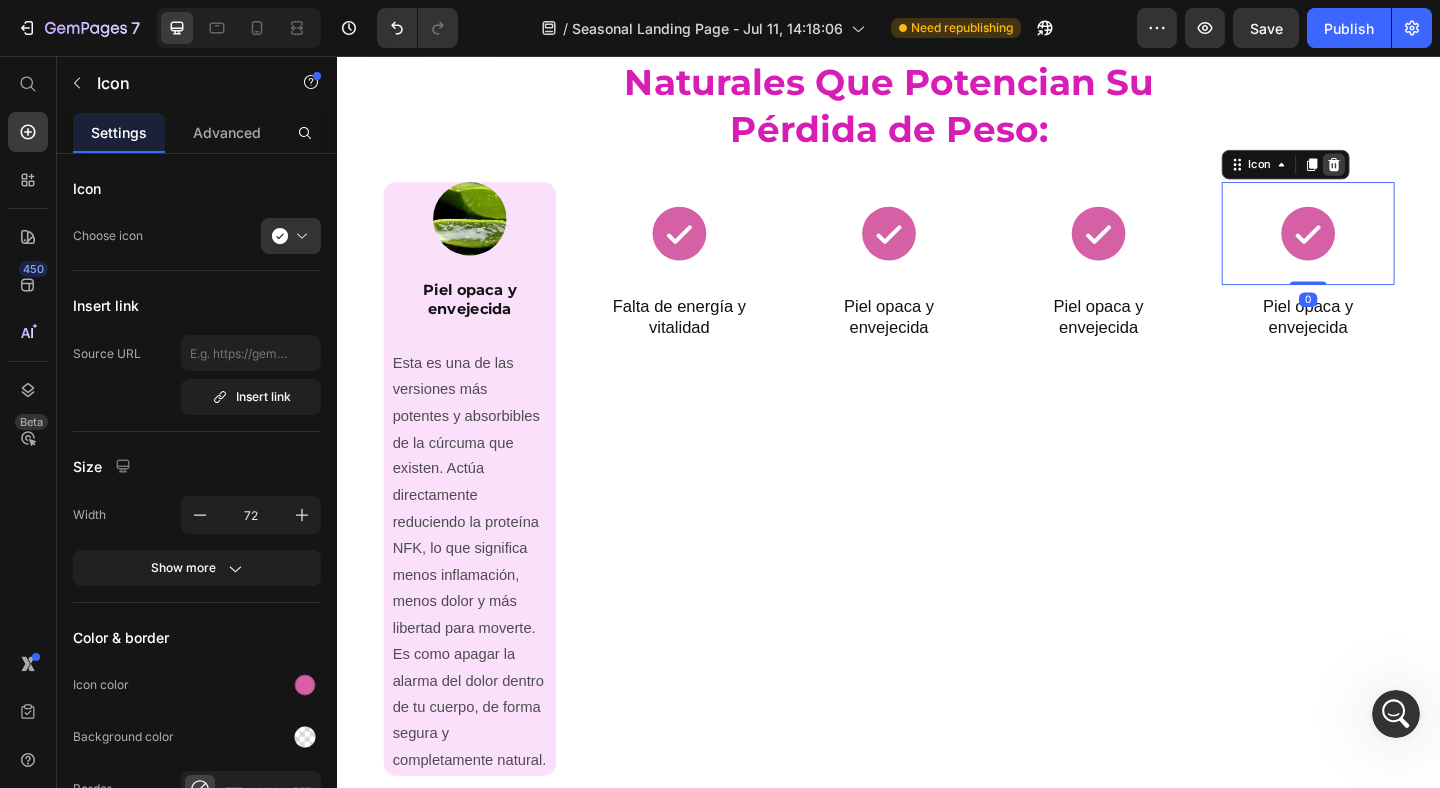 click 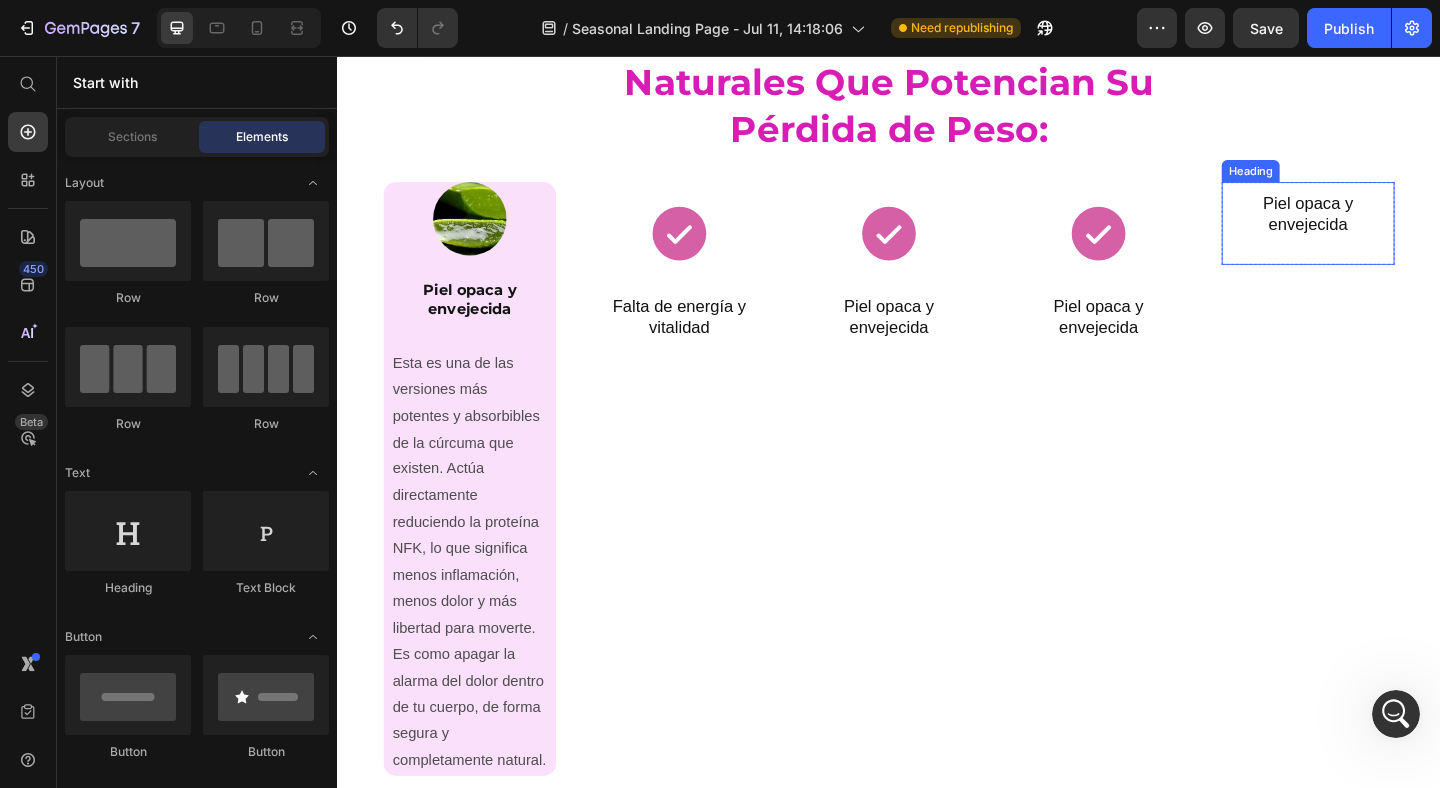 click on "Piel opaca y envejecida" at bounding box center [1393, 228] 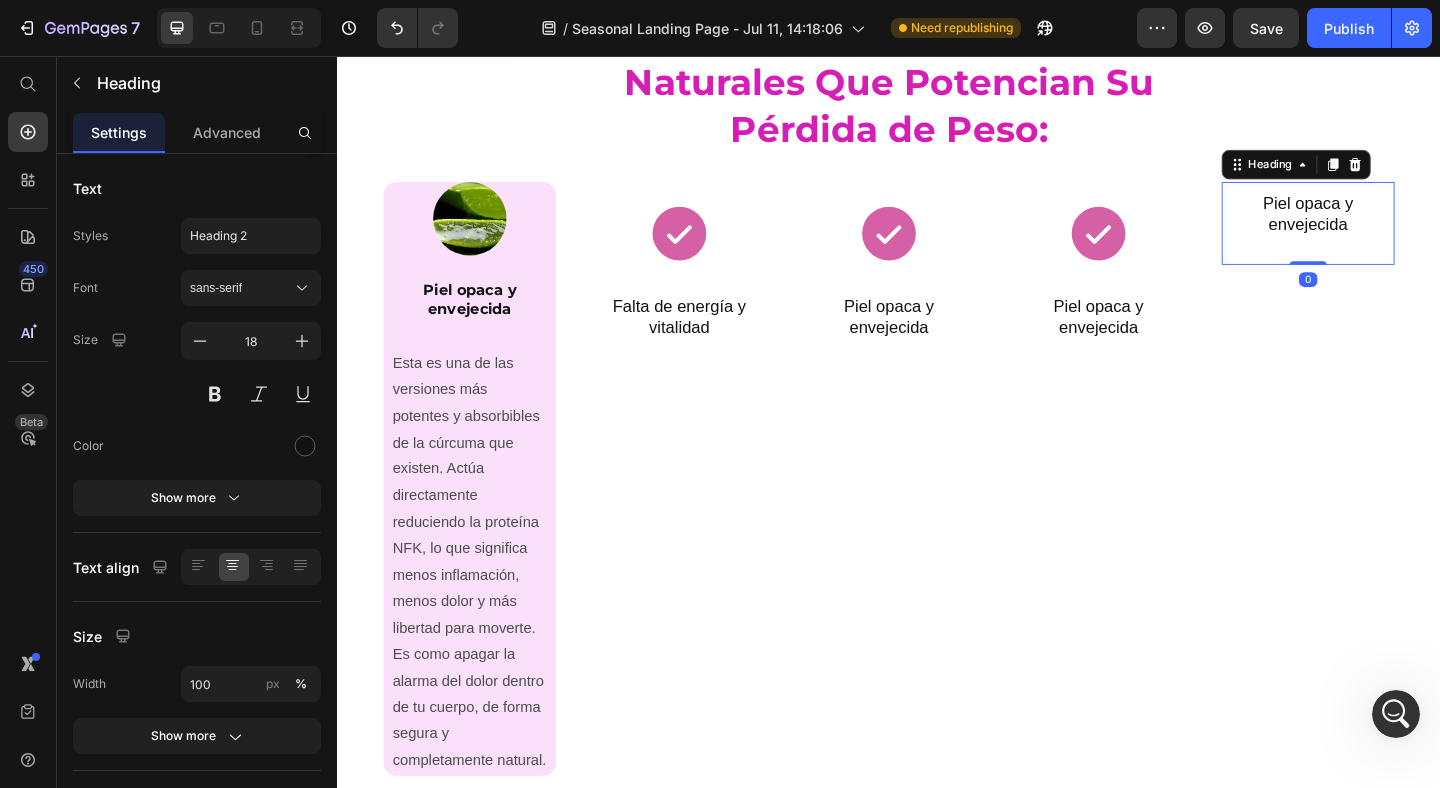 click on "Heading" at bounding box center [1380, 174] 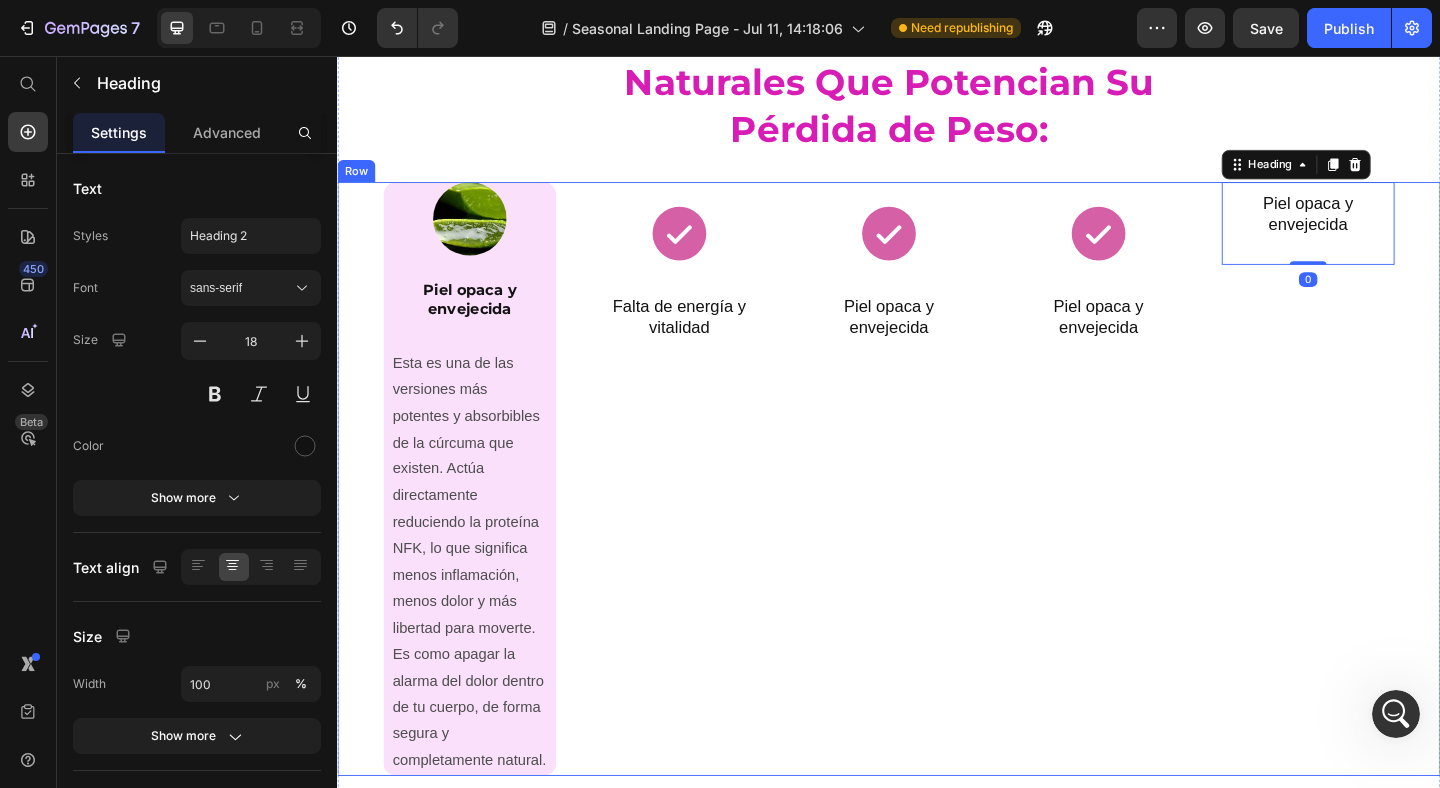 click on "Image Piel opaca y envejecida Heading Esta es una de las versiones más potentes y absorbibles de la cúrcuma que existen. Actúa directamente reduciendo la proteína NFK, lo que significa menos inflamación, menos dolor y más libertad para moverte. Es como apagar la alarma del dolor dentro de tu cuerpo, de forma segura y completamente natural. Text Block Row
Icon Falta de energía y vitalidad Heading Row Row
Icon Piel opaca y envejecida Heading Row Row
Icon Piel opaca y envejecida Heading Row Row Piel opaca y envejecida Heading   0 Row Row" at bounding box center (937, 516) 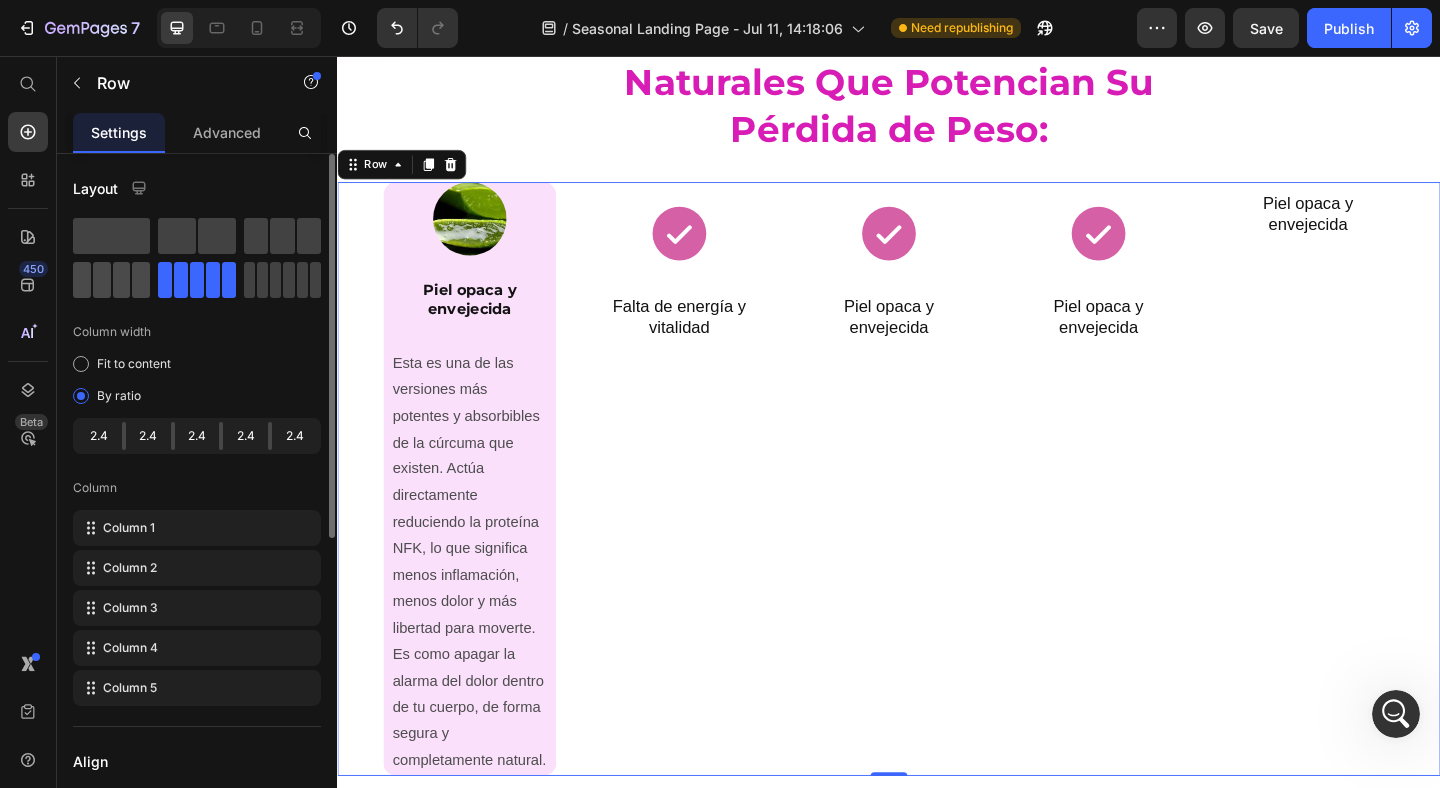 click 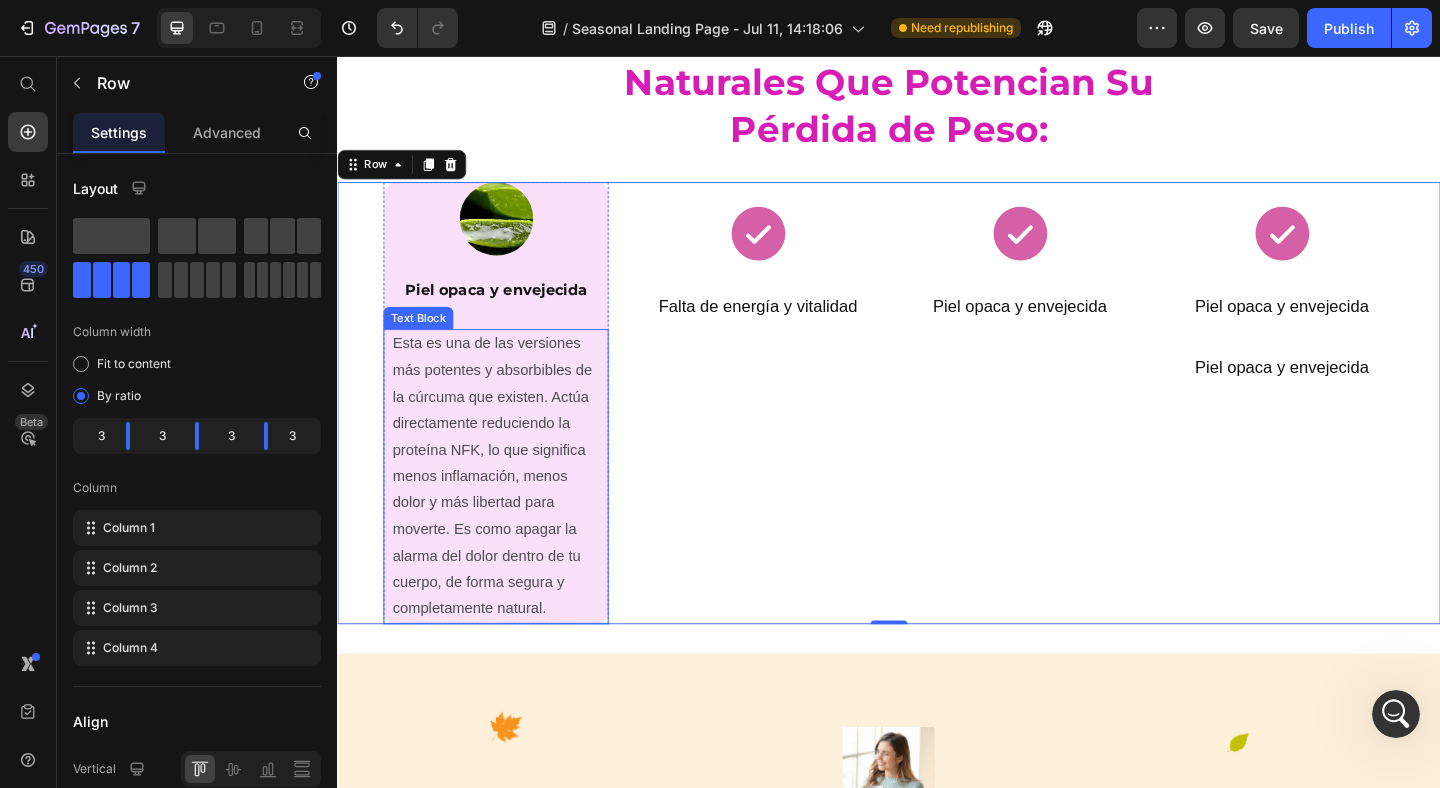 click on "Esta es una de las versiones más potentes y absorbibles de la cúrcuma que existen. Actúa directamente reduciendo la proteína NFK, lo que significa menos inflamación, menos dolor y más libertad para moverte. Es como apagar la alarma del dolor dentro de tu cuerpo, de forma segura y completamente natural." at bounding box center (509, 513) 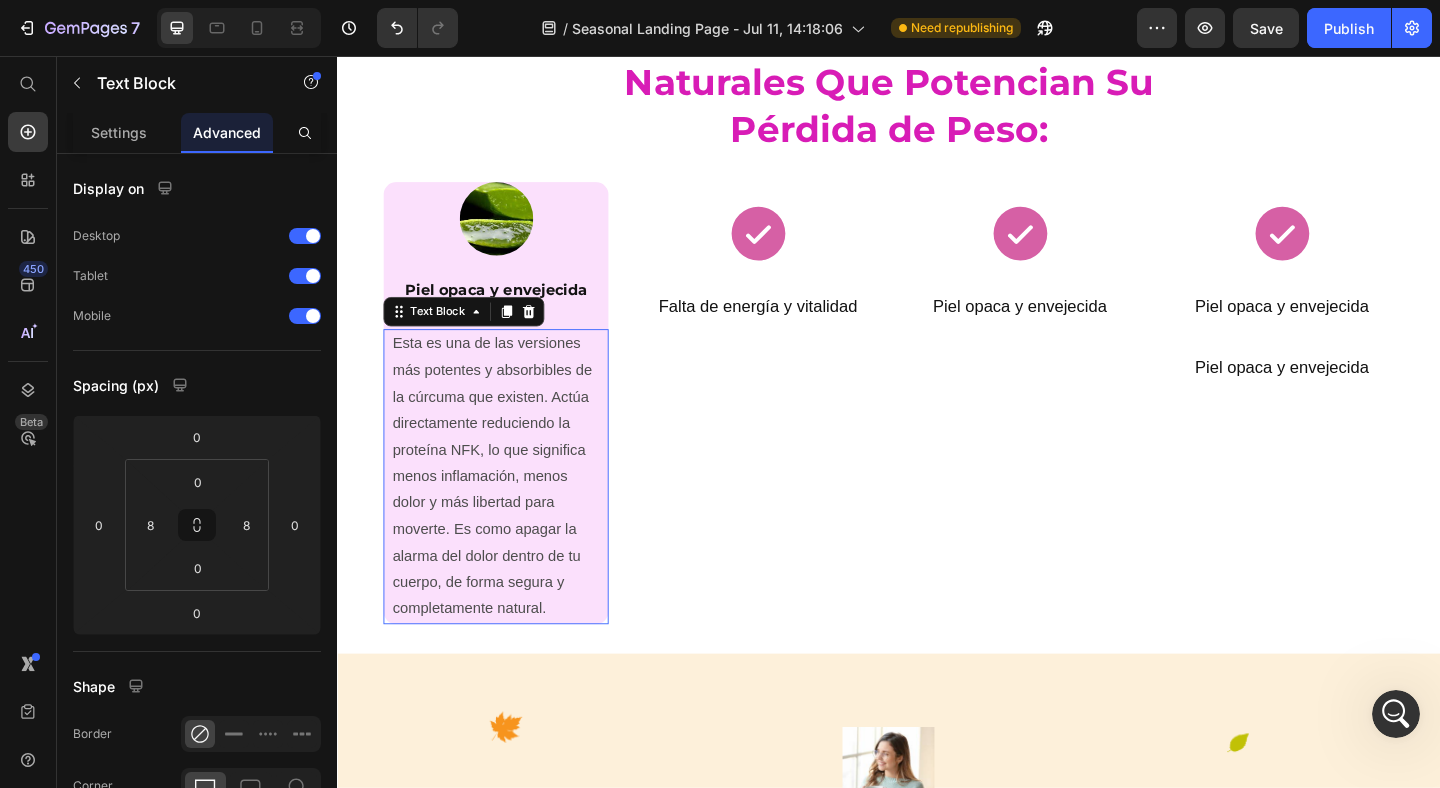scroll, scrollTop: 2924, scrollLeft: 0, axis: vertical 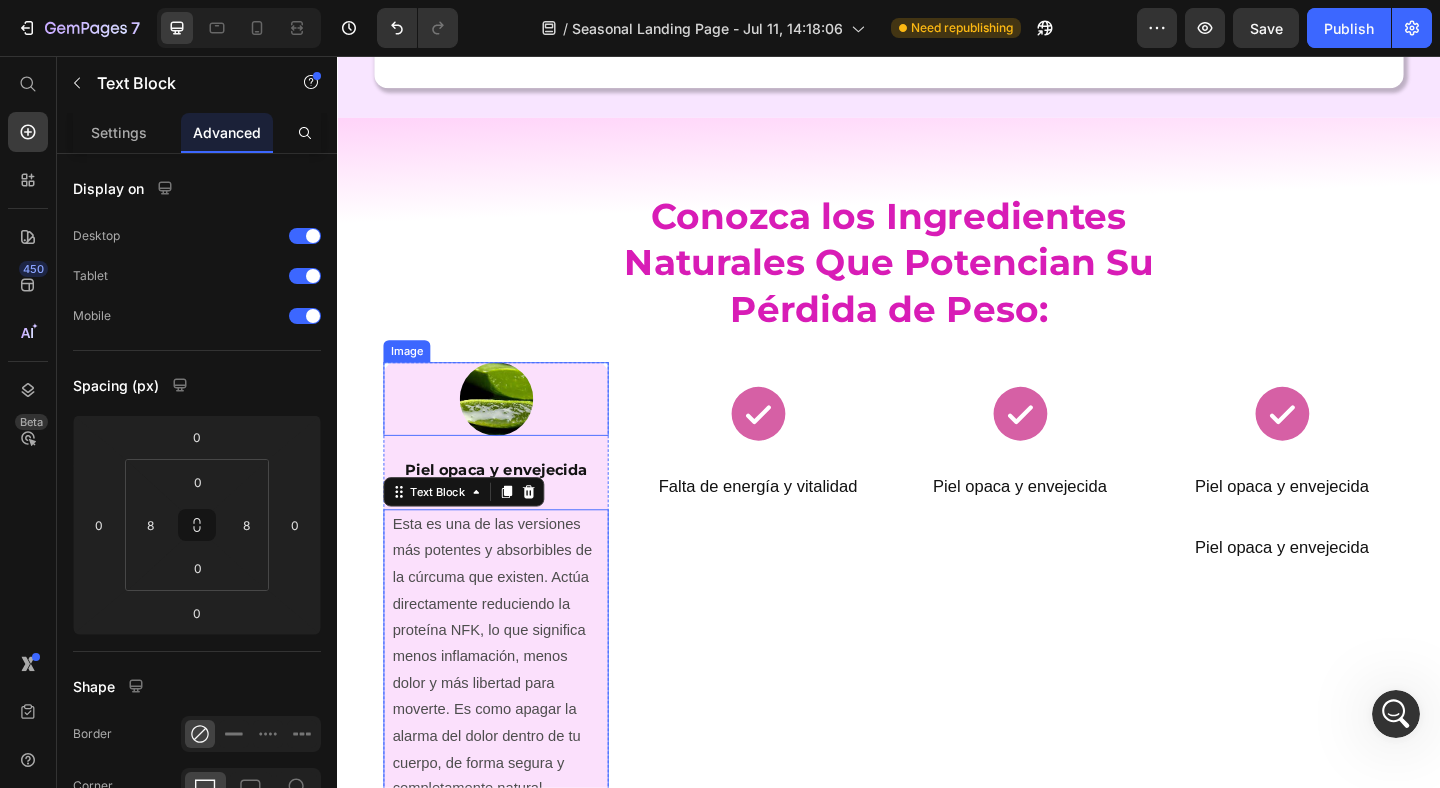 click at bounding box center (509, 429) 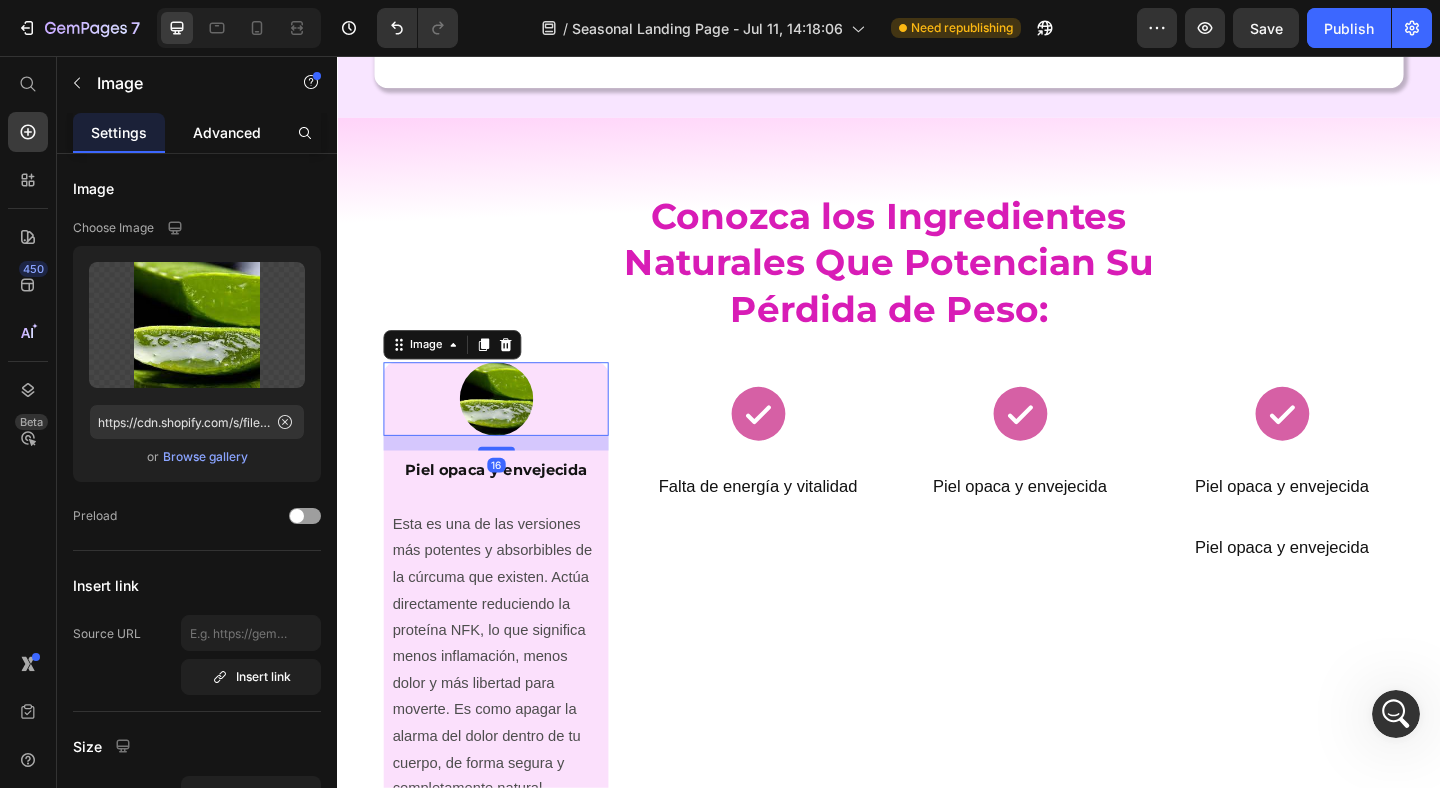 click on "Advanced" 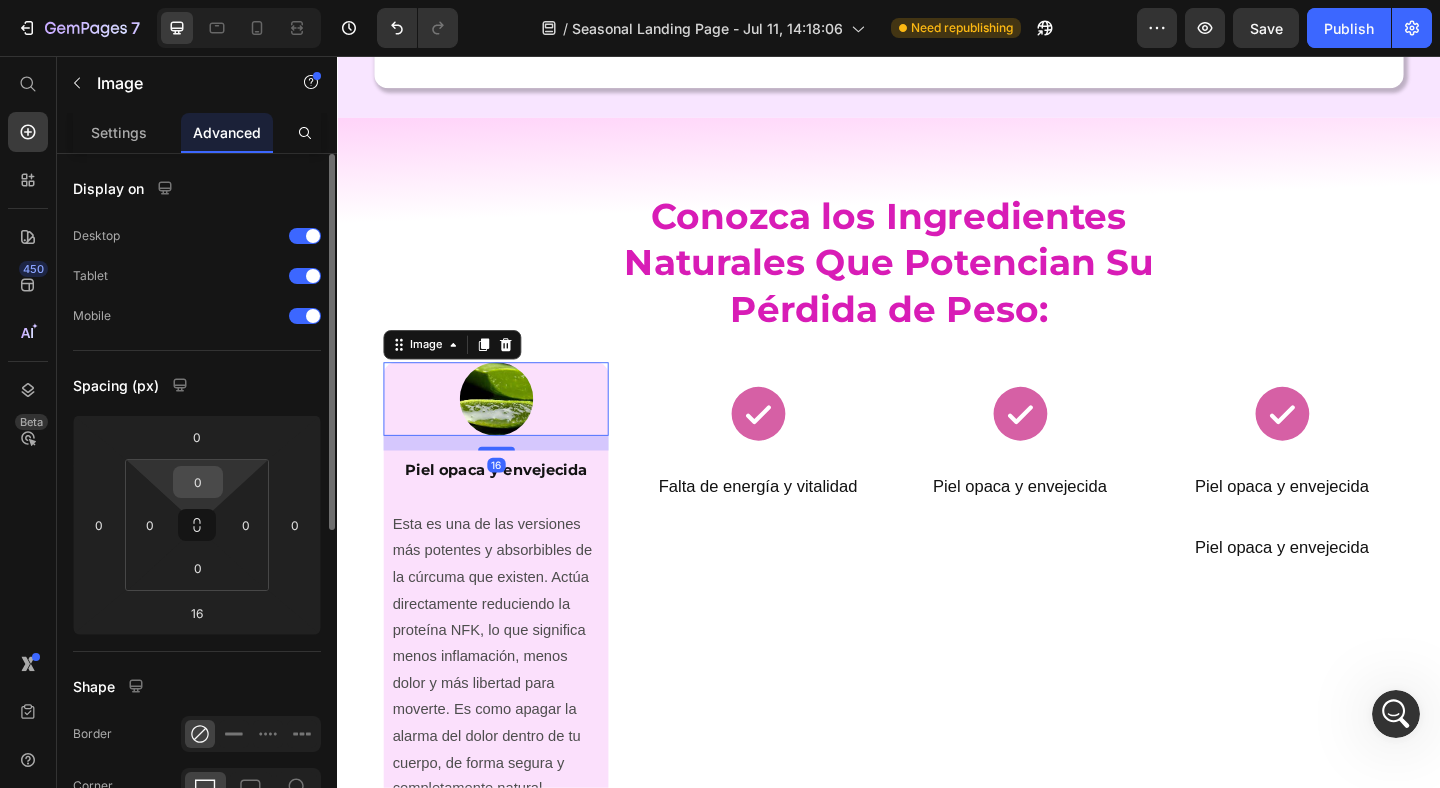 click on "0" at bounding box center [198, 482] 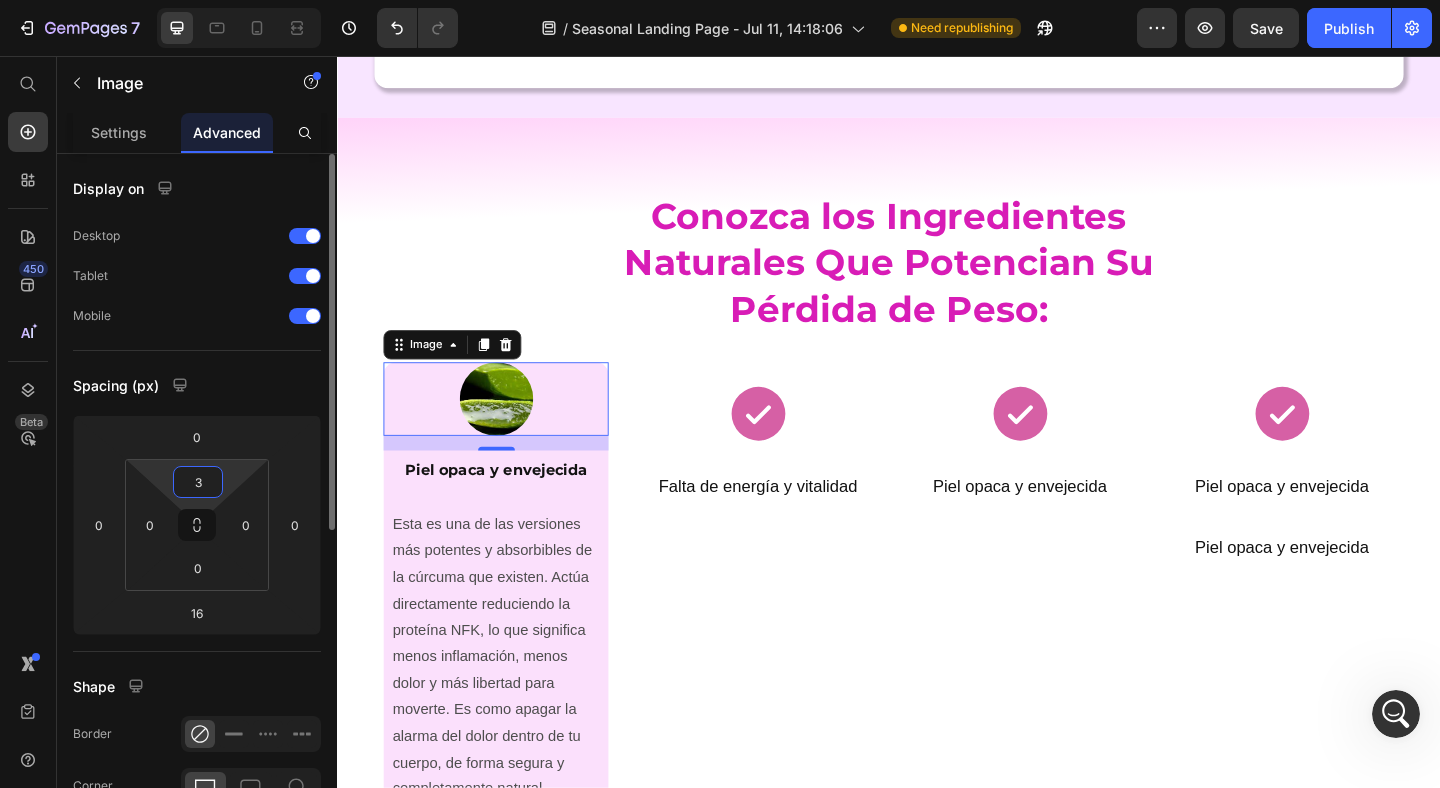 type on "30" 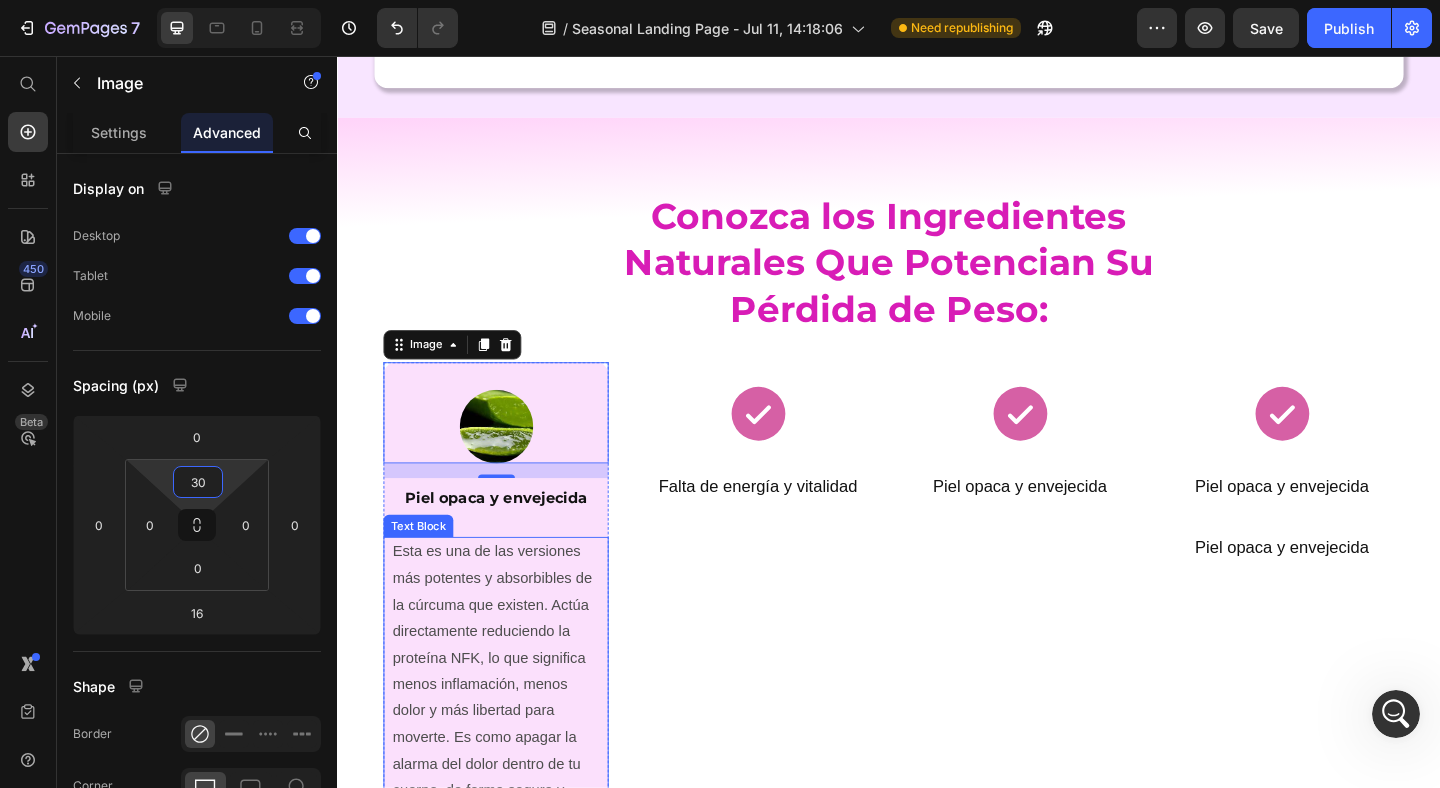 click on "Esta es una de las versiones más potentes y absorbibles de la cúrcuma que existen. Actúa directamente reduciendo la proteína NFK, lo que significa menos inflamación, menos dolor y más libertad para moverte. Es como apagar la alarma del dolor dentro de tu cuerpo, de forma segura y completamente natural." at bounding box center [509, 739] 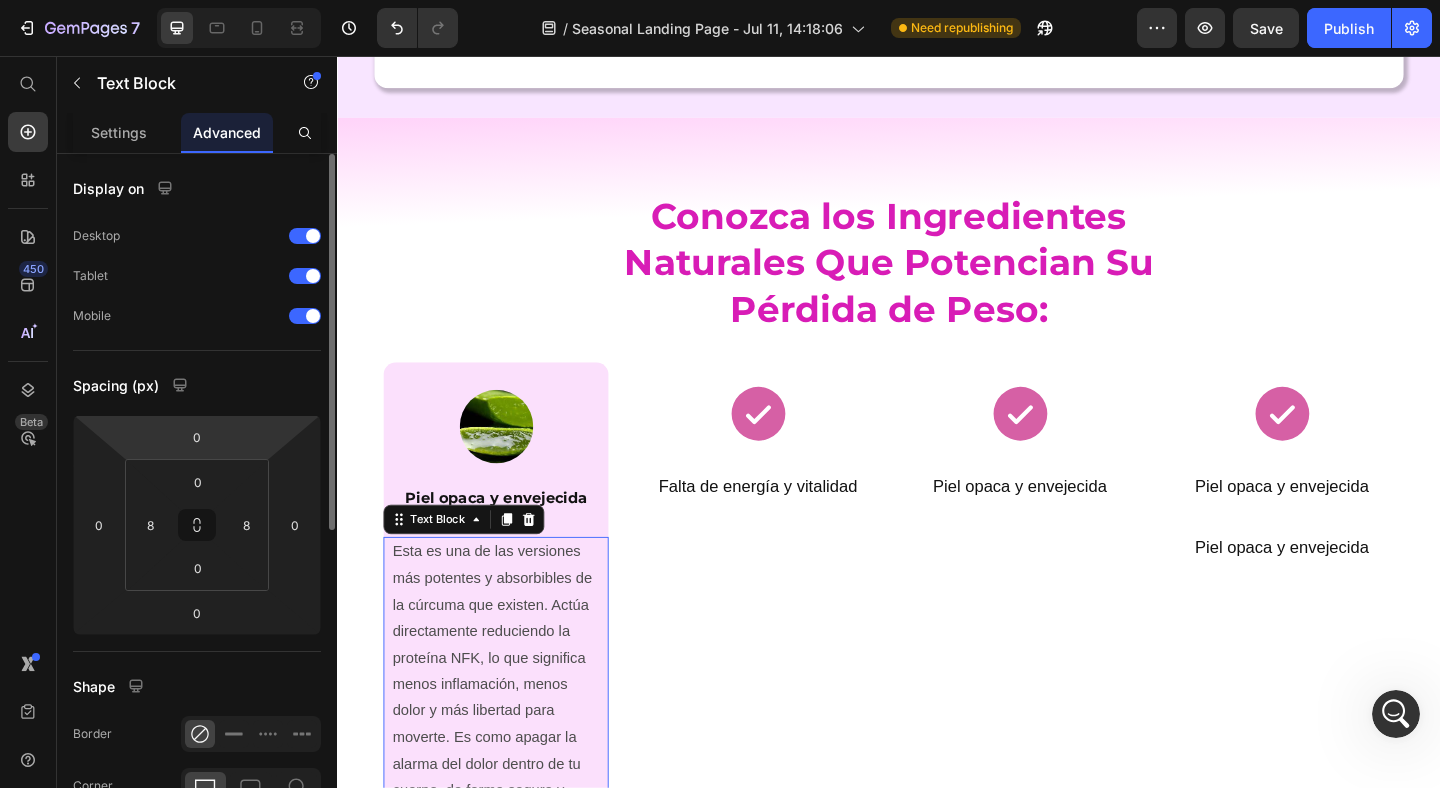 scroll, scrollTop: 3113, scrollLeft: 0, axis: vertical 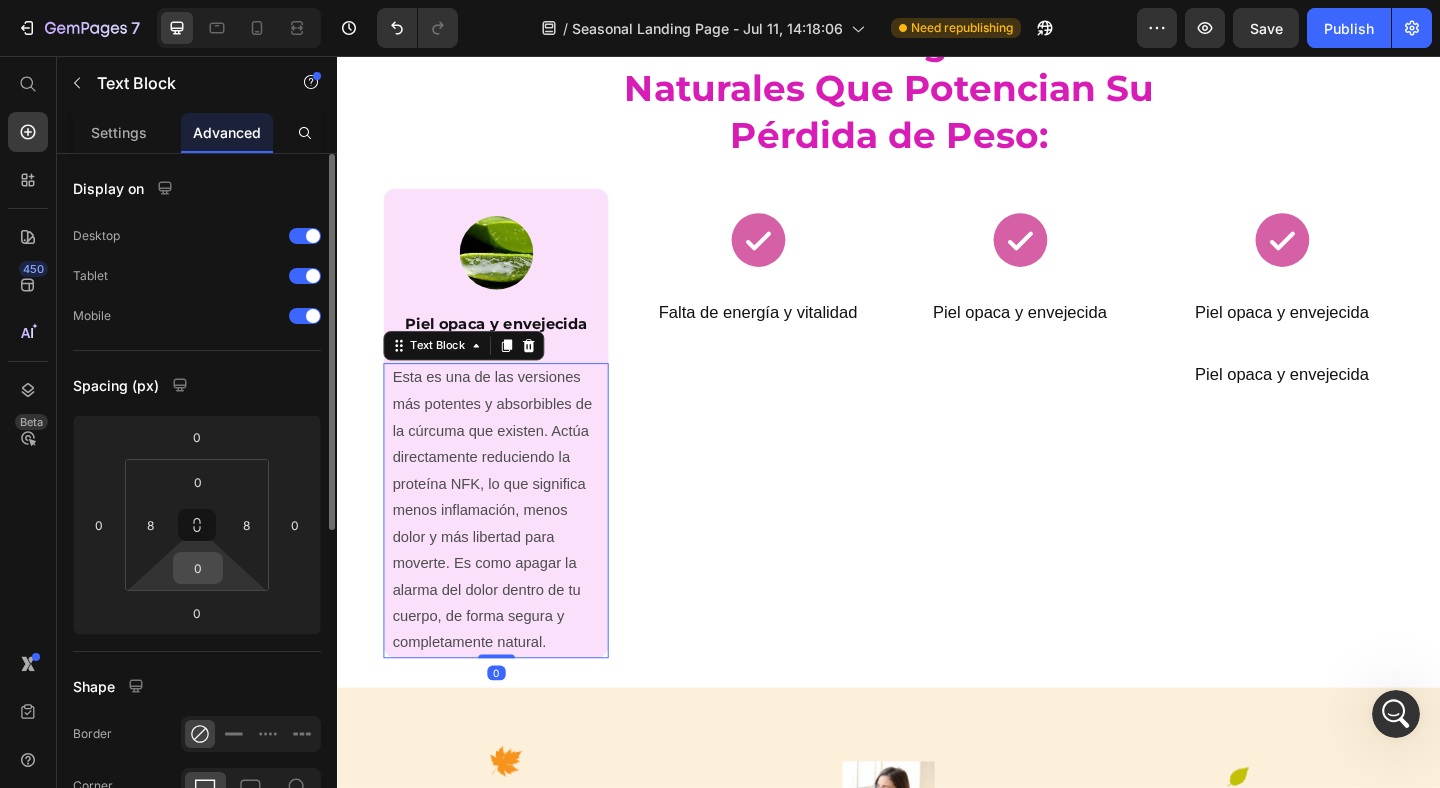 click on "0" at bounding box center [198, 568] 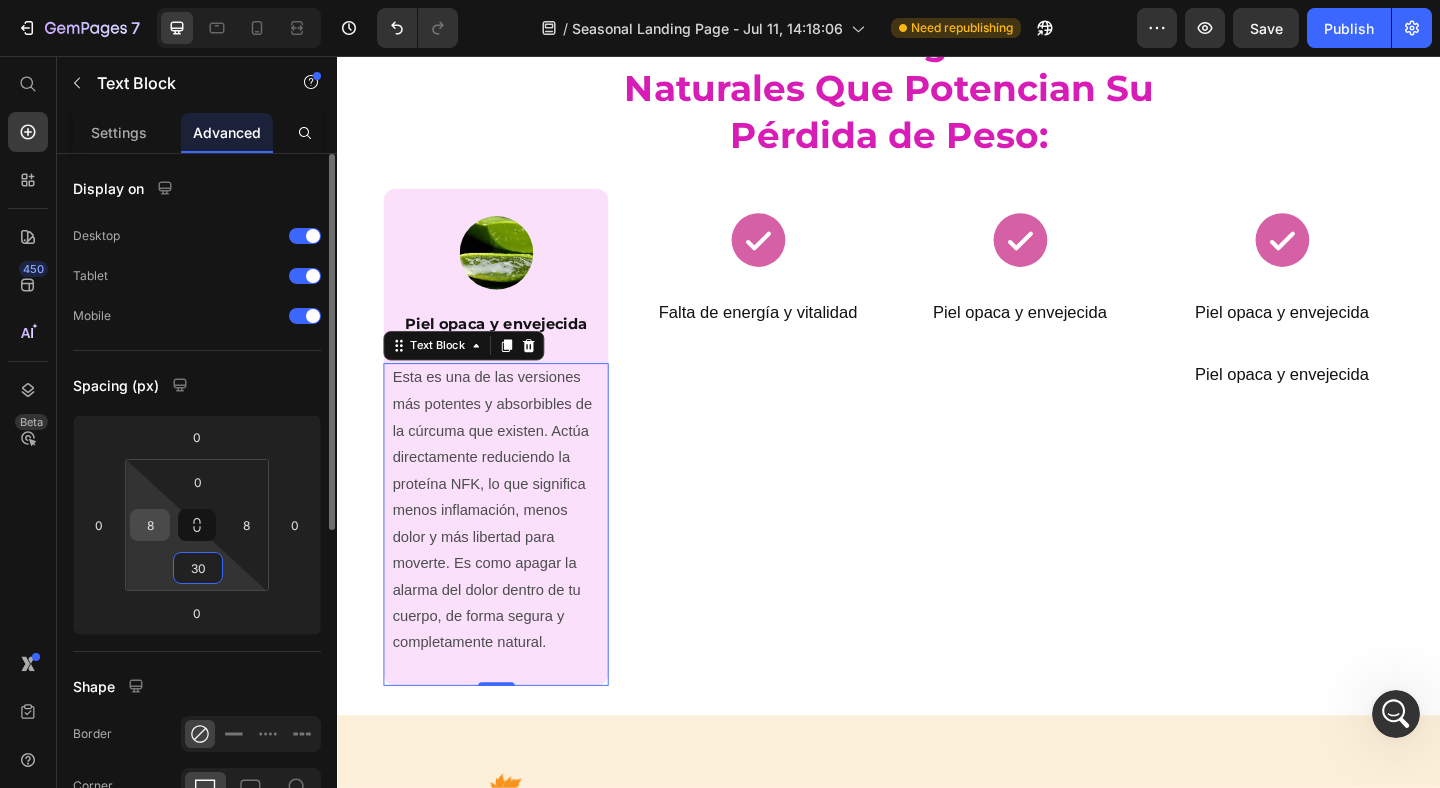 type on "30" 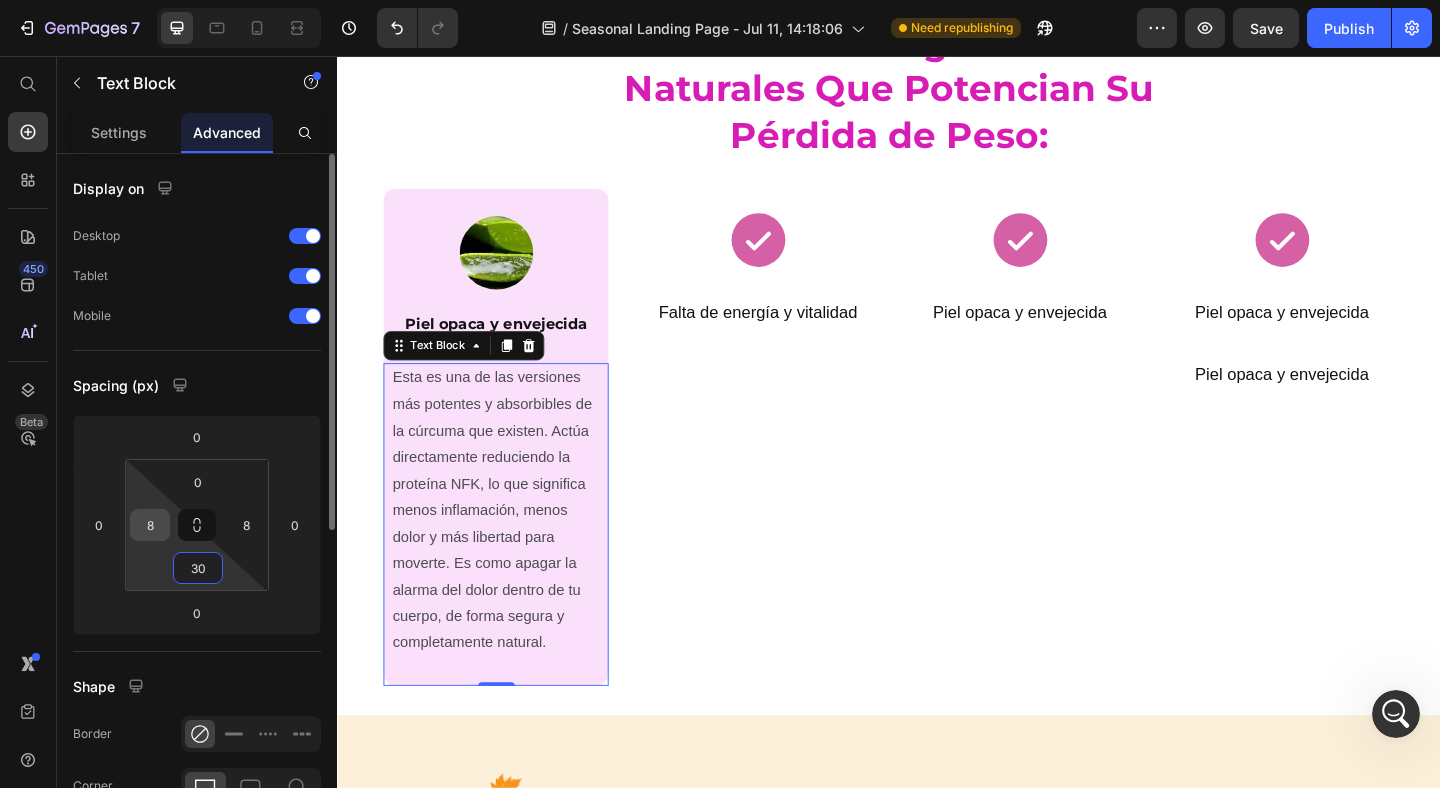 click on "8" at bounding box center [150, 525] 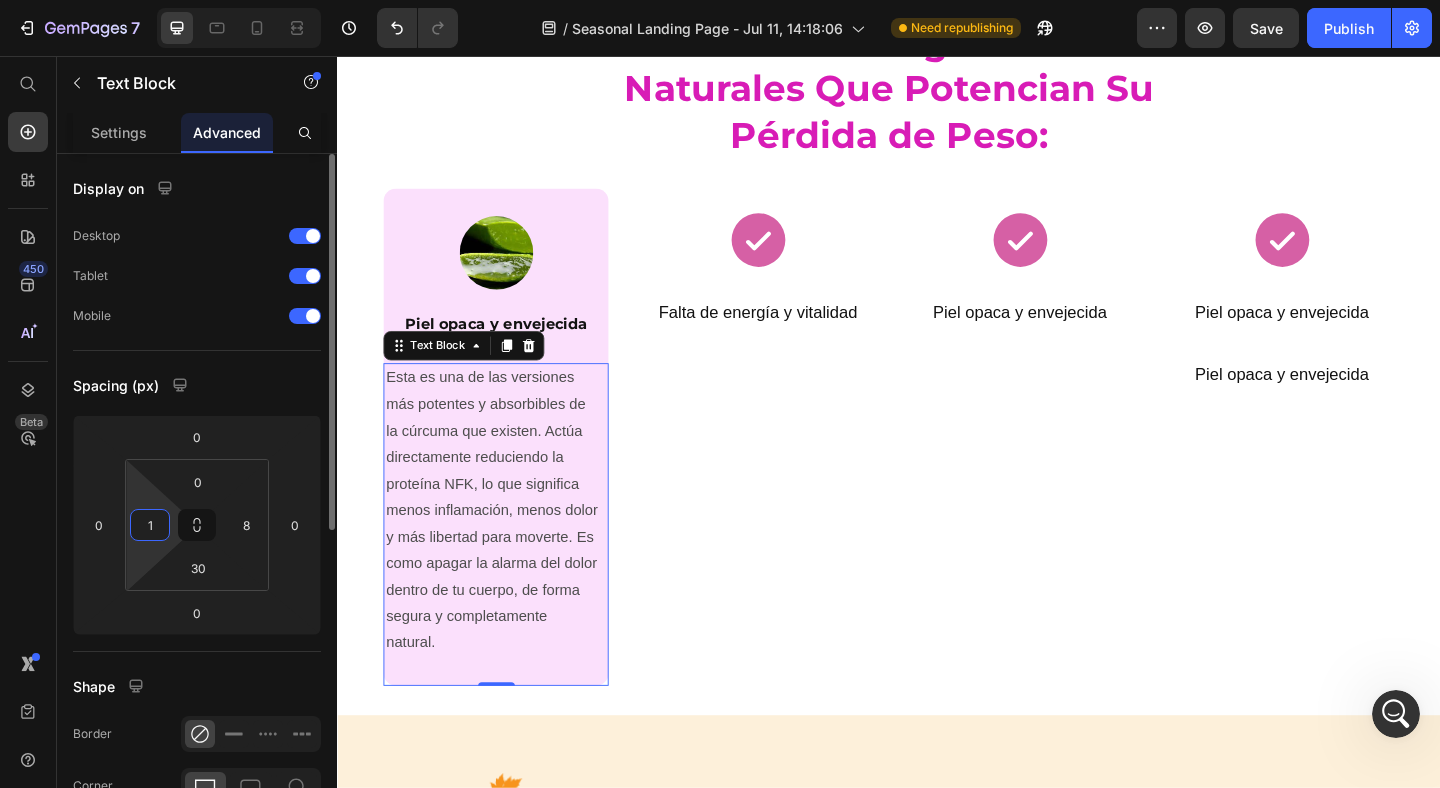 type on "10" 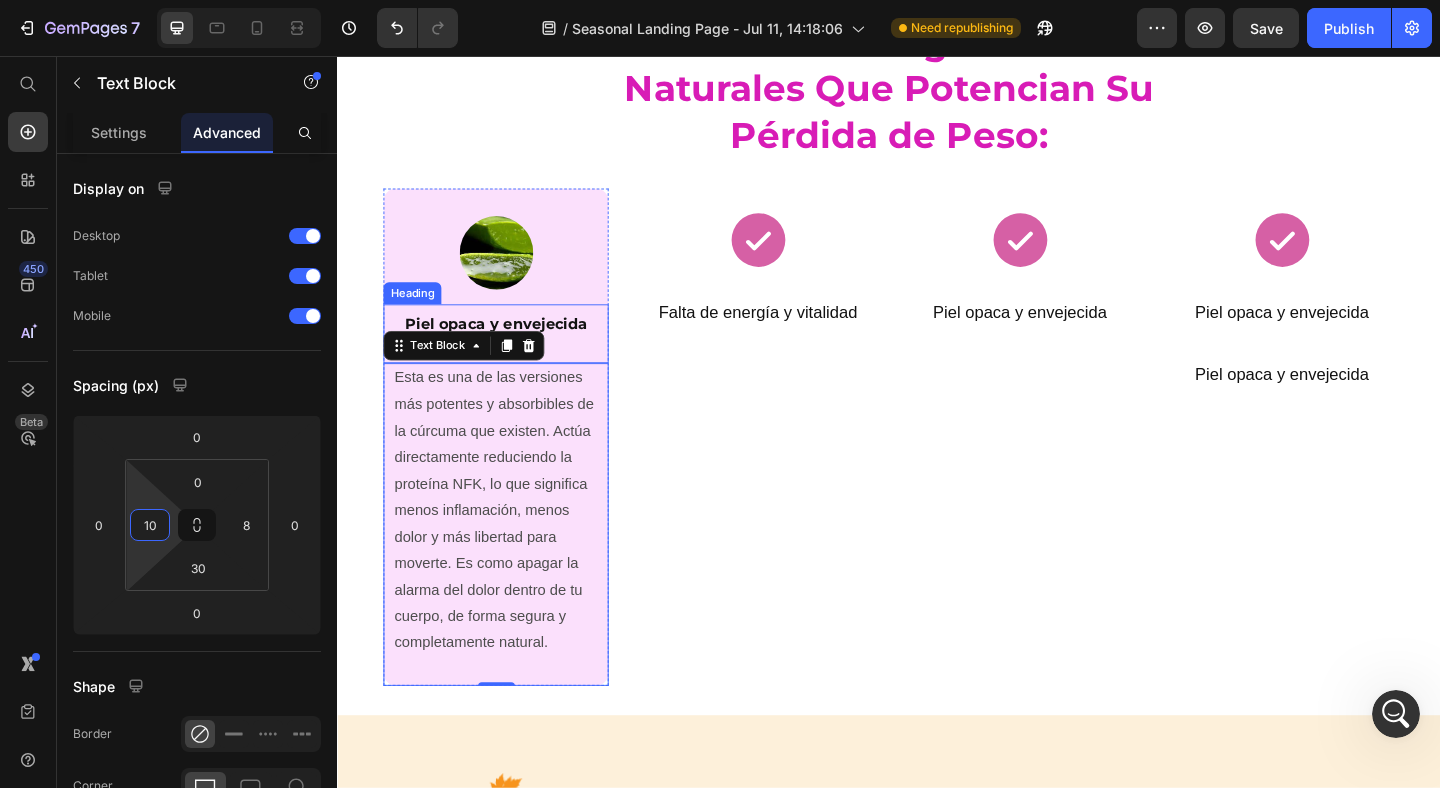 click on "Piel opaca y envejecida Heading" at bounding box center [509, 358] 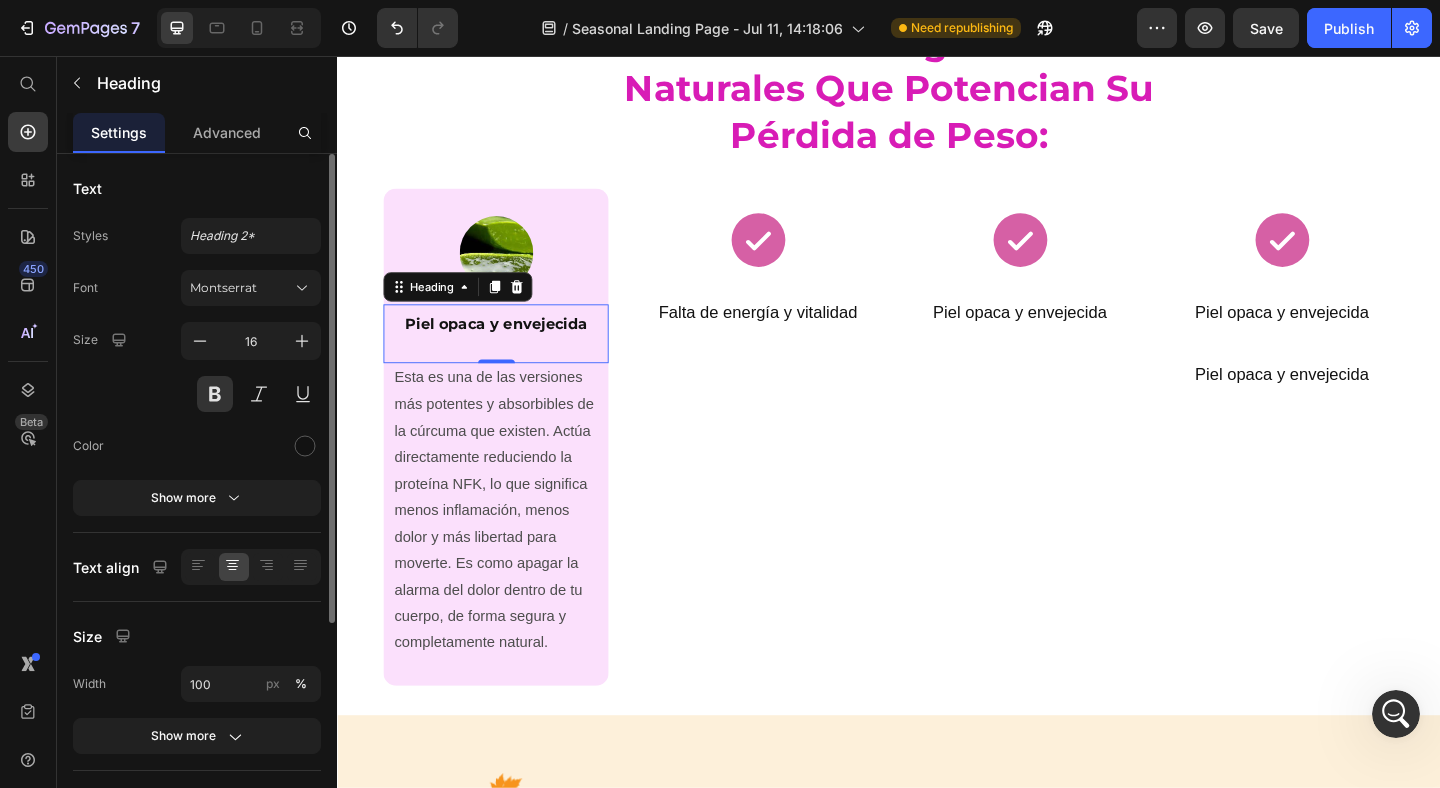 drag, startPoint x: 217, startPoint y: 151, endPoint x: 206, endPoint y: 360, distance: 209.28928 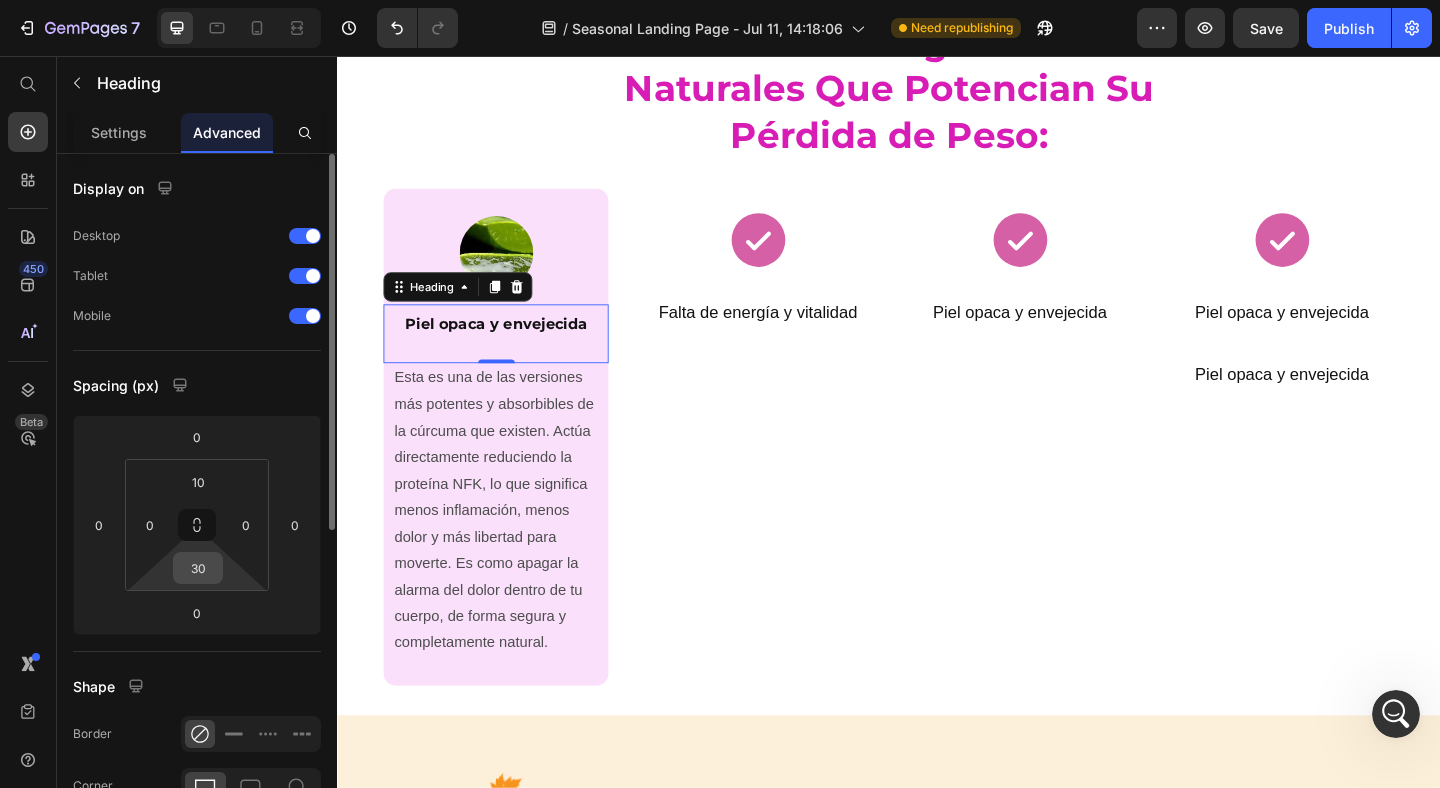 click on "30" at bounding box center [198, 568] 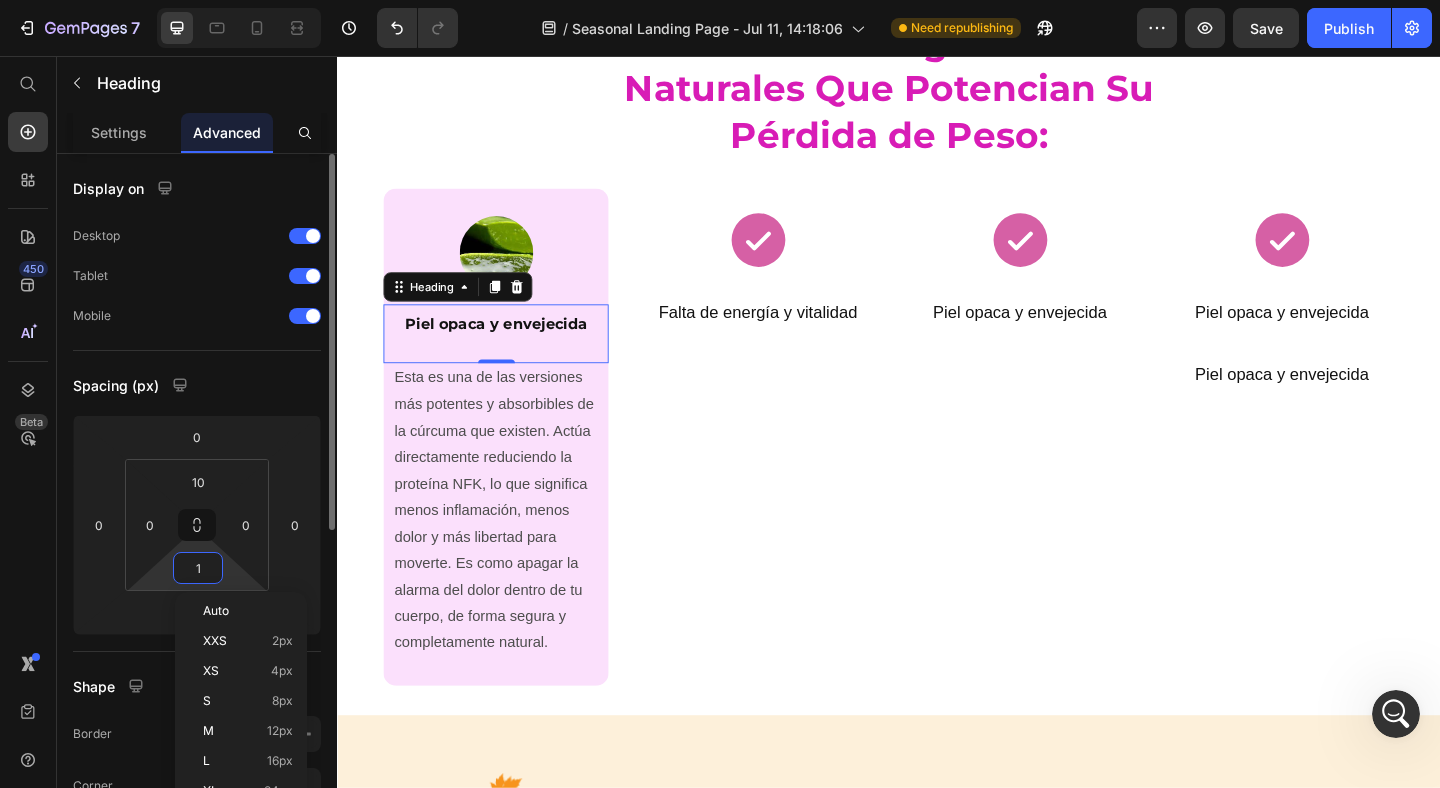 type on "10" 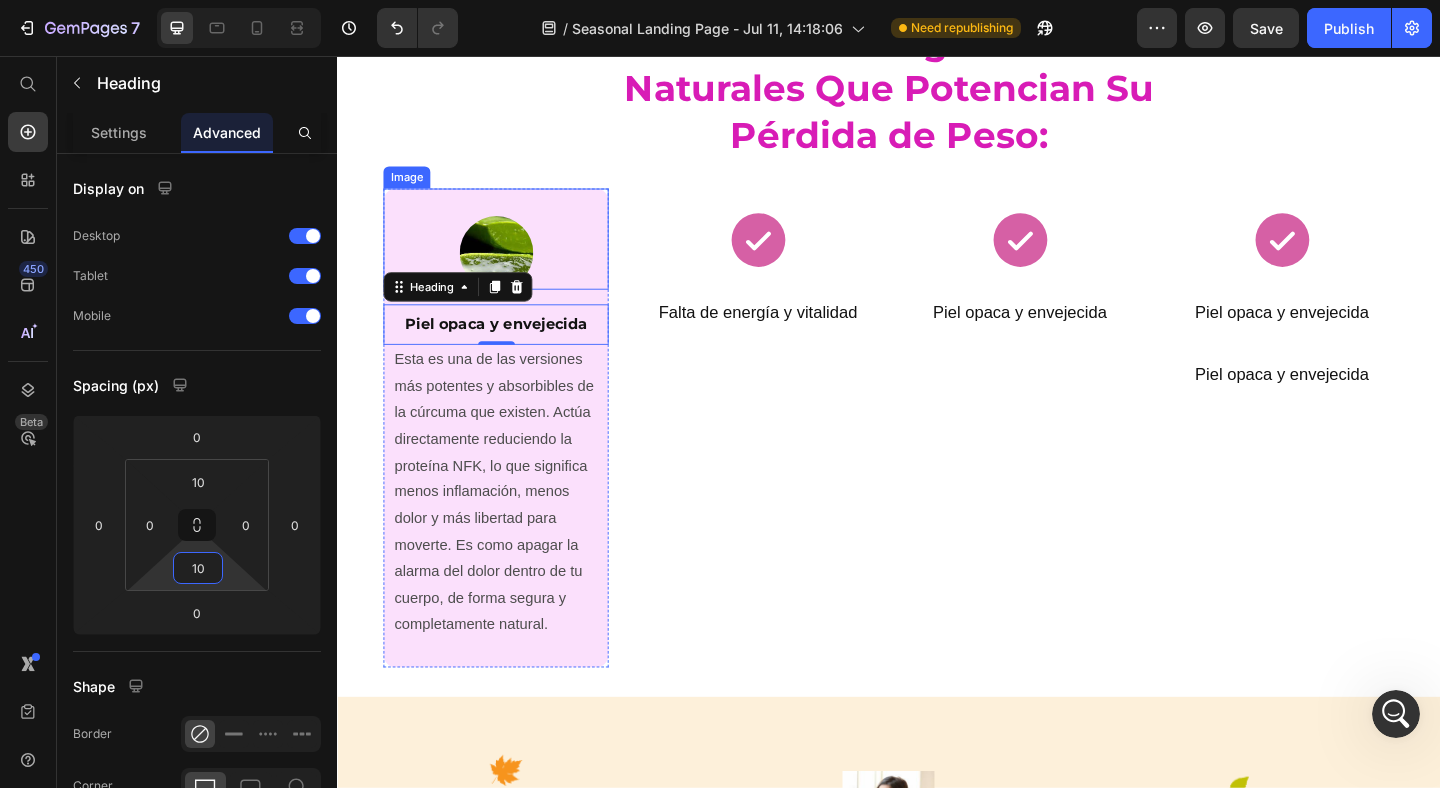 click at bounding box center [509, 255] 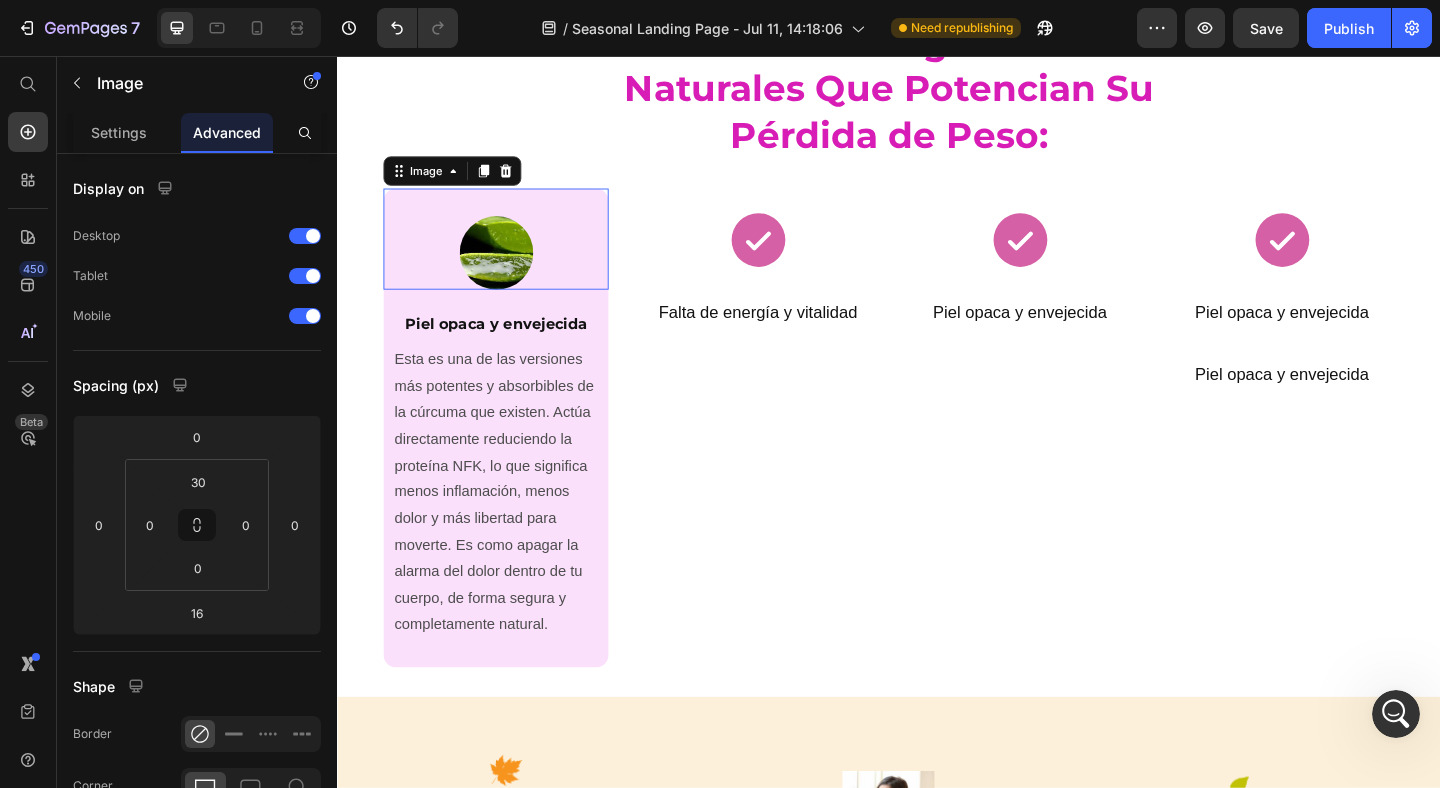 click at bounding box center (509, 255) 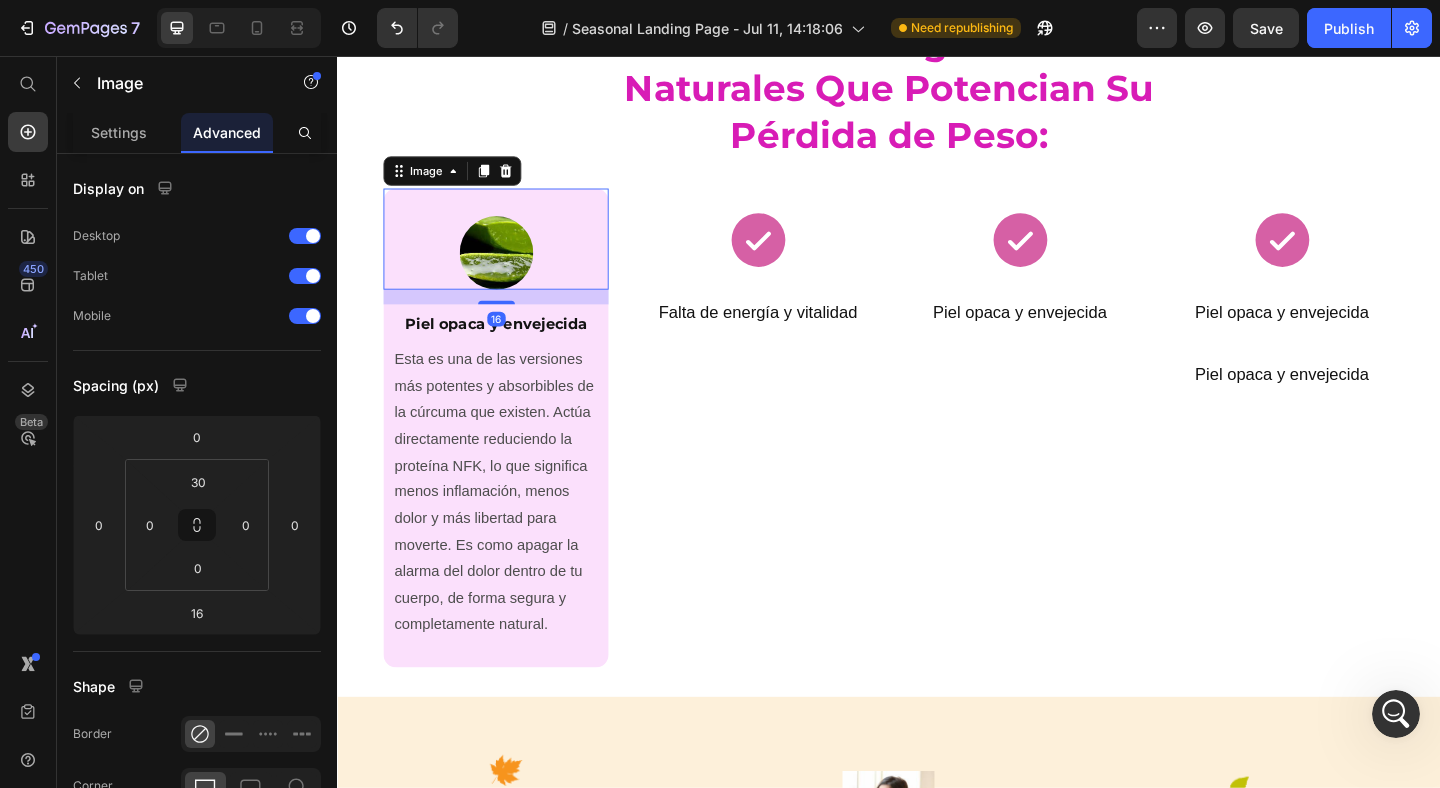 click at bounding box center (509, 255) 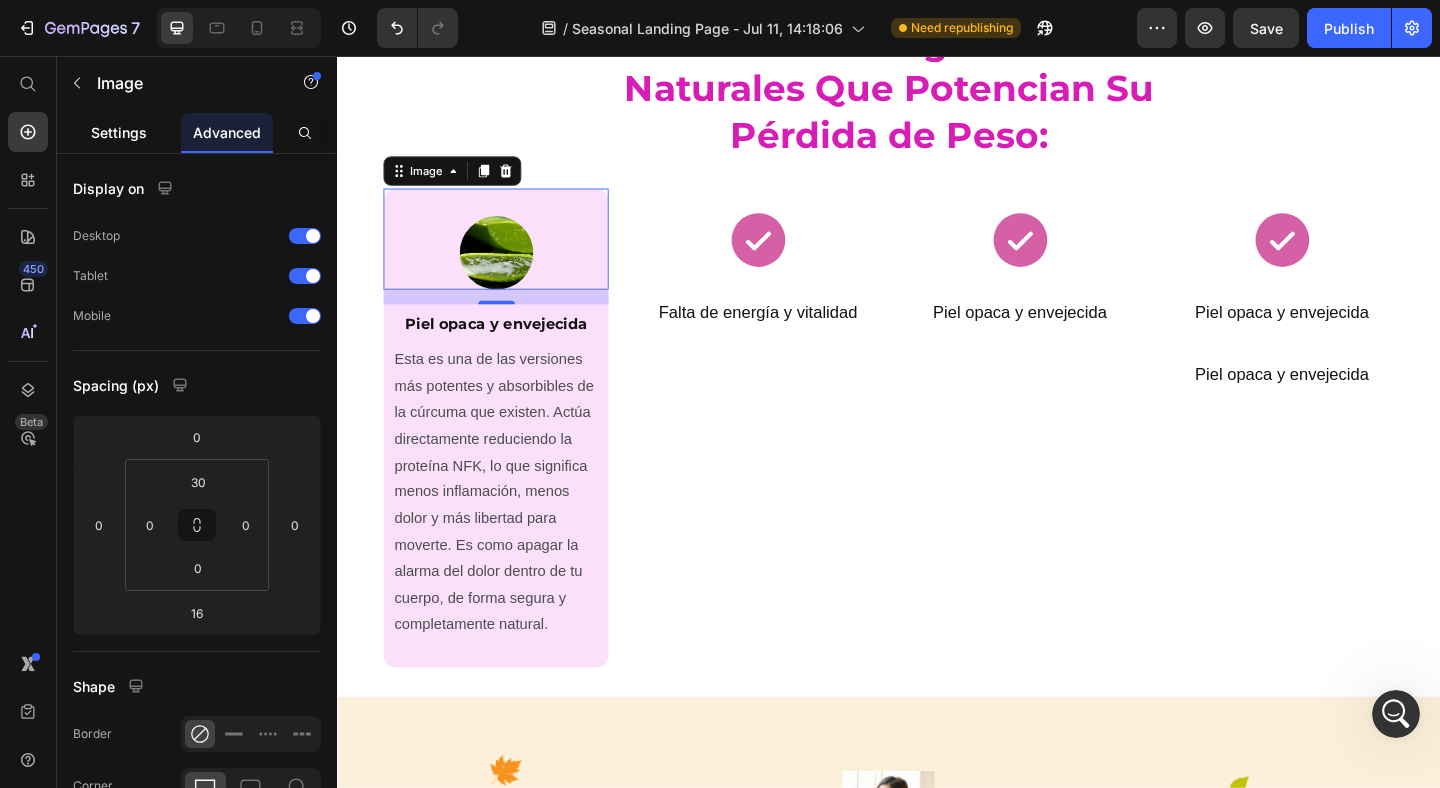 click on "Settings" at bounding box center [119, 132] 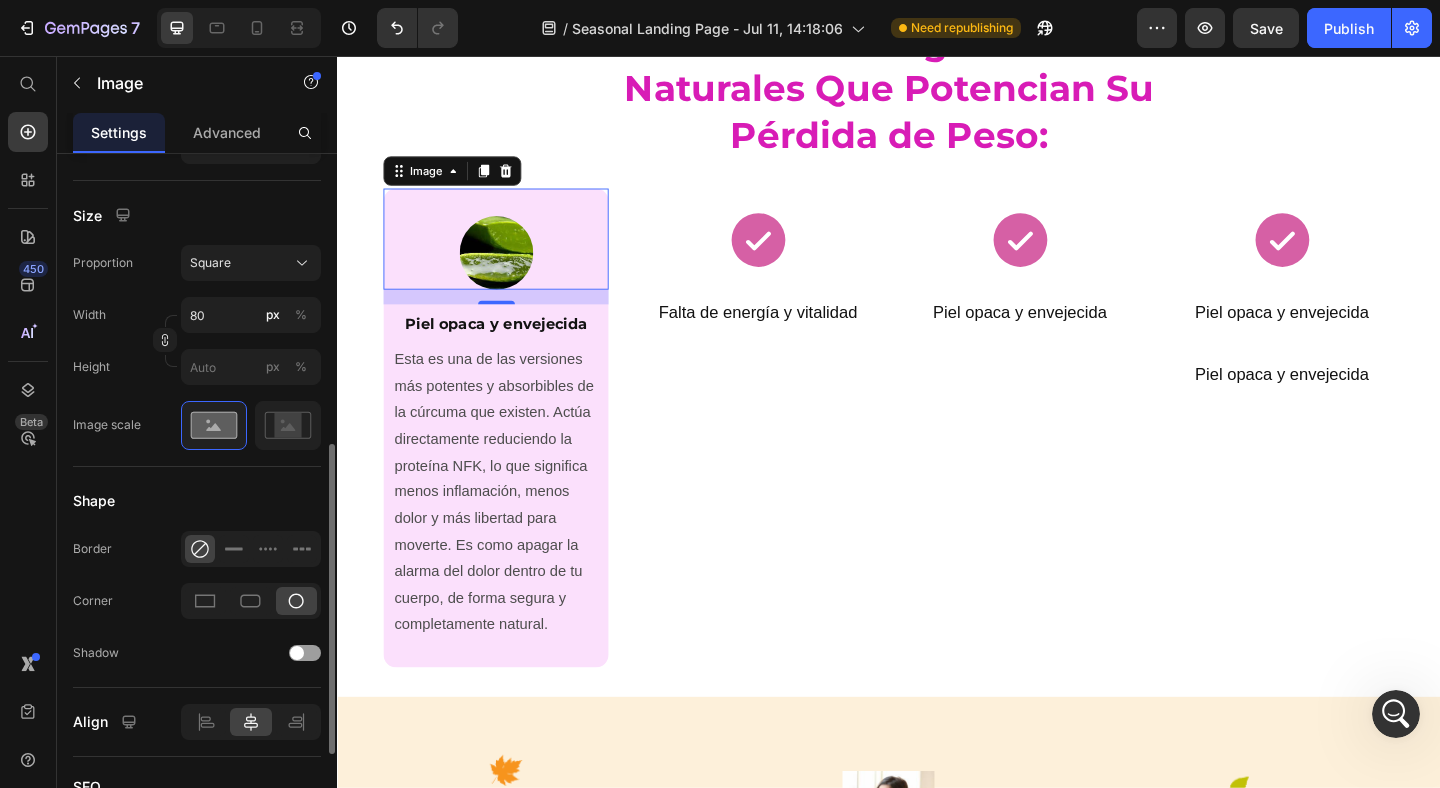 scroll, scrollTop: 519, scrollLeft: 0, axis: vertical 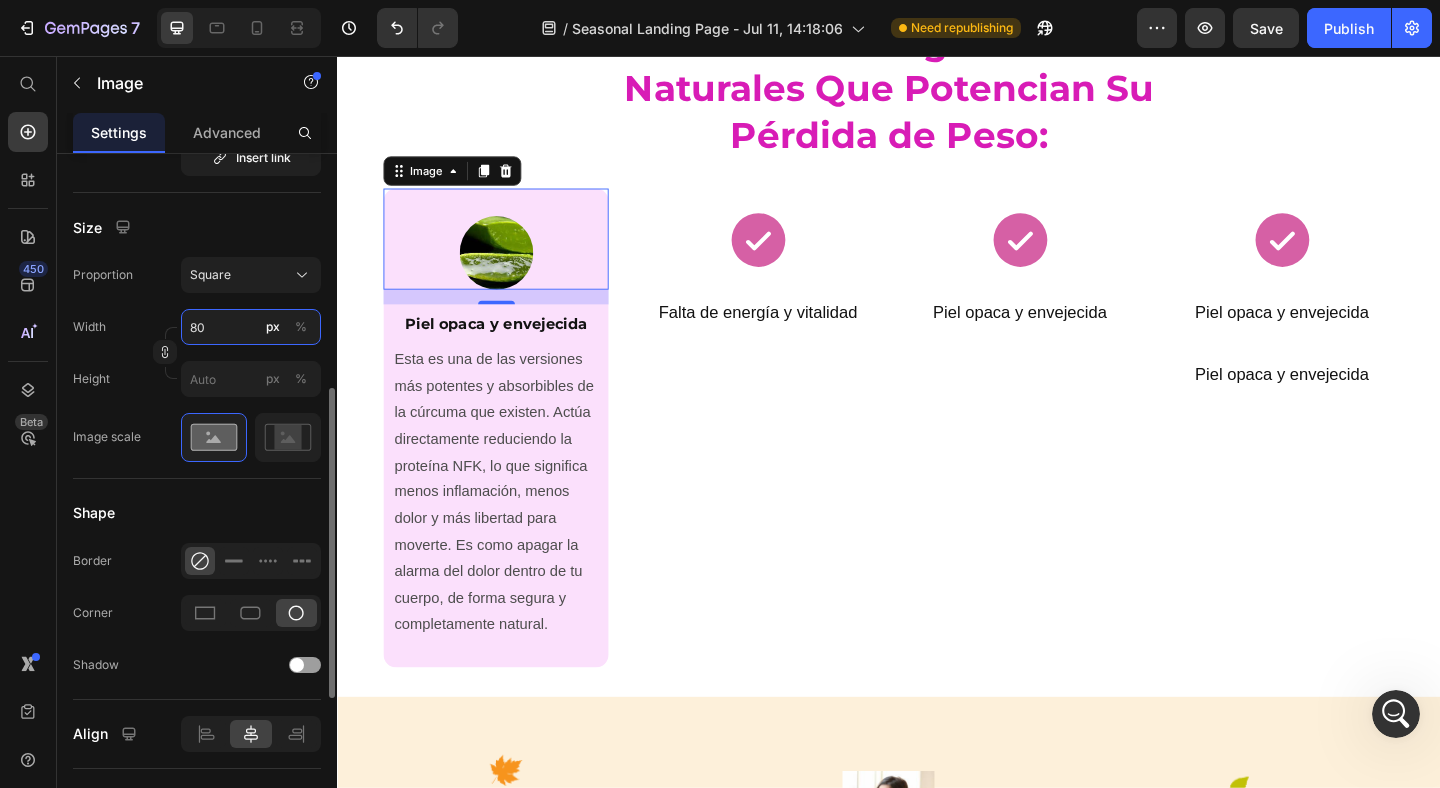 click on "80" at bounding box center (251, 327) 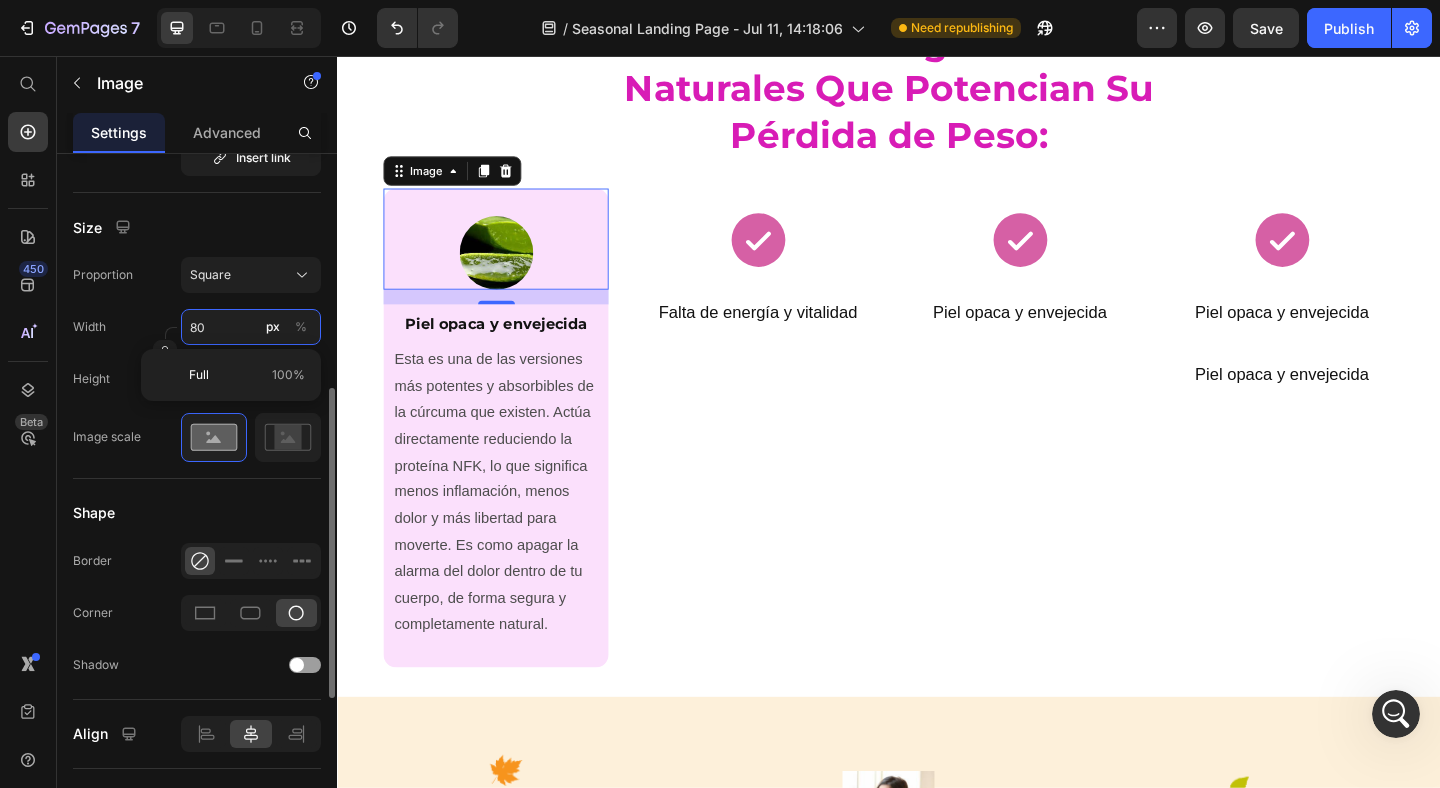 type on "1" 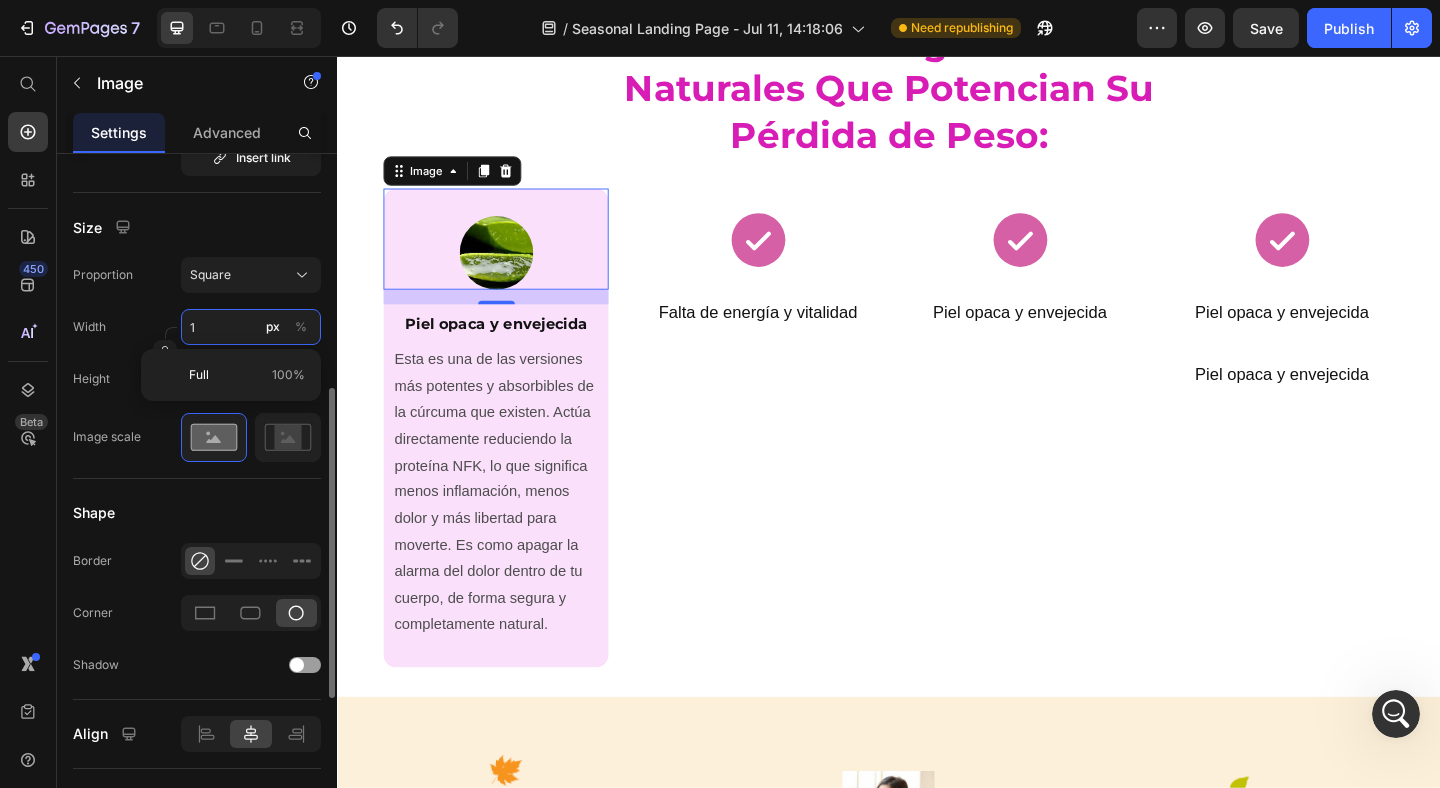 type on "10" 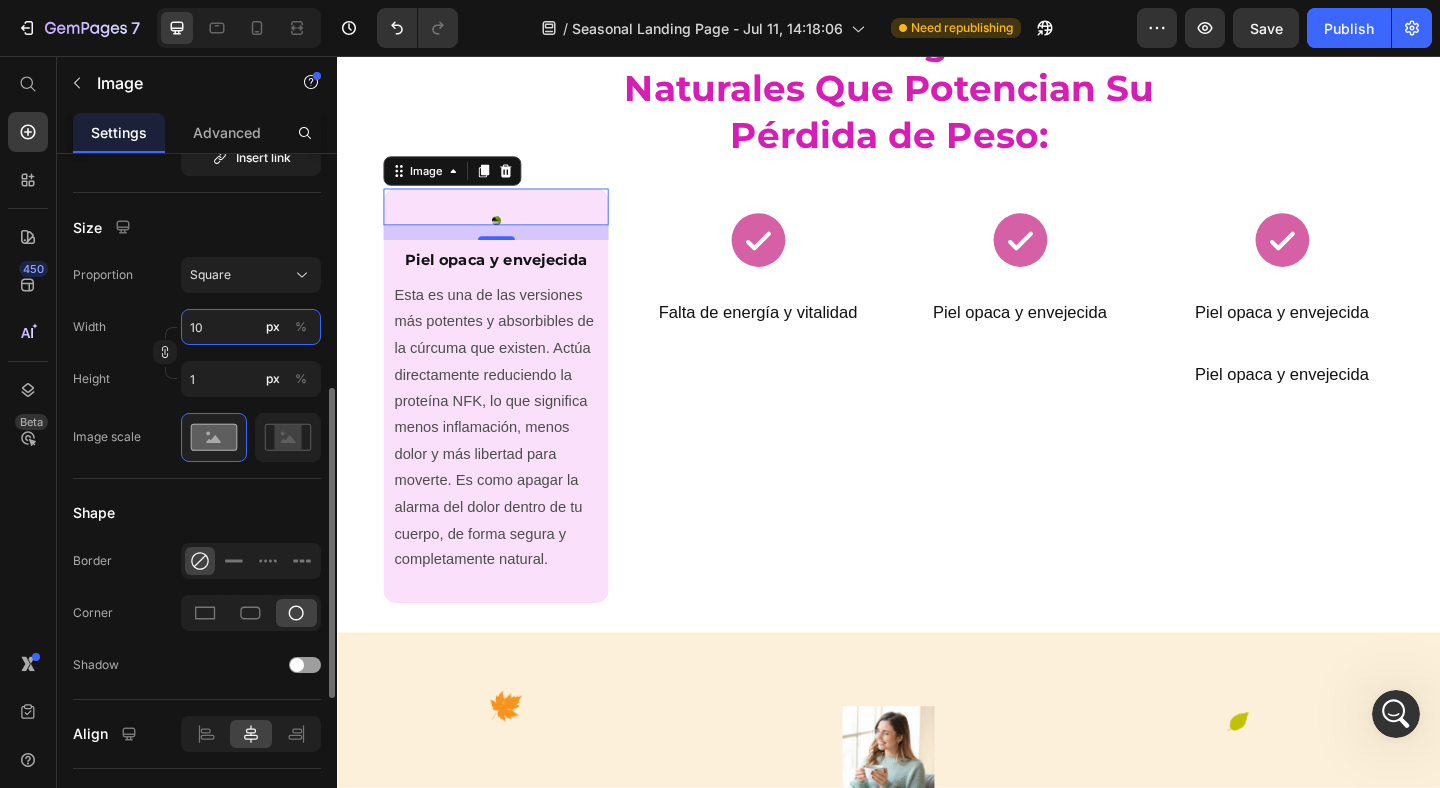 type on "10" 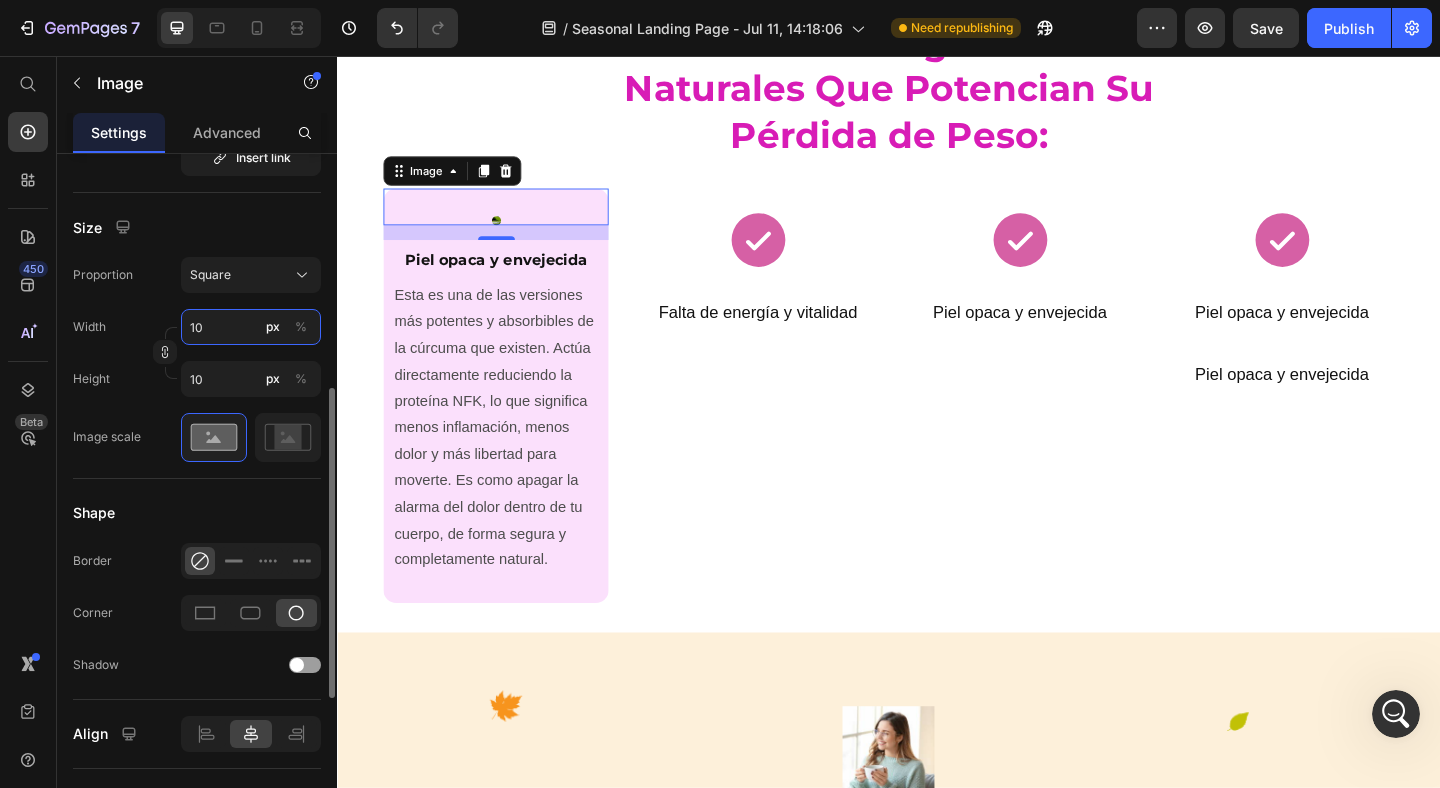 type on "100" 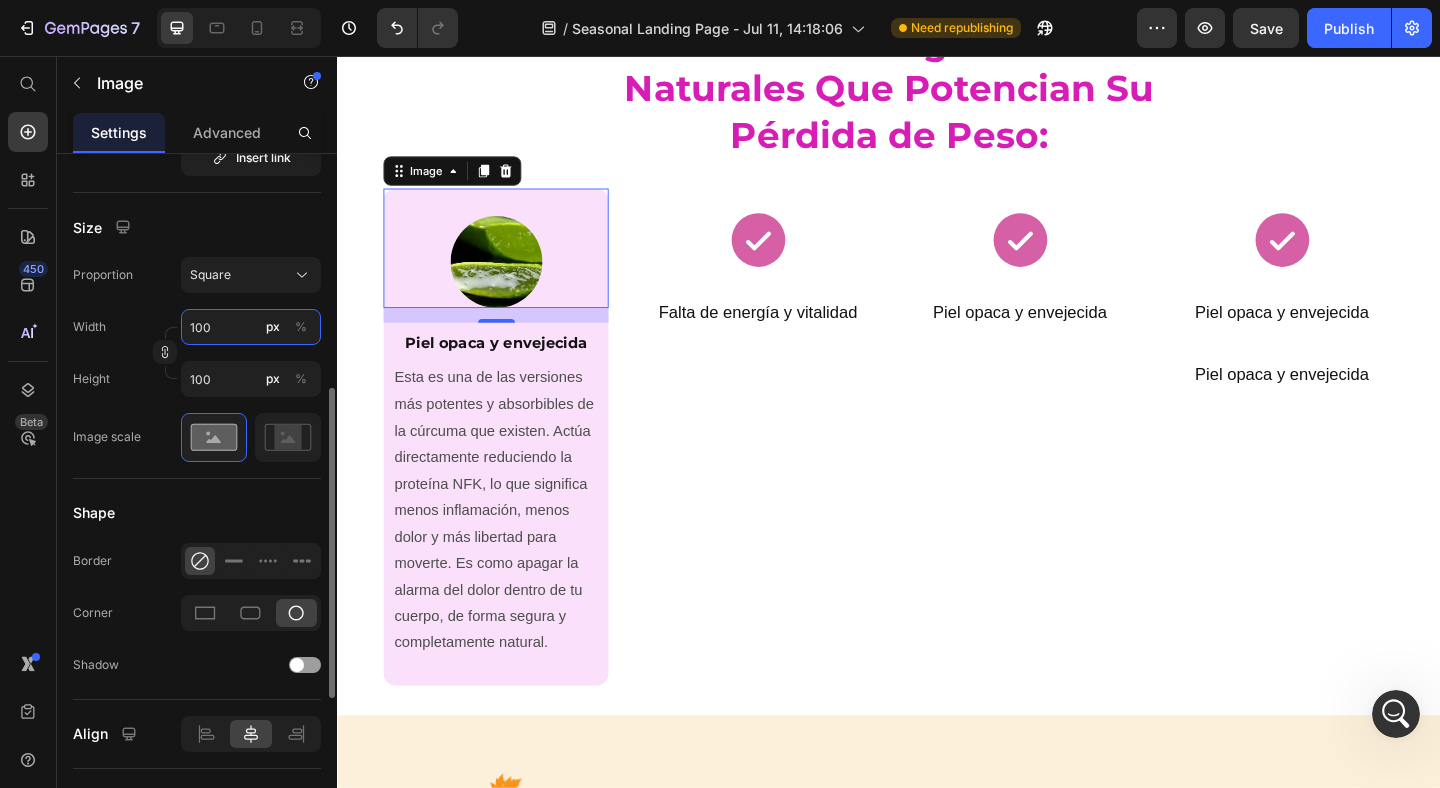 type on "1000" 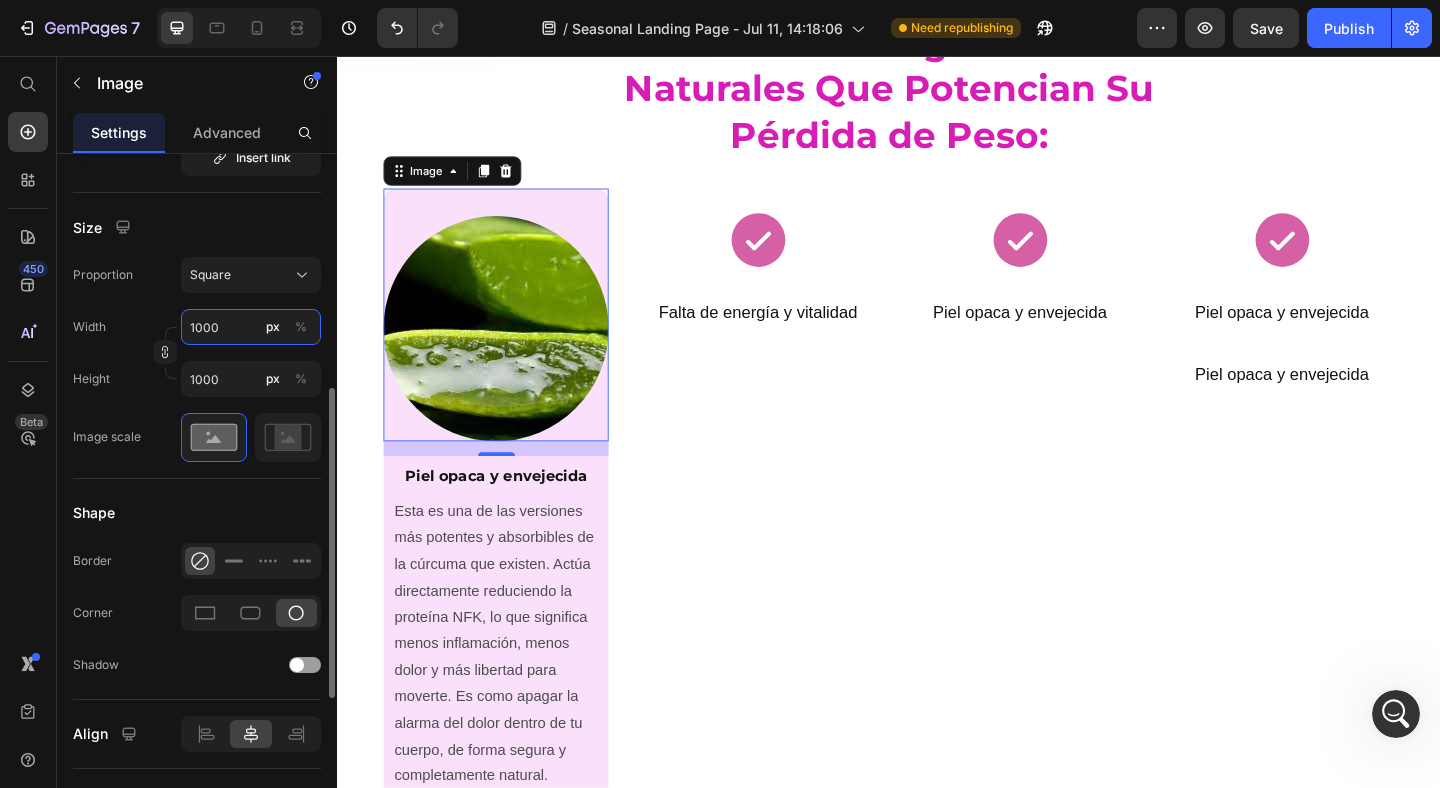 type on "100" 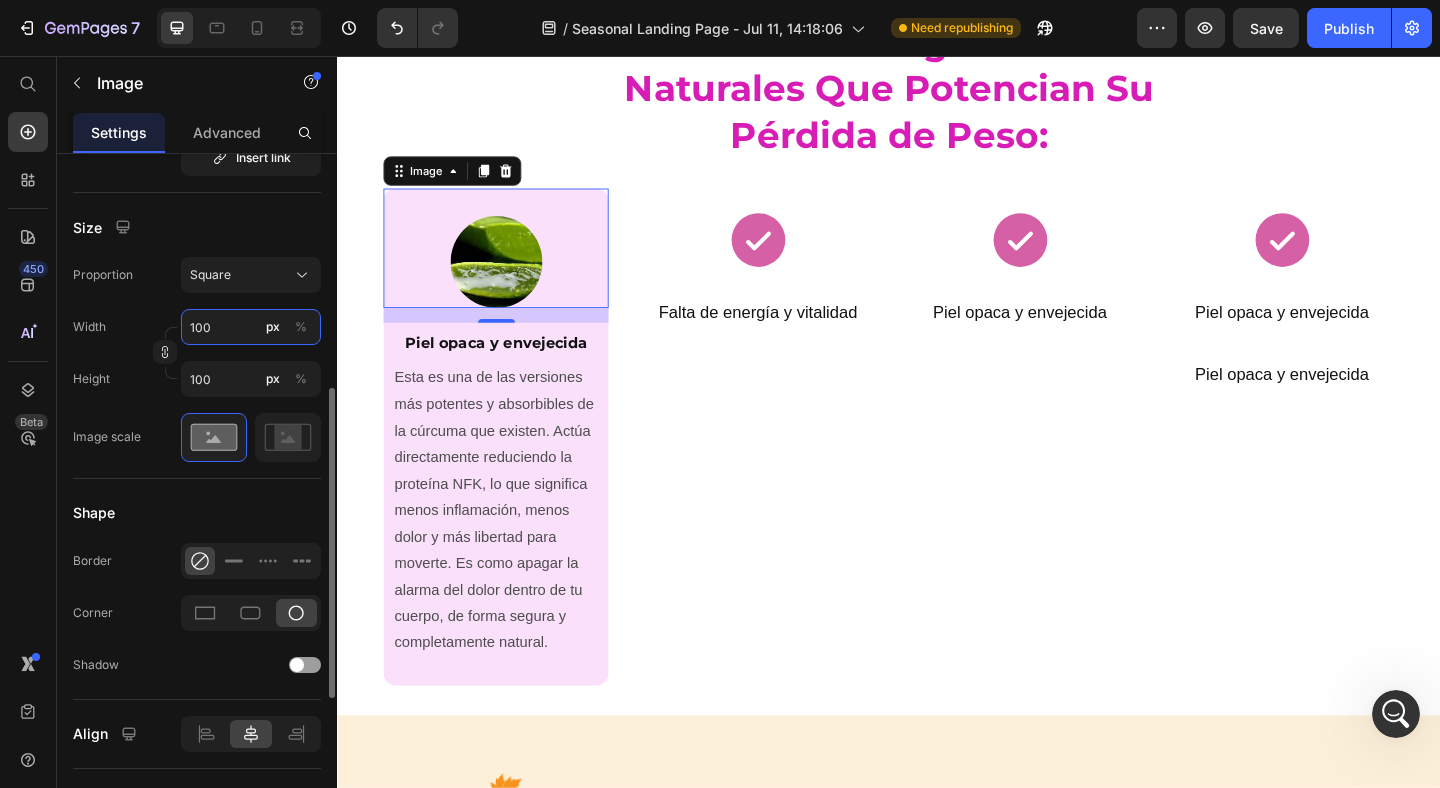 type on "1000" 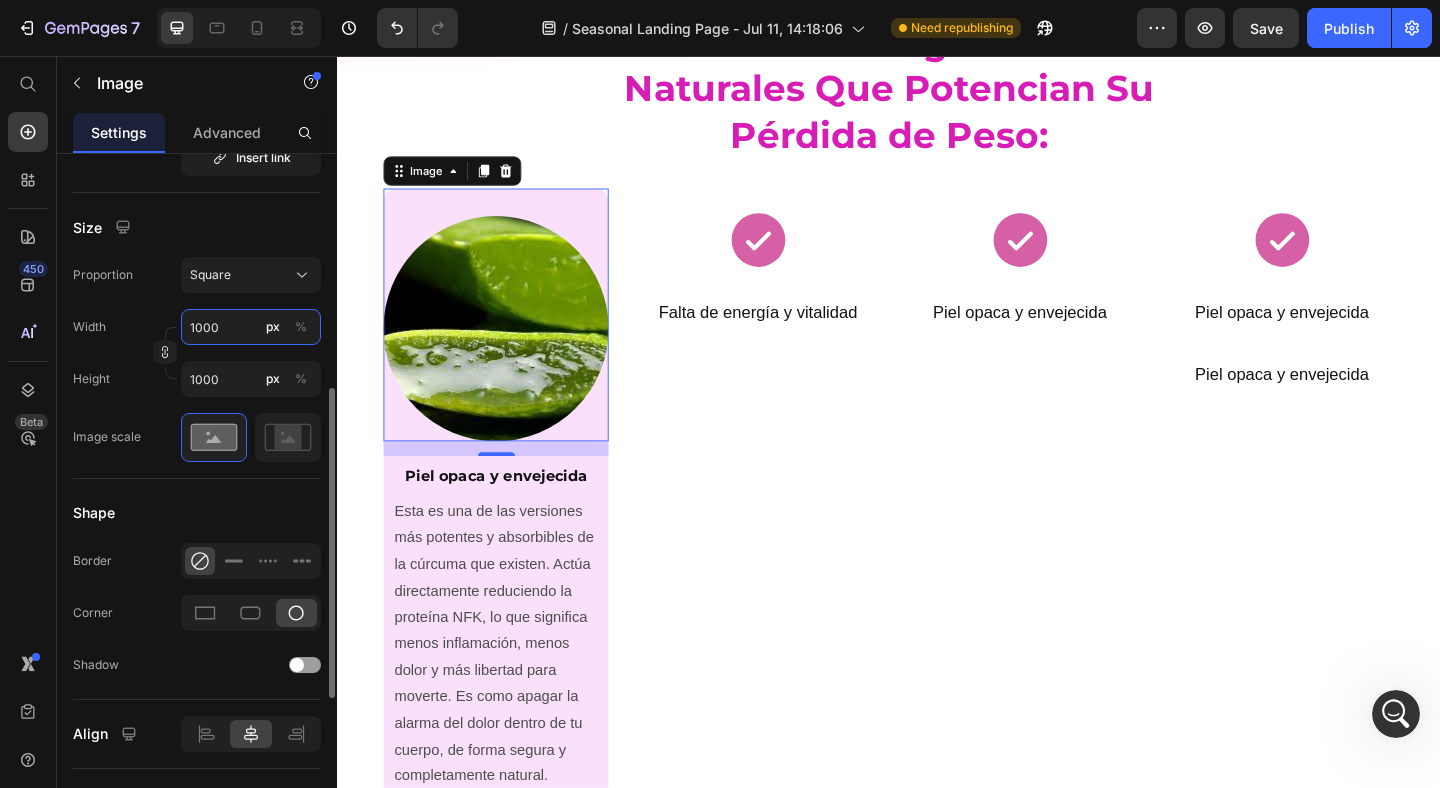 type on "100" 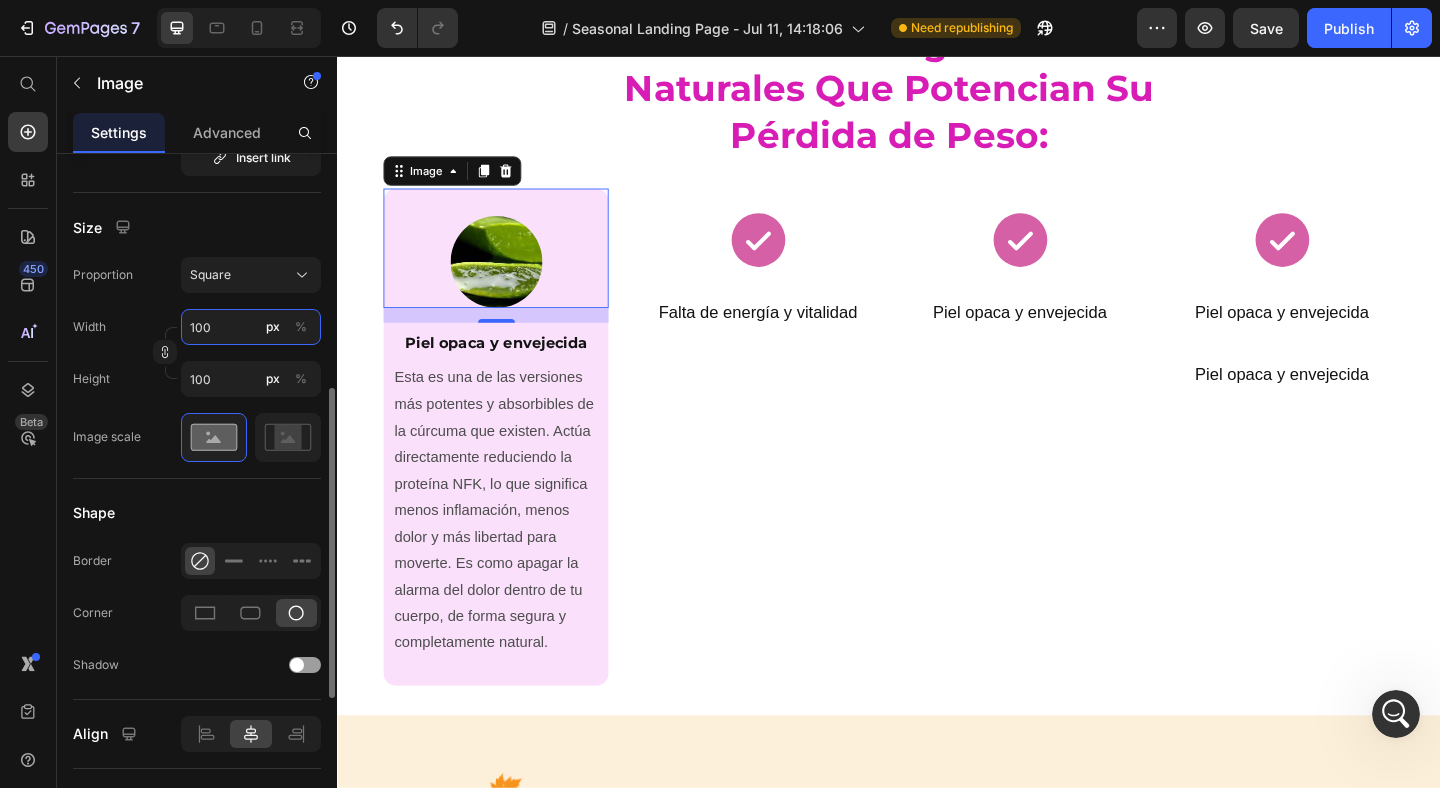 type on "10" 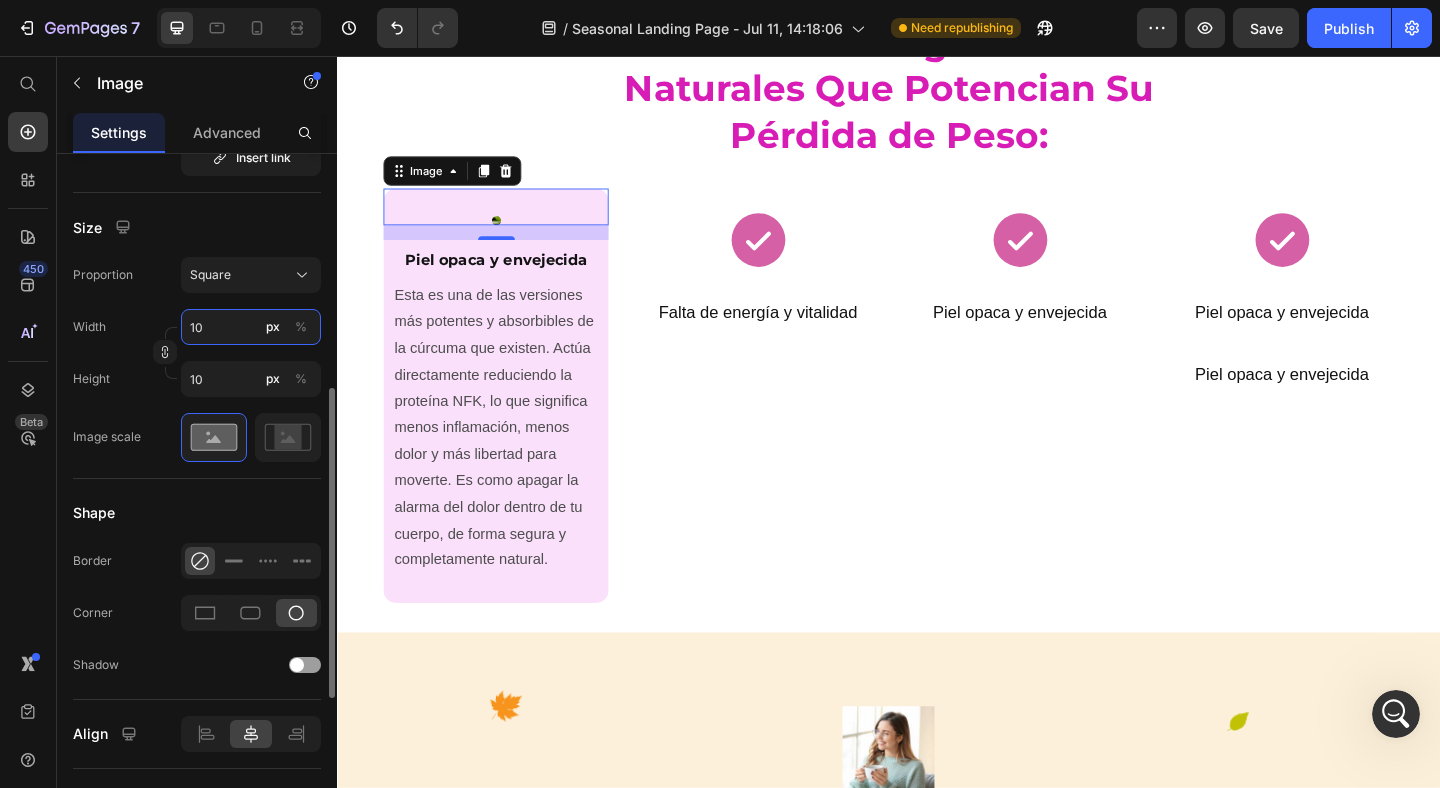 type on "1" 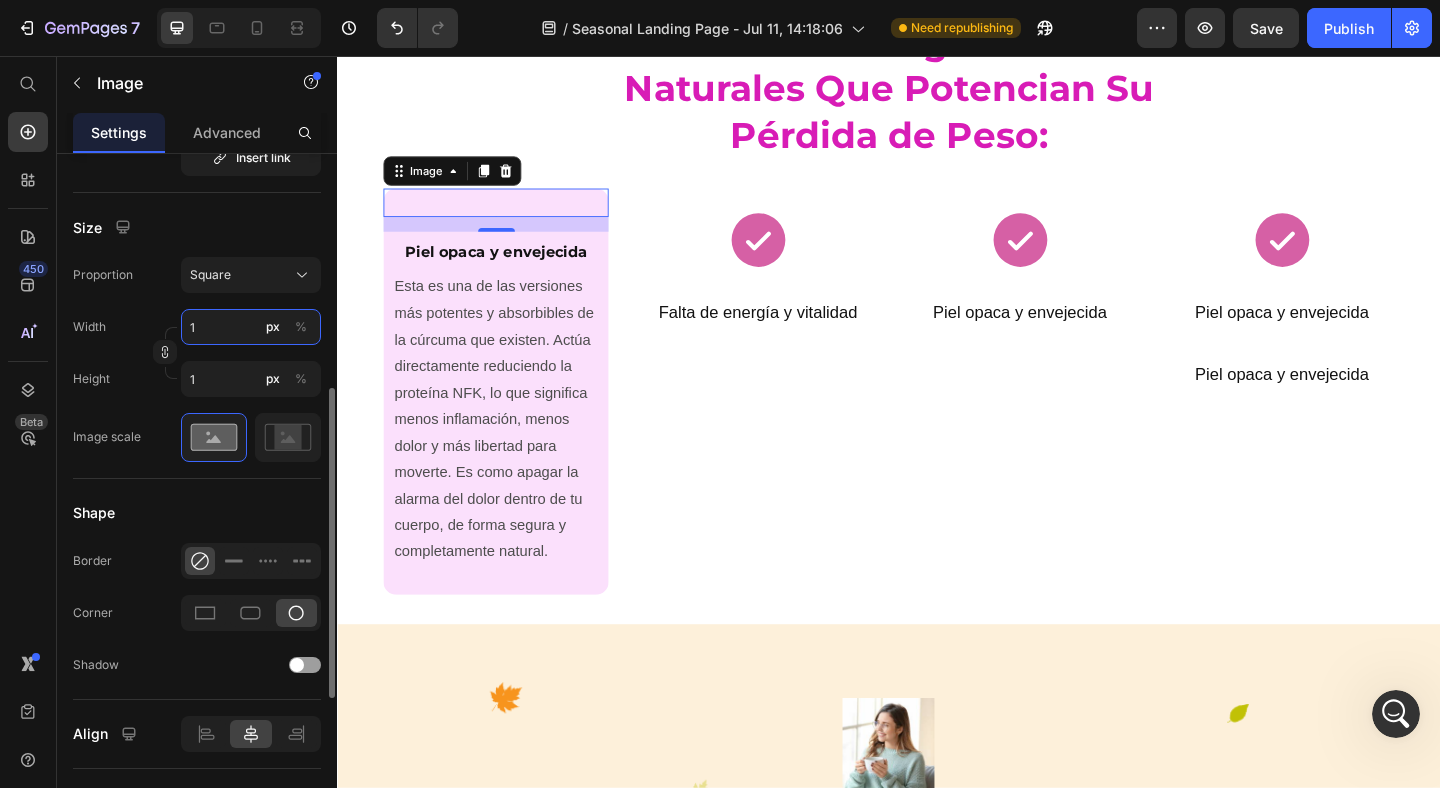 type 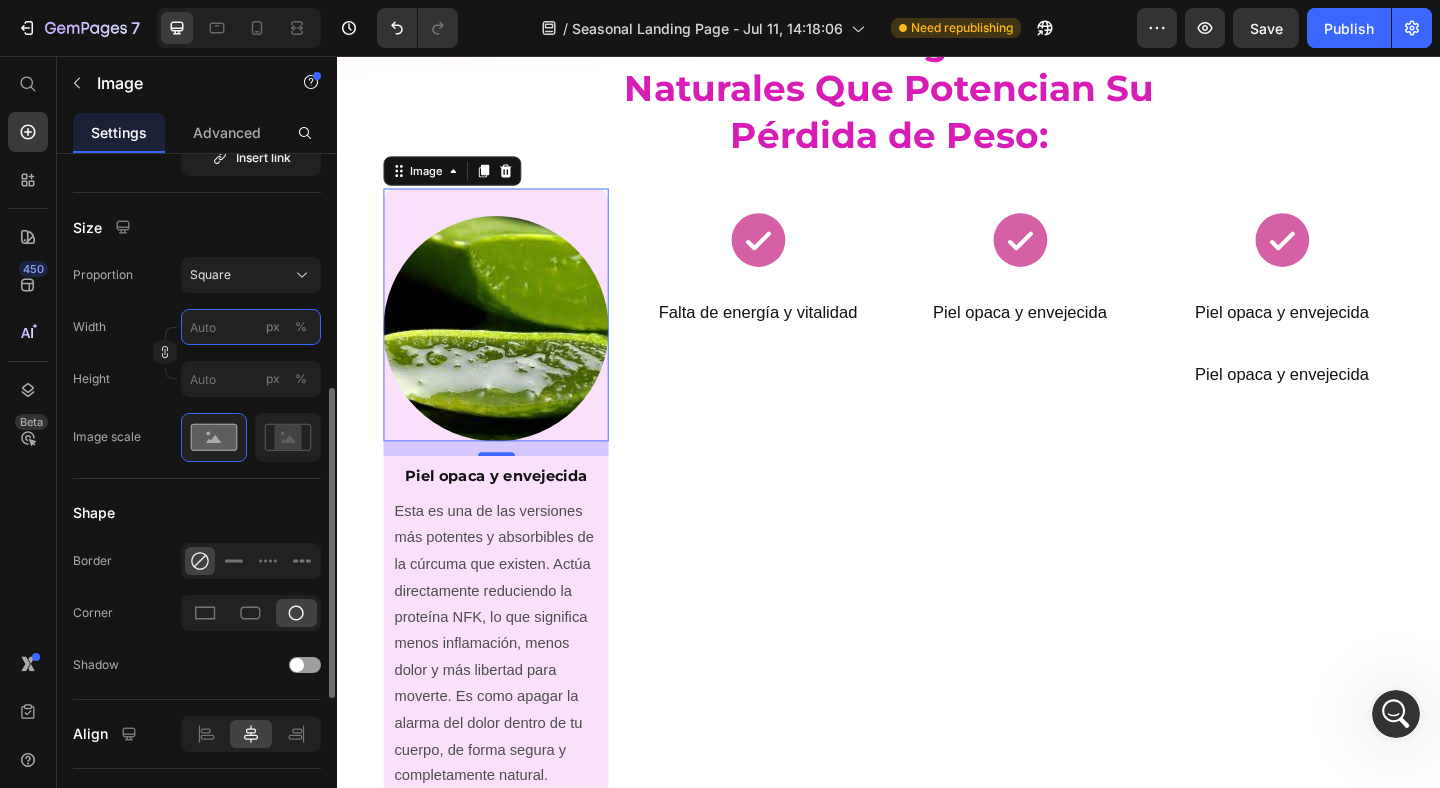 type on "2" 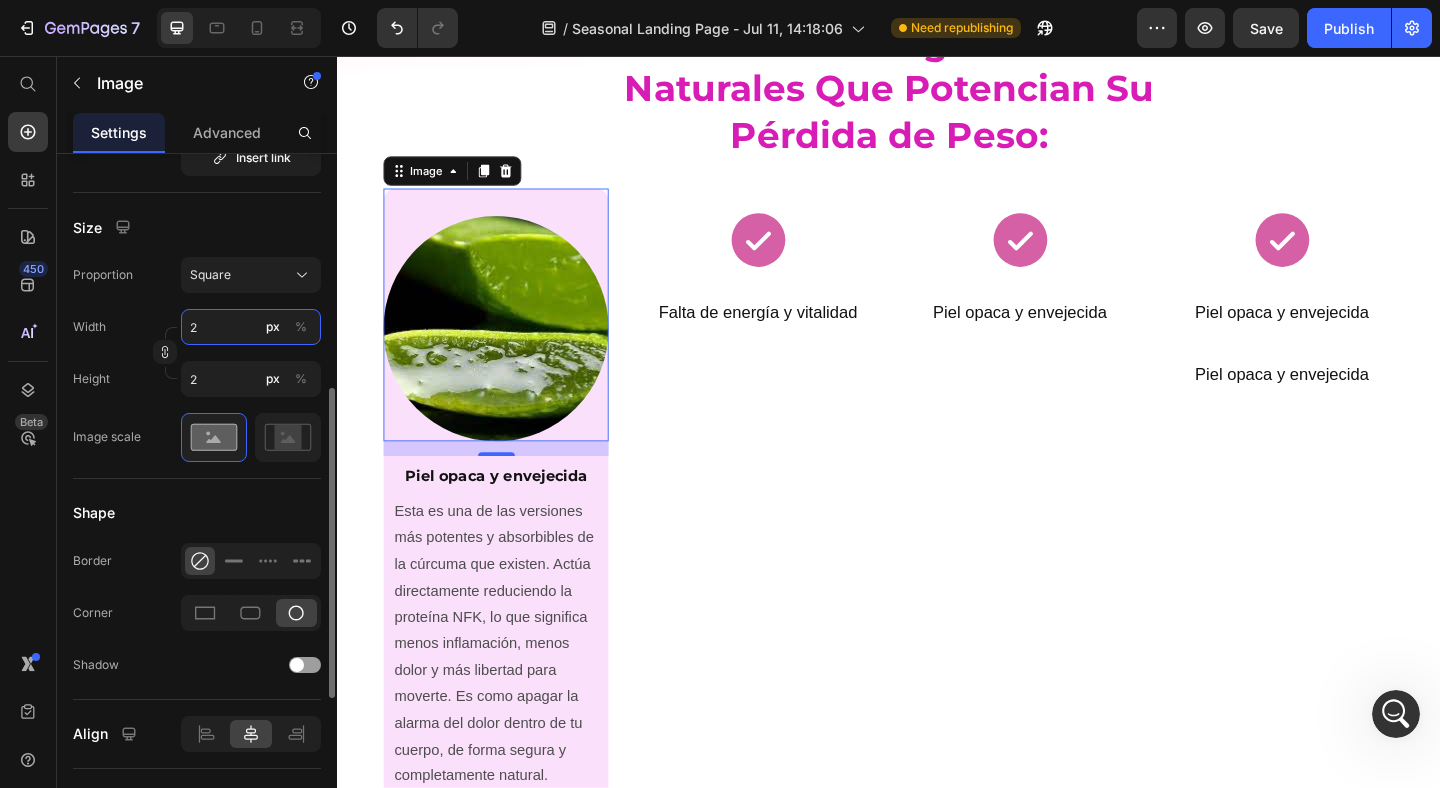type on "20" 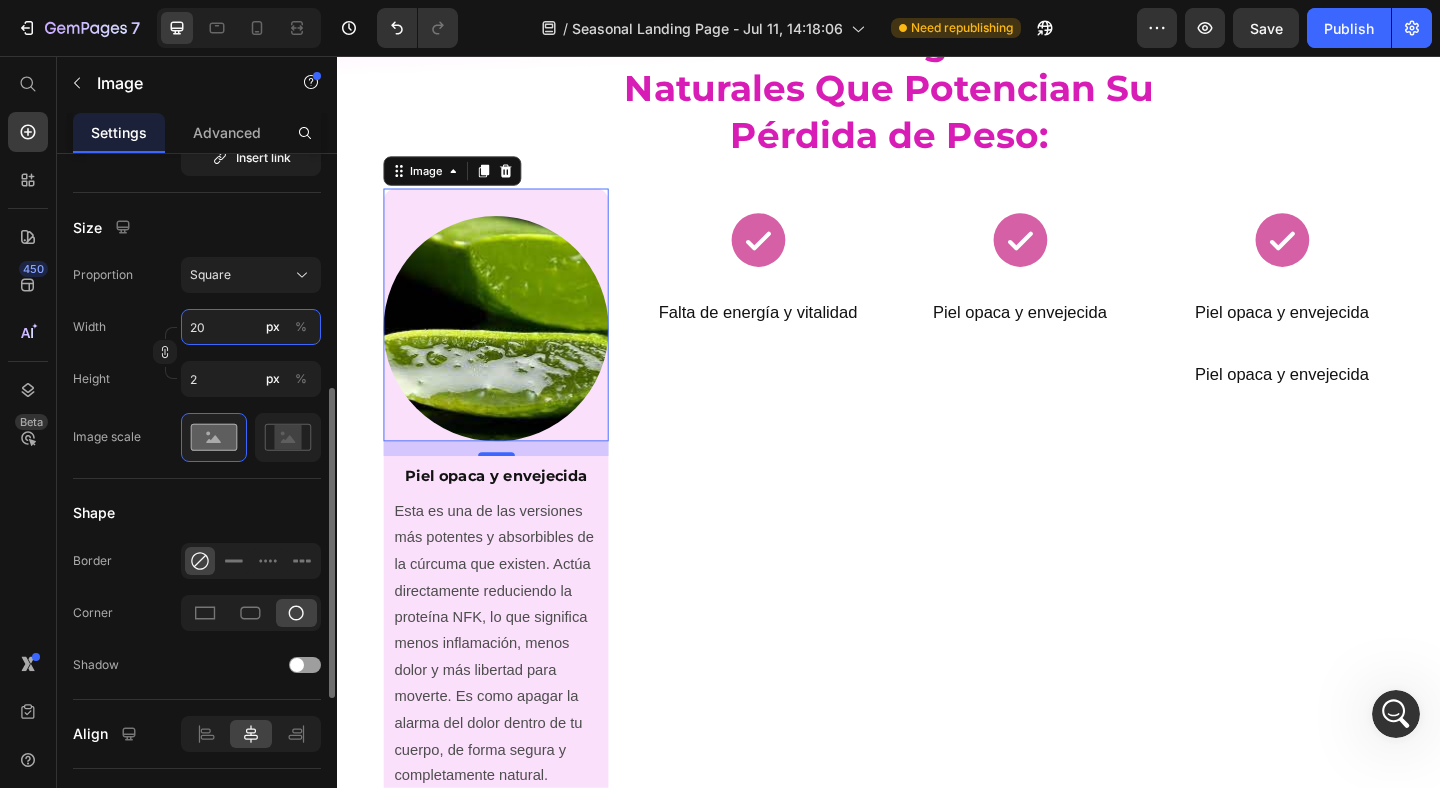 type on "20" 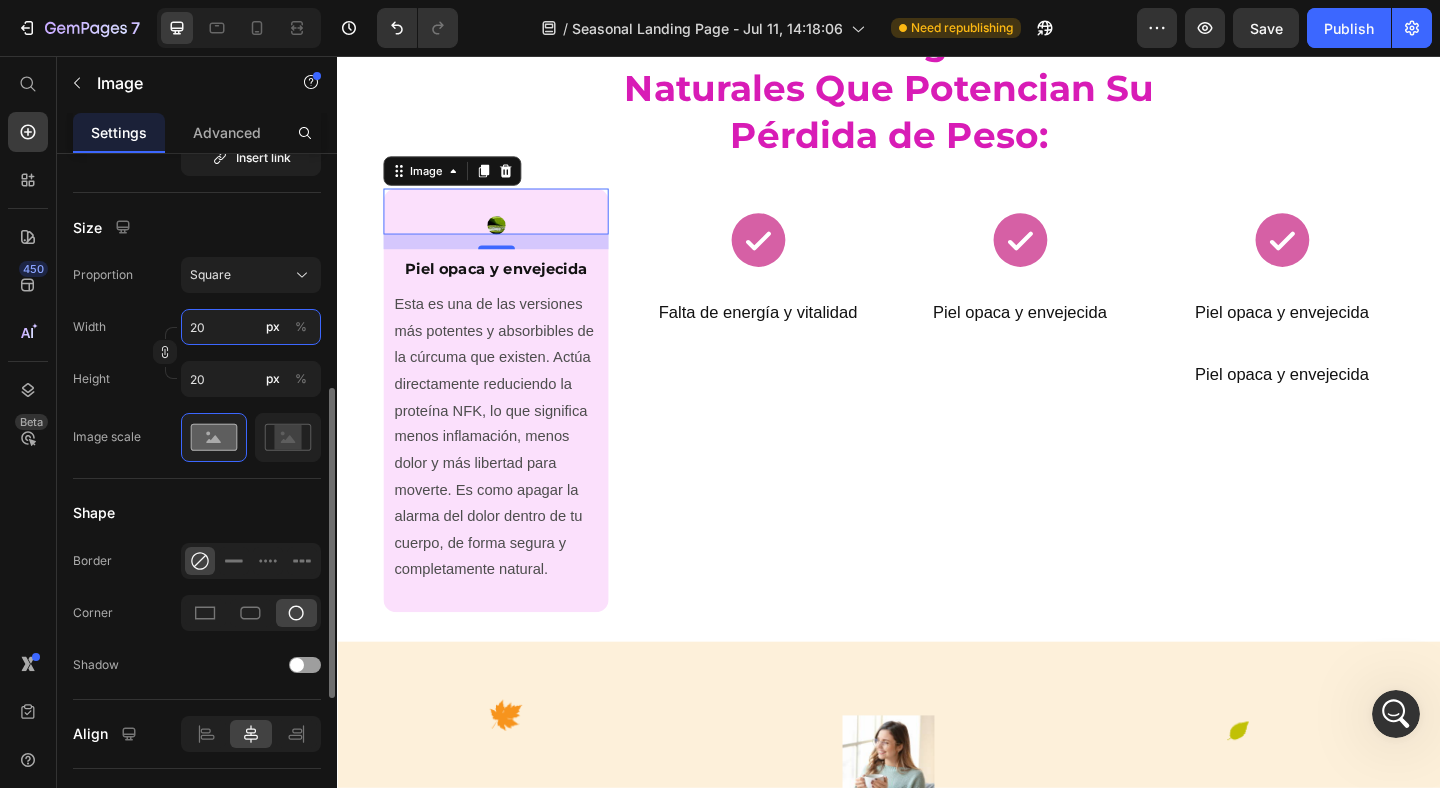 type on "200" 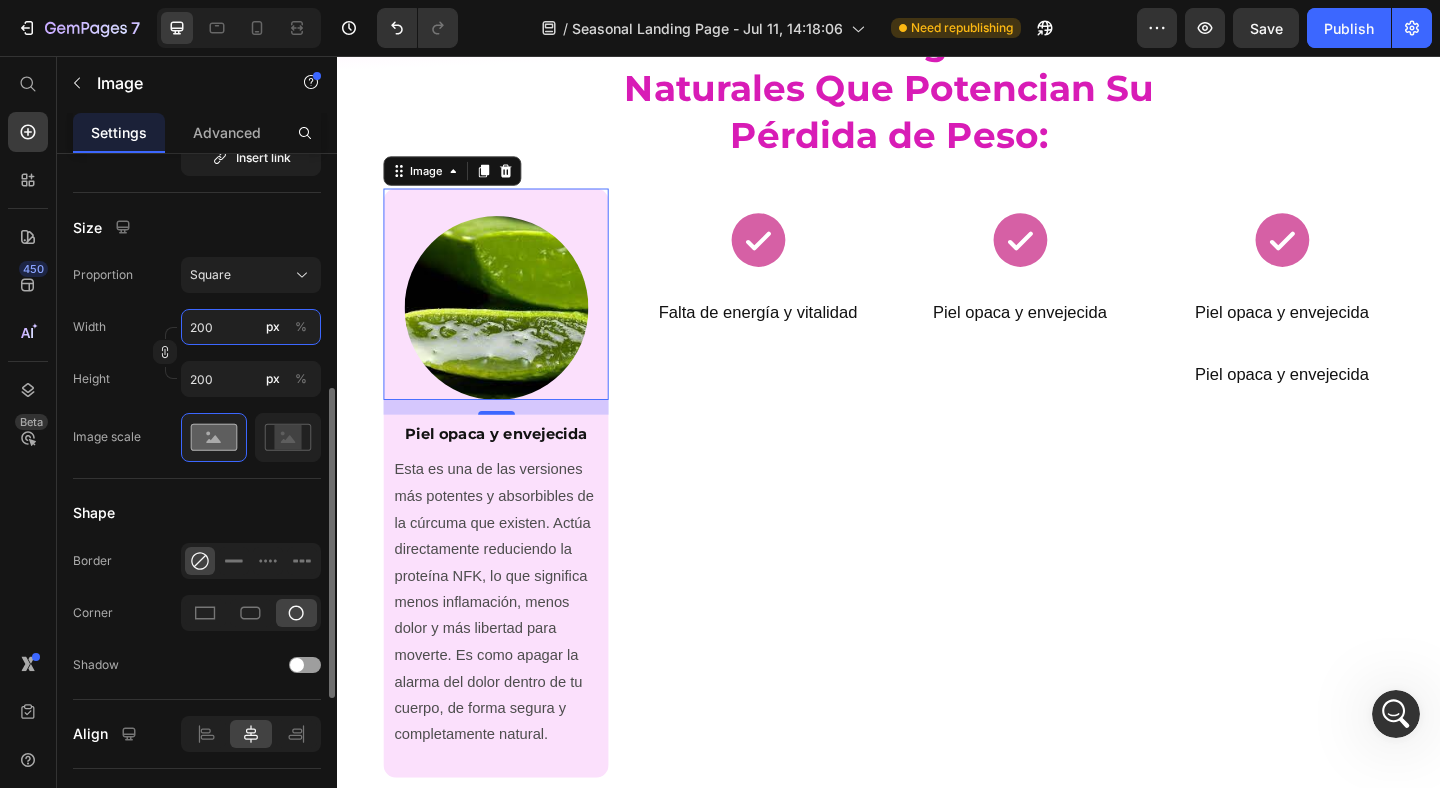 type on "20" 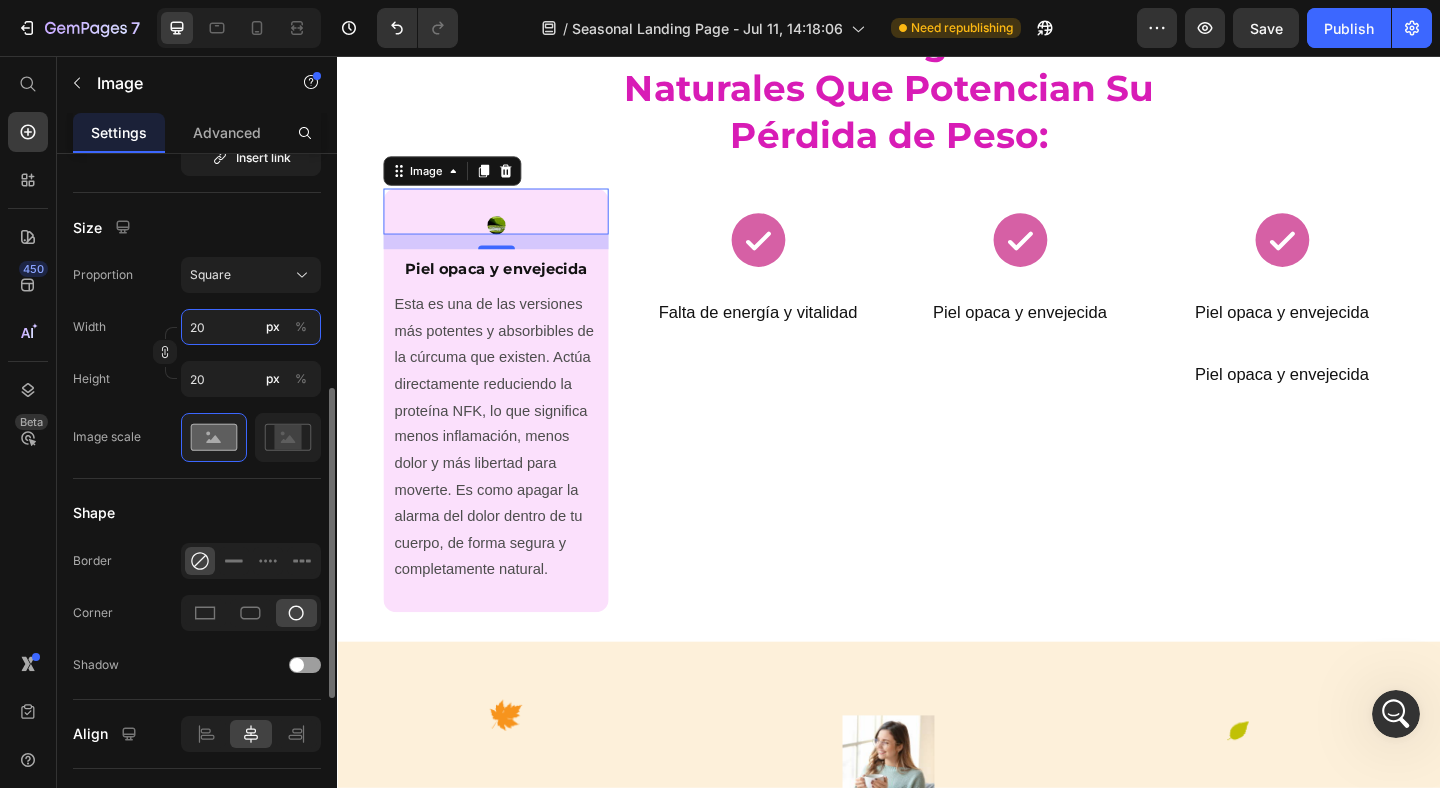 type on "2" 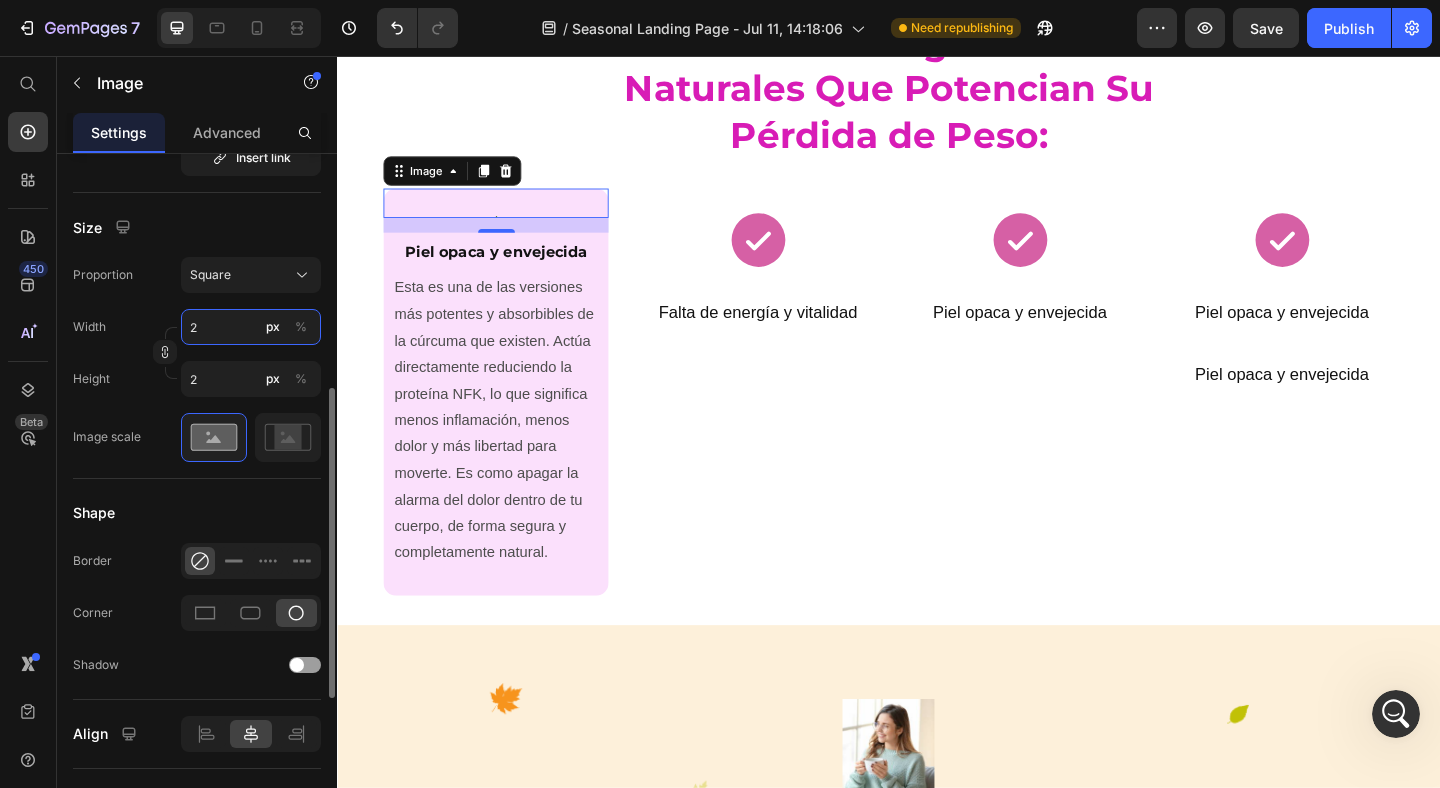 type 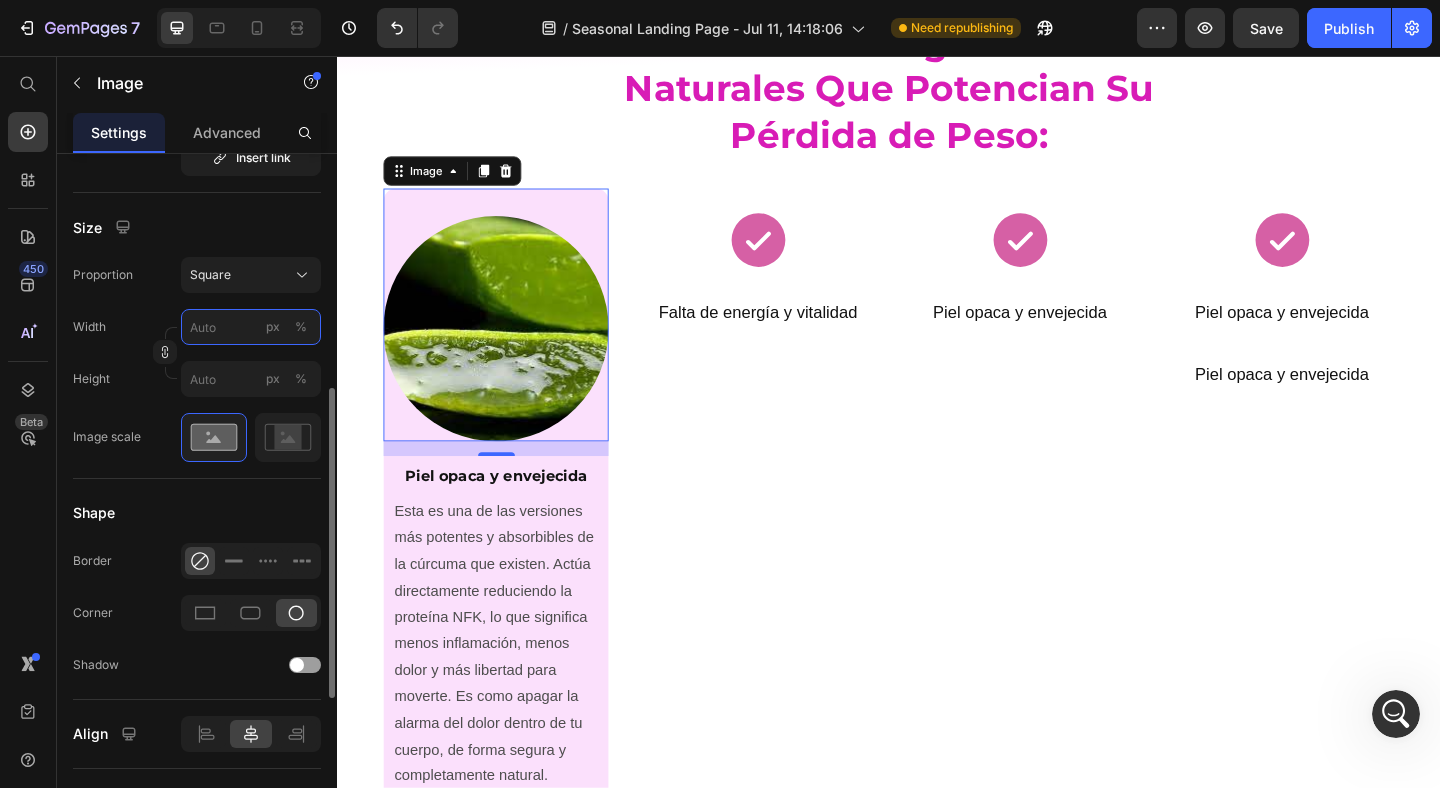 type on "1" 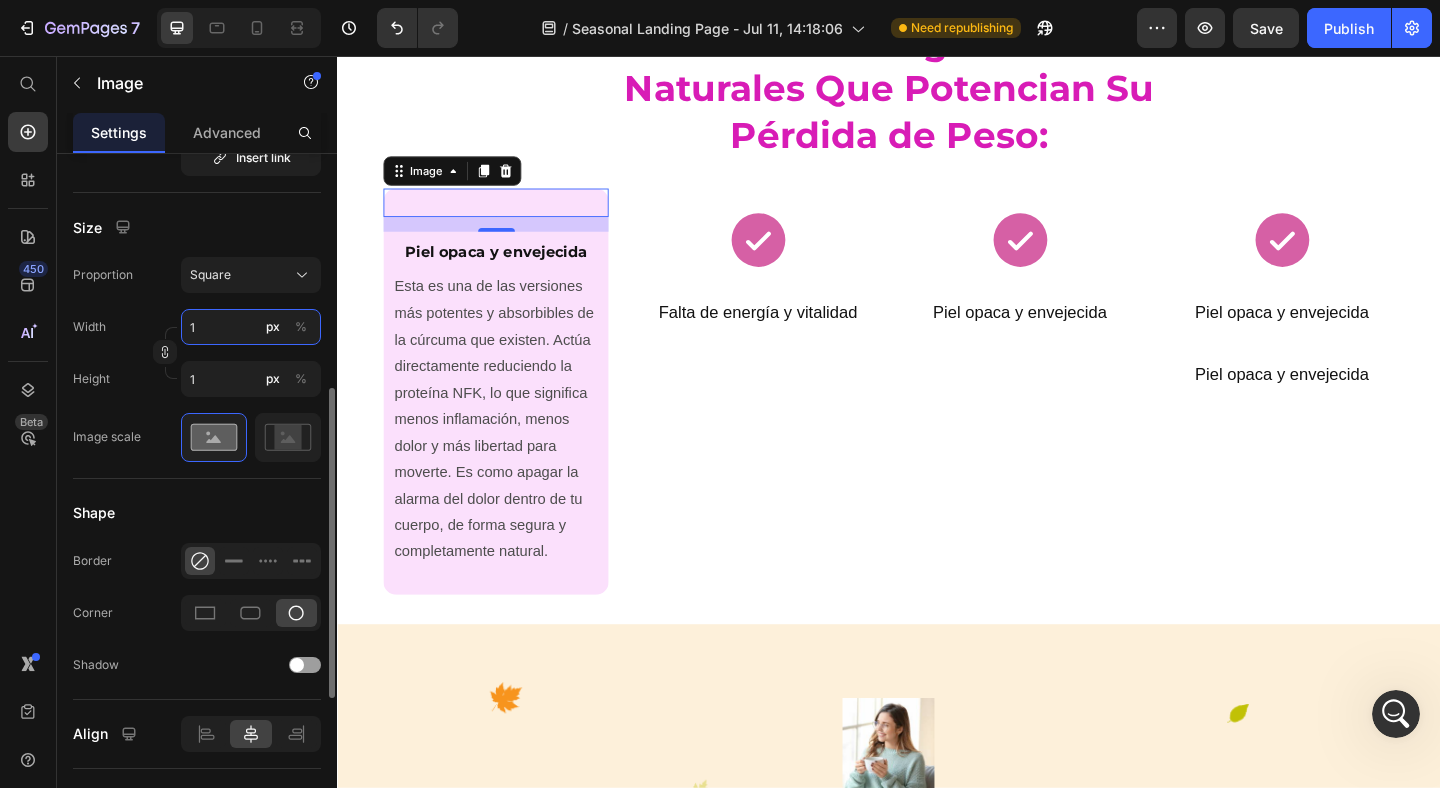 type on "15" 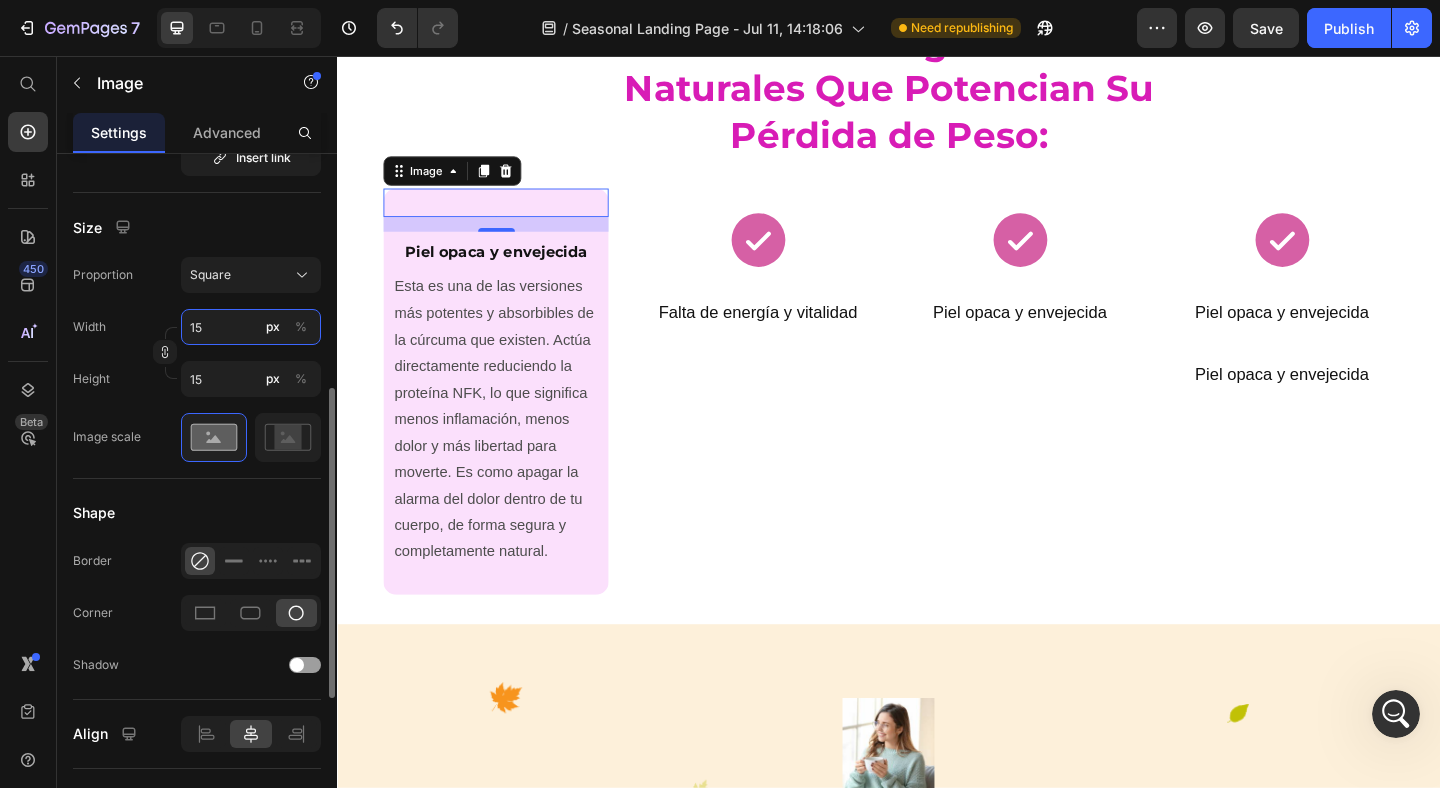 type on "150" 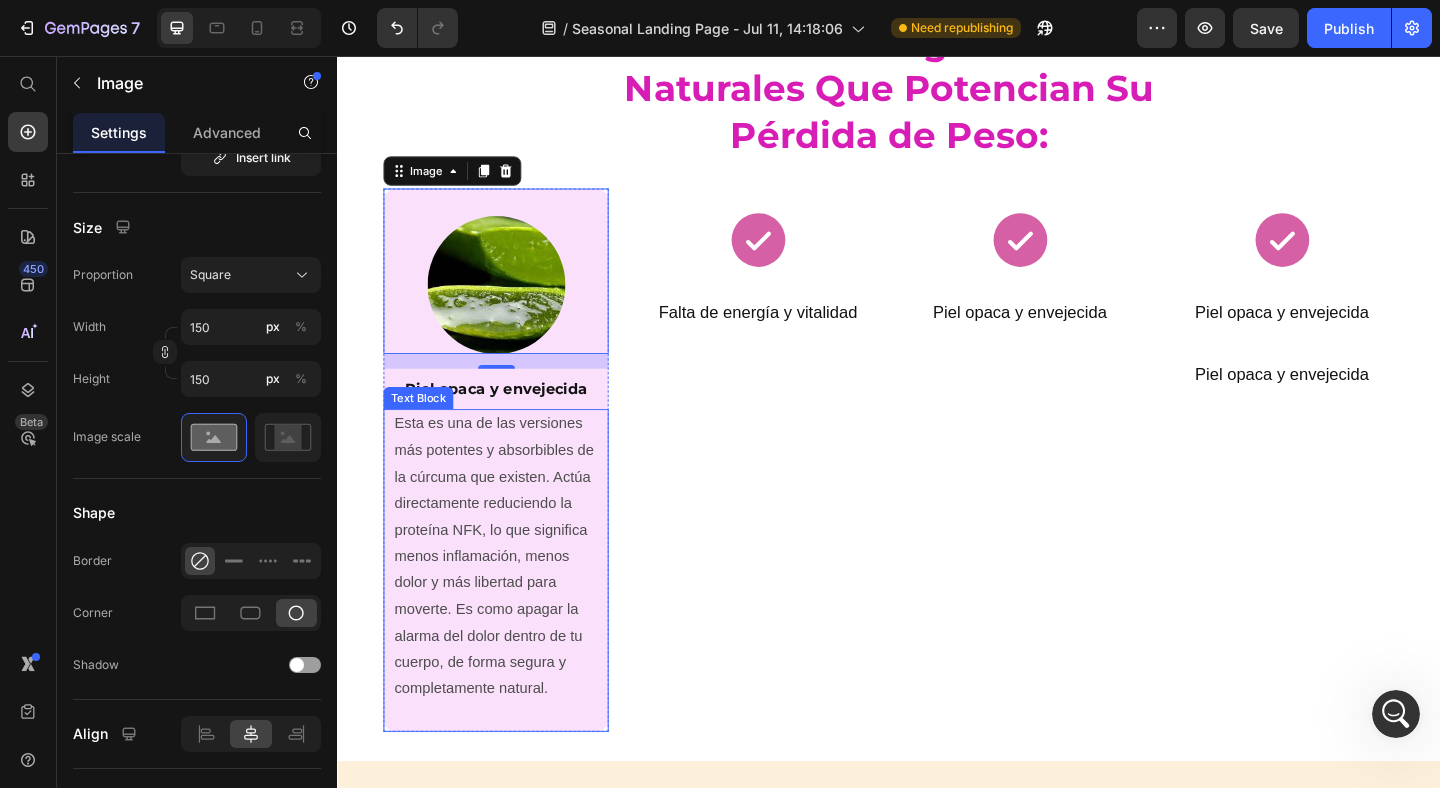 click on "Esta es una de las versiones más potentes y absorbibles de la cúrcuma que existen. Actúa directamente reduciendo la proteína NFK, lo que significa menos inflamación, menos dolor y más libertad para moverte. Es como apagar la alarma del dolor dentro de tu cuerpo, de forma segura y completamente natural." at bounding box center (510, 600) 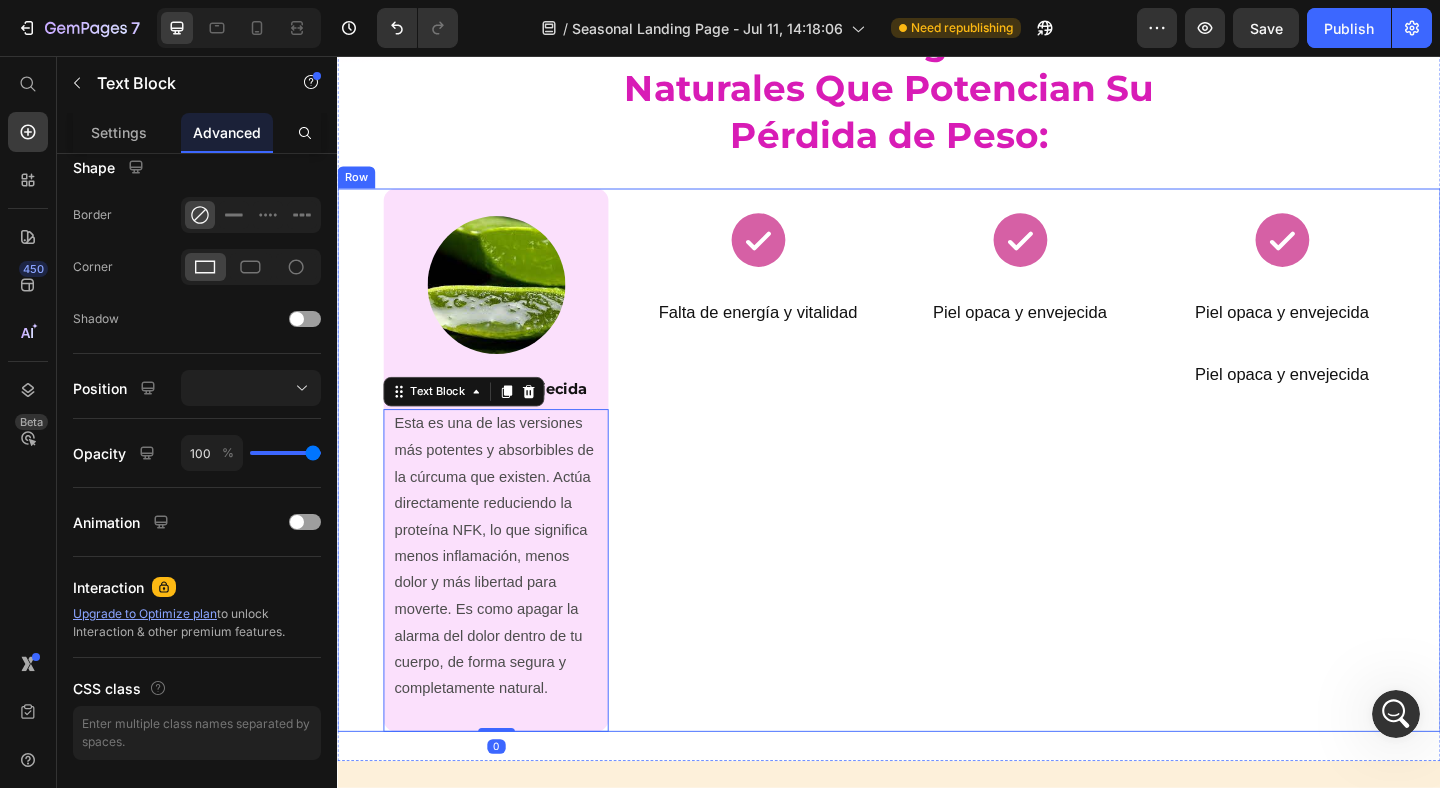 click on "Icon Falta de energía y vitalidad Heading Row Row" at bounding box center [794, 496] 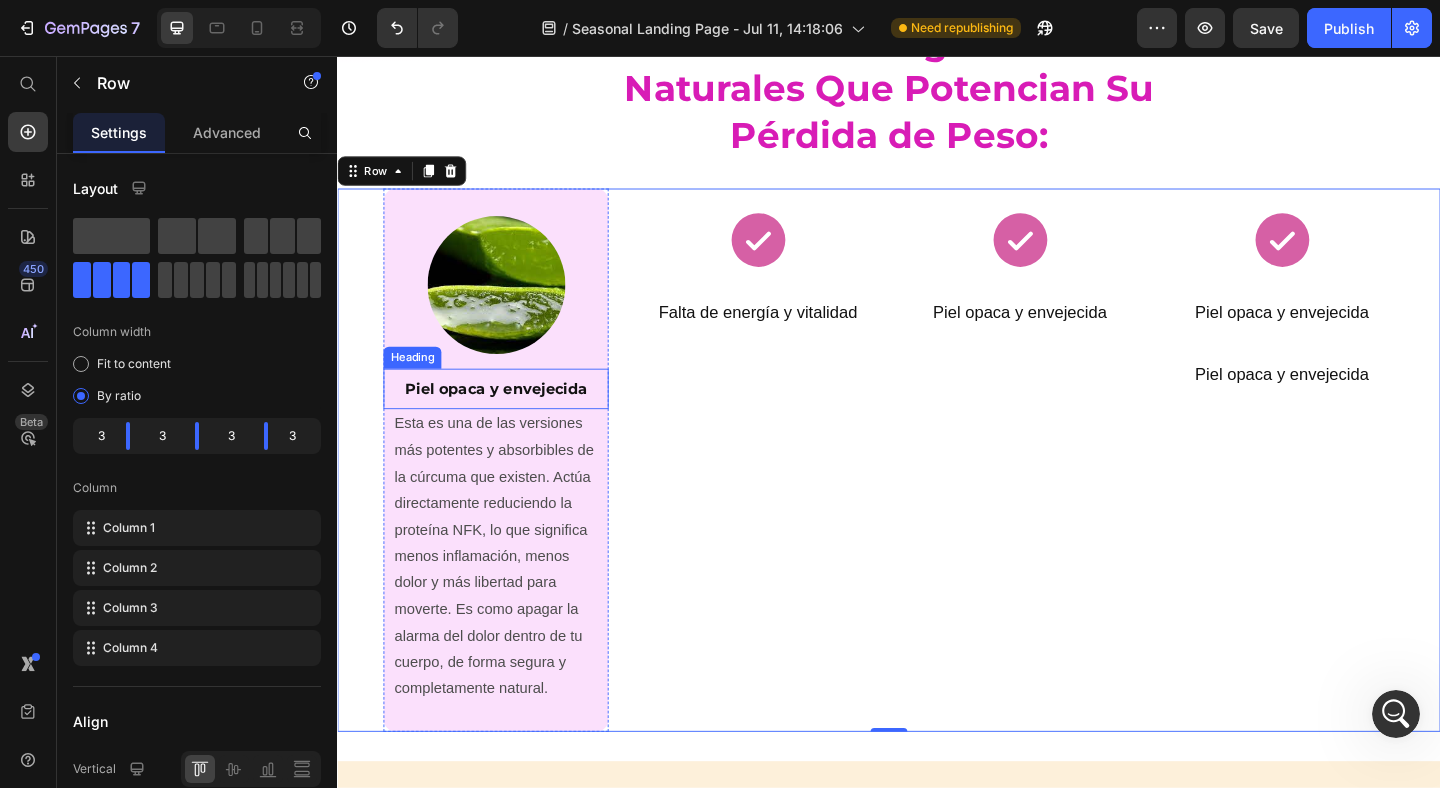 click on "Piel opaca y envejecida" at bounding box center [509, 418] 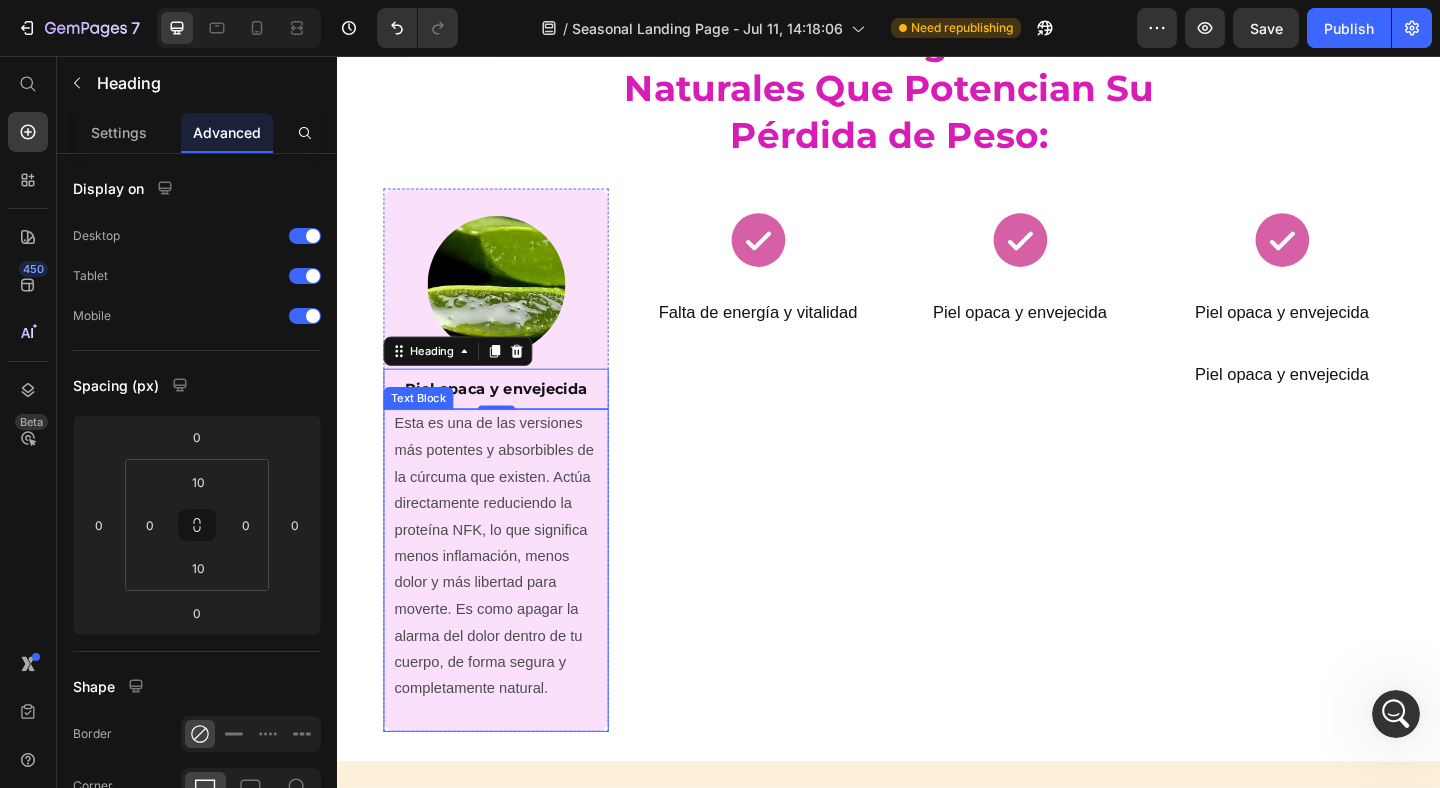 click on "Text Block" at bounding box center [425, 428] 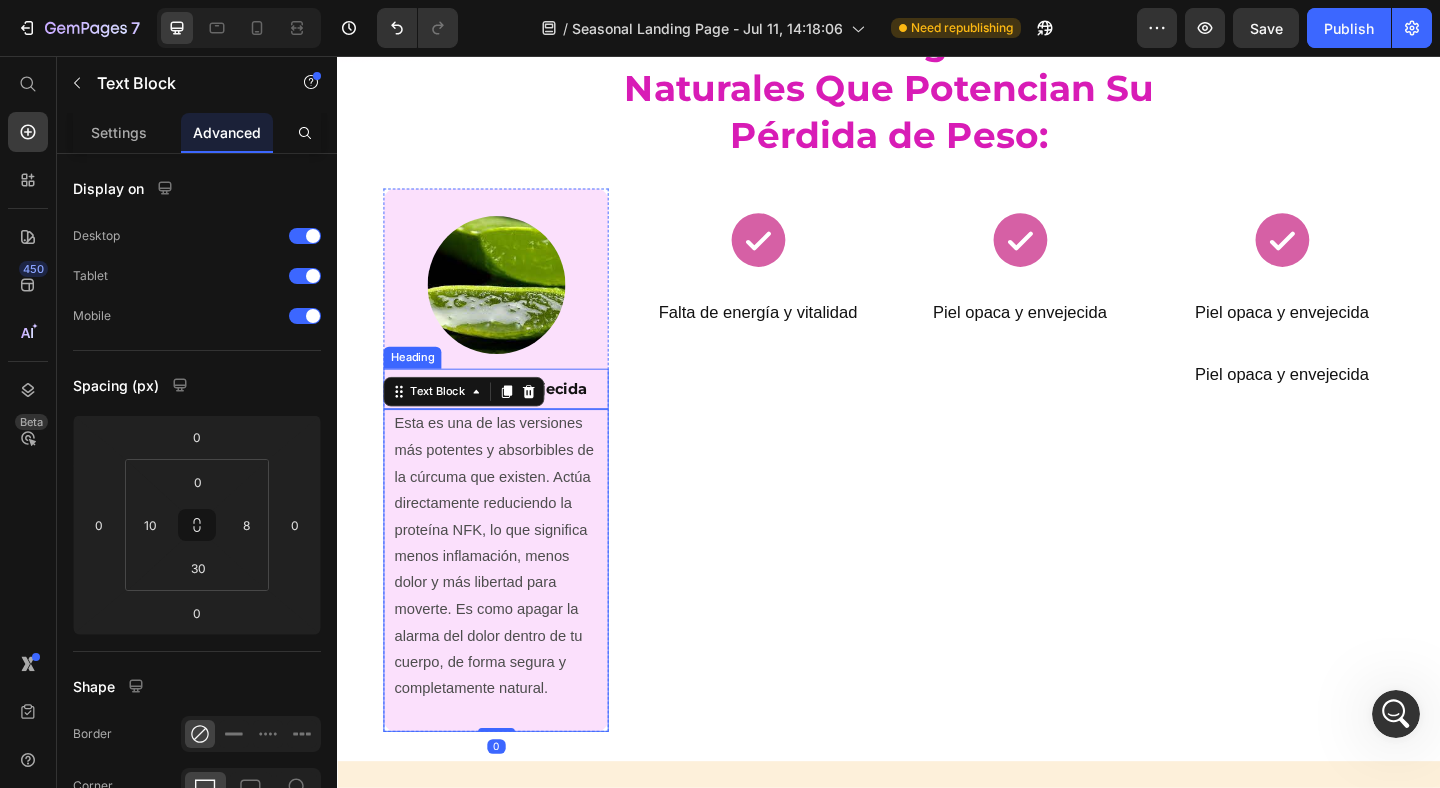 click on "Piel opaca y envejecida" at bounding box center (509, 418) 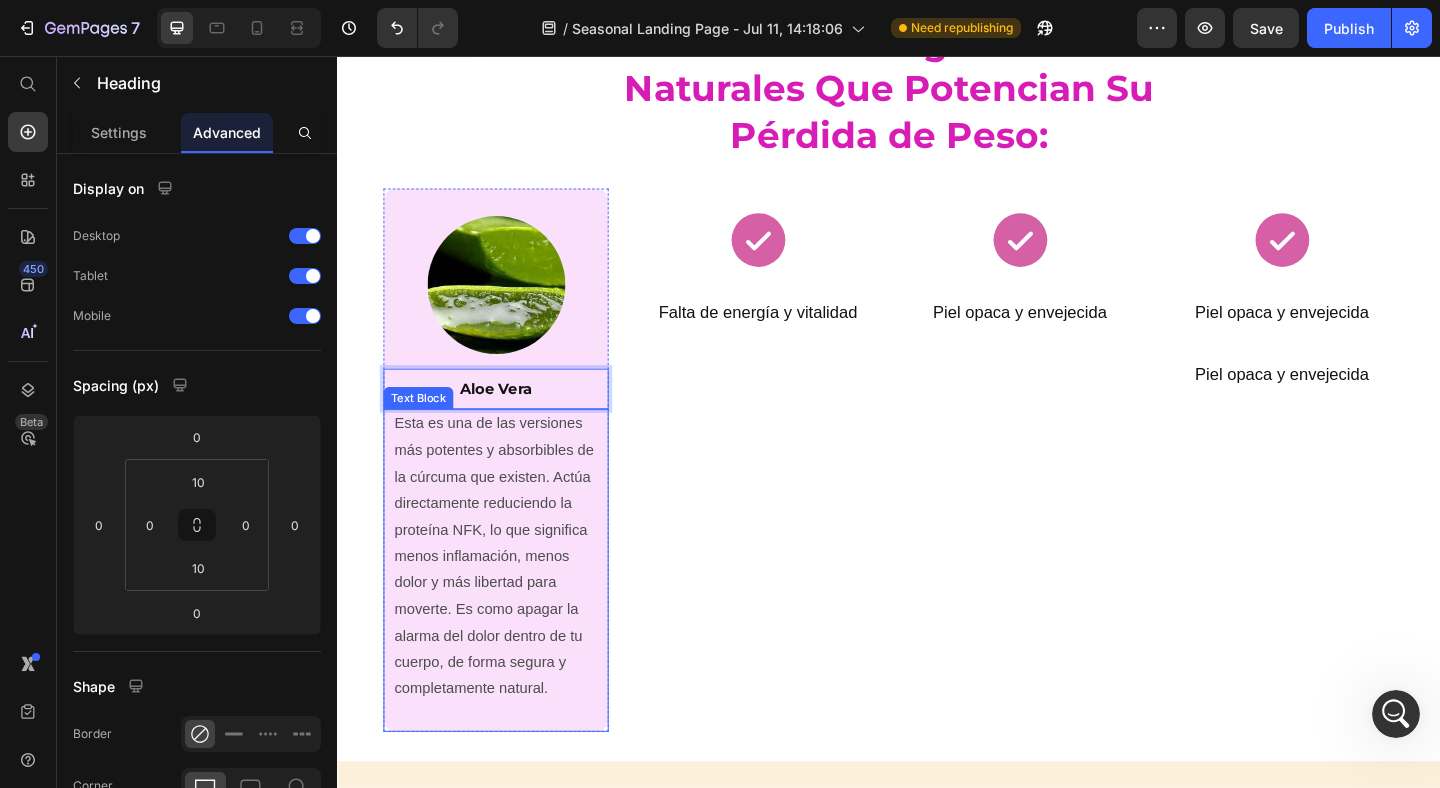 click on "Esta es una de las versiones más potentes y absorbibles de la cúrcuma que existen. Actúa directamente reduciendo la proteína NFK, lo que significa menos inflamación, menos dolor y más libertad para moverte. Es como apagar la alarma del dolor dentro de tu cuerpo, de forma segura y completamente natural." at bounding box center [510, 600] 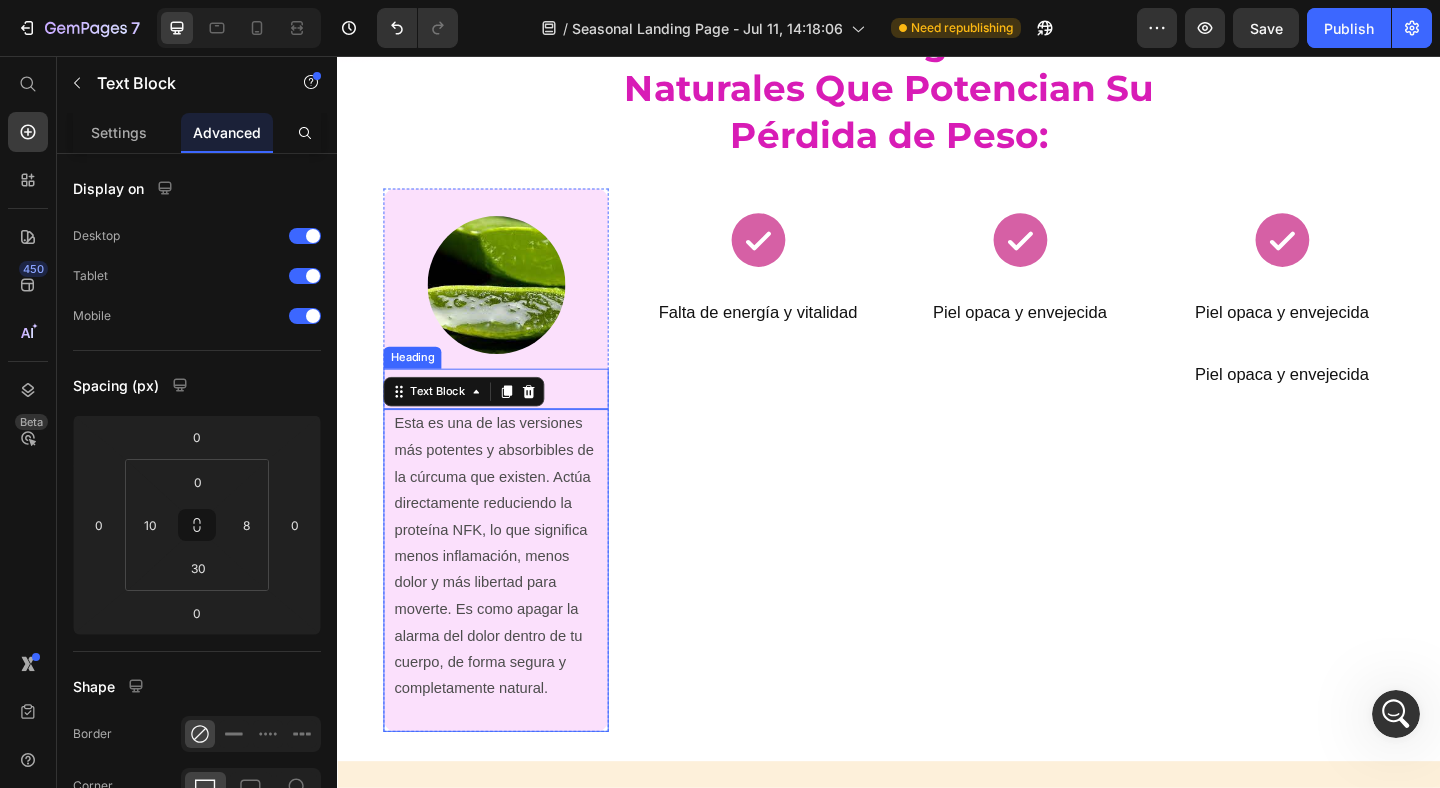 click on "Aloe Vera" at bounding box center [509, 418] 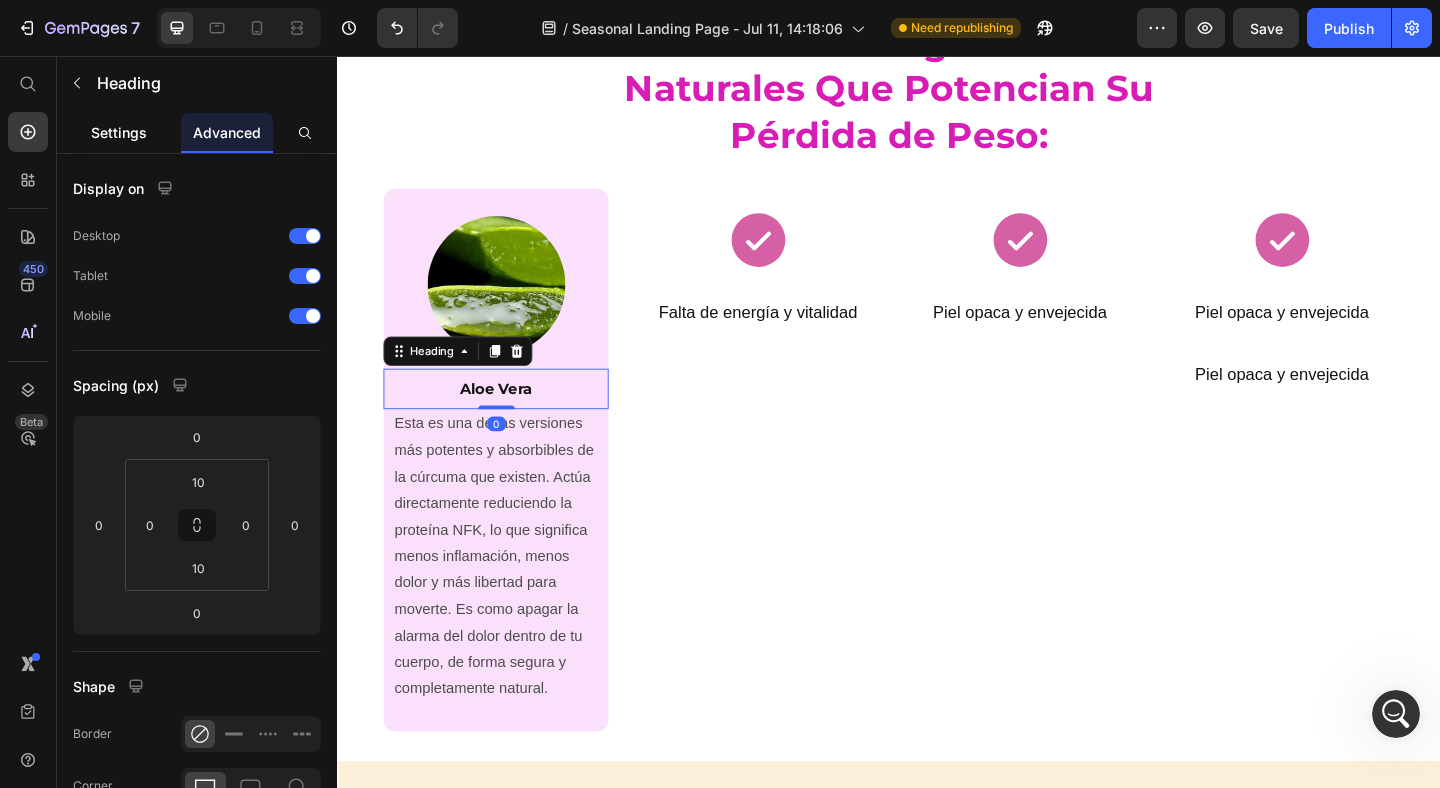 click on "Settings" at bounding box center [119, 132] 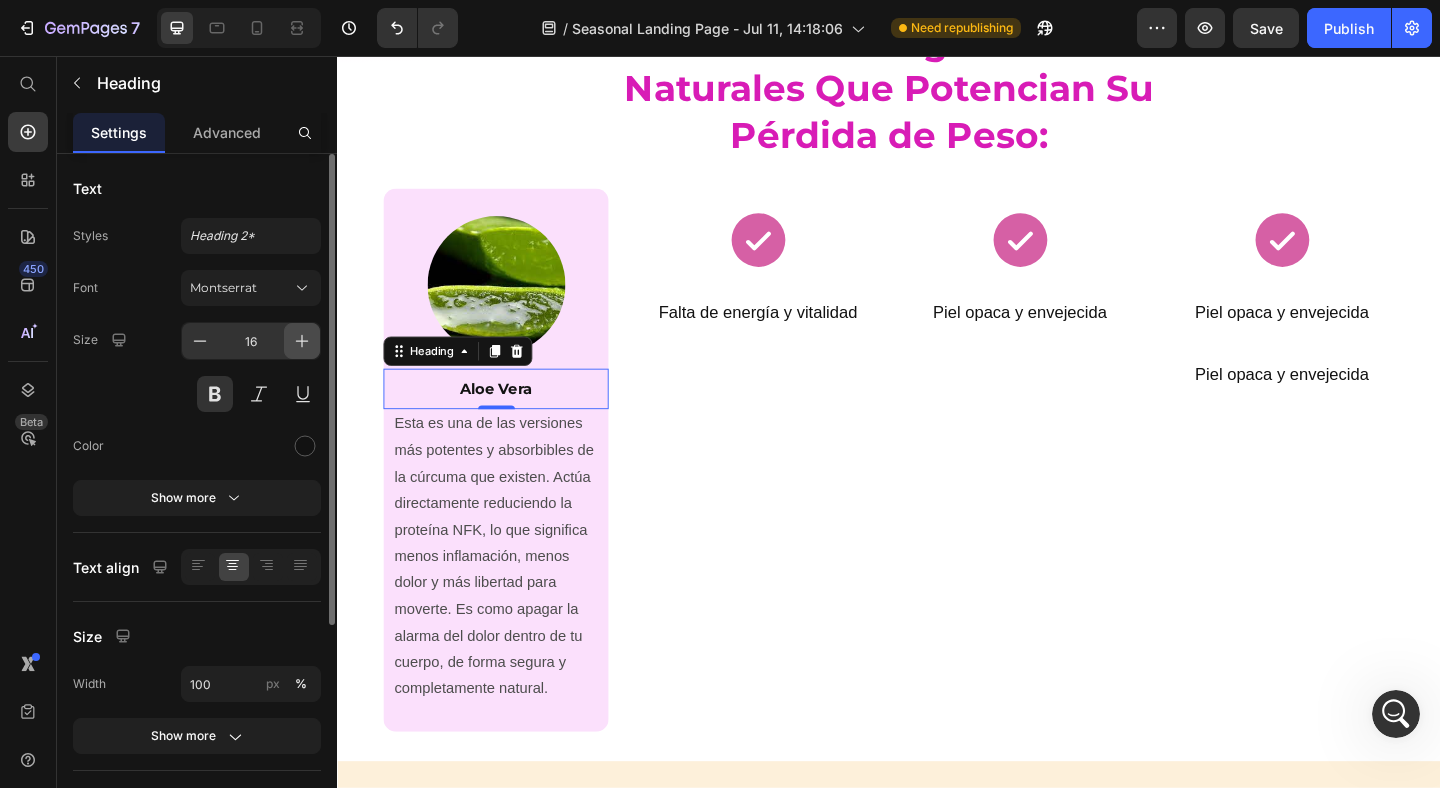 click at bounding box center [302, 341] 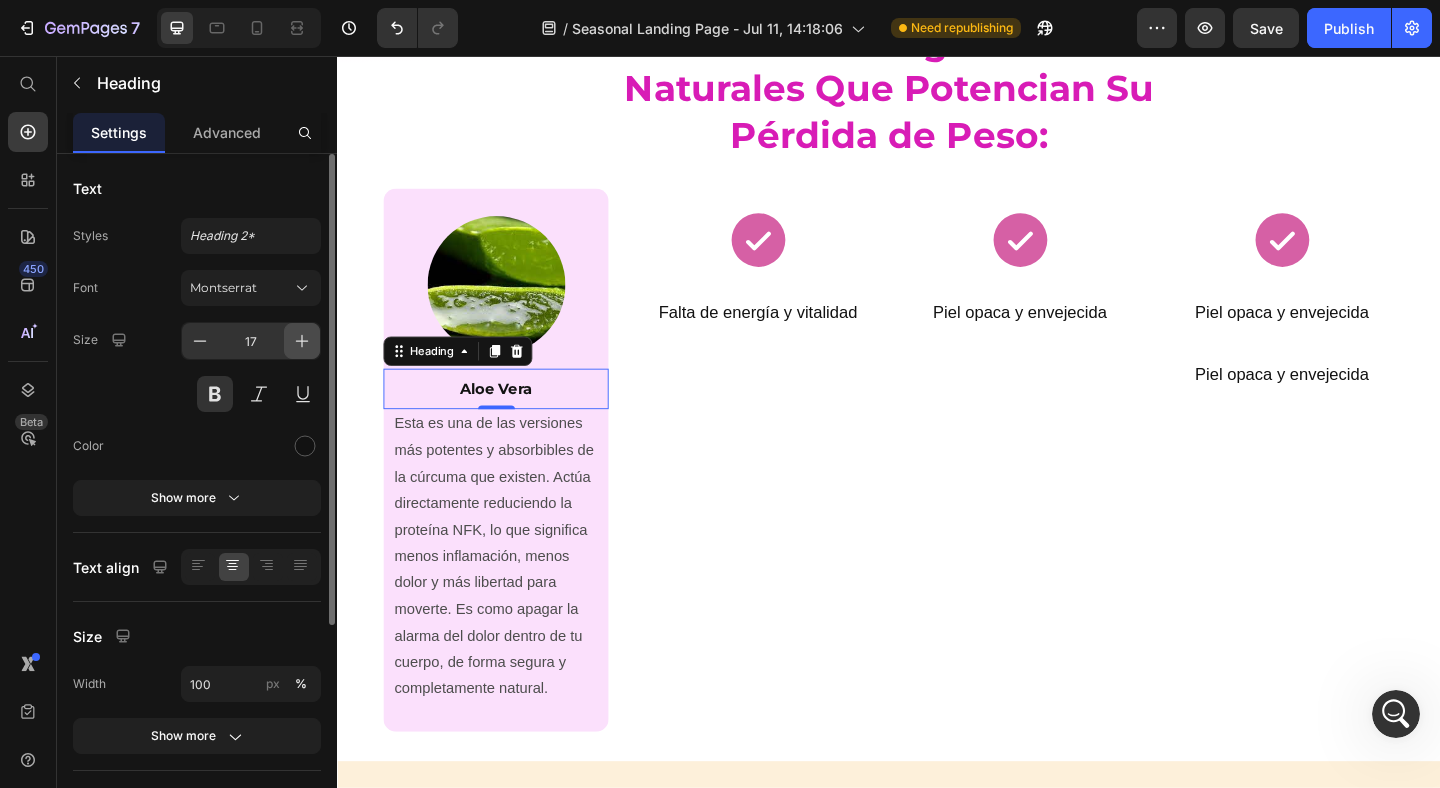 click at bounding box center [302, 341] 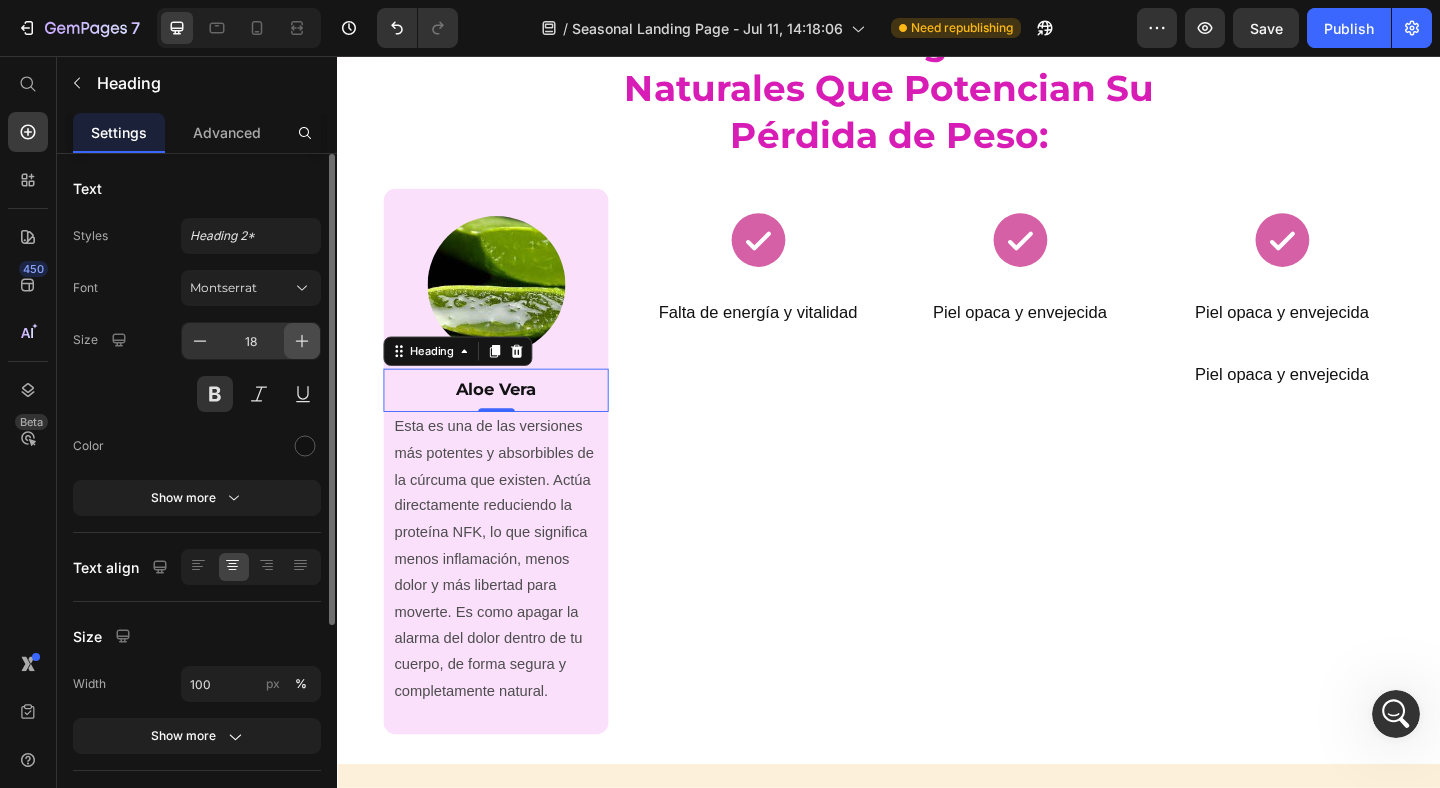 click at bounding box center [302, 341] 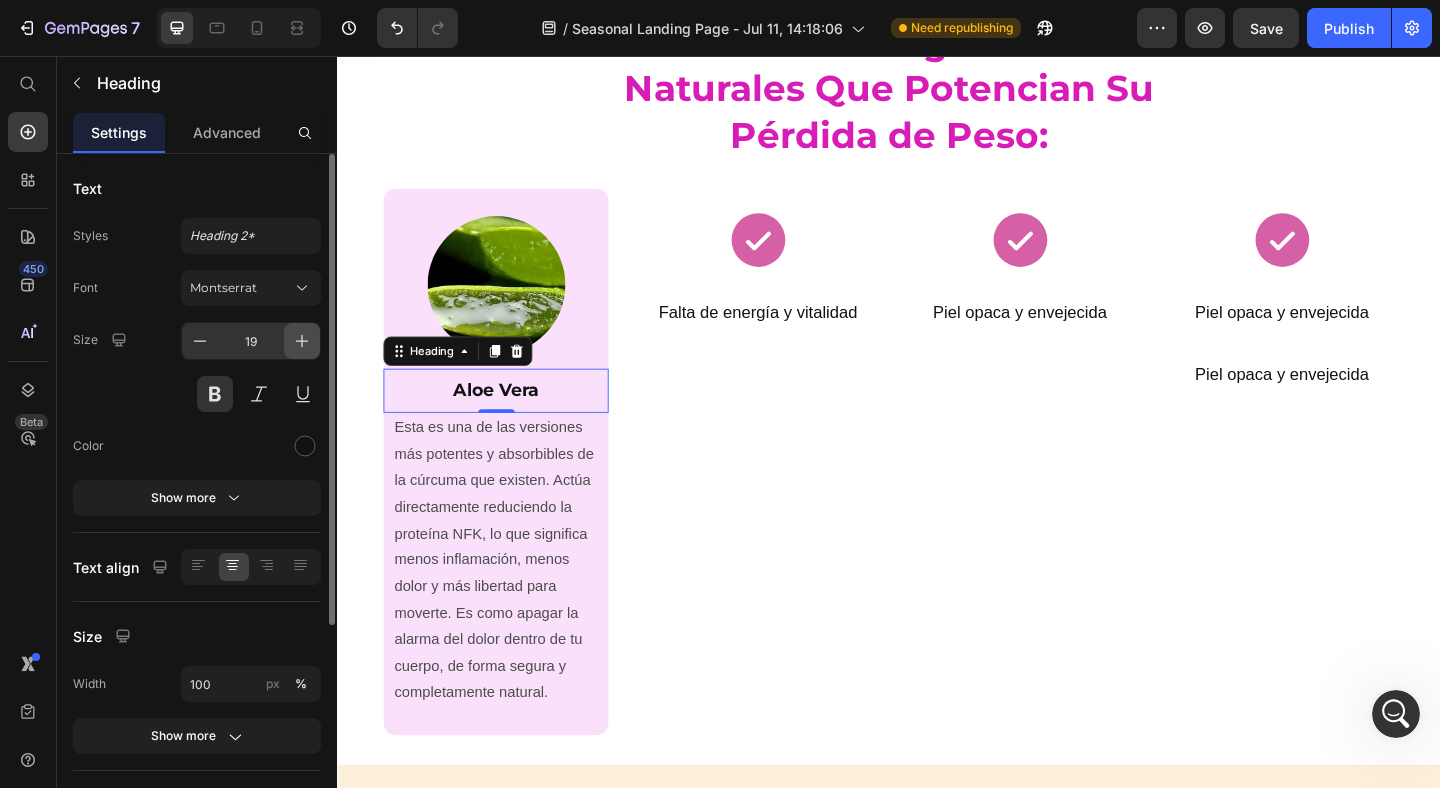click at bounding box center [302, 341] 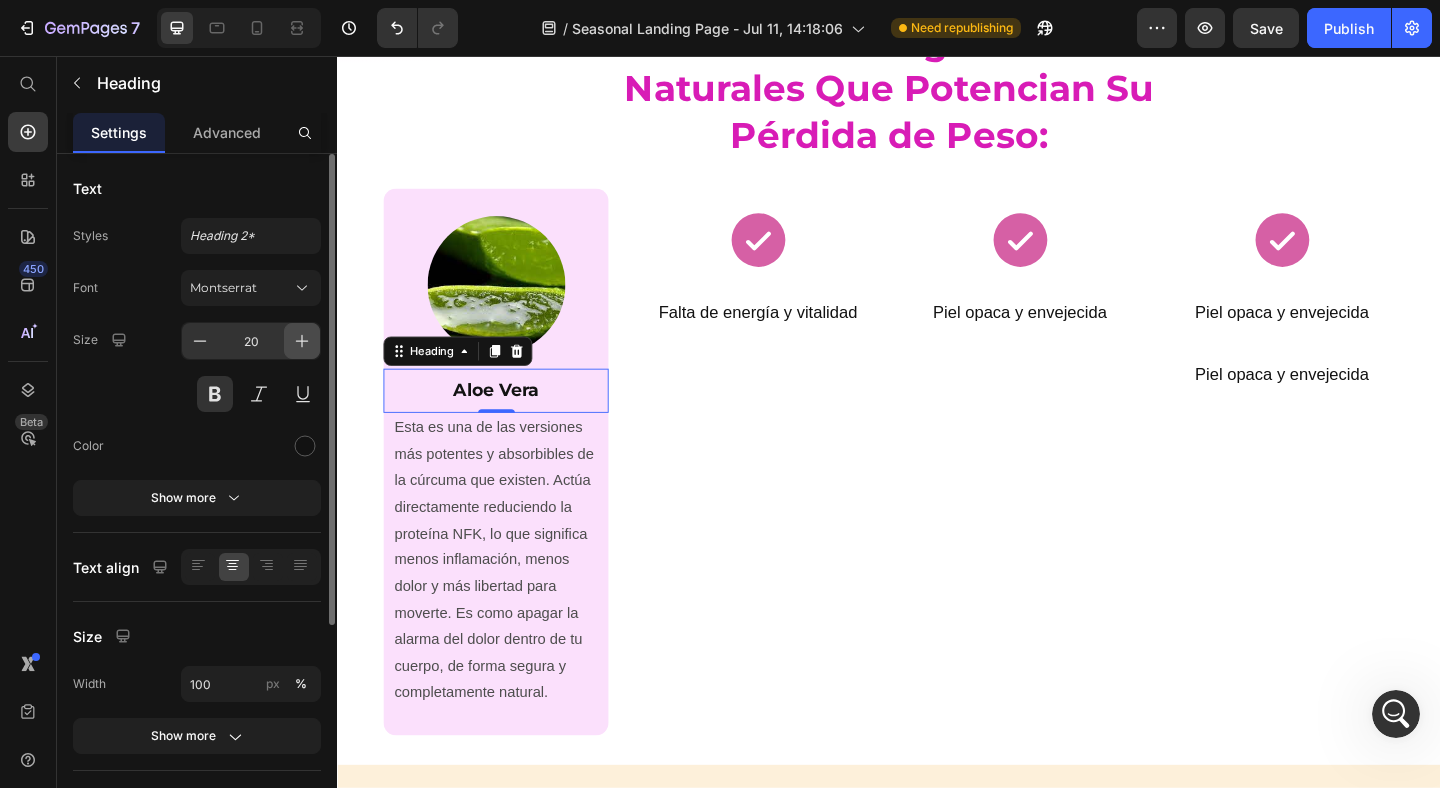 click at bounding box center [302, 341] 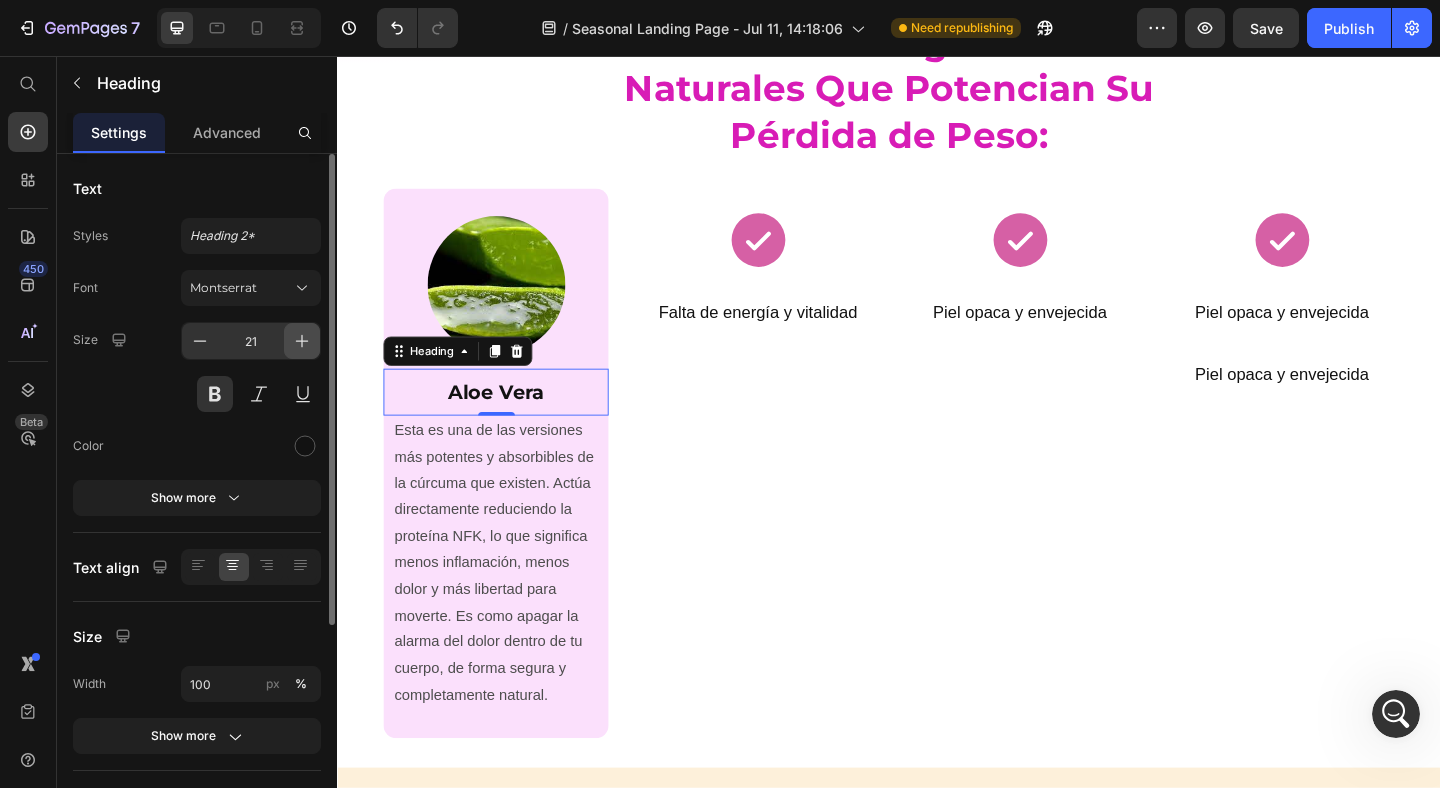 drag, startPoint x: 311, startPoint y: 329, endPoint x: 115, endPoint y: 359, distance: 198.28262 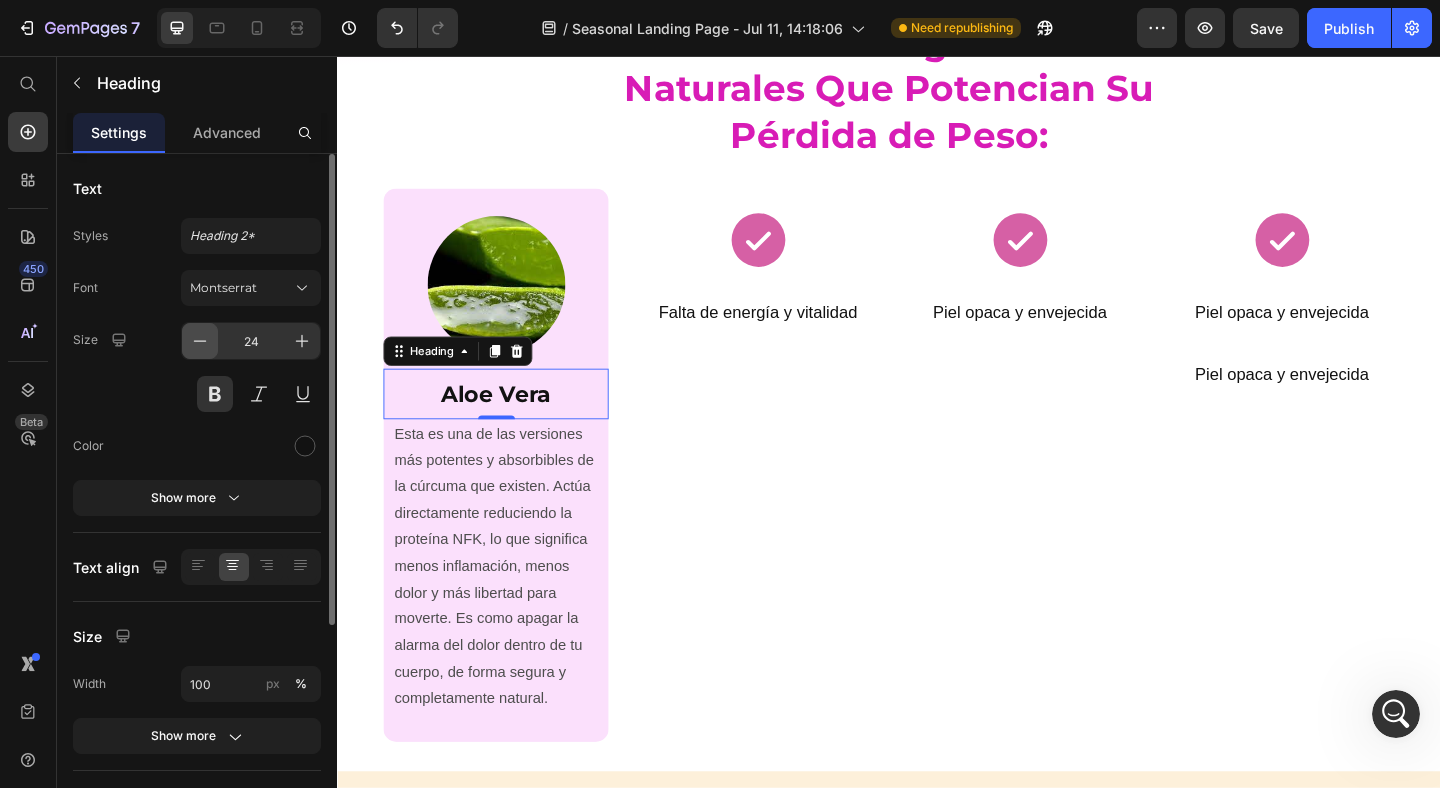 click 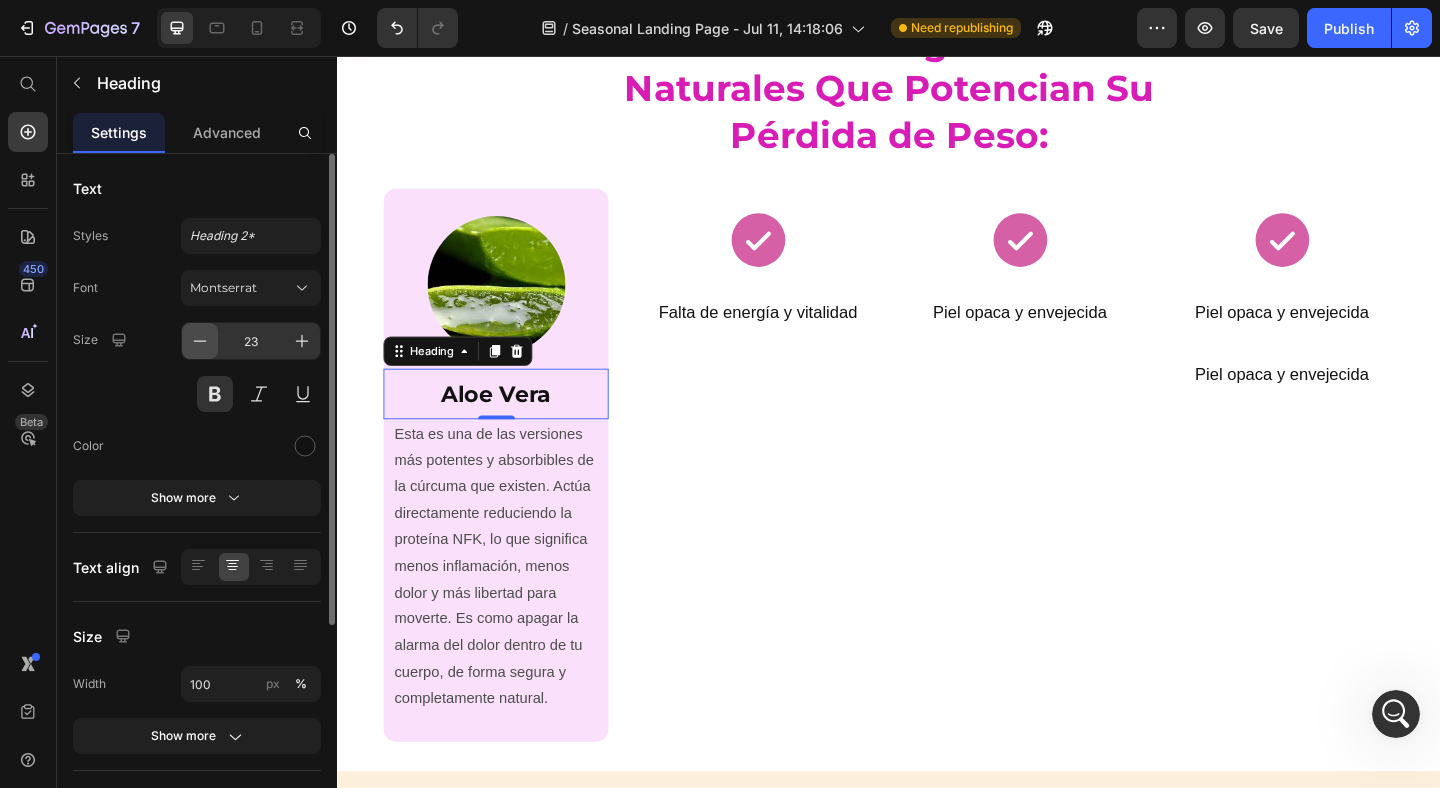 click 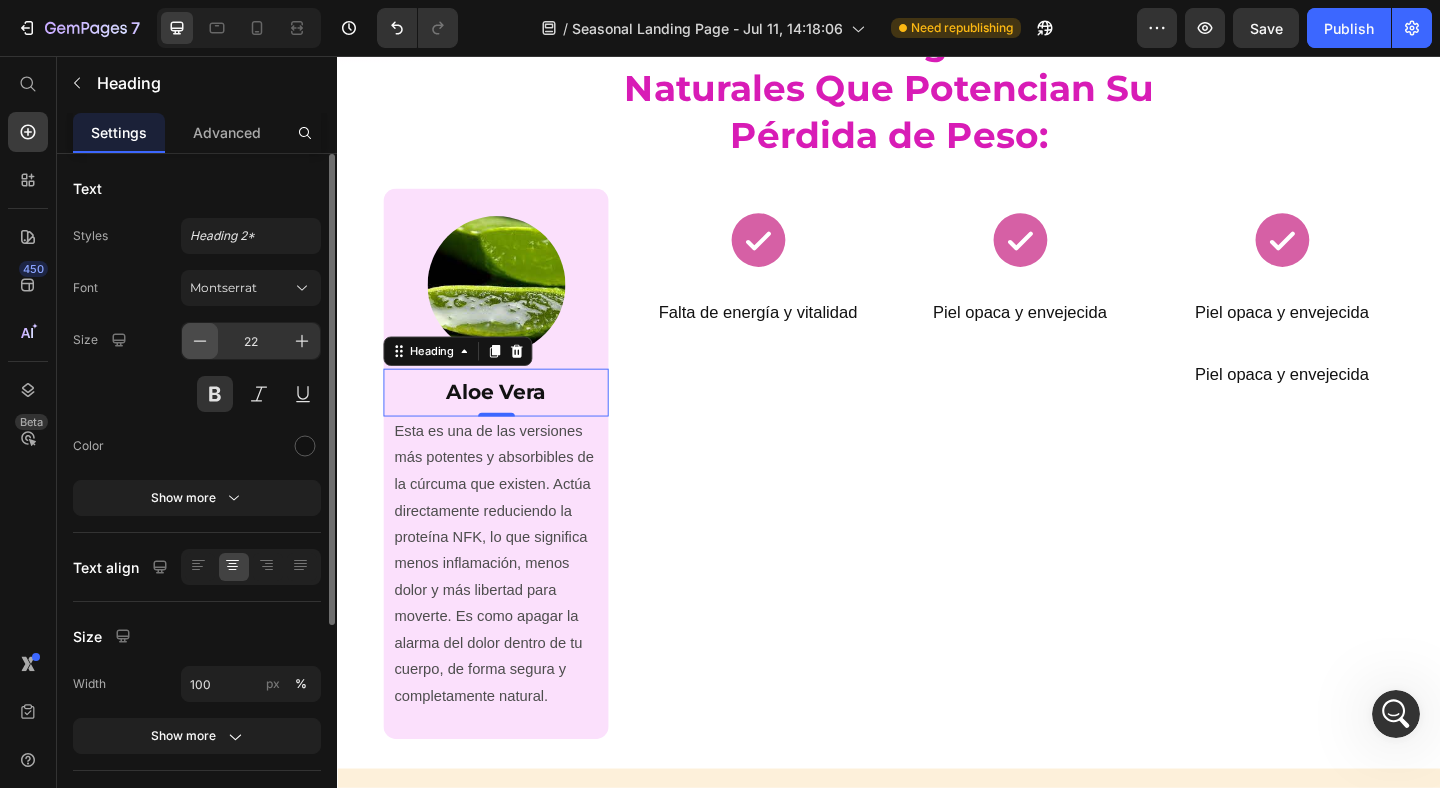 click 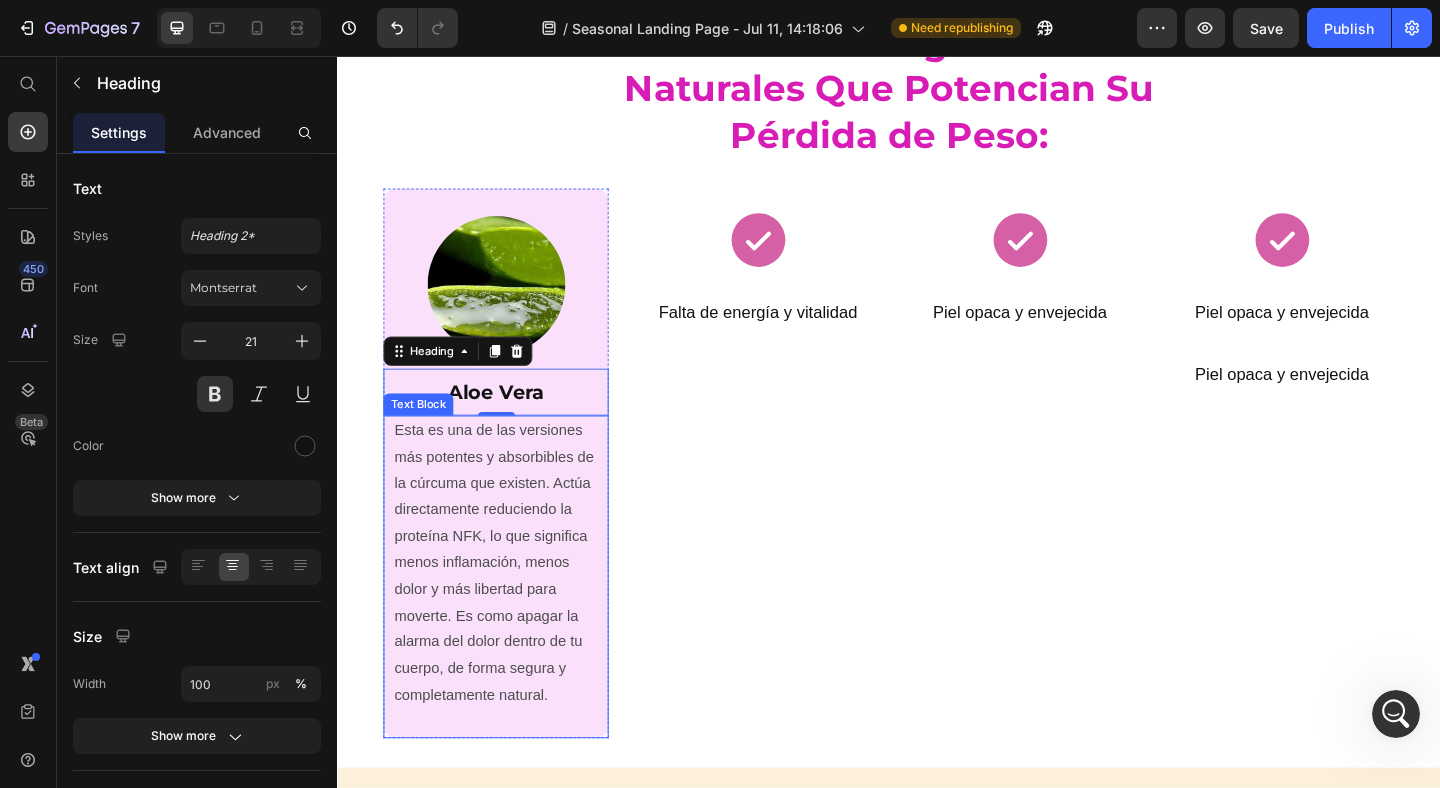 click on "Esta es una de las versiones más potentes y absorbibles de la cúrcuma que existen. Actúa directamente reduciendo la proteína NFK, lo que significa menos inflamación, menos dolor y más libertad para moverte. Es como apagar la alarma del dolor dentro de tu cuerpo, de forma segura y completamente natural." at bounding box center [510, 607] 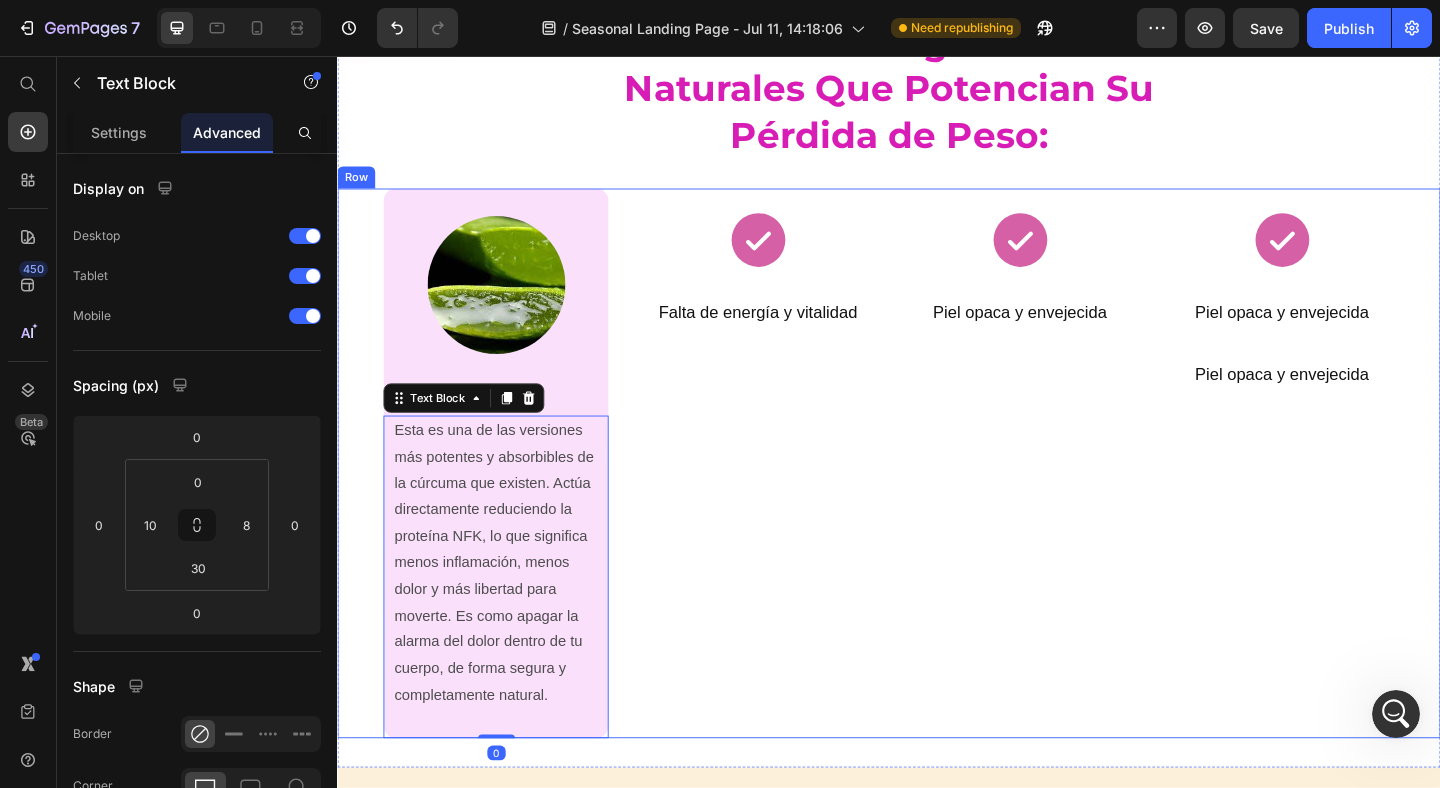 click on "Image Aloe Vera Heading Esta es una de las versiones más potentes y absorbibles de la cúrcuma que existen. Actúa directamente reduciendo la proteína NFK, lo que significa menos inflamación, menos dolor y más libertad para moverte. Es como apagar la alarma del dolor dentro de tu cuerpo, de forma segura y completamente natural. Text Block   0 Row
Icon Falta de energía y vitalidad Heading Row Row
Icon Piel opaca y envejecida Heading Row Row
Icon Piel opaca y envejecida Heading Row Row Piel opaca y envejecida Heading Row Row" at bounding box center [937, 499] 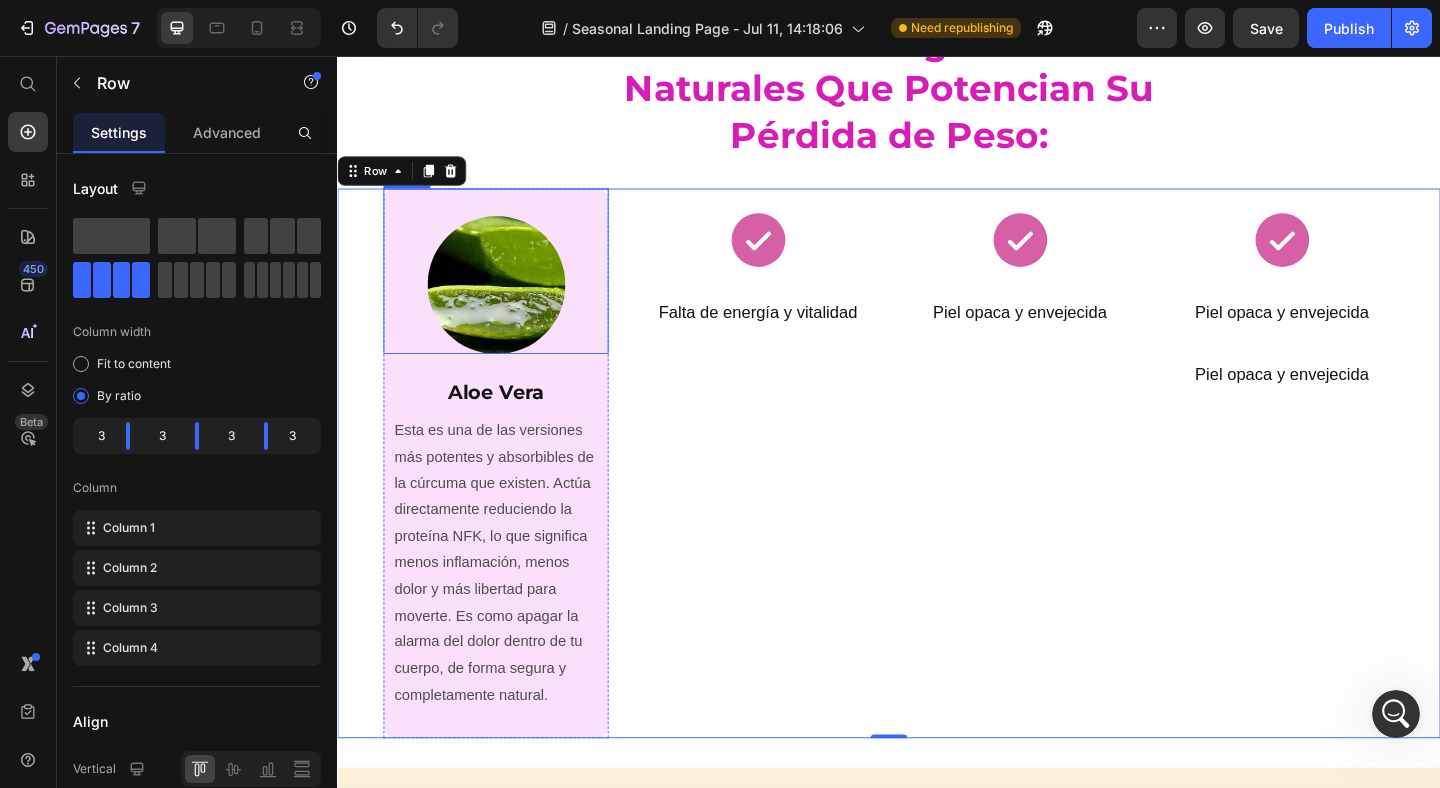 click at bounding box center (509, 290) 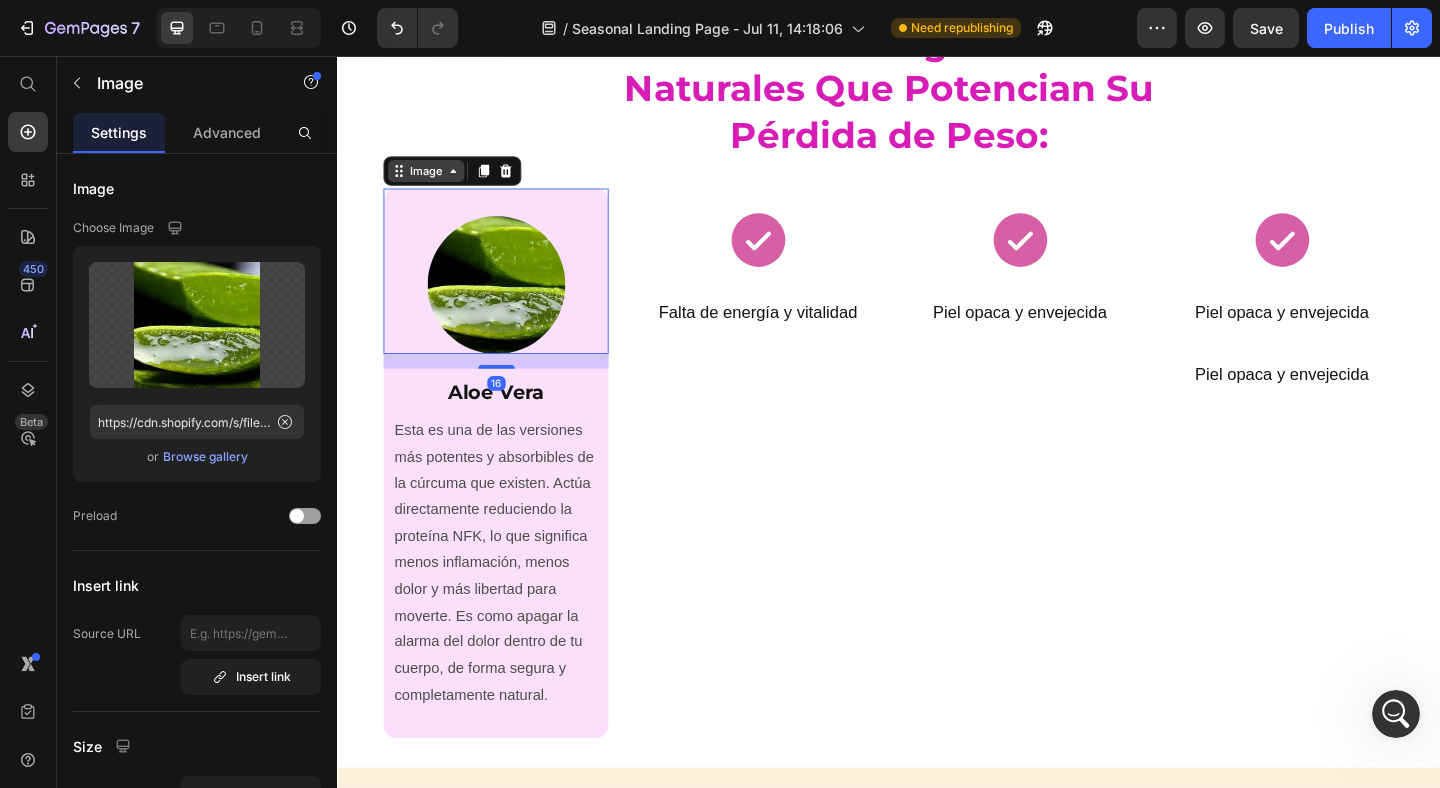 click on "Image" at bounding box center (433, 181) 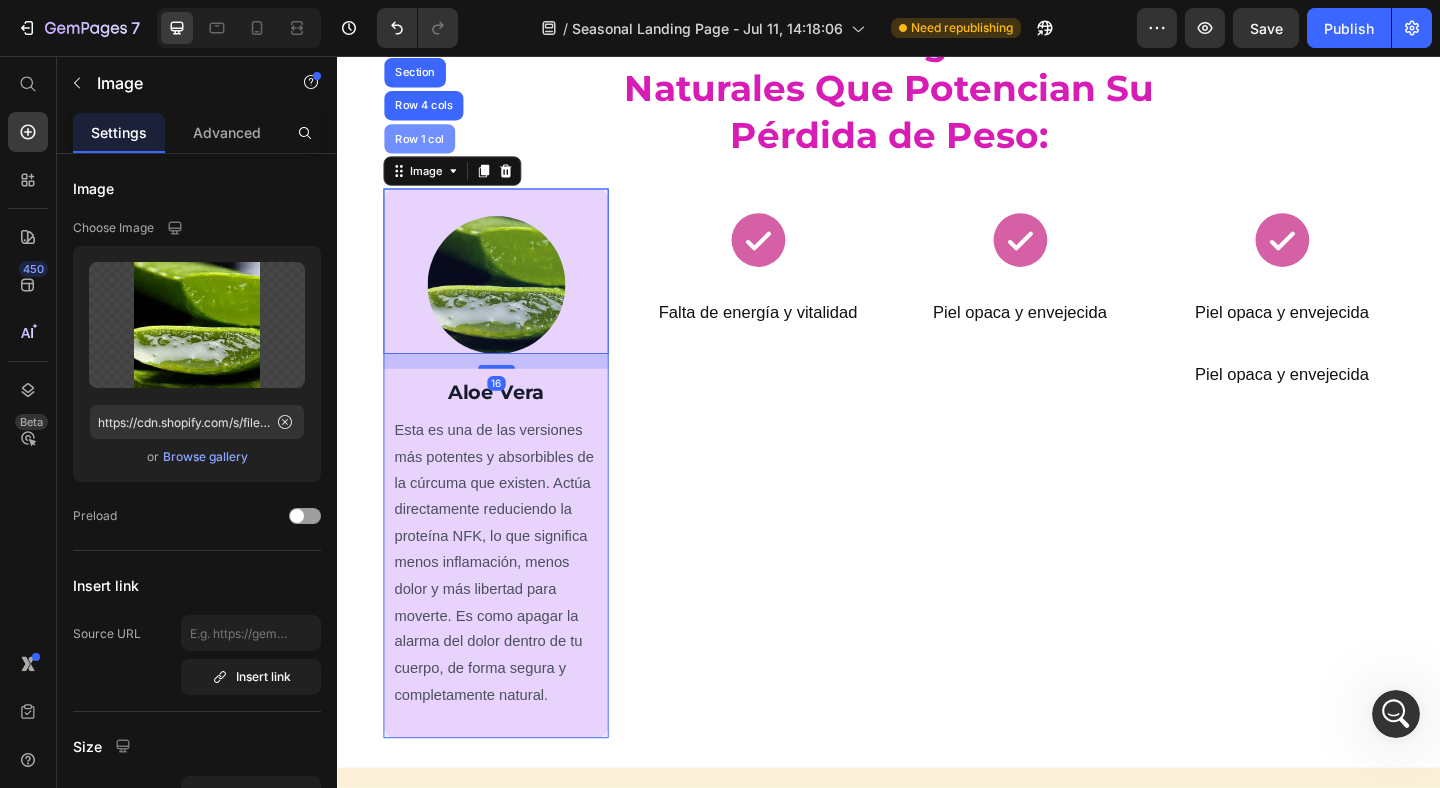 click on "Row 1 col" at bounding box center [426, 146] 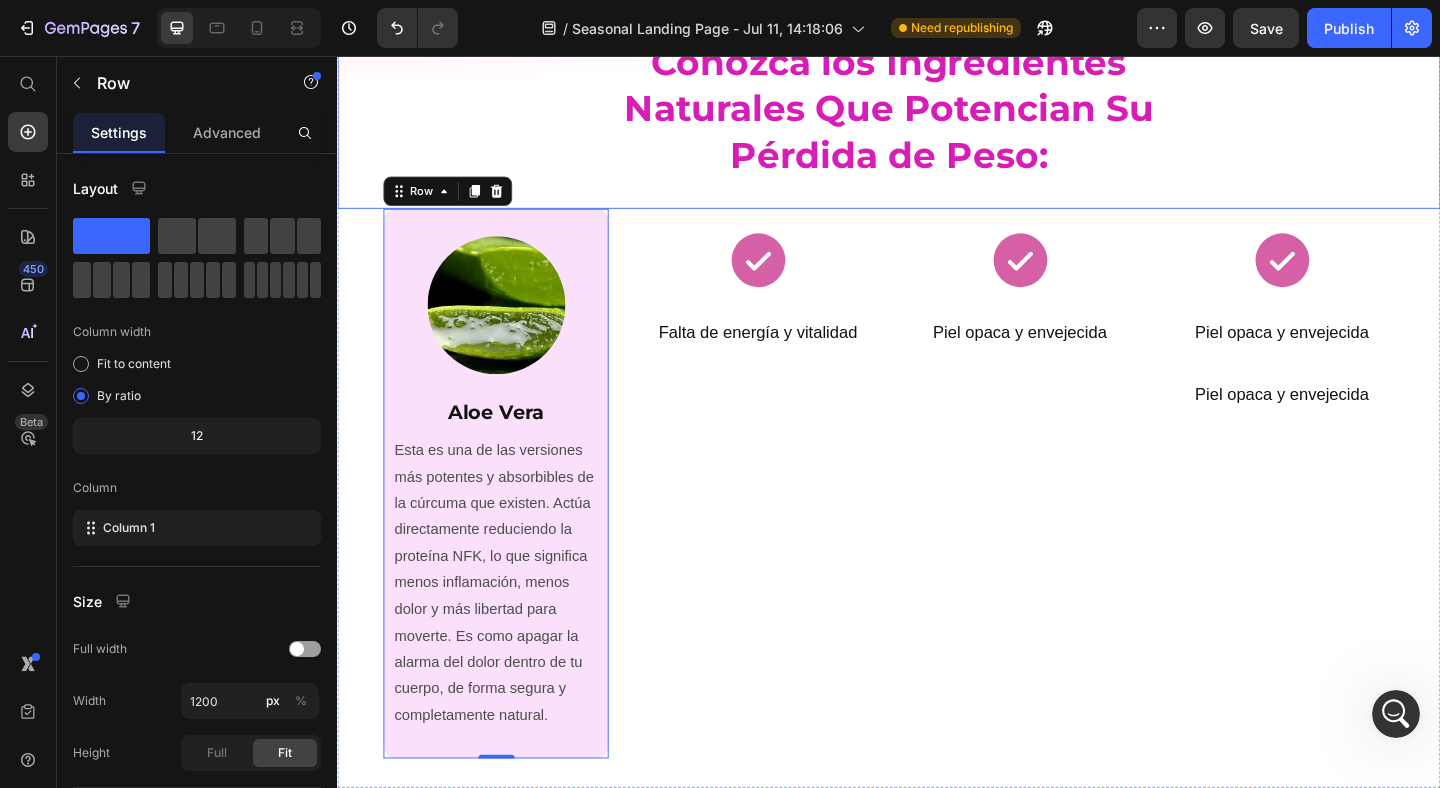 scroll, scrollTop: 3198, scrollLeft: 0, axis: vertical 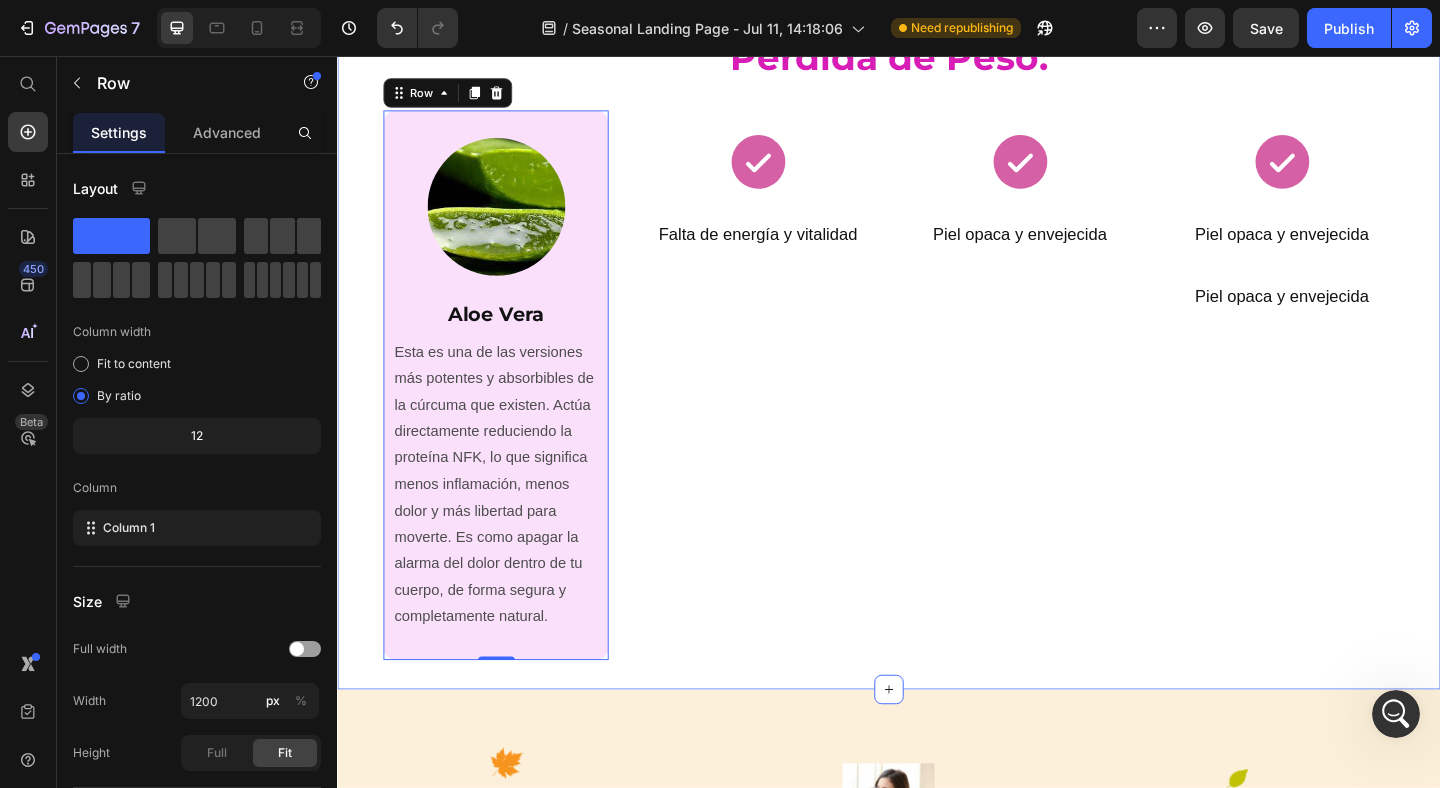 click on "⁠⁠⁠⁠⁠⁠⁠ Conozca los Ingredientes Naturales Que Potencian Su Pérdida de Peso: Heading Image Aloe Vera Heading Esta es una de las versiones más potentes y absorbibles de la cúrcuma que existen. Actúa directamente reduciendo la proteína NFK, lo que significa menos inflamación, menos dolor y más libertad para moverte. Es como apagar la alarma del dolor dentro de tu cuerpo, de forma segura y completamente natural. Text Block Row   0
Icon Falta de energía y vitalidad Heading Row Row
Icon Piel opaca y envejecida Heading Row Row
Icon Piel opaca y envejecida Heading Row Row Piel opaca y envejecida Heading Row Row Section 7" at bounding box center (937, 297) 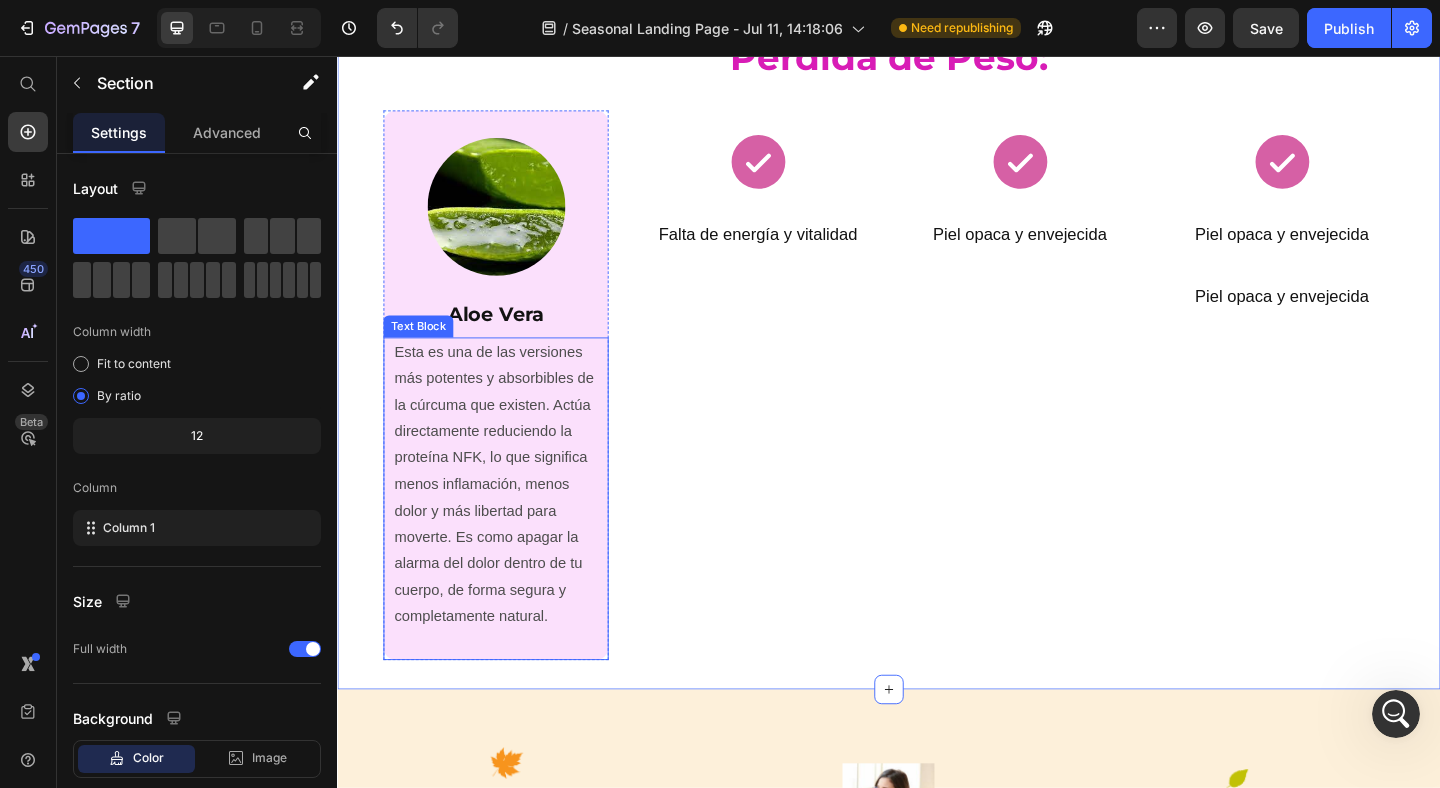 click on "Esta es una de las versiones más potentes y absorbibles de la cúrcuma que existen. Actúa directamente reduciendo la proteína NFK, lo que significa menos inflamación, menos dolor y más libertad para moverte. Es como apagar la alarma del dolor dentro de tu cuerpo, de forma segura y completamente natural." at bounding box center [510, 522] 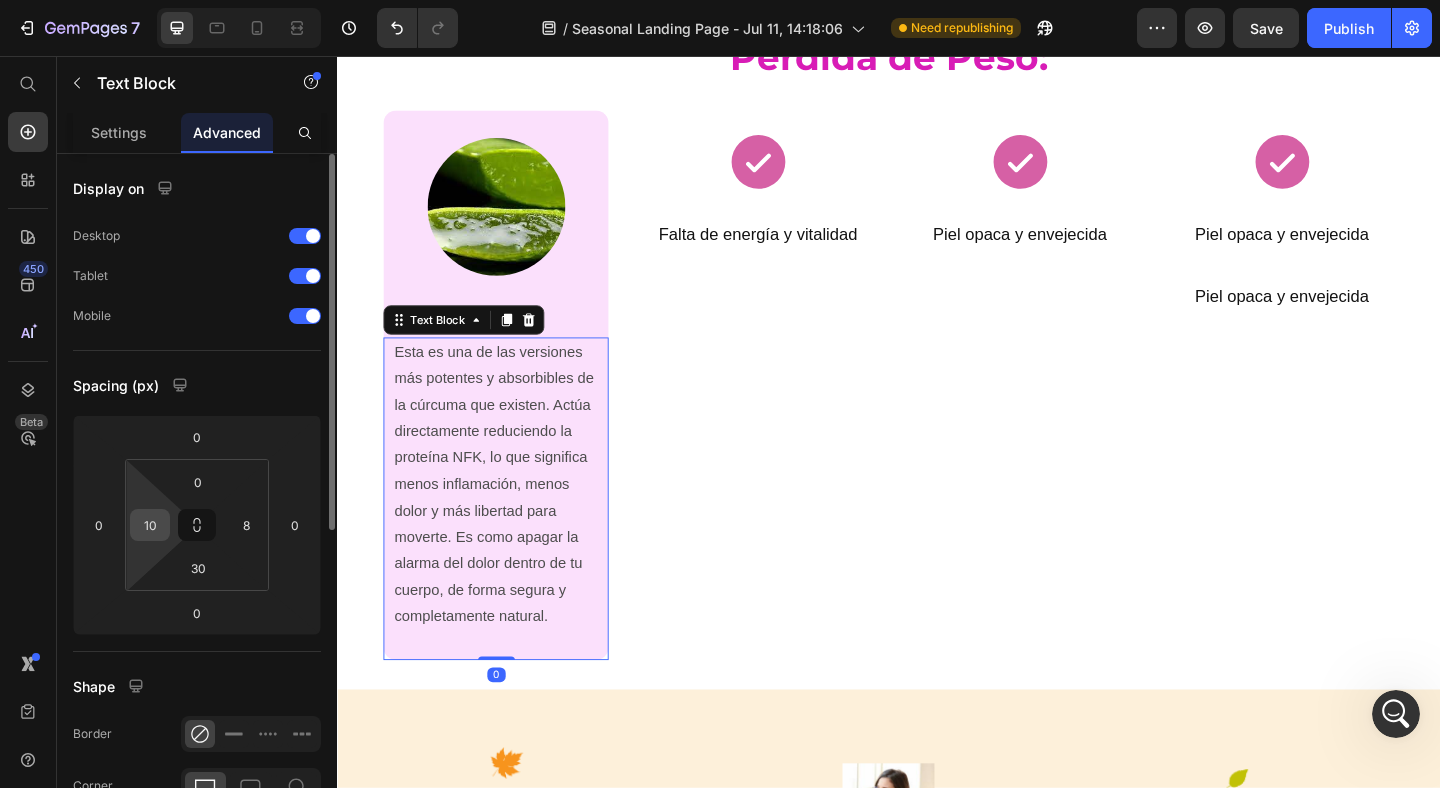 click on "10" at bounding box center [150, 525] 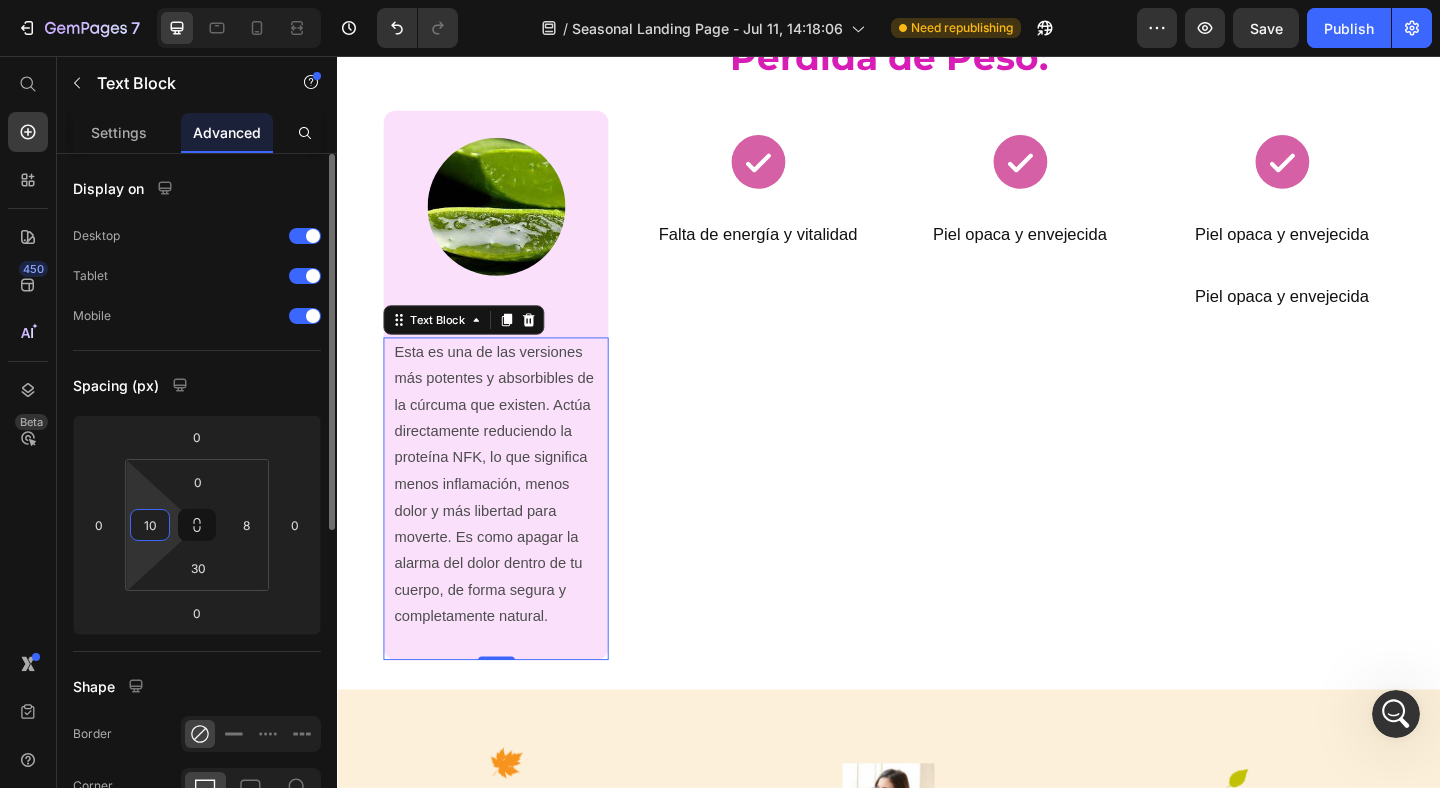 click on "10" at bounding box center [150, 525] 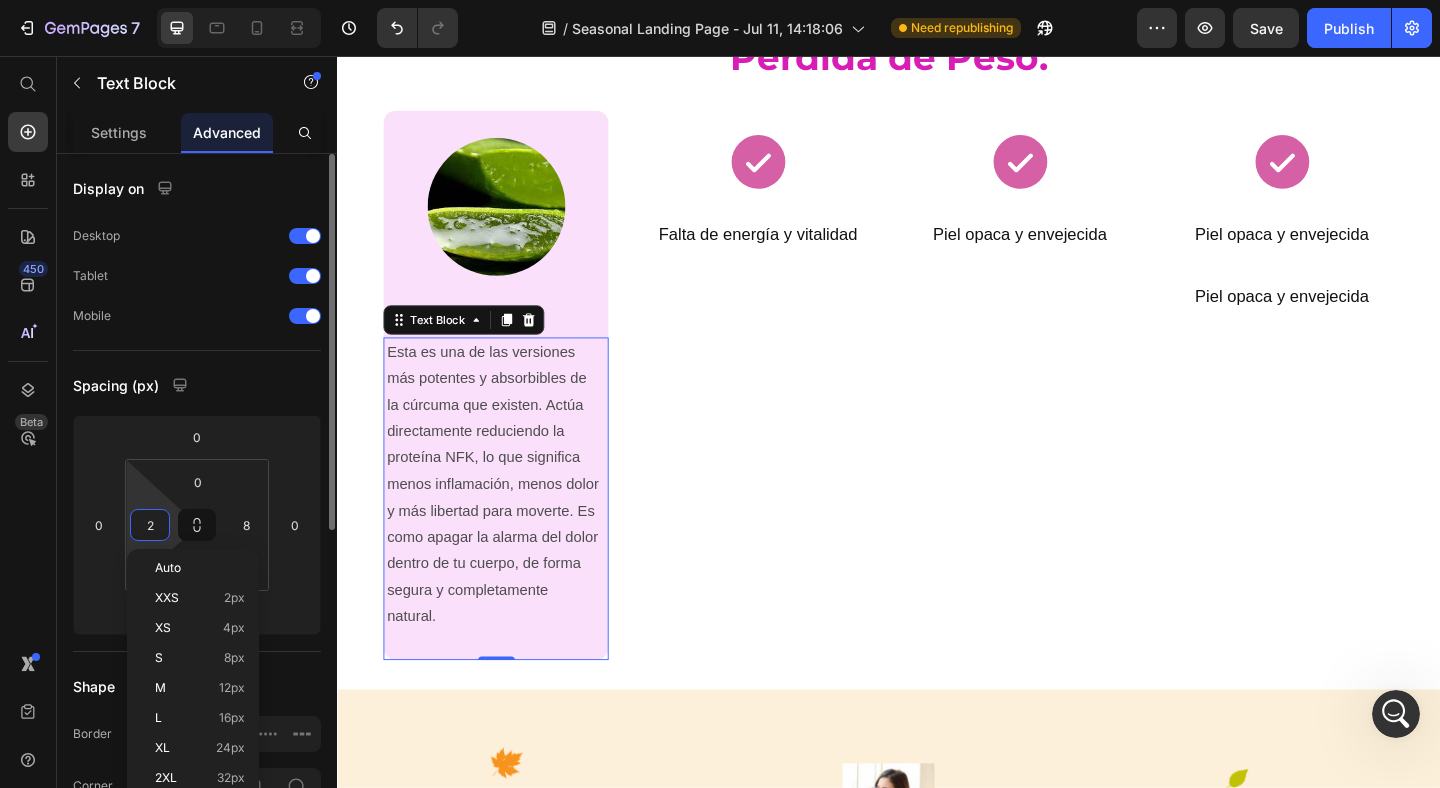 type on "20" 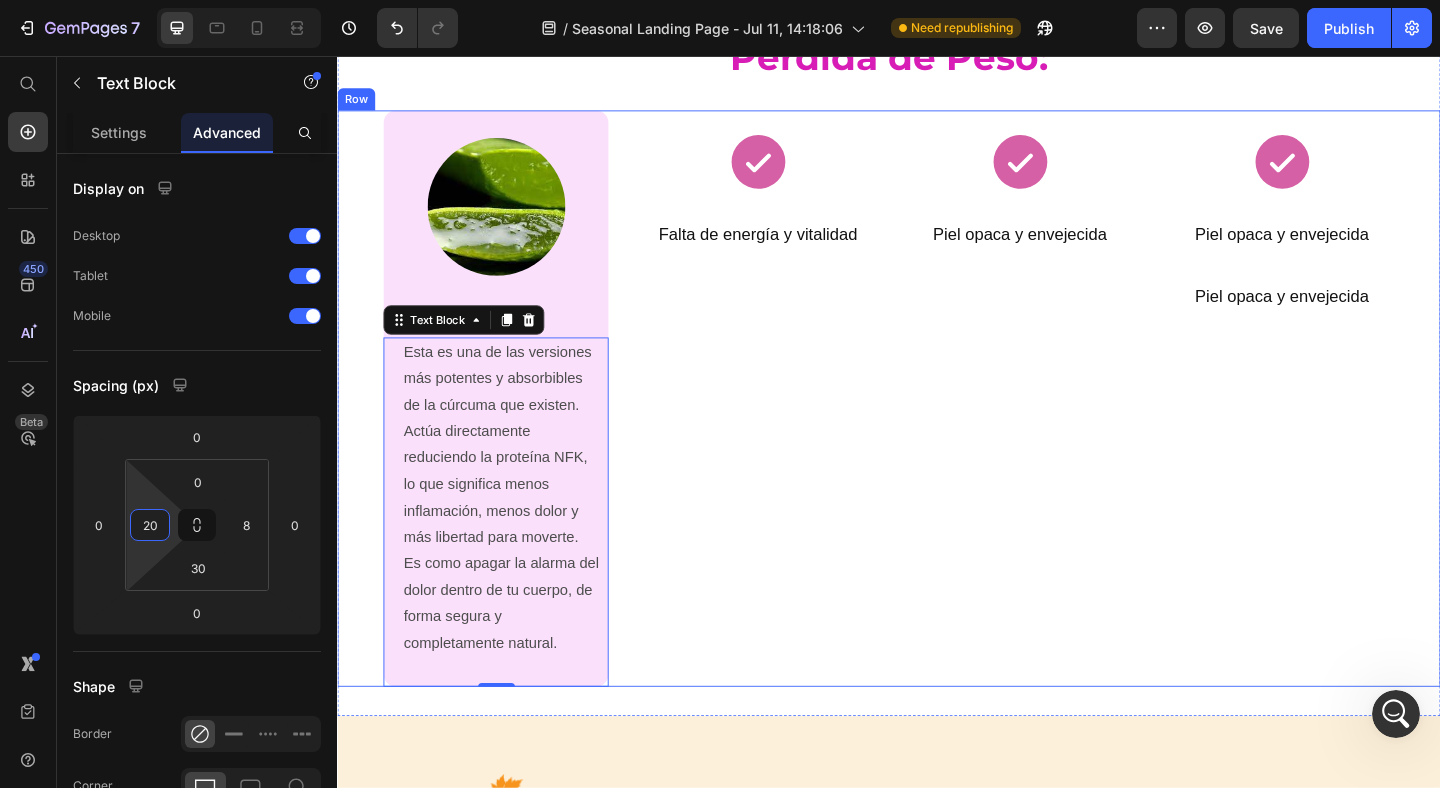 click on "Icon Falta de energía y vitalidad Heading Row Row" at bounding box center (794, 428) 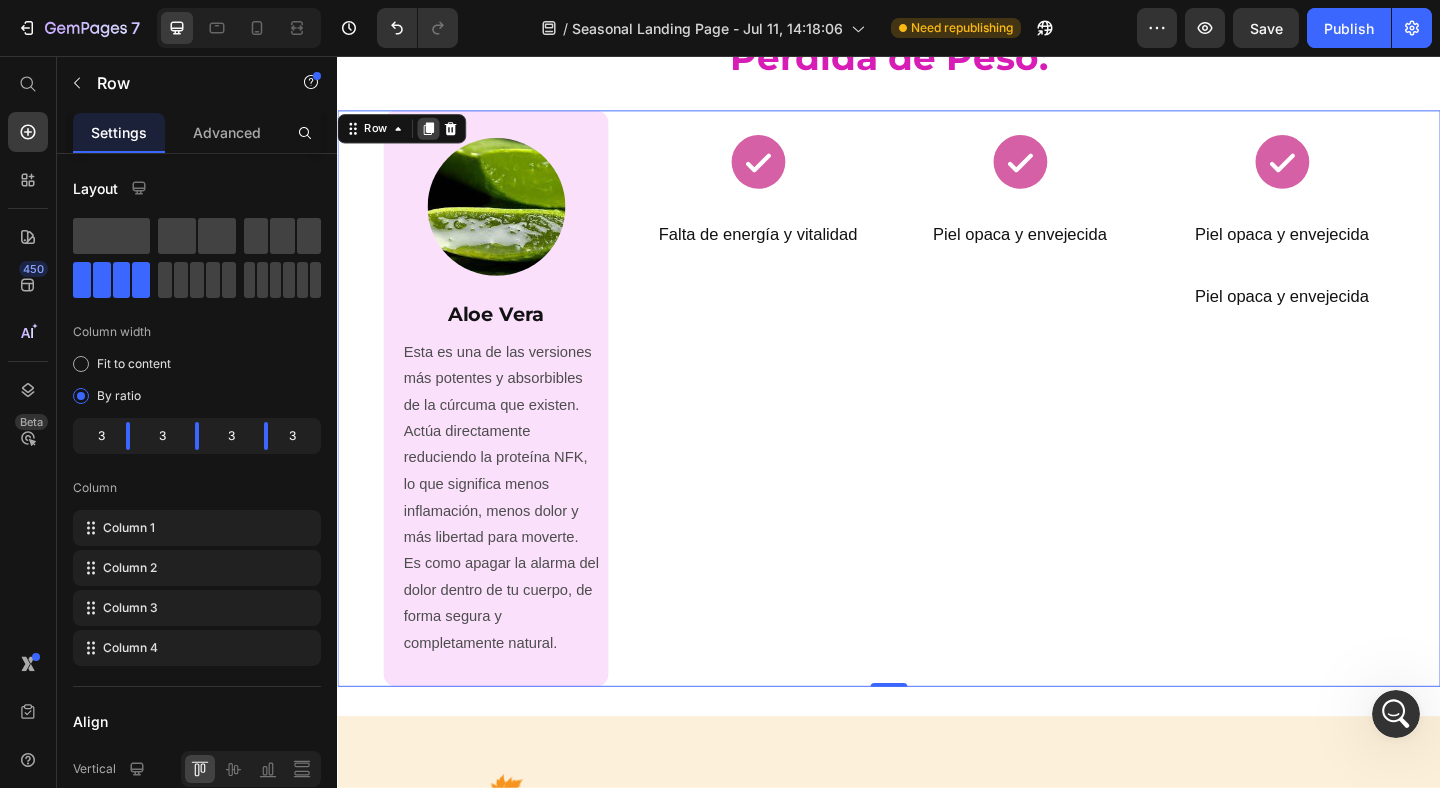click 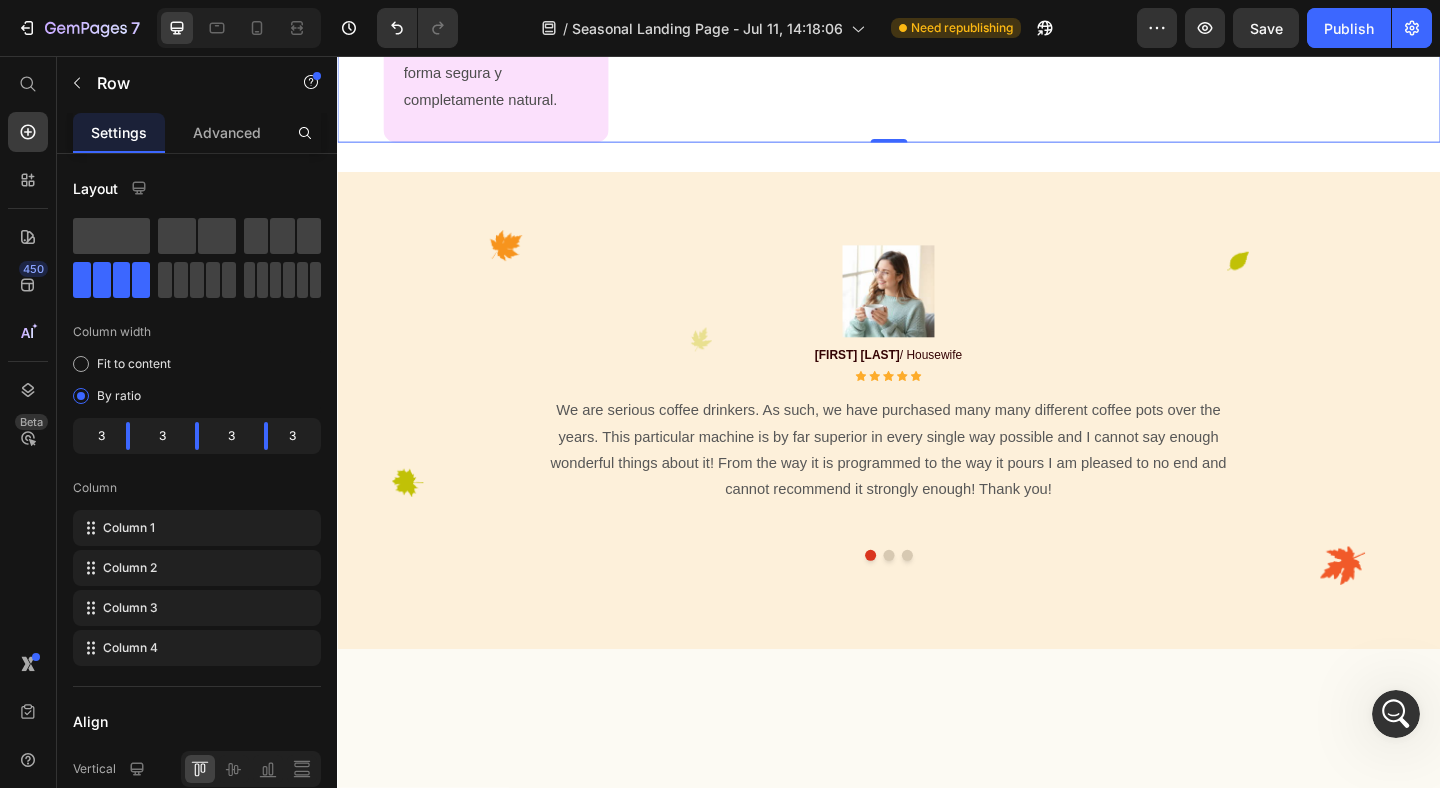 scroll, scrollTop: 3440, scrollLeft: 0, axis: vertical 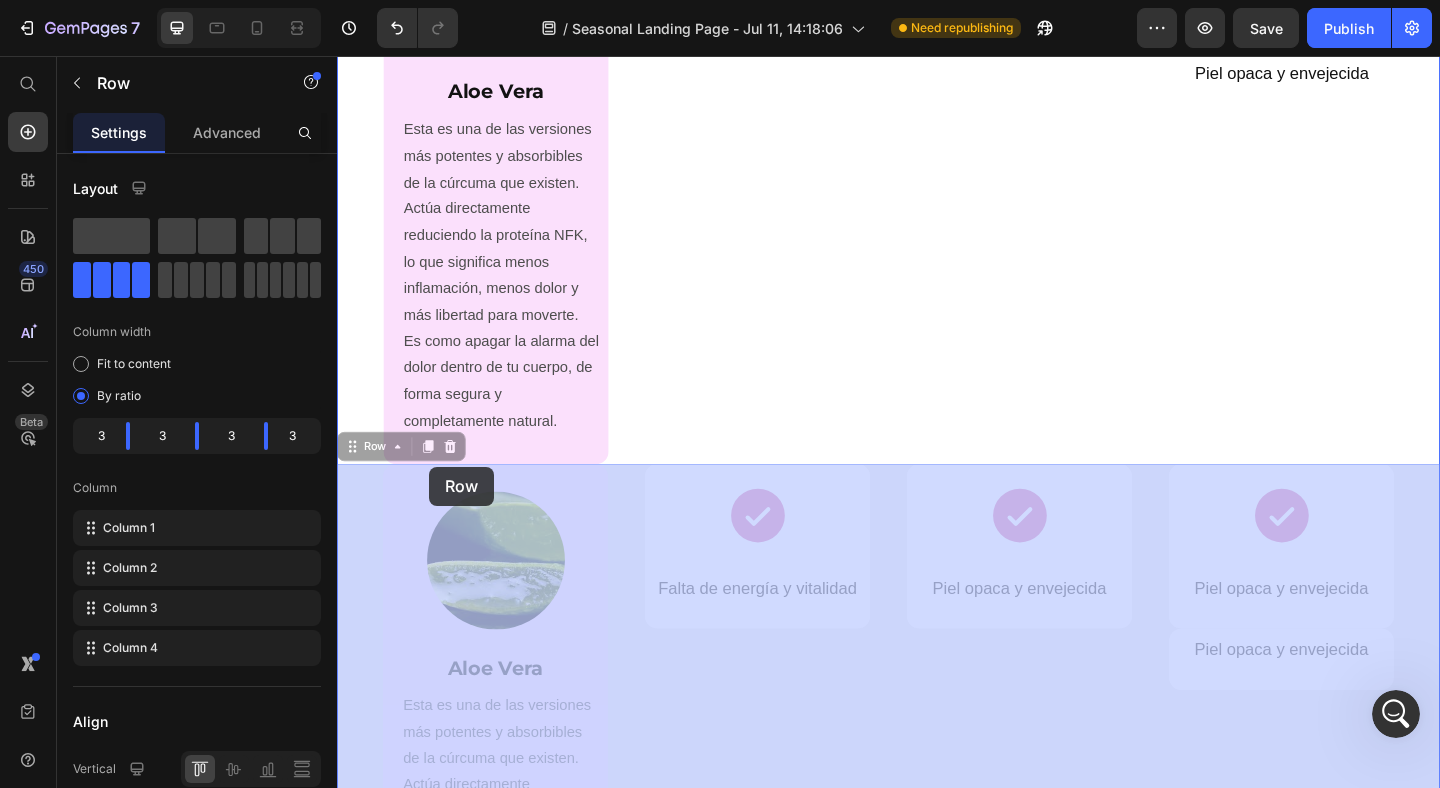 drag, startPoint x: 353, startPoint y: 479, endPoint x: 700, endPoint y: 531, distance: 350.87463 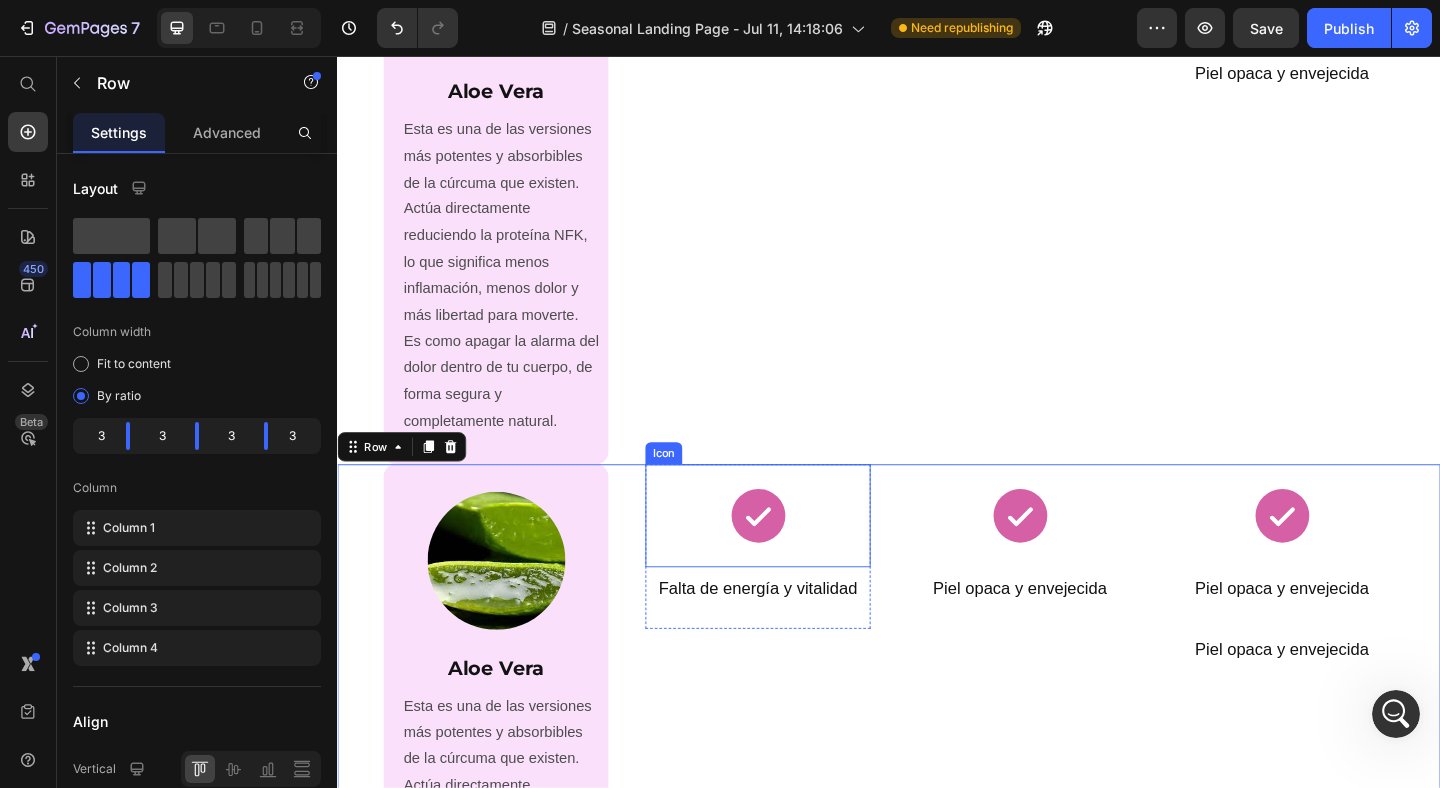 click on "Icon" at bounding box center (794, 556) 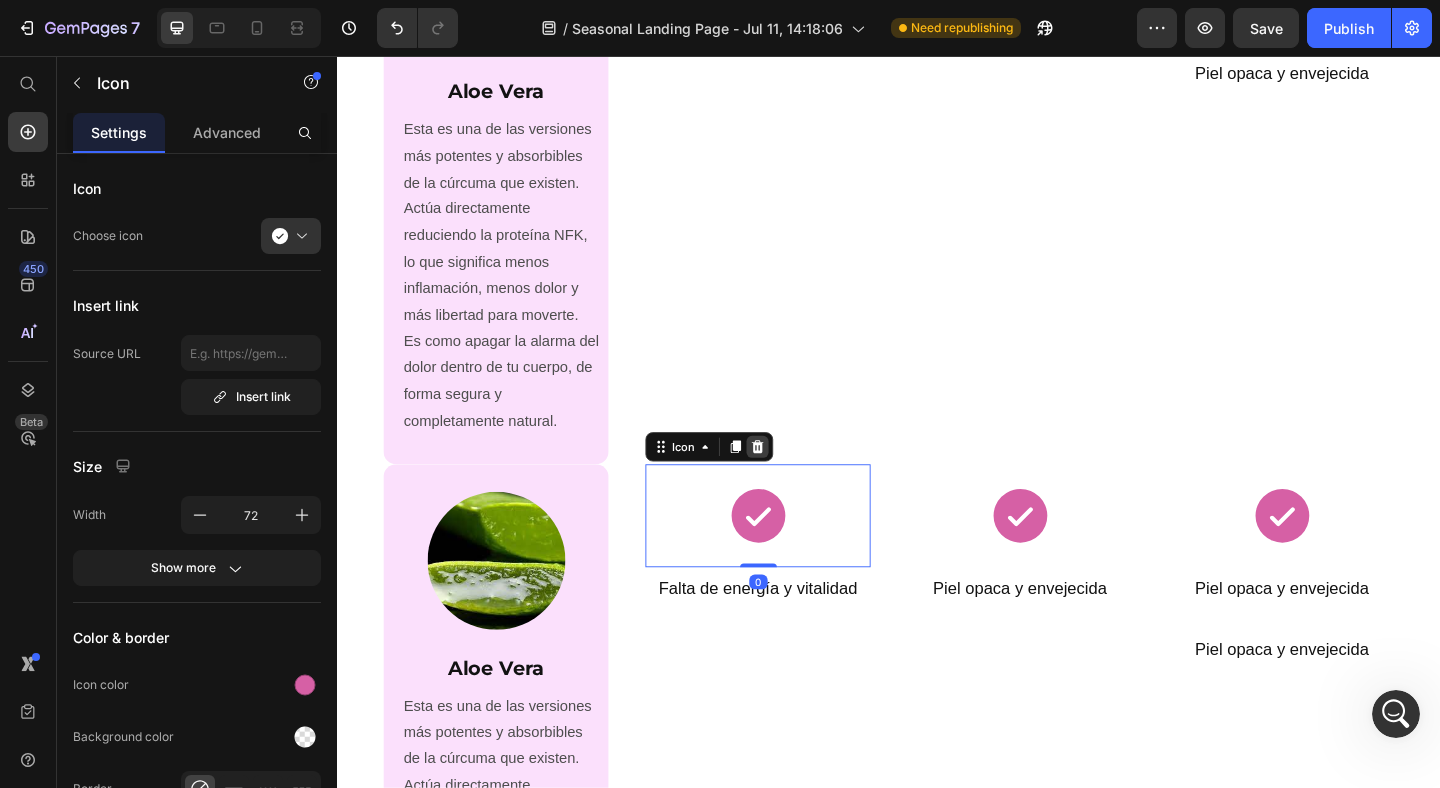 click 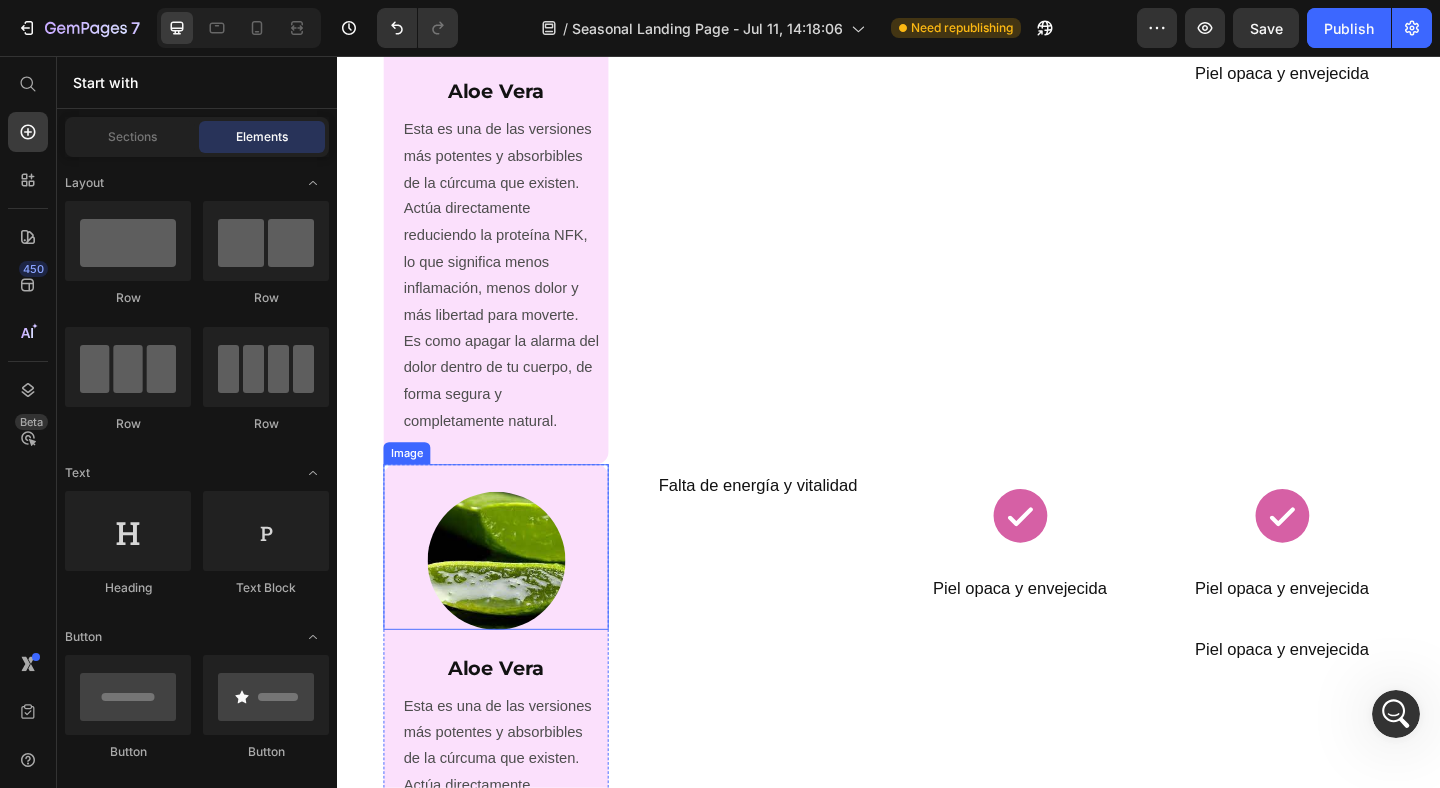 click on "Image" at bounding box center [412, 488] 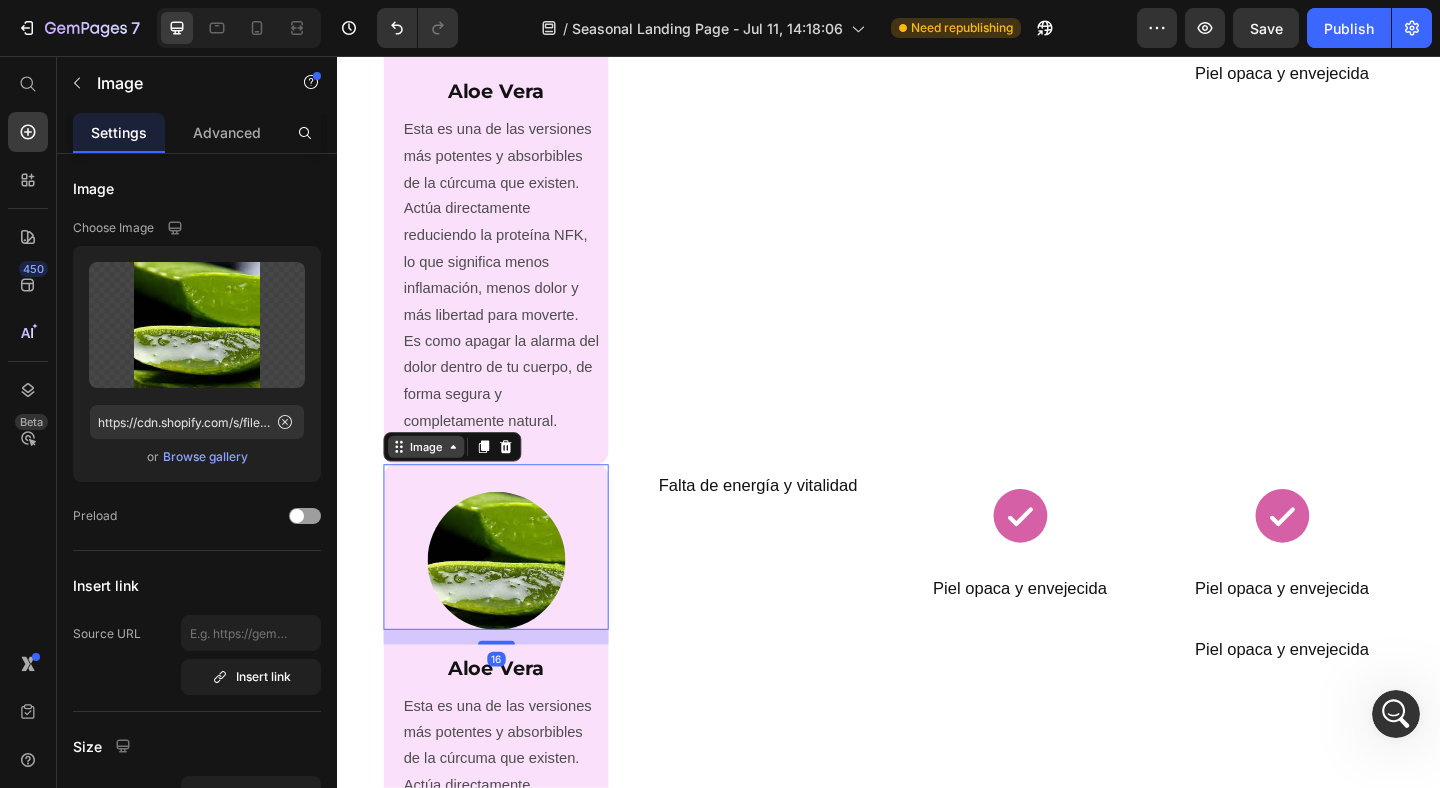 click on "Image" at bounding box center (433, 481) 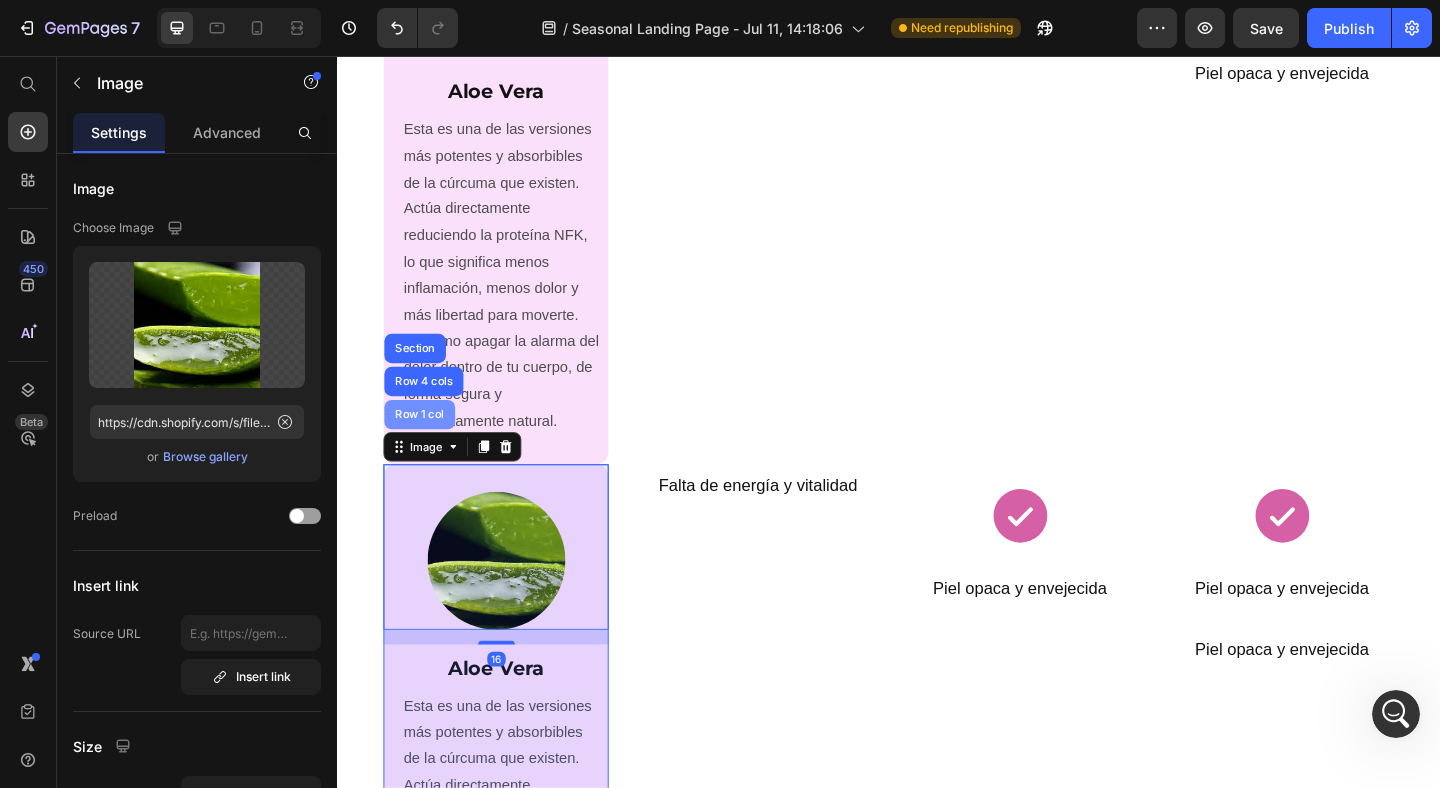 click on "Row 1 col" at bounding box center [426, 446] 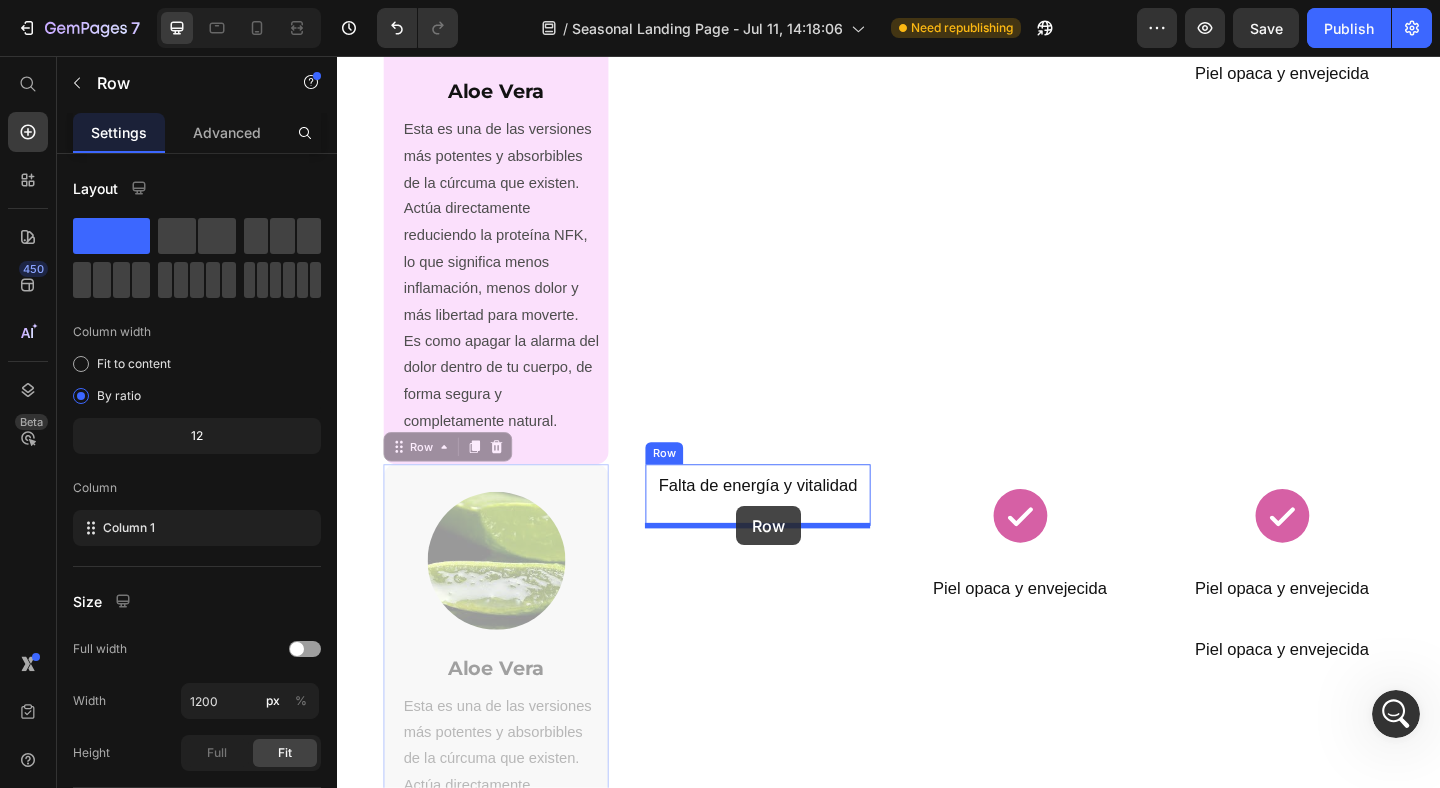 drag, startPoint x: 400, startPoint y: 479, endPoint x: 770, endPoint y: 547, distance: 376.19675 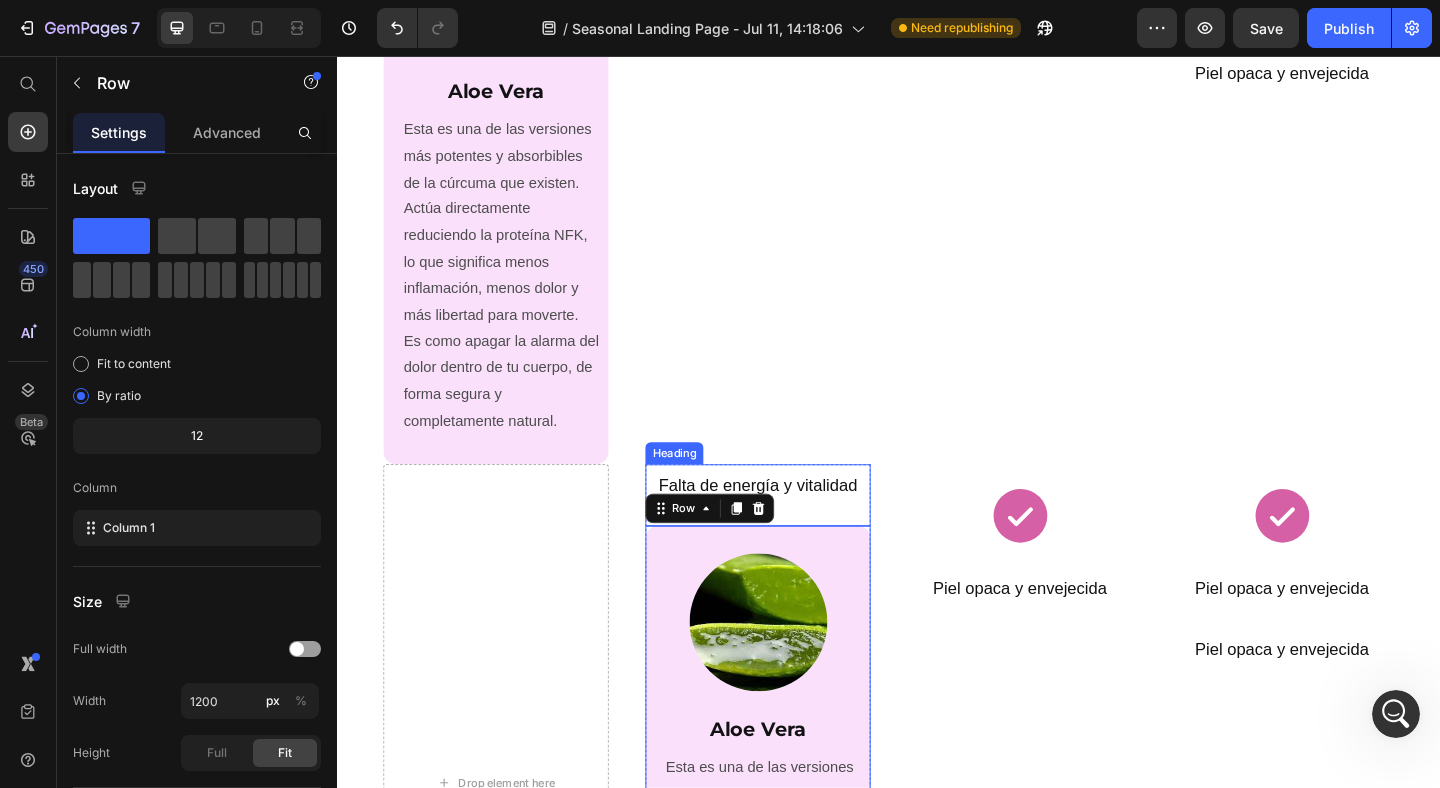 click on "Falta de energía y vitalidad" at bounding box center [794, 523] 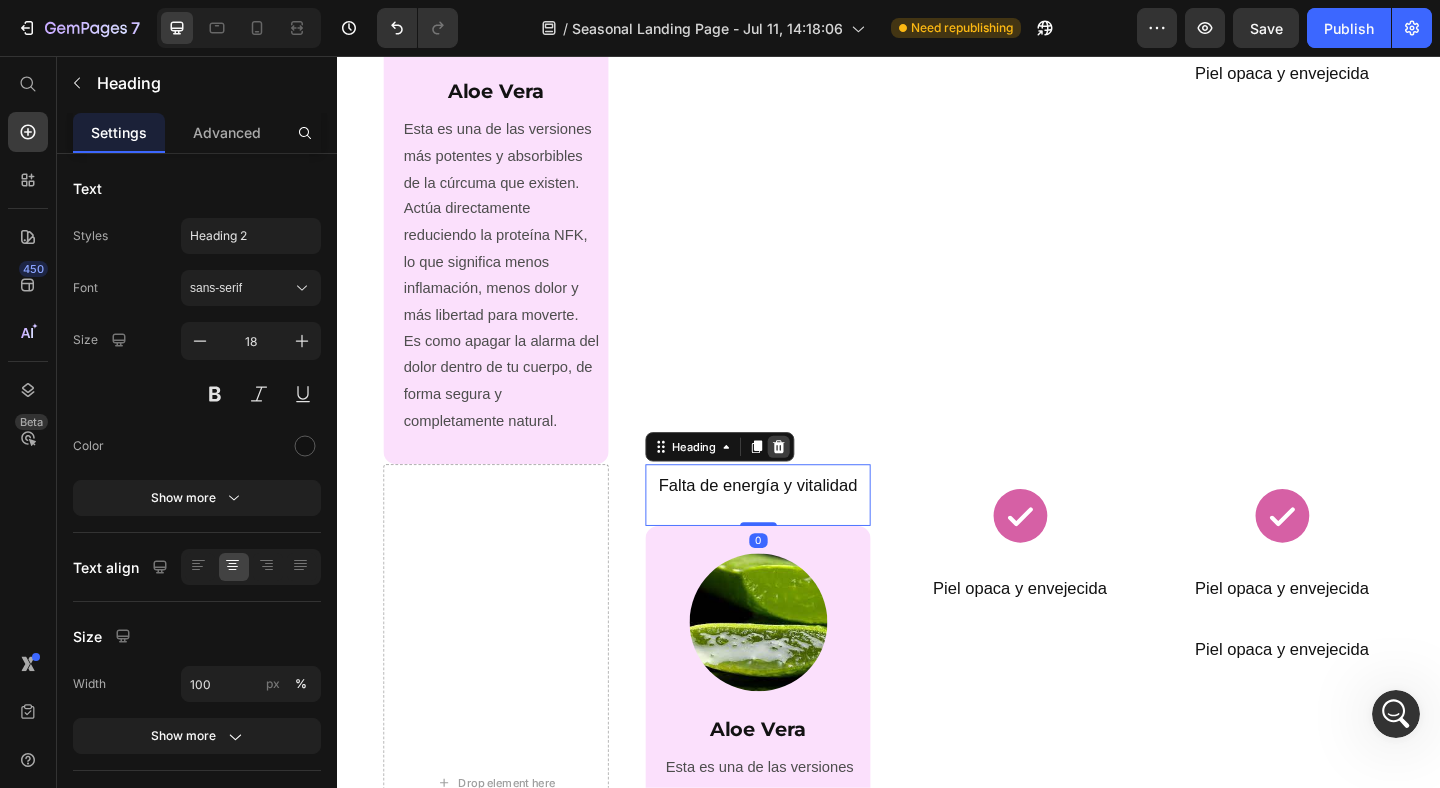 click 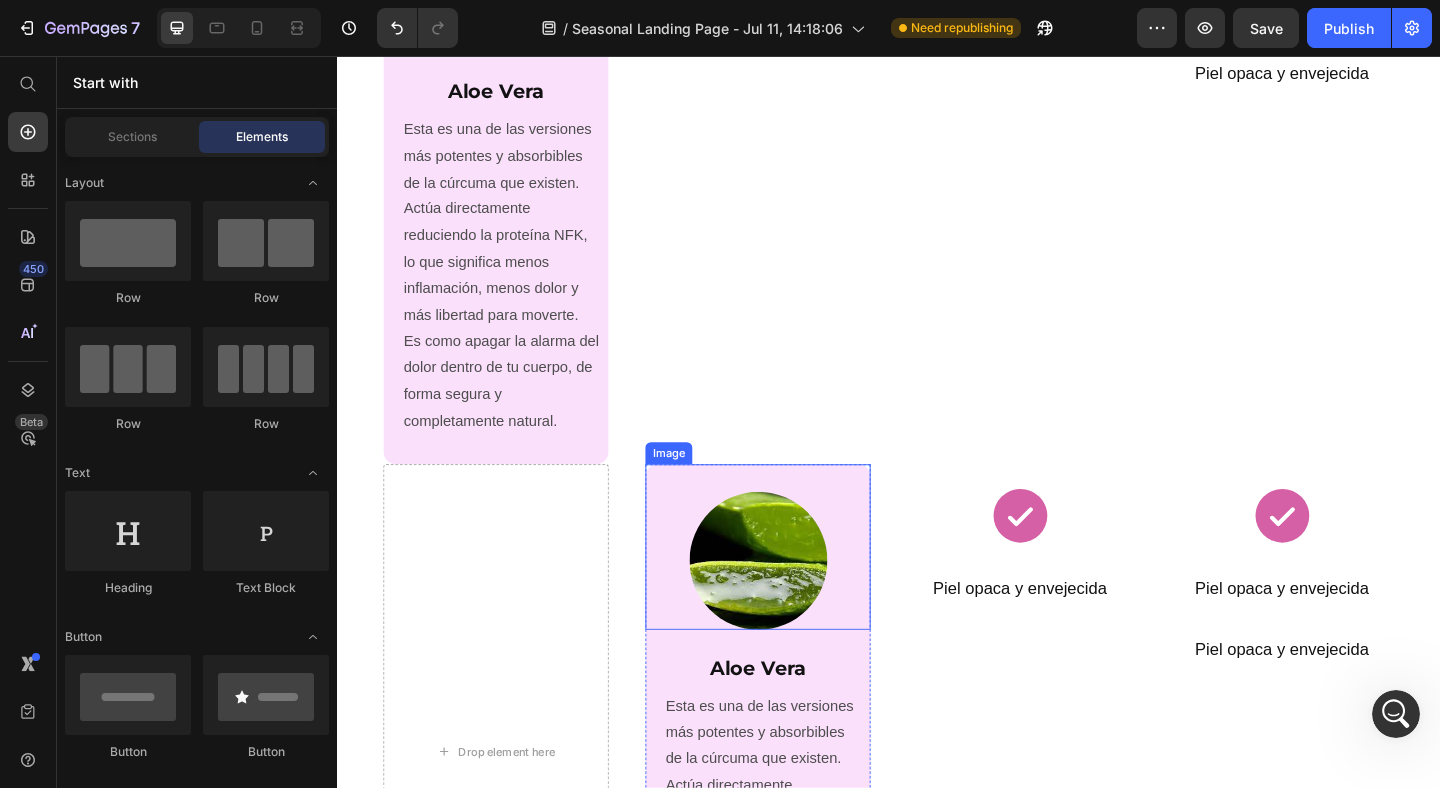 scroll, scrollTop: 3328, scrollLeft: 0, axis: vertical 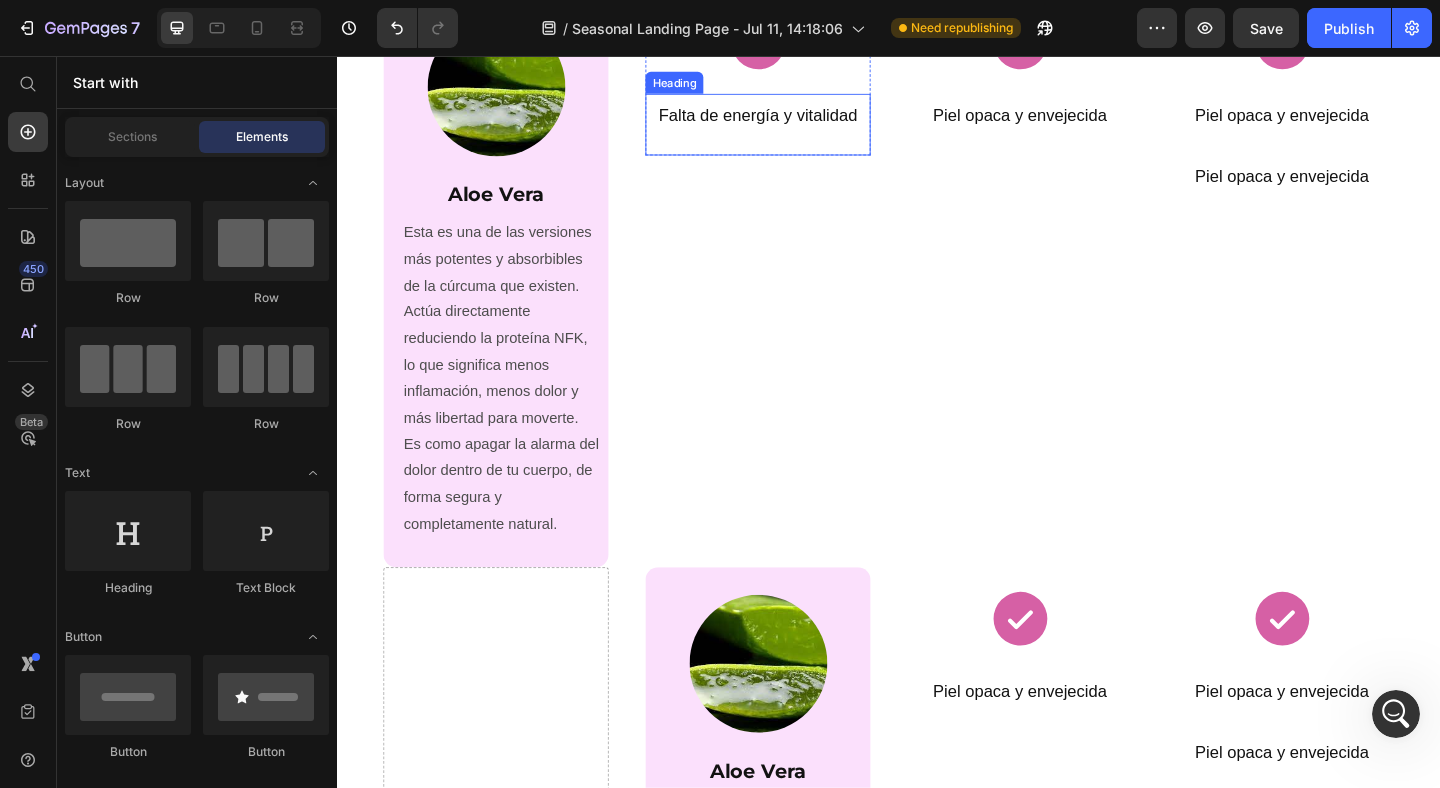 click on "Drop element here Image Aloe Vera Heading Esta es una de las versiones más potentes y absorbibles de la cúrcuma que existen. Actúa directamente reduciendo la proteína NFK, lo que significa menos inflamación, menos dolor y más libertad para moverte. Es como apagar la alarma del dolor dentro de tu cuerpo, de forma segura y completamente natural. Text Block Row Row Row
Icon Piel opaca y envejecida Heading Row Row
Icon Piel opaca y envejecida Heading Row Row Piel opaca y envejecida Heading Row Row" at bounding box center (937, 925) 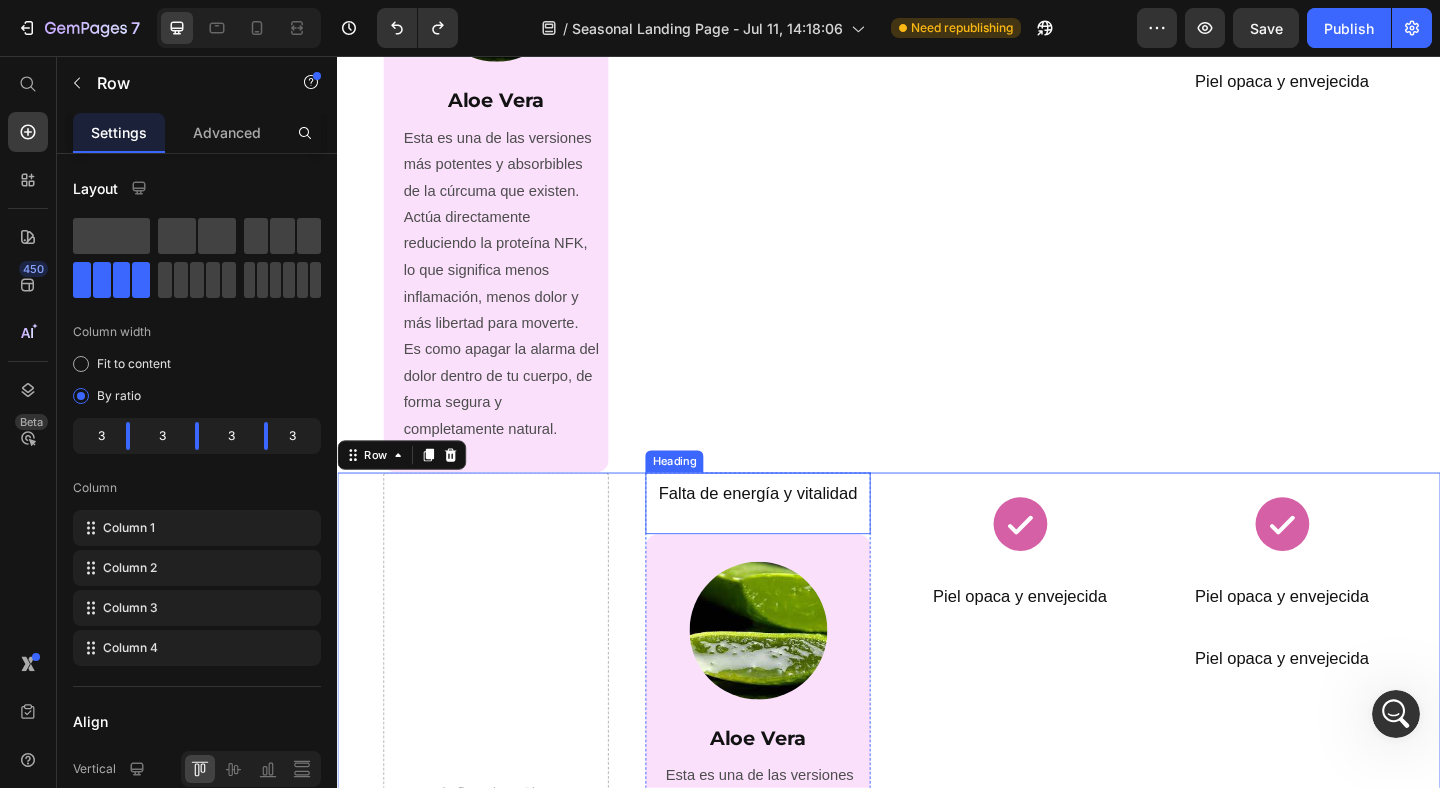 scroll, scrollTop: 3326, scrollLeft: 0, axis: vertical 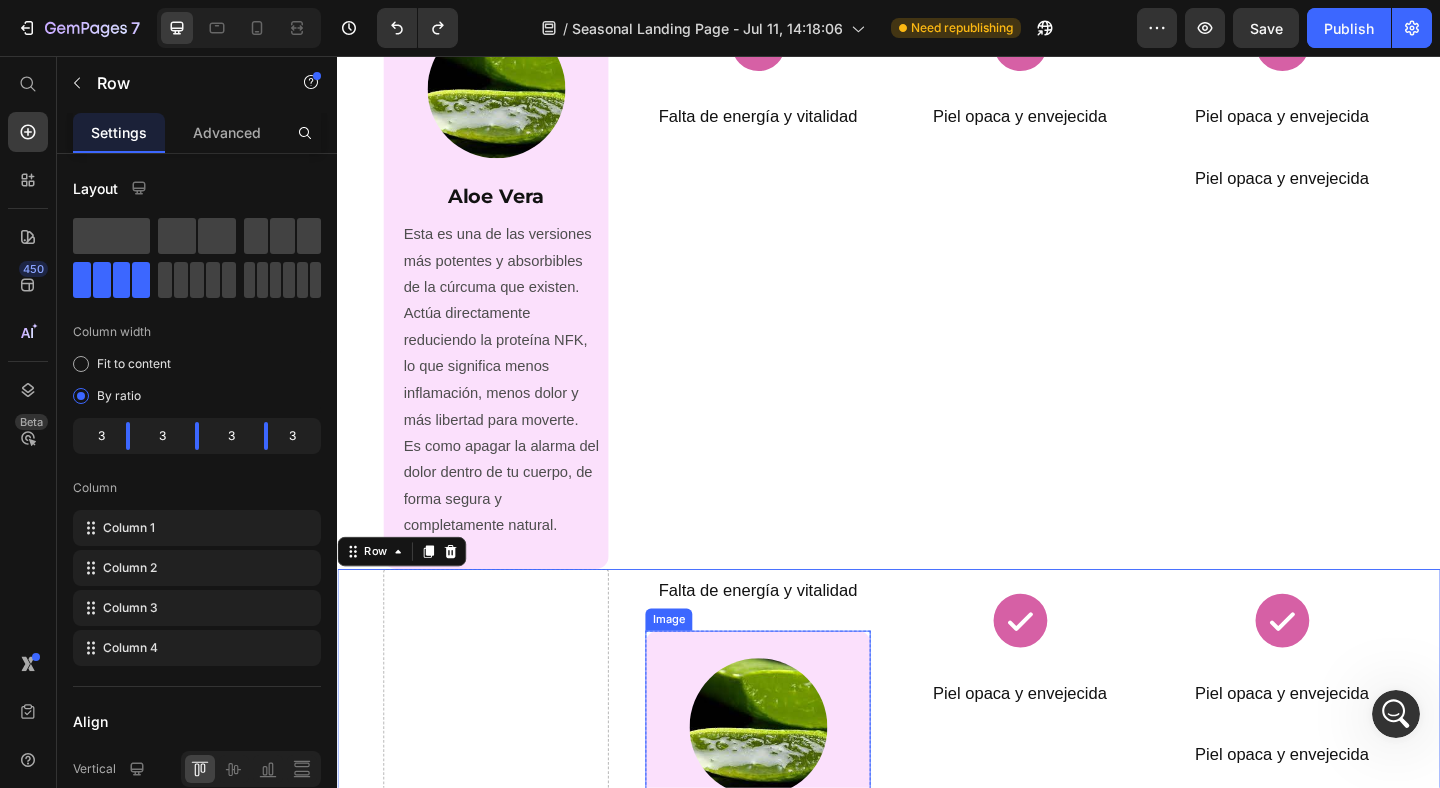 click at bounding box center [794, 771] 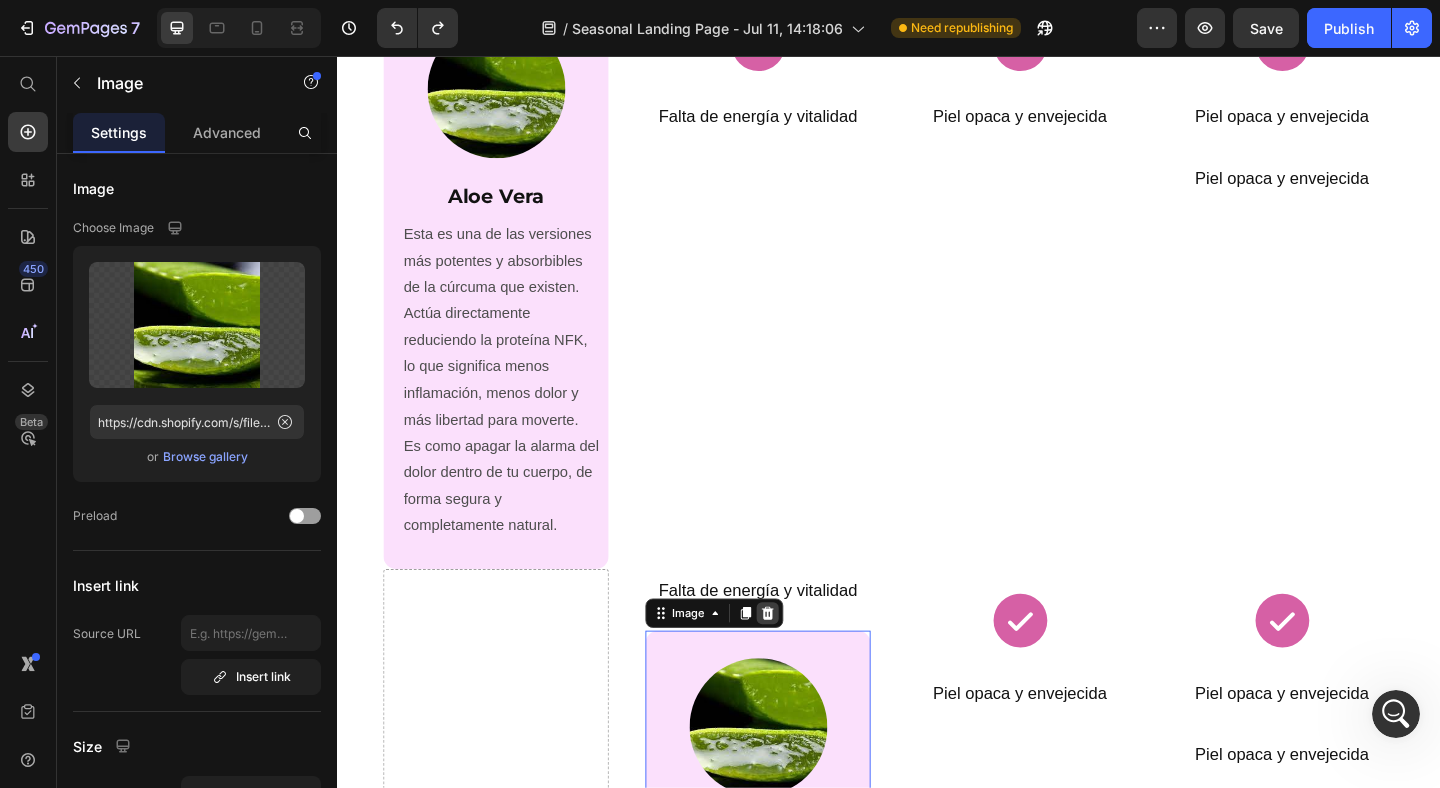 click 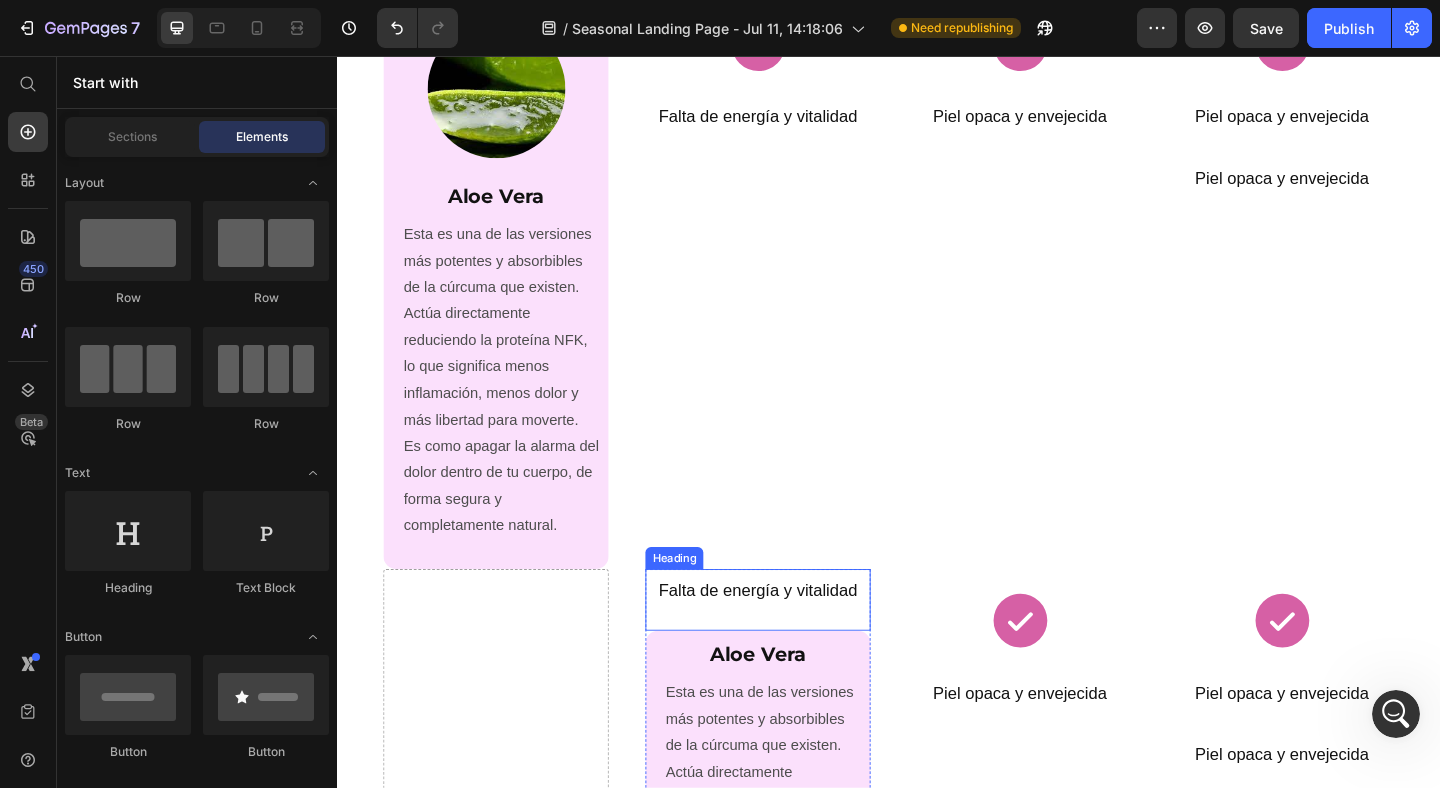 click on "Falta de energía y vitalidad" at bounding box center [794, 637] 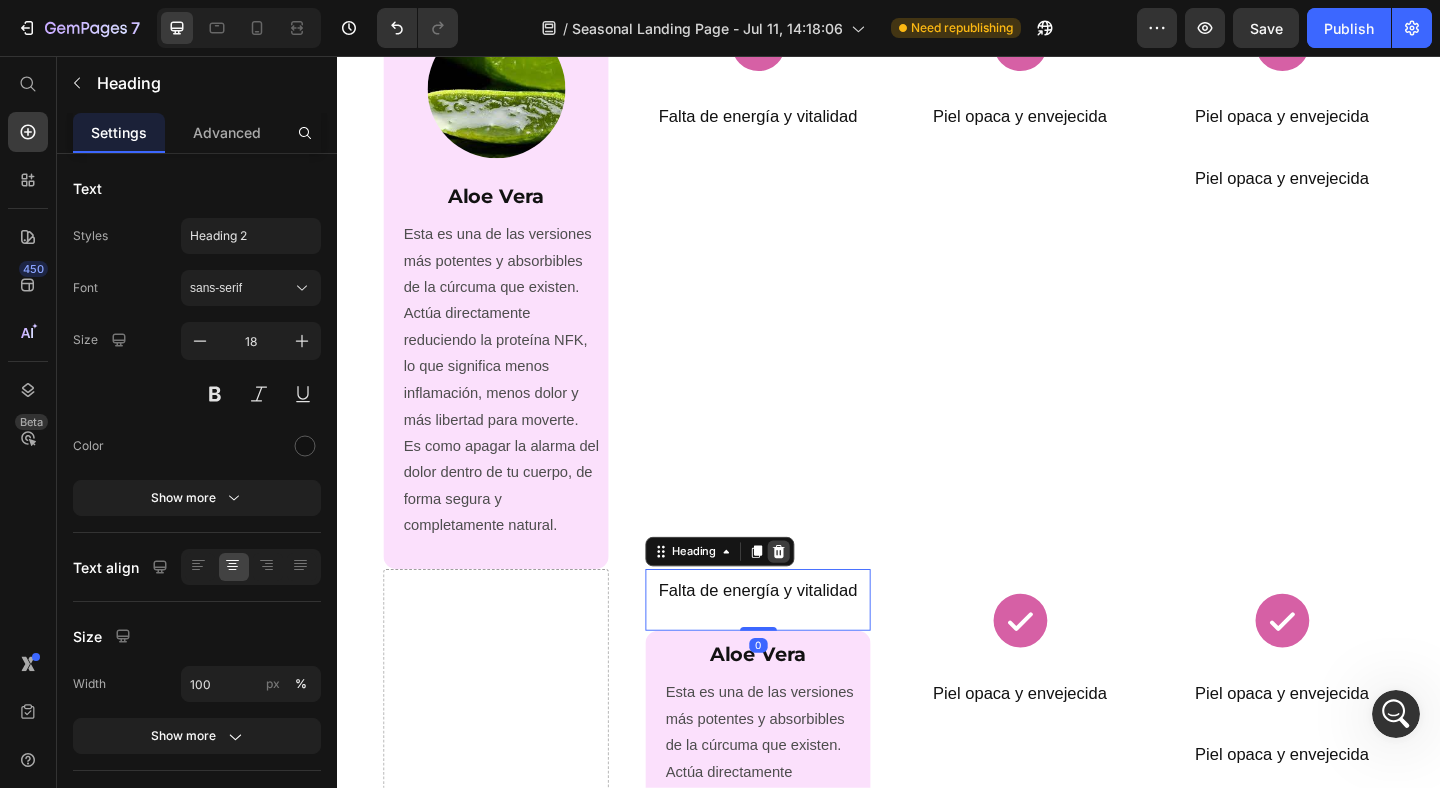 click 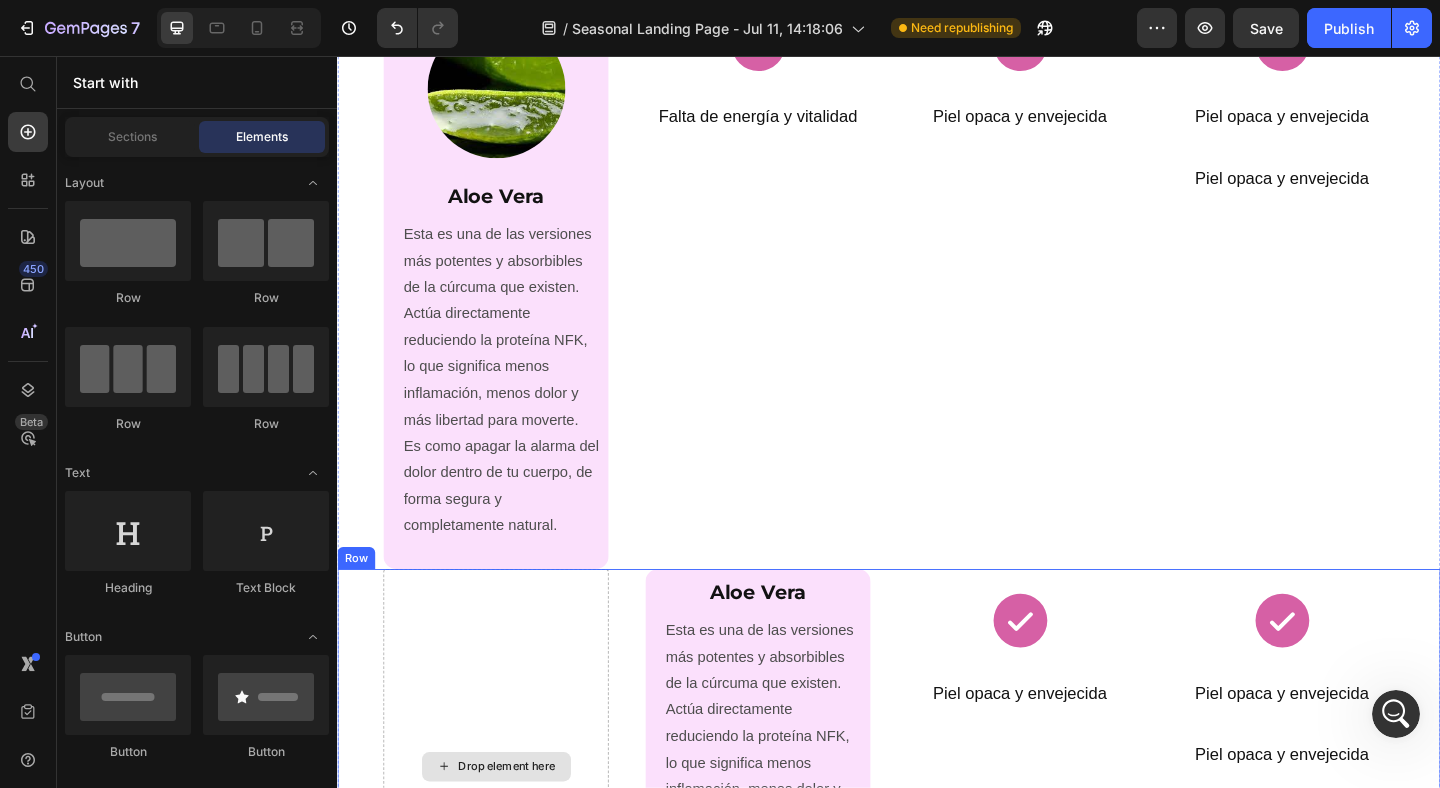click on "Drop element here" at bounding box center [509, 829] 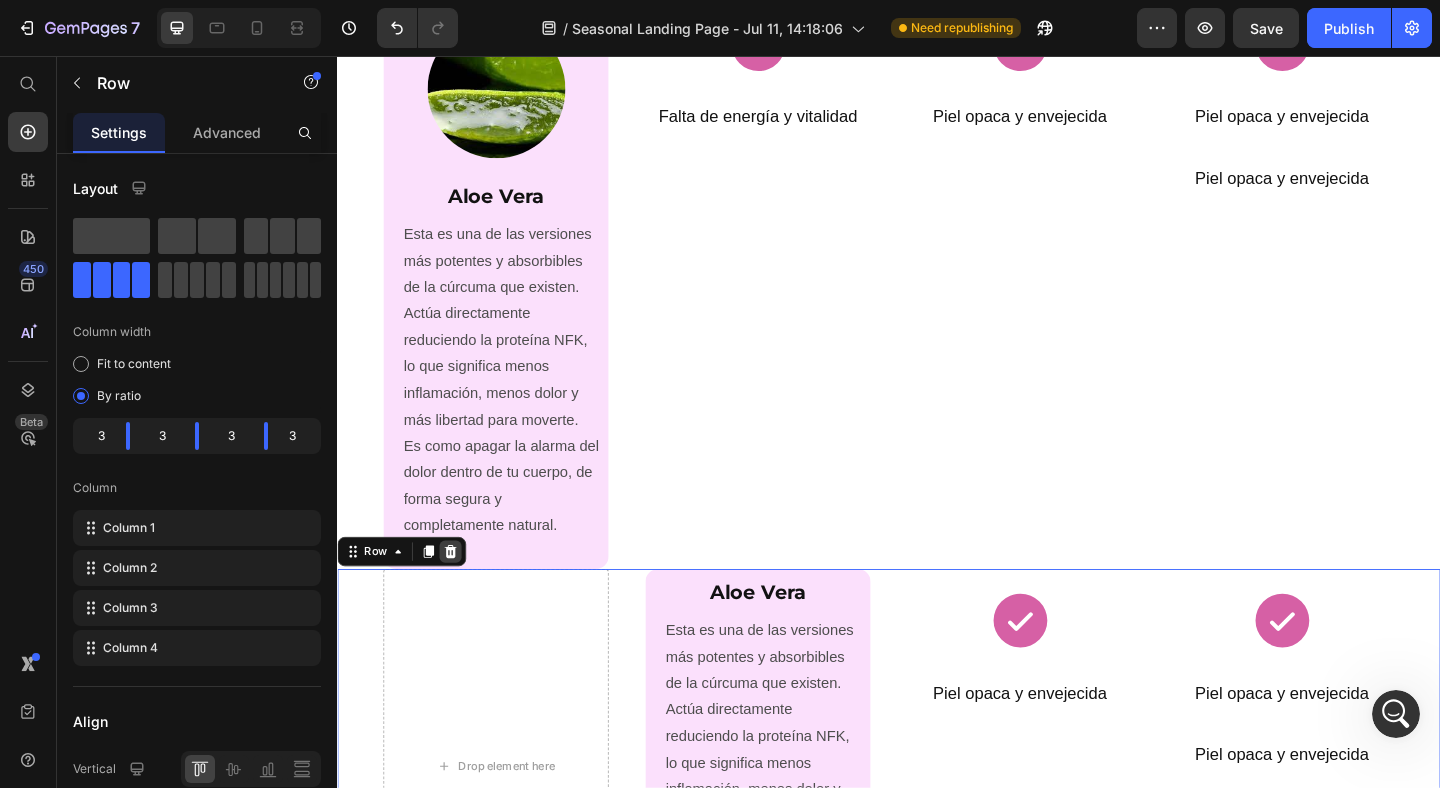 click 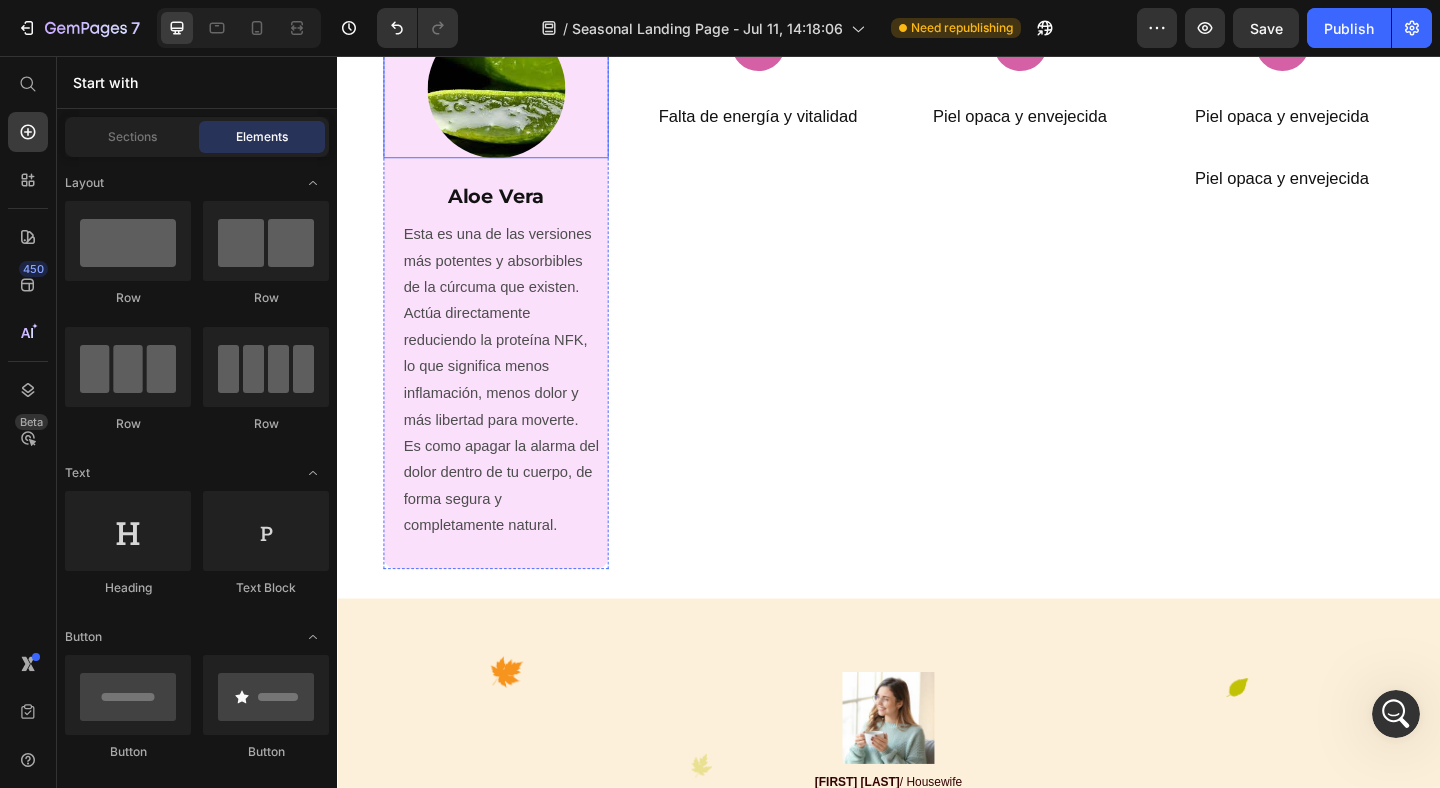 click at bounding box center [509, 77] 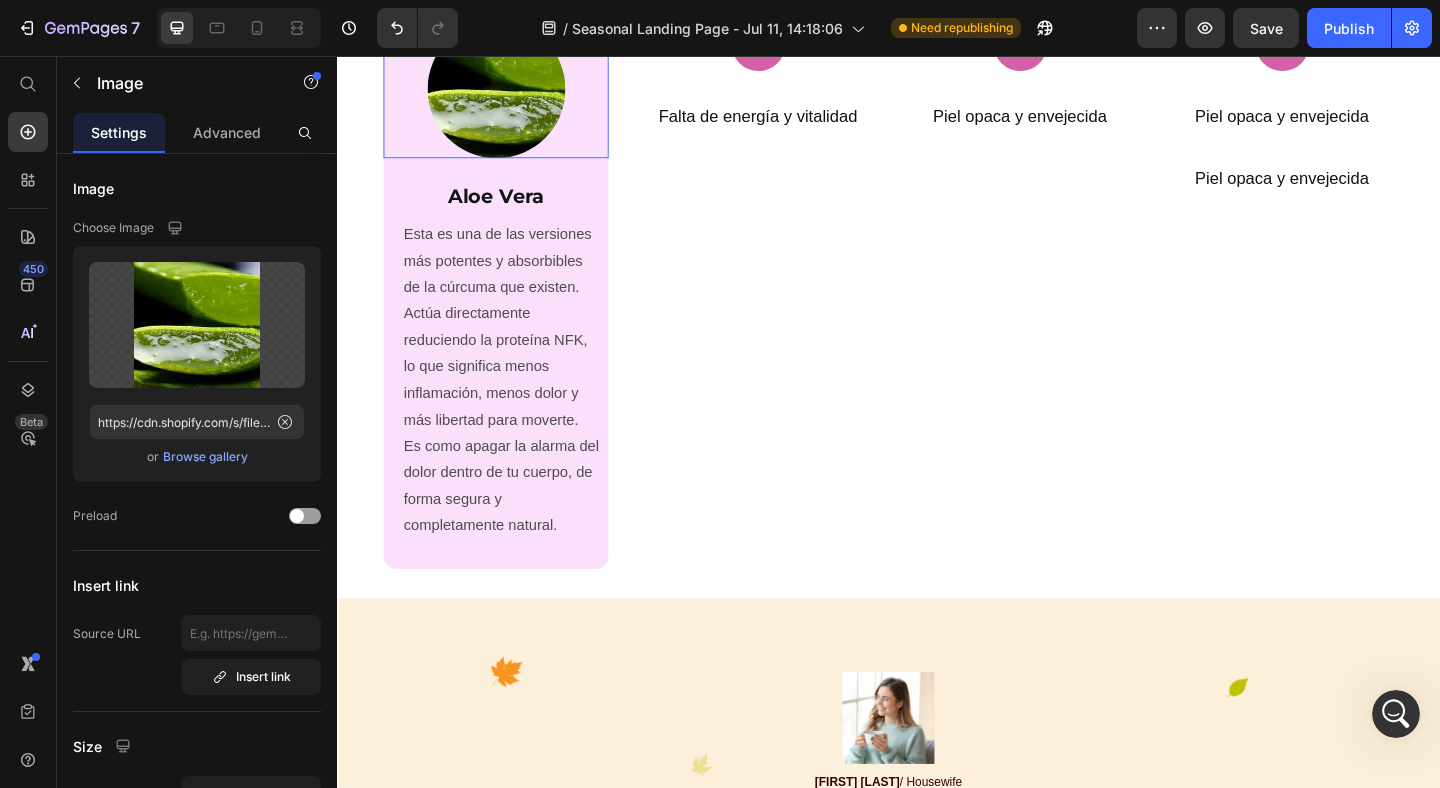 scroll, scrollTop: 2638, scrollLeft: 0, axis: vertical 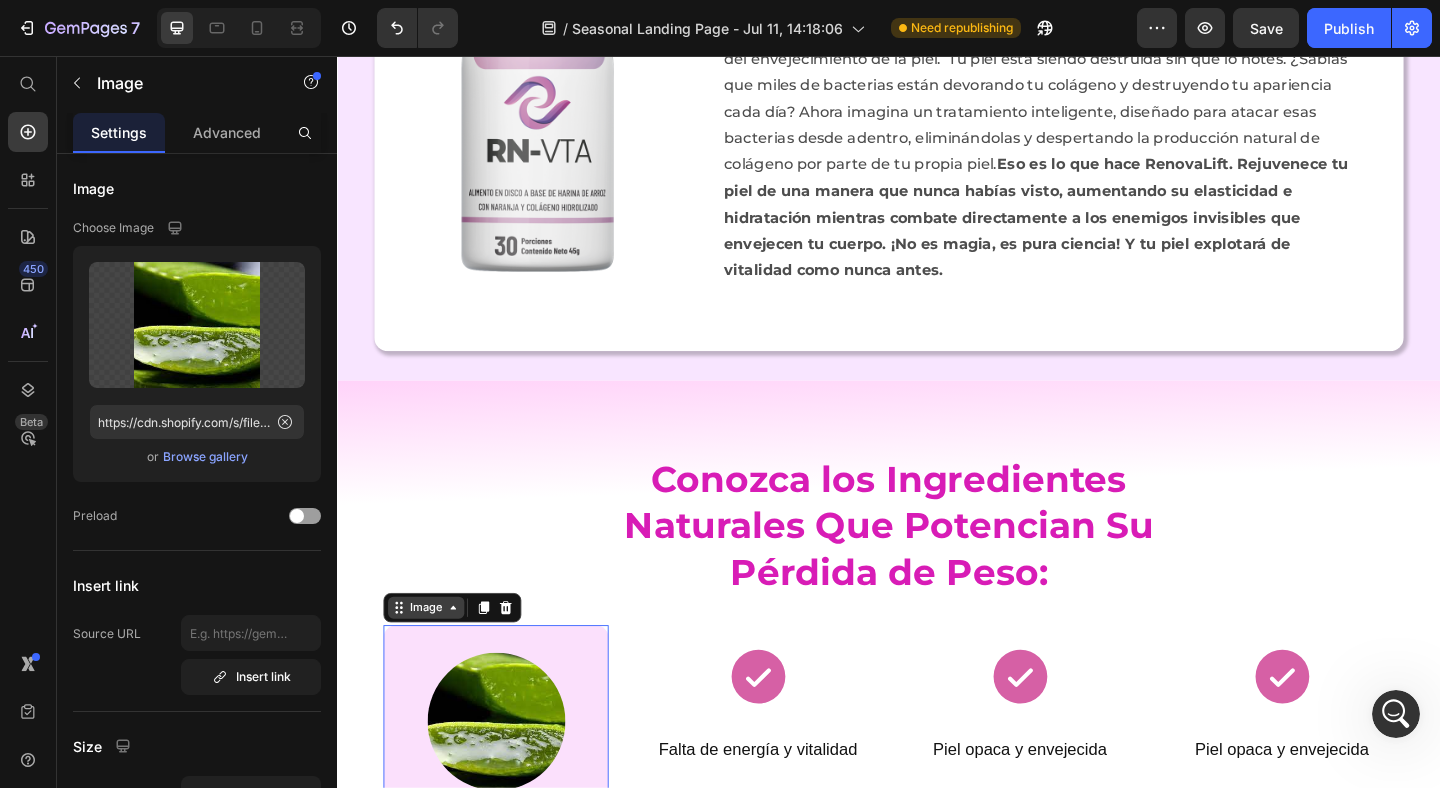 click 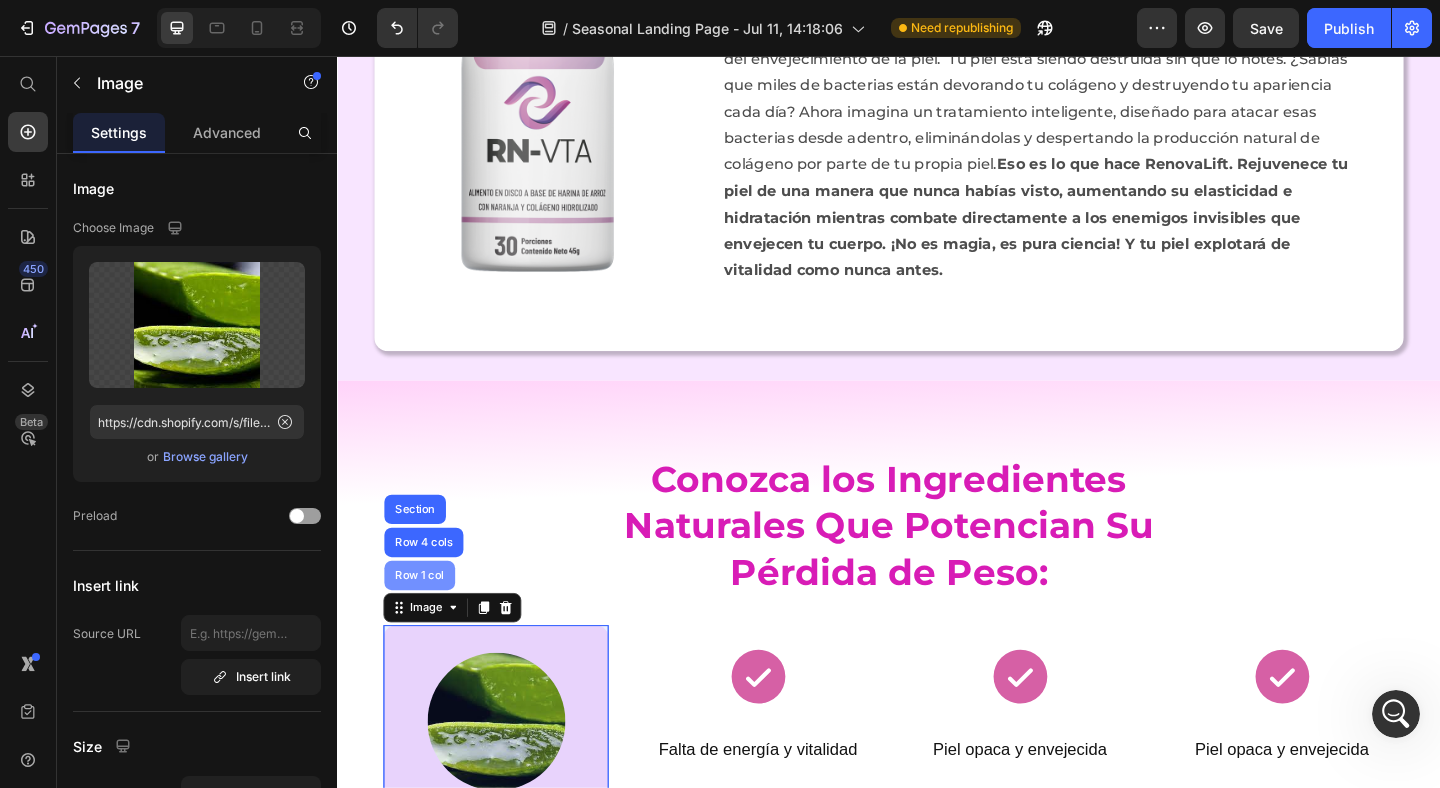 click on "Row 1 col" at bounding box center [426, 621] 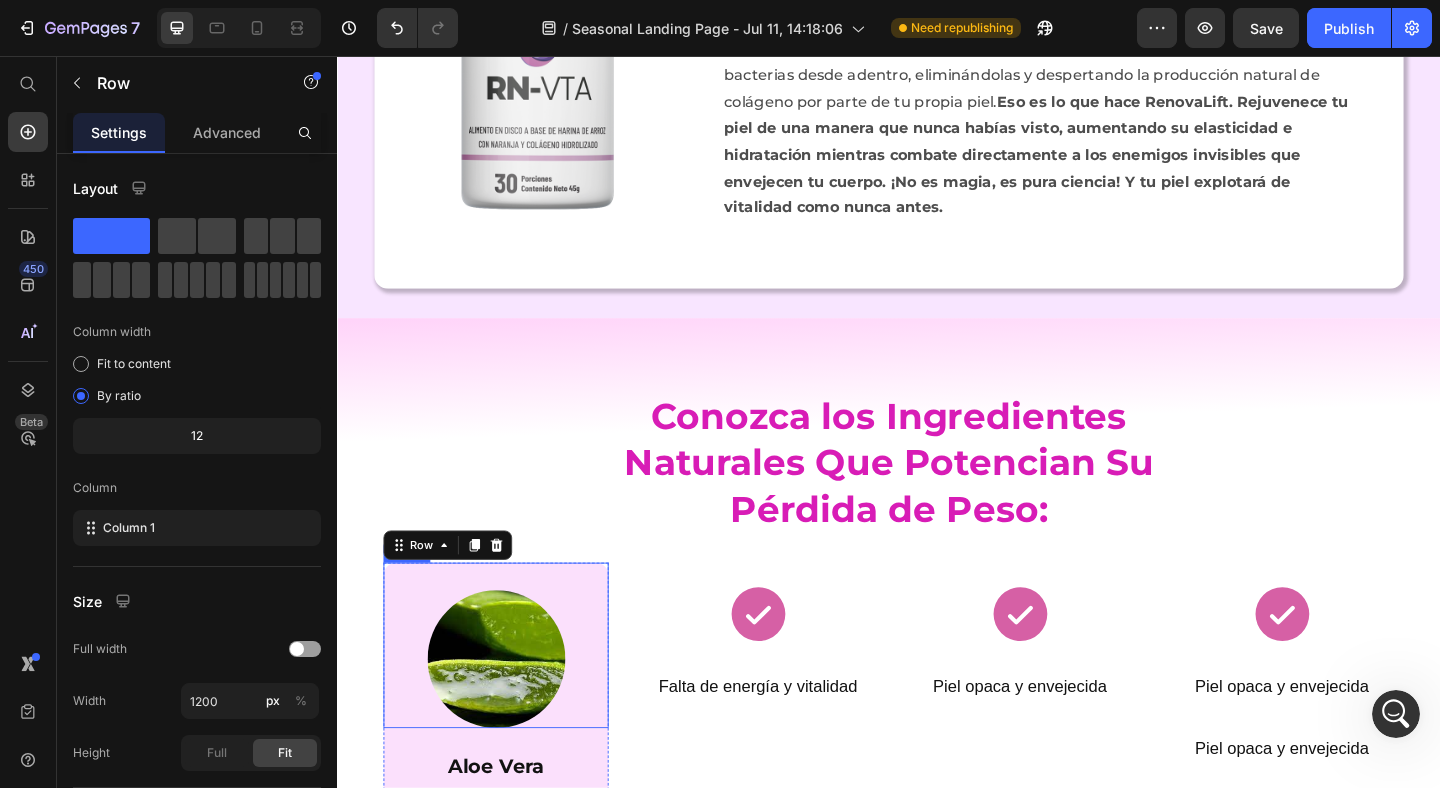 scroll, scrollTop: 2721, scrollLeft: 0, axis: vertical 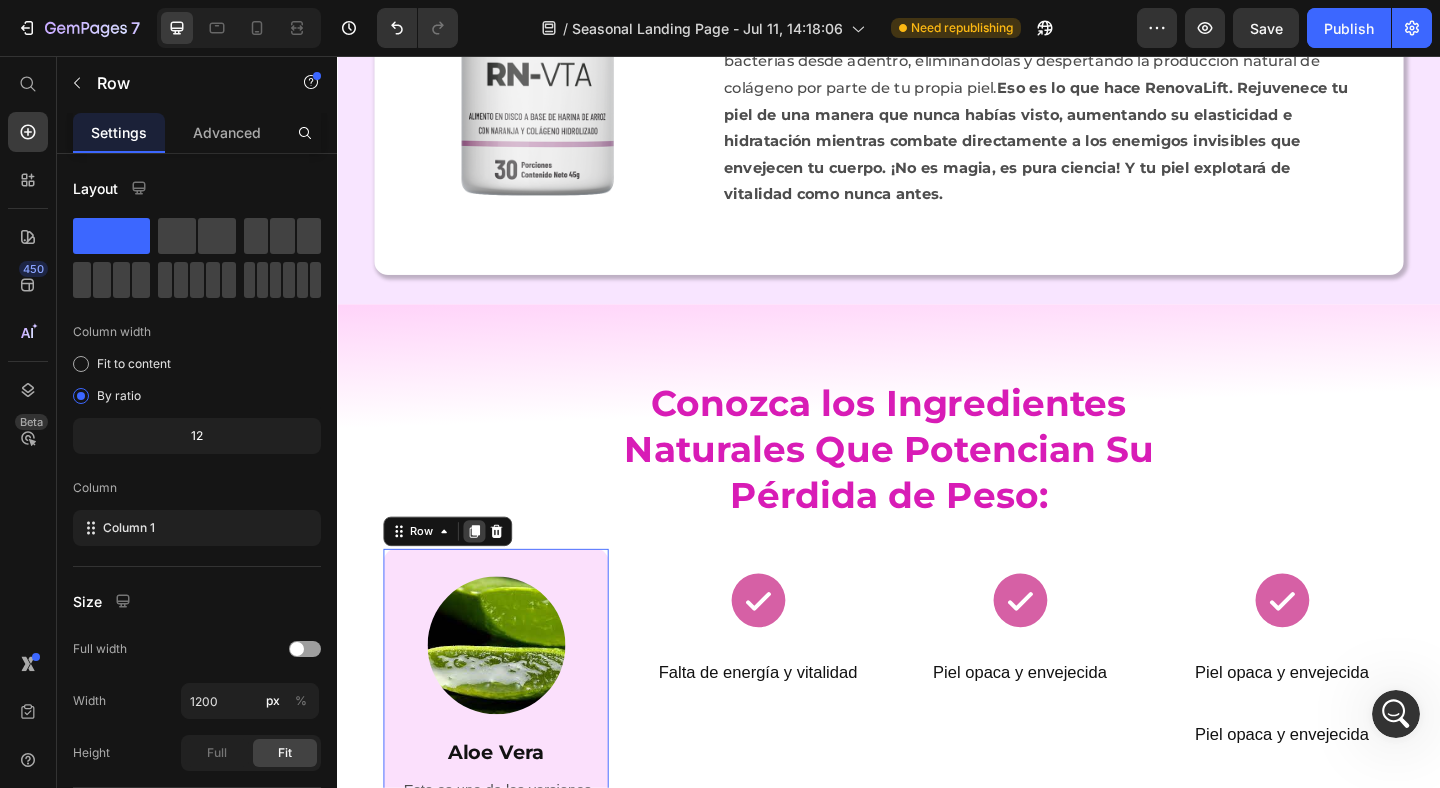 click 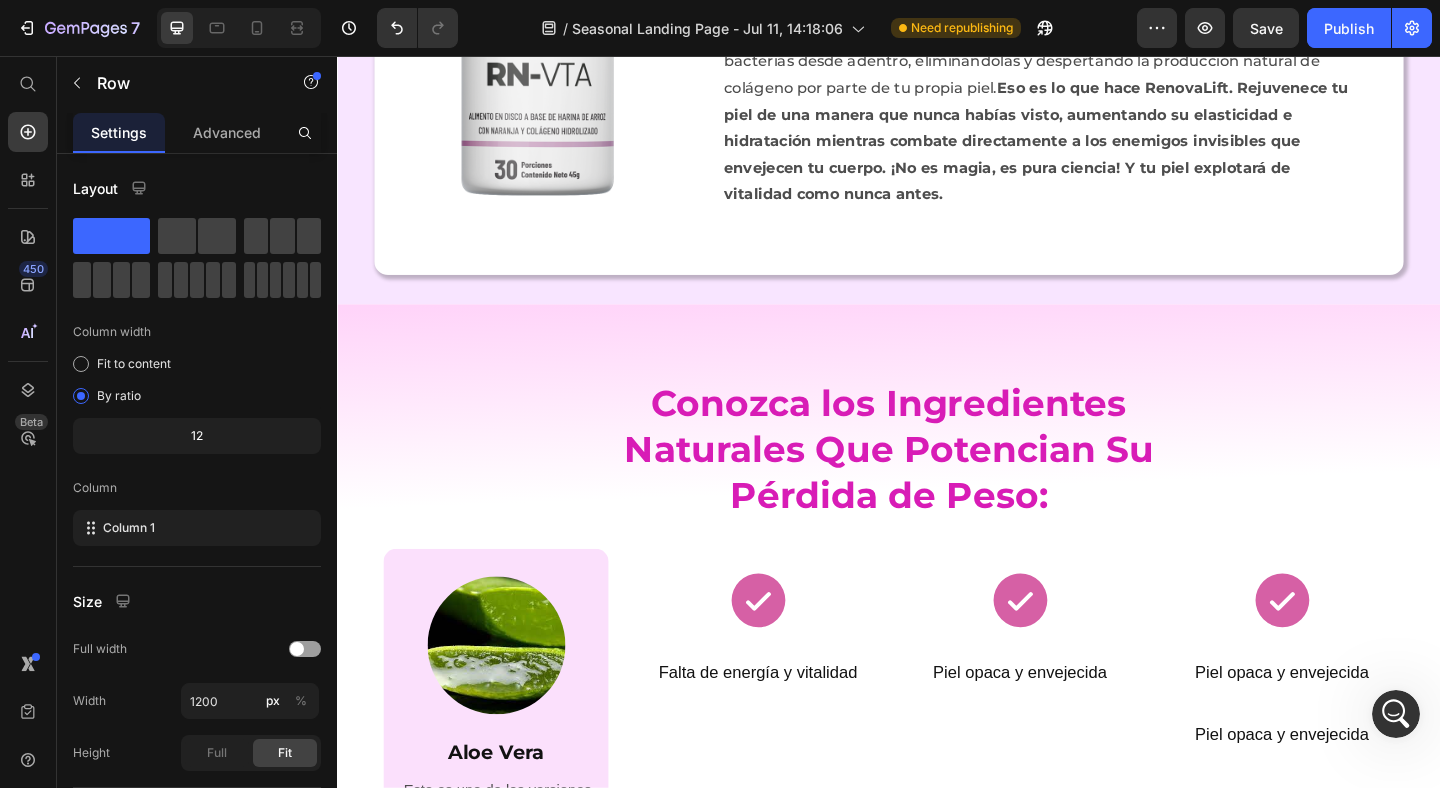 scroll, scrollTop: 3134, scrollLeft: 0, axis: vertical 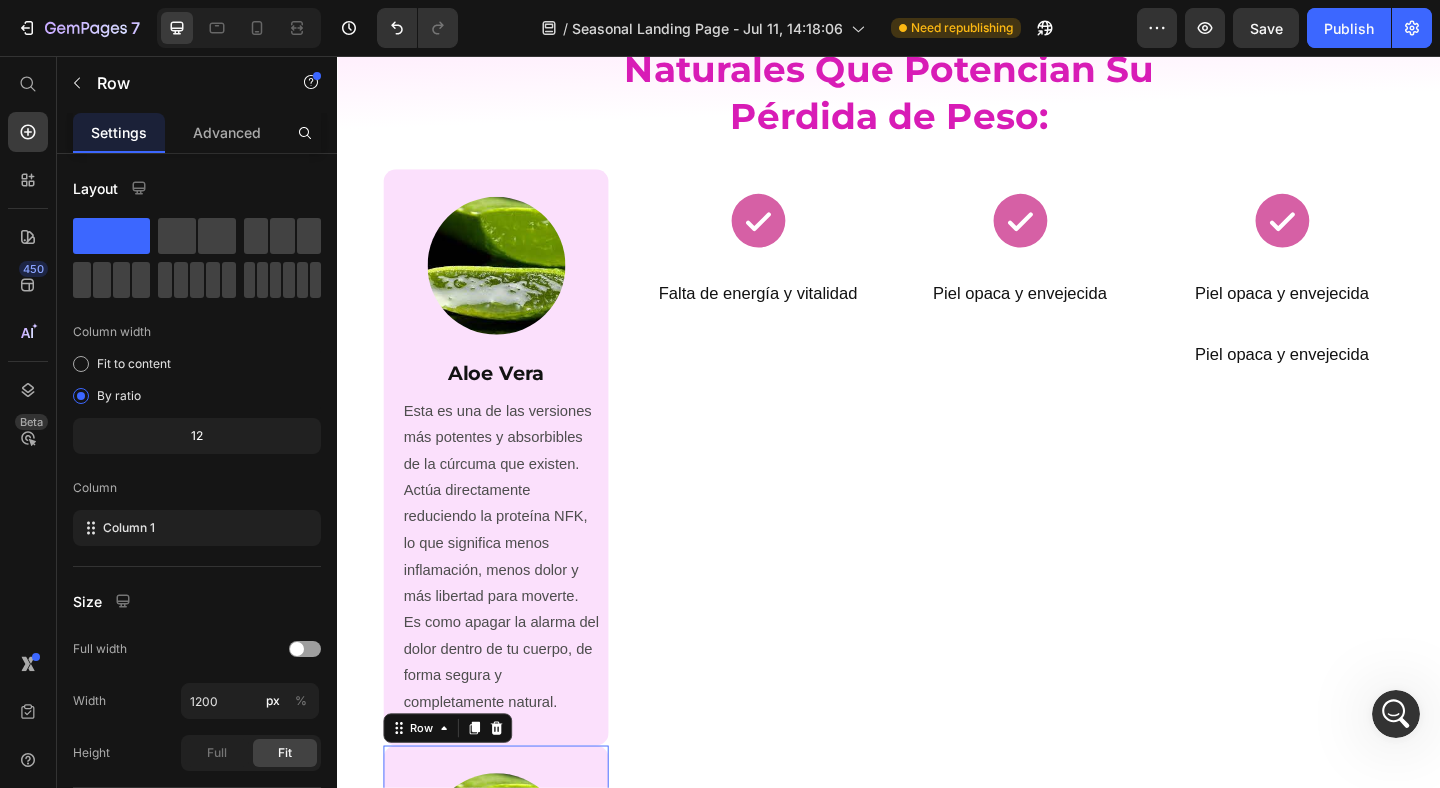 click on "Image Aloe Vera Heading Esta es una de las versiones más potentes y absorbibles de la cúrcuma que existen. Actúa directamente reduciendo la proteína NFK, lo que significa menos inflamación, menos dolor y más libertad para moverte. Es como apagar la alarma del dolor dentro de tu cuerpo, de forma segura y completamente natural. Text Block Row Image Aloe Vera Heading Esta es una de las versiones más potentes y absorbibles de la cúrcuma que existen. Actúa directamente reduciendo la proteína NFK, lo que significa menos inflamación, menos dolor y más libertad para moverte. Es como apagar la alarma del dolor dentro de tu cuerpo, de forma segura y completamente natural. Text Block Row   0" at bounding box center [509, 806] 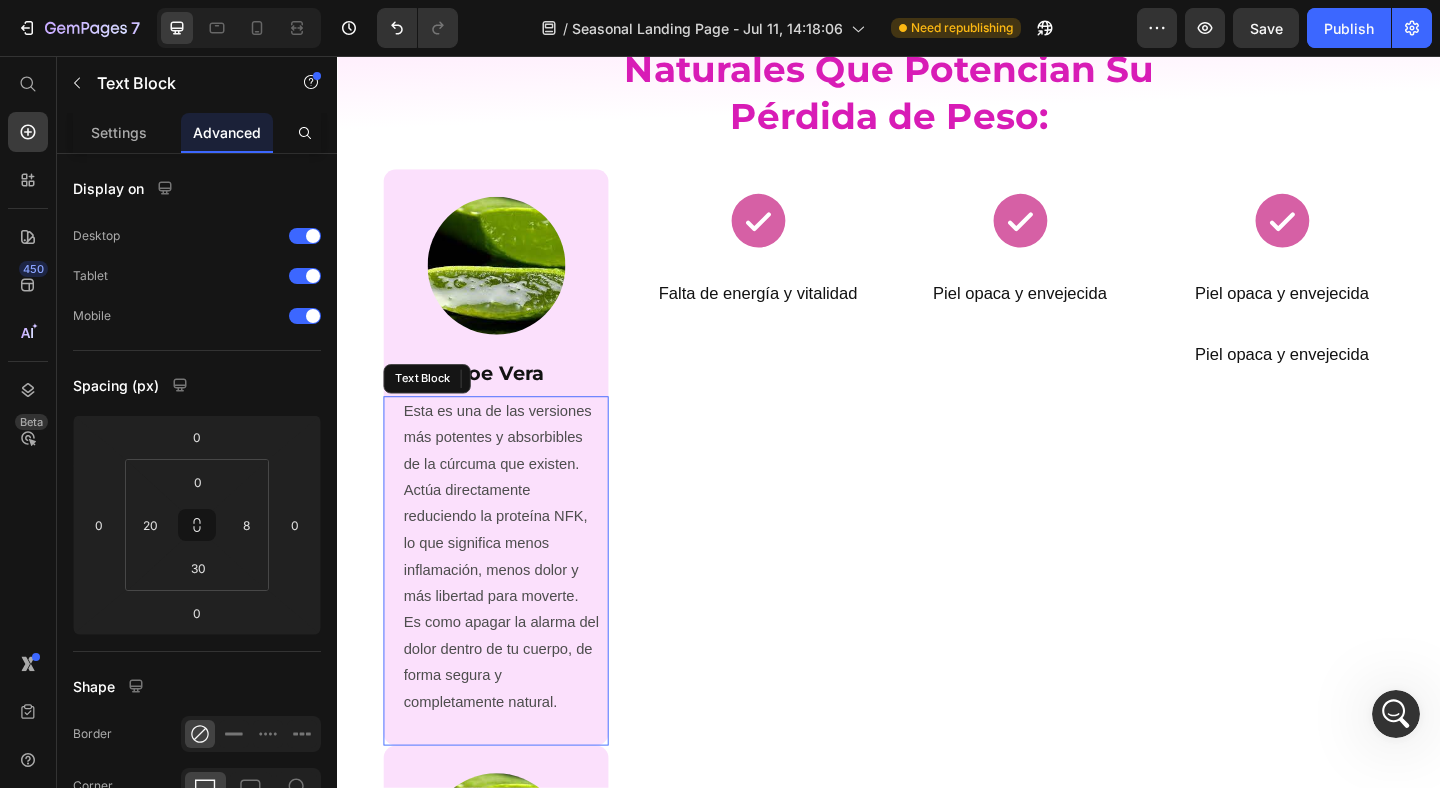 click on "Esta es una de las versiones más potentes y absorbibles de la cúrcuma que existen. Actúa directamente reduciendo la proteína NFK, lo que significa menos inflamación, menos dolor y más libertad para moverte. Es como apagar la alarma del dolor dentro de tu cuerpo, de forma segura y completamente natural. Text Block" at bounding box center [509, 616] 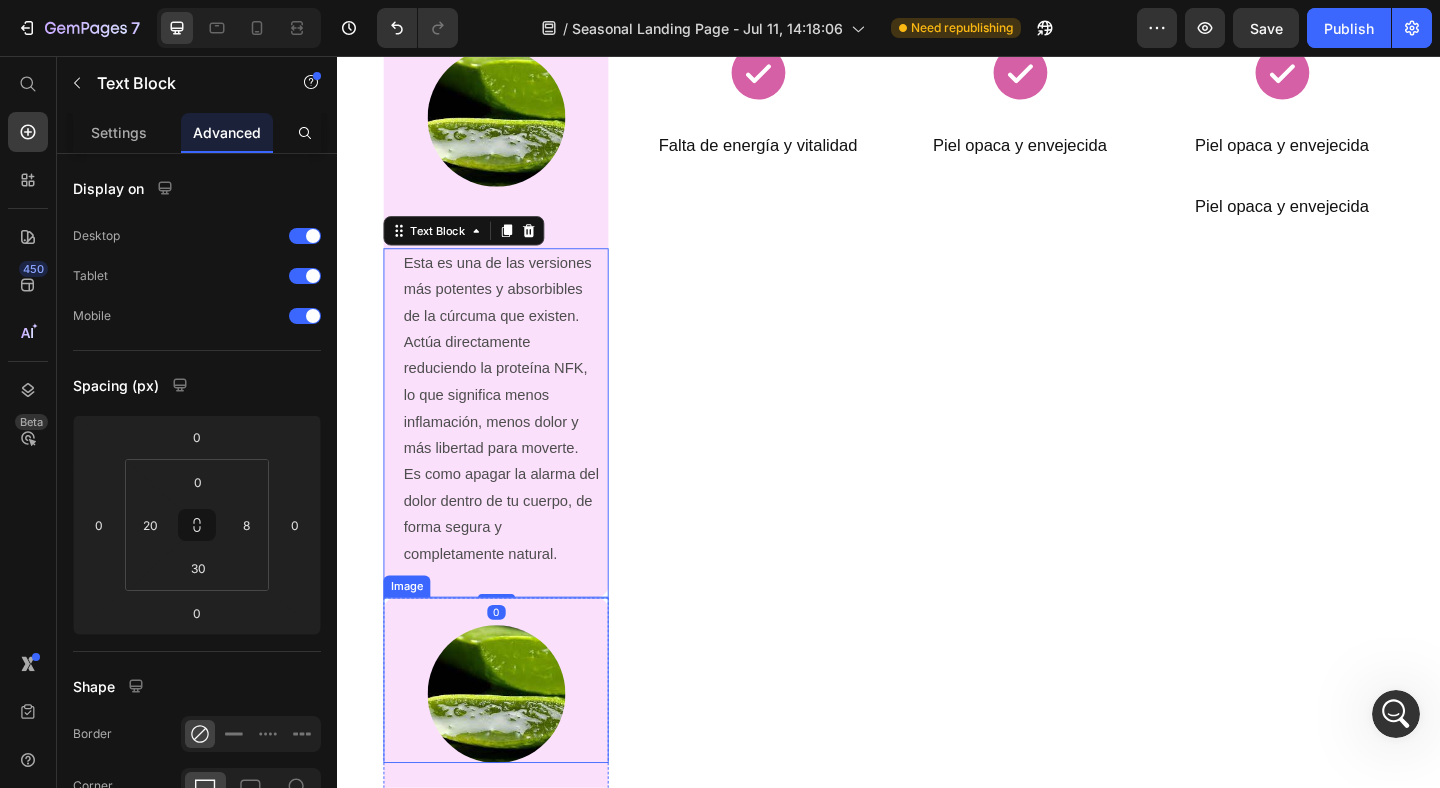 scroll, scrollTop: 3266, scrollLeft: 0, axis: vertical 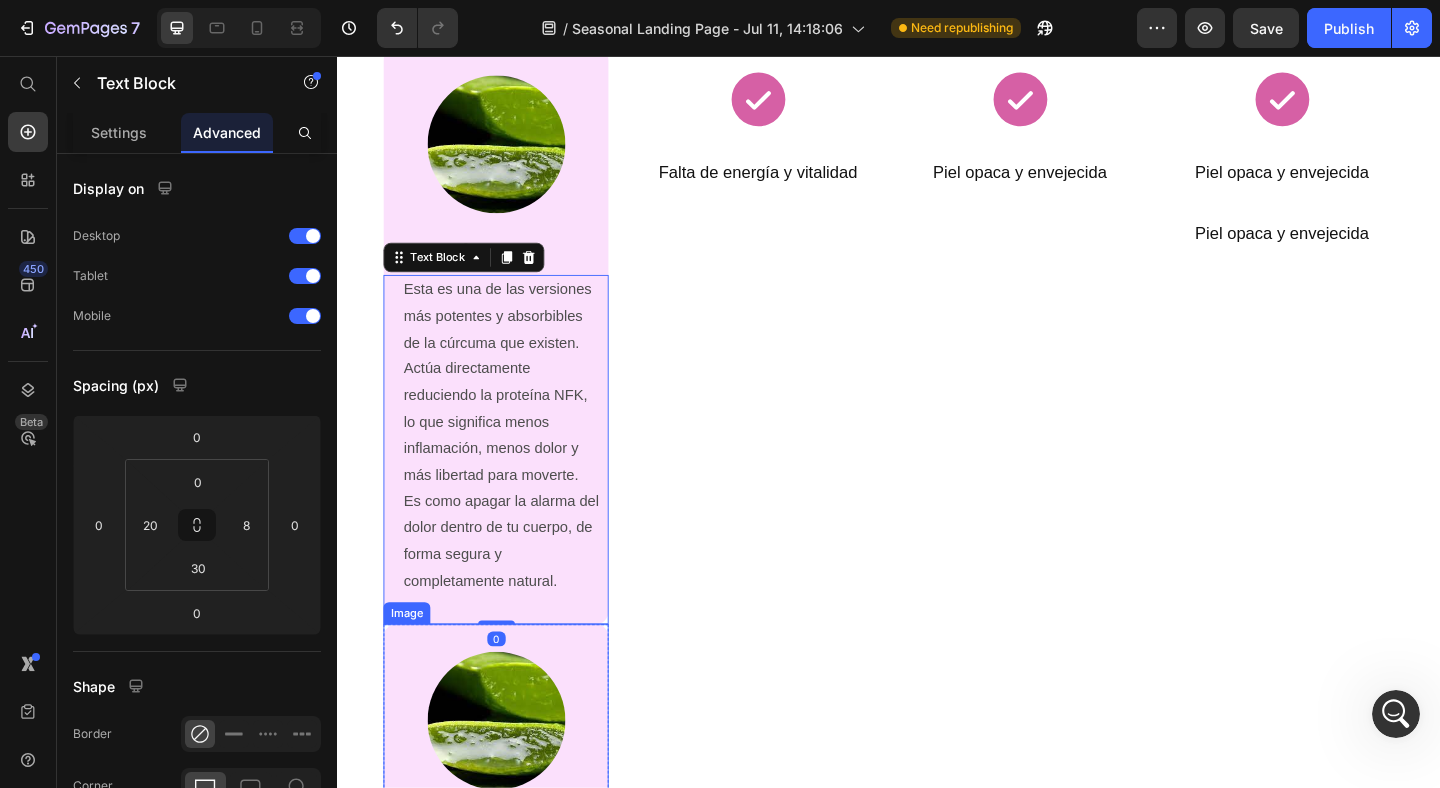 click at bounding box center [509, 764] 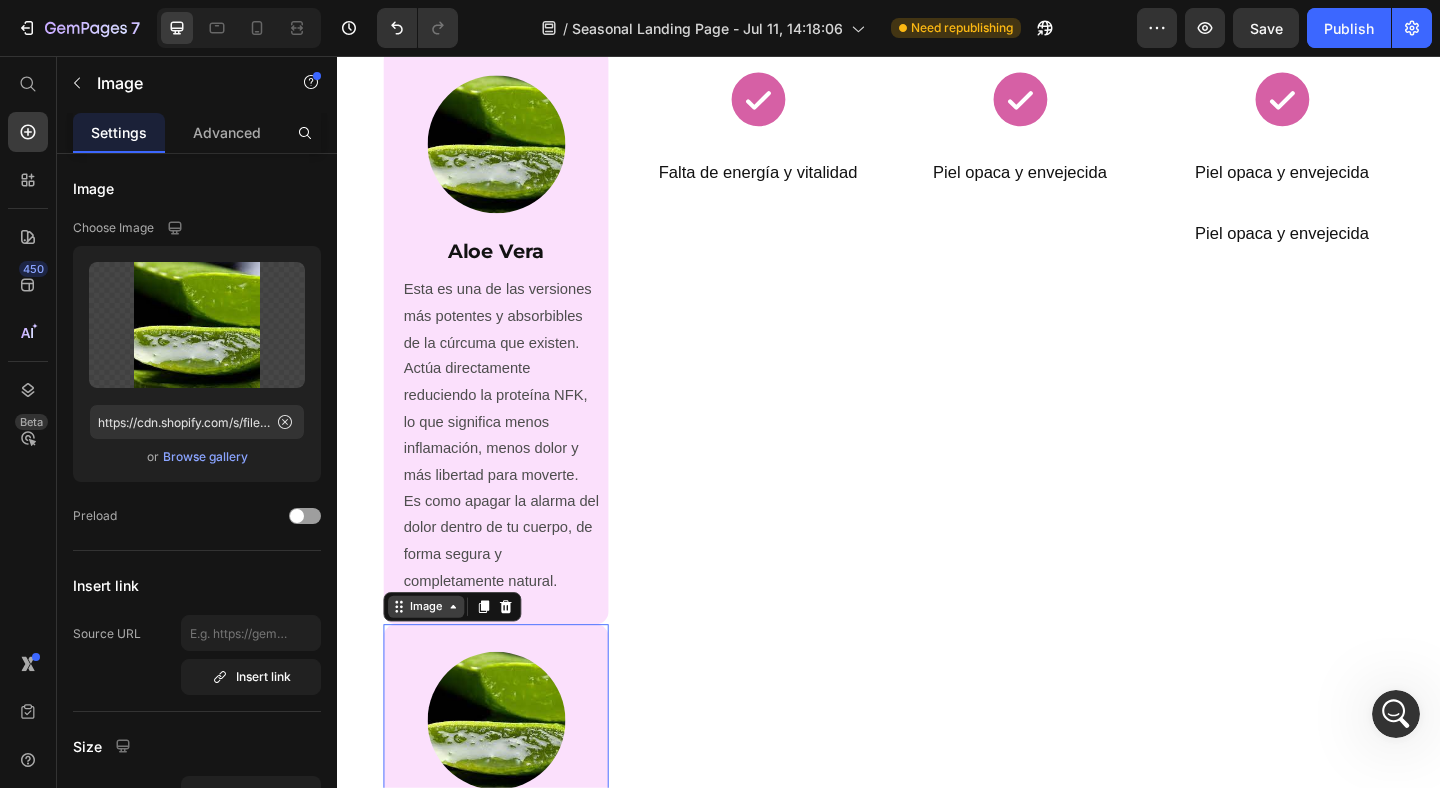click on "Image" at bounding box center (433, 655) 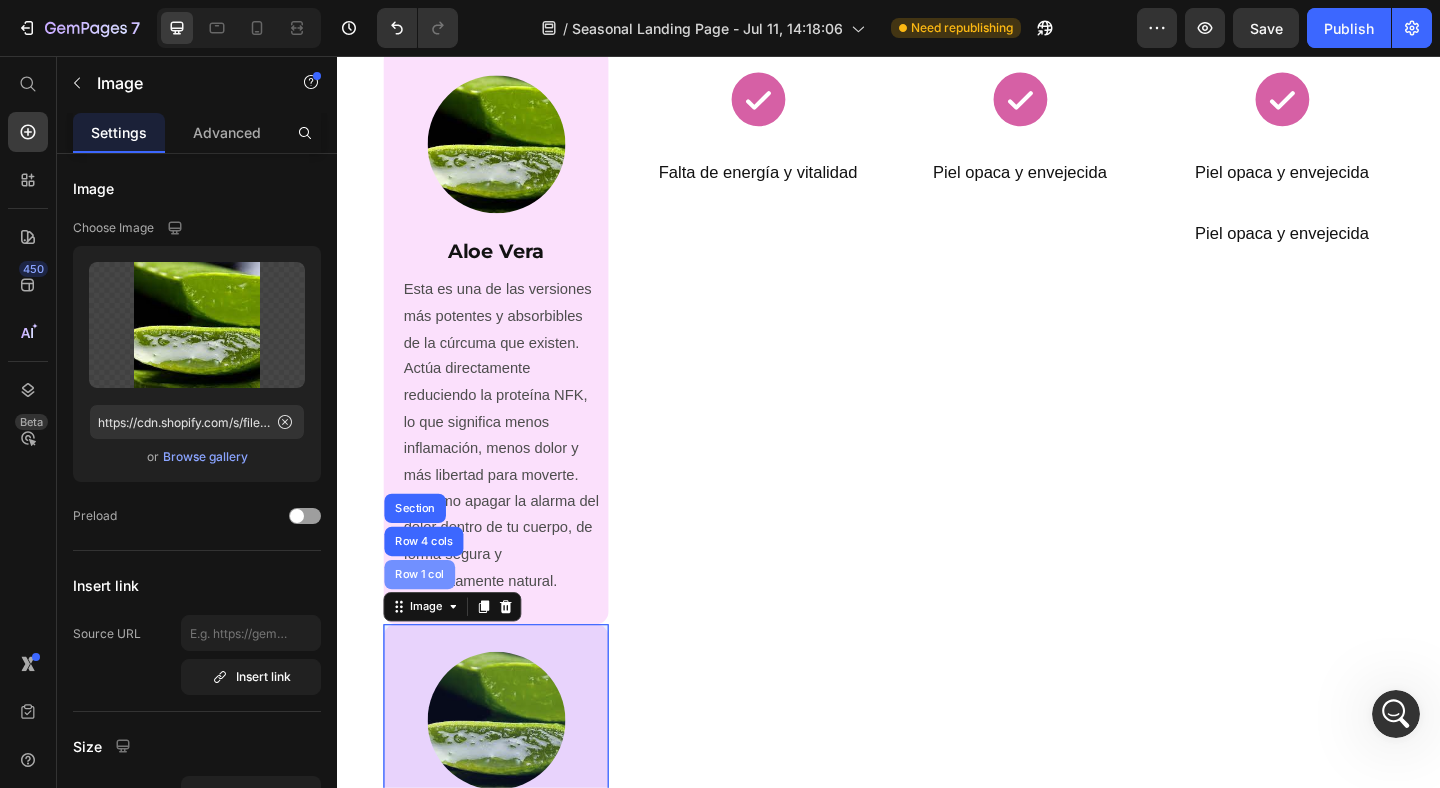 click on "Row 1 col" at bounding box center [426, 620] 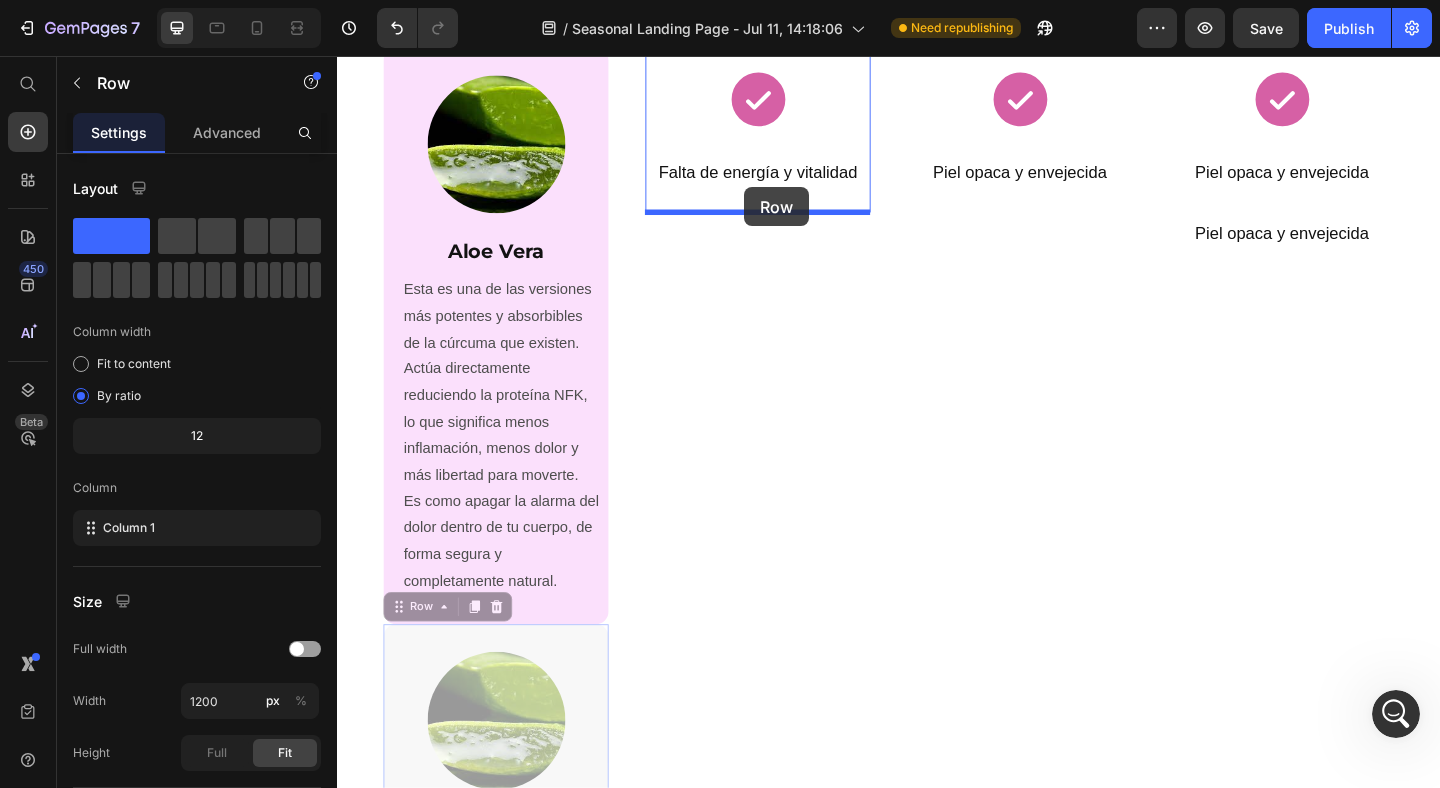 drag, startPoint x: 401, startPoint y: 658, endPoint x: 780, endPoint y: 199, distance: 595.2495 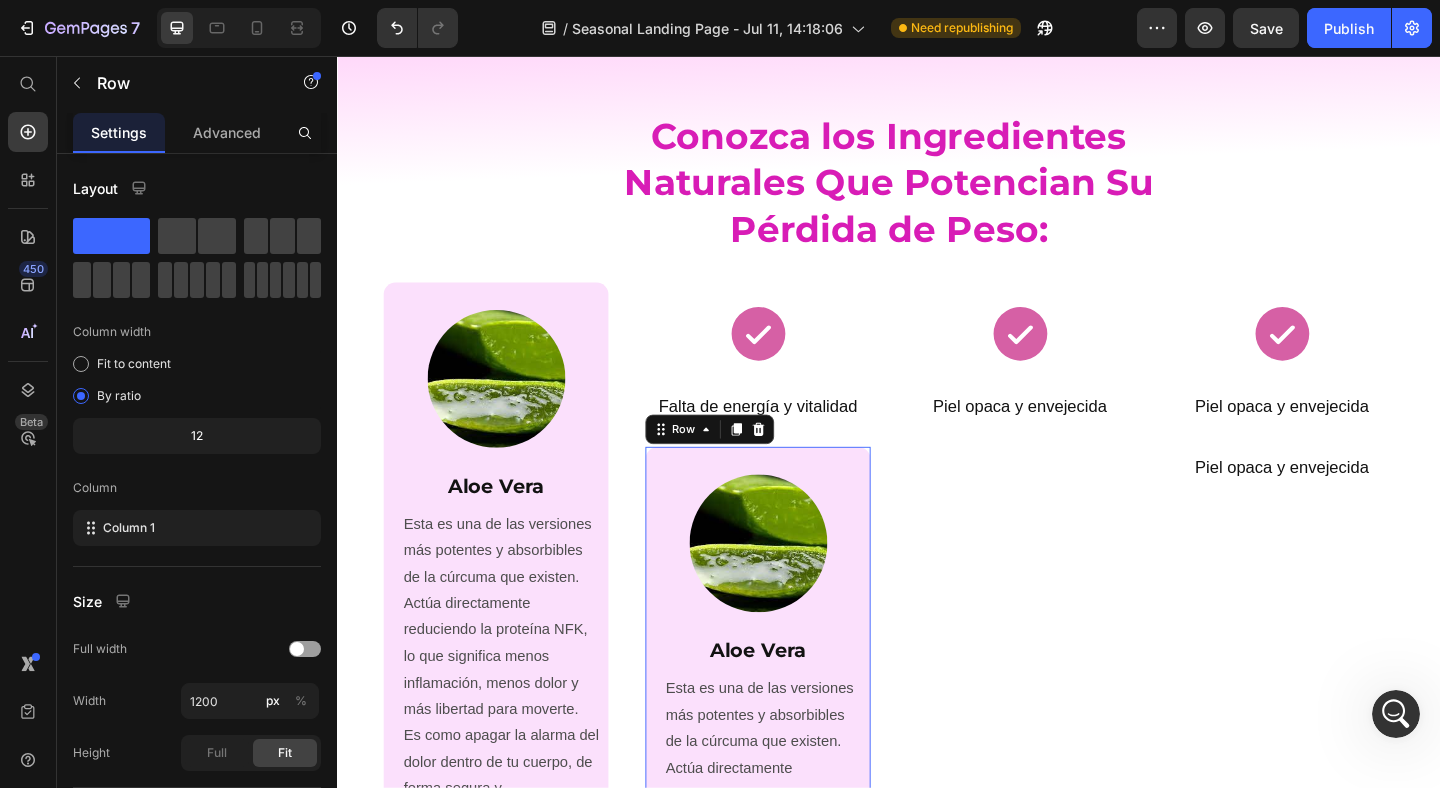scroll, scrollTop: 2995, scrollLeft: 0, axis: vertical 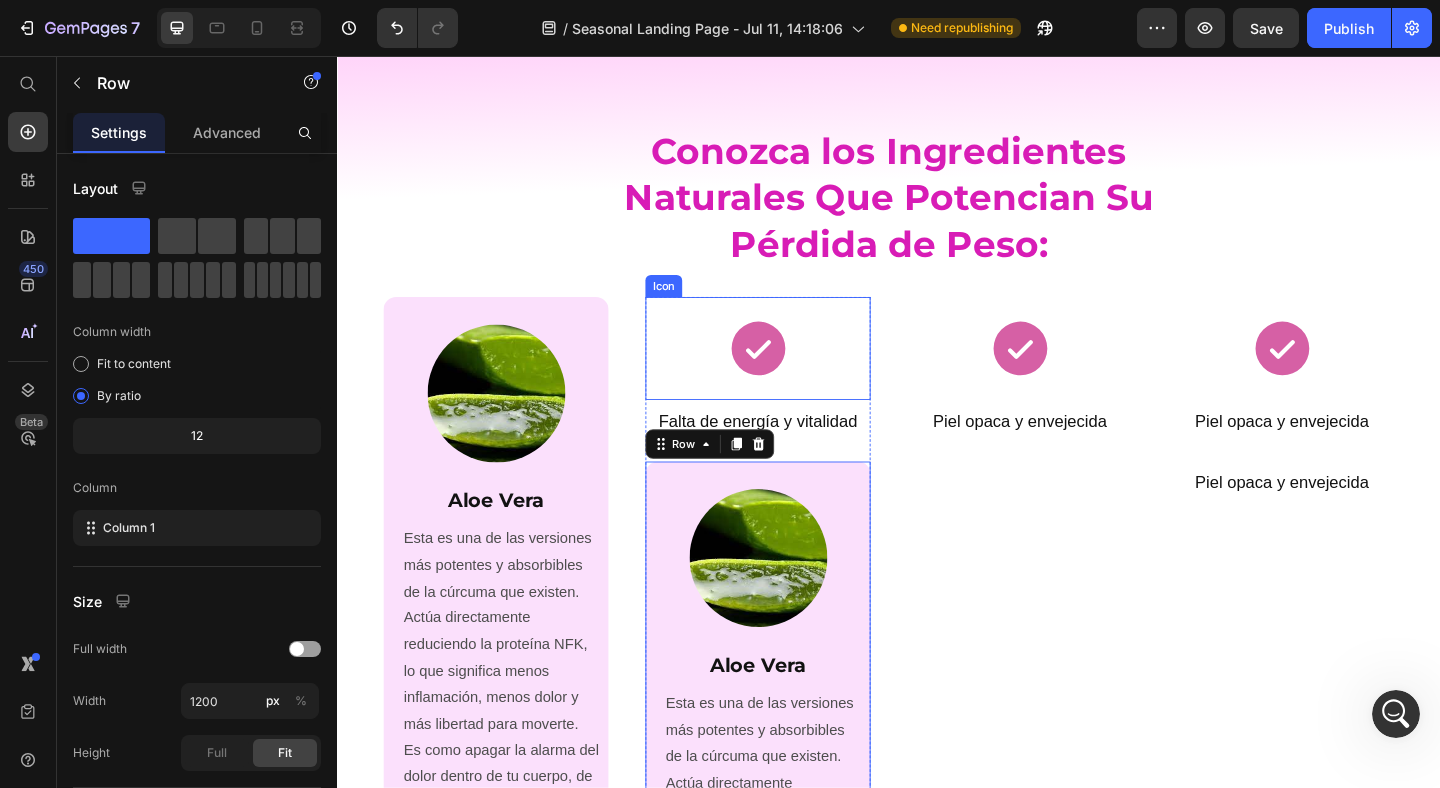 click on "Icon" at bounding box center (794, 374) 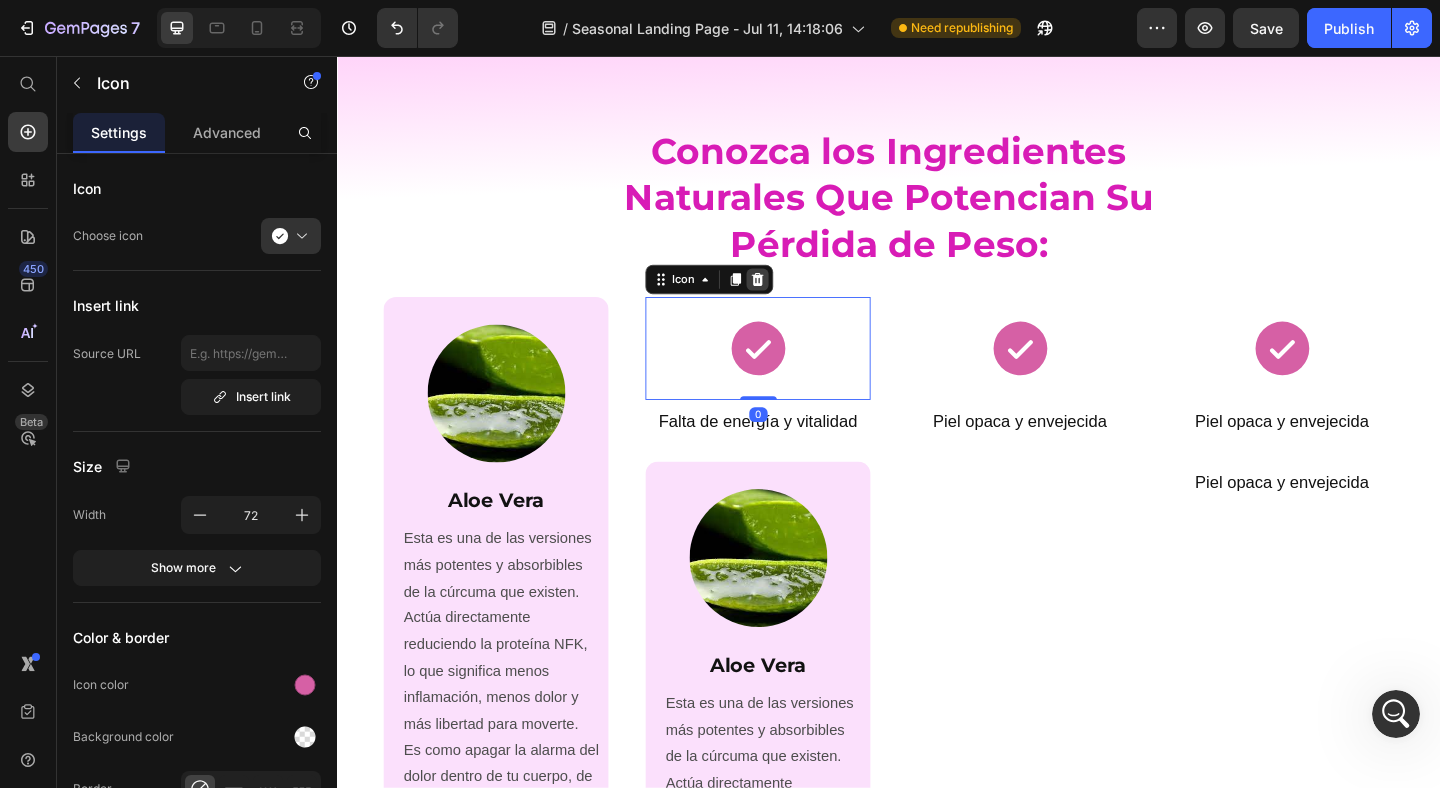 click 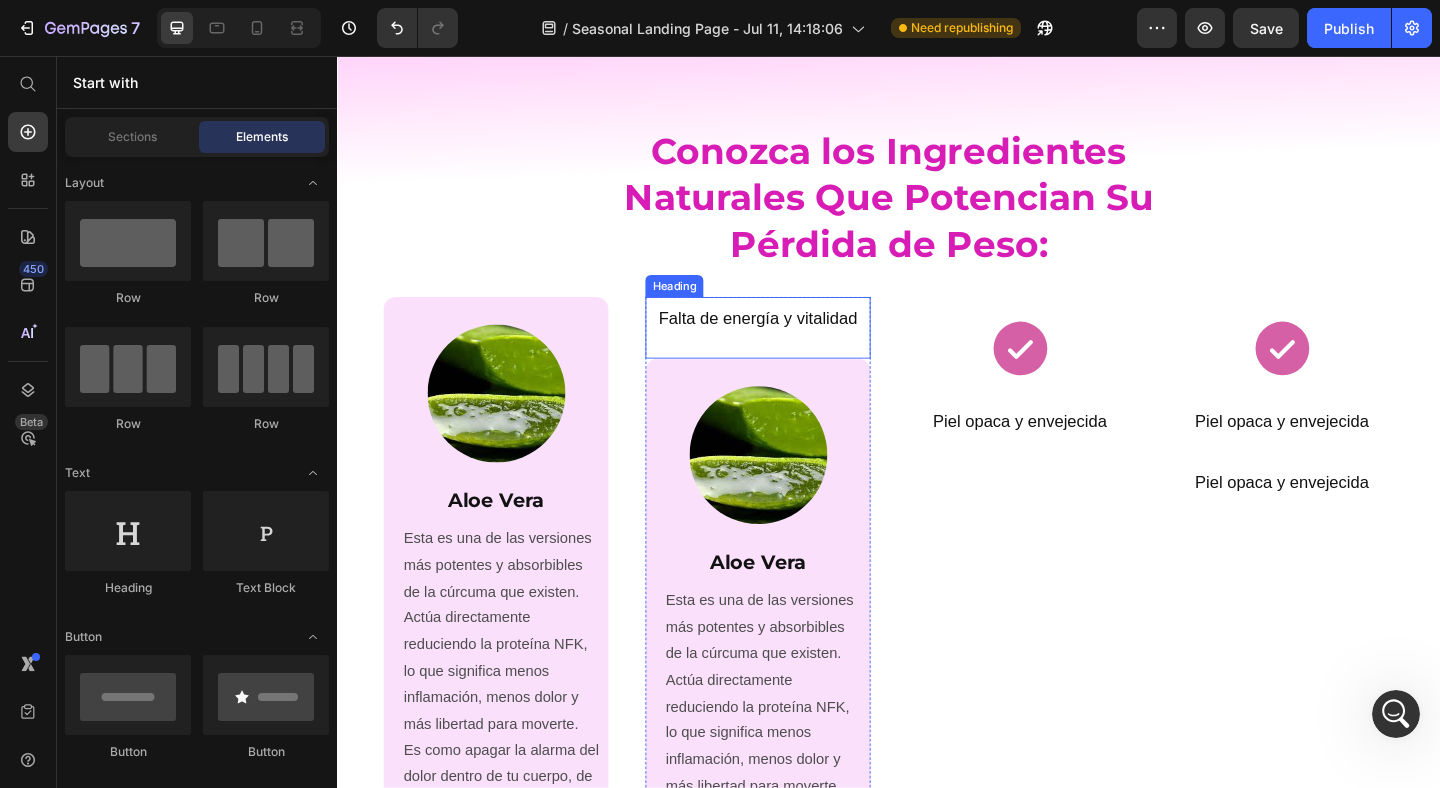 click on "Falta de energía y vitalidad" at bounding box center [794, 341] 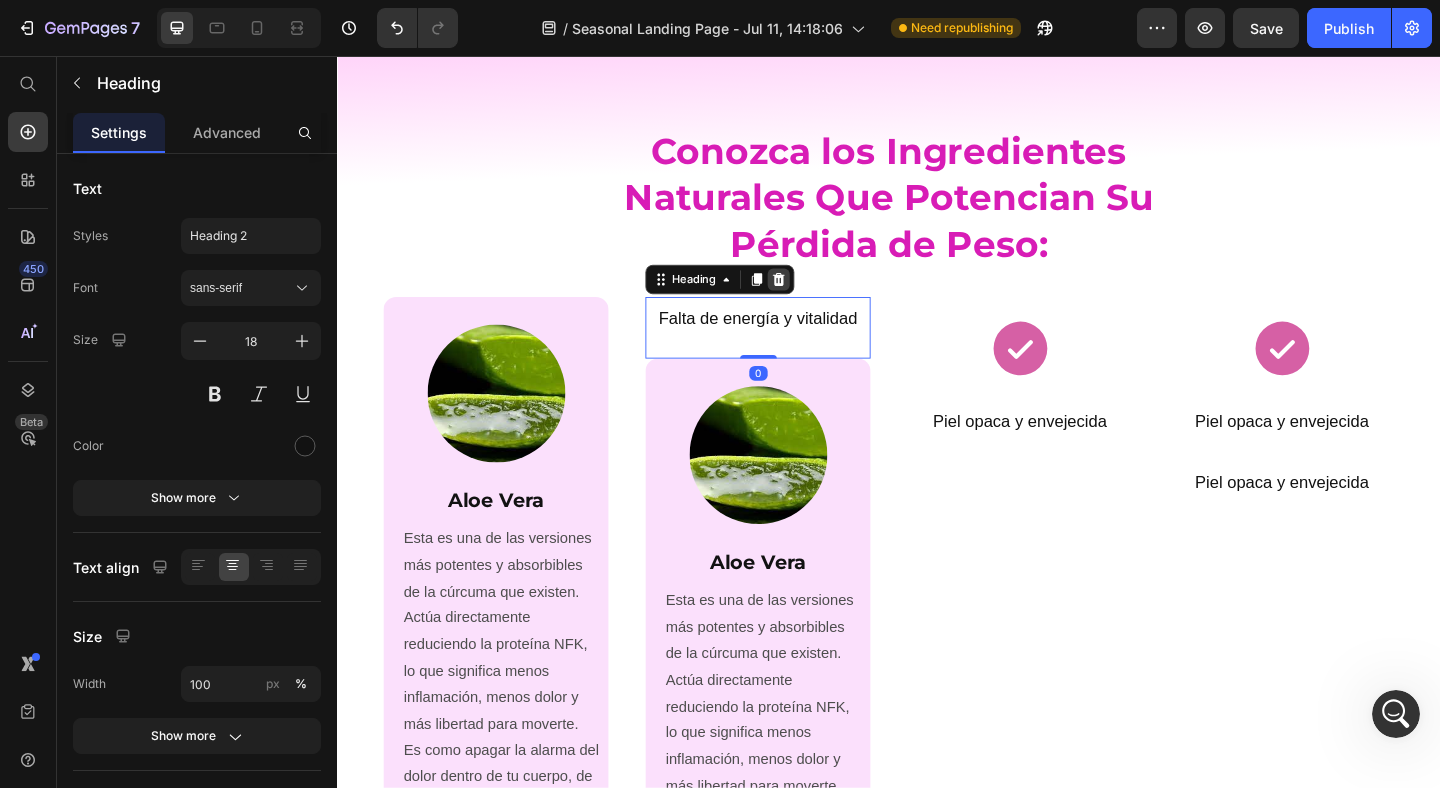 click 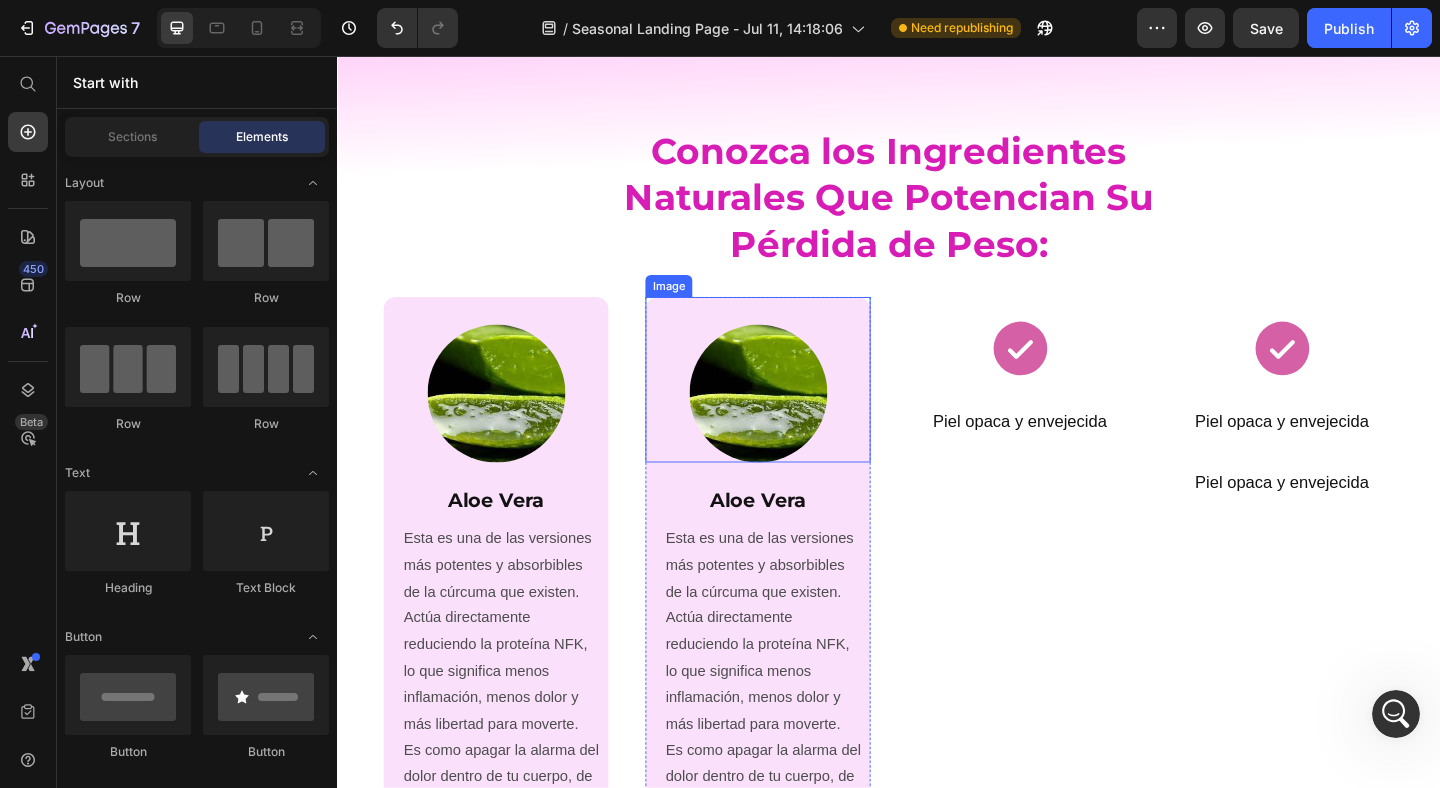 click on "Image" at bounding box center [697, 306] 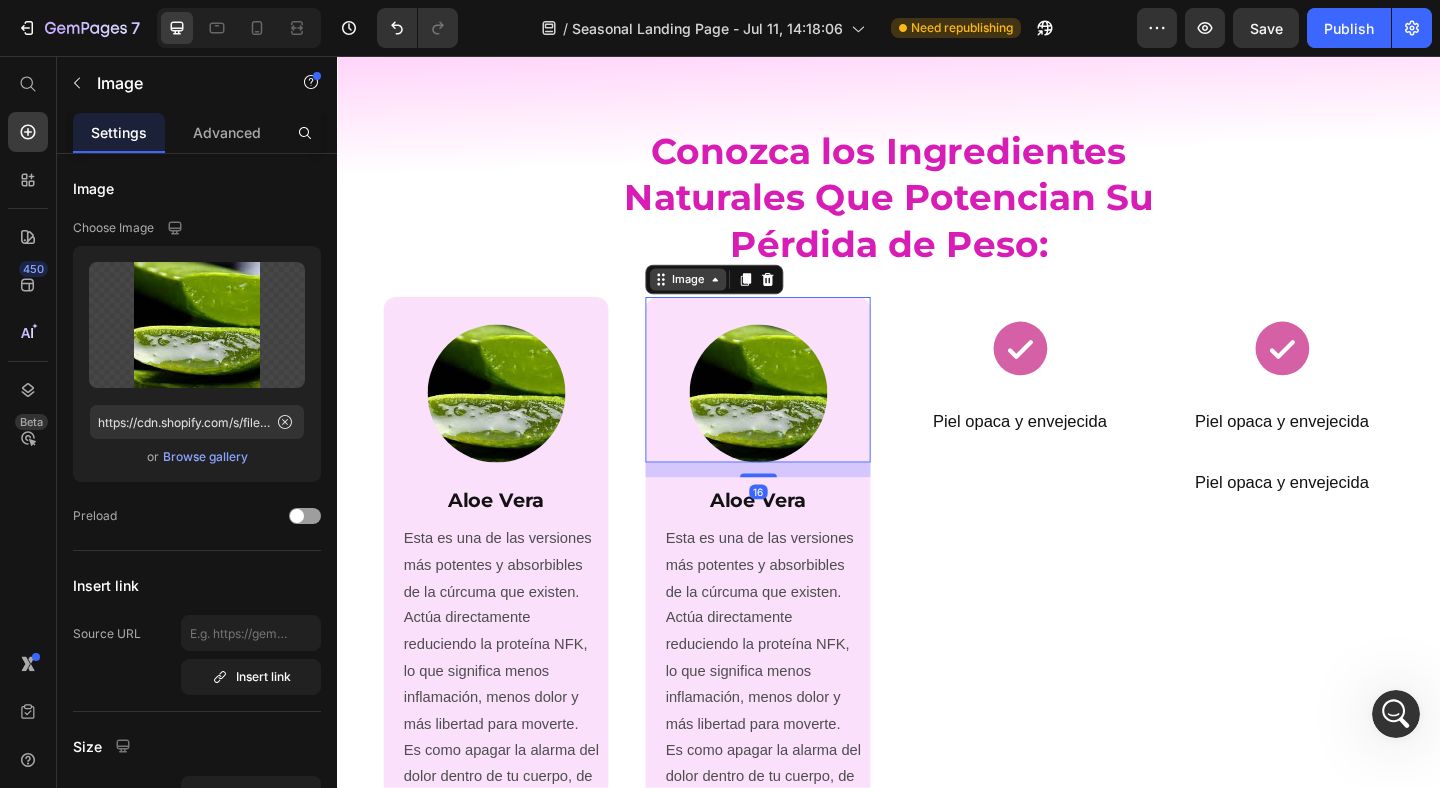 click on "Image" at bounding box center (718, 299) 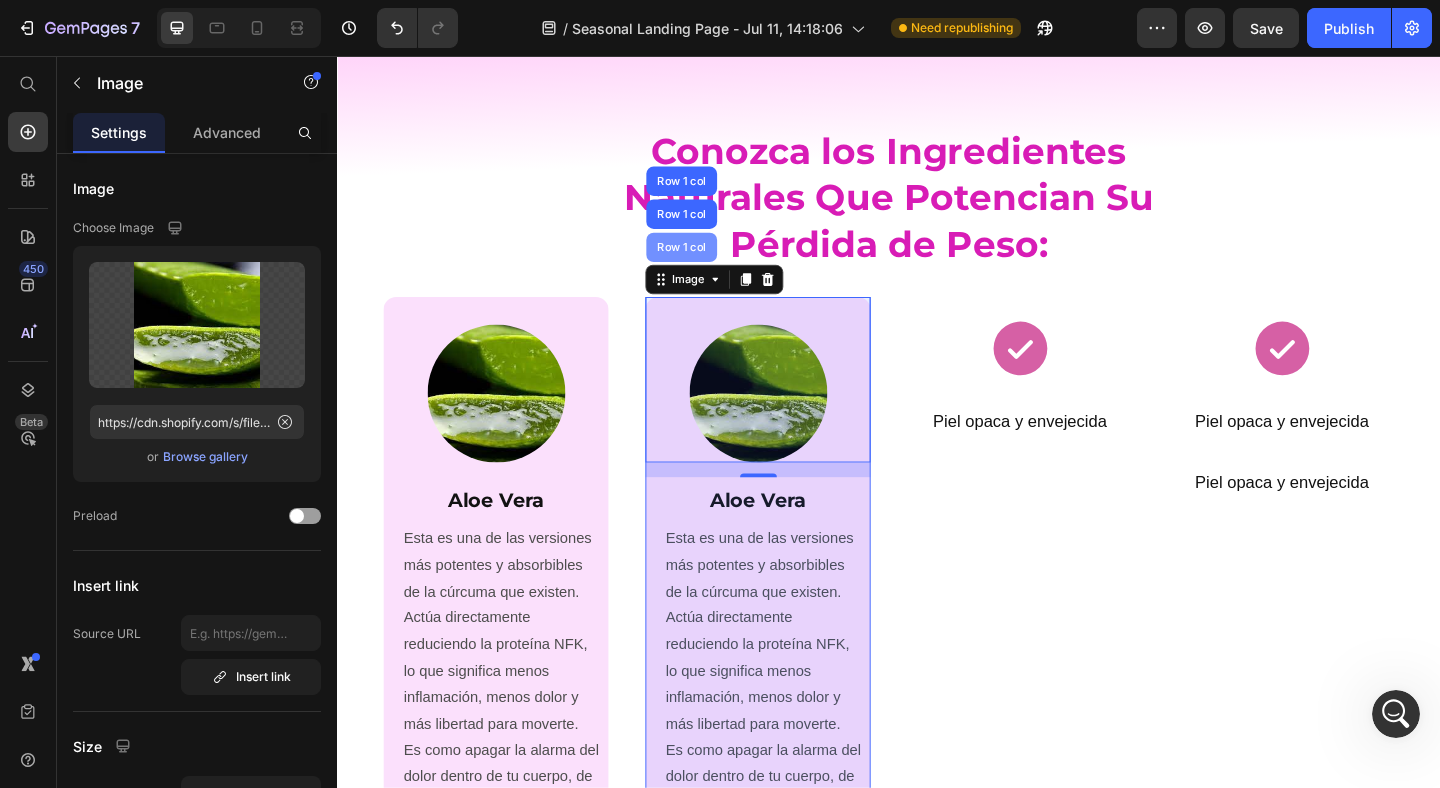 click on "Row 1 col" at bounding box center [711, 264] 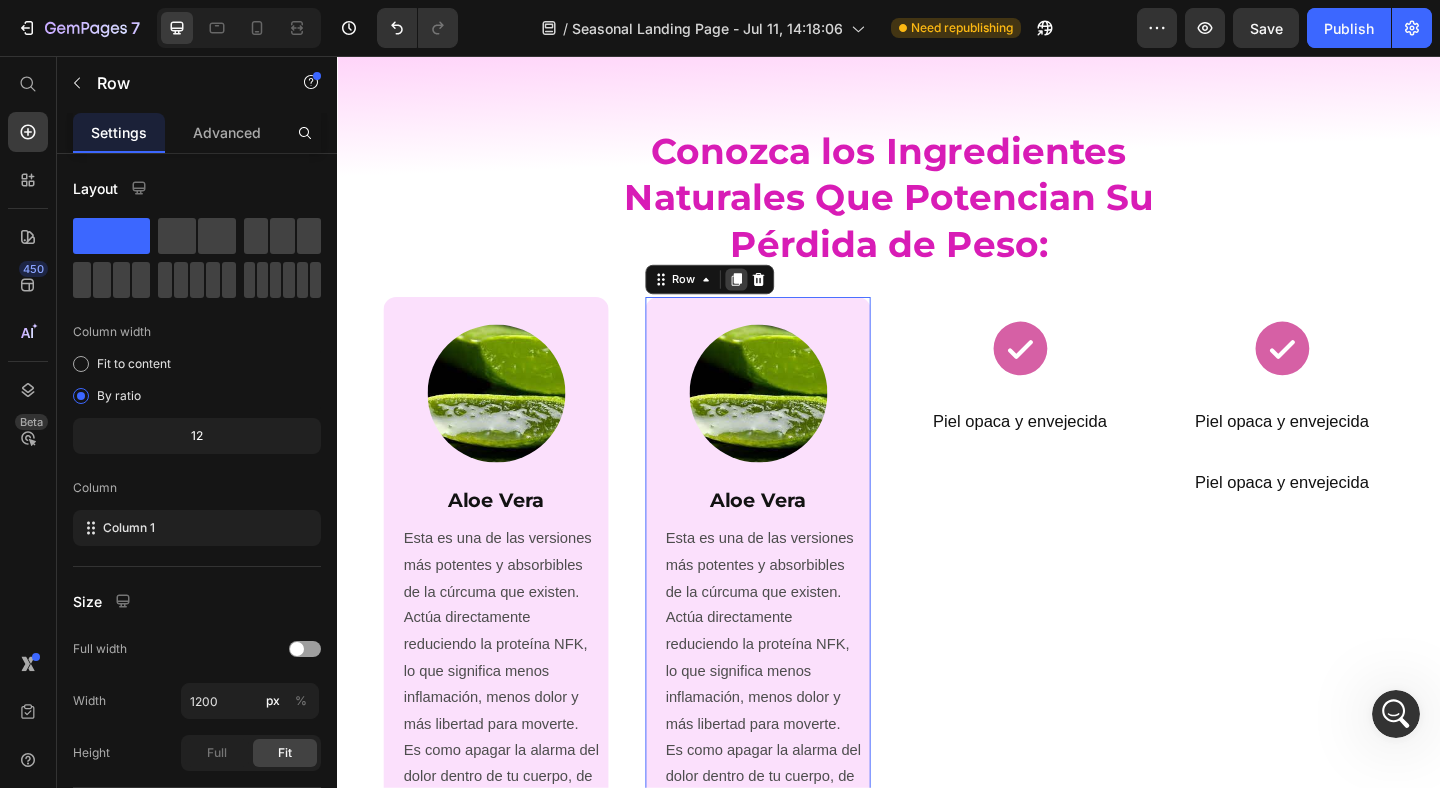 click 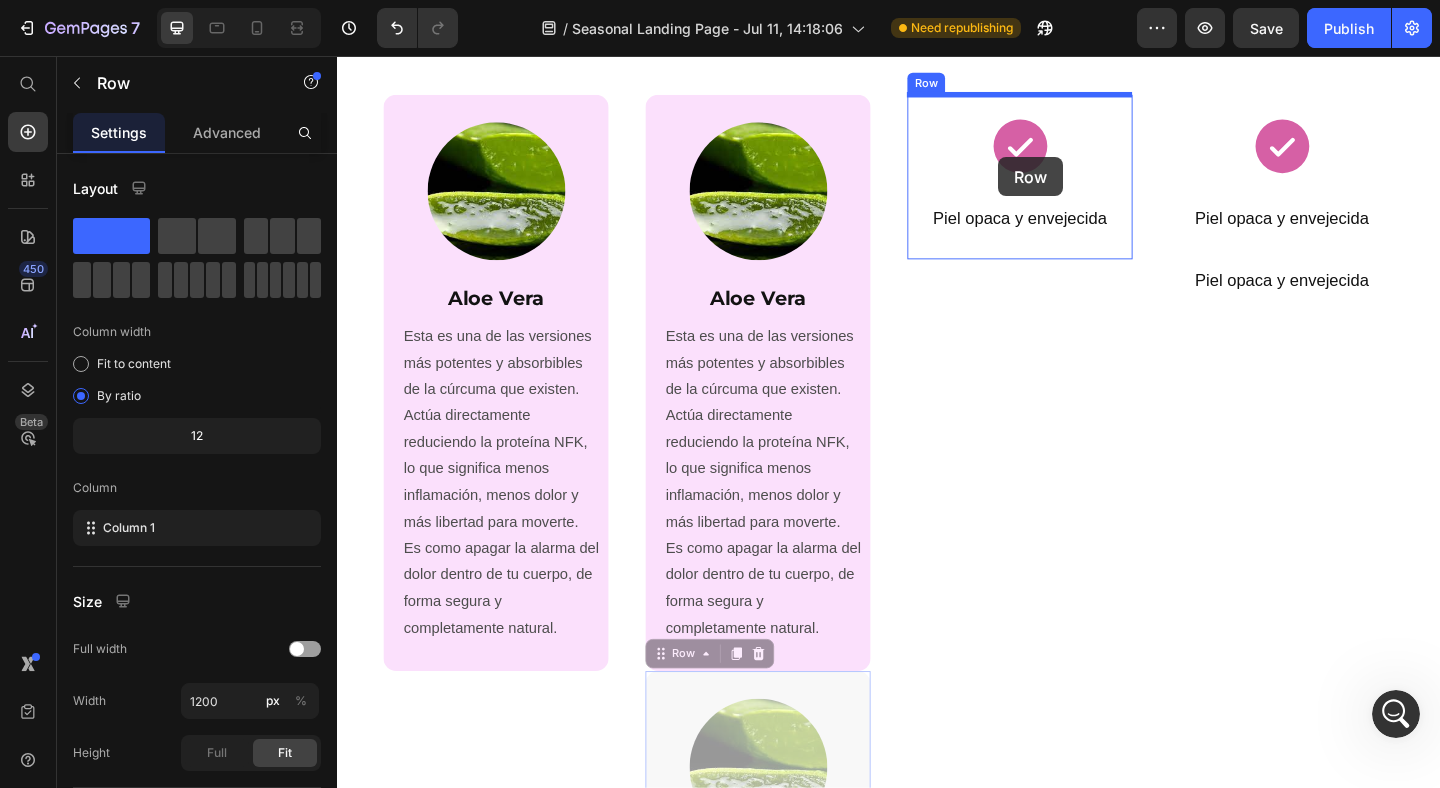 scroll, scrollTop: 3101, scrollLeft: 0, axis: vertical 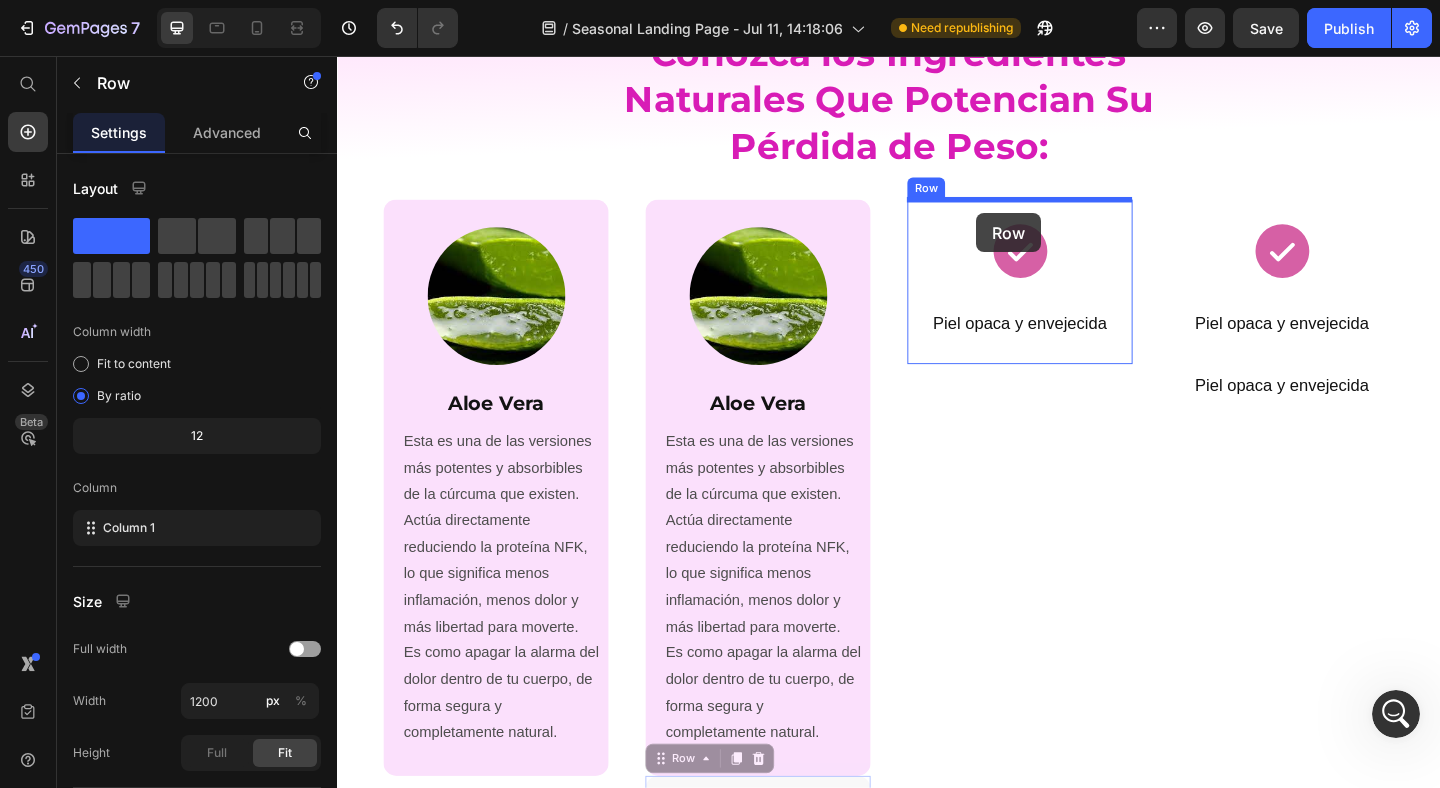 drag, startPoint x: 688, startPoint y: 461, endPoint x: 1032, endPoint y: 232, distance: 413.25174 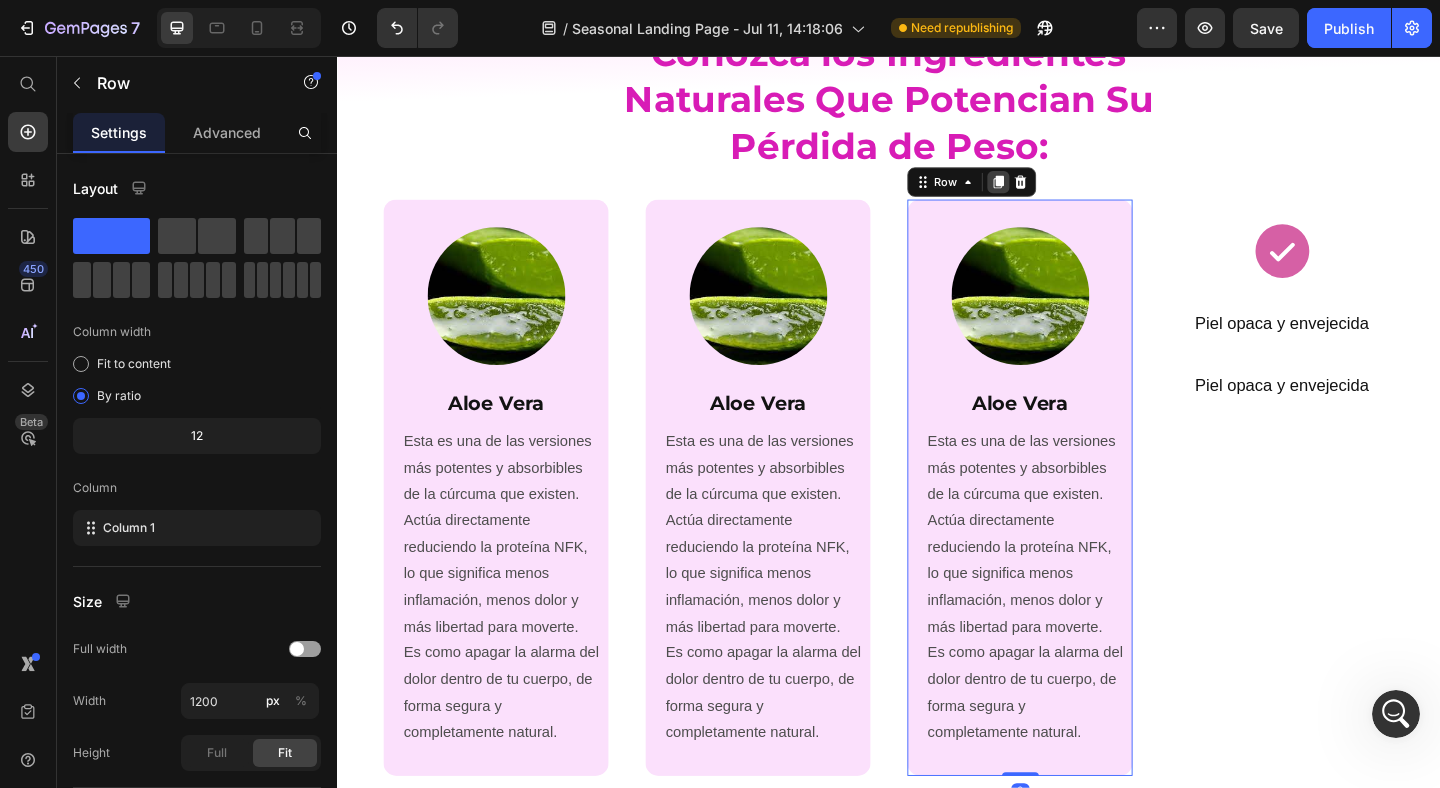 click 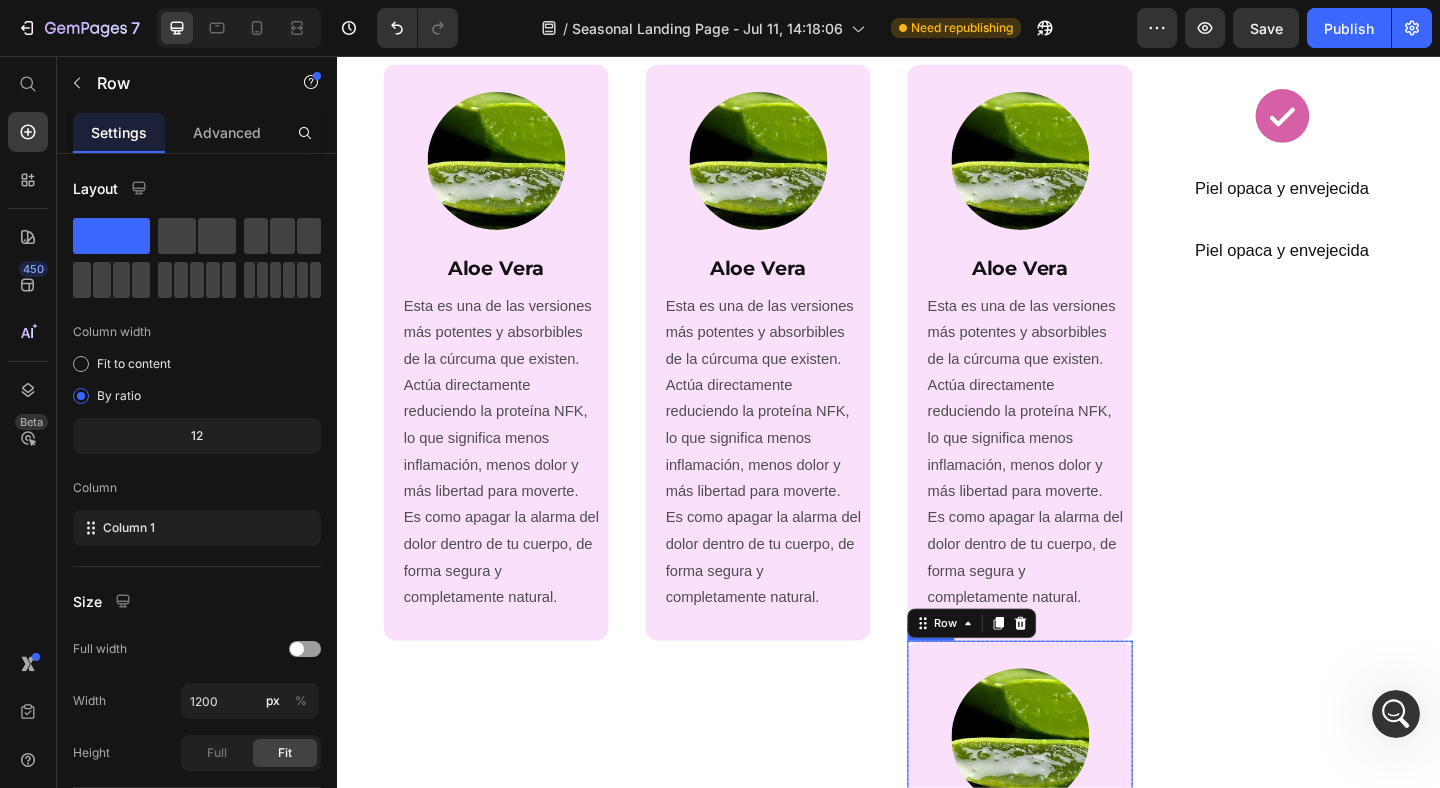 scroll, scrollTop: 3202, scrollLeft: 0, axis: vertical 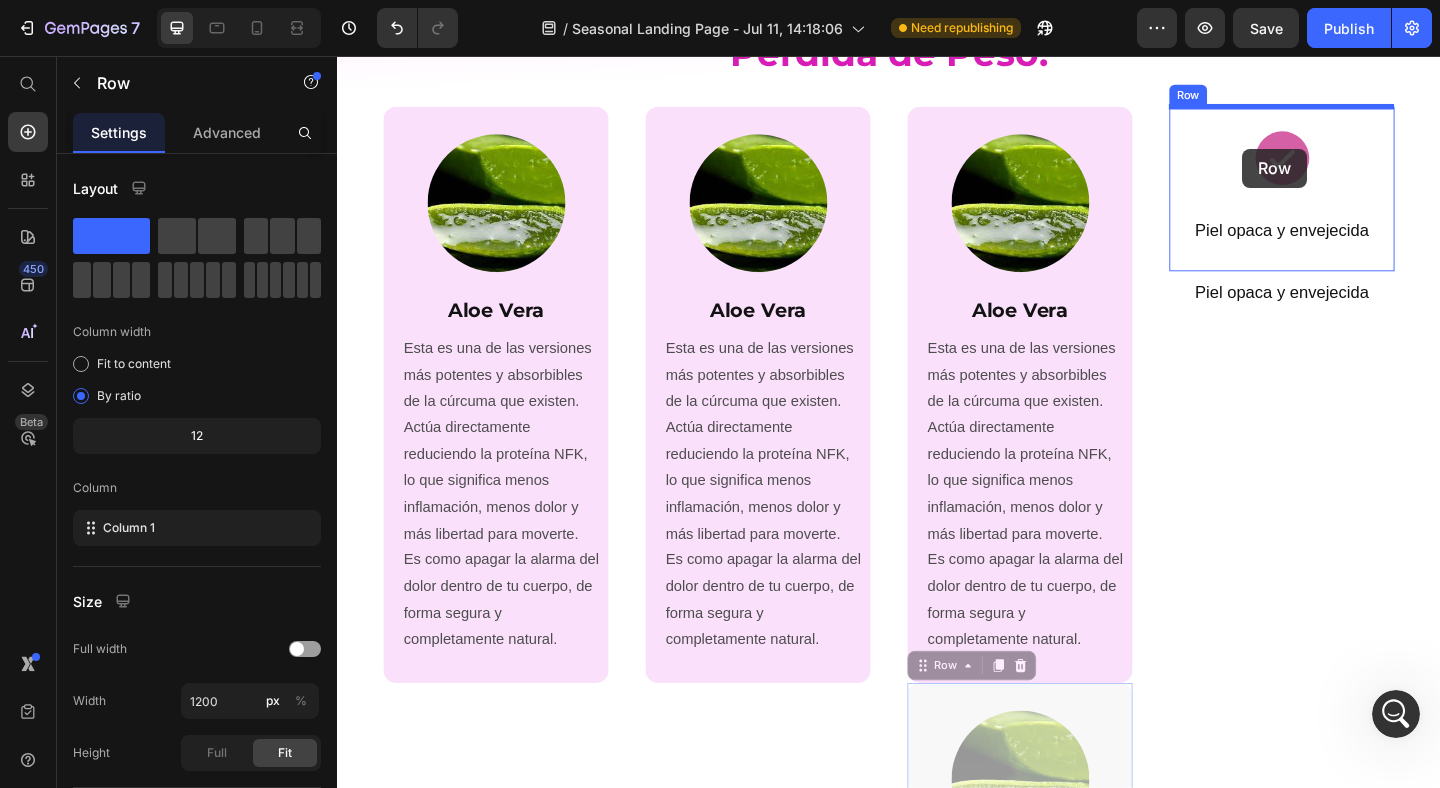 drag, startPoint x: 977, startPoint y: 720, endPoint x: 1322, endPoint y: 156, distance: 661.15125 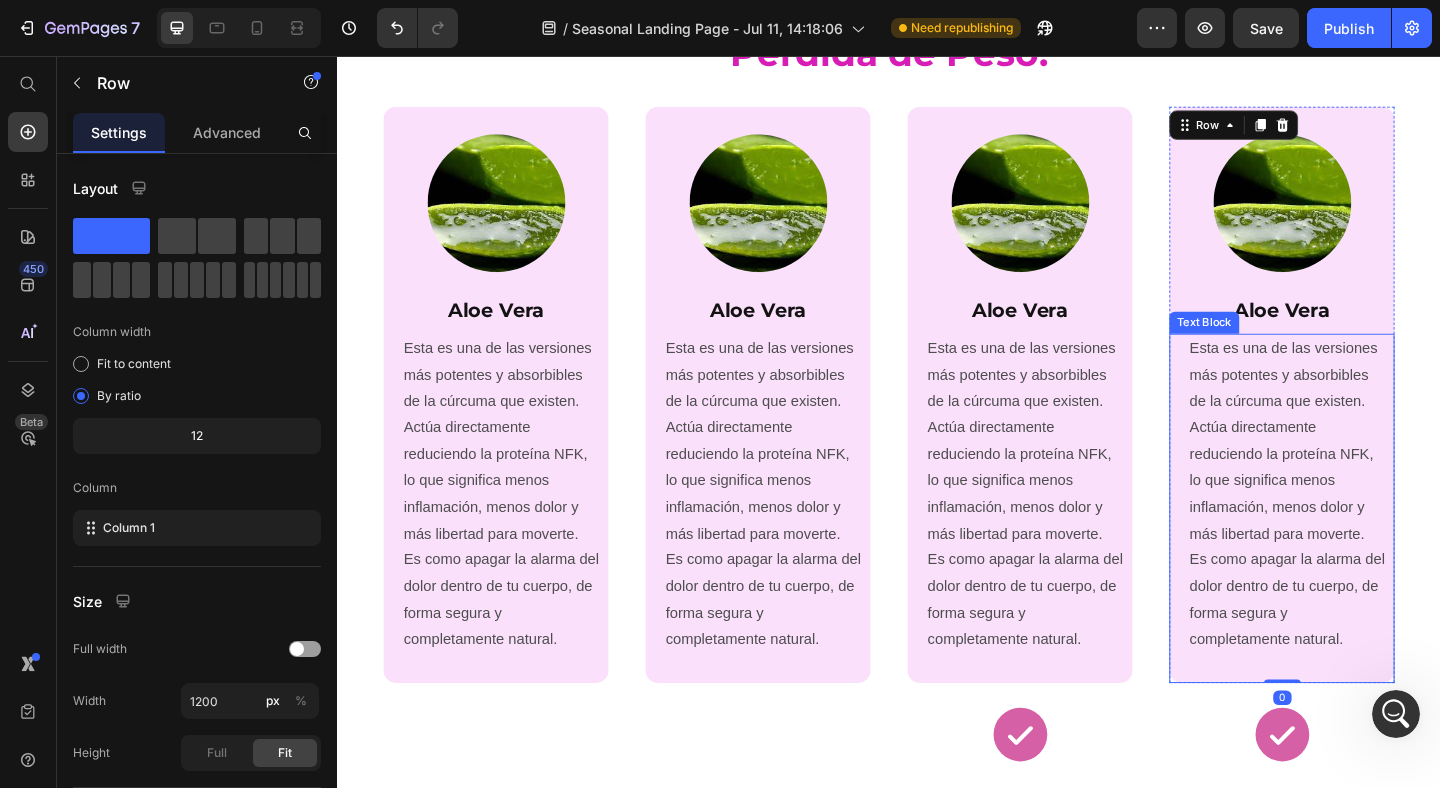 click at bounding box center [1079, 201] 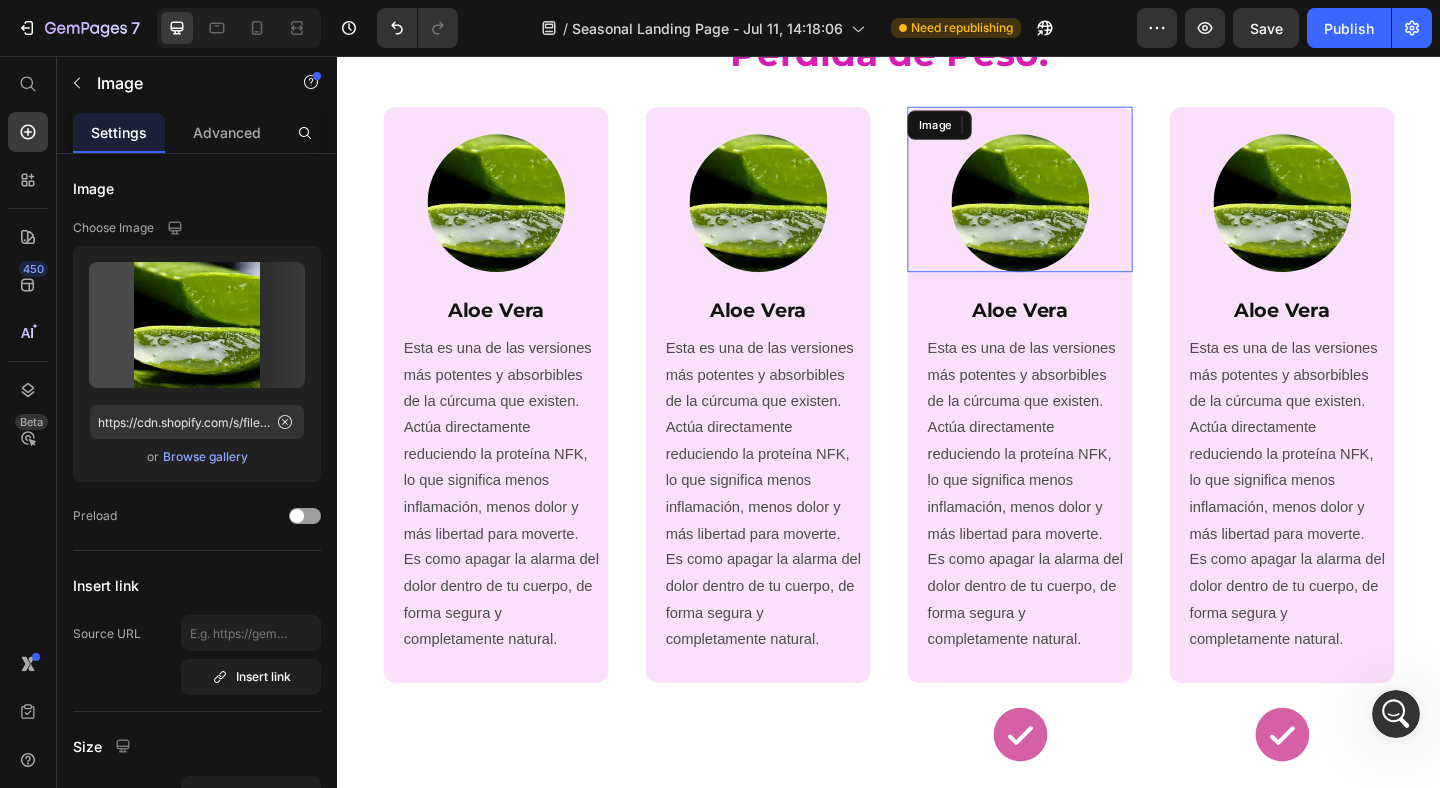 click 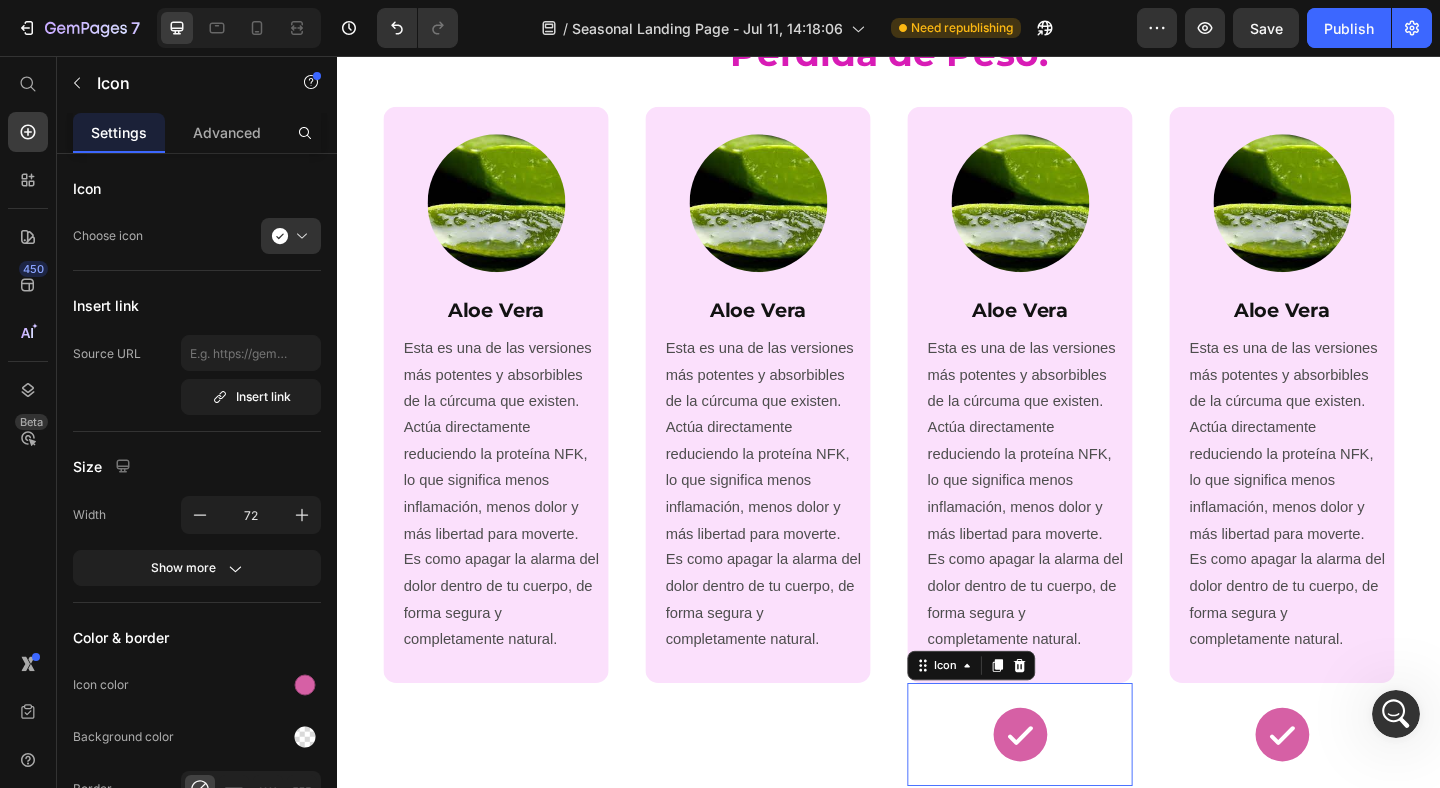 scroll, scrollTop: 3796, scrollLeft: 0, axis: vertical 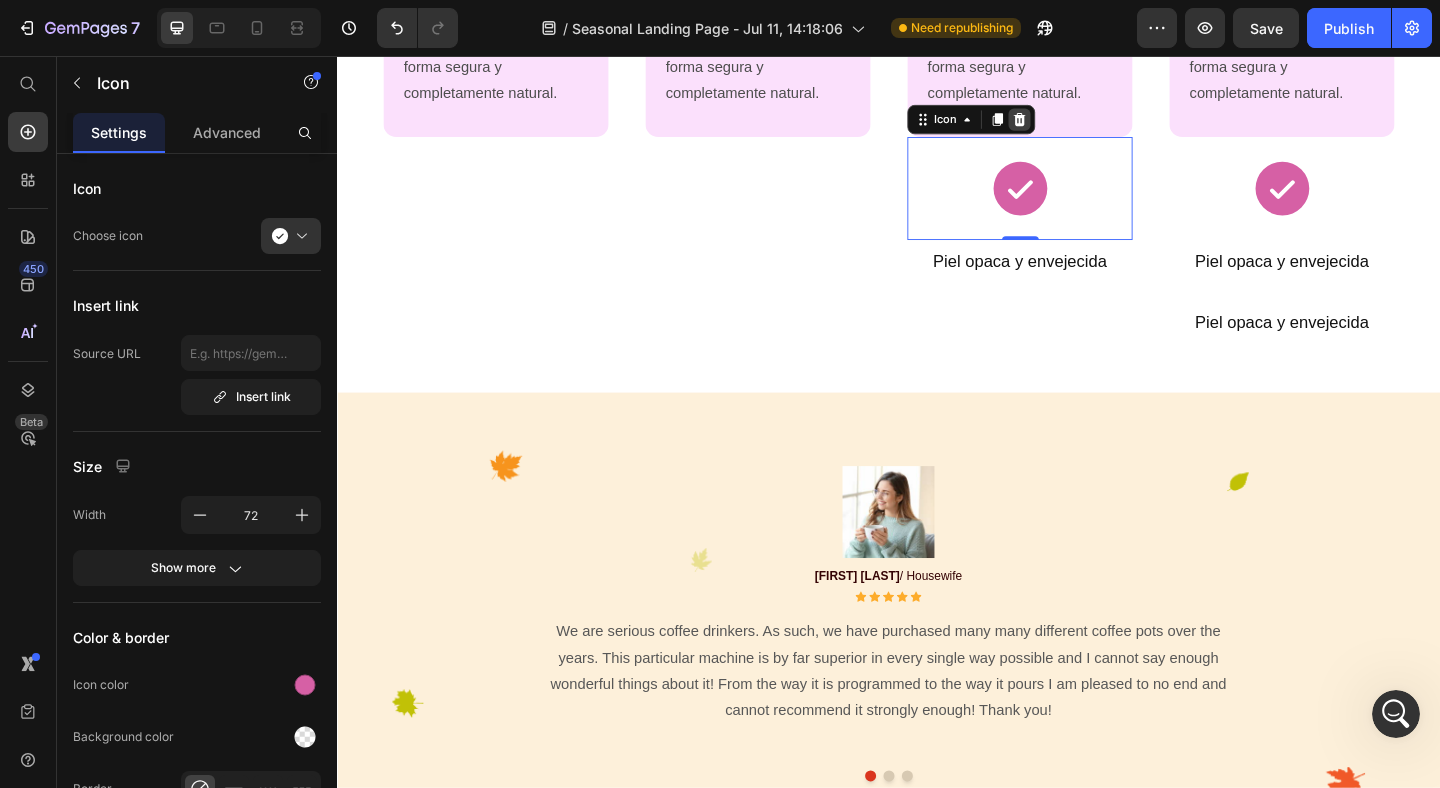 click 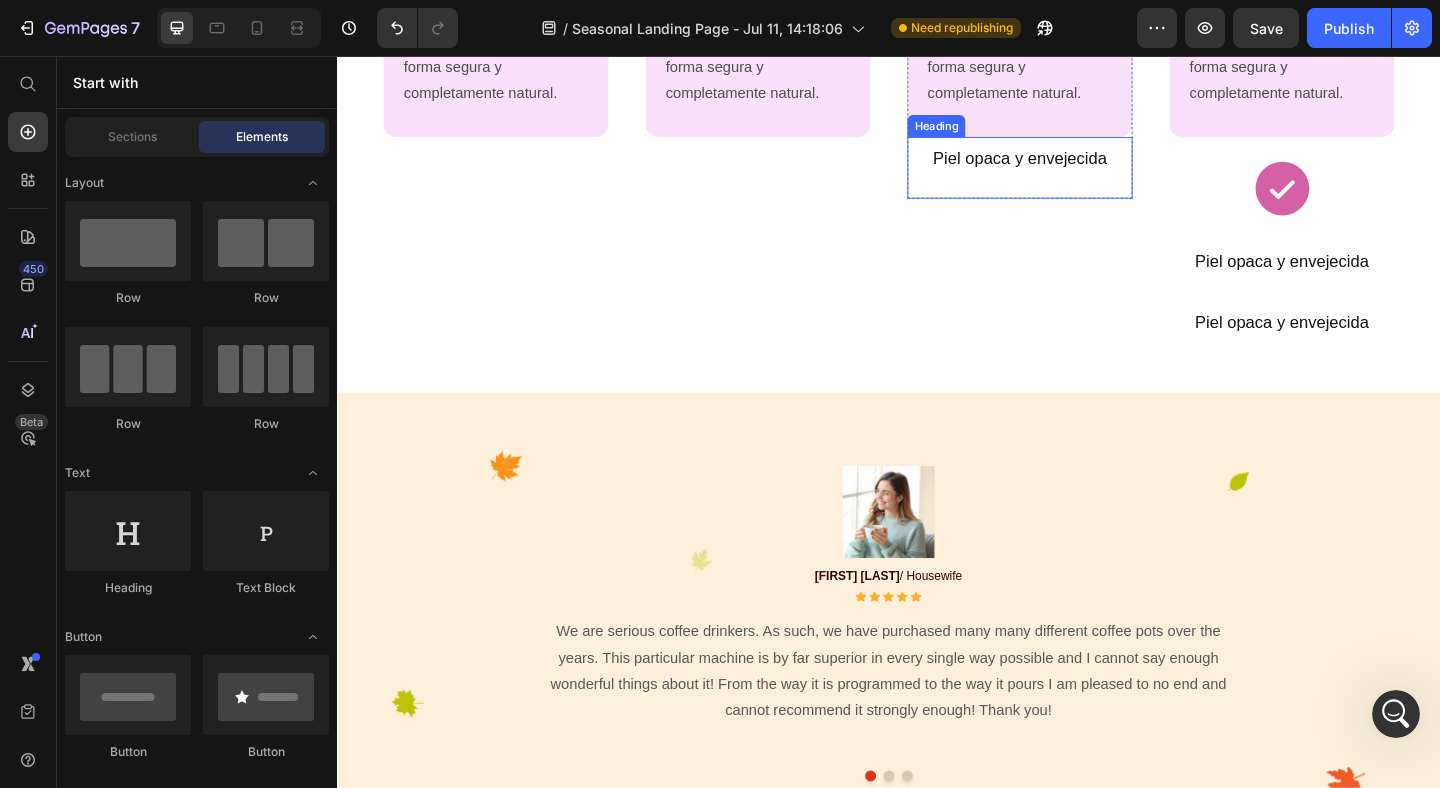 scroll, scrollTop: 3429, scrollLeft: 0, axis: vertical 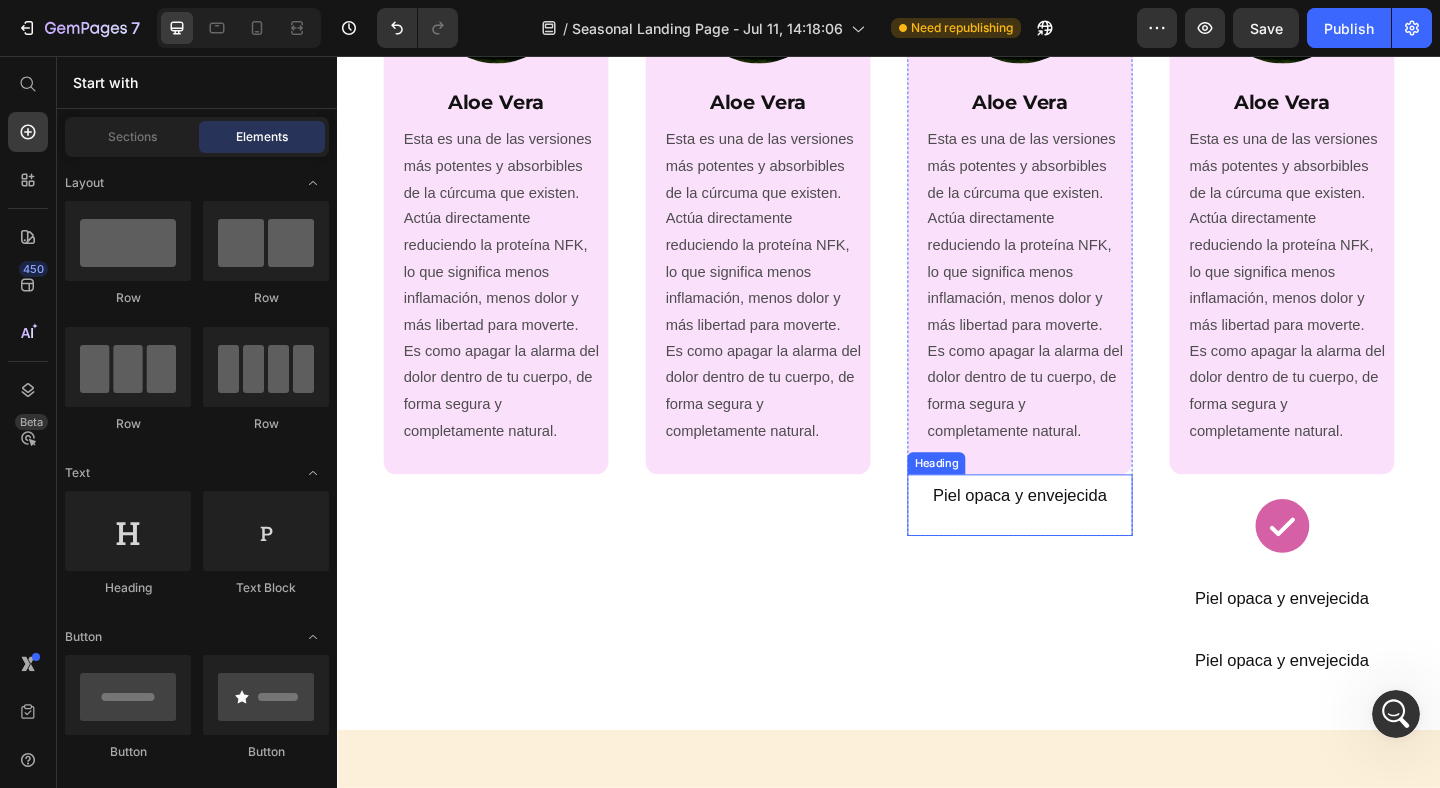 click on "Piel opaca y envejecida" at bounding box center [1079, 534] 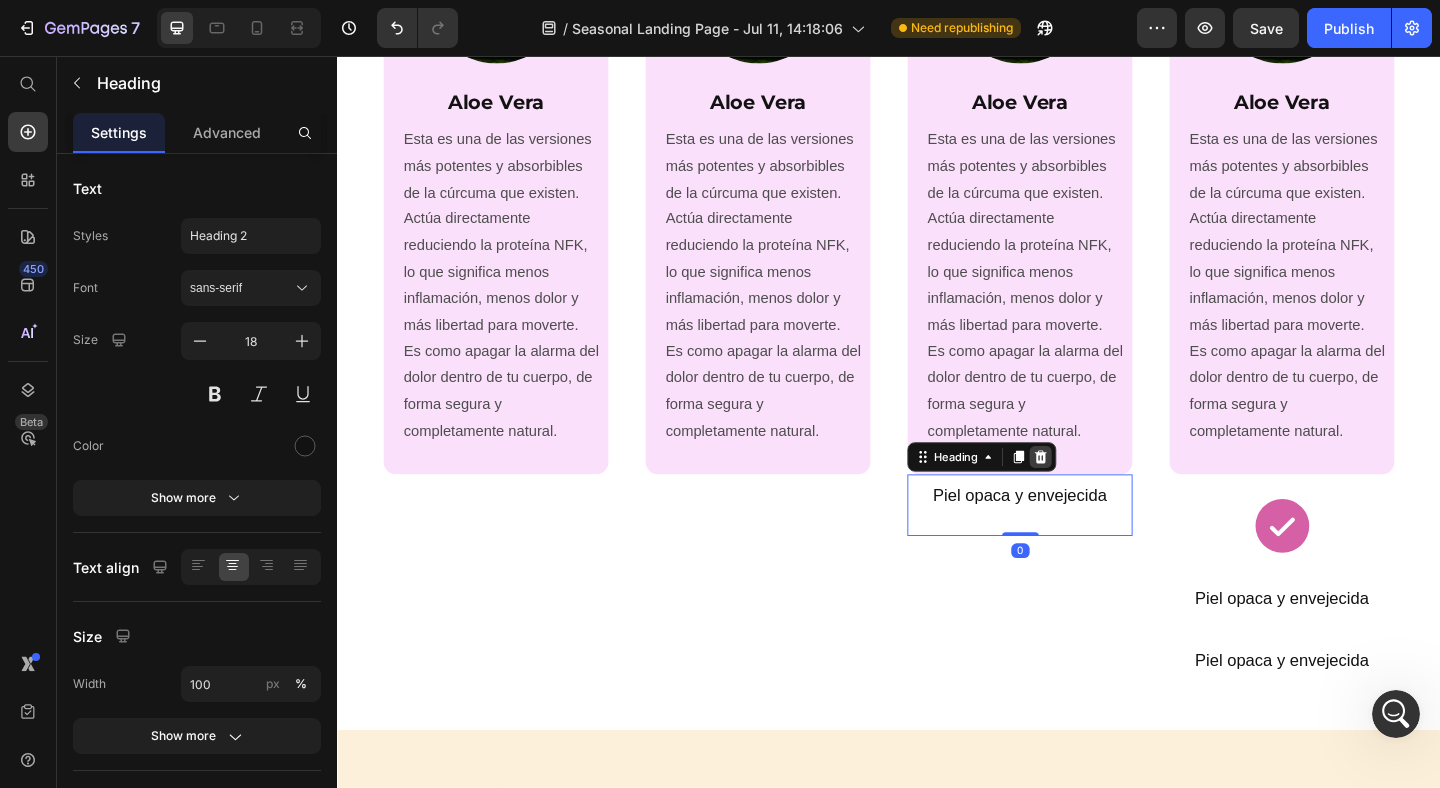 click 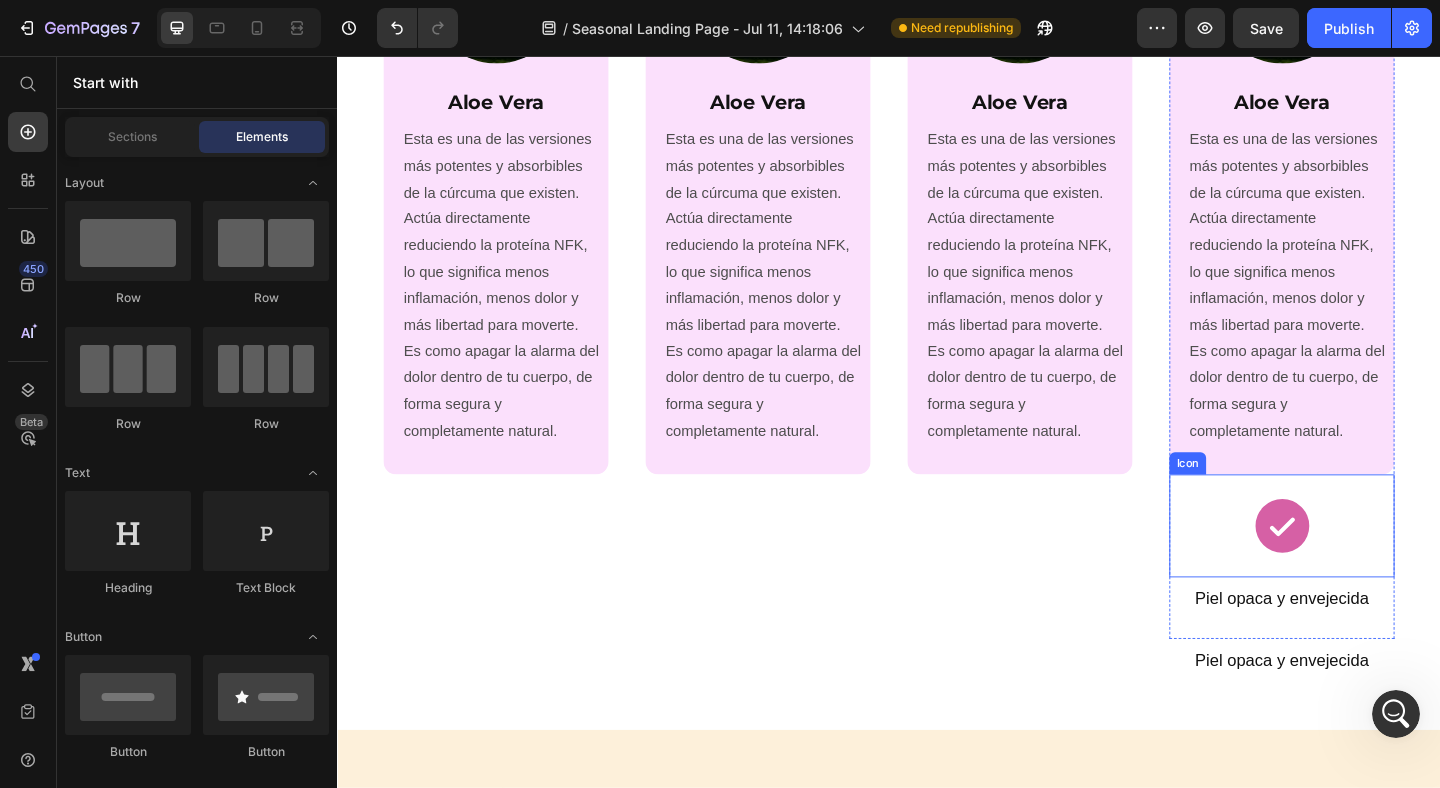 click on "Icon" at bounding box center [1364, 567] 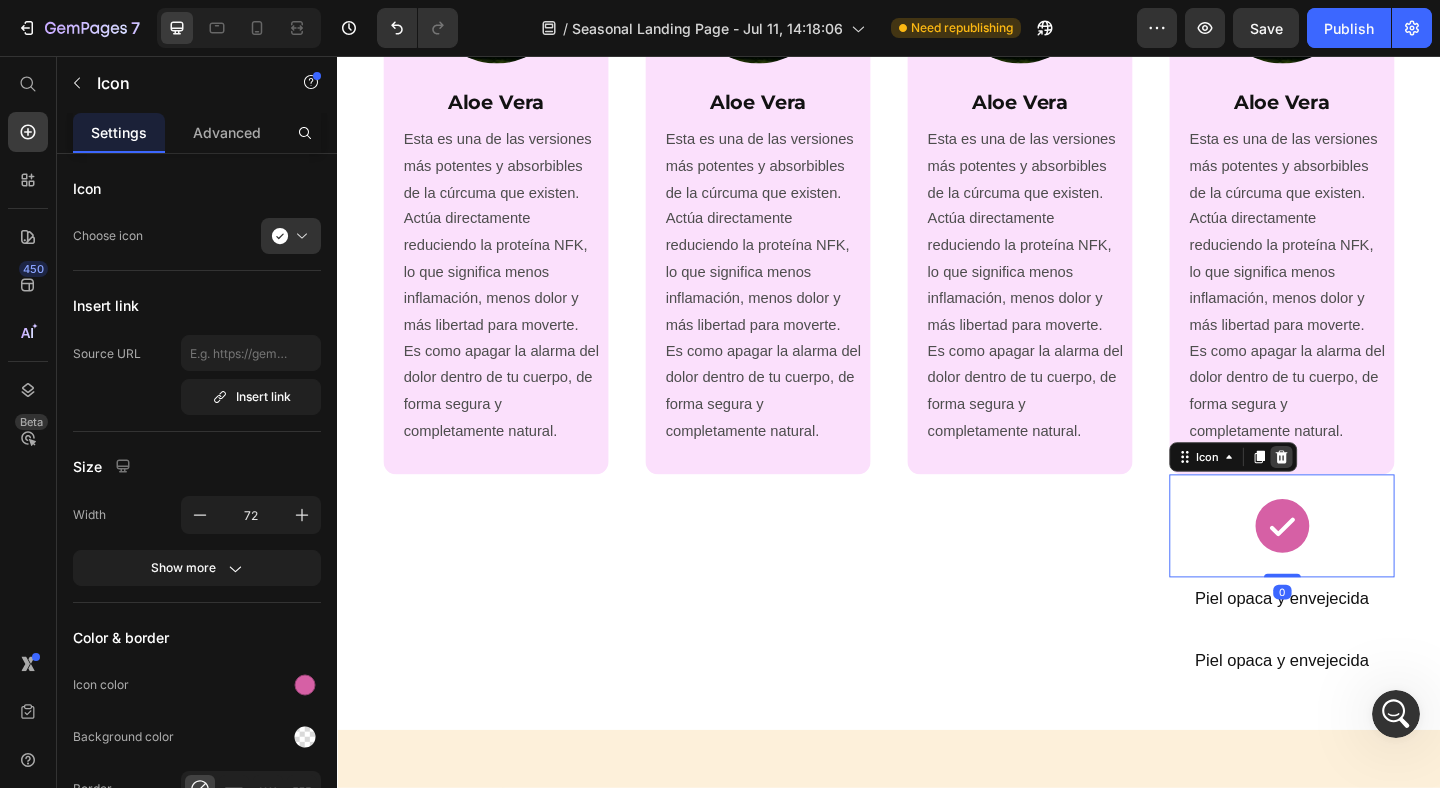 click 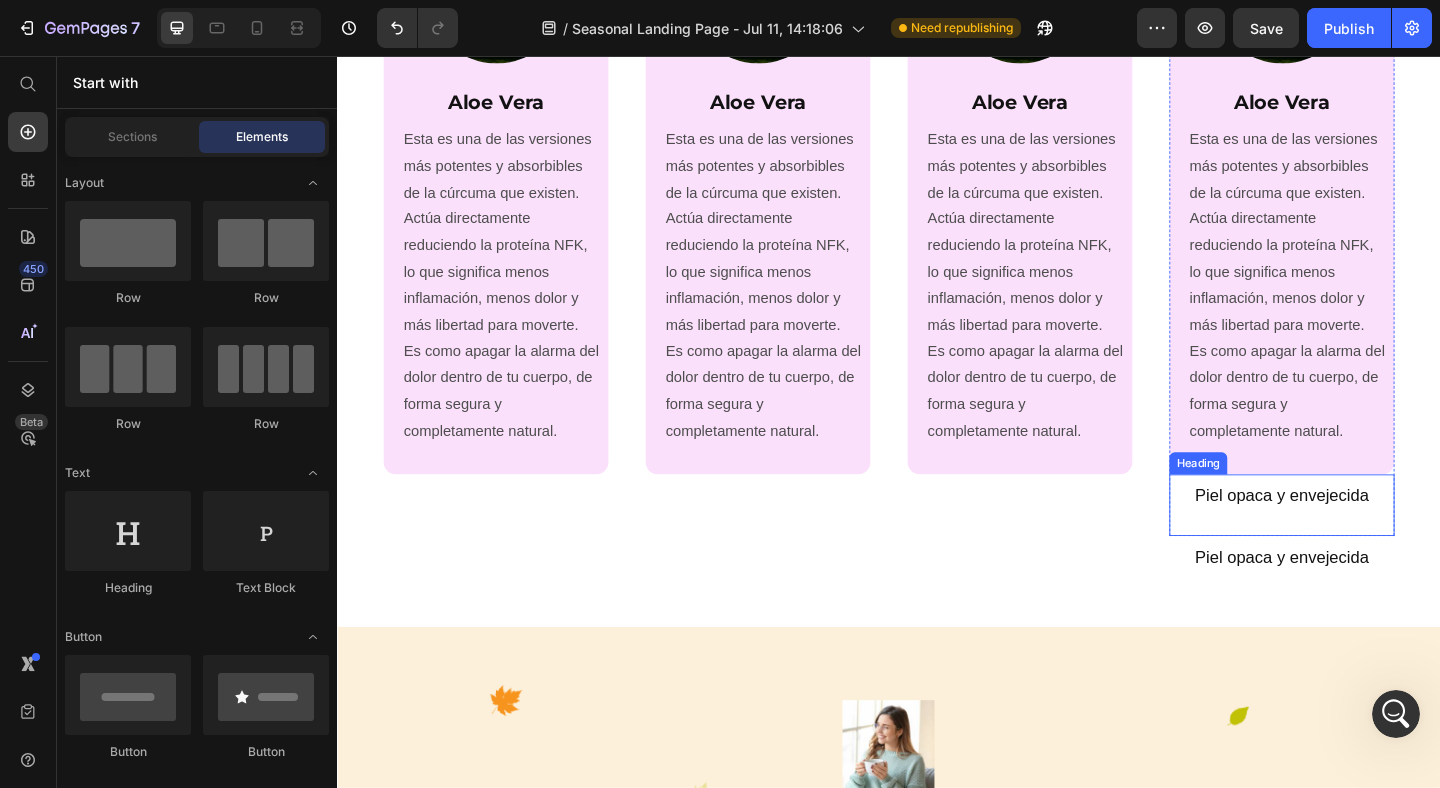 click on "Piel opaca y envejecida Heading" at bounding box center (1364, 544) 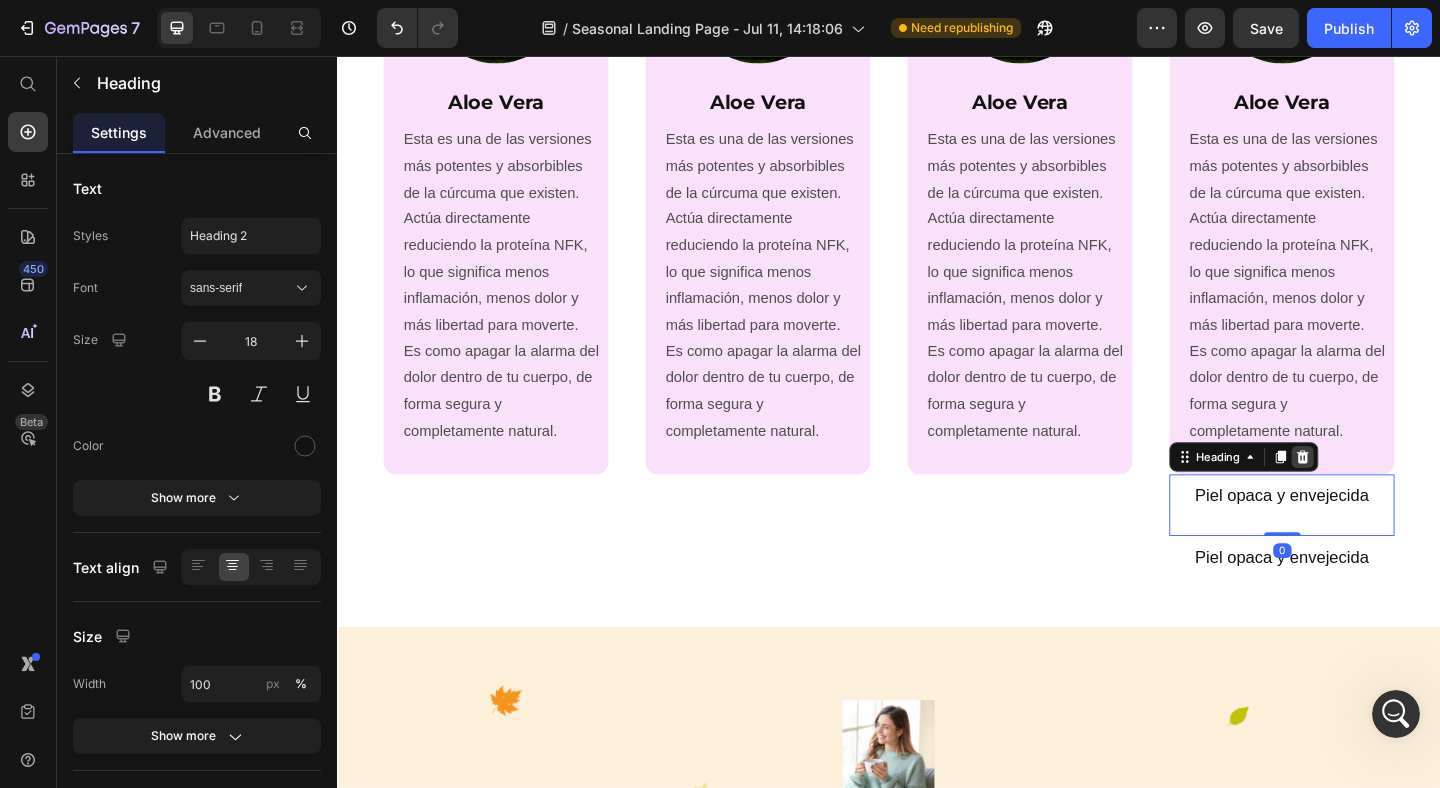 click 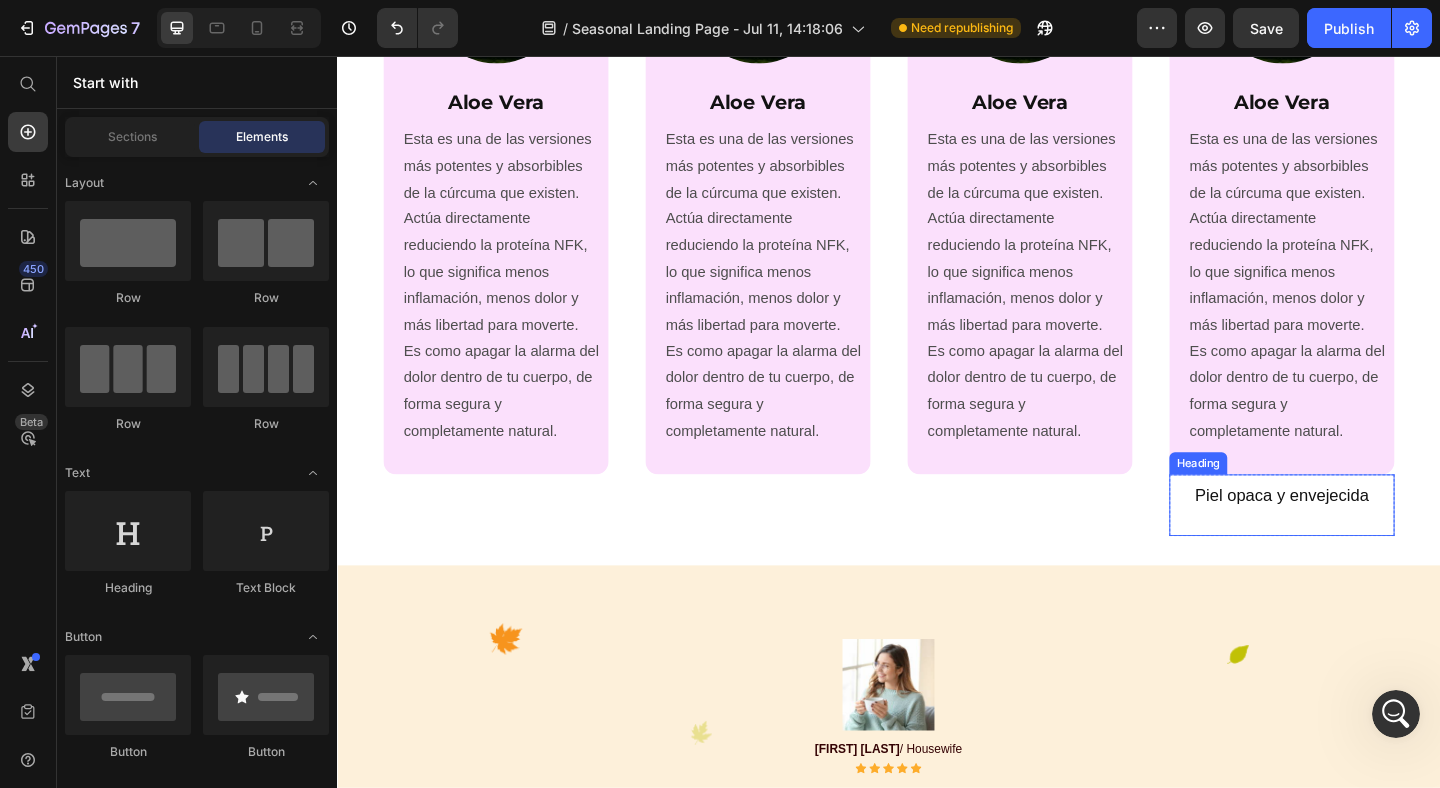 click on "Piel opaca y envejecida" at bounding box center [1364, 534] 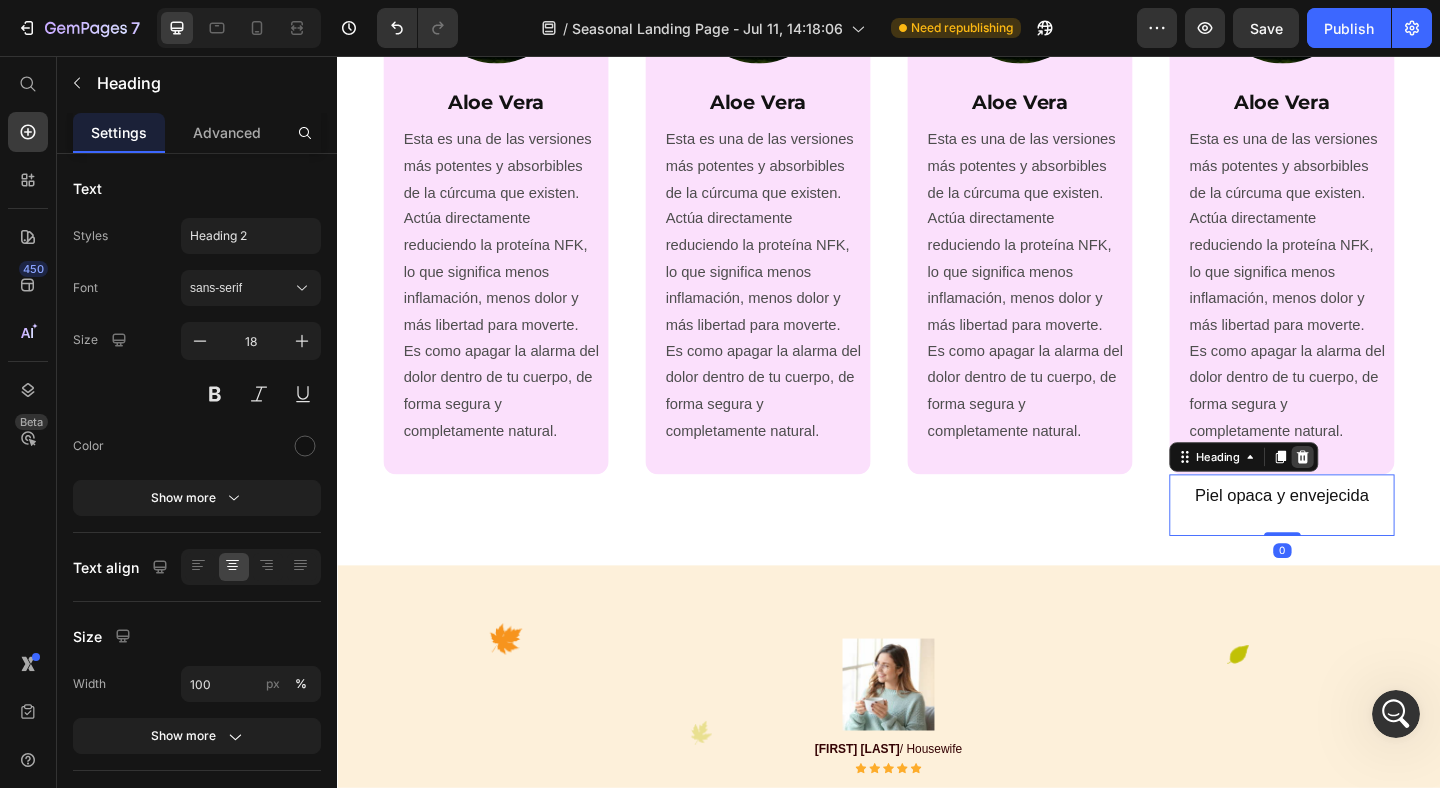 click 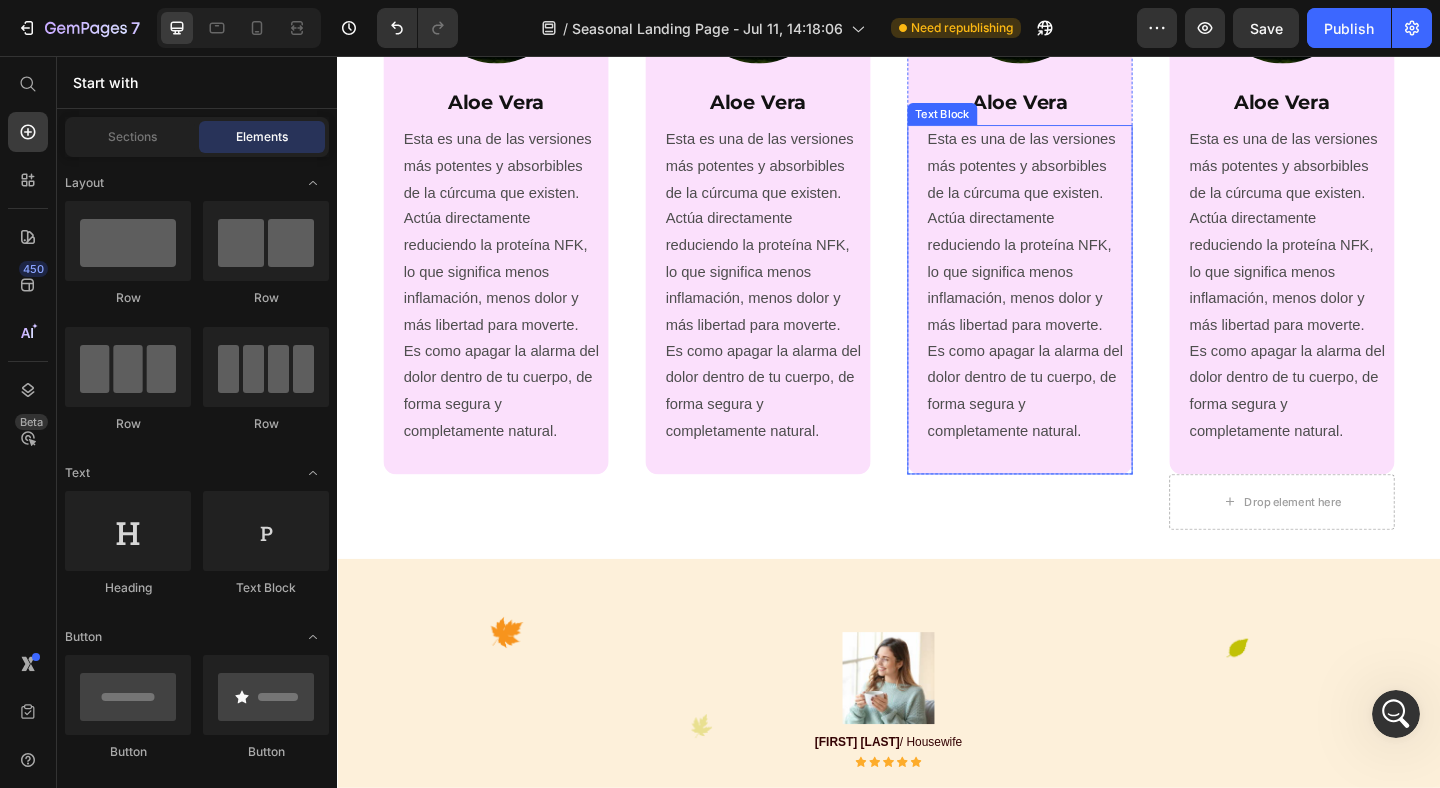 click at bounding box center [1364, -26] 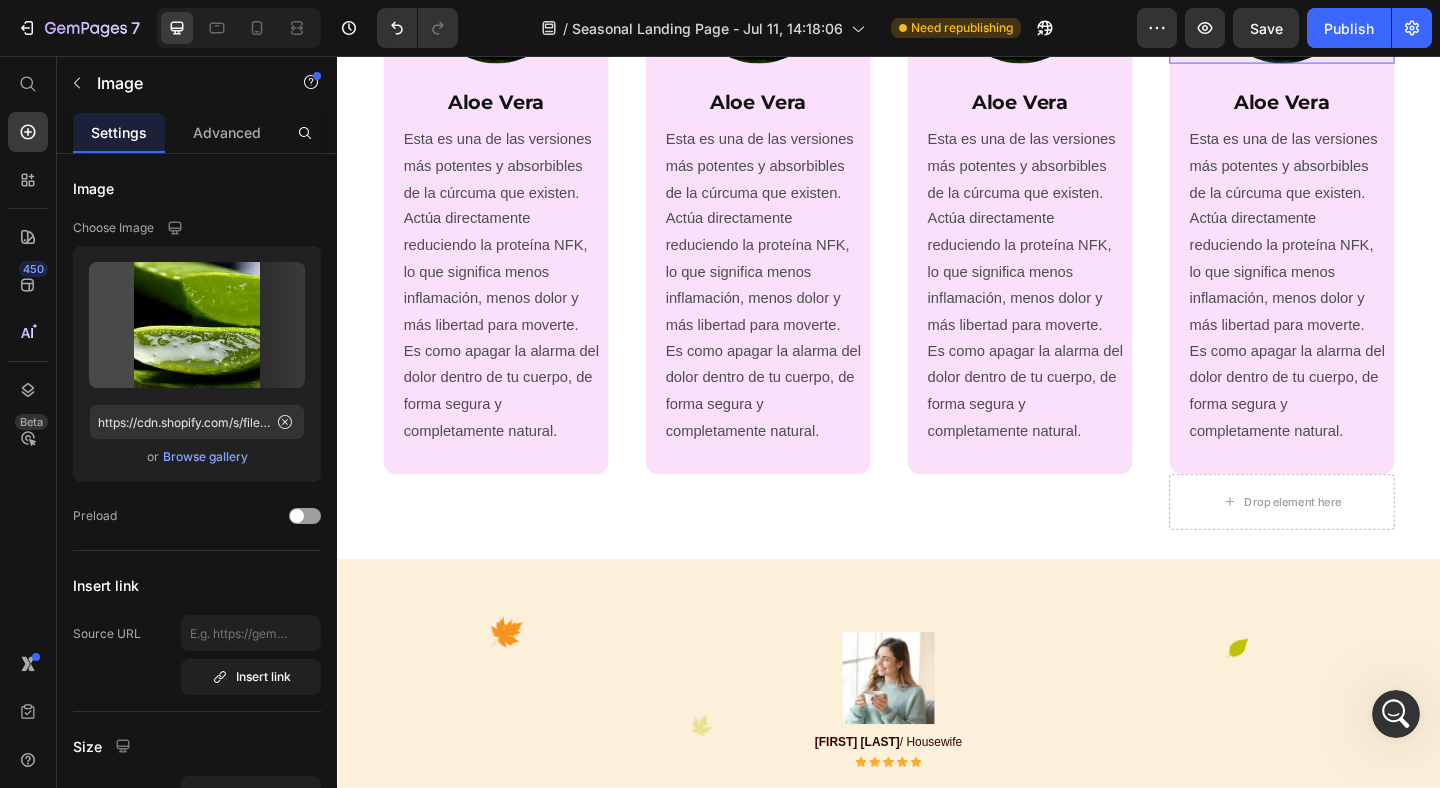 click on "Drop element here" at bounding box center (1364, 541) 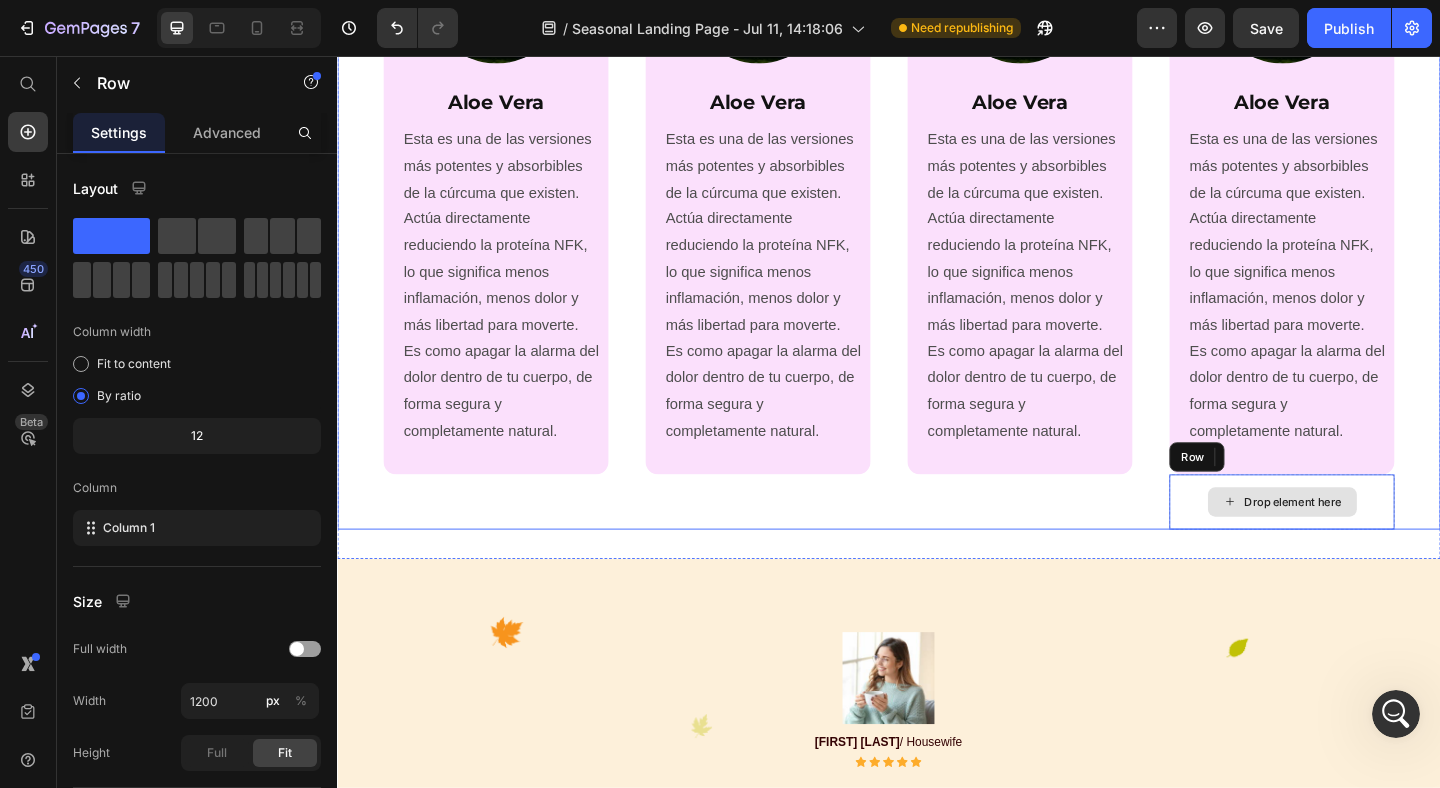 scroll, scrollTop: 3631, scrollLeft: 0, axis: vertical 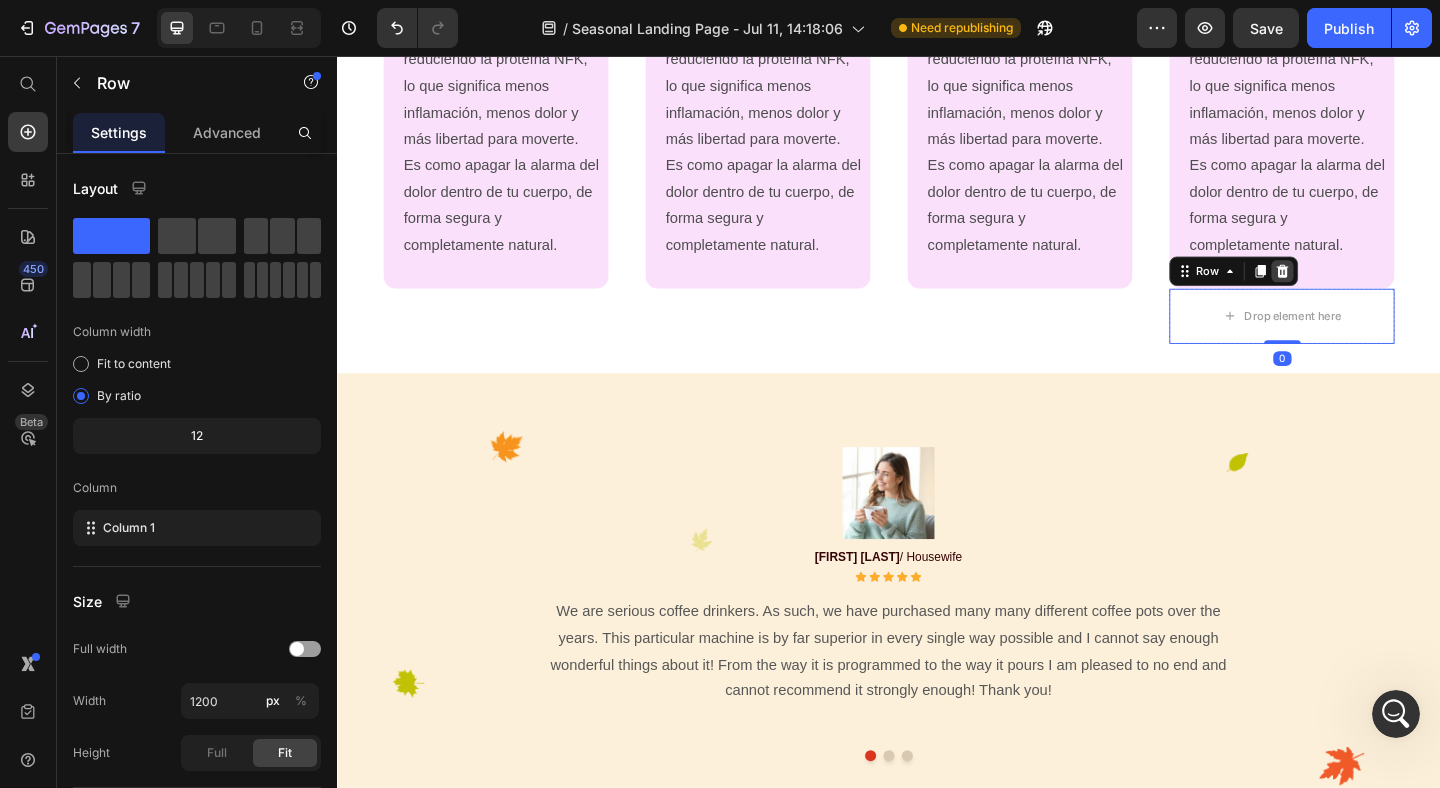 click 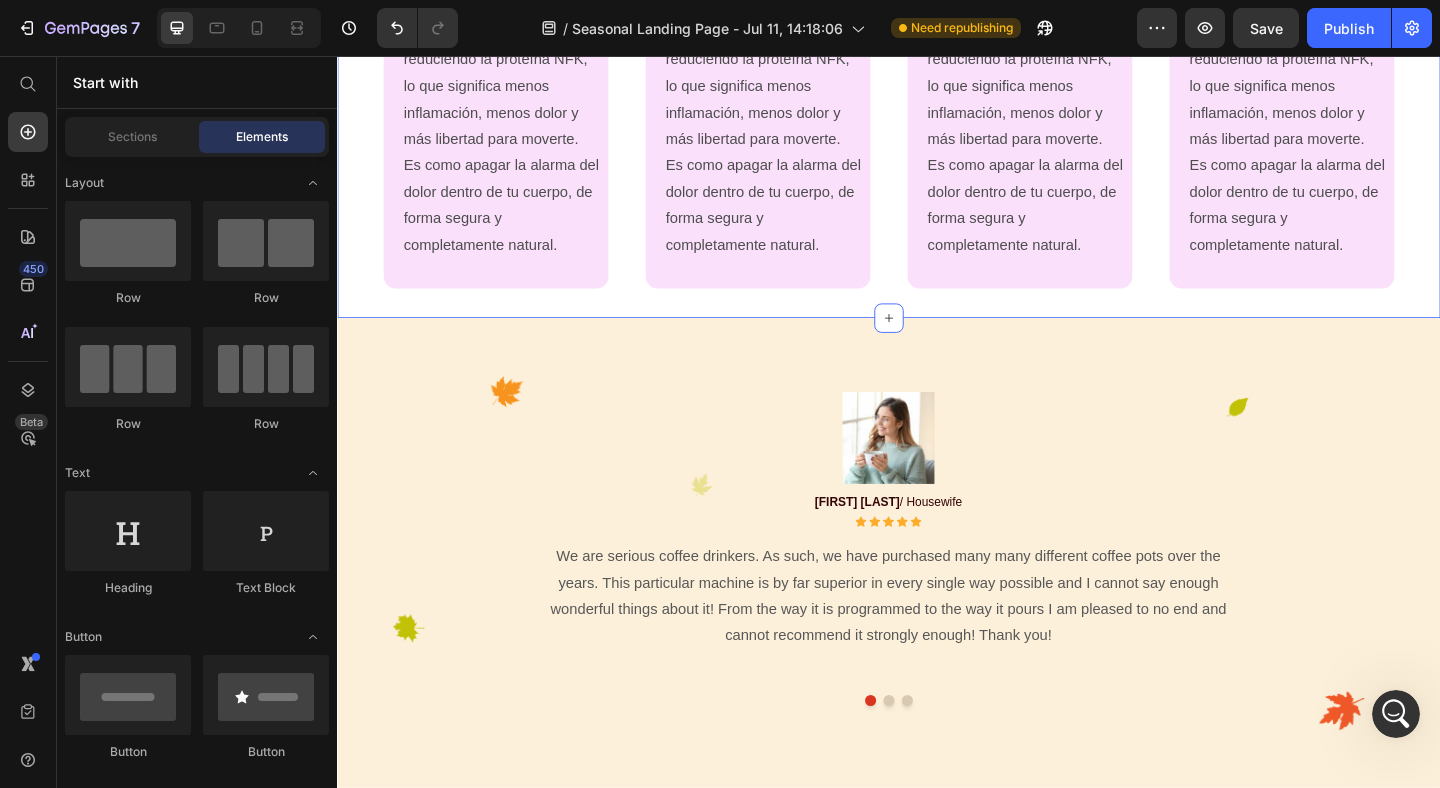 scroll, scrollTop: 3464, scrollLeft: 0, axis: vertical 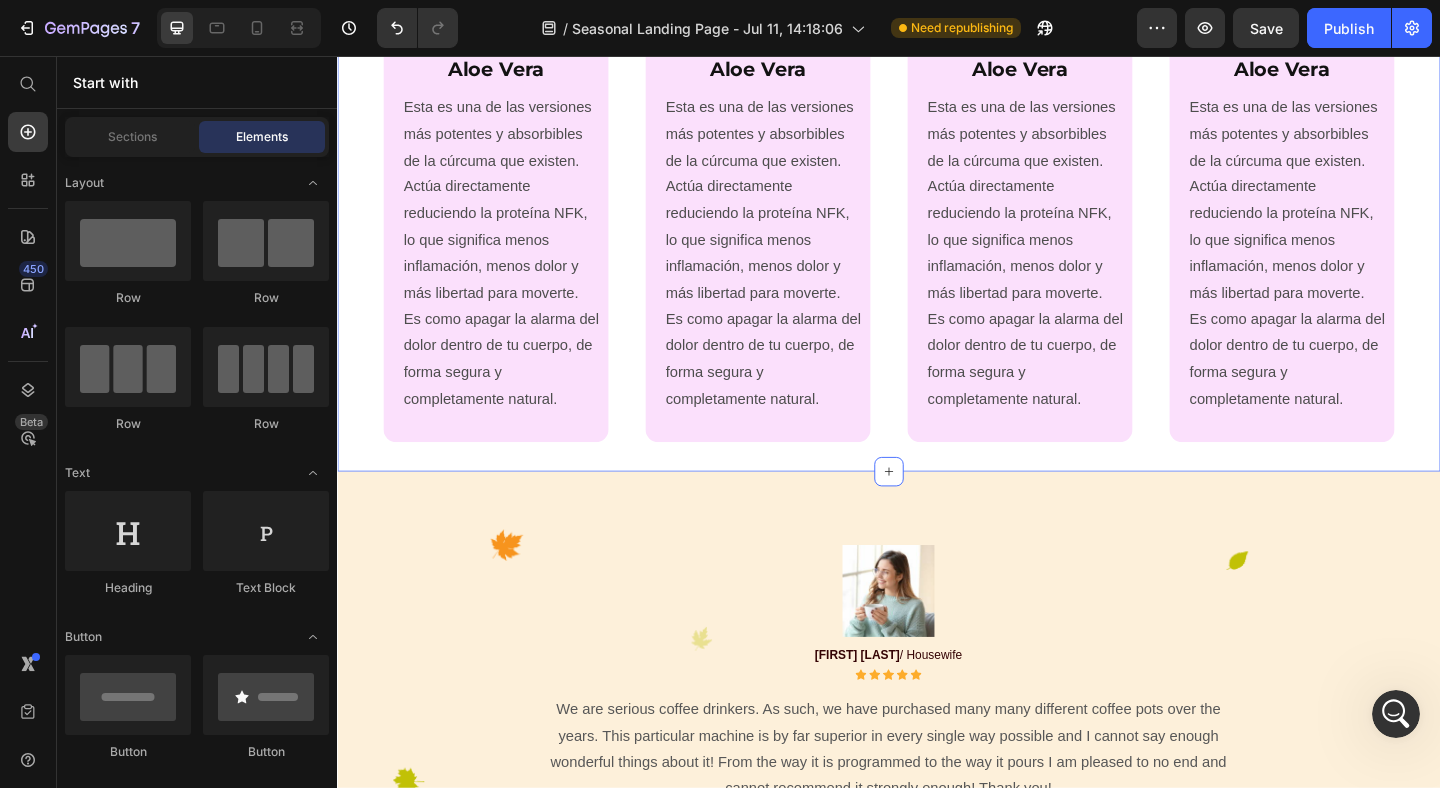 click on "Esta es una de las versiones más potentes y absorbibles de la cúrcuma que existen. Actúa directamente reduciendo la proteína NFK, lo que significa menos inflamación, menos dolor y más libertad para moverte. Es como apagar la alarma del dolor dentro de tu cuerpo, de forma segura y completamente natural." at bounding box center [800, 271] 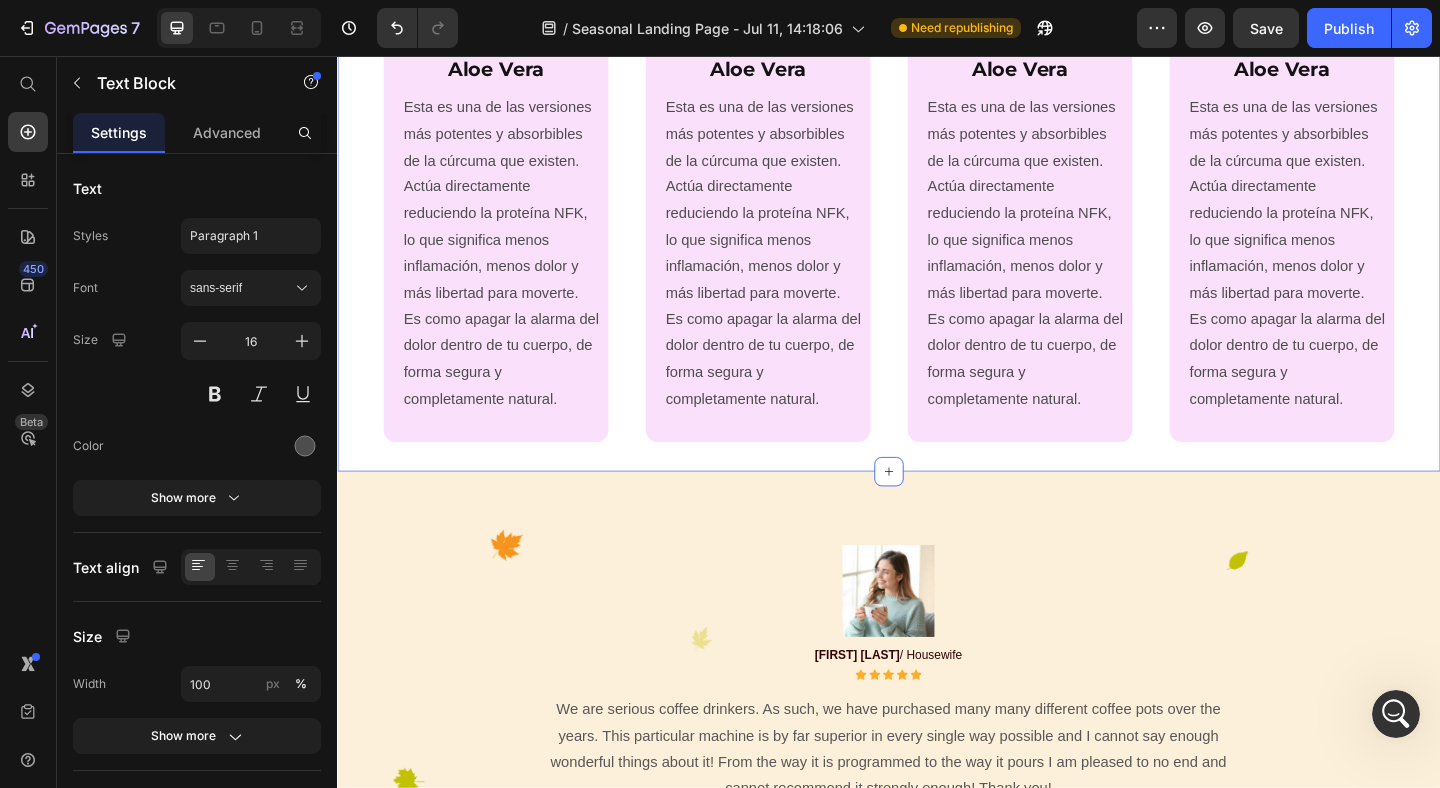 click on "Esta es una de las versiones más potentes y absorbibles de la cúrcuma que existen. Actúa directamente reduciendo la proteína NFK, lo que significa menos inflamación, menos dolor y más libertad para moverte. Es como apagar la alarma del dolor dentro de tu cuerpo, de forma segura y completamente natural." at bounding box center [800, 271] 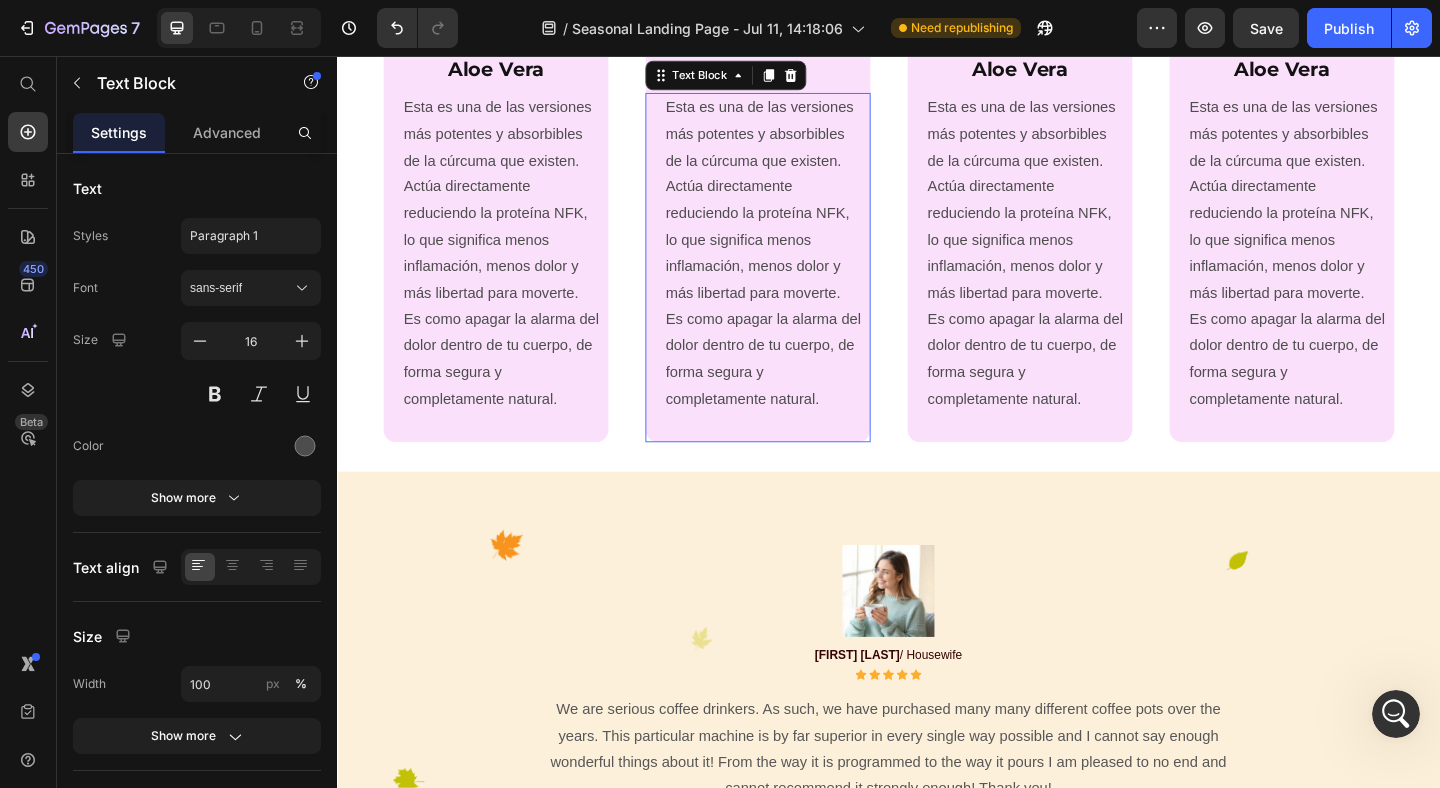 scroll, scrollTop: 3121, scrollLeft: 0, axis: vertical 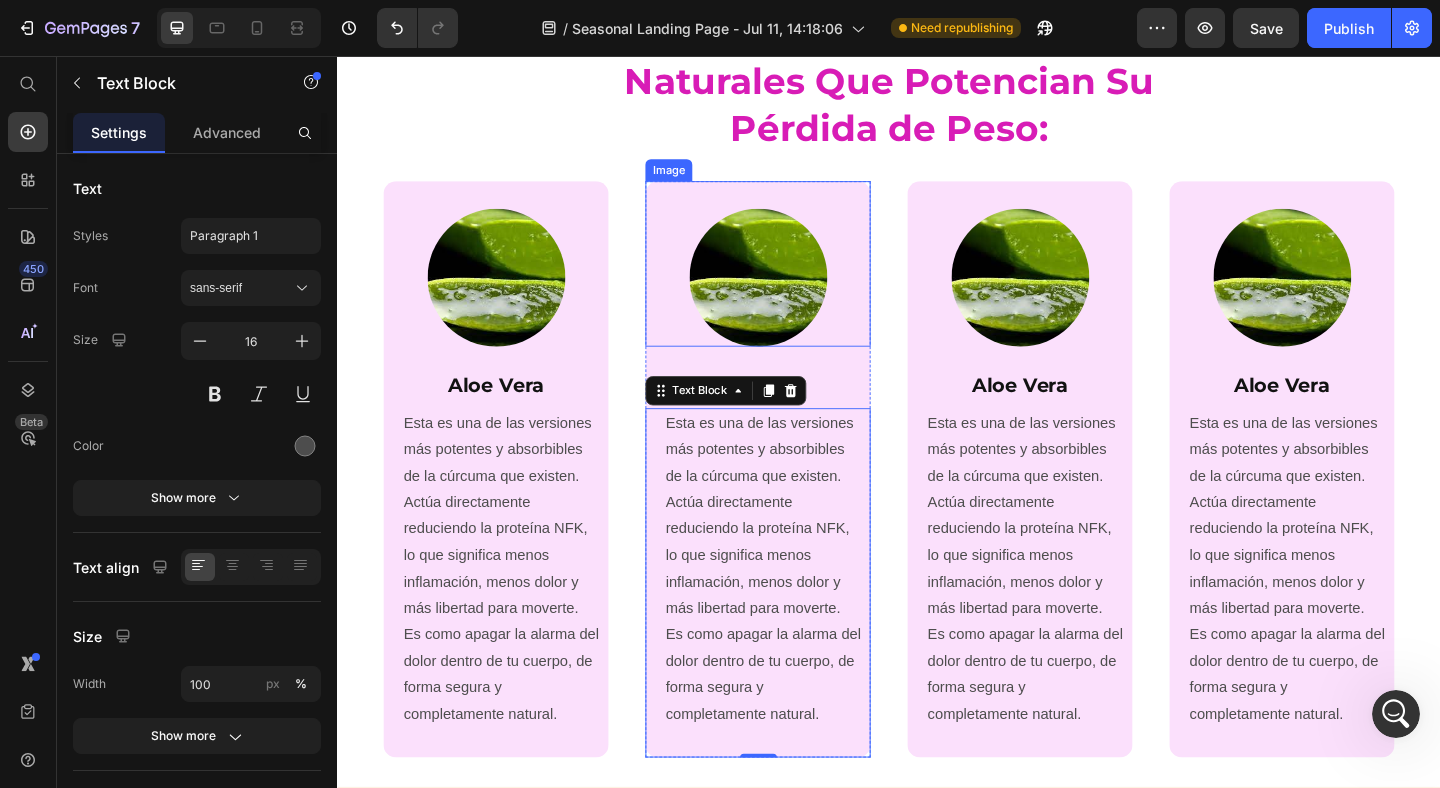 click at bounding box center (794, 282) 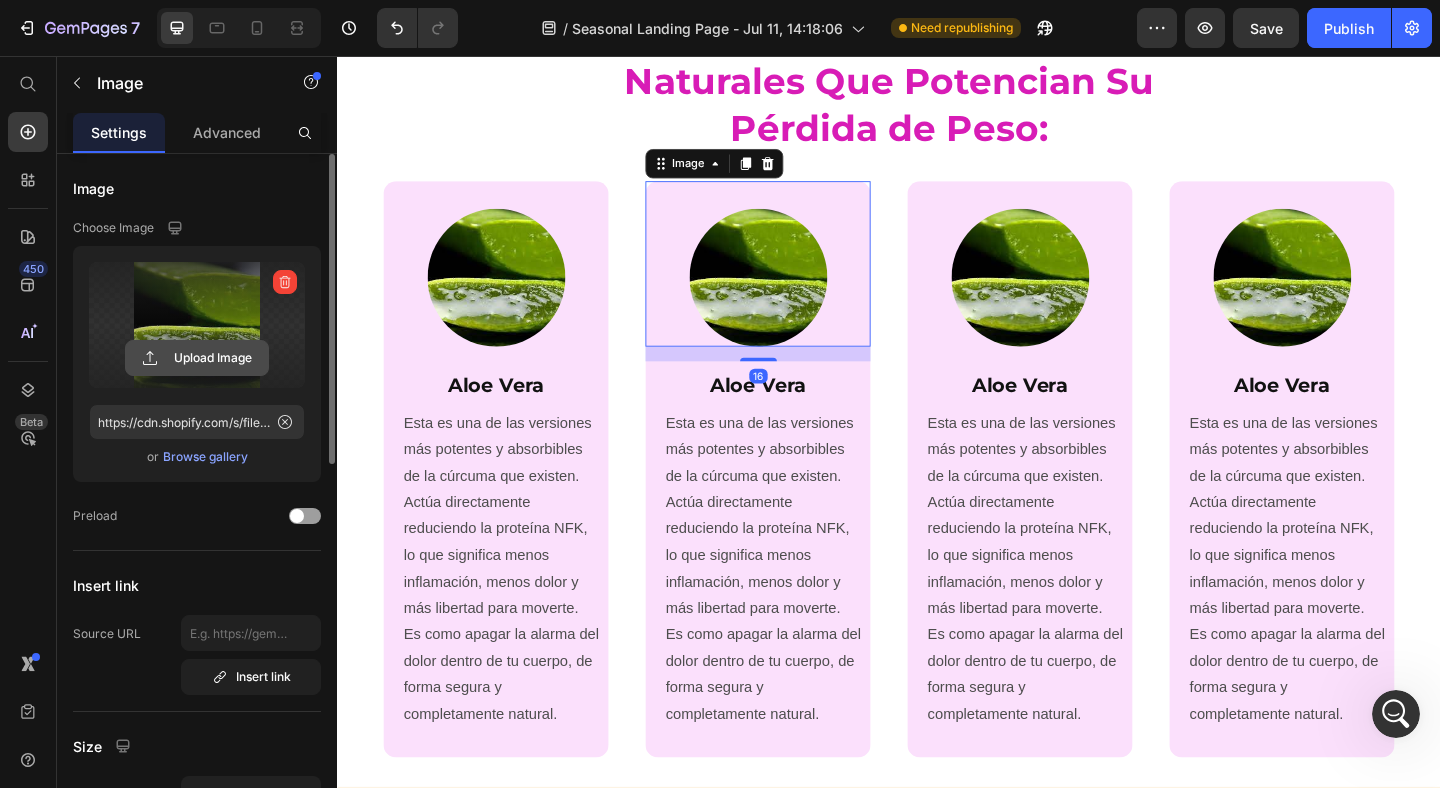 click 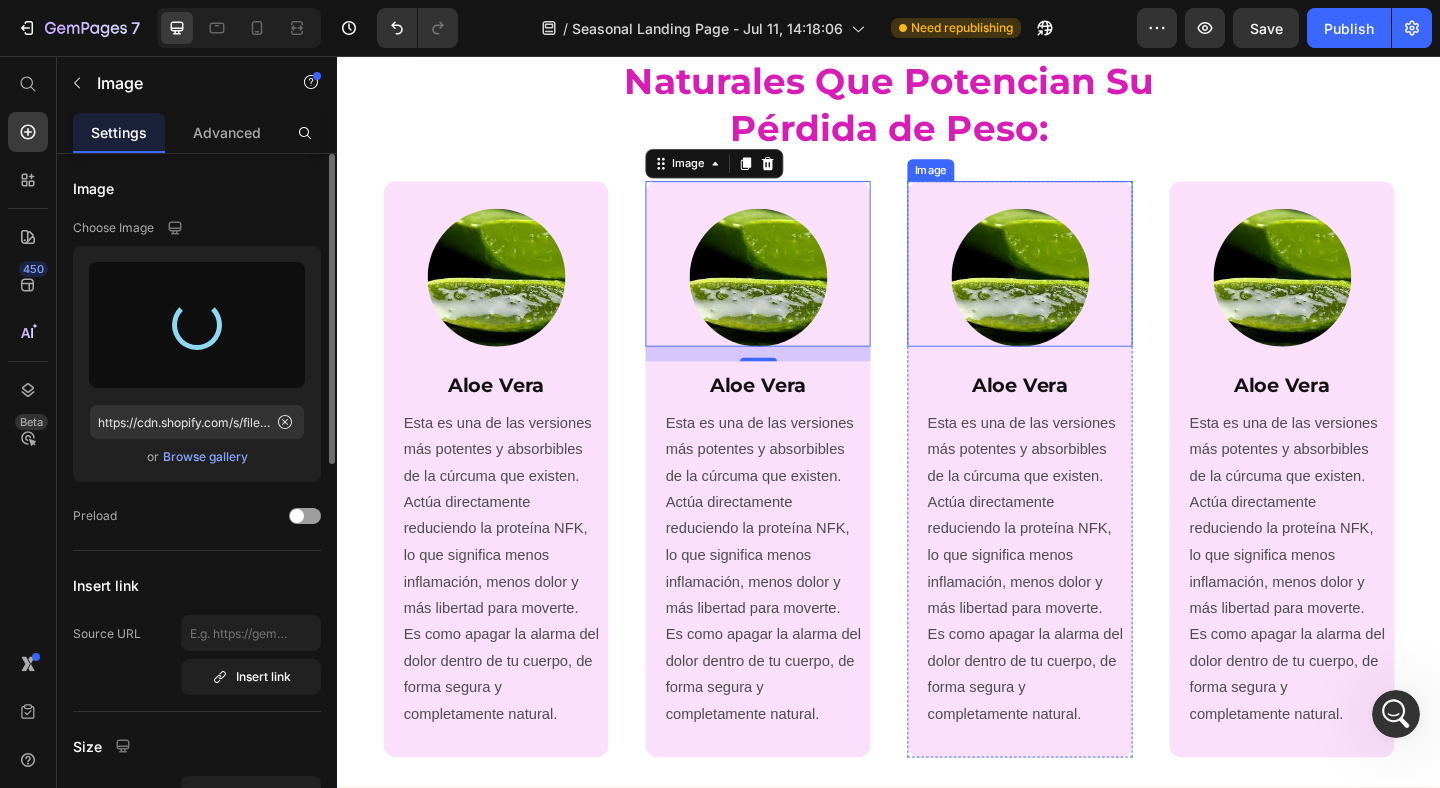 click at bounding box center (1079, 282) 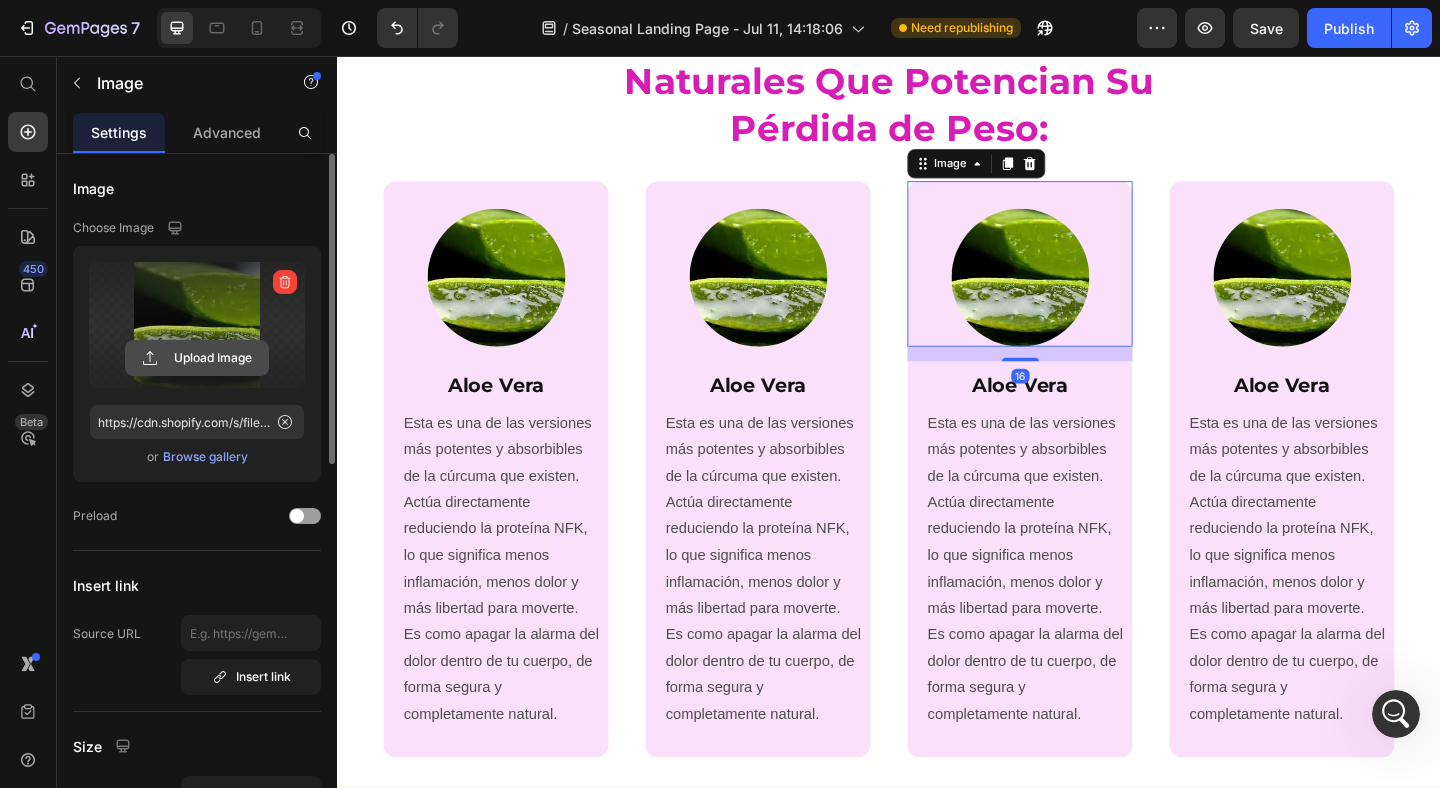 click 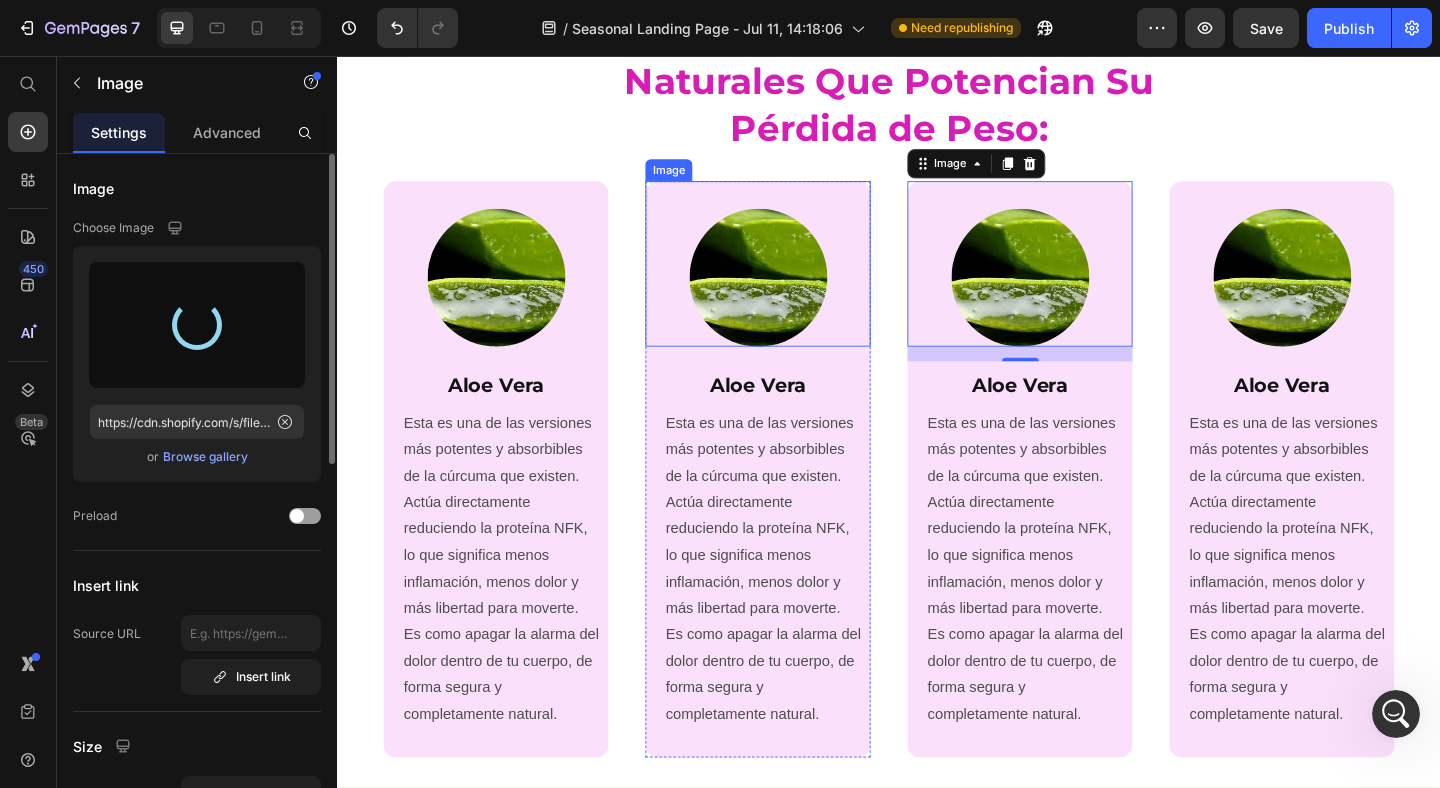 click at bounding box center (794, 282) 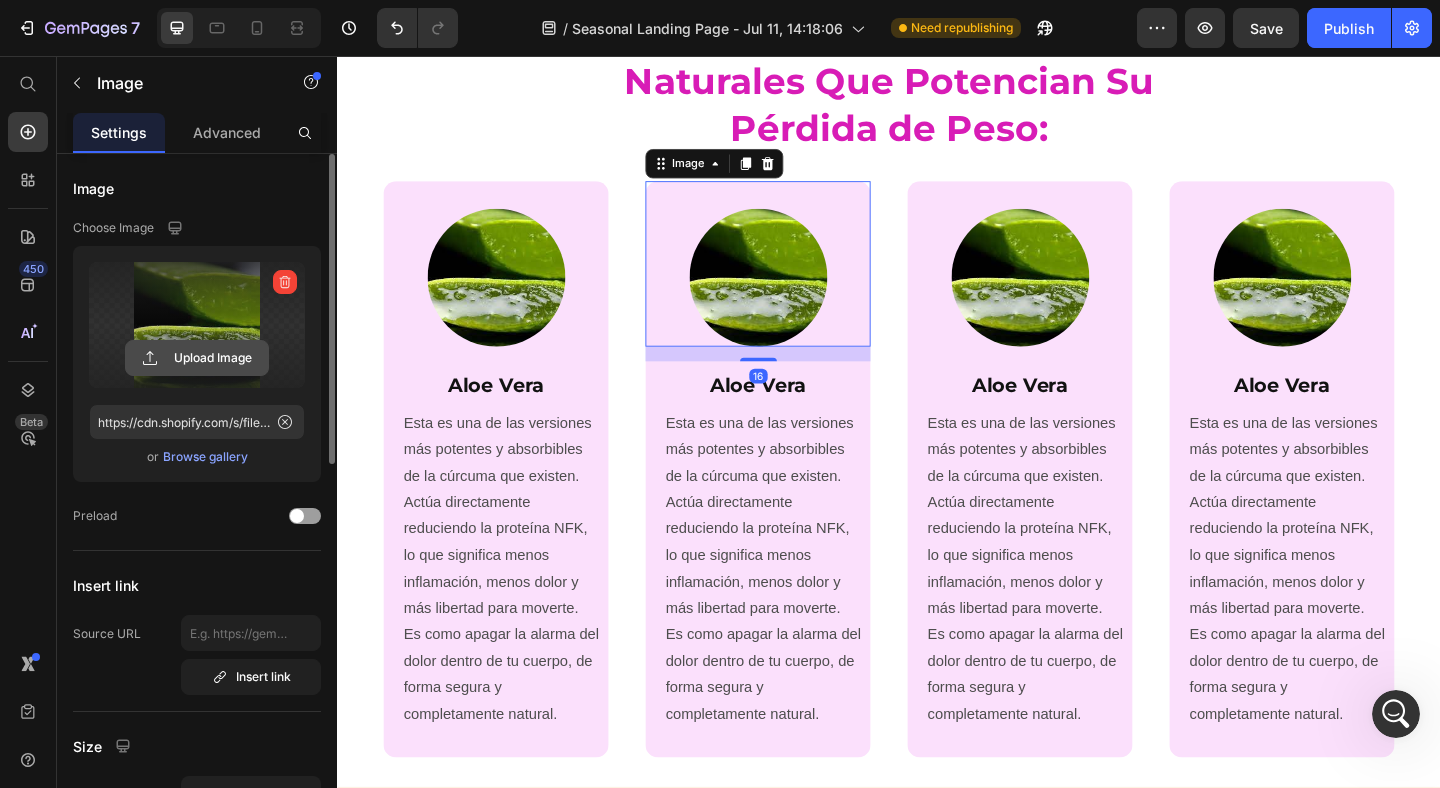 click 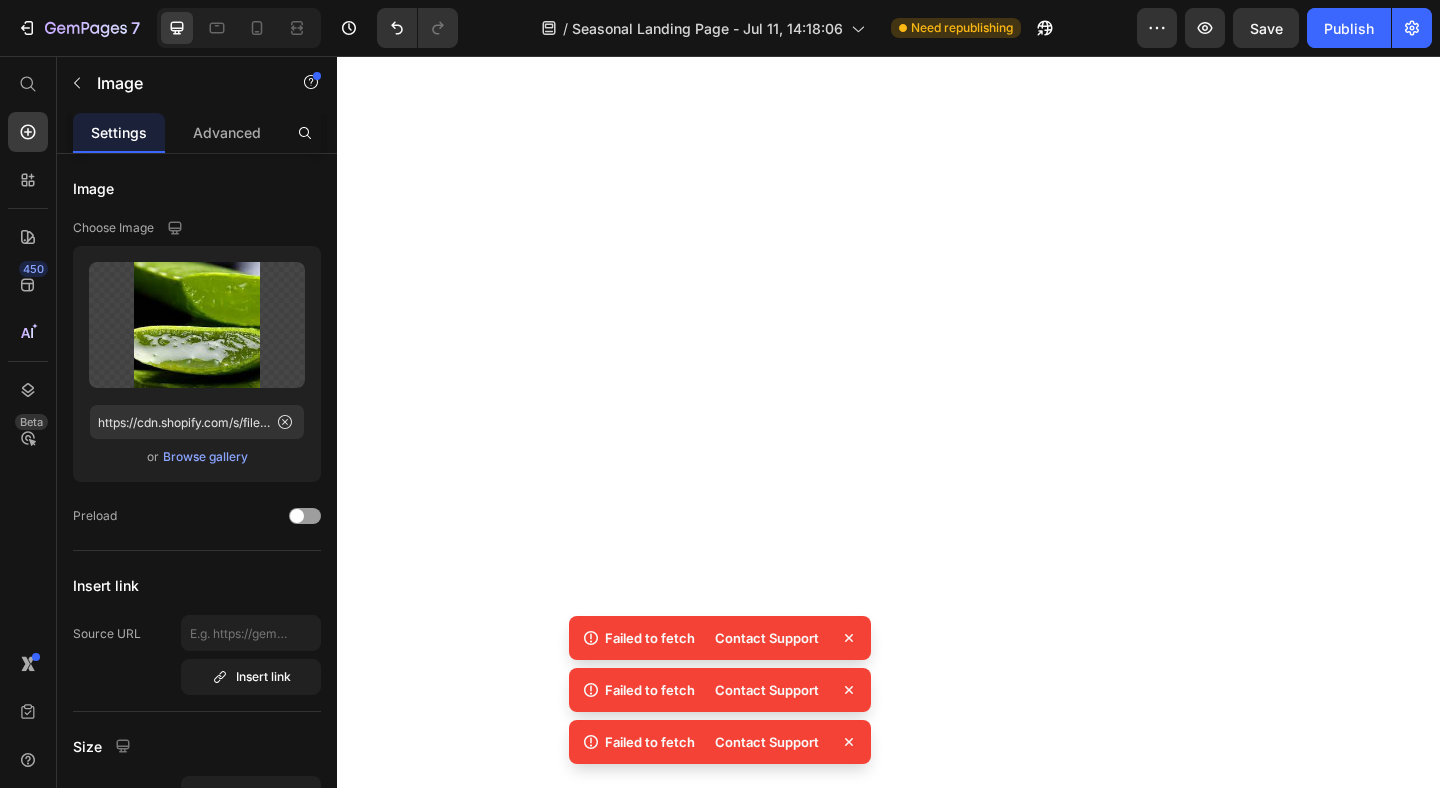 scroll, scrollTop: 0, scrollLeft: 0, axis: both 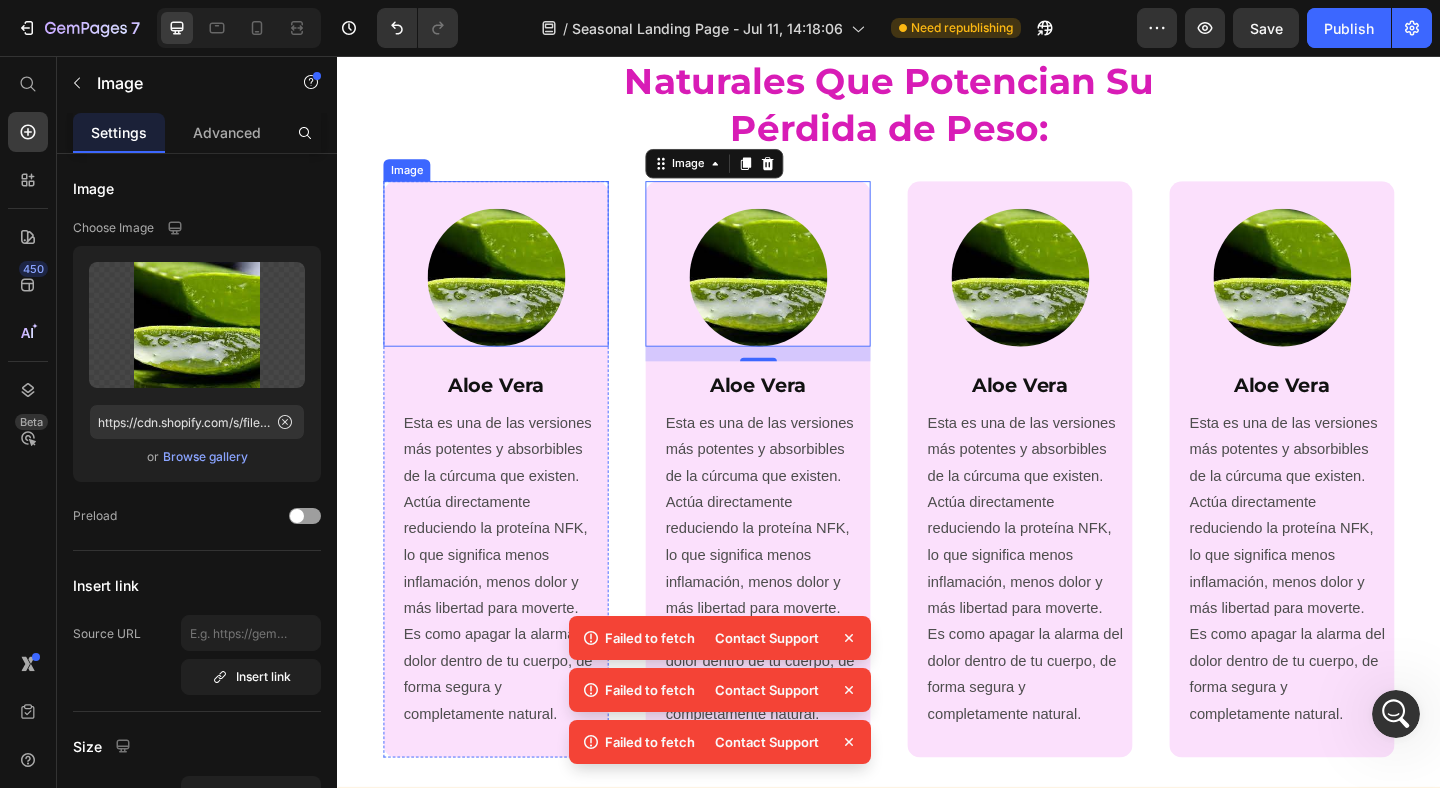 click at bounding box center [794, 282] 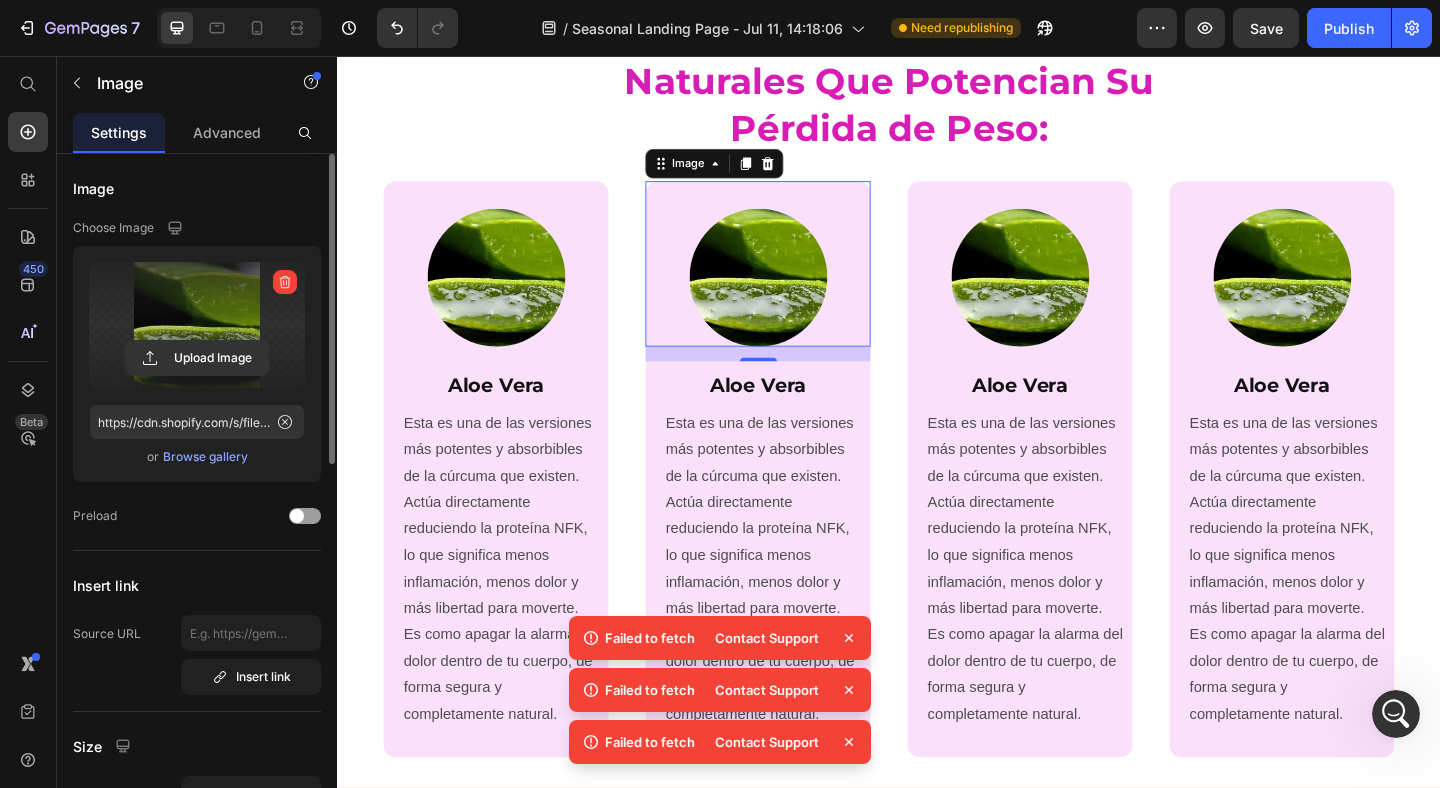 click at bounding box center [197, 325] 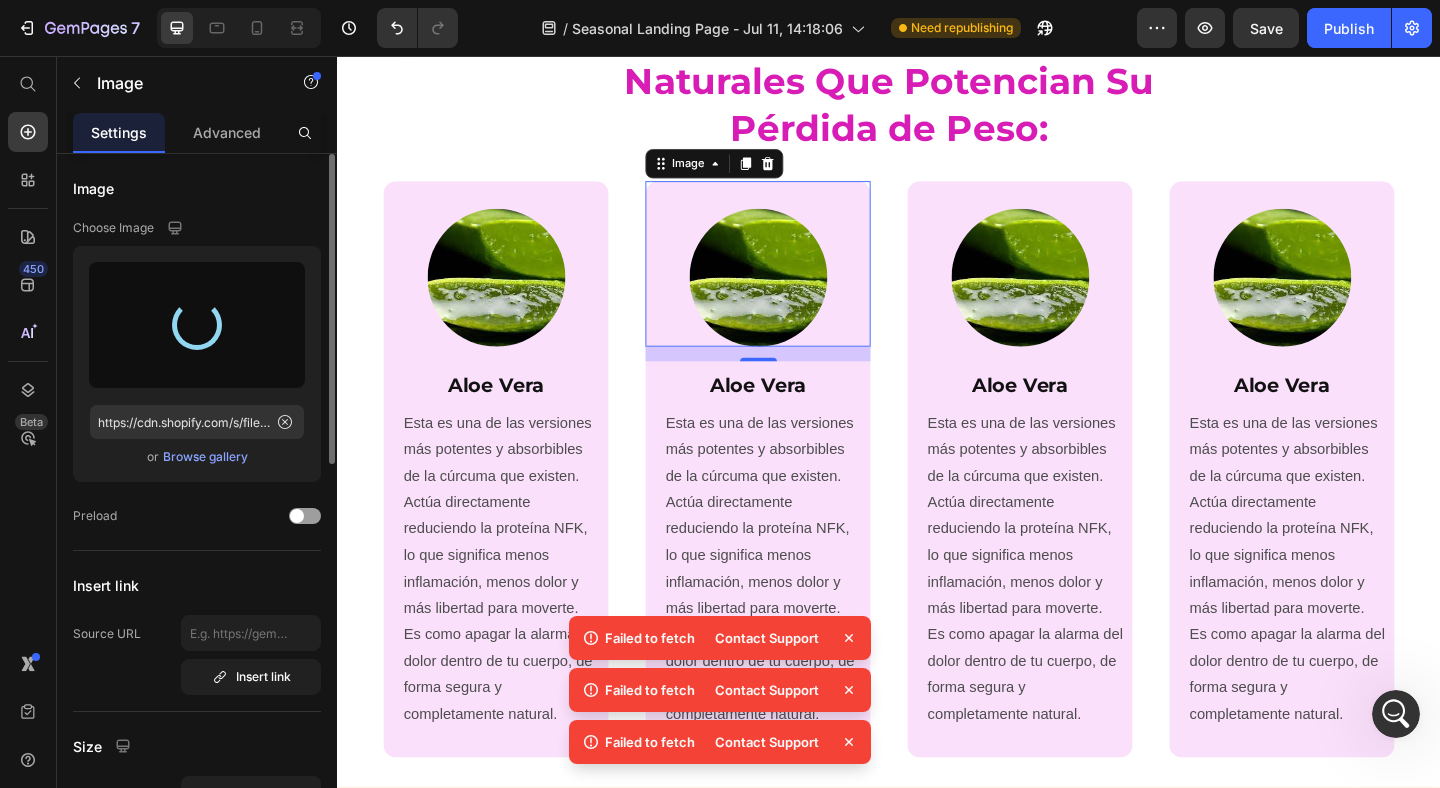type on "https://cdn.shopify.com/s/files/1/0671/5247/8426/files/gempages_543540712054981726-49de43d1-9237-4100-a40c-a26b0ecb7e9d.png" 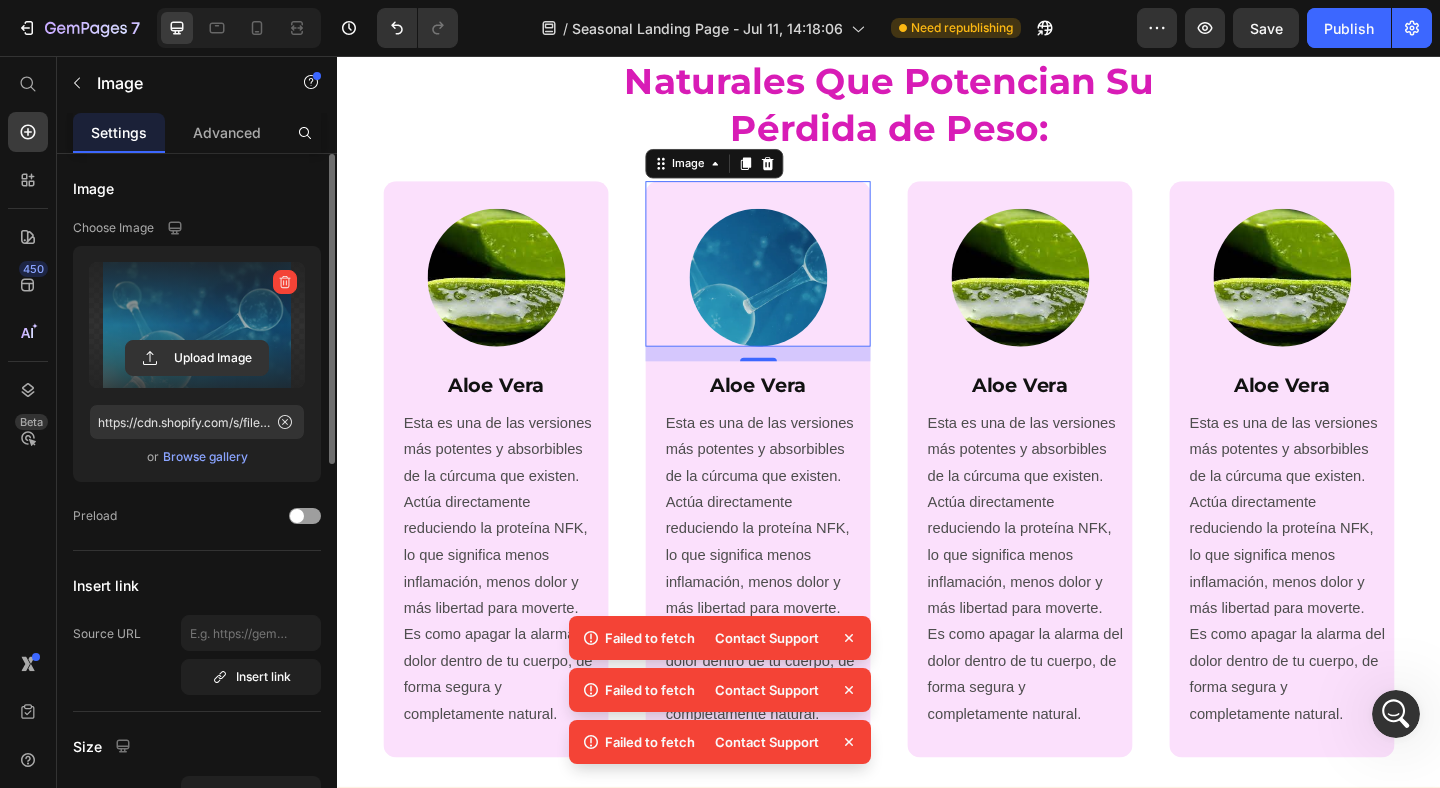 click on "16" at bounding box center (794, 380) 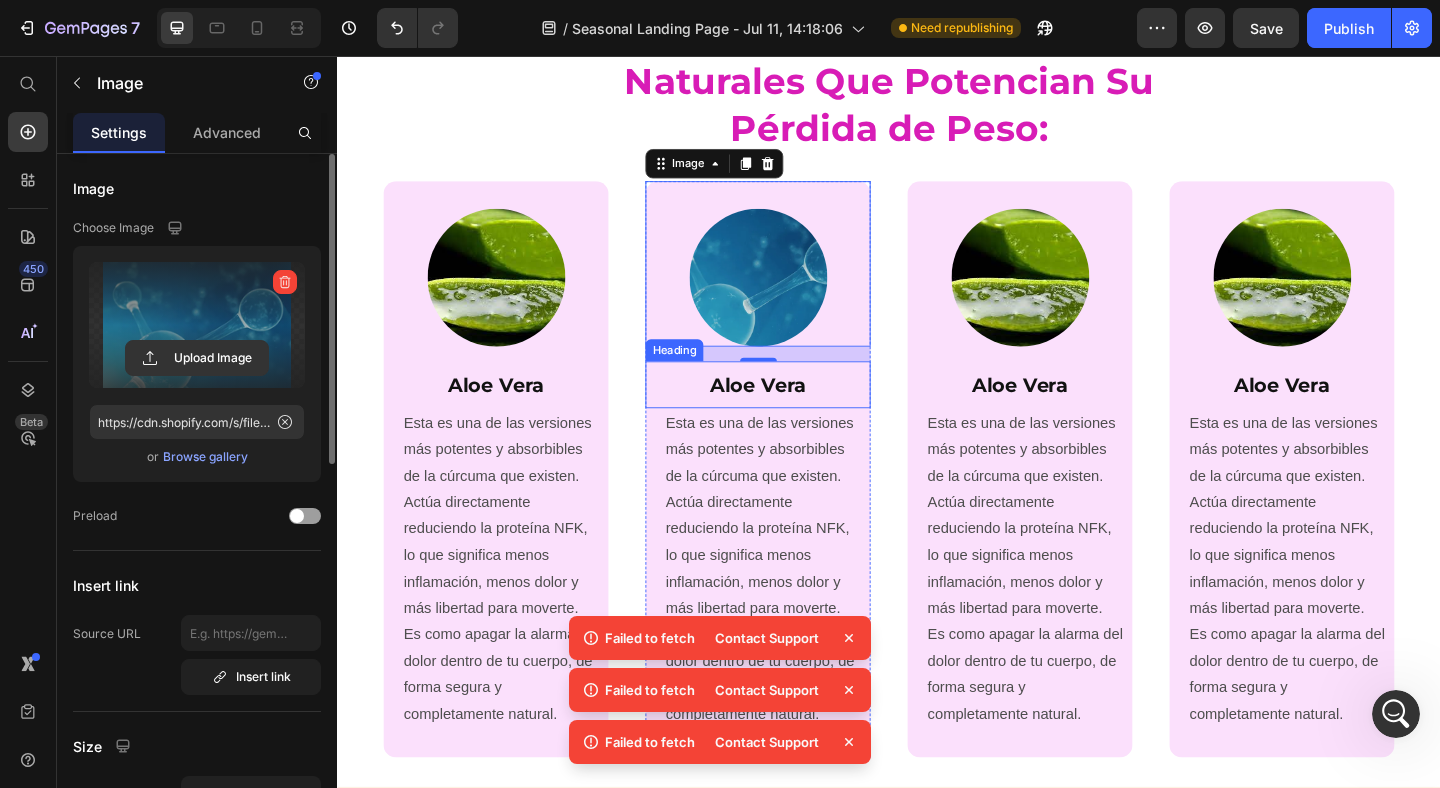click on "Aloe Vera" at bounding box center (794, 413) 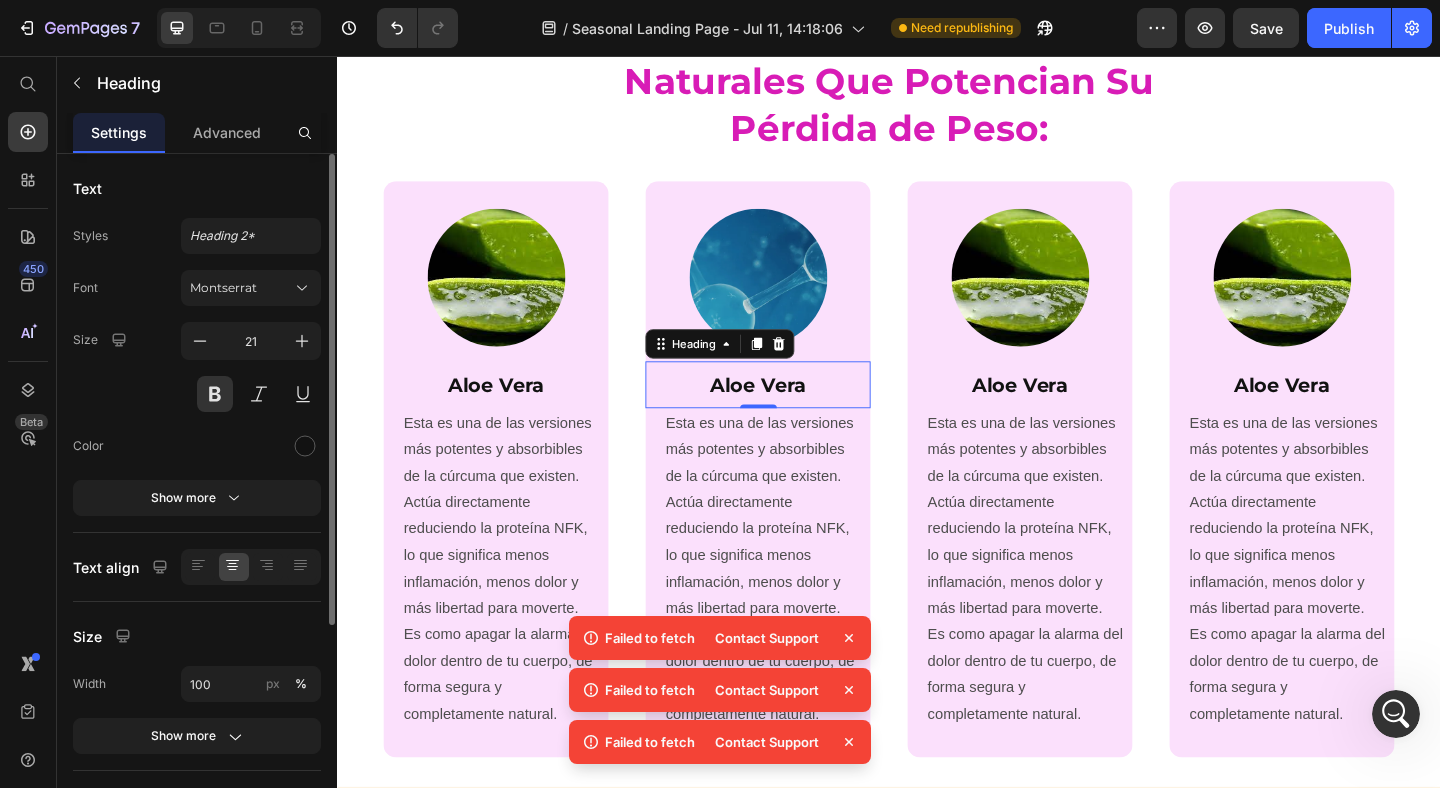 click on "Aloe Vera" at bounding box center [794, 413] 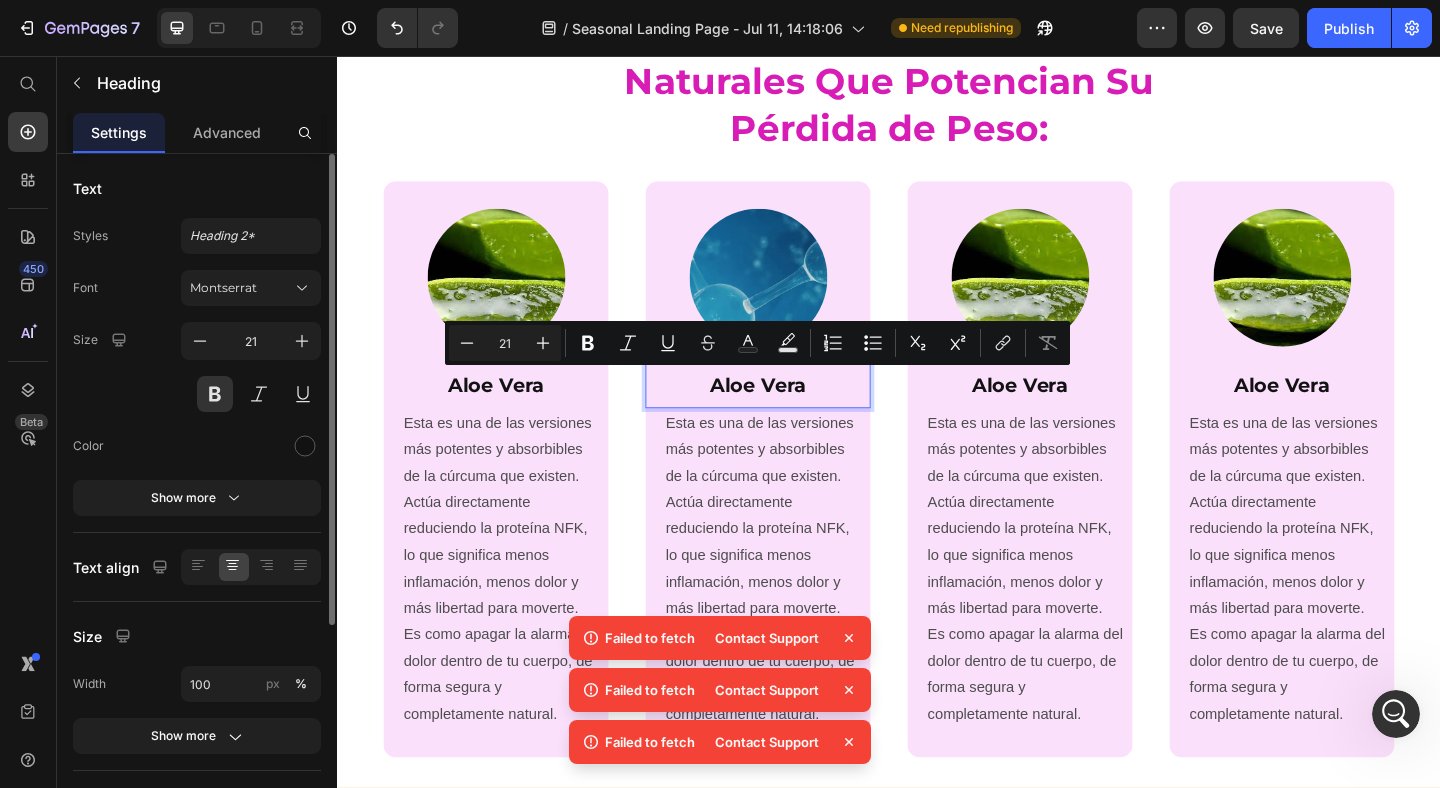 click 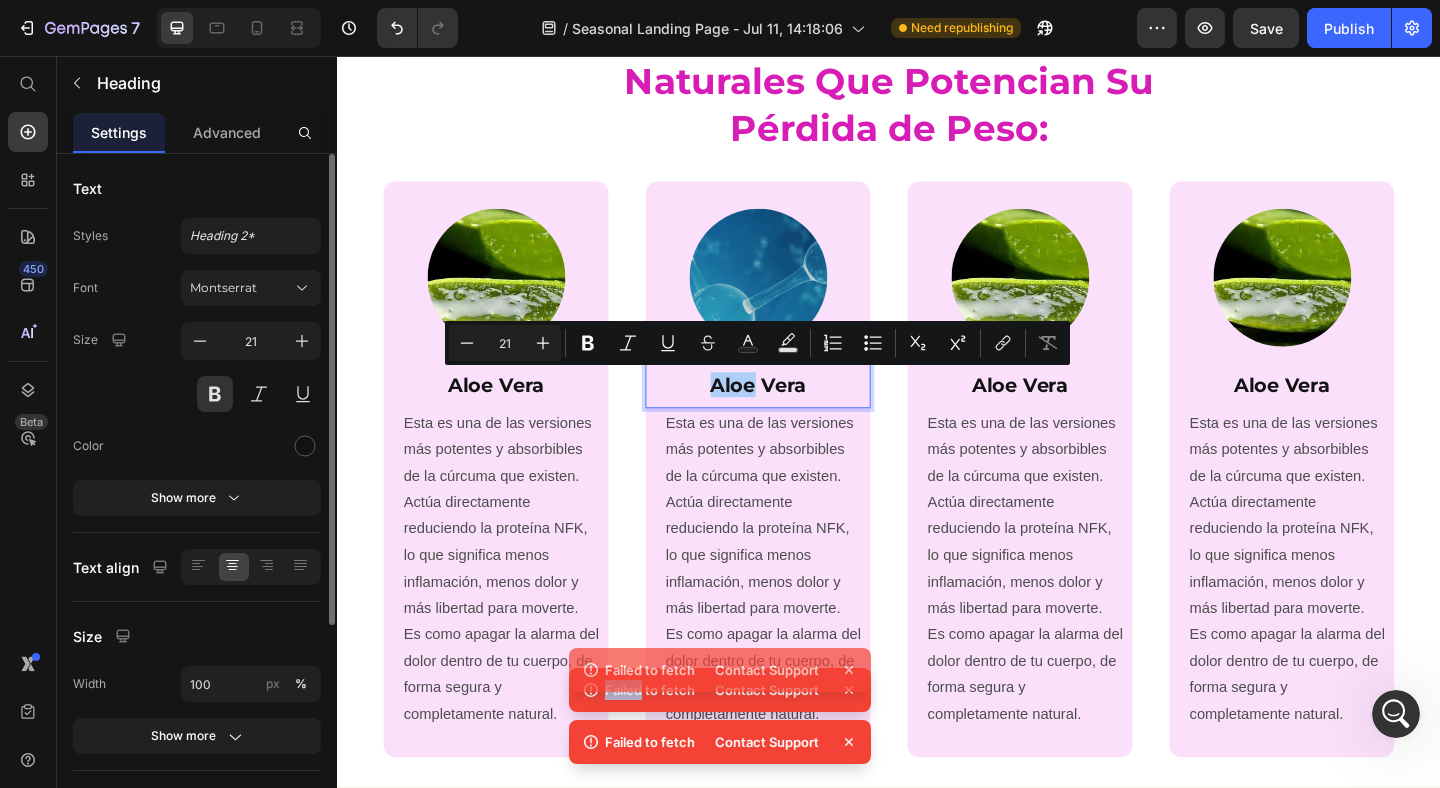 click on "Failed to fetch Contact Support Failed to fetch Contact Support Failed to fetch Contact Support" at bounding box center [720, 694] 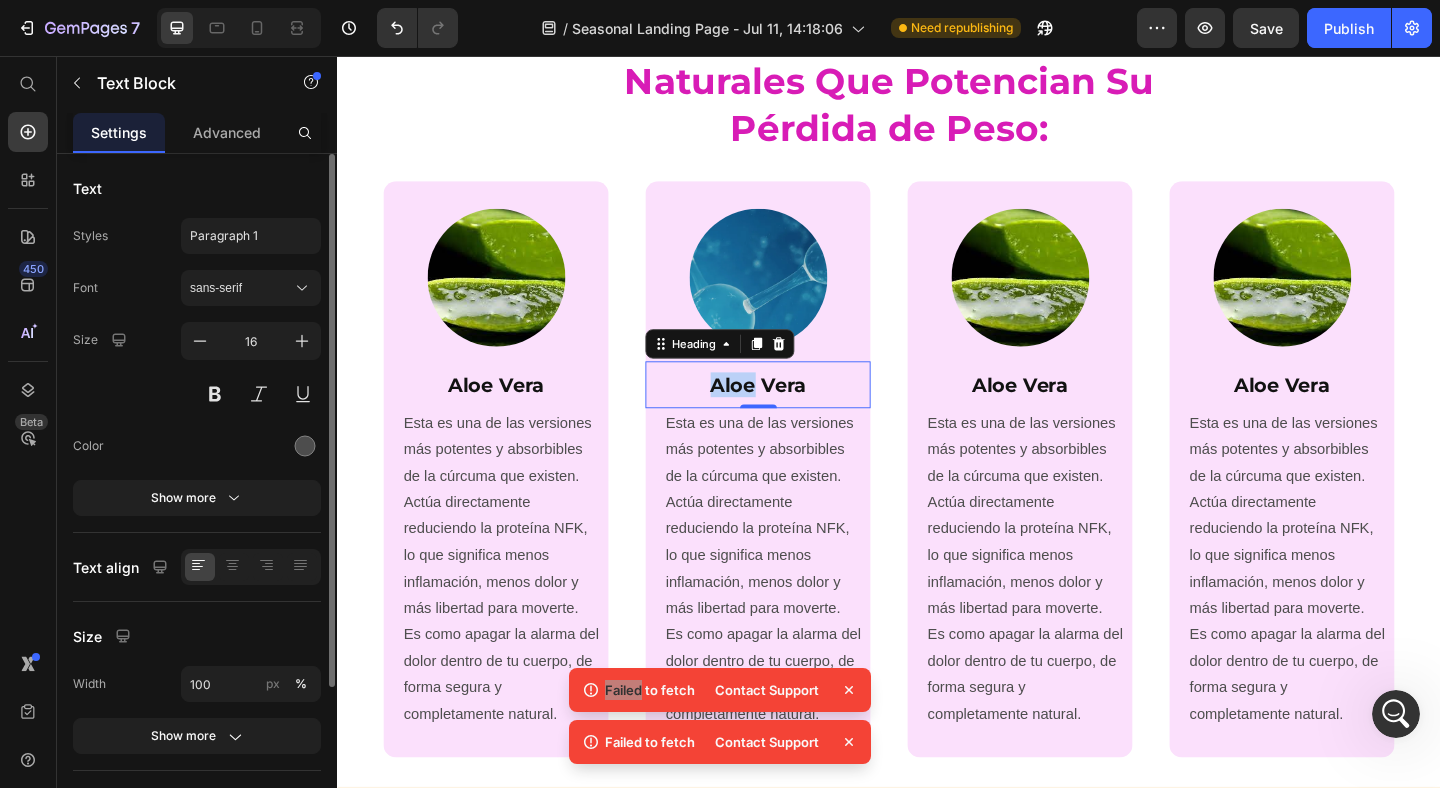 click on "Esta es una de las versiones más potentes y absorbibles de la cúrcuma que existen. Actúa directamente reduciendo la proteína NFK, lo que significa menos inflamación, menos dolor y más libertad para moverte. Es como apagar la alarma del dolor dentro de tu cuerpo, de forma segura y completamente natural." at bounding box center (800, 614) 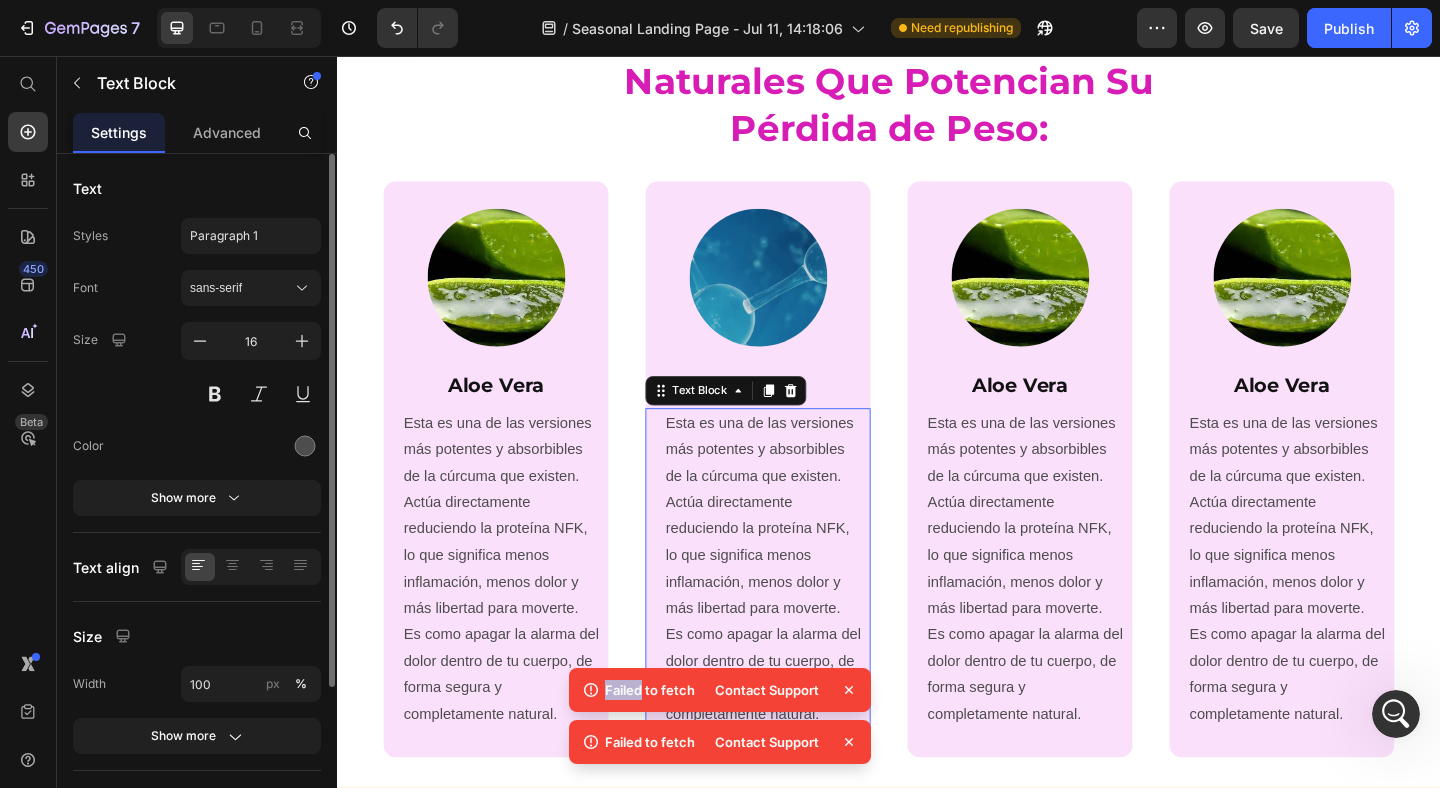 click 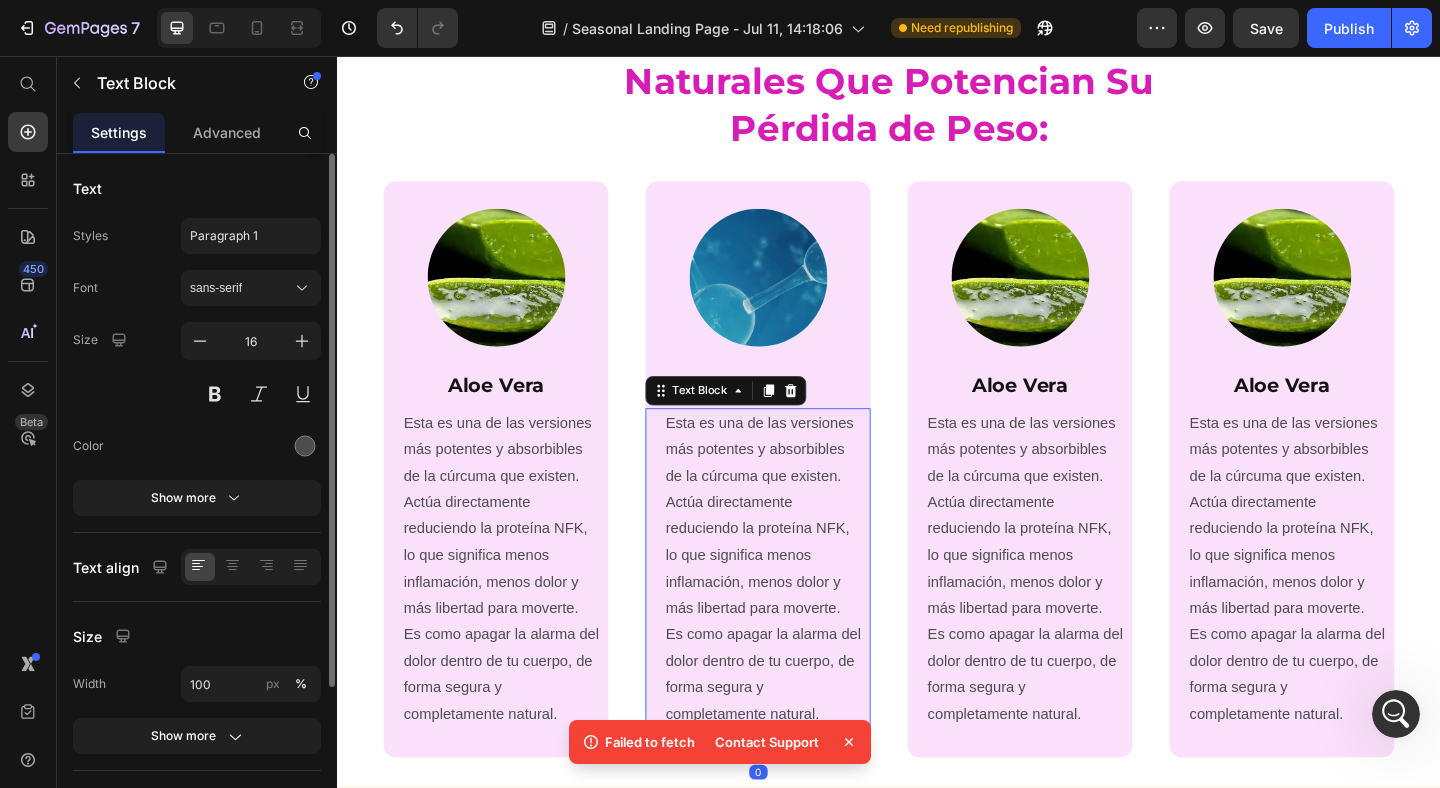 click 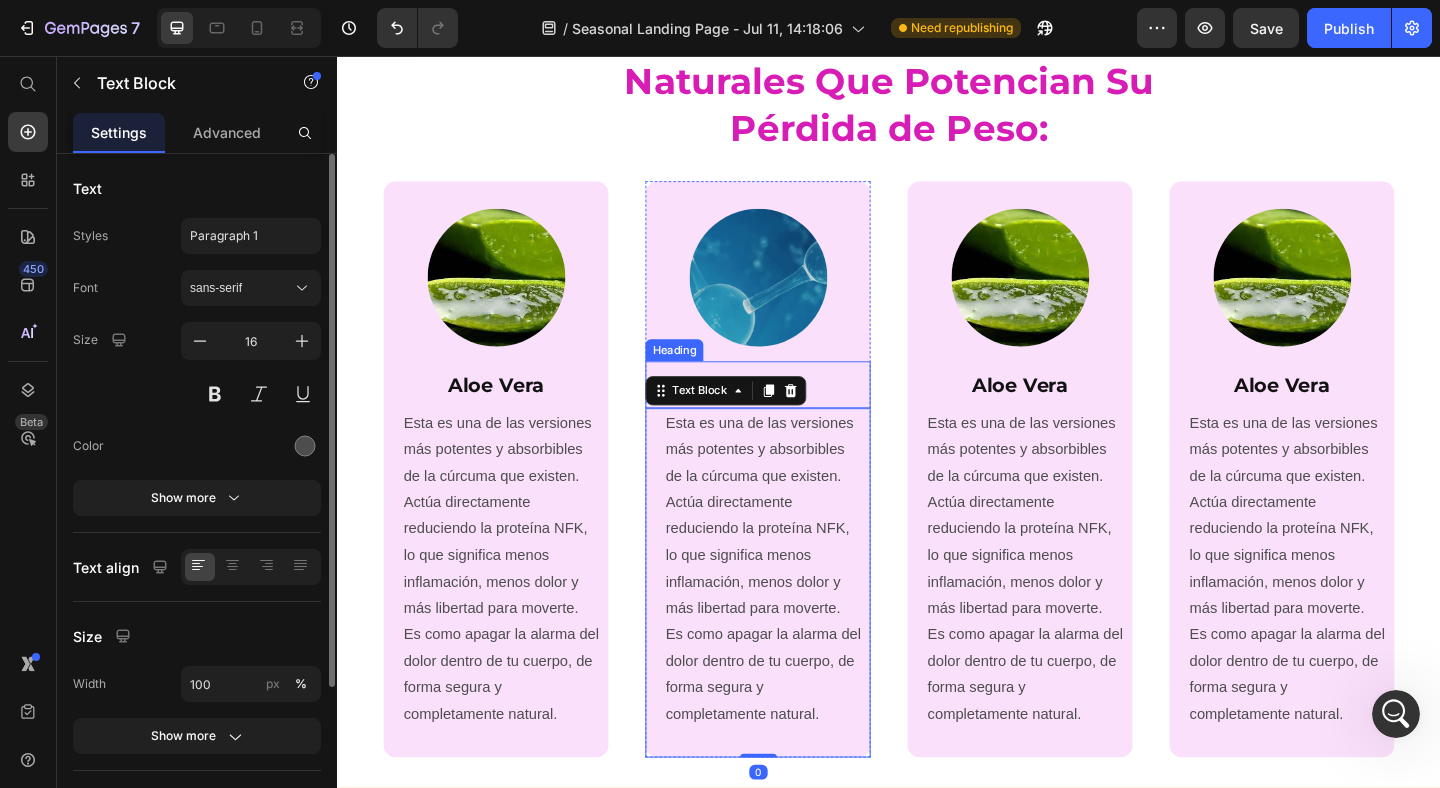 click on "Aloe Vera" at bounding box center (794, 413) 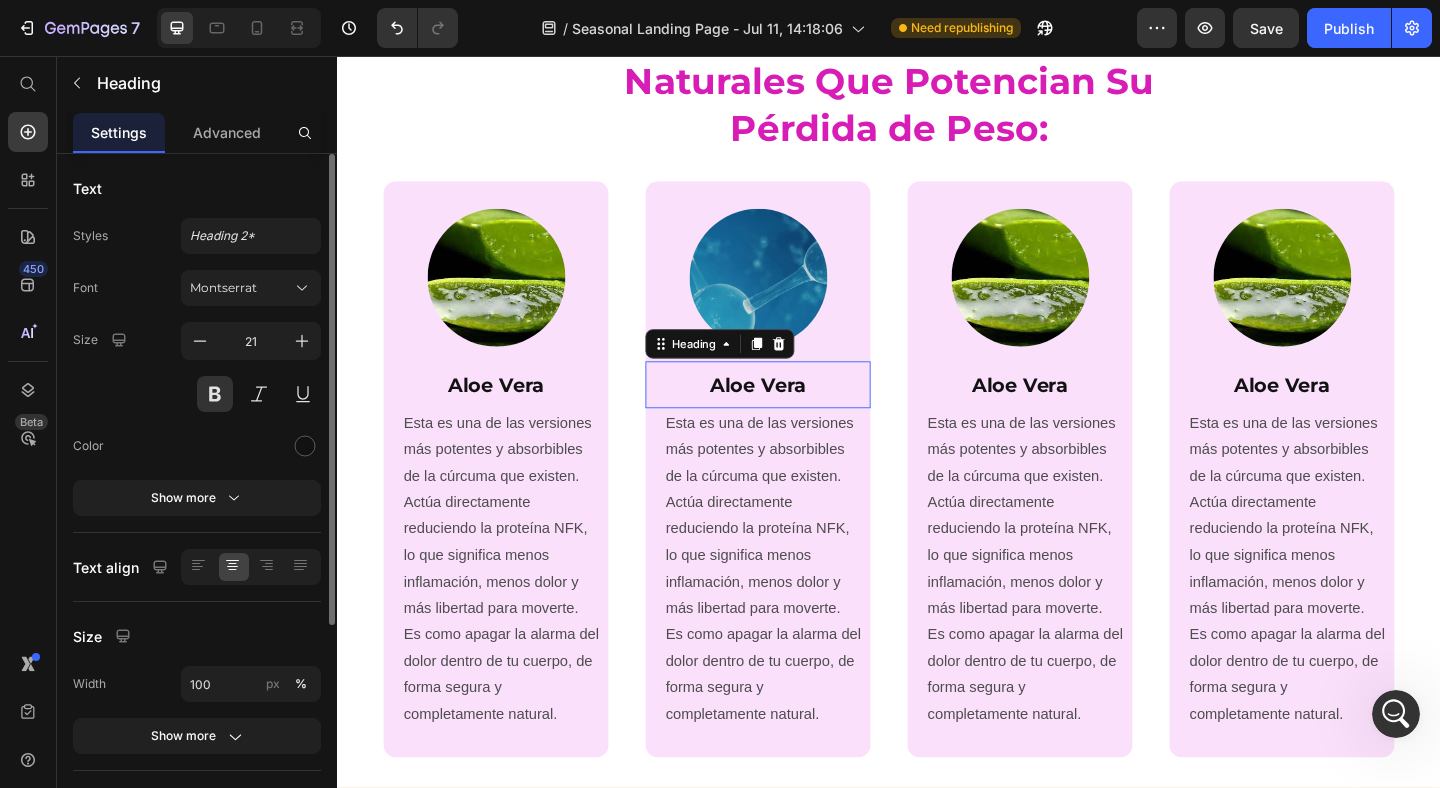 click on "Aloe Vera" at bounding box center (794, 413) 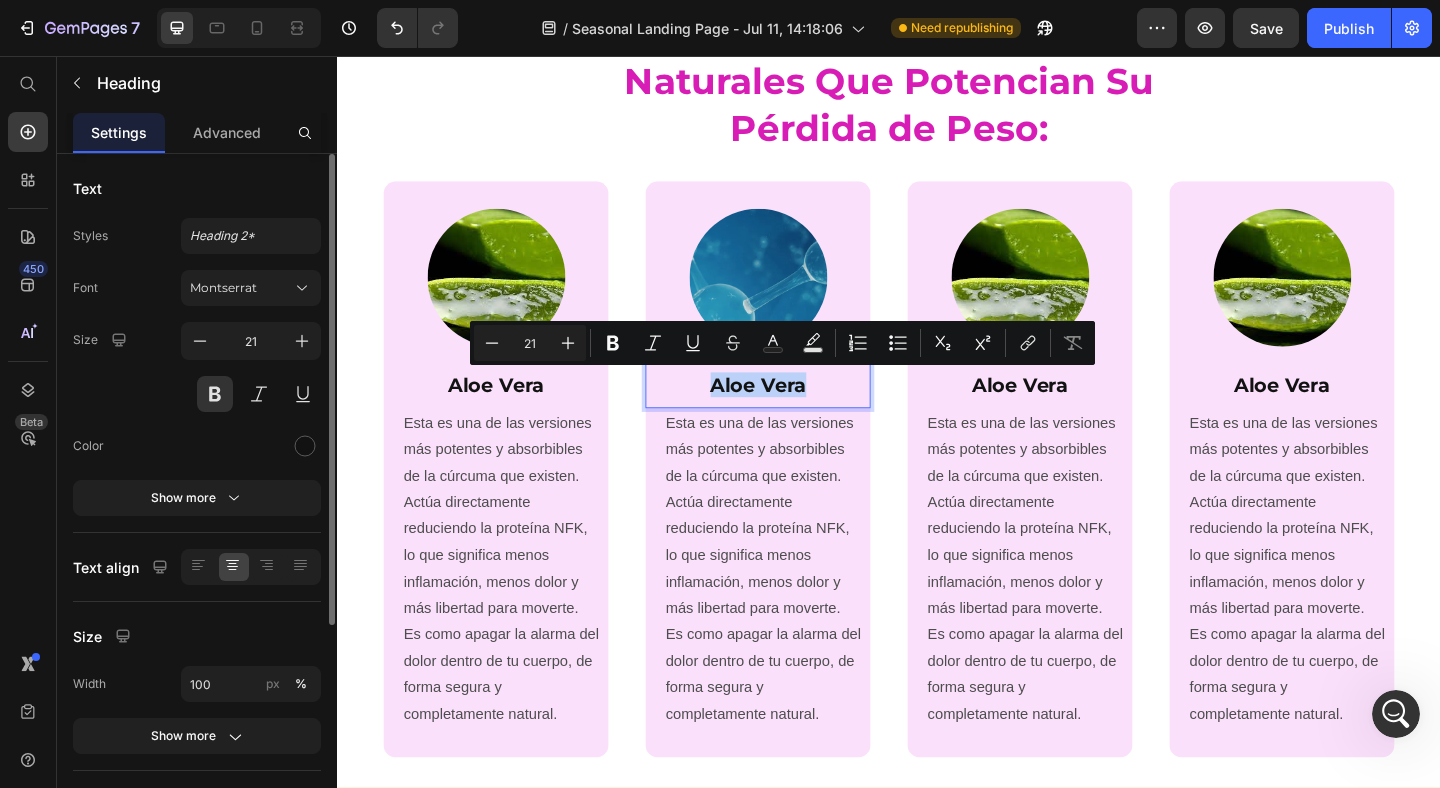 type 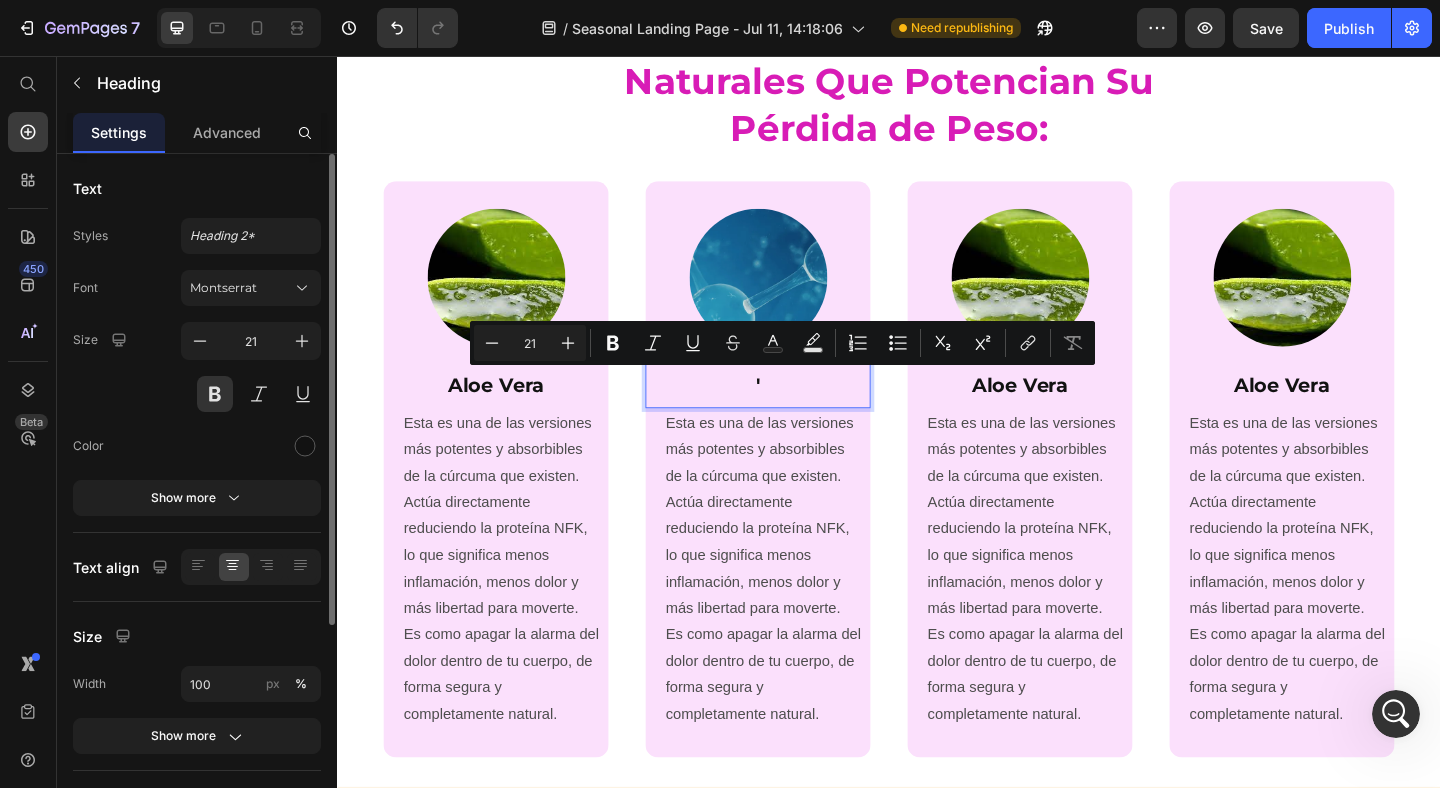 type on "16" 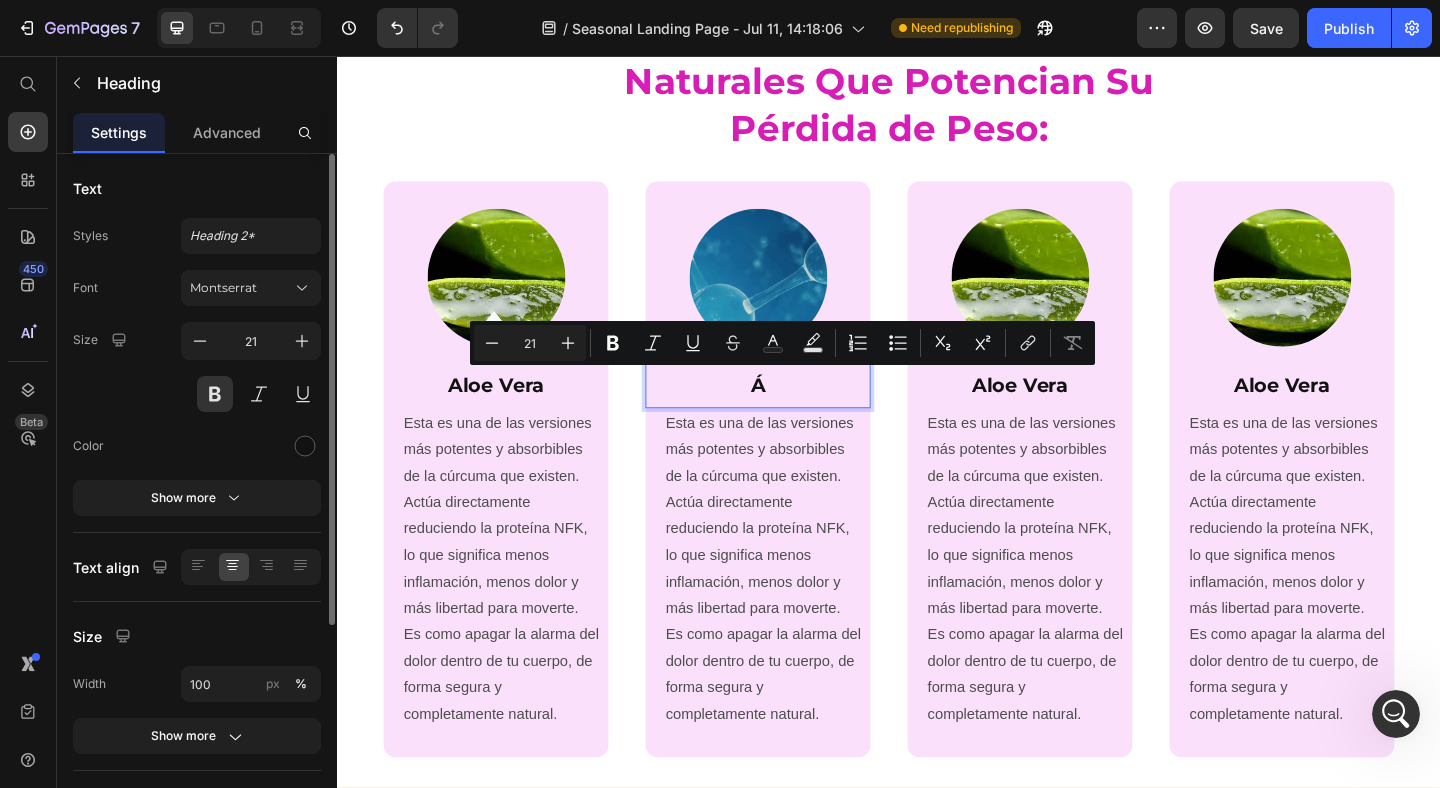 click on "Á" at bounding box center (794, 413) 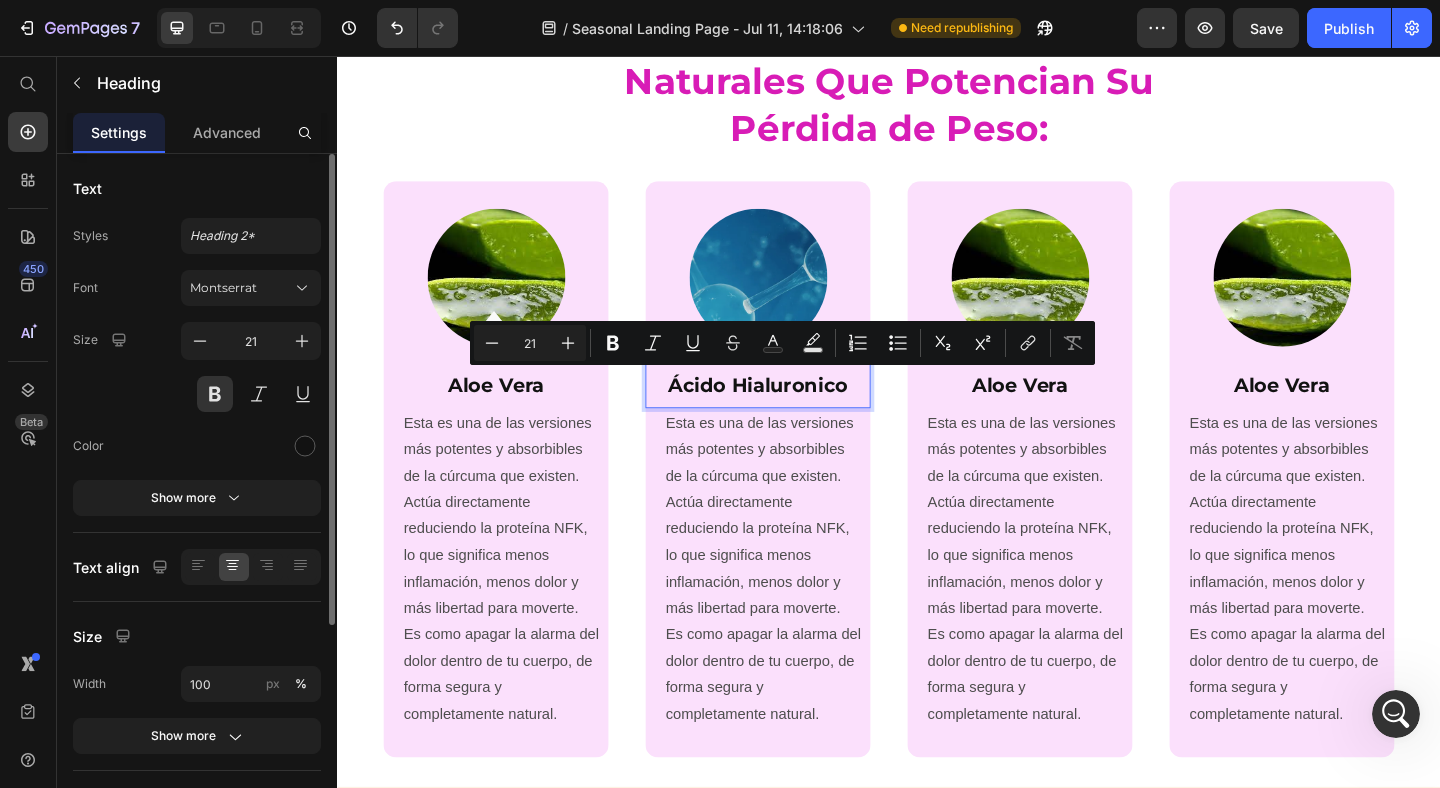 click on "Ácido Hialuronico" at bounding box center [794, 413] 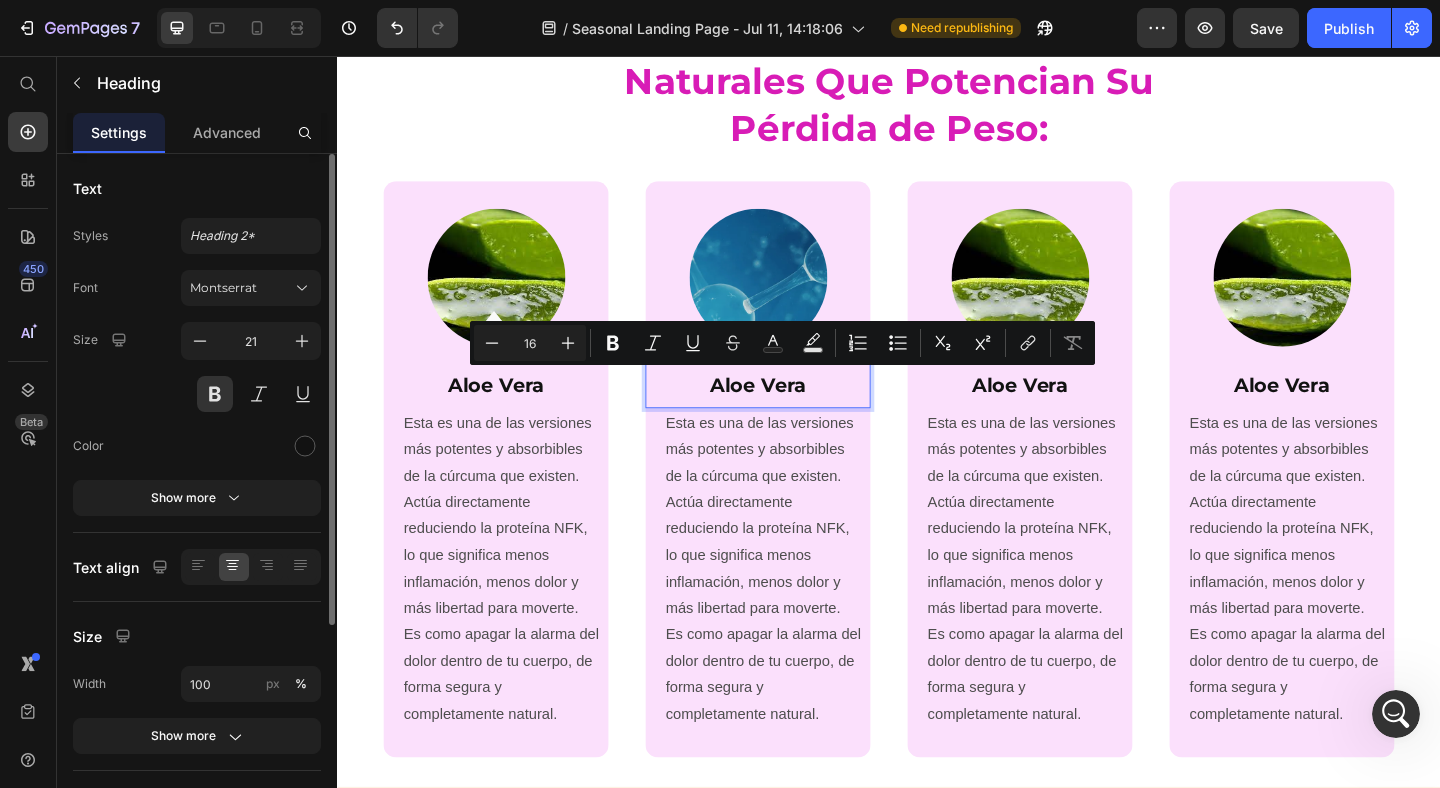 click on "Aloe Vera" at bounding box center [794, 413] 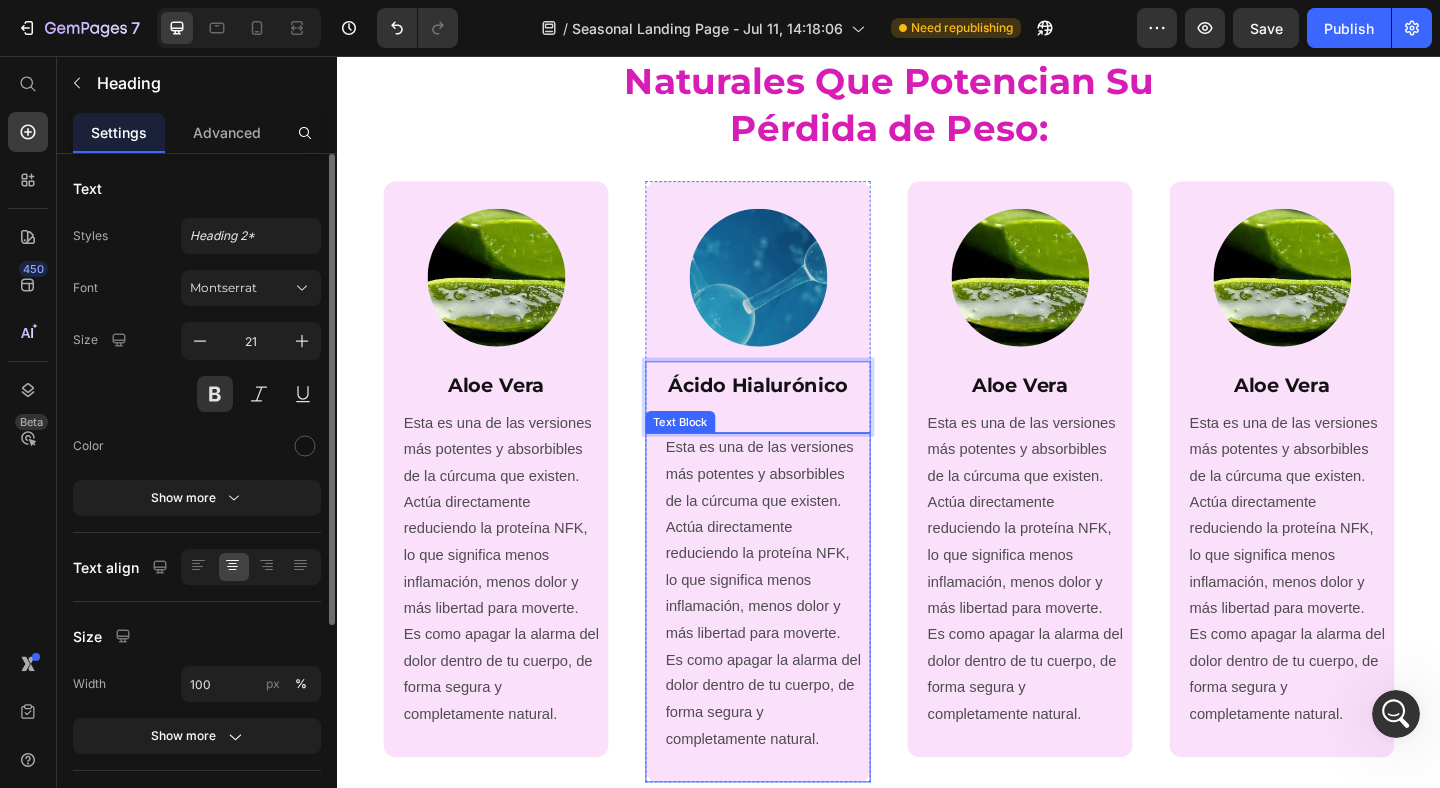 click on "Esta es una de las versiones más potentes y absorbibles de la cúrcuma que existen. Actúa directamente reduciendo la proteína NFK, lo que significa menos inflamación, menos dolor y más libertad para moverte. Es como apagar la alarma del dolor dentro de tu cuerpo, de forma segura y completamente natural." at bounding box center (800, 641) 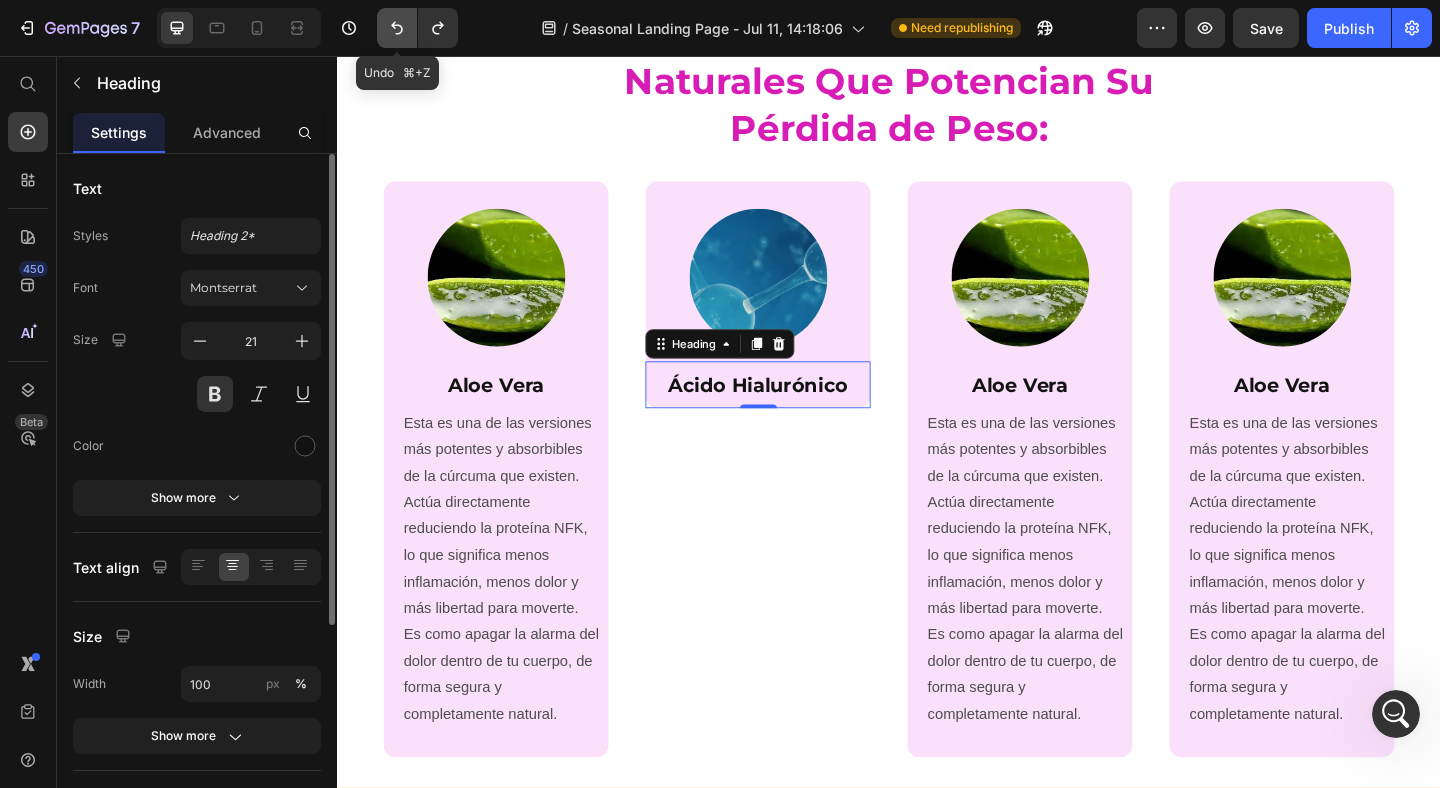 click 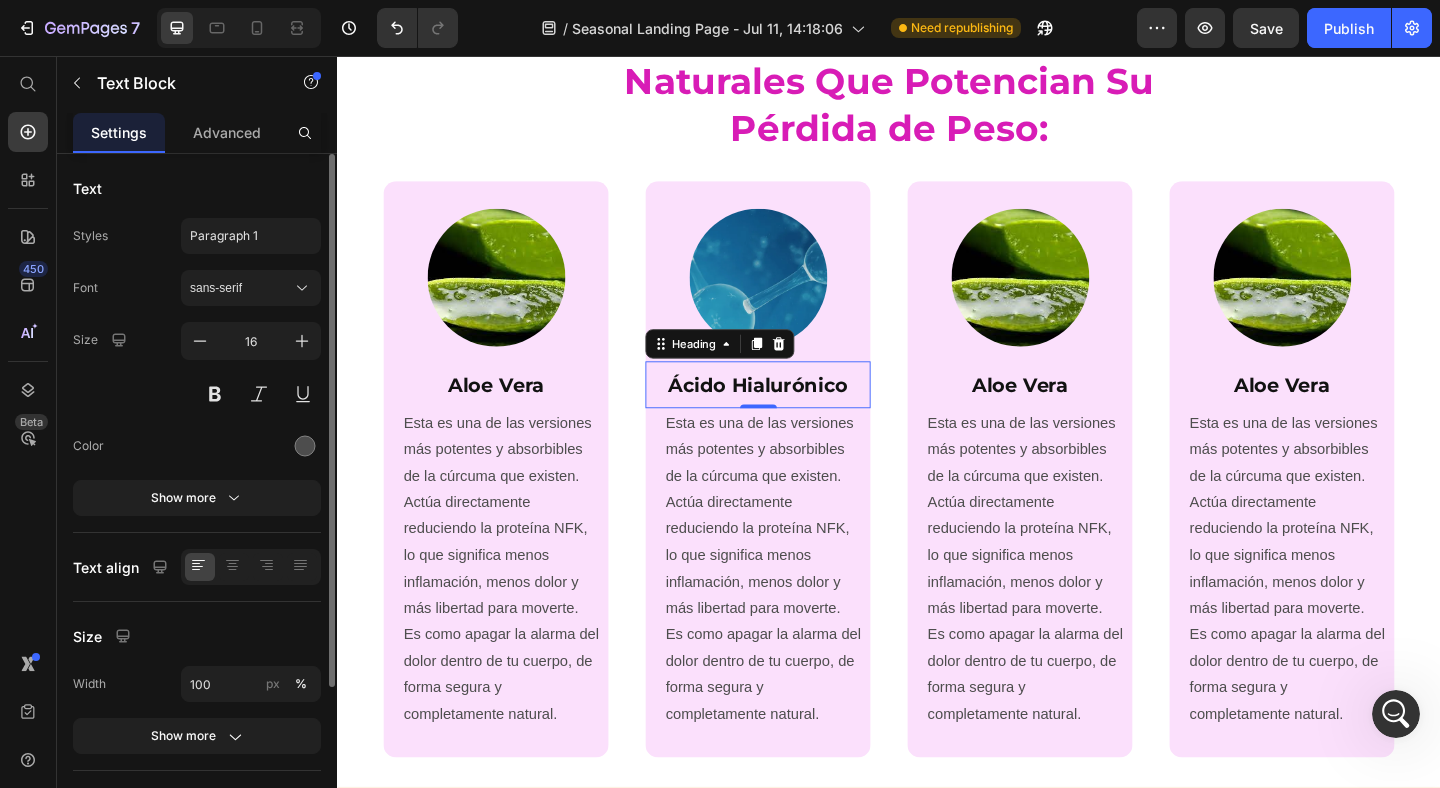 click on "Esta es una de las versiones más potentes y absorbibles de la cúrcuma que existen. Actúa directamente reduciendo la proteína NFK, lo que significa menos inflamación, menos dolor y más libertad para moverte. Es como apagar la alarma del dolor dentro de tu cuerpo, de forma segura y completamente natural." at bounding box center (800, 614) 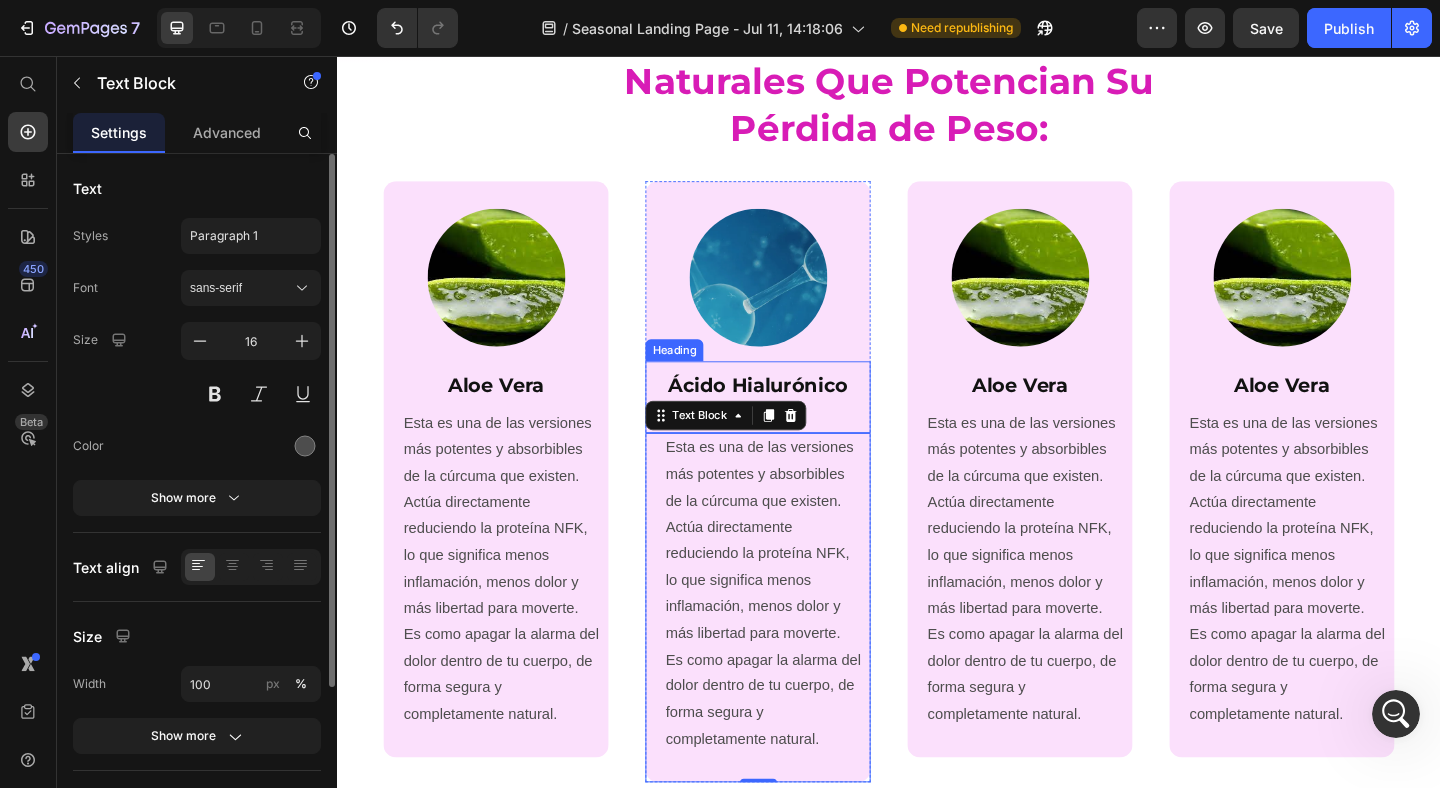 click on "Ácido Hialurónico" at bounding box center [794, 427] 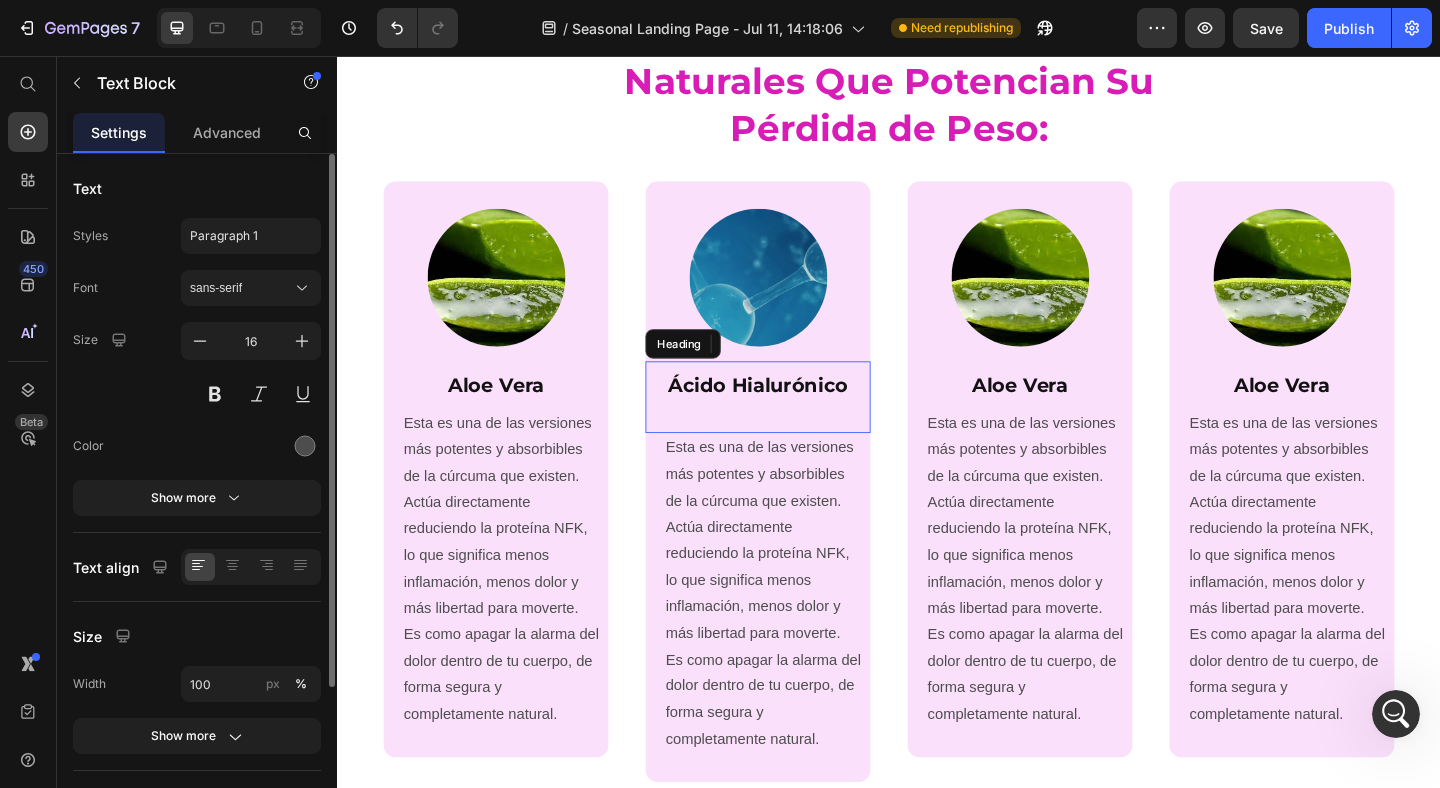click on "Ácido Hialurónico" at bounding box center [794, 427] 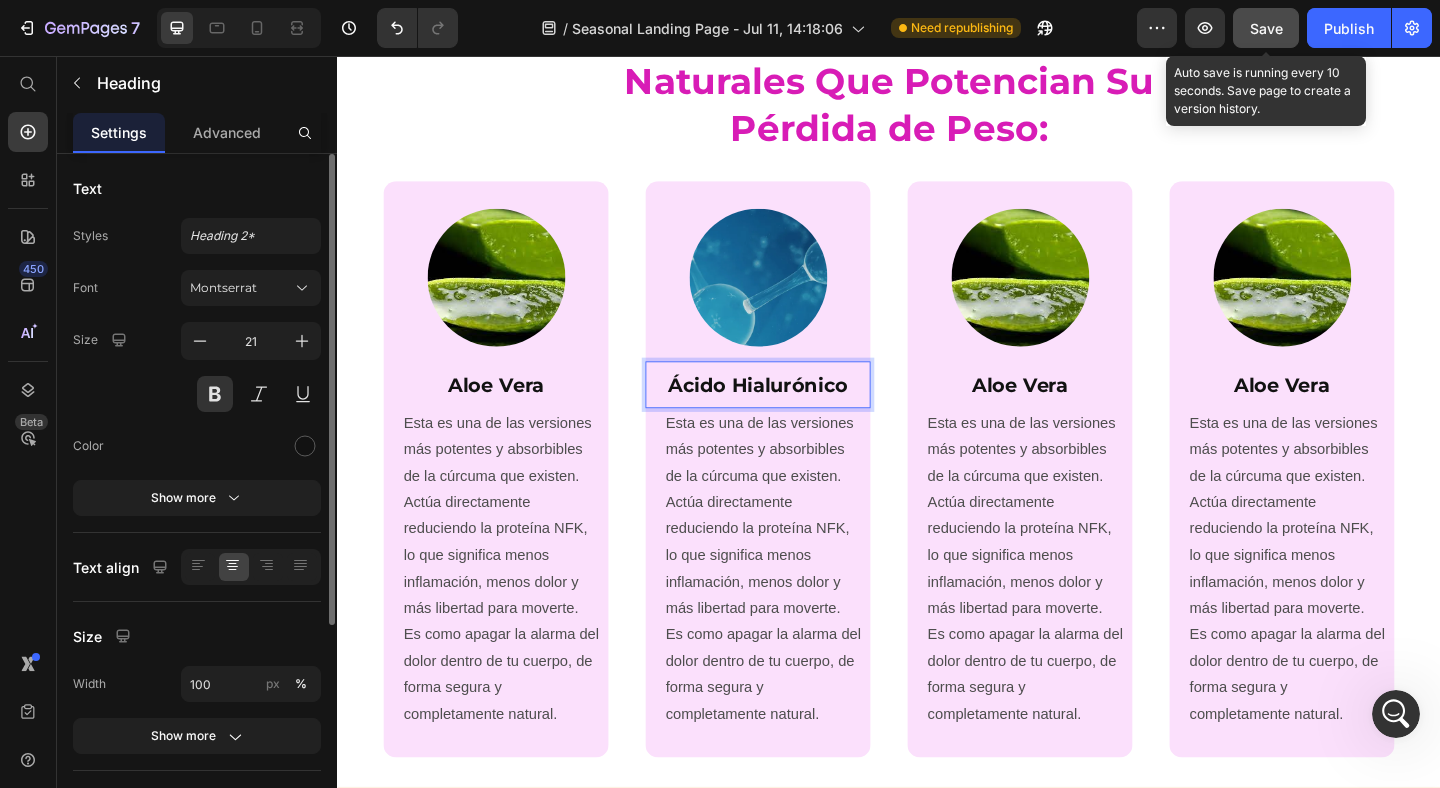 click on "Save" at bounding box center (1266, 28) 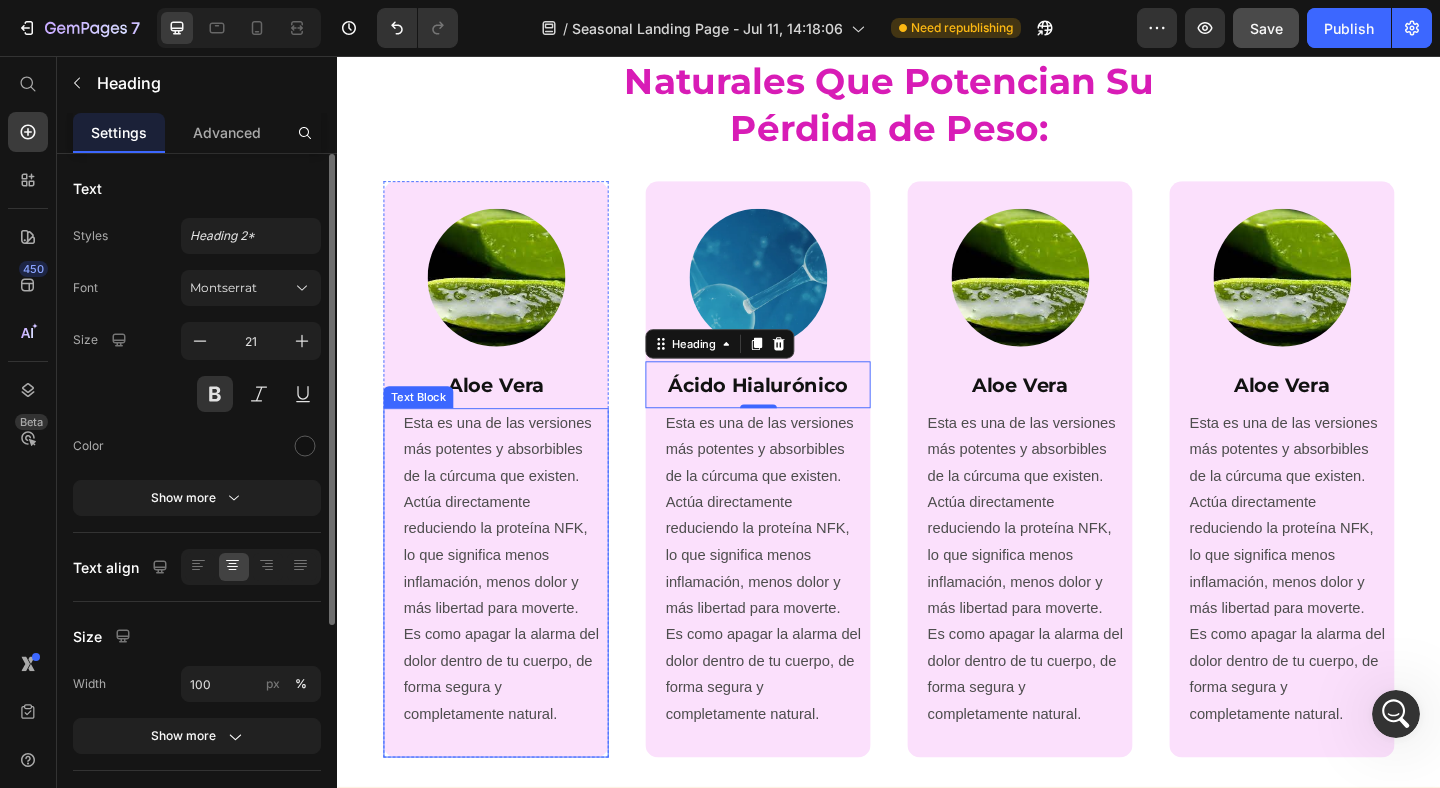 click on "Esta es una de las versiones más potentes y absorbibles de la cúrcuma que existen. Actúa directamente reduciendo la proteína NFK, lo que significa menos inflamación, menos dolor y más libertad para moverte. Es como apagar la alarma del dolor dentro de tu cuerpo, de forma segura y completamente natural." at bounding box center (800, 614) 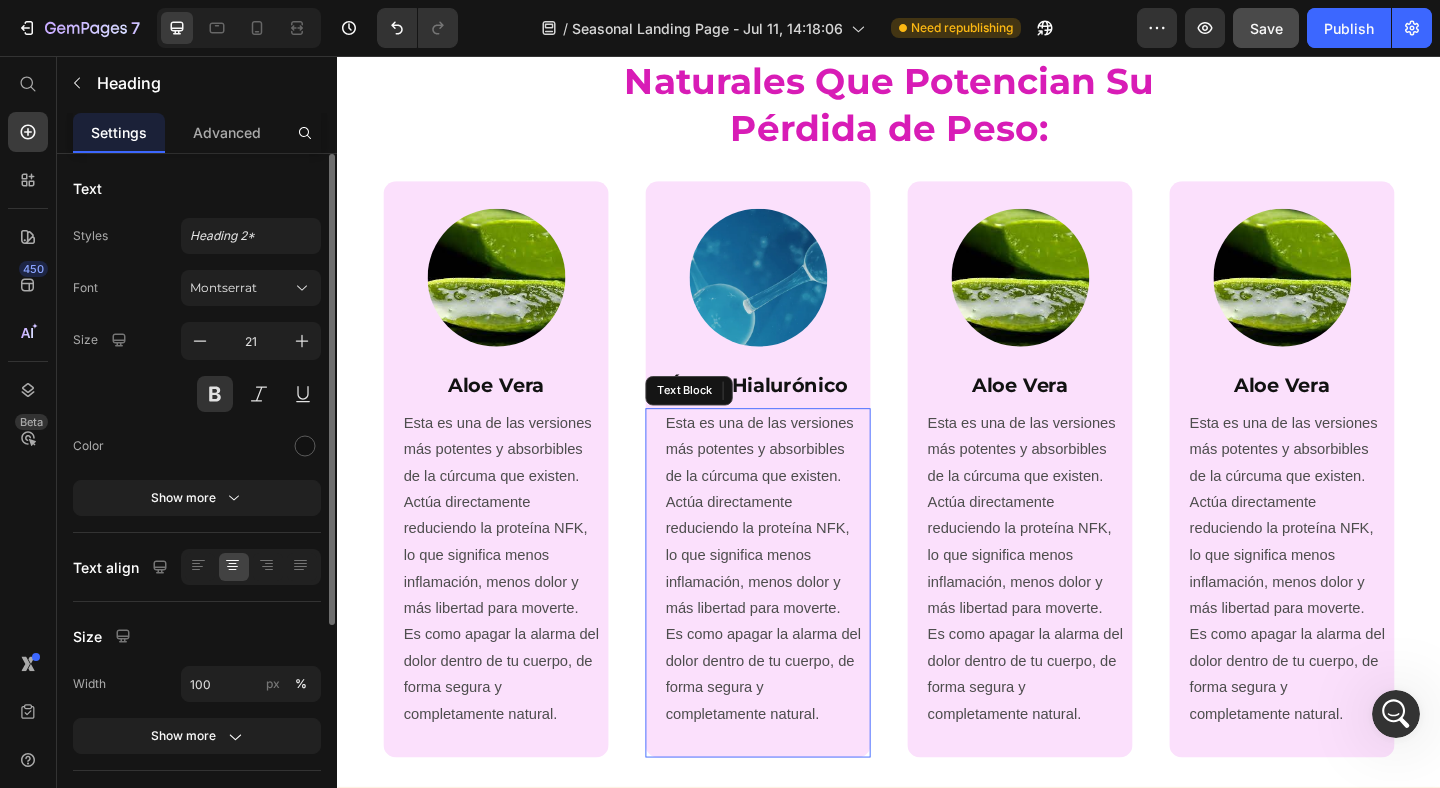 click on "Esta es una de las versiones más potentes y absorbibles de la cúrcuma que existen. Actúa directamente reduciendo la proteína NFK, lo que significa menos inflamación, menos dolor y más libertad para moverte. Es como apagar la alarma del dolor dentro de tu cuerpo, de forma segura y completamente natural." at bounding box center [800, 614] 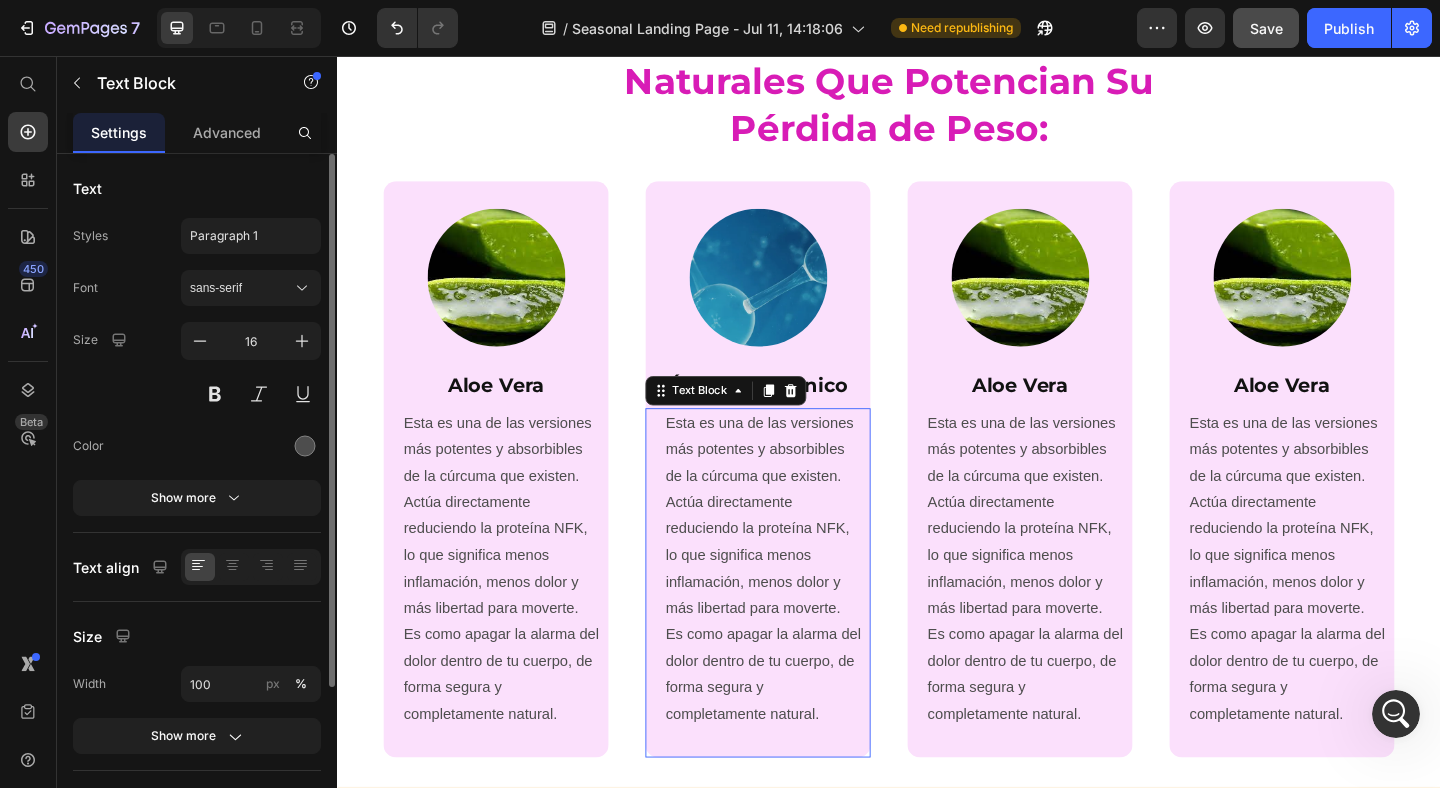 click on "Esta es una de las versiones más potentes y absorbibles de la cúrcuma que existen. Actúa directamente reduciendo la proteína NFK, lo que significa menos inflamación, menos dolor y más libertad para moverte. Es como apagar la alarma del dolor dentro de tu cuerpo, de forma segura y completamente natural." at bounding box center [800, 614] 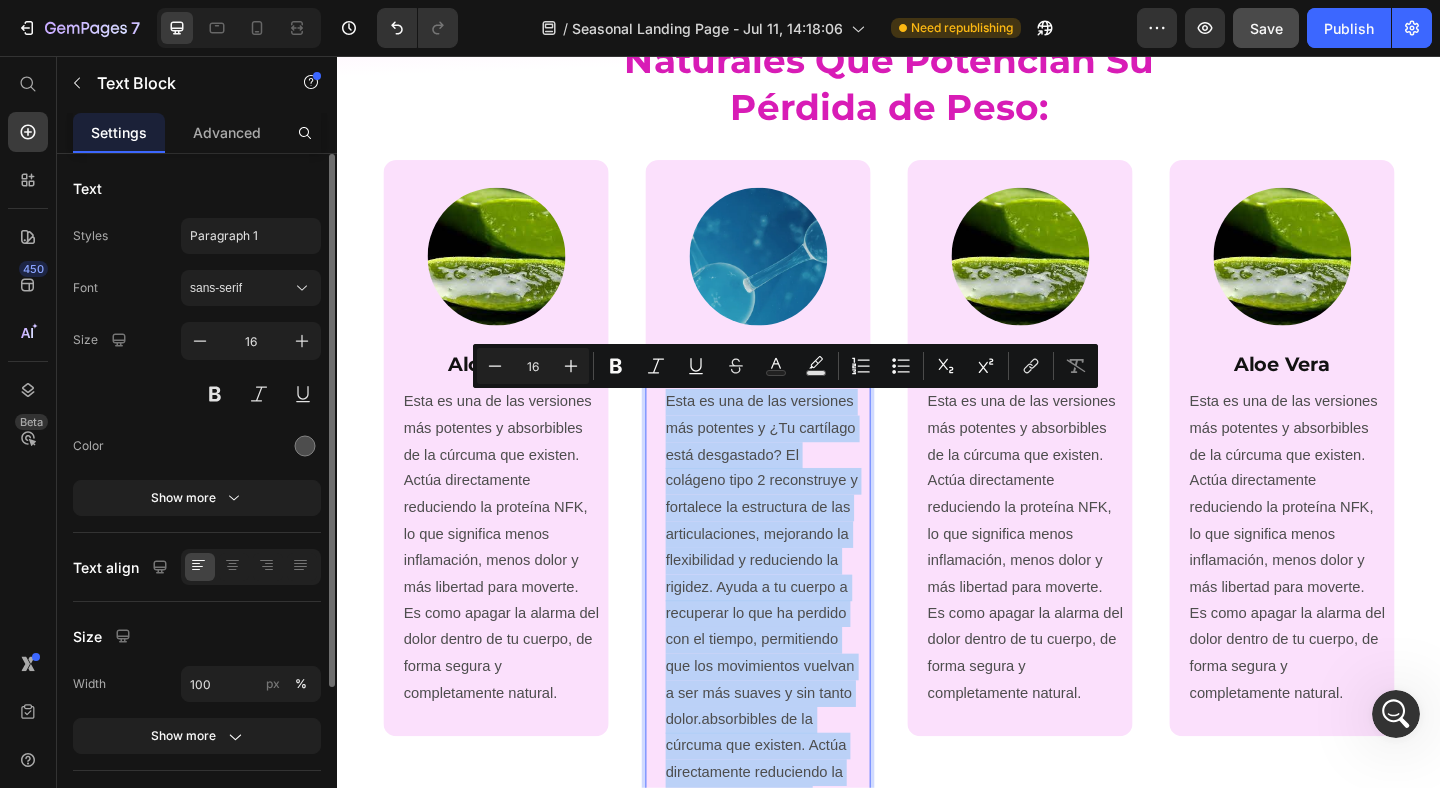scroll, scrollTop: 3147, scrollLeft: 0, axis: vertical 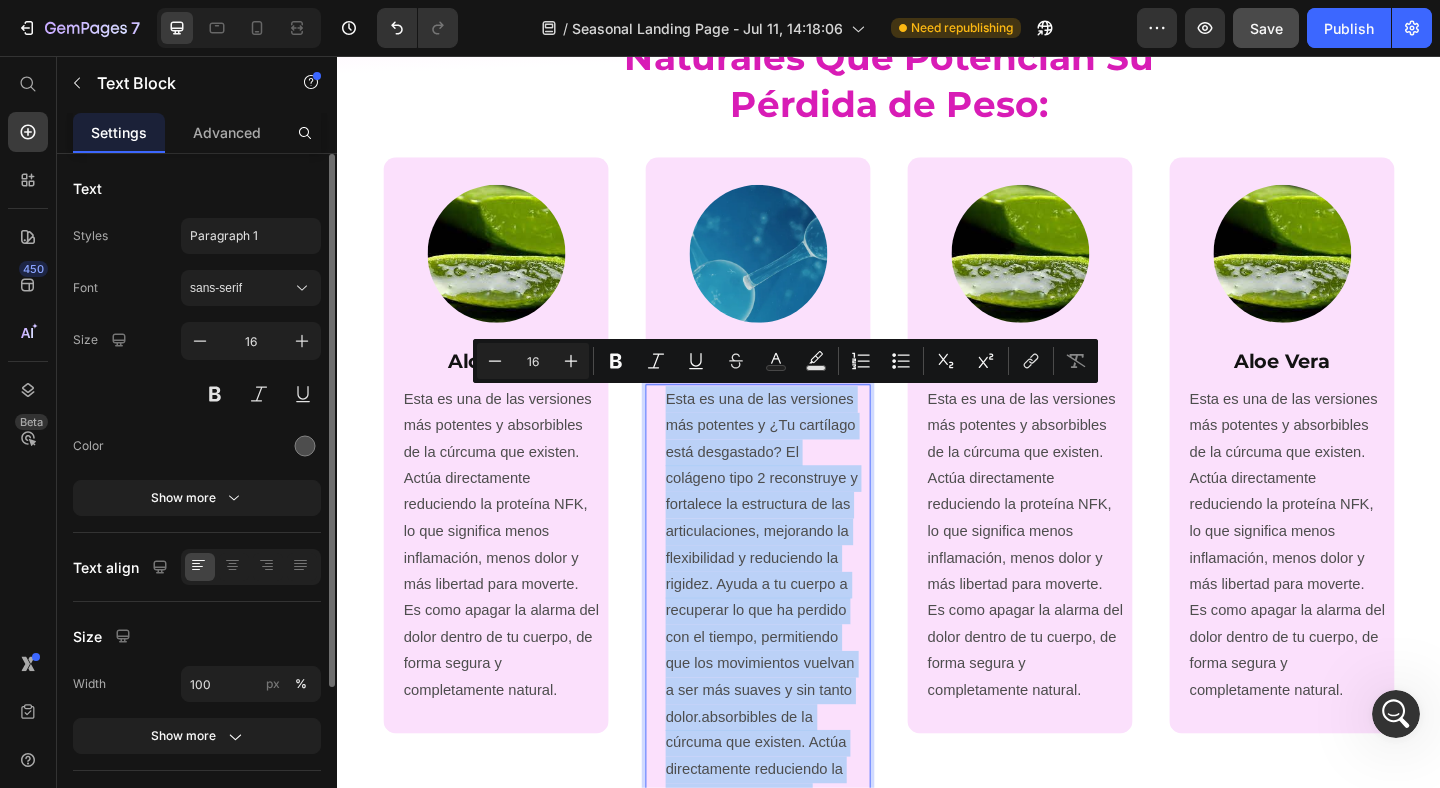 drag, startPoint x: 692, startPoint y: 450, endPoint x: 853, endPoint y: 848, distance: 429.33087 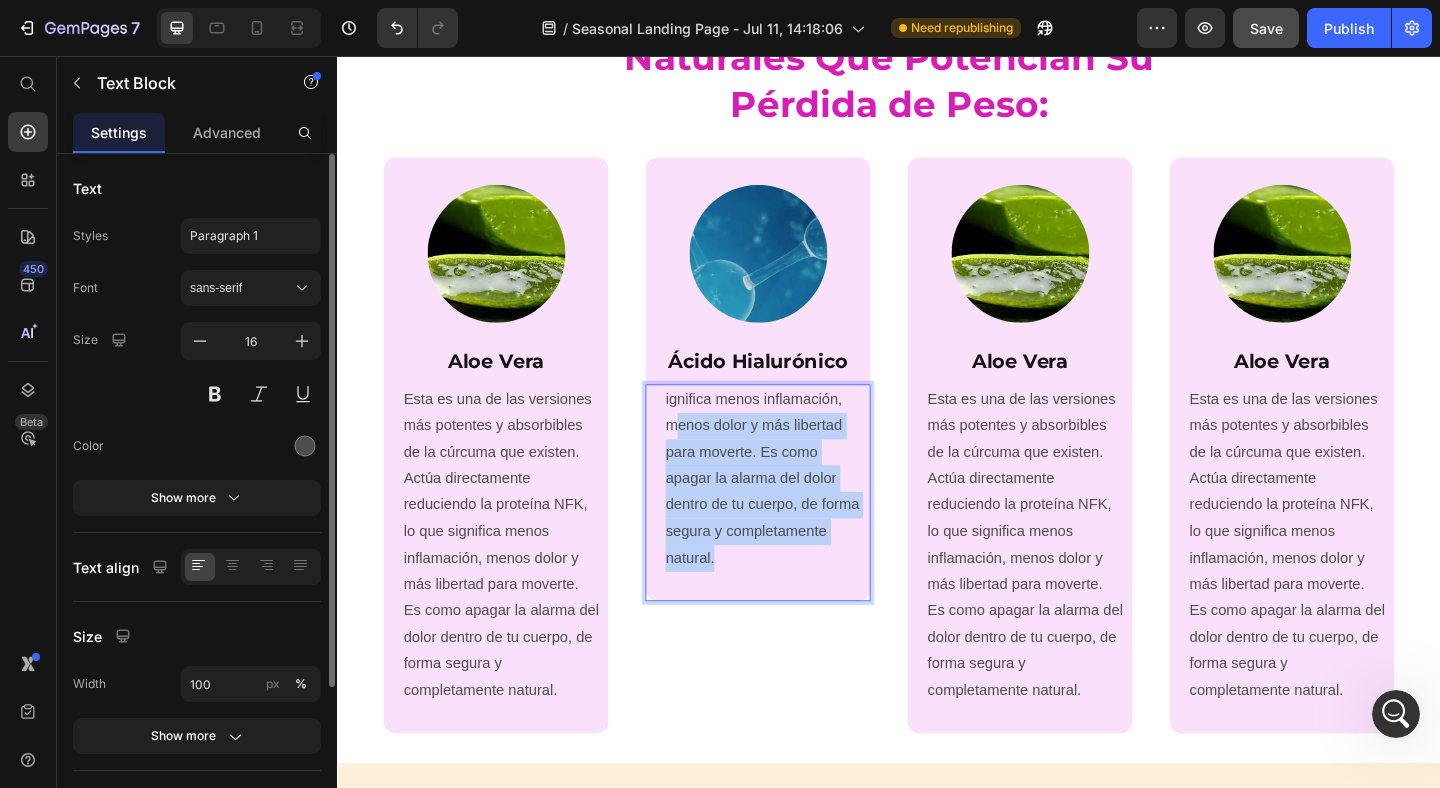 drag, startPoint x: 749, startPoint y: 606, endPoint x: 704, endPoint y: 449, distance: 163.32176 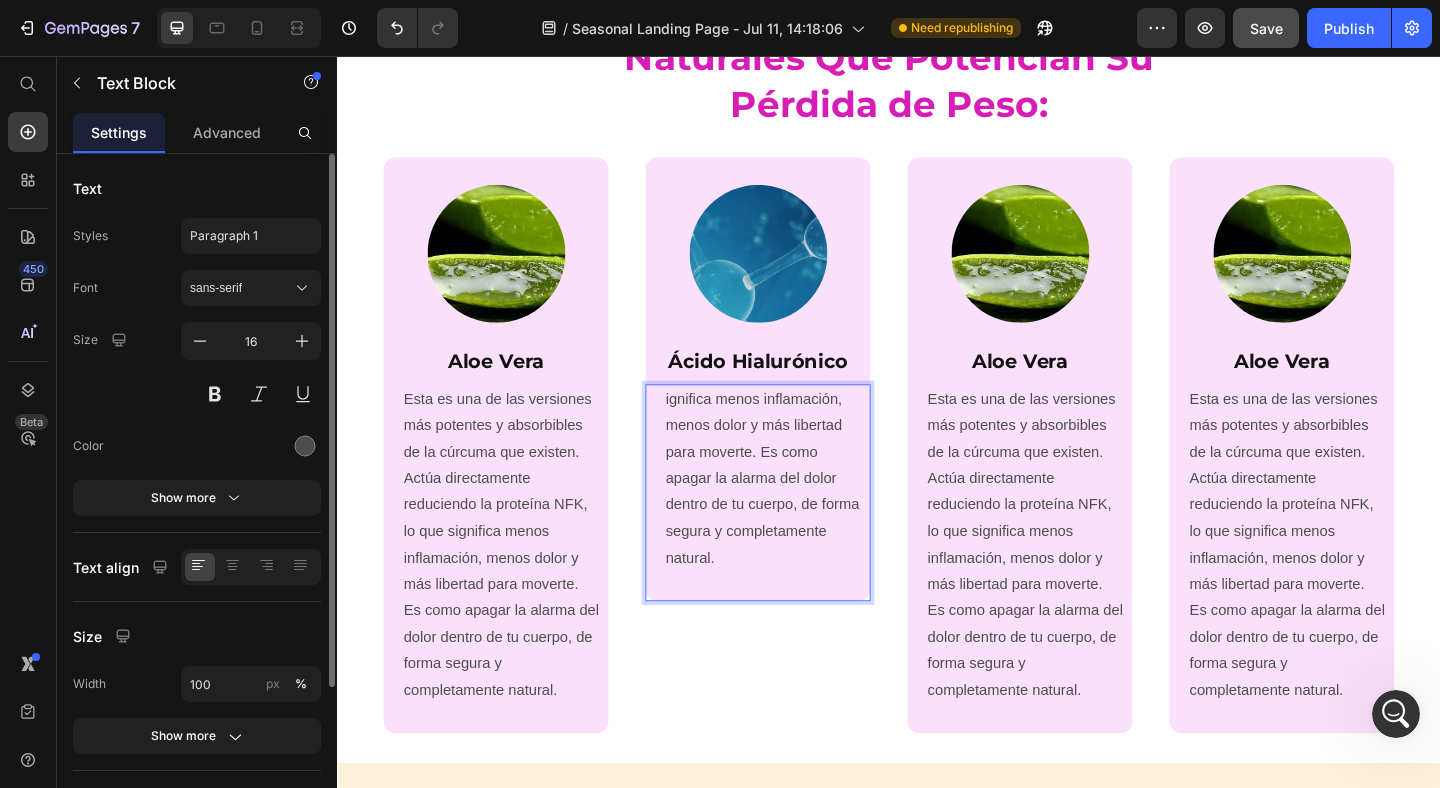 click on "ignifica menos inflamación, menos dolor y más libertad para moverte. Es como apagar la alarma del dolor dentro de tu cuerpo, de forma segura y completamente natural." at bounding box center [800, 516] 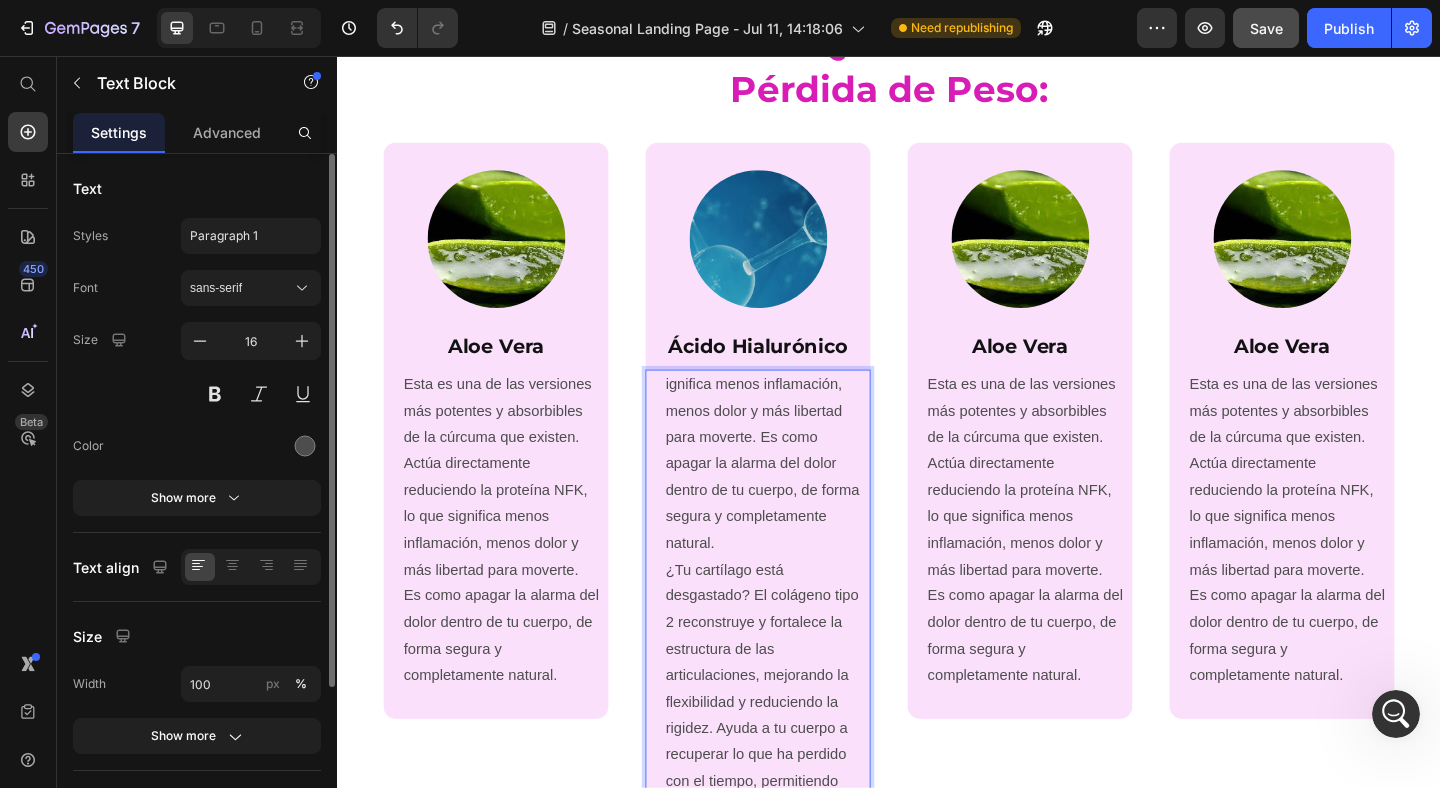 scroll, scrollTop: 3272, scrollLeft: 0, axis: vertical 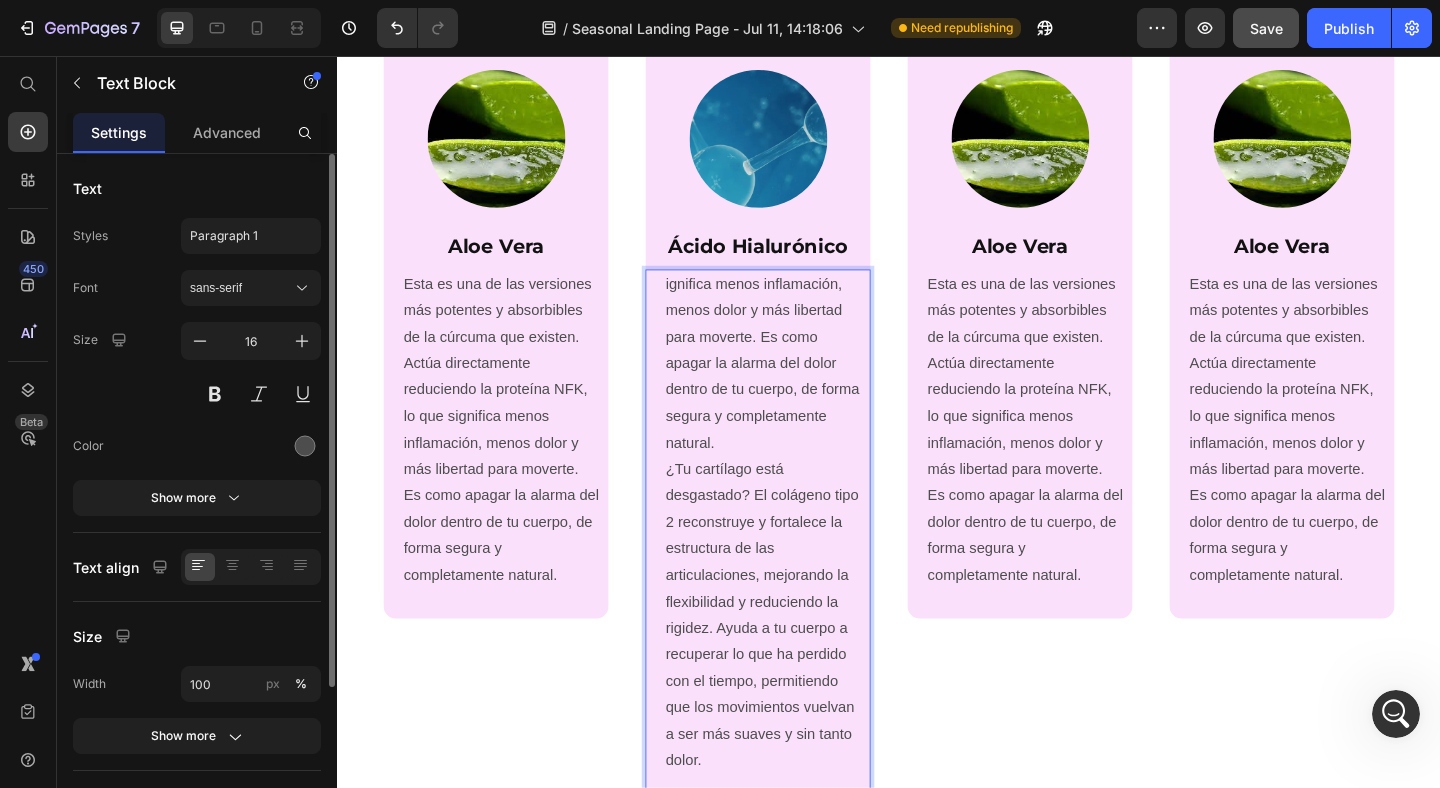 click on "ignifica menos inflamación, menos dolor y más libertad para moverte. Es como apagar la alarma del dolor dentro de tu cuerpo, de forma segura y completamente natural." at bounding box center (800, 391) 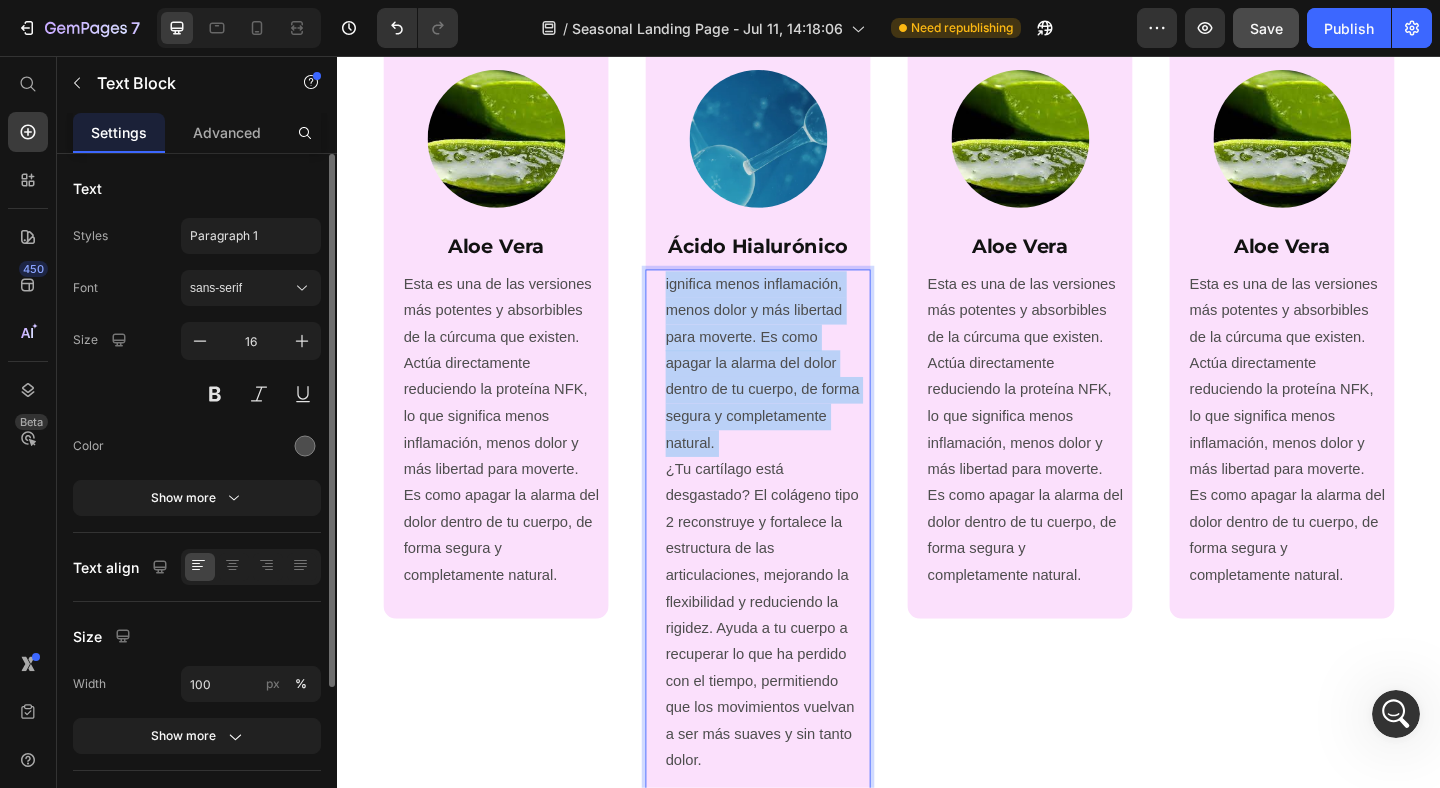 drag, startPoint x: 762, startPoint y: 480, endPoint x: 699, endPoint y: 310, distance: 181.2981 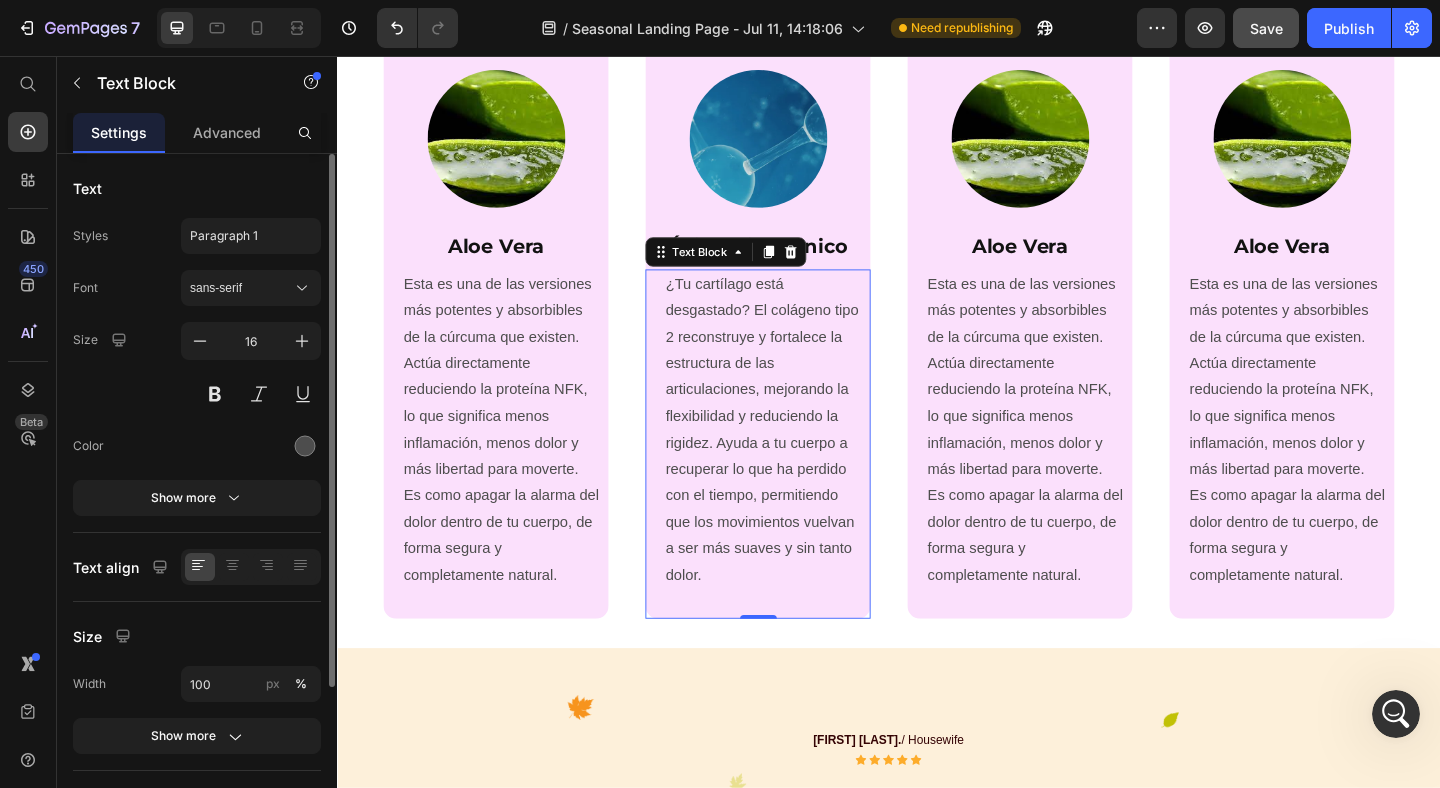 click on "Esta es una de las versiones más potentes y absorbibles de la cúrcuma que existen. Actúa directamente reduciendo la proteína NFK, lo que significa menos inflamación, menos dolor y más libertad para moverte. Es como apagar la alarma del dolor dentro de tu cuerpo, de forma segura y completamente natural. Text Block" at bounding box center [1079, 478] 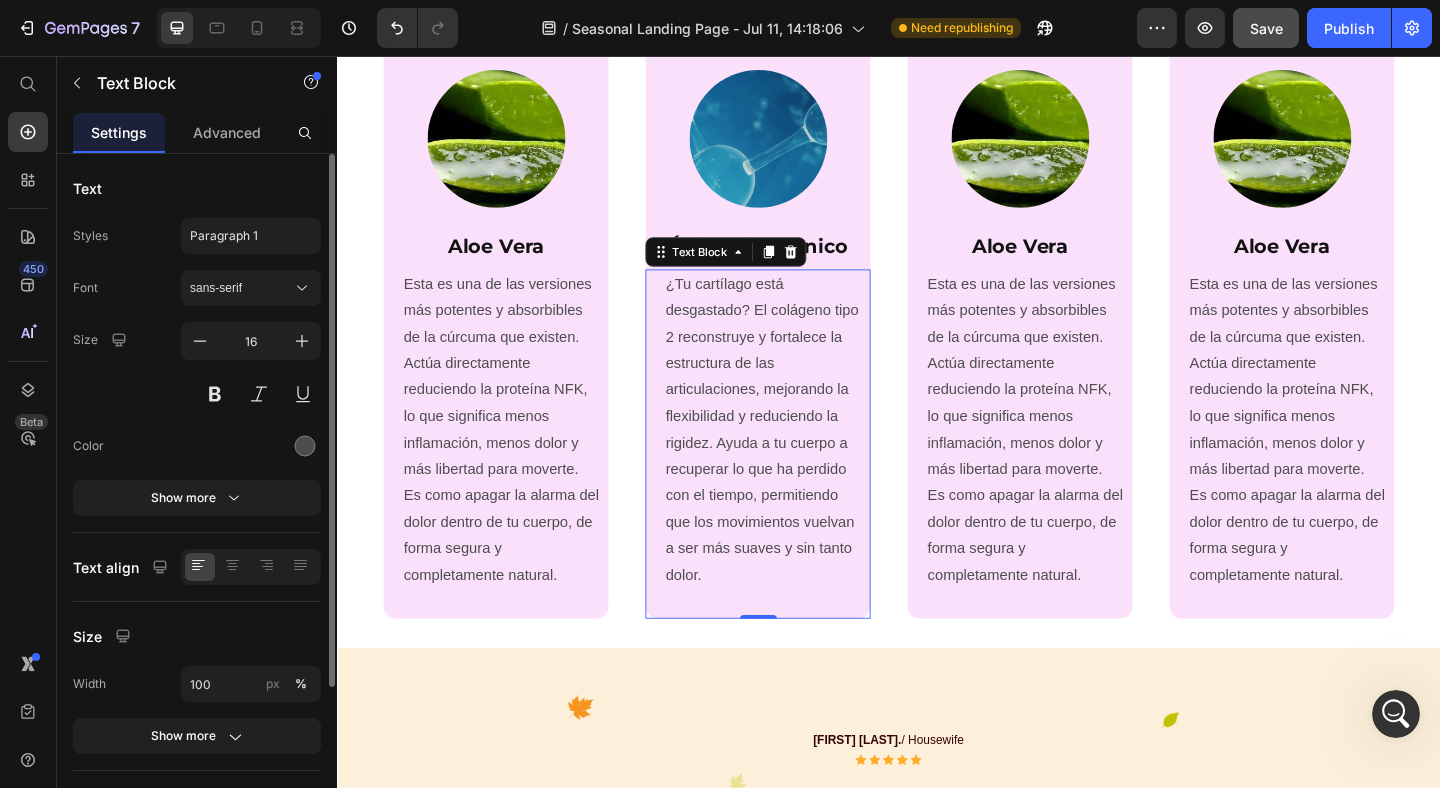 click on "Esta es una de las versiones más potentes y absorbibles de la cúrcuma que existen. Actúa directamente reduciendo la proteína NFK, lo que significa menos inflamación, menos dolor y más libertad para moverte. Es como apagar la alarma del dolor dentro de tu cuerpo, de forma segura y completamente natural." at bounding box center (1085, 463) 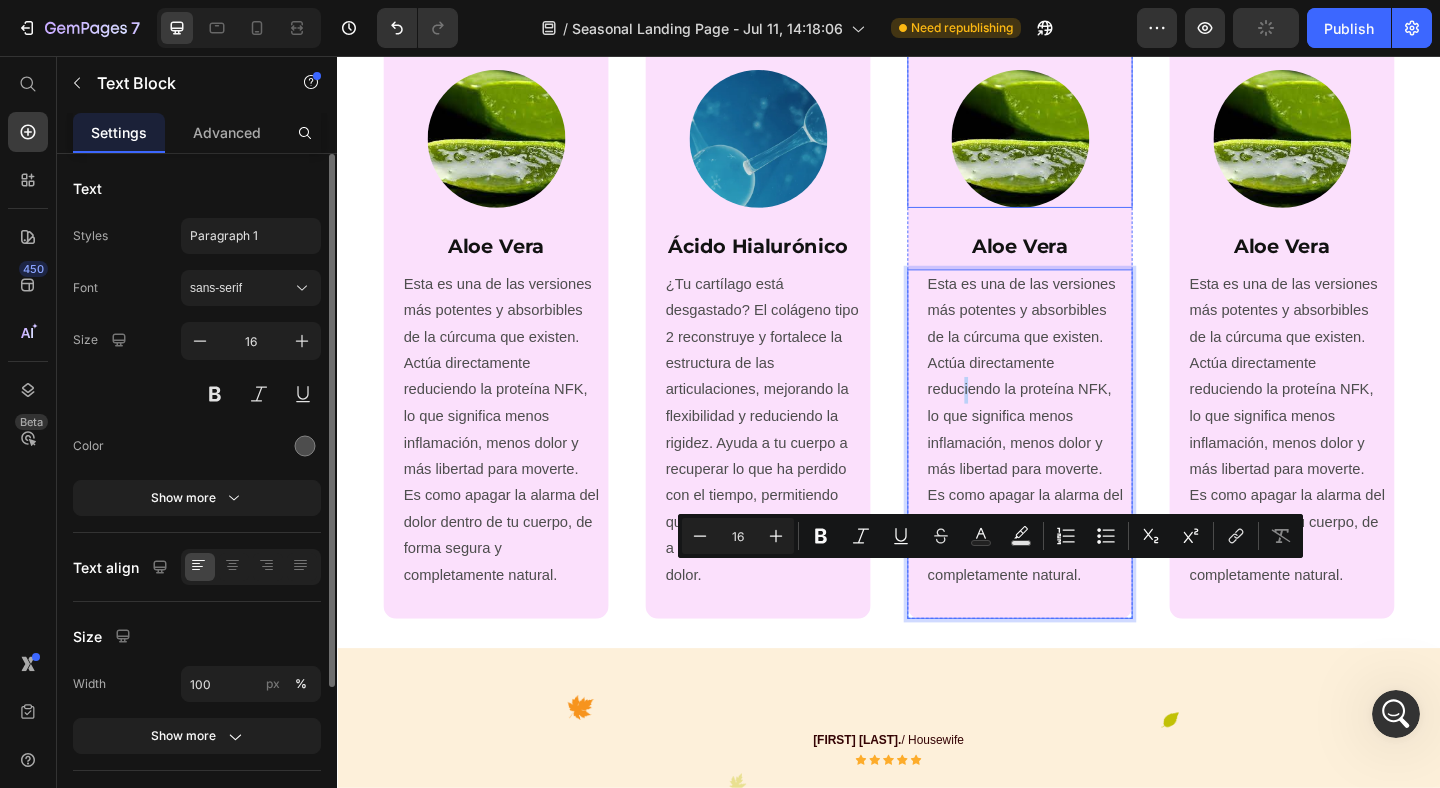 scroll, scrollTop: 3072, scrollLeft: 0, axis: vertical 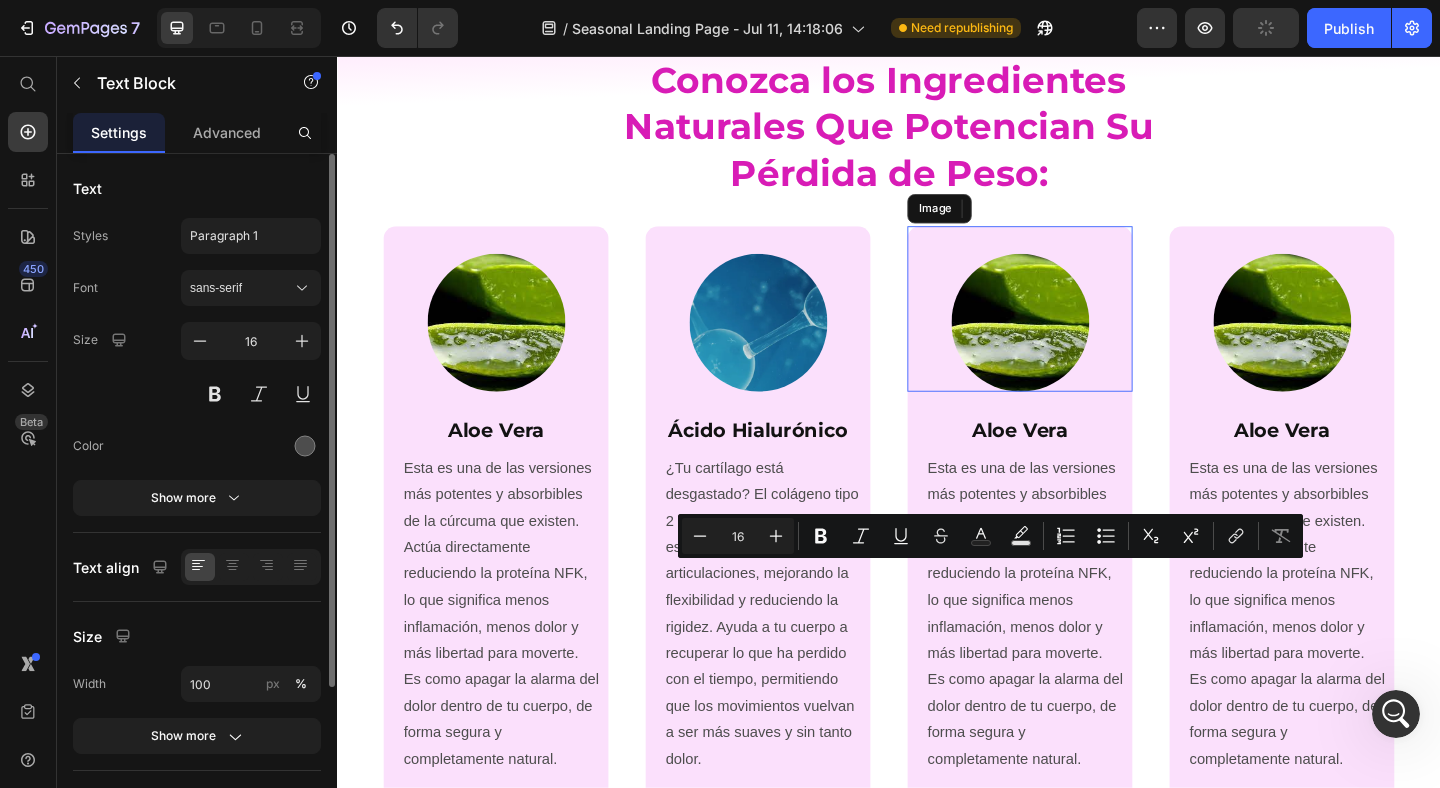 click at bounding box center [1079, 331] 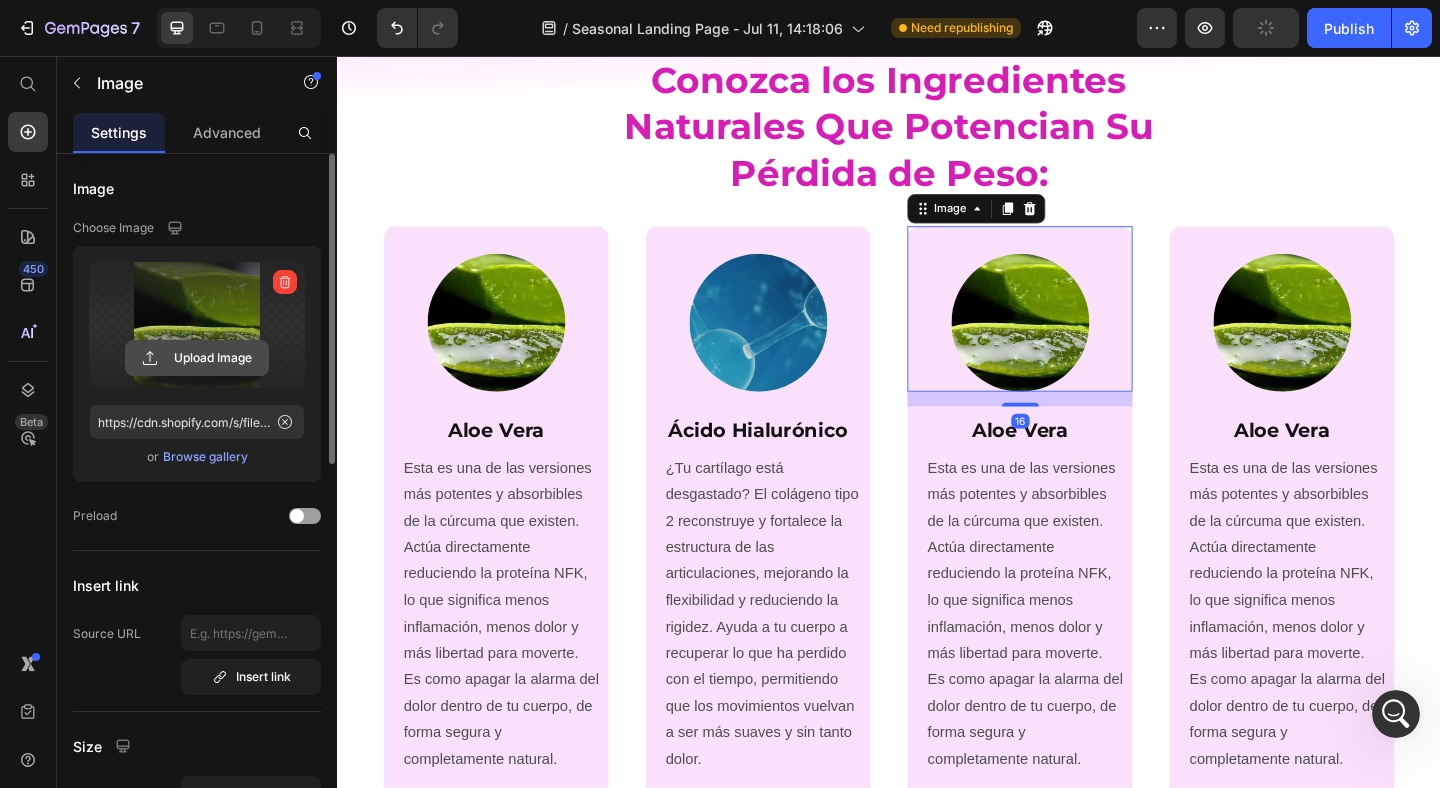 click 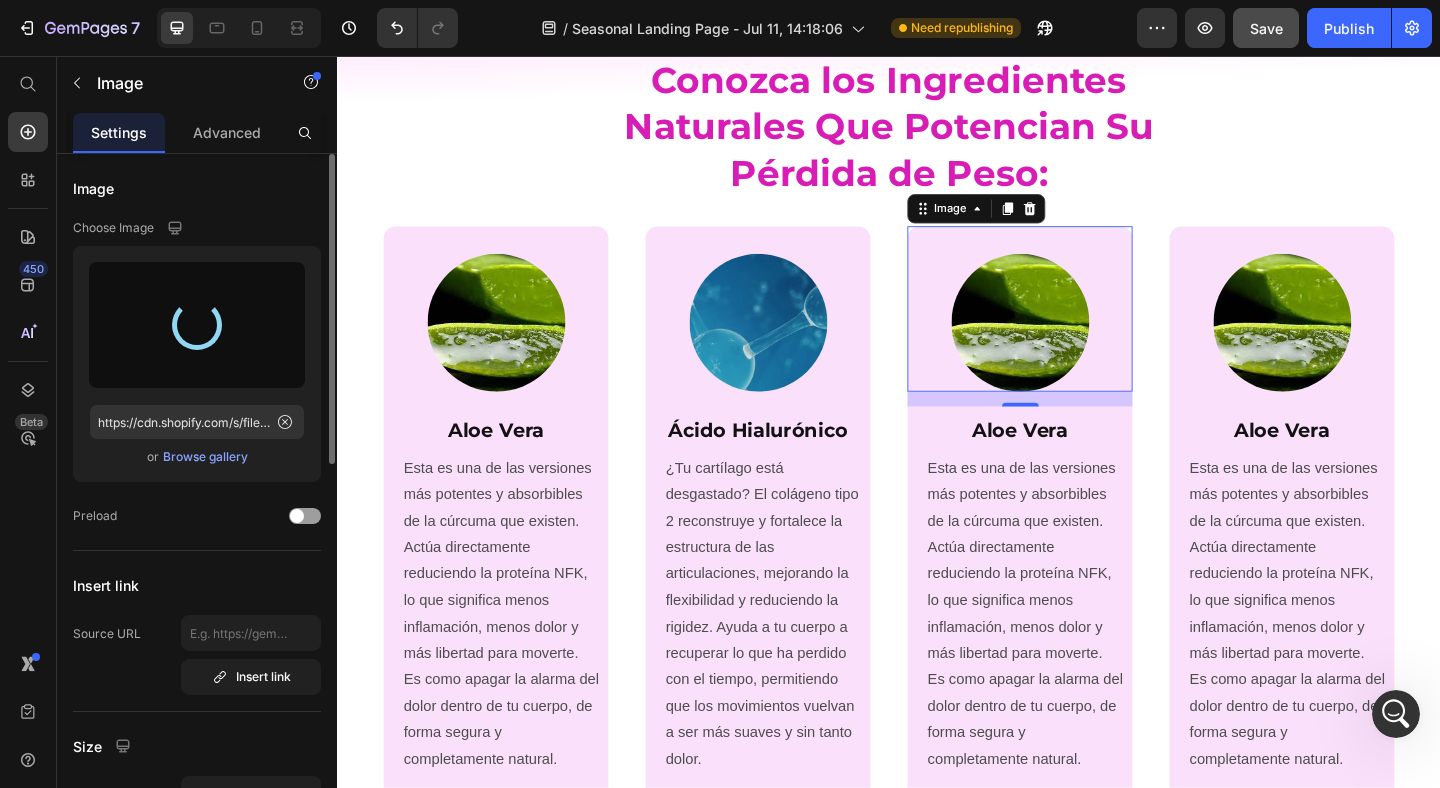 type on "https://cdn.shopify.com/s/files/1/0671/5247/8426/files/gempages_543540712054981726-81439273-6433-4d67-a40a-2f89d569f7cd.png" 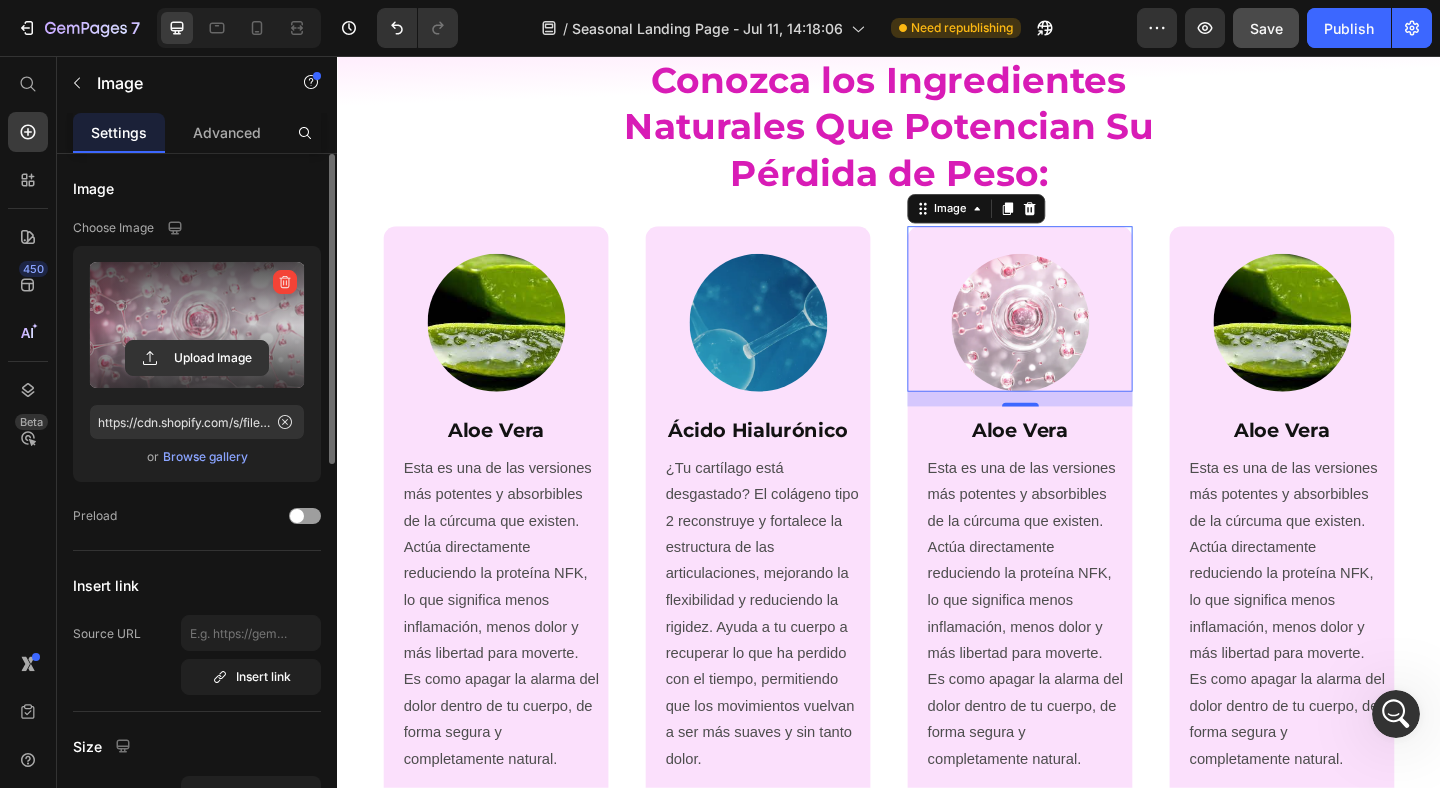 click on "Aloe Vera" at bounding box center [1079, 462] 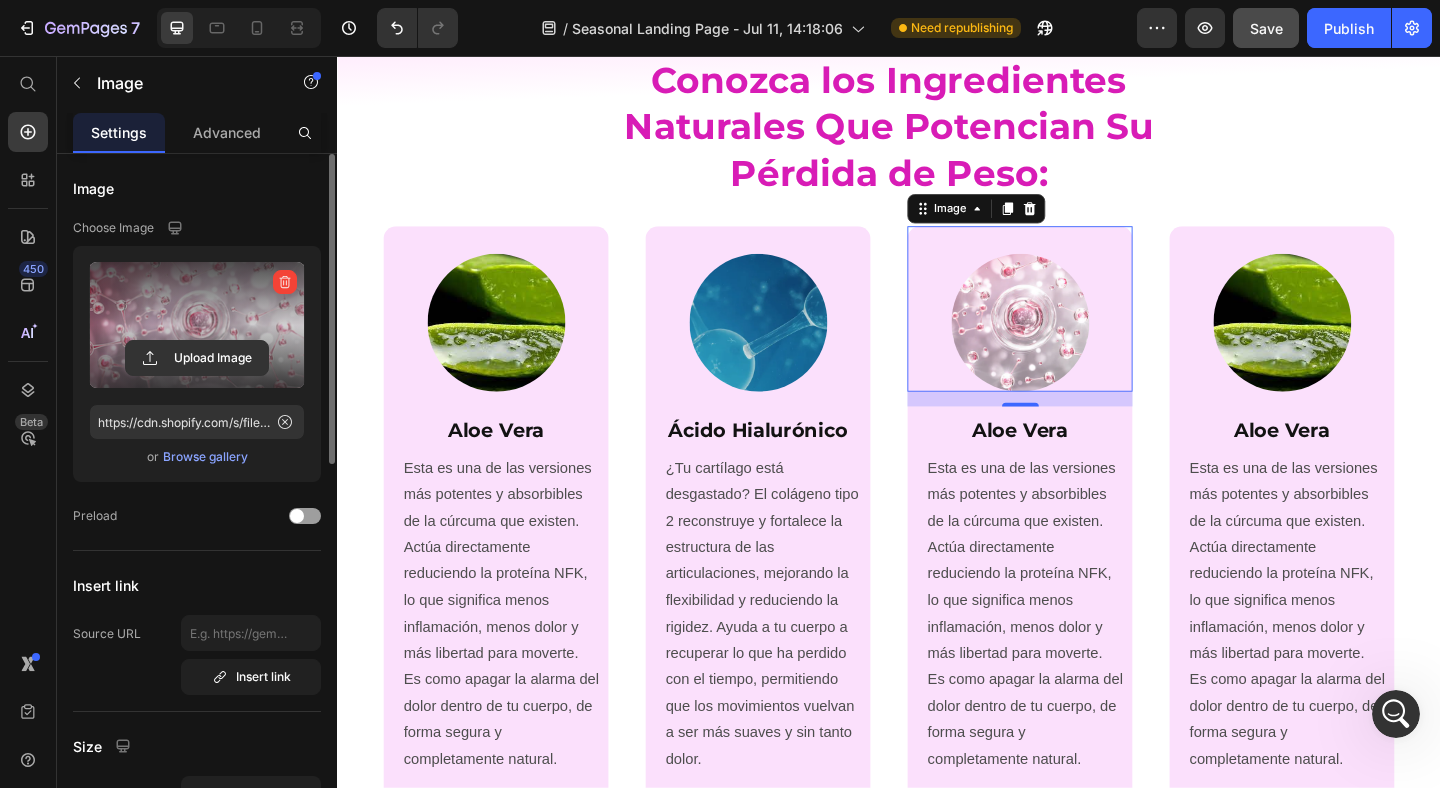 click on "Aloe Vera" at bounding box center [1079, 462] 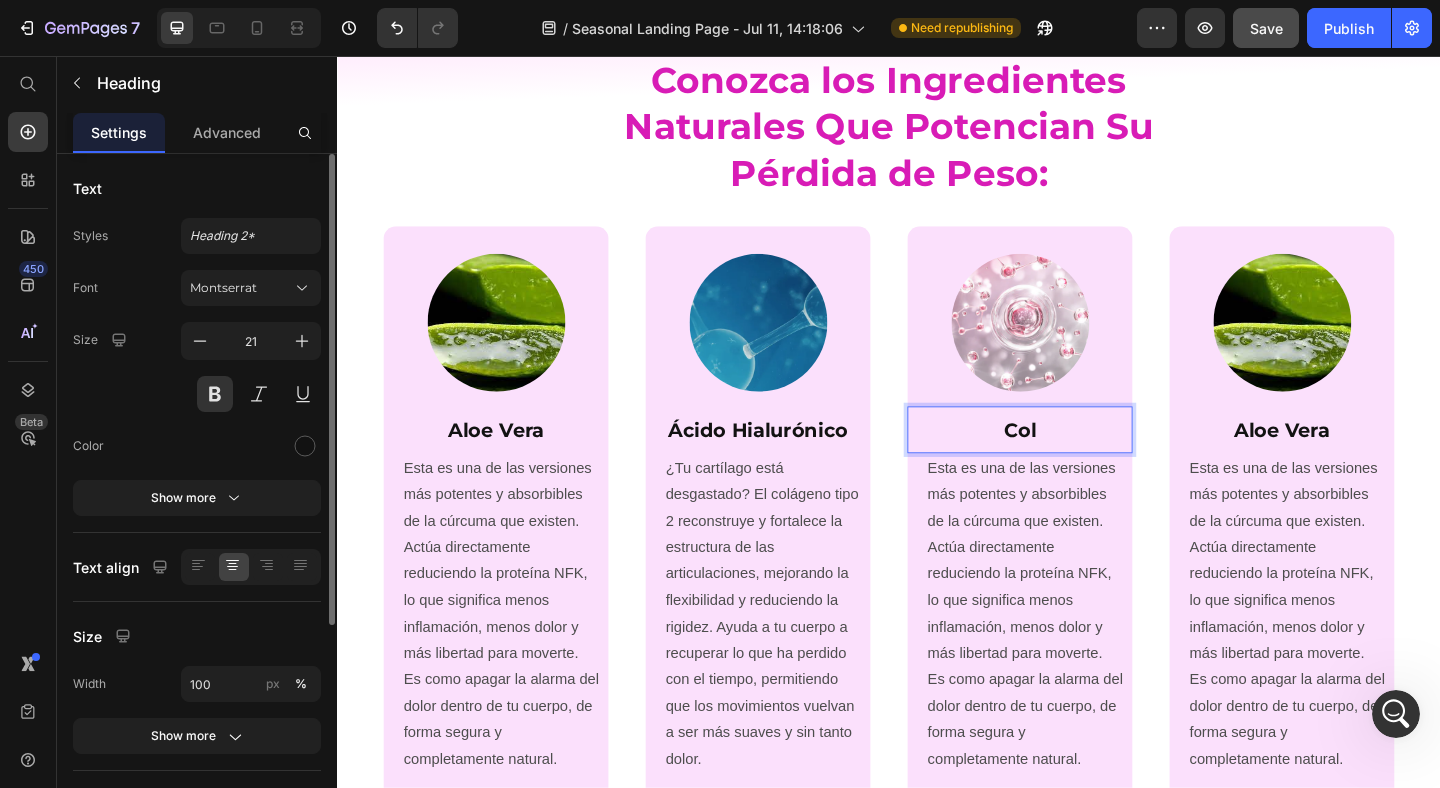 type 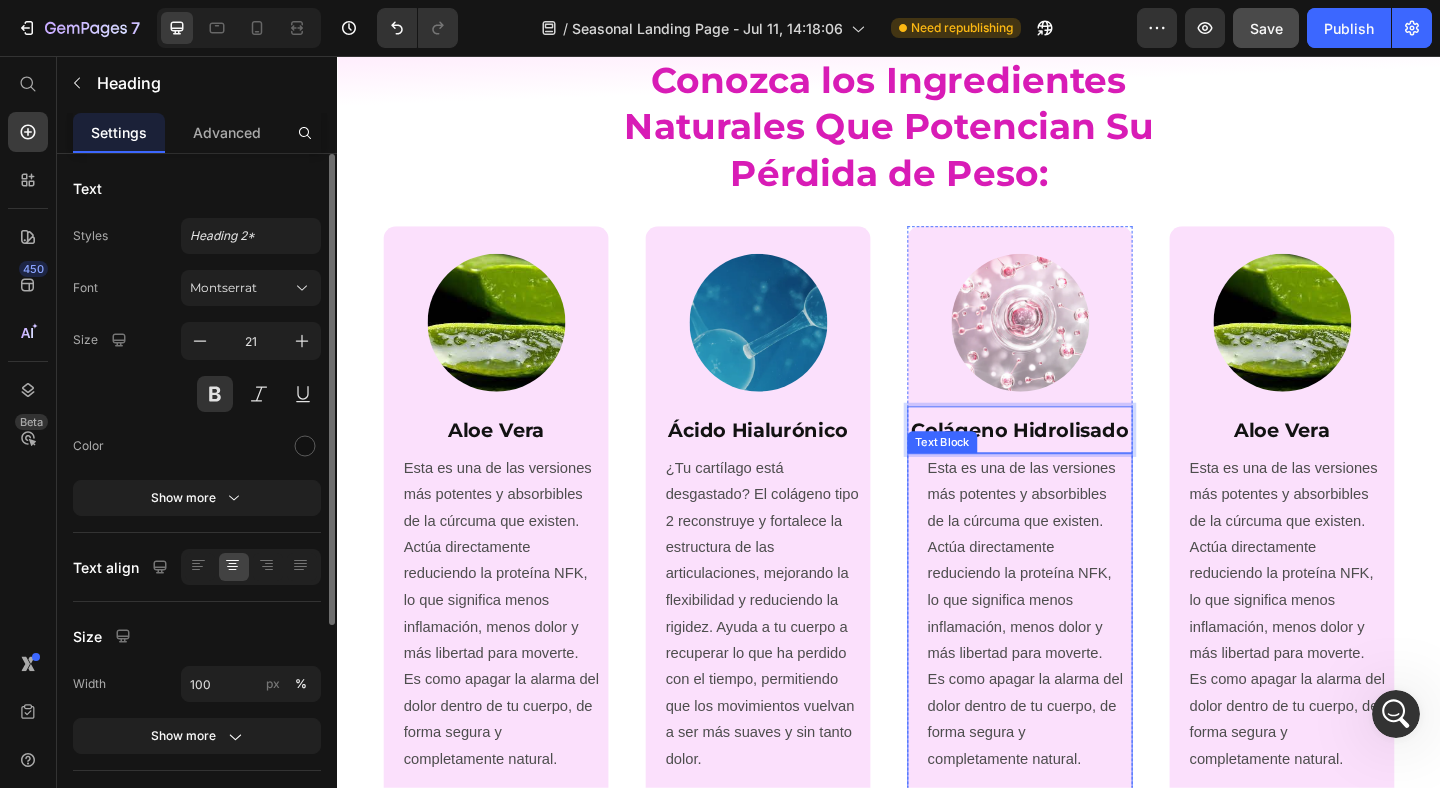 click on "Esta es una de las versiones más potentes y absorbibles de la cúrcuma que existen. Actúa directamente reduciendo la proteína NFK, lo que significa menos inflamación, menos dolor y más libertad para moverte. Es como apagar la alarma del dolor dentro de tu cuerpo, de forma segura y completamente natural." at bounding box center (1085, 663) 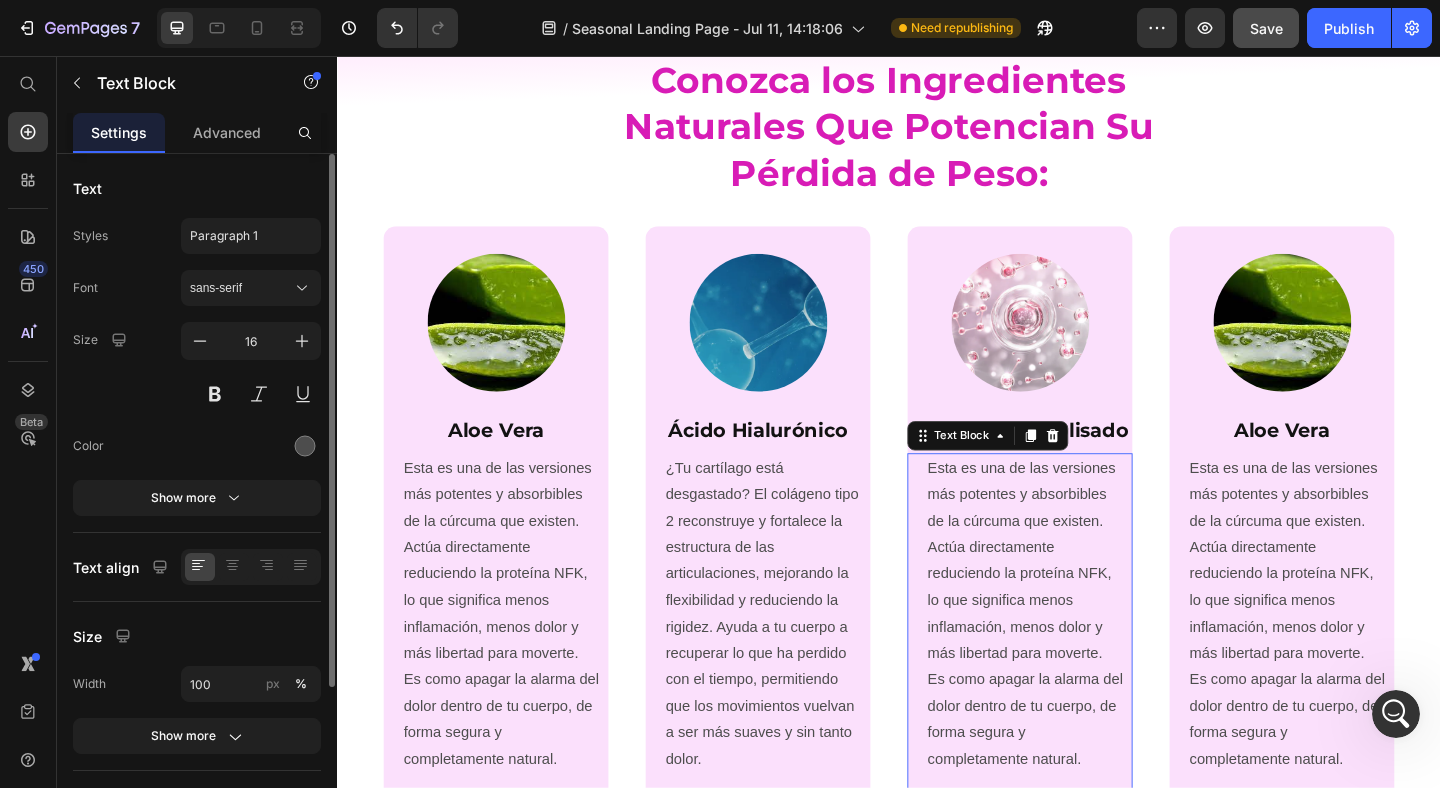 click 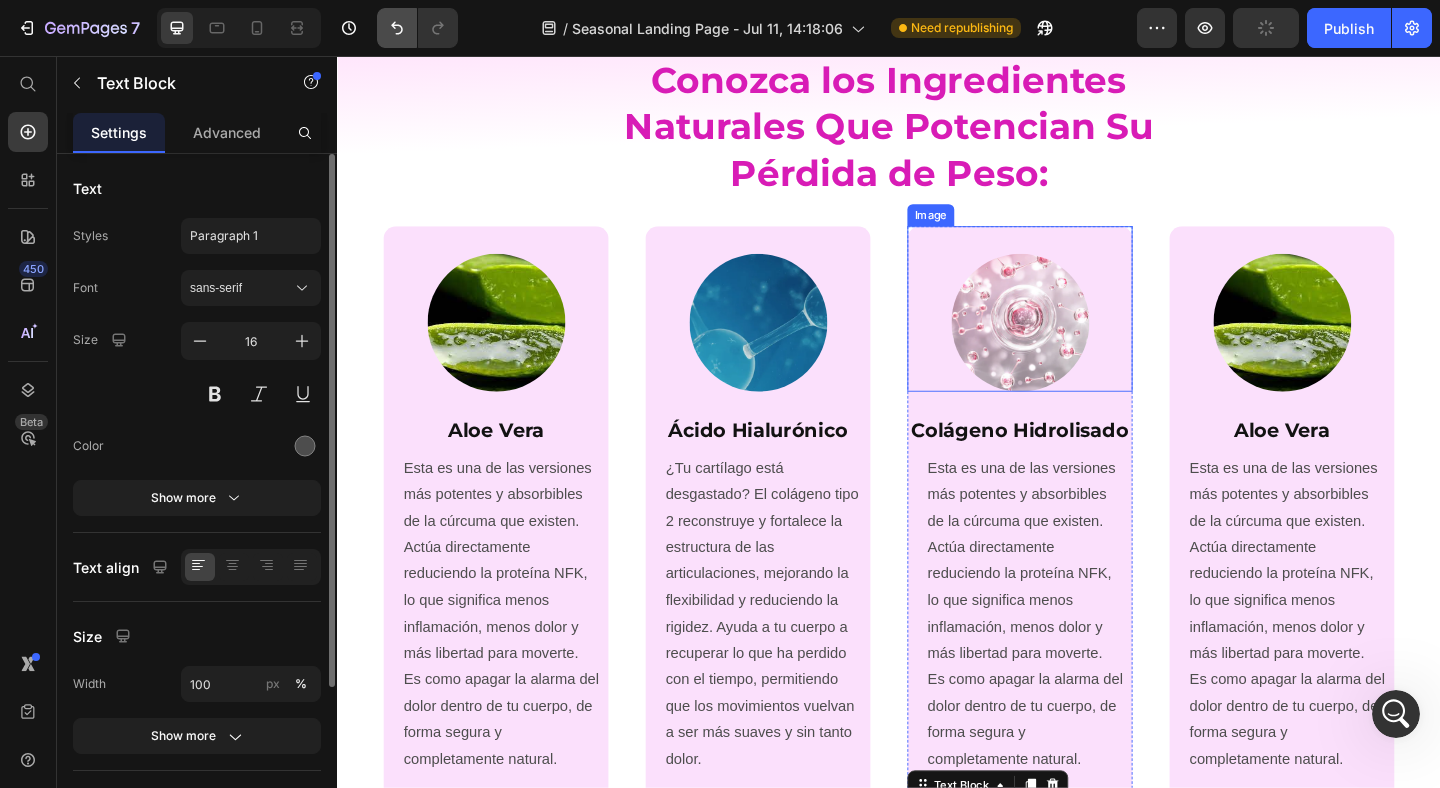 click 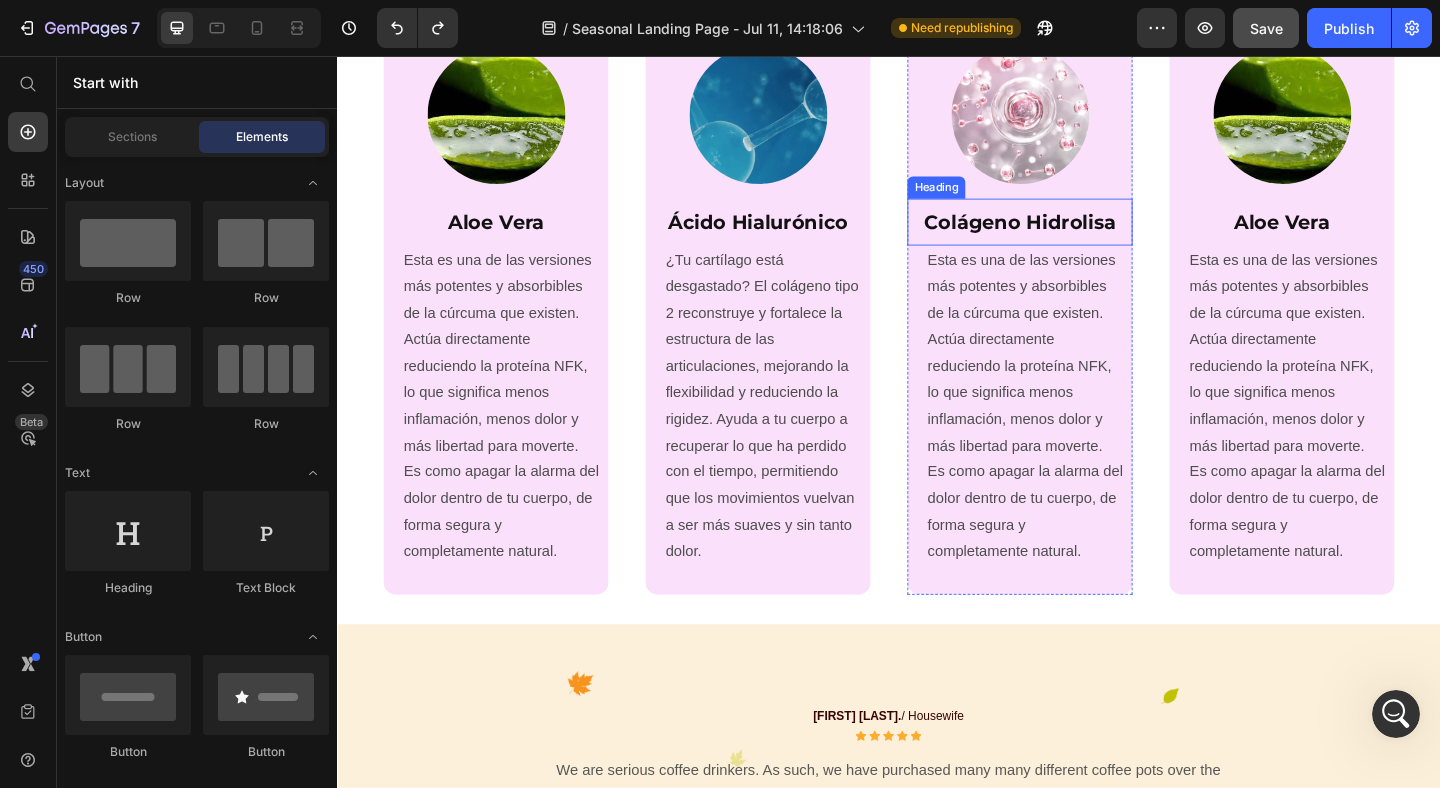 scroll, scrollTop: 3124, scrollLeft: 0, axis: vertical 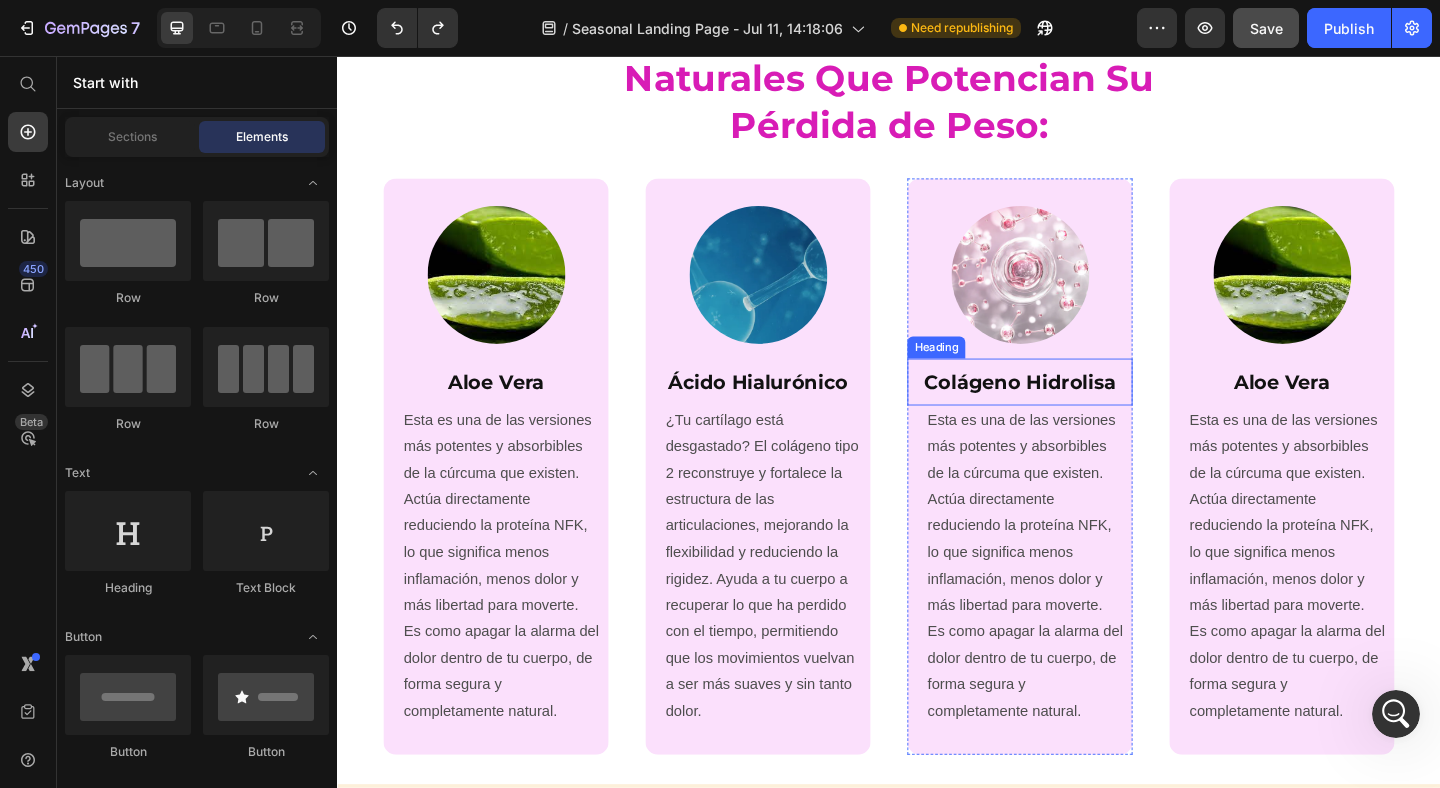 click on "Colágeno Hidrolisa" at bounding box center (1079, 410) 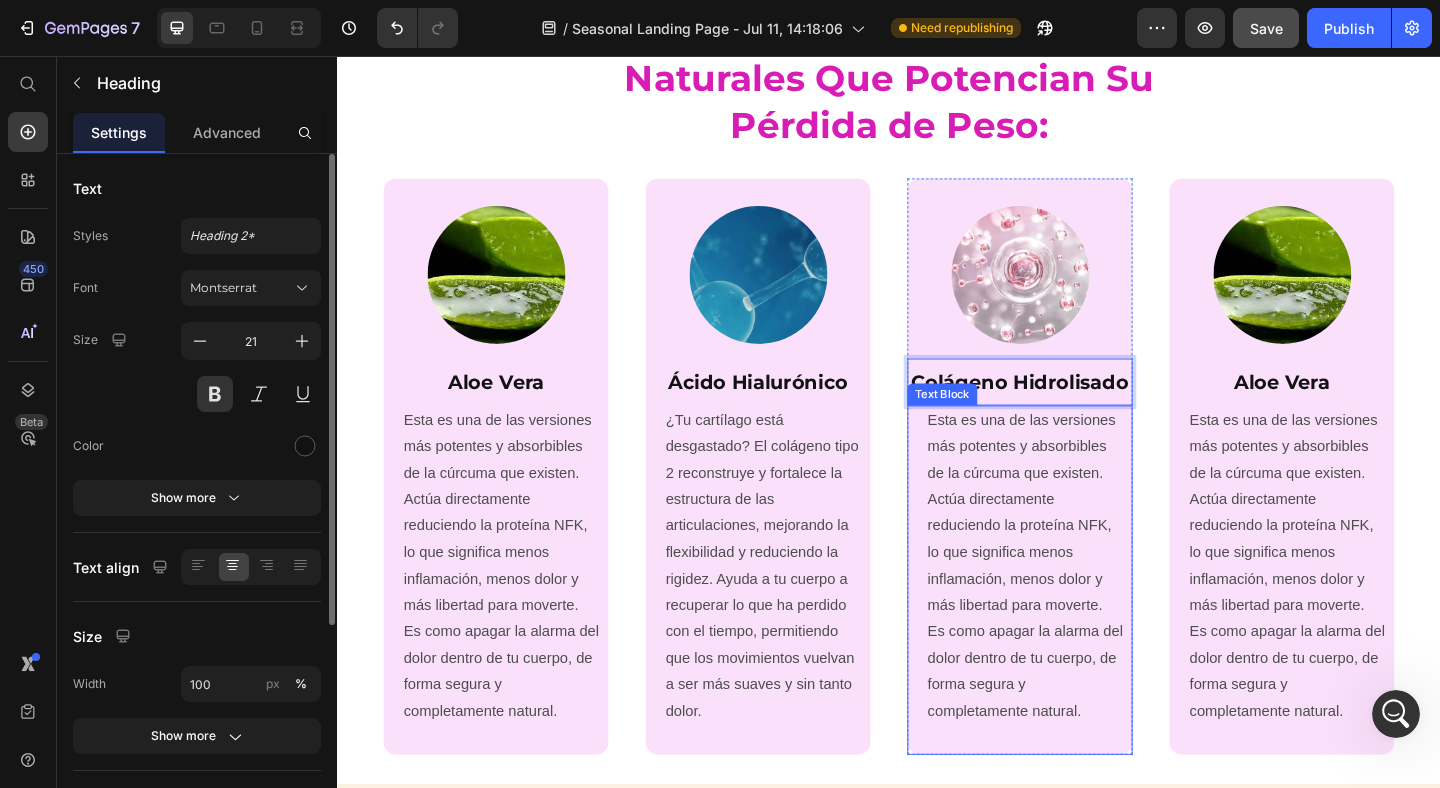 click on "Esta es una de las versiones más potentes y absorbibles de la cúrcuma que existen. Actúa directamente reduciendo la proteína NFK, lo que significa menos inflamación, menos dolor y más libertad para moverte. Es como apagar la alarma del dolor dentro de tu cuerpo, de forma segura y completamente natural." at bounding box center (1085, 611) 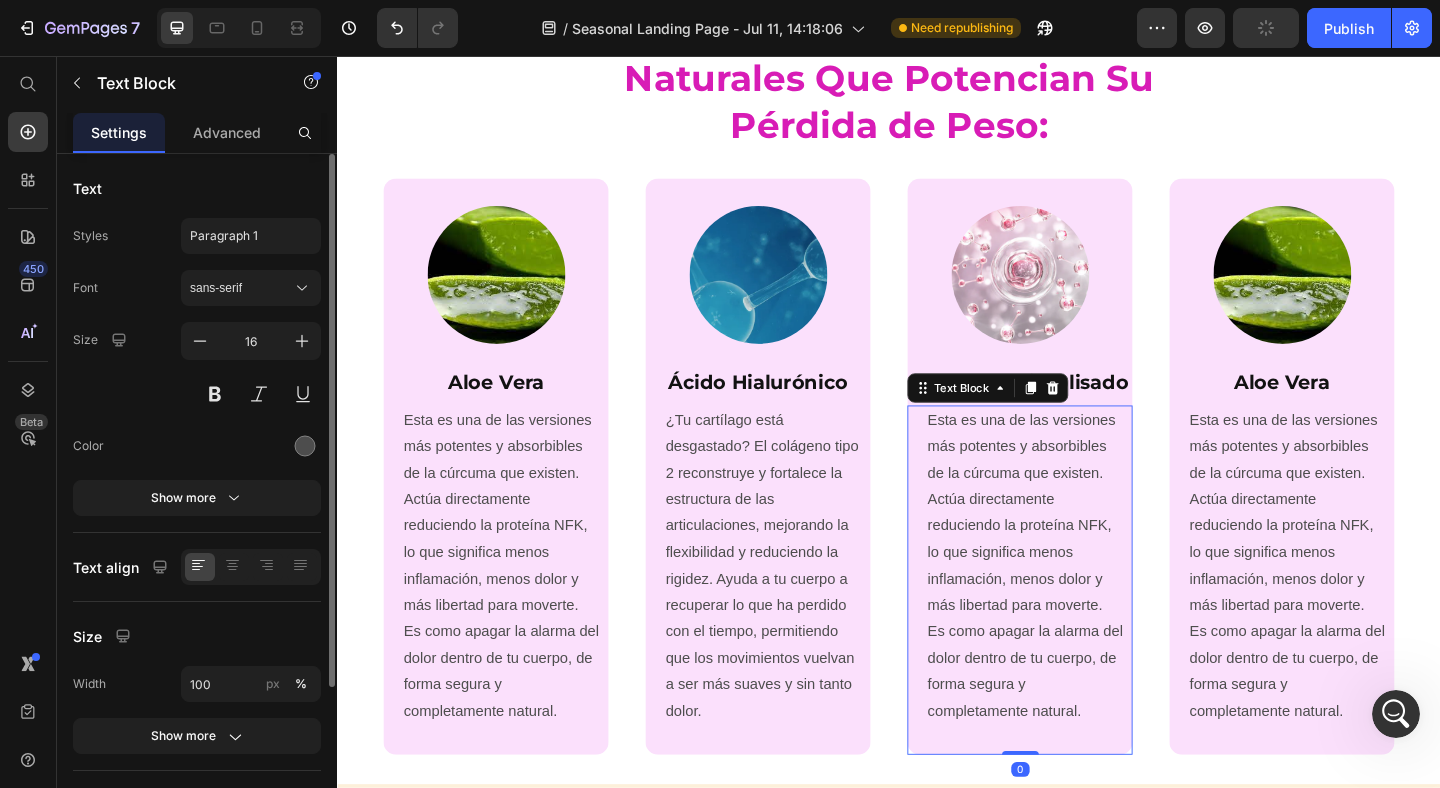 click on "Esta es una de las versiones más potentes y absorbibles de la cúrcuma que existen. Actúa directamente reduciendo la proteína NFK, lo que significa menos inflamación, menos dolor y más libertad para moverte. Es como apagar la alarma del dolor dentro de tu cuerpo, de forma segura y completamente natural." at bounding box center [1085, 611] 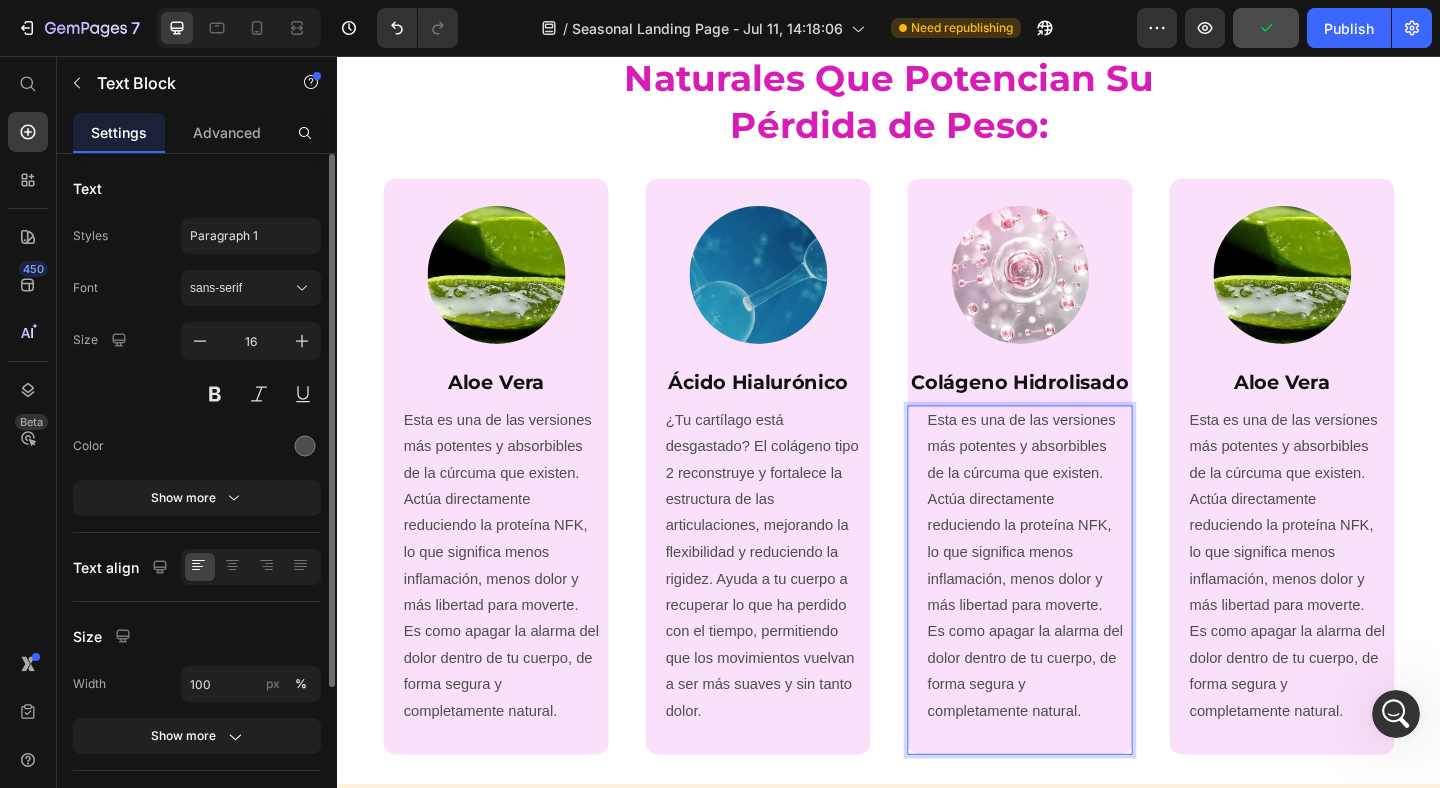 drag, startPoint x: 1099, startPoint y: 758, endPoint x: 1005, endPoint y: 489, distance: 284.95087 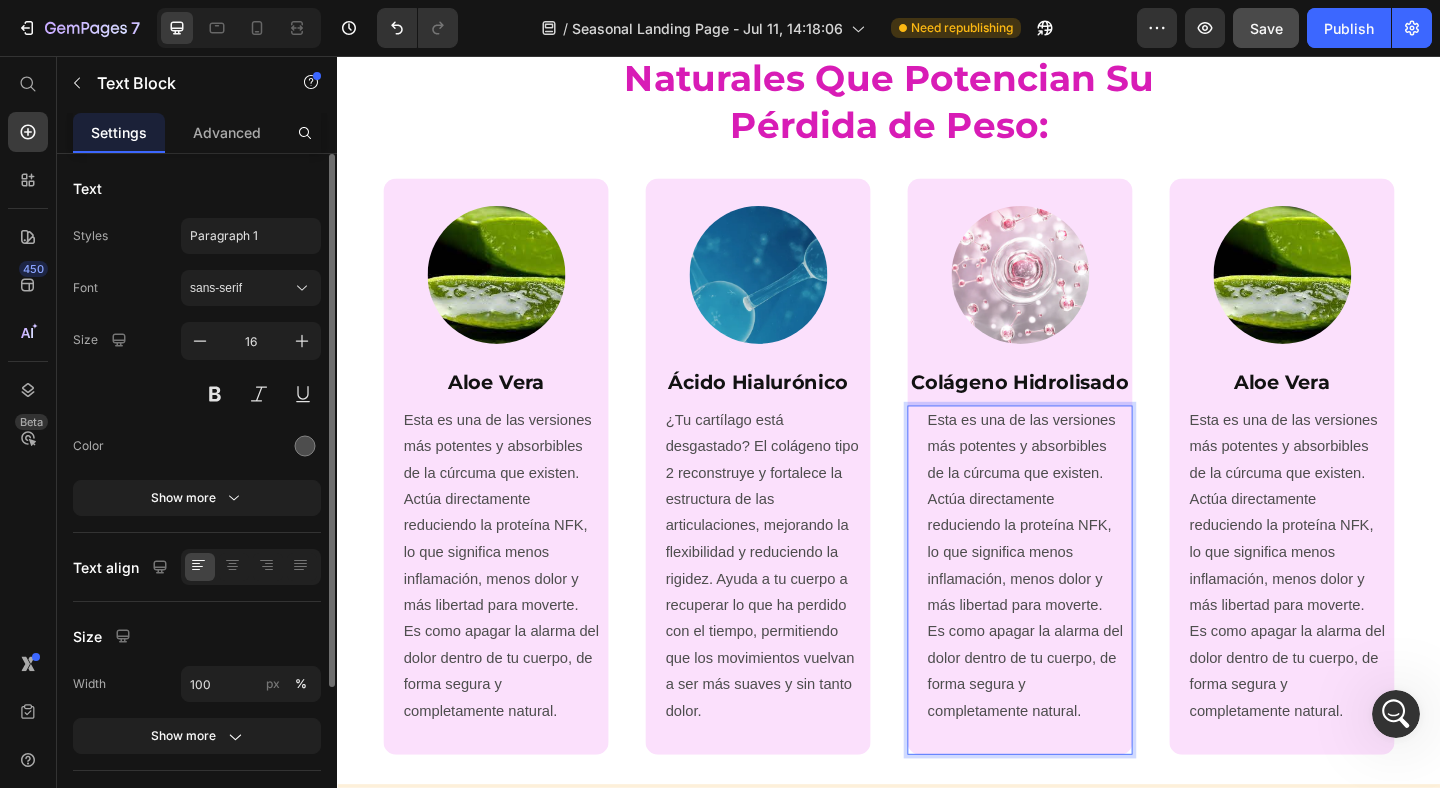 click on "Esta es una de las versiones más potentes y absorbibles de la cúrcuma que existen. Actúa directamente reduciendo la proteína NFK, lo que significa menos inflamación, menos dolor y más libertad para moverte. Es como apagar la alarma del dolor dentro de tu cuerpo, de forma segura y completamente natural." at bounding box center [1085, 611] 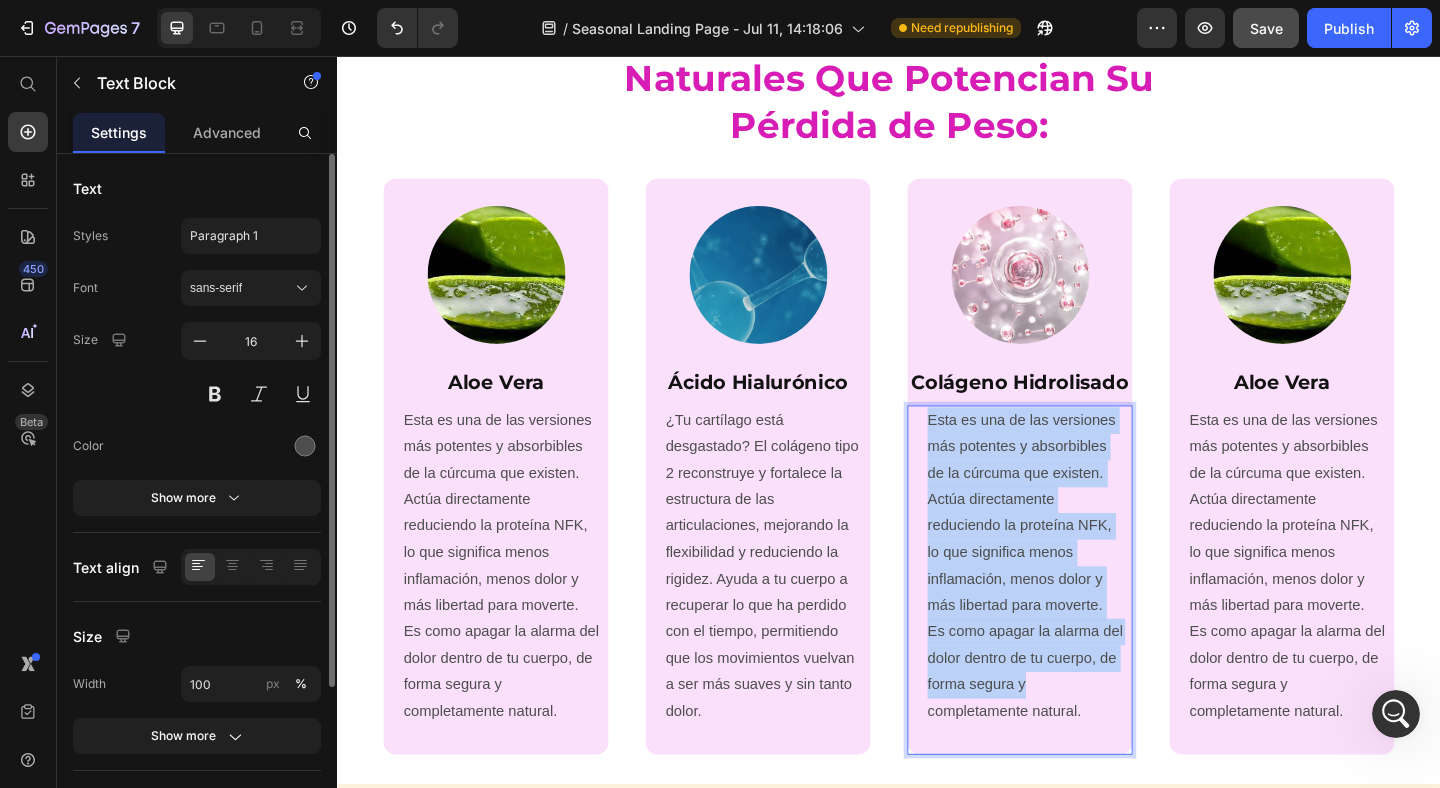 drag, startPoint x: 978, startPoint y: 448, endPoint x: 1130, endPoint y: 735, distance: 324.76608 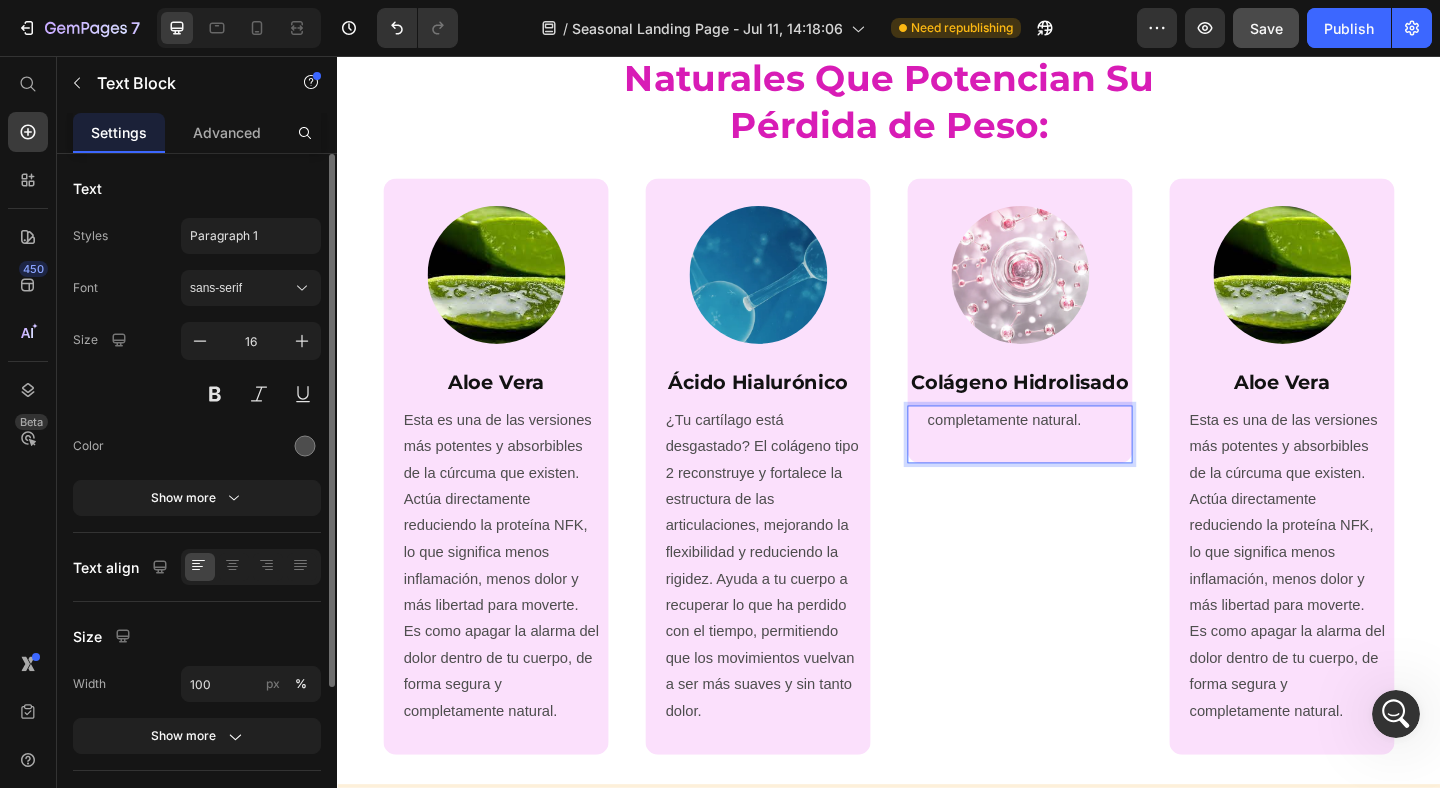 click on "completamente natural." at bounding box center (1085, 452) 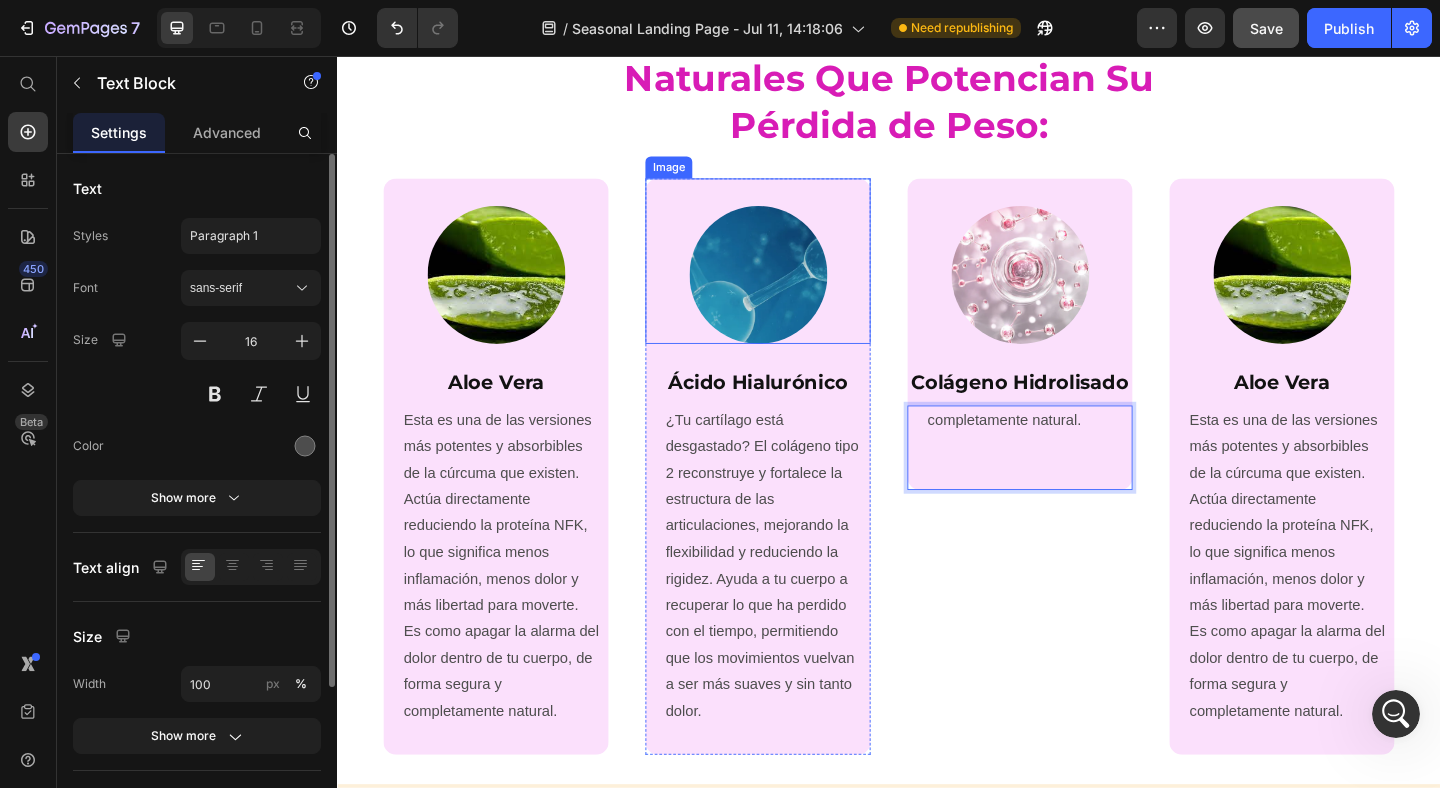 click on "completamente natural." at bounding box center [1085, 467] 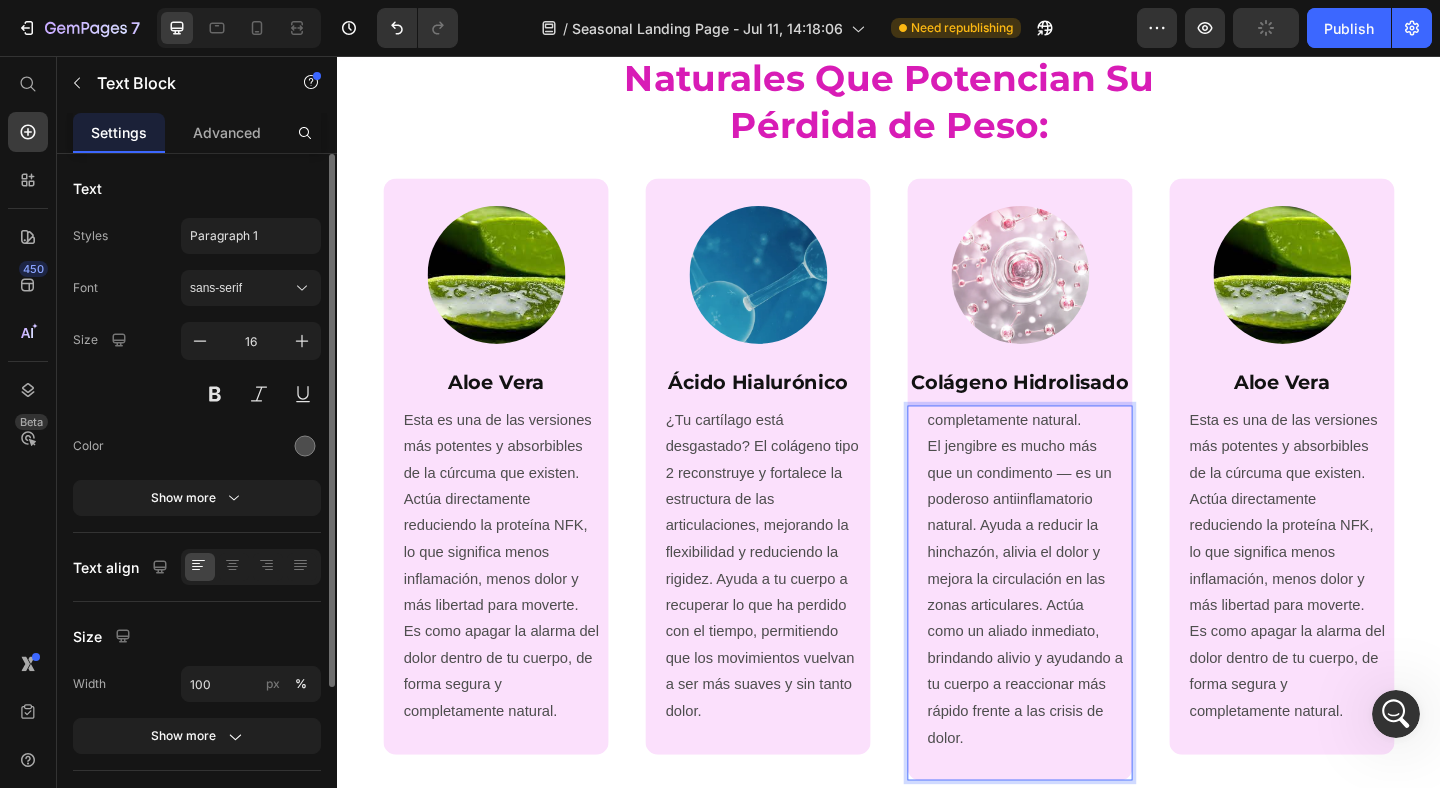 drag, startPoint x: 1150, startPoint y: 453, endPoint x: 1011, endPoint y: 453, distance: 139 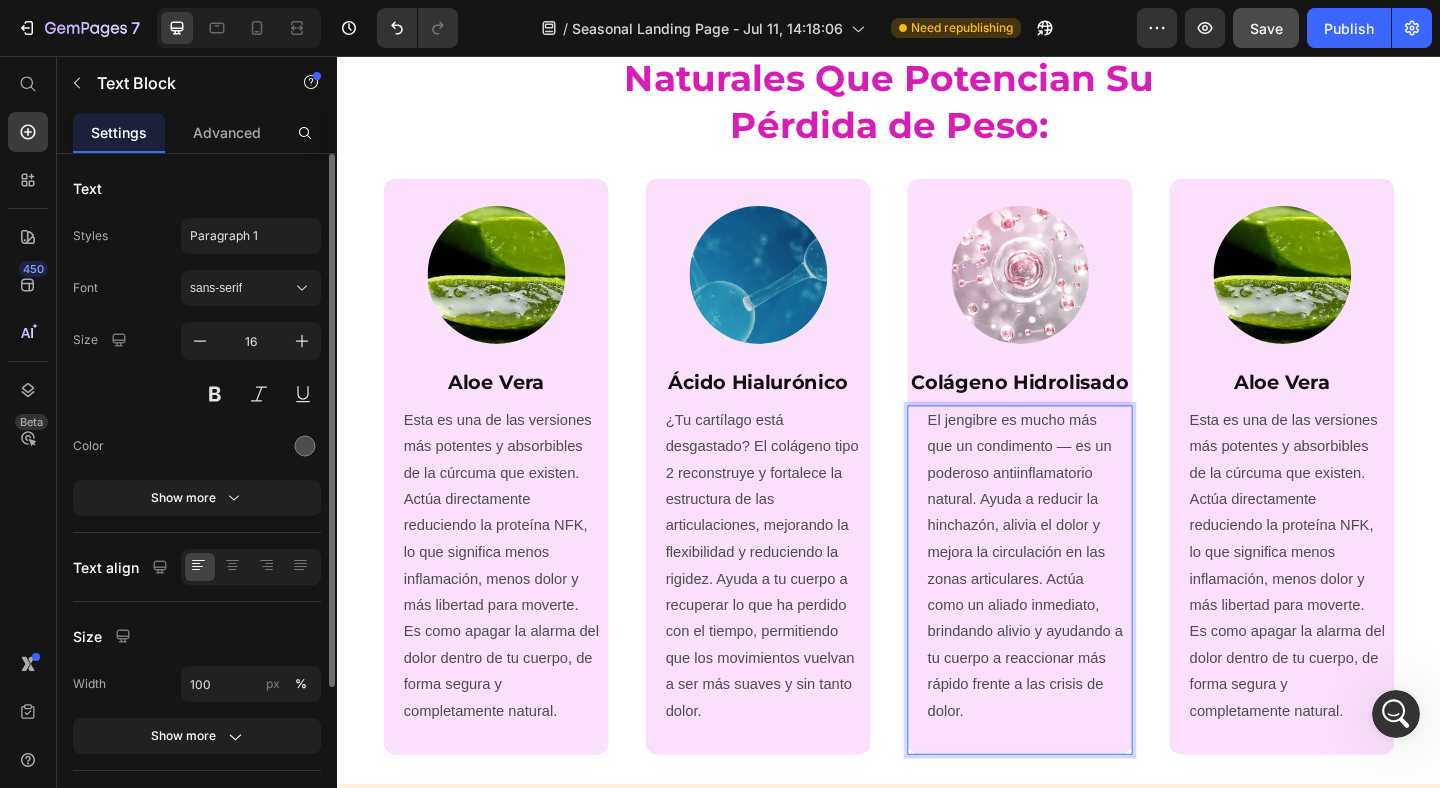 click on "Colágeno Hidrolisado" at bounding box center [1079, 410] 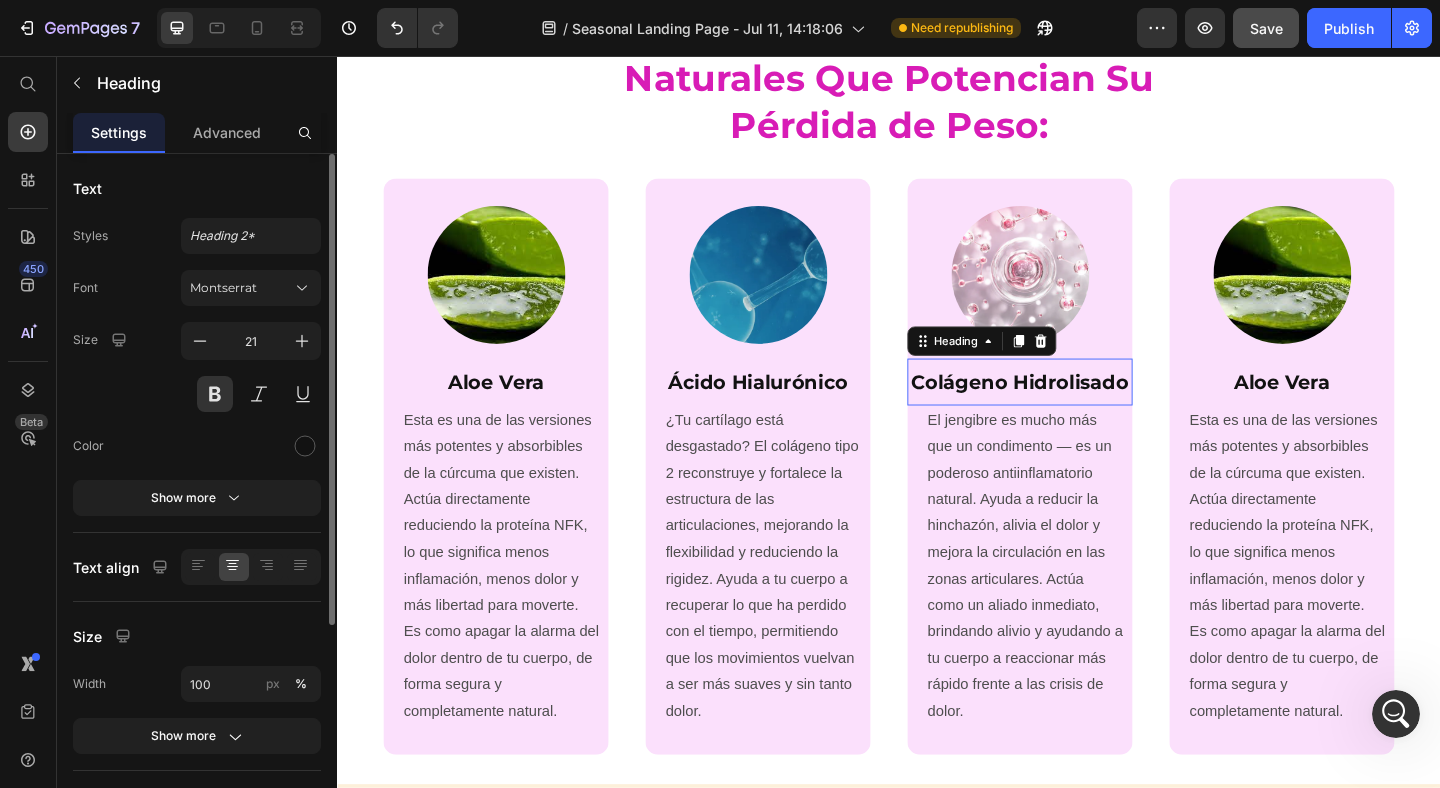 click on "Colágeno Hidrolisado" at bounding box center [1079, 410] 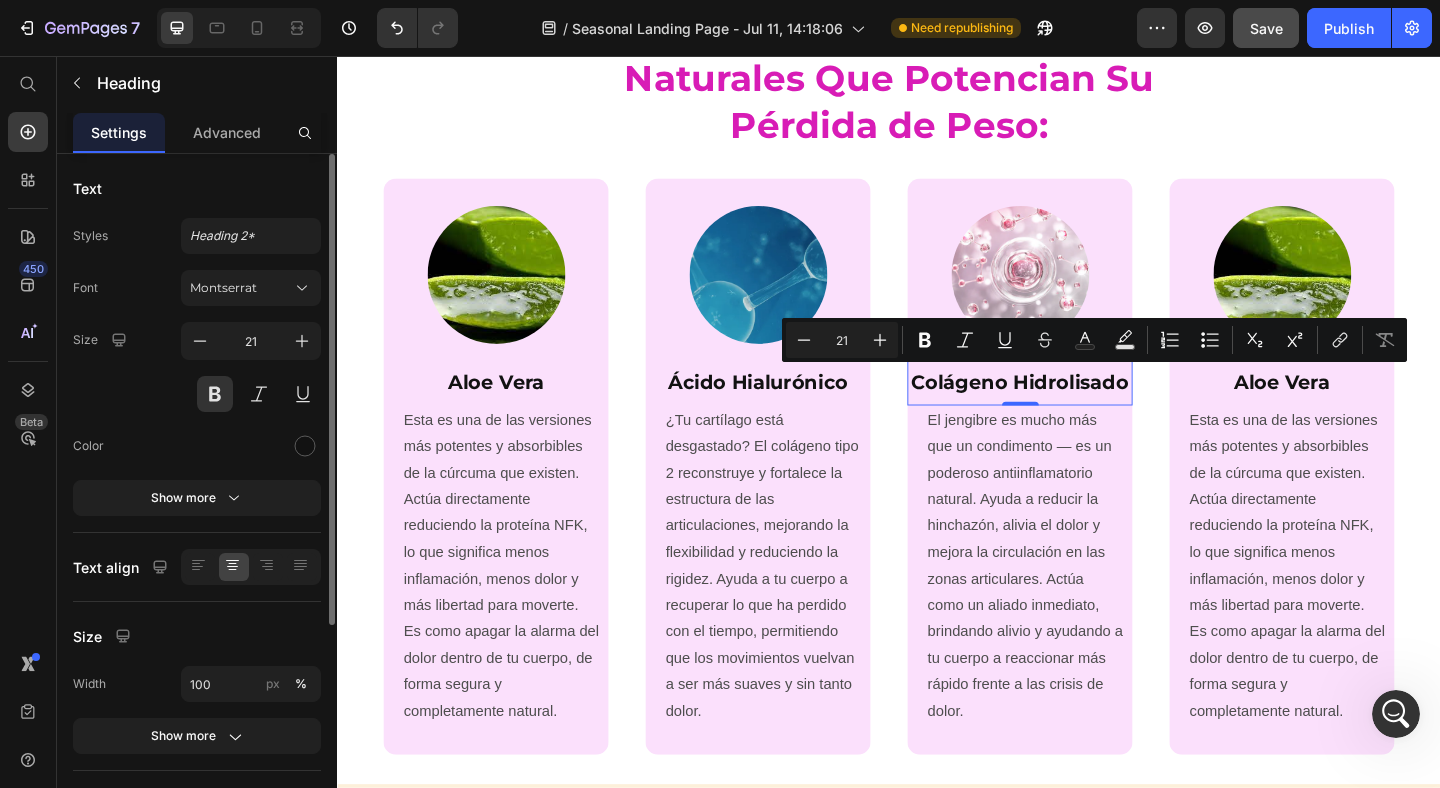 click on "Colágeno Hidrolisado Heading   0" at bounding box center [1079, 410] 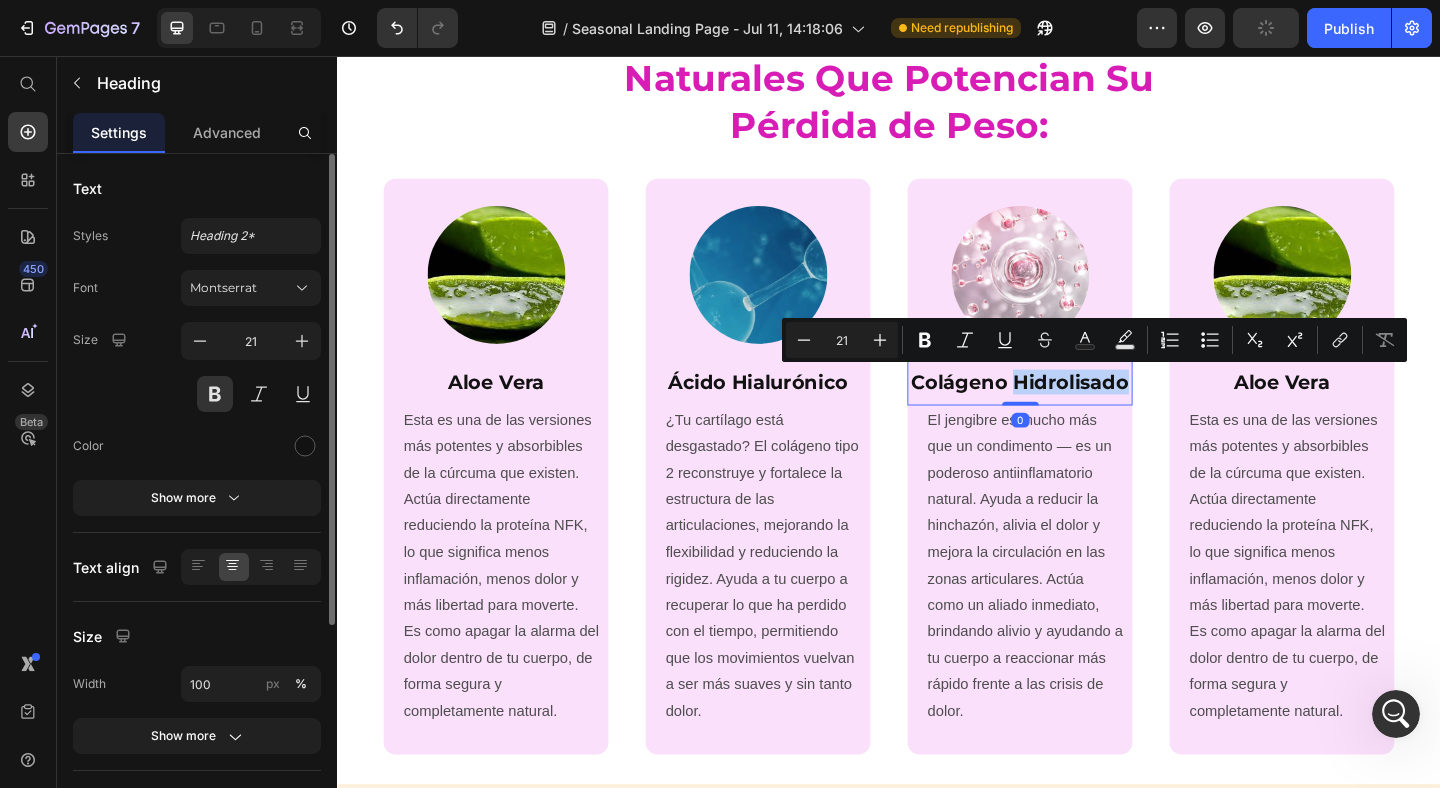 click on "Colágeno Hidrolisado" at bounding box center [1079, 410] 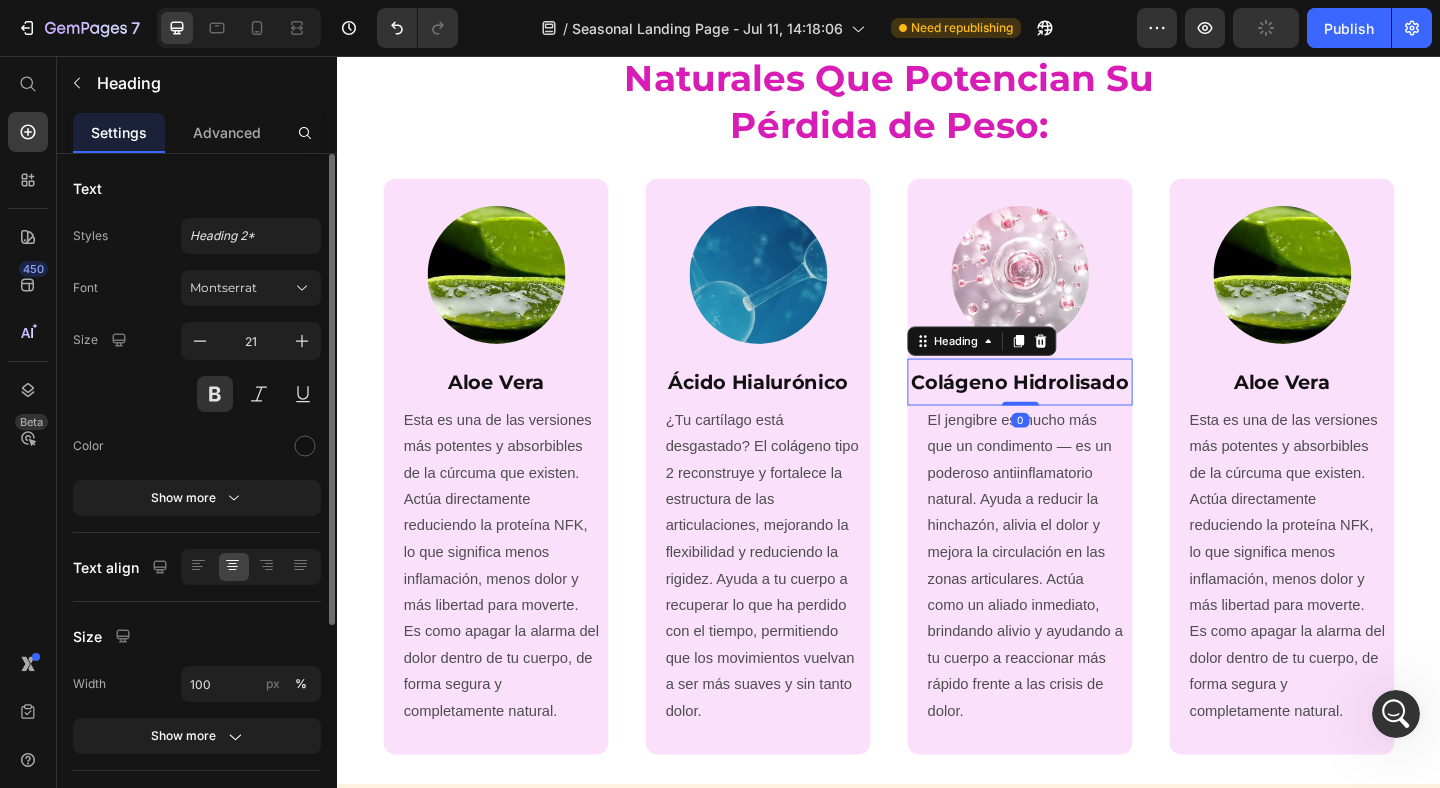 click on "Colágeno Hidrolisado" at bounding box center (1079, 410) 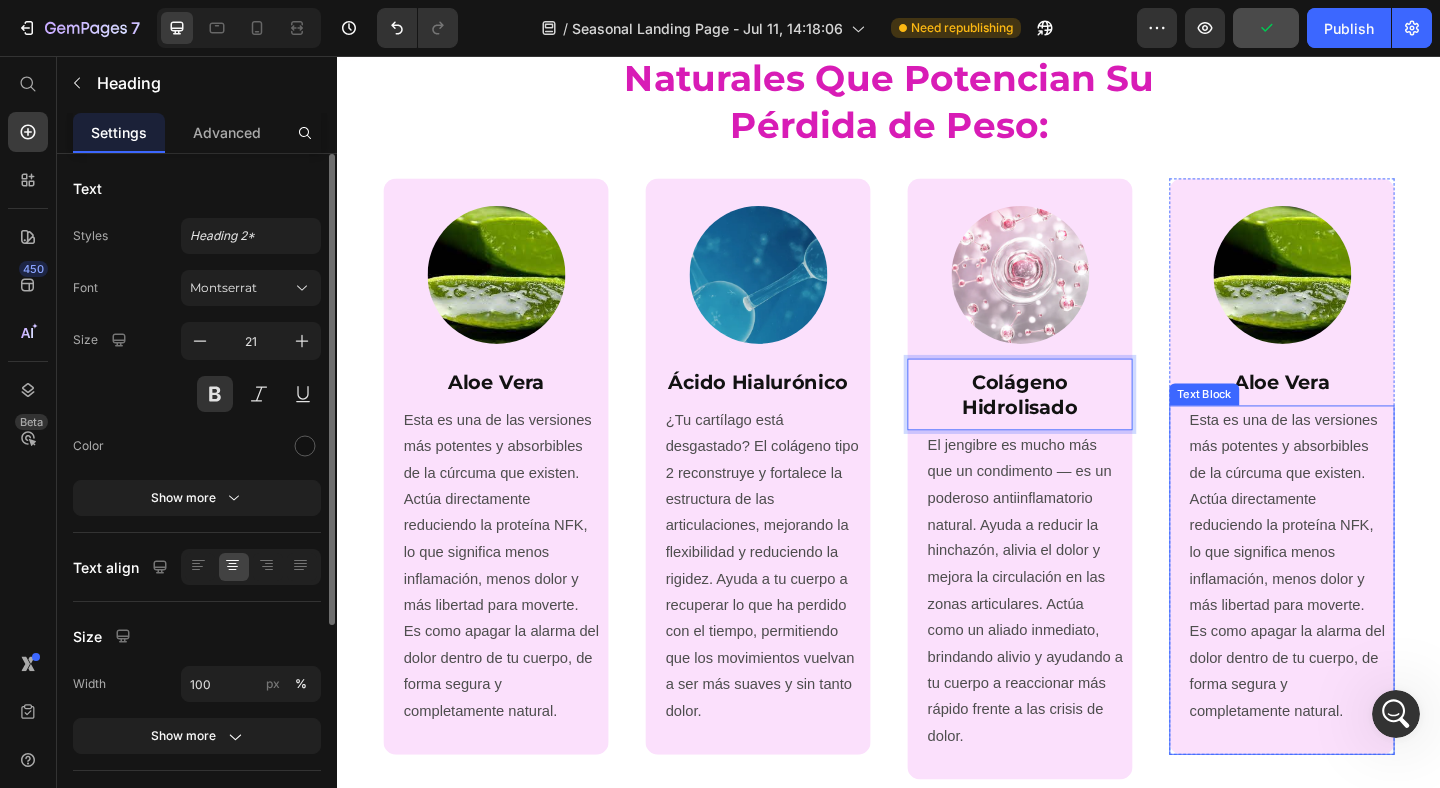 drag, startPoint x: 1269, startPoint y: 464, endPoint x: 1372, endPoint y: 394, distance: 124.53513 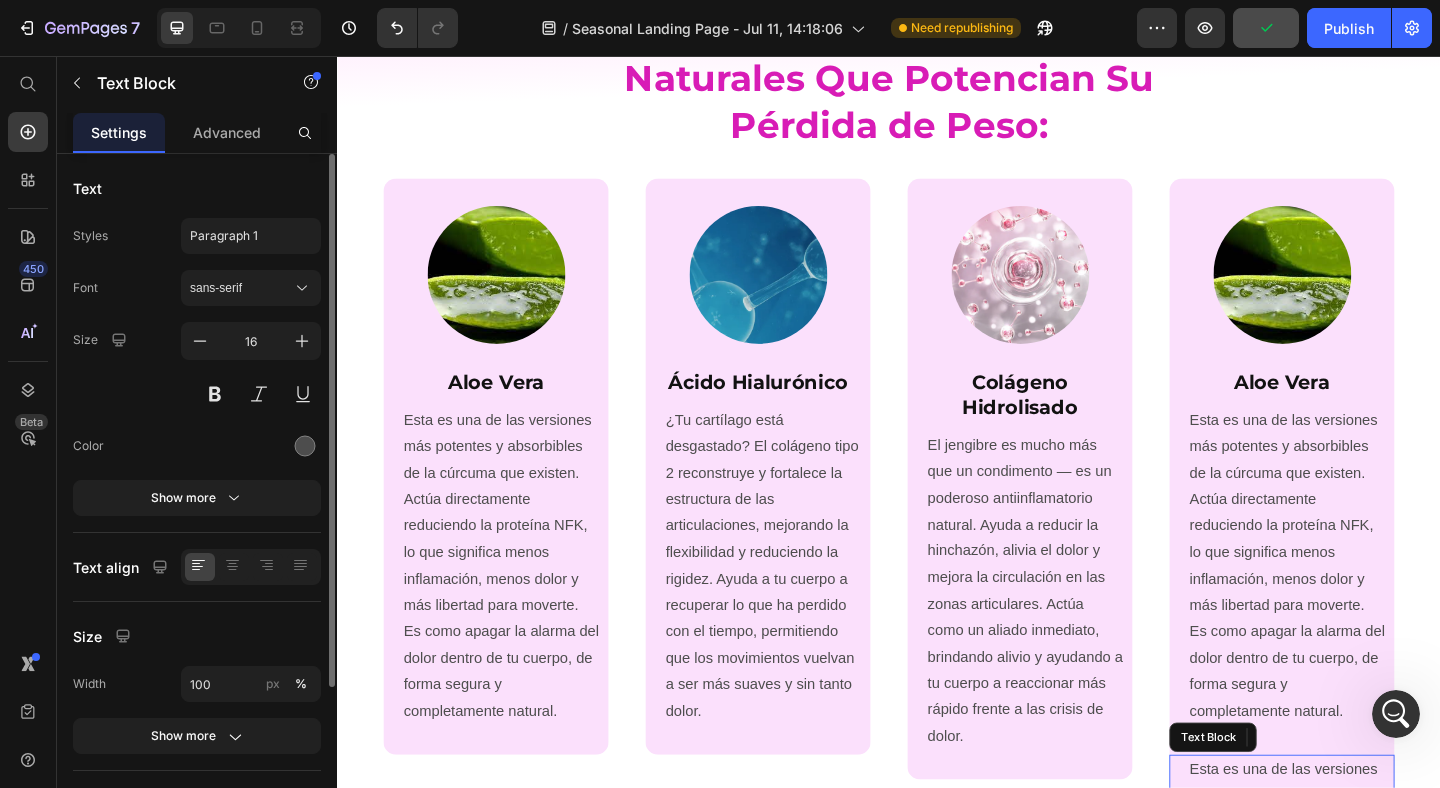 click on "Esta es una de las versiones más potentes y absorbibles de la cúrcuma que existen. Actúa directamente reduciendo la proteína NFK, lo que significa menos inflamación, menos dolor y más libertad para moverte. Es como apagar la alarma del dolor dentro de tu cuerpo, de forma segura y completamente natural." at bounding box center (1370, 991) 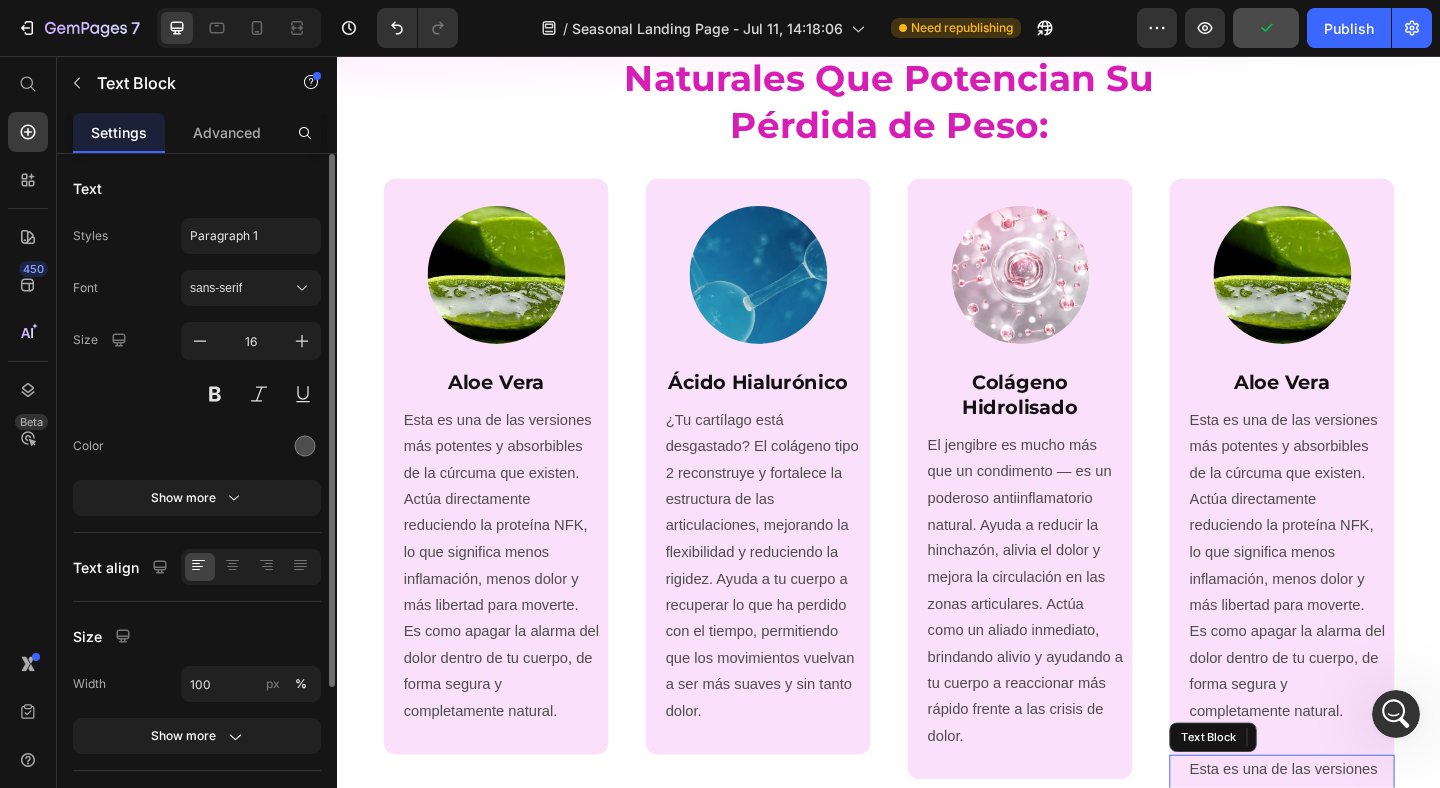 click on "Image Colágeno  Hidrolisado Heading El jengibre es mucho más que un condimento — es un poderoso antiinflamatorio natural. Ayuda a reducir la hinchazón, alivia el dolor y mejora la circulación en las zonas articulares. Actúa como un aliado inmediato, brindando alivio y ayudando a tu cuerpo a reaccionar más rápido frente a las crisis de dolor. Text Block Row Row Row" at bounding box center (1079, 692) 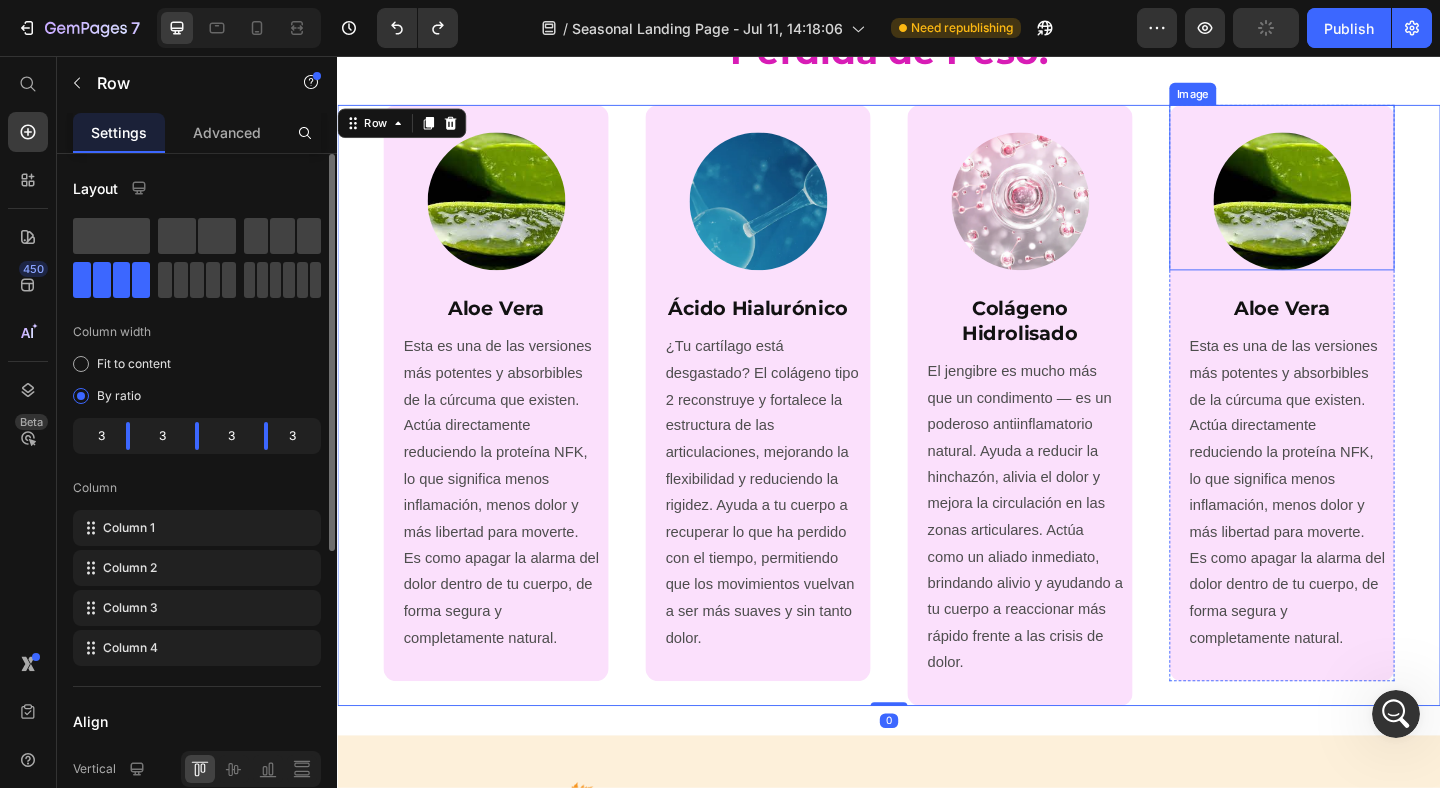 scroll, scrollTop: 3032, scrollLeft: 0, axis: vertical 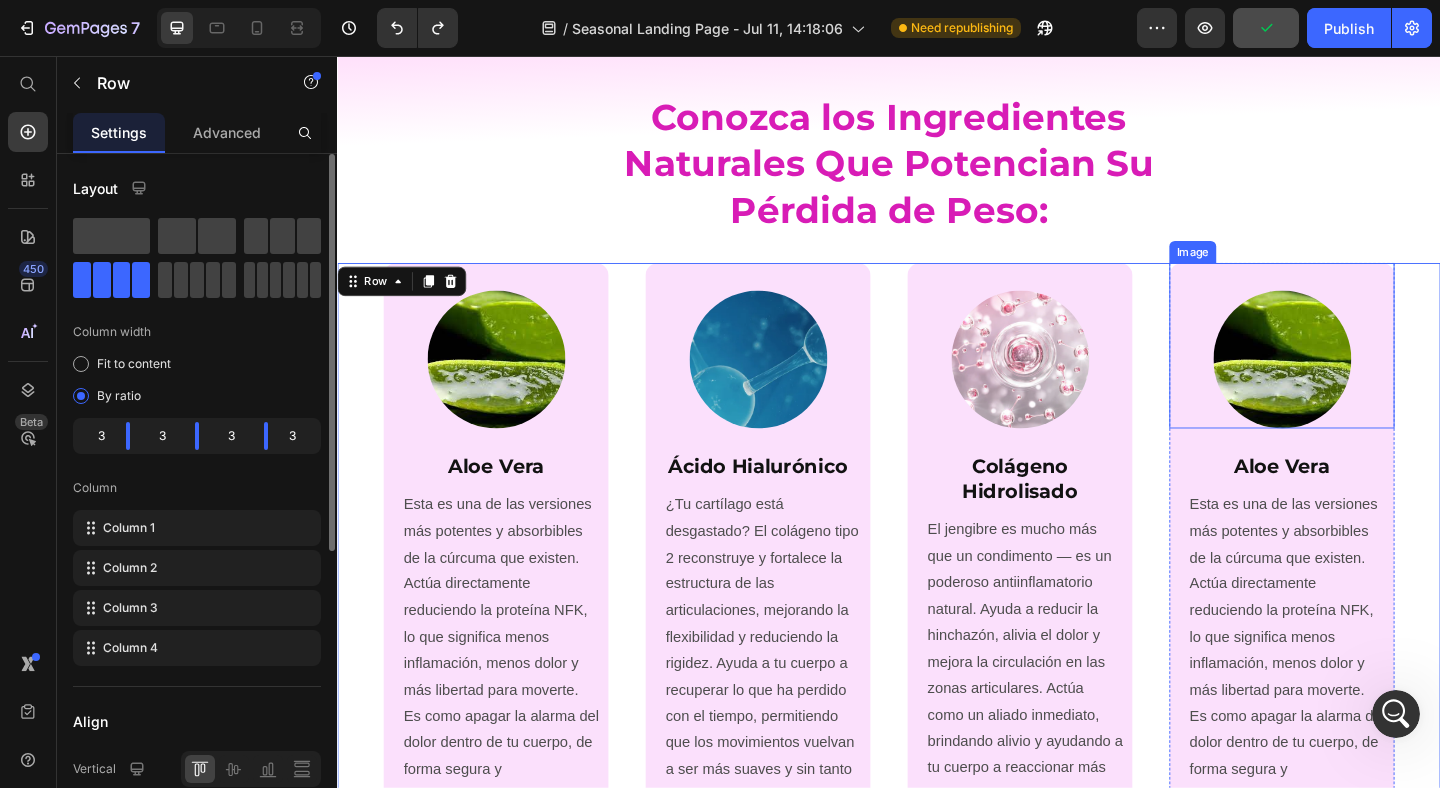 click at bounding box center [1364, 371] 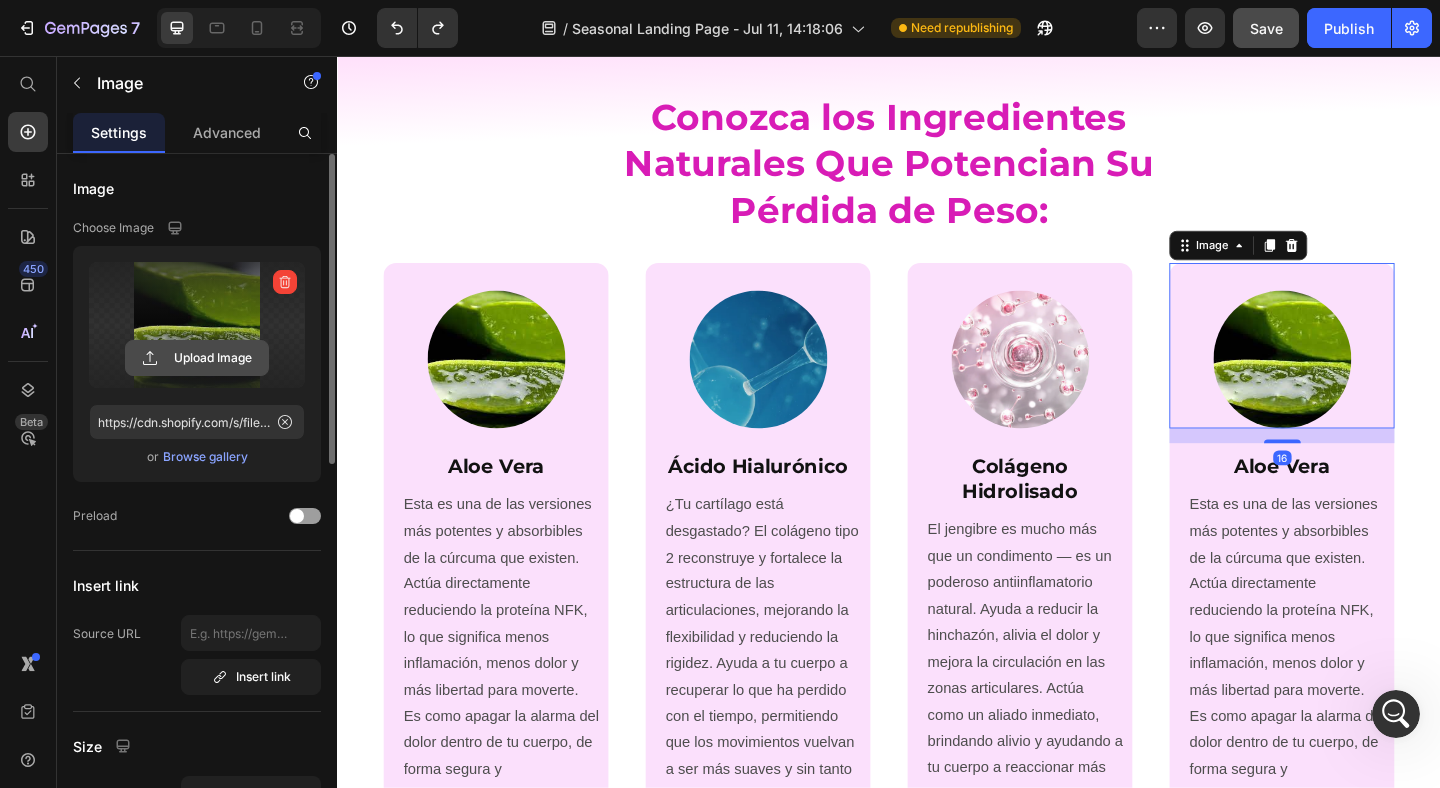 click 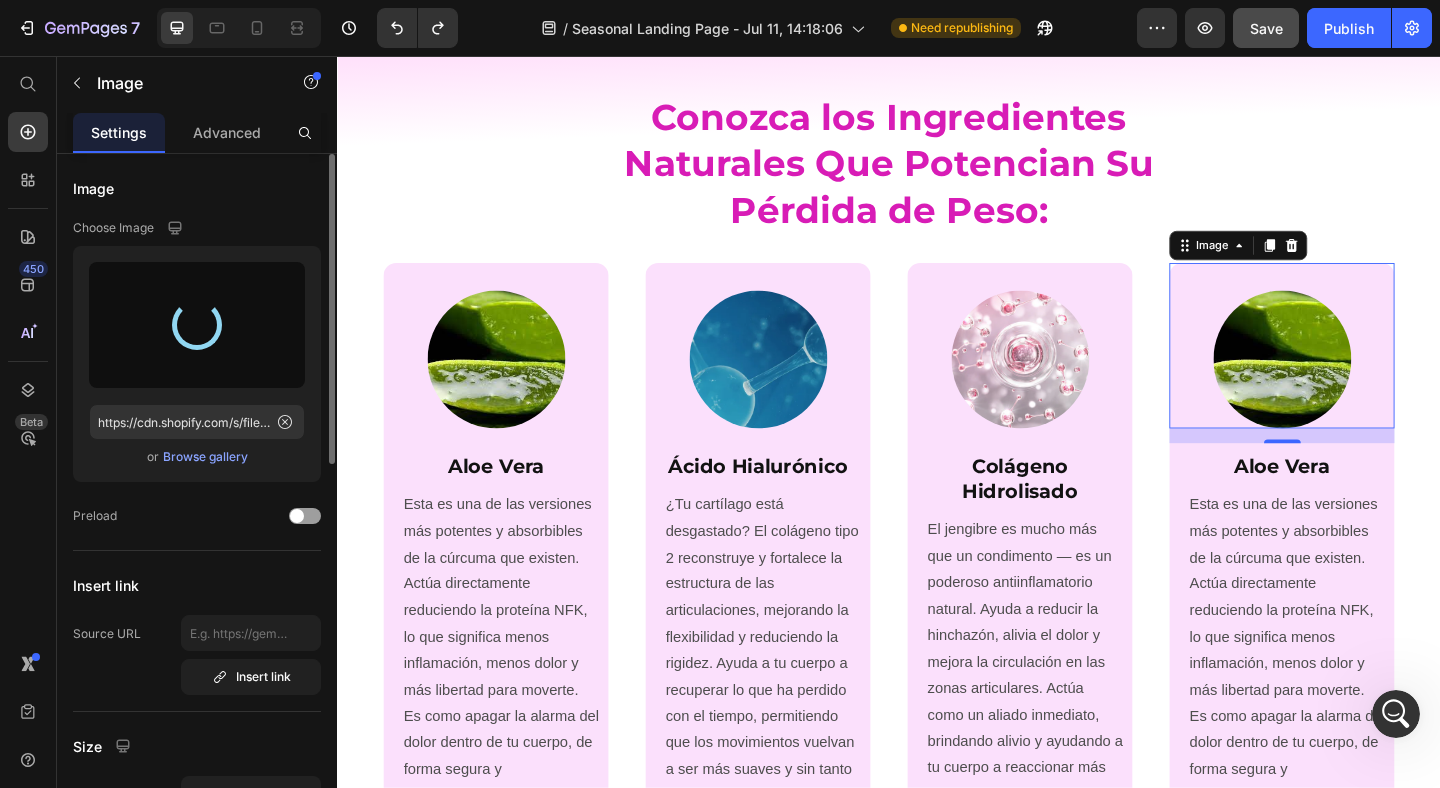 type on "https://cdn.shopify.com/s/files/1/0671/5247/8426/files/gempages_543540712054981726-99535ebc-c9f3-4f13-8e60-3355771c87ec.png" 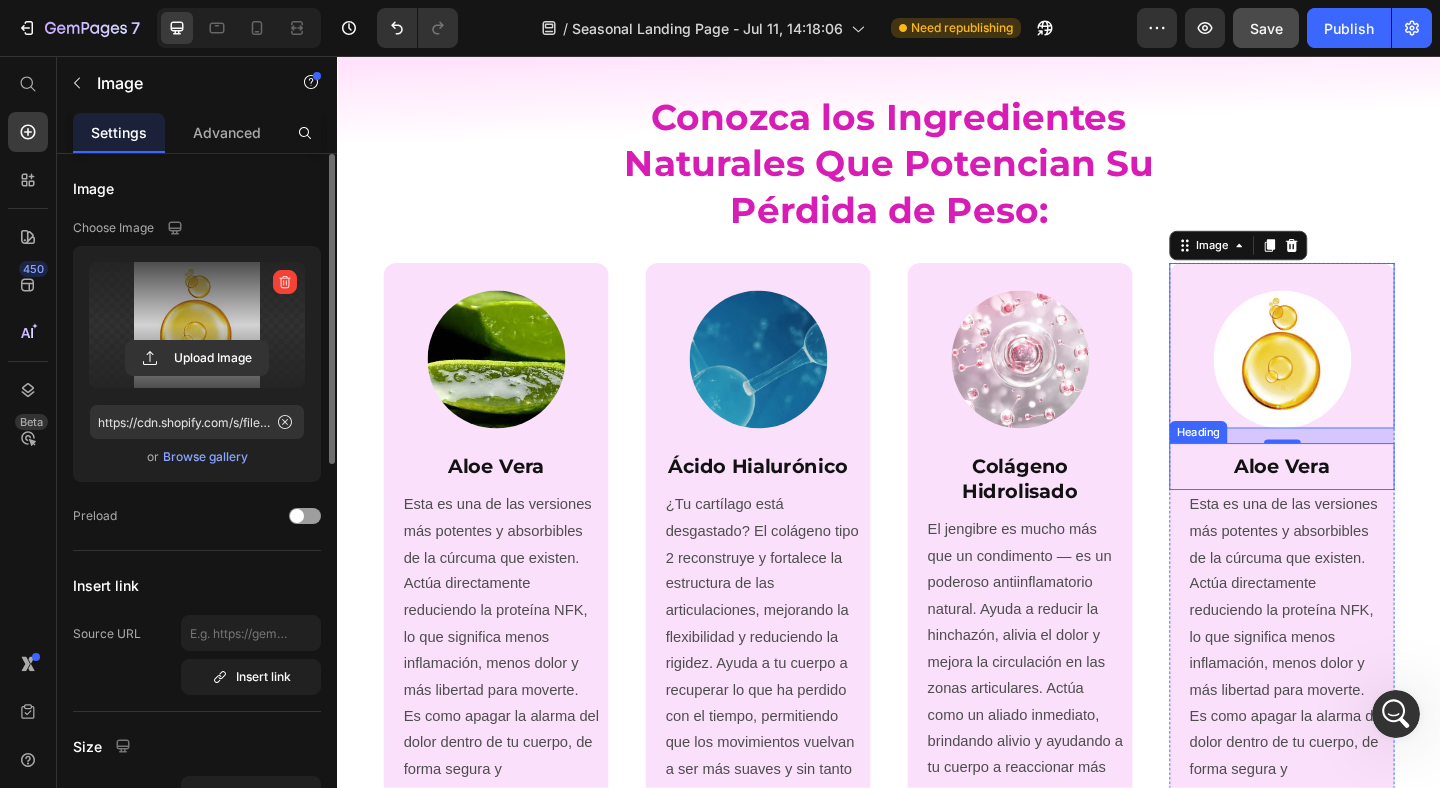 click on "Aloe Vera" at bounding box center [1364, 502] 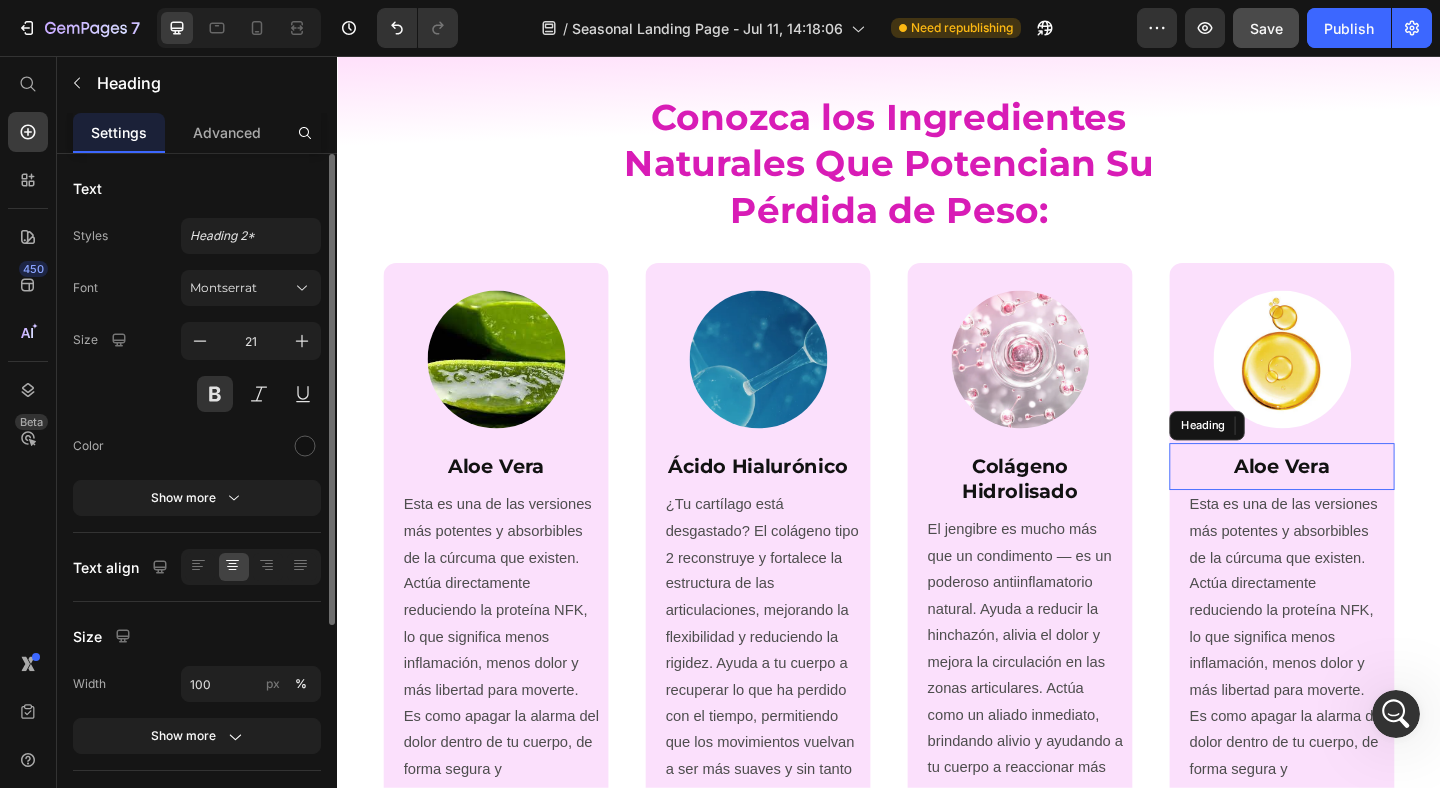 click on "Aloe Vera" at bounding box center [1364, 502] 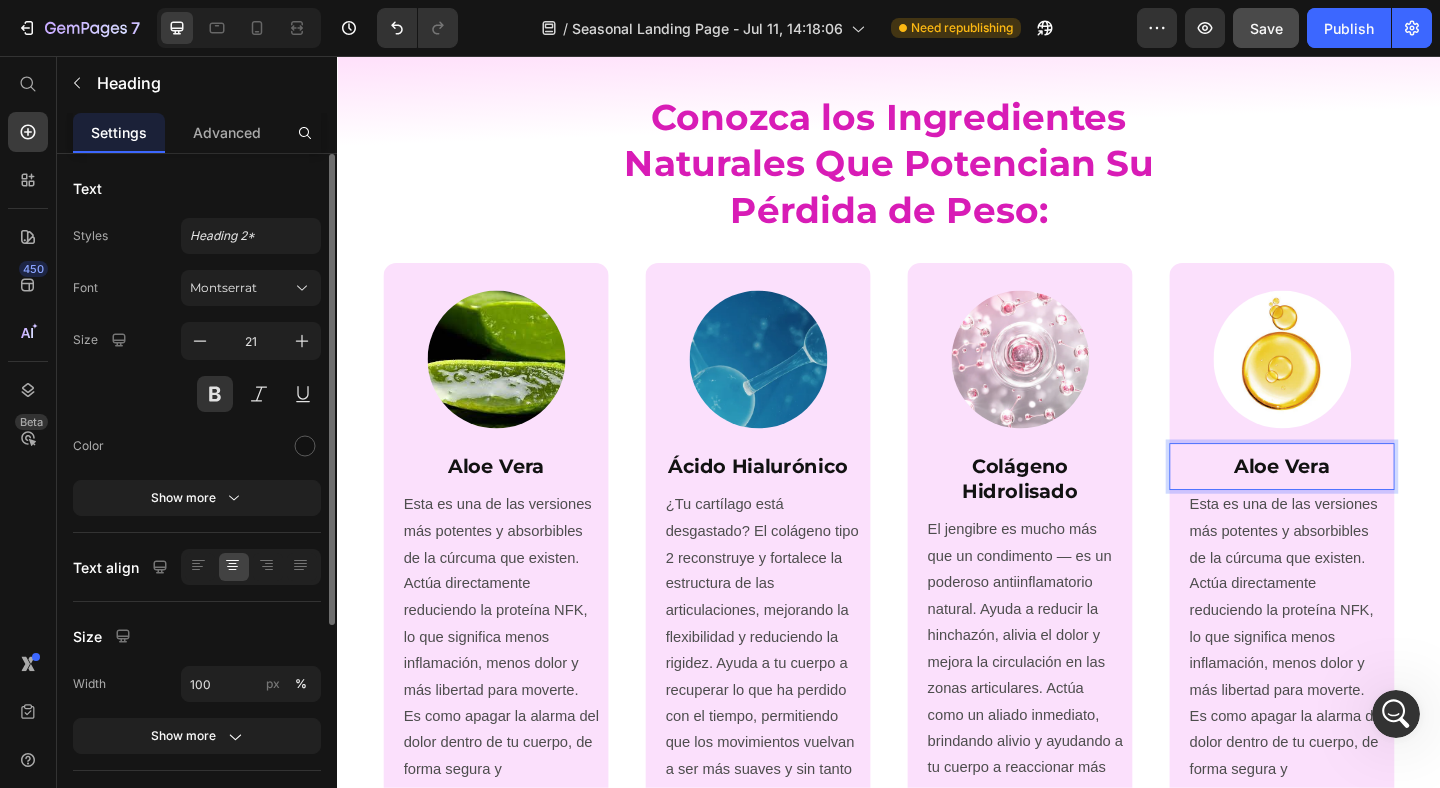 click on "Aloe Vera" at bounding box center (1364, 502) 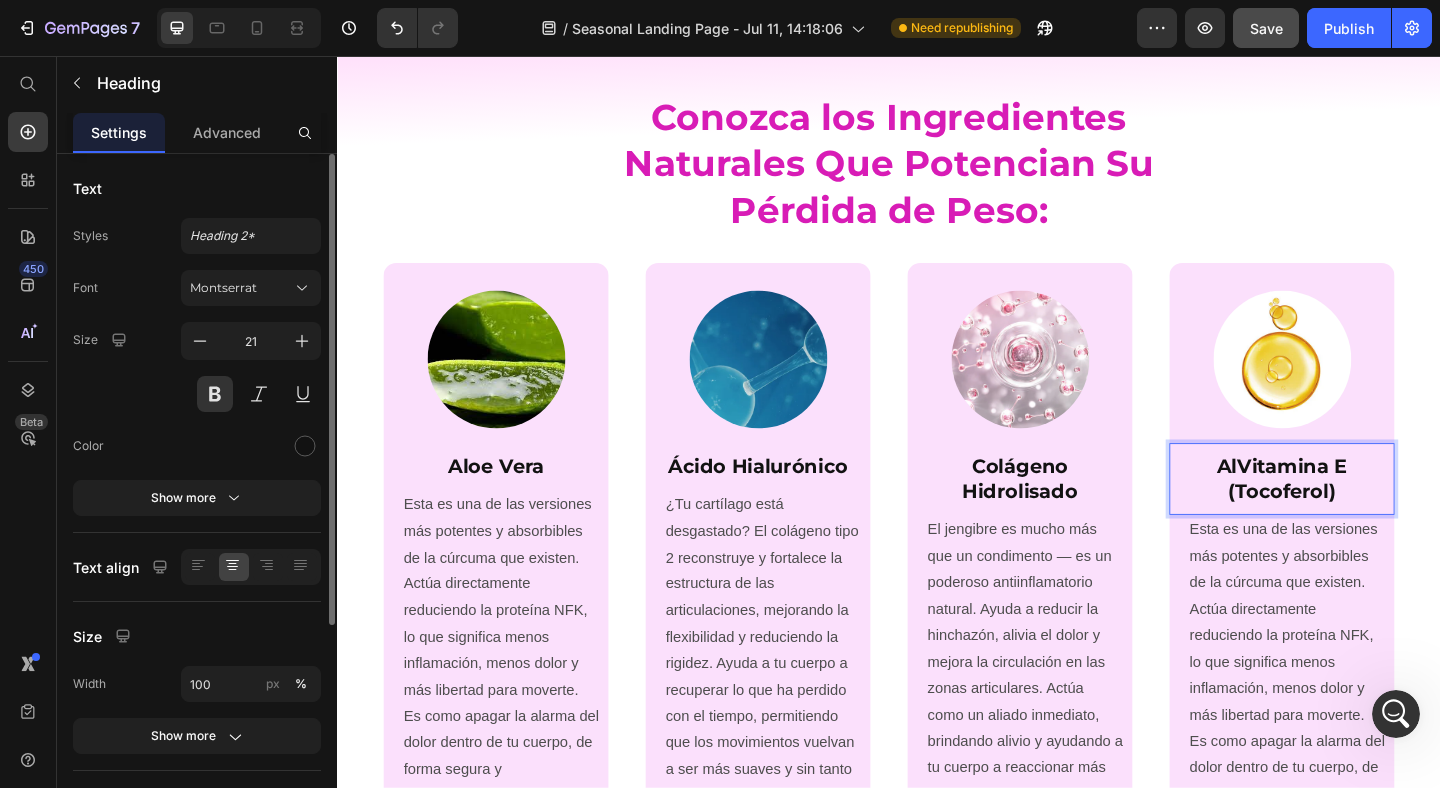 click on "AlVitamina E (Tocoferol)" at bounding box center [1364, 516] 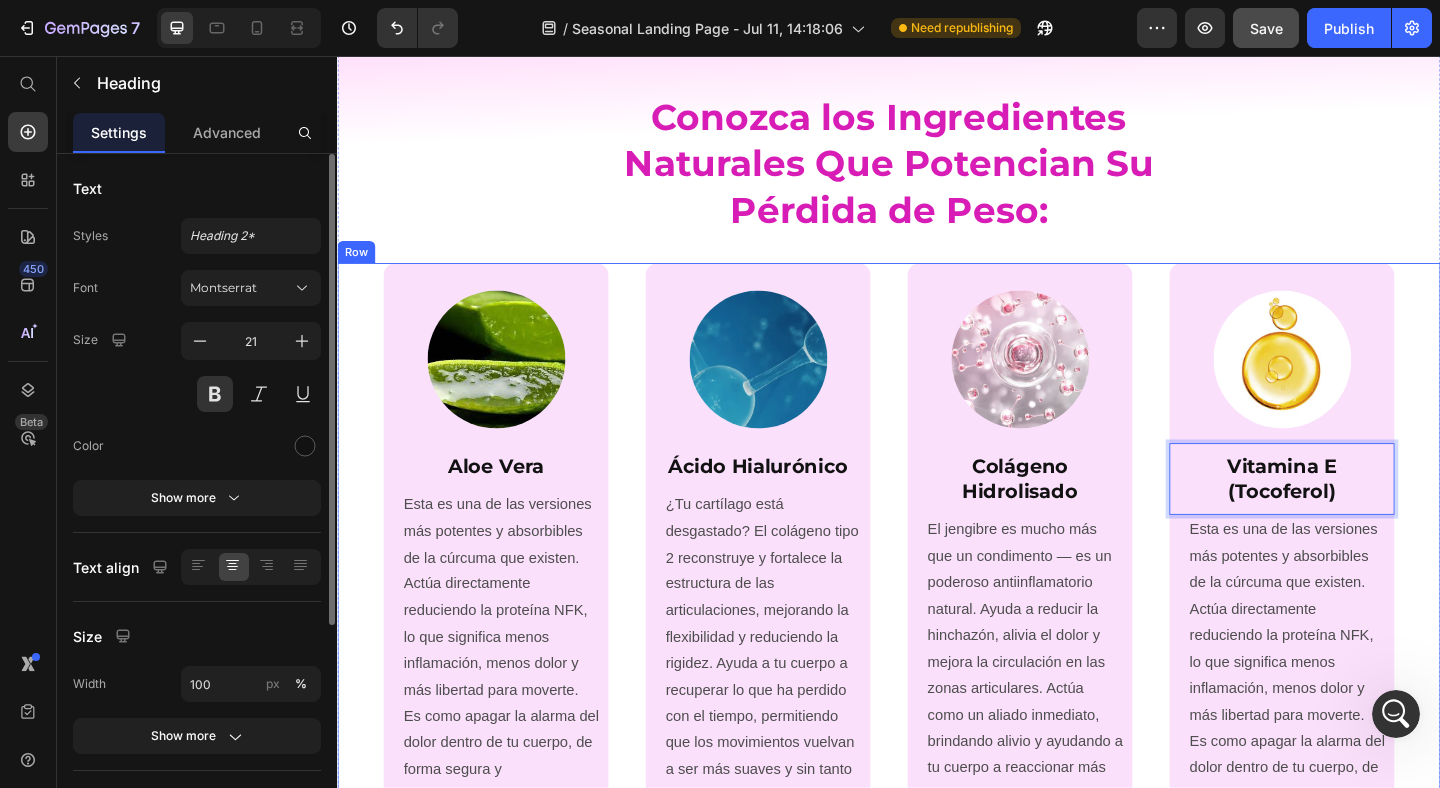 scroll, scrollTop: 3062, scrollLeft: 0, axis: vertical 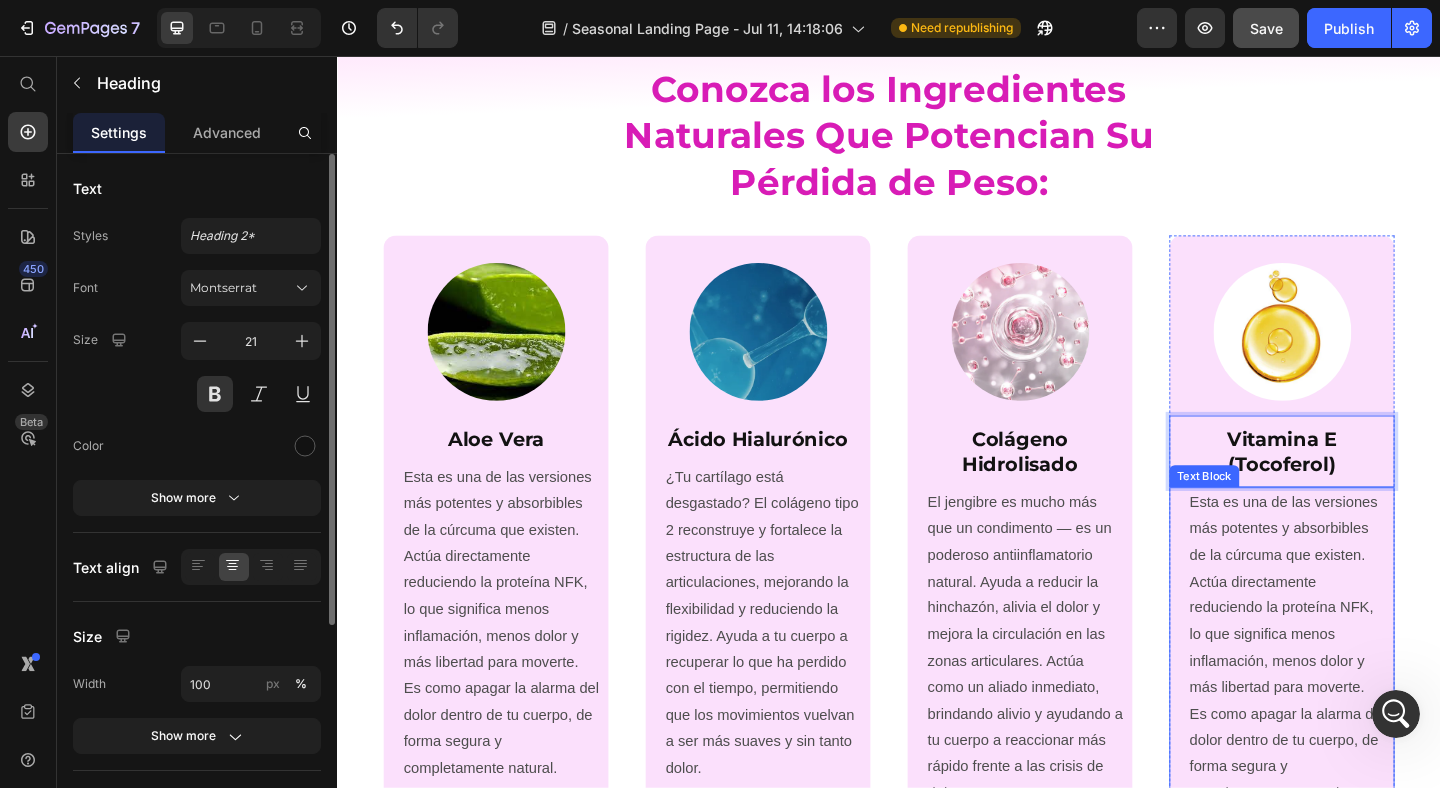click on "Esta es una de las versiones más potentes y absorbibles de la cúrcuma que existen. Actúa directamente reduciendo la proteína NFK, lo que significa menos inflamación, menos dolor y más libertad para moverte. Es como apagar la alarma del dolor dentro de tu cuerpo, de forma segura y completamente natural." at bounding box center [1370, 700] 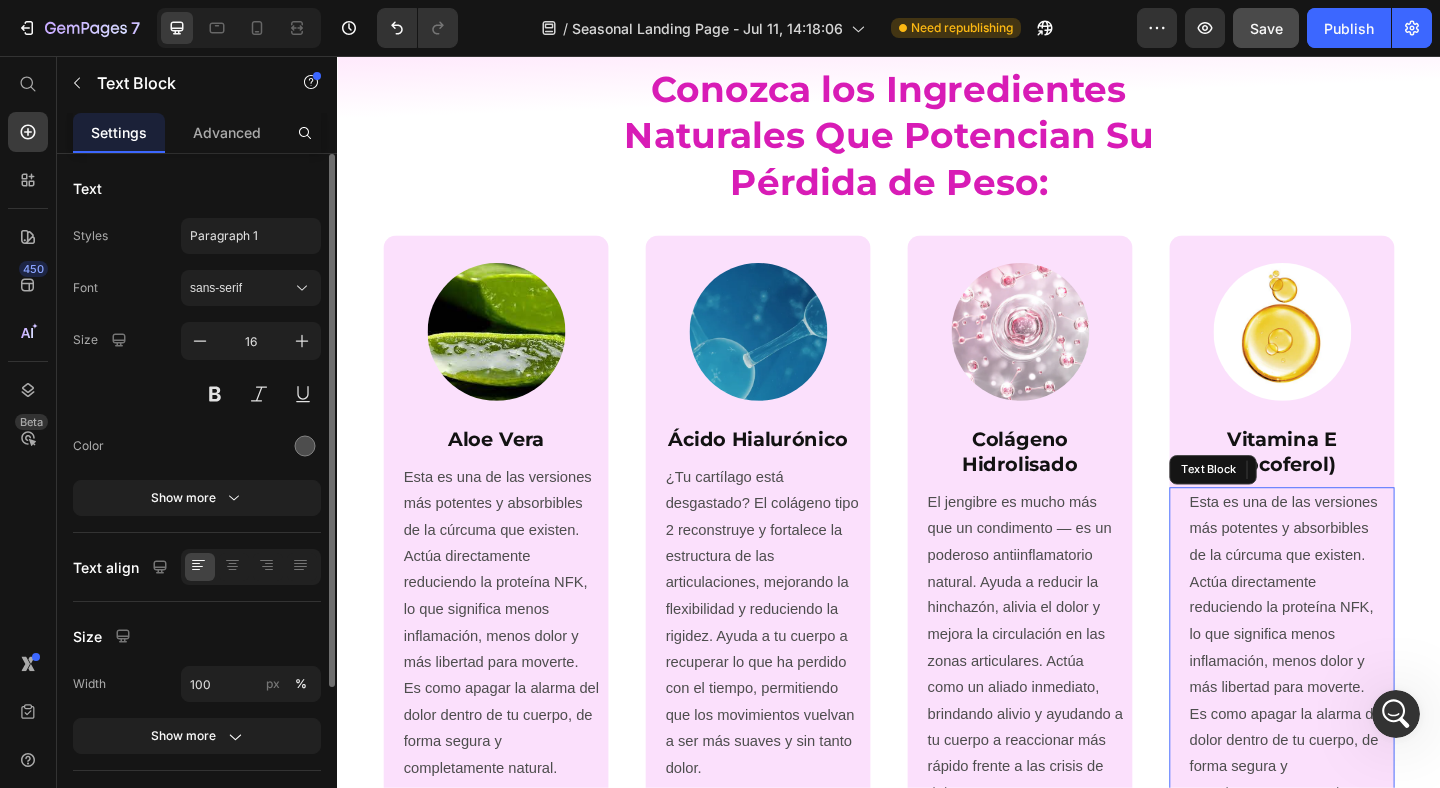 click on "Esta es una de las versiones más potentes y absorbibles de la cúrcuma que existen. Actúa directamente reduciendo la proteína NFK, lo que significa menos inflamación, menos dolor y más libertad para moverte. Es como apagar la alarma del dolor dentro de tu cuerpo, de forma segura y completamente natural." at bounding box center [1370, 700] 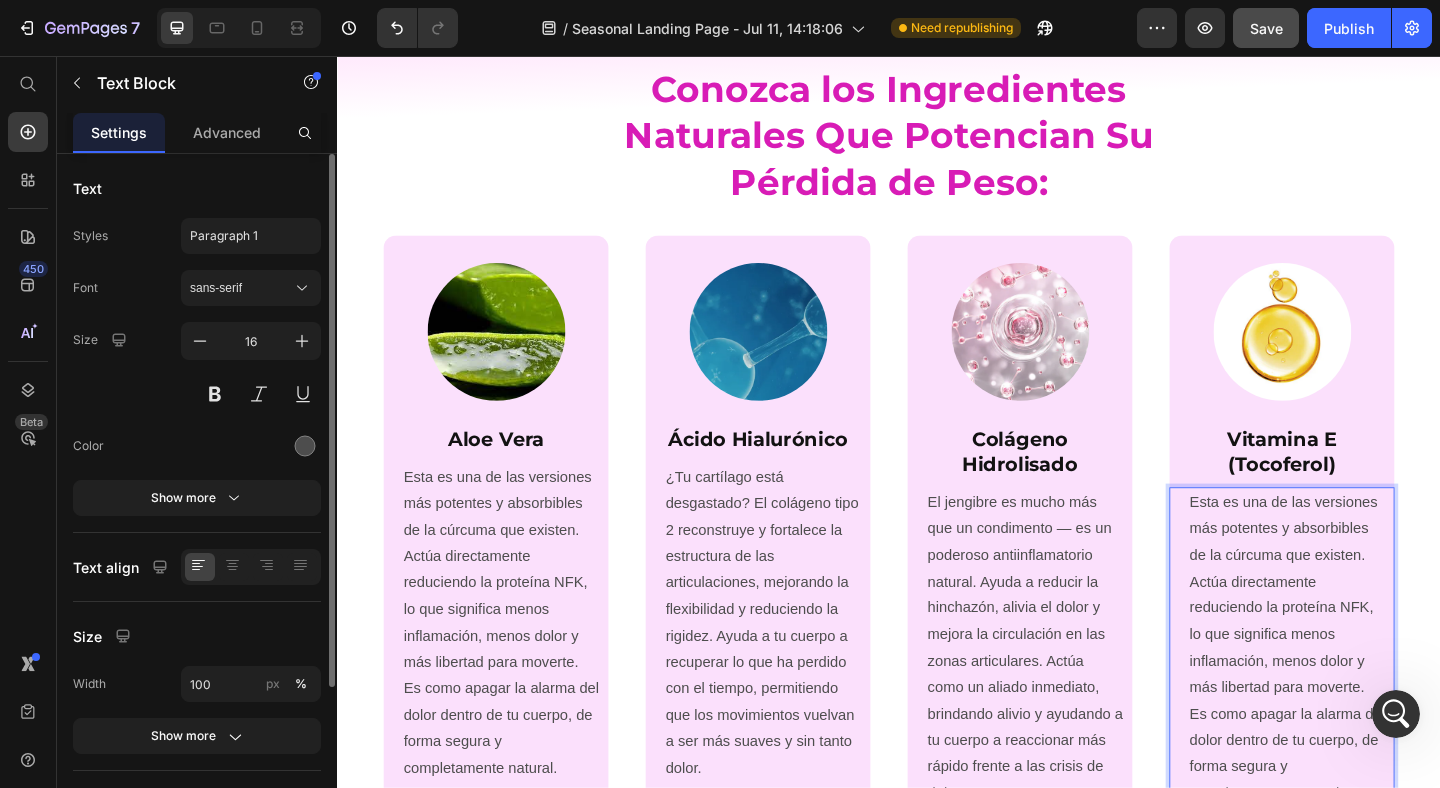 scroll, scrollTop: 3290, scrollLeft: 0, axis: vertical 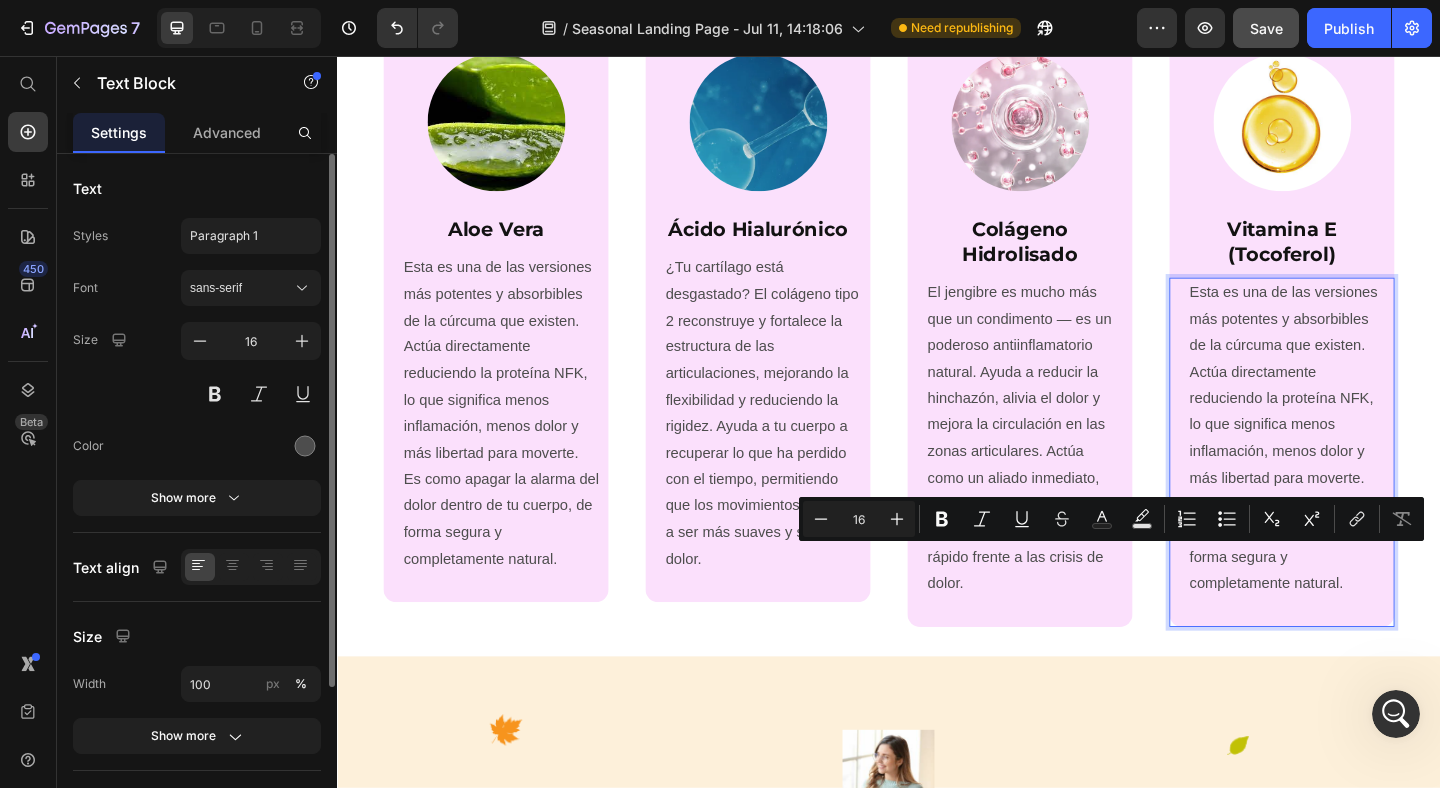 click on "Esta es una de las versiones más potentes y absorbibles de la cúrcuma que existen. Actúa directamente reduciendo la proteína NFK, lo que significa menos inflamación, menos dolor y más libertad para moverte. Es como apagar la alarma del dolor dentro de tu cuerpo, de forma segura y completamente natural." at bounding box center [1370, 472] 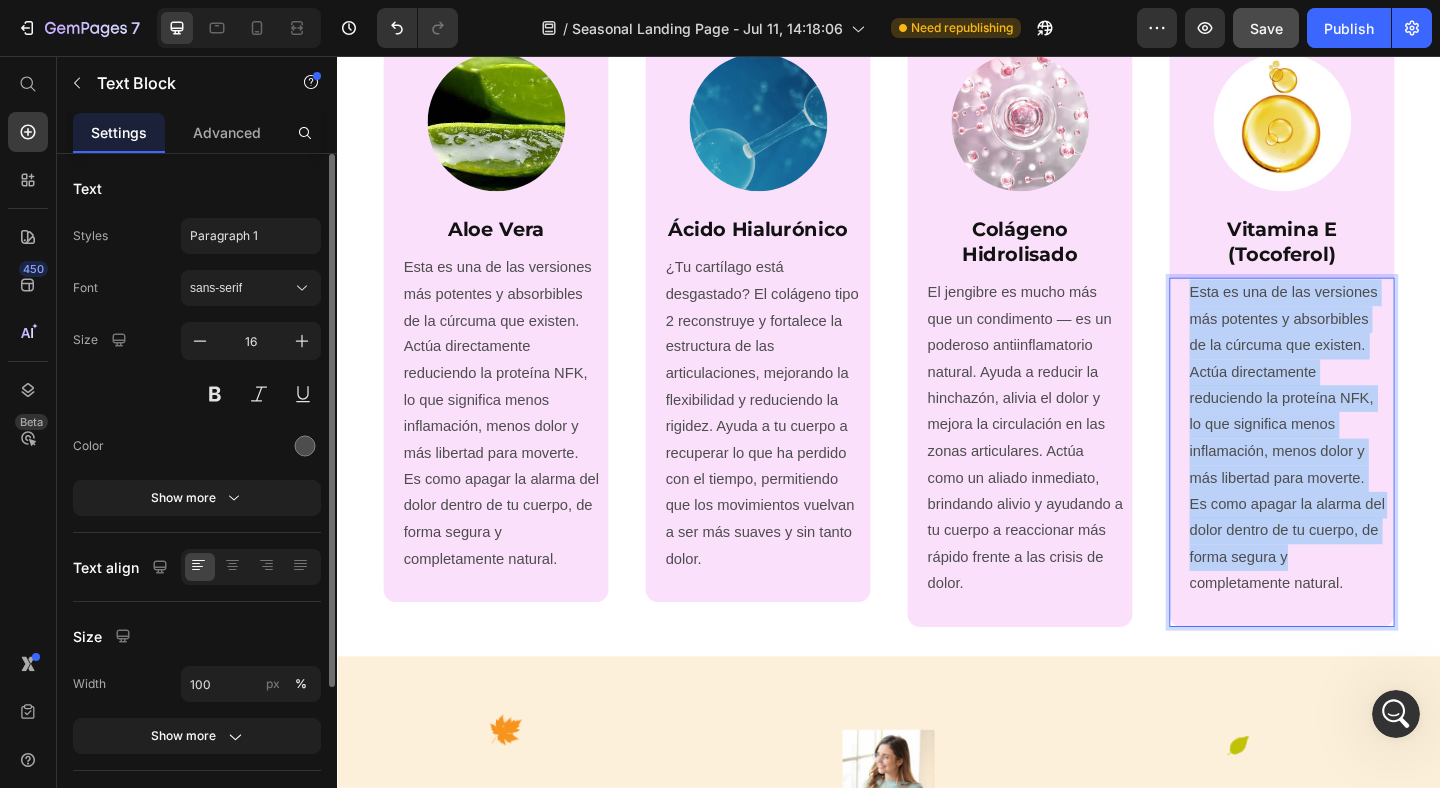 drag, startPoint x: 1267, startPoint y: 310, endPoint x: 1425, endPoint y: 606, distance: 335.52942 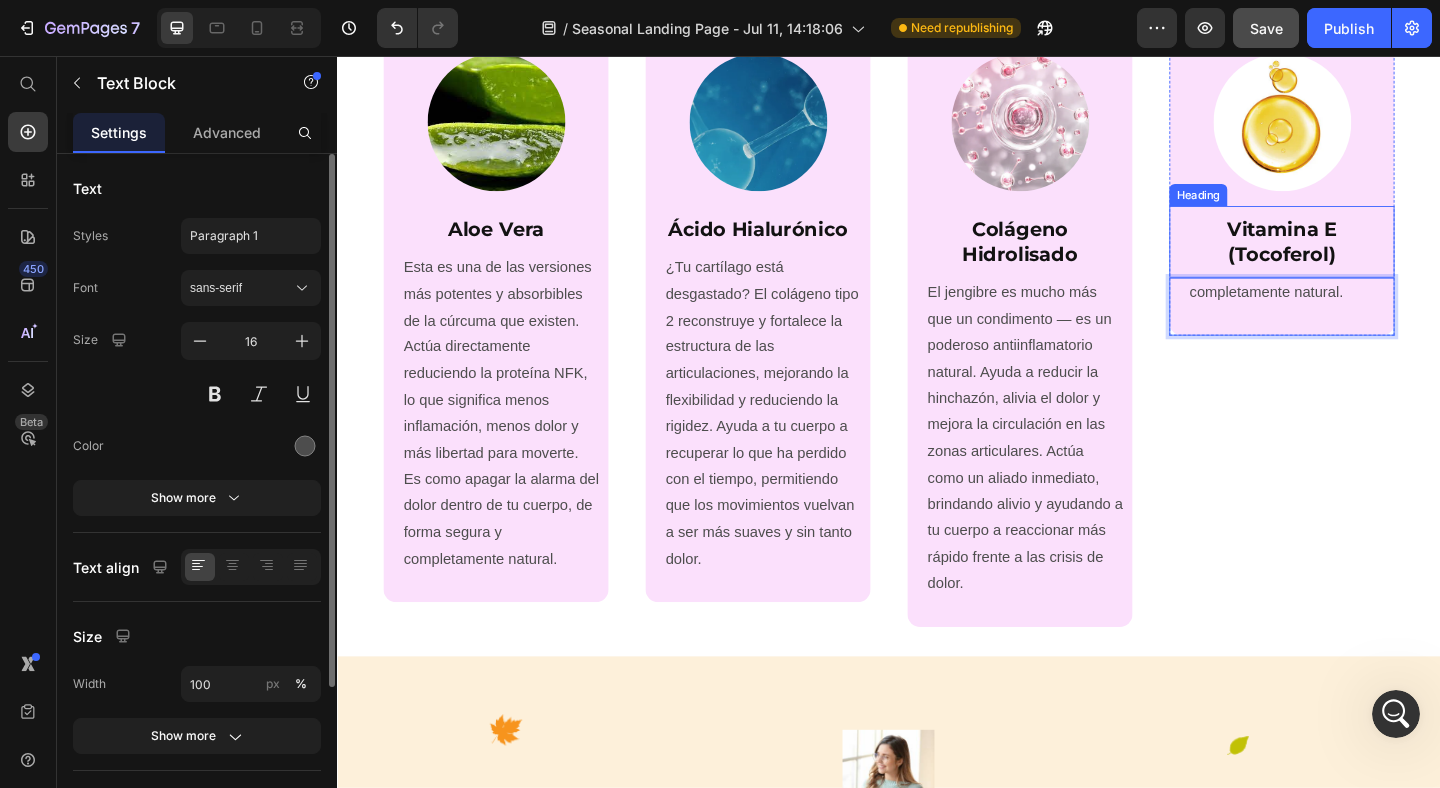 click on "completamente natural." at bounding box center (1370, 313) 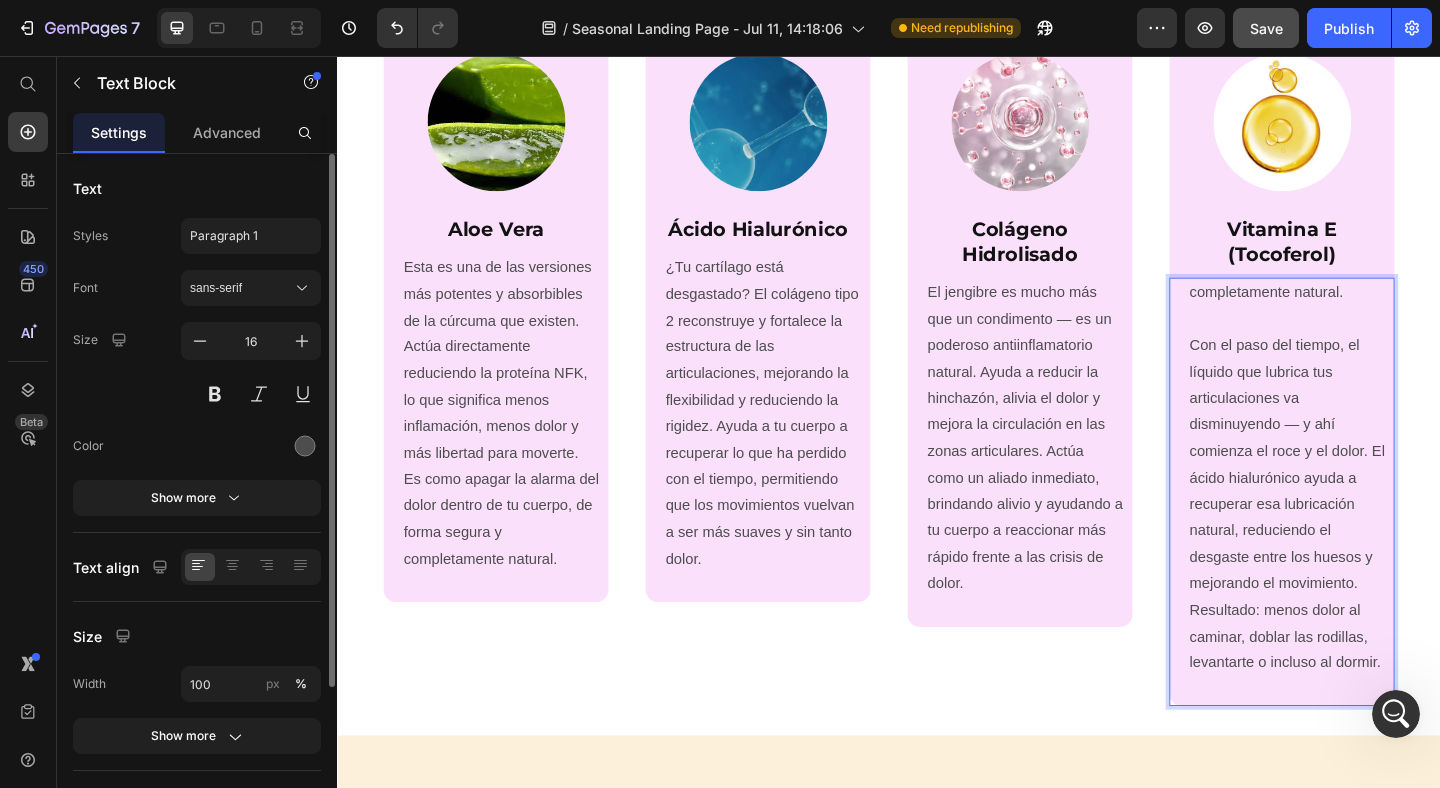 click on "Con el paso del tiempo, el líquido que lubrica tus articulaciones va disminuyendo — y ahí comienza el roce y el dolor. El ácido hialurónico ayuda a recuperar esa lubricación natural, reduciendo el desgaste entre los huesos y mejorando el movimiento. Resultado: menos dolor al caminar, doblar las rodillas, levantarte o incluso al dormir." at bounding box center (1370, 544) 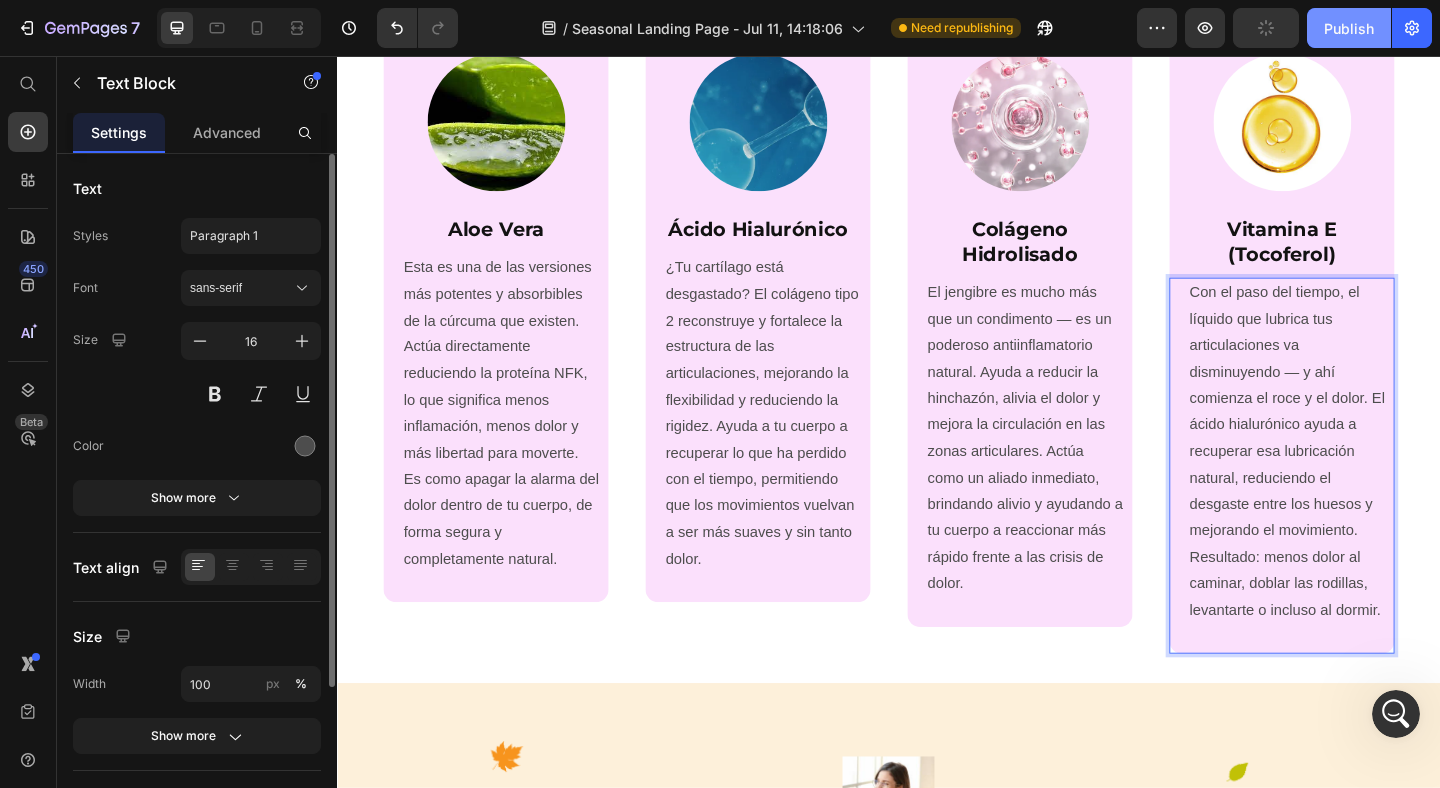 click on "Publish" at bounding box center (1349, 28) 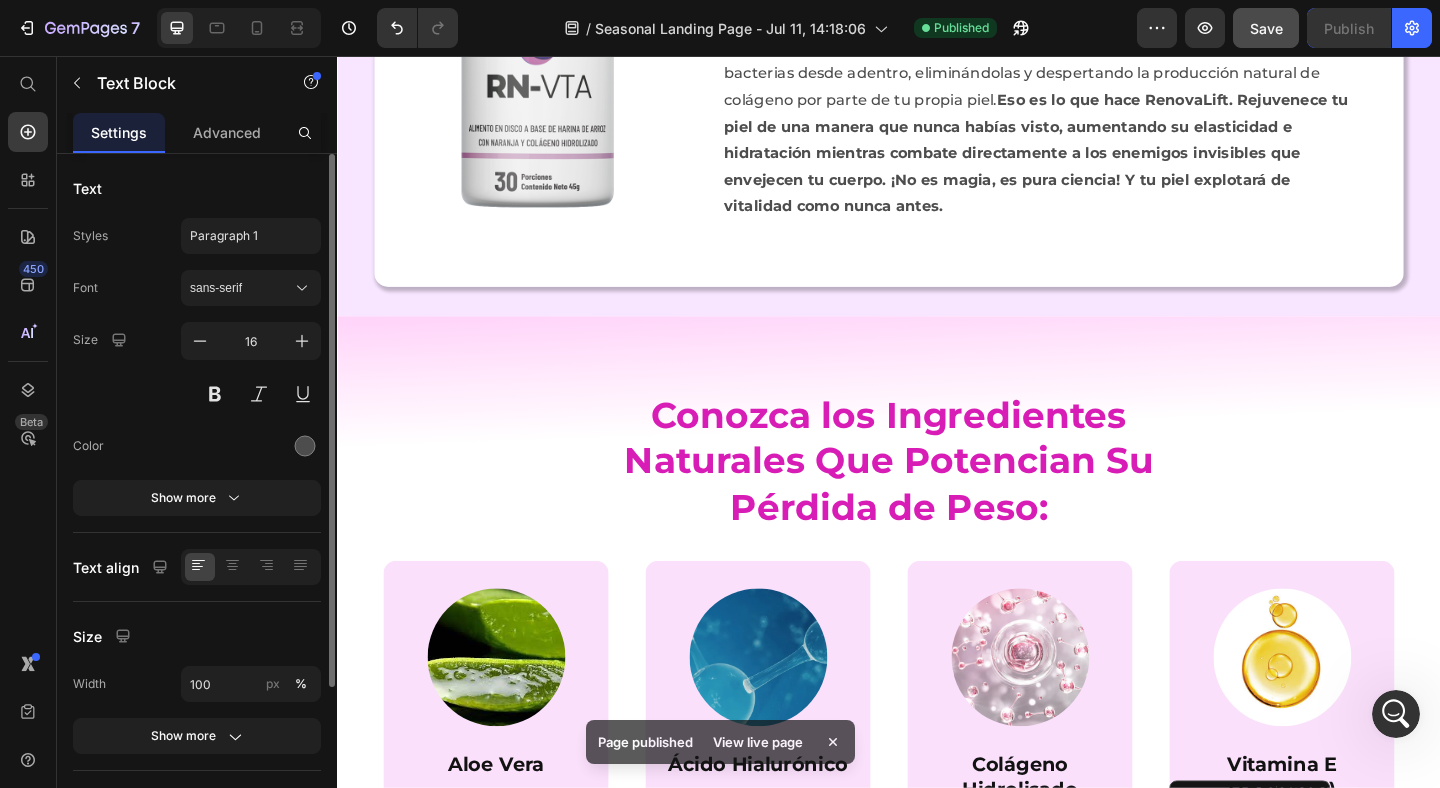 scroll, scrollTop: 3268, scrollLeft: 0, axis: vertical 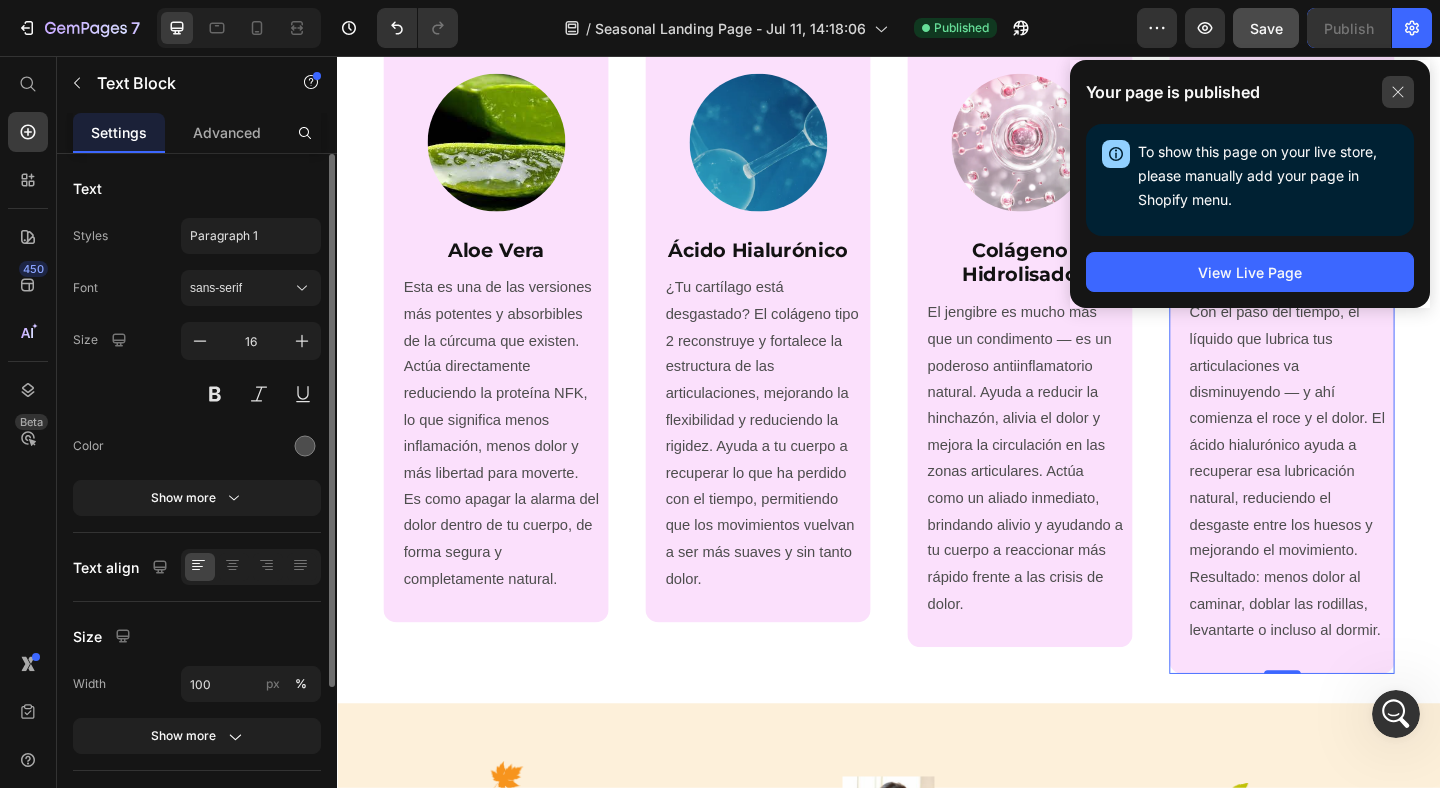 click 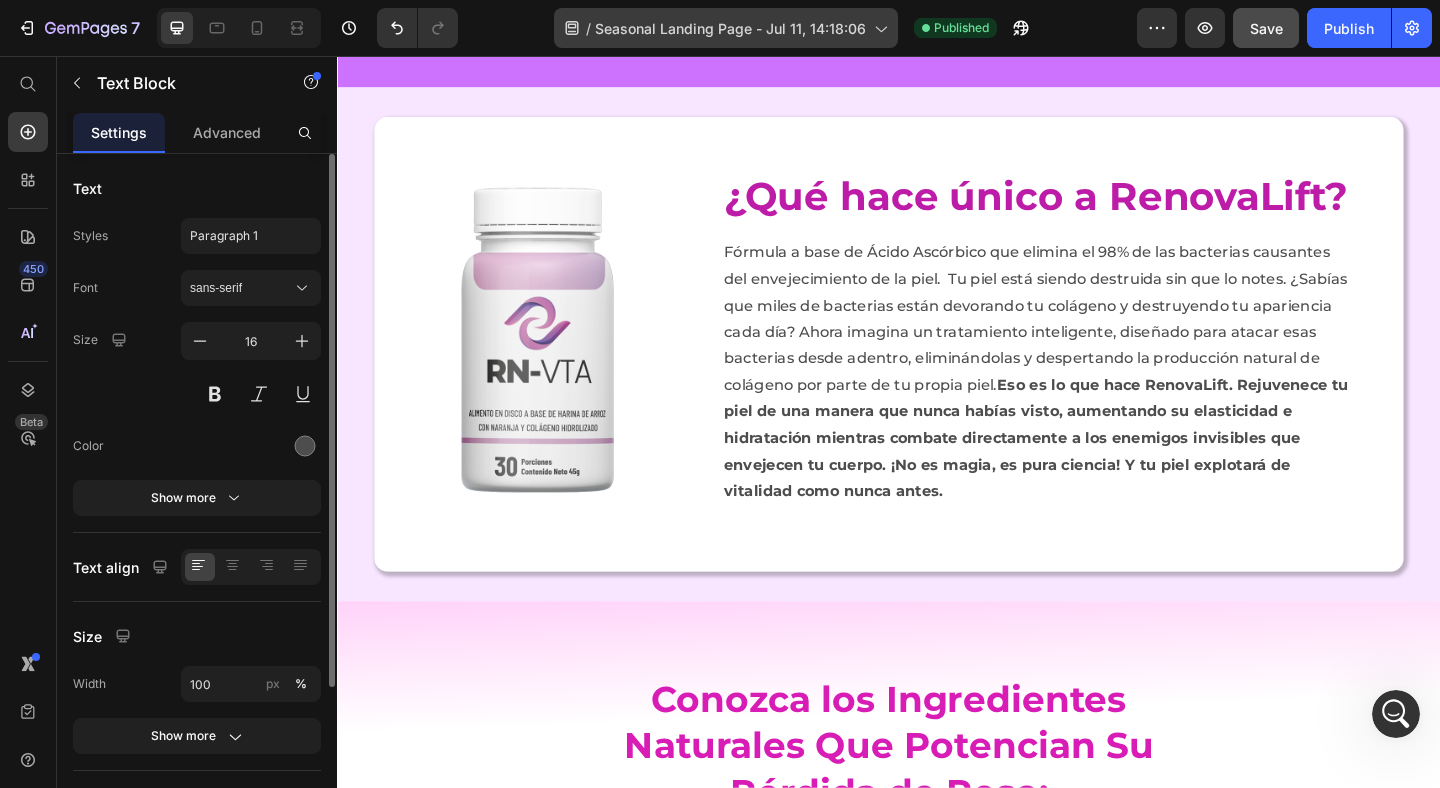 scroll, scrollTop: 2639, scrollLeft: 0, axis: vertical 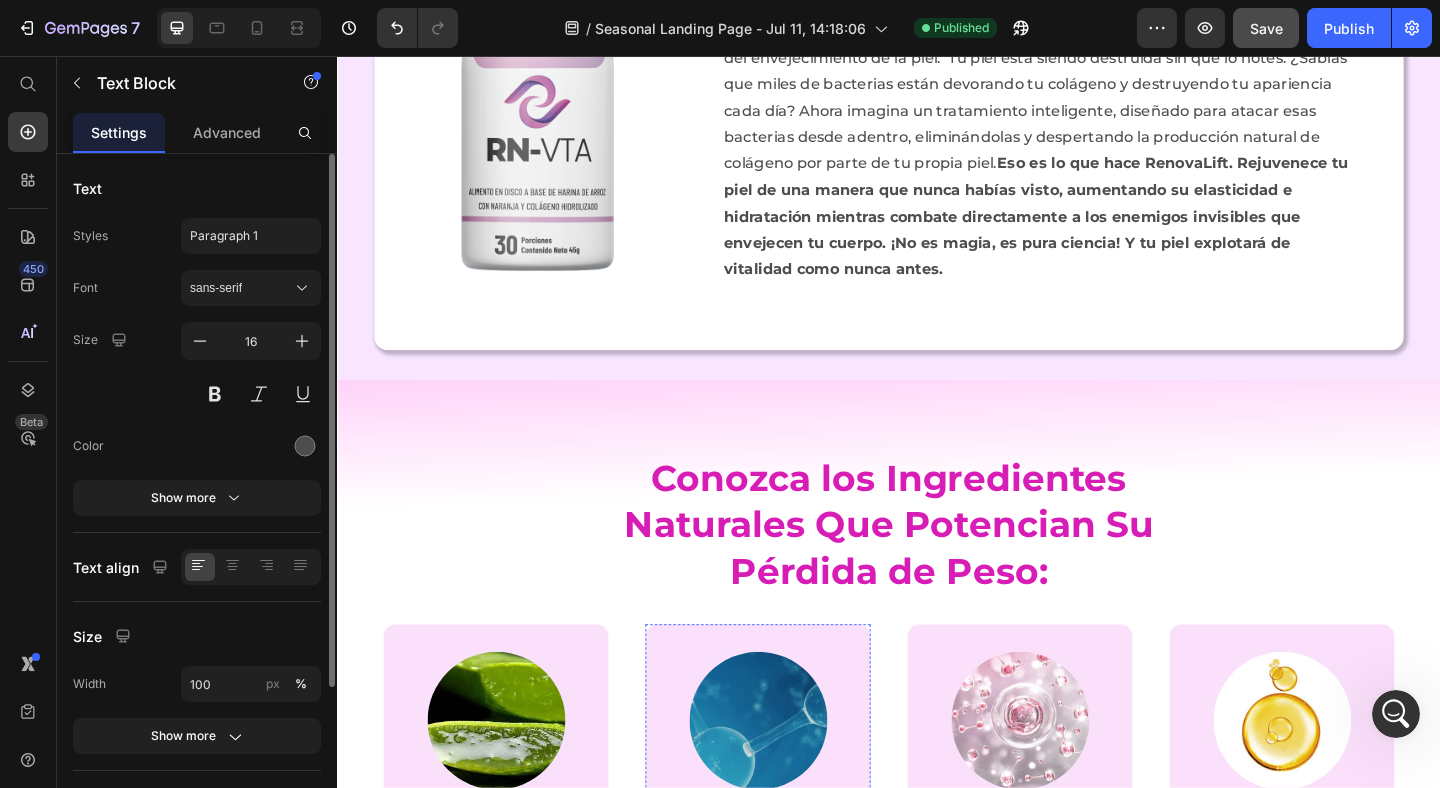 click on "Conozca los Ingredientes Naturales Que Potencian Su Pérdida de Peso: Heading Image Aloe Vera Heading Esta es una de las versiones más potentes y absorbibles de la cúrcuma que existen. Actúa directamente reduciendo la proteína NFK, lo que significa menos inflamación, menos dolor y más libertad para moverte. Es como apagar la alarma del dolor dentro de tu cuerpo, de forma segura y completamente natural. Text Block Row Image Ácido Hialurónico Heading ¿Tu cartílago está desgastado? El colágeno tipo 2 reconstruye y fortalece la estructura de las articulaciones, mejorando la flexibilidad y reduciendo la rigidez. Ayuda a tu cuerpo a recuperar lo que ha perdido con el tiempo, permitiendo que los movimientos vuelvan a ser más suaves y sin tanto dolor. Text Block Row Row Row Image Colágeno  Hidrolisado Heading Text Block Row Row Row Image Vitamina E (Tocoferol) Heading Text Block Row Row Row Row Section 7" at bounding box center (937, 898) 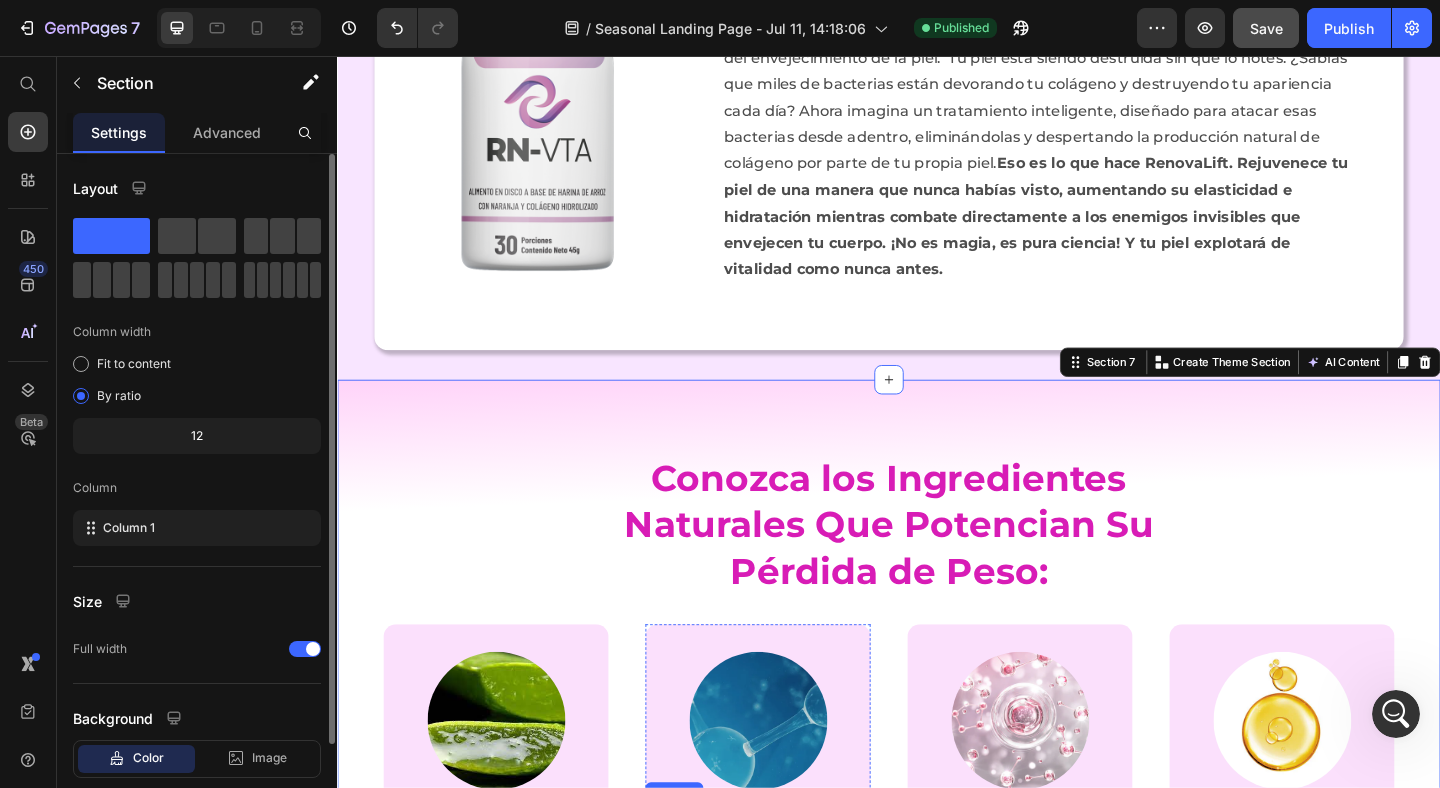 scroll, scrollTop: 3192, scrollLeft: 0, axis: vertical 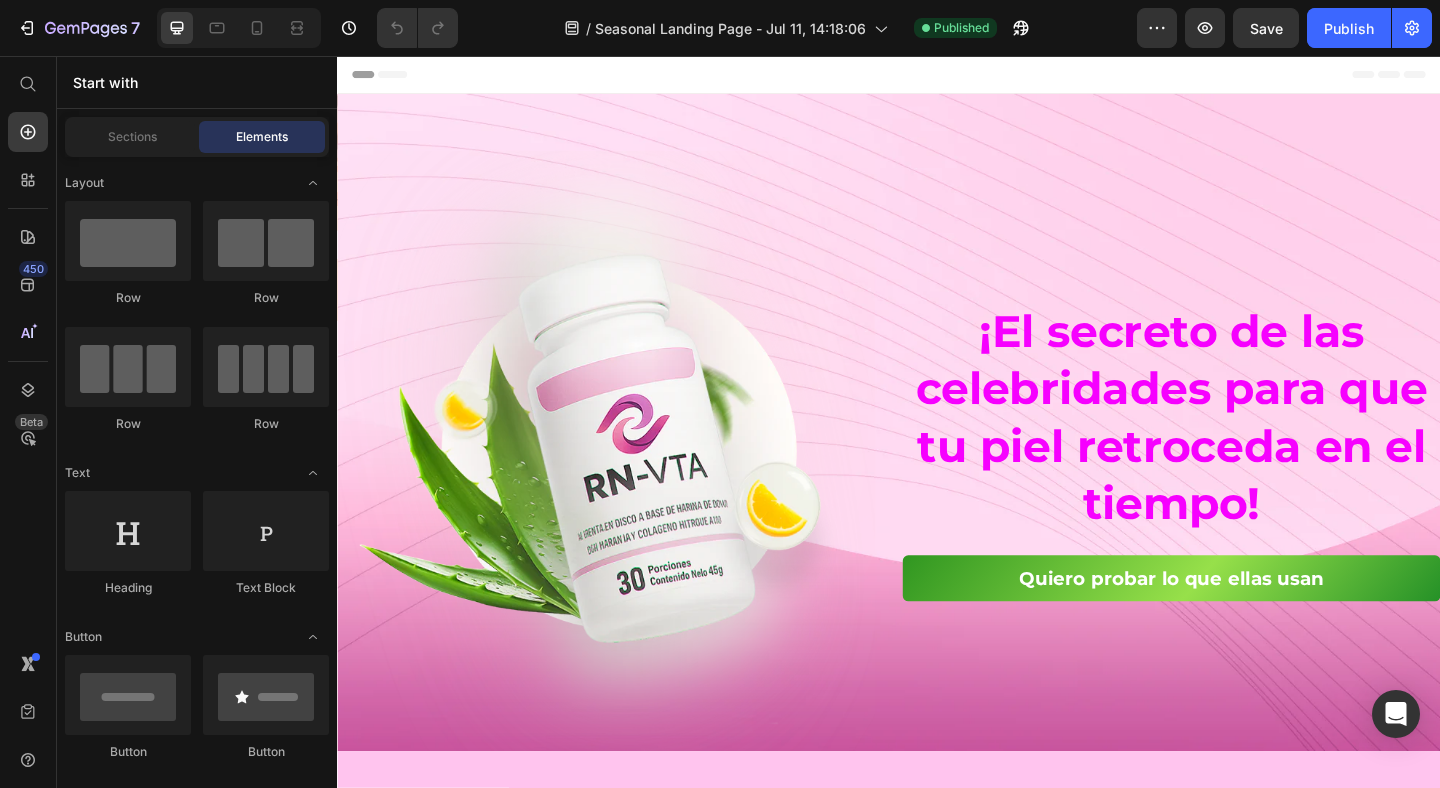 click on "Header" at bounding box center (937, 76) 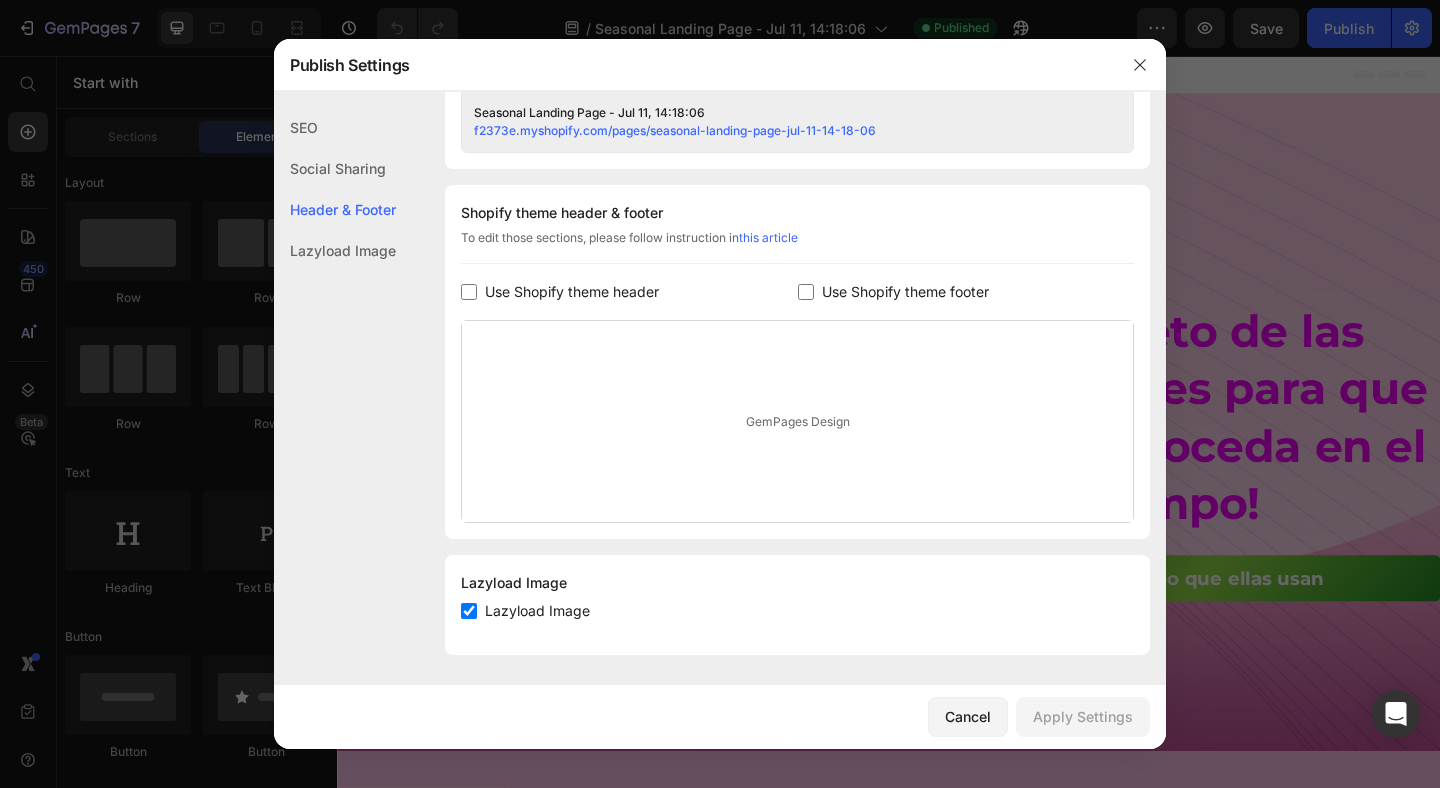 scroll, scrollTop: 866, scrollLeft: 0, axis: vertical 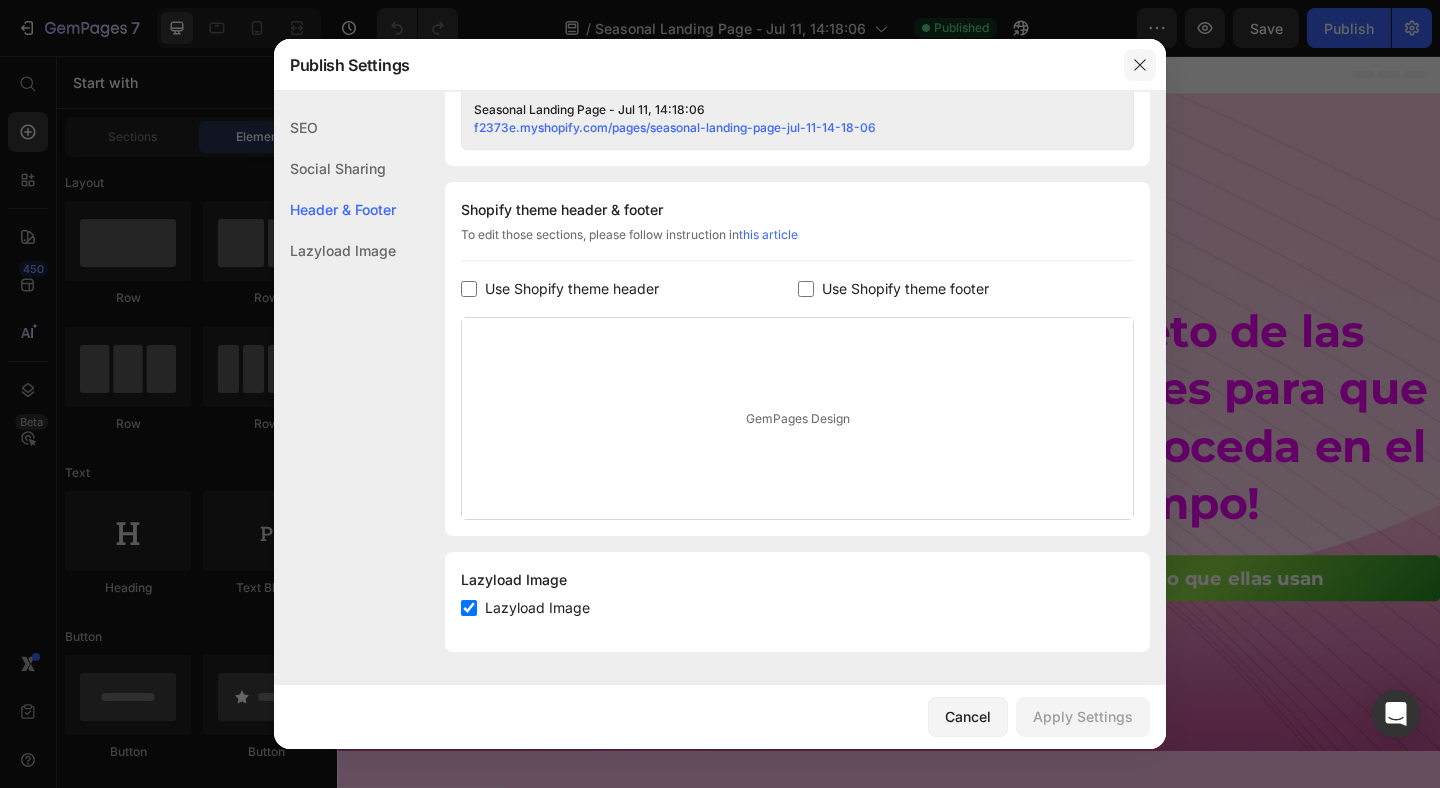 click 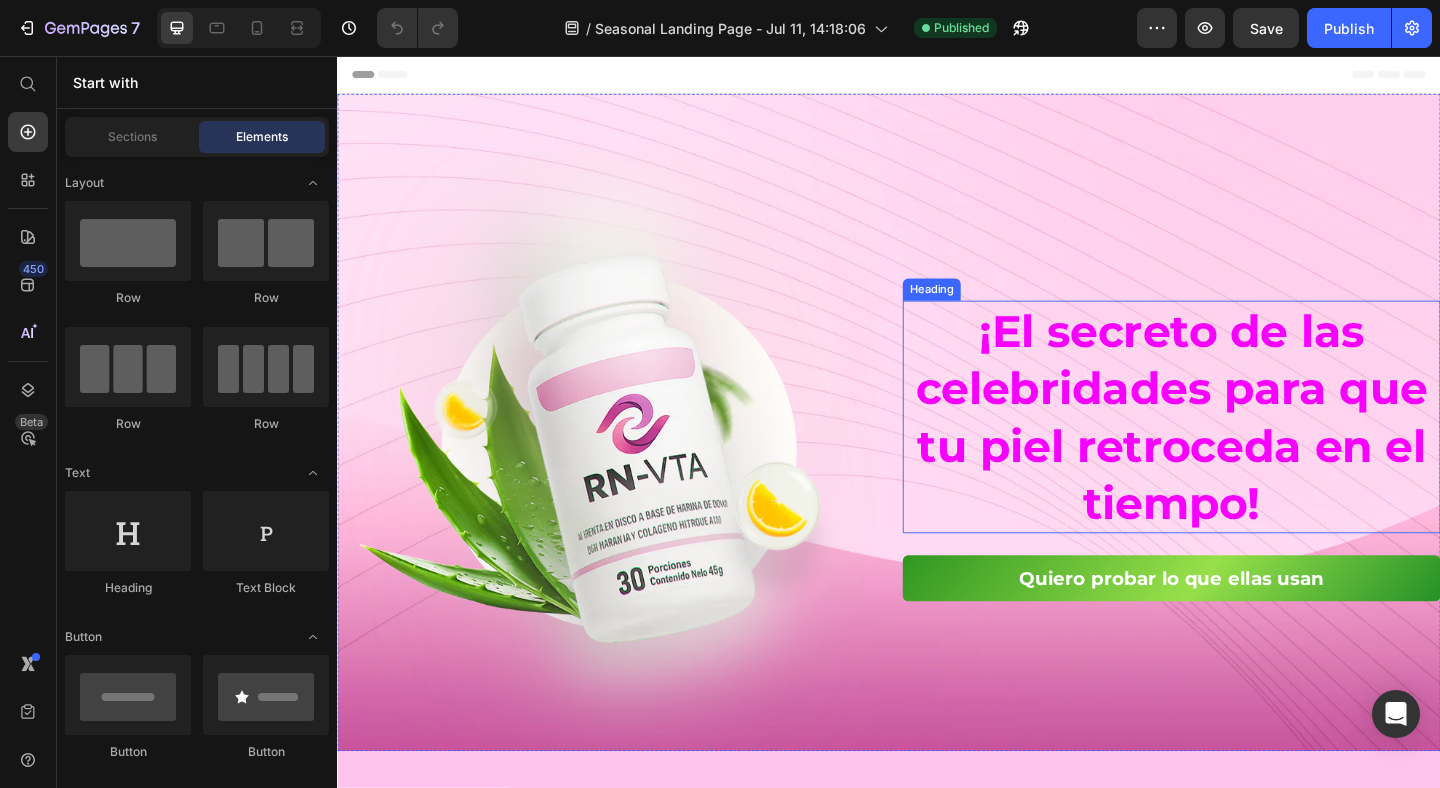 scroll, scrollTop: 2, scrollLeft: 0, axis: vertical 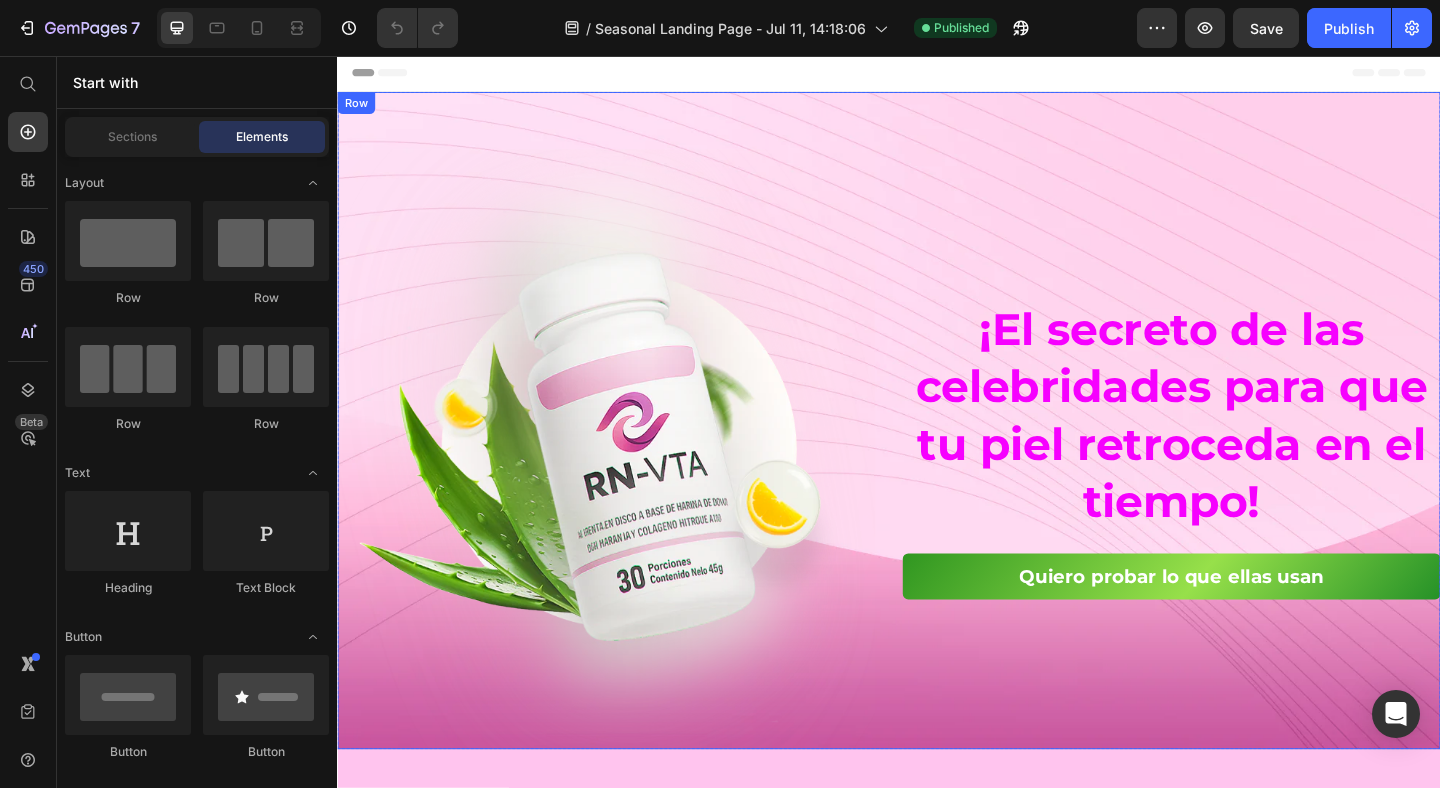 click on "Image  ¡El secreto de las celebridades para que tu piel retroceda en el tiempo!  Heading Quiero probar lo que ellas usan Button Row" at bounding box center [937, 452] 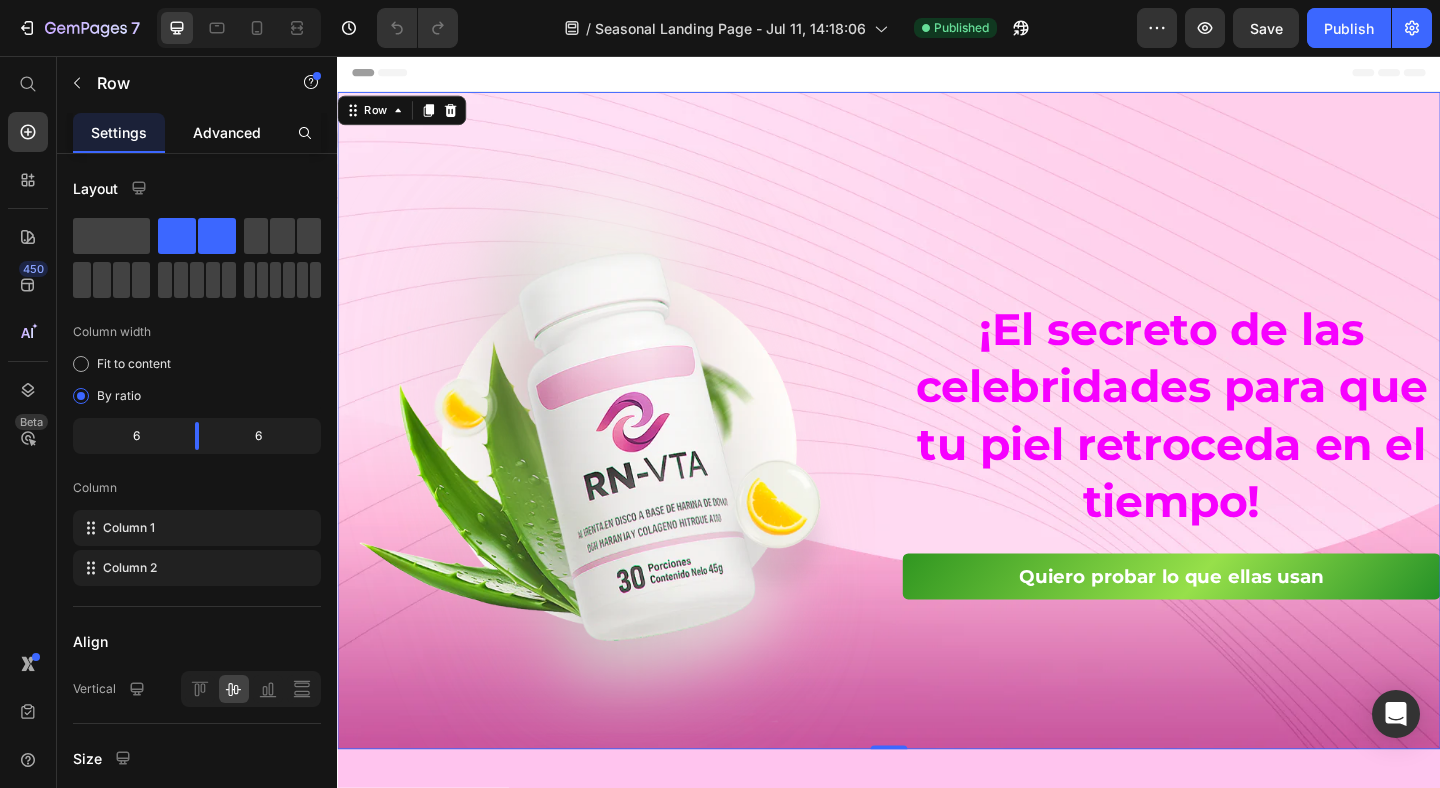 click on "Advanced" at bounding box center (227, 132) 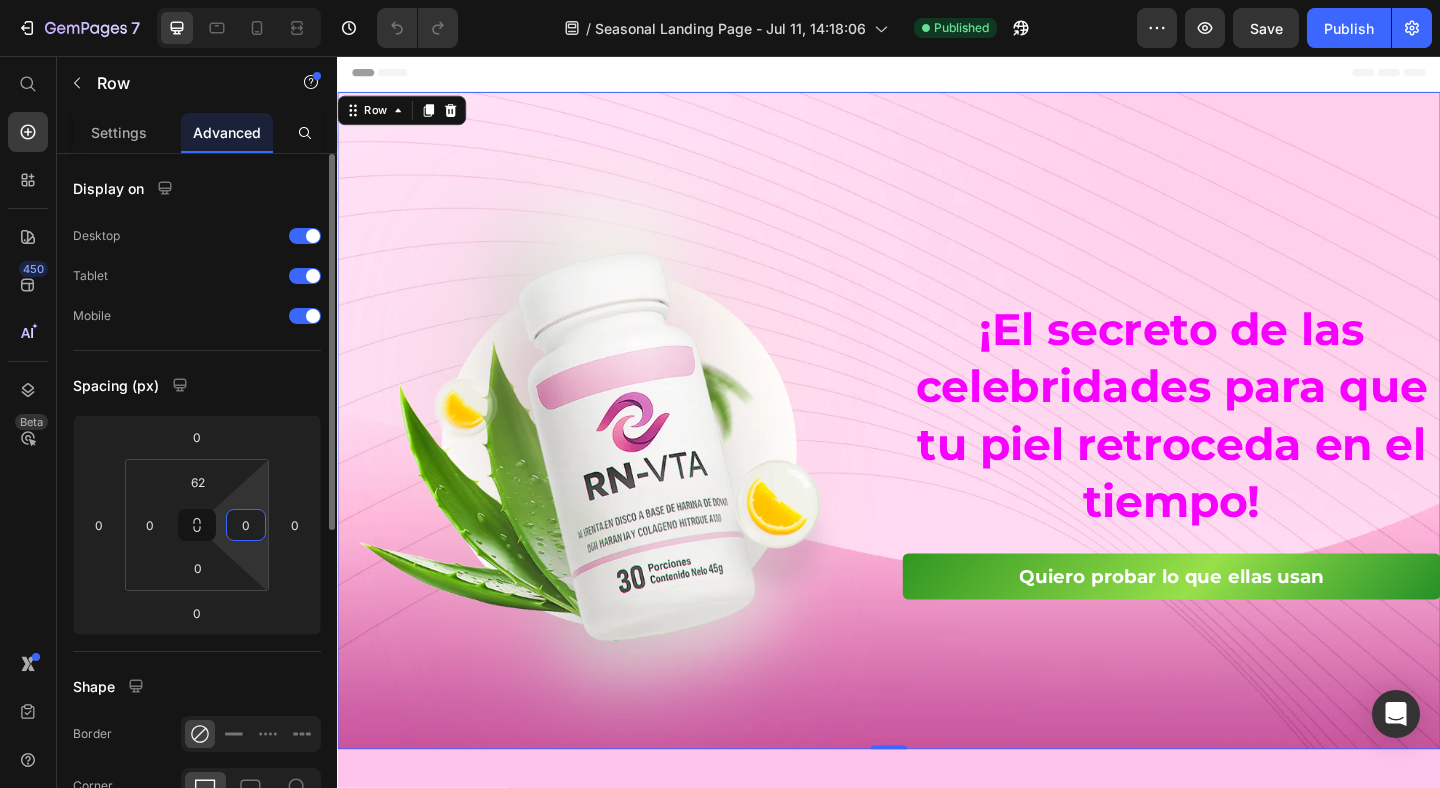 click on "0" at bounding box center [246, 525] 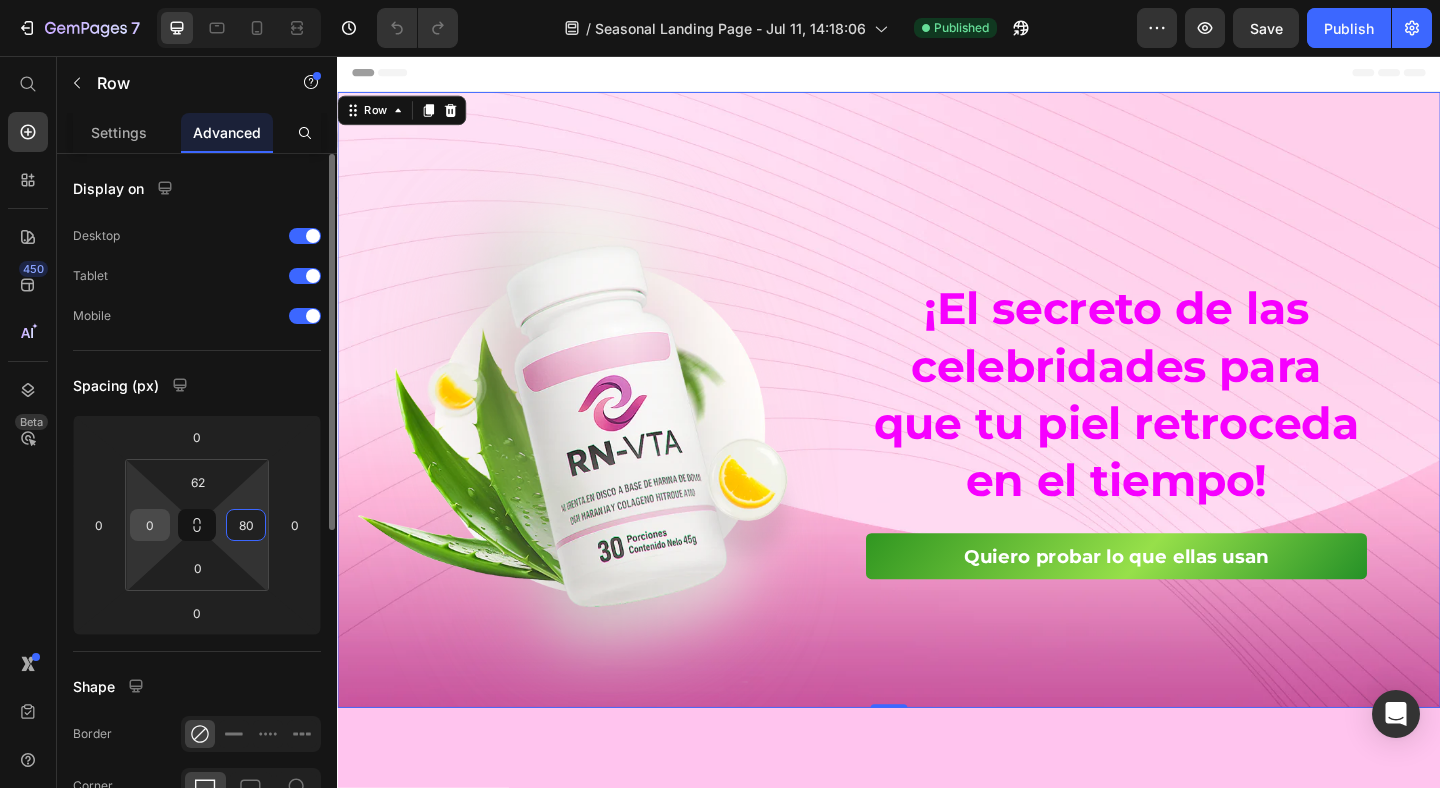 type on "80" 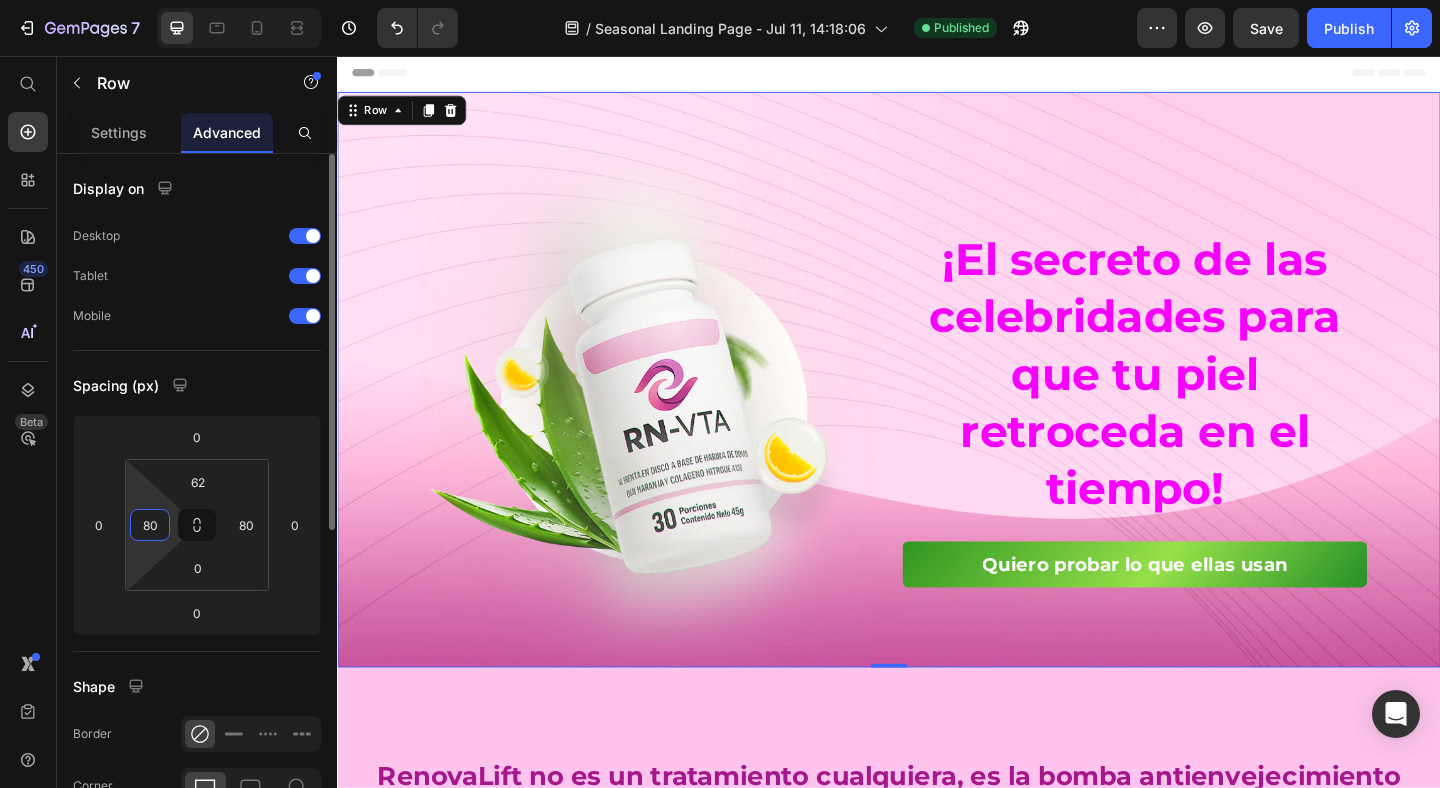 type on "8" 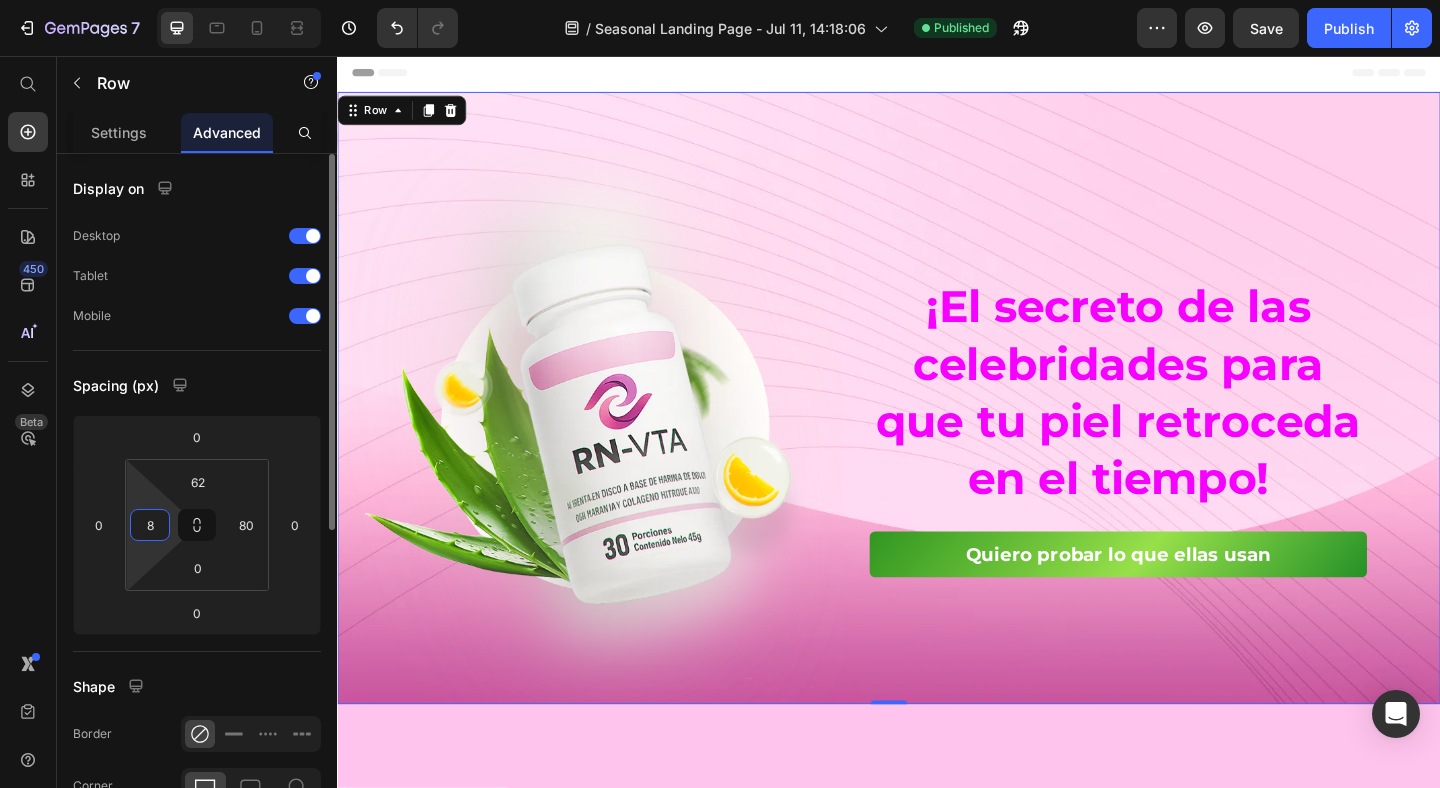 type 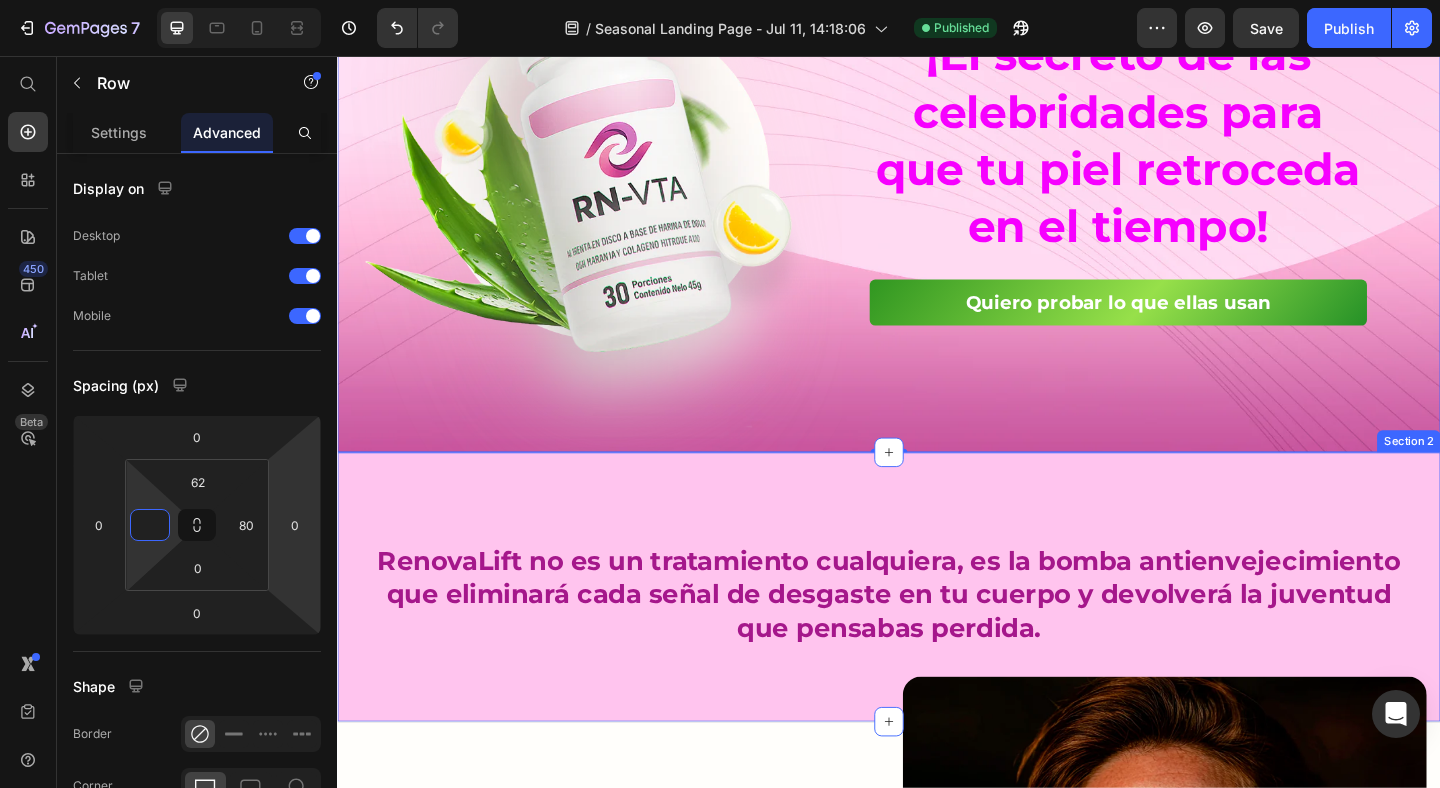 scroll, scrollTop: 60, scrollLeft: 0, axis: vertical 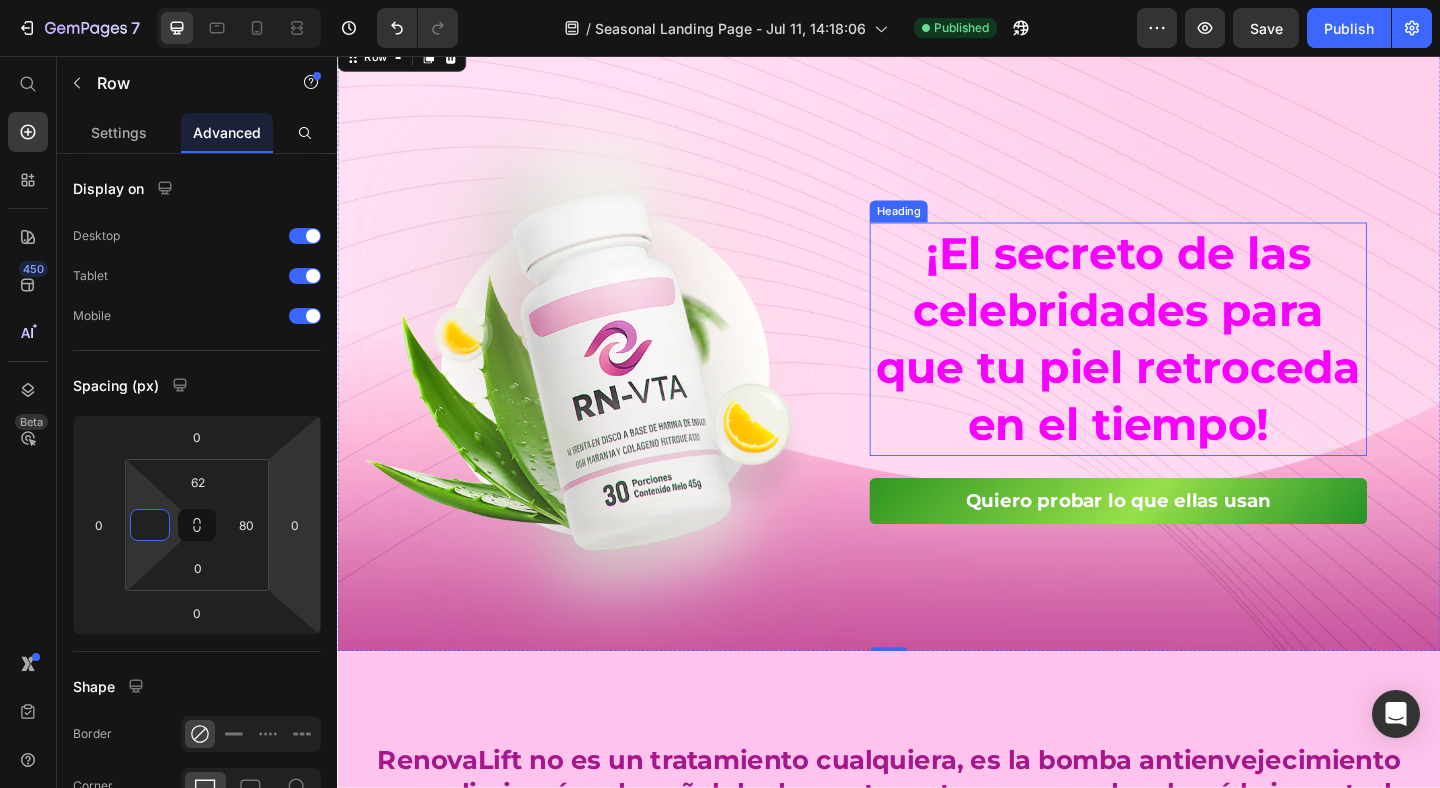 click on "¡El secreto de las celebridades para que tu piel retroceda en el tiempo!" at bounding box center (1186, 364) 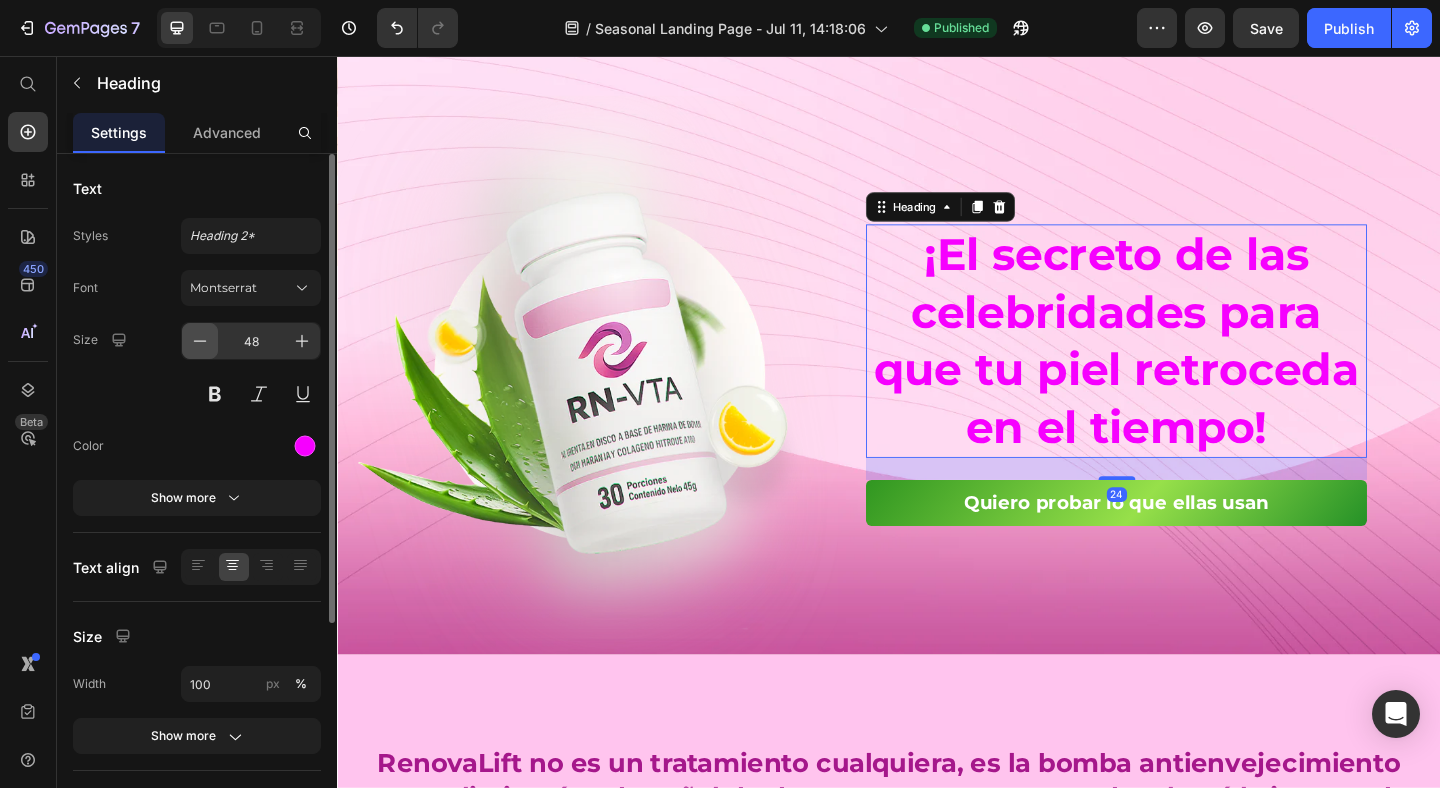 click 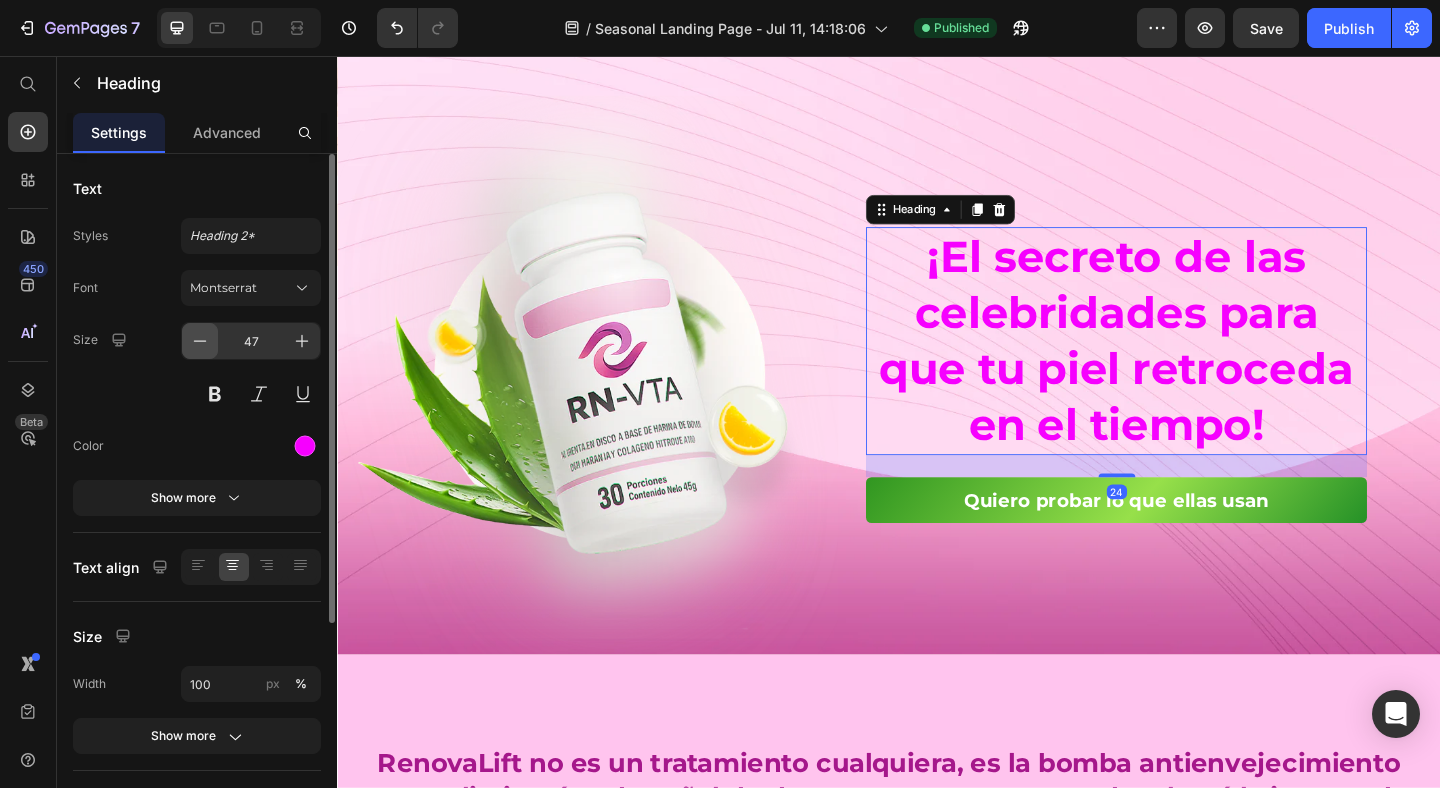 click 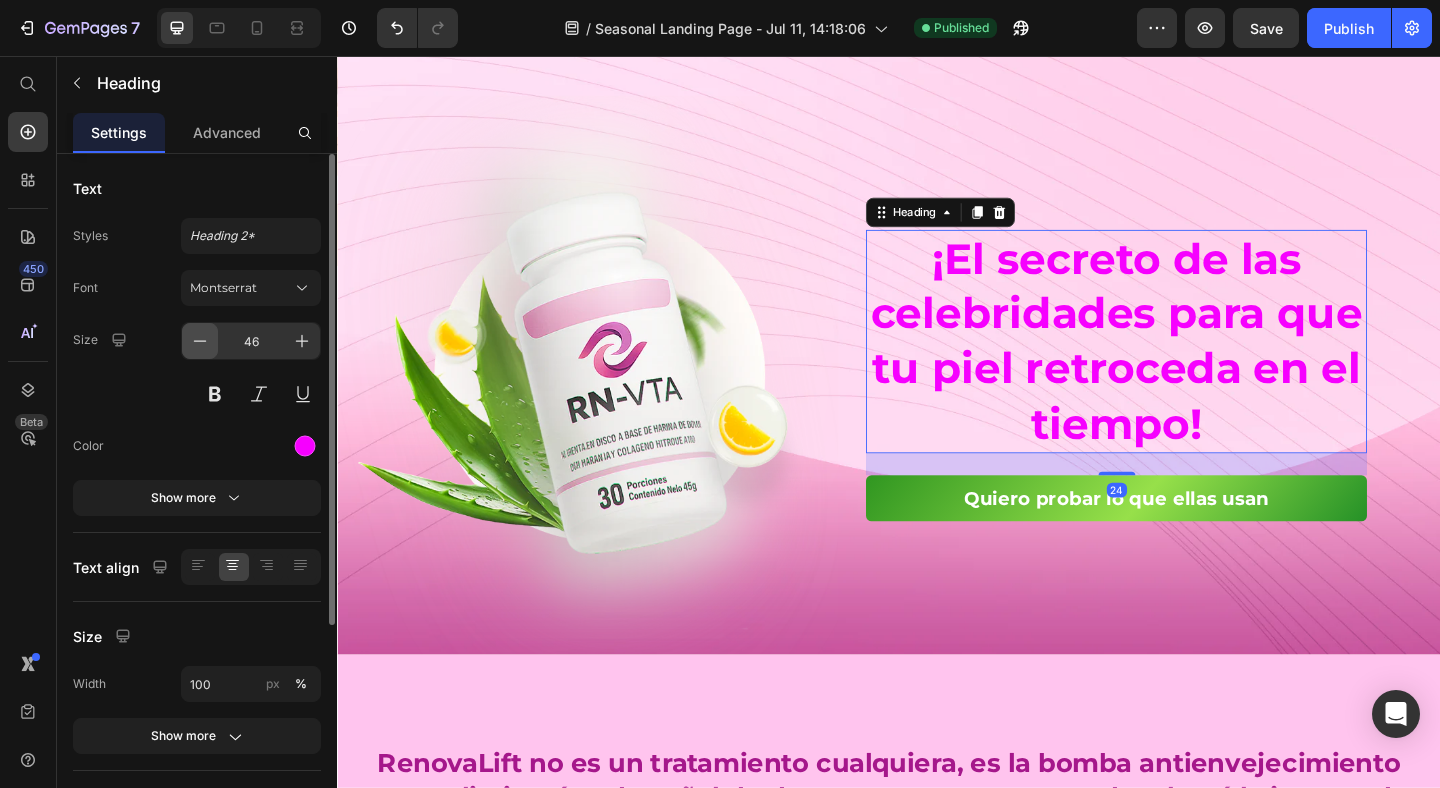 click 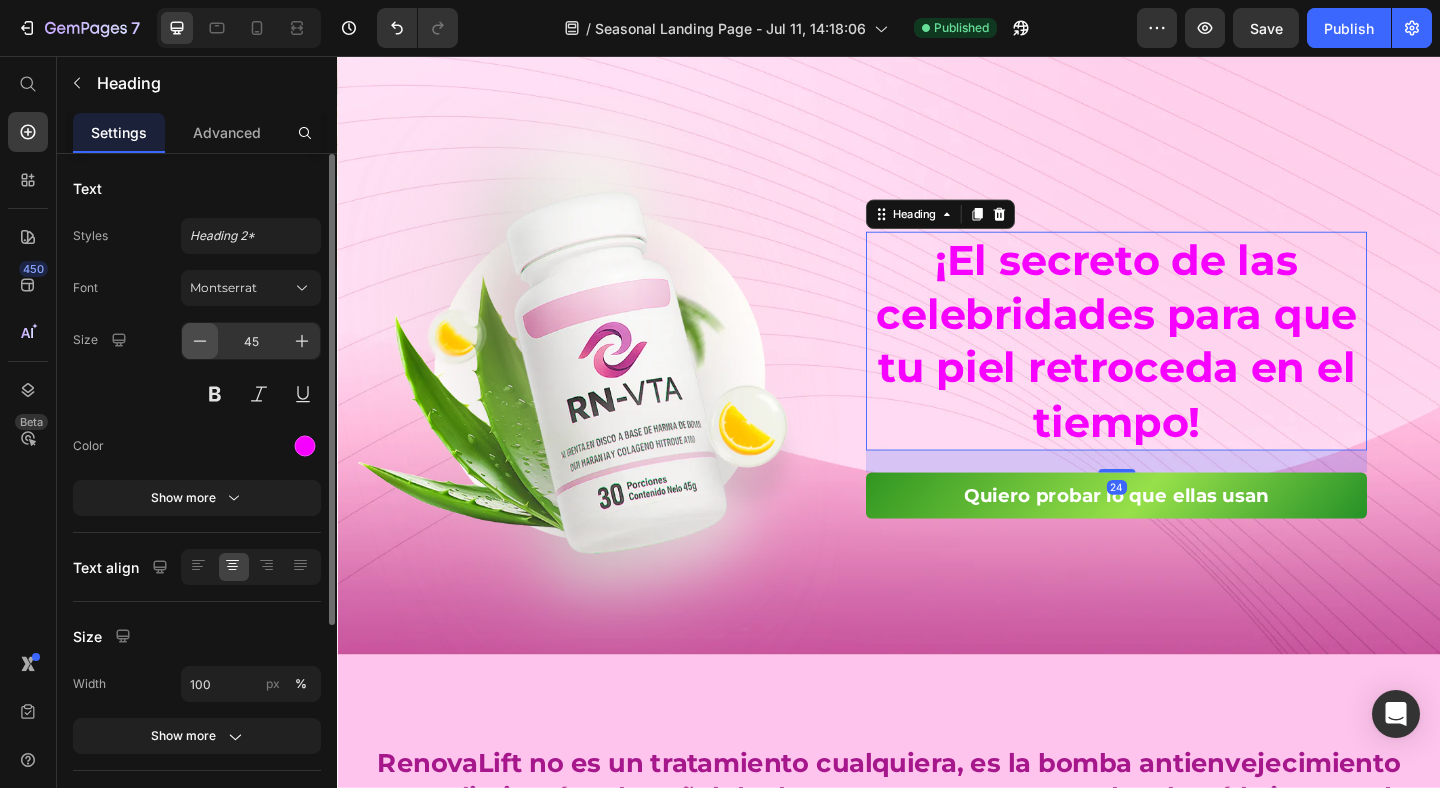 click 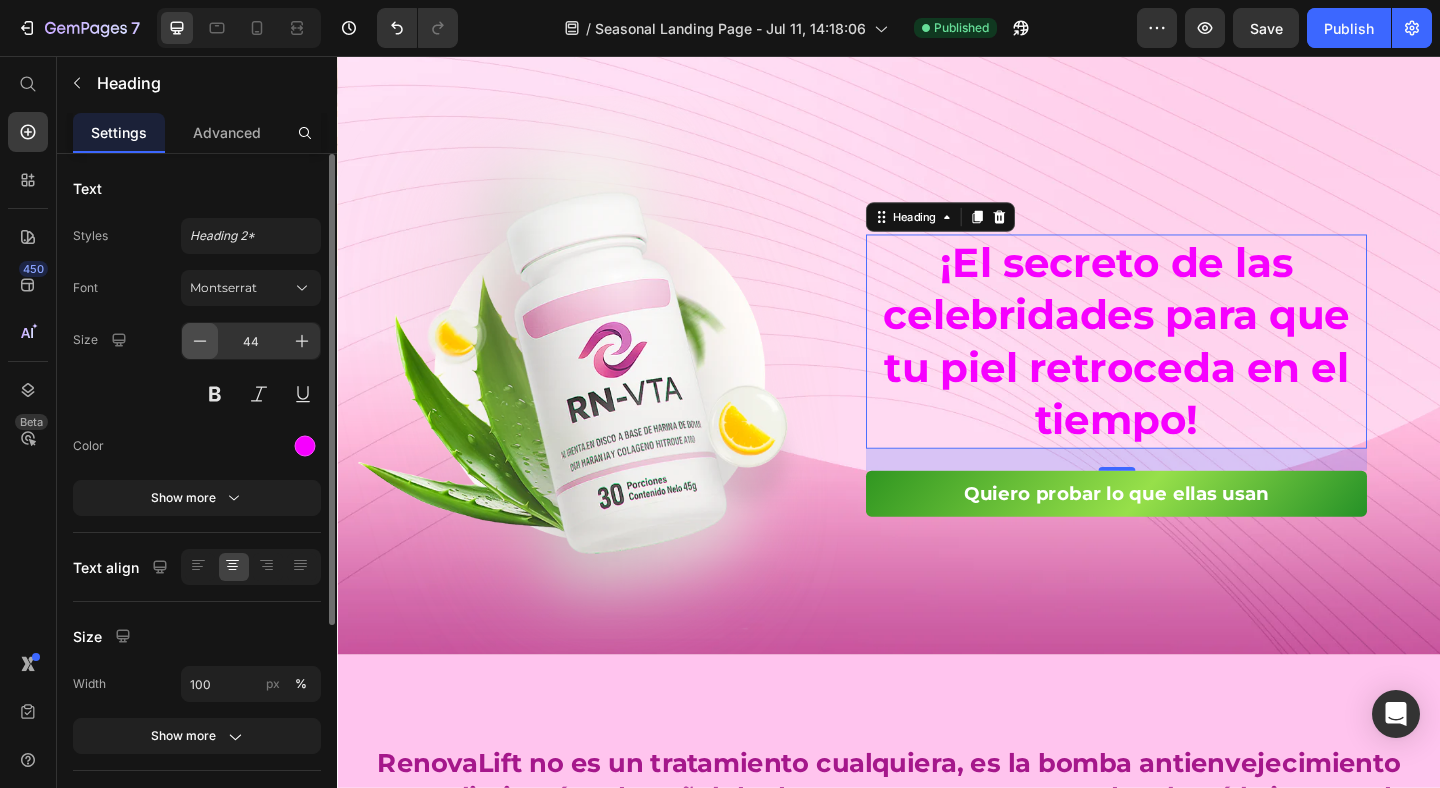 click 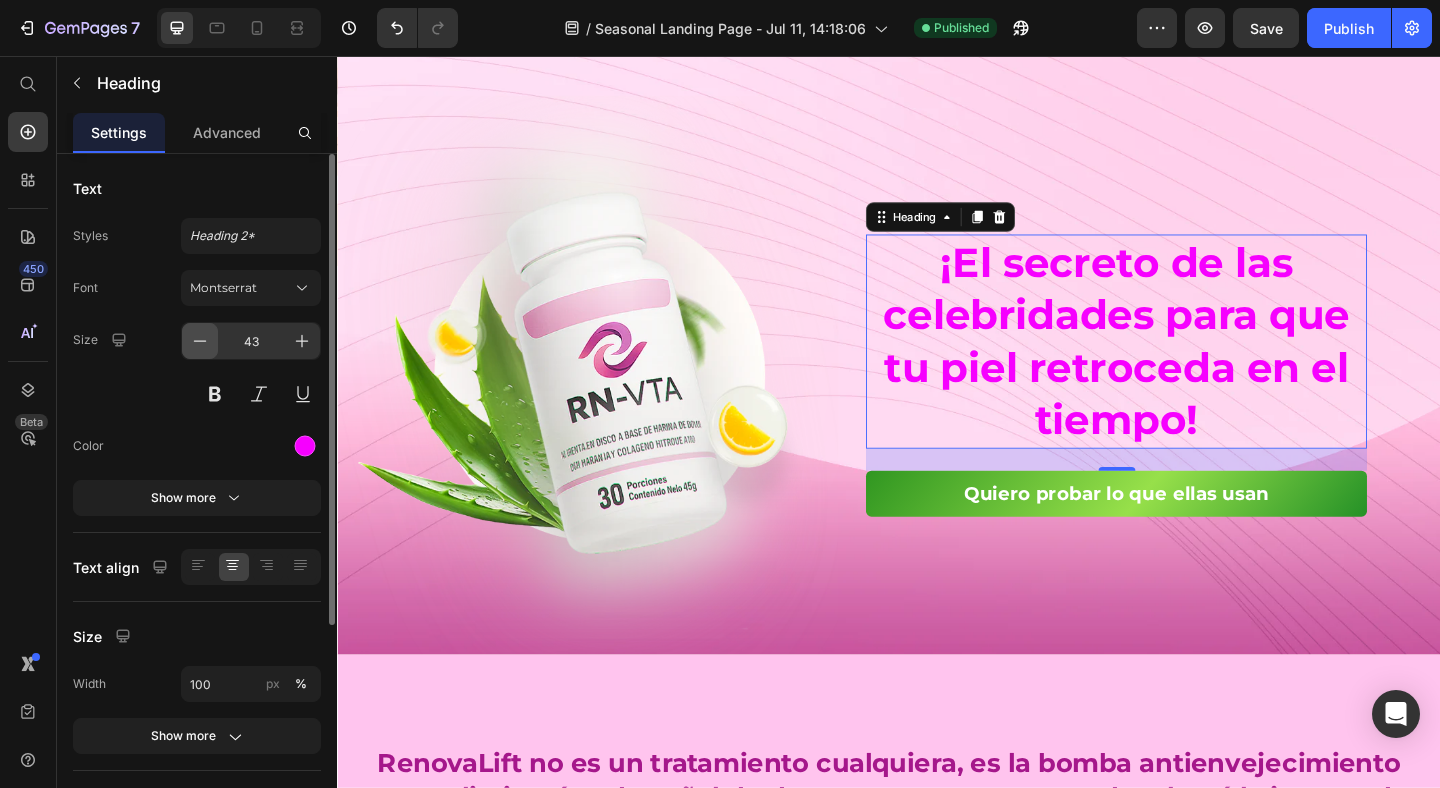 click 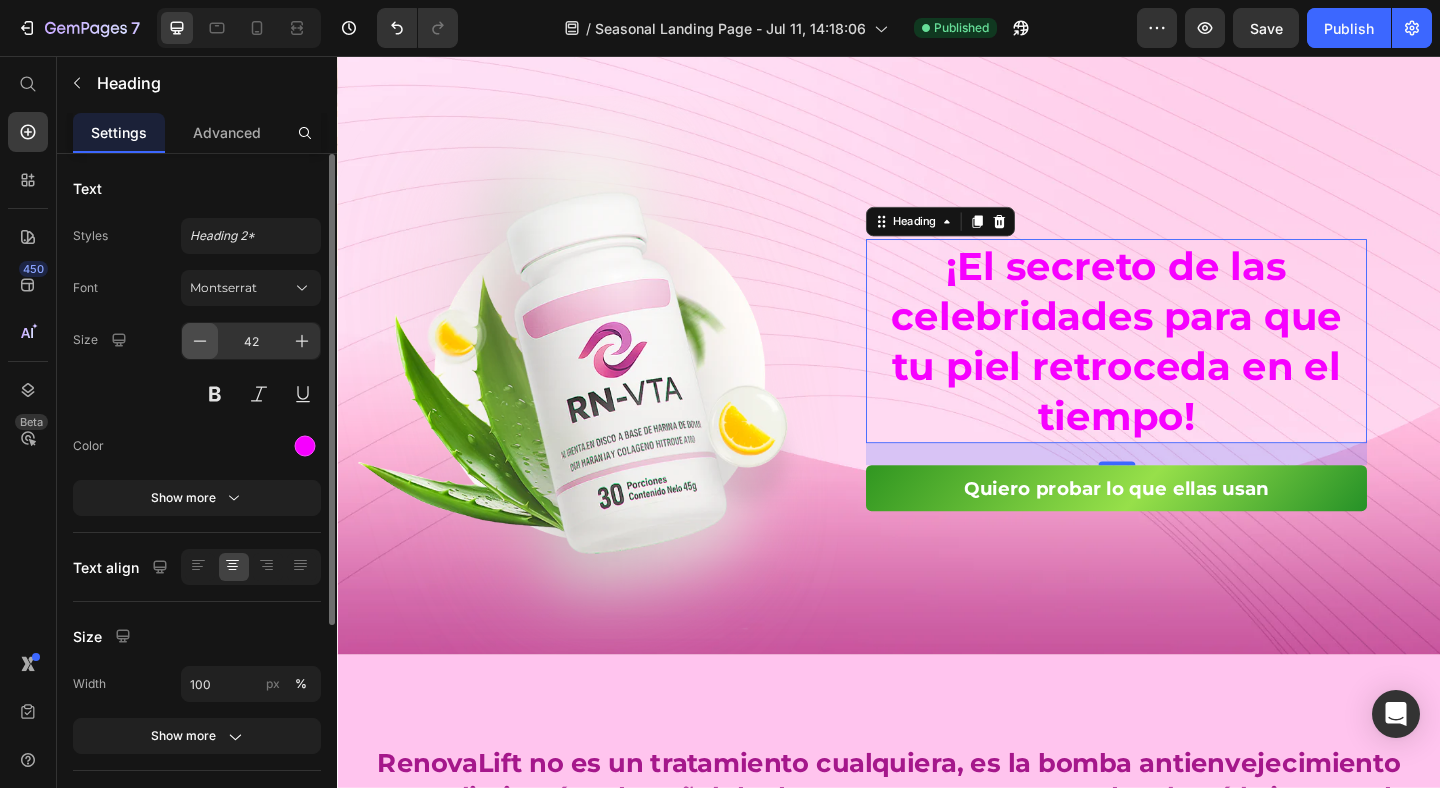 click 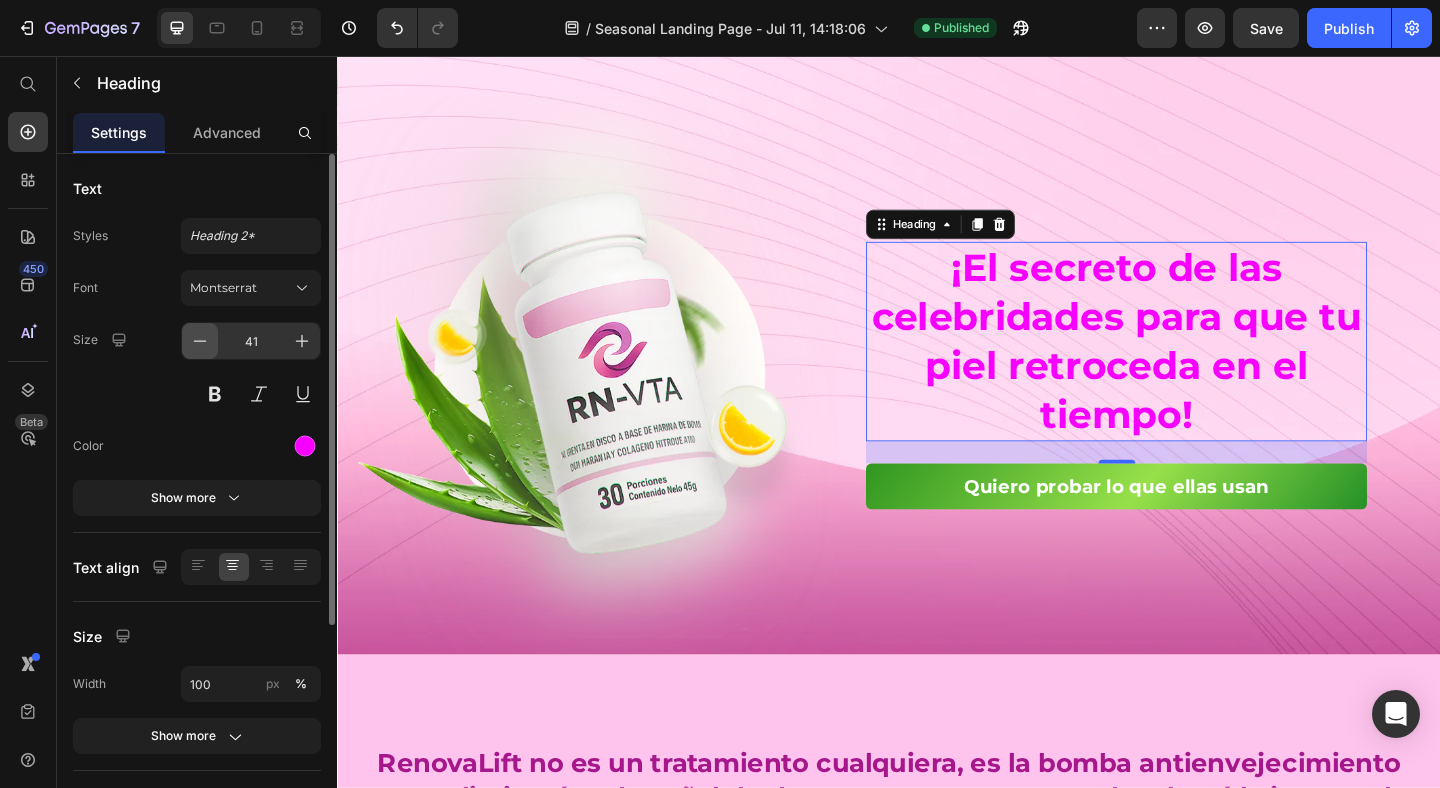 click 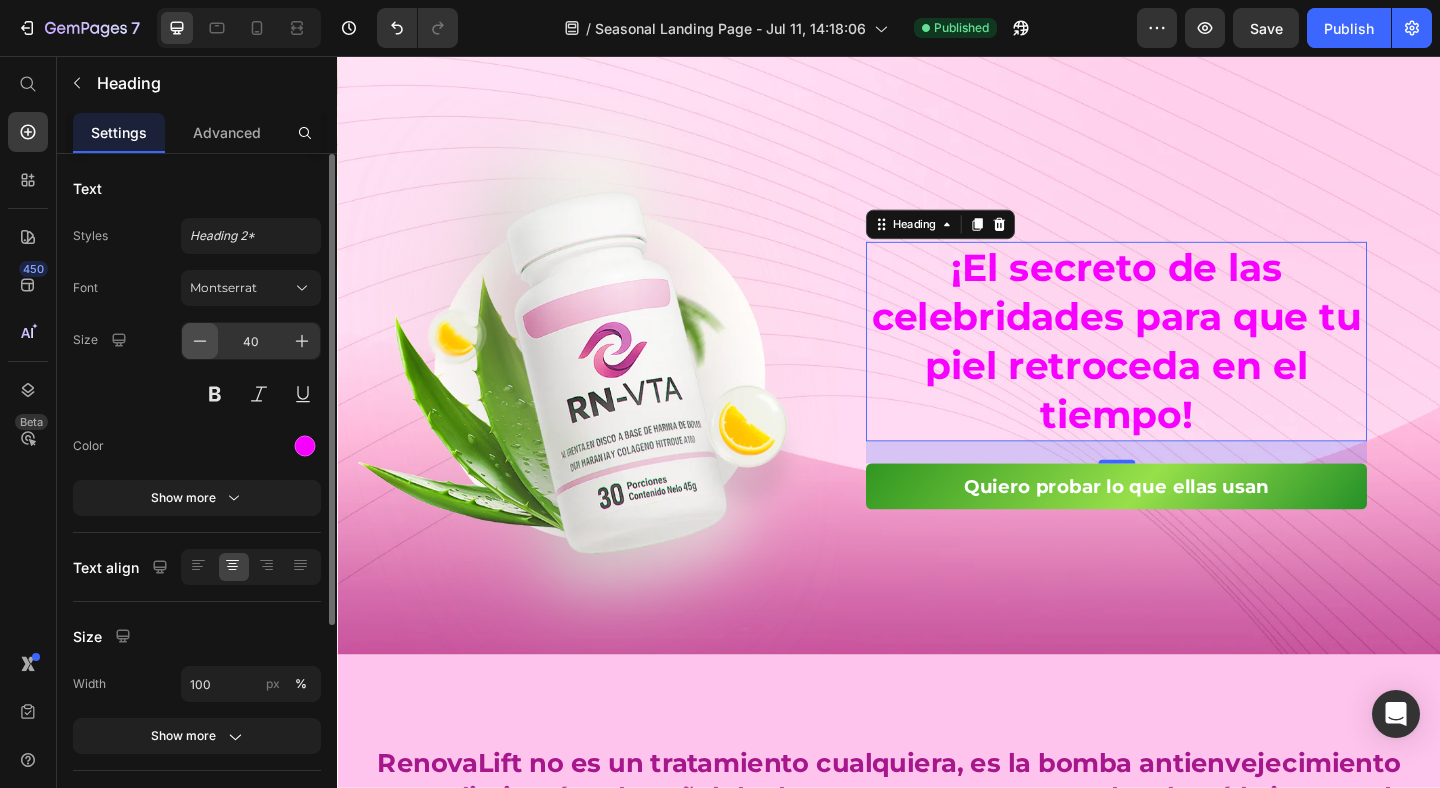 click 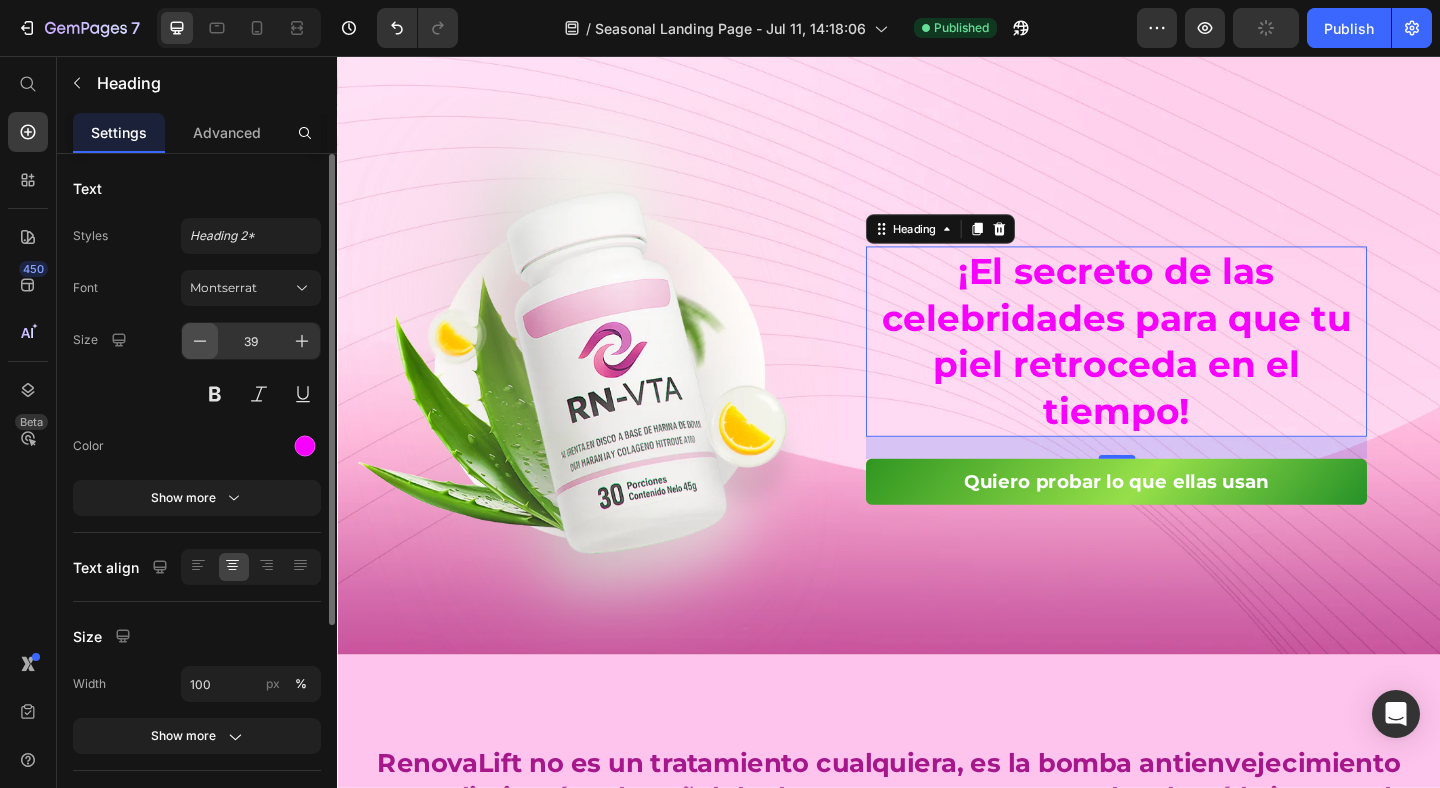 click 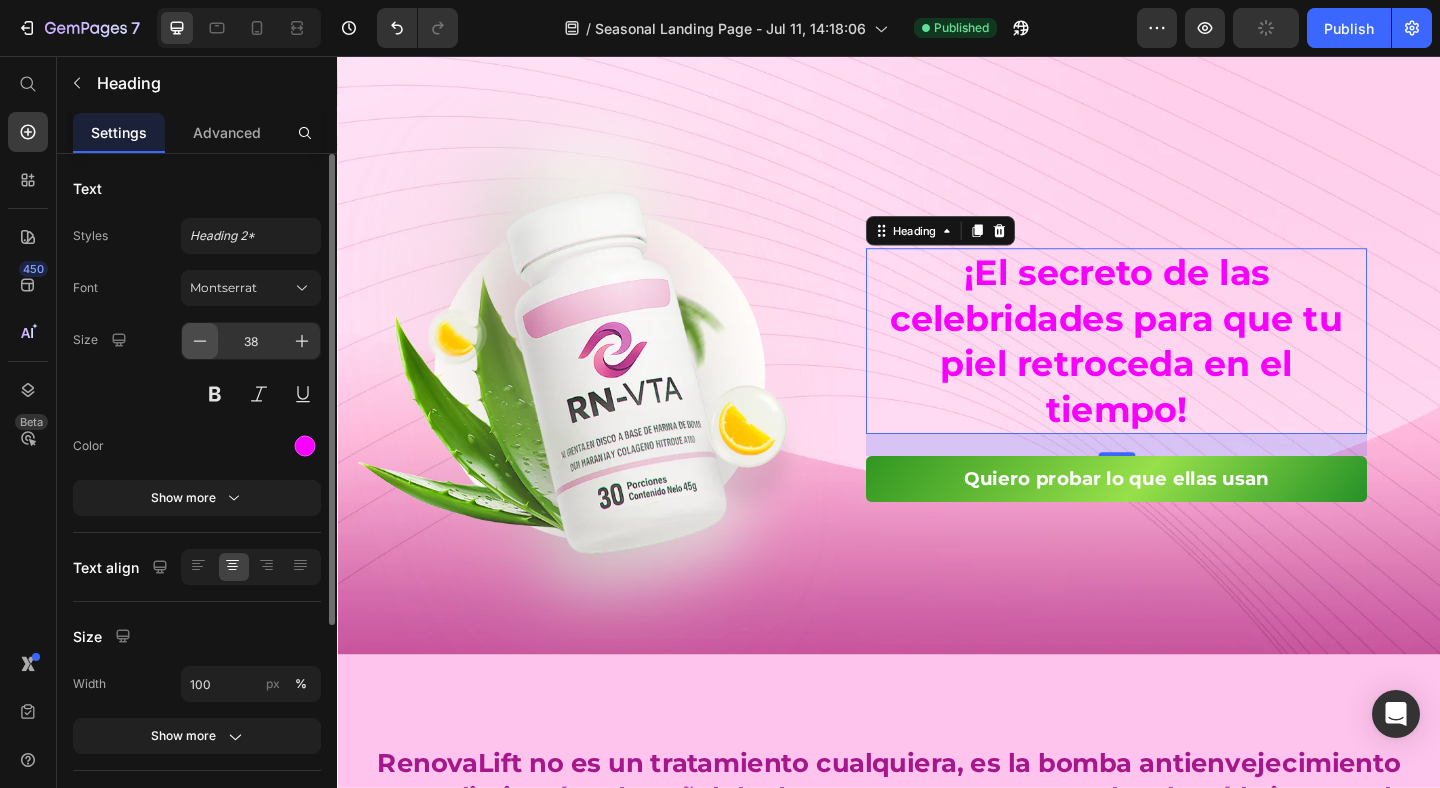 click 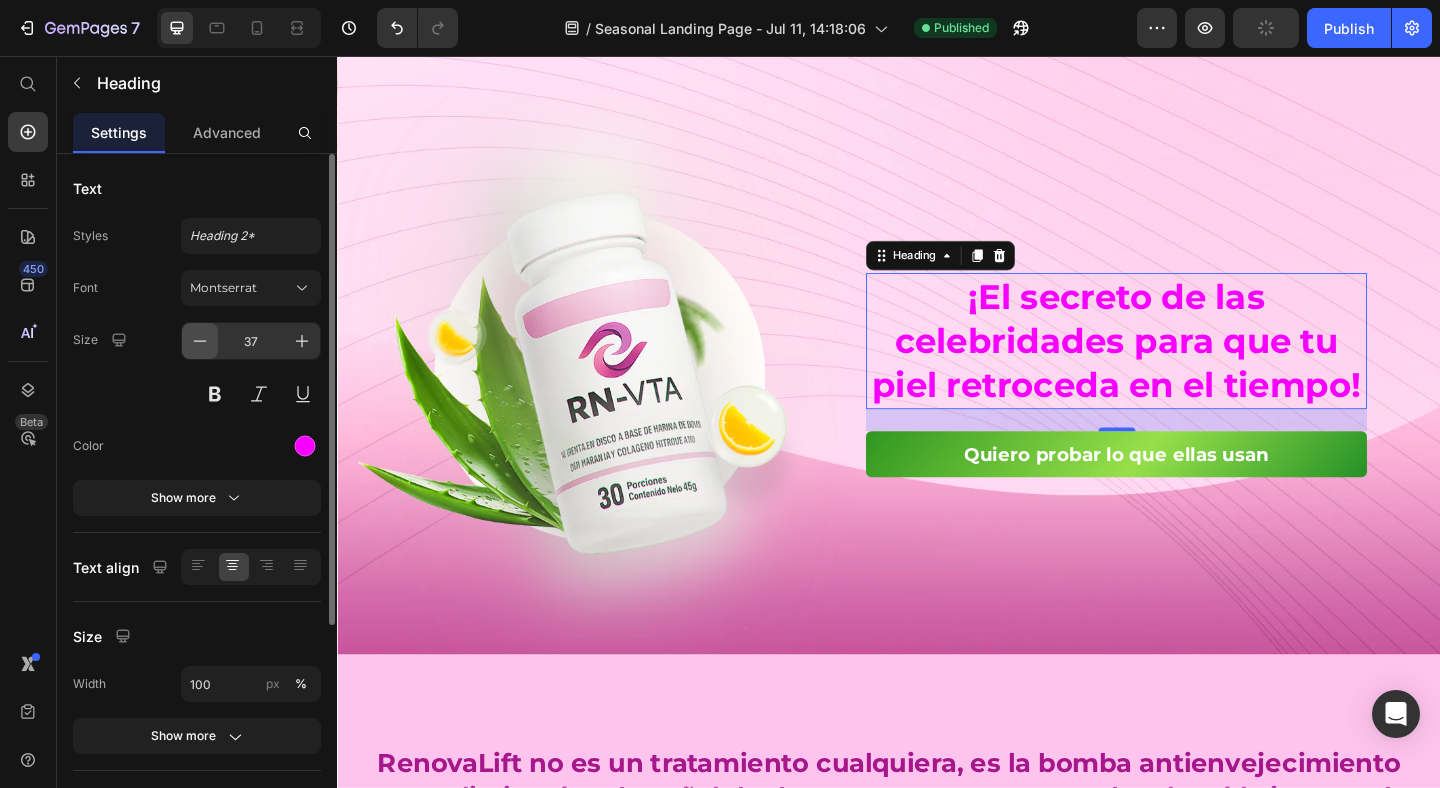 click 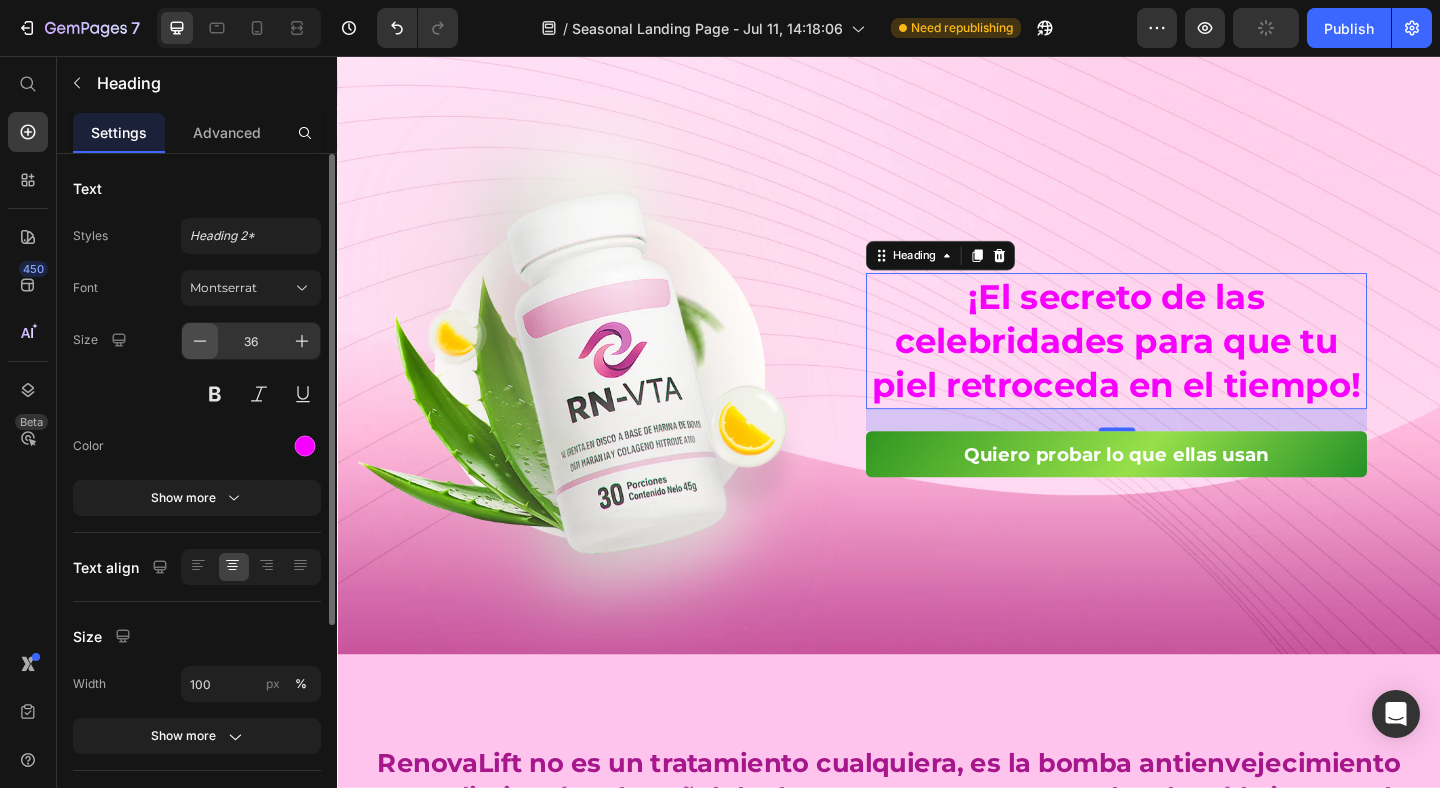 click 